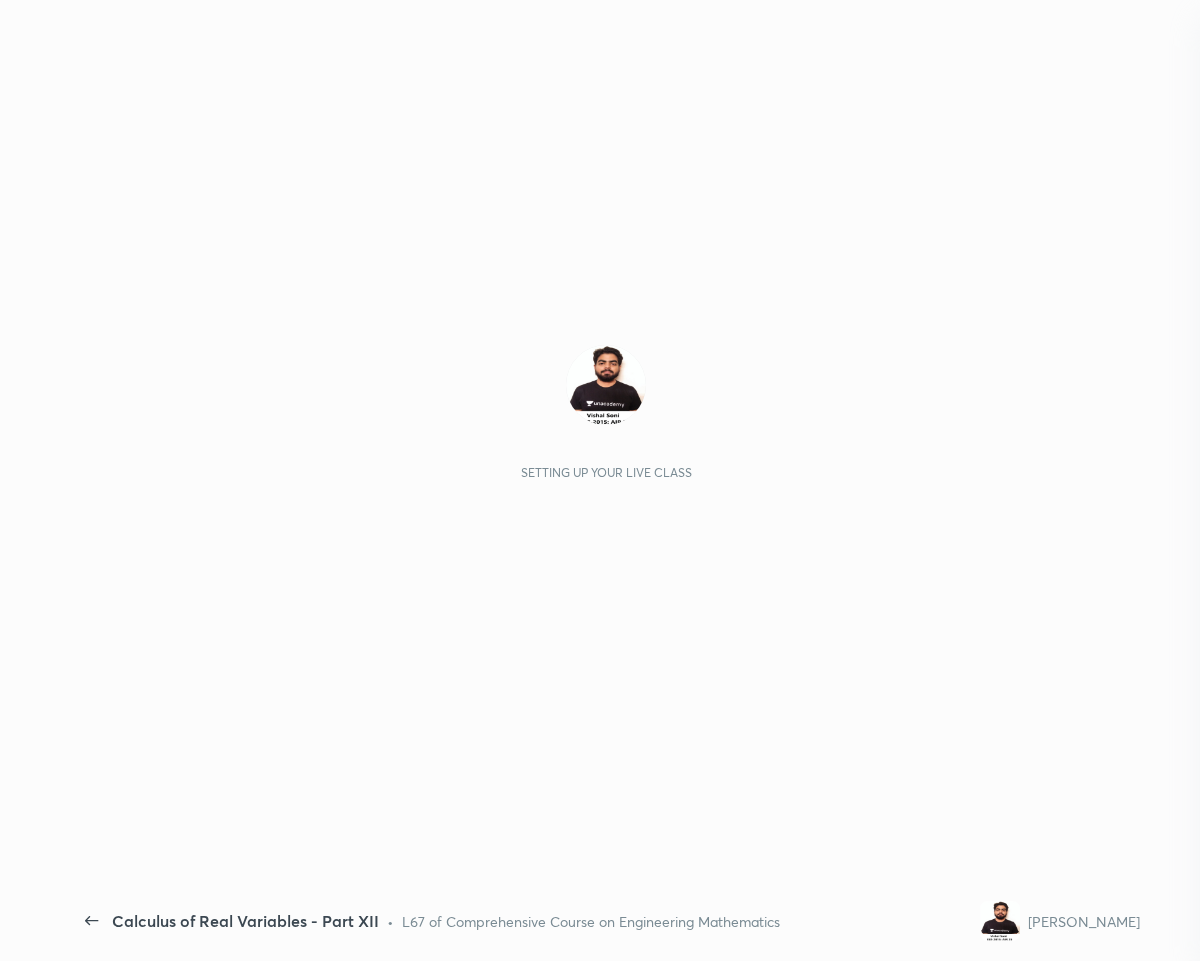 scroll, scrollTop: 0, scrollLeft: 0, axis: both 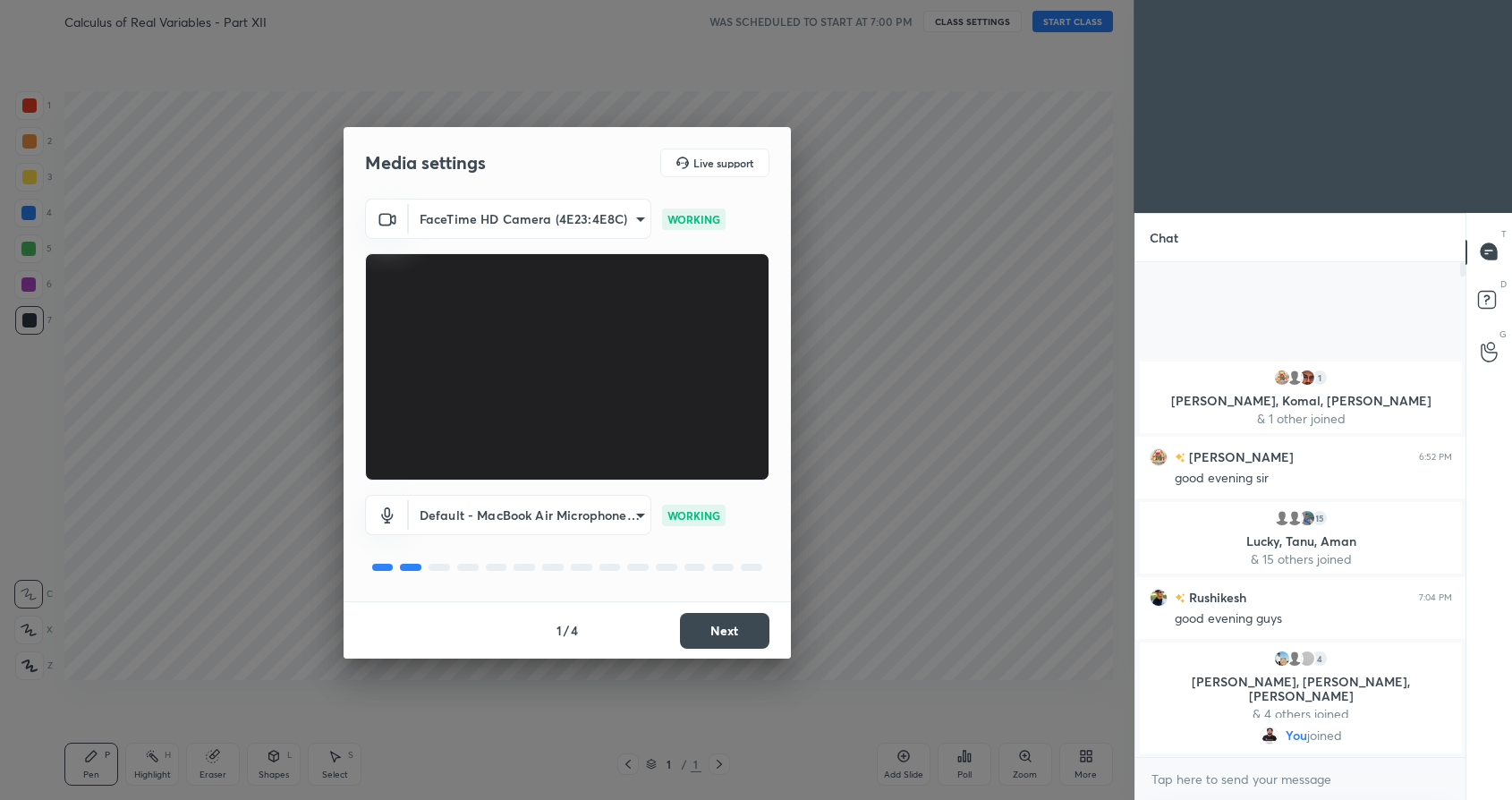 click on "Next" at bounding box center (725, 631) 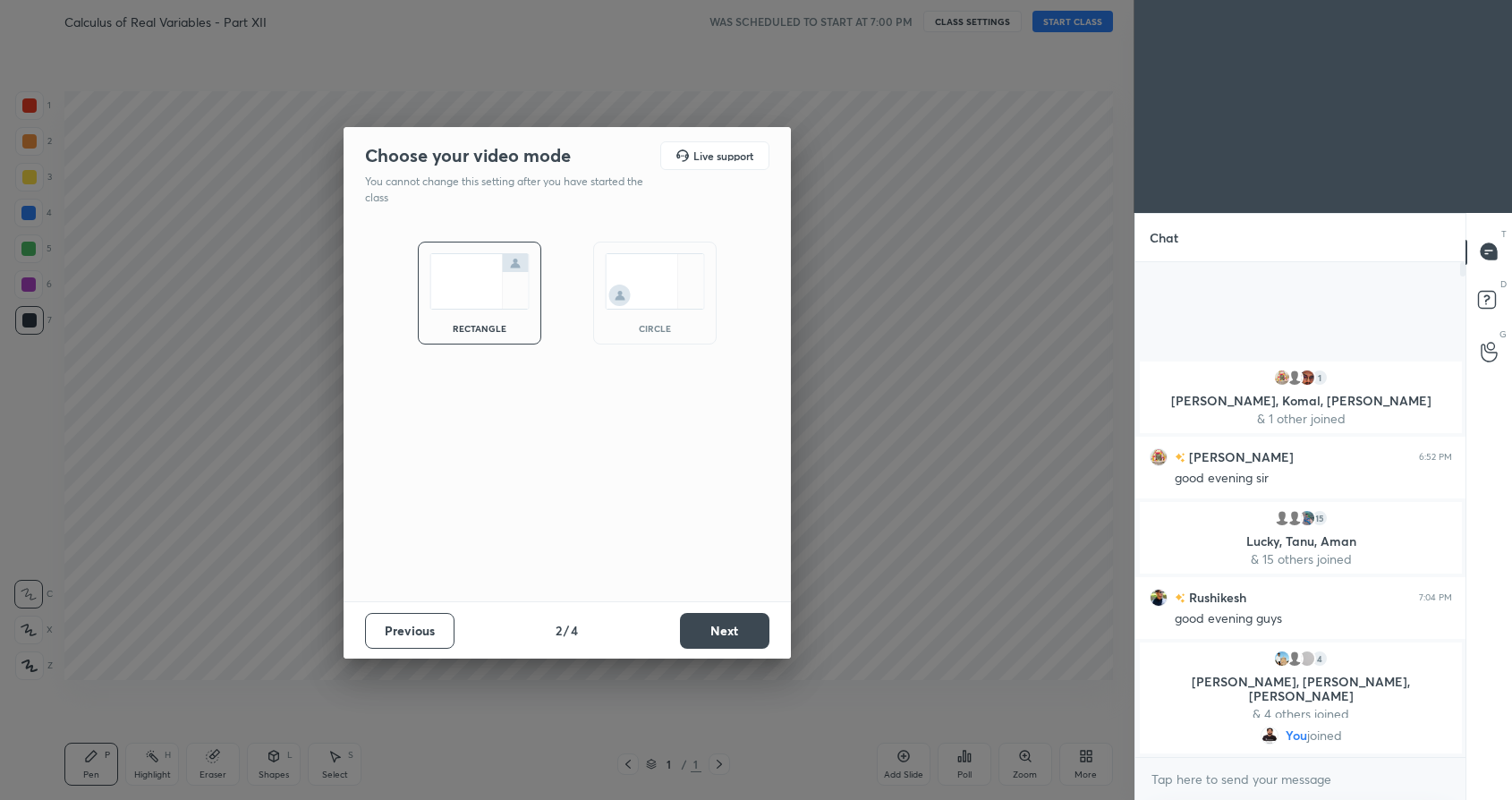 click on "Next" at bounding box center [725, 631] 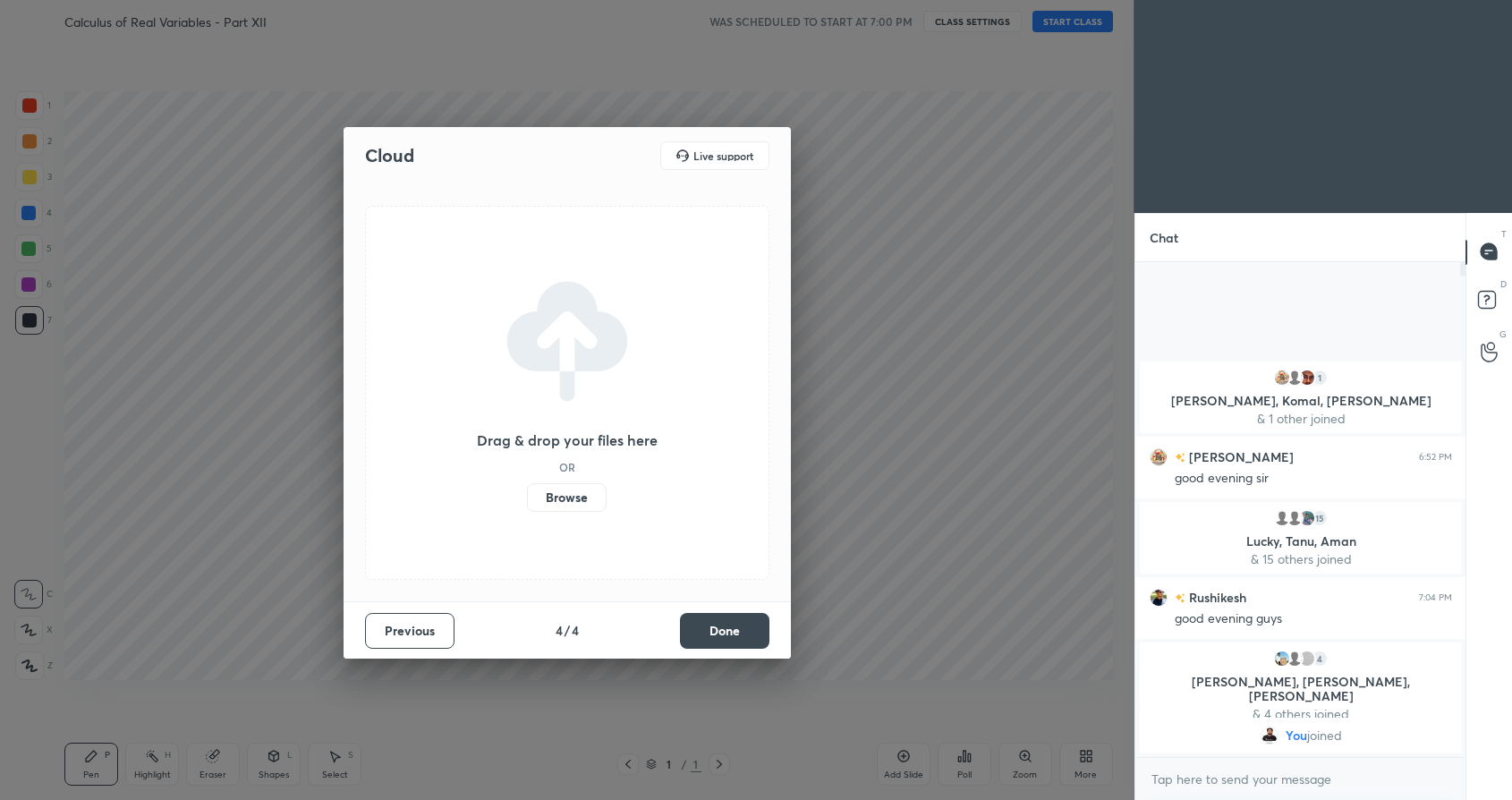 click on "Done" at bounding box center (725, 631) 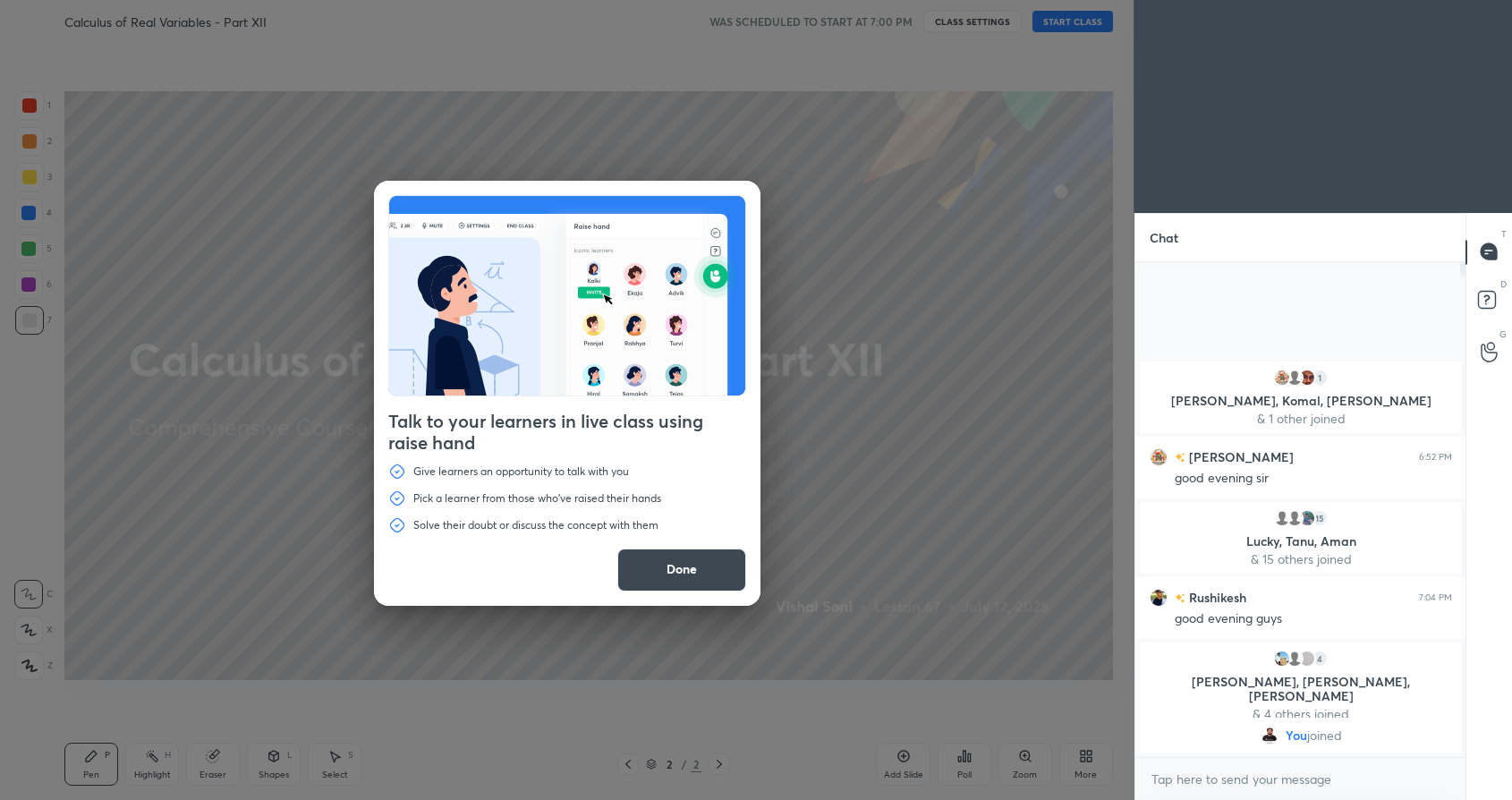 click on "Done" at bounding box center [682, 570] 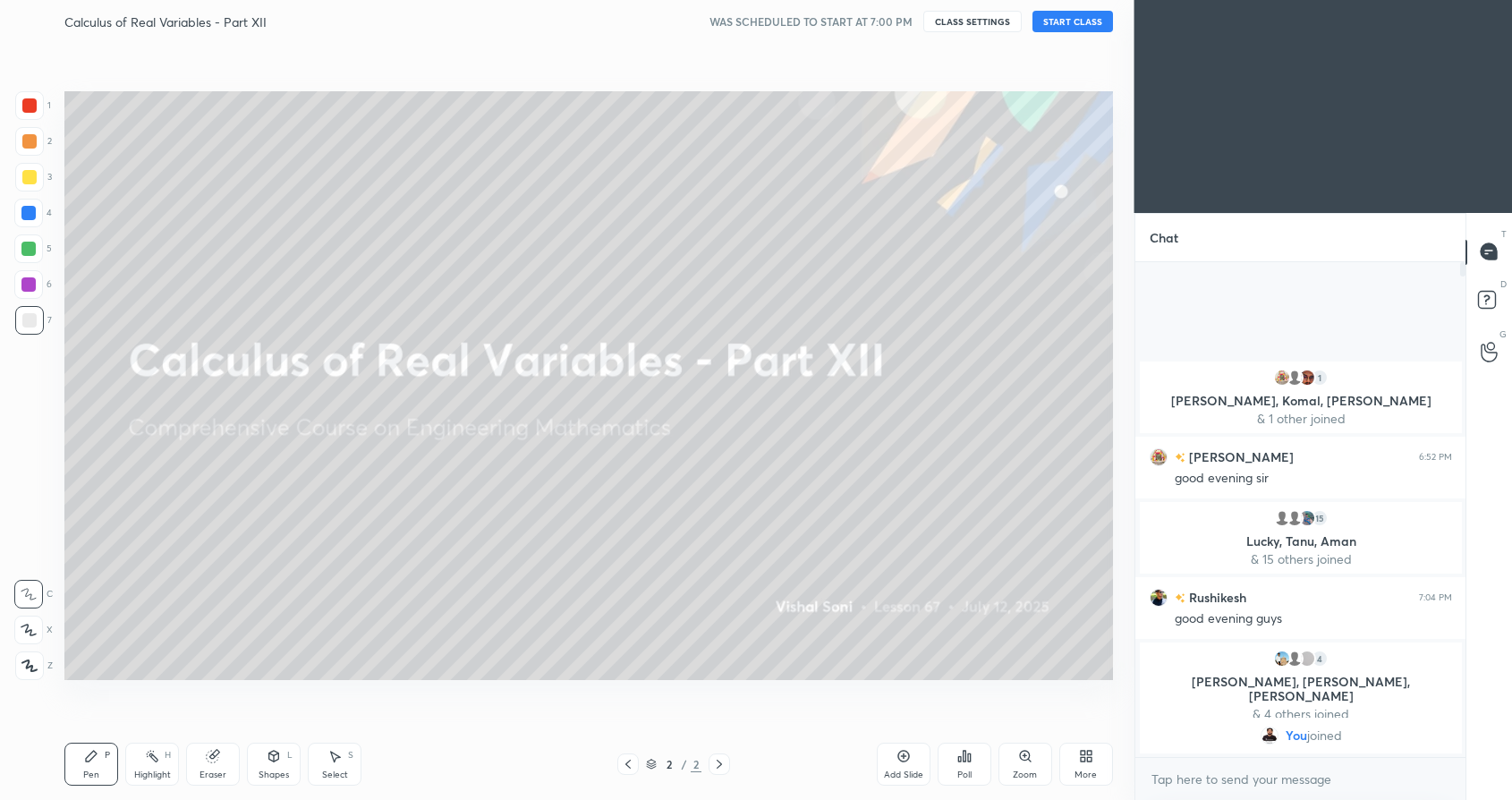 click on "START CLASS" at bounding box center (1073, 21) 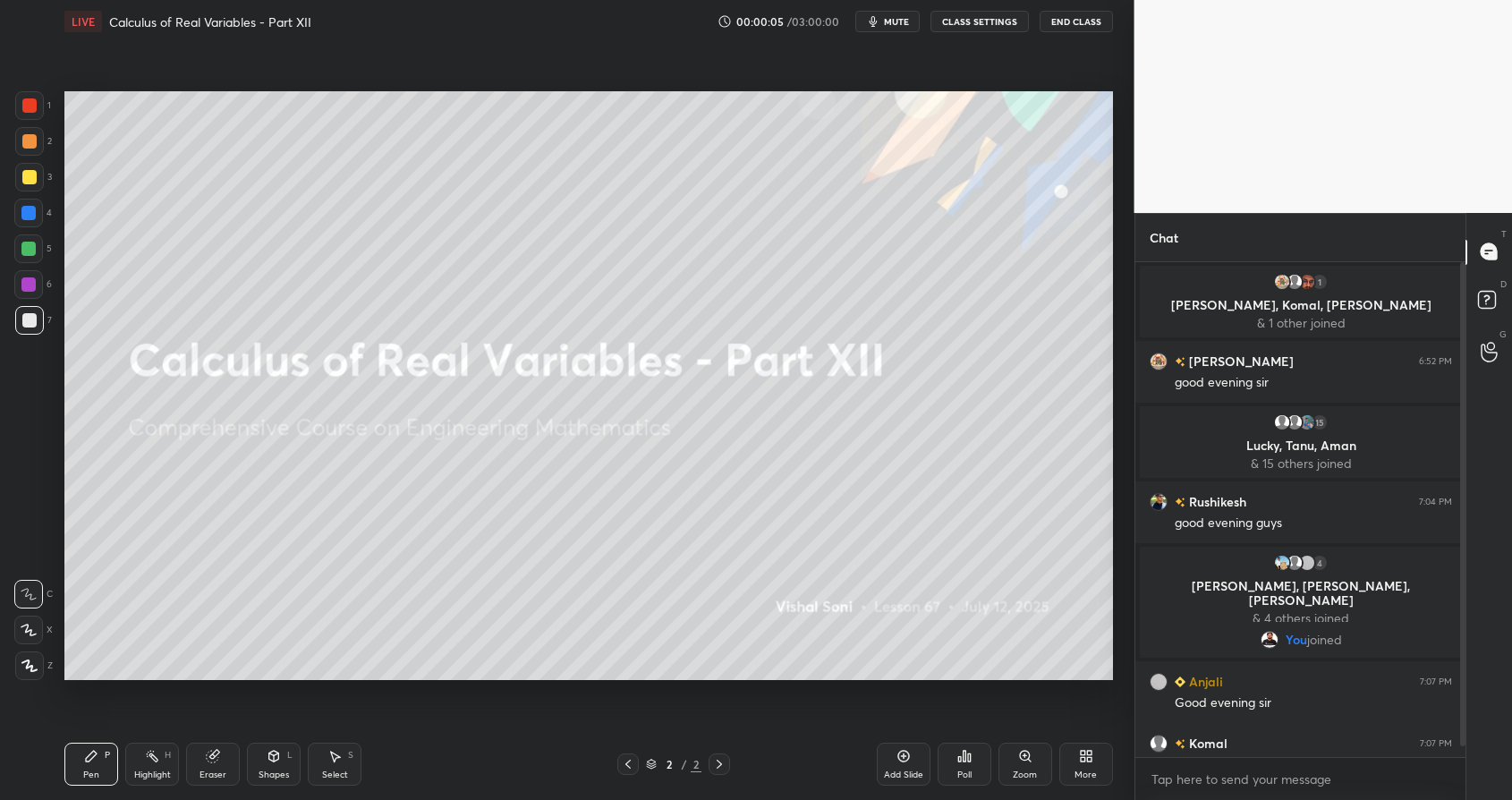 click 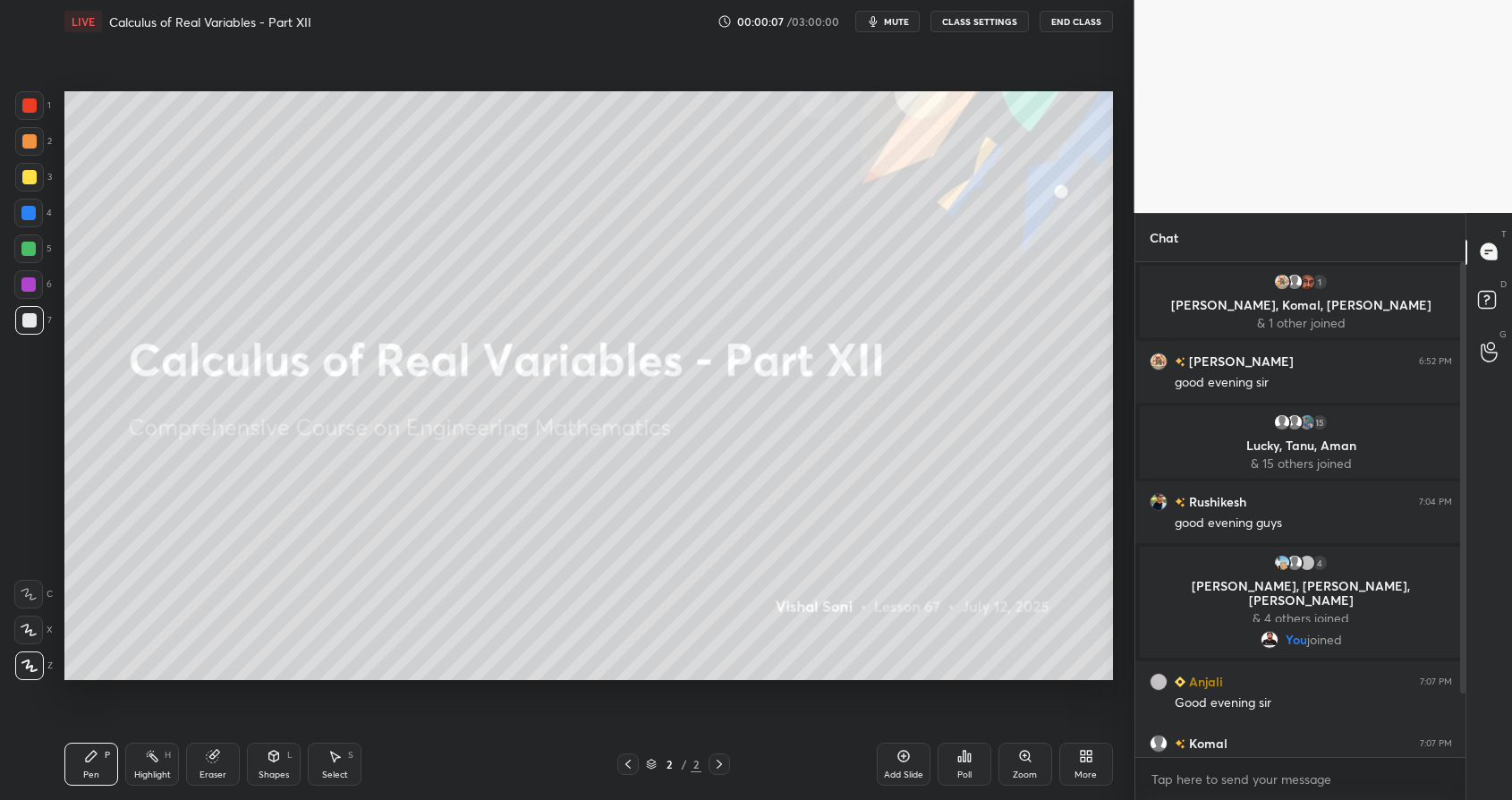 scroll, scrollTop: 89, scrollLeft: 0, axis: vertical 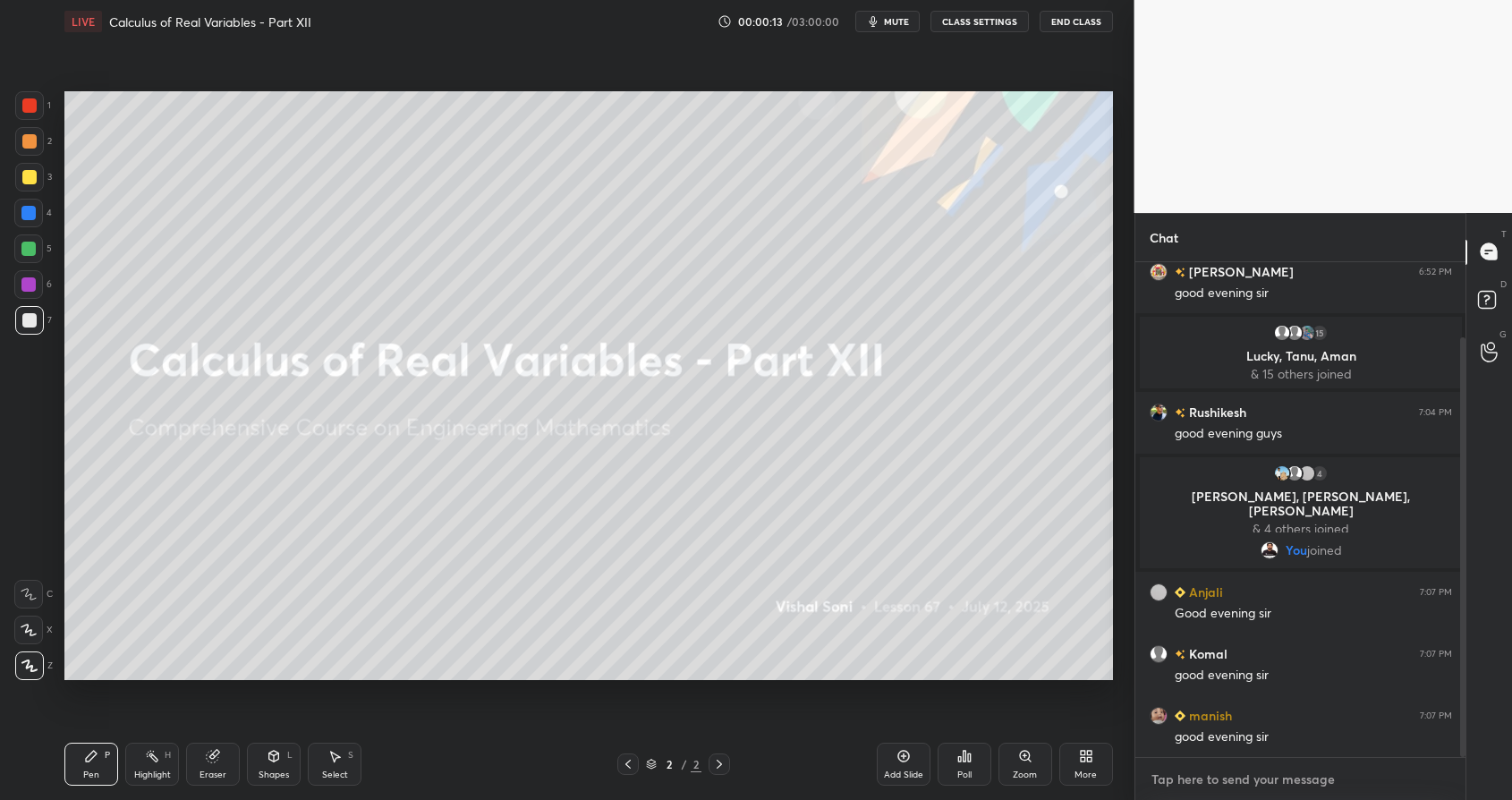 type on "x" 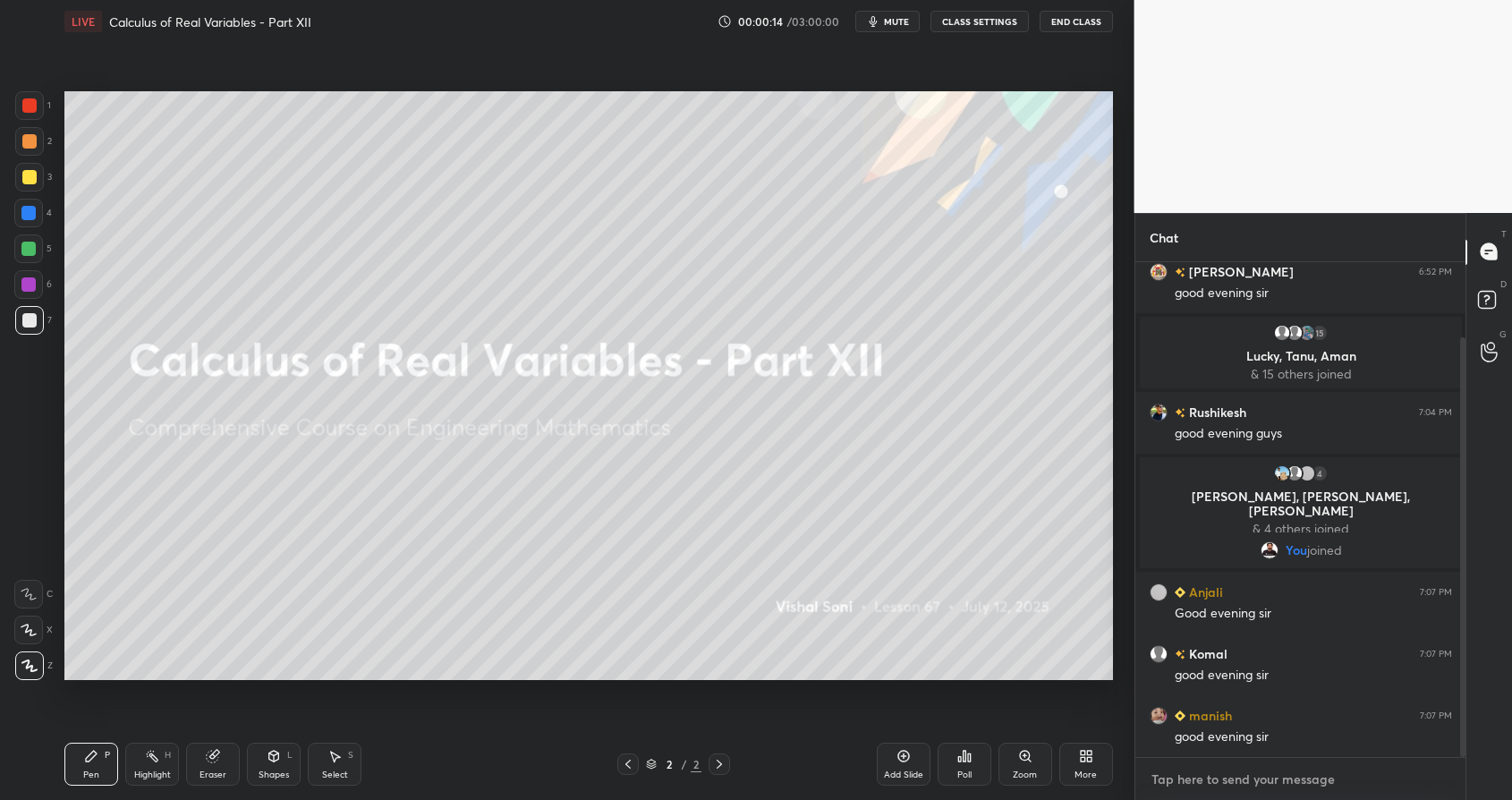type on "c" 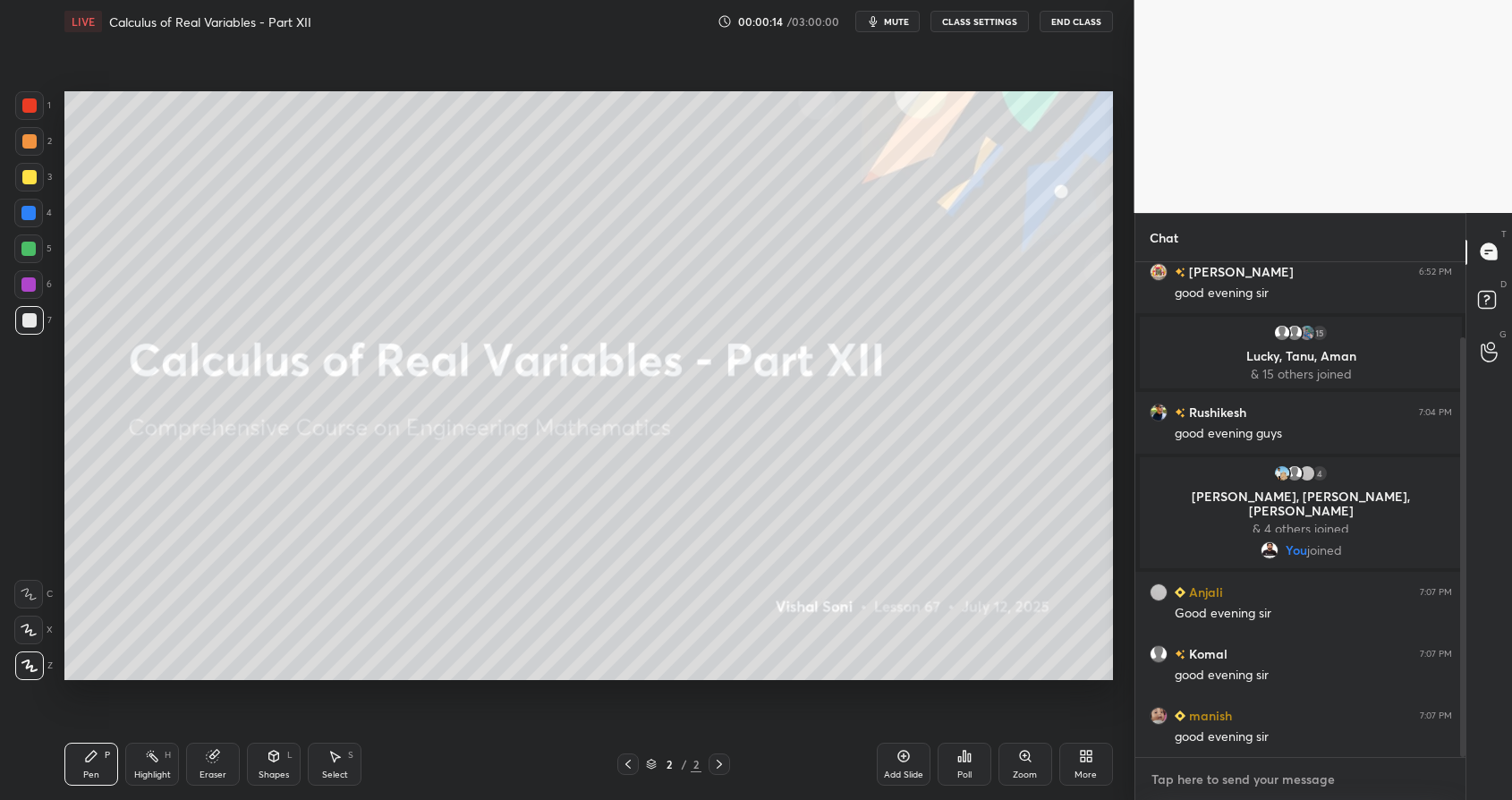 type on "x" 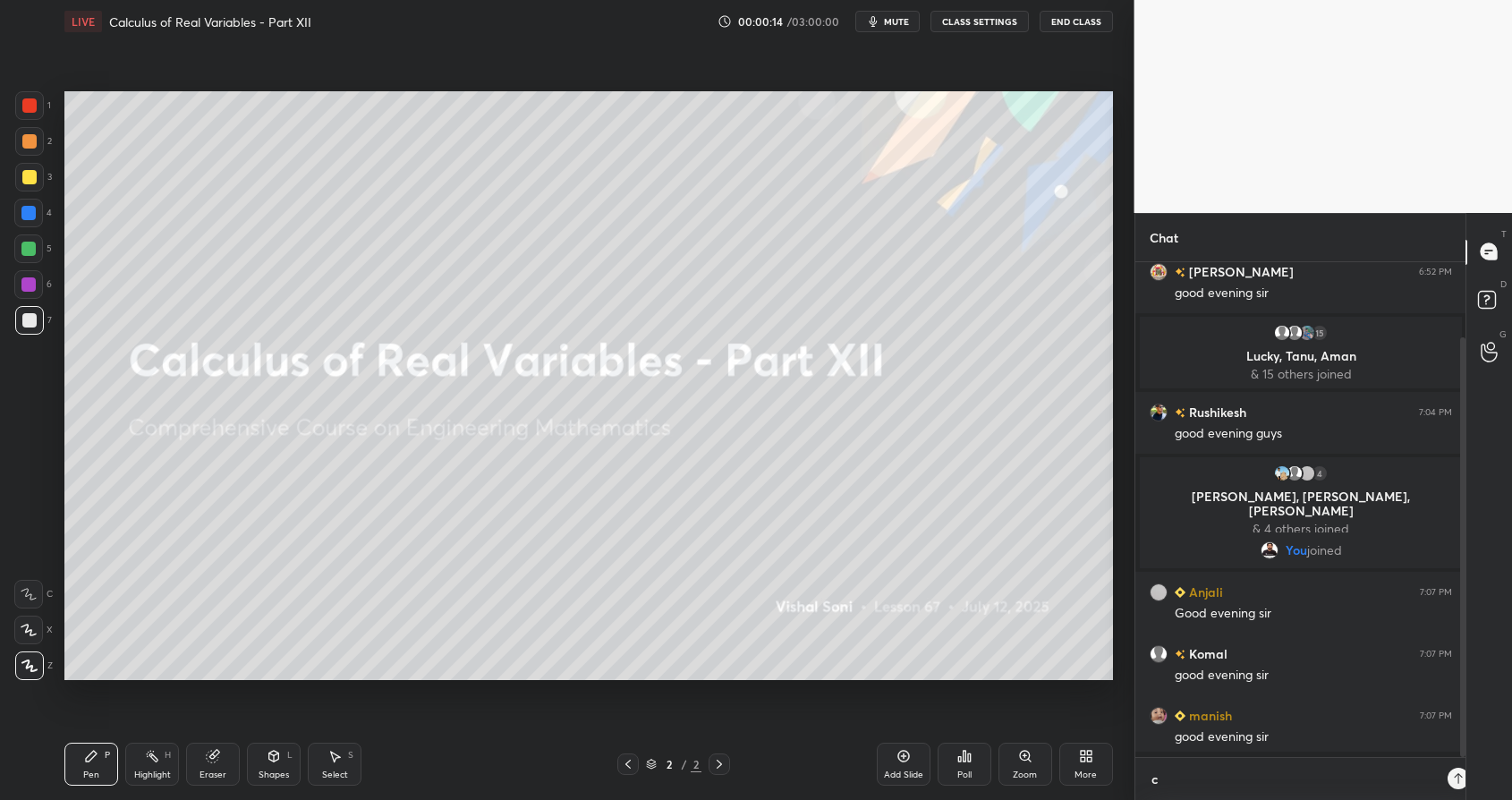 scroll, scrollTop: 484, scrollLeft: 325, axis: both 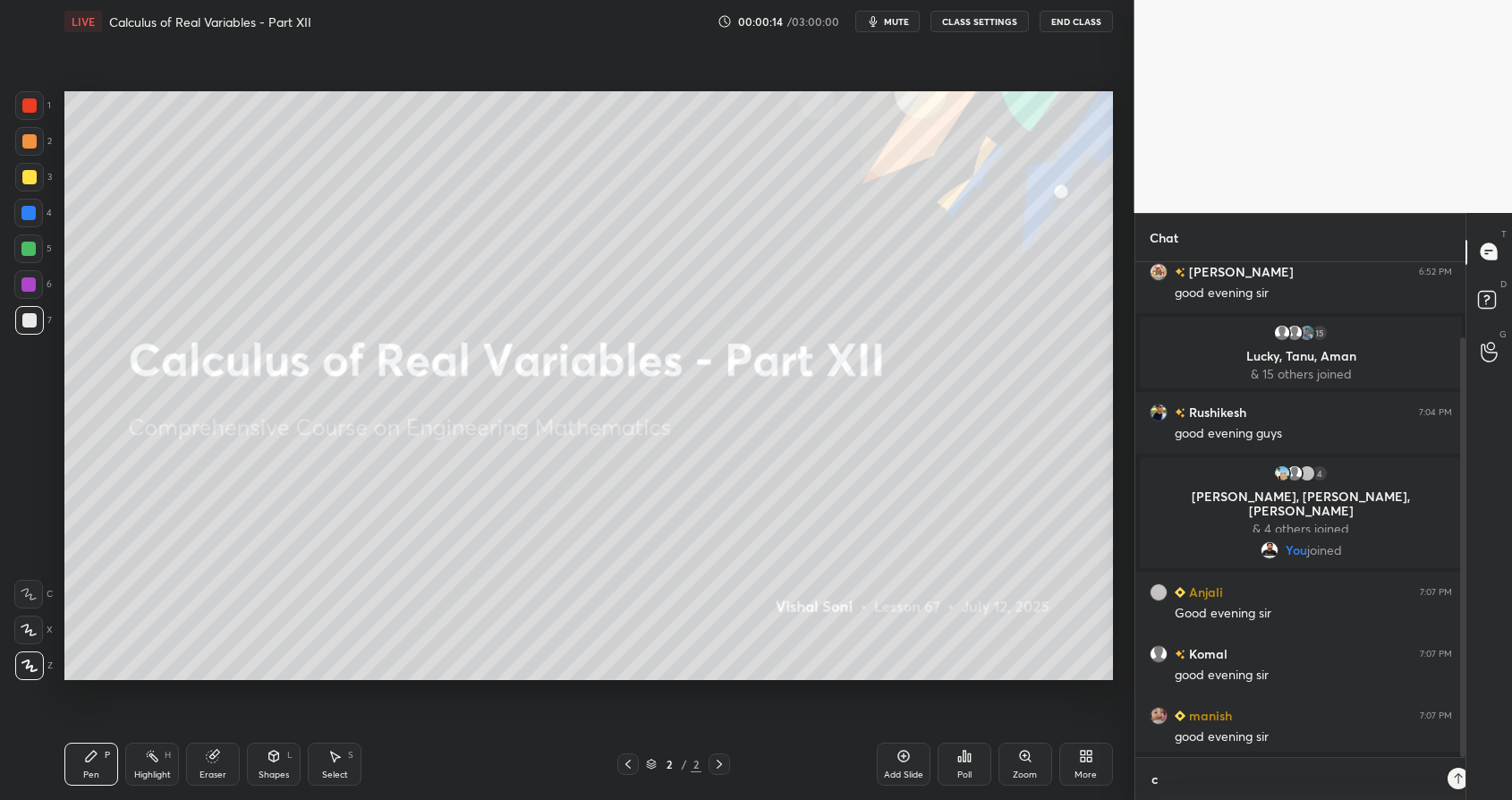 type on "cl" 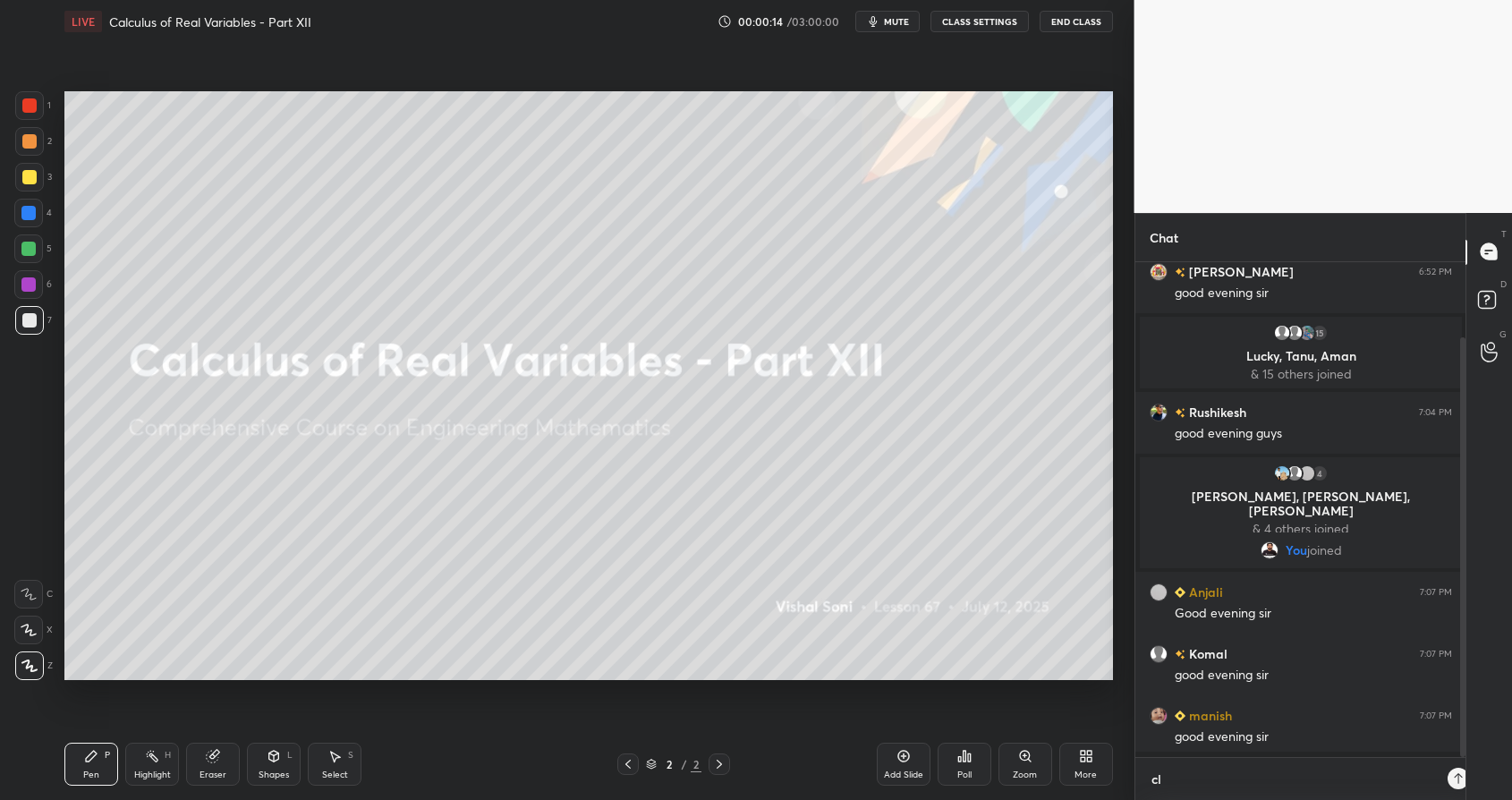 scroll, scrollTop: 5, scrollLeft: 6, axis: both 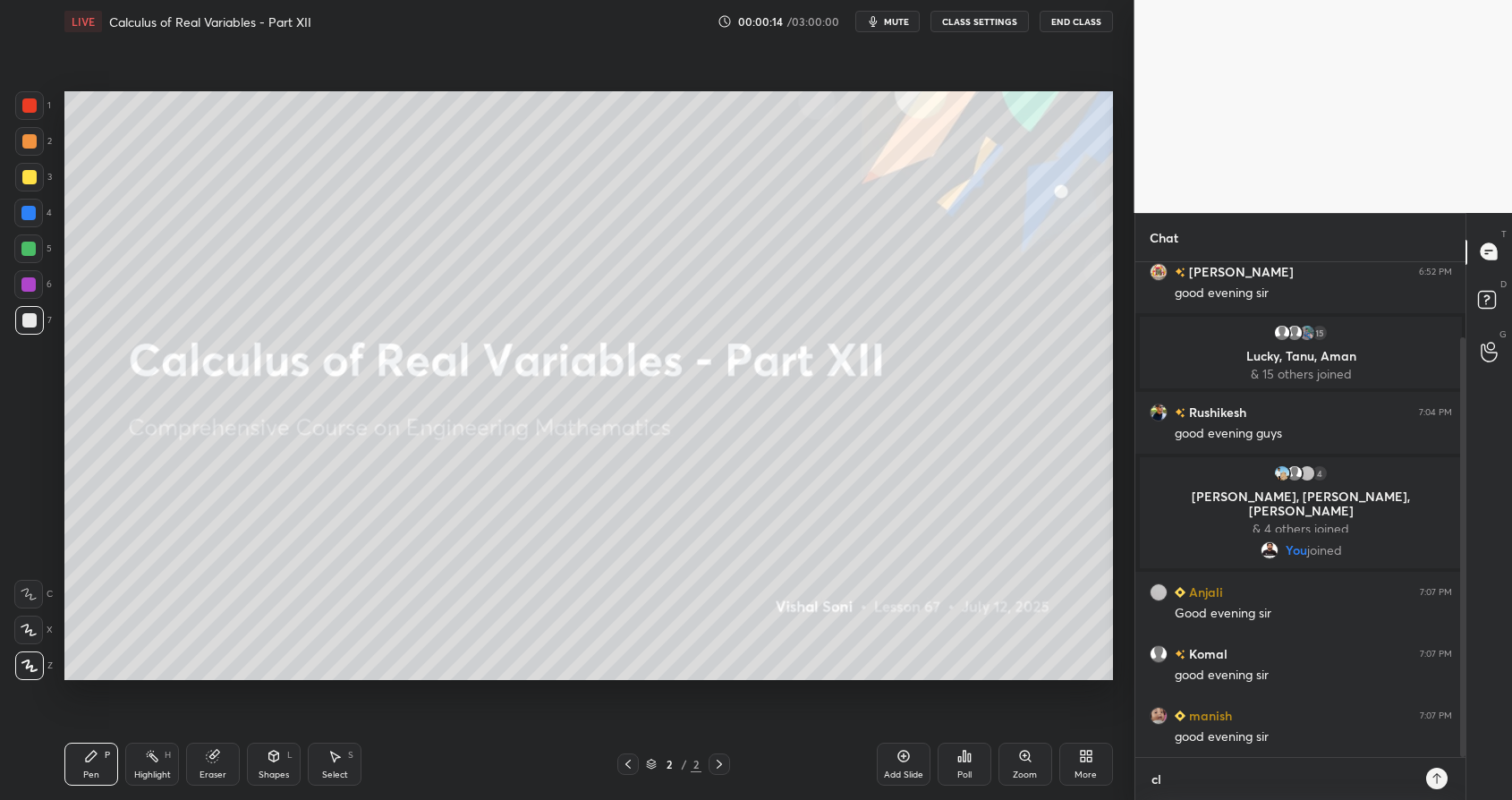 type on "cla" 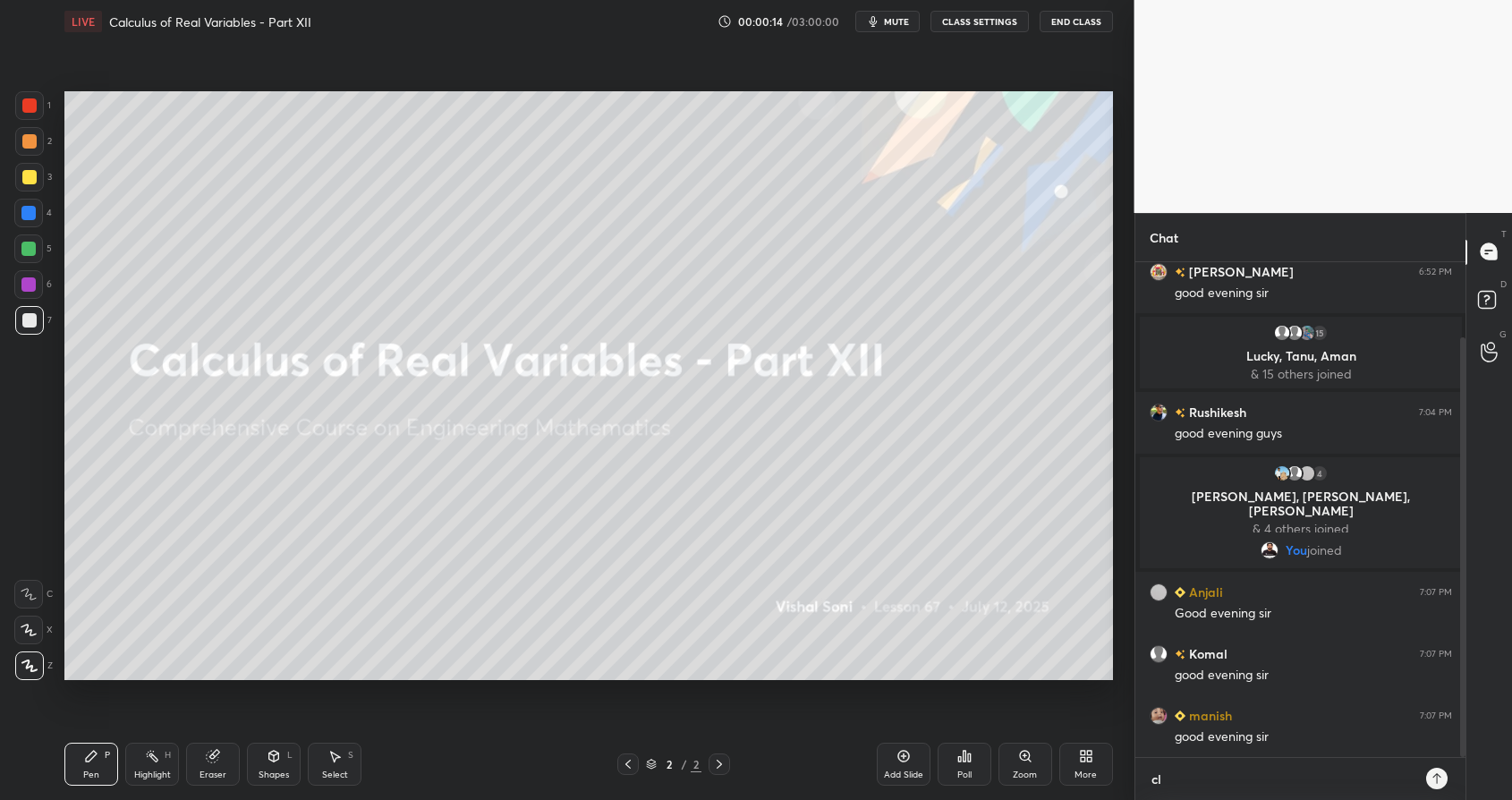 type on "x" 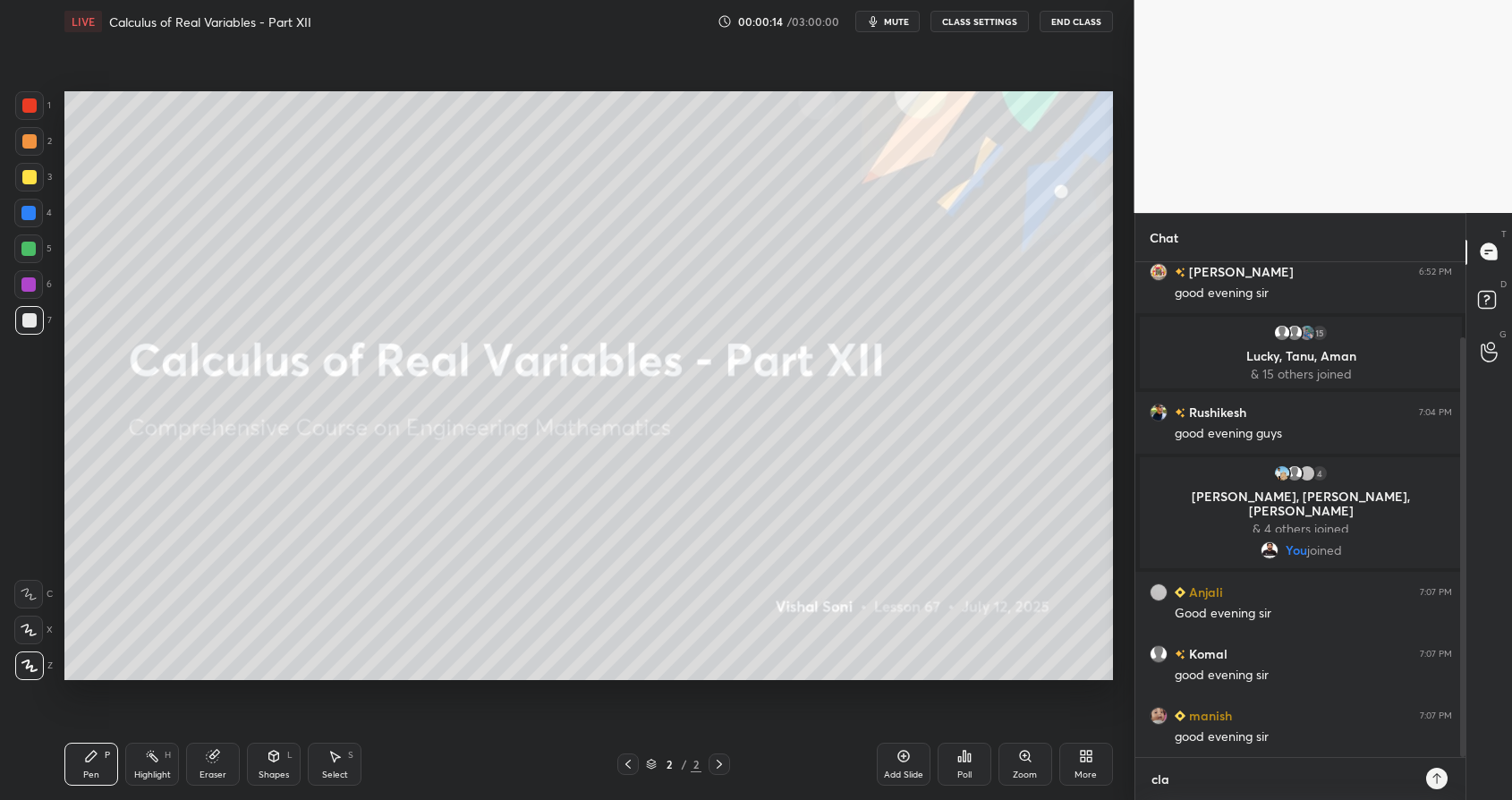 type on "clas" 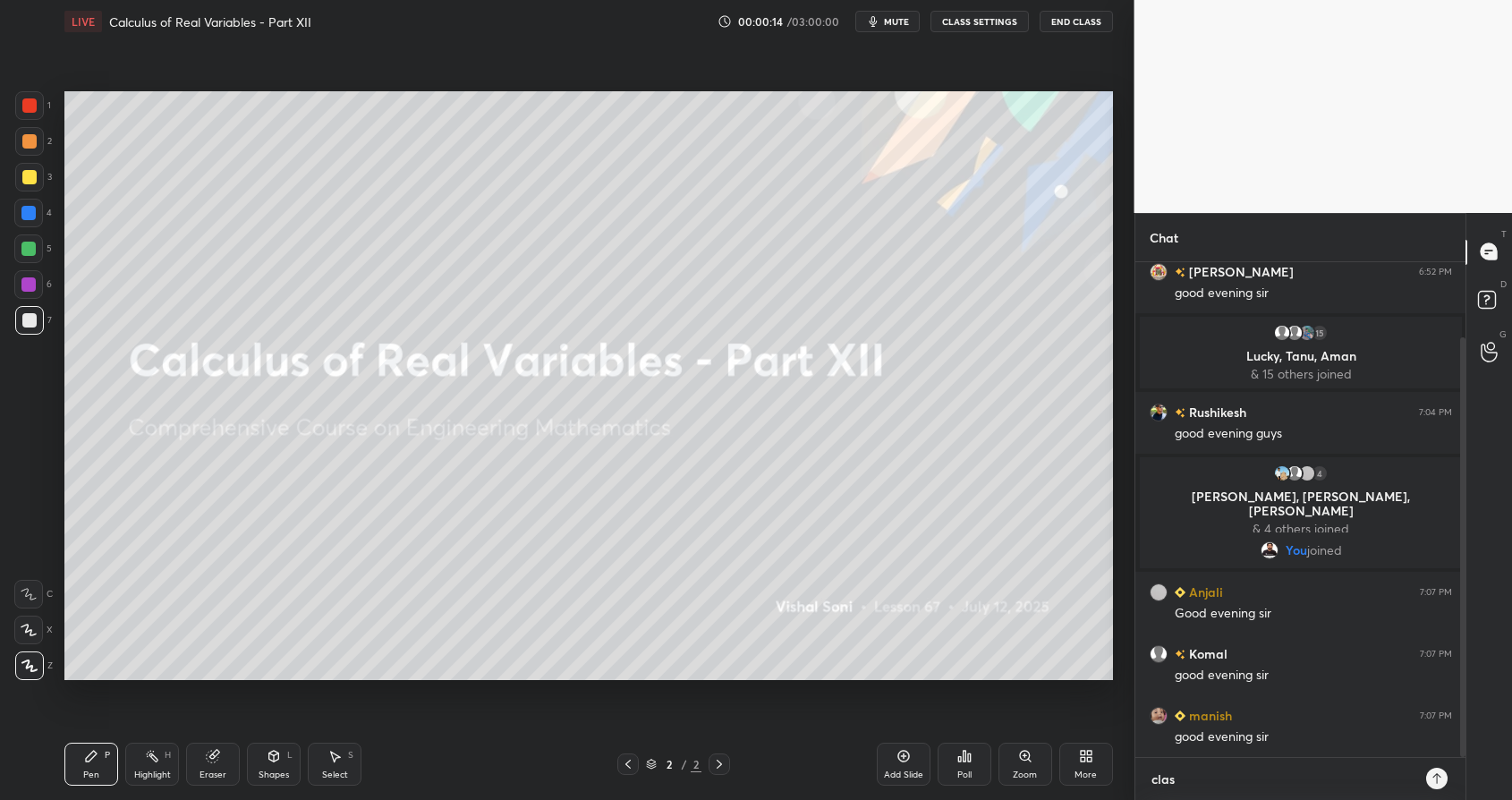 type on "class" 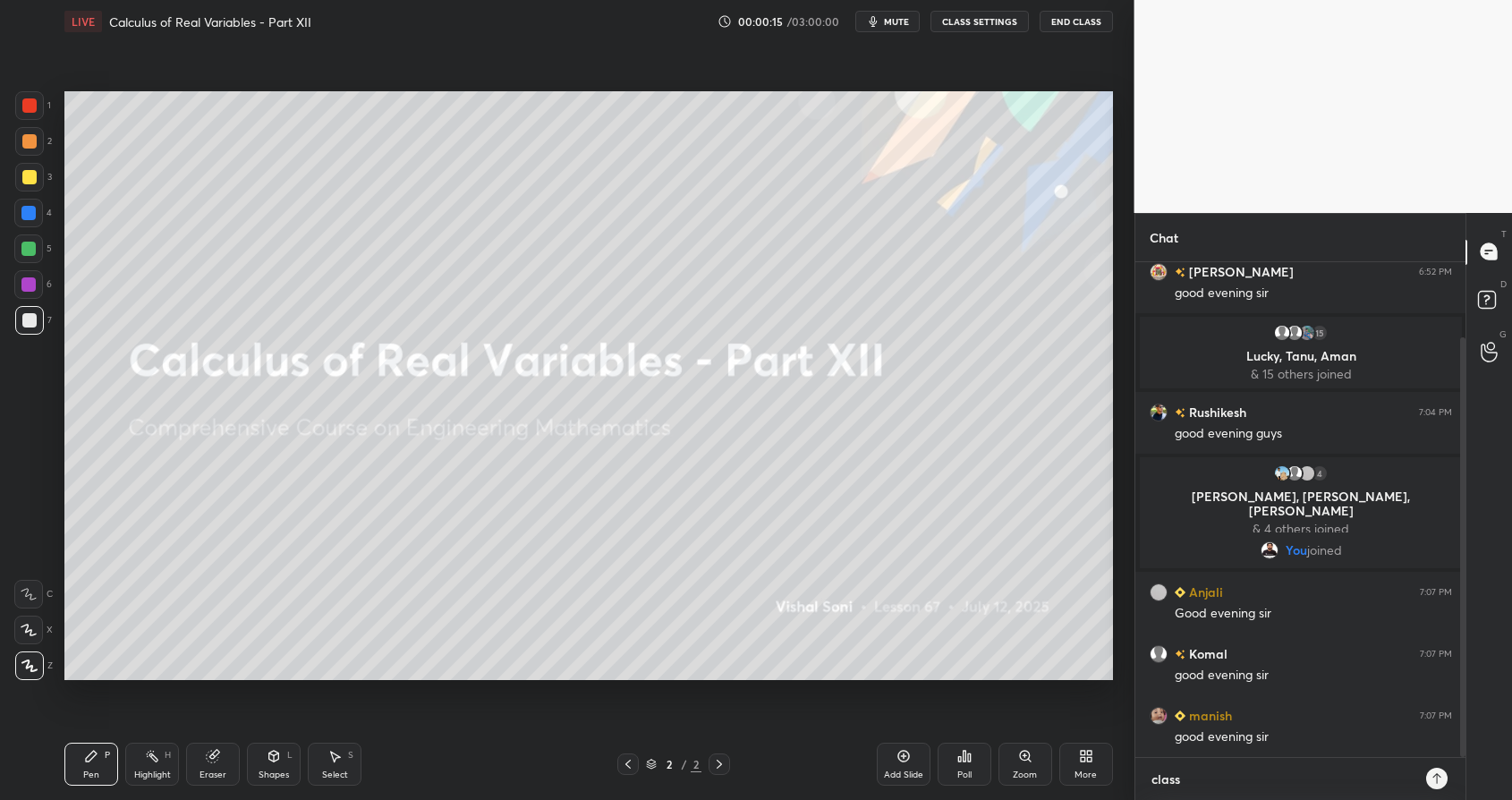 type on "class" 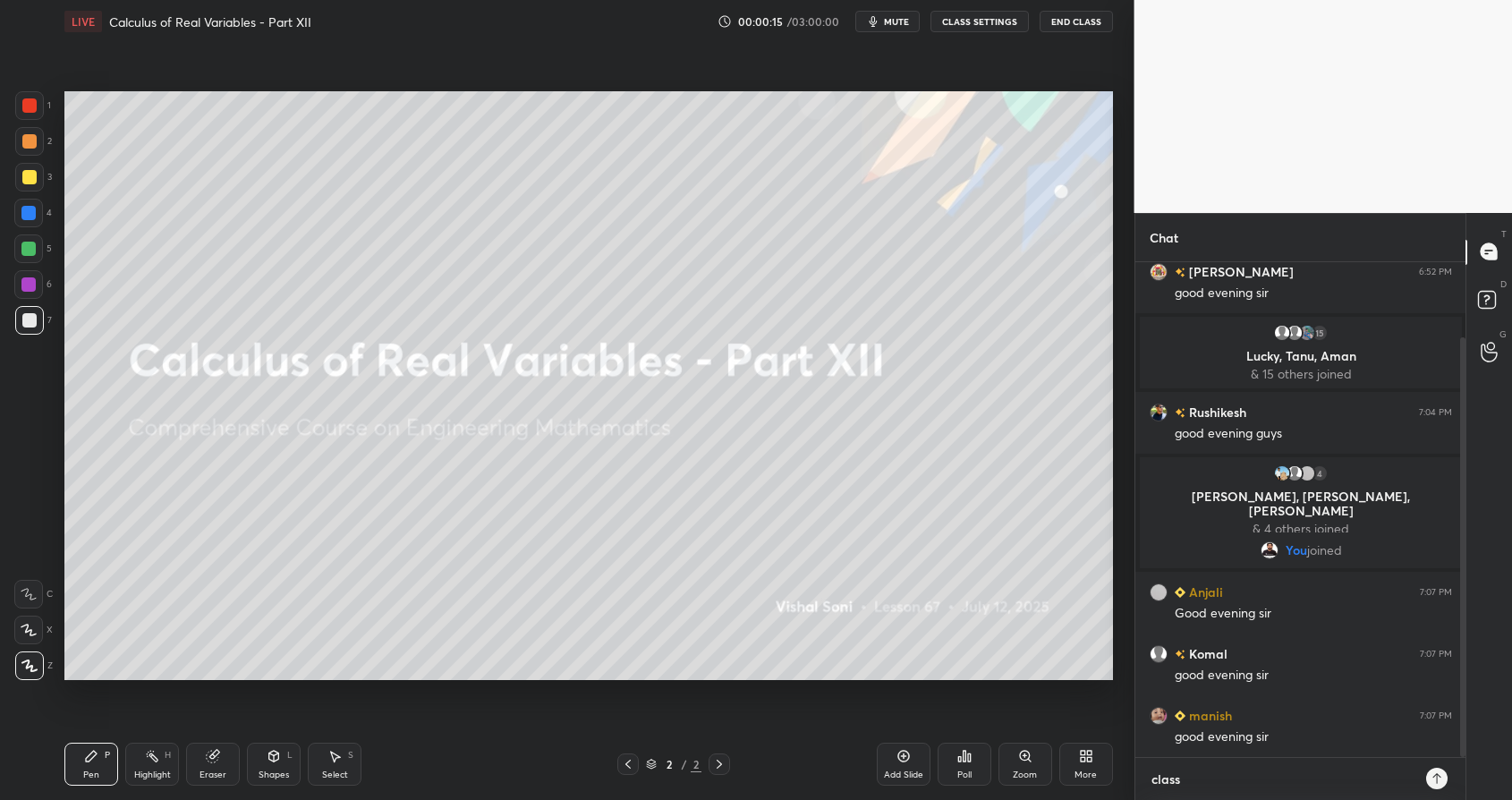 type on "x" 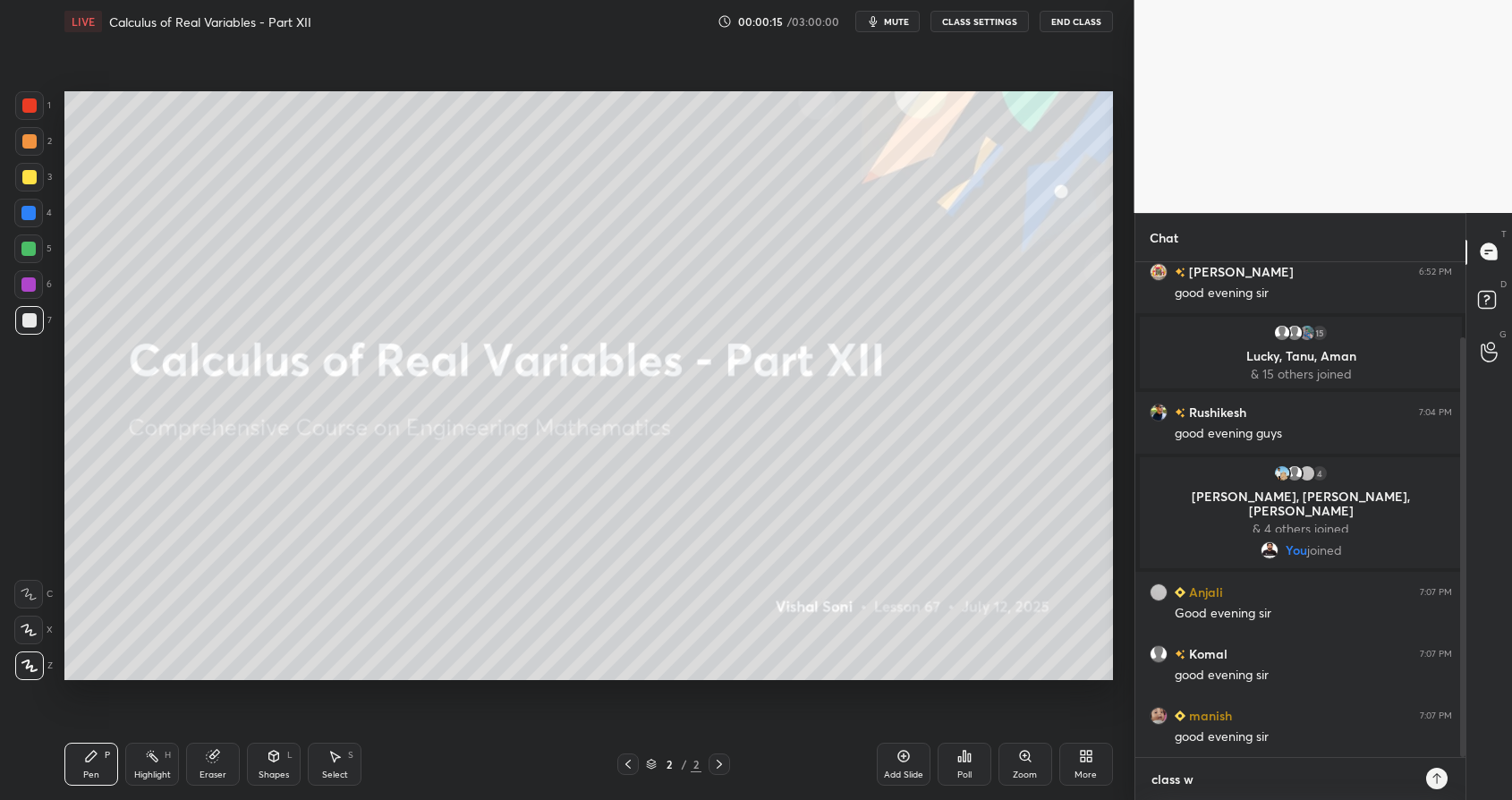 type on "class wi" 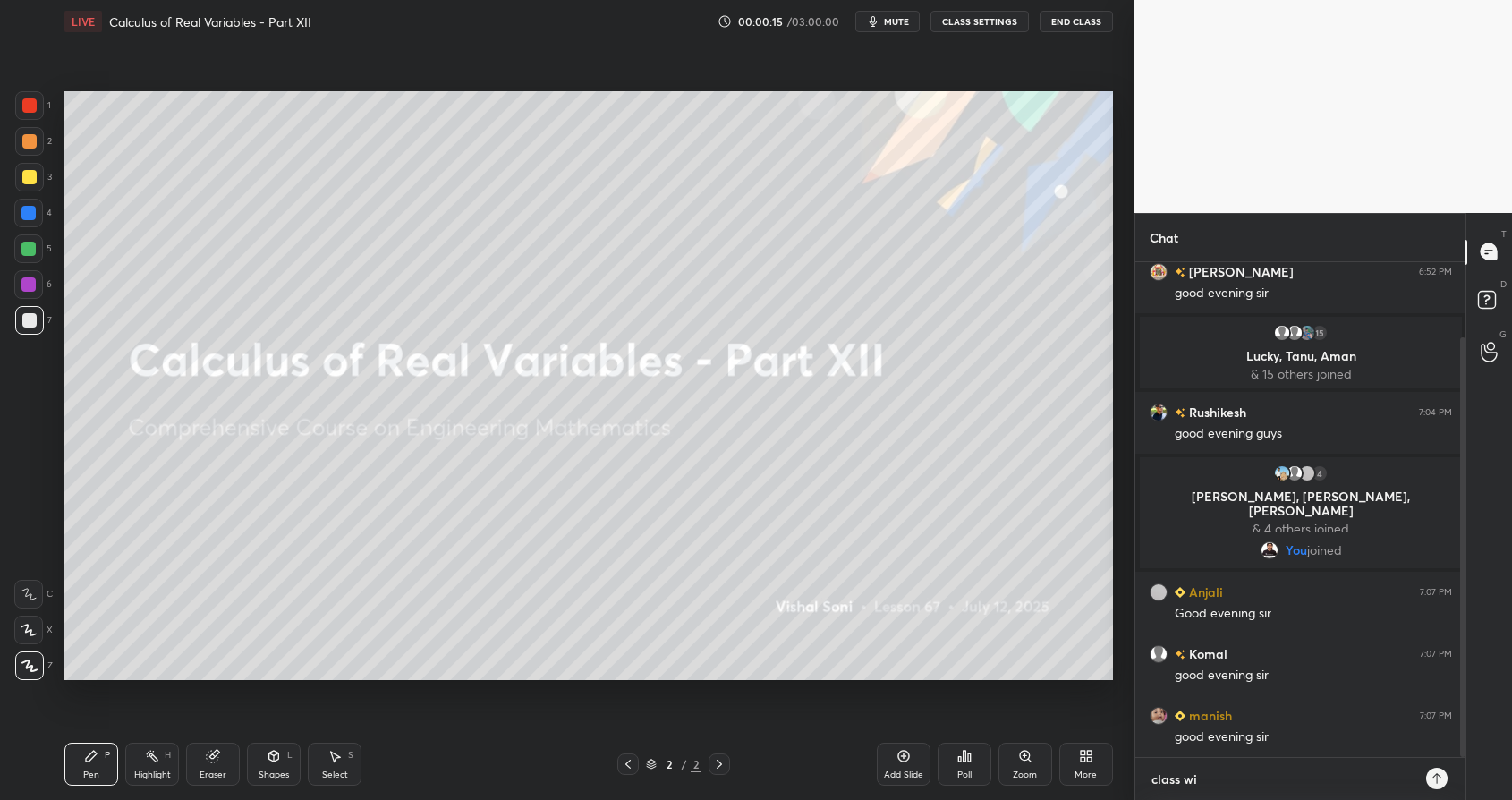 type on "x" 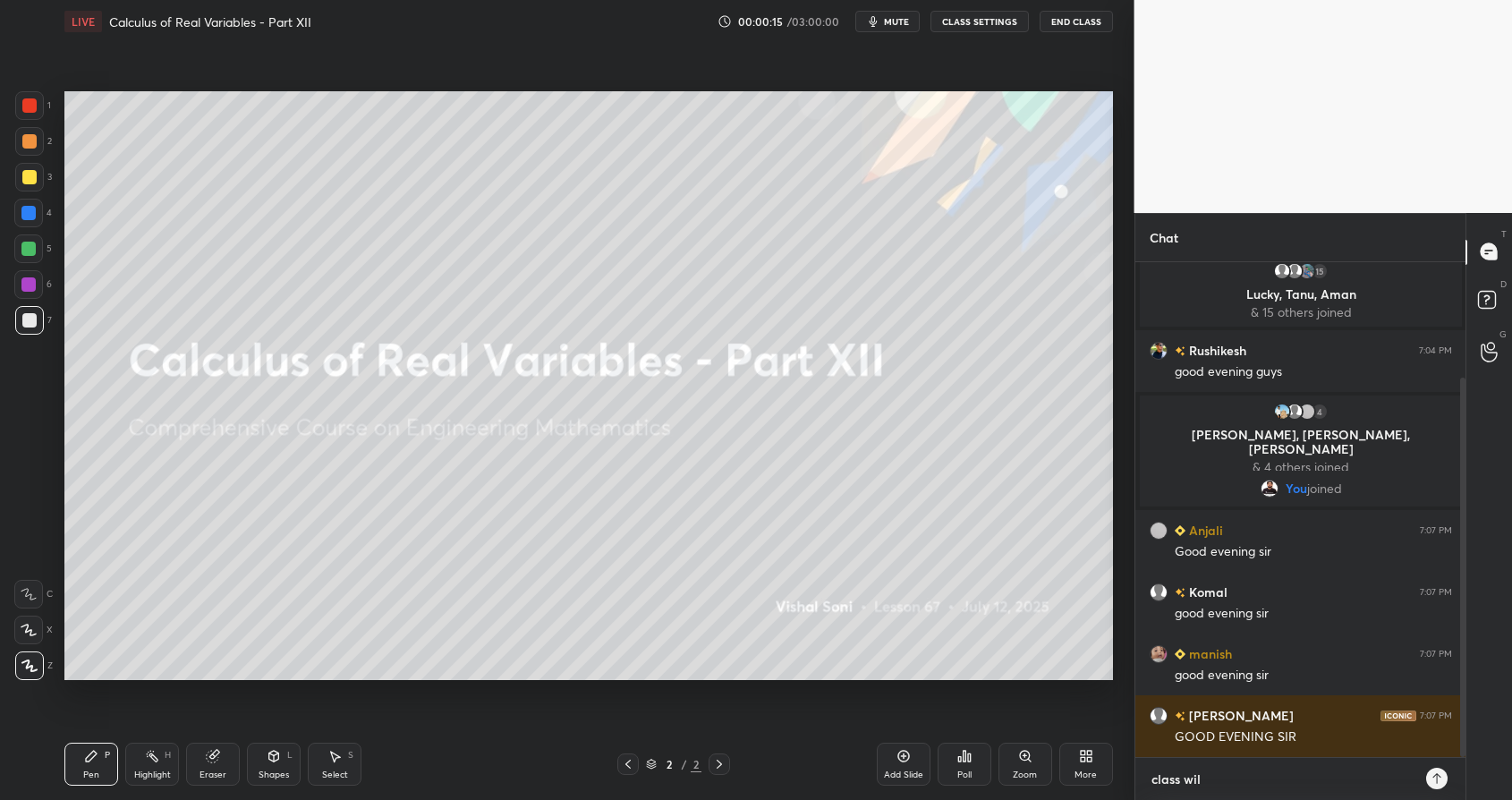 type on "class will" 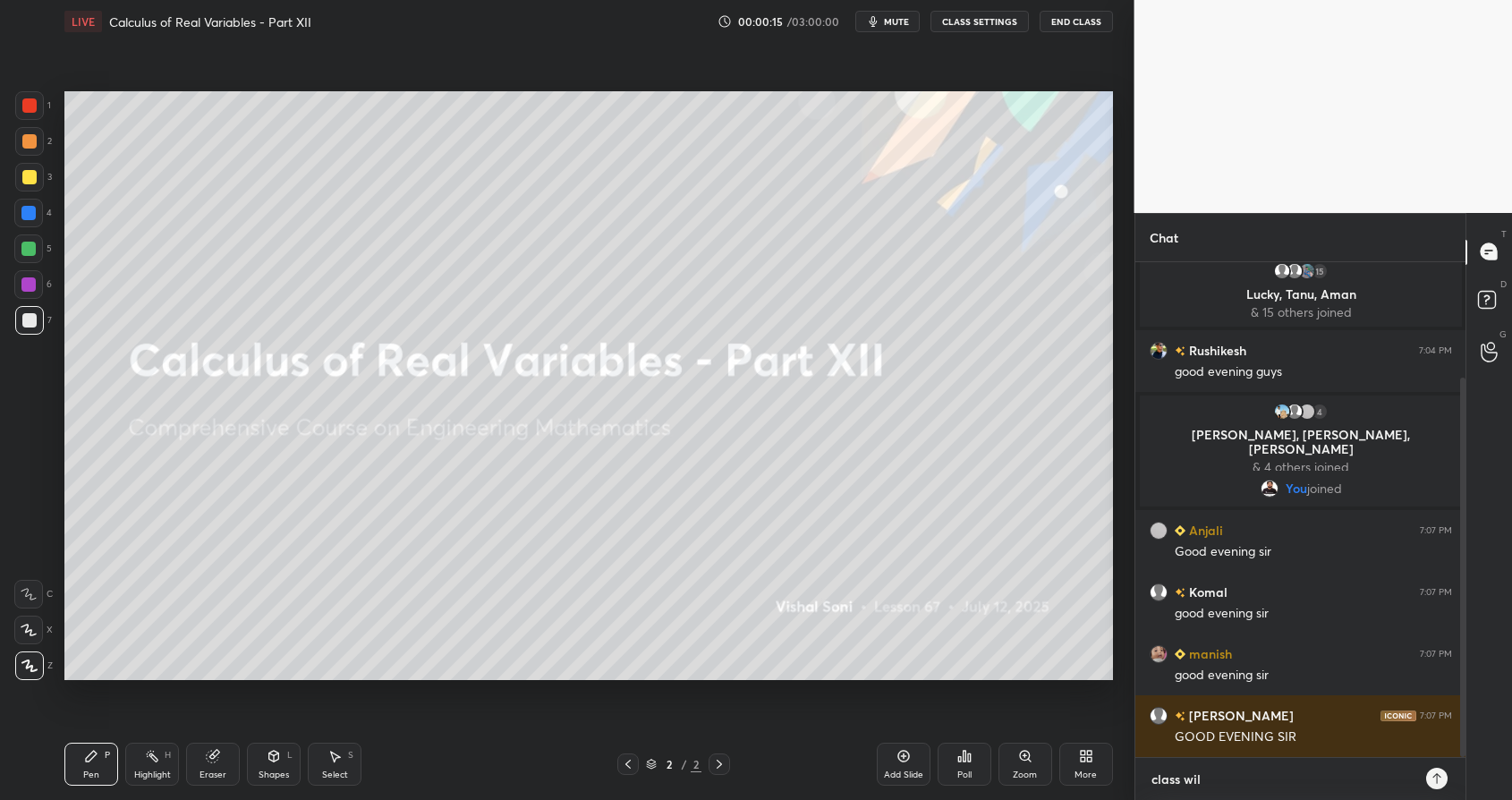 type on "x" 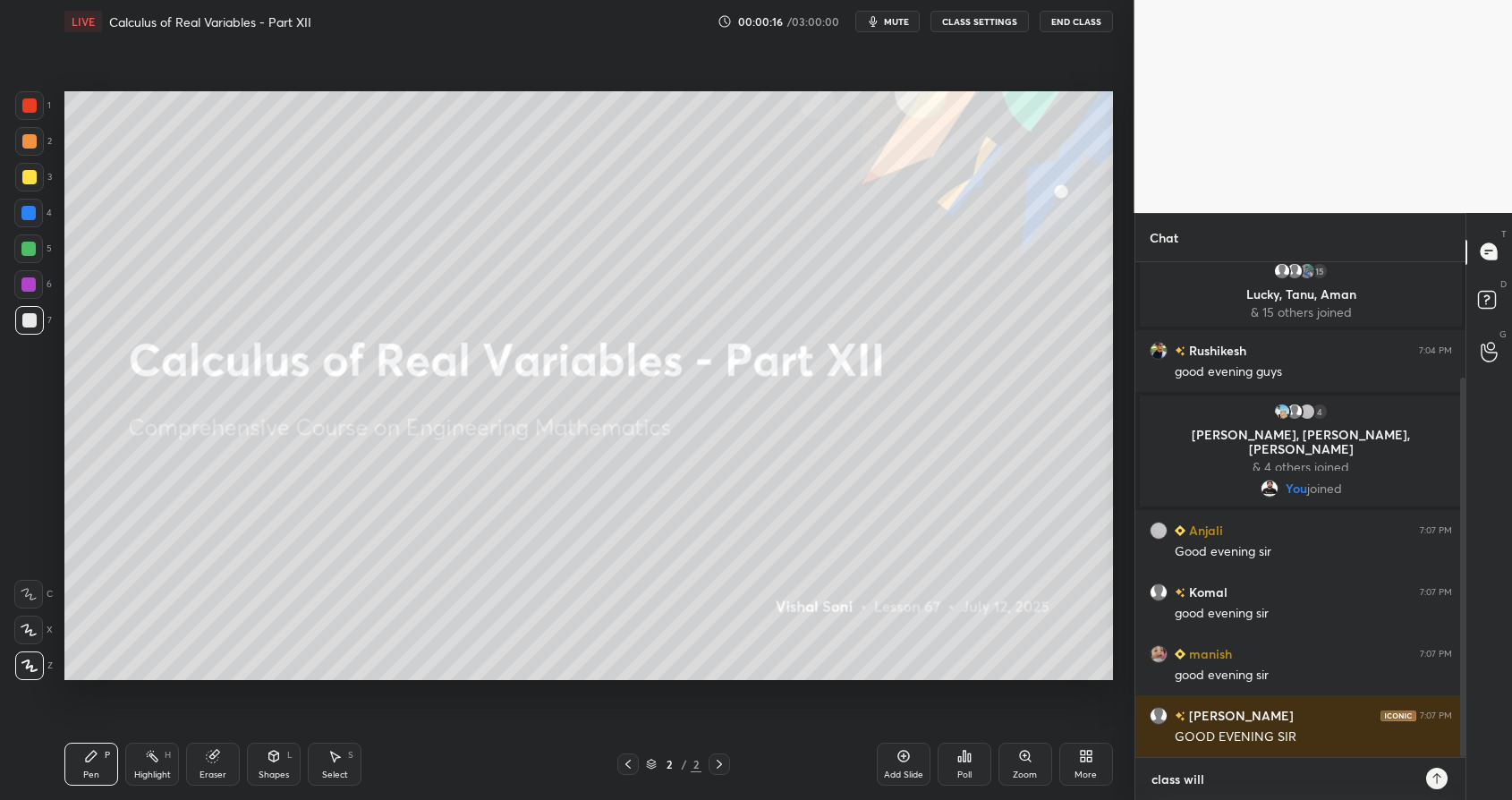 type on "class will" 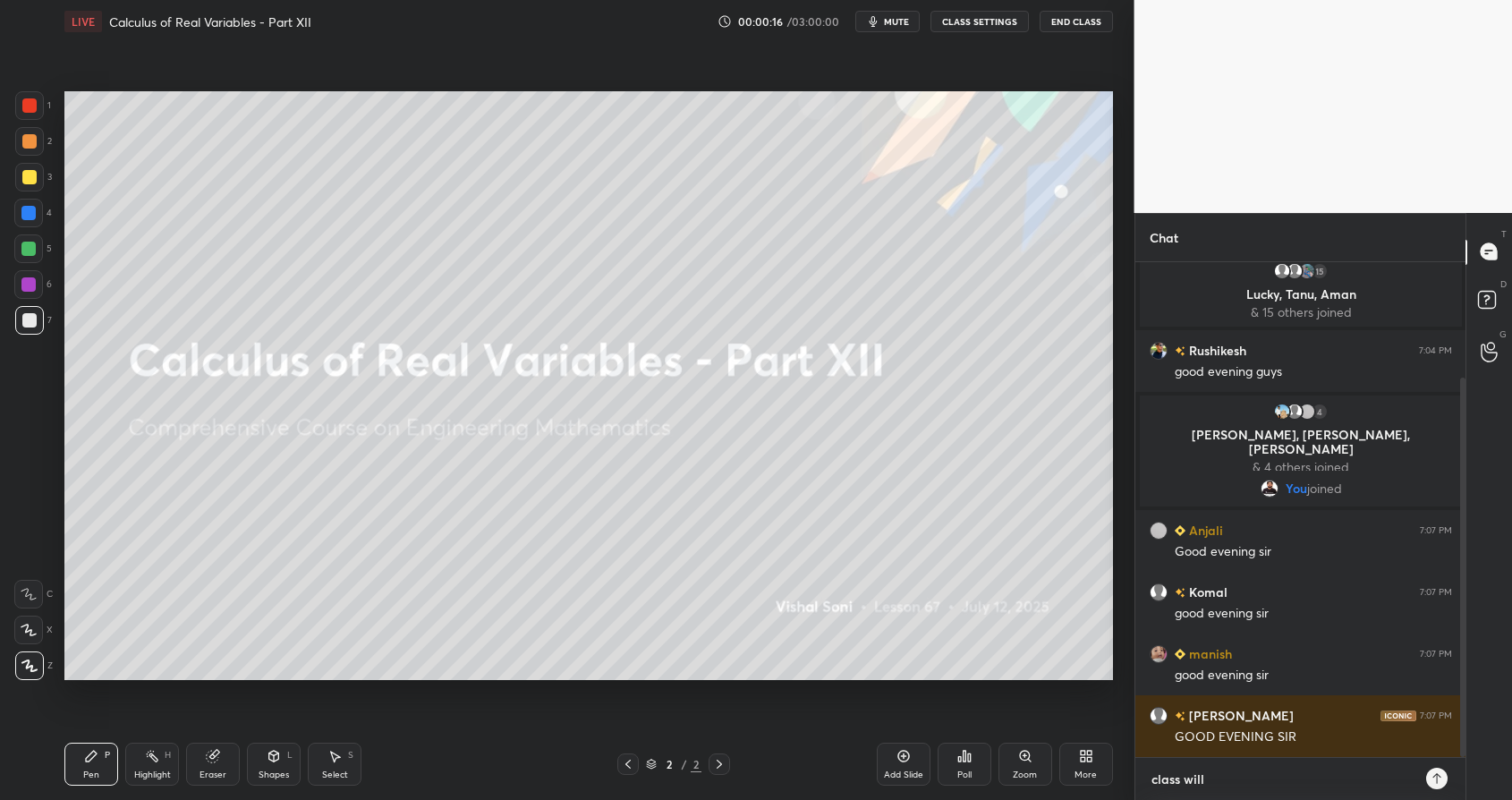 type on "x" 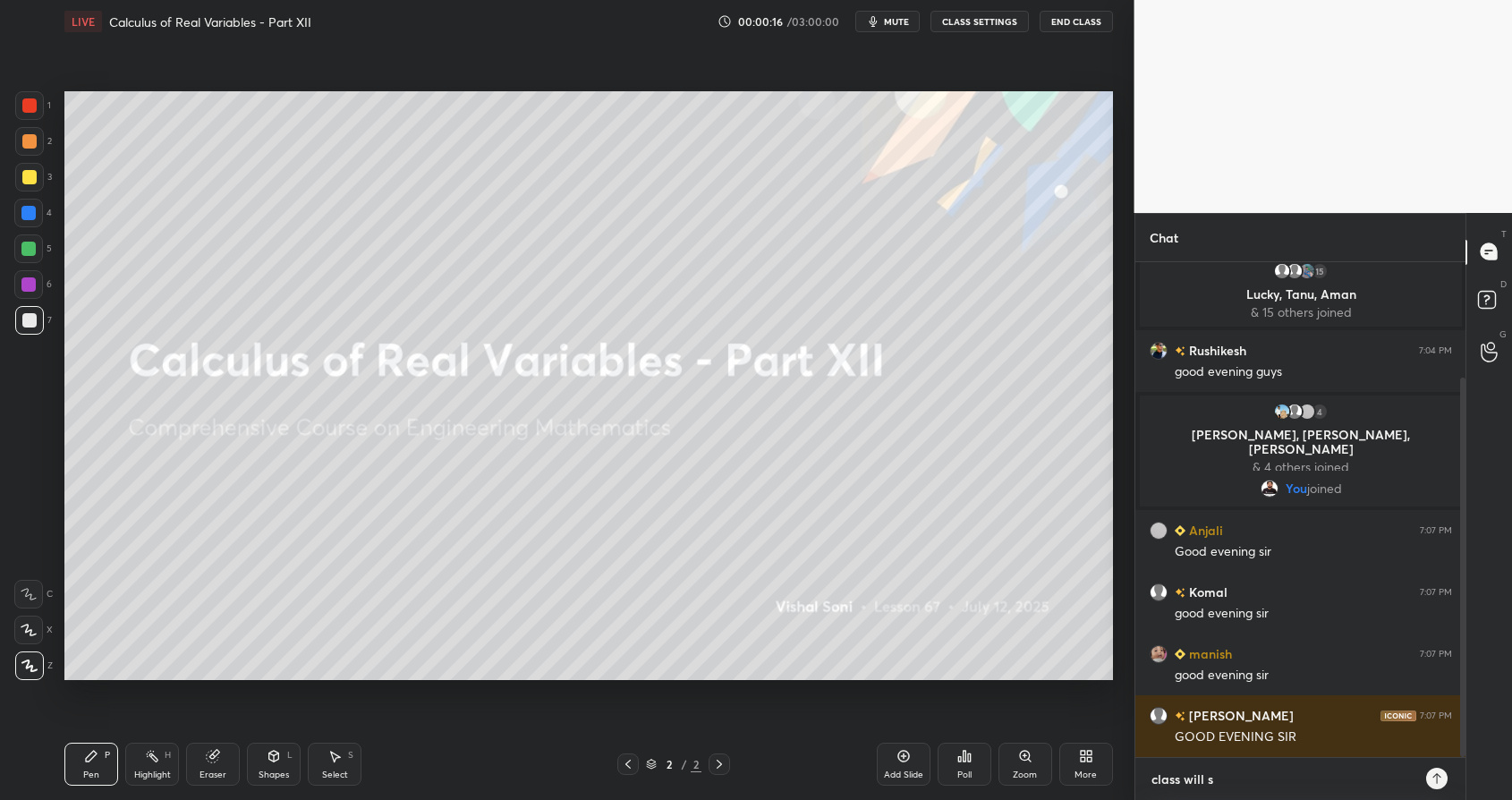 type on "class will st" 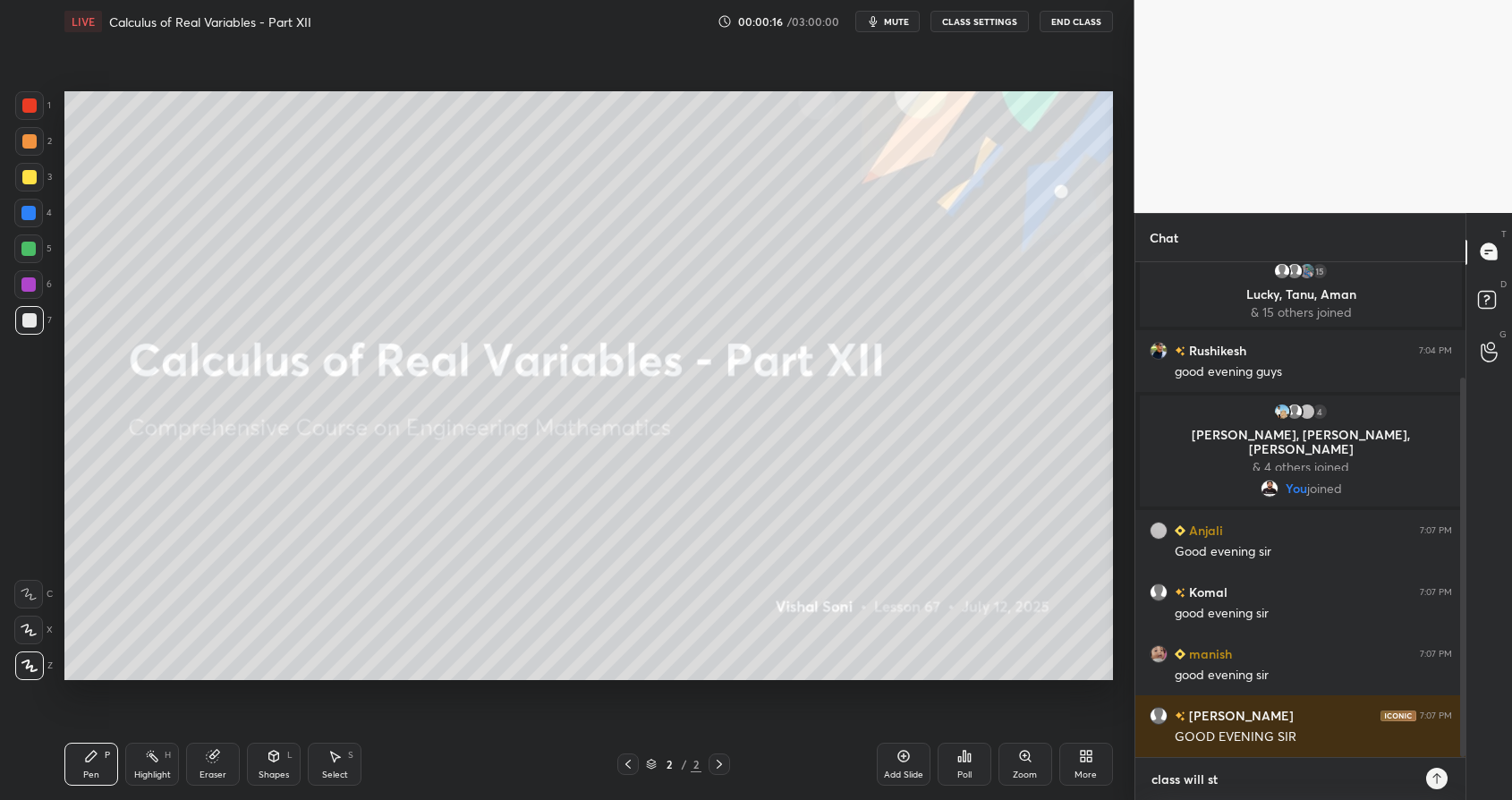 type on "class will sta" 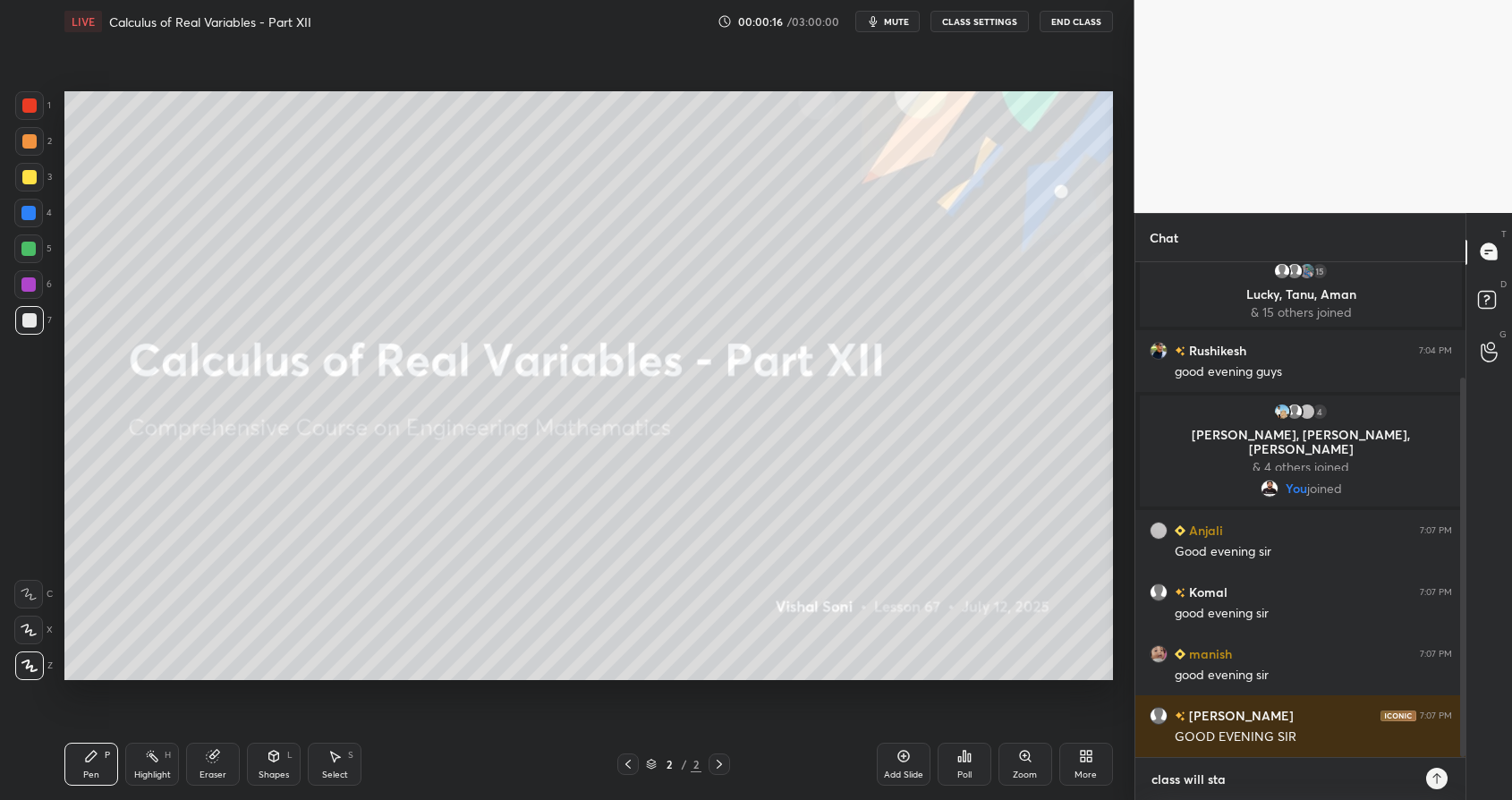 type on "class will star" 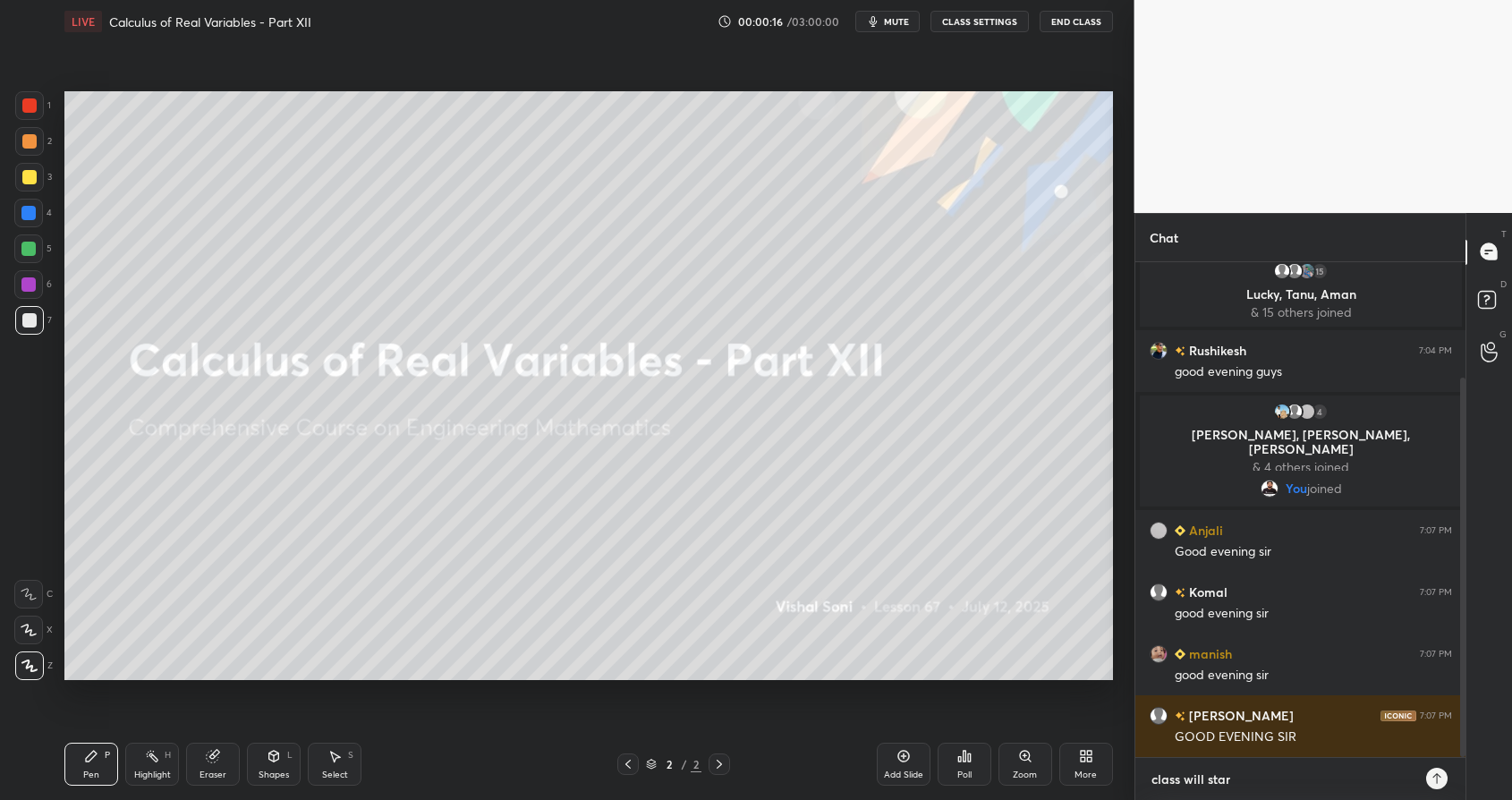 type on "x" 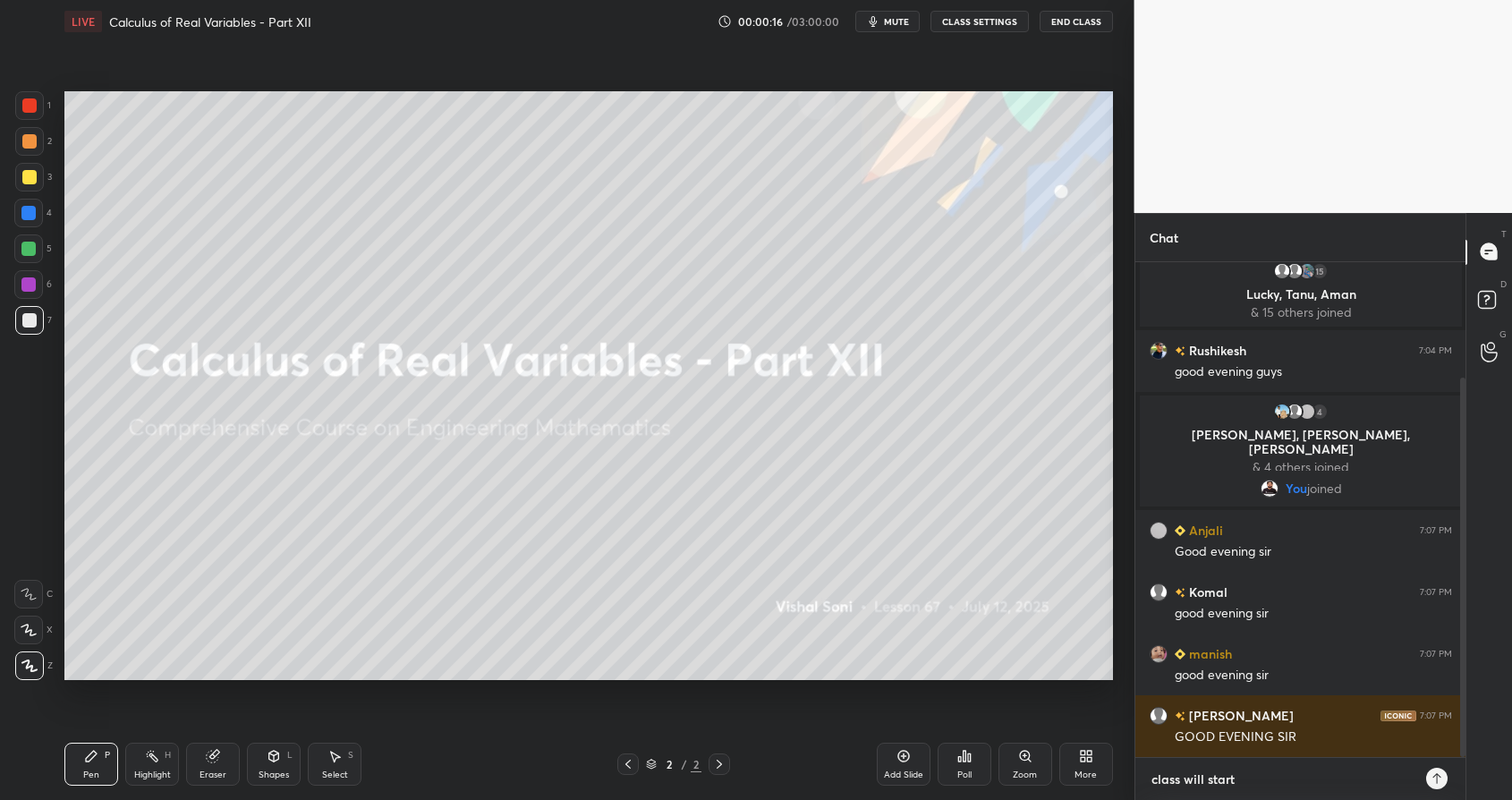 type on "class will start" 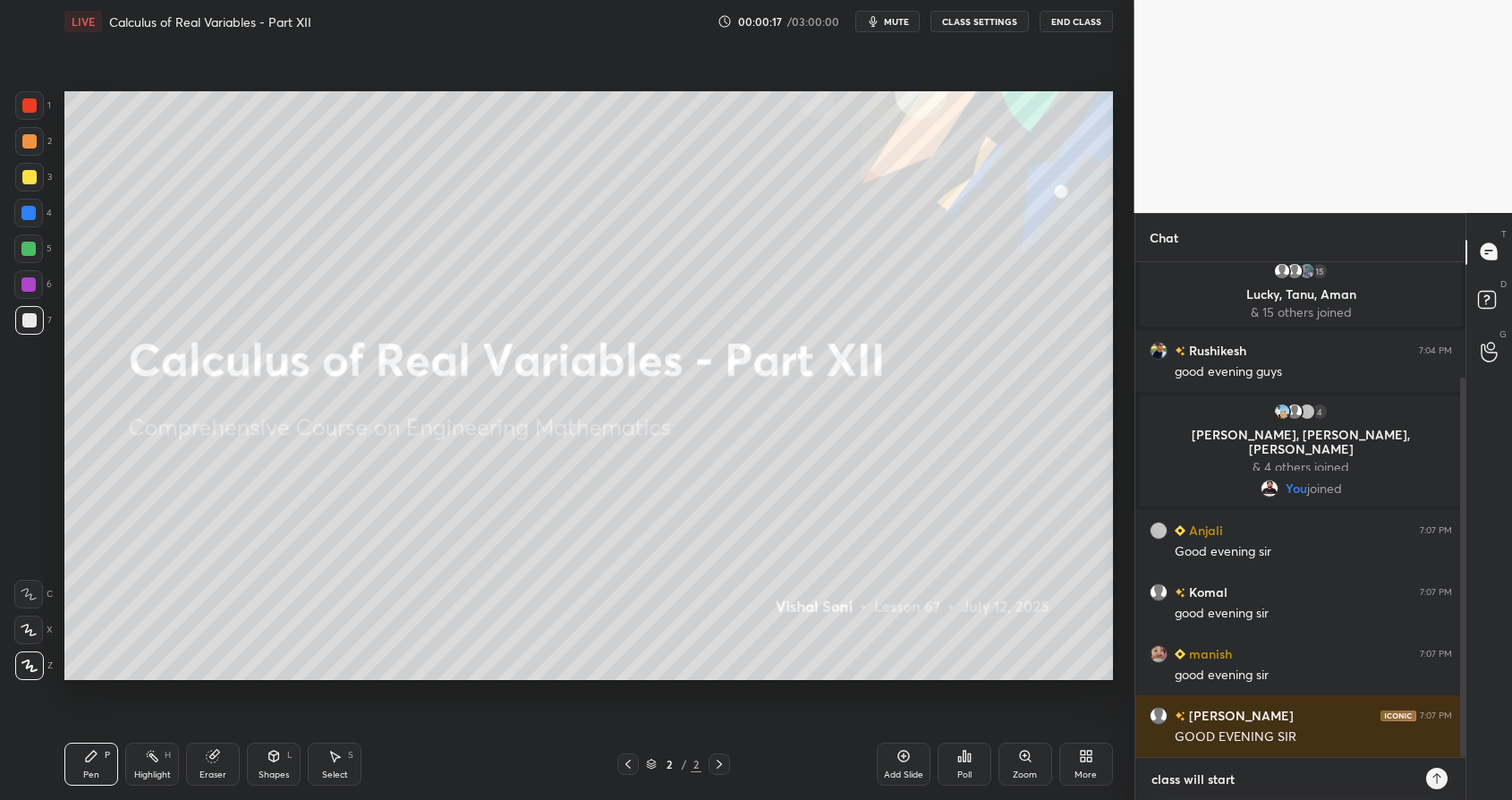 type on "class will start o" 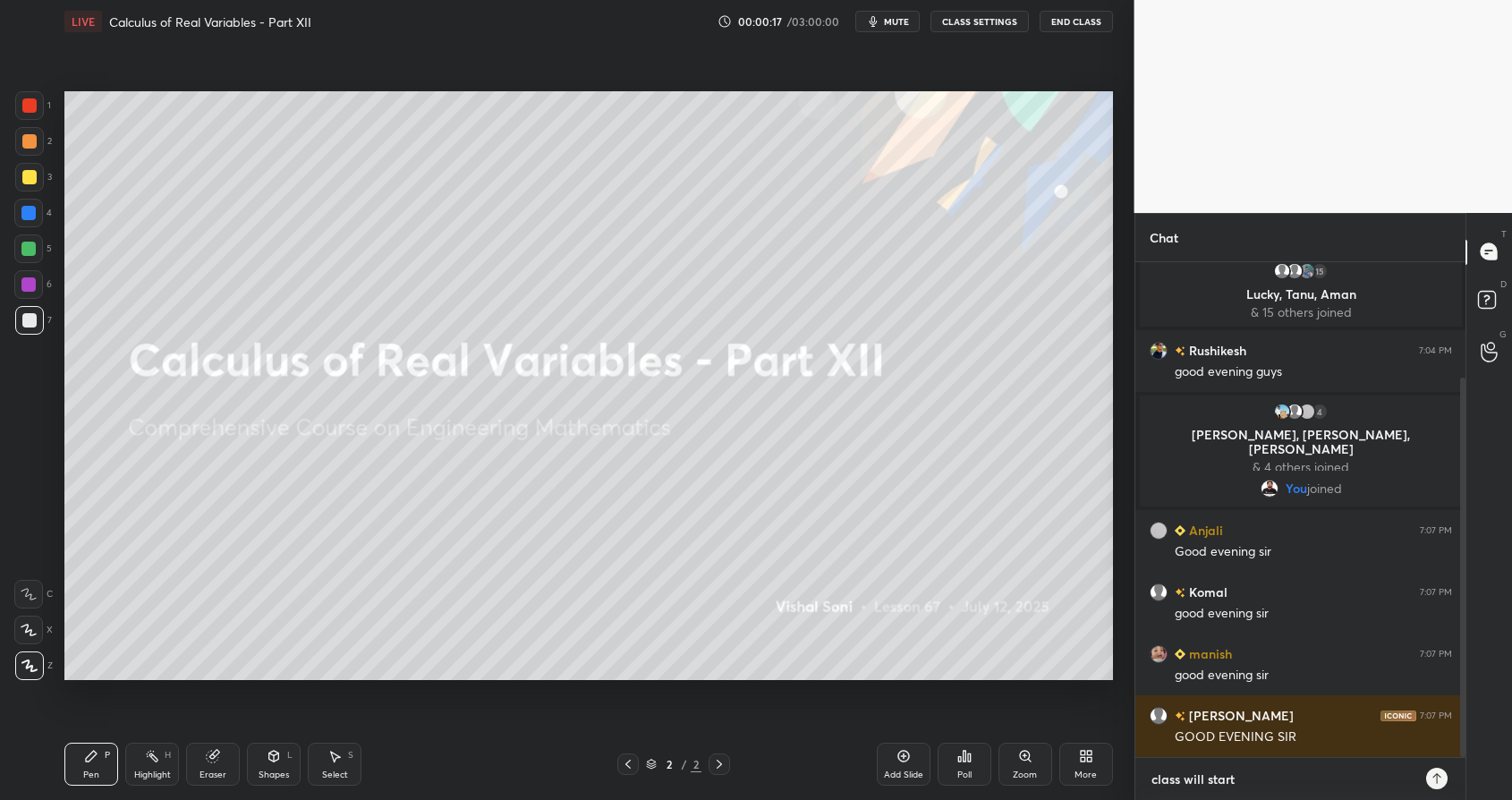 type on "x" 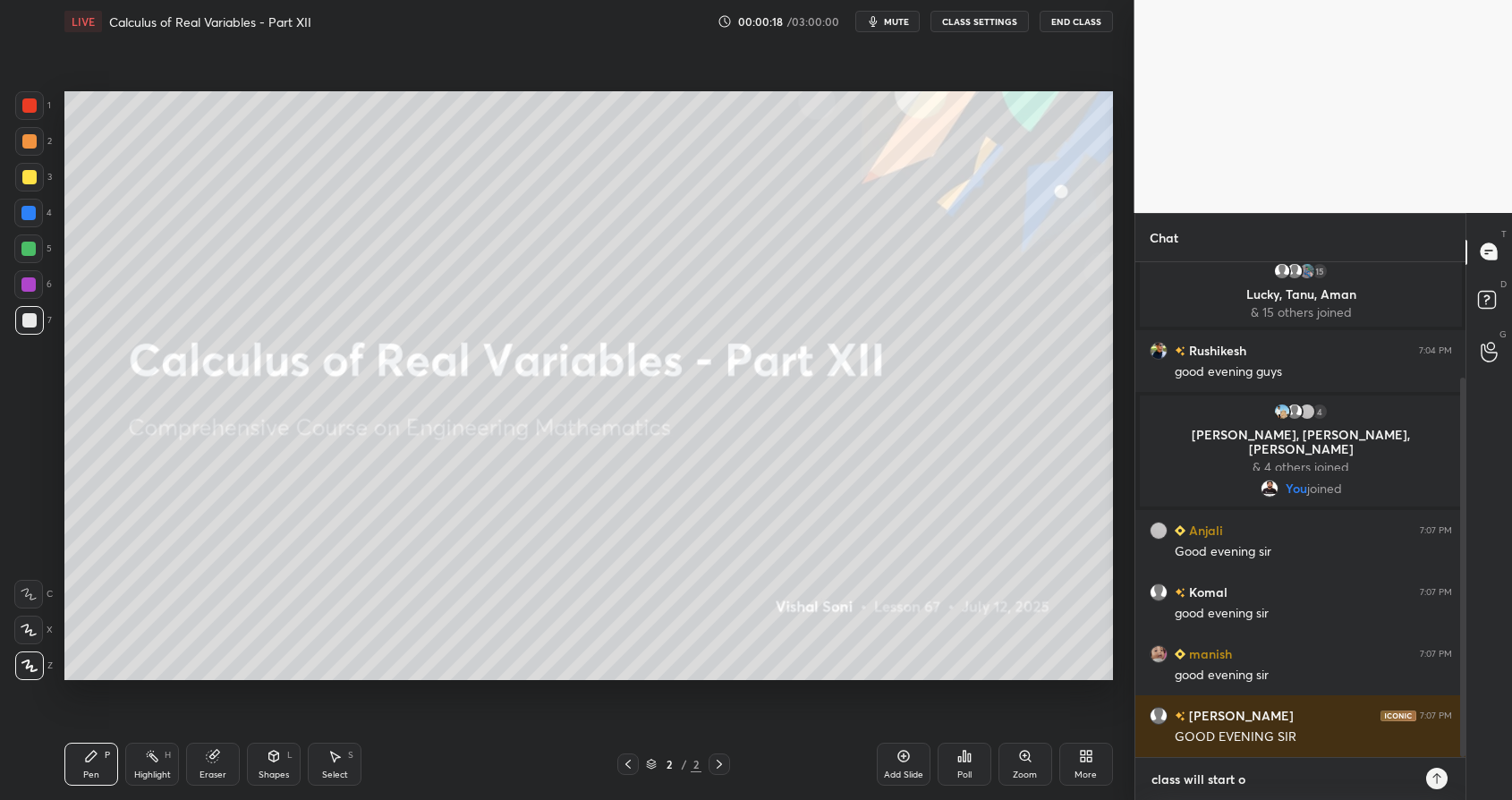 type on "class will start" 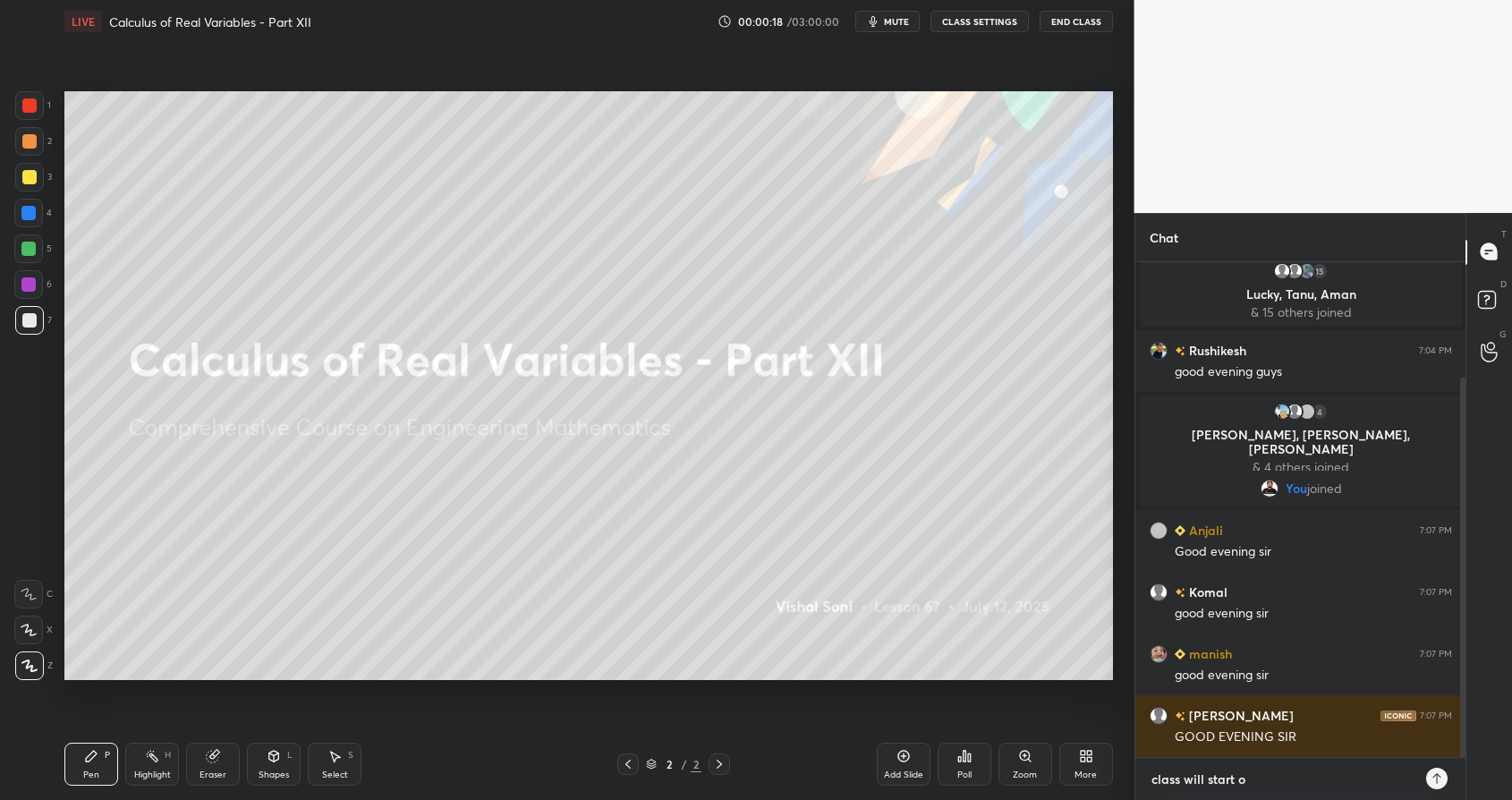 type on "x" 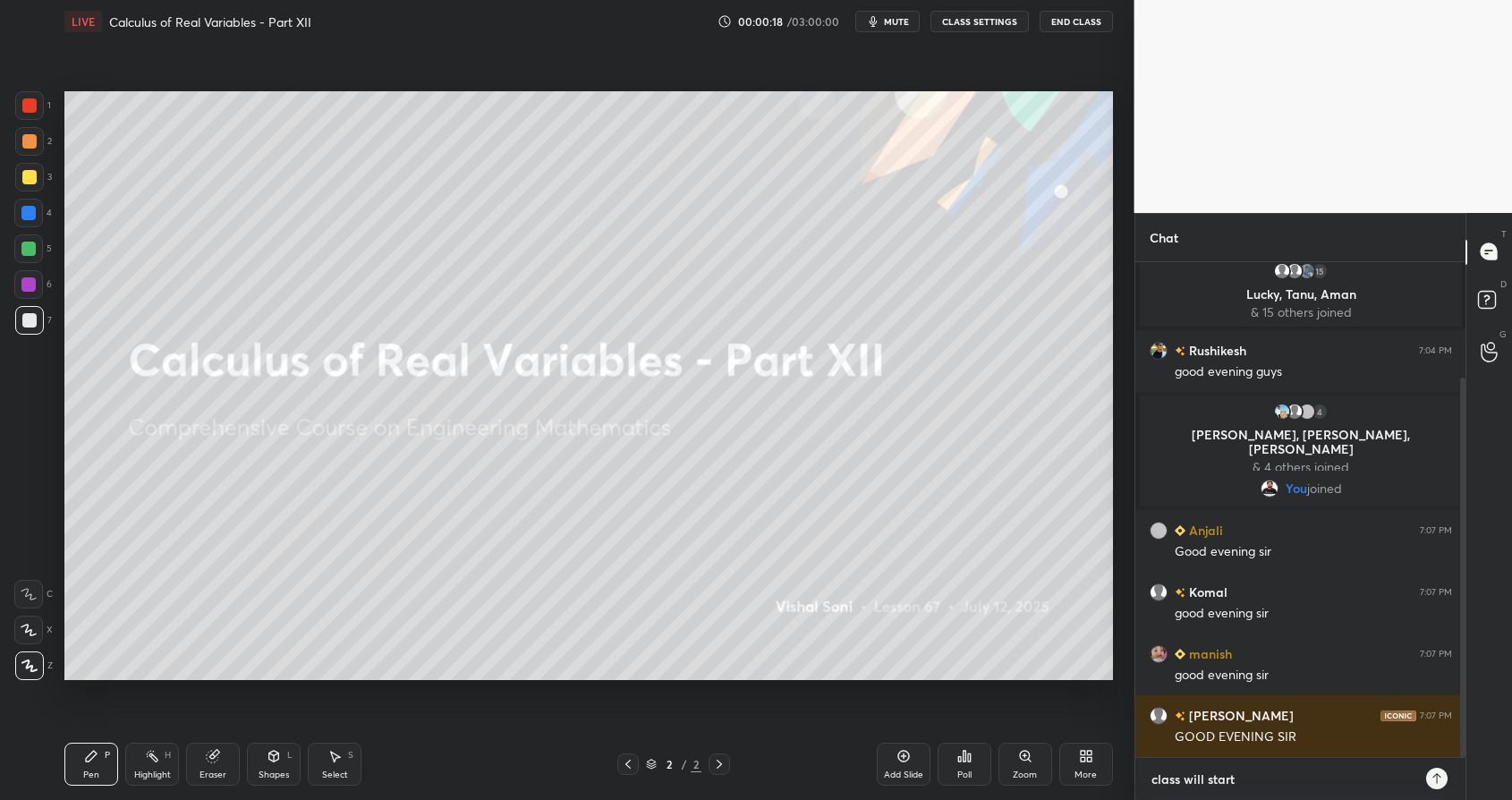 type on "class will start a" 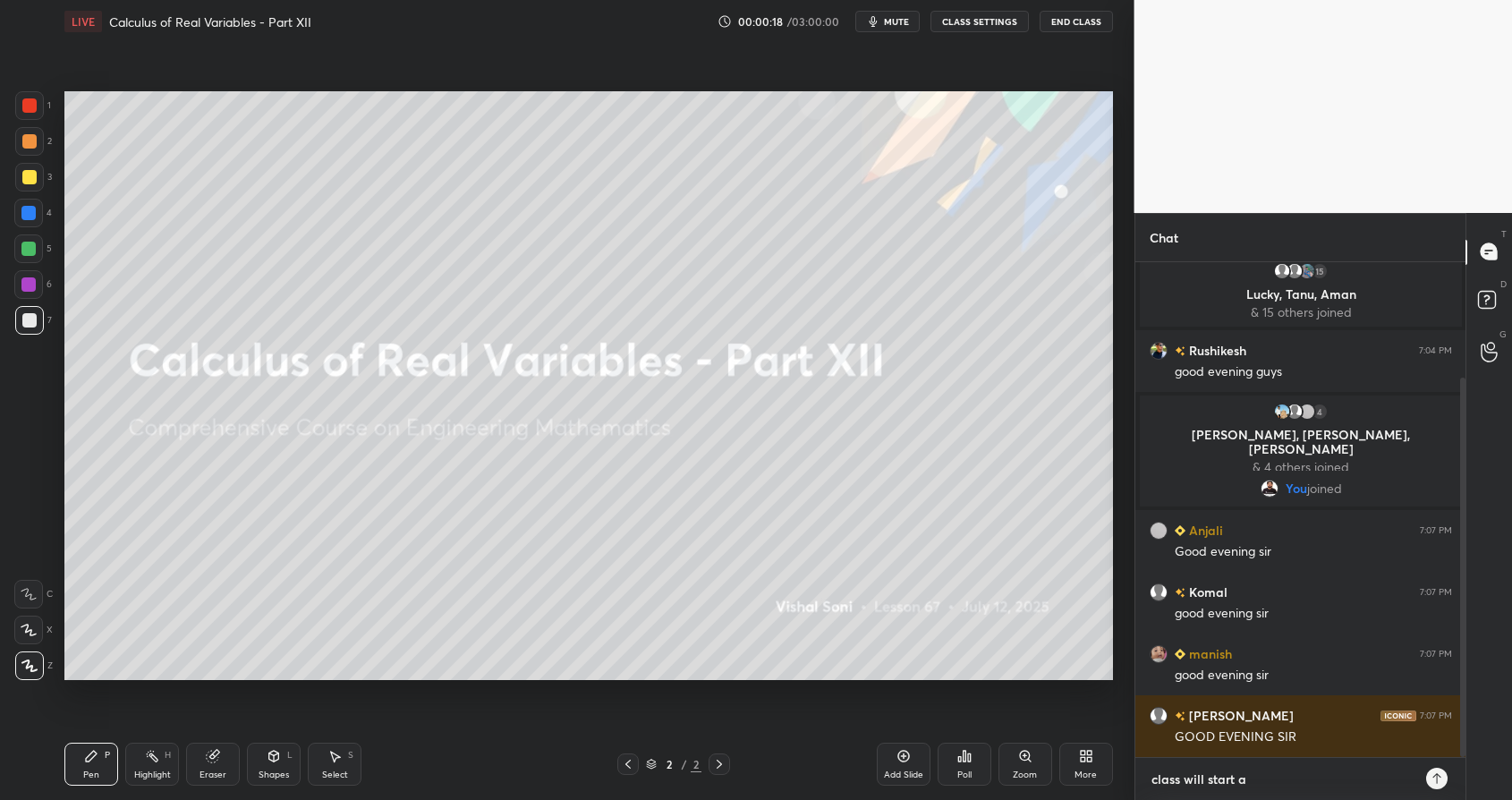 type on "class will start at" 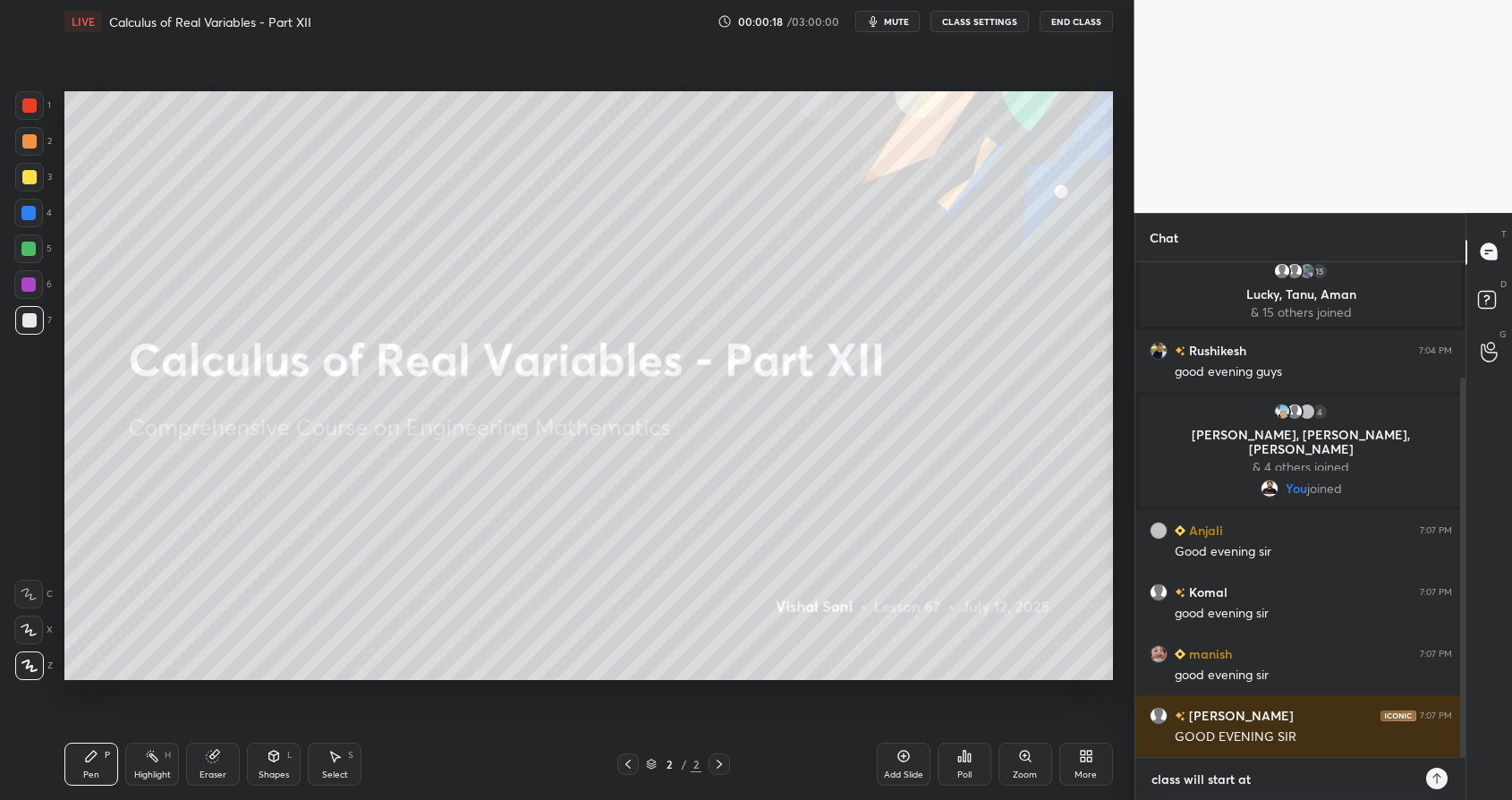 type on "x" 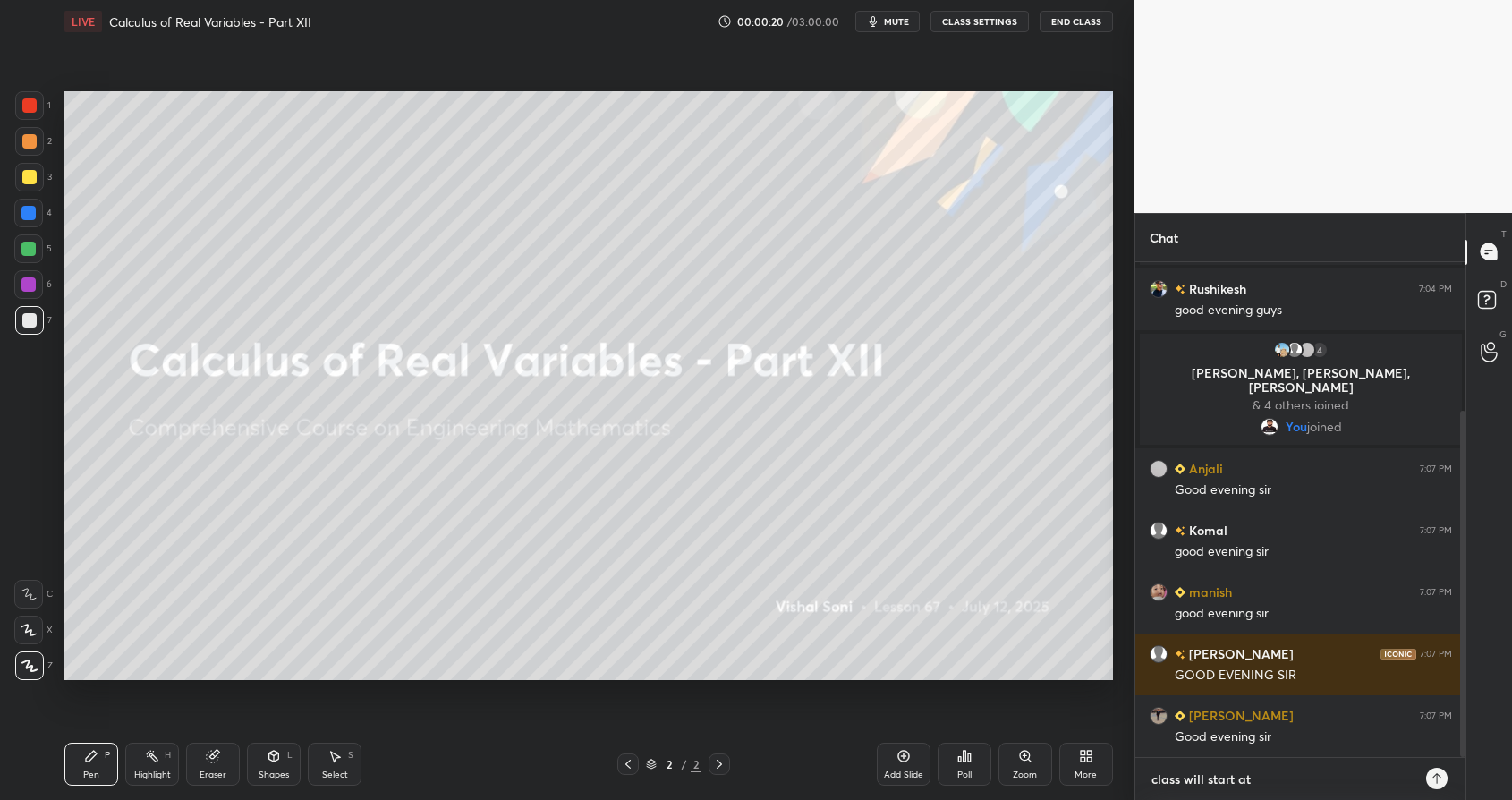 type on "class will start at &" 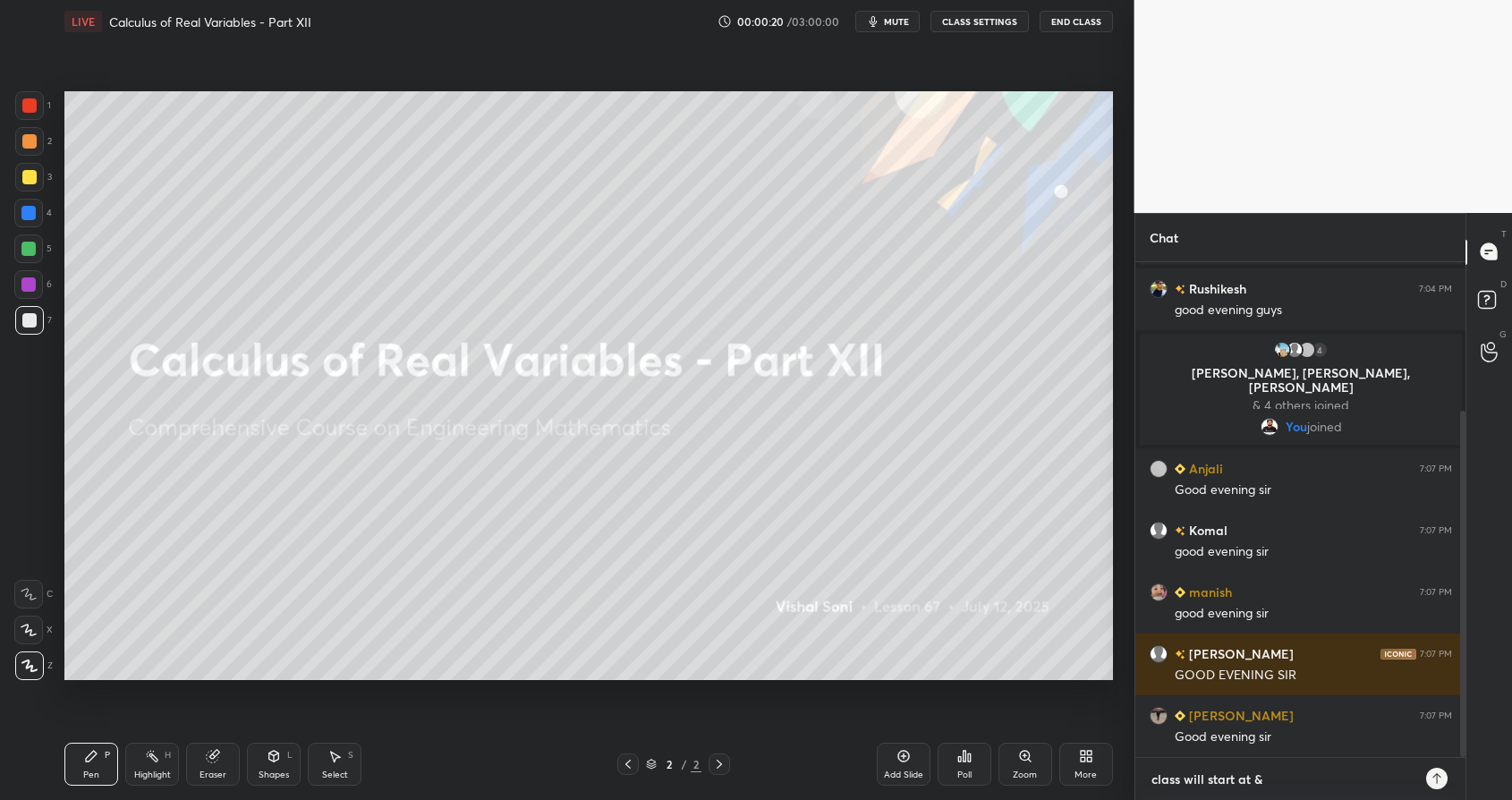 type on "x" 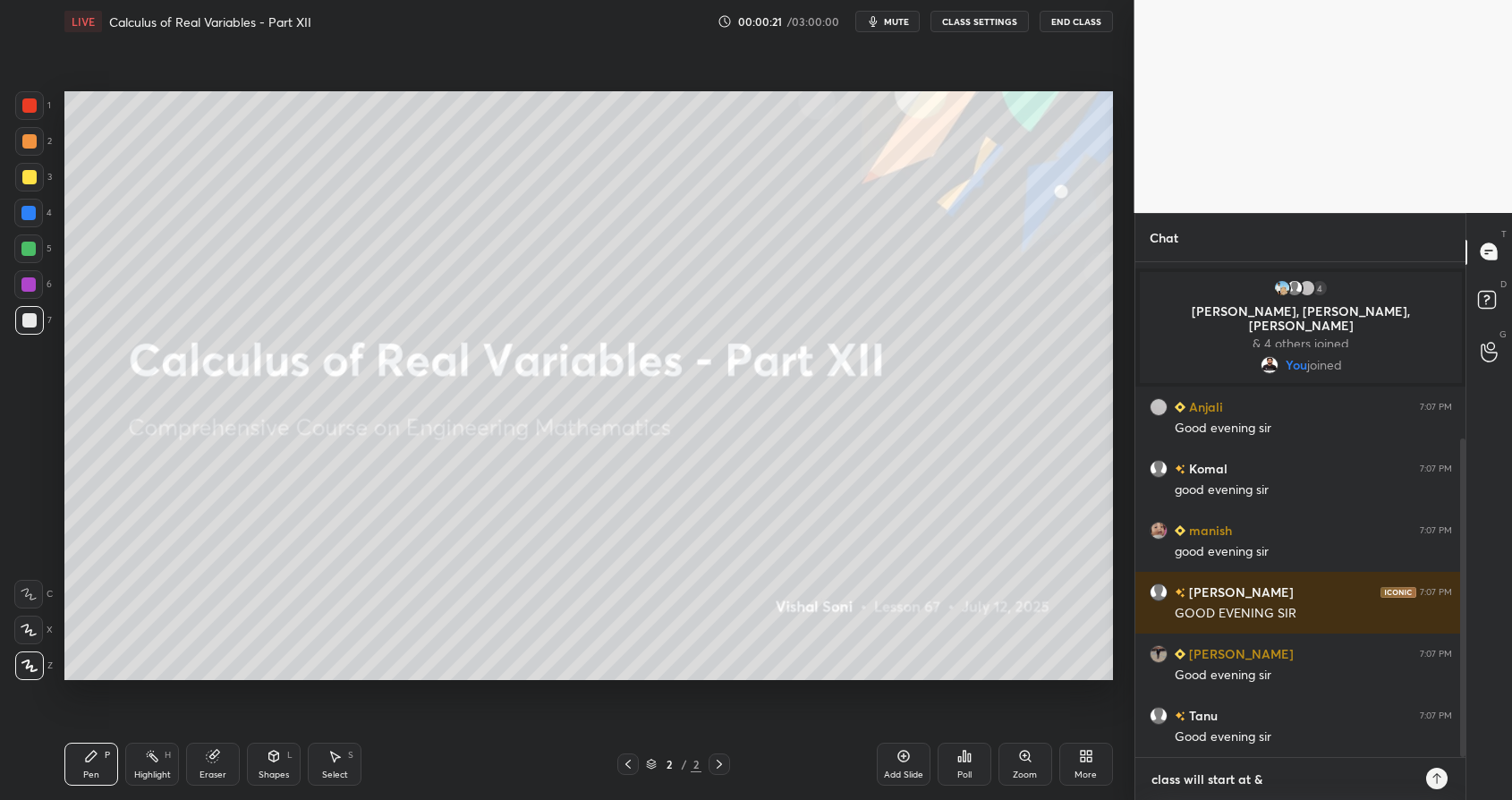 type on "class will start at &:" 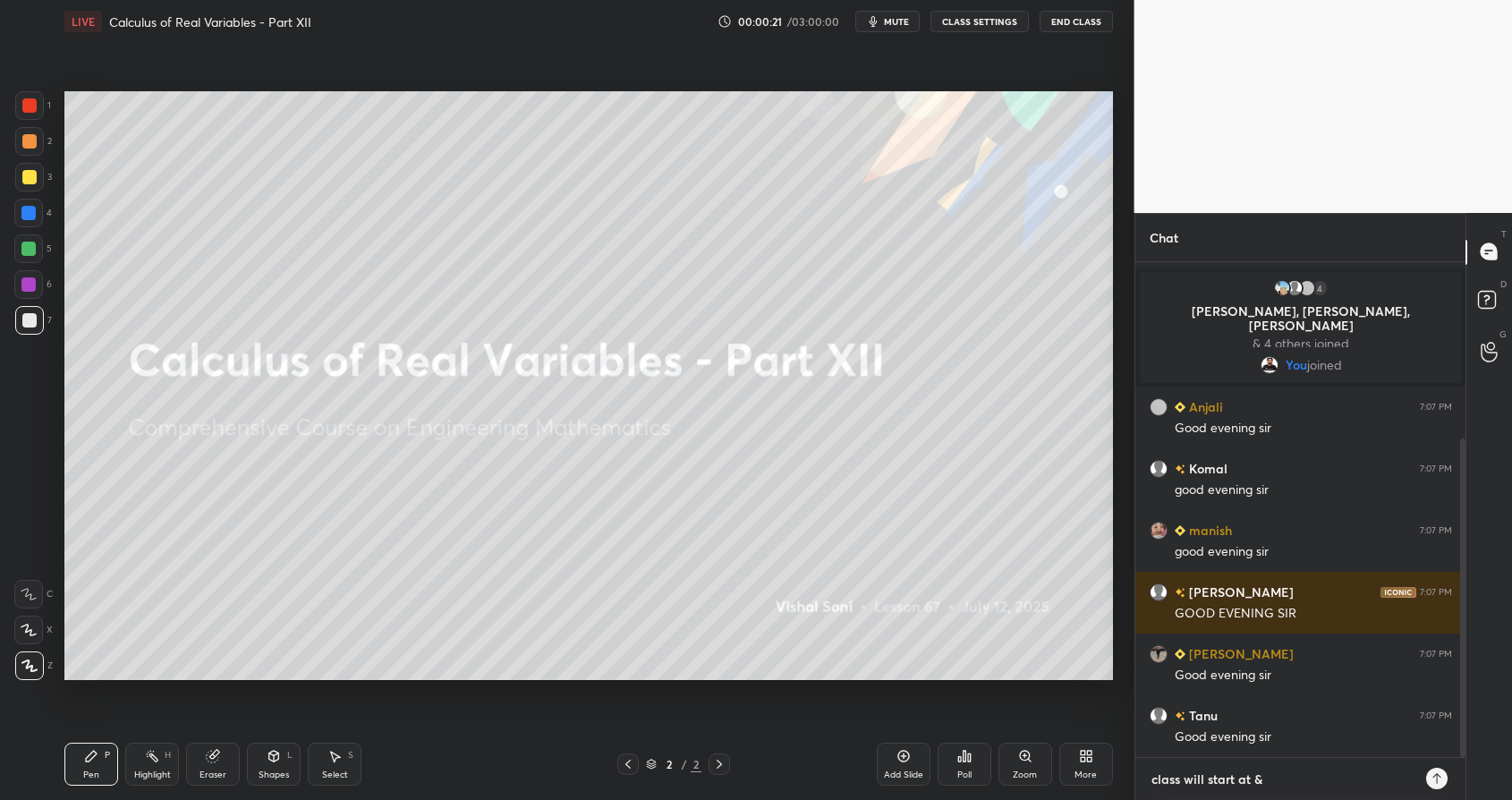 type on "x" 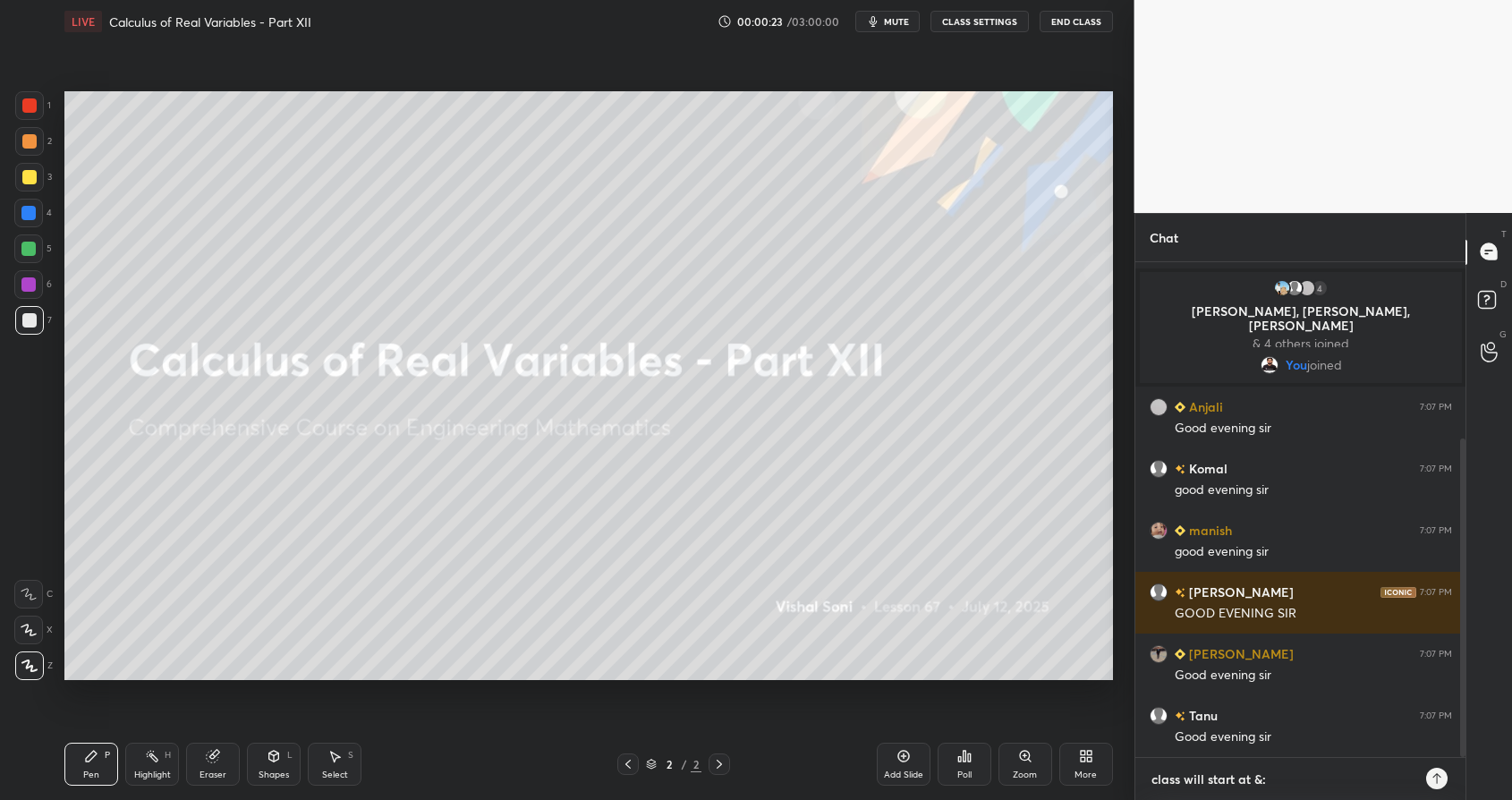 type on "class will start at &" 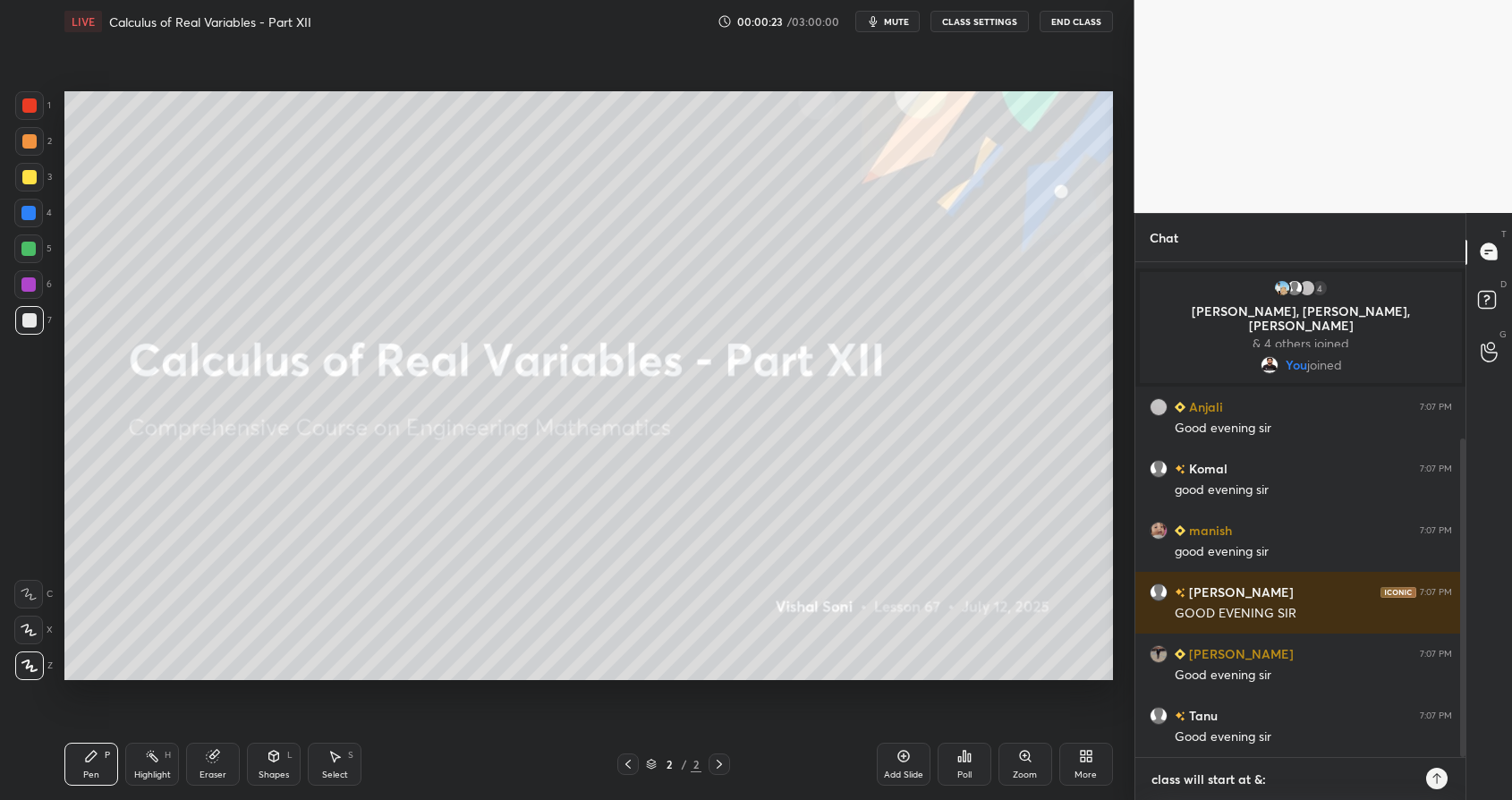 type on "x" 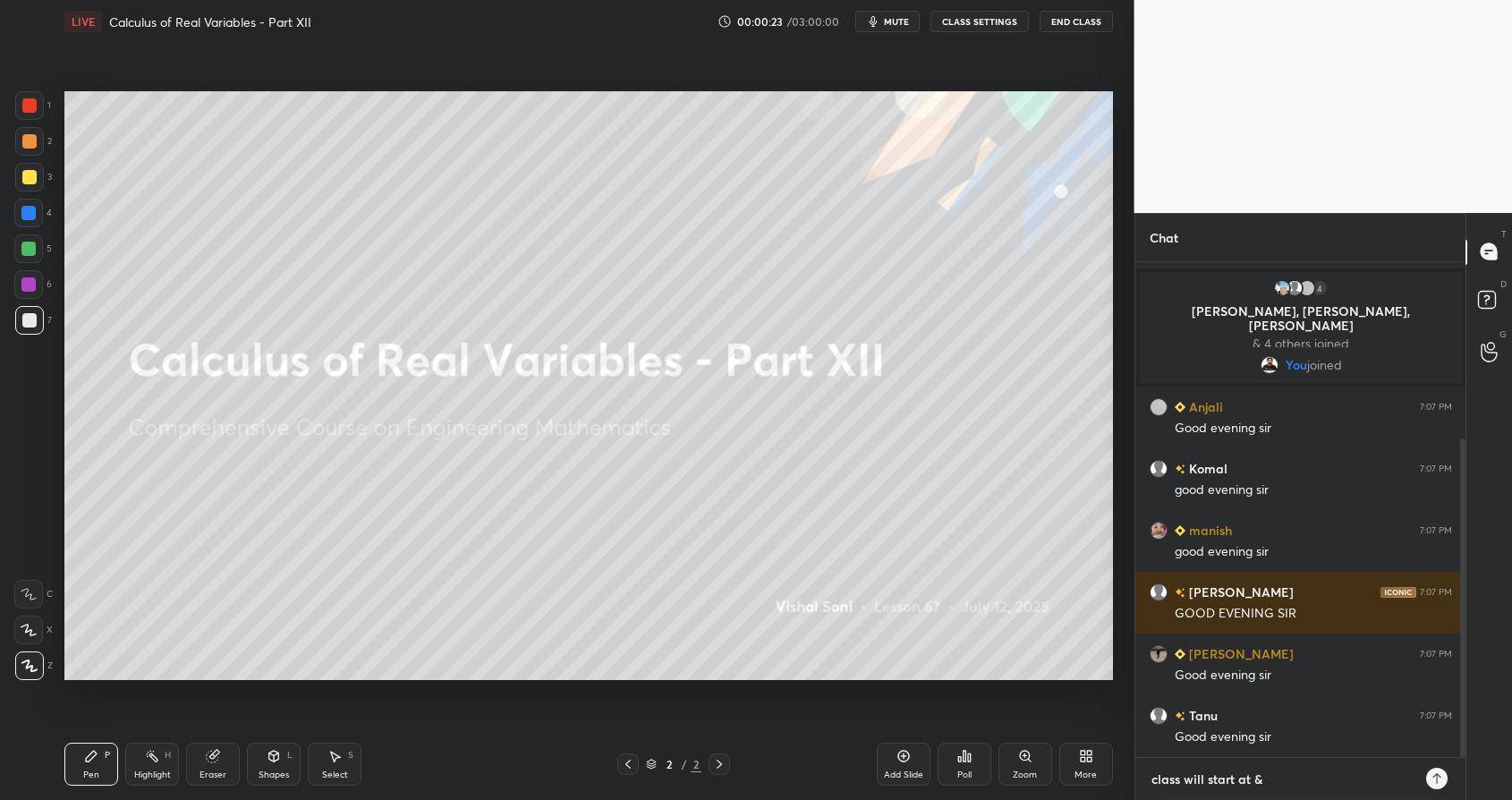 type on "class will start at" 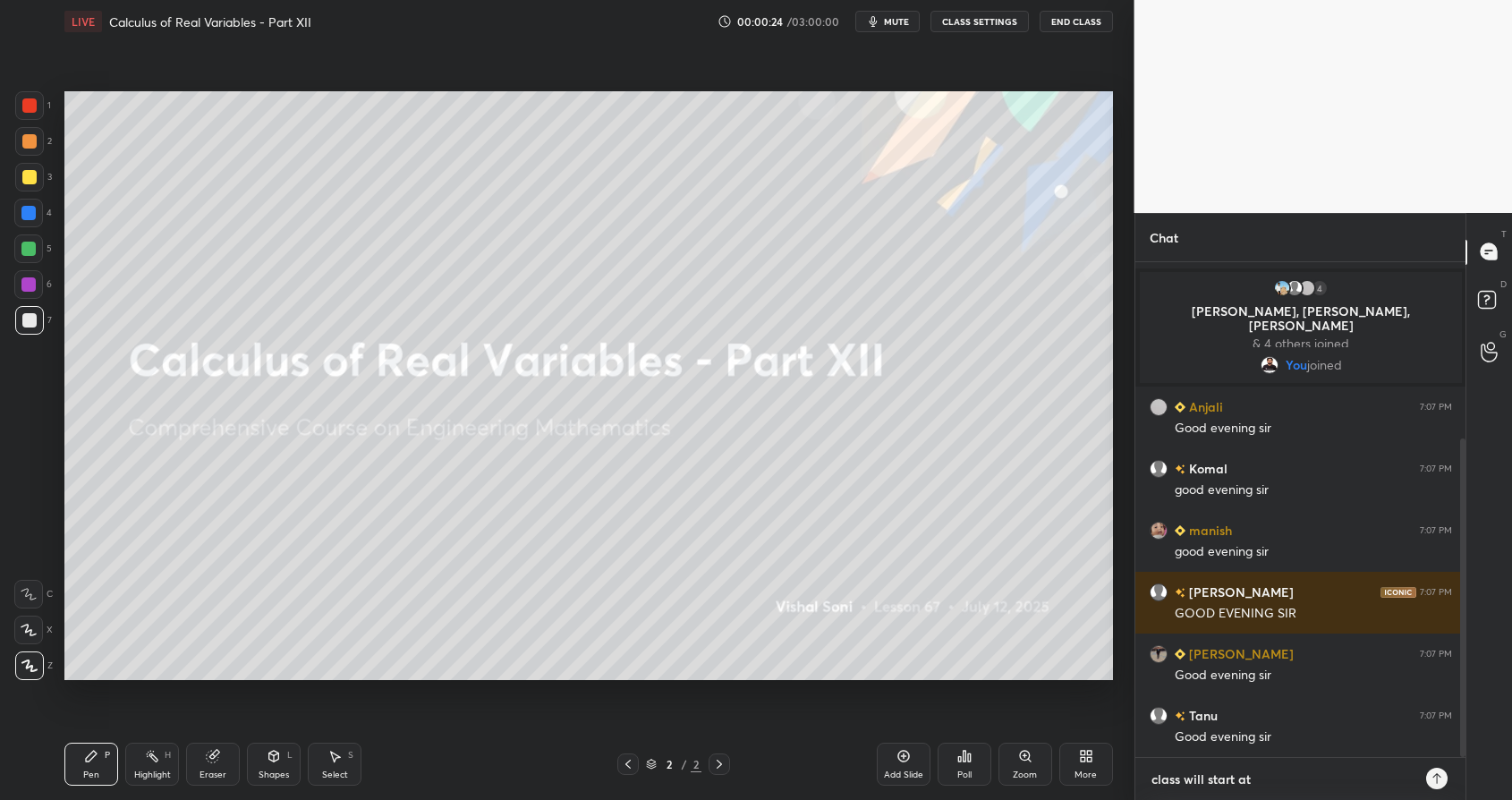 type on "class will start at" 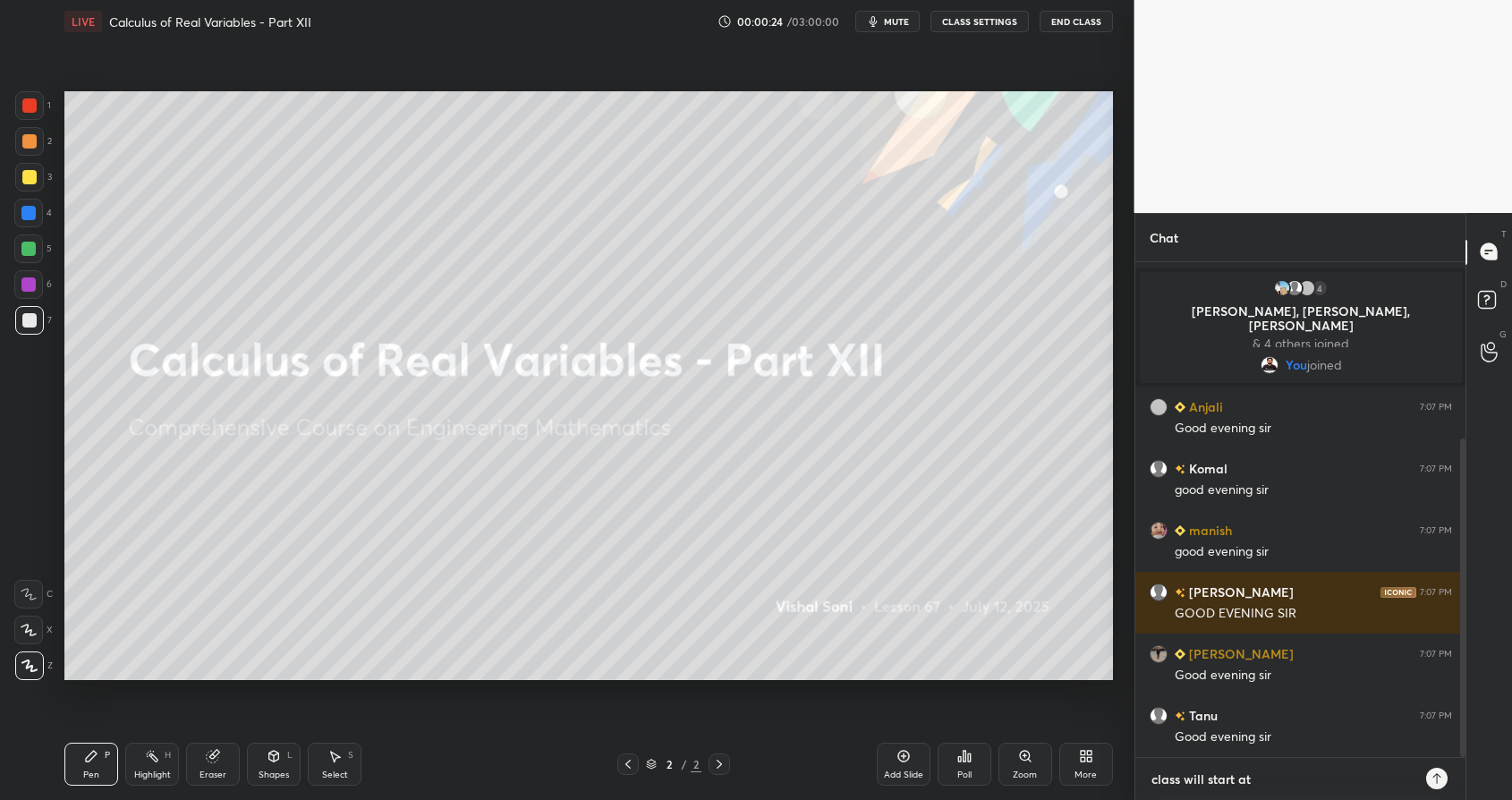type on "x" 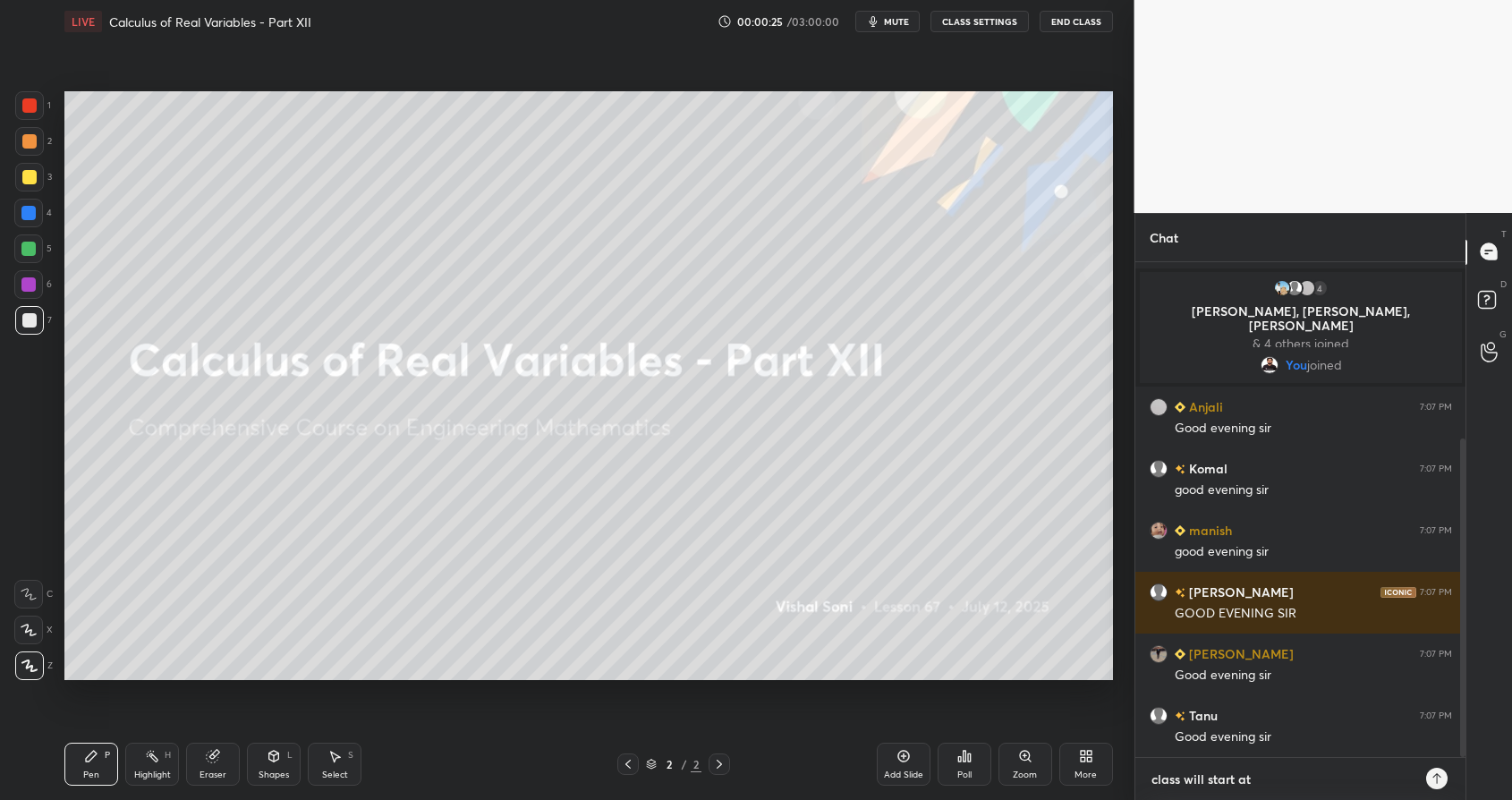 type on "class will start at 7" 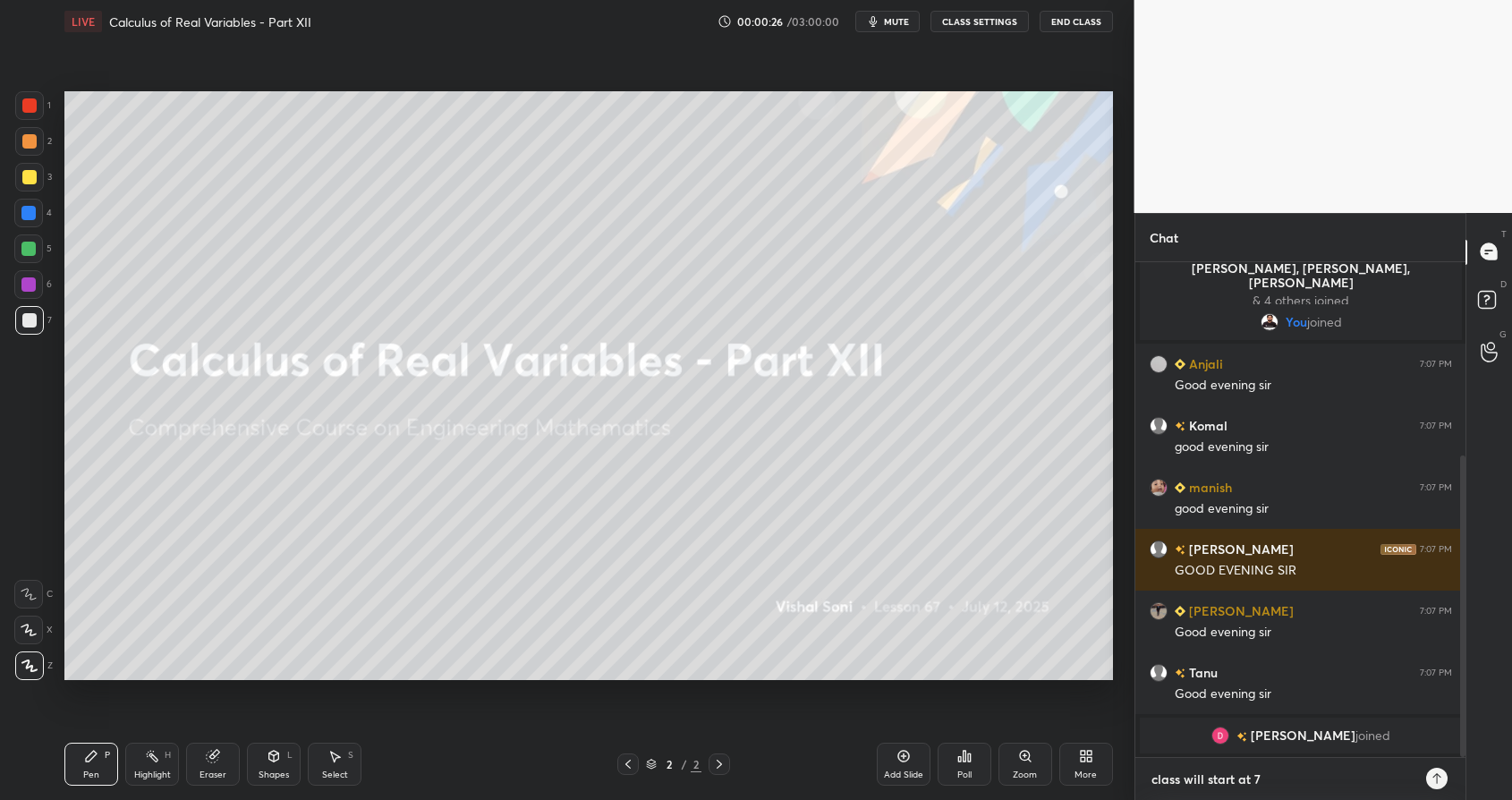 type on "class will start at 7:" 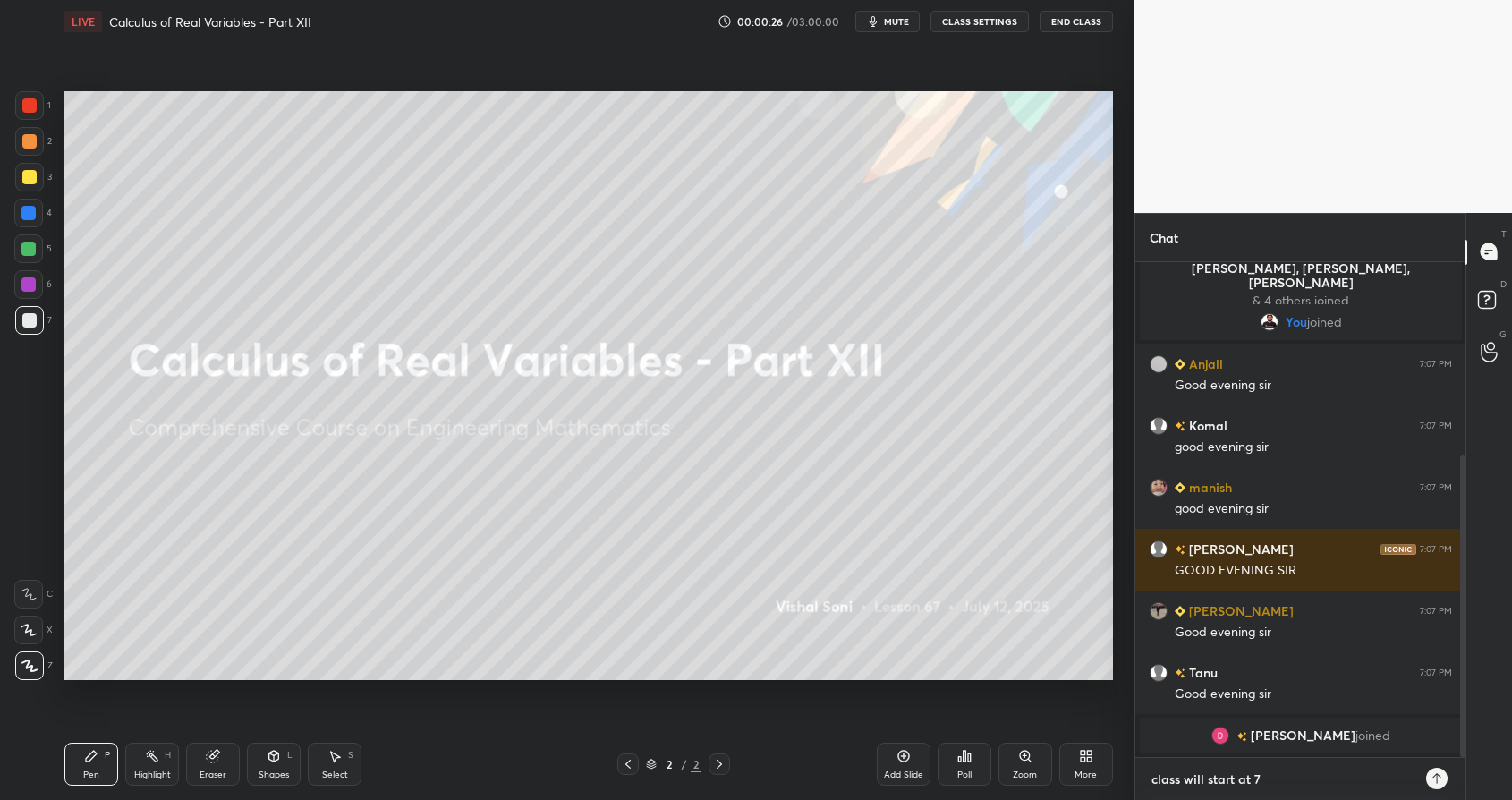type on "x" 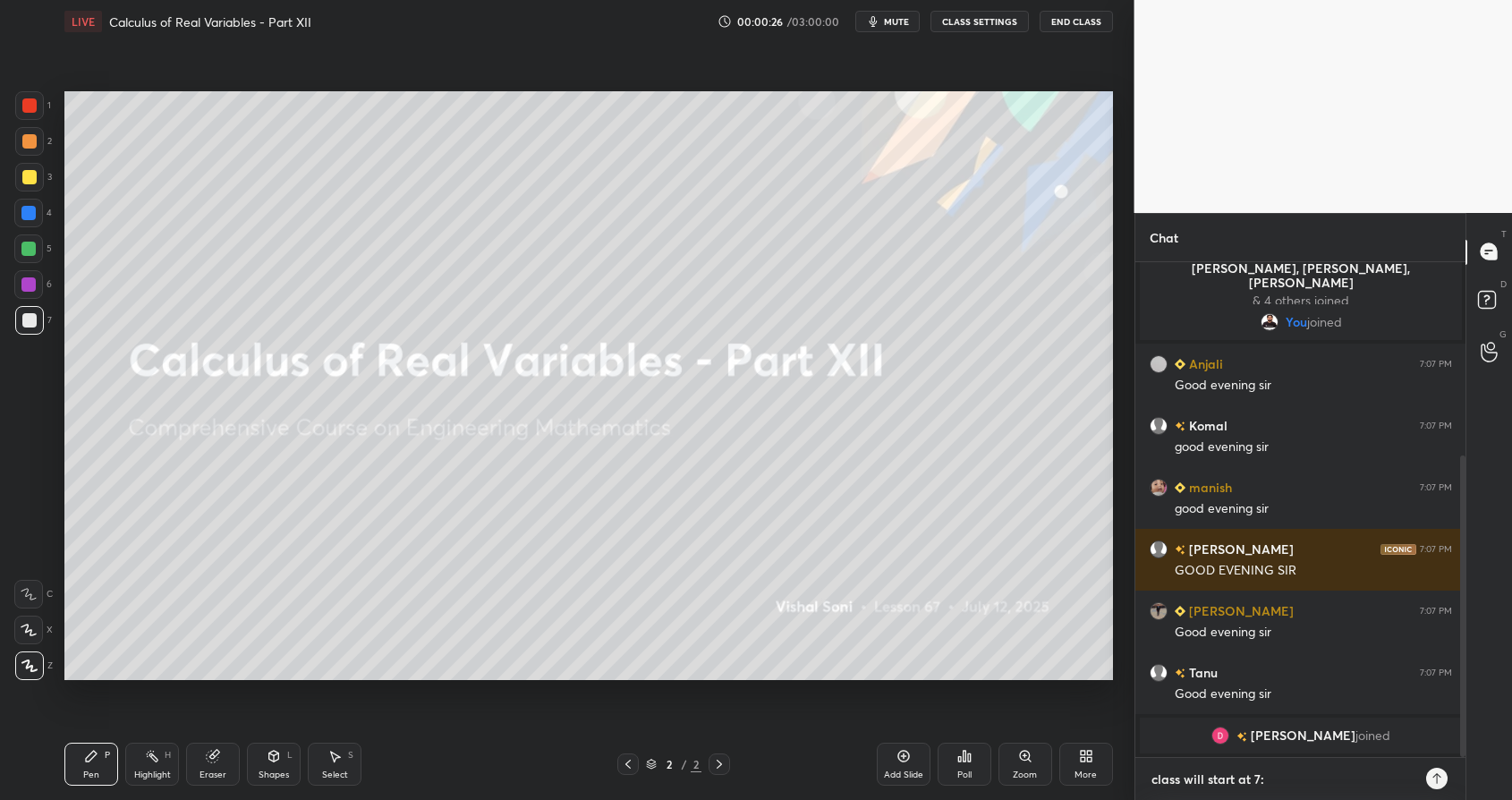 type on "class will start at 7:1" 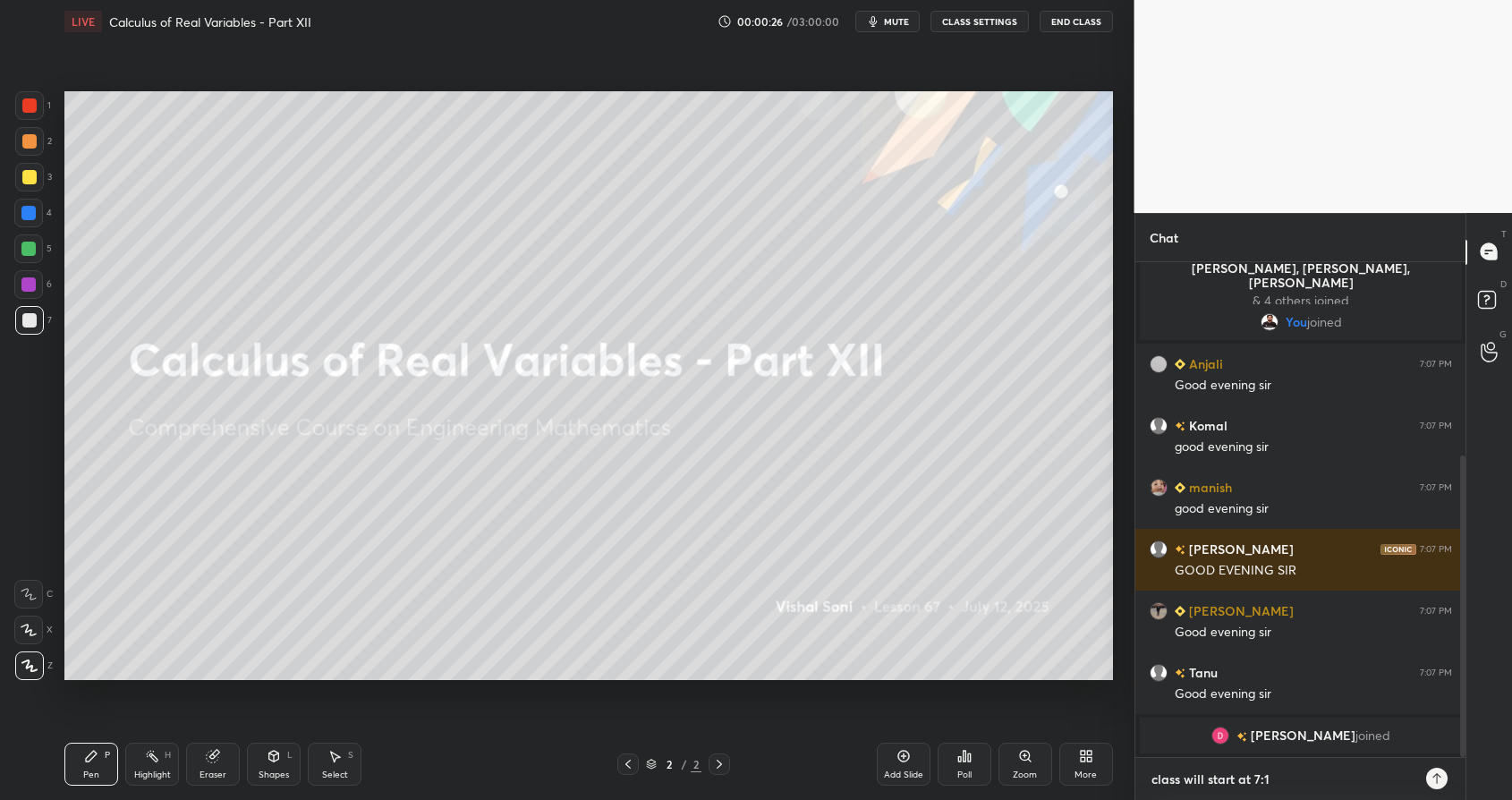 type on "class will start at 7:15" 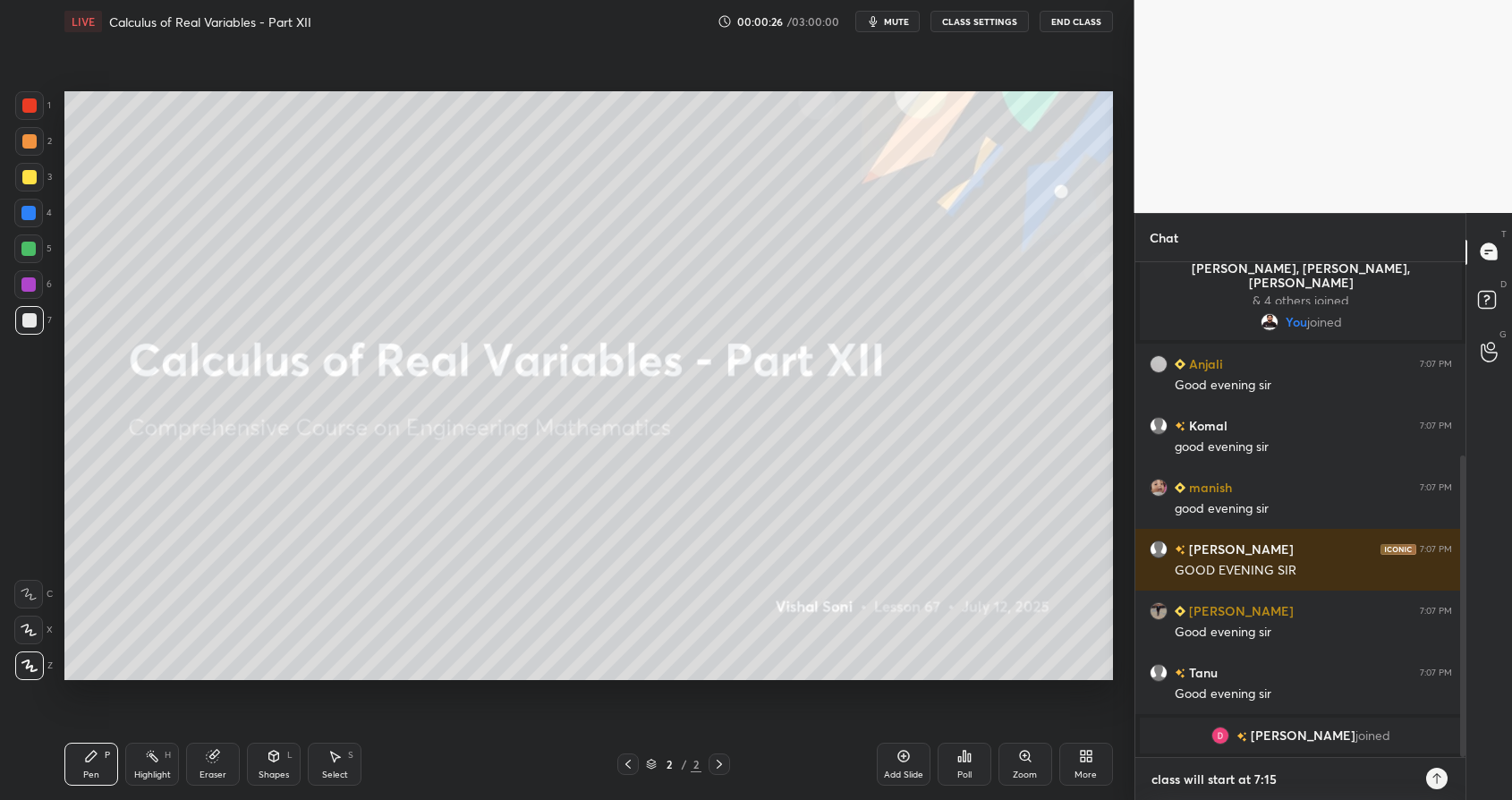 type on "class will start at 7:15" 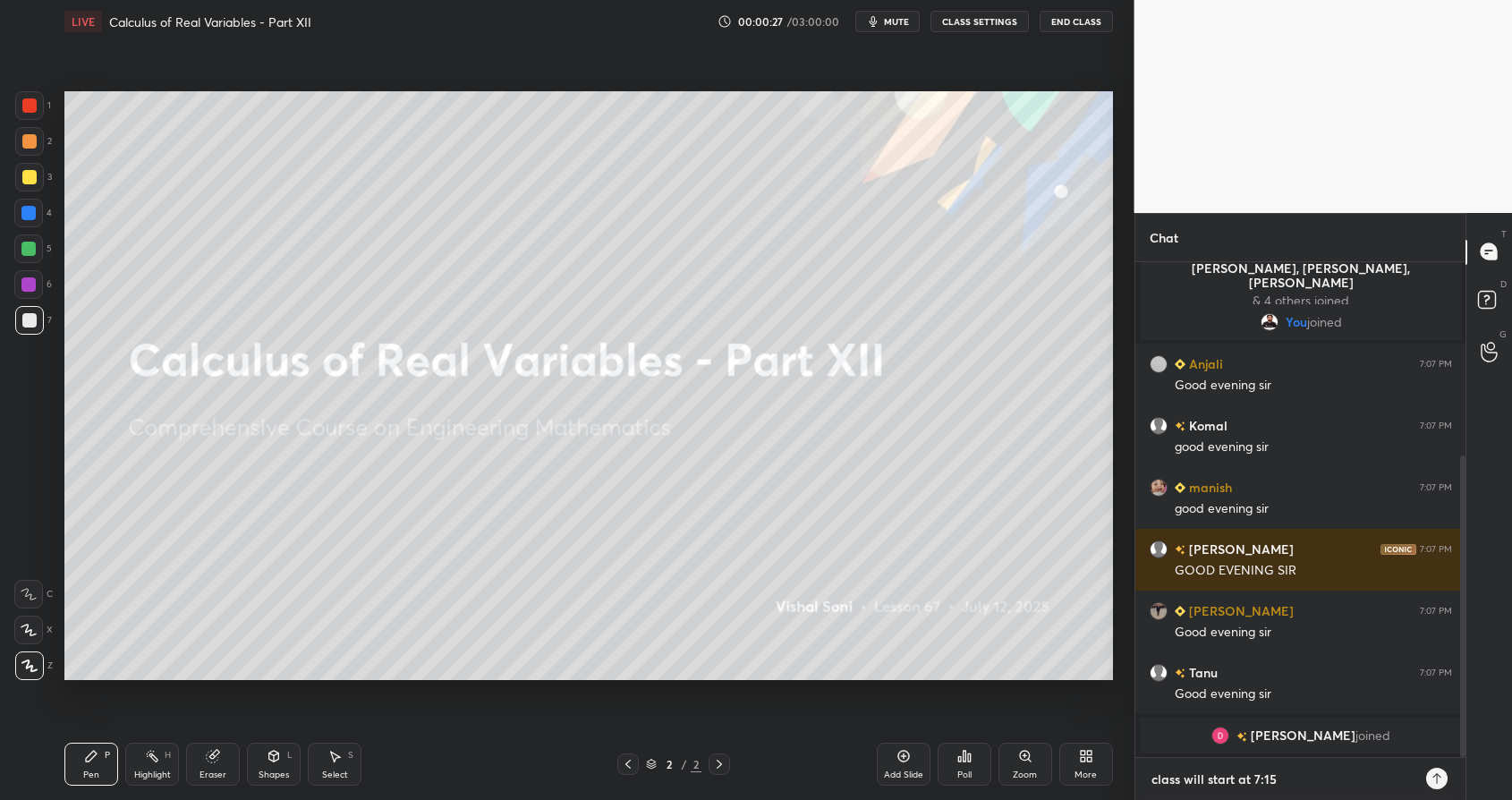 type on "class will start at 7:15 p" 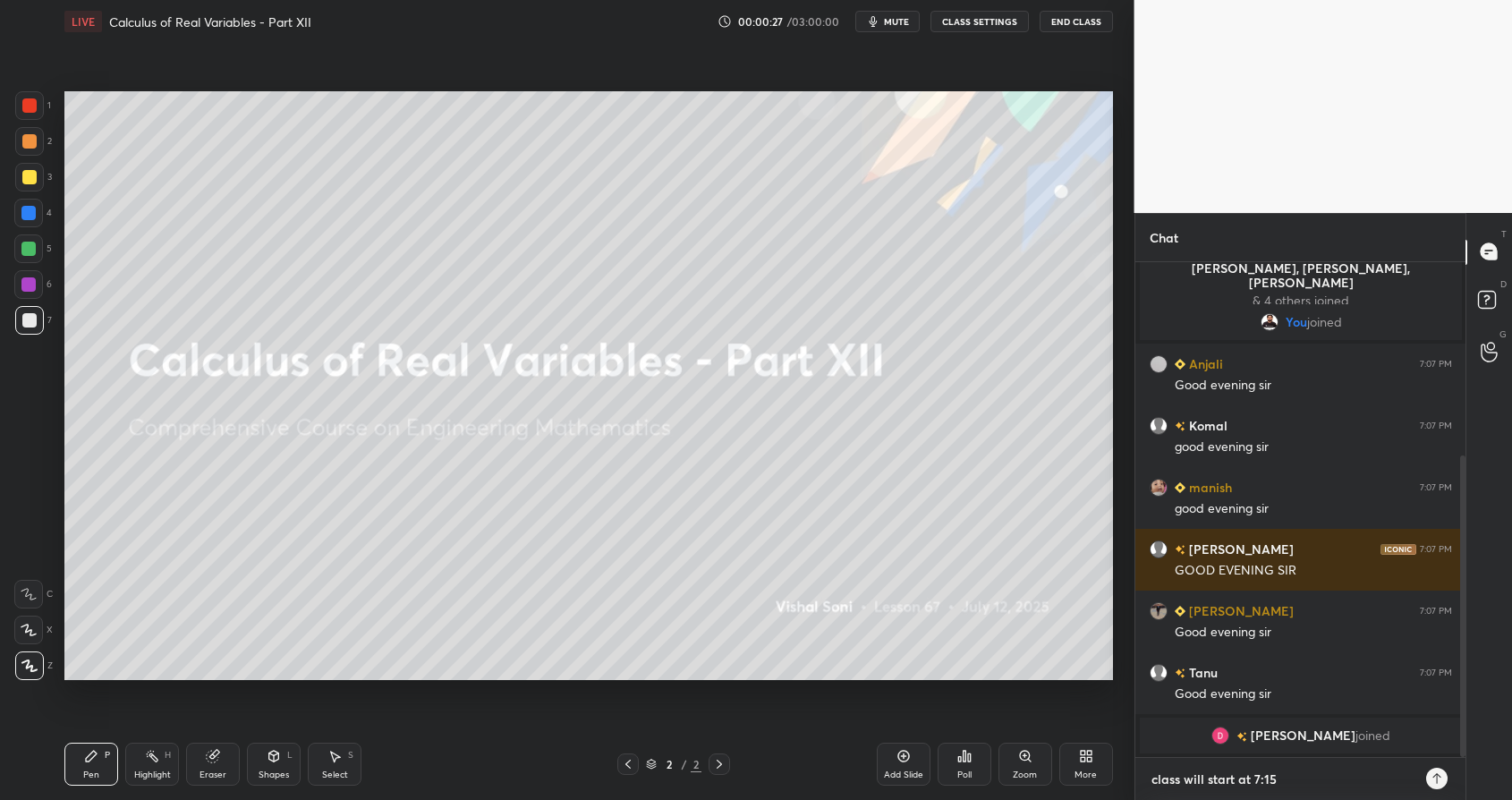 type on "x" 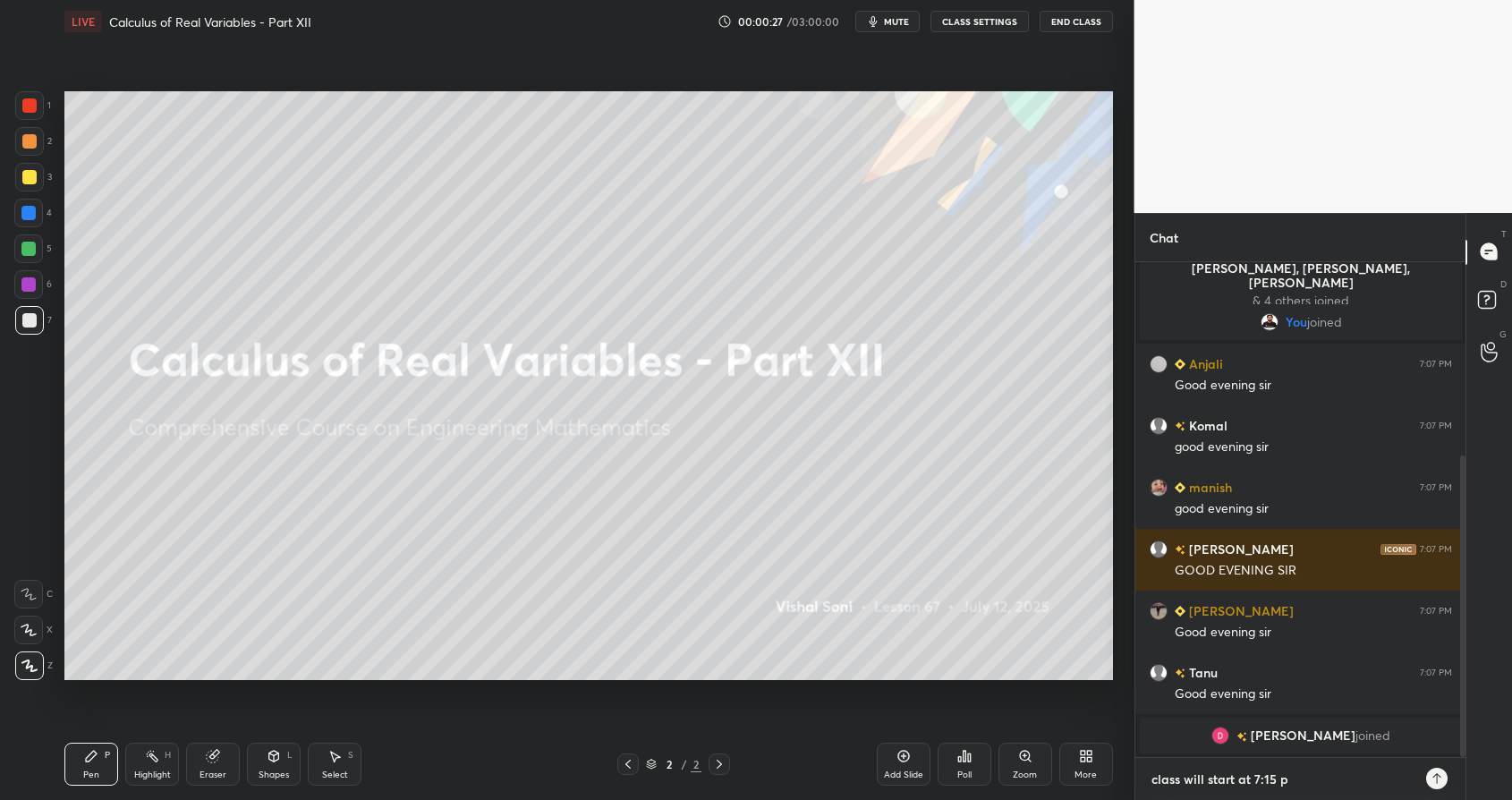 type on "class will start at 7:15 pm" 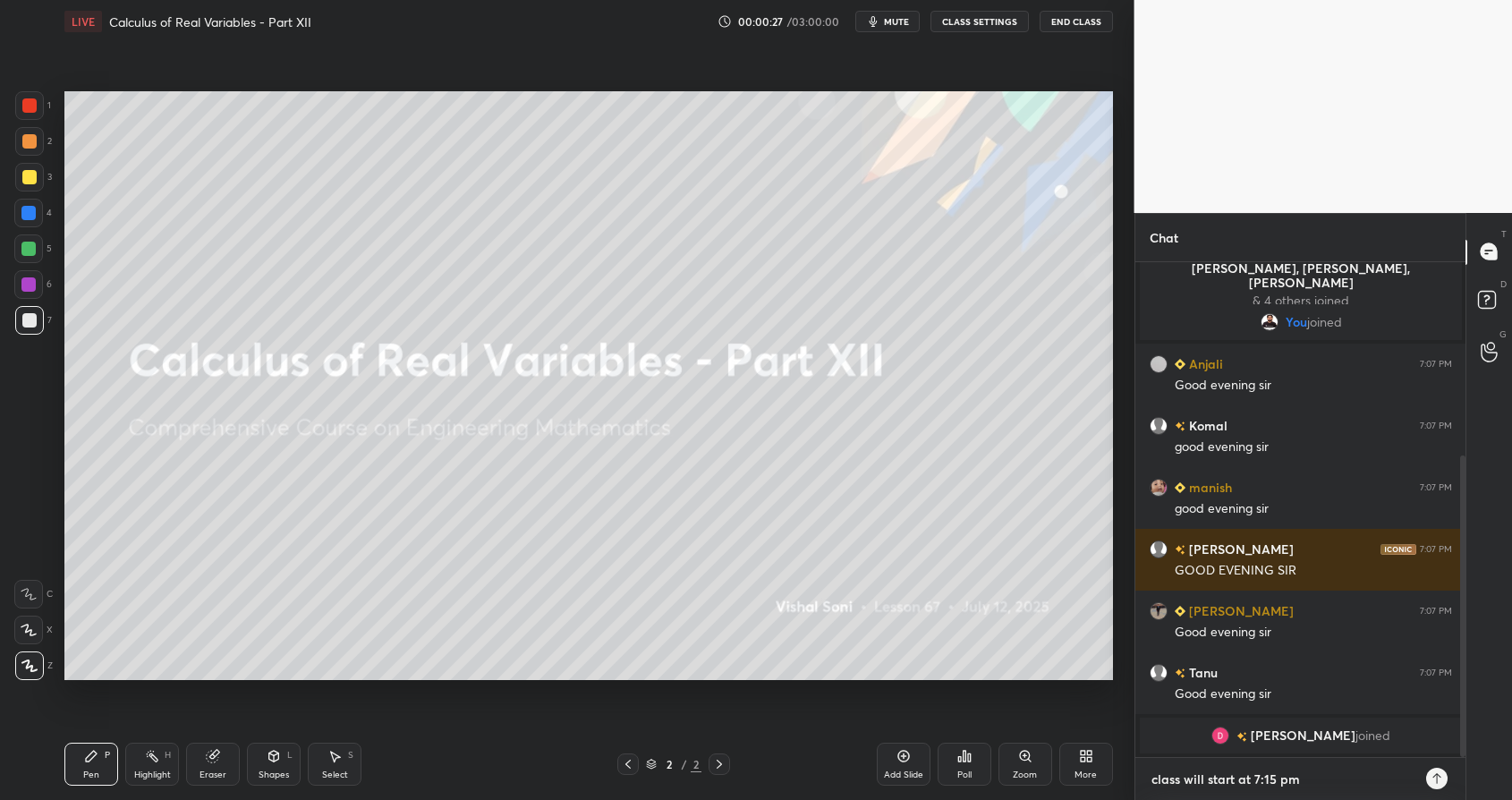 type on "x" 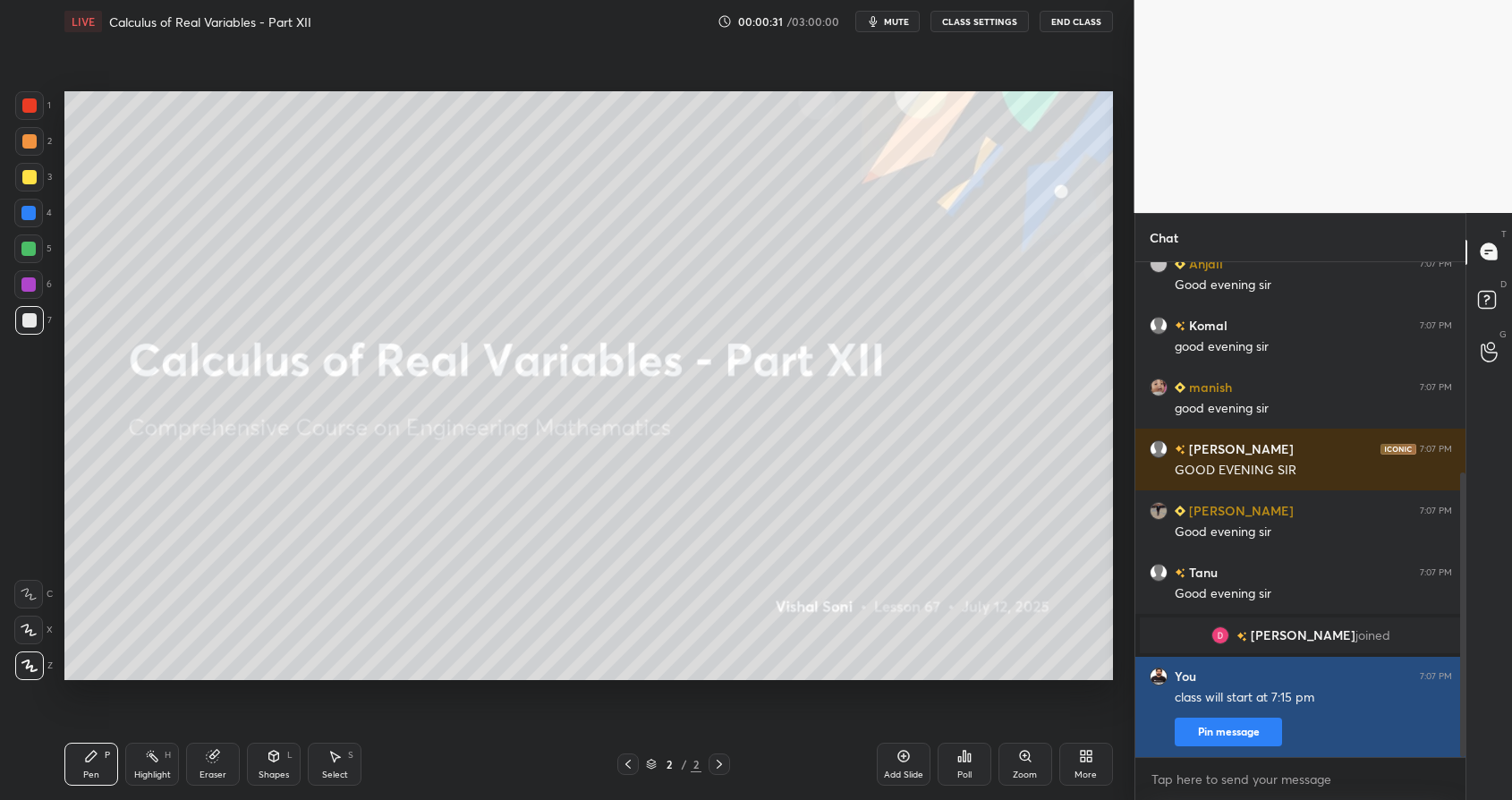 type on "x" 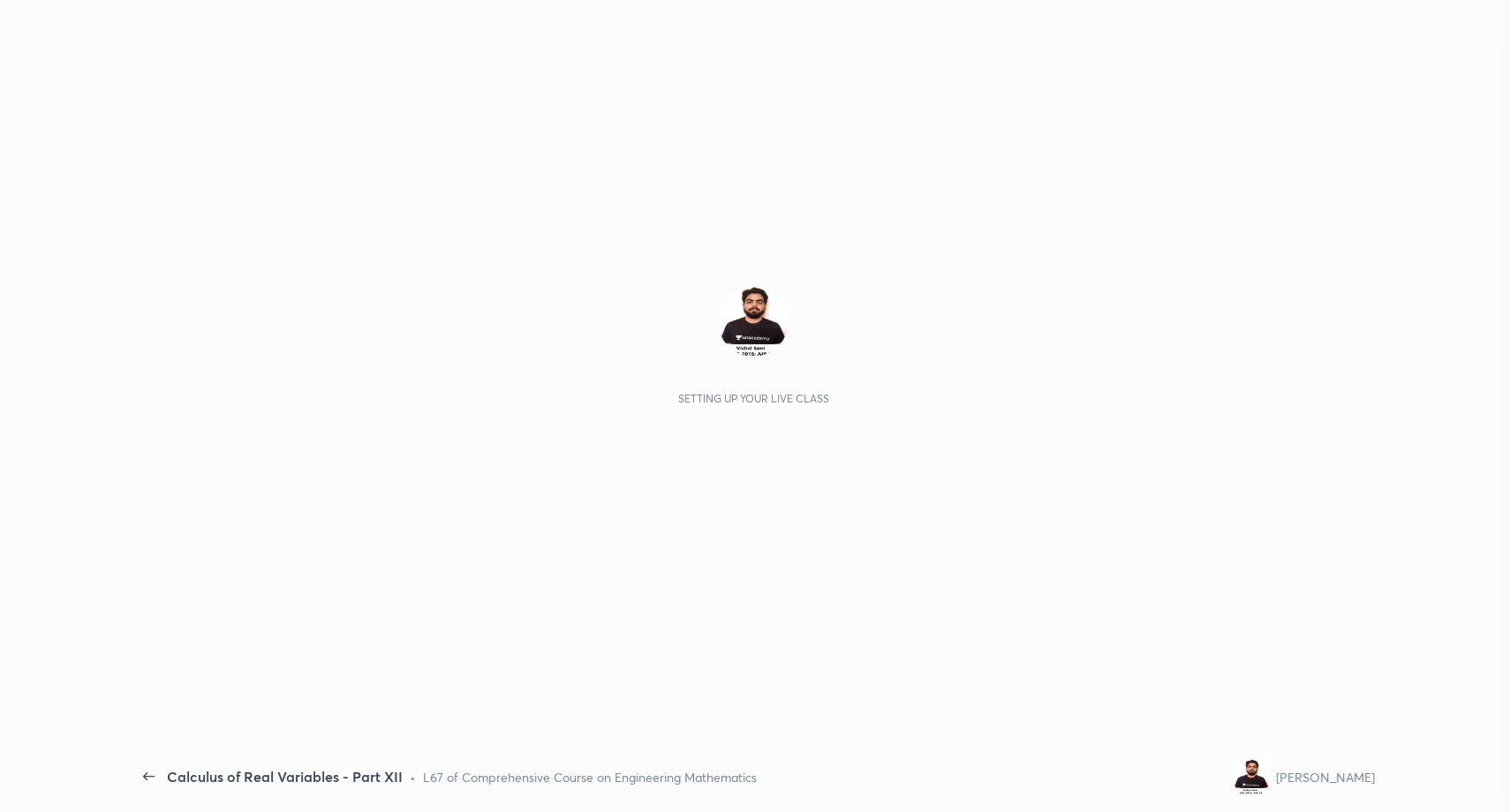 scroll, scrollTop: 0, scrollLeft: 0, axis: both 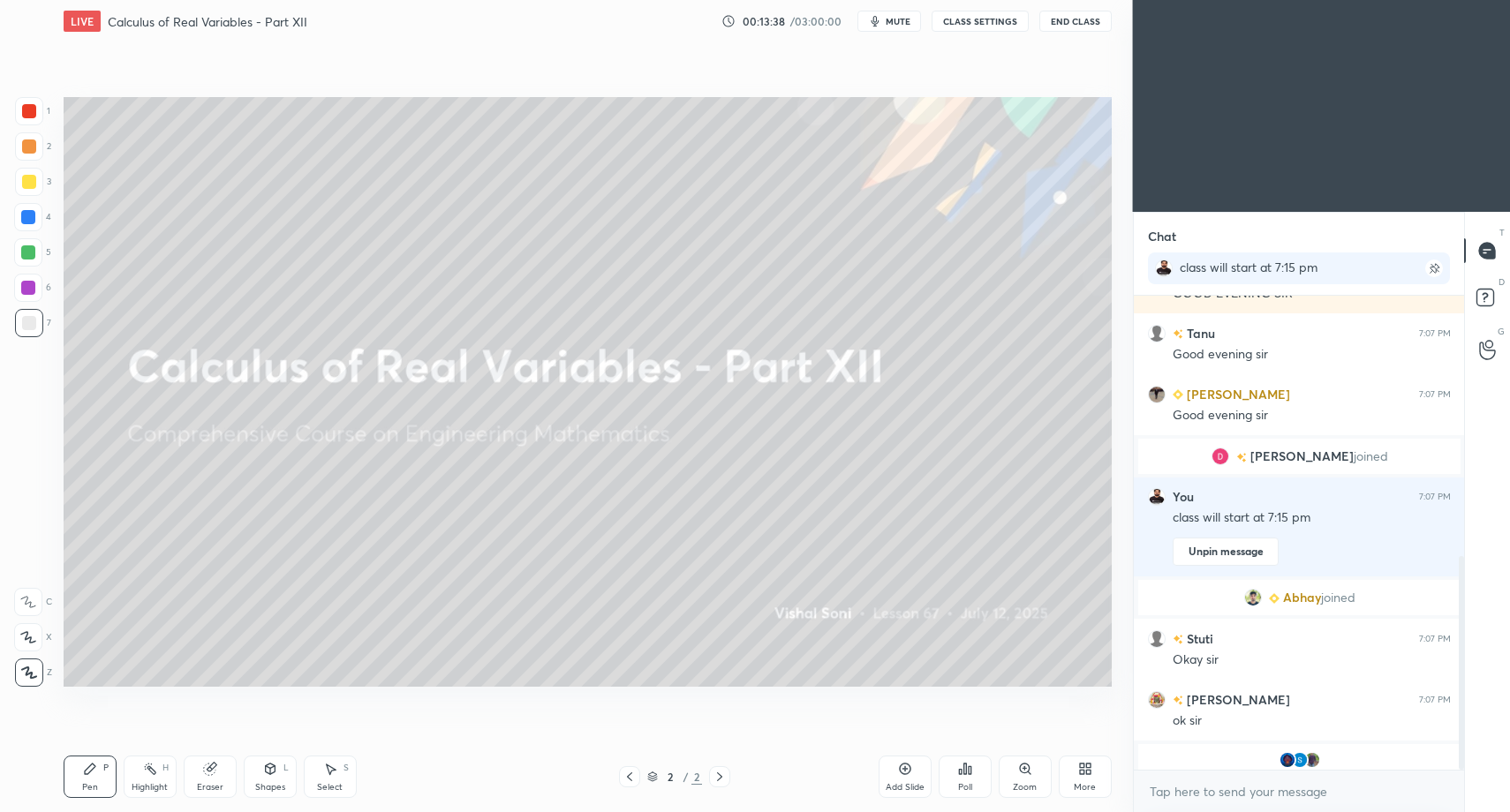 click on "More" at bounding box center (1085, 777) 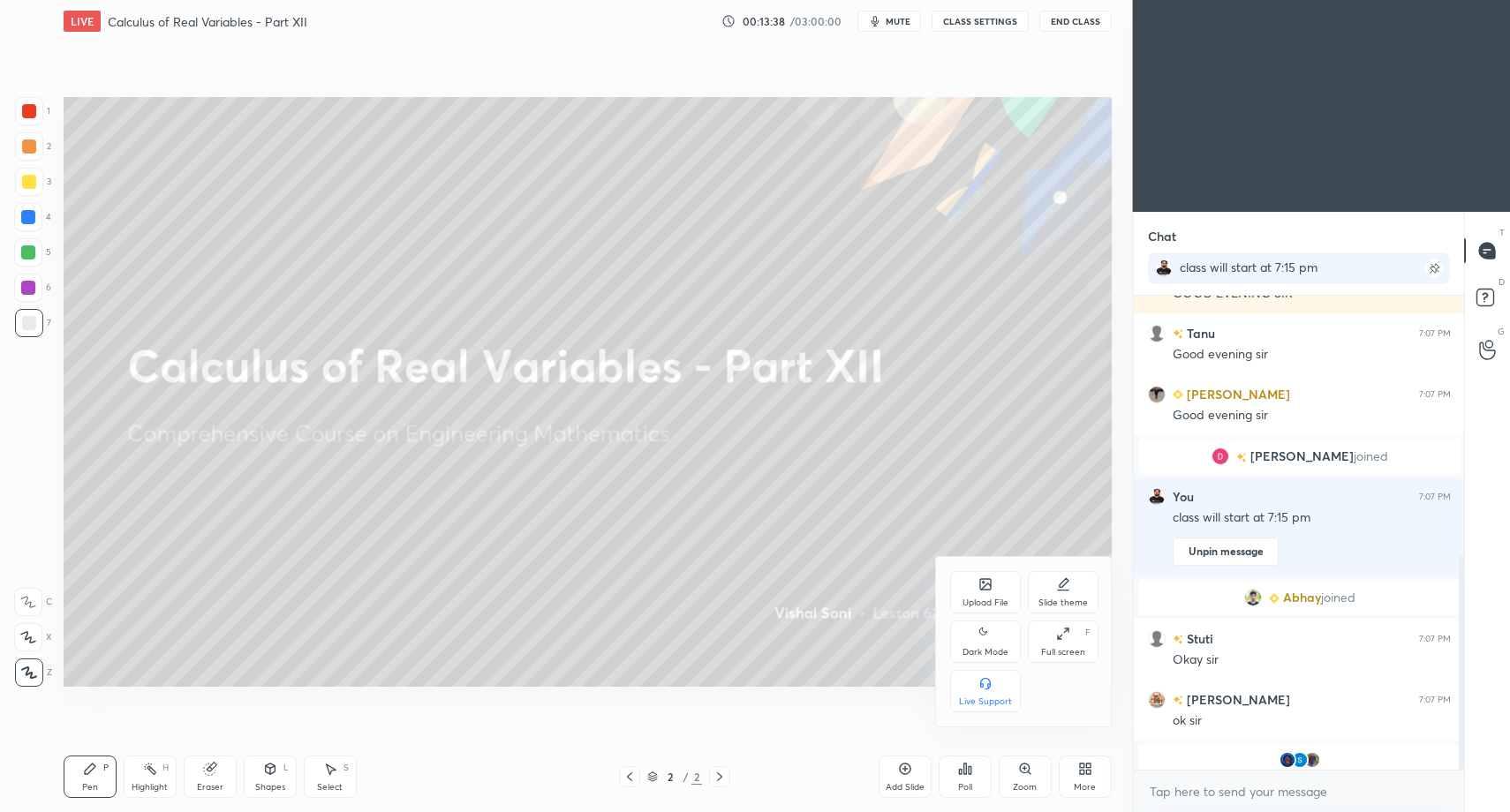 drag, startPoint x: 995, startPoint y: 643, endPoint x: 969, endPoint y: 592, distance: 57.245087 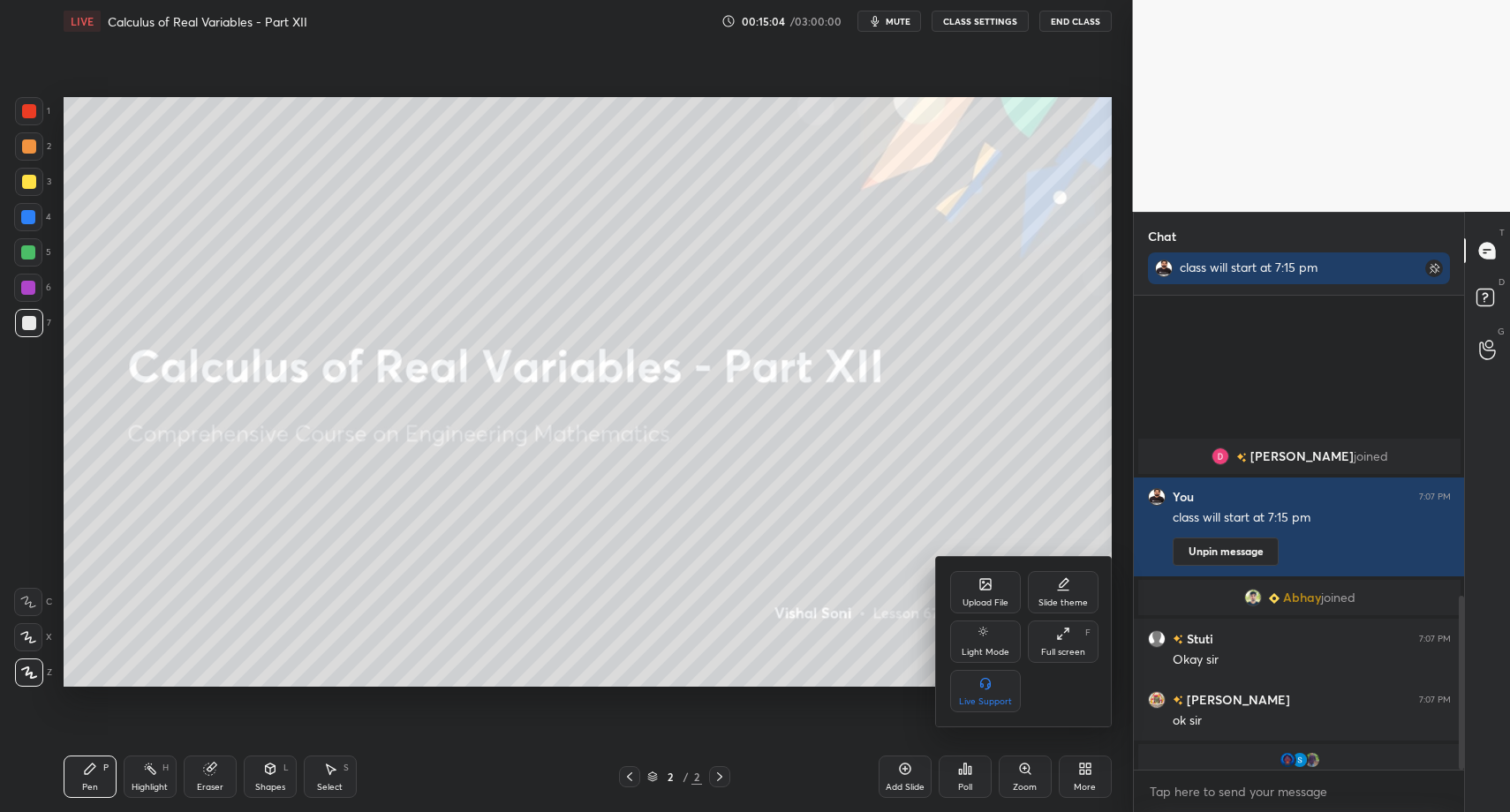 scroll, scrollTop: 819, scrollLeft: 0, axis: vertical 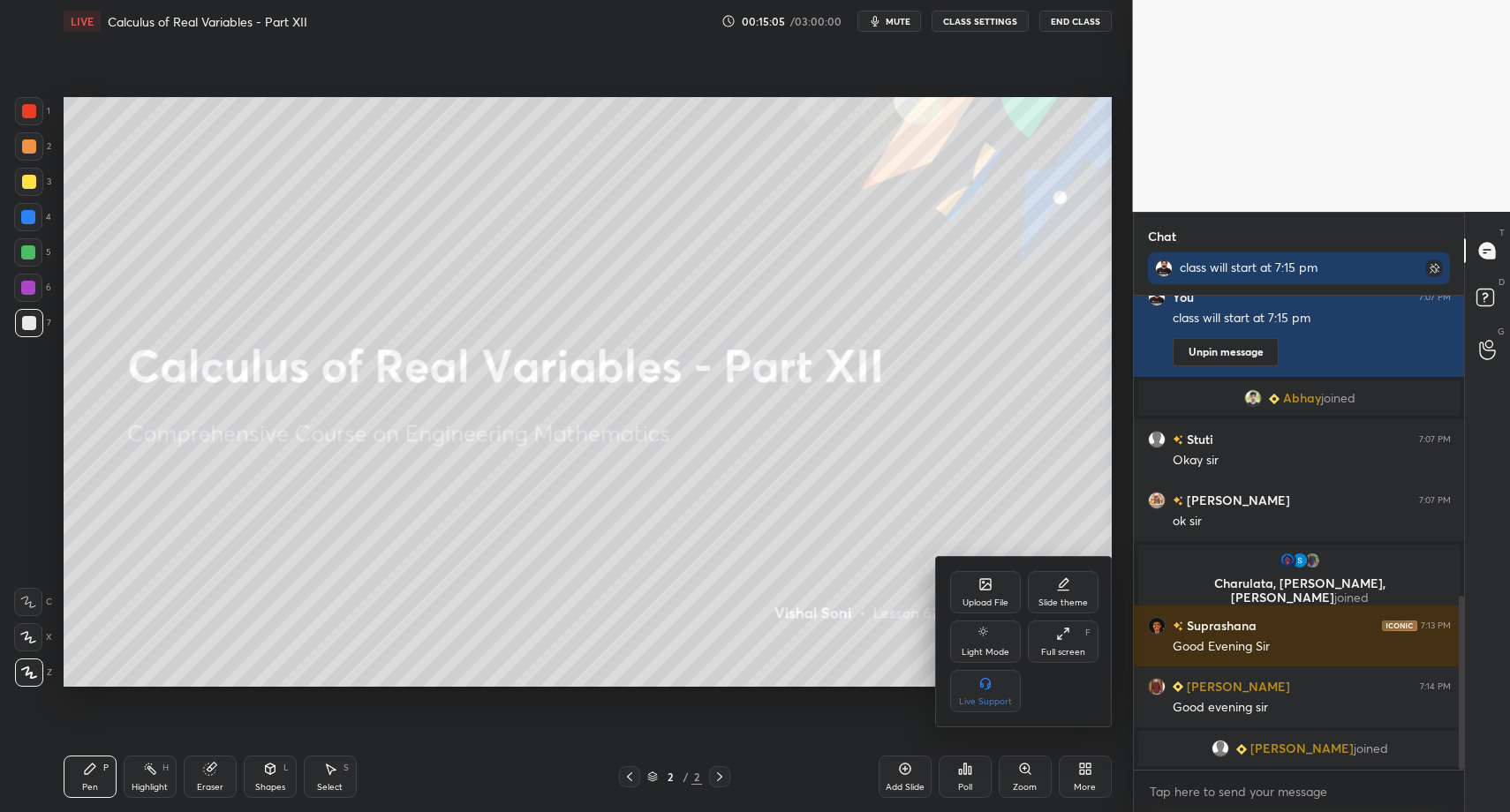 click on "Upload File" at bounding box center (985, 603) 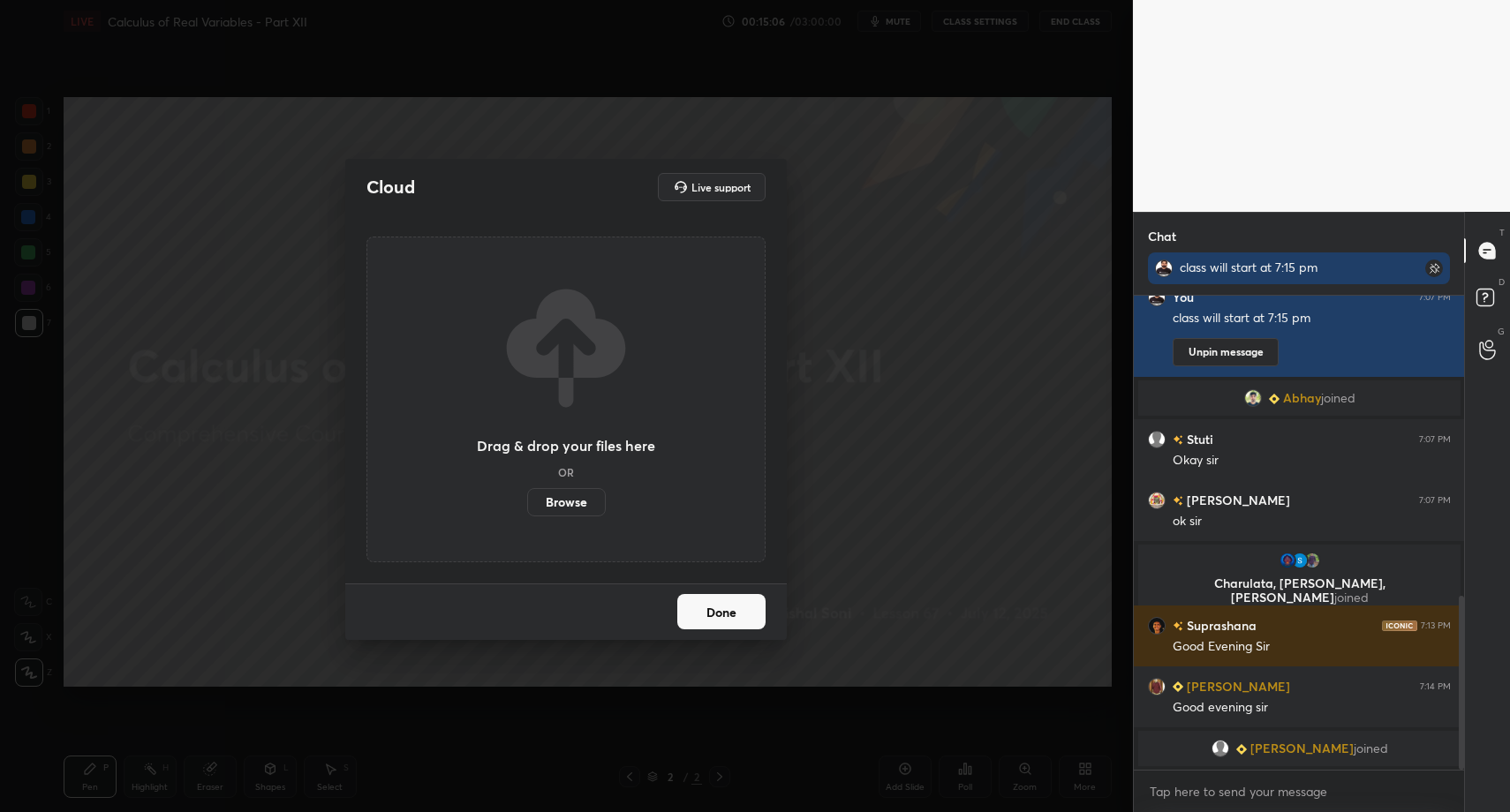click on "Browse" at bounding box center [566, 502] 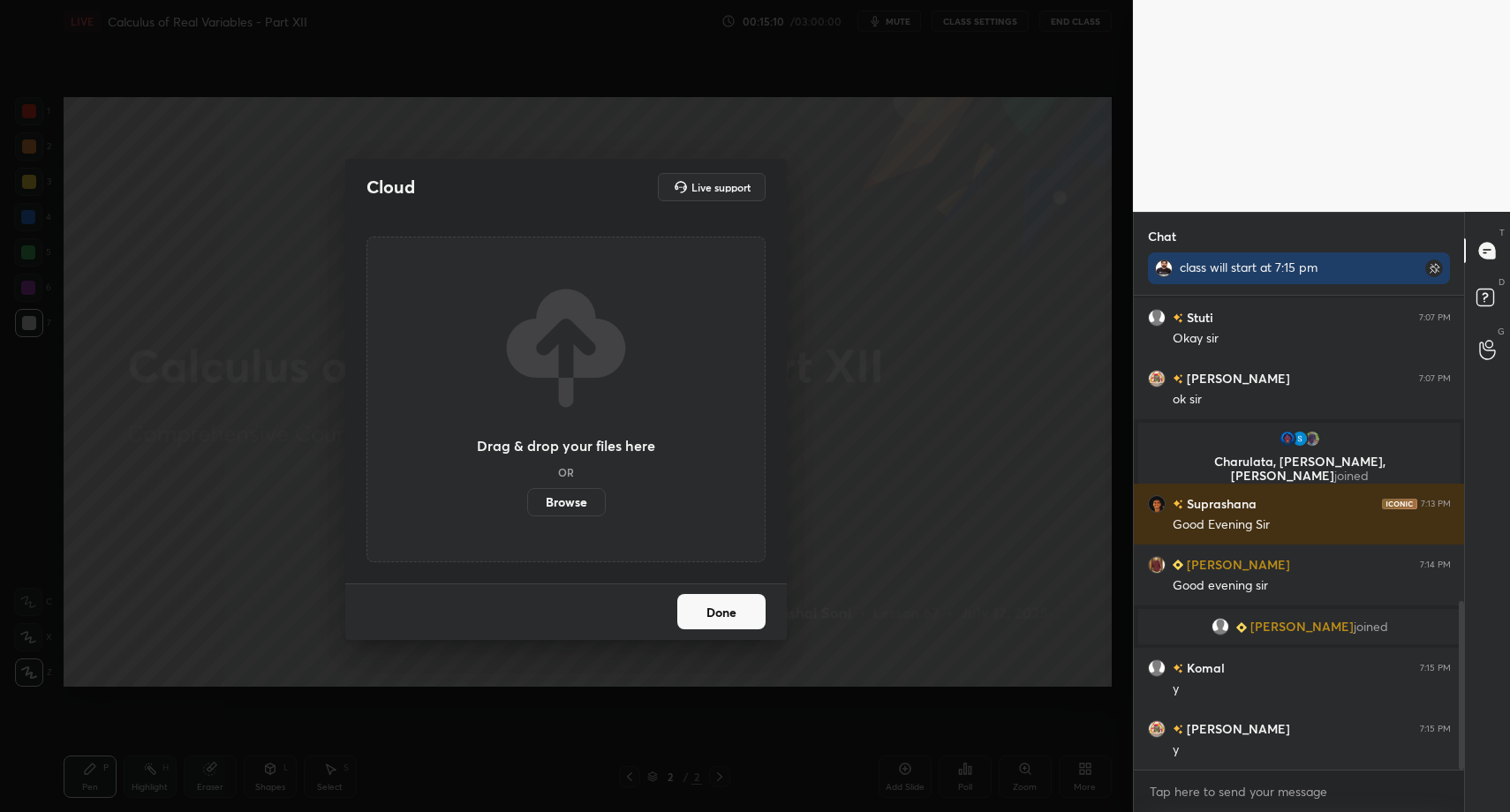 scroll, scrollTop: 918, scrollLeft: 0, axis: vertical 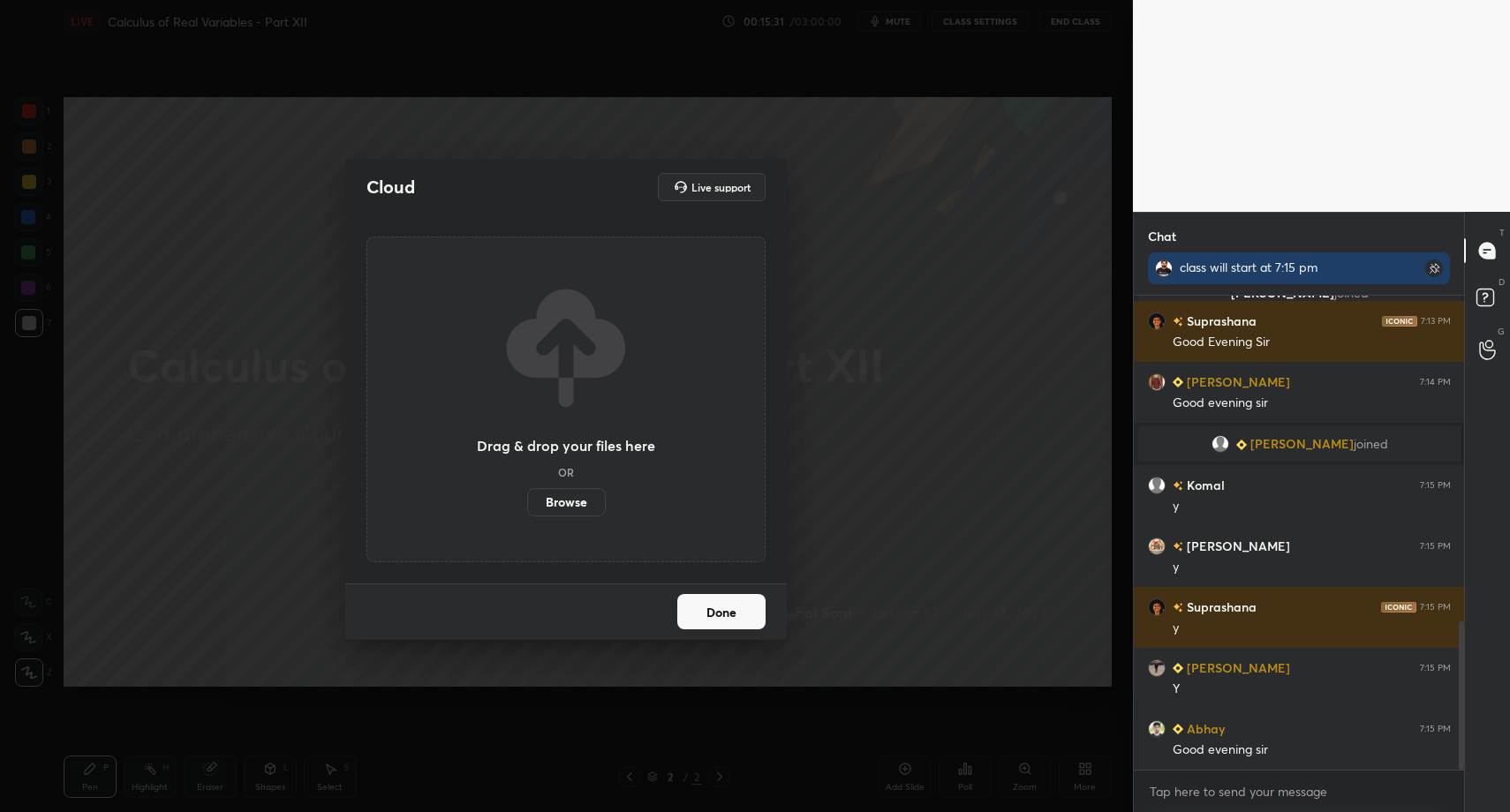 click on "Browse" at bounding box center [566, 502] 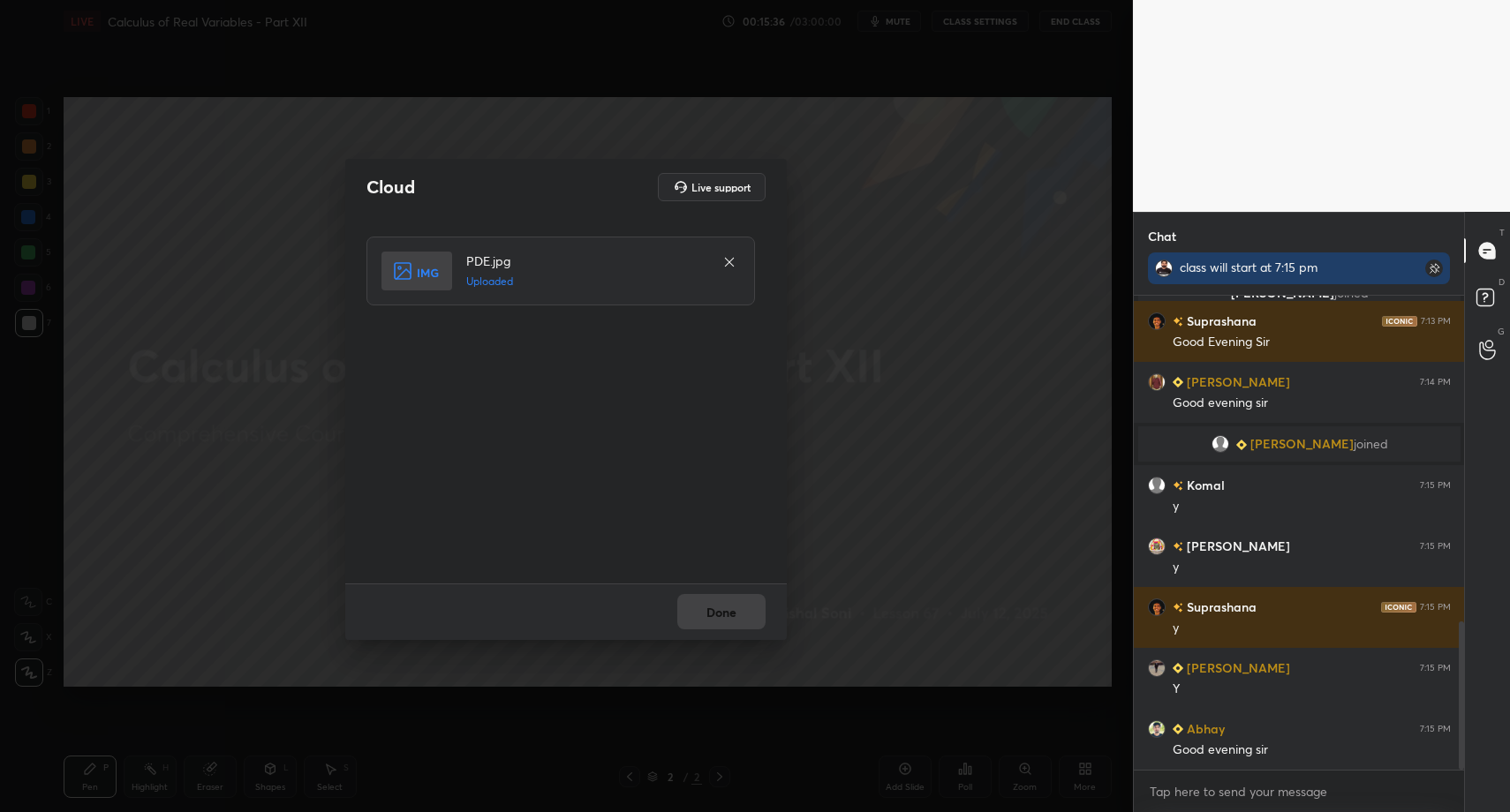 click on "Done" at bounding box center (566, 612) 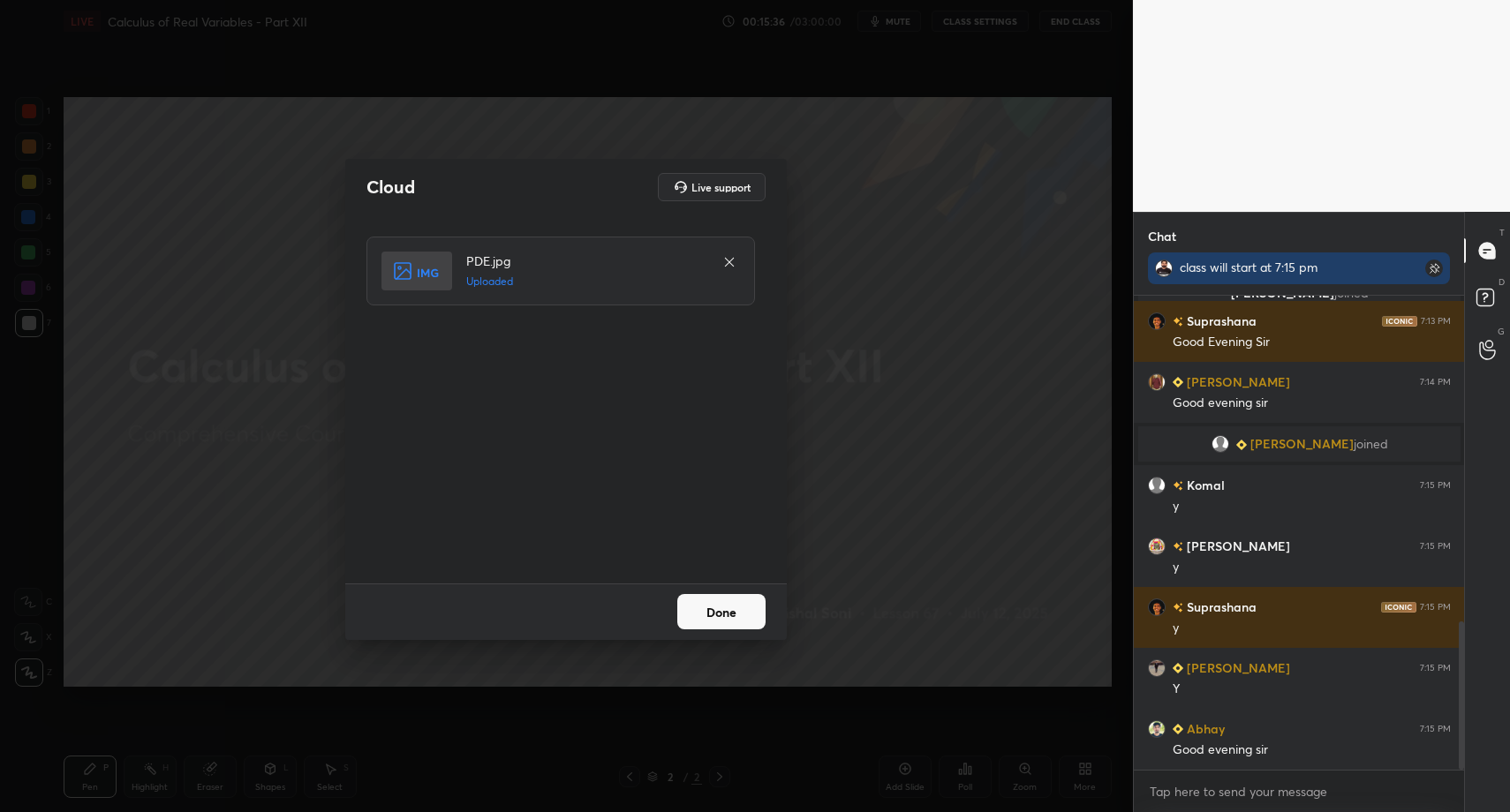 click on "Done" at bounding box center (721, 612) 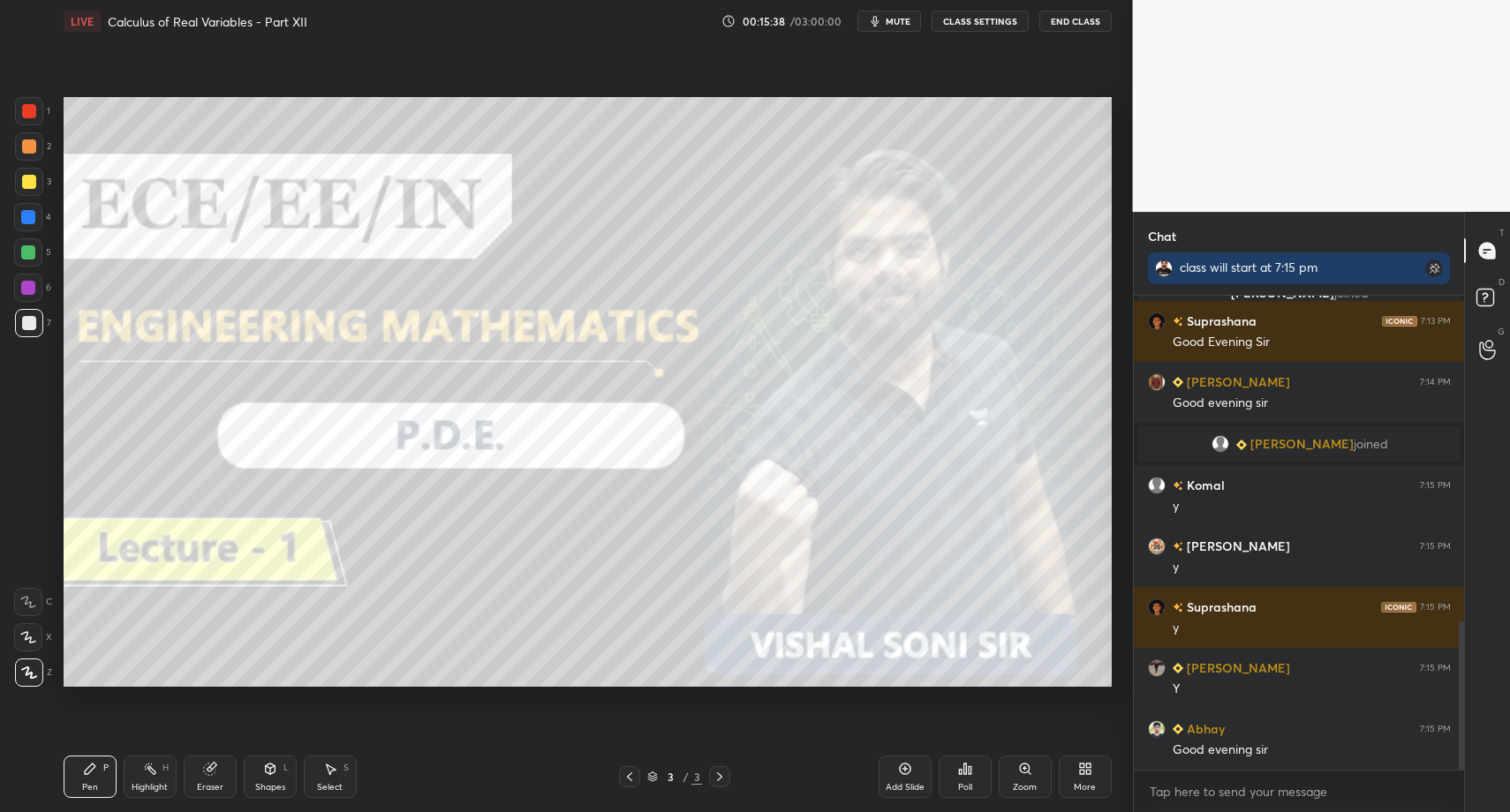 click on "More" at bounding box center (1085, 777) 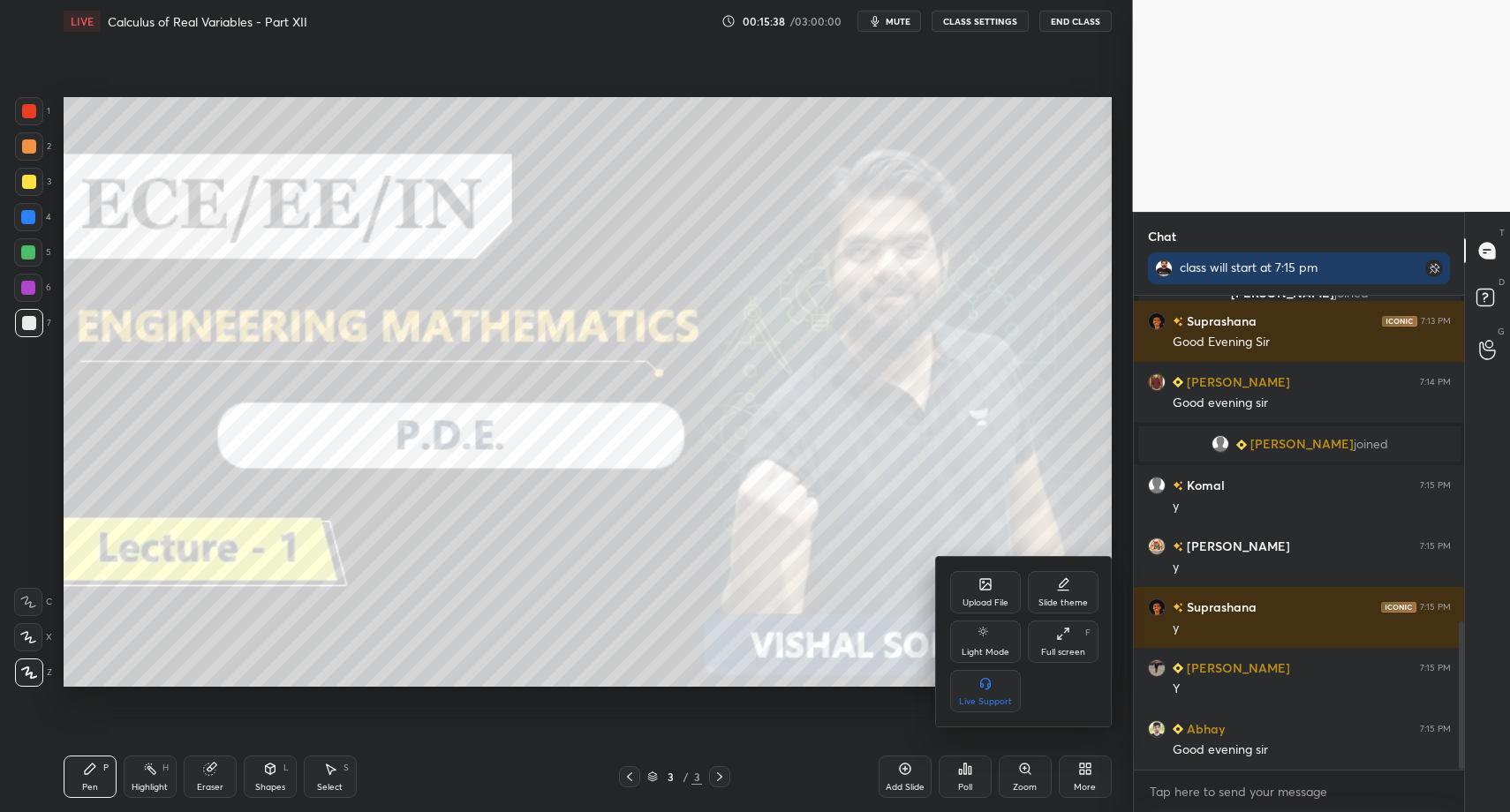 click on "Upload File" at bounding box center [985, 592] 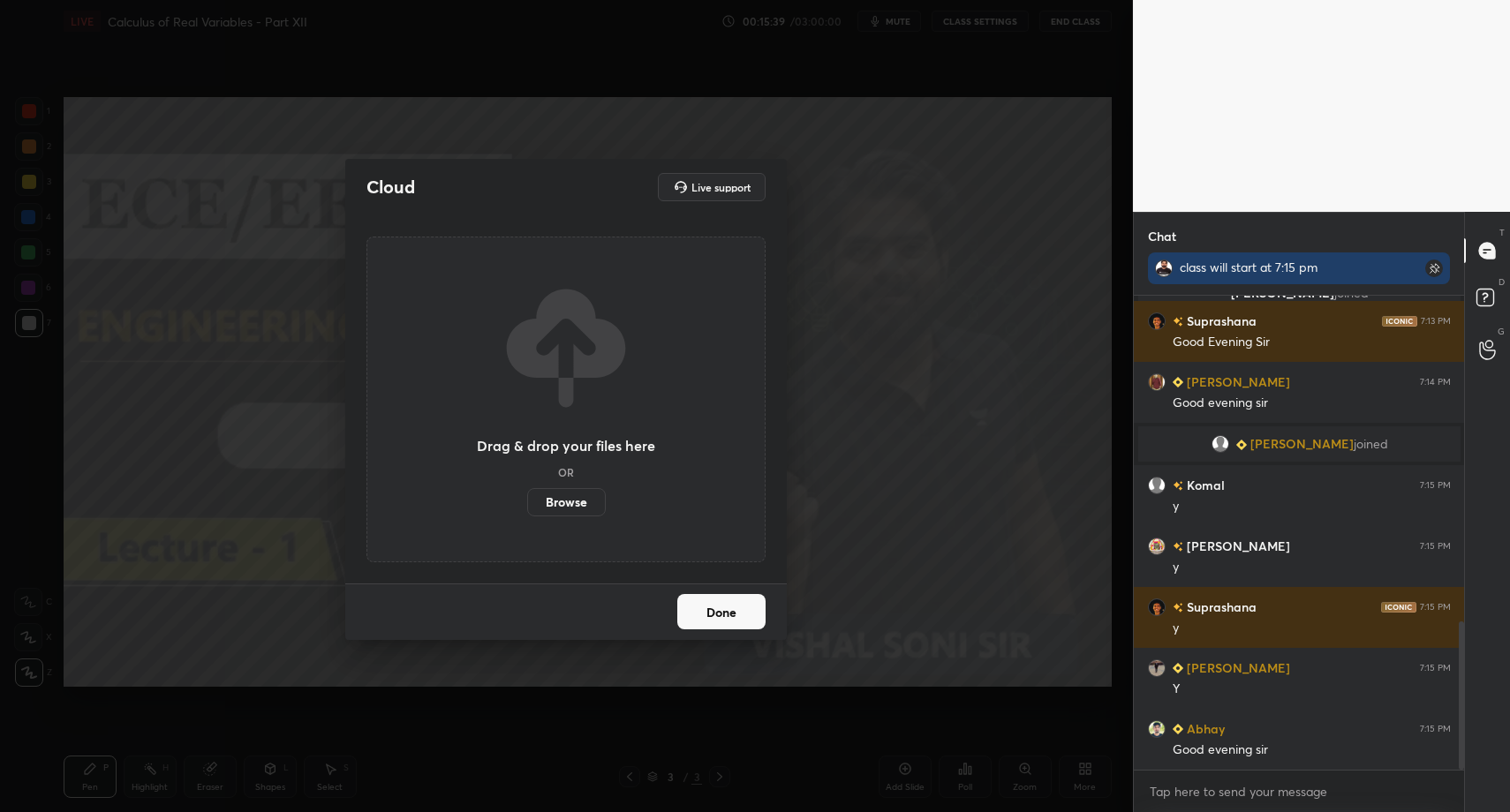 click on "Browse" at bounding box center (566, 502) 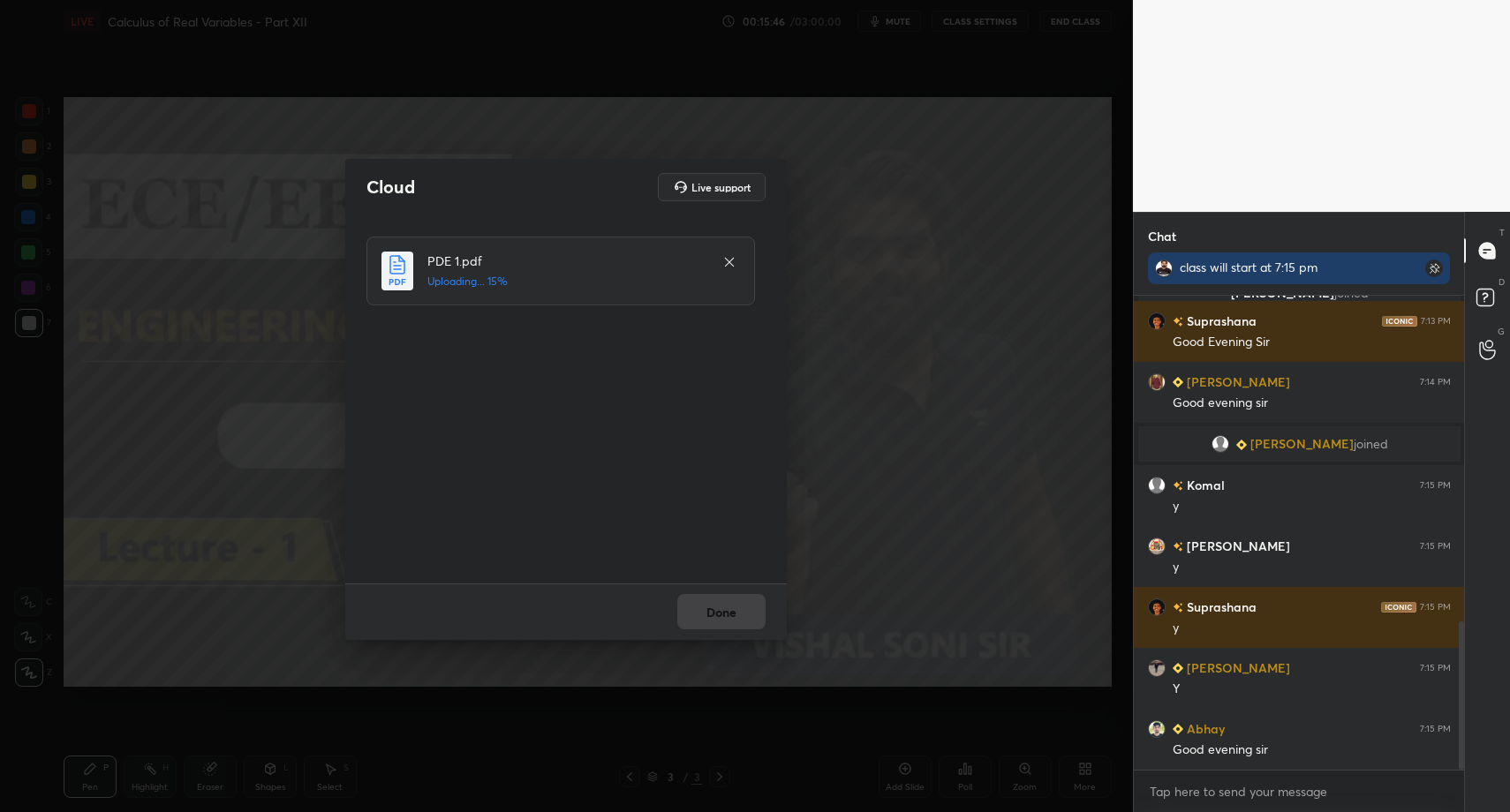 click on "Done" at bounding box center (566, 612) 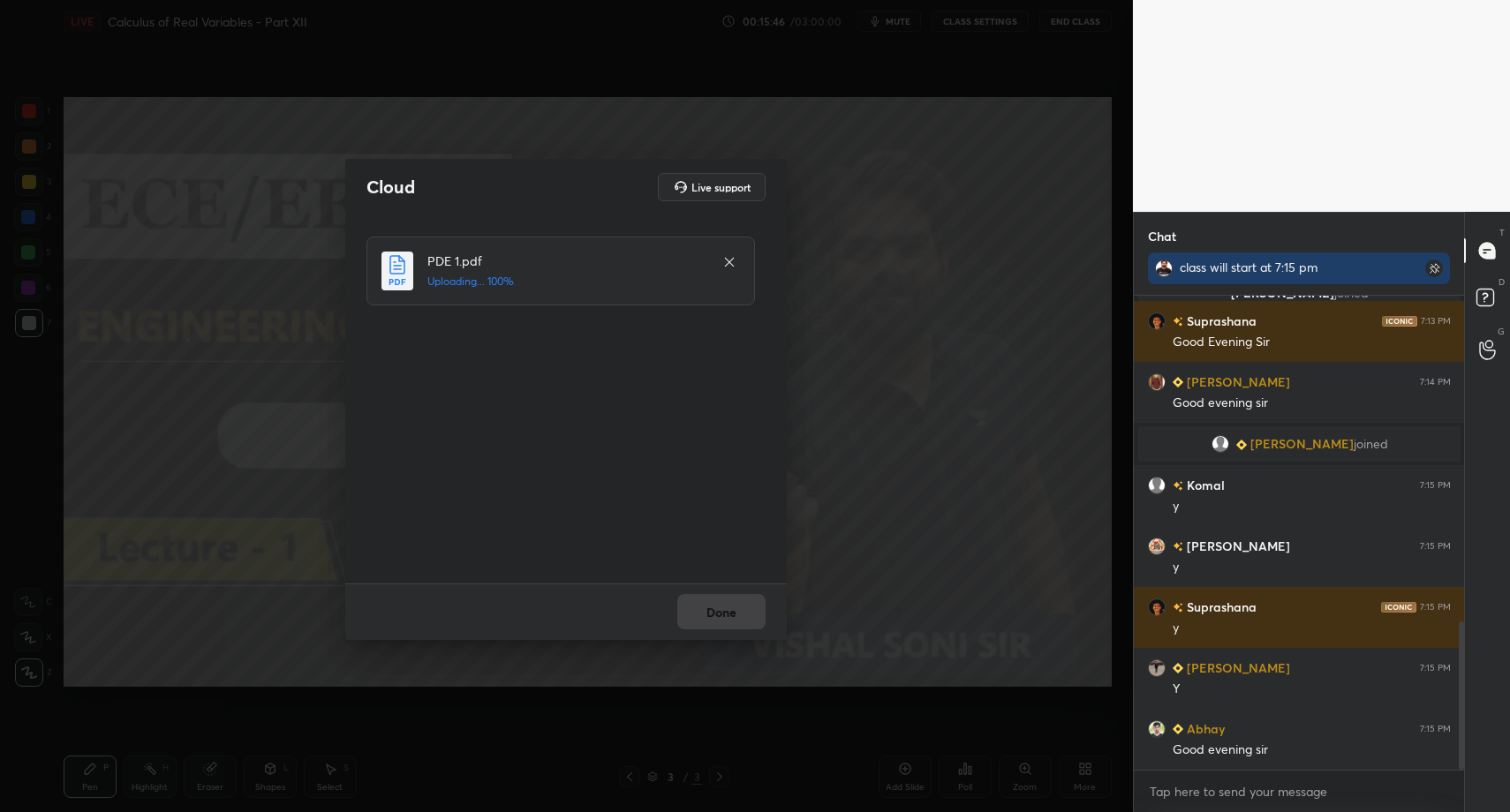 click on "Done" at bounding box center (566, 612) 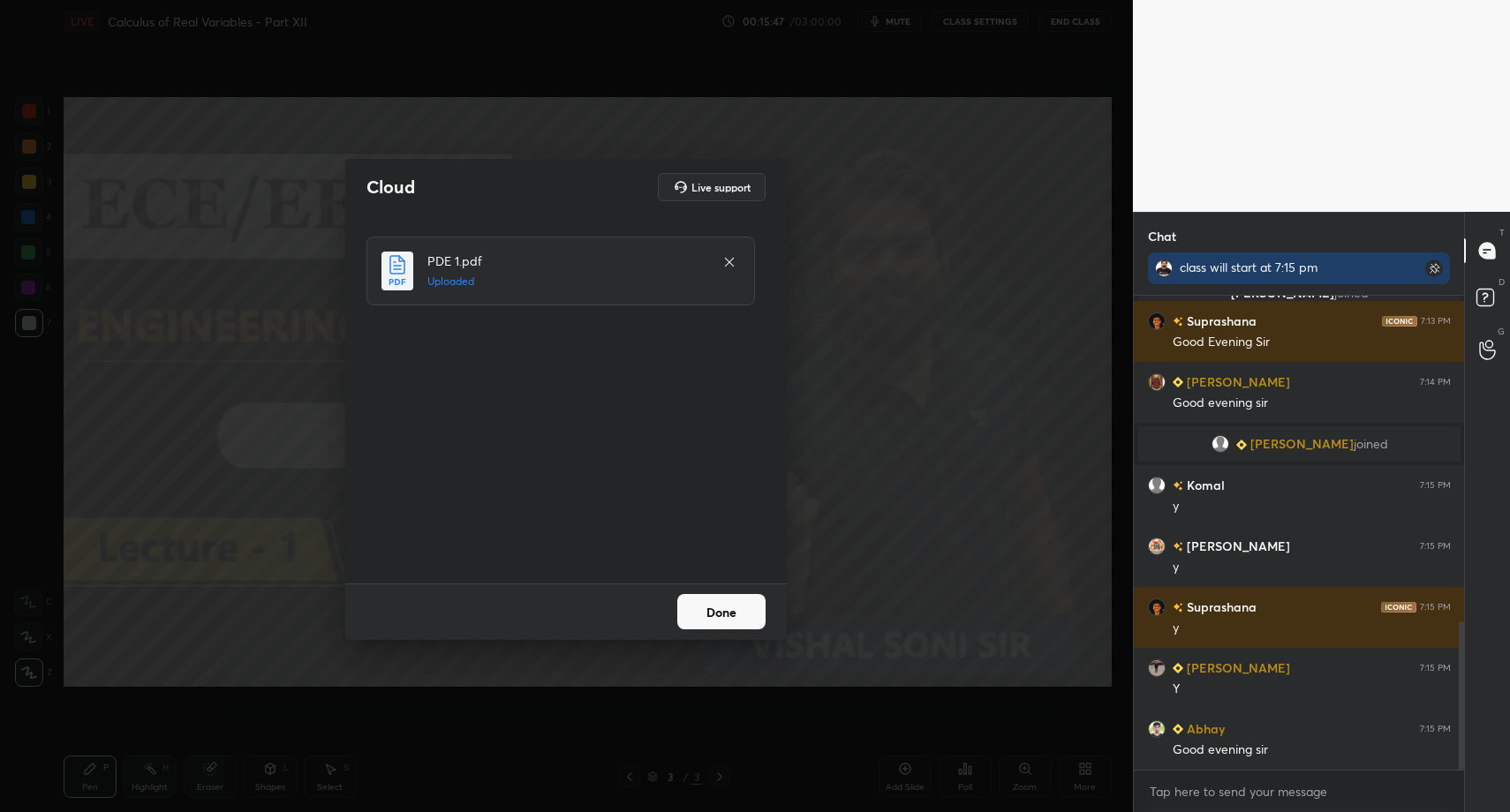 click on "Done" at bounding box center [721, 612] 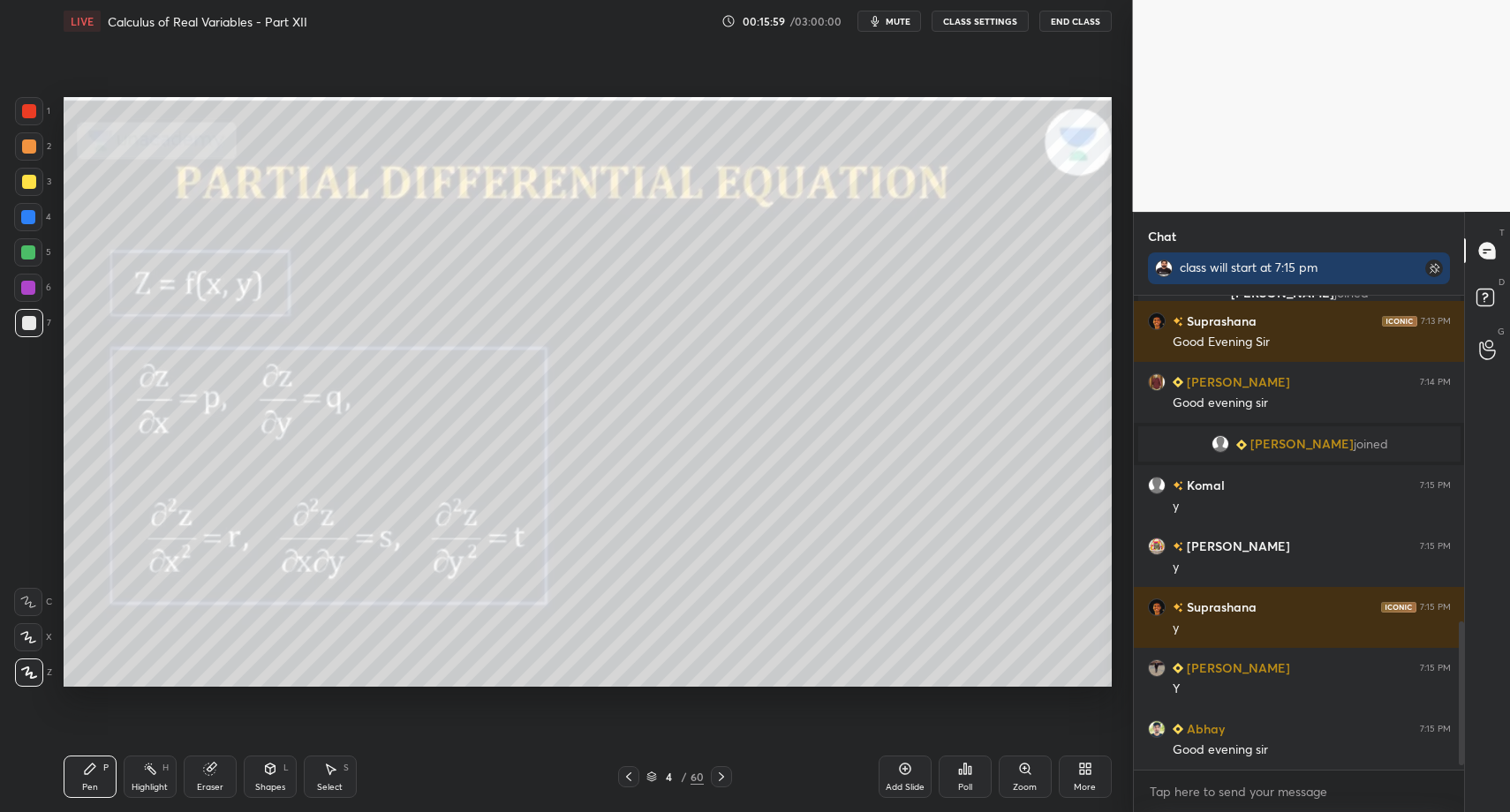 scroll, scrollTop: 1101, scrollLeft: 0, axis: vertical 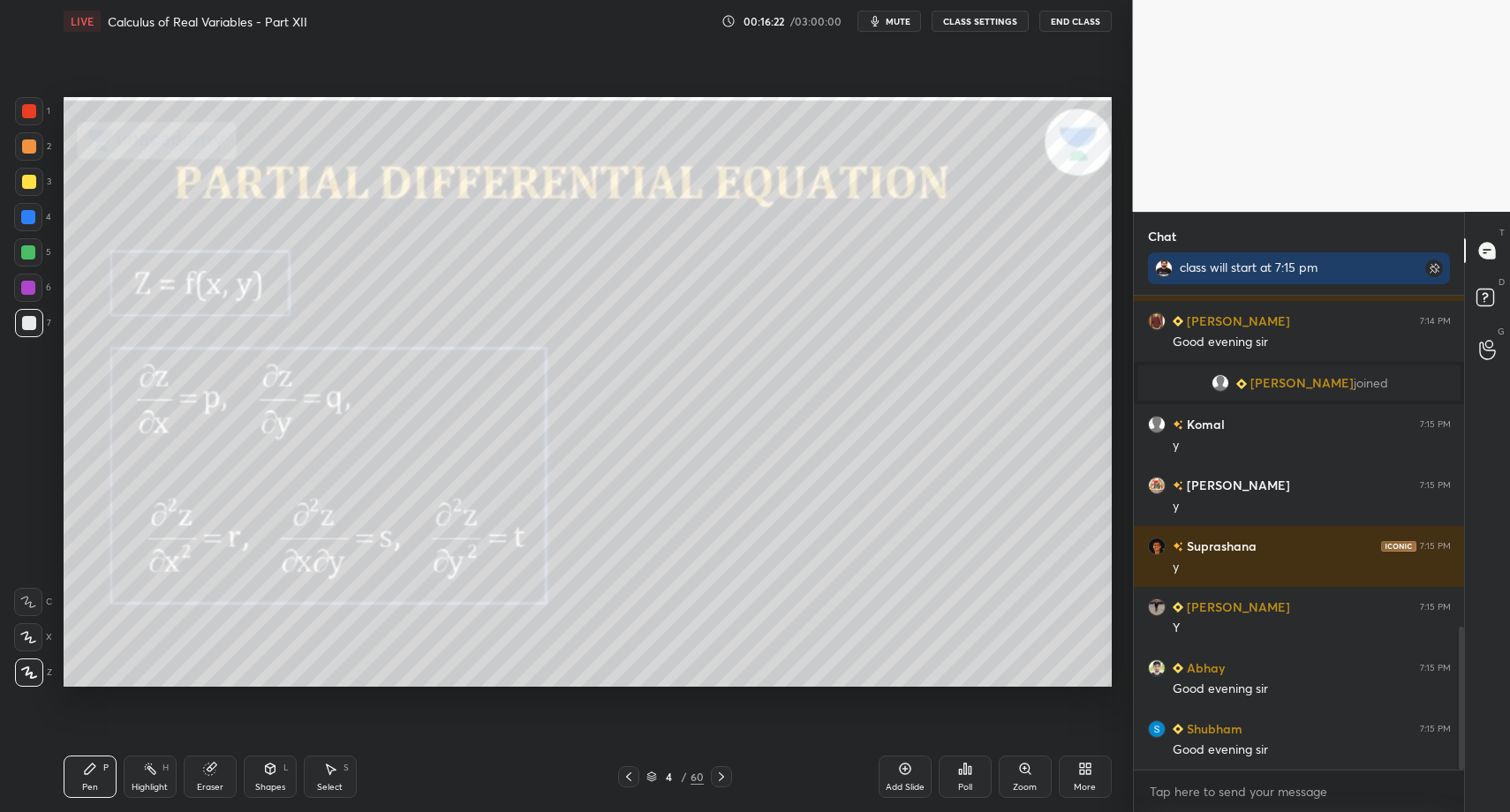 click 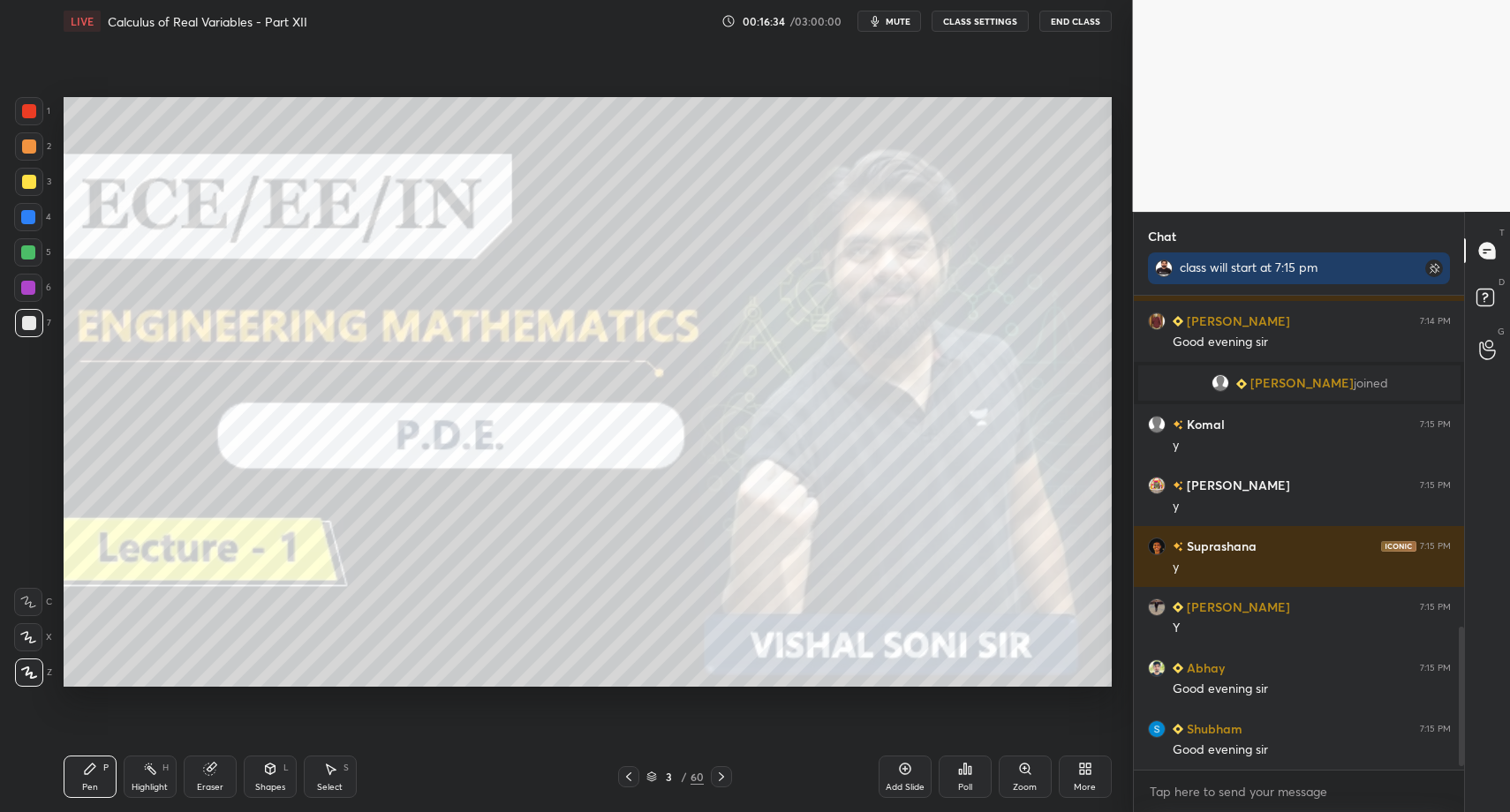 scroll, scrollTop: 1162, scrollLeft: 0, axis: vertical 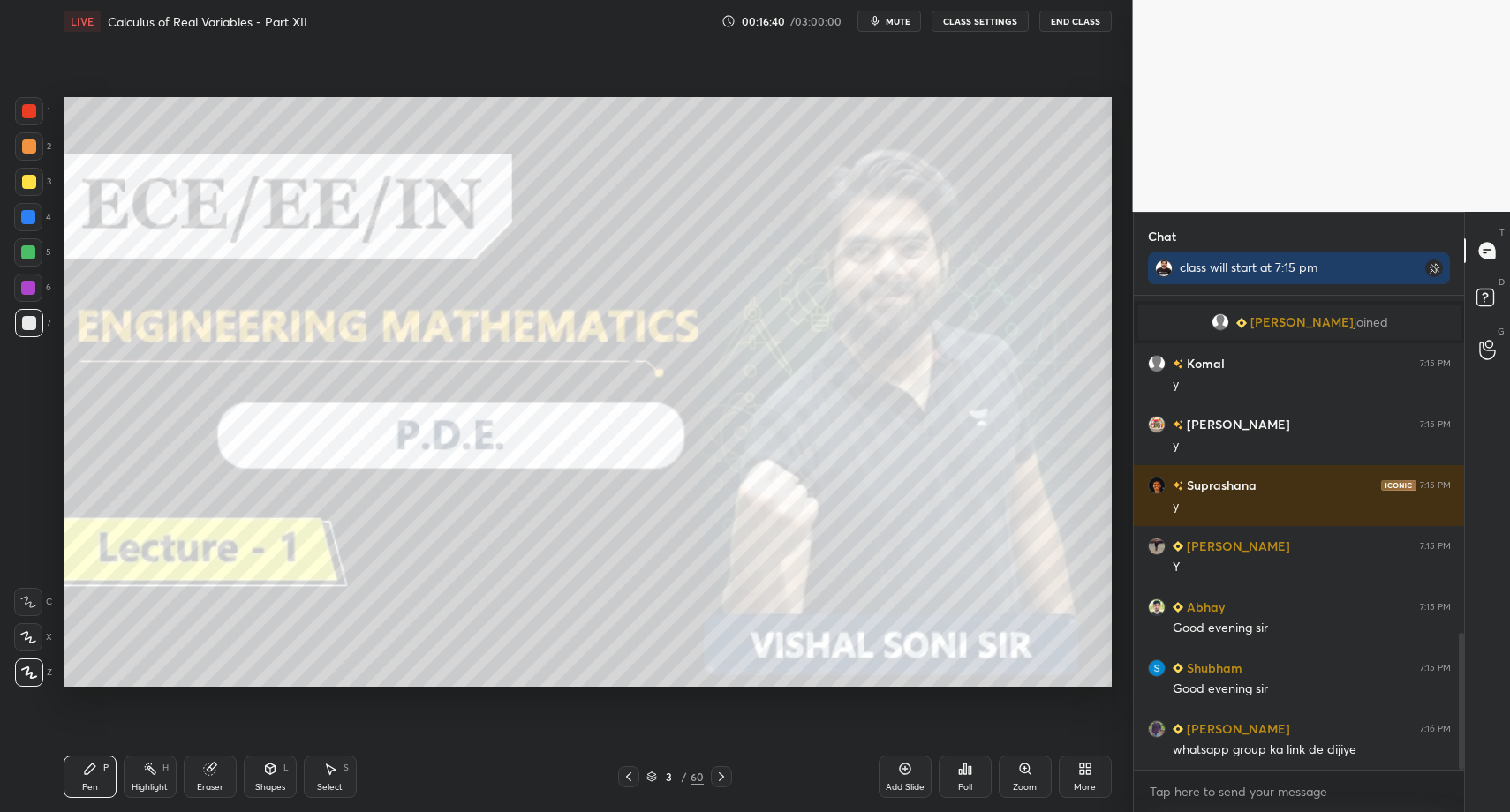 click 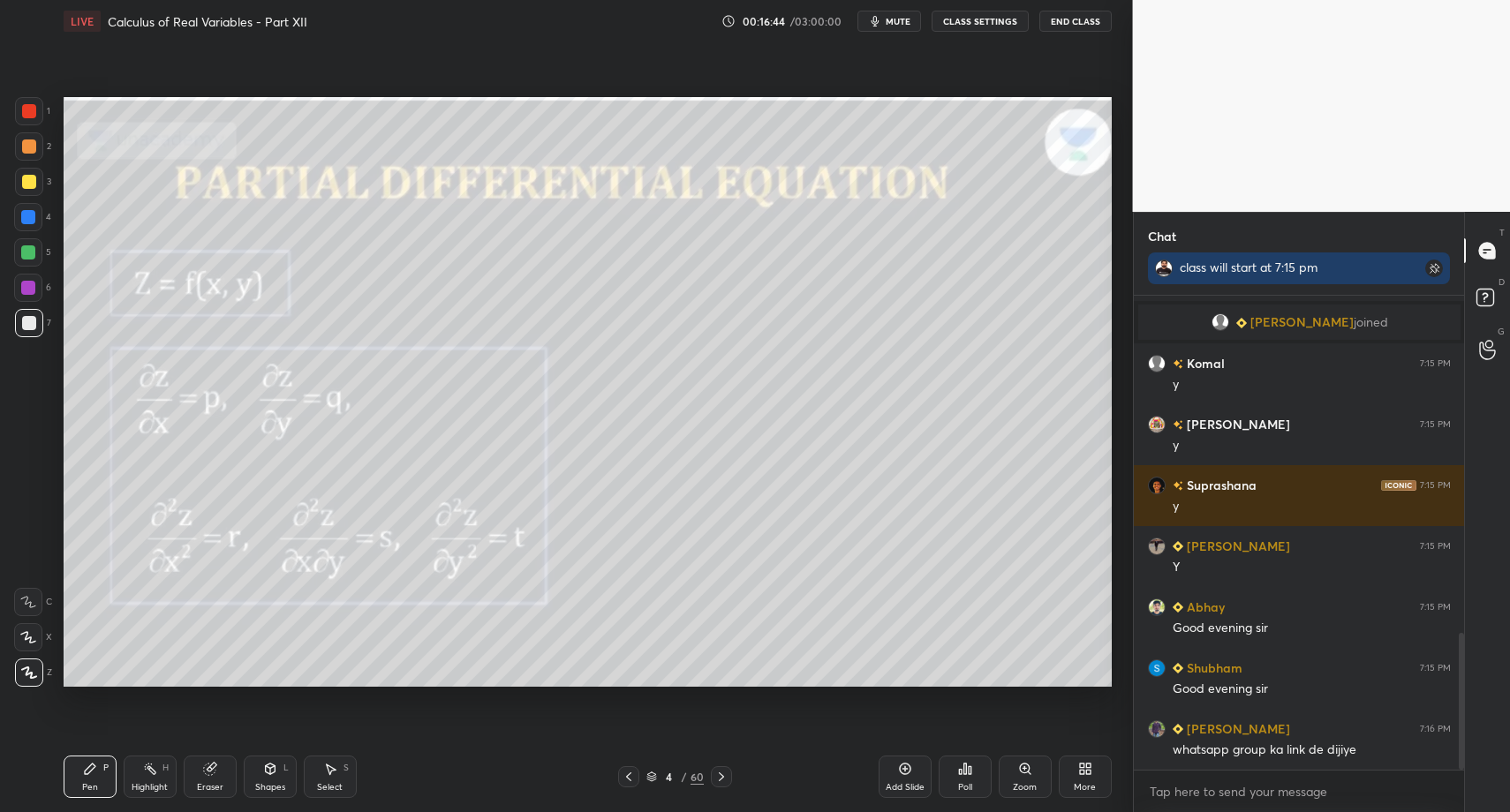 click 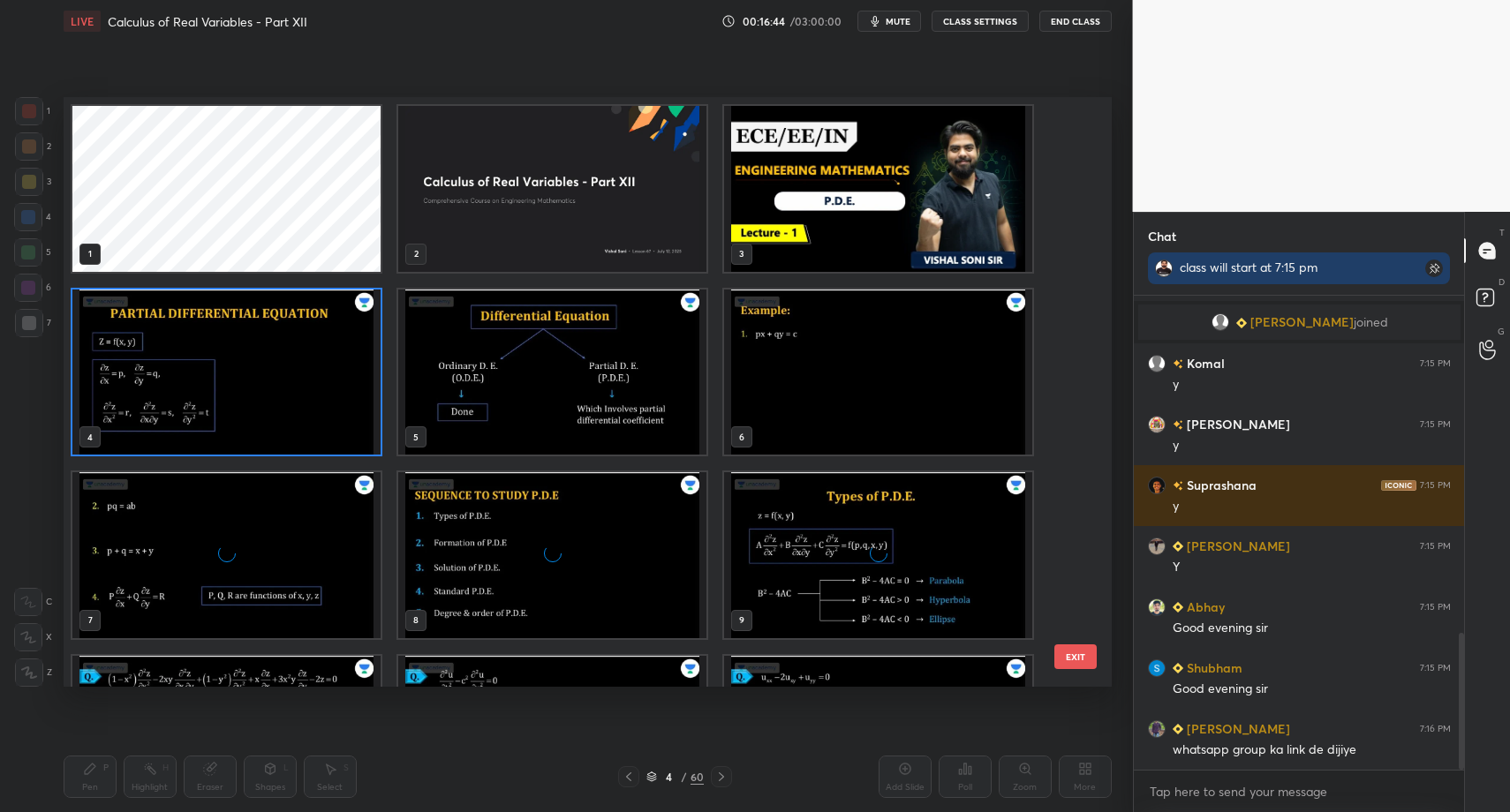 scroll, scrollTop: 6, scrollLeft: 10, axis: both 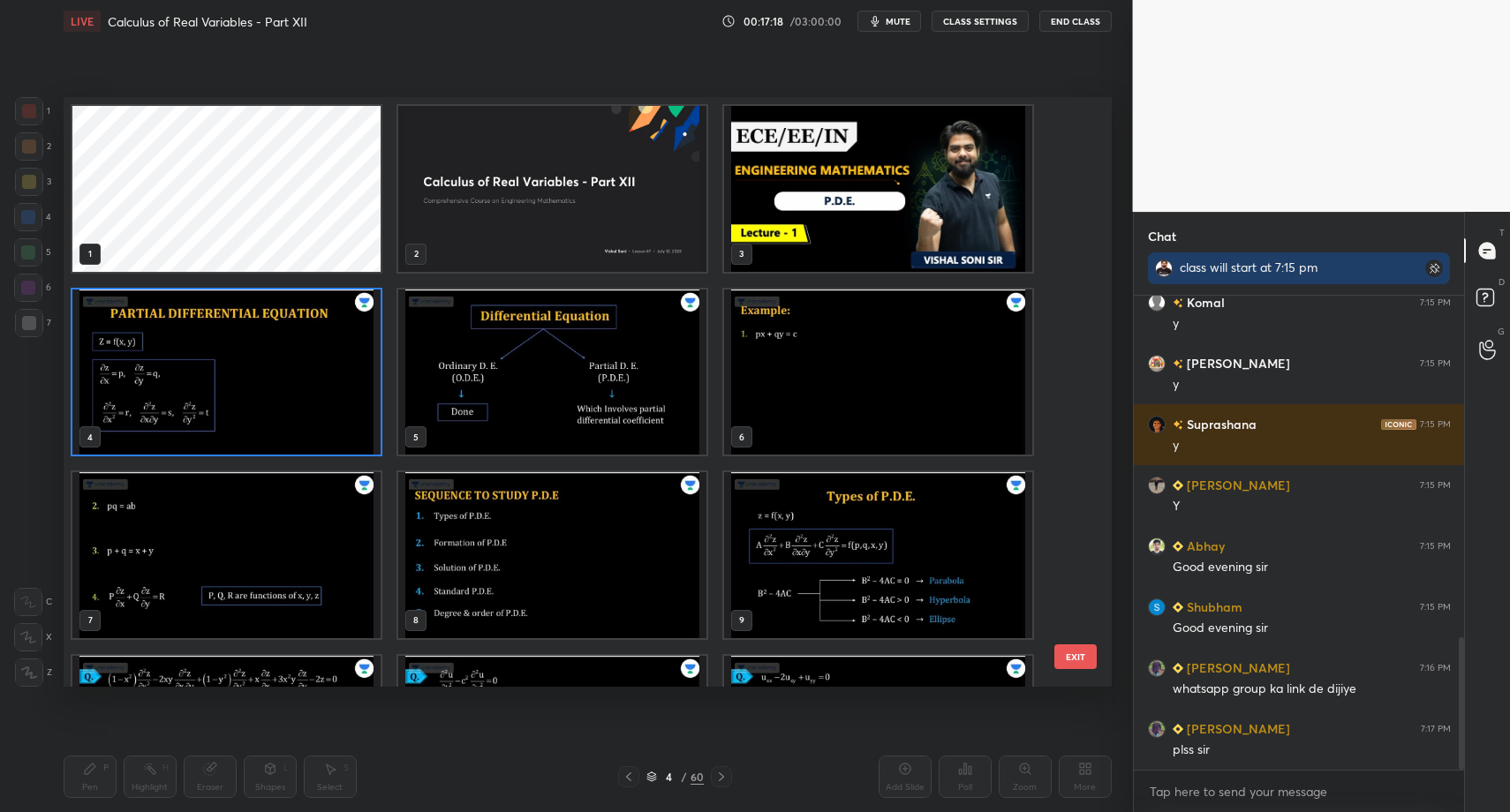 drag, startPoint x: 1068, startPoint y: 659, endPoint x: 1068, endPoint y: 672, distance: 13 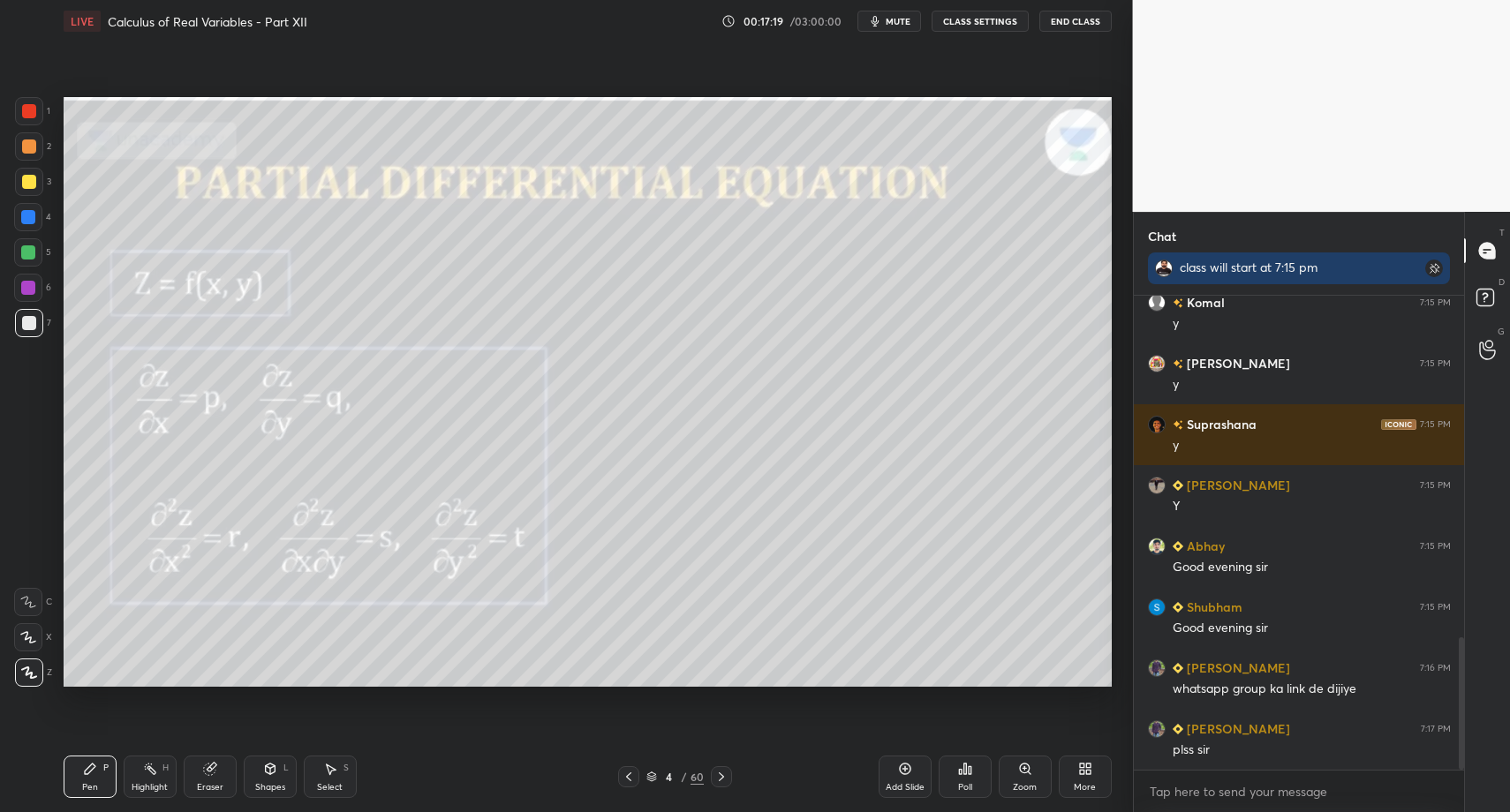 click at bounding box center [721, 777] 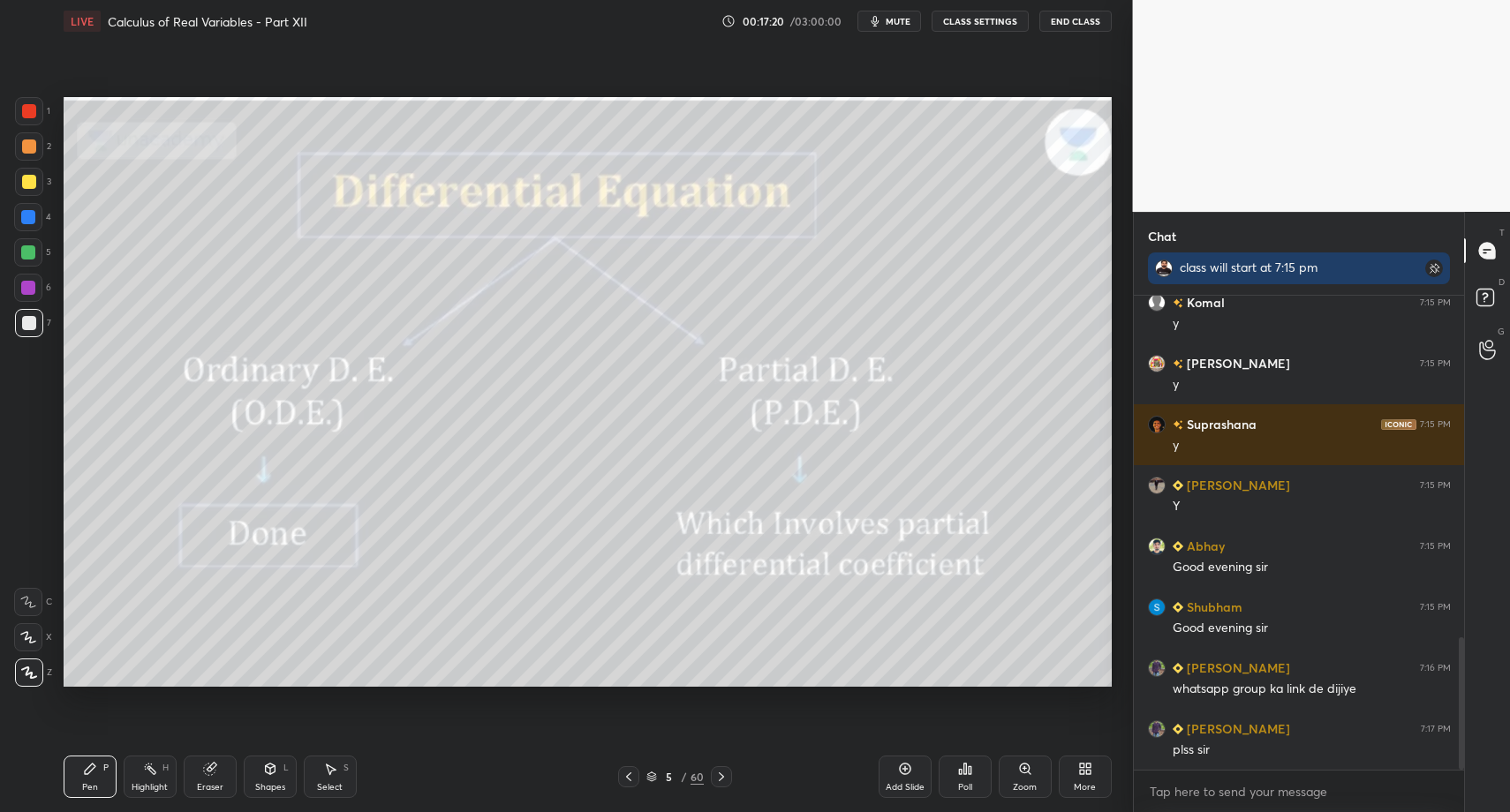 click on "5" at bounding box center [669, 777] 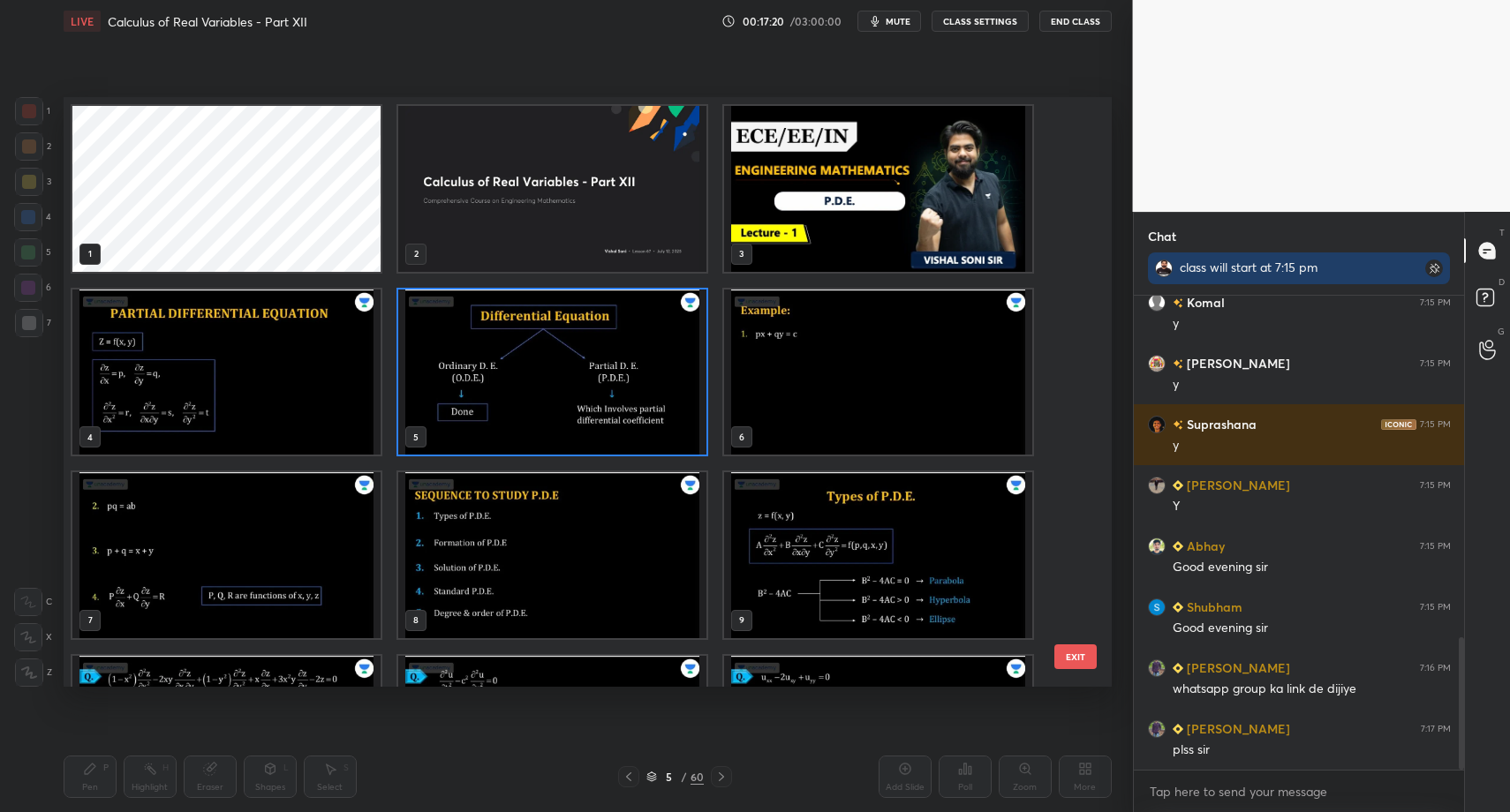scroll, scrollTop: 6, scrollLeft: 10, axis: both 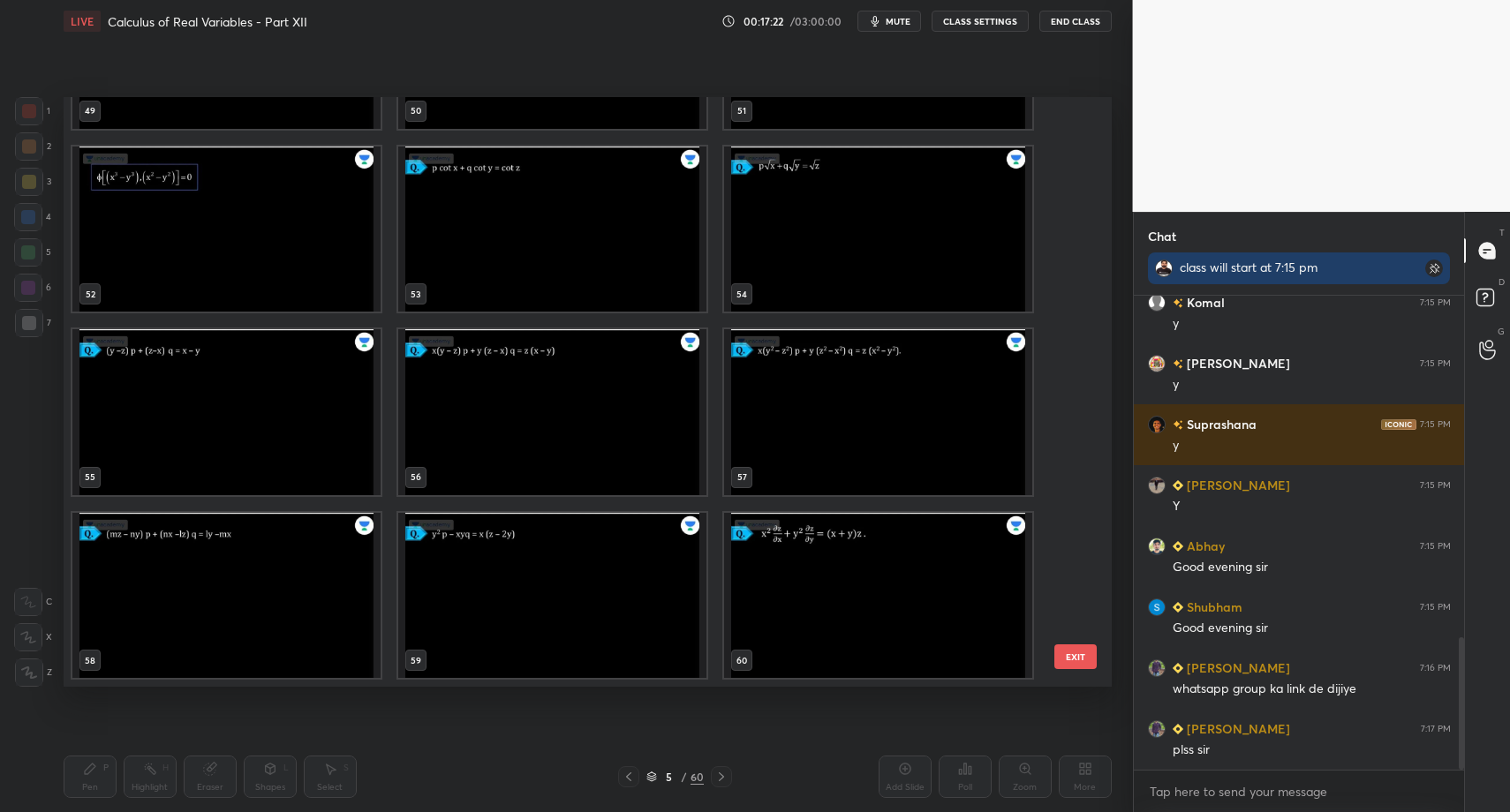 click at bounding box center [878, 596] 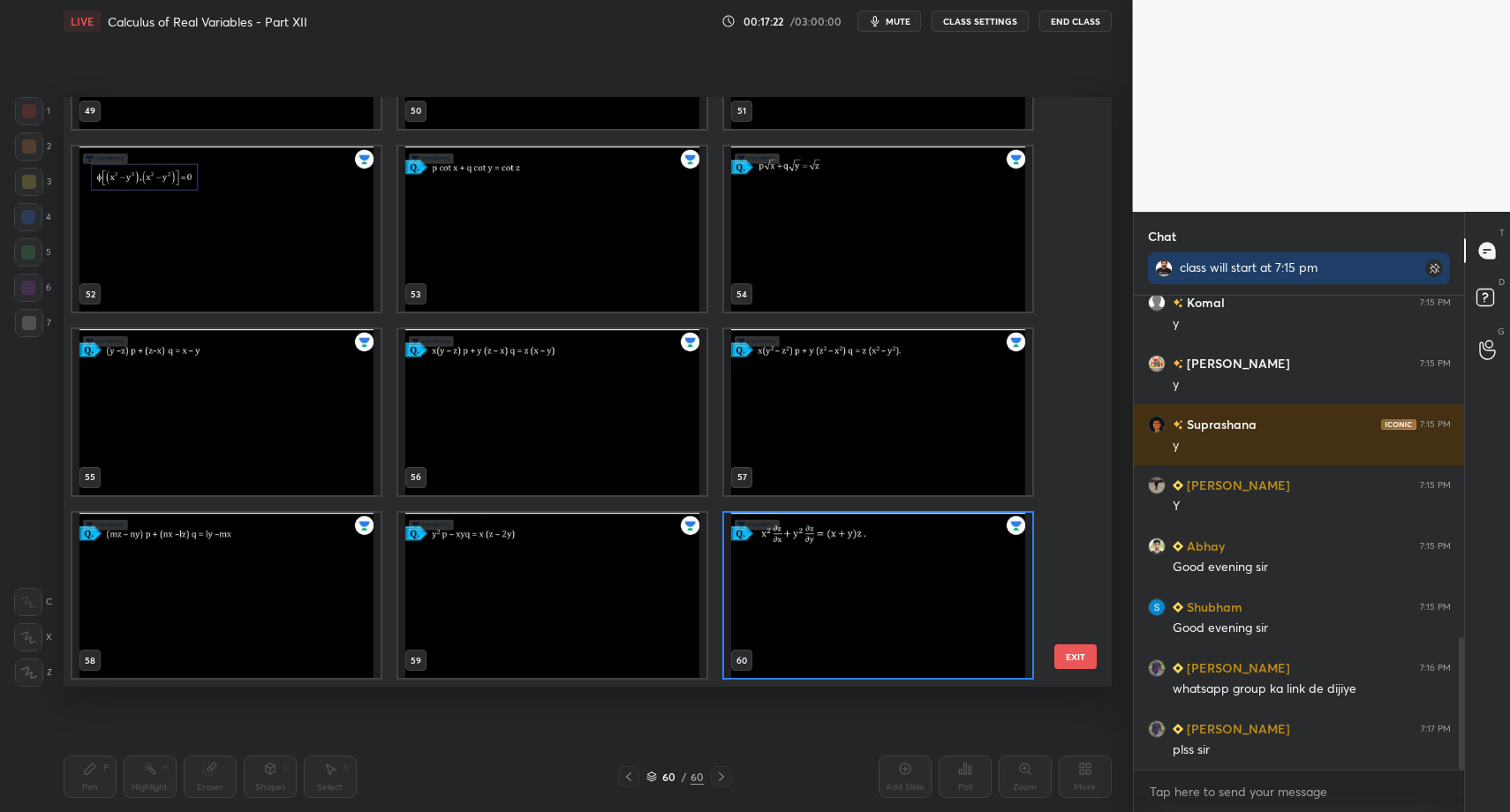click at bounding box center (878, 596) 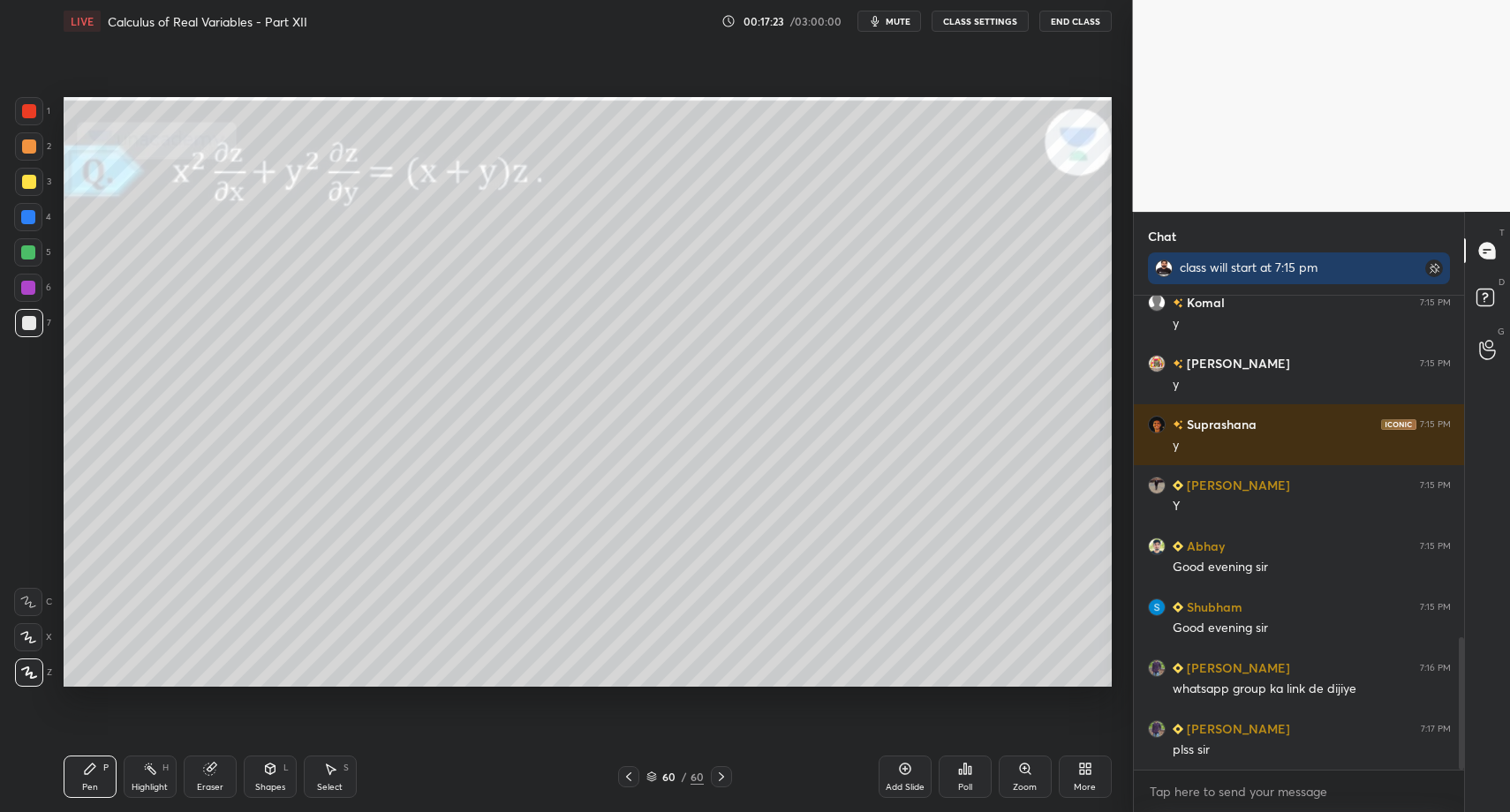 click at bounding box center [878, 596] 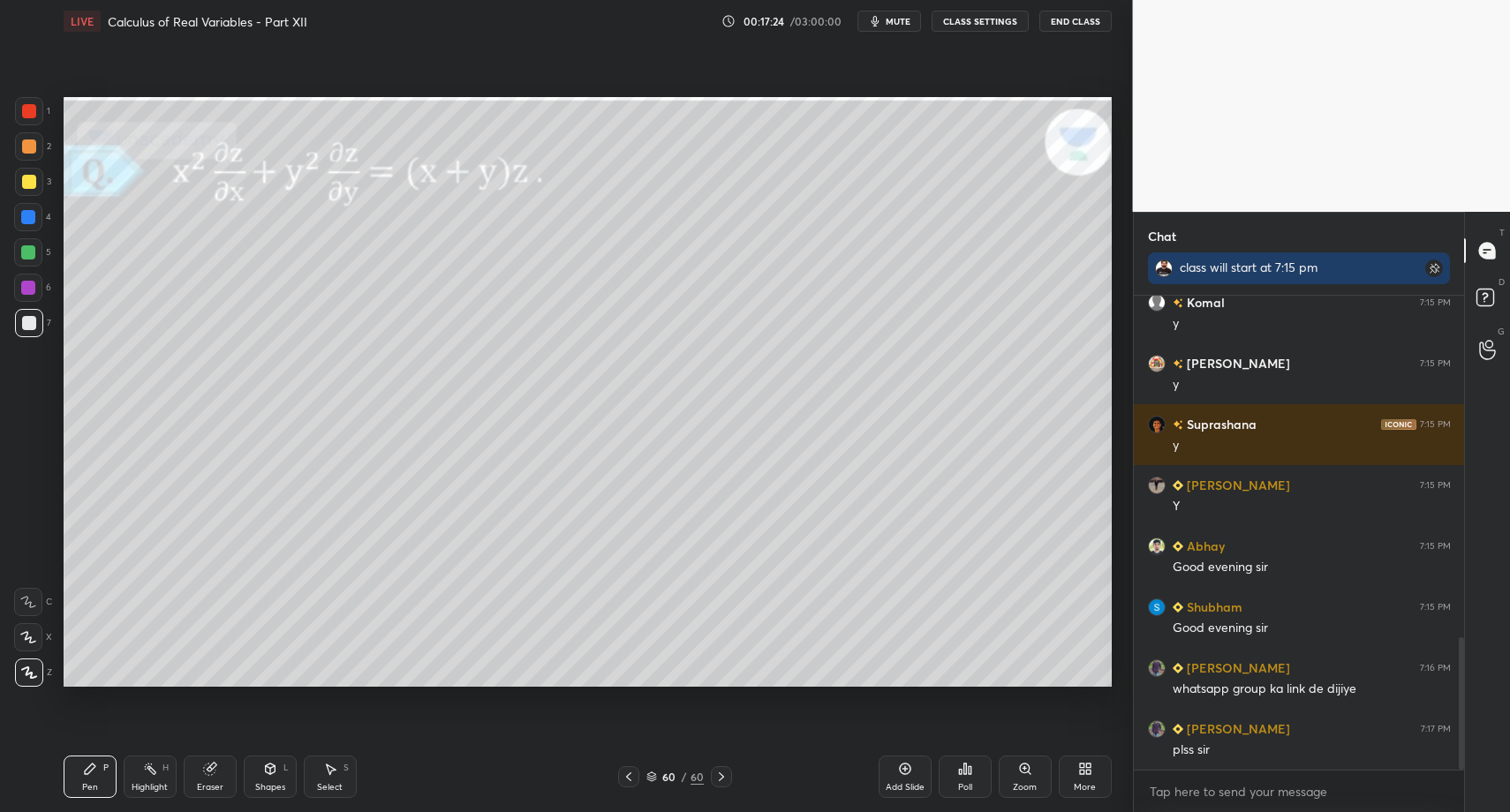 click on "More" at bounding box center (1084, 787) 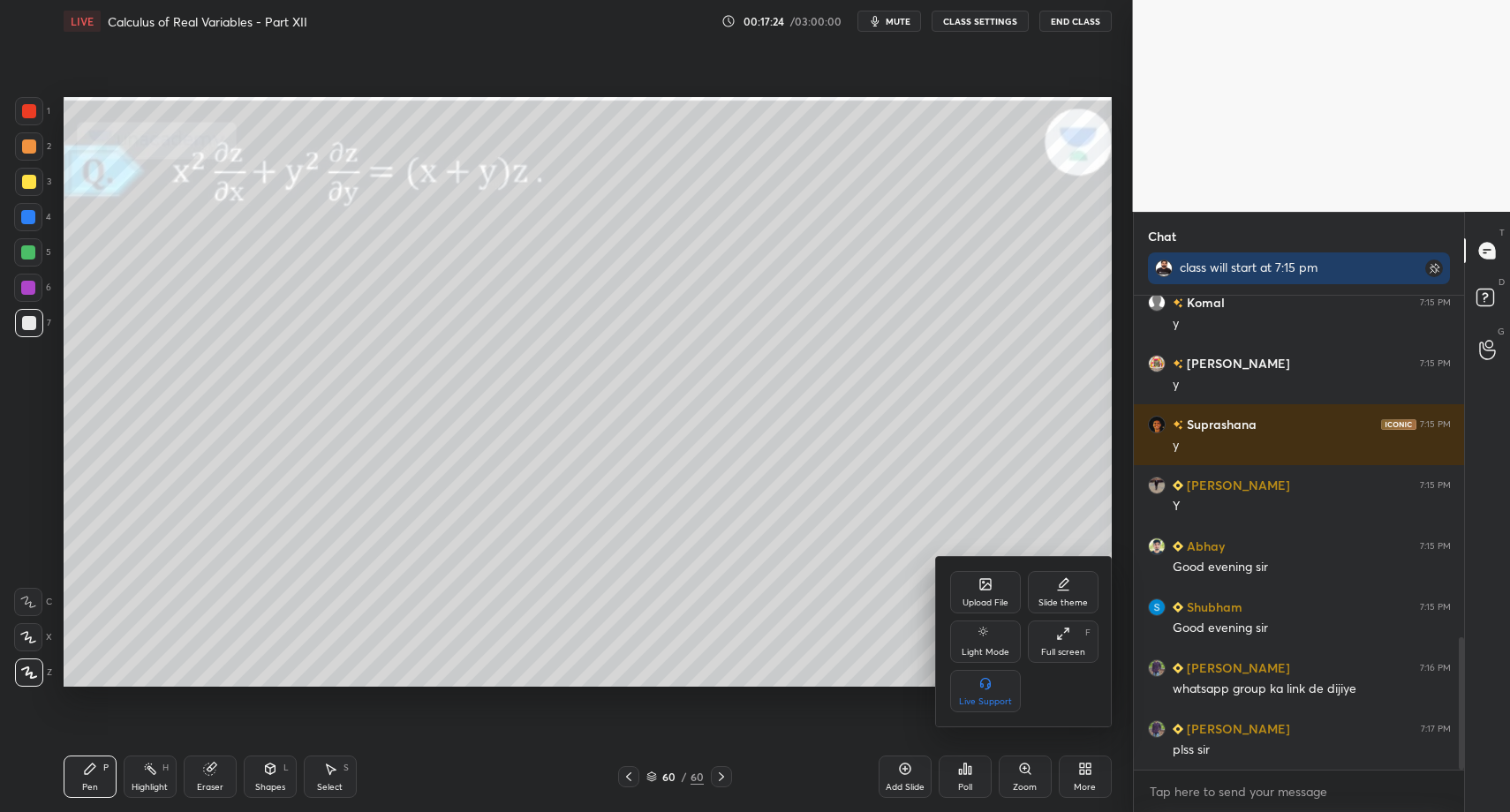 click on "Upload File" at bounding box center [985, 603] 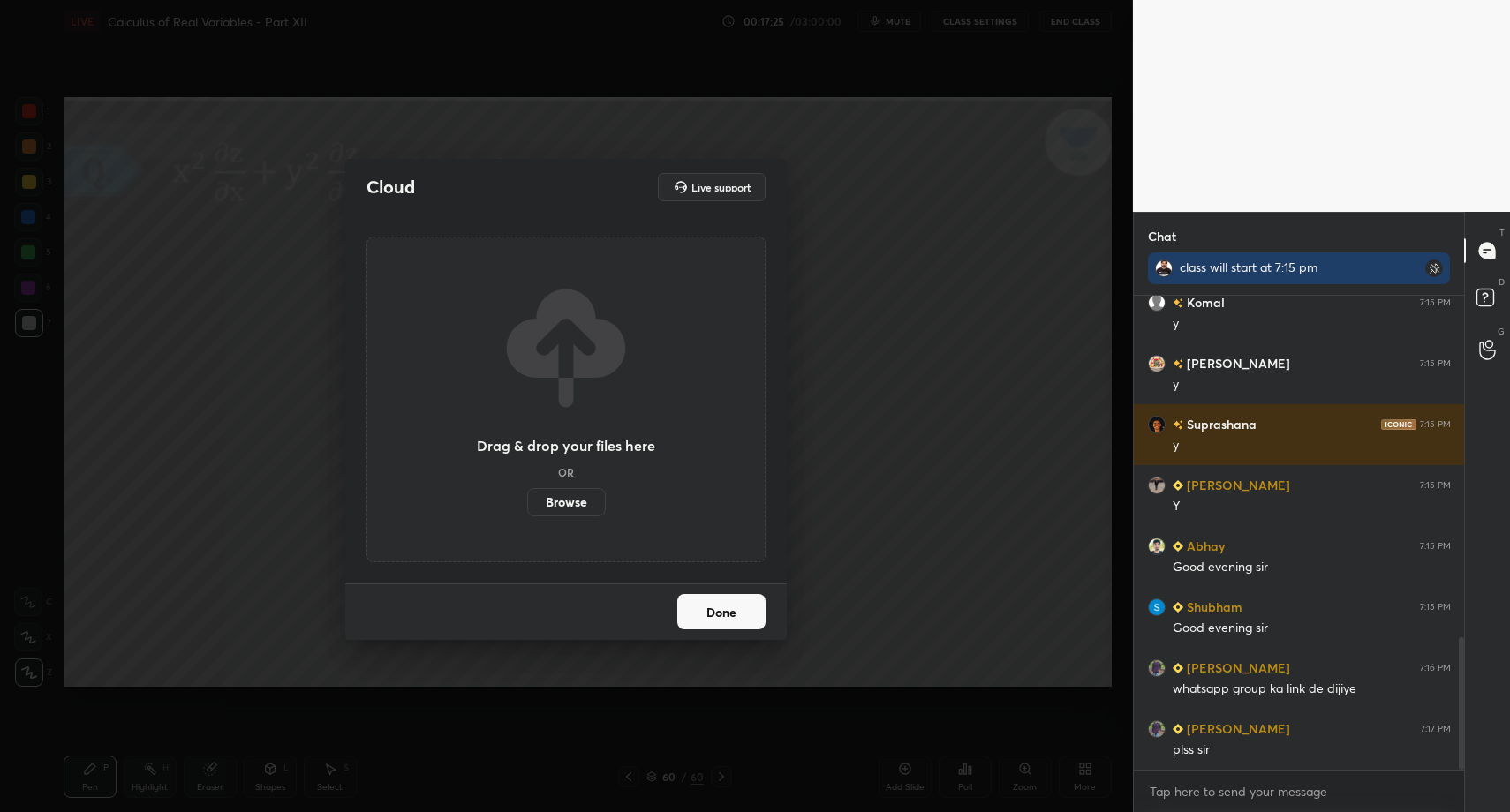 click on "Browse" at bounding box center (566, 502) 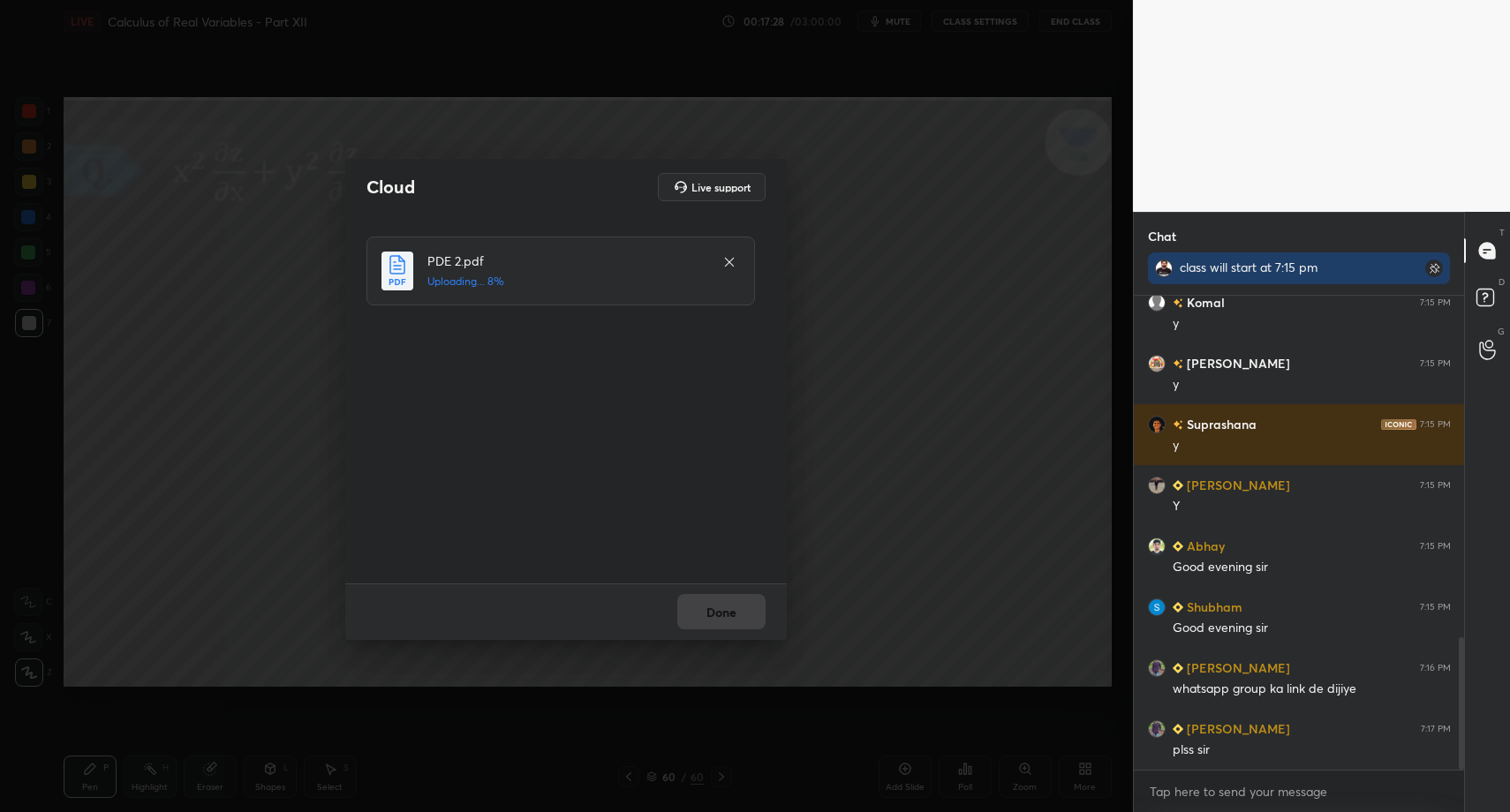 click on "Done" at bounding box center (566, 612) 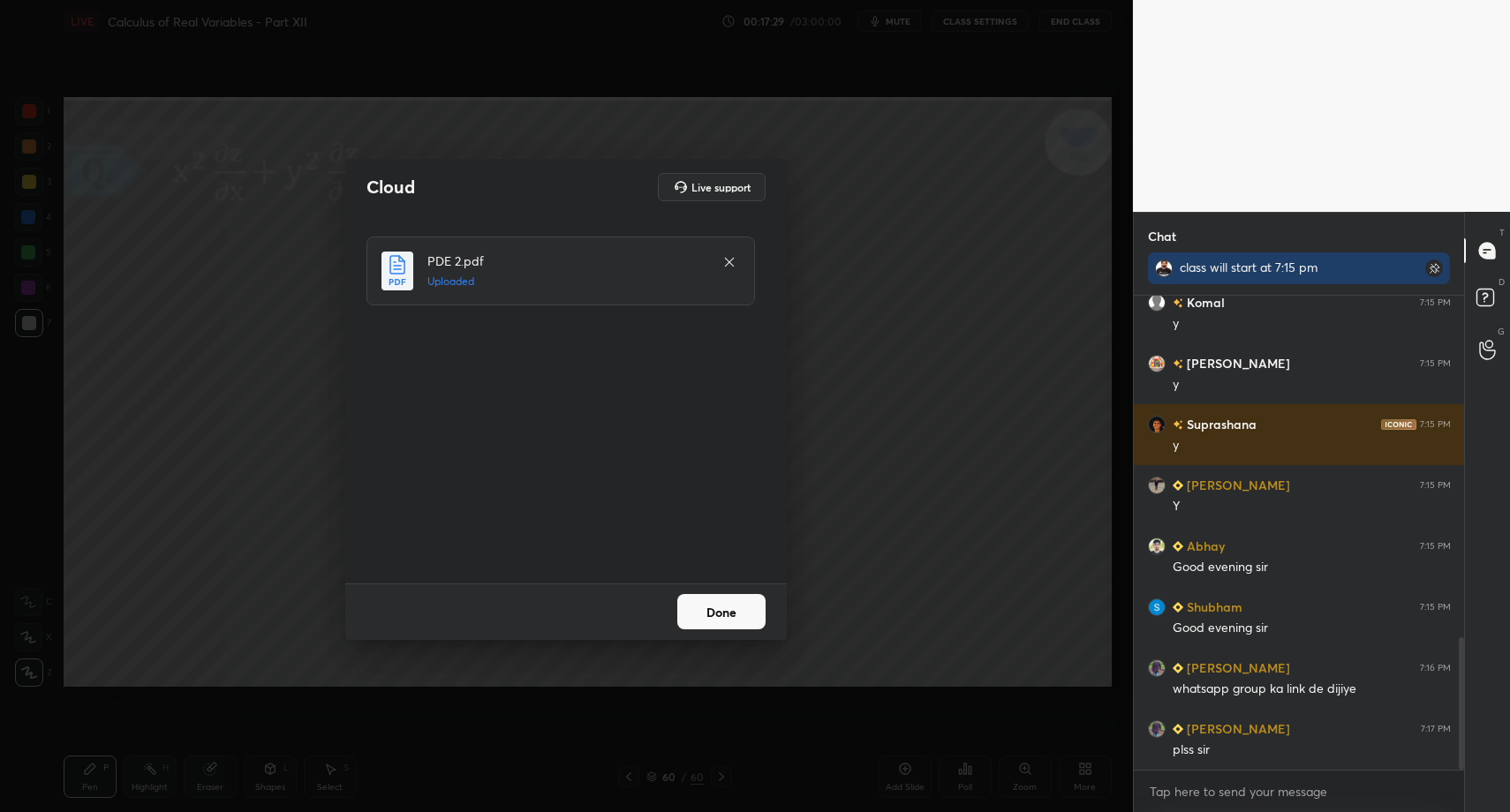click on "Done" at bounding box center [721, 612] 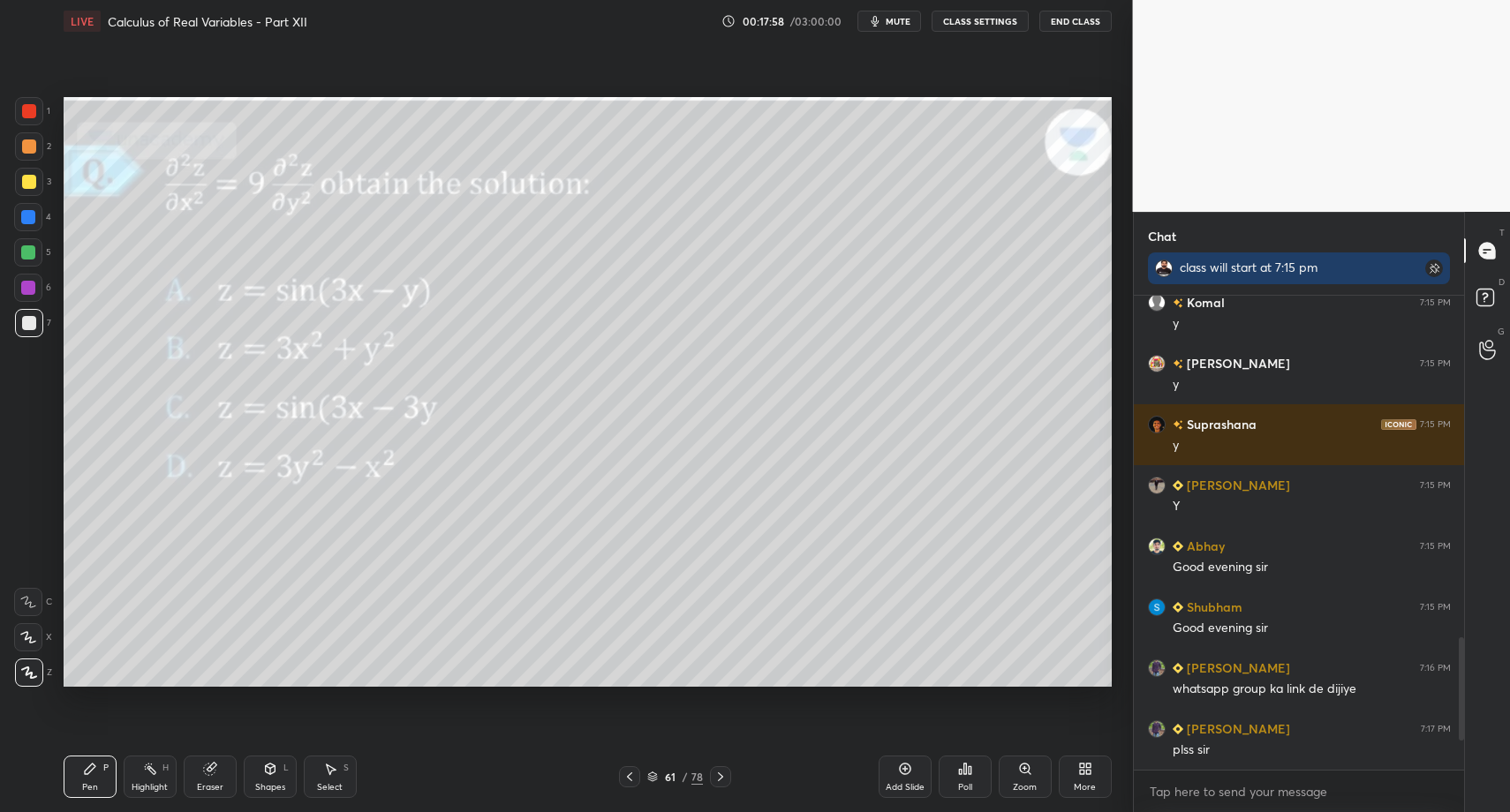 scroll, scrollTop: 1710, scrollLeft: 0, axis: vertical 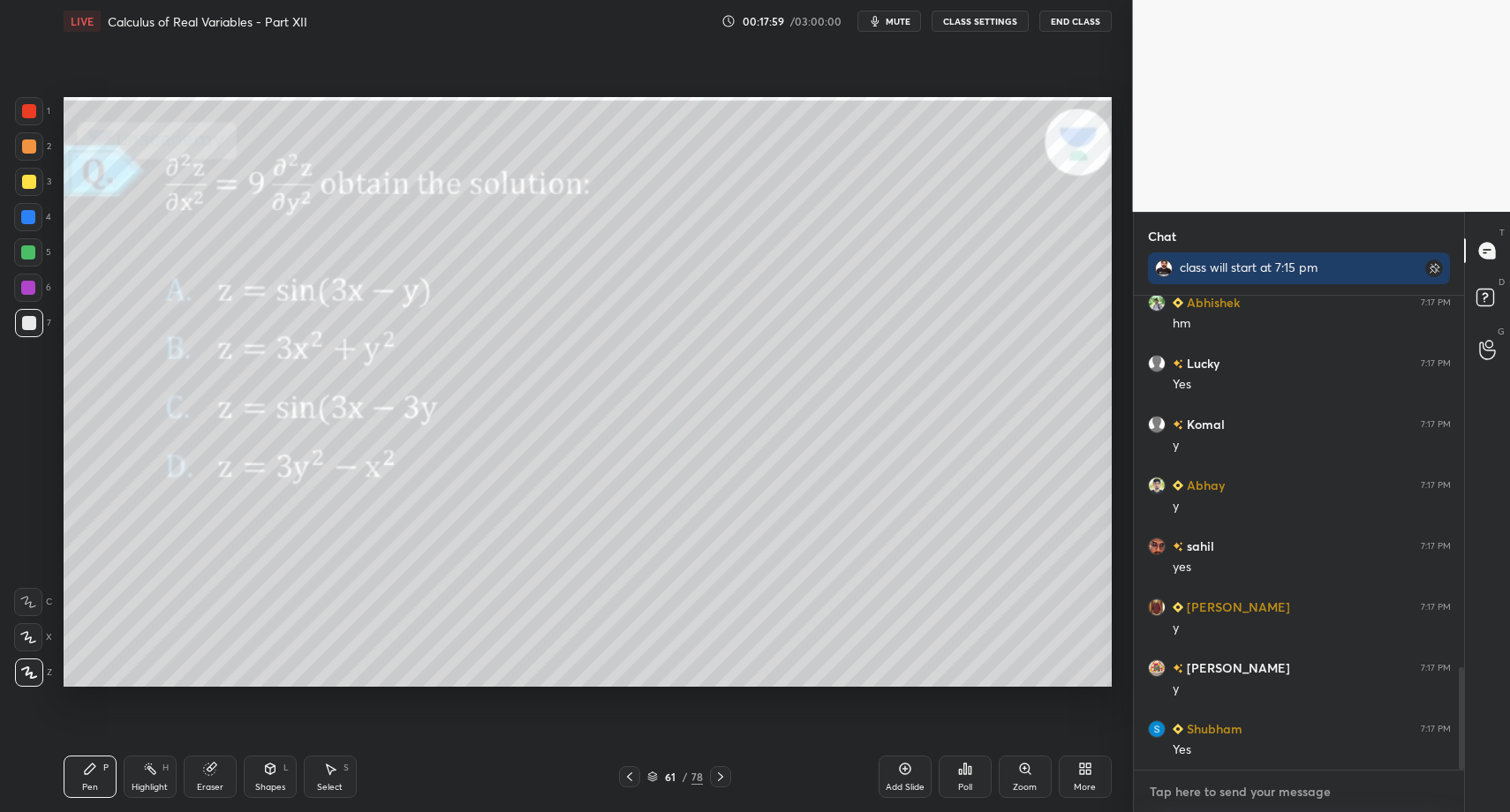 type on "x" 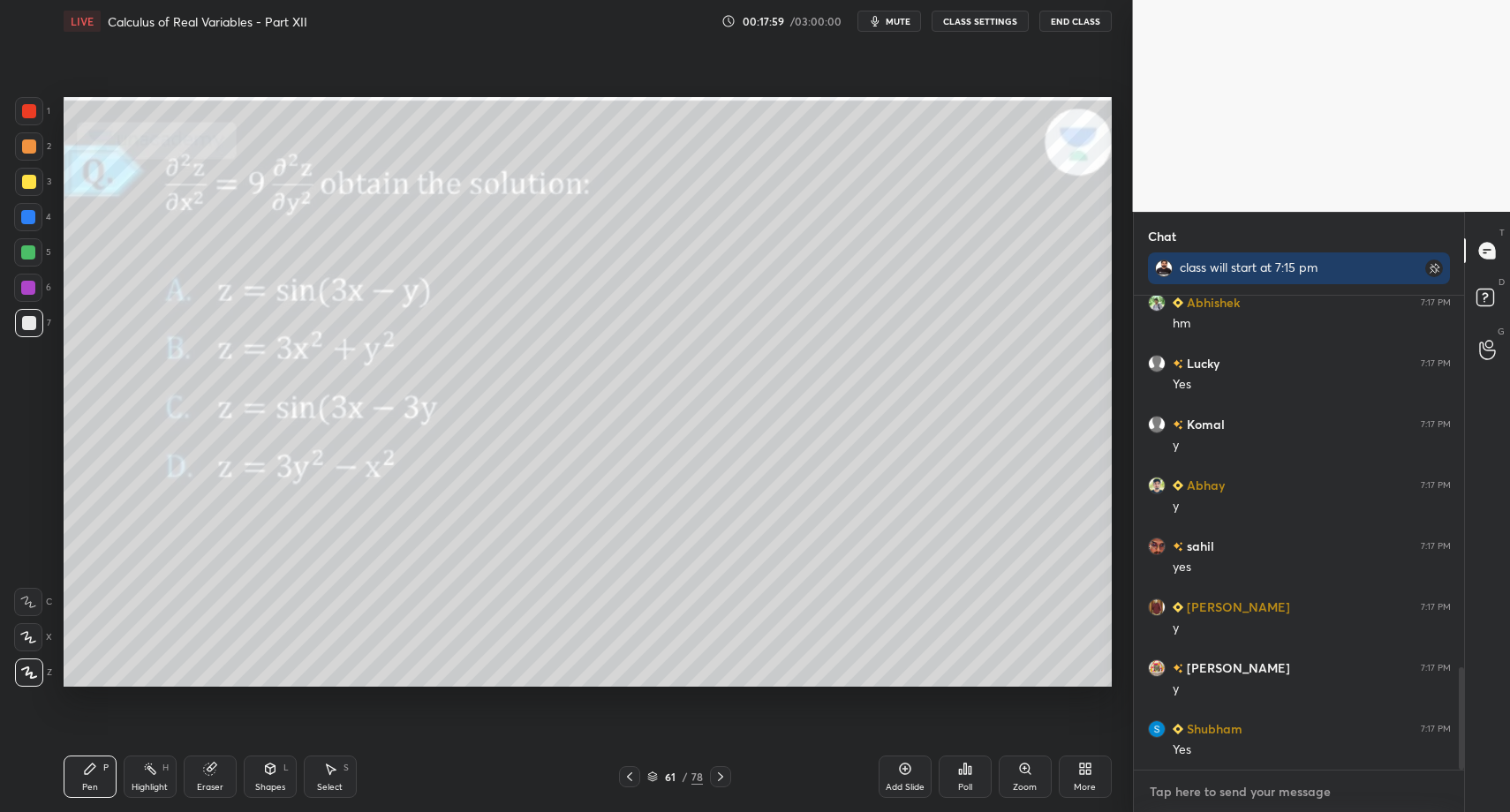 click at bounding box center [1299, 792] 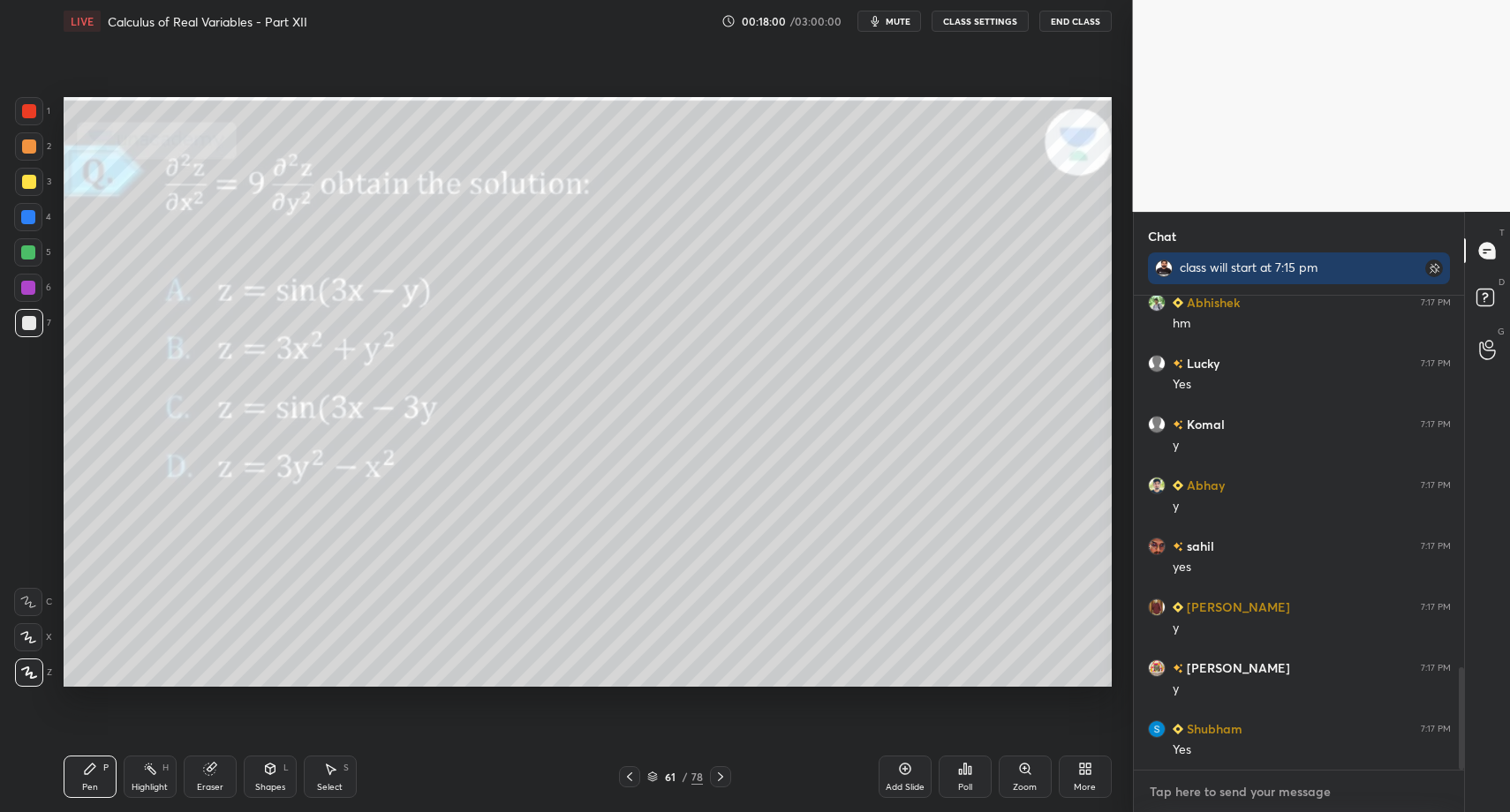paste on "[URL][DOMAIN_NAME]" 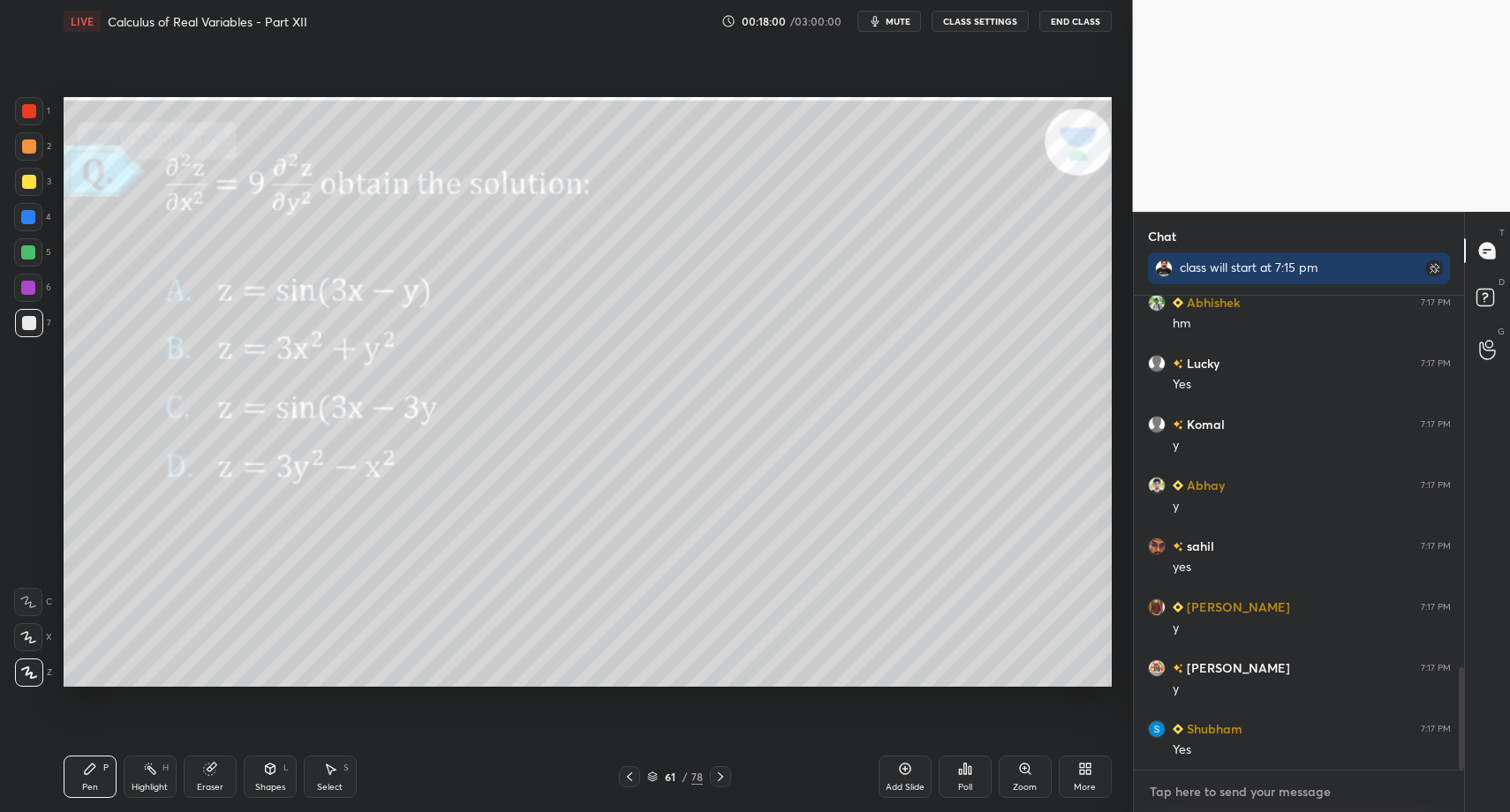 type on "[URL][DOMAIN_NAME]" 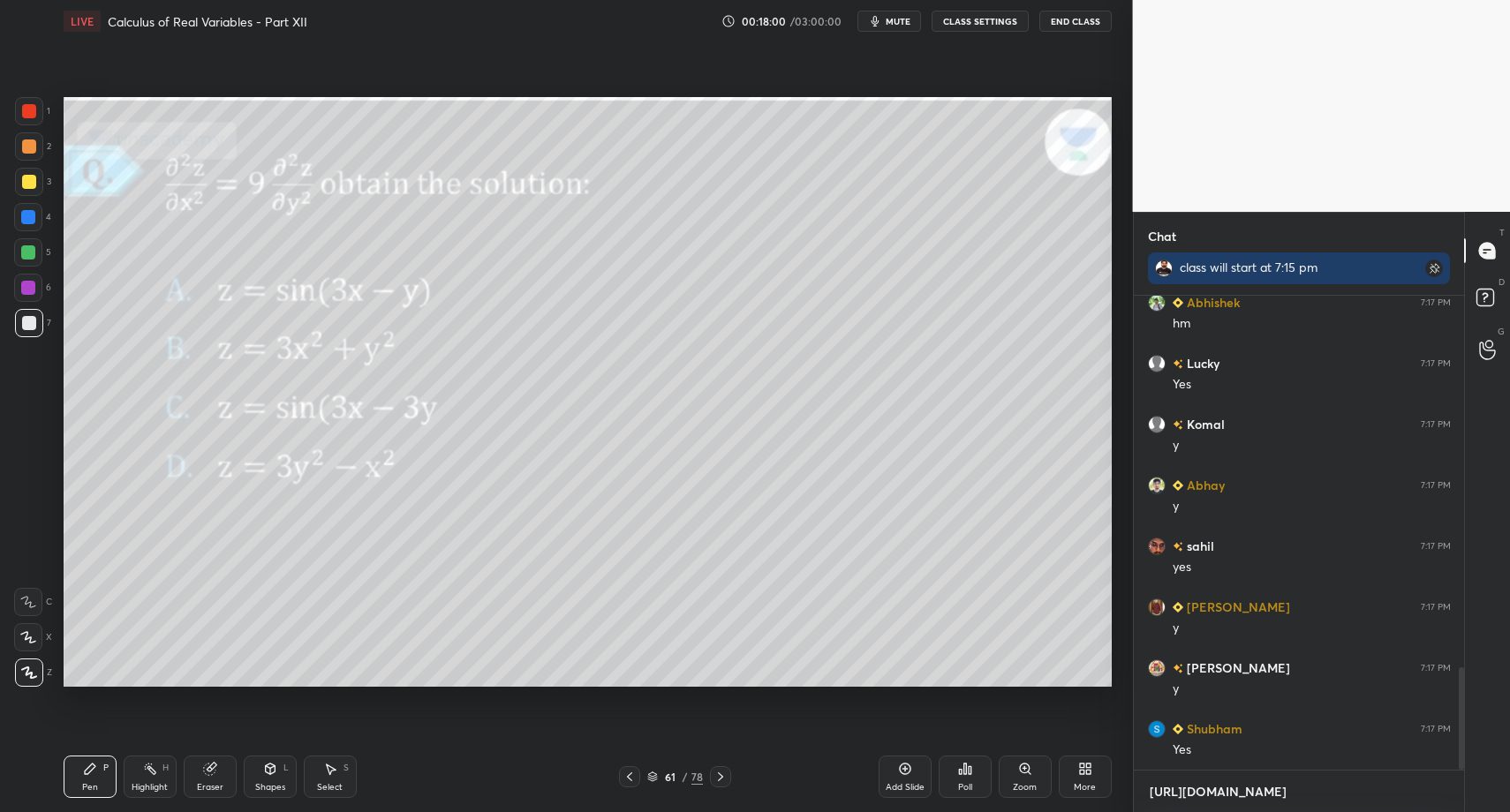 scroll, scrollTop: 1771, scrollLeft: 0, axis: vertical 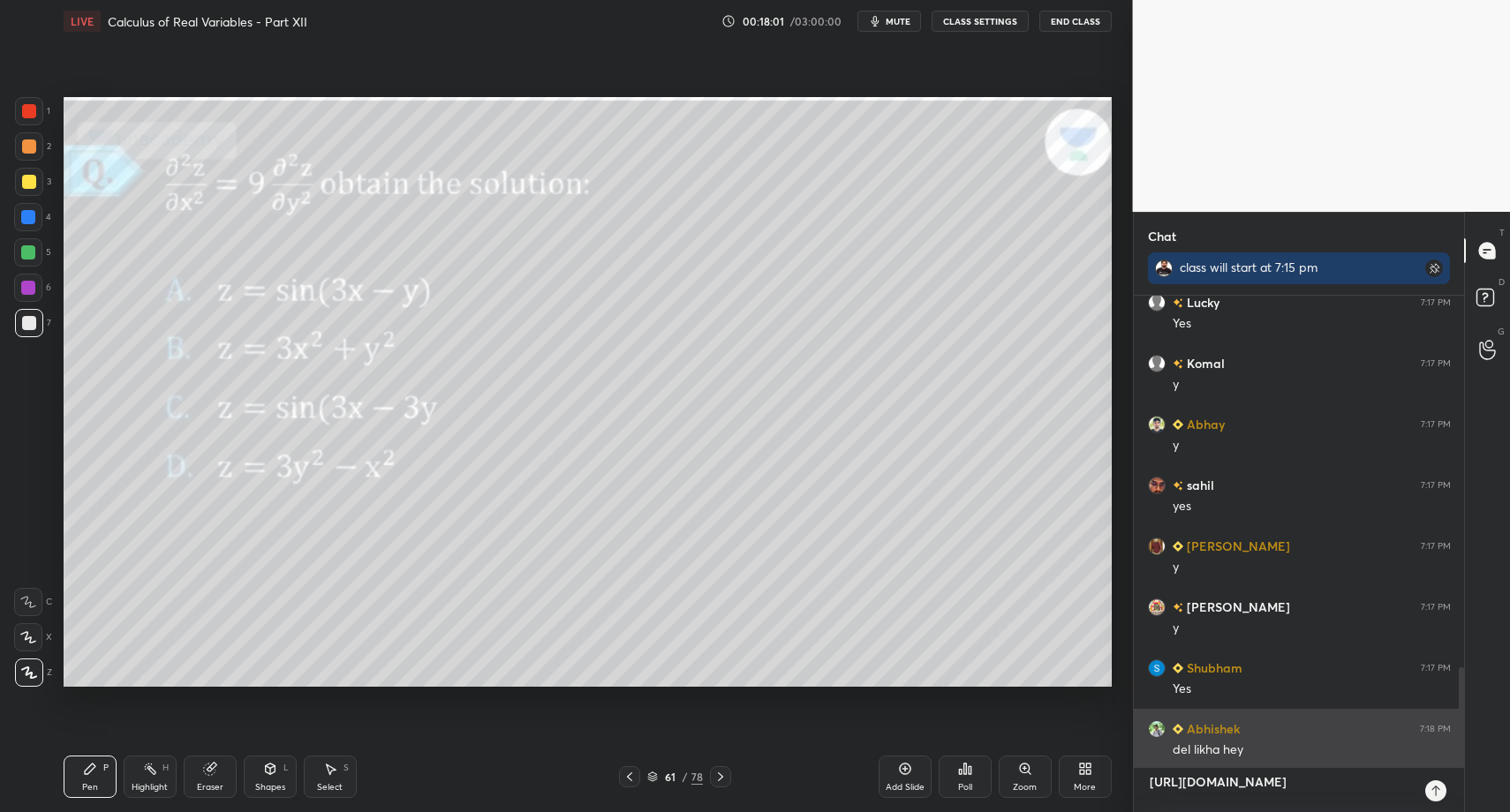 type 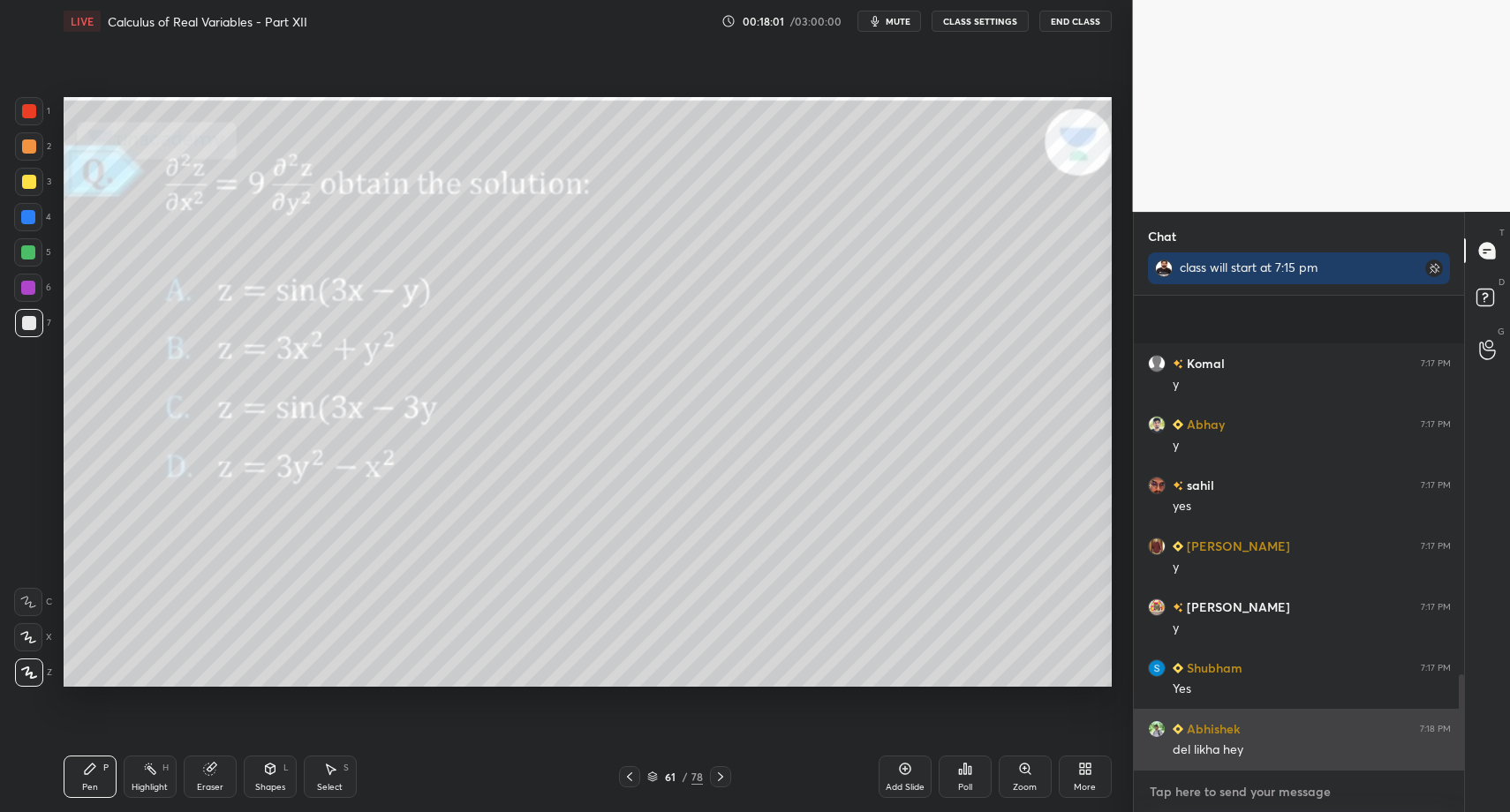 scroll, scrollTop: 6, scrollLeft: 6, axis: both 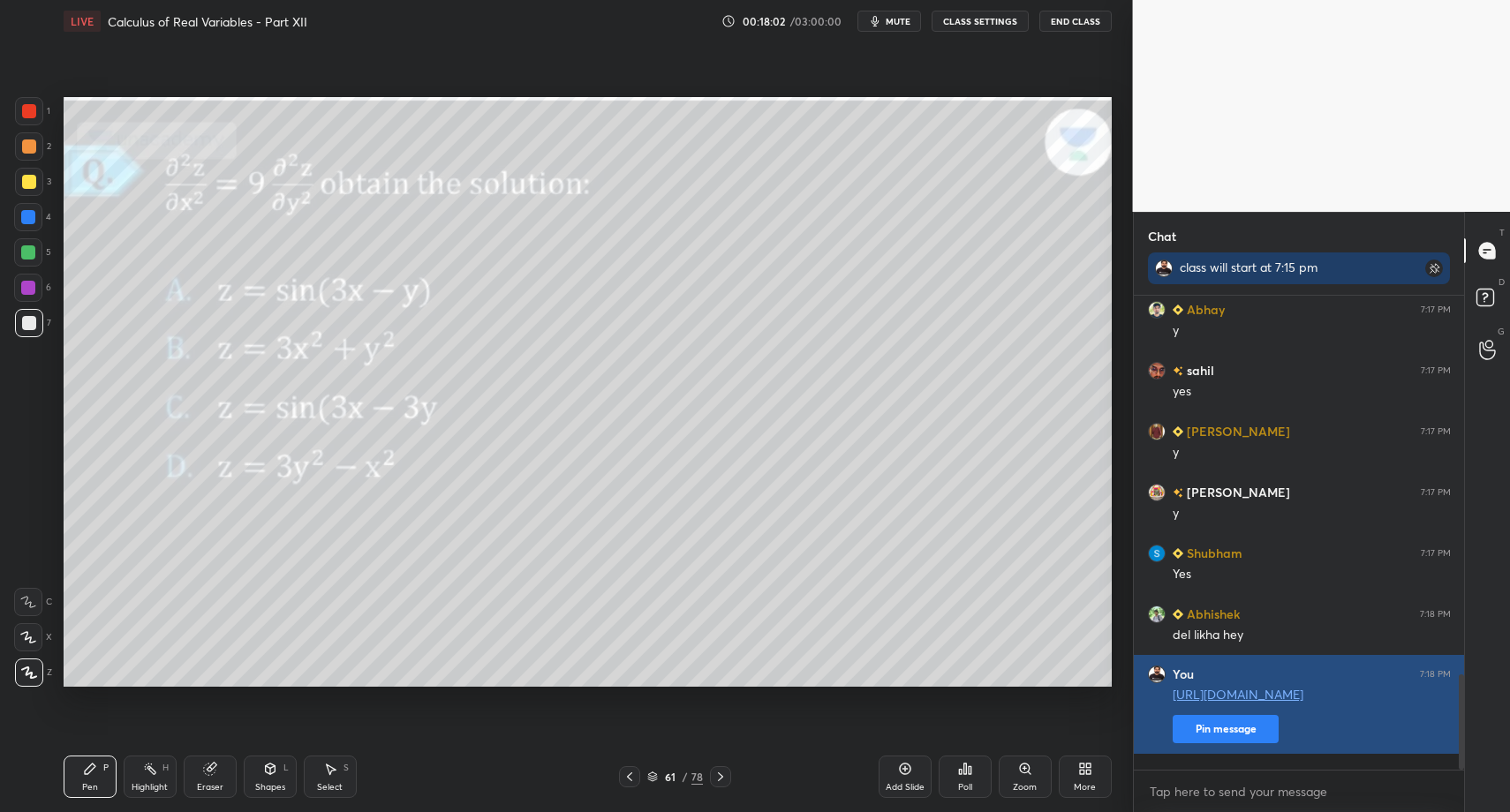 drag, startPoint x: 1248, startPoint y: 741, endPoint x: 1237, endPoint y: 737, distance: 11.7047 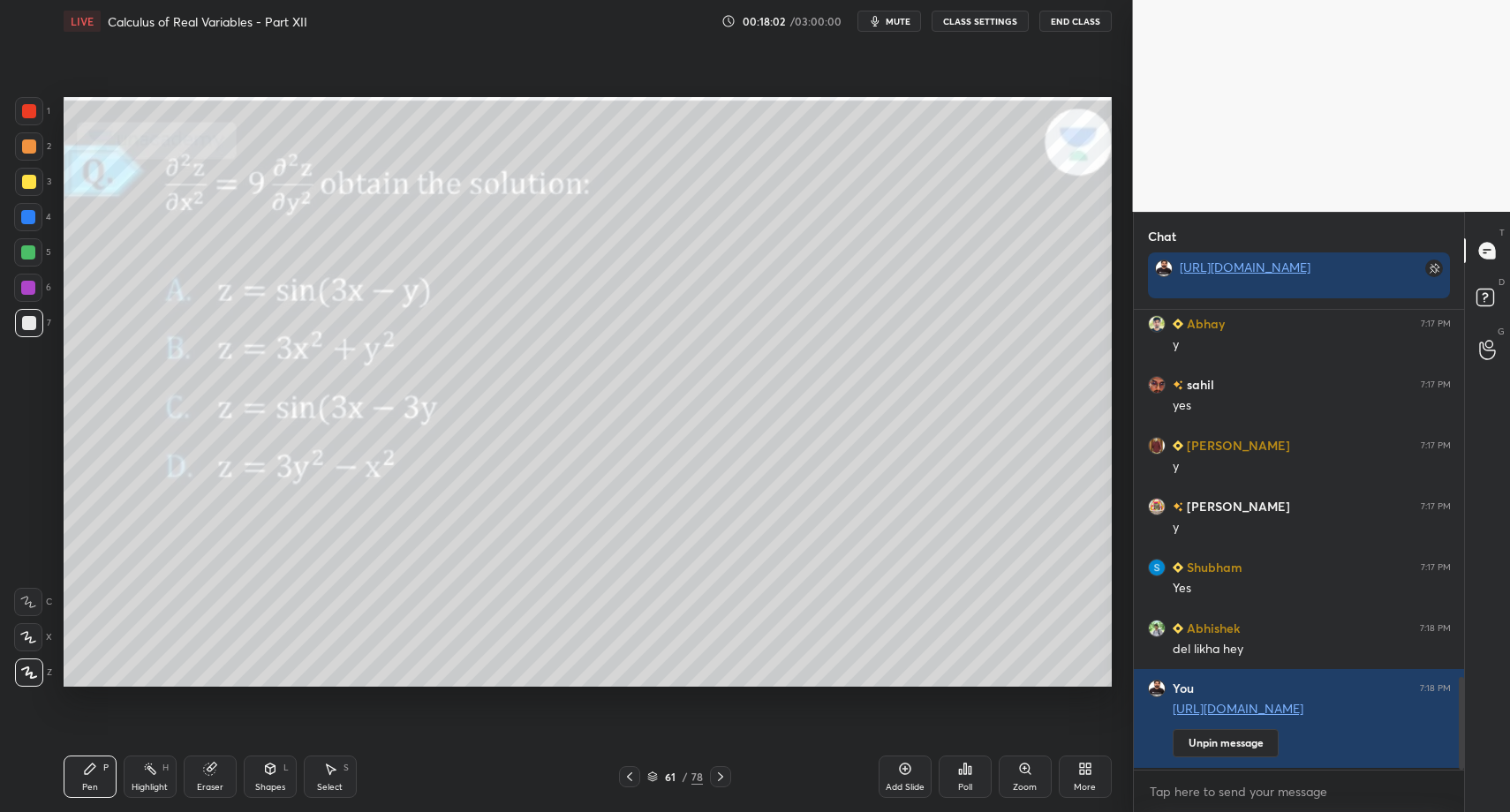 click 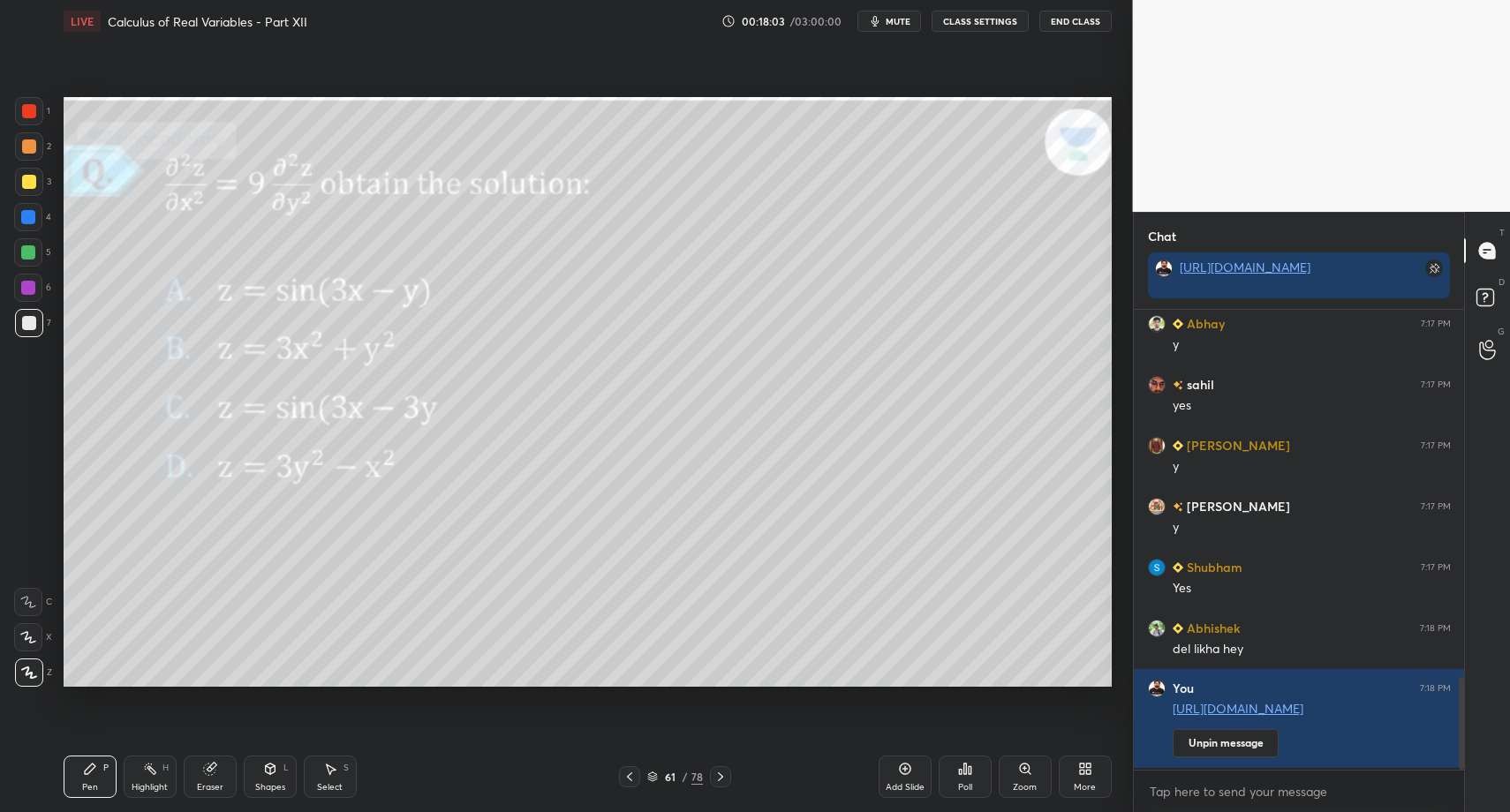click on "Highlight H" at bounding box center [150, 777] 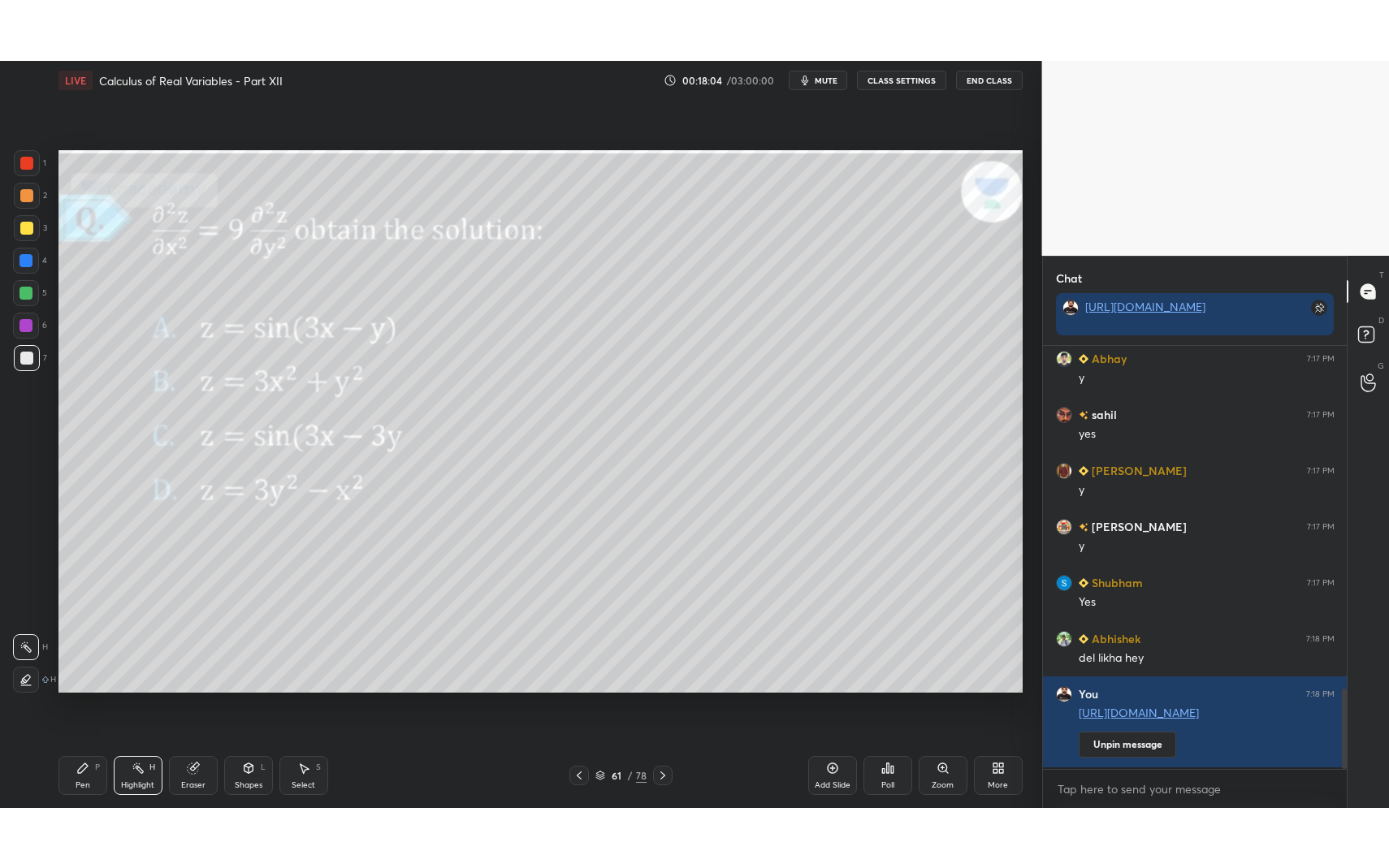 scroll, scrollTop: 1803, scrollLeft: 0, axis: vertical 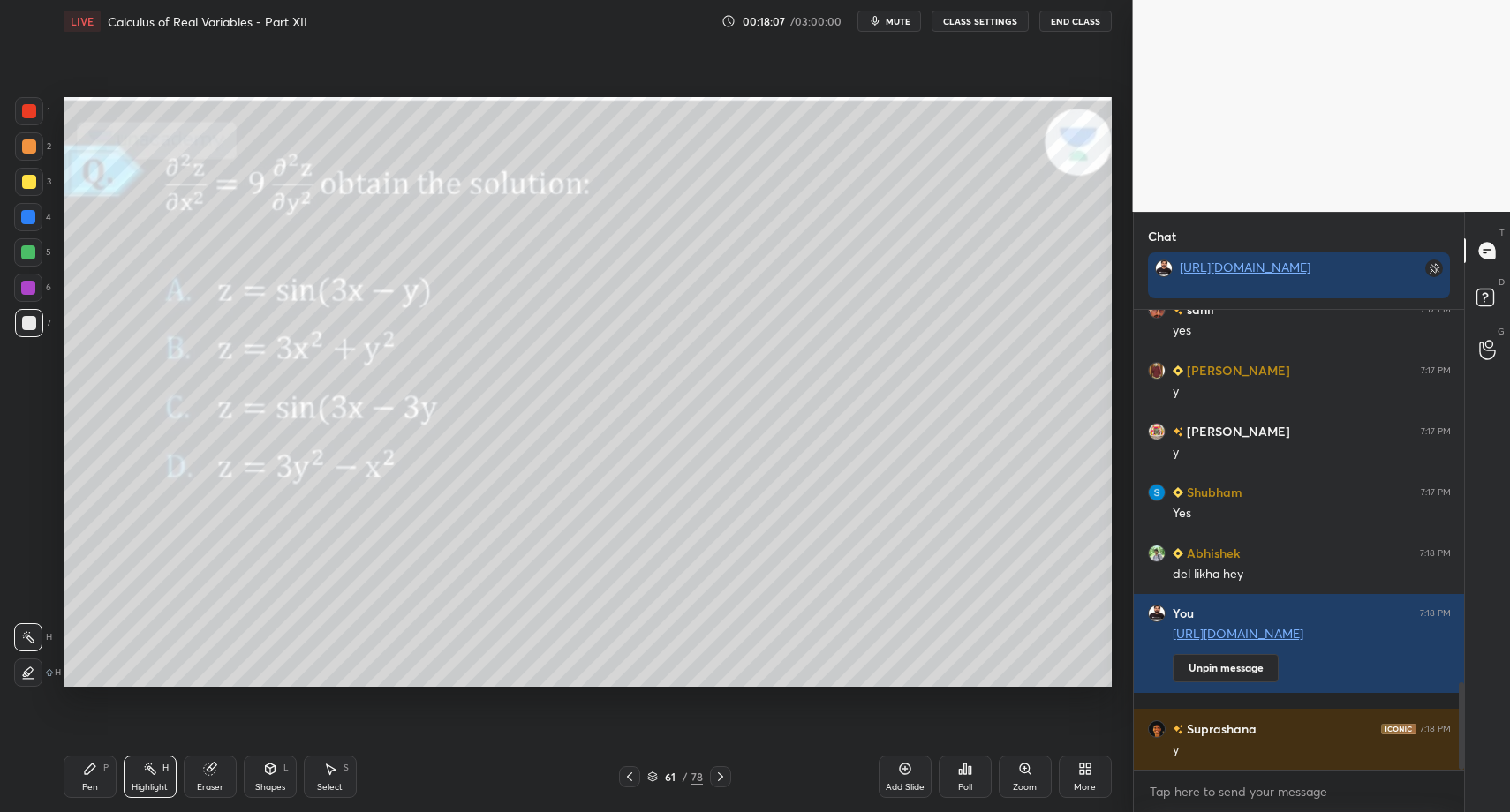 click on "Pen P" at bounding box center (90, 777) 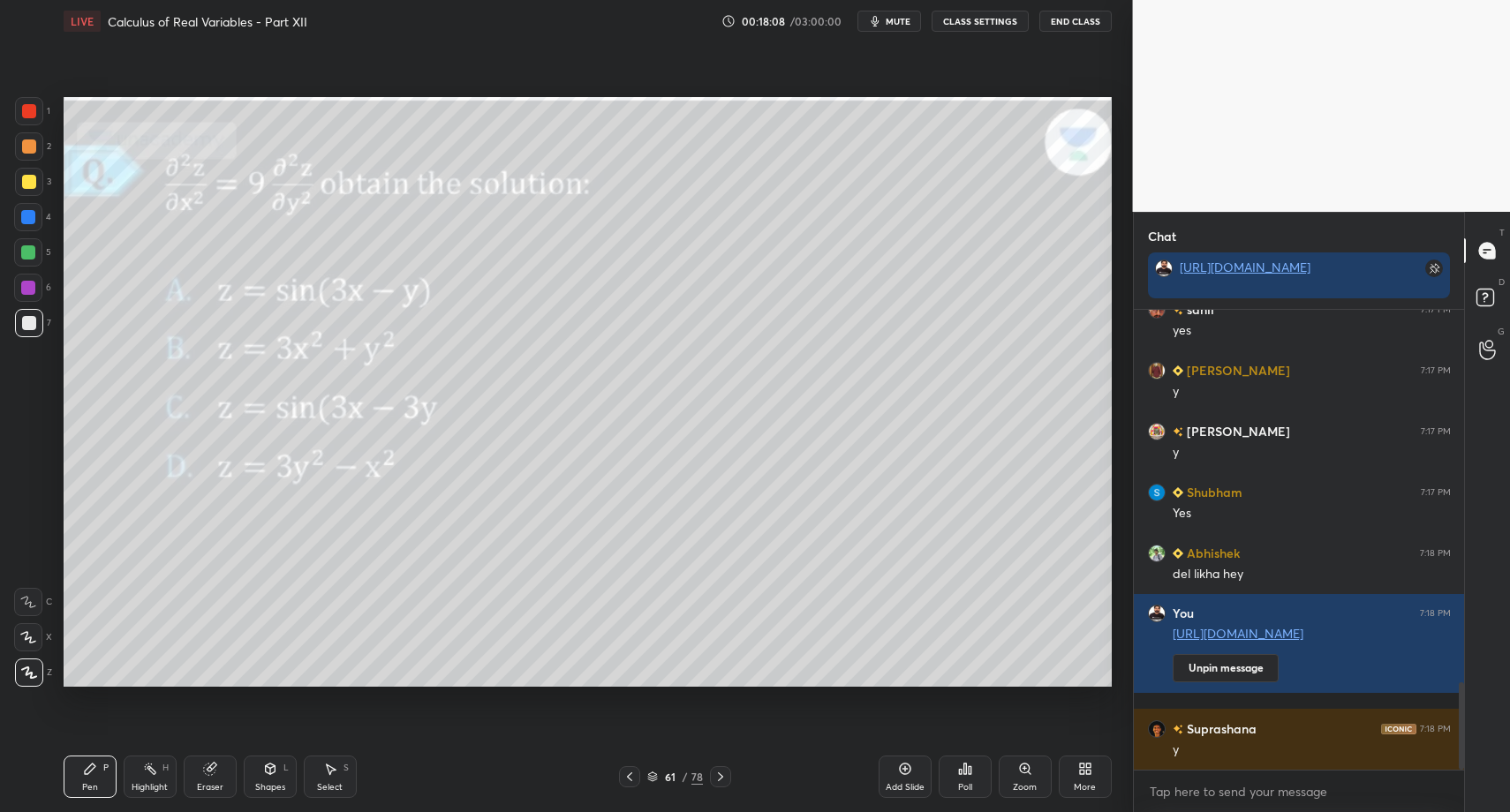 click 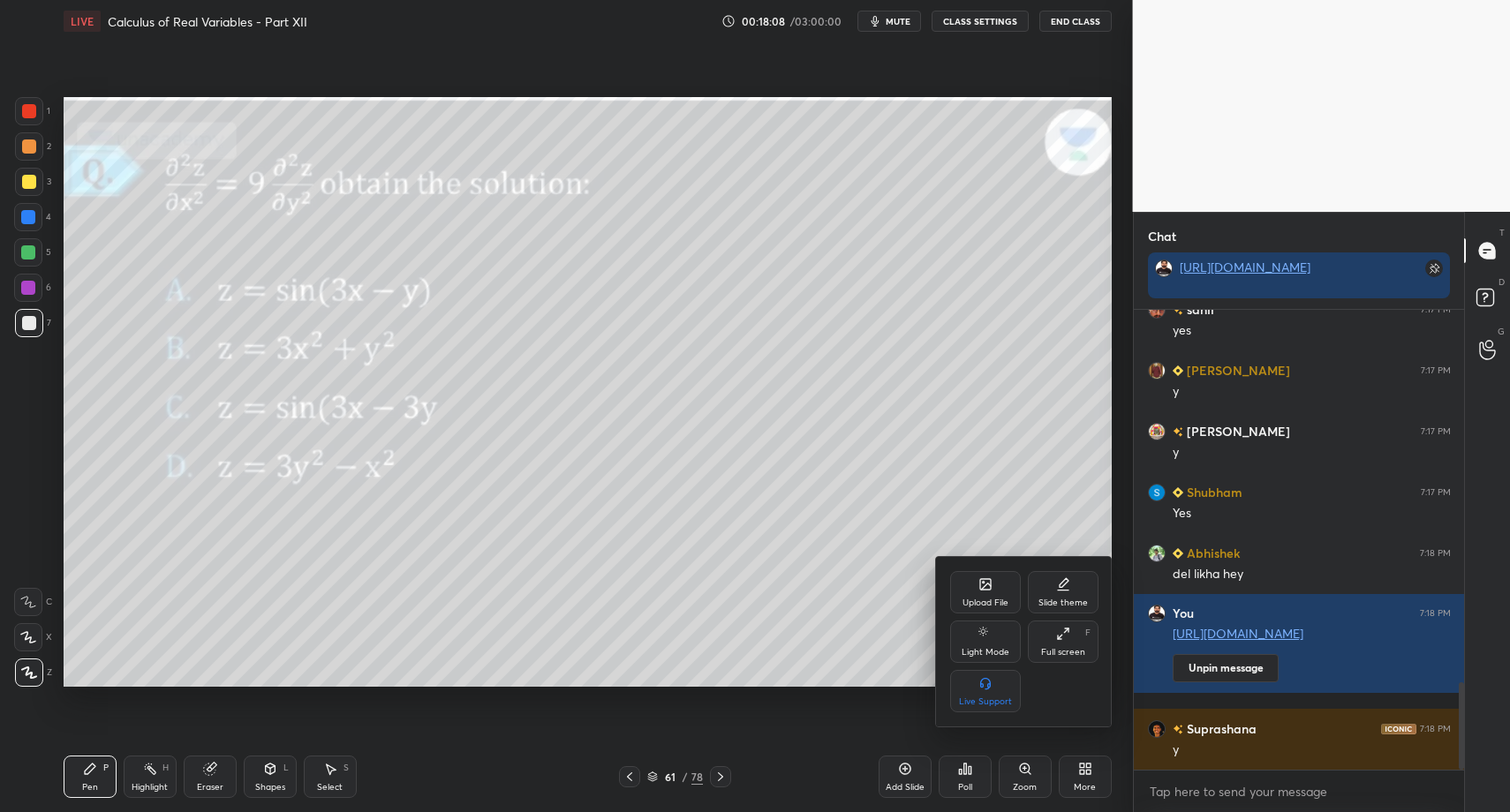 click on "Full screen F" at bounding box center (1063, 642) 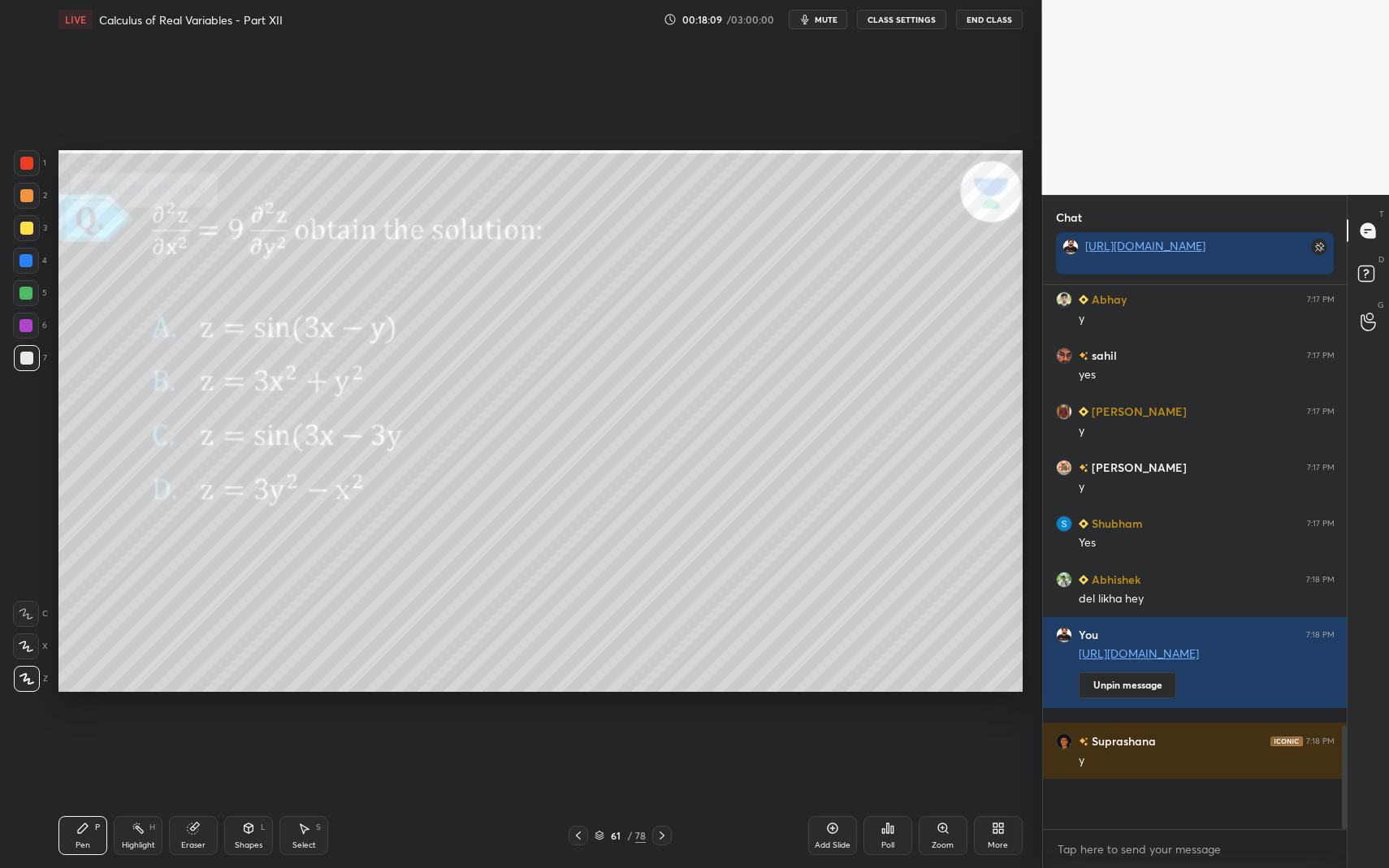 scroll, scrollTop: 80433, scrollLeft: 80251, axis: both 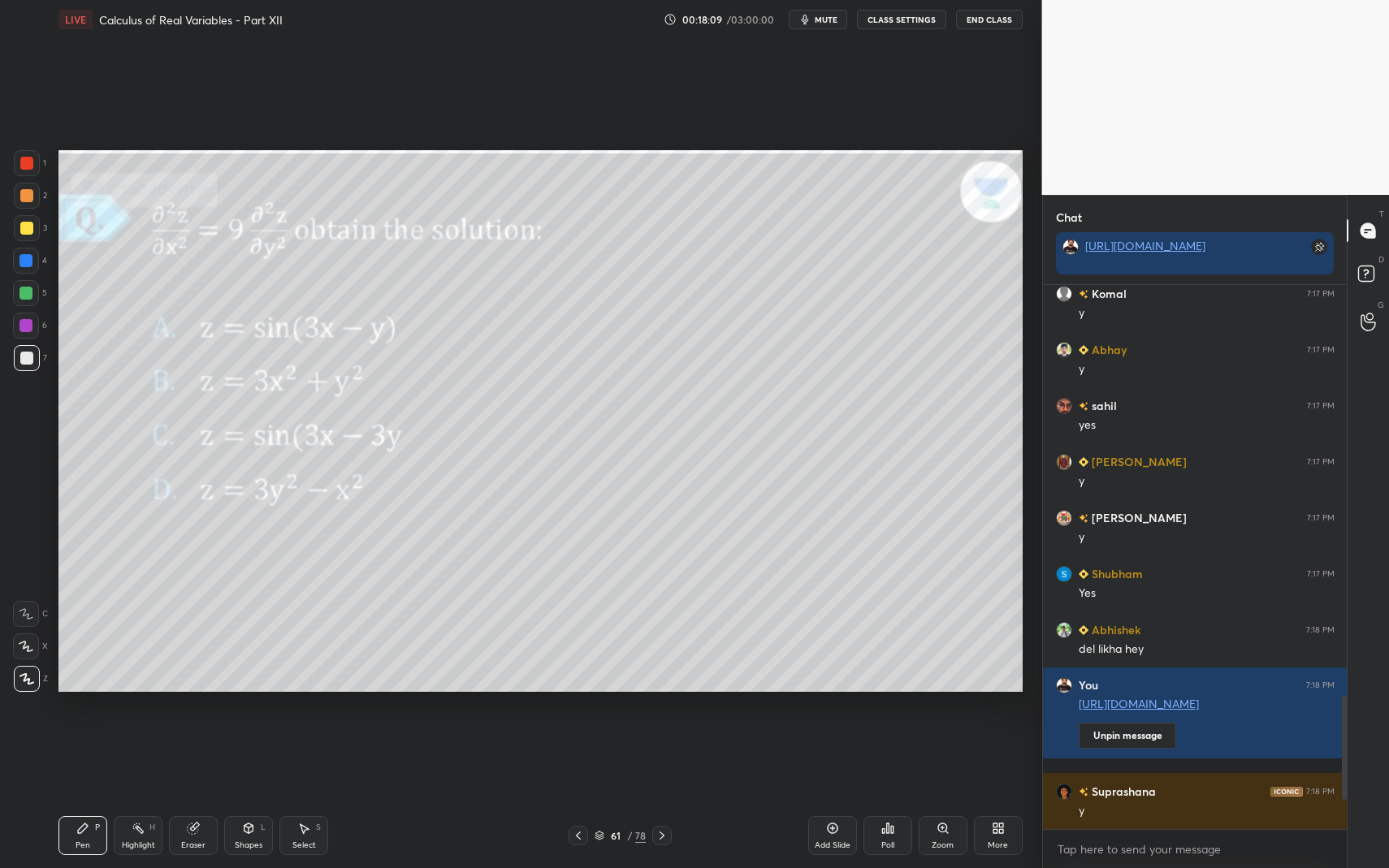 click on "Highlight H" at bounding box center [138, 836] 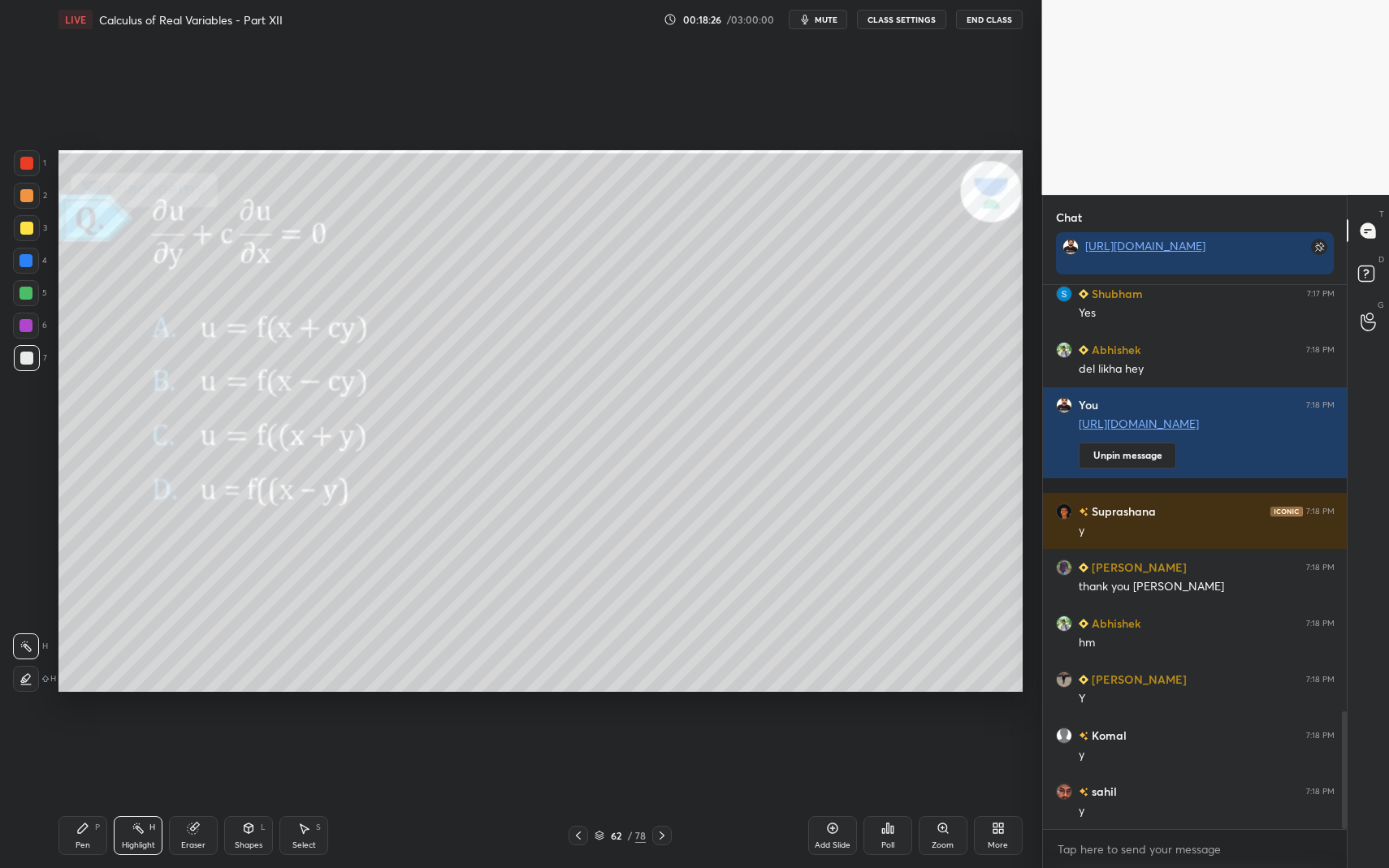 scroll, scrollTop: 2019, scrollLeft: 0, axis: vertical 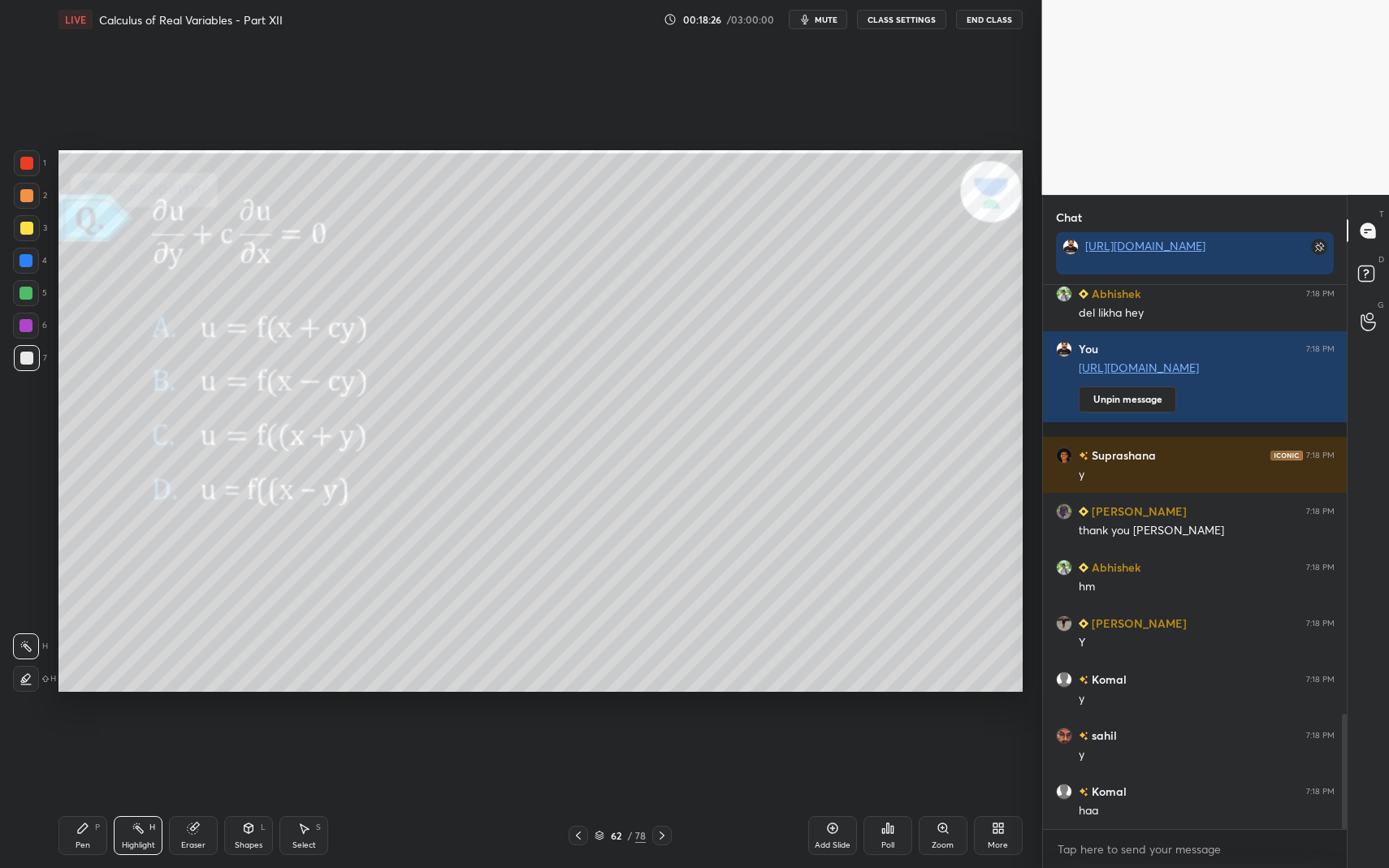 click 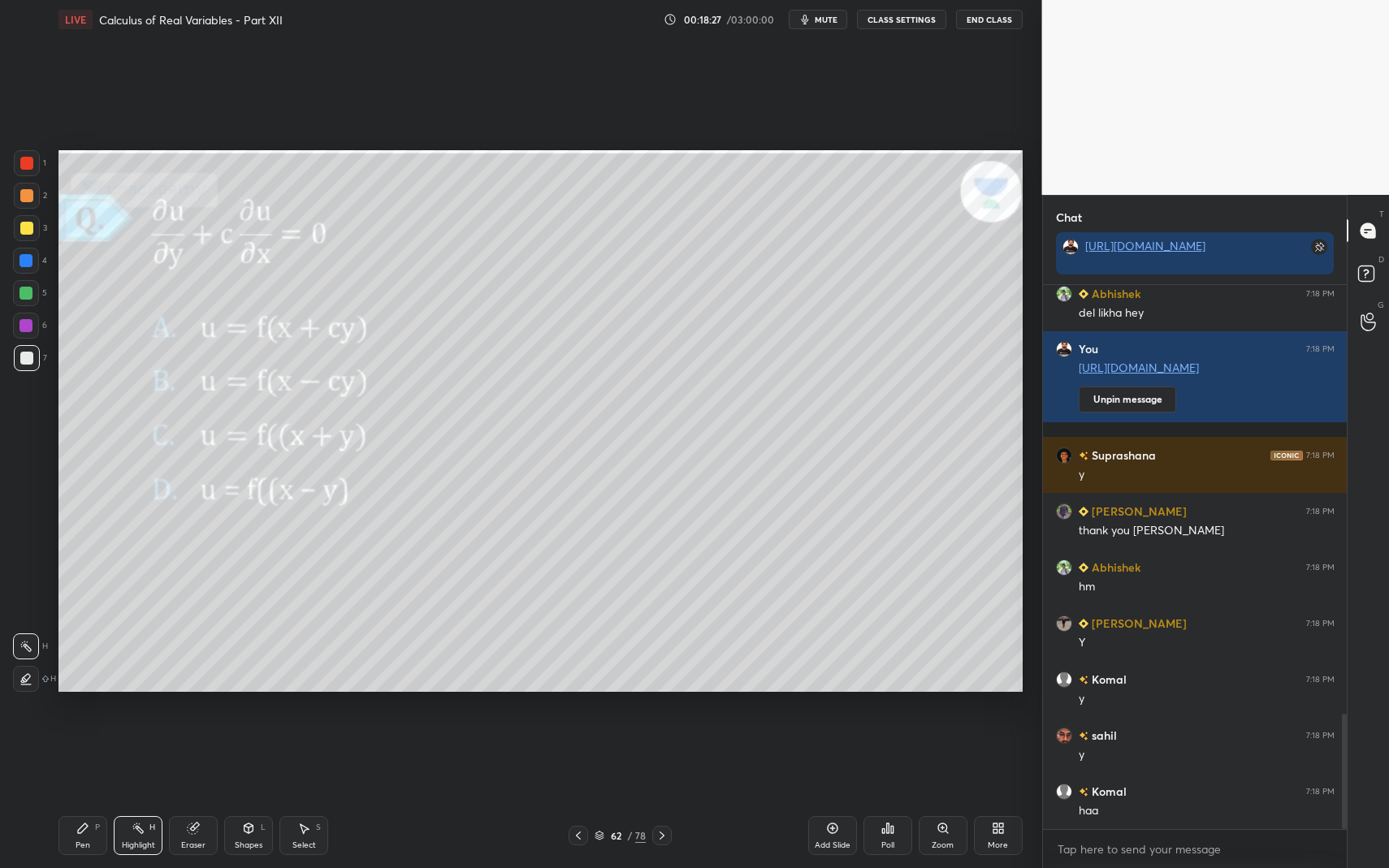 drag, startPoint x: 102, startPoint y: 838, endPoint x: 102, endPoint y: 817, distance: 21 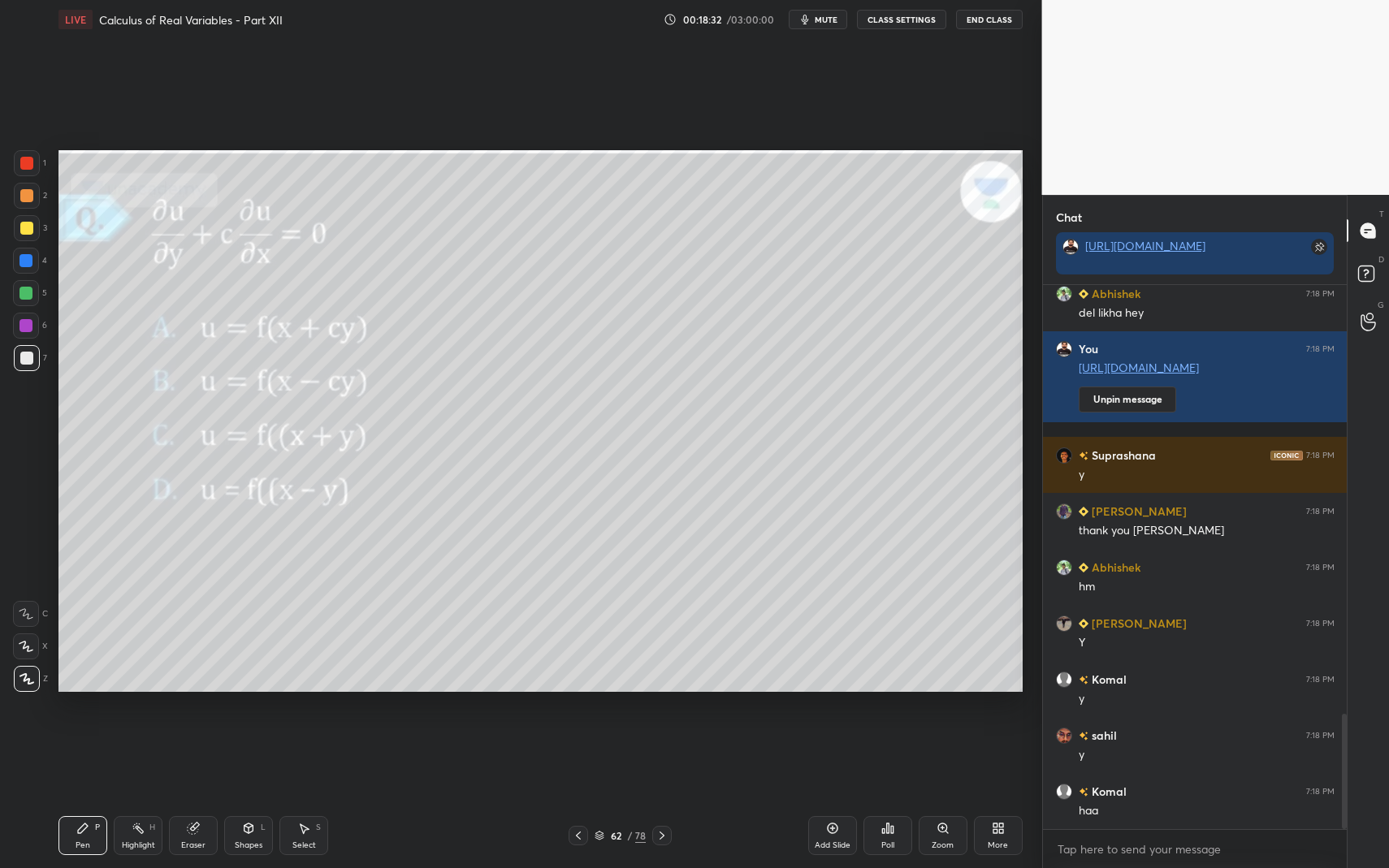 click on "Highlight H" at bounding box center [138, 836] 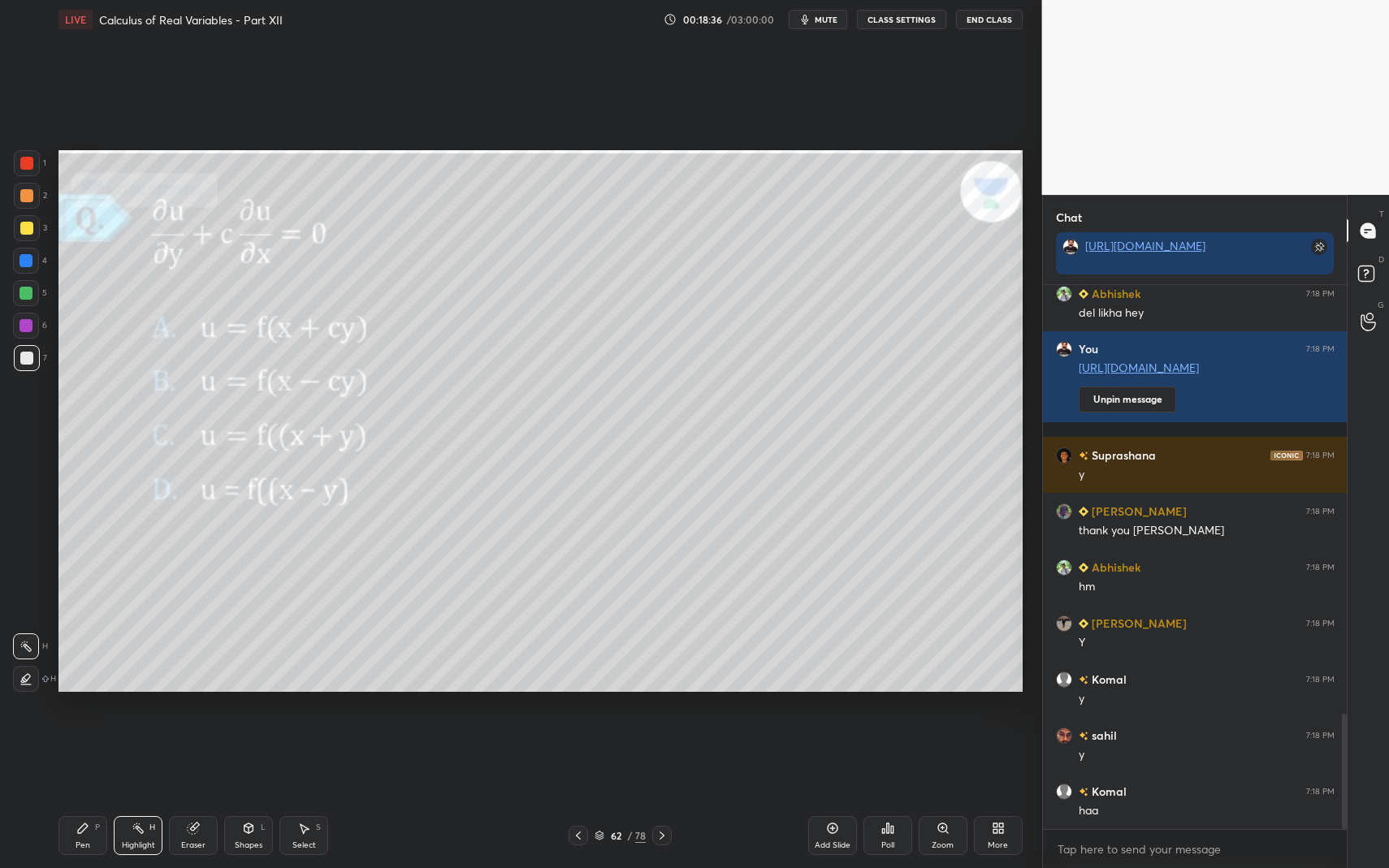 click 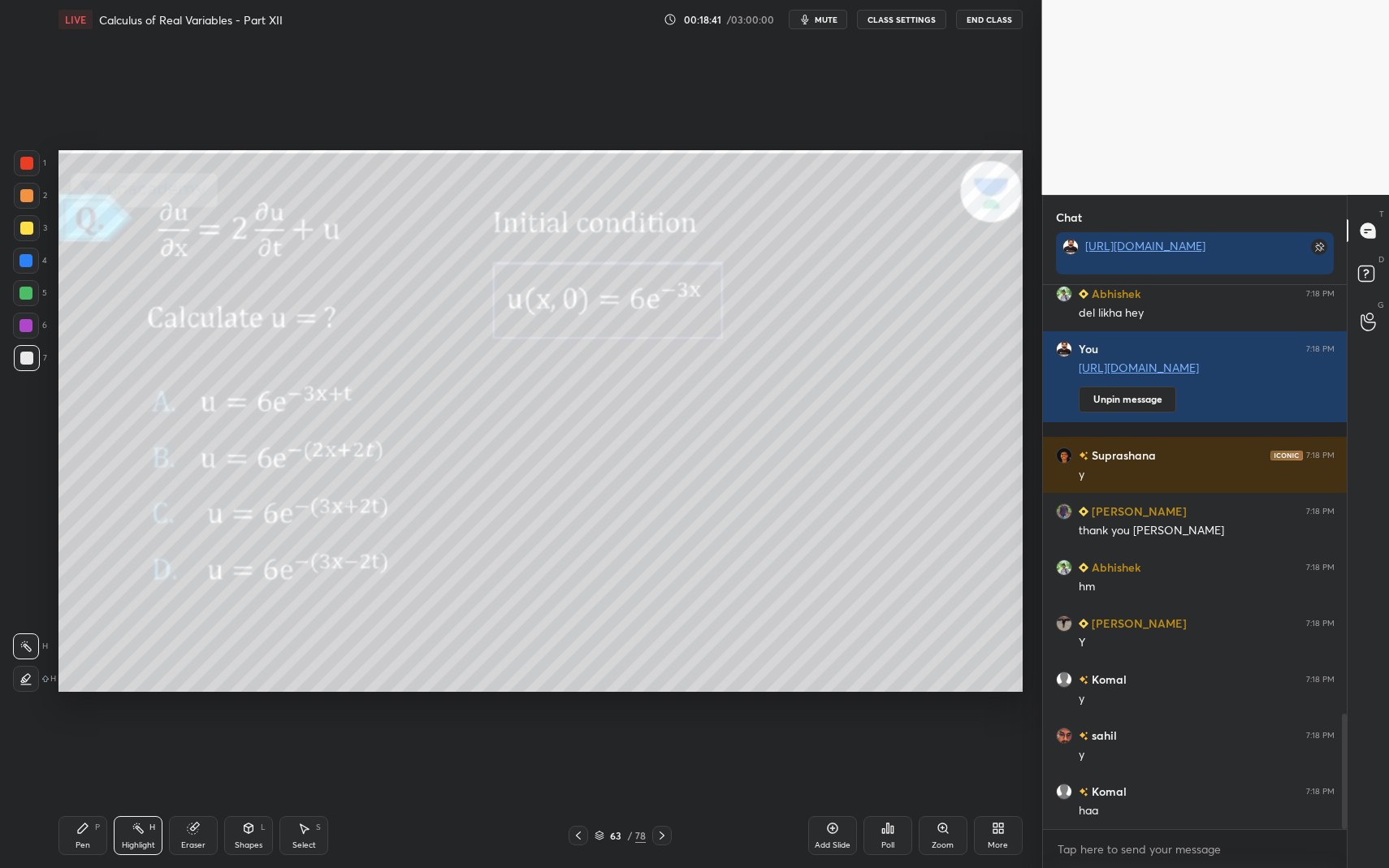 drag, startPoint x: 146, startPoint y: 844, endPoint x: 141, endPoint y: 805, distance: 39.31921 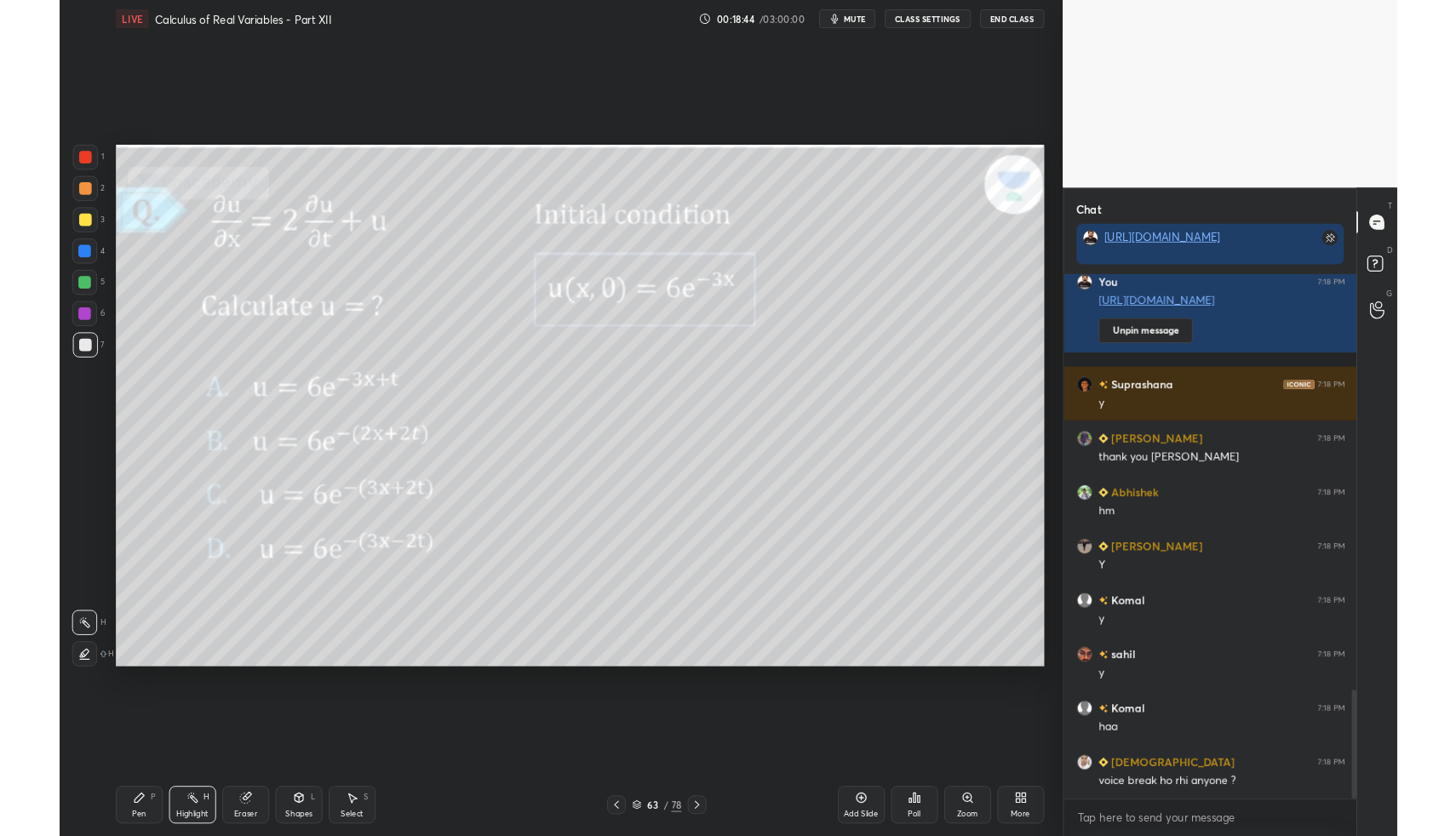 scroll, scrollTop: 2234, scrollLeft: 0, axis: vertical 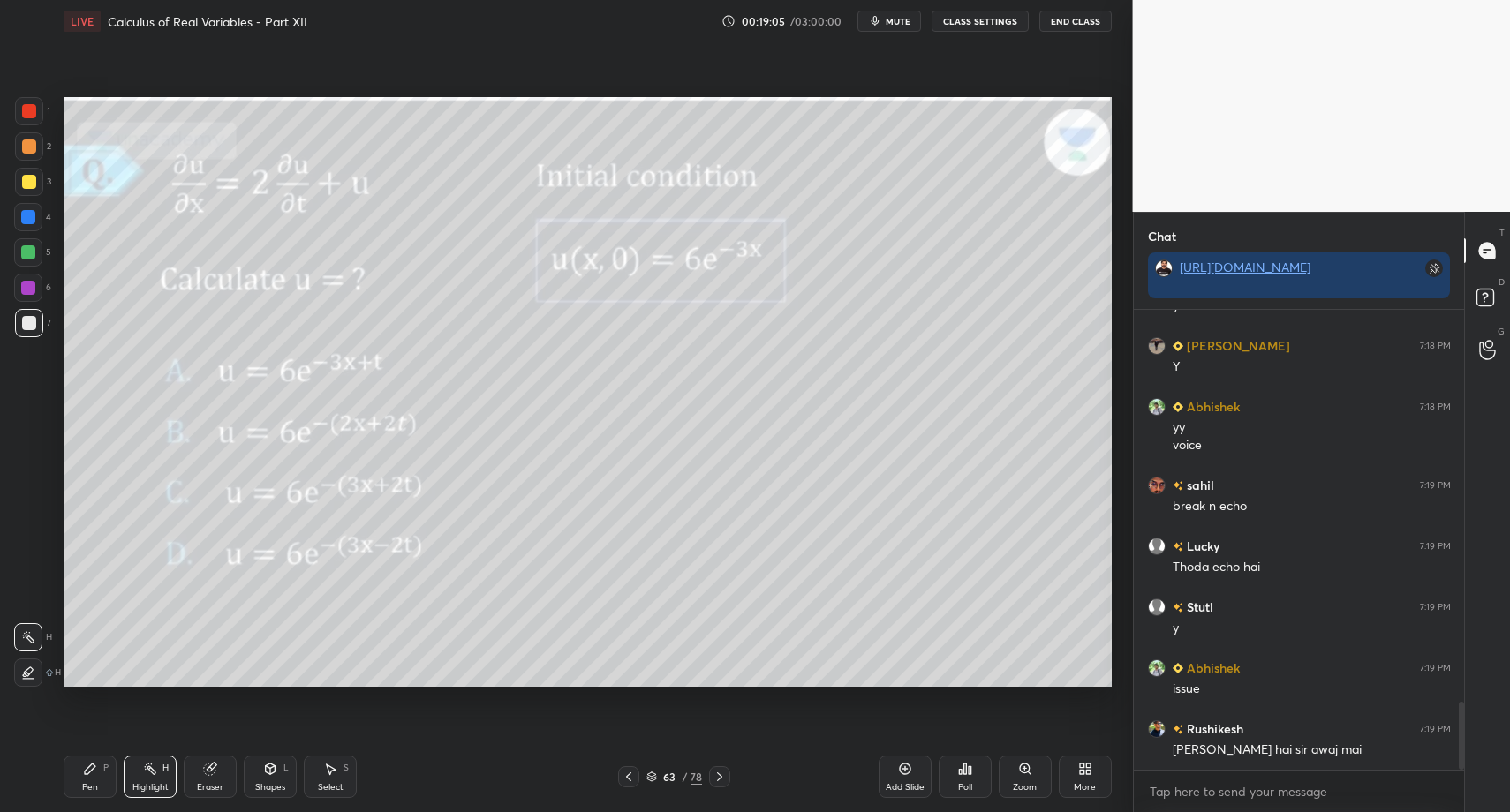 click on "Pen P" at bounding box center (90, 777) 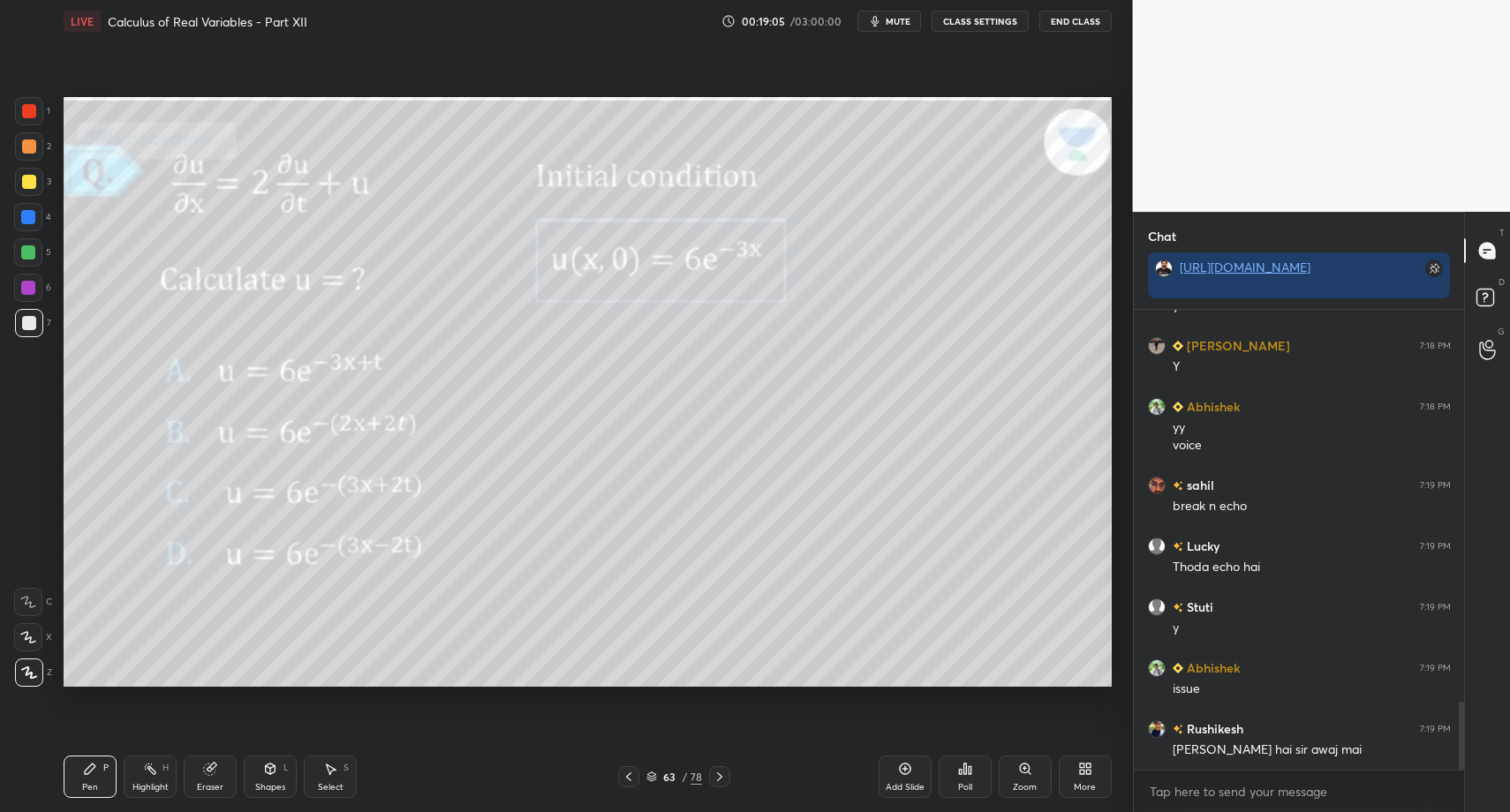 drag, startPoint x: 73, startPoint y: 778, endPoint x: 72, endPoint y: 756, distance: 22.022716 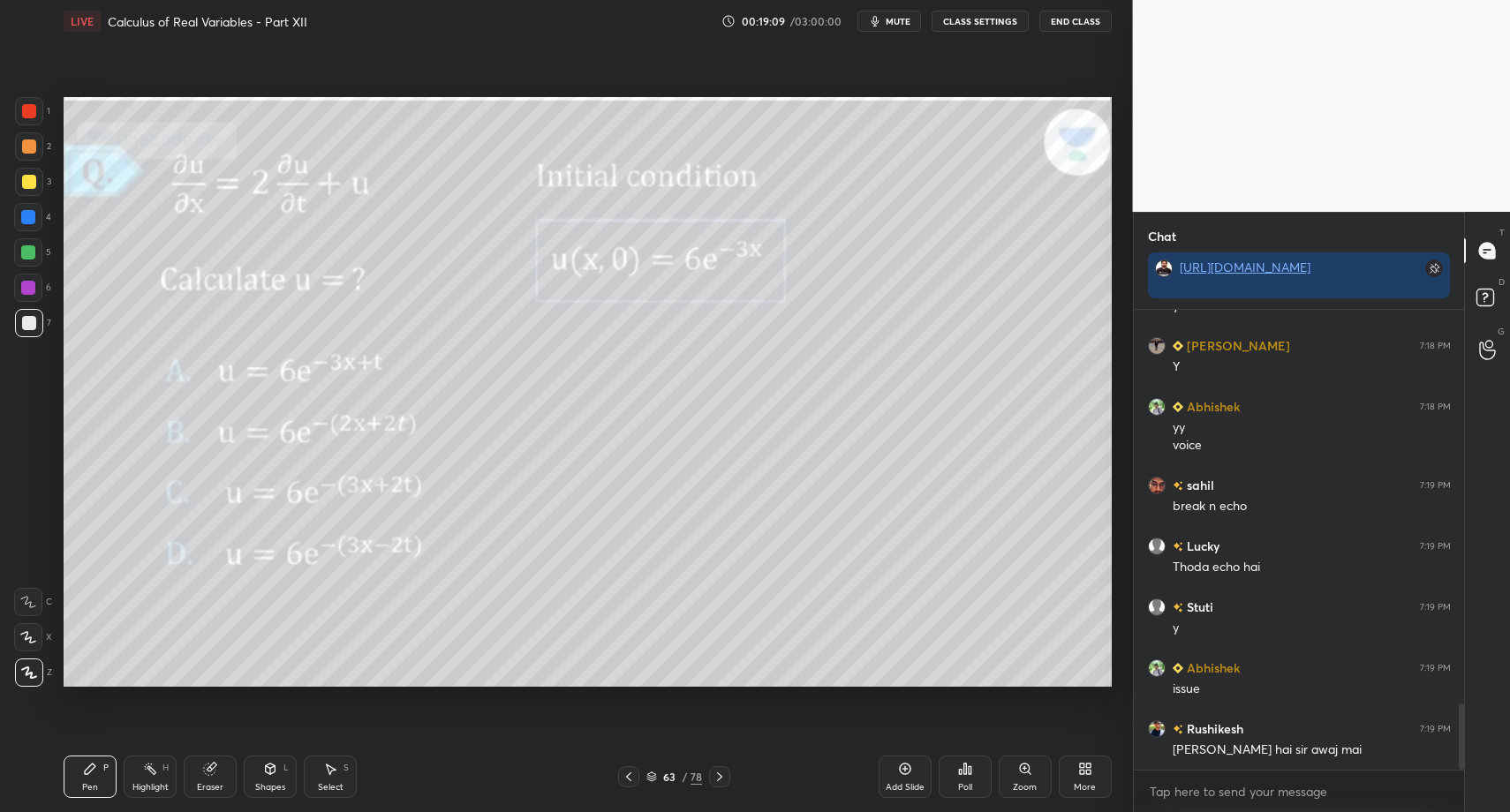 scroll, scrollTop: 2727, scrollLeft: 0, axis: vertical 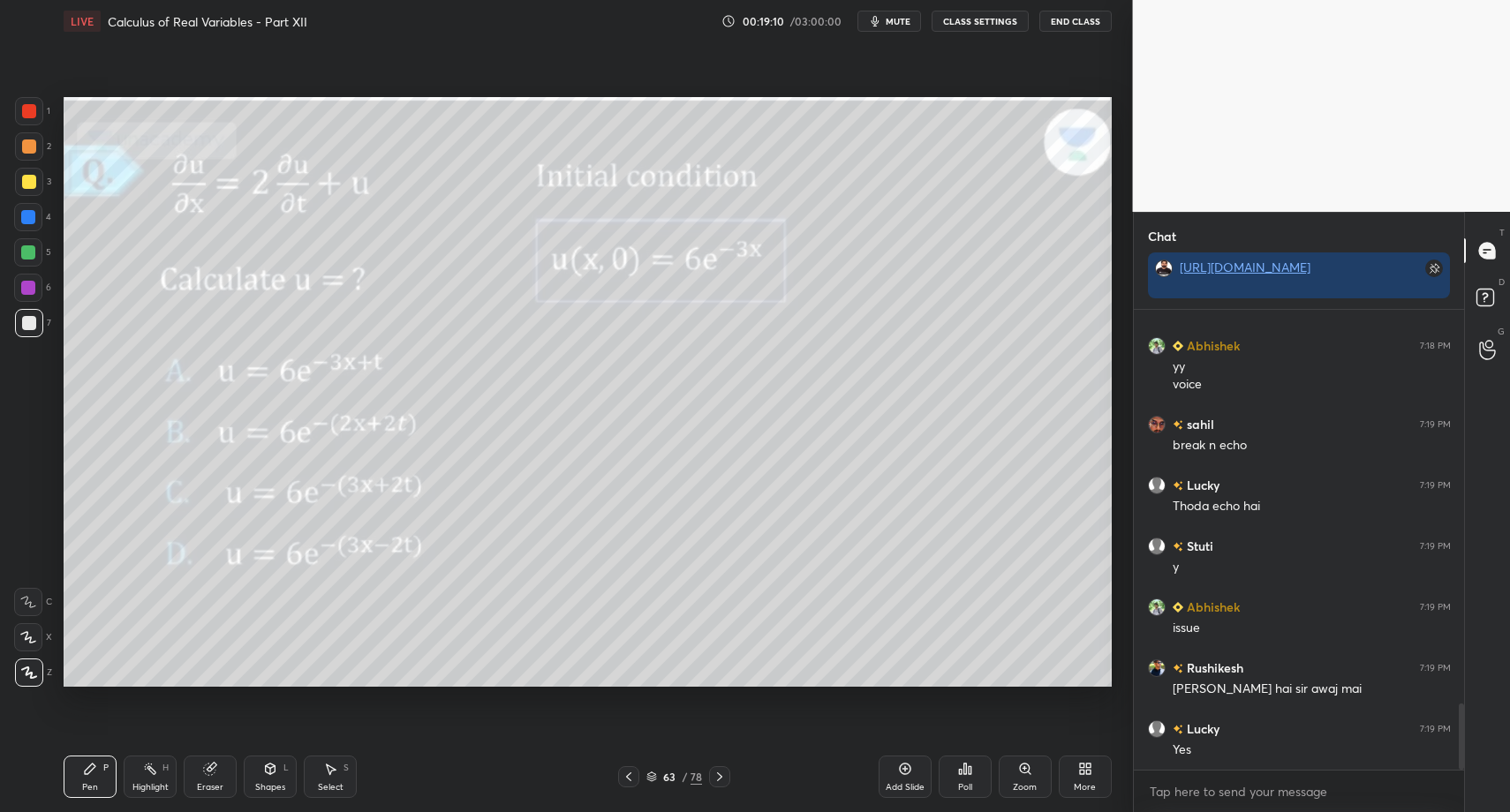 click 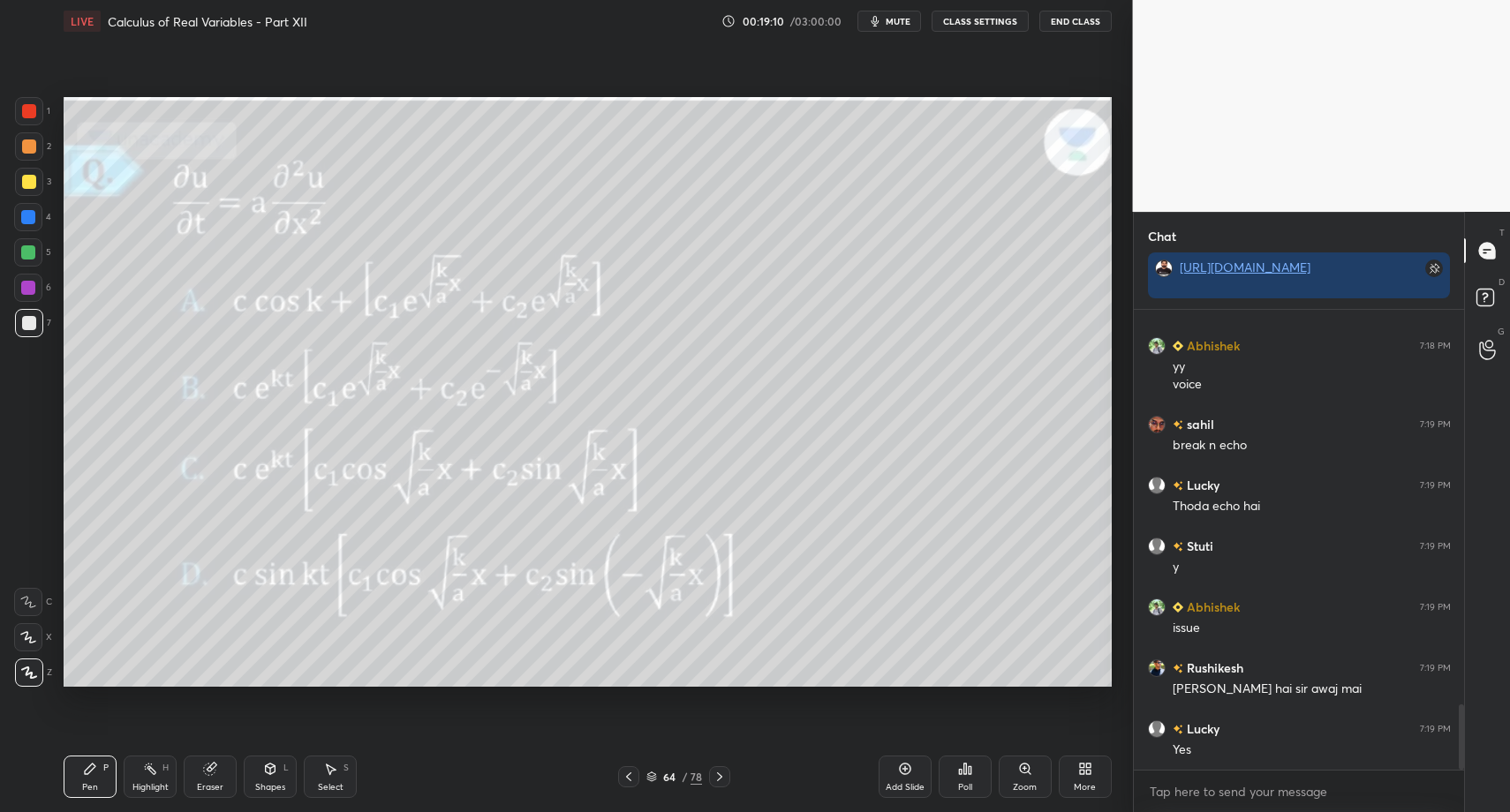 scroll, scrollTop: 2788, scrollLeft: 0, axis: vertical 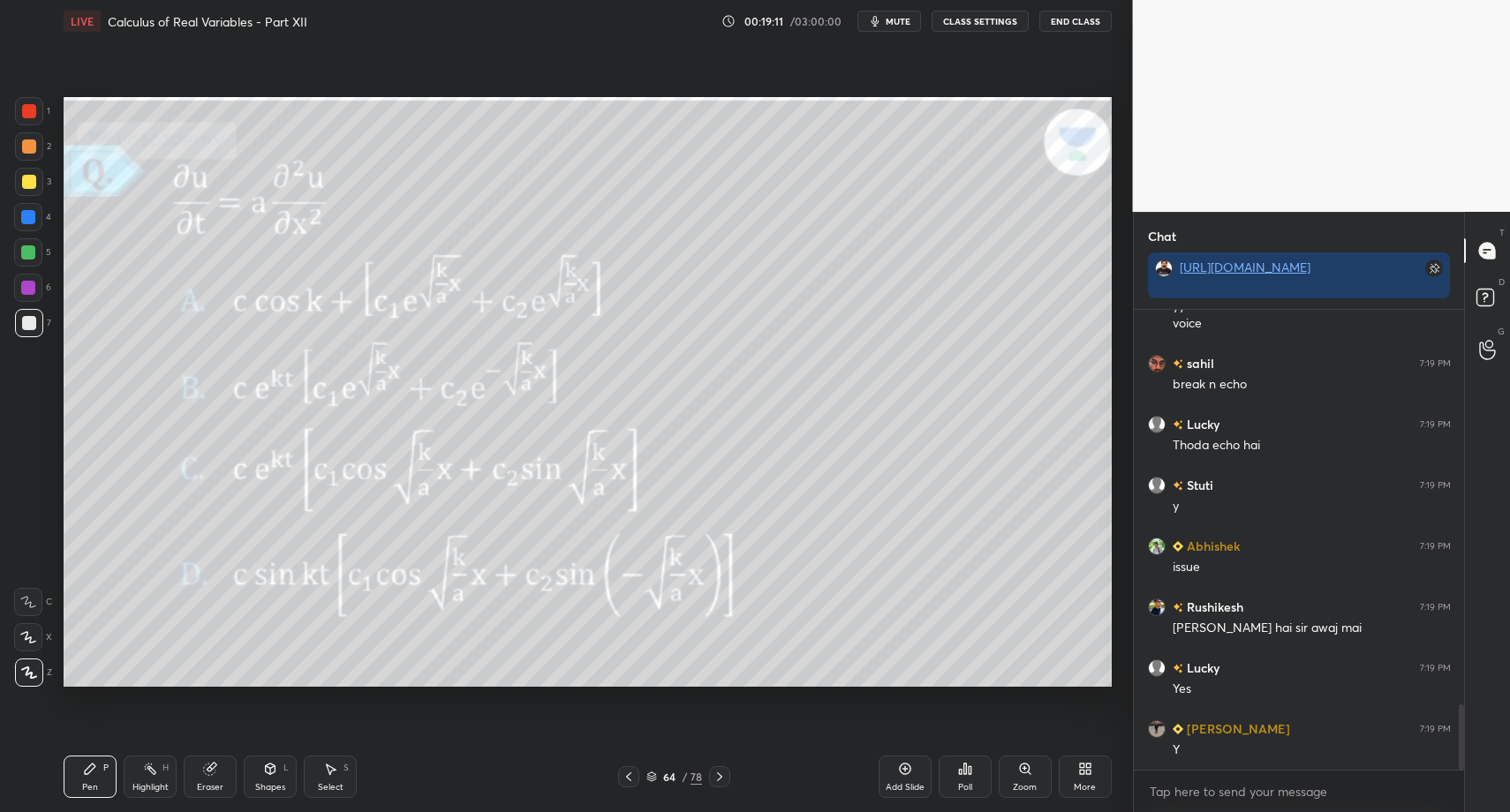 drag, startPoint x: 149, startPoint y: 778, endPoint x: 152, endPoint y: 705, distance: 73.06162 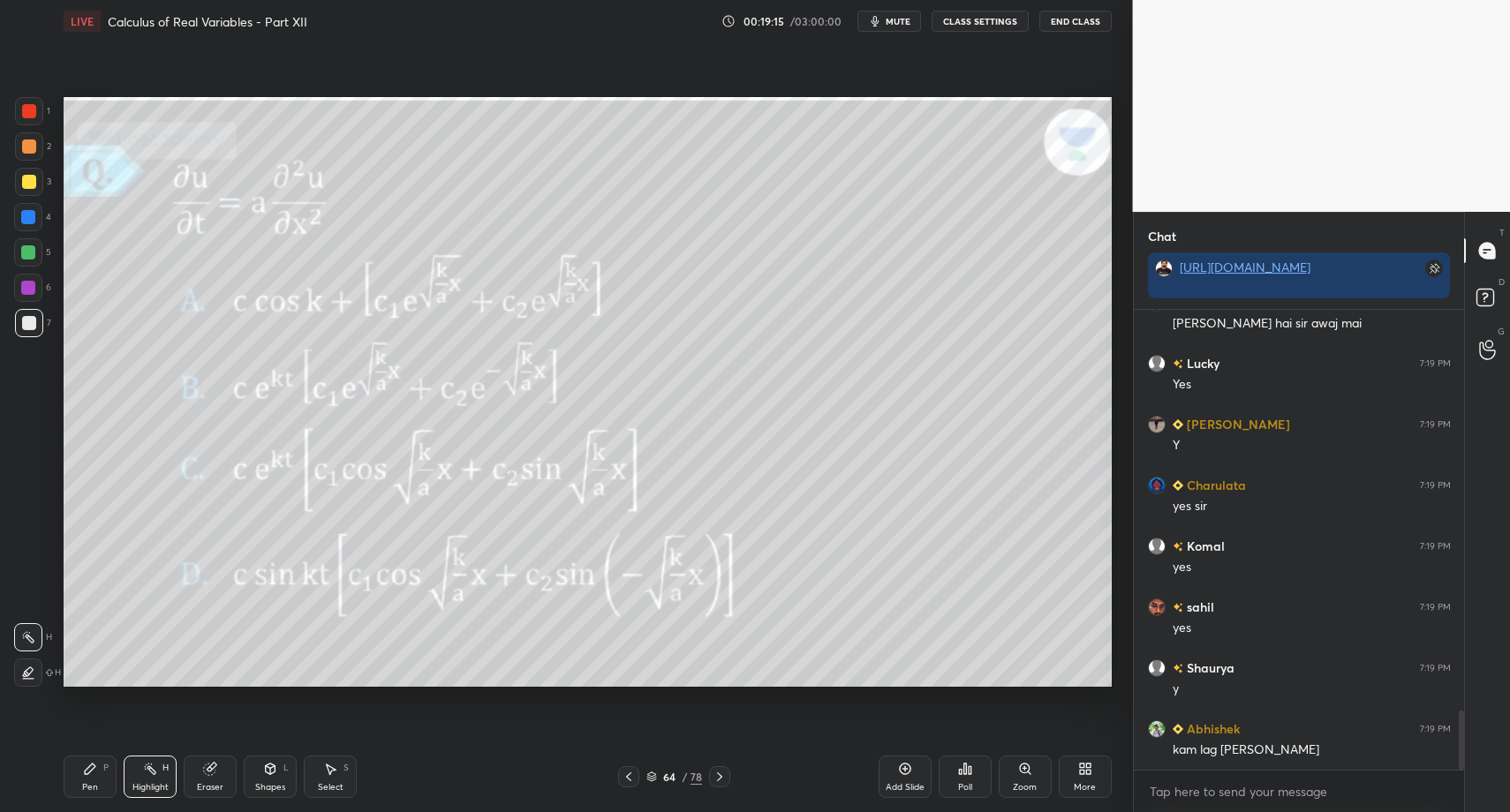 scroll, scrollTop: 3154, scrollLeft: 0, axis: vertical 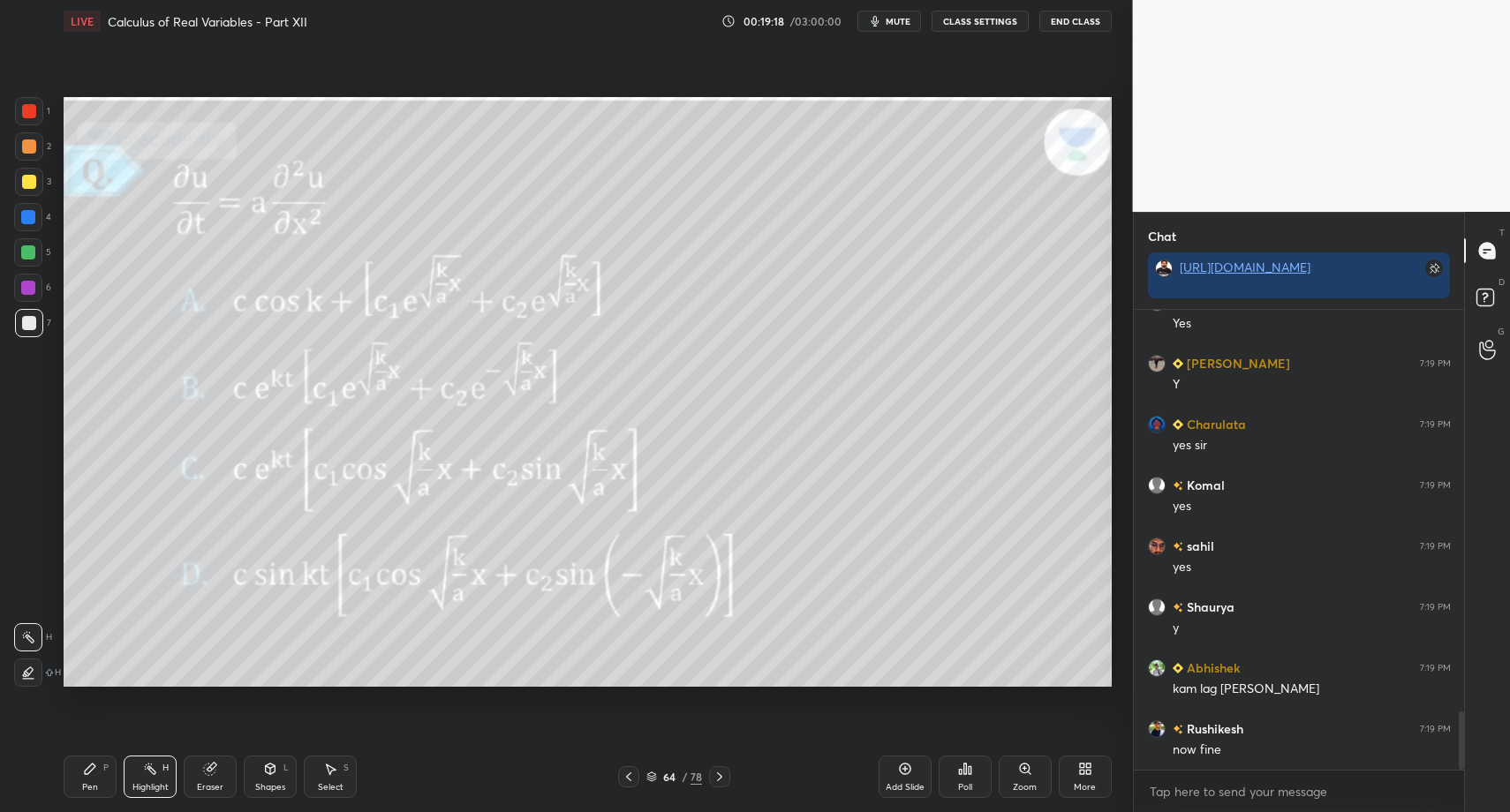 click on "Highlight" at bounding box center [150, 787] 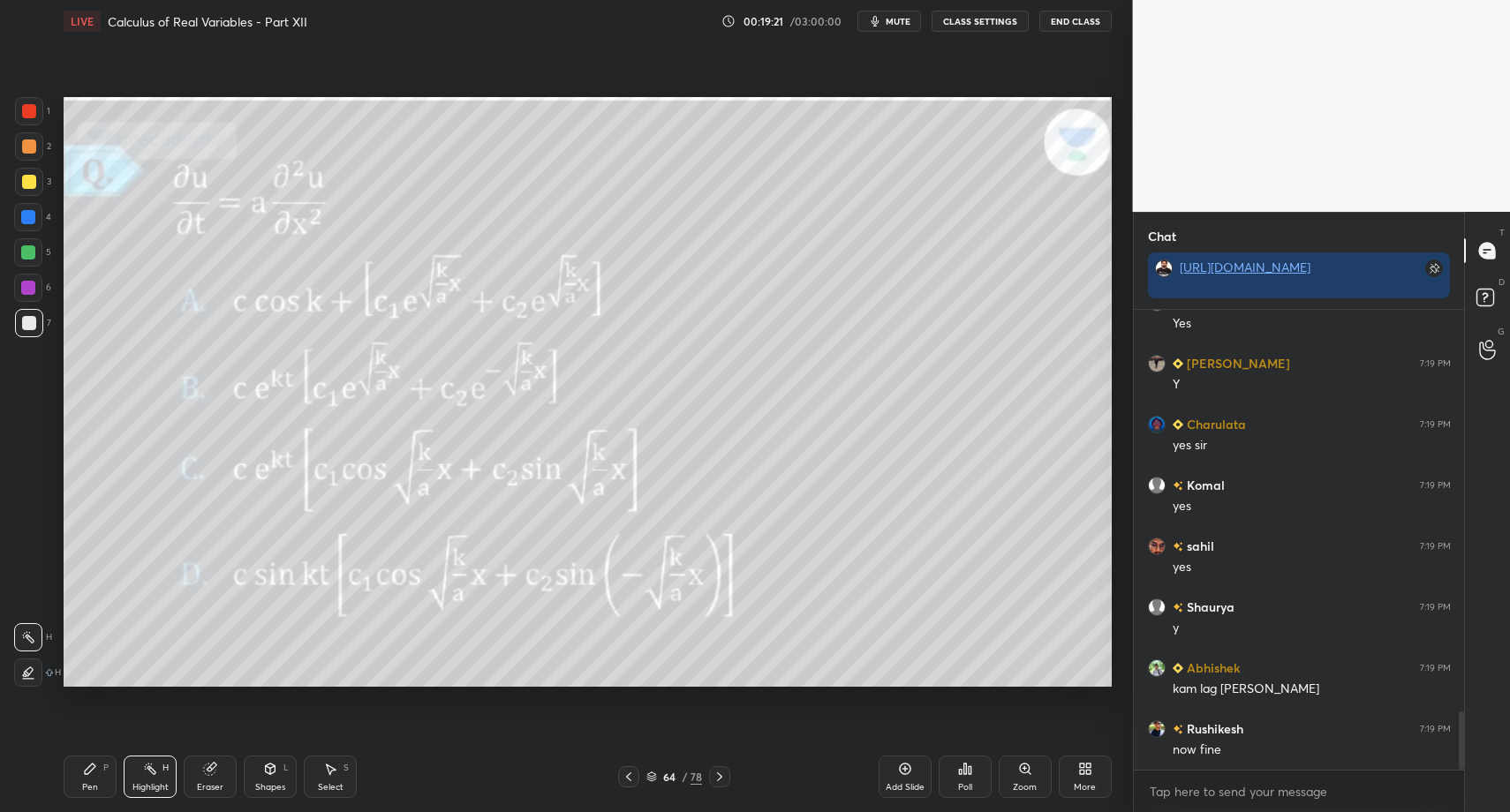 click 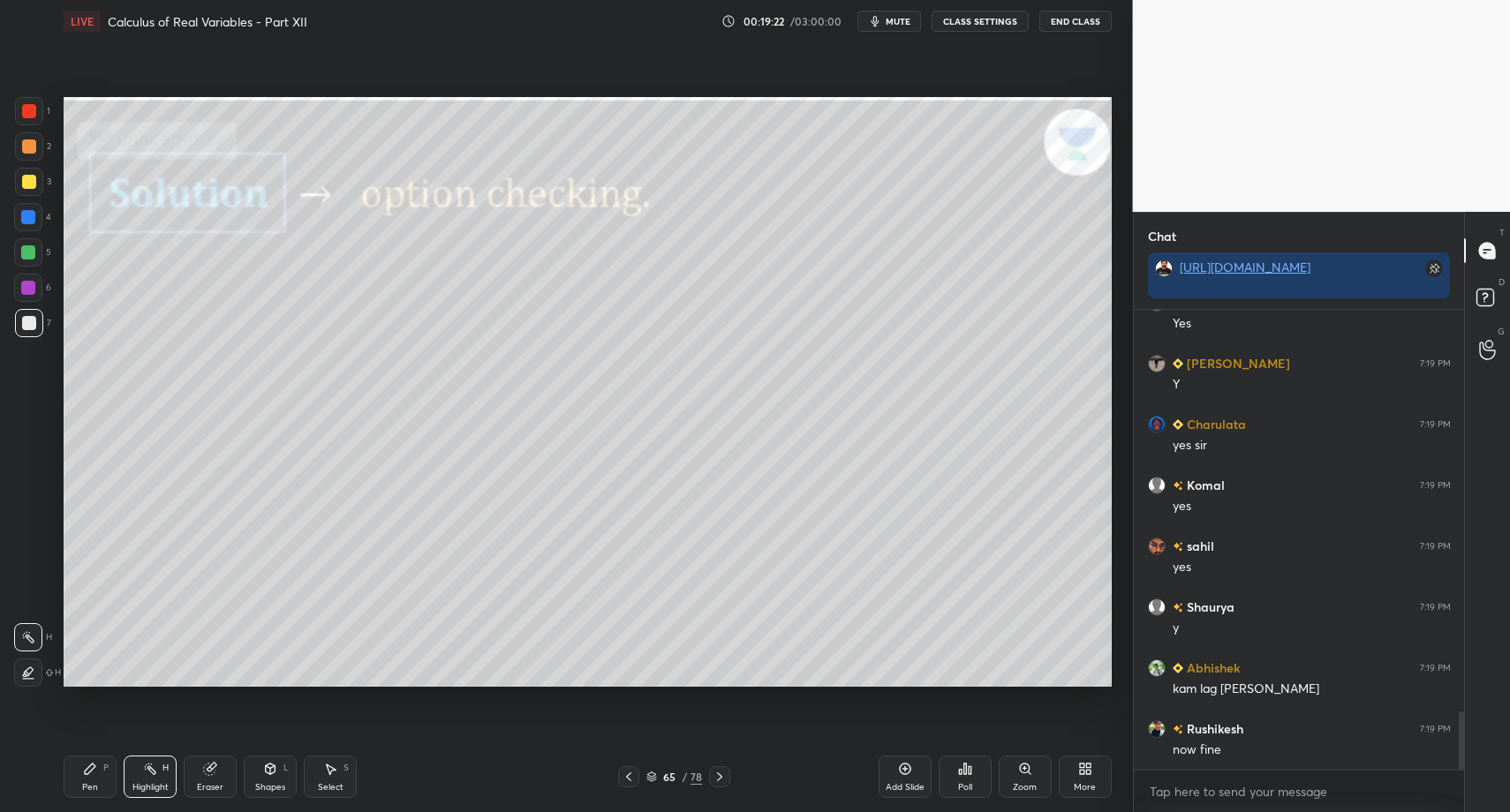 click 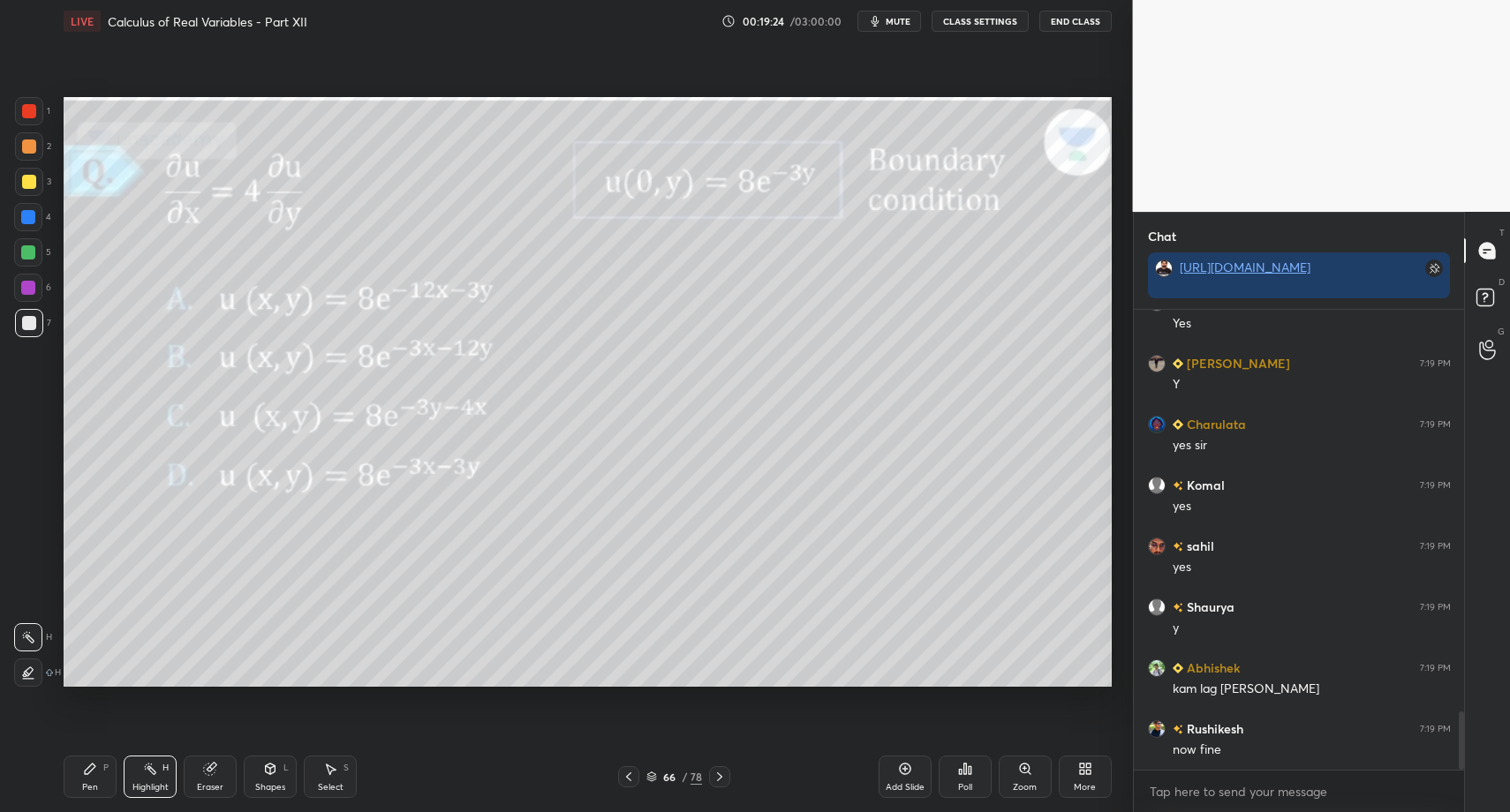 click on "Highlight H" at bounding box center [150, 777] 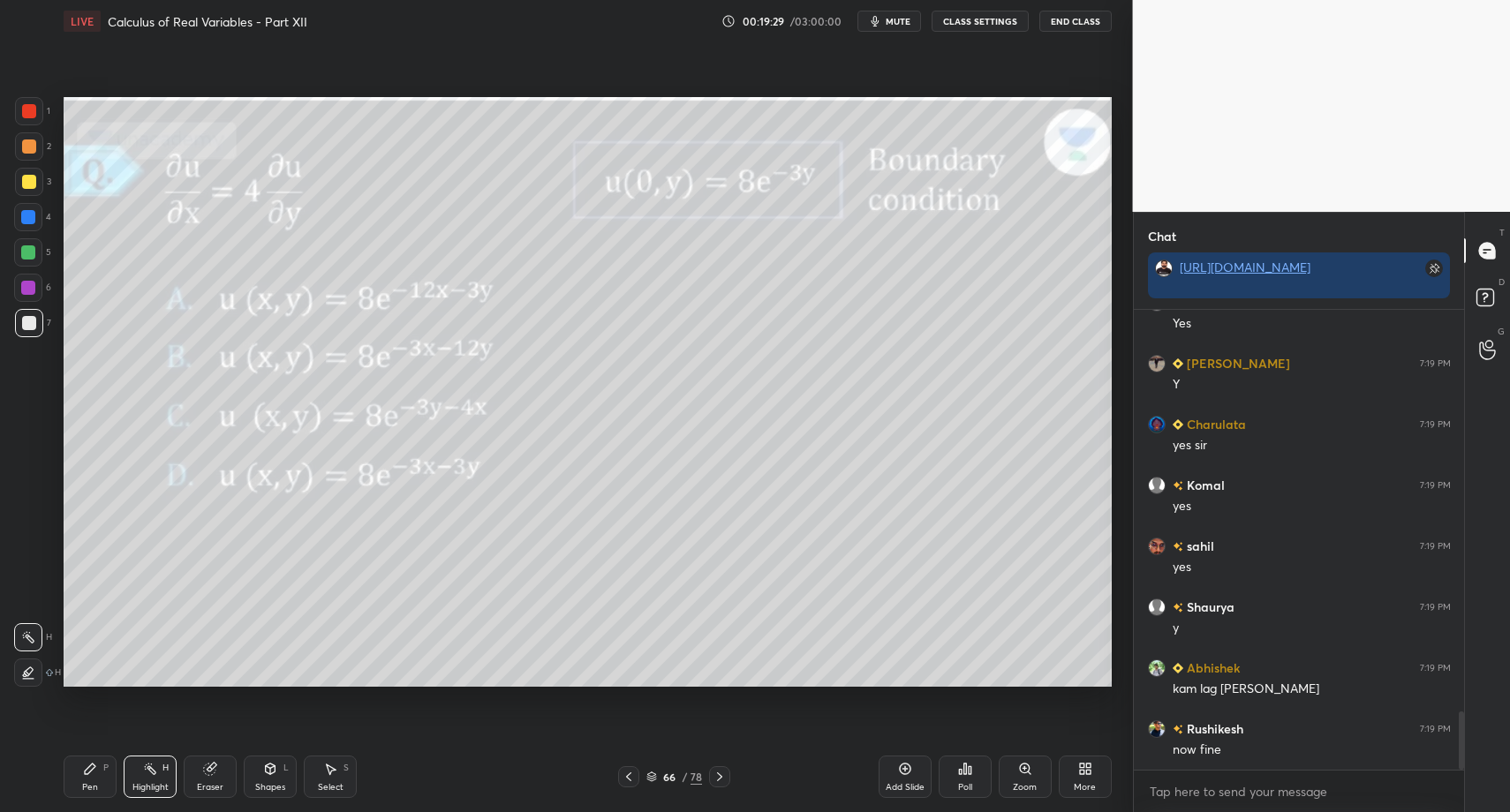 drag, startPoint x: 722, startPoint y: 776, endPoint x: 731, endPoint y: 770, distance: 10.816654 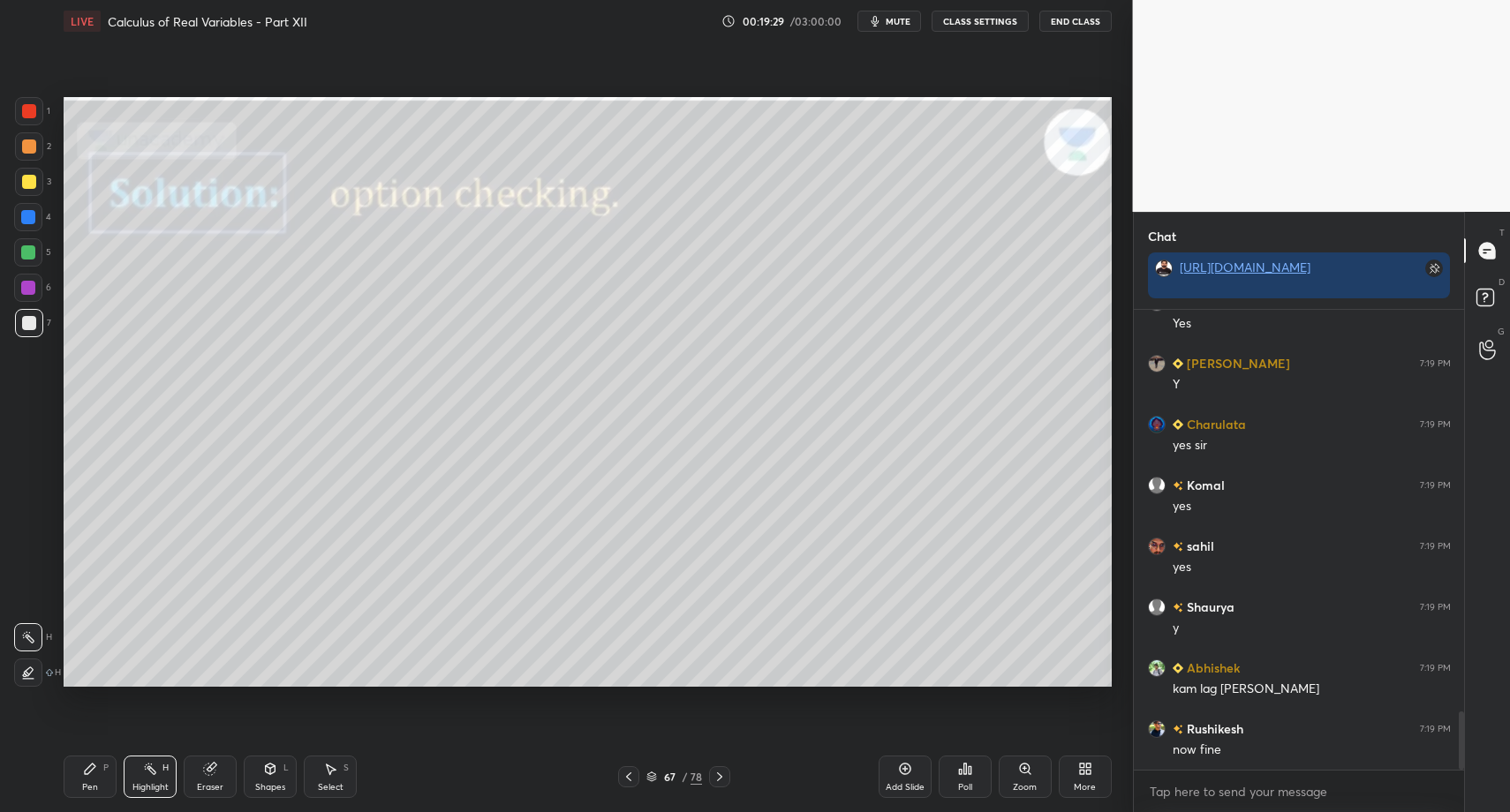 click 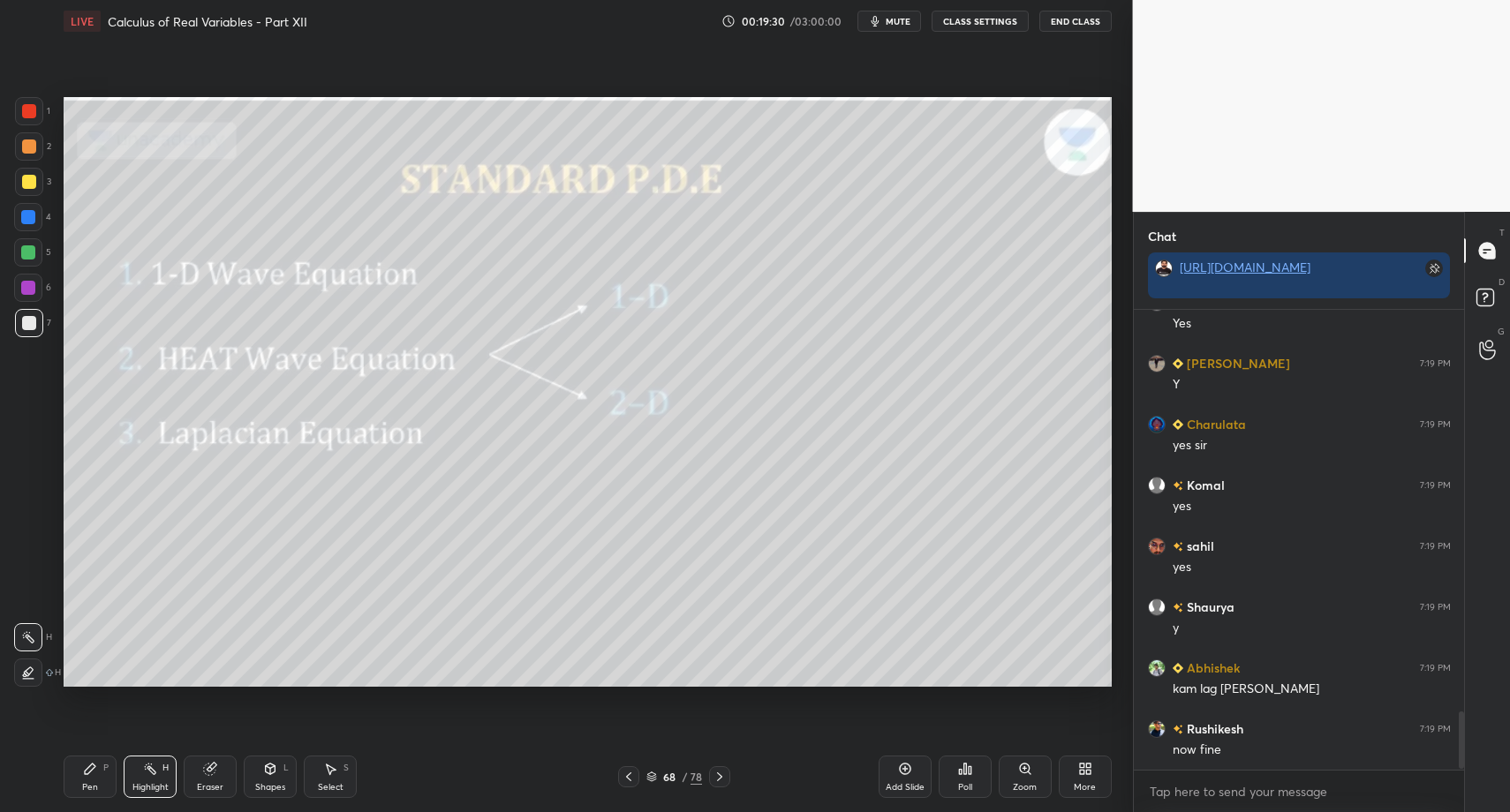 scroll, scrollTop: 3214, scrollLeft: 0, axis: vertical 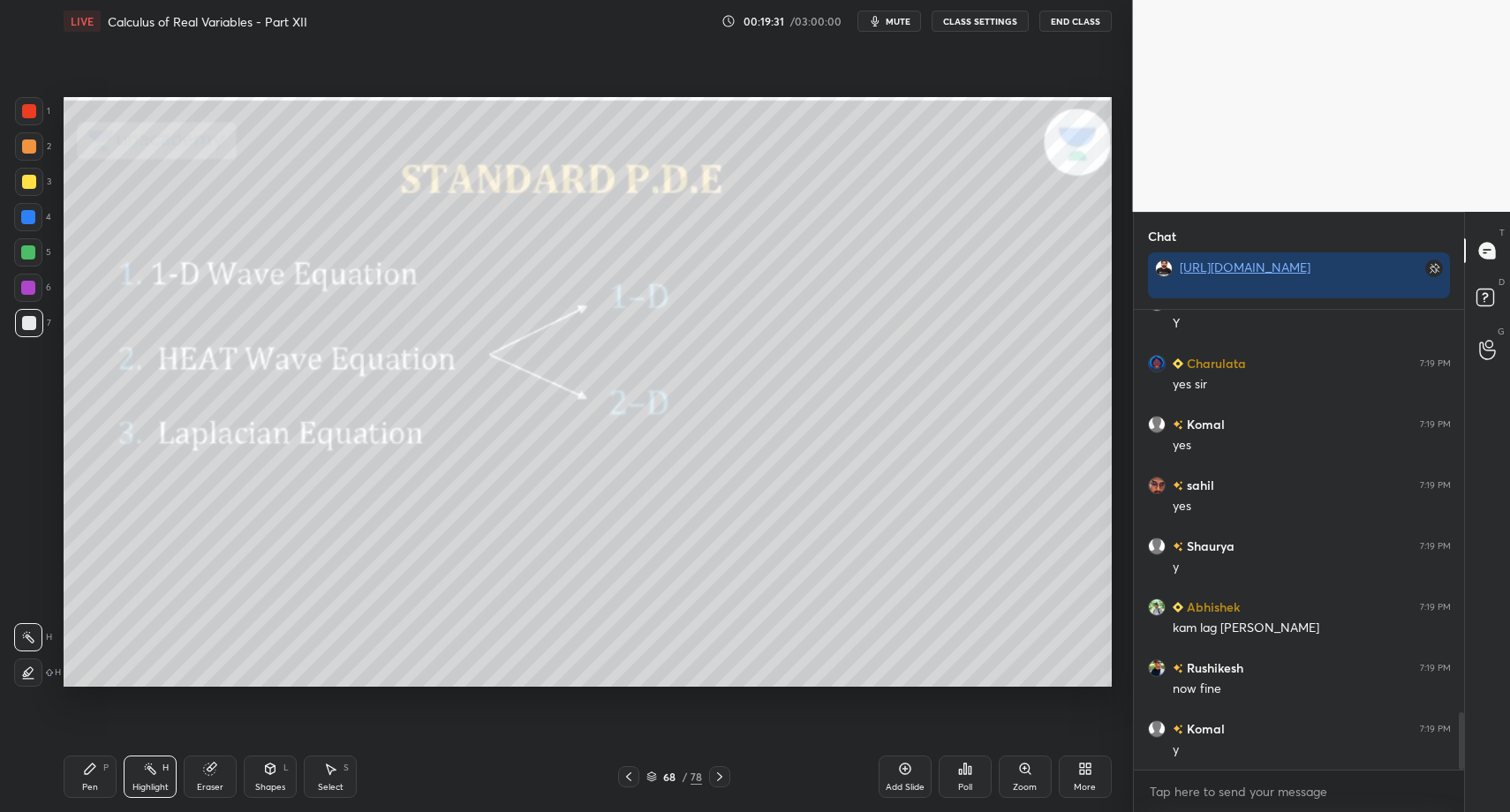 click 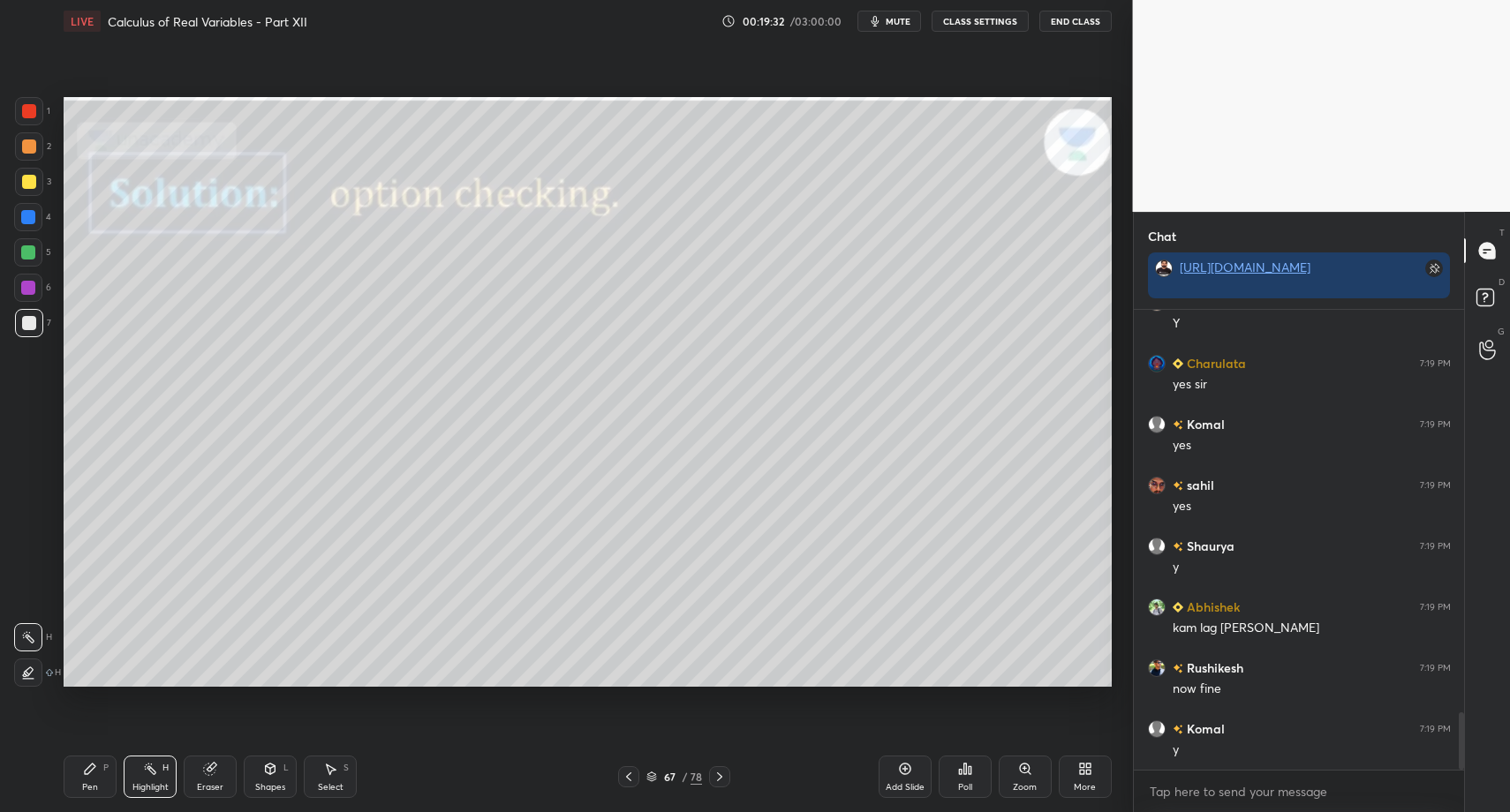 drag, startPoint x: 648, startPoint y: 771, endPoint x: 695, endPoint y: 744, distance: 54.203321 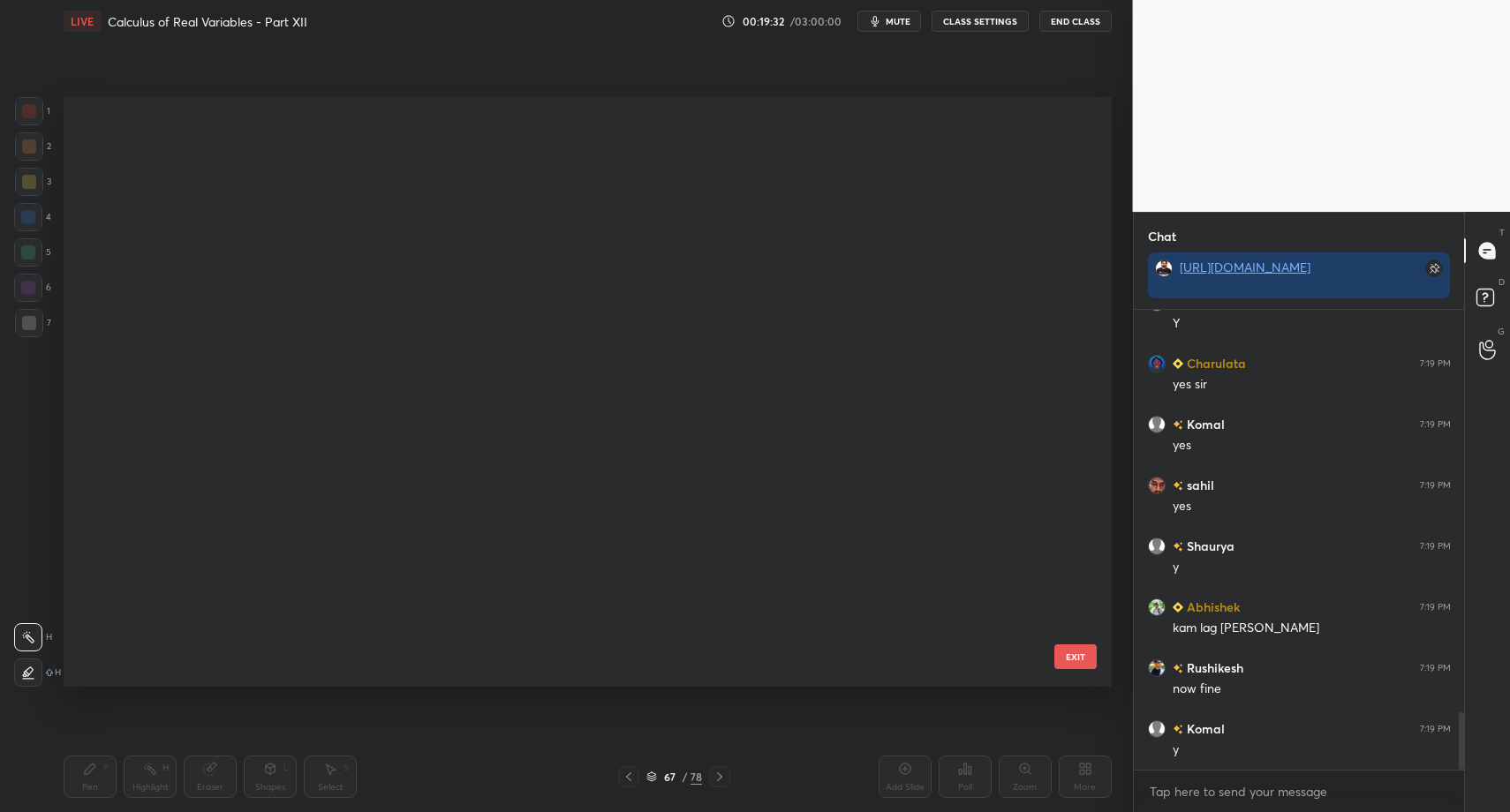 scroll, scrollTop: 3625, scrollLeft: 0, axis: vertical 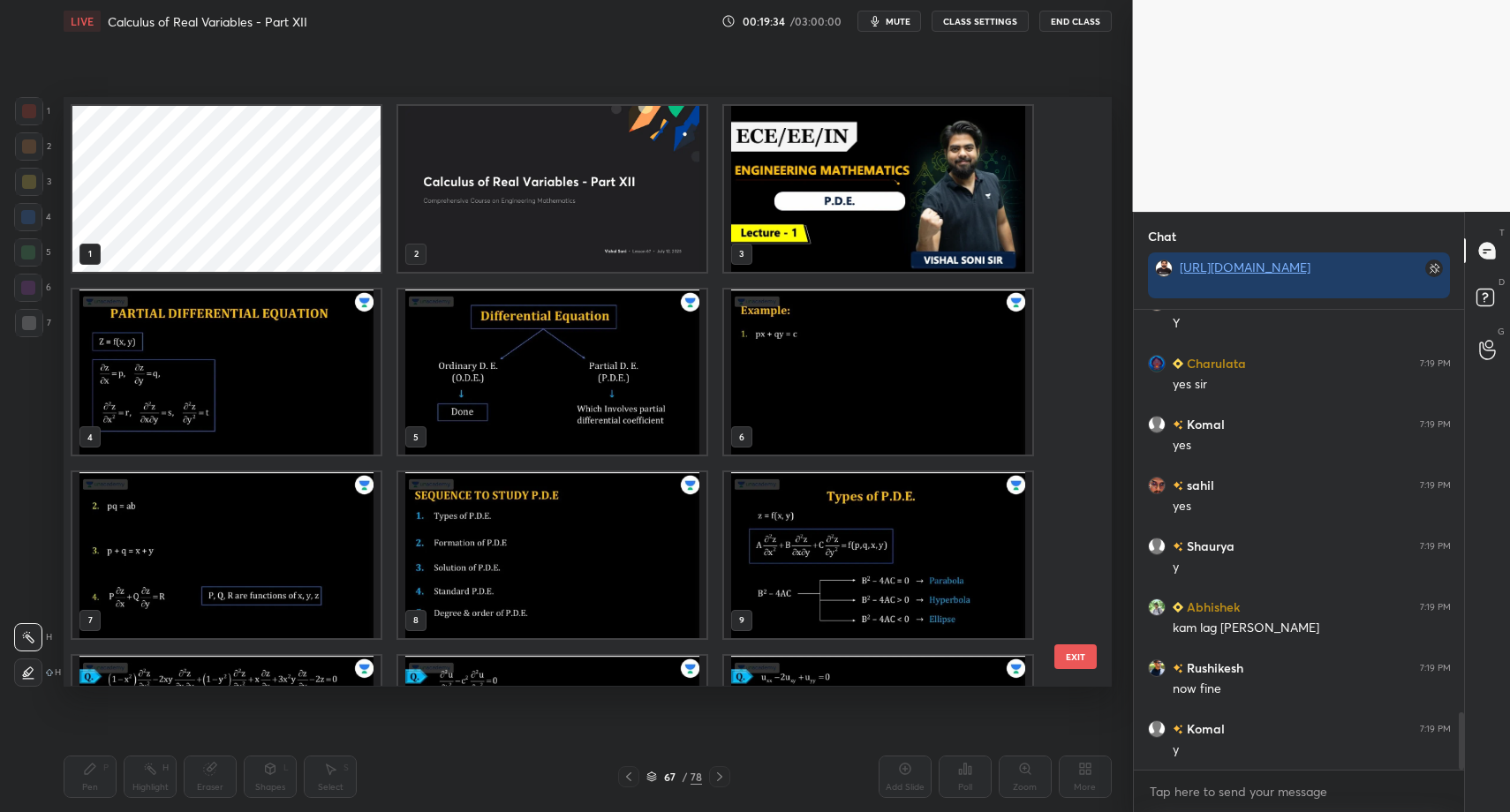 click on "2" at bounding box center [552, 189] 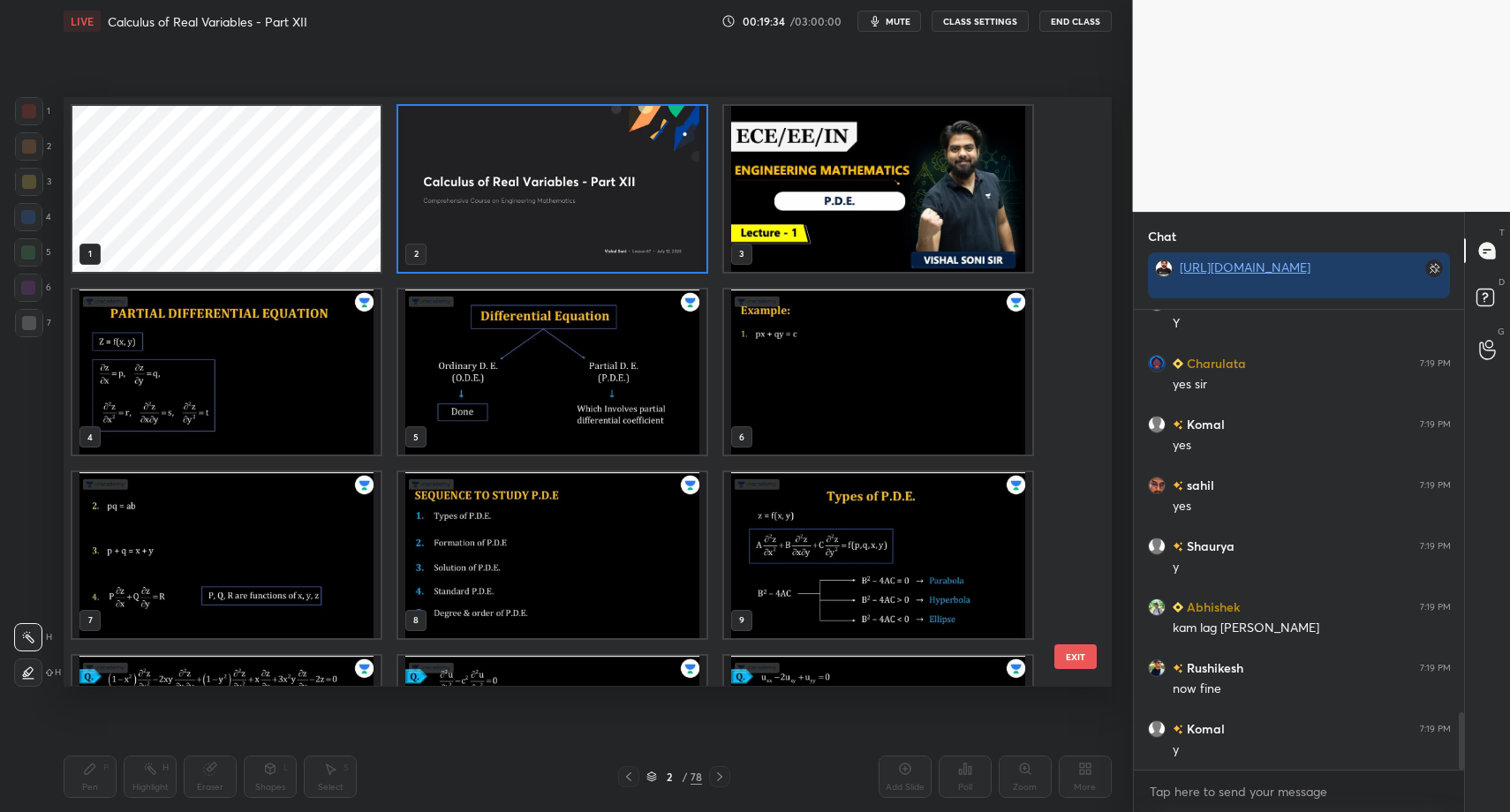 click at bounding box center (878, 189) 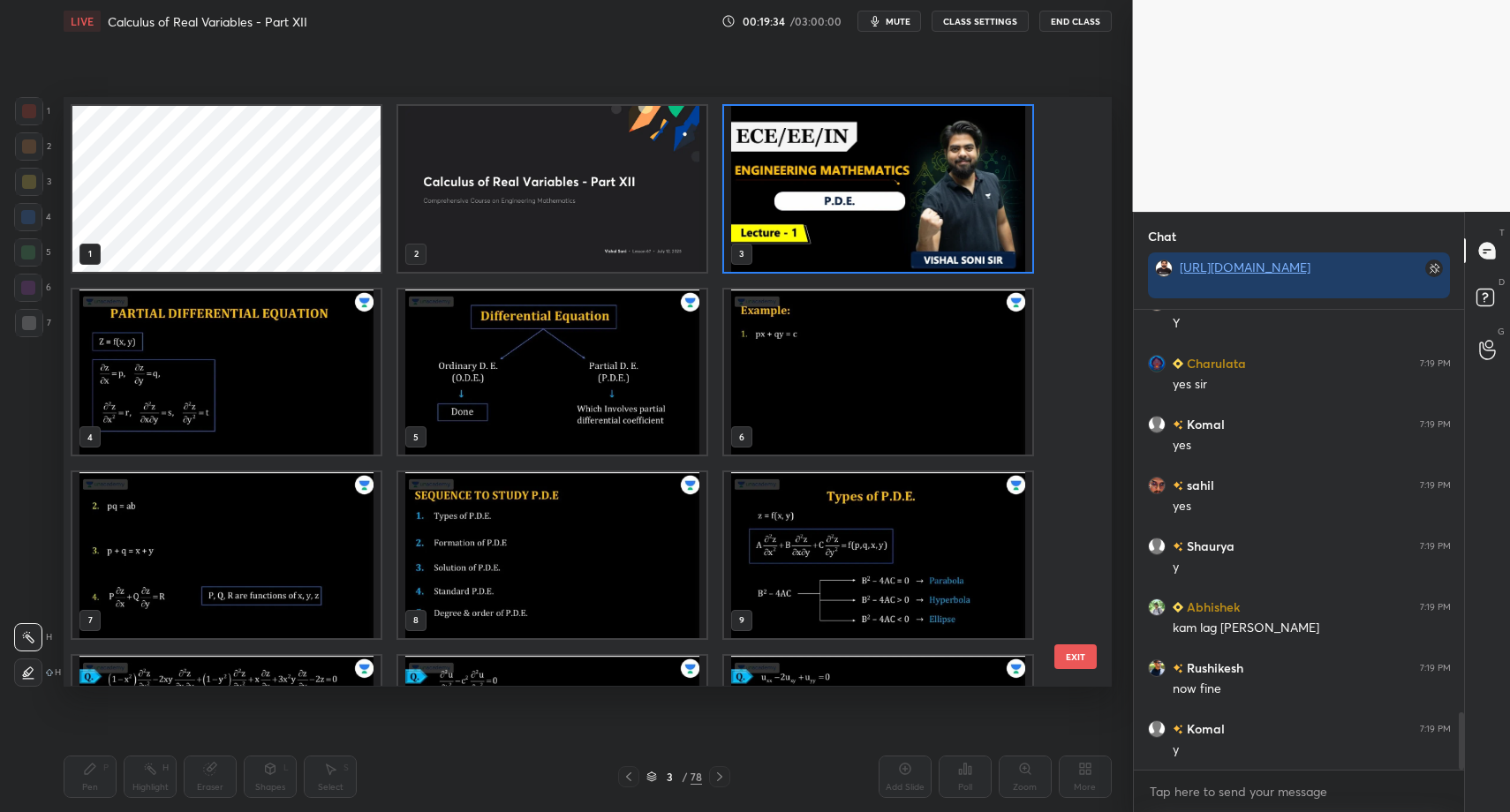 click at bounding box center (878, 189) 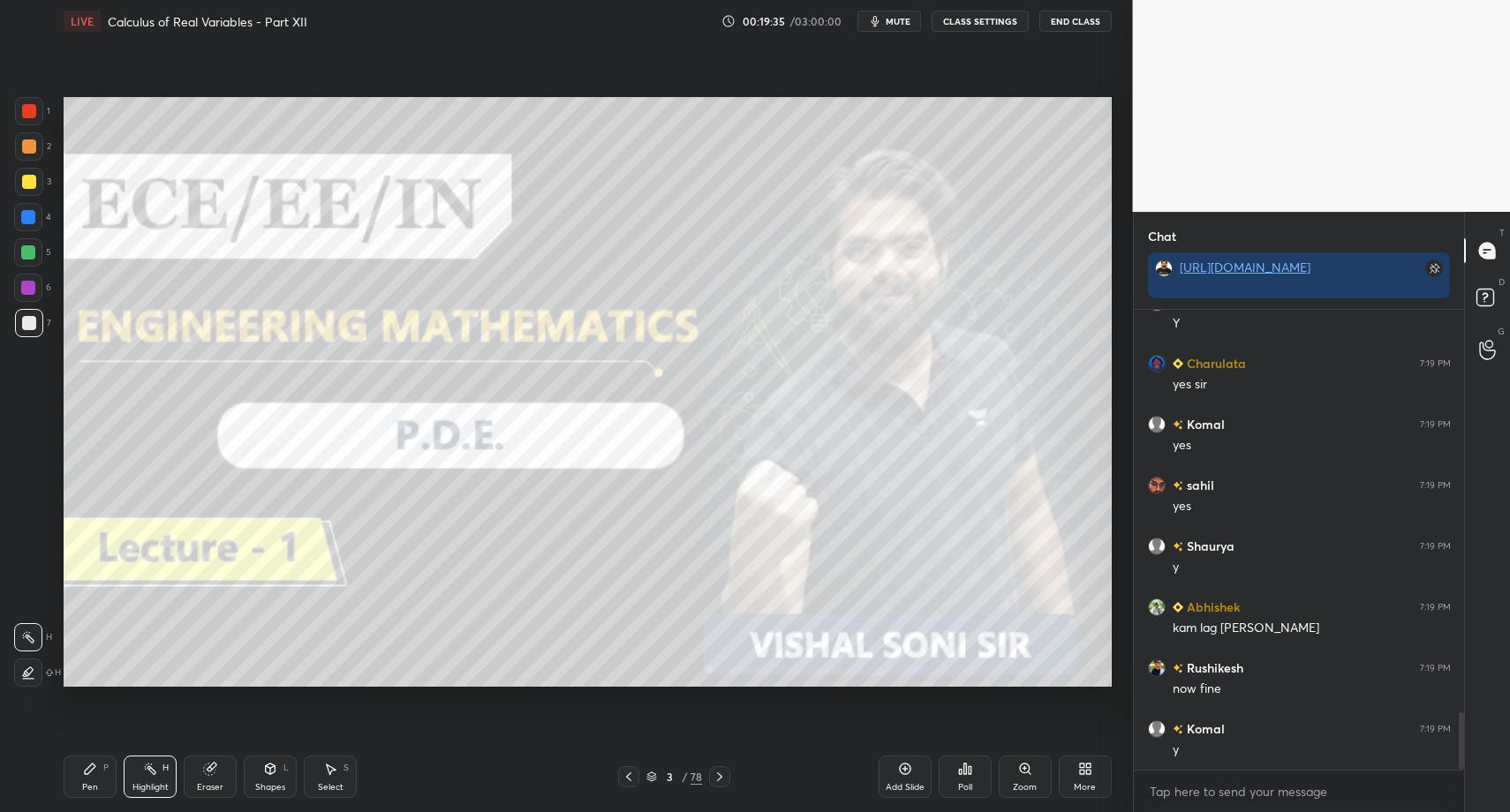 click on "Pen P" at bounding box center (90, 777) 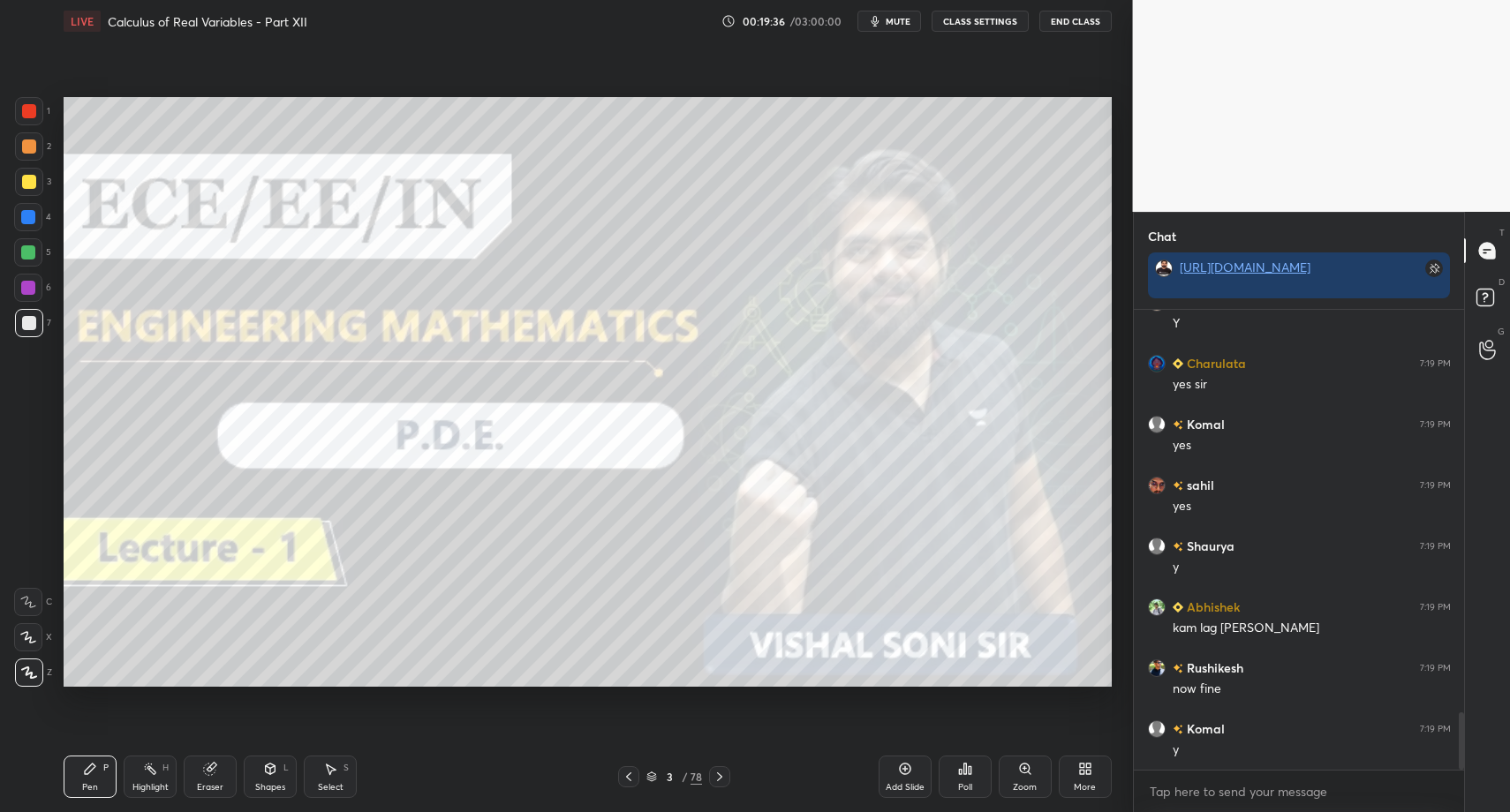 drag, startPoint x: 4, startPoint y: 332, endPoint x: 24, endPoint y: 331, distance: 20.024984 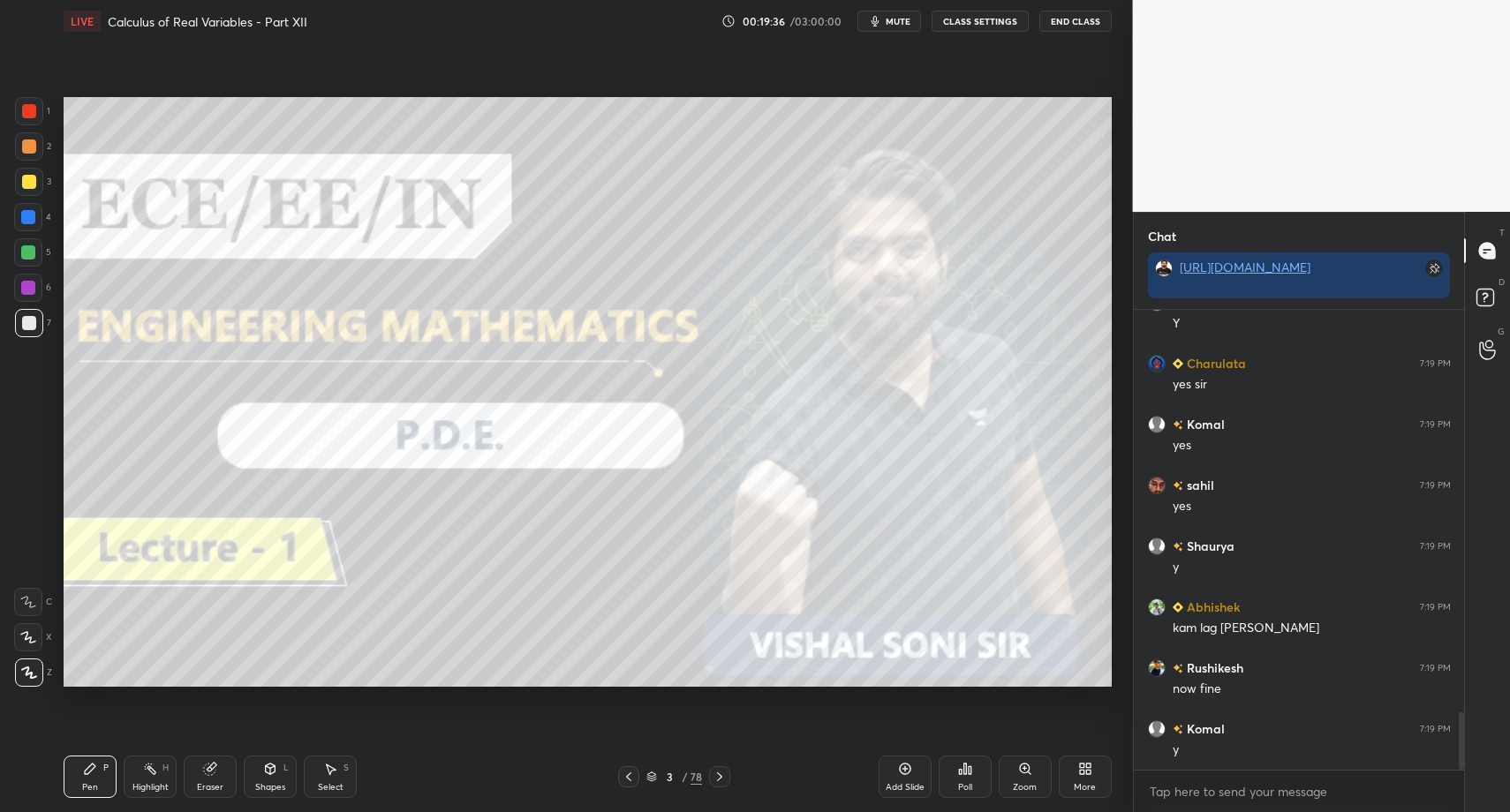 click on "1 2 3 4 5 6 7 C X Z C X Z E E Erase all   H H" at bounding box center (28, 391) 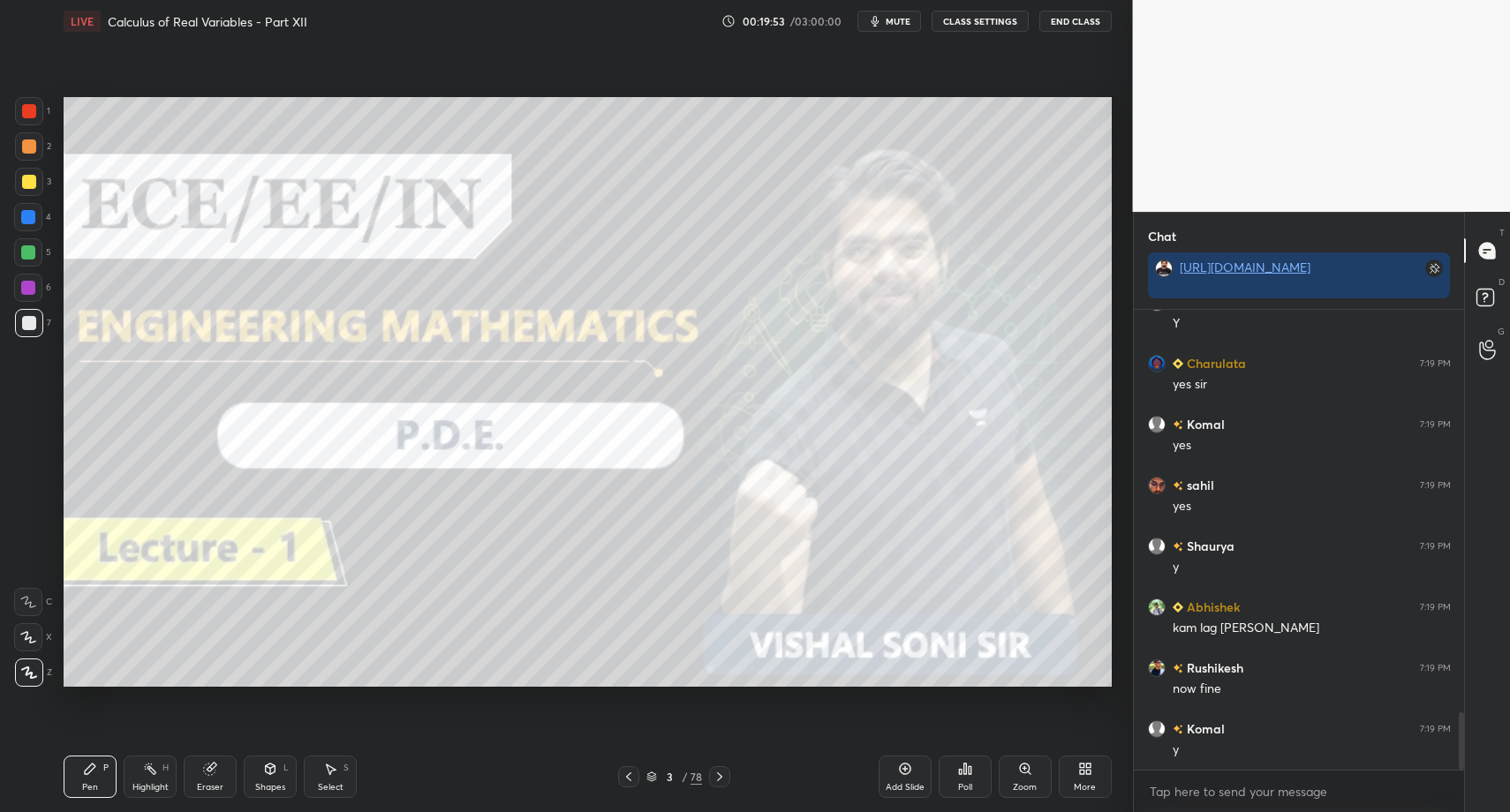 click on "More" at bounding box center (1085, 777) 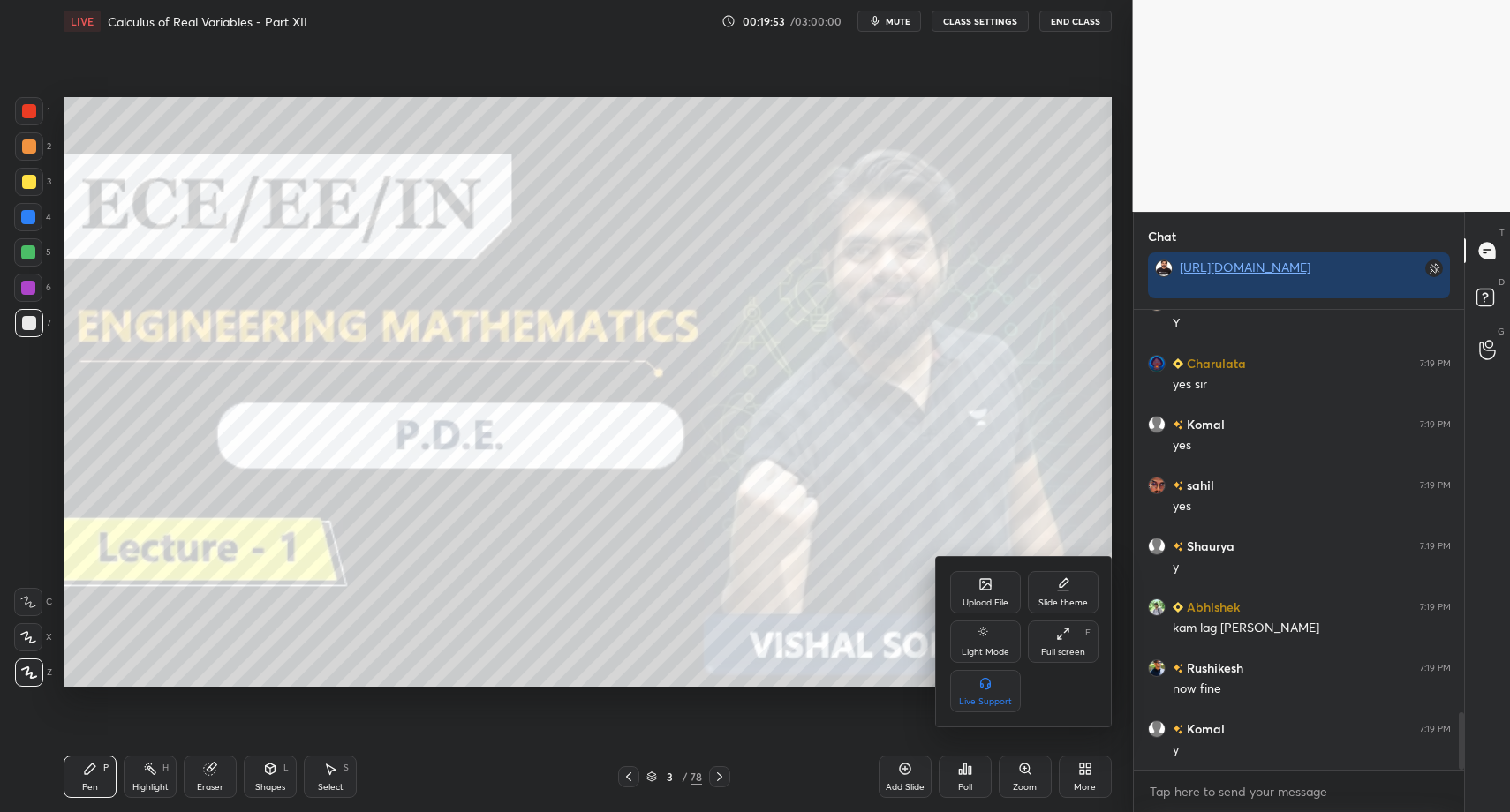 click on "Full screen F" at bounding box center (1063, 642) 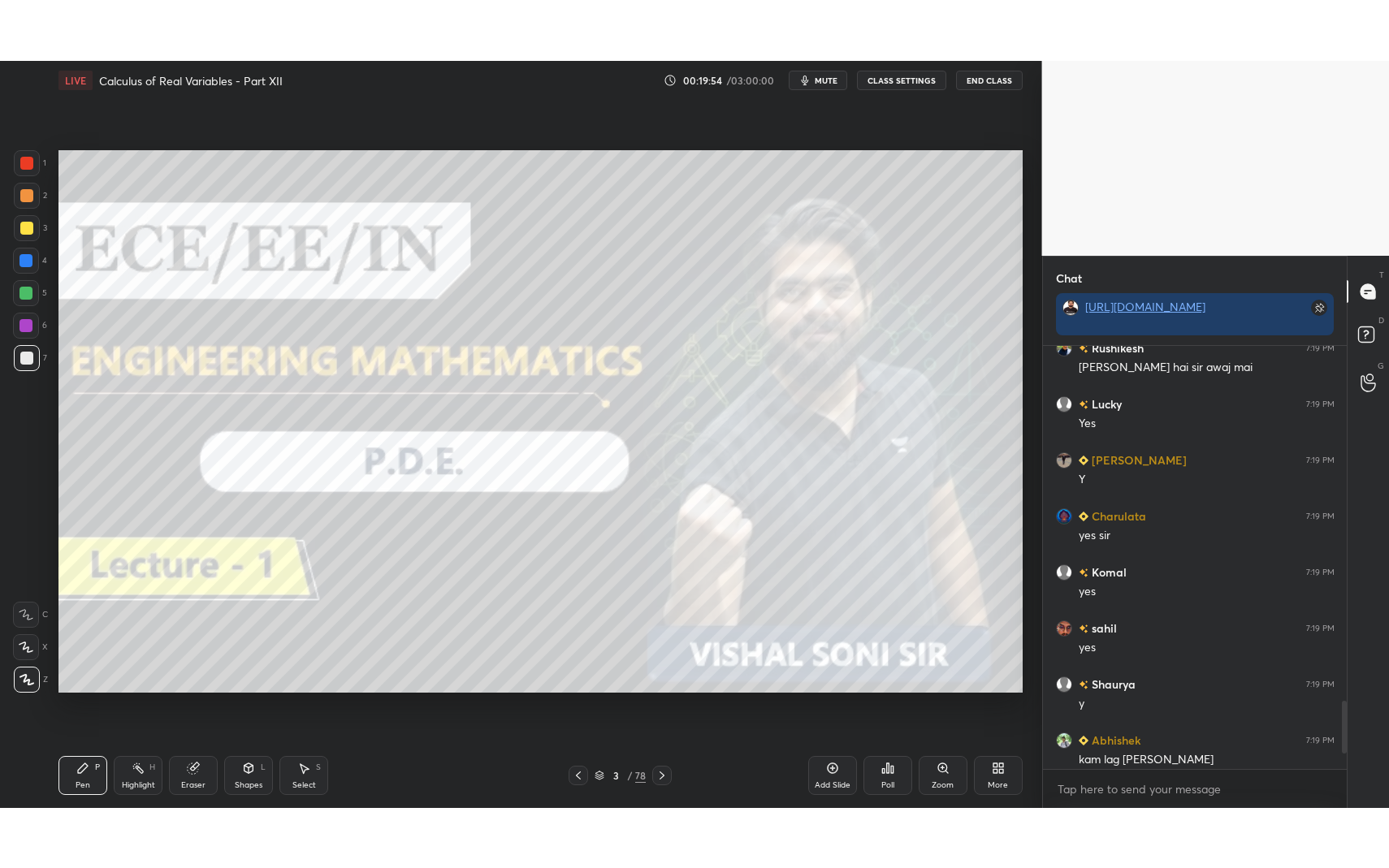 scroll, scrollTop: 80433, scrollLeft: 80251, axis: both 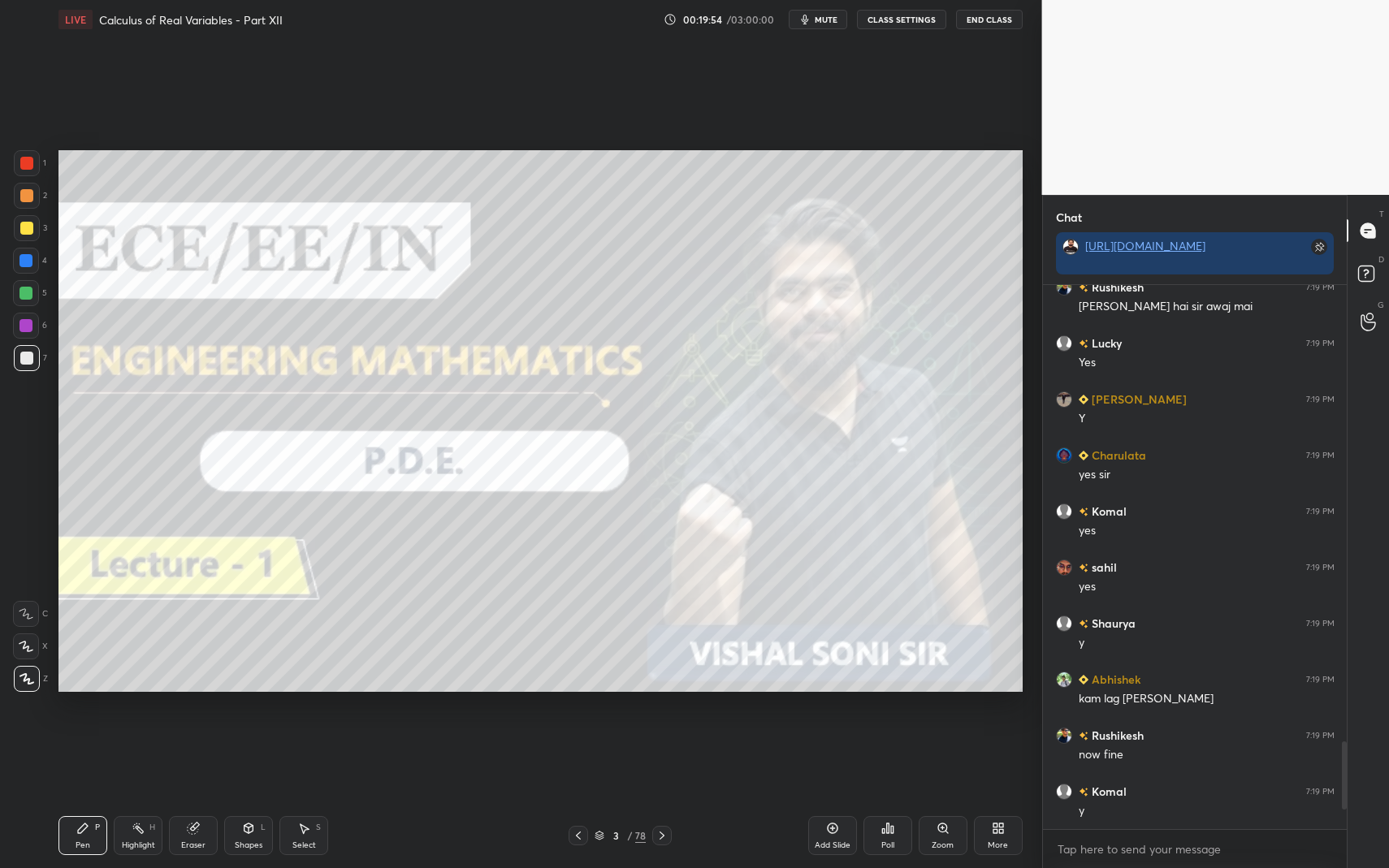 click on "Pen P" at bounding box center [83, 836] 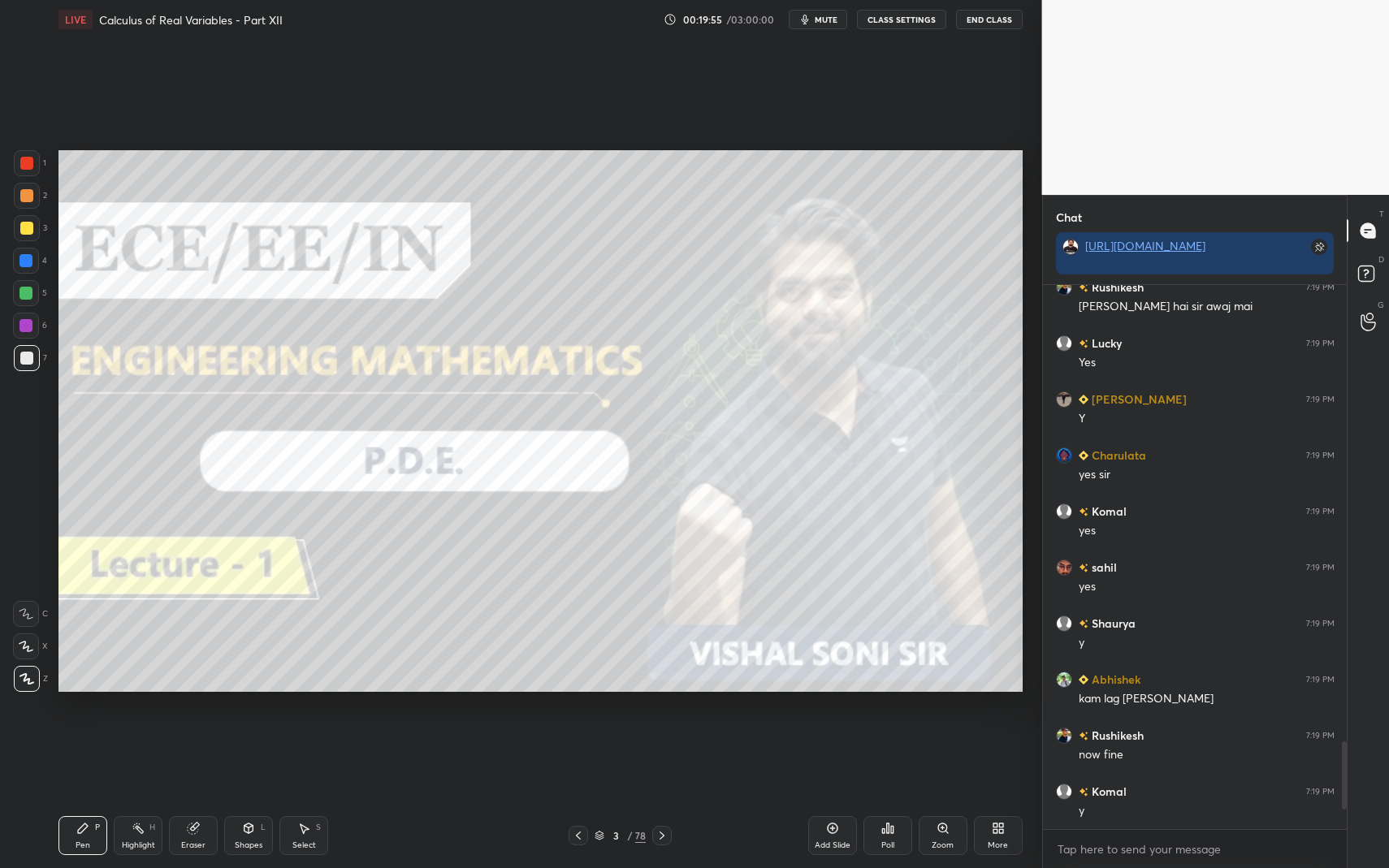 click at bounding box center (27, 679) 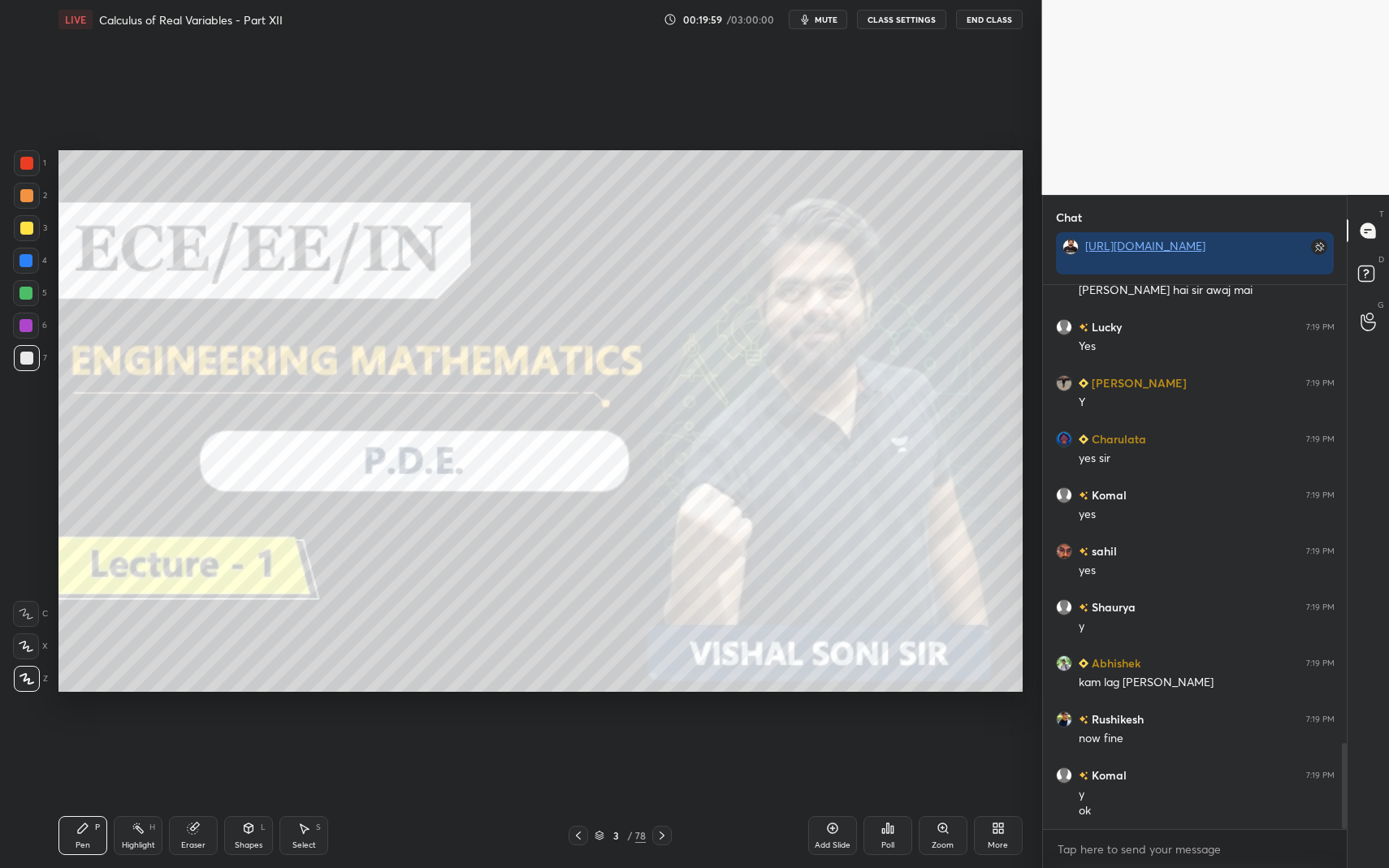 scroll, scrollTop: 2908, scrollLeft: 0, axis: vertical 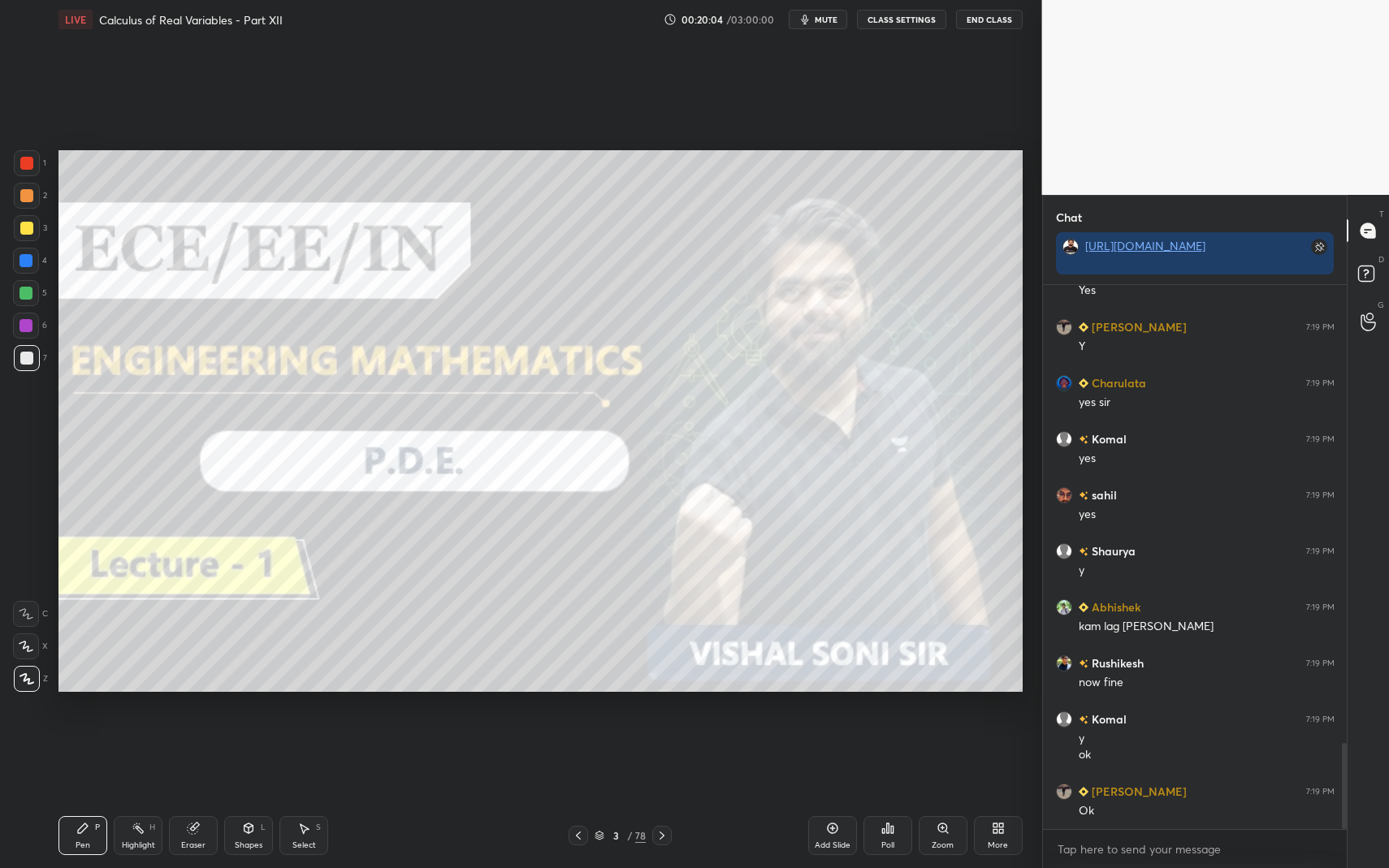 click 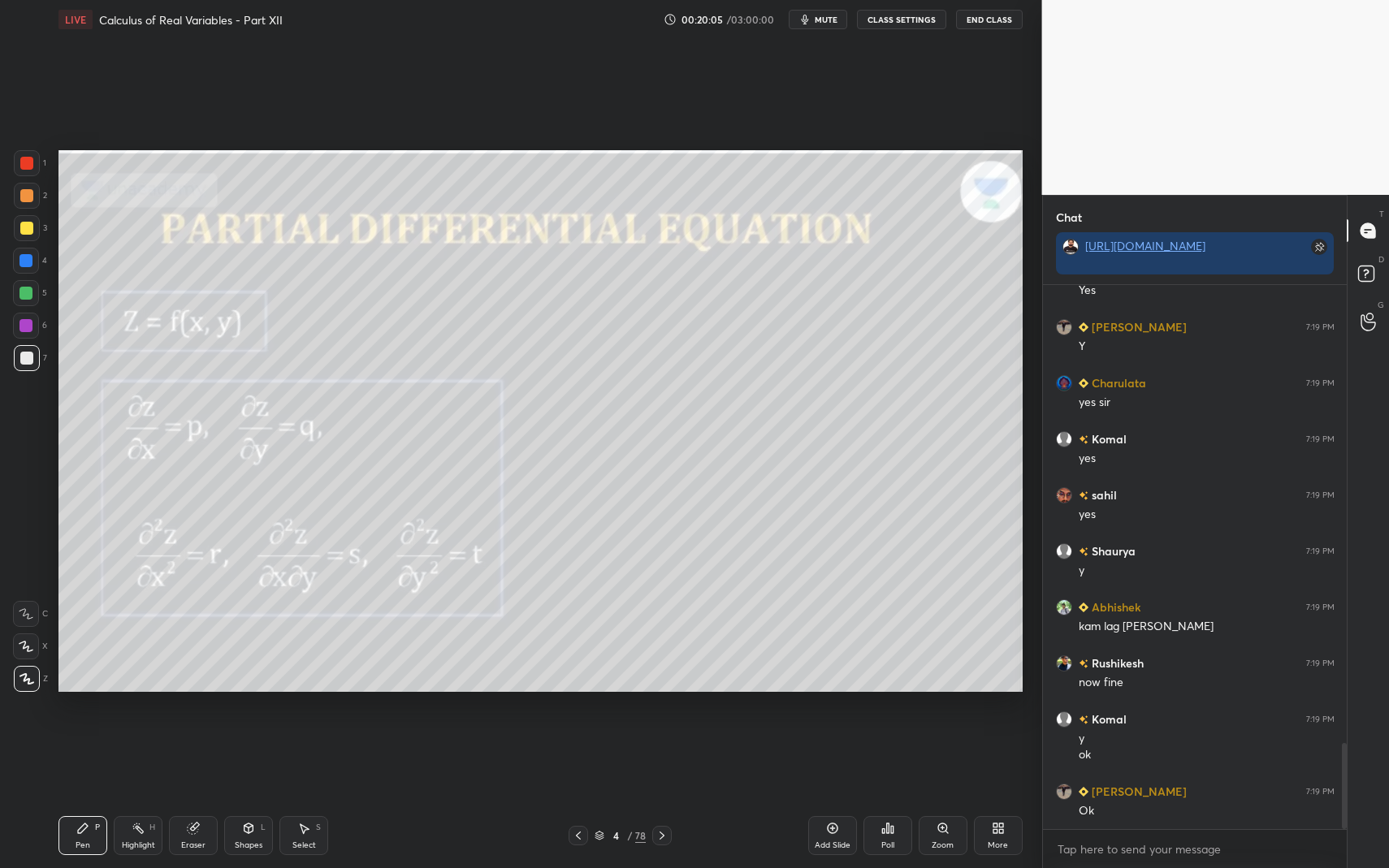 click on "Pen P Highlight H Eraser Shapes L Select S 4 / 78 Add Slide Poll Zoom More" at bounding box center [540, 836] 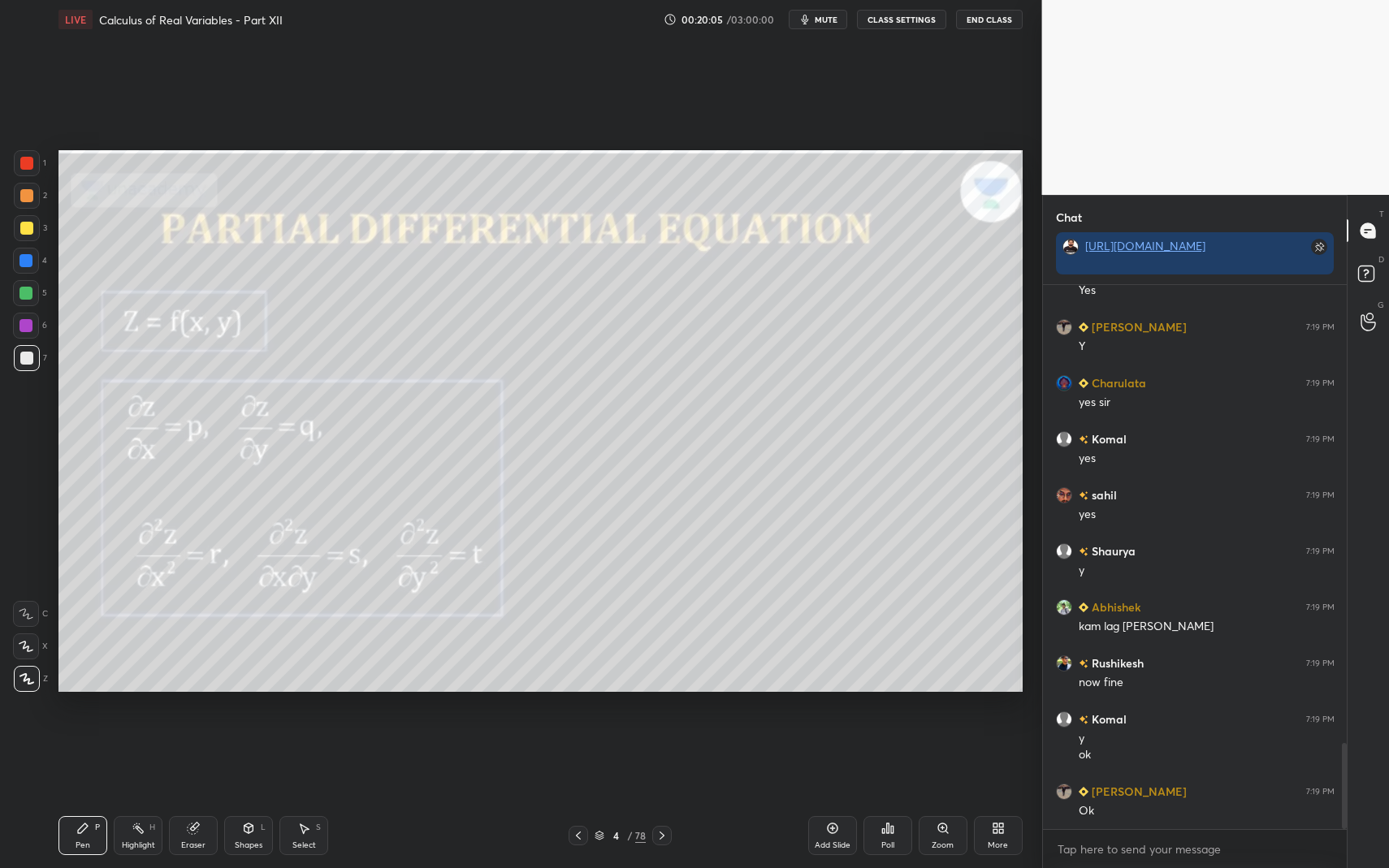 drag, startPoint x: 85, startPoint y: 823, endPoint x: 94, endPoint y: 829, distance: 10.816654 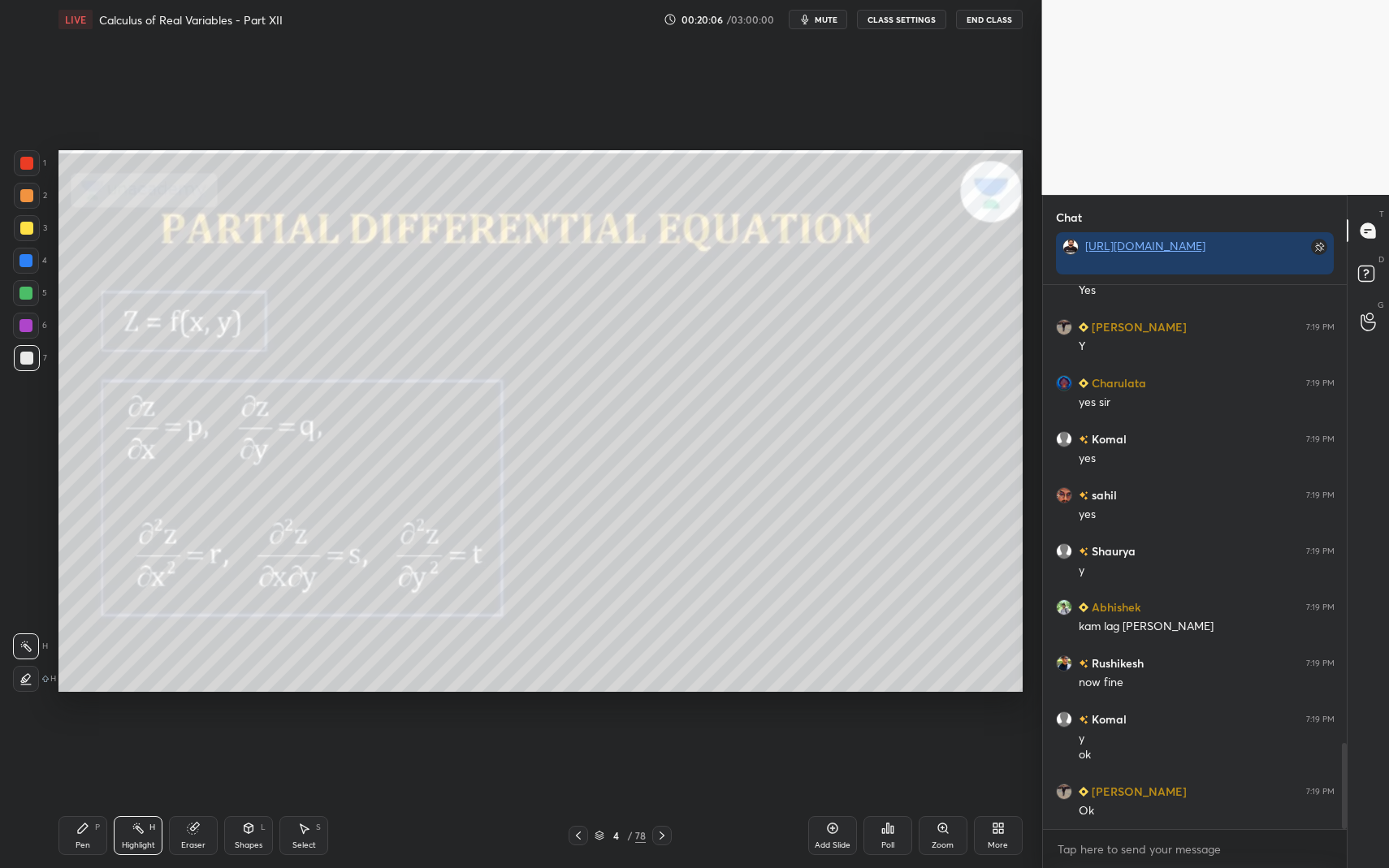 drag, startPoint x: 123, startPoint y: 845, endPoint x: 155, endPoint y: 776, distance: 76.059187 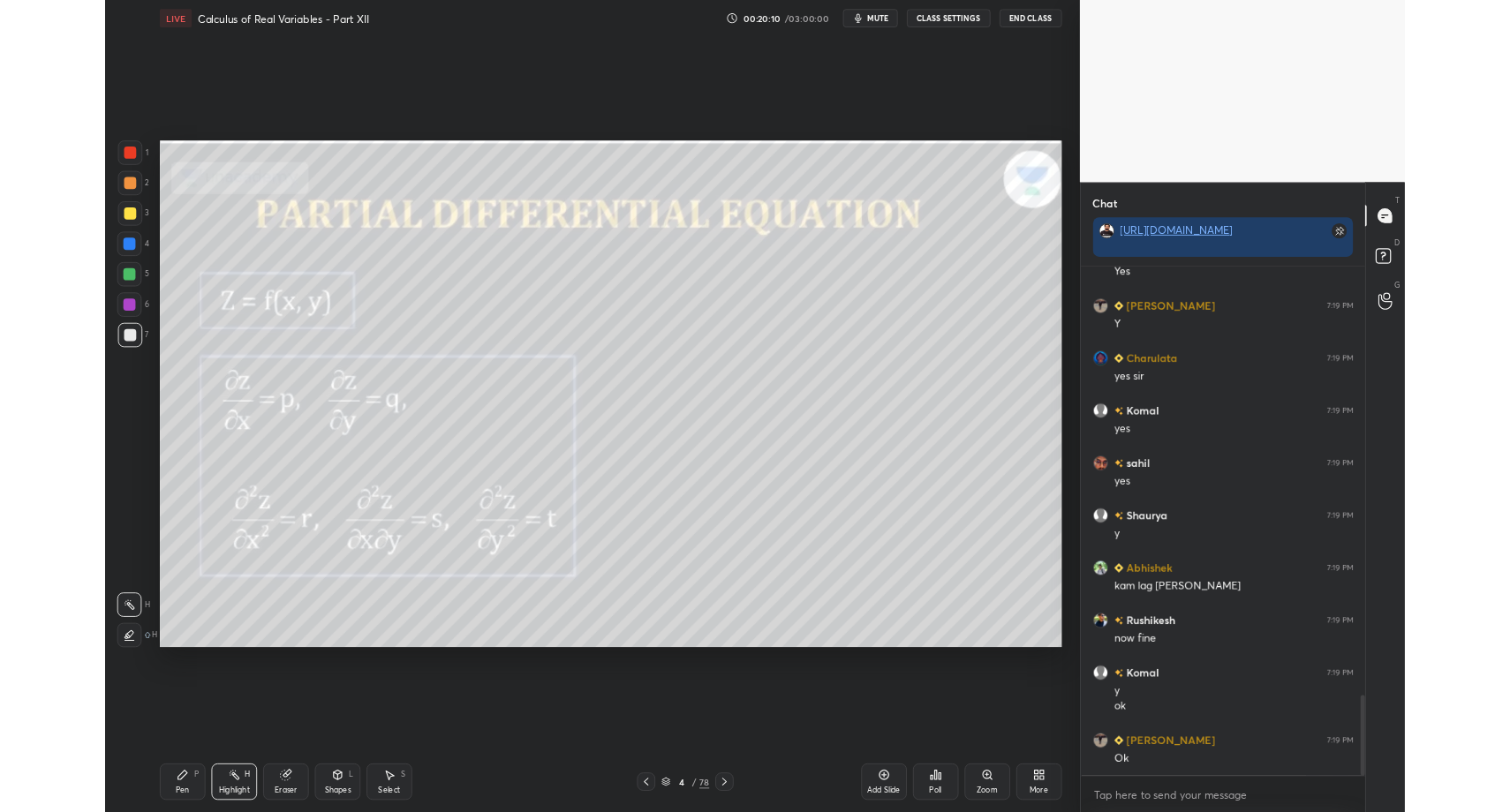 scroll, scrollTop: 3204, scrollLeft: 0, axis: vertical 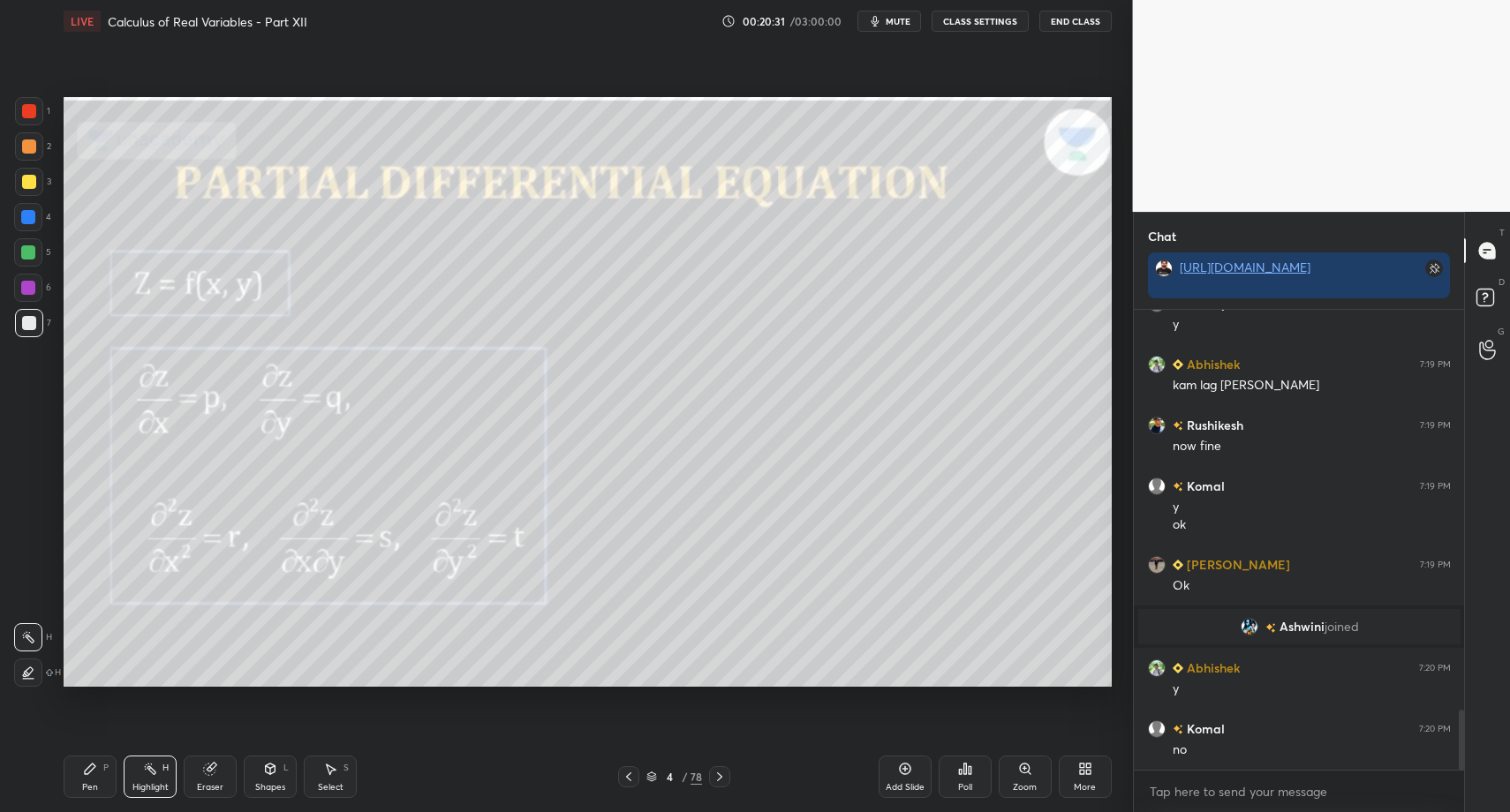 click at bounding box center [720, 777] 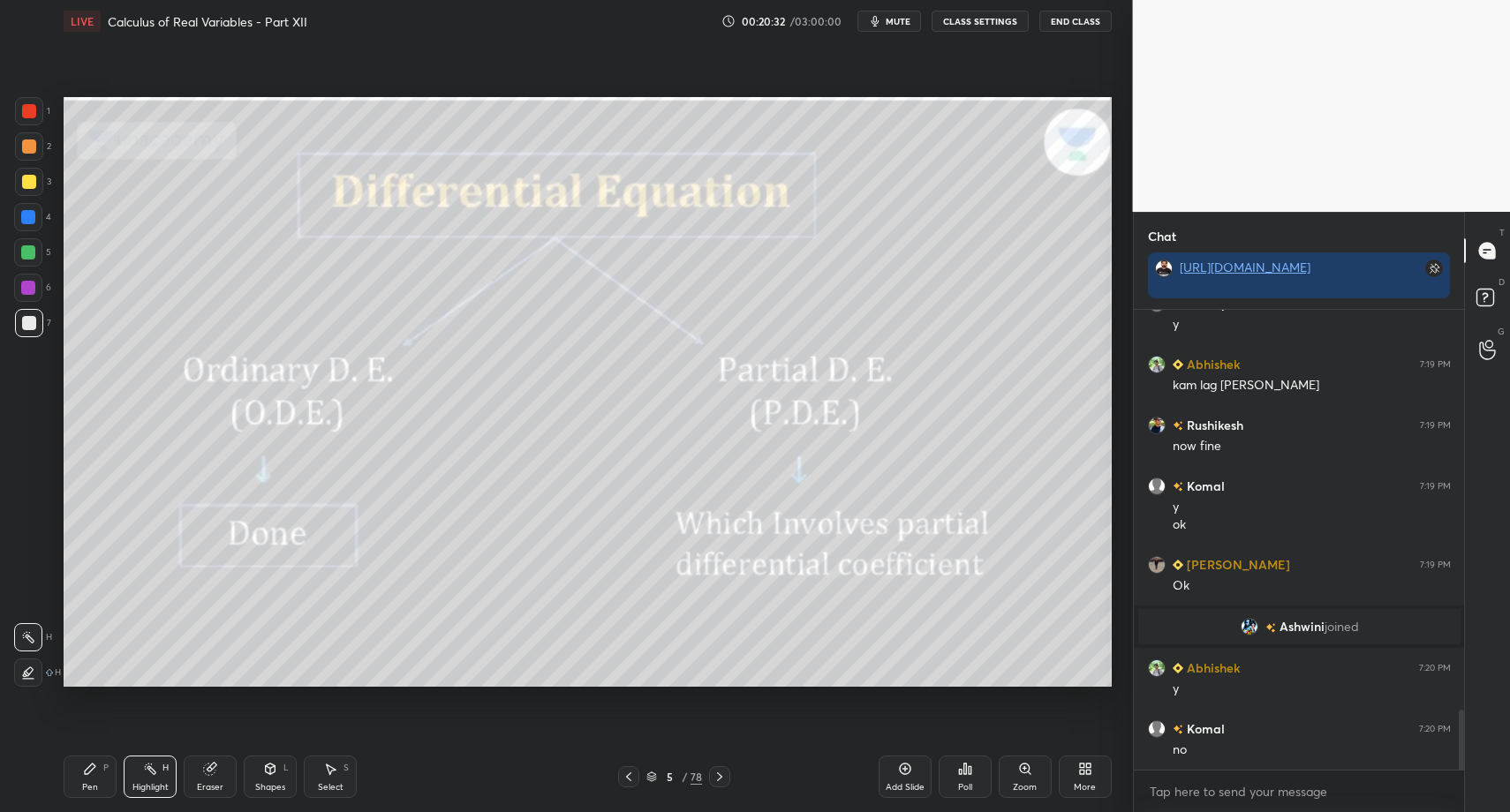 click on "Highlight H" at bounding box center [150, 777] 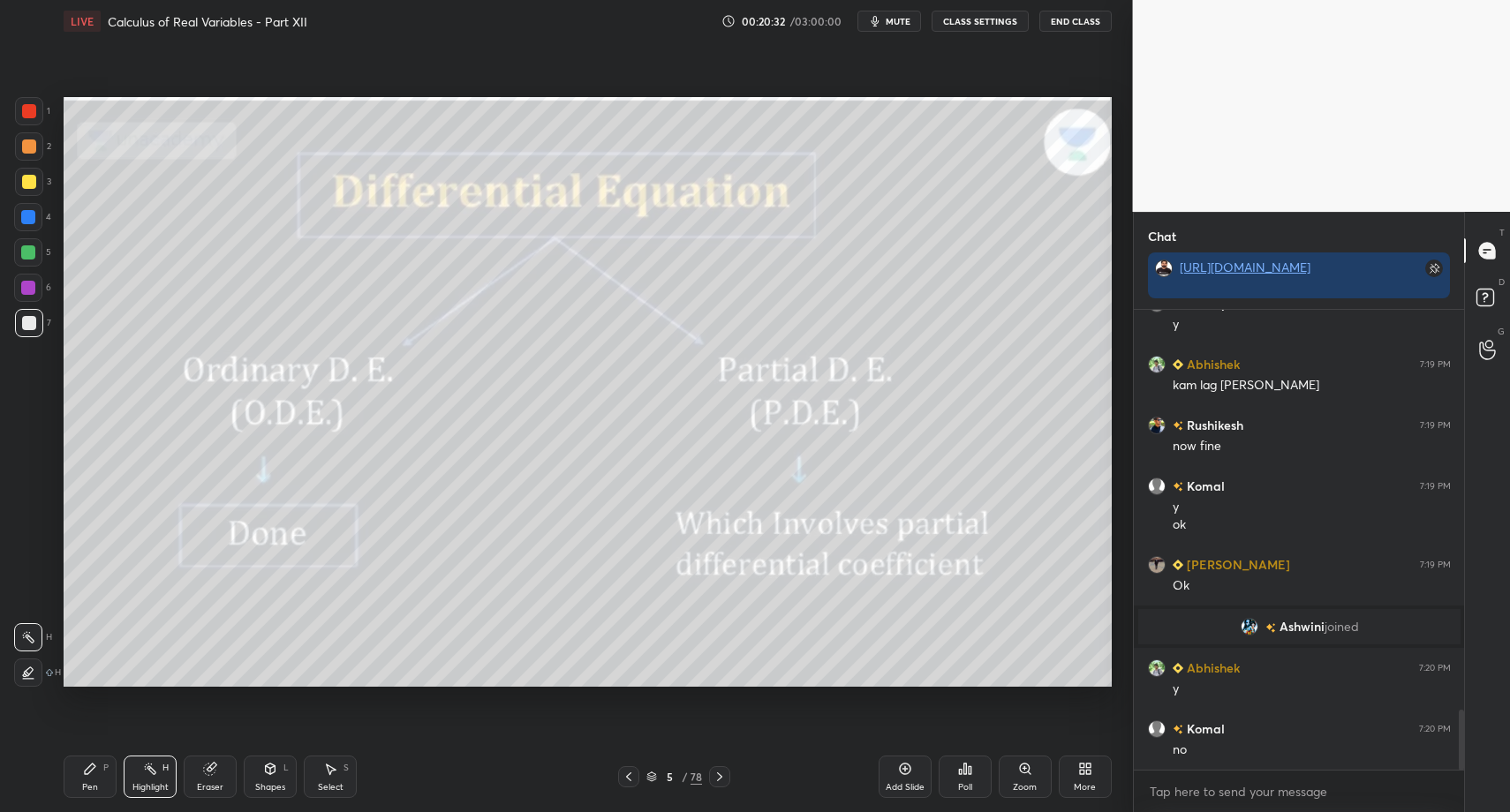 drag, startPoint x: 120, startPoint y: 774, endPoint x: 103, endPoint y: 774, distance: 17 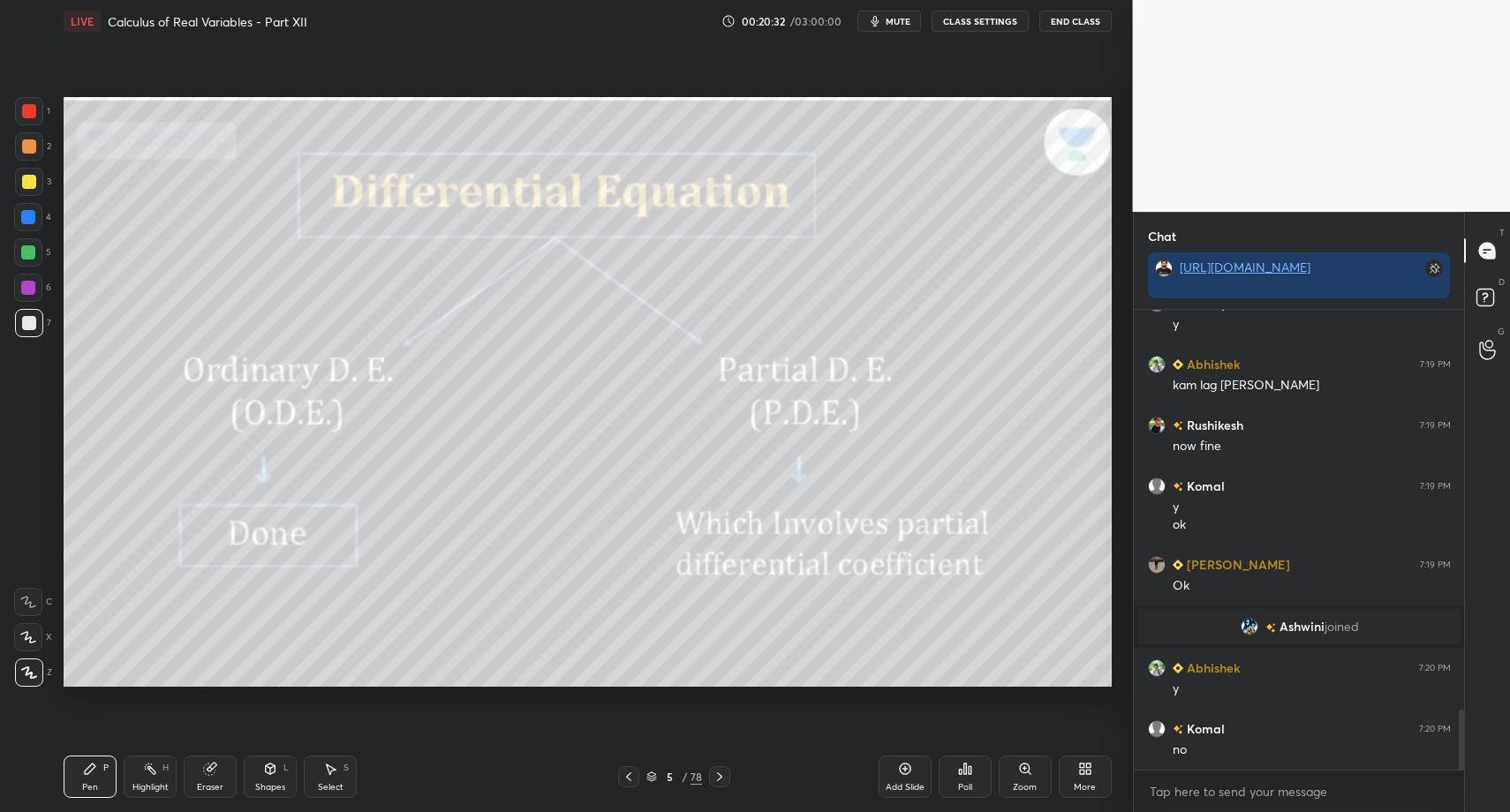drag, startPoint x: 149, startPoint y: 781, endPoint x: 185, endPoint y: 698, distance: 90.47099 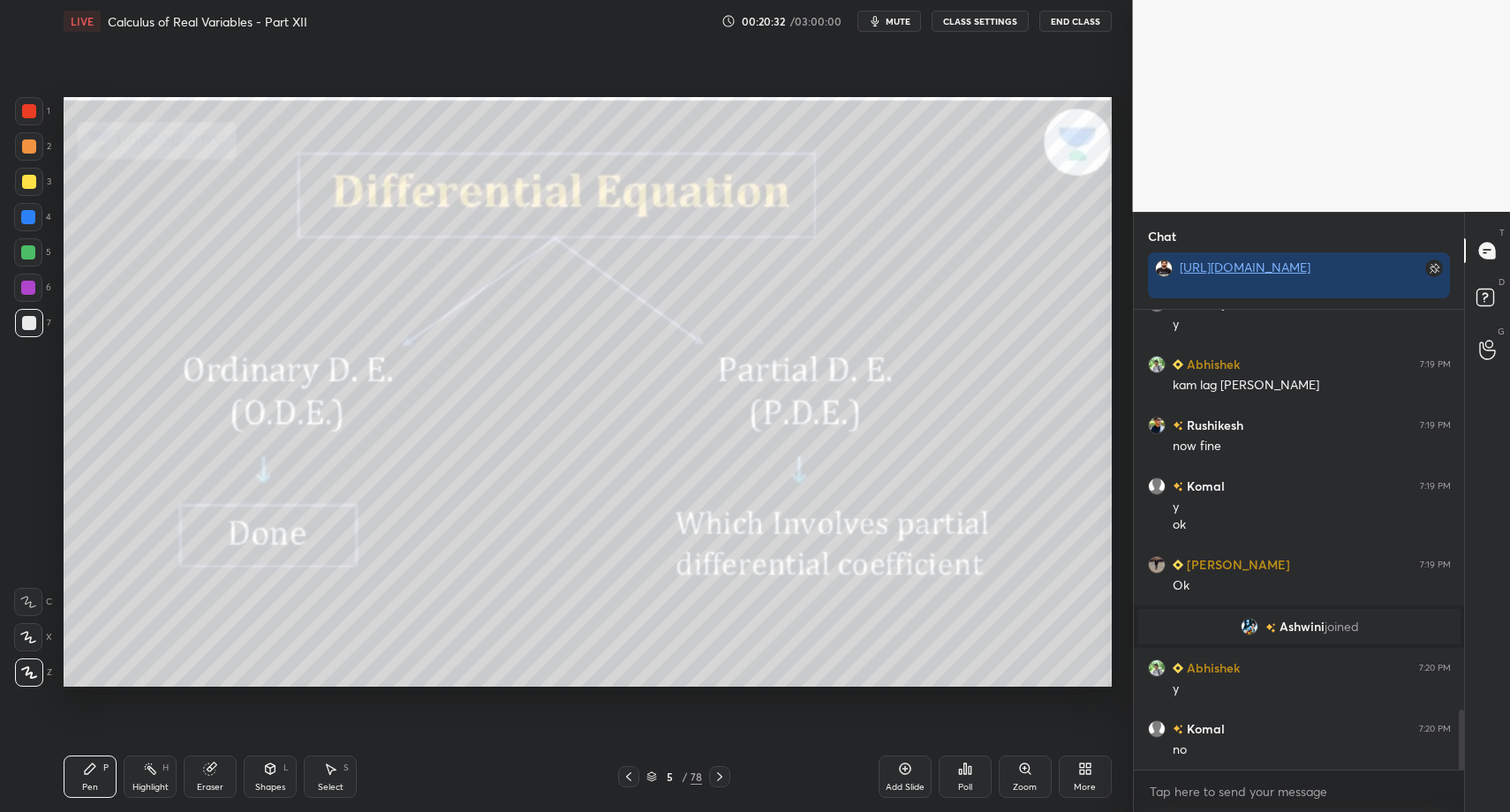 click on "Highlight" at bounding box center [150, 787] 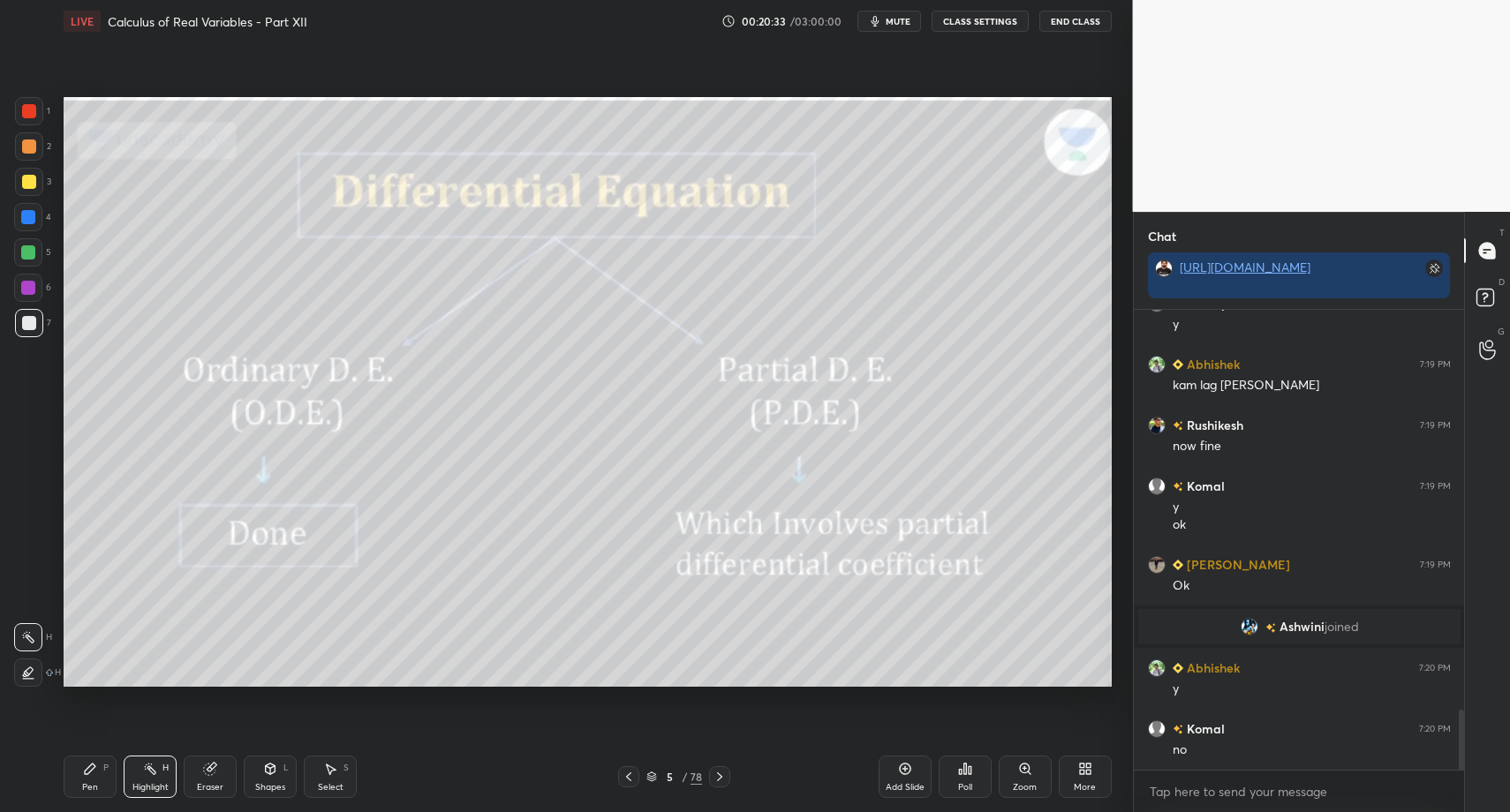scroll, scrollTop: 3131, scrollLeft: 0, axis: vertical 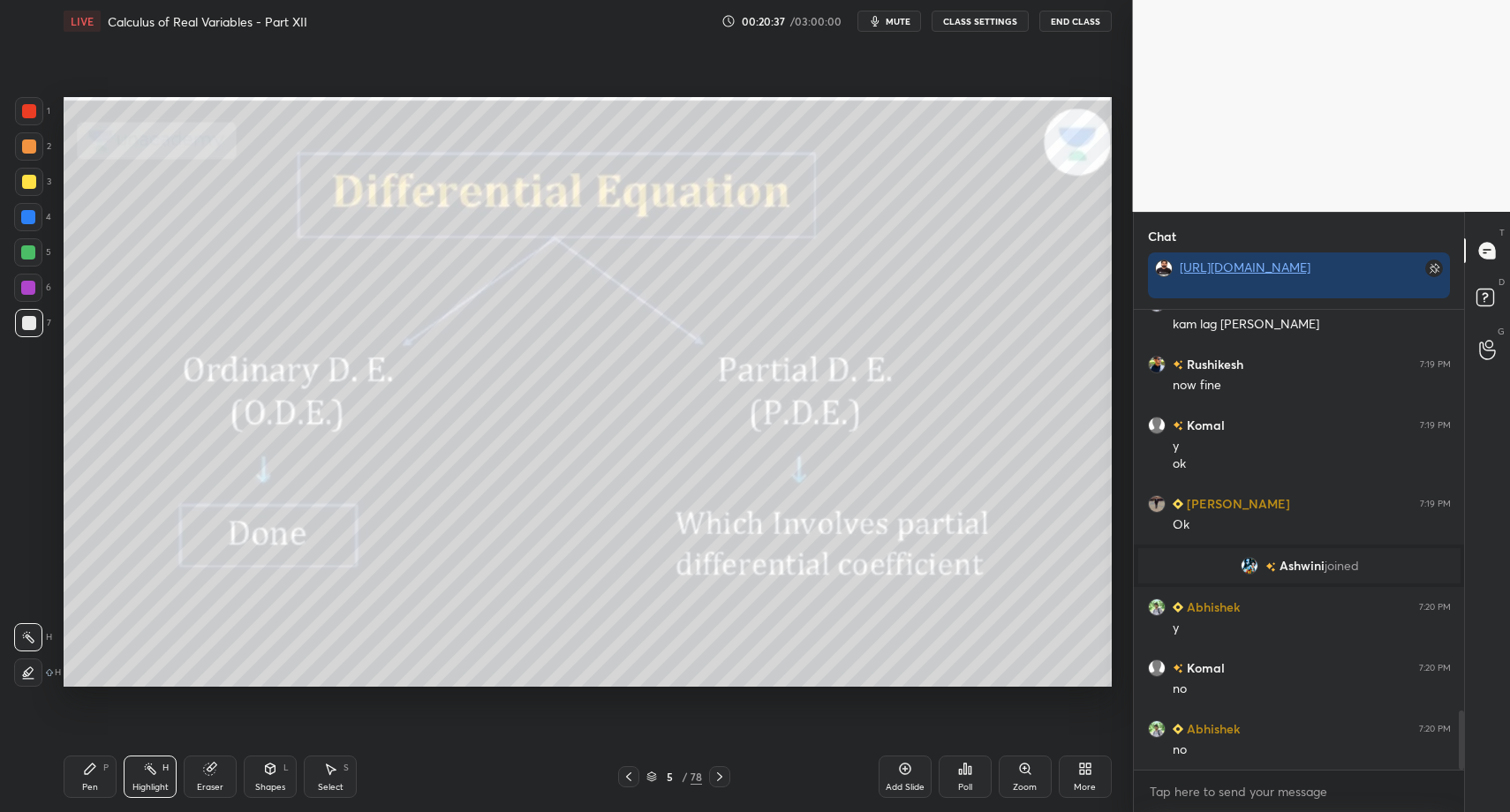 click on "Shapes L" at bounding box center [270, 777] 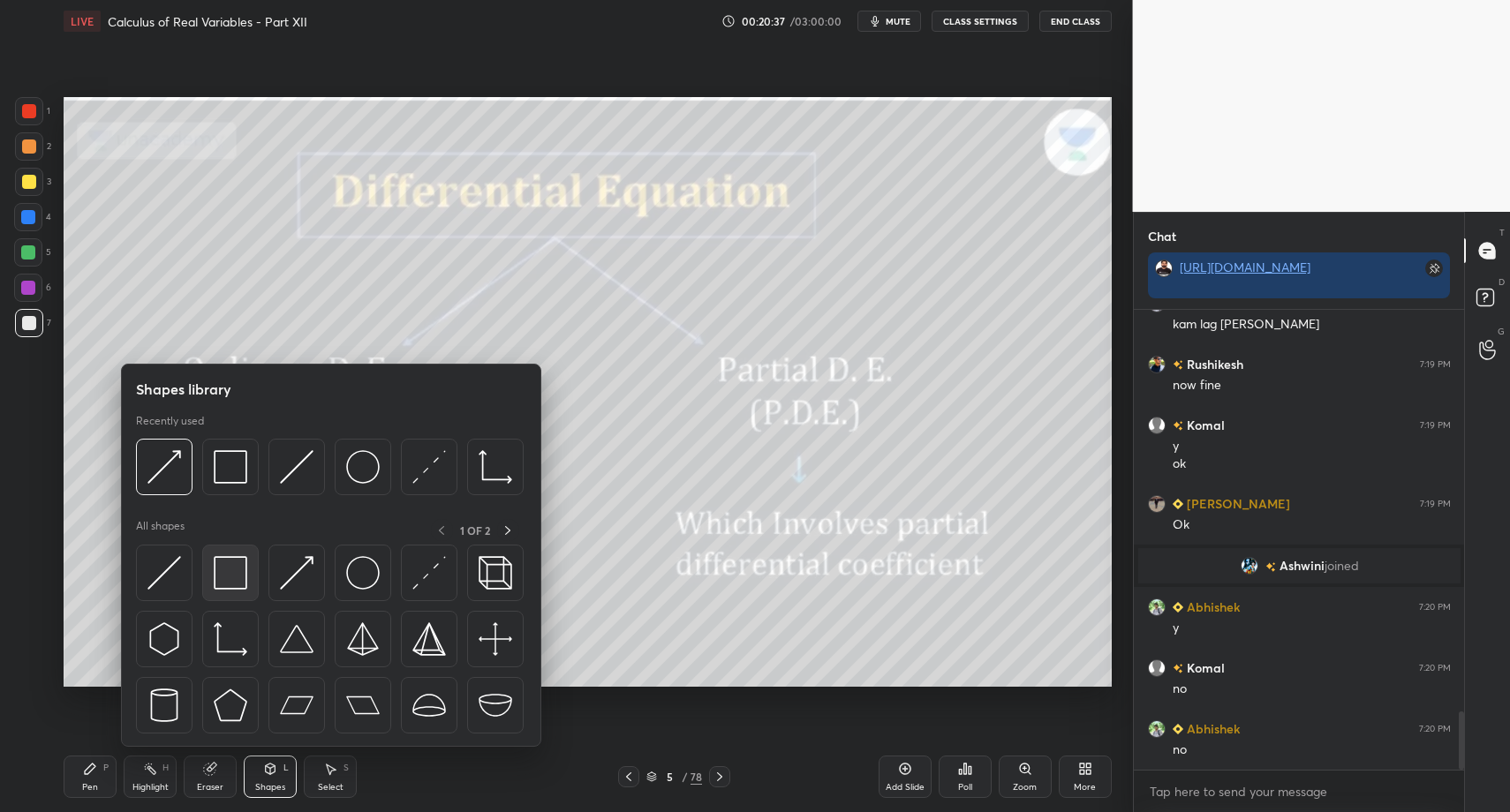 scroll, scrollTop: 3192, scrollLeft: 0, axis: vertical 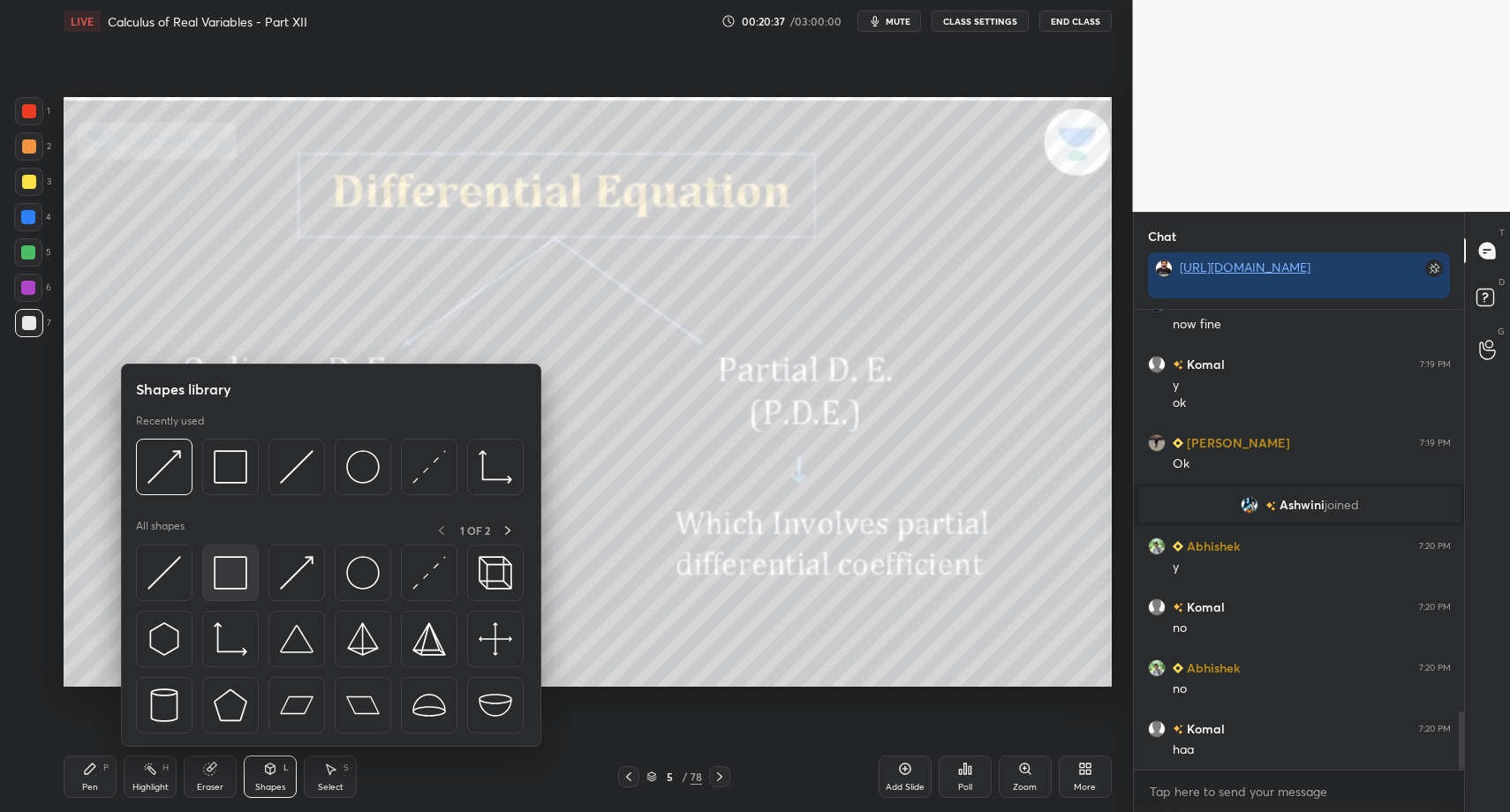 click at bounding box center [230, 573] 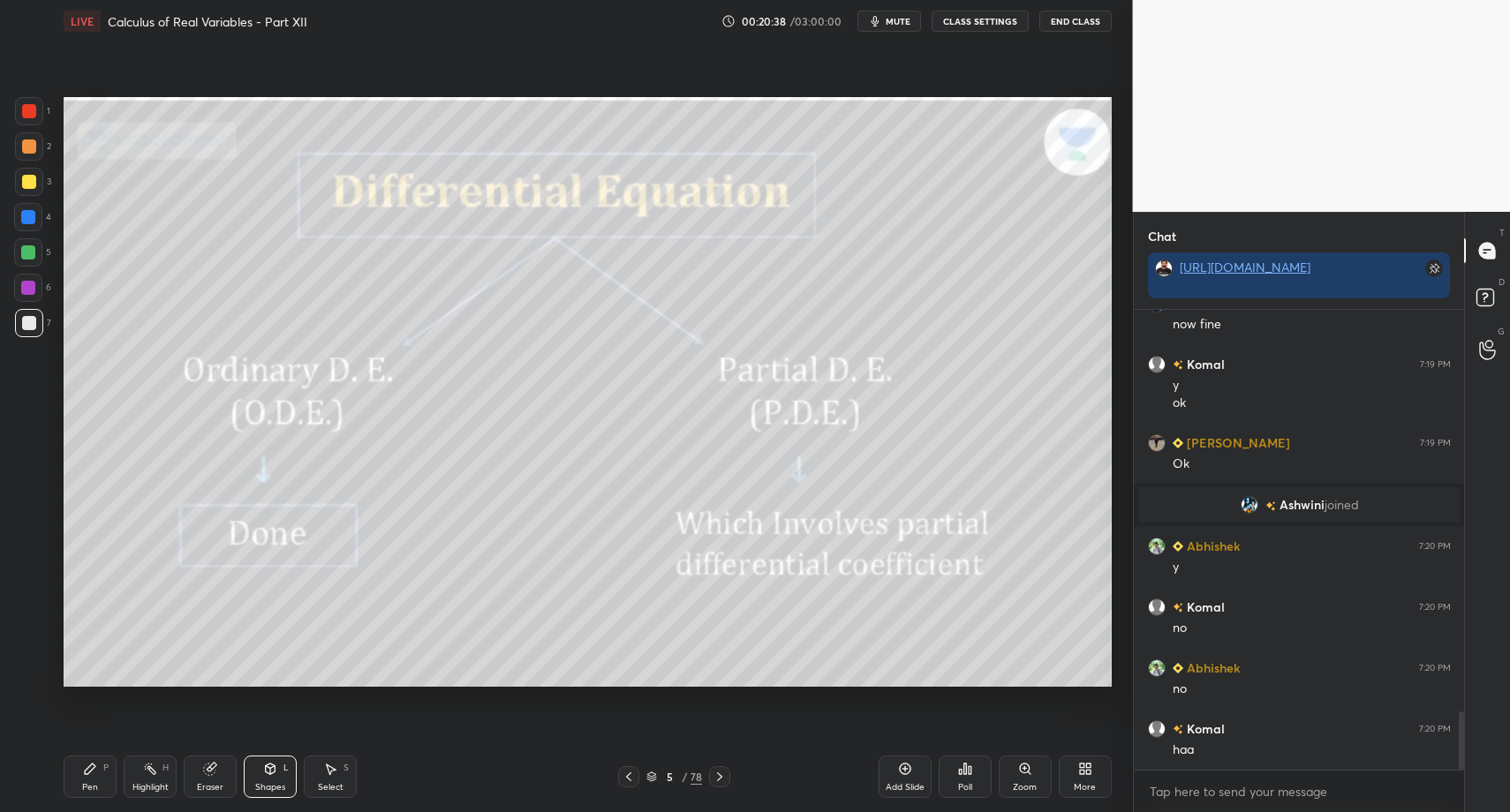 click at bounding box center [29, 182] 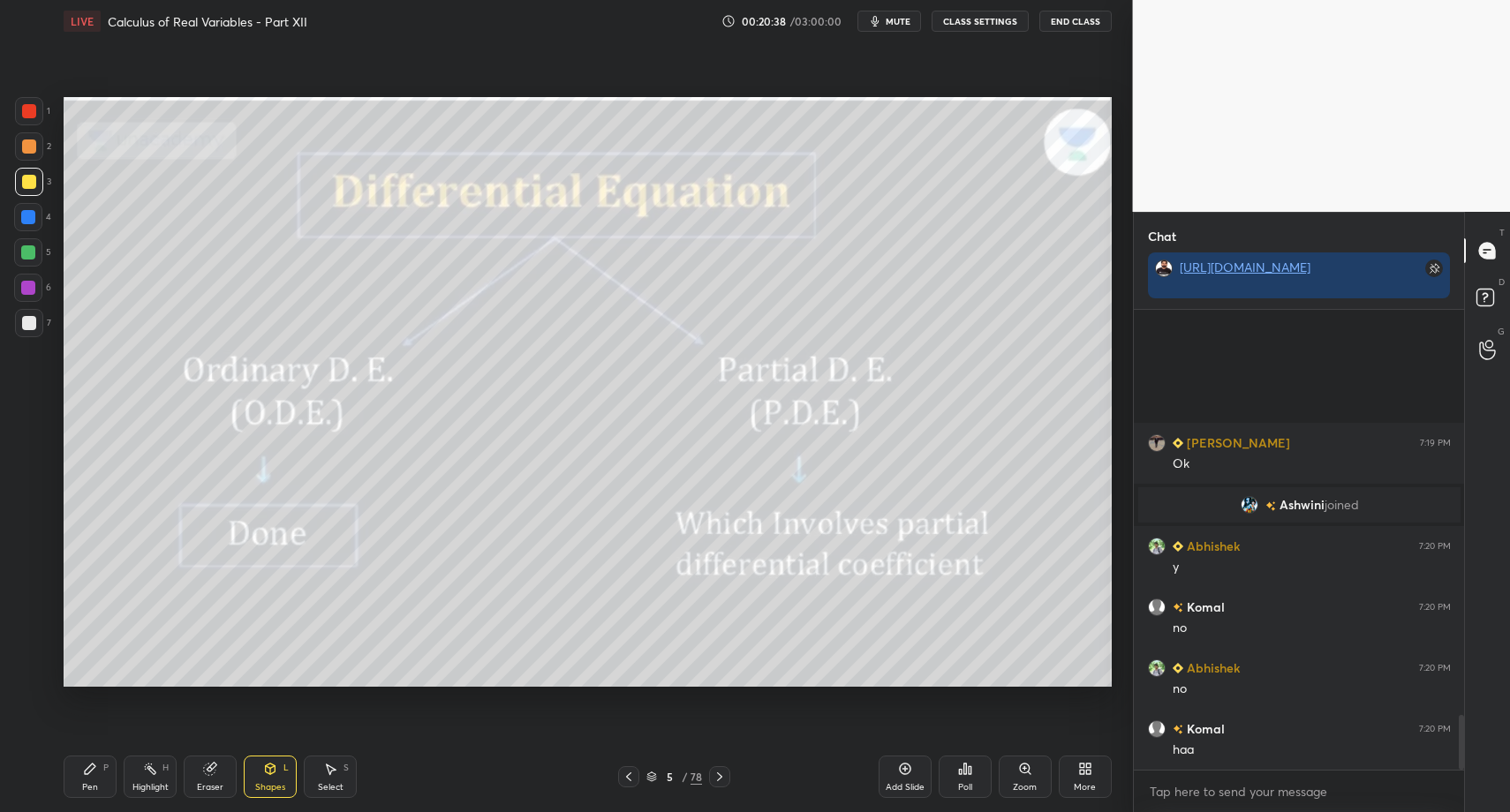 scroll, scrollTop: 3374, scrollLeft: 0, axis: vertical 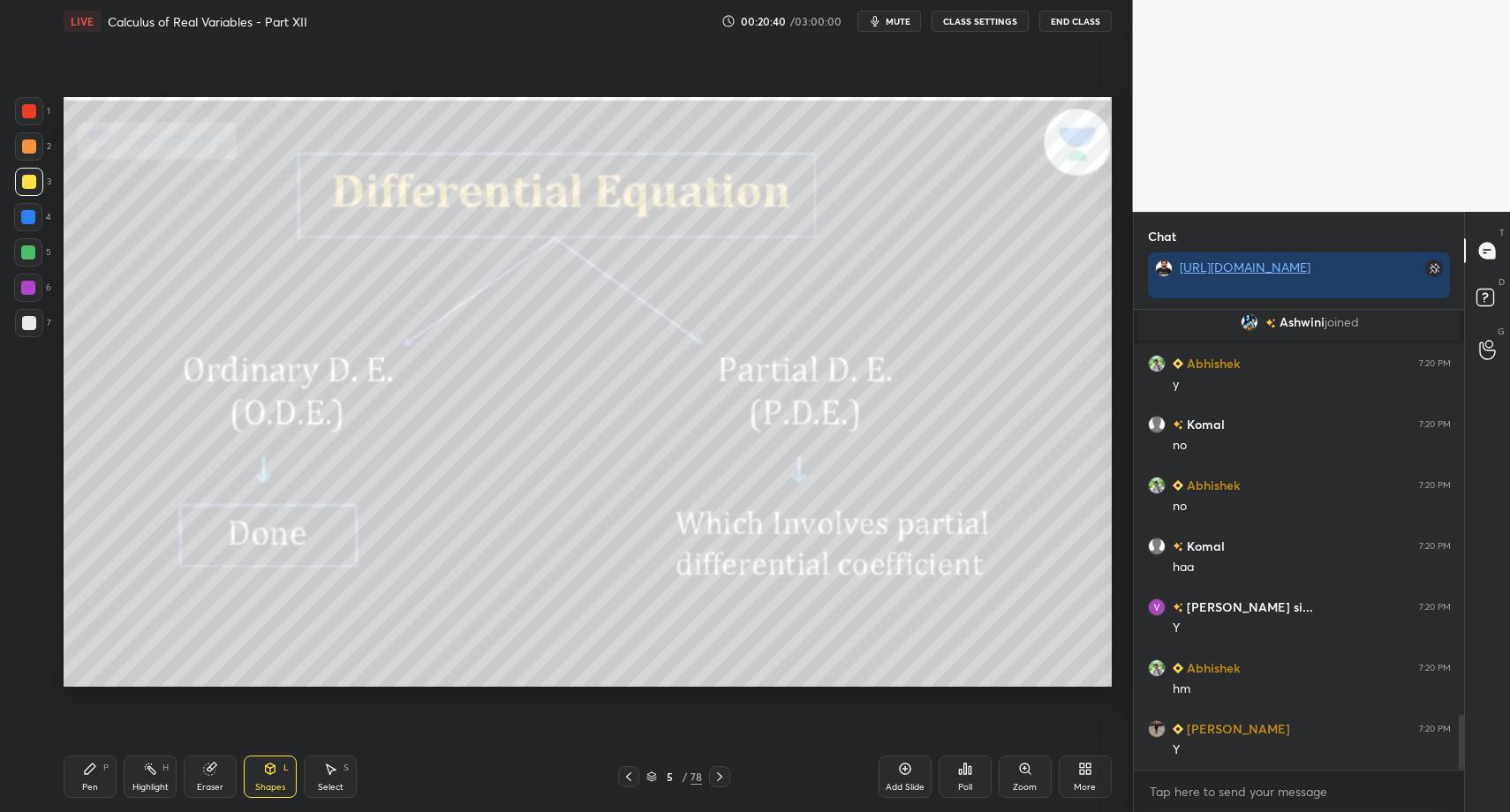 drag, startPoint x: 86, startPoint y: 786, endPoint x: 127, endPoint y: 775, distance: 42.449971 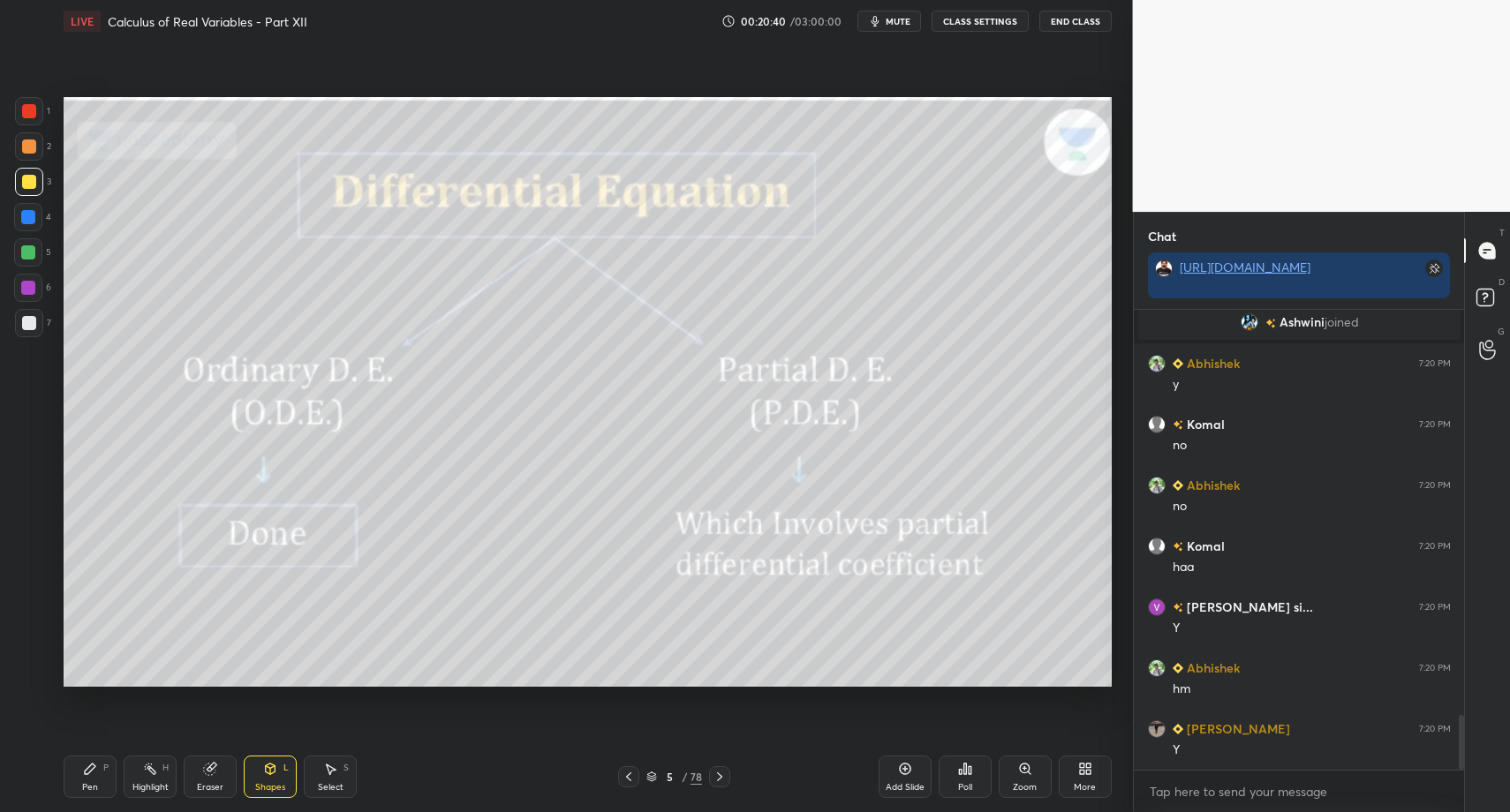 click on "Pen" at bounding box center [90, 787] 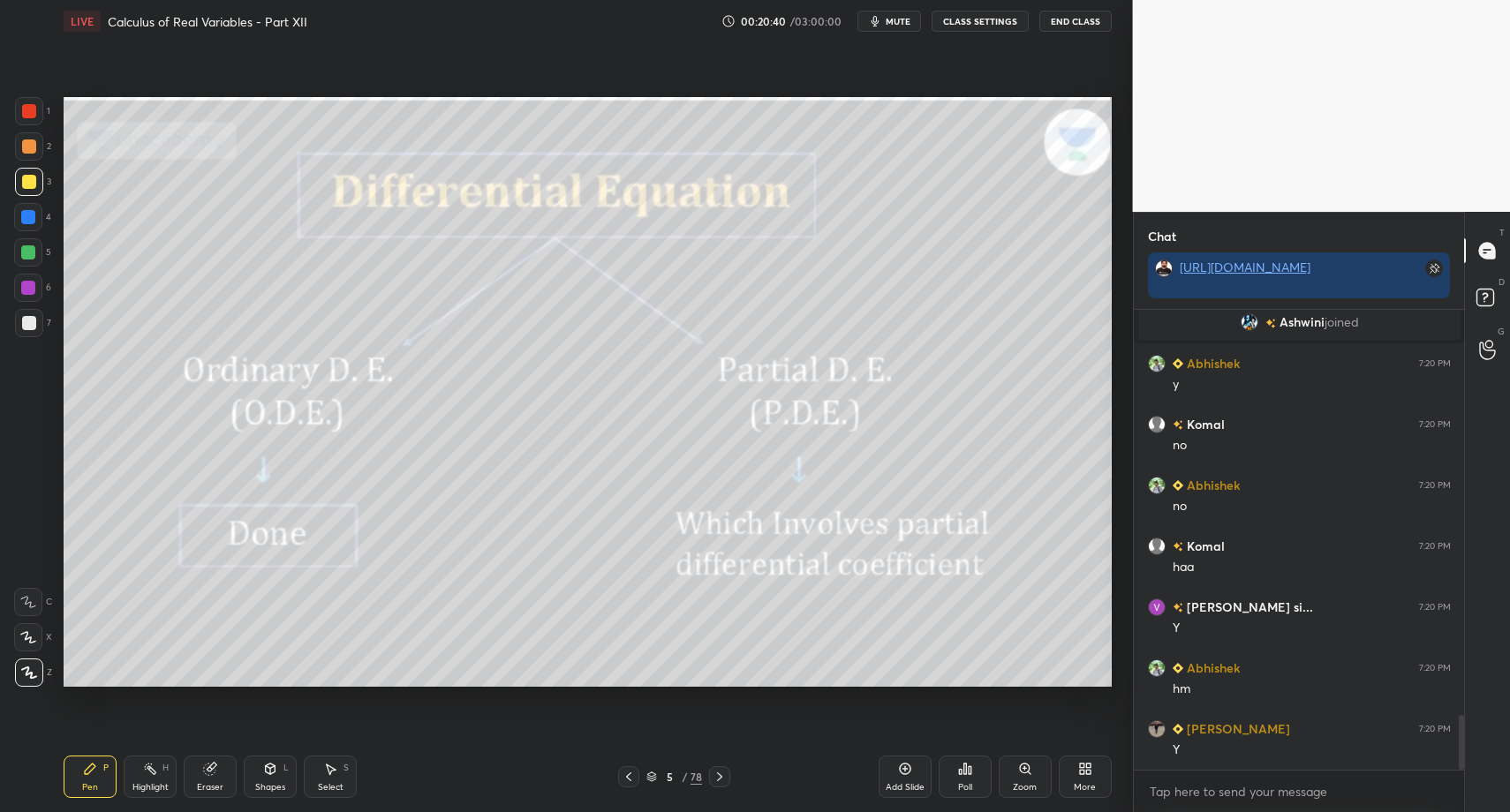 click on "Highlight" at bounding box center [150, 787] 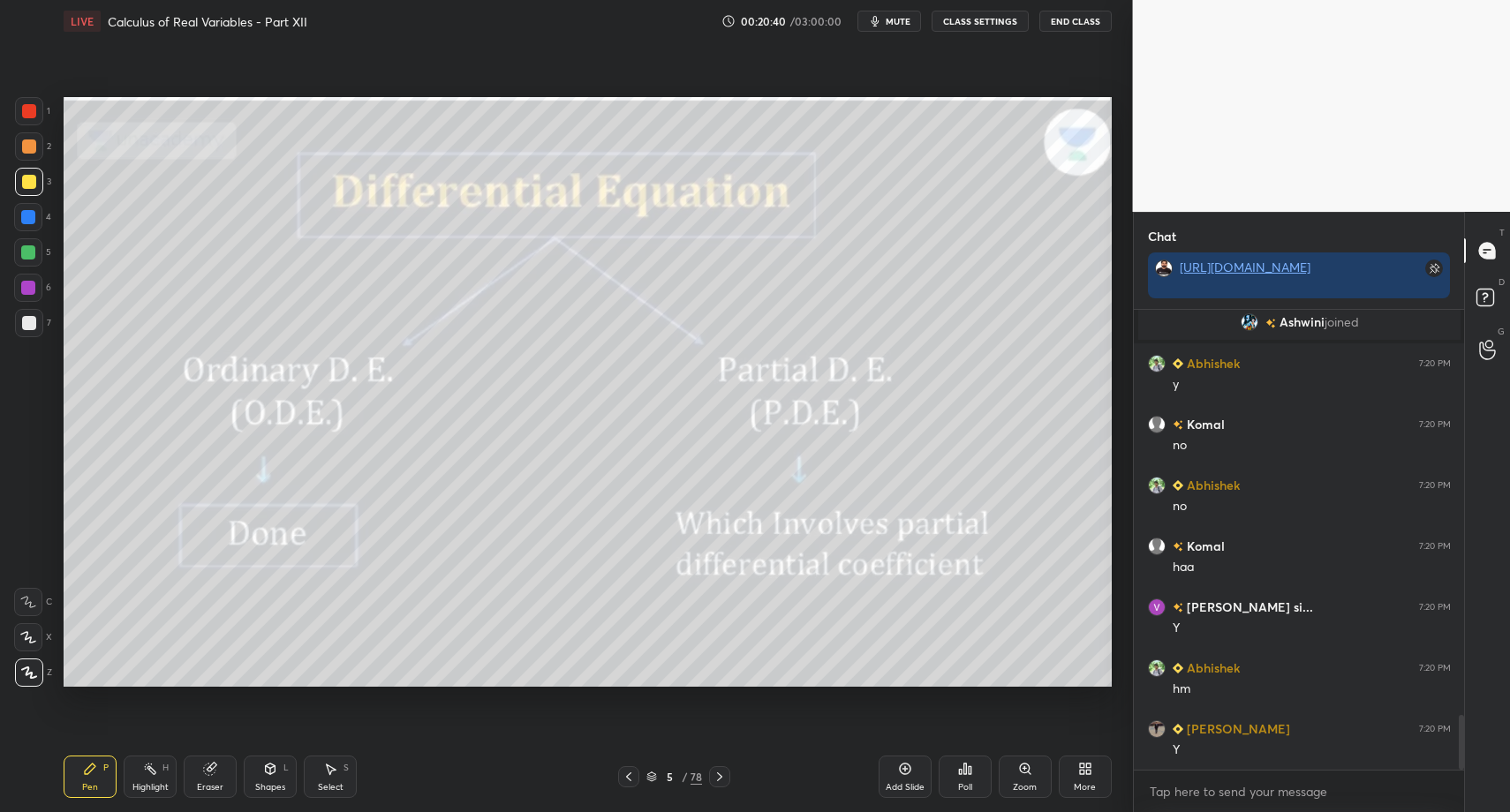 click on "Highlight H" at bounding box center [150, 777] 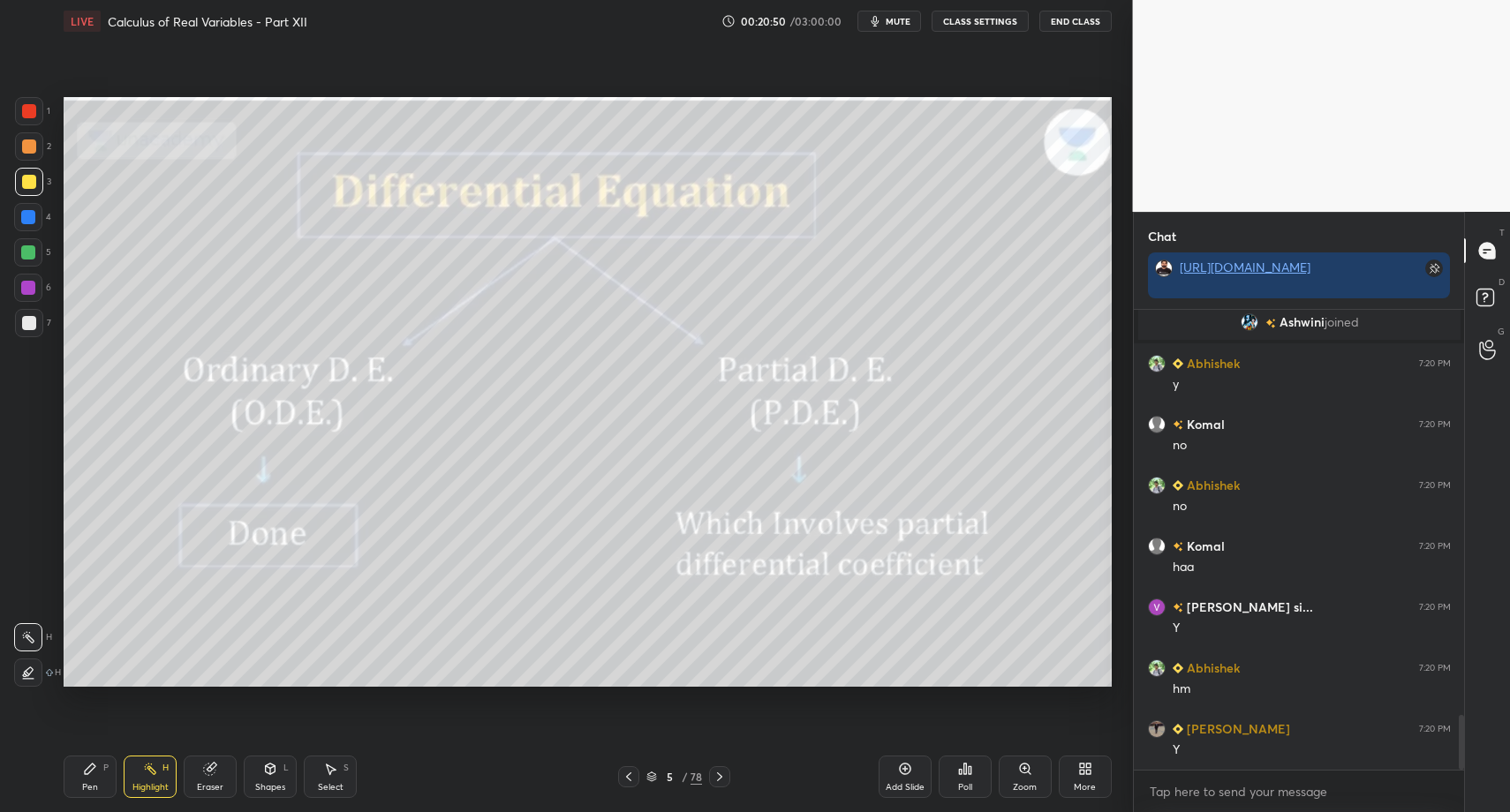 drag, startPoint x: 629, startPoint y: 771, endPoint x: 615, endPoint y: 770, distance: 14.035669 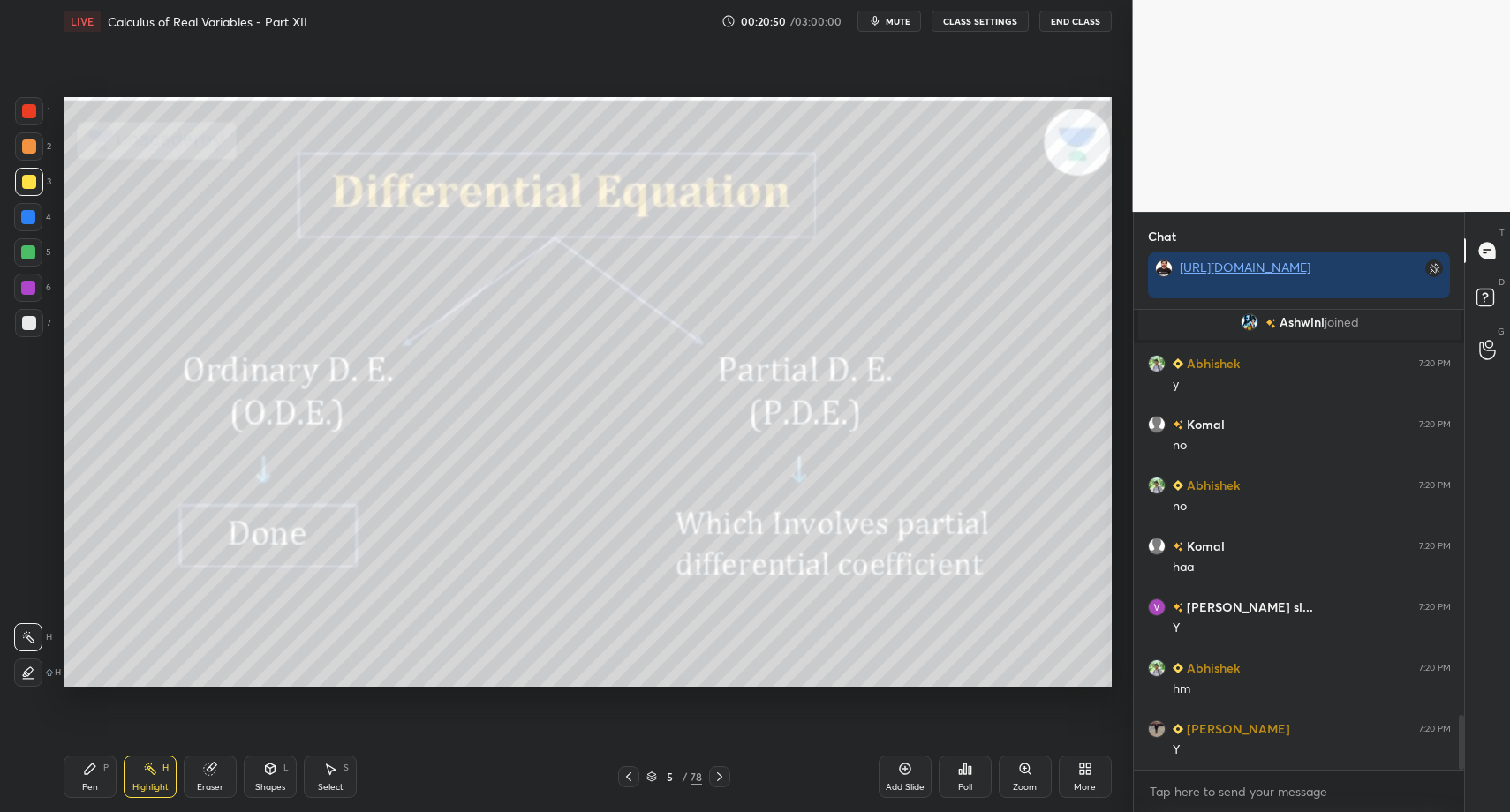 click 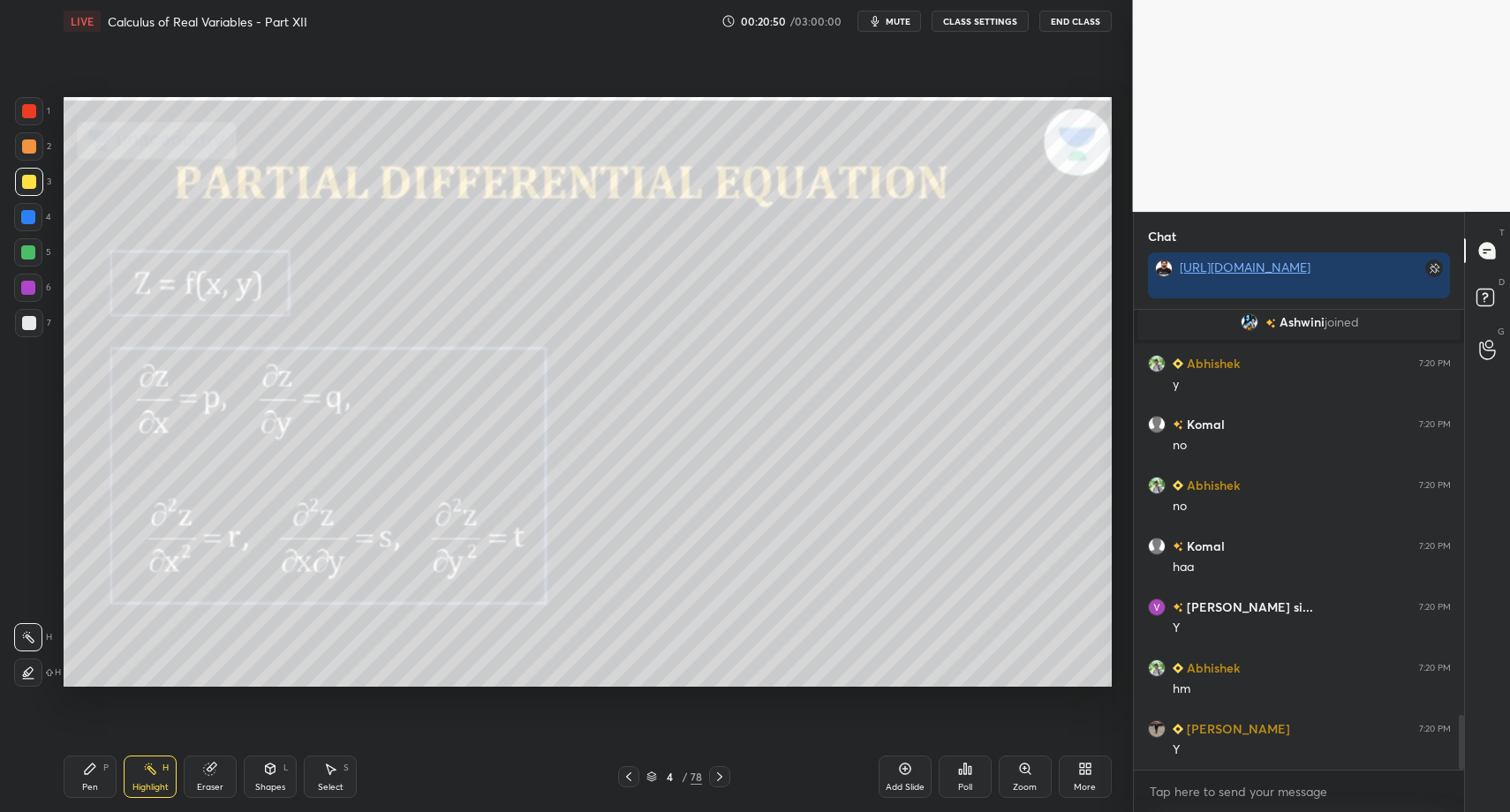 click 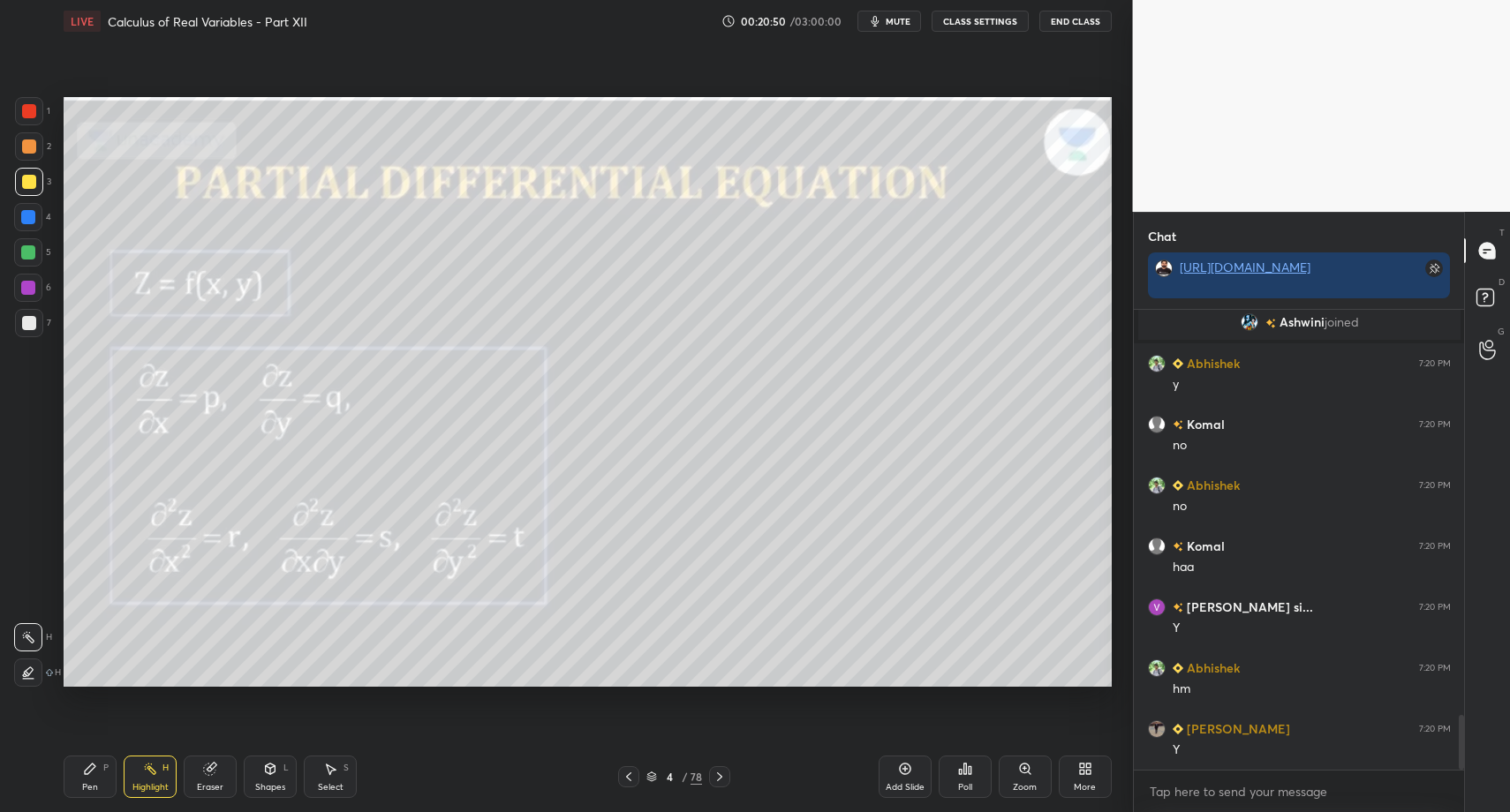 click on "Highlight H" at bounding box center [150, 777] 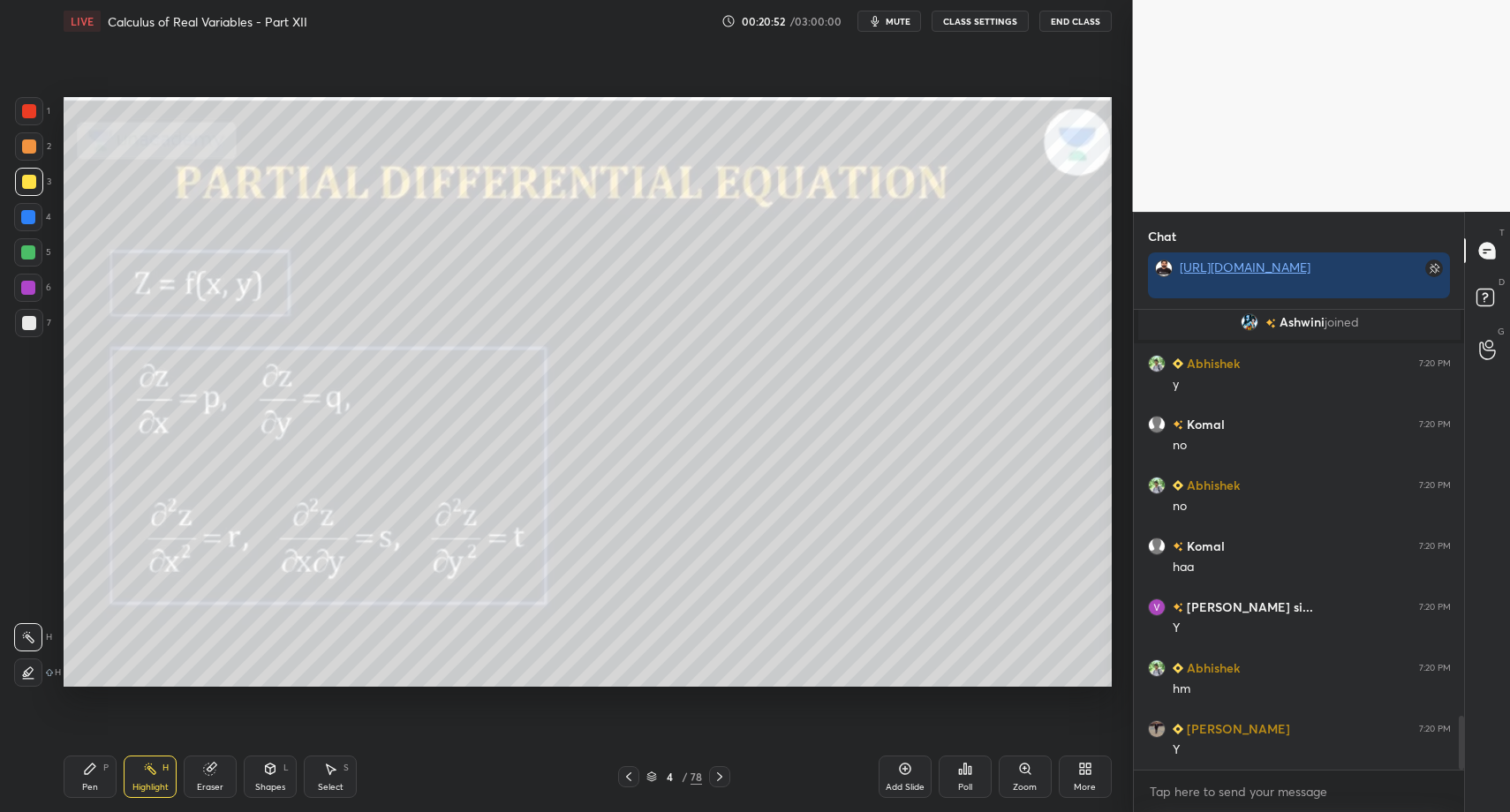 scroll, scrollTop: 3435, scrollLeft: 0, axis: vertical 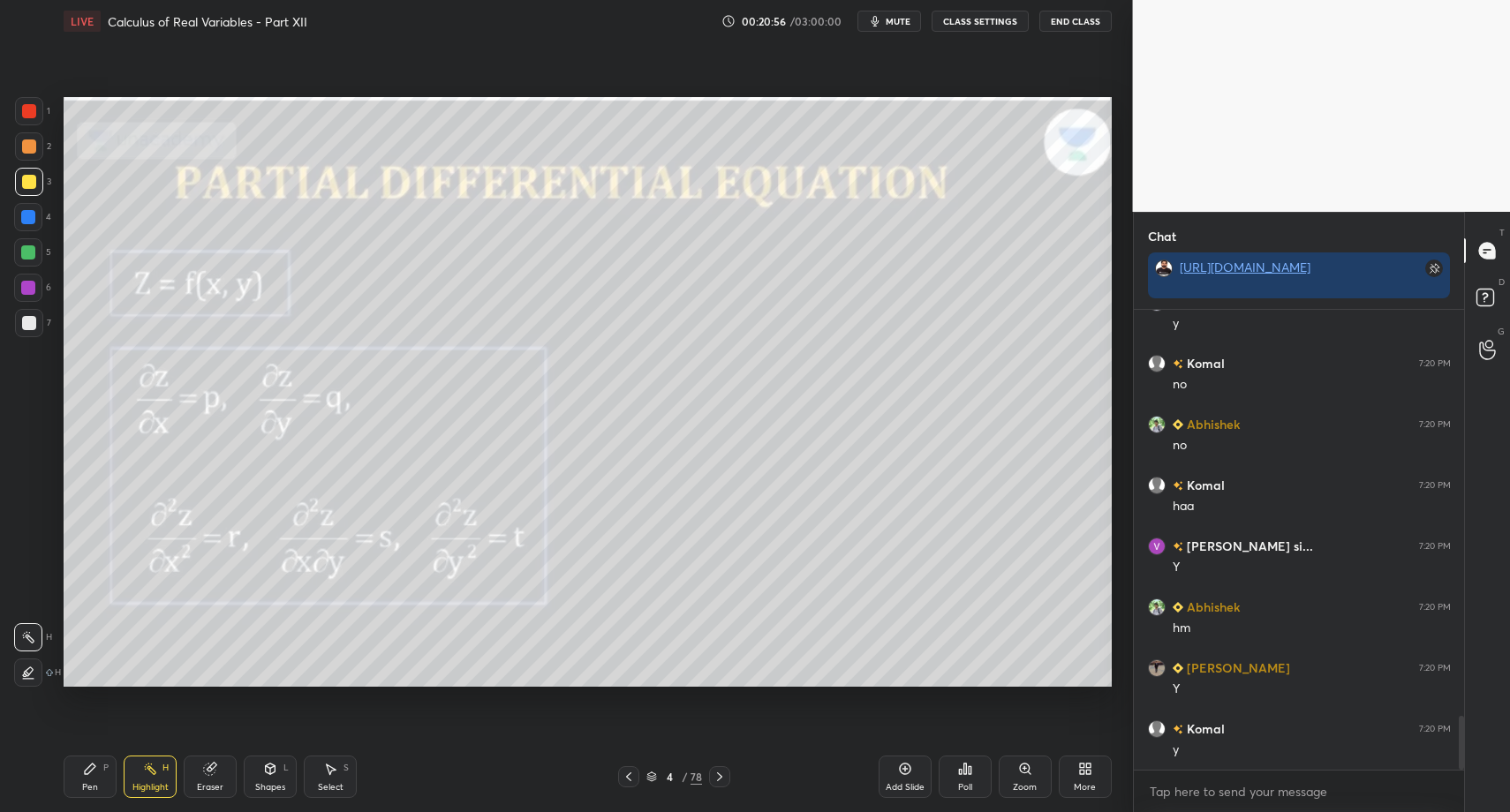 click at bounding box center [720, 777] 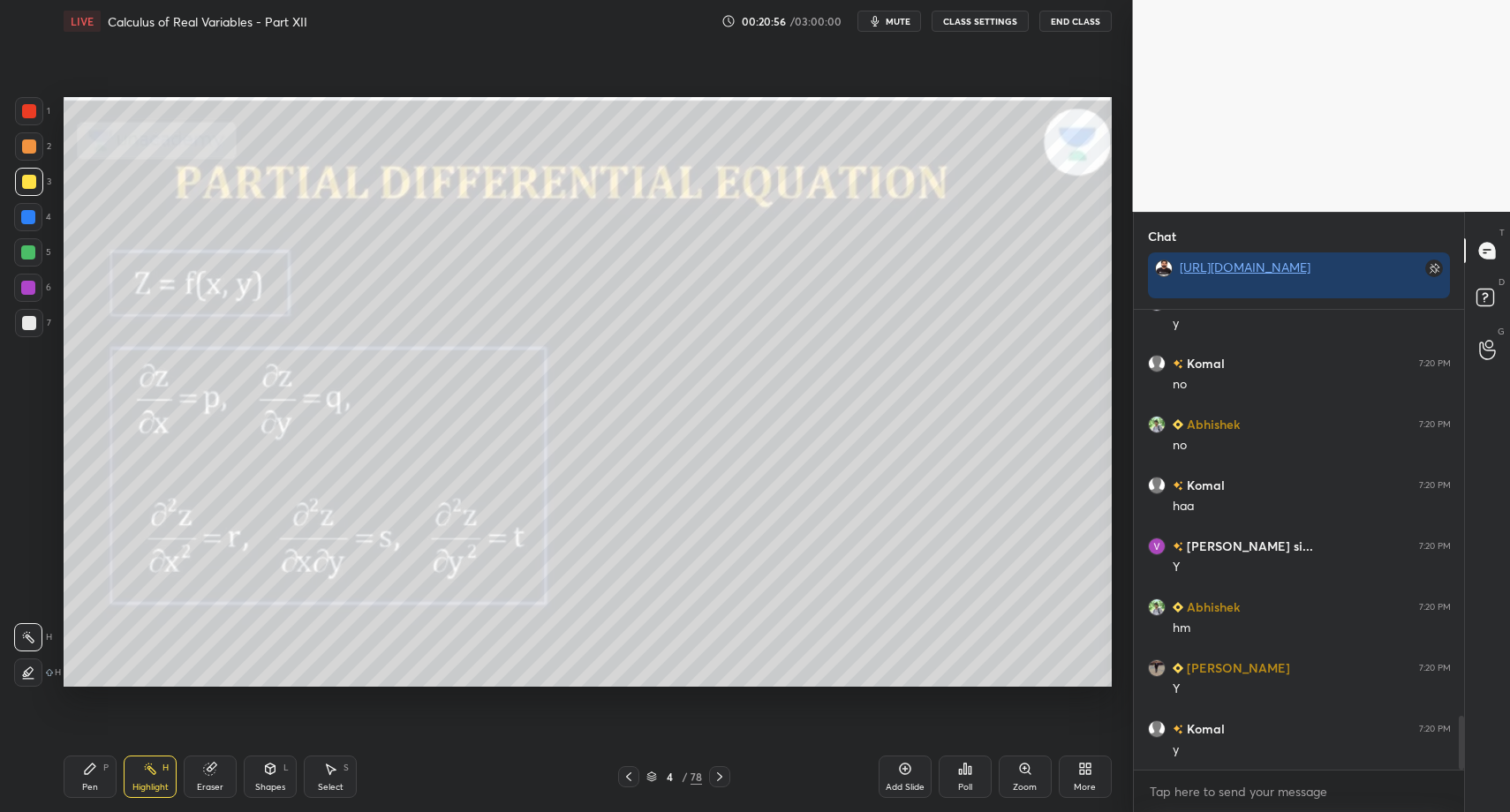 click 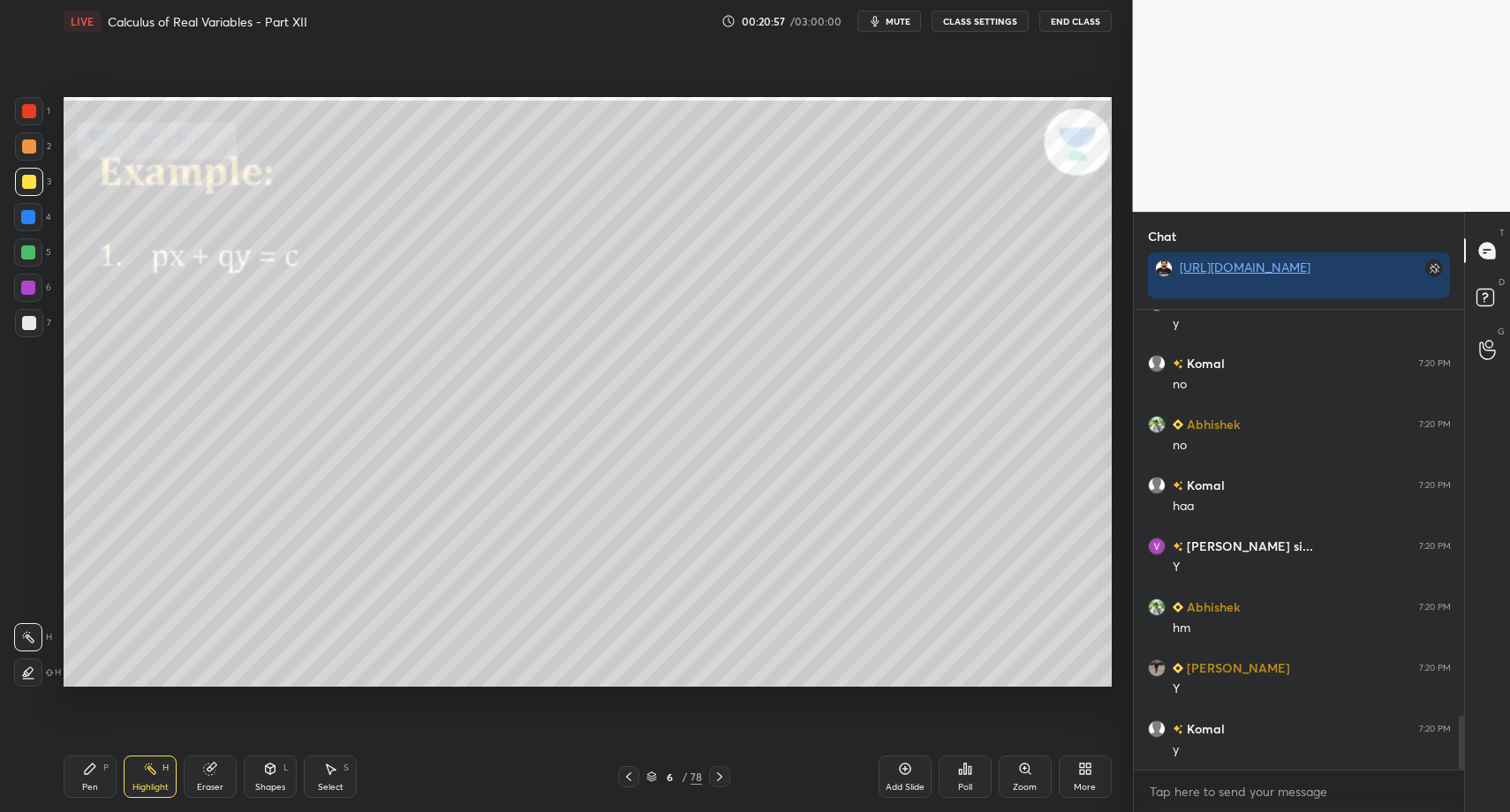 click on "Pen P" at bounding box center (90, 777) 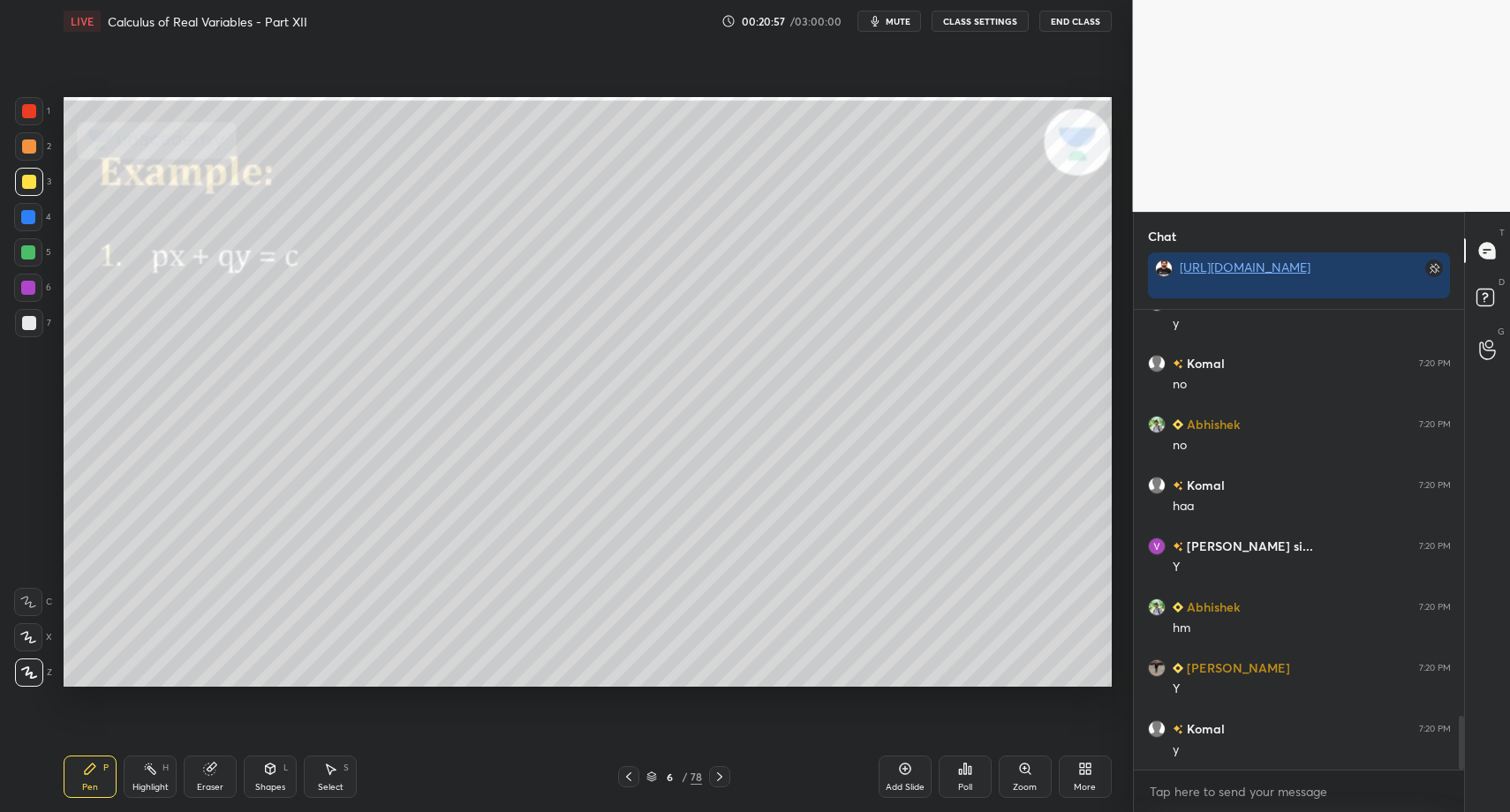 click 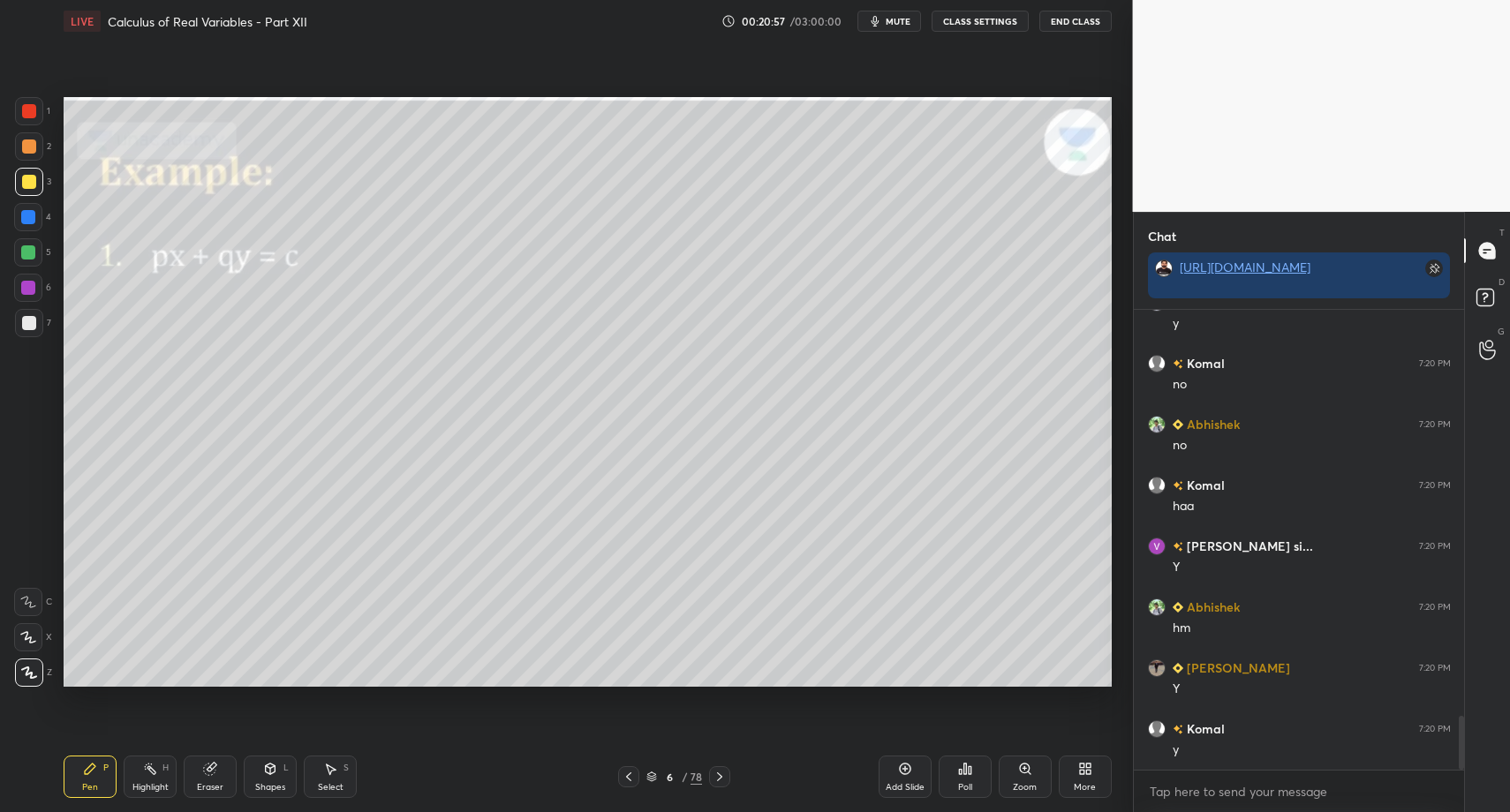 click on "Highlight H" at bounding box center [150, 777] 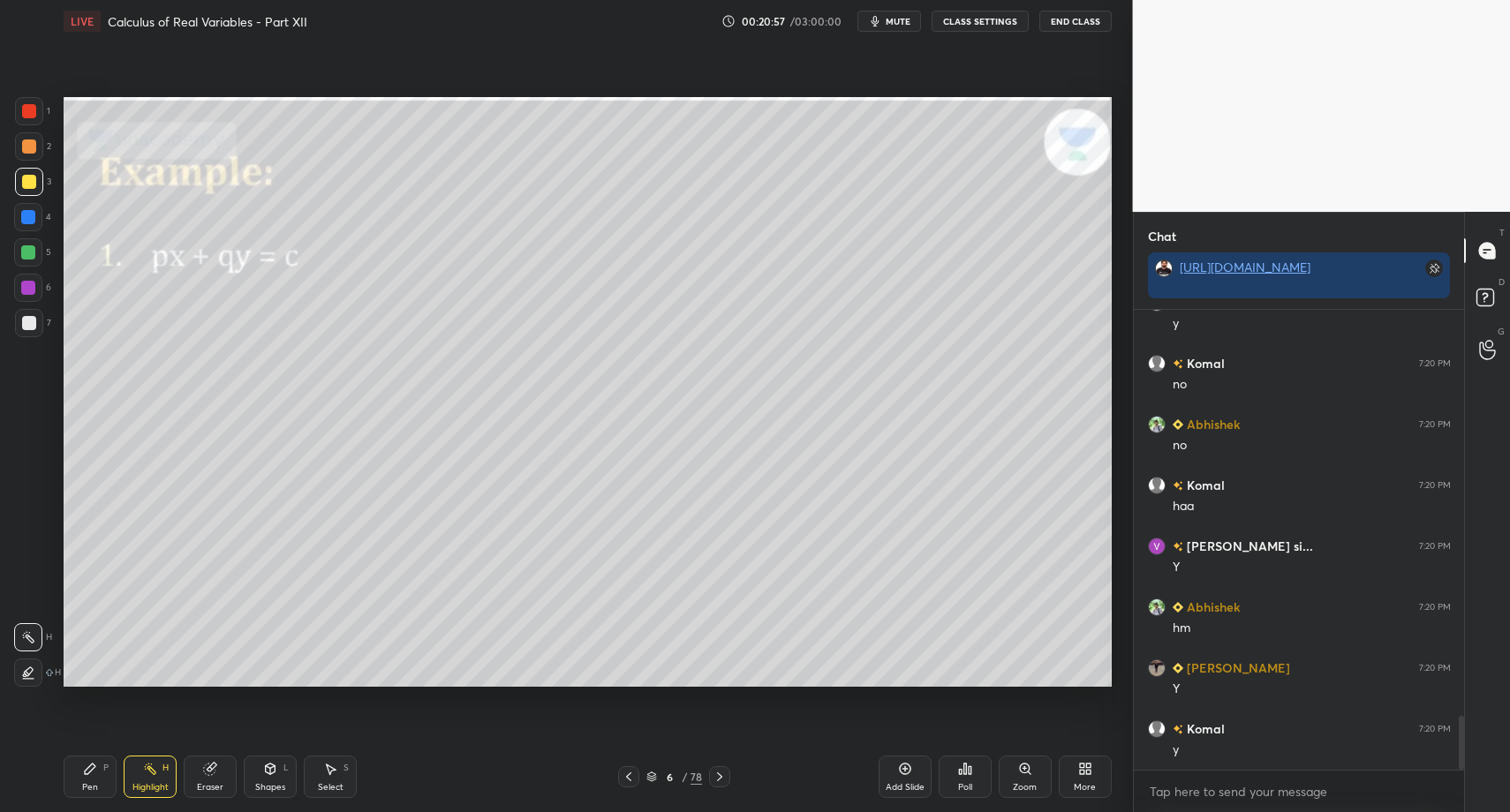 drag, startPoint x: 142, startPoint y: 770, endPoint x: 146, endPoint y: 758, distance: 12.649111 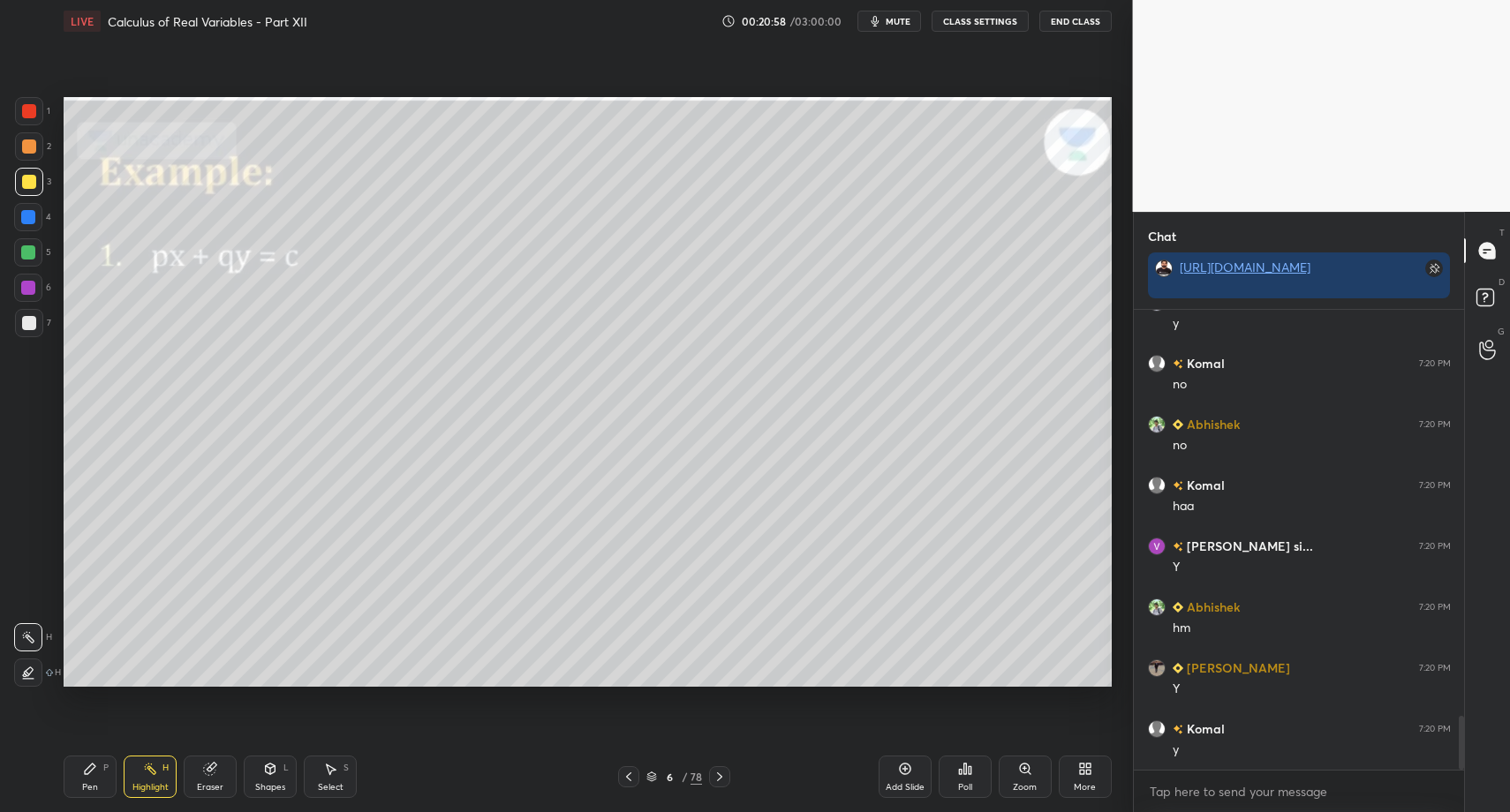drag, startPoint x: 93, startPoint y: 780, endPoint x: 111, endPoint y: 703, distance: 79.075913 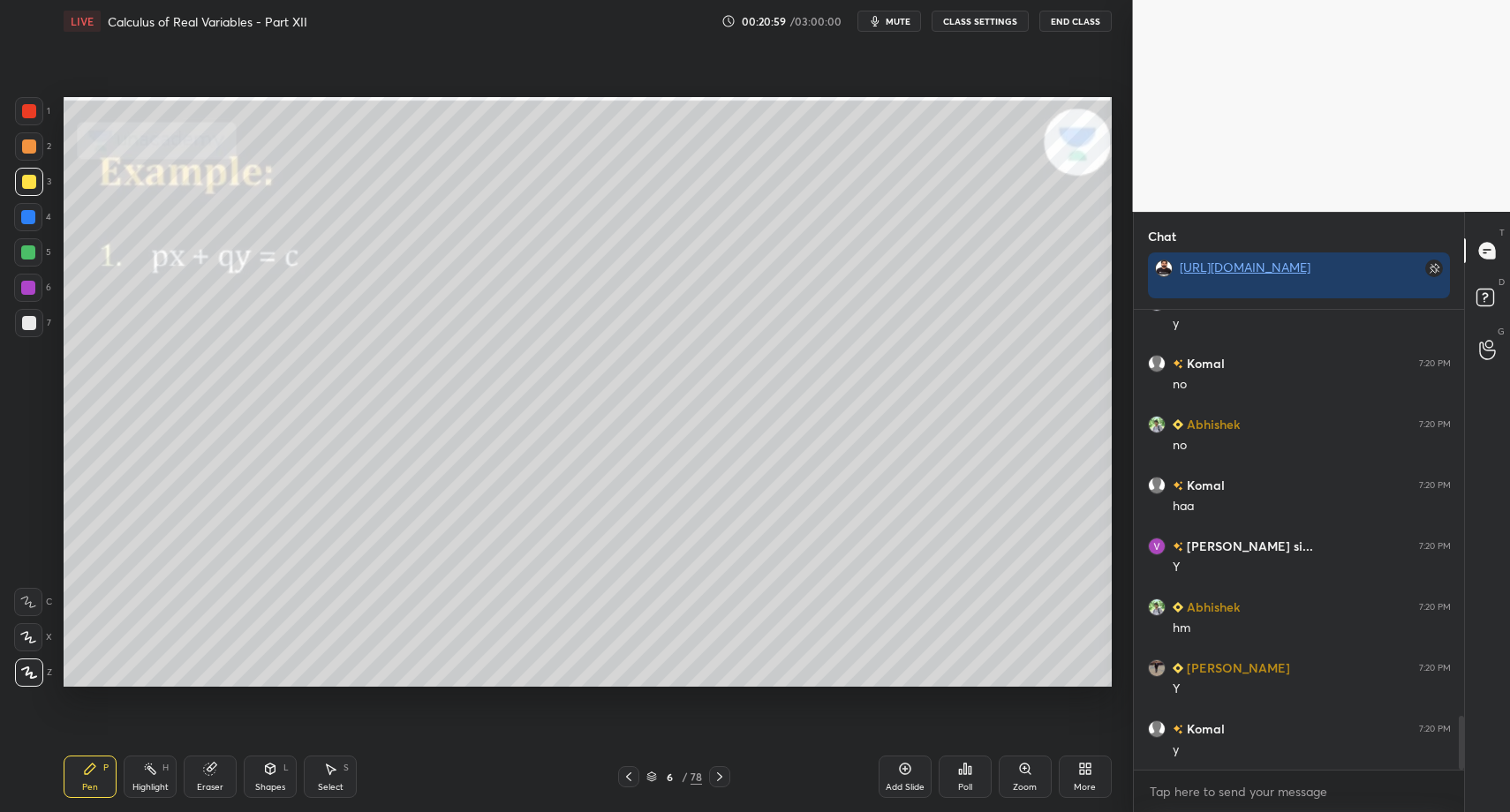 click at bounding box center (29, 111) 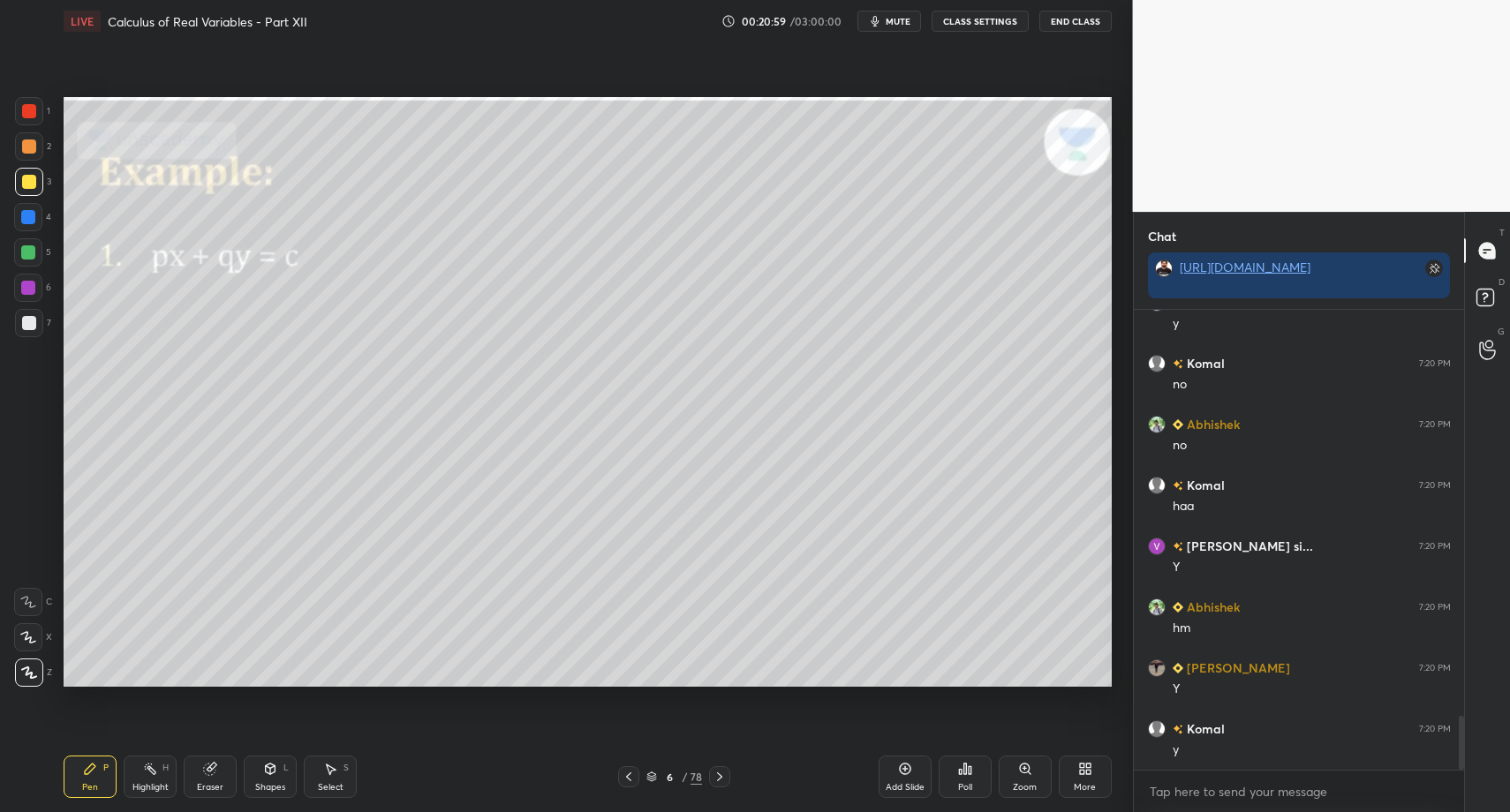 click at bounding box center (29, 111) 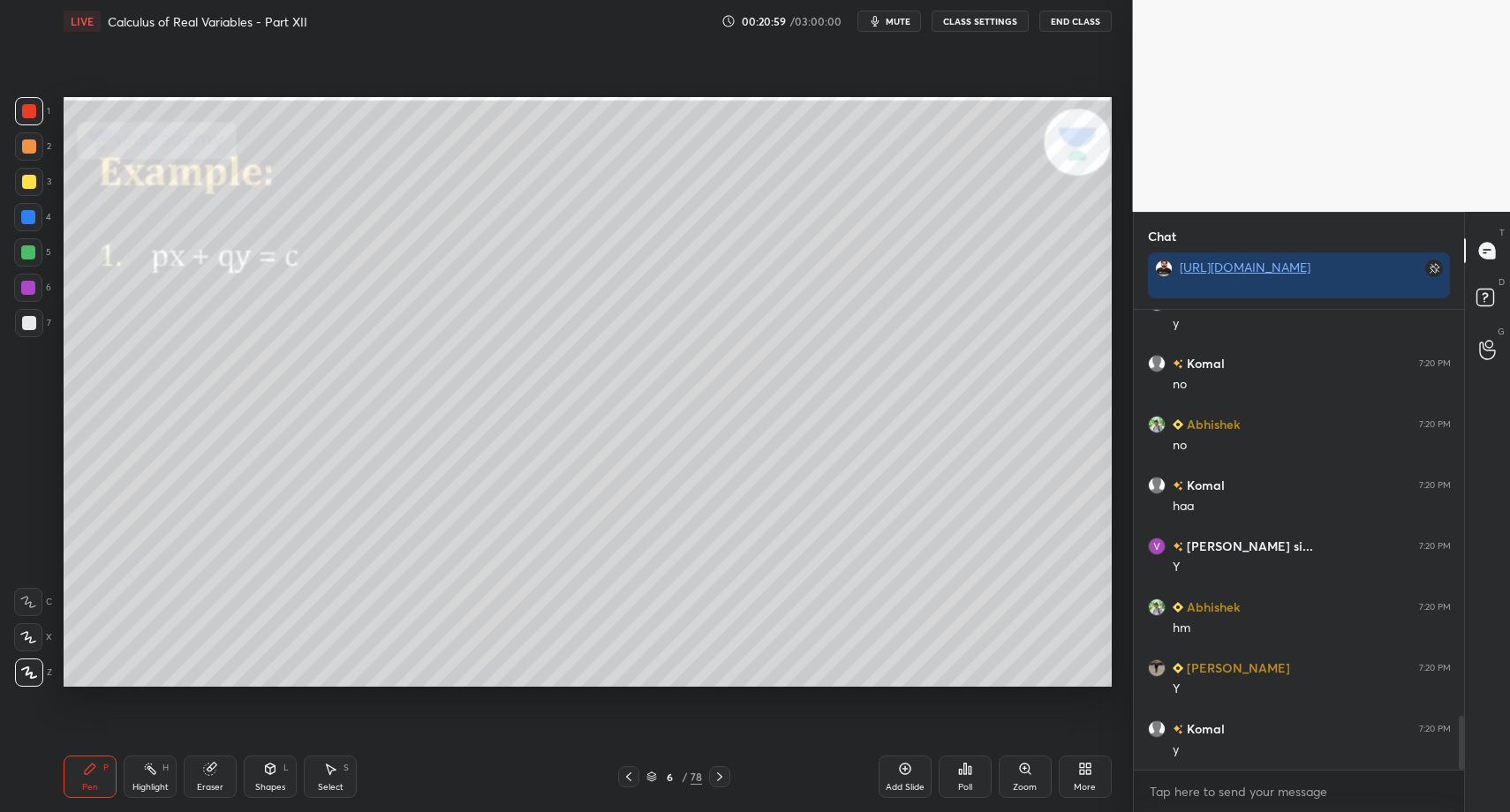 click on "Shapes L" at bounding box center (270, 777) 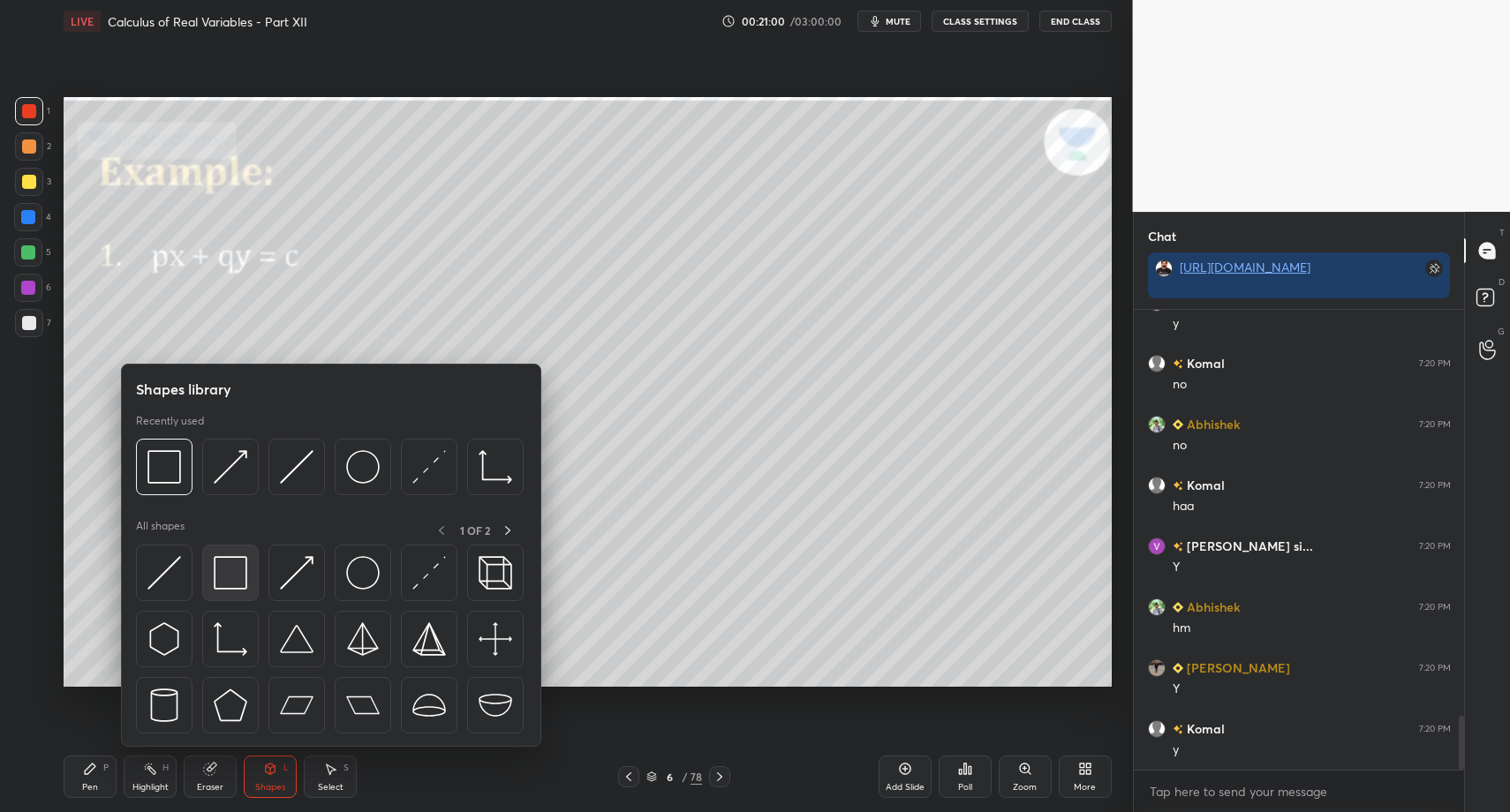 click at bounding box center [230, 573] 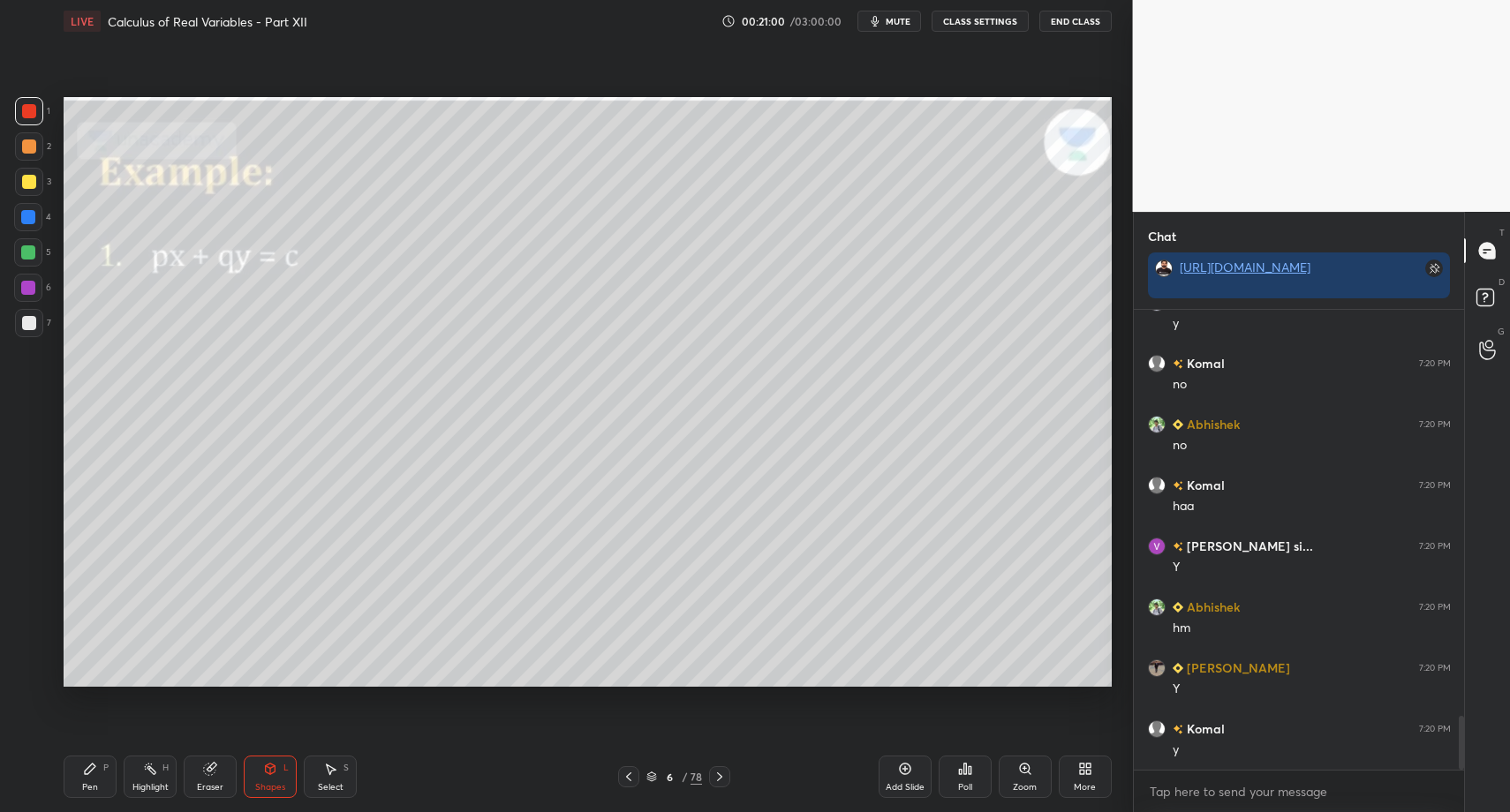 click at bounding box center (28, 252) 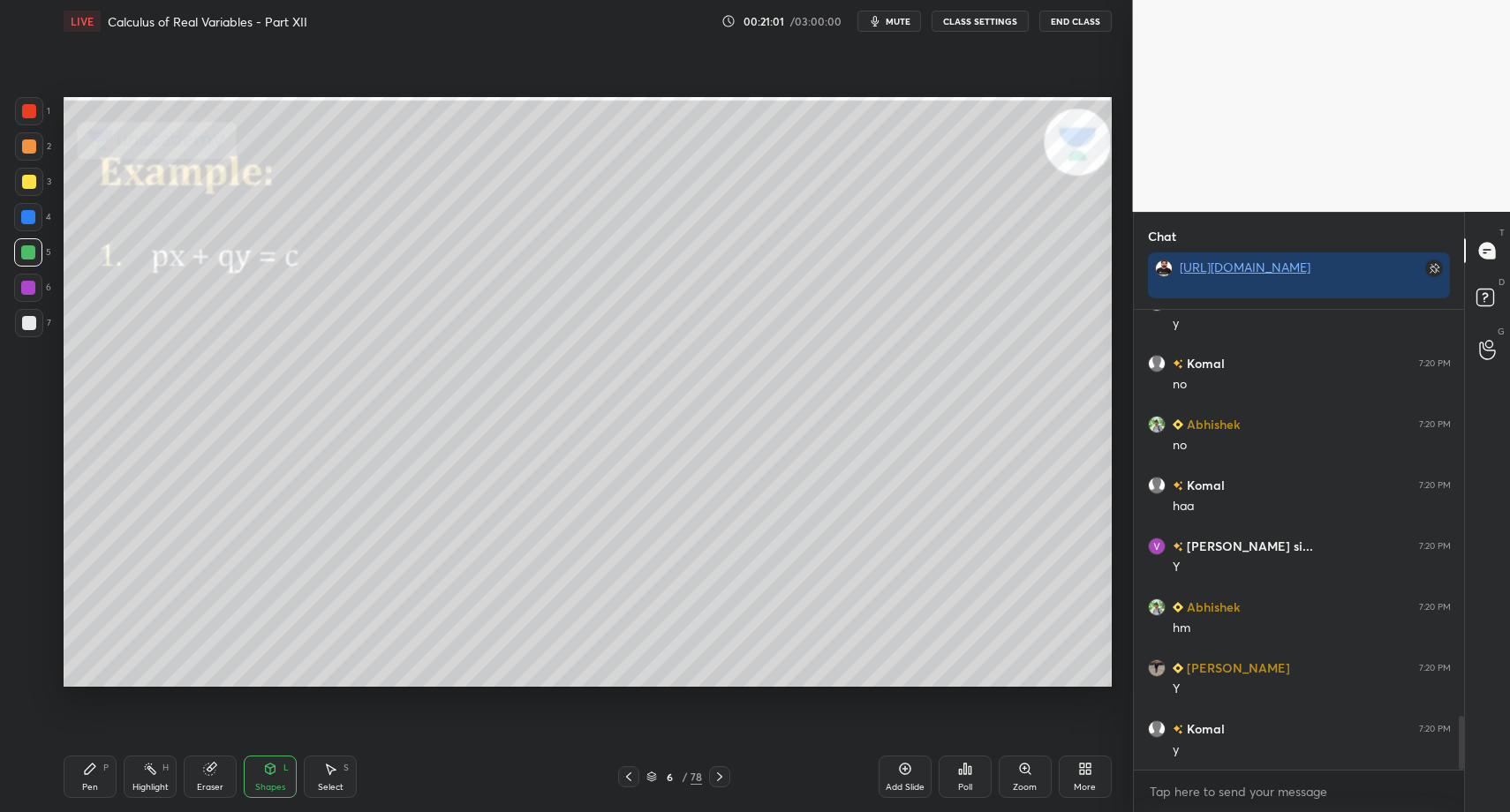 click at bounding box center (29, 323) 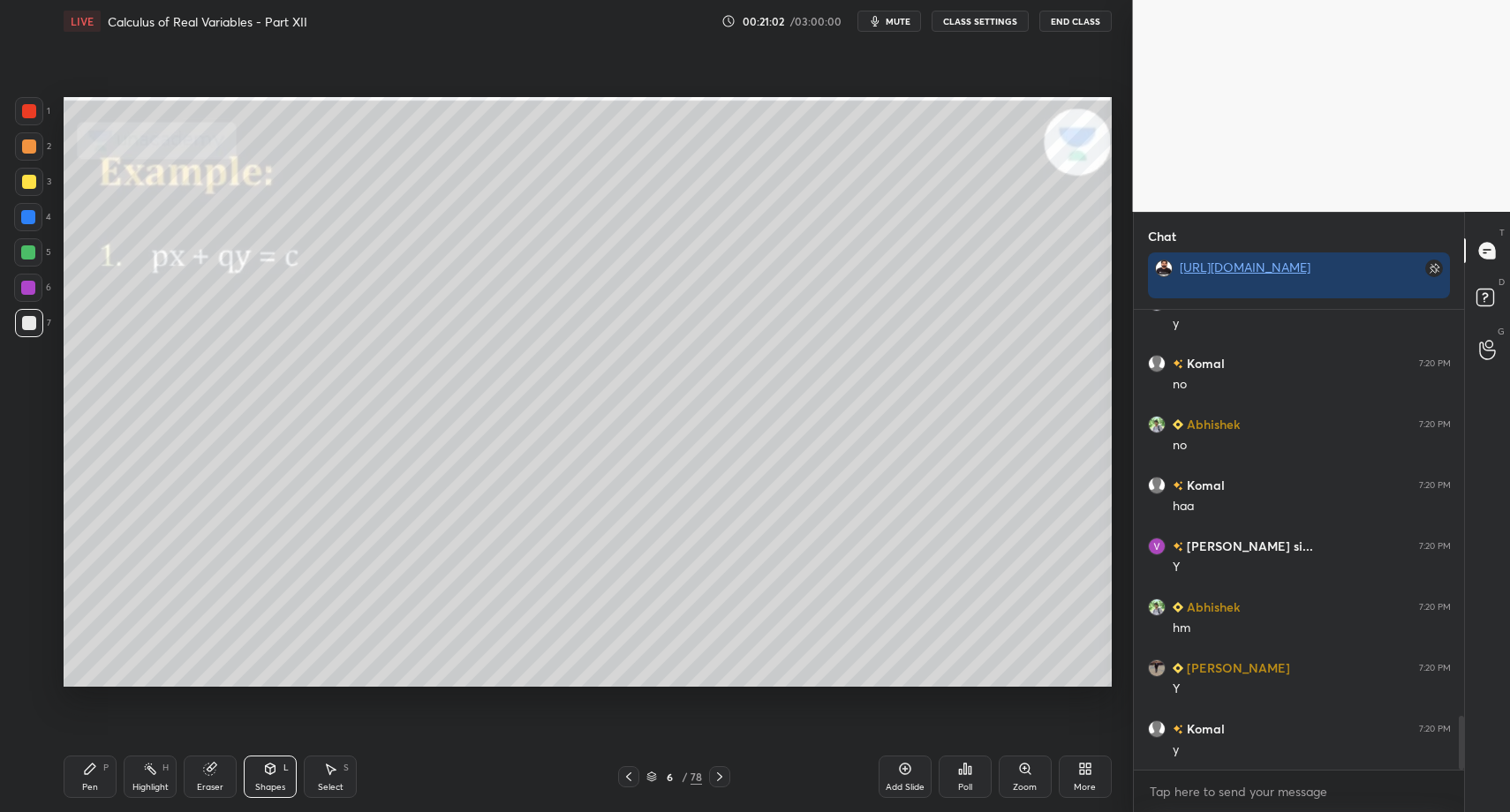 drag, startPoint x: 29, startPoint y: 178, endPoint x: 32, endPoint y: 239, distance: 61.073726 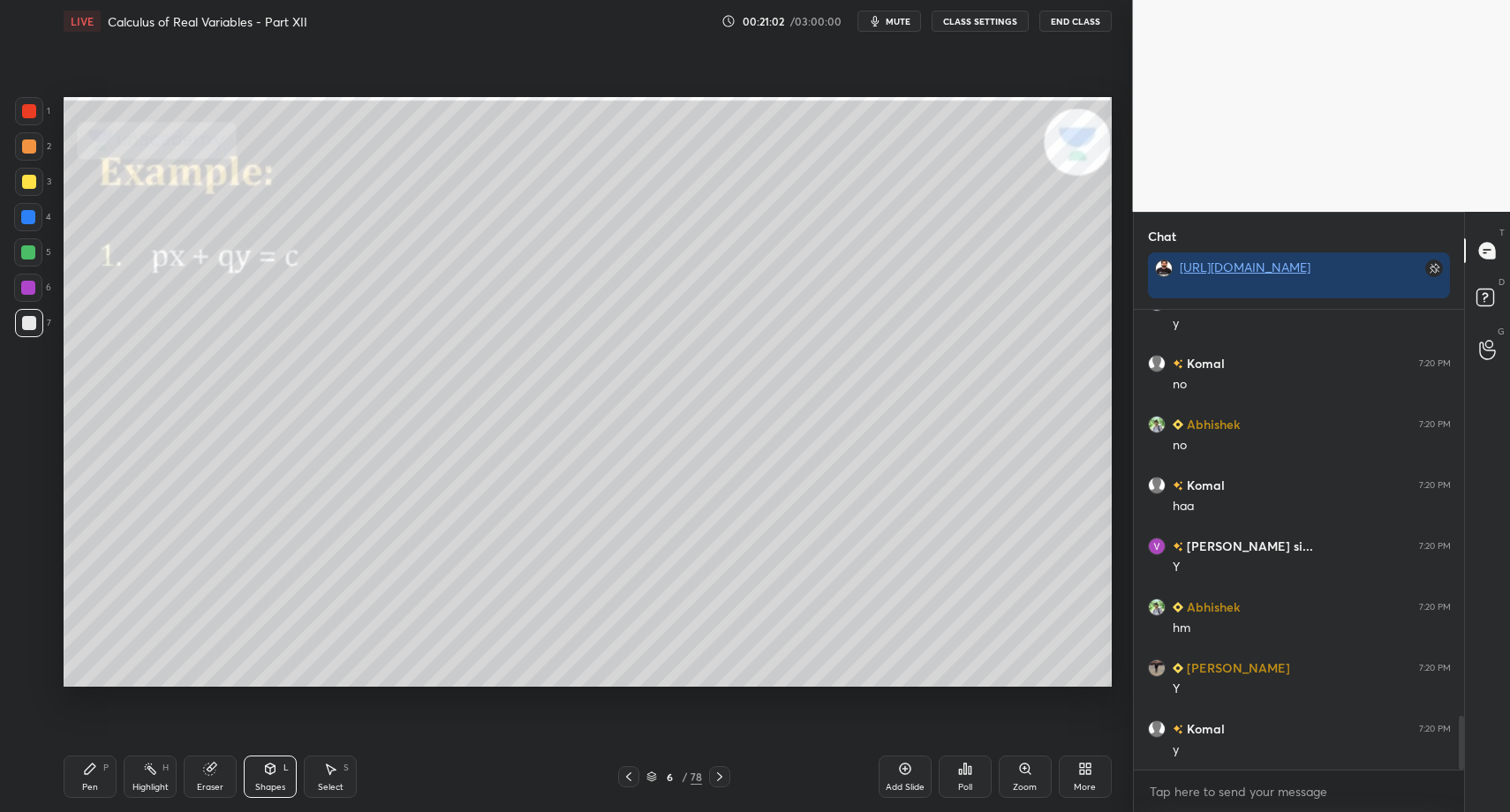 click at bounding box center (29, 182) 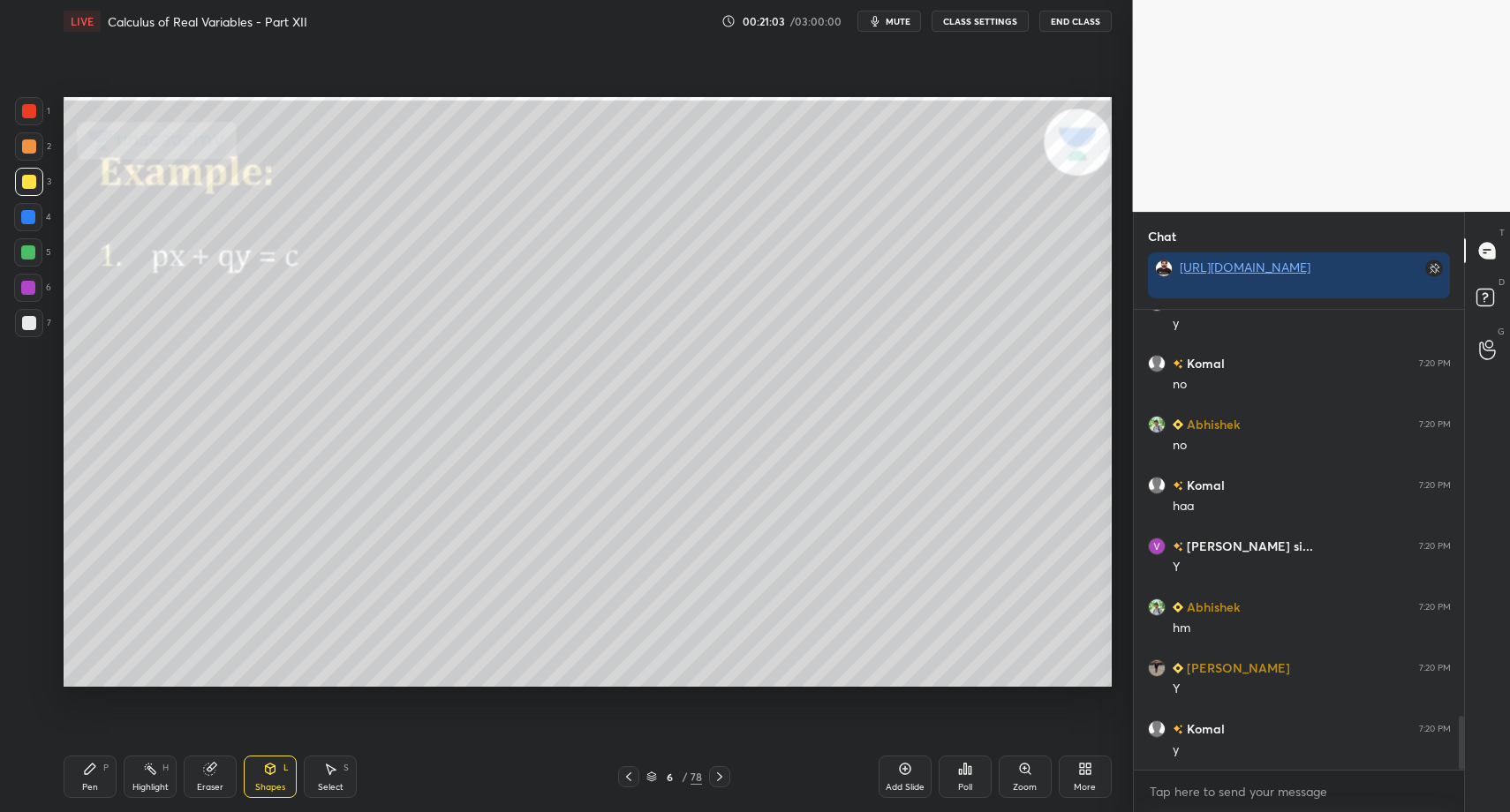 drag, startPoint x: 123, startPoint y: 798, endPoint x: 168, endPoint y: 727, distance: 84.059503 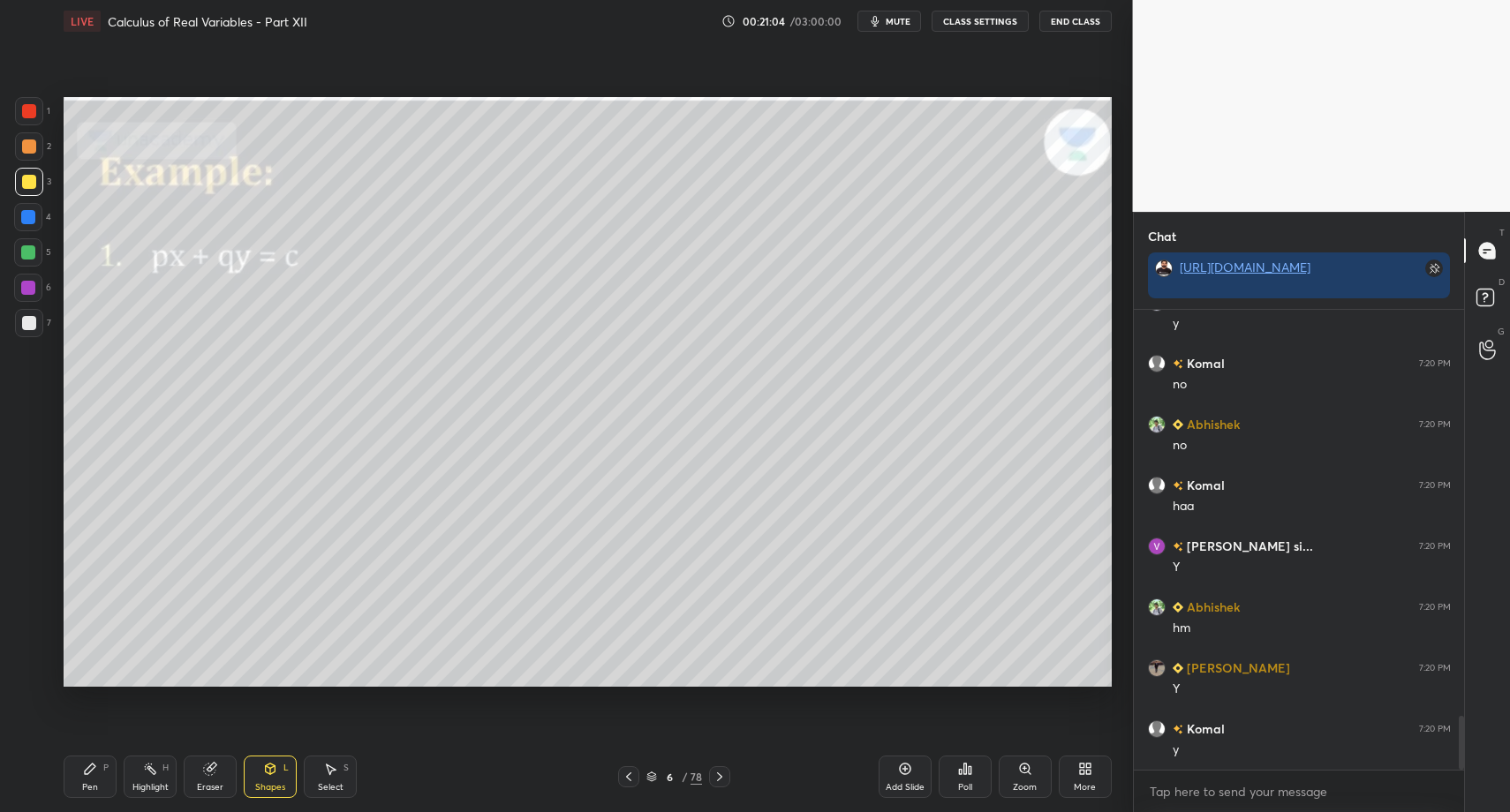 click at bounding box center [29, 147] 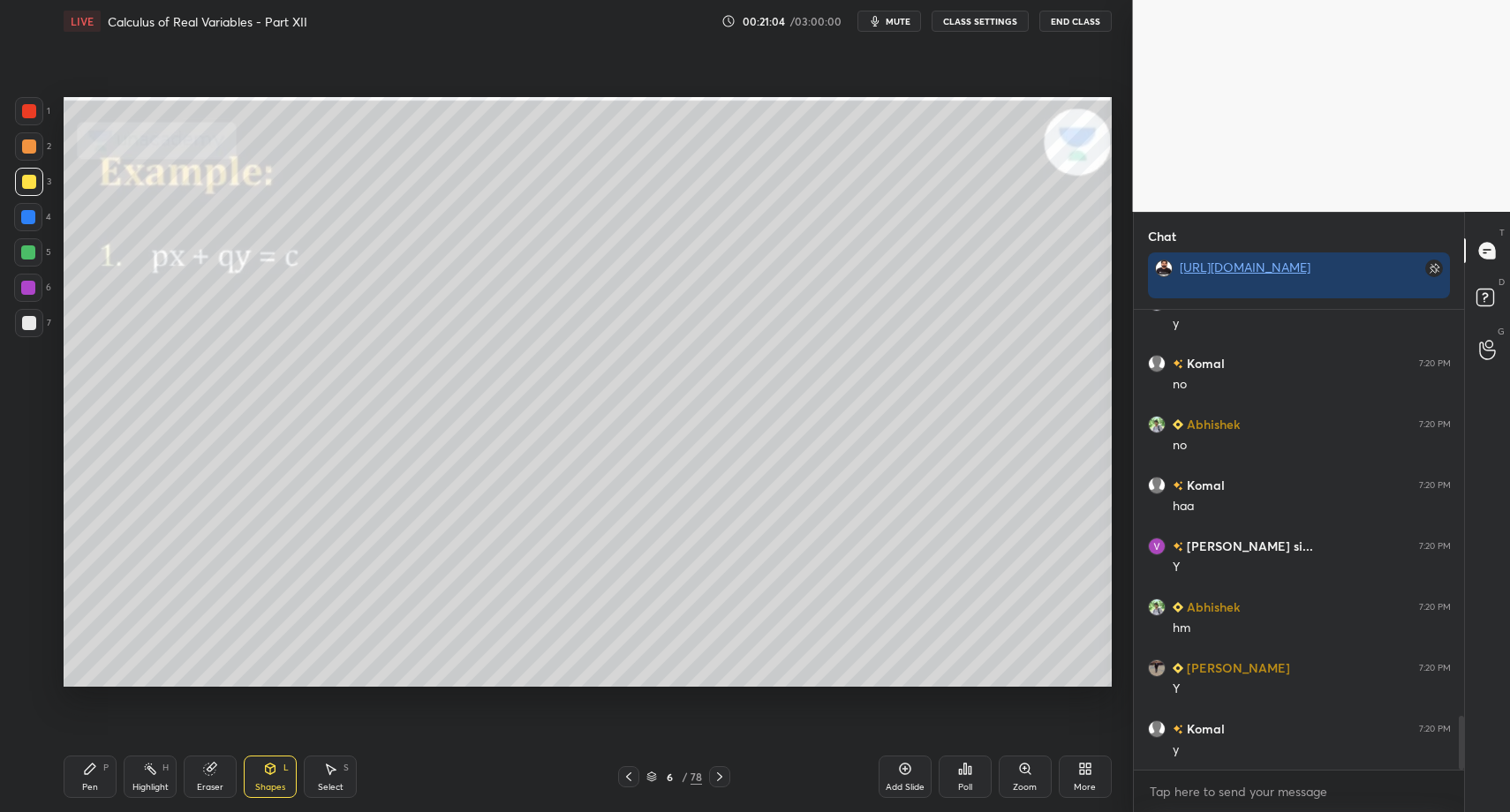 scroll, scrollTop: 3477, scrollLeft: 0, axis: vertical 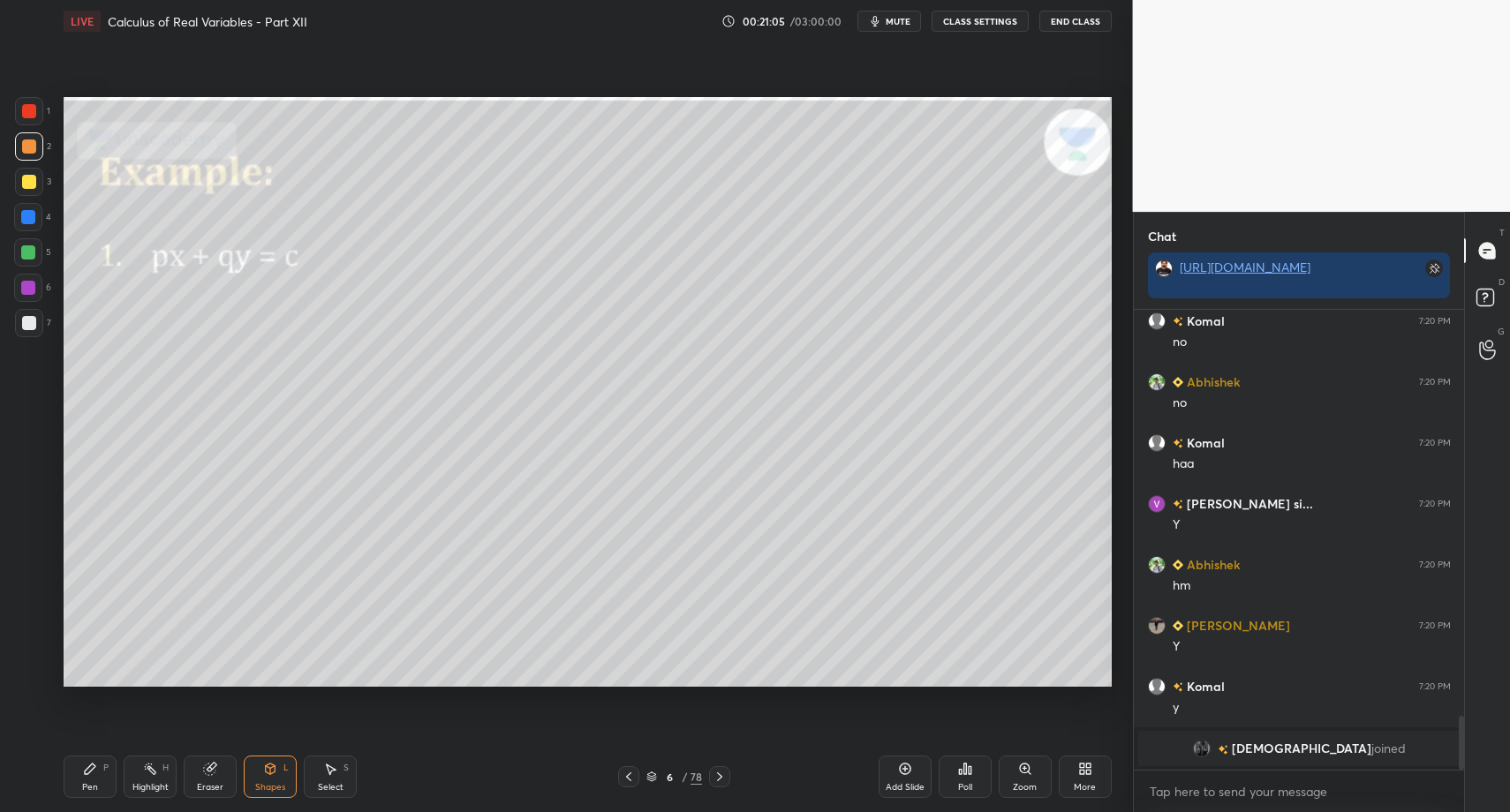drag, startPoint x: 283, startPoint y: 783, endPoint x: 272, endPoint y: 761, distance: 24.596748 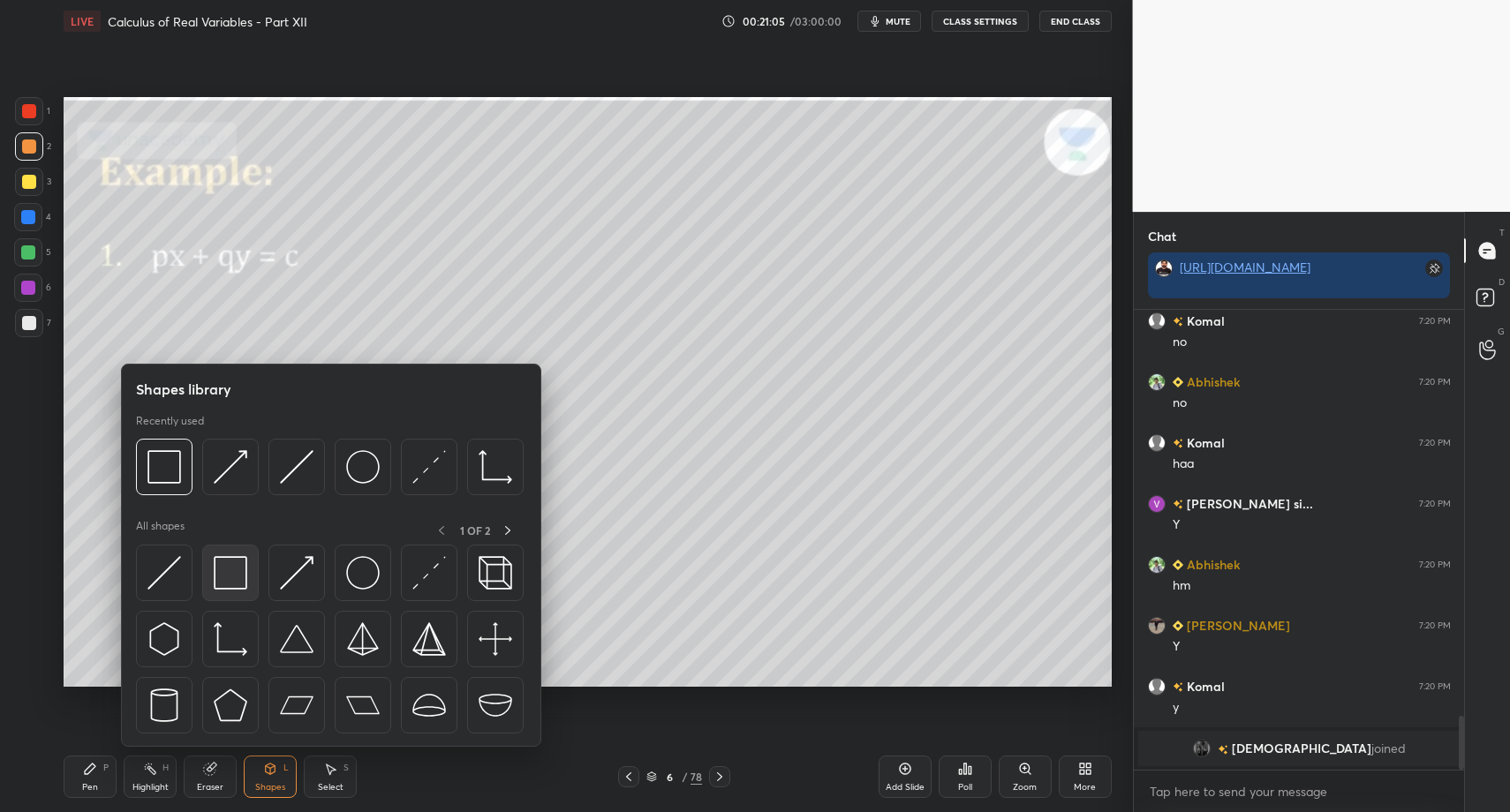 scroll, scrollTop: 3420, scrollLeft: 0, axis: vertical 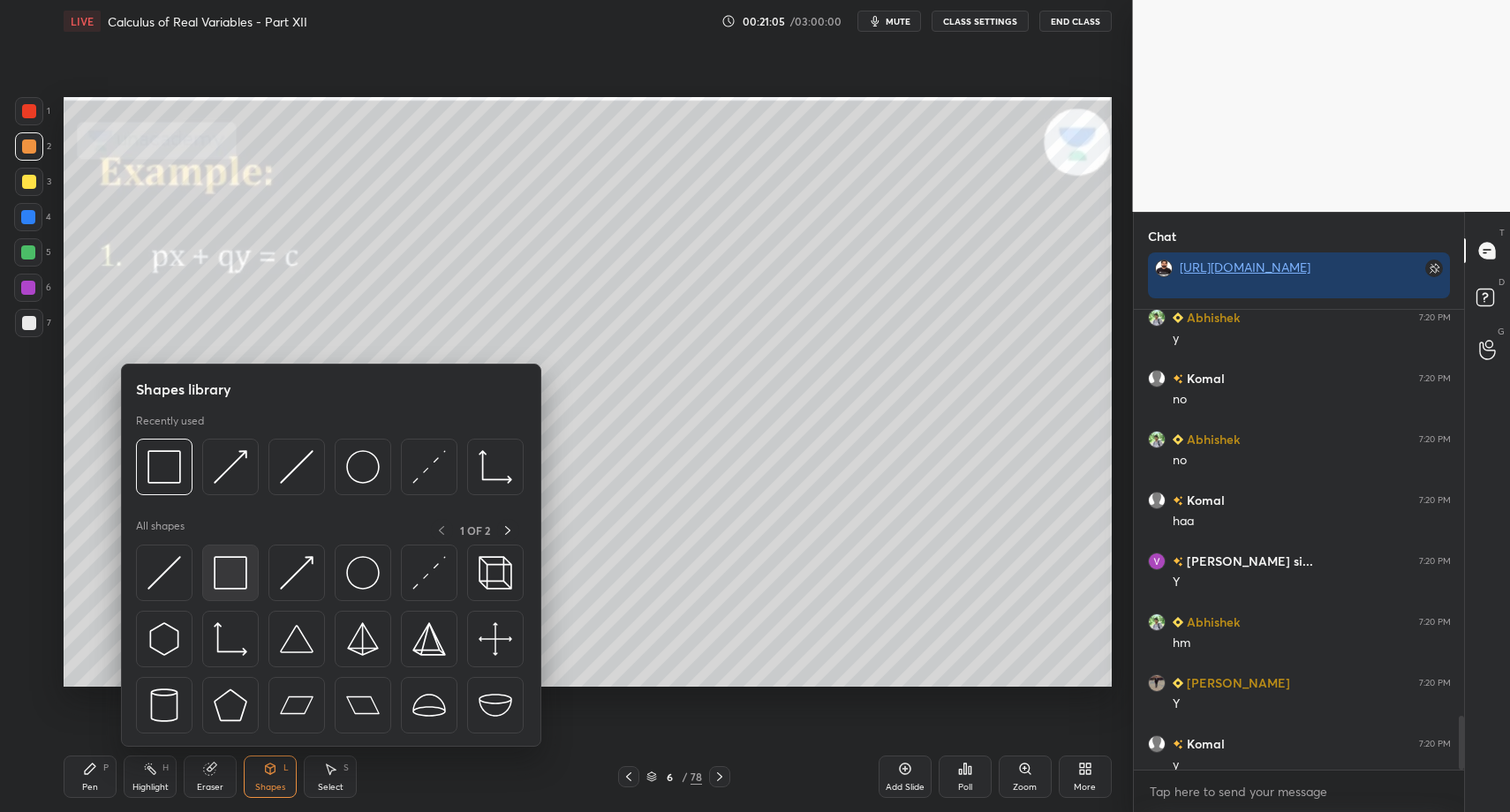 click at bounding box center (230, 573) 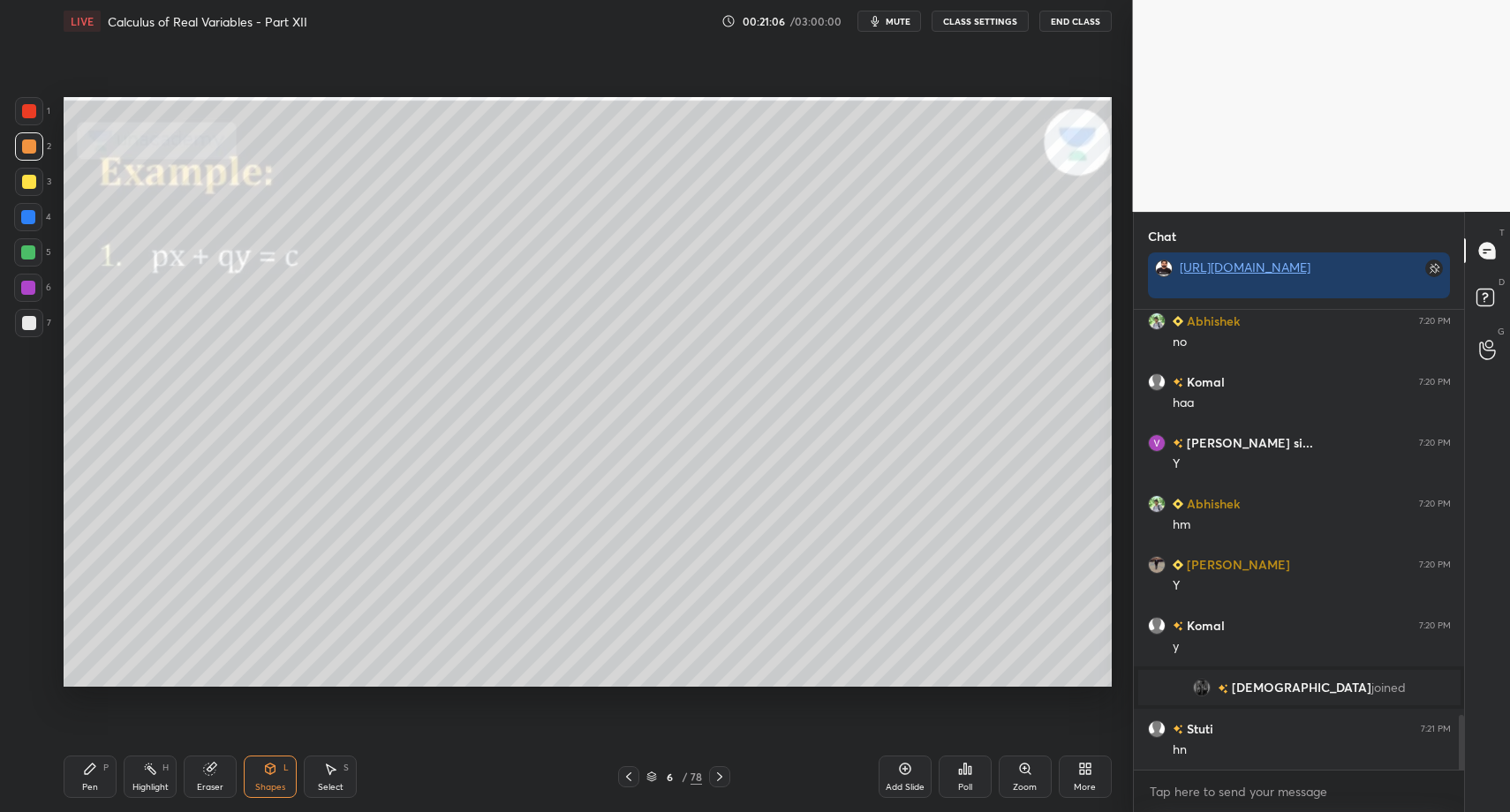 scroll, scrollTop: 3481, scrollLeft: 0, axis: vertical 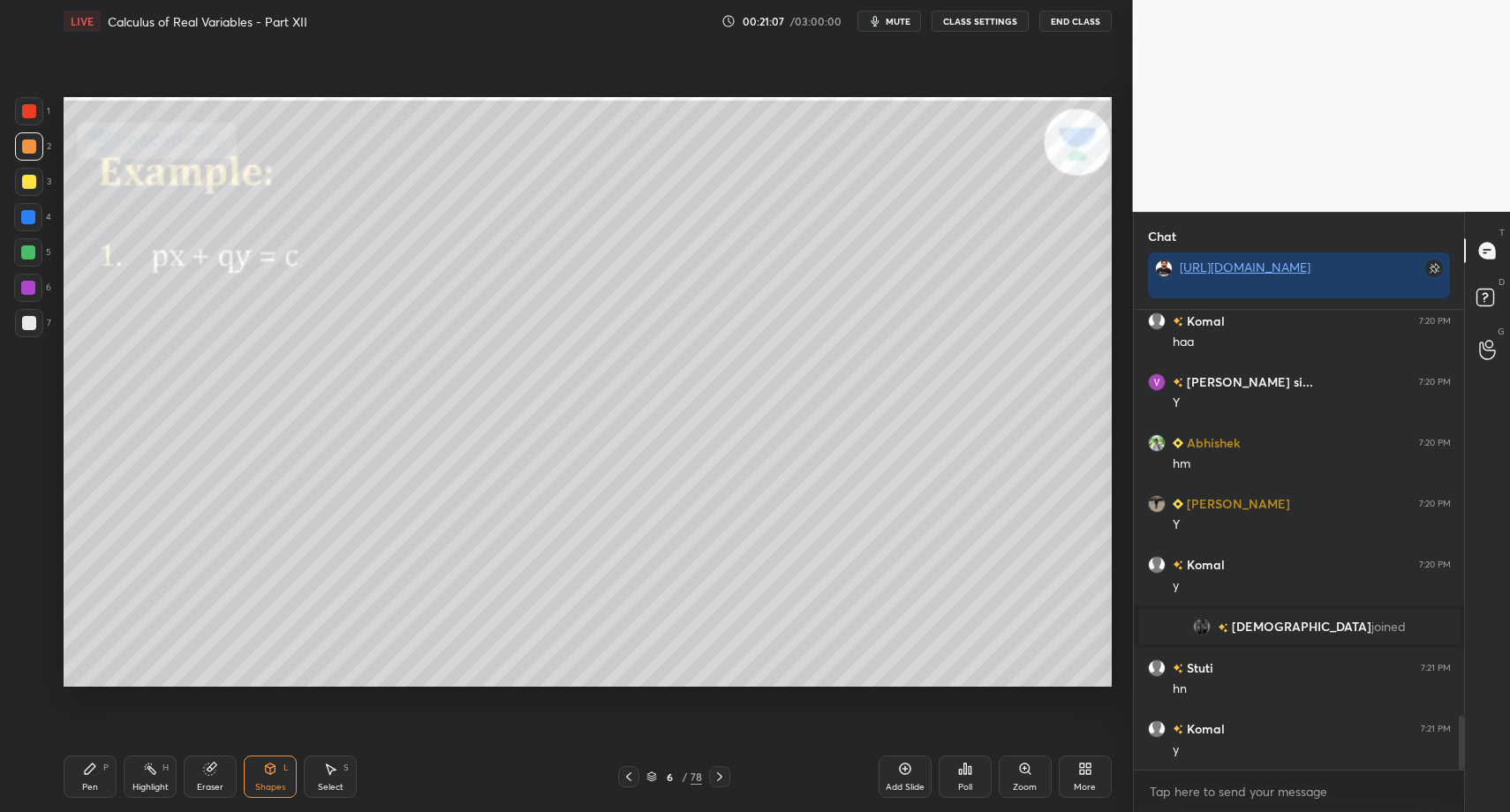click at bounding box center [29, 323] 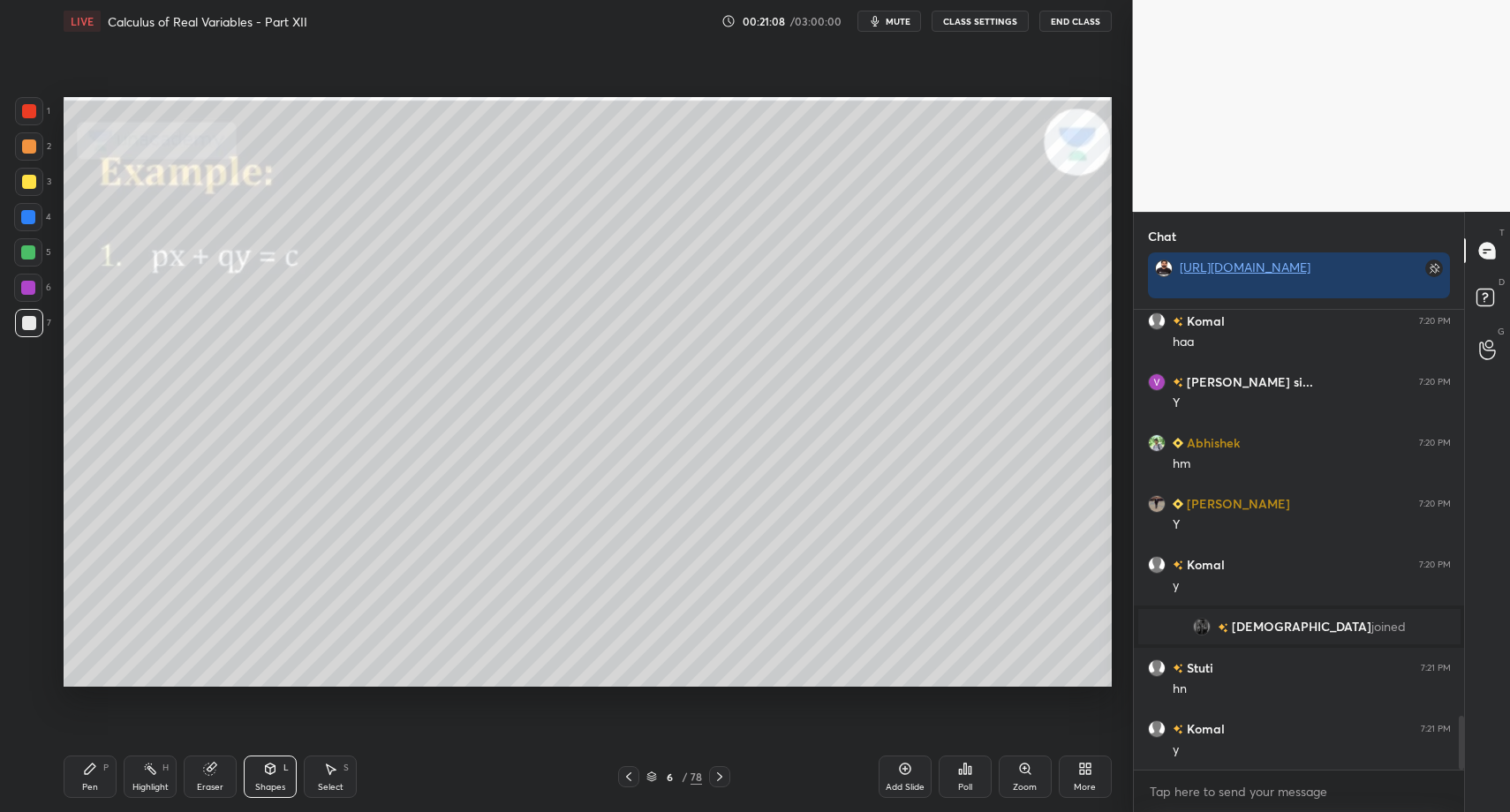 click on "Pen P" at bounding box center (90, 777) 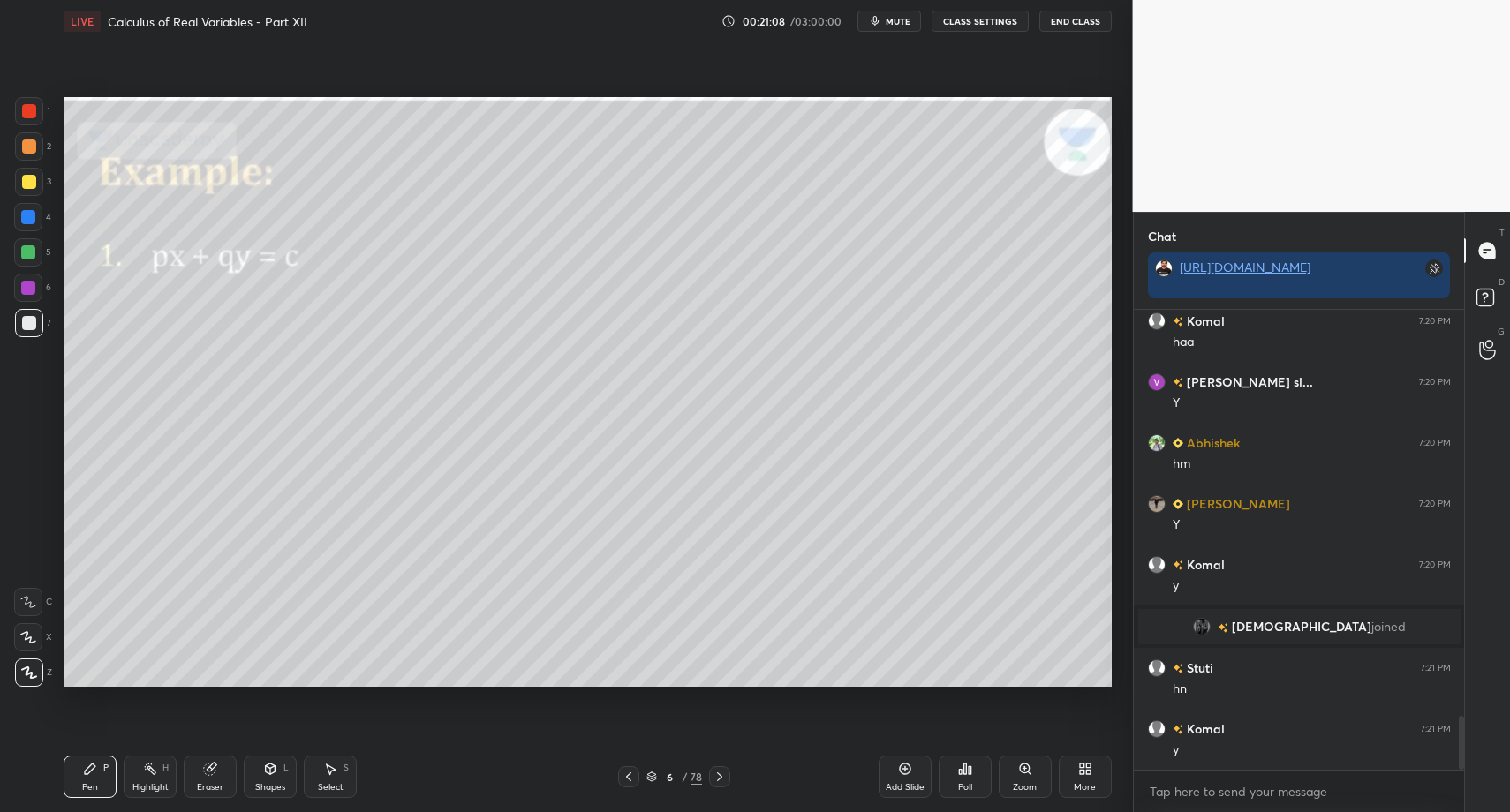click on "Shapes L" at bounding box center (270, 777) 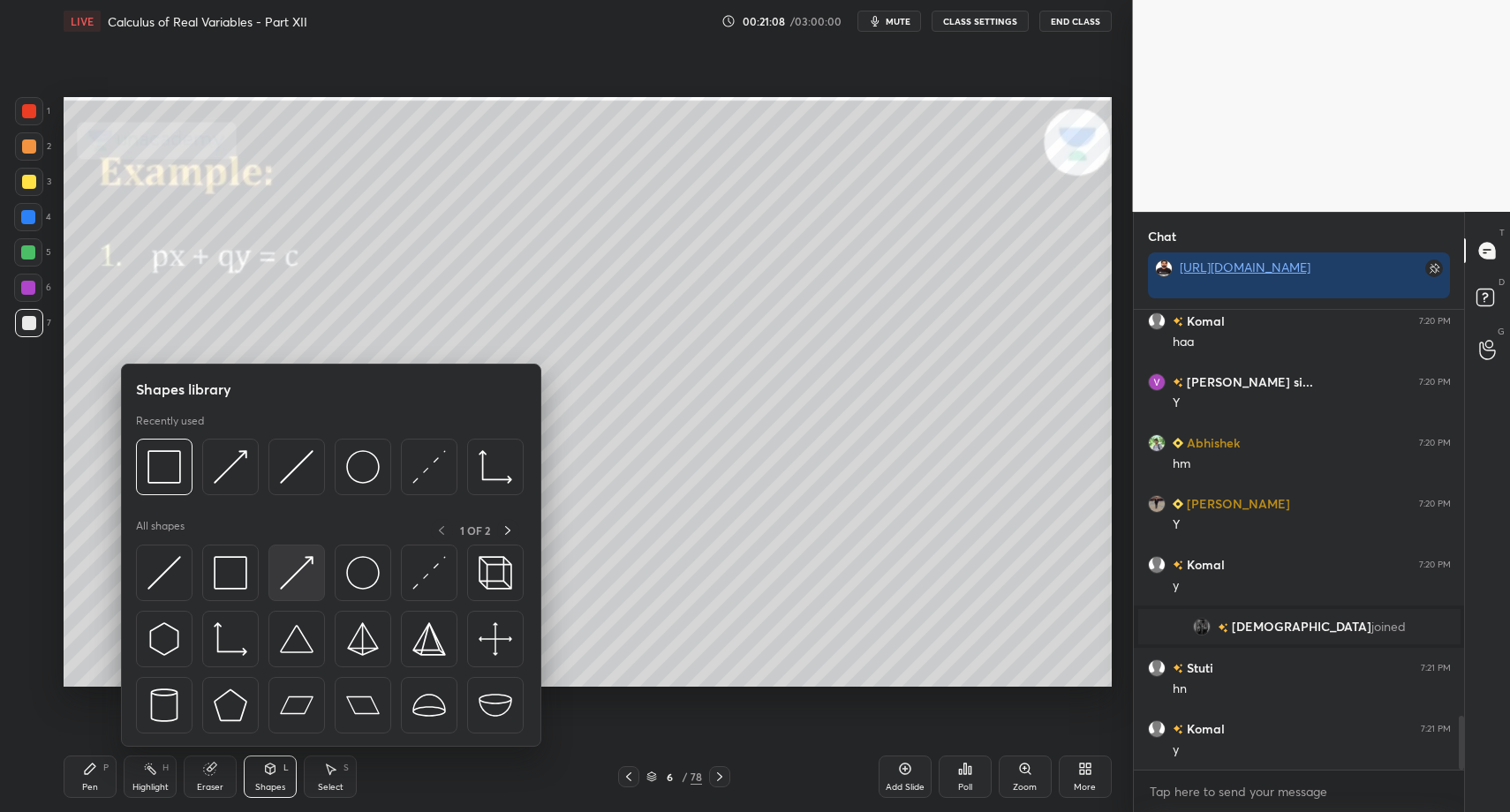 click at bounding box center (297, 573) 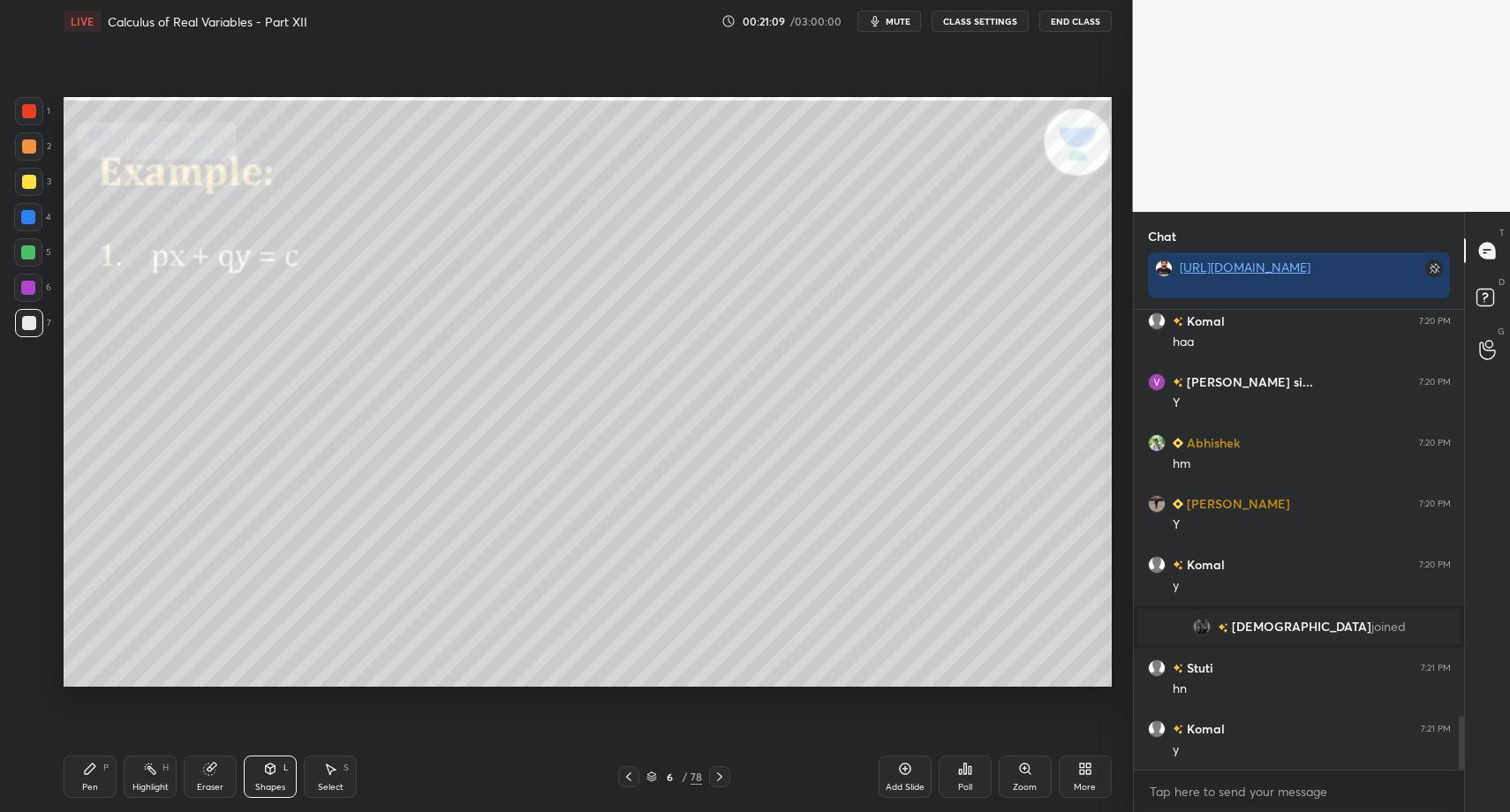 scroll, scrollTop: 3542, scrollLeft: 0, axis: vertical 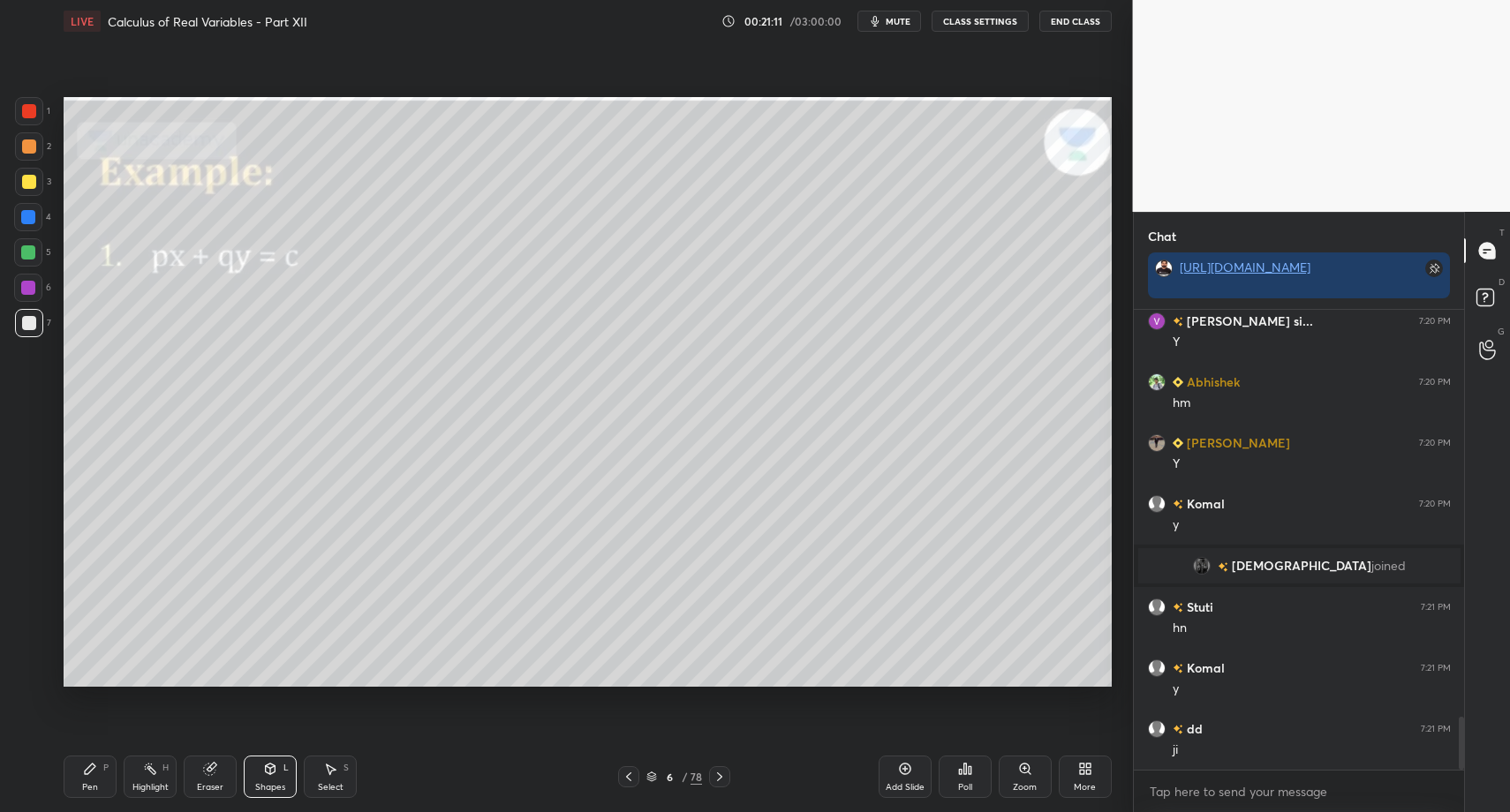 drag, startPoint x: 83, startPoint y: 785, endPoint x: 100, endPoint y: 756, distance: 33.615473 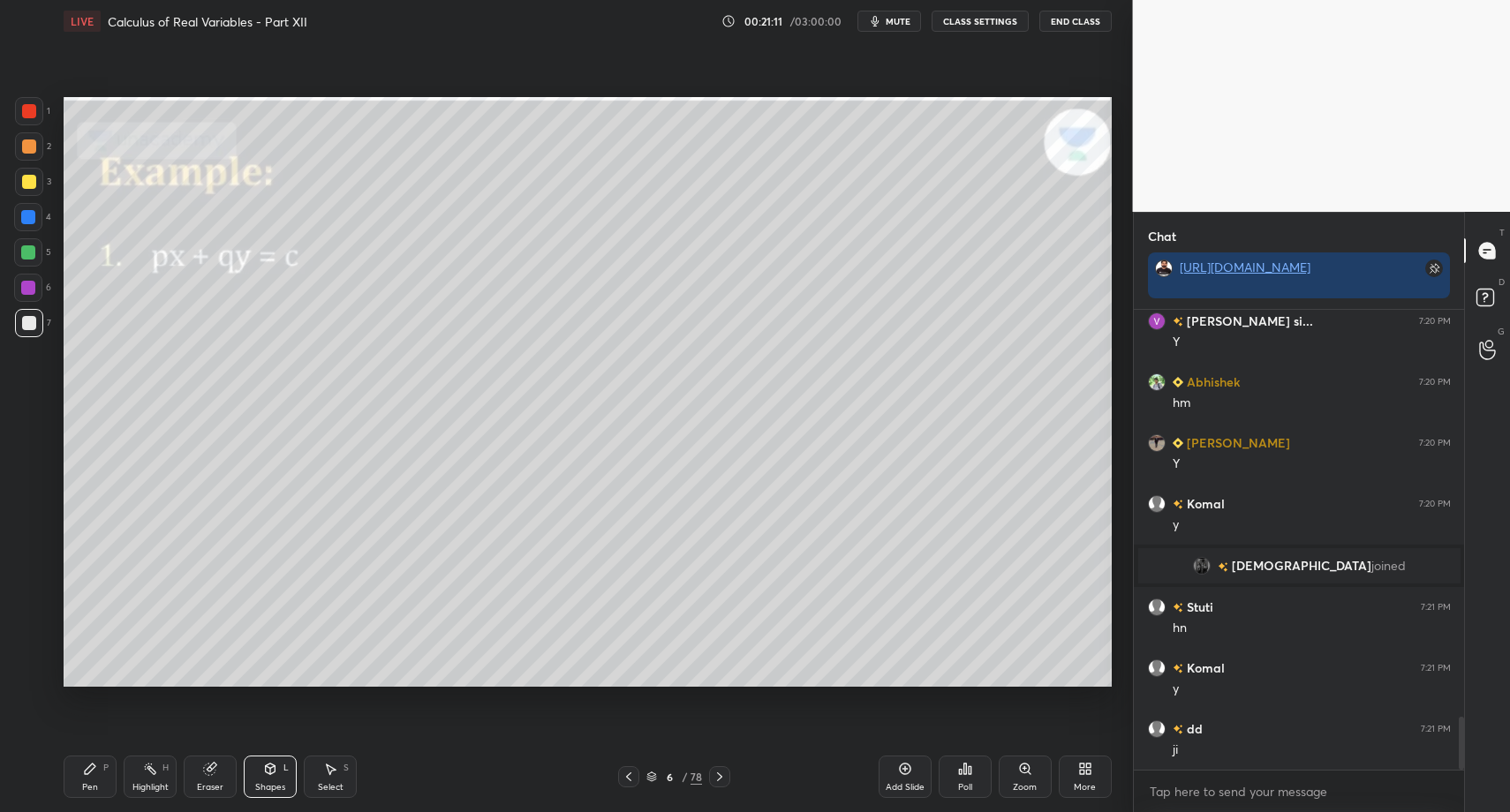 click on "Pen" at bounding box center (90, 787) 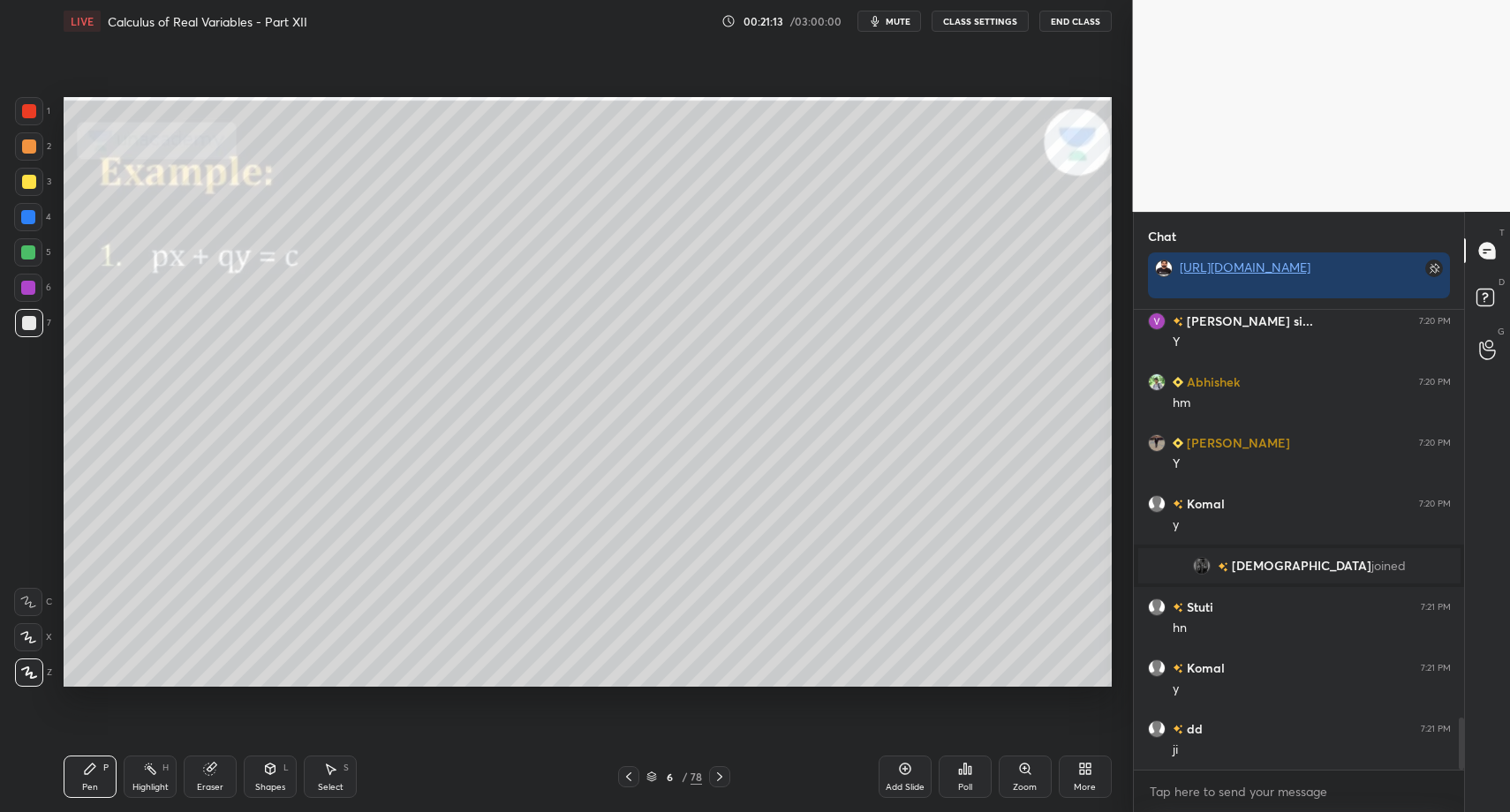 scroll, scrollTop: 3603, scrollLeft: 0, axis: vertical 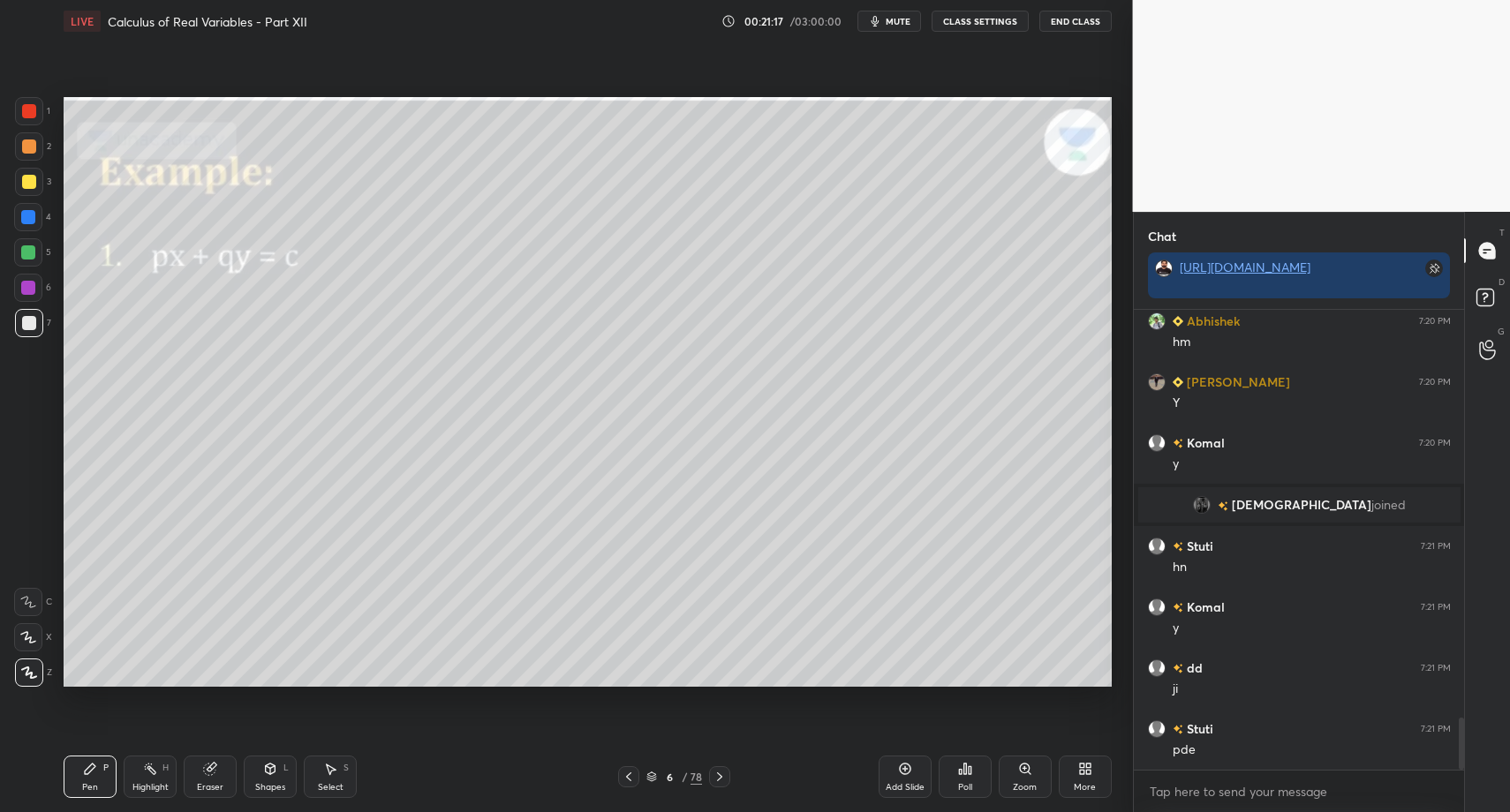 click on "Pen P Highlight H Eraser Shapes L Select S 6 / 78 Add Slide Poll Zoom More" at bounding box center [587, 777] 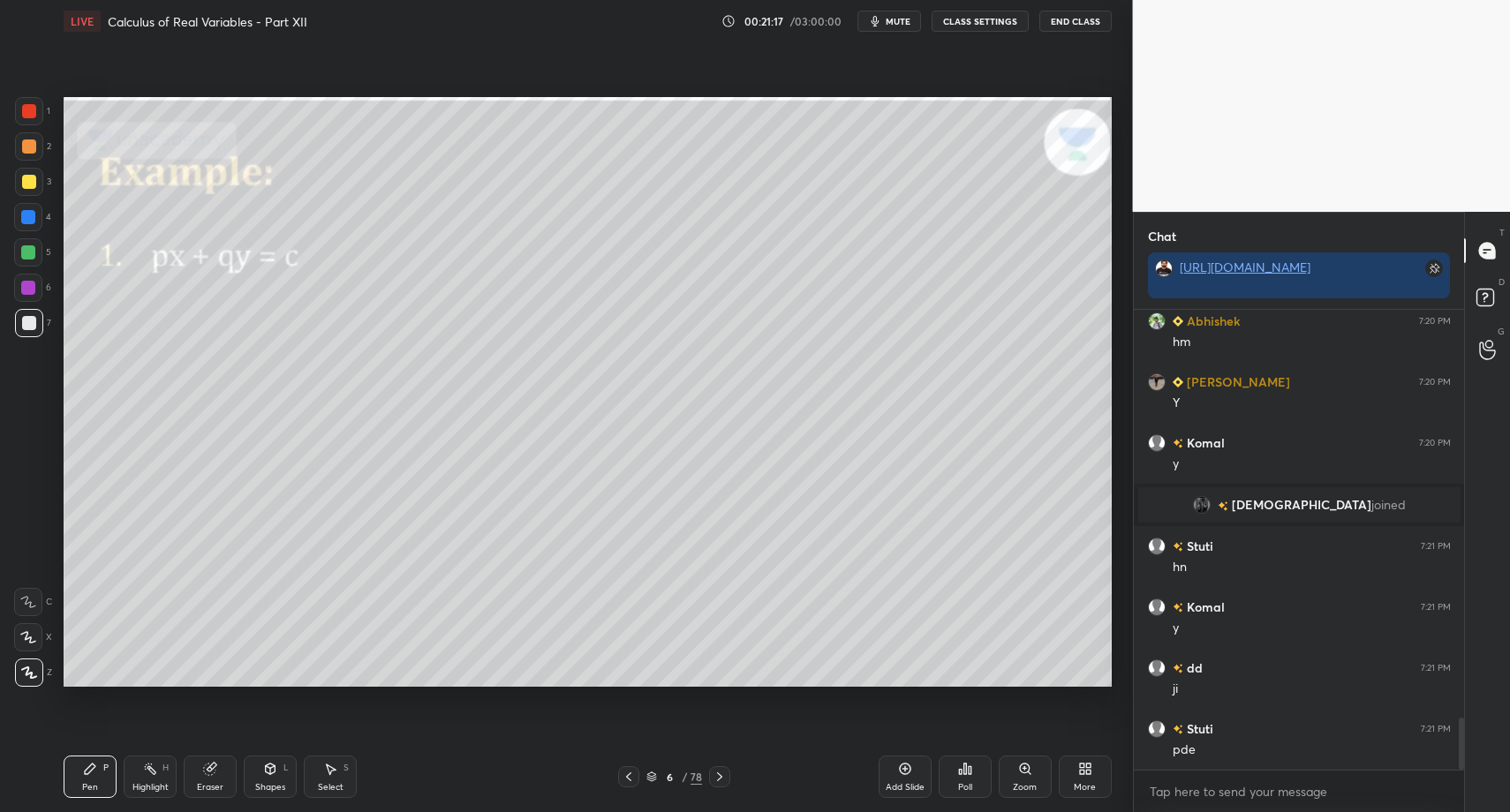 click on "Select S" at bounding box center (330, 777) 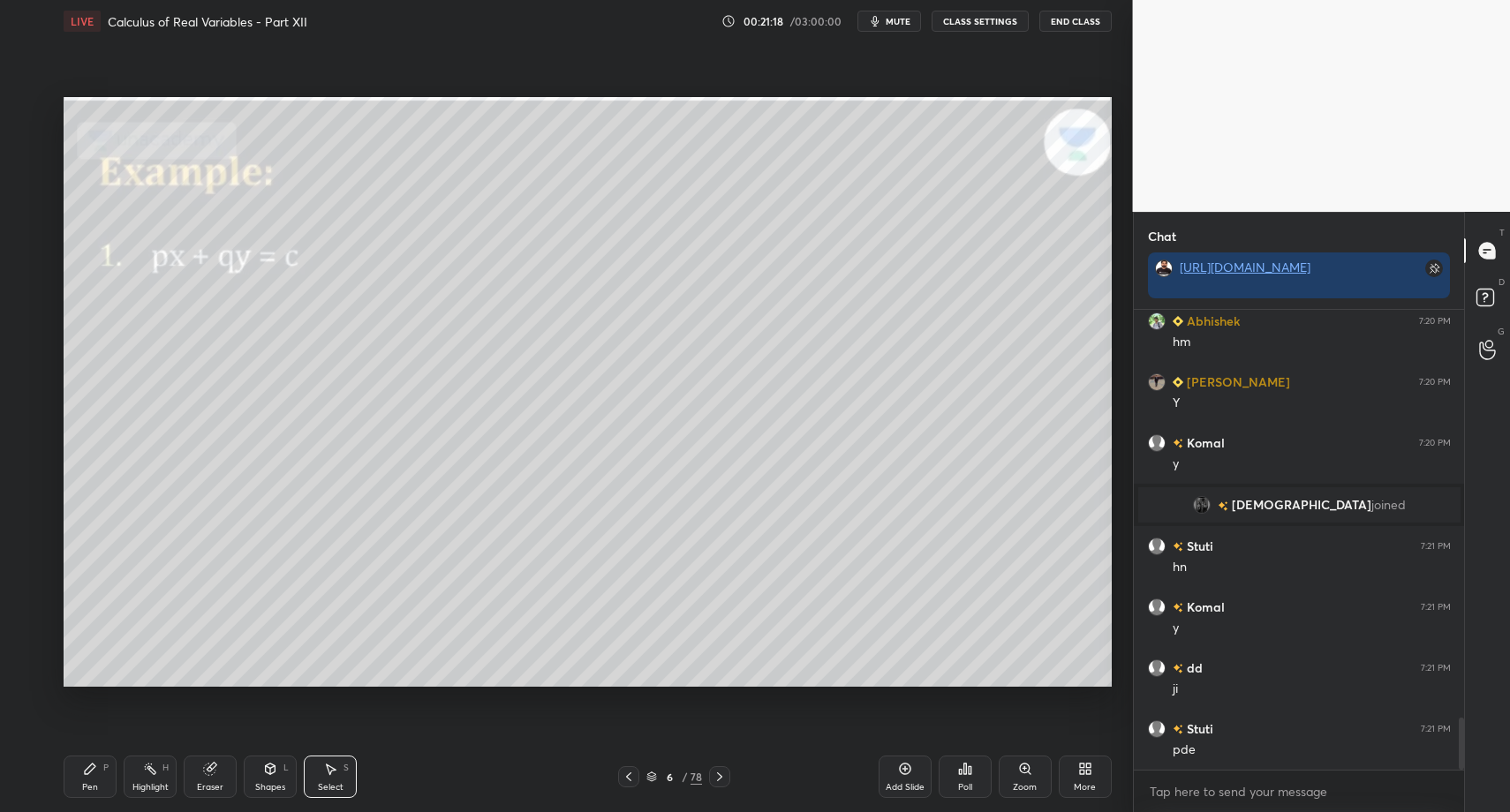 drag, startPoint x: 411, startPoint y: 252, endPoint x: 480, endPoint y: 309, distance: 89.4986 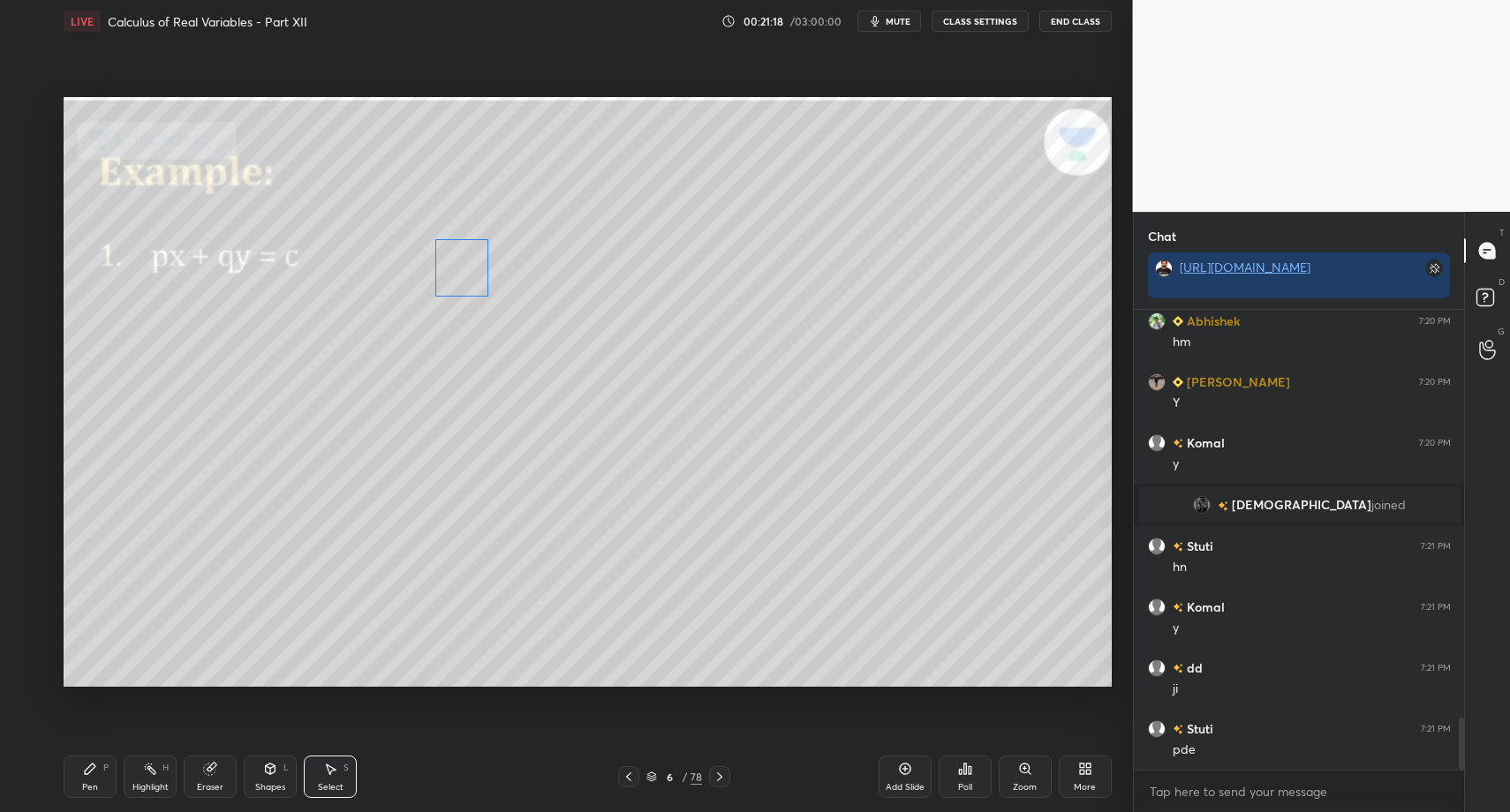 drag, startPoint x: 410, startPoint y: 263, endPoint x: 449, endPoint y: 267, distance: 39.204592 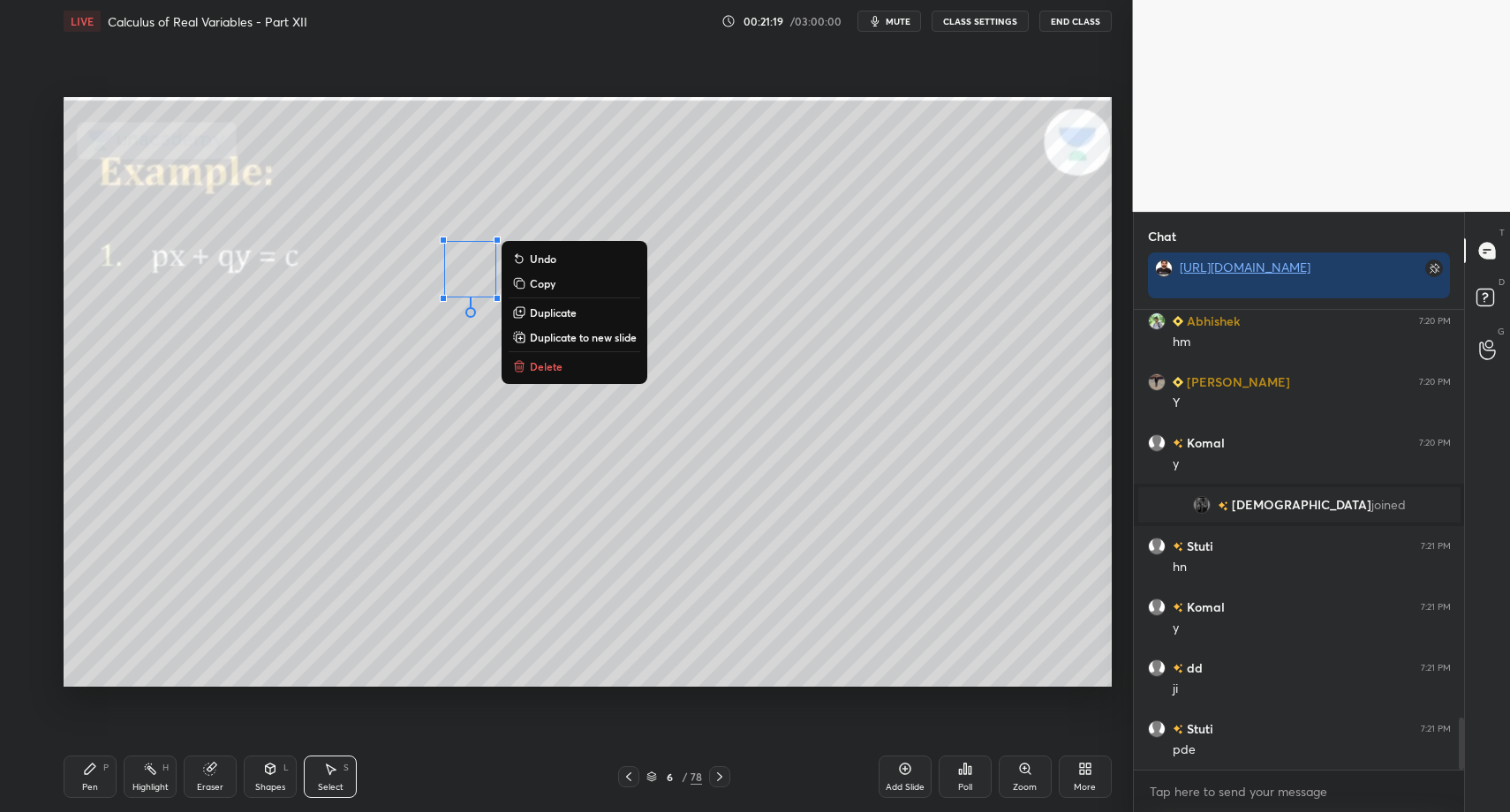 click 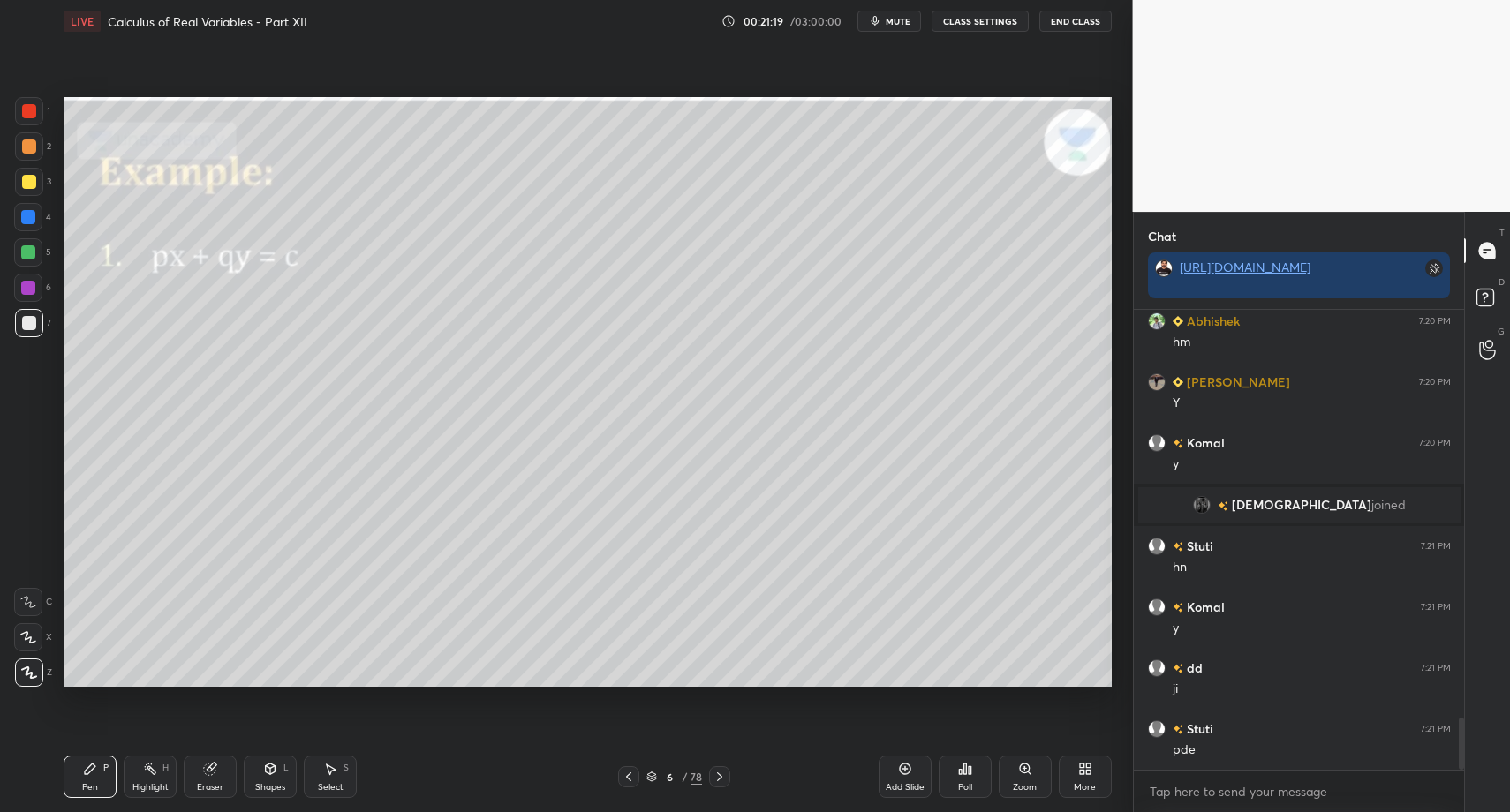 click 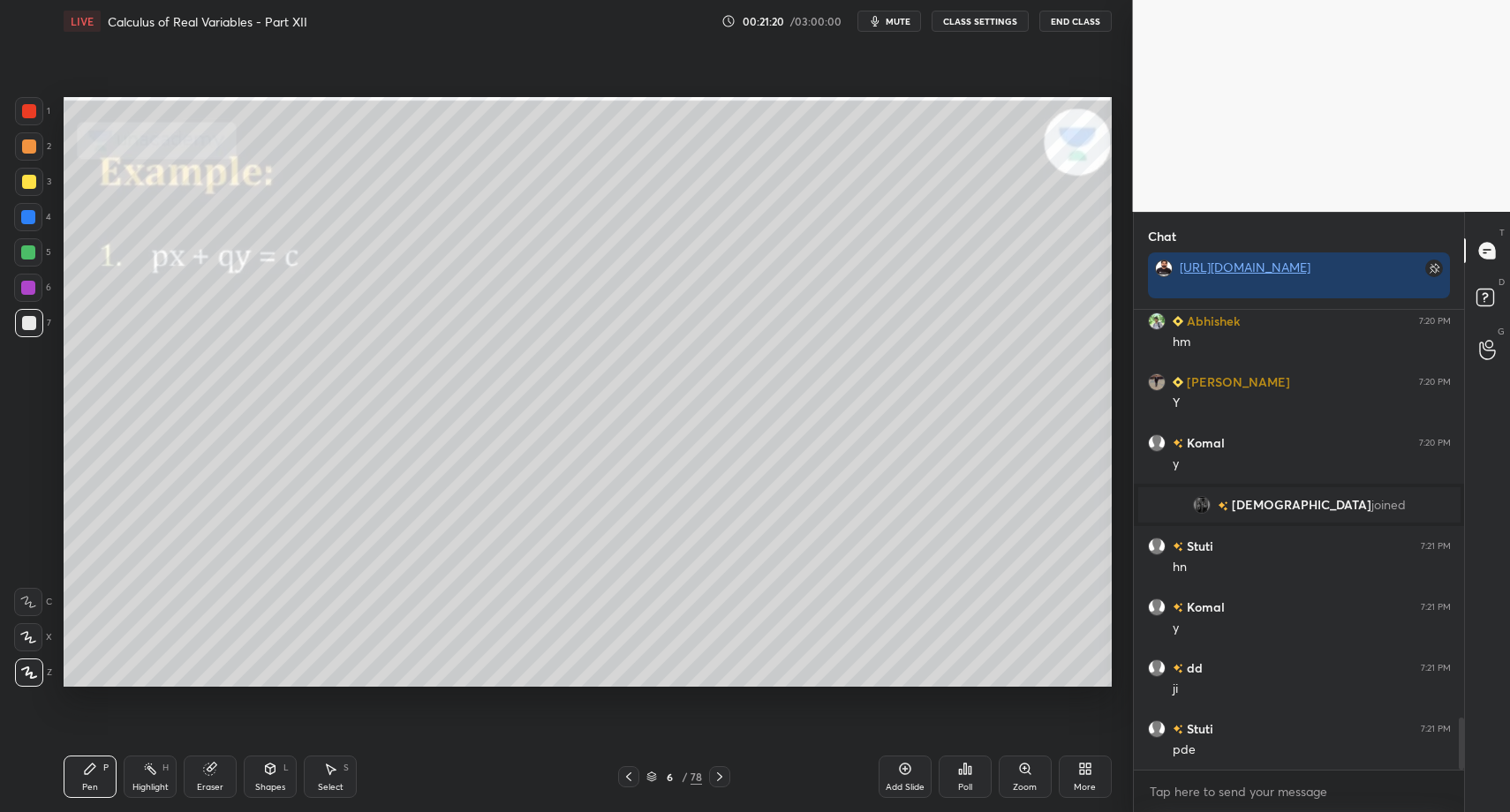 scroll, scrollTop: 3664, scrollLeft: 0, axis: vertical 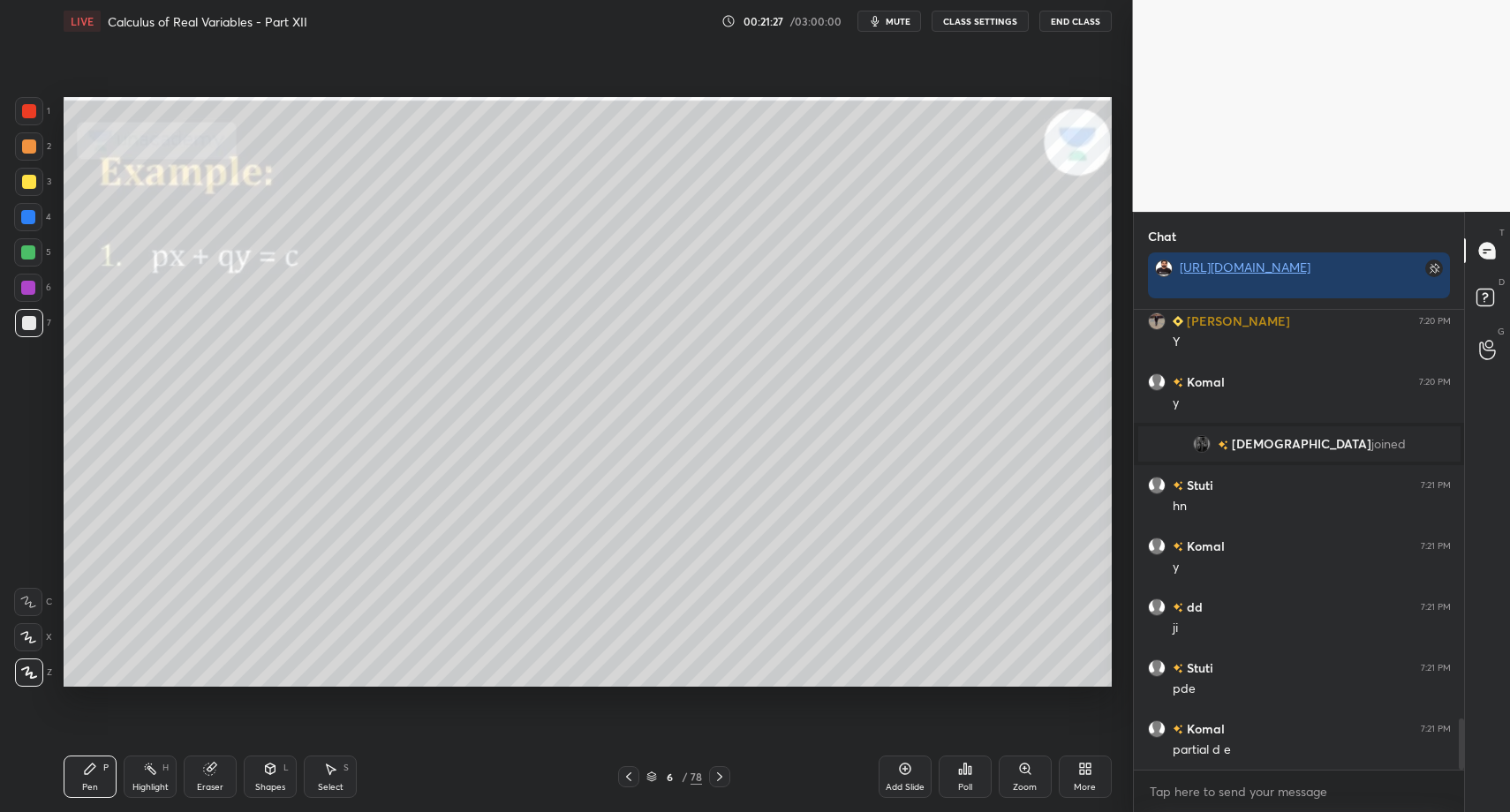 click at bounding box center [29, 111] 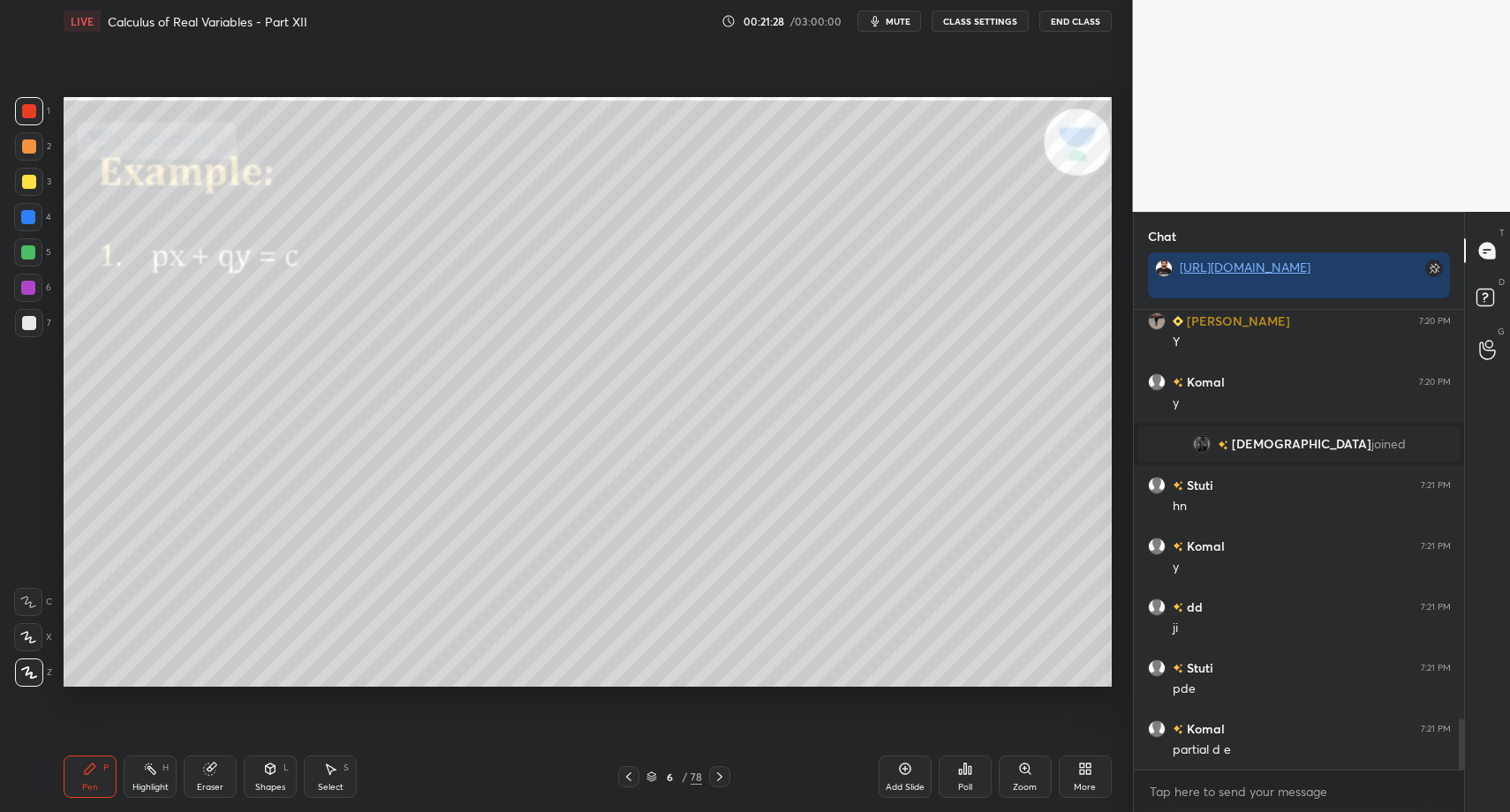 click on "Shapes" at bounding box center (270, 787) 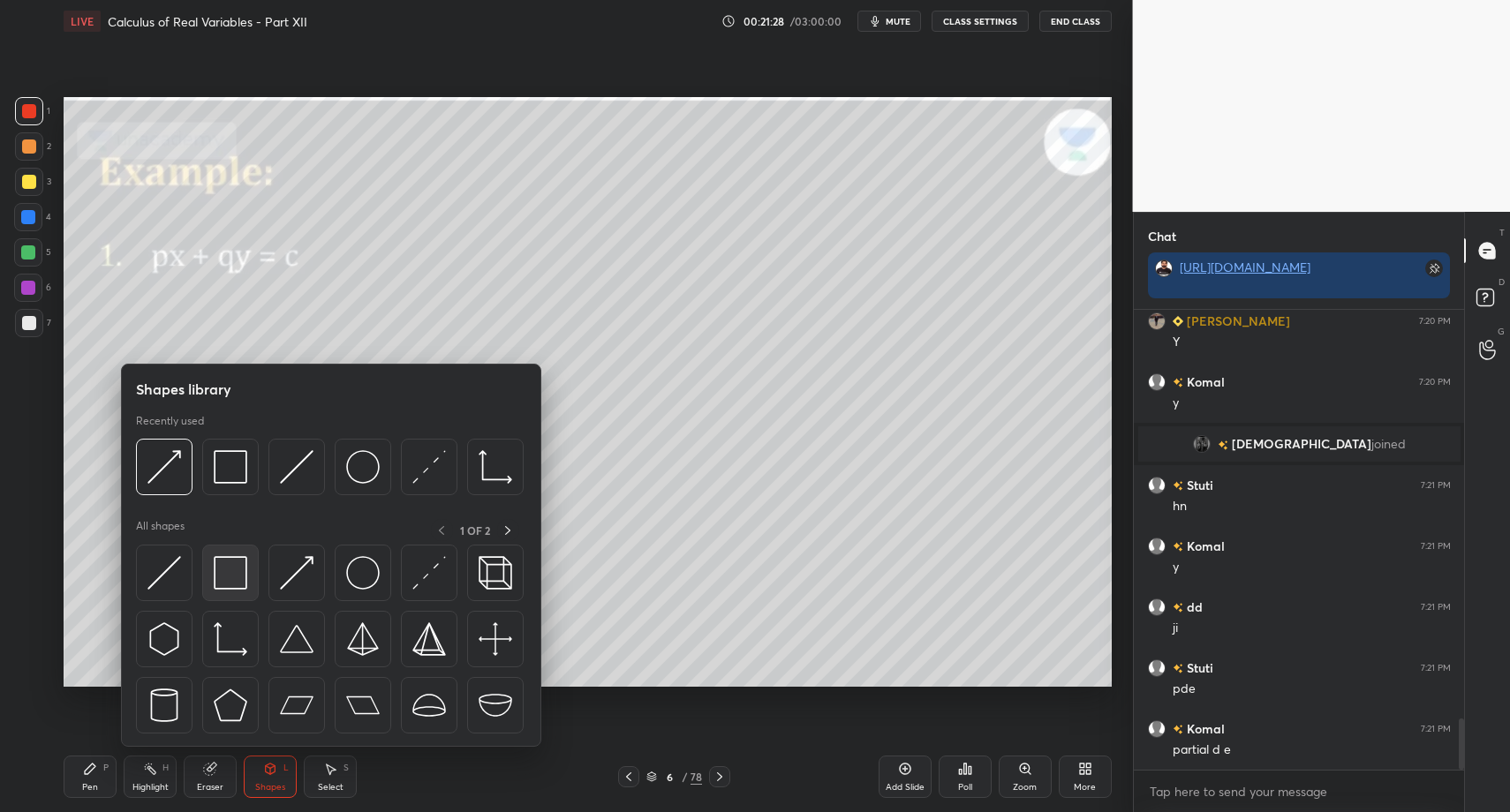 click at bounding box center [331, 643] 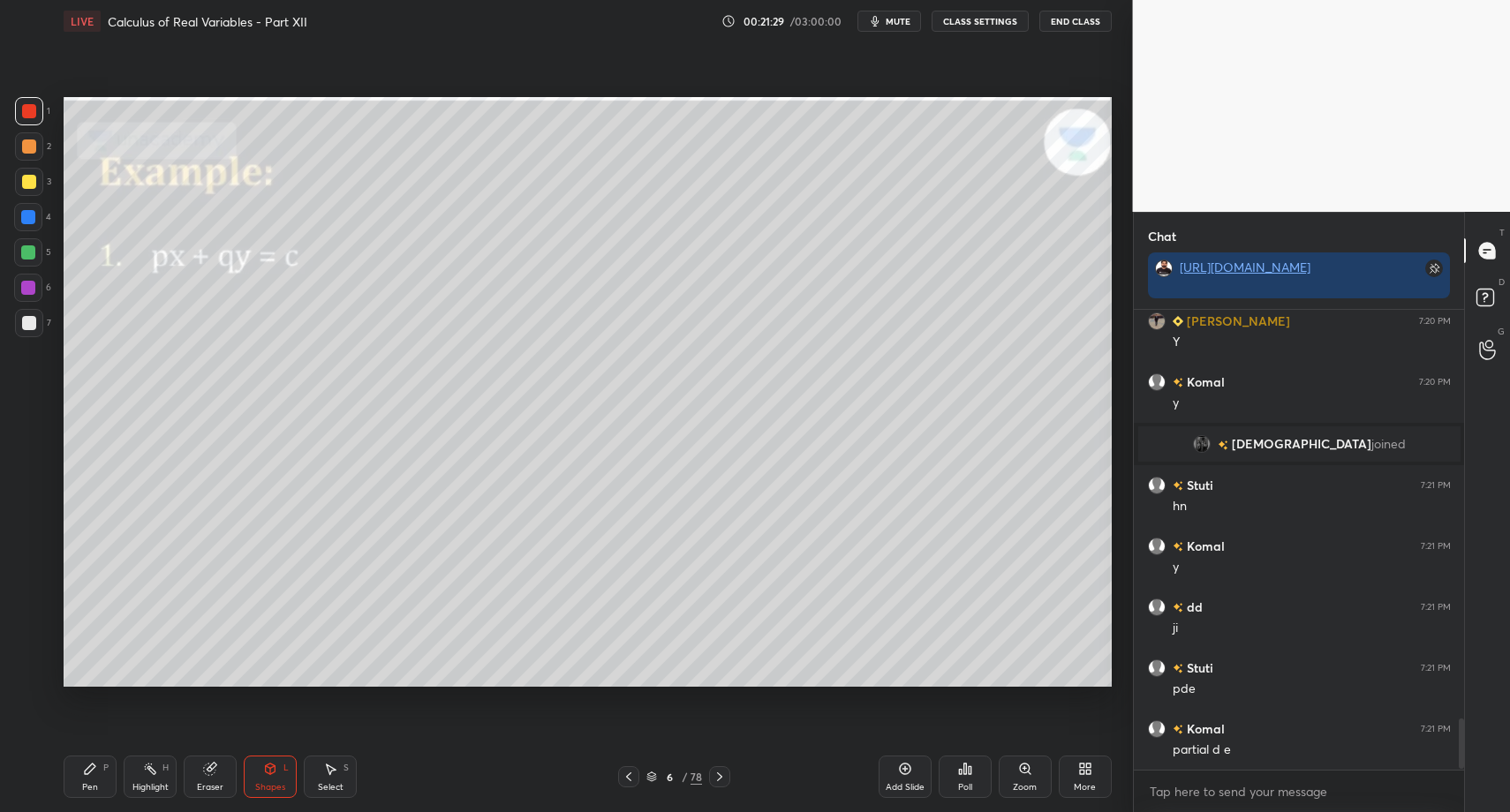 scroll, scrollTop: 3725, scrollLeft: 0, axis: vertical 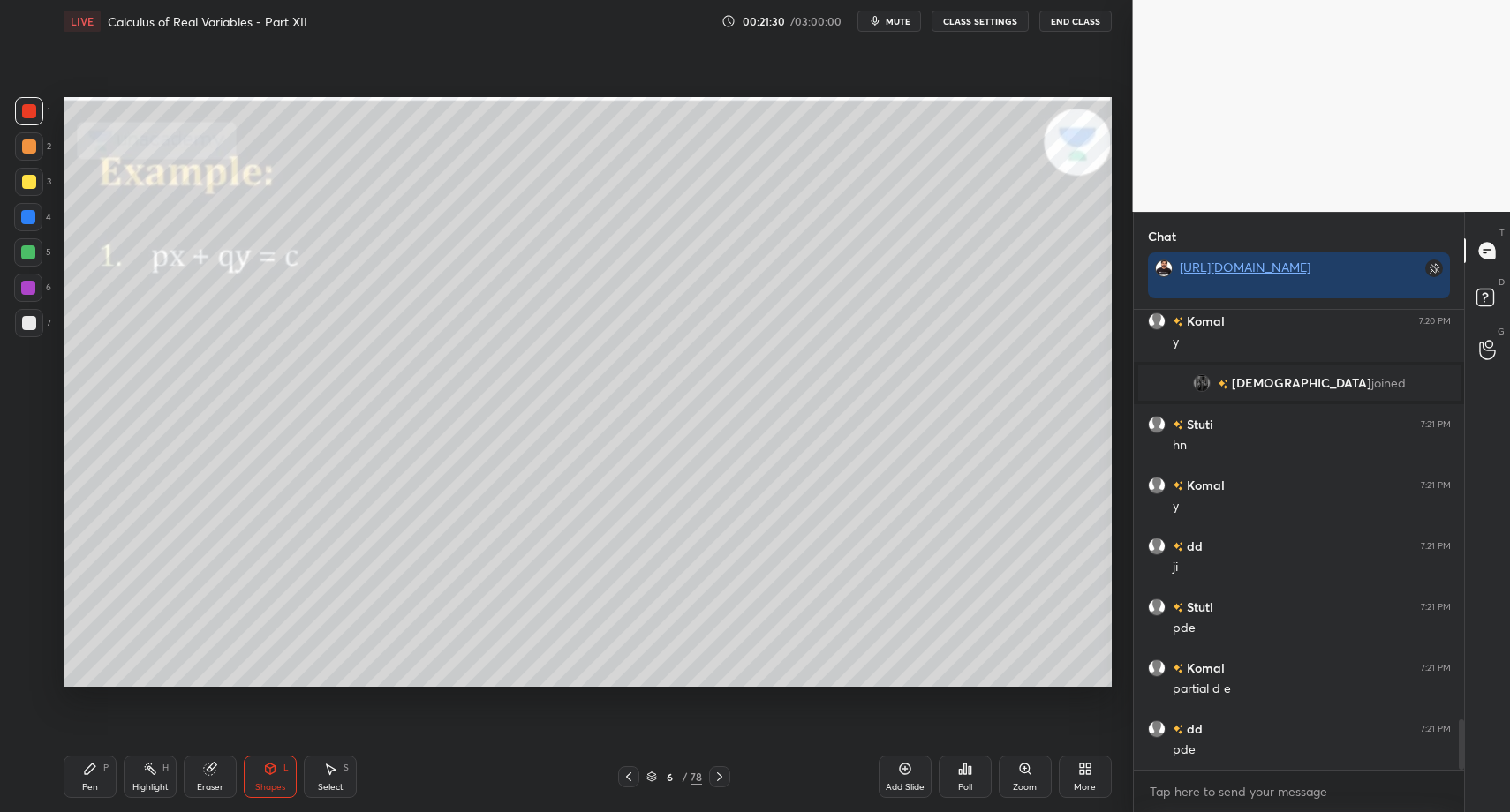 drag, startPoint x: 275, startPoint y: 778, endPoint x: 266, endPoint y: 758, distance: 21.931712 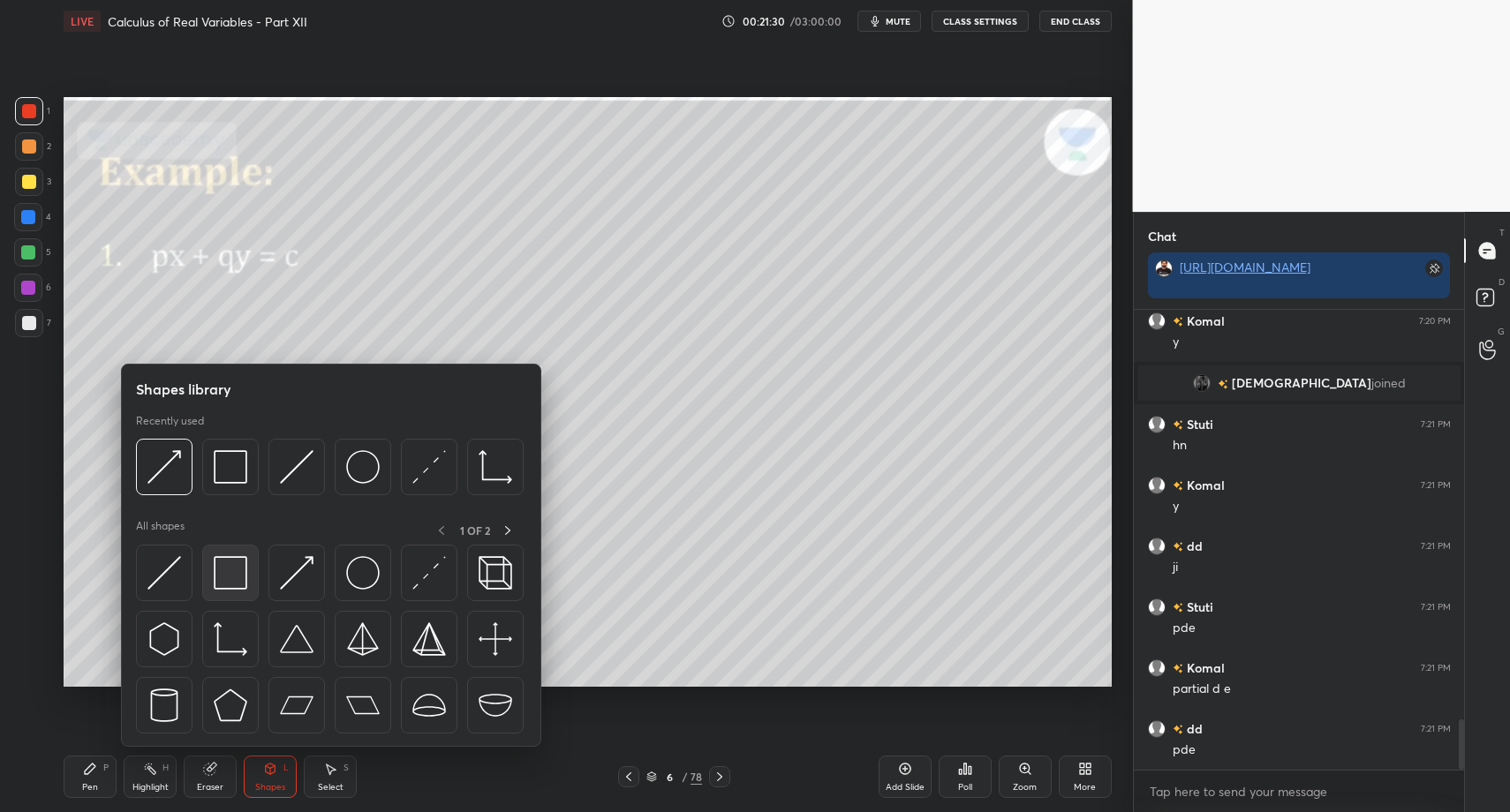 click at bounding box center [230, 573] 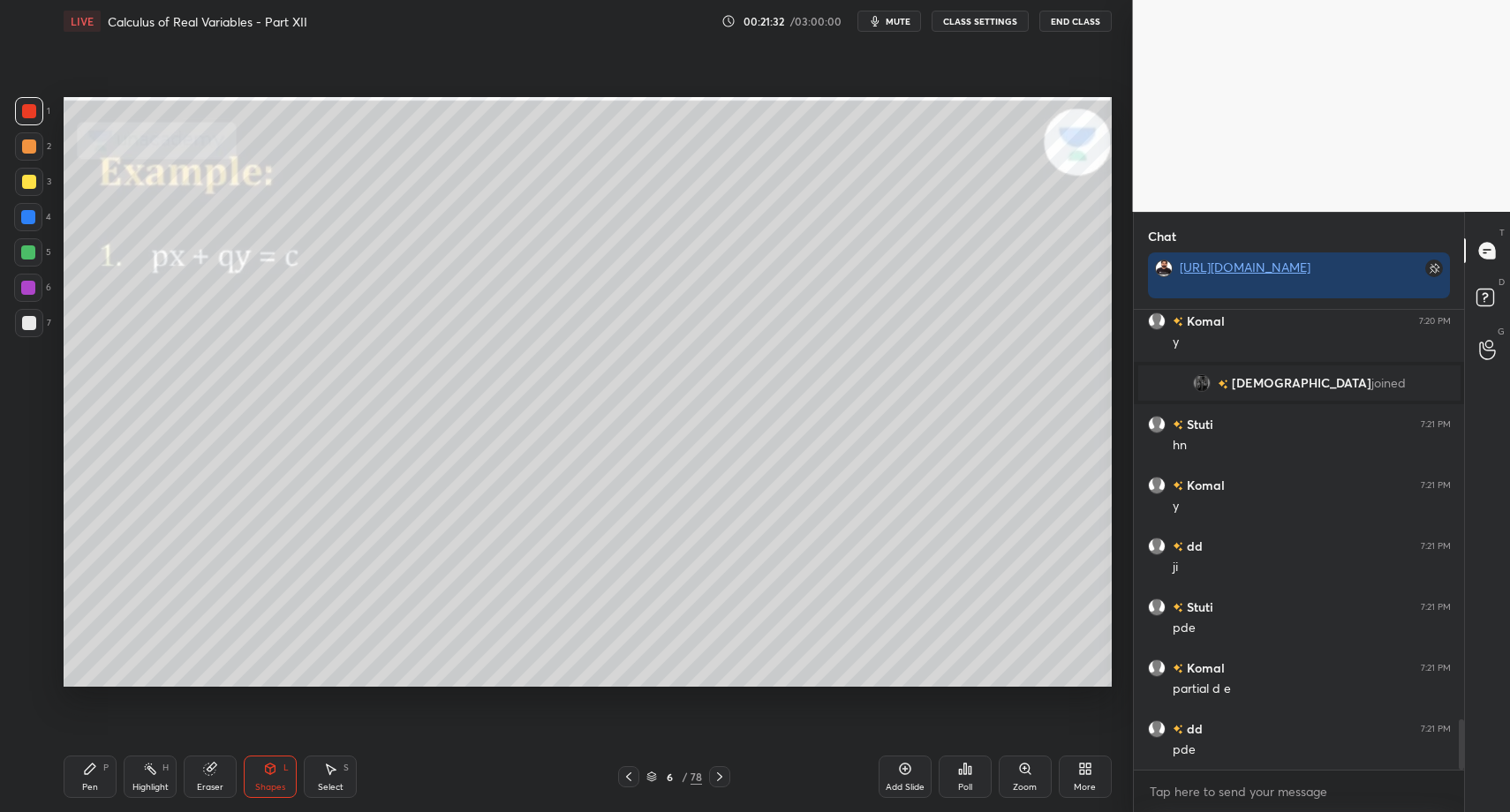 drag, startPoint x: 79, startPoint y: 775, endPoint x: 88, endPoint y: 771, distance: 9.848858 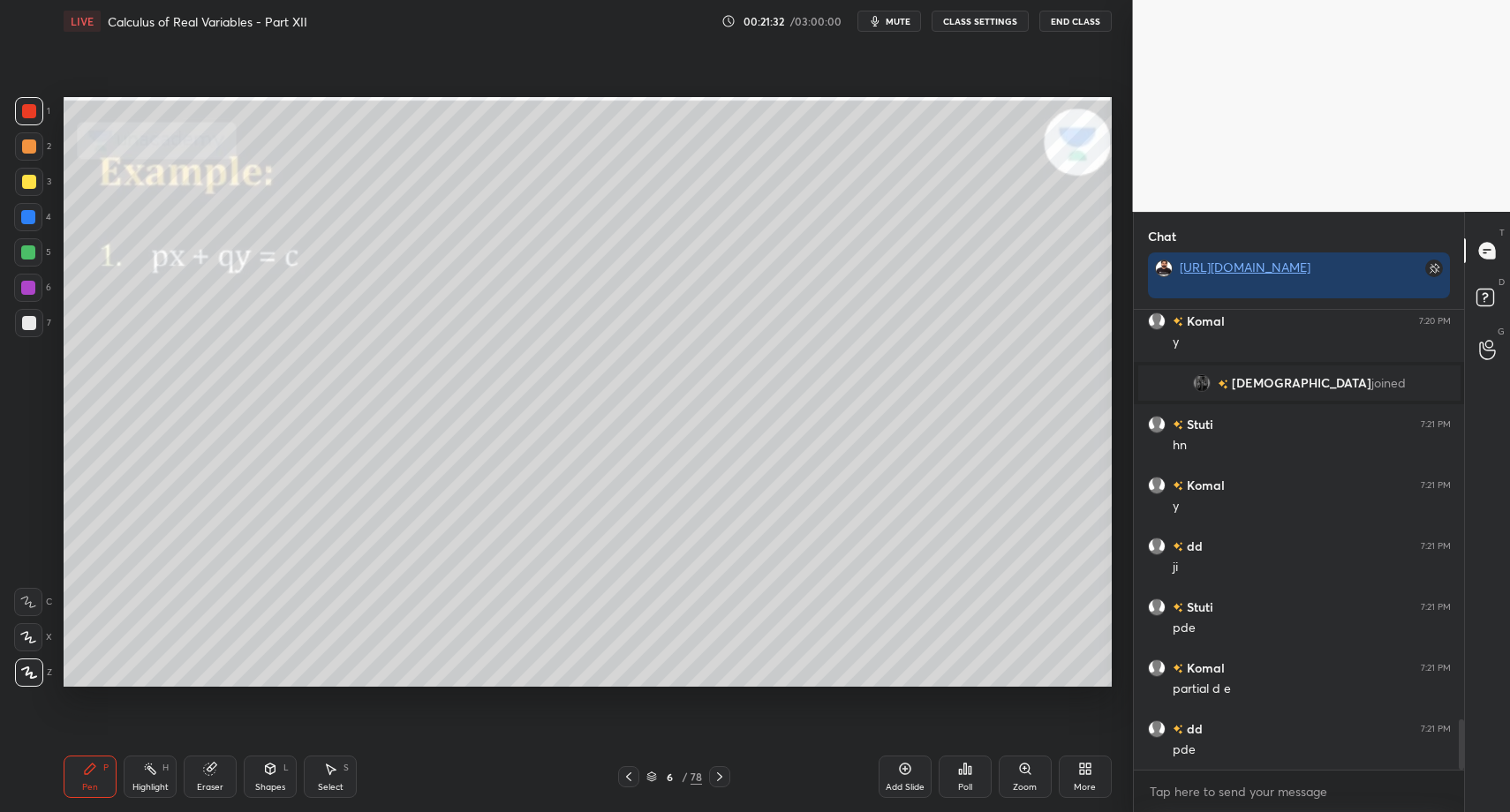 click on "7" at bounding box center [33, 327] 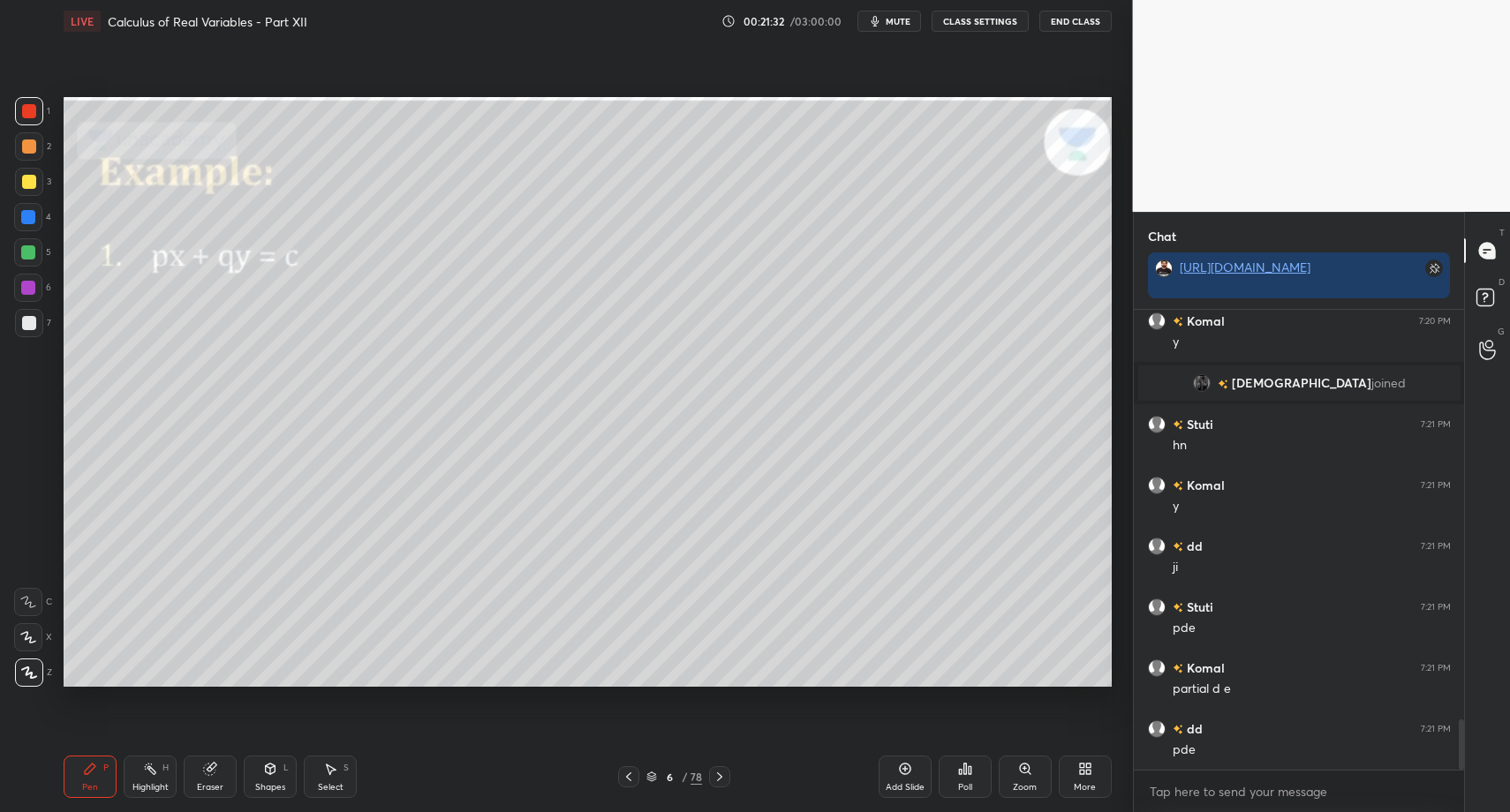 click at bounding box center [29, 323] 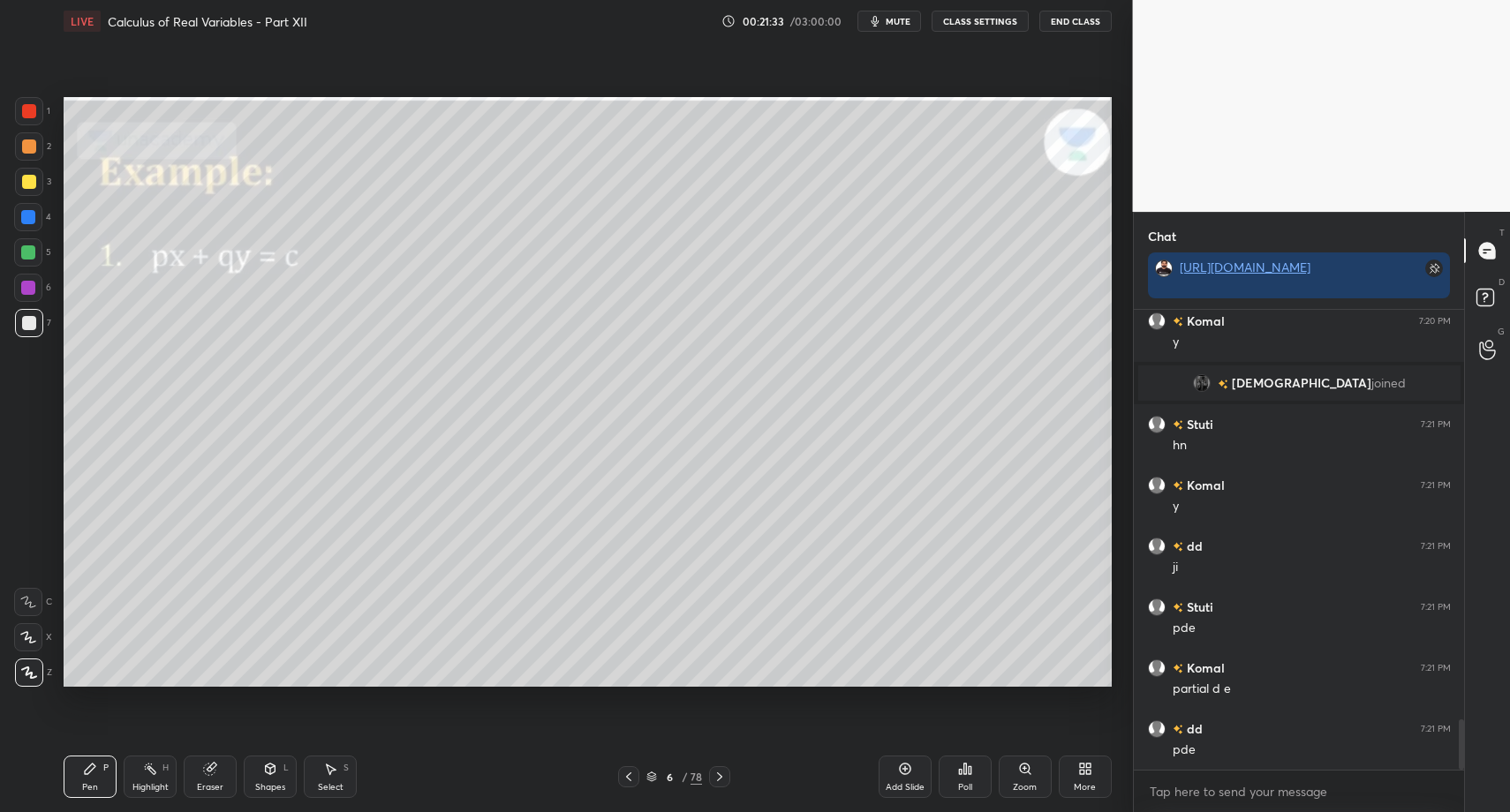 scroll, scrollTop: 3786, scrollLeft: 0, axis: vertical 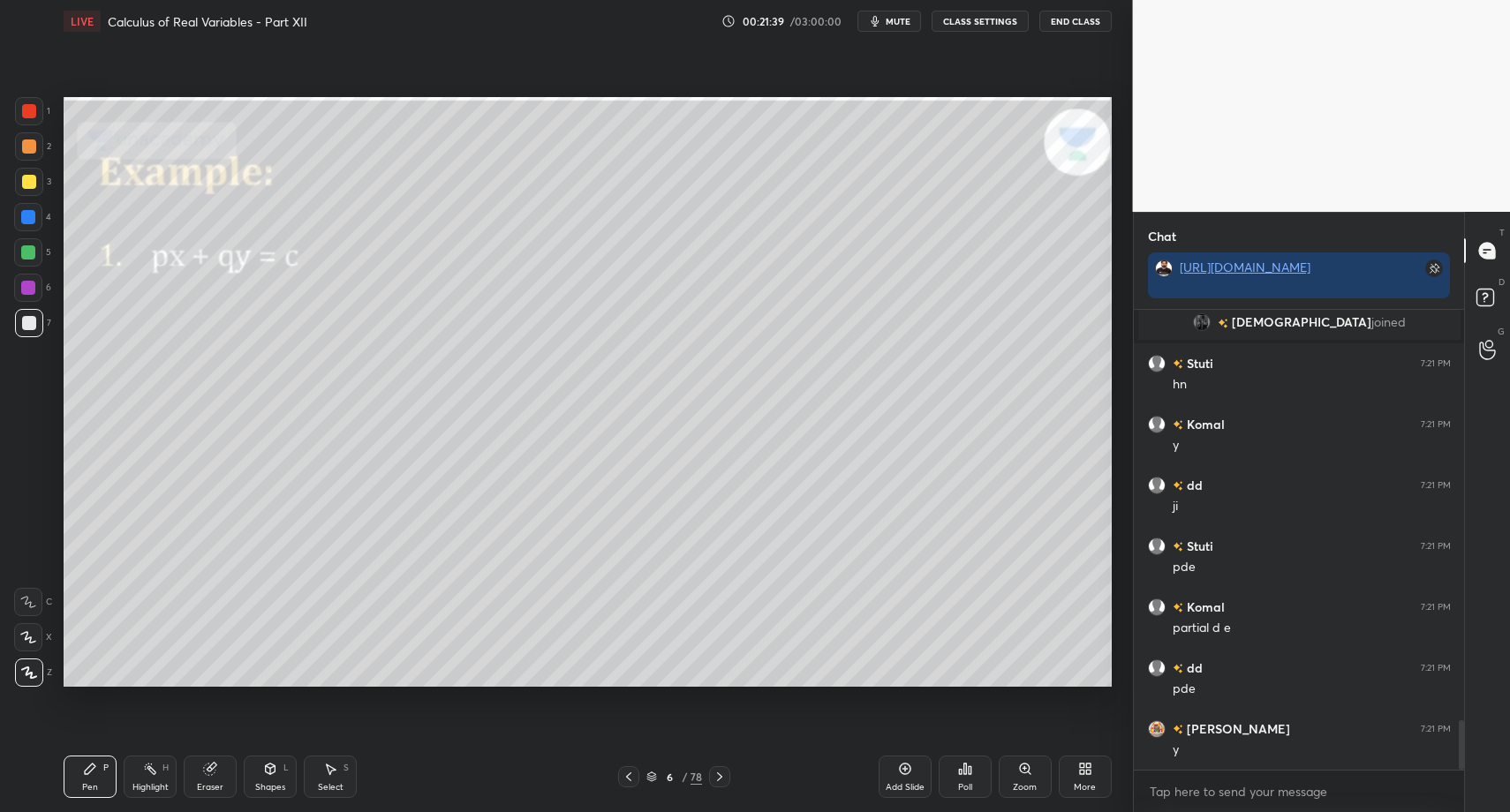 drag, startPoint x: 723, startPoint y: 771, endPoint x: 698, endPoint y: 745, distance: 36.06938 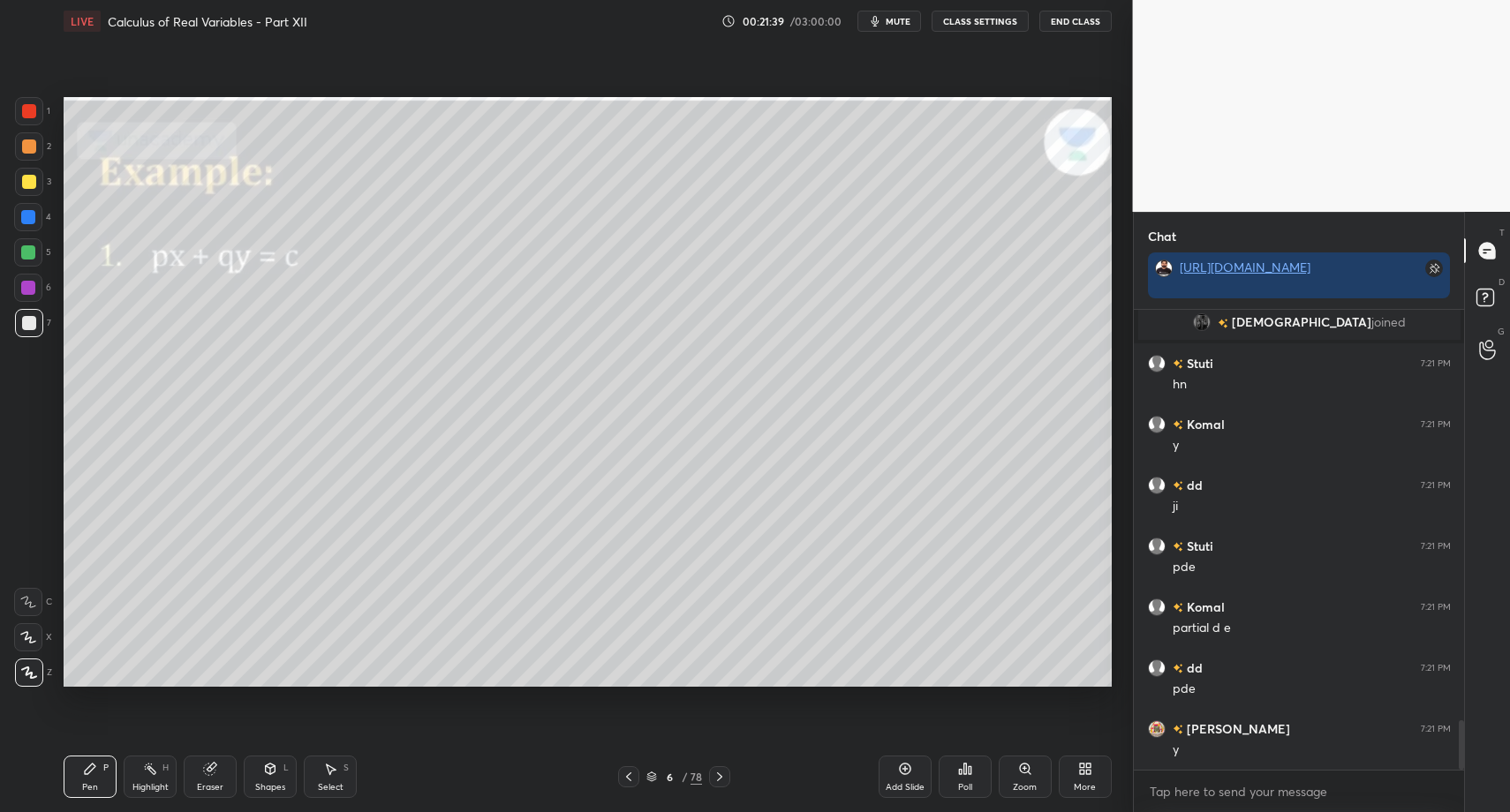 click 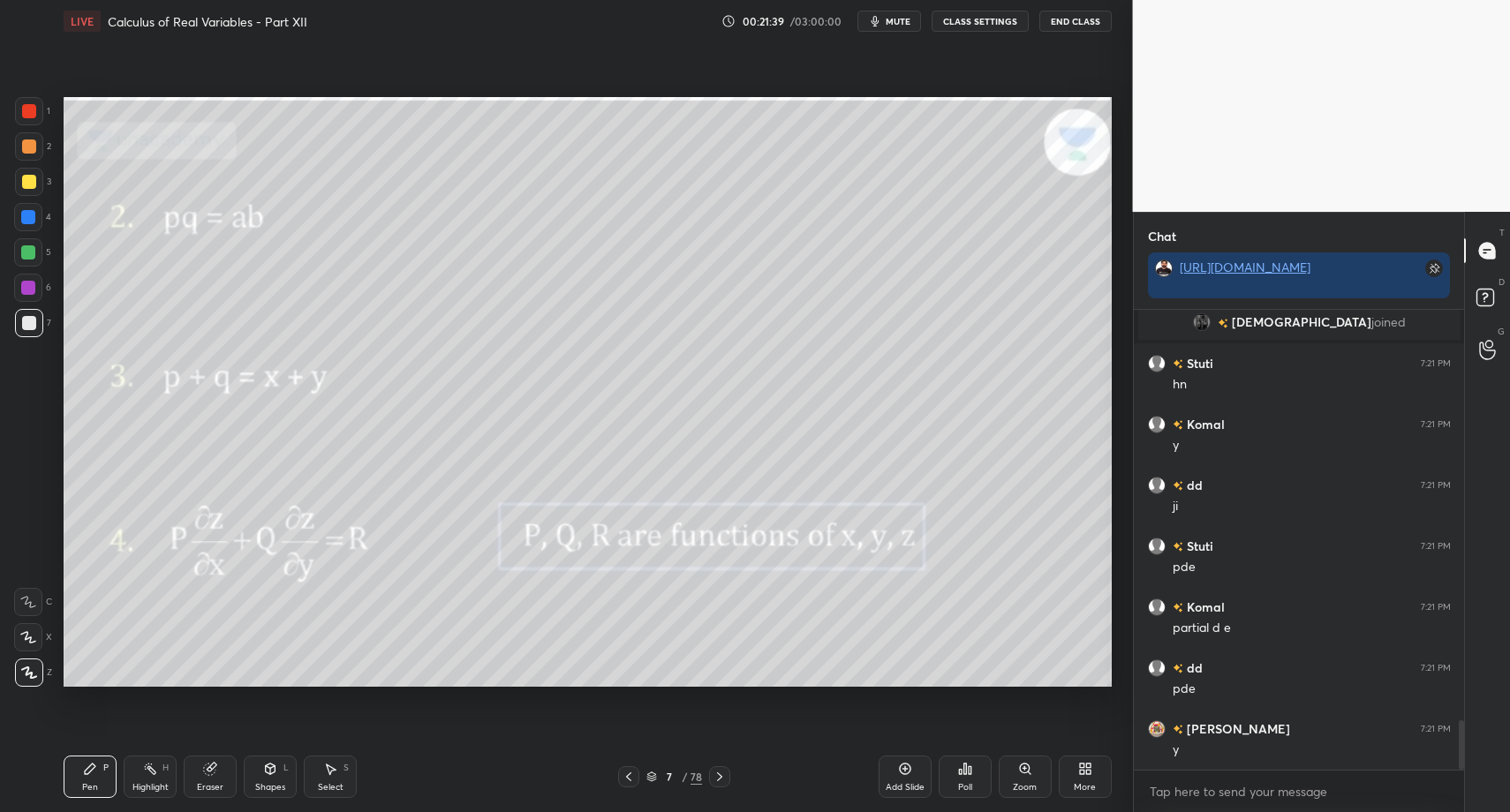 click on "Pen P" at bounding box center (90, 777) 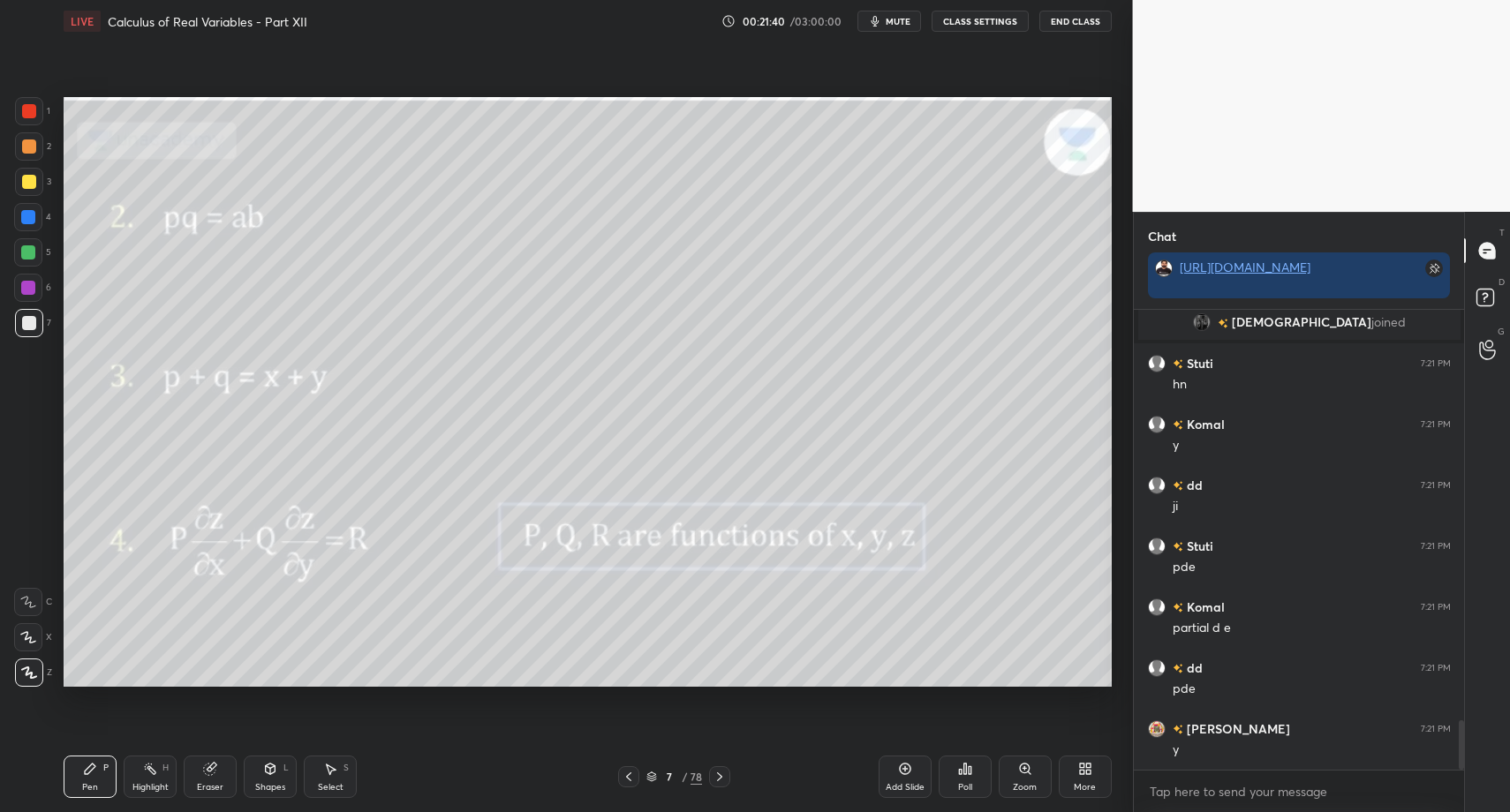 click on "Pen P" at bounding box center [90, 777] 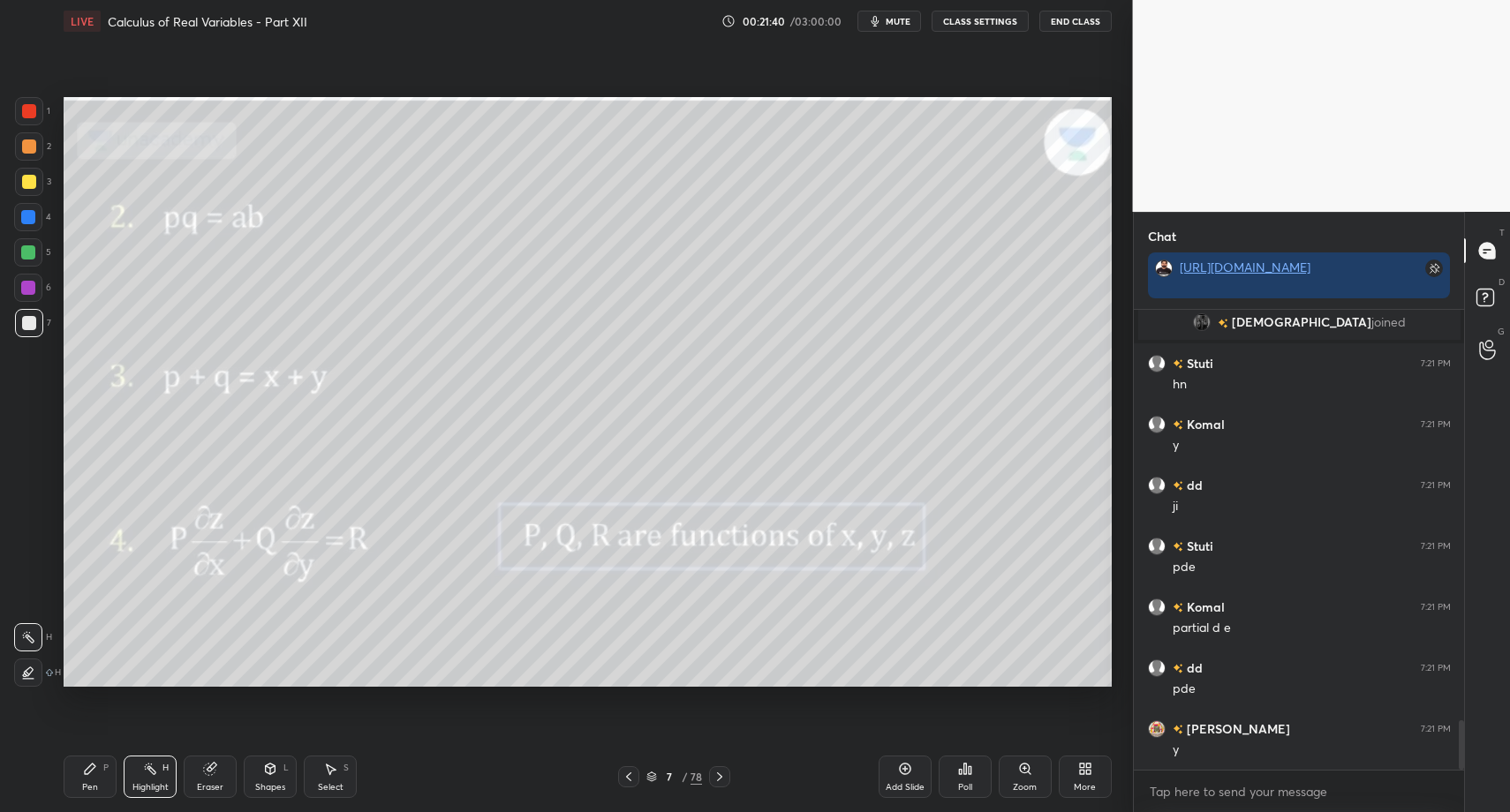 click 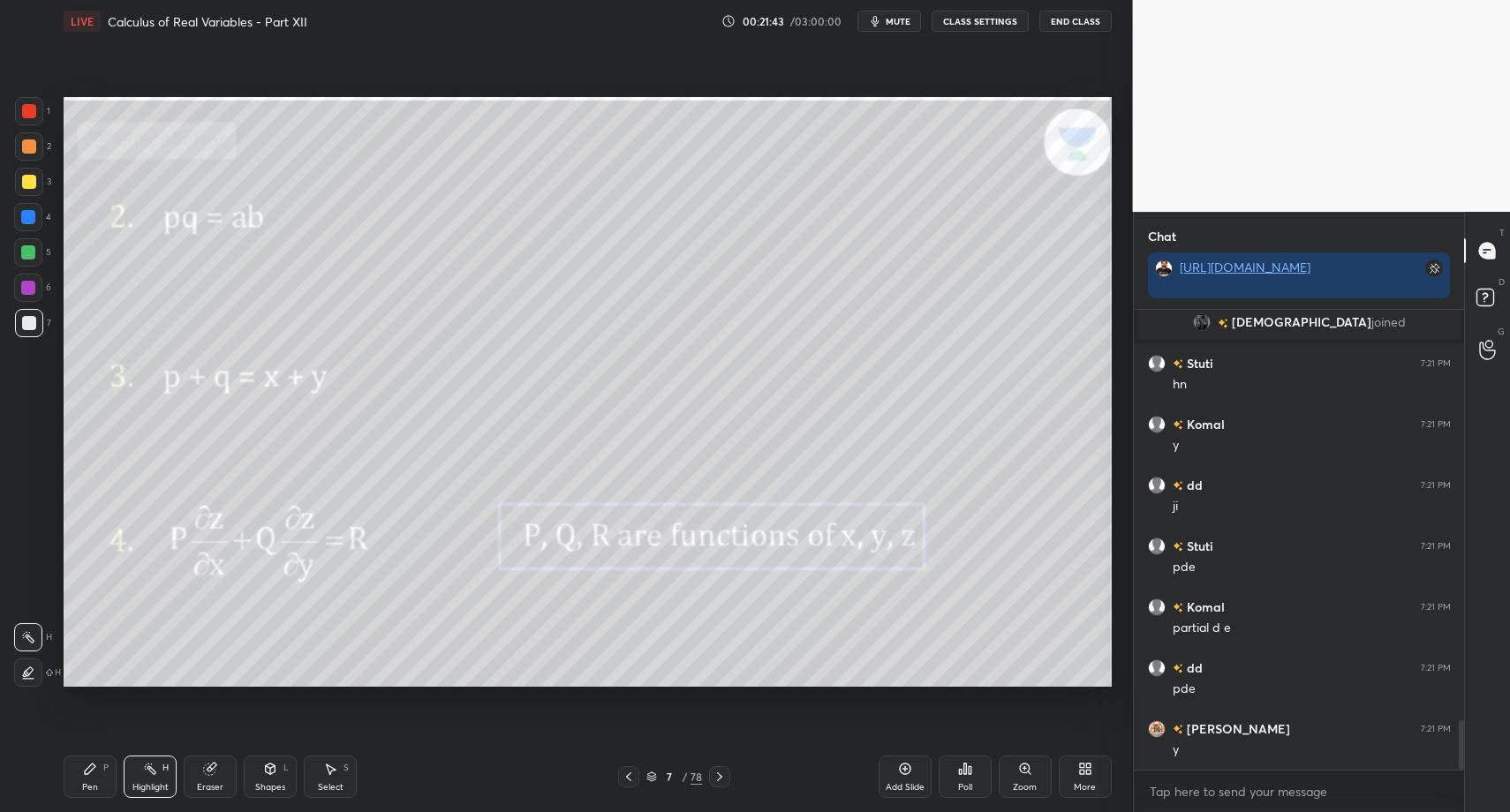 click 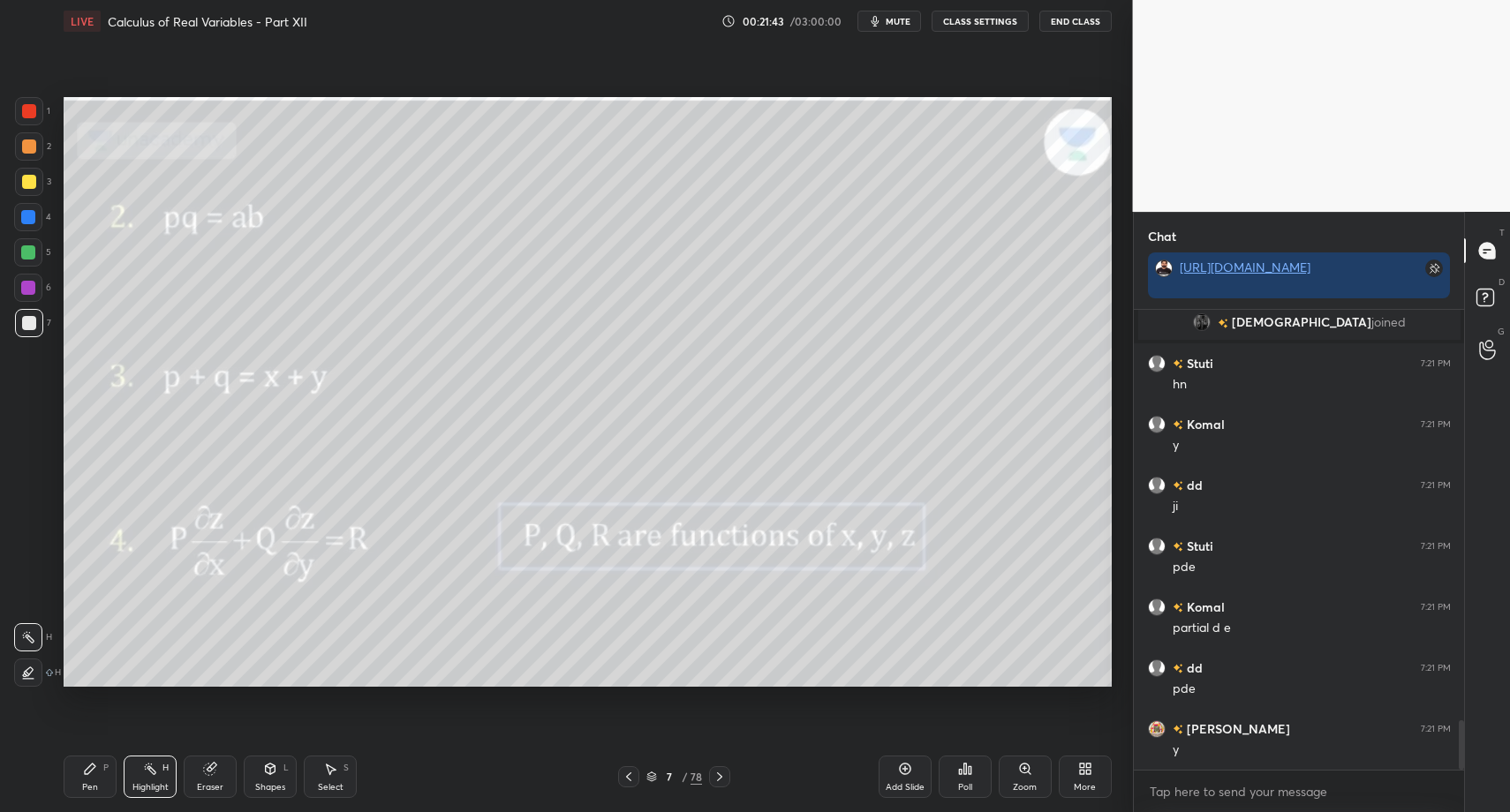click on "P" at bounding box center [106, 768] 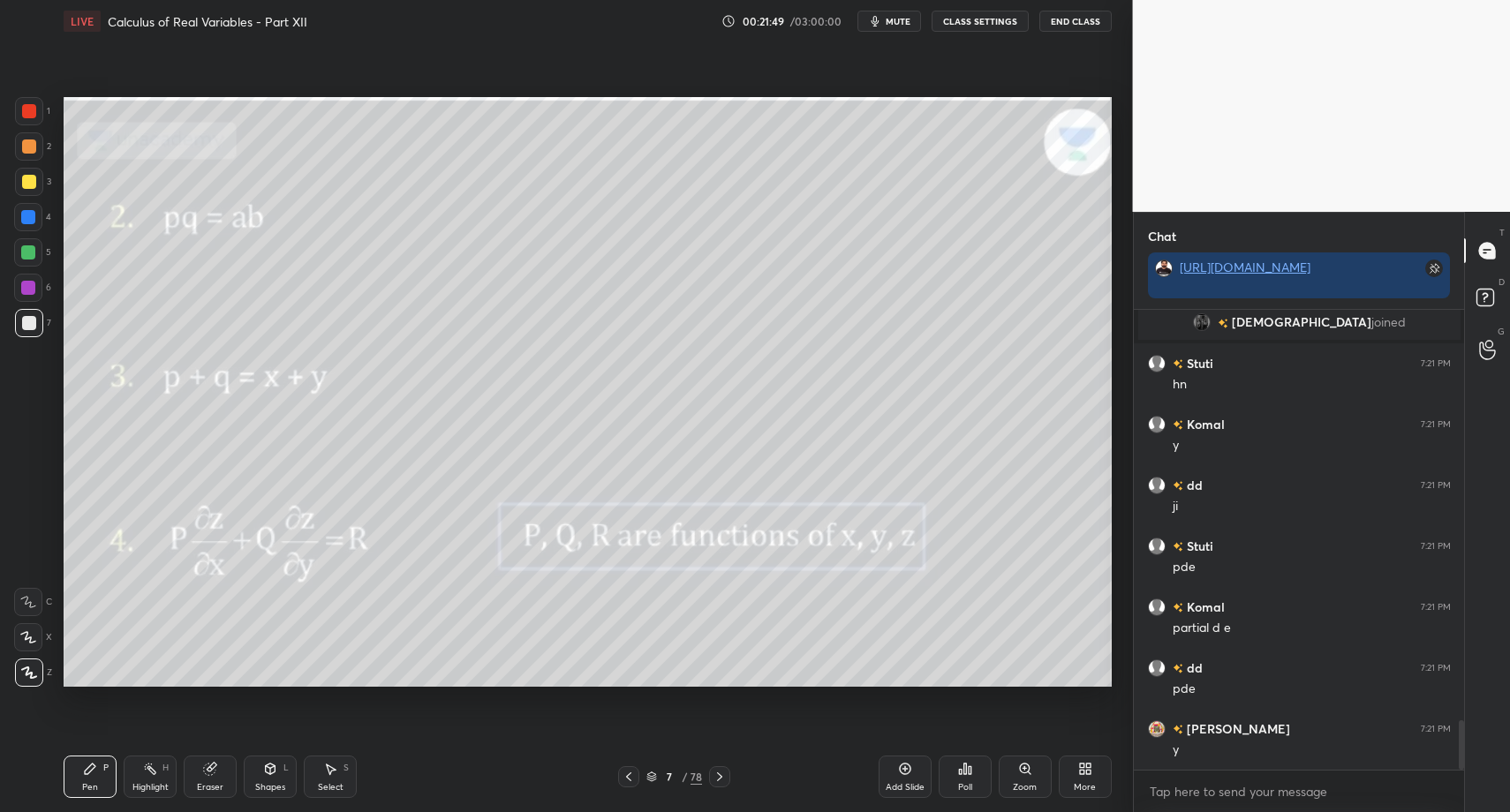 scroll, scrollTop: 3846, scrollLeft: 0, axis: vertical 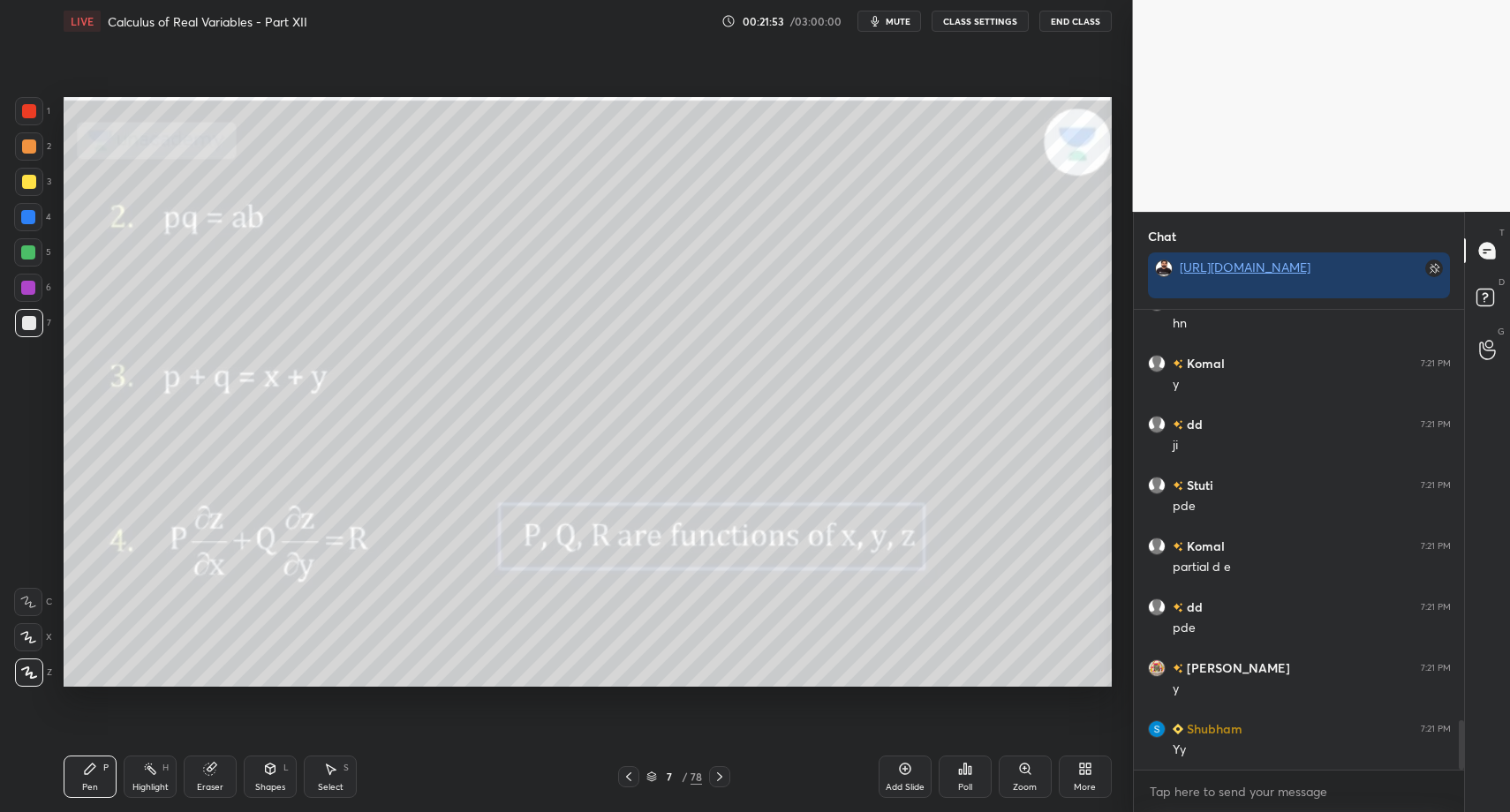 click at bounding box center [29, 111] 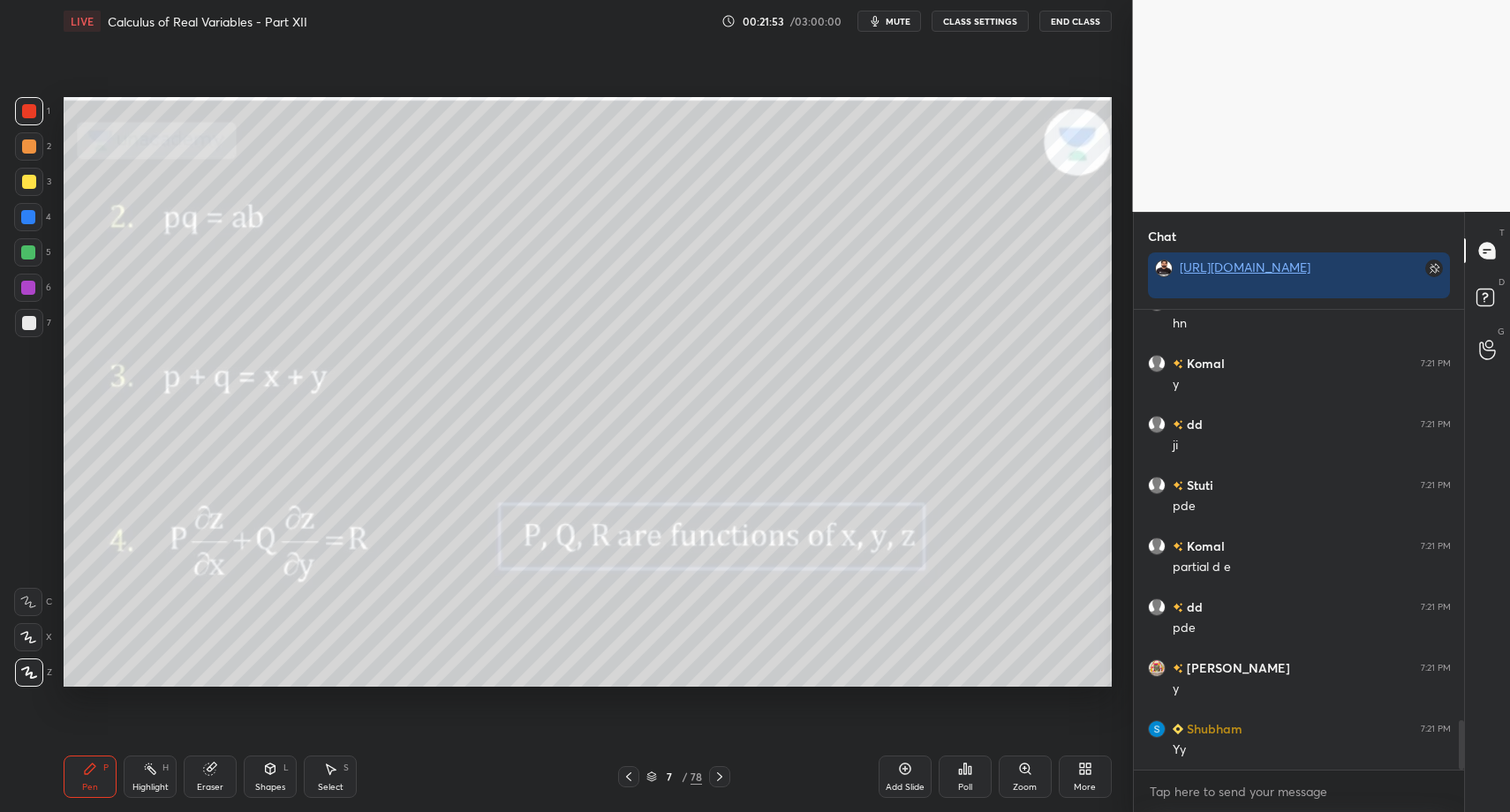 click on "Shapes L" at bounding box center (270, 777) 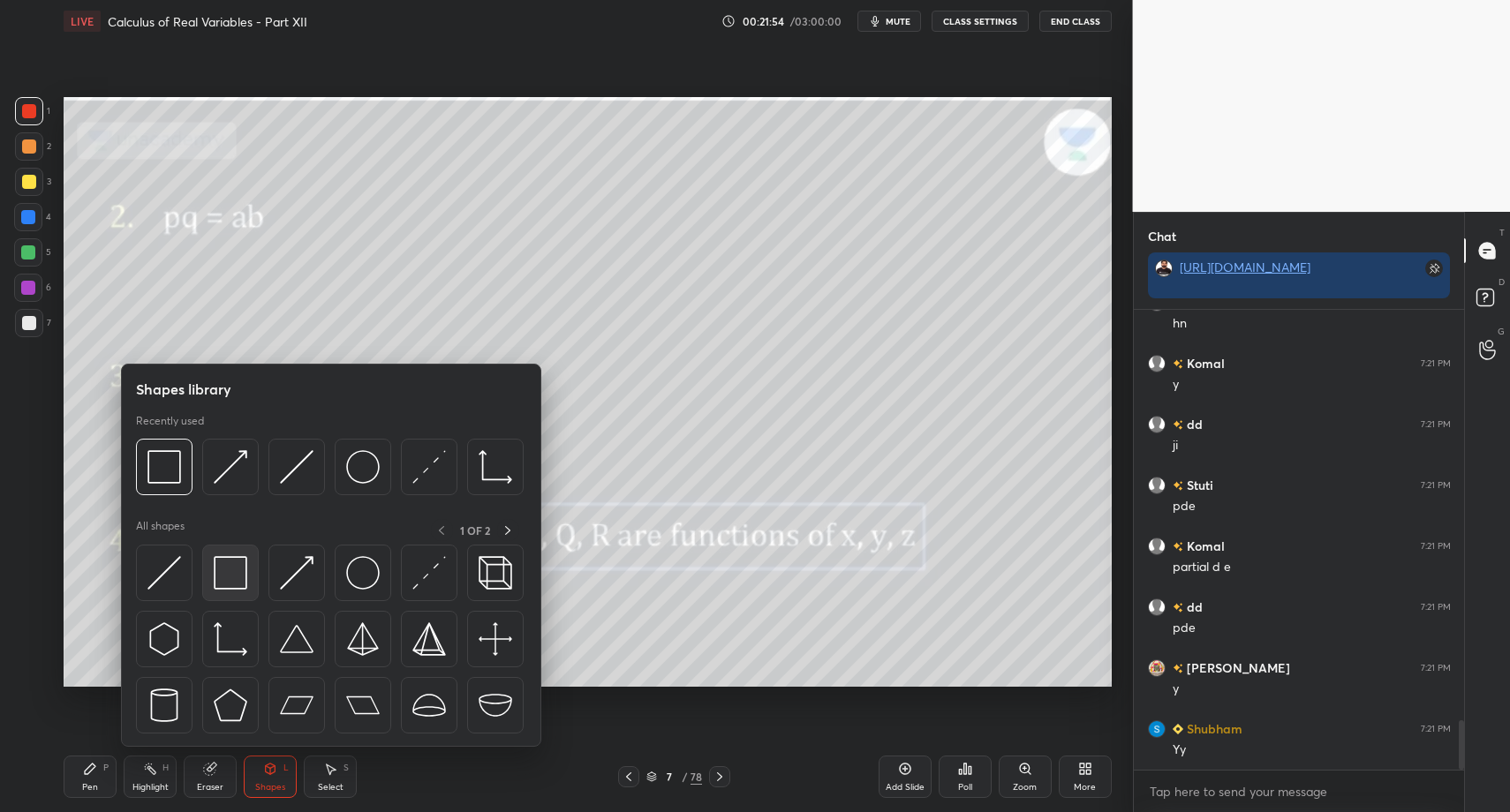 click at bounding box center [230, 573] 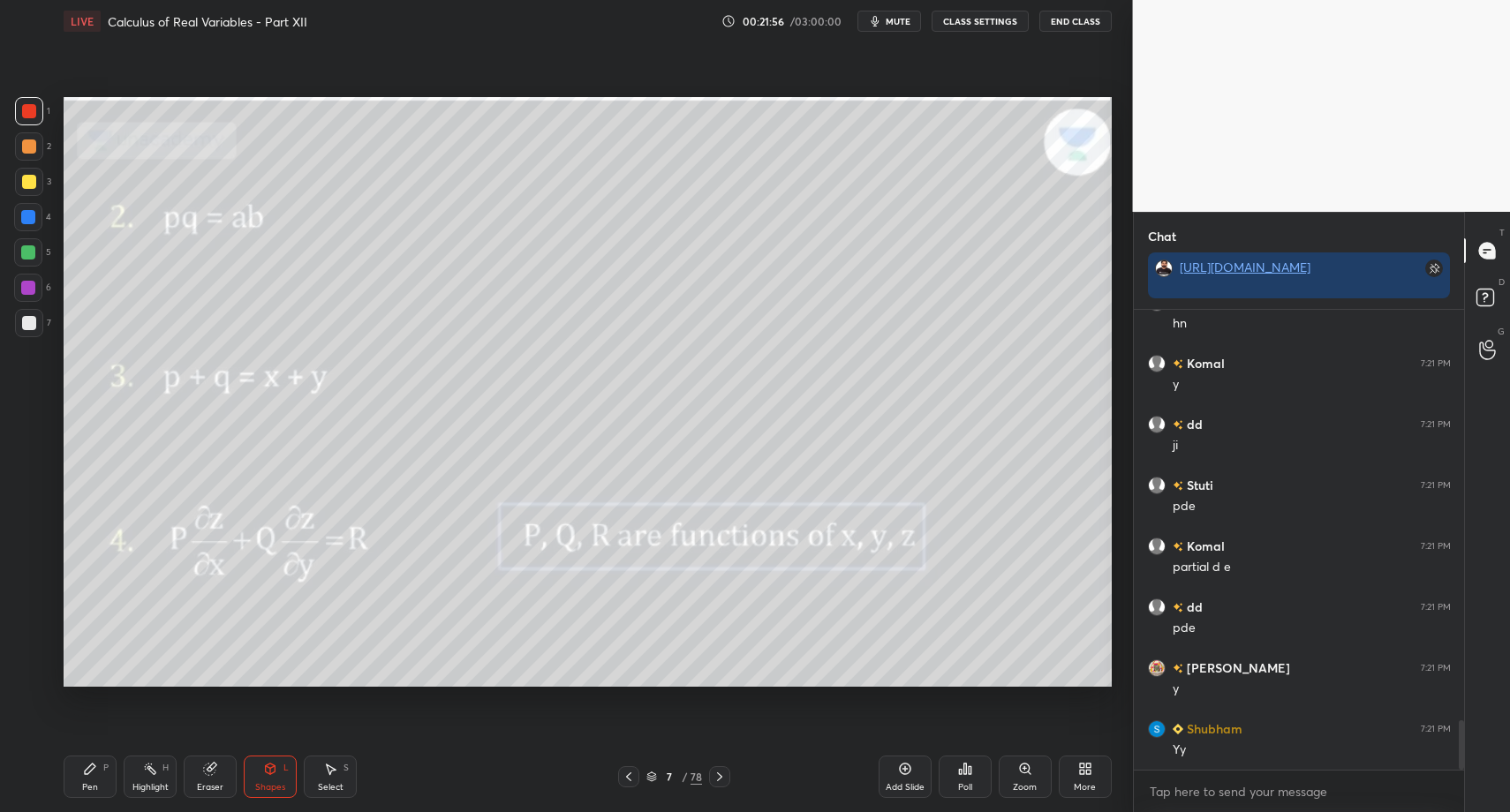 click 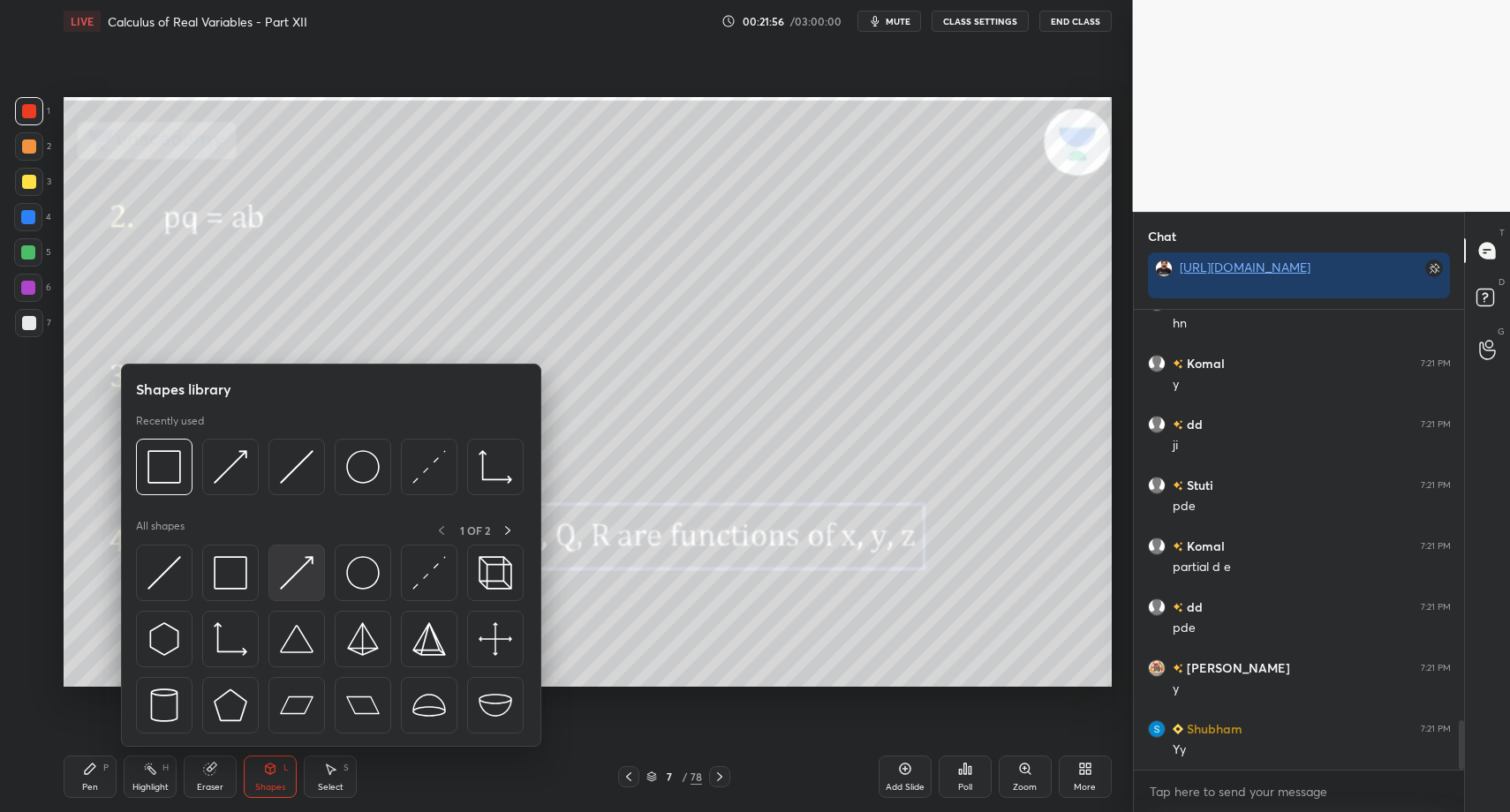 click at bounding box center [297, 573] 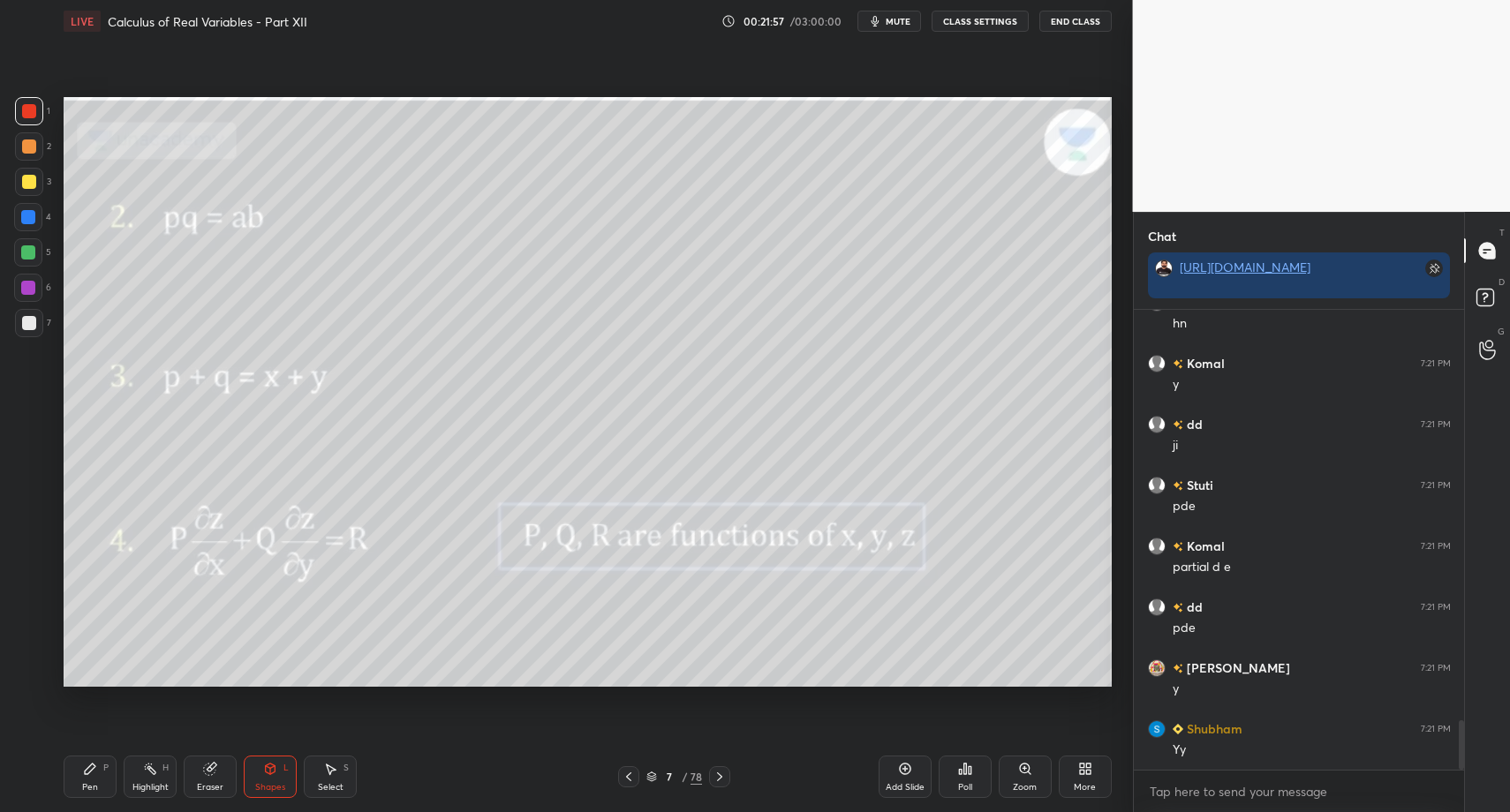 click on "Pen P" at bounding box center (90, 777) 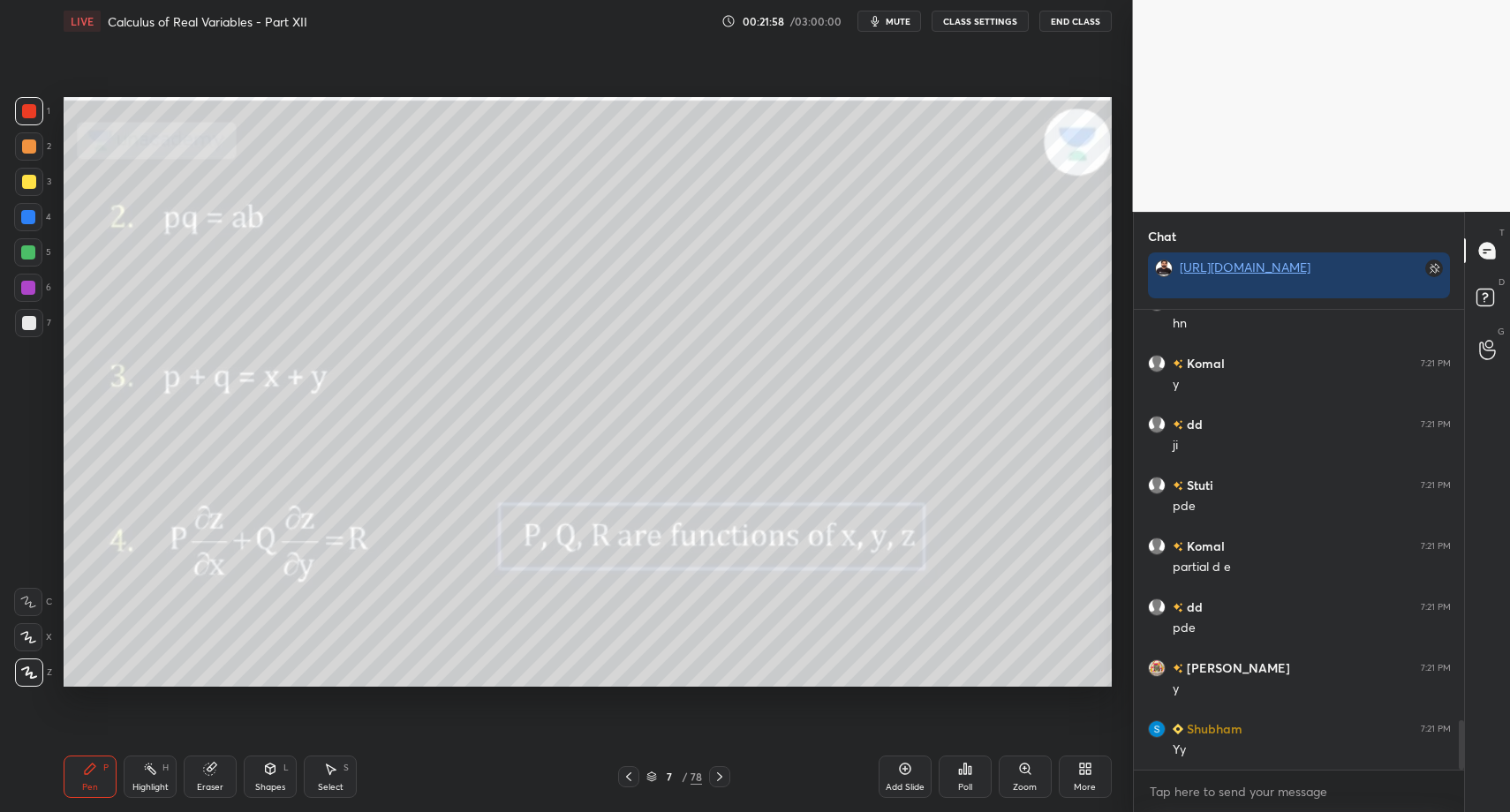 drag, startPoint x: 82, startPoint y: 778, endPoint x: 91, endPoint y: 700, distance: 78.51751 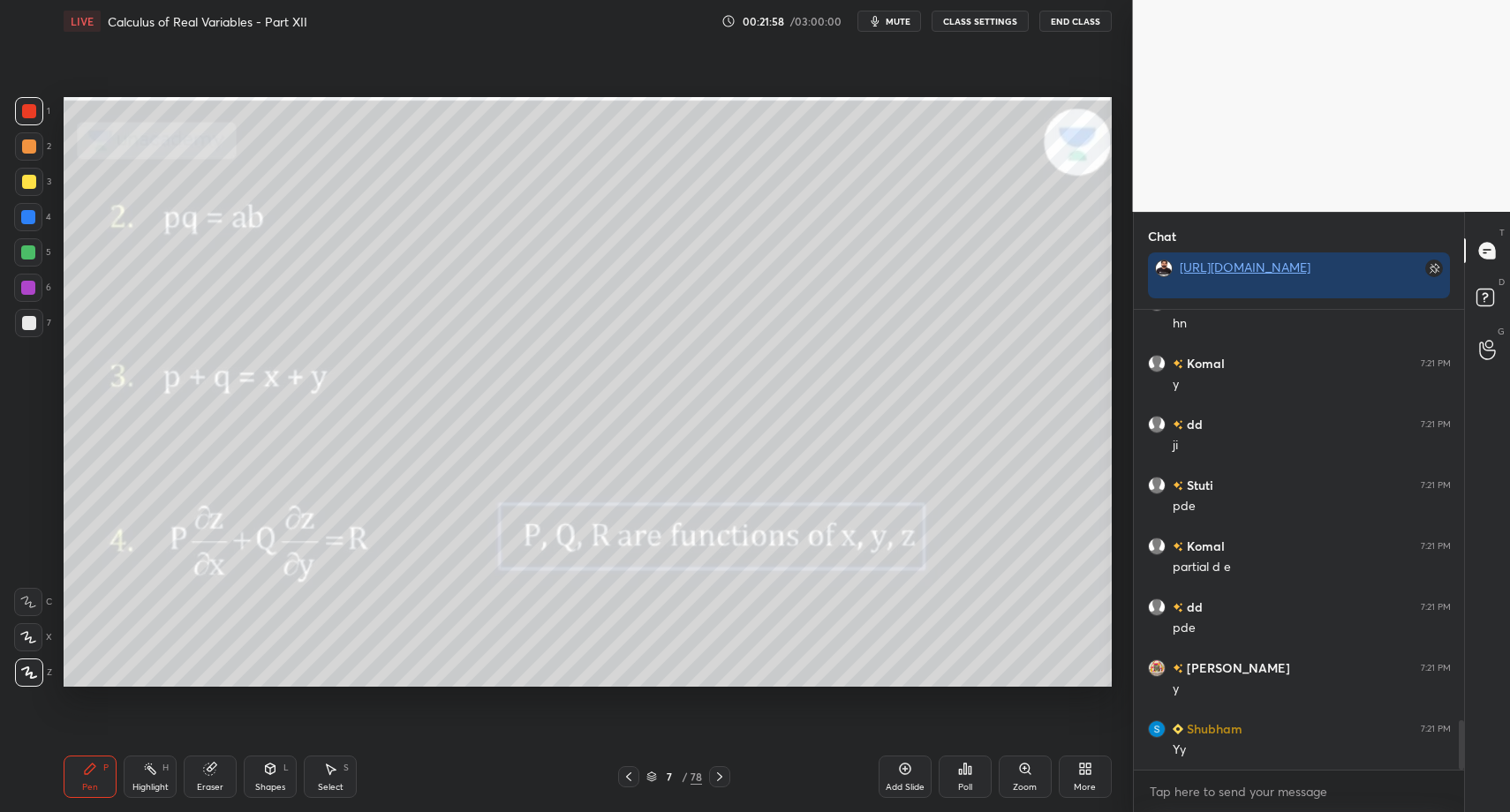 click on "Pen P" at bounding box center [90, 777] 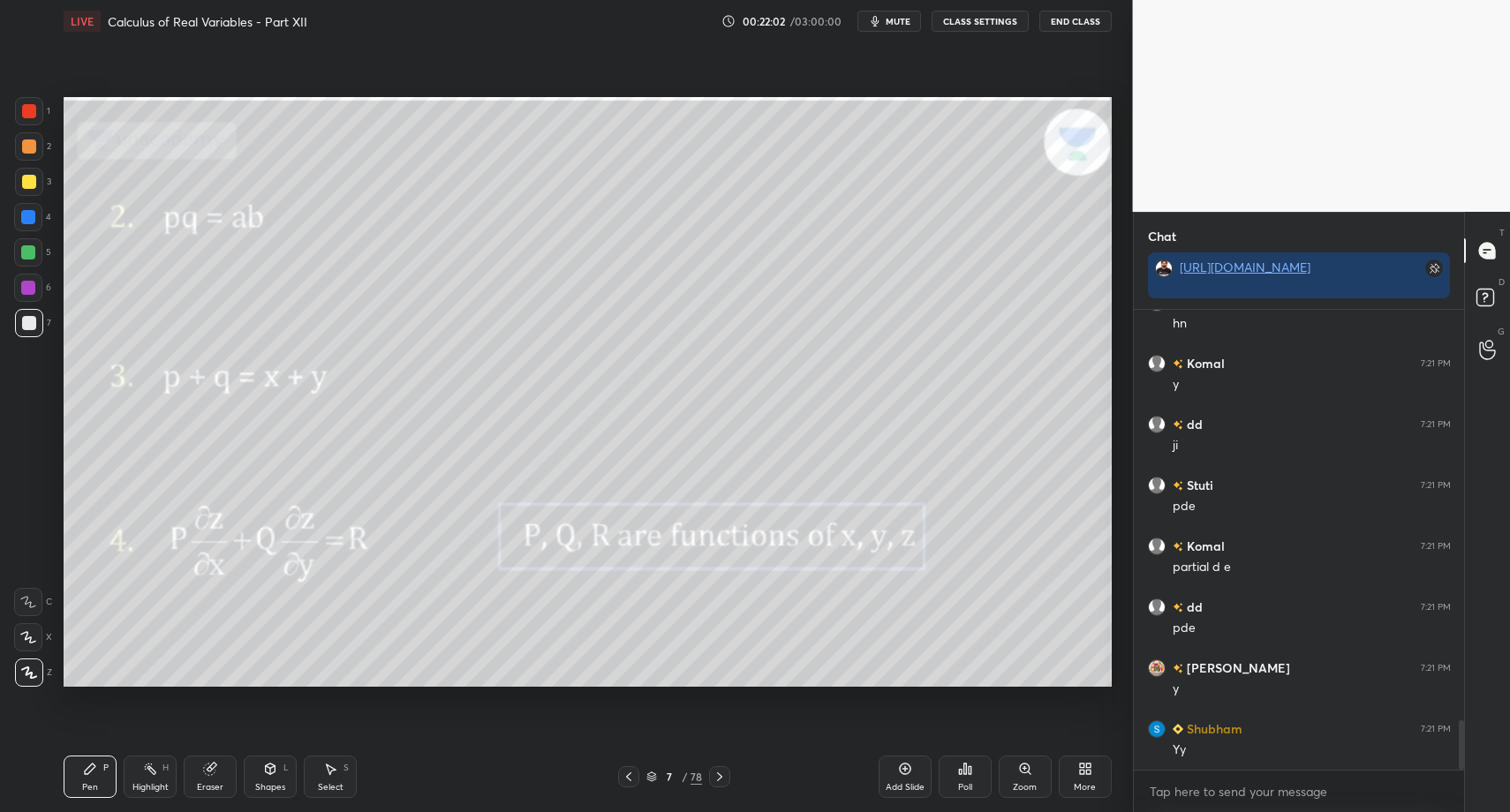 click on "Shapes L" at bounding box center [270, 777] 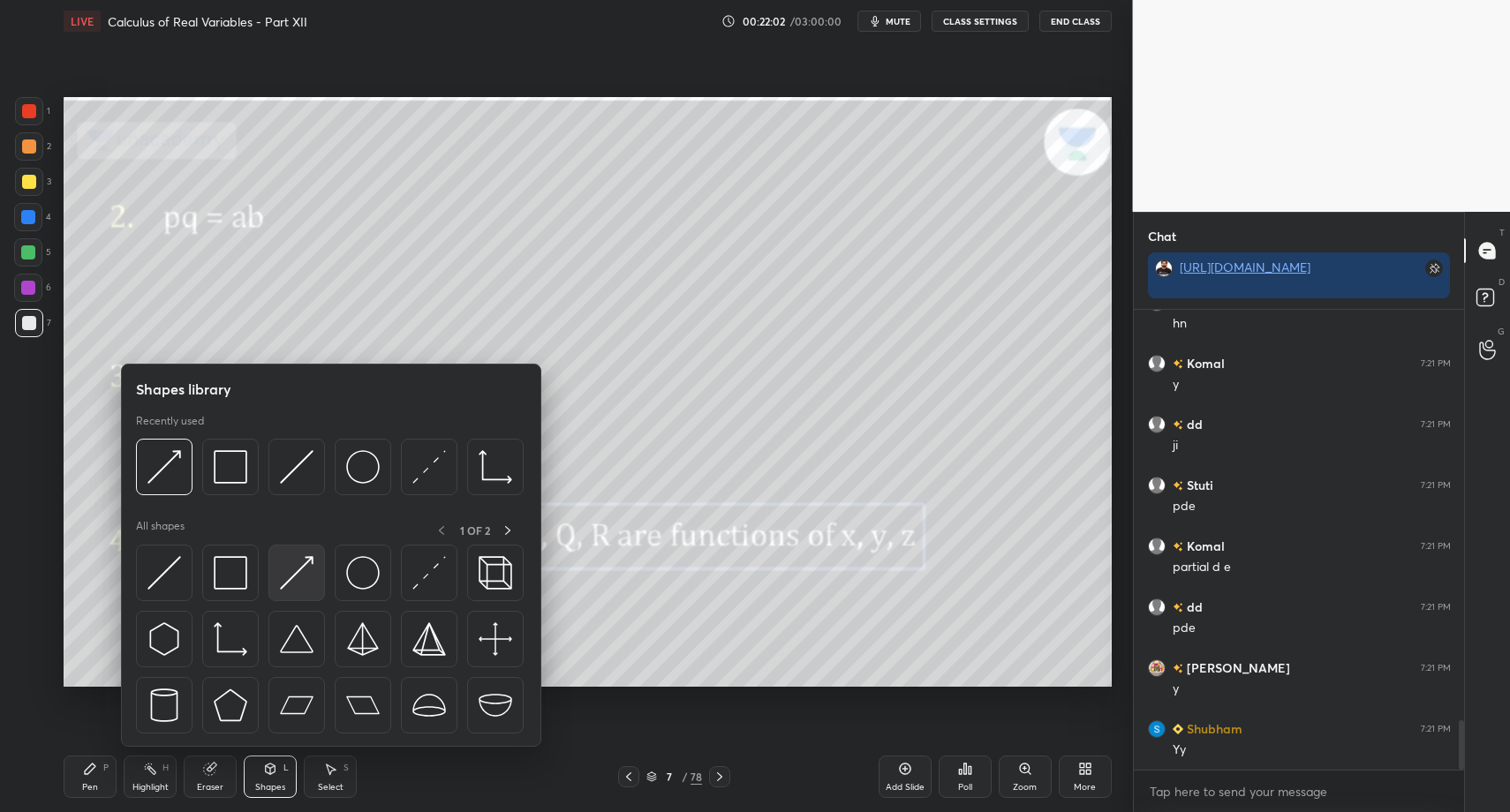 click at bounding box center [297, 573] 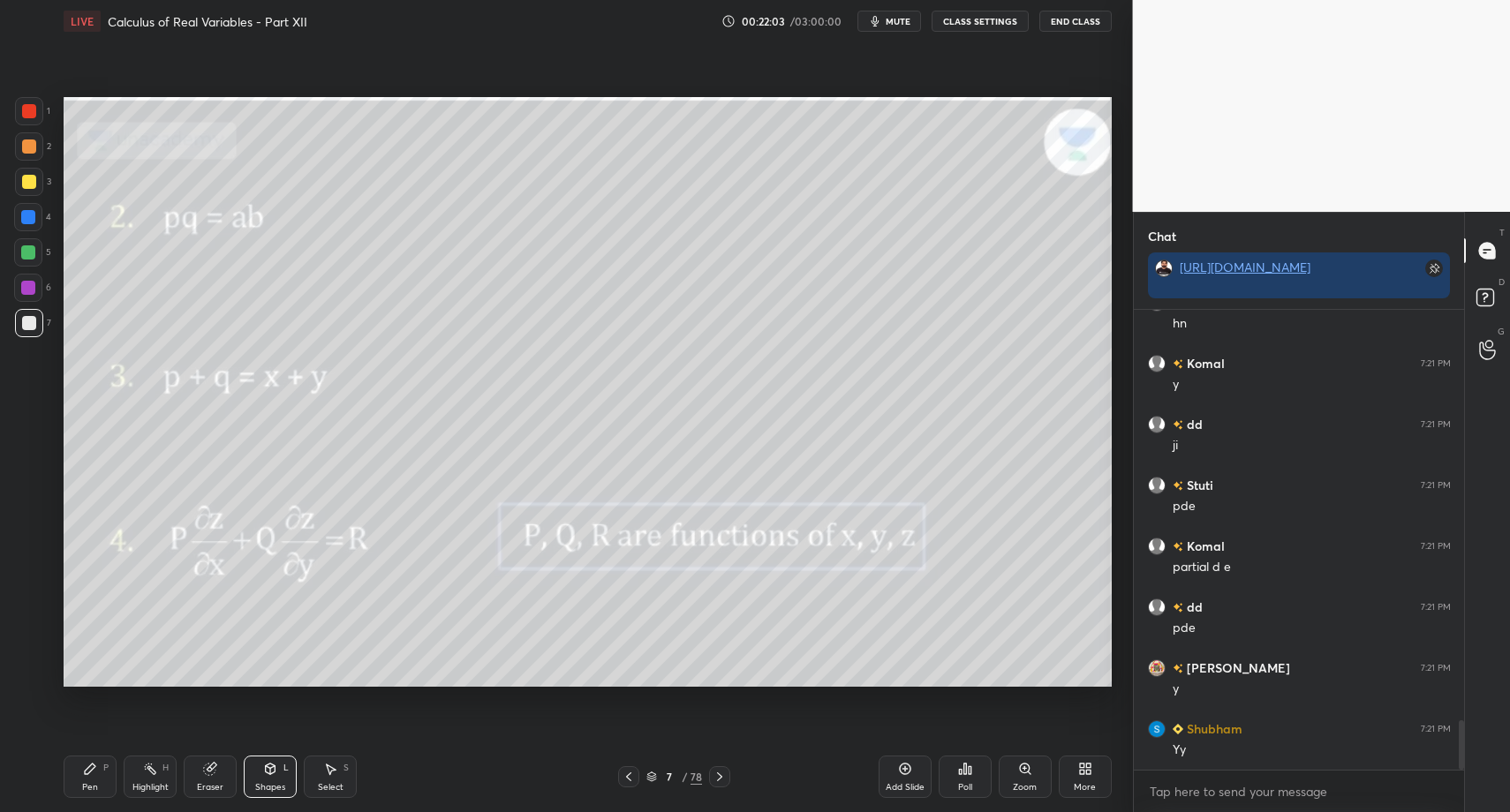drag, startPoint x: 101, startPoint y: 805, endPoint x: 85, endPoint y: 780, distance: 29.681644 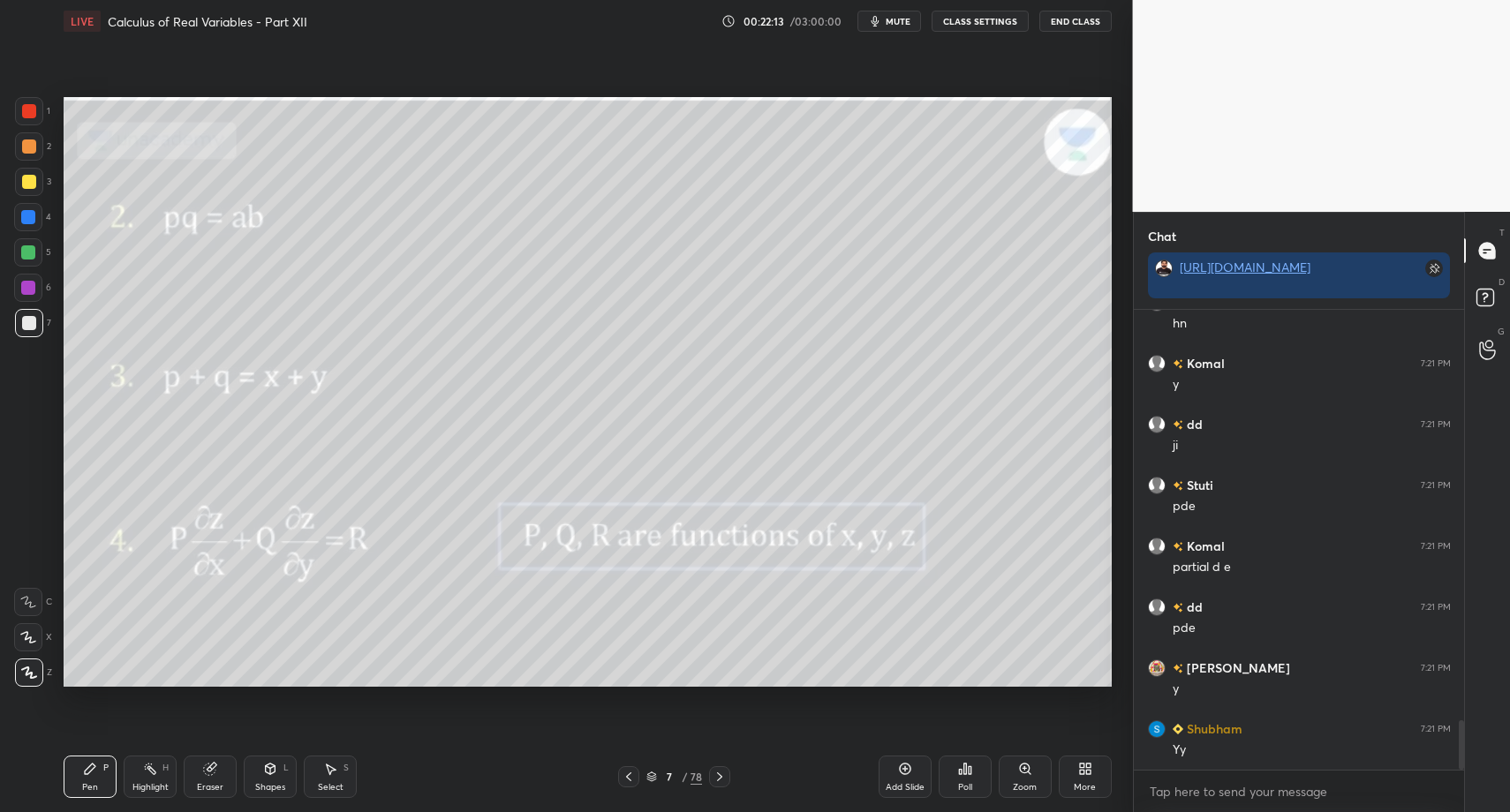 click at bounding box center [29, 111] 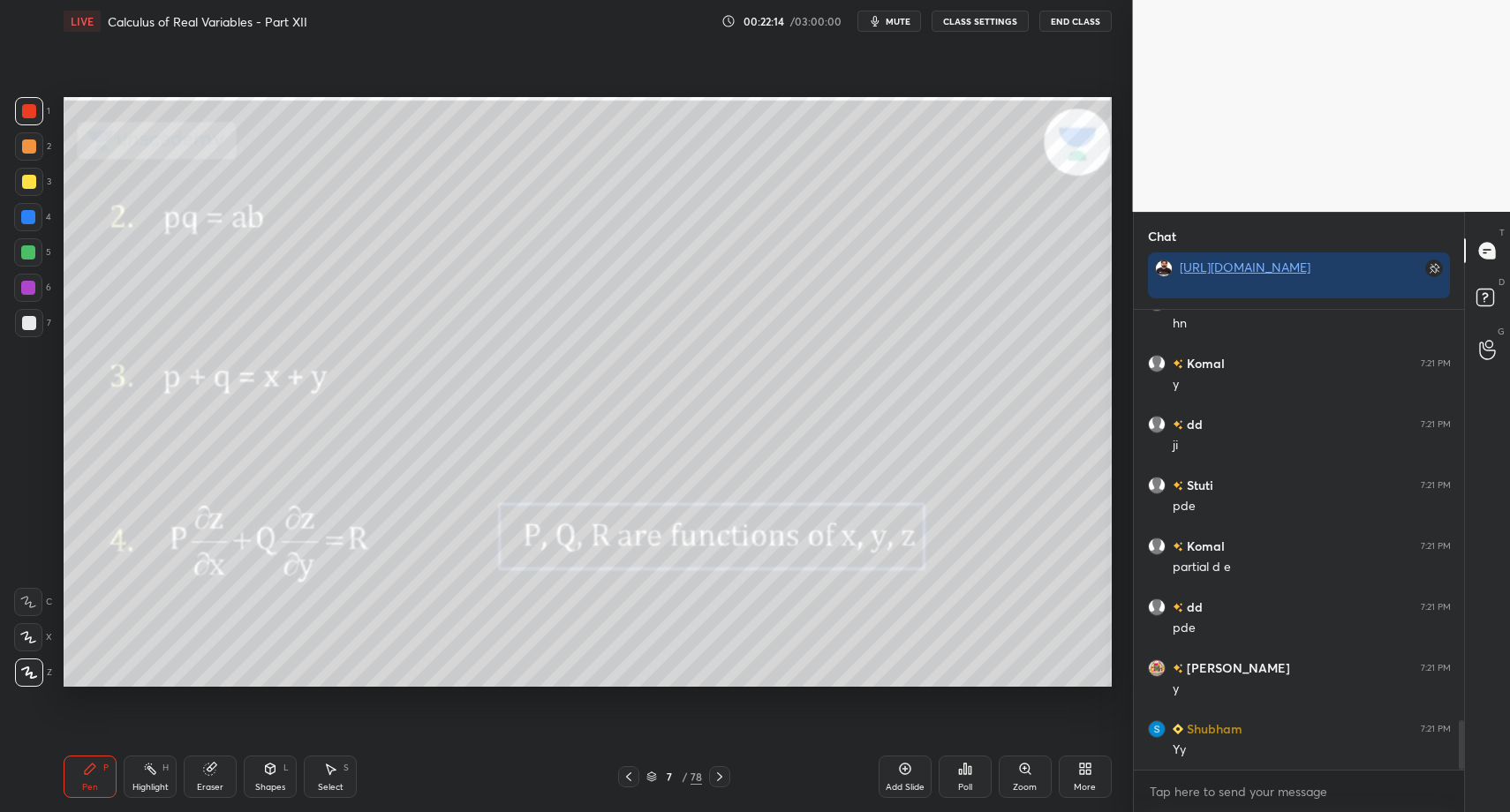 click on "Shapes L" at bounding box center [270, 777] 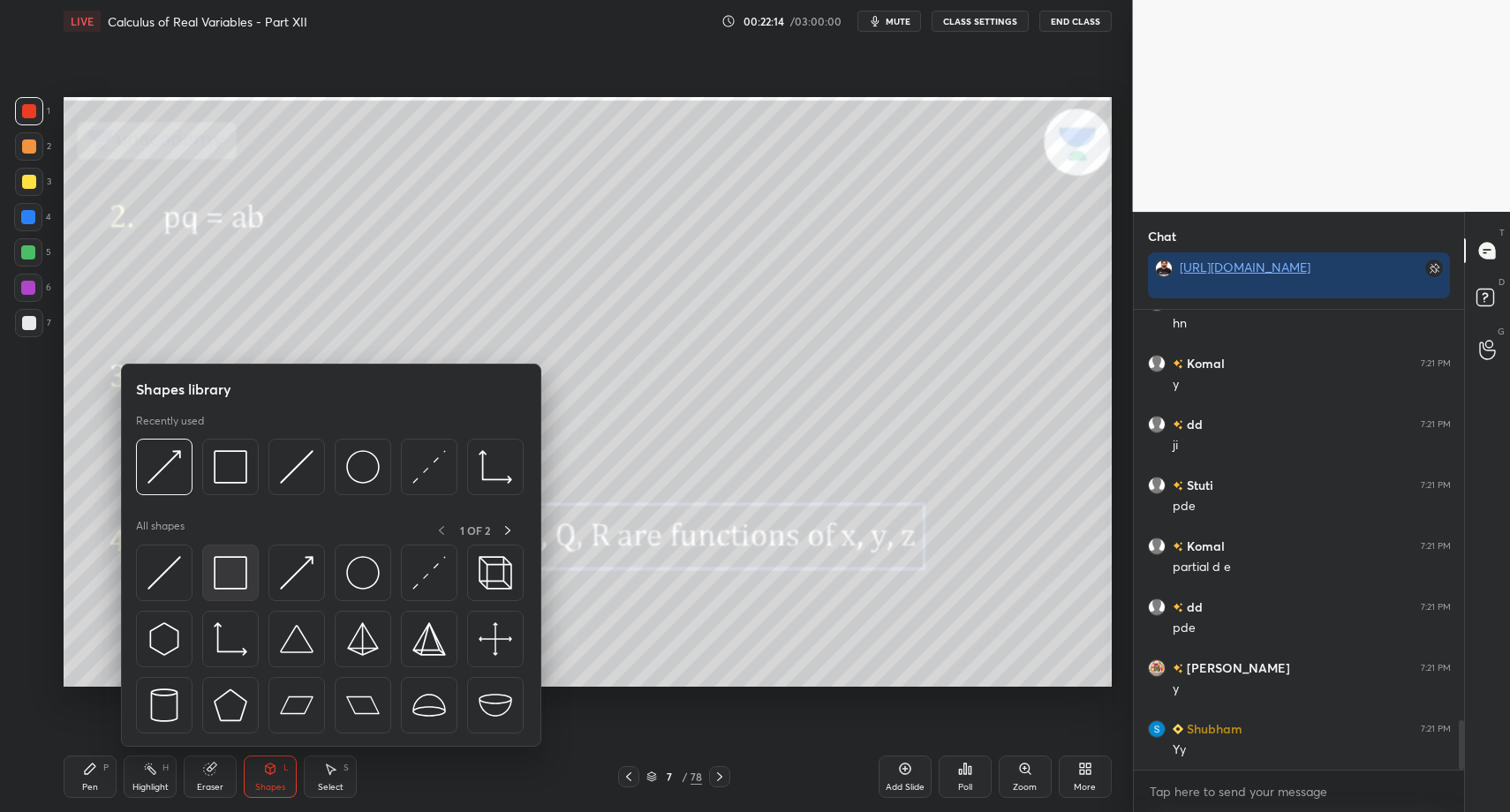 click at bounding box center [230, 573] 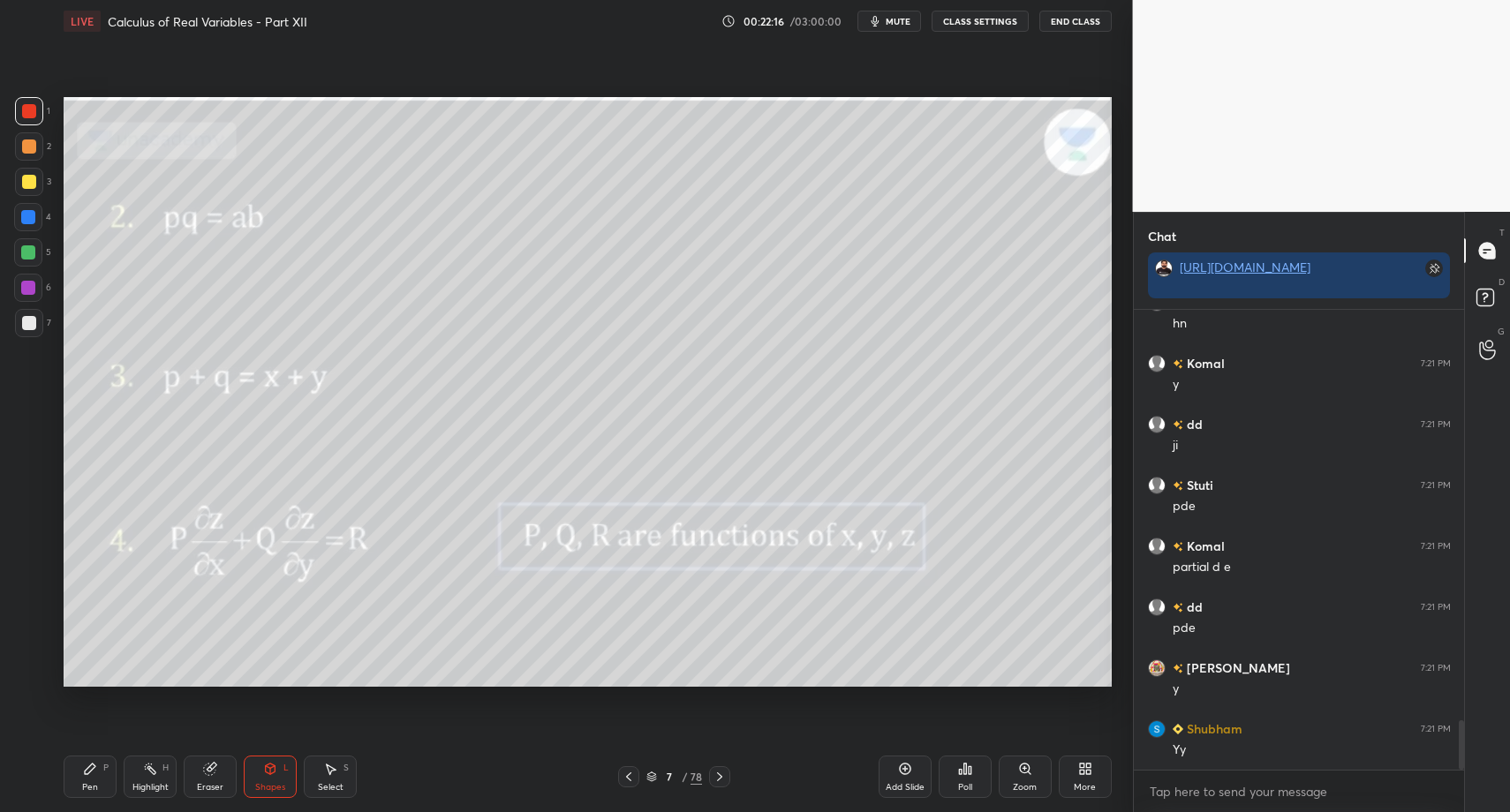 click on "Shapes" at bounding box center [270, 787] 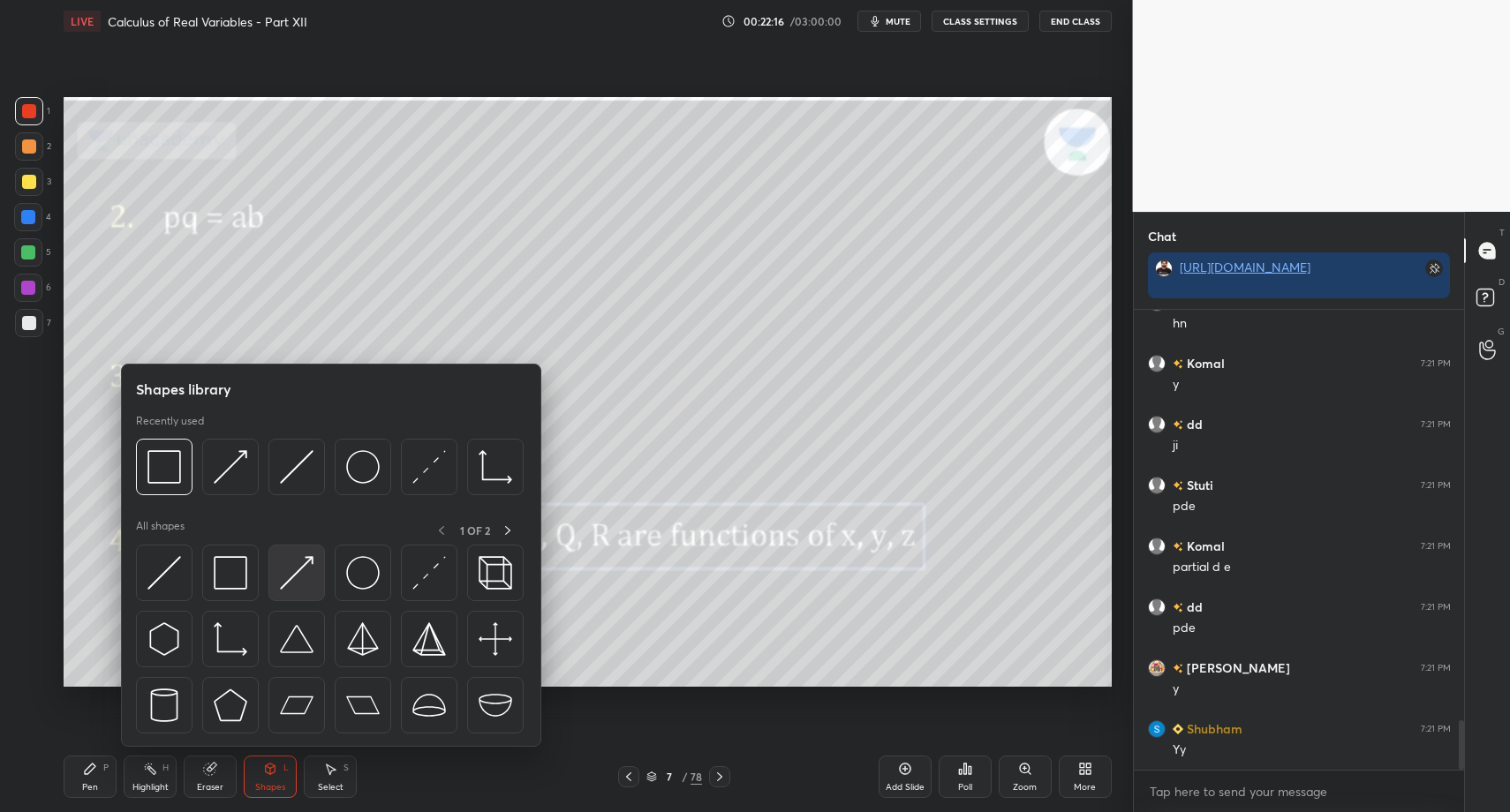 click at bounding box center [297, 573] 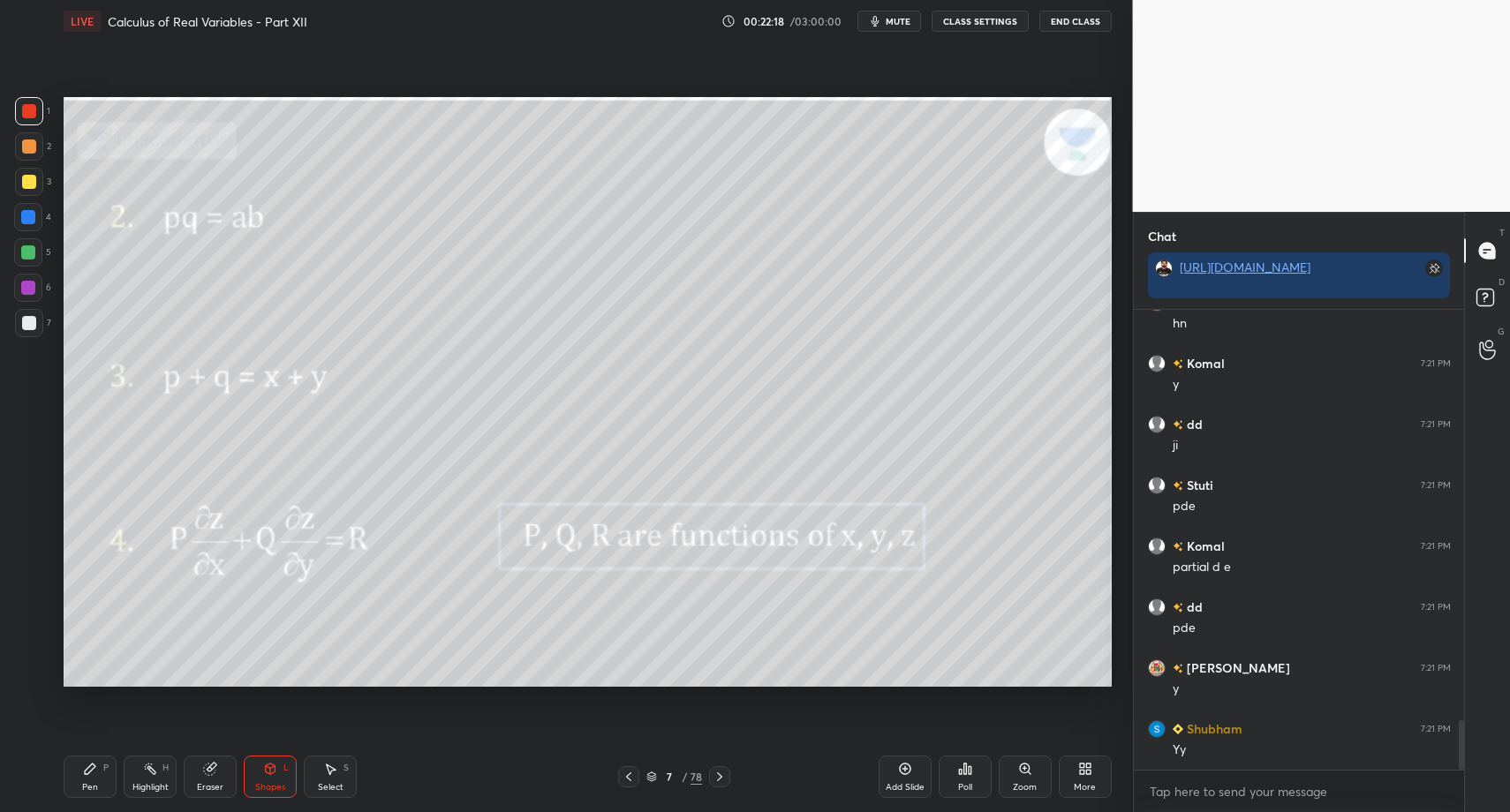 drag, startPoint x: 319, startPoint y: 779, endPoint x: 321, endPoint y: 741, distance: 38.052595 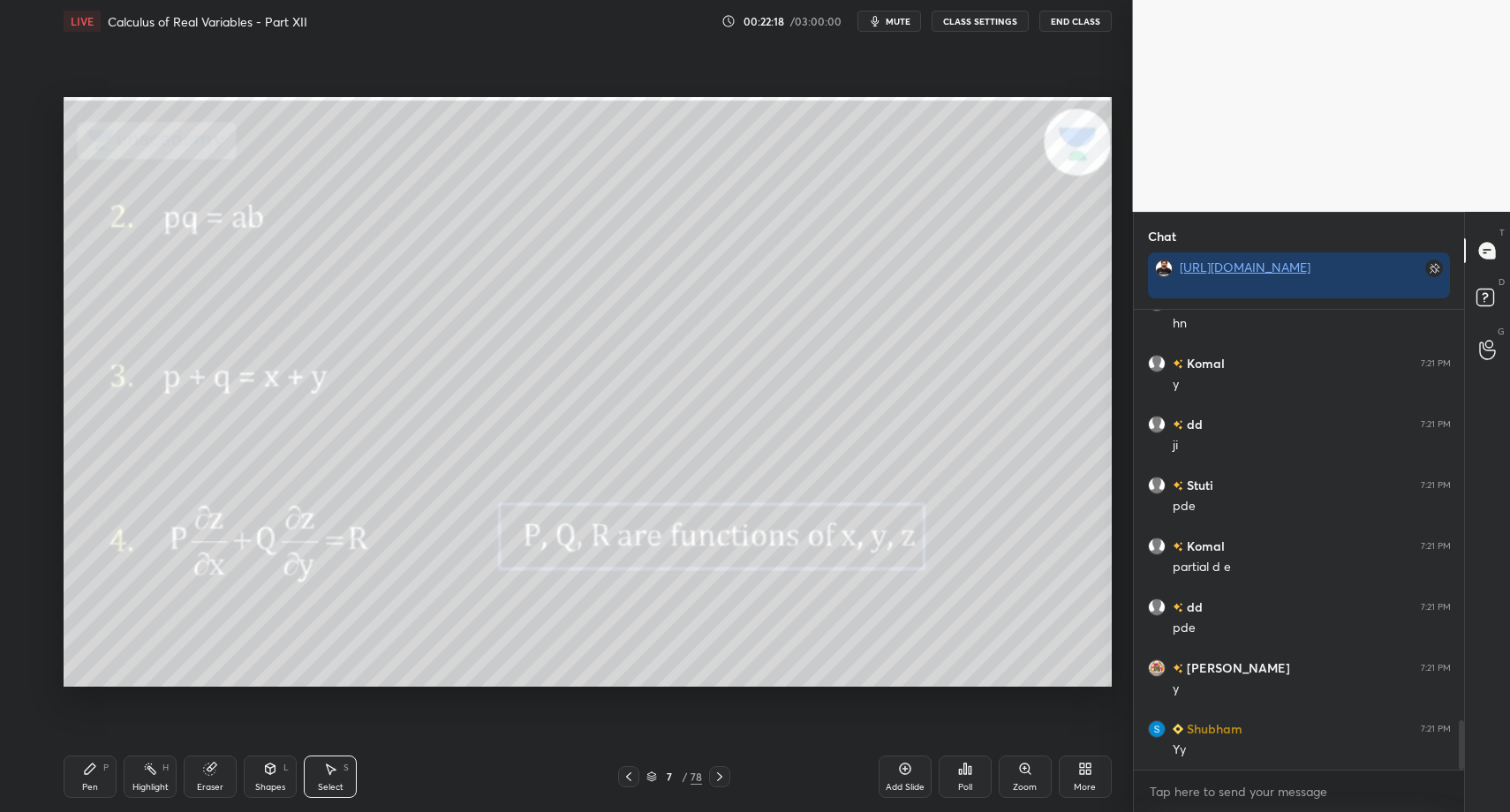 drag, startPoint x: 755, startPoint y: 244, endPoint x: 765, endPoint y: 241, distance: 10.4403065 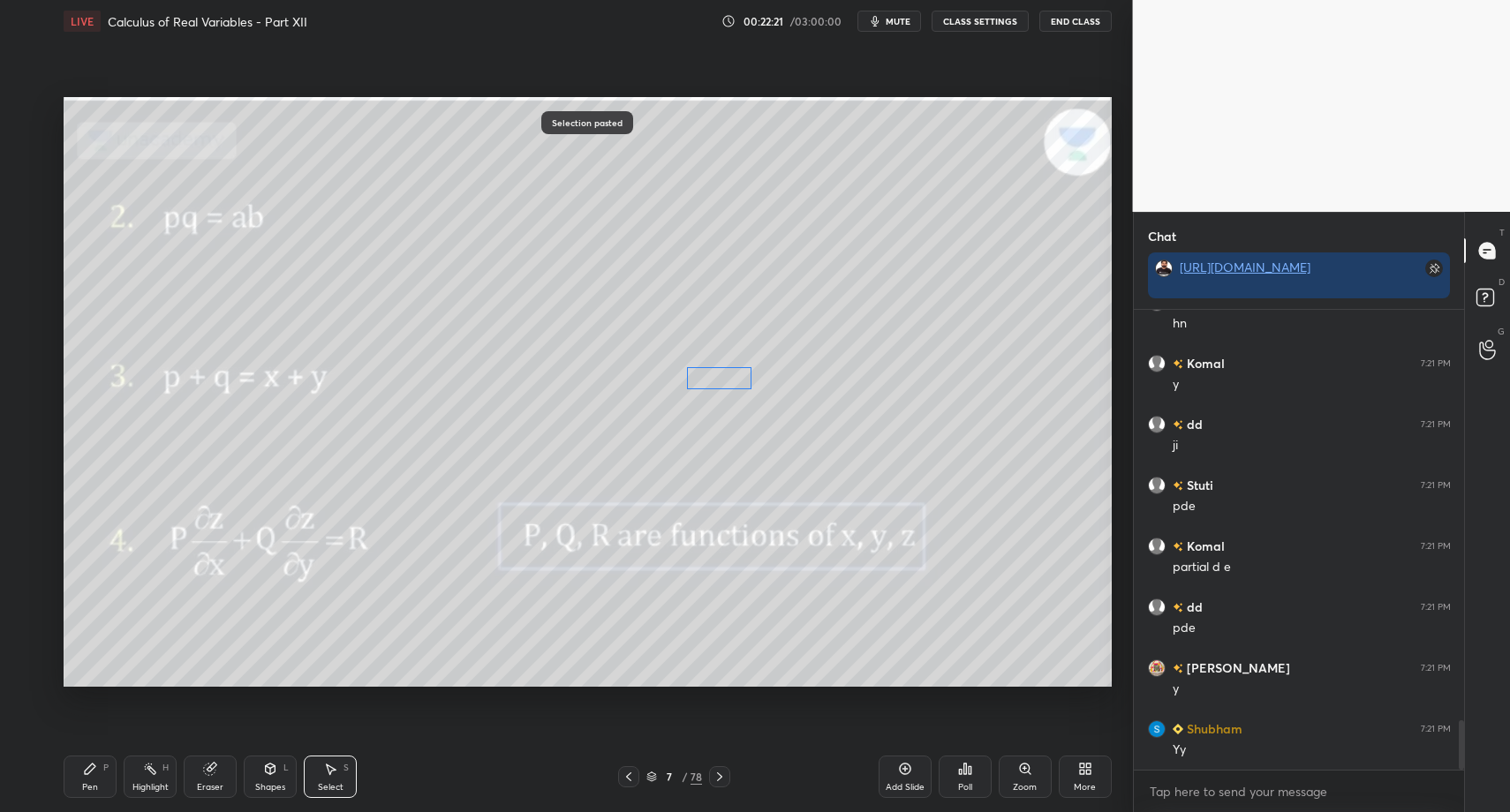 drag, startPoint x: 708, startPoint y: 233, endPoint x: 620, endPoint y: 428, distance: 213.93691 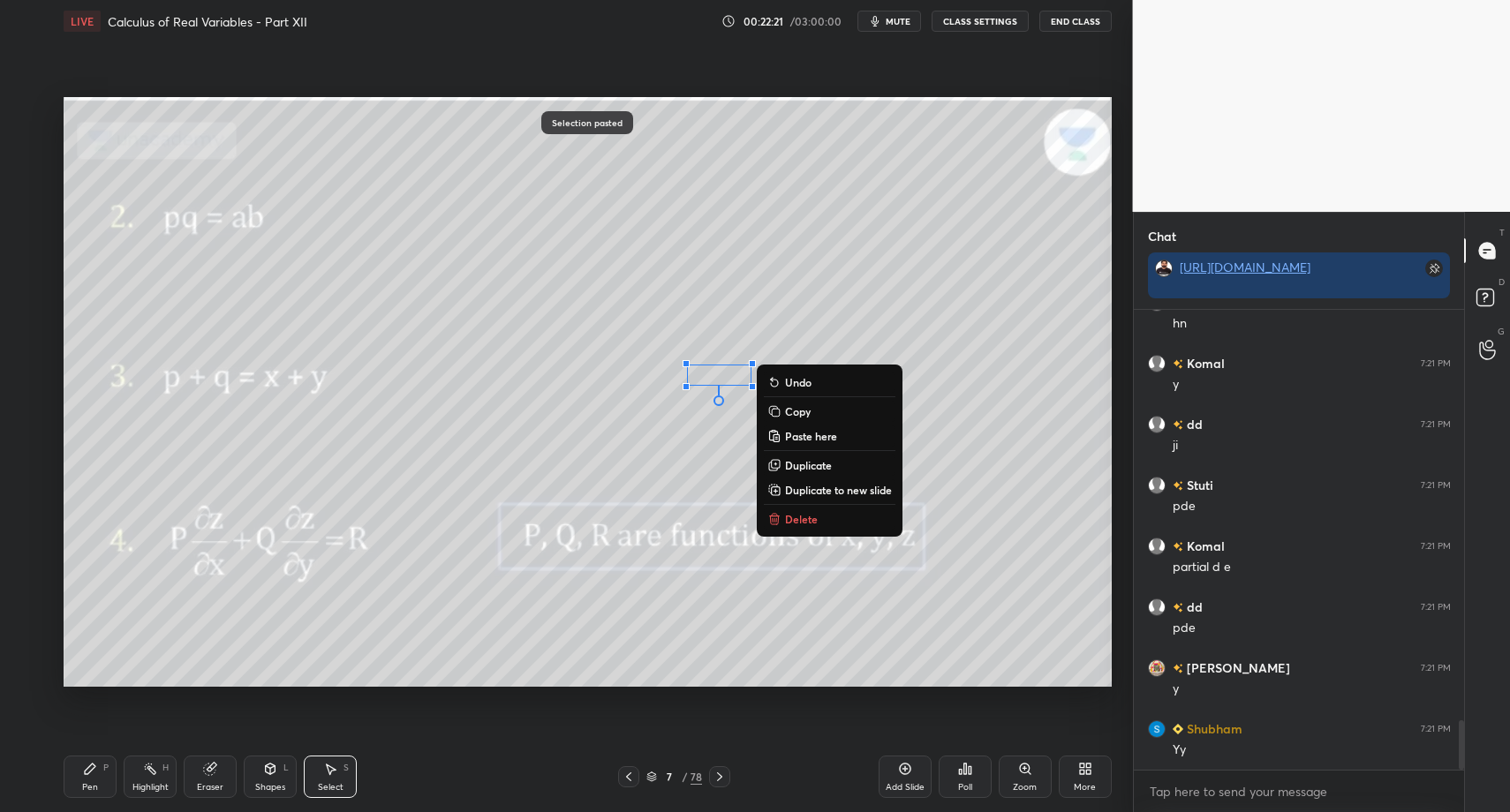click on "Pen P" at bounding box center (90, 777) 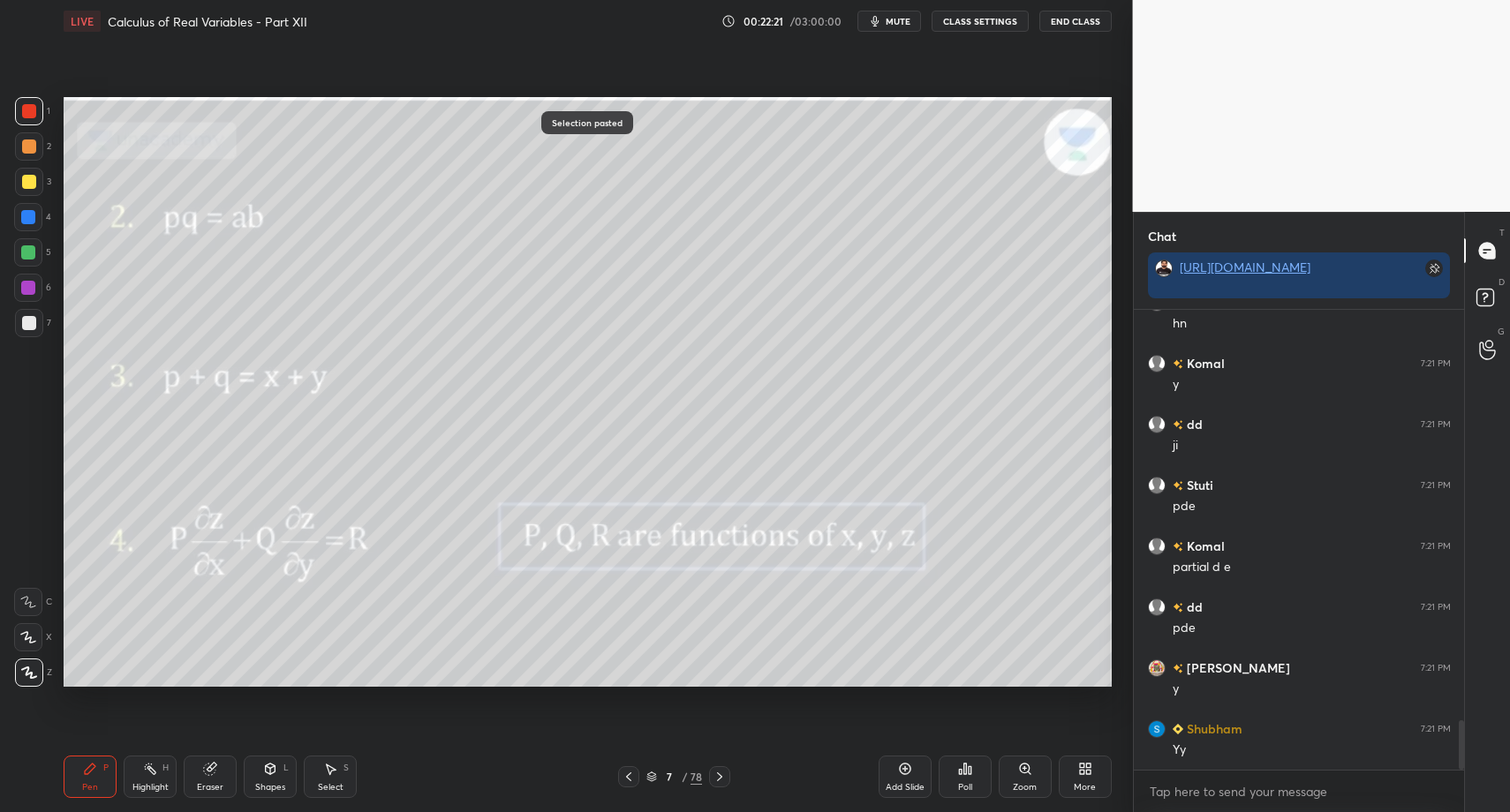 drag, startPoint x: 95, startPoint y: 776, endPoint x: 113, endPoint y: 720, distance: 58.82176 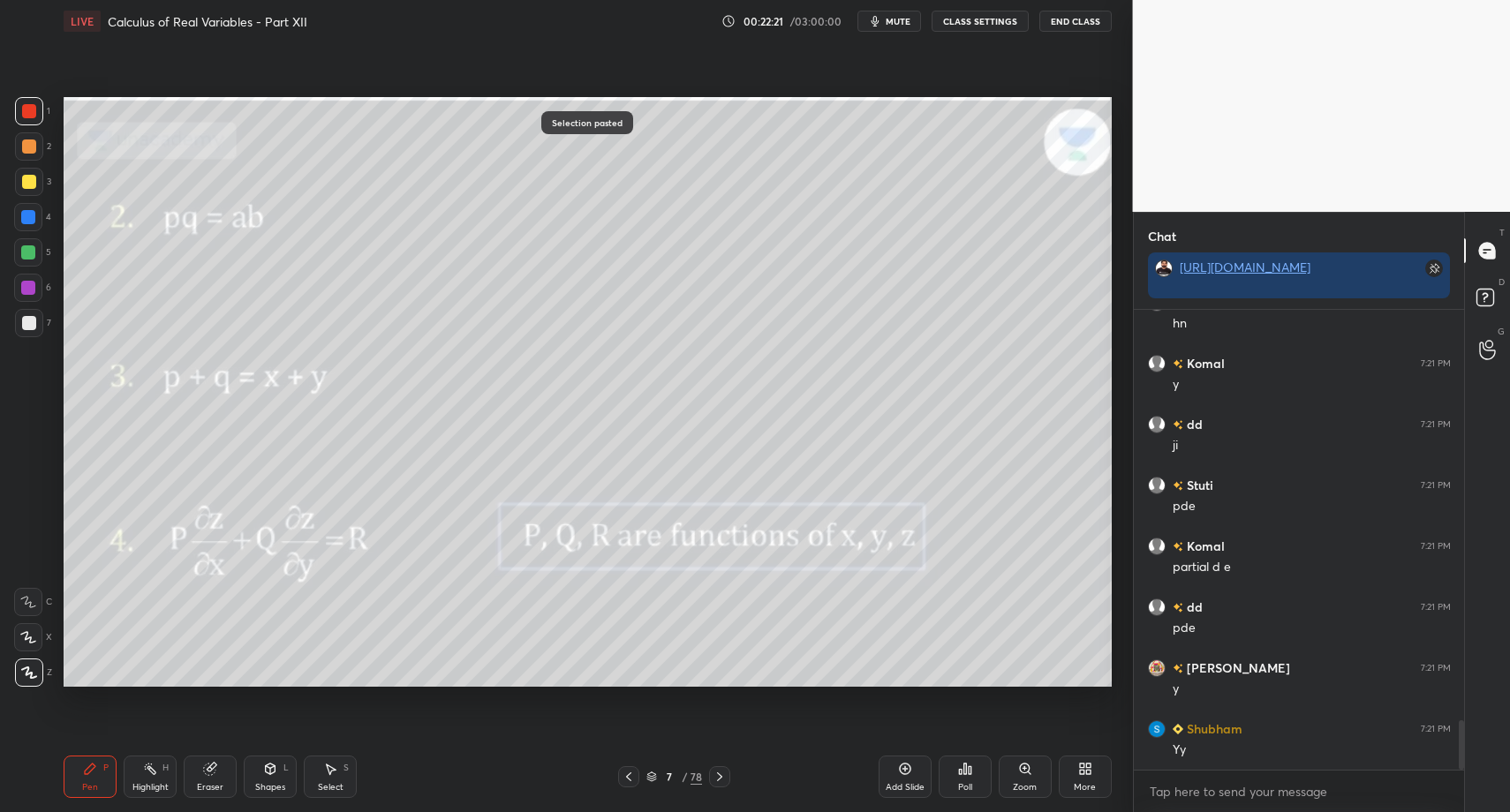 click on "Pen P" at bounding box center [90, 777] 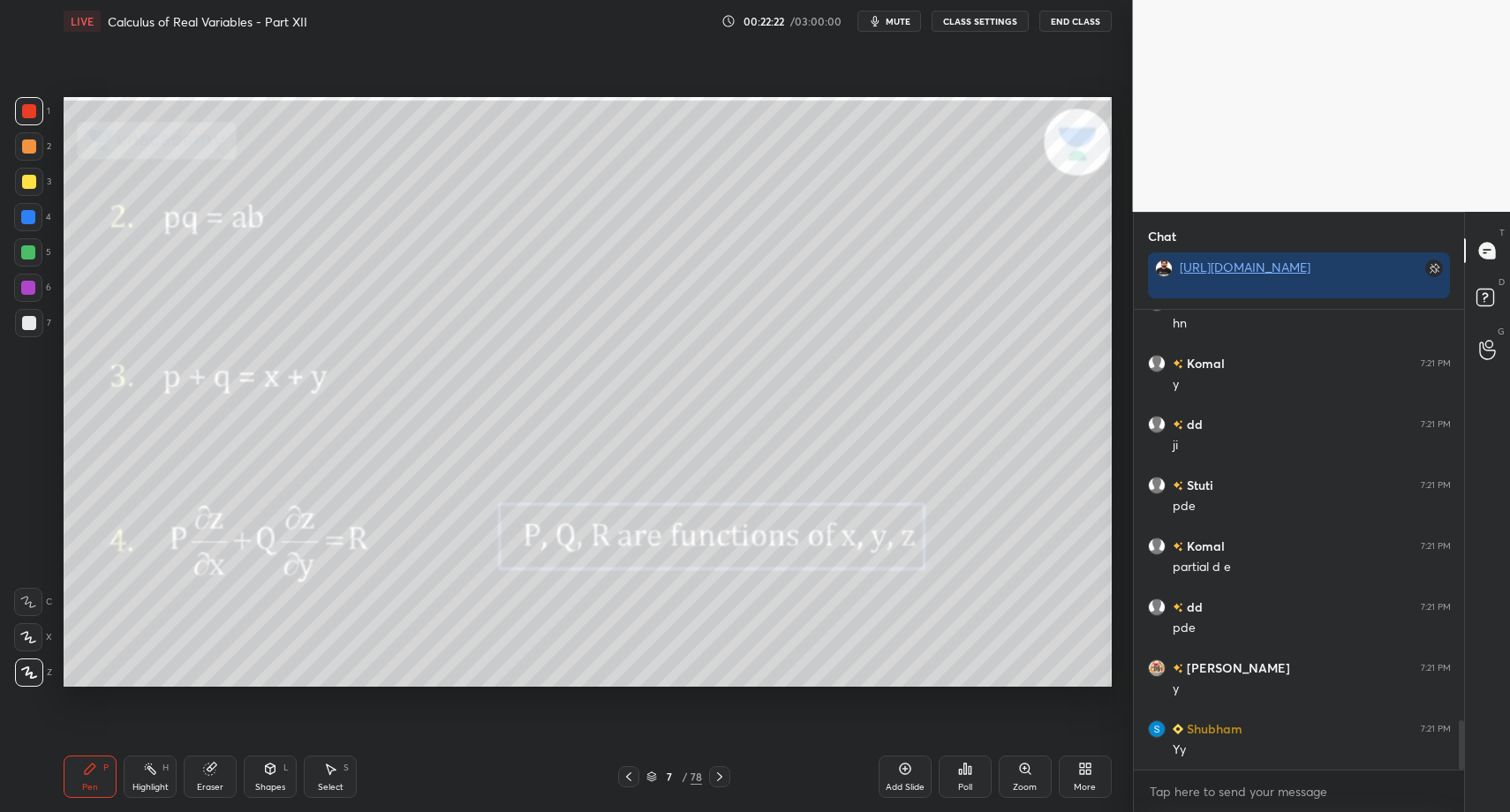 drag, startPoint x: 27, startPoint y: 118, endPoint x: 30, endPoint y: 159, distance: 41.10961 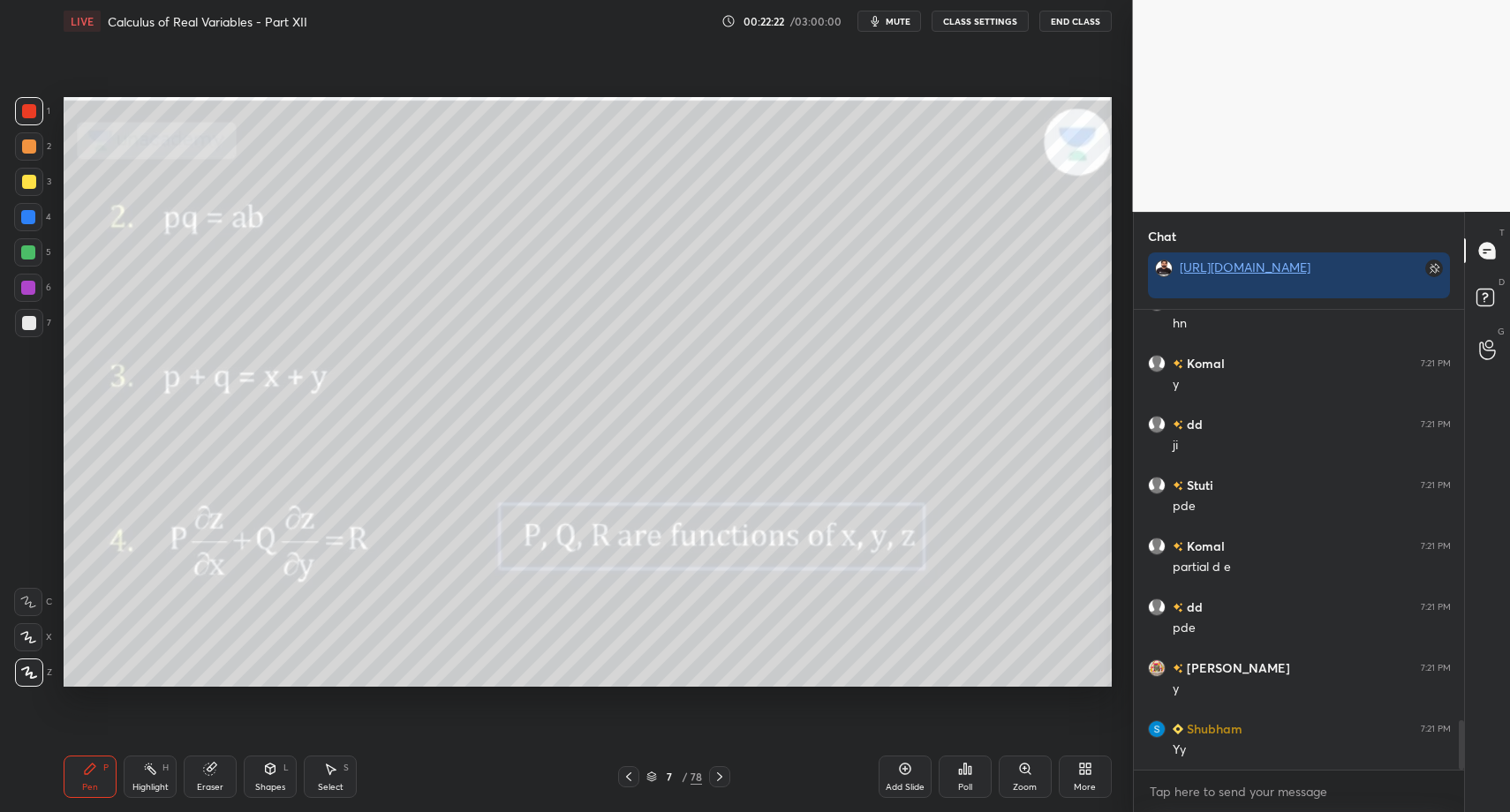 click at bounding box center [29, 111] 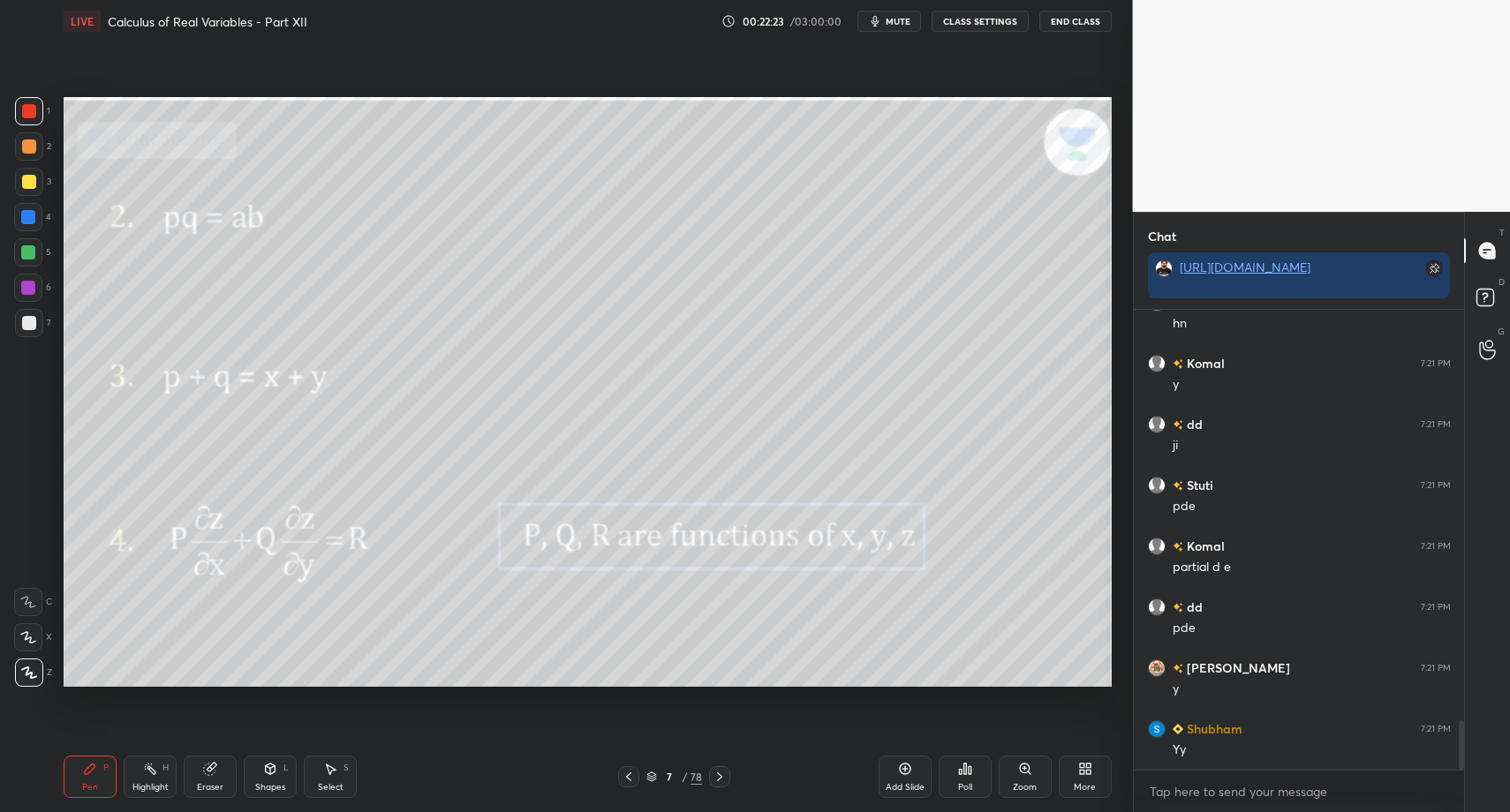 click on "Shapes" at bounding box center (270, 787) 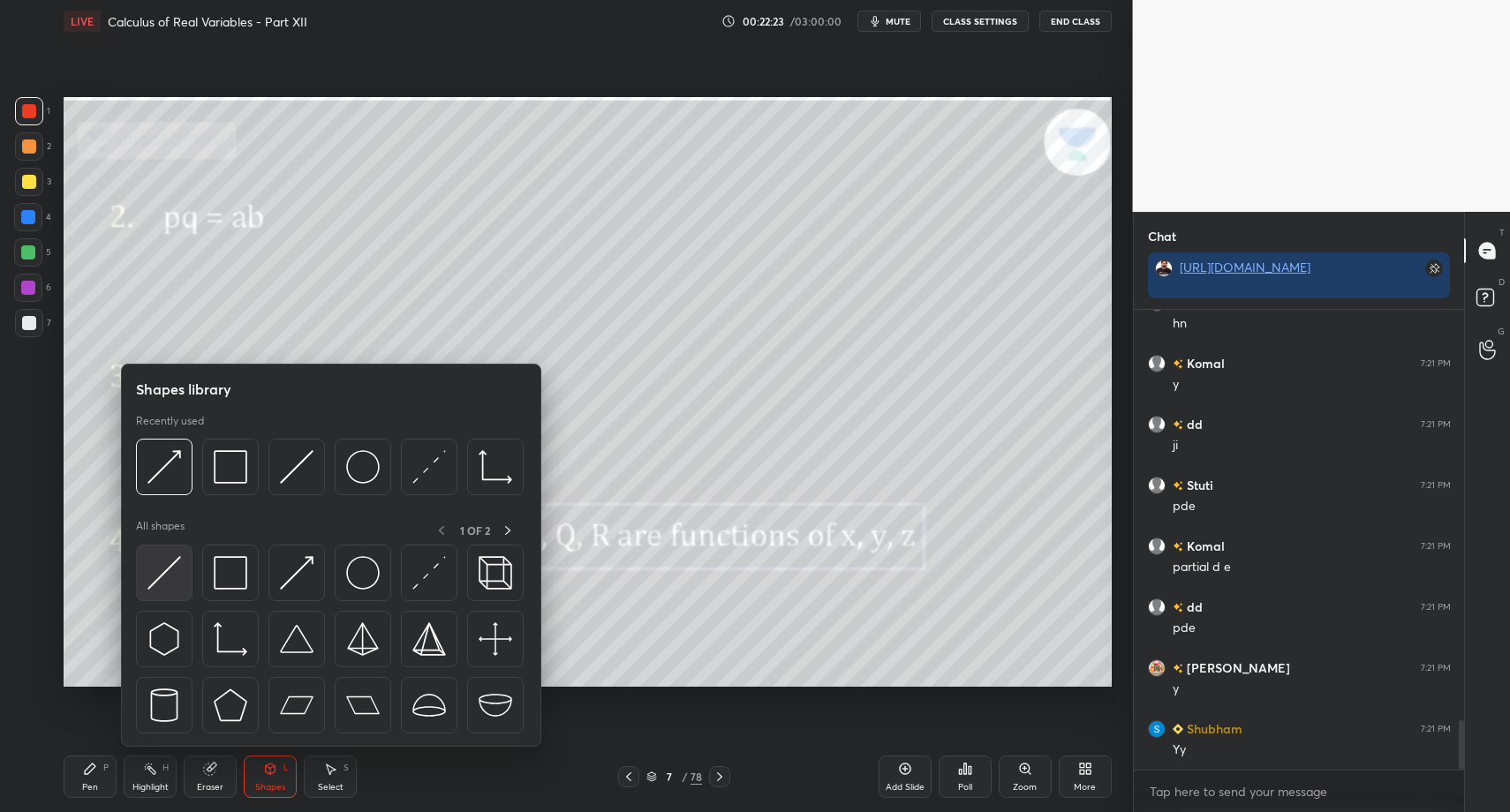 click at bounding box center [164, 573] 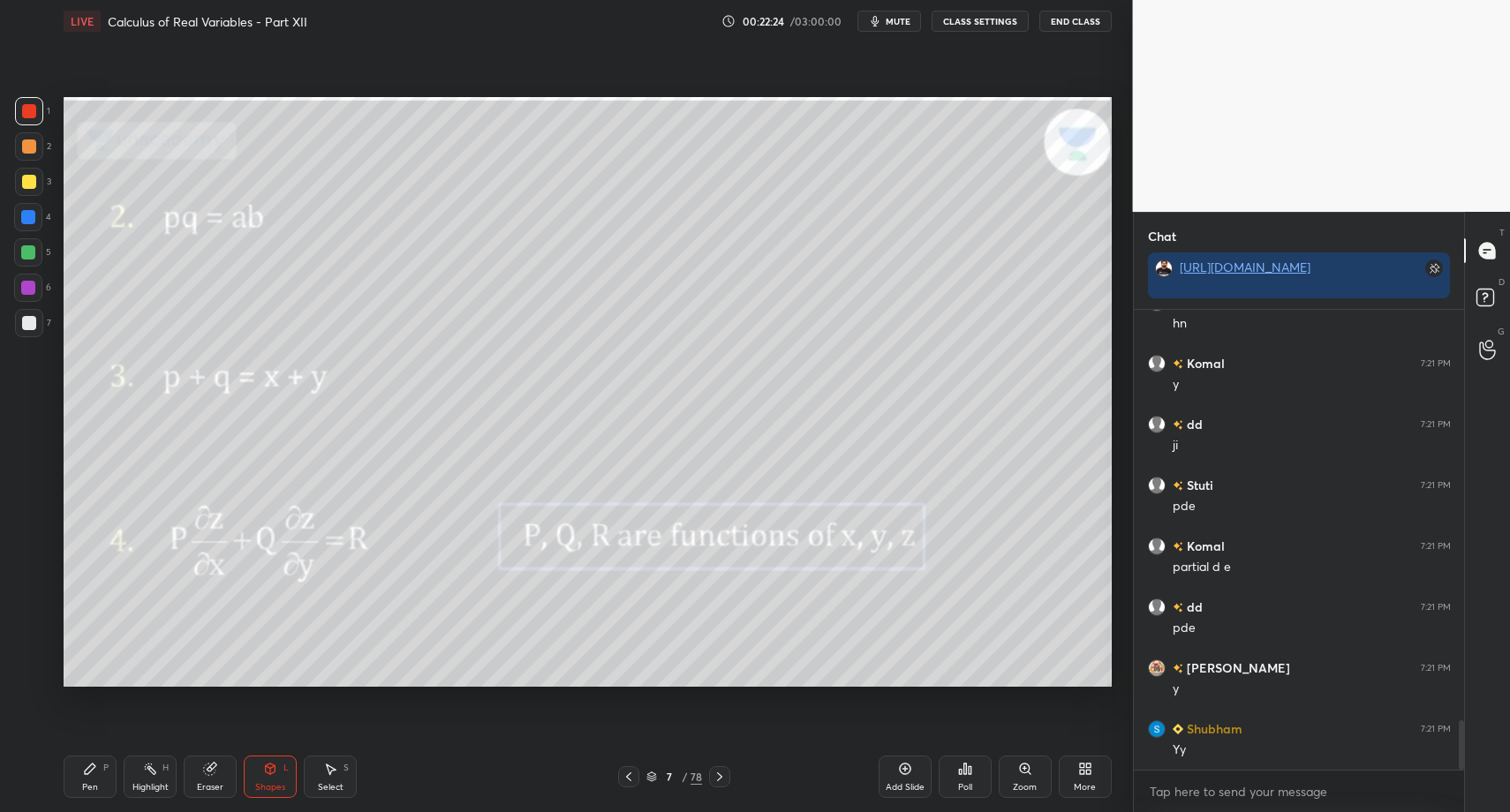 click on "Pen P Highlight H Eraser Shapes L Select S" at bounding box center [267, 777] 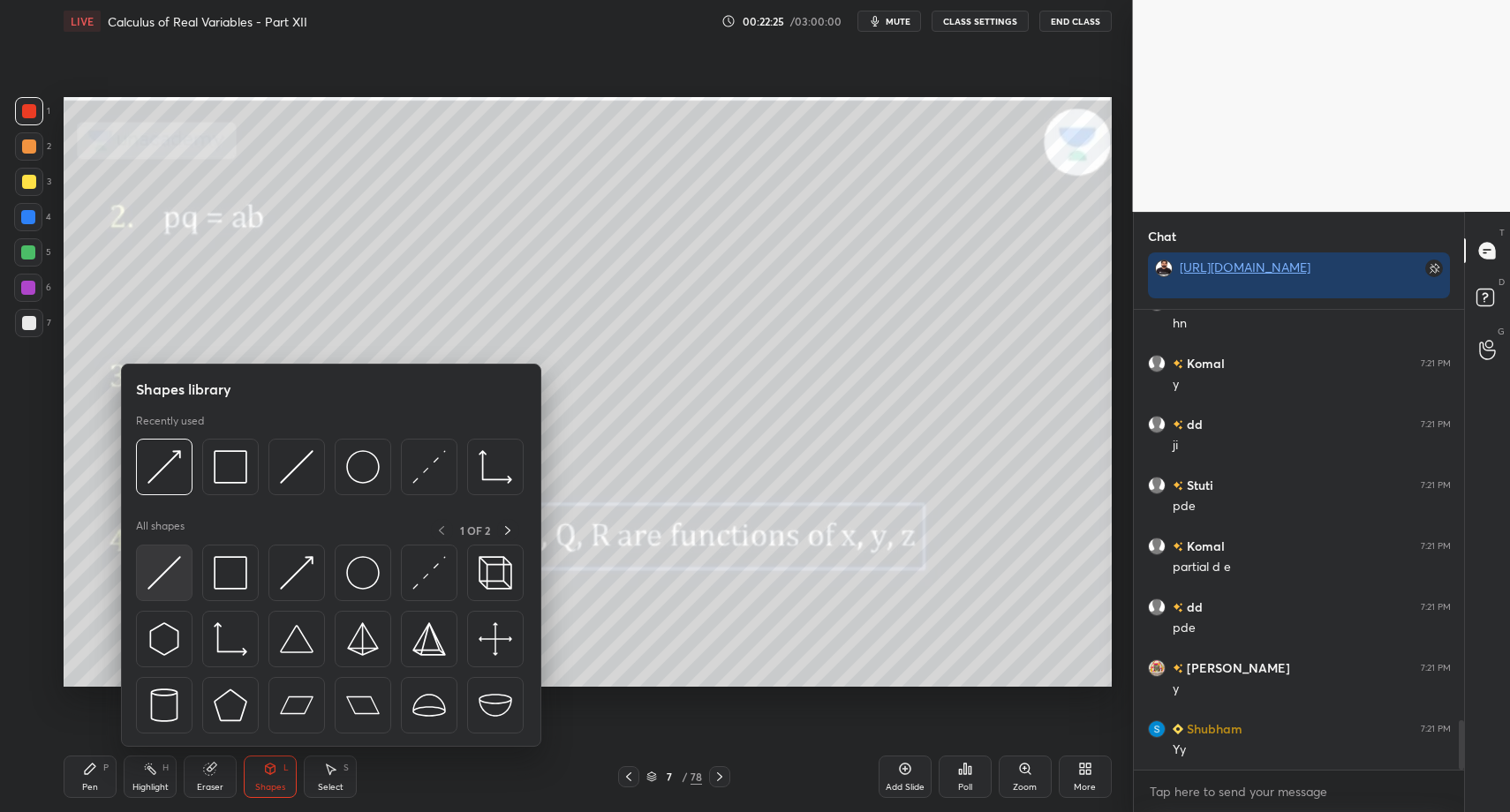 click at bounding box center [164, 573] 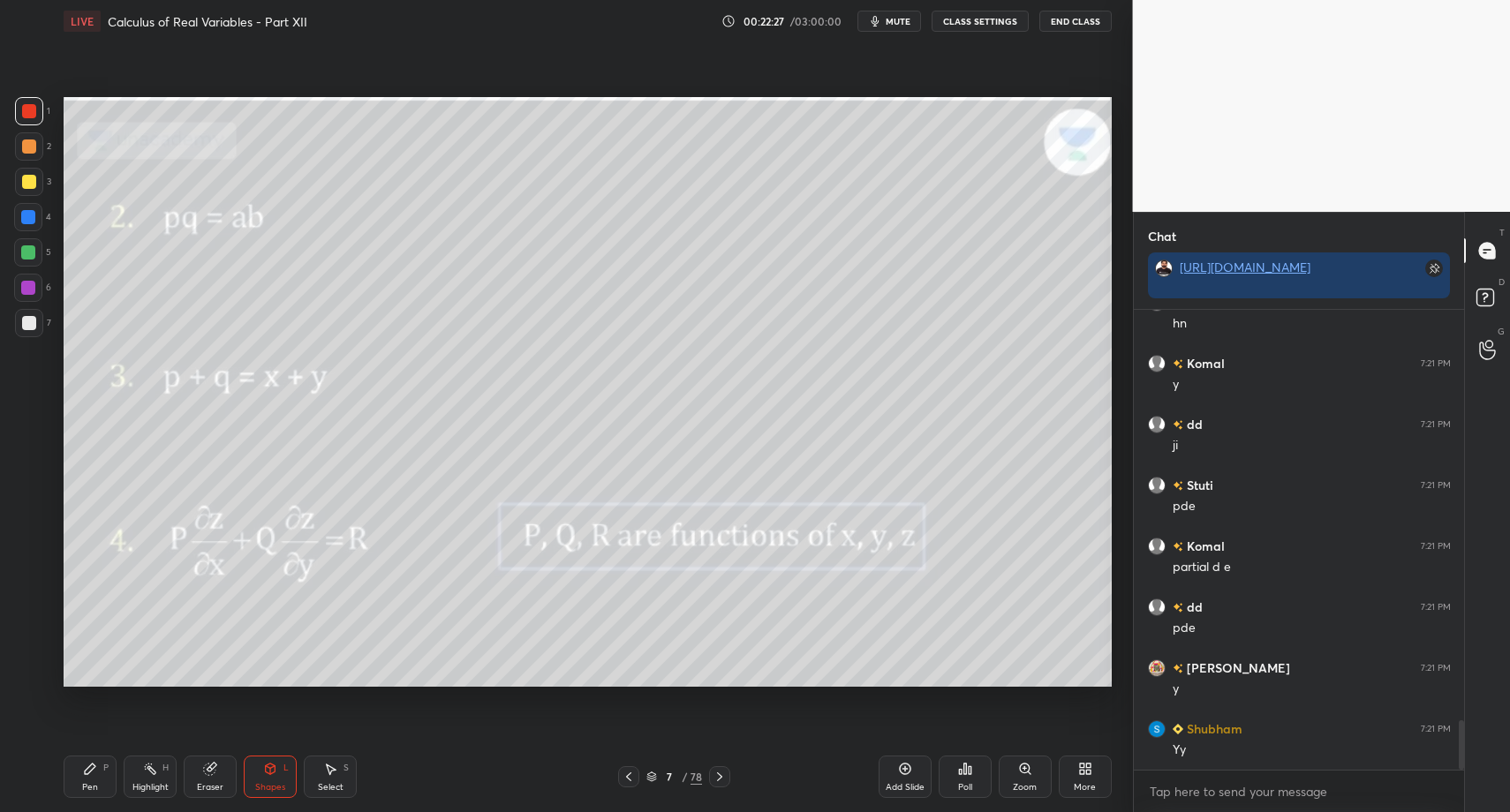 click on "Pen P" at bounding box center (90, 777) 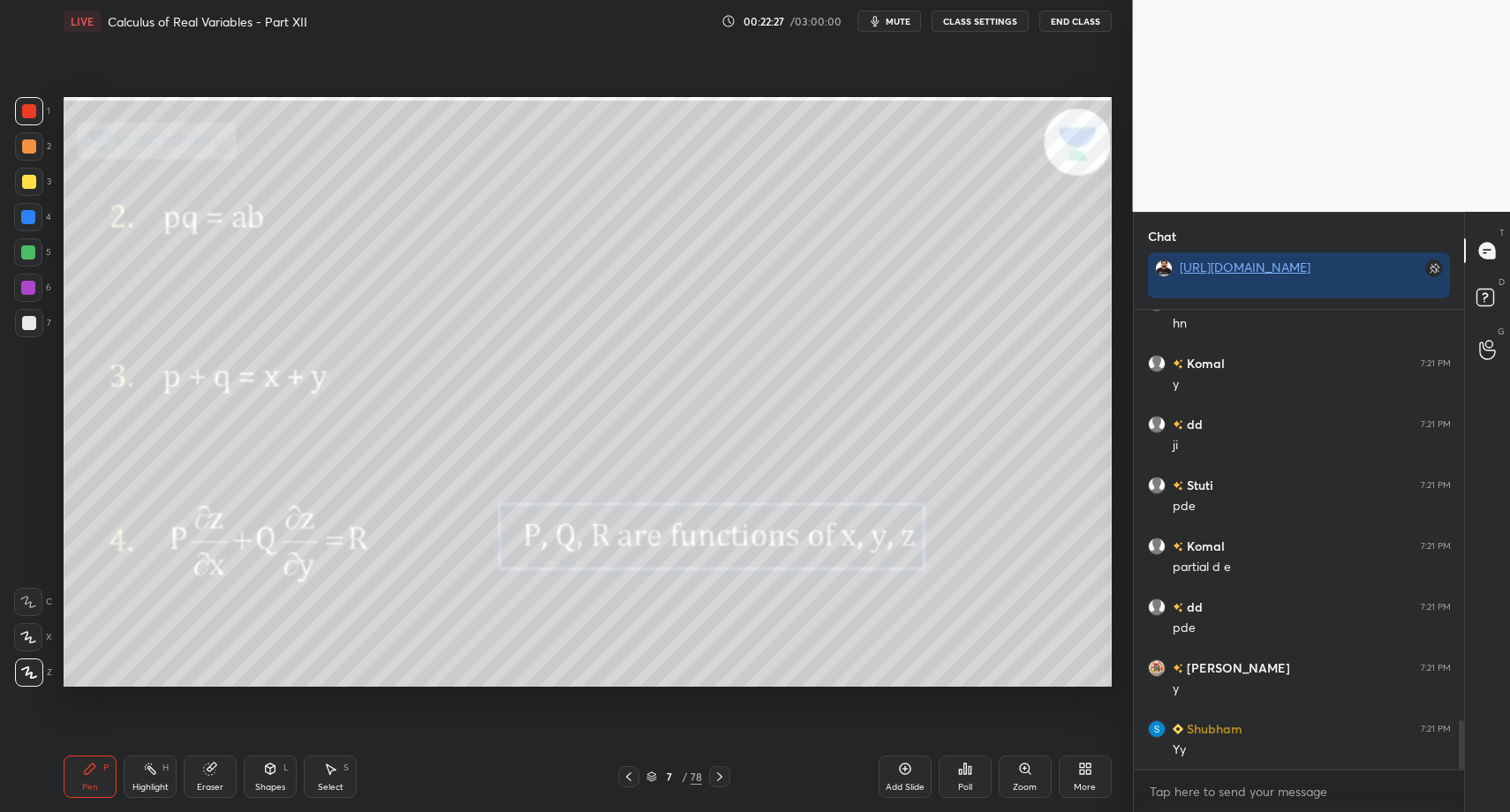 click 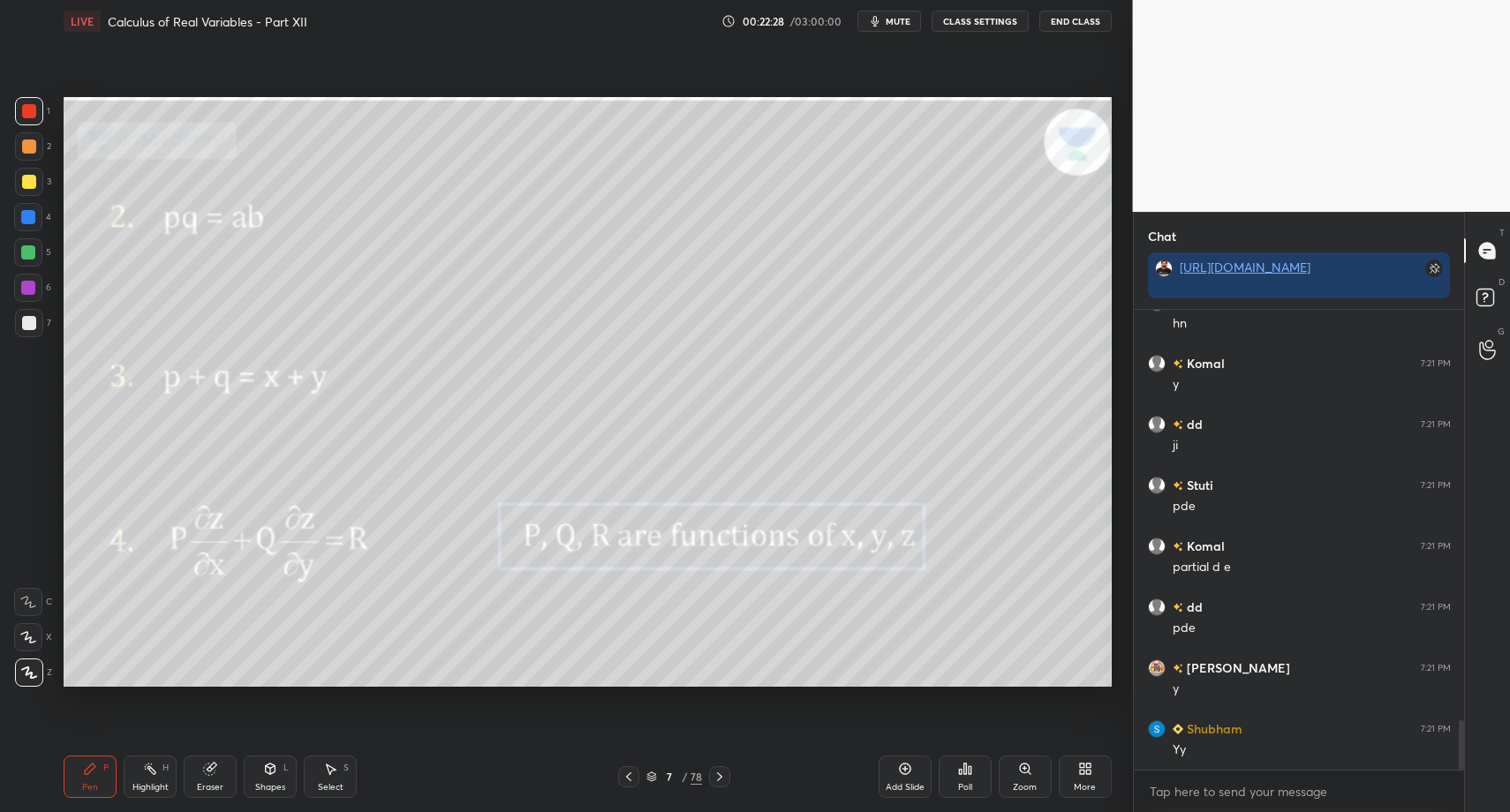 click at bounding box center (29, 323) 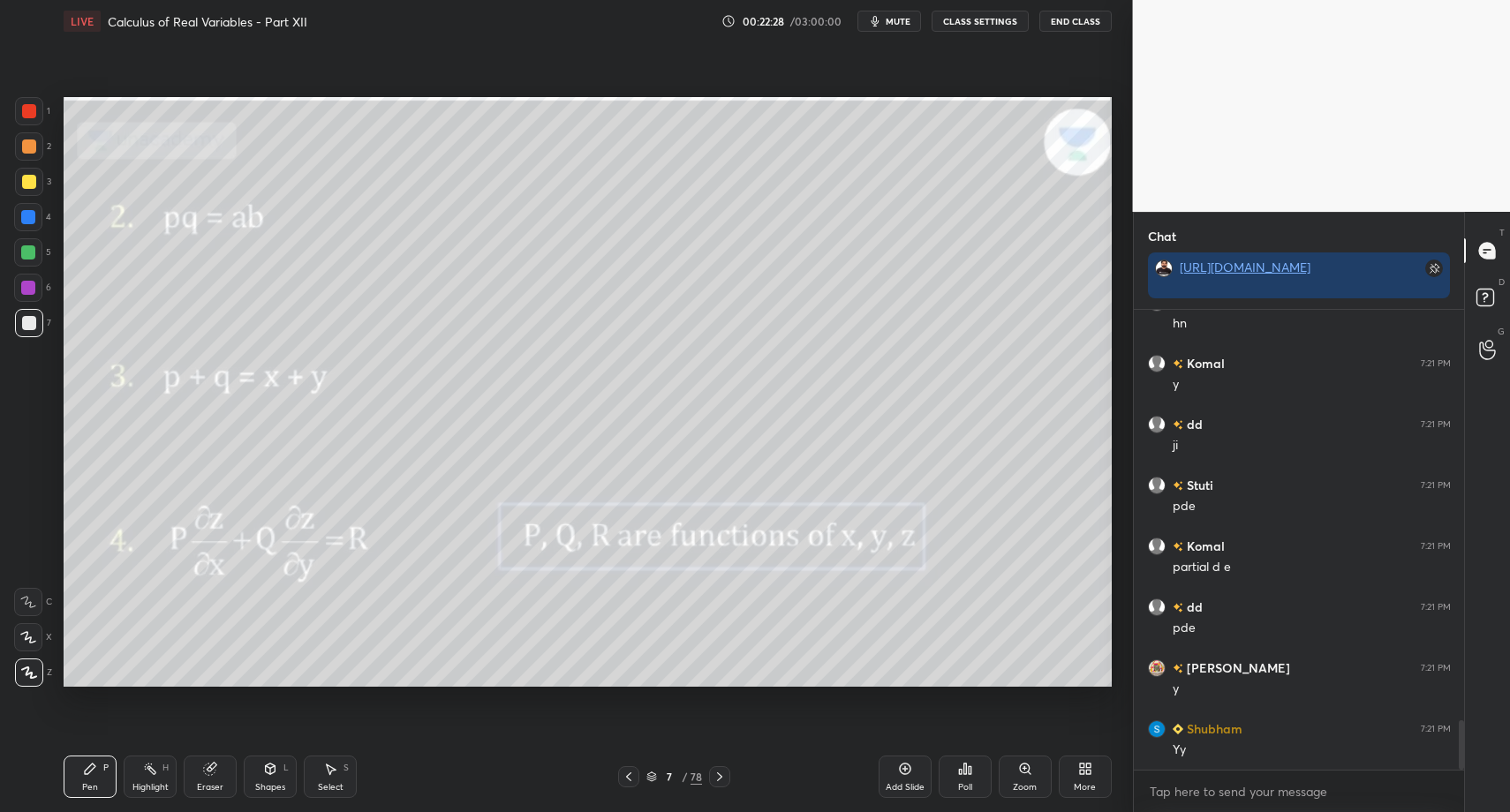click on "Pen P" at bounding box center (90, 777) 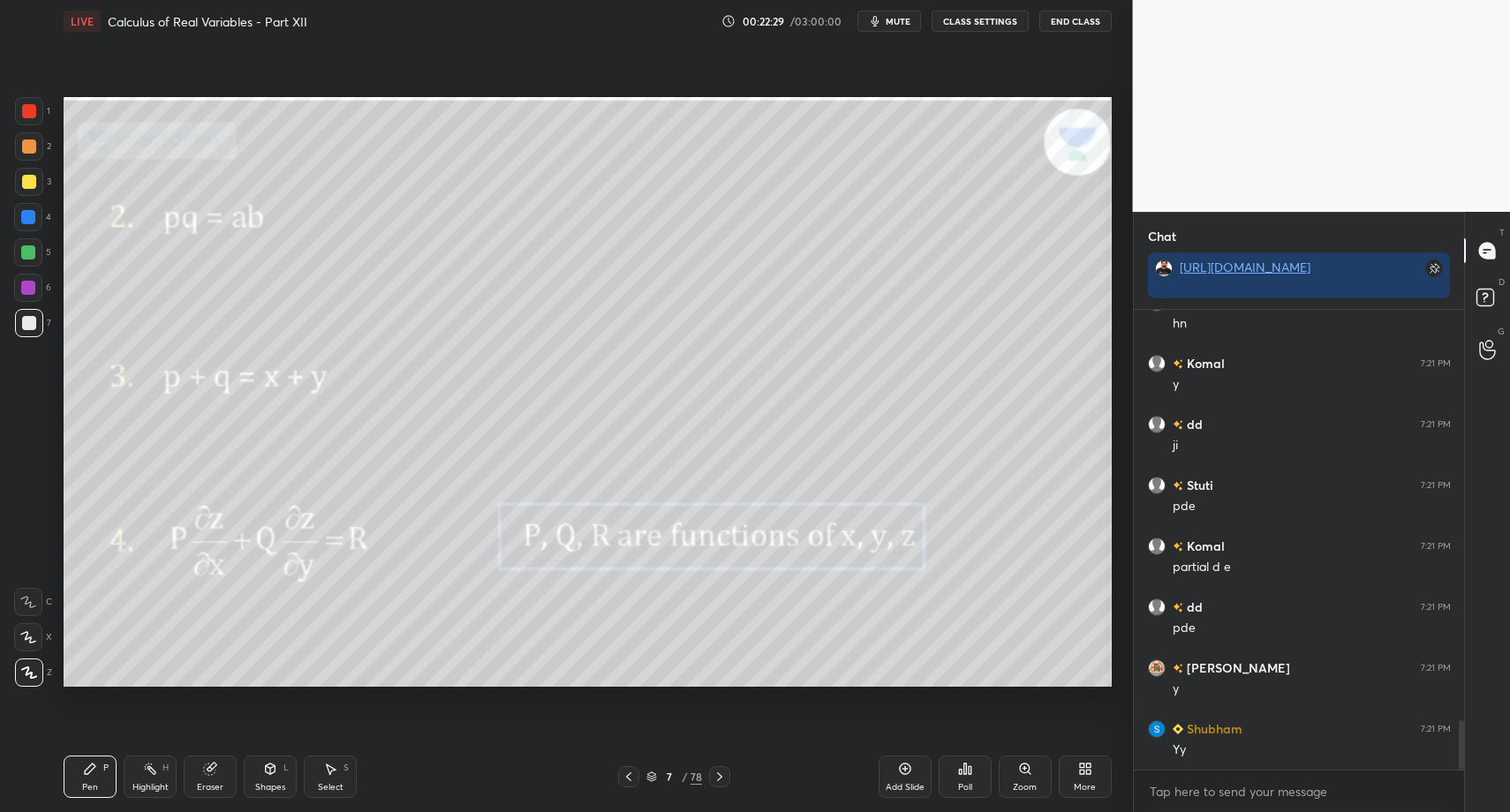 click 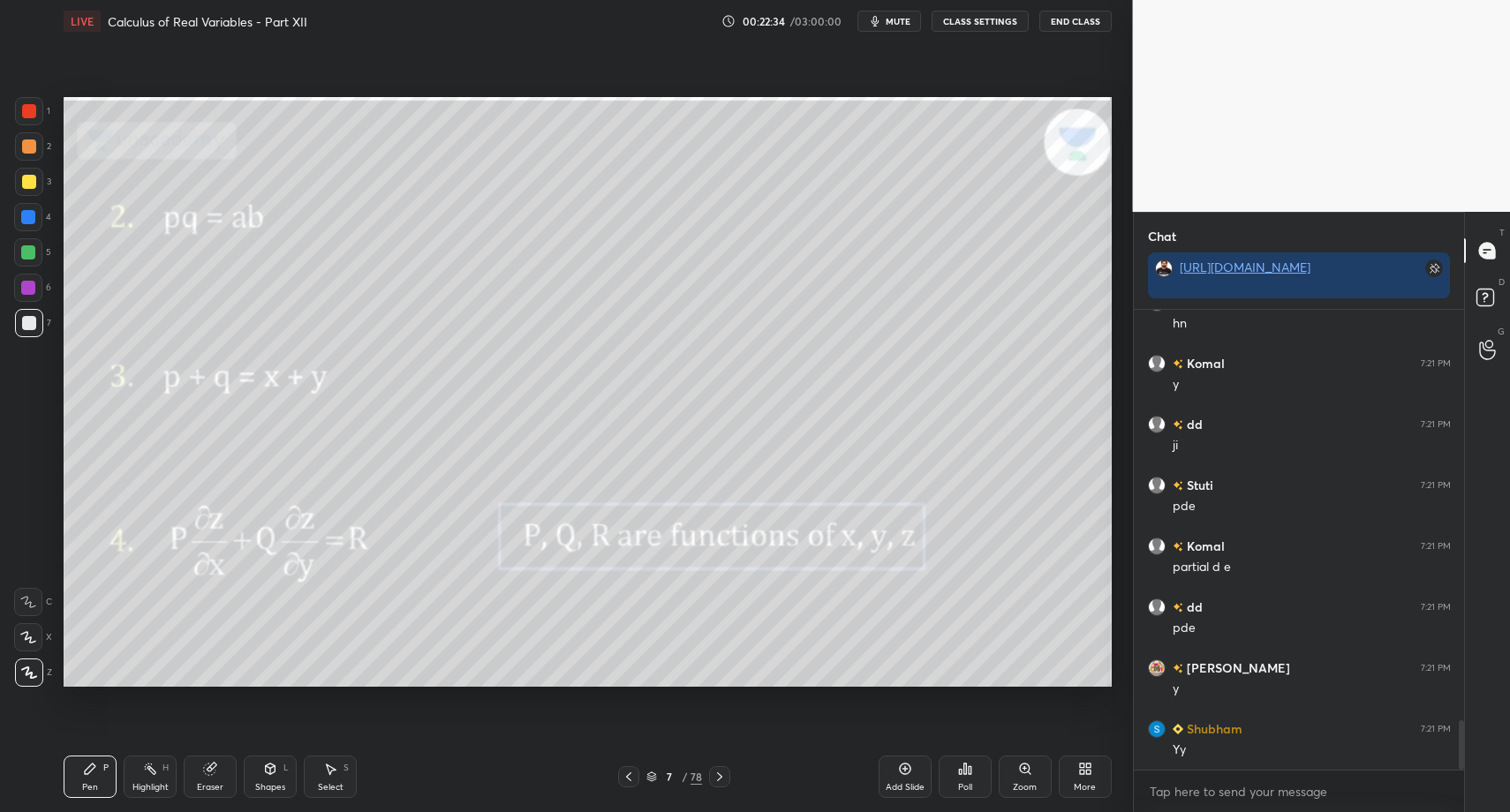click on "Highlight H" at bounding box center (150, 777) 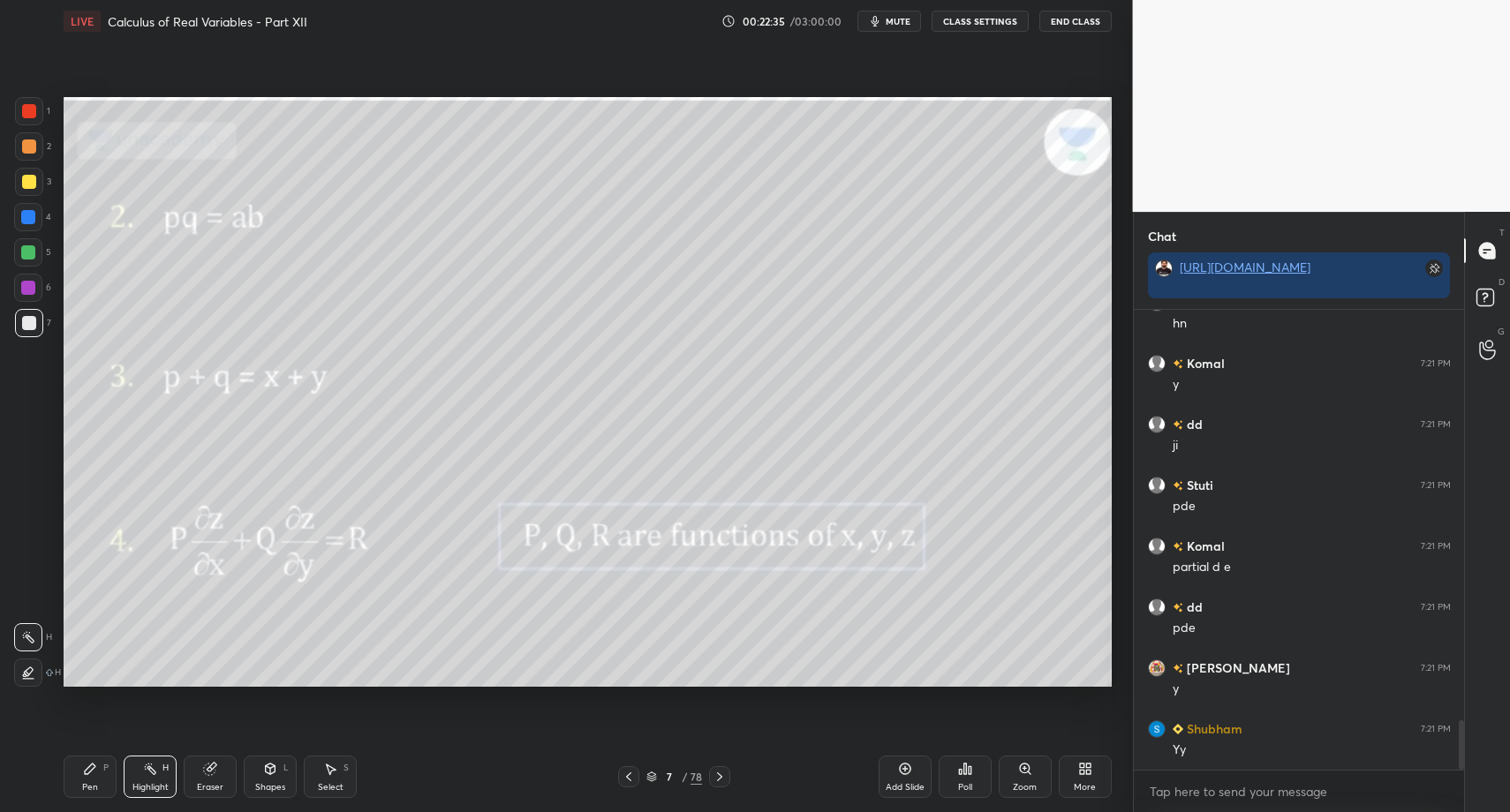 drag, startPoint x: 157, startPoint y: 769, endPoint x: 230, endPoint y: 705, distance: 97.082439 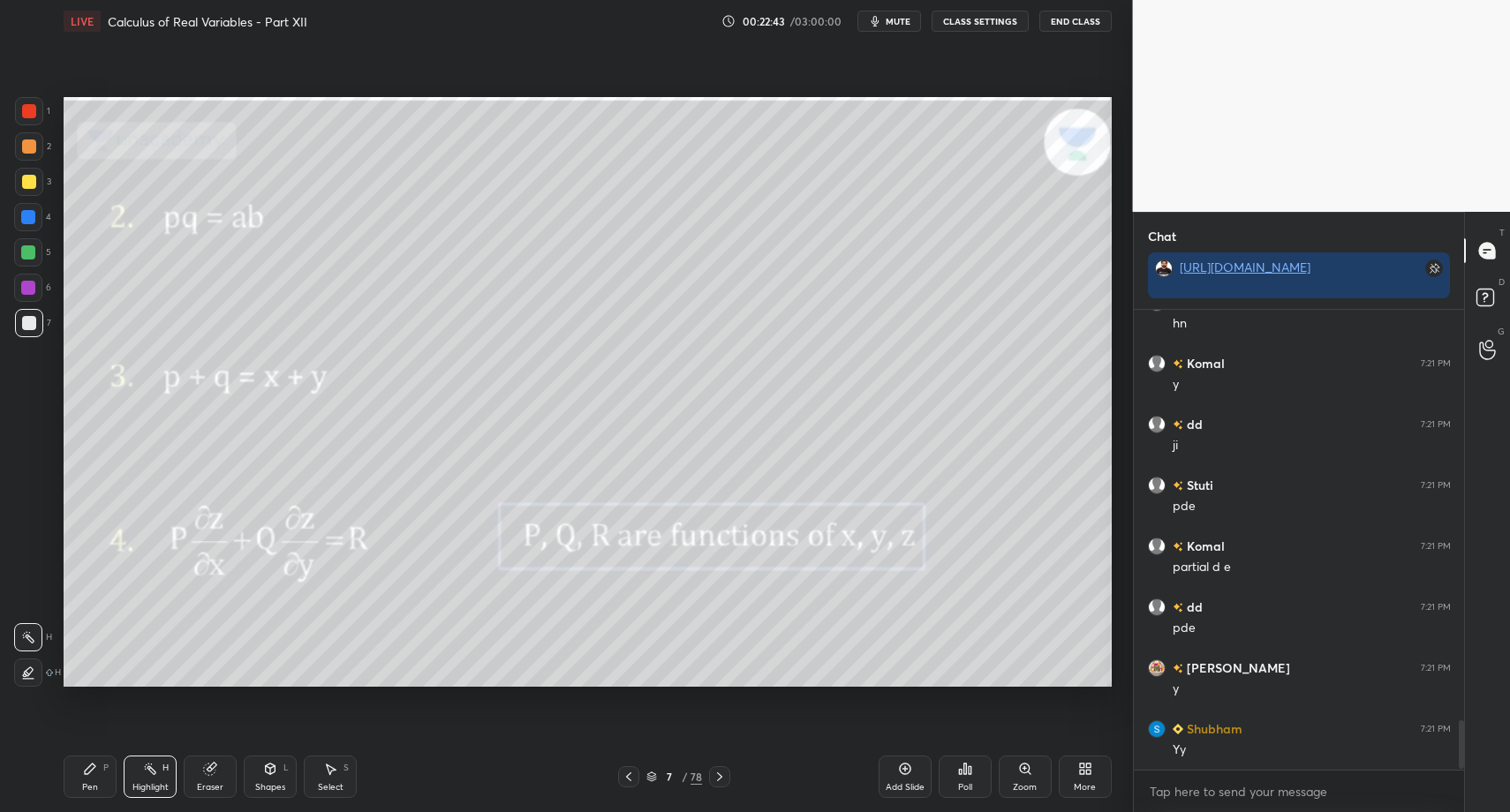 scroll, scrollTop: 3907, scrollLeft: 0, axis: vertical 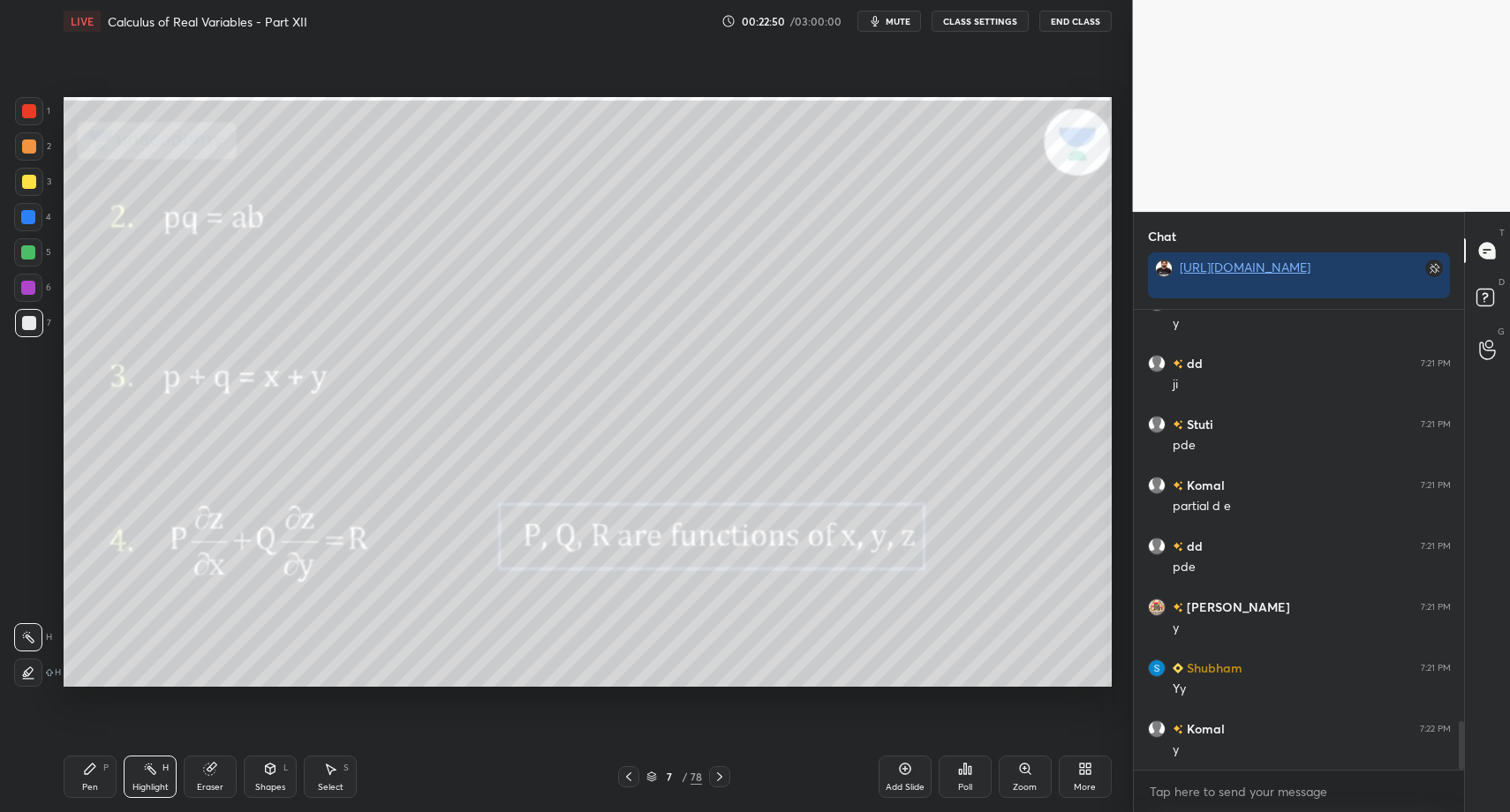click 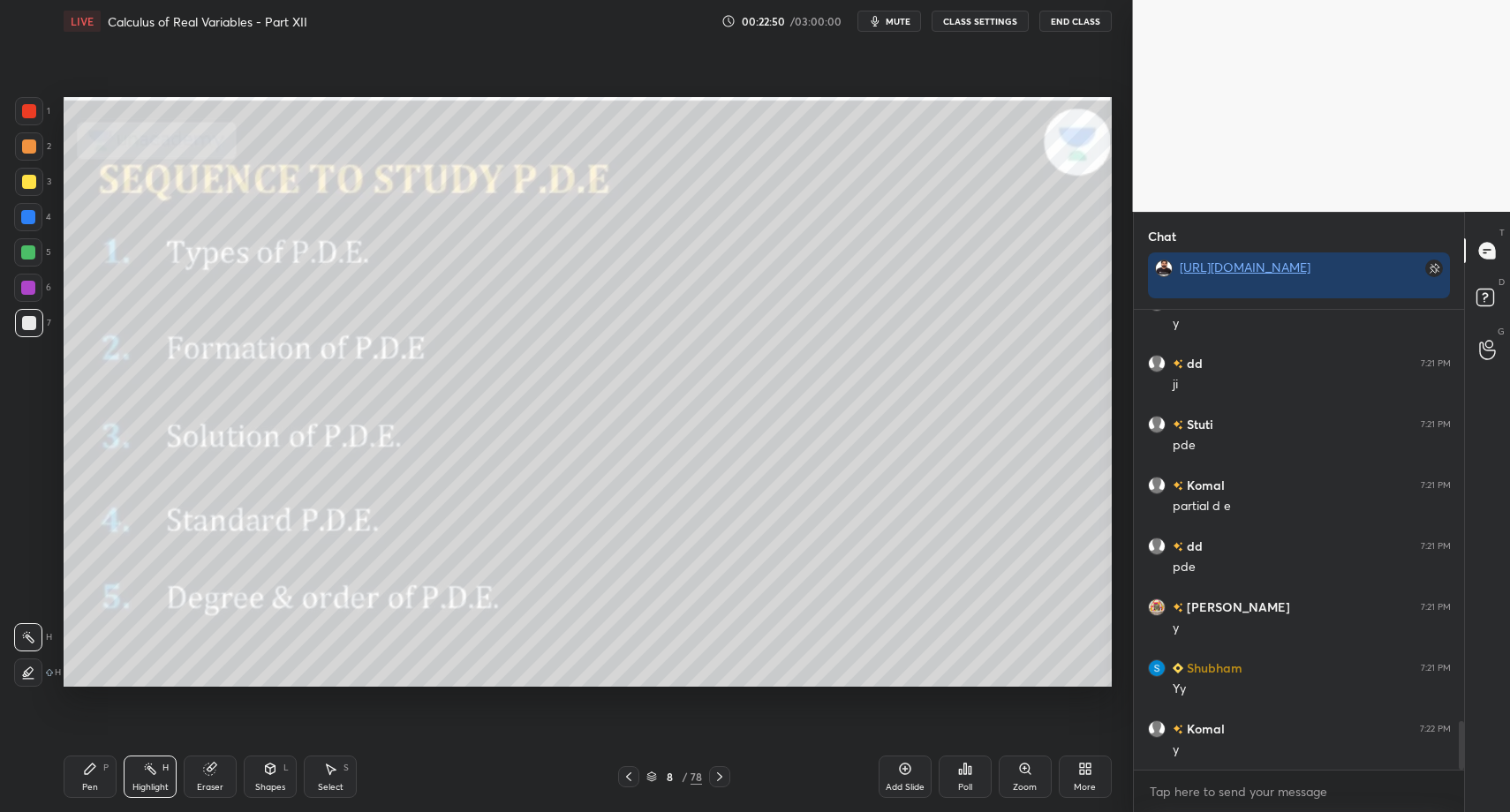 click on "Pen P" at bounding box center [90, 777] 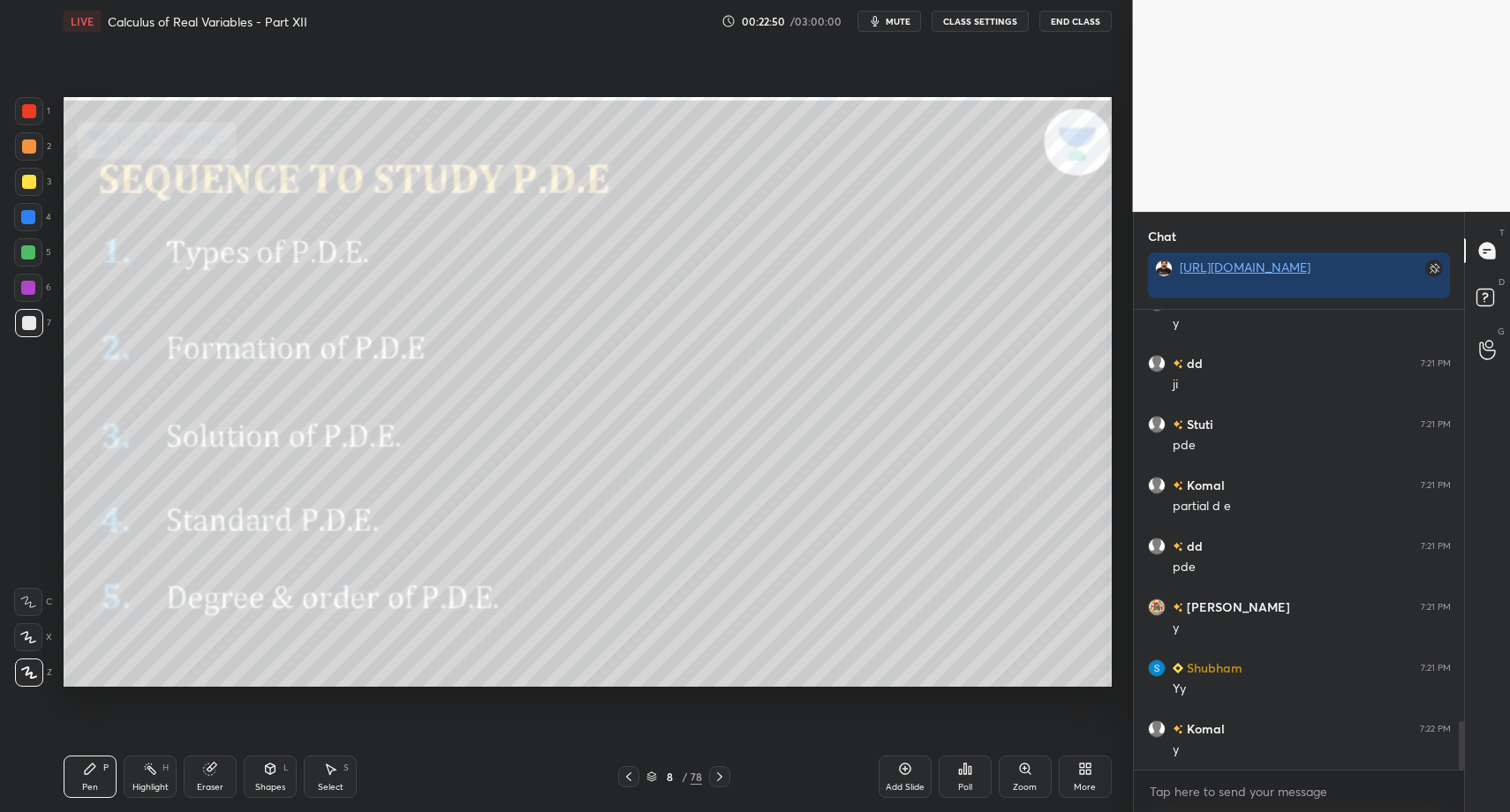 drag, startPoint x: 74, startPoint y: 764, endPoint x: 90, endPoint y: 726, distance: 41.231056 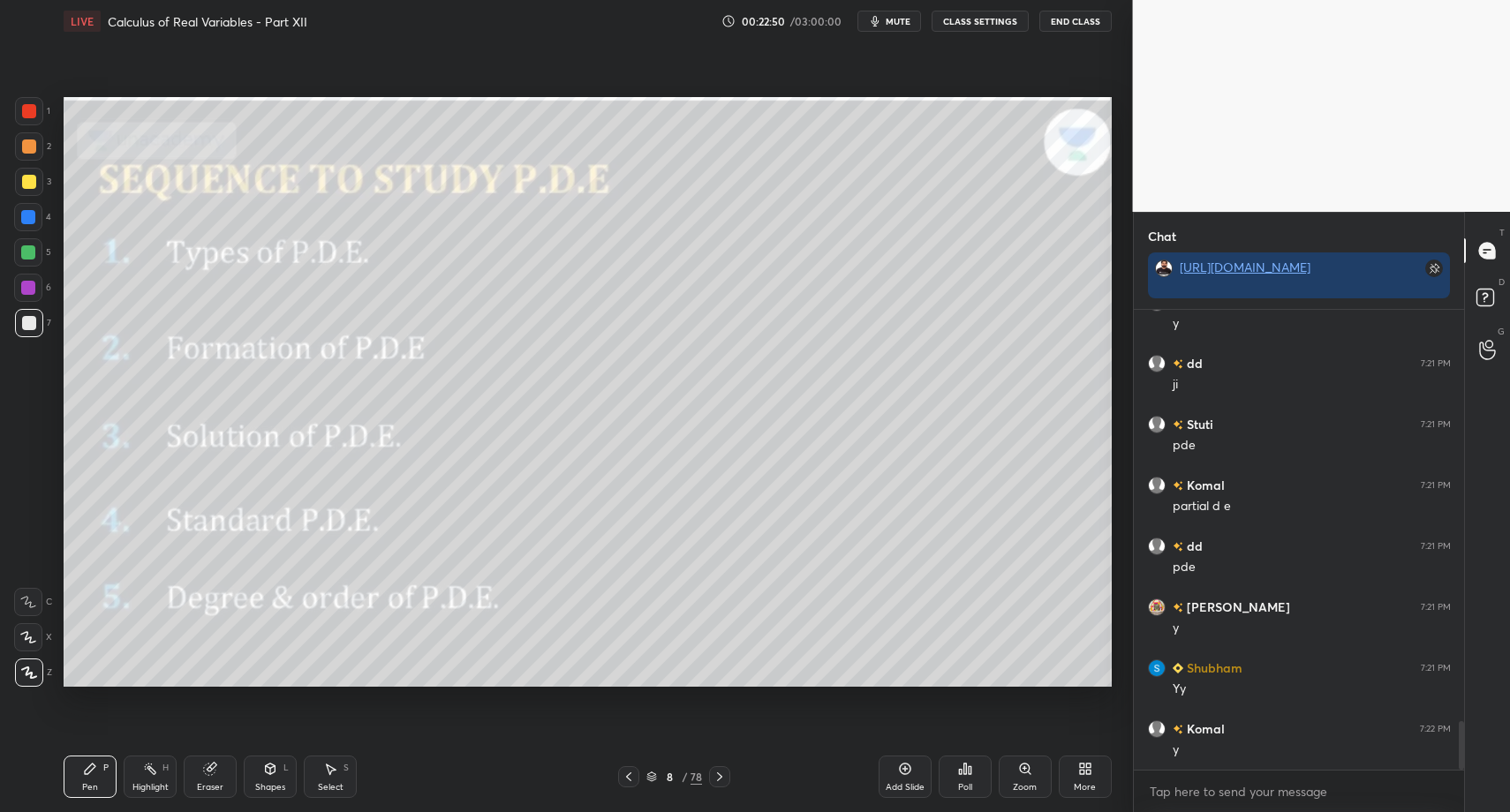 click on "Pen P" at bounding box center [90, 777] 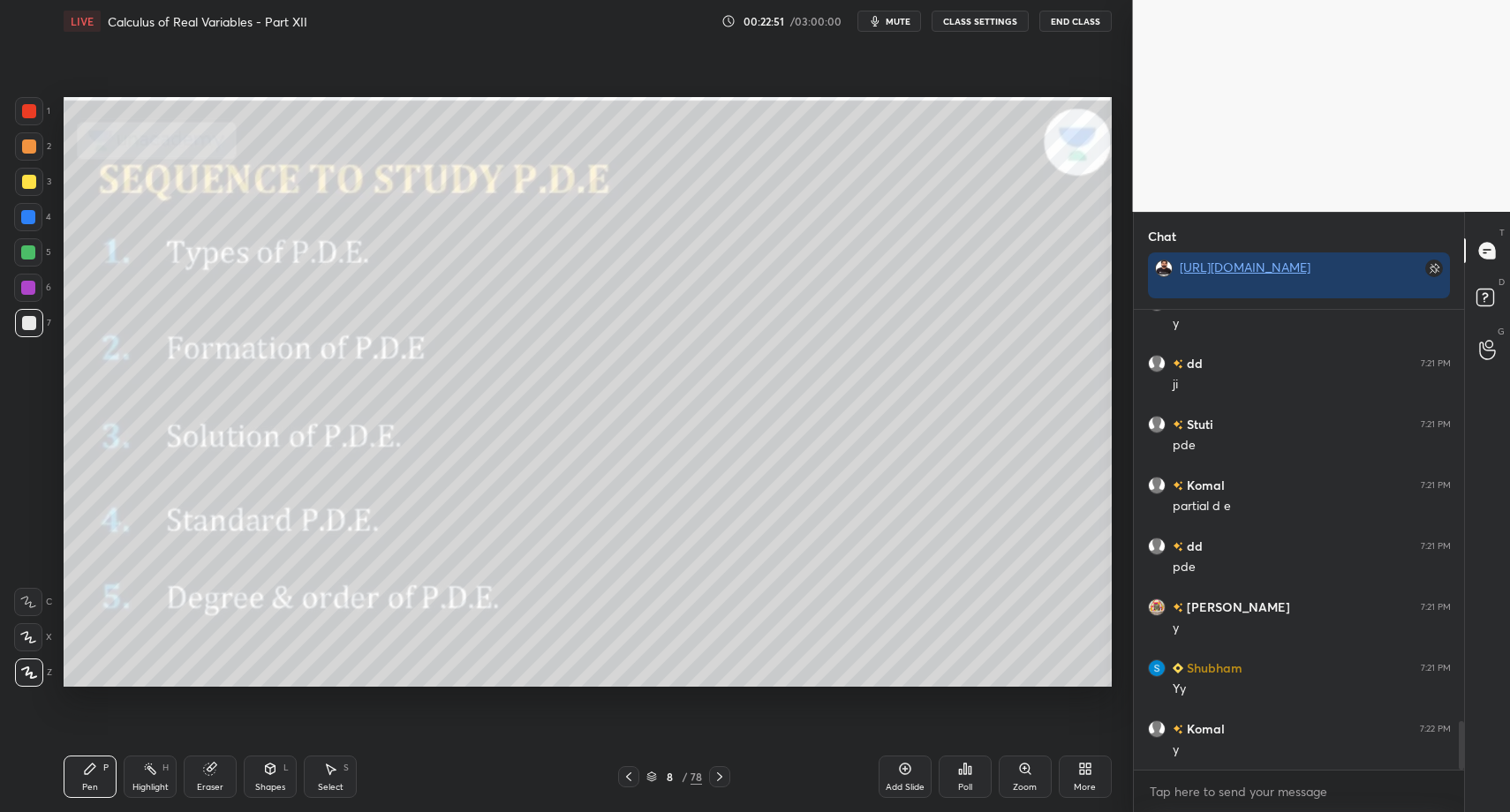 click at bounding box center [29, 111] 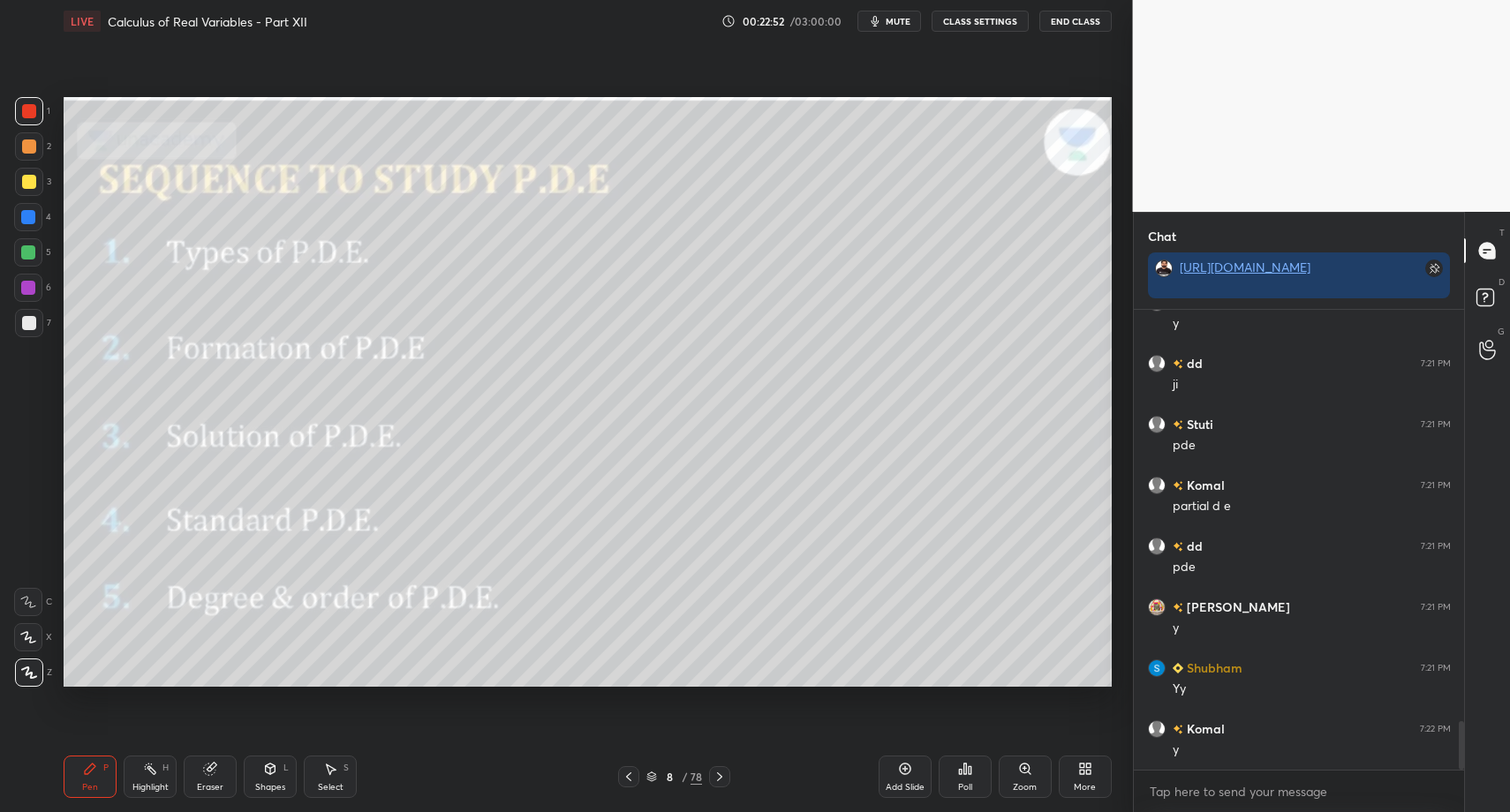 drag, startPoint x: 32, startPoint y: 206, endPoint x: 40, endPoint y: 177, distance: 30.08322 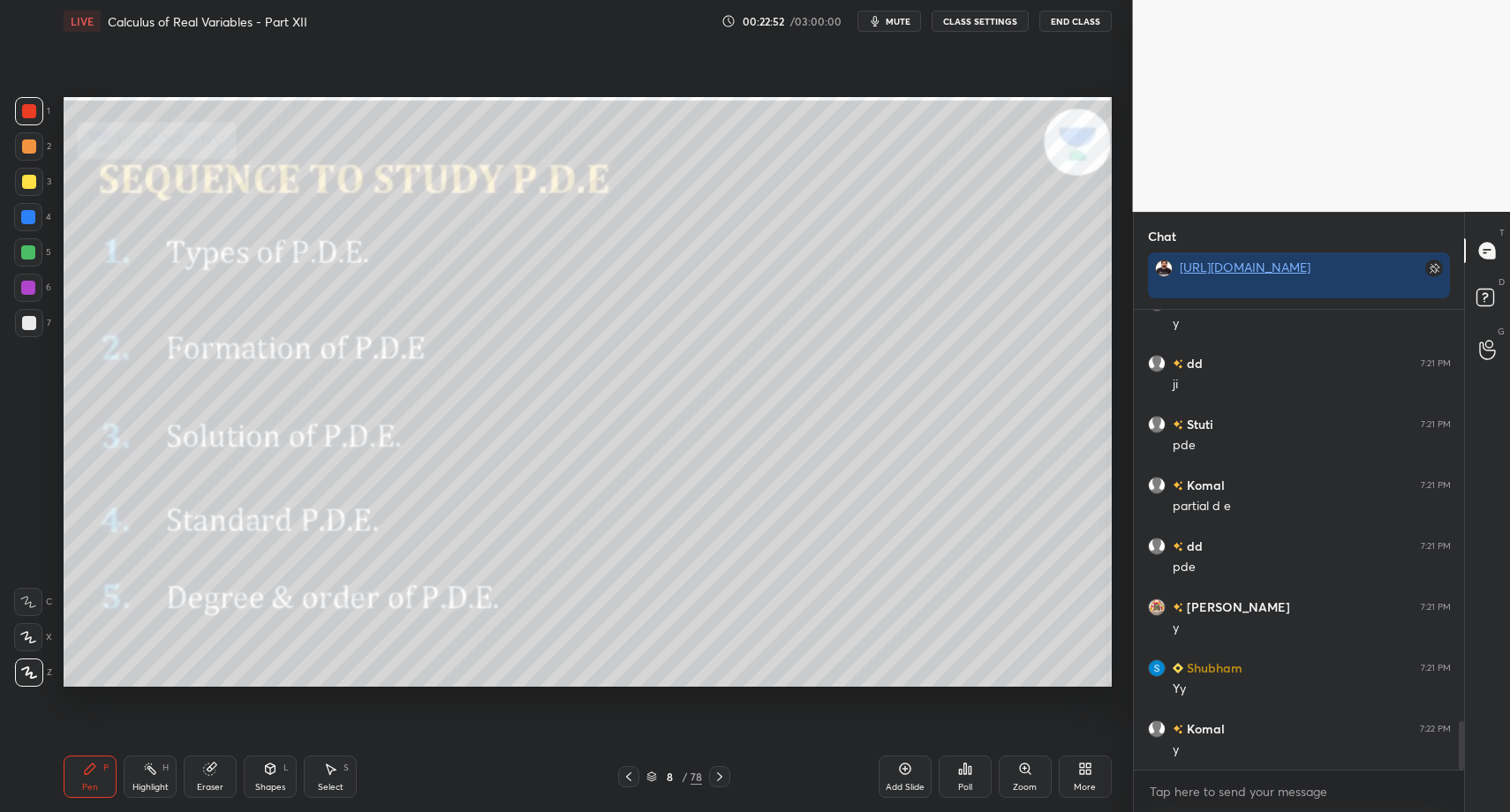 click at bounding box center [28, 217] 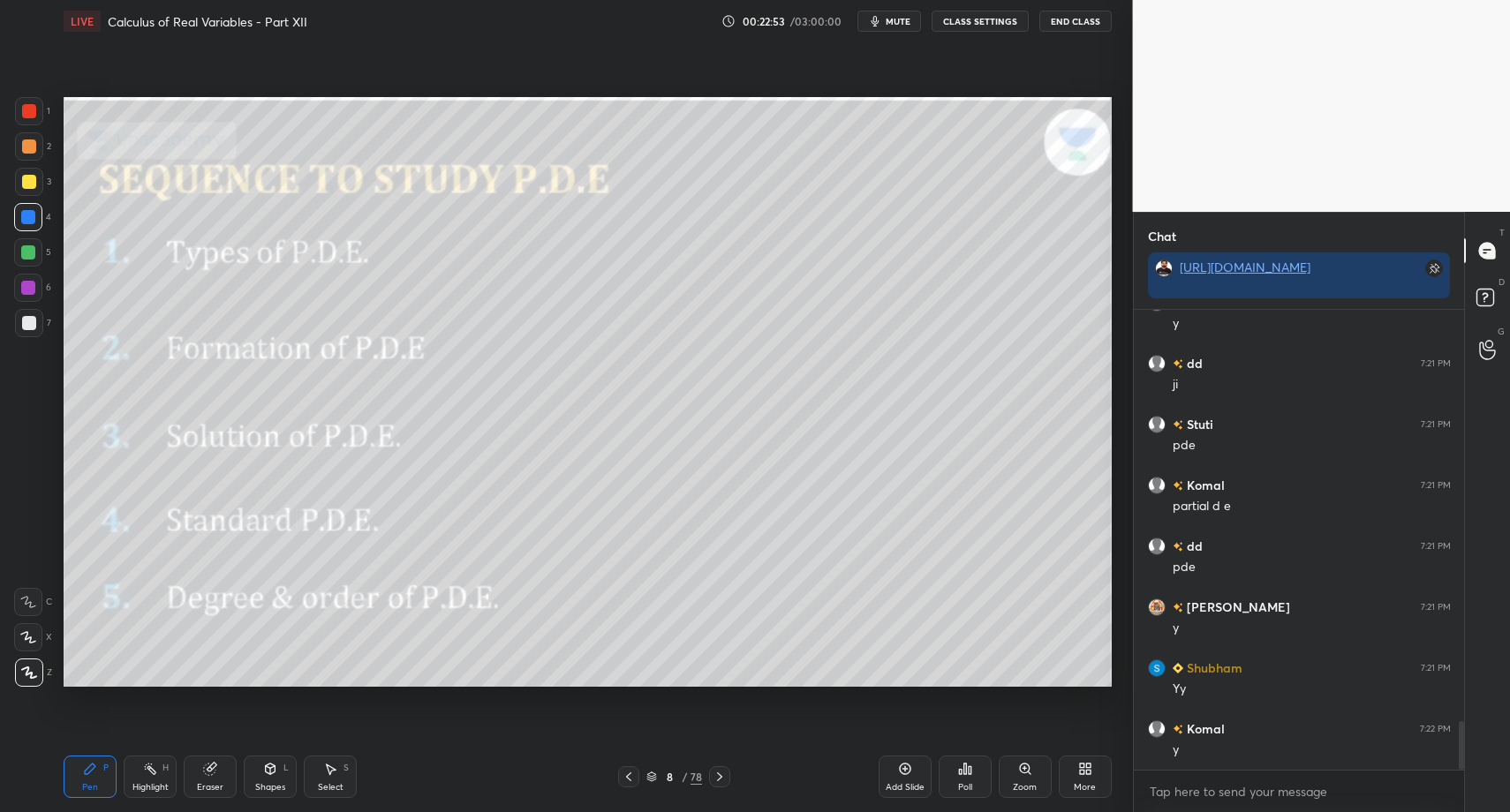 drag, startPoint x: 34, startPoint y: 104, endPoint x: 58, endPoint y: 101, distance: 24.186773 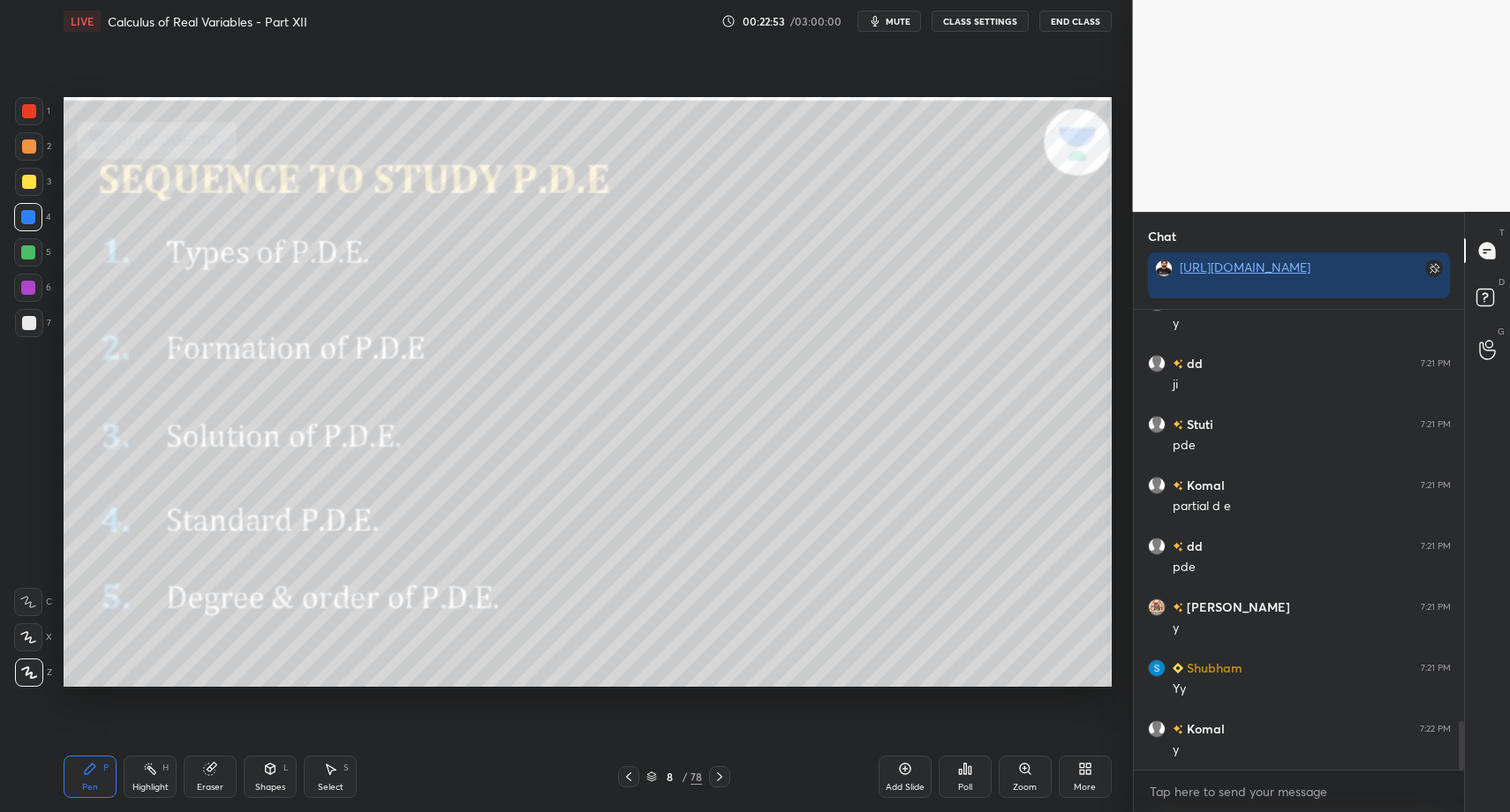 click at bounding box center (29, 111) 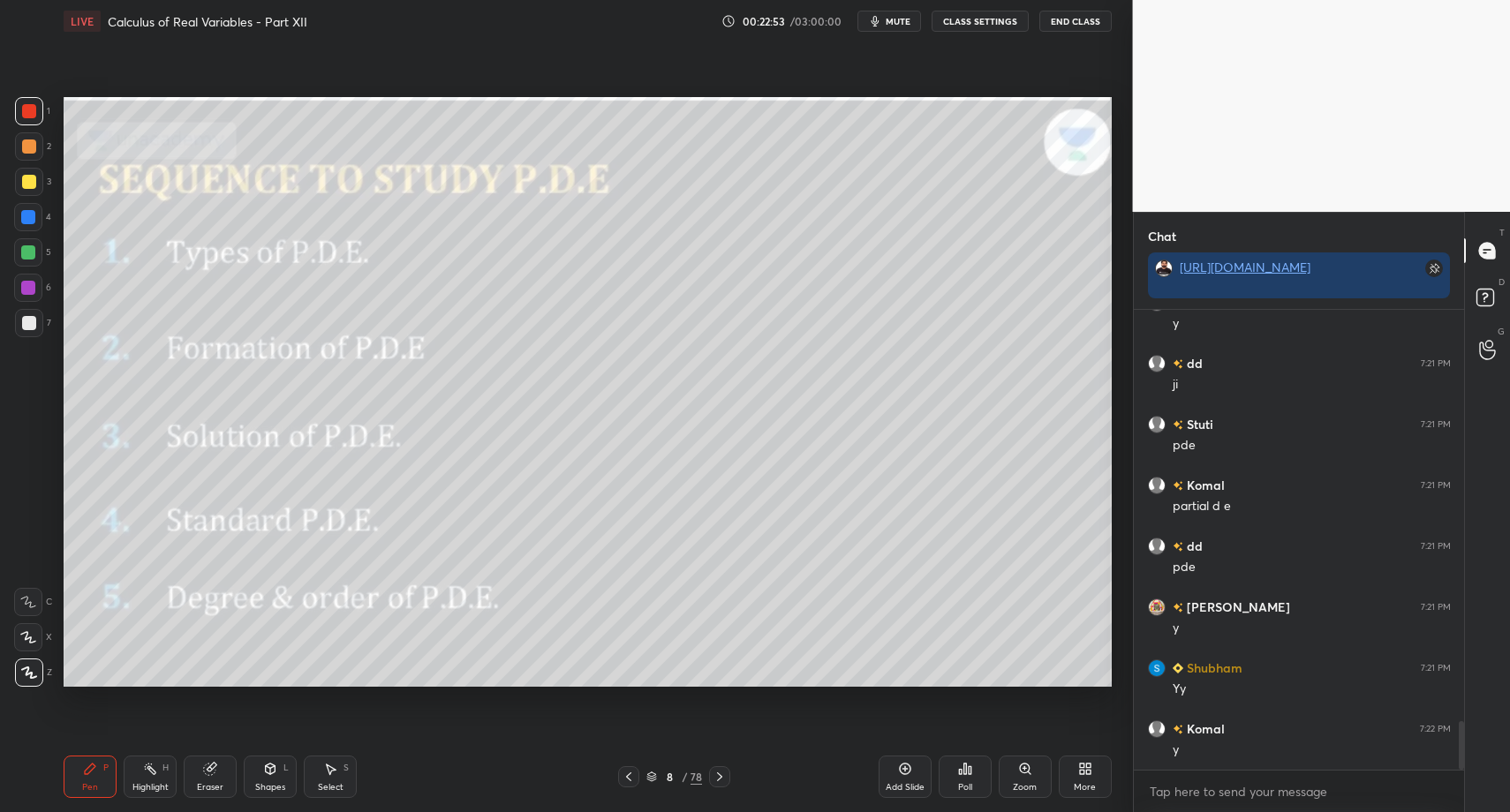 click 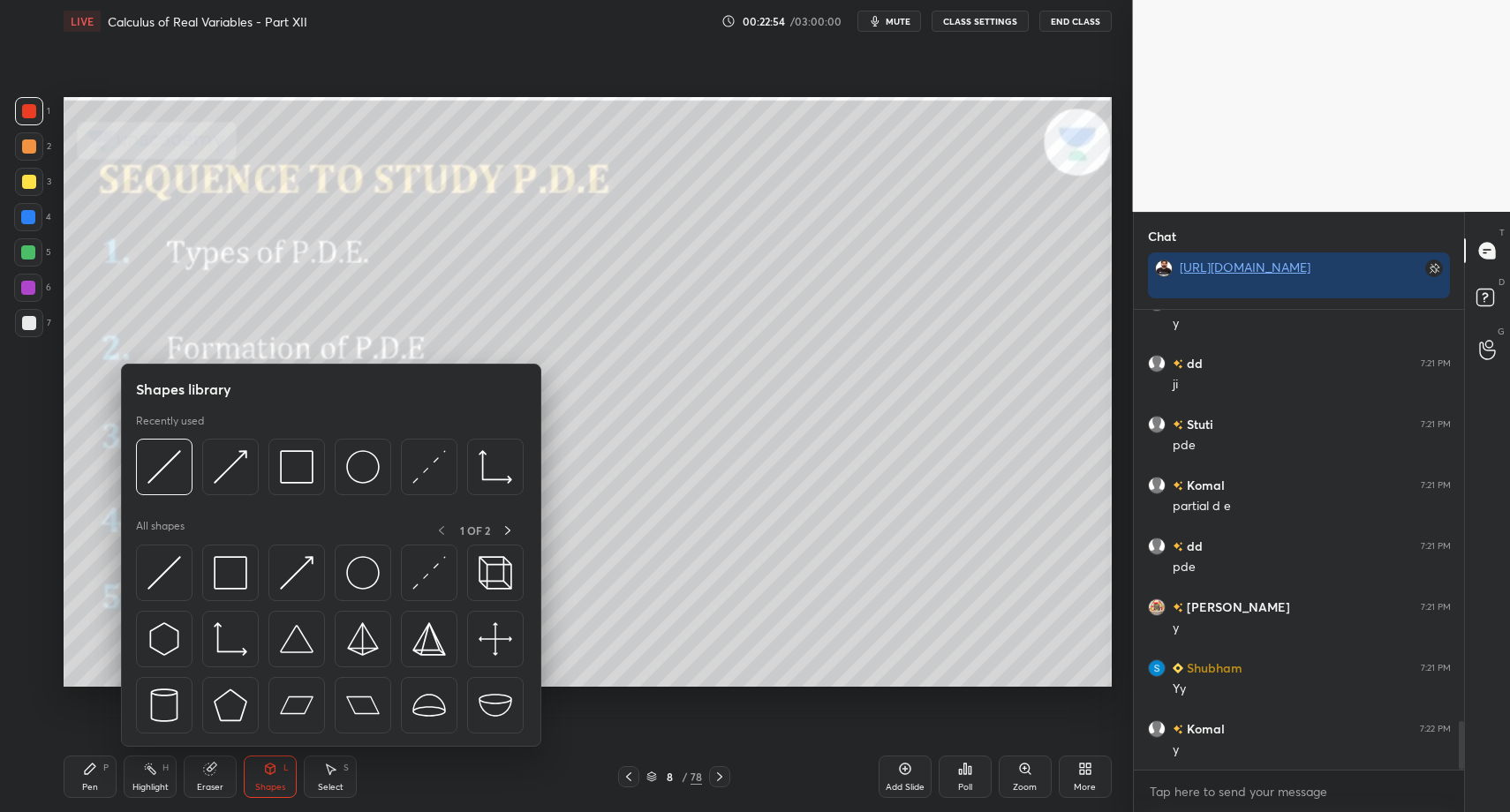 drag, startPoint x: 22, startPoint y: 207, endPoint x: 36, endPoint y: 250, distance: 45.221676 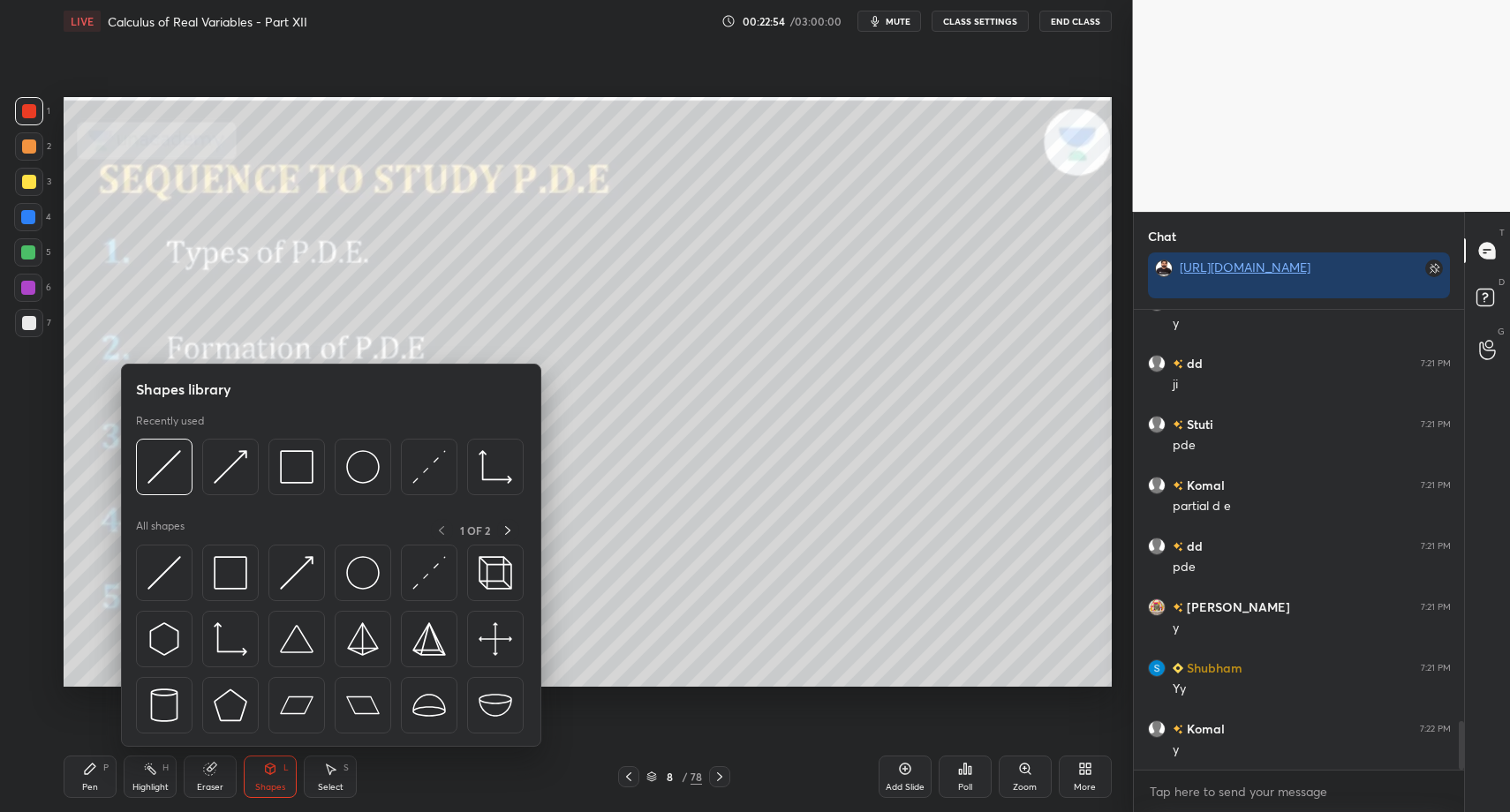click at bounding box center (28, 217) 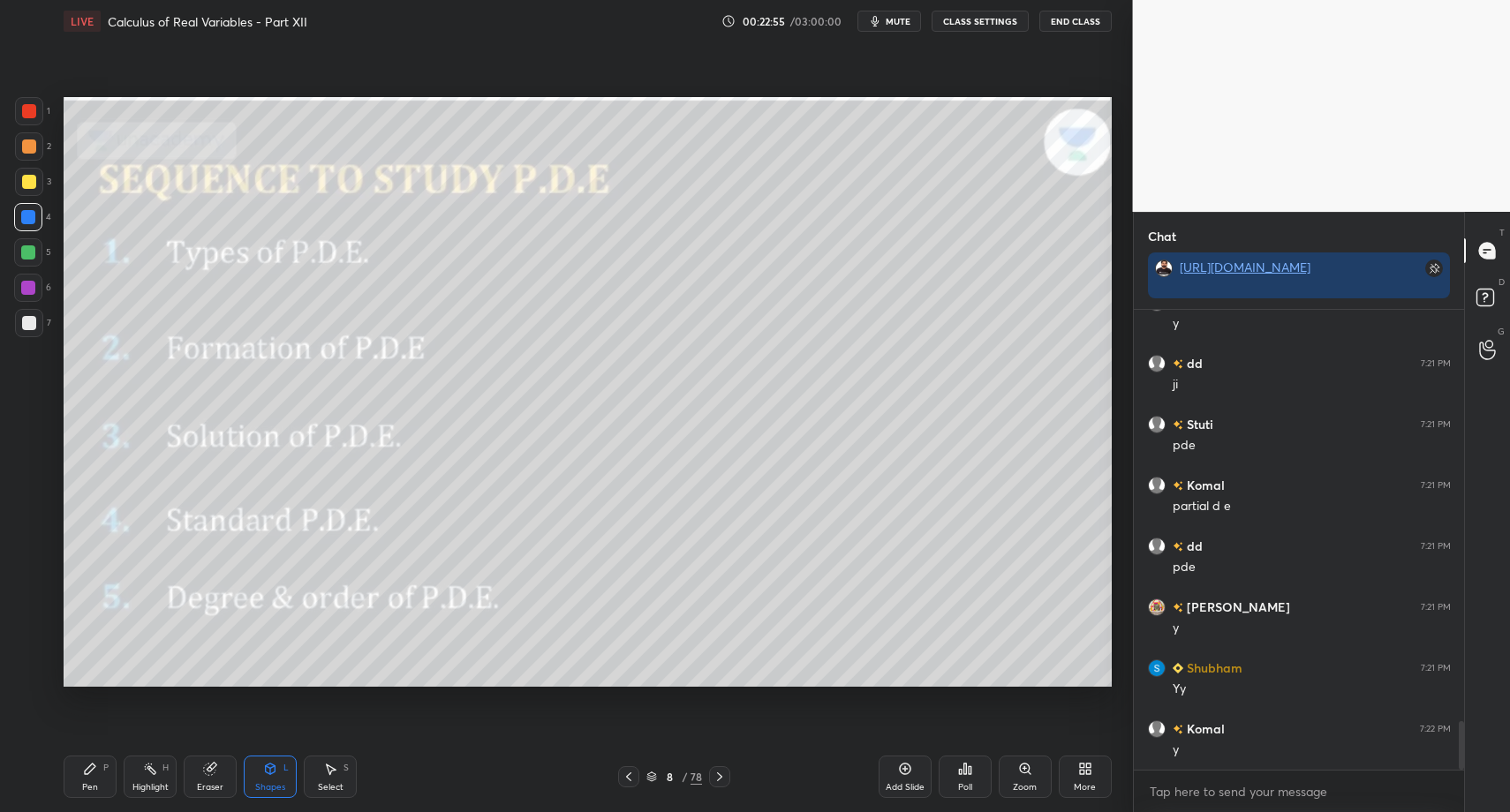 click on "Shapes L" at bounding box center (270, 777) 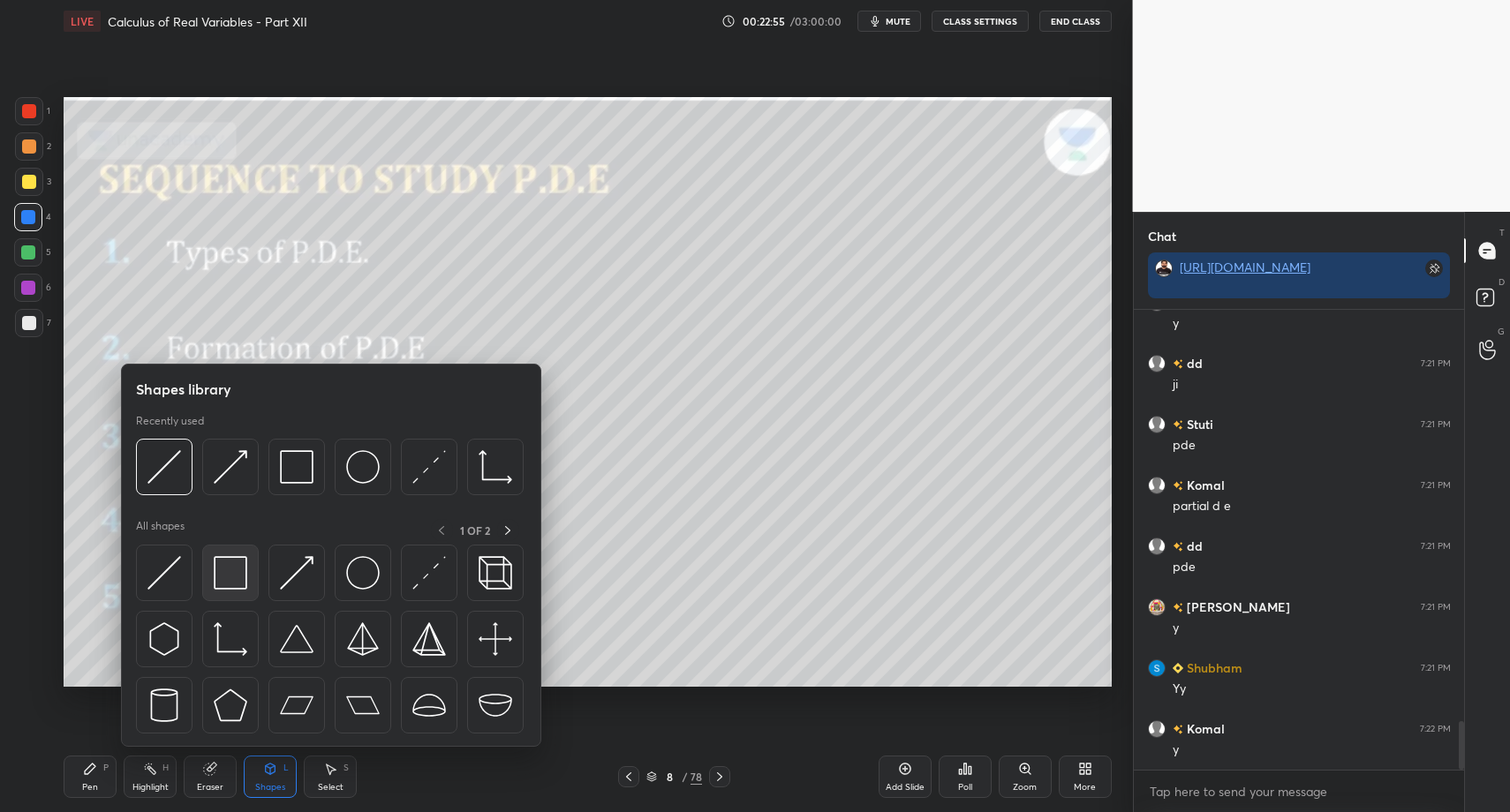 click at bounding box center (230, 573) 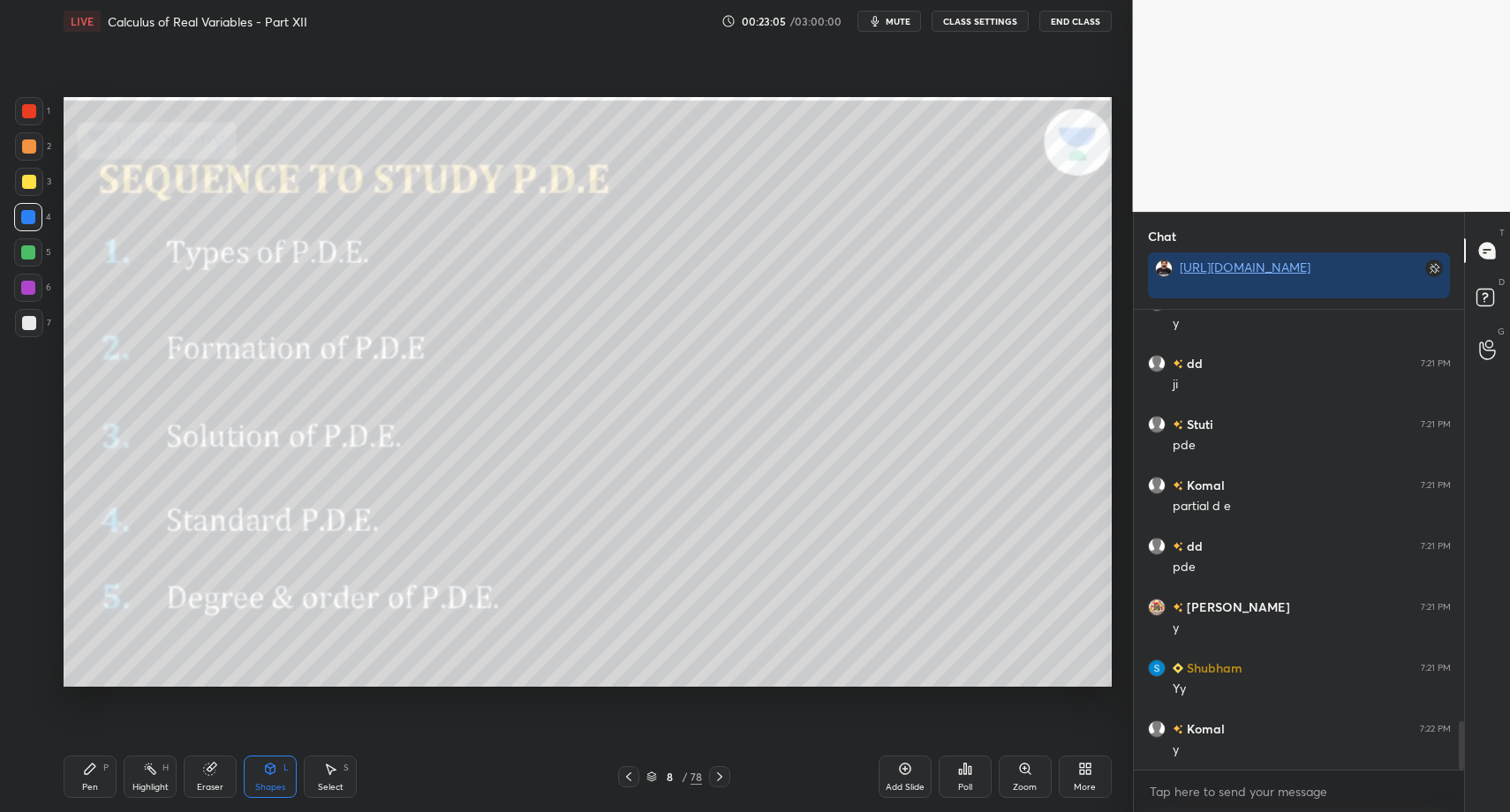 click on "Pen P" at bounding box center (90, 777) 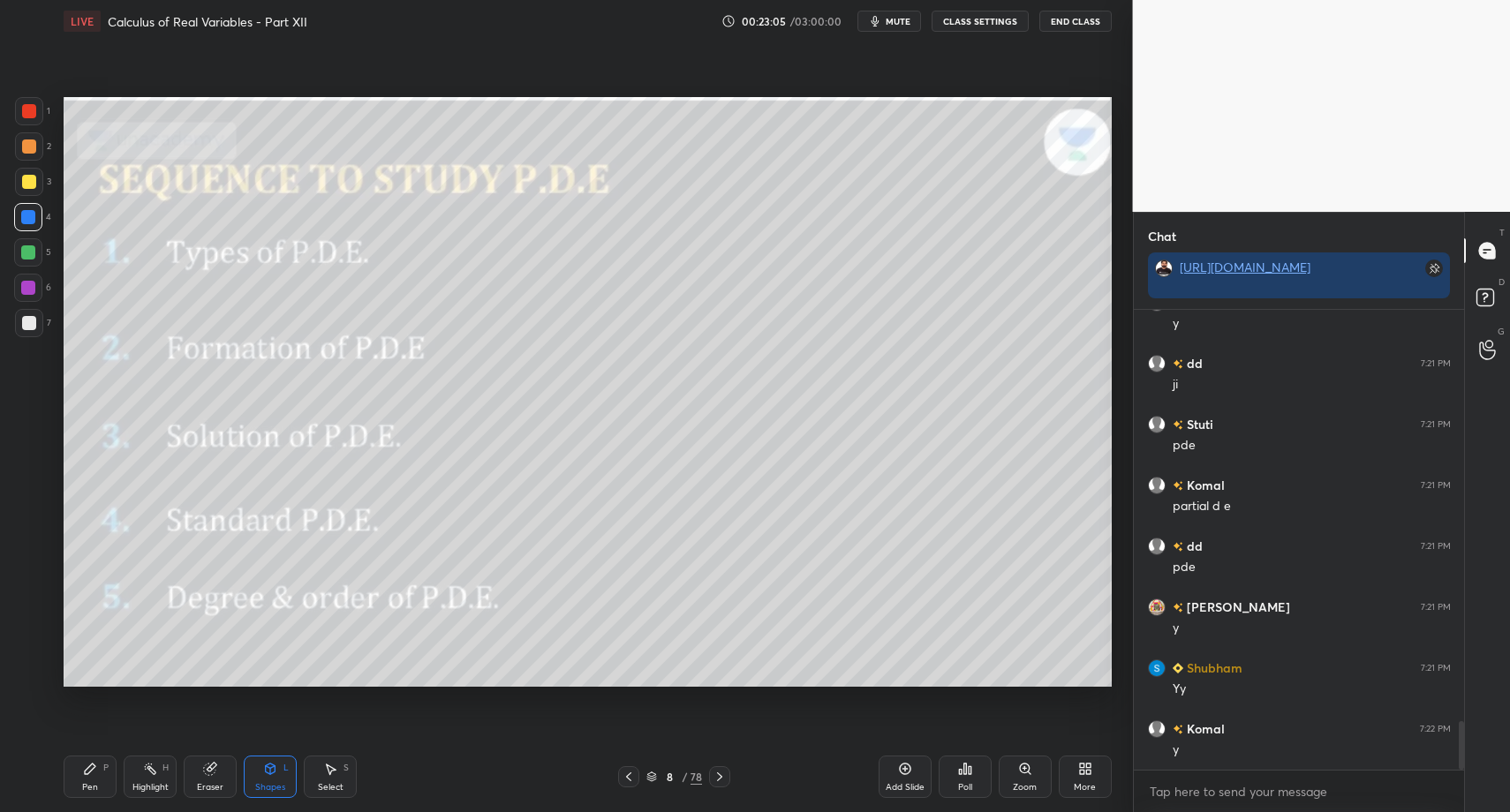 click on "Pen P" at bounding box center [90, 777] 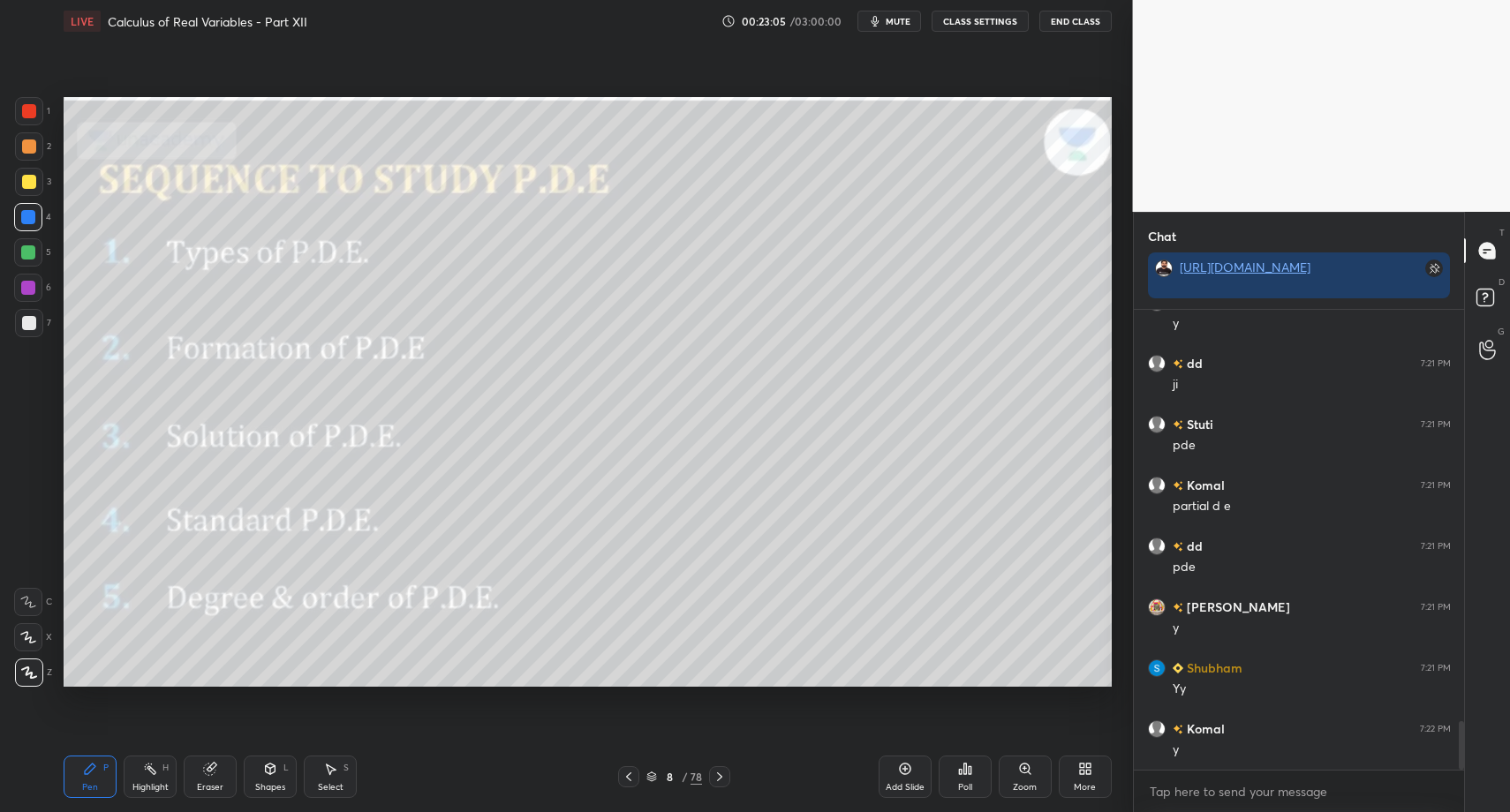 click on "7" at bounding box center [33, 327] 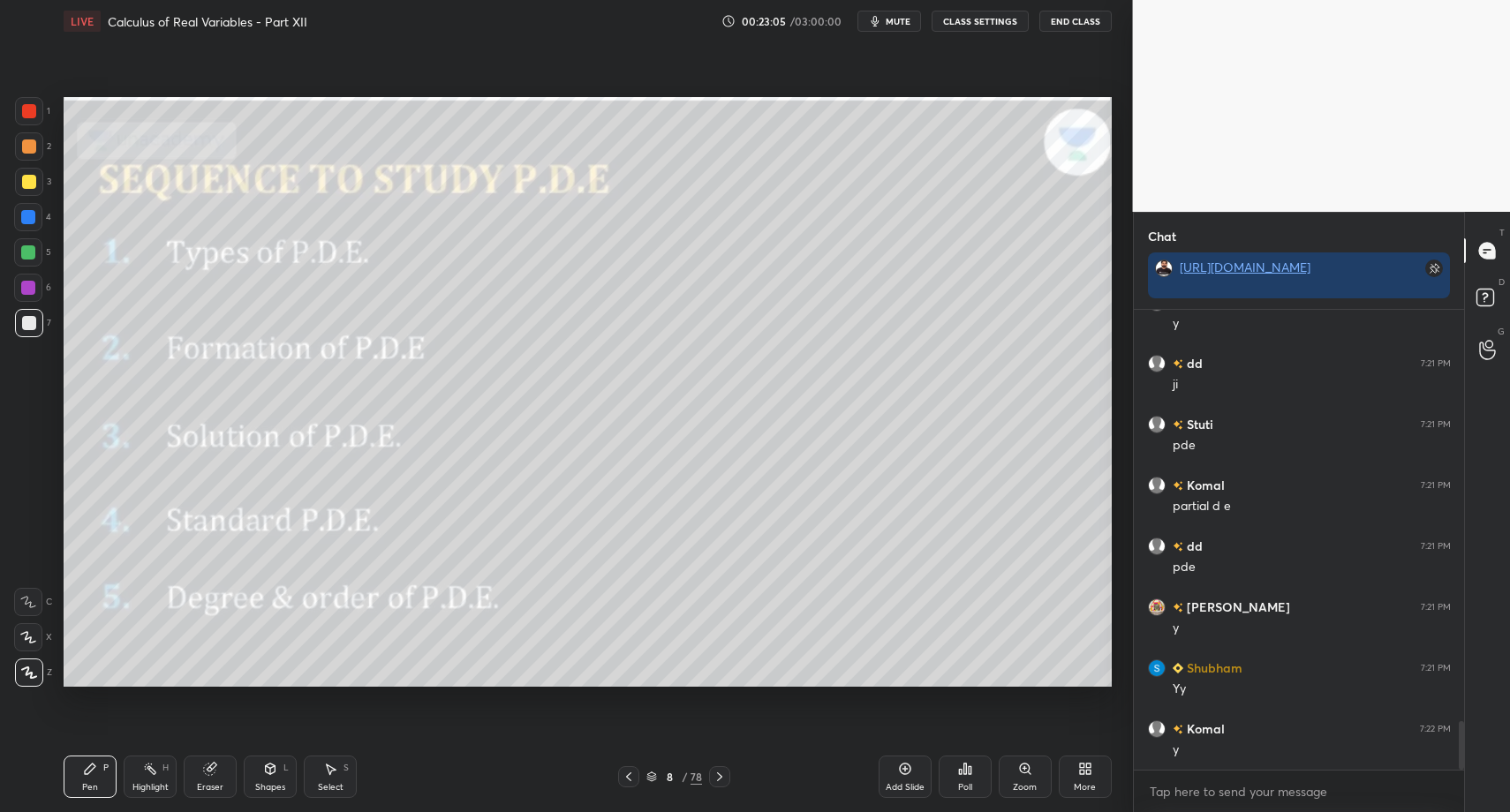 drag, startPoint x: 29, startPoint y: 332, endPoint x: 16, endPoint y: 322, distance: 16.401219 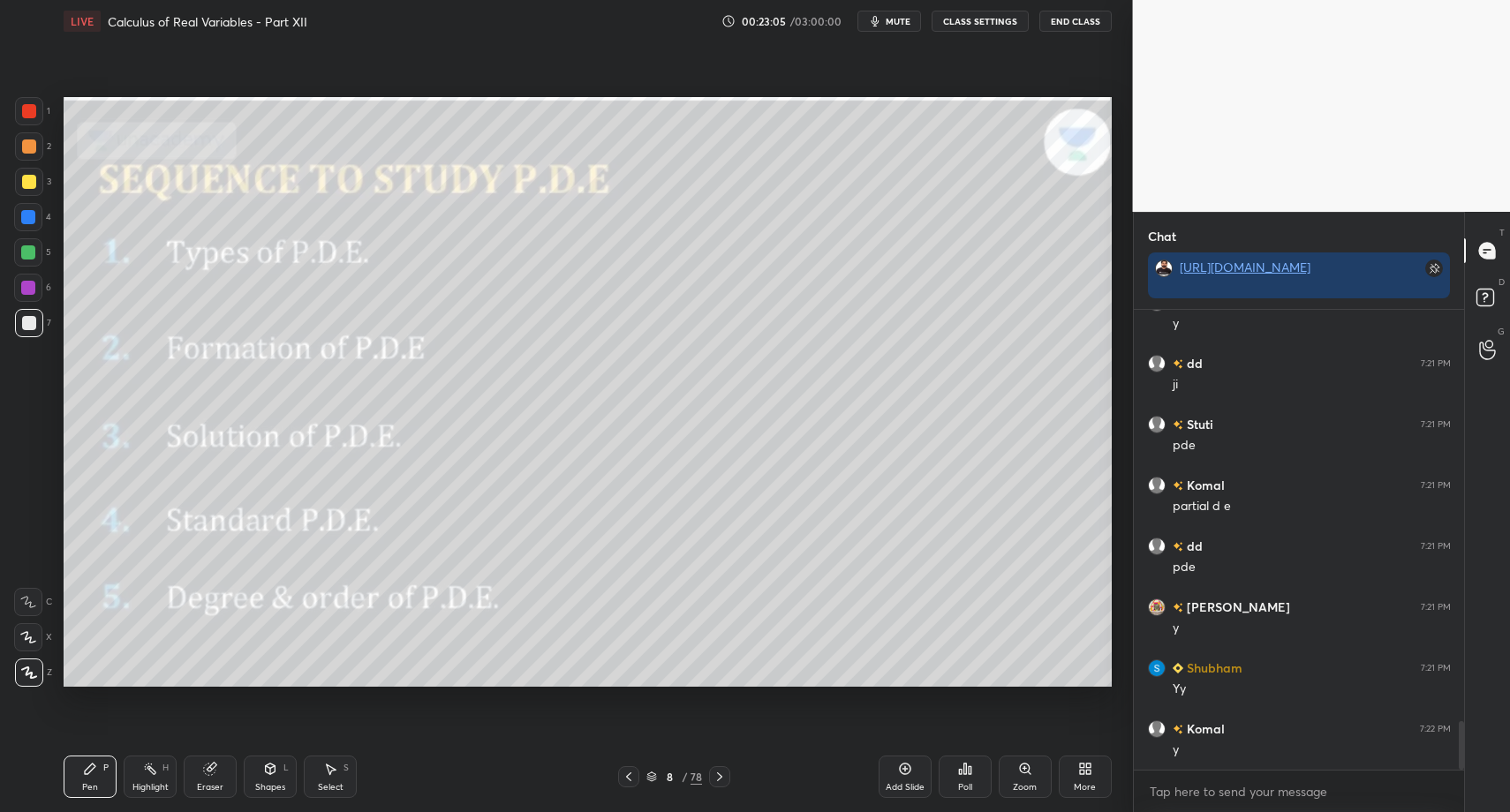 click at bounding box center [29, 323] 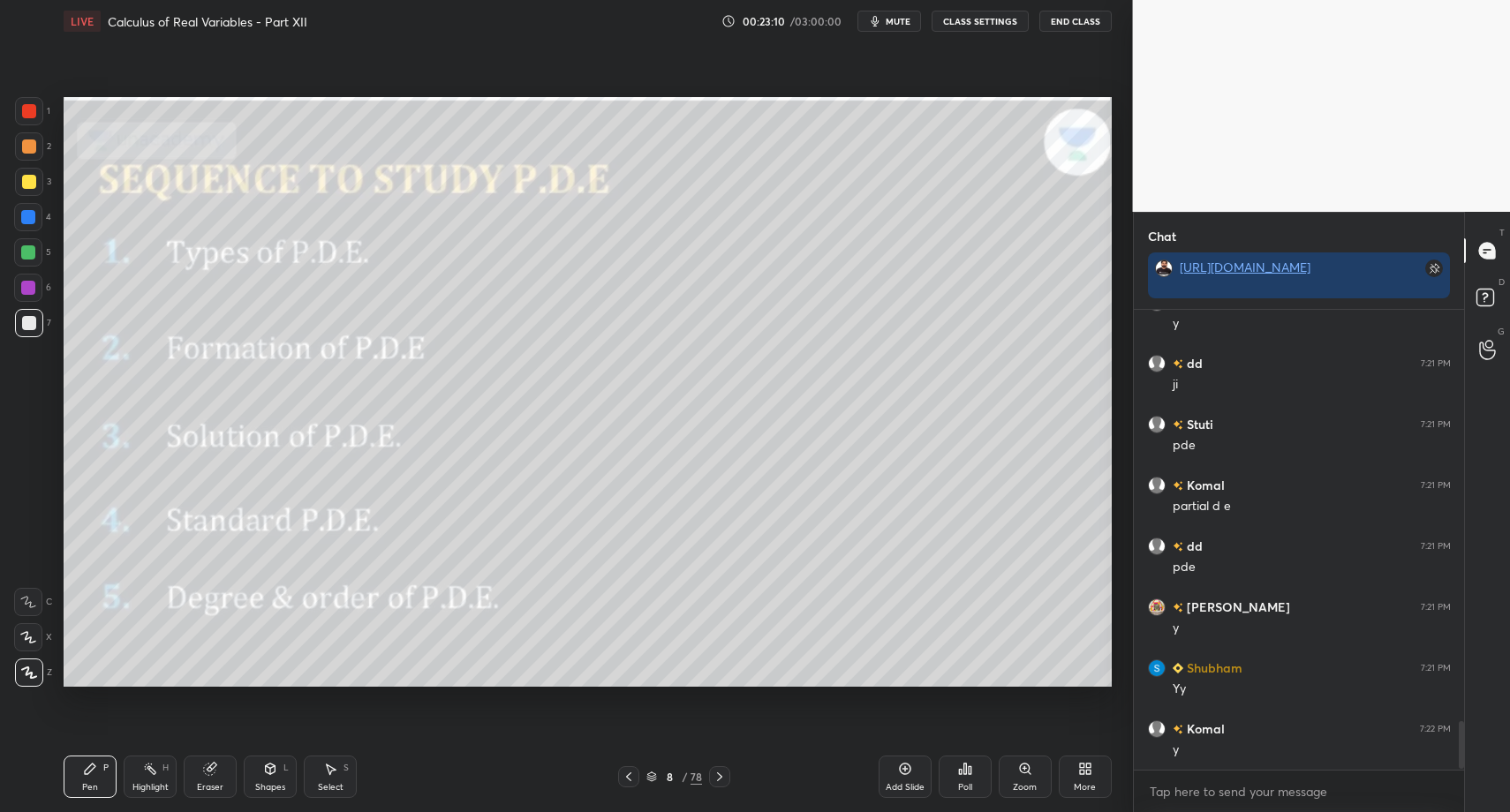 scroll, scrollTop: 3968, scrollLeft: 0, axis: vertical 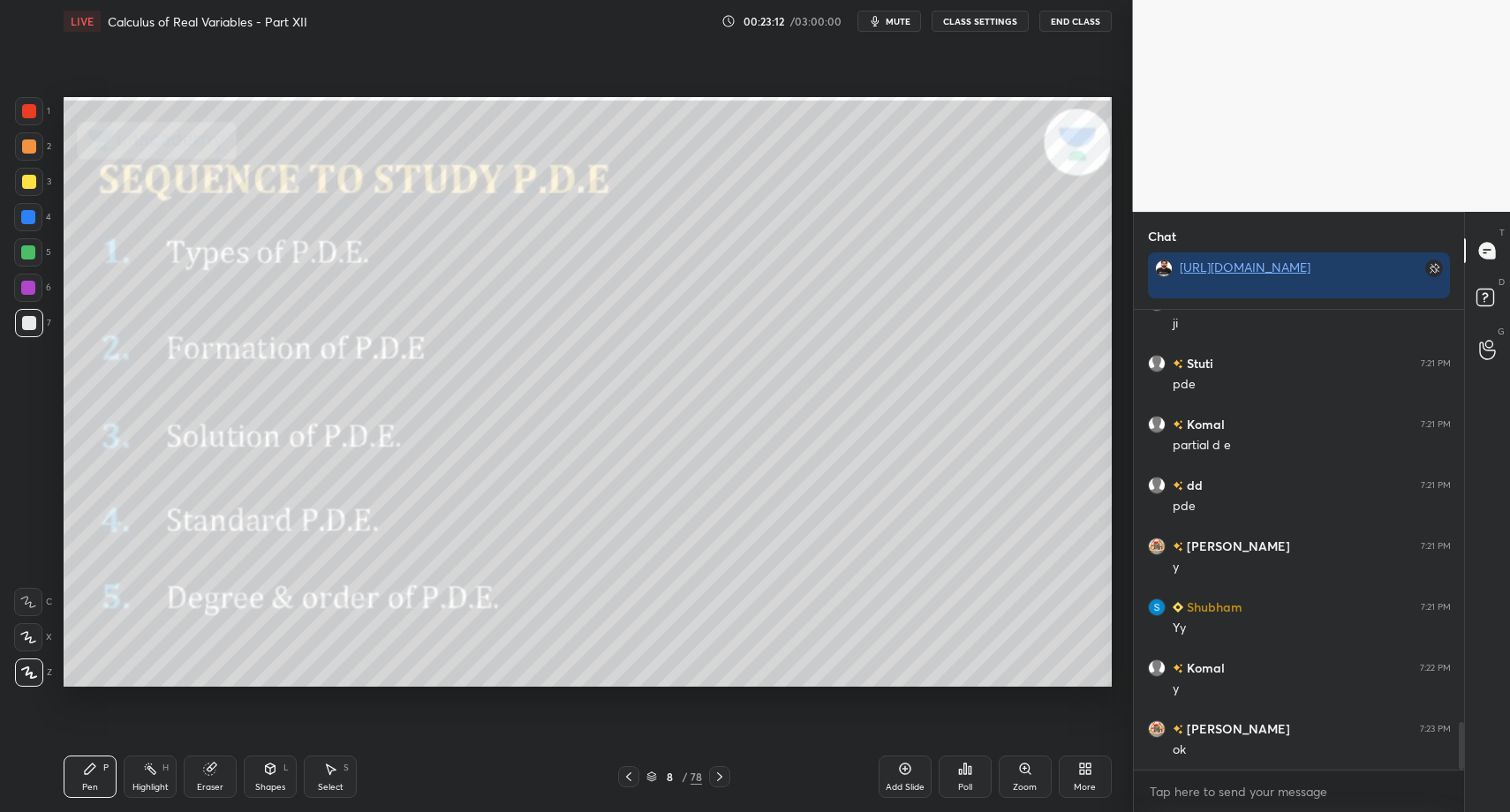 click 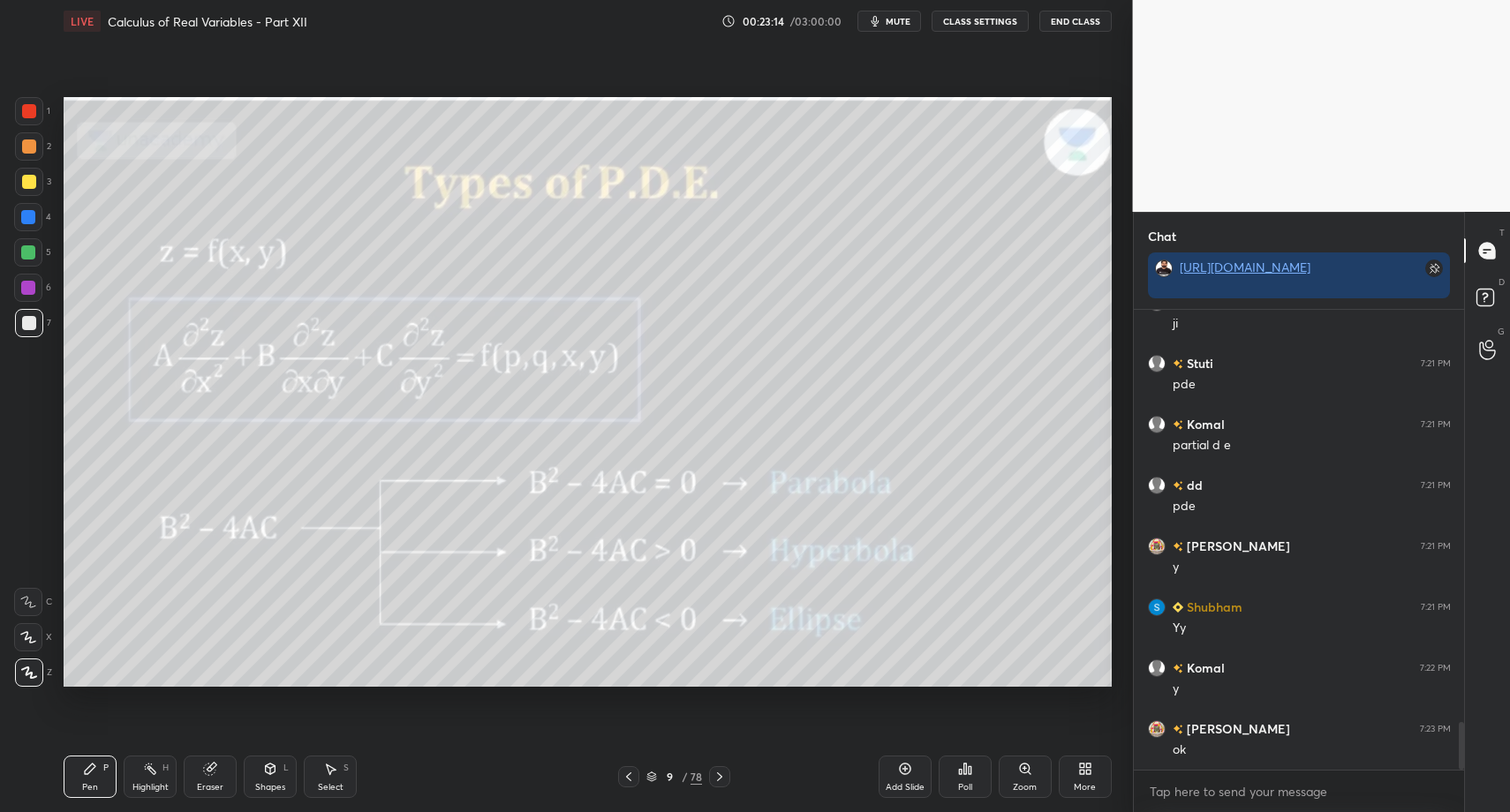 click on "Pen P" at bounding box center [90, 777] 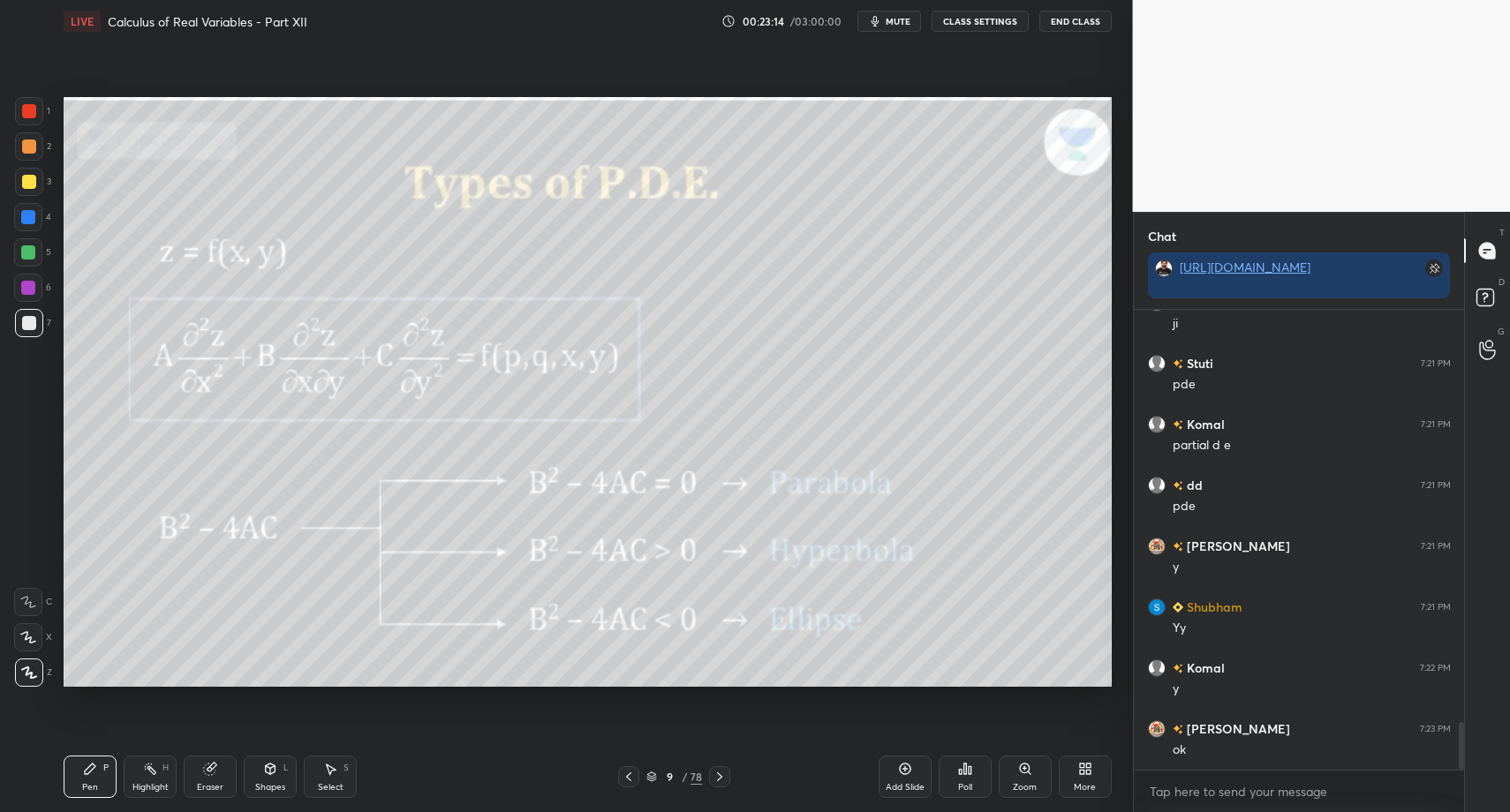 click on "Highlight" at bounding box center (150, 787) 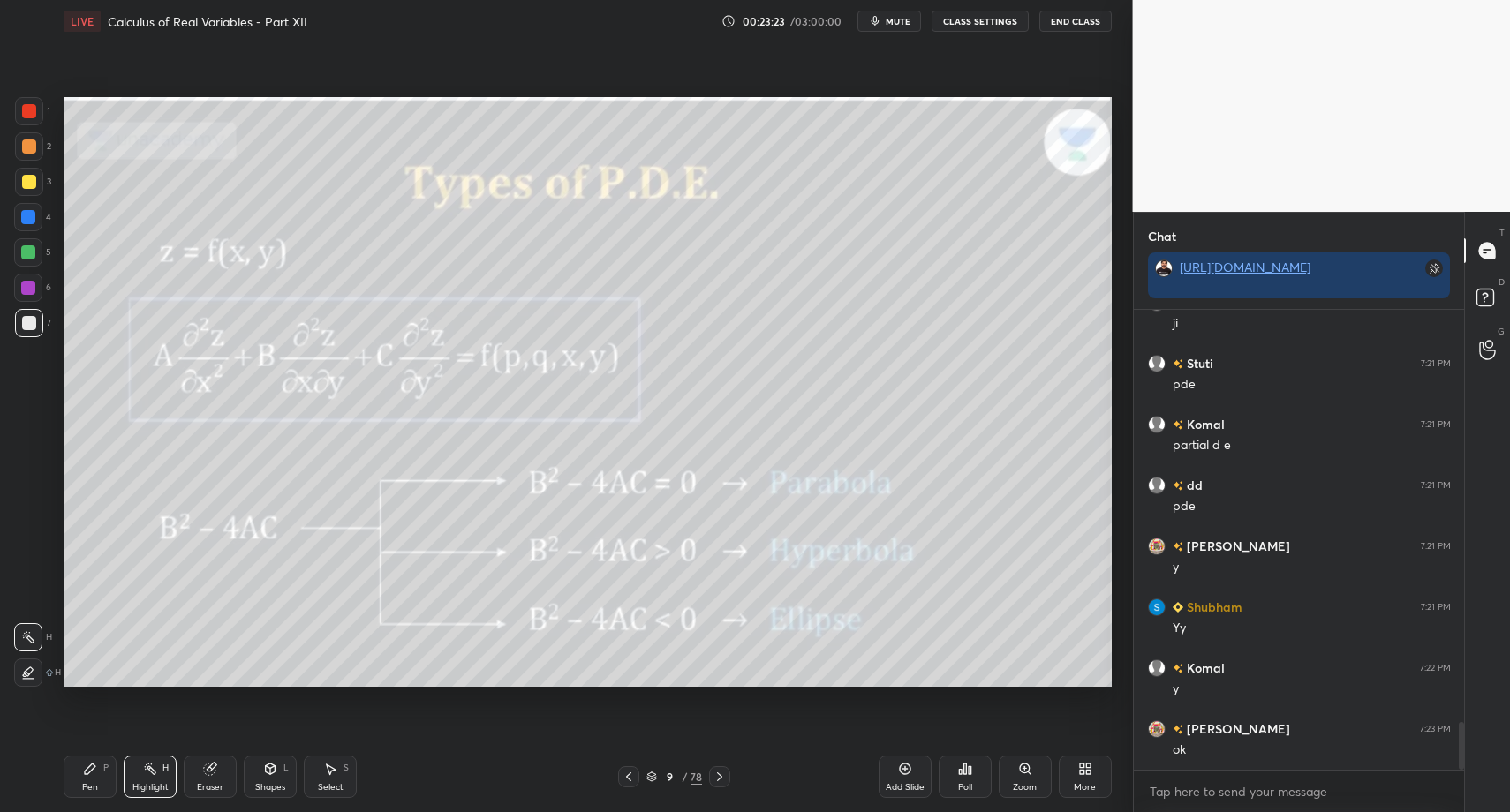 scroll, scrollTop: 4011, scrollLeft: 0, axis: vertical 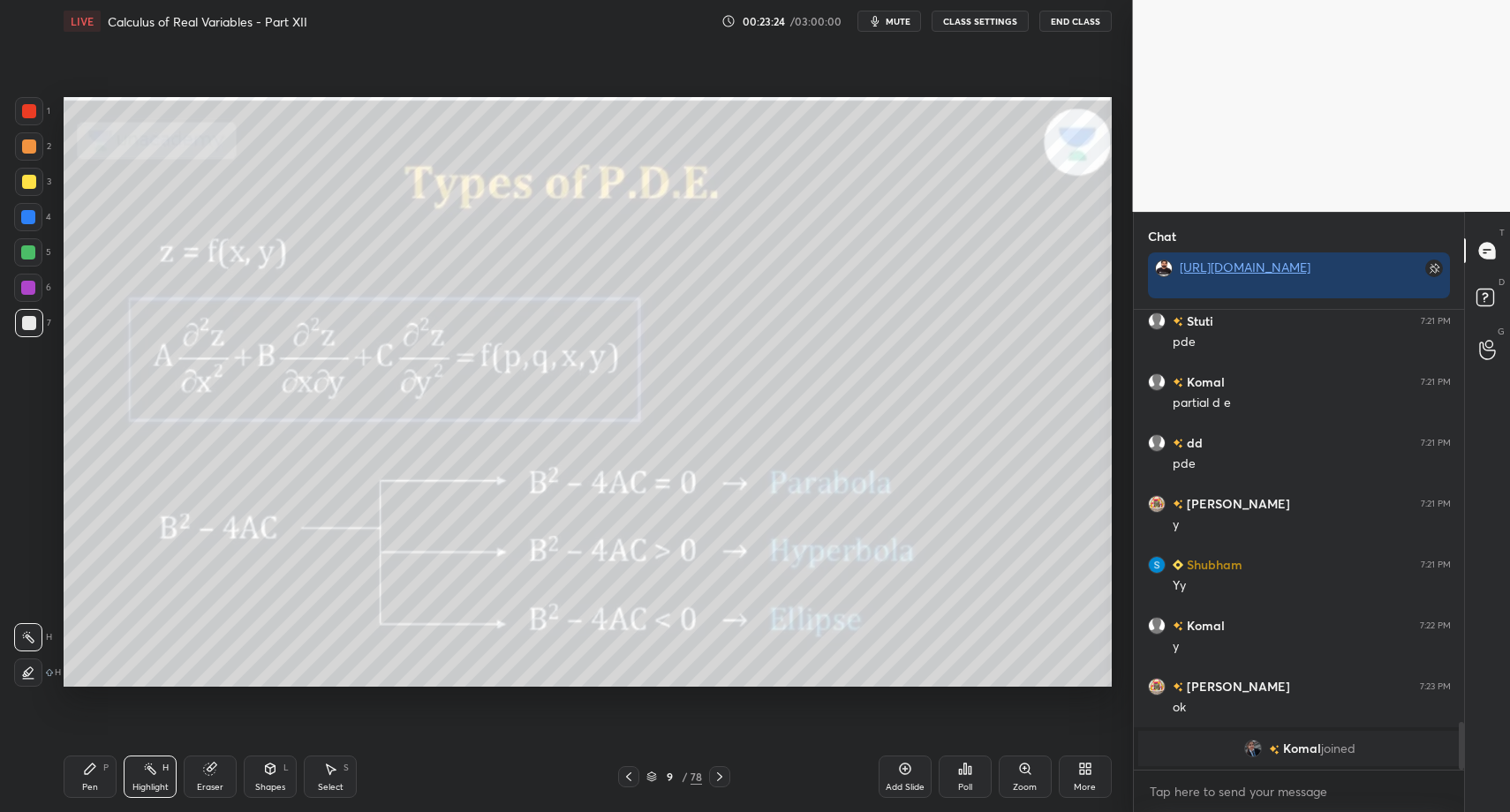 click on "Pen" at bounding box center [90, 787] 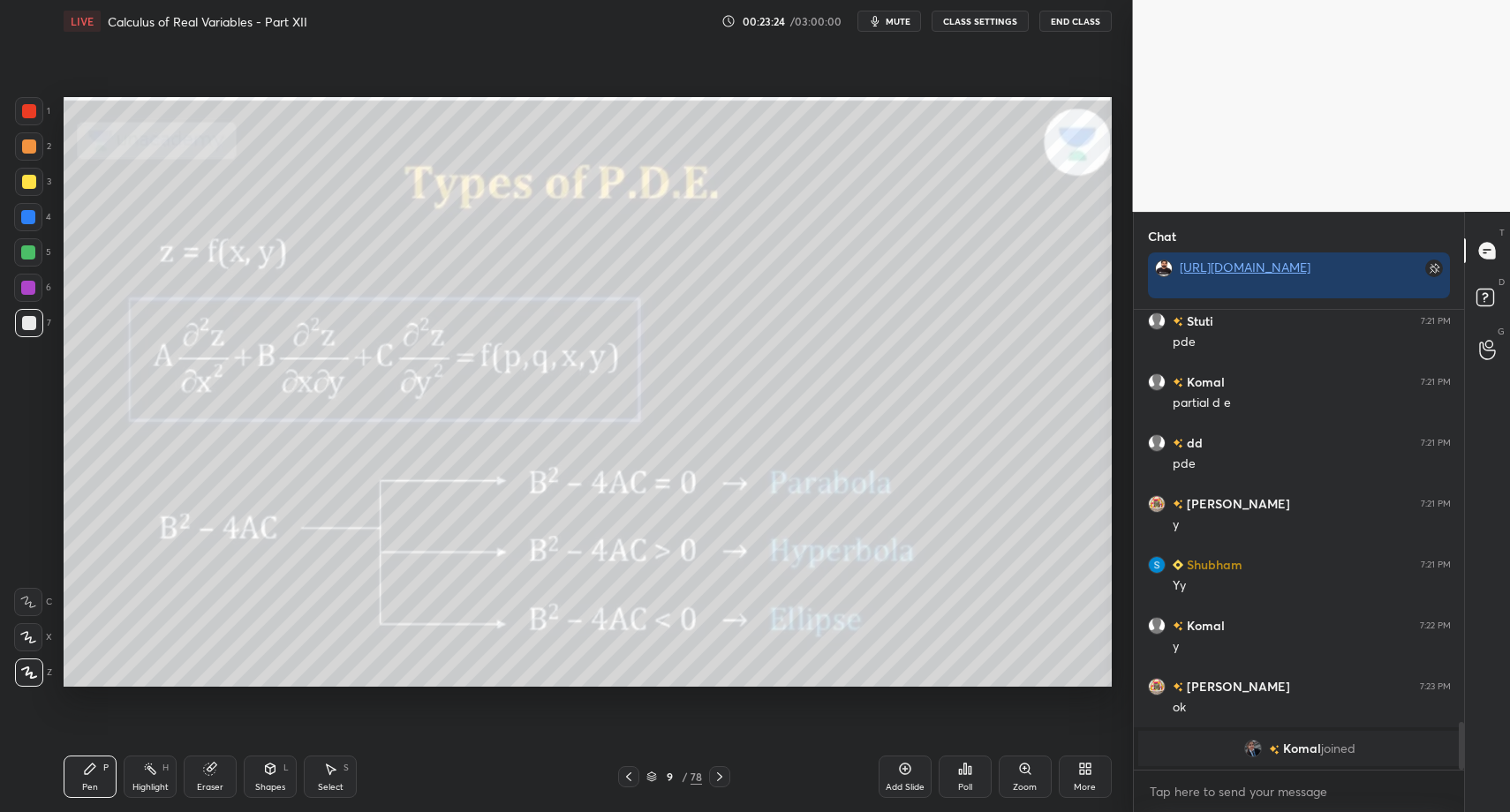 drag, startPoint x: 104, startPoint y: 772, endPoint x: 120, endPoint y: 771, distance: 16.03122 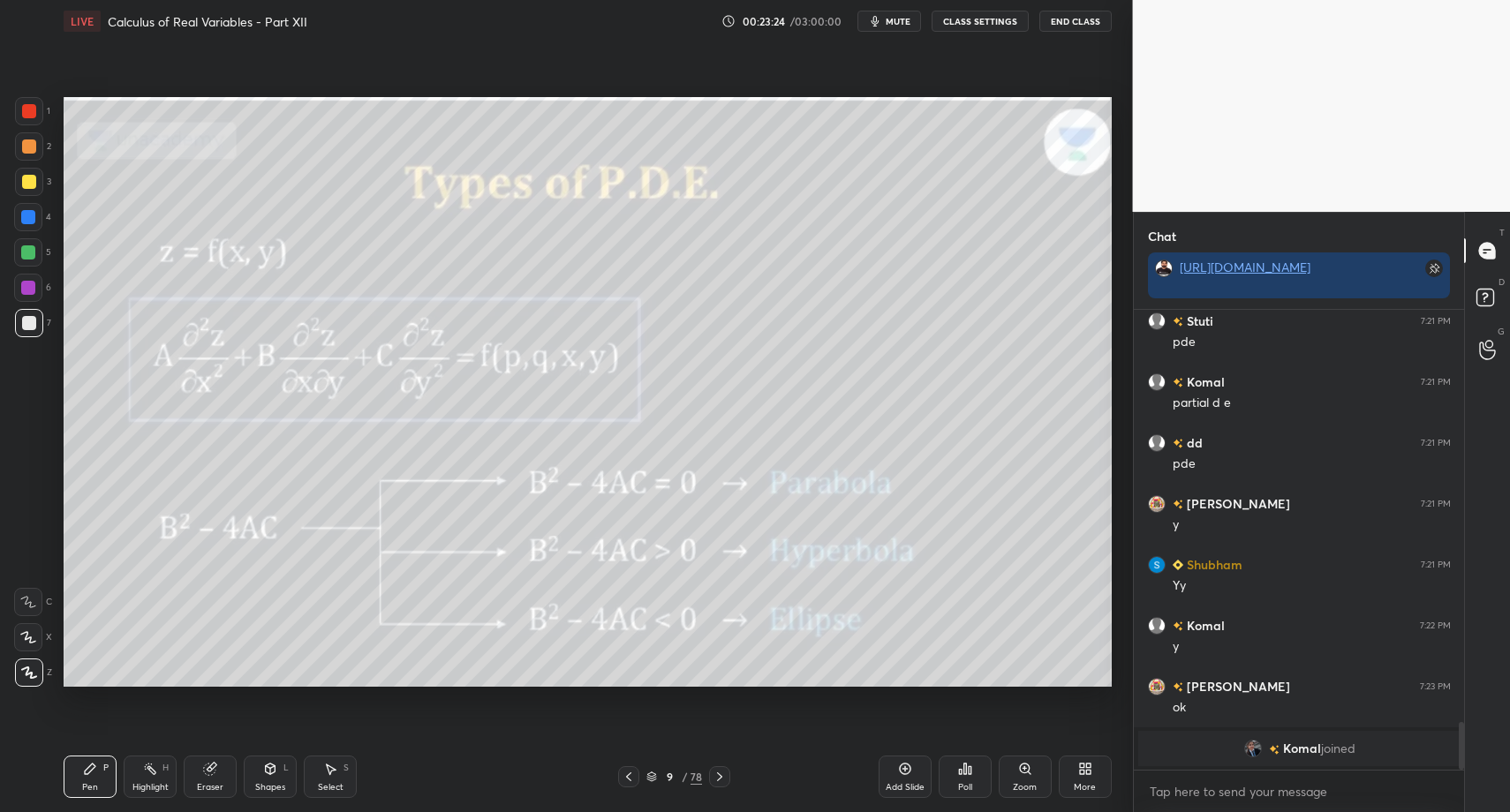 click on "P" at bounding box center (106, 768) 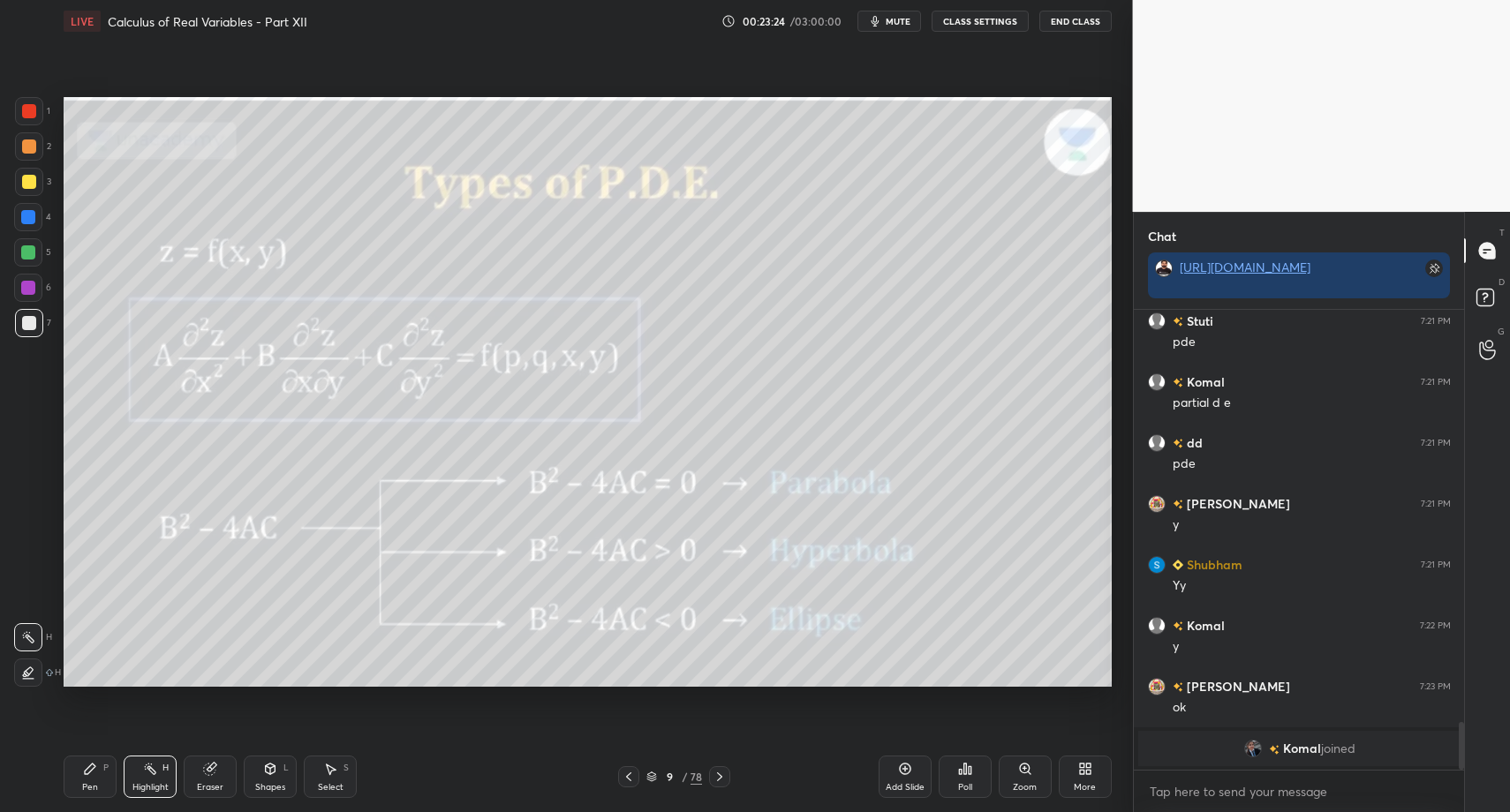 click on "Highlight" at bounding box center [150, 787] 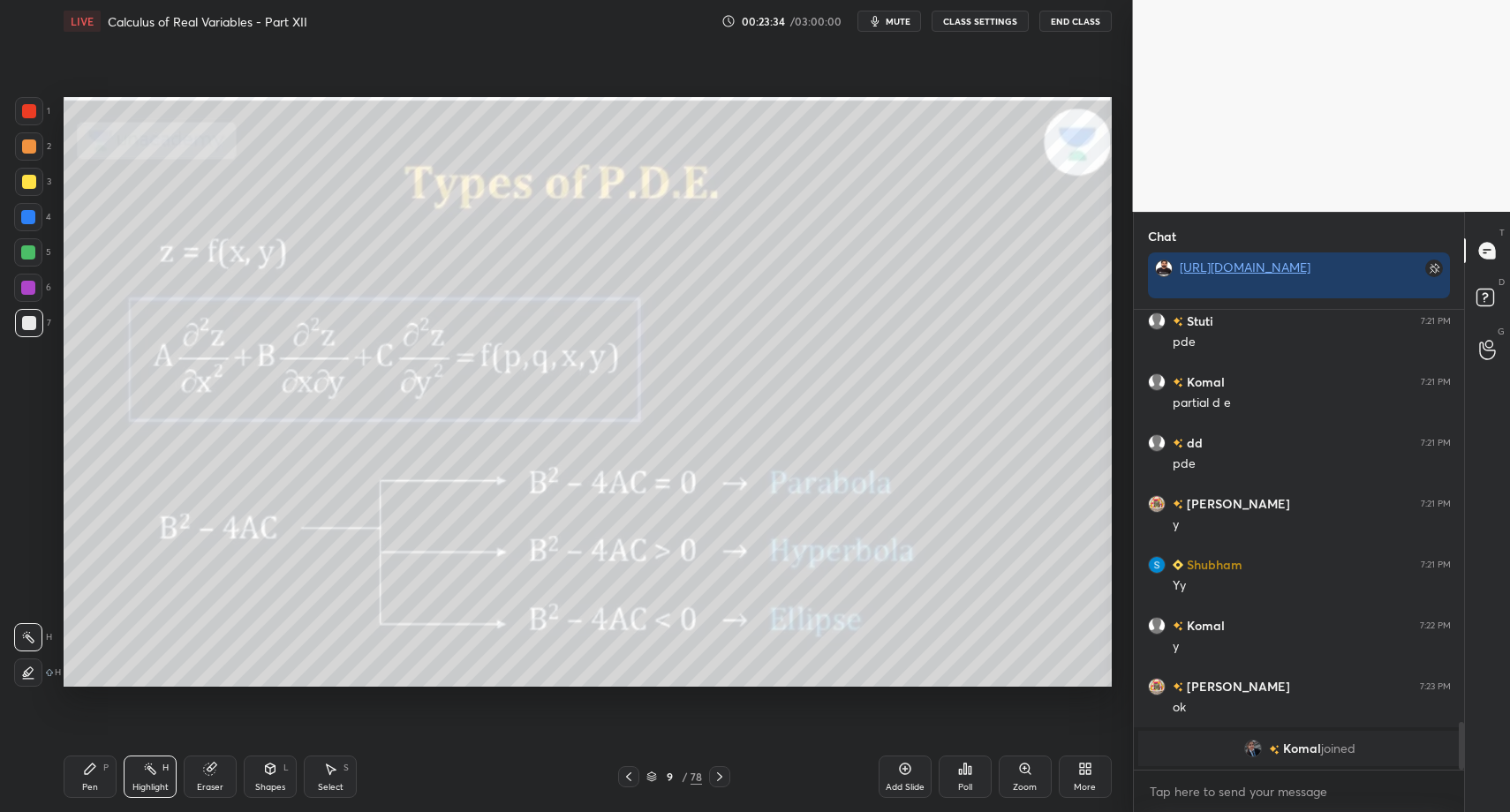 scroll, scrollTop: 3871, scrollLeft: 0, axis: vertical 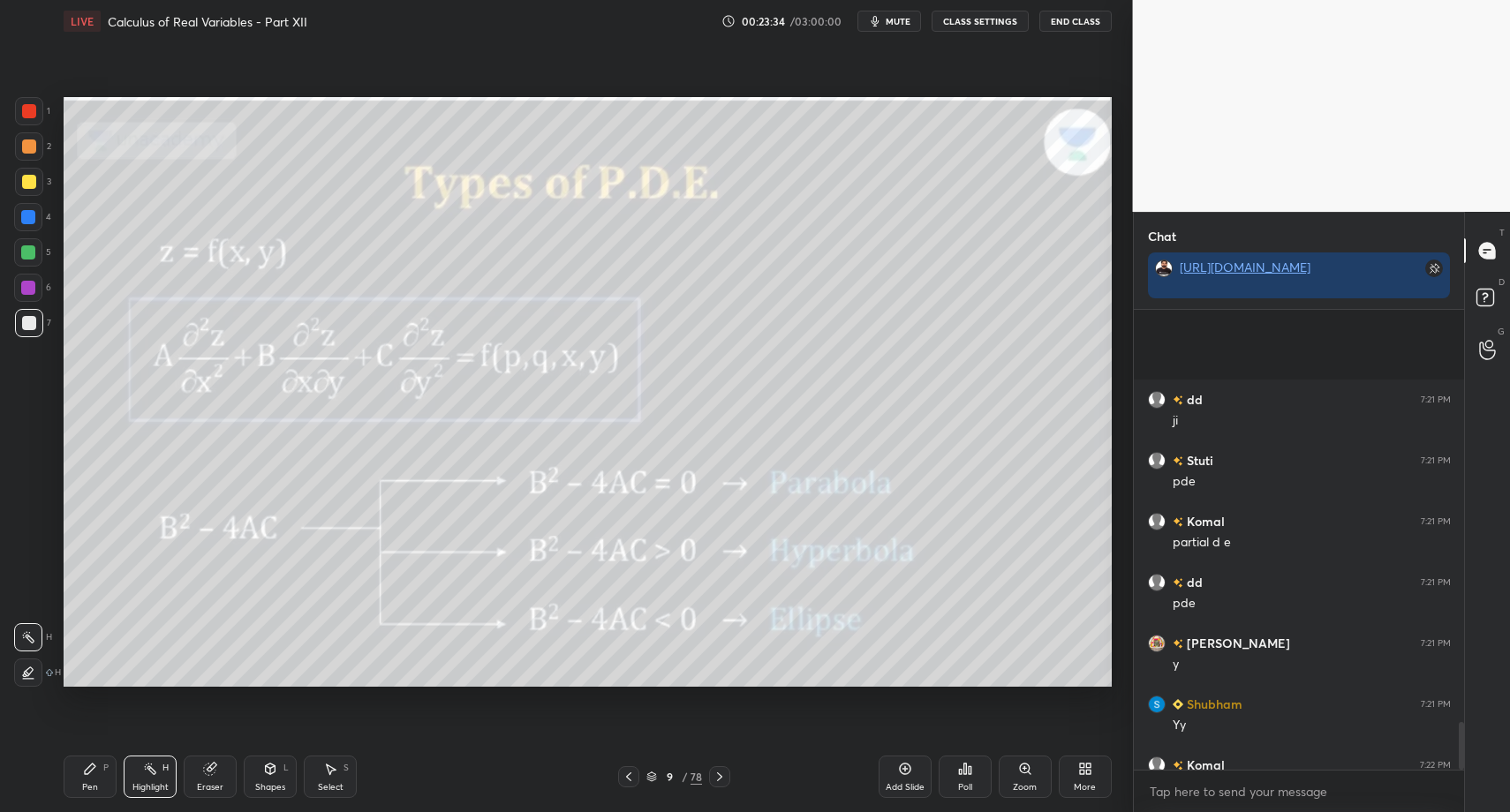 click on "Highlight H" at bounding box center (150, 777) 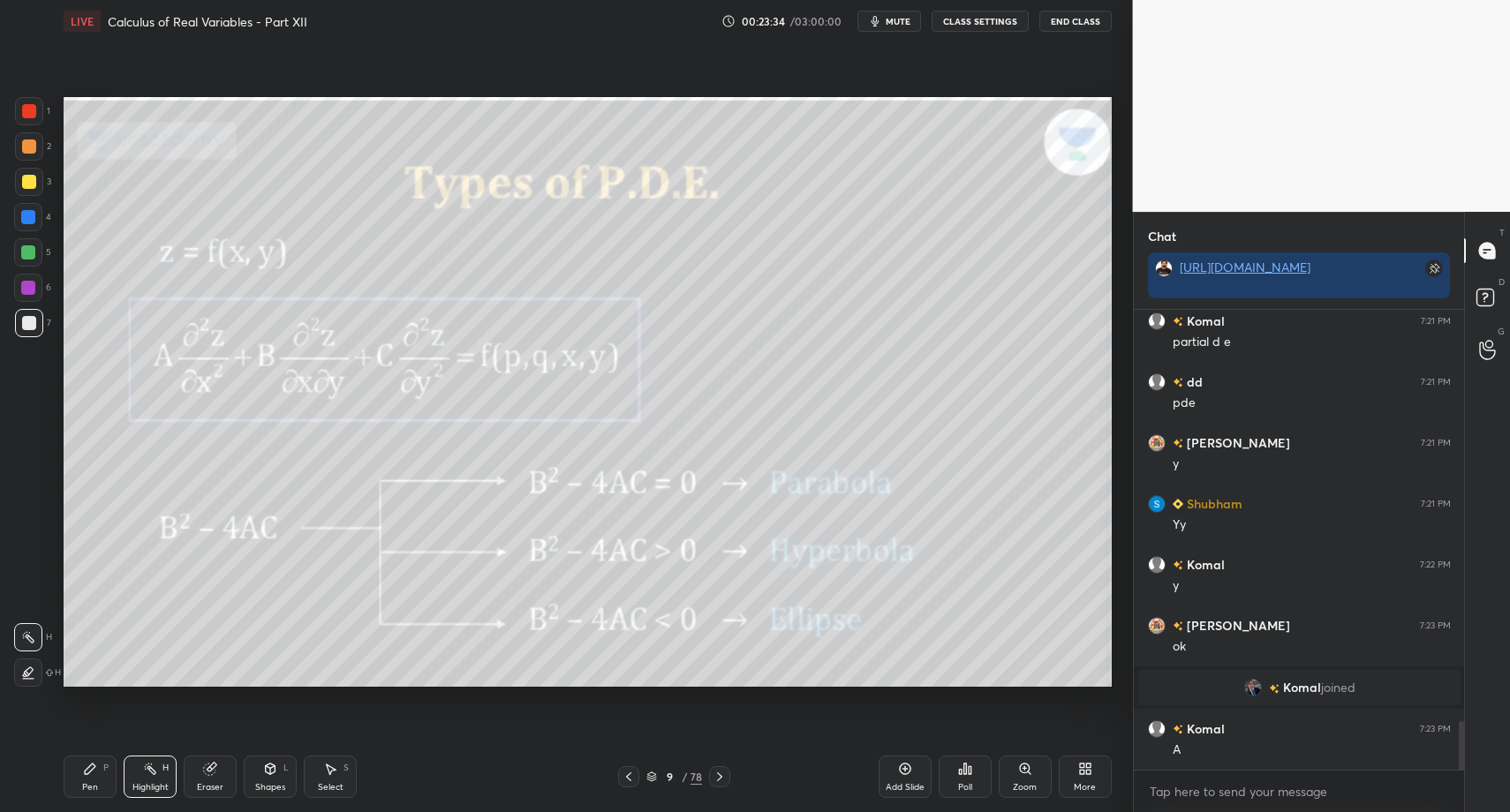 drag, startPoint x: 144, startPoint y: 783, endPoint x: 143, endPoint y: 774, distance: 9.055385 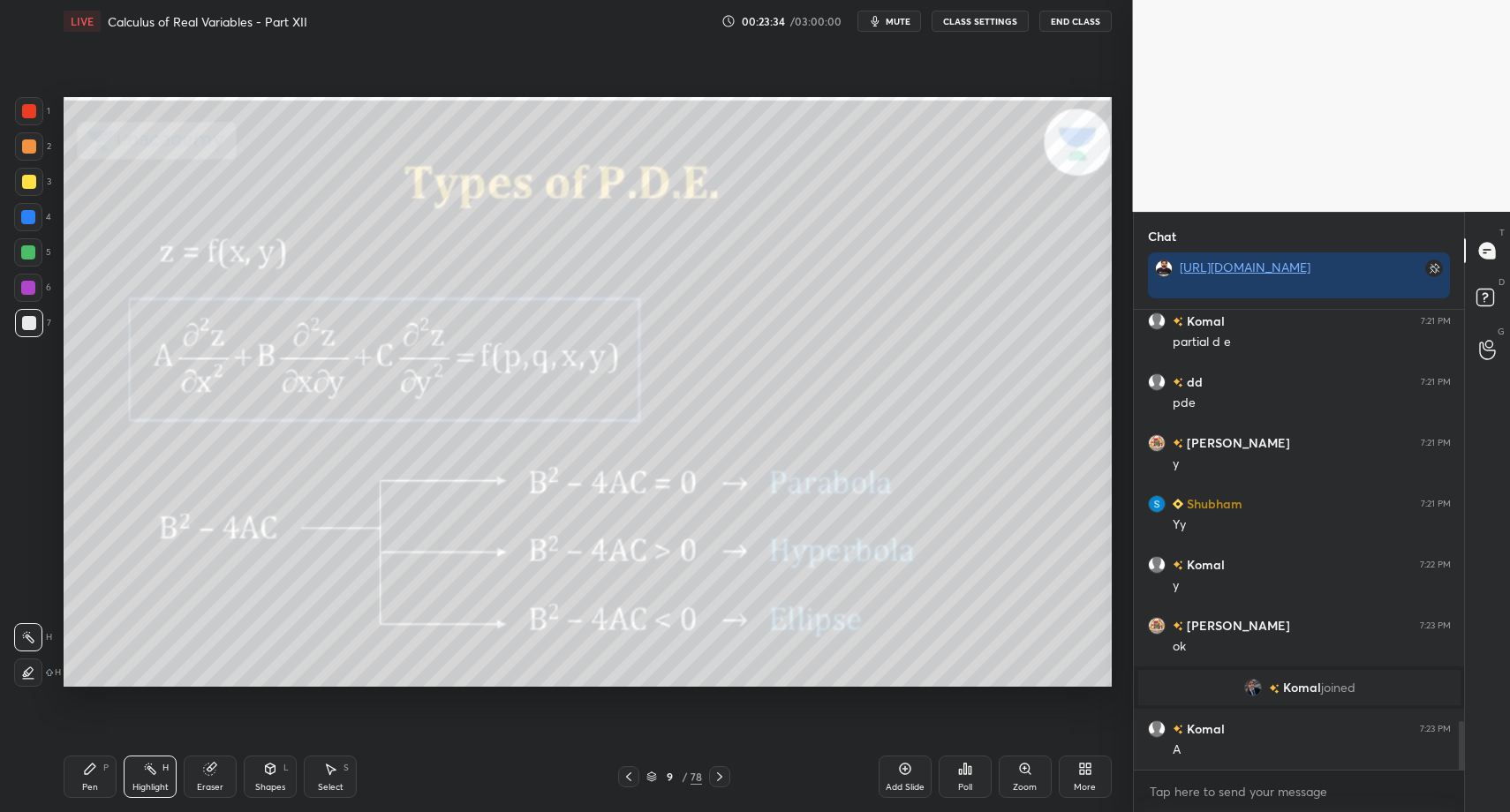 click on "Highlight" at bounding box center (150, 787) 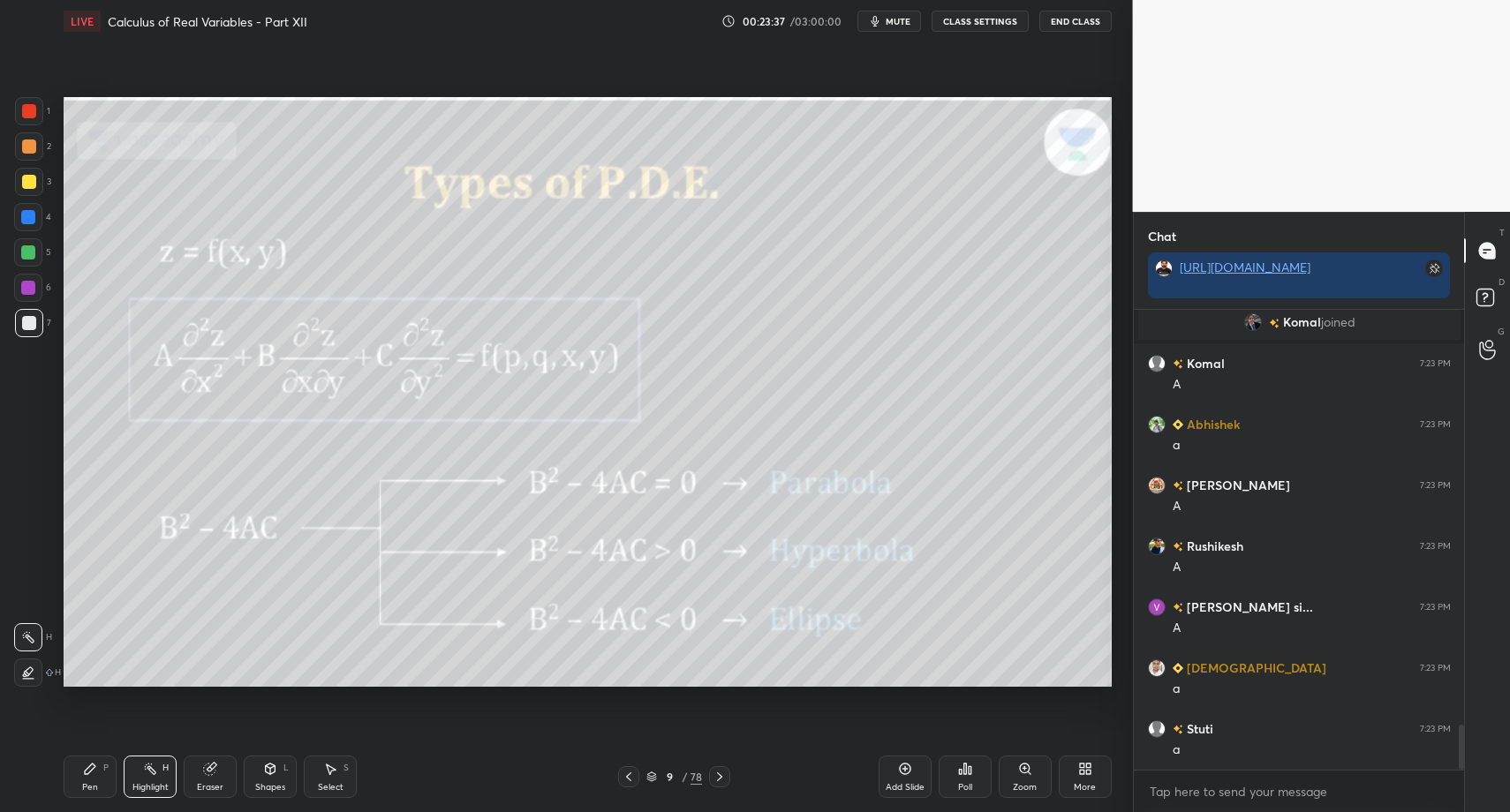 scroll, scrollTop: 4297, scrollLeft: 0, axis: vertical 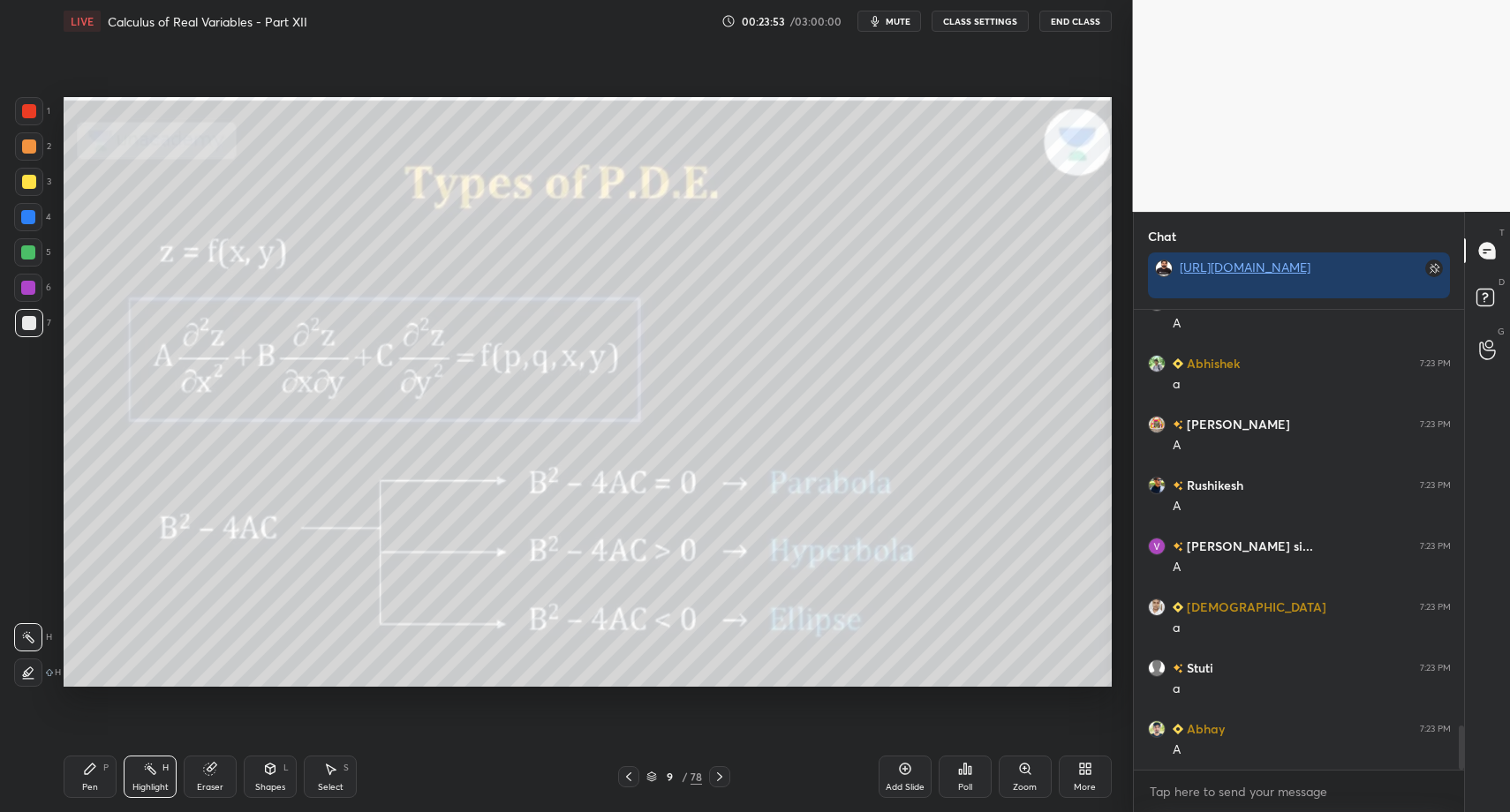 click on "Pen P Highlight H Eraser Shapes L Select S 9 / 78 Add Slide Poll Zoom More" at bounding box center [587, 777] 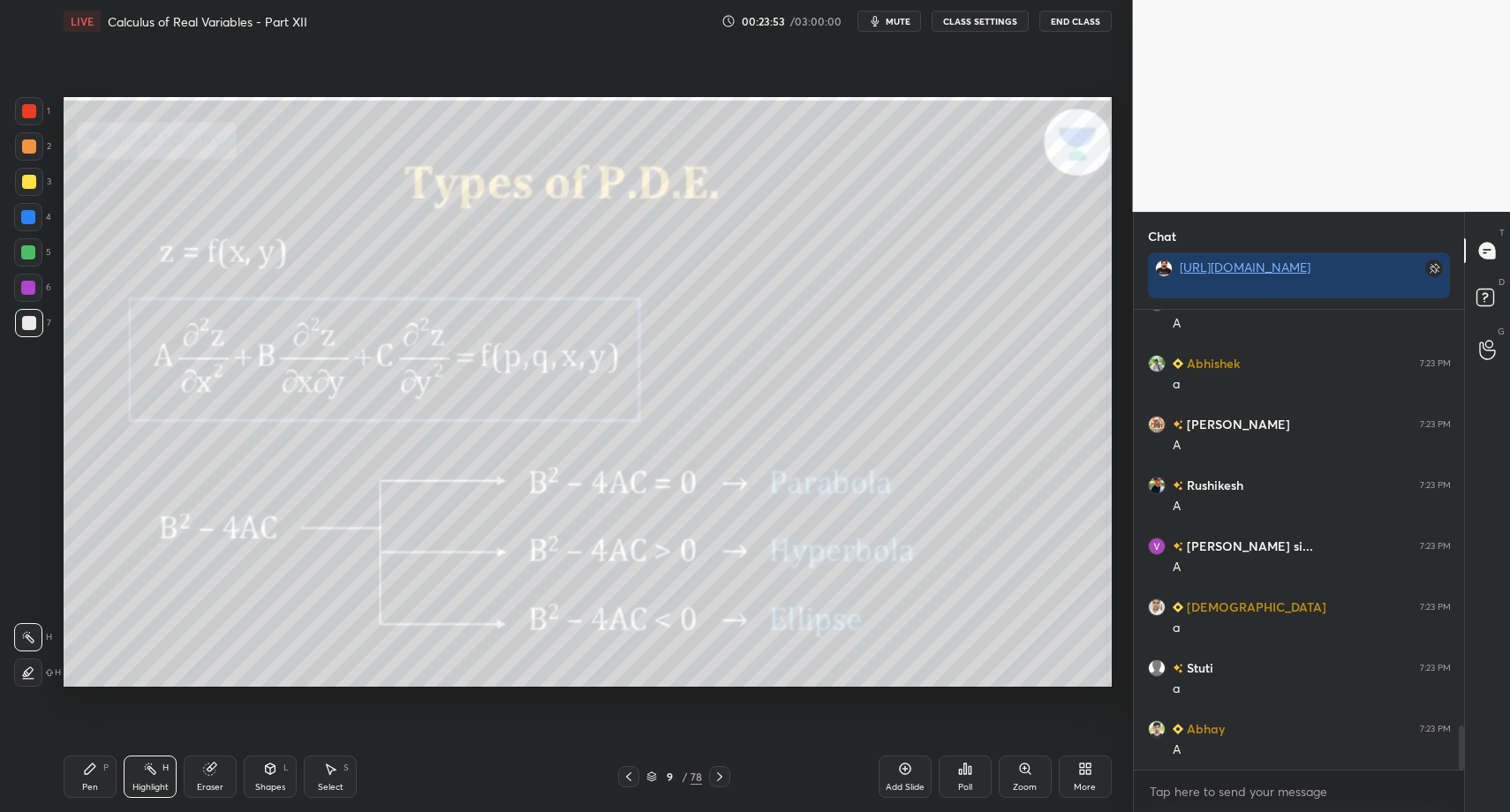 drag, startPoint x: 158, startPoint y: 786, endPoint x: 136, endPoint y: 749, distance: 43.04649 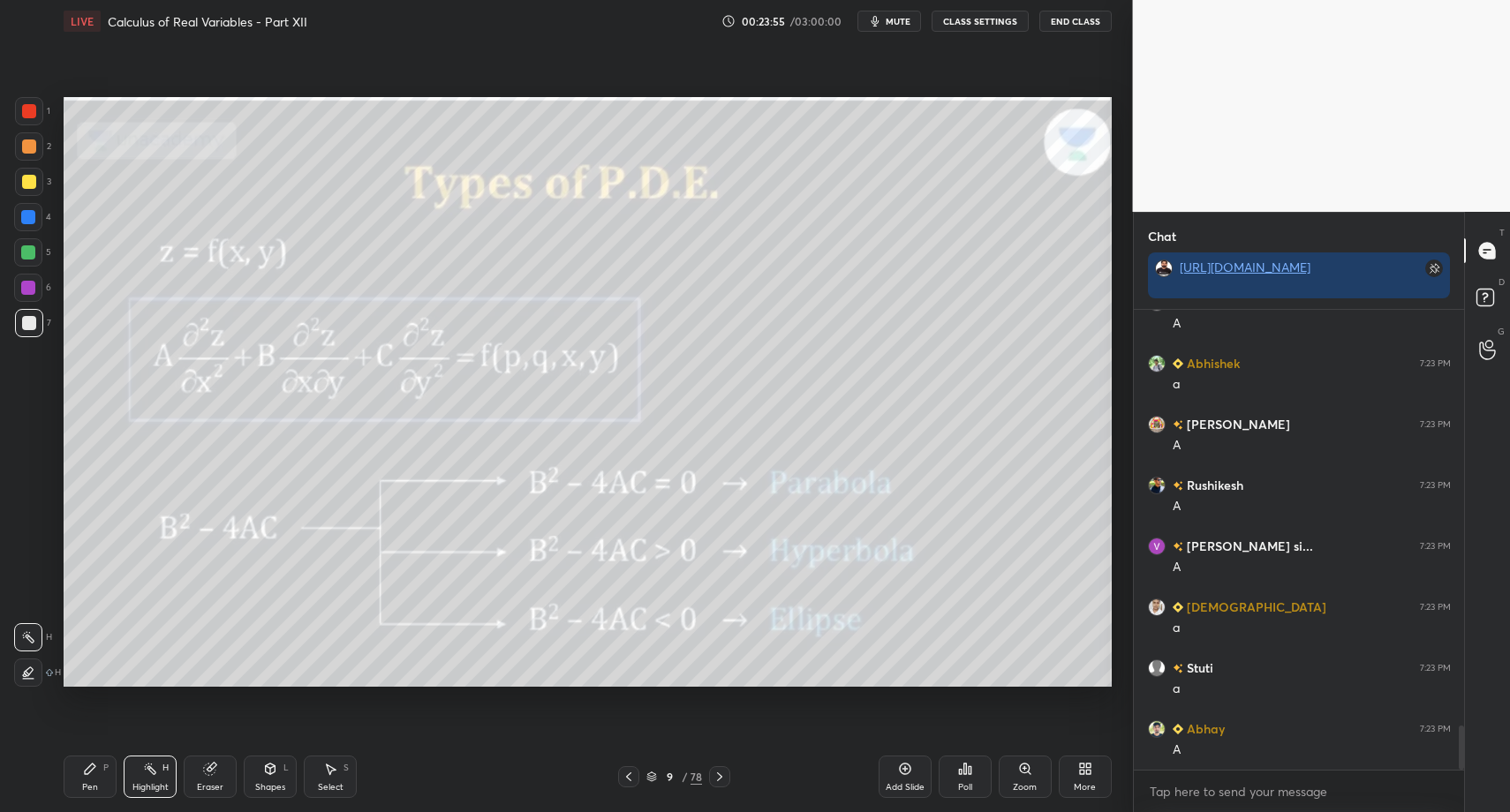 click on "Pen P" at bounding box center [90, 777] 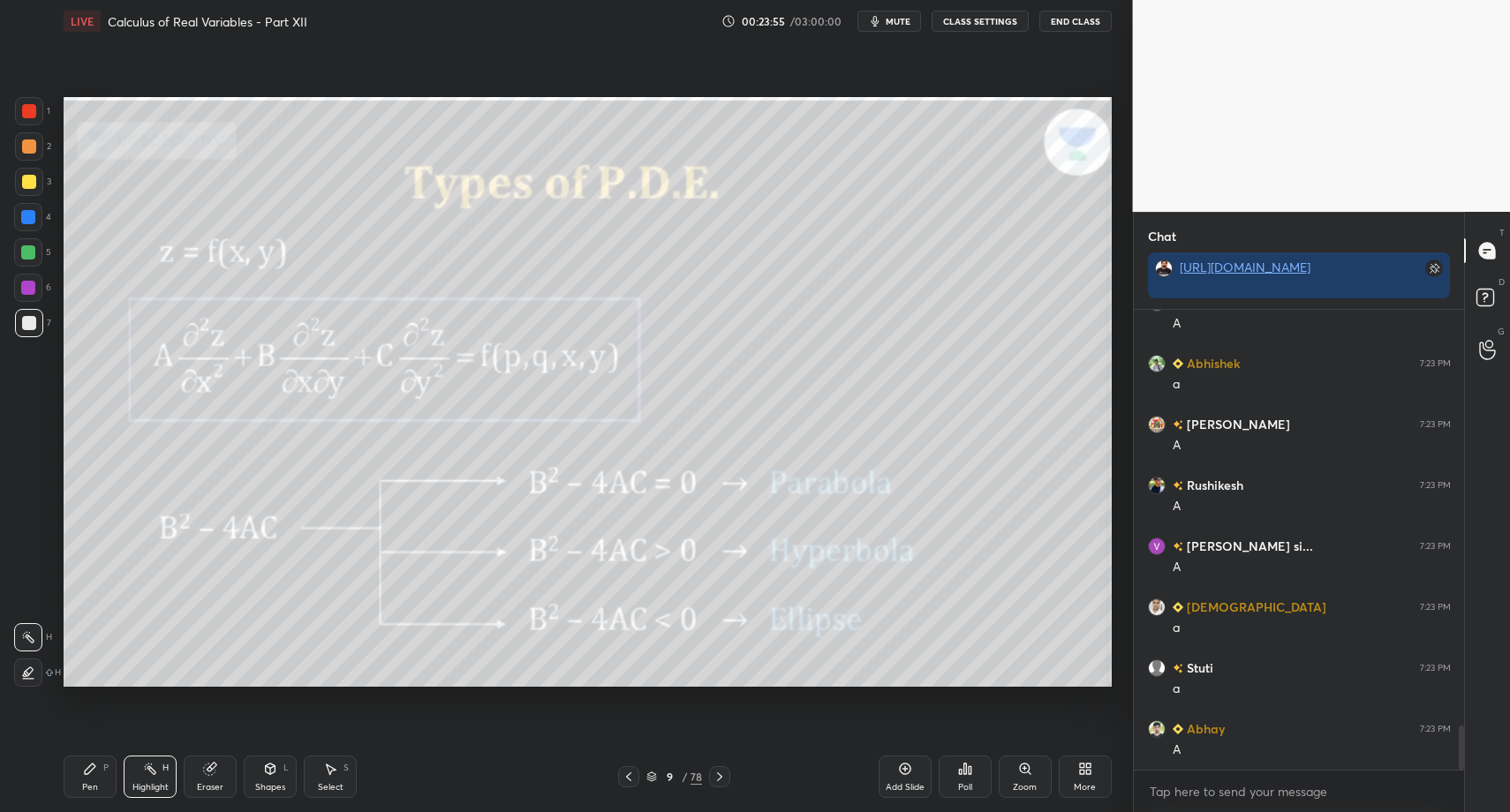 click on "Pen P" at bounding box center (90, 777) 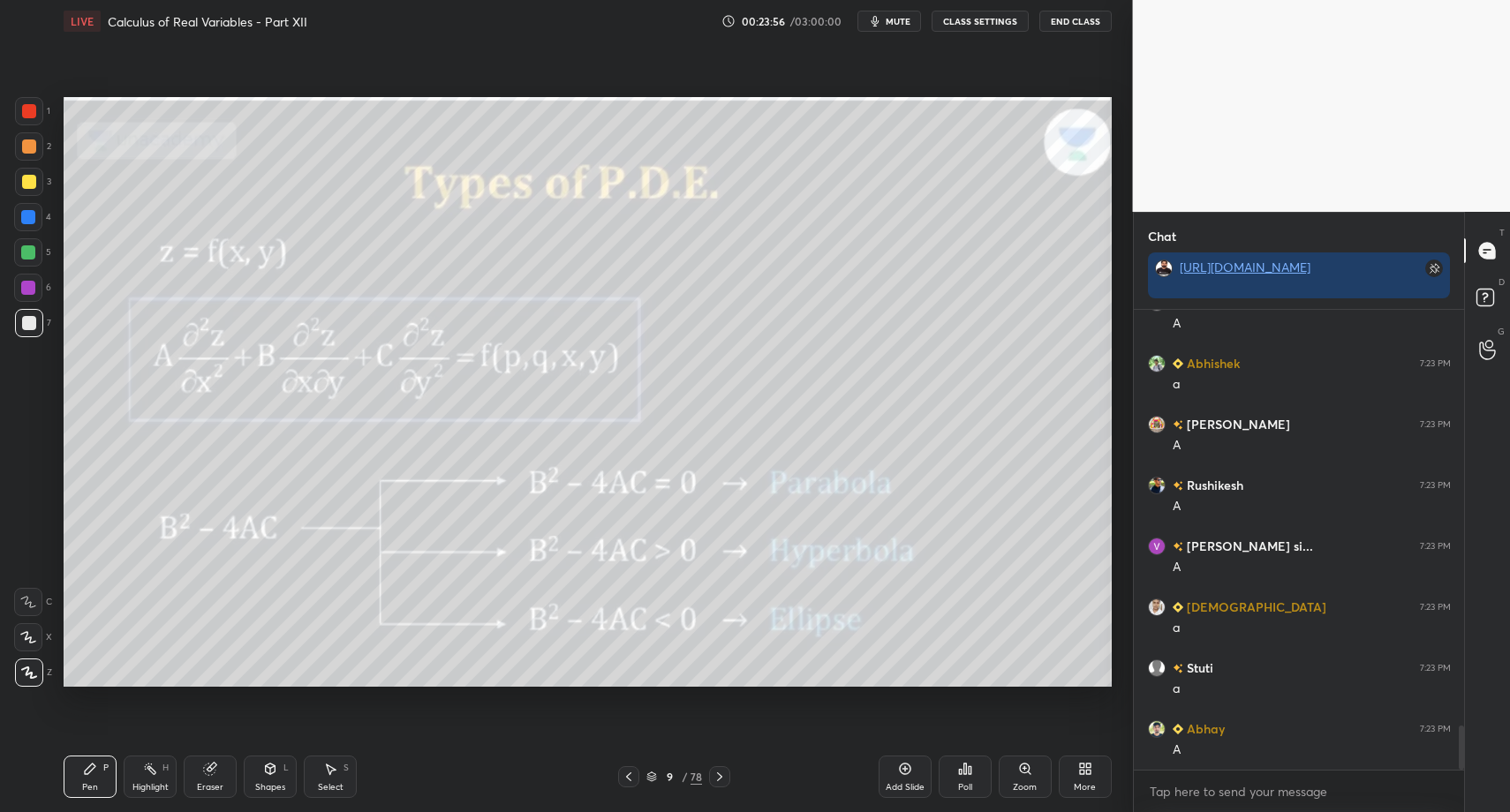 click 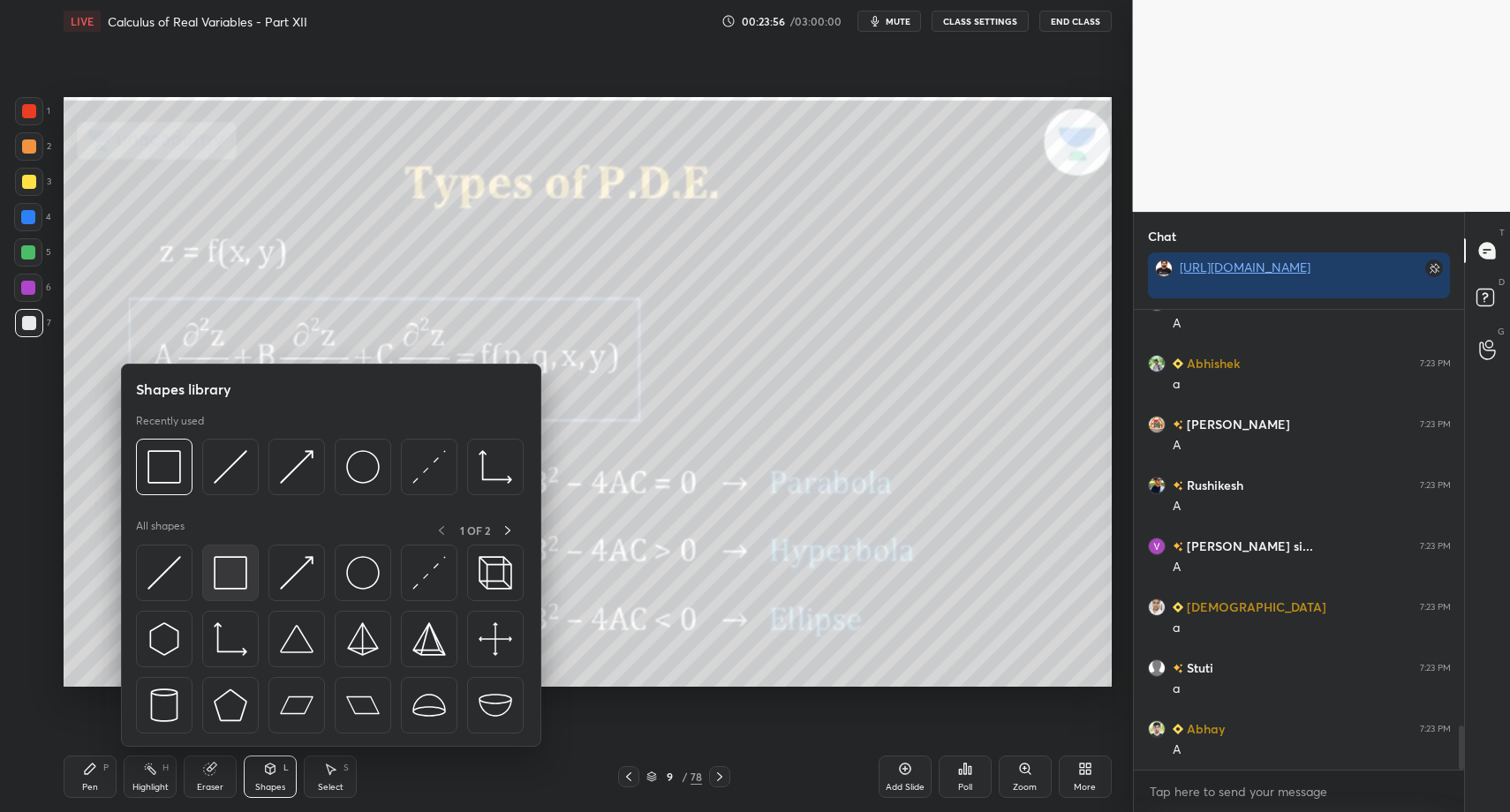 click at bounding box center (230, 573) 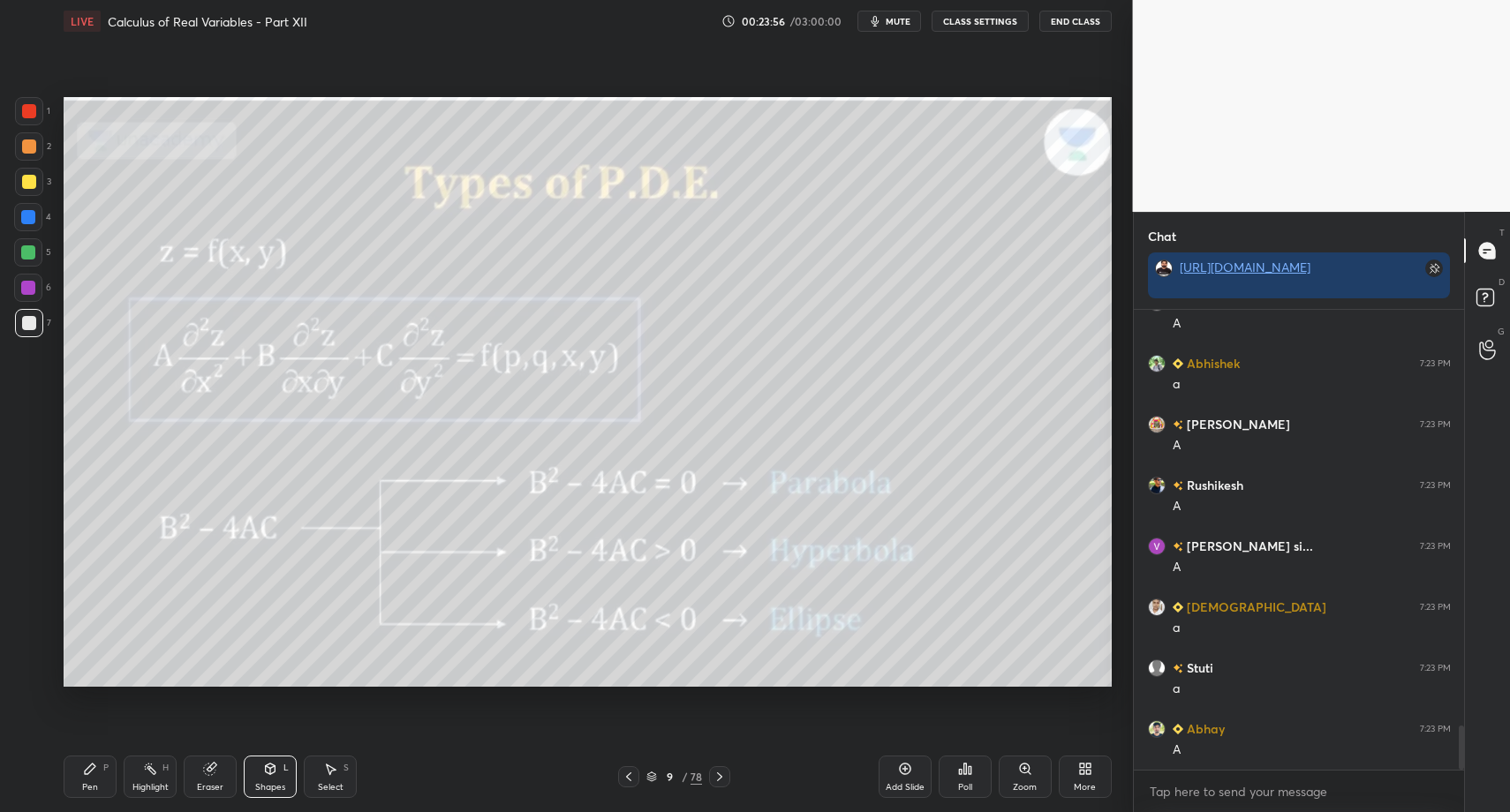 click at bounding box center (29, 182) 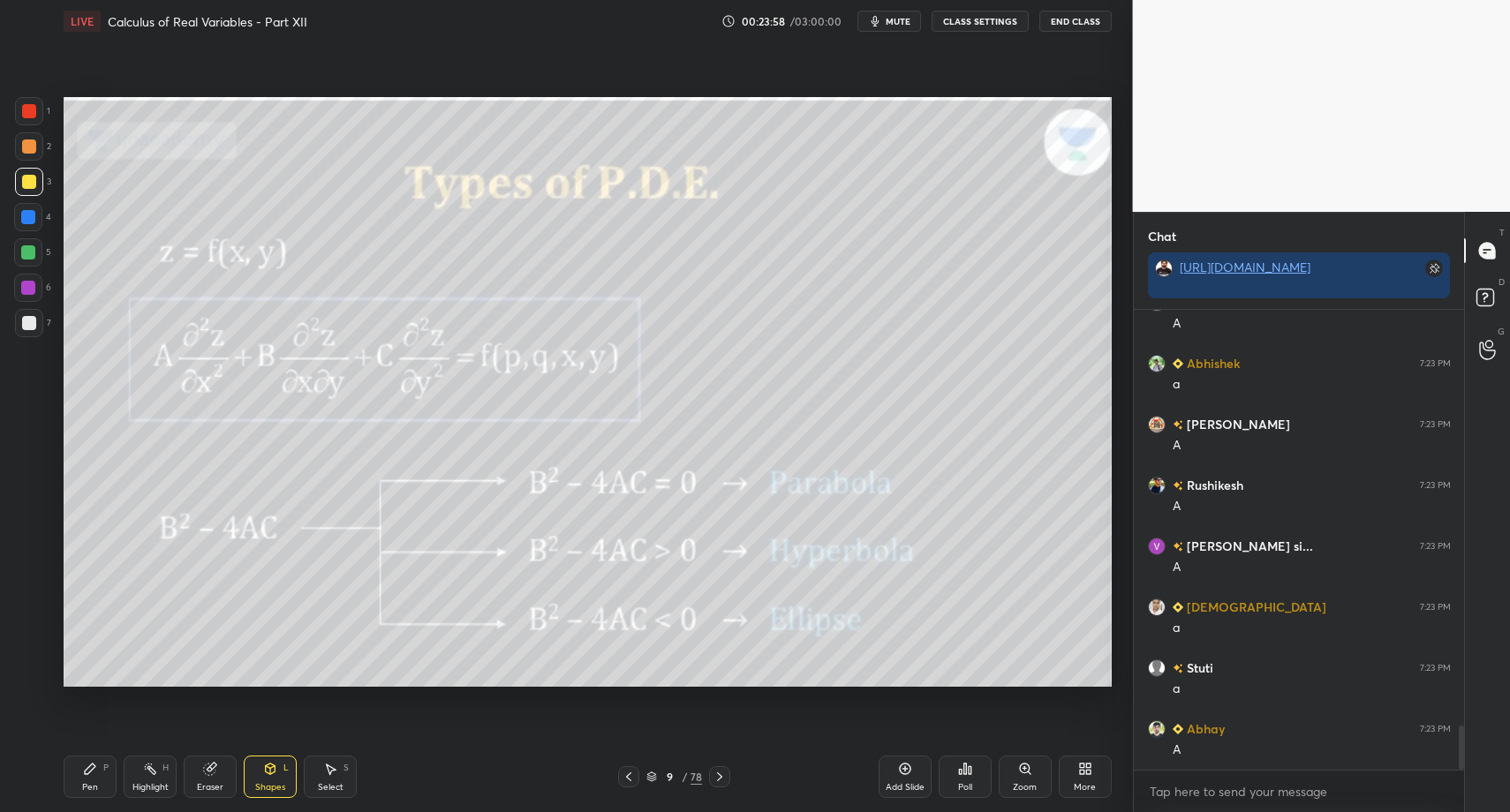 click on "Pen P" at bounding box center (90, 777) 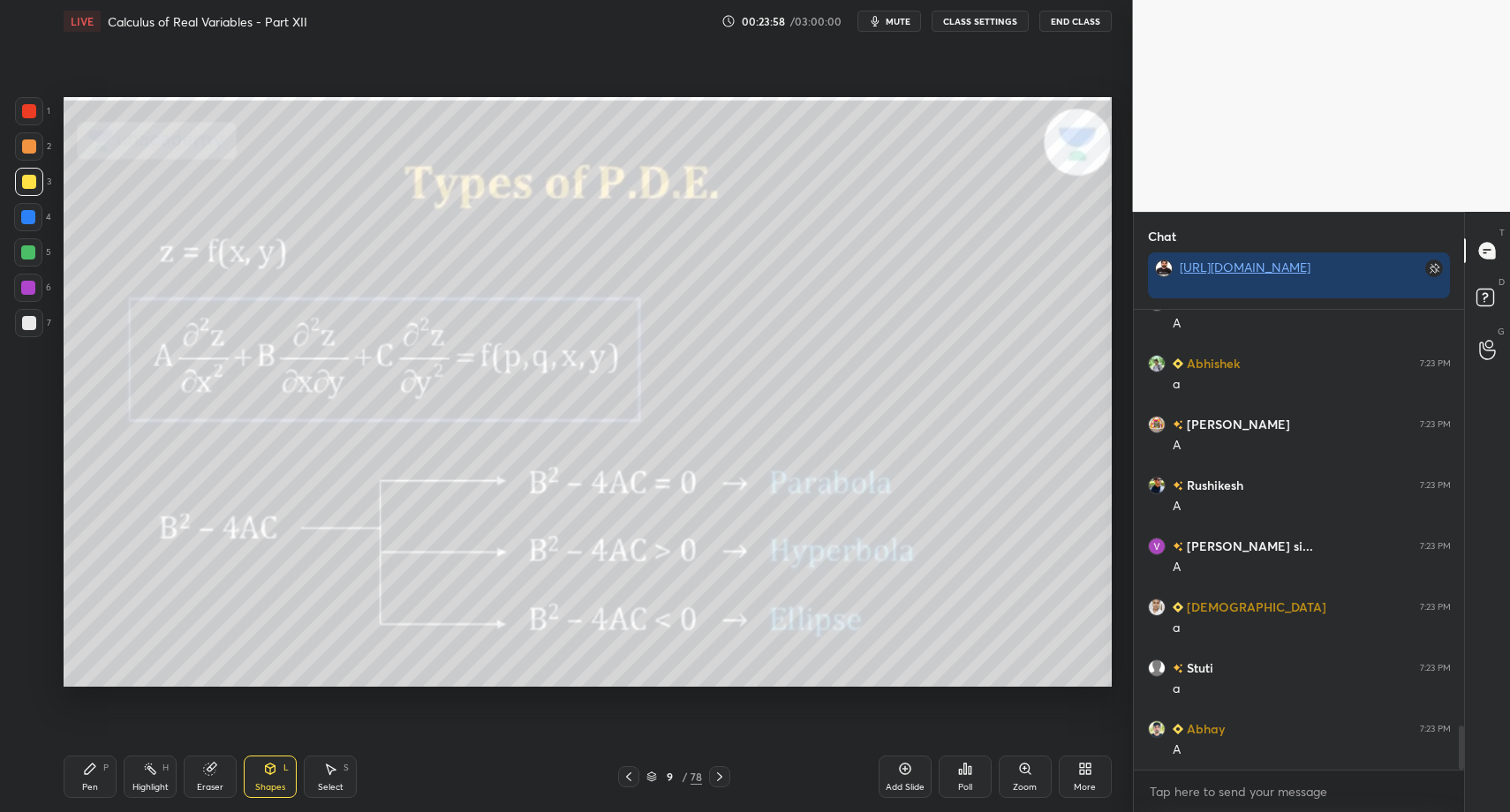 drag, startPoint x: 84, startPoint y: 775, endPoint x: 67, endPoint y: 709, distance: 68.15424 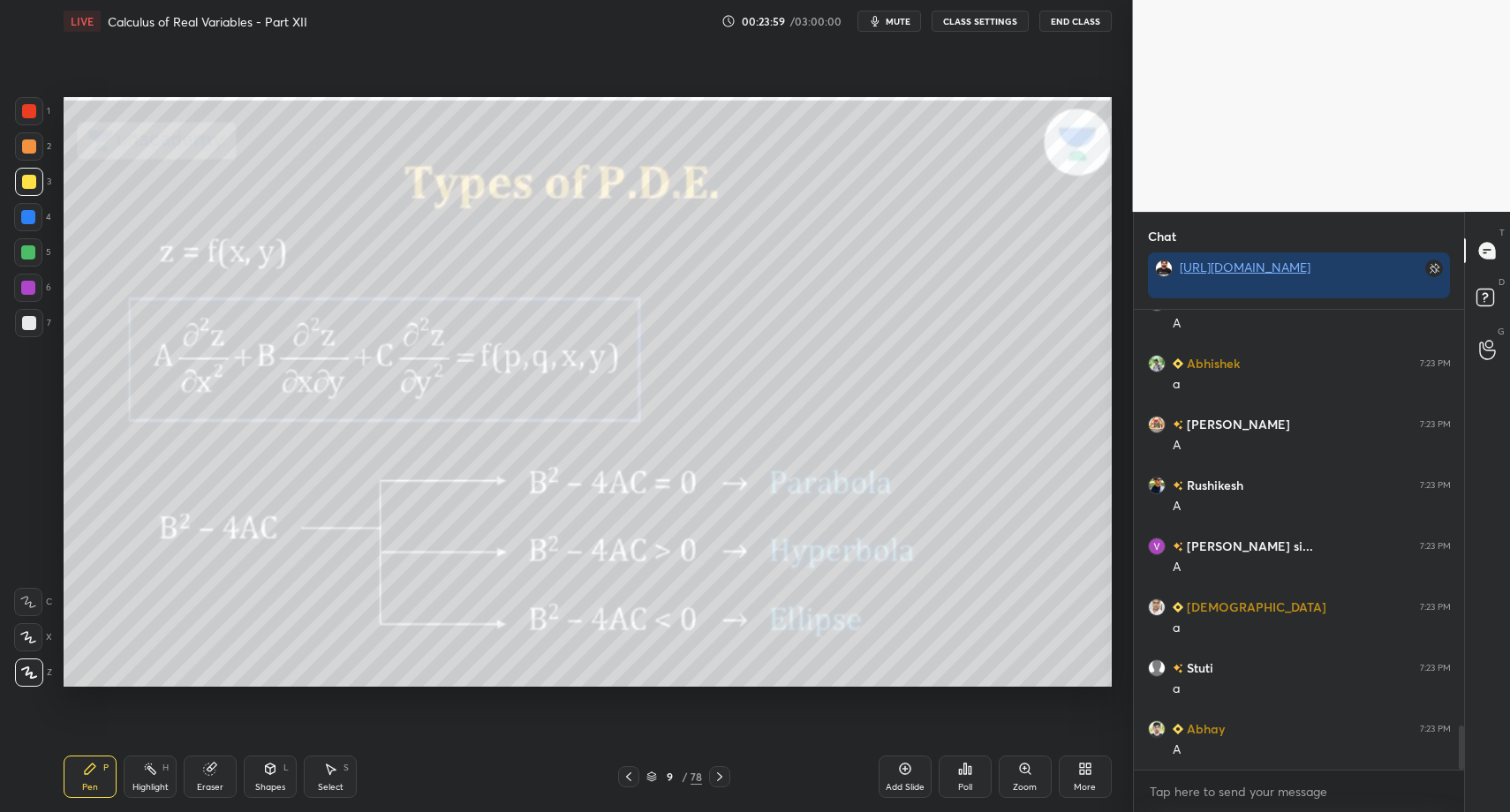 click at bounding box center (29, 323) 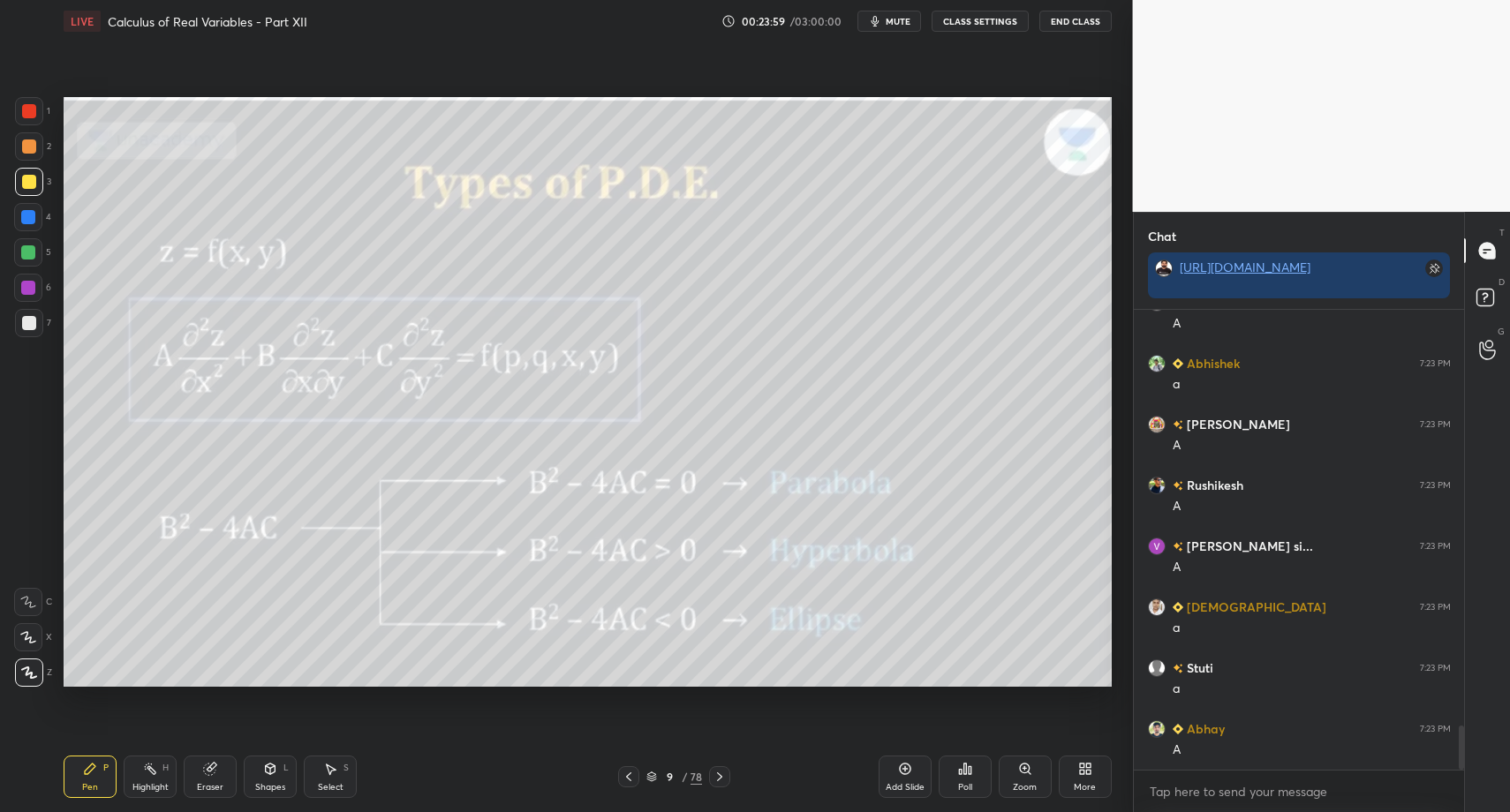 click at bounding box center [29, 323] 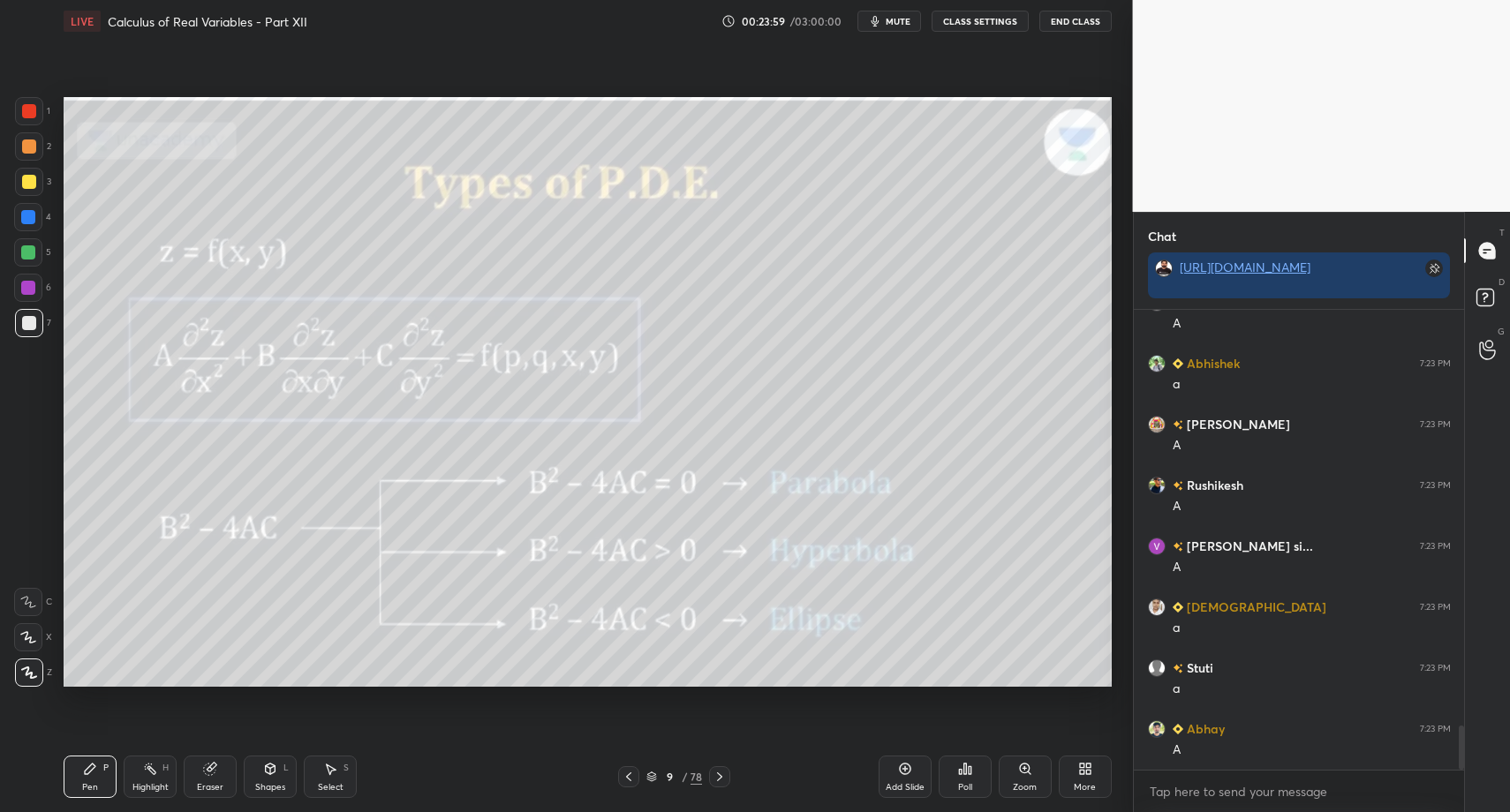 click on "Highlight" at bounding box center [150, 787] 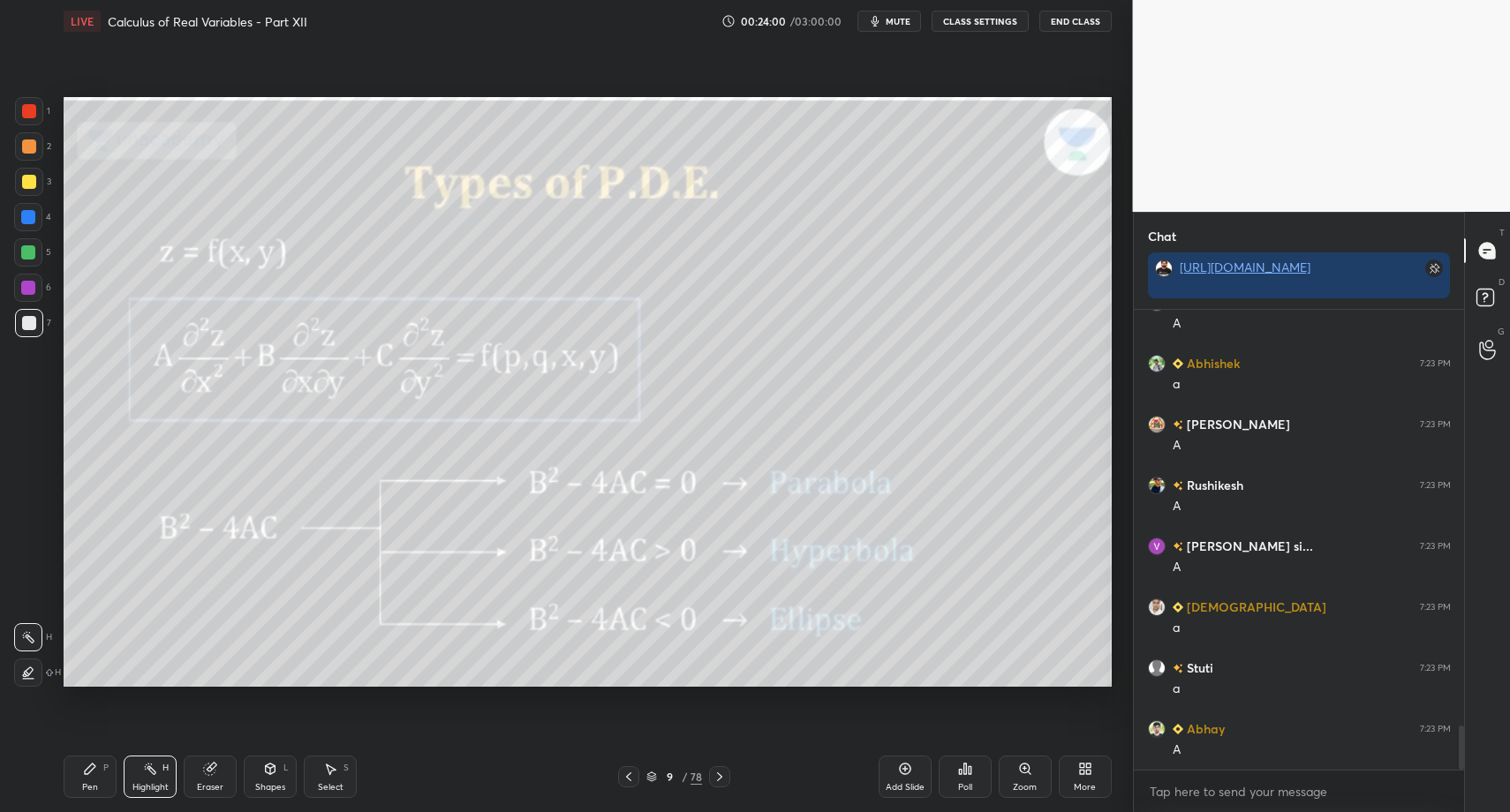 drag, startPoint x: 159, startPoint y: 780, endPoint x: 187, endPoint y: 705, distance: 80.05623 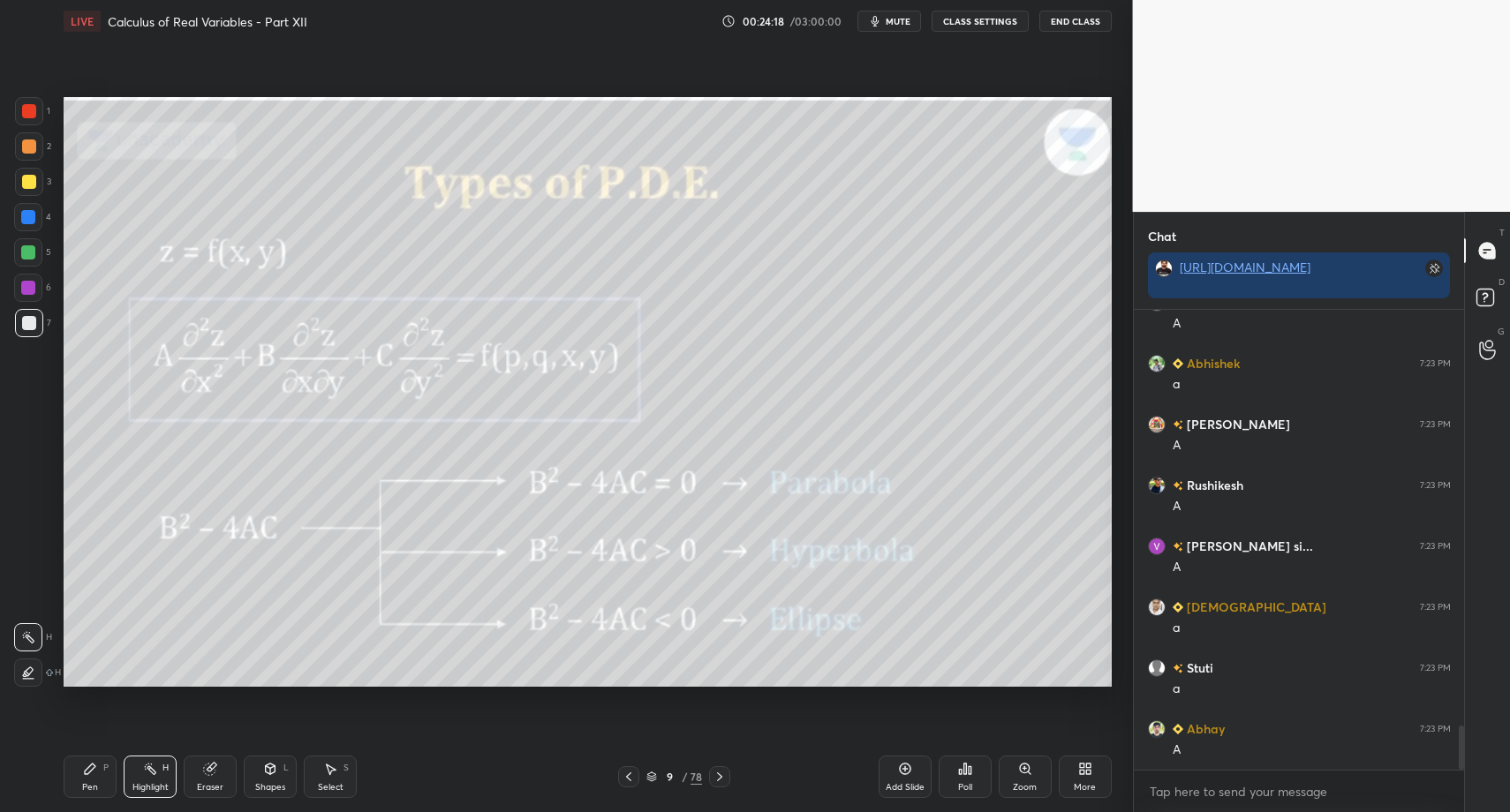click on "Pen P" at bounding box center (90, 777) 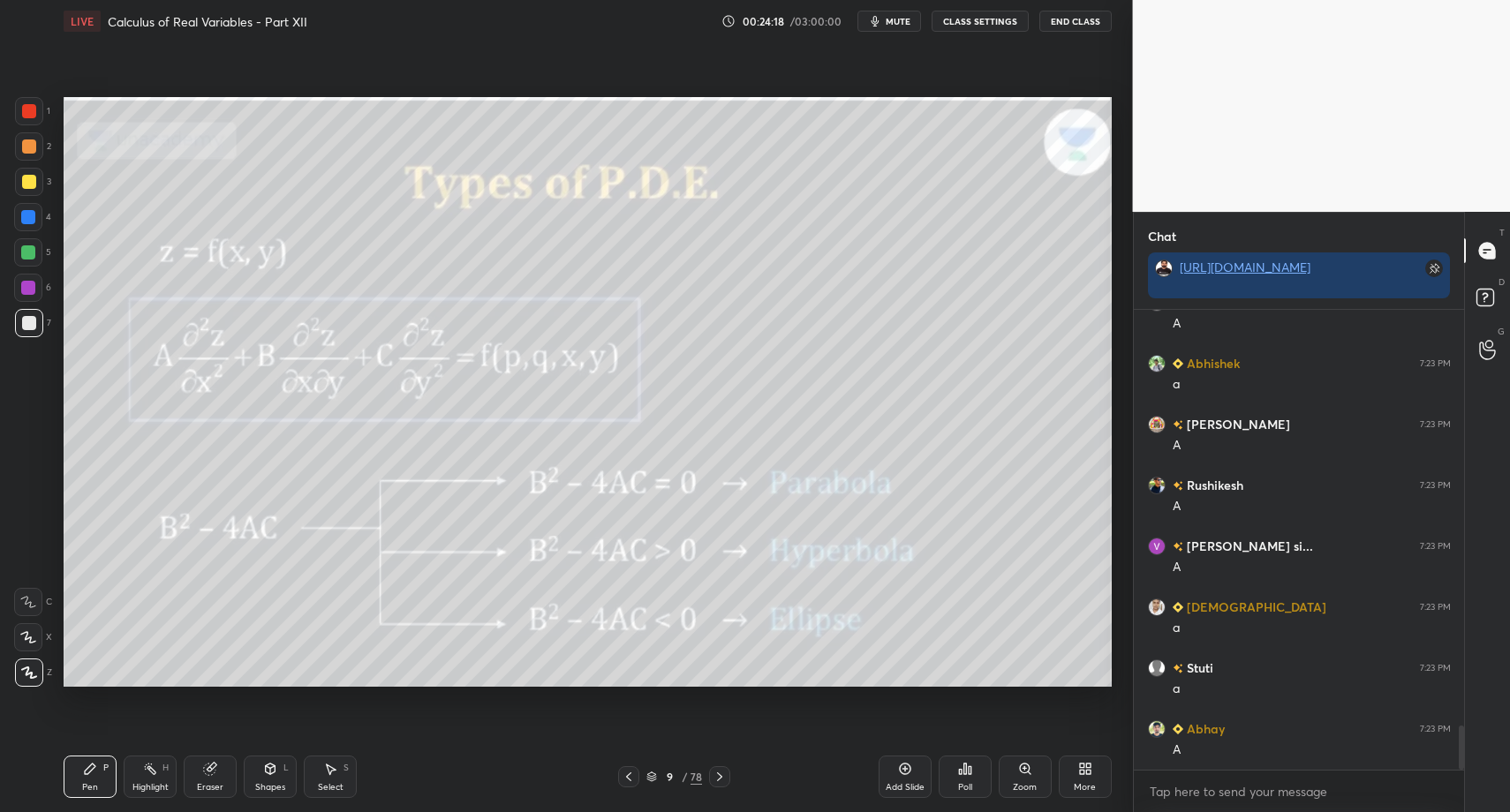 click on "Pen P" at bounding box center (90, 777) 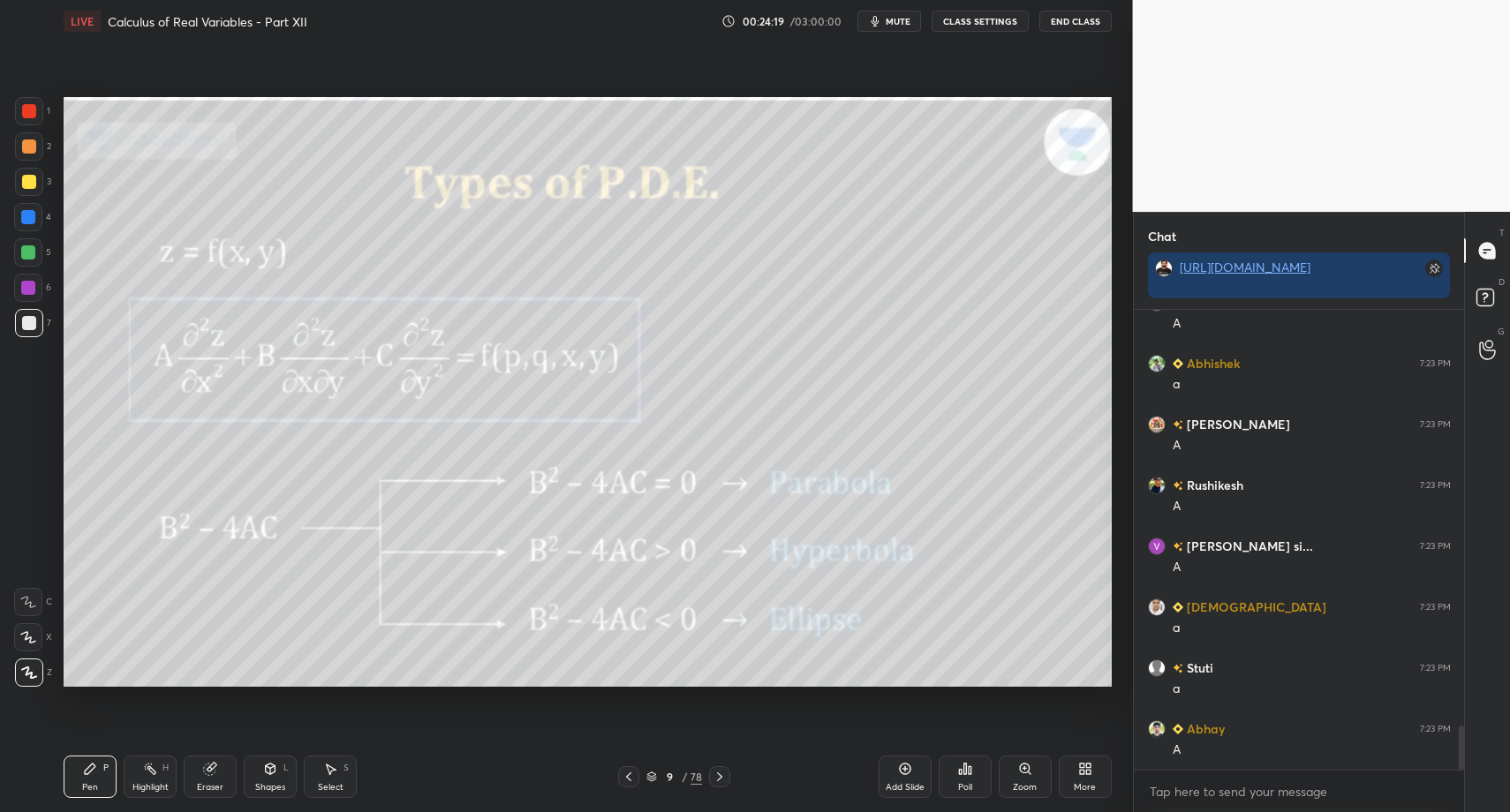 click at bounding box center [29, 323] 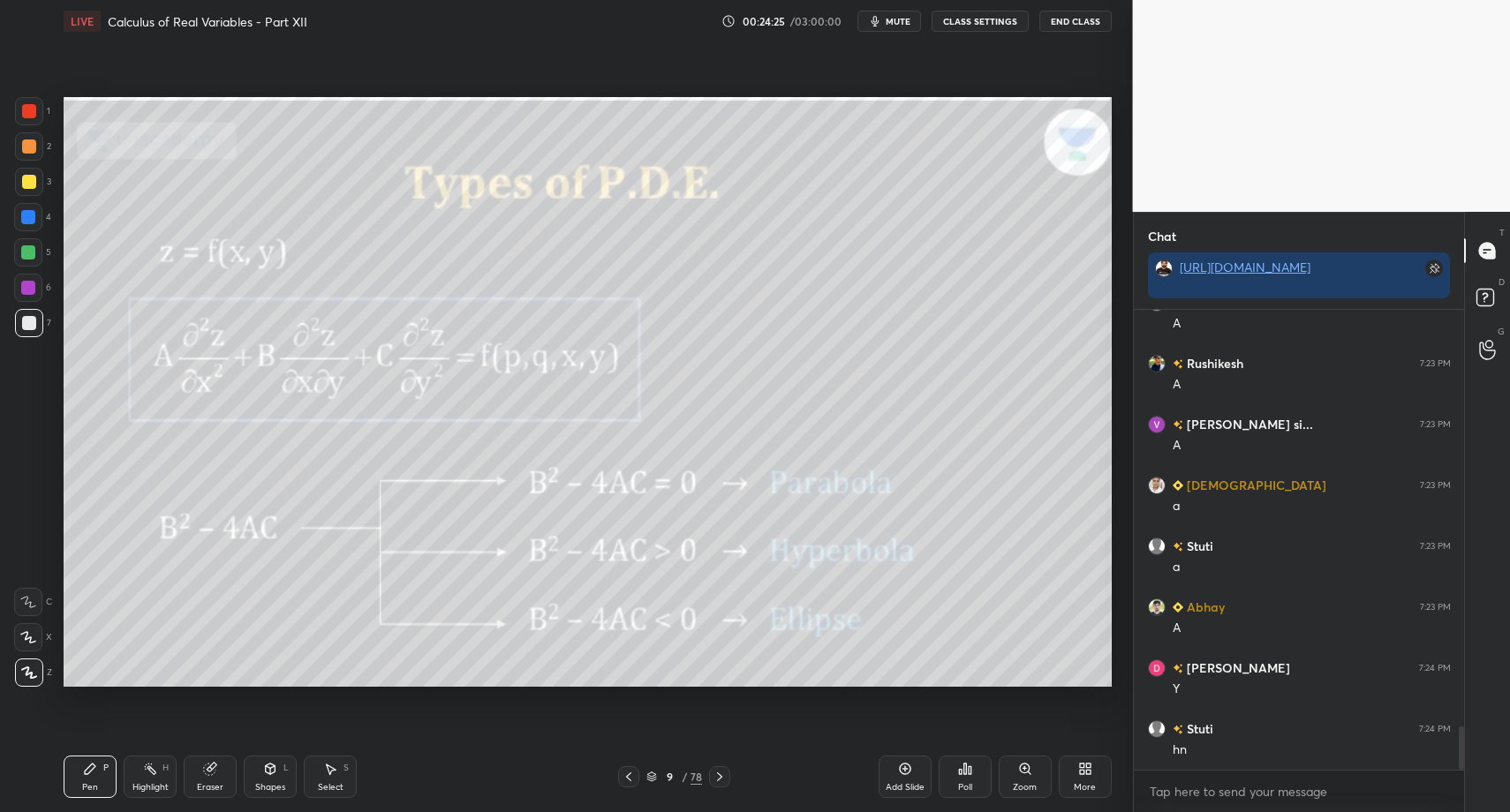 scroll, scrollTop: 4480, scrollLeft: 0, axis: vertical 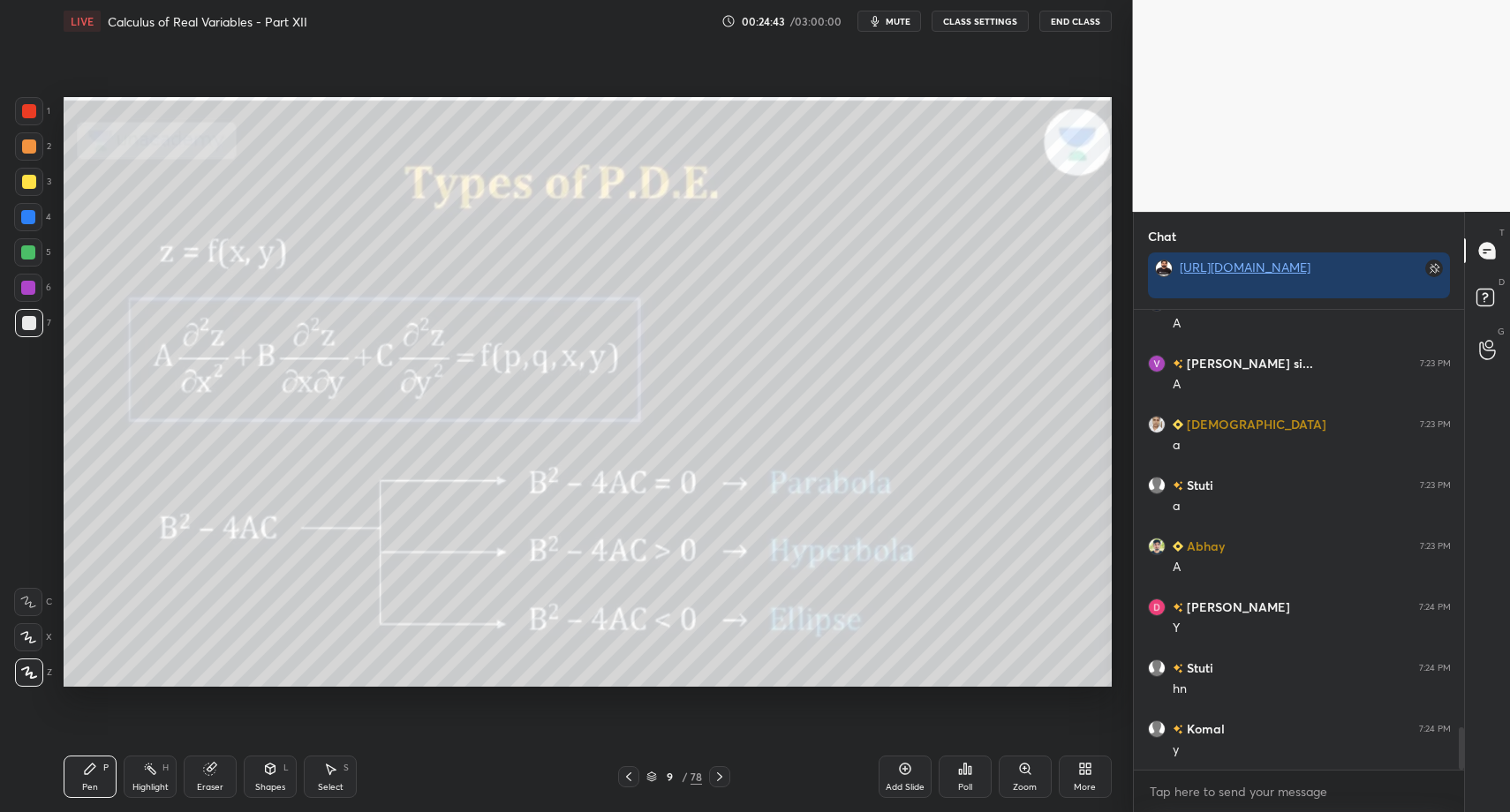 click on "Select S" at bounding box center [330, 777] 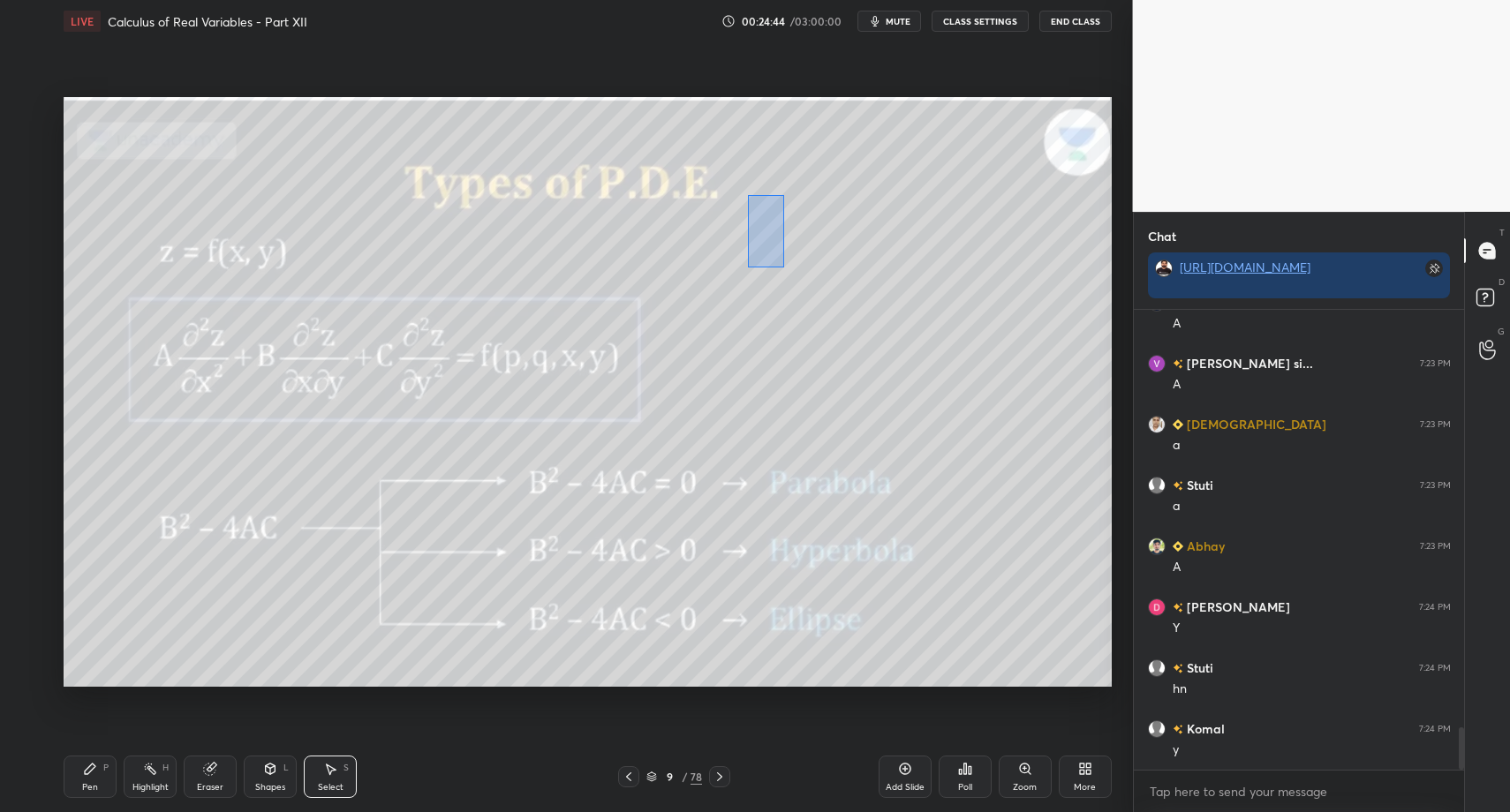drag, startPoint x: 766, startPoint y: 225, endPoint x: 902, endPoint y: 428, distance: 244.34607 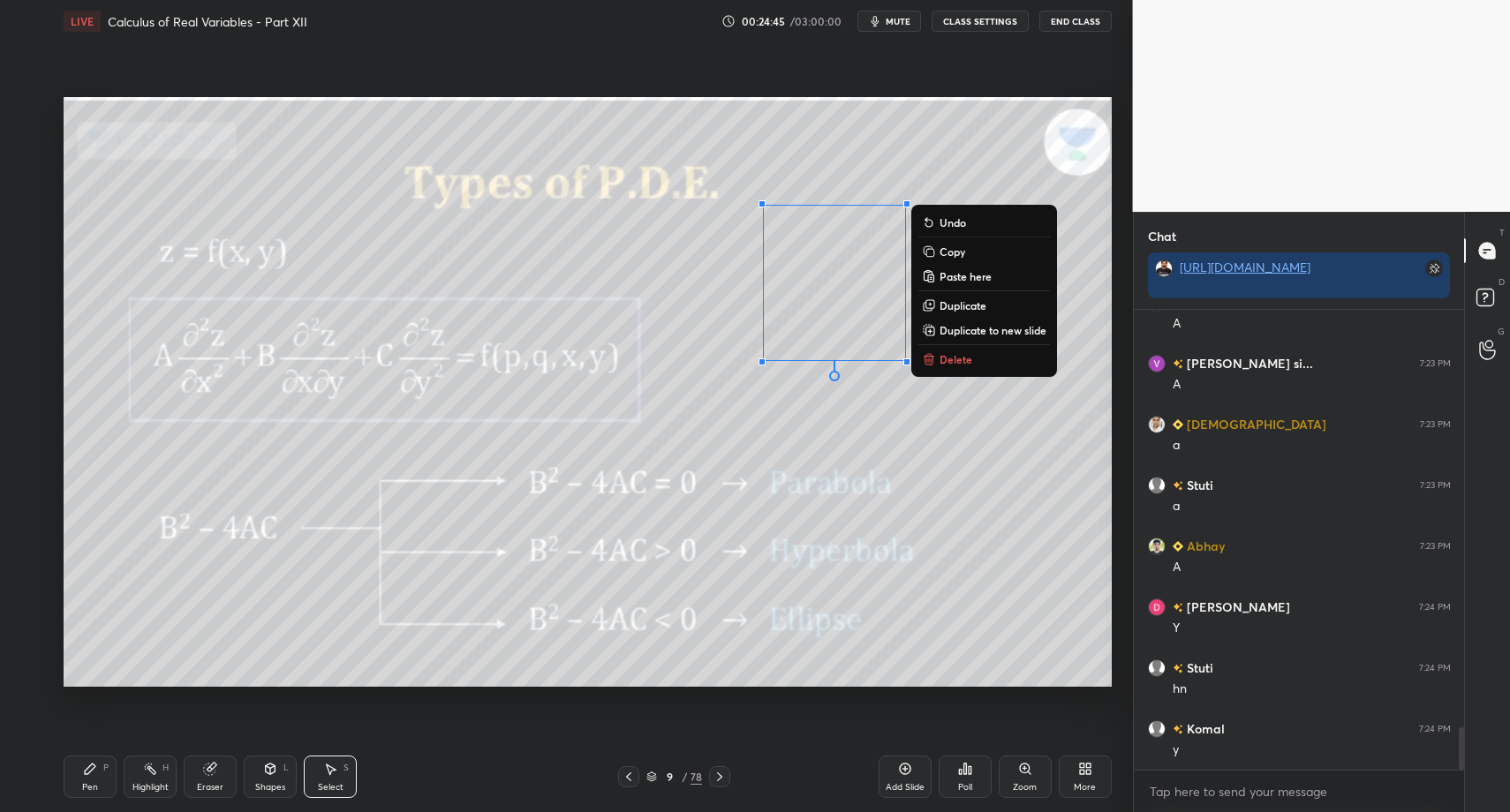 click on "Delete" at bounding box center (955, 359) 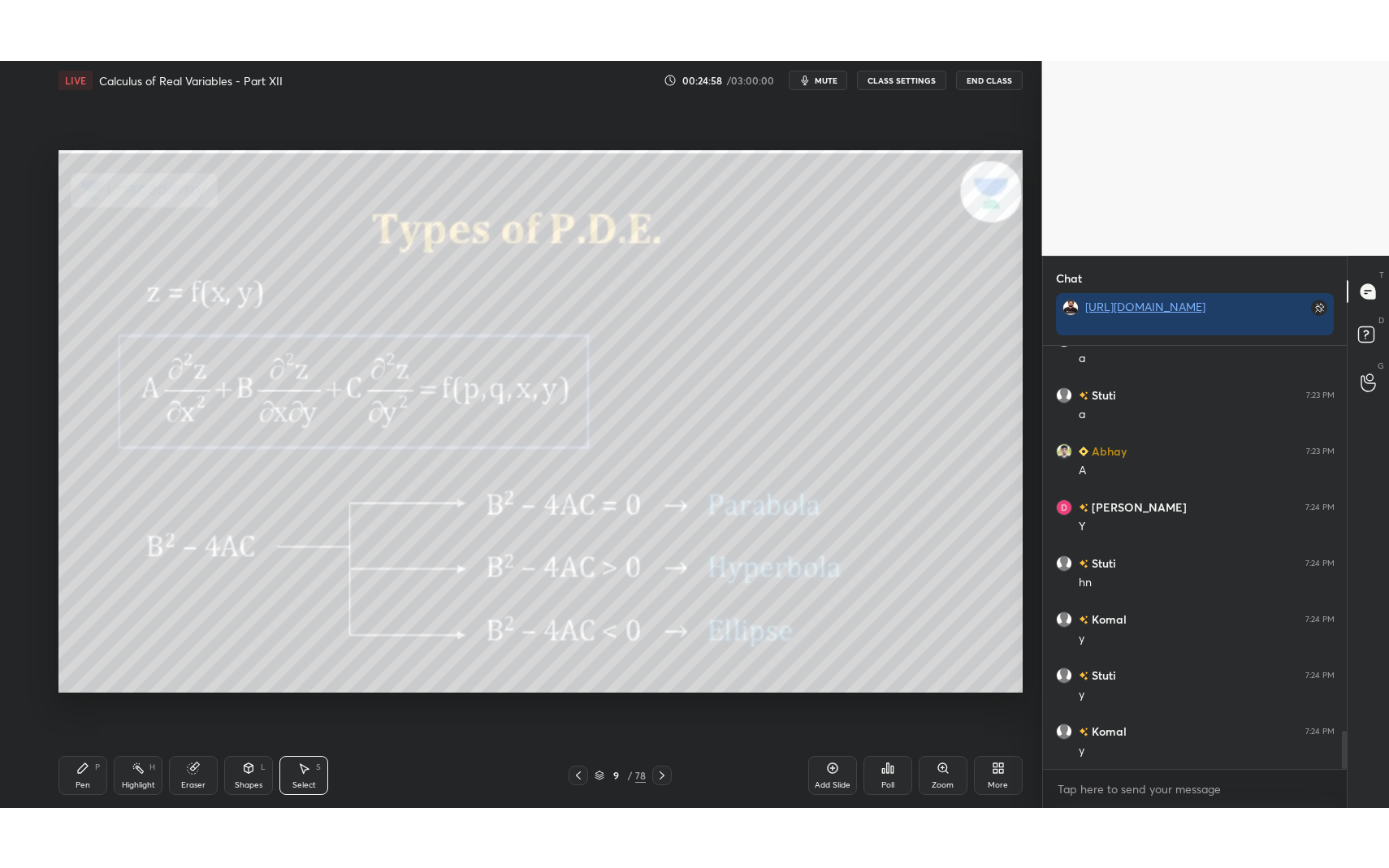 scroll, scrollTop: 4290, scrollLeft: 0, axis: vertical 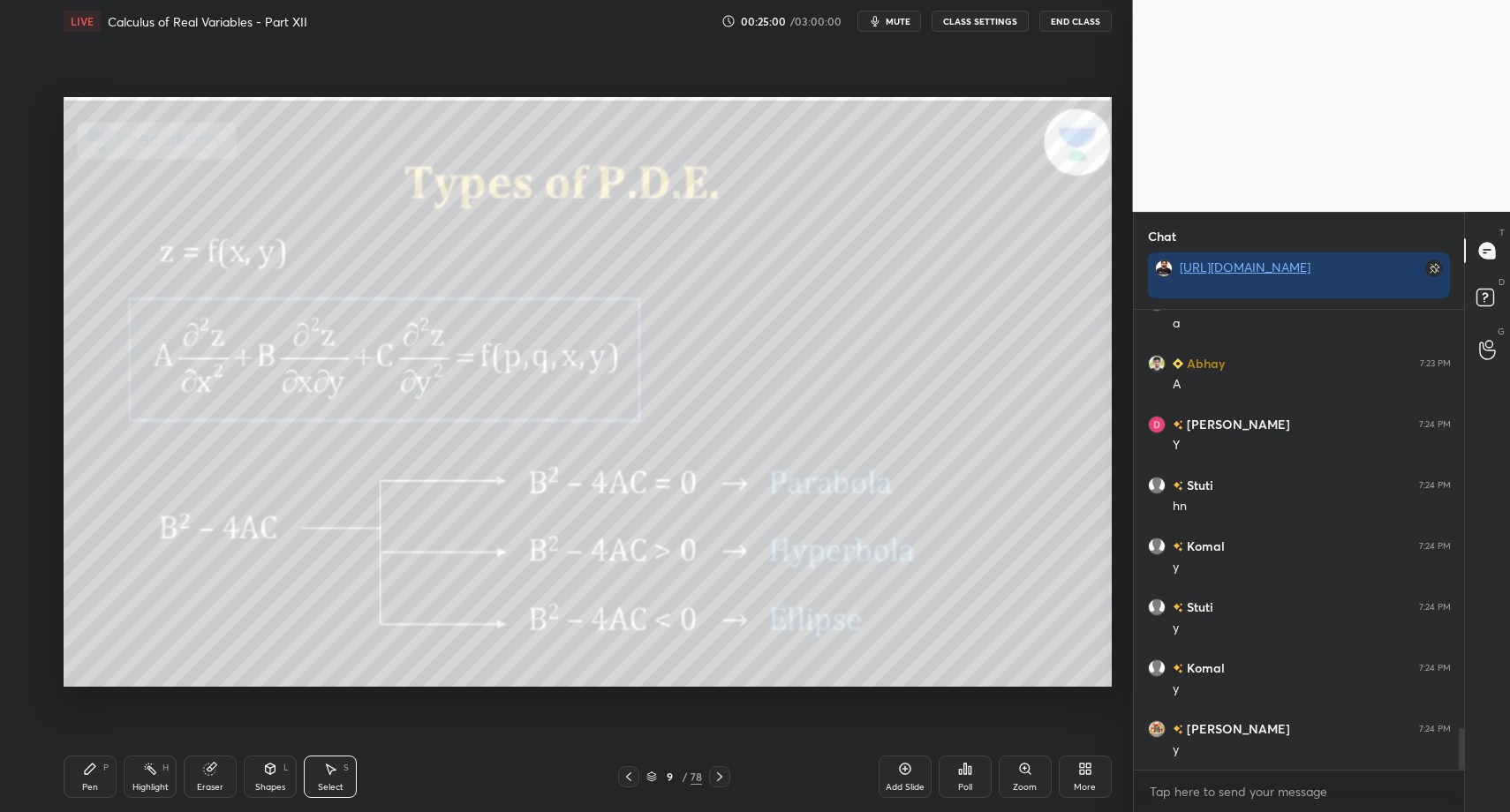 click 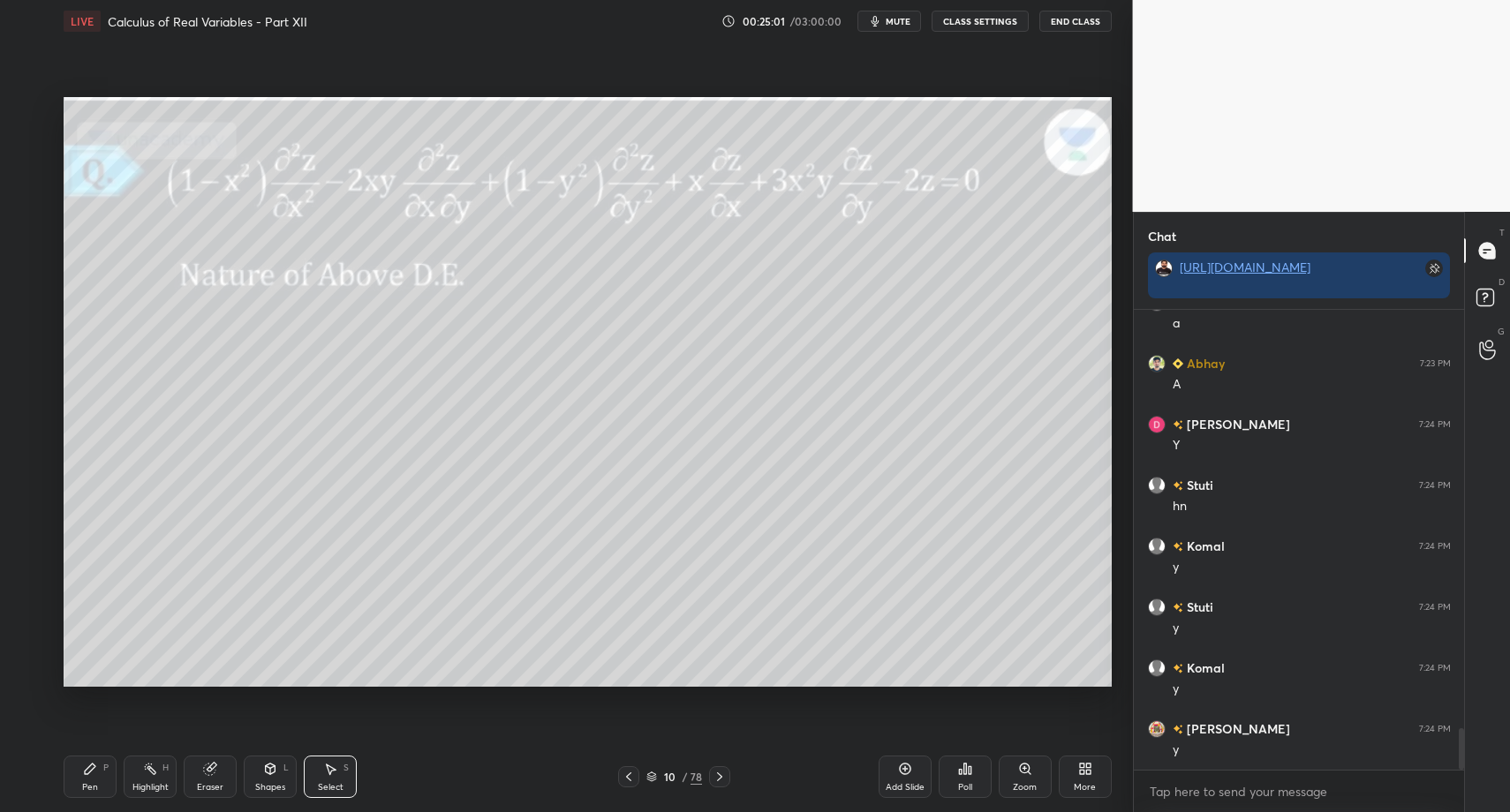 click 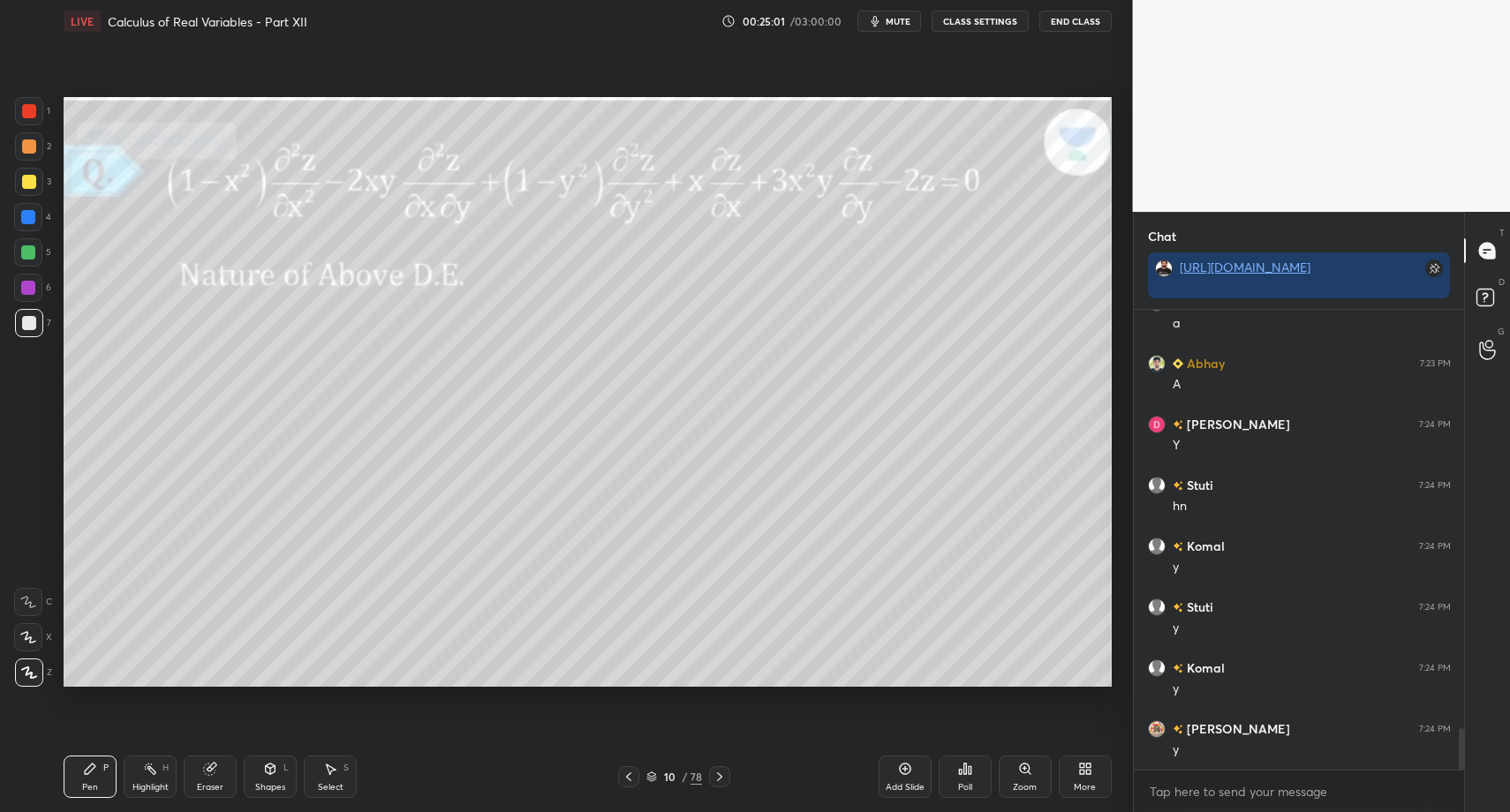 click on "Pen" at bounding box center (90, 787) 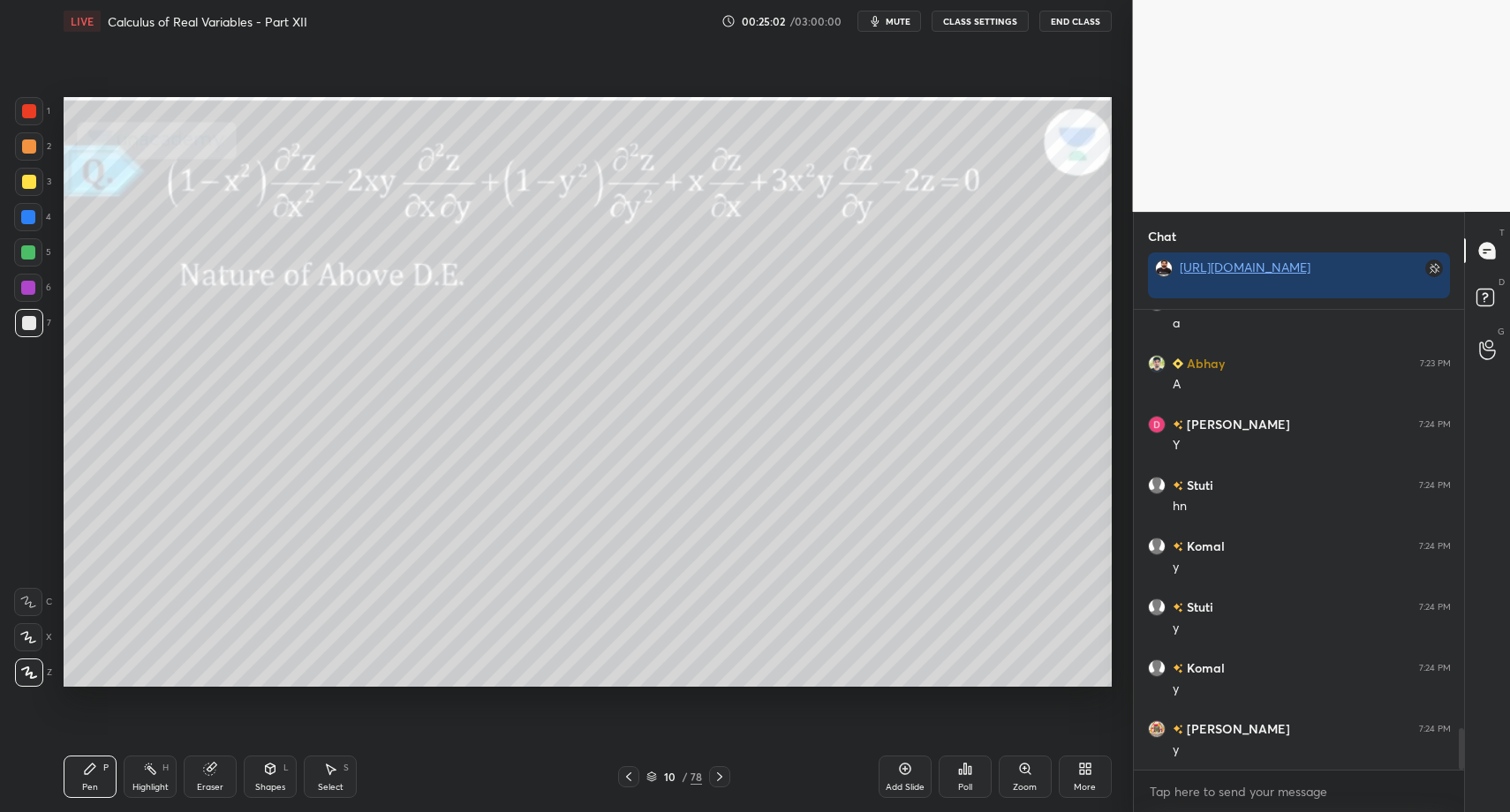 click on "More" at bounding box center [1085, 777] 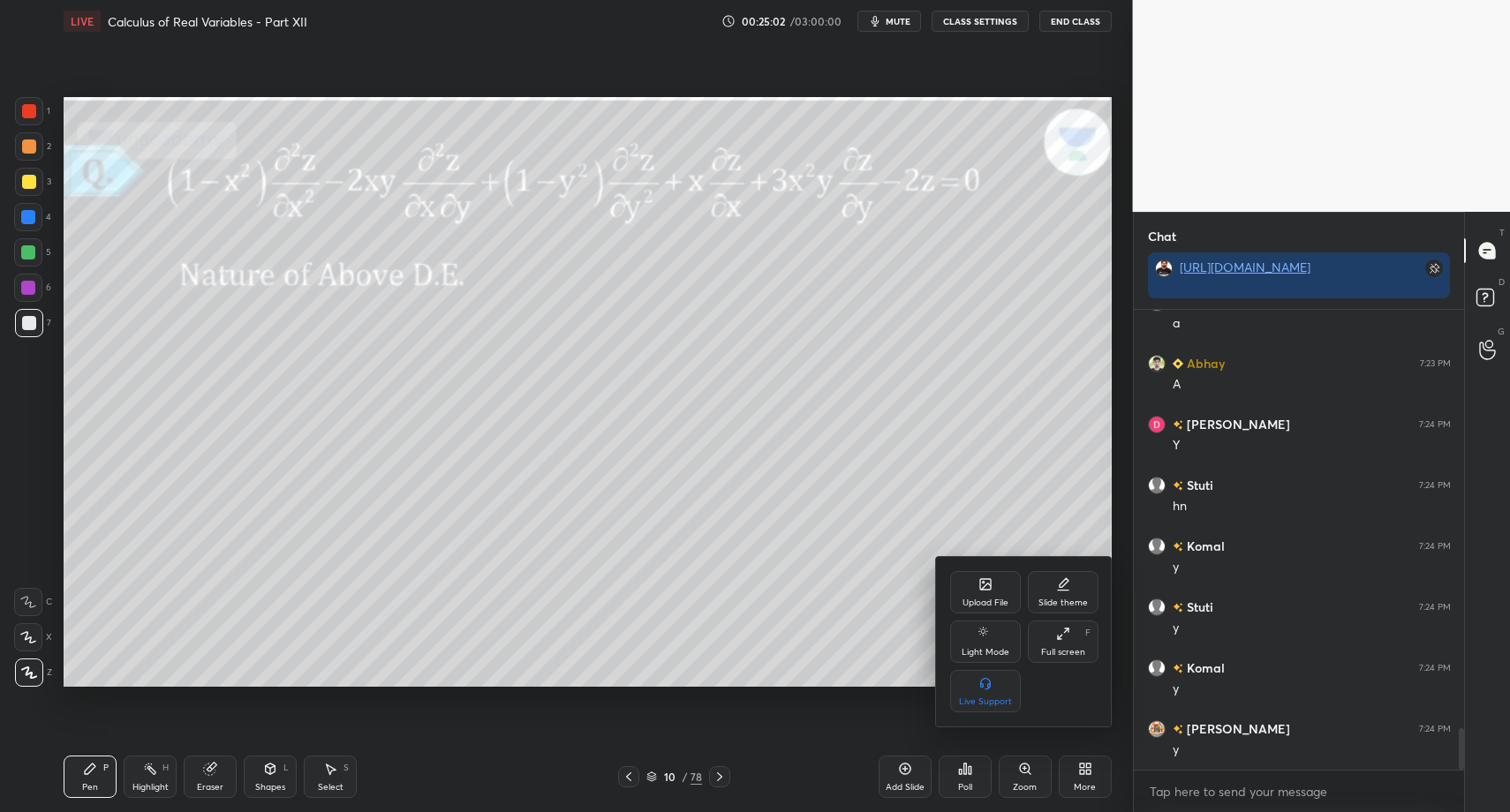 click 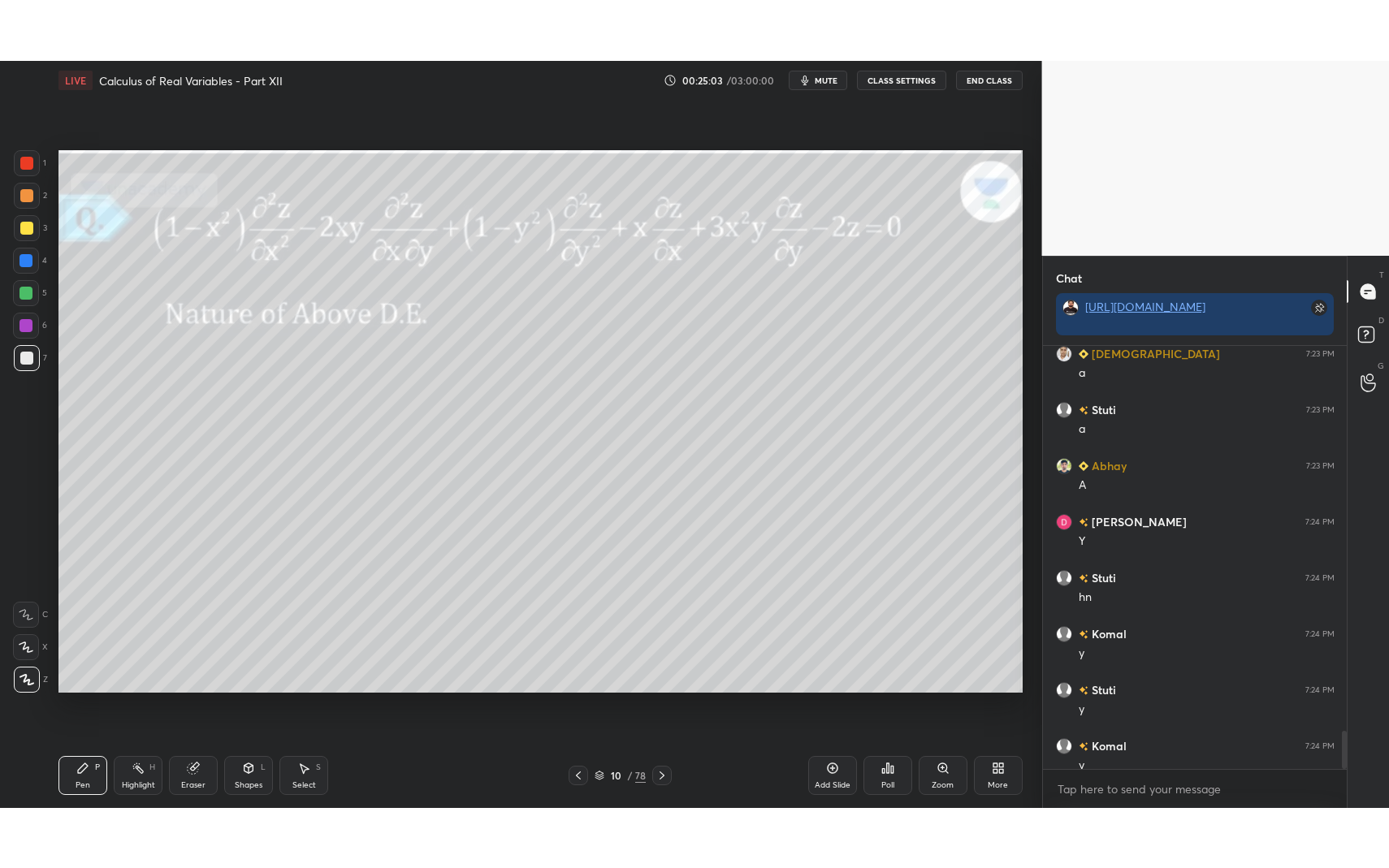 scroll, scrollTop: 80433, scrollLeft: 80251, axis: both 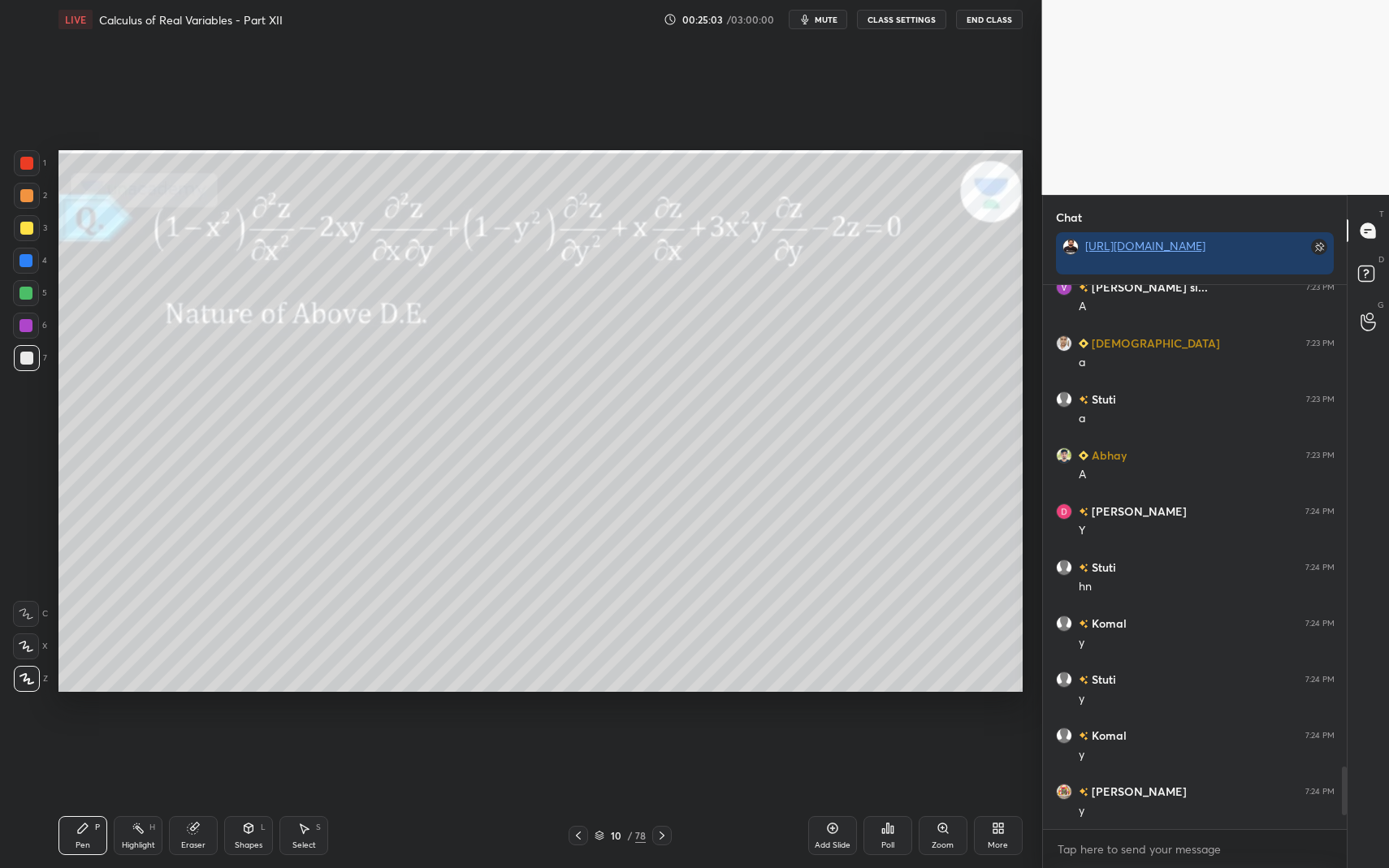 click 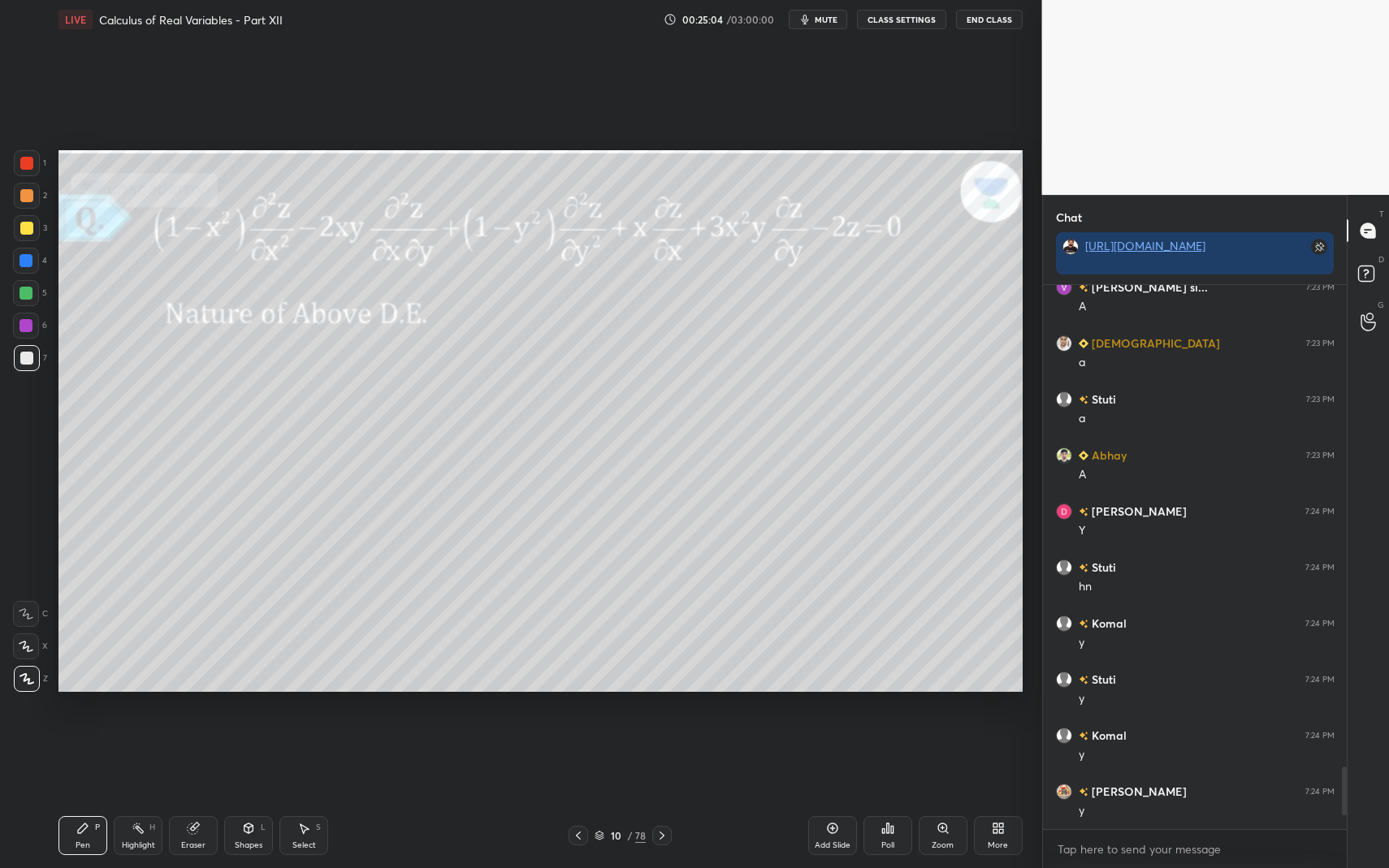 click at bounding box center [27, 358] 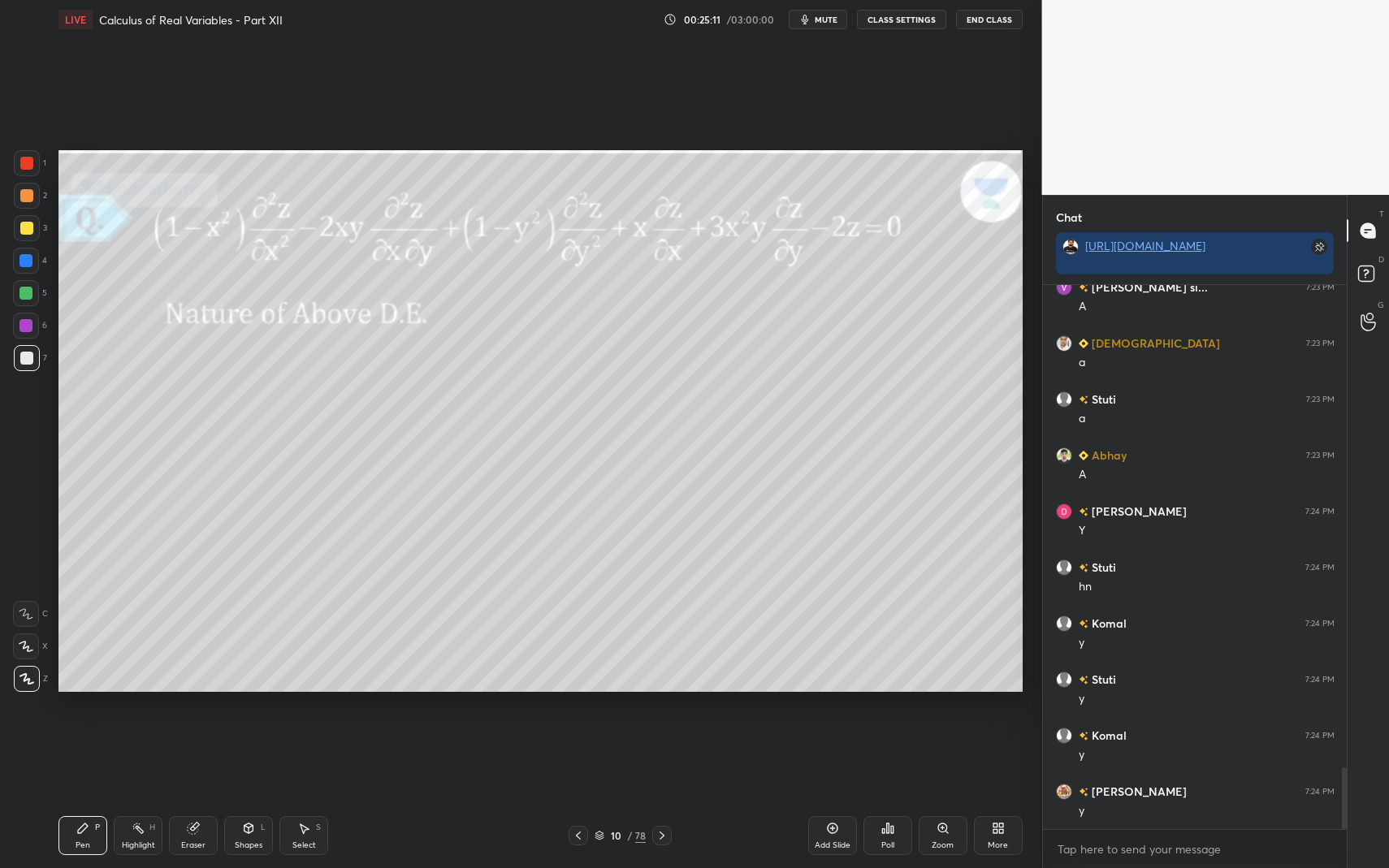 scroll, scrollTop: 4225, scrollLeft: 0, axis: vertical 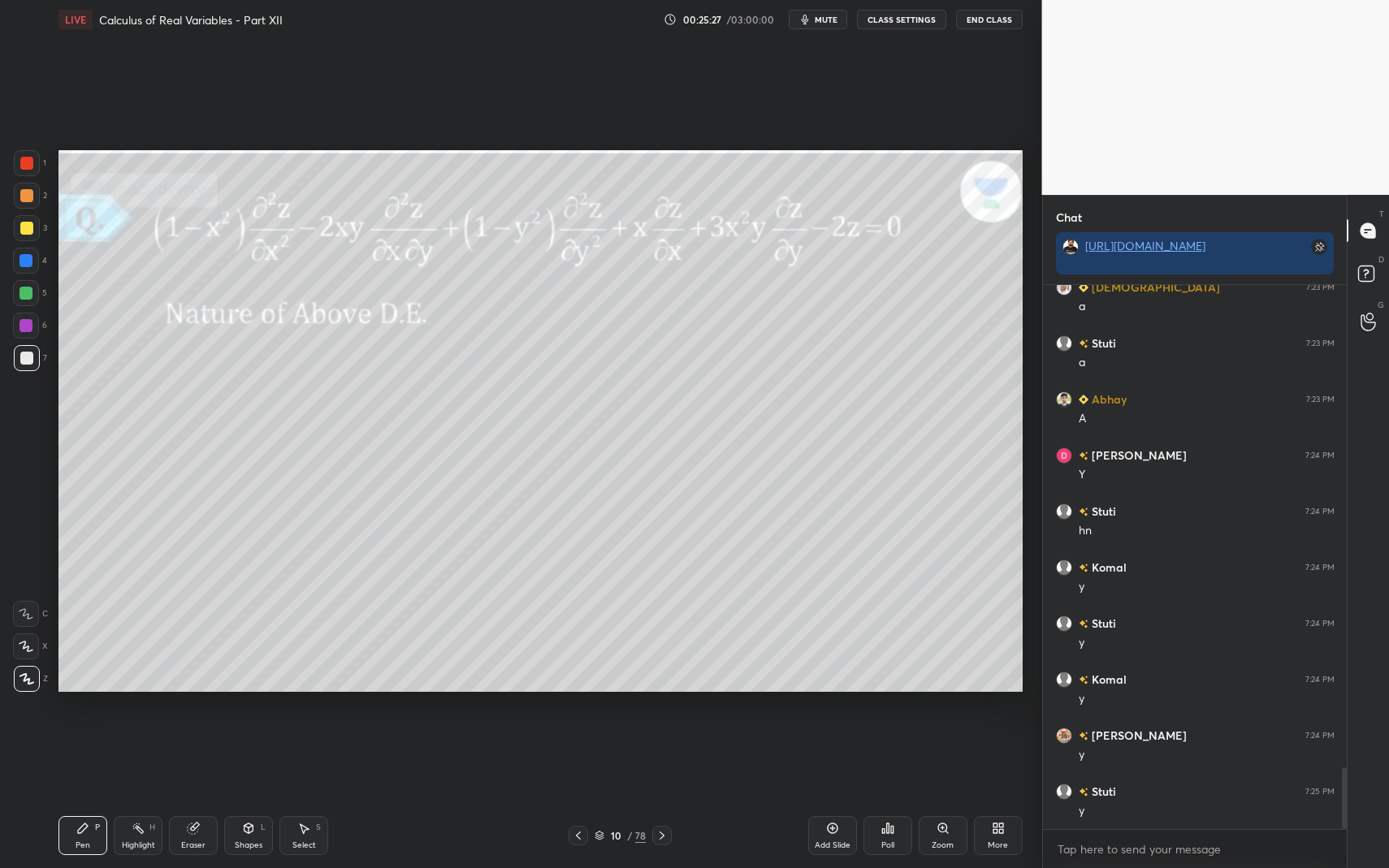 click on "Pen P" at bounding box center (83, 836) 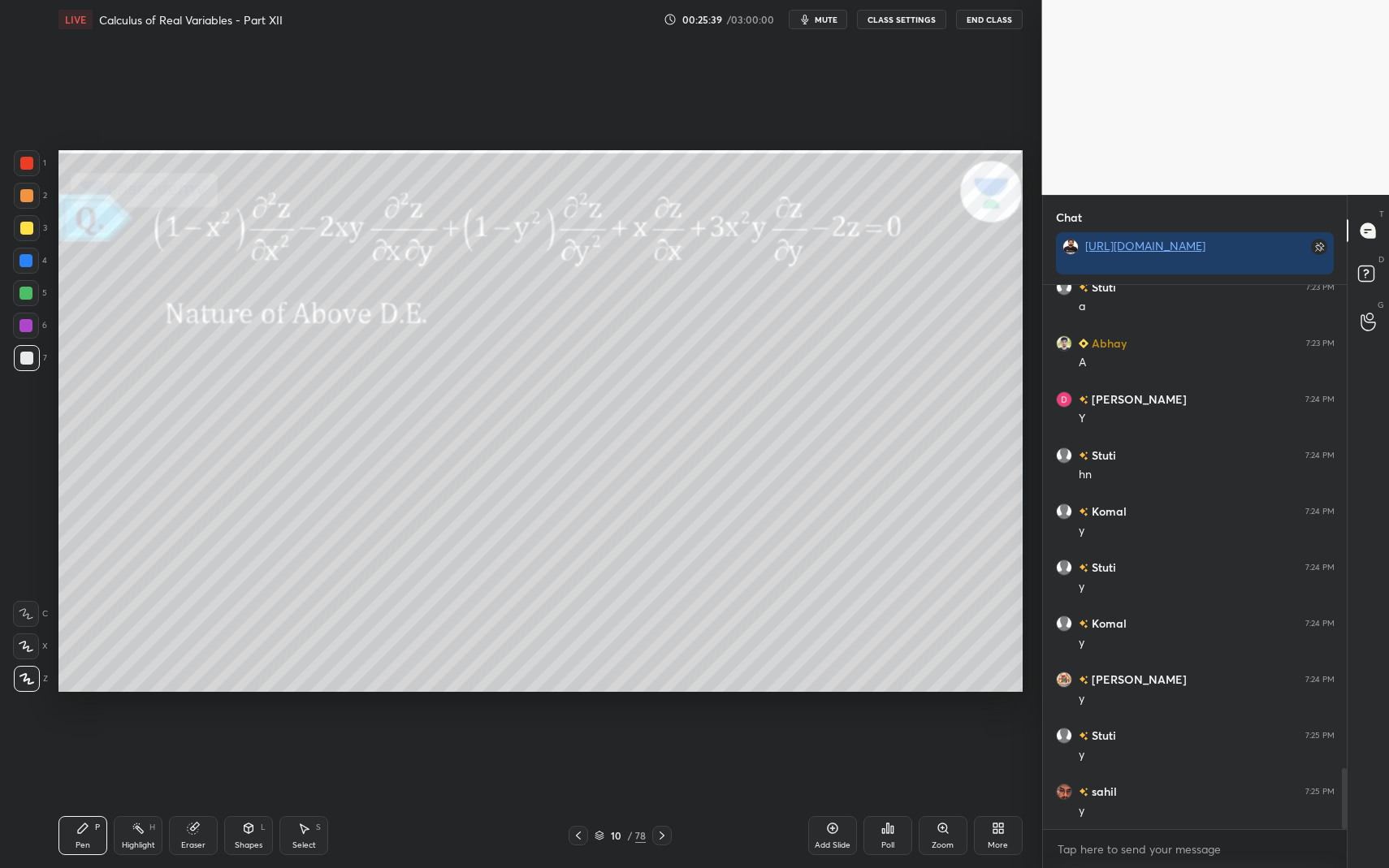 scroll, scrollTop: 4337, scrollLeft: 0, axis: vertical 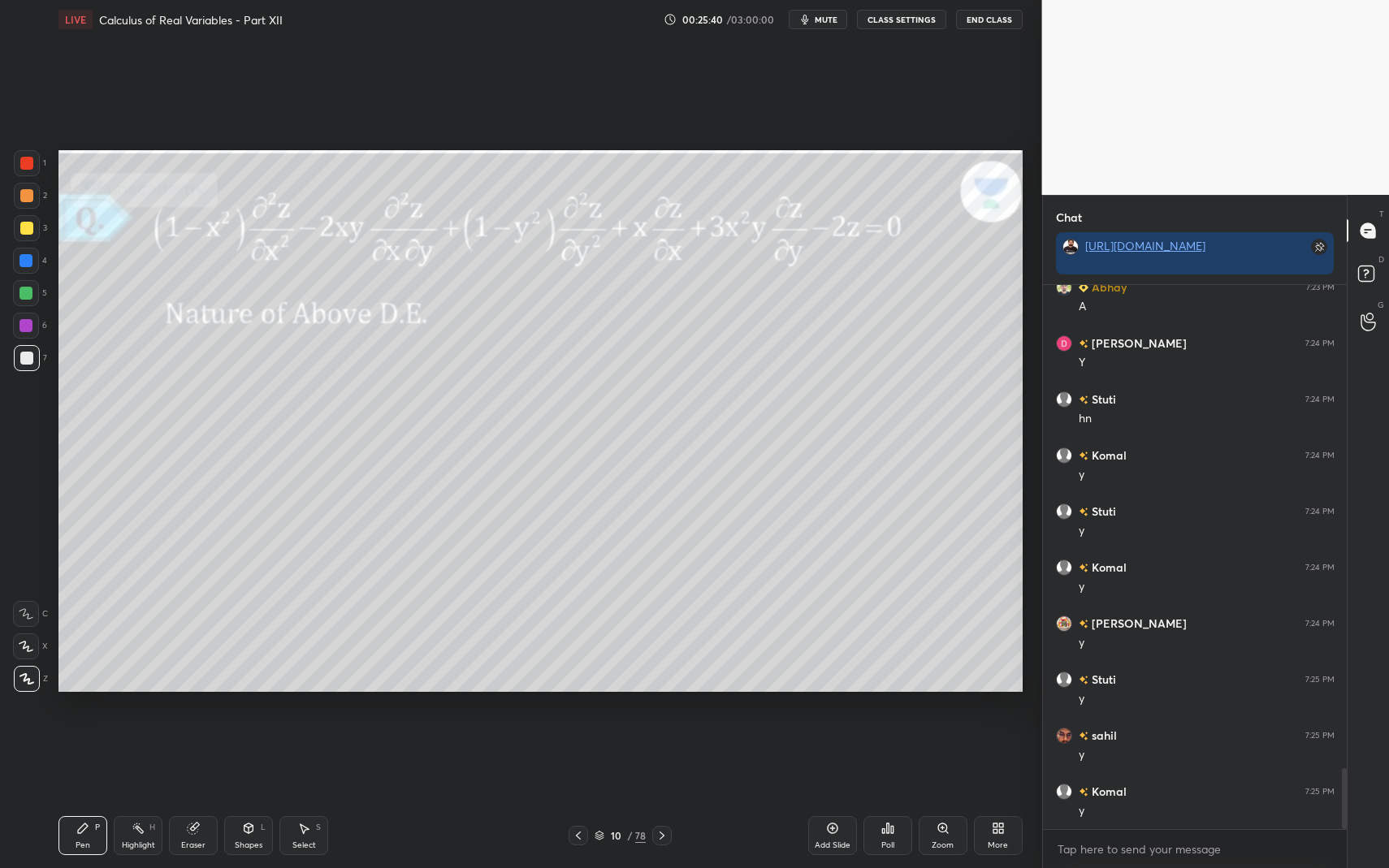 click on "Pen P Highlight H Eraser Shapes L Select S 10 / 78 Add Slide Poll Zoom More" at bounding box center (540, 836) 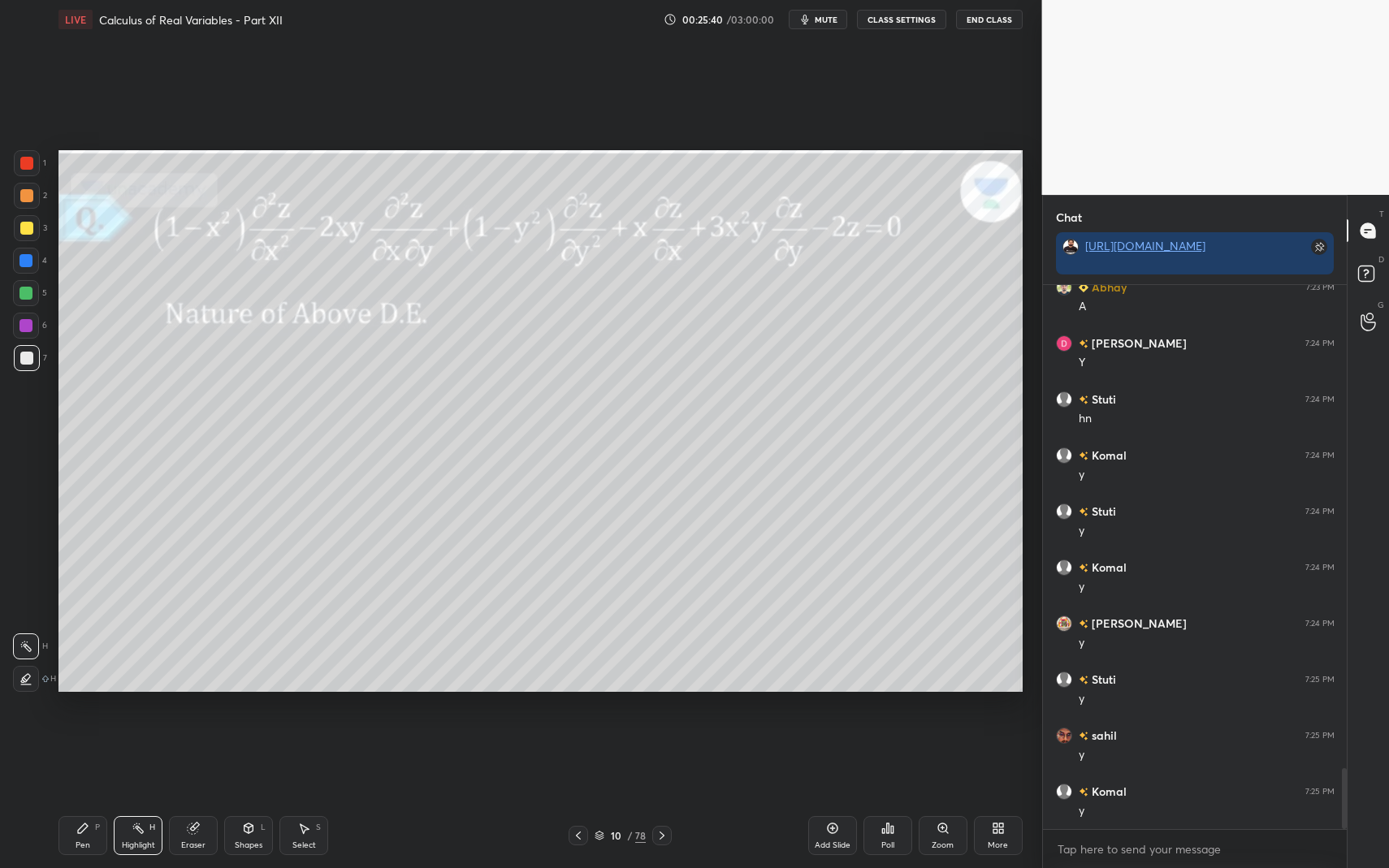 click on "Highlight H" at bounding box center (138, 836) 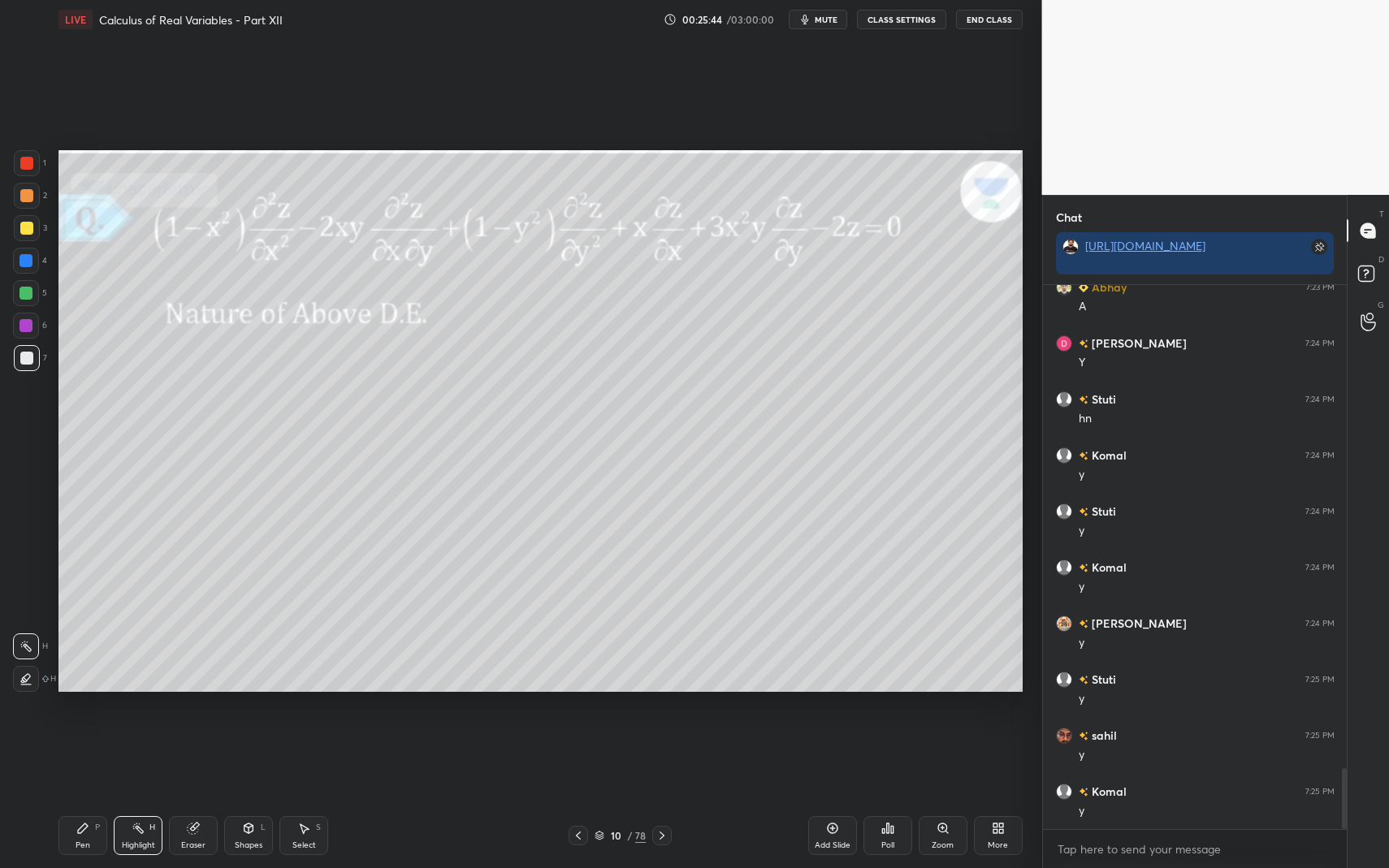 scroll, scrollTop: 4393, scrollLeft: 0, axis: vertical 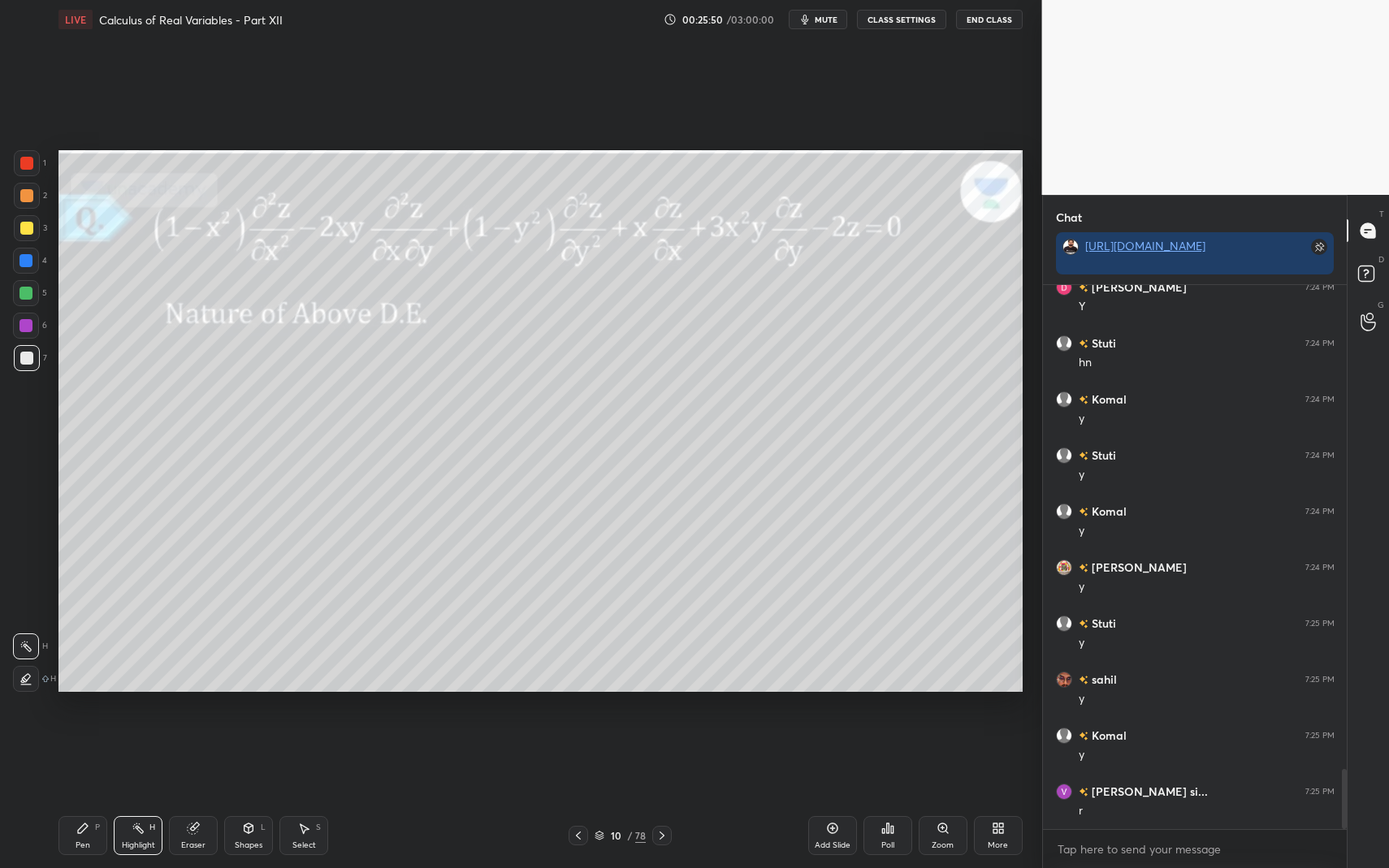 click on "Pen P" at bounding box center [83, 836] 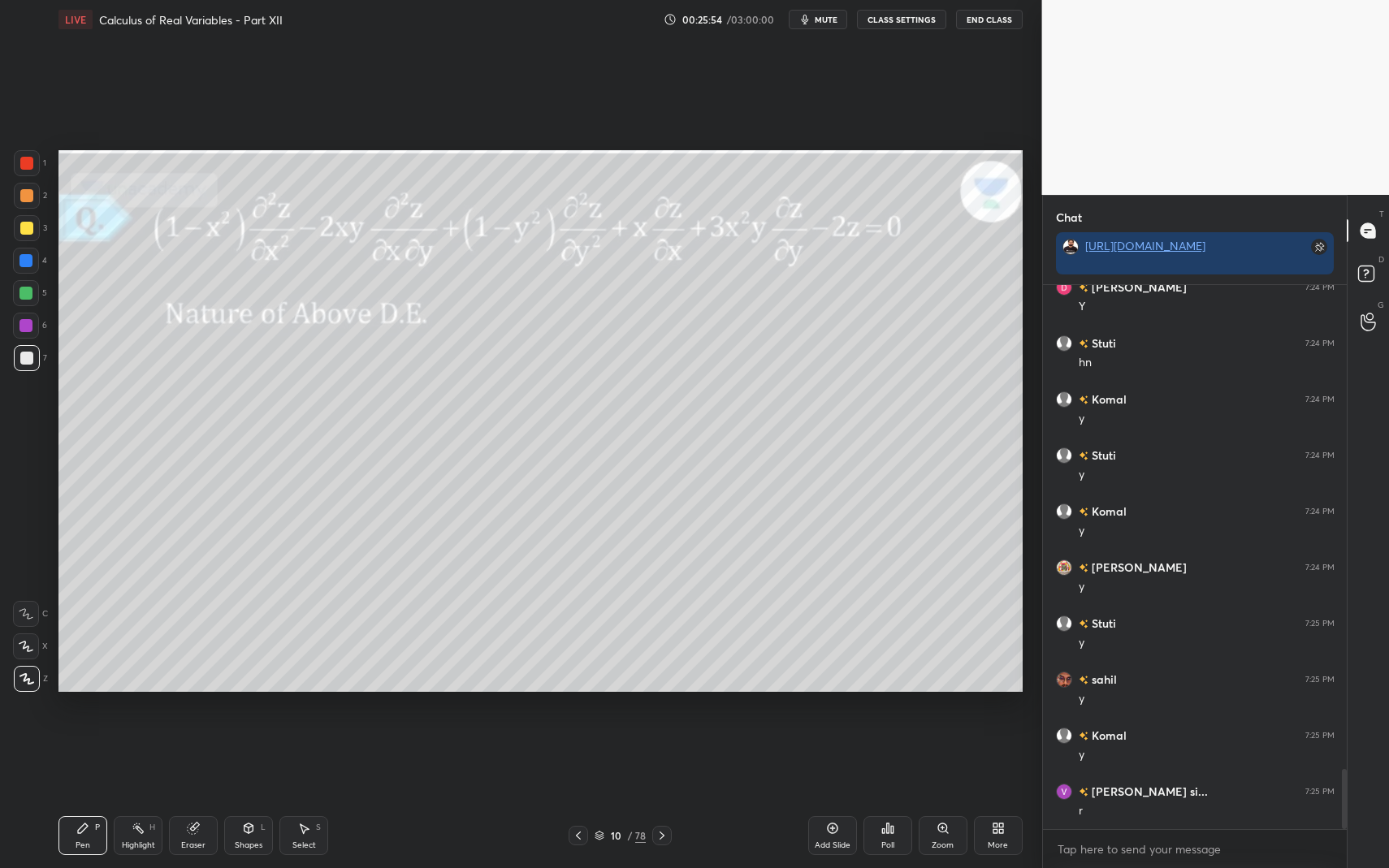 scroll, scrollTop: 4449, scrollLeft: 0, axis: vertical 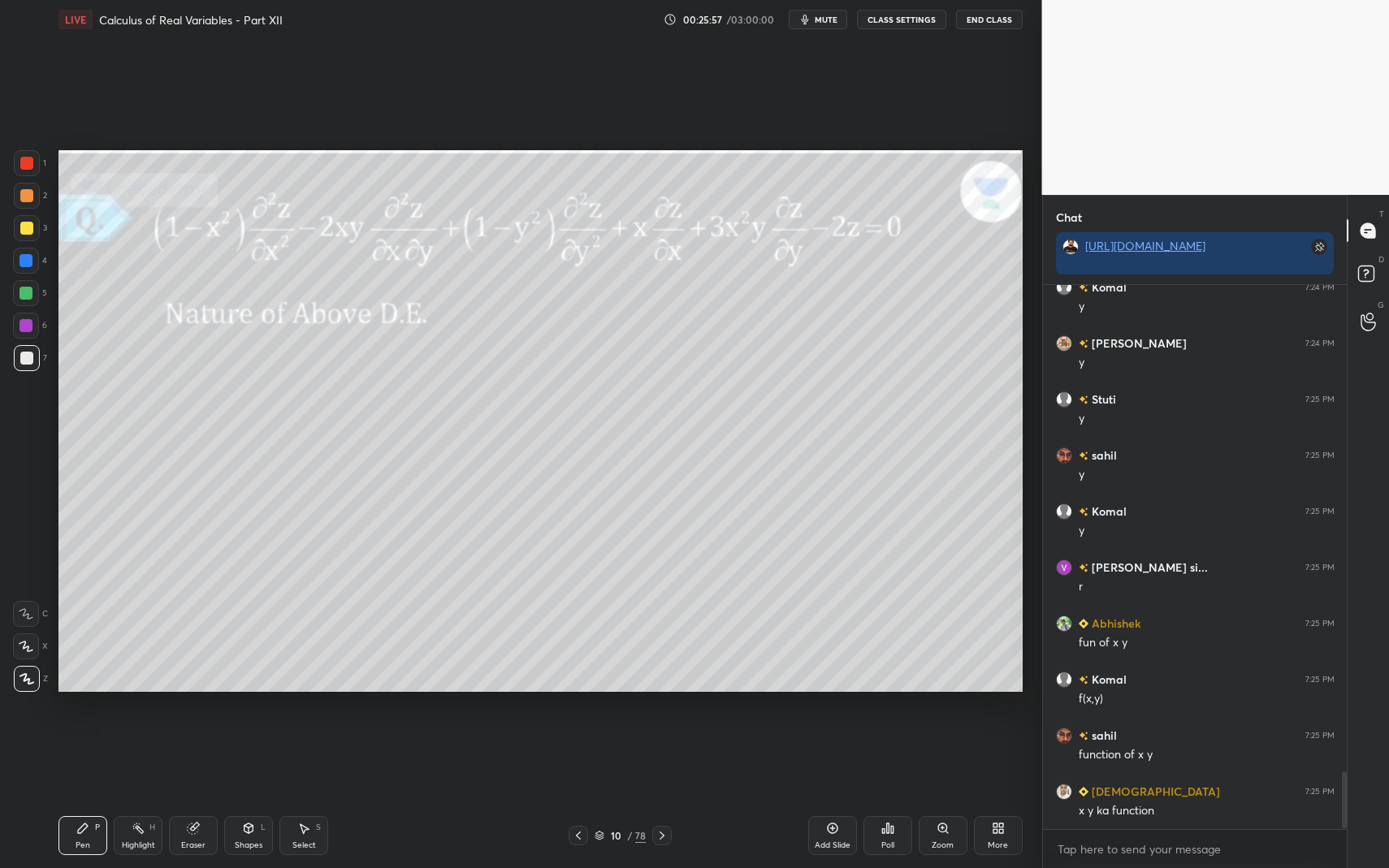 click on "Pen P" at bounding box center (83, 836) 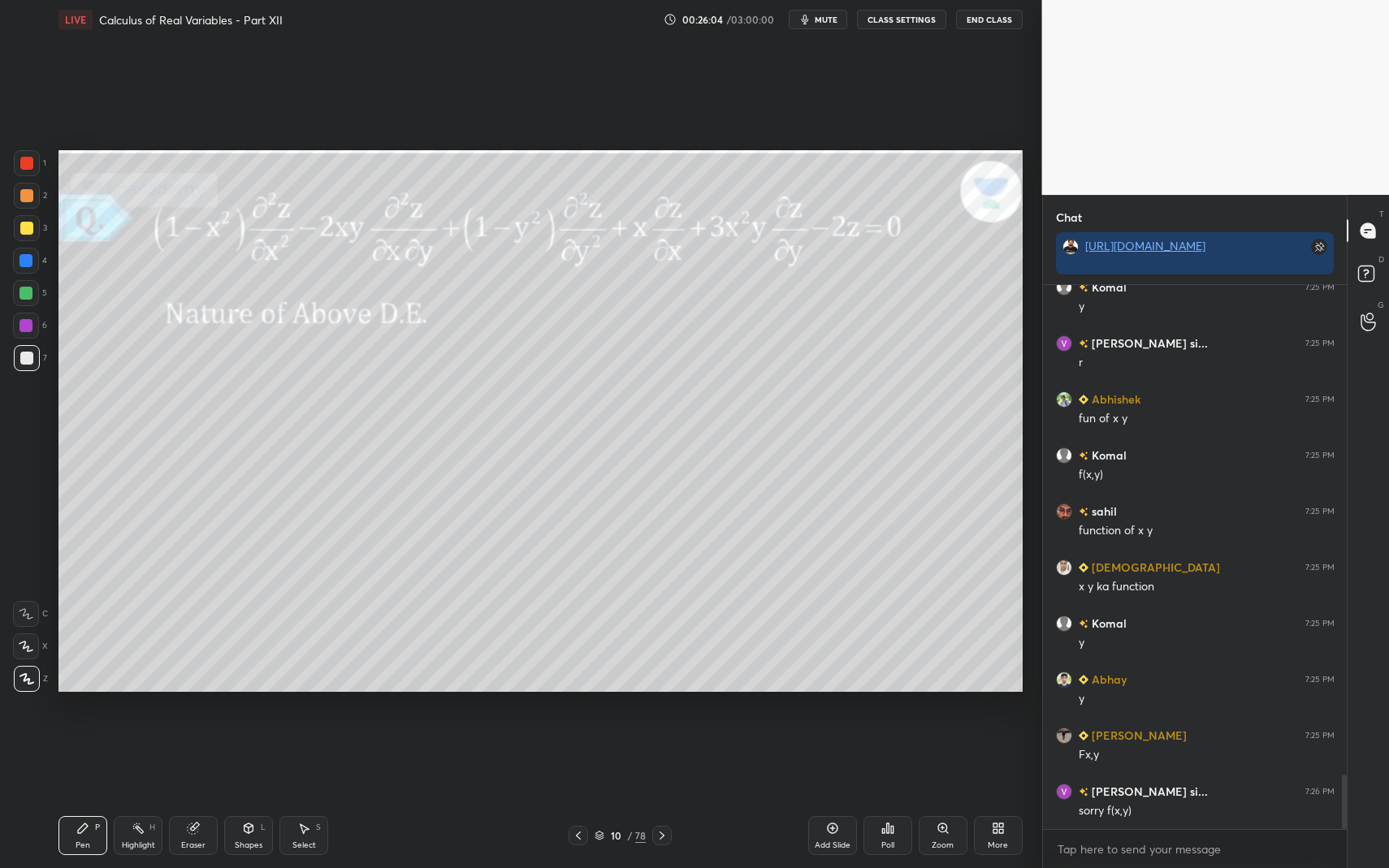 scroll, scrollTop: 4897, scrollLeft: 0, axis: vertical 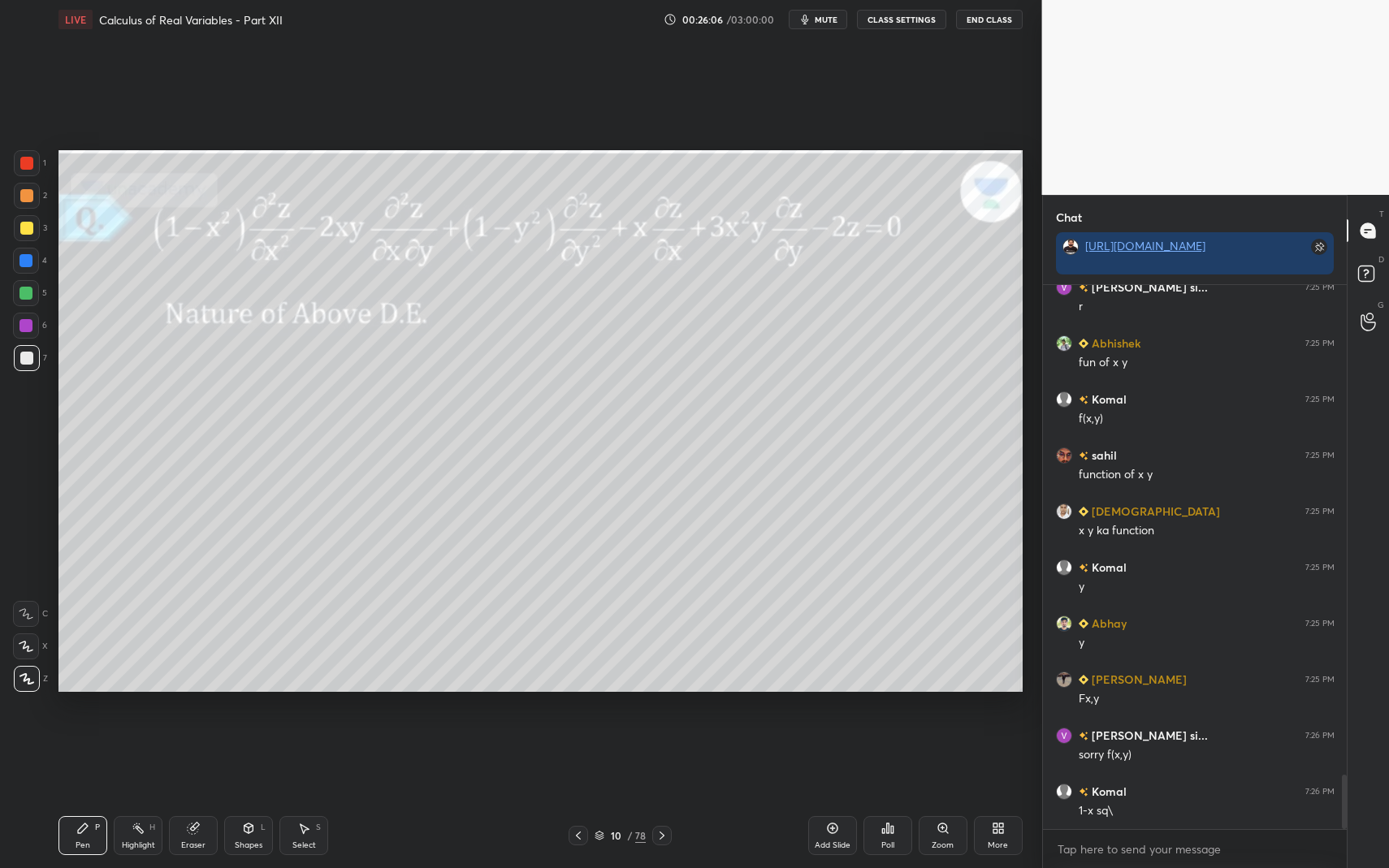 click on "Pen P Highlight H Eraser Shapes L Select S 10 / 78 Add Slide Poll Zoom More" at bounding box center (540, 836) 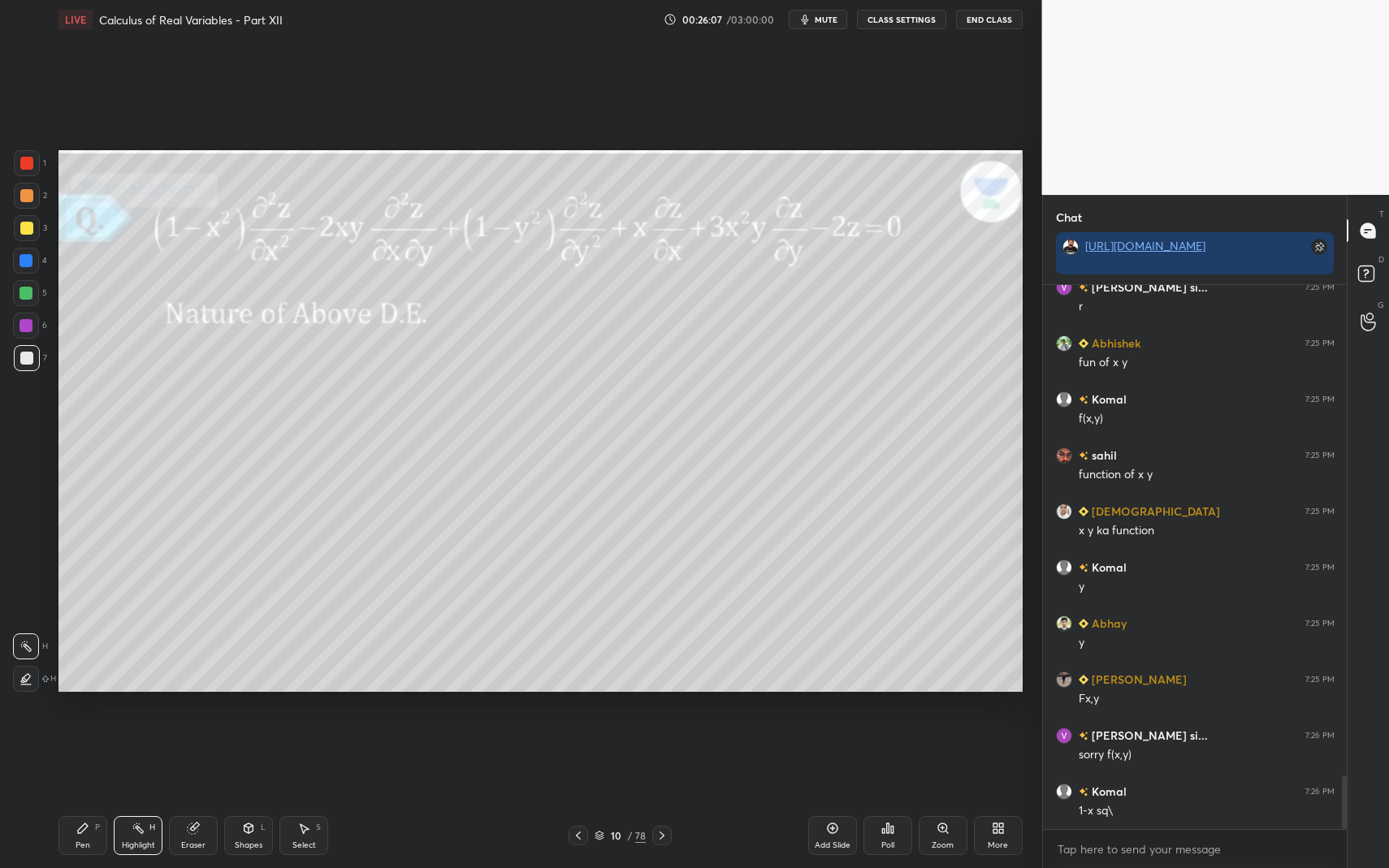scroll, scrollTop: 4953, scrollLeft: 0, axis: vertical 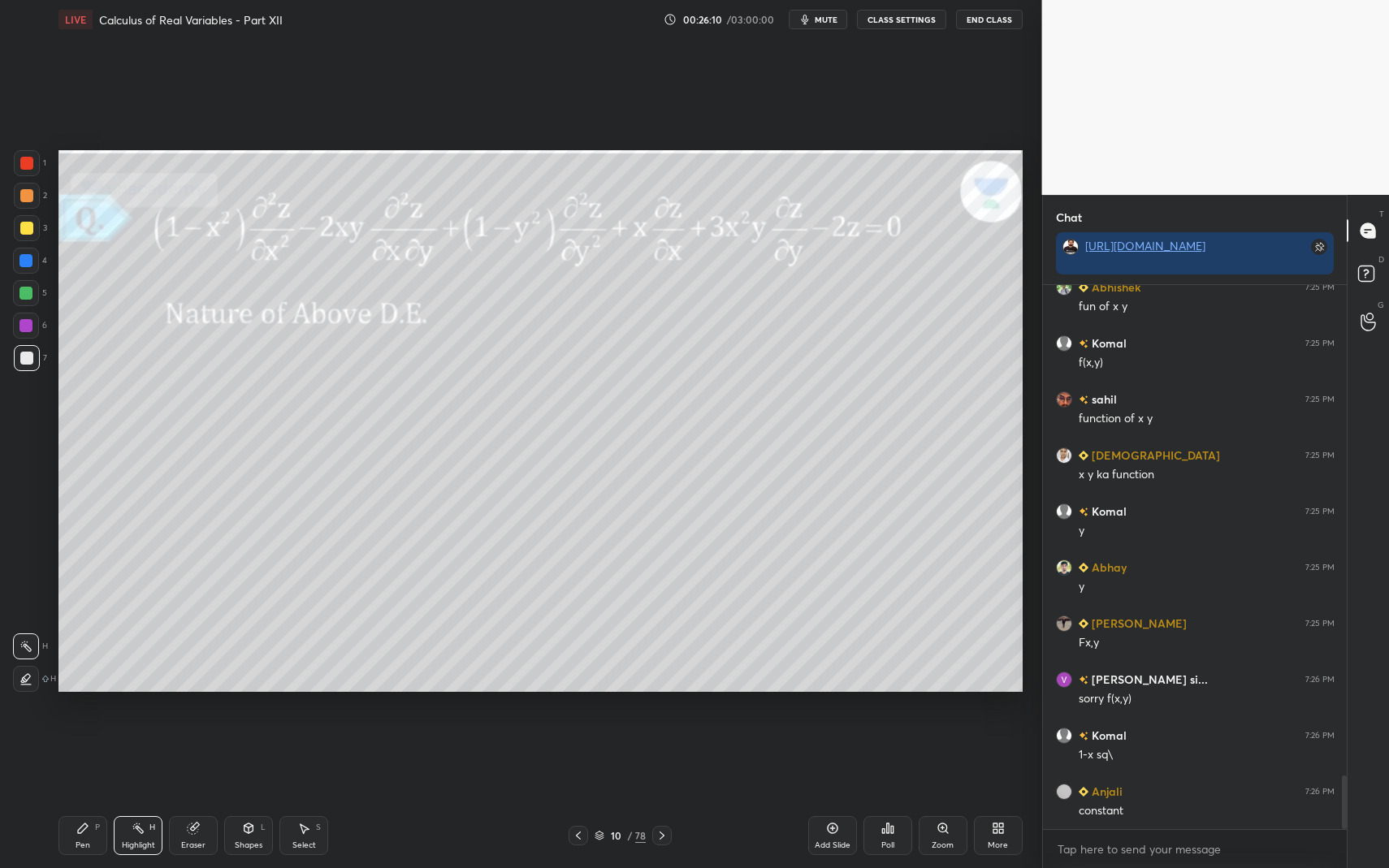 click on "Pen P Highlight H Eraser Shapes L Select S 10 / 78 Add Slide Poll Zoom More" at bounding box center (540, 836) 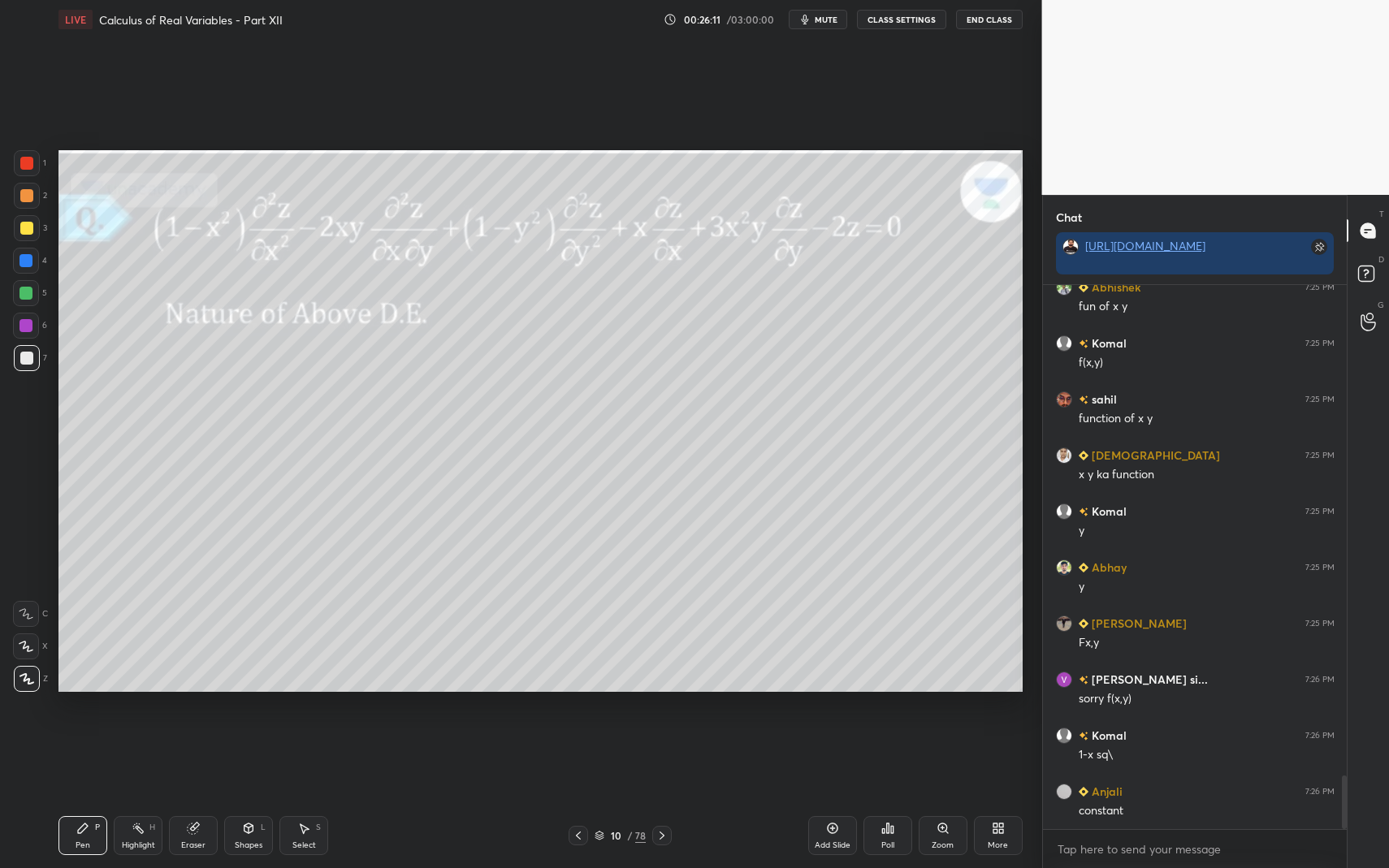 scroll, scrollTop: 5009, scrollLeft: 0, axis: vertical 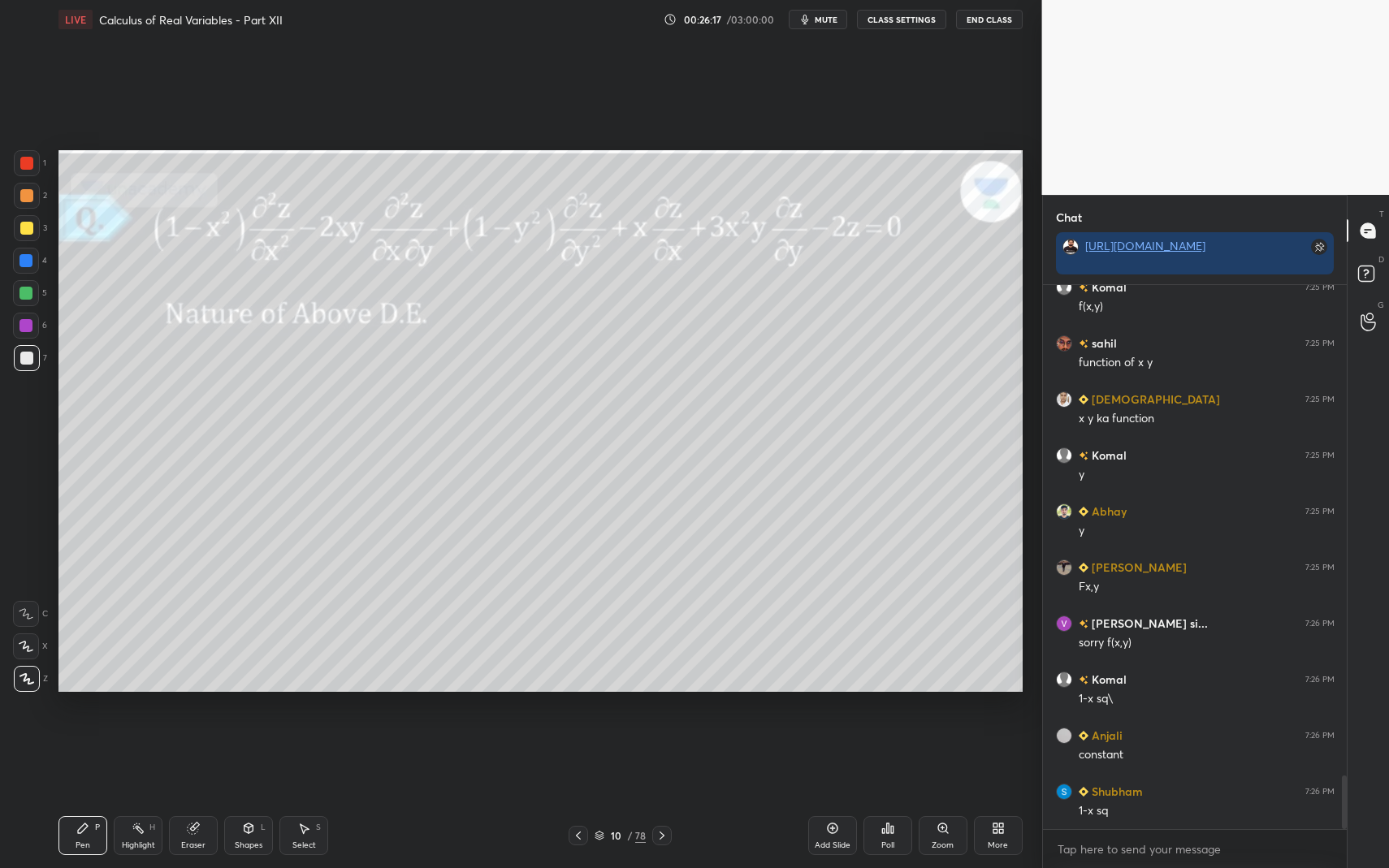 click on "Pen P Highlight H Eraser Shapes L Select S" at bounding box center (245, 836) 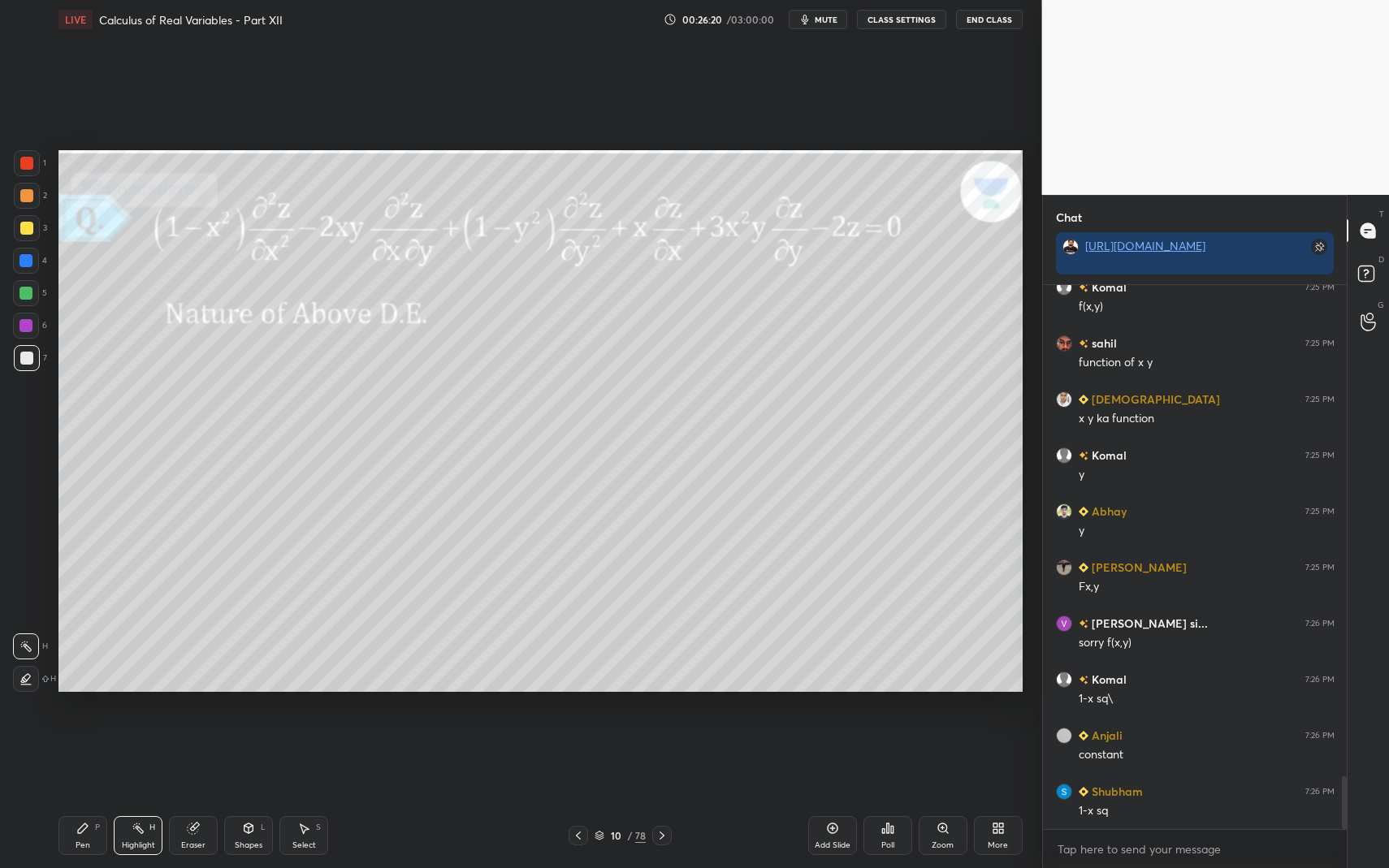 scroll, scrollTop: 5065, scrollLeft: 0, axis: vertical 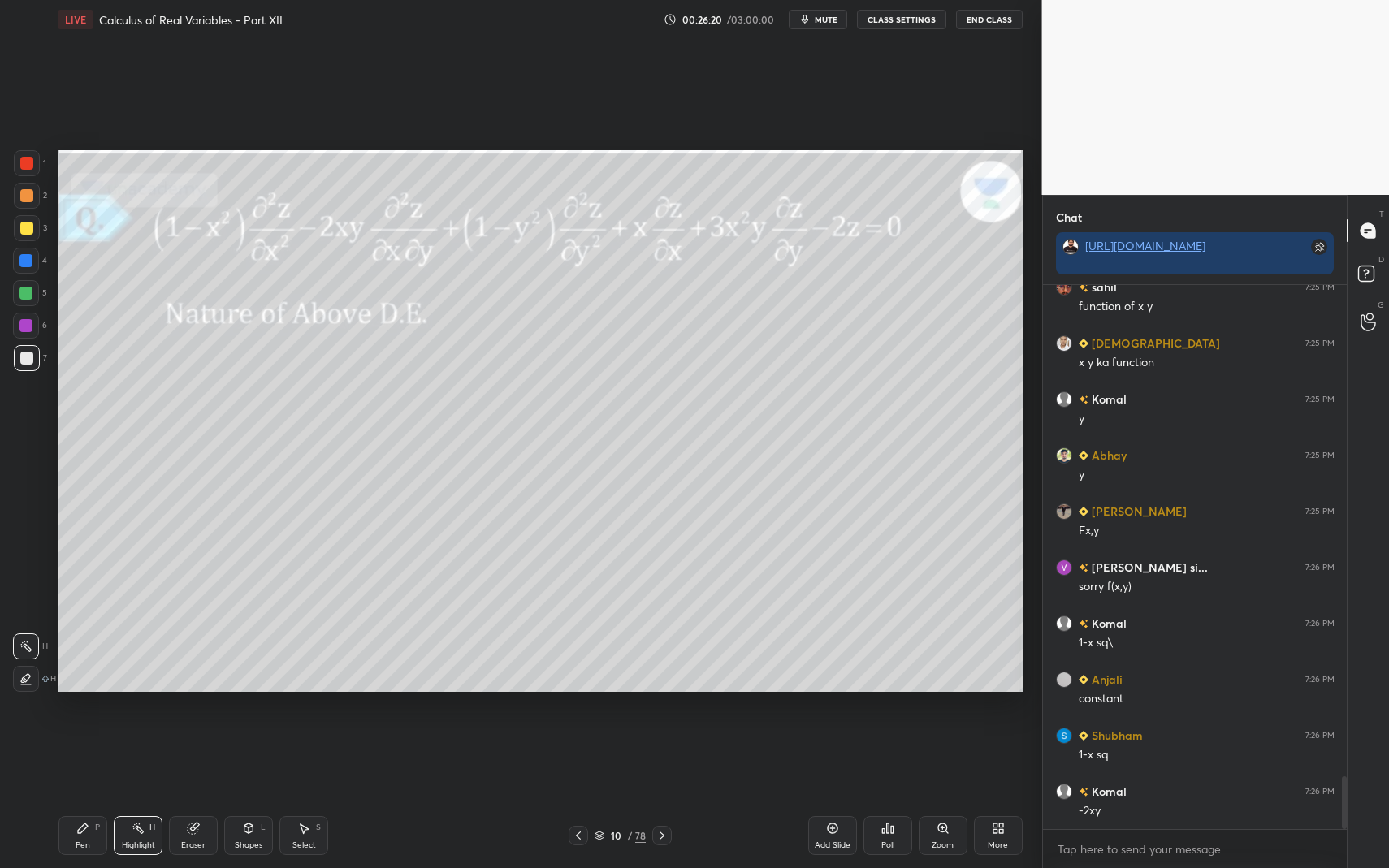 click on "Pen P" at bounding box center [83, 836] 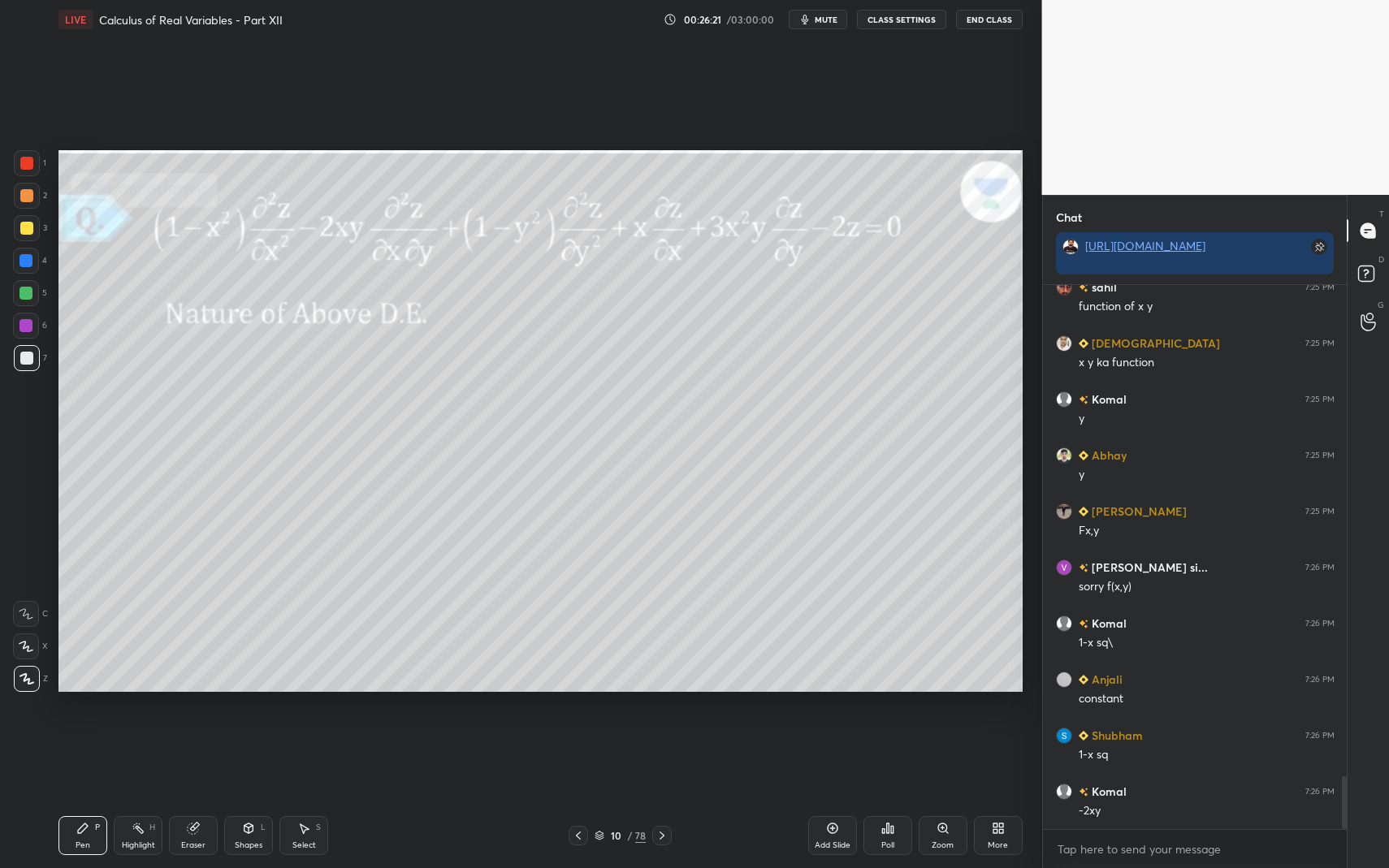 click on "Pen P" at bounding box center (83, 836) 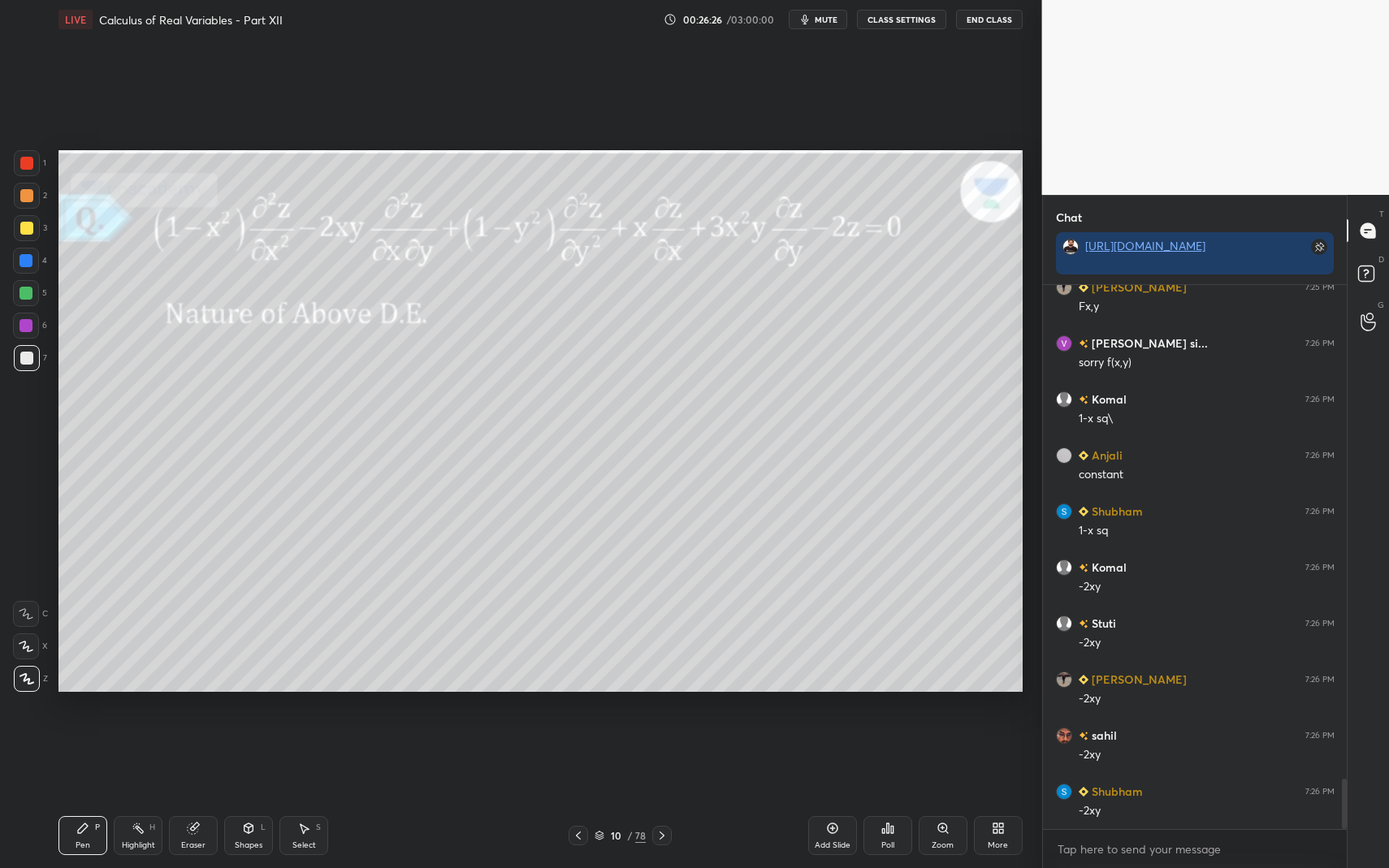 scroll, scrollTop: 5345, scrollLeft: 0, axis: vertical 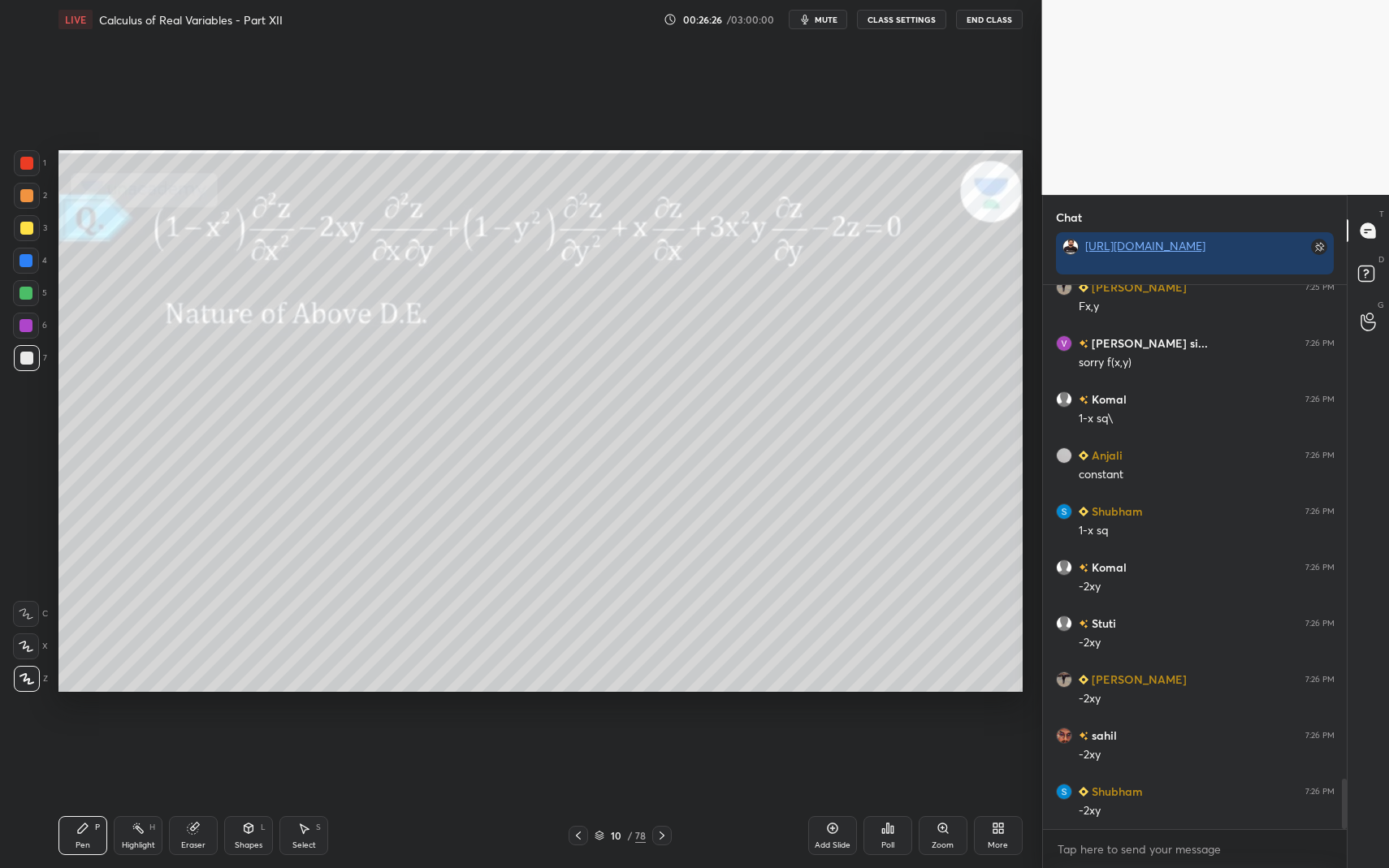 click on "Pen P Highlight H Eraser Shapes L Select S" at bounding box center [245, 836] 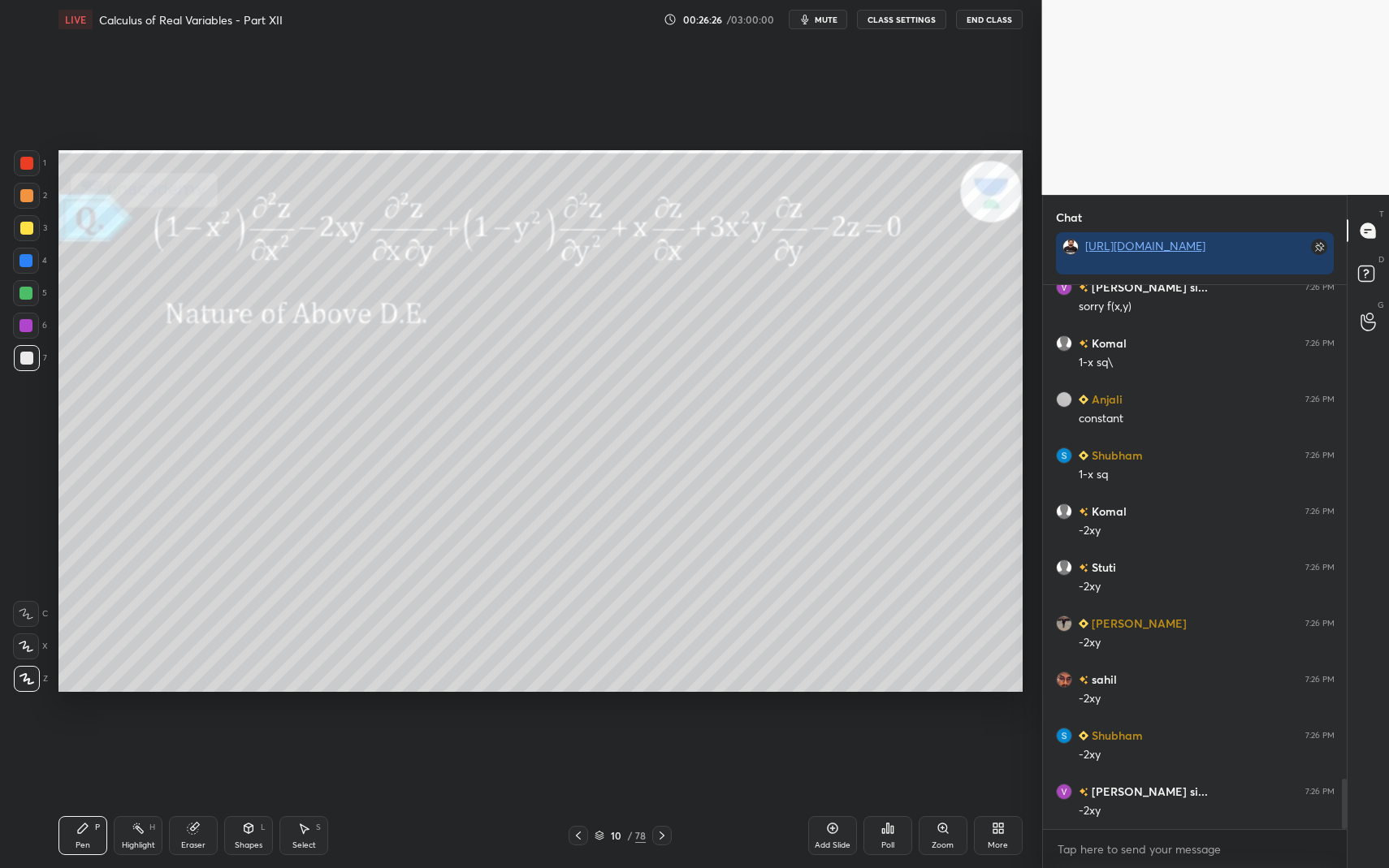 click on "Highlight H" at bounding box center (138, 836) 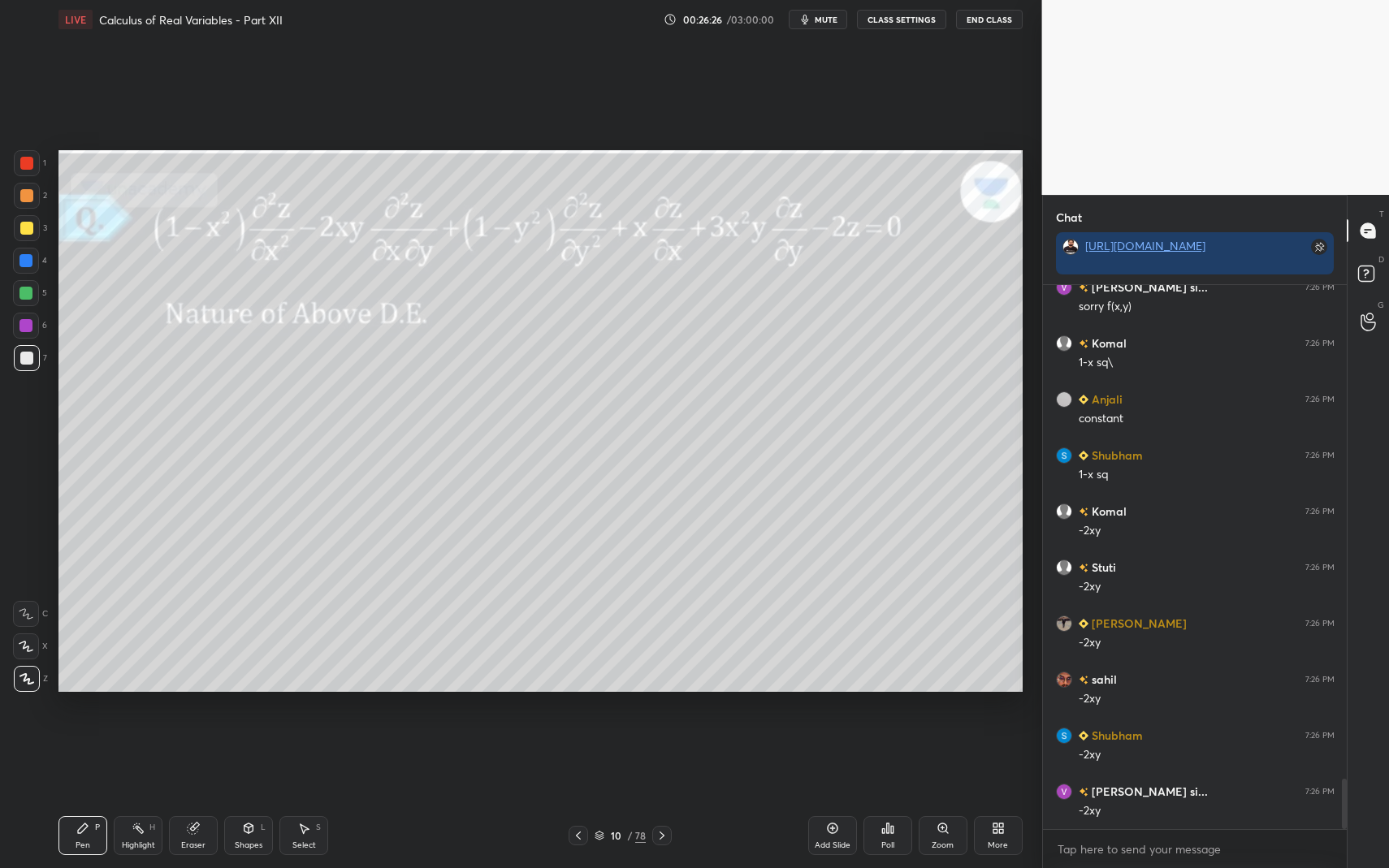drag, startPoint x: 132, startPoint y: 818, endPoint x: 137, endPoint y: 805, distance: 13.928388 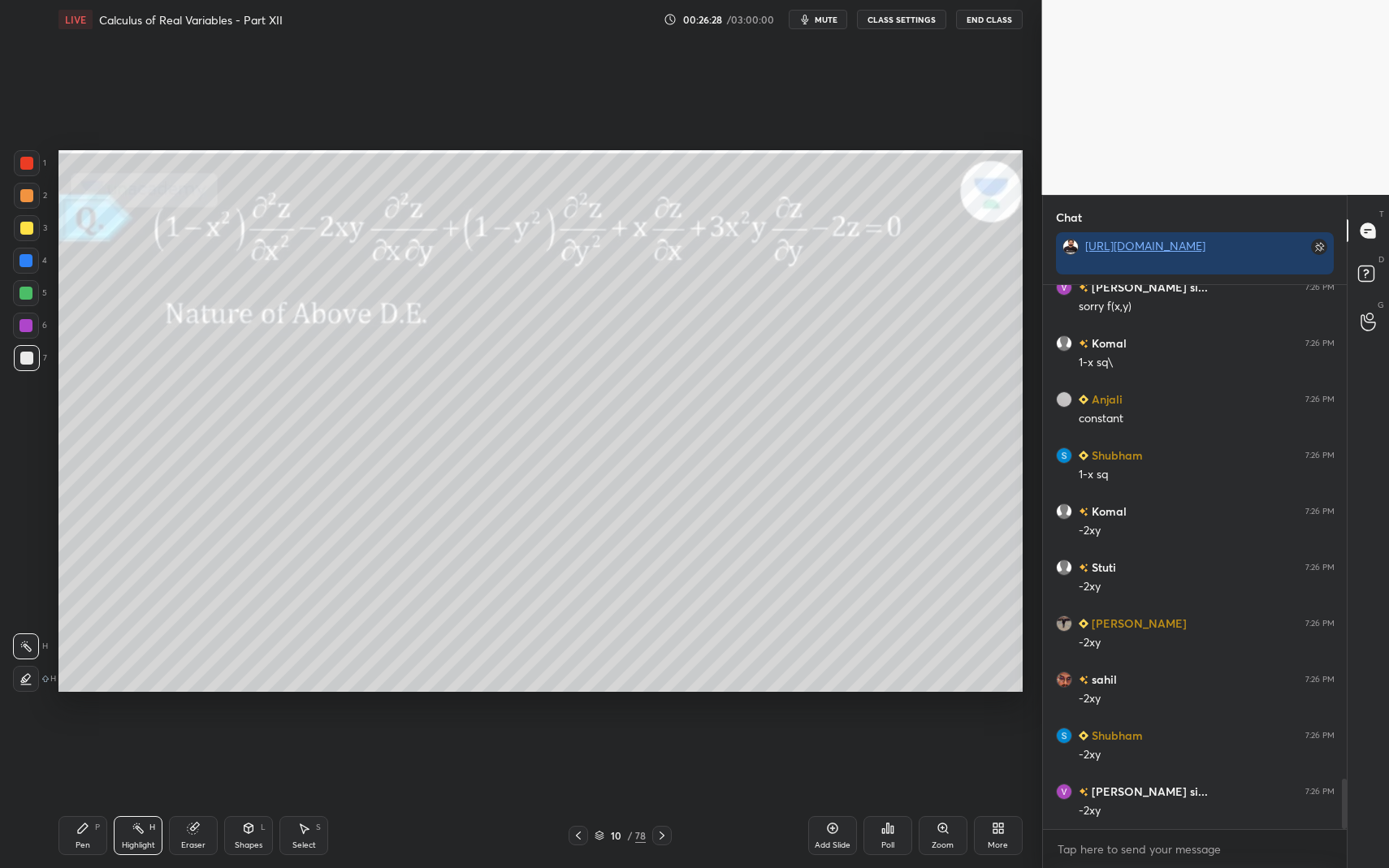 click on "Pen P" at bounding box center [83, 836] 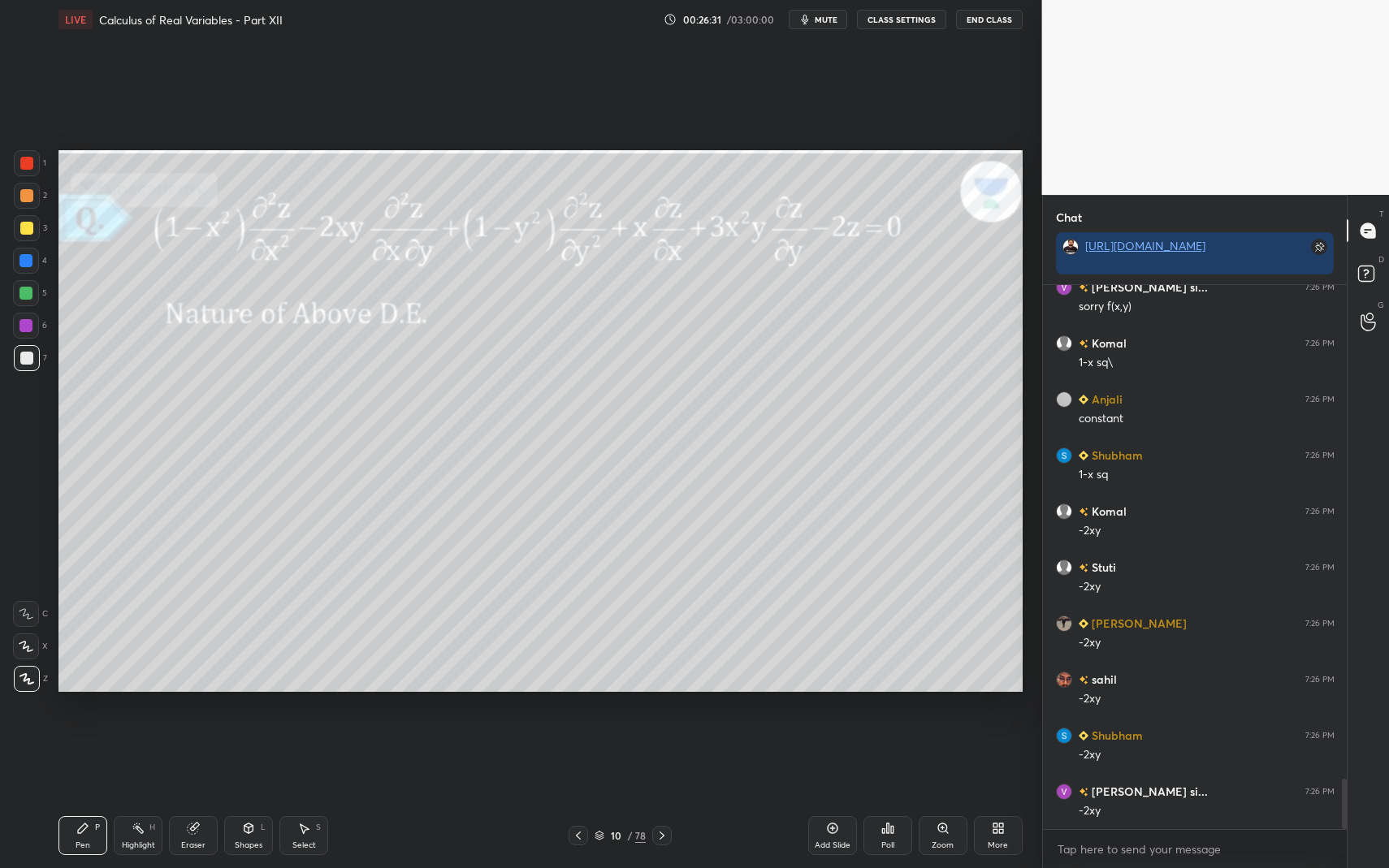click at bounding box center (27, 196) 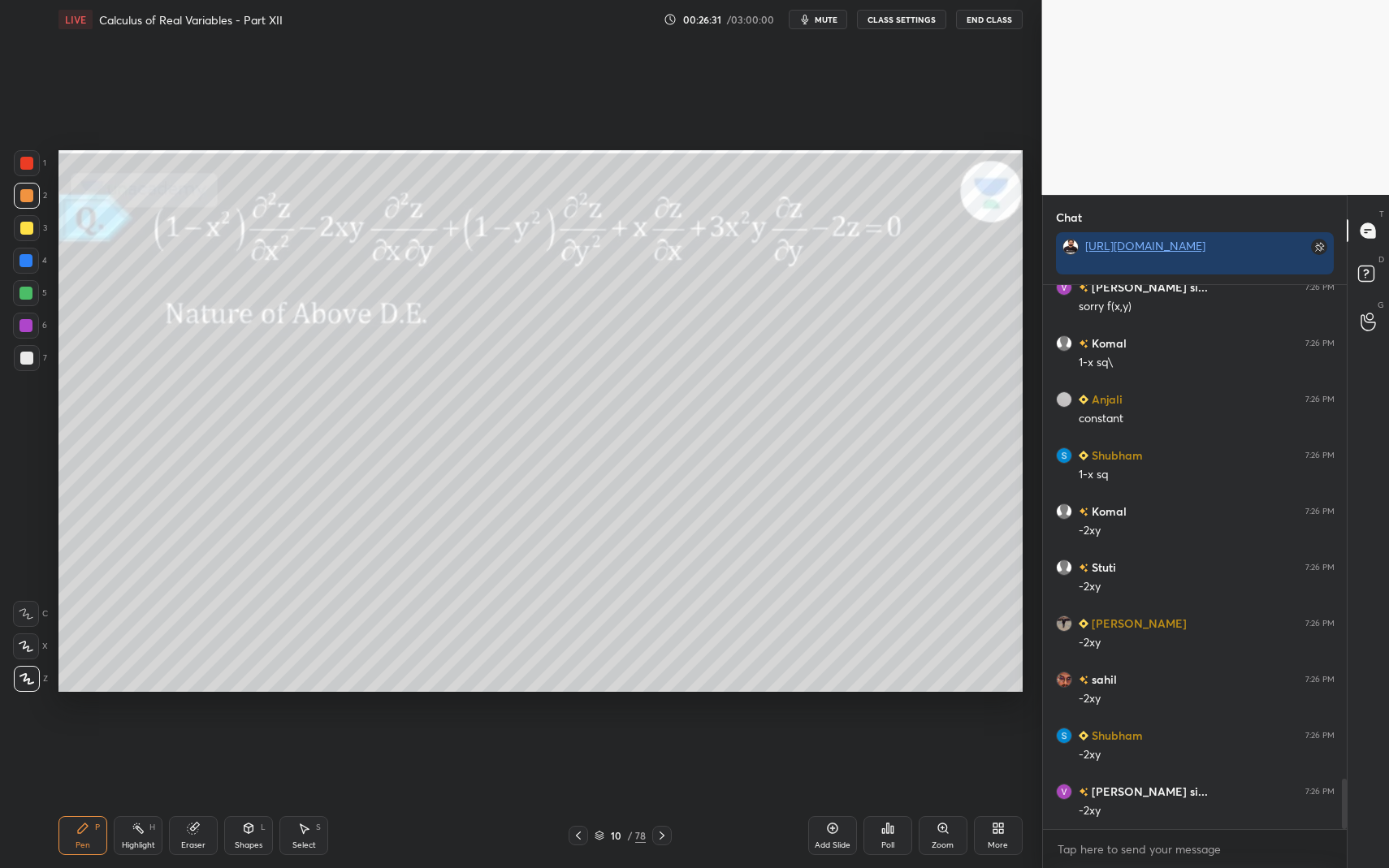 click on "Pen P Highlight H Eraser Shapes L Select S 10 / 78 Add Slide Poll Zoom More" at bounding box center [540, 836] 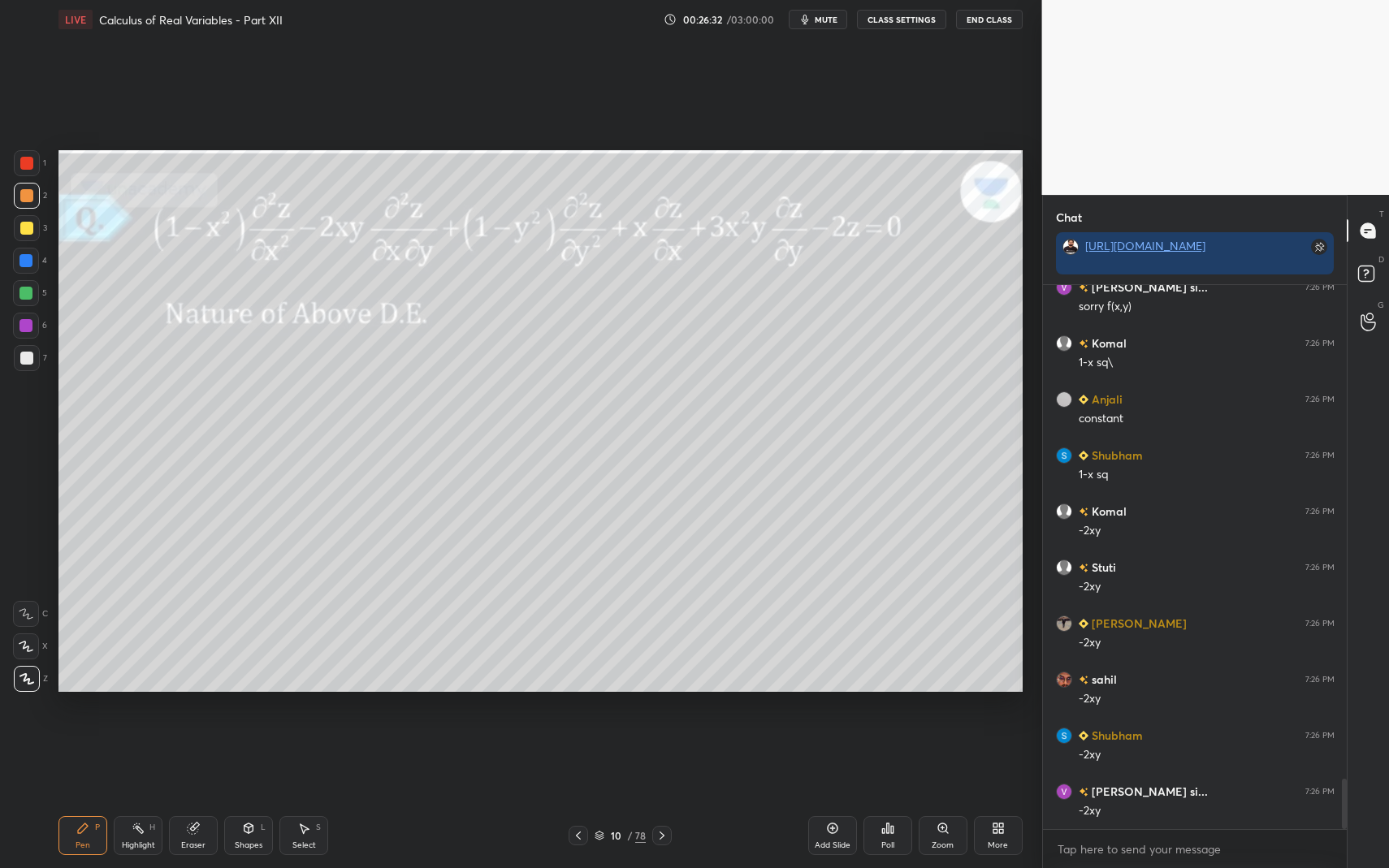 click on "Shapes" at bounding box center [249, 845] 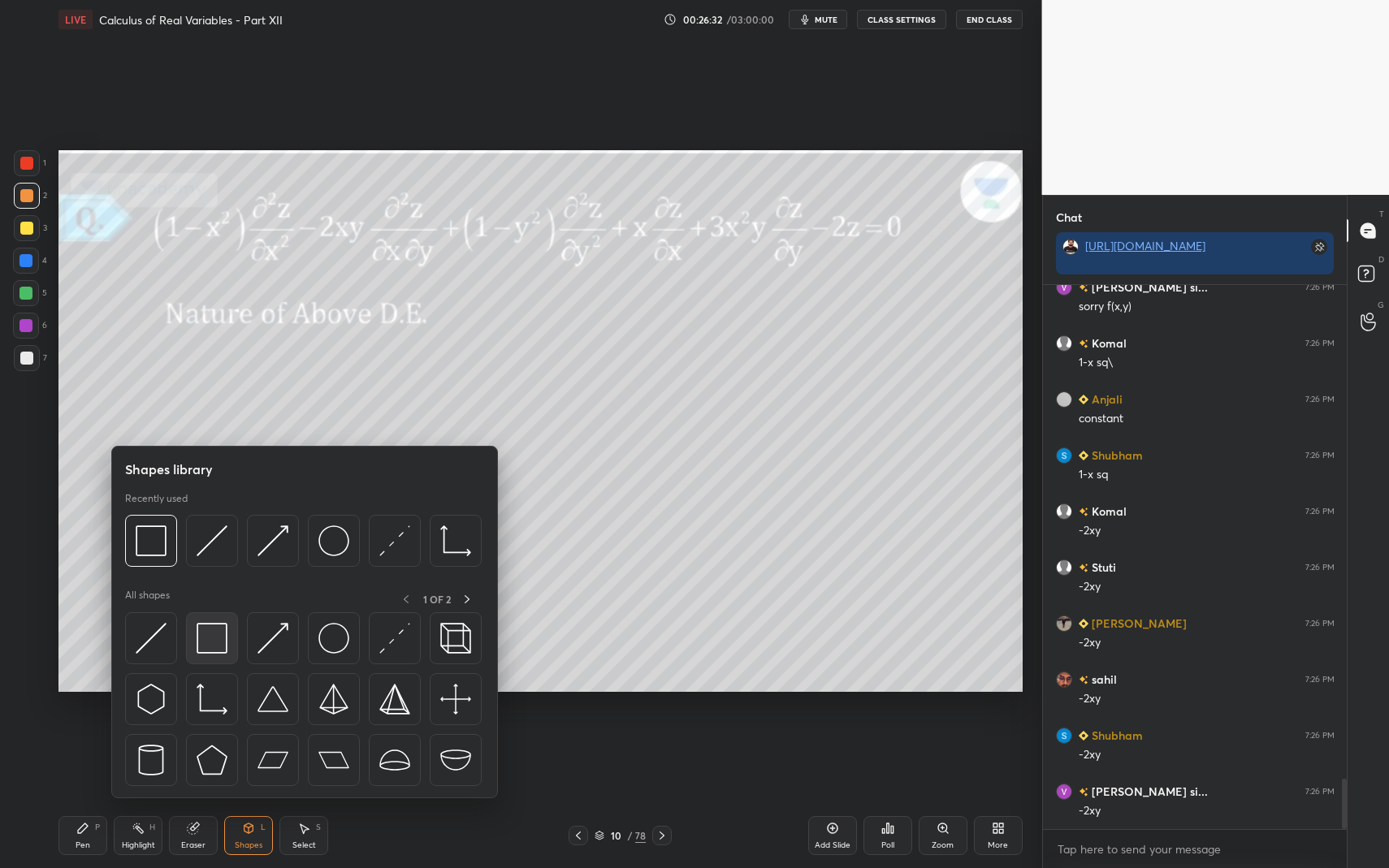 click at bounding box center (212, 638) 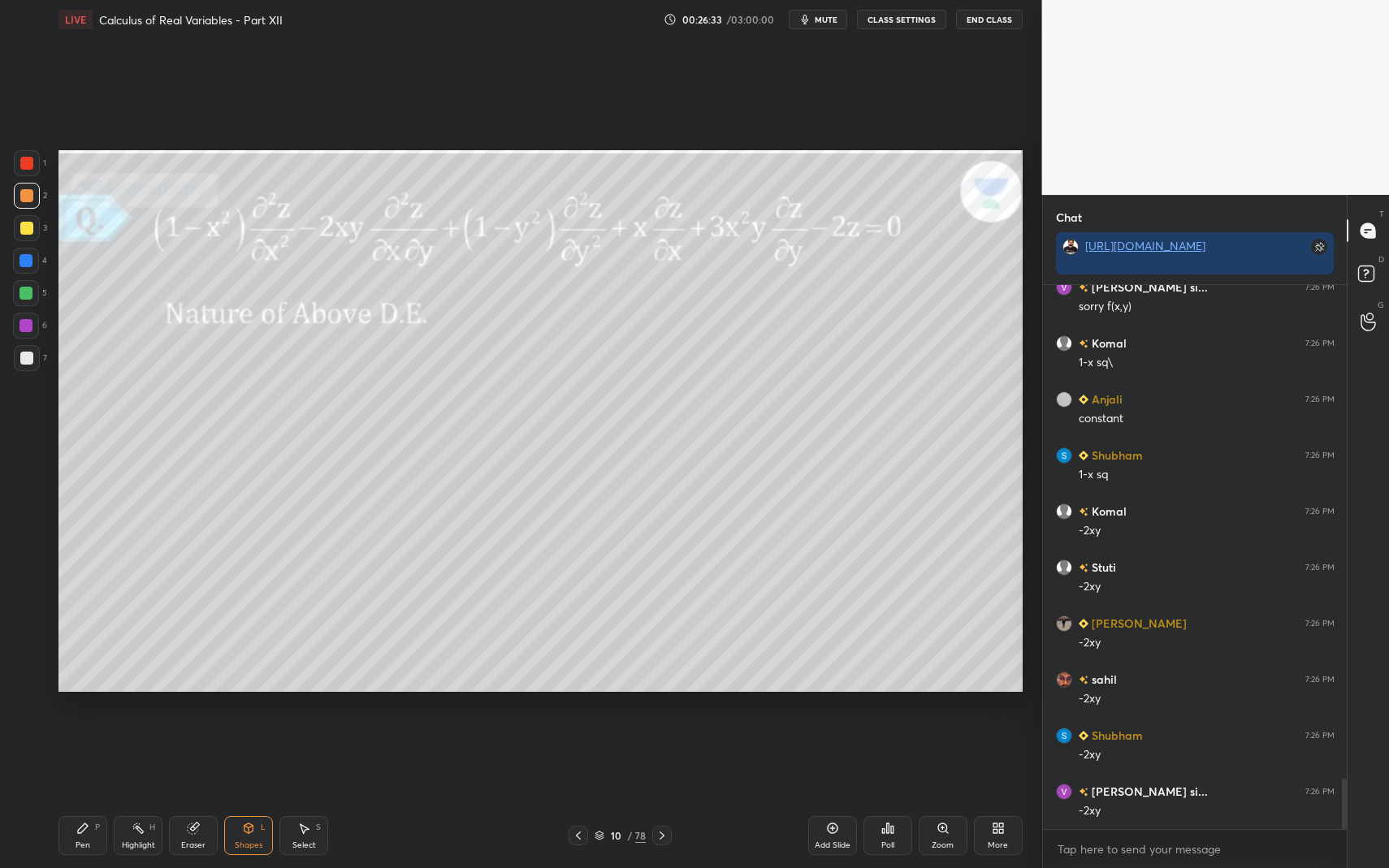 scroll, scrollTop: 5361, scrollLeft: 0, axis: vertical 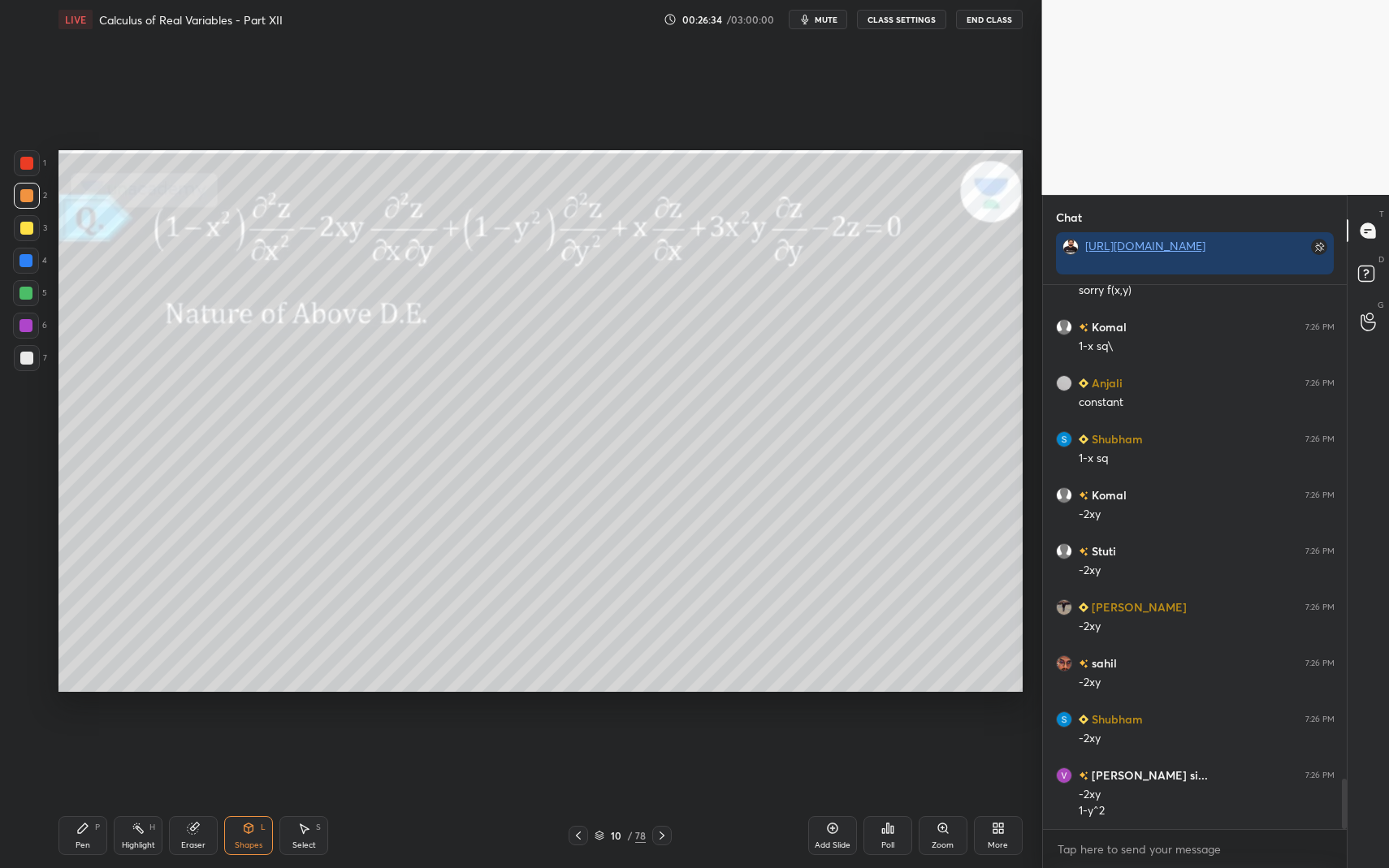click at bounding box center (27, 228) 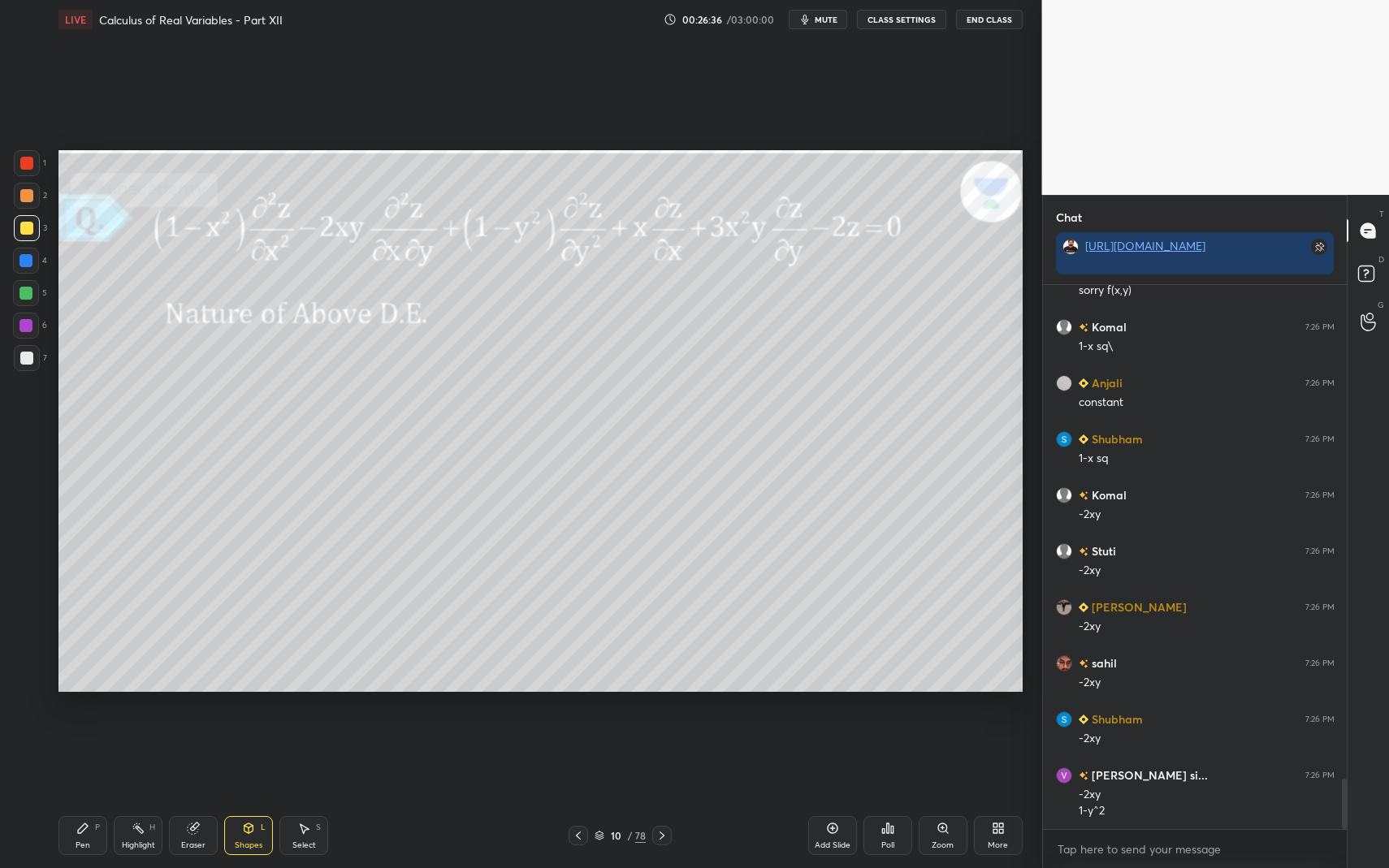 click 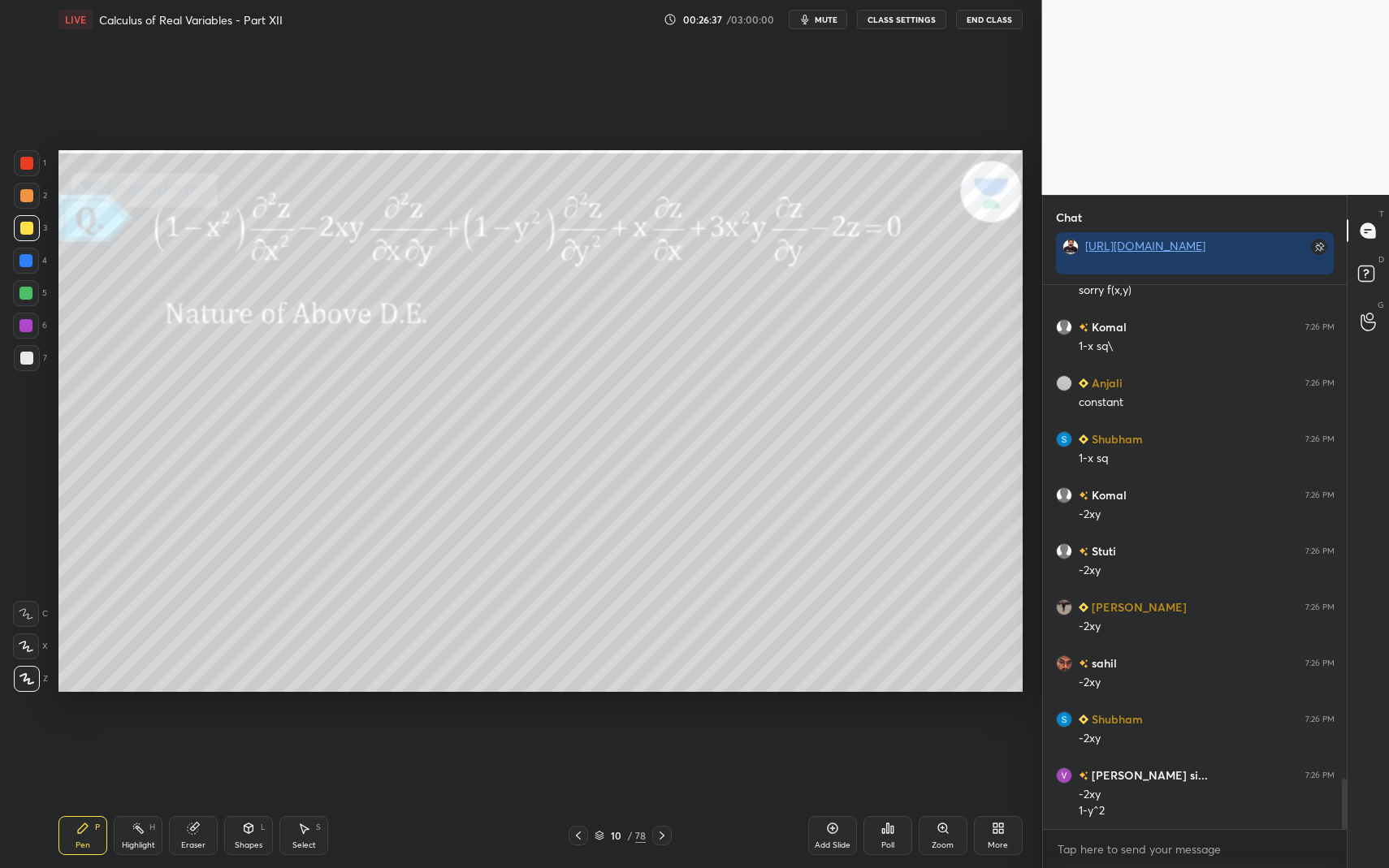 click on "Pen P Highlight H Eraser Shapes L Select S 10 / 78 Add Slide Poll Zoom More" at bounding box center [540, 836] 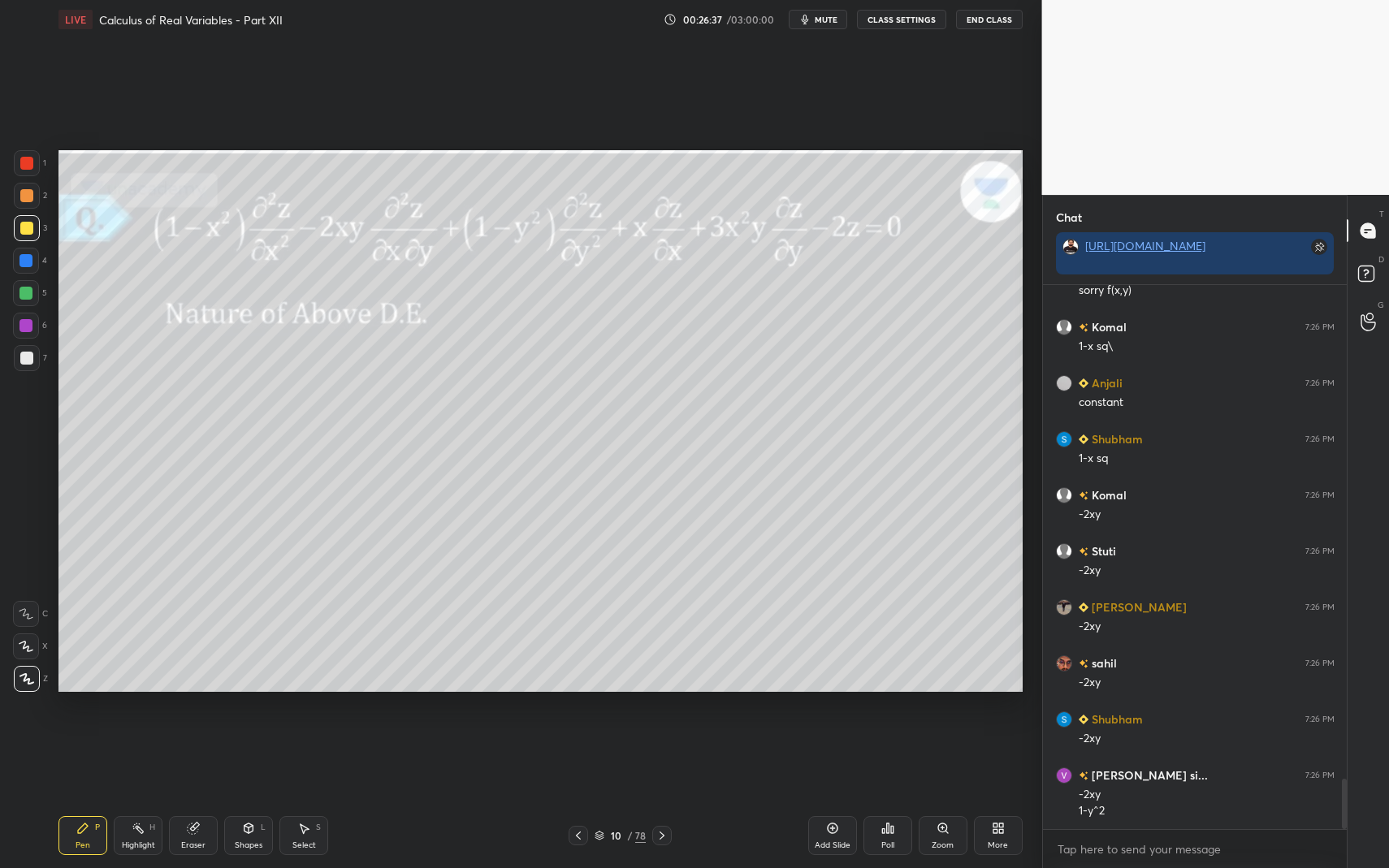 click on "Shapes" at bounding box center [249, 845] 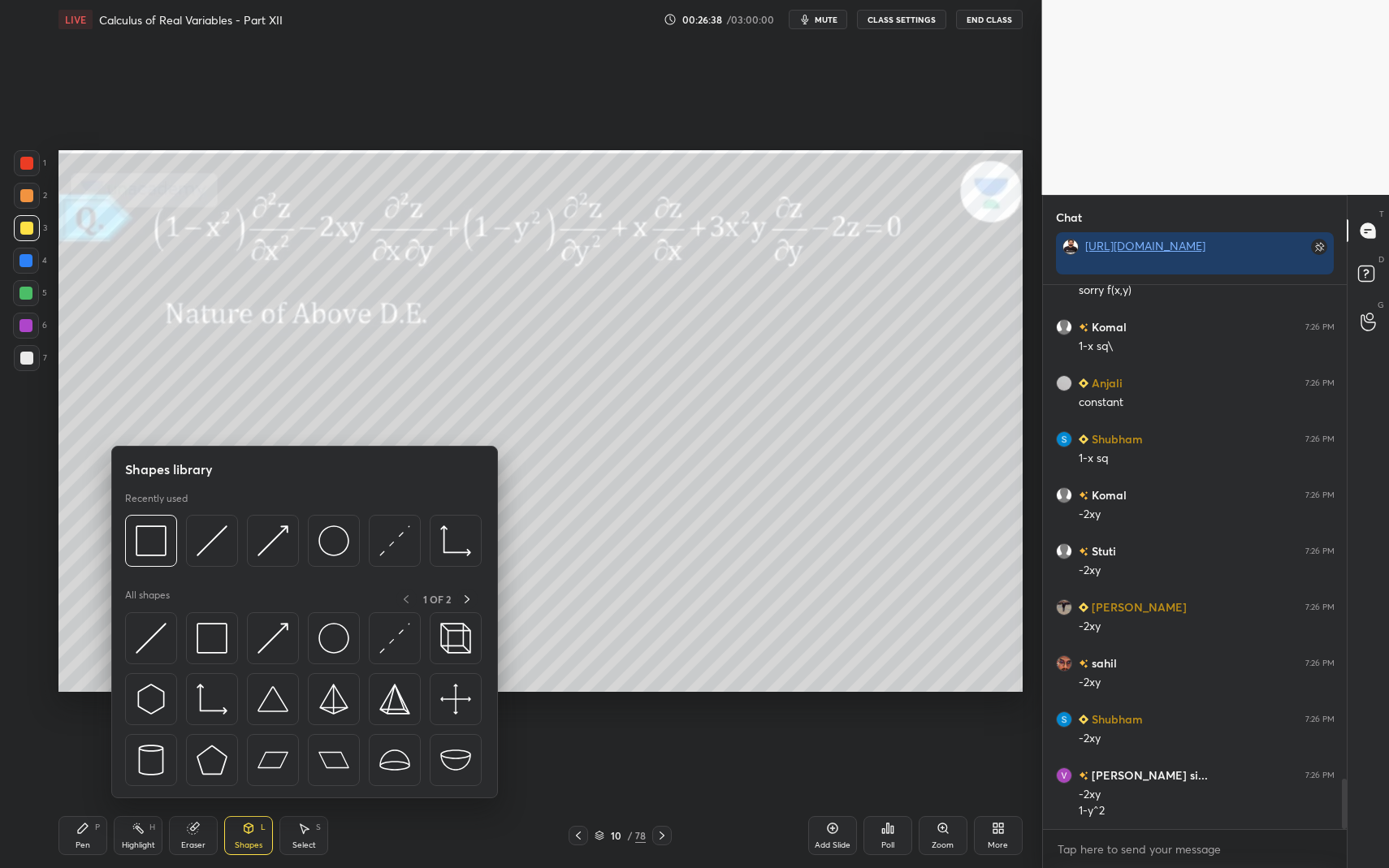 click on "Pen P Highlight H Eraser Shapes L Select S" at bounding box center (245, 836) 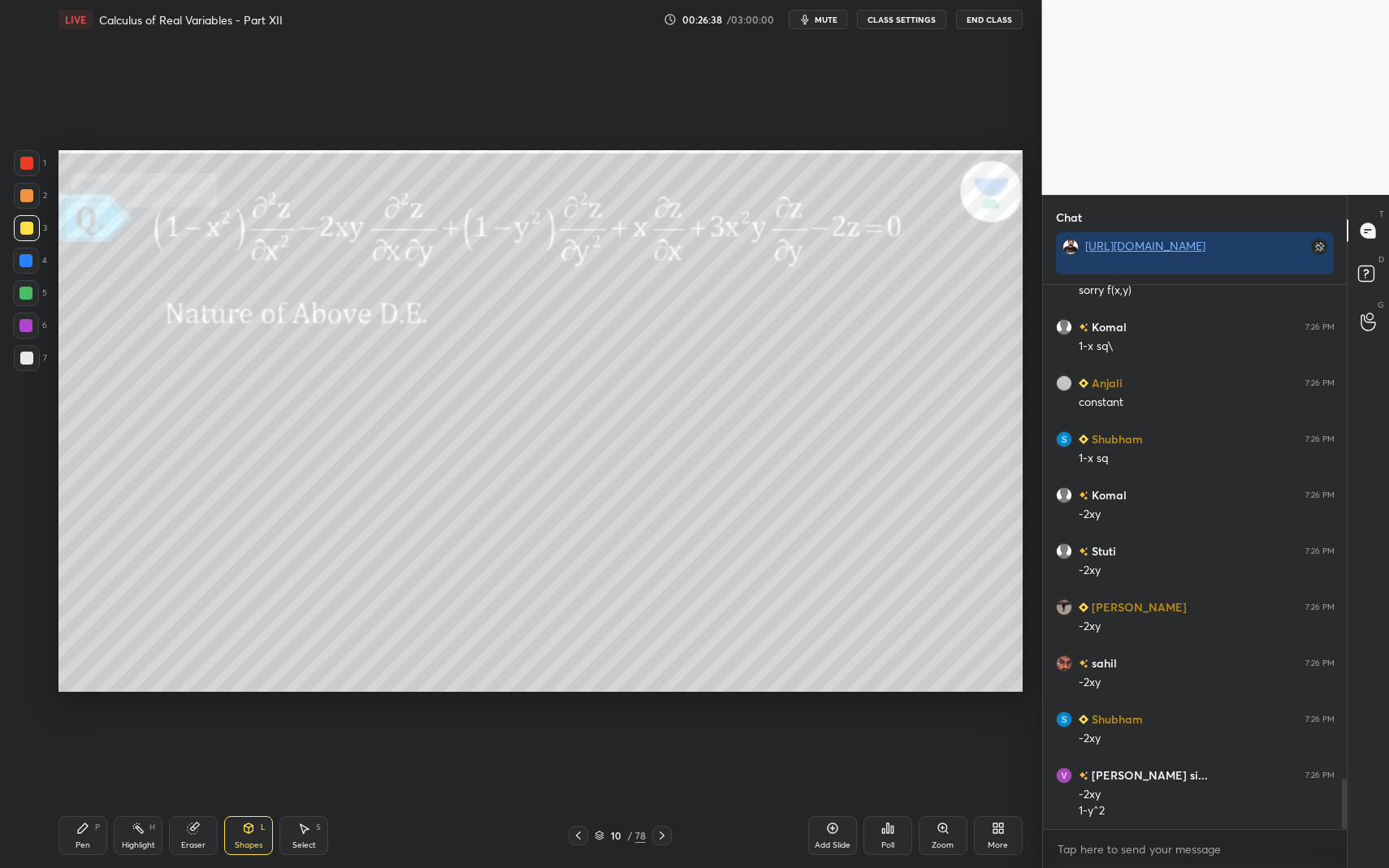 drag, startPoint x: 104, startPoint y: 836, endPoint x: 85, endPoint y: 801, distance: 39.82462 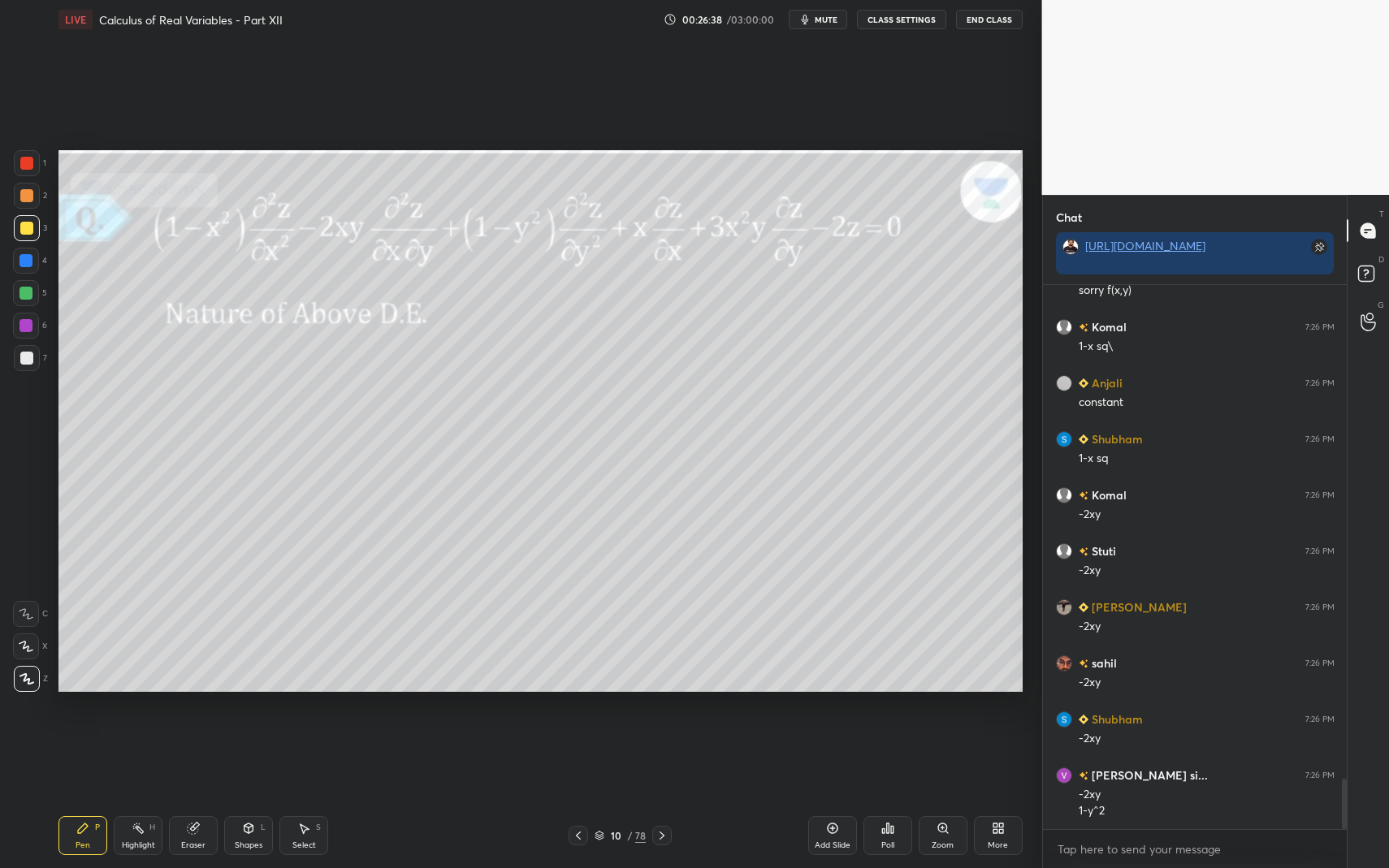 click at bounding box center (27, 358) 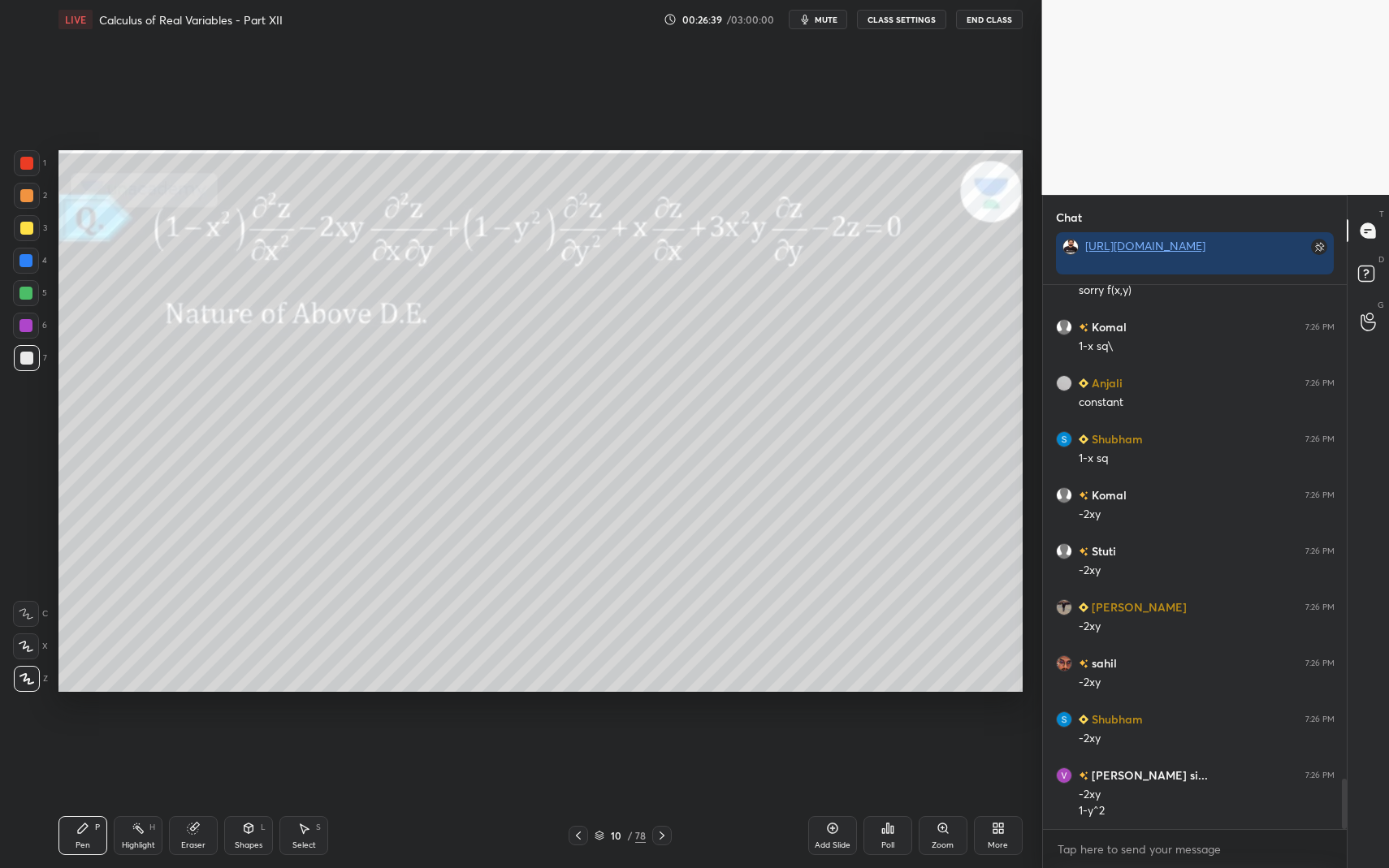 click 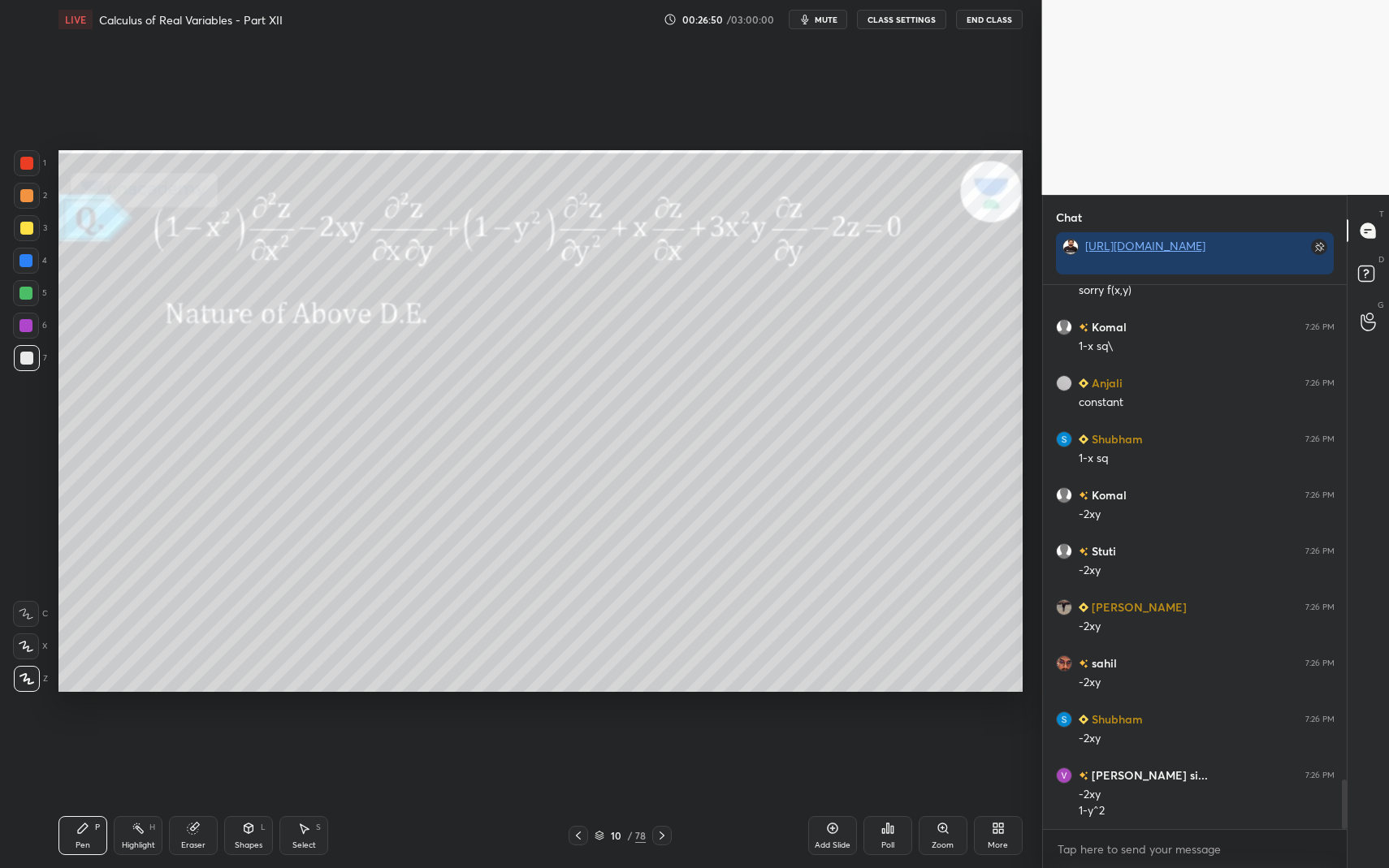 scroll, scrollTop: 5417, scrollLeft: 0, axis: vertical 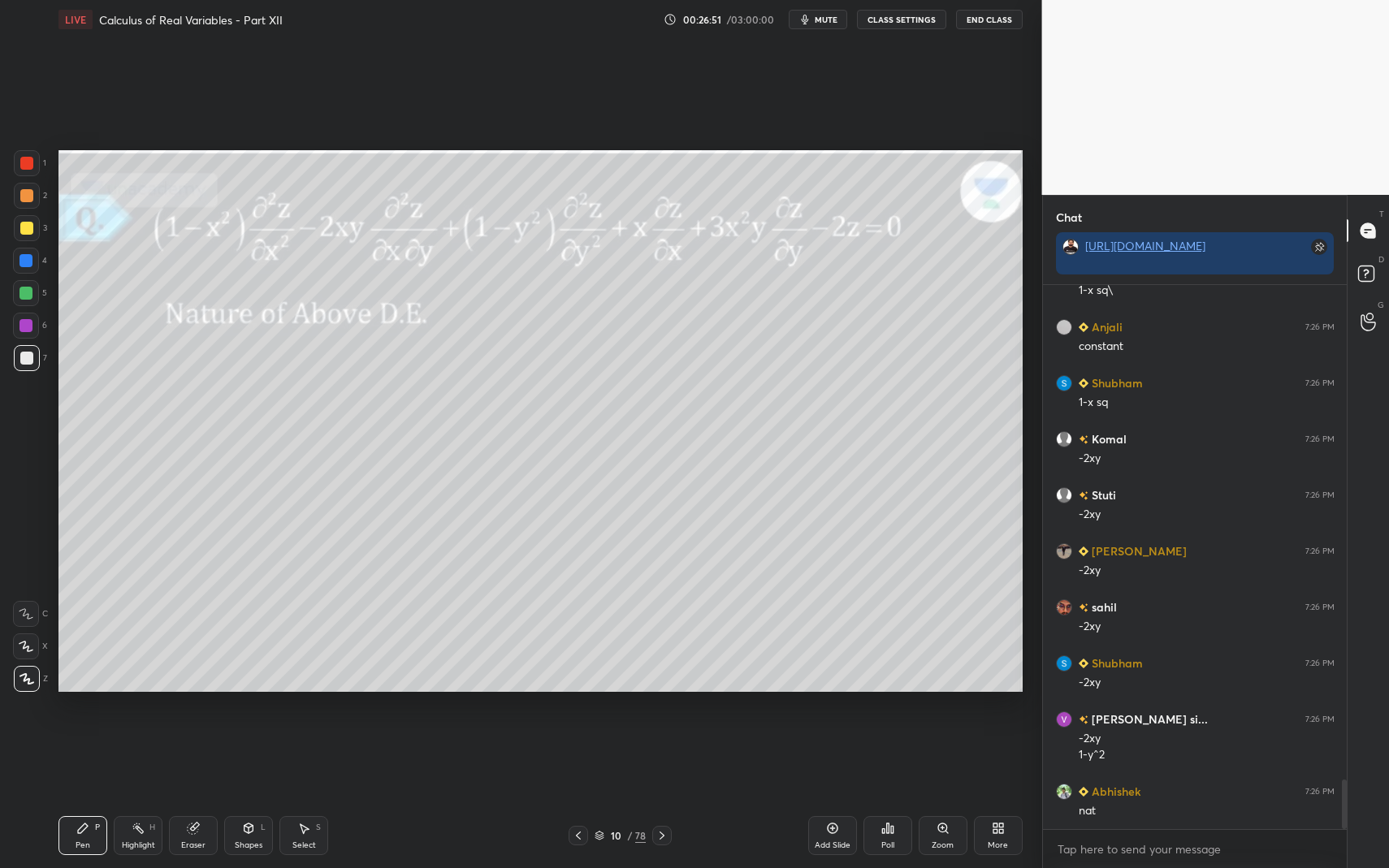 drag, startPoint x: 145, startPoint y: 818, endPoint x: 143, endPoint y: 839, distance: 21.095023 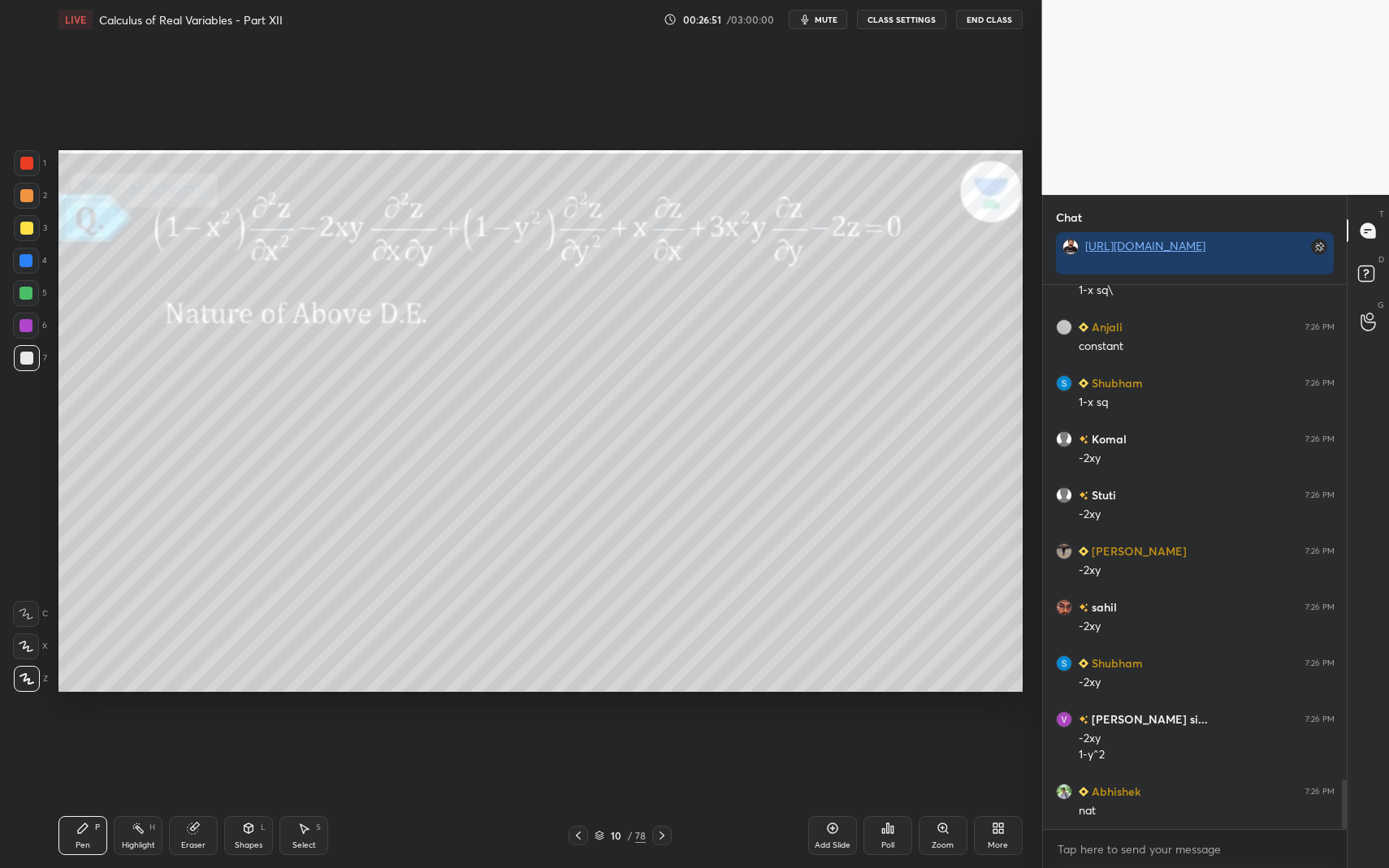 click on "Highlight H" at bounding box center (138, 836) 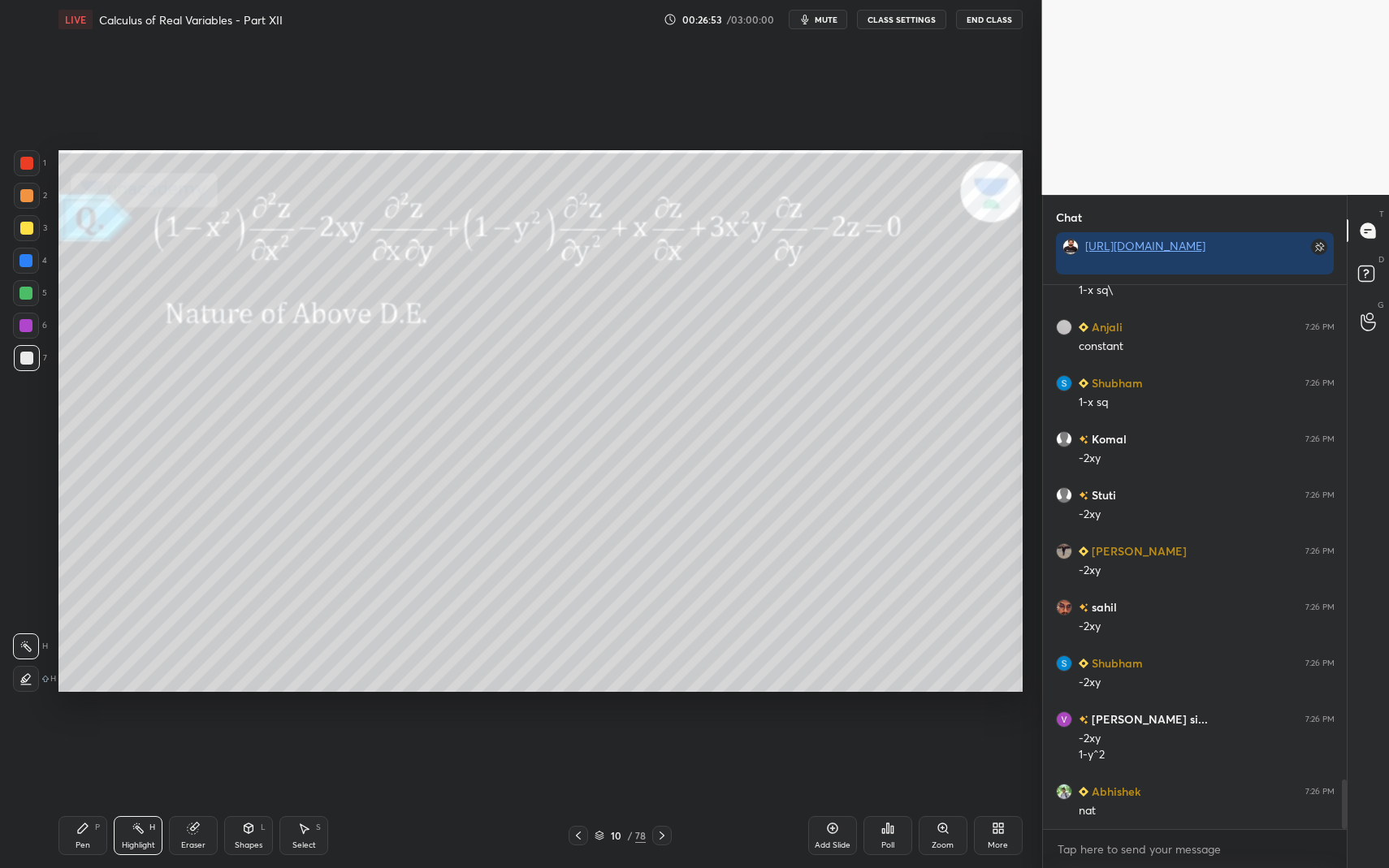 scroll, scrollTop: 5474, scrollLeft: 0, axis: vertical 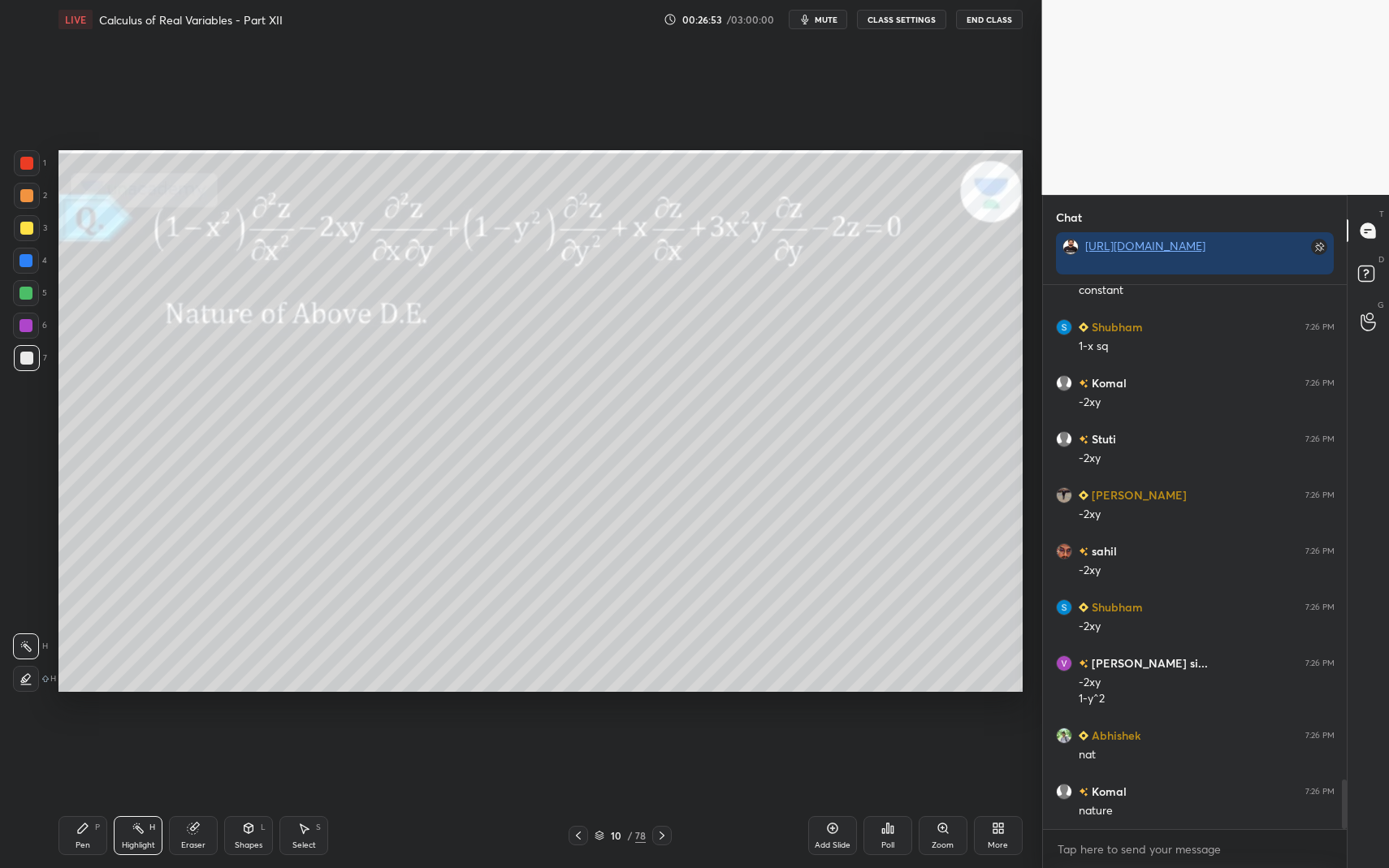 click 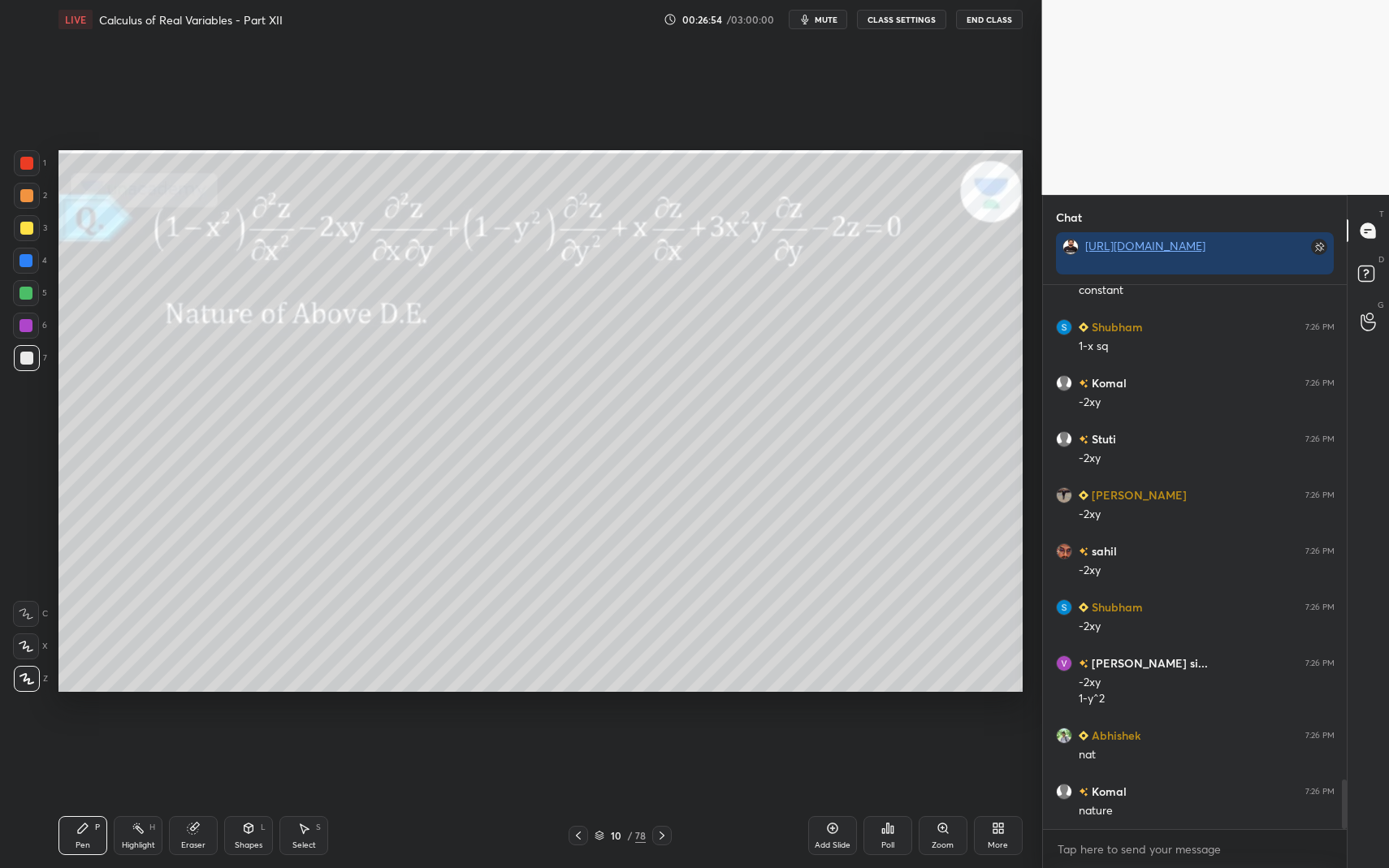 drag, startPoint x: 85, startPoint y: 836, endPoint x: 93, endPoint y: 814, distance: 23.4094 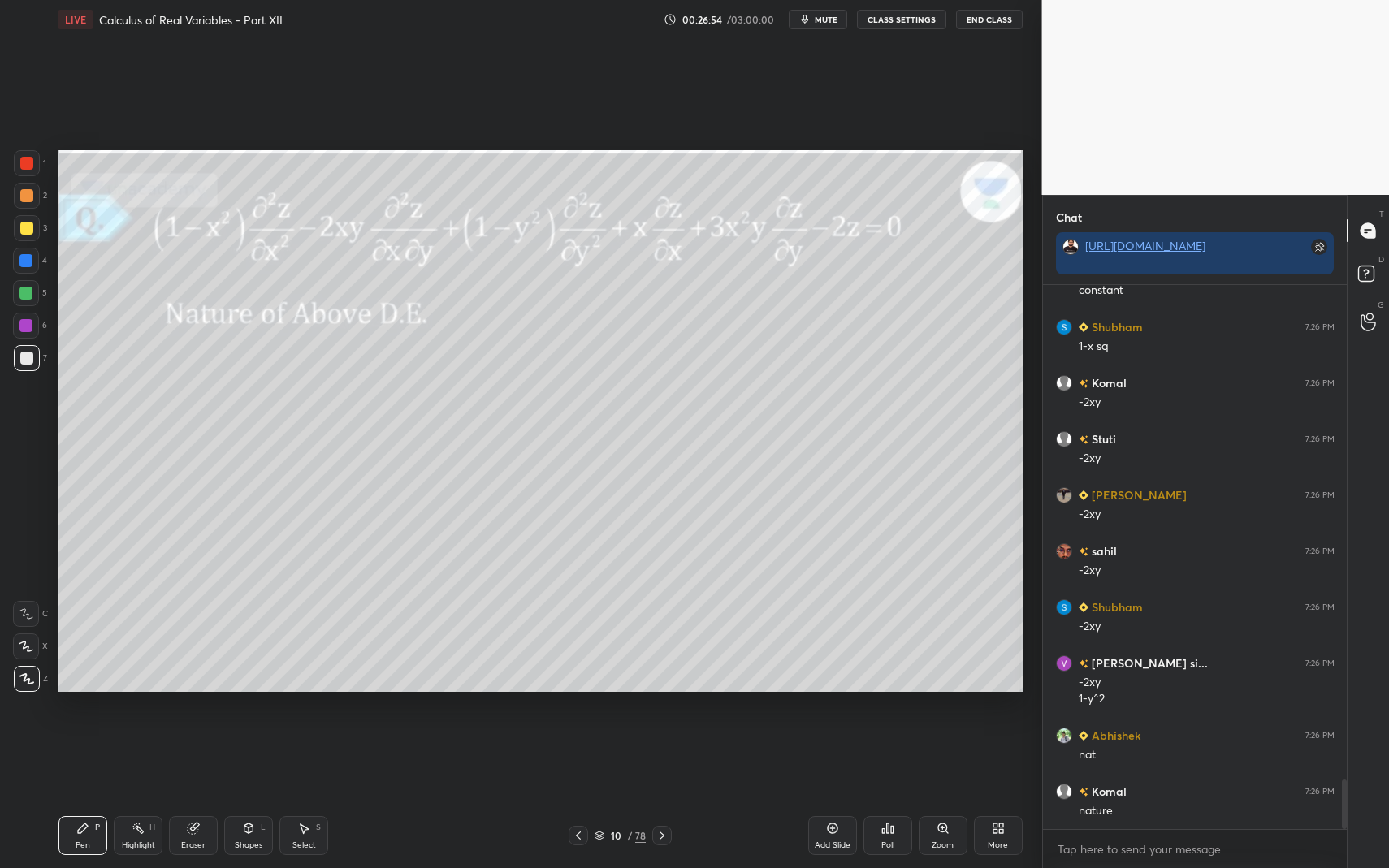 click on "Pen P" at bounding box center (83, 836) 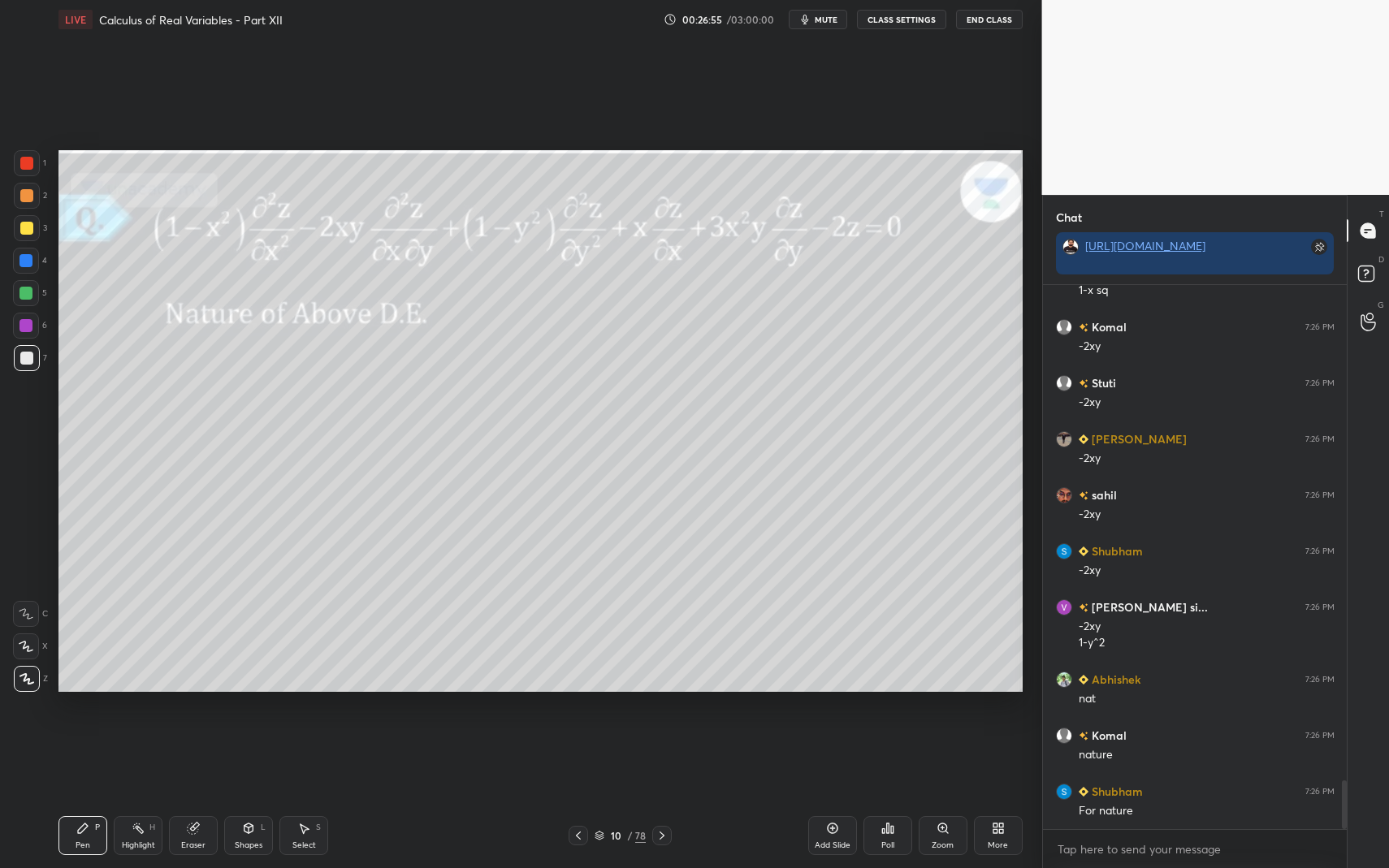 scroll, scrollTop: 5586, scrollLeft: 0, axis: vertical 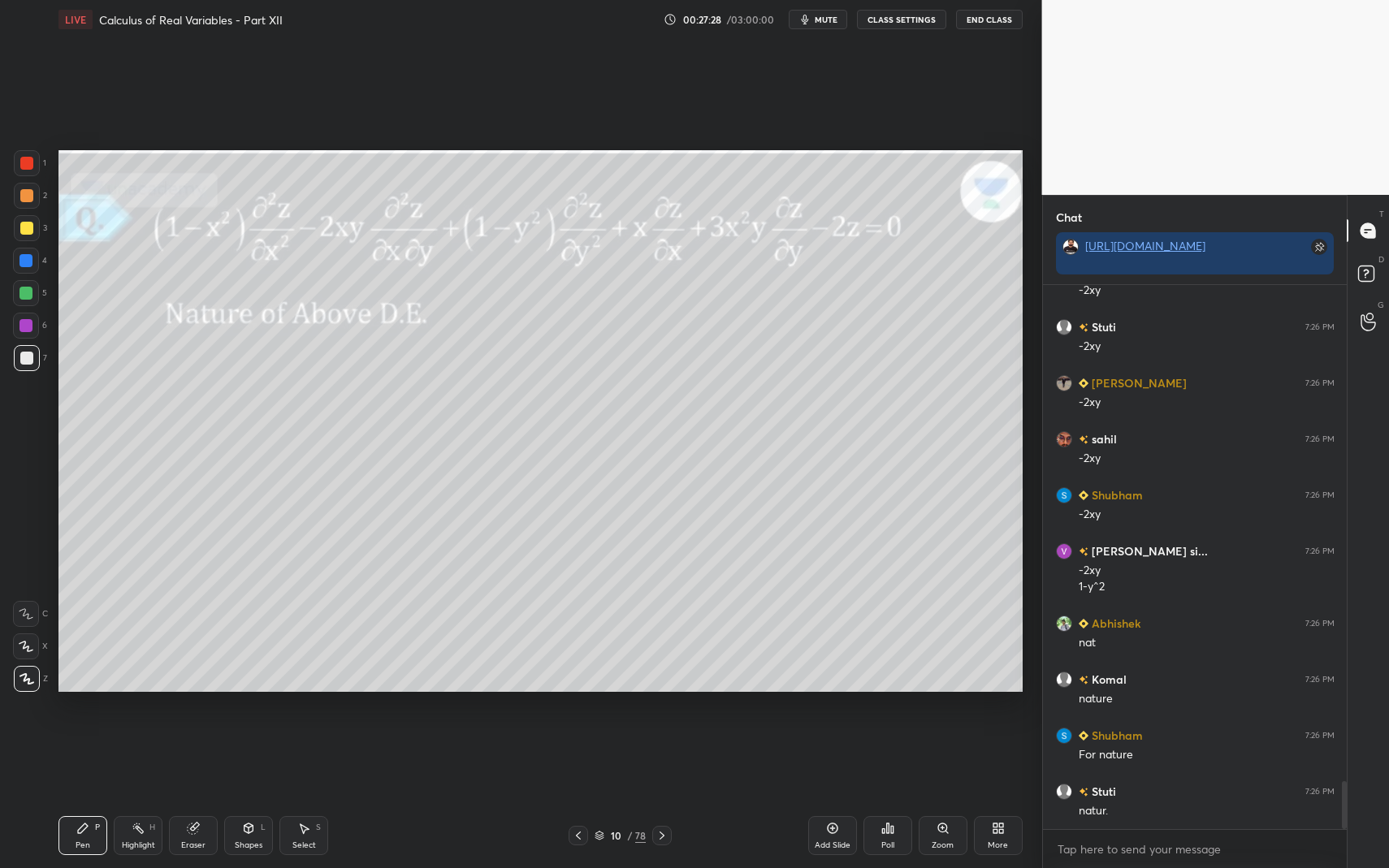 click 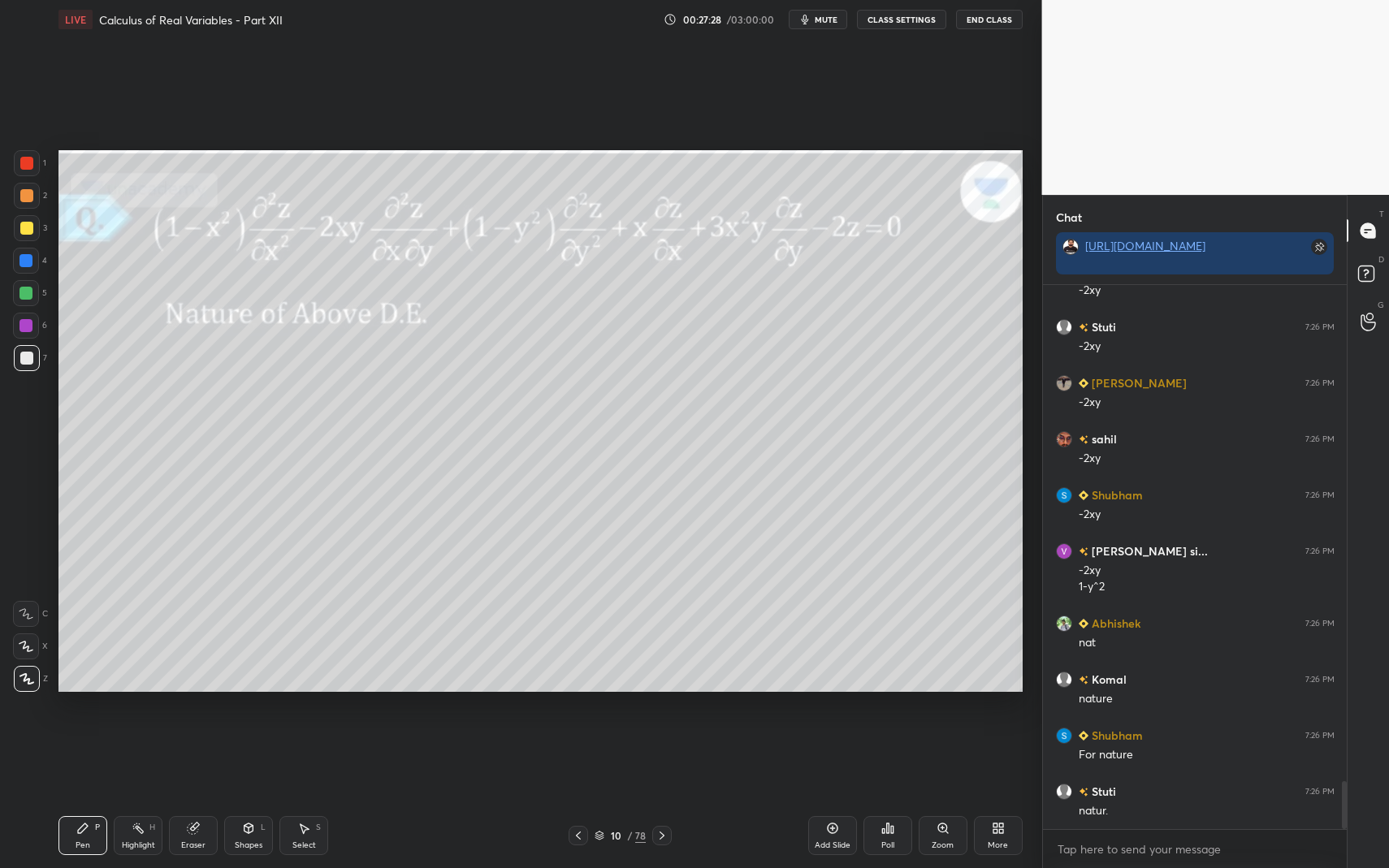 drag, startPoint x: 309, startPoint y: 823, endPoint x: 314, endPoint y: 805, distance: 18.681542 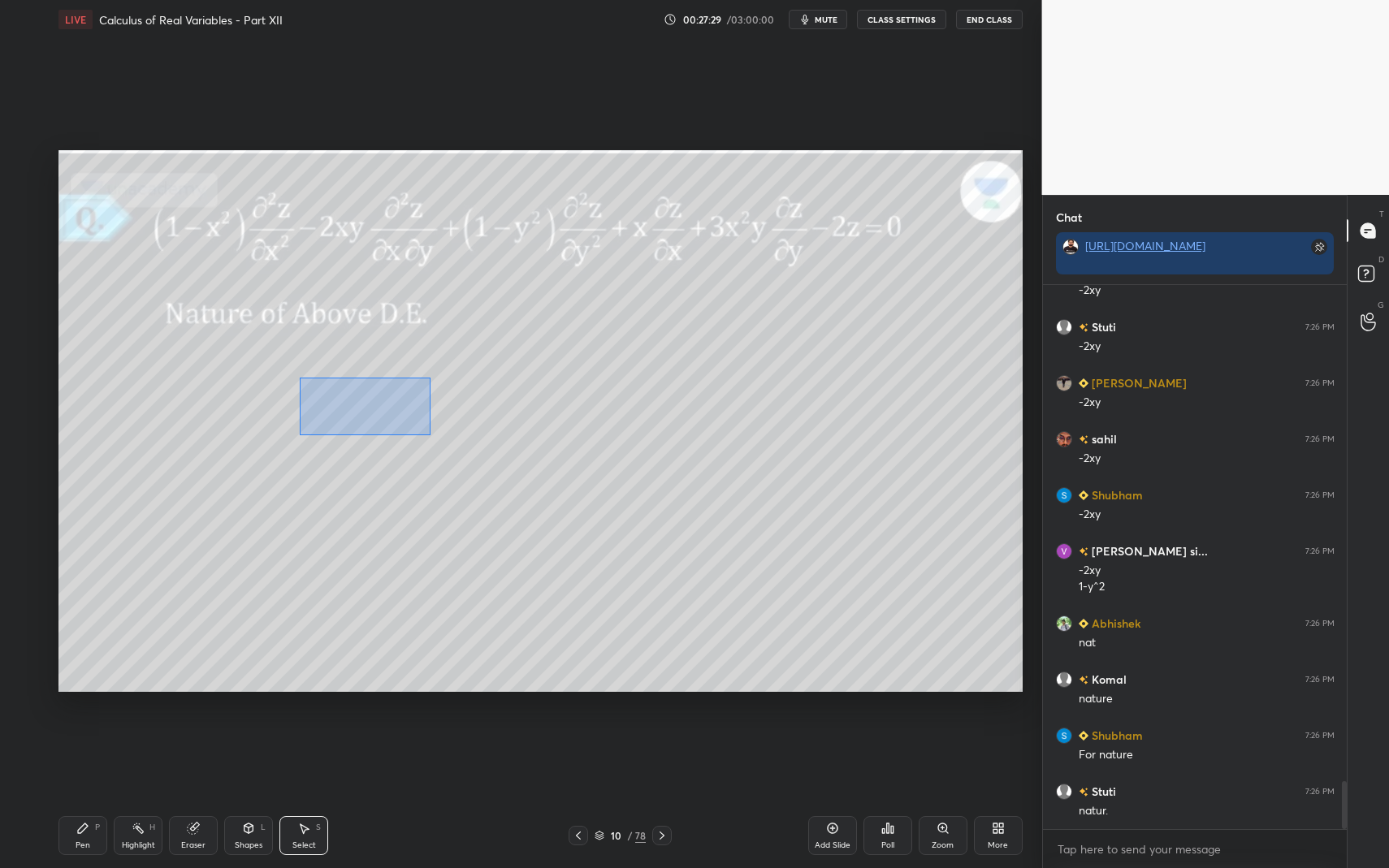 drag, startPoint x: 304, startPoint y: 384, endPoint x: 422, endPoint y: 449, distance: 134.71822 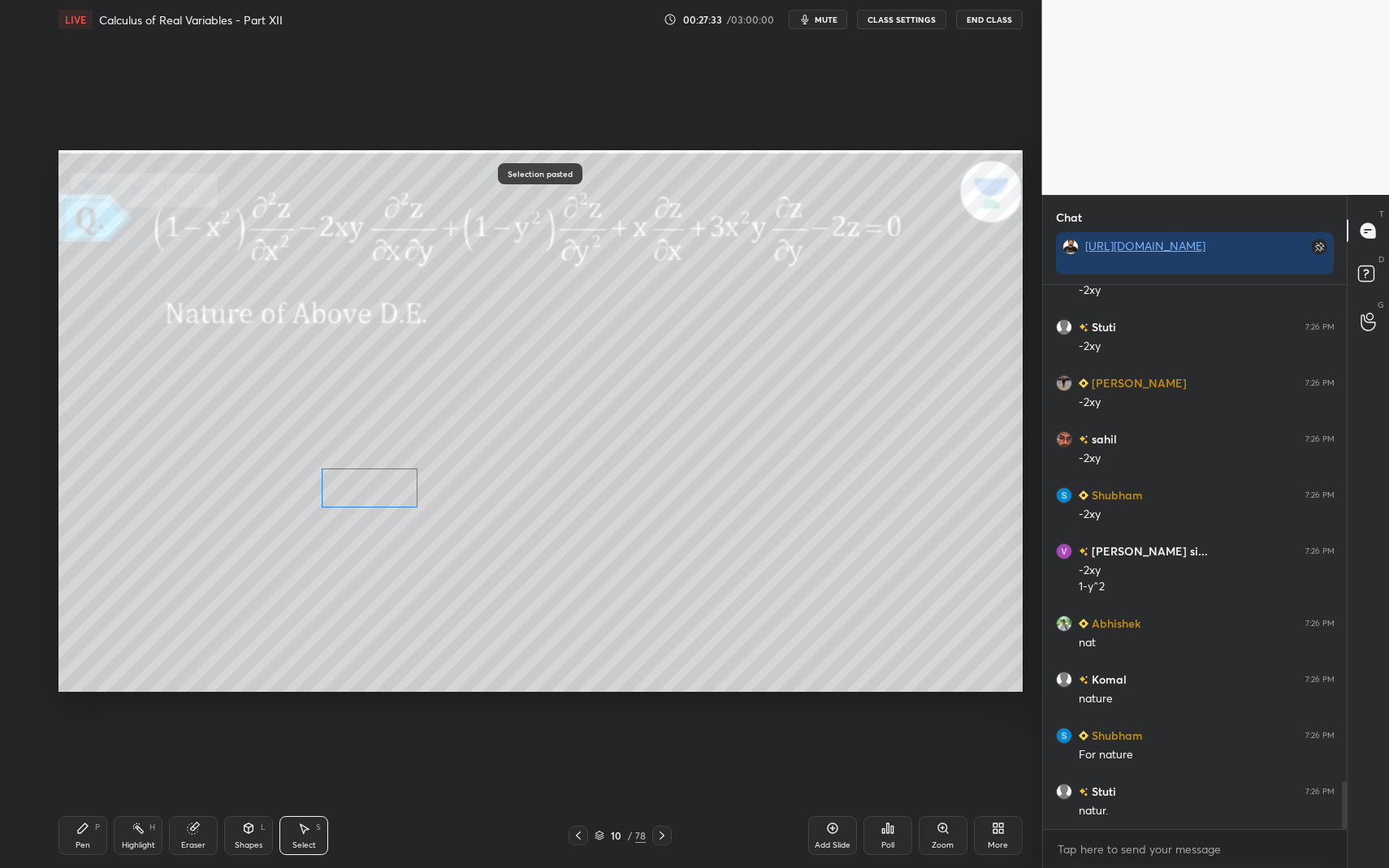 drag, startPoint x: 378, startPoint y: 425, endPoint x: 348, endPoint y: 490, distance: 71.58911 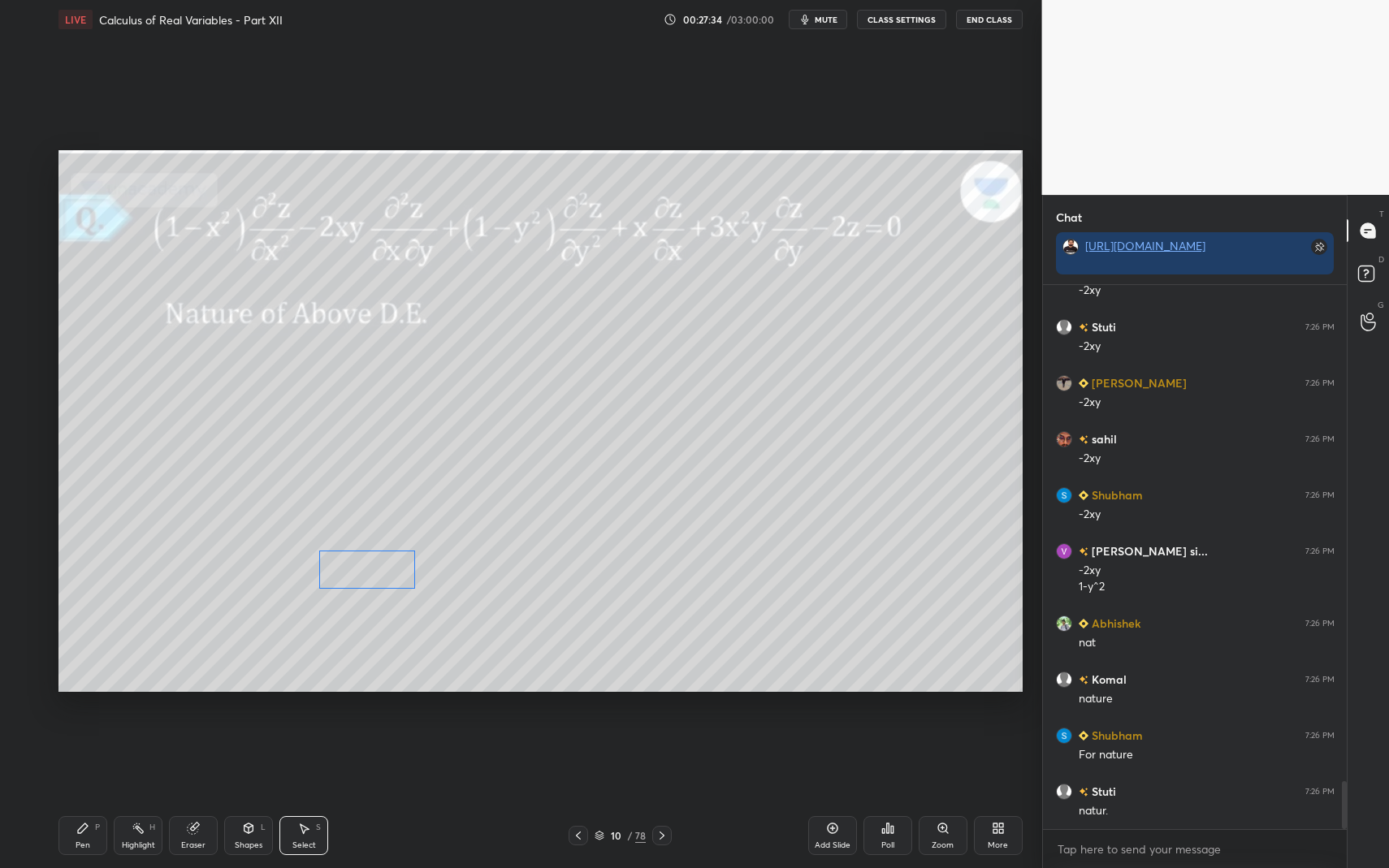 drag, startPoint x: 375, startPoint y: 434, endPoint x: 305, endPoint y: 626, distance: 204.36242 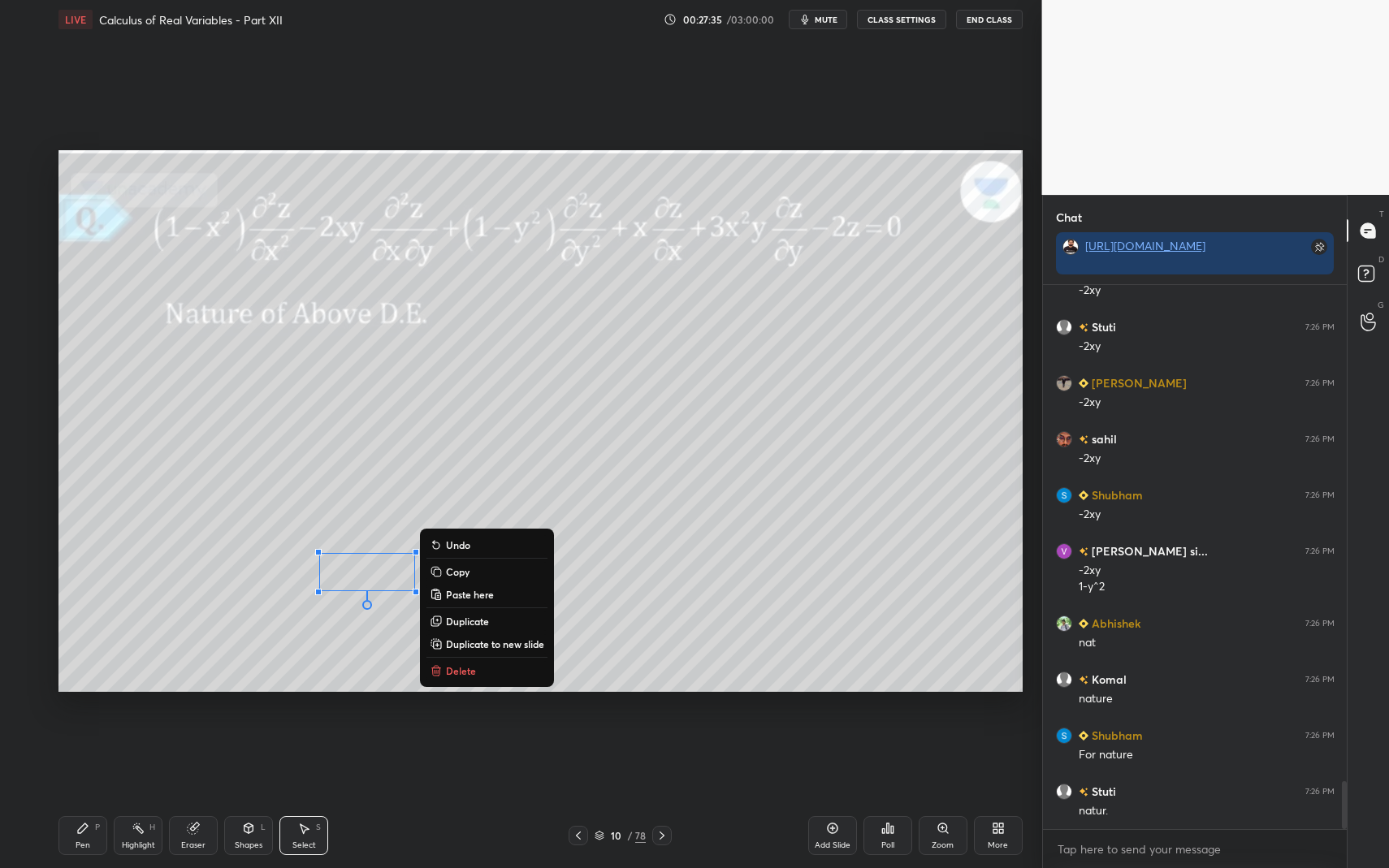 click on "Pen P" at bounding box center [83, 836] 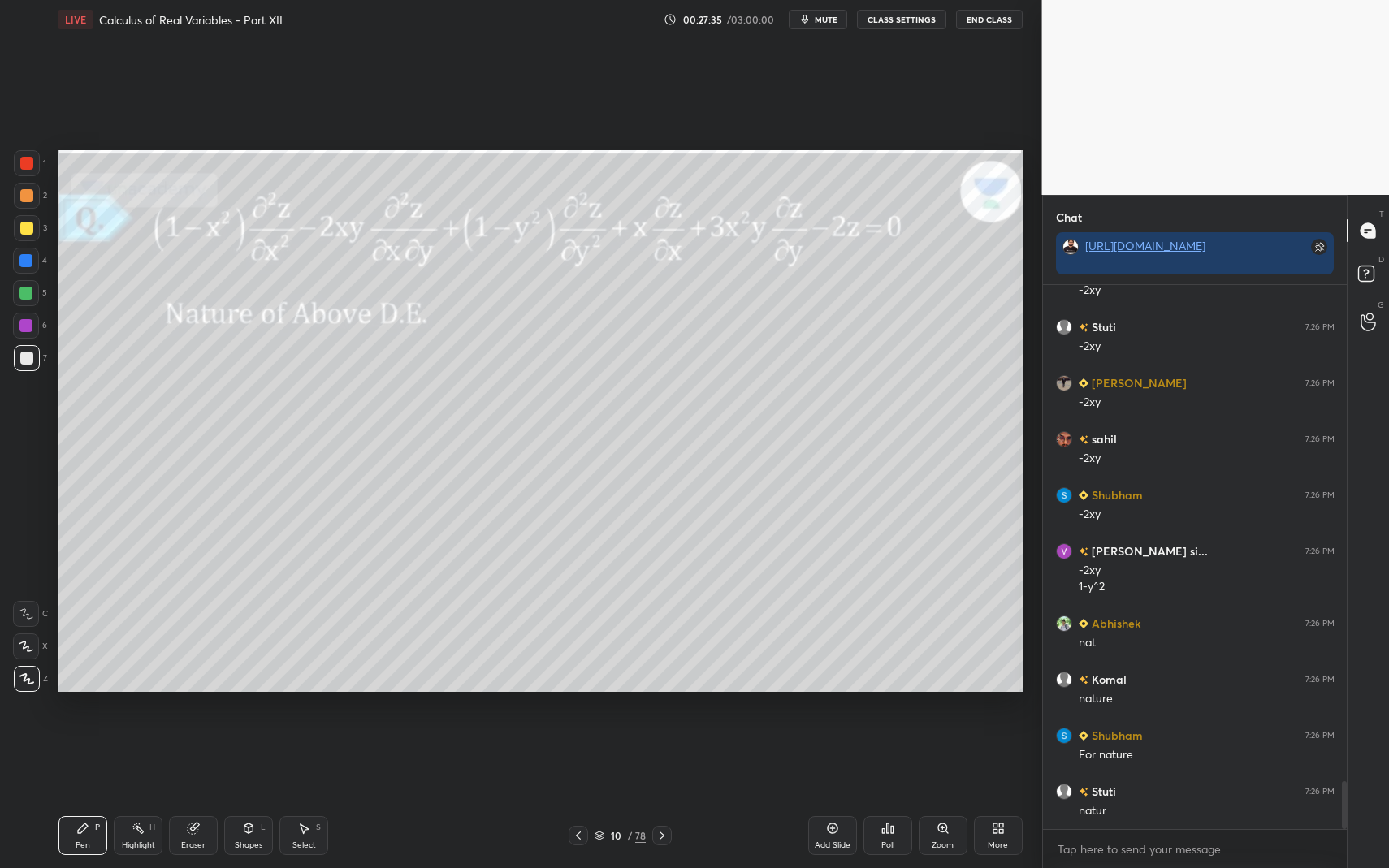 click 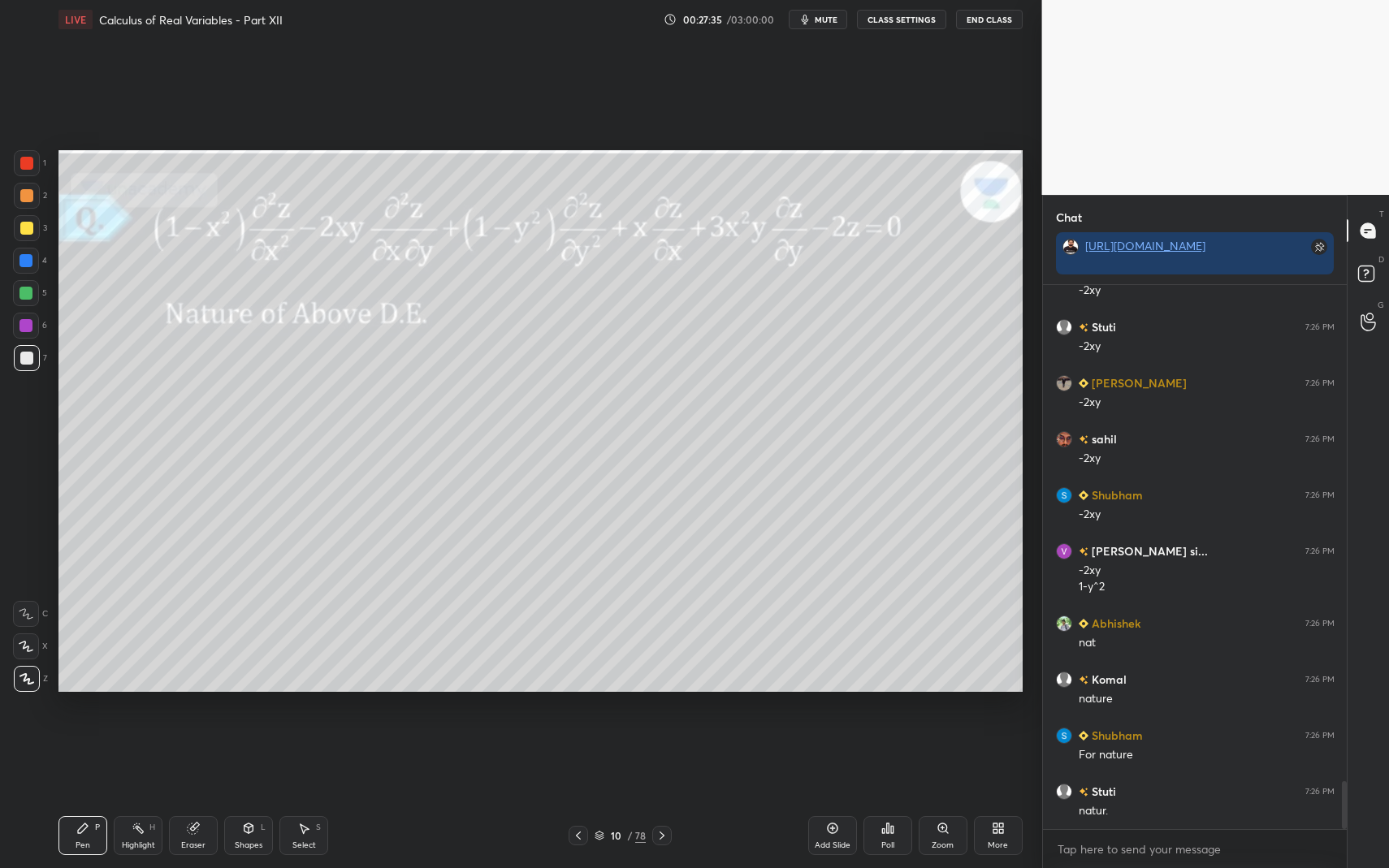 click on "Select S" at bounding box center [304, 836] 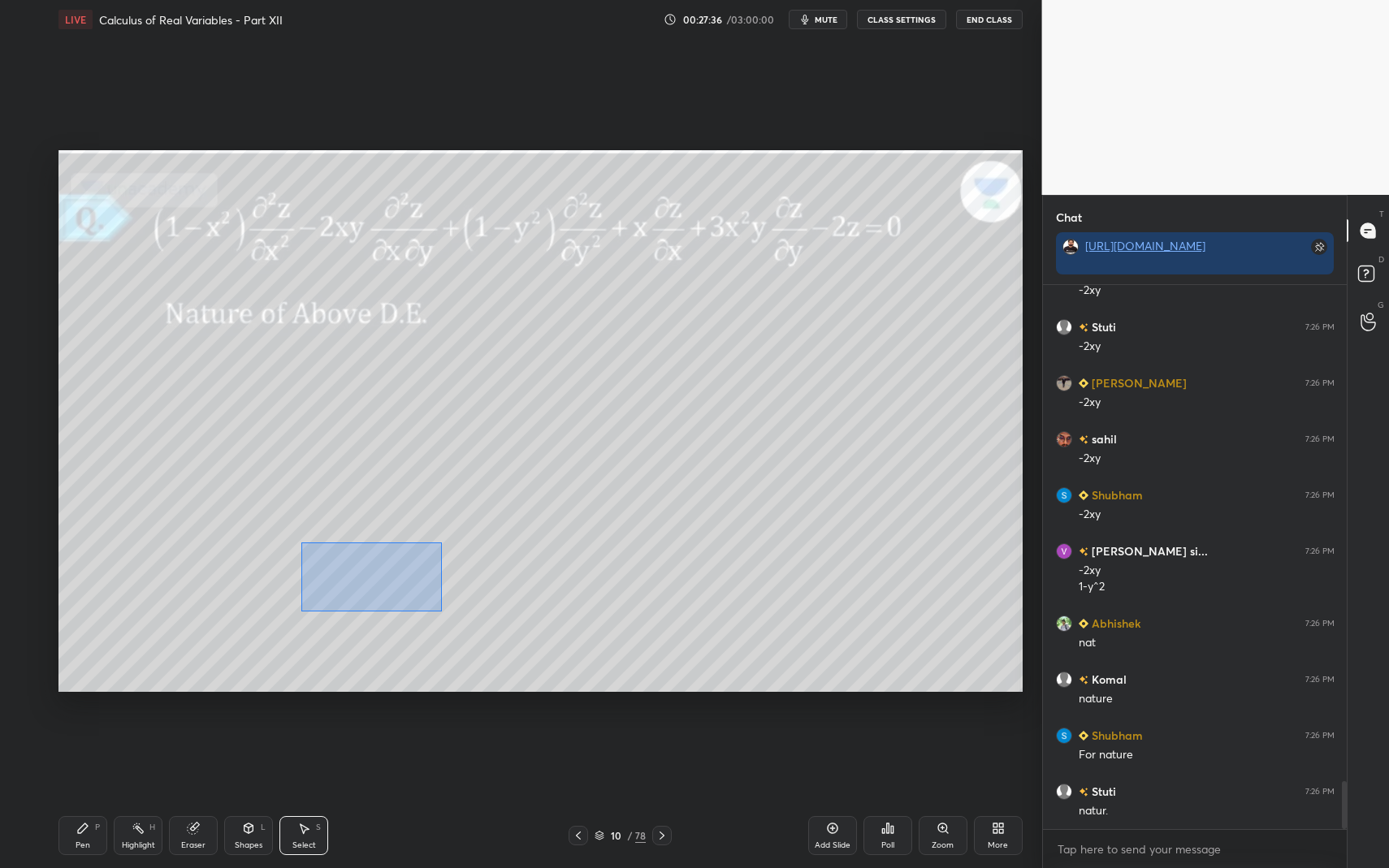 drag, startPoint x: 369, startPoint y: 585, endPoint x: 429, endPoint y: 604, distance: 62.9365 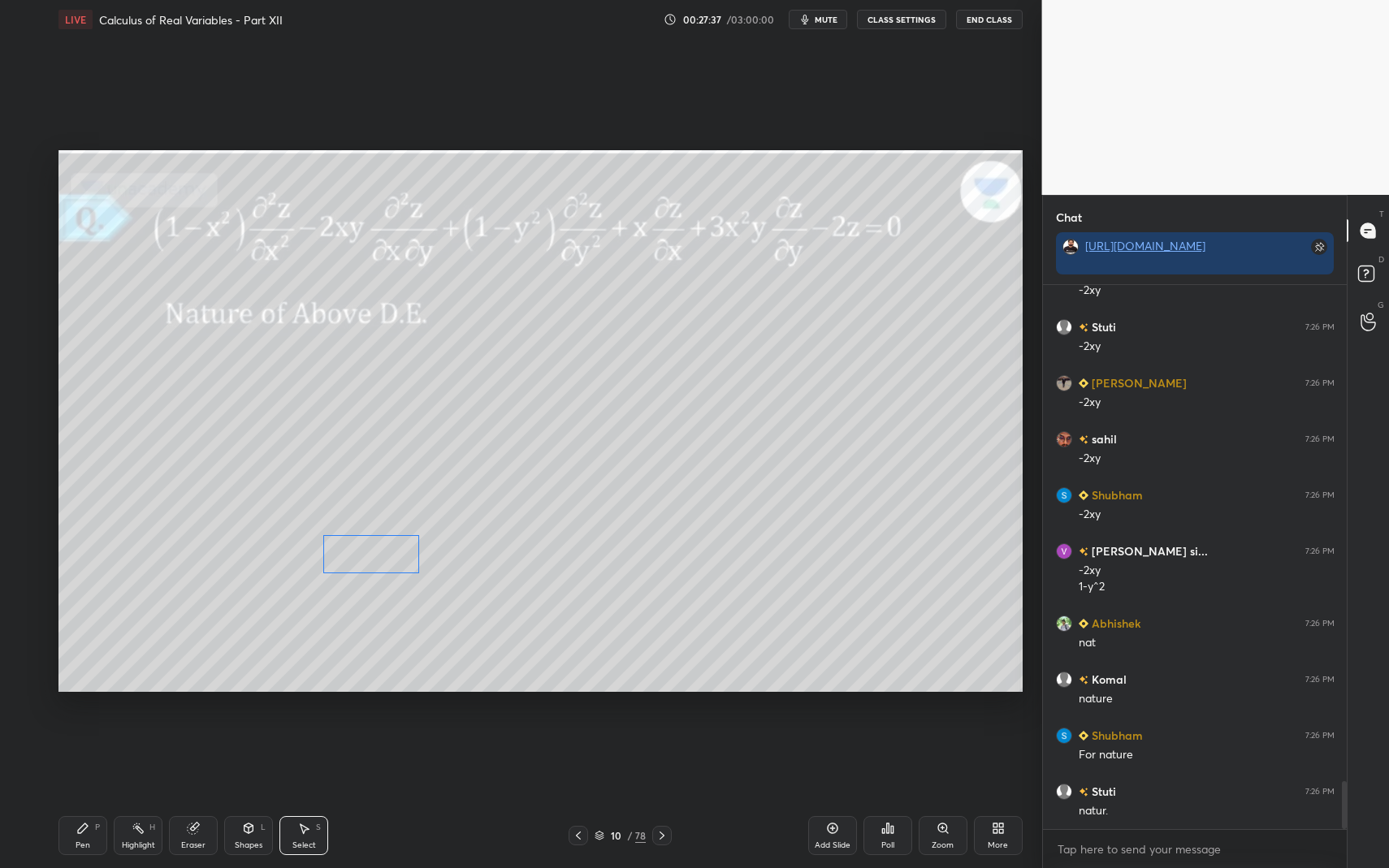click on "0 ° Undo Copy Paste here Duplicate Duplicate to new slide Delete" at bounding box center [540, 421] 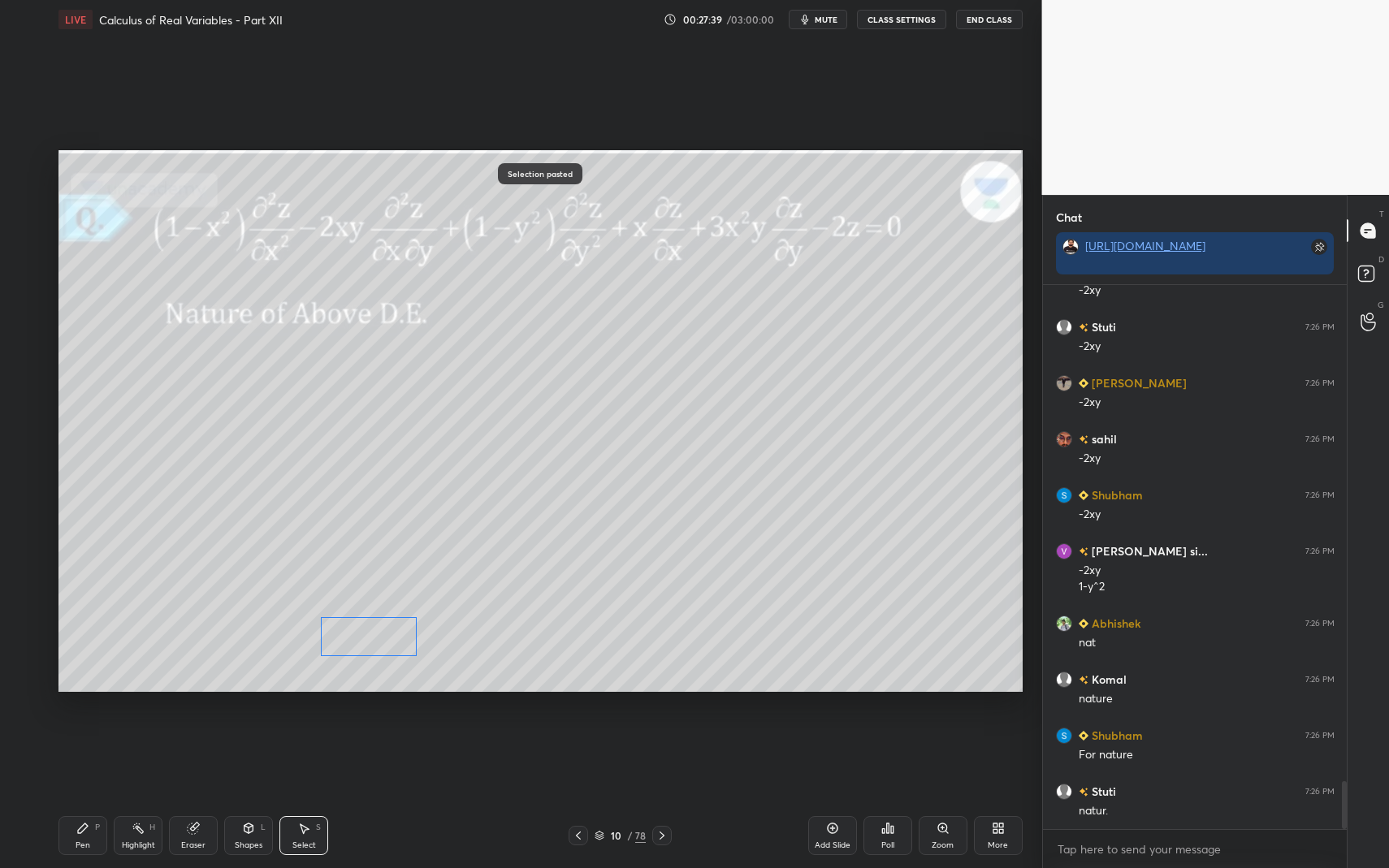 drag, startPoint x: 383, startPoint y: 578, endPoint x: 354, endPoint y: 637, distance: 65.74192 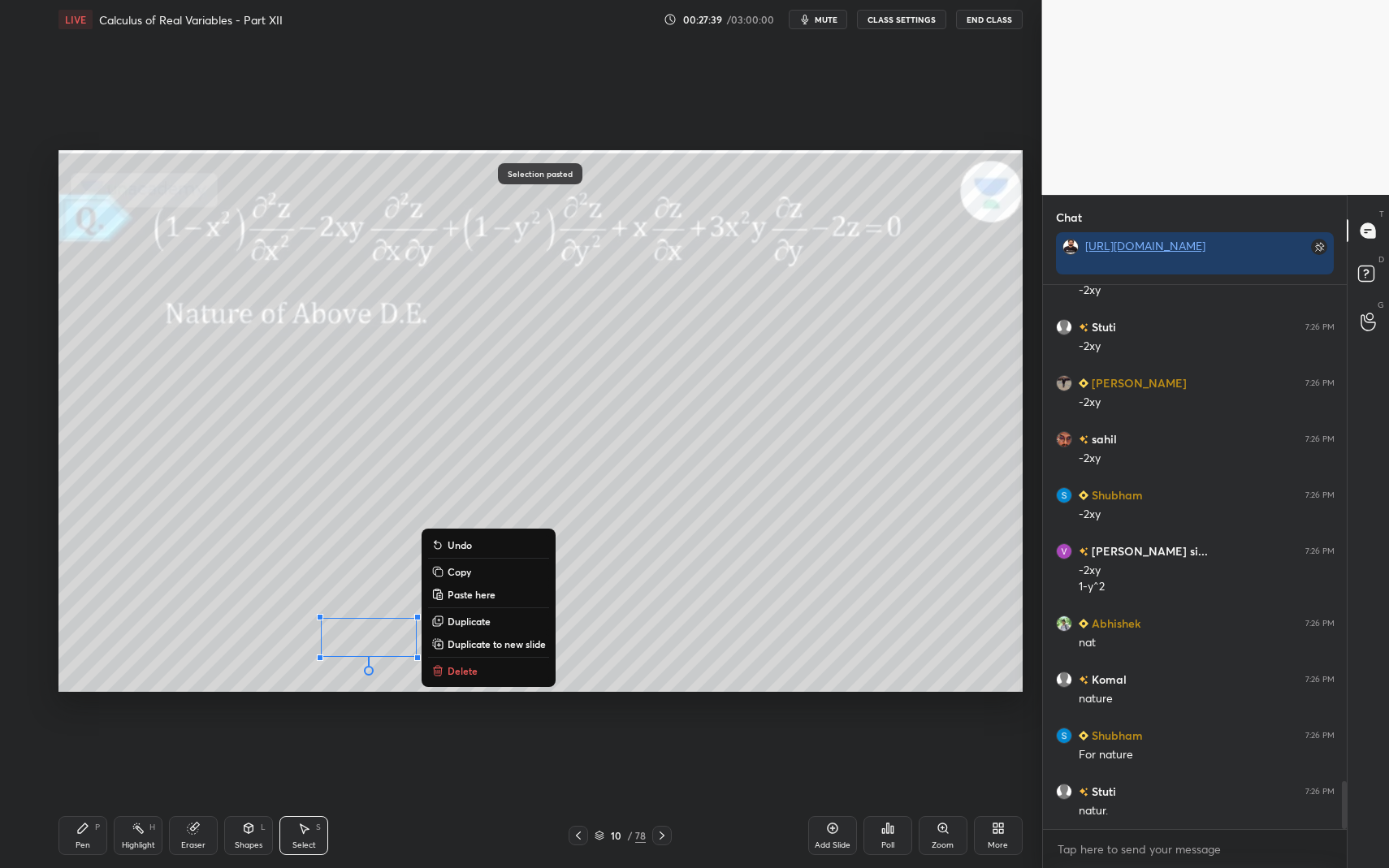 click 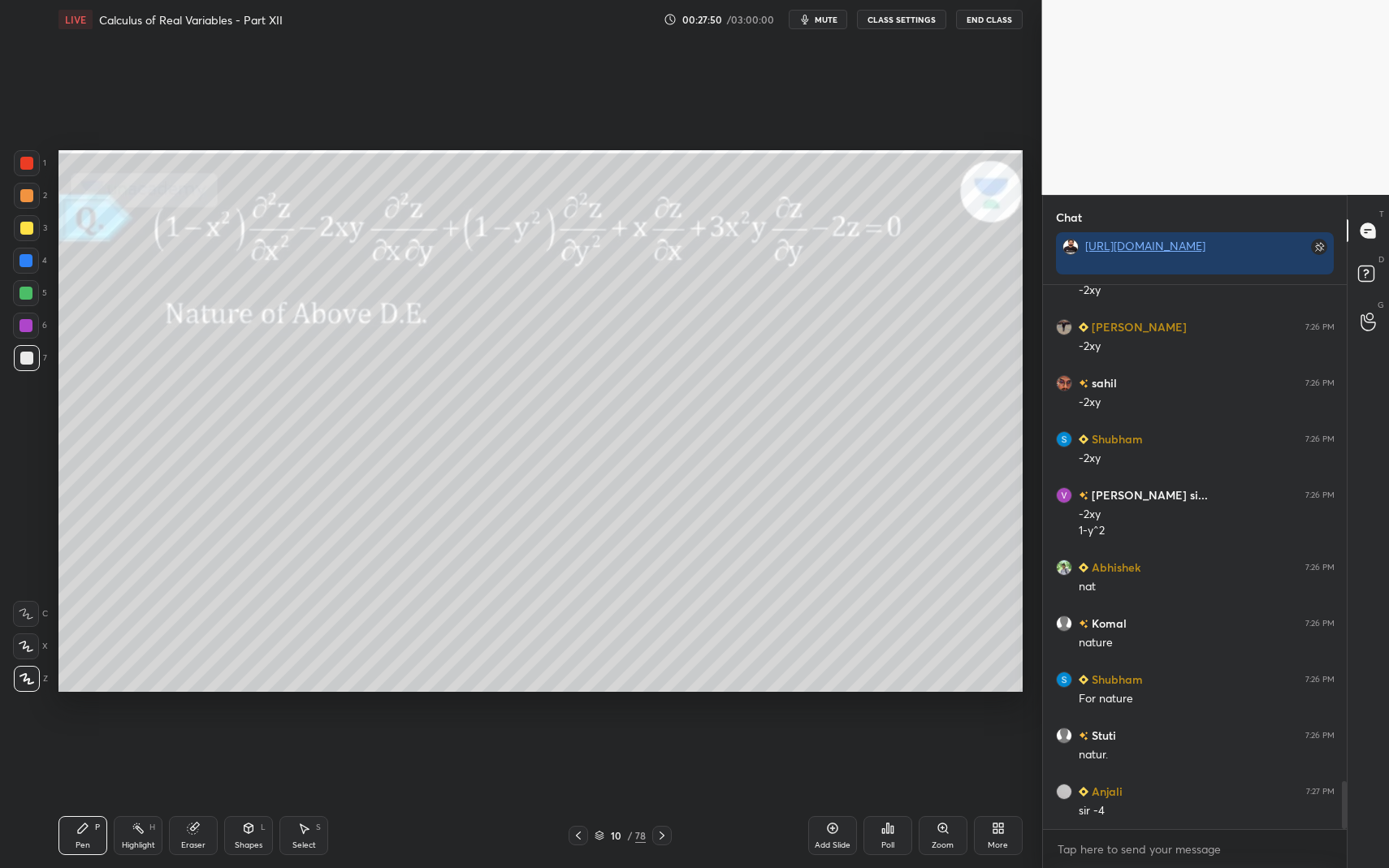 scroll, scrollTop: 5698, scrollLeft: 0, axis: vertical 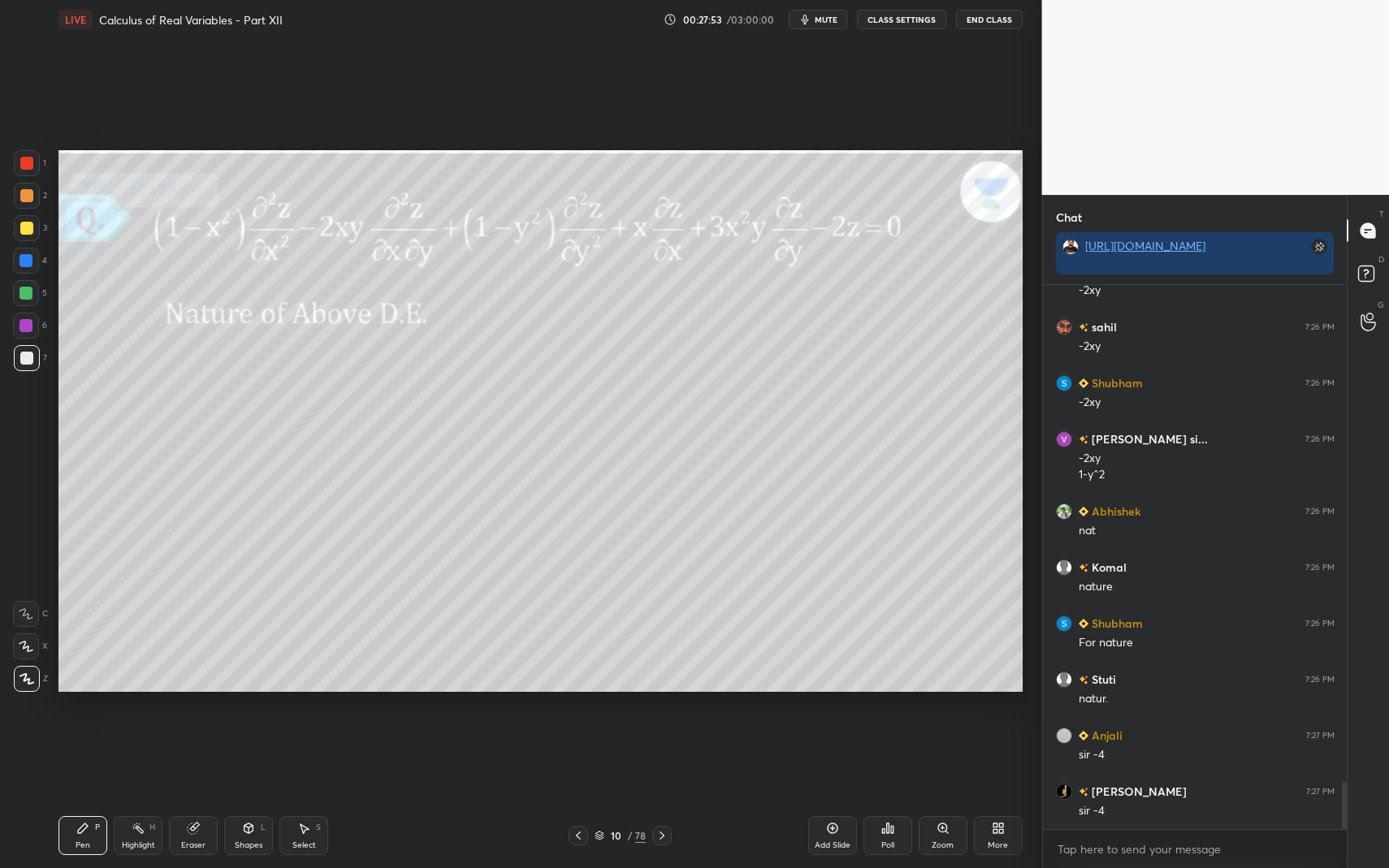 click on "Pen P" at bounding box center [83, 836] 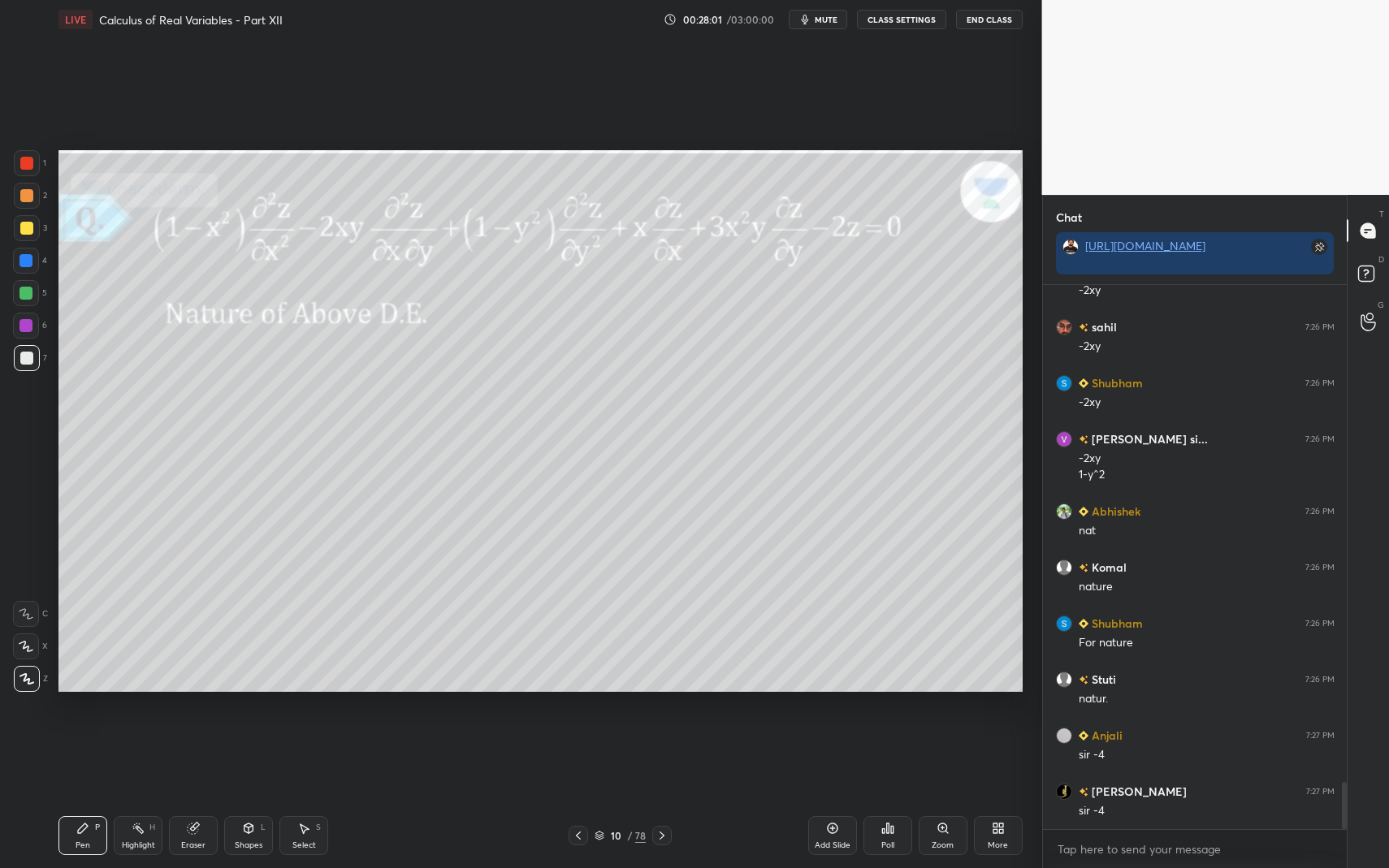 click at bounding box center [27, 163] 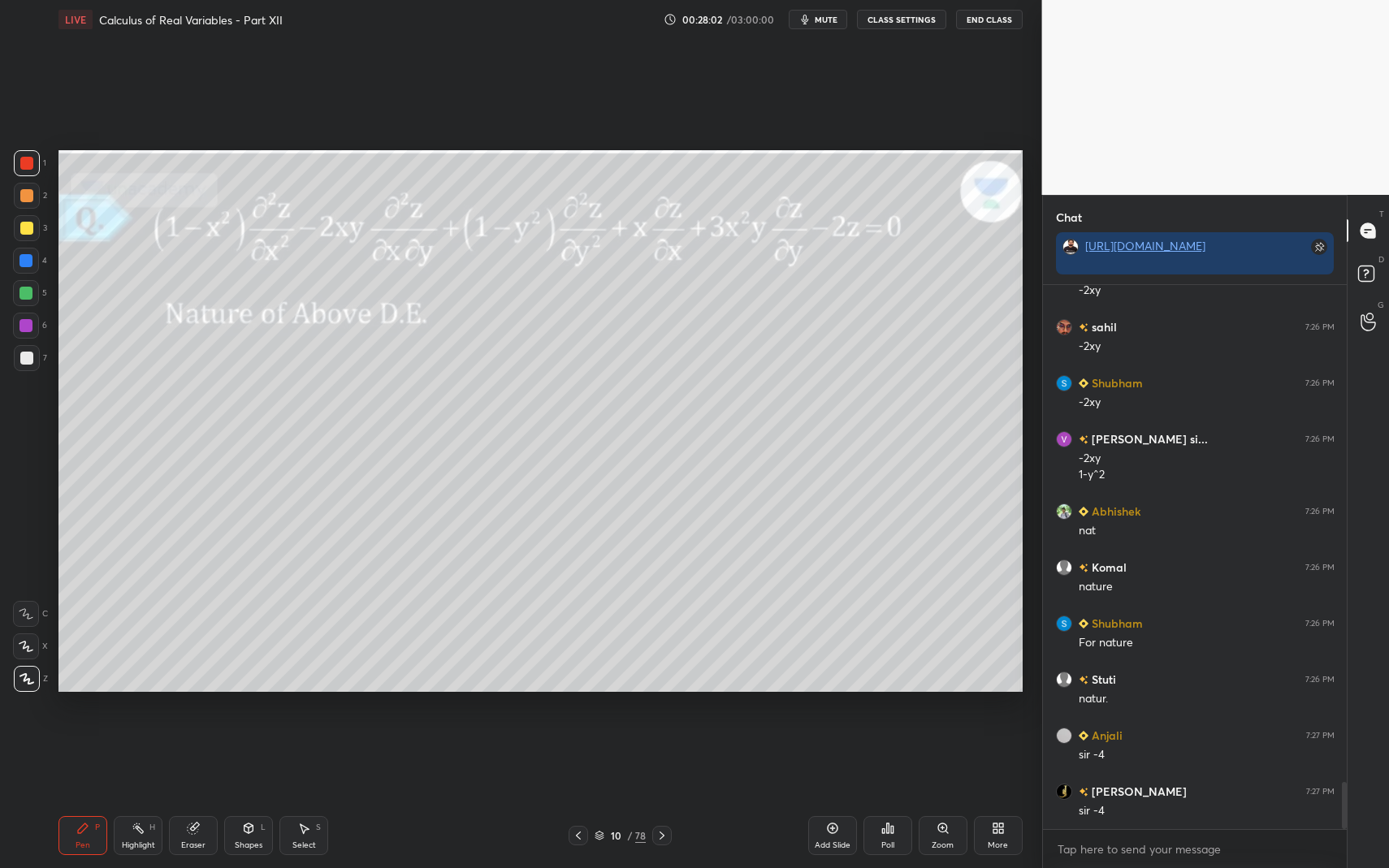 click on "Shapes L" at bounding box center (249, 836) 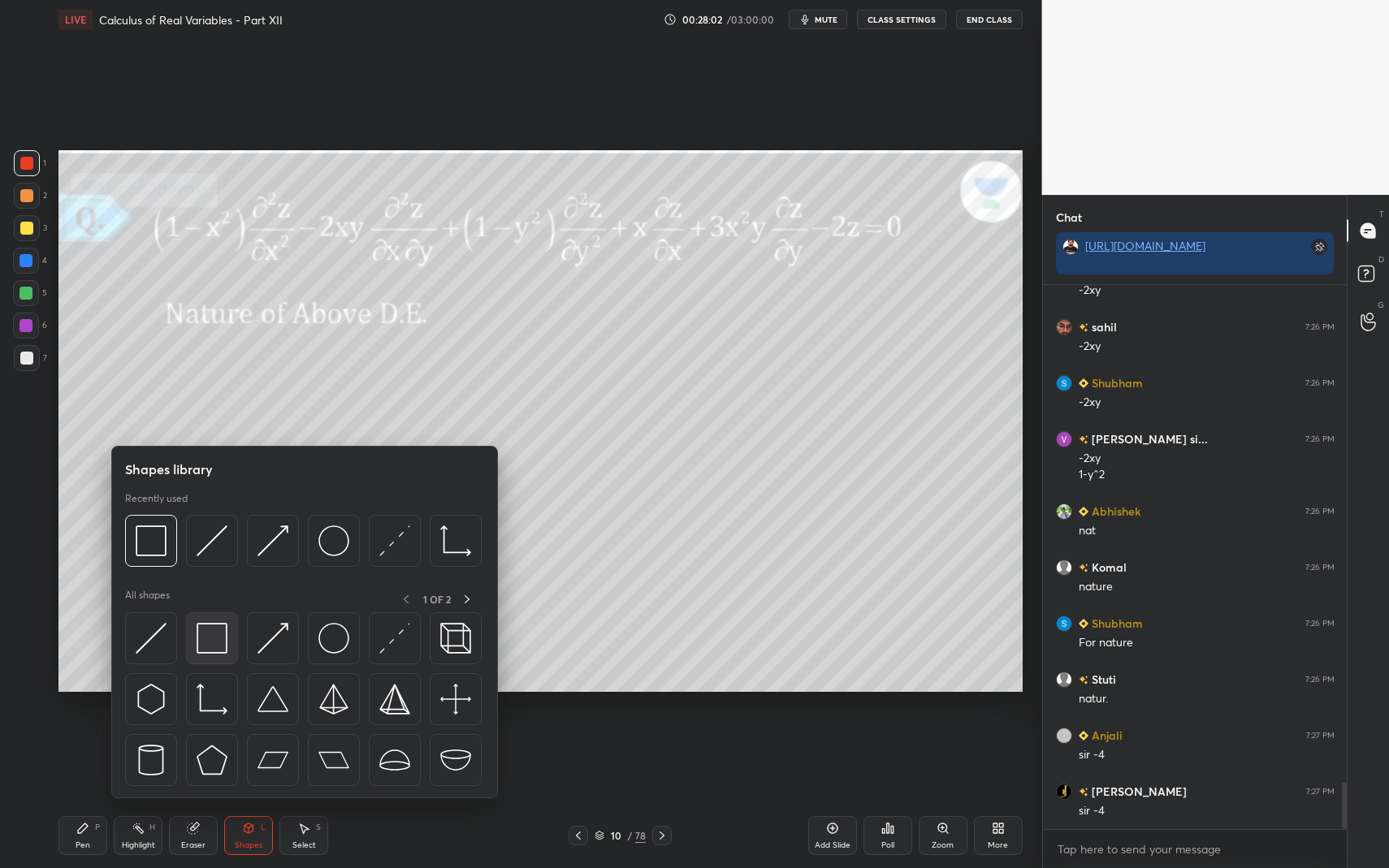 click at bounding box center [212, 638] 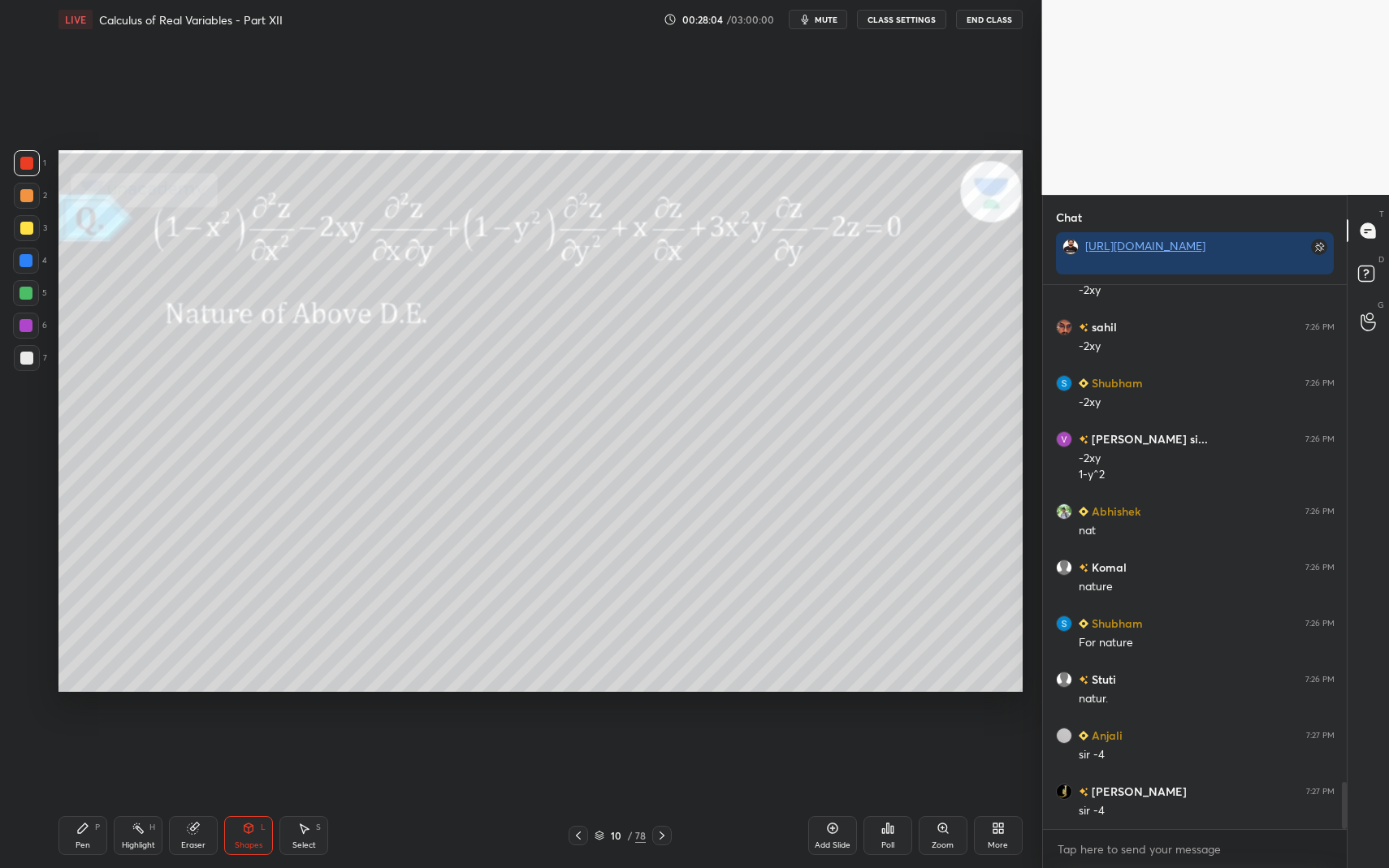 click on "Pen P" at bounding box center (83, 836) 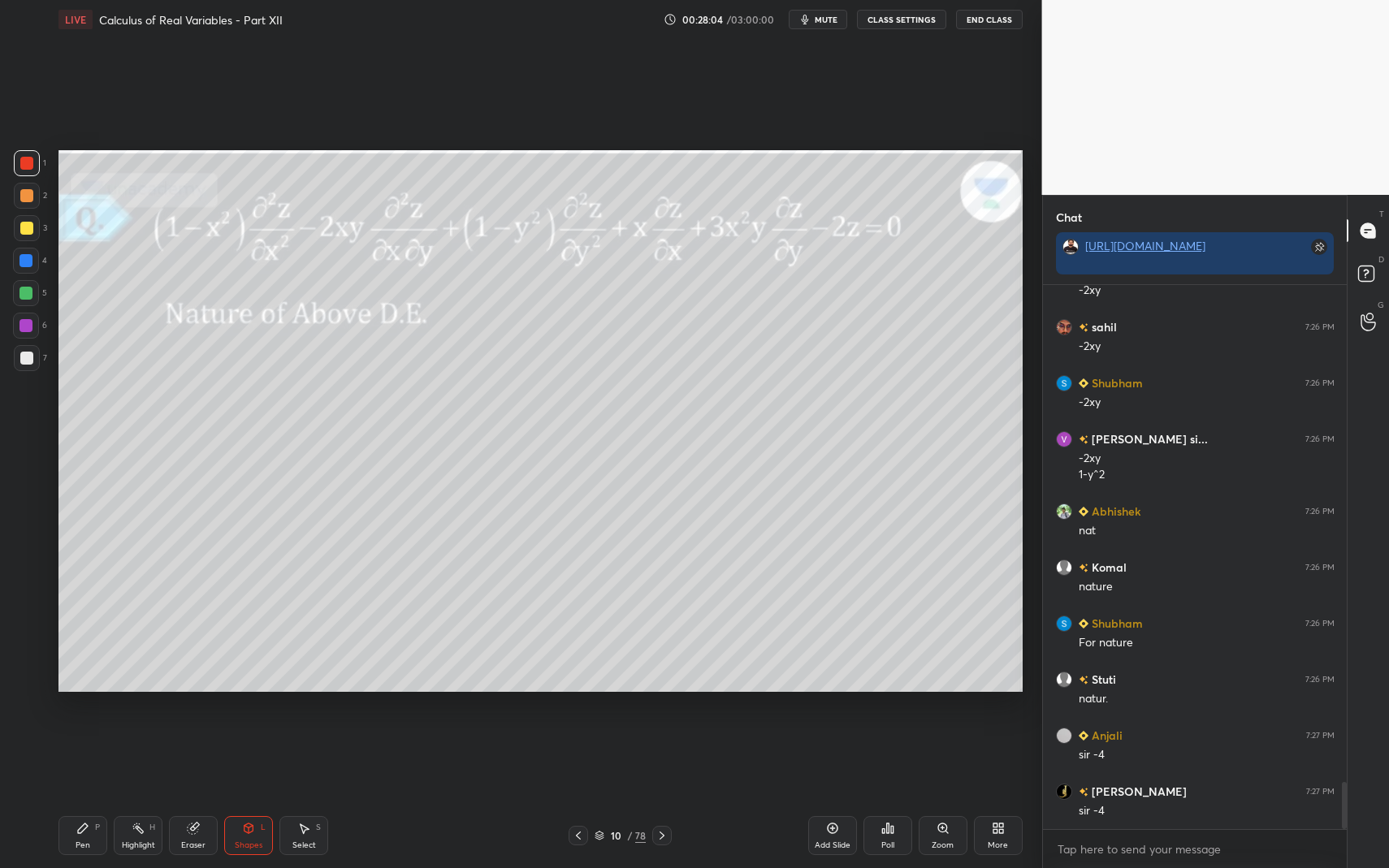 click 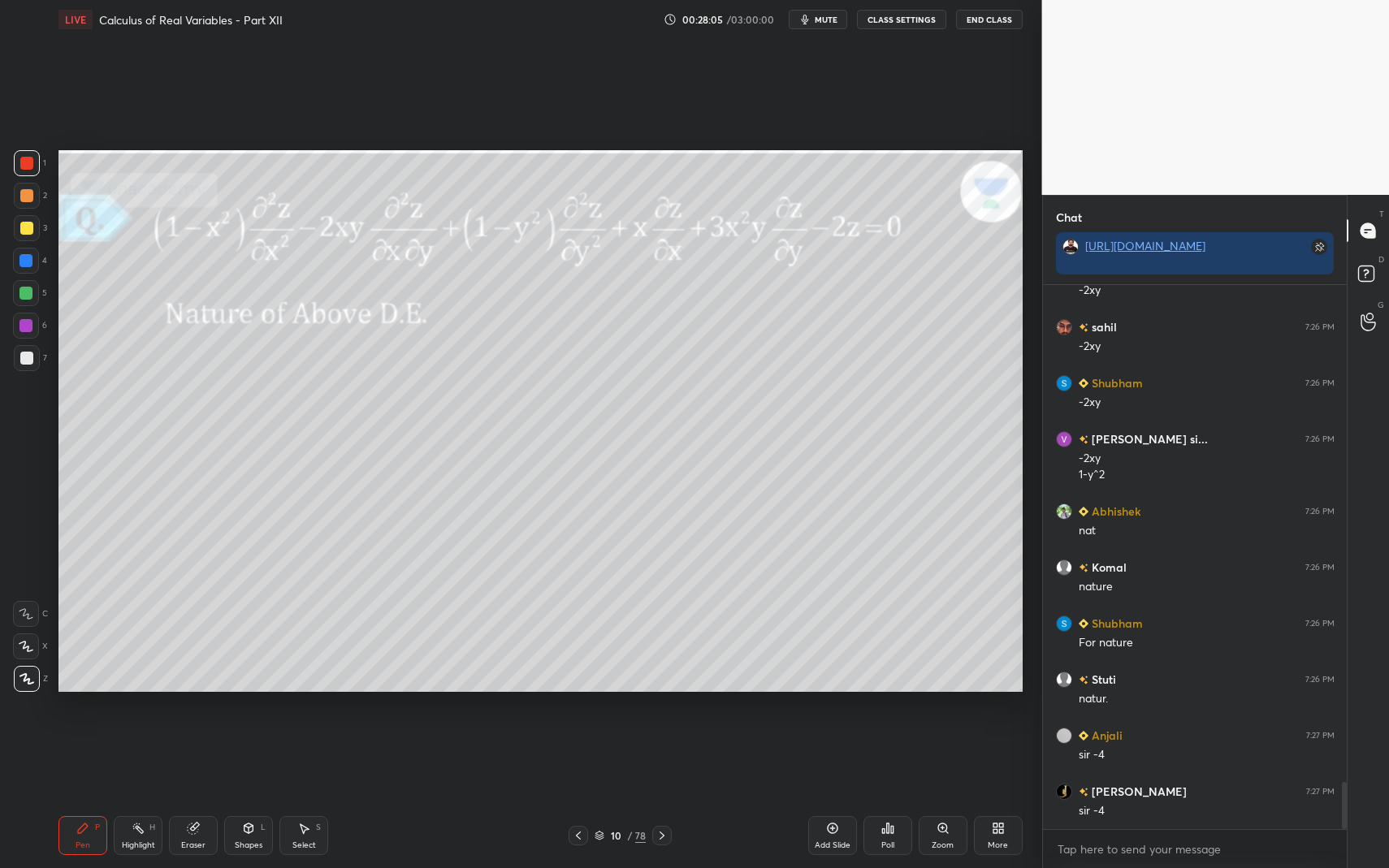 drag, startPoint x: 32, startPoint y: 381, endPoint x: 32, endPoint y: 364, distance: 17 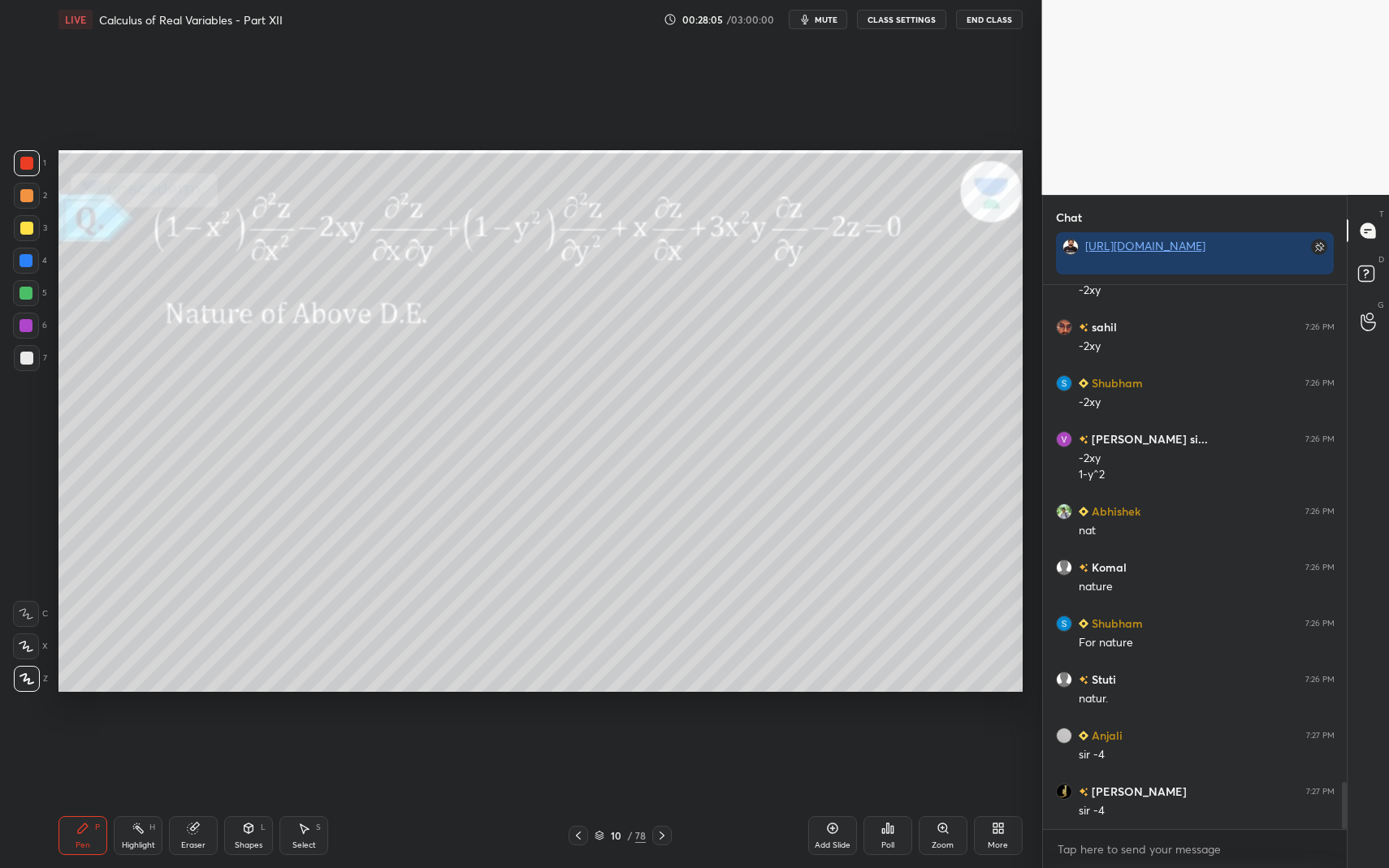 click on "1 2 3 4 5 6 7 C X Z C X Z E E Erase all   H H" at bounding box center (26, 421) 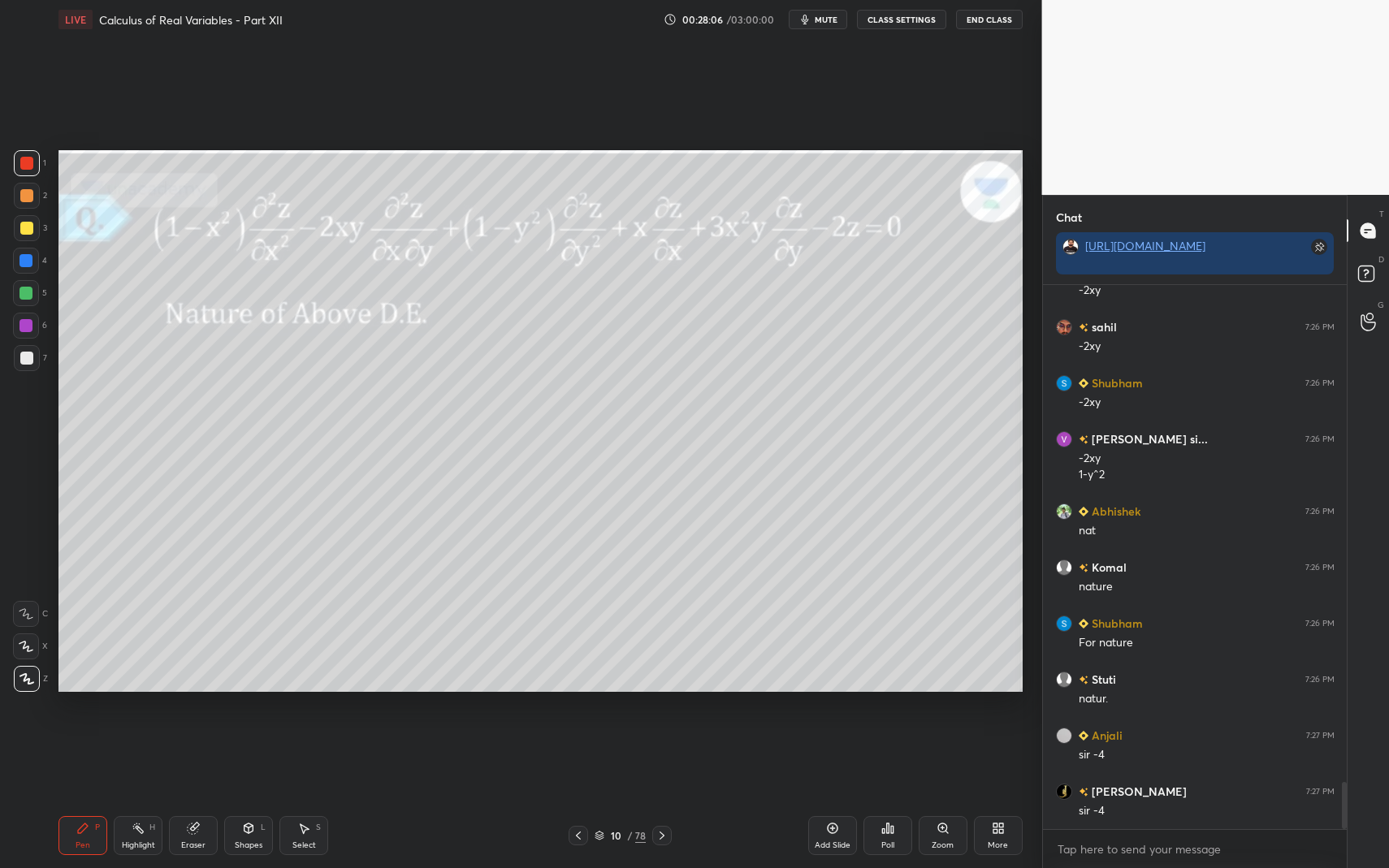 drag, startPoint x: 32, startPoint y: 356, endPoint x: 21, endPoint y: 356, distance: 11 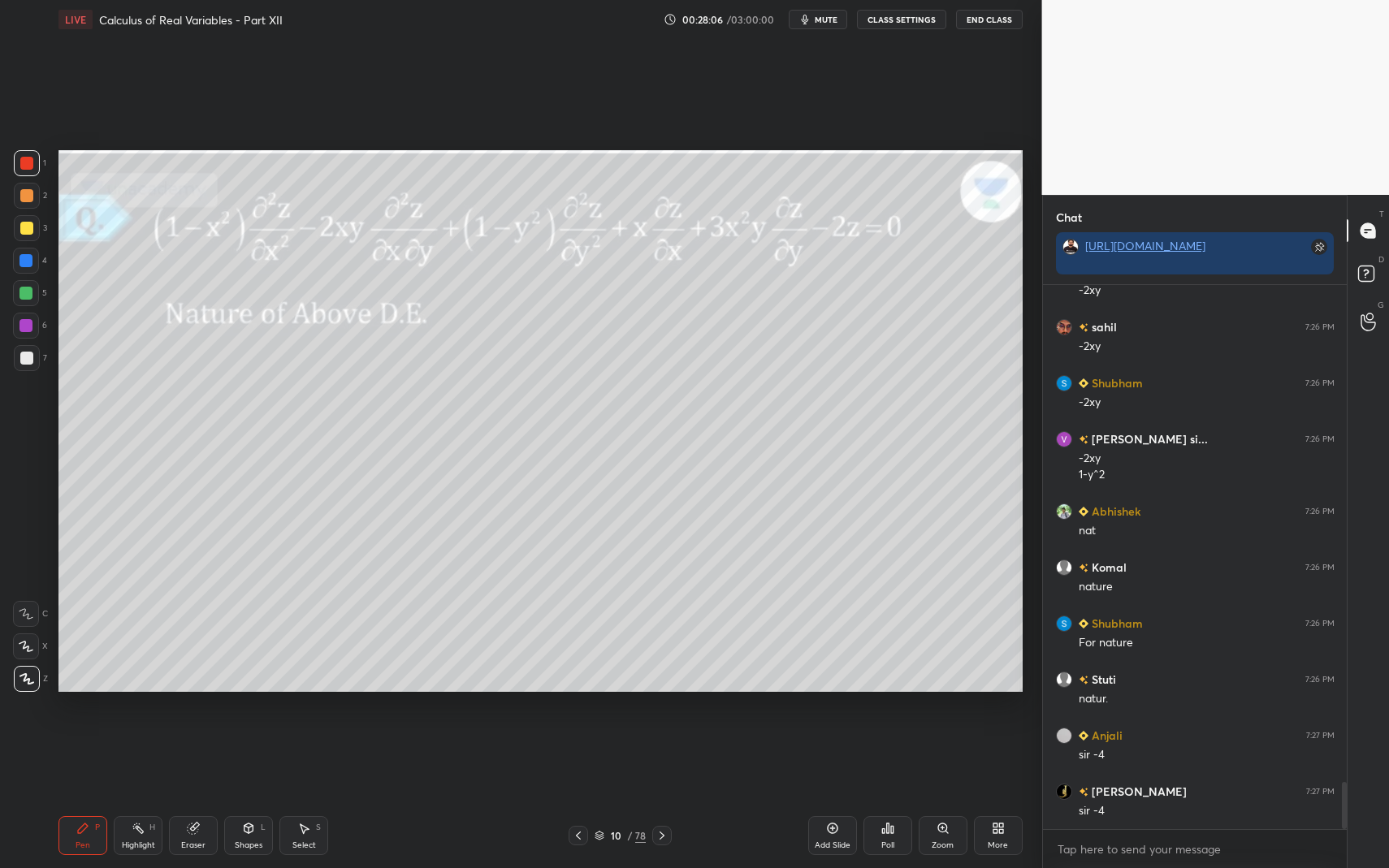 click at bounding box center (27, 358) 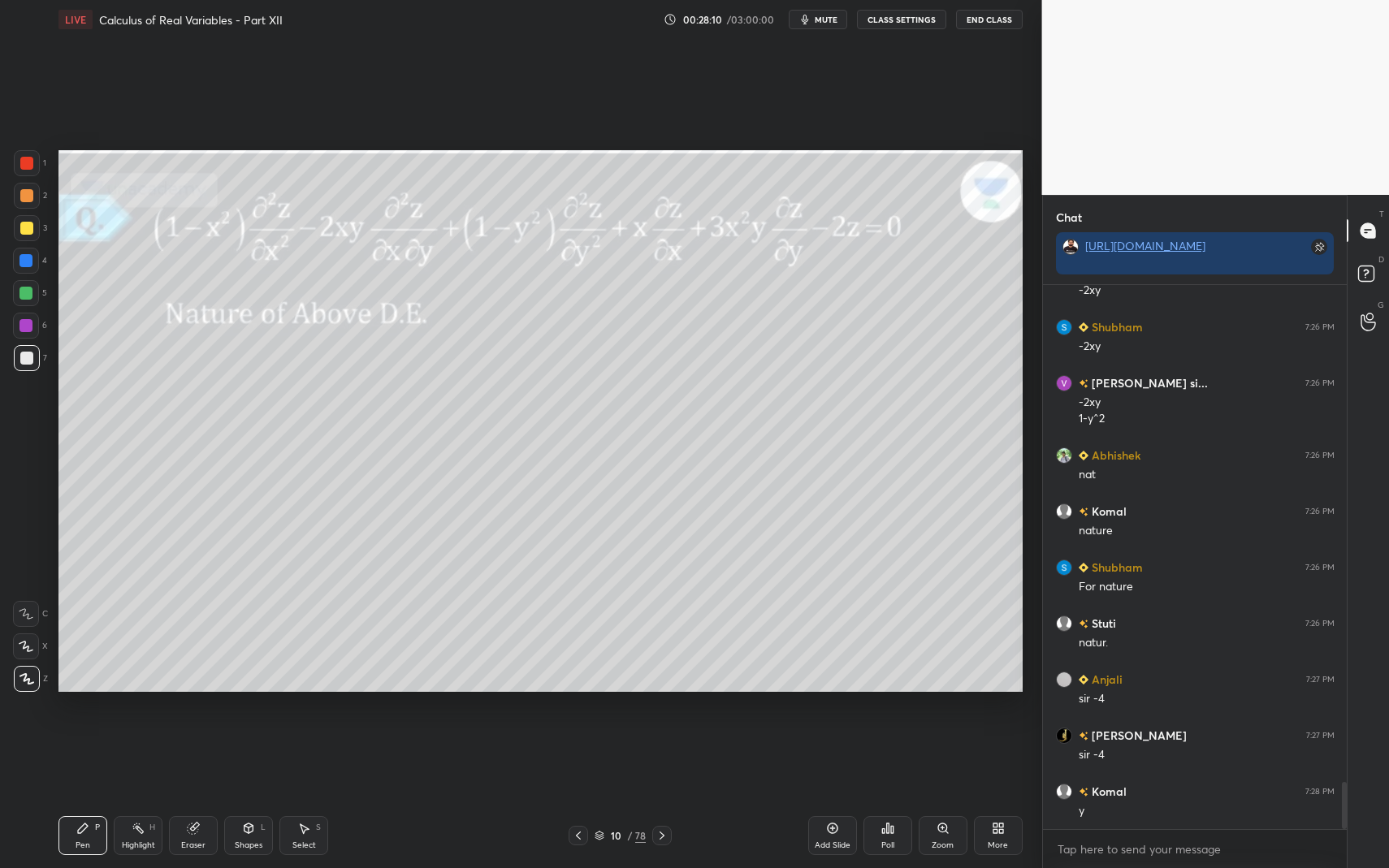 scroll, scrollTop: 5810, scrollLeft: 0, axis: vertical 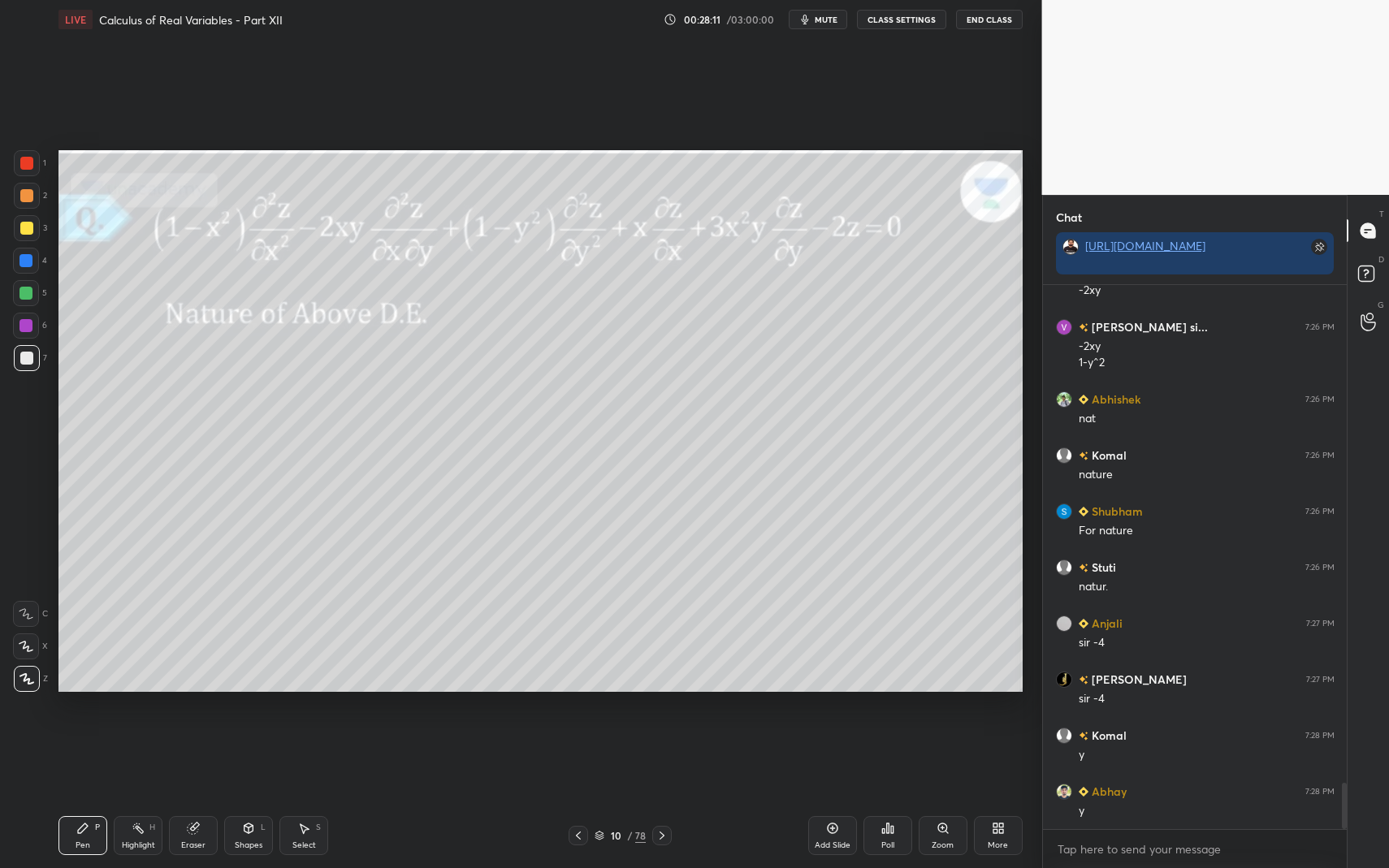 click on "Select S" at bounding box center (304, 836) 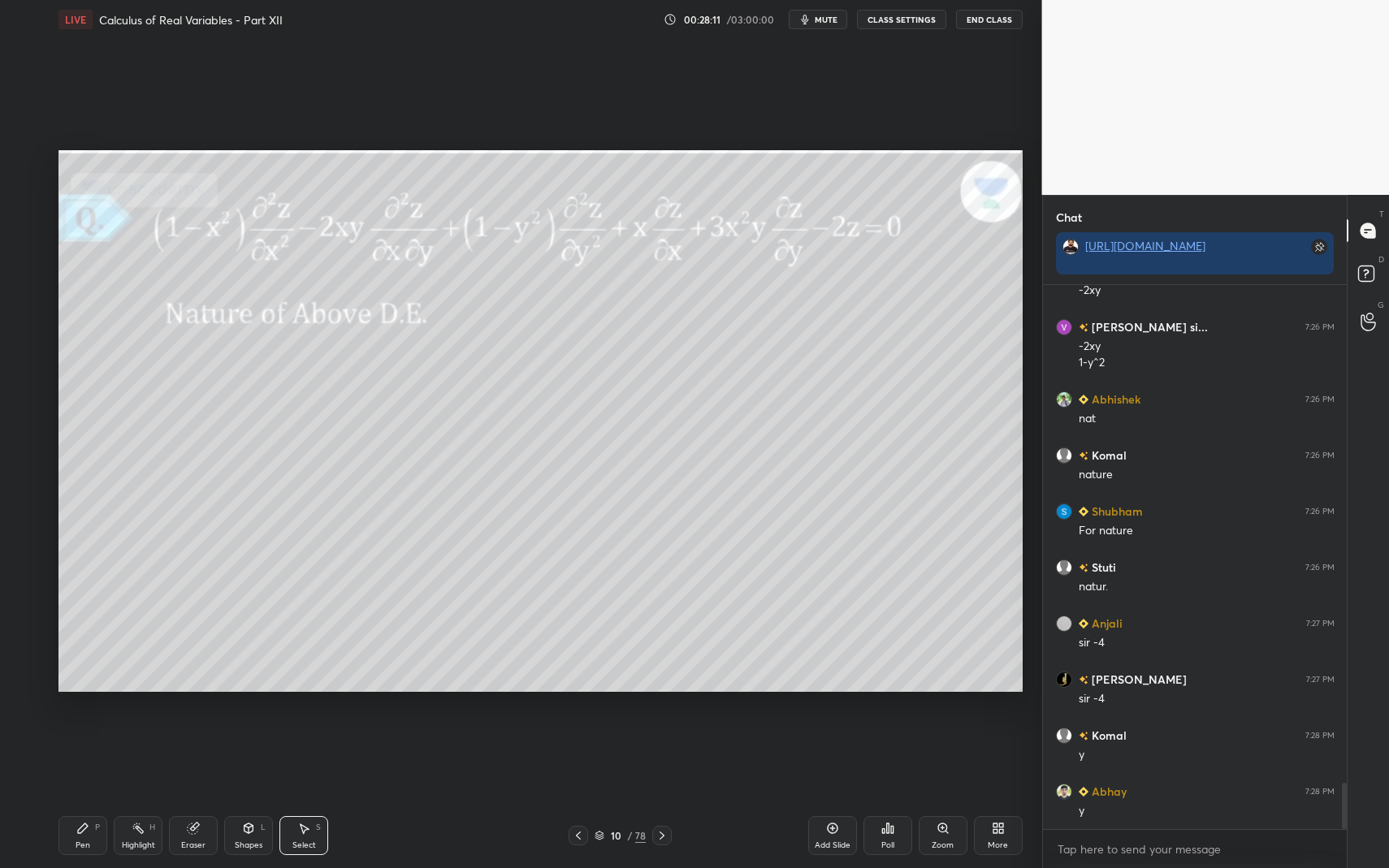 drag, startPoint x: 310, startPoint y: 823, endPoint x: 316, endPoint y: 672, distance: 151.11916 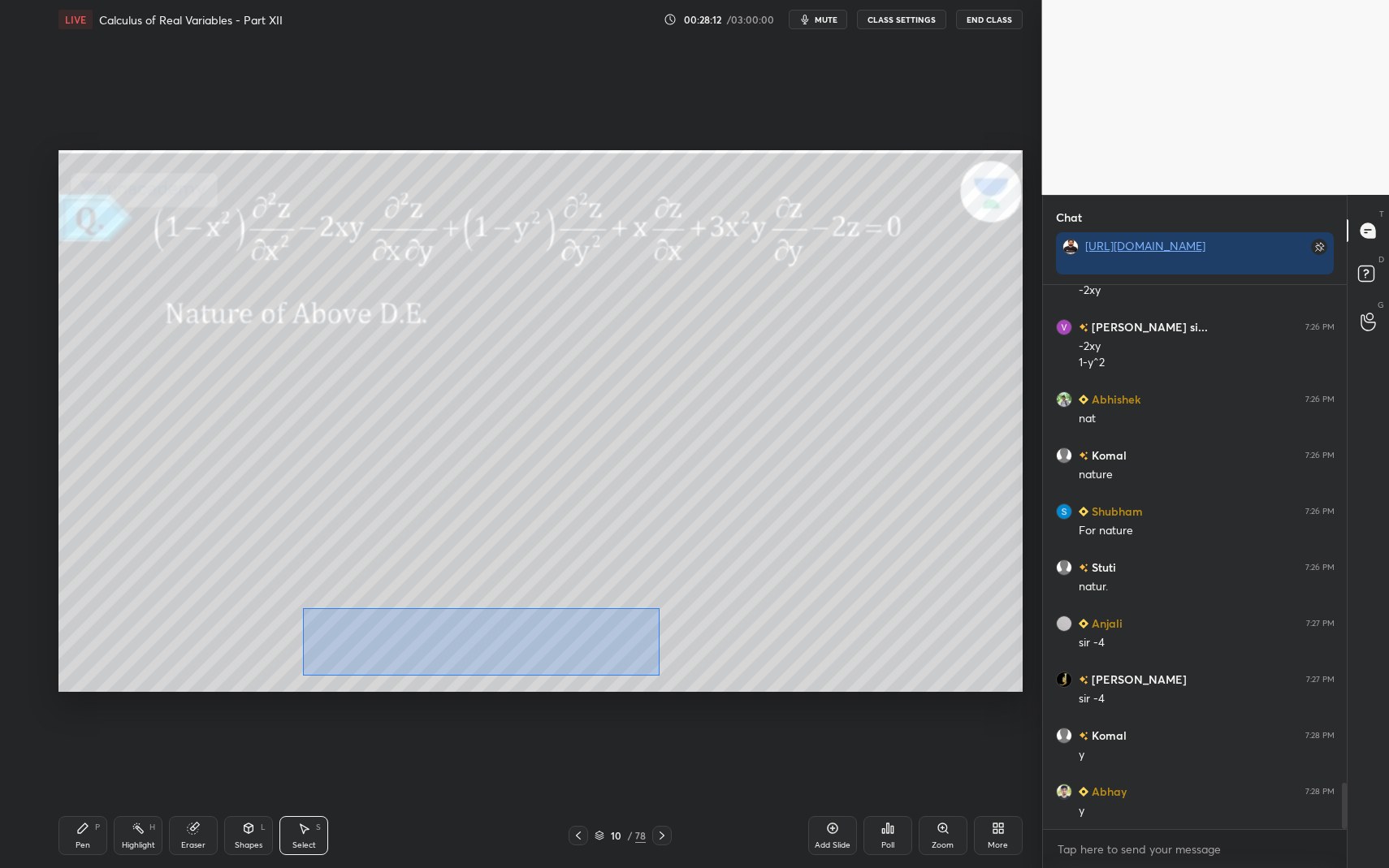 drag, startPoint x: 323, startPoint y: 633, endPoint x: 658, endPoint y: 674, distance: 337.4996 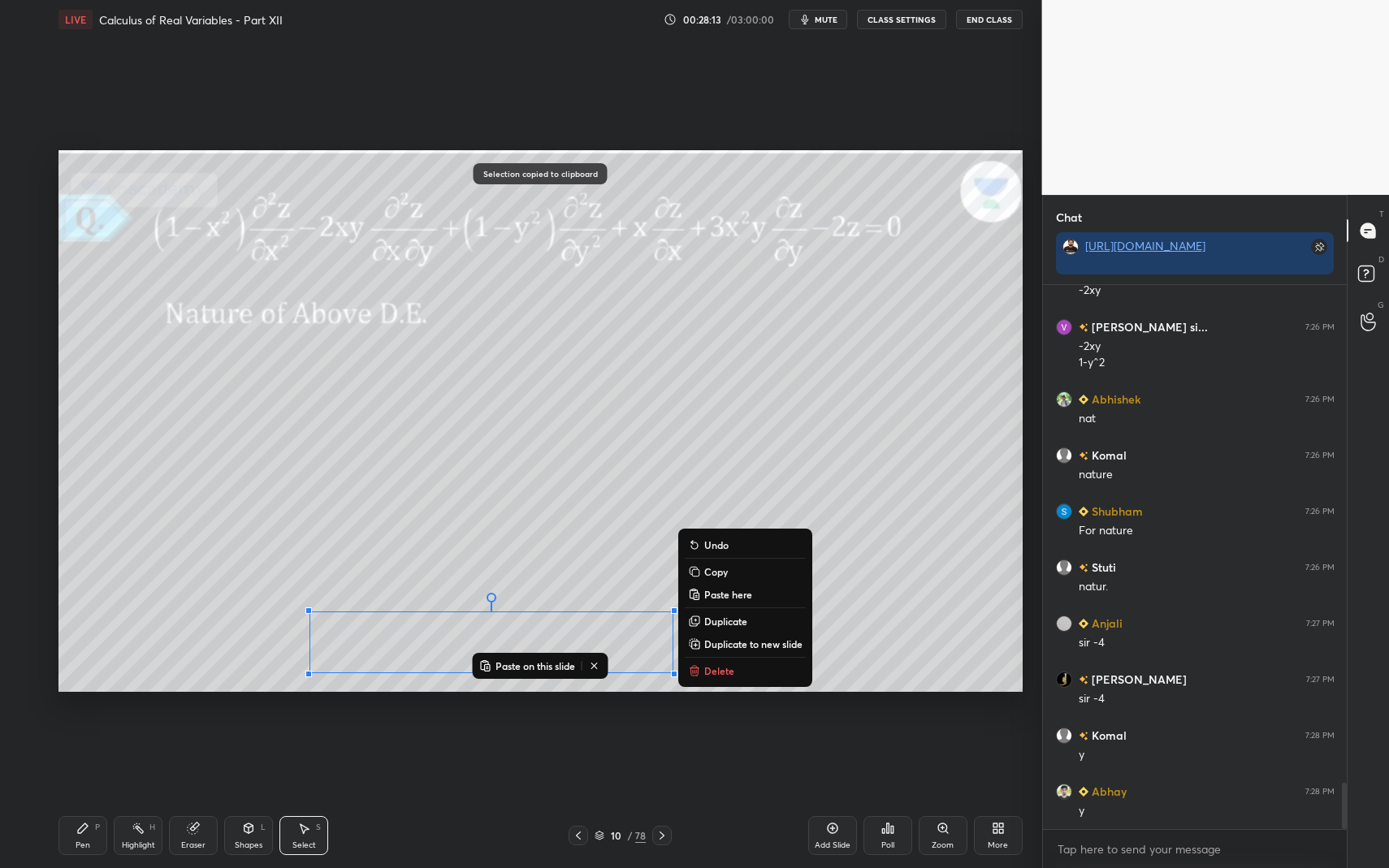 click on "Add Slide" at bounding box center [833, 836] 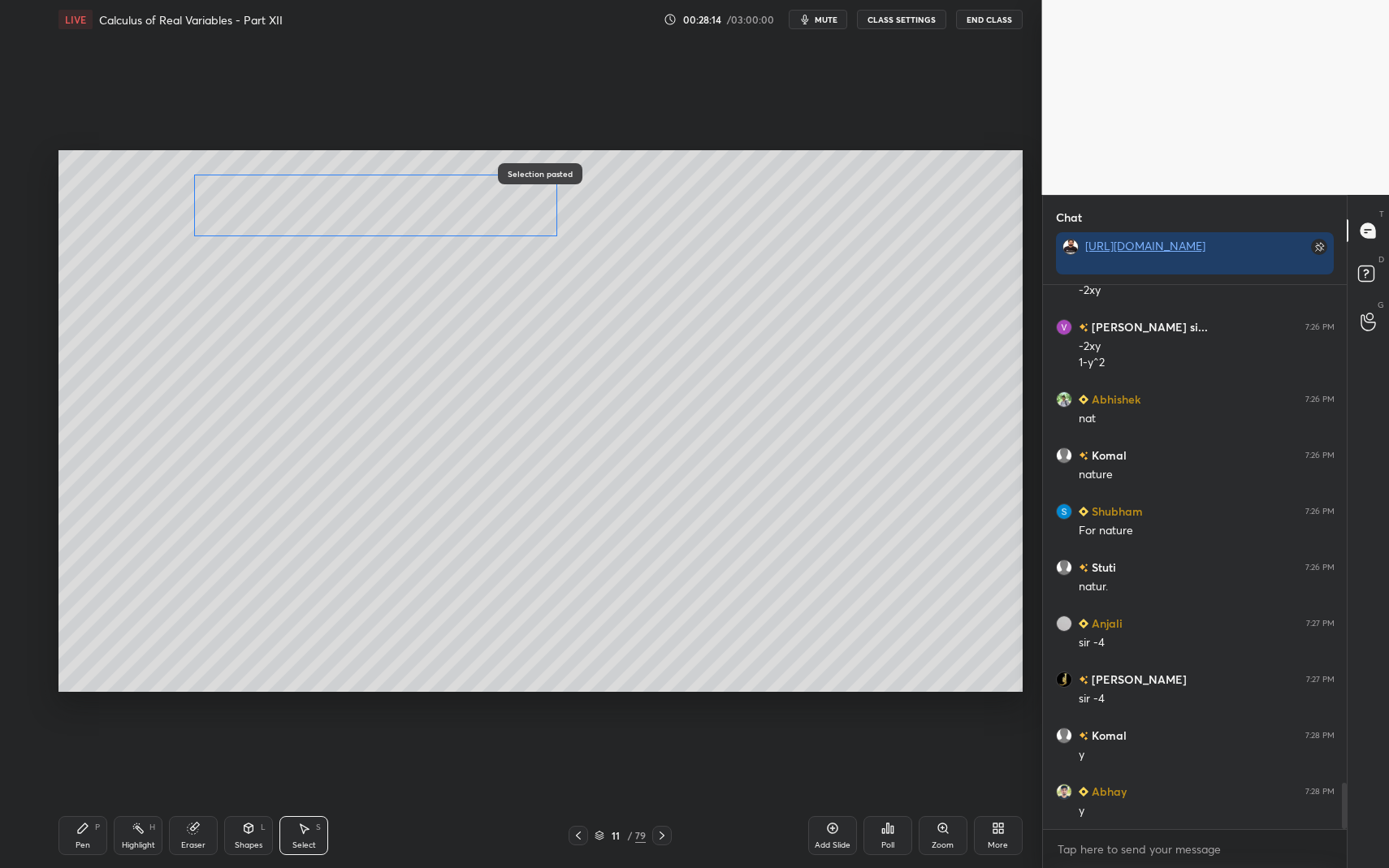 drag, startPoint x: 374, startPoint y: 630, endPoint x: 255, endPoint y: 208, distance: 438.4575 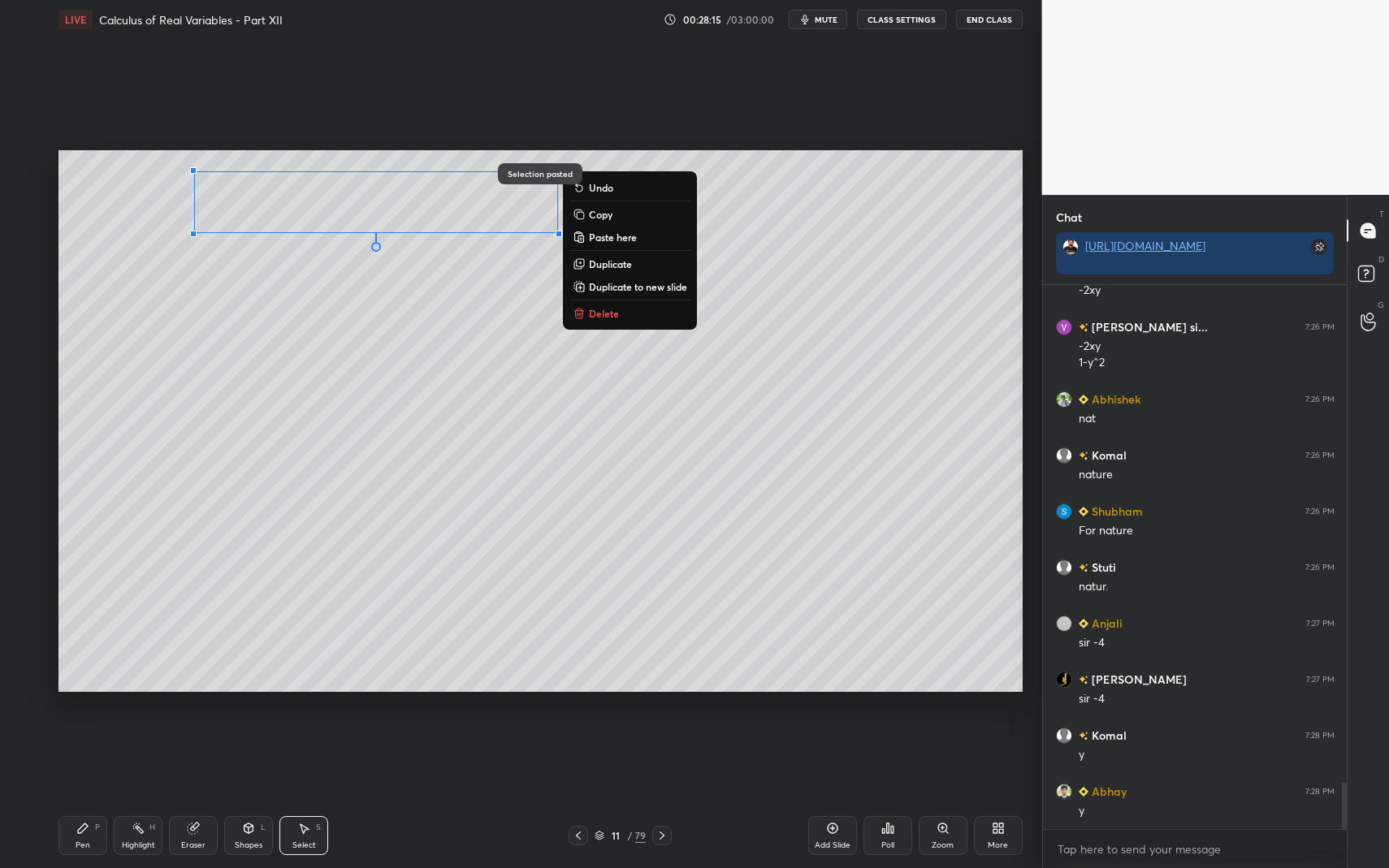 click on "Pen P" at bounding box center [83, 836] 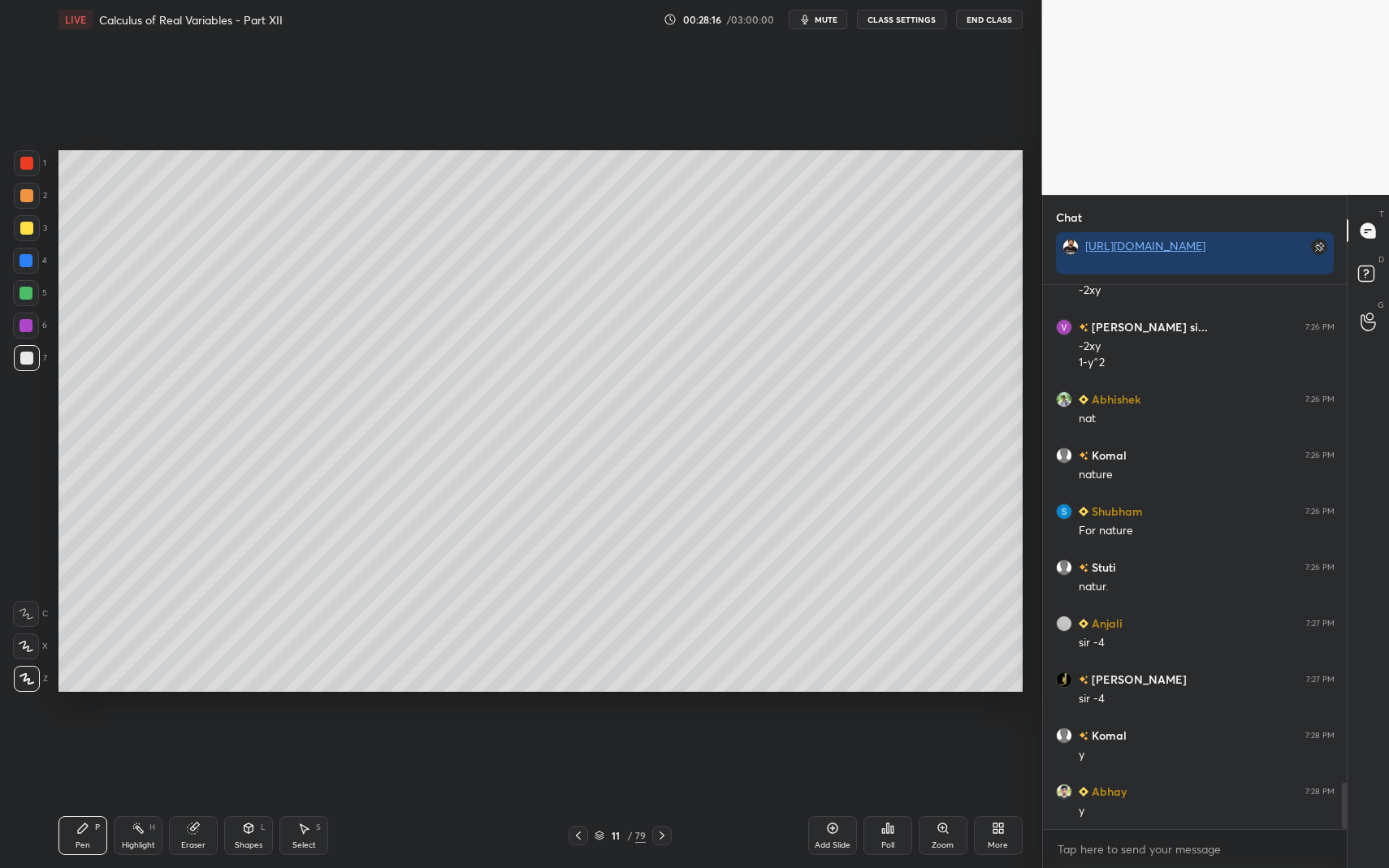 drag, startPoint x: 27, startPoint y: 237, endPoint x: 37, endPoint y: 234, distance: 10.440307 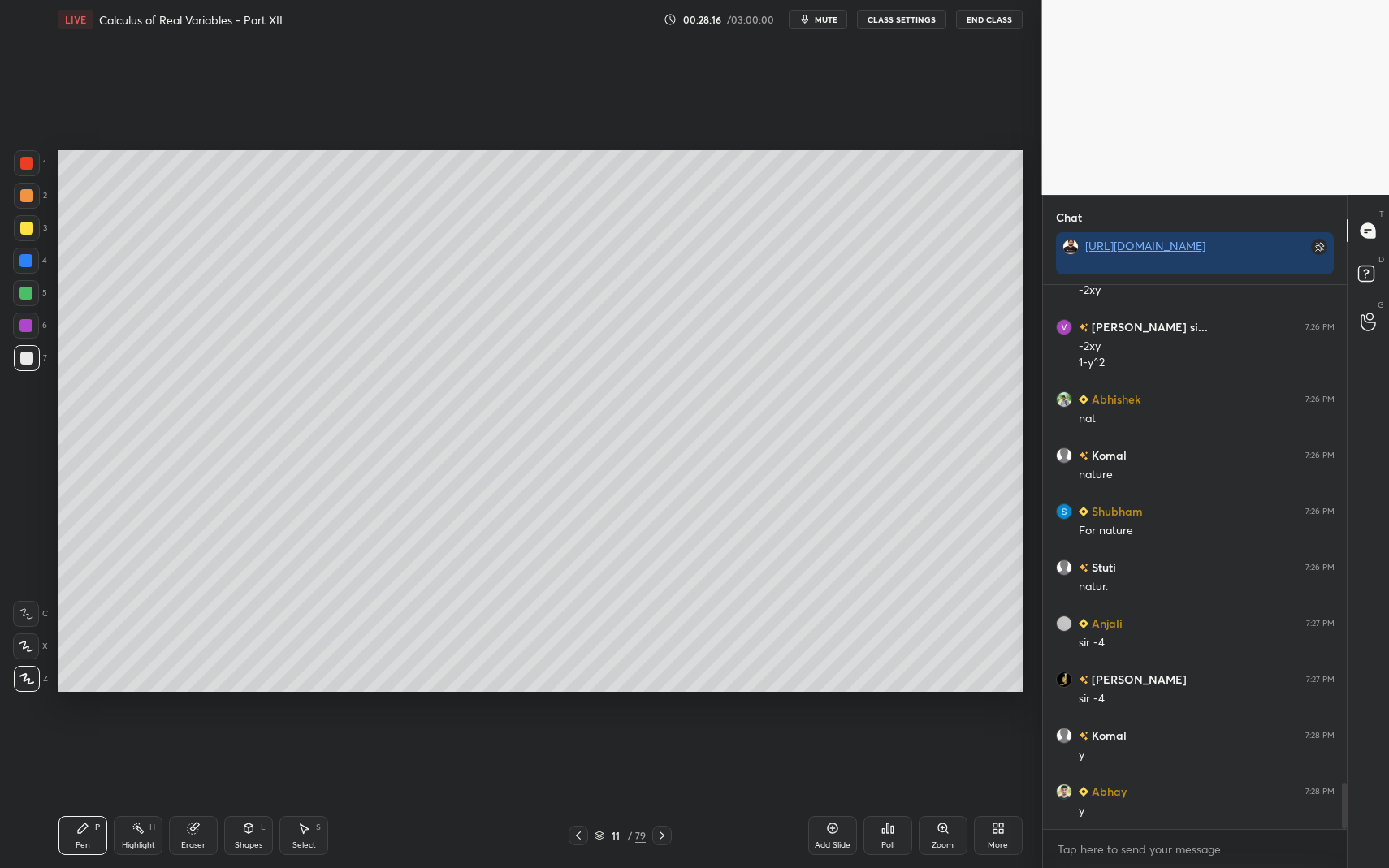 click at bounding box center (27, 228) 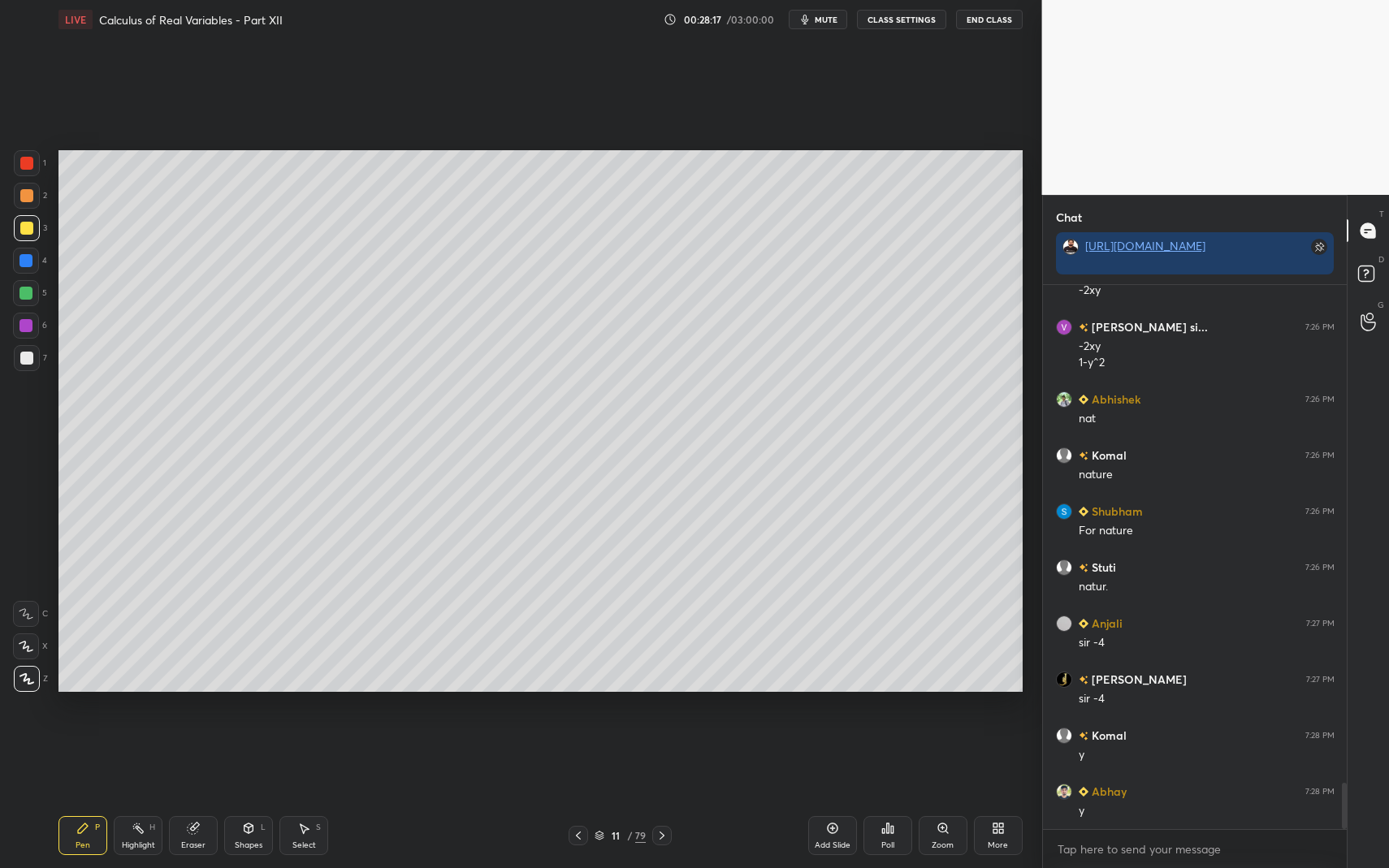drag, startPoint x: 262, startPoint y: 831, endPoint x: 252, endPoint y: 810, distance: 23.259407 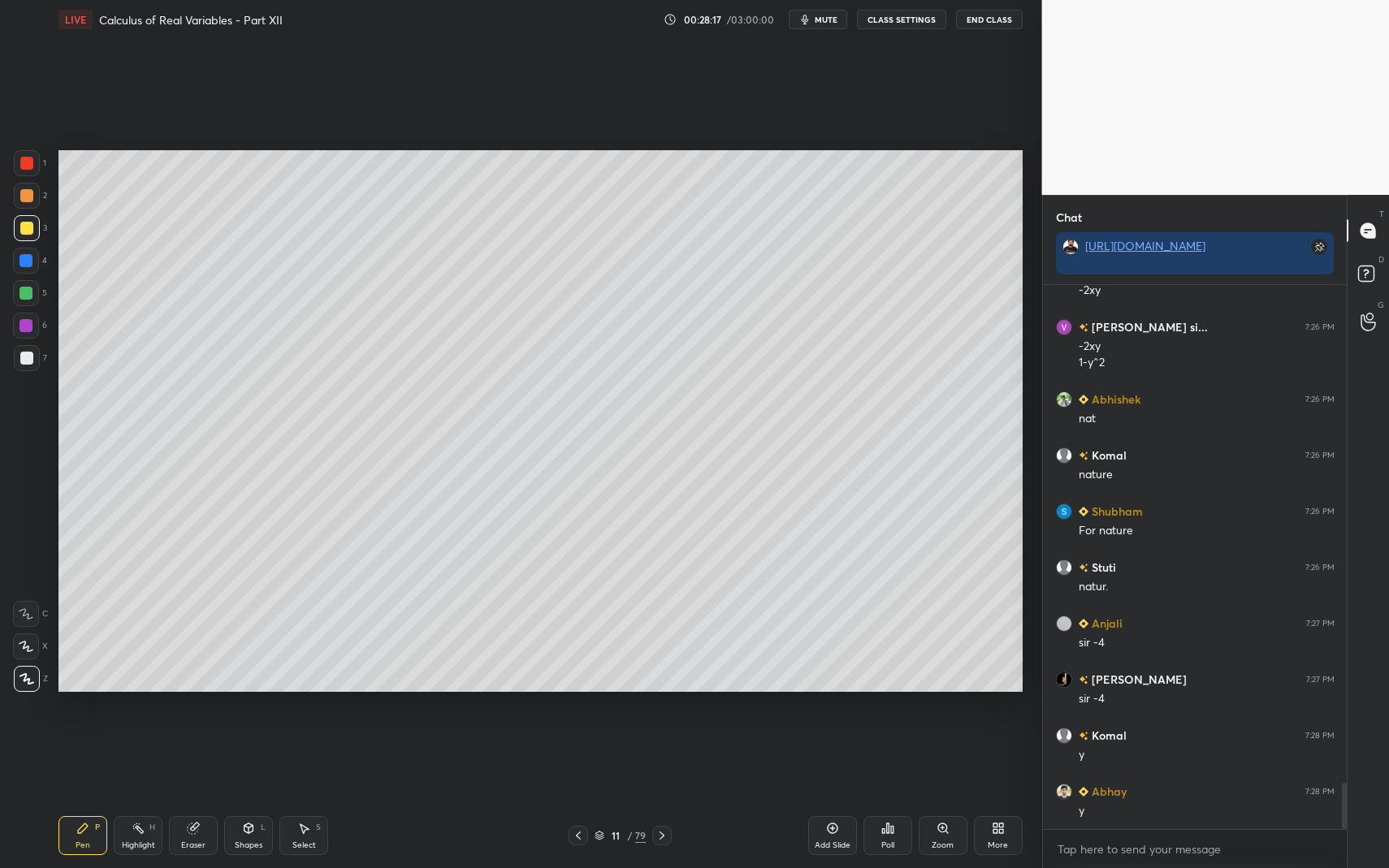 click on "Shapes L" at bounding box center [249, 836] 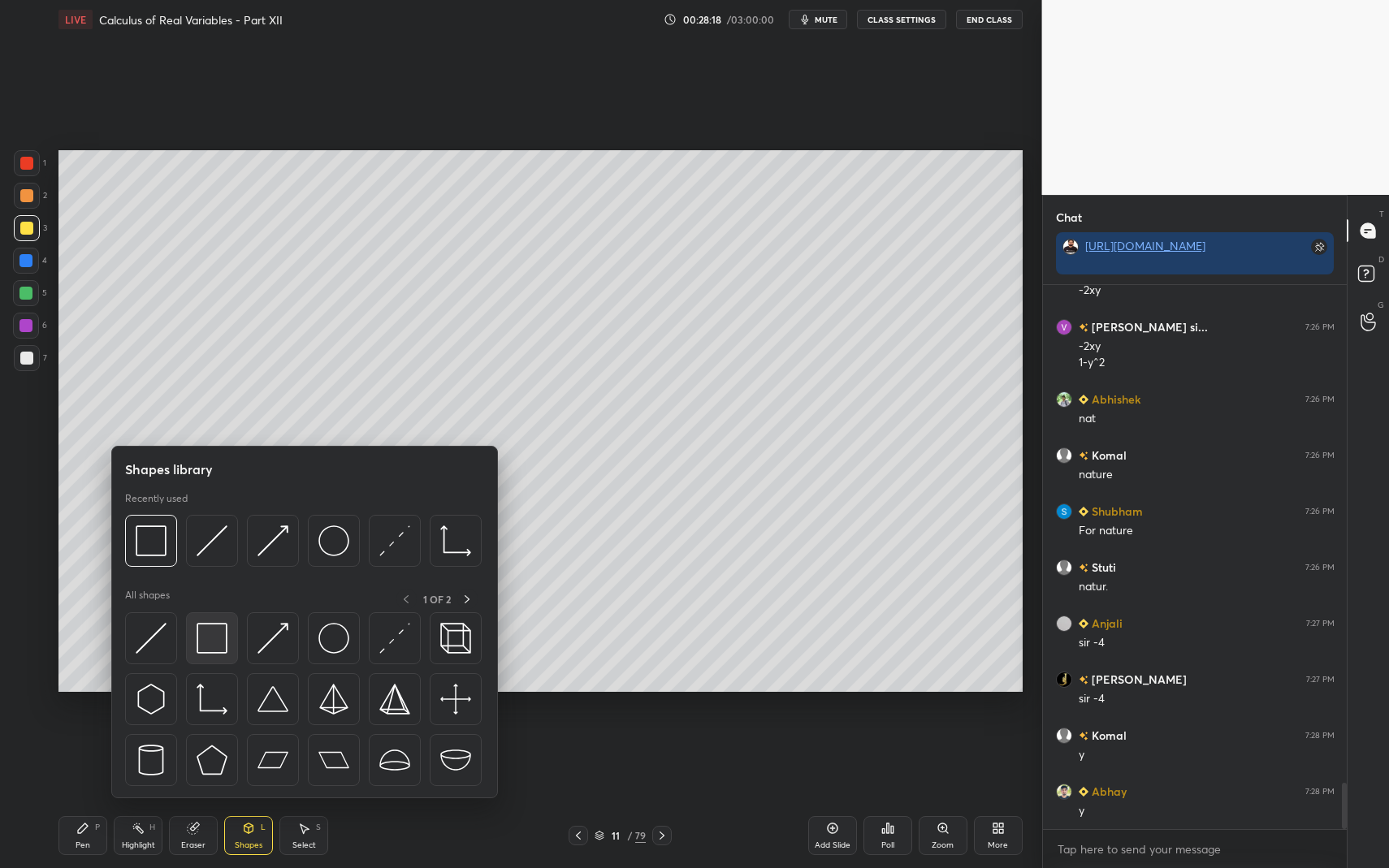 click at bounding box center [212, 638] 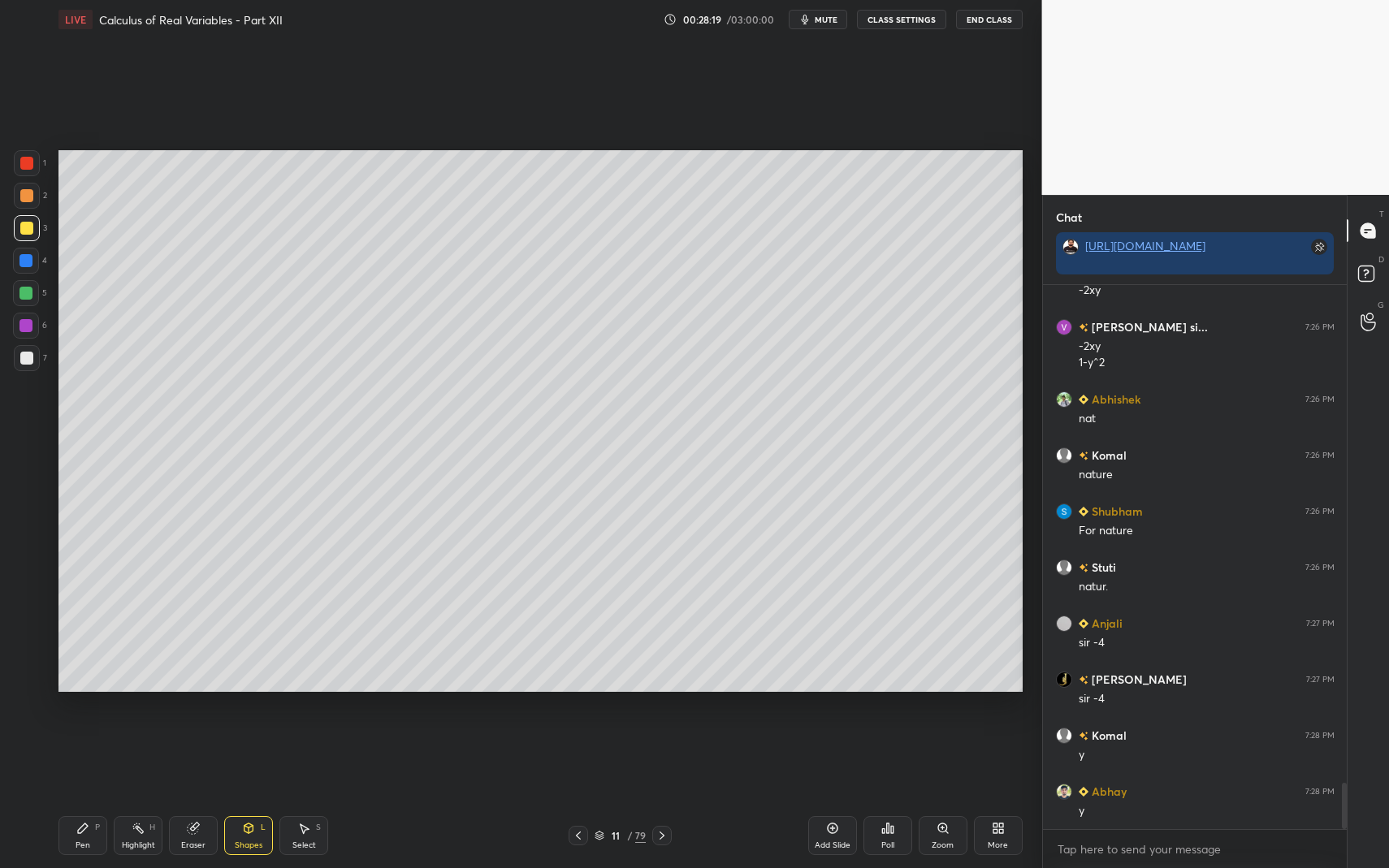 click on "7" at bounding box center (30, 358) 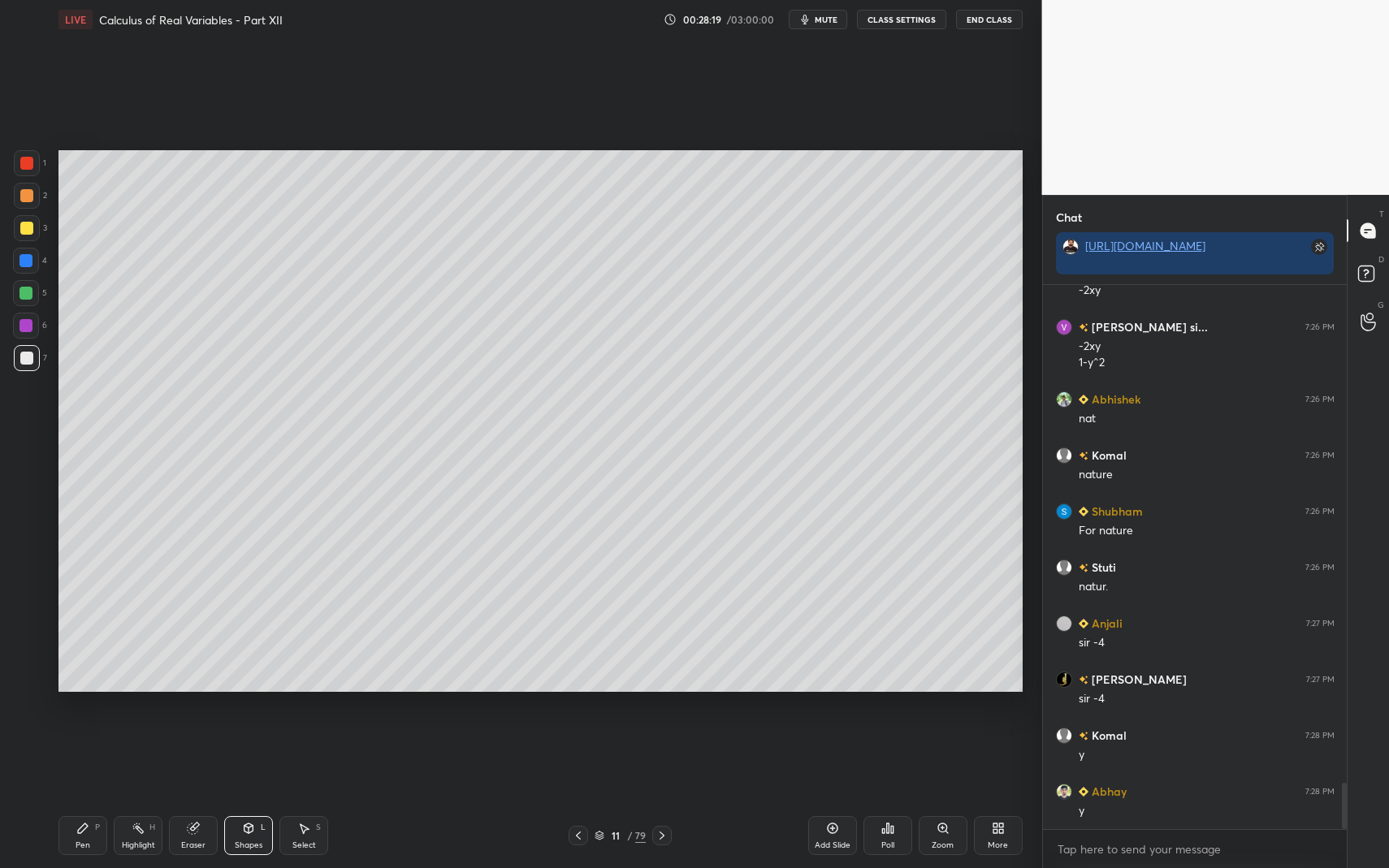click on "Pen P" at bounding box center [83, 836] 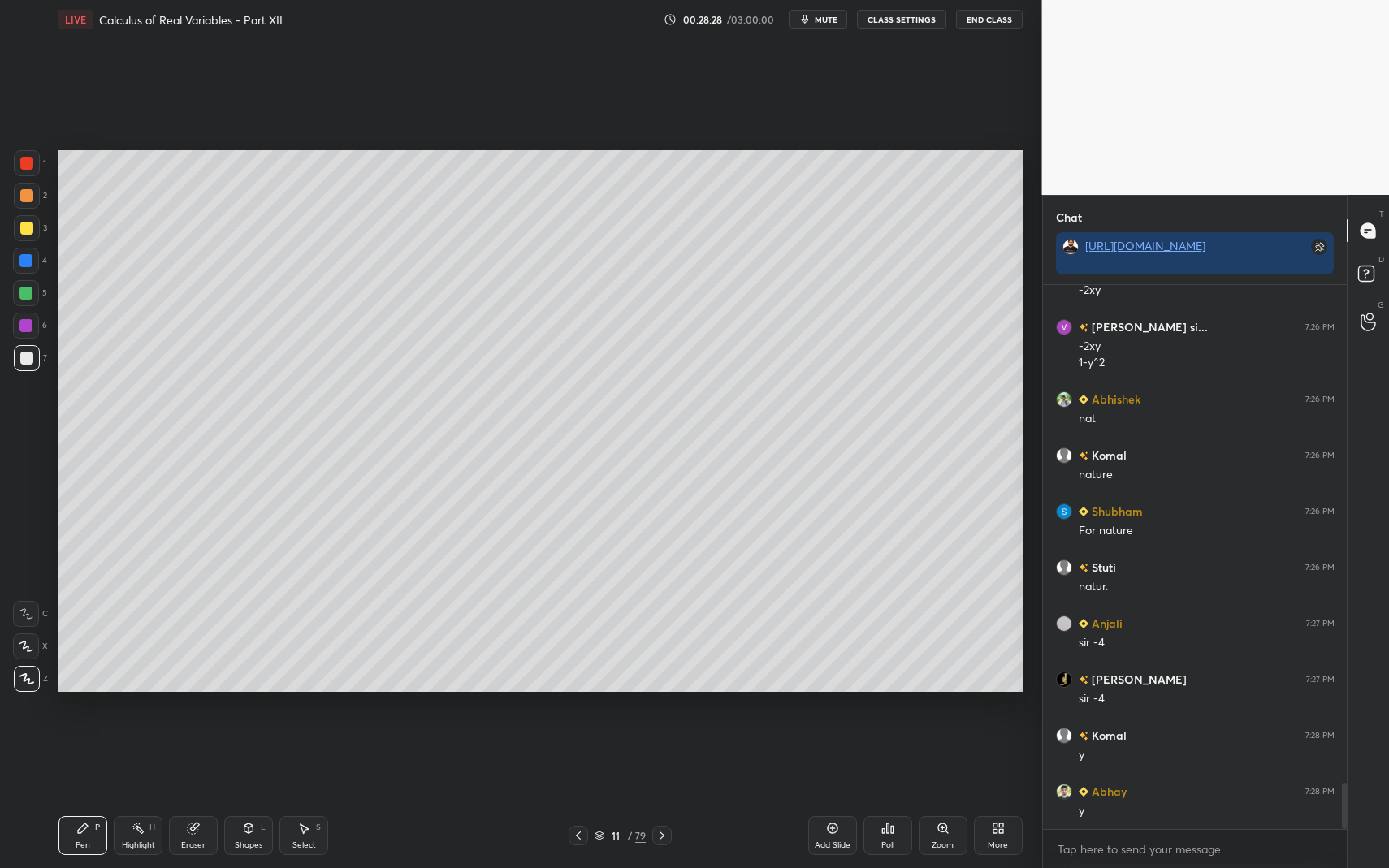 click at bounding box center [27, 358] 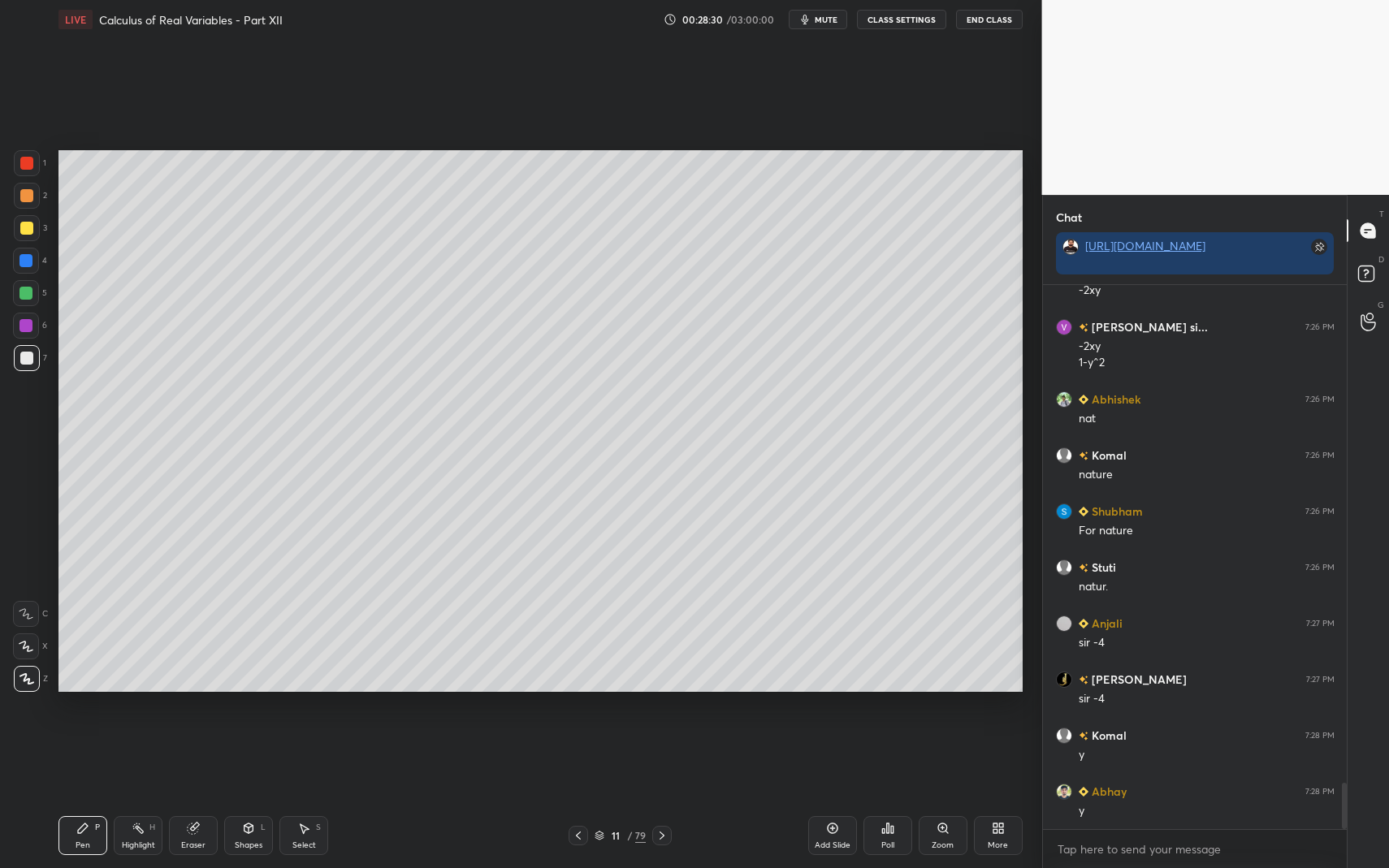 drag, startPoint x: 28, startPoint y: 358, endPoint x: 43, endPoint y: 356, distance: 15.132746 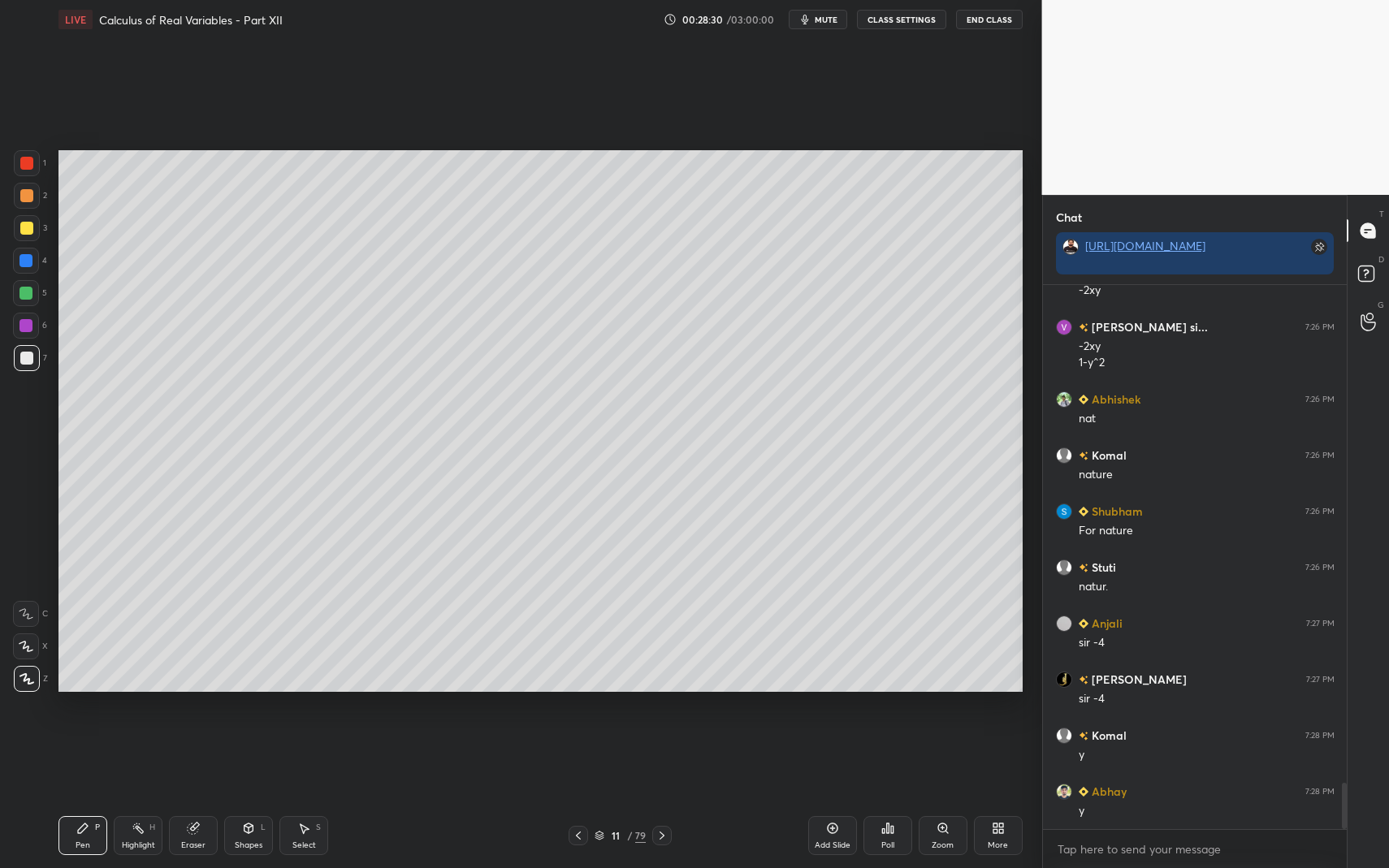 click at bounding box center (27, 358) 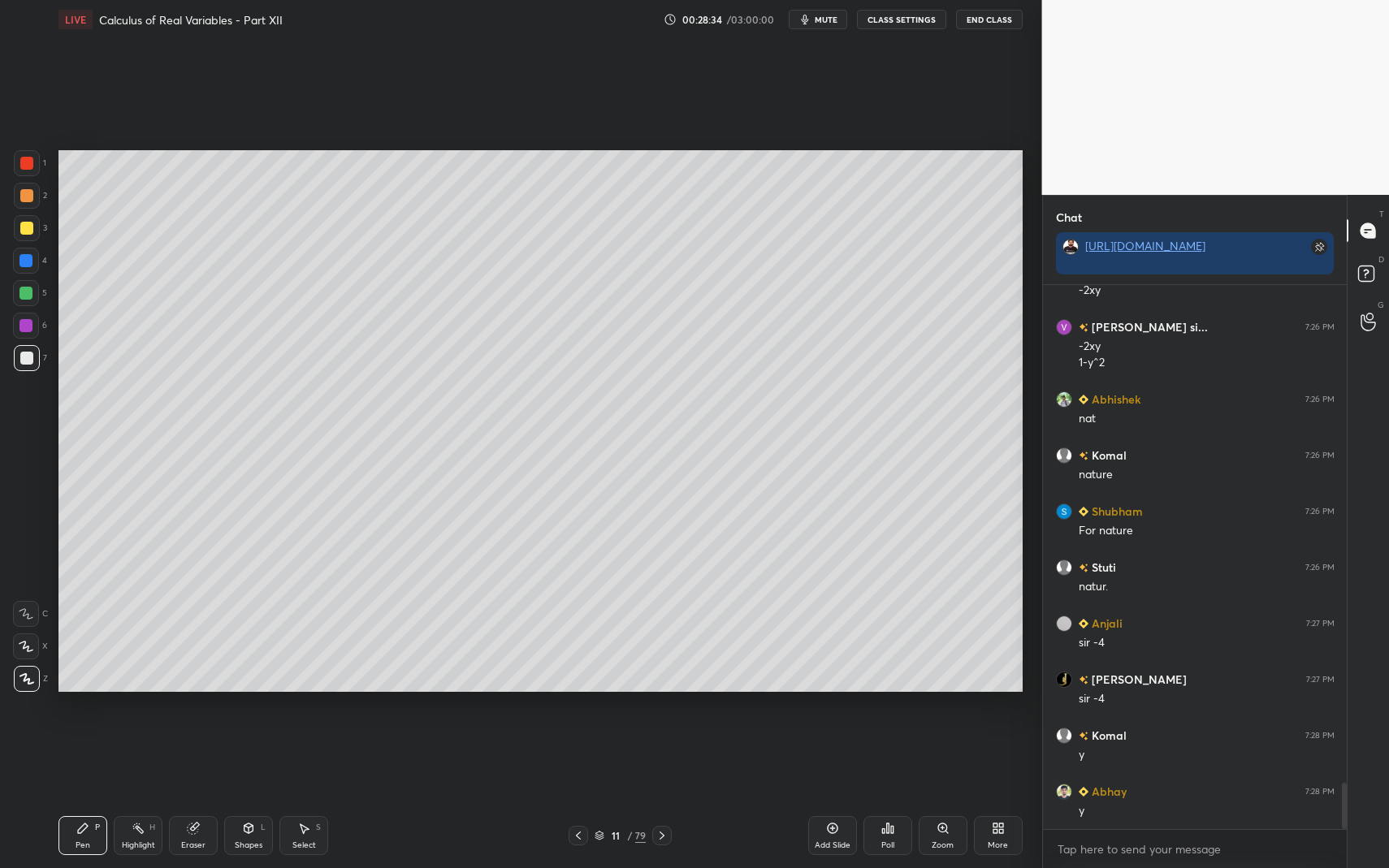 click on "Shapes L" at bounding box center (249, 836) 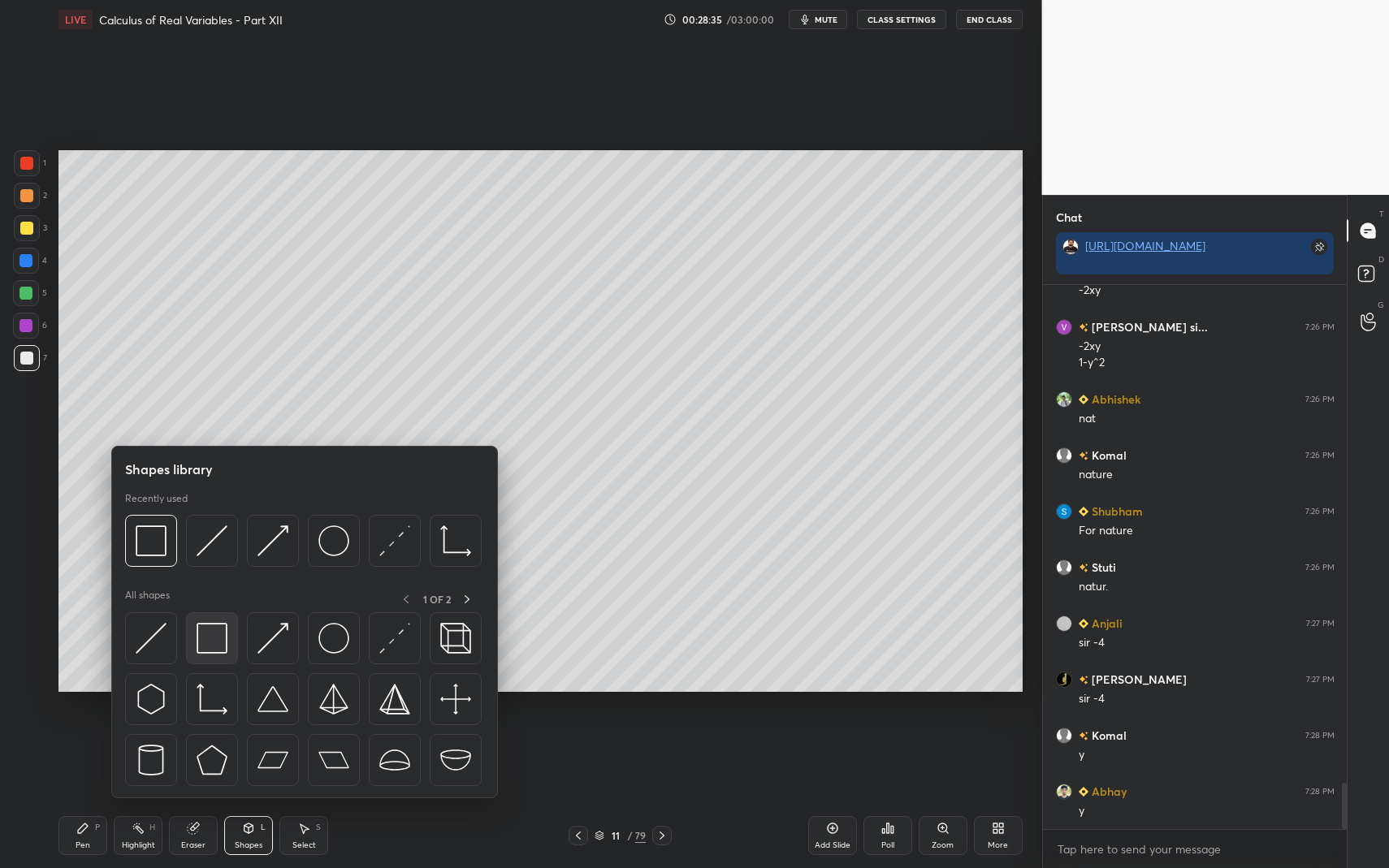 click at bounding box center (212, 638) 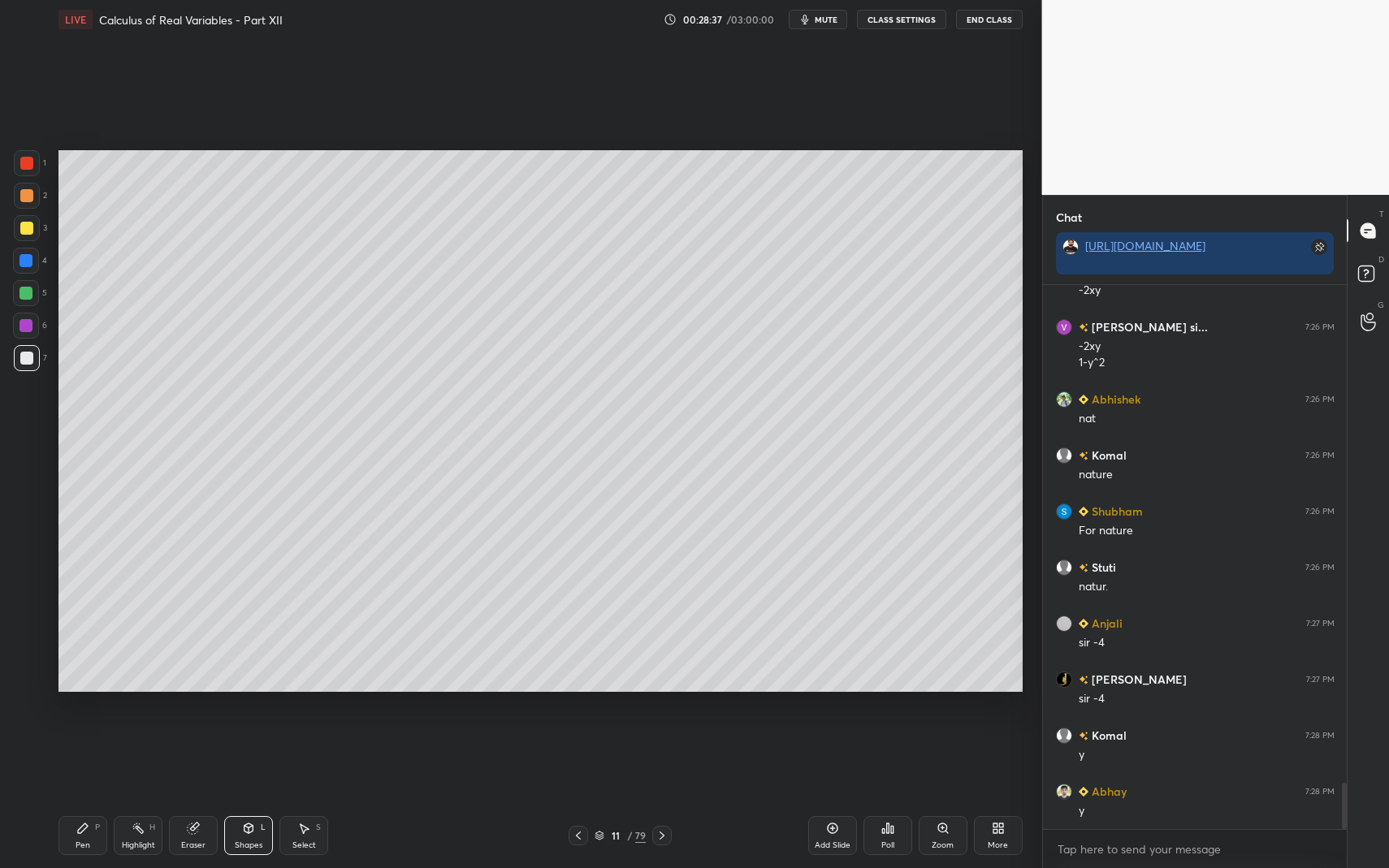 click 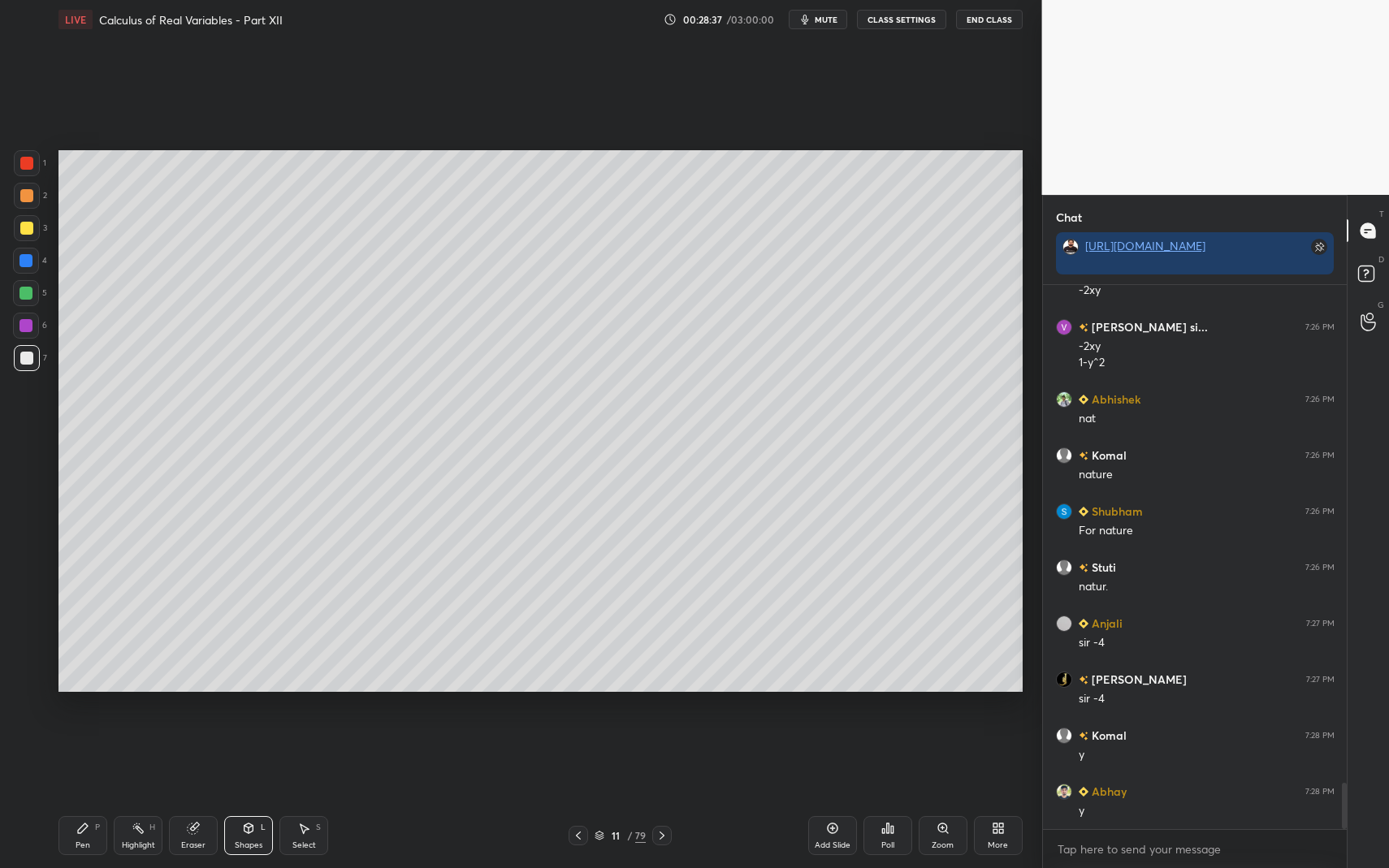 scroll, scrollTop: 5866, scrollLeft: 0, axis: vertical 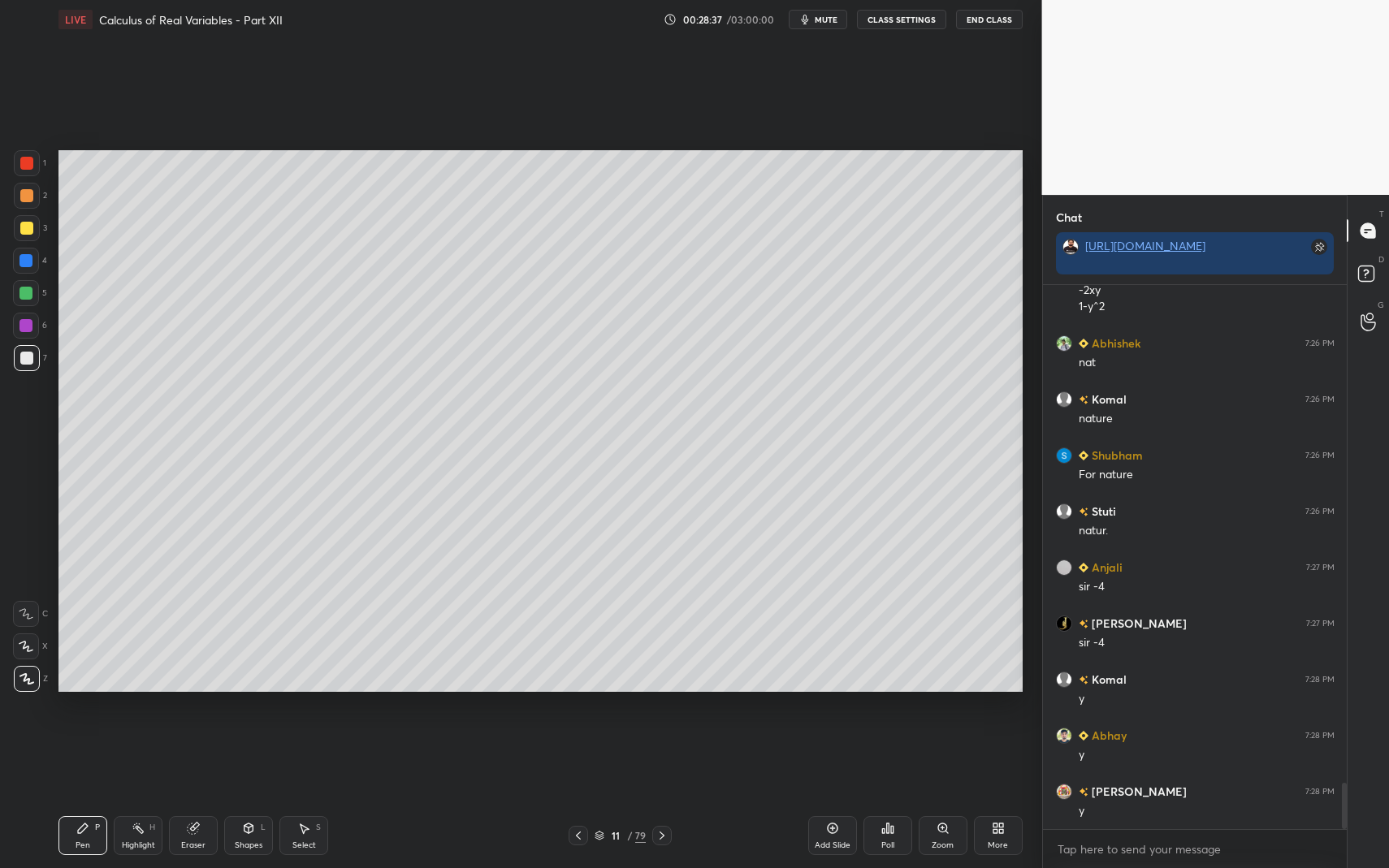 drag, startPoint x: 37, startPoint y: 235, endPoint x: 44, endPoint y: 245, distance: 12 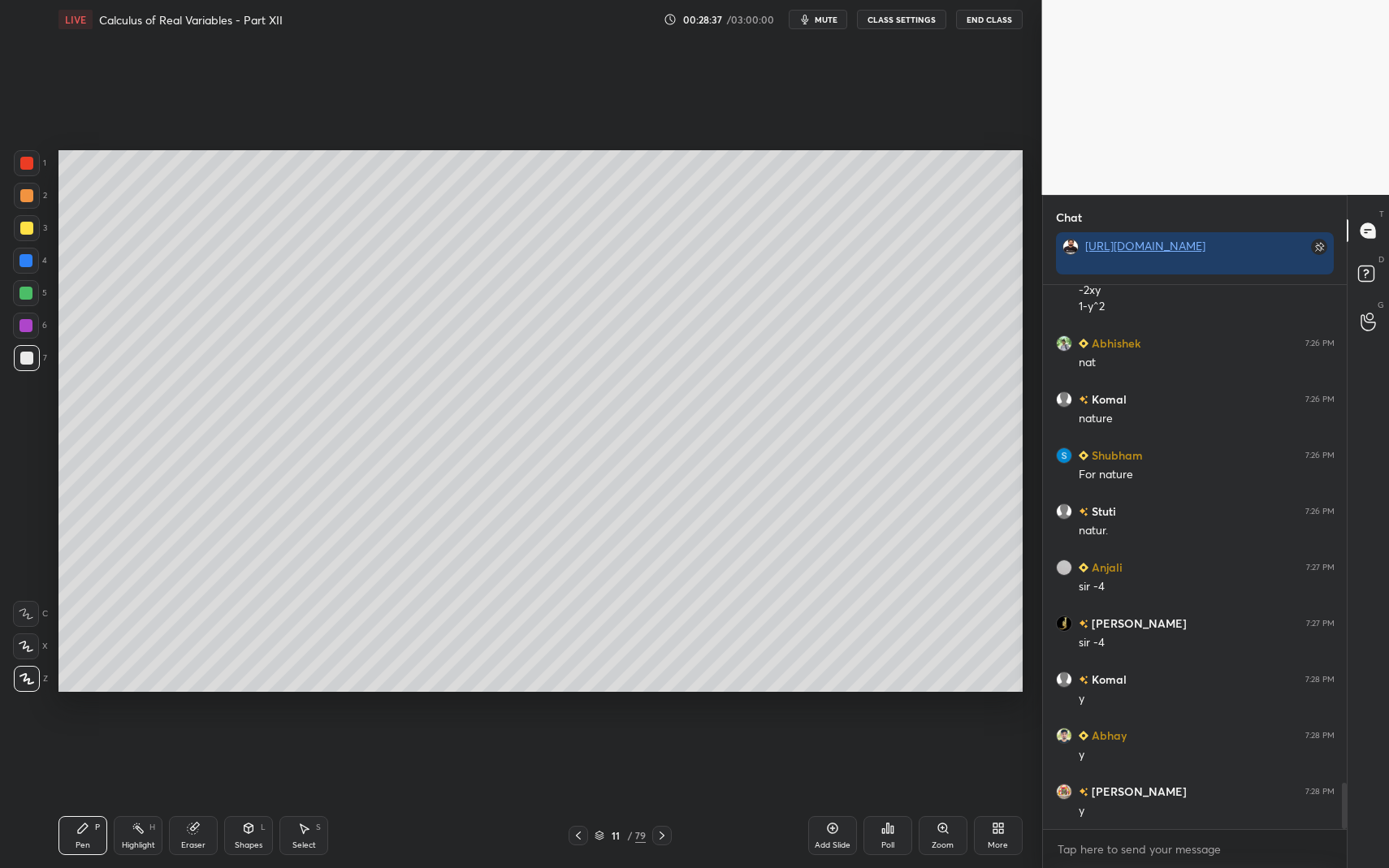 click at bounding box center (27, 228) 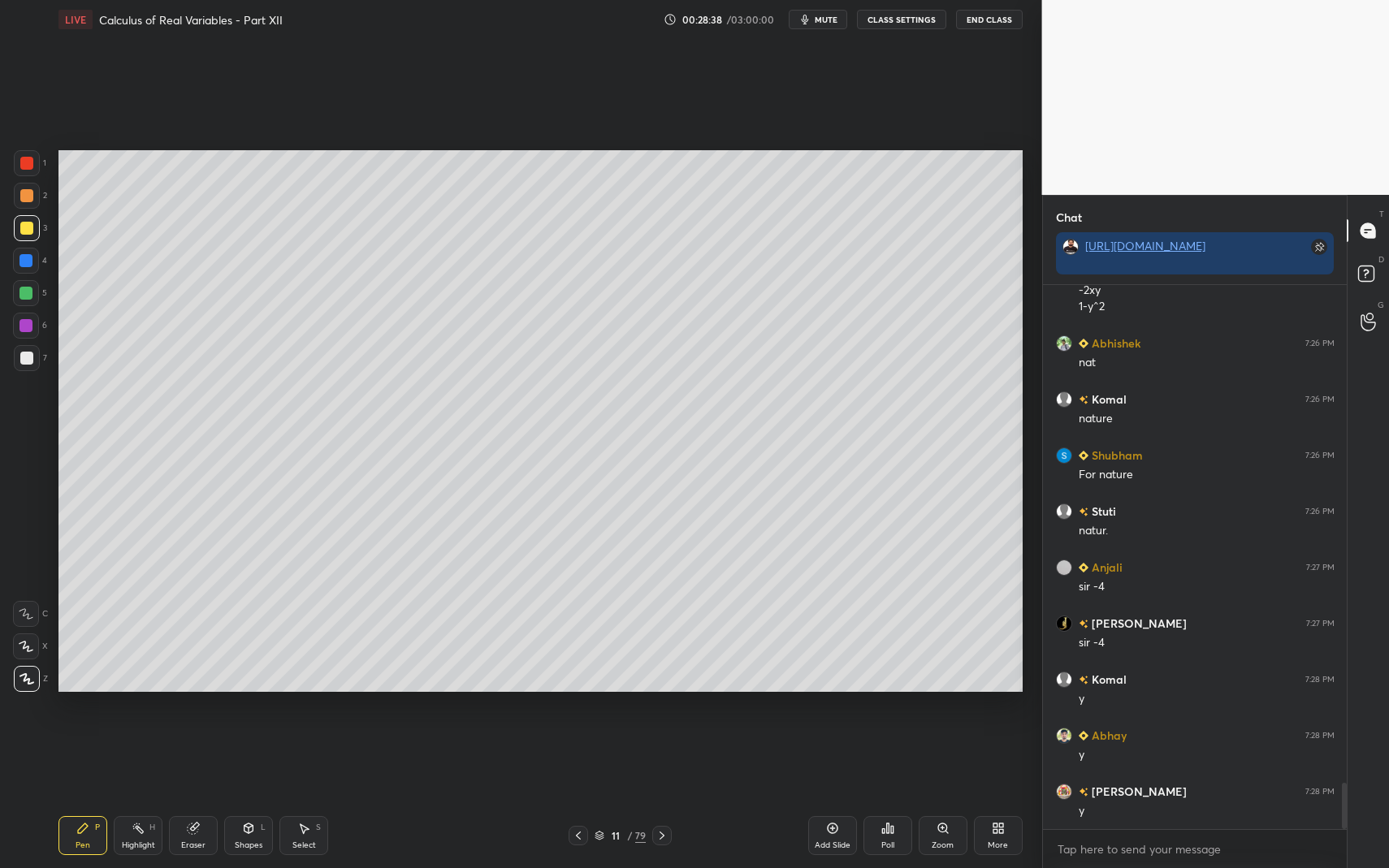 scroll, scrollTop: 5922, scrollLeft: 0, axis: vertical 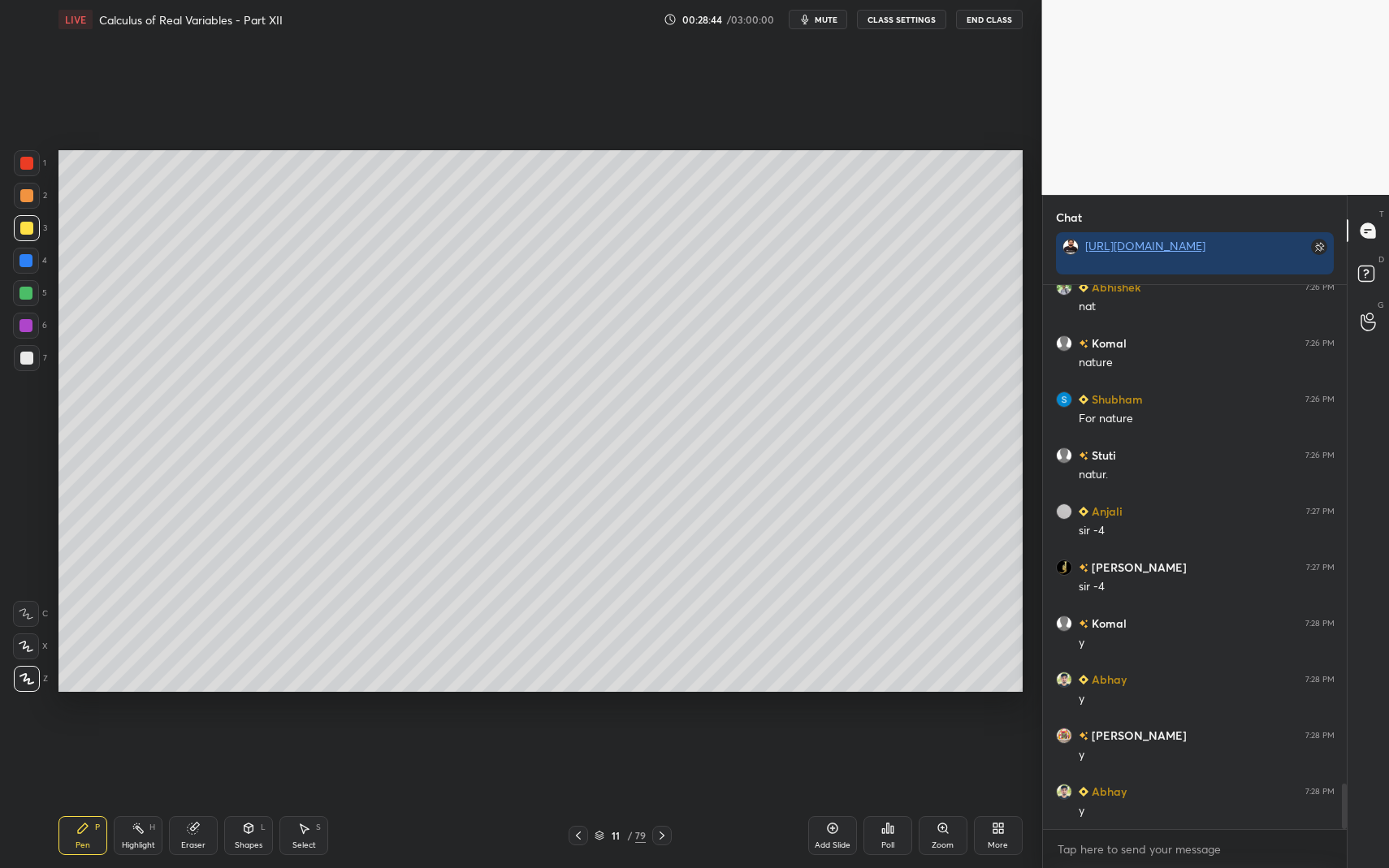 click on "P" at bounding box center [97, 827] 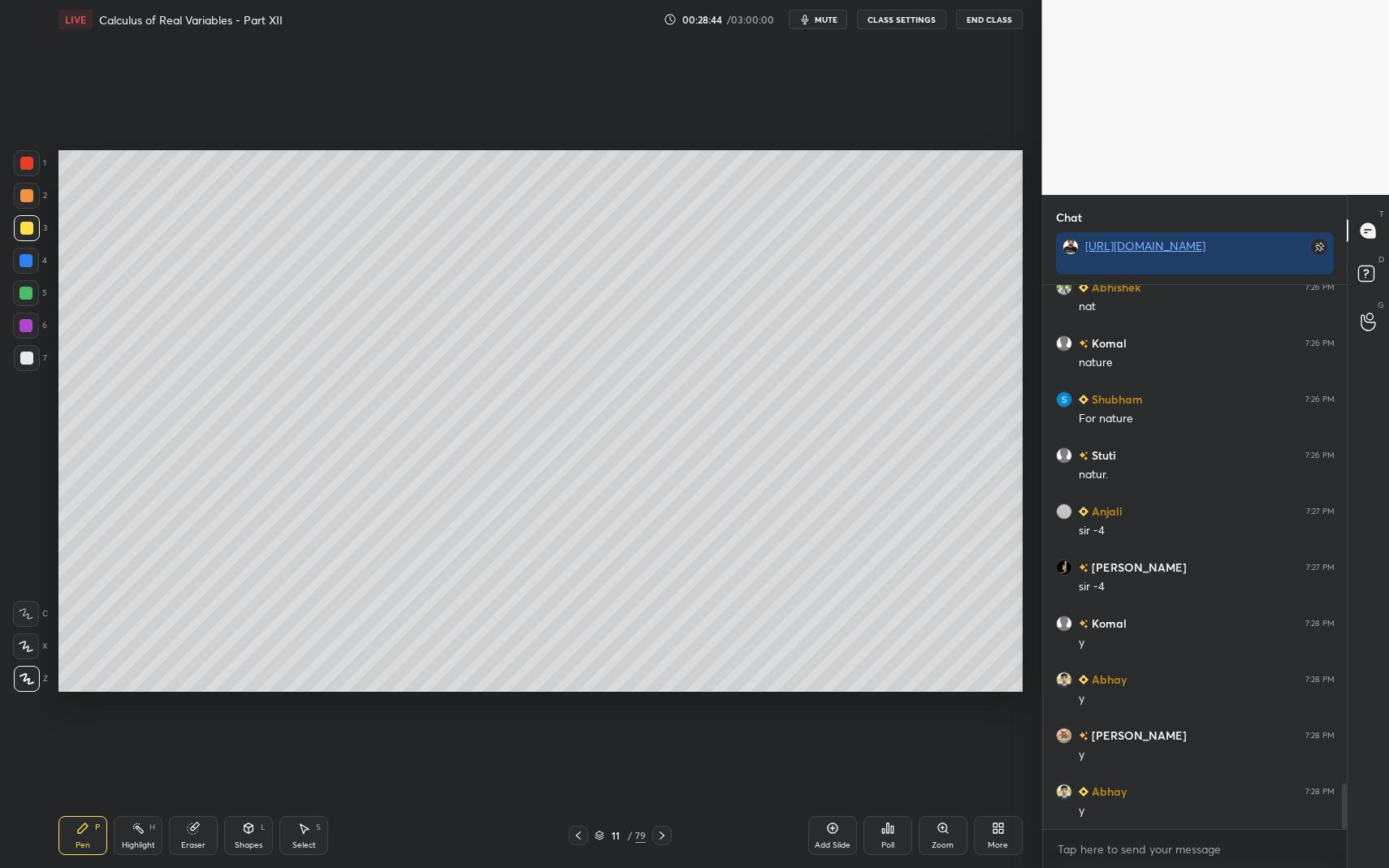 click on "Pen P Highlight H Eraser Shapes L Select S" at bounding box center (245, 836) 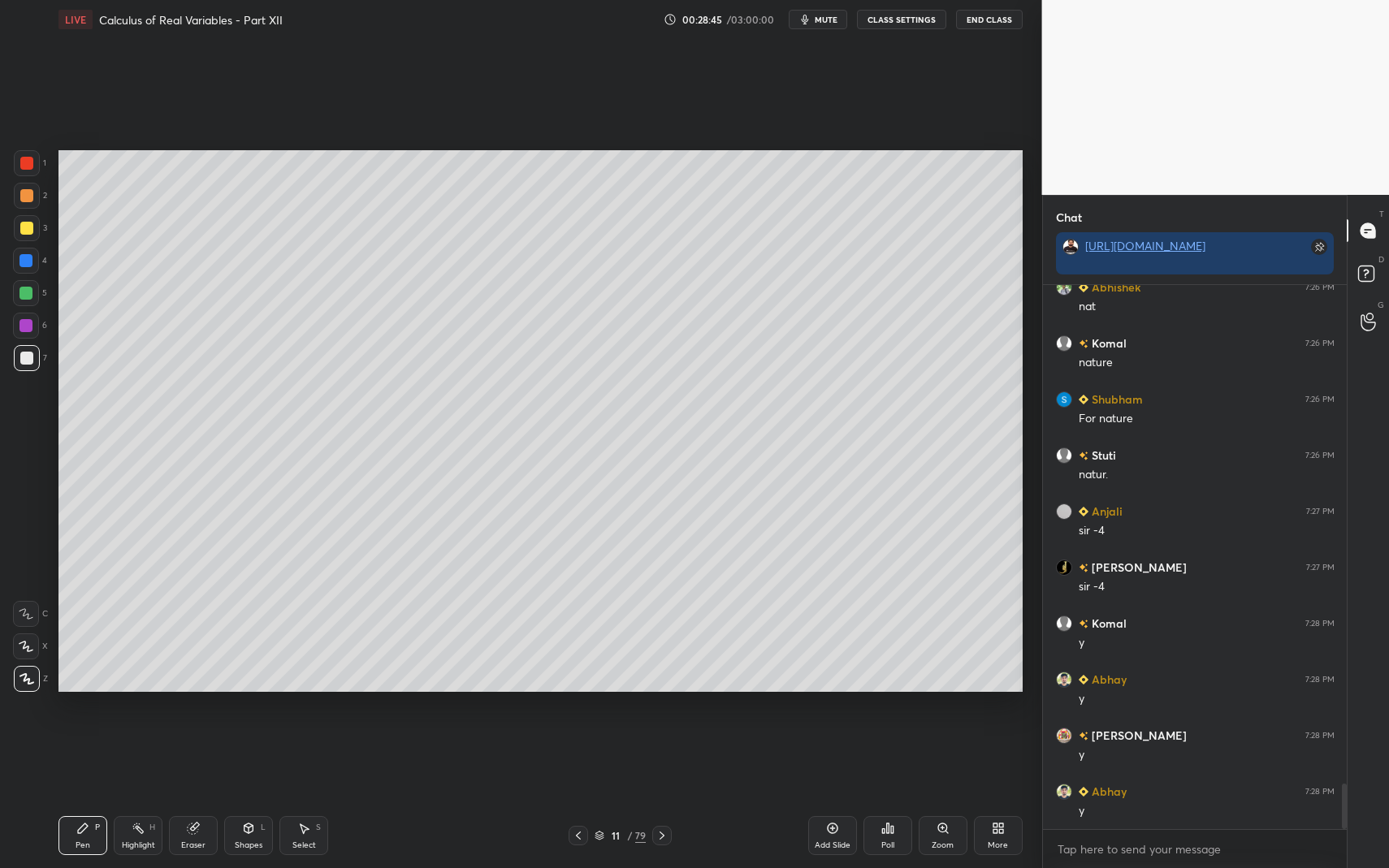 drag, startPoint x: 32, startPoint y: 368, endPoint x: 50, endPoint y: 372, distance: 18.439089 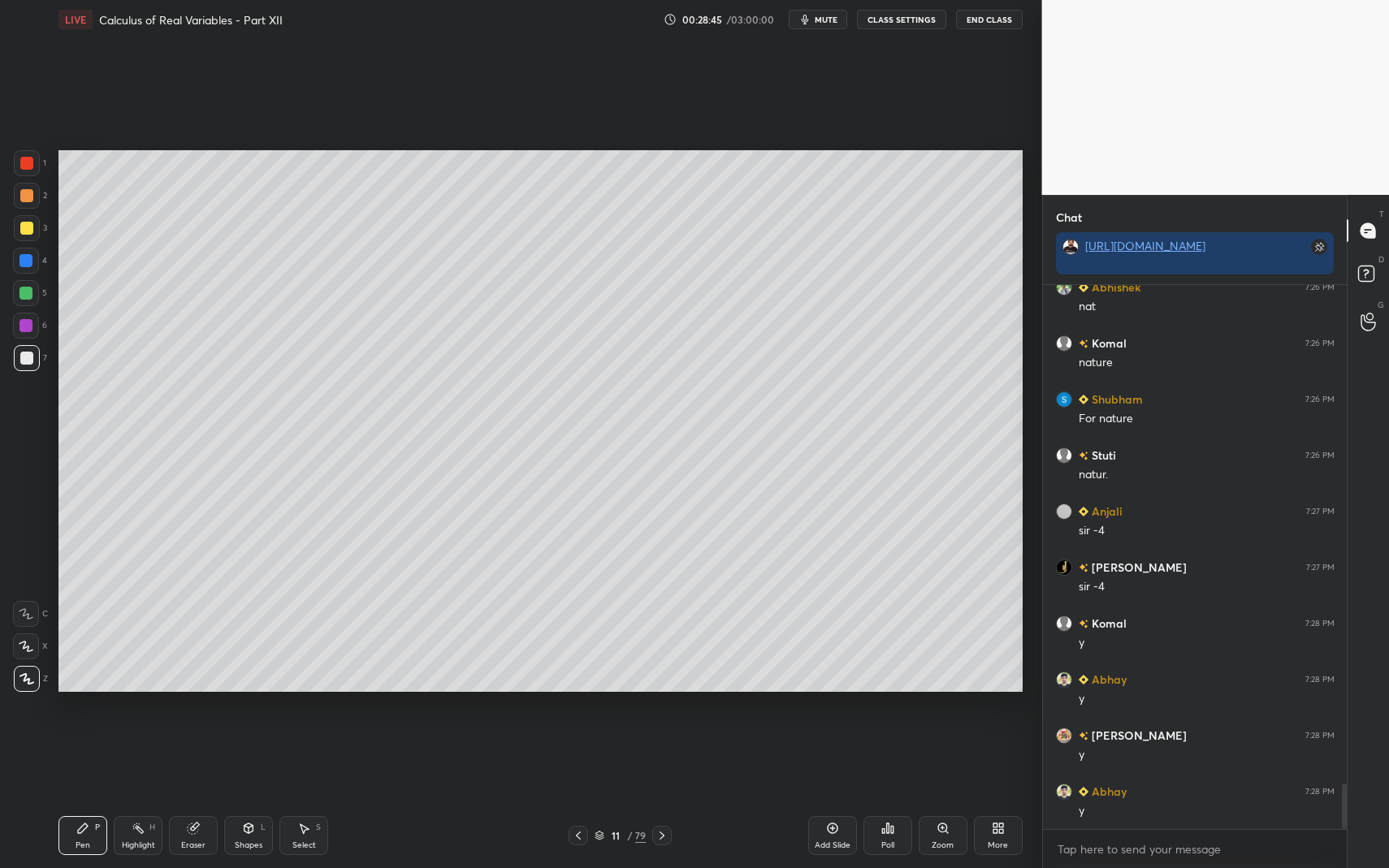 click on "7" at bounding box center (30, 358) 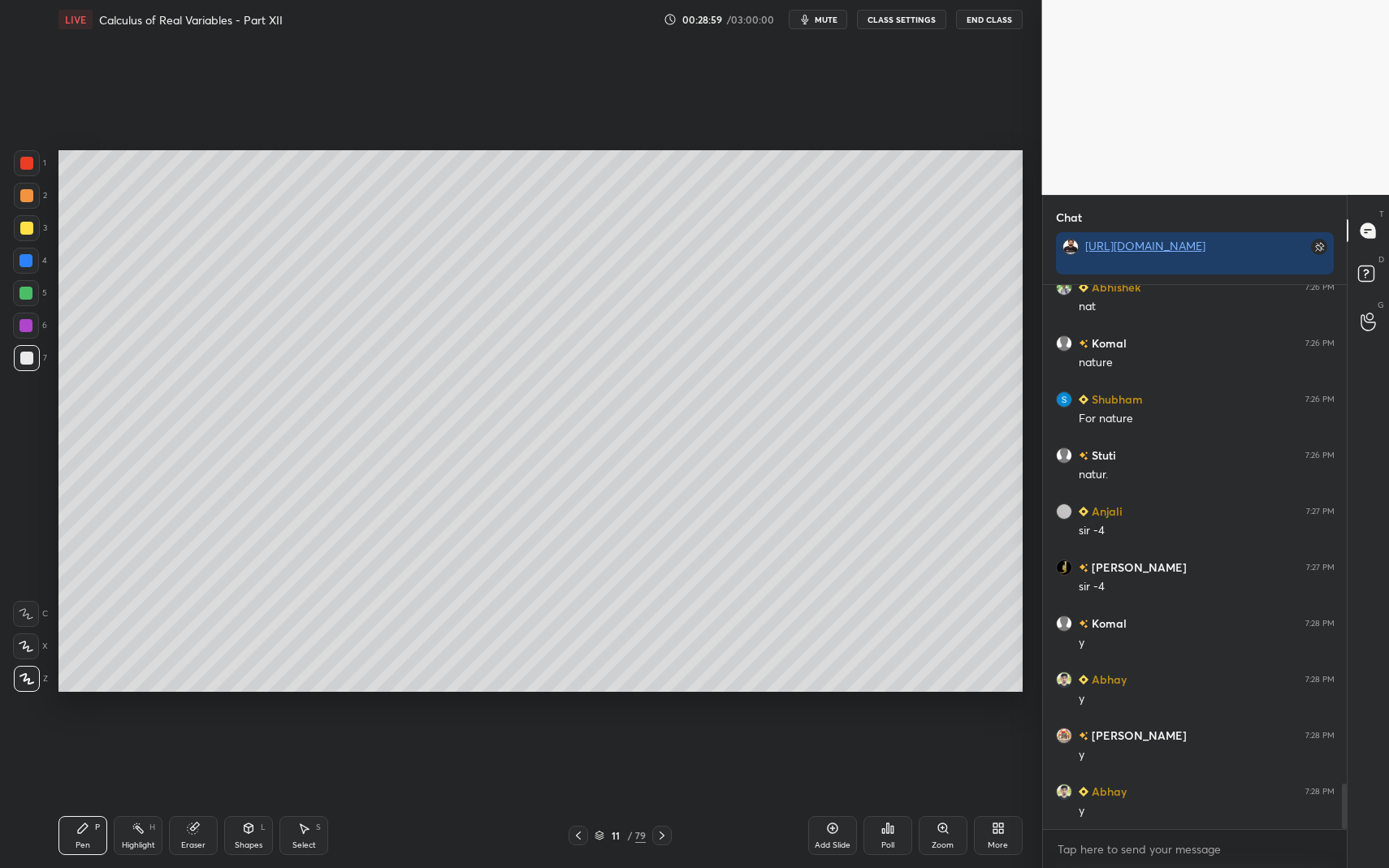 click 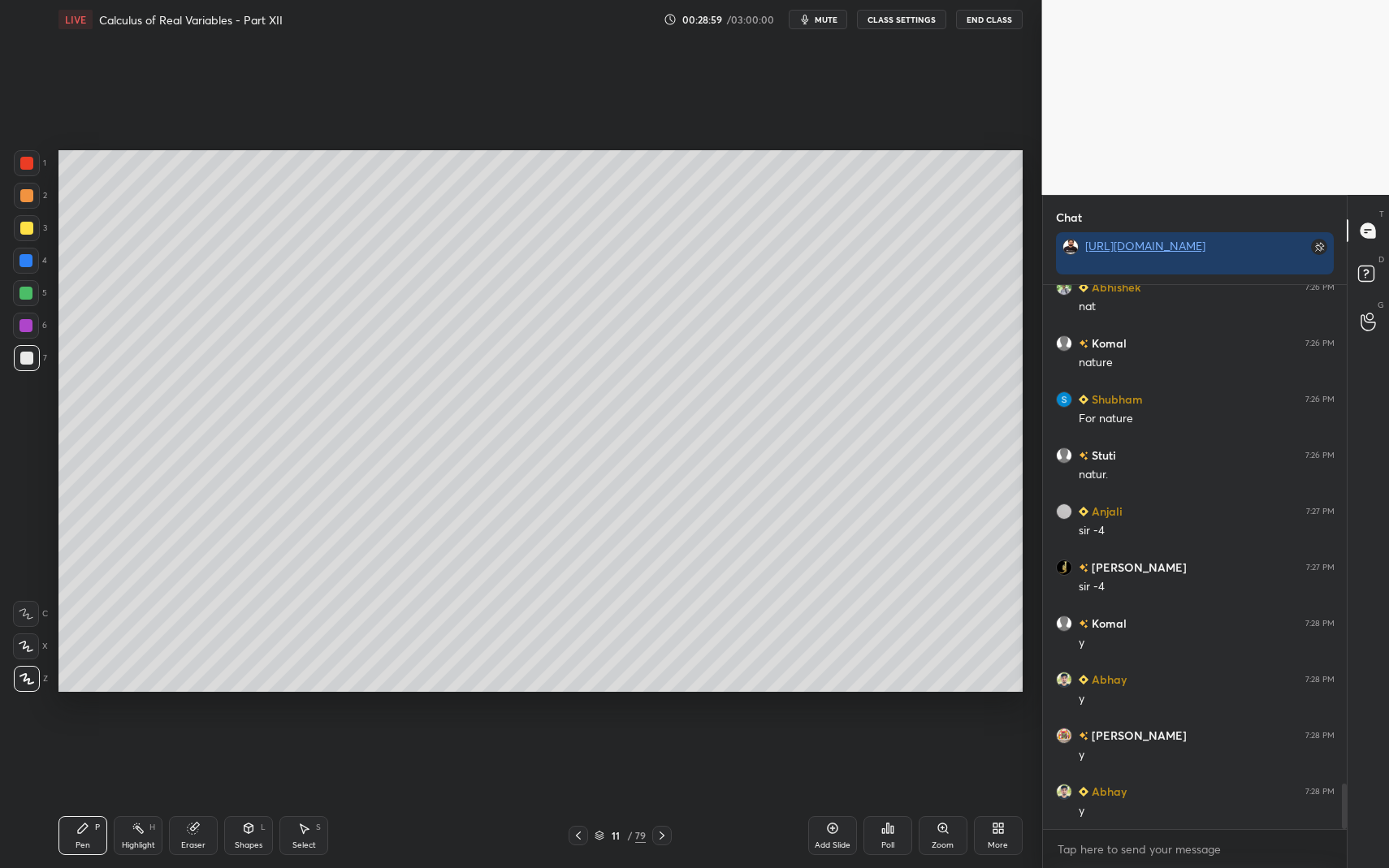 scroll, scrollTop: 5978, scrollLeft: 0, axis: vertical 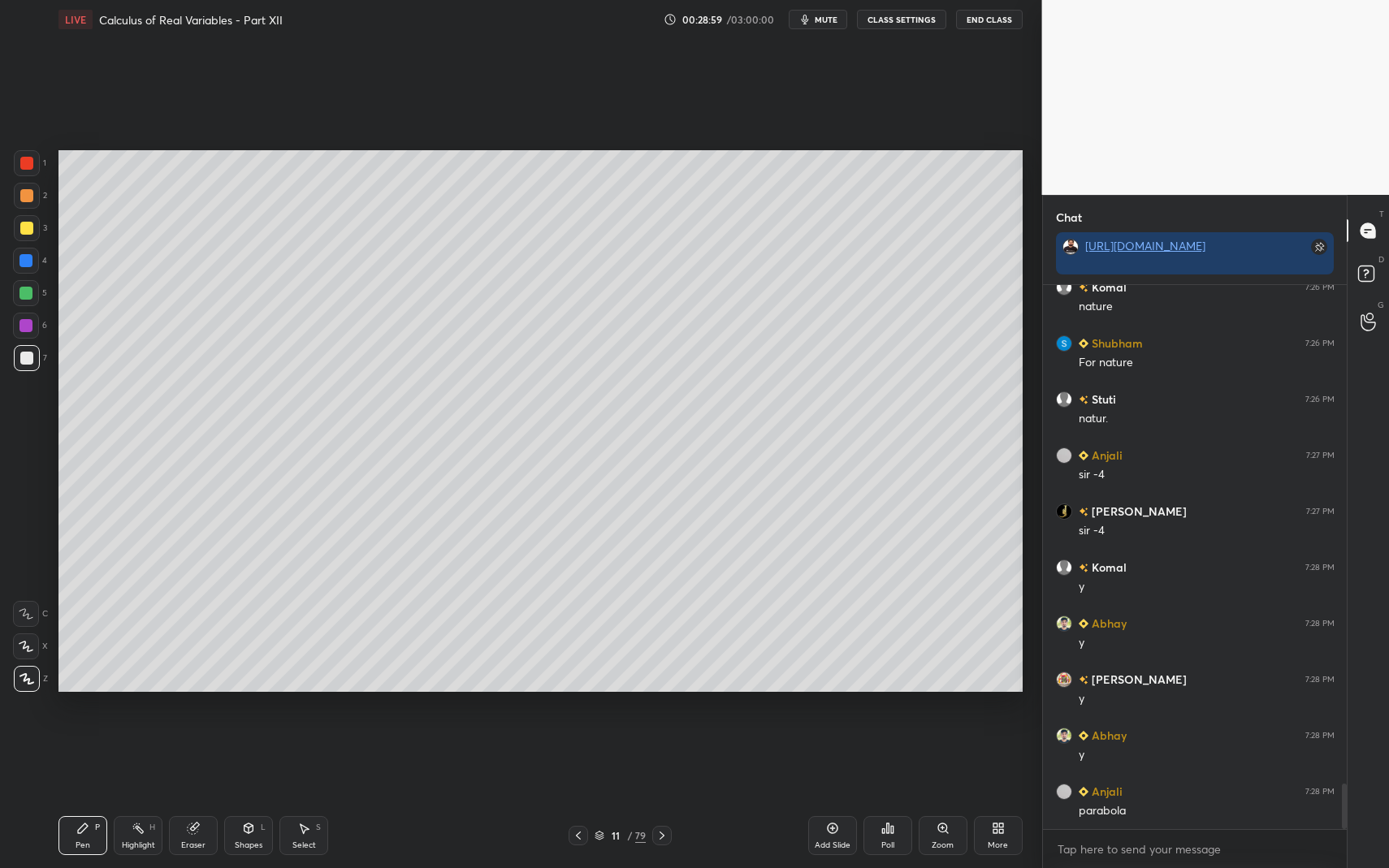click at bounding box center (26, 326) 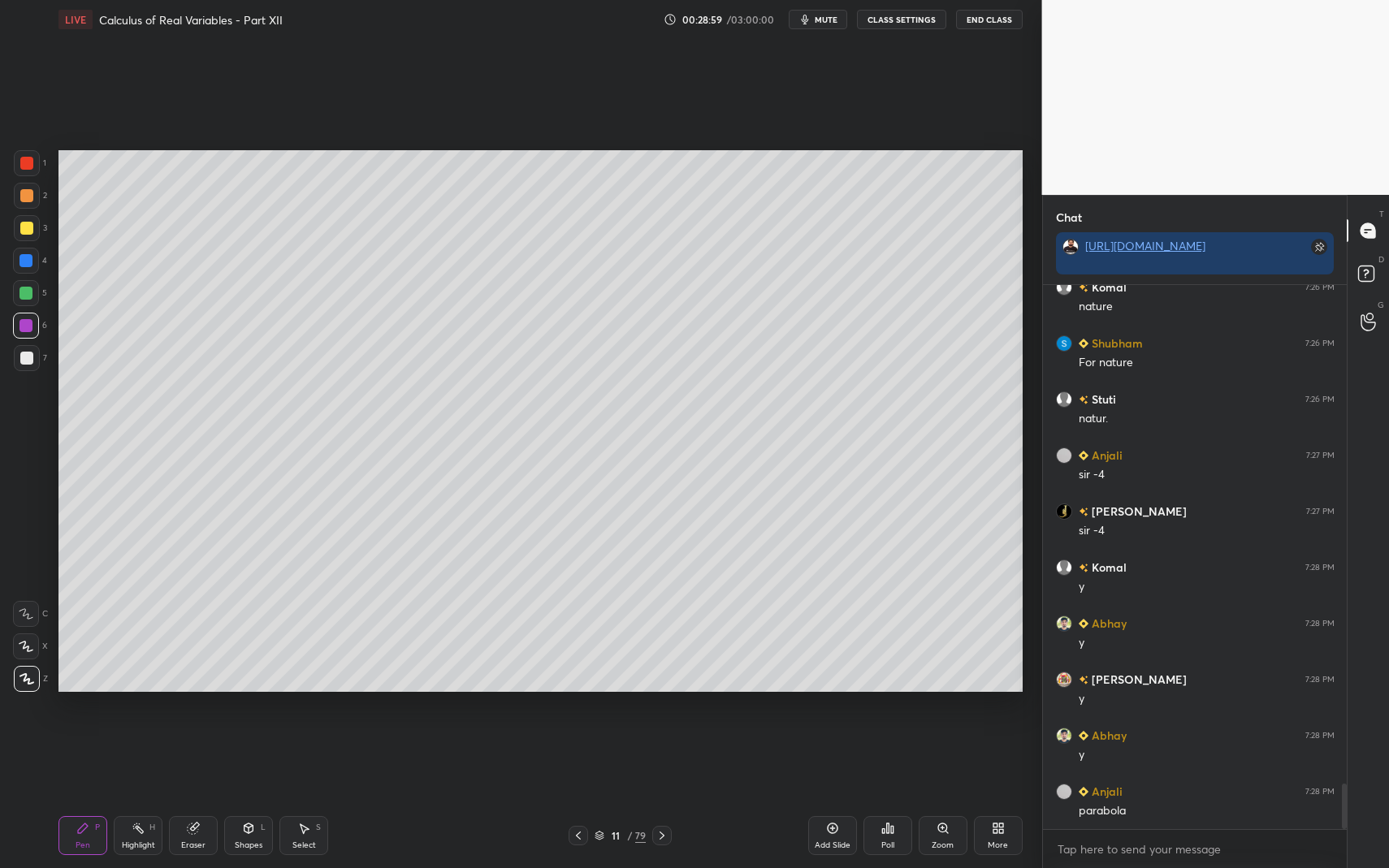 click at bounding box center [26, 326] 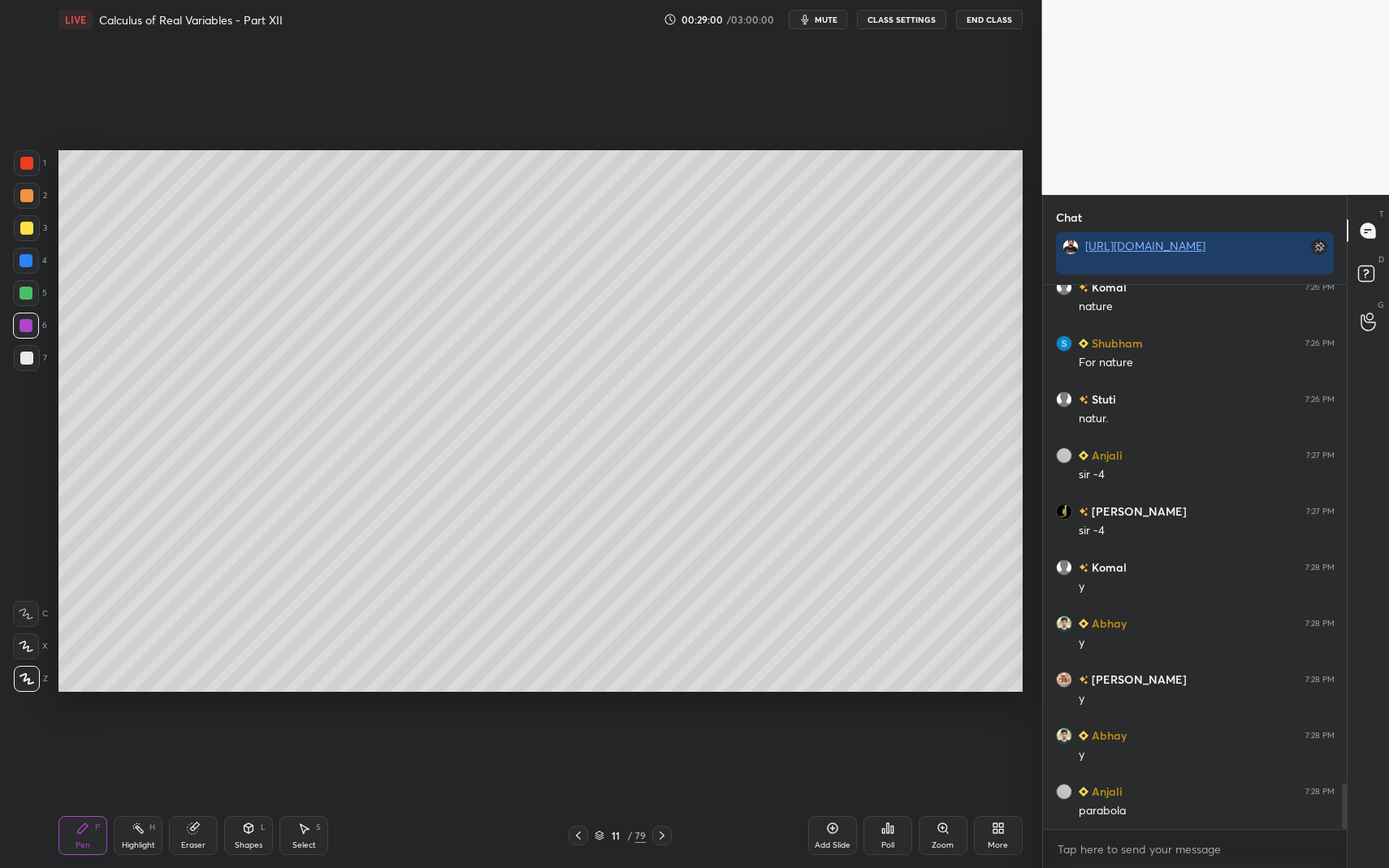 click on "L" at bounding box center [263, 827] 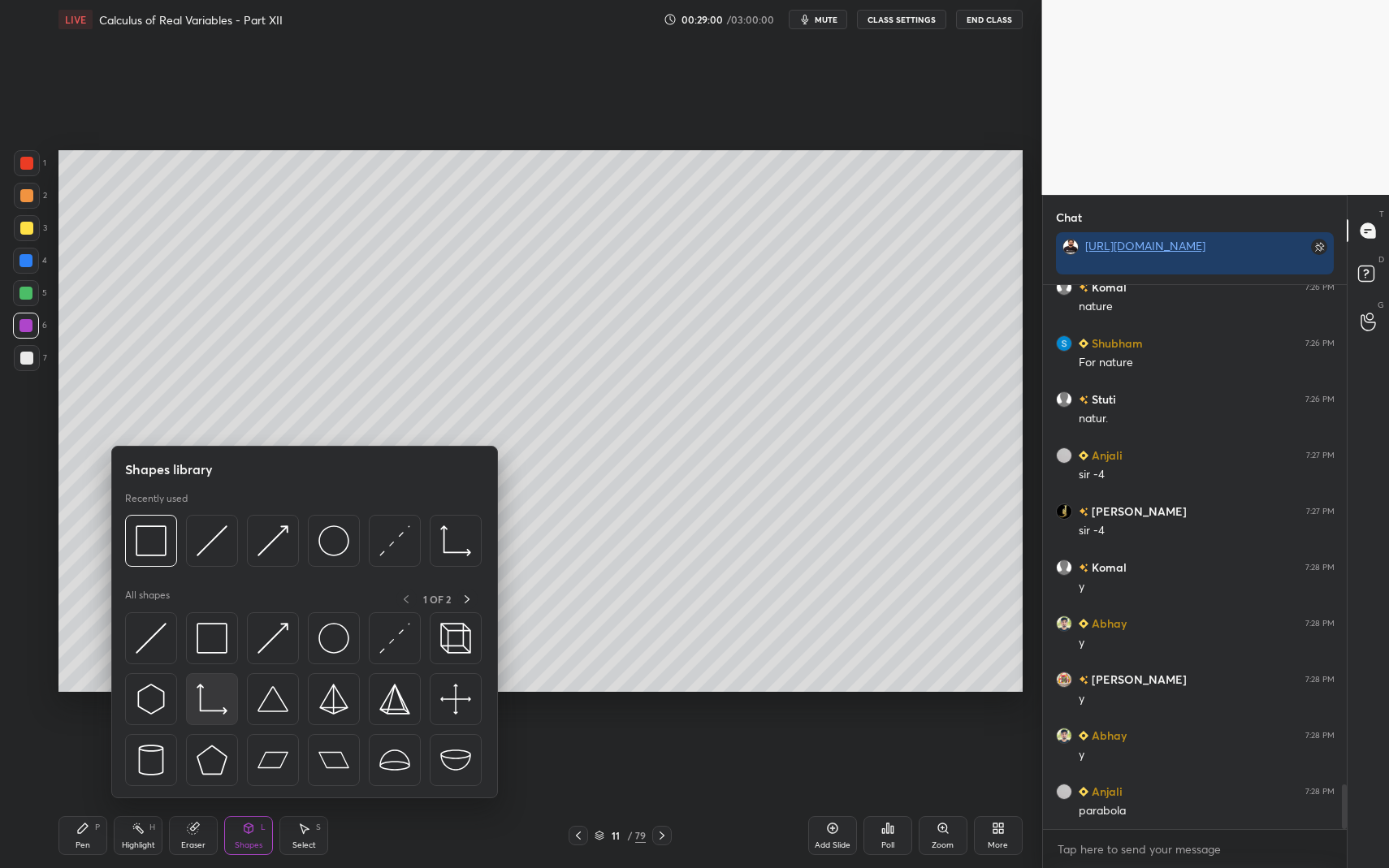 scroll, scrollTop: 6034, scrollLeft: 0, axis: vertical 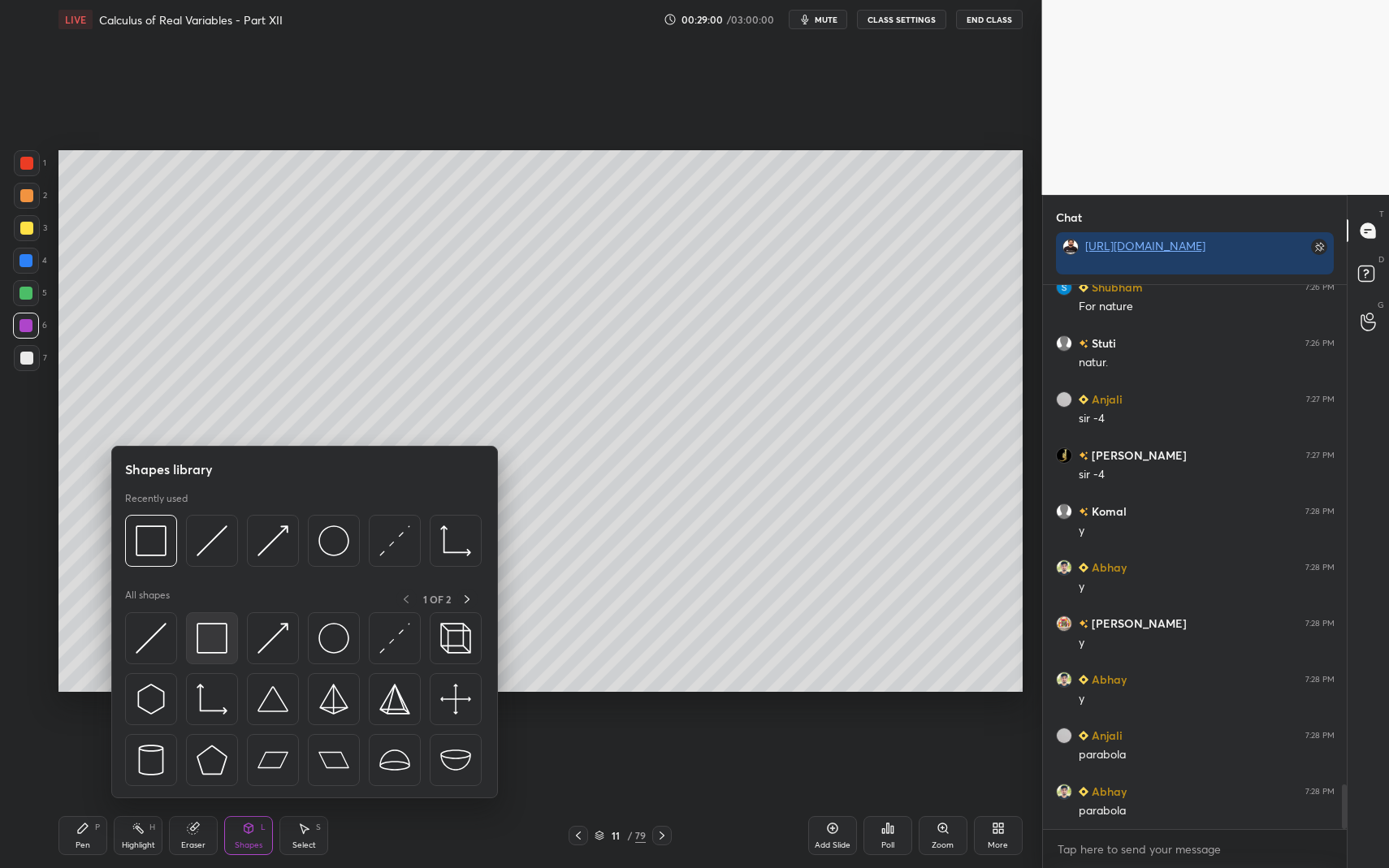 click at bounding box center [212, 638] 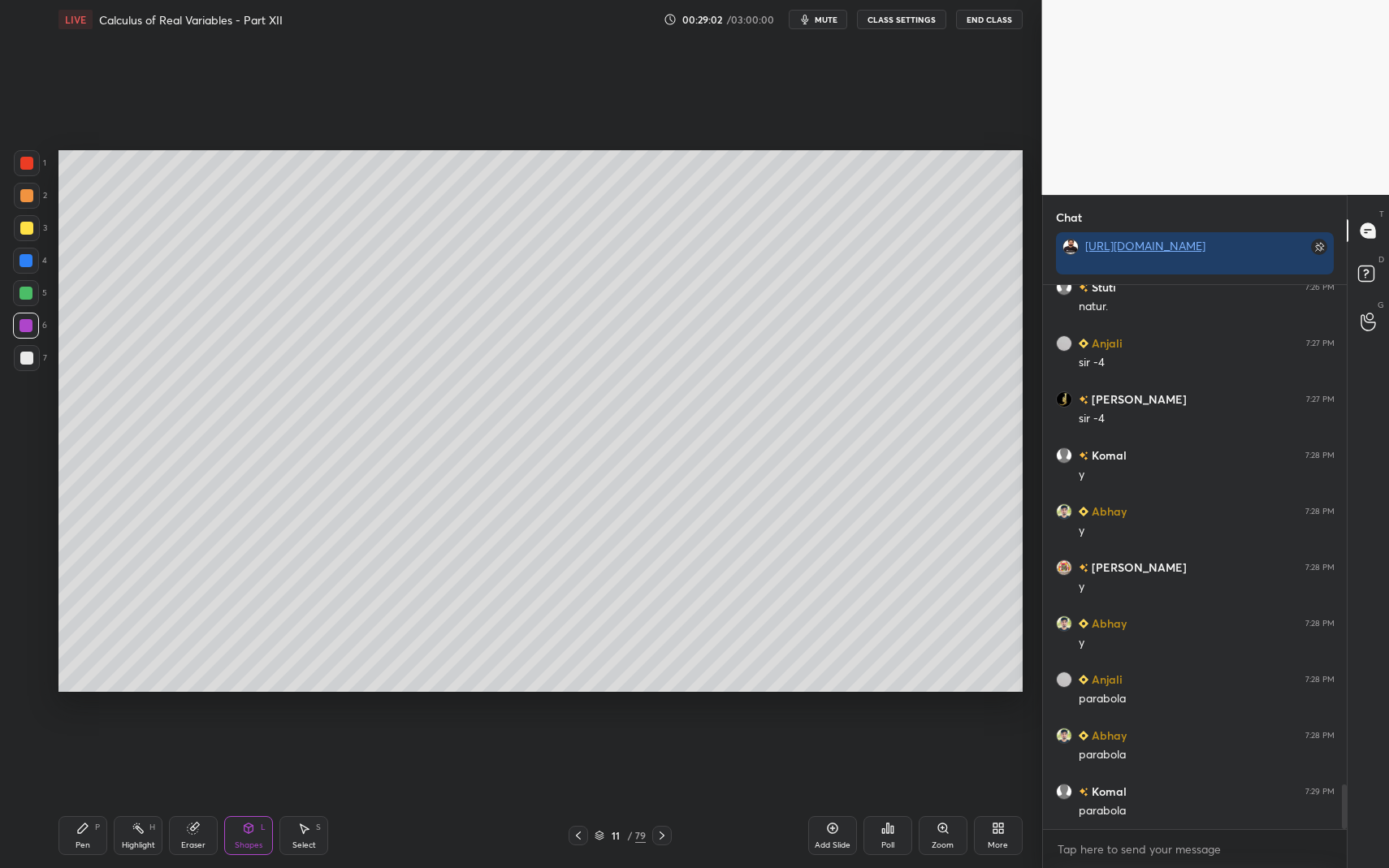 click at bounding box center (27, 358) 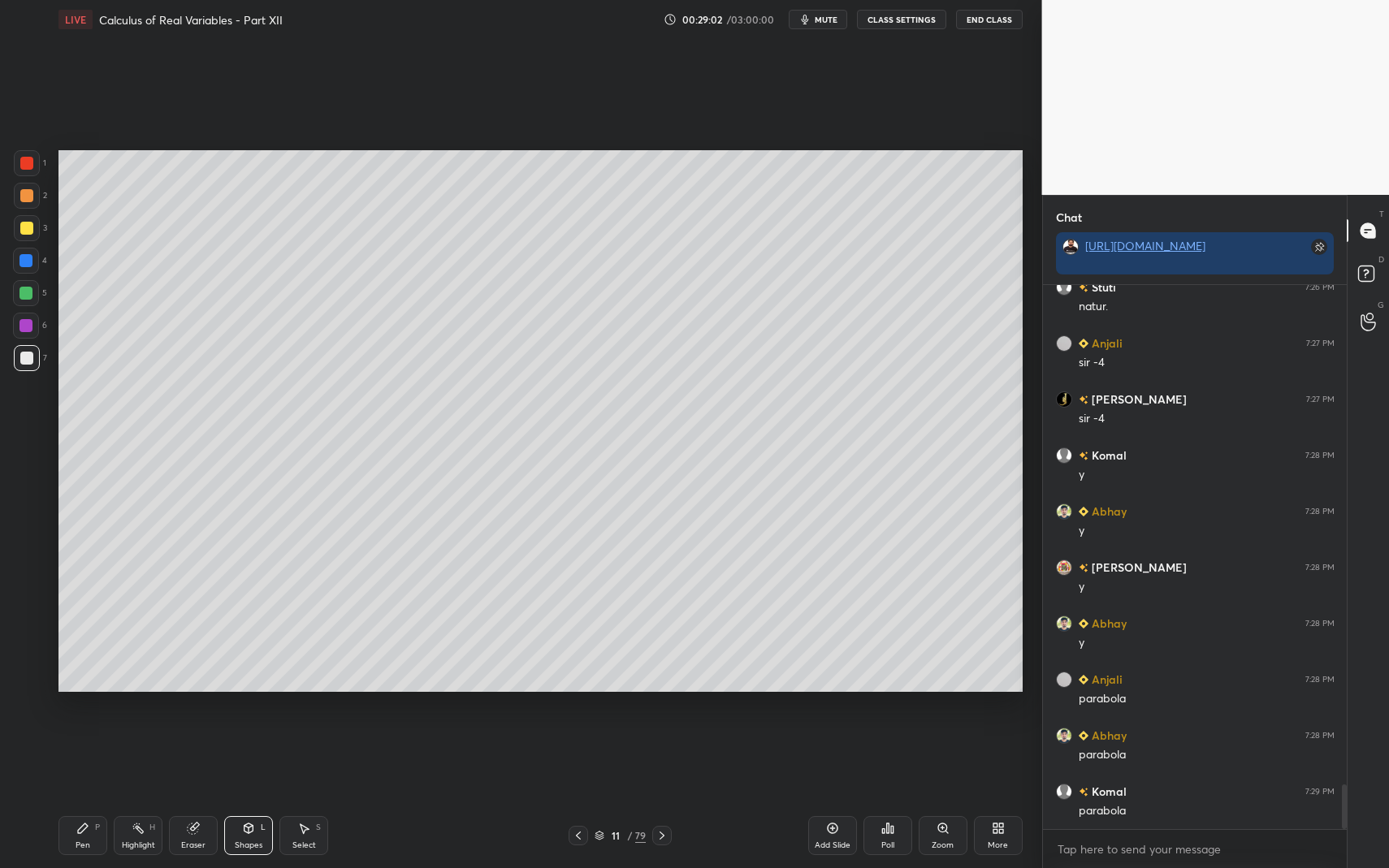 click 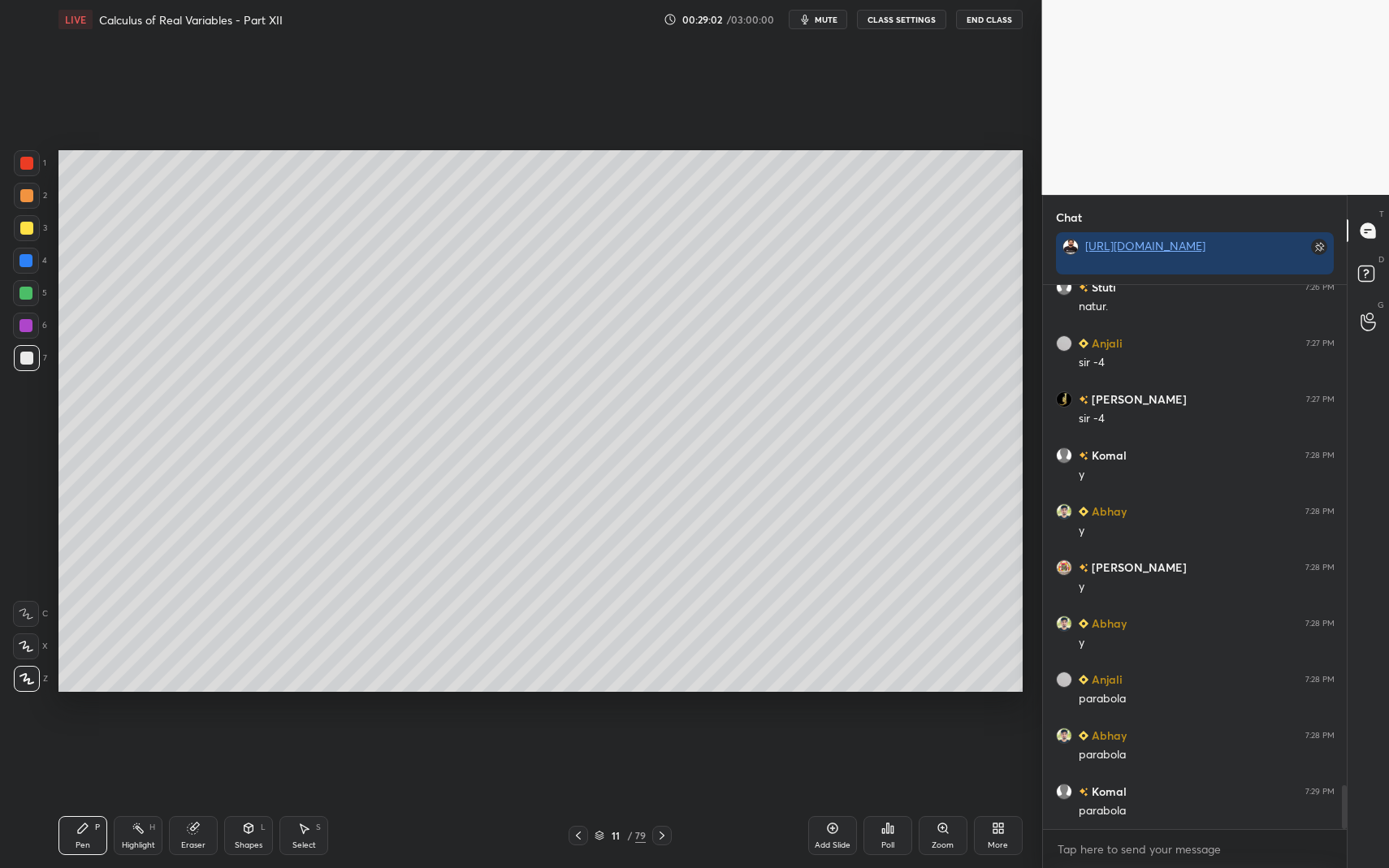 scroll, scrollTop: 6146, scrollLeft: 0, axis: vertical 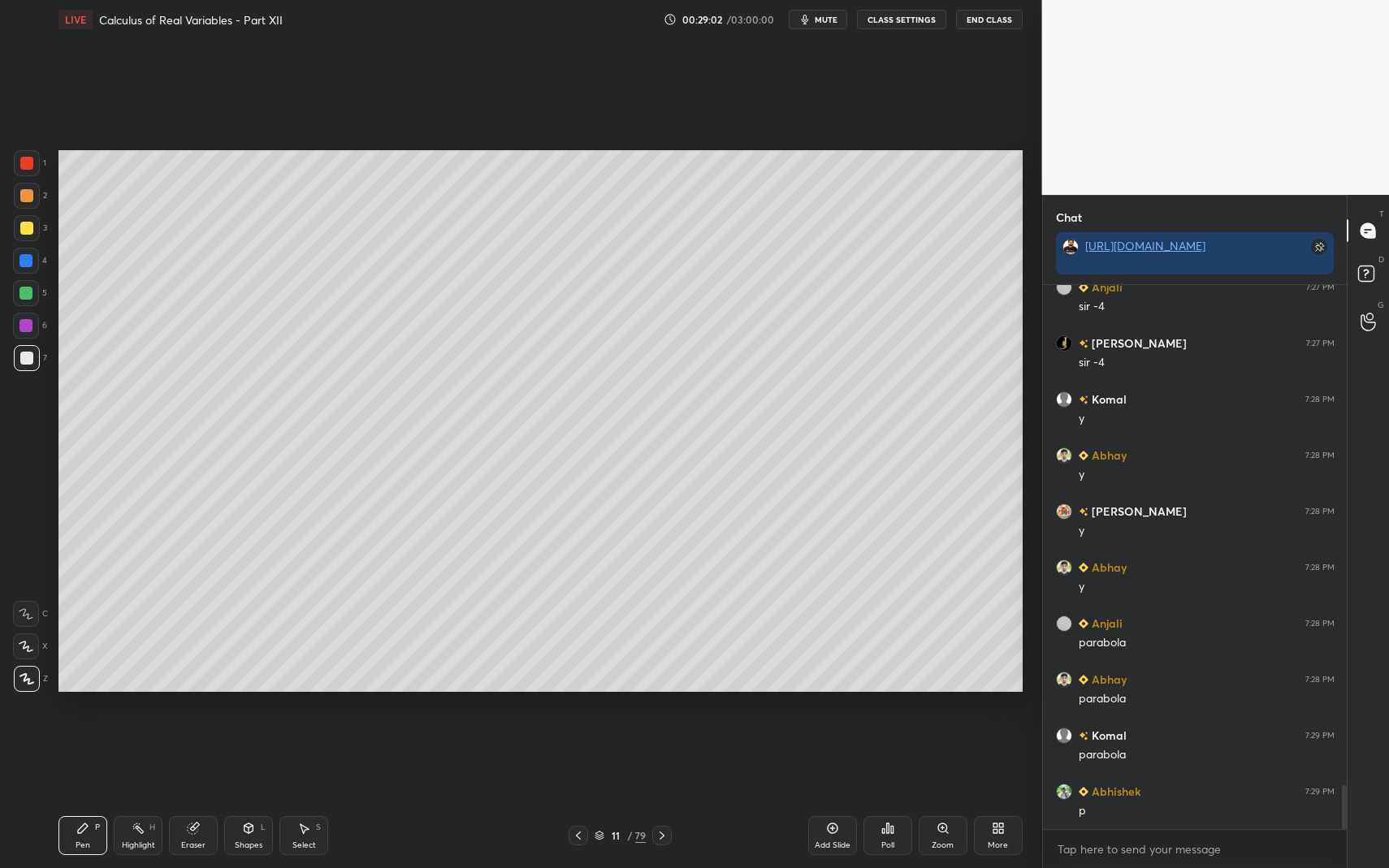 drag, startPoint x: 83, startPoint y: 826, endPoint x: 91, endPoint y: 823, distance: 8.544004 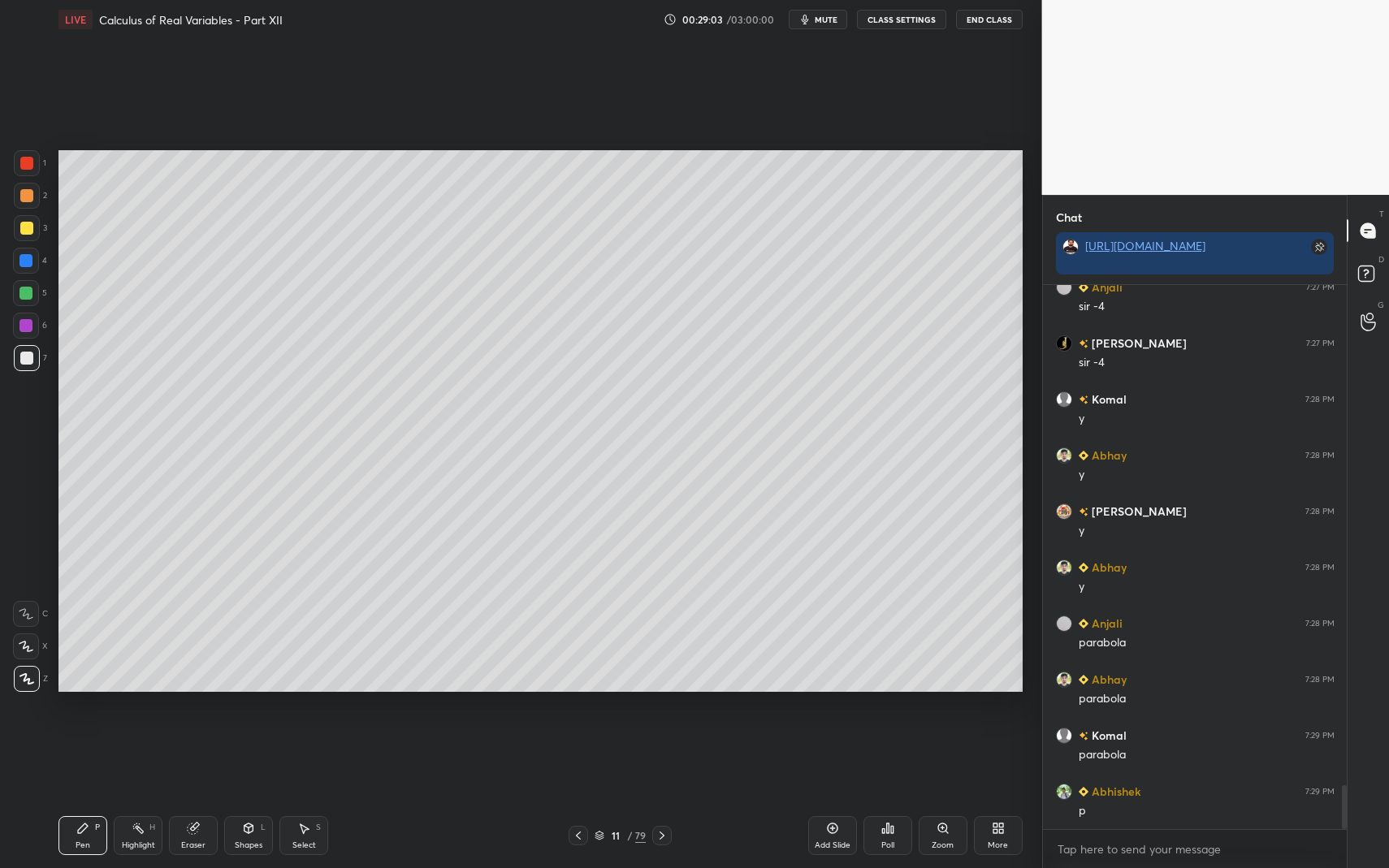 scroll, scrollTop: 6202, scrollLeft: 0, axis: vertical 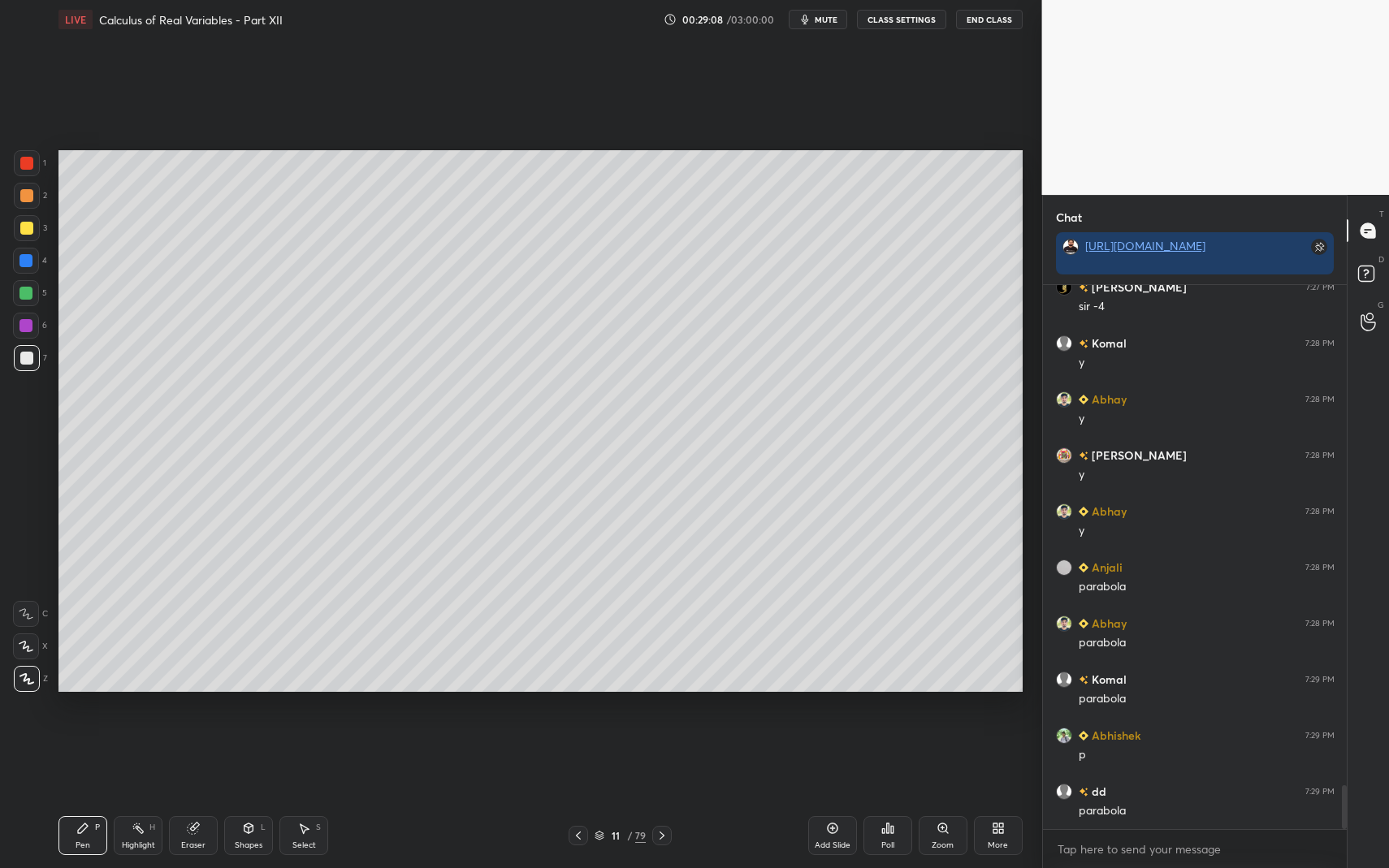 click at bounding box center [27, 228] 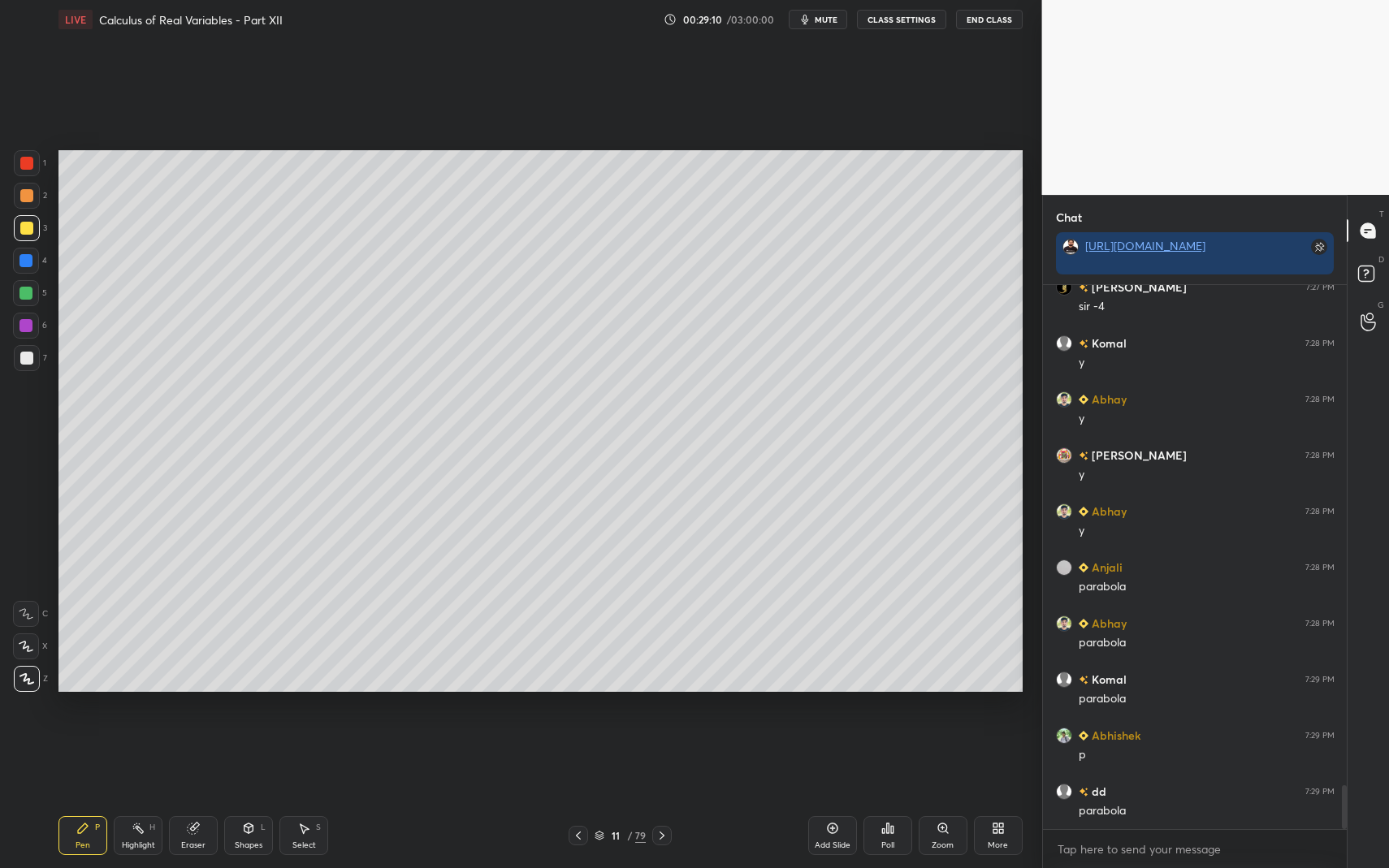 click on "Add Slide" at bounding box center (833, 836) 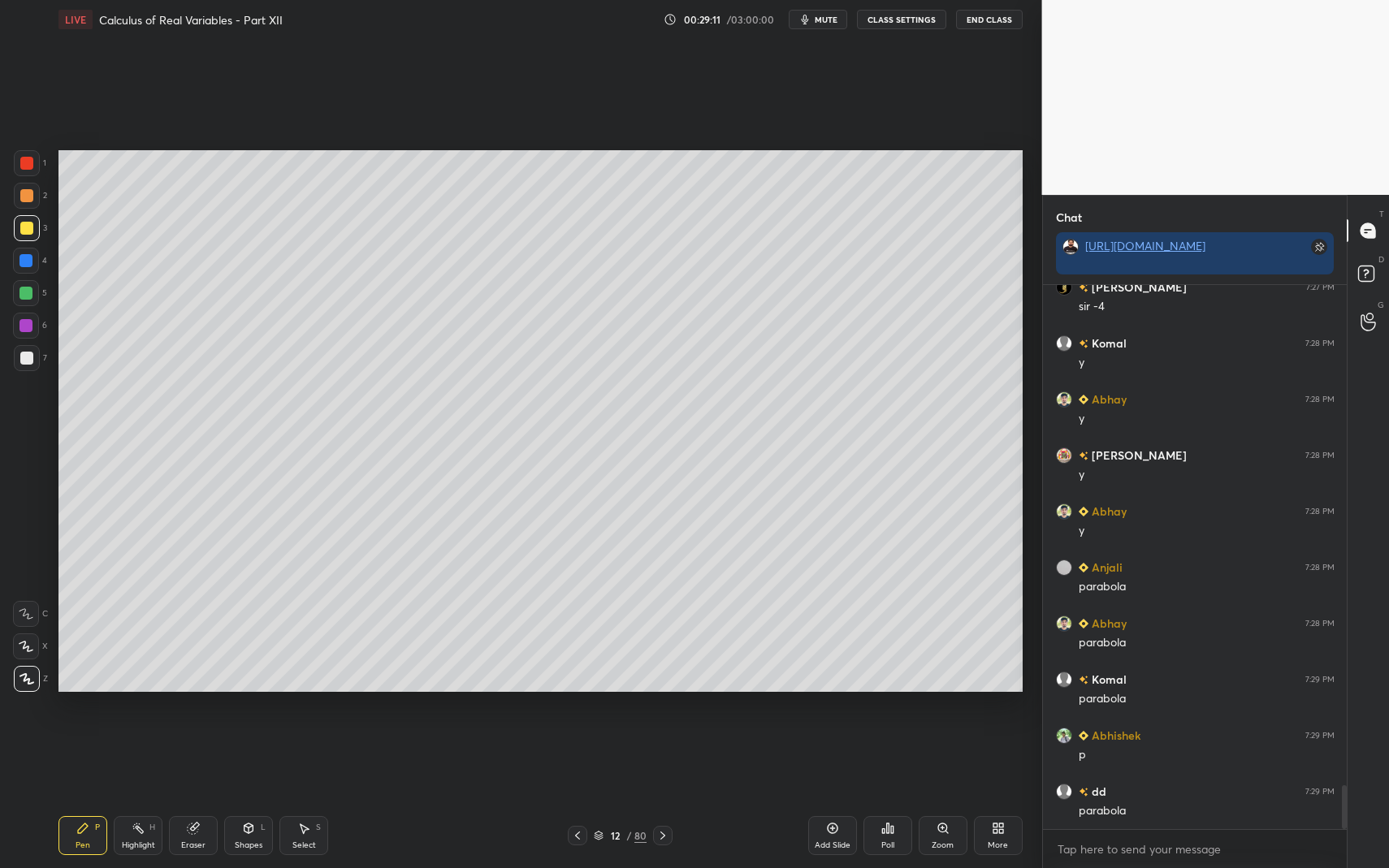 click 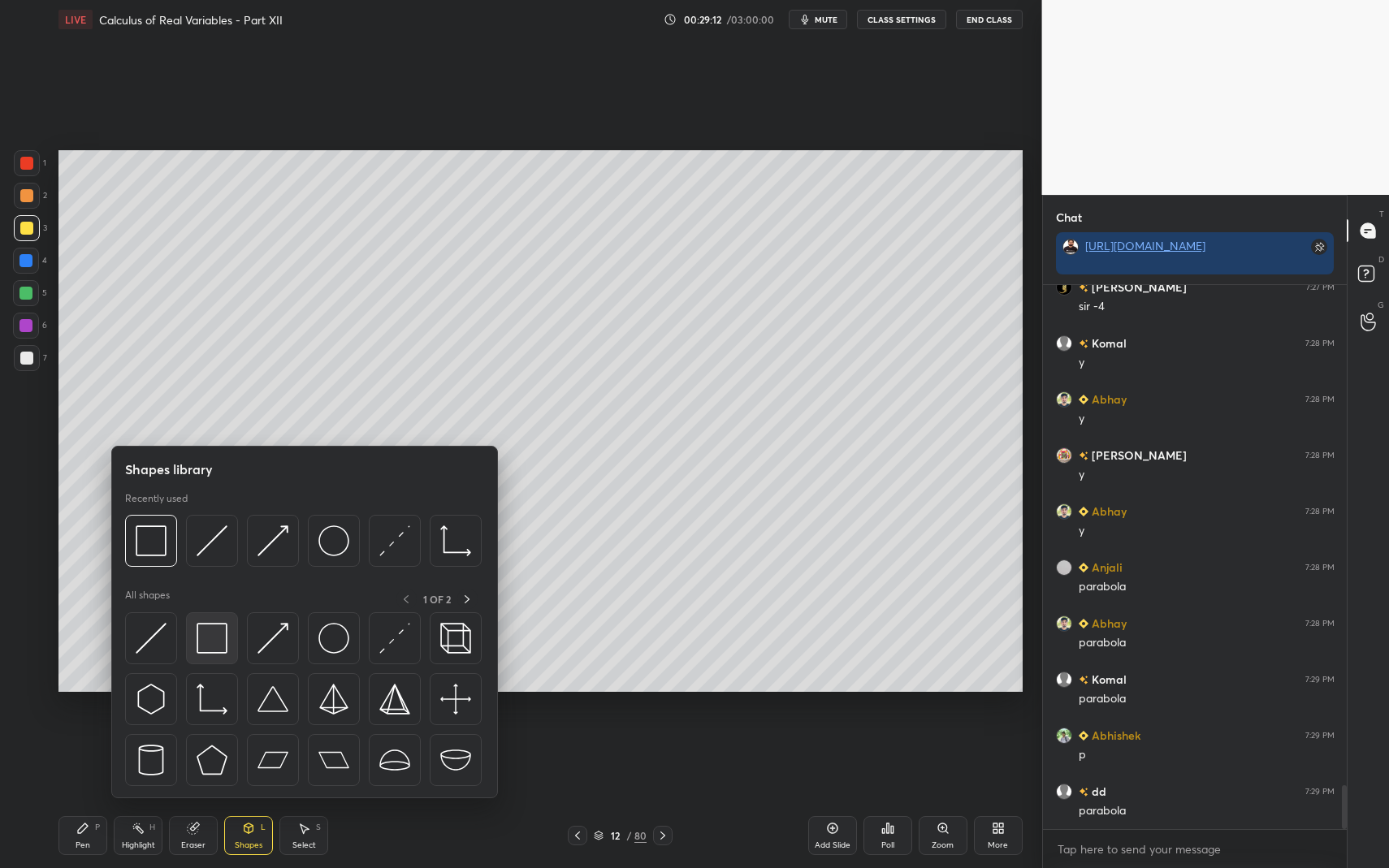 click at bounding box center [212, 638] 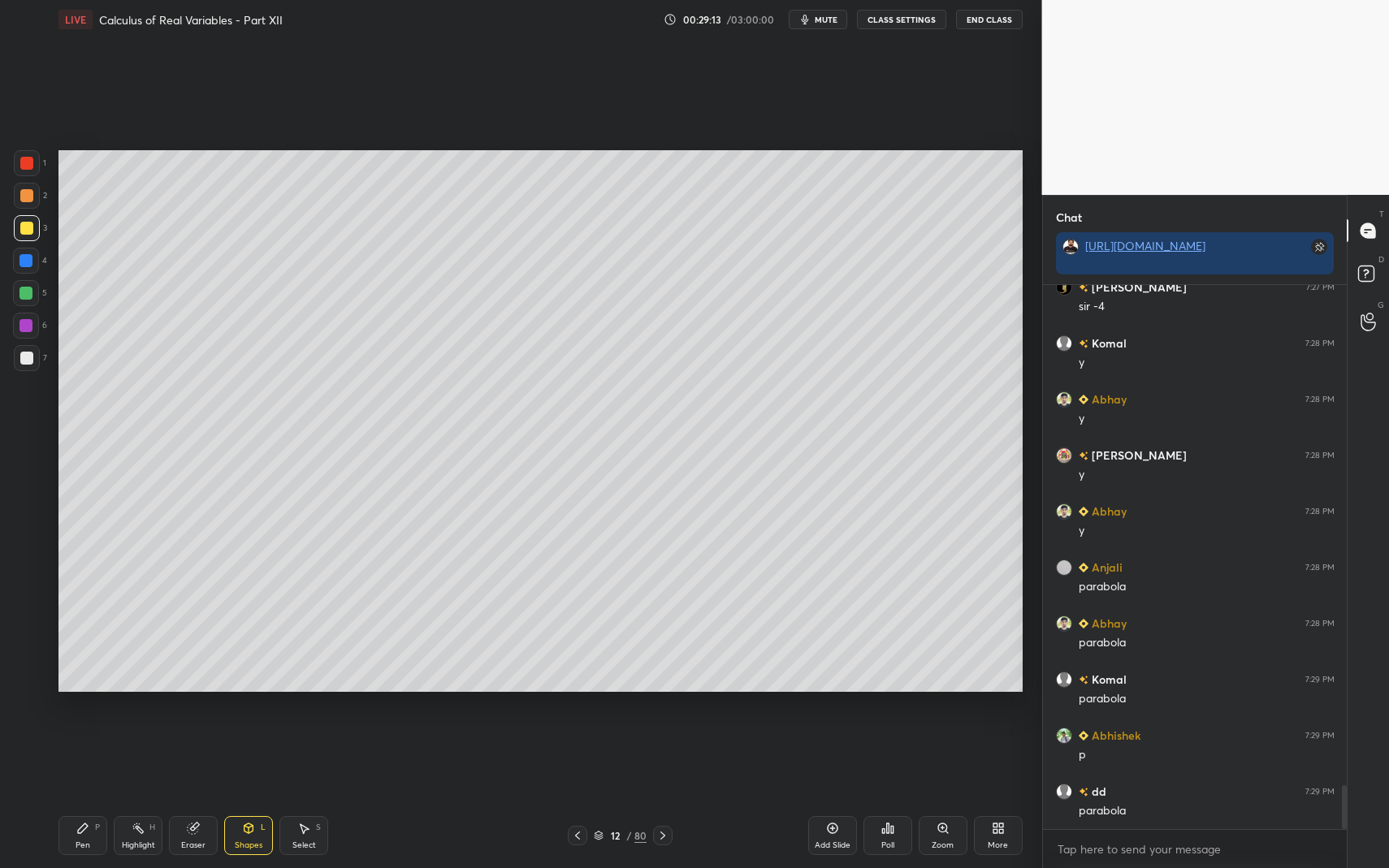 drag, startPoint x: 91, startPoint y: 830, endPoint x: 83, endPoint y: 762, distance: 68.46897 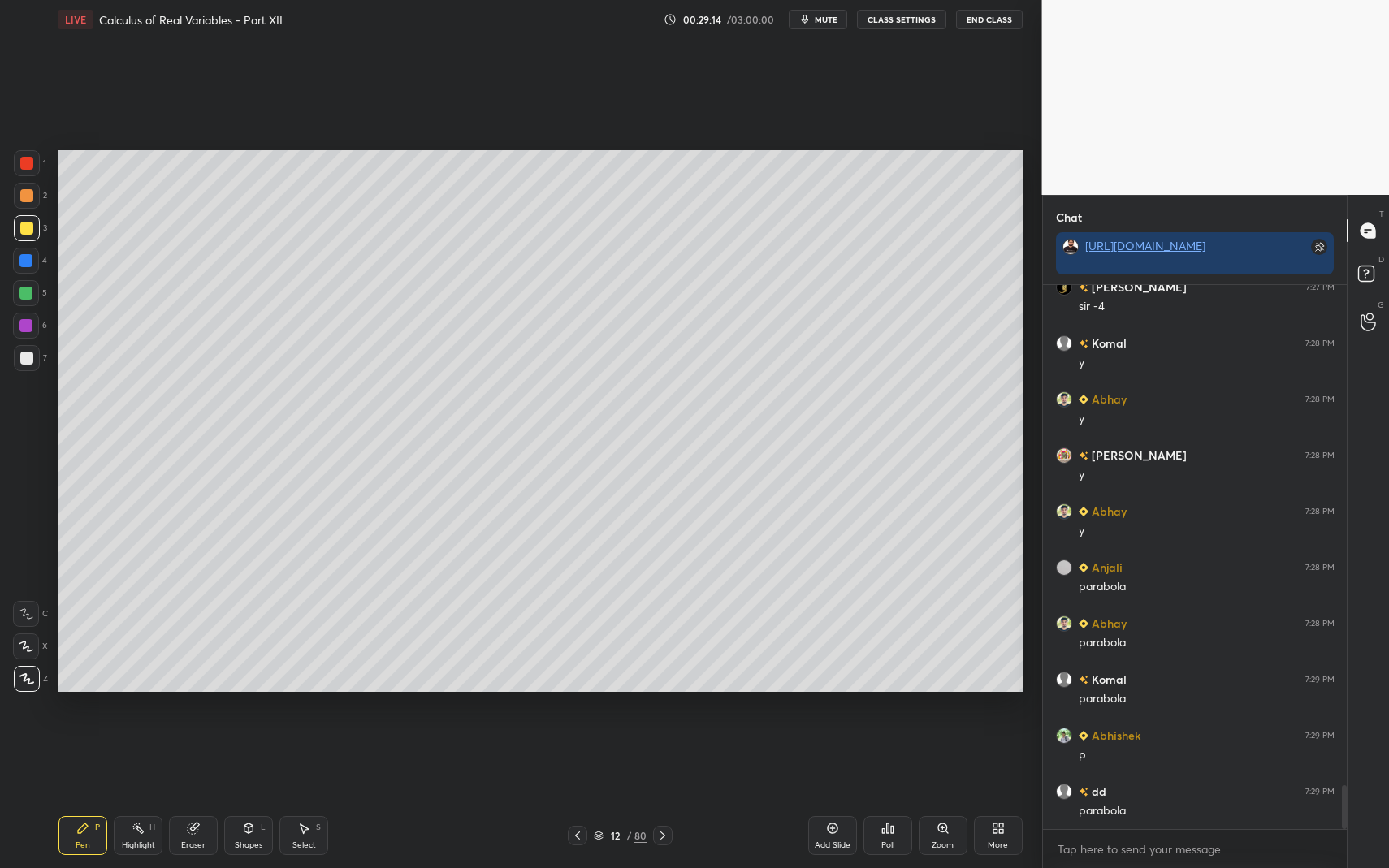 click on "1 2 3 4 5 6 7 C X Z C X Z E E Erase all   H H" at bounding box center (26, 421) 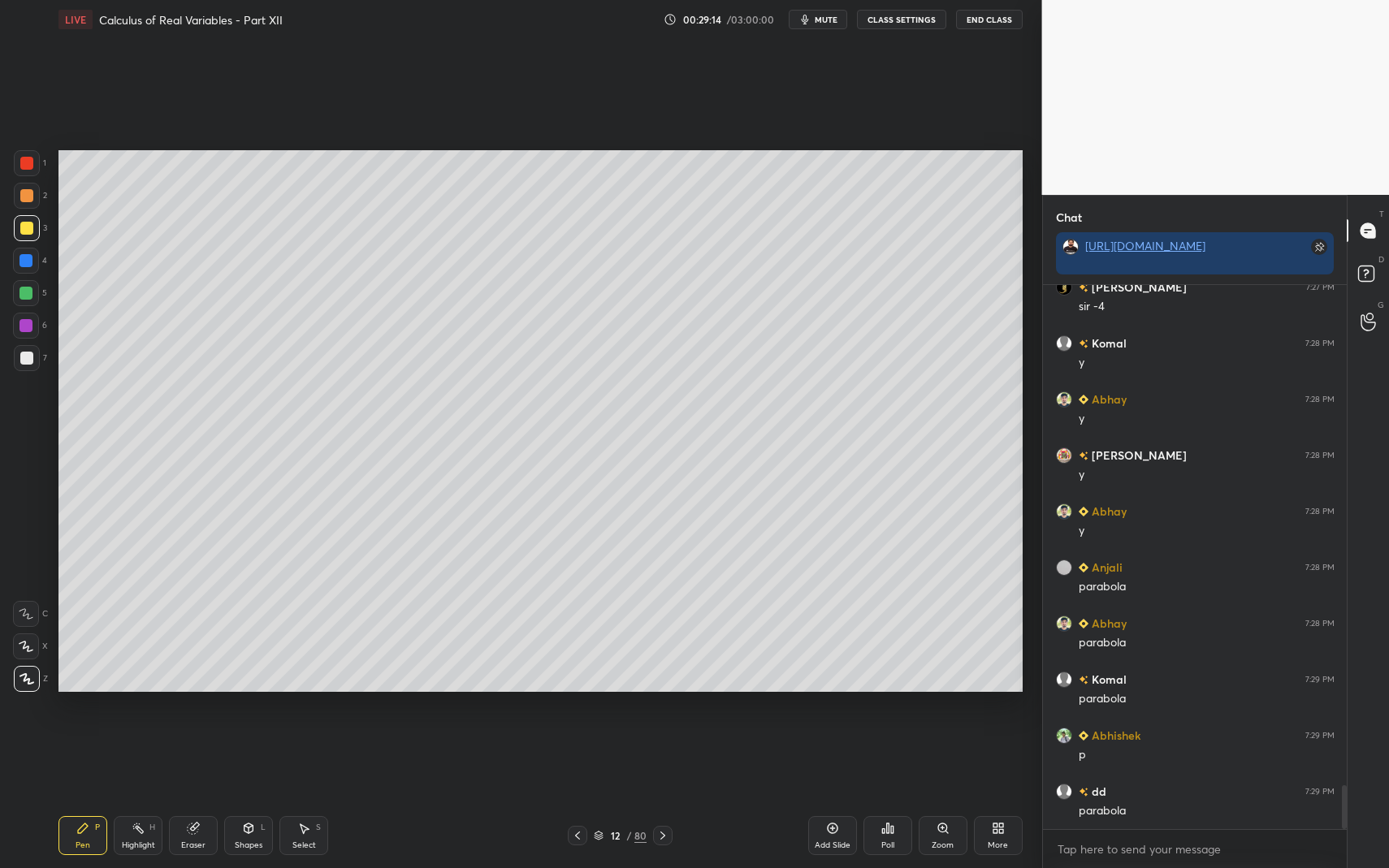 drag, startPoint x: 32, startPoint y: 365, endPoint x: 37, endPoint y: 351, distance: 14.866069 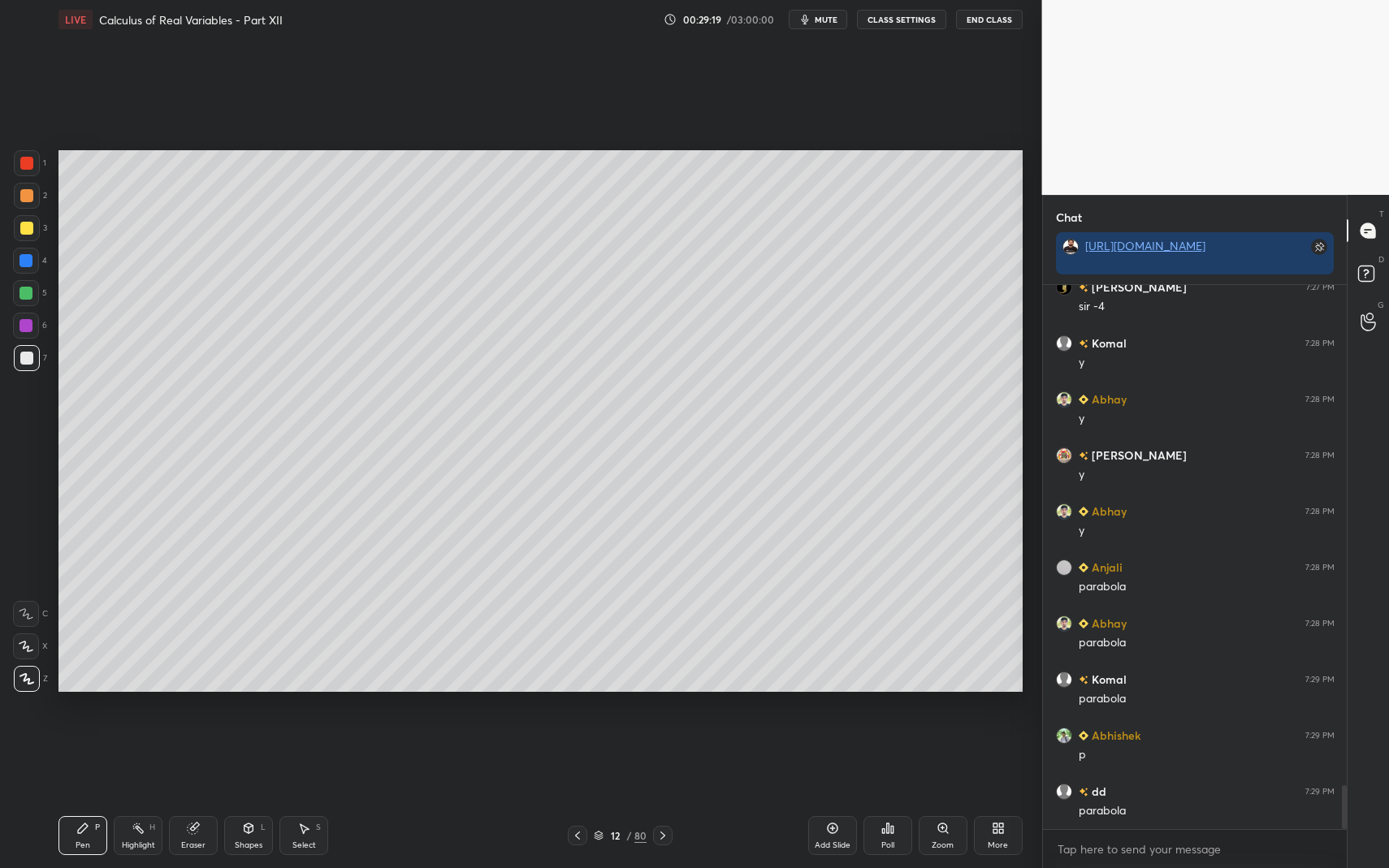 click 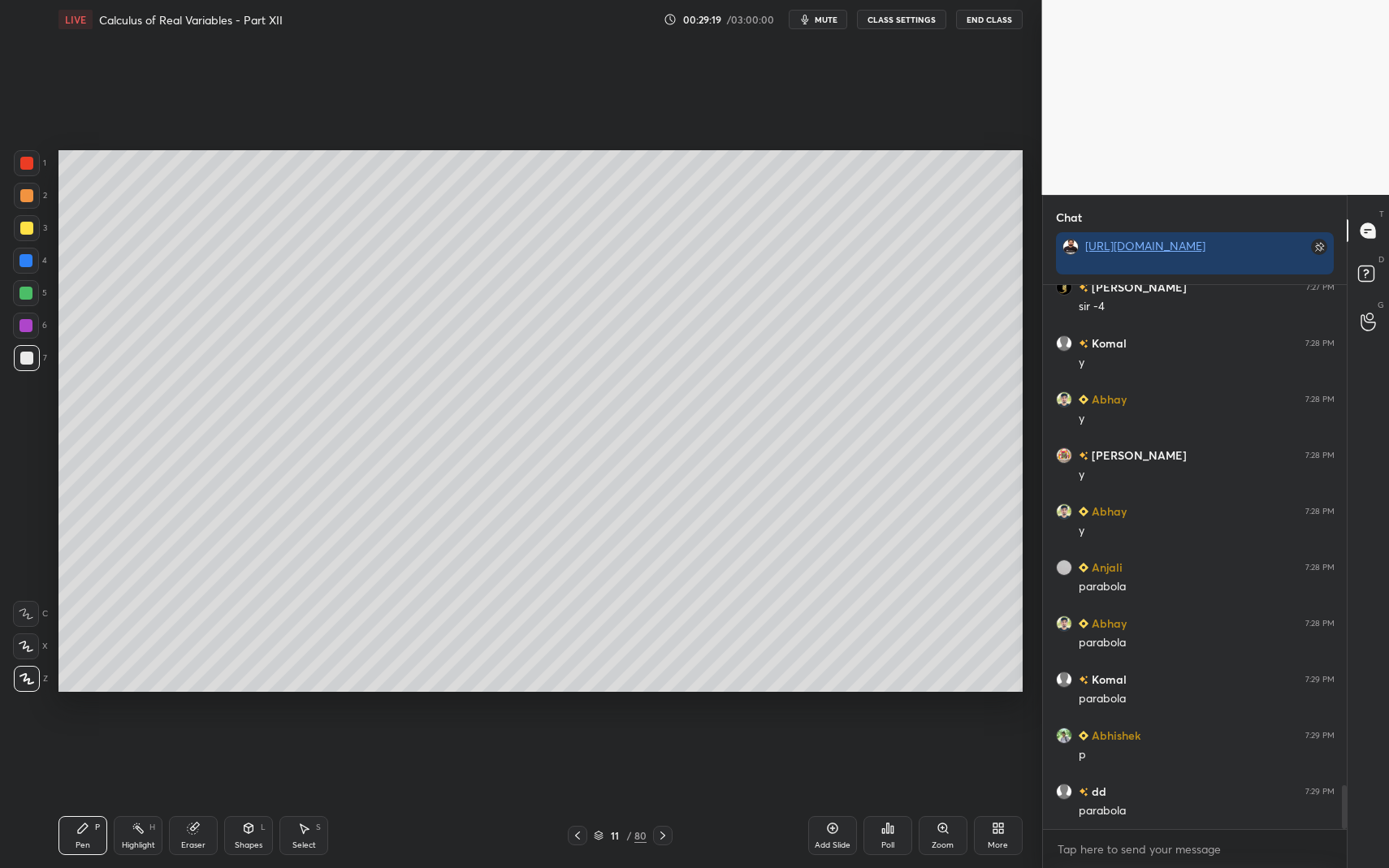 click on "Select S" at bounding box center [304, 836] 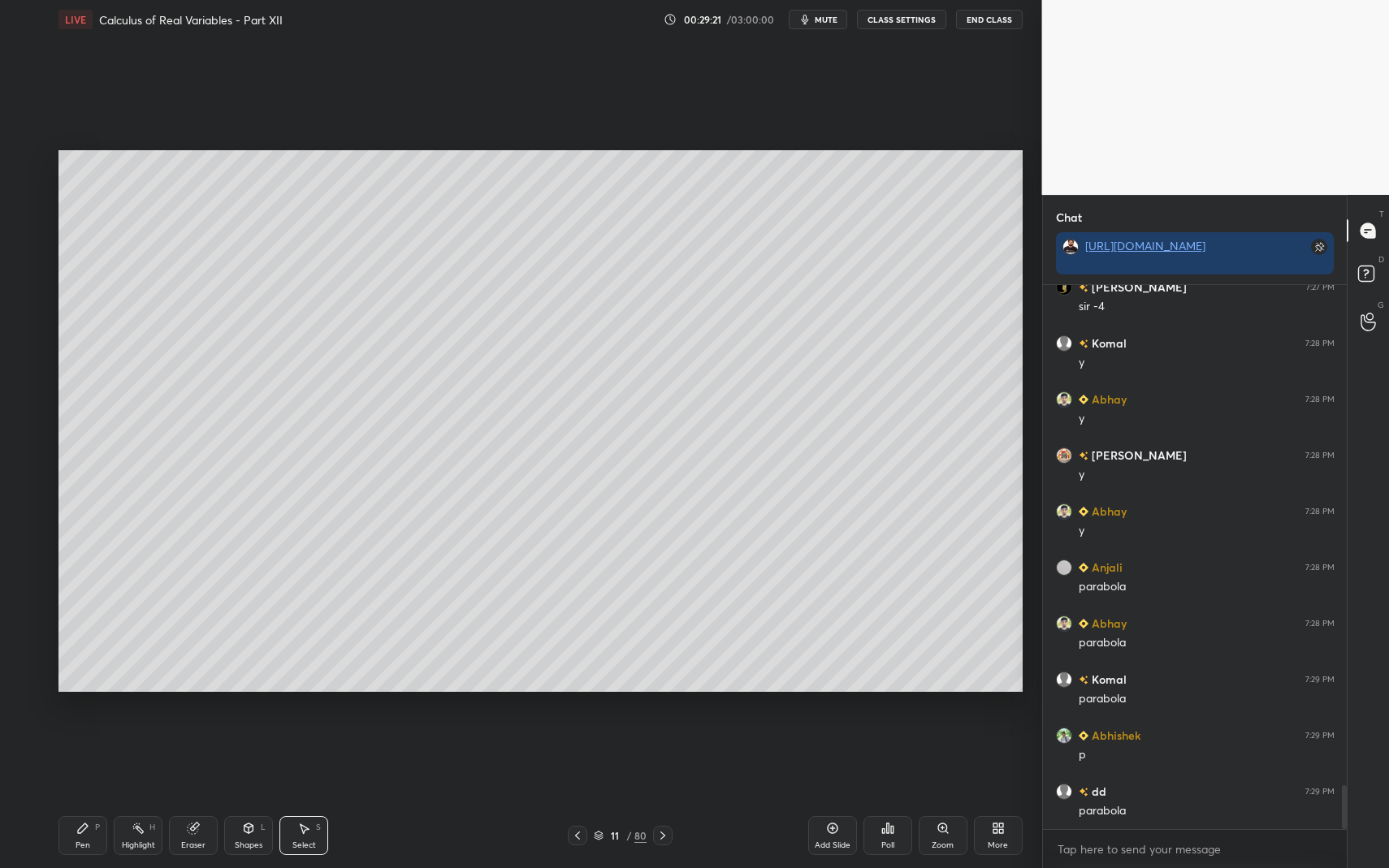 click 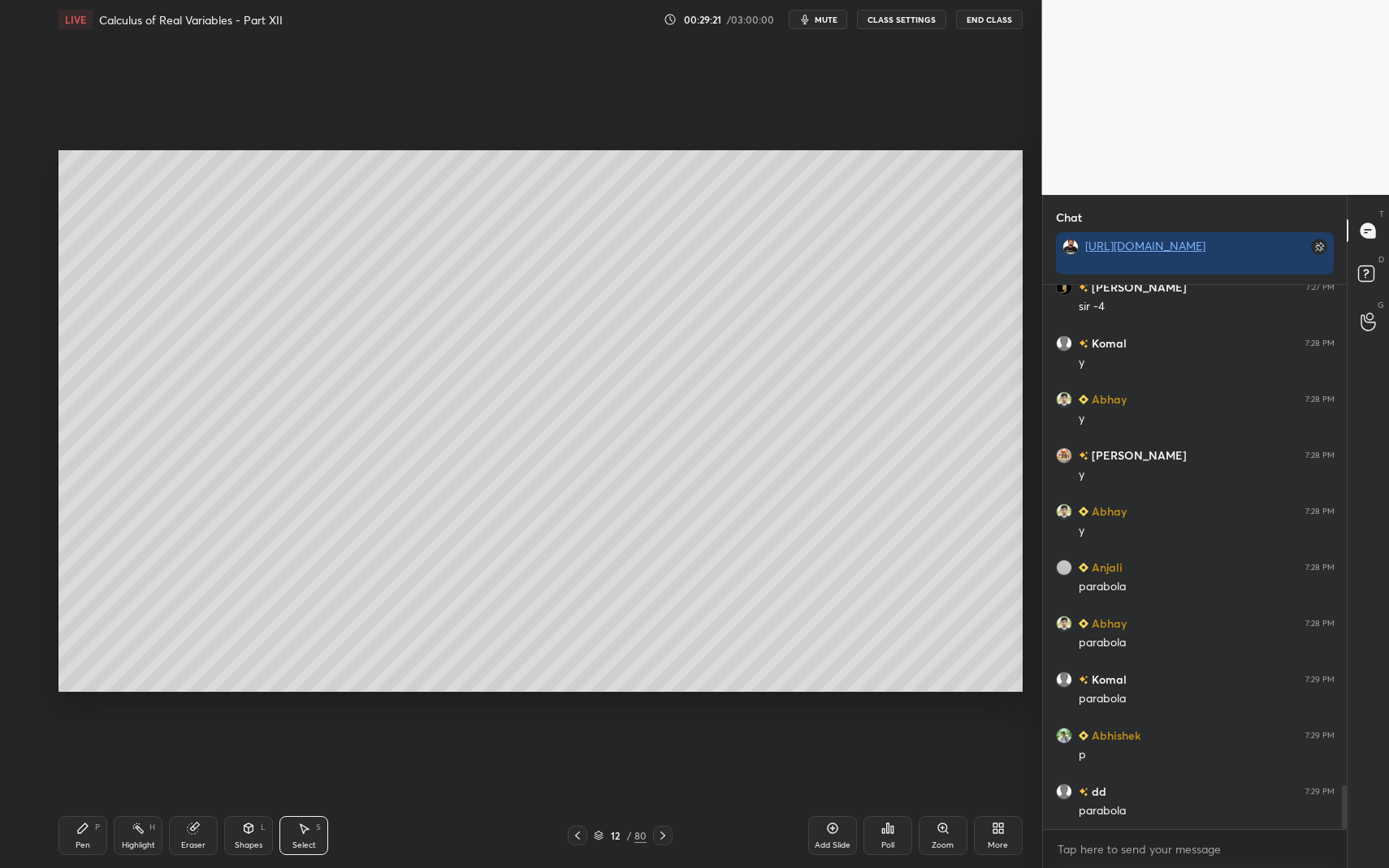 click on "Pen P" at bounding box center (83, 836) 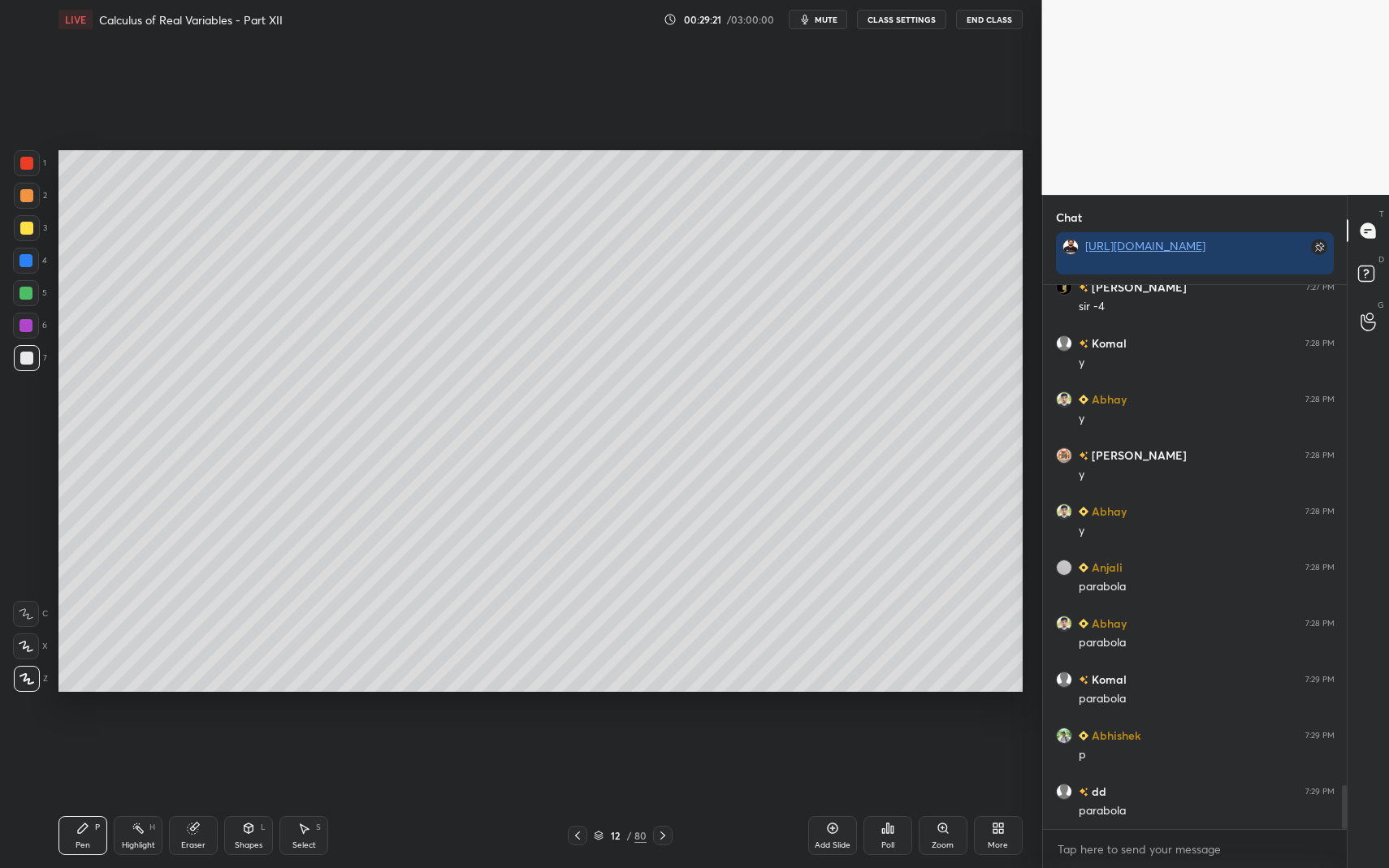 drag, startPoint x: 81, startPoint y: 830, endPoint x: 132, endPoint y: 697, distance: 142.44297 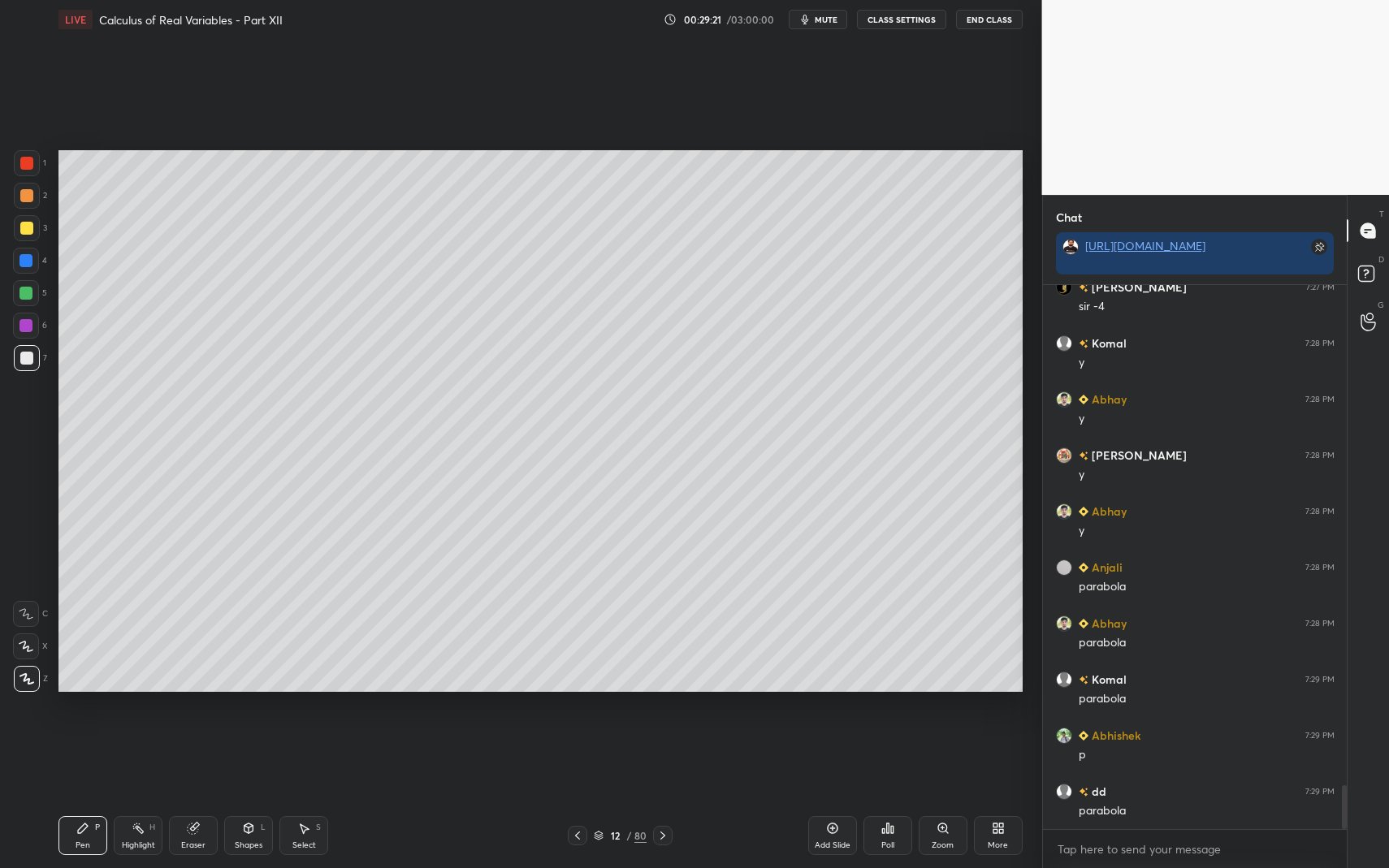 click on "Pen P" at bounding box center [83, 836] 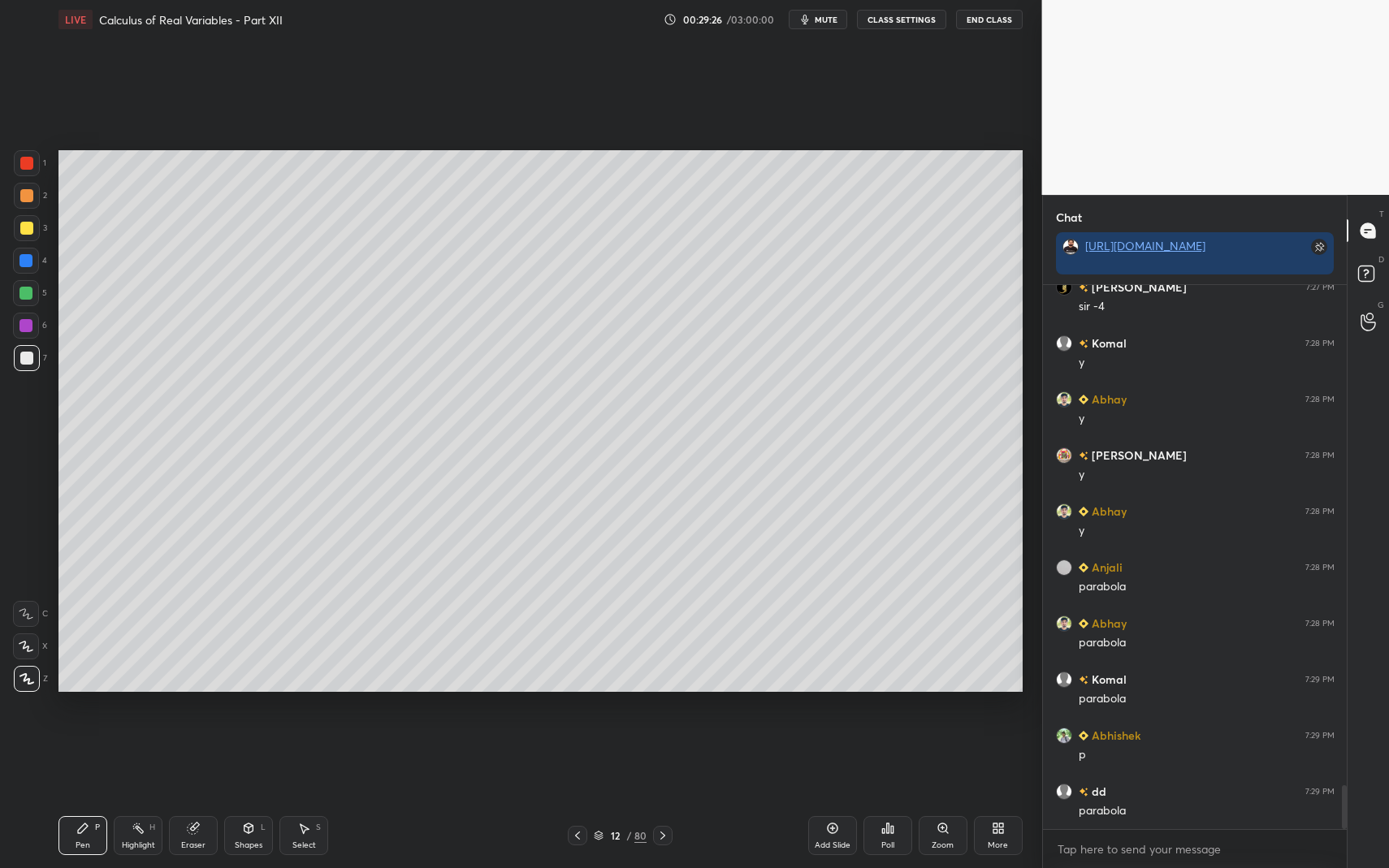 click at bounding box center (578, 836) 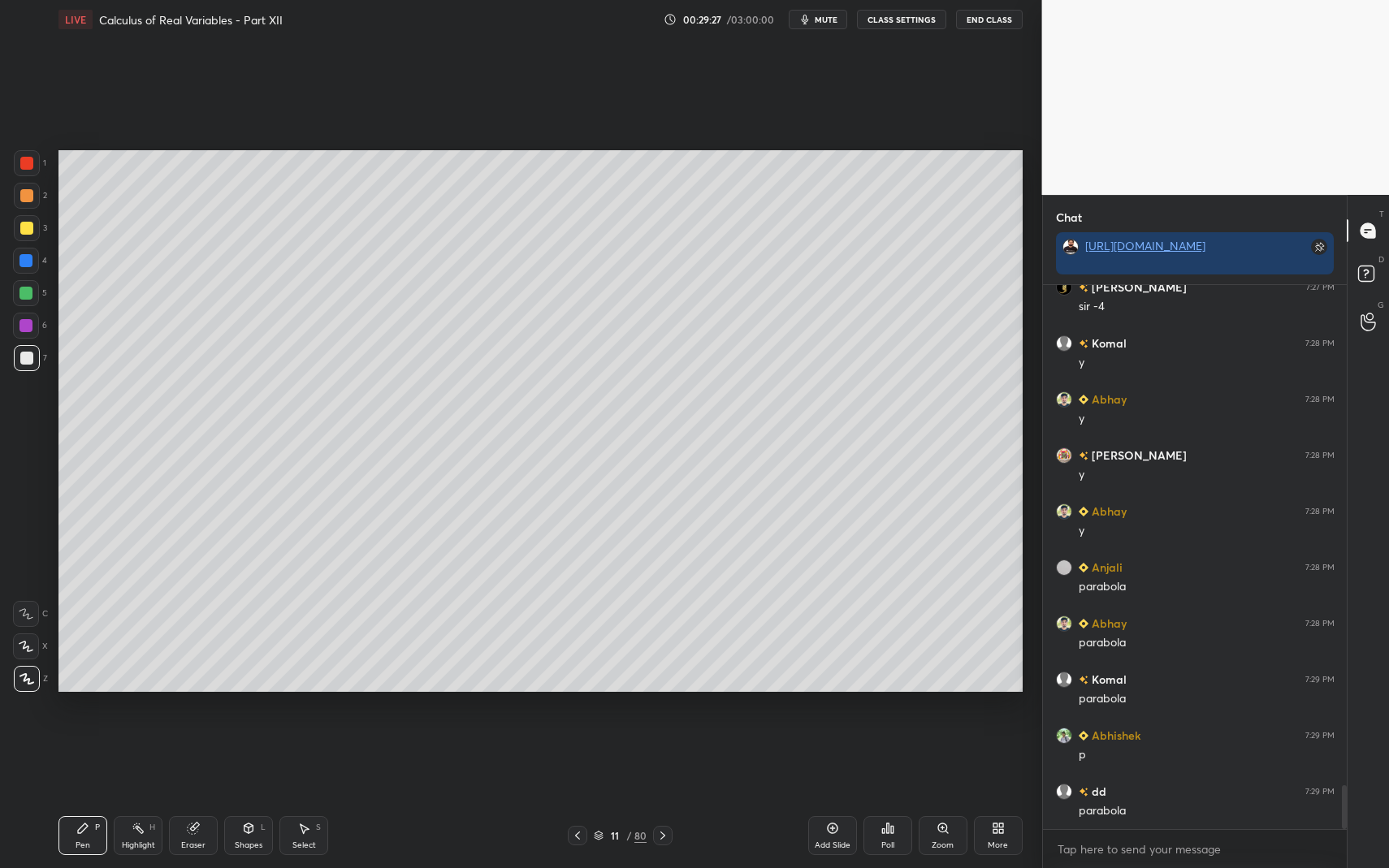 click 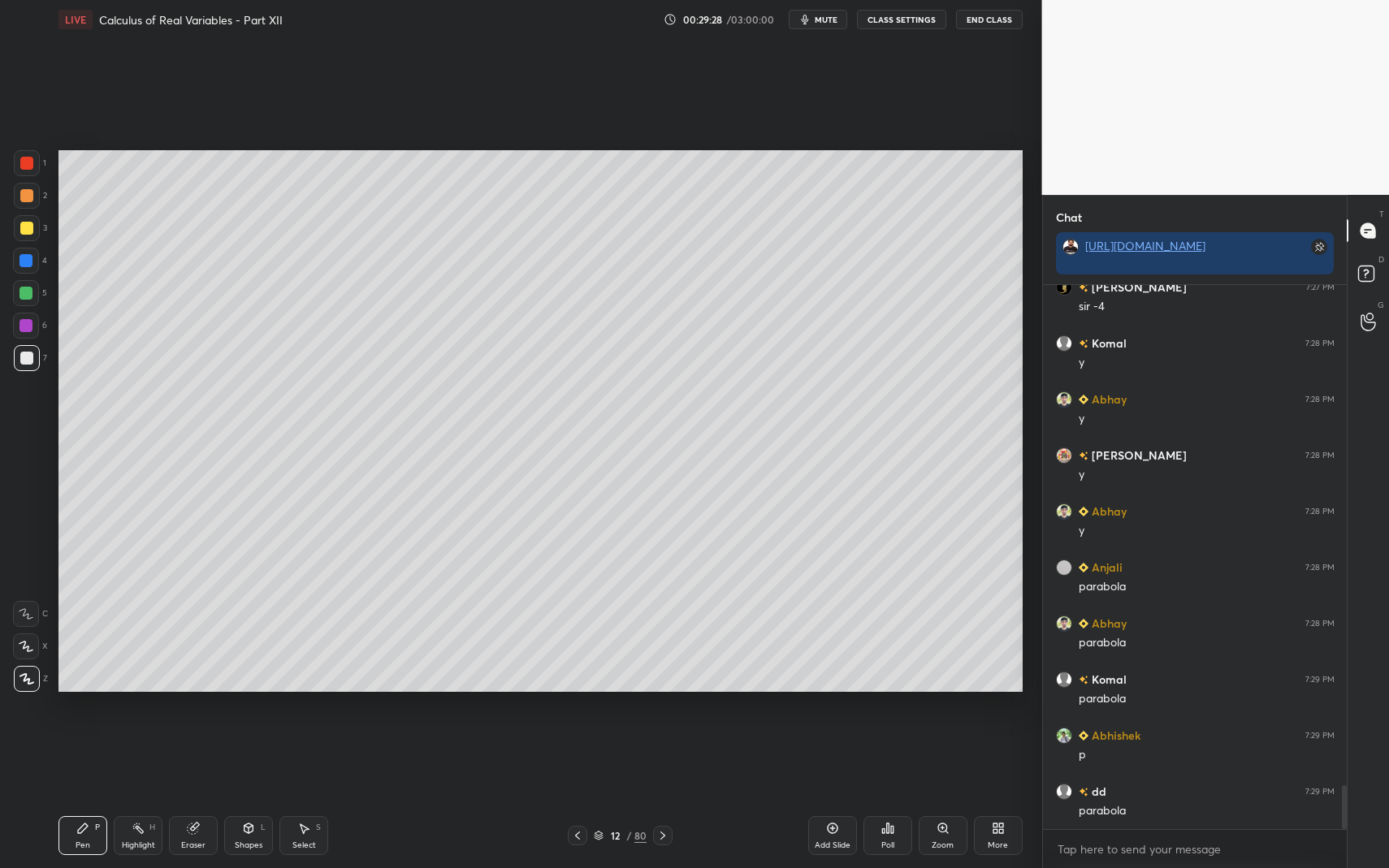 drag, startPoint x: 89, startPoint y: 840, endPoint x: 145, endPoint y: 696, distance: 154.50566 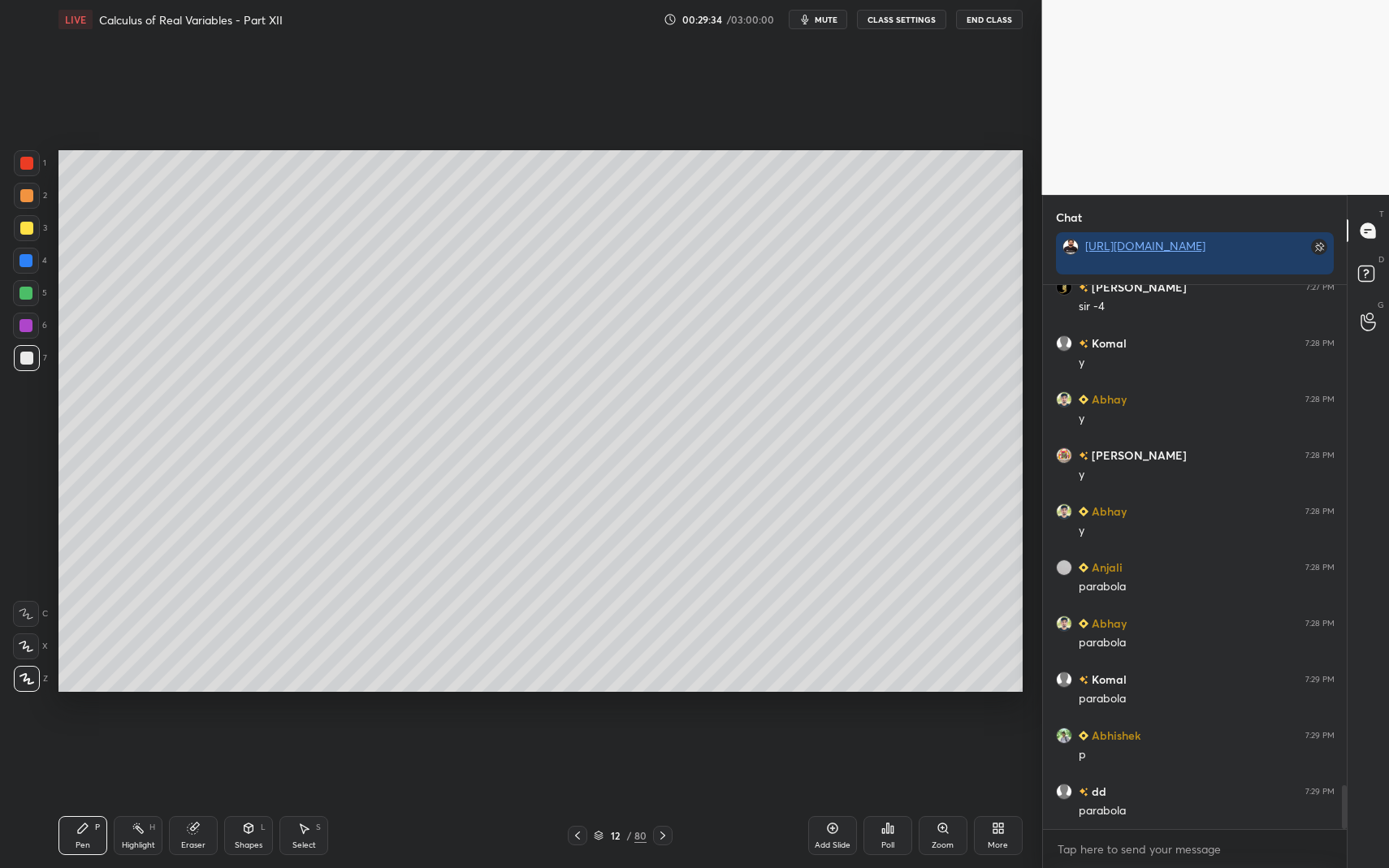 drag, startPoint x: 240, startPoint y: 820, endPoint x: 240, endPoint y: 803, distance: 17 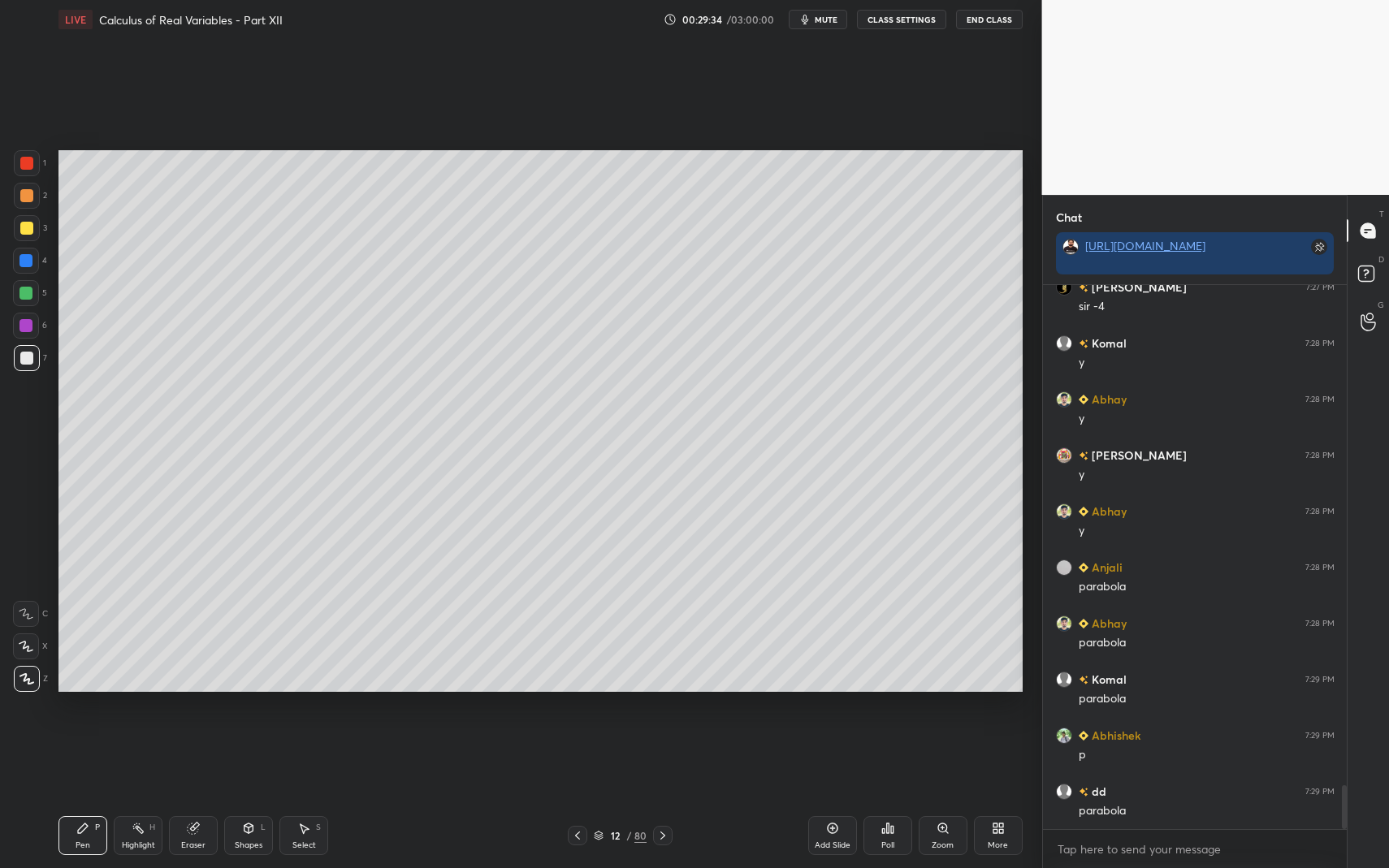click on "Shapes L" at bounding box center [249, 836] 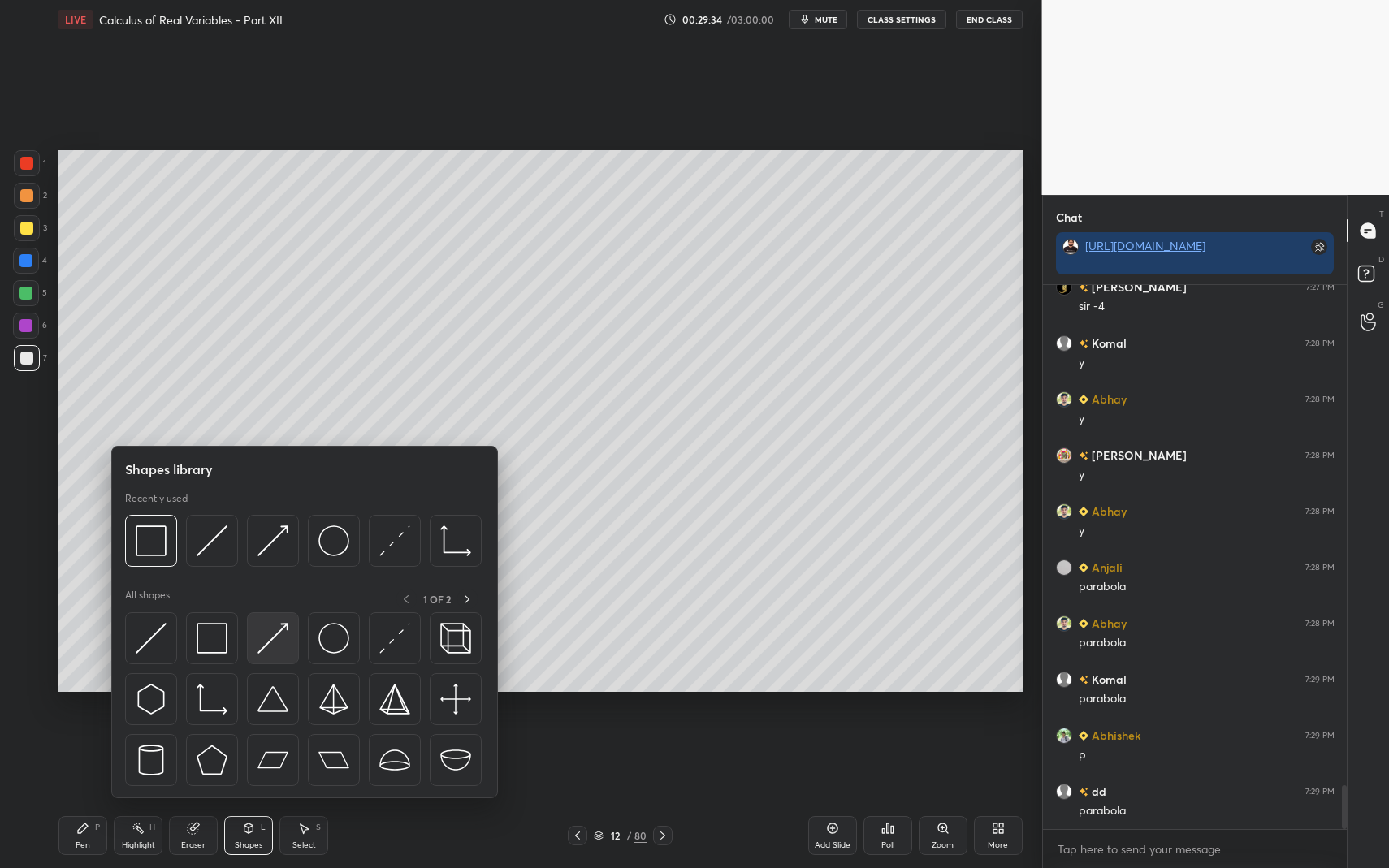 click at bounding box center [273, 638] 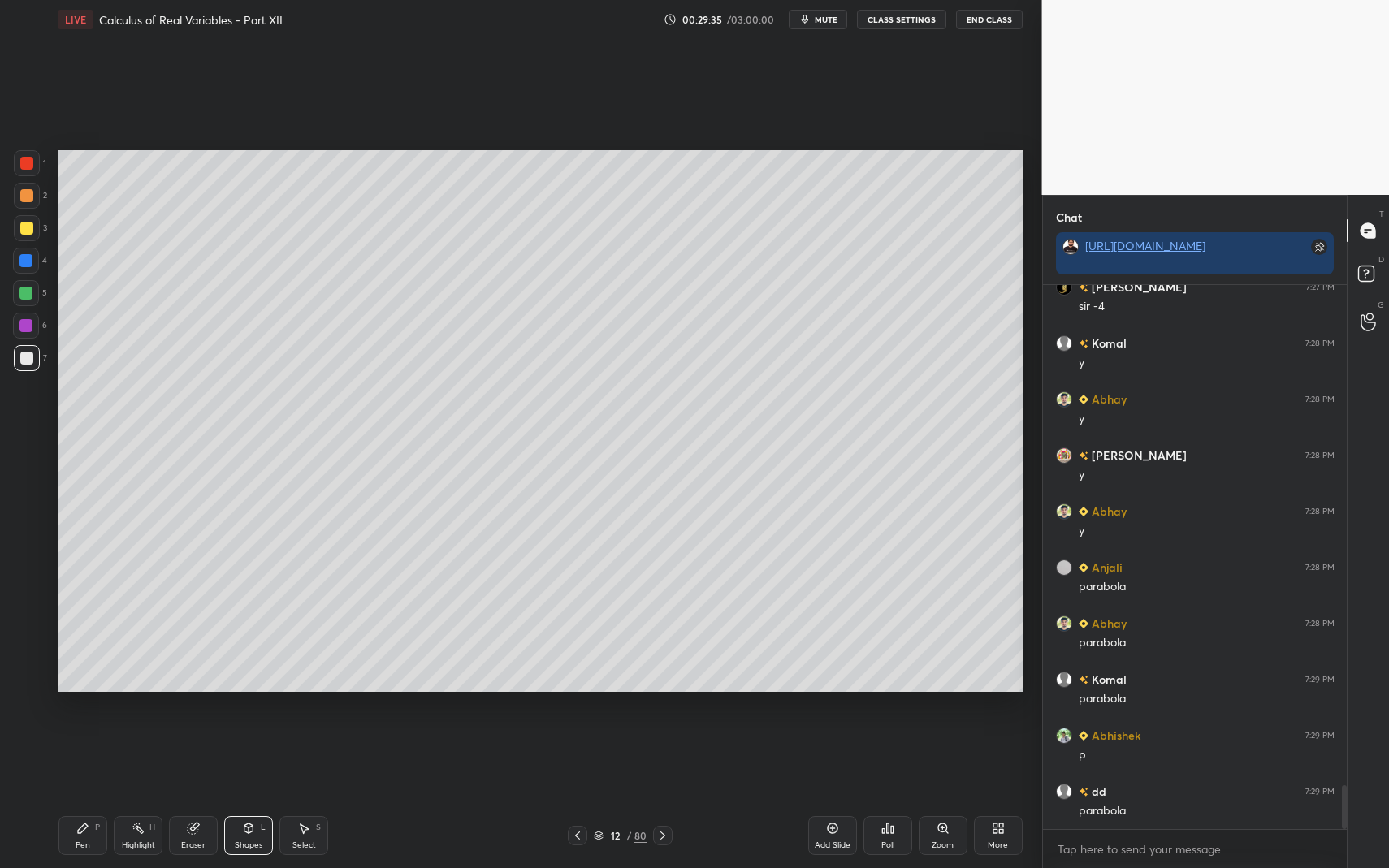 scroll, scrollTop: 6258, scrollLeft: 0, axis: vertical 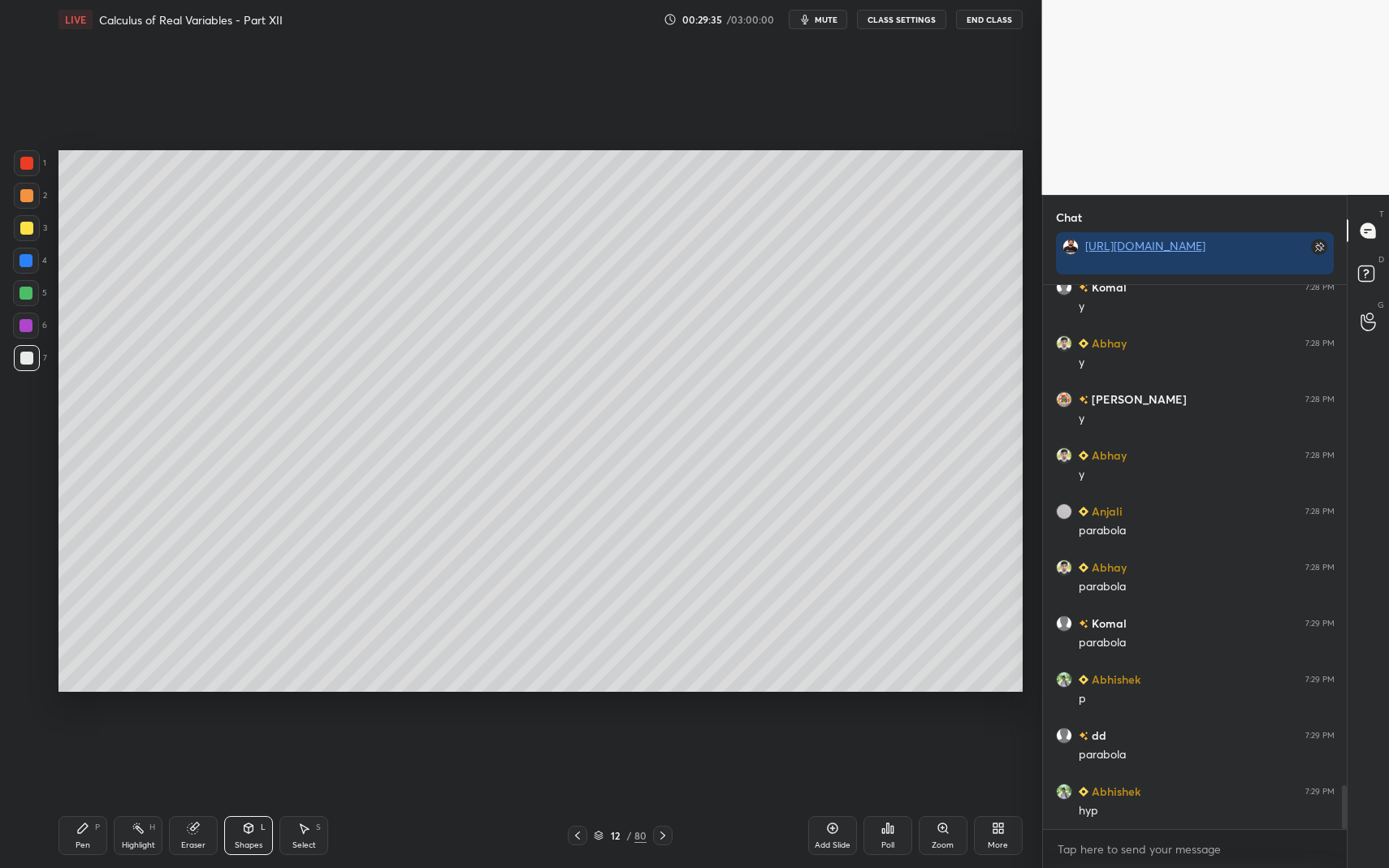 click on "Pen P" at bounding box center [83, 836] 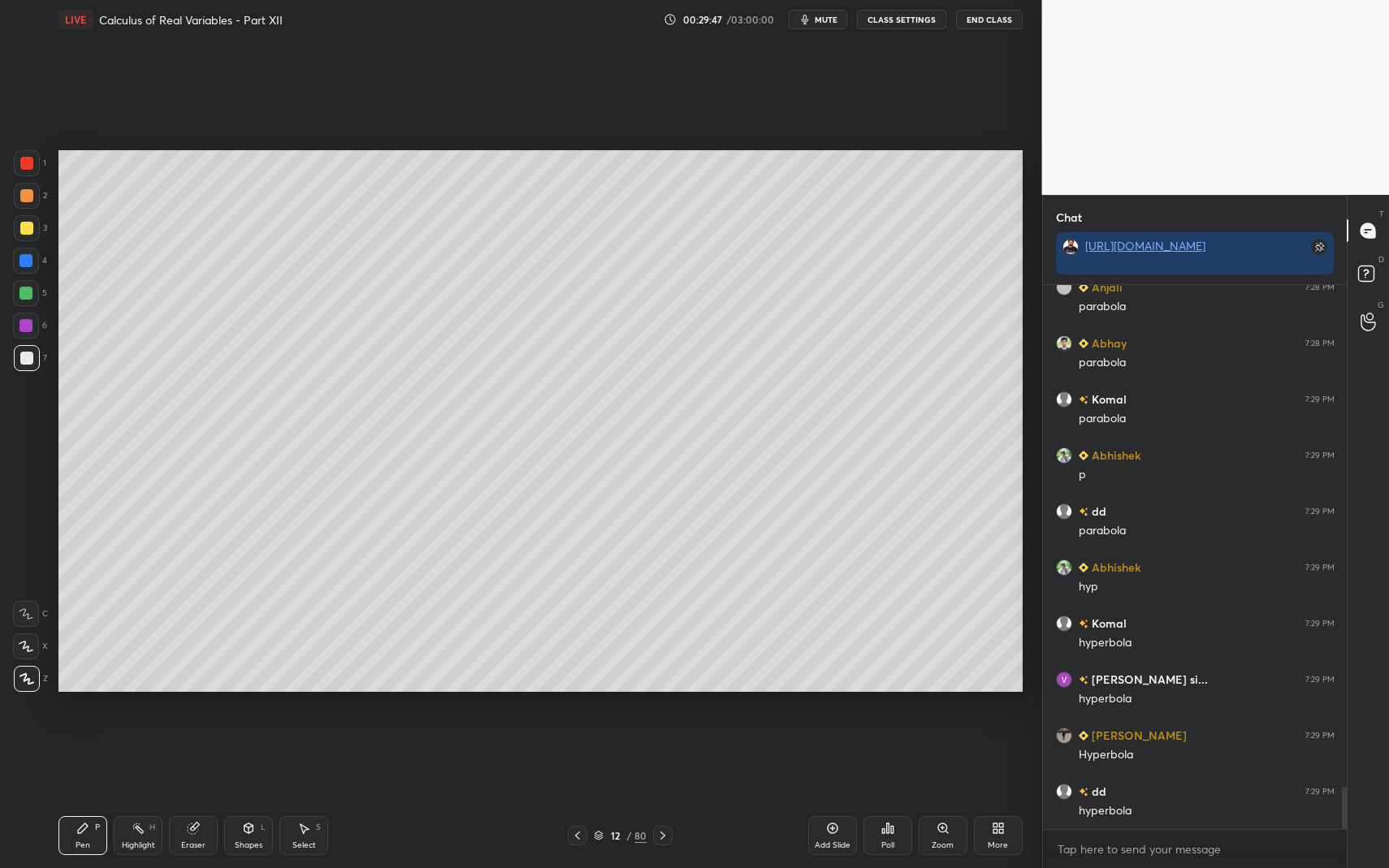 scroll, scrollTop: 6538, scrollLeft: 0, axis: vertical 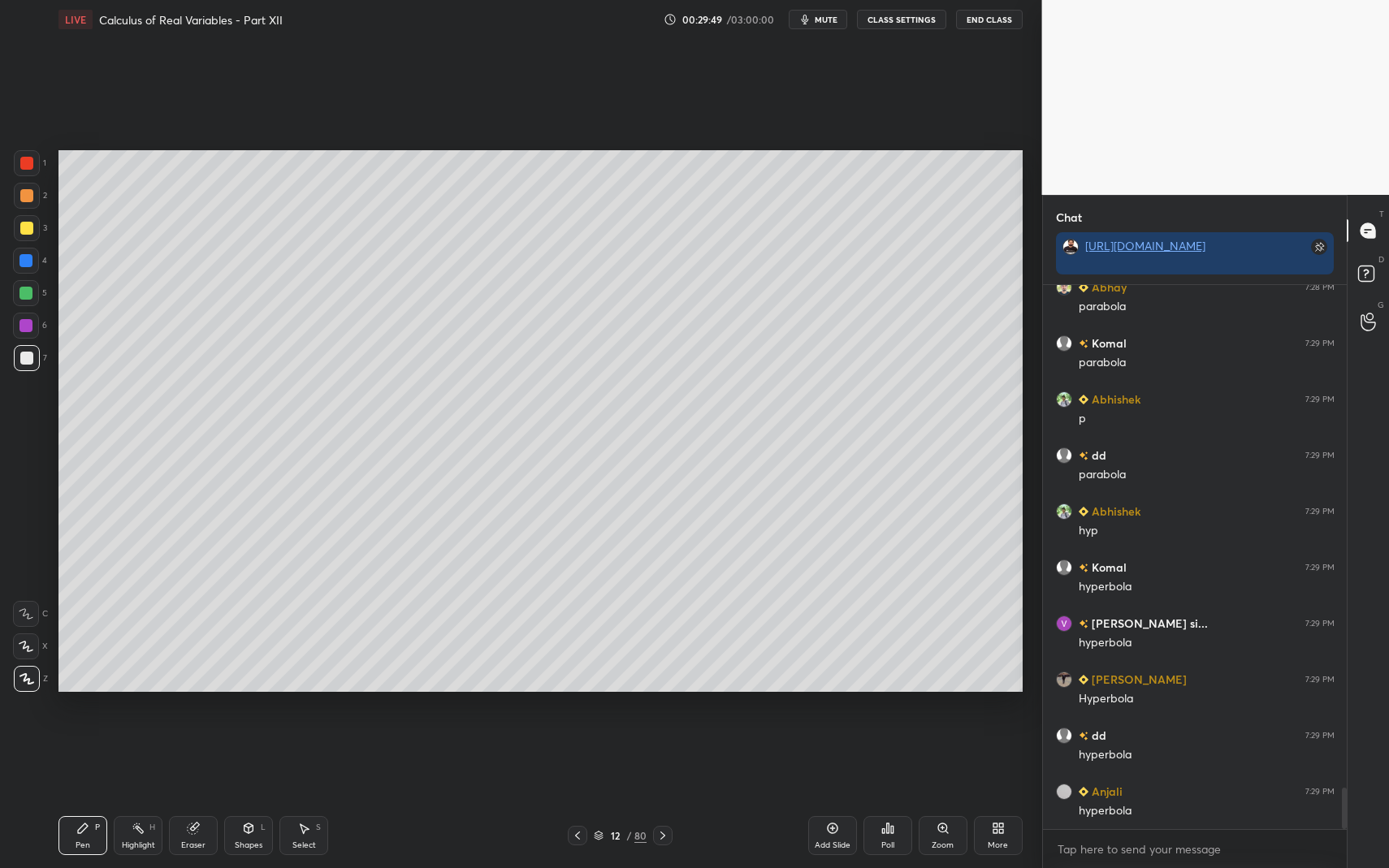 drag, startPoint x: 28, startPoint y: 231, endPoint x: 45, endPoint y: 254, distance: 29 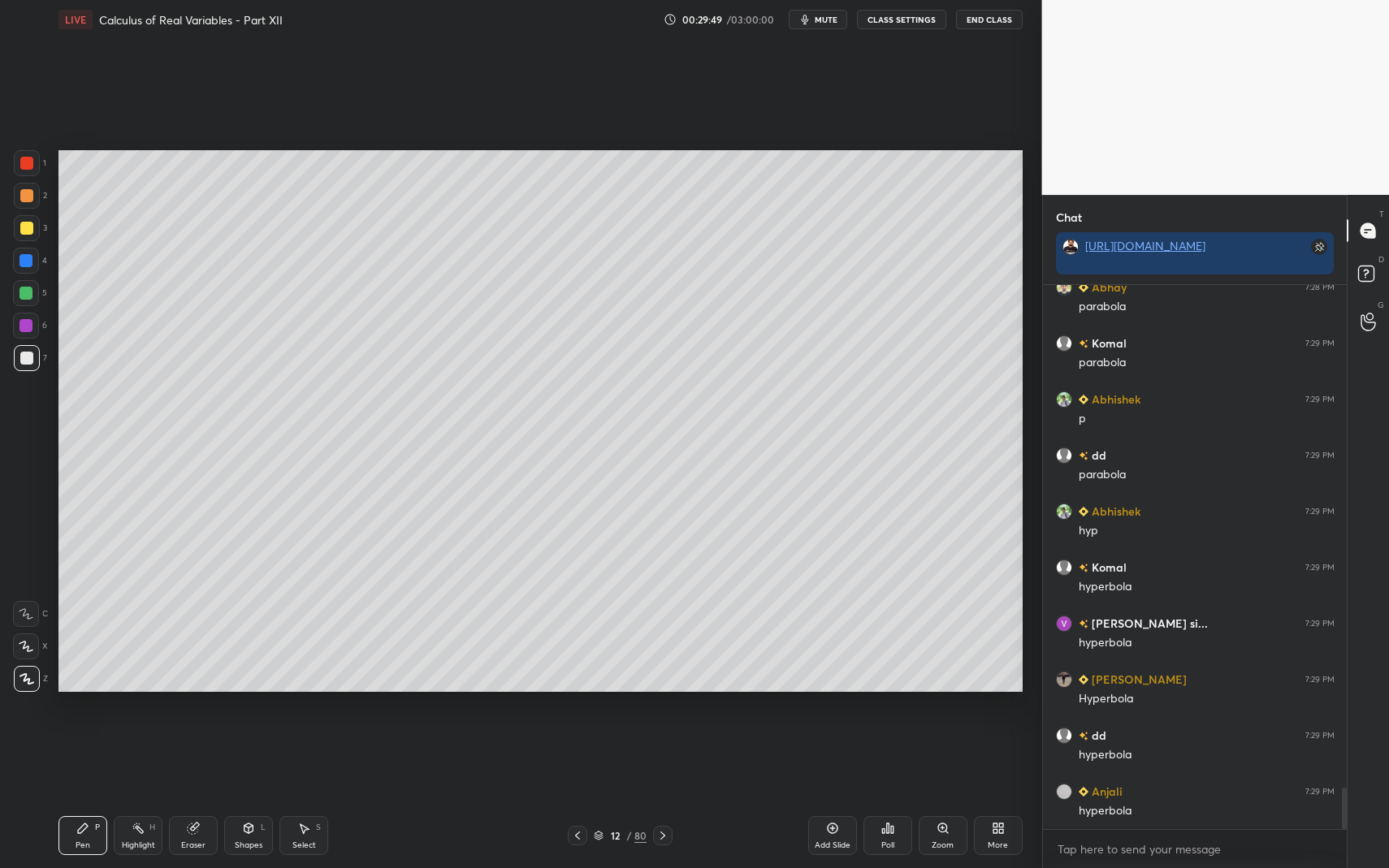 click at bounding box center [27, 228] 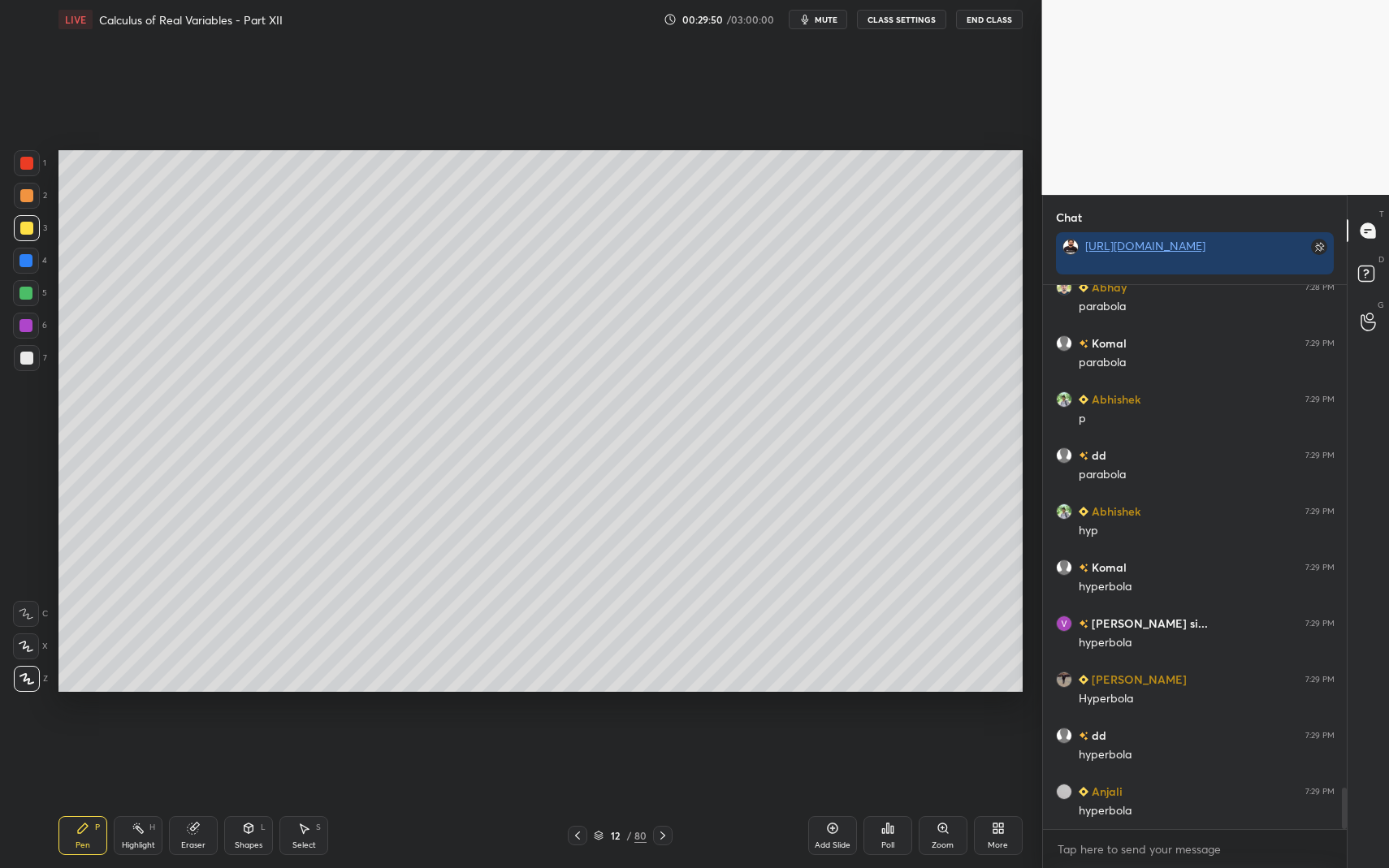 scroll, scrollTop: 6594, scrollLeft: 0, axis: vertical 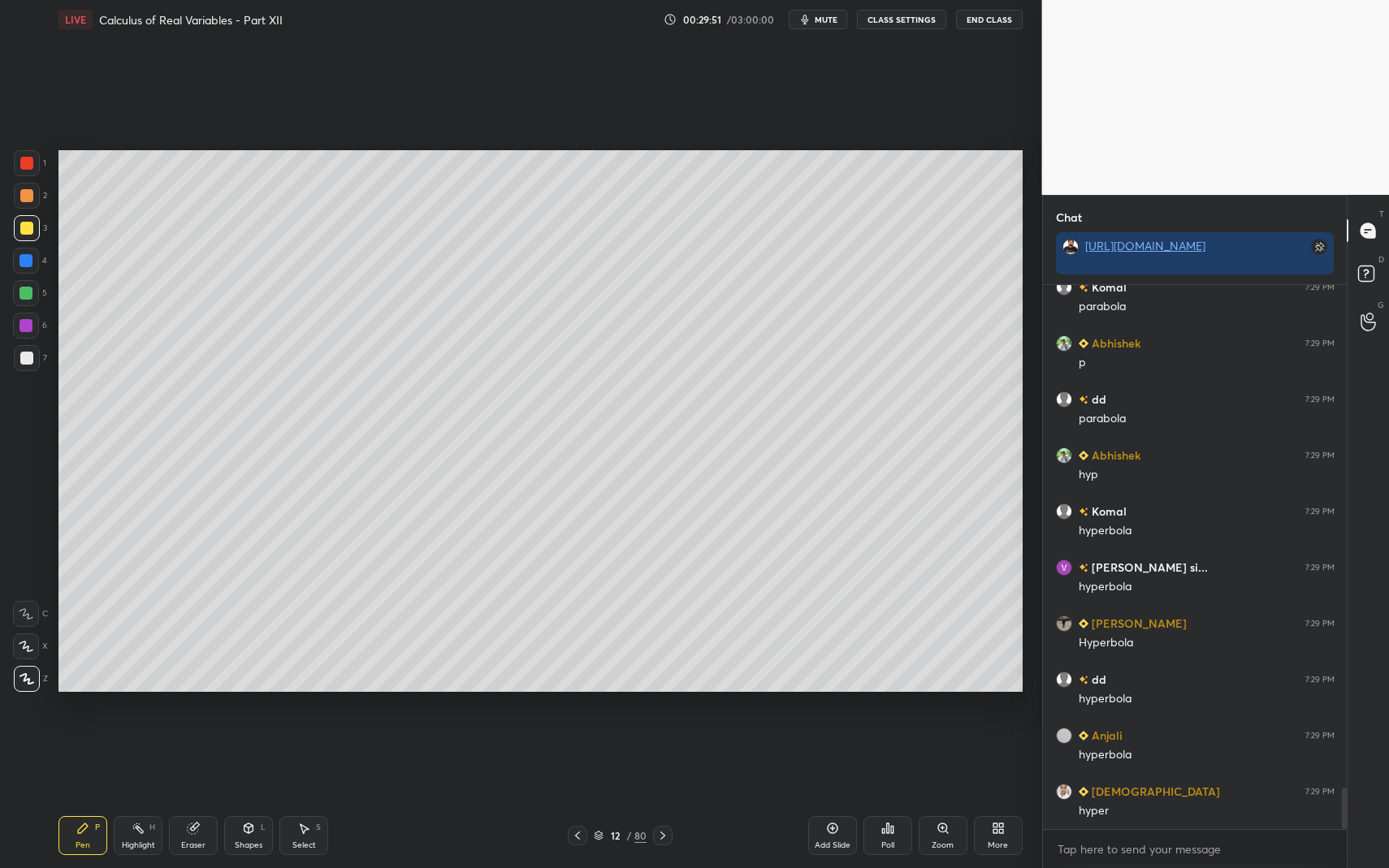 click on "Shapes L" at bounding box center [249, 836] 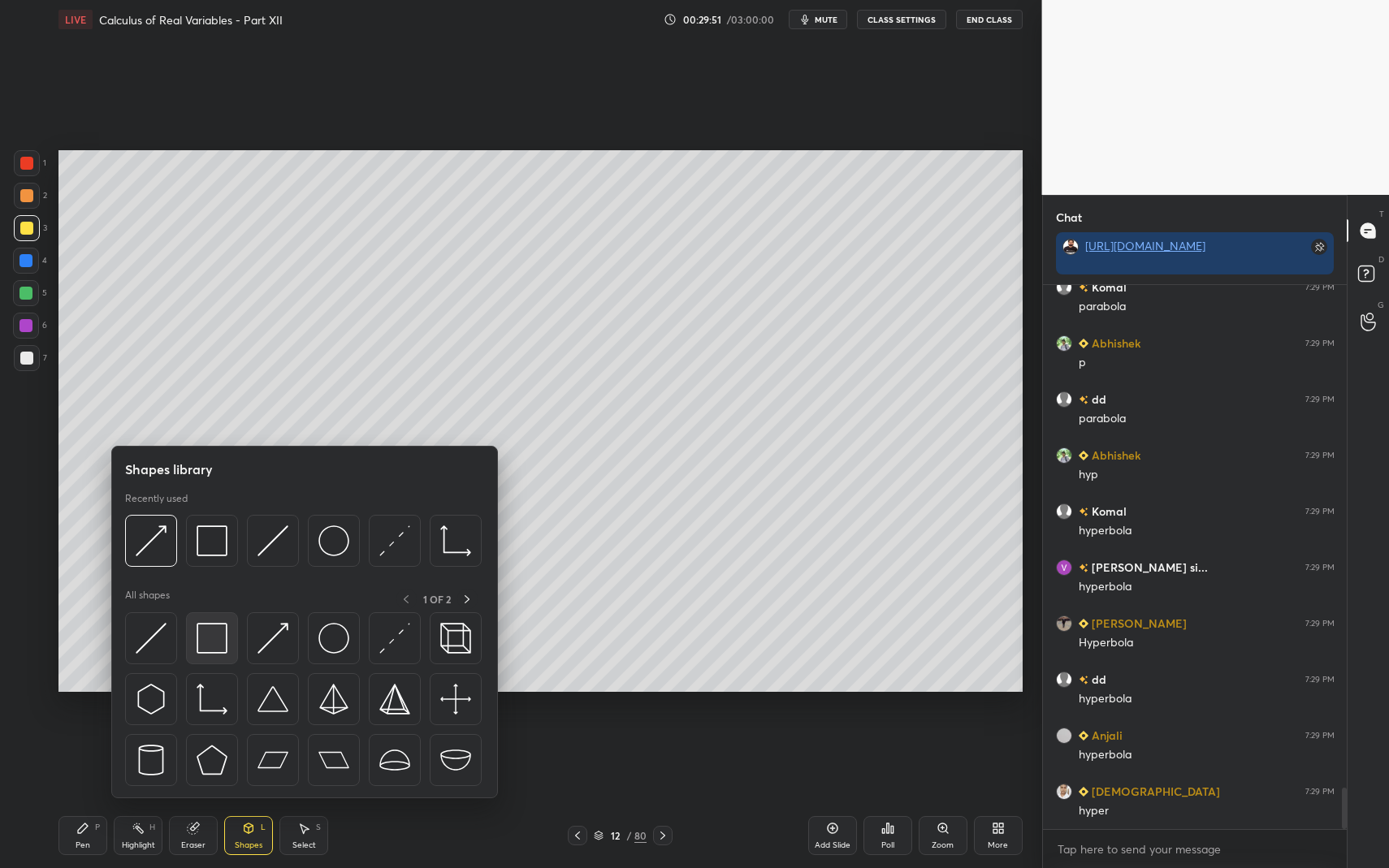 click at bounding box center (212, 638) 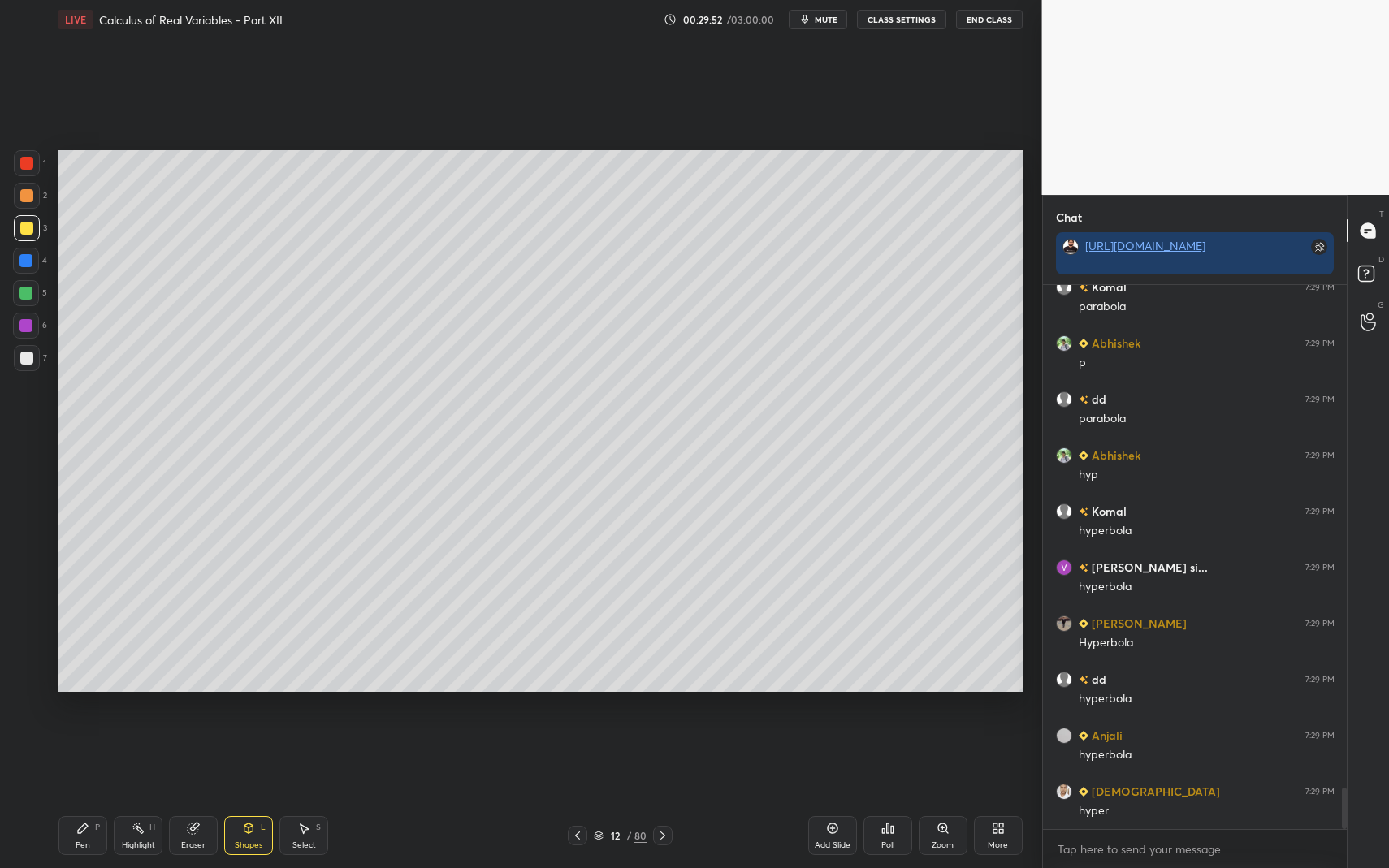 drag, startPoint x: 25, startPoint y: 348, endPoint x: 24, endPoint y: 472, distance: 124.004 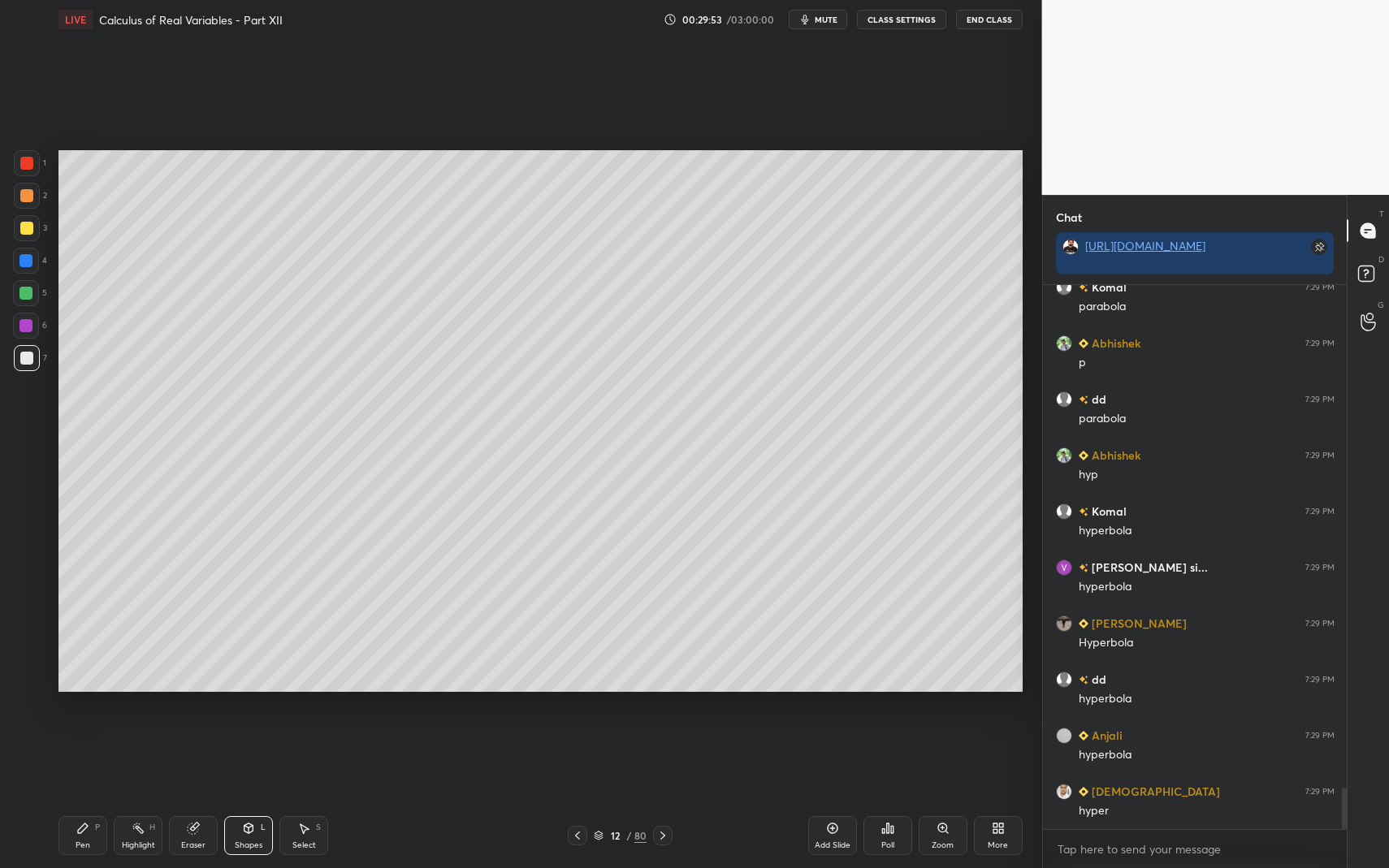 click on "Pen P" at bounding box center (83, 836) 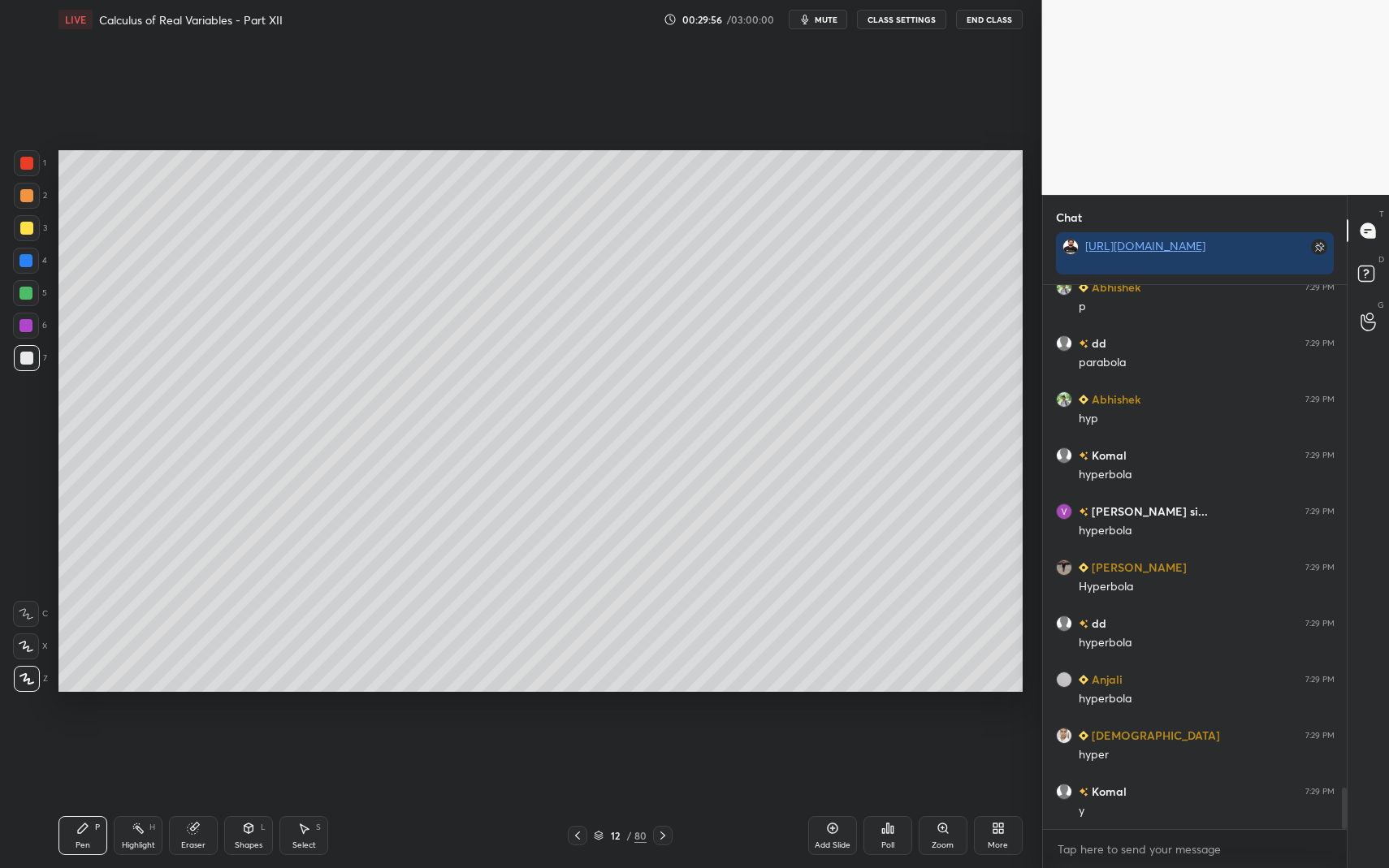 scroll, scrollTop: 6706, scrollLeft: 0, axis: vertical 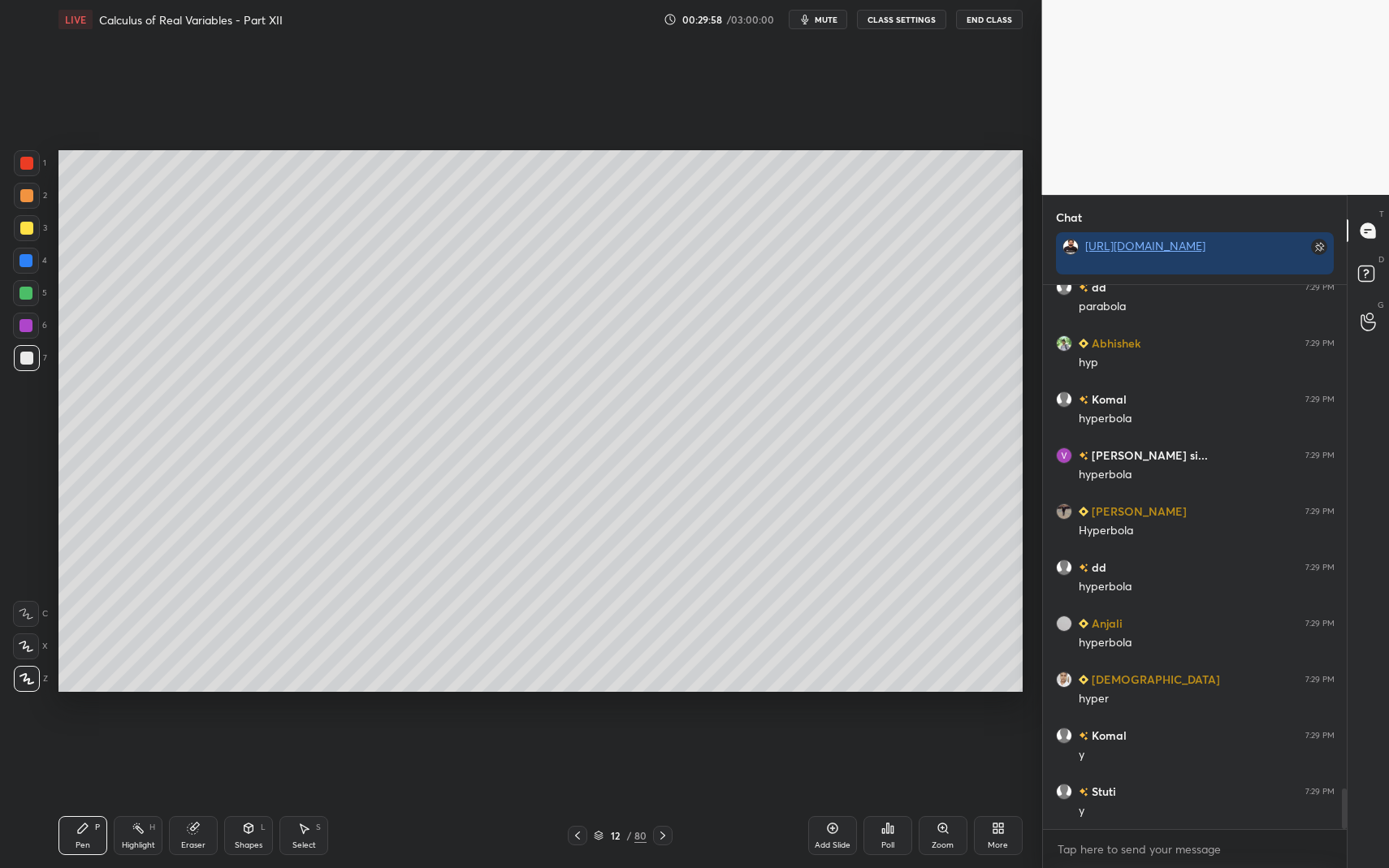 click on "Pen" at bounding box center (83, 845) 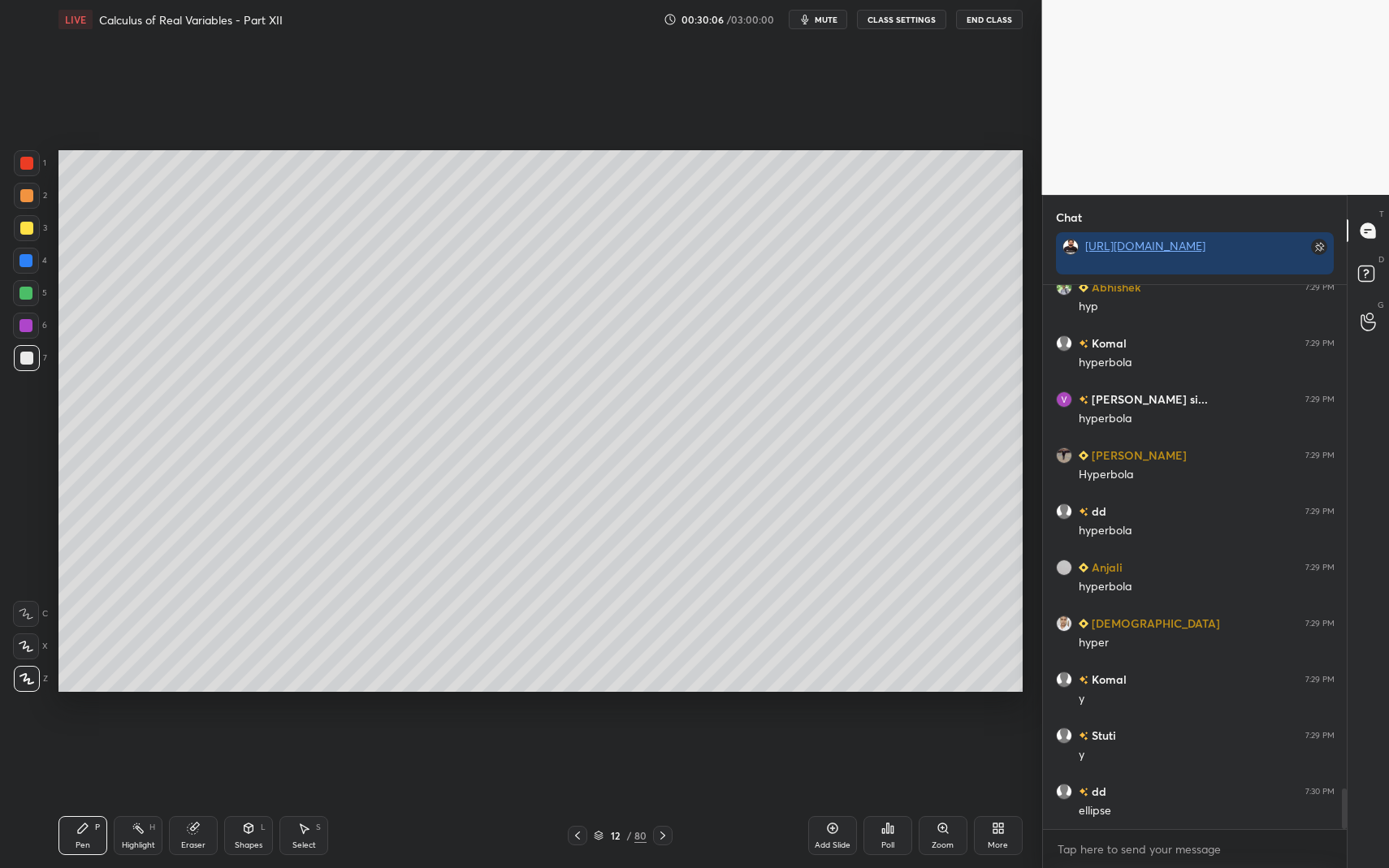 scroll, scrollTop: 6818, scrollLeft: 0, axis: vertical 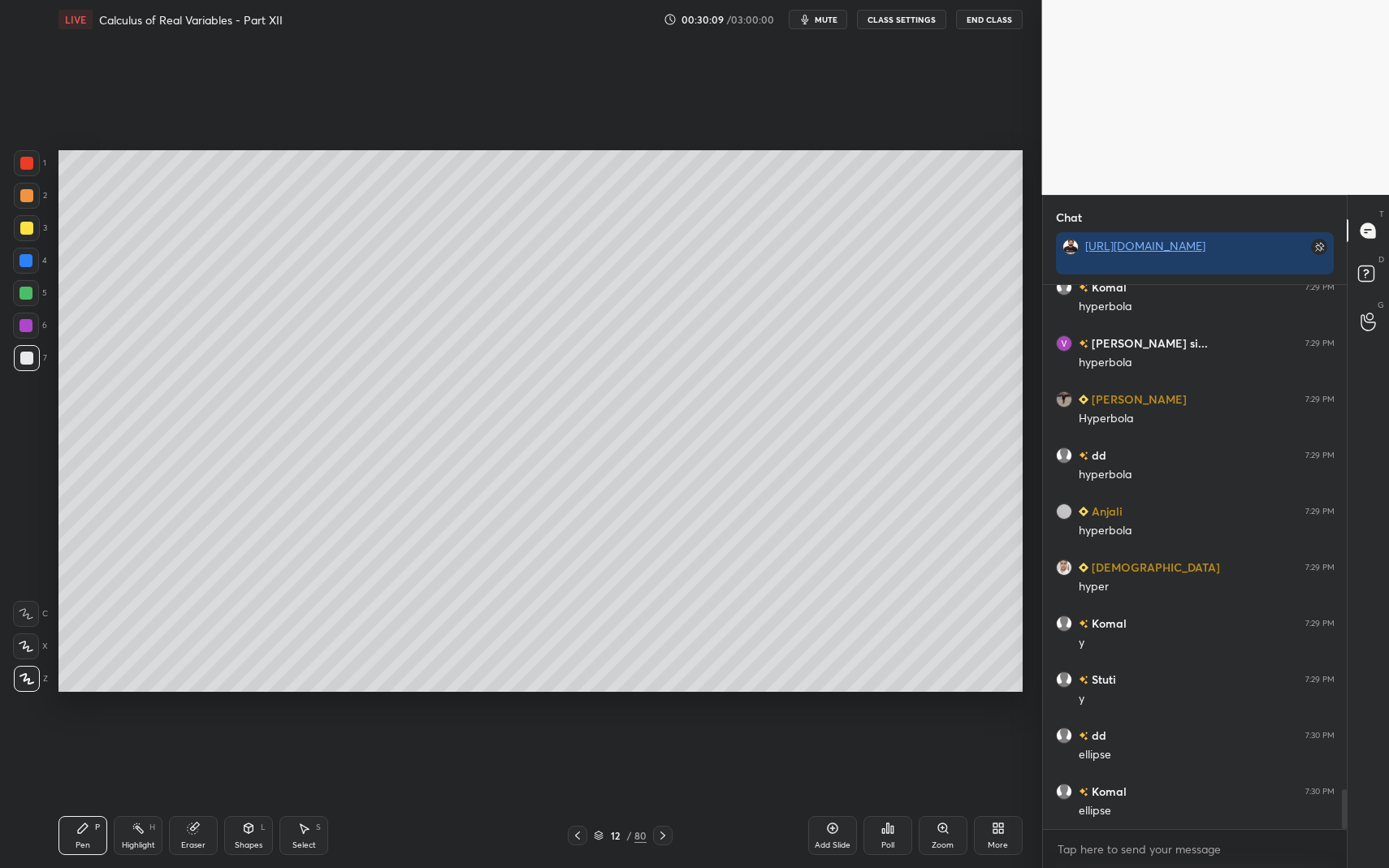 drag, startPoint x: 255, startPoint y: 826, endPoint x: 247, endPoint y: 805, distance: 22.472205 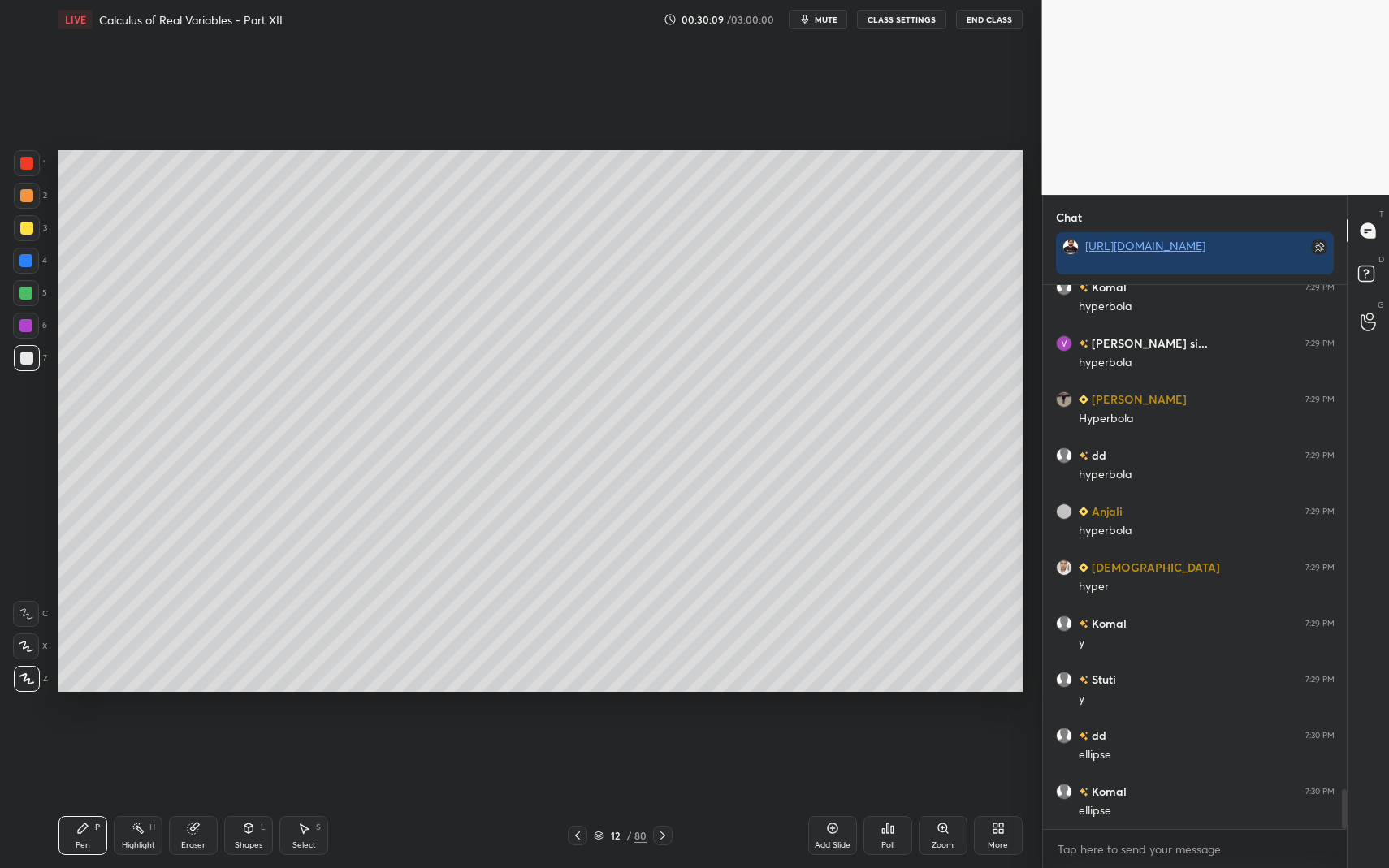 click on "Shapes L" at bounding box center (249, 836) 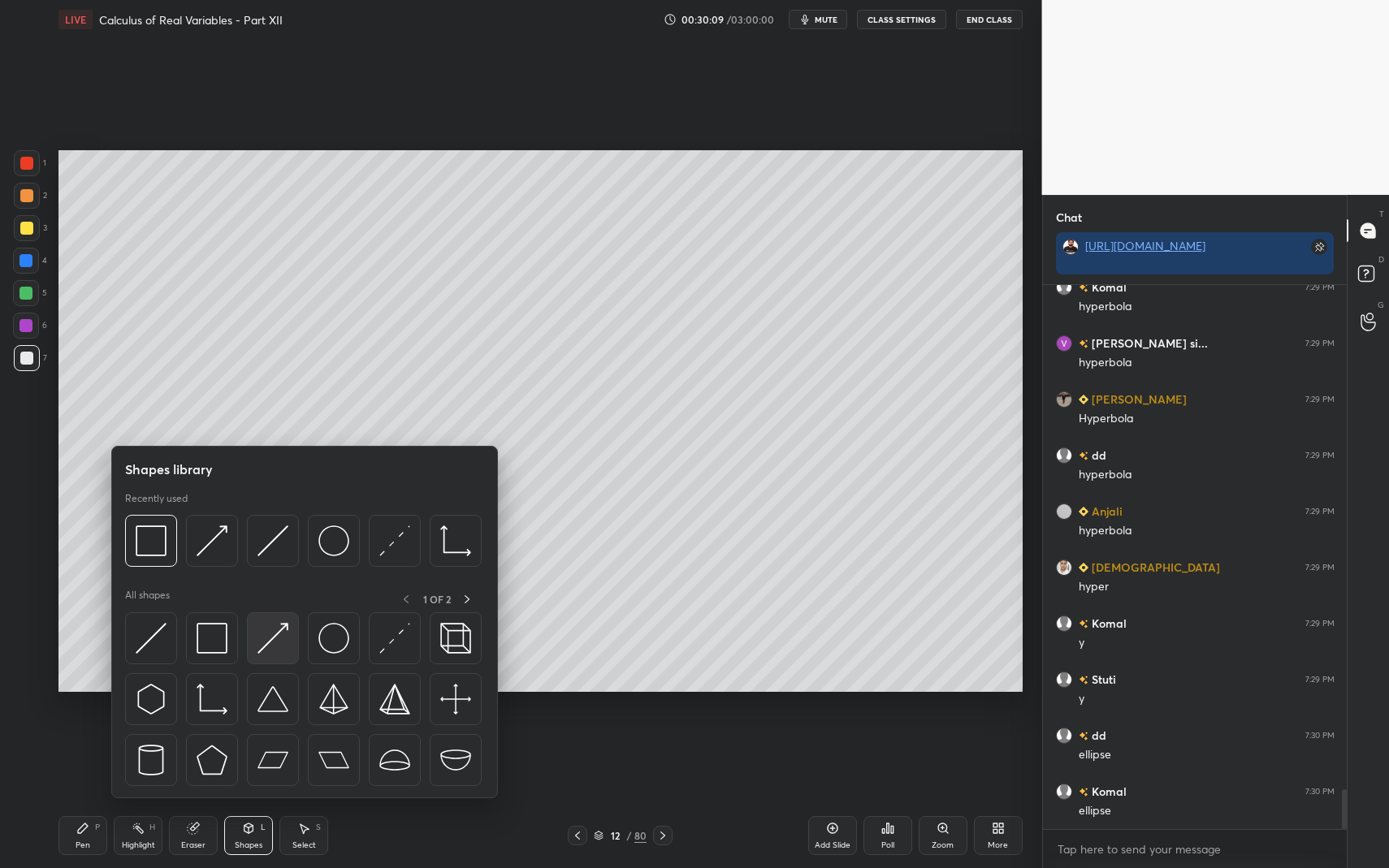 click at bounding box center [273, 638] 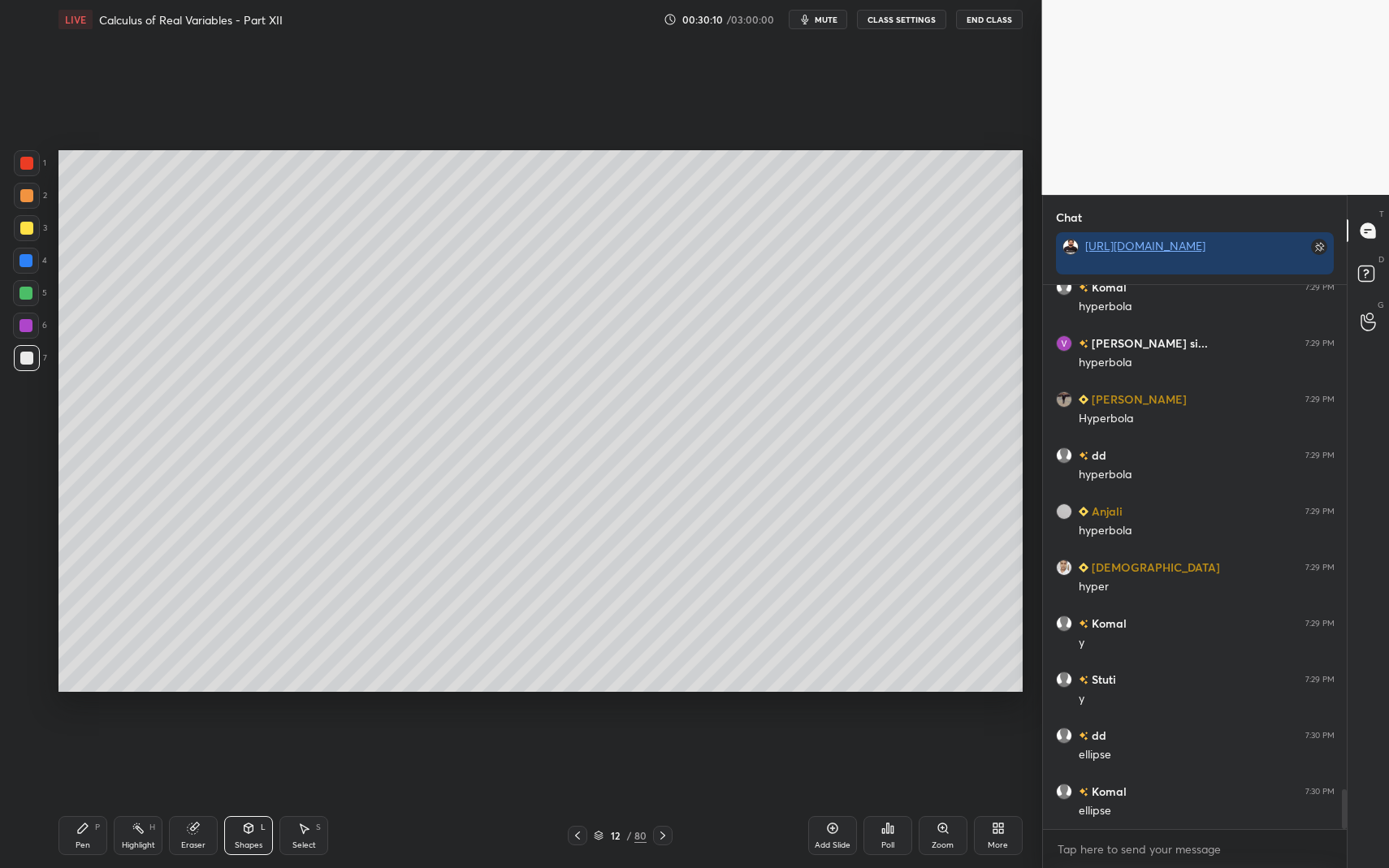 click on "Pen P Highlight H Eraser Shapes L Select S 12 / 80 Add Slide Poll Zoom More" at bounding box center (540, 836) 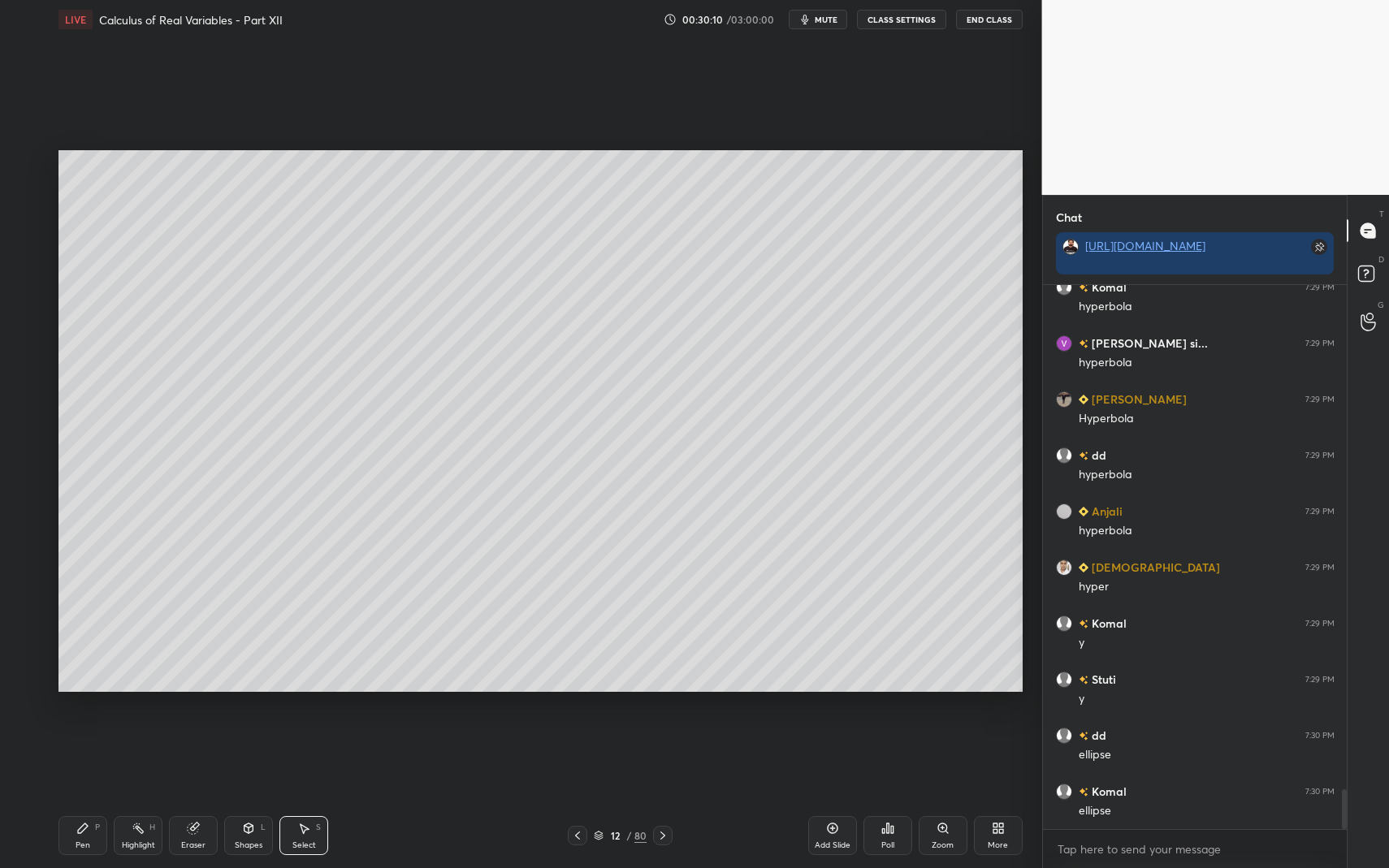 click 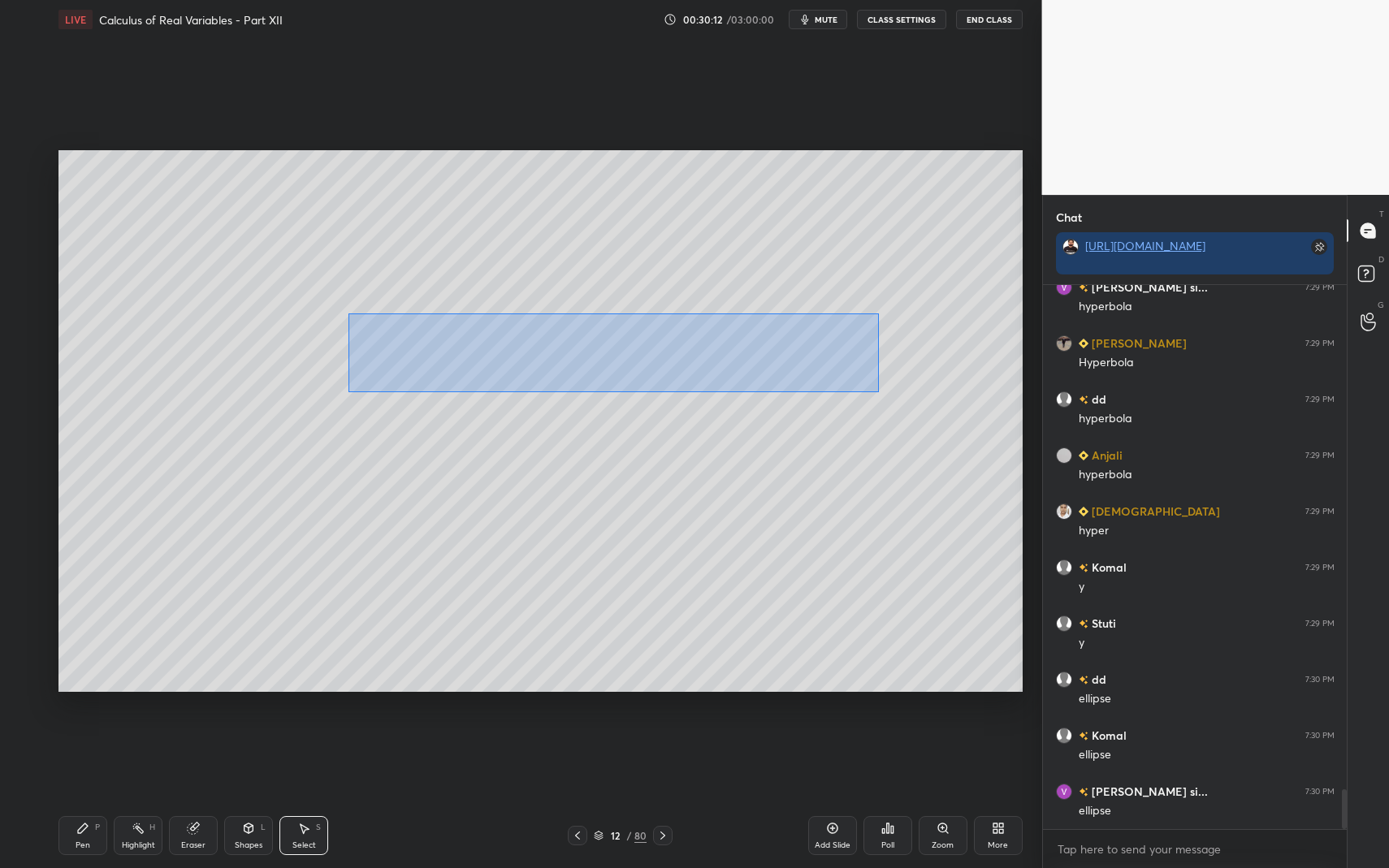 drag, startPoint x: 348, startPoint y: 313, endPoint x: 879, endPoint y: 391, distance: 536.6982 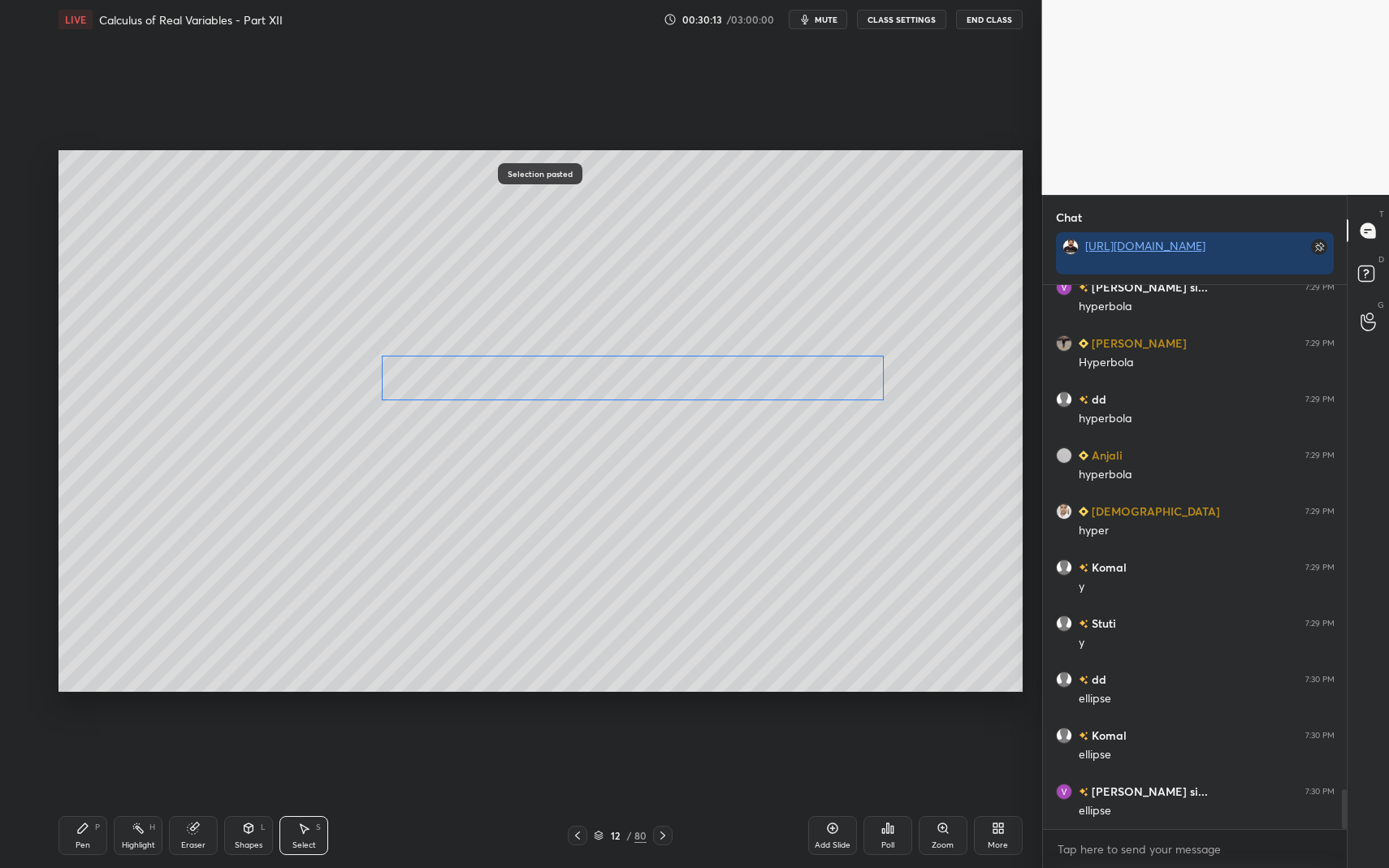 scroll, scrollTop: 6930, scrollLeft: 0, axis: vertical 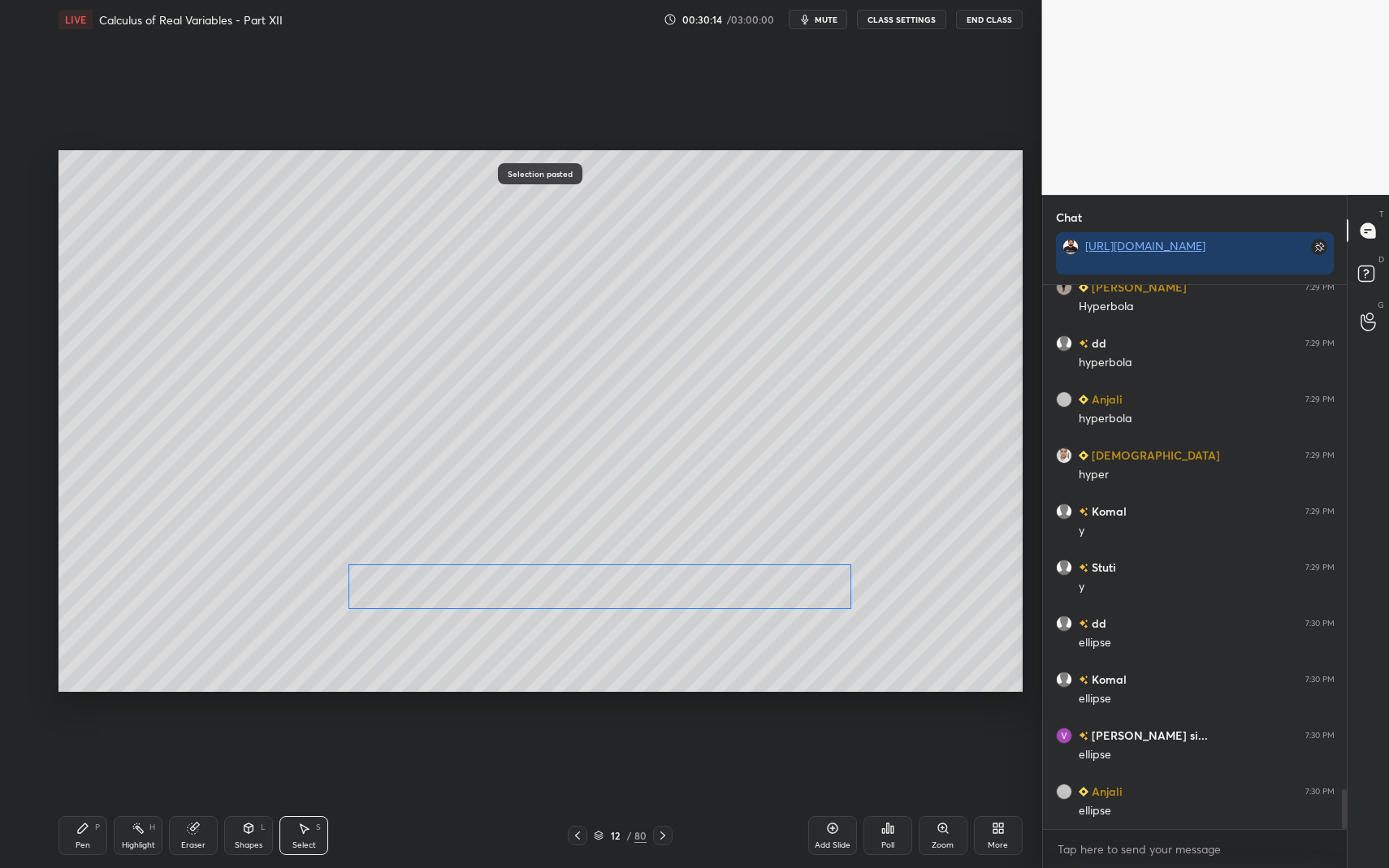 drag, startPoint x: 513, startPoint y: 360, endPoint x: 466, endPoint y: 589, distance: 233.77339 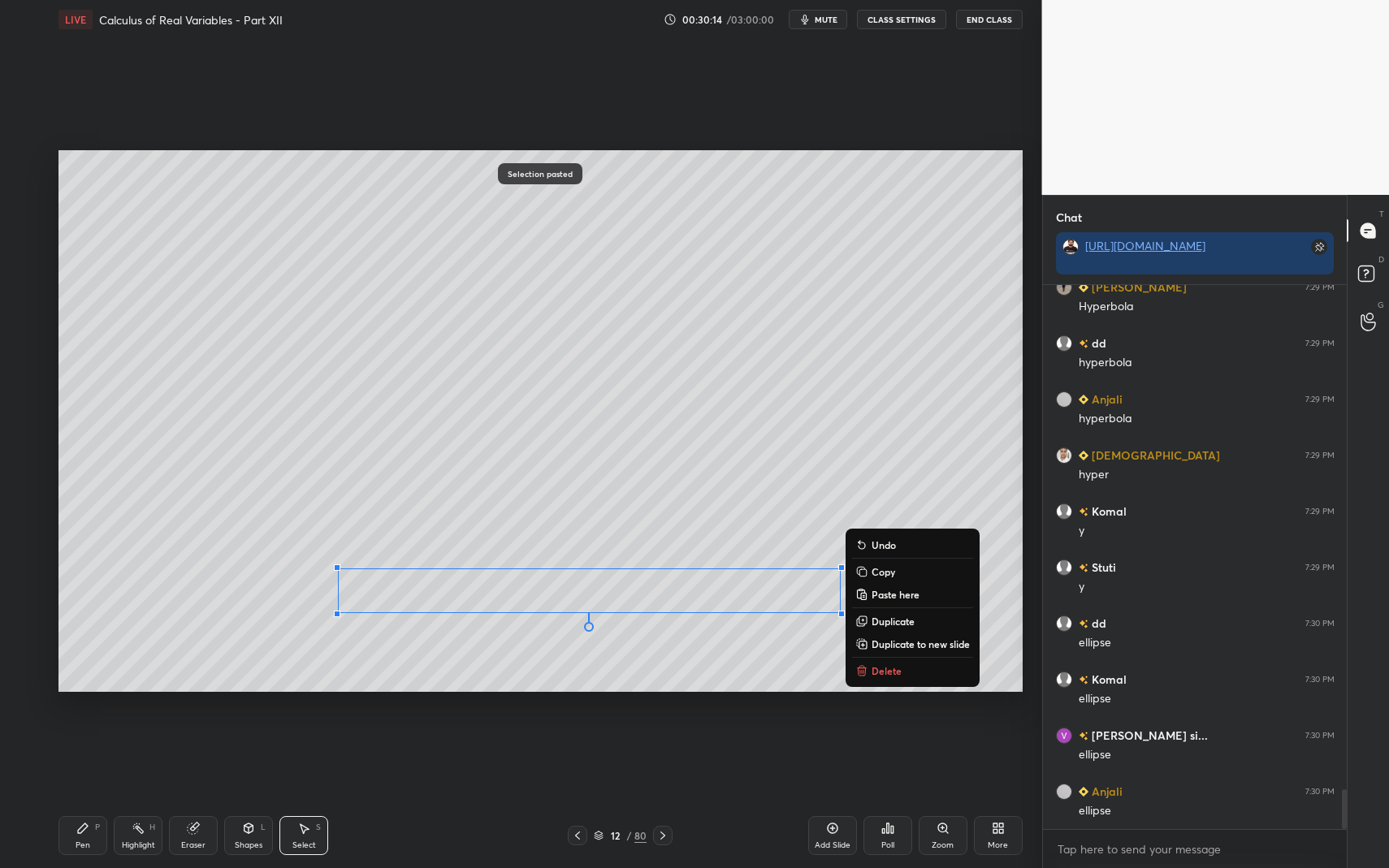 click on "Pen P" at bounding box center (83, 836) 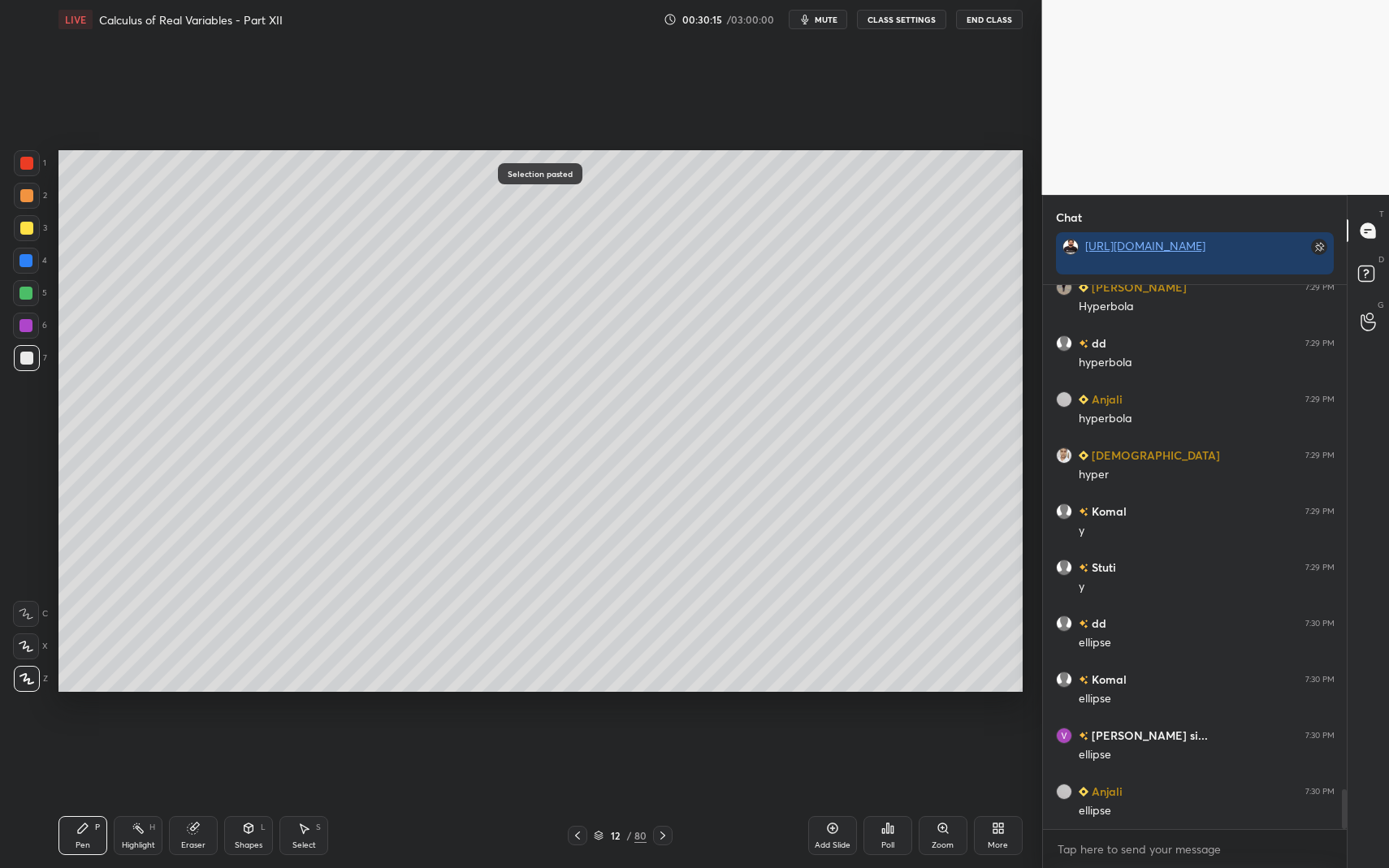 click on "Pen P" at bounding box center [83, 836] 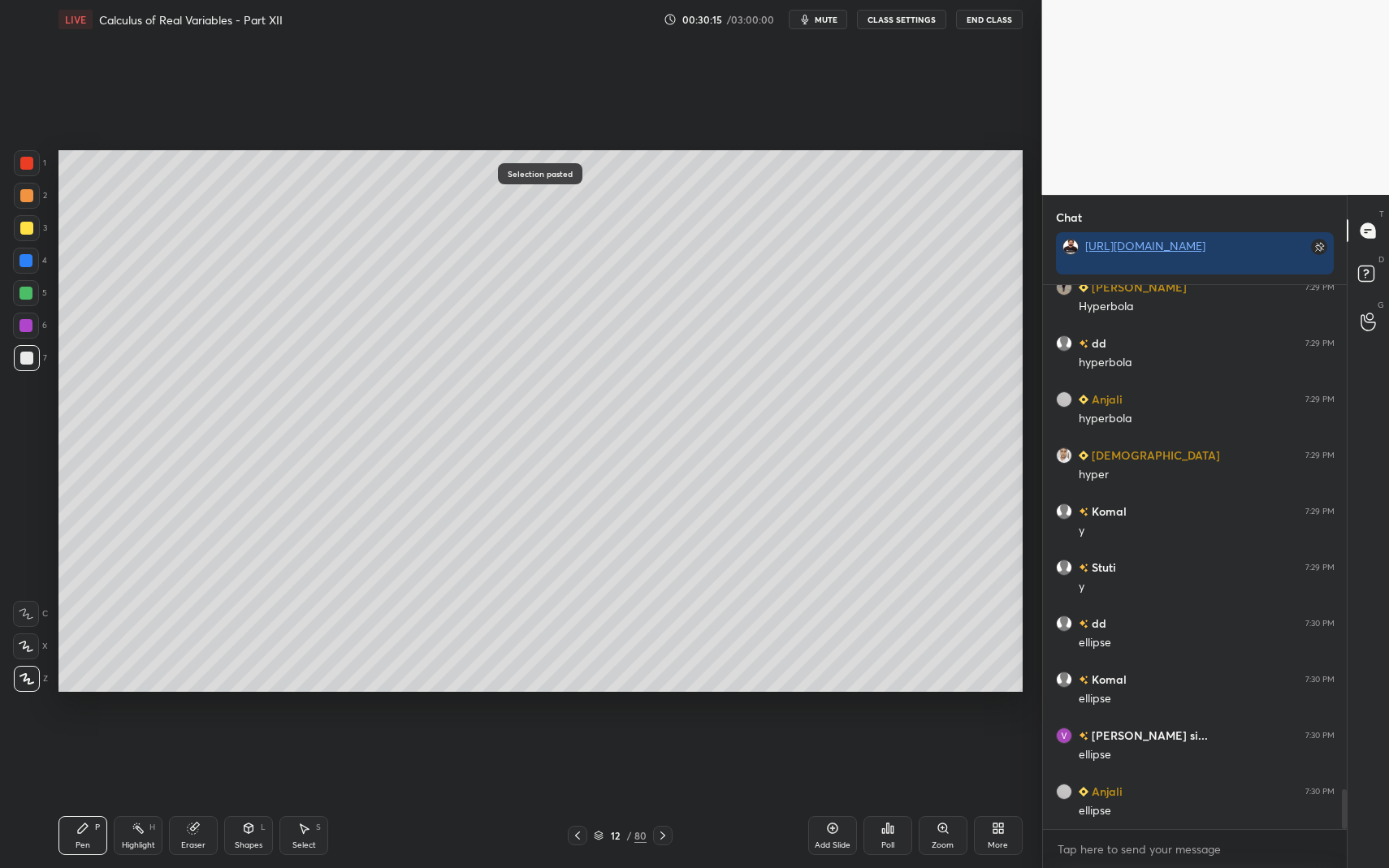 click on "S" at bounding box center (318, 827) 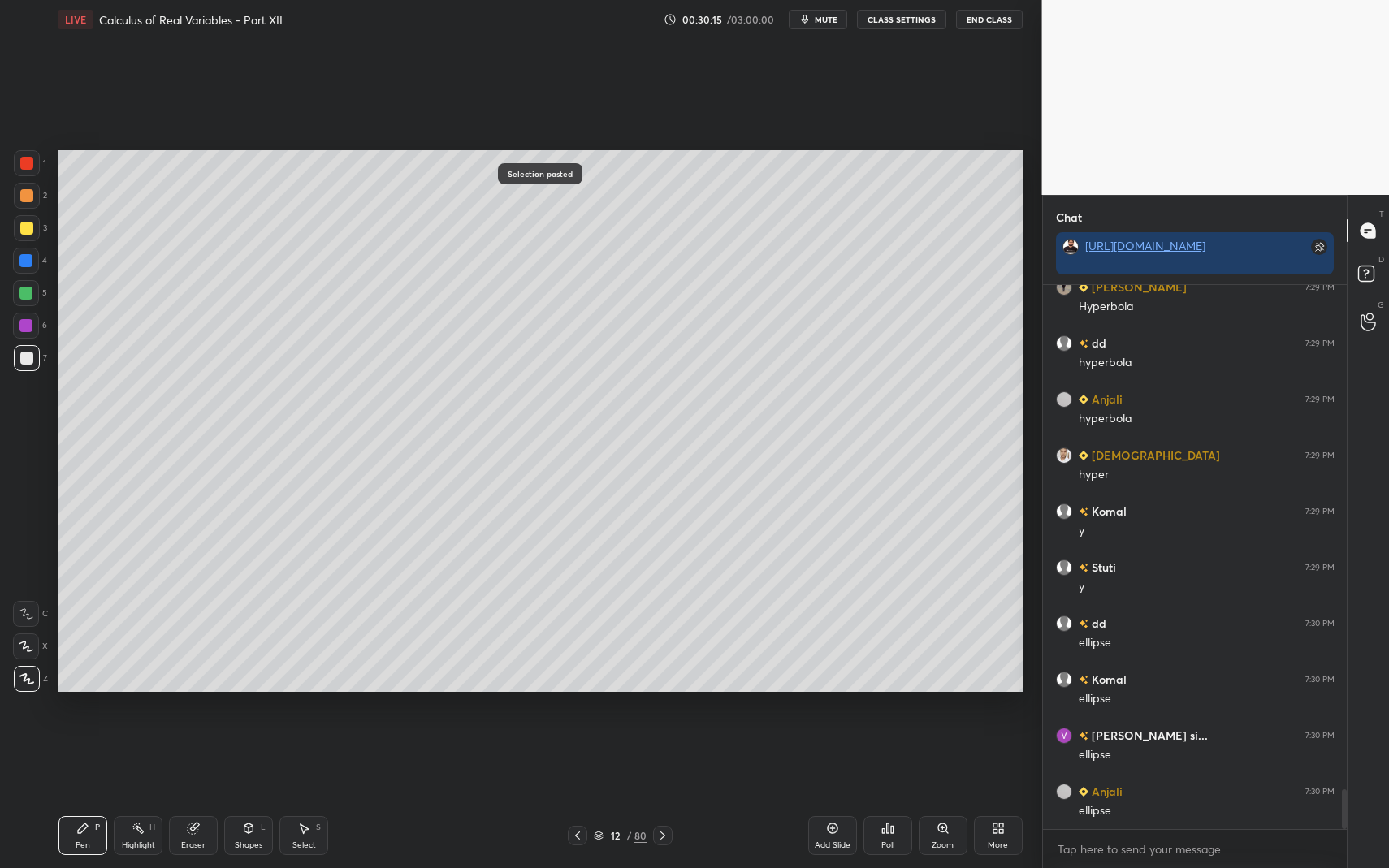 scroll, scrollTop: 6986, scrollLeft: 0, axis: vertical 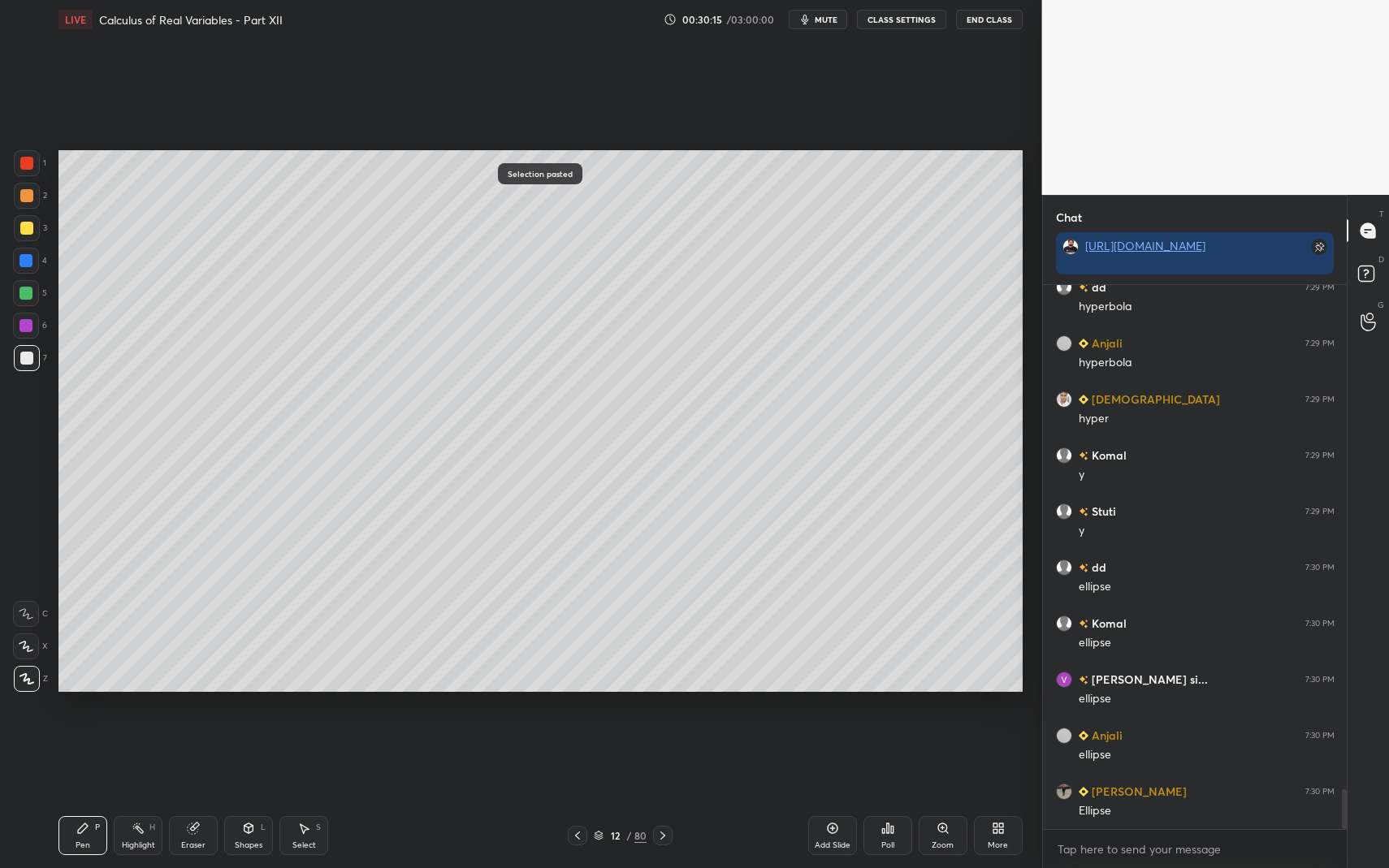 drag, startPoint x: 308, startPoint y: 830, endPoint x: 348, endPoint y: 802, distance: 48.82622 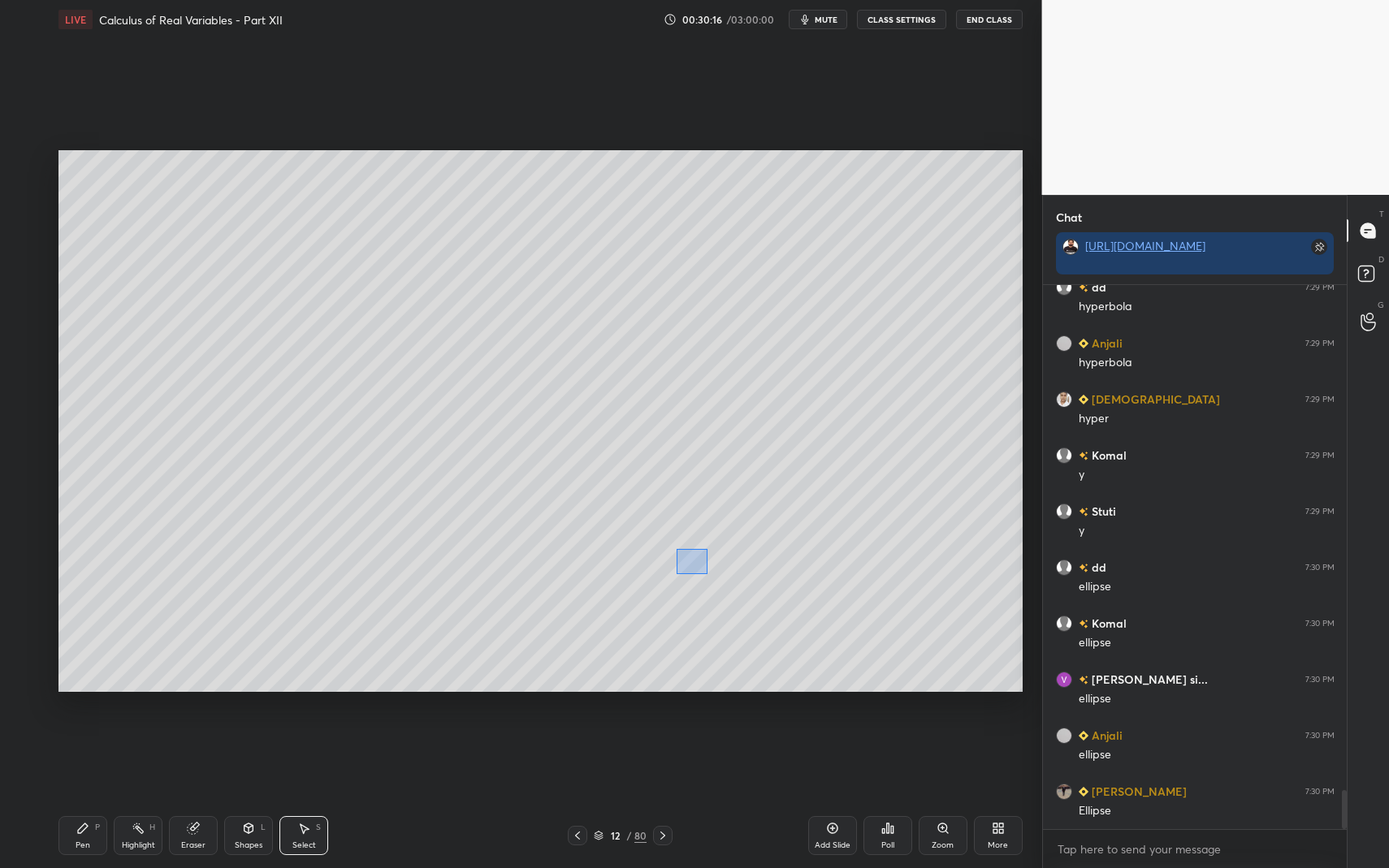drag, startPoint x: 707, startPoint y: 573, endPoint x: 902, endPoint y: 641, distance: 206.51634 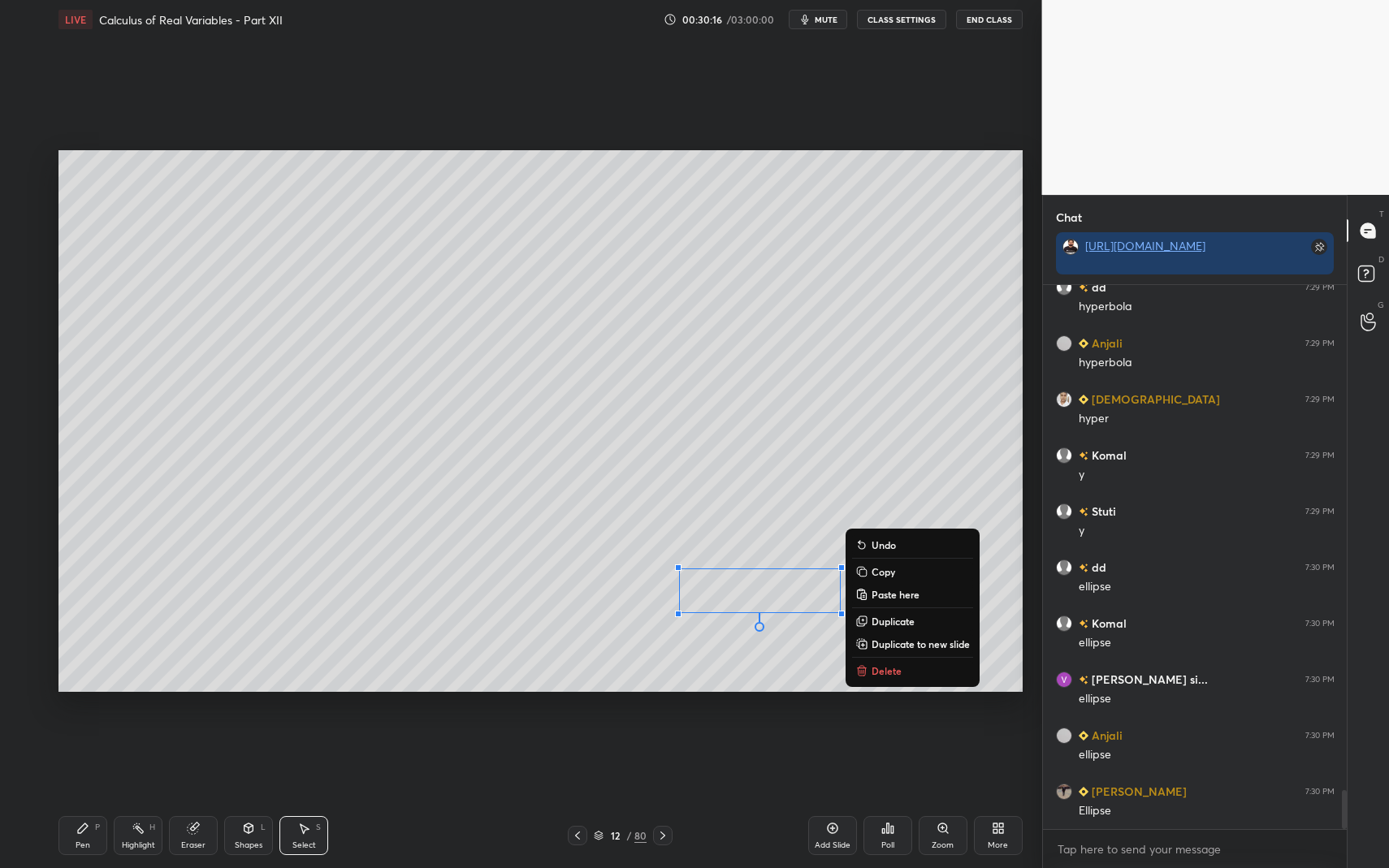 scroll, scrollTop: 7042, scrollLeft: 0, axis: vertical 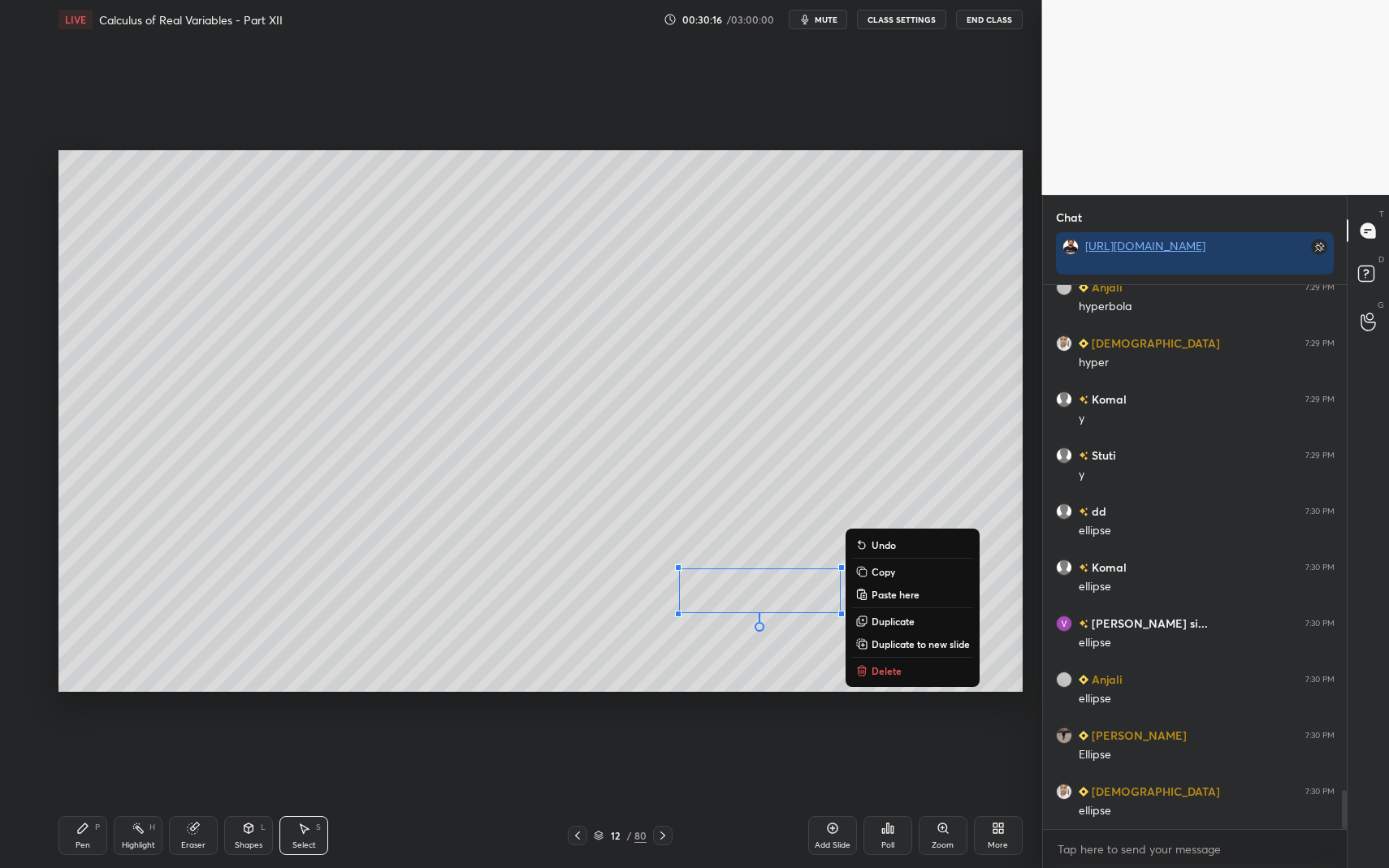 drag, startPoint x: 876, startPoint y: 672, endPoint x: 845, endPoint y: 671, distance: 31.016125 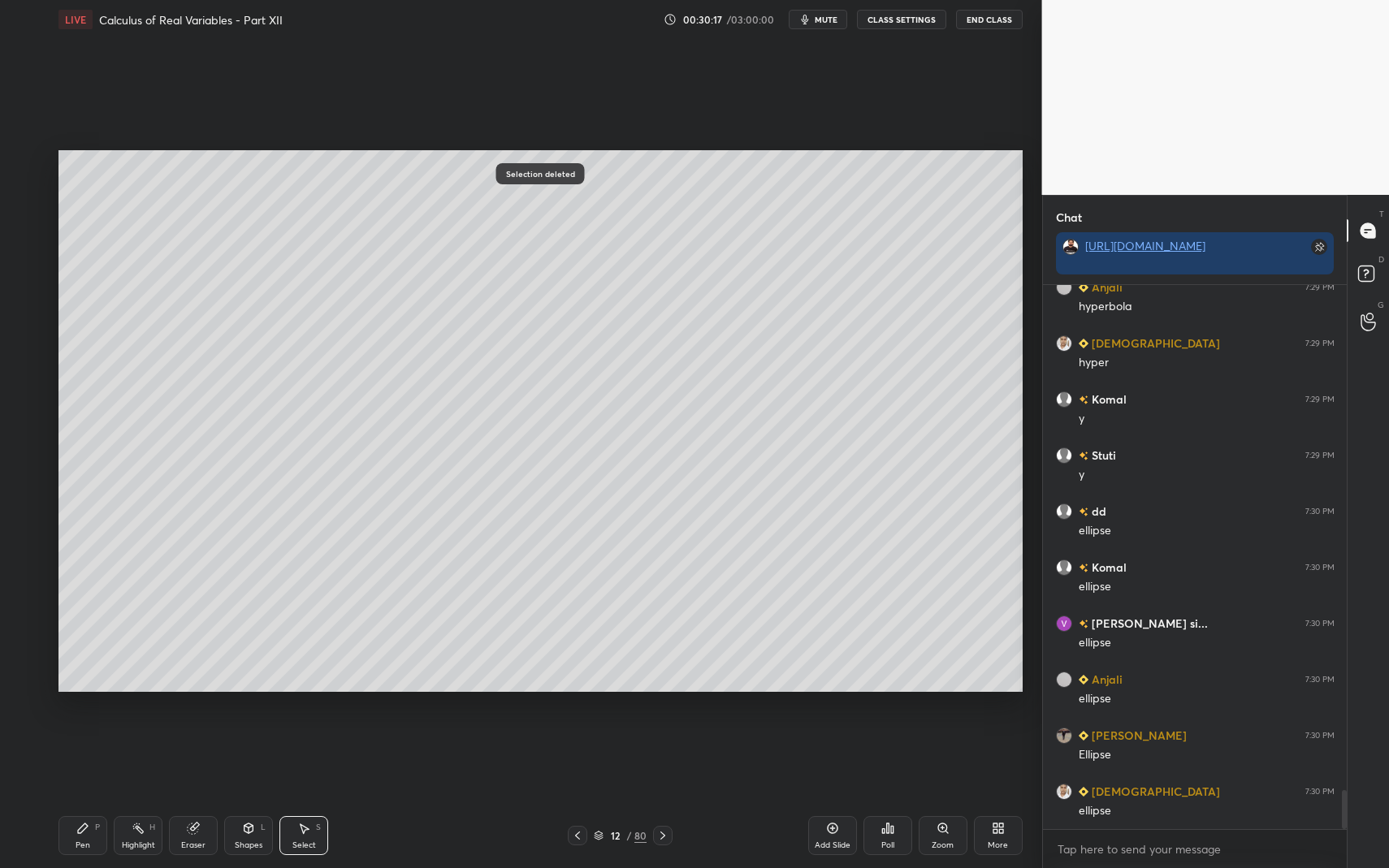 click on "Pen P Highlight H Eraser Shapes L Select S" at bounding box center [245, 836] 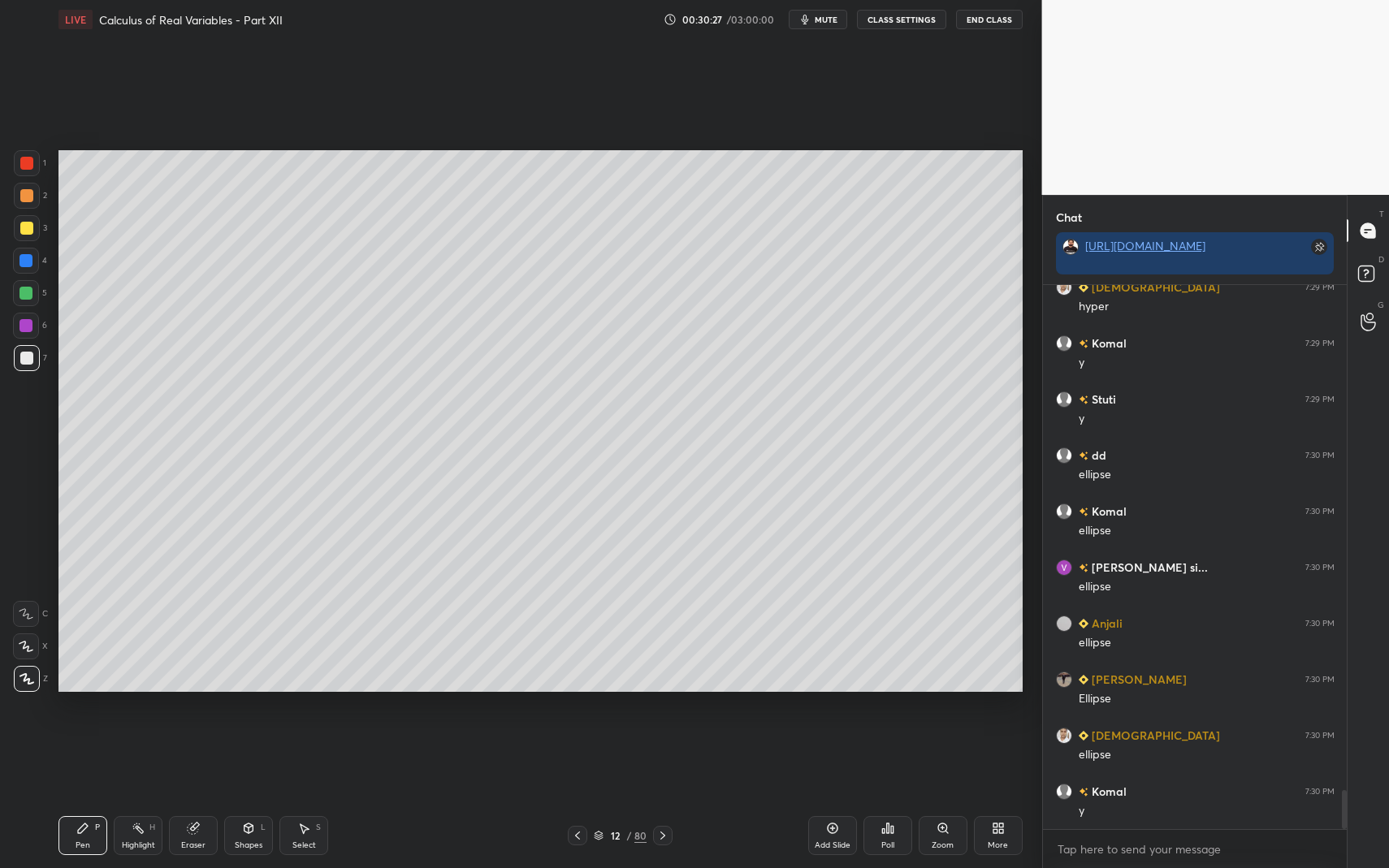 scroll, scrollTop: 7154, scrollLeft: 0, axis: vertical 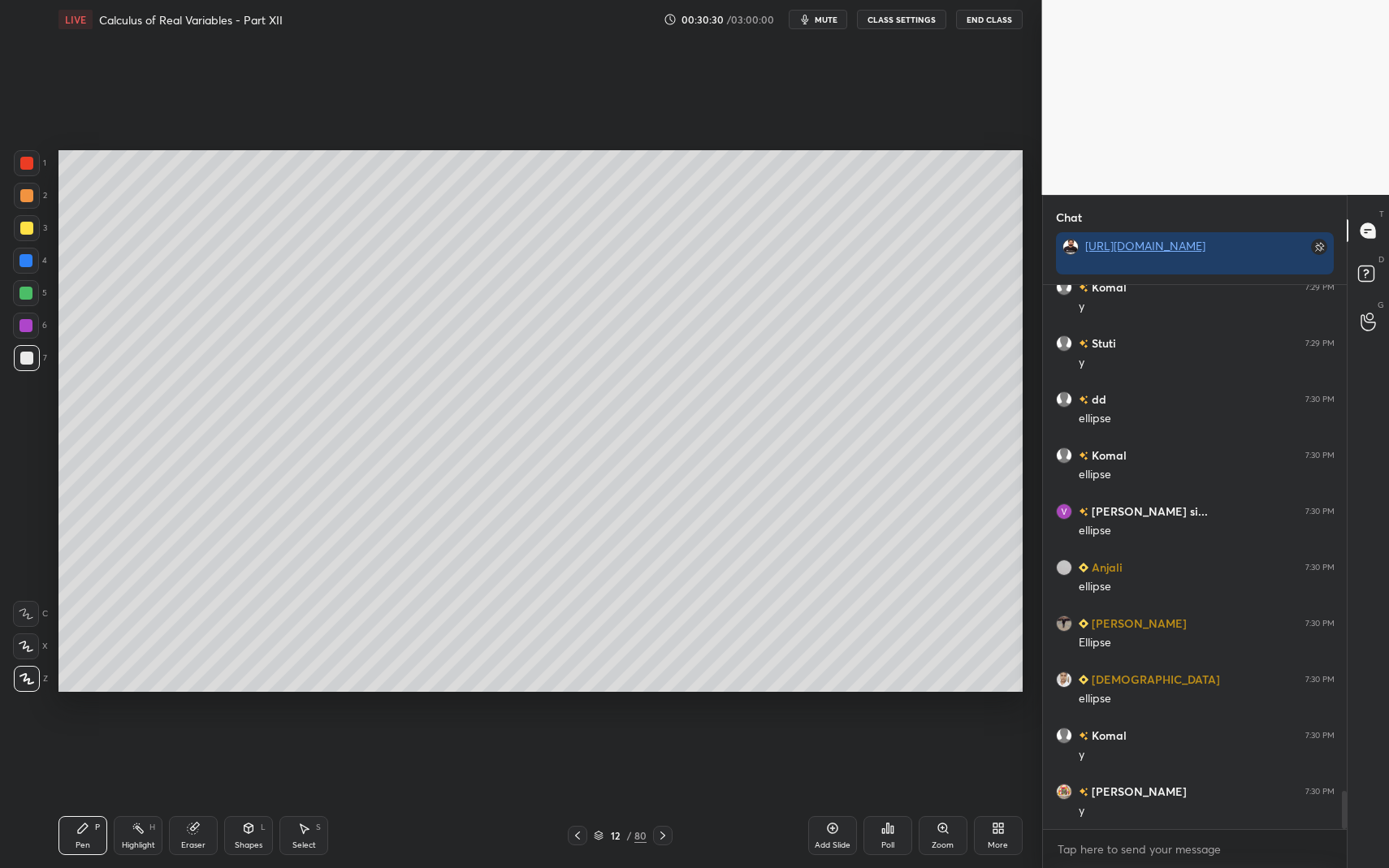 click at bounding box center (27, 163) 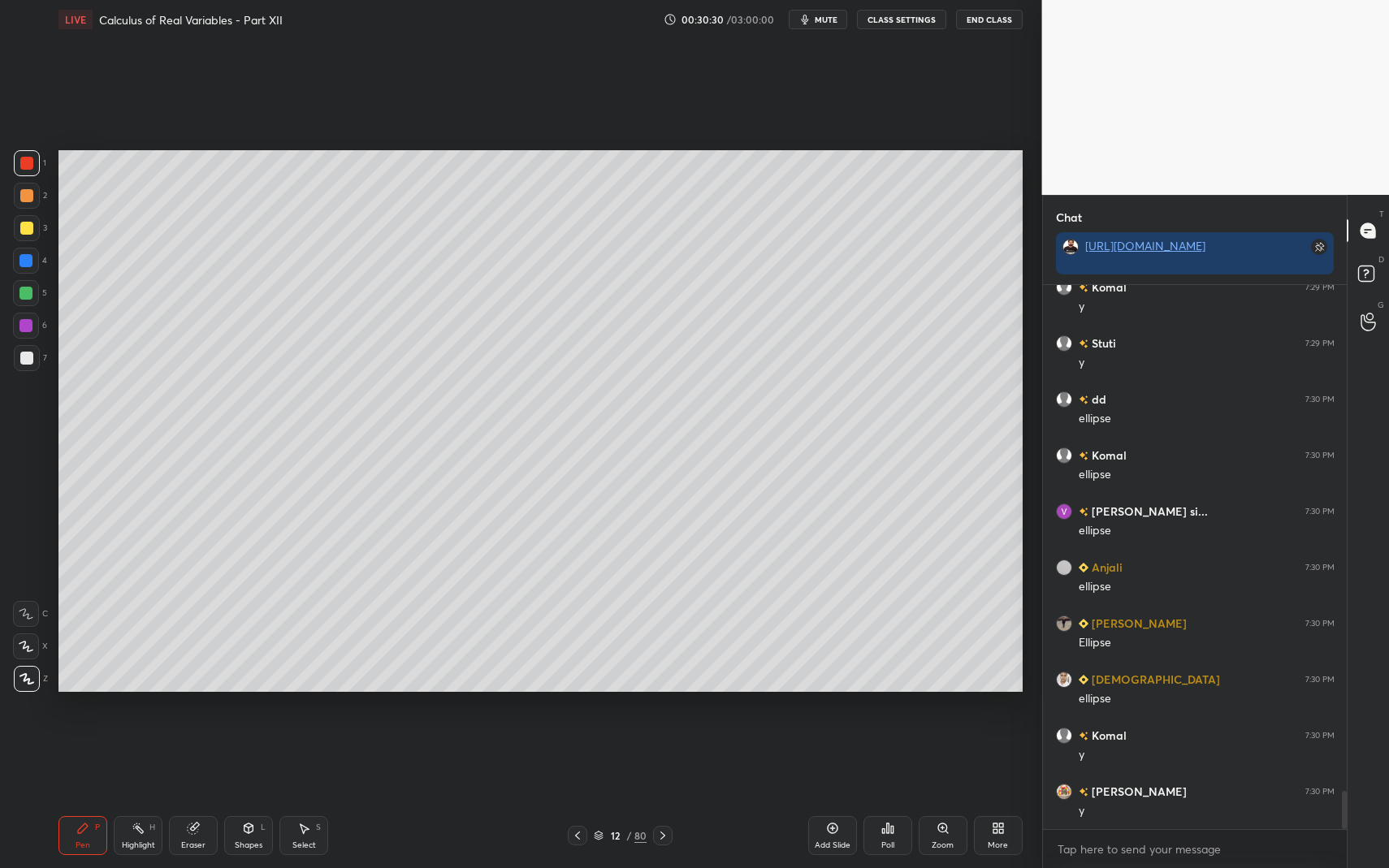 drag, startPoint x: 35, startPoint y: 166, endPoint x: 32, endPoint y: 279, distance: 113.03982 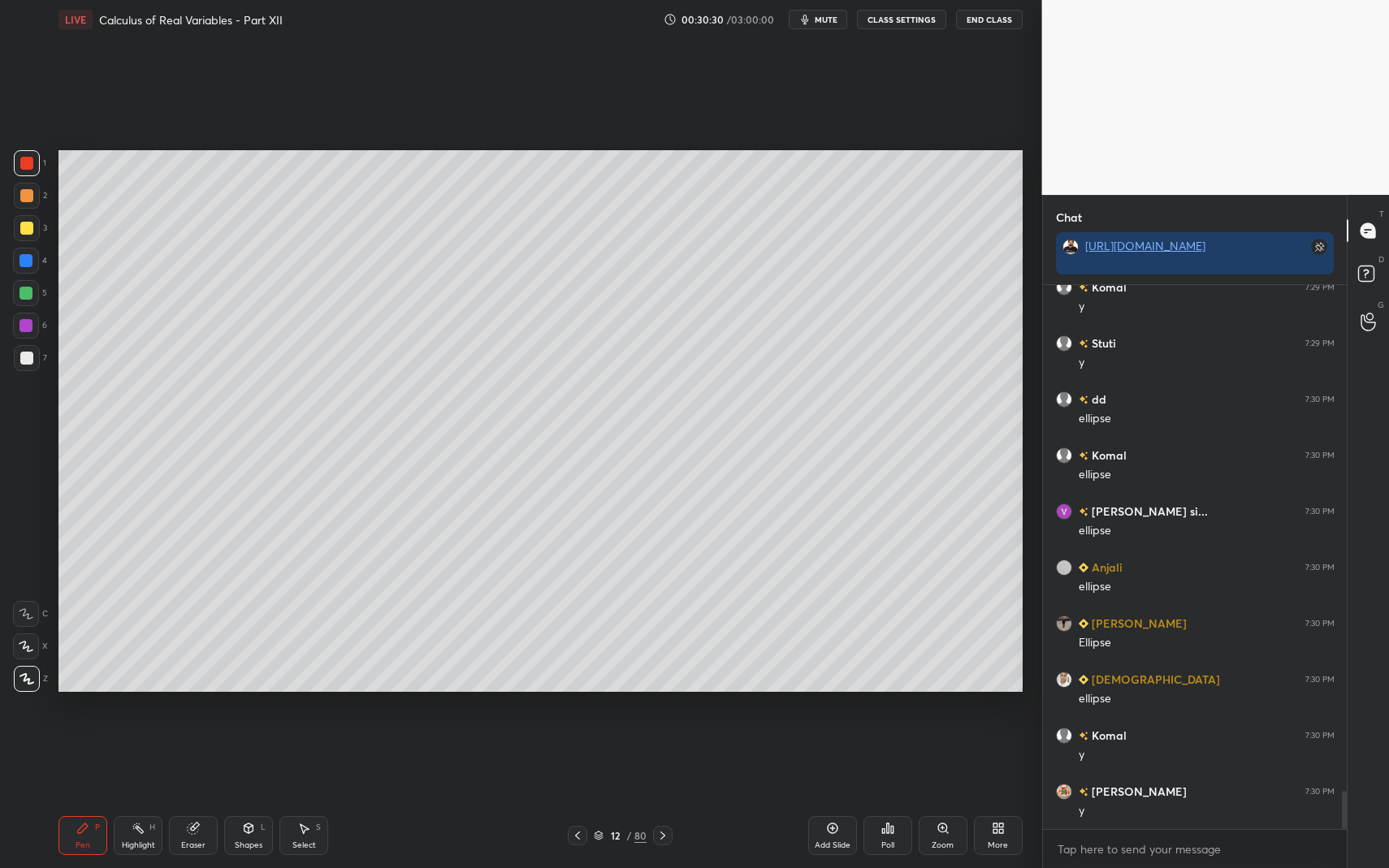 click at bounding box center [27, 163] 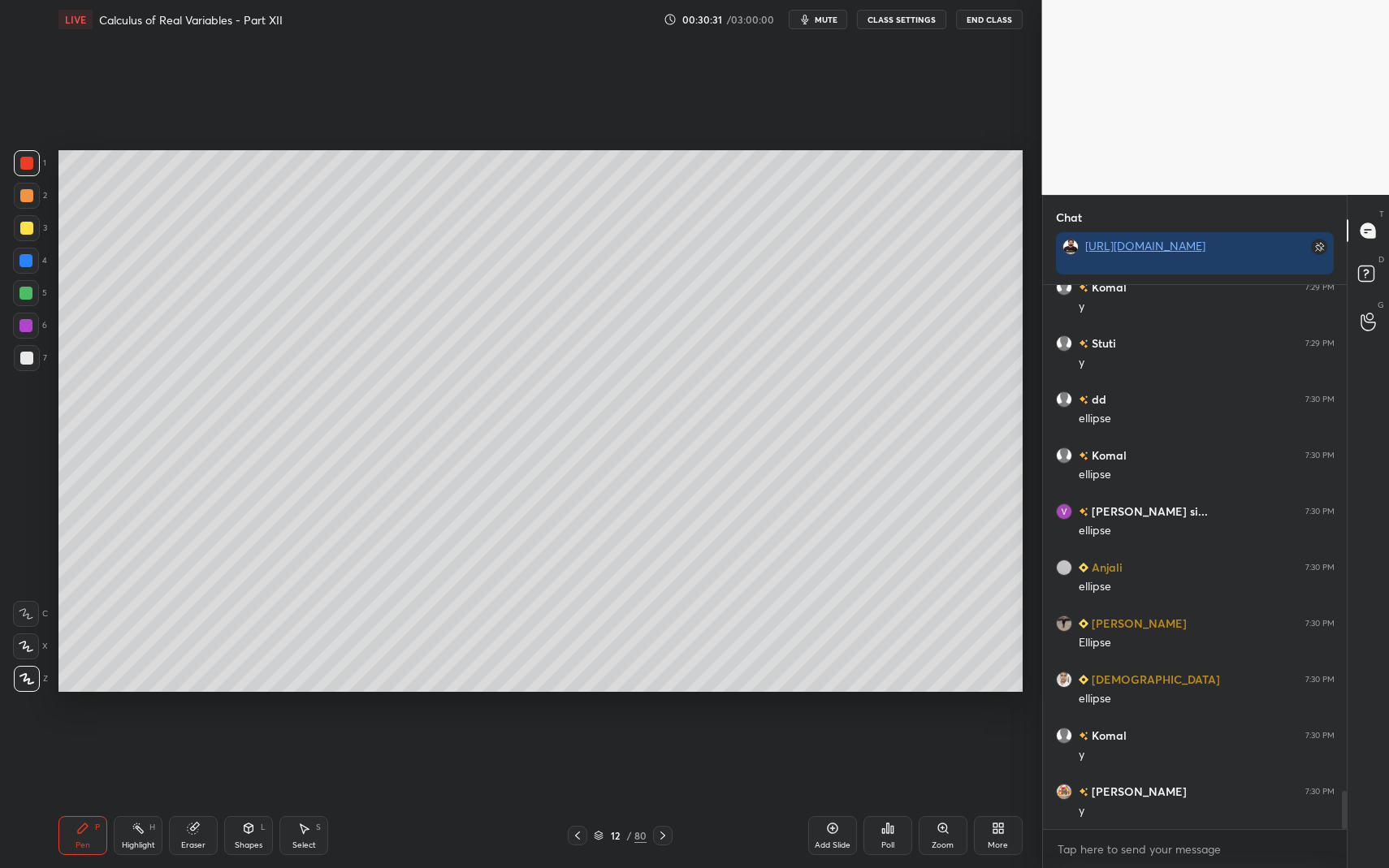 click on "1 2 3 4 5 6 7 C X Z C X Z E E Erase all   H H" at bounding box center [26, 421] 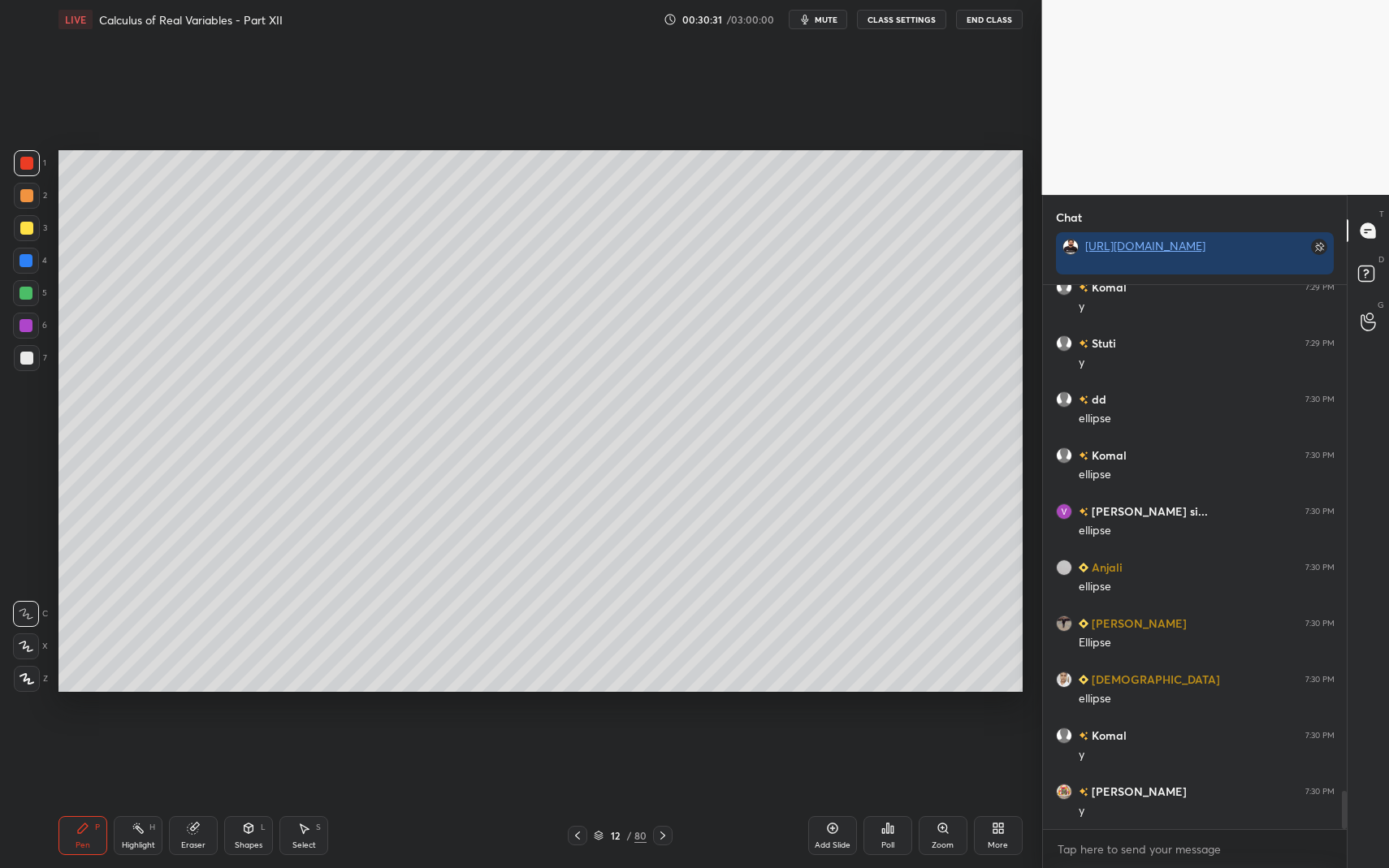 click on "Shapes" at bounding box center (249, 845) 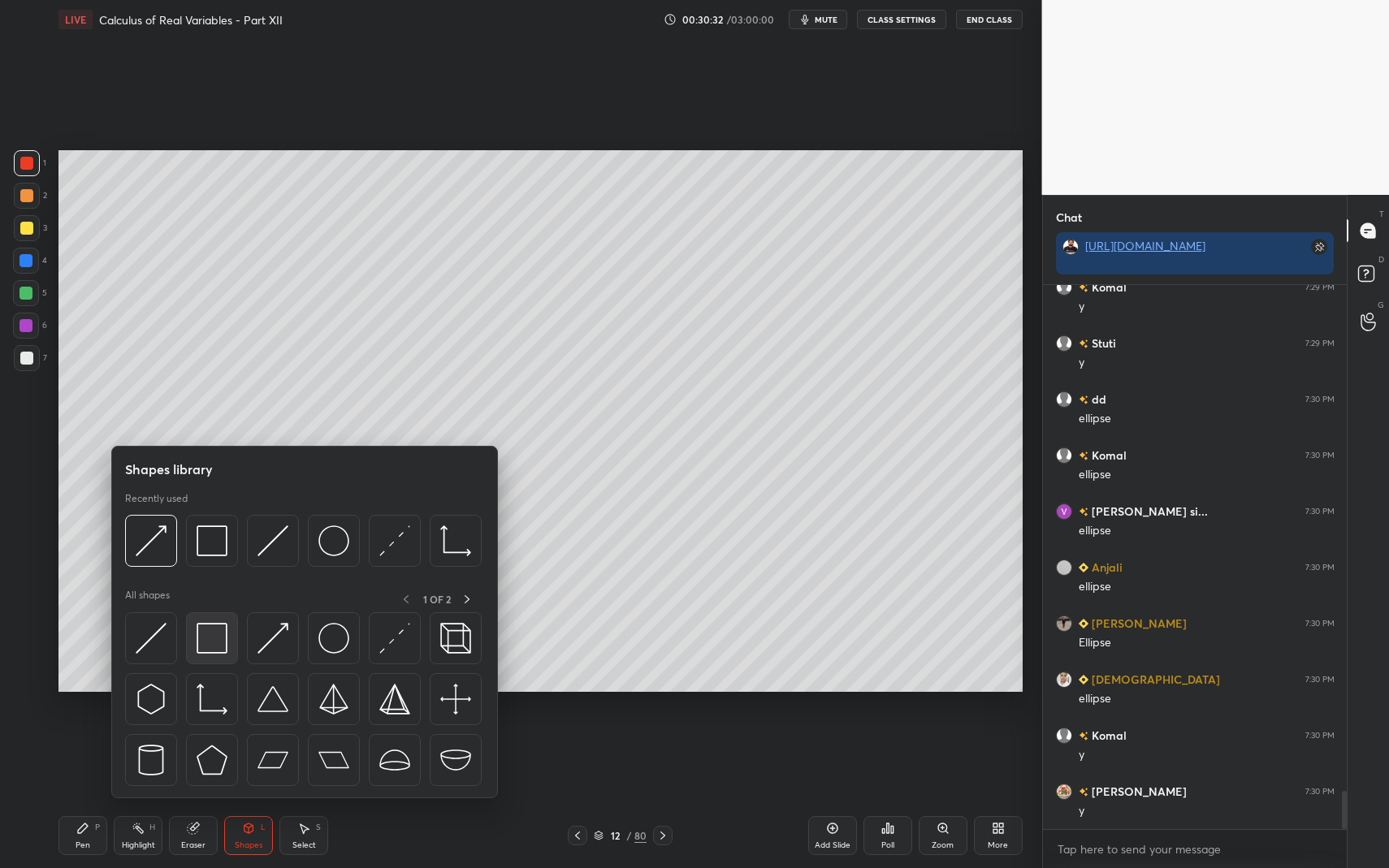 click at bounding box center [212, 638] 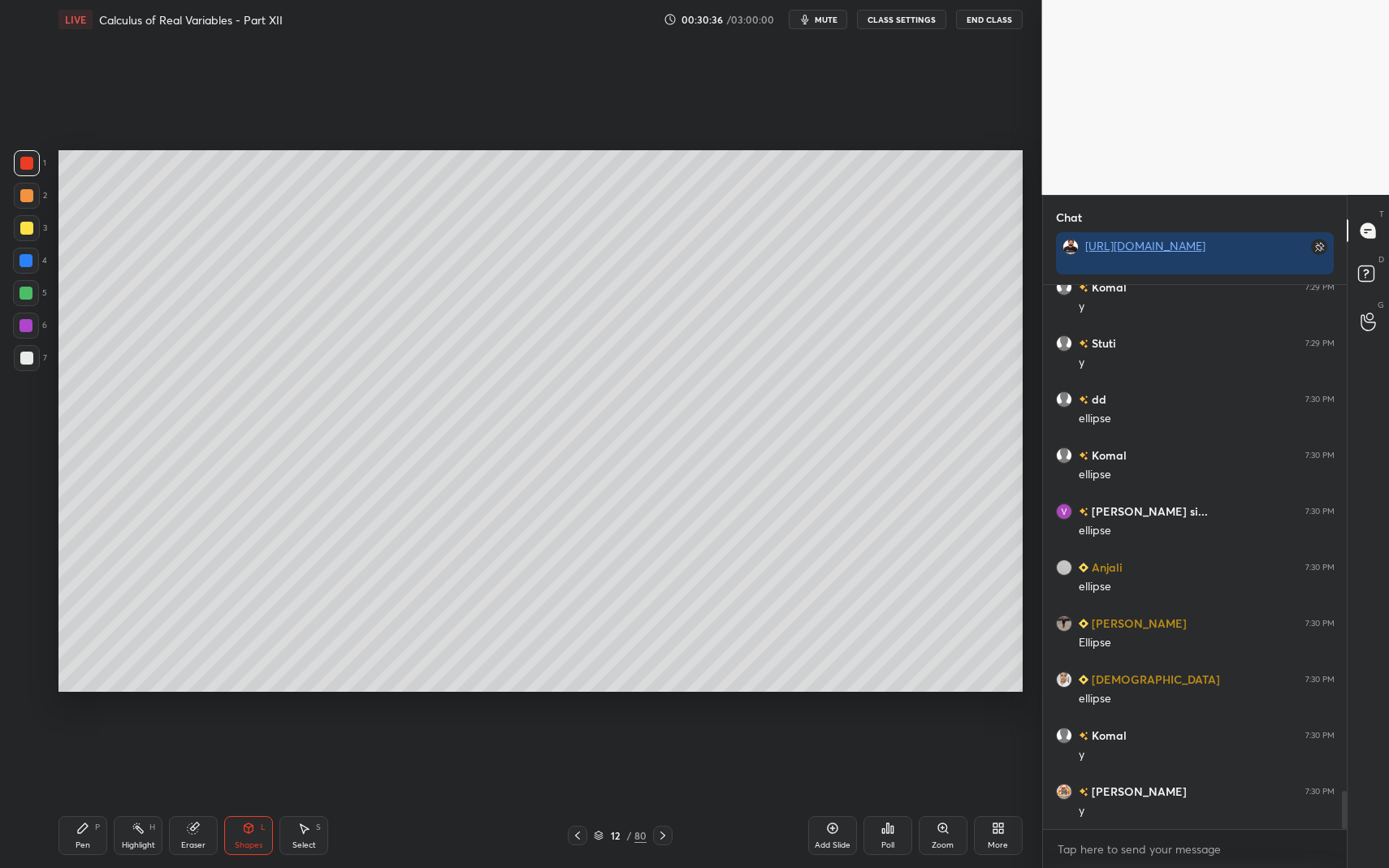 drag, startPoint x: 575, startPoint y: 838, endPoint x: 513, endPoint y: 829, distance: 62.64982 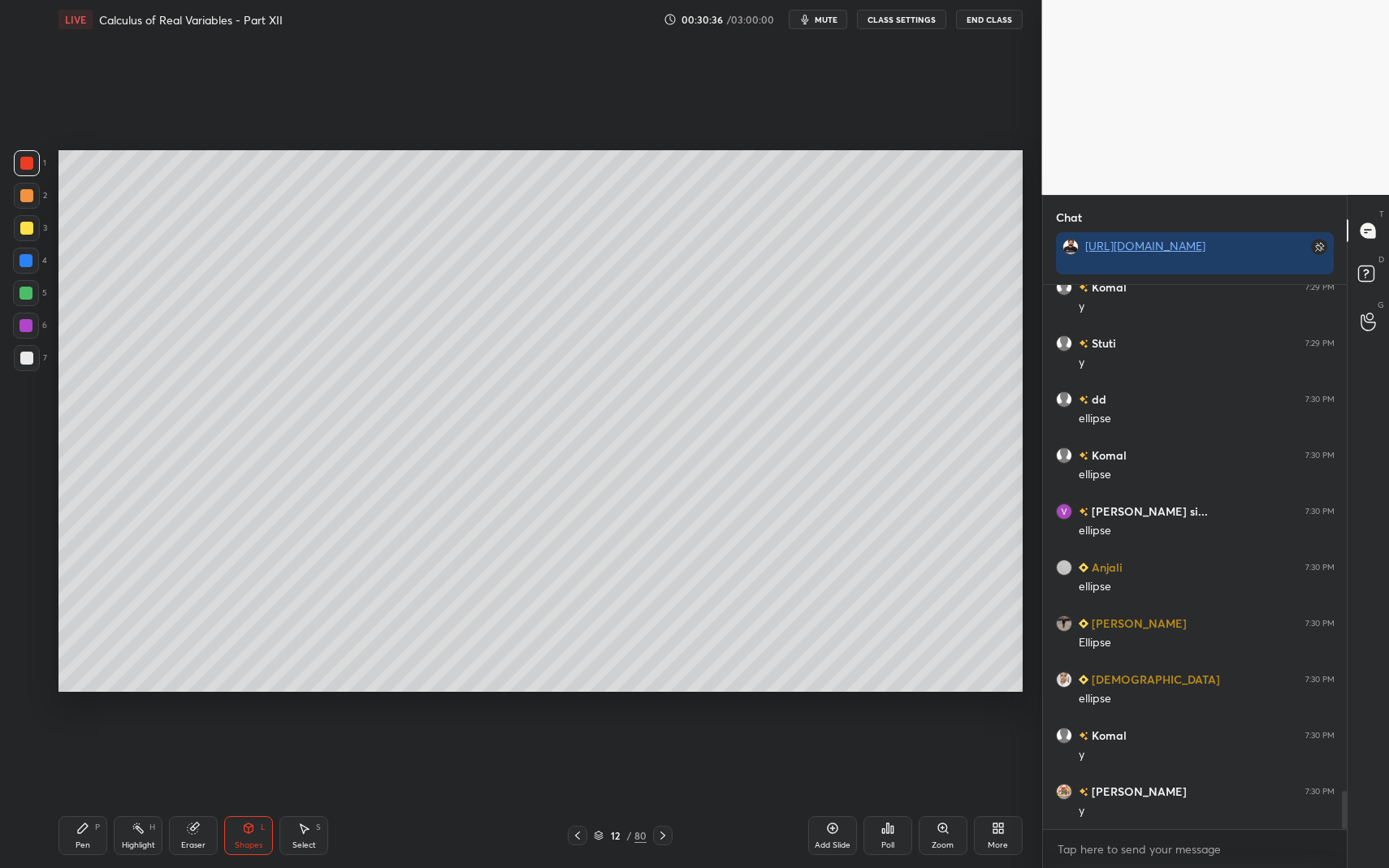 click at bounding box center [578, 836] 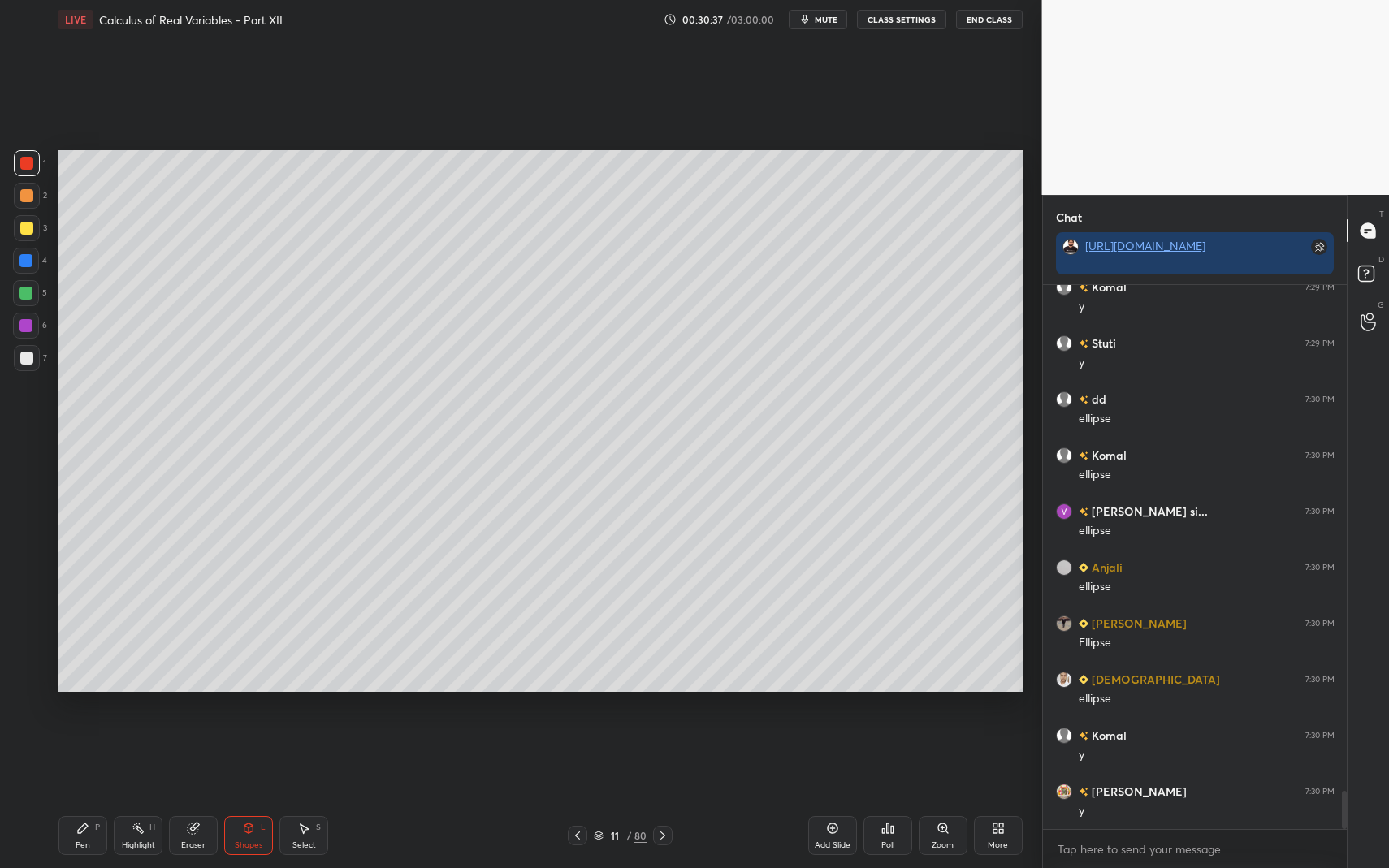 click on "Shapes" at bounding box center [249, 845] 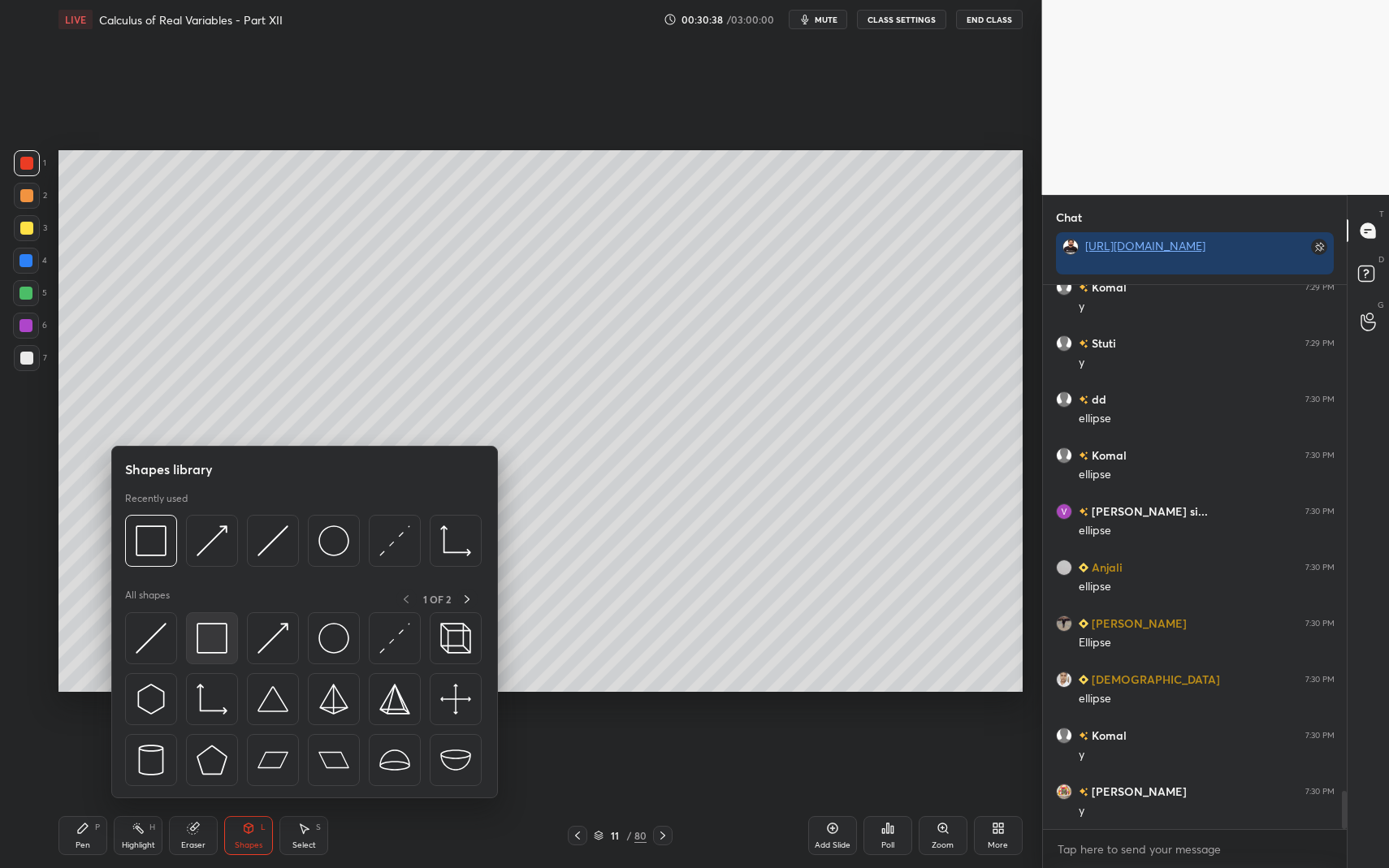 click at bounding box center [212, 638] 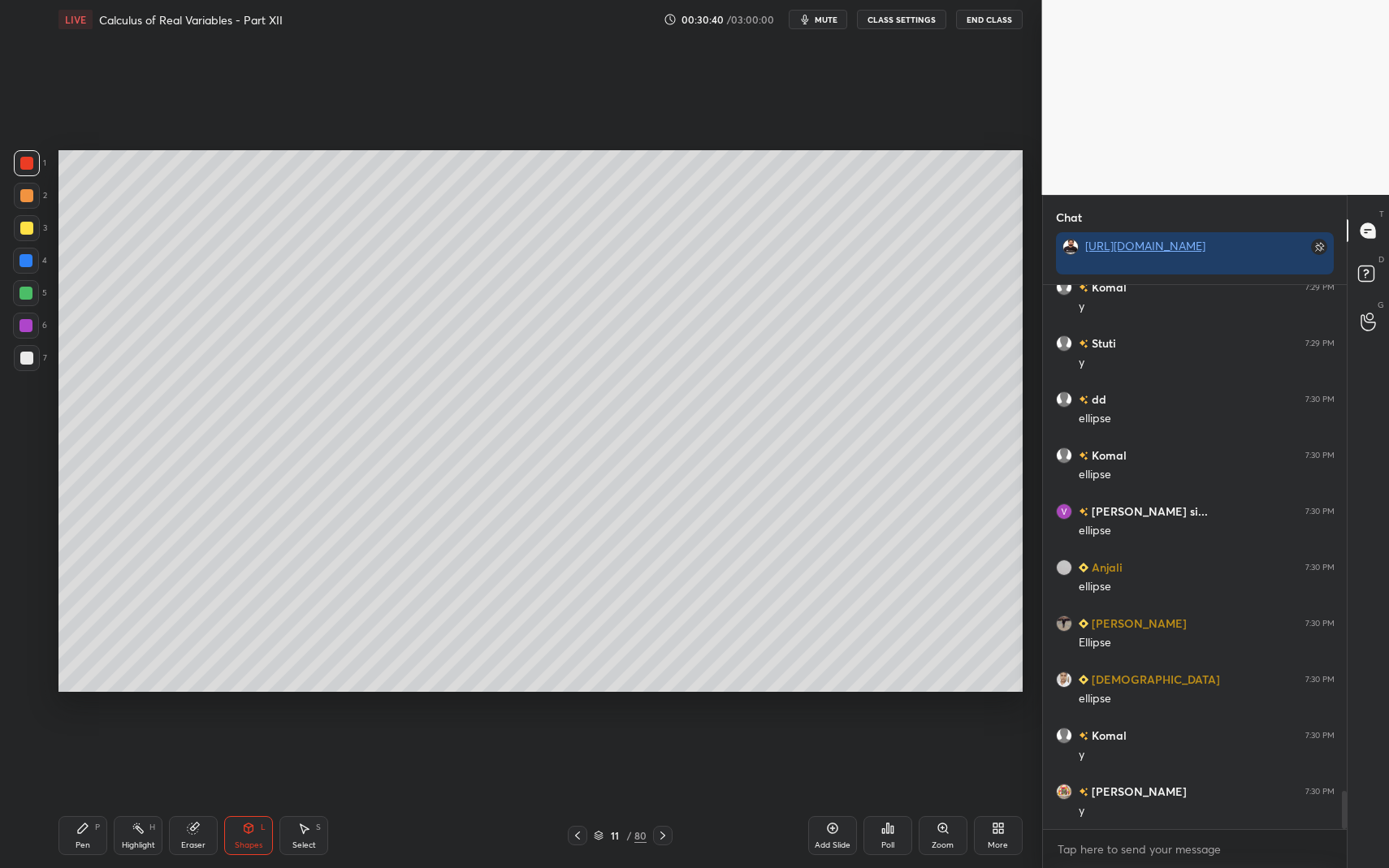 click 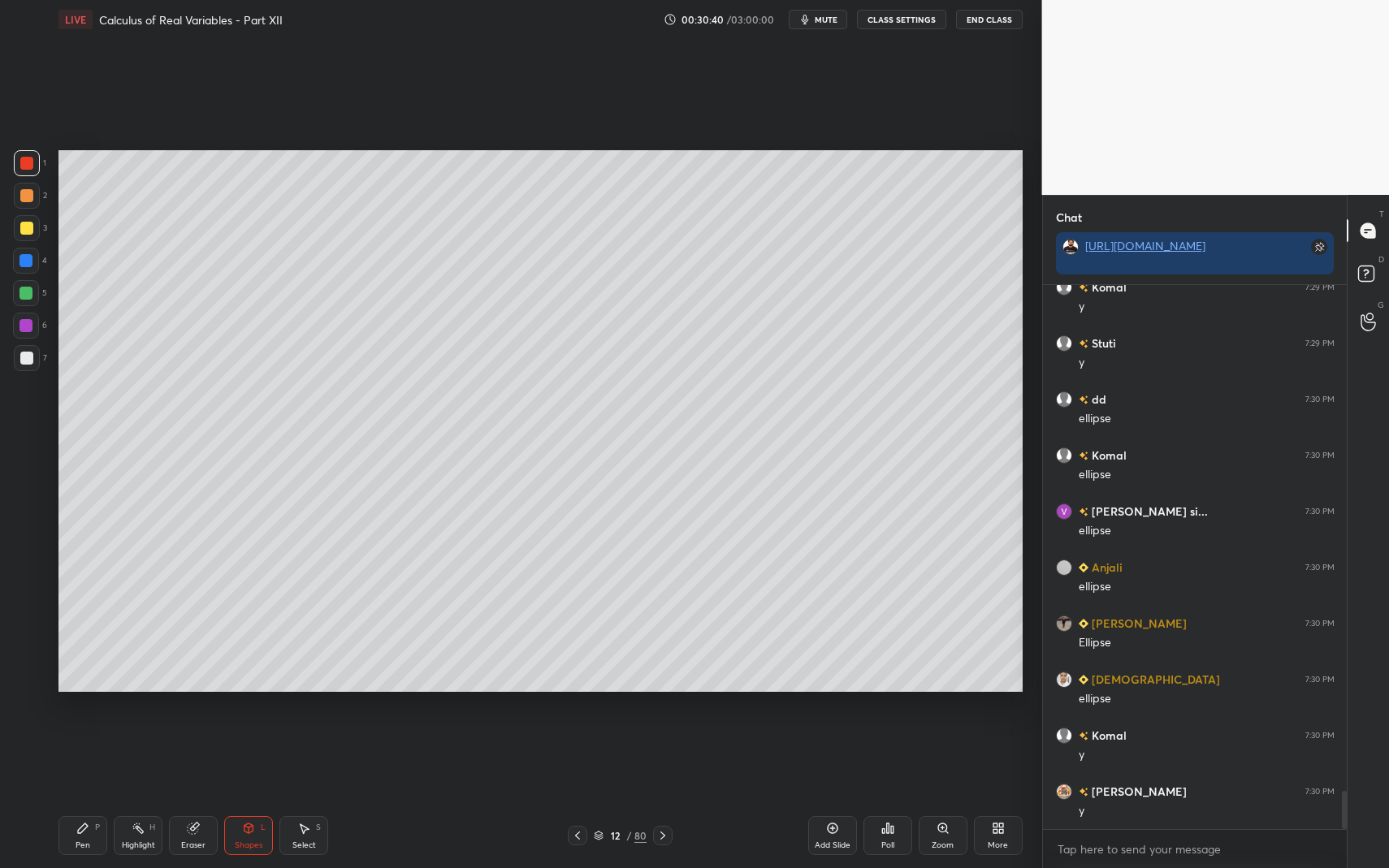 click 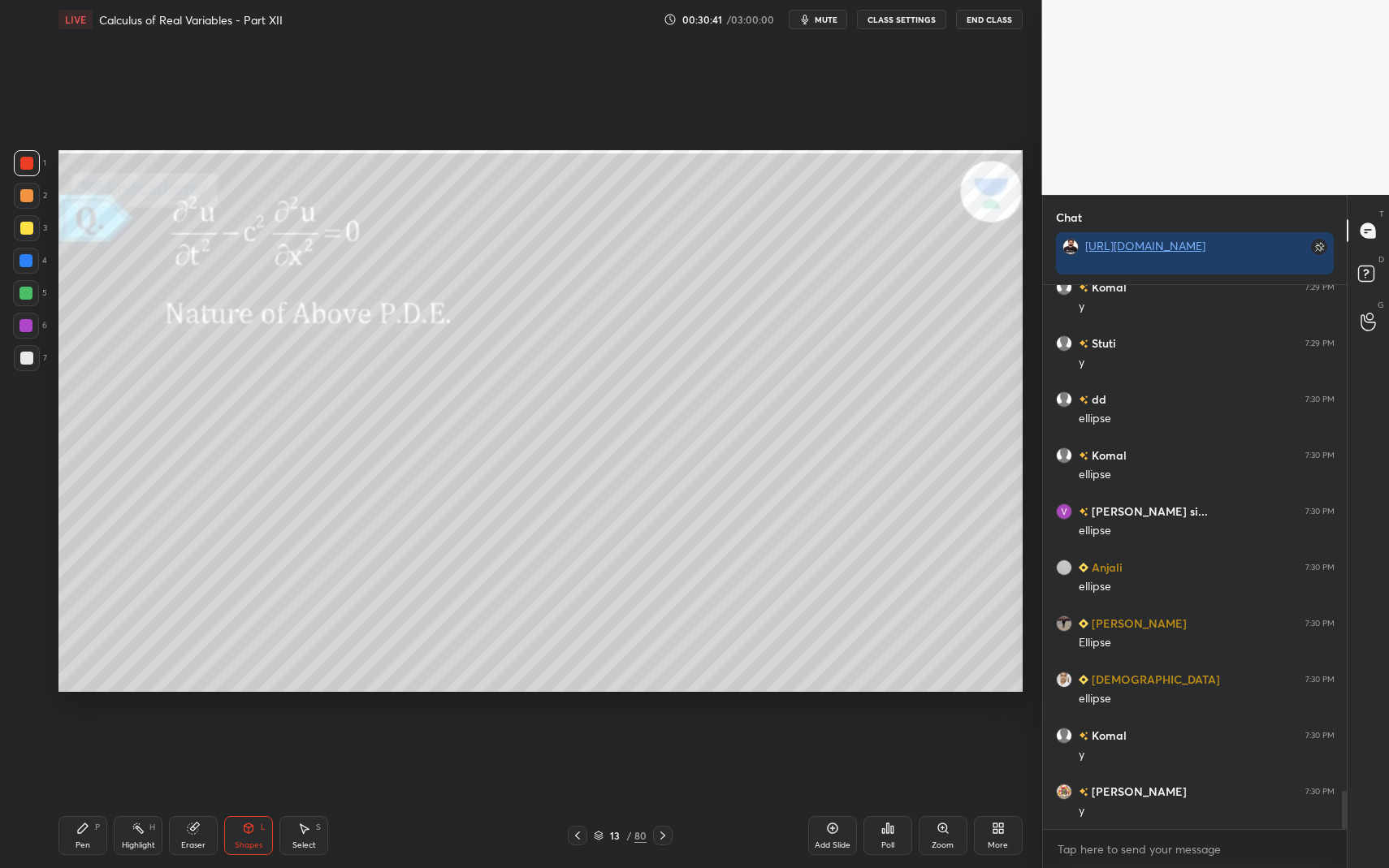 click on "Pen P" at bounding box center [83, 836] 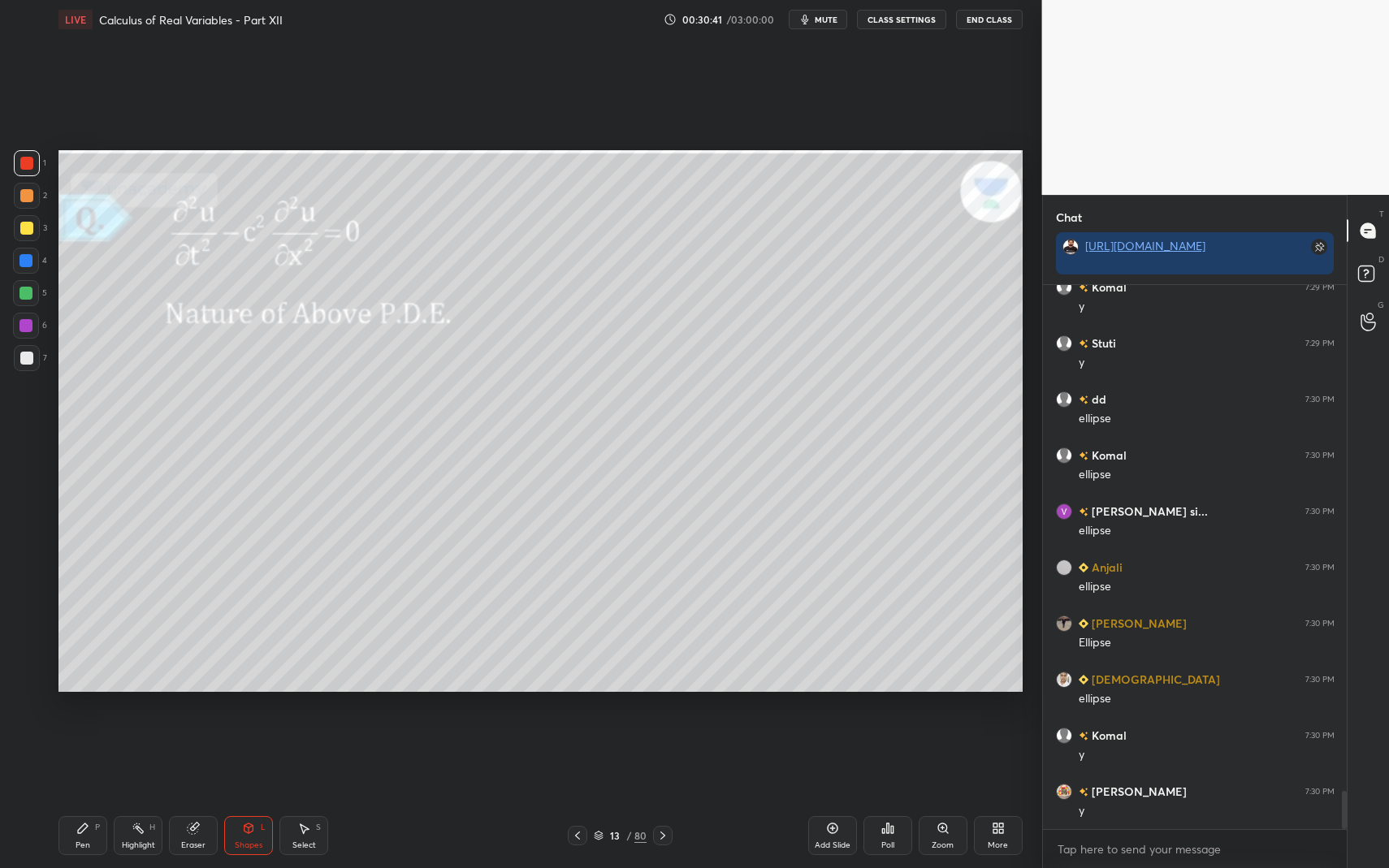 click on "Pen P" at bounding box center (83, 836) 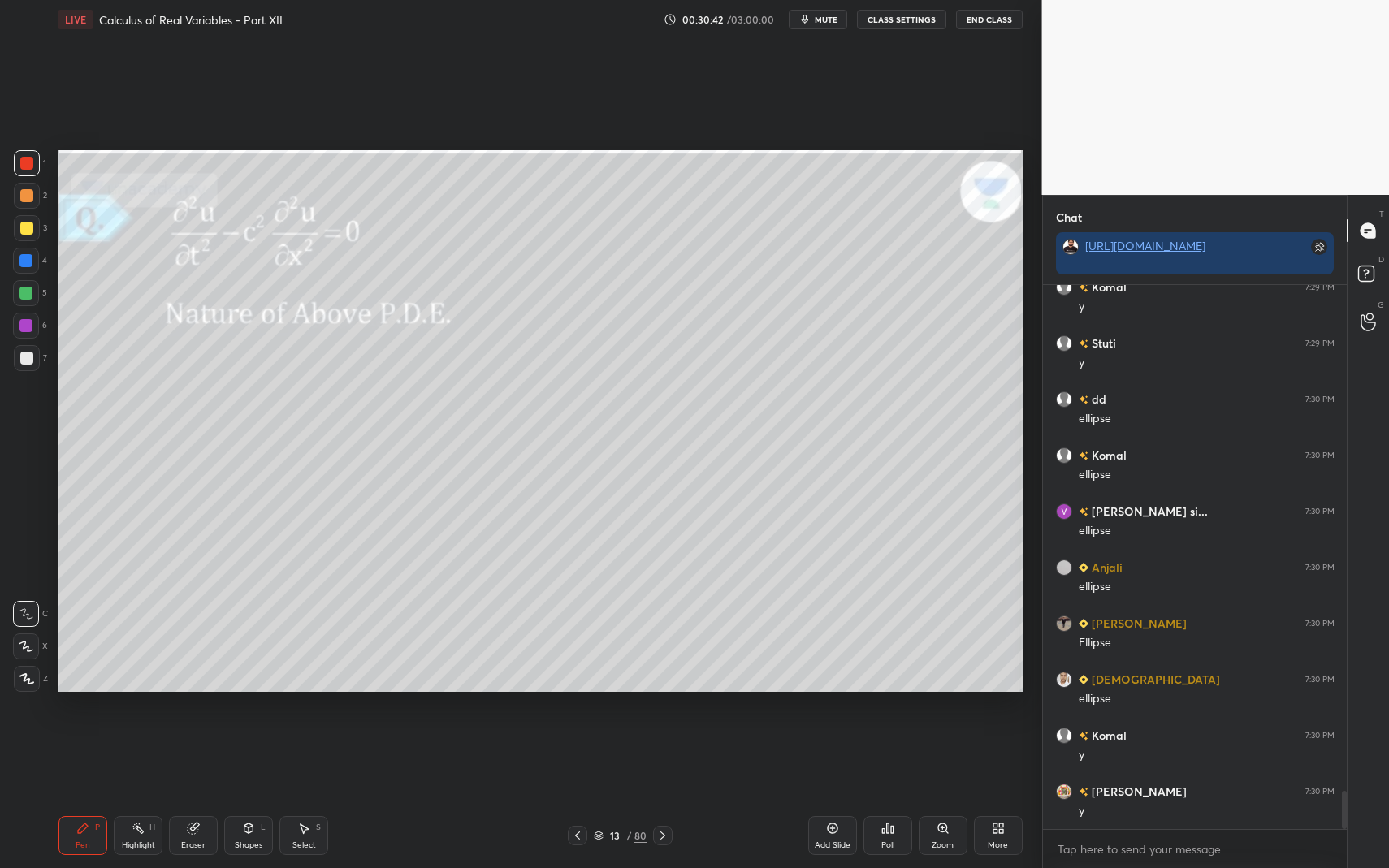 drag, startPoint x: 30, startPoint y: 373, endPoint x: 32, endPoint y: 364, distance: 9.219544 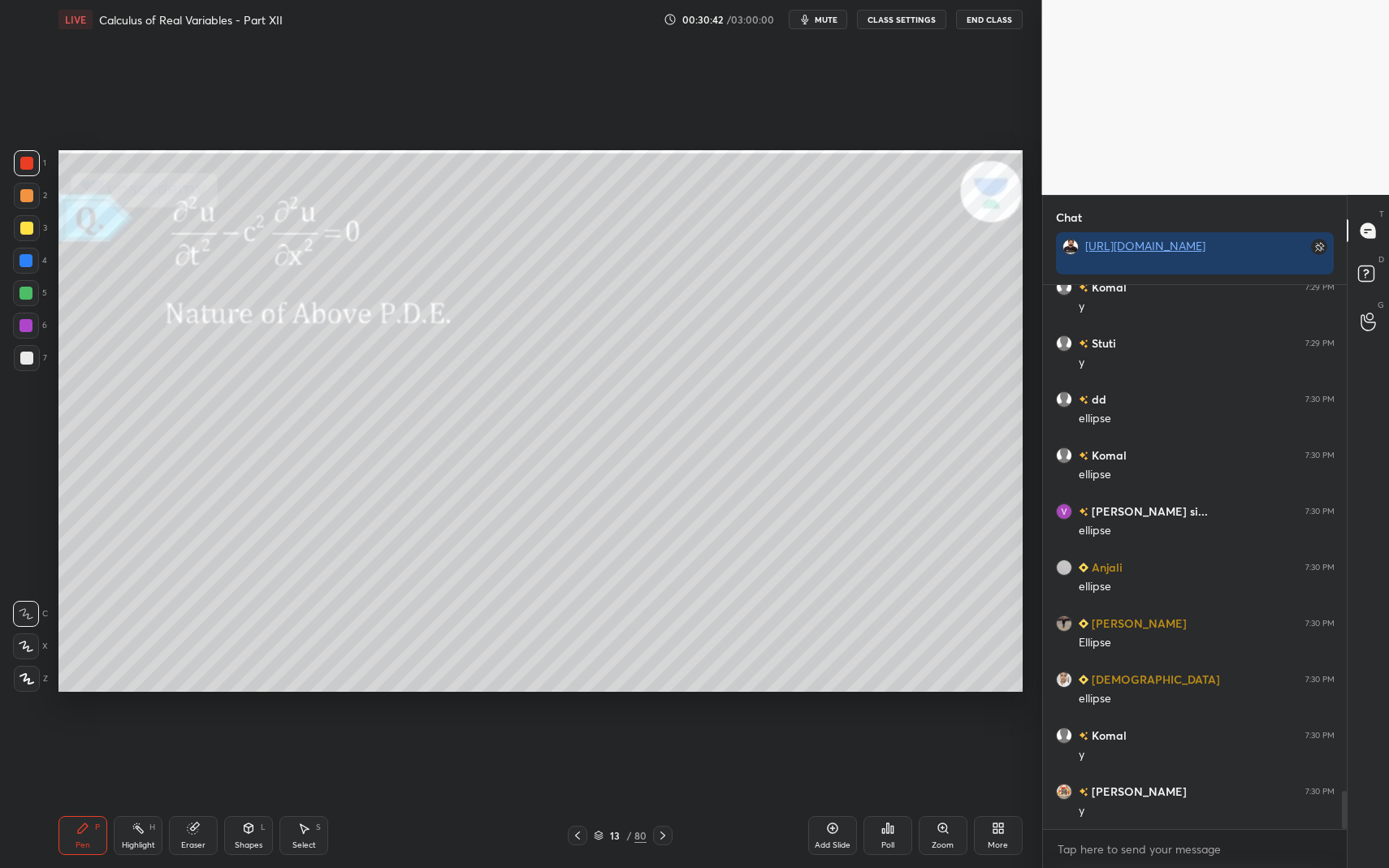click on "7" at bounding box center (30, 361) 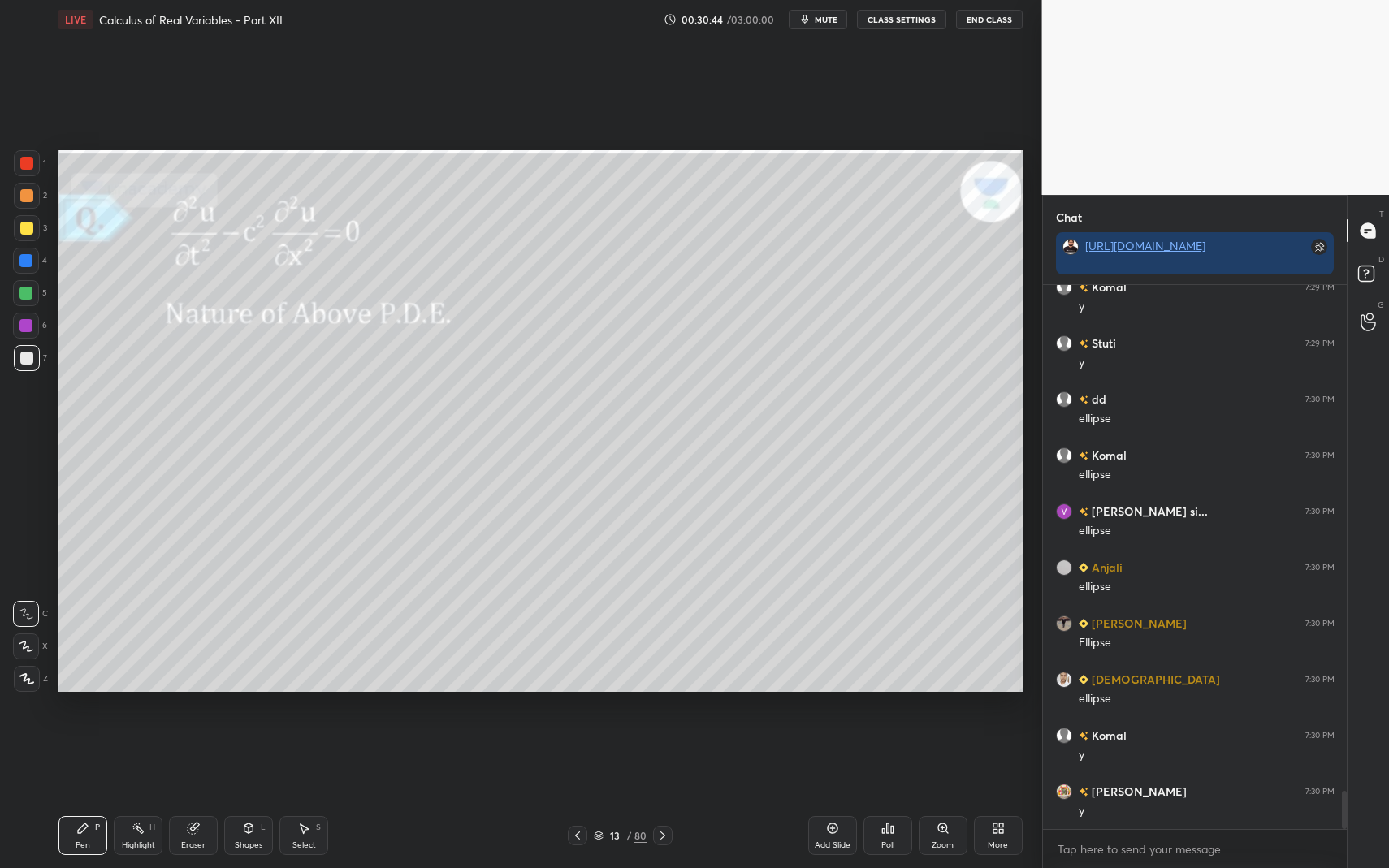 click 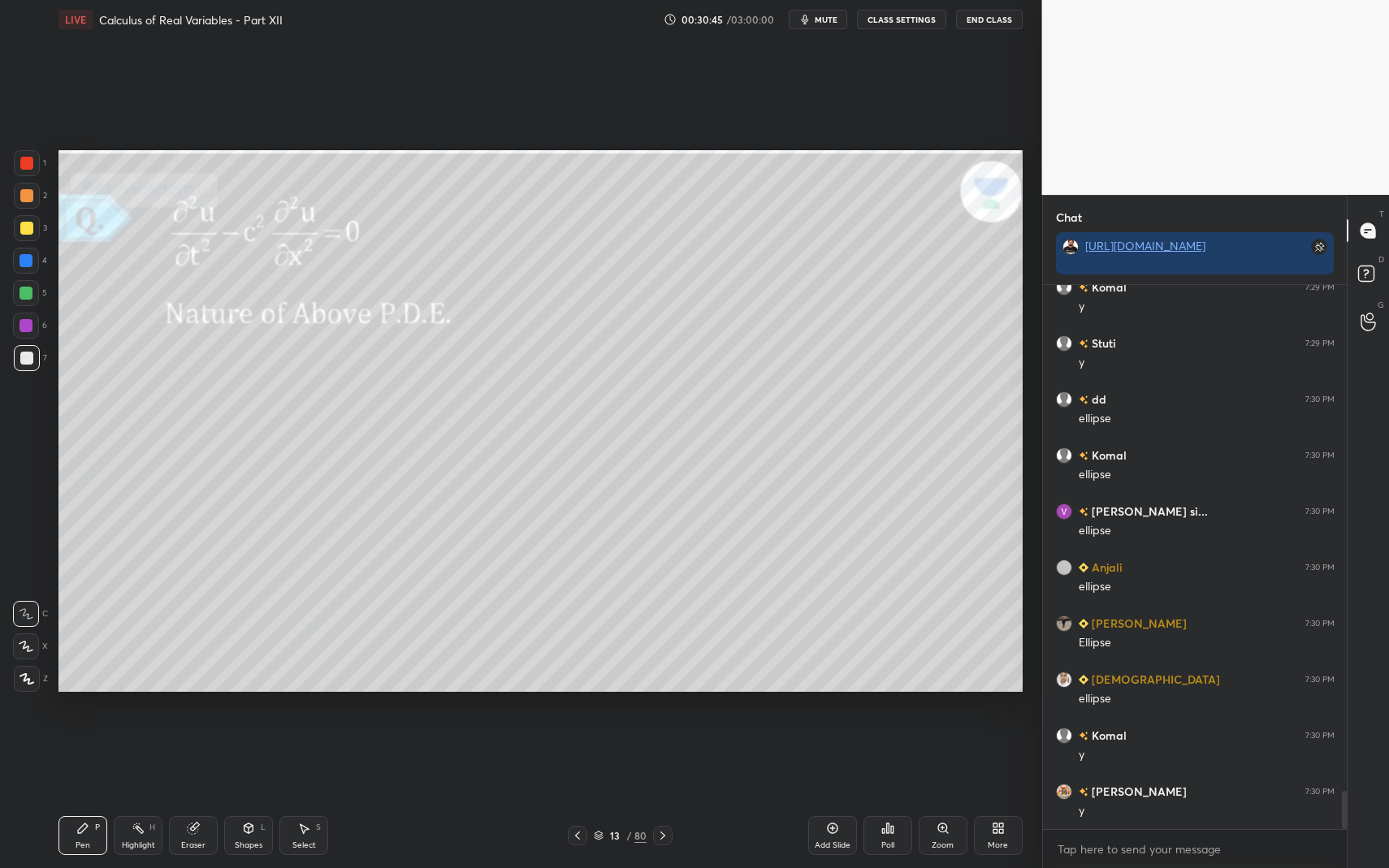drag, startPoint x: 28, startPoint y: 361, endPoint x: 32, endPoint y: 352, distance: 9.848858 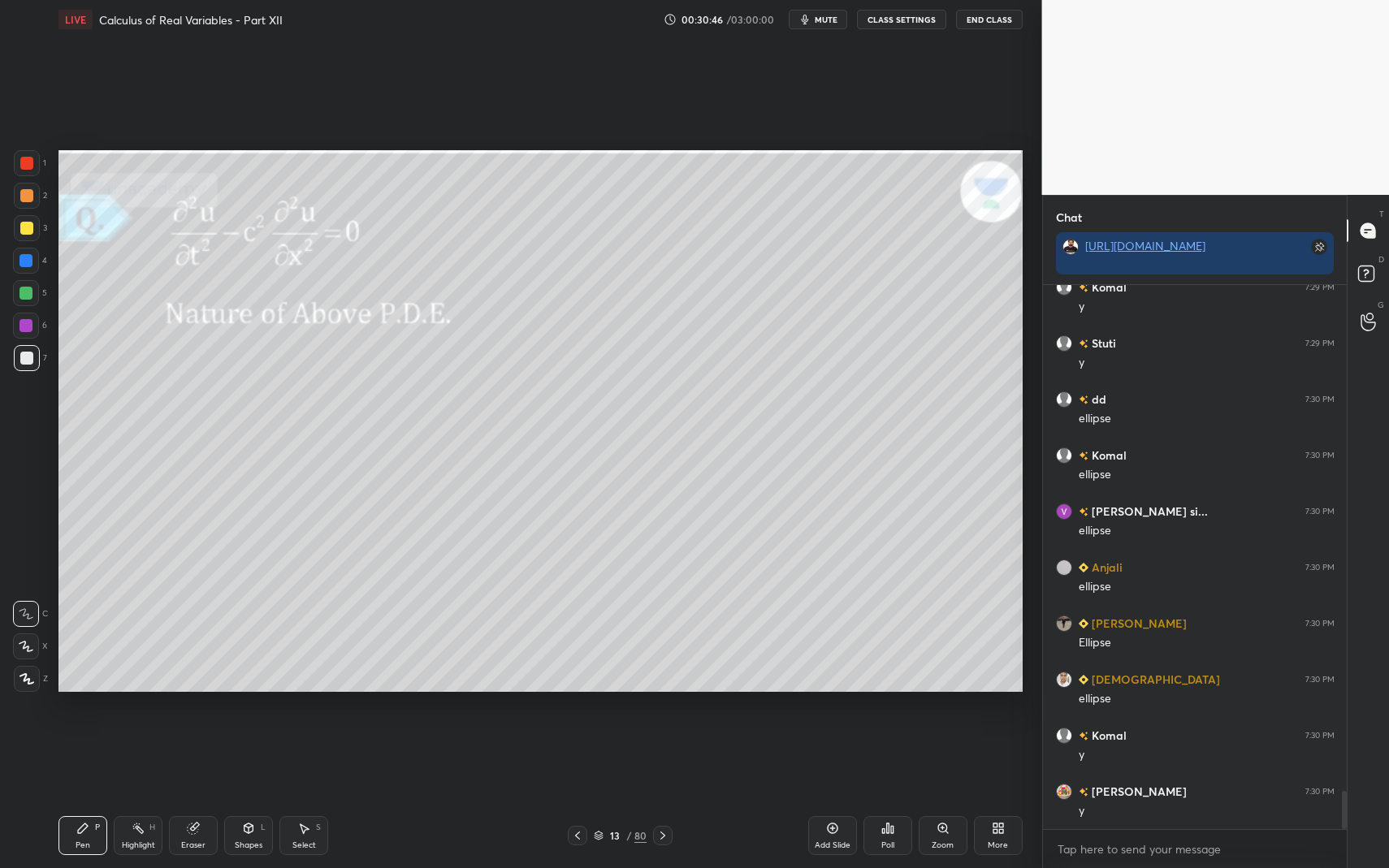 click at bounding box center [27, 358] 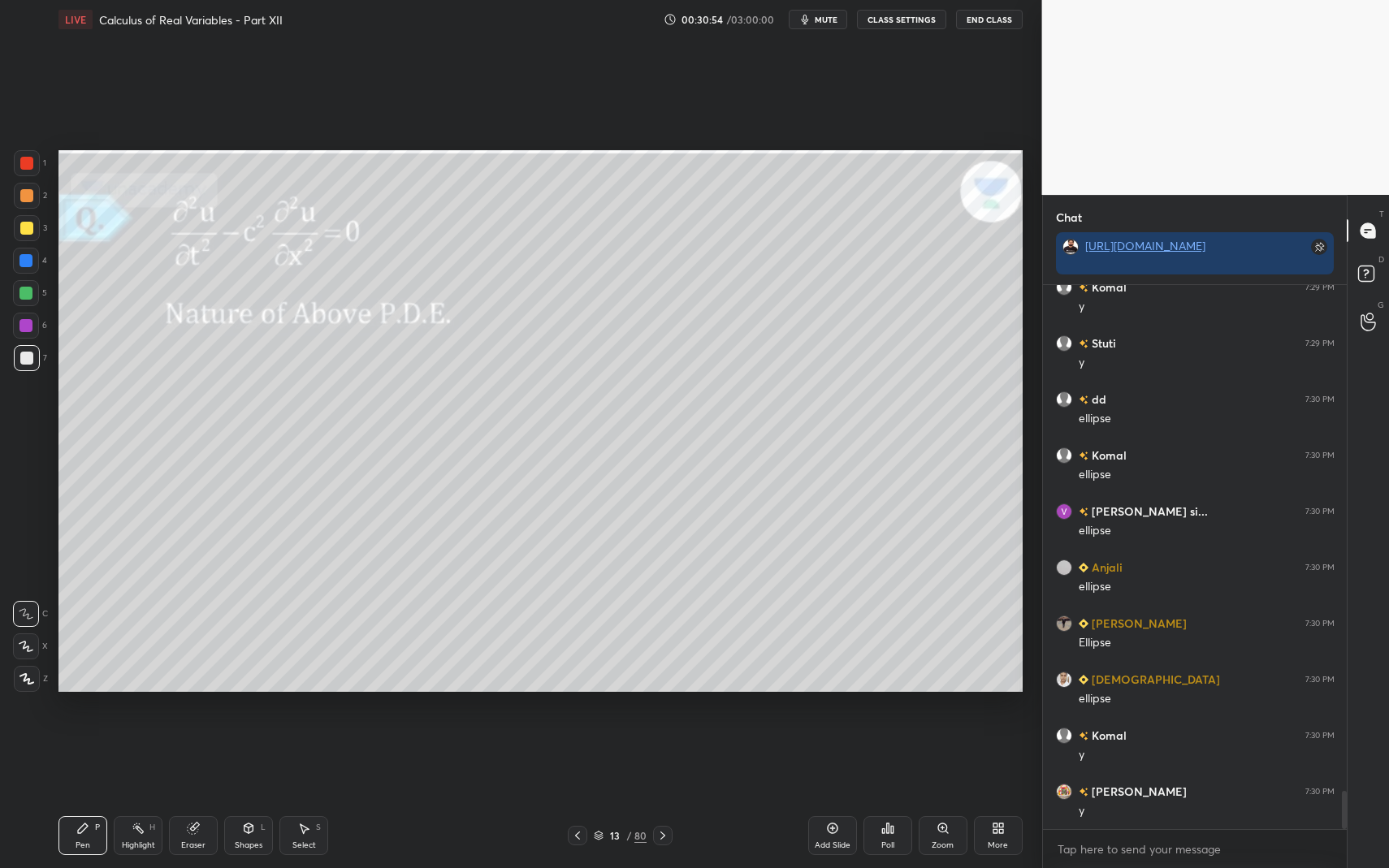 click at bounding box center (27, 358) 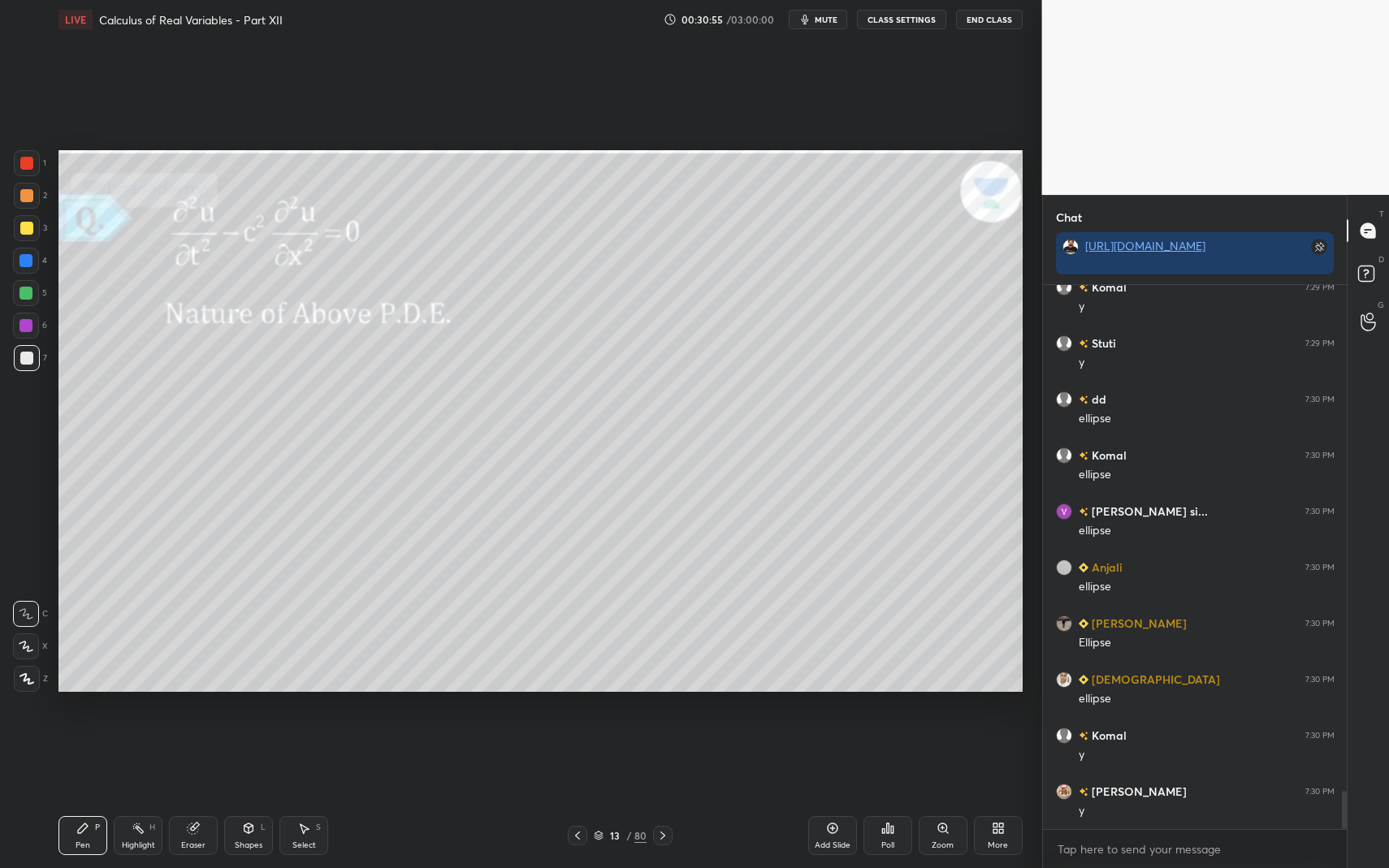 drag, startPoint x: 78, startPoint y: 840, endPoint x: 106, endPoint y: 709, distance: 133.95895 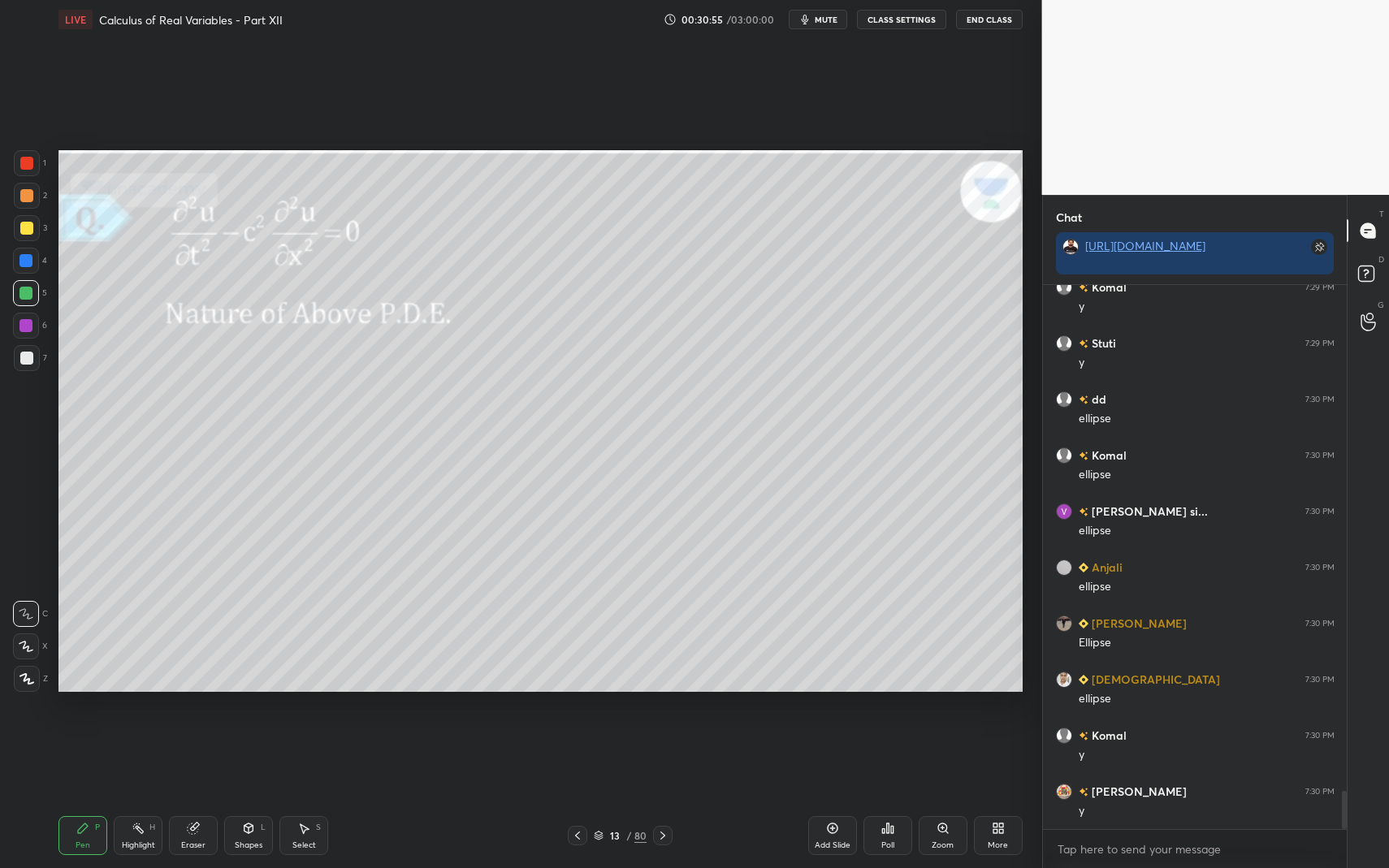 drag, startPoint x: 32, startPoint y: 296, endPoint x: 54, endPoint y: 309, distance: 25.553865 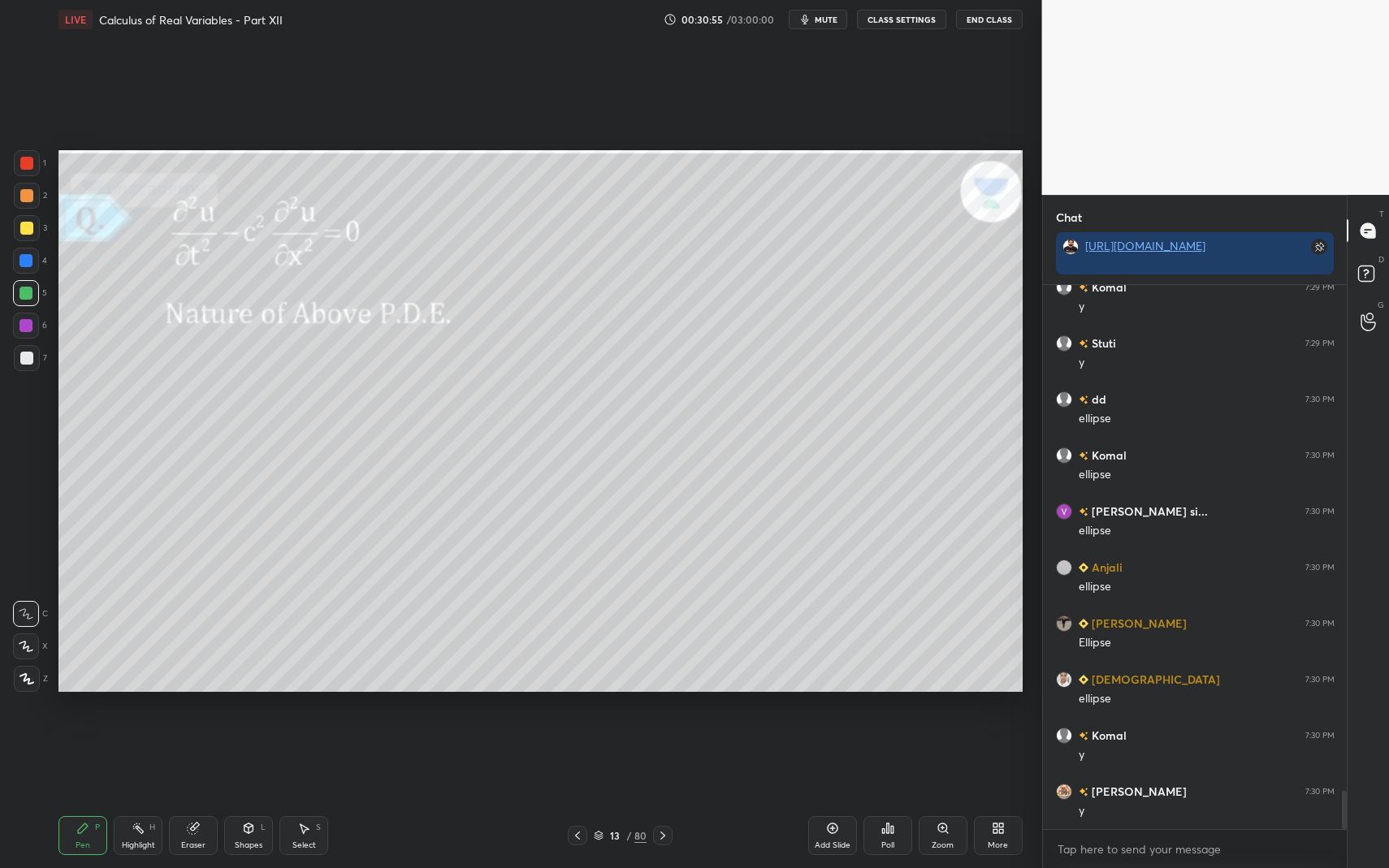 click at bounding box center [26, 293] 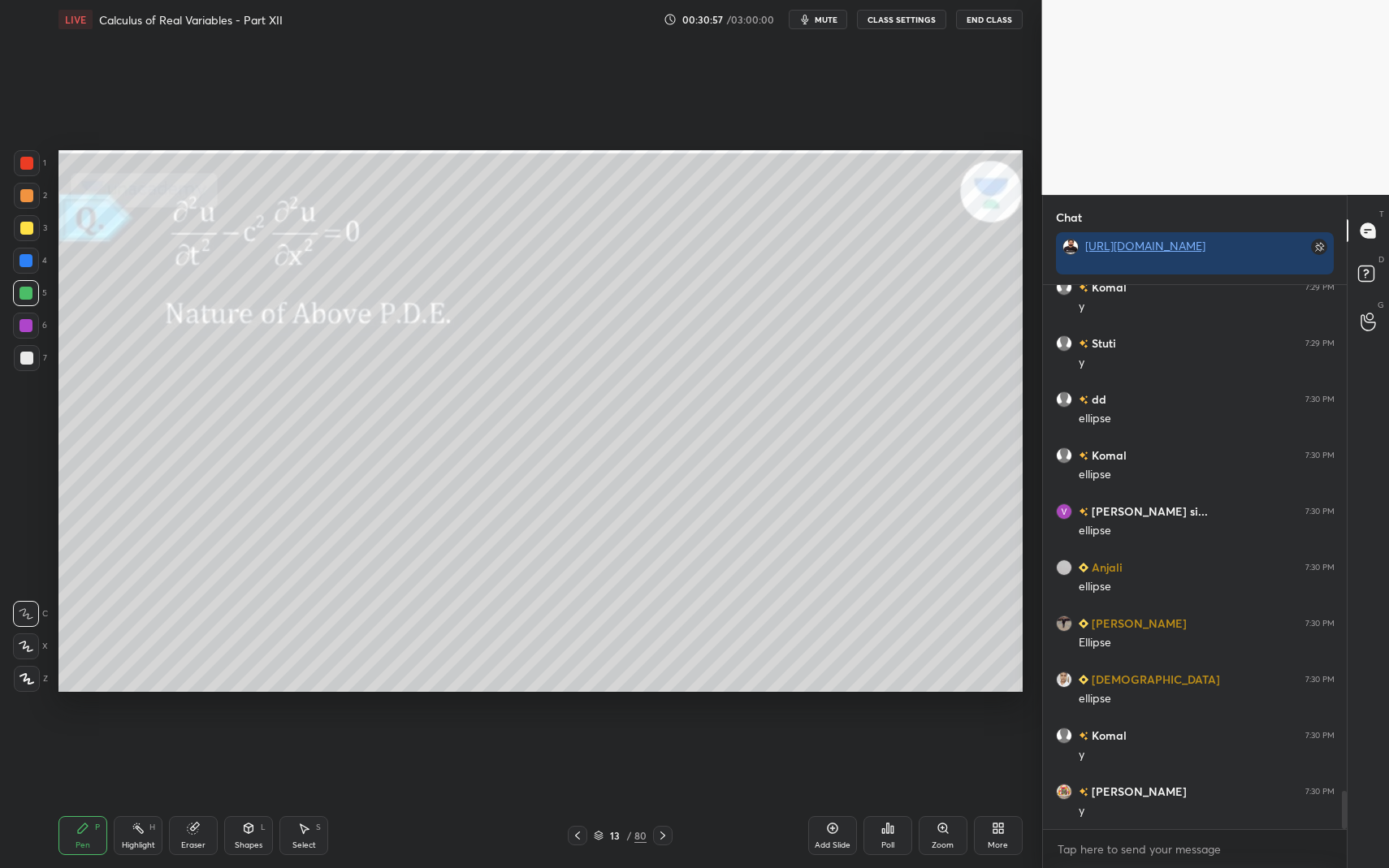 click 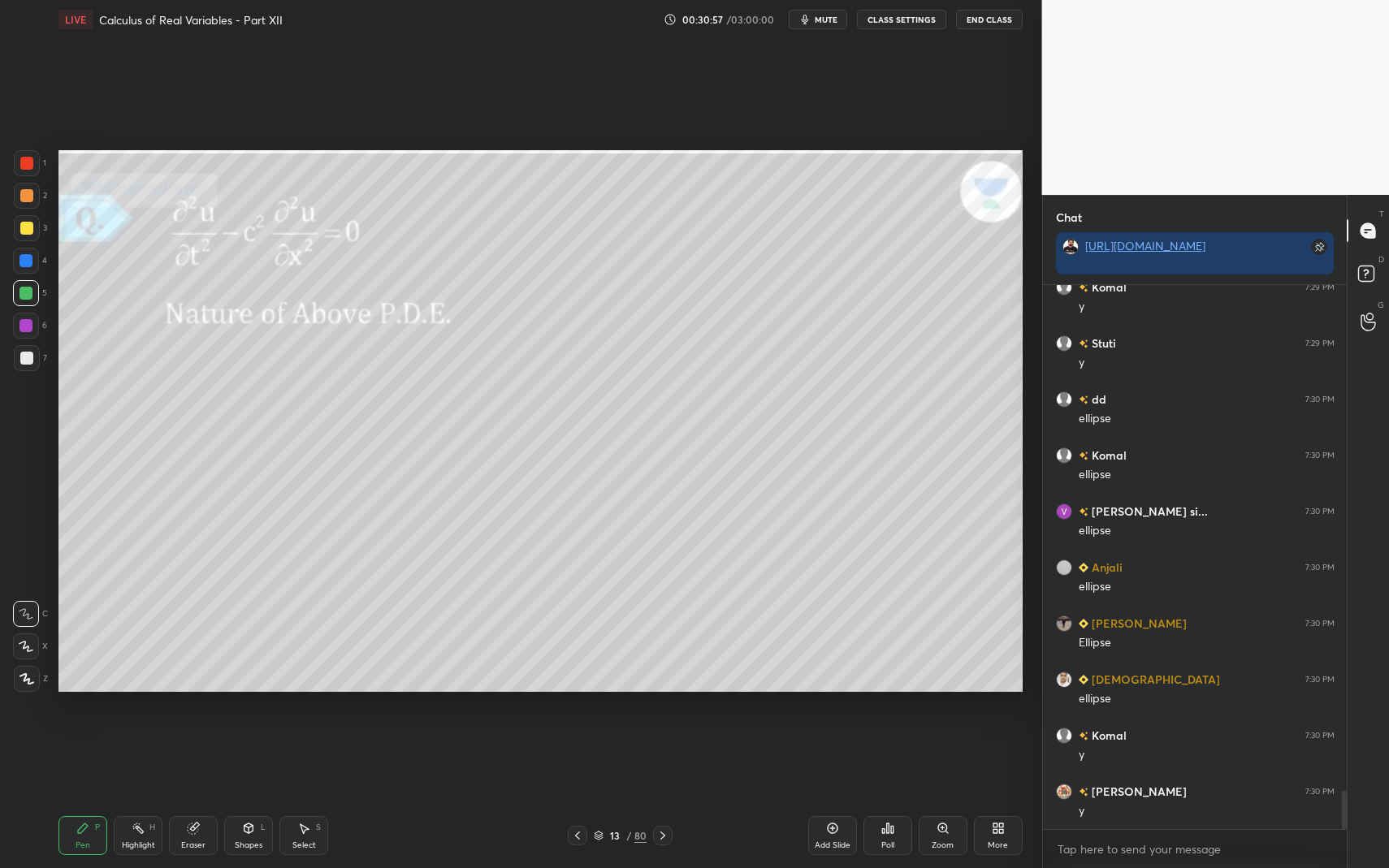 drag, startPoint x: 18, startPoint y: 680, endPoint x: 100, endPoint y: 696, distance: 83.54639 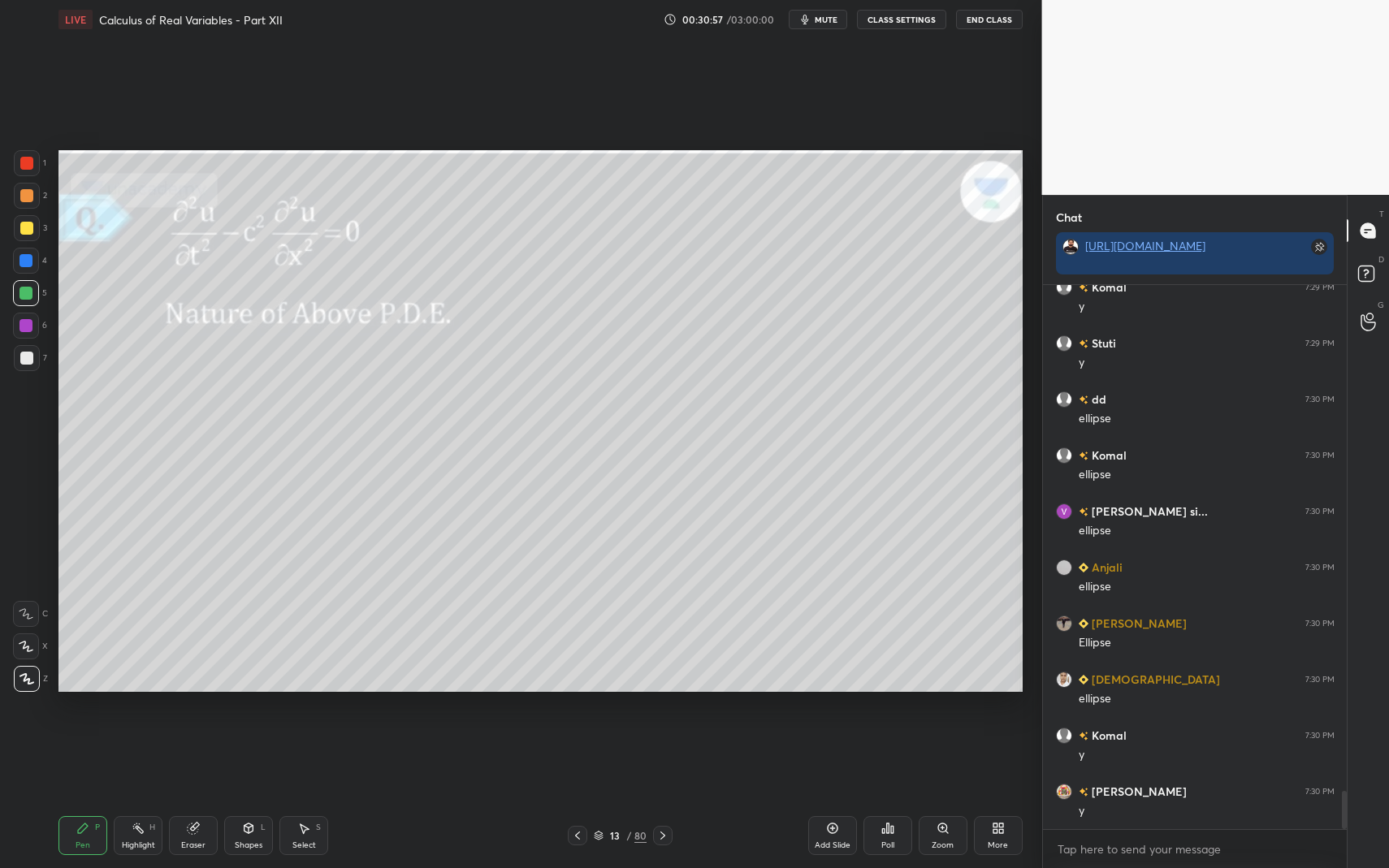 click on "Select S" at bounding box center (304, 836) 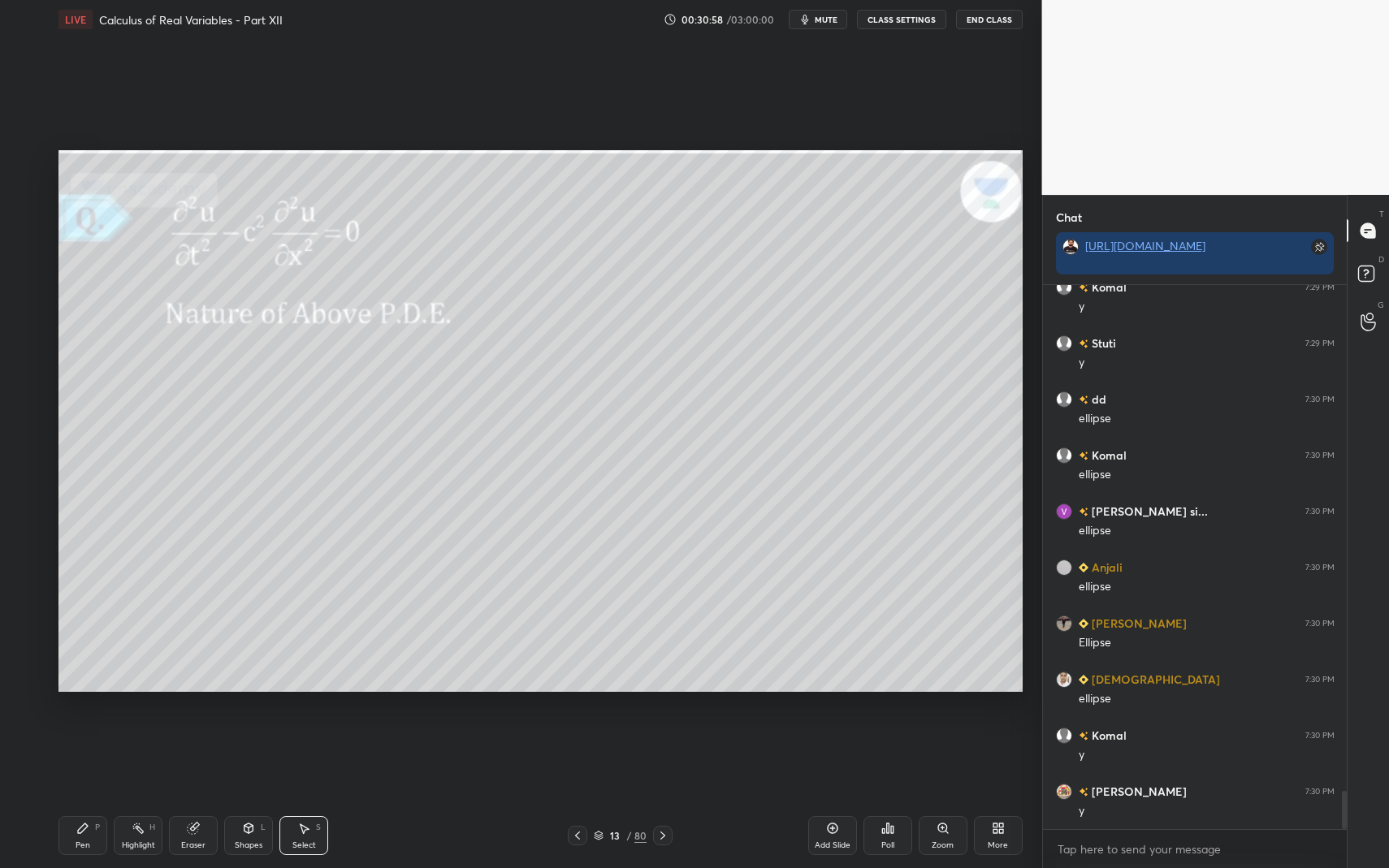 click on "Select S" at bounding box center [304, 836] 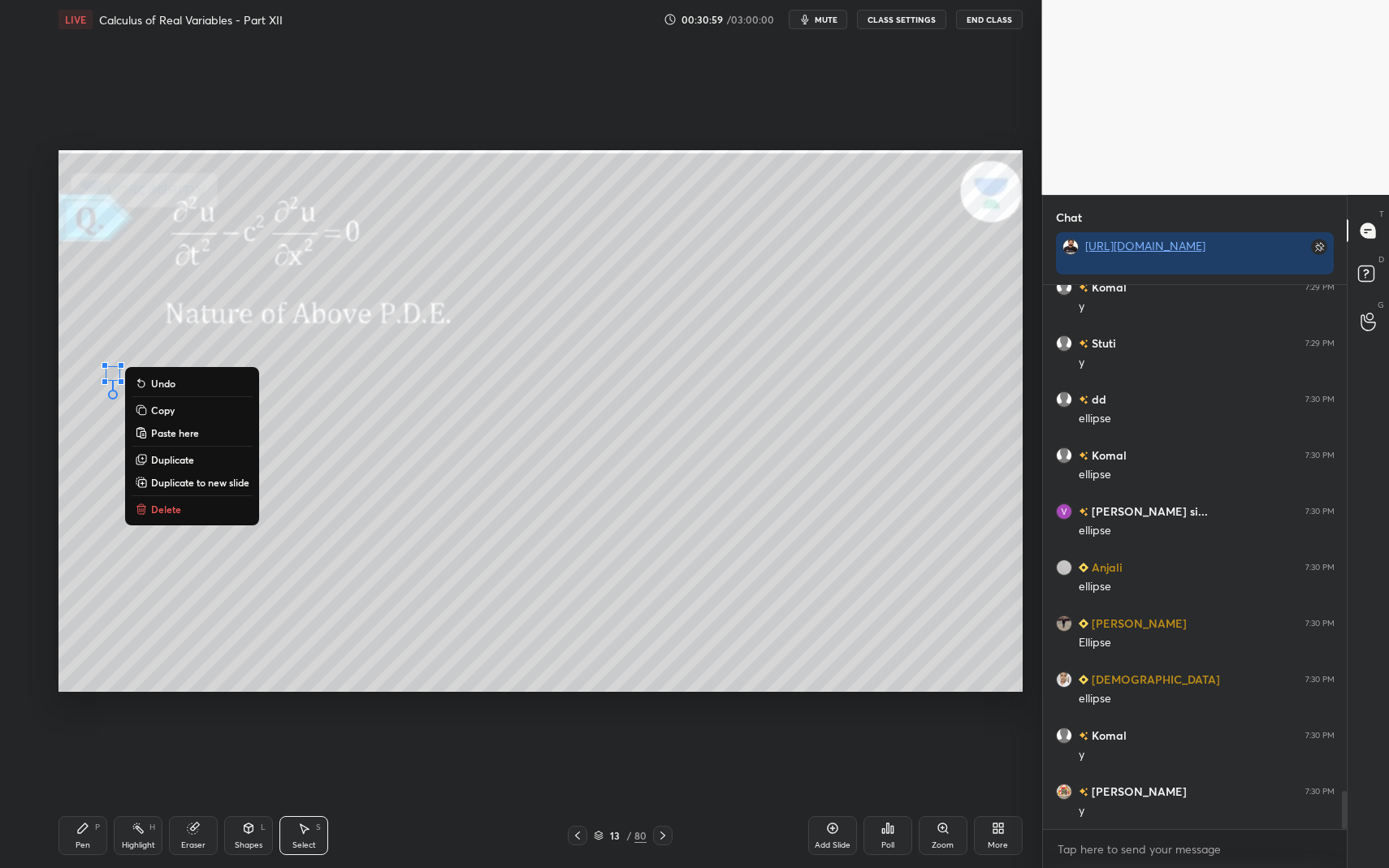 drag, startPoint x: 188, startPoint y: 510, endPoint x: 183, endPoint y: 529, distance: 20 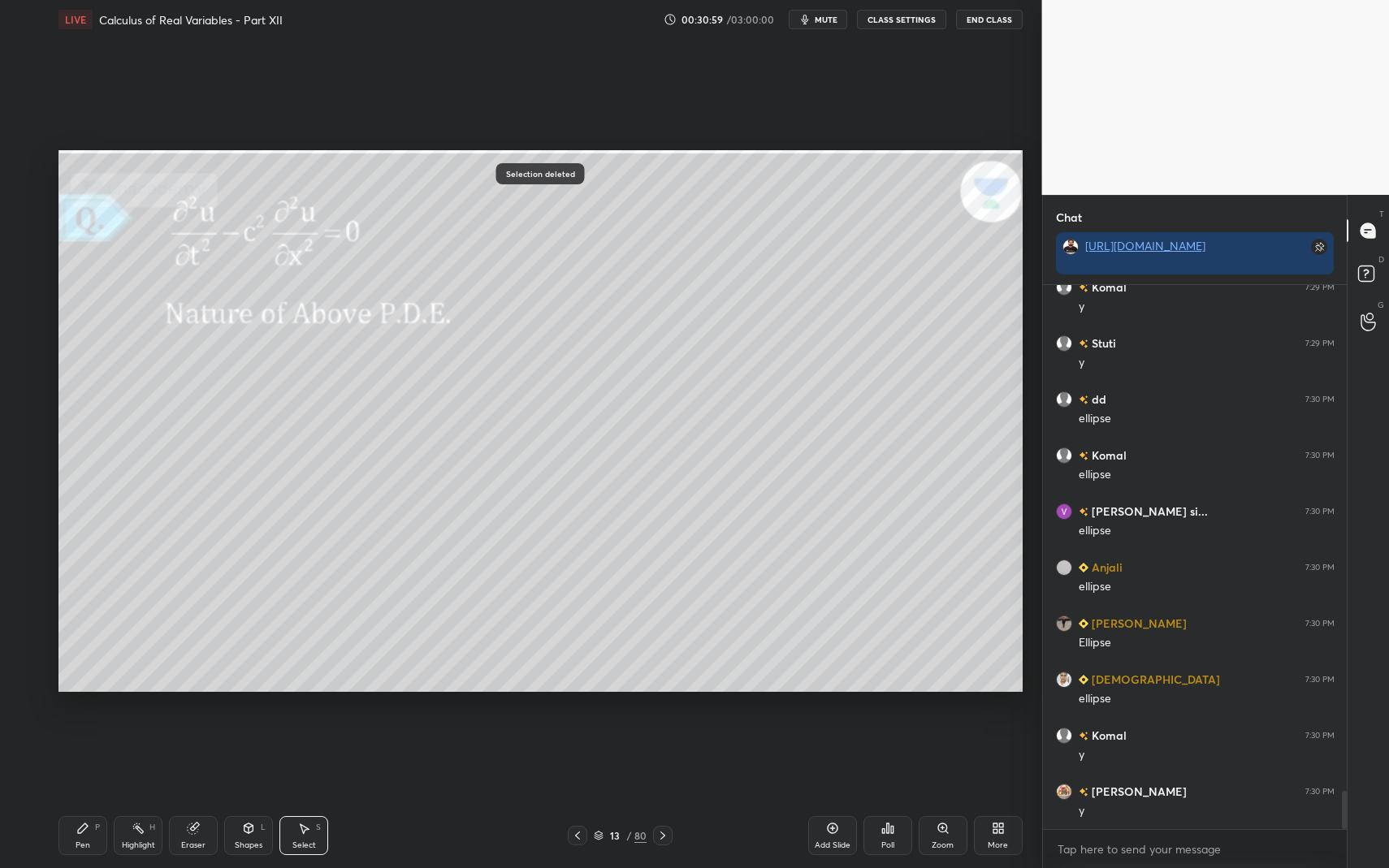 click on "Pen P" at bounding box center (83, 836) 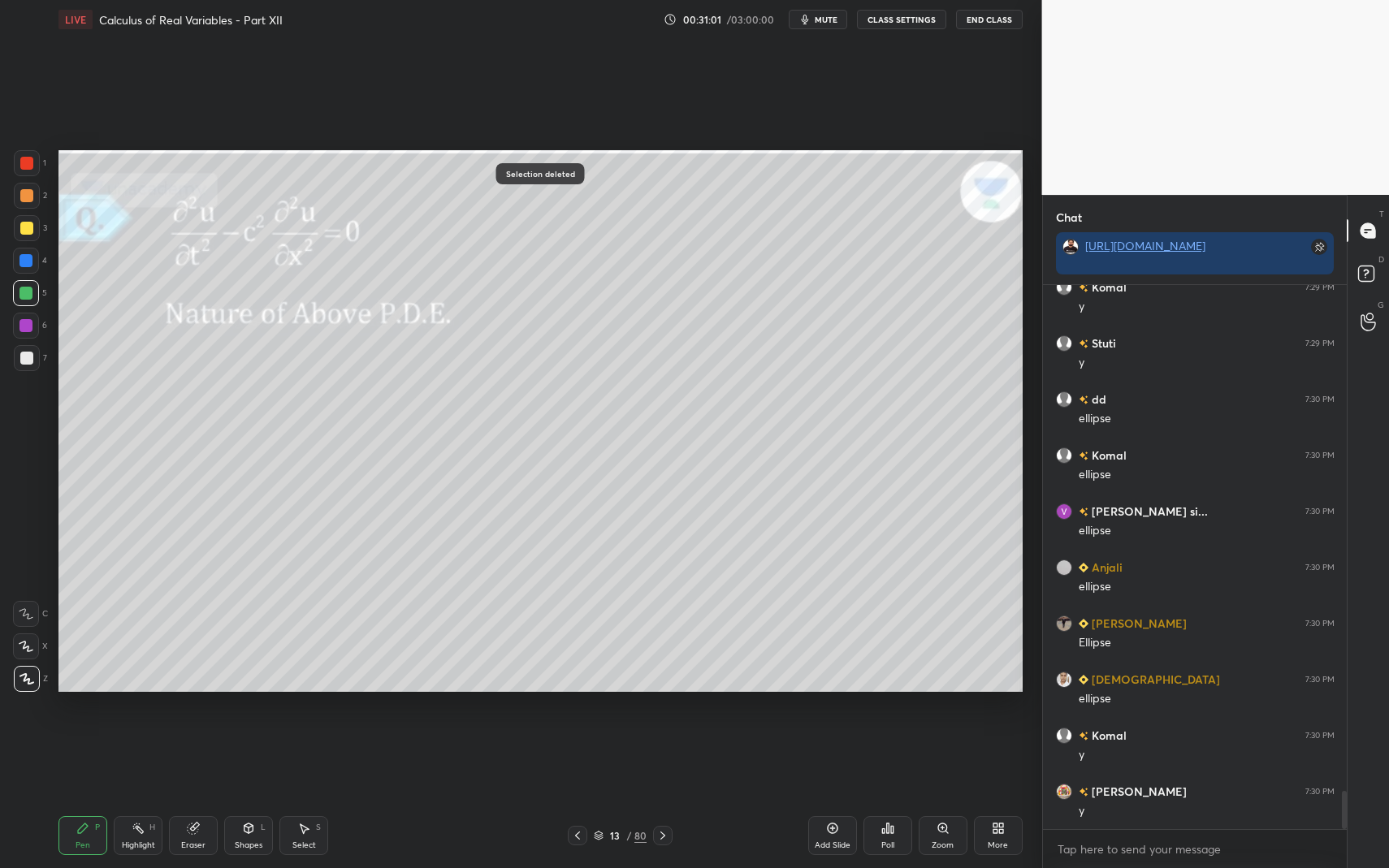 click on "Shapes L" at bounding box center (249, 836) 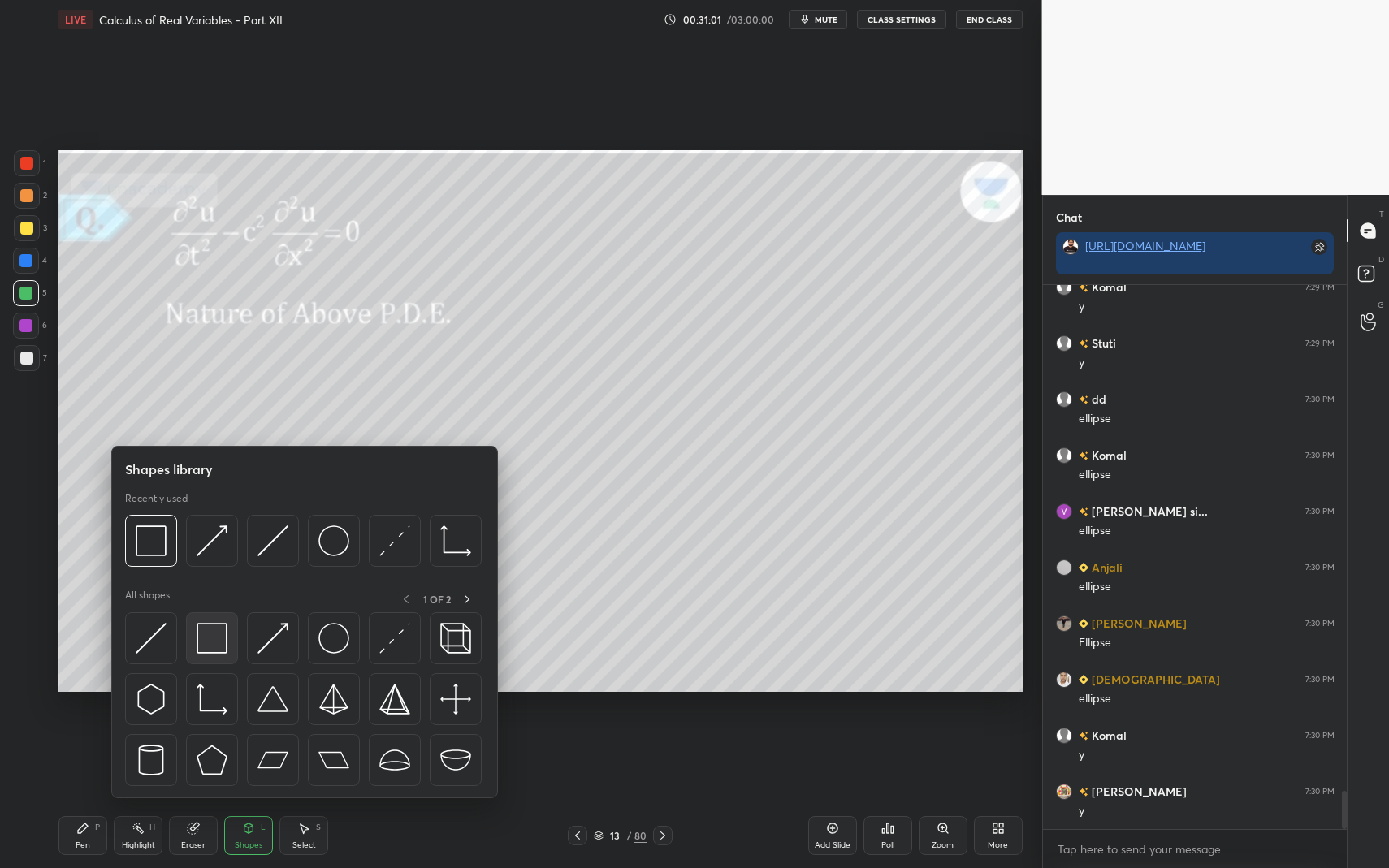 click at bounding box center [212, 638] 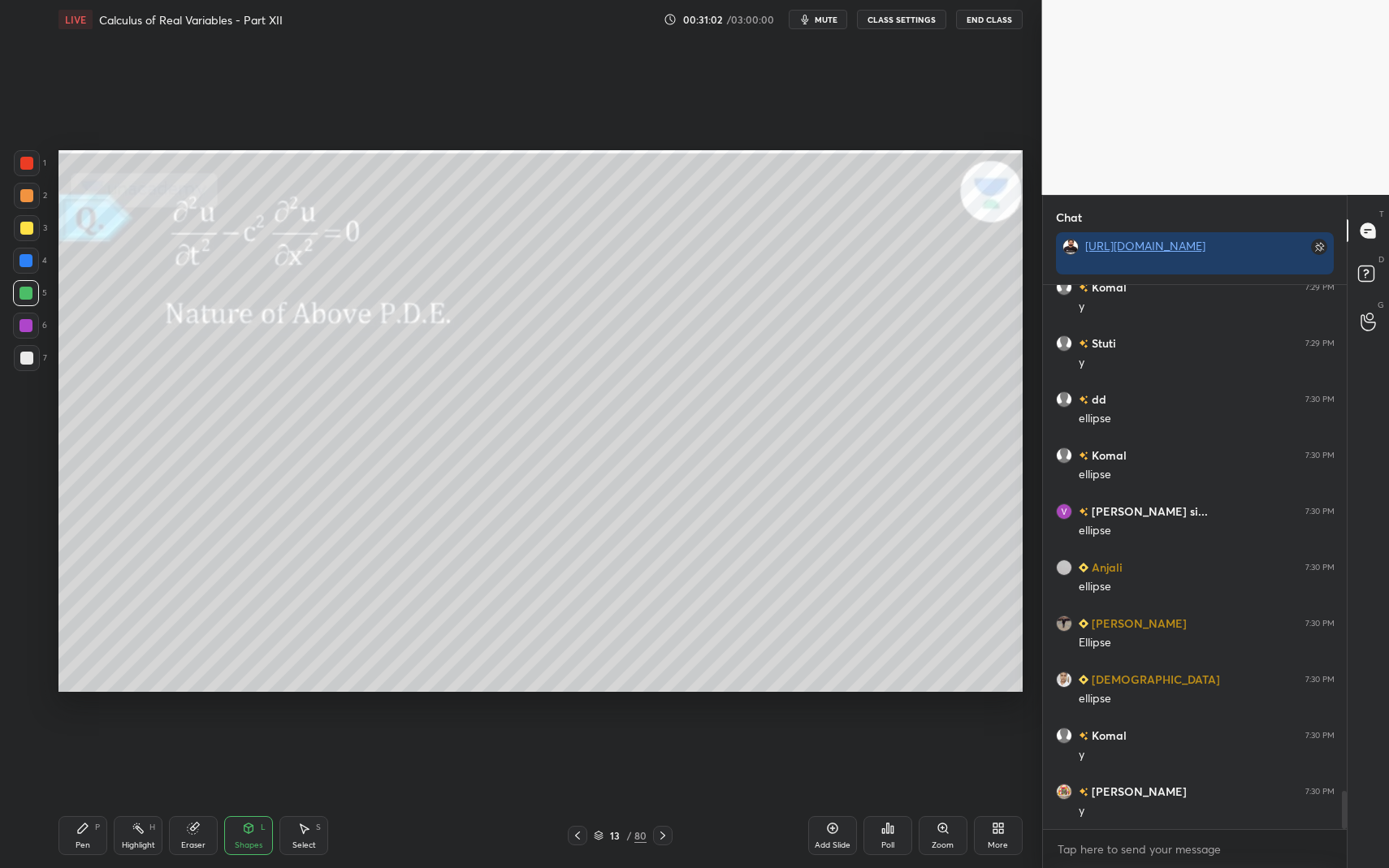 click at bounding box center [27, 358] 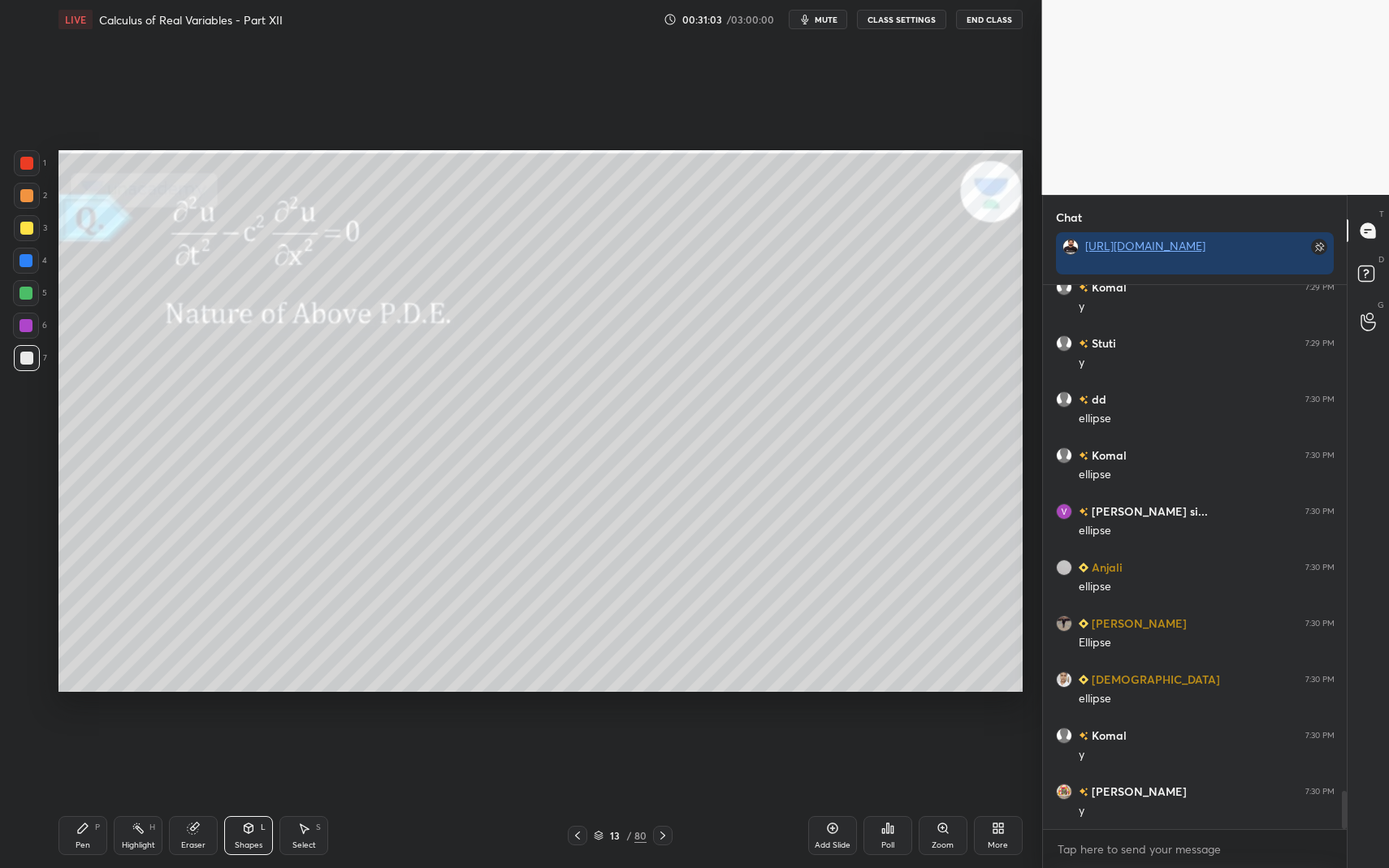 drag, startPoint x: 77, startPoint y: 821, endPoint x: 71, endPoint y: 803, distance: 18.973666 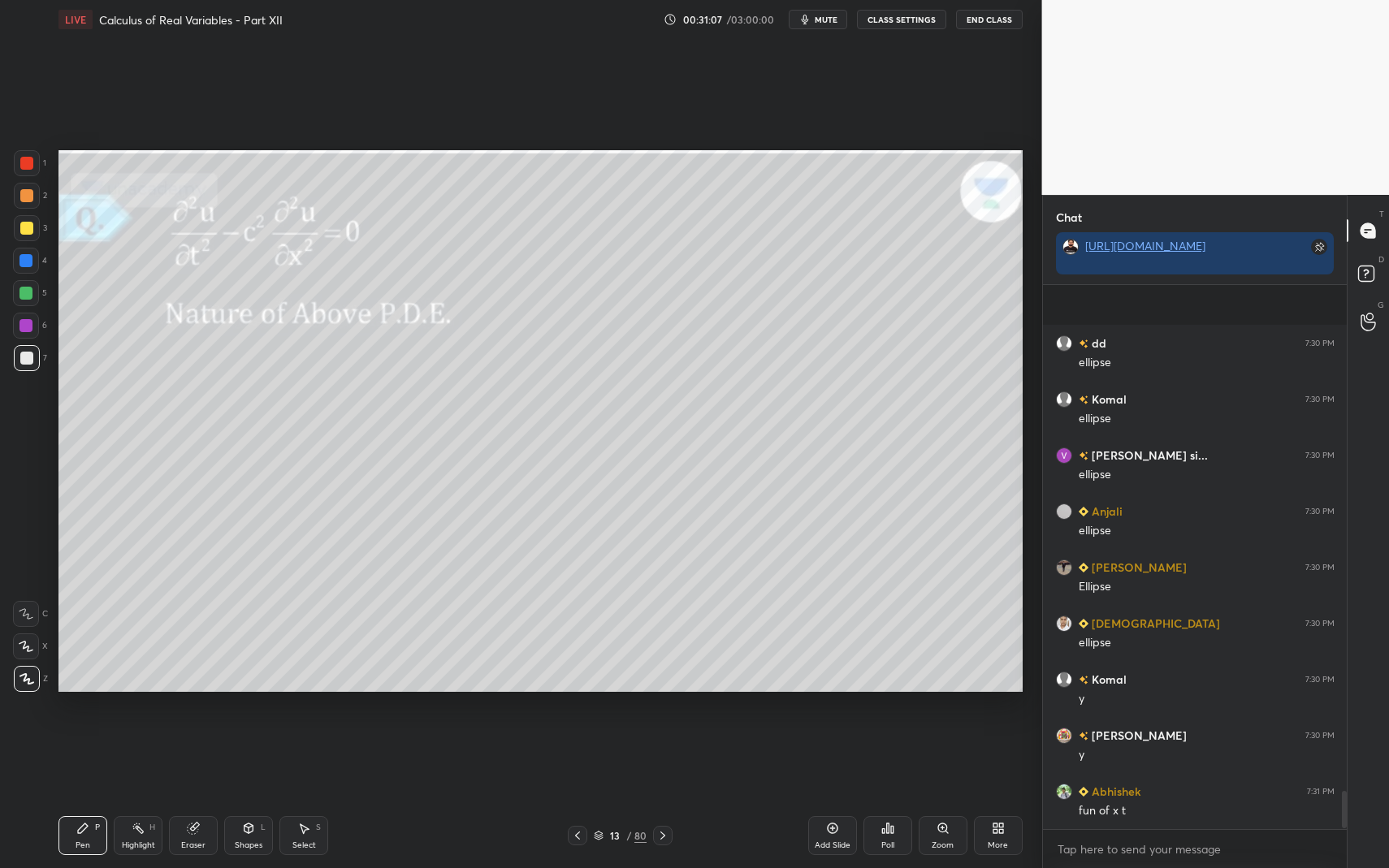 scroll, scrollTop: 7322, scrollLeft: 0, axis: vertical 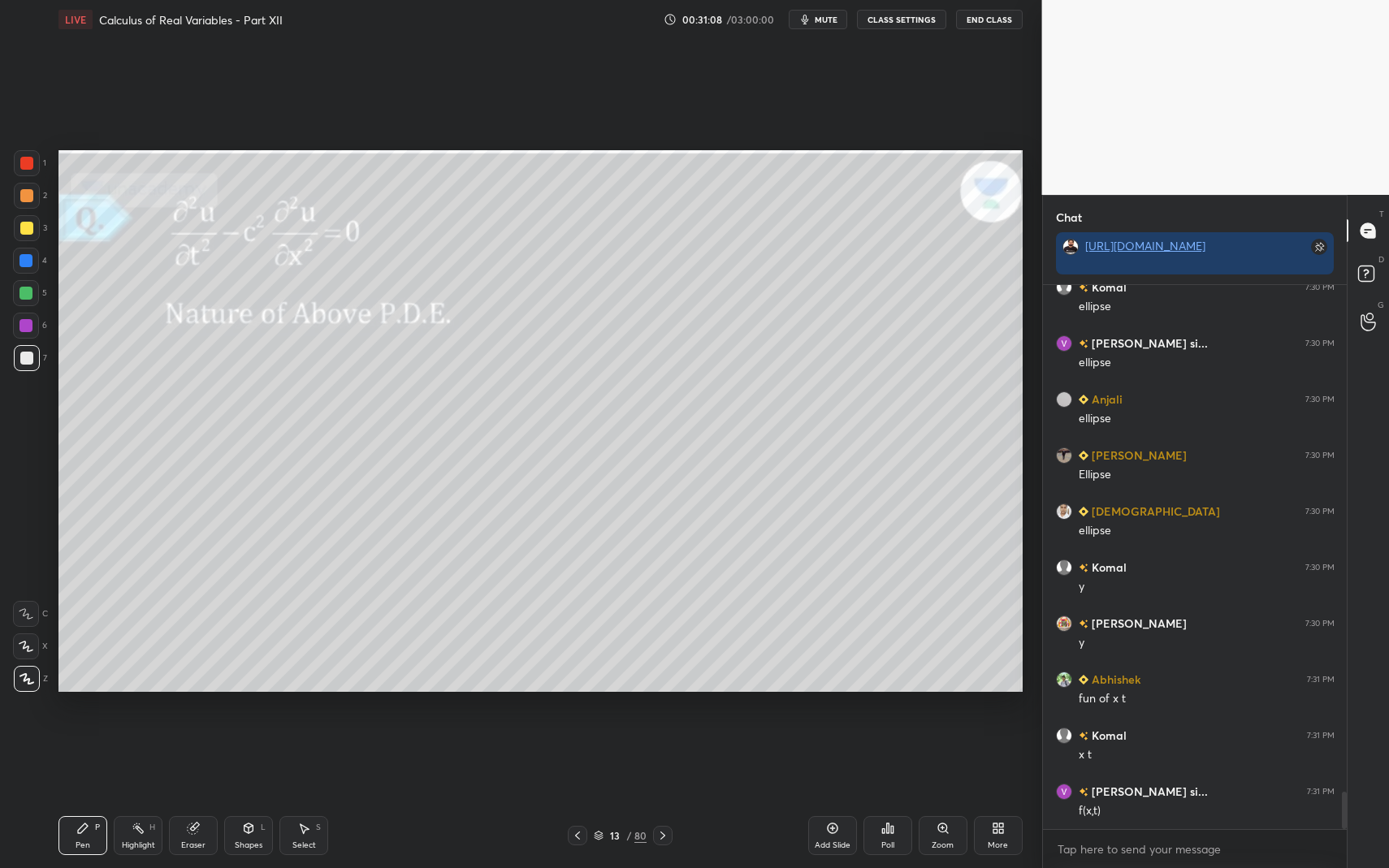 click at bounding box center (26, 293) 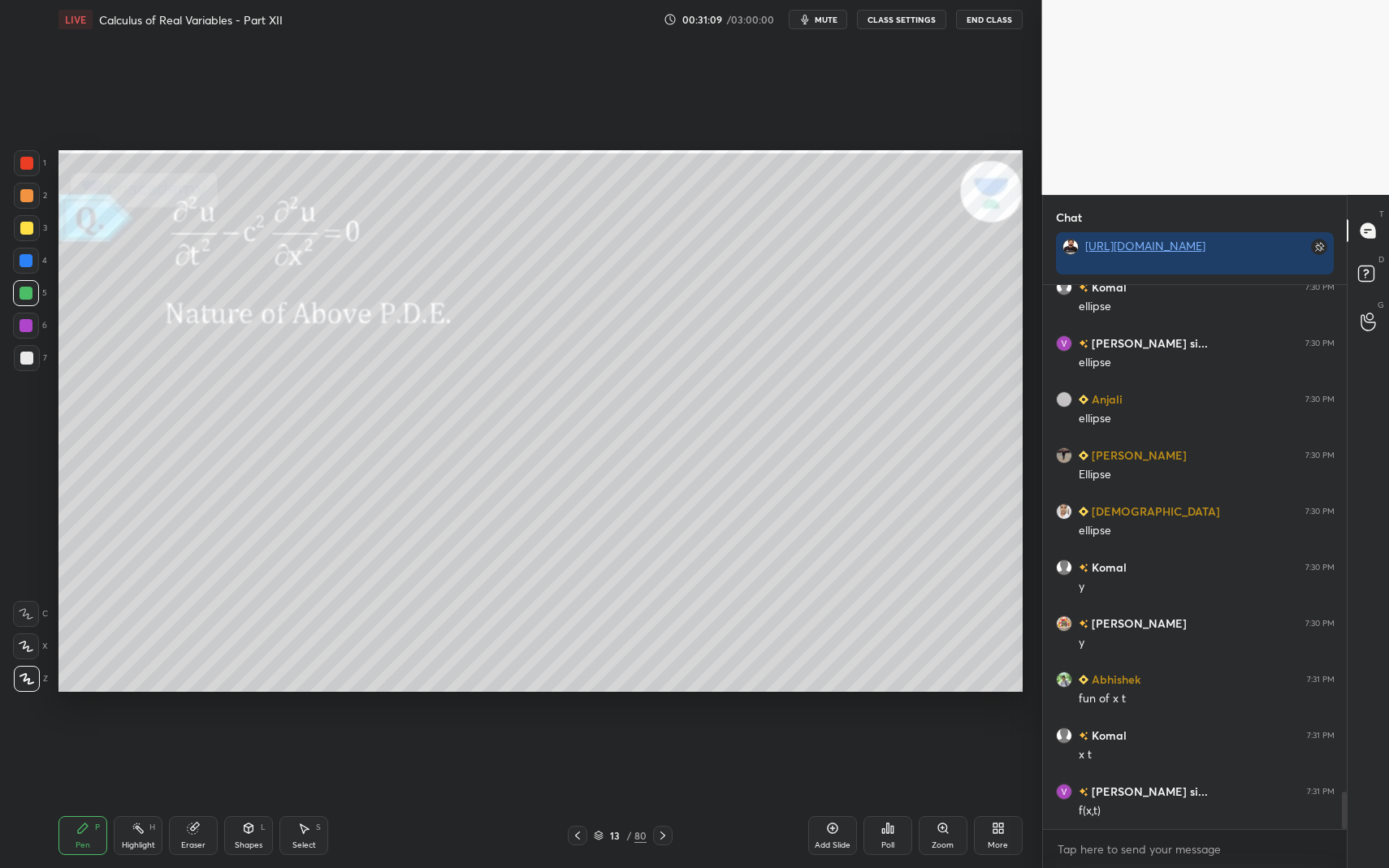 drag, startPoint x: 32, startPoint y: 295, endPoint x: 54, endPoint y: 357, distance: 65.787537 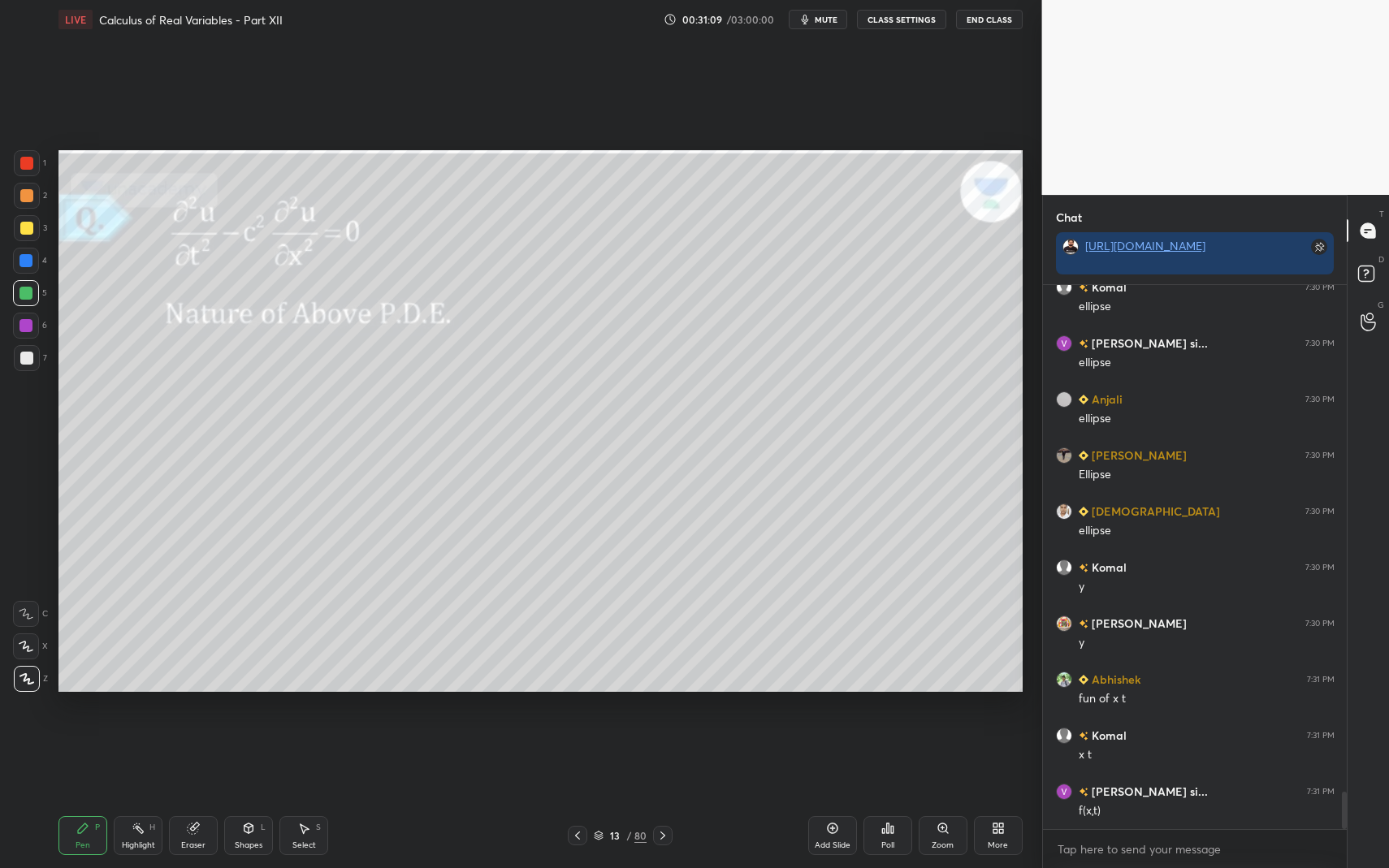 click at bounding box center [26, 293] 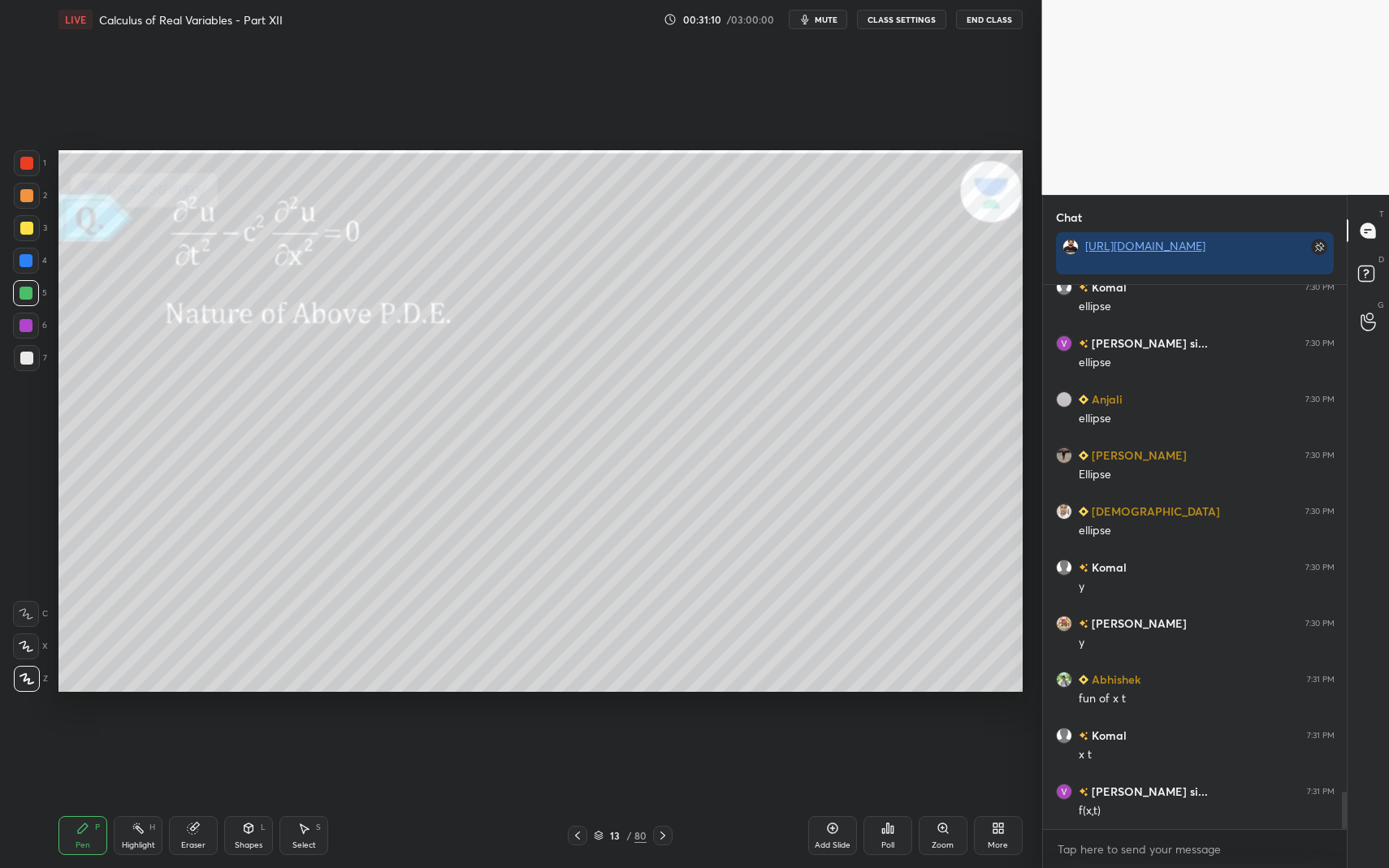 scroll, scrollTop: 7378, scrollLeft: 0, axis: vertical 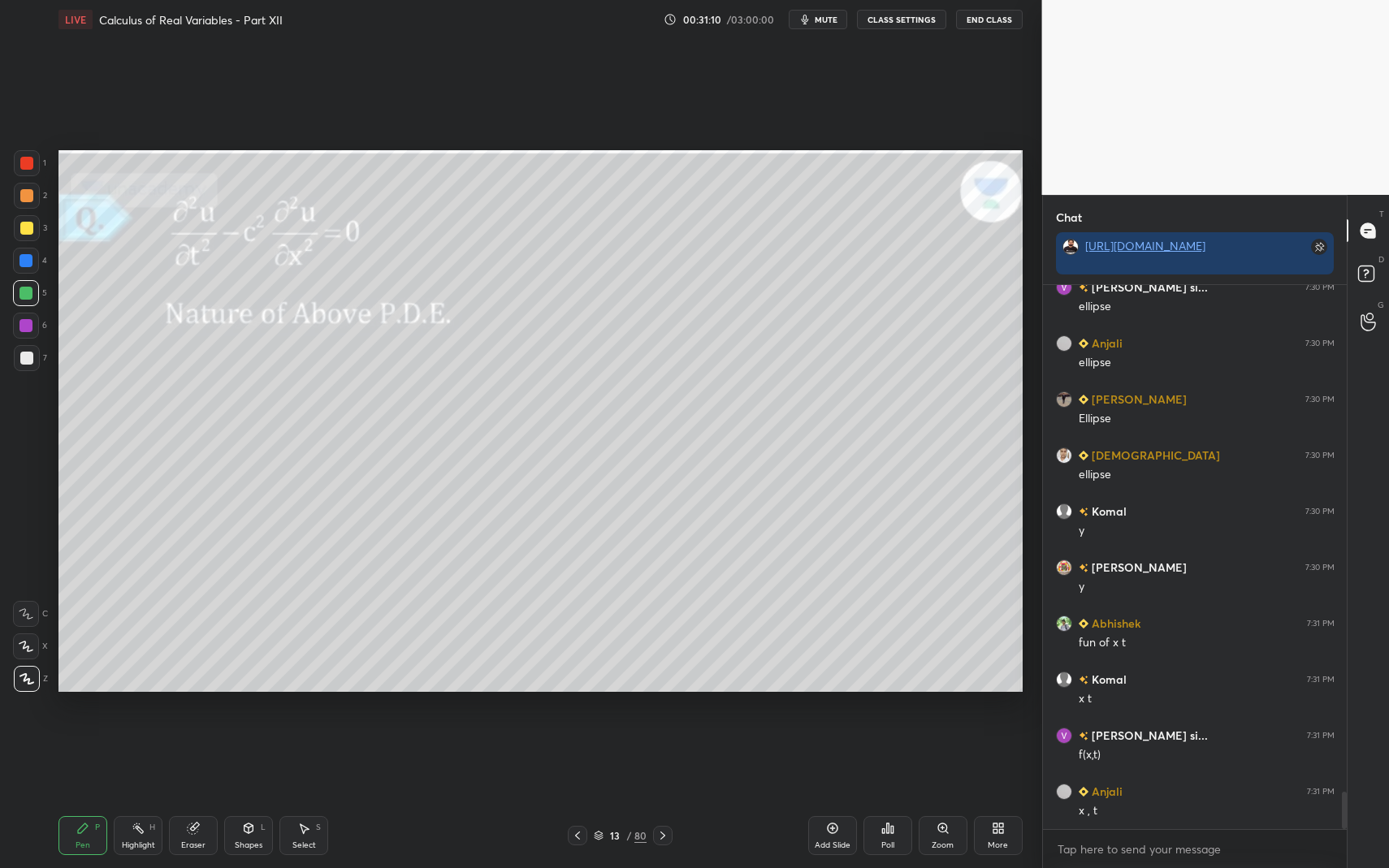 click on "Shapes L" at bounding box center (249, 836) 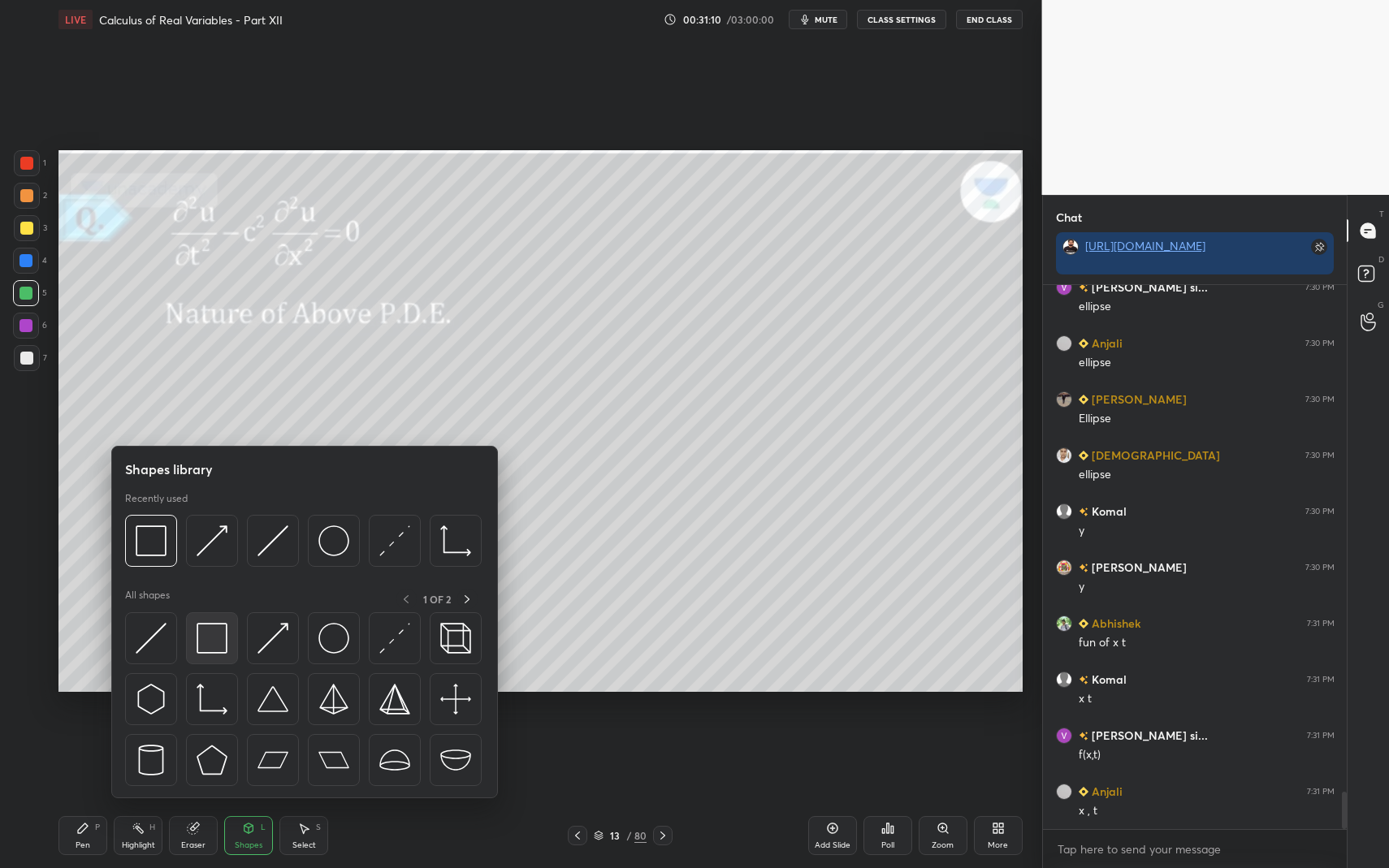 click at bounding box center [212, 638] 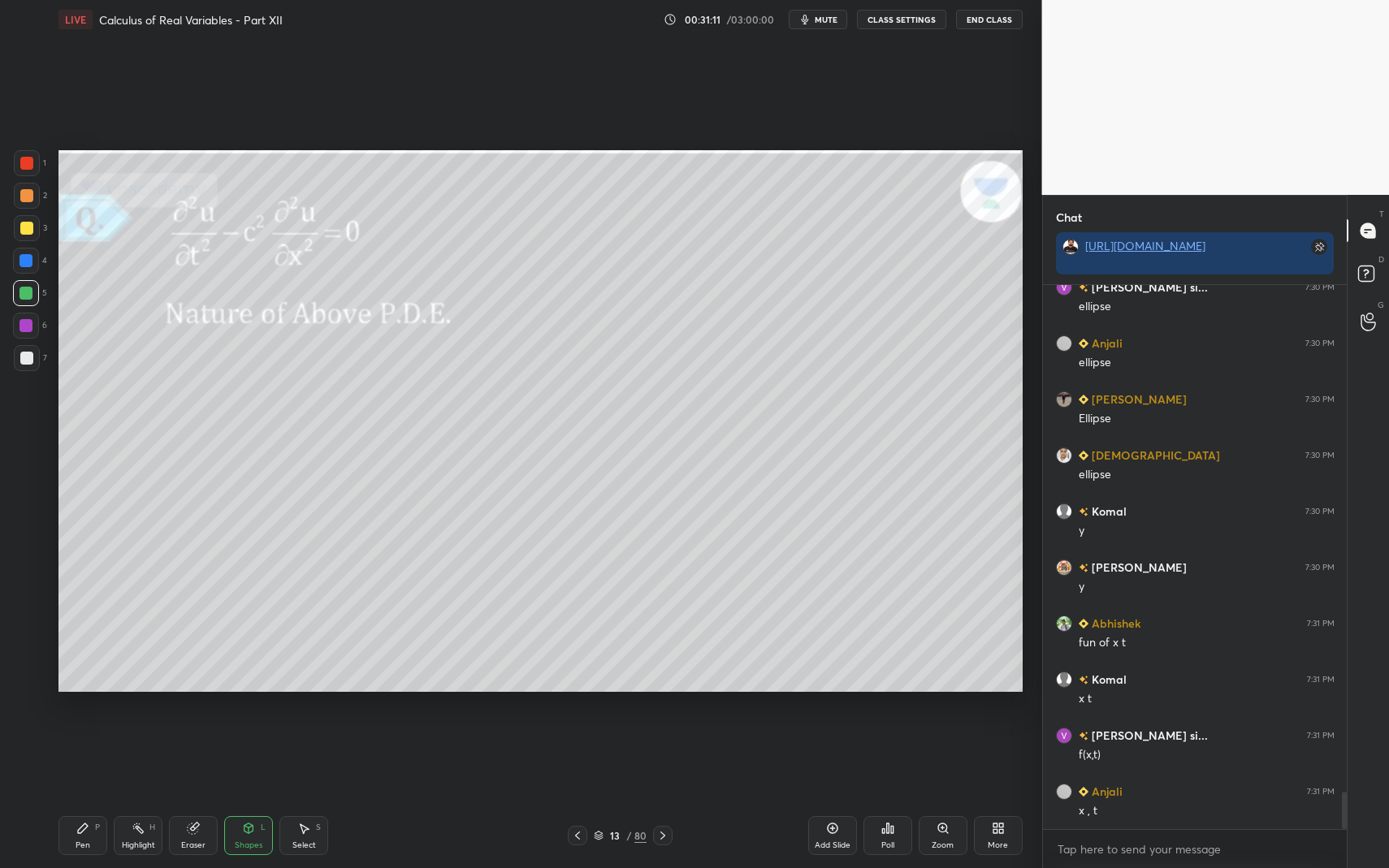 scroll, scrollTop: 7434, scrollLeft: 0, axis: vertical 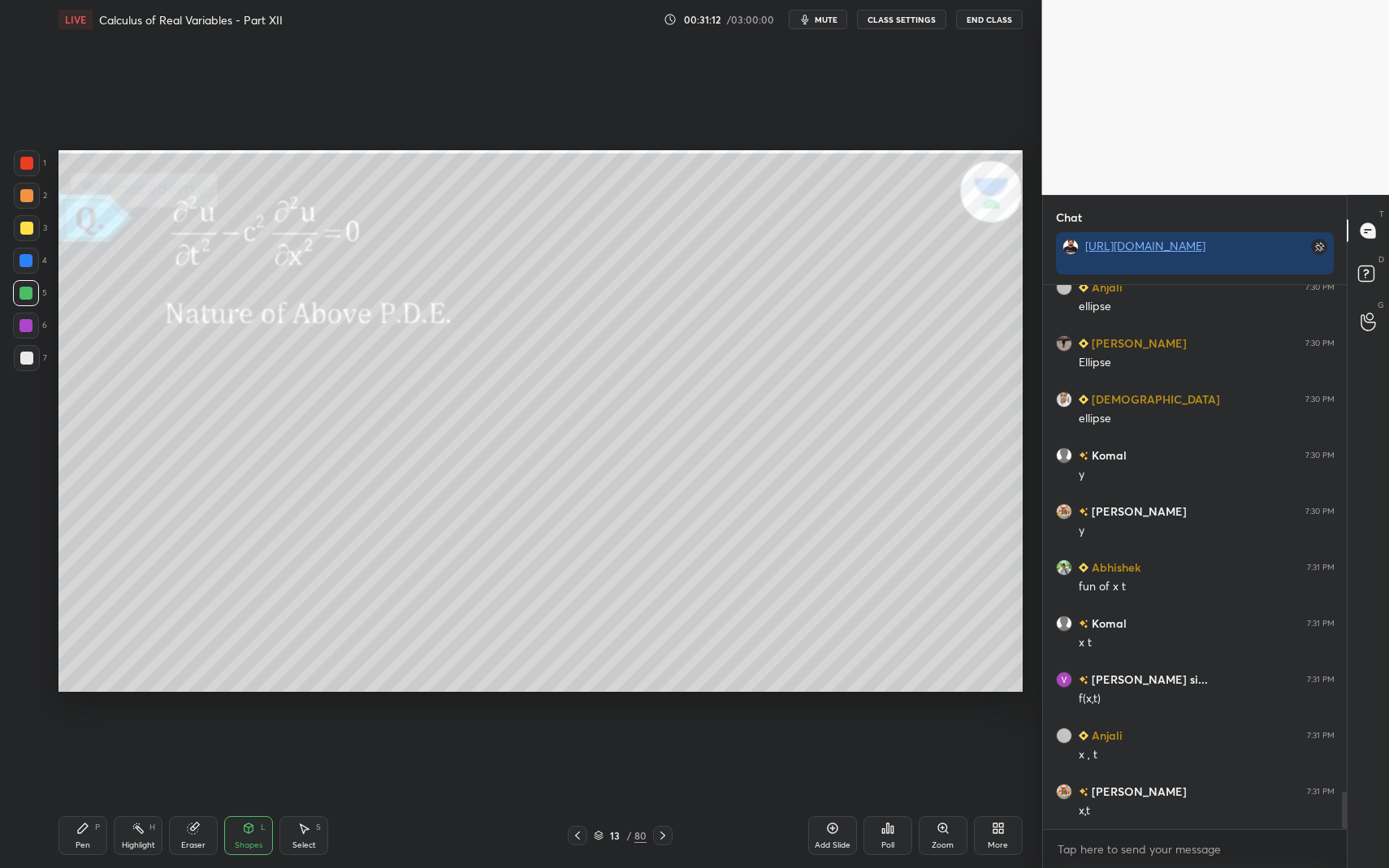 click at bounding box center [27, 358] 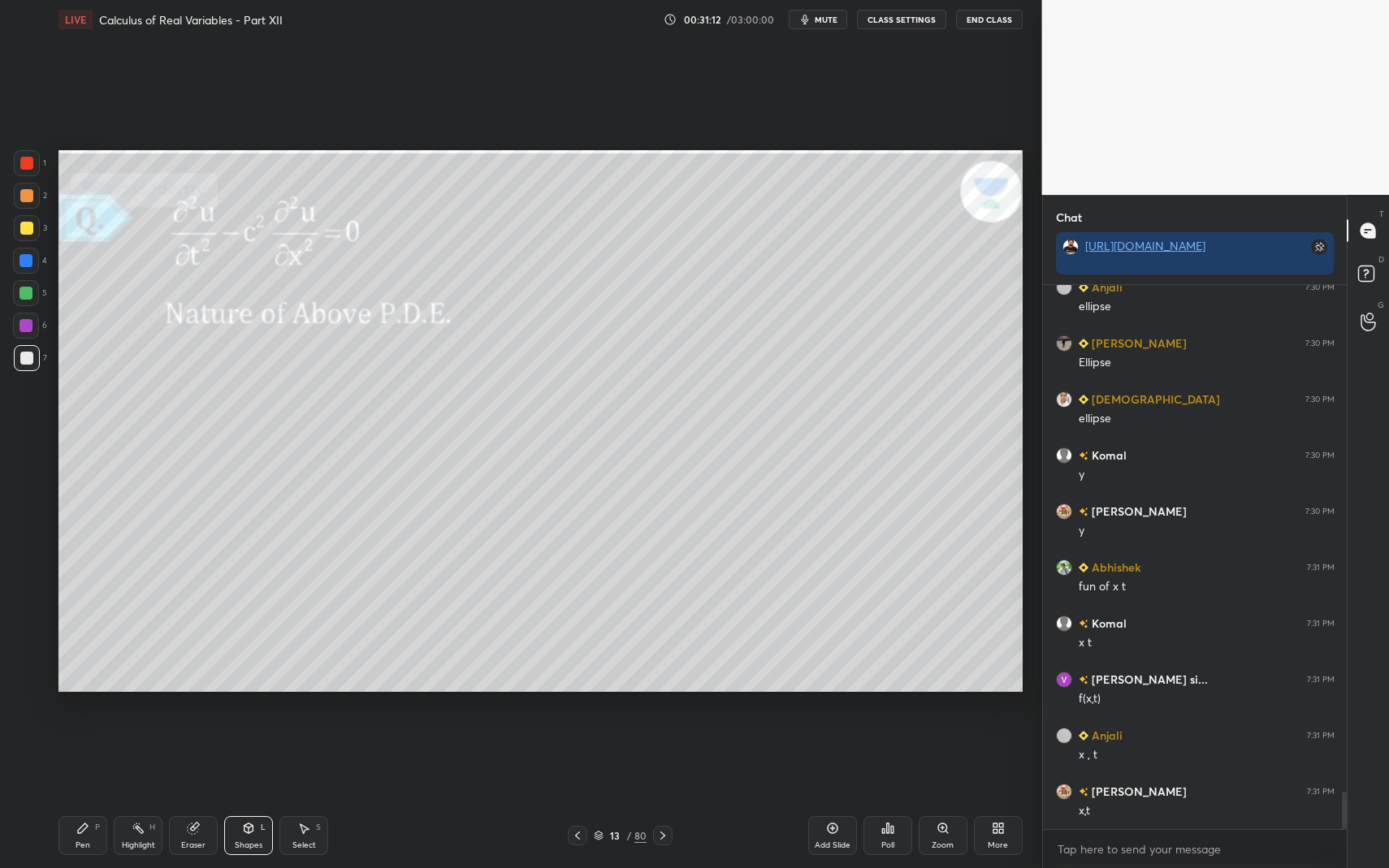 click on "Pen P" at bounding box center [83, 836] 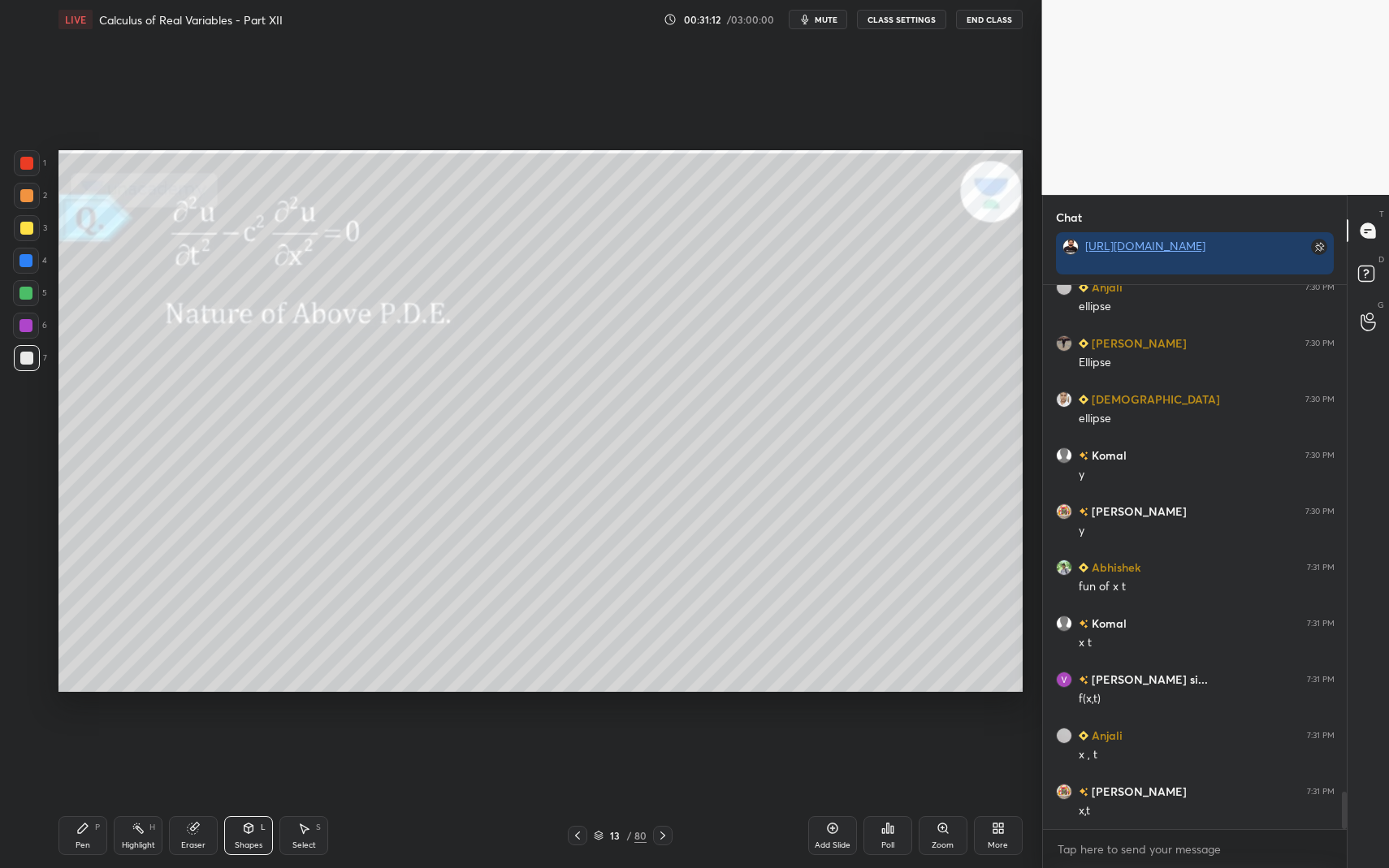 drag, startPoint x: 89, startPoint y: 826, endPoint x: 87, endPoint y: 812, distance: 14.142136 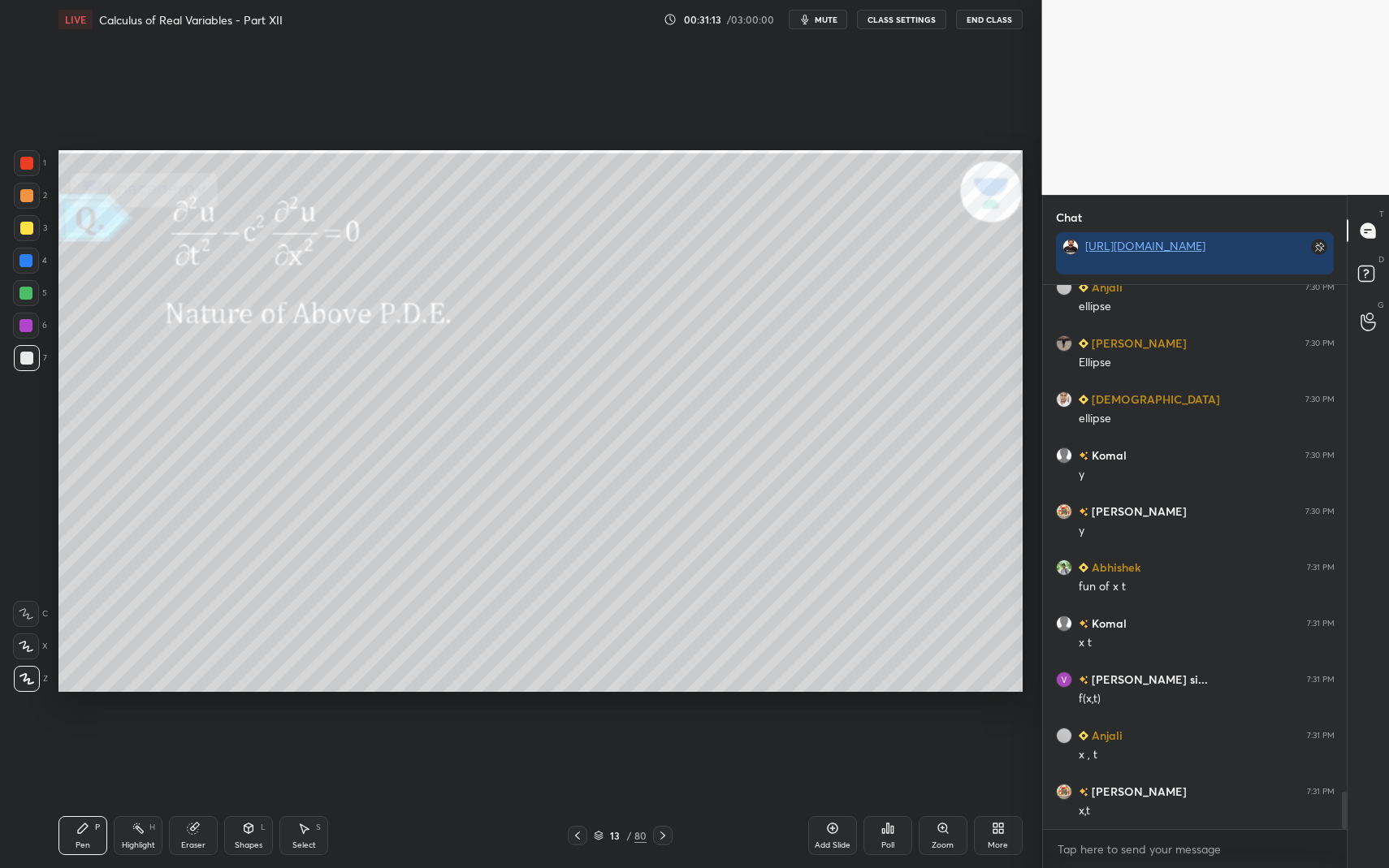 click on "Pen P" at bounding box center [83, 836] 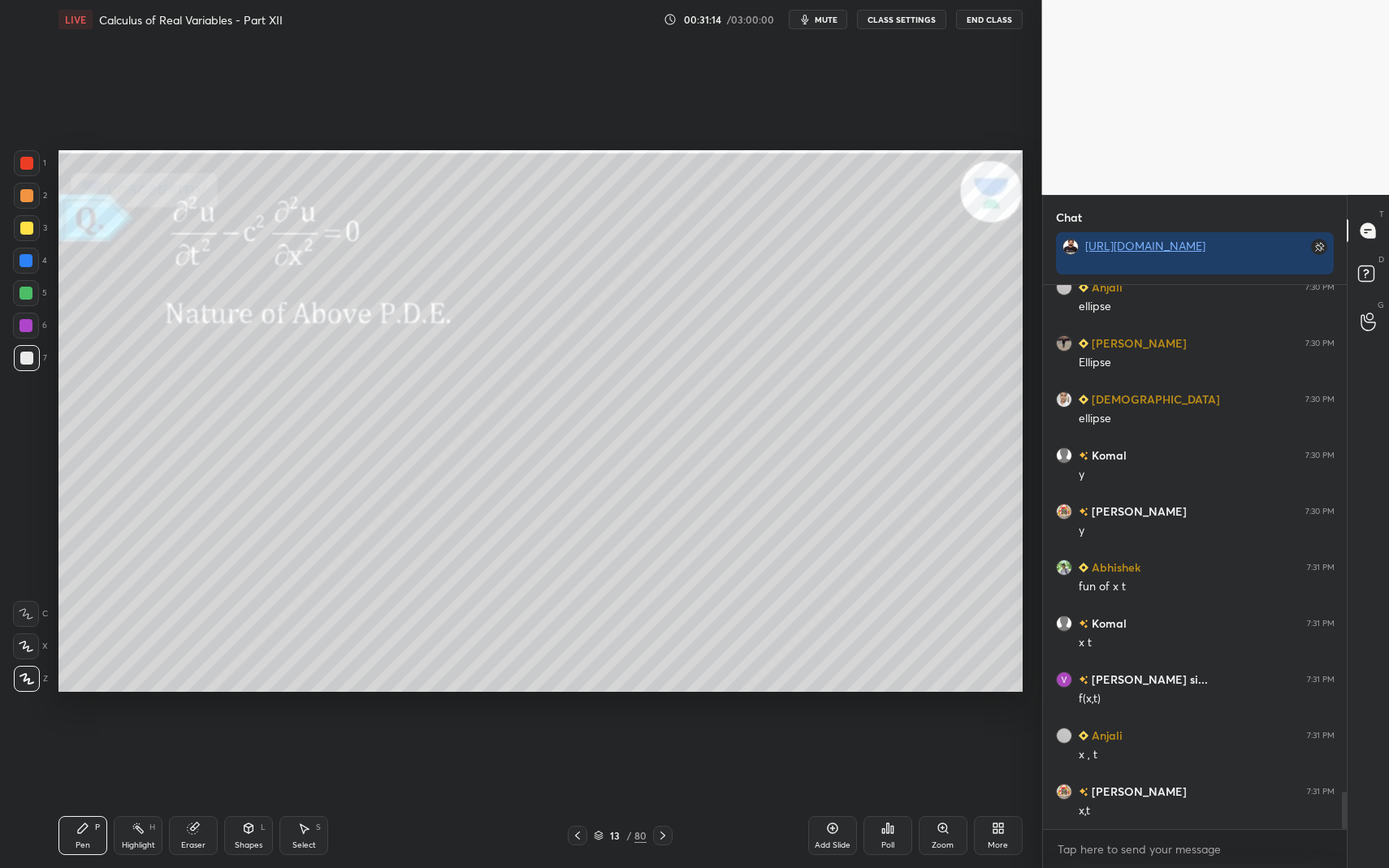 scroll, scrollTop: 7490, scrollLeft: 0, axis: vertical 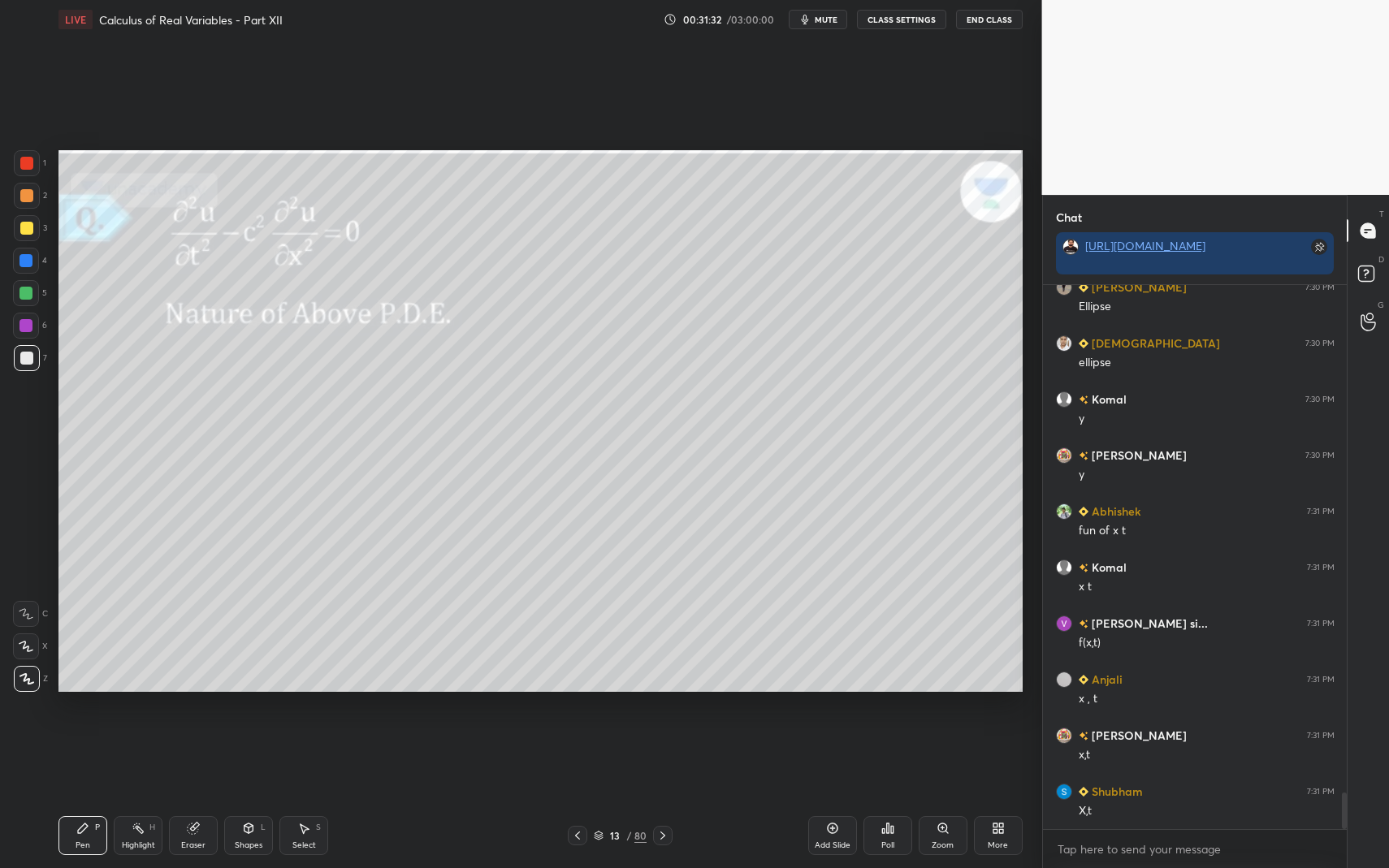 click on "Pen P Highlight H Eraser Shapes L Select S" at bounding box center (245, 836) 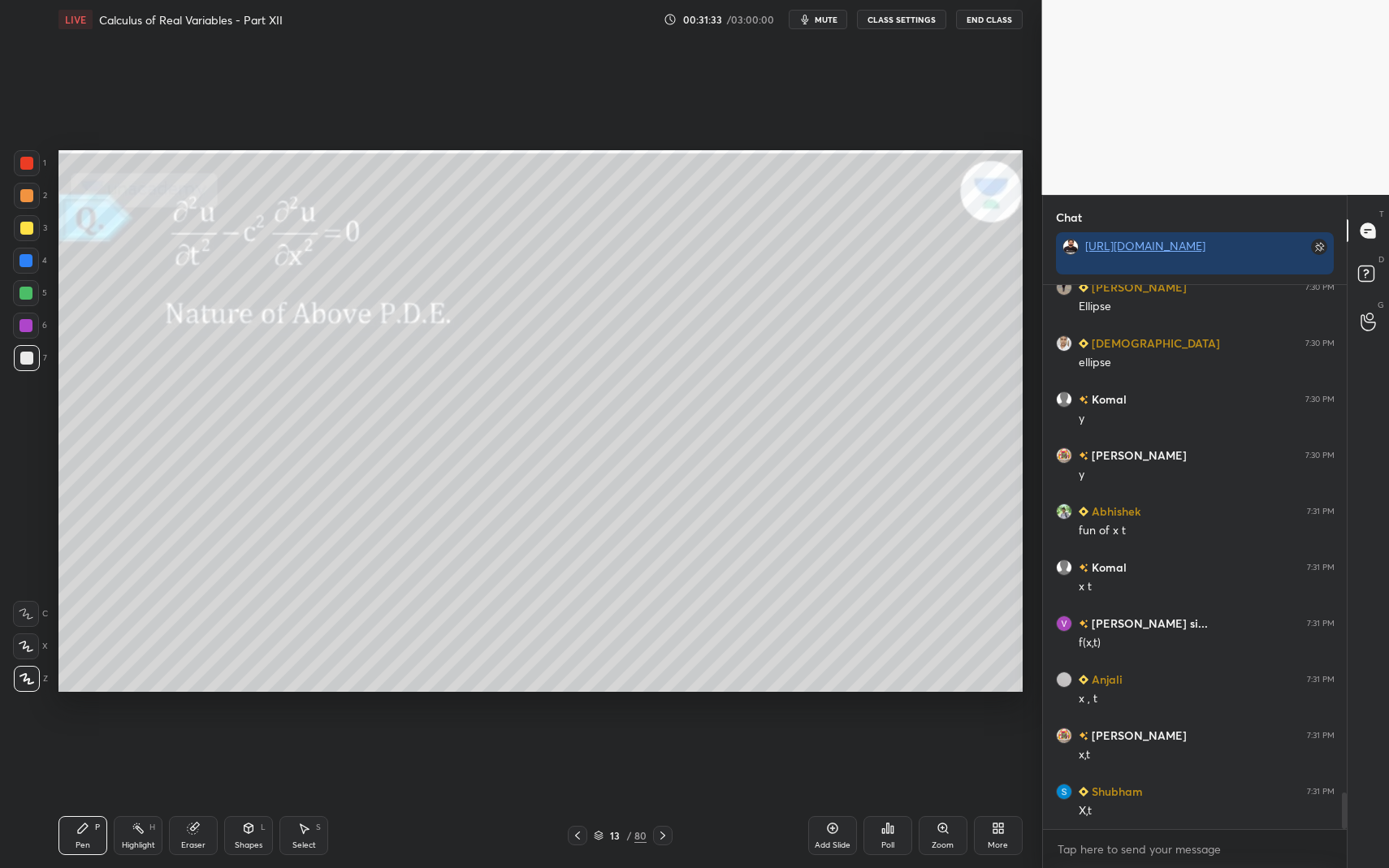 click on "L" at bounding box center (263, 827) 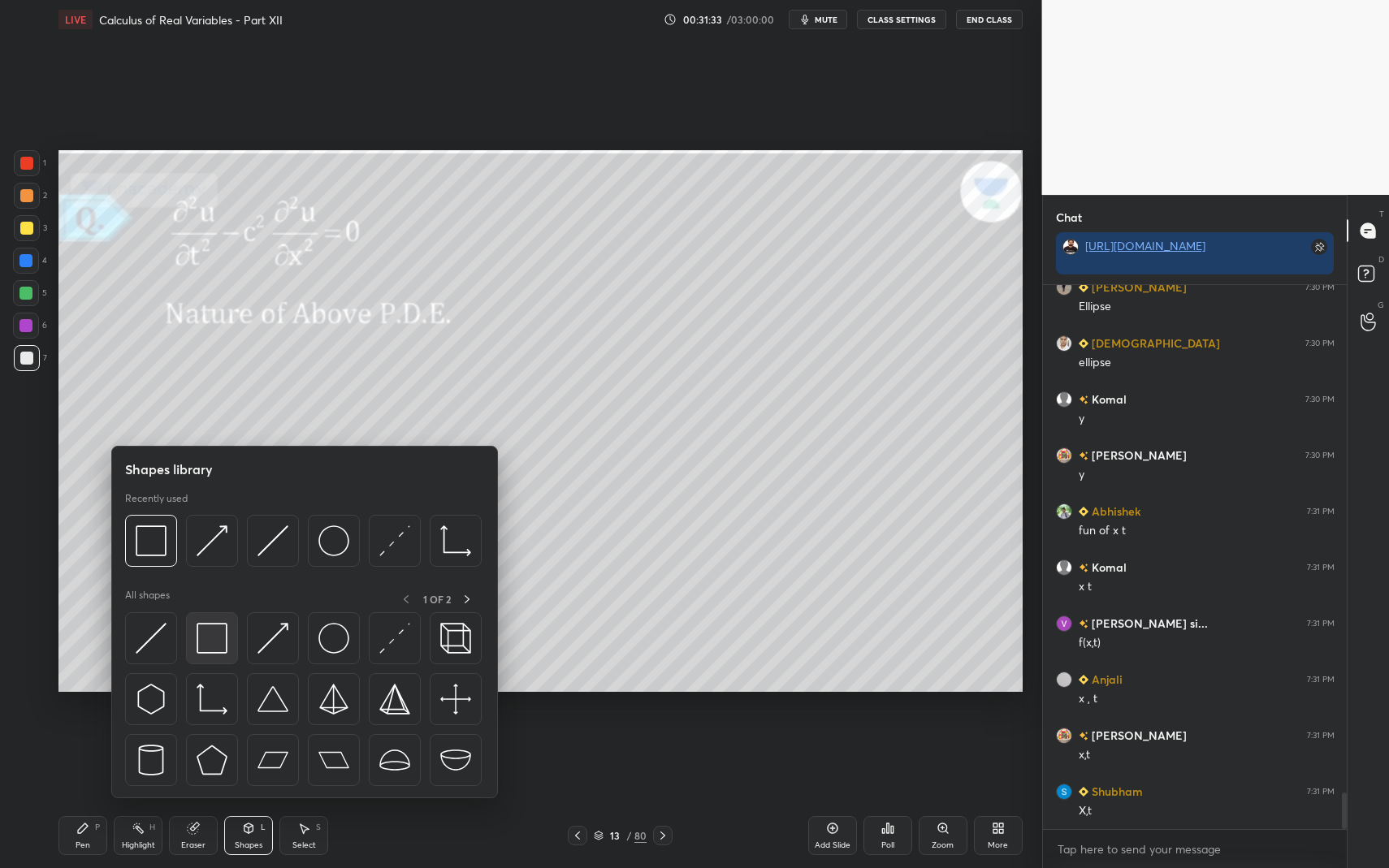 click at bounding box center (212, 638) 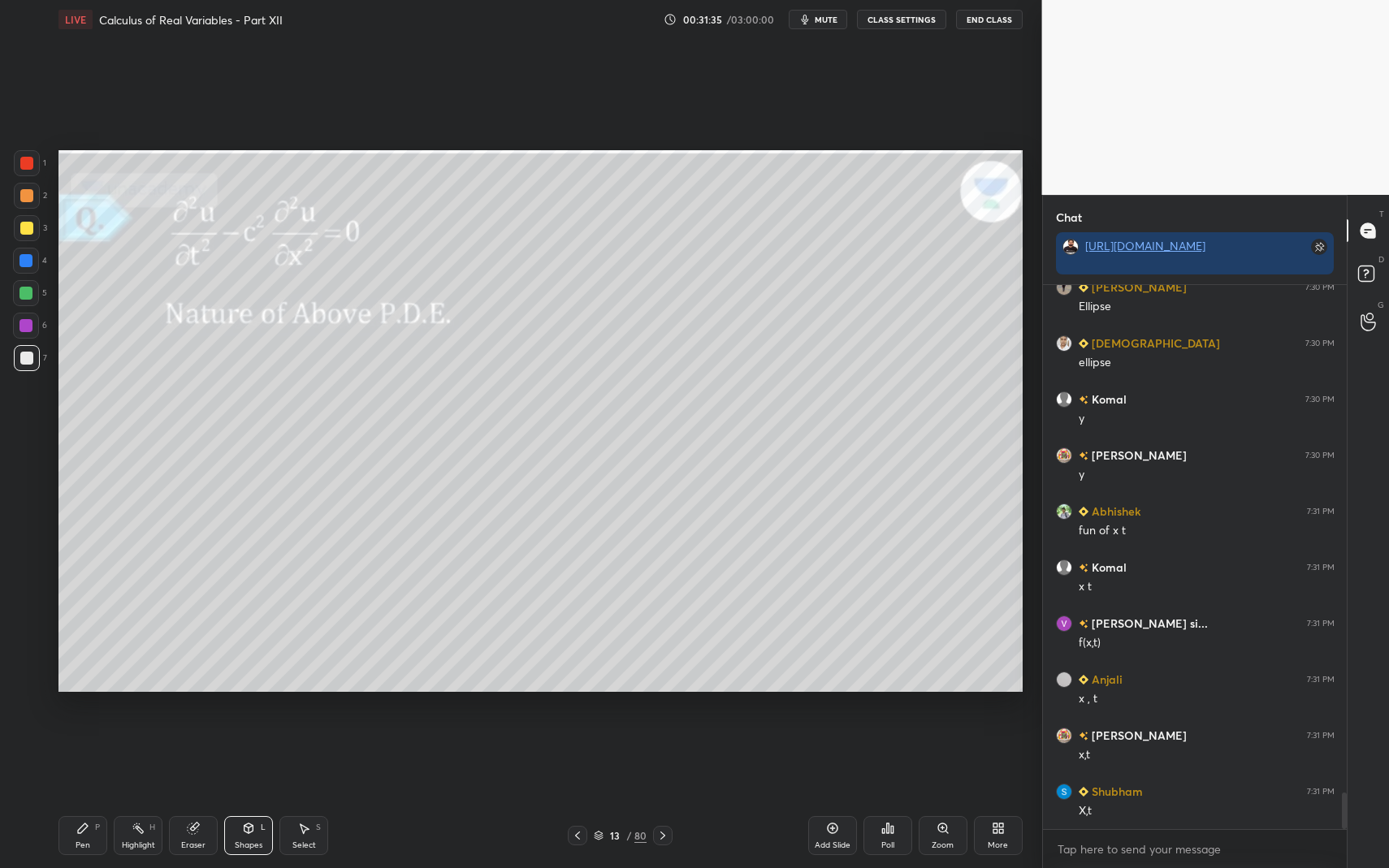 drag, startPoint x: 262, startPoint y: 844, endPoint x: 257, endPoint y: 830, distance: 14.866069 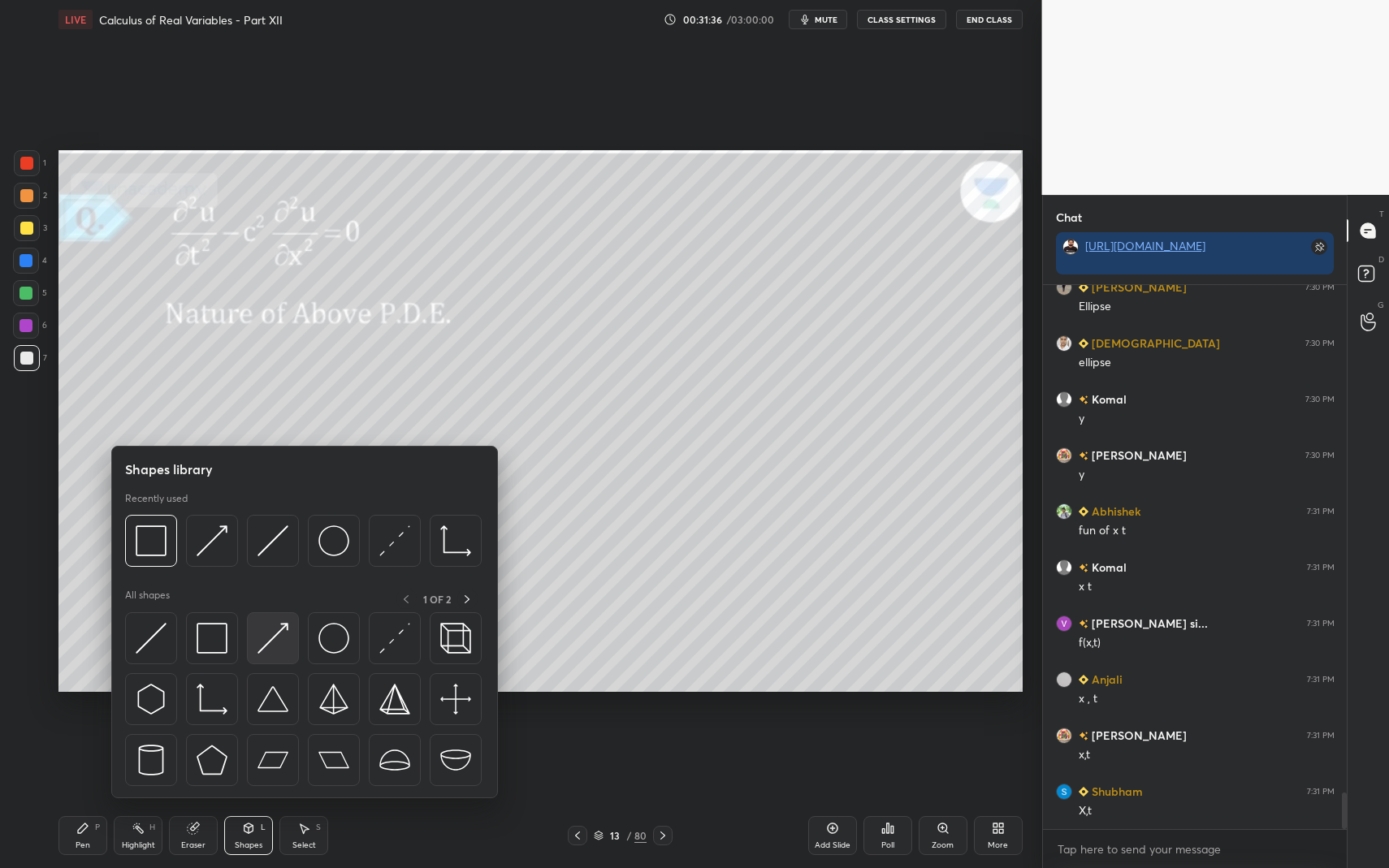 click at bounding box center [273, 638] 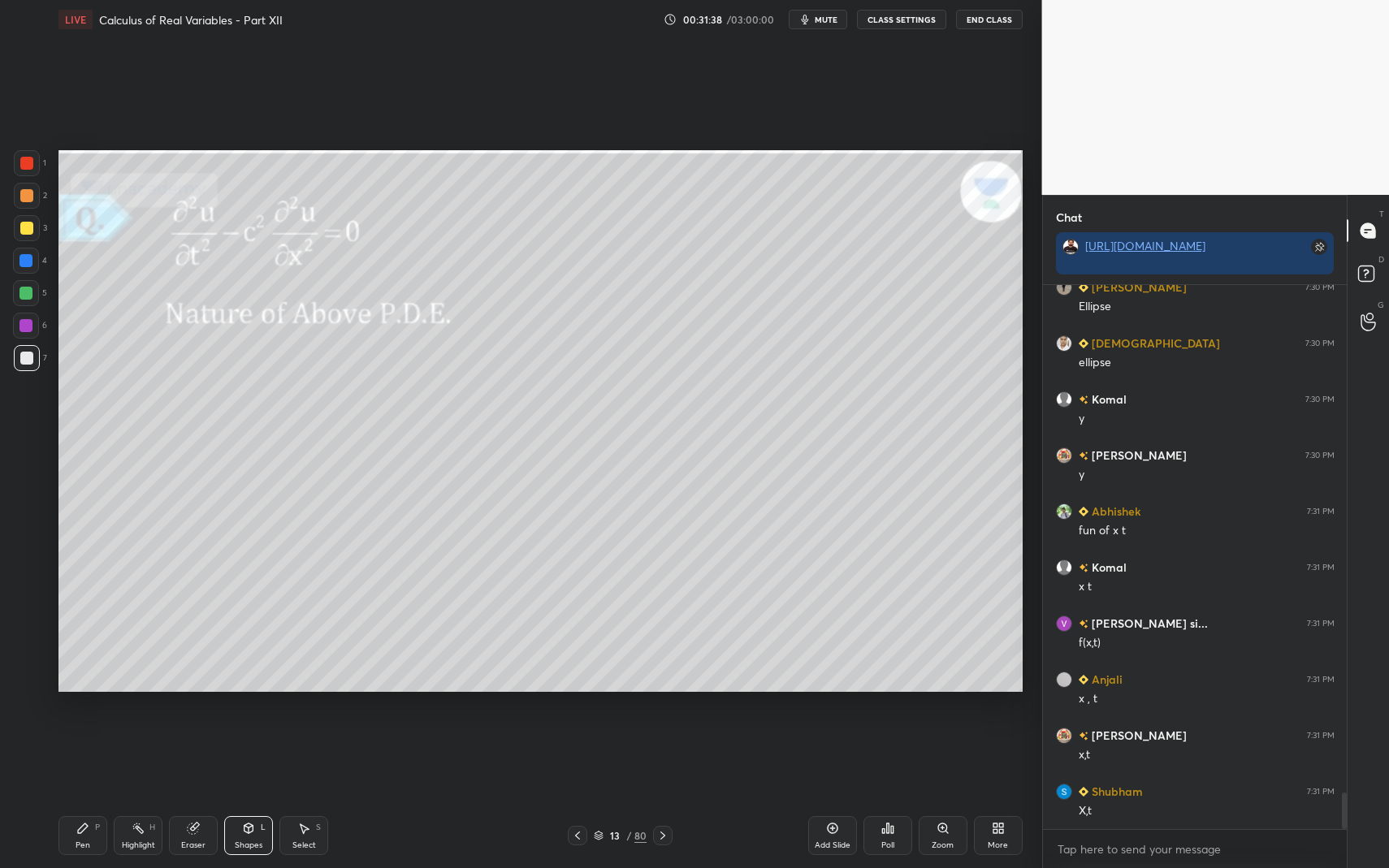 click on "Highlight H" at bounding box center (138, 836) 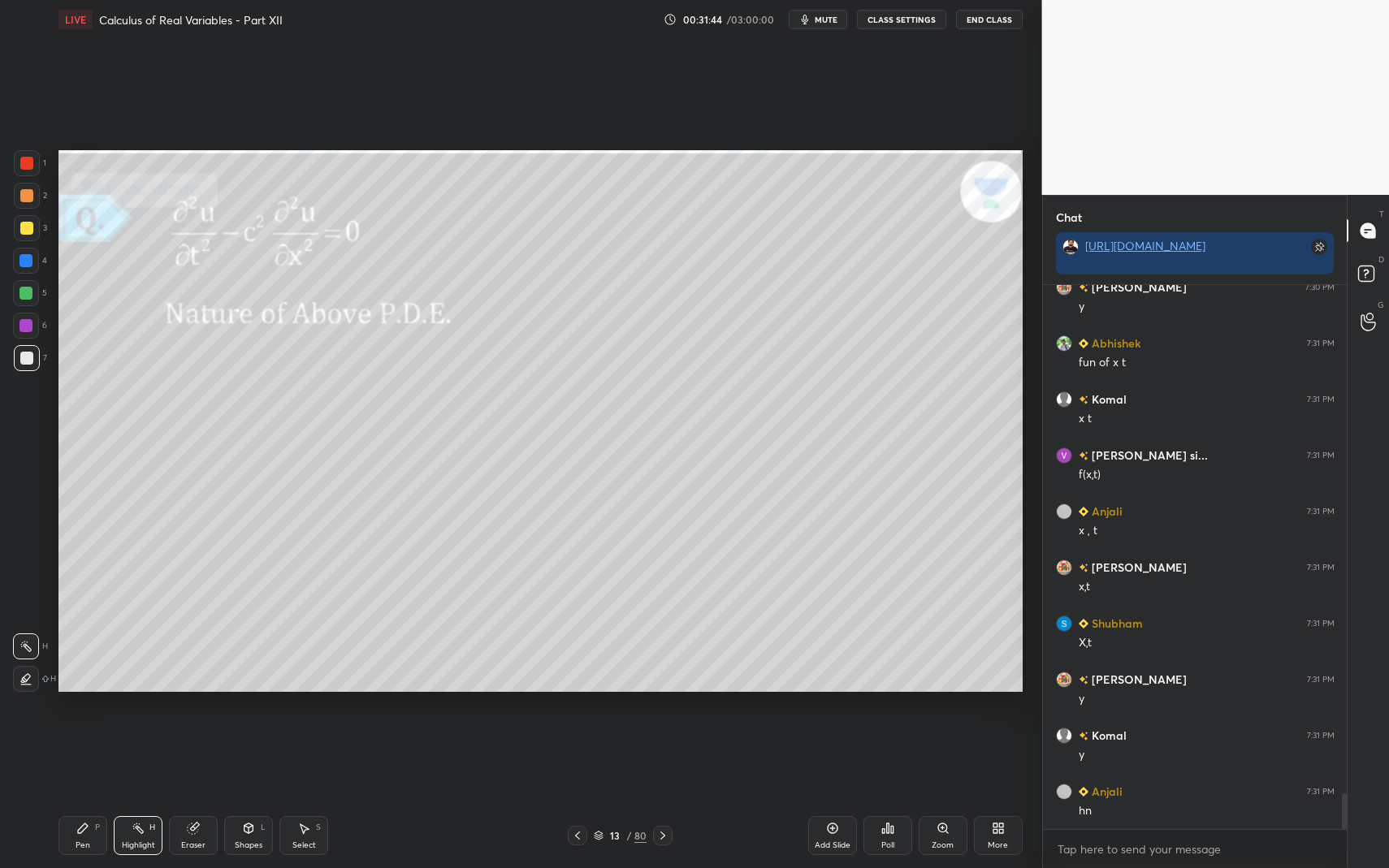 scroll, scrollTop: 7715, scrollLeft: 0, axis: vertical 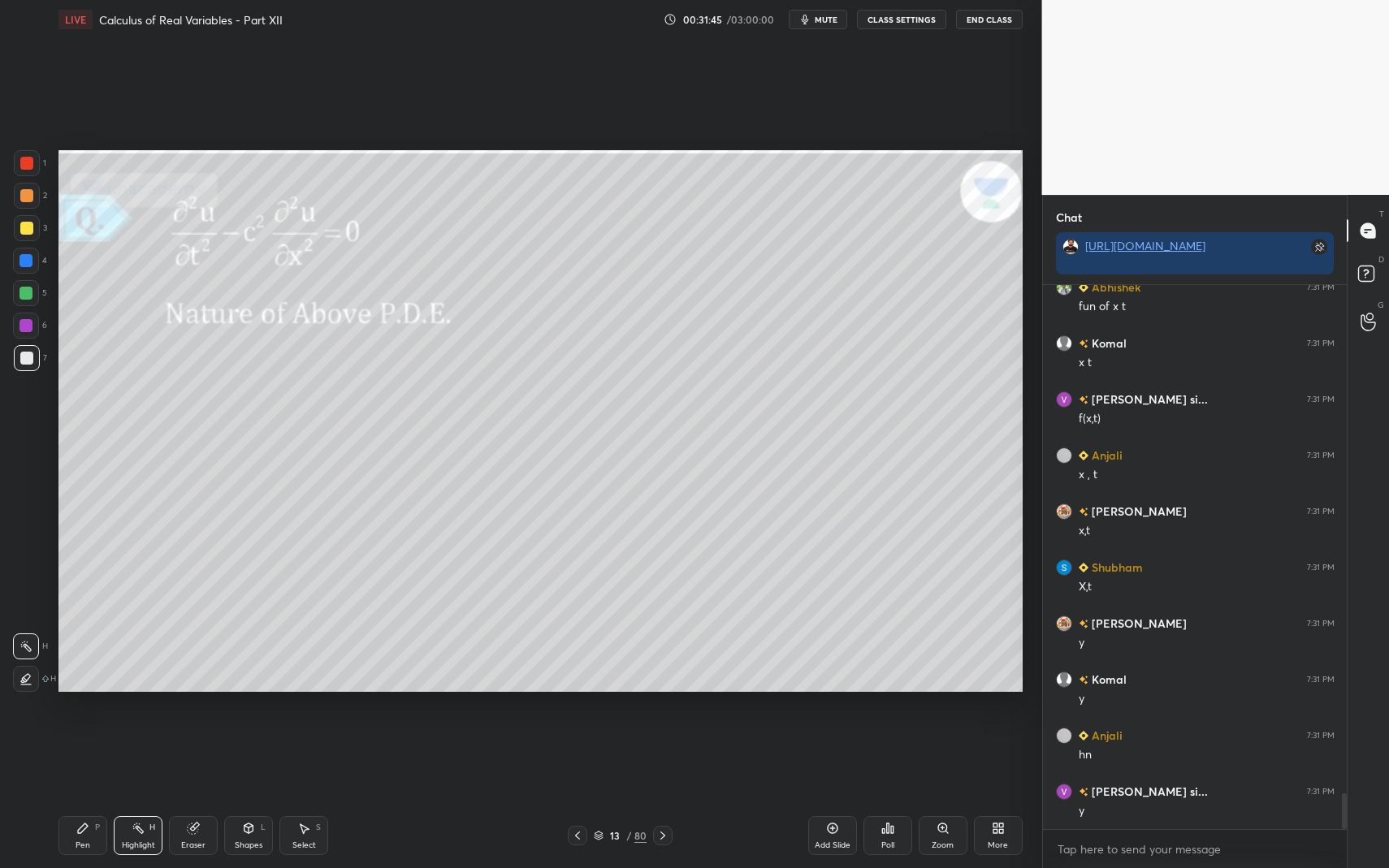 click 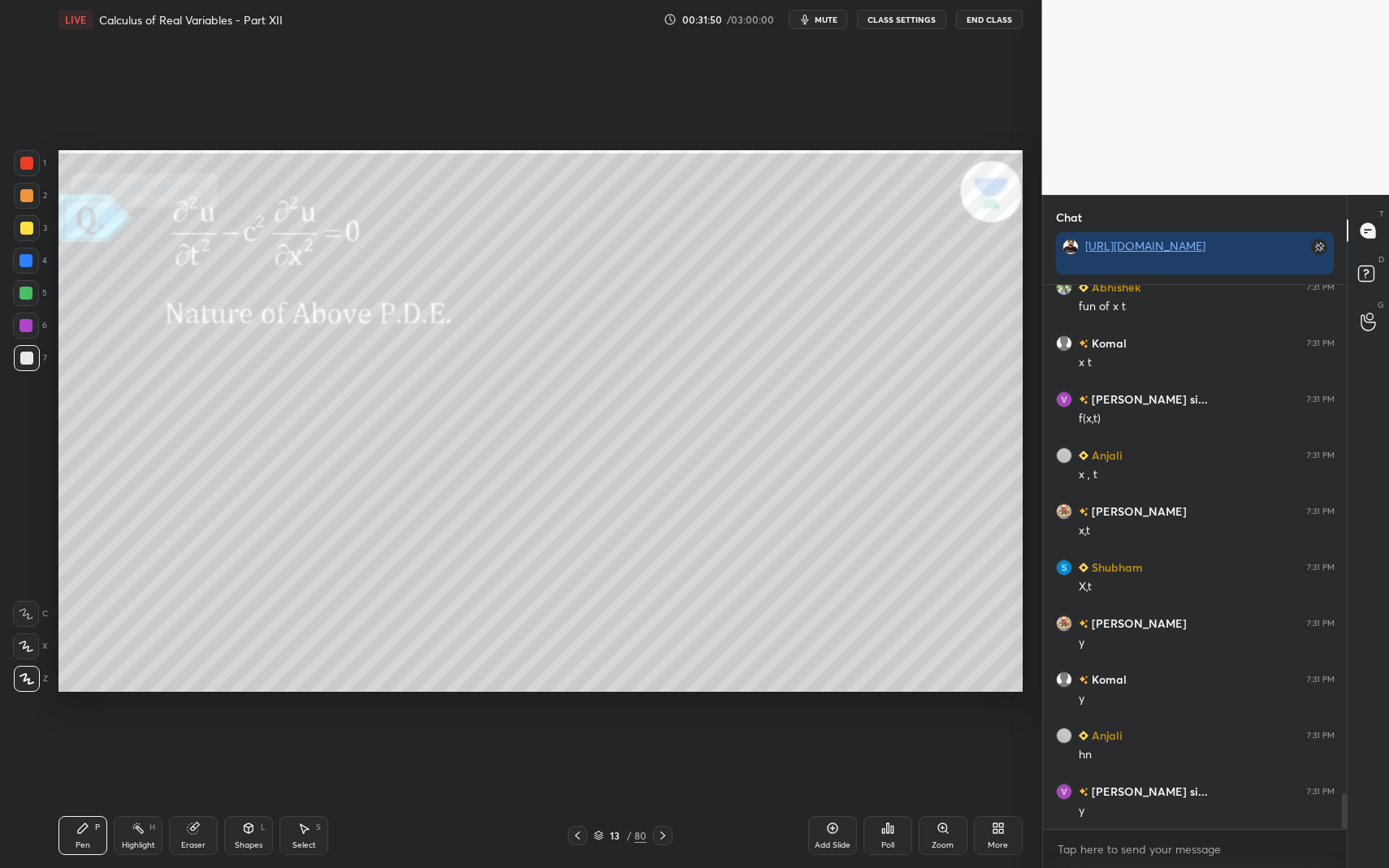 drag, startPoint x: 62, startPoint y: 849, endPoint x: 292, endPoint y: 703, distance: 272.4261 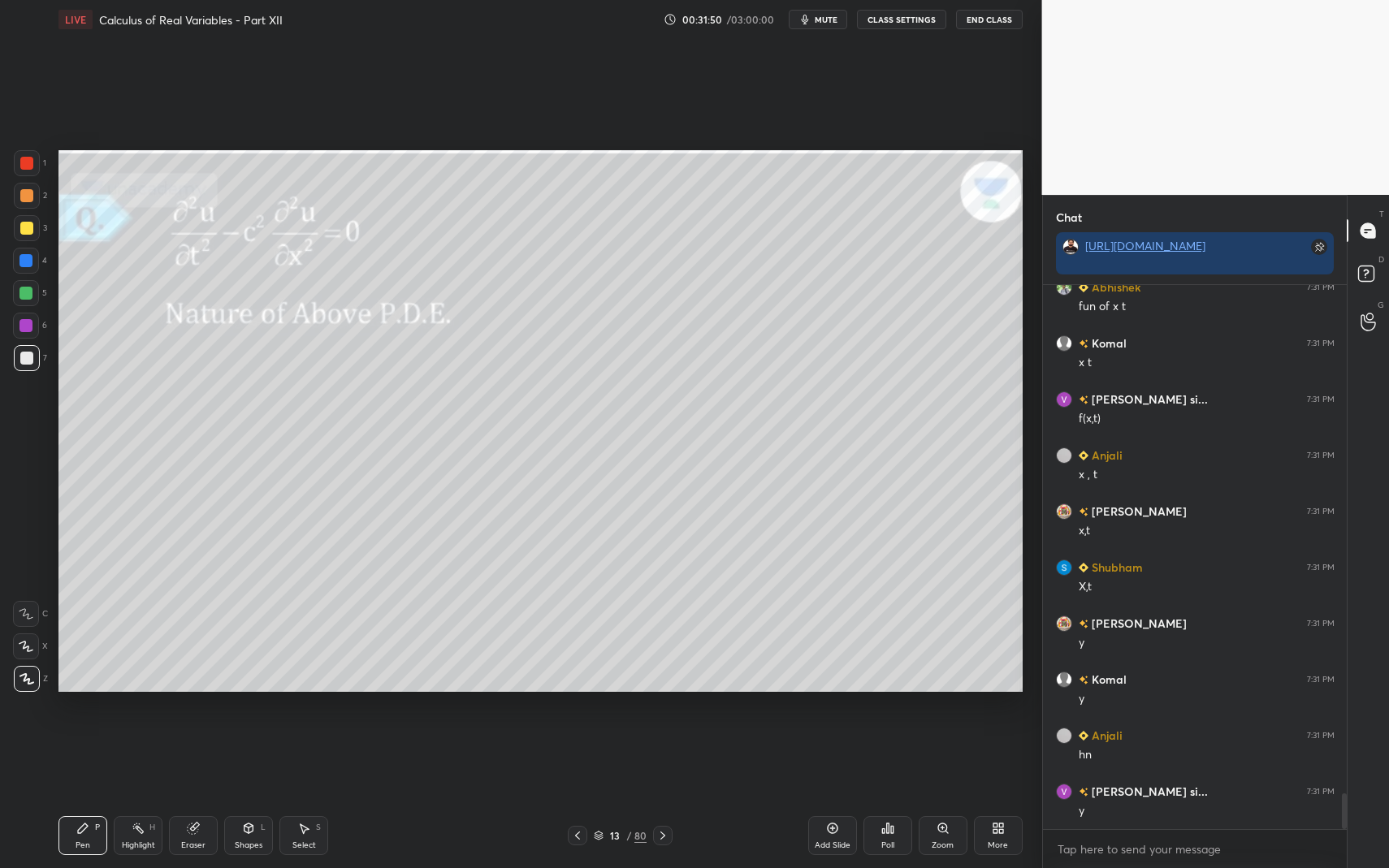 click on "Pen P" at bounding box center (83, 836) 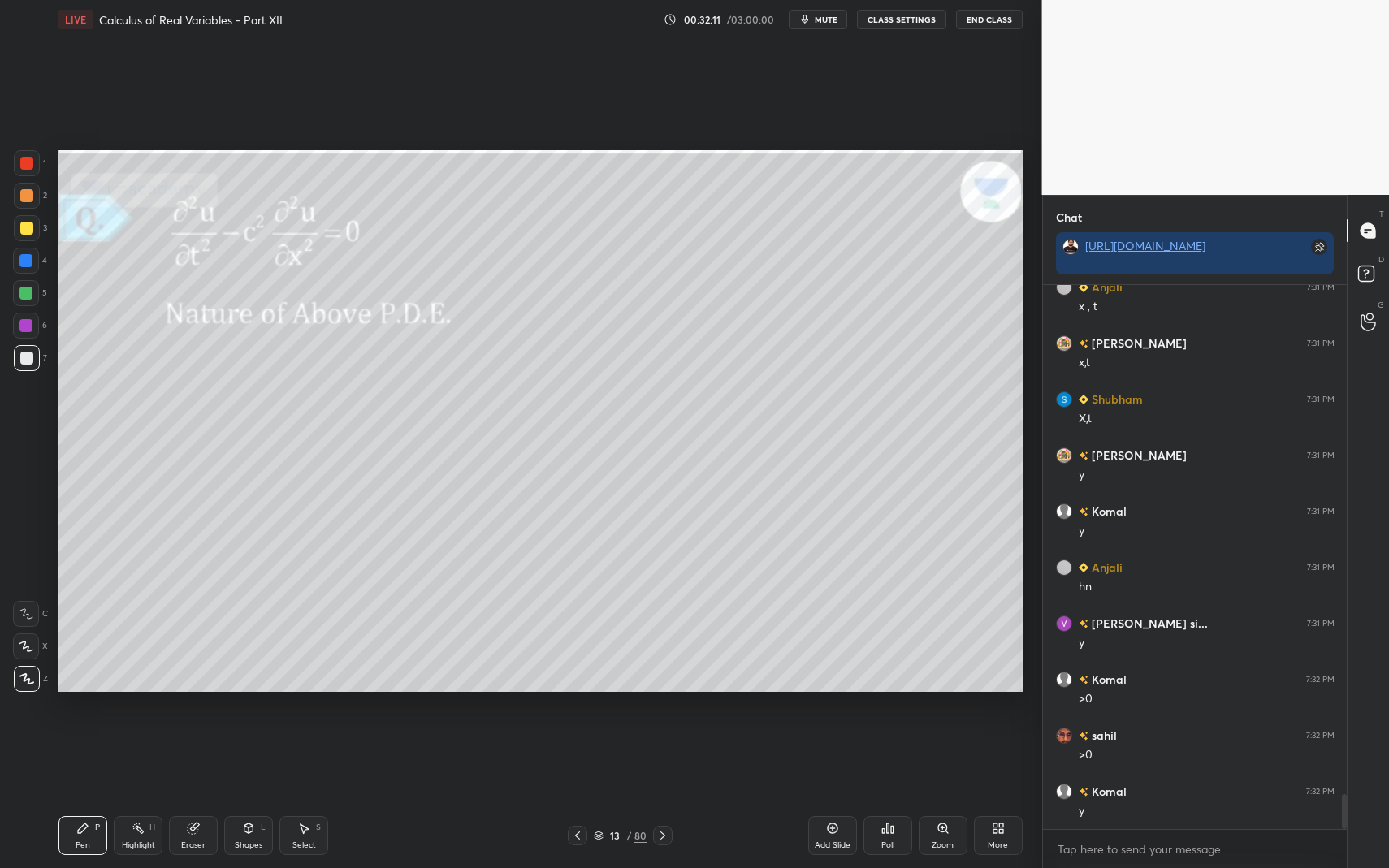 scroll, scrollTop: 7939, scrollLeft: 0, axis: vertical 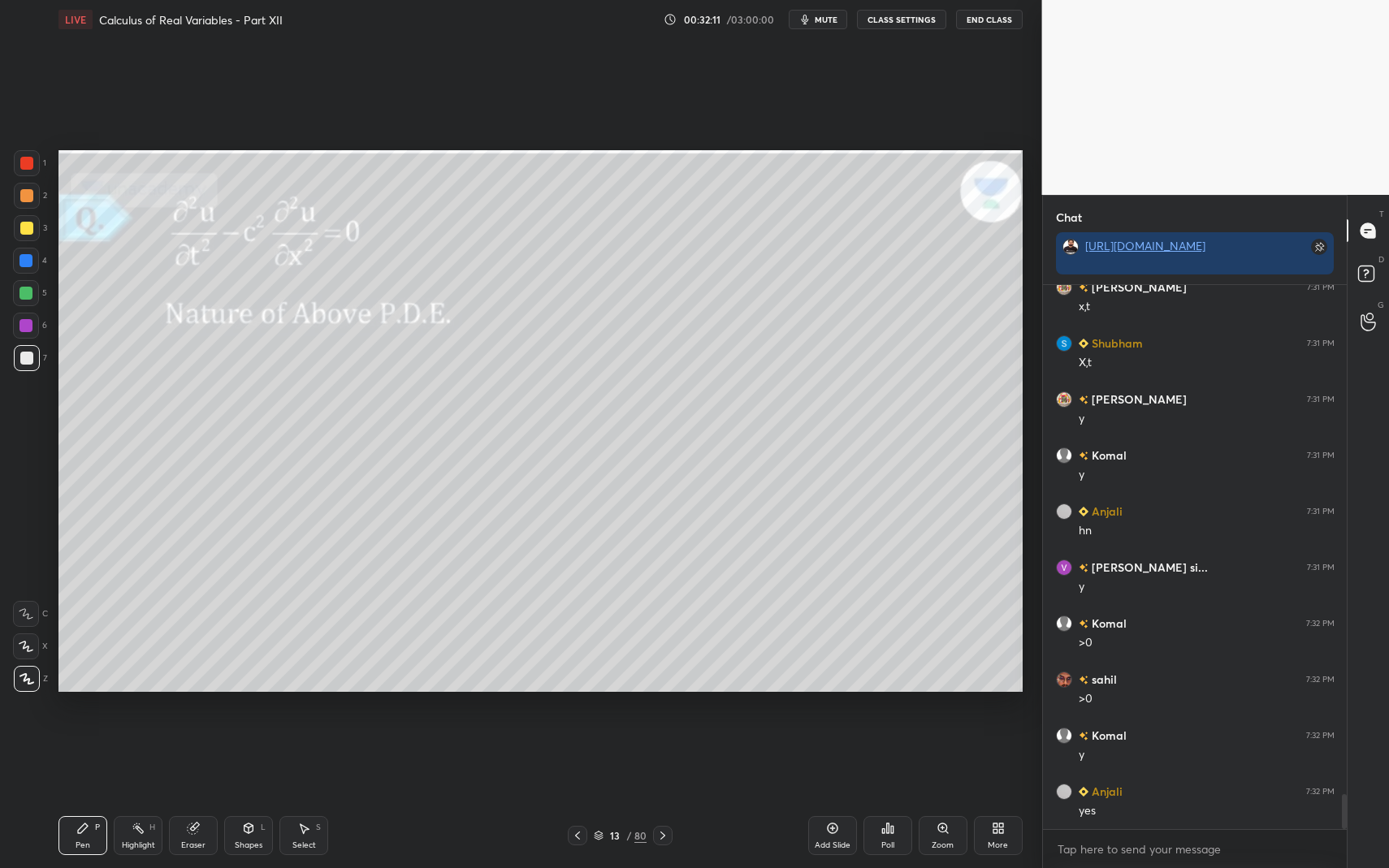 click on "Add Slide" at bounding box center (833, 845) 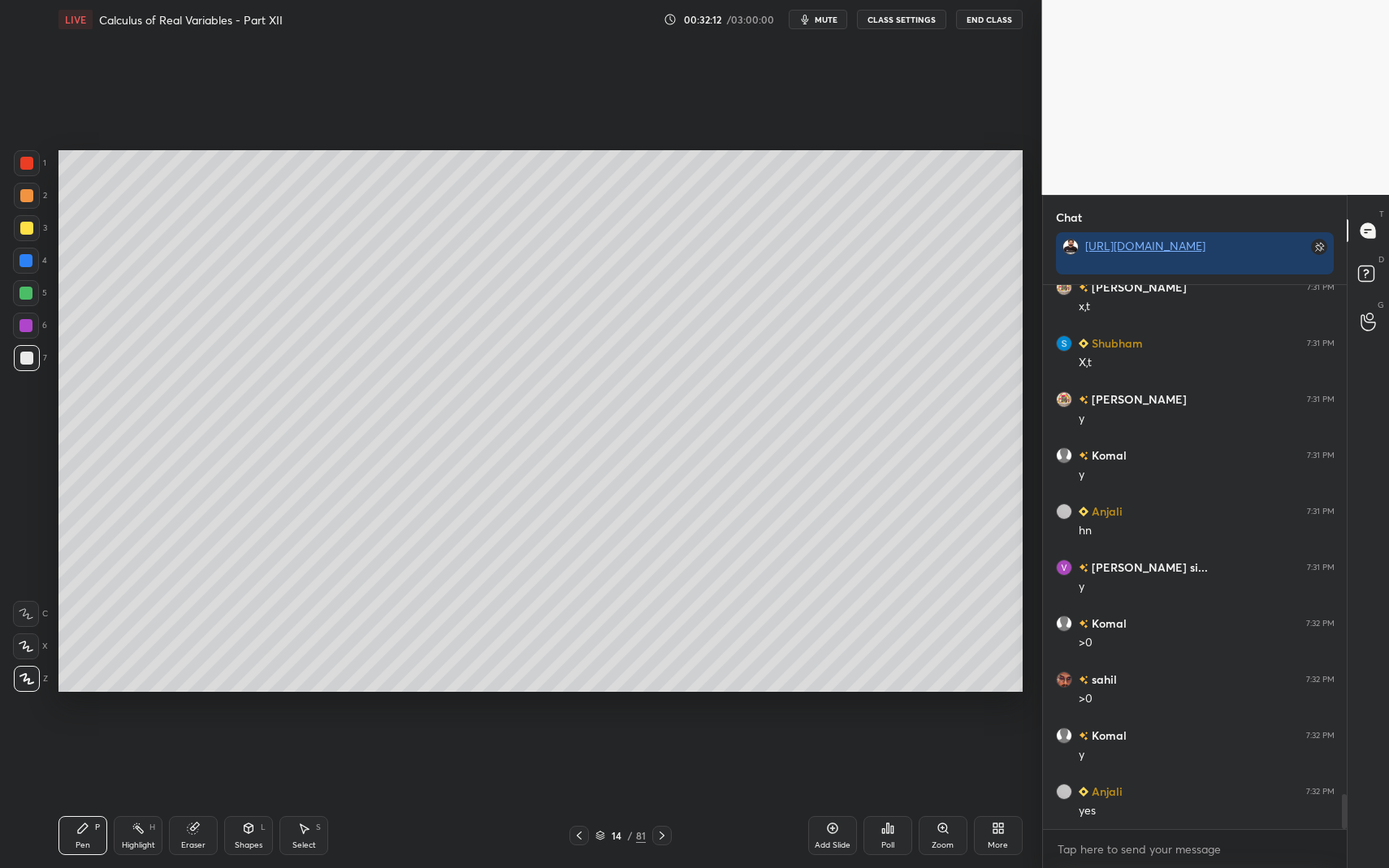 click on "Pen P" at bounding box center (83, 836) 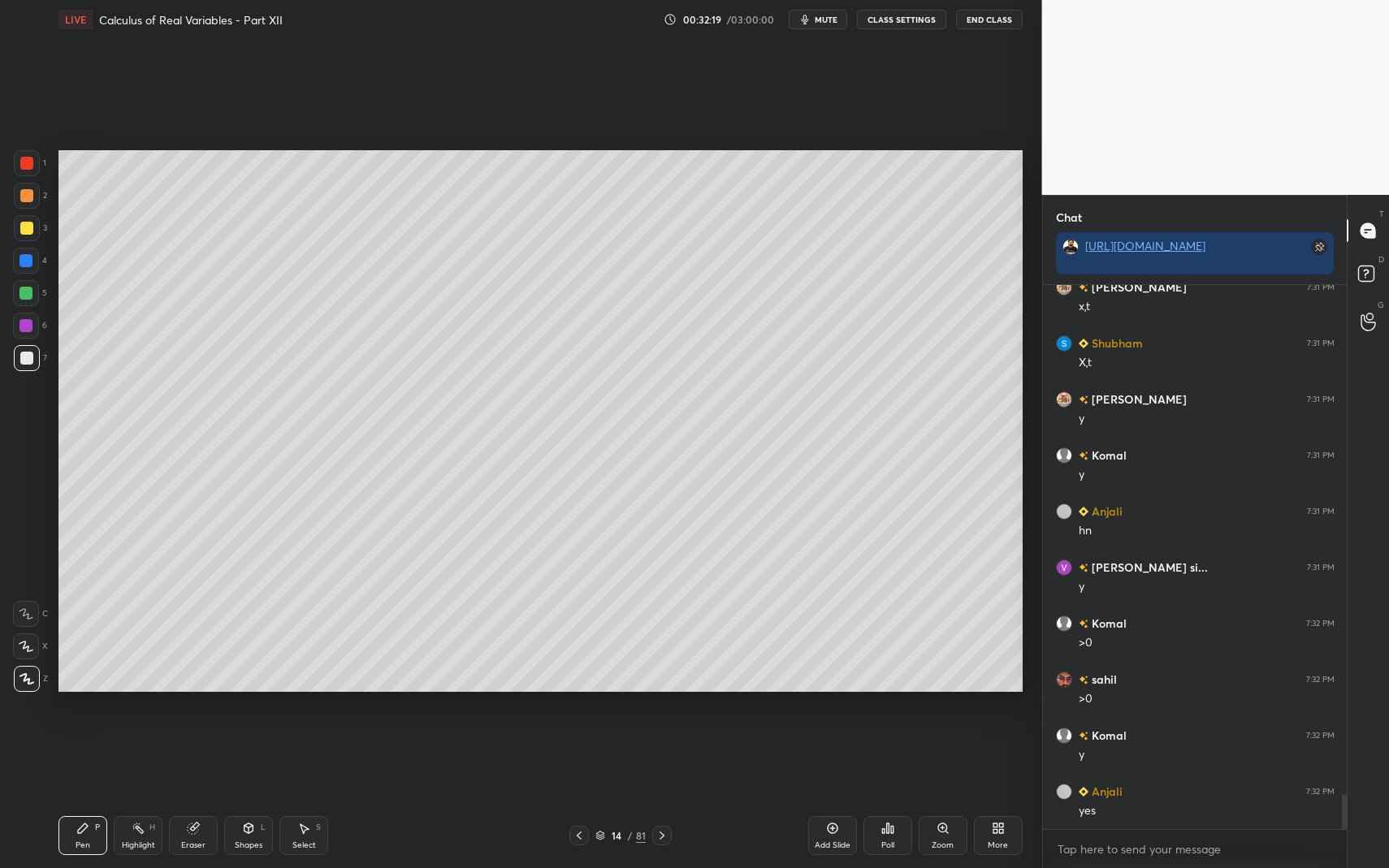 click at bounding box center [27, 228] 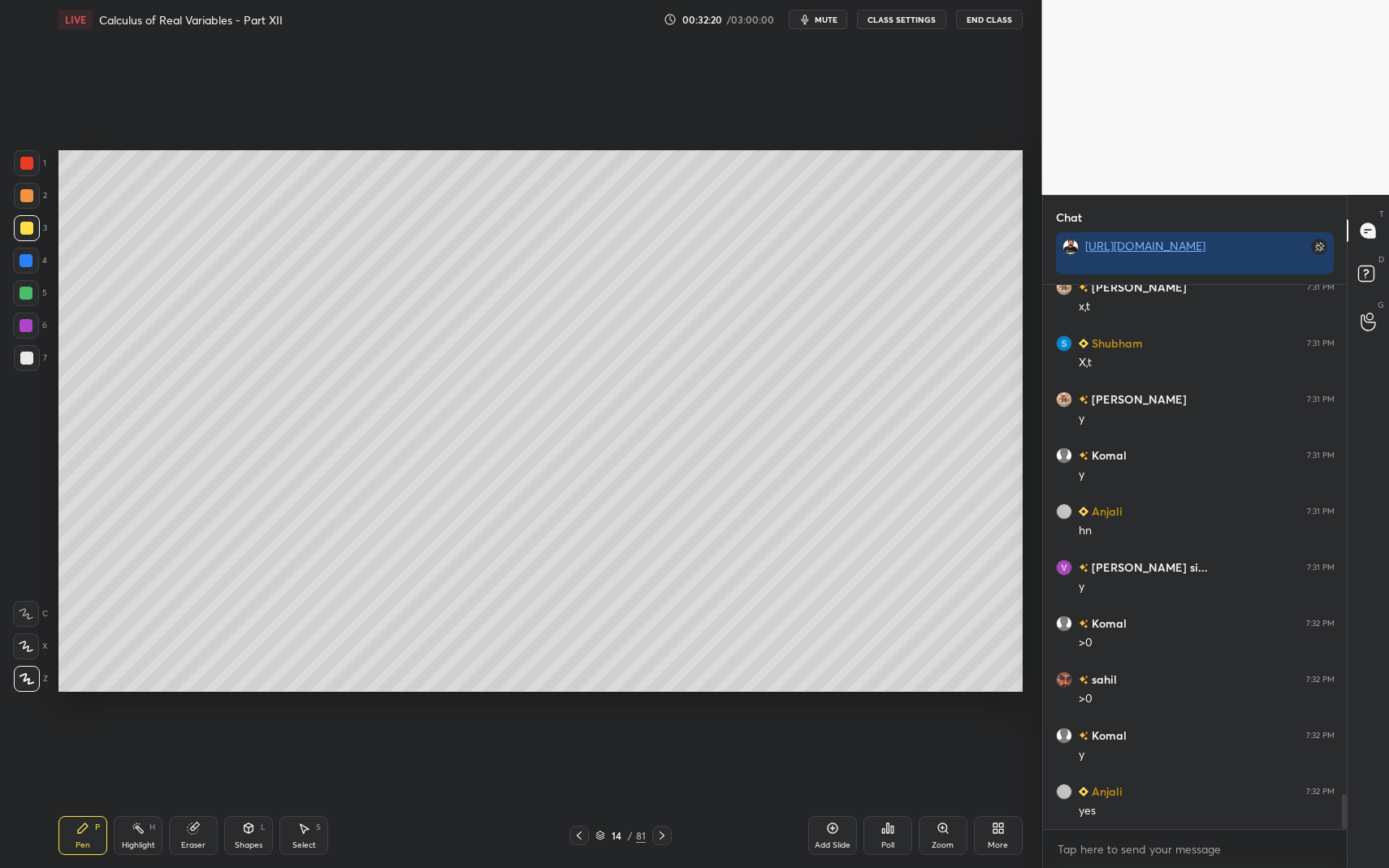 click on "Pen P" at bounding box center [83, 836] 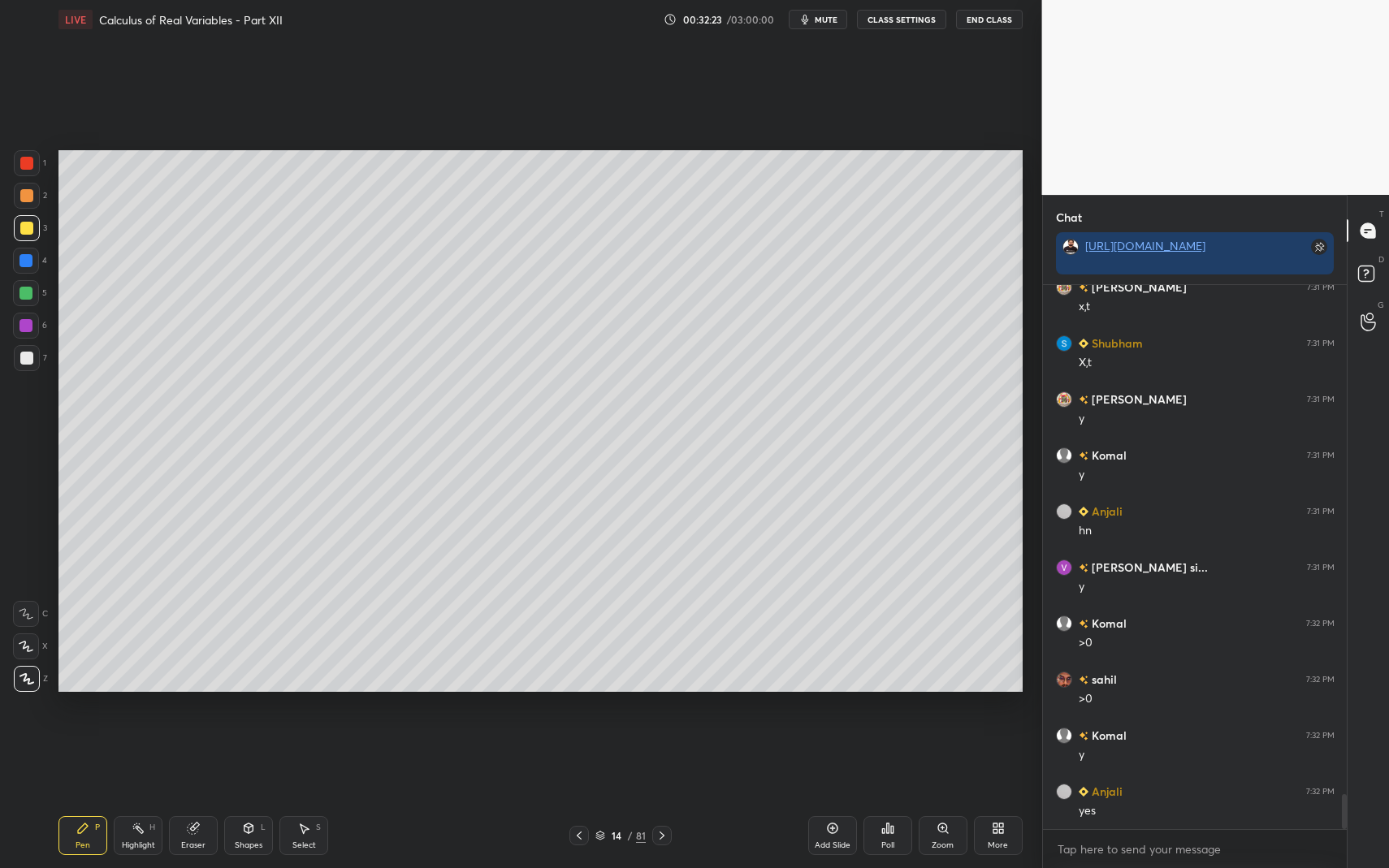 click on "Shapes L" at bounding box center (249, 836) 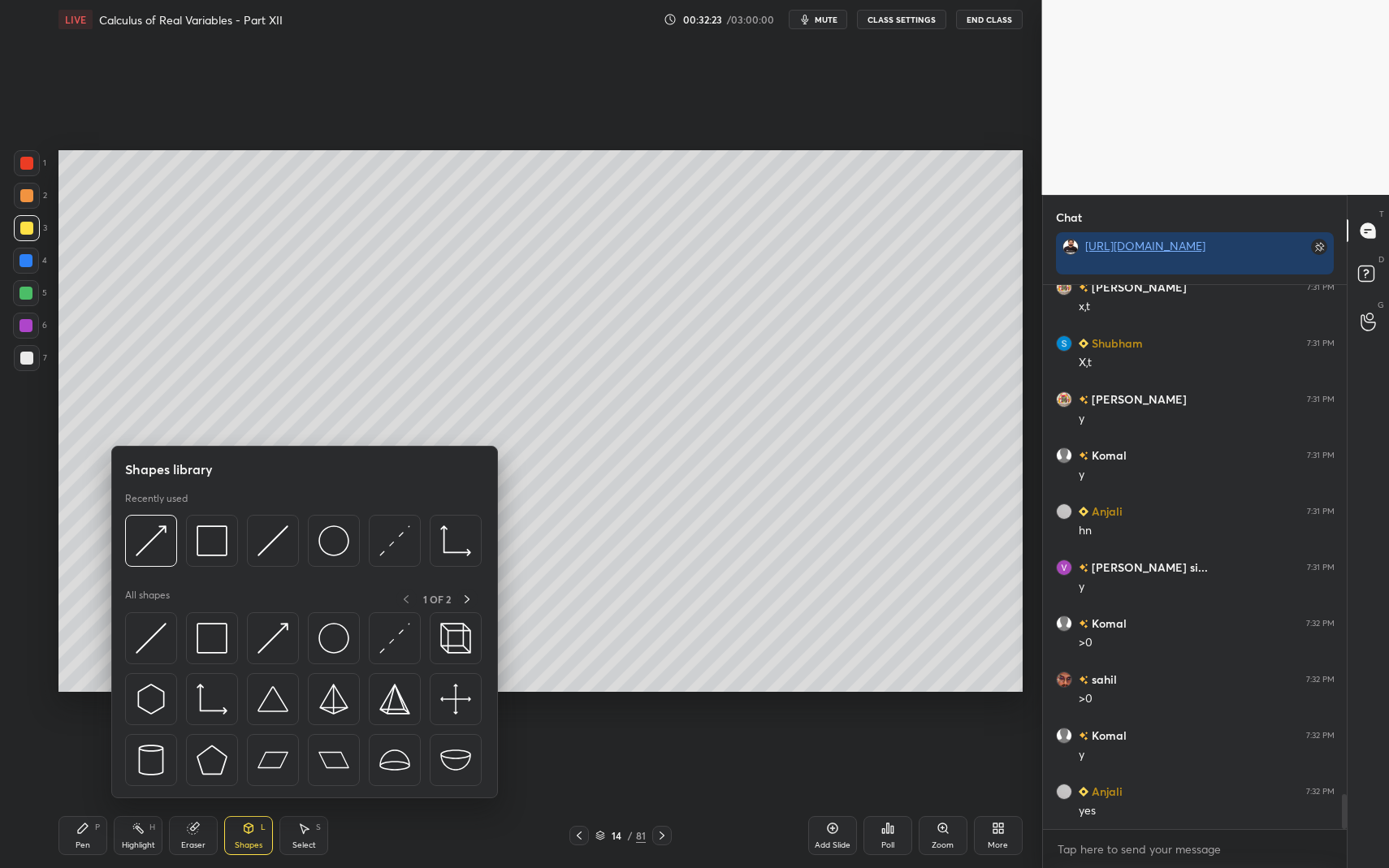 click on "Shapes L" at bounding box center [249, 836] 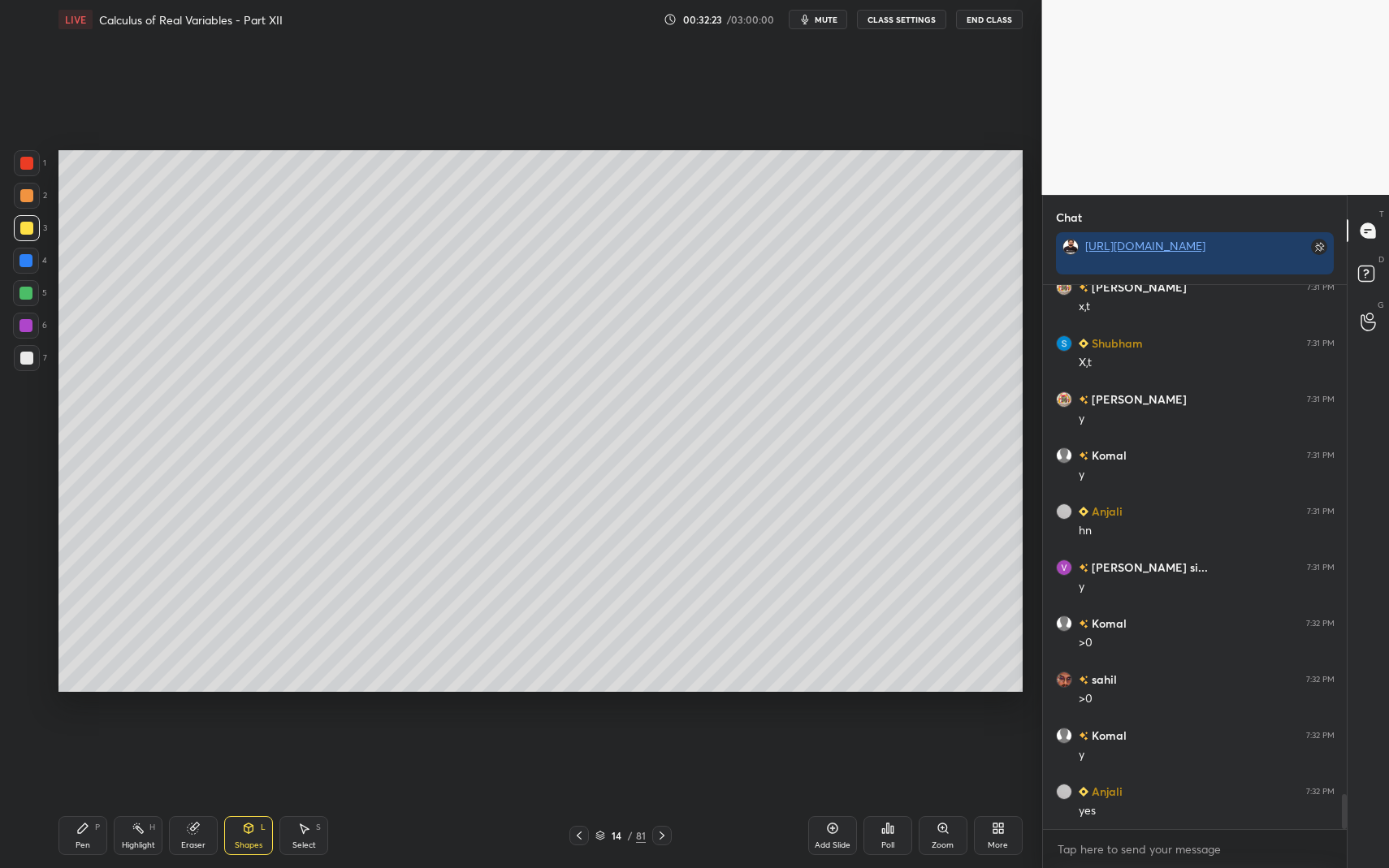 click on "Shapes" at bounding box center (249, 845) 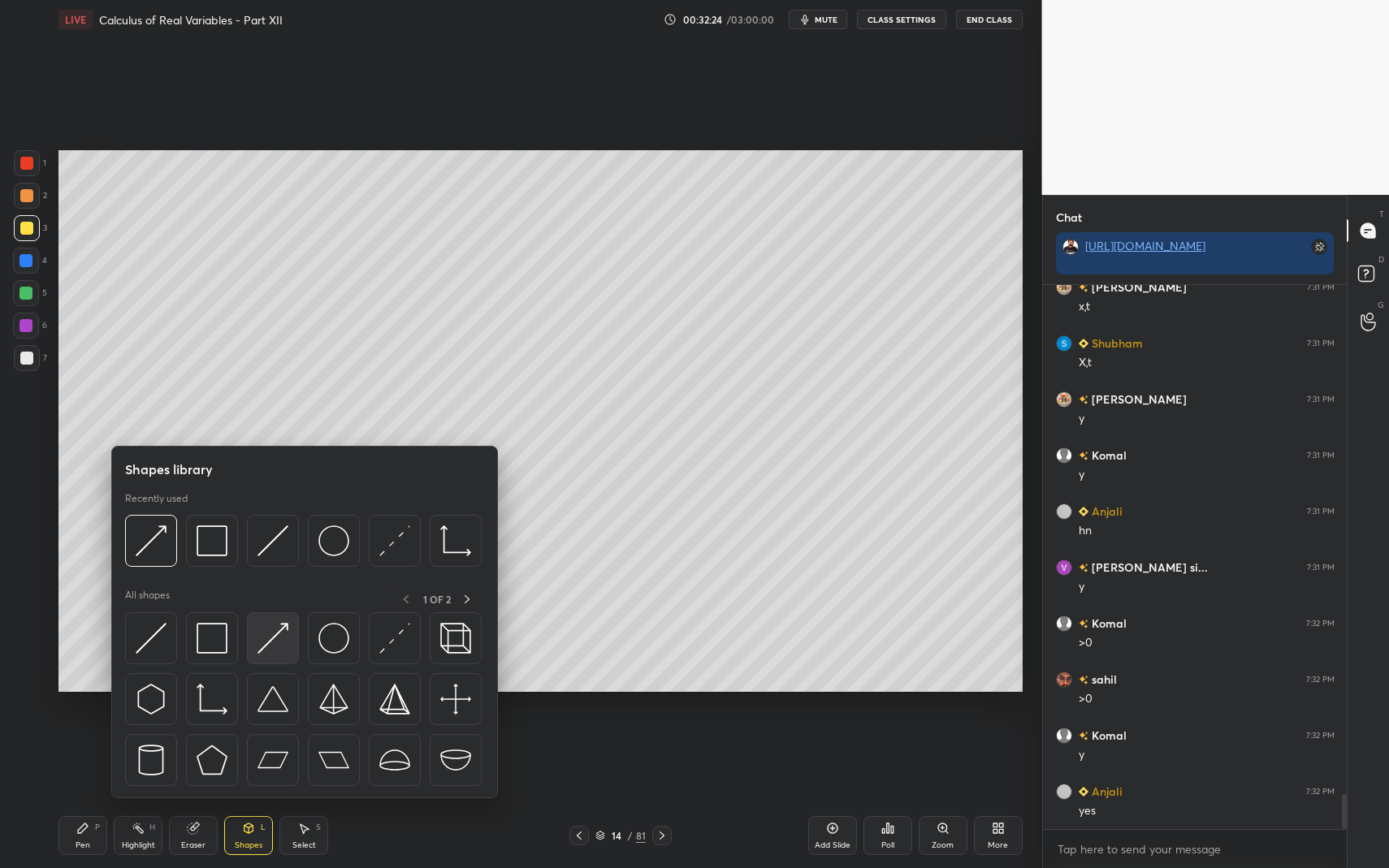 click at bounding box center (273, 638) 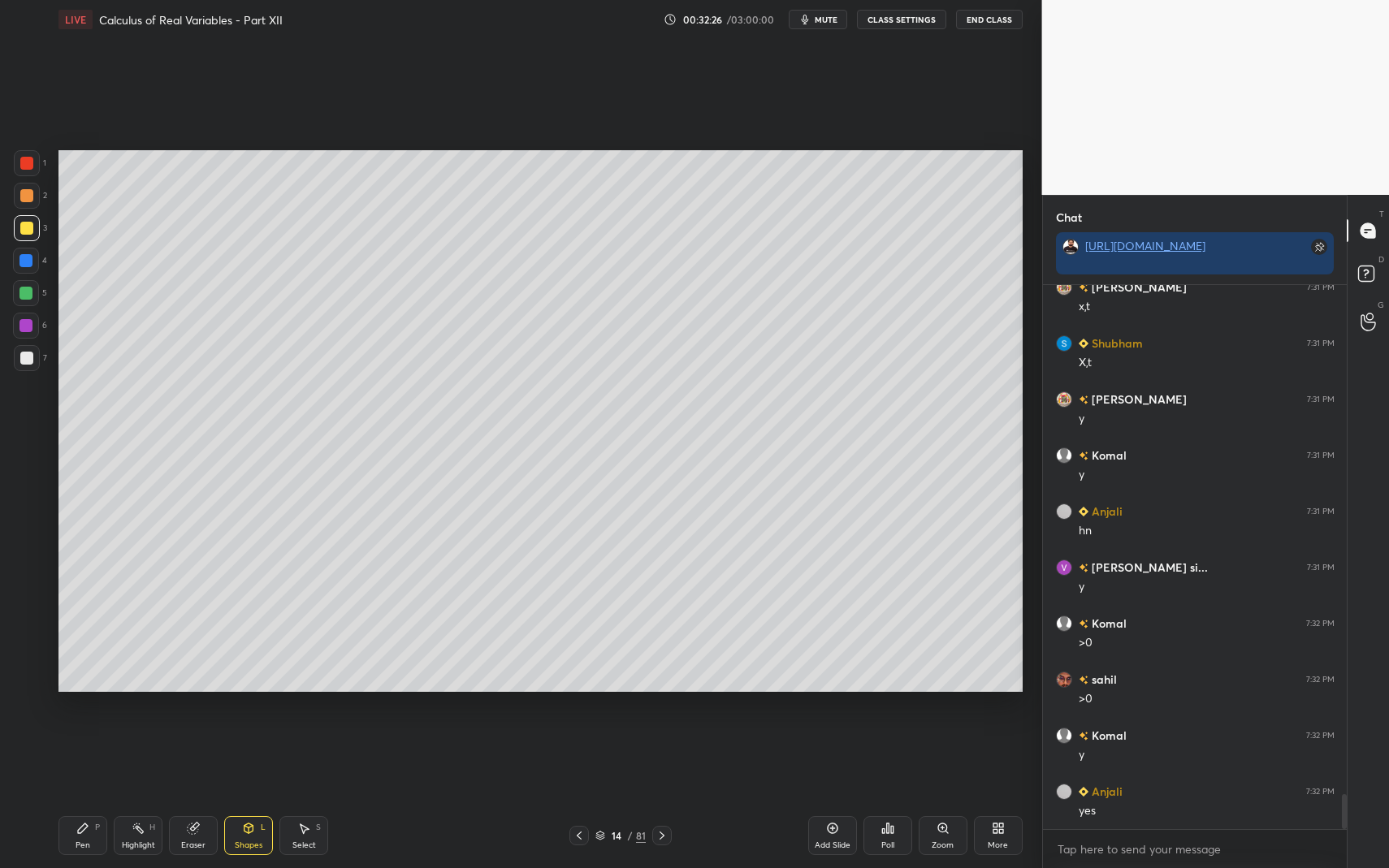 click on "Pen P" at bounding box center (83, 836) 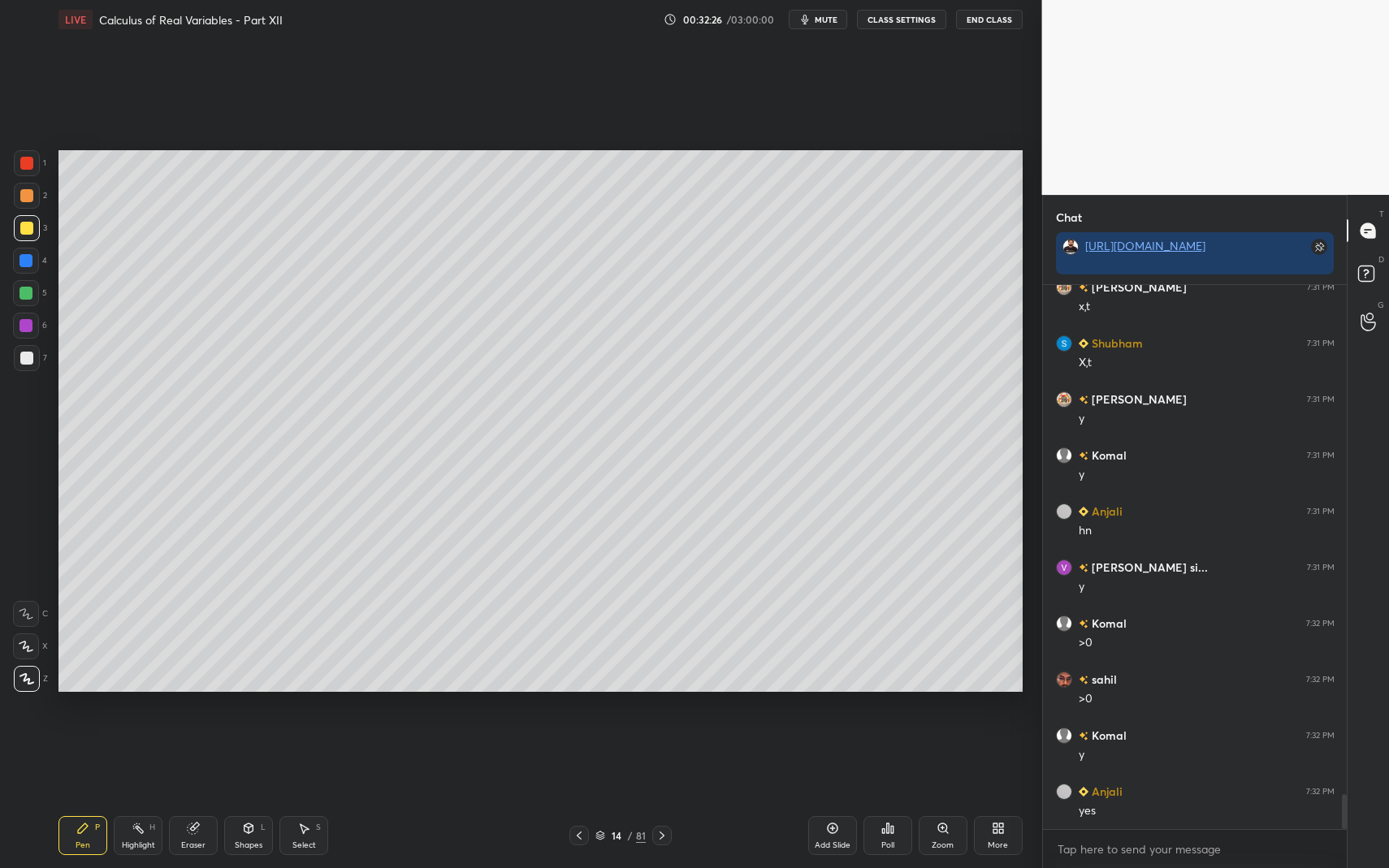 click on "1 2 3 4 5 6 7 C X Z C X Z E E Erase all   H H" at bounding box center (26, 421) 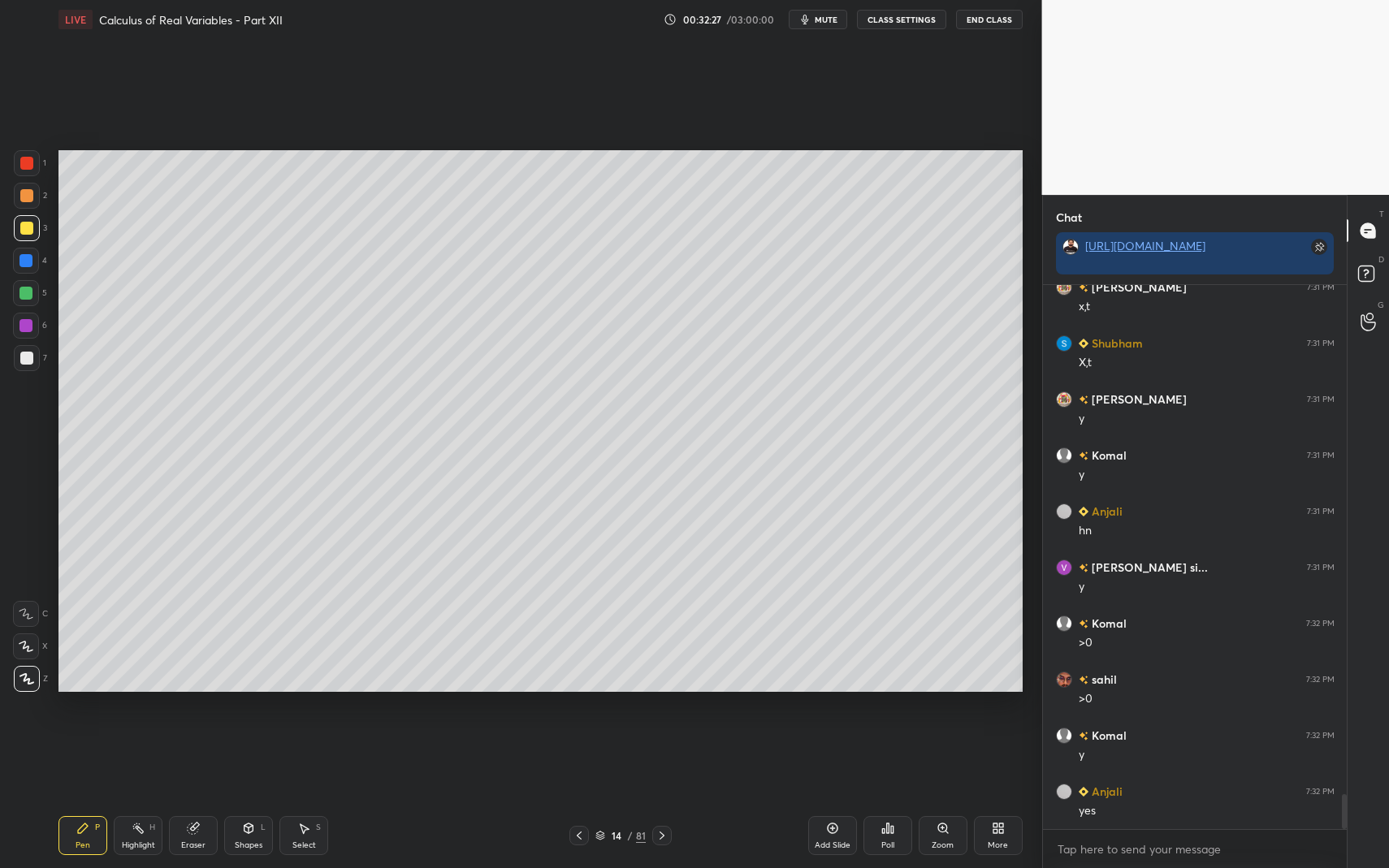 click at bounding box center [27, 358] 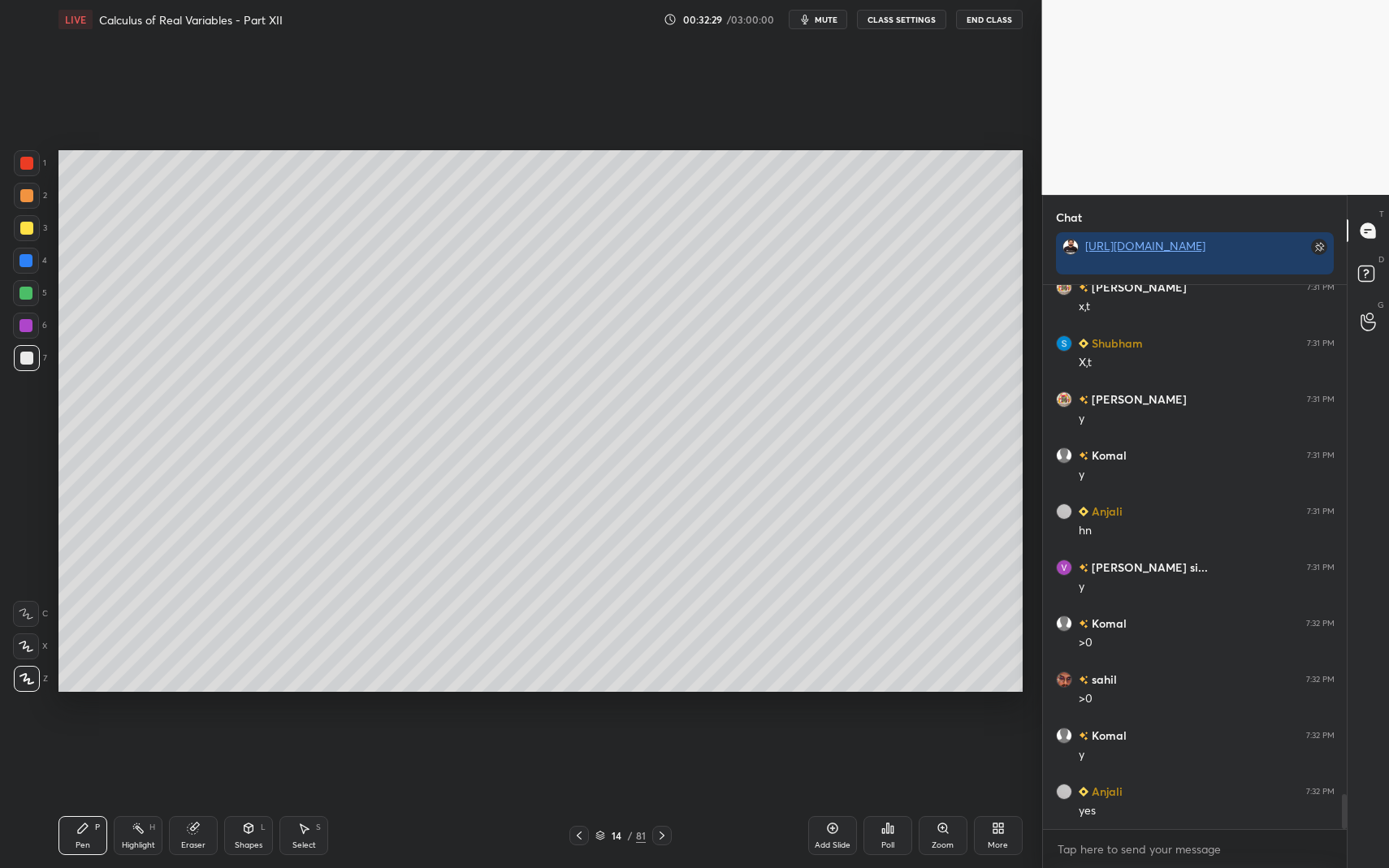 scroll, scrollTop: 7995, scrollLeft: 0, axis: vertical 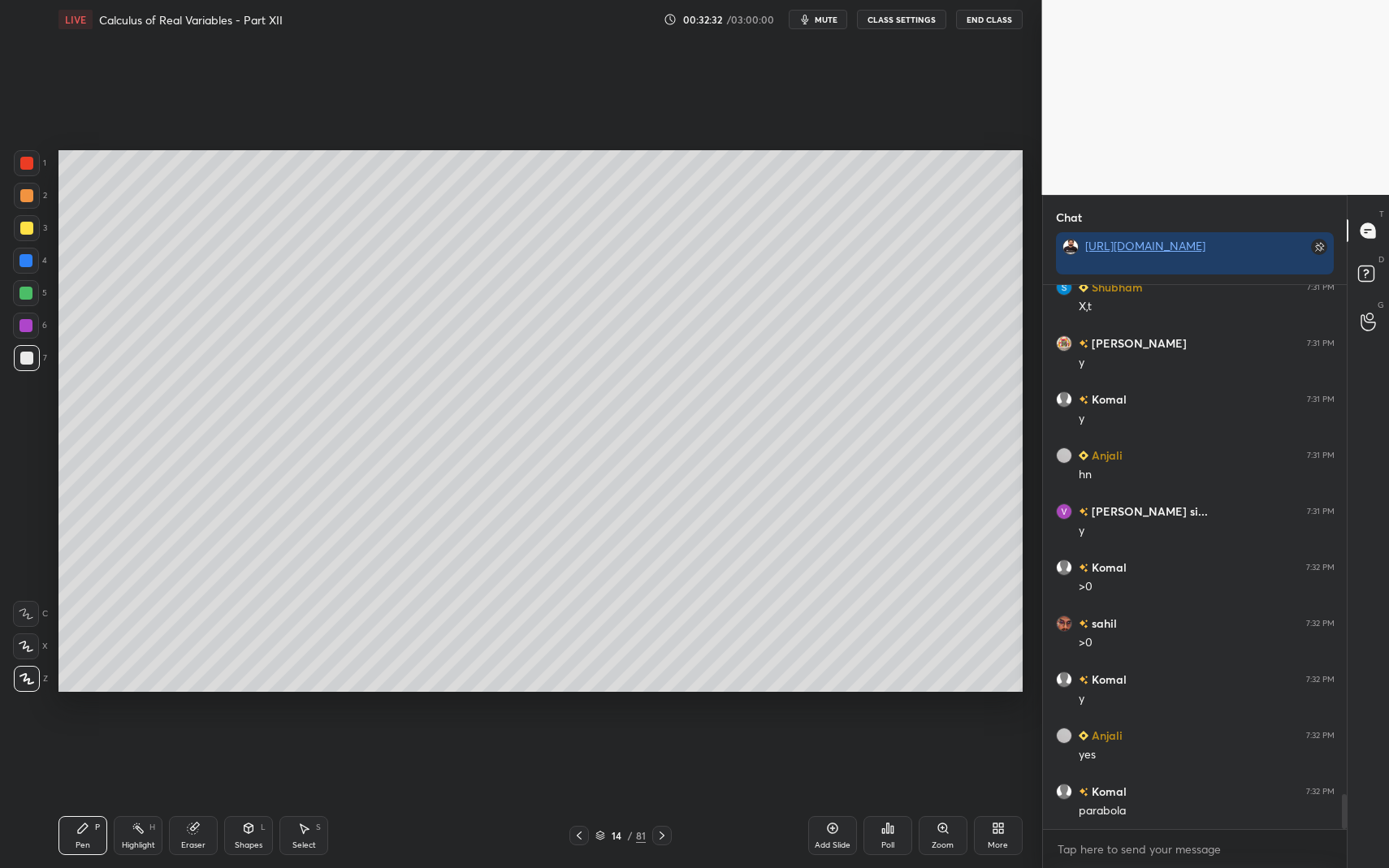 click at bounding box center [27, 228] 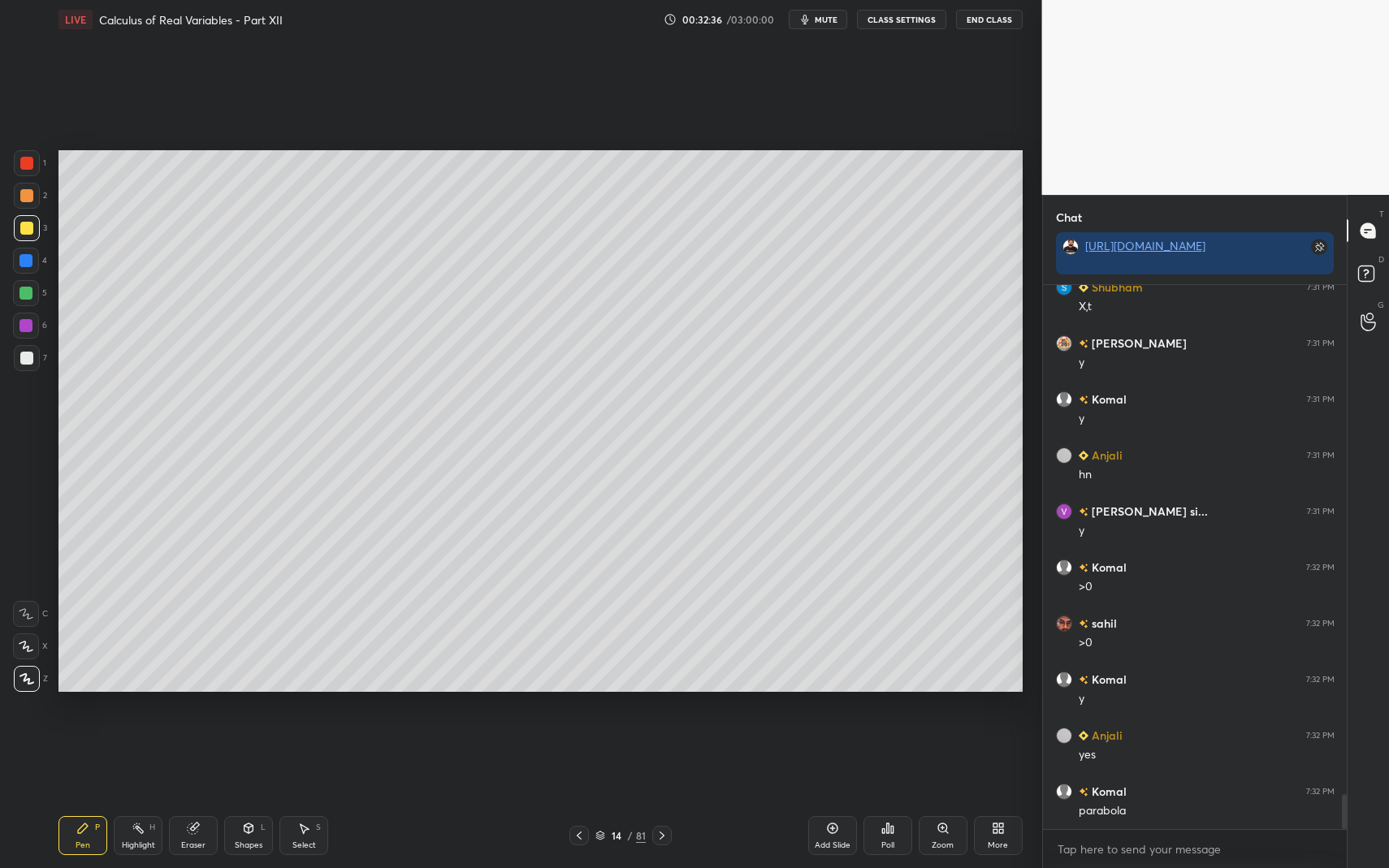 click at bounding box center (27, 358) 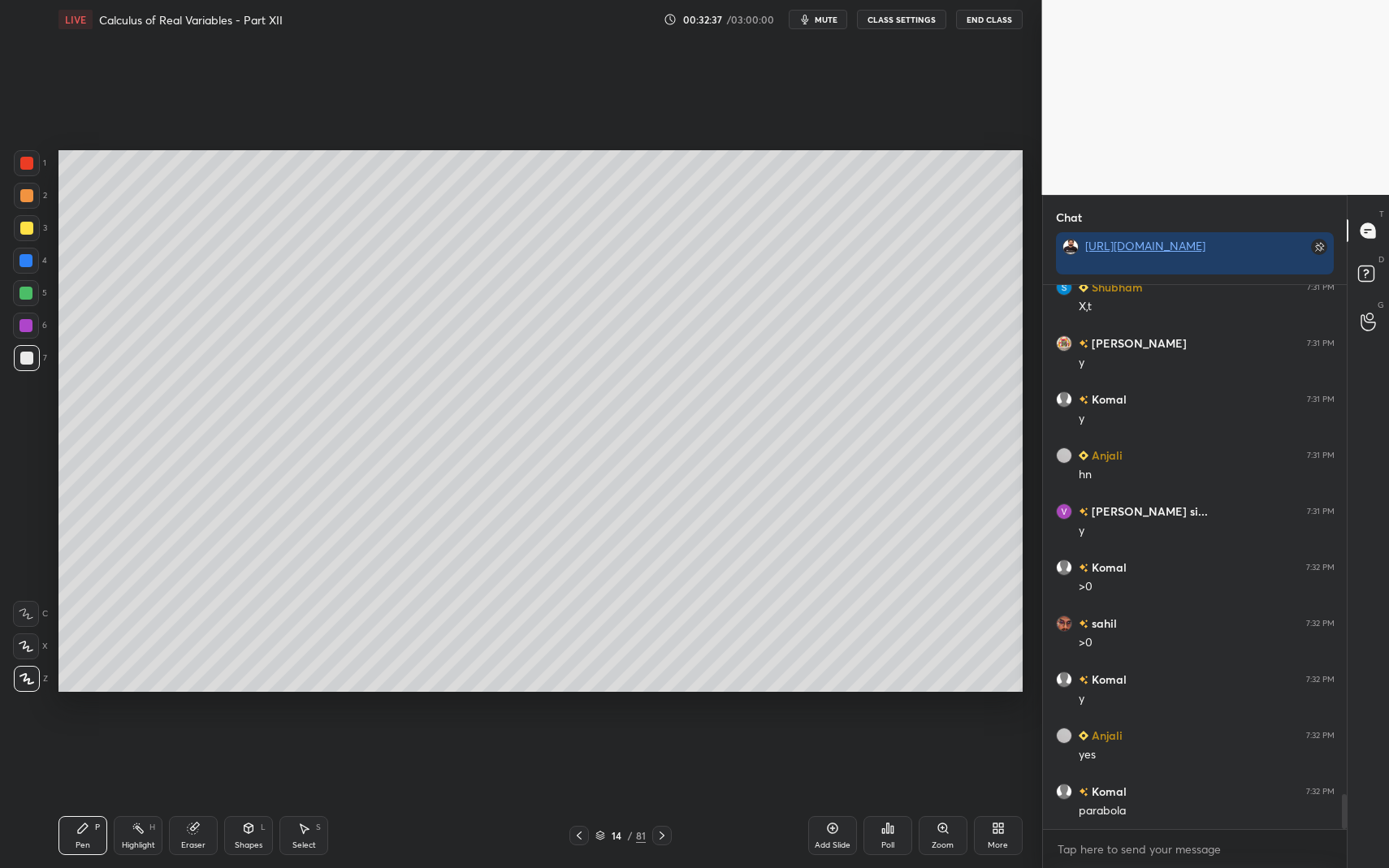 drag, startPoint x: 28, startPoint y: 220, endPoint x: 54, endPoint y: 281, distance: 66.3099 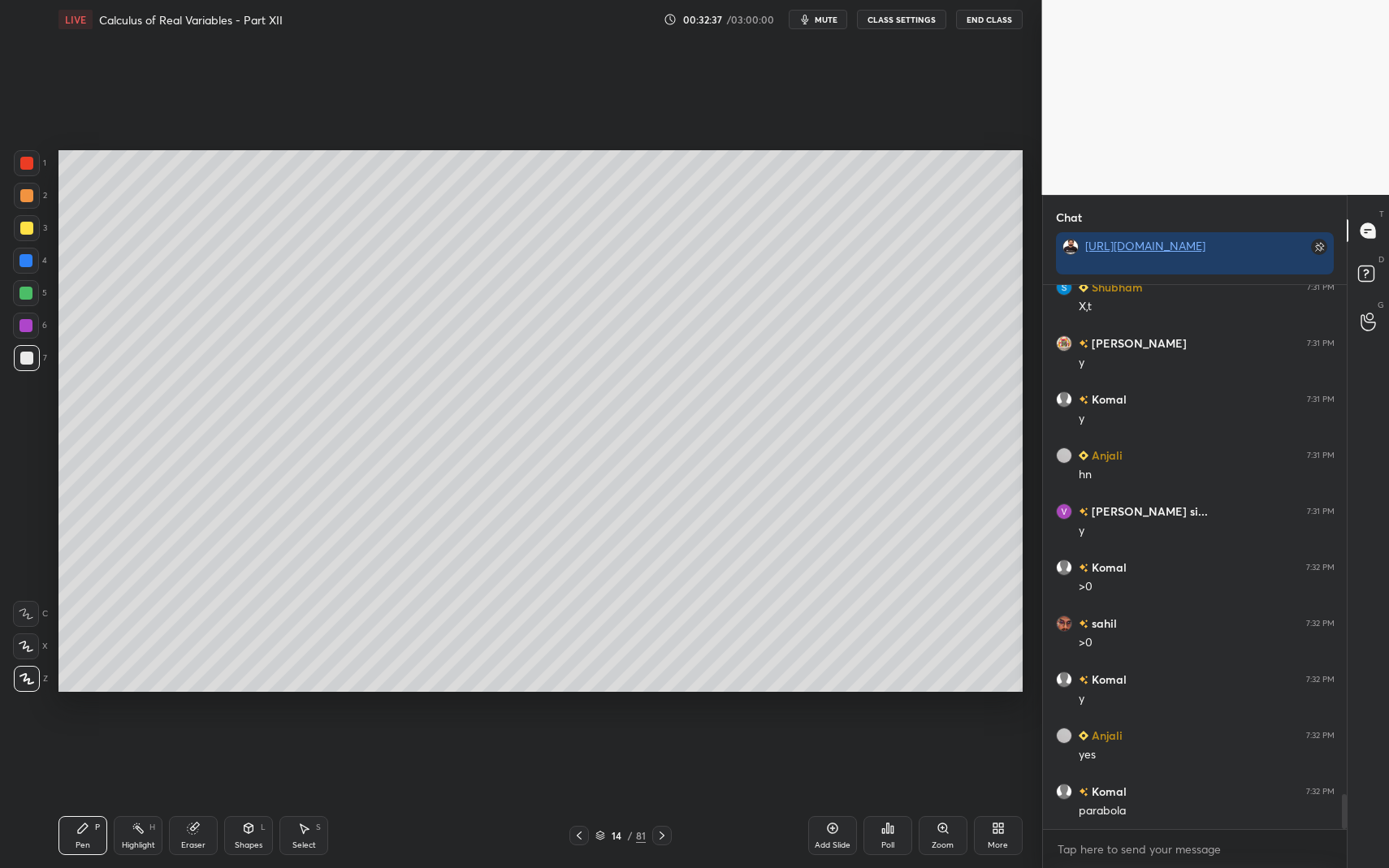 click at bounding box center (27, 228) 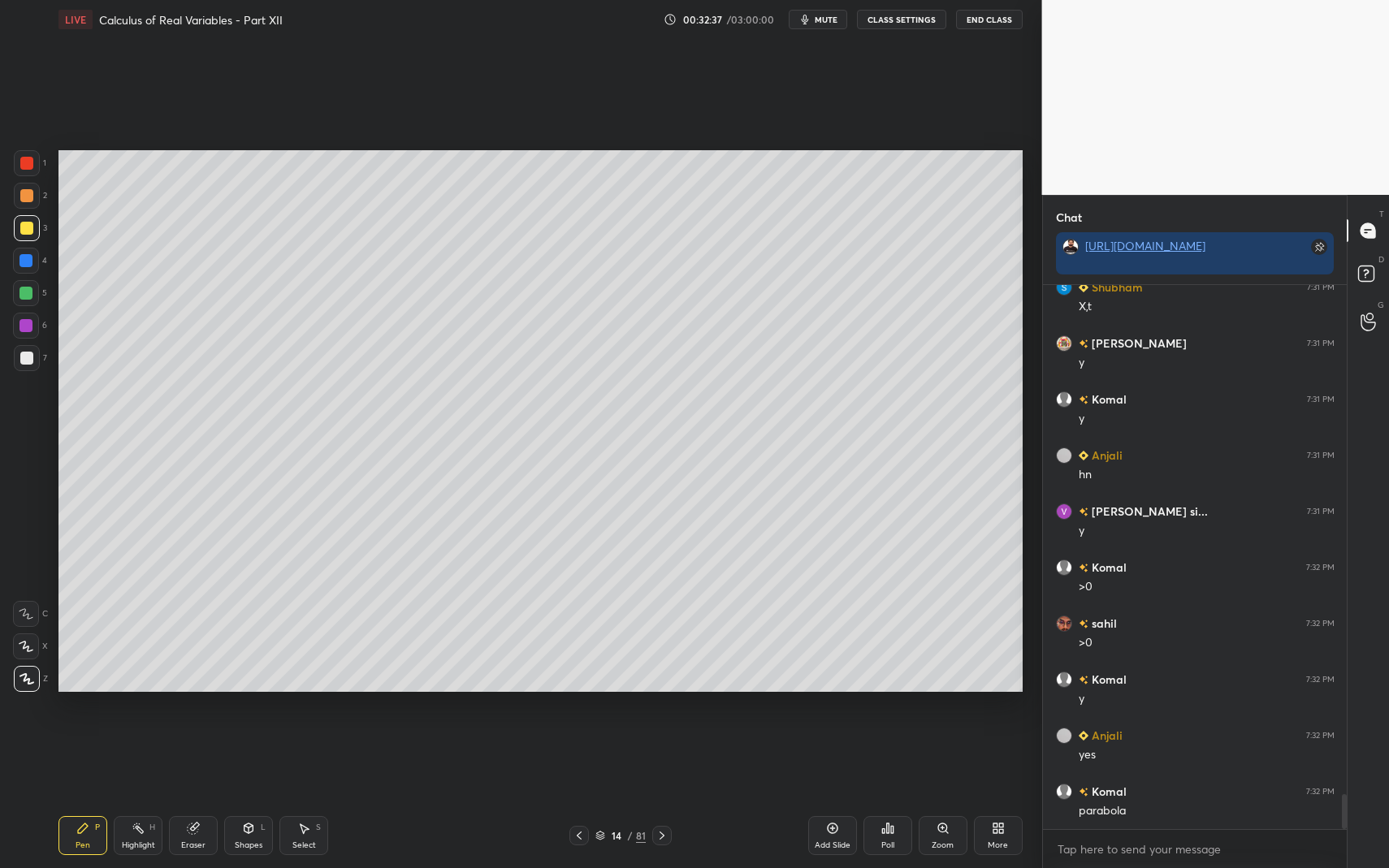 click on "Pen P Highlight H Eraser Shapes L Select S" at bounding box center [245, 836] 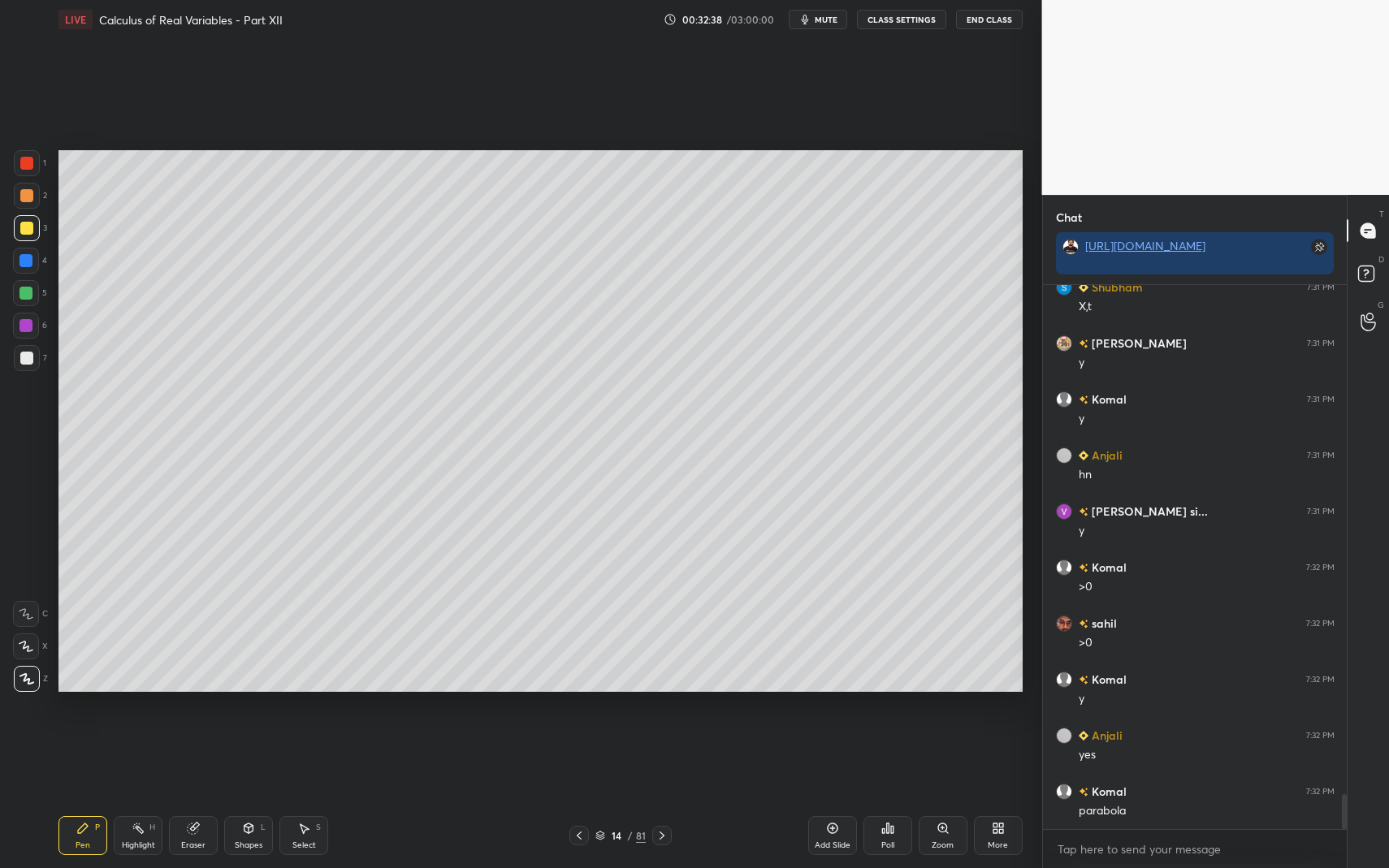 click on "Shapes L" at bounding box center [249, 836] 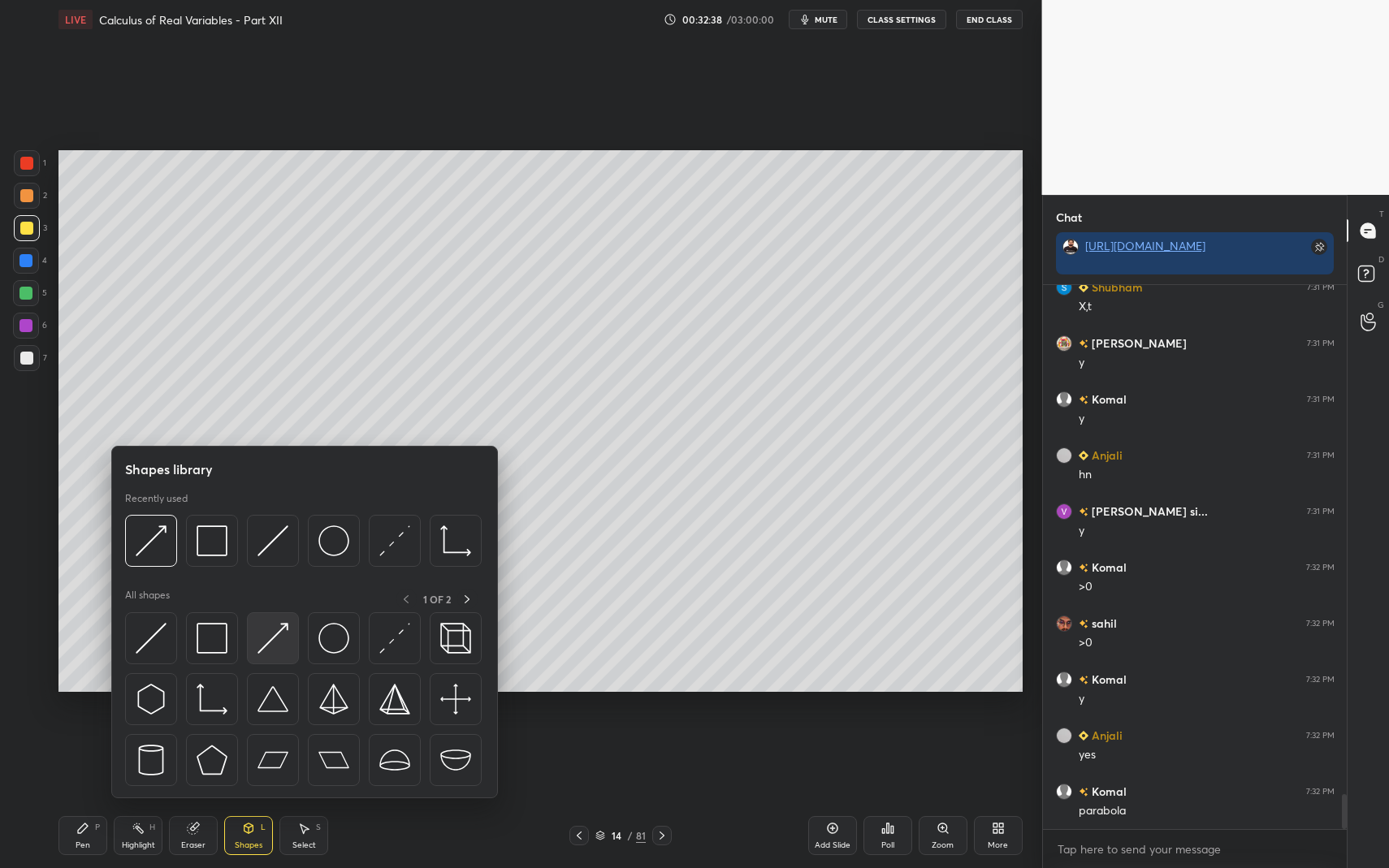 click at bounding box center (273, 638) 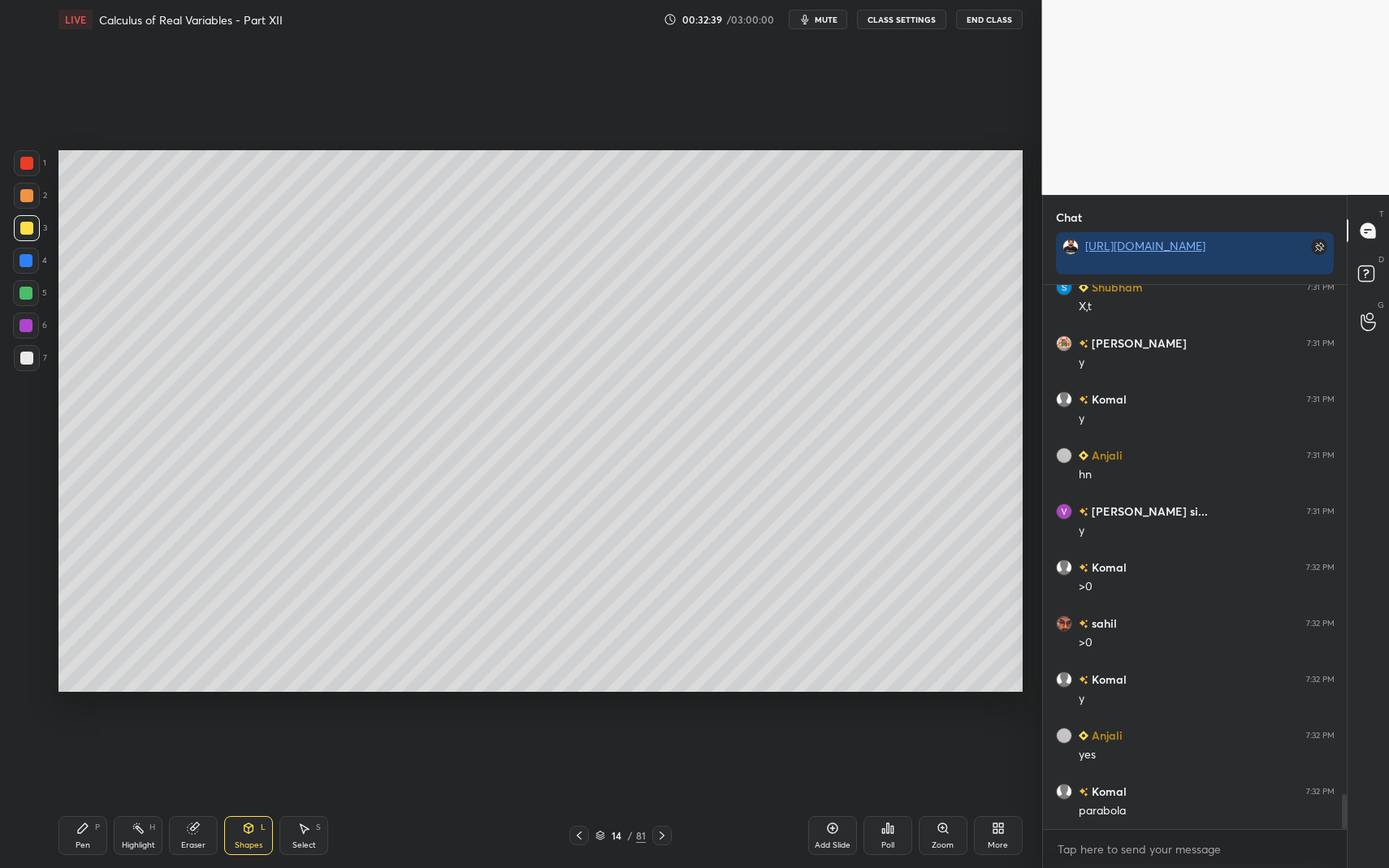 drag, startPoint x: 84, startPoint y: 832, endPoint x: 85, endPoint y: 824, distance: 8.062258 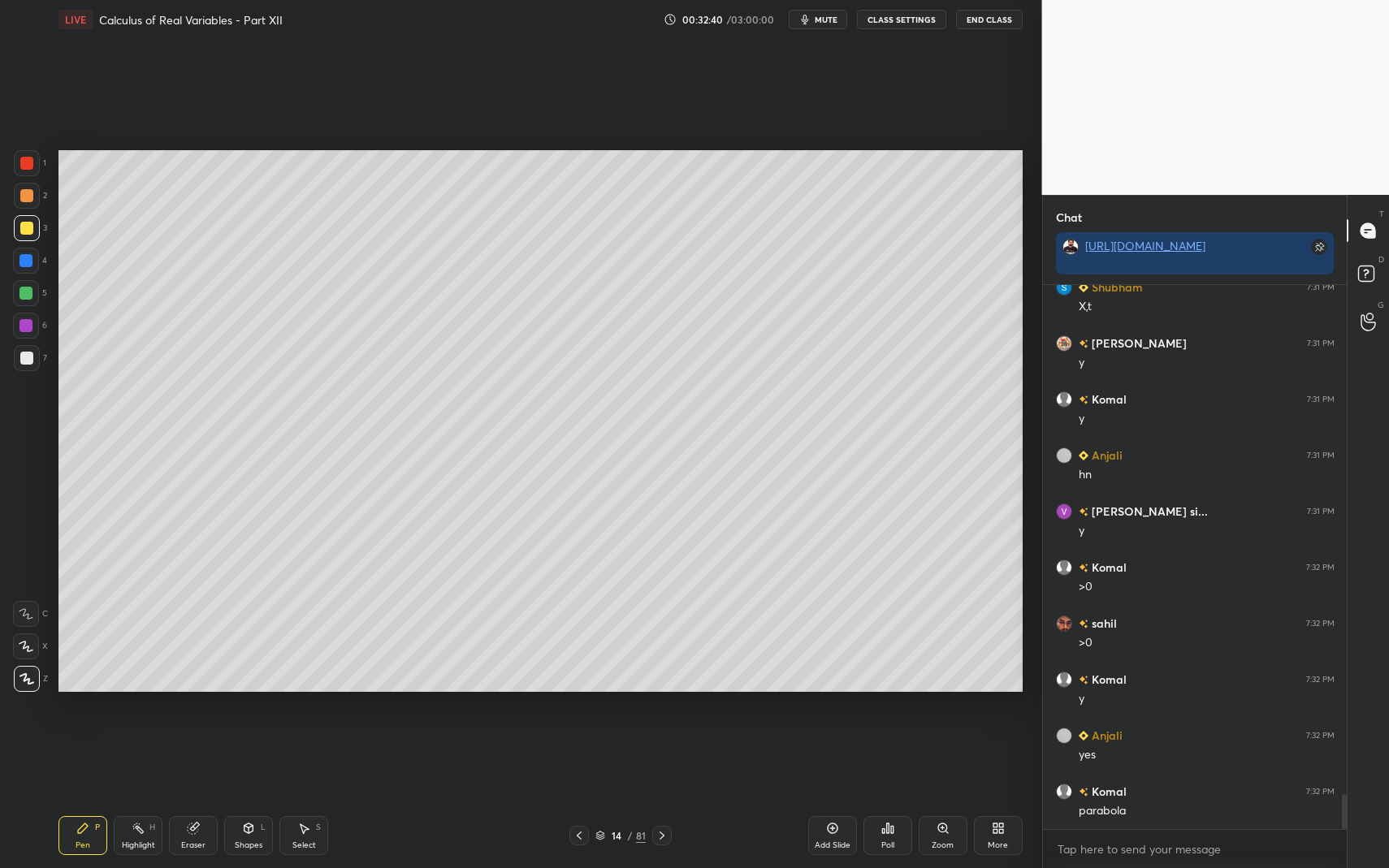 drag, startPoint x: 85, startPoint y: 824, endPoint x: 76, endPoint y: 788, distance: 37.10795 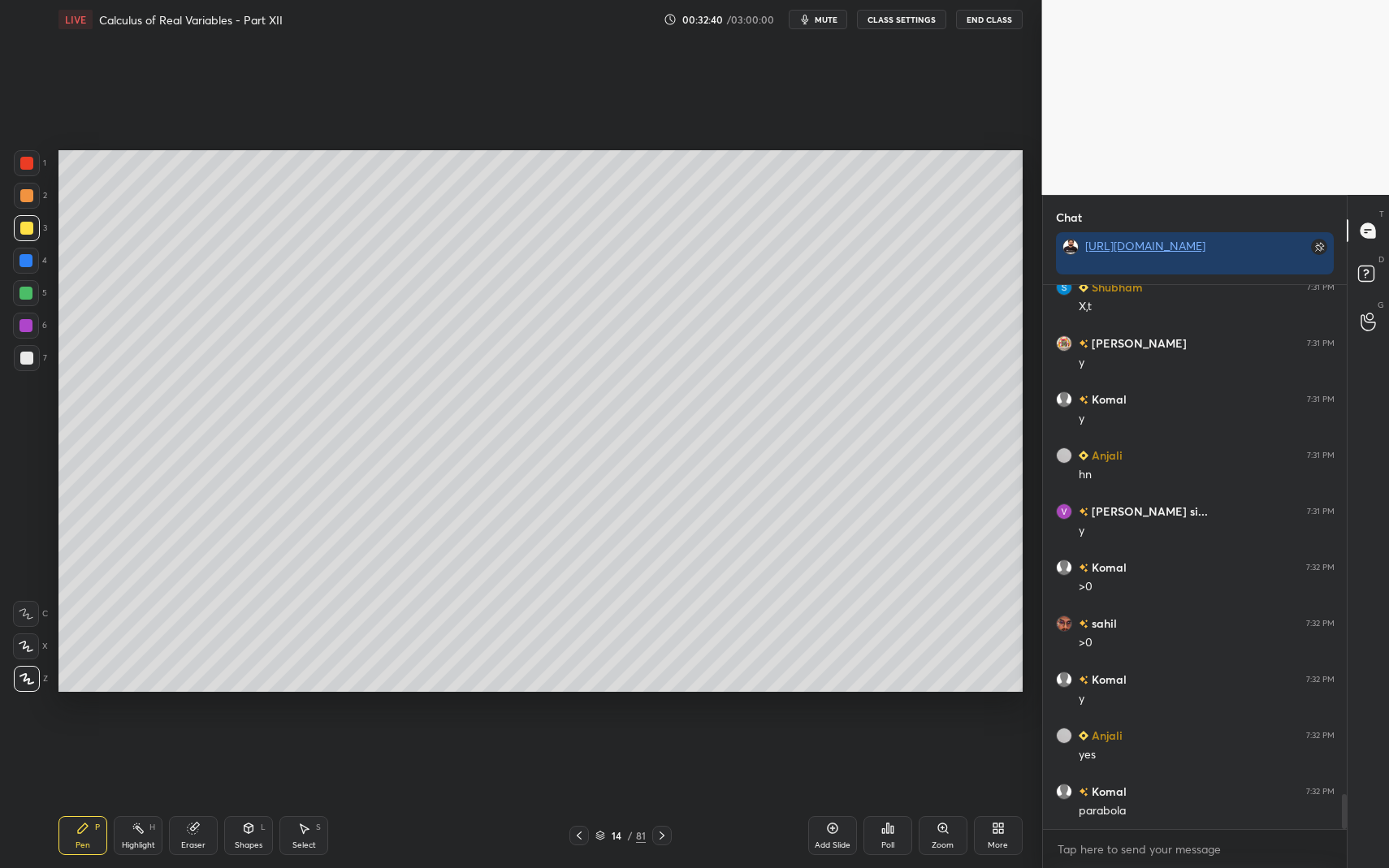 click on "Pen P" at bounding box center [83, 836] 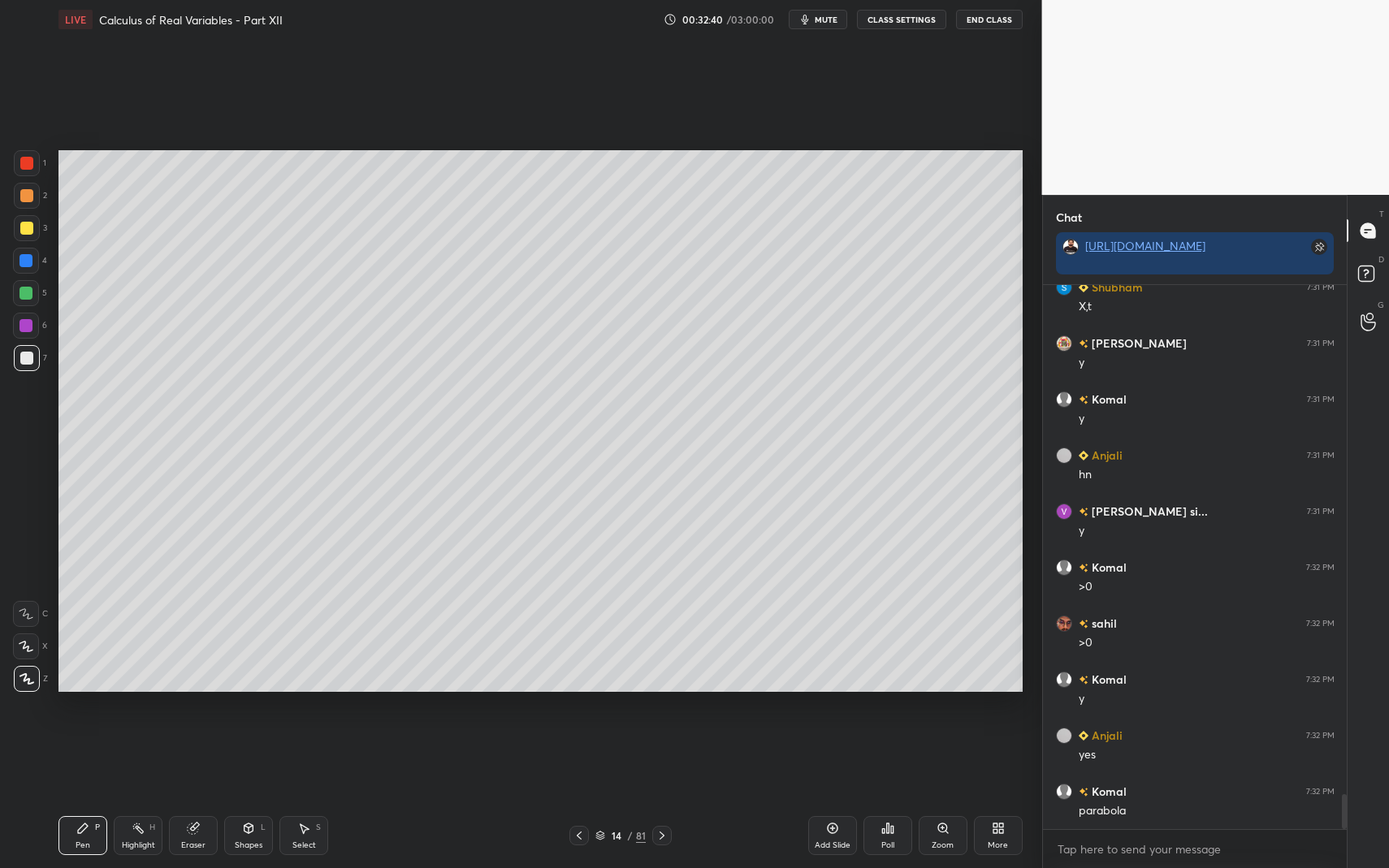 click on "Pen P Highlight H Eraser Shapes L Select S 14 / 81 Add Slide Poll Zoom More" at bounding box center (540, 836) 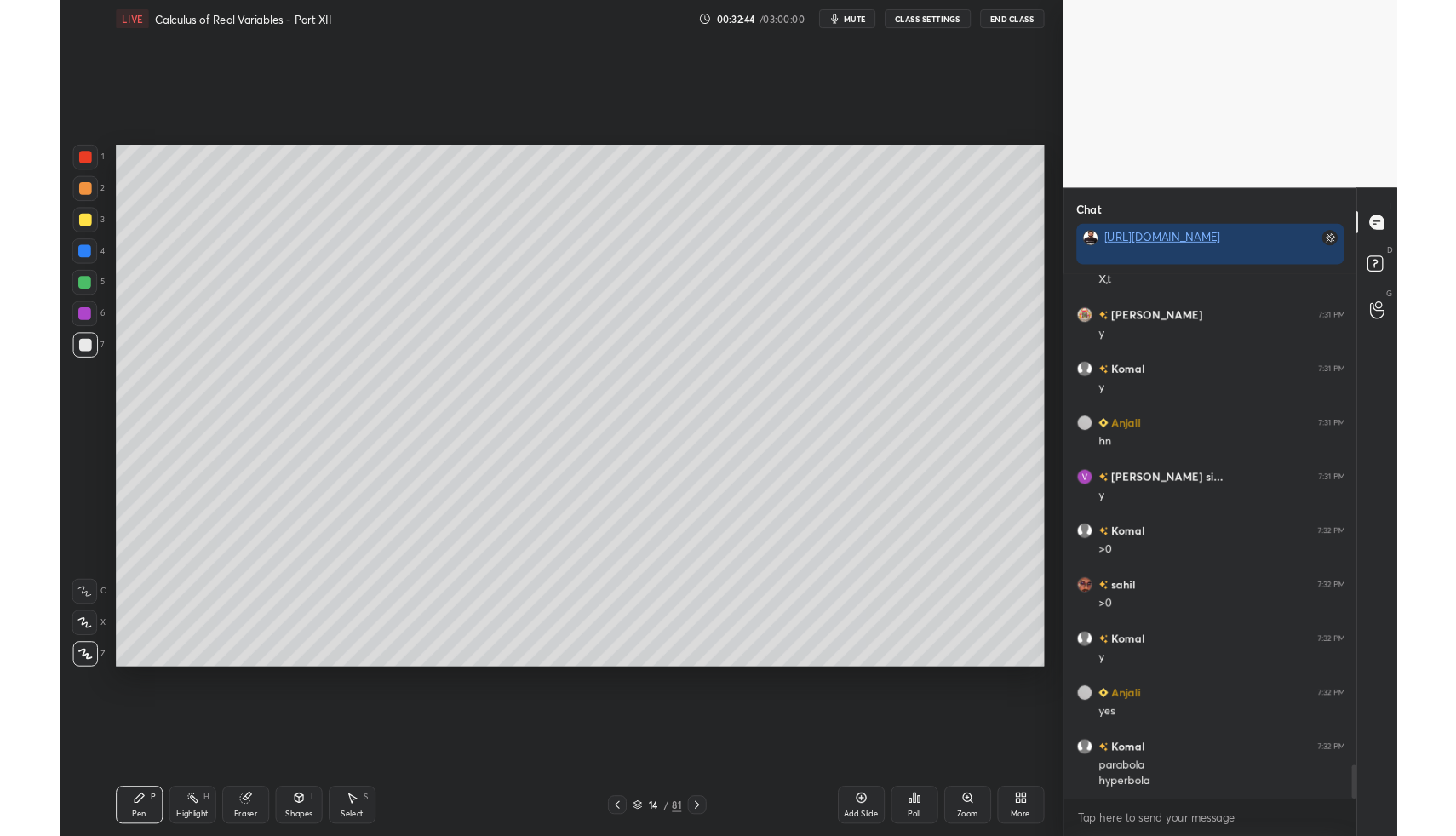 scroll, scrollTop: 8458, scrollLeft: 0, axis: vertical 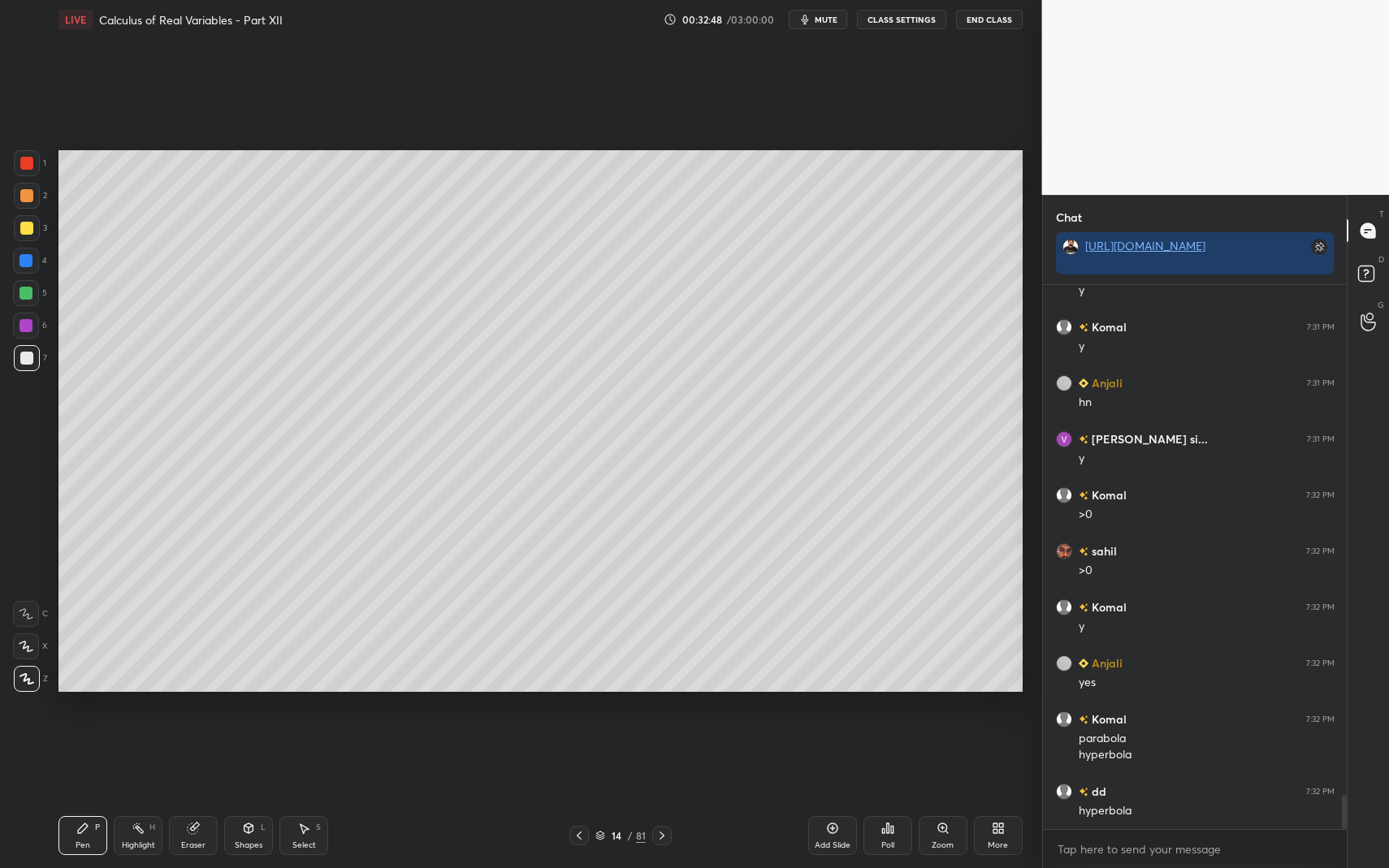 click on "1 2 3 4 5 6 7" at bounding box center (30, 264) 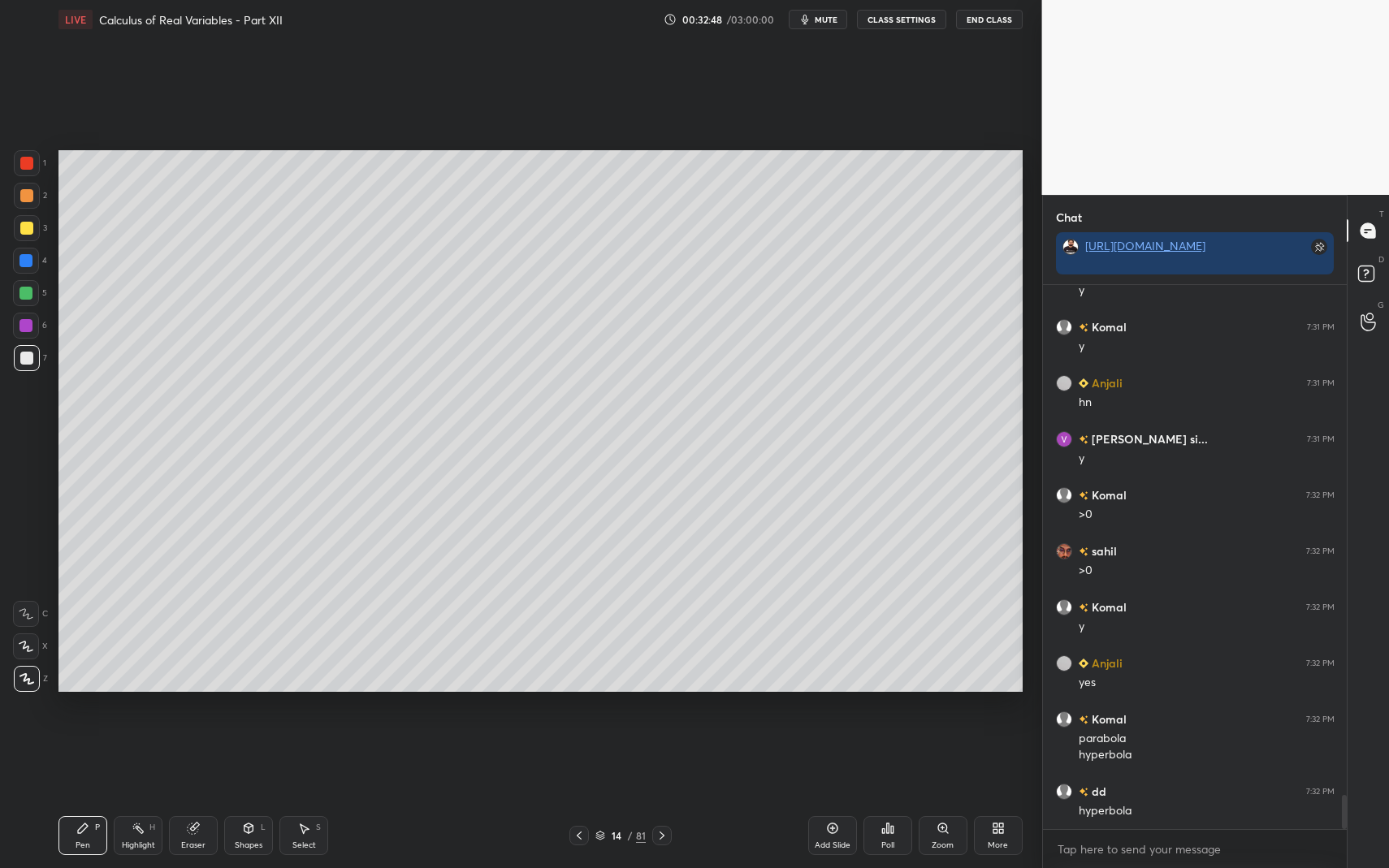 click at bounding box center (27, 163) 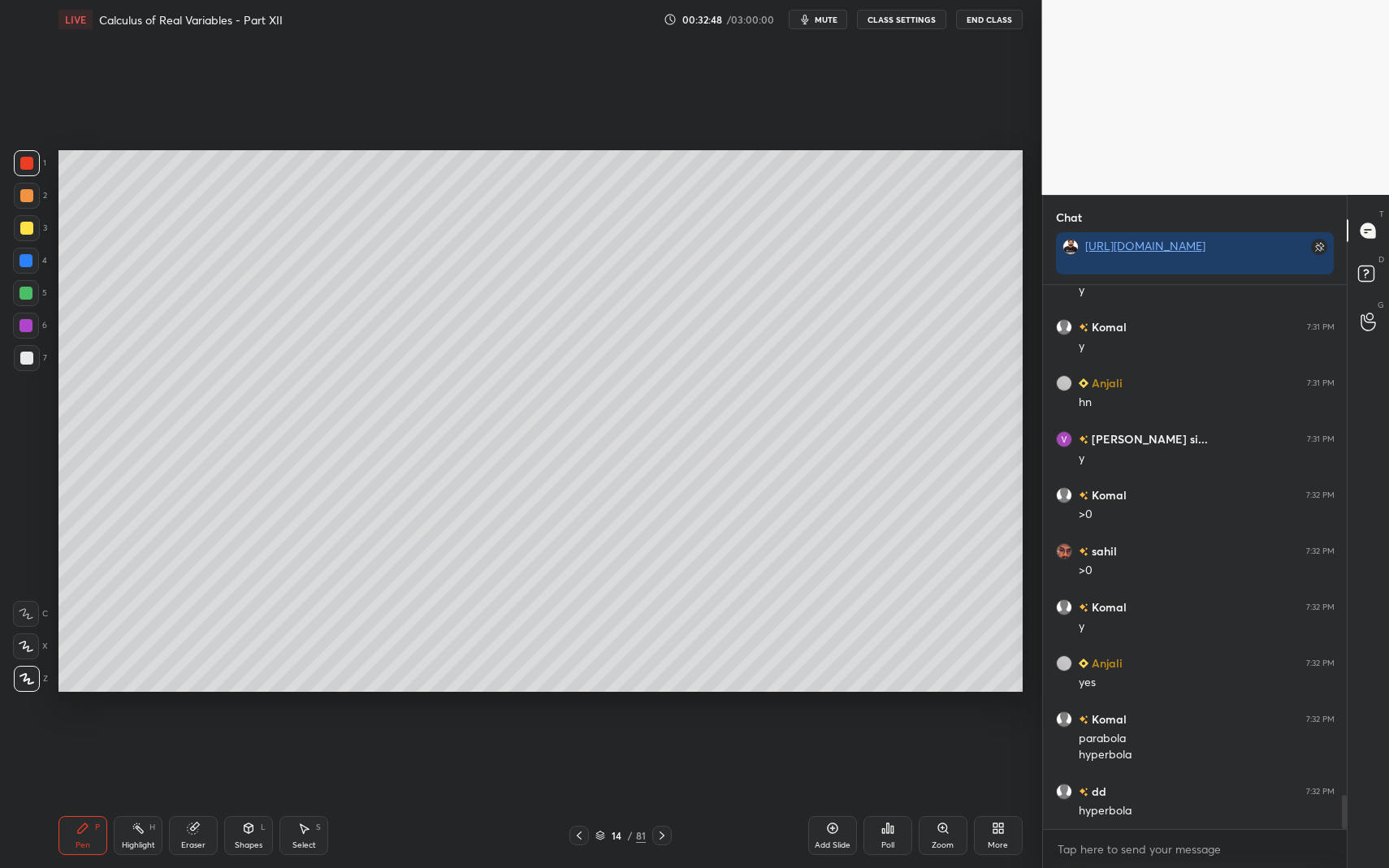 click on "C X Z" at bounding box center [30, 643] 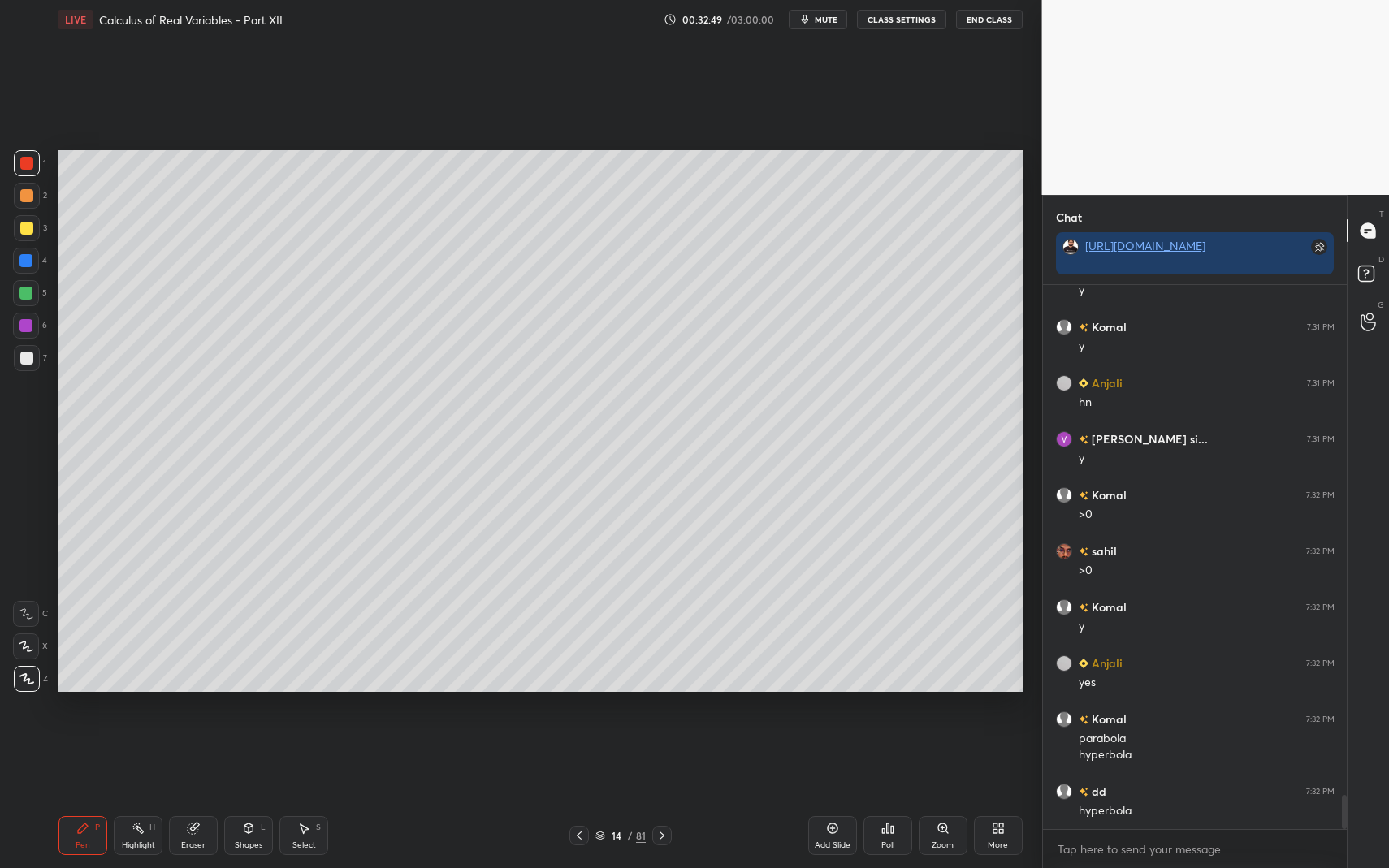 click at bounding box center (26, 646) 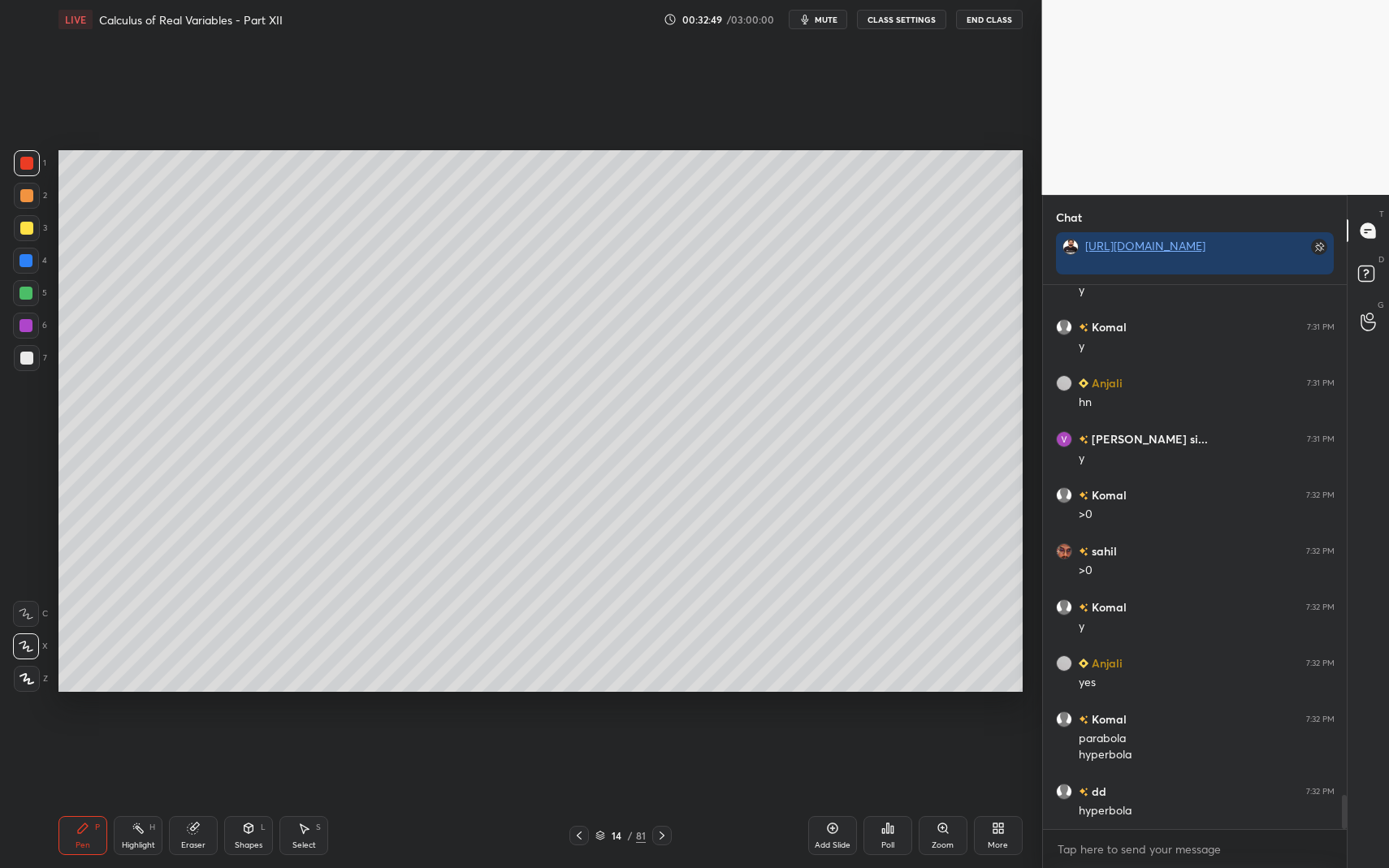 click on "Shapes L" at bounding box center (249, 836) 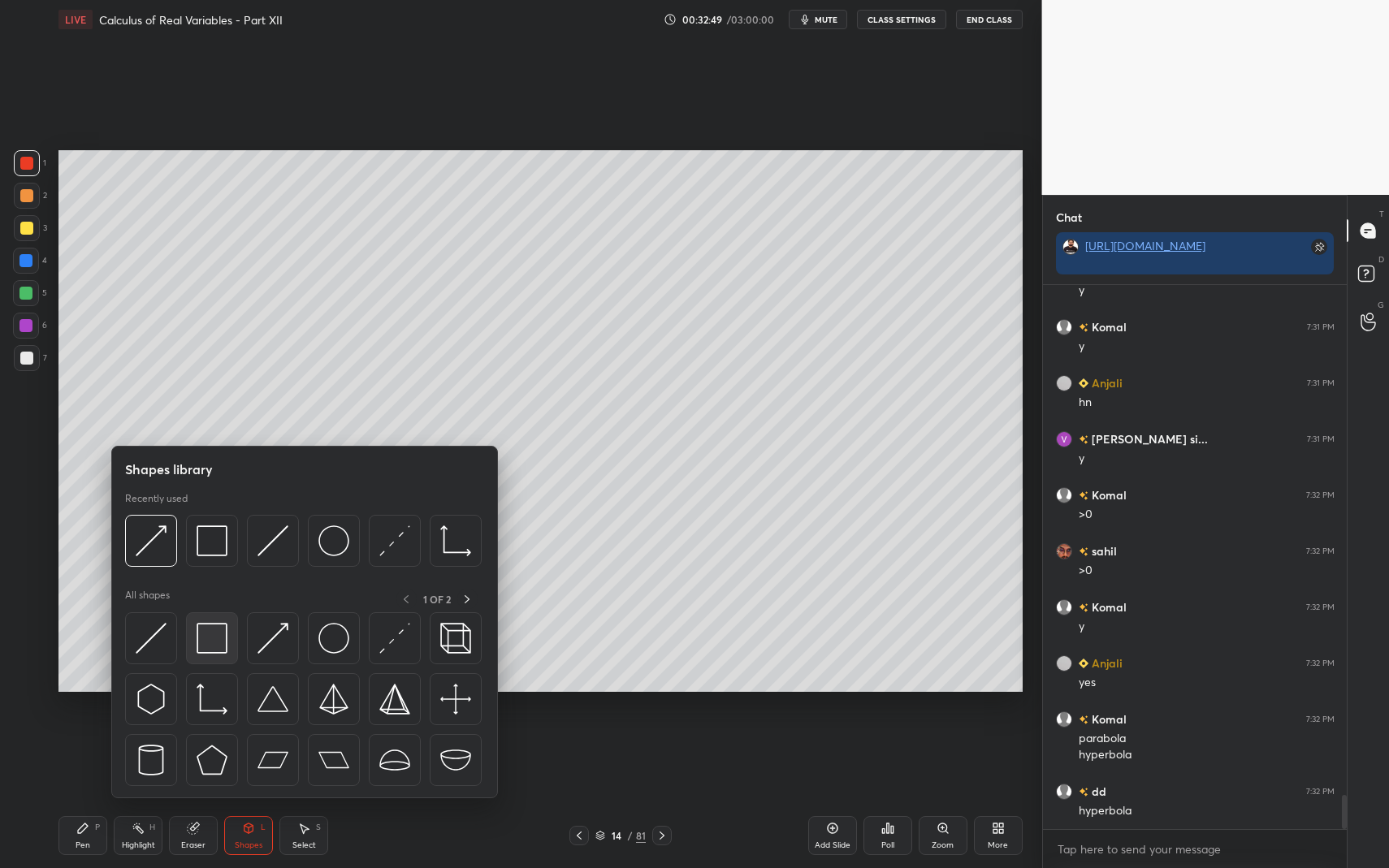 click at bounding box center (212, 638) 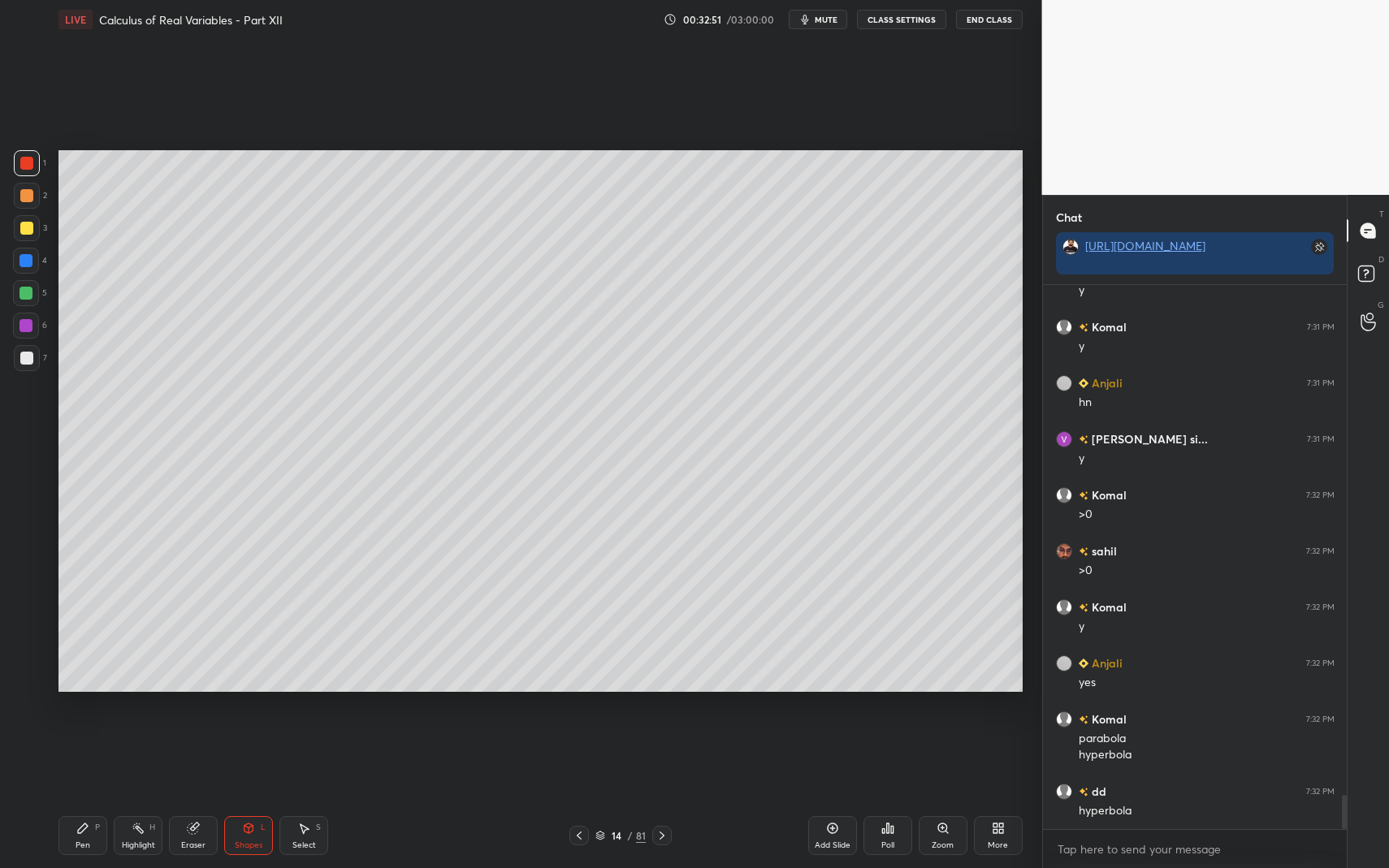 drag, startPoint x: 90, startPoint y: 820, endPoint x: 67, endPoint y: 836, distance: 28.01785 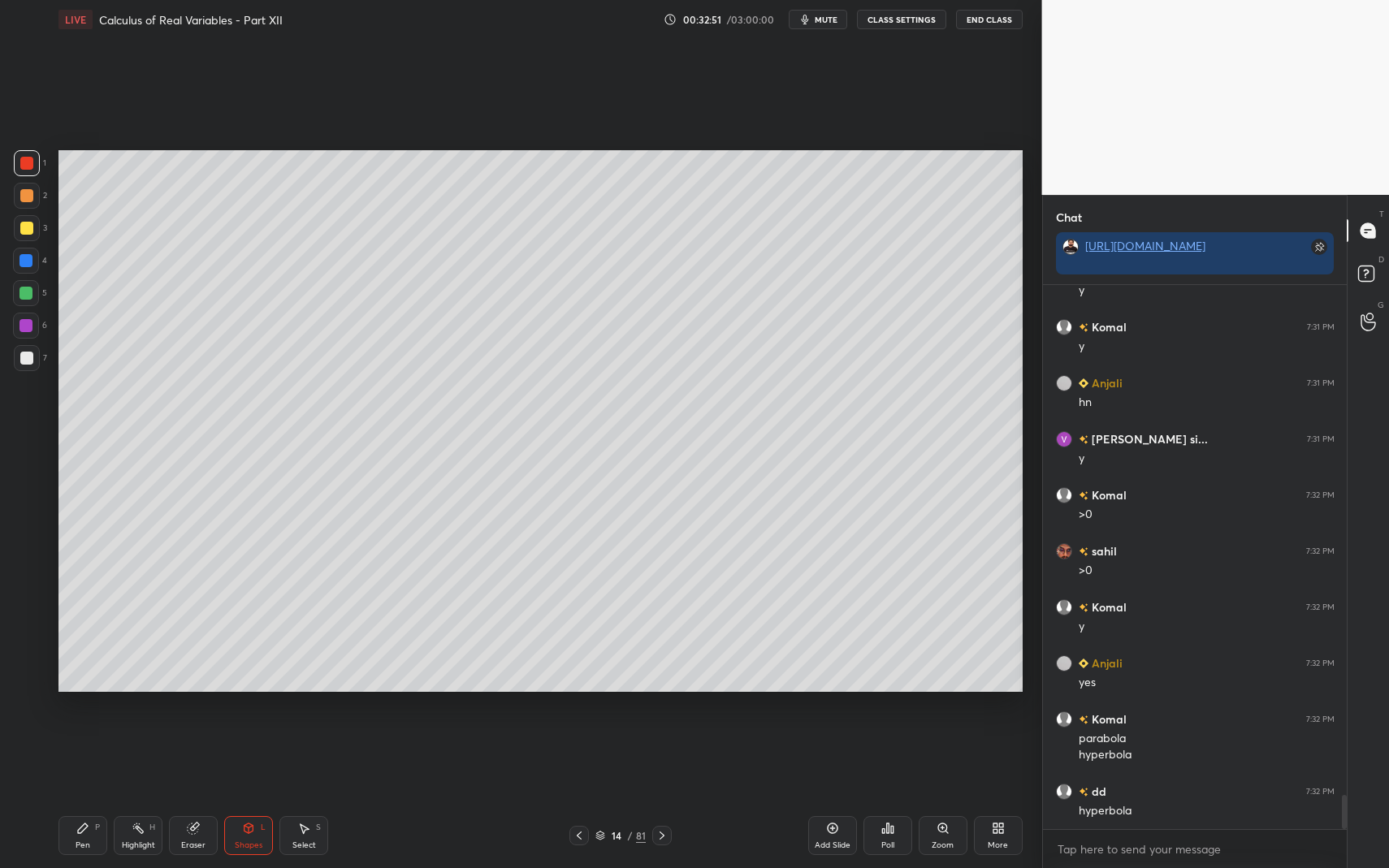 click on "Pen P" at bounding box center (83, 836) 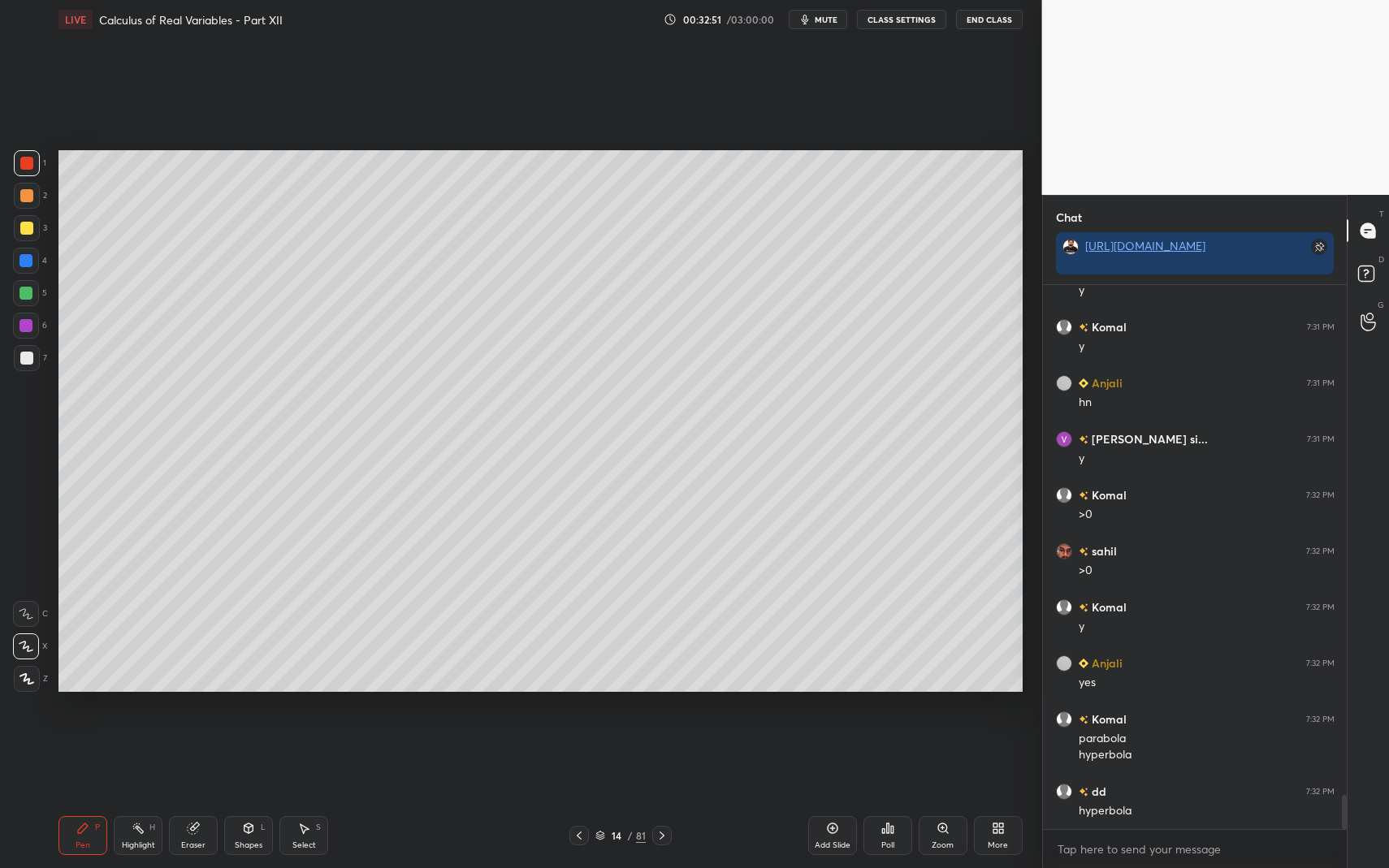 click on "Pen P" at bounding box center [83, 836] 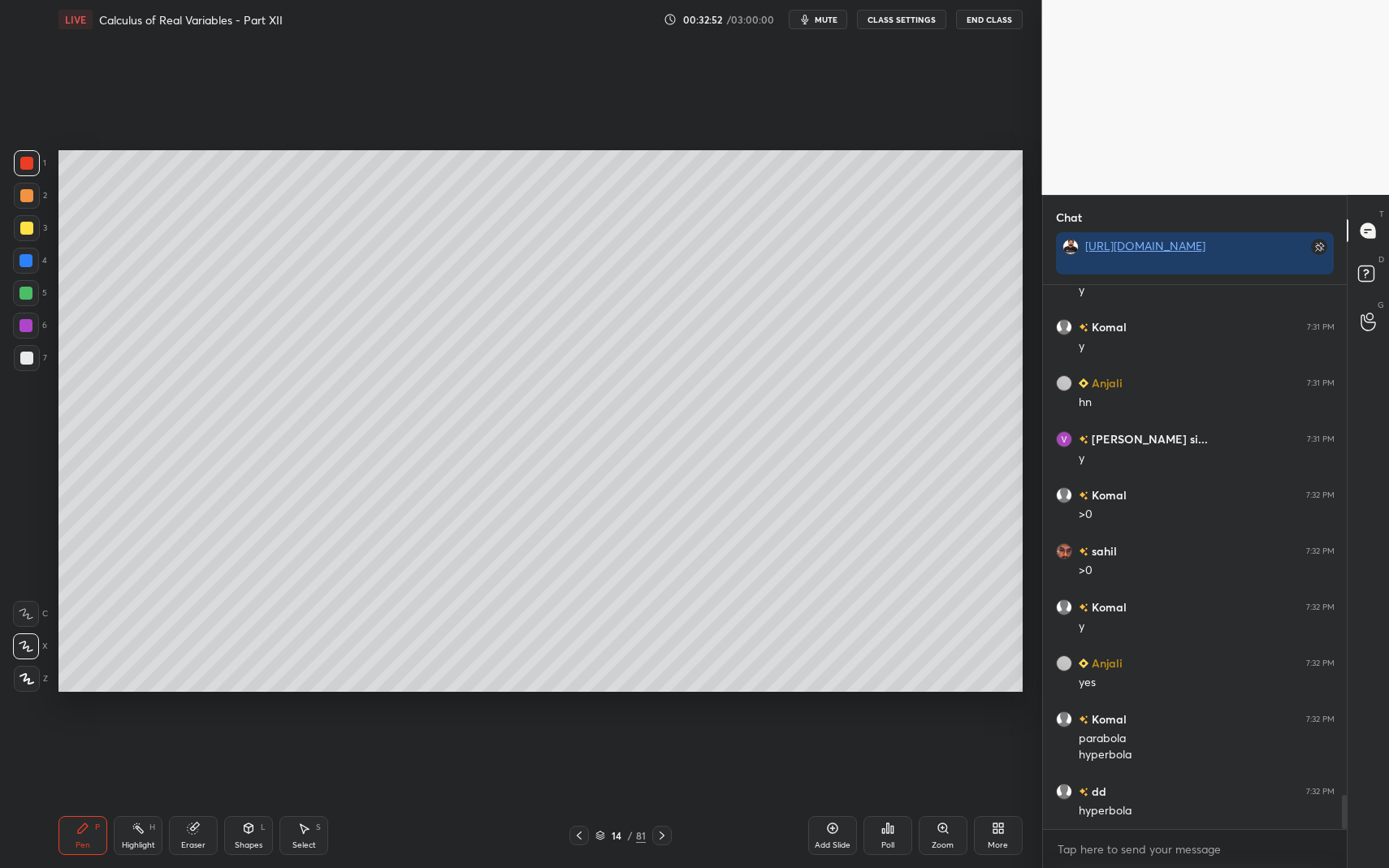 drag, startPoint x: 30, startPoint y: 343, endPoint x: 29, endPoint y: 362, distance: 19.026298 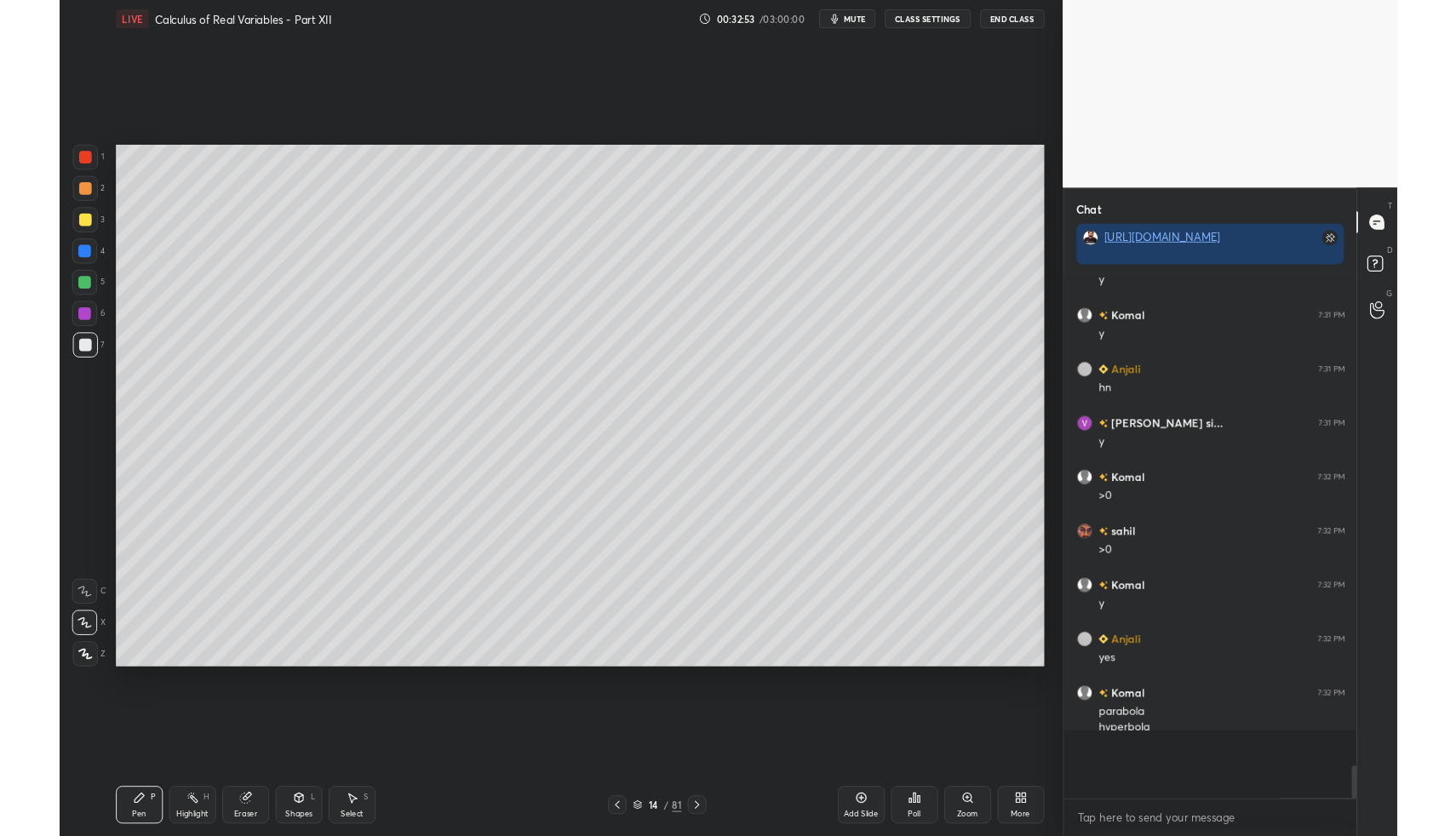 scroll, scrollTop: 727, scrollLeft: 1023, axis: both 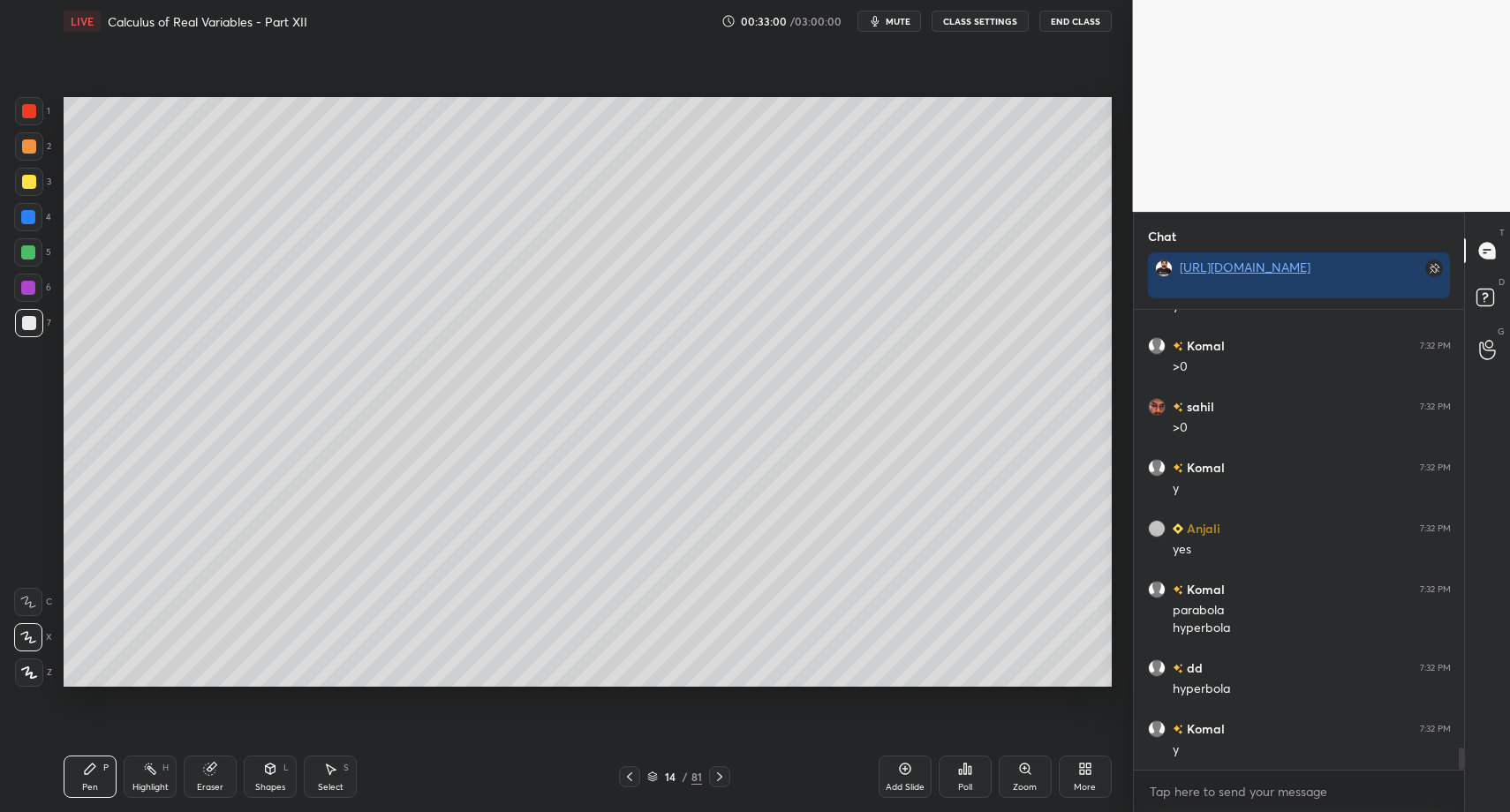 click 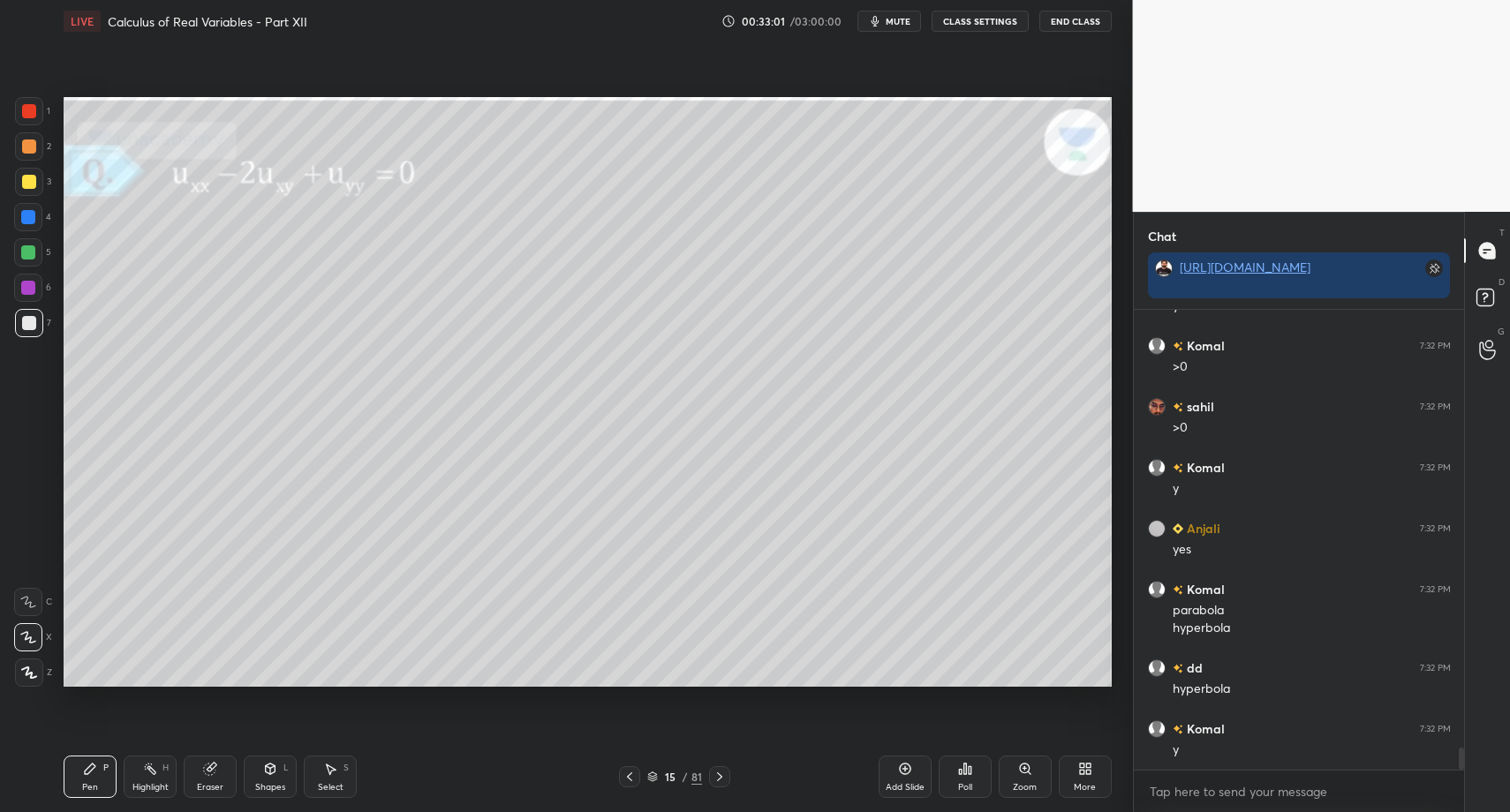click on "Pen P" at bounding box center [90, 777] 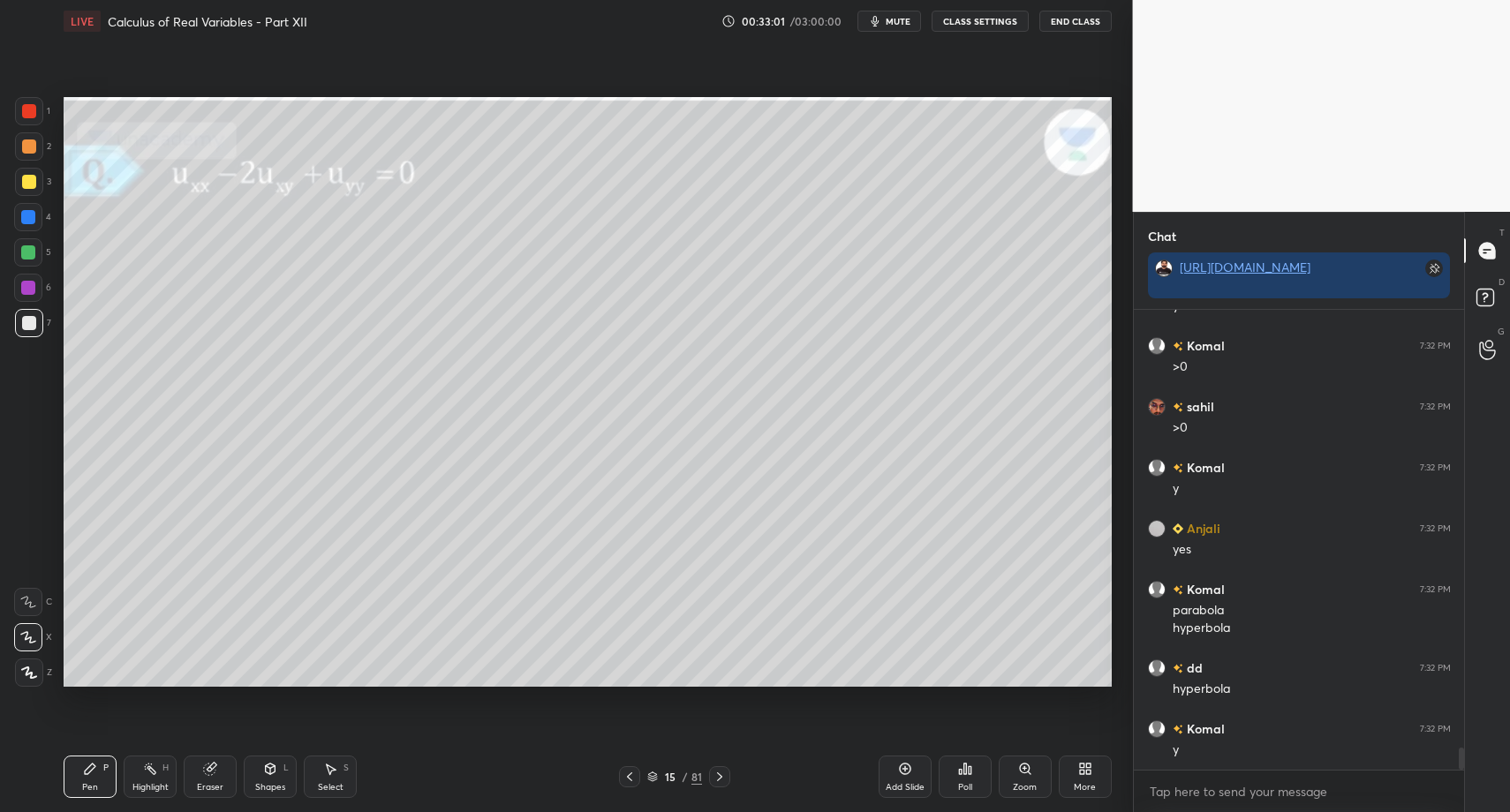 click on "Pen P Highlight H Eraser Shapes L Select S 15 / 81 Add Slide Poll Zoom More" at bounding box center (587, 777) 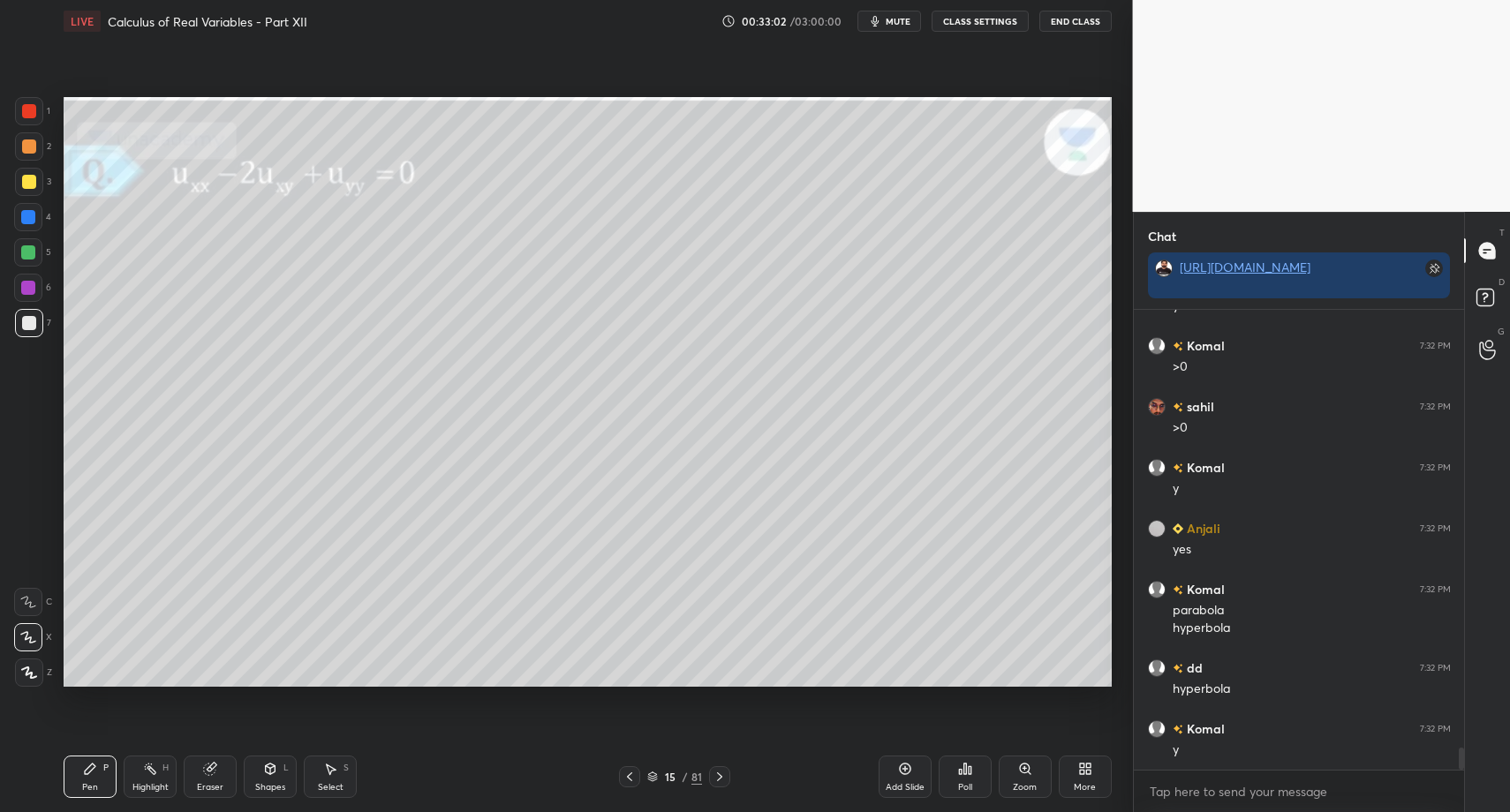 scroll, scrollTop: 9022, scrollLeft: 0, axis: vertical 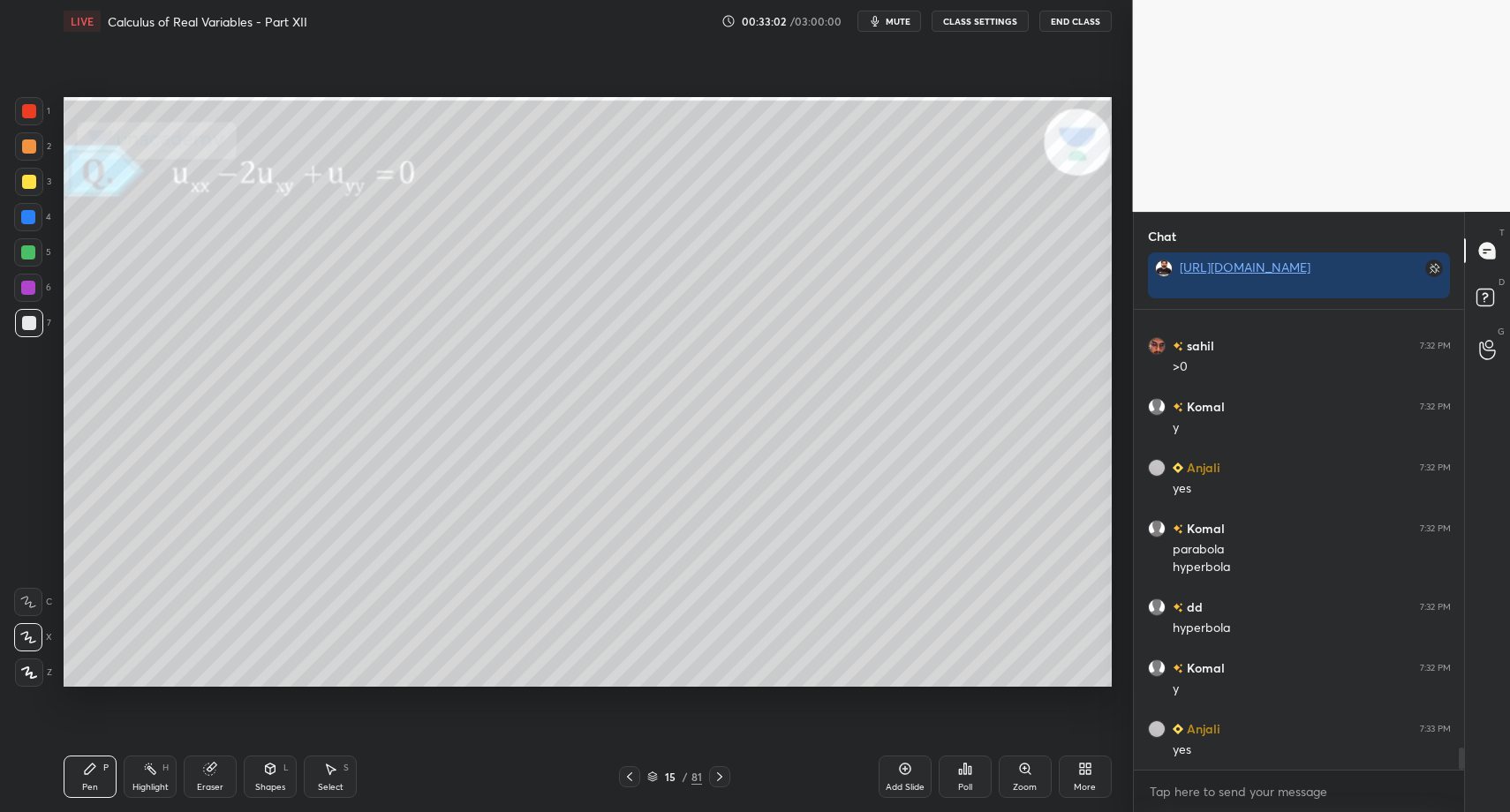 click on "Pen P Highlight H Eraser Shapes L Select S 15 / 81 Add Slide Poll Zoom More" at bounding box center [587, 777] 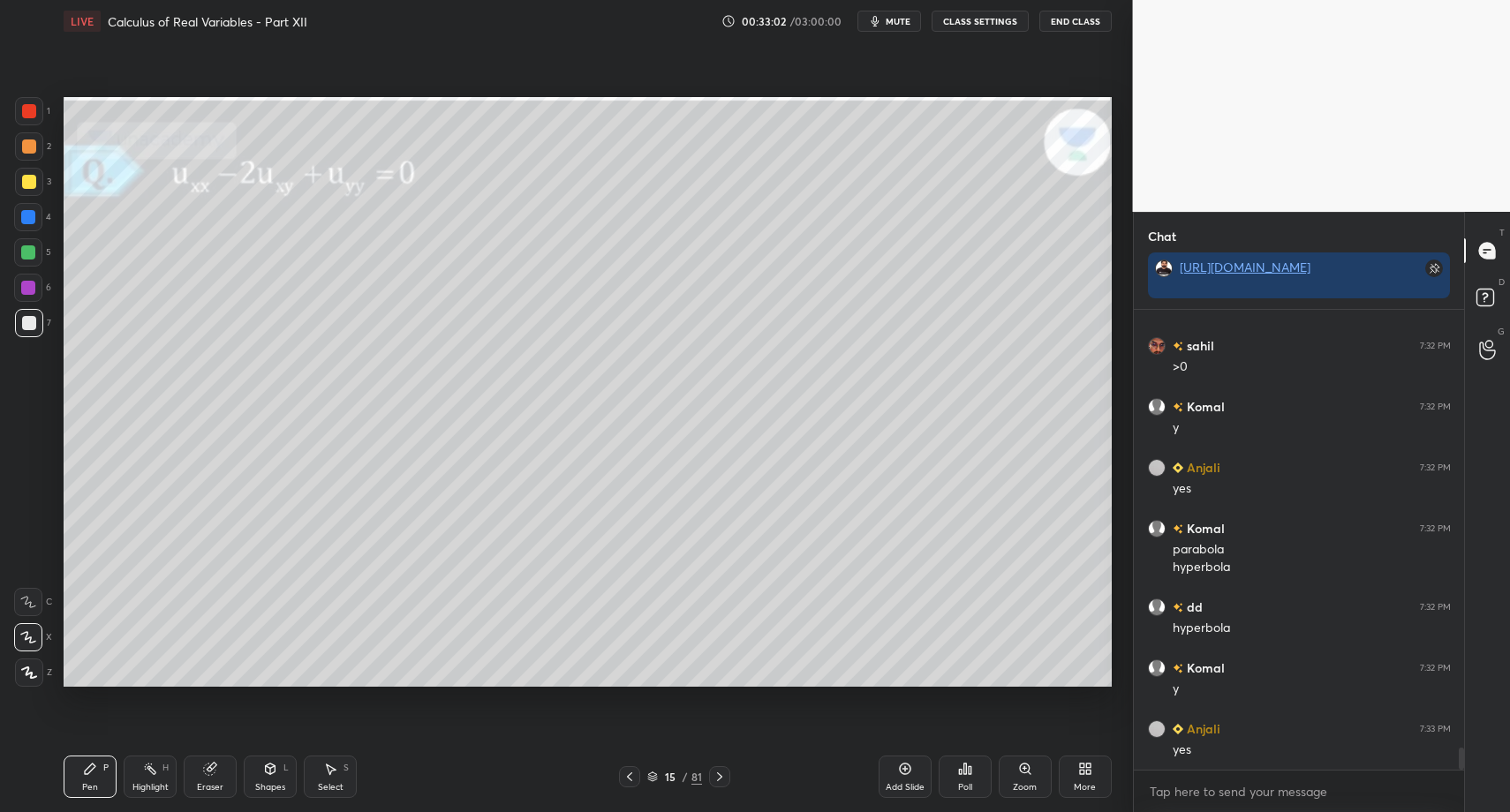 drag, startPoint x: 77, startPoint y: 798, endPoint x: 91, endPoint y: 762, distance: 38.626416 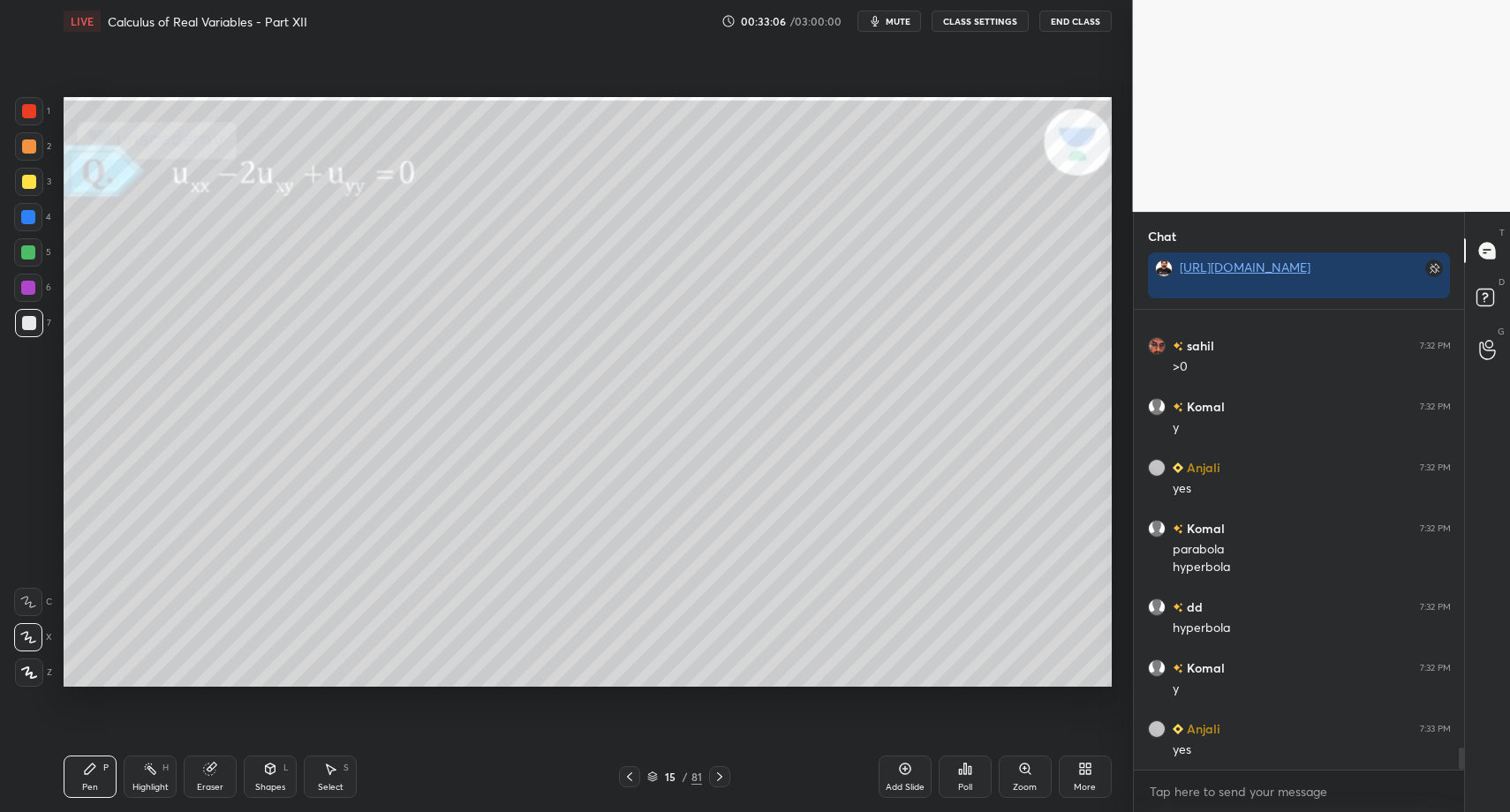 drag, startPoint x: 86, startPoint y: 791, endPoint x: 100, endPoint y: 706, distance: 86.1452 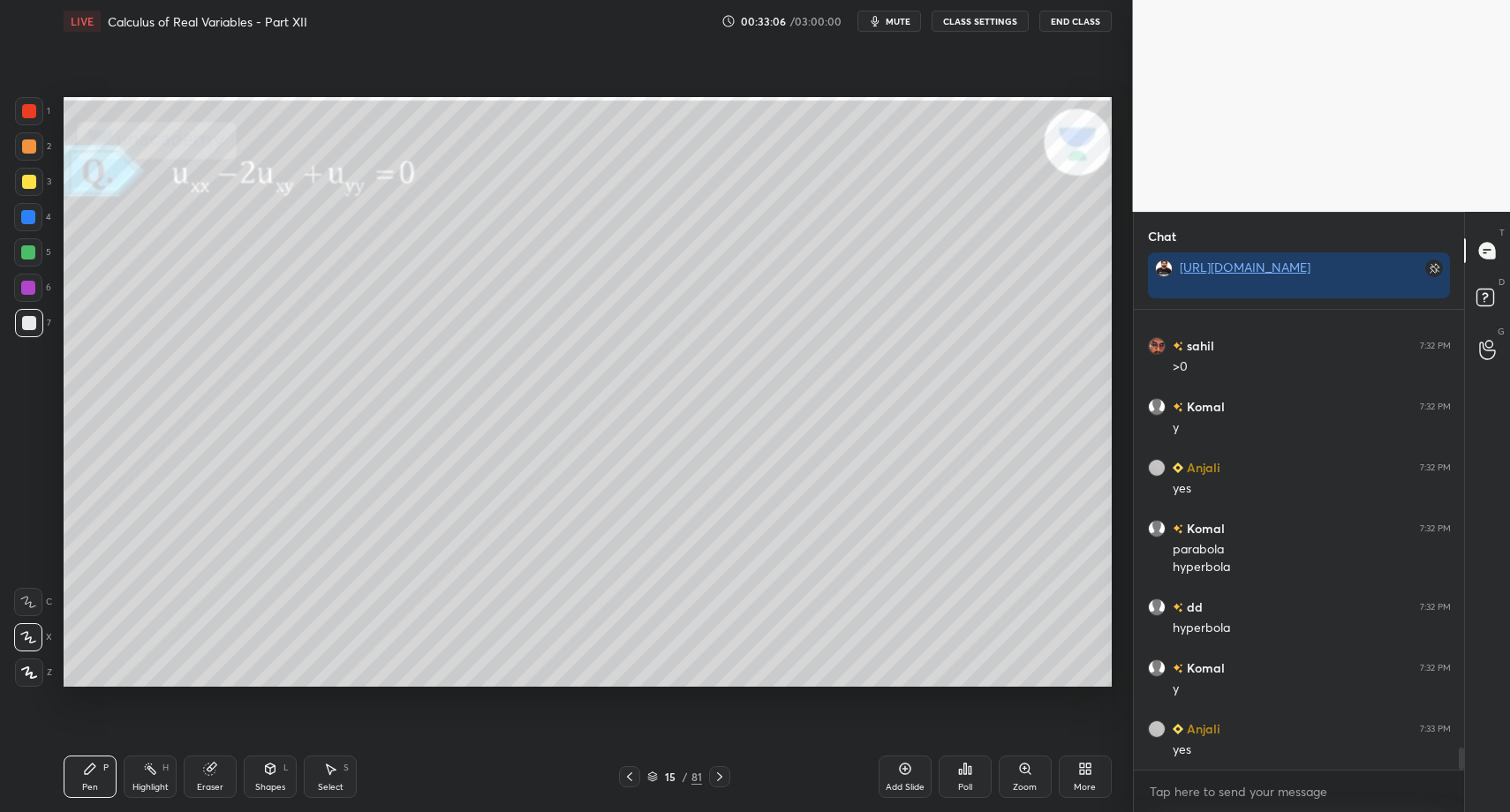 click on "Pen" at bounding box center [90, 787] 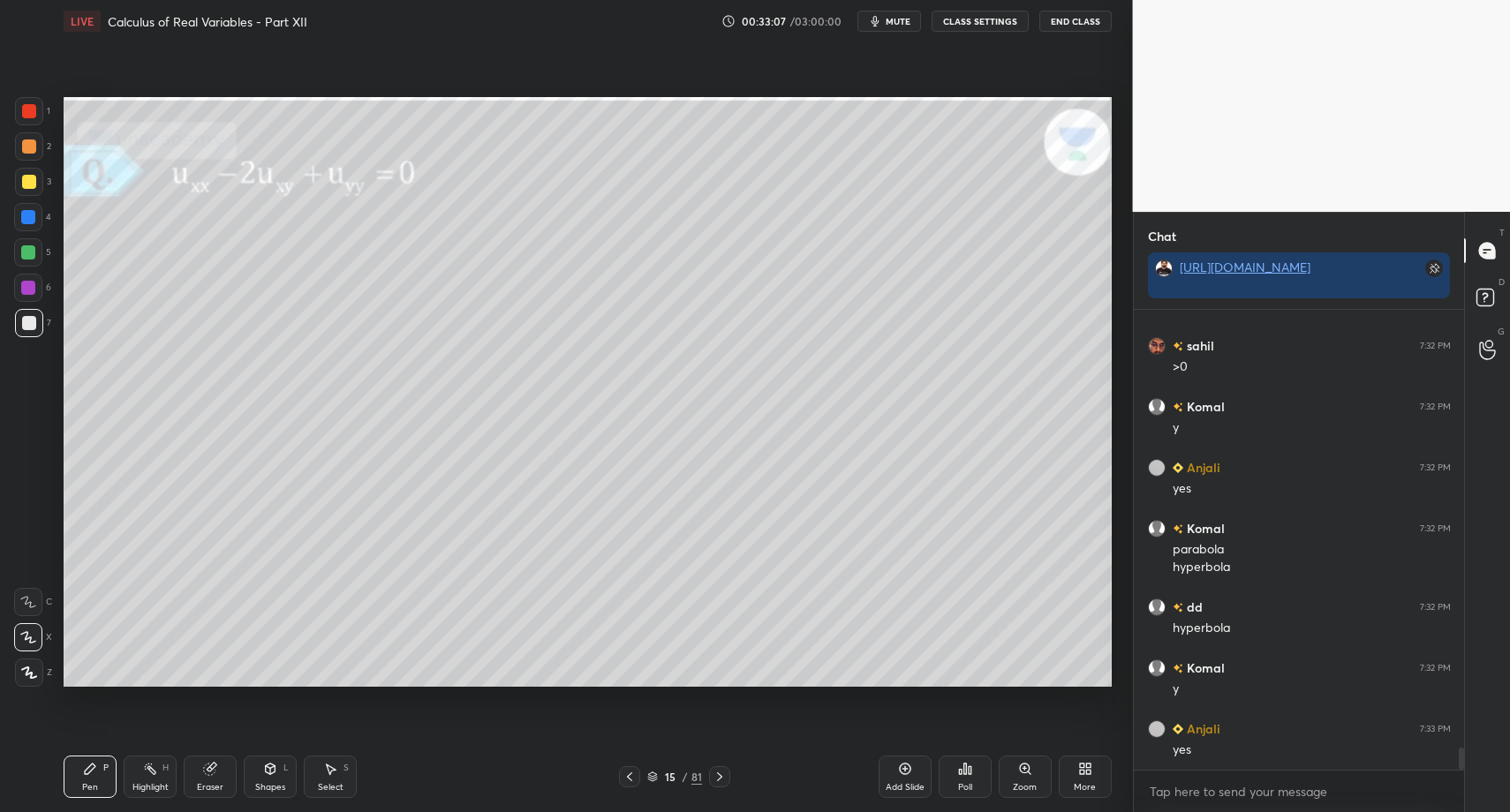 drag, startPoint x: 38, startPoint y: 246, endPoint x: 57, endPoint y: 241, distance: 19.646883 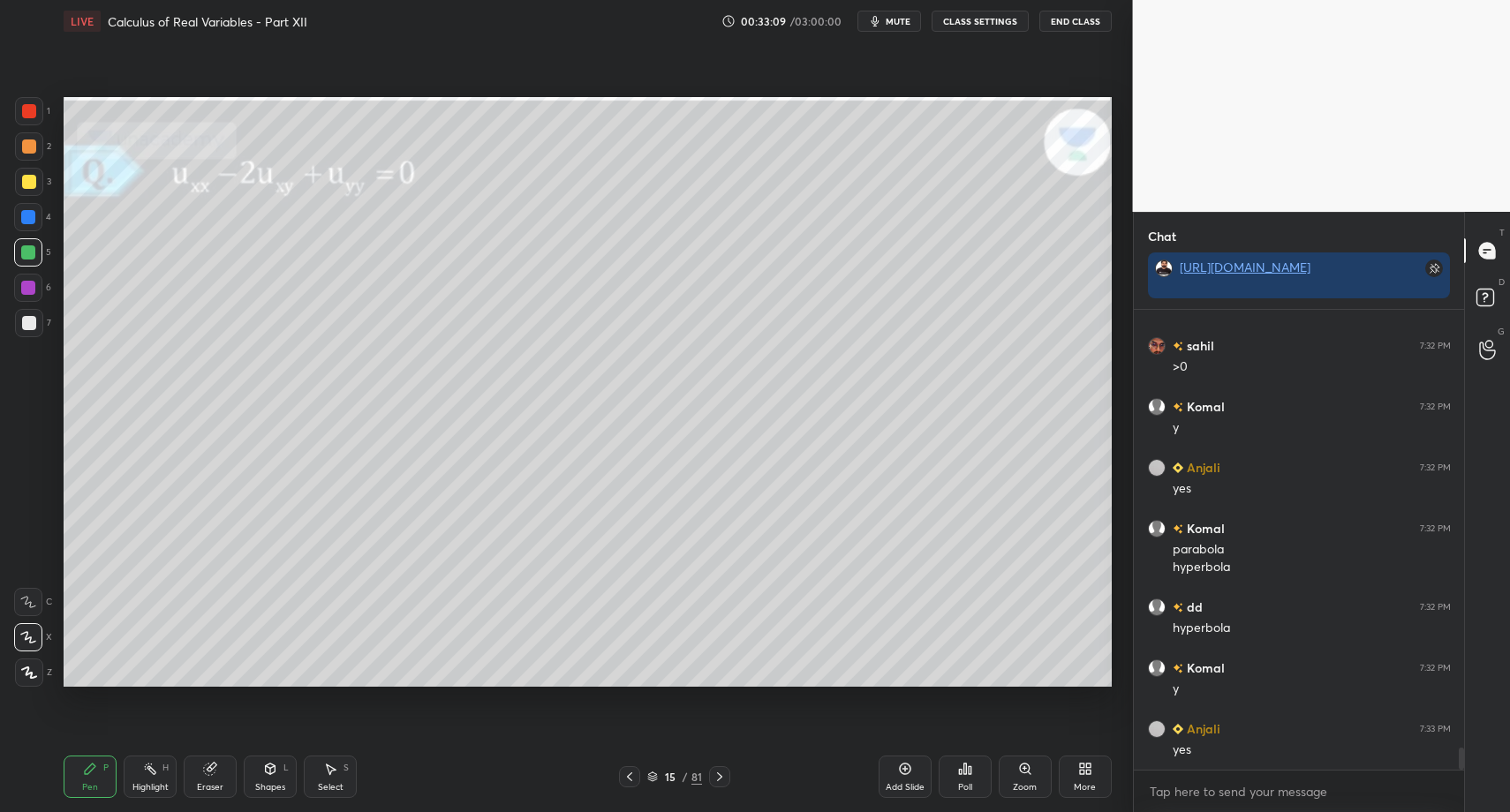 click on "Shapes L" at bounding box center (270, 777) 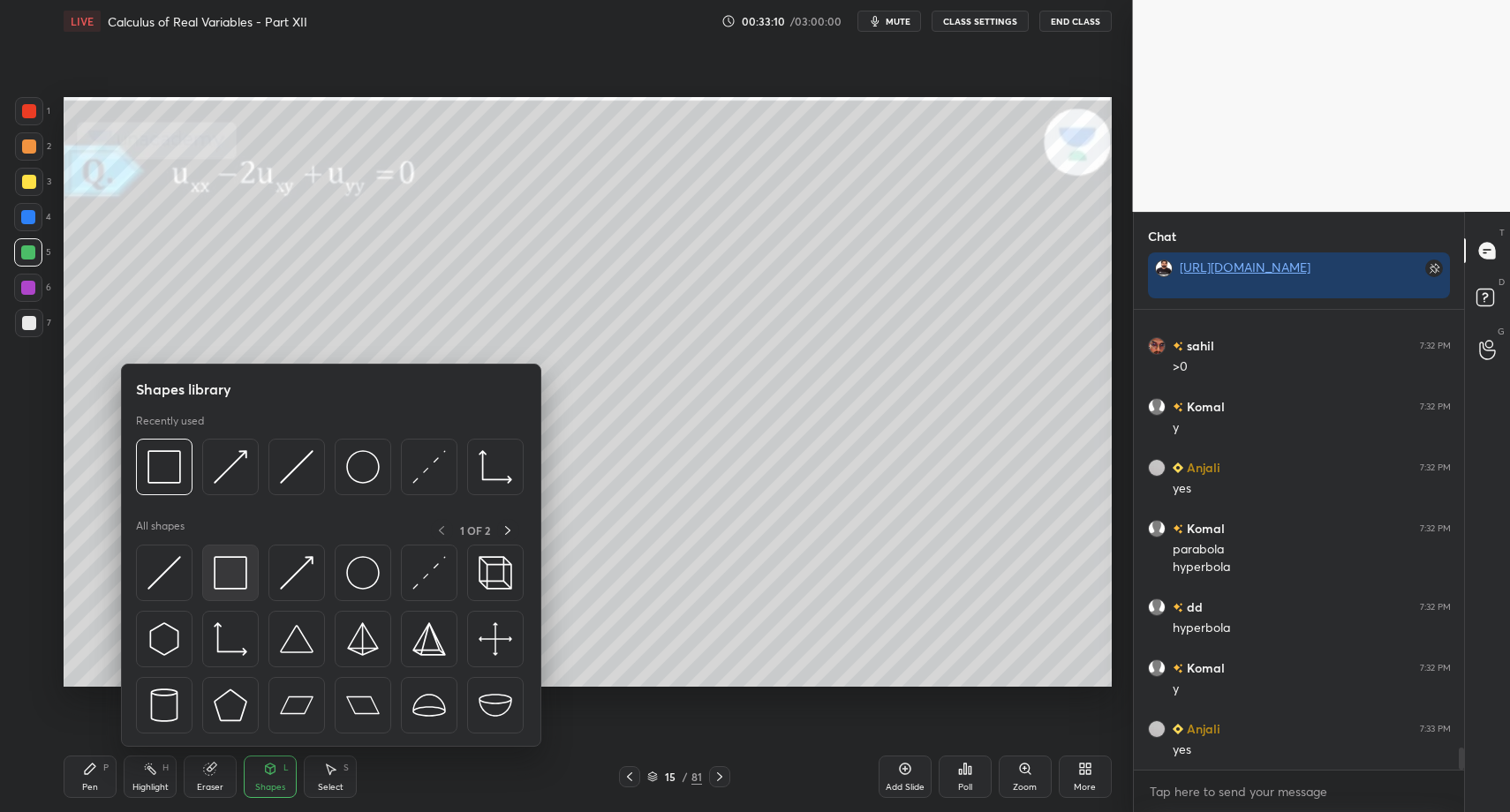 click at bounding box center (230, 573) 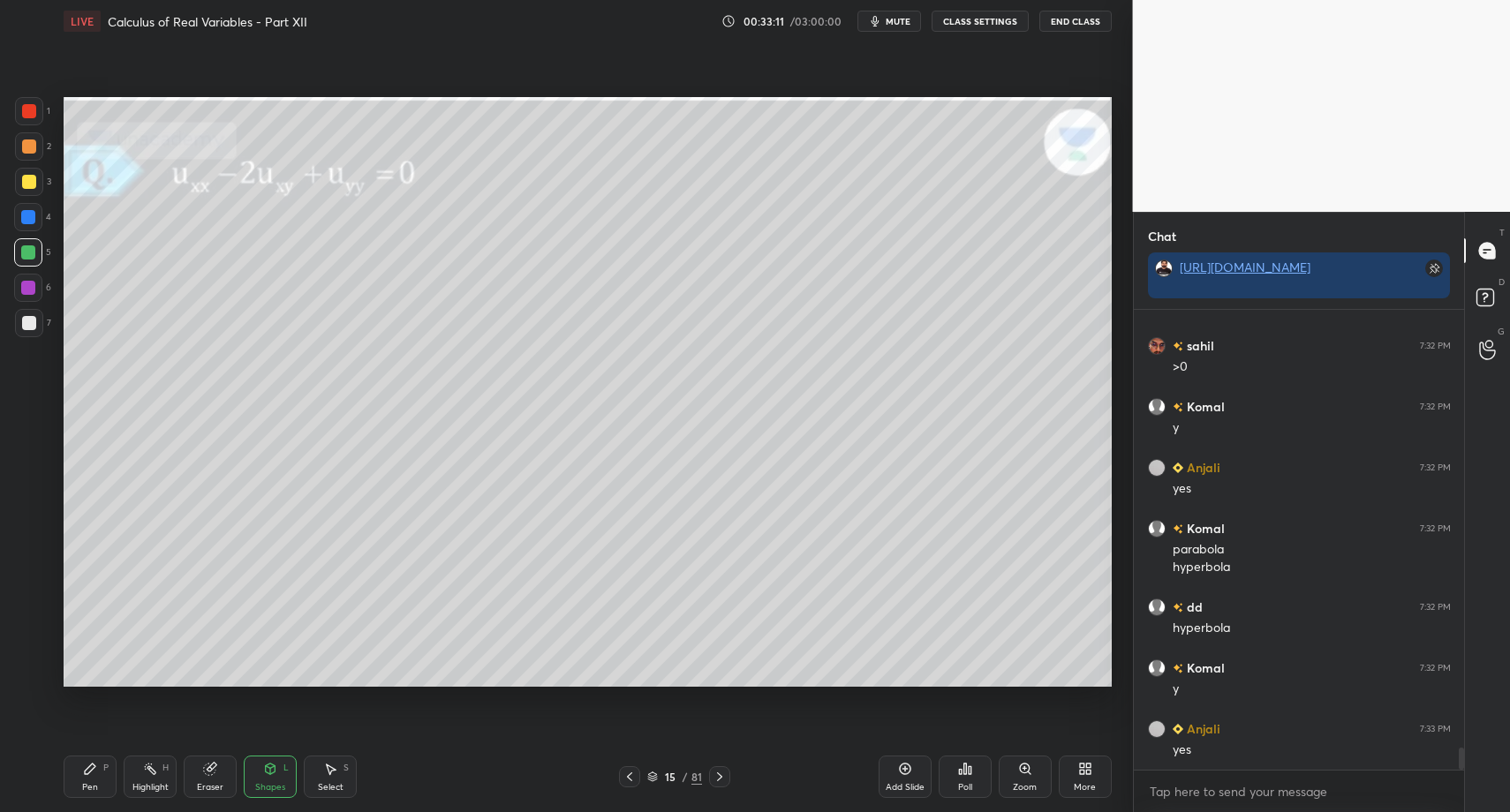click on "Pen P" at bounding box center (90, 777) 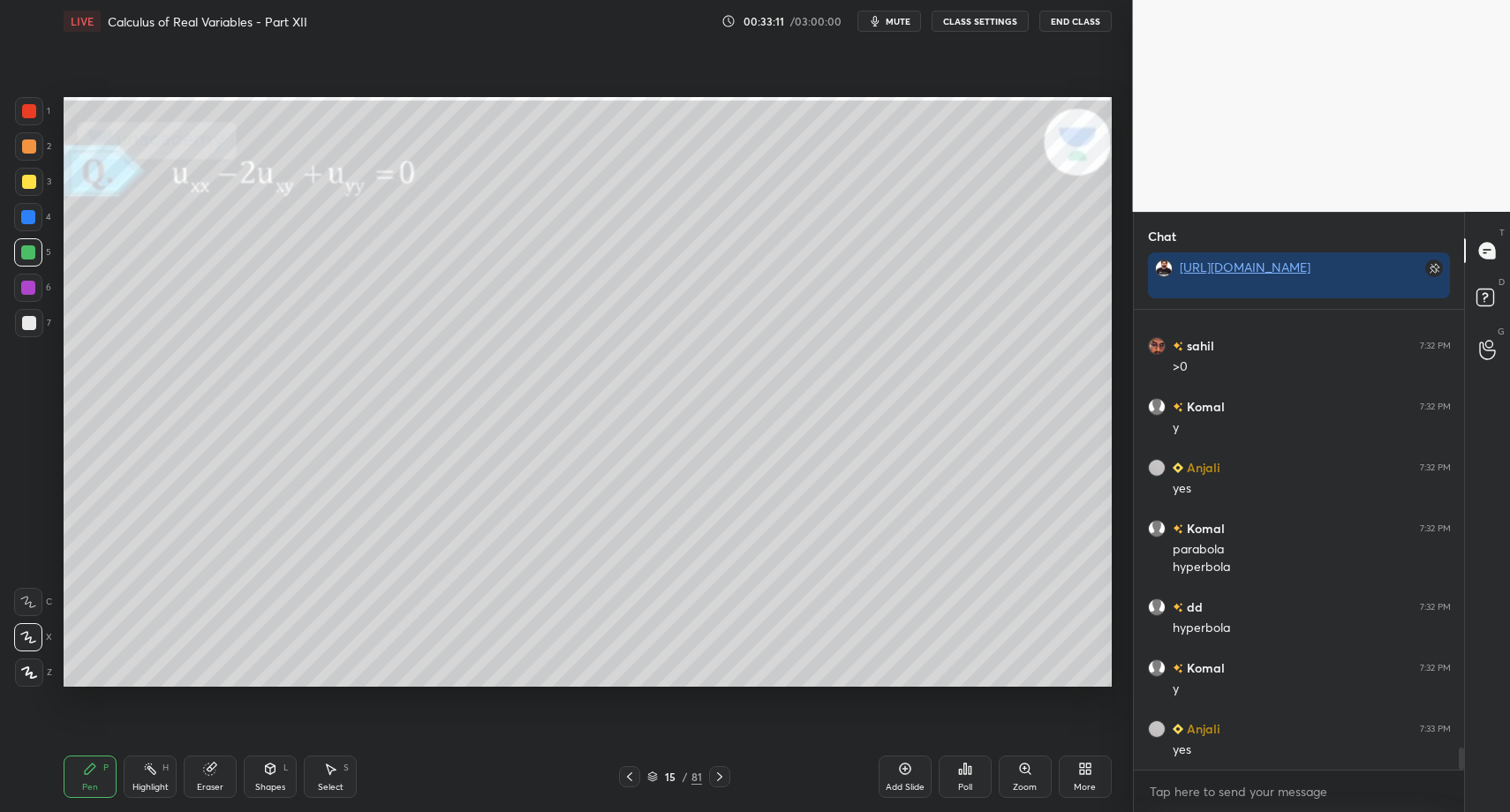 click at bounding box center [29, 323] 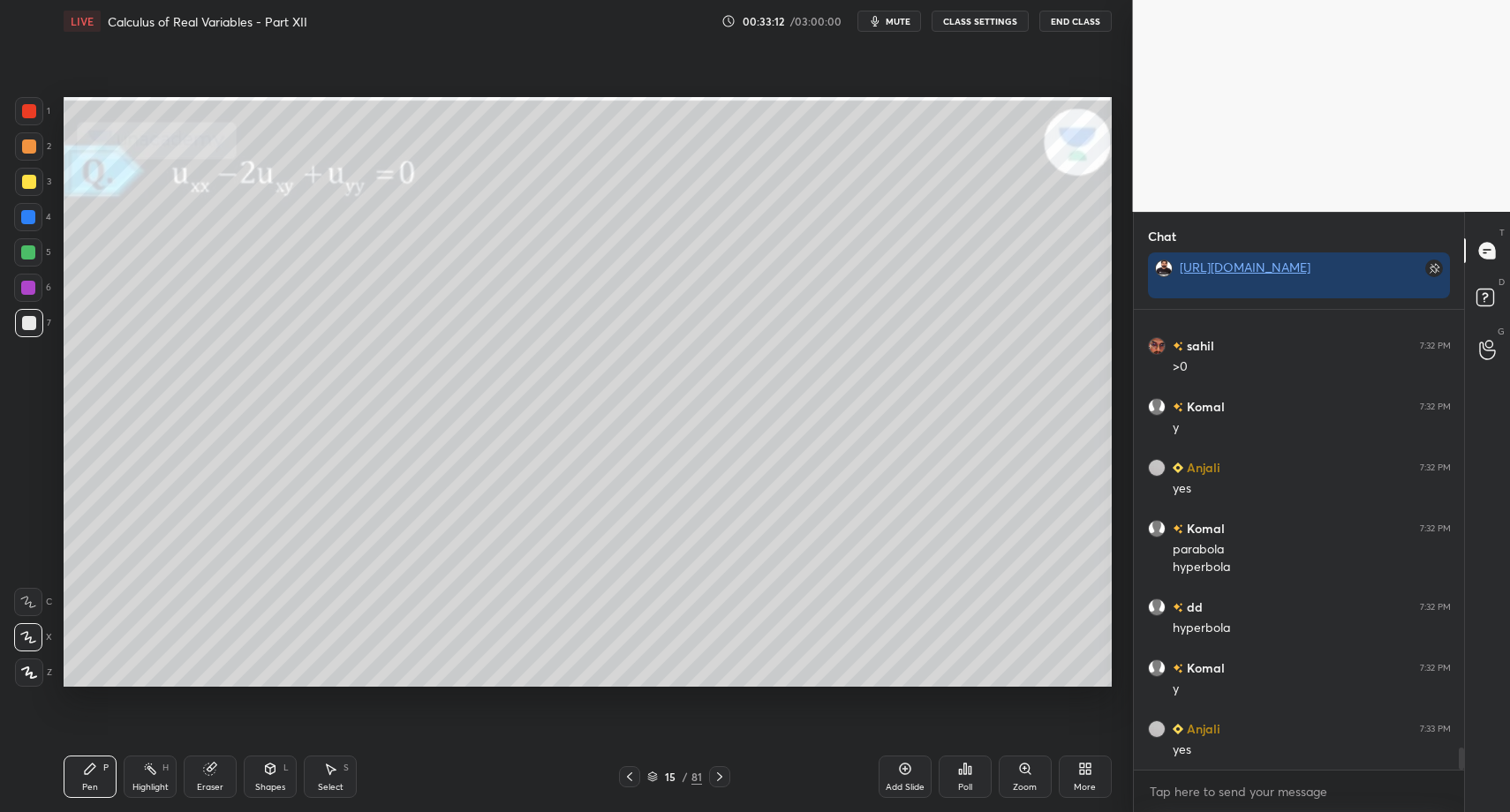 click on "1 2 3 4 5 6 7 C X Z C X Z E E Erase all   H H LIVE Calculus of Real Variables - Part XII 00:33:12 /  03:00:00 mute CLASS SETTINGS End Class Setting up your live class Poll for   secs No correct answer Start poll Back Calculus of Real Variables - Part XII • L67 of Comprehensive Course on Engineering Mathematics [PERSON_NAME] Pen P Highlight H Eraser Shapes L Select S 15 / 81 Add Slide Poll Zoom More" at bounding box center (559, 406) 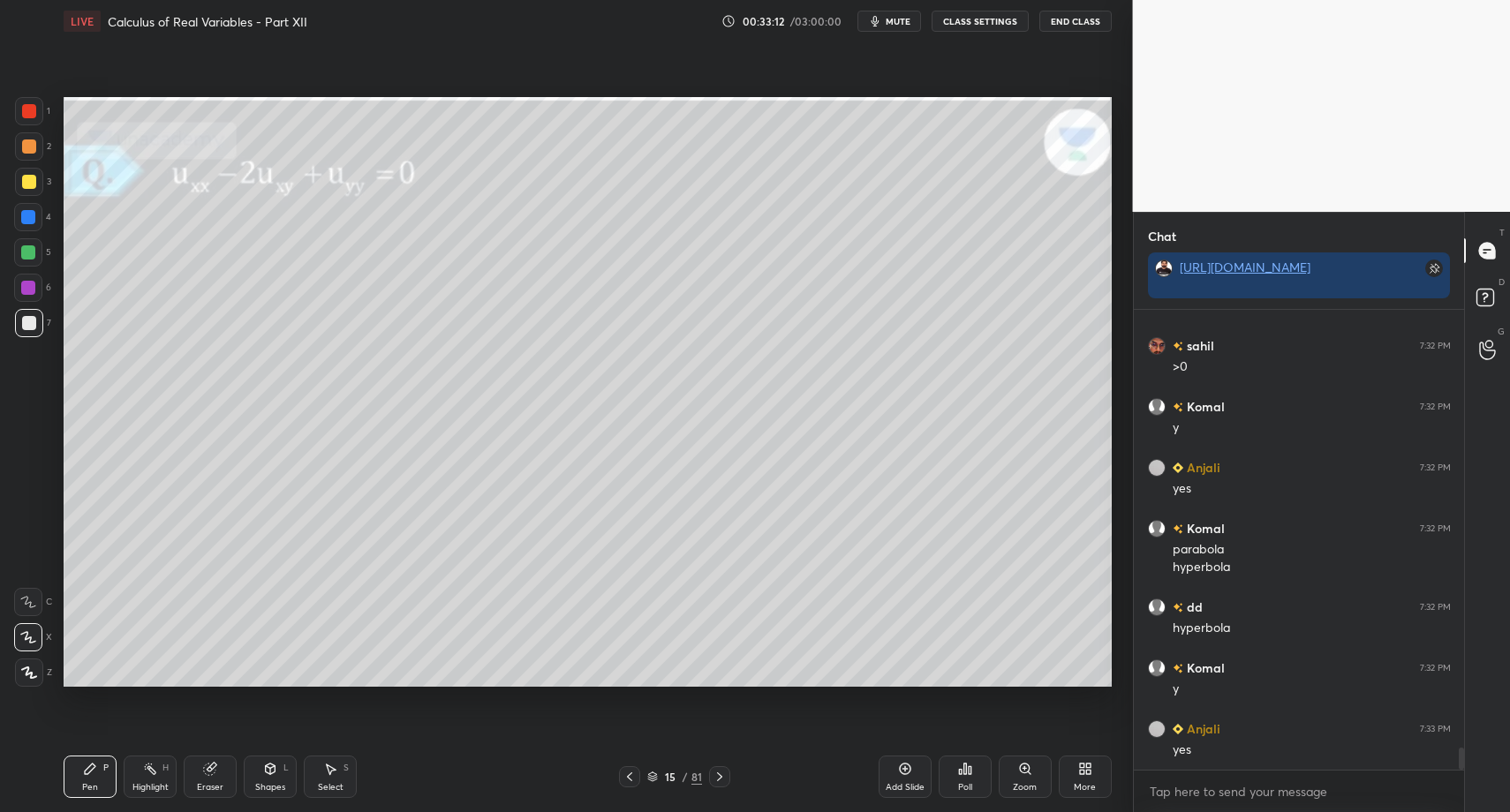 click 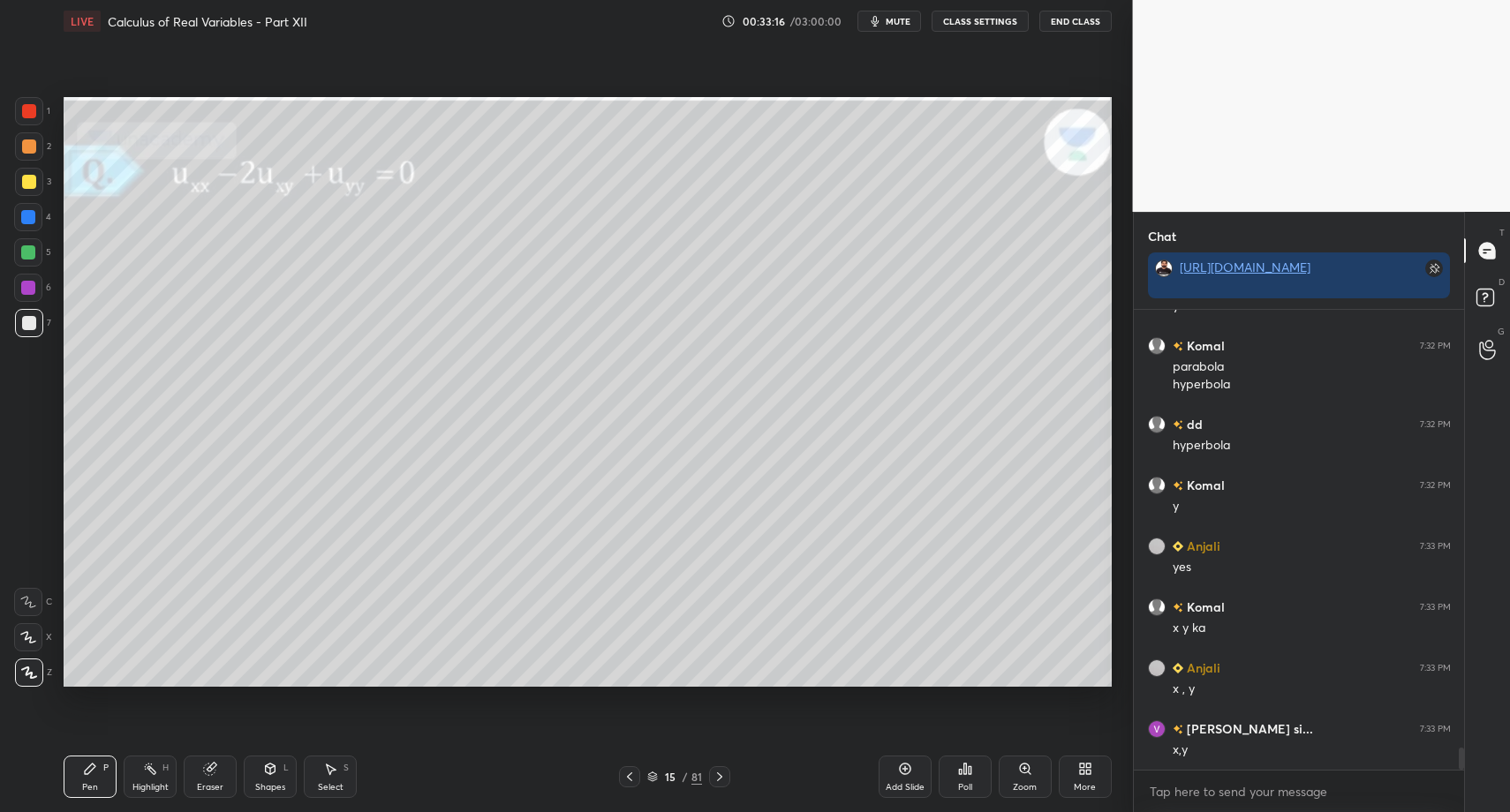 scroll, scrollTop: 9266, scrollLeft: 0, axis: vertical 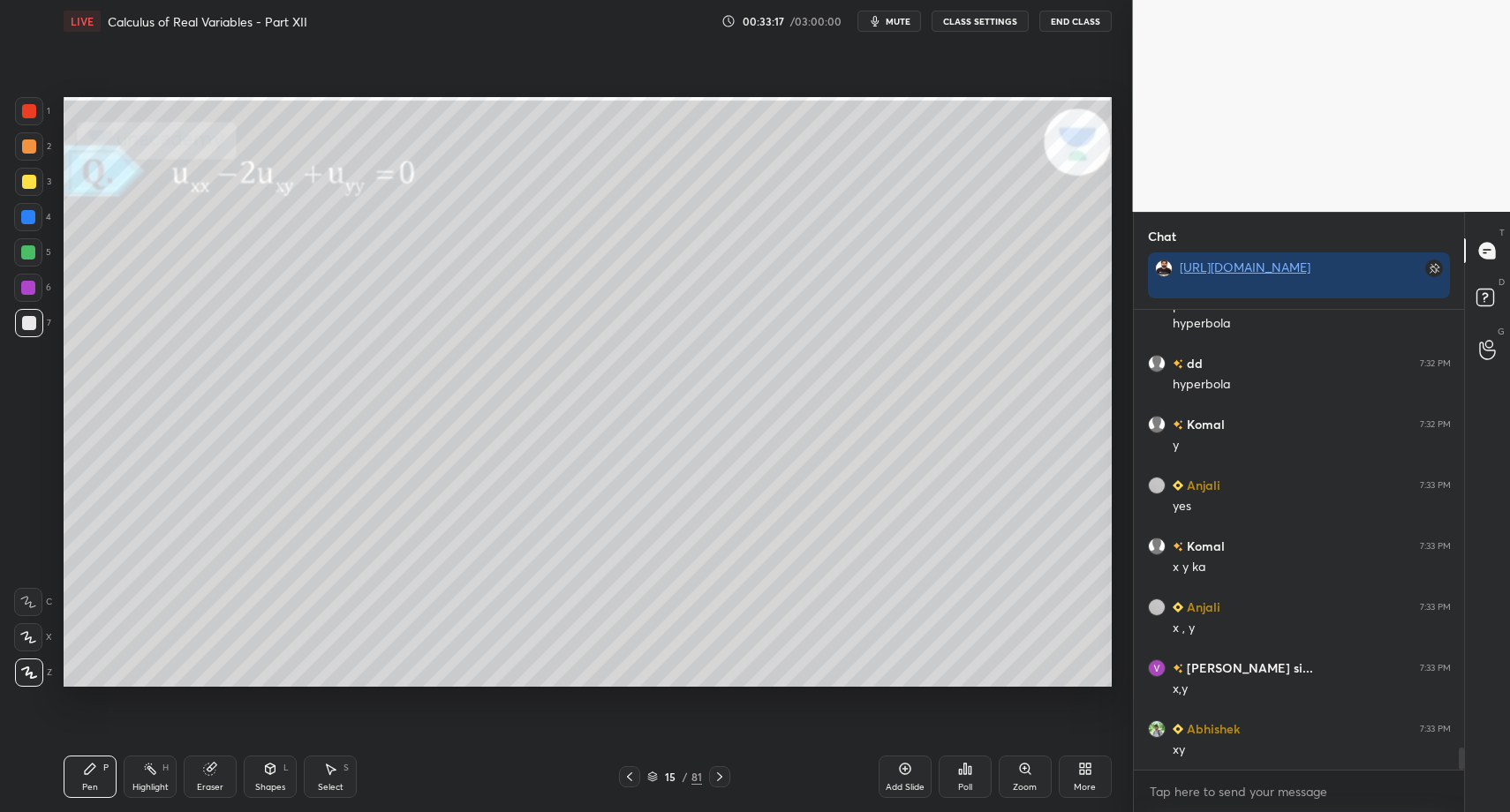 drag, startPoint x: 38, startPoint y: 256, endPoint x: 61, endPoint y: 283, distance: 35.468296 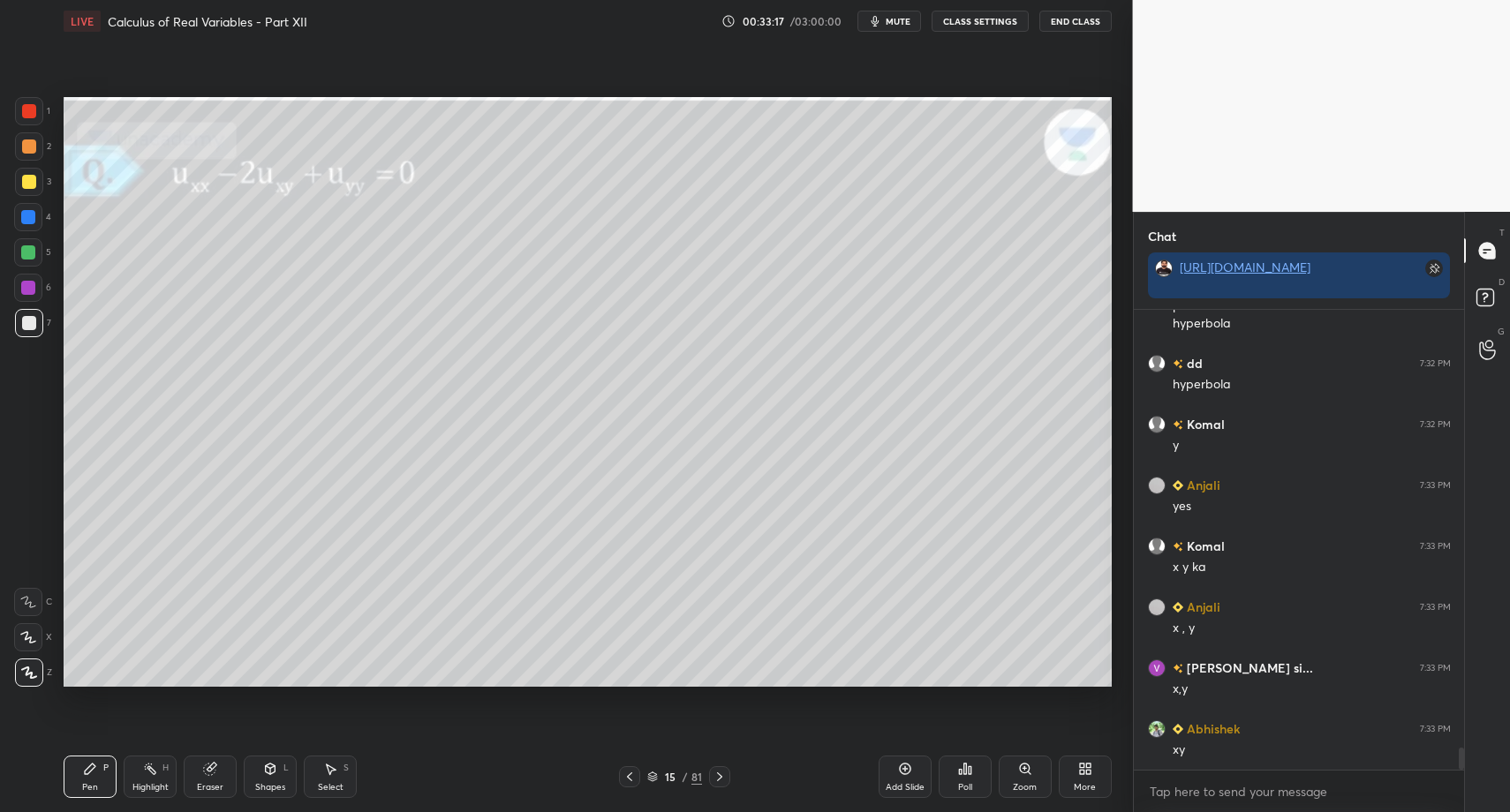 click at bounding box center (28, 252) 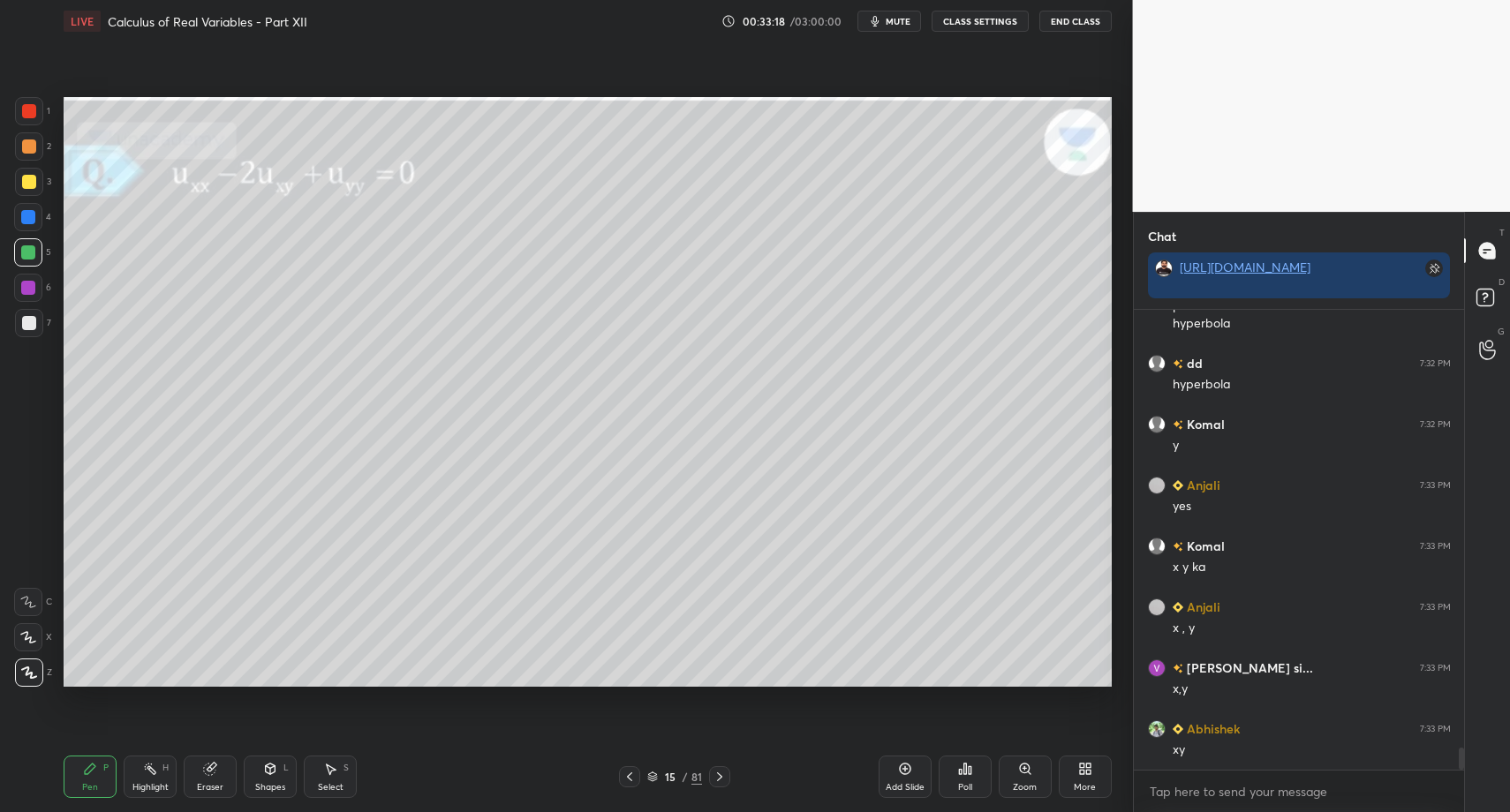 click on "Shapes L" at bounding box center [270, 777] 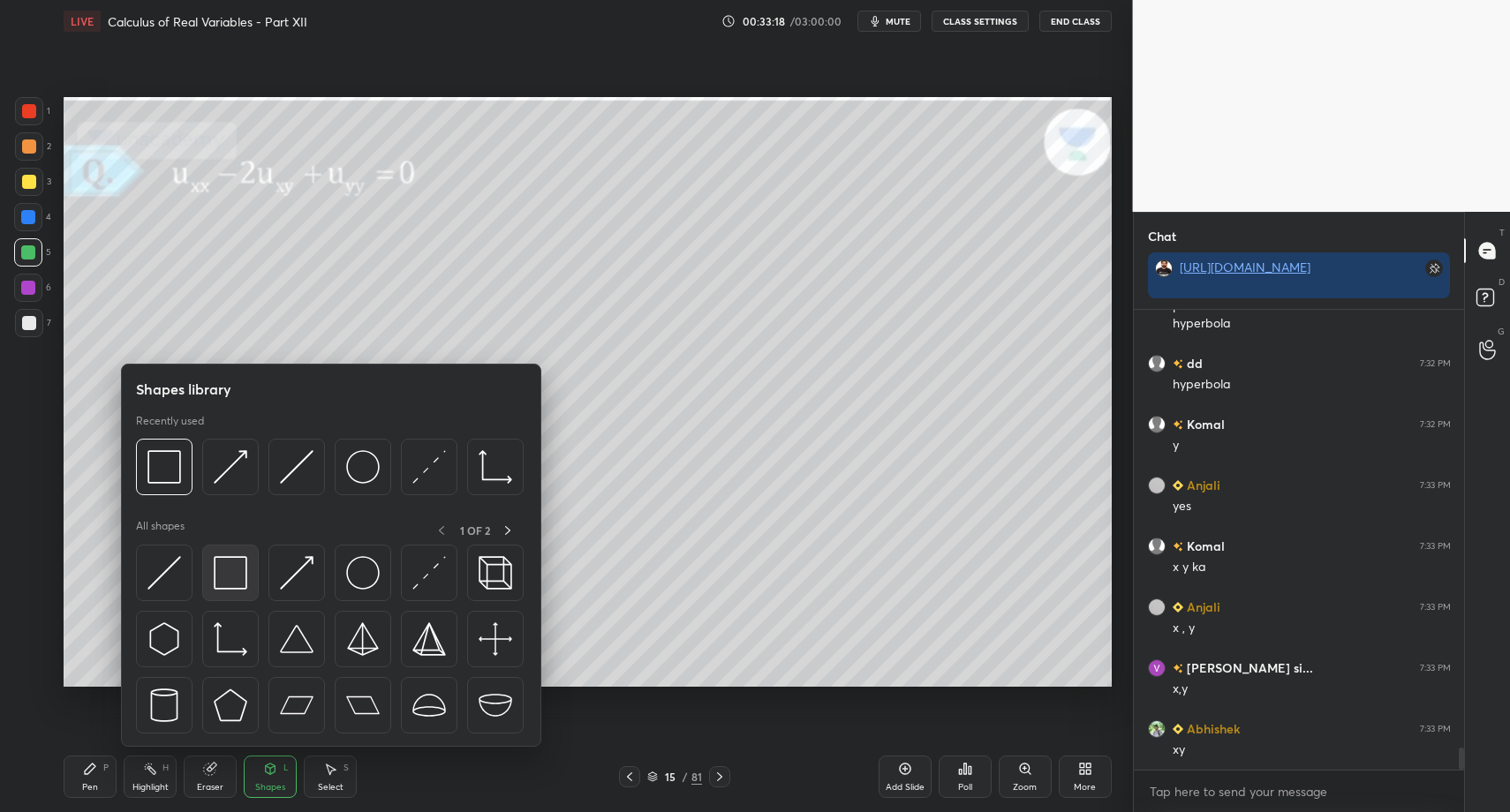 click at bounding box center [230, 573] 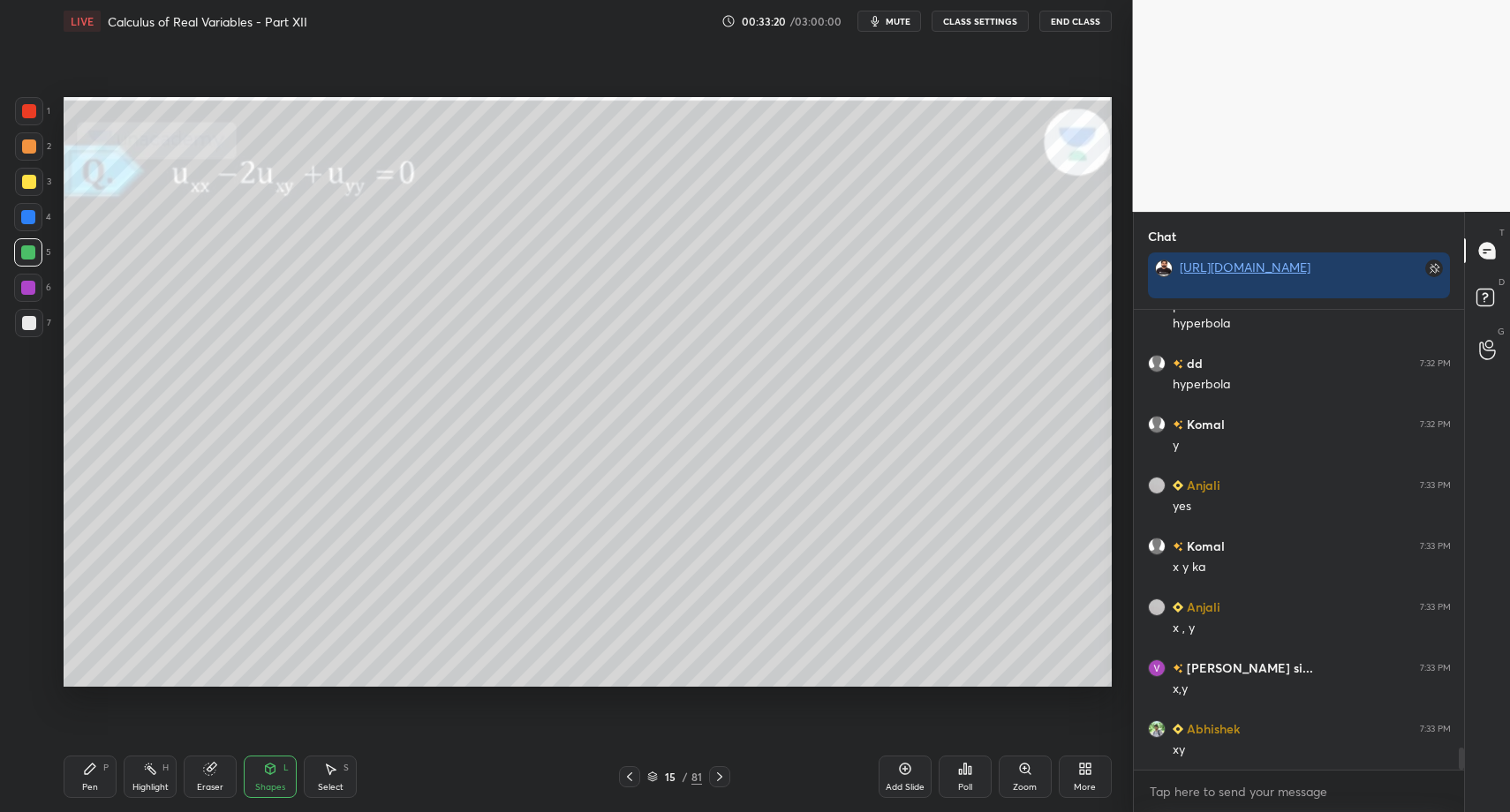 click at bounding box center (29, 323) 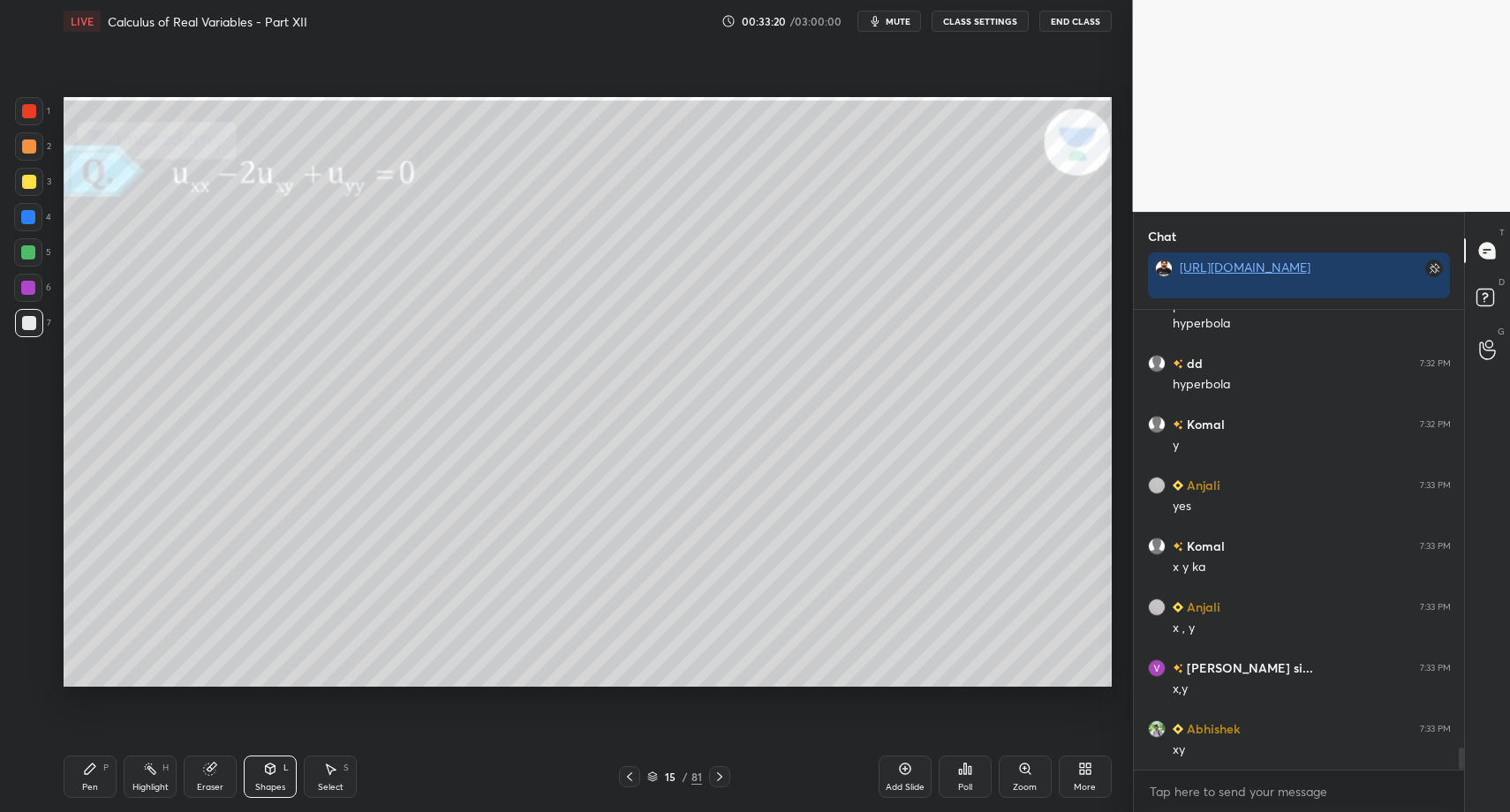 click on "Pen P" at bounding box center (90, 777) 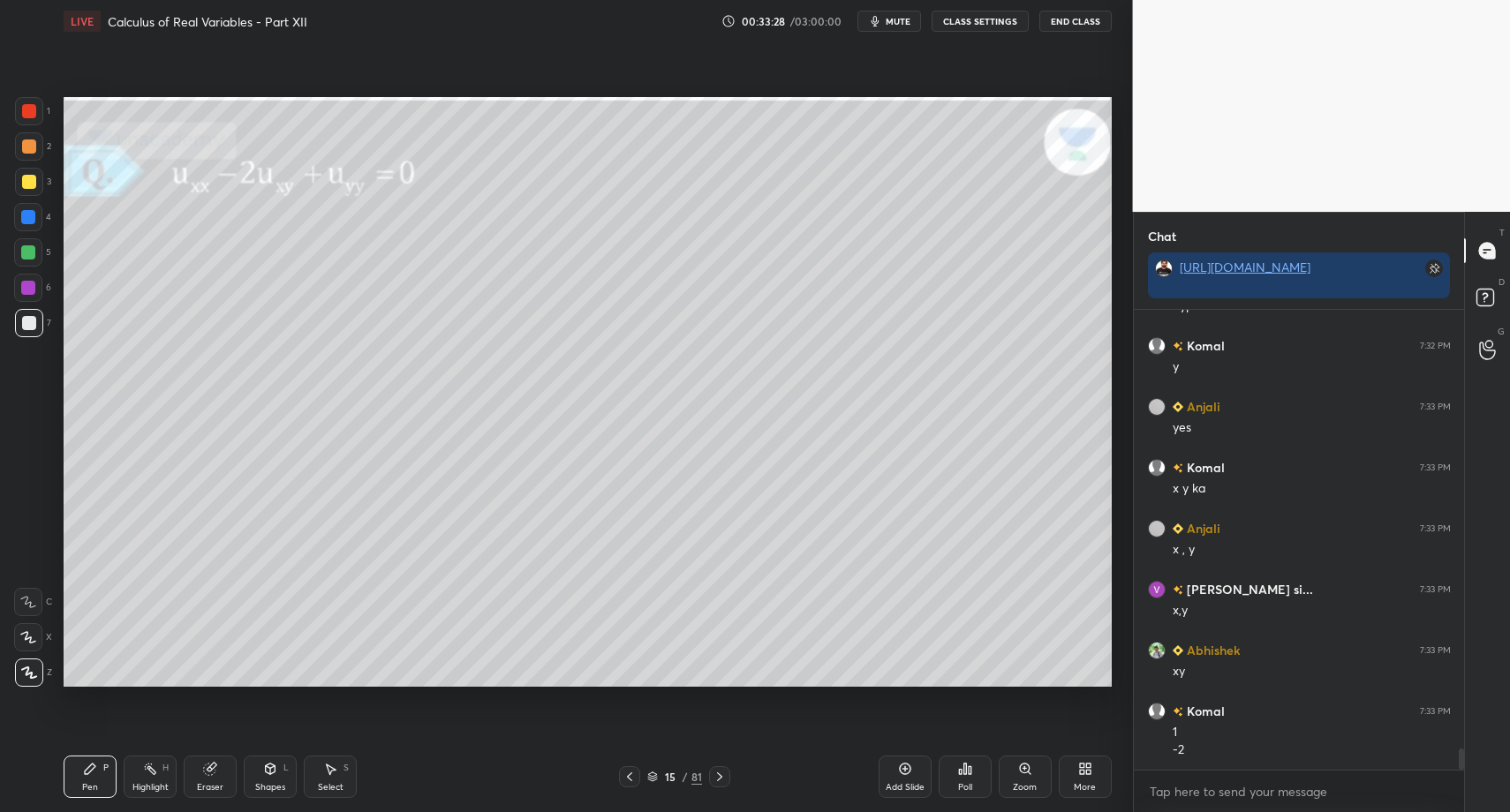 scroll, scrollTop: 9405, scrollLeft: 0, axis: vertical 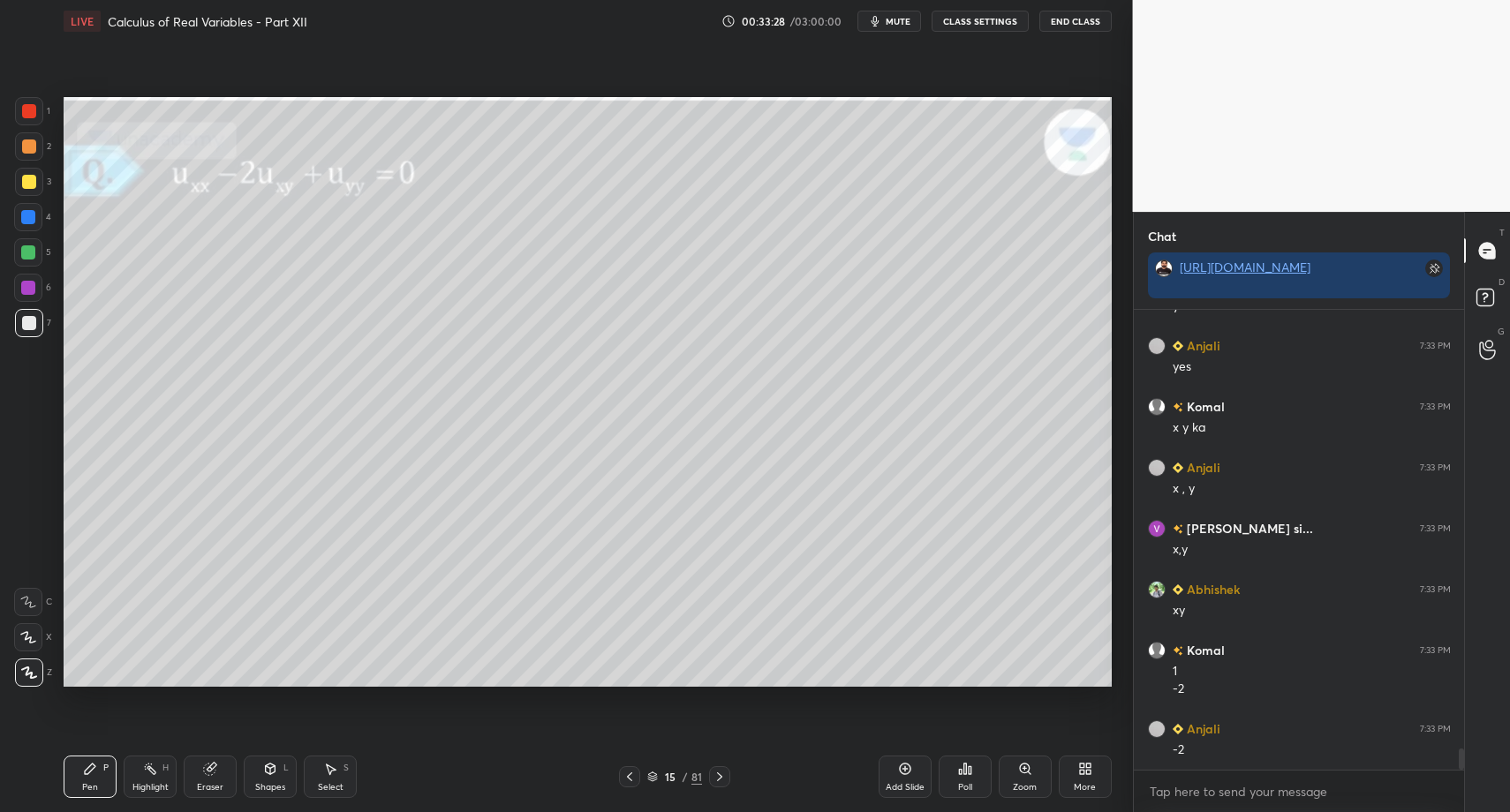 click on "Pen P Highlight H Eraser Shapes L Select S 15 / 81 Add Slide Poll Zoom More" at bounding box center (587, 777) 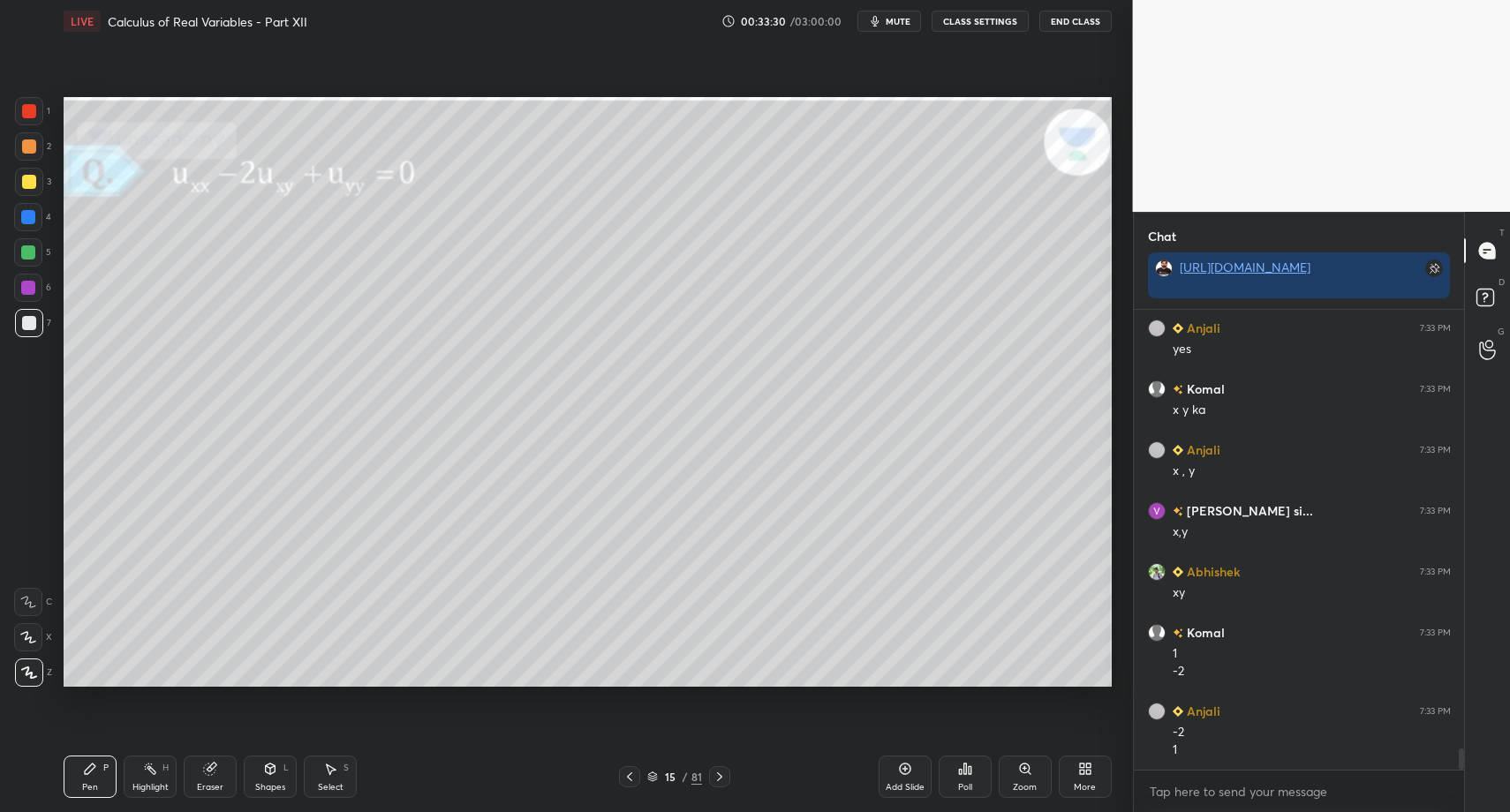 scroll, scrollTop: 9484, scrollLeft: 0, axis: vertical 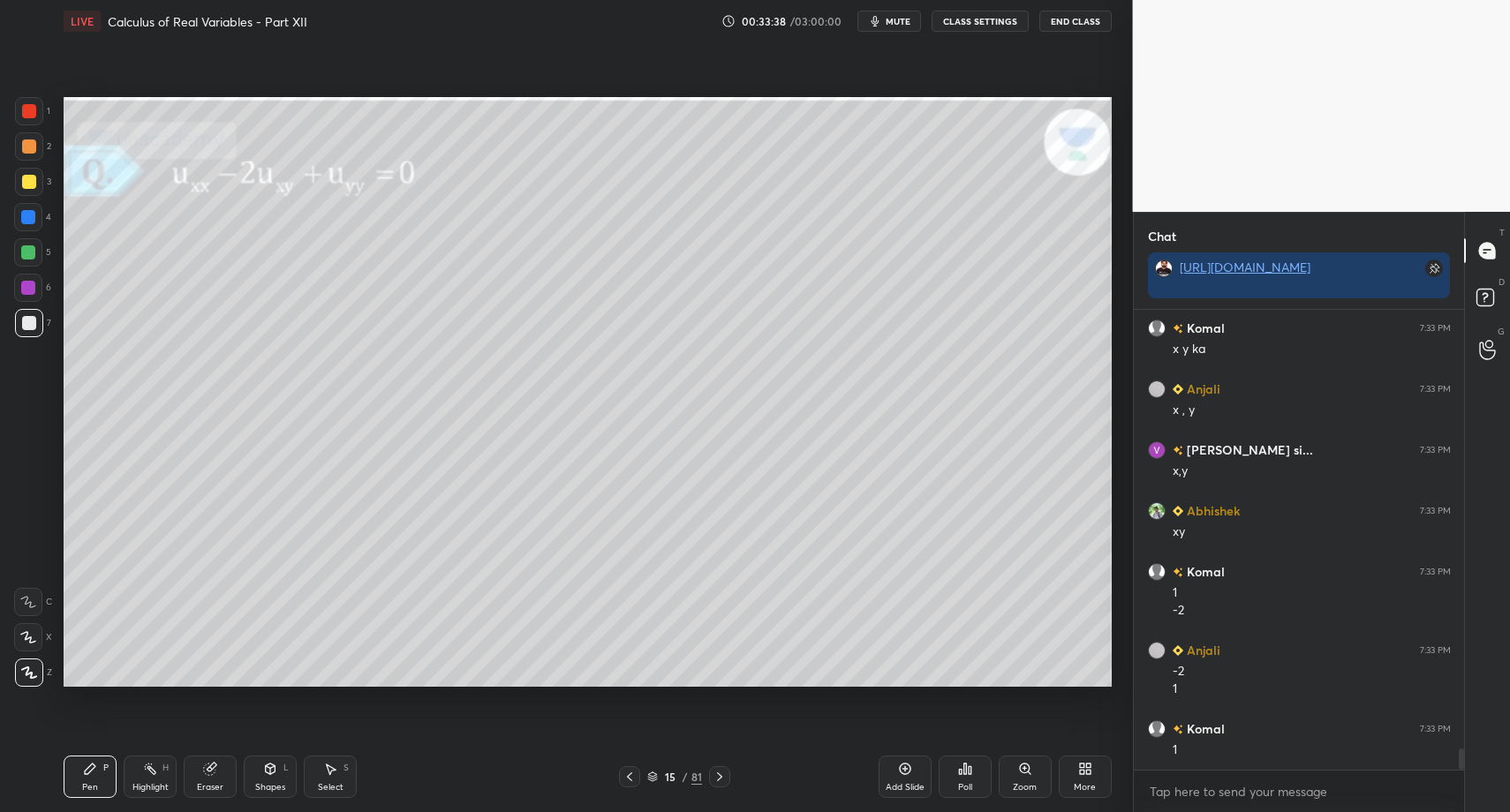 click at bounding box center (29, 147) 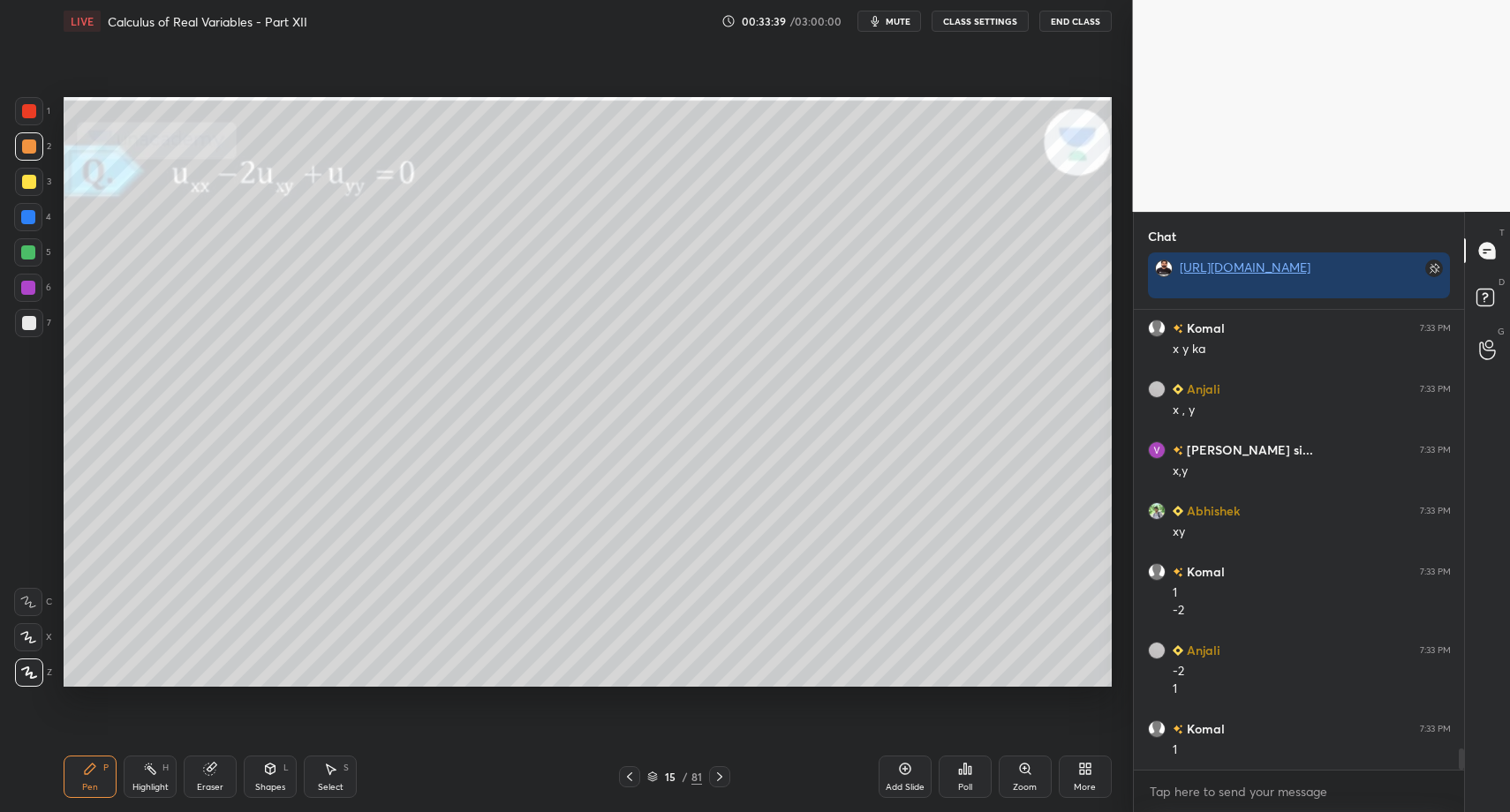 drag, startPoint x: 30, startPoint y: 145, endPoint x: 48, endPoint y: 169, distance: 30 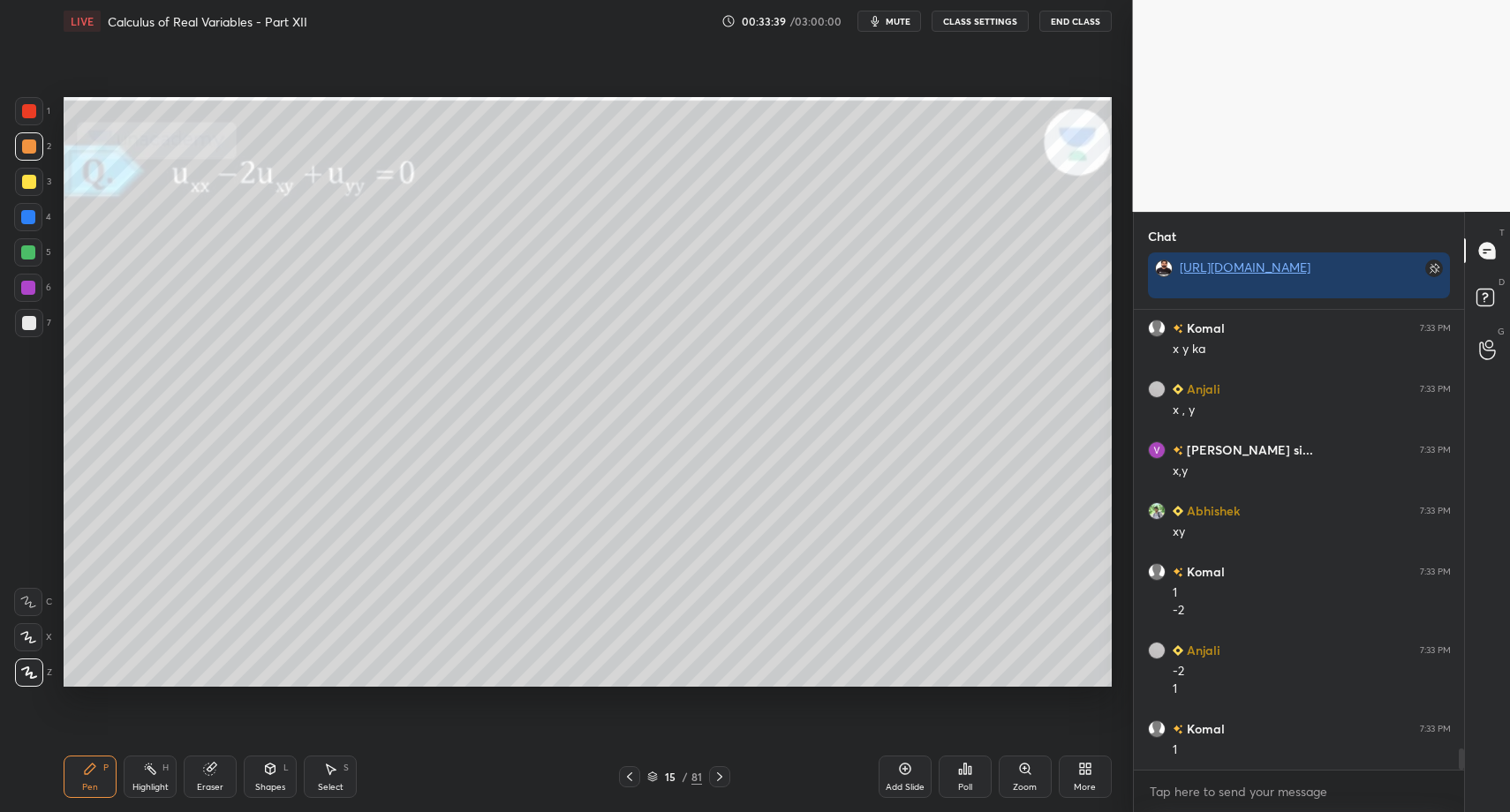 click at bounding box center [29, 147] 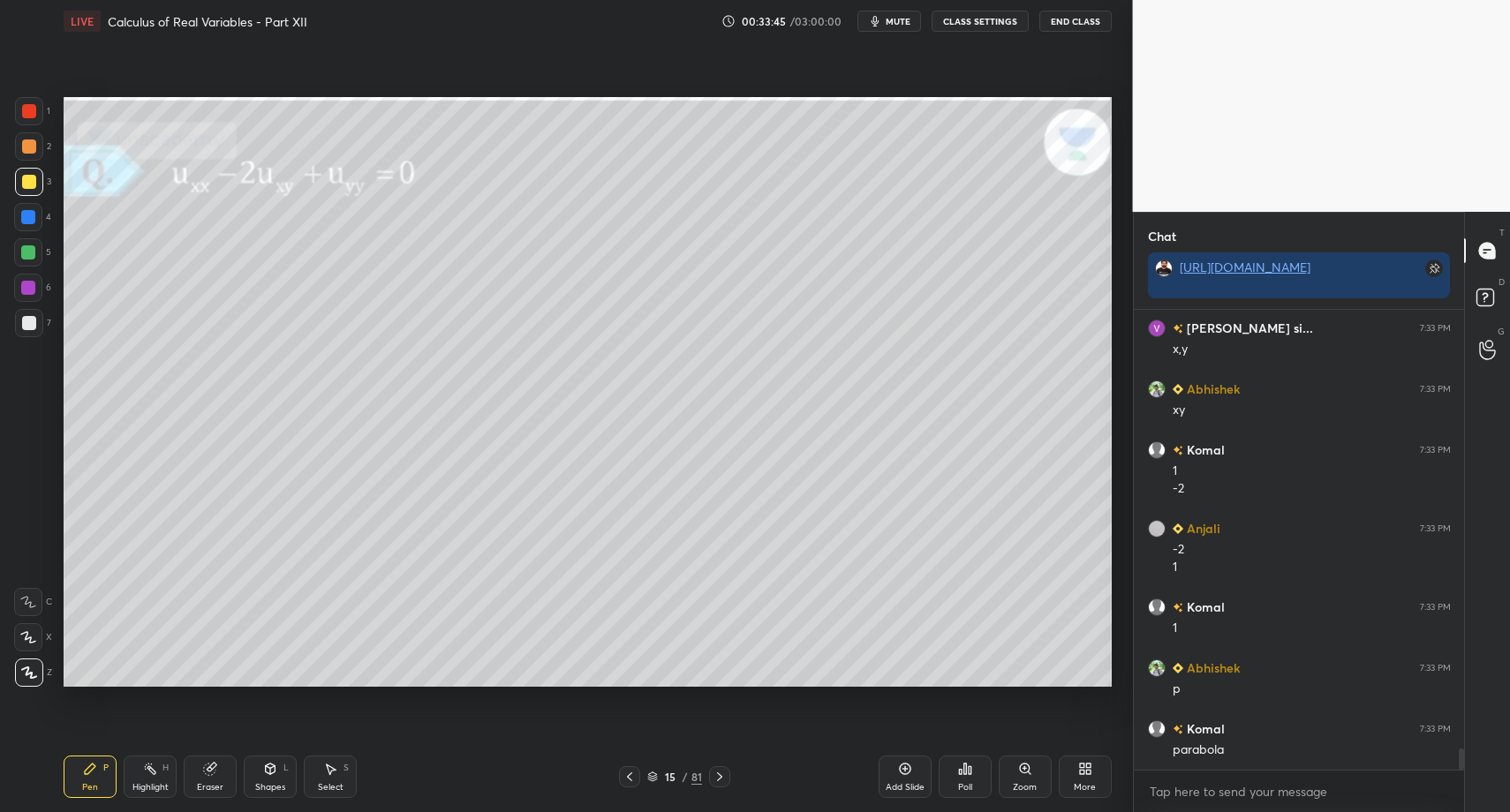 scroll, scrollTop: 9666, scrollLeft: 0, axis: vertical 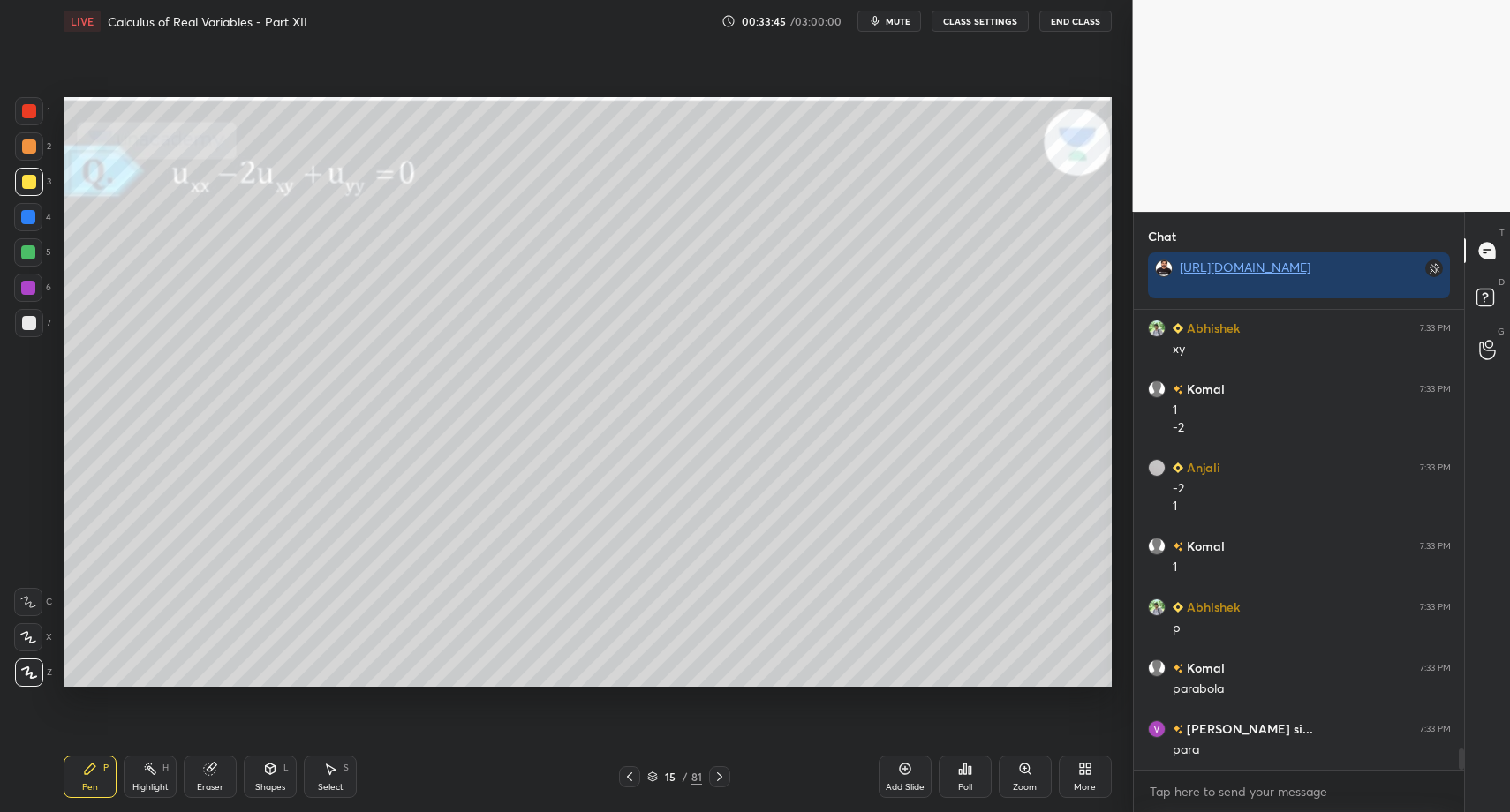 click on "Shapes L" at bounding box center (270, 777) 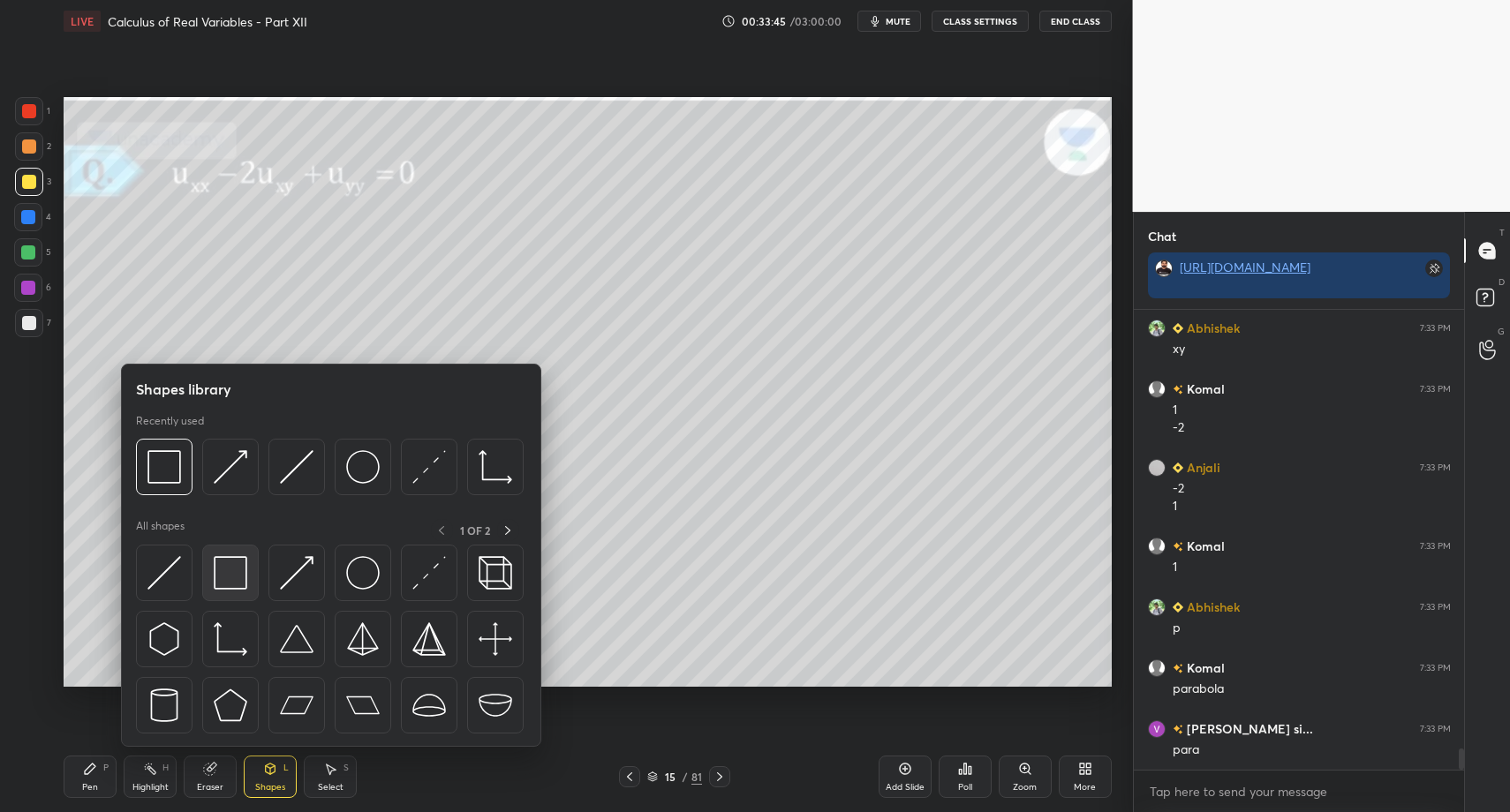 click at bounding box center [230, 573] 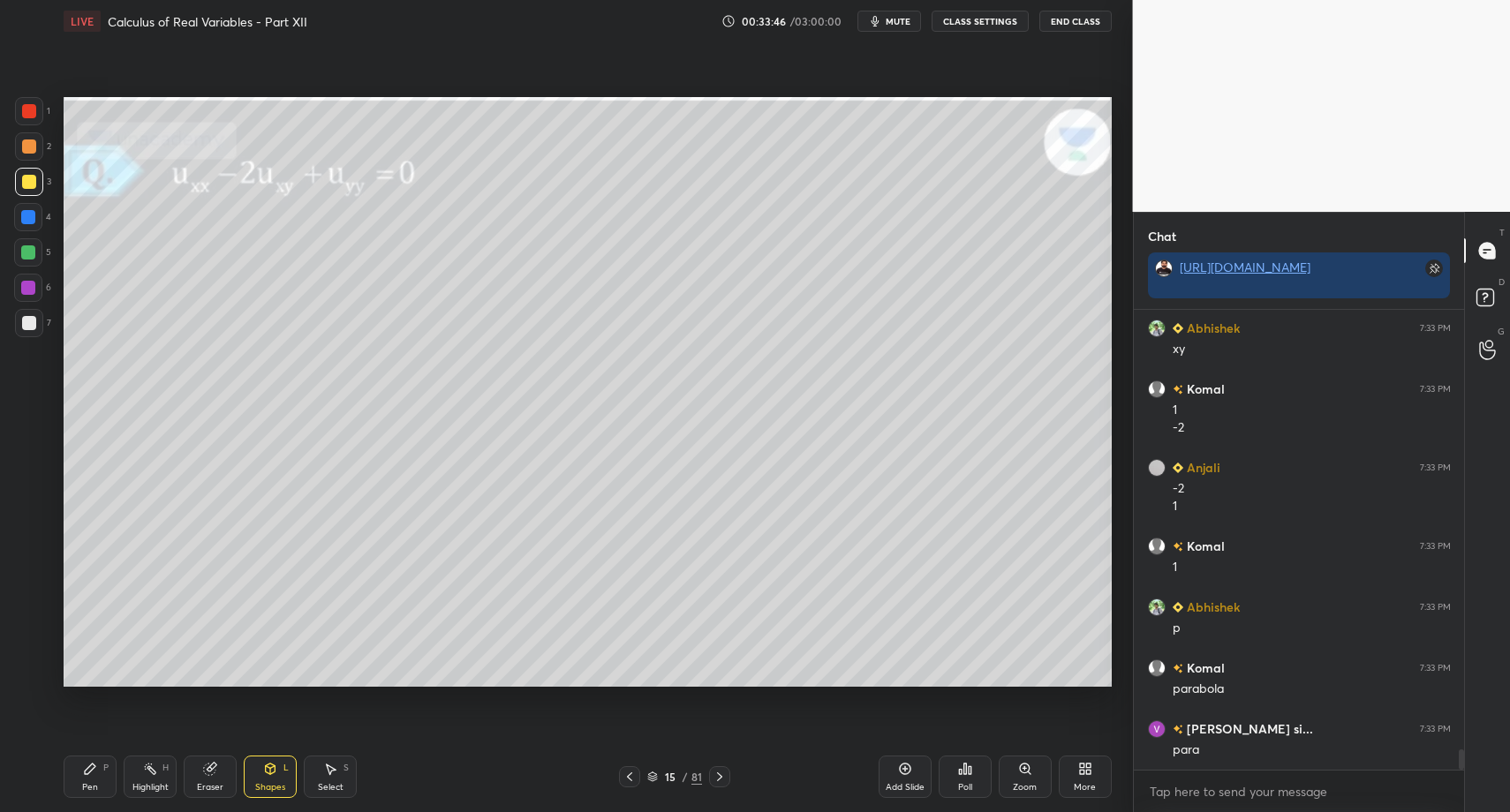 scroll, scrollTop: 9727, scrollLeft: 0, axis: vertical 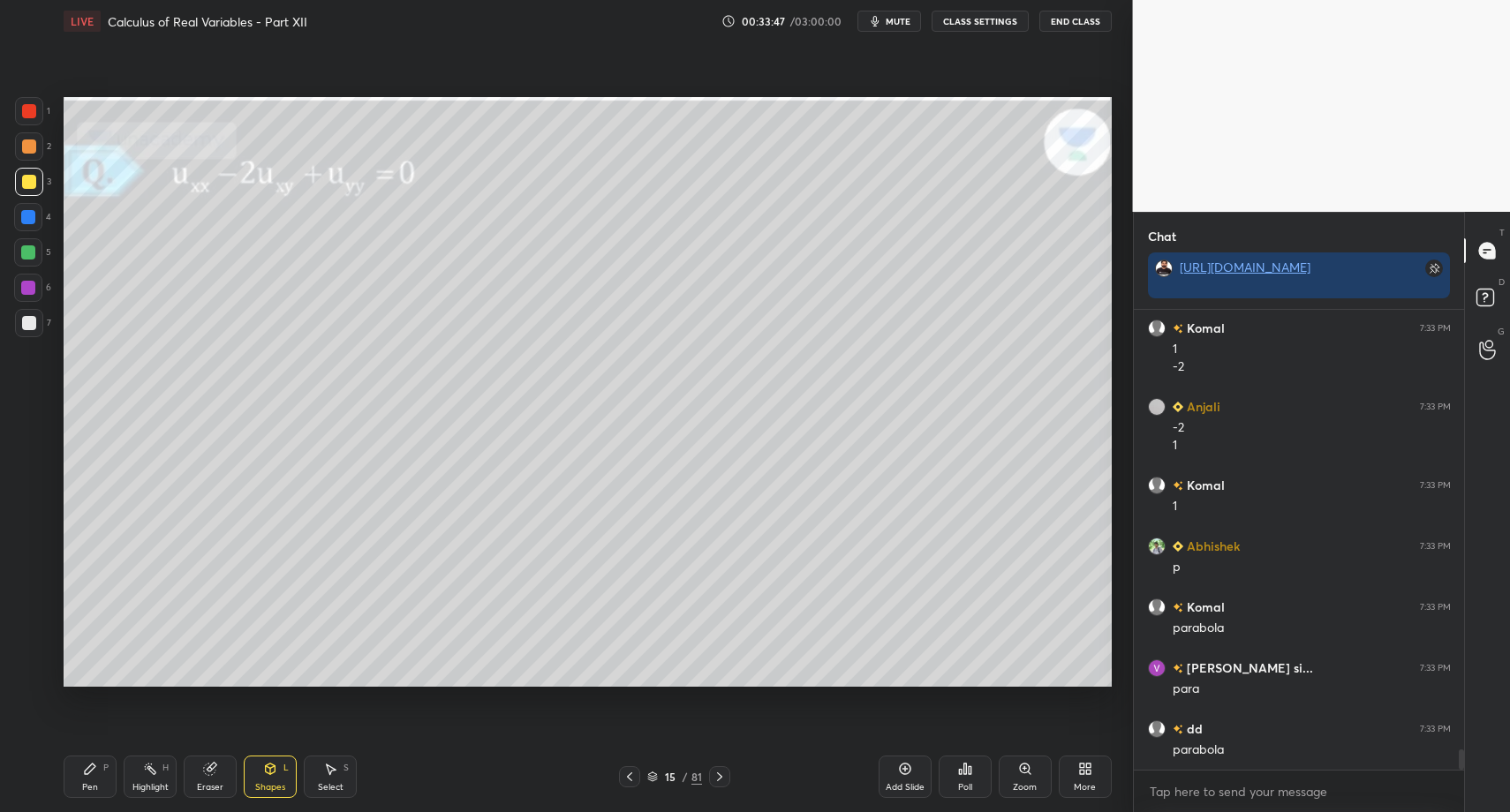 click 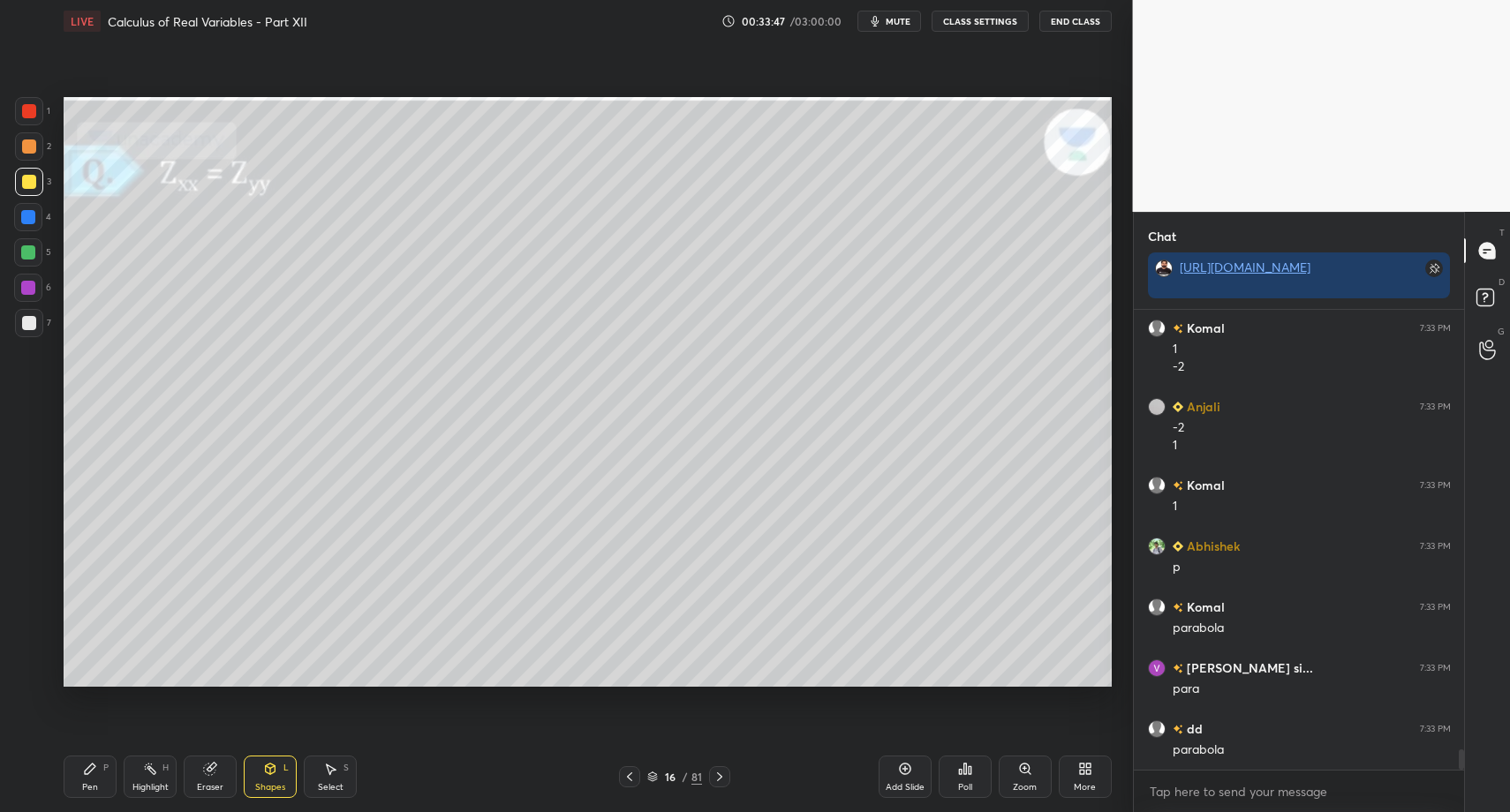 click on "Pen" at bounding box center [90, 787] 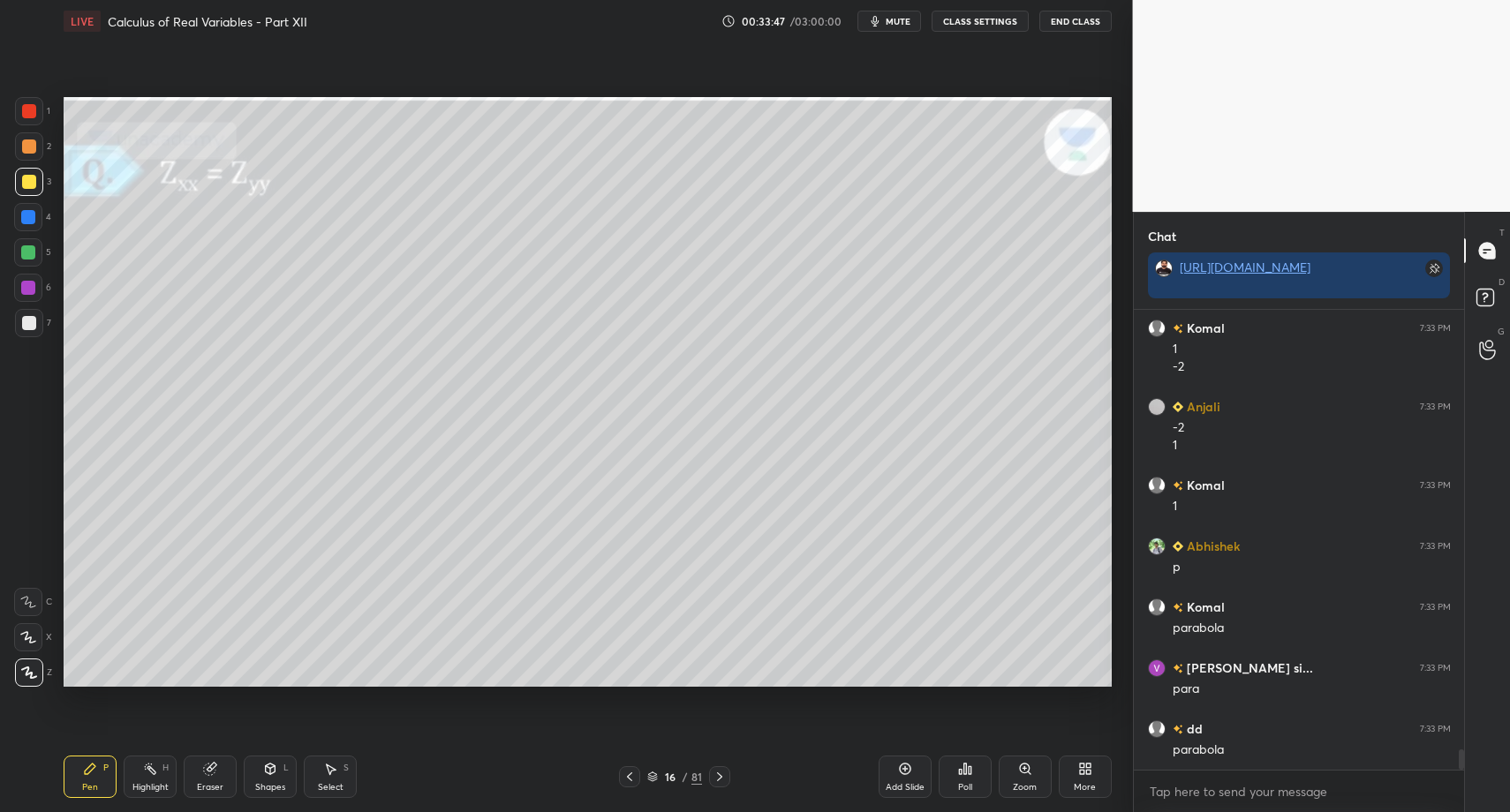 click on "Pen" at bounding box center (90, 787) 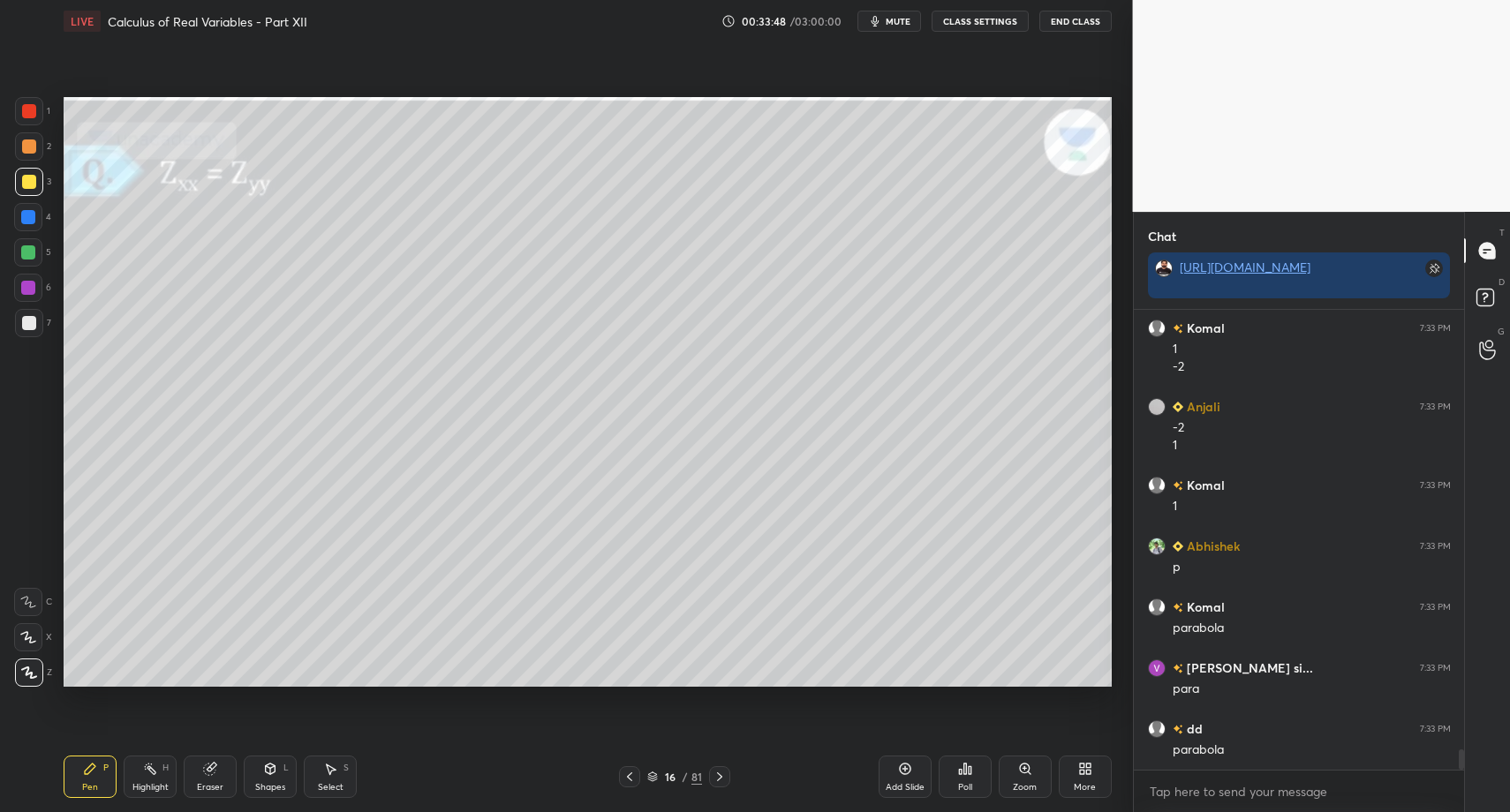 click at bounding box center (29, 323) 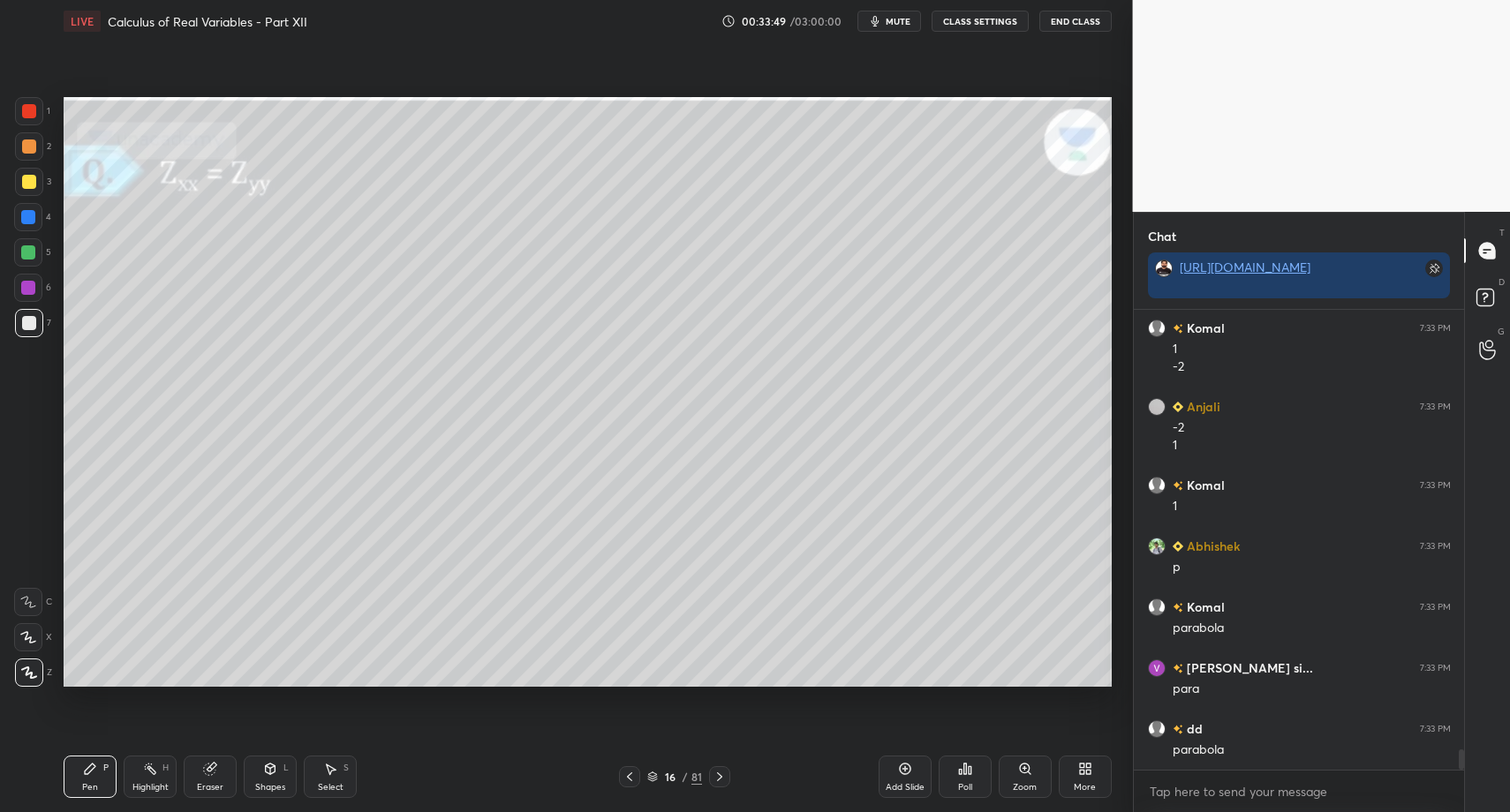 click on "Pen P" at bounding box center (90, 777) 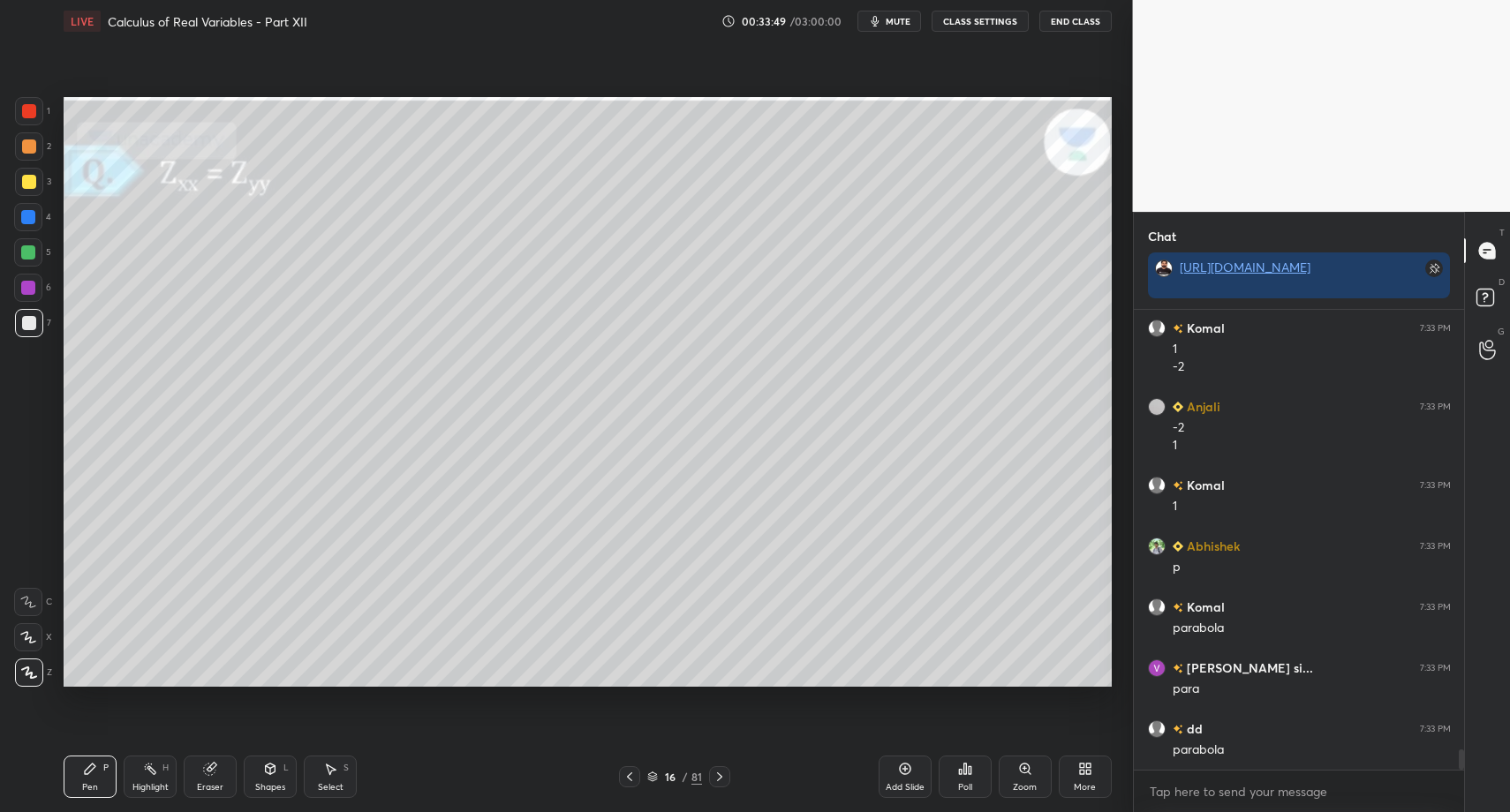 click at bounding box center (28, 252) 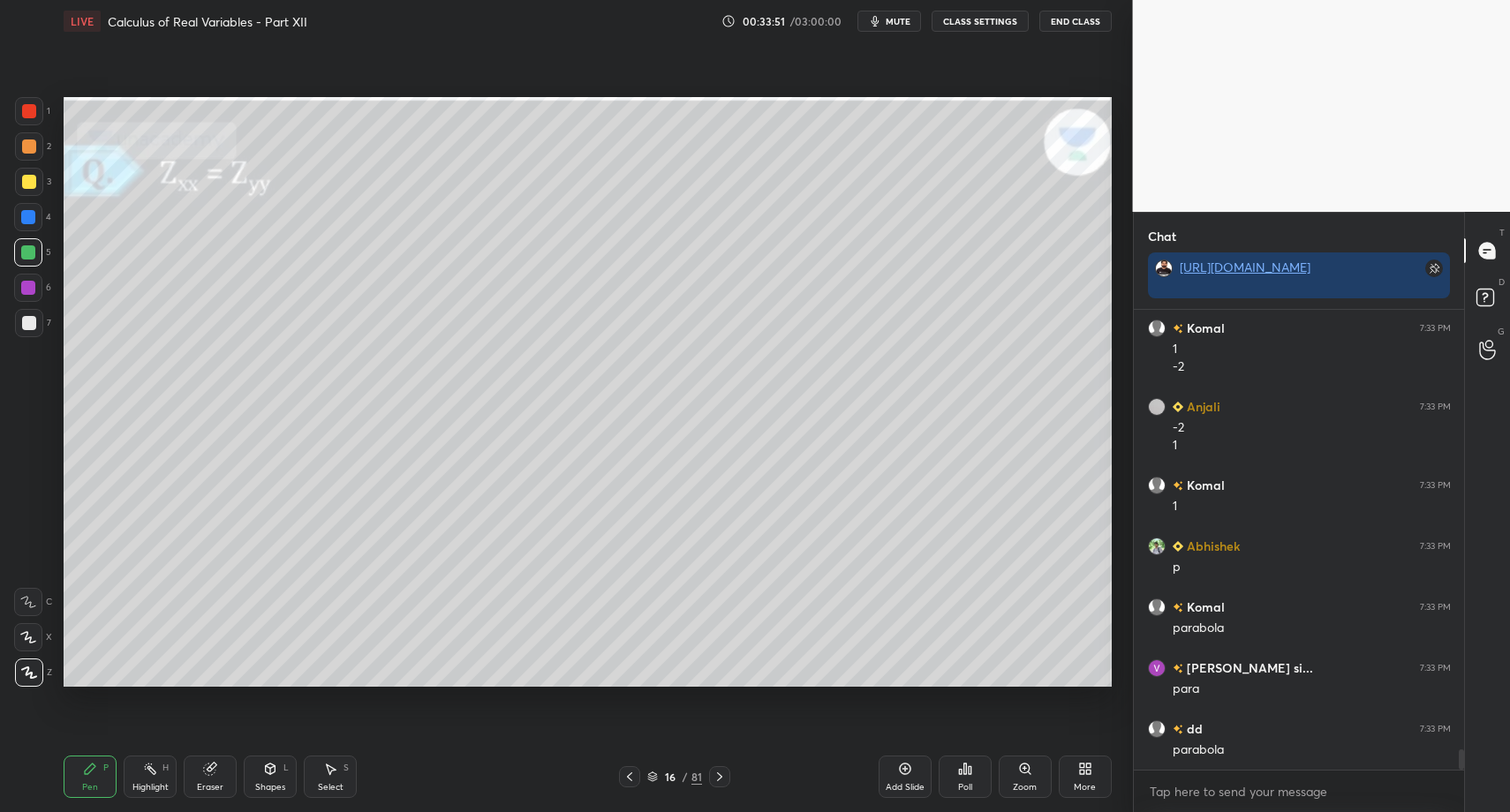 click on "Shapes L" at bounding box center [270, 777] 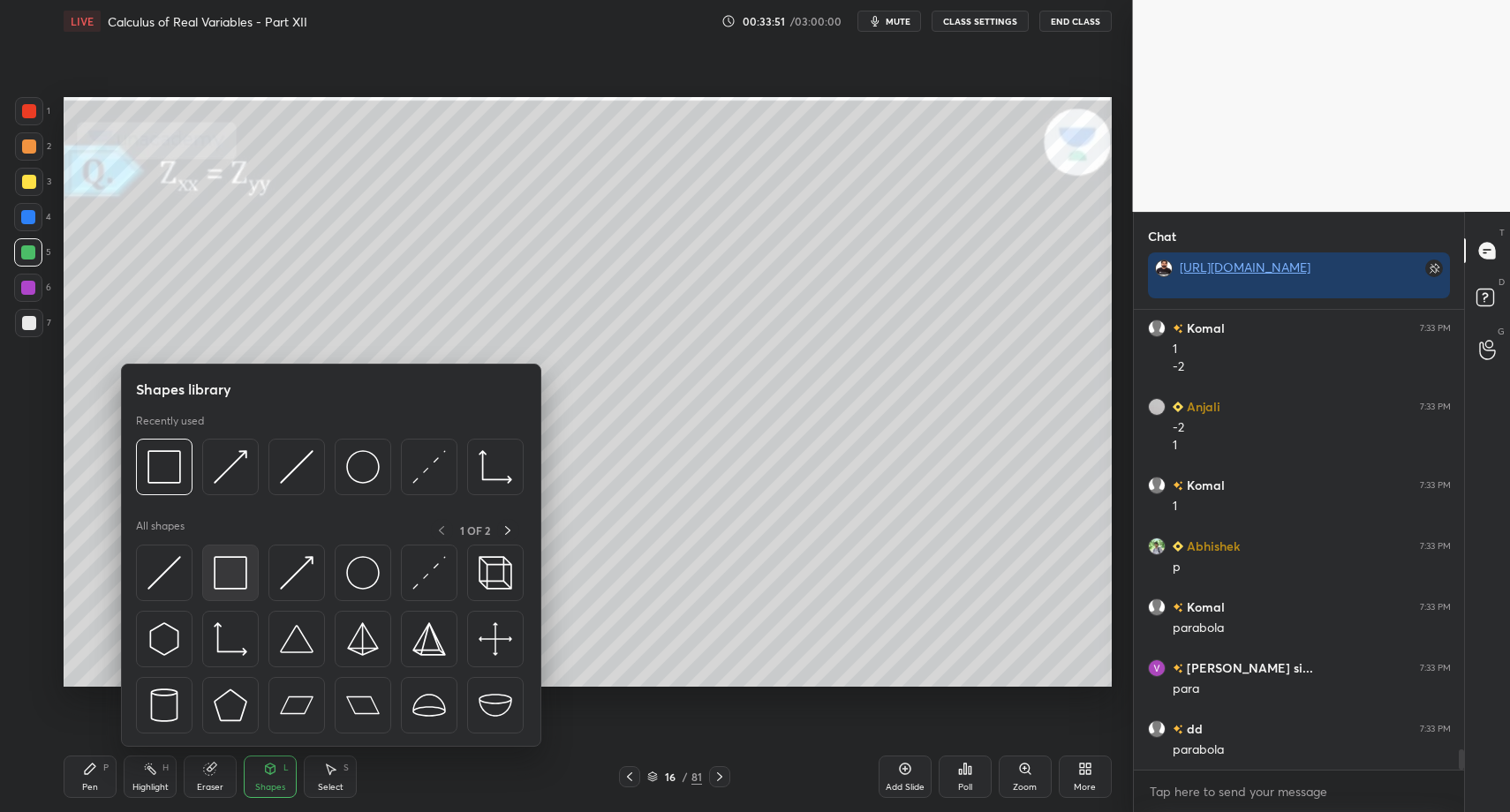 click at bounding box center [230, 573] 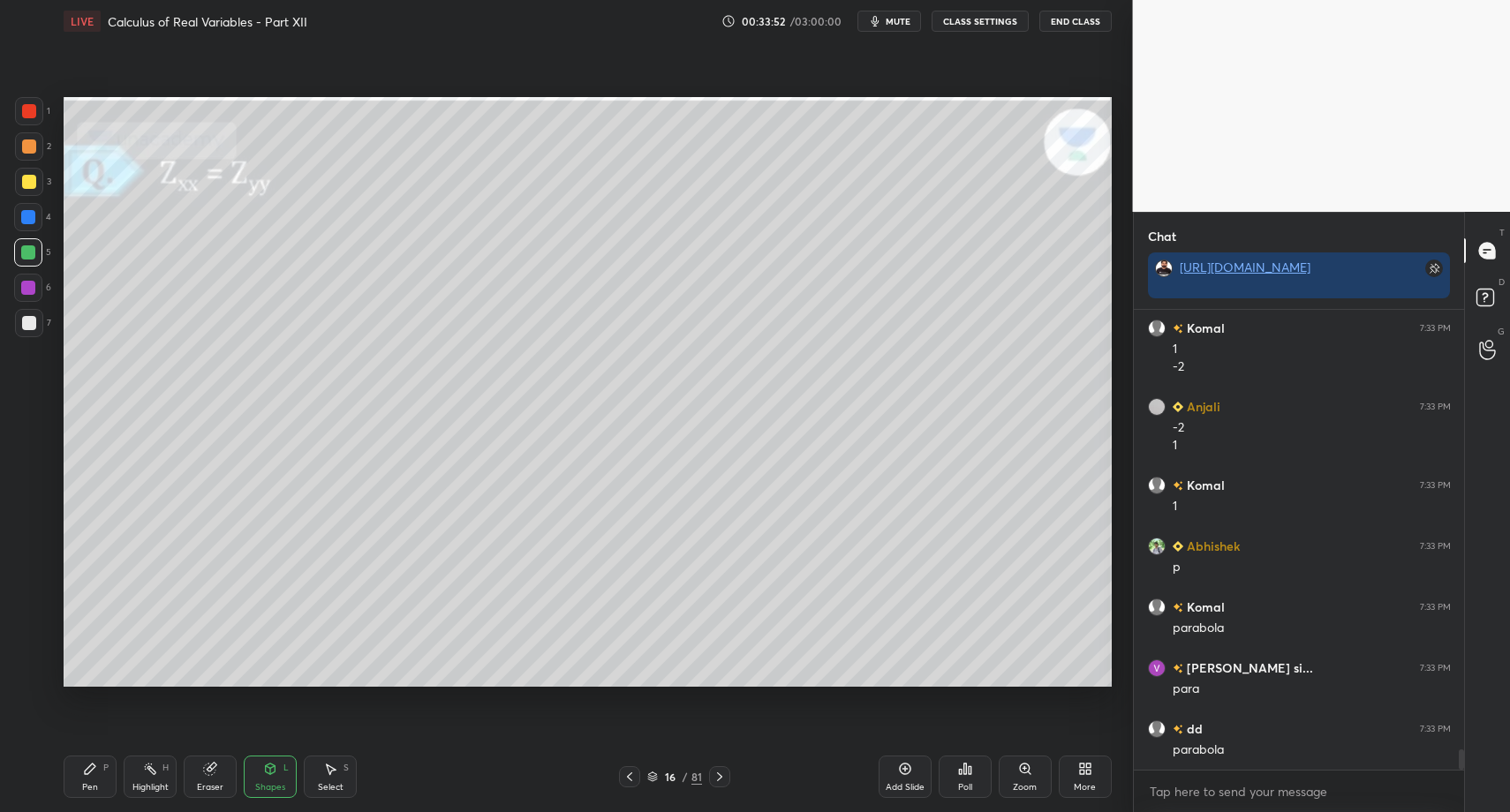 drag, startPoint x: 39, startPoint y: 325, endPoint x: 30, endPoint y: 353, distance: 29.410882 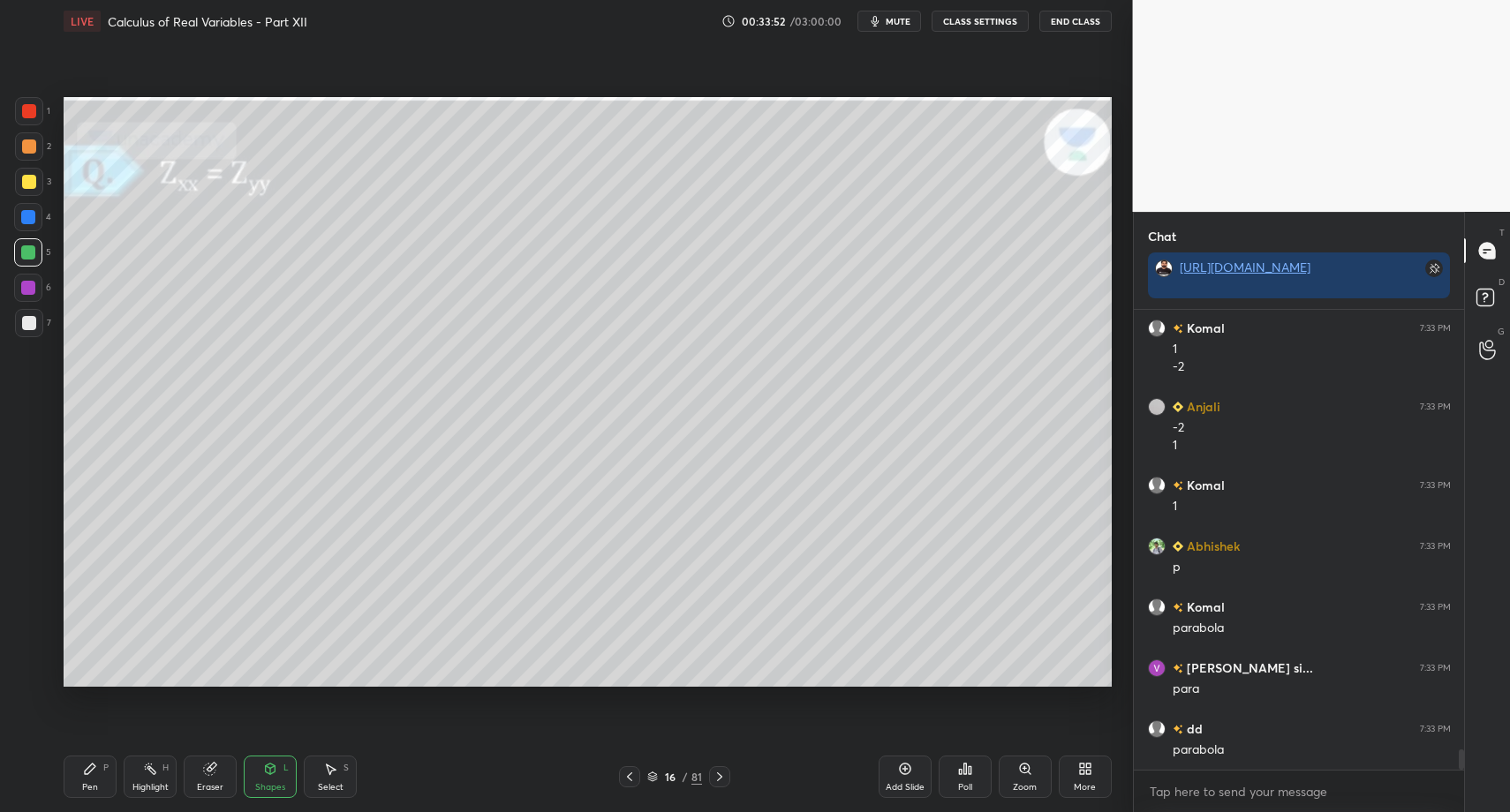 click at bounding box center (29, 323) 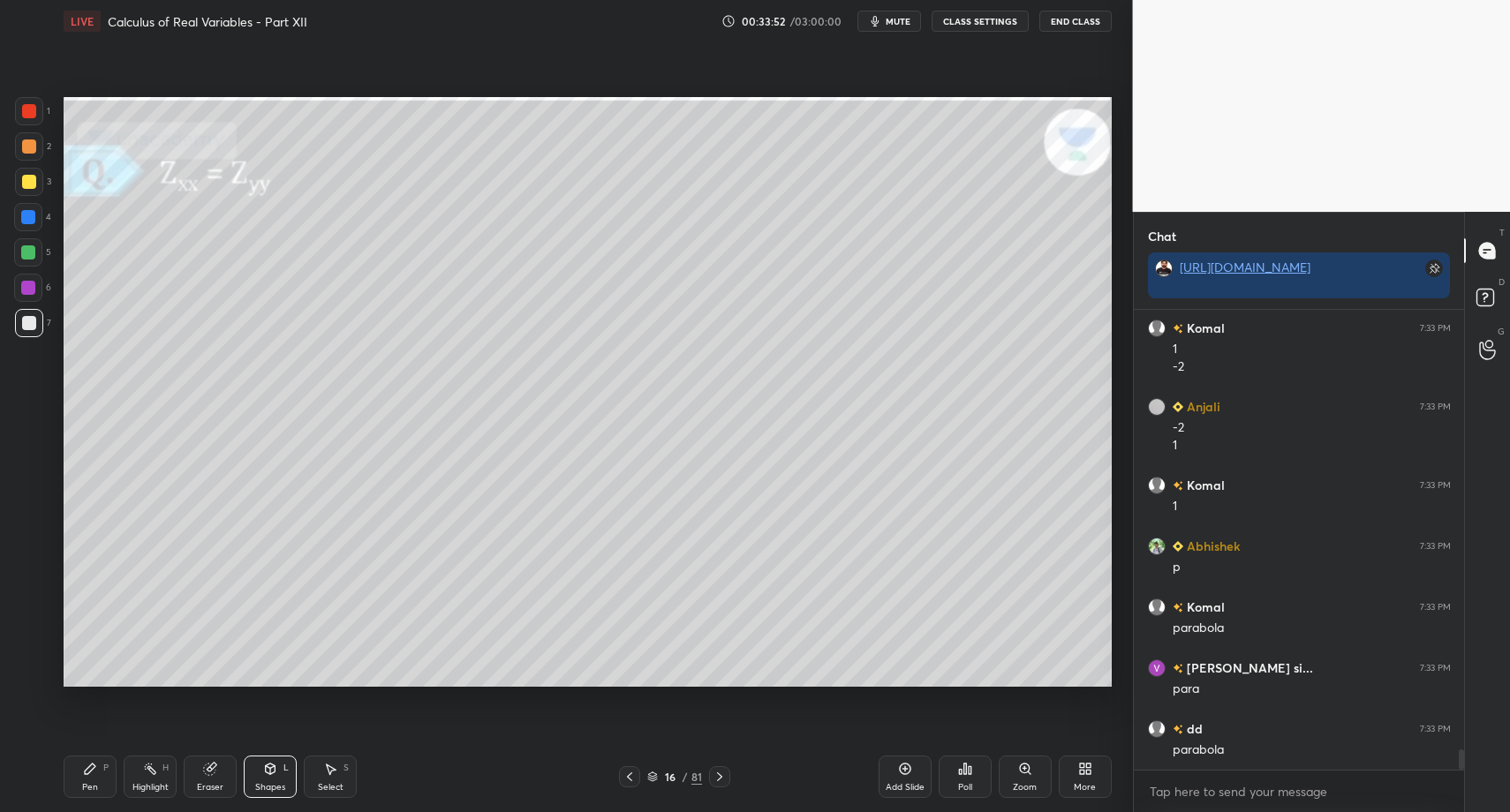 click on "Pen P Highlight H Eraser Shapes L Select S 16 / 81 Add Slide Poll Zoom More" at bounding box center [587, 777] 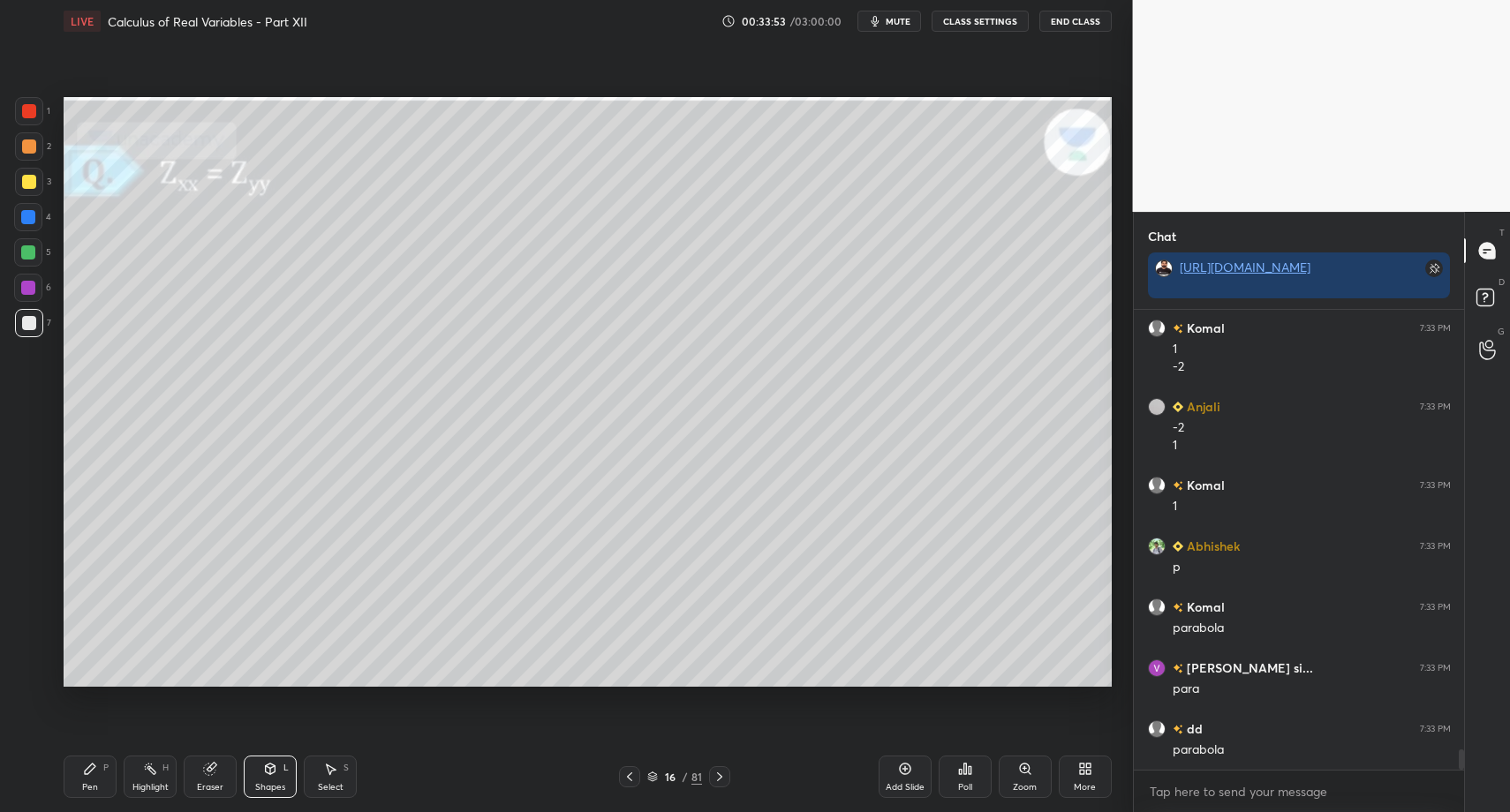 click on "Pen" at bounding box center [90, 787] 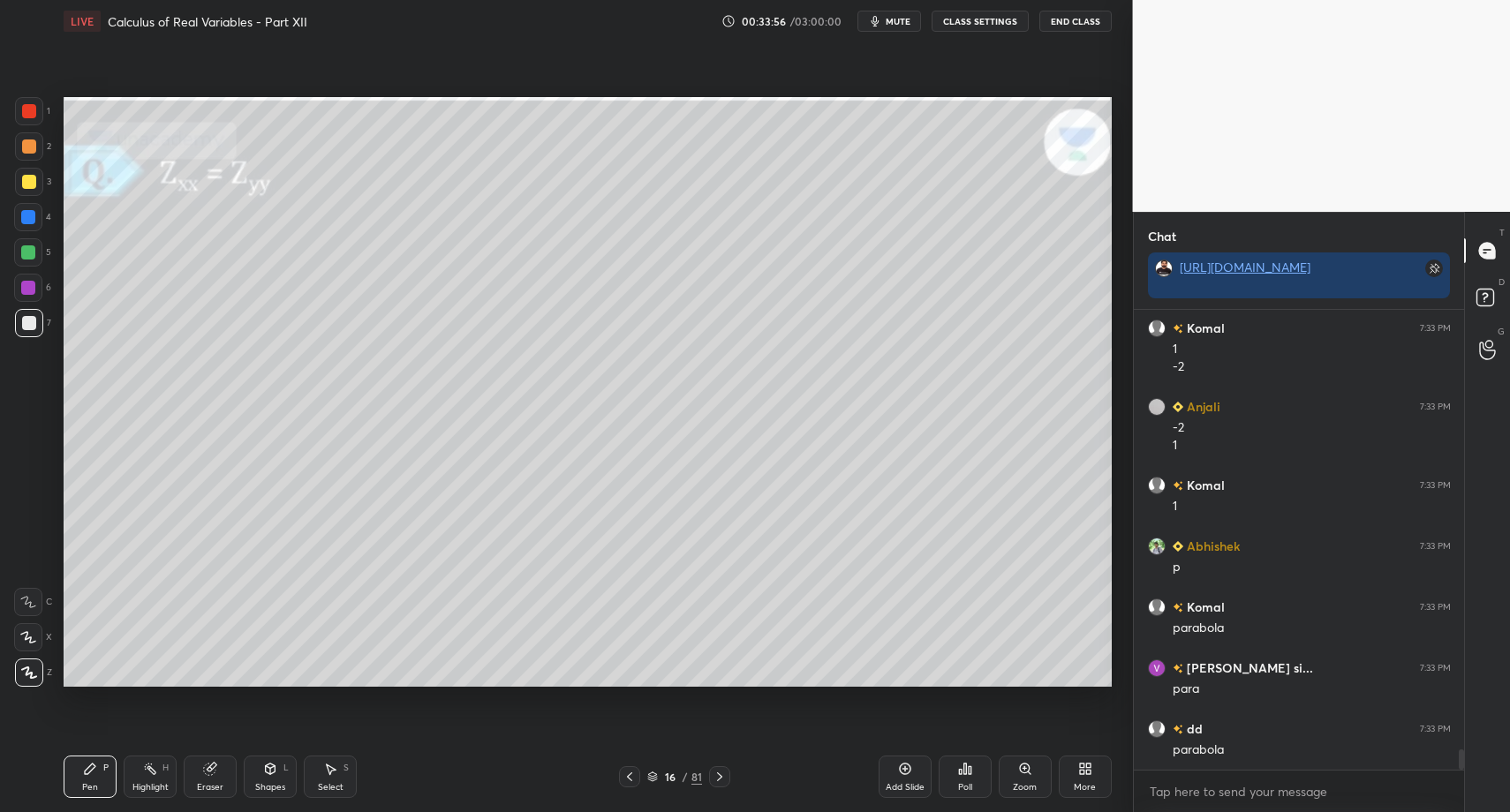 click on "Shapes L" at bounding box center (270, 777) 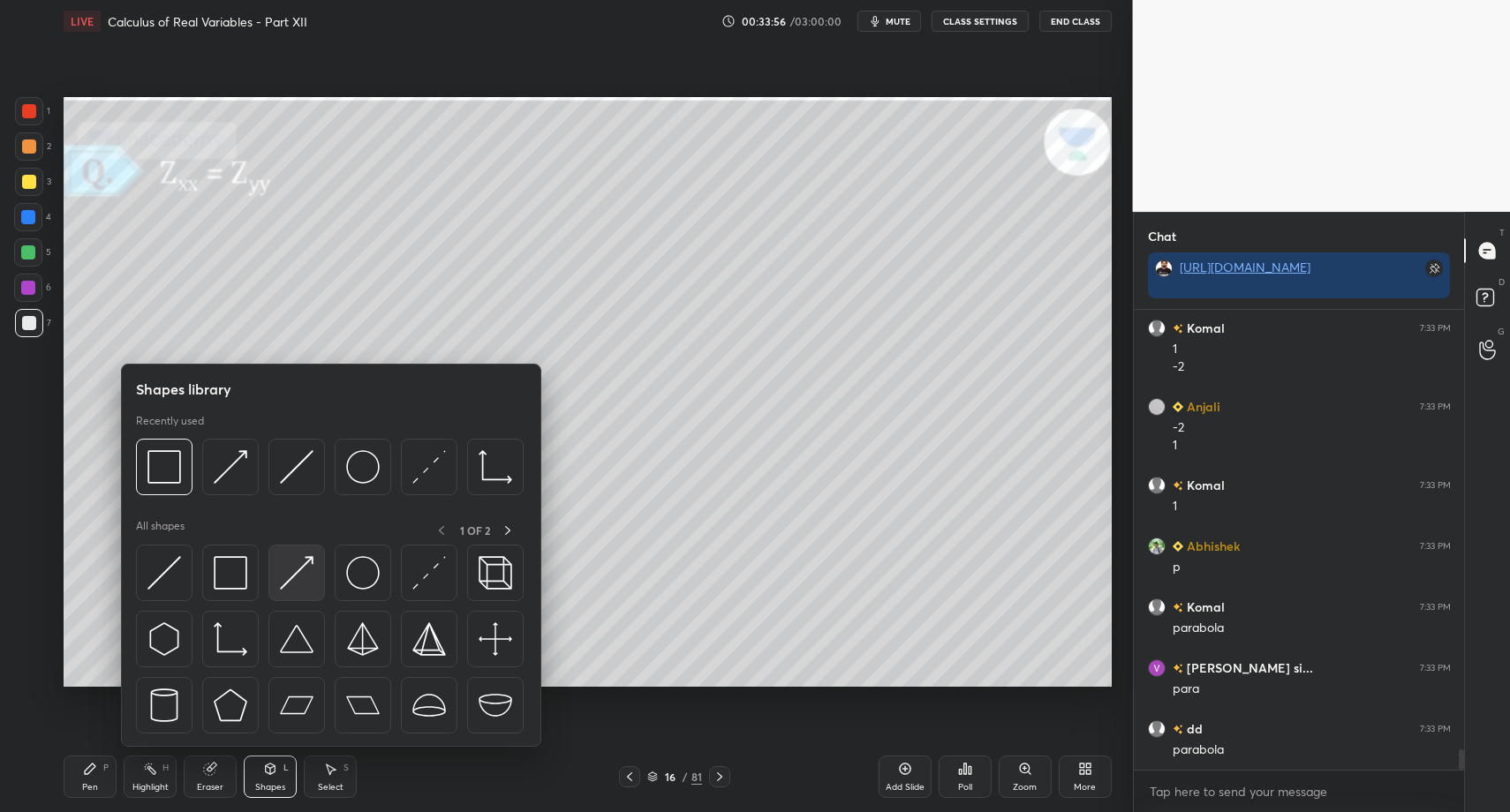 click at bounding box center (297, 573) 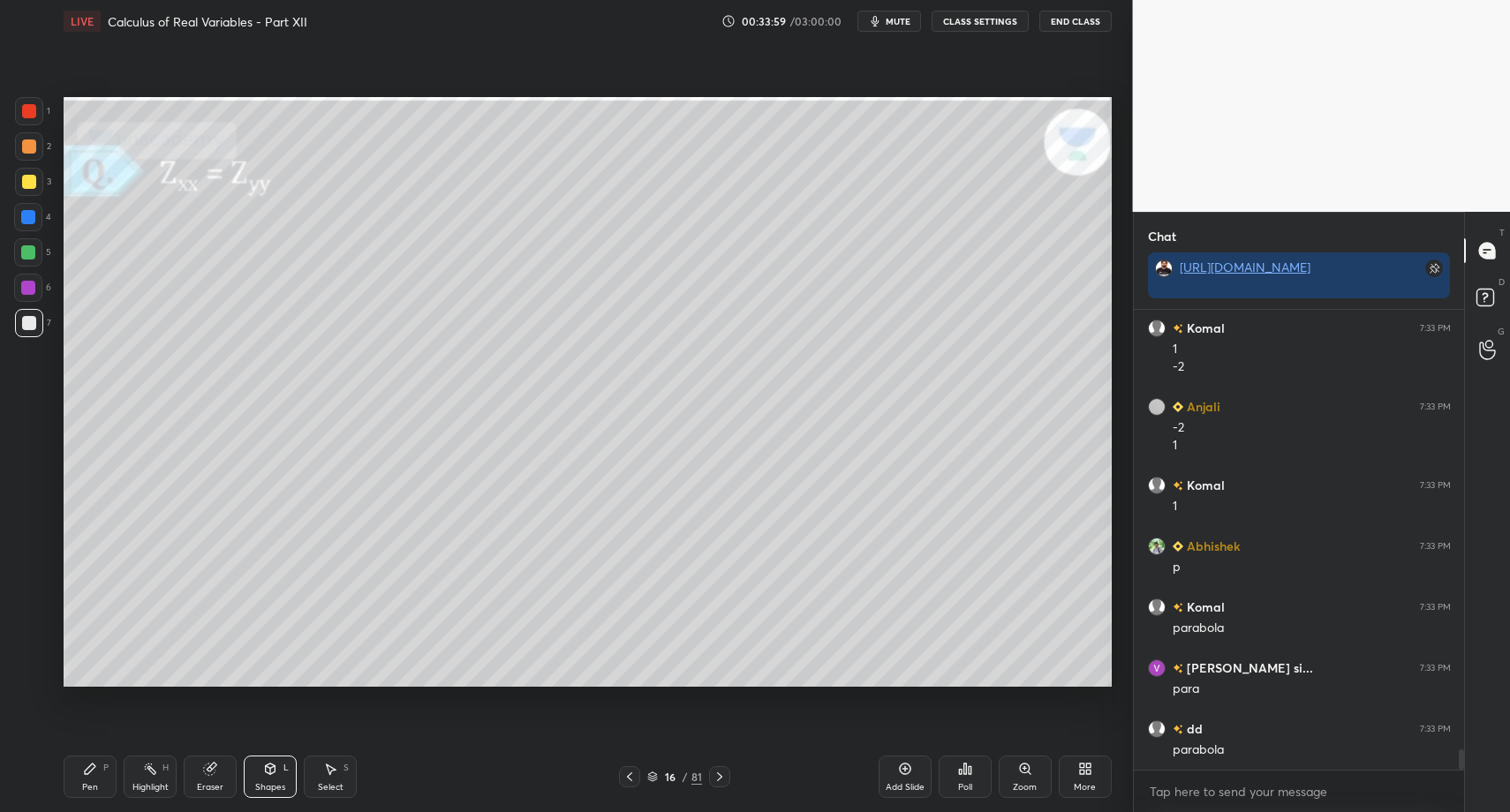 click 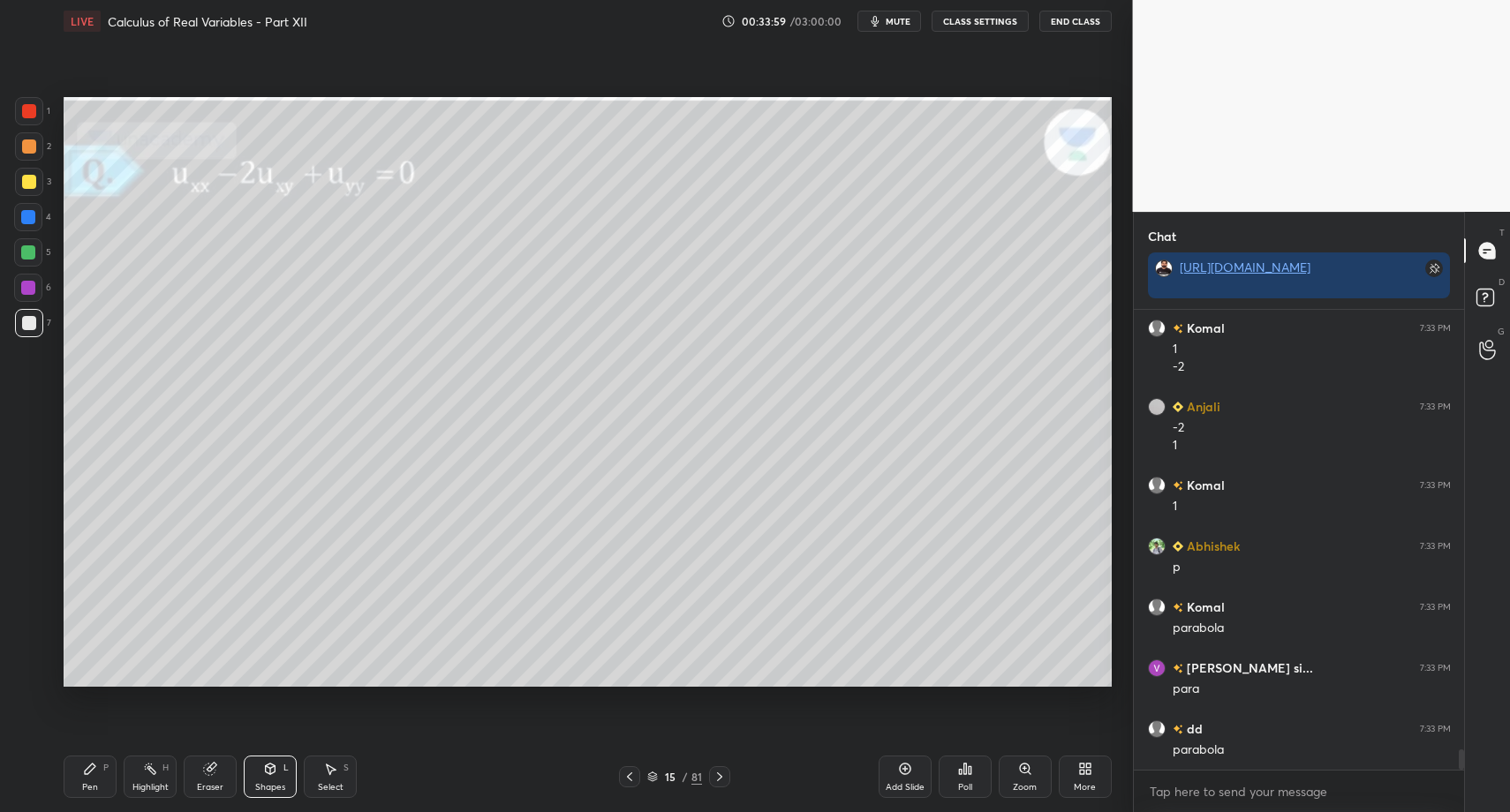 click 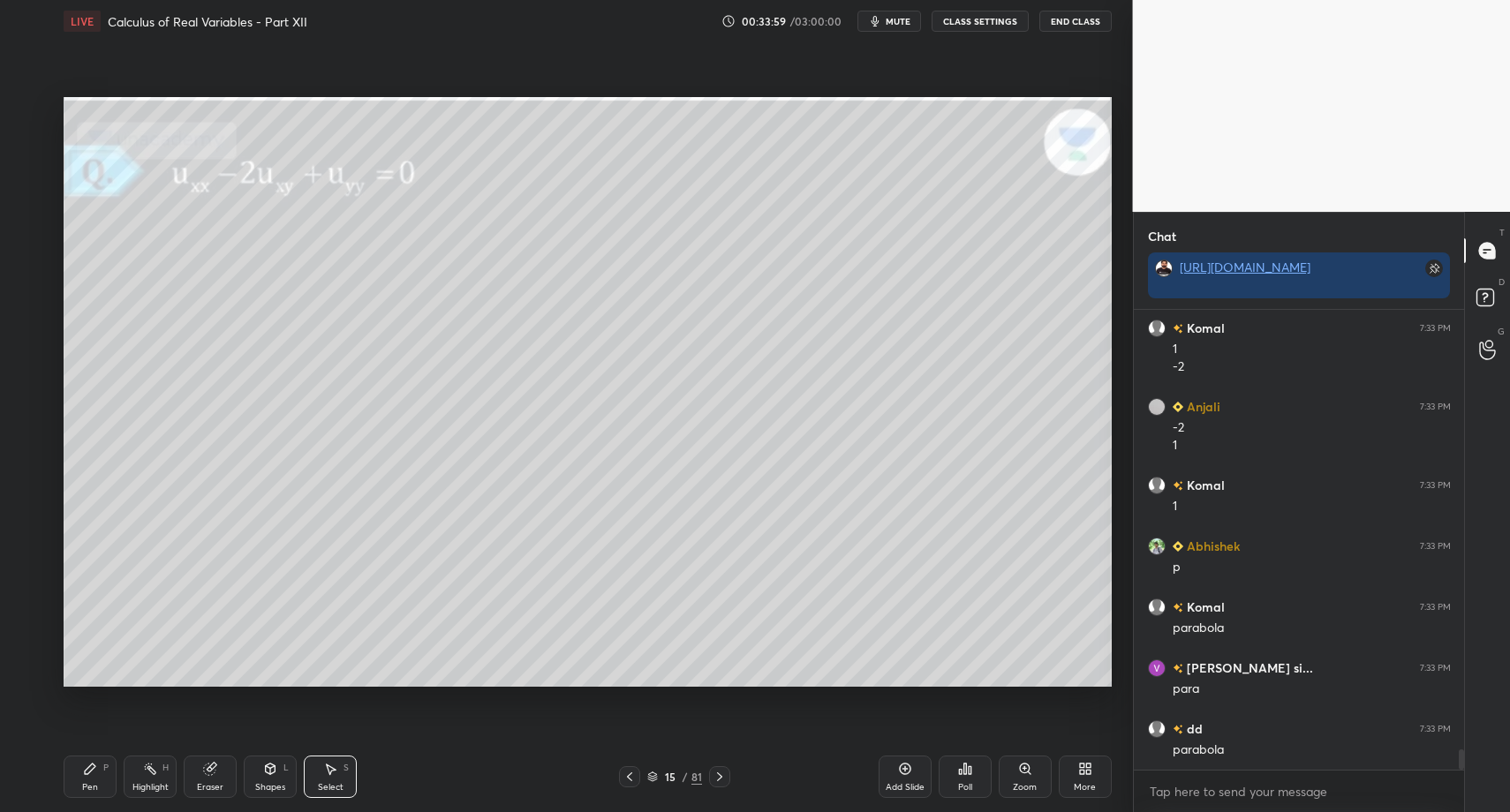 drag, startPoint x: 312, startPoint y: 774, endPoint x: 298, endPoint y: 775, distance: 14.035669 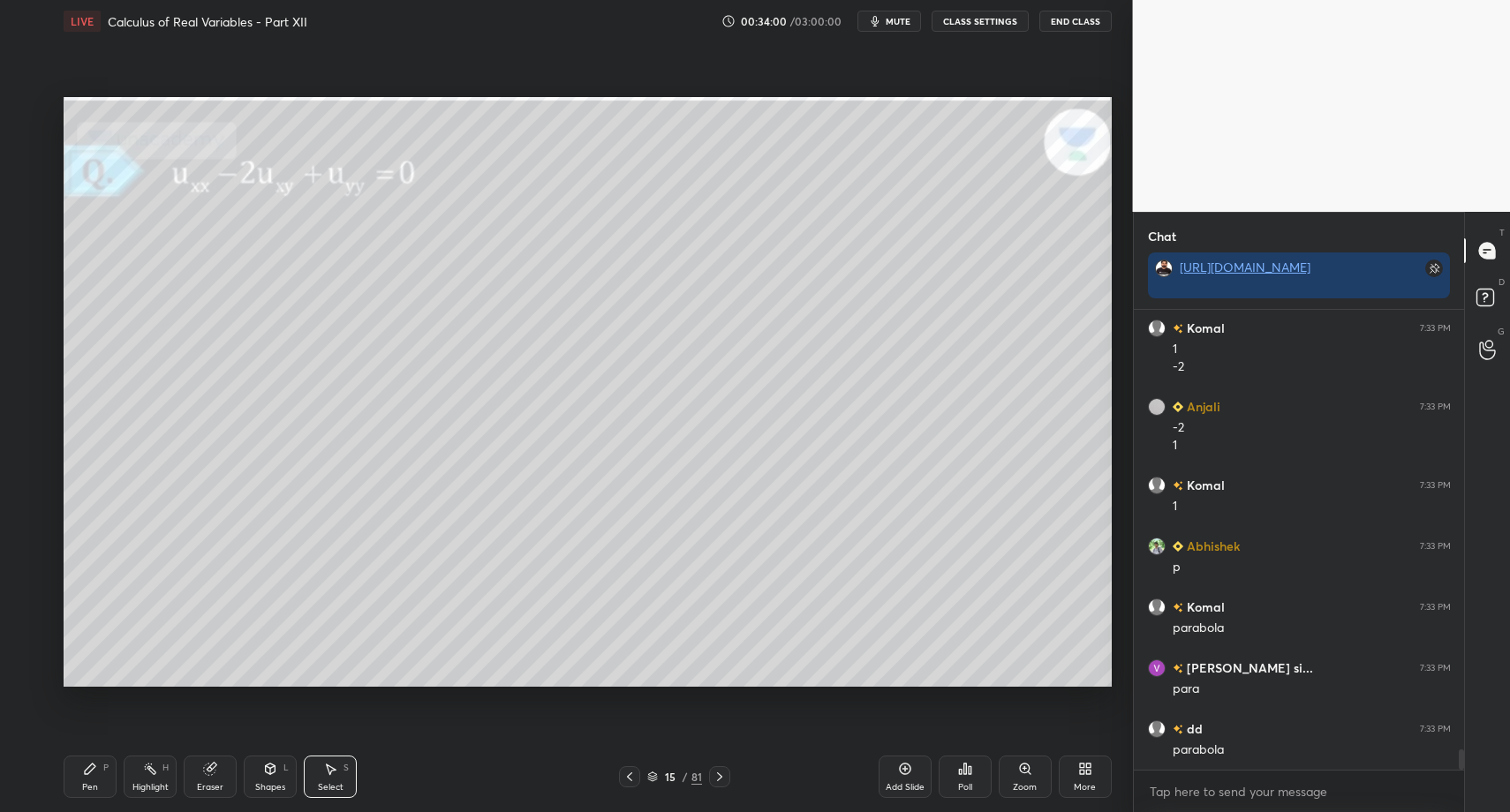 drag, startPoint x: 298, startPoint y: 775, endPoint x: 321, endPoint y: 637, distance: 139.90354 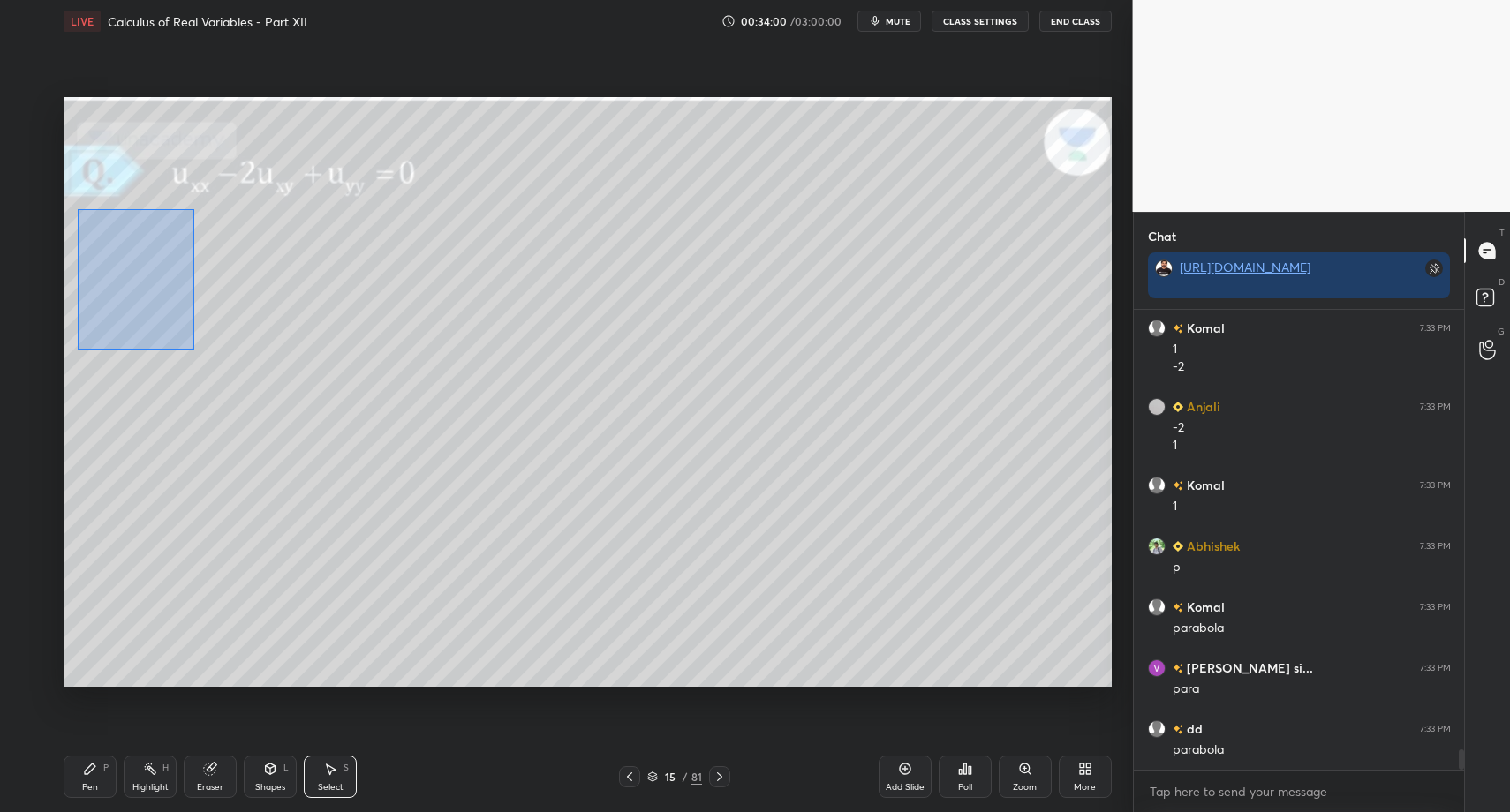 drag, startPoint x: 78, startPoint y: 208, endPoint x: 666, endPoint y: 598, distance: 705.5806 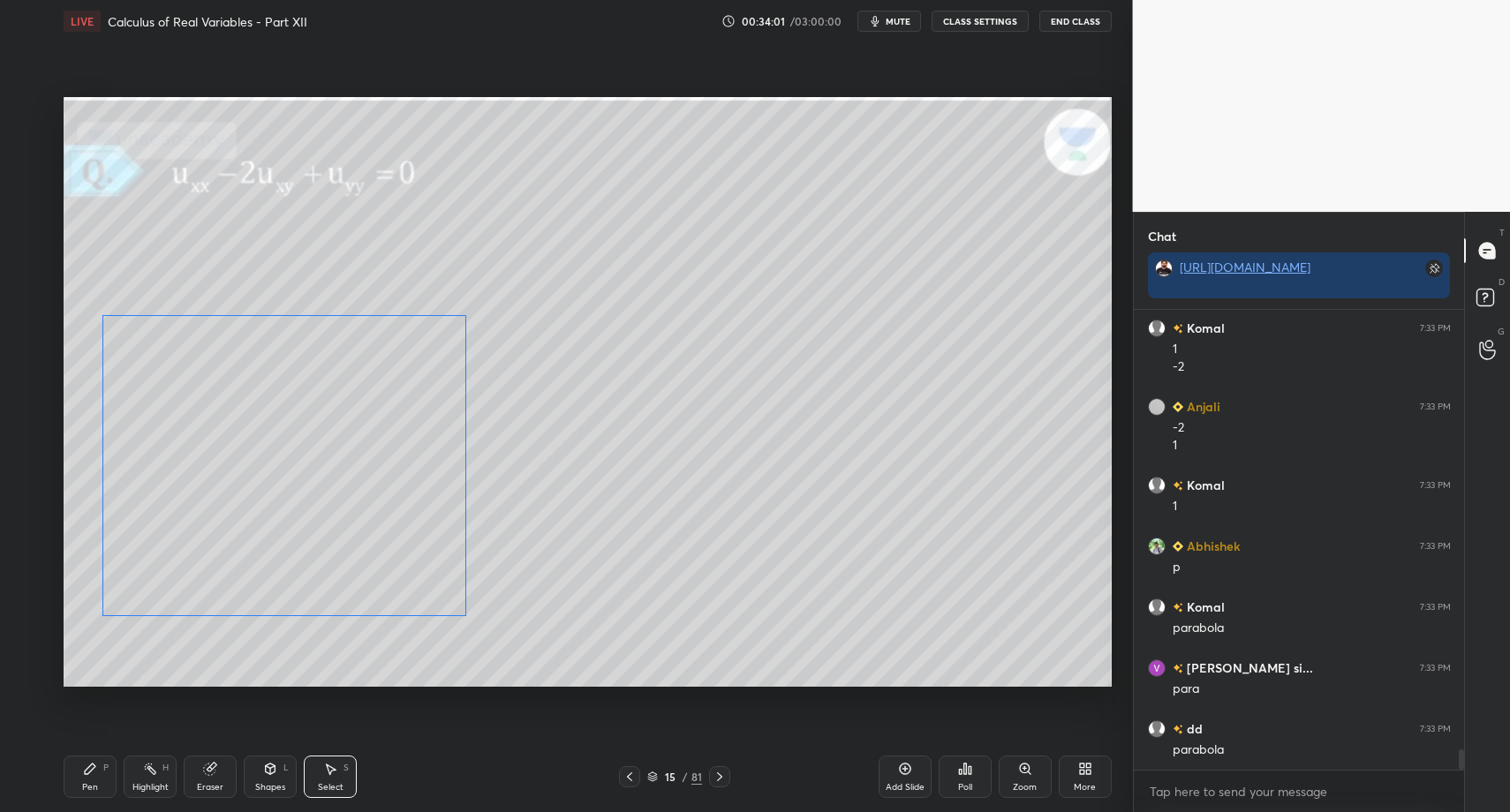 drag, startPoint x: 300, startPoint y: 431, endPoint x: 268, endPoint y: 571, distance: 143.61058 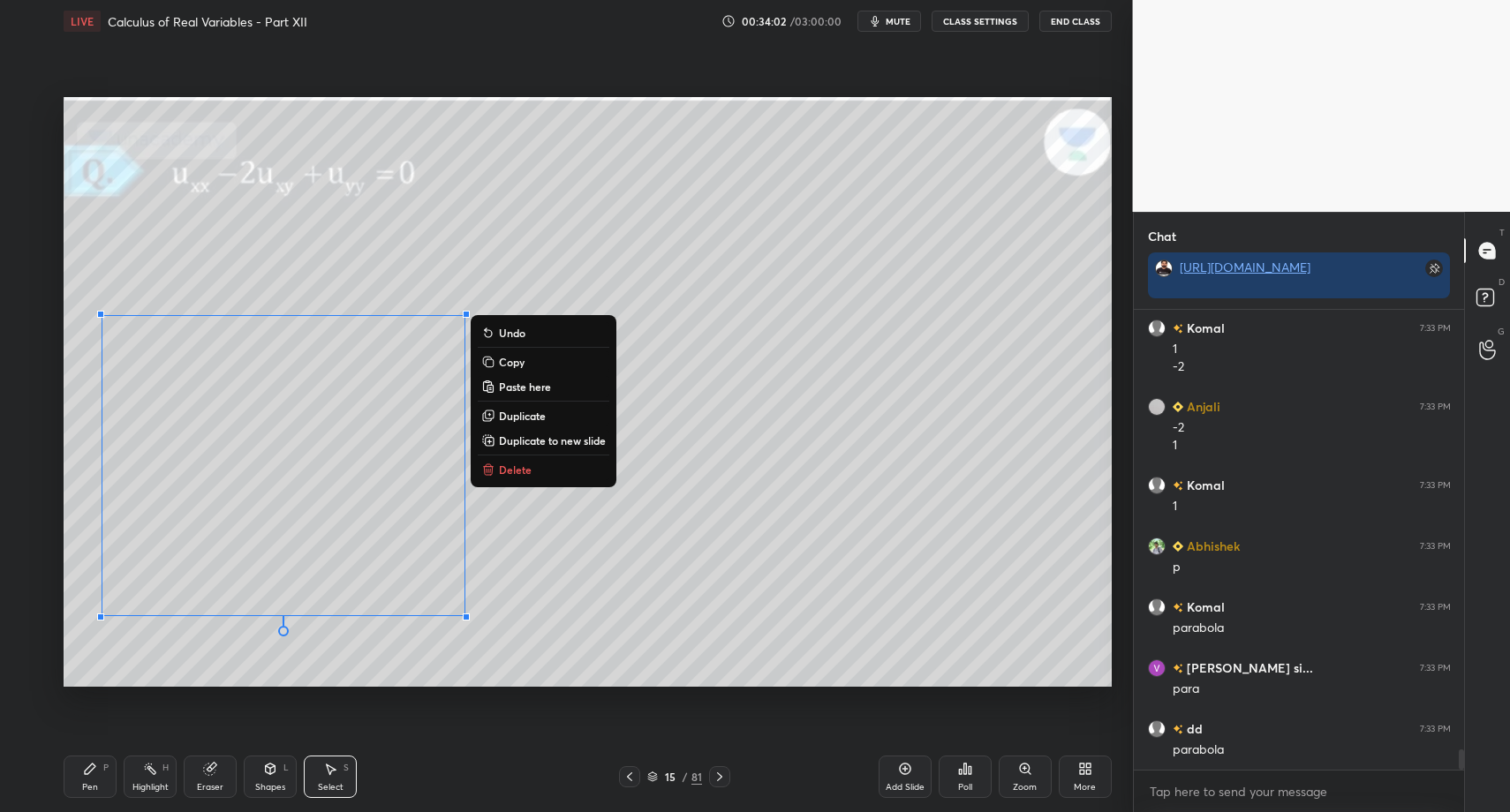 click on "Pen P Highlight H Eraser Shapes L Select S 15 / 81 Add Slide Poll Zoom More" at bounding box center [587, 777] 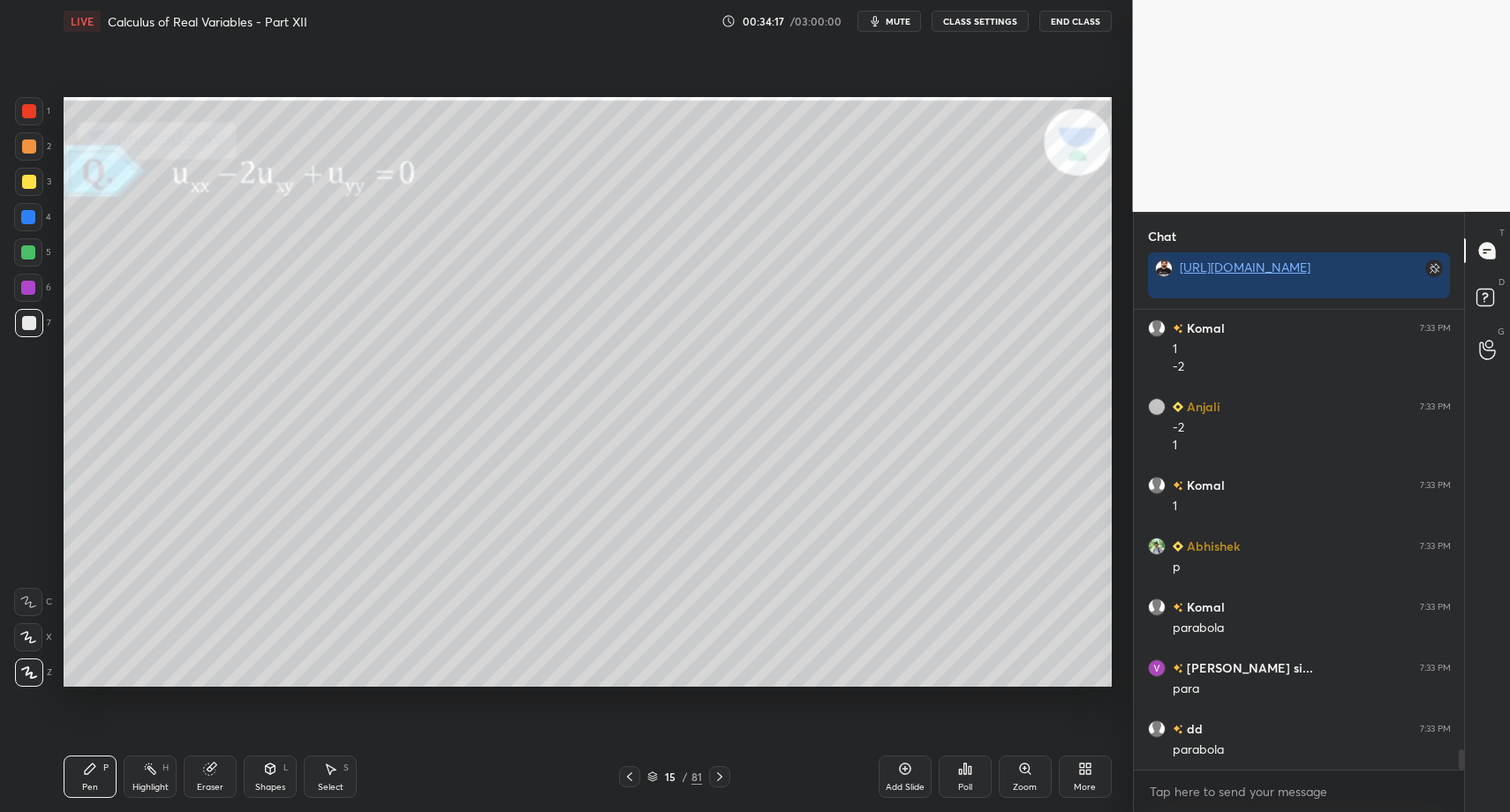 drag, startPoint x: 321, startPoint y: 786, endPoint x: 316, endPoint y: 772, distance: 14.866069 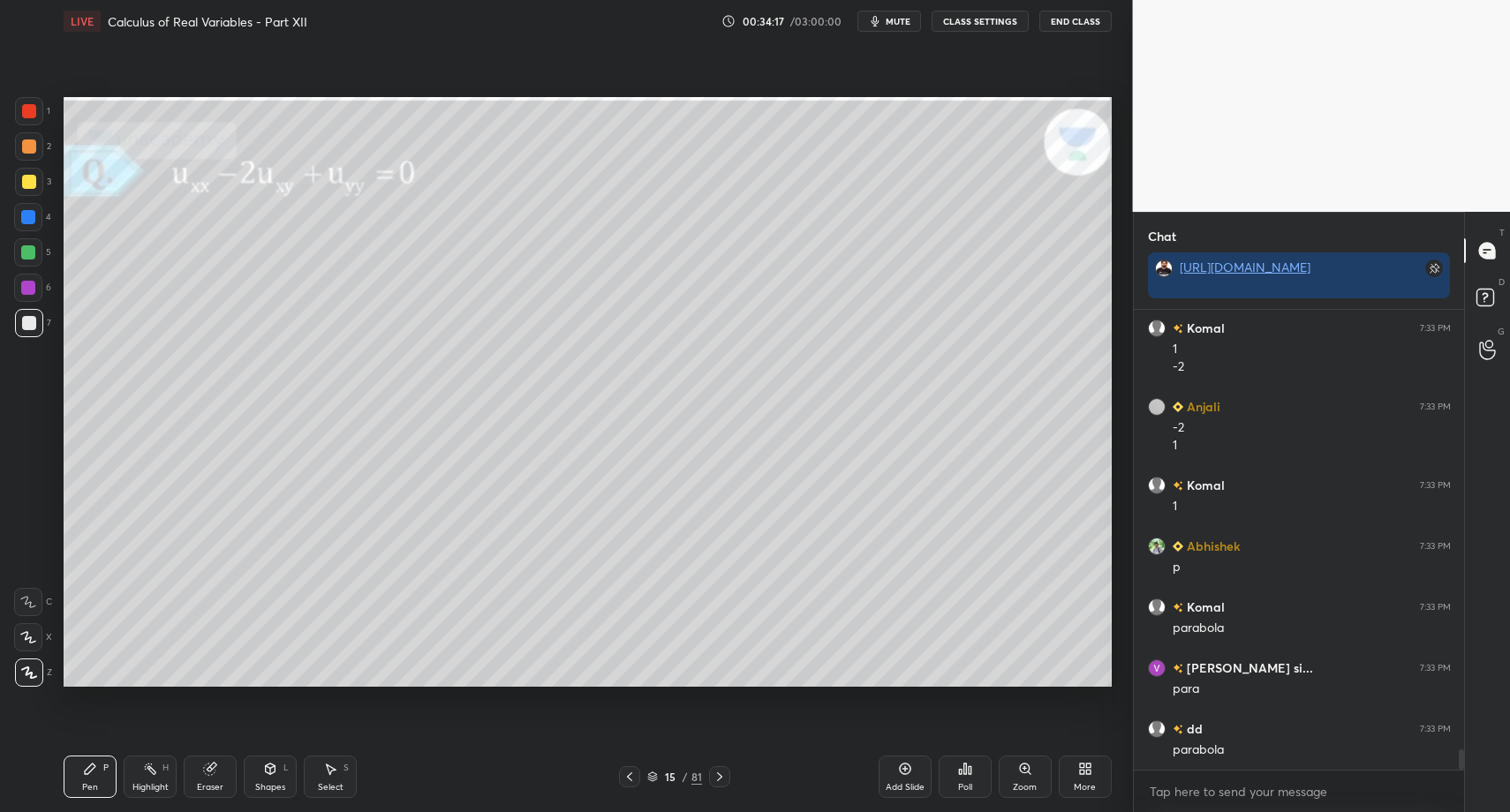 click on "Select" at bounding box center [330, 787] 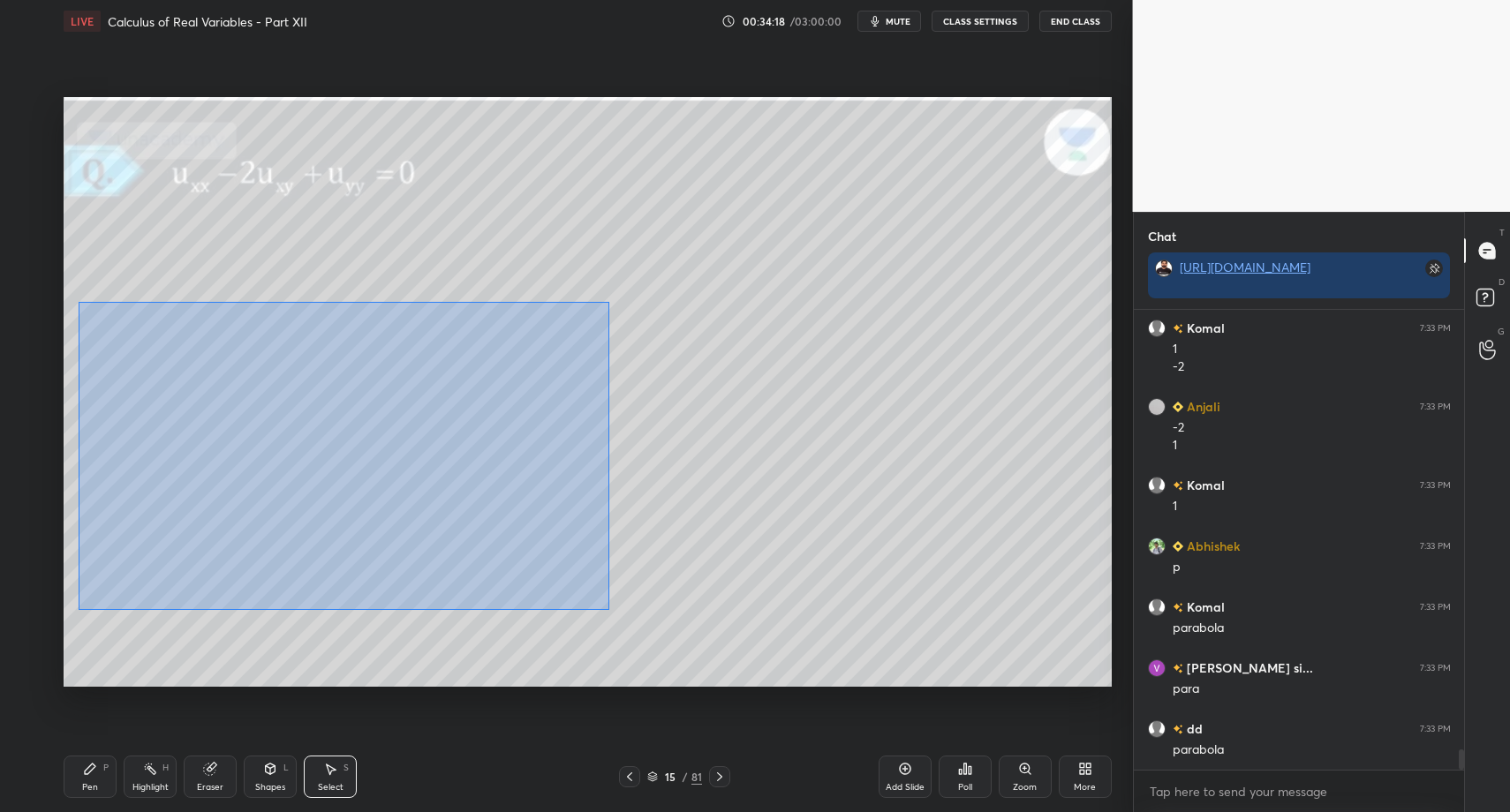 drag, startPoint x: 143, startPoint y: 380, endPoint x: 623, endPoint y: 615, distance: 534.439 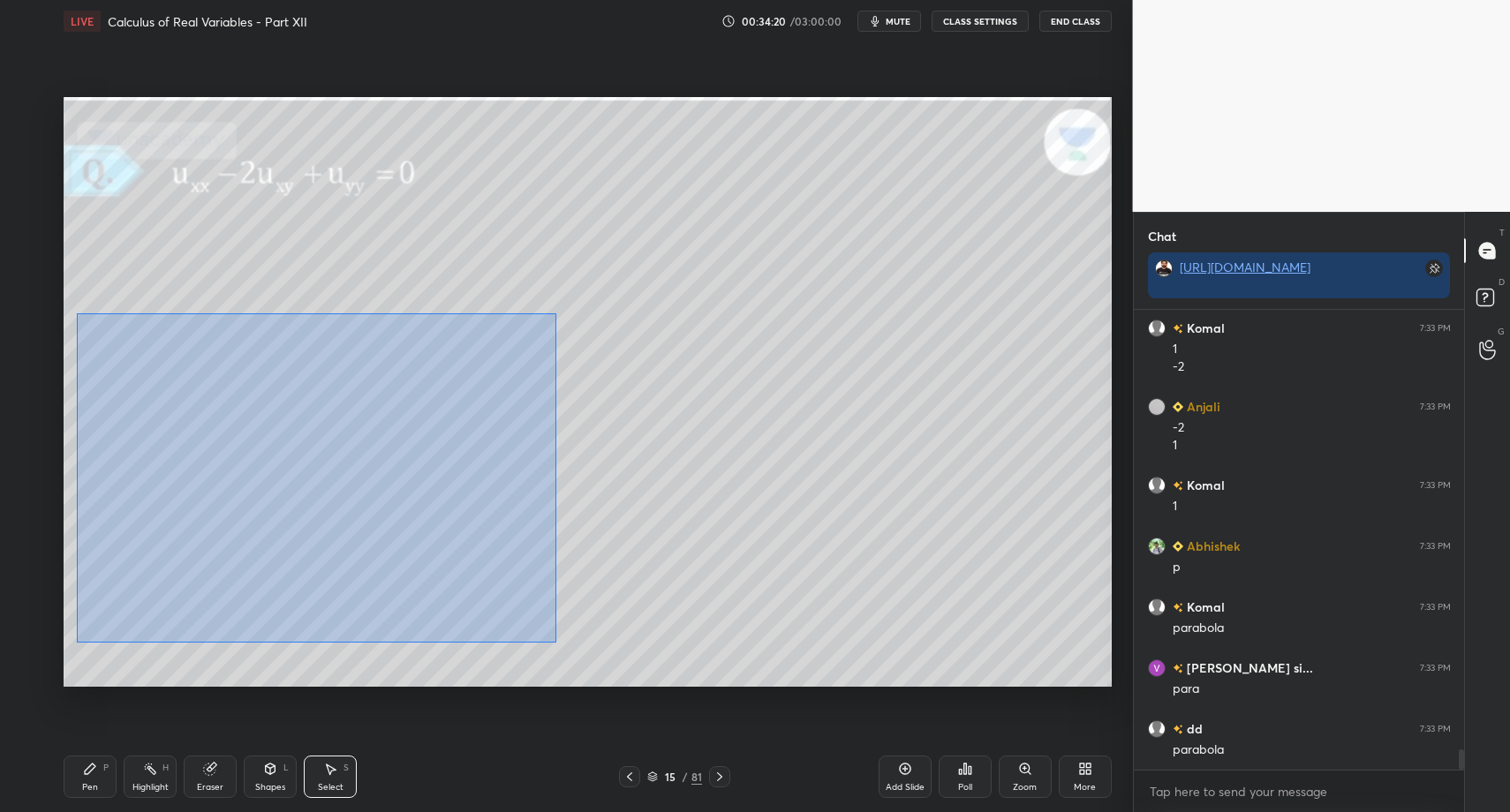 drag, startPoint x: 77, startPoint y: 313, endPoint x: 477, endPoint y: 575, distance: 478.1673 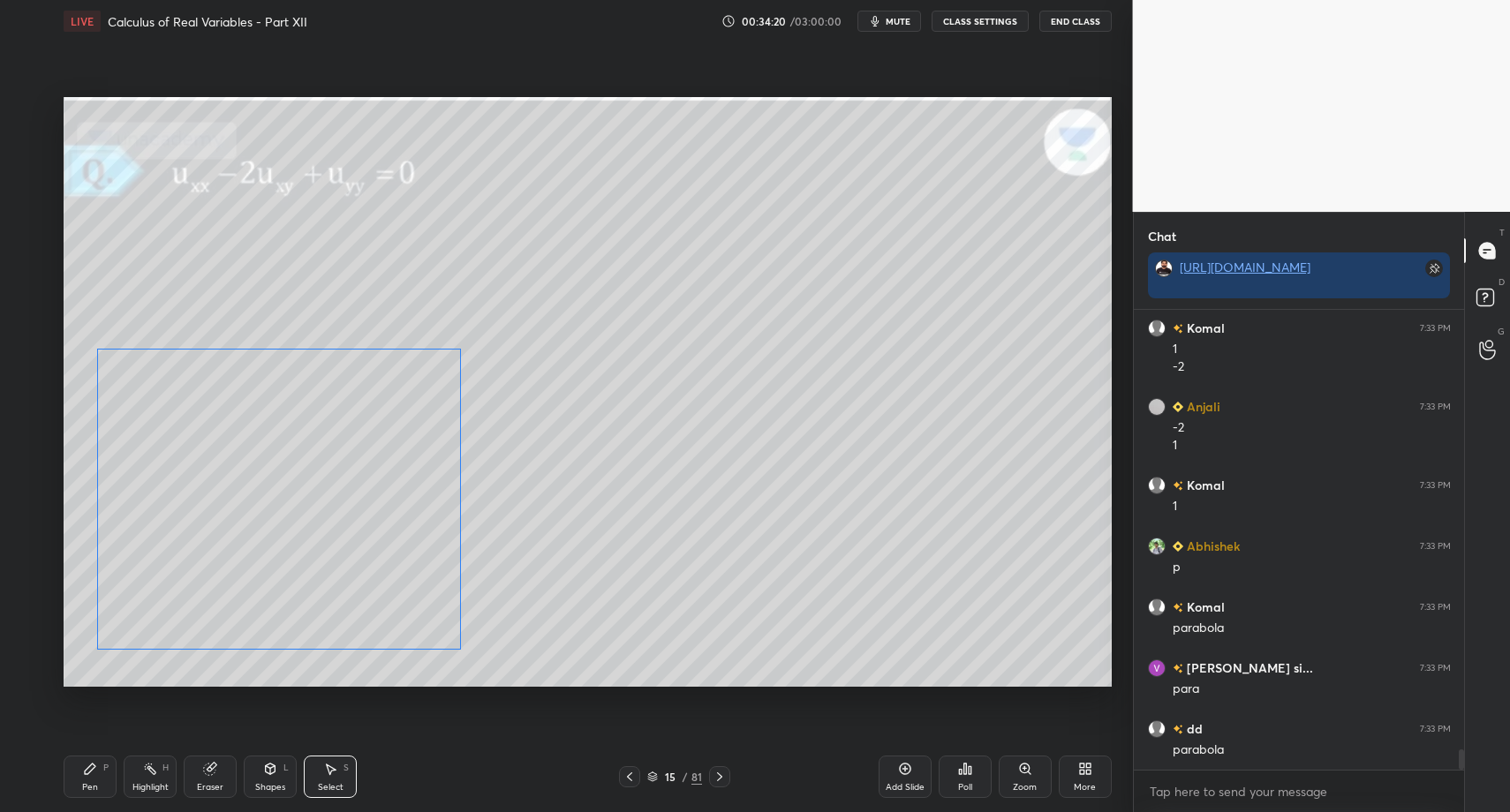 drag, startPoint x: 276, startPoint y: 545, endPoint x: 247, endPoint y: 616, distance: 76.6942 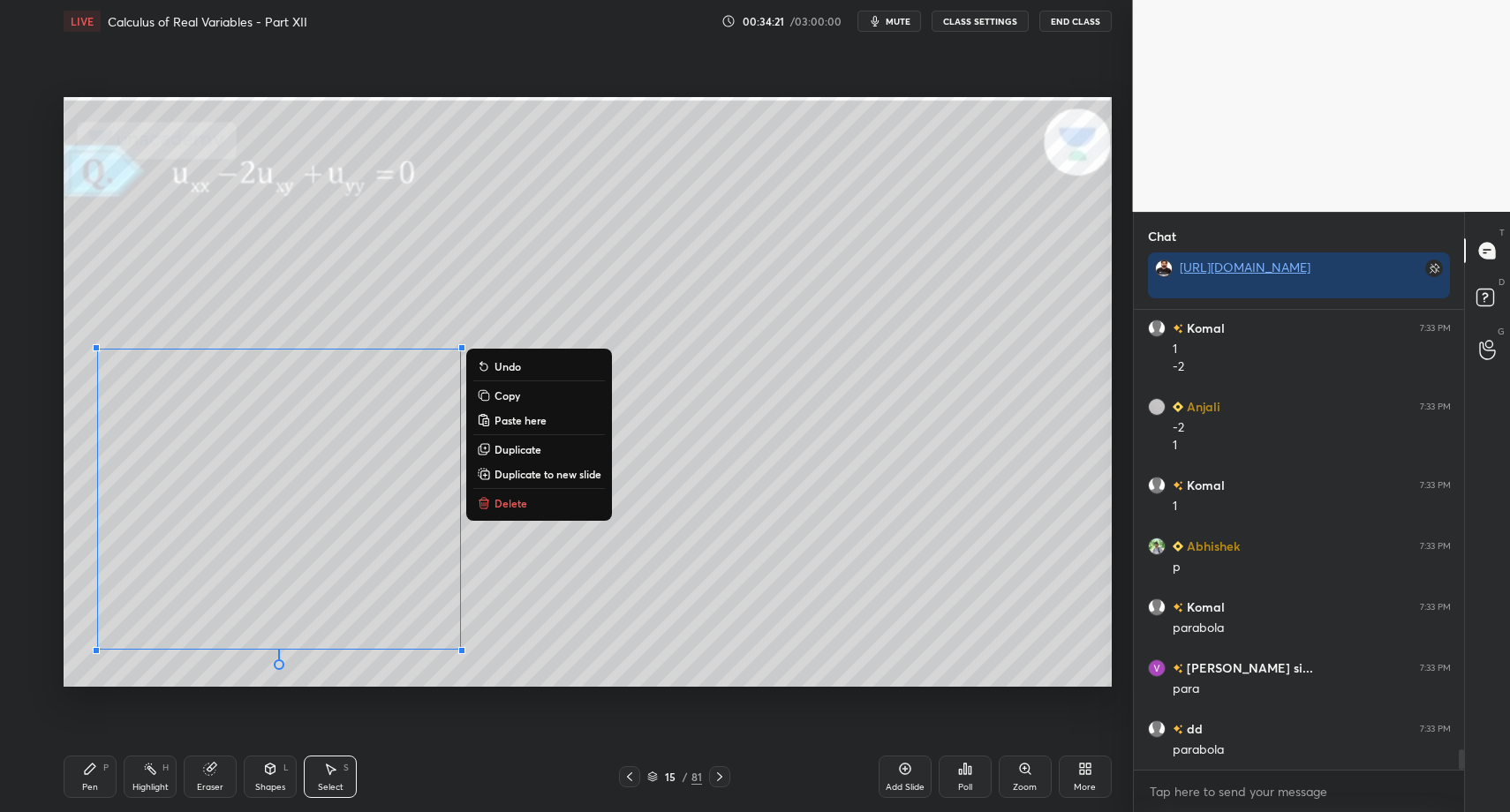 click on "Highlight H" at bounding box center [150, 777] 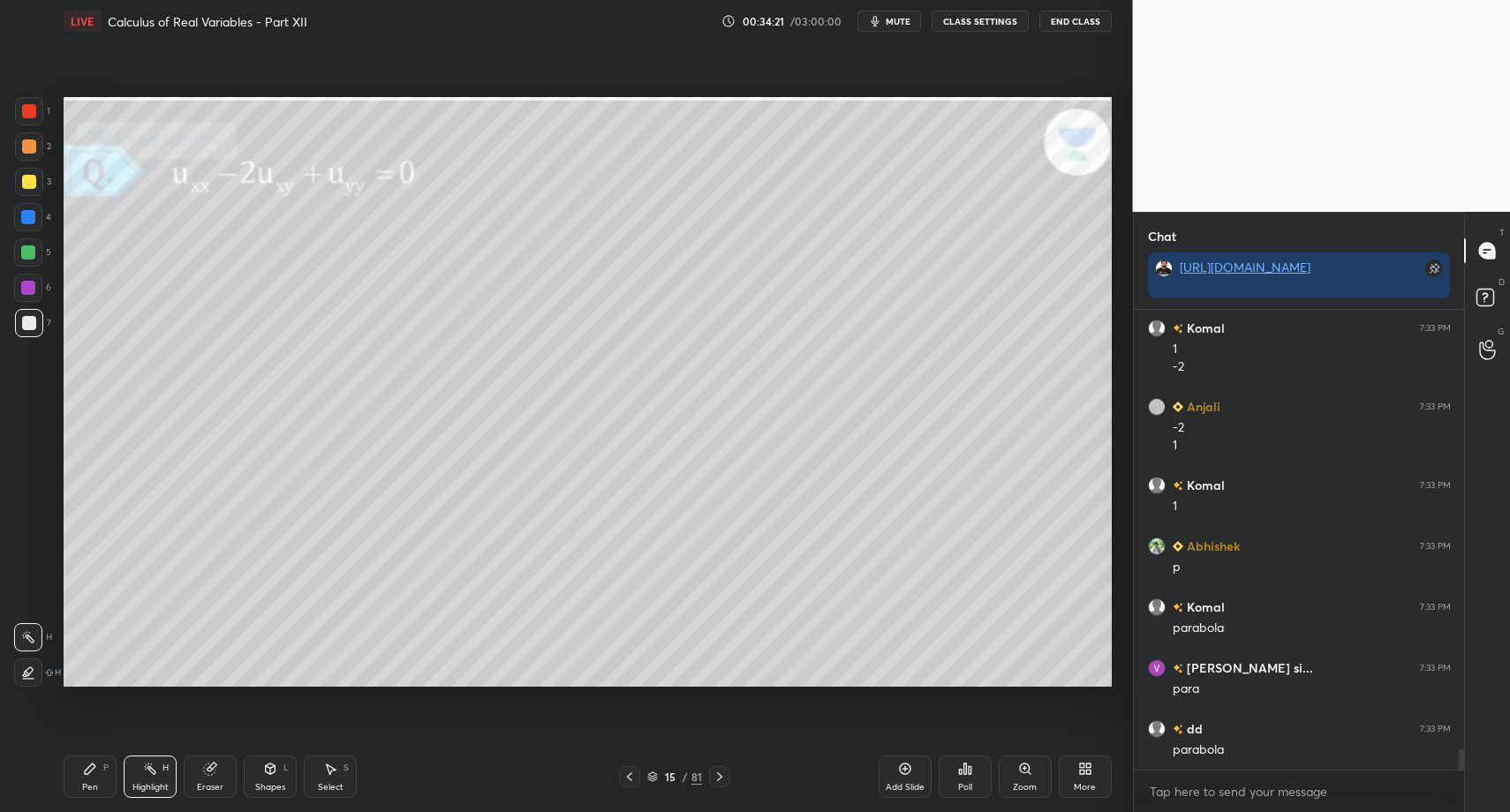 click on "Pen P" at bounding box center (90, 777) 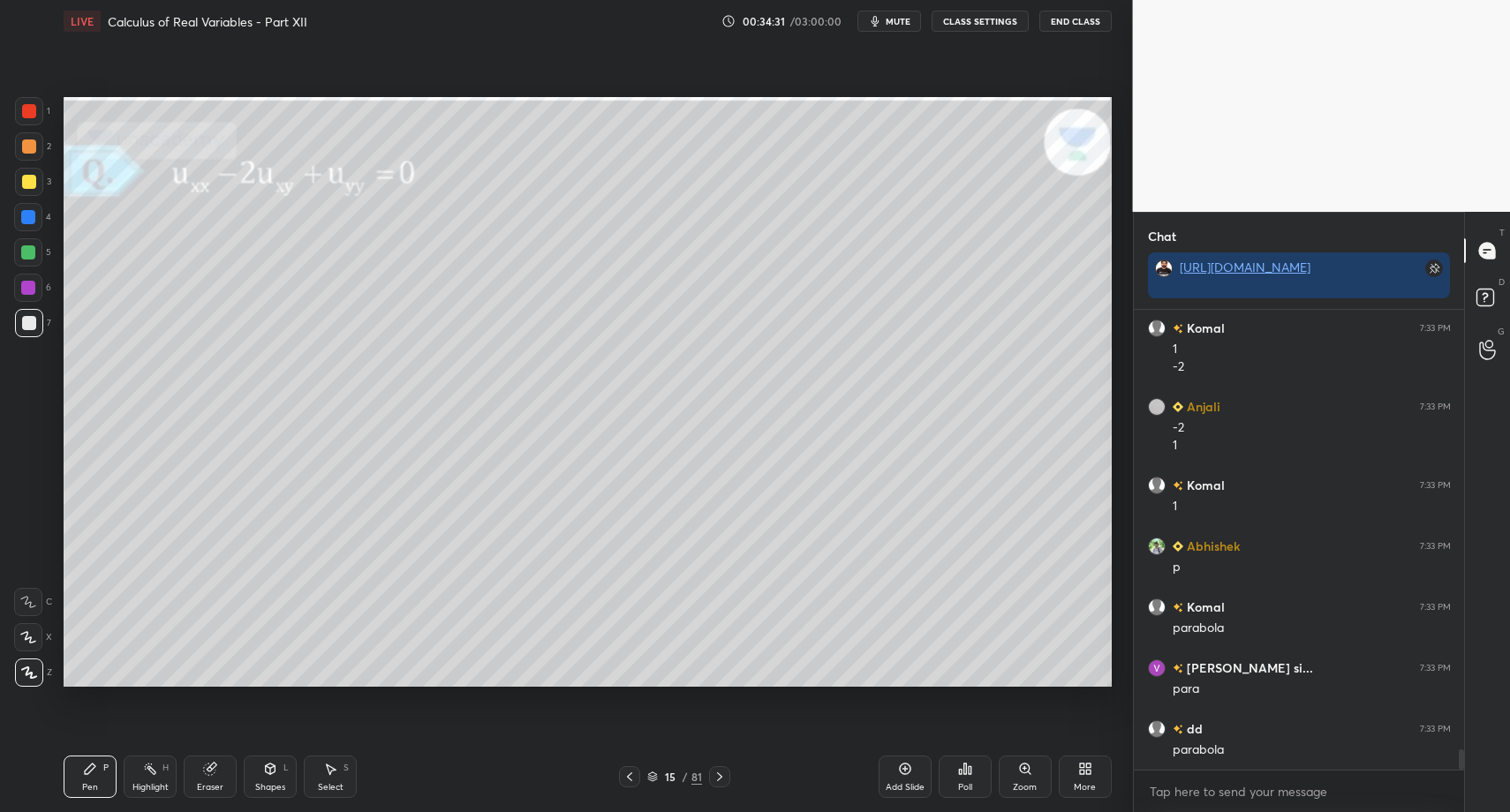 click 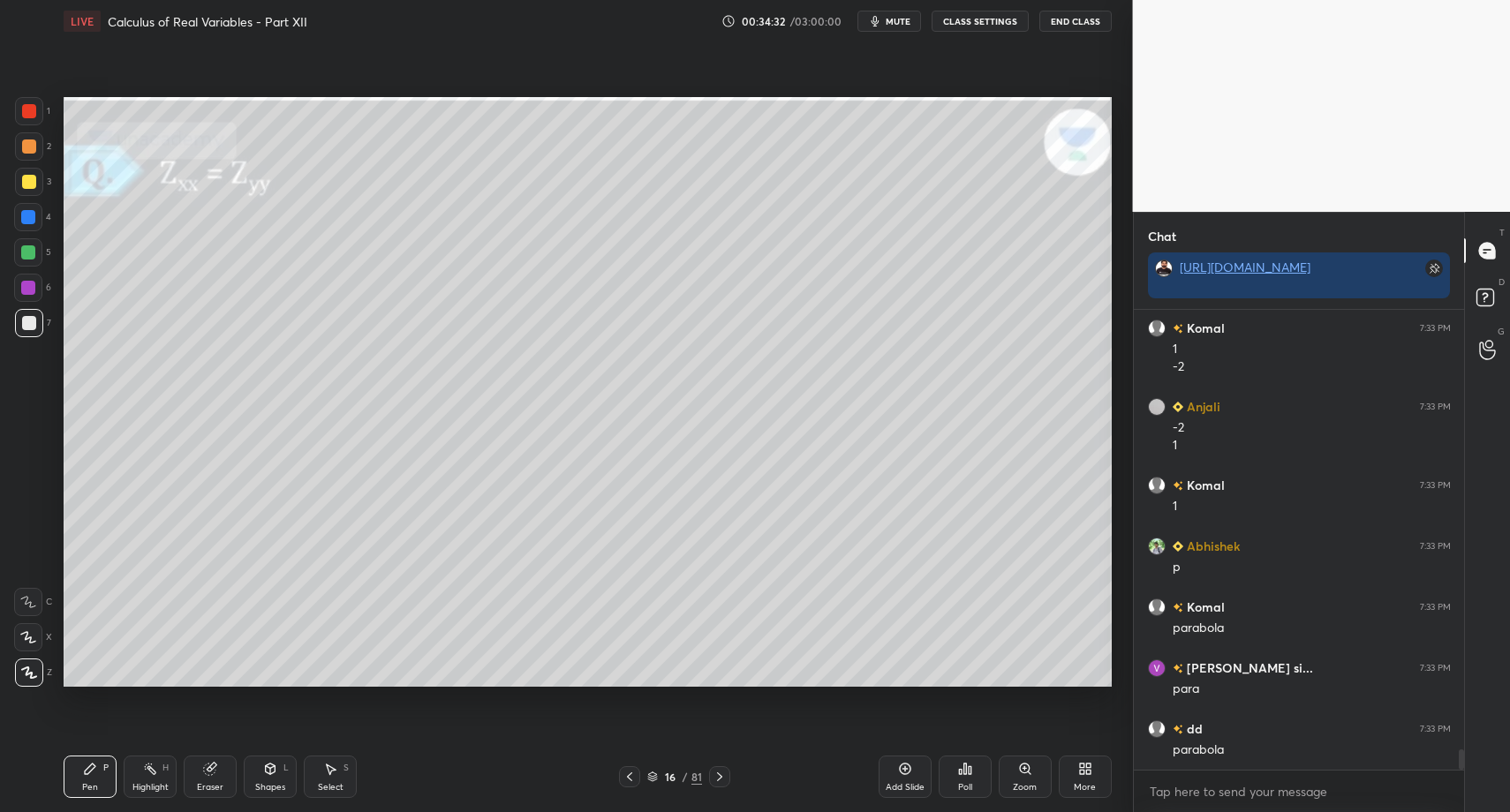 click on "Pen P Highlight H Eraser Shapes L Select S" at bounding box center (267, 777) 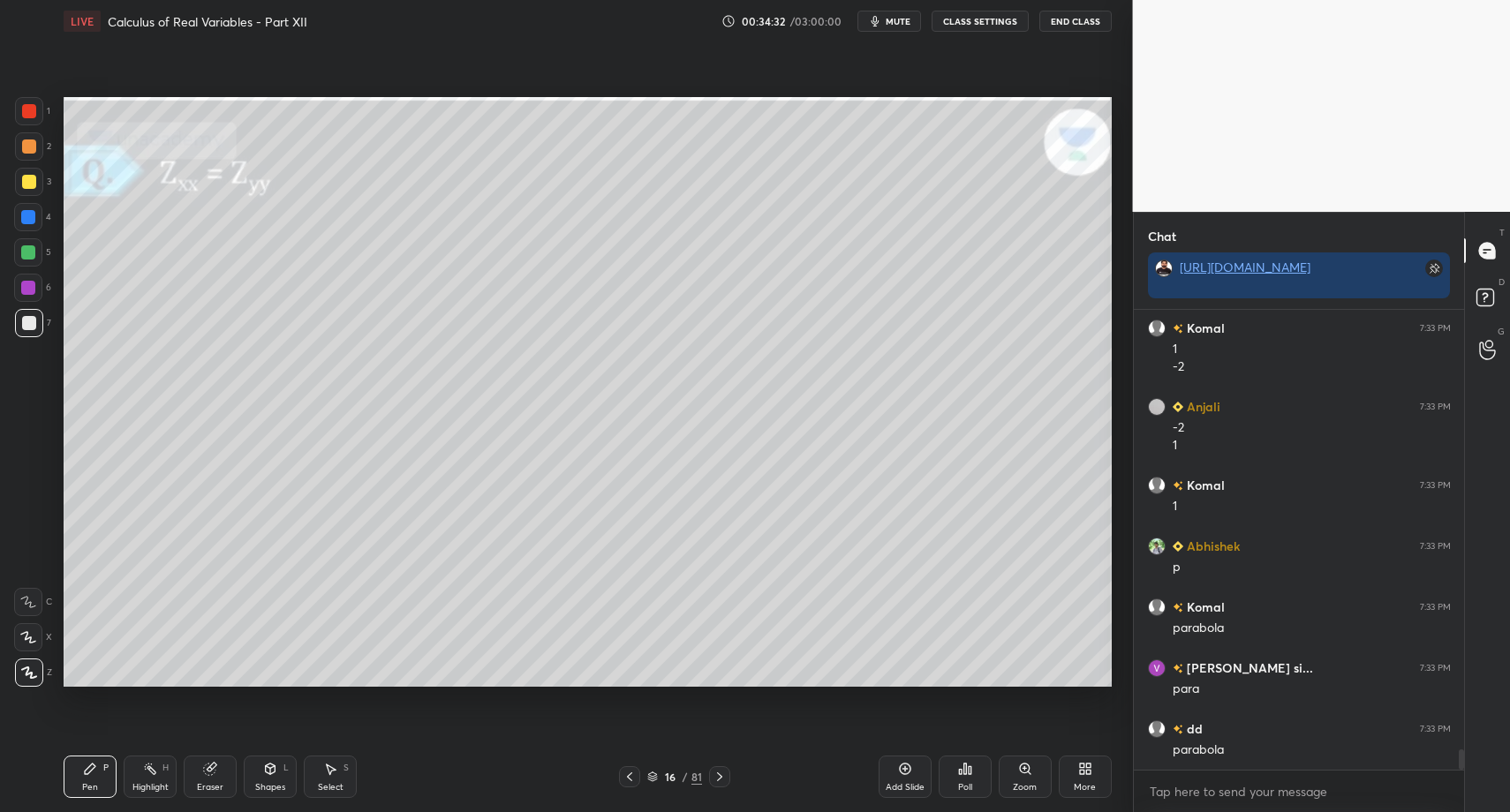 click on "Pen P" at bounding box center (90, 777) 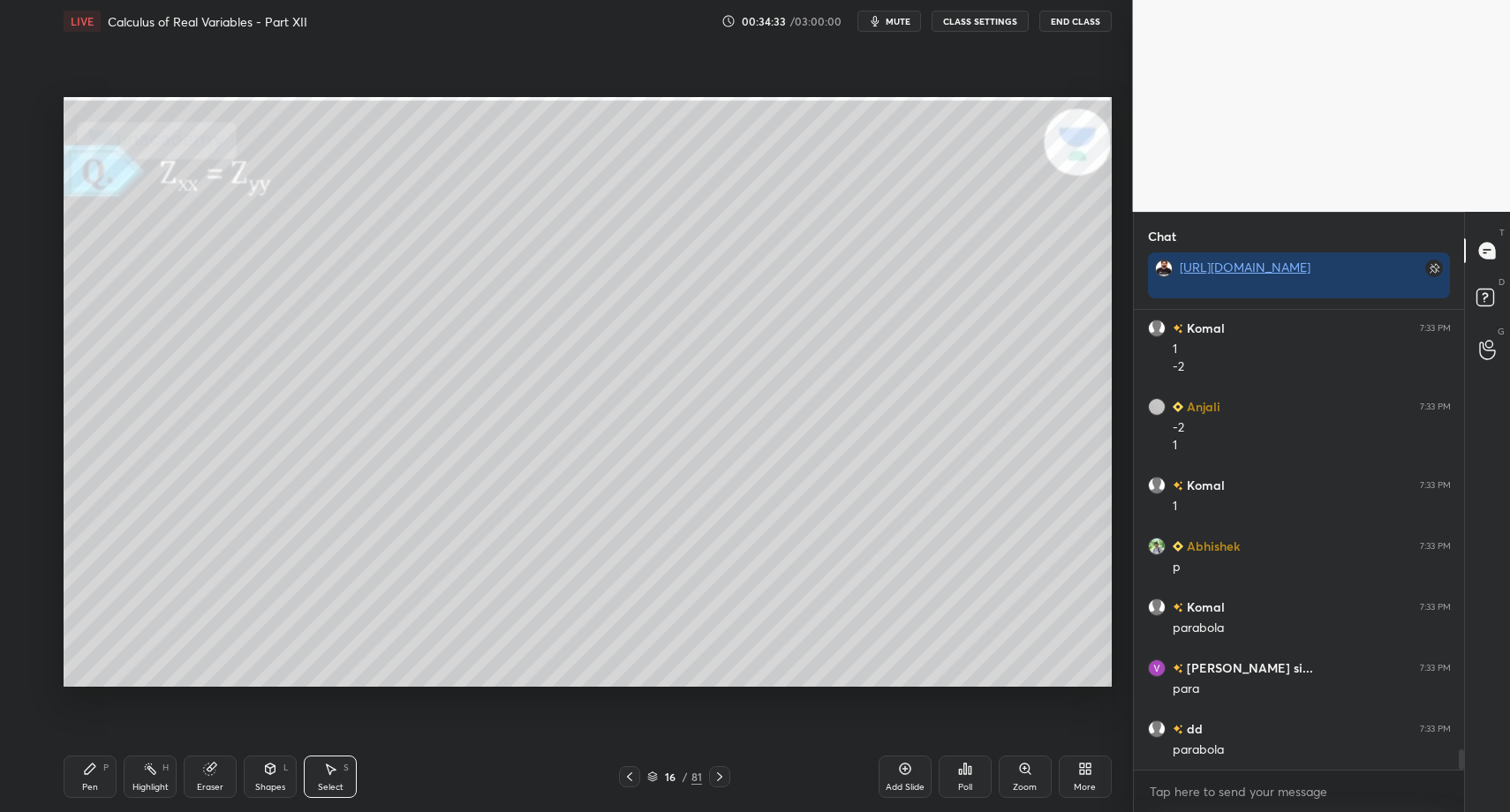 drag, startPoint x: 333, startPoint y: 784, endPoint x: 342, endPoint y: 571, distance: 213.19006 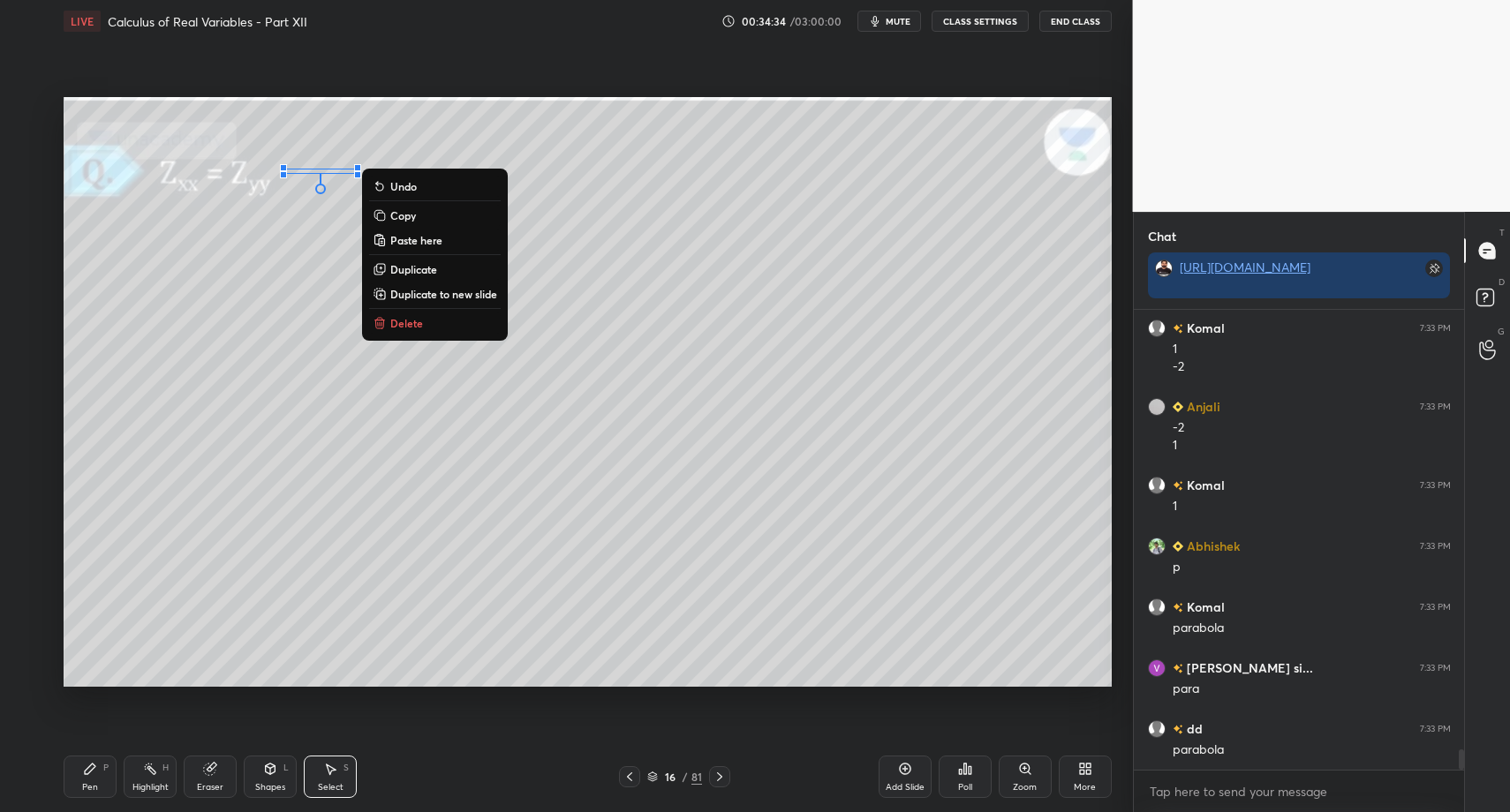 drag, startPoint x: 438, startPoint y: 320, endPoint x: 442, endPoint y: 341, distance: 21.3776 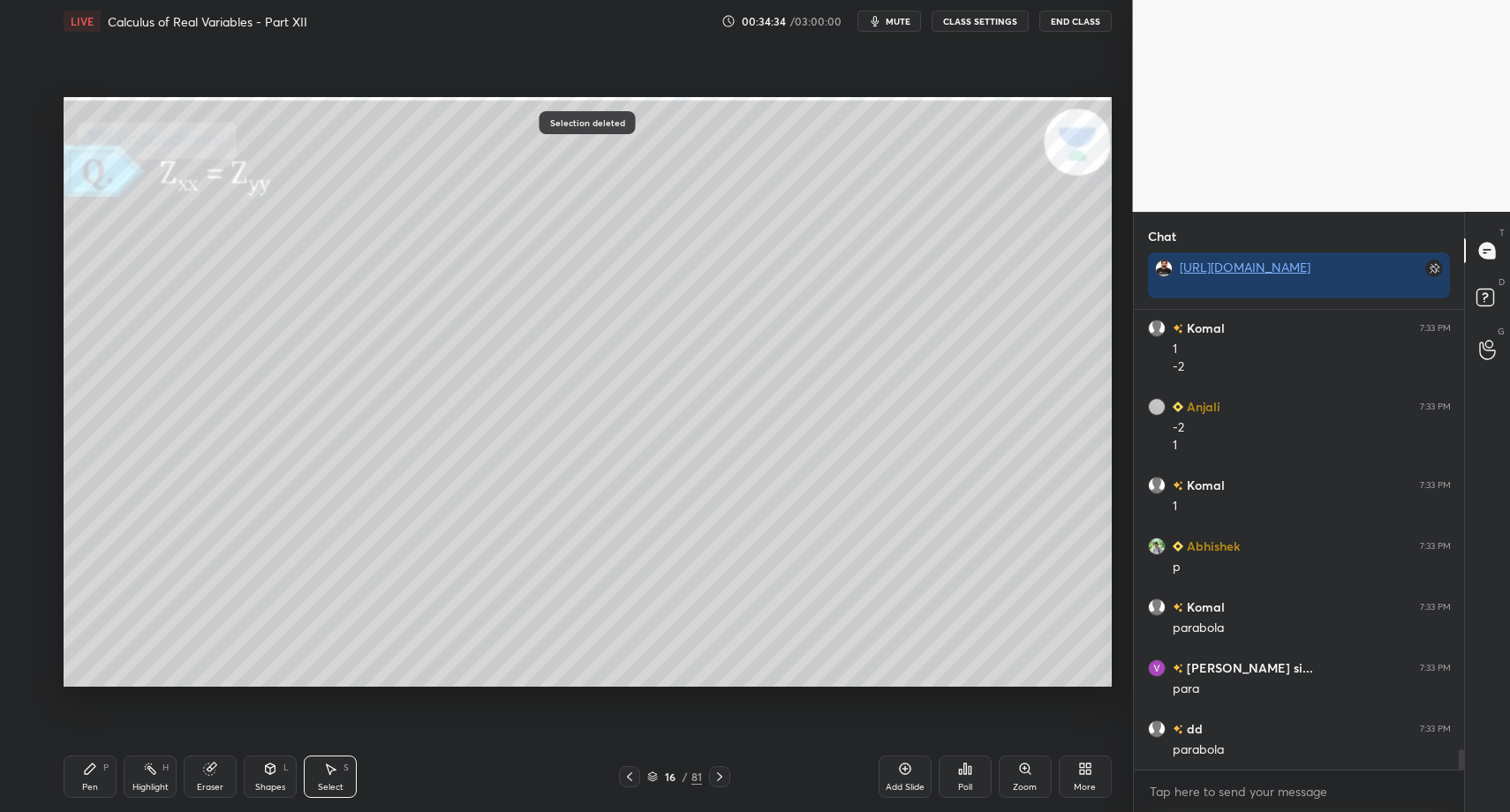drag, startPoint x: 88, startPoint y: 782, endPoint x: 93, endPoint y: 757, distance: 25.495098 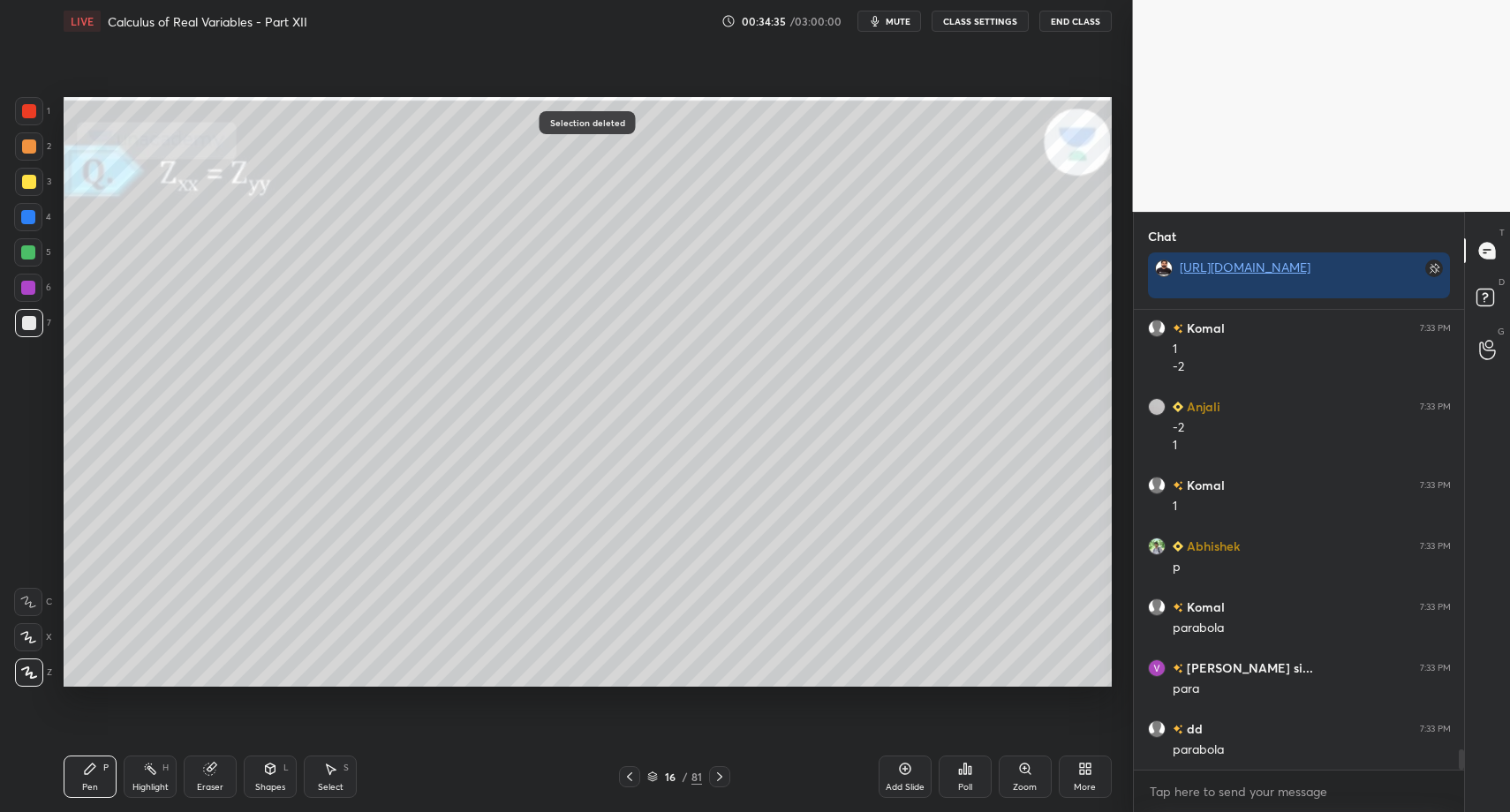drag, startPoint x: 331, startPoint y: 774, endPoint x: 327, endPoint y: 735, distance: 39.20459 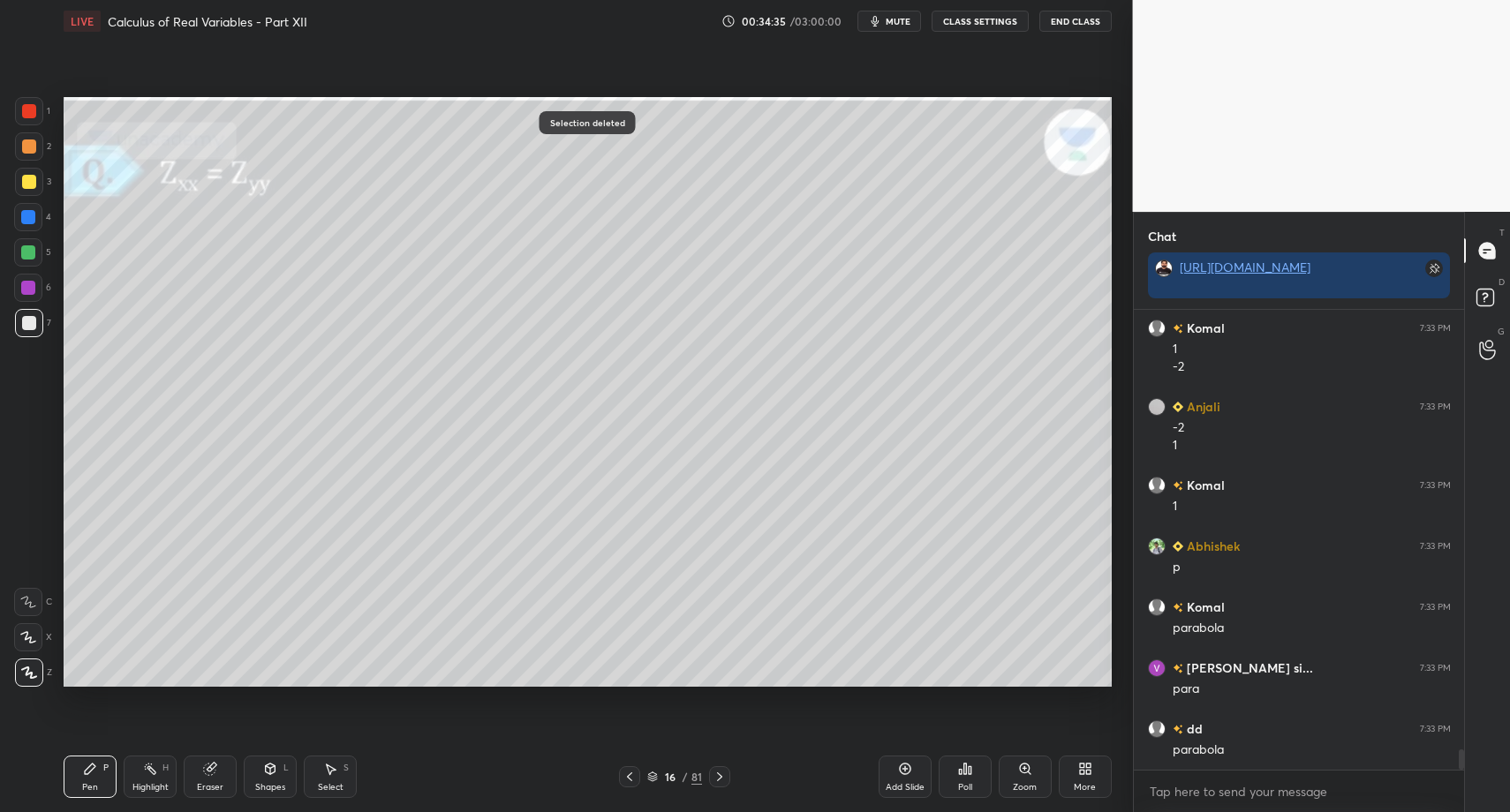 click on "Select S" at bounding box center [330, 777] 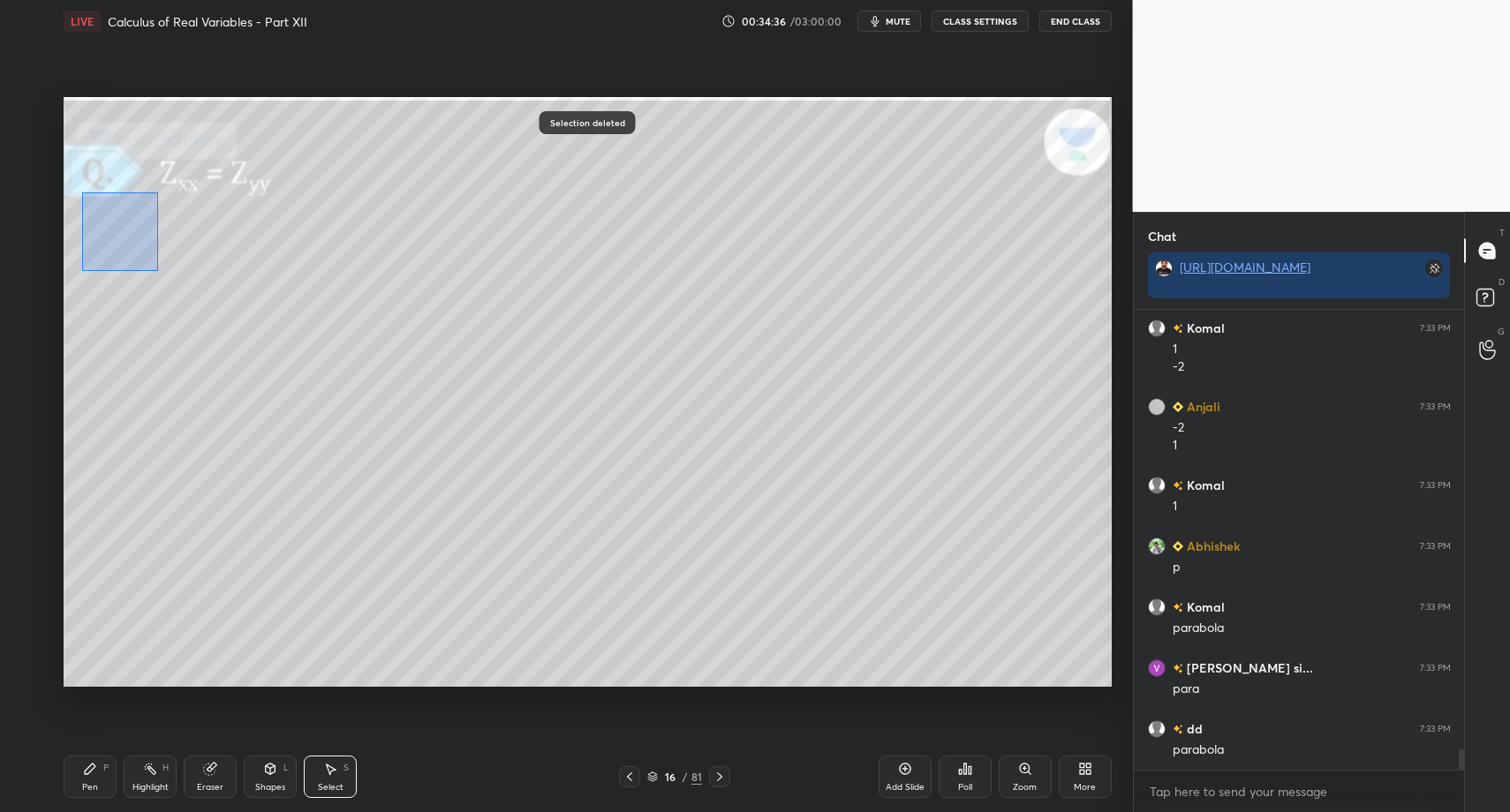 drag, startPoint x: 80, startPoint y: 199, endPoint x: 170, endPoint y: 281, distance: 121.7539 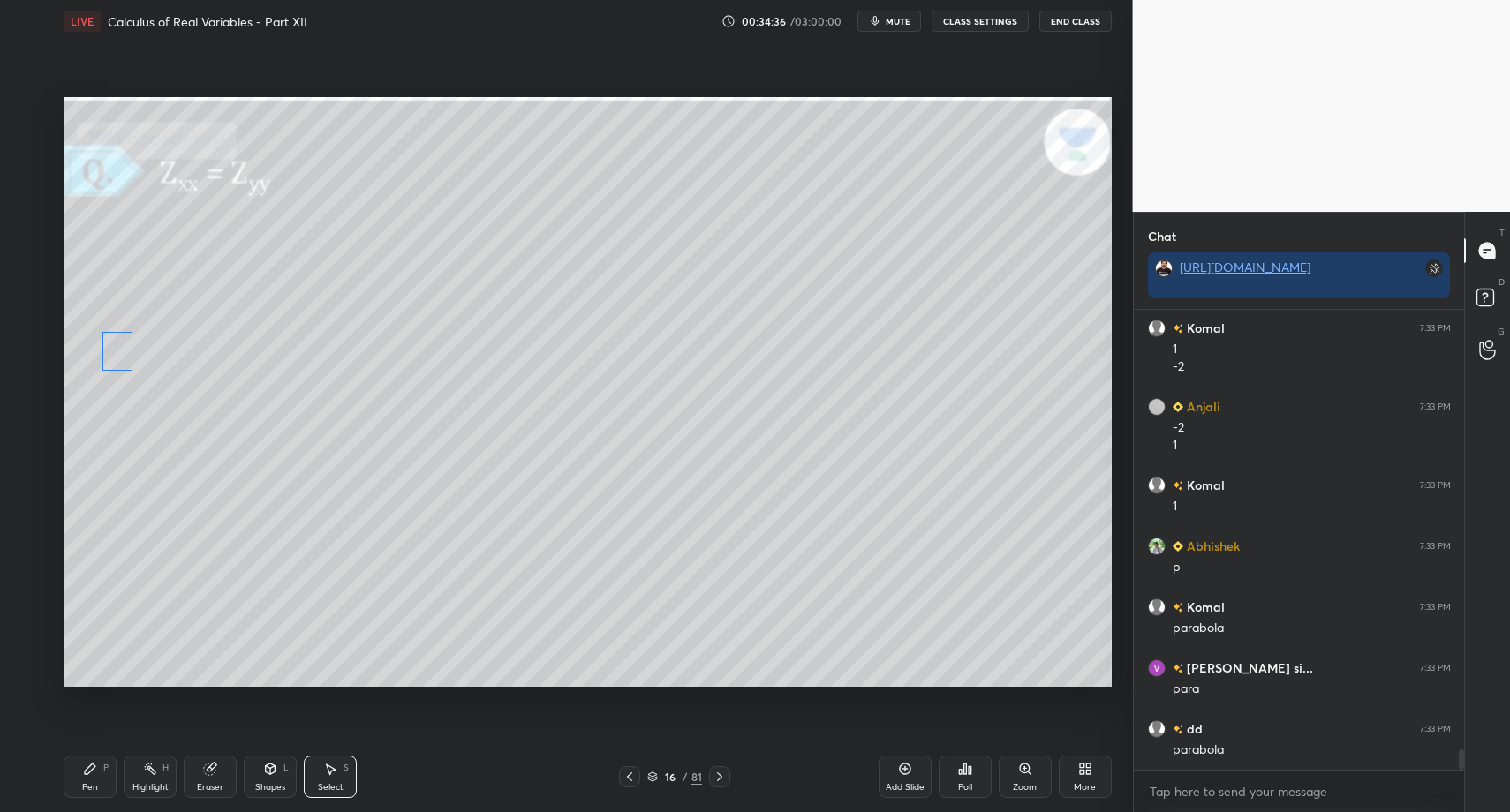 drag, startPoint x: 108, startPoint y: 256, endPoint x: 111, endPoint y: 384, distance: 128.03515 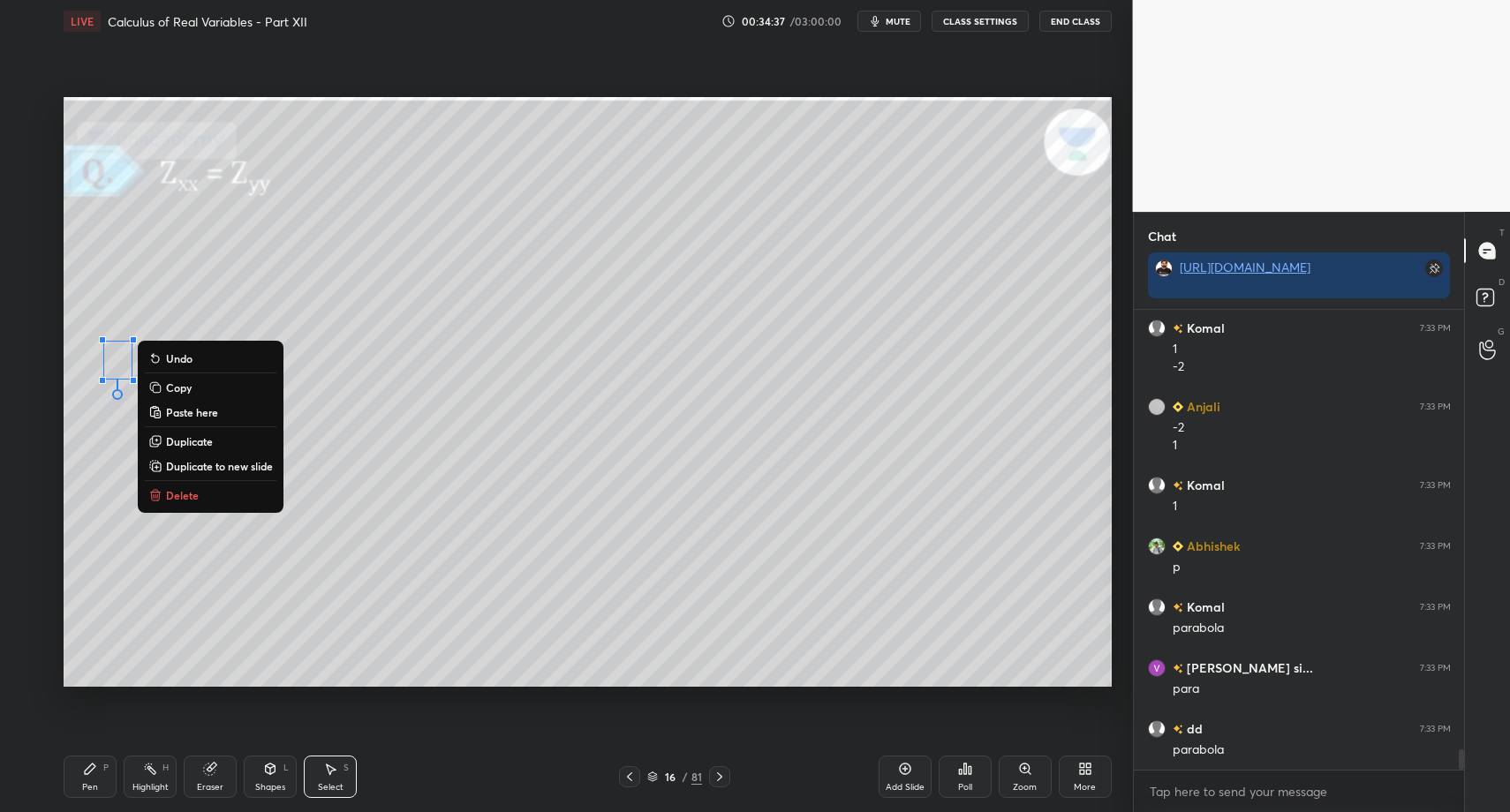 drag, startPoint x: 96, startPoint y: 784, endPoint x: 102, endPoint y: 741, distance: 43.416587 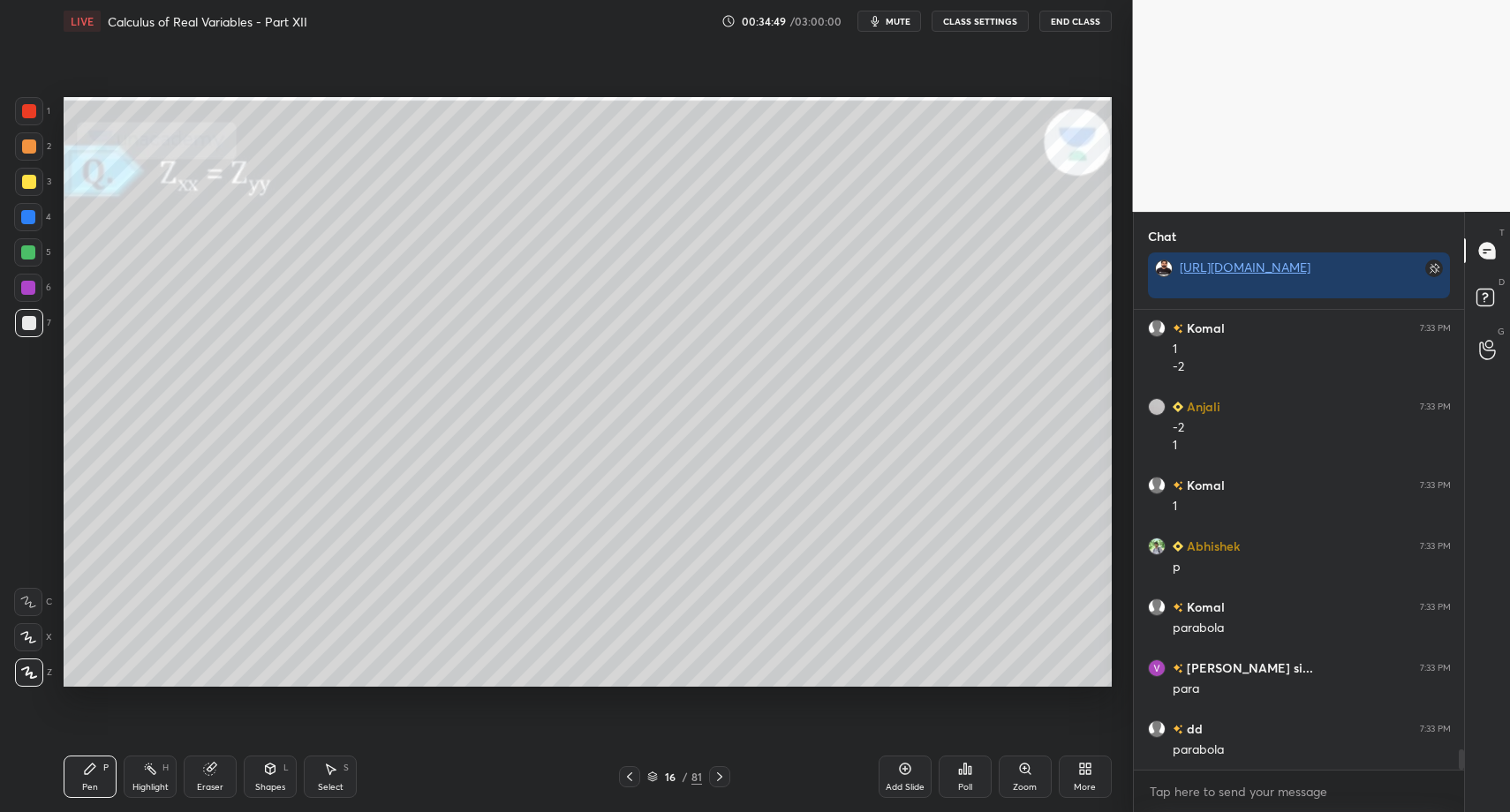 click on "Pen P" at bounding box center [90, 777] 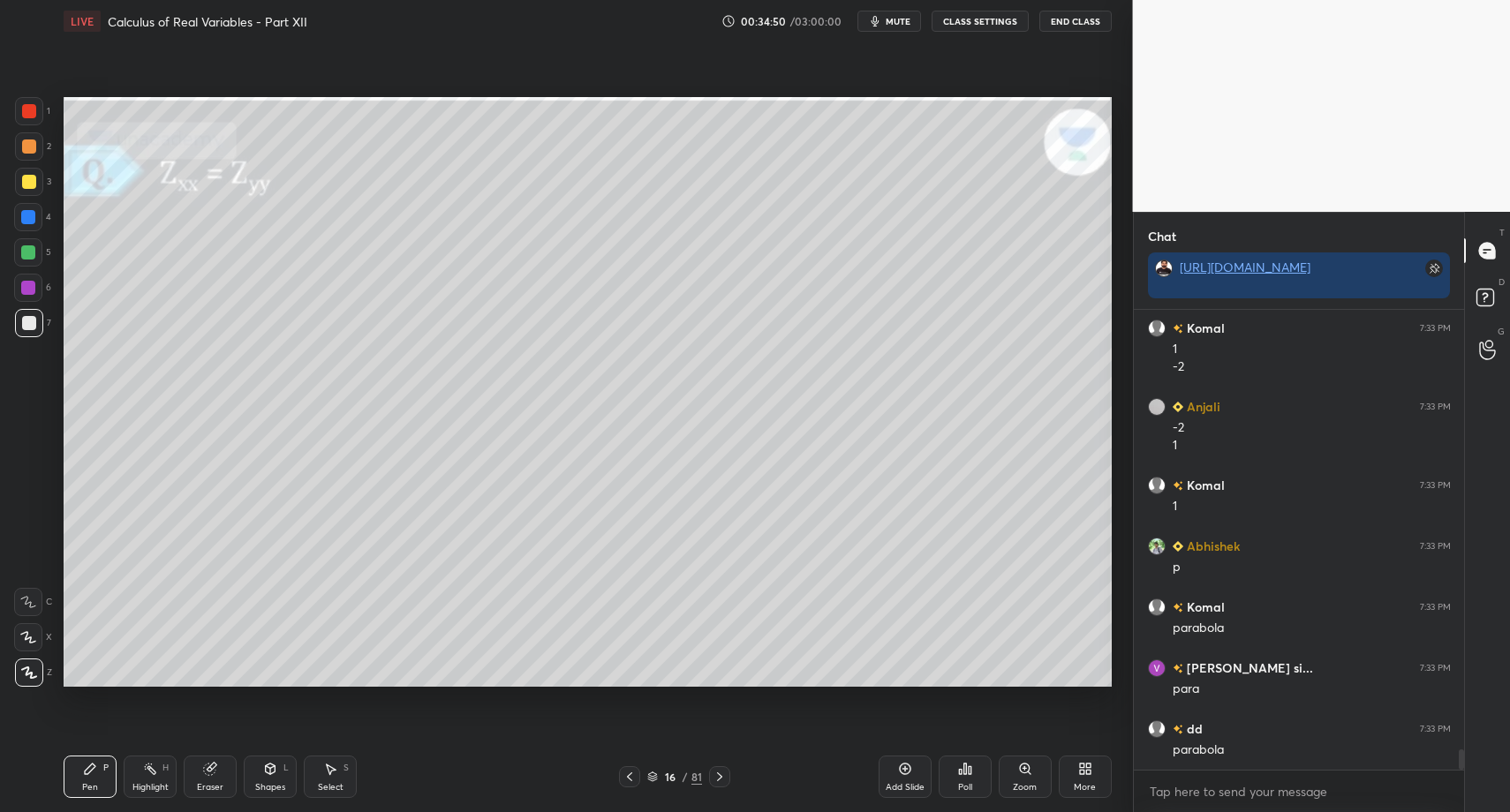 drag, startPoint x: 80, startPoint y: 773, endPoint x: 112, endPoint y: 712, distance: 68.88396 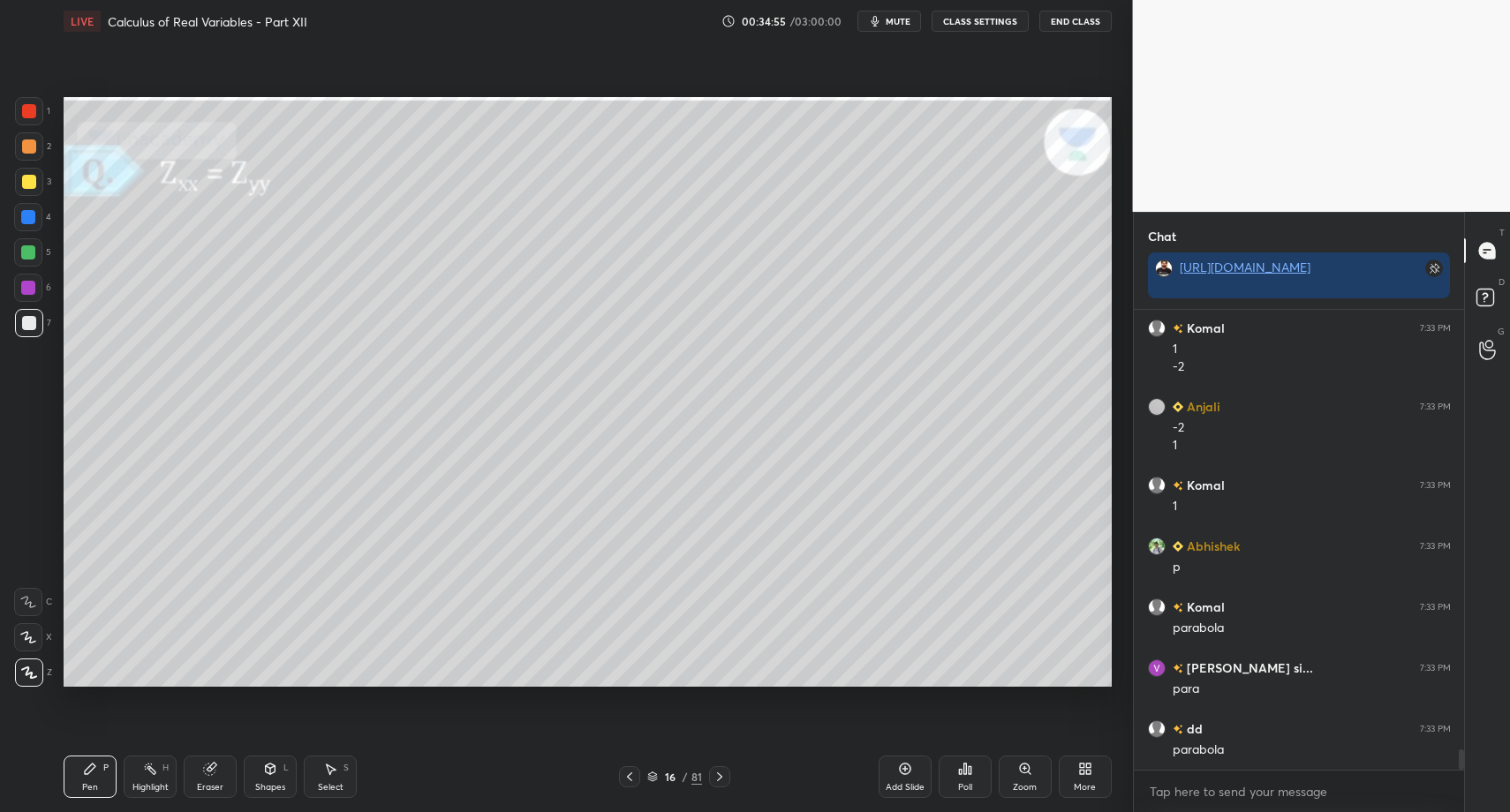 click at bounding box center [28, 252] 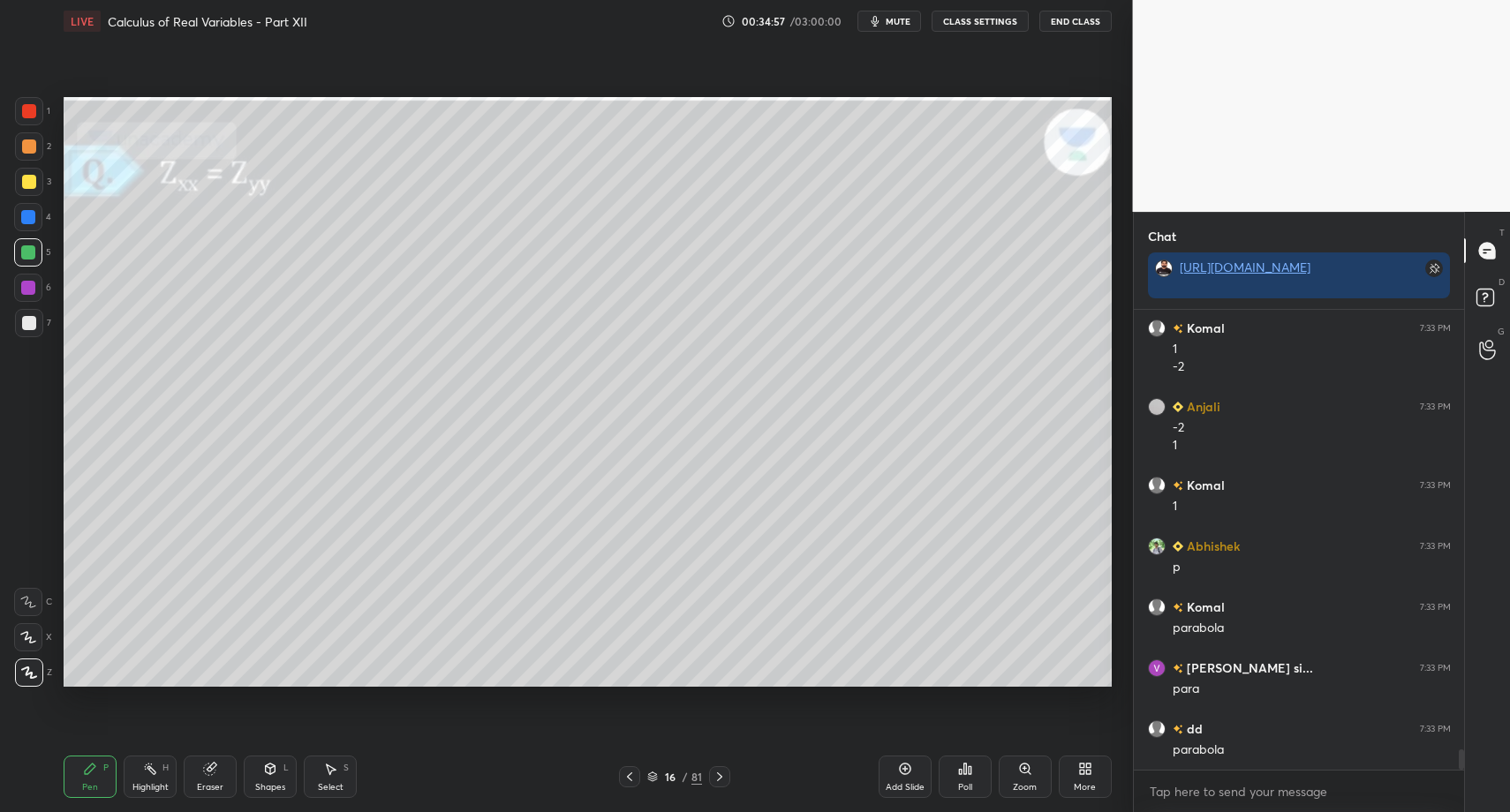 drag, startPoint x: 253, startPoint y: 782, endPoint x: 248, endPoint y: 757, distance: 25.495098 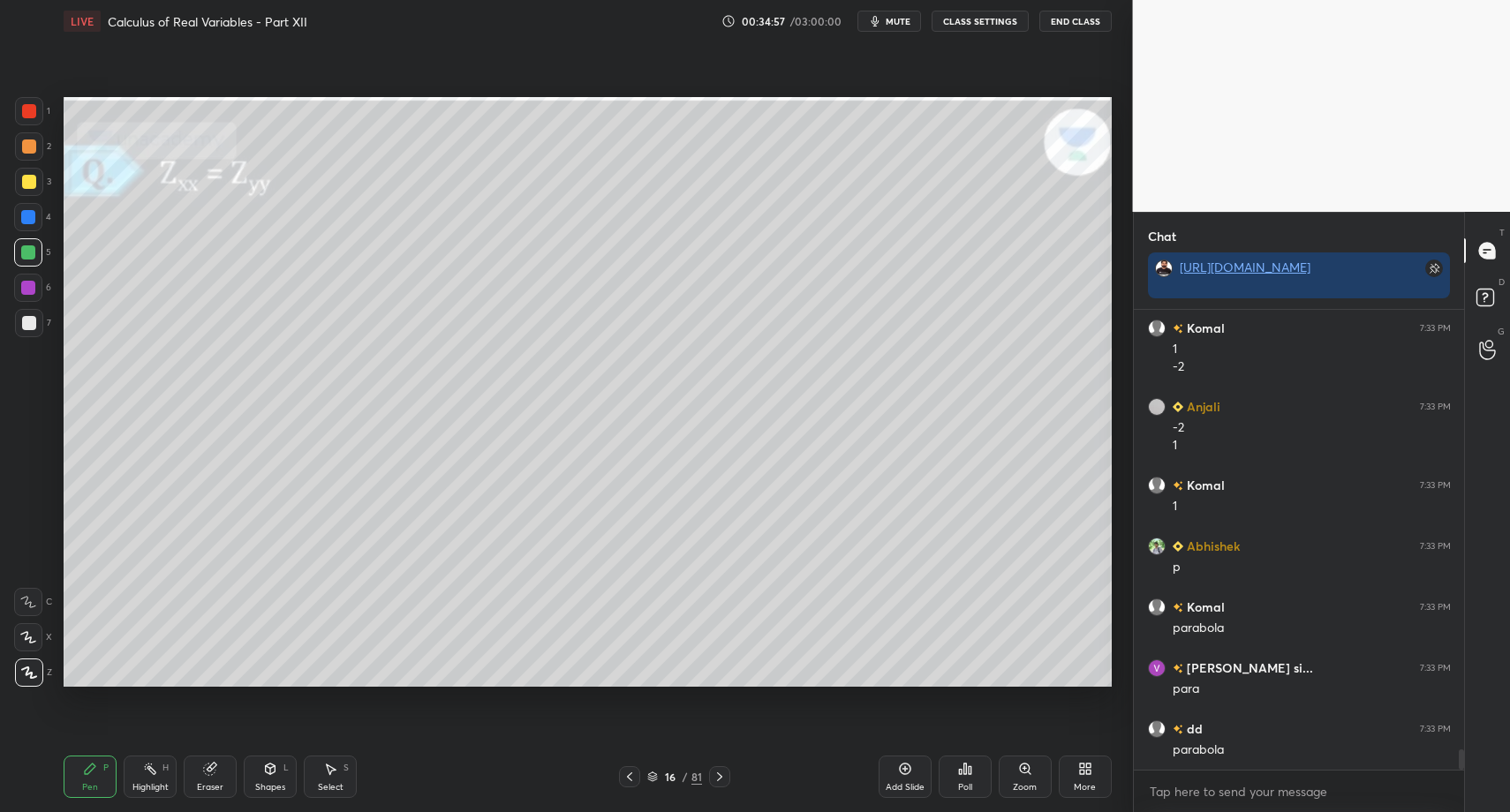 click on "Shapes L" at bounding box center [270, 777] 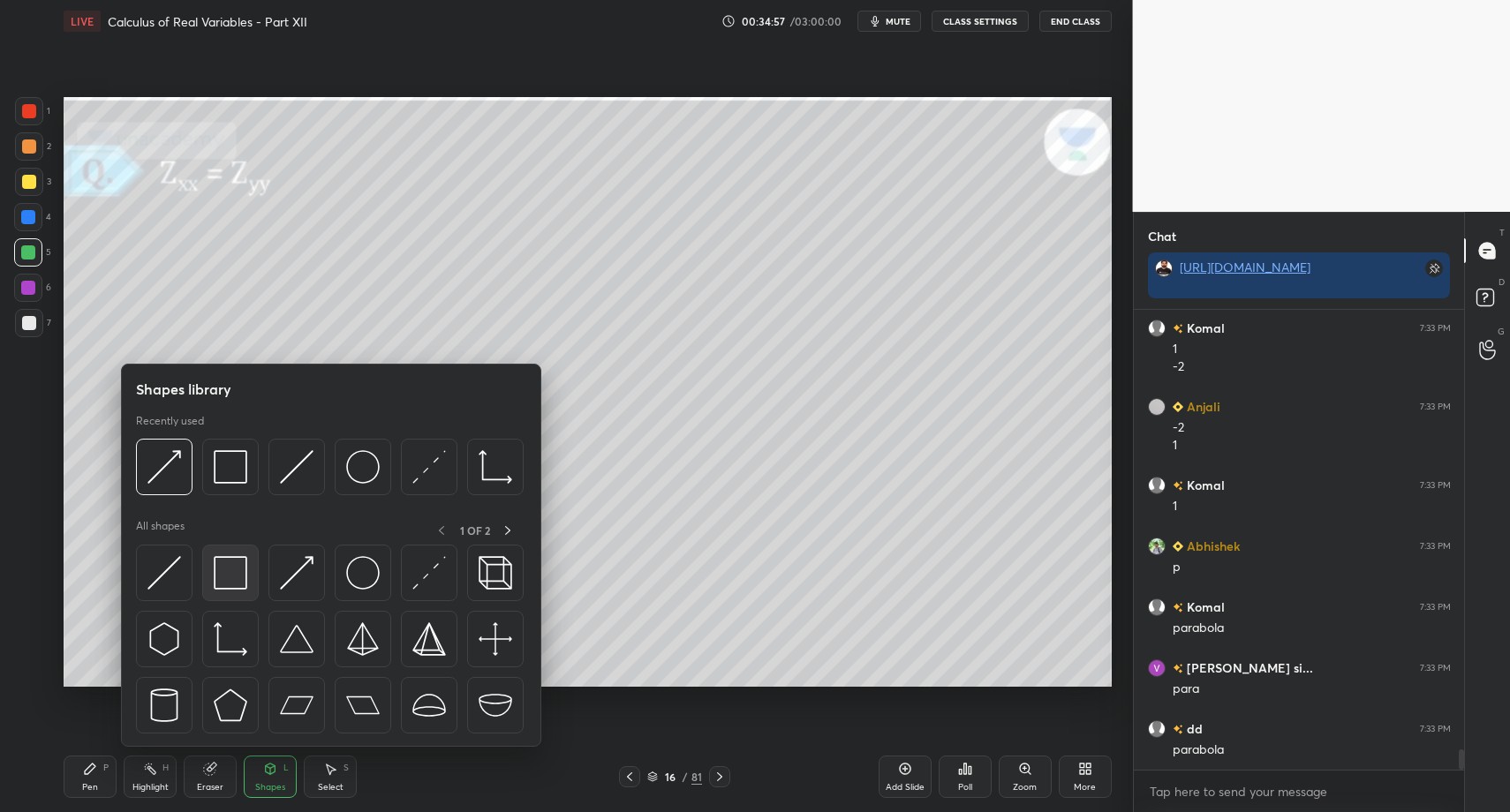 click at bounding box center (230, 573) 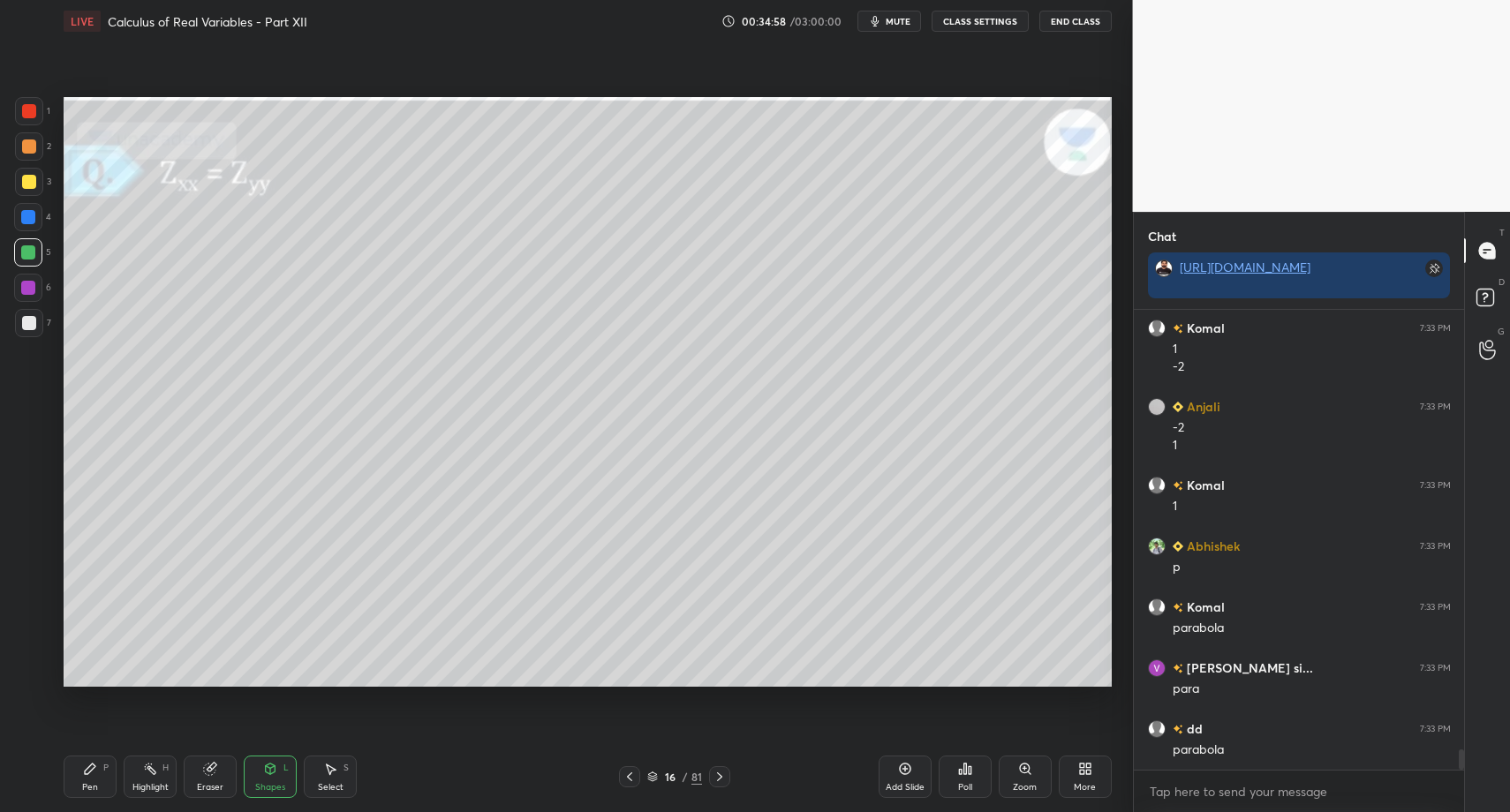 click at bounding box center (29, 323) 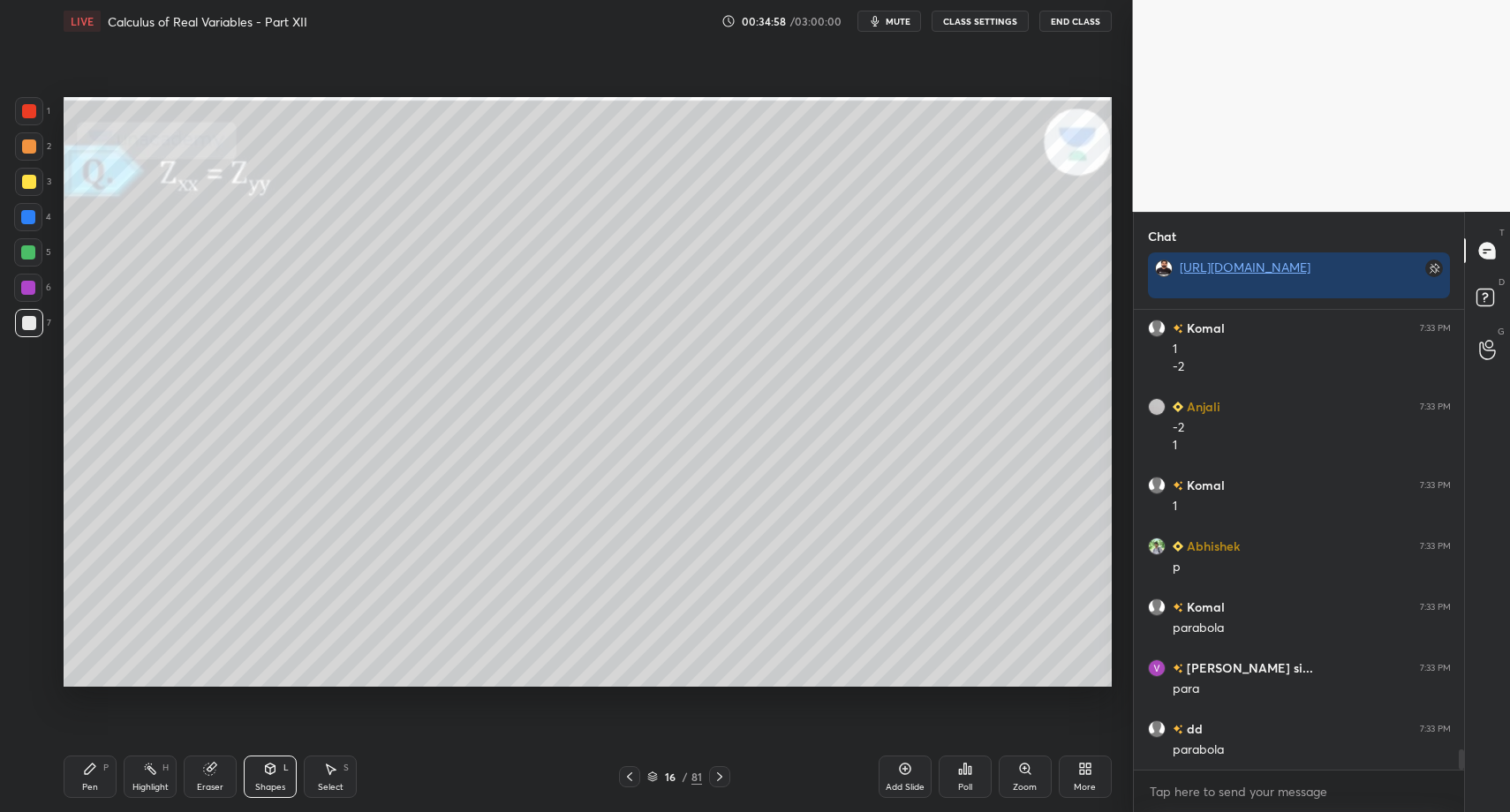 drag, startPoint x: 83, startPoint y: 806, endPoint x: 92, endPoint y: 782, distance: 25.63201 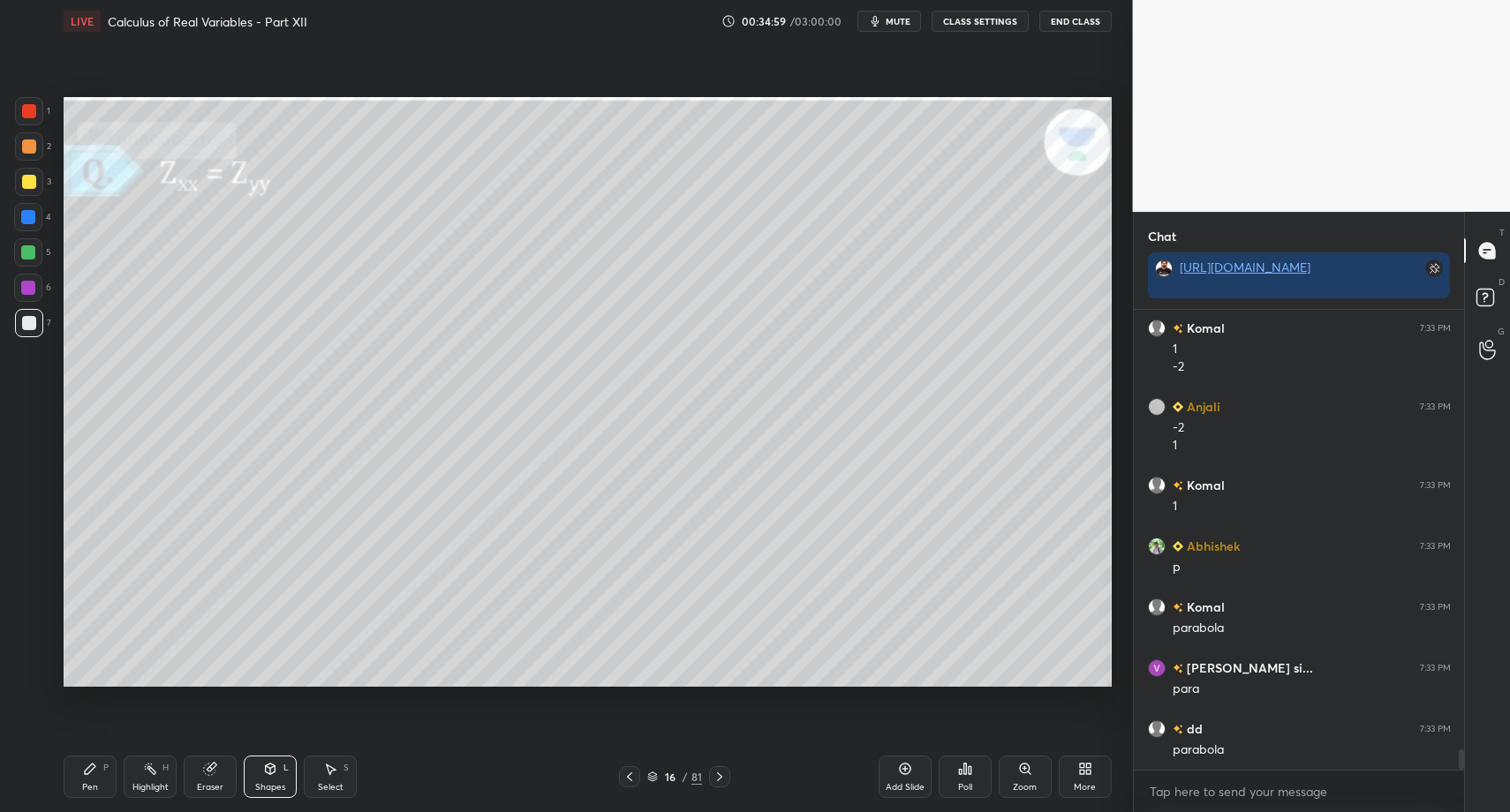click on "Pen P" at bounding box center (90, 777) 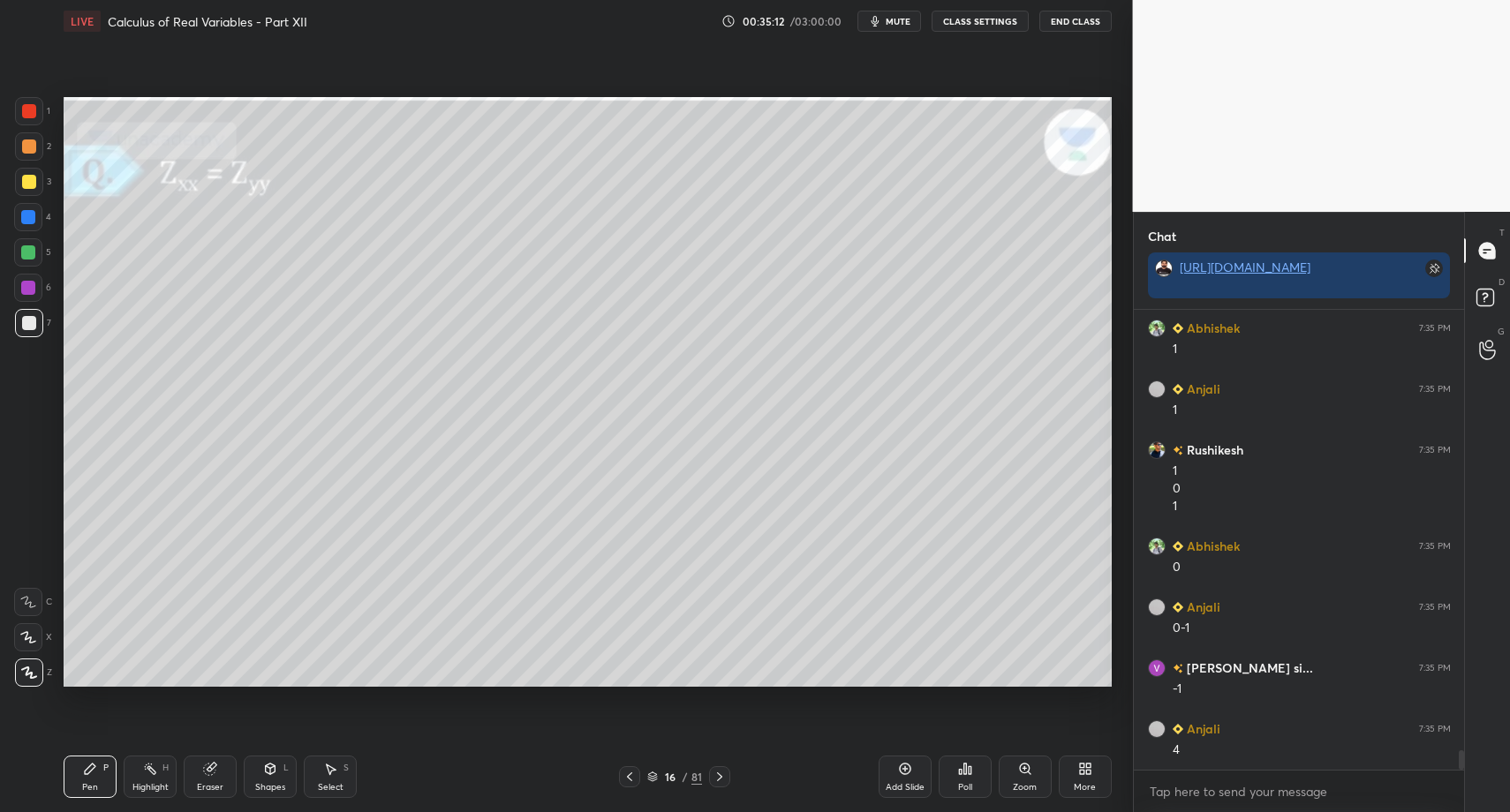 scroll, scrollTop: 10432, scrollLeft: 0, axis: vertical 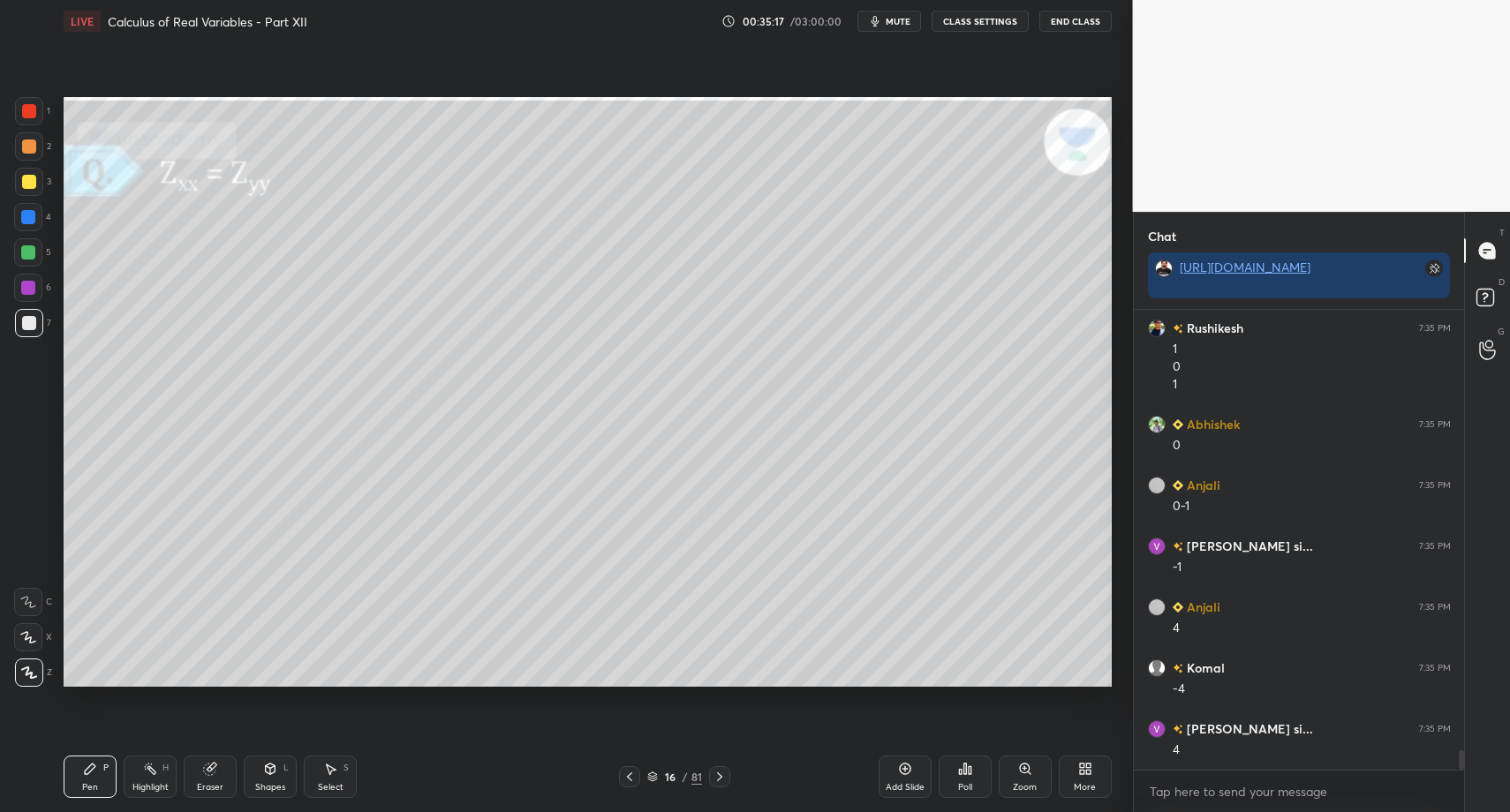 click on "2" at bounding box center (33, 150) 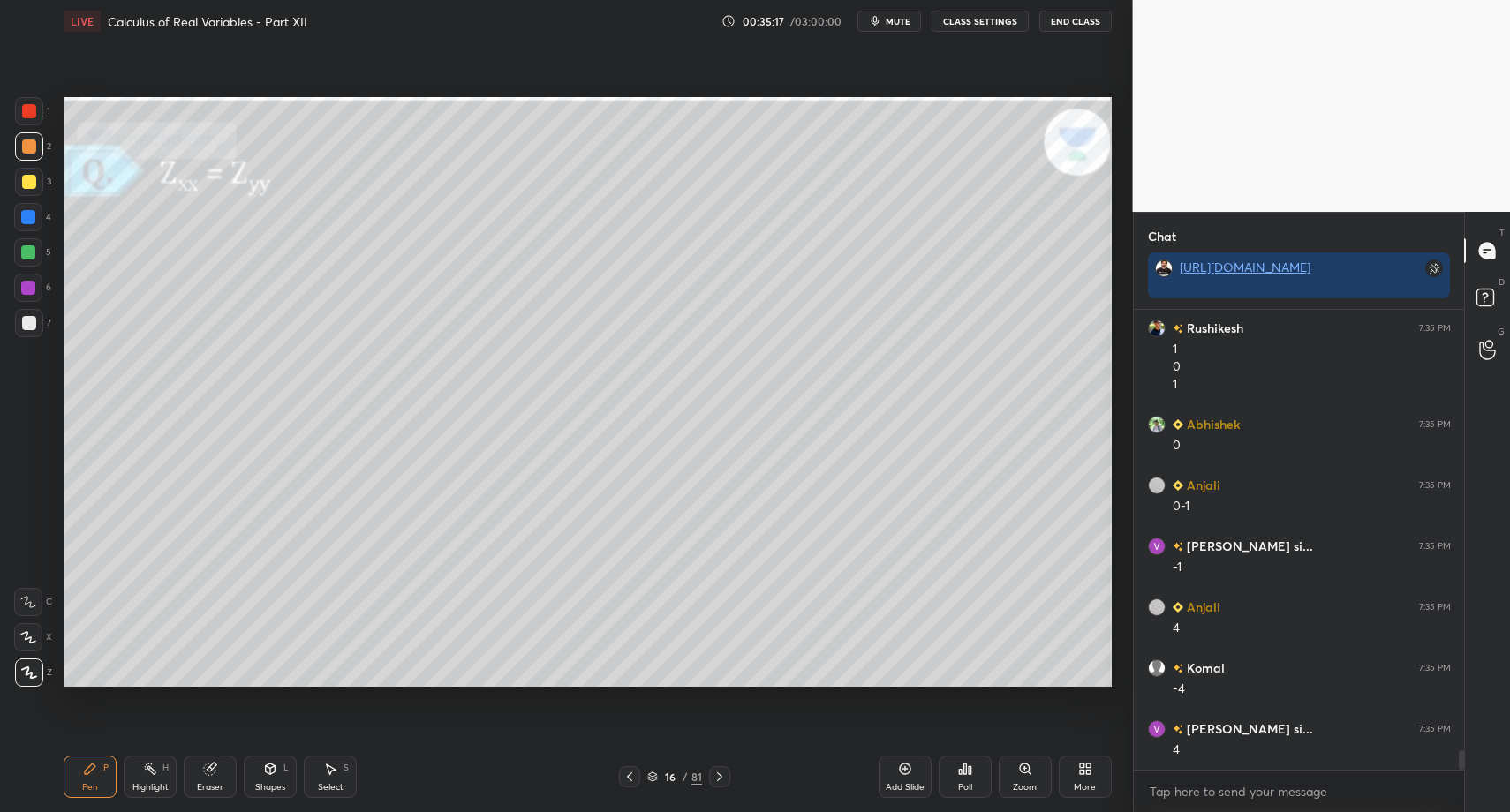 click at bounding box center [29, 182] 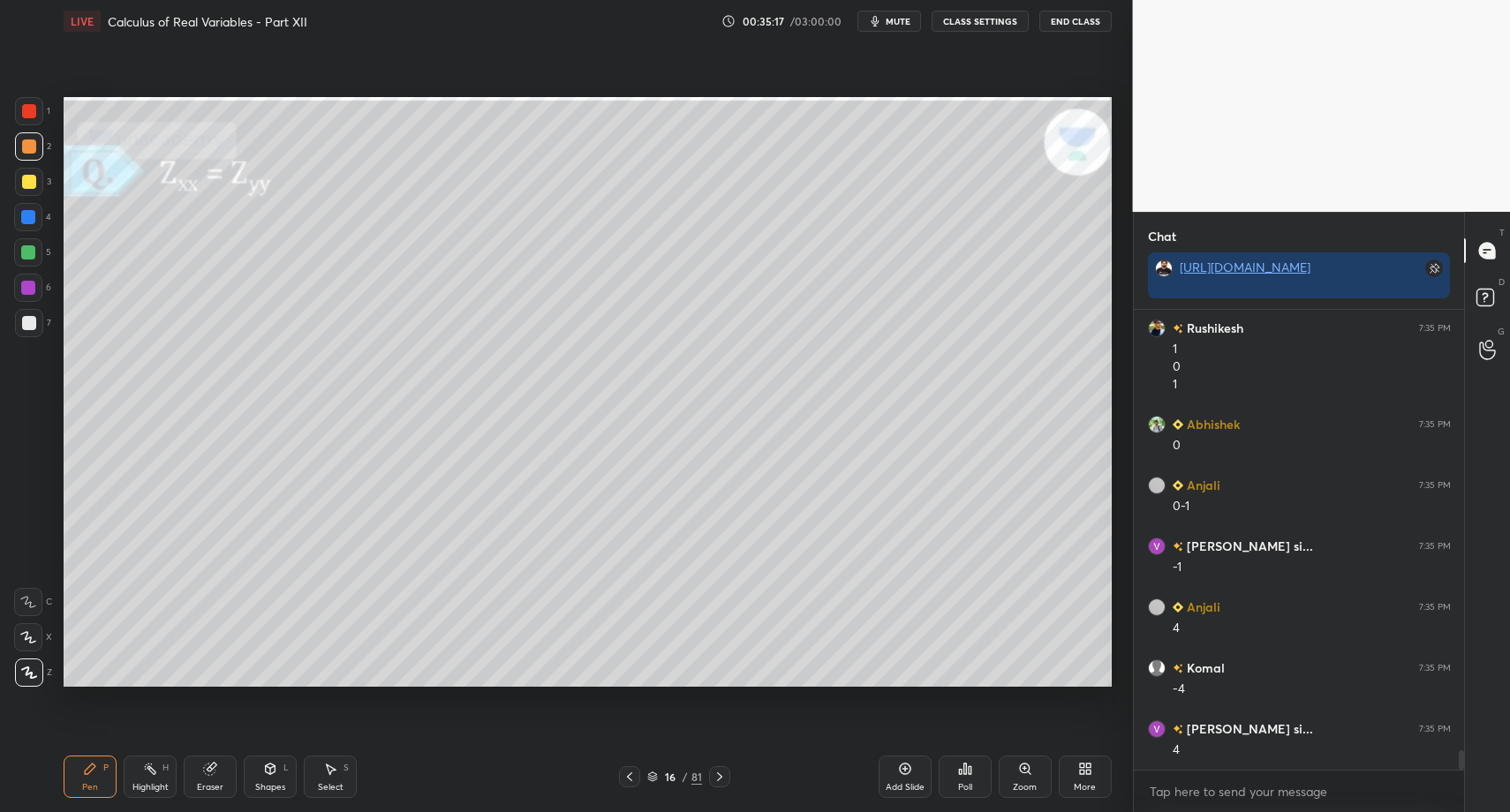 click at bounding box center (29, 182) 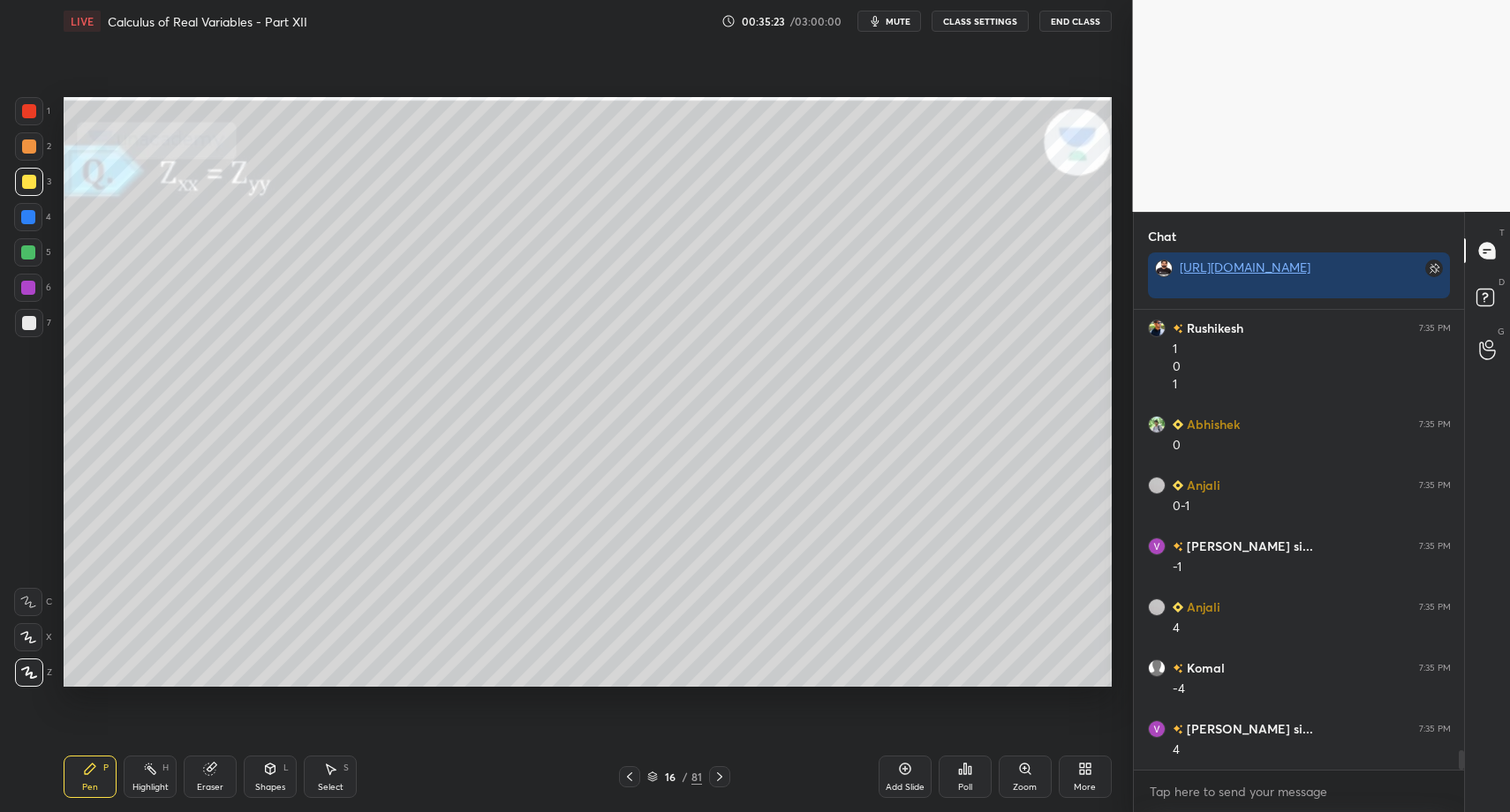 scroll, scrollTop: 10493, scrollLeft: 0, axis: vertical 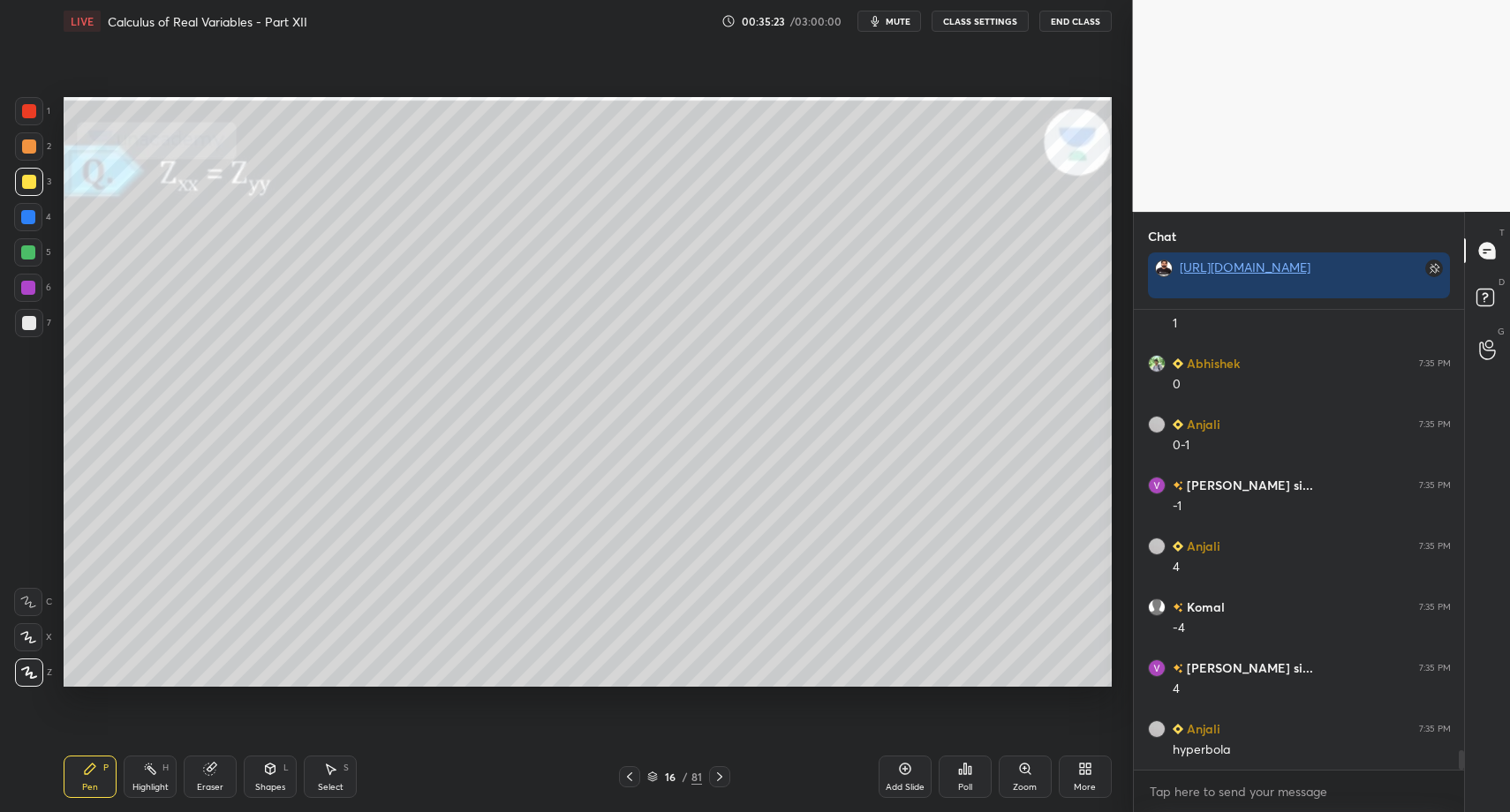 click on "Pen P Highlight H Eraser Shapes L Select S 16 / 81 Add Slide Poll Zoom More" at bounding box center (587, 777) 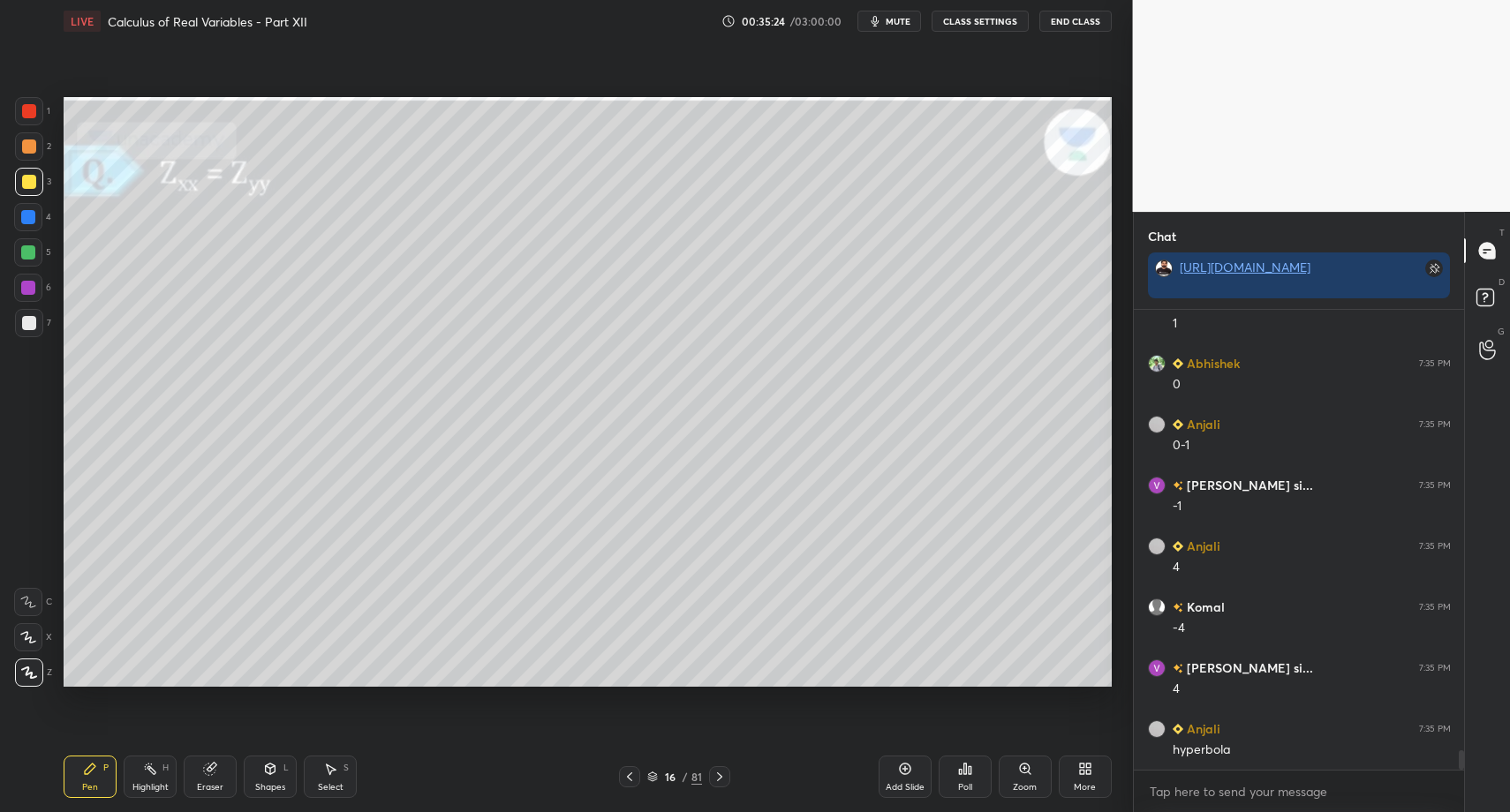 click on "Shapes" at bounding box center (270, 787) 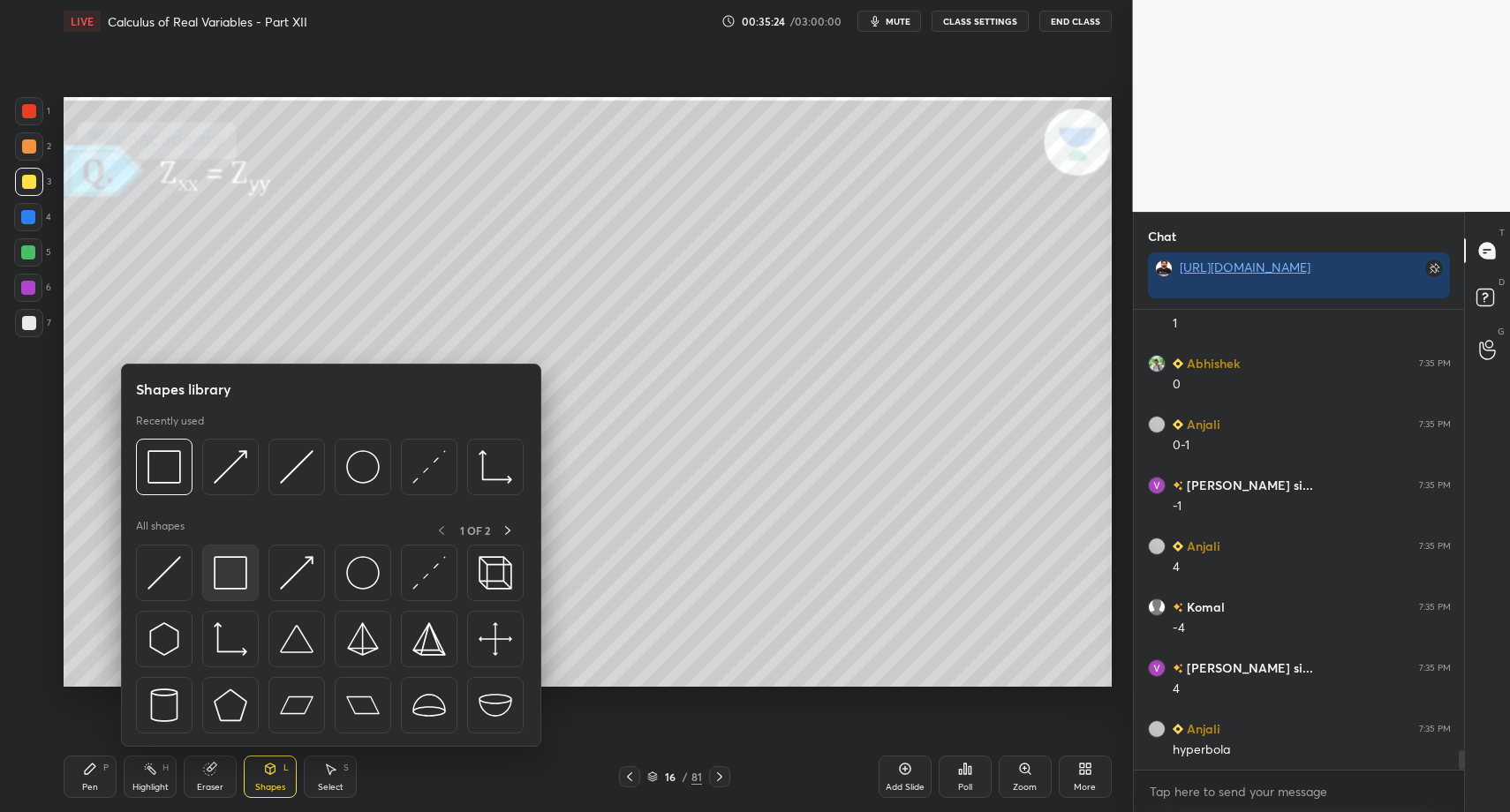 click at bounding box center (230, 573) 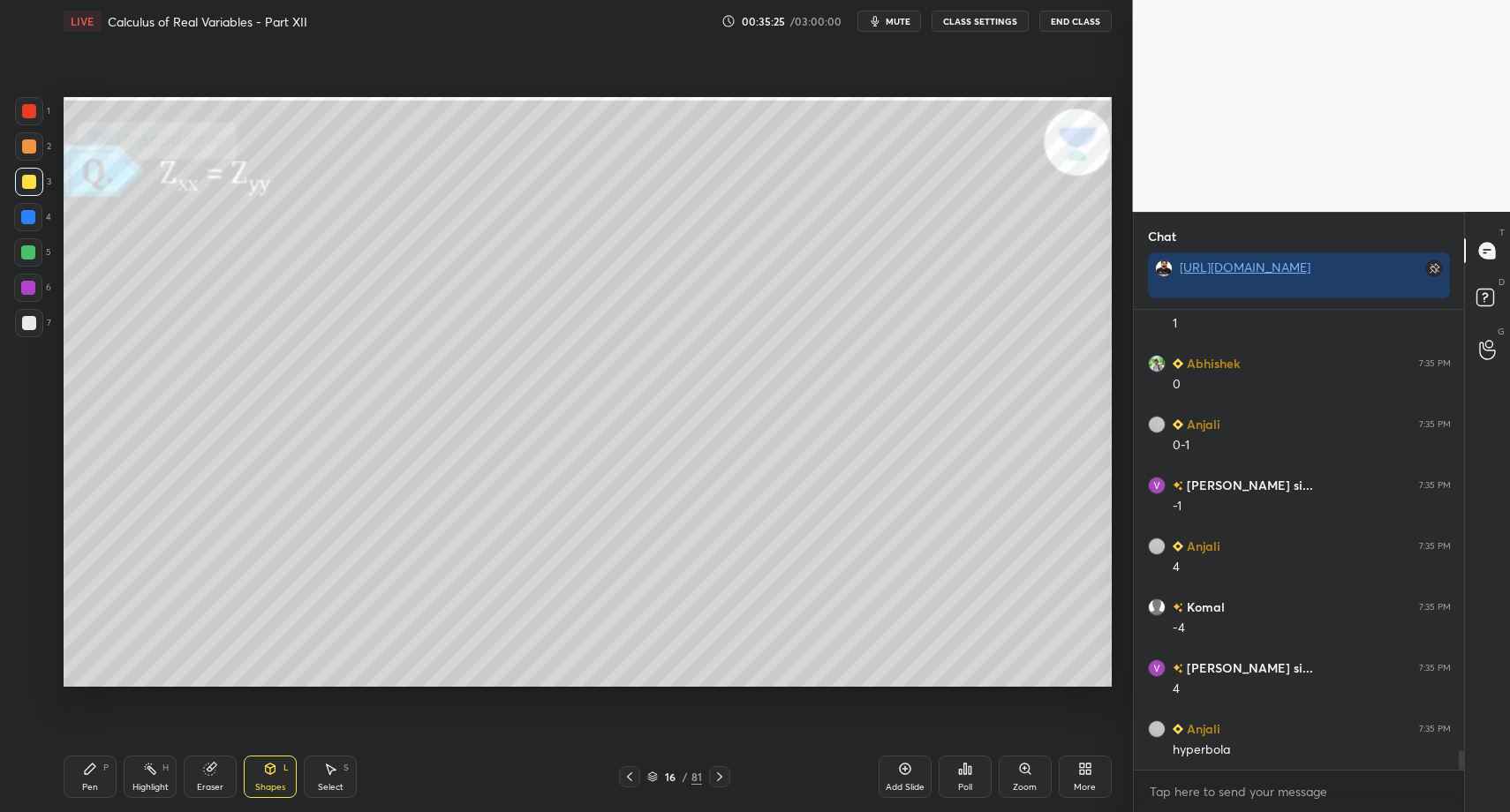 scroll, scrollTop: 10554, scrollLeft: 0, axis: vertical 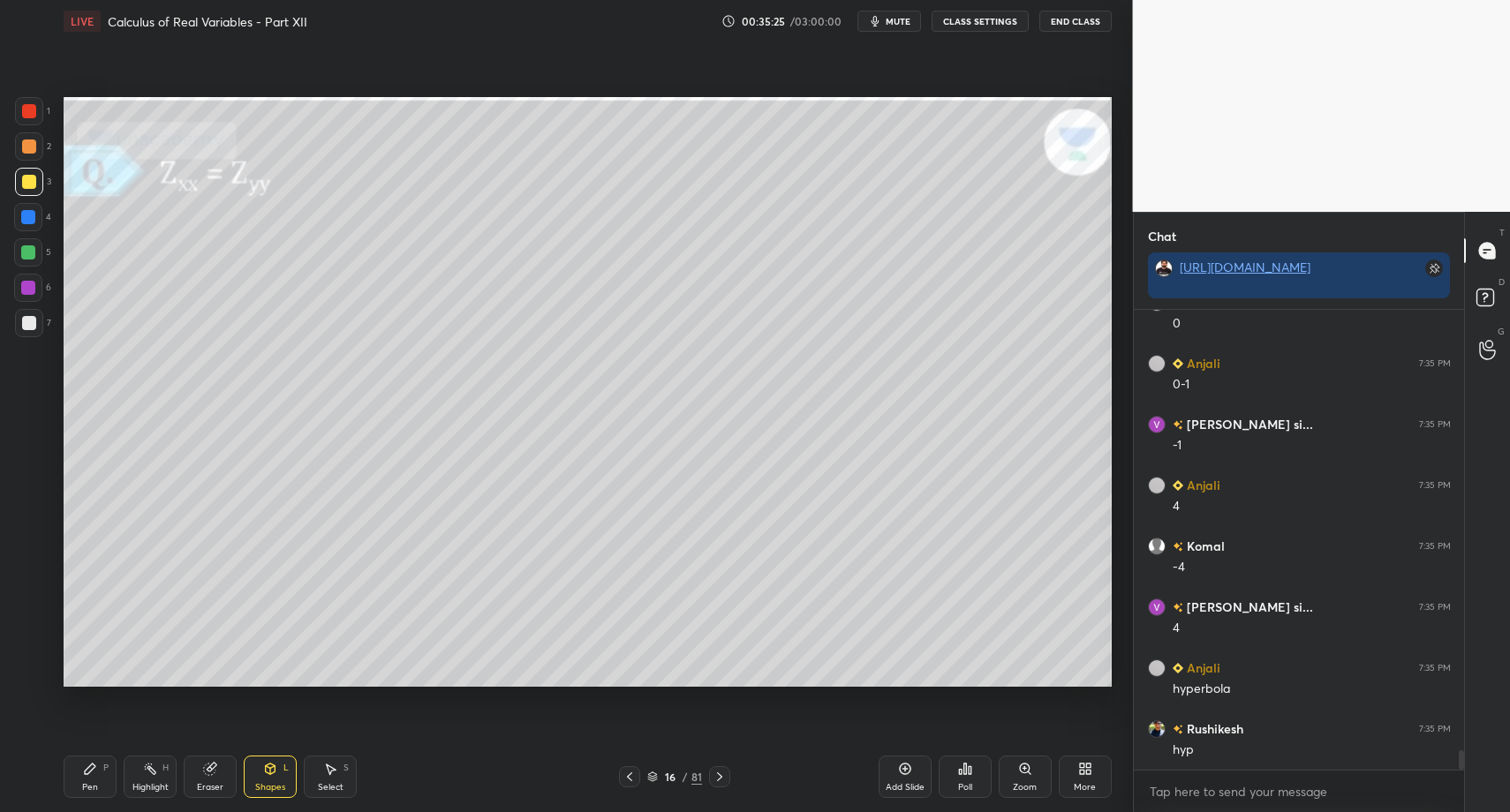 click on "Pen P" at bounding box center (90, 777) 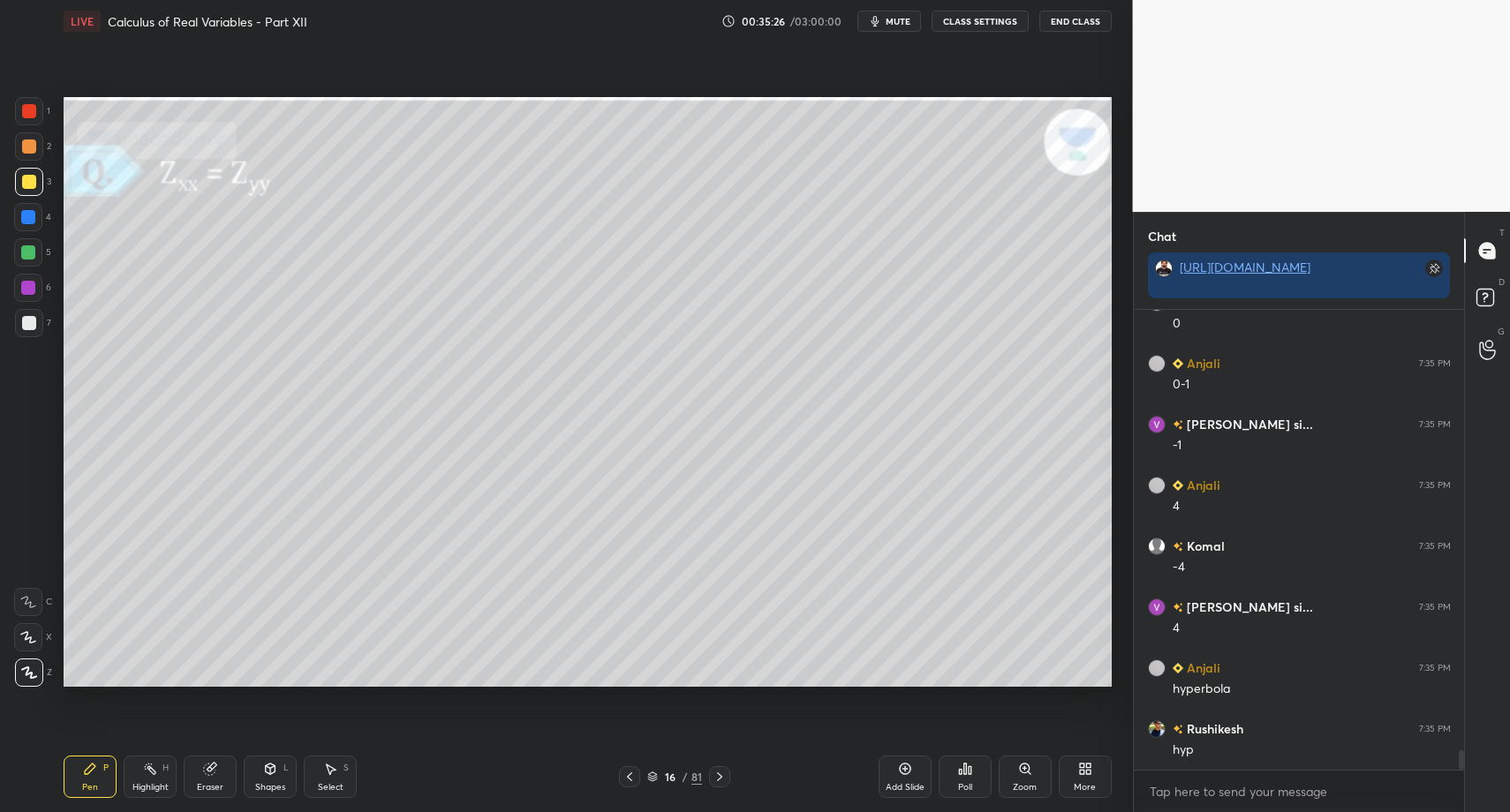 click at bounding box center (29, 323) 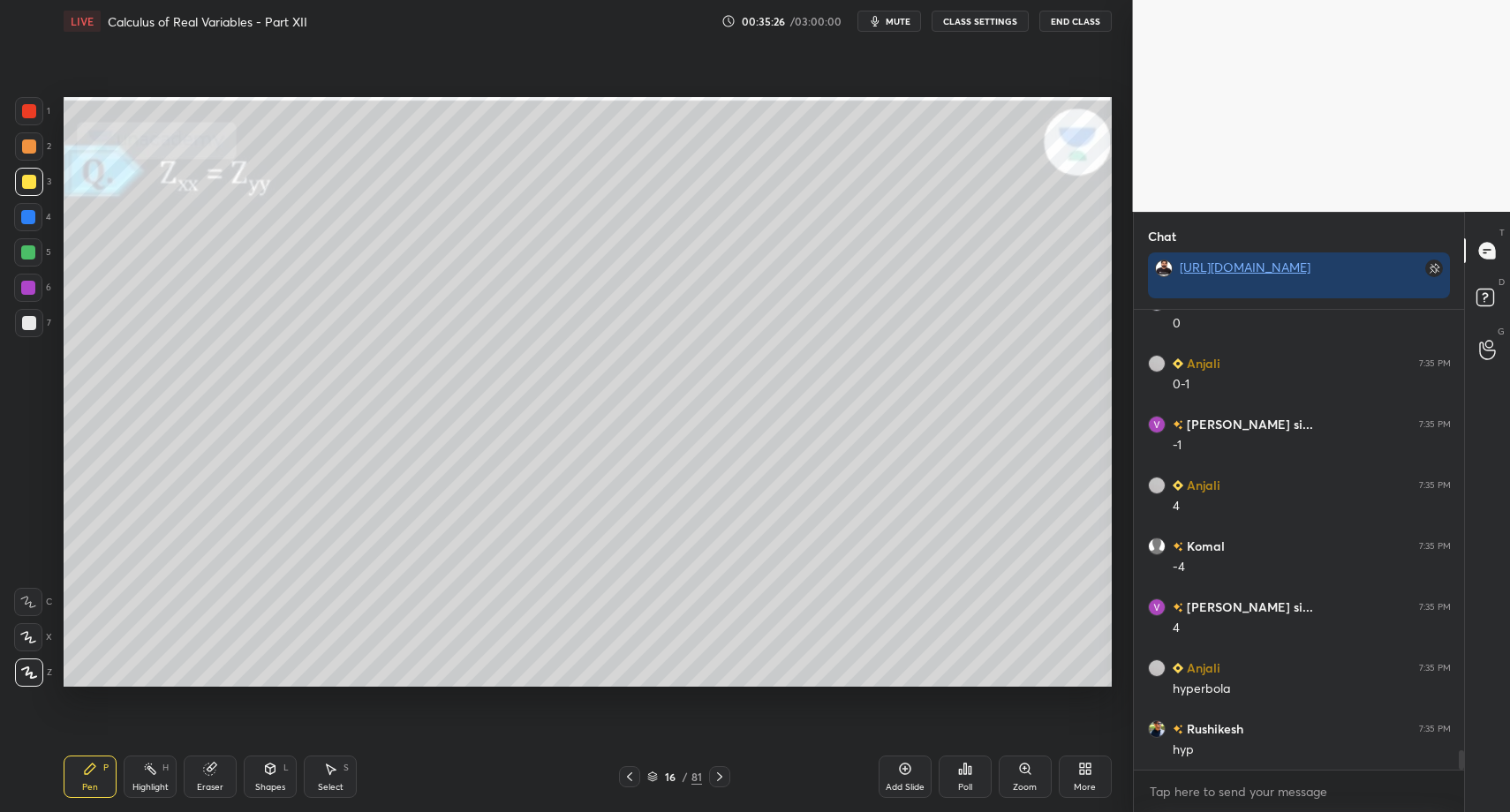 click at bounding box center [29, 323] 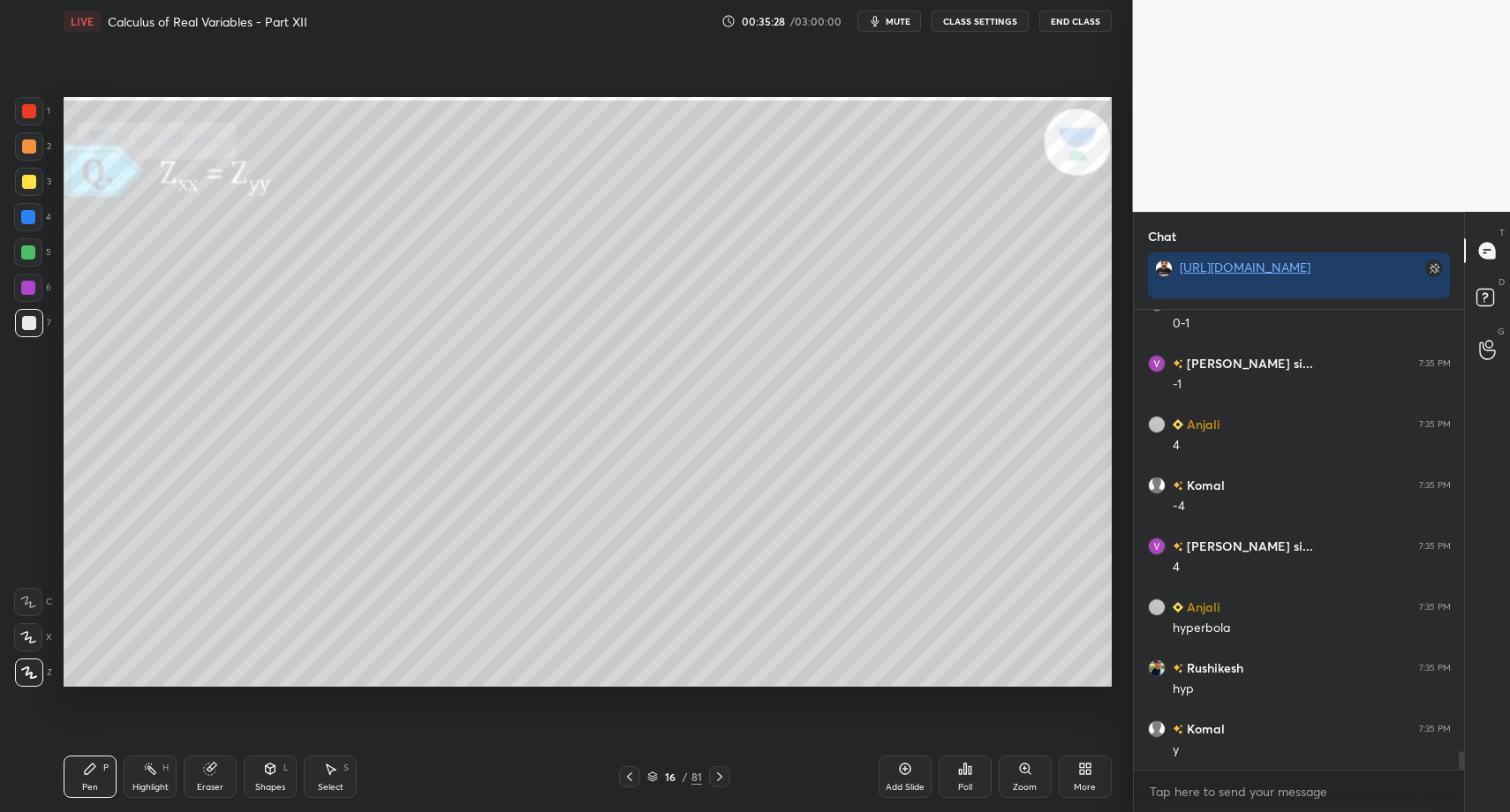 scroll, scrollTop: 10676, scrollLeft: 0, axis: vertical 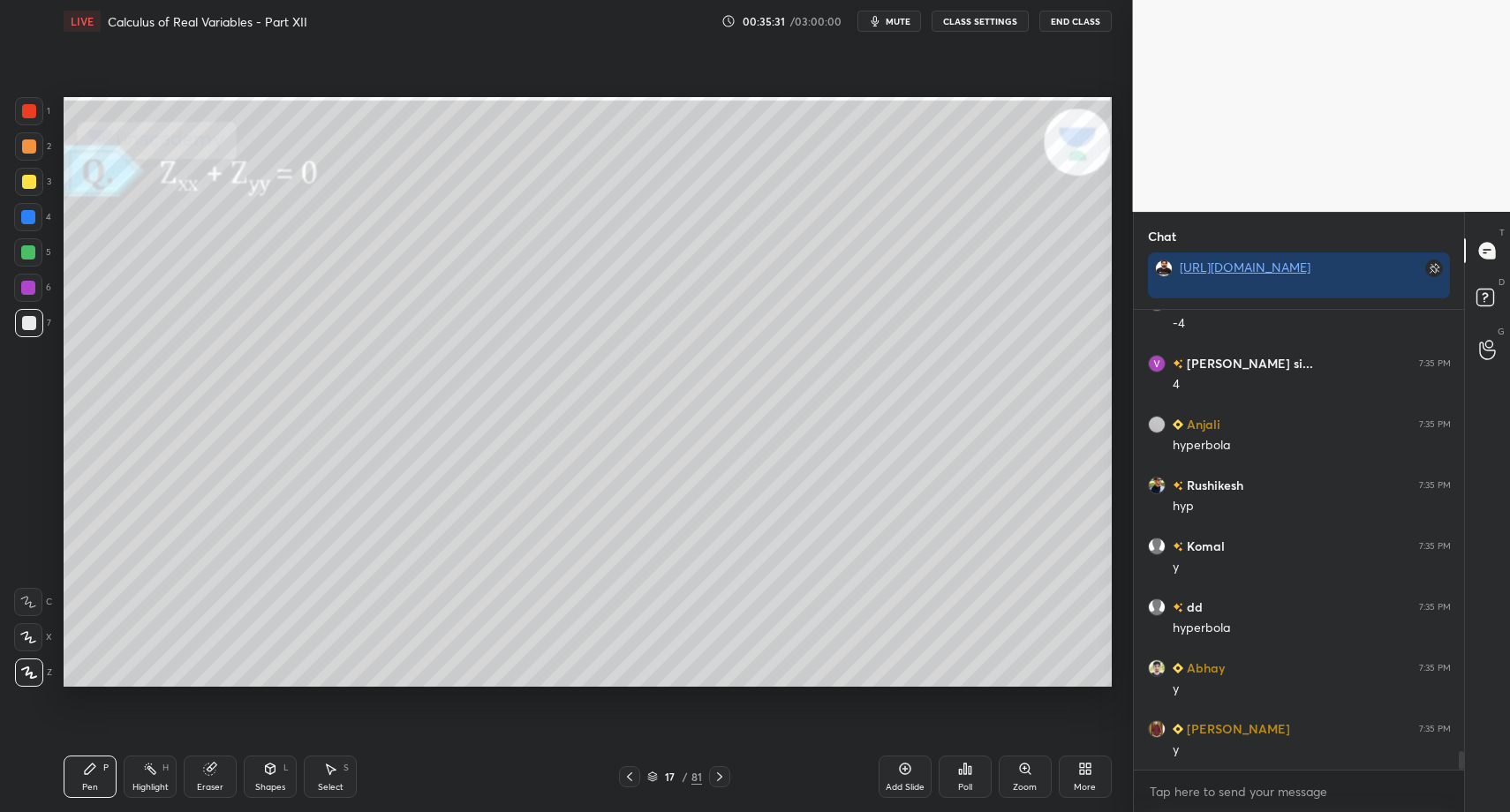 click on "Pen P" at bounding box center [90, 777] 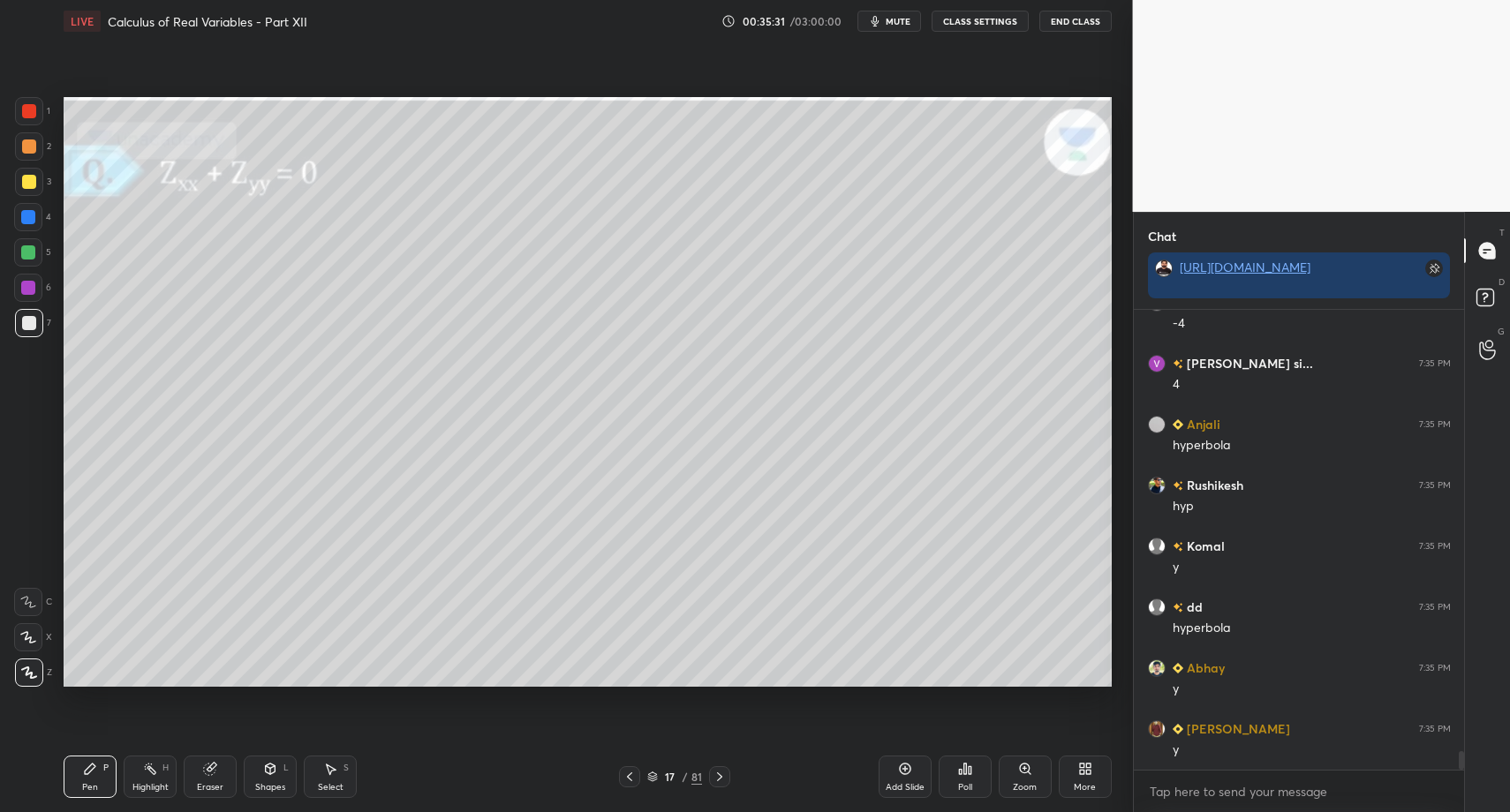 scroll, scrollTop: 10920, scrollLeft: 0, axis: vertical 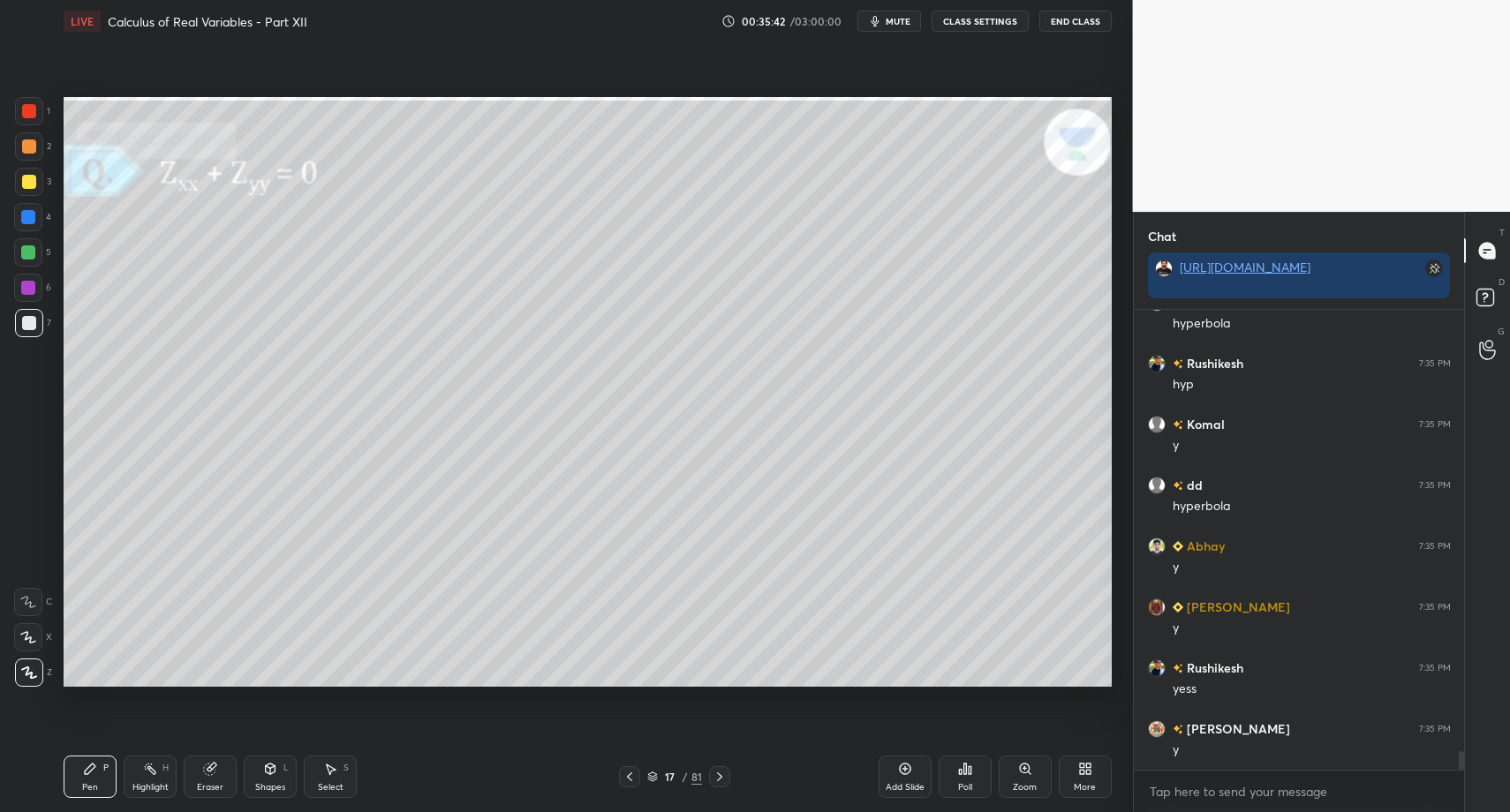 click on "1 2 3 4 5 6 7 C X Z C X Z E E Erase all   H H" at bounding box center (28, 391) 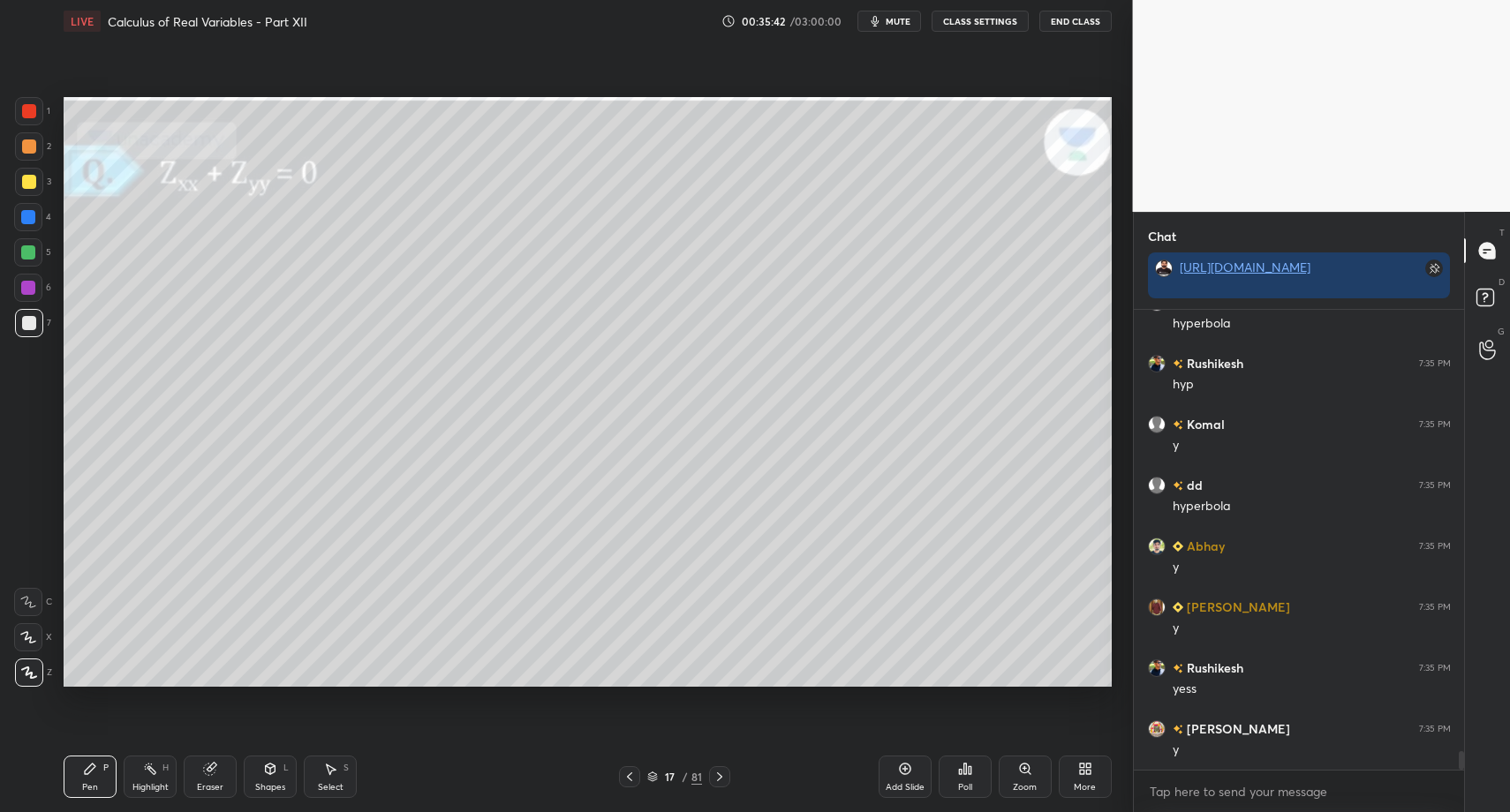 click at bounding box center (28, 252) 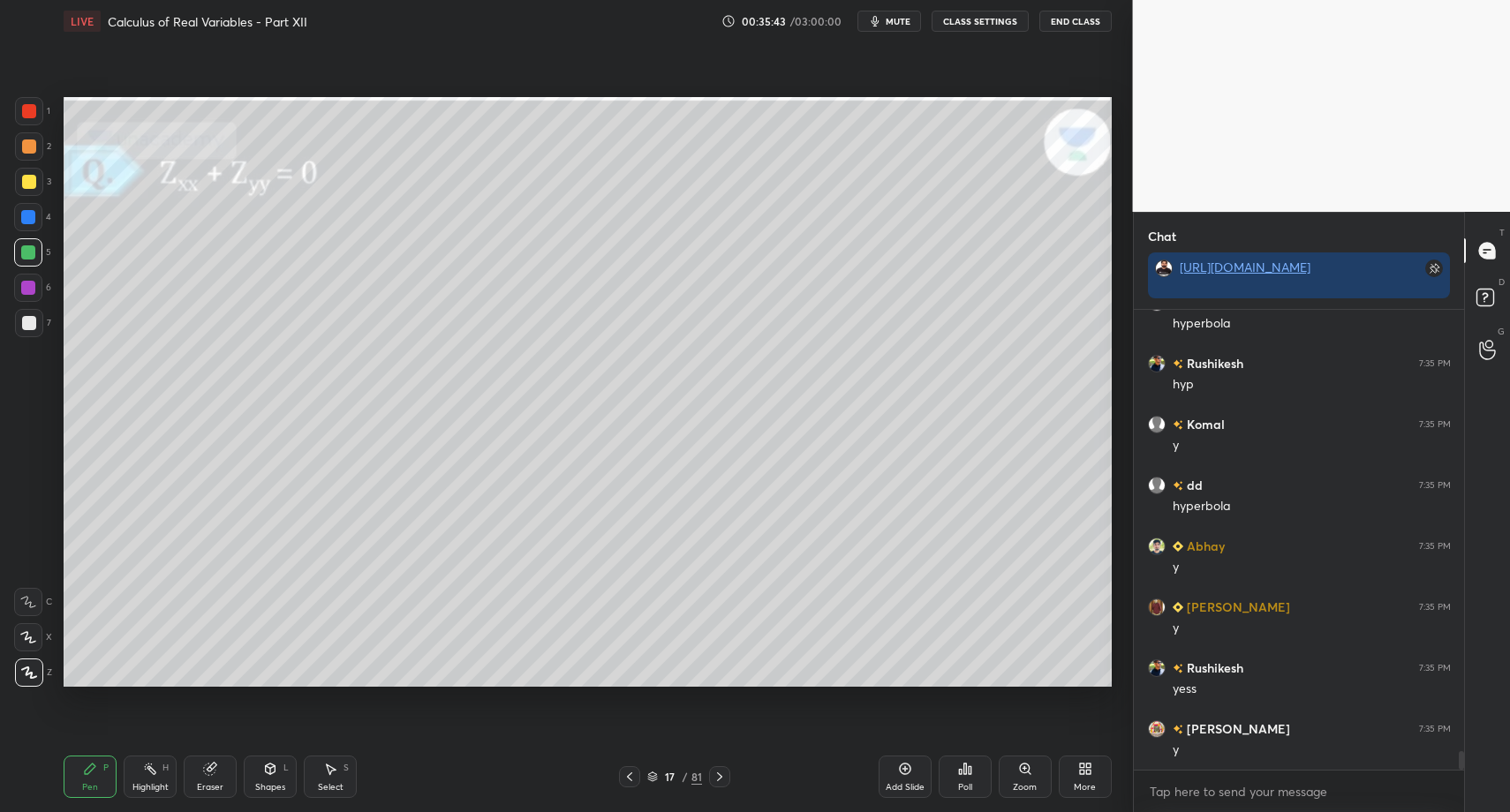 click on "Shapes L" at bounding box center (270, 777) 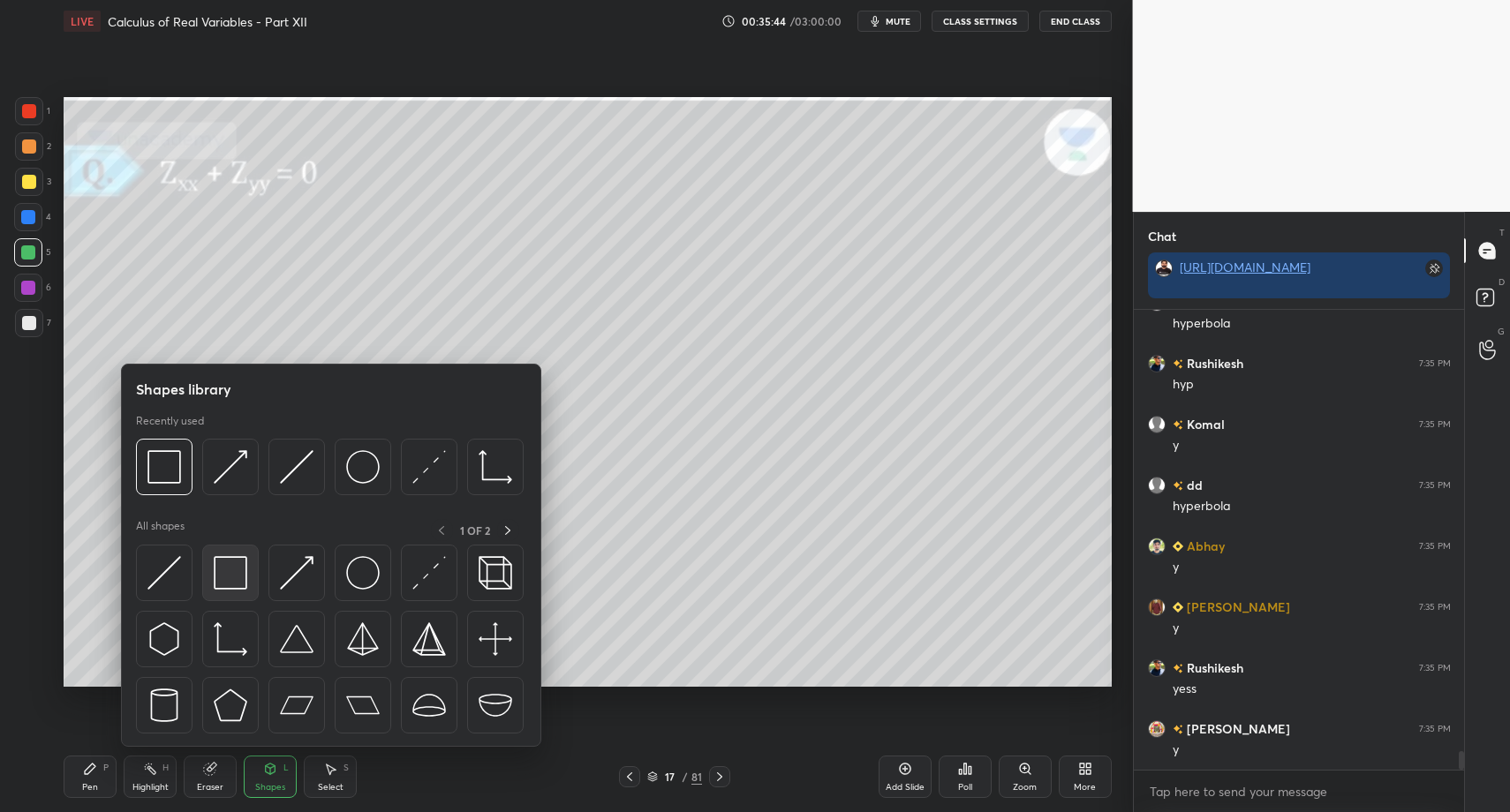click at bounding box center [230, 573] 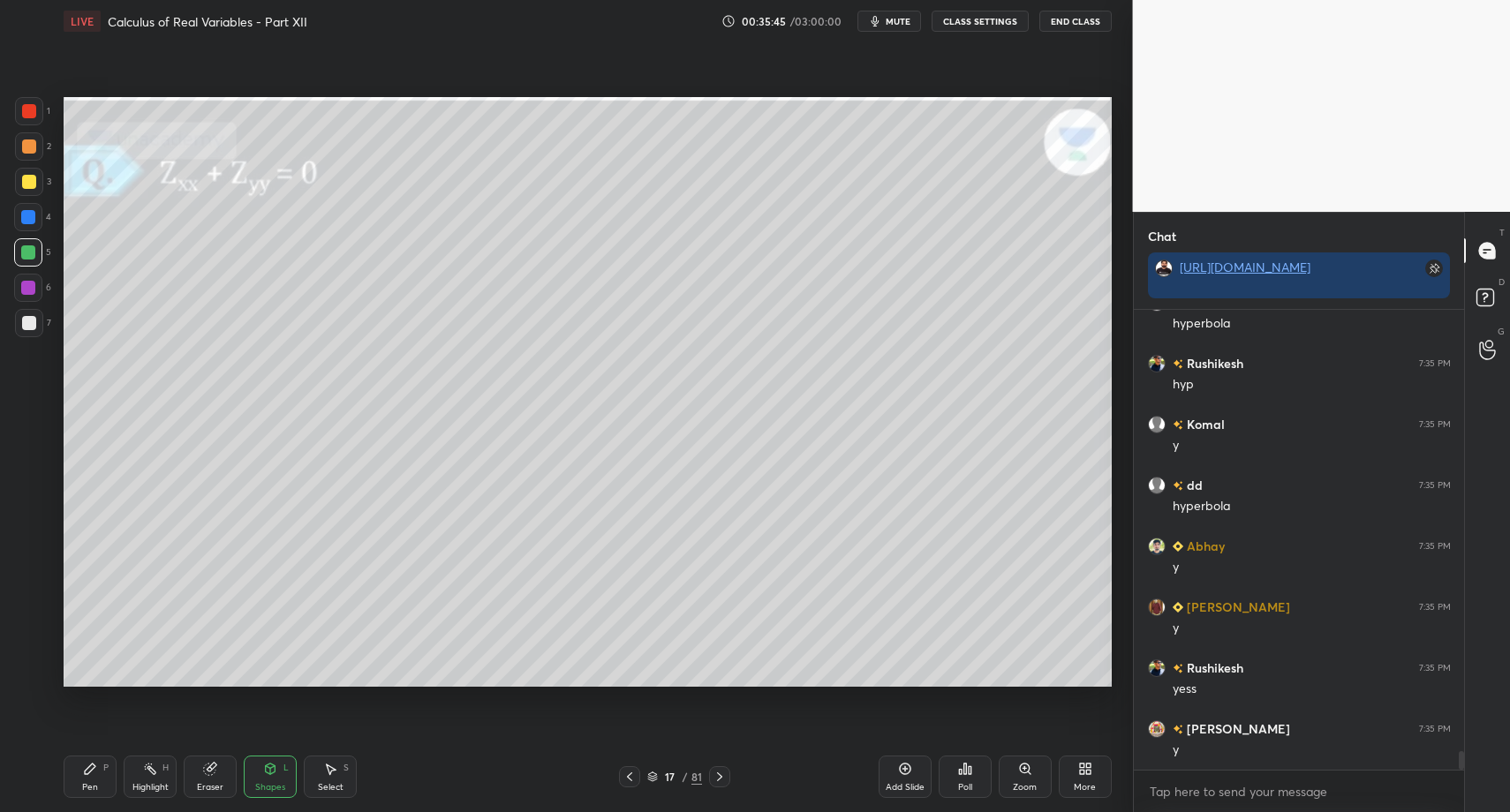 click at bounding box center [29, 323] 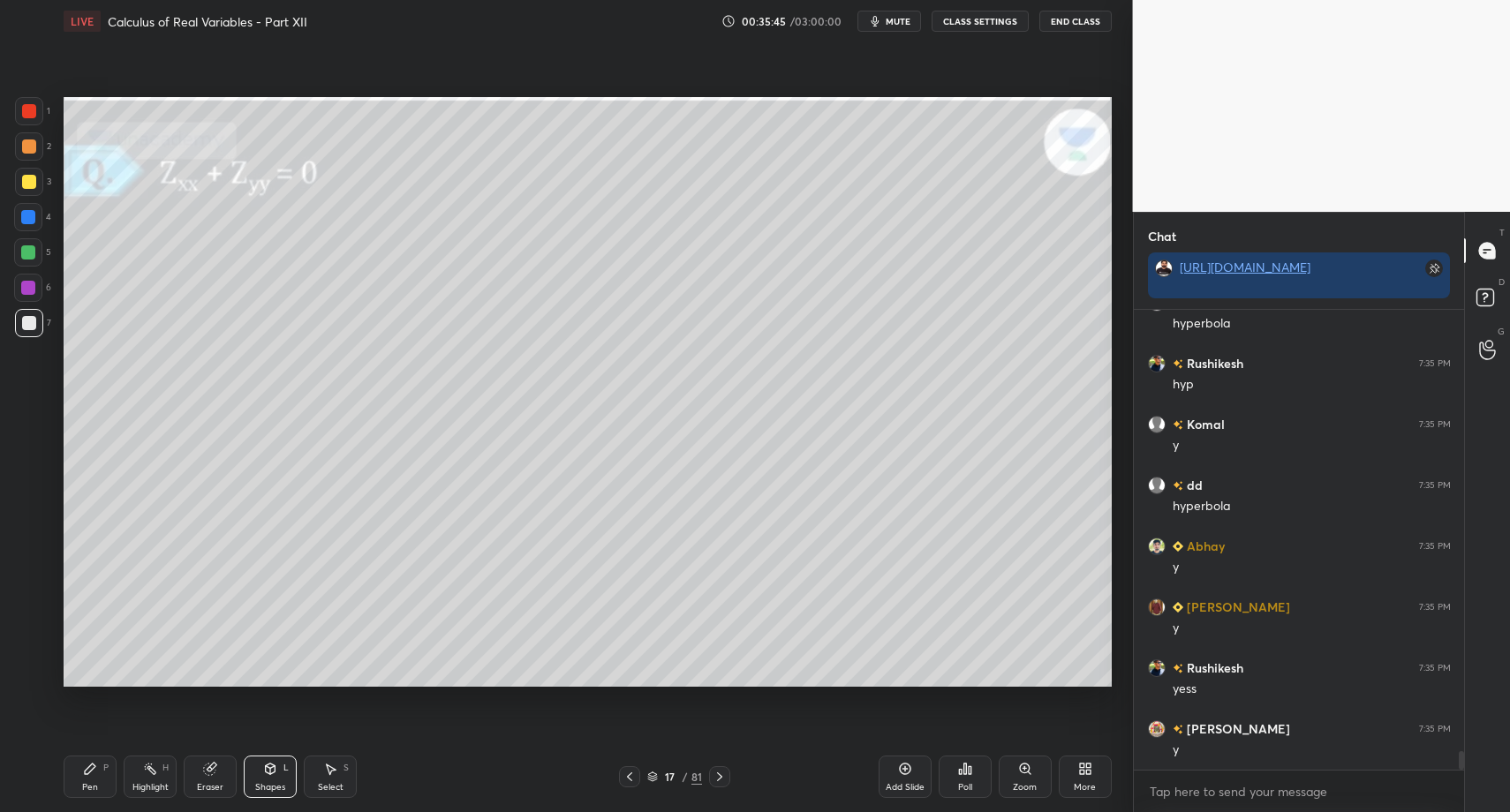 click on "Pen P" at bounding box center [90, 777] 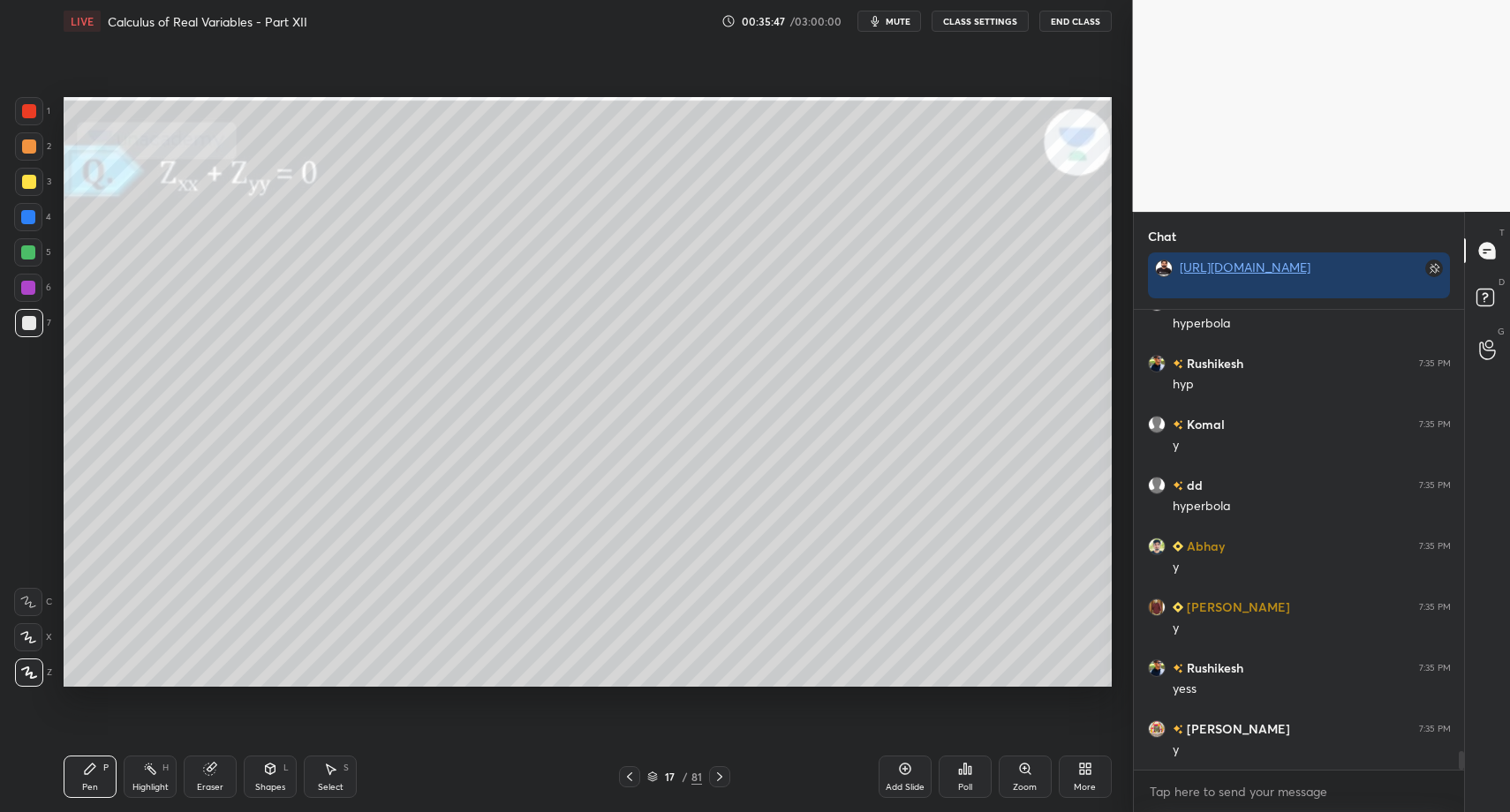 scroll, scrollTop: 10981, scrollLeft: 0, axis: vertical 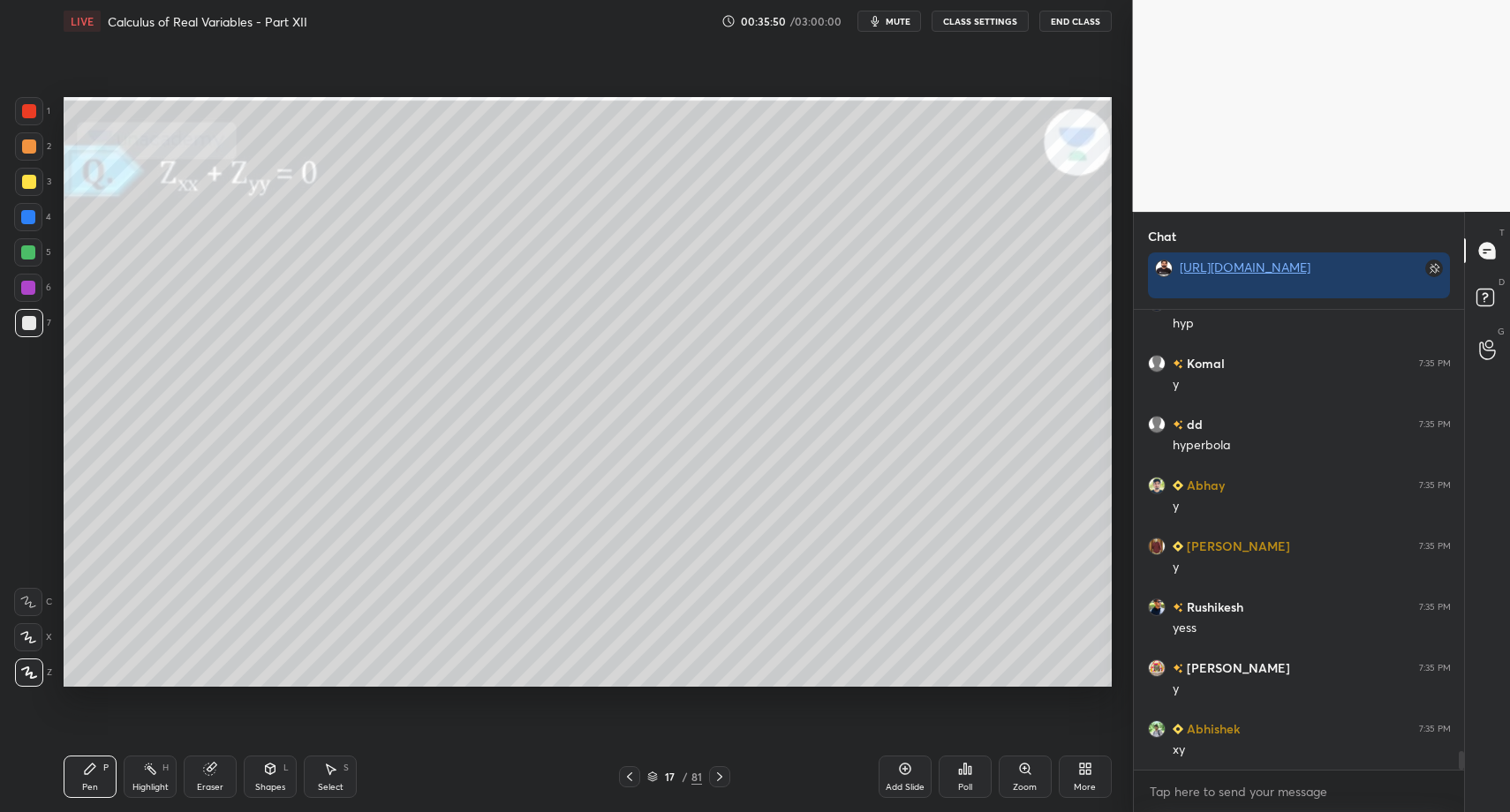click on "5" at bounding box center (33, 252) 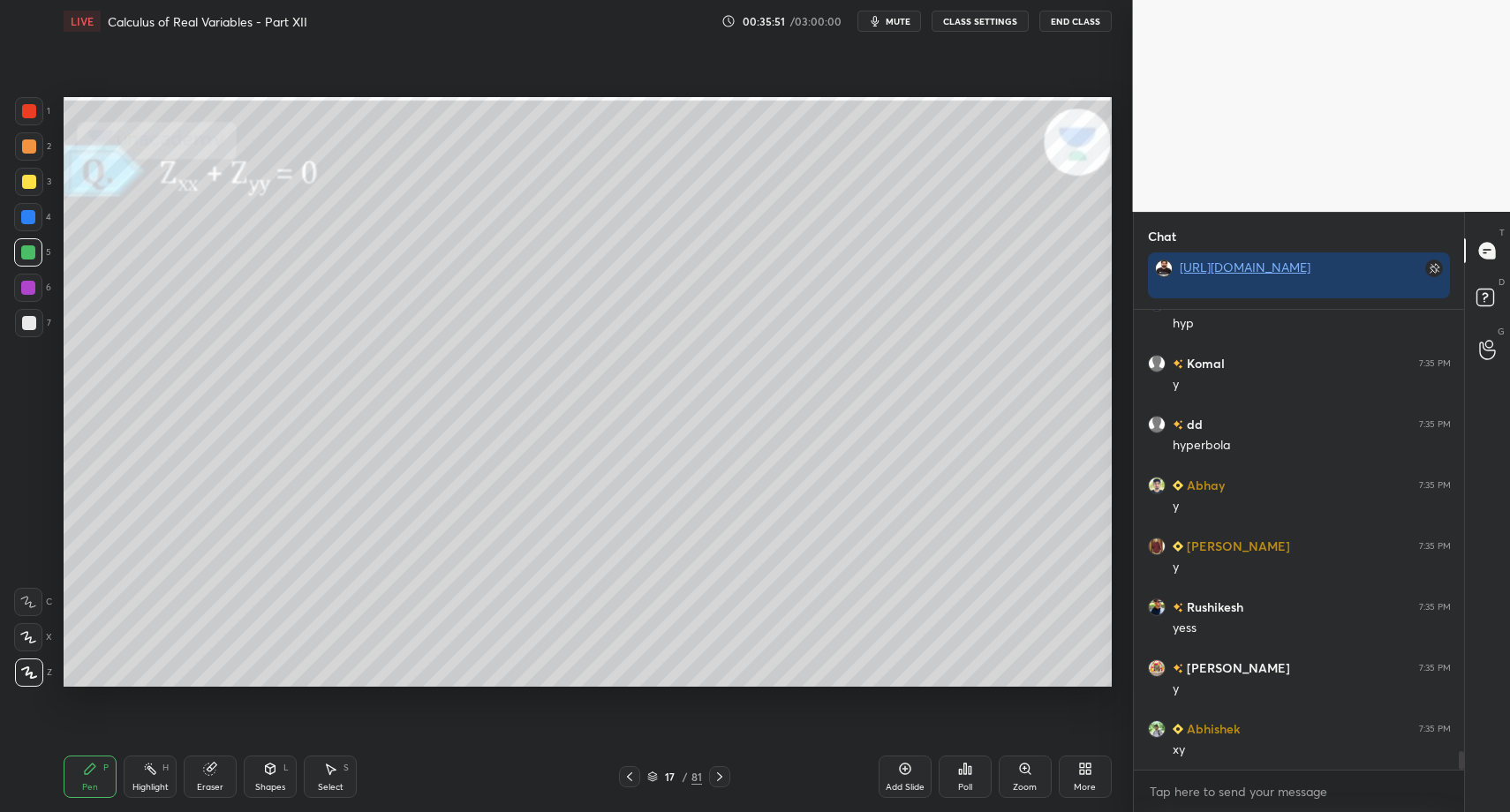 click on "Shapes L" at bounding box center (270, 777) 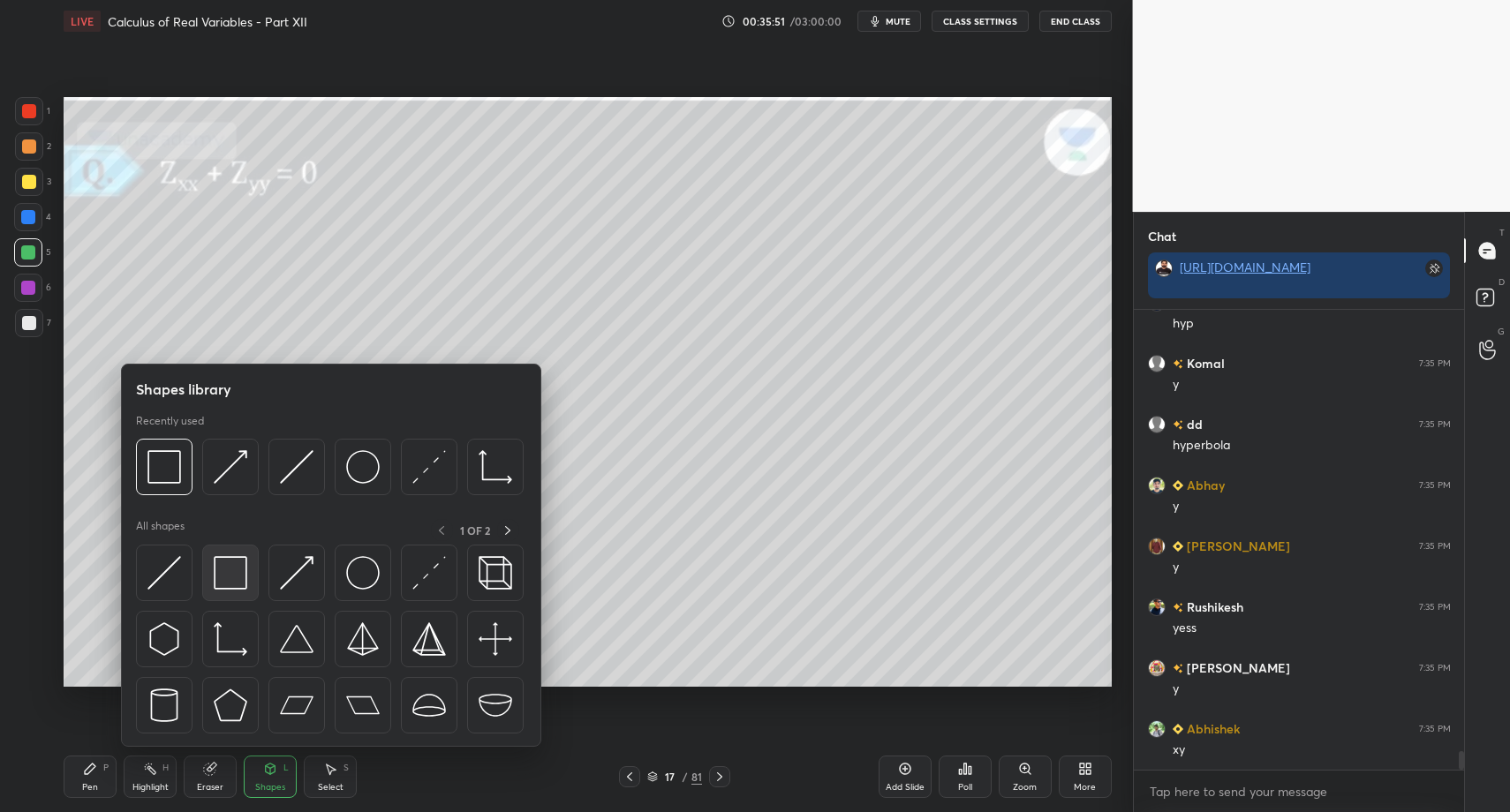 click at bounding box center (230, 573) 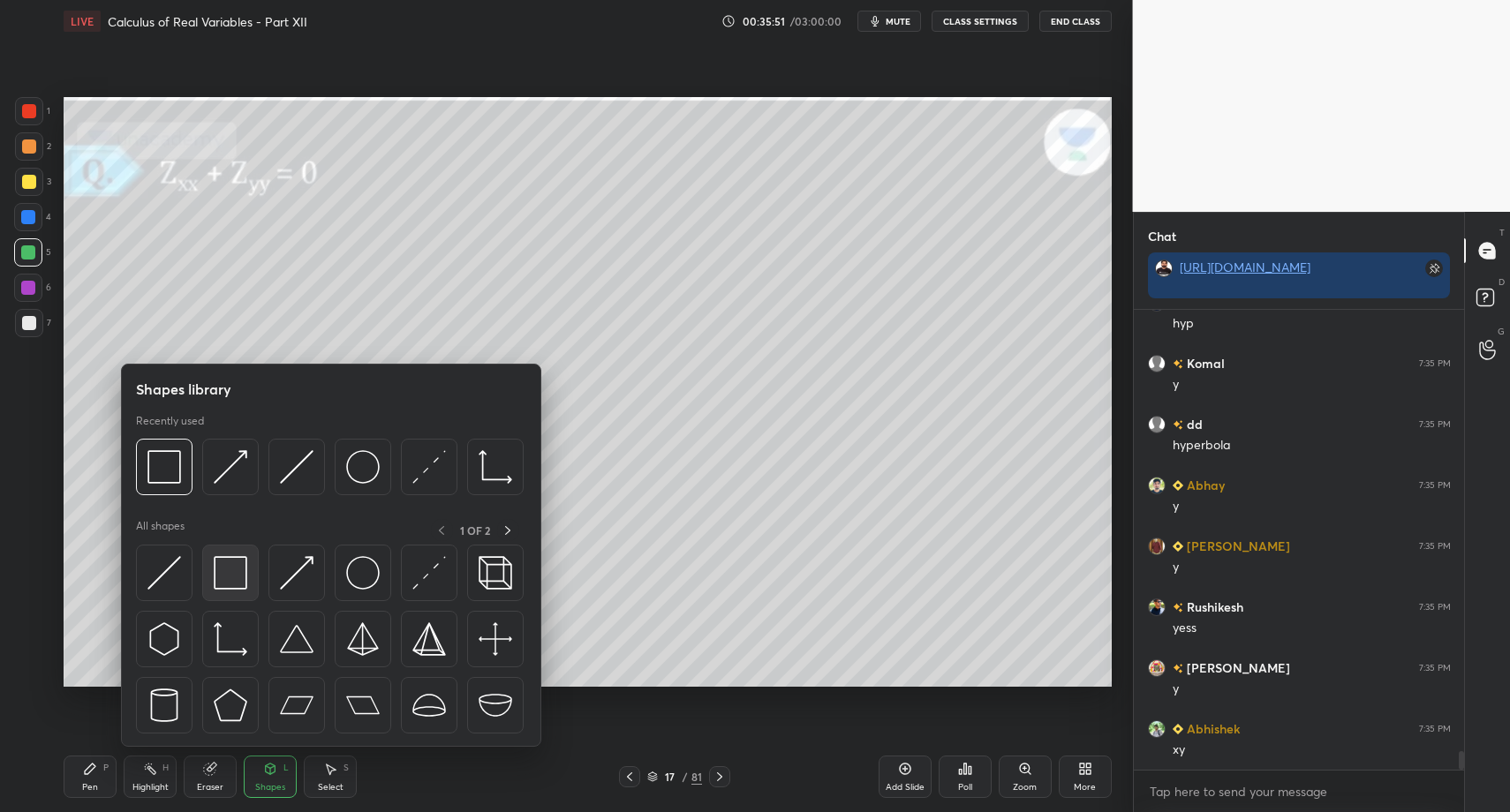 scroll, scrollTop: 11041, scrollLeft: 0, axis: vertical 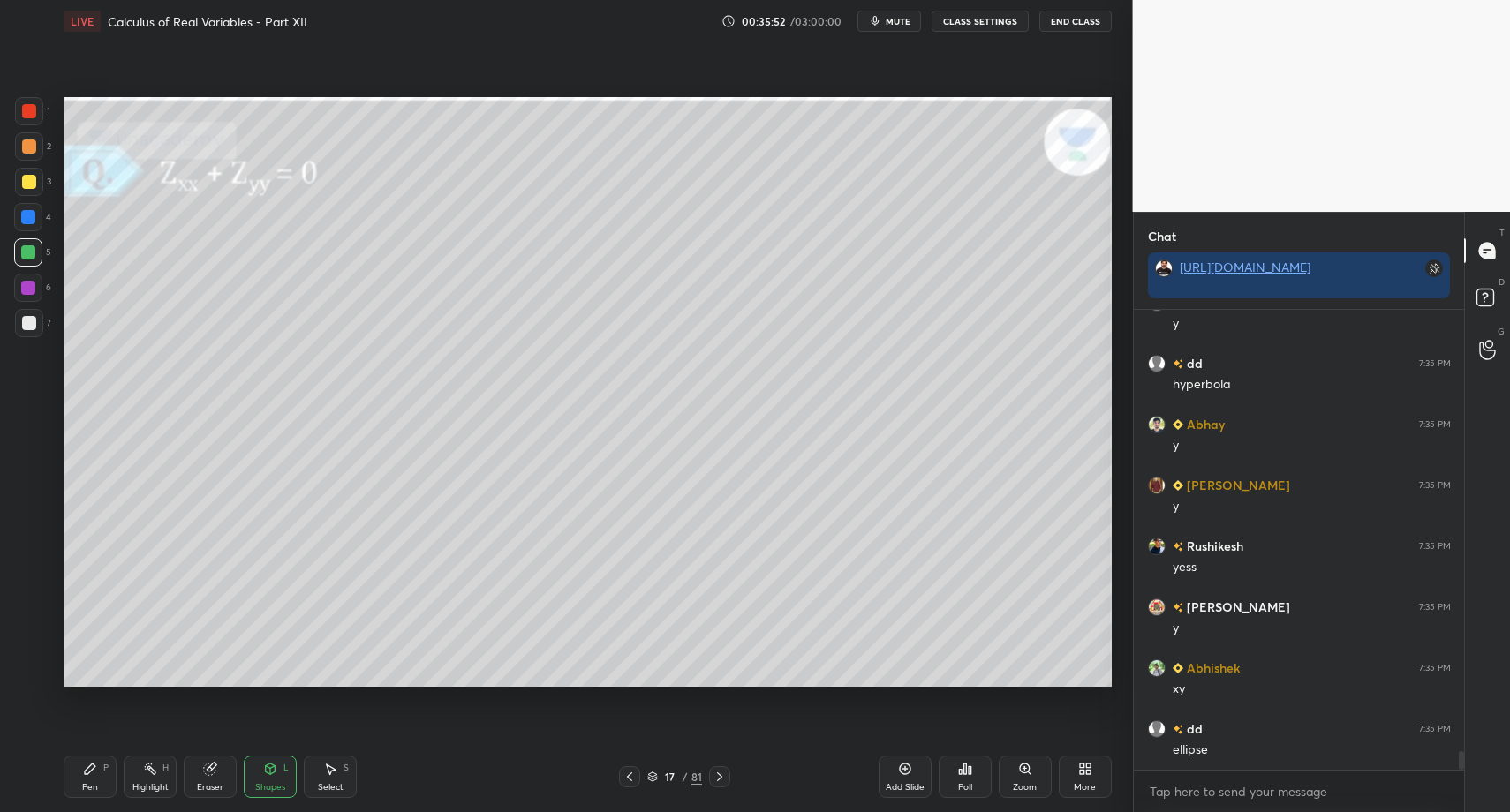 click at bounding box center (29, 323) 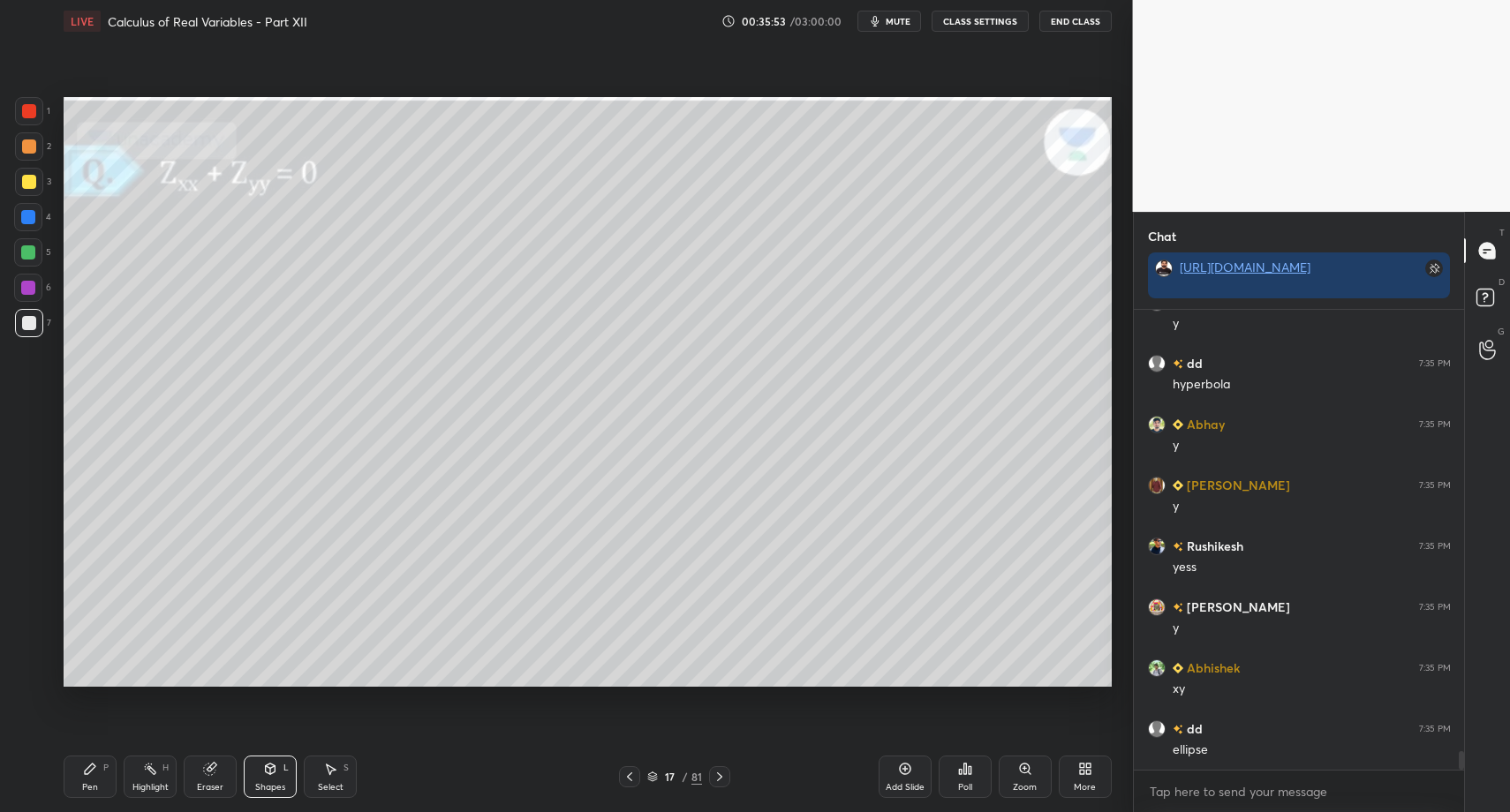 click on "Pen P" at bounding box center (90, 777) 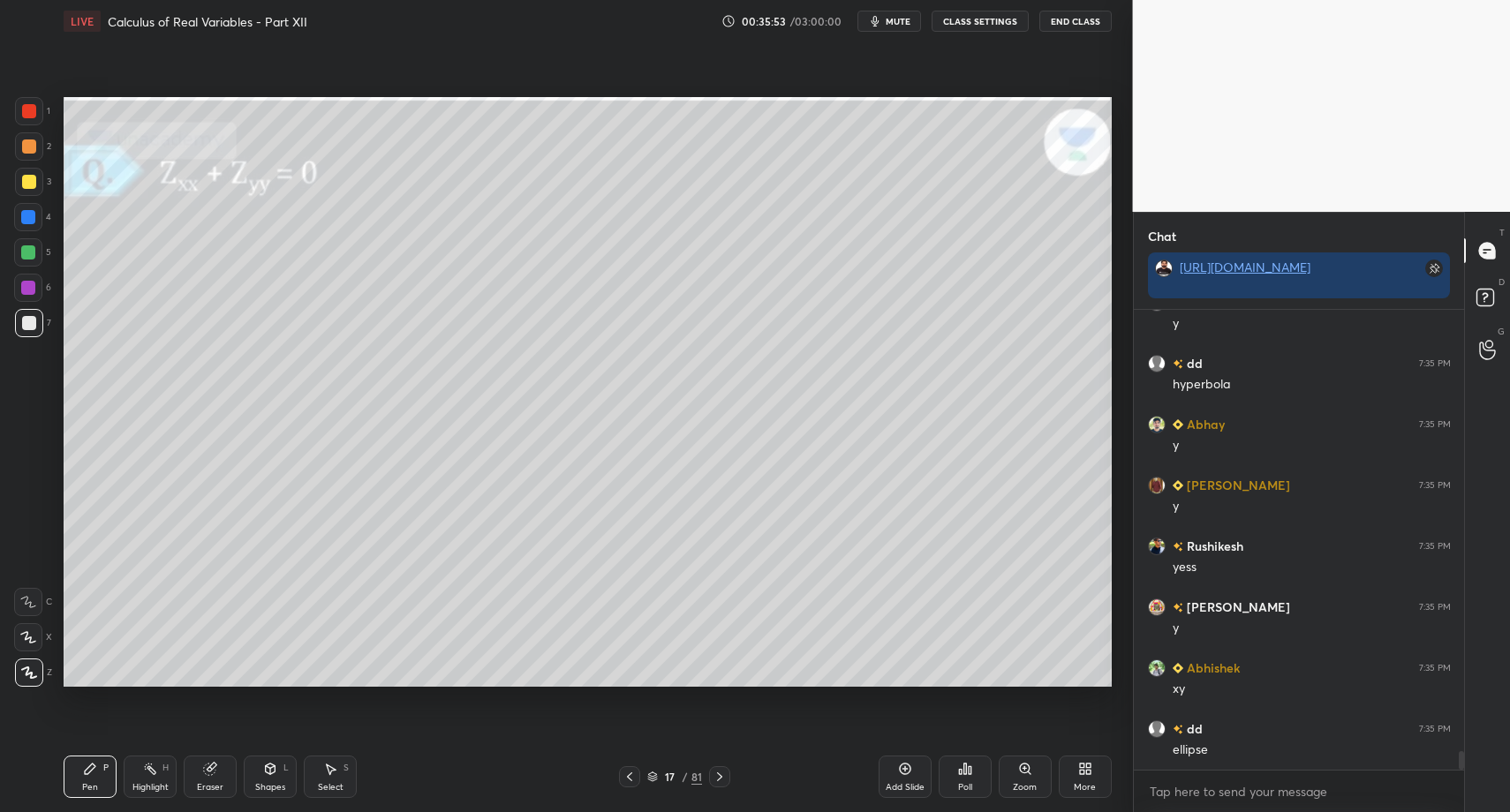 scroll, scrollTop: 11102, scrollLeft: 0, axis: vertical 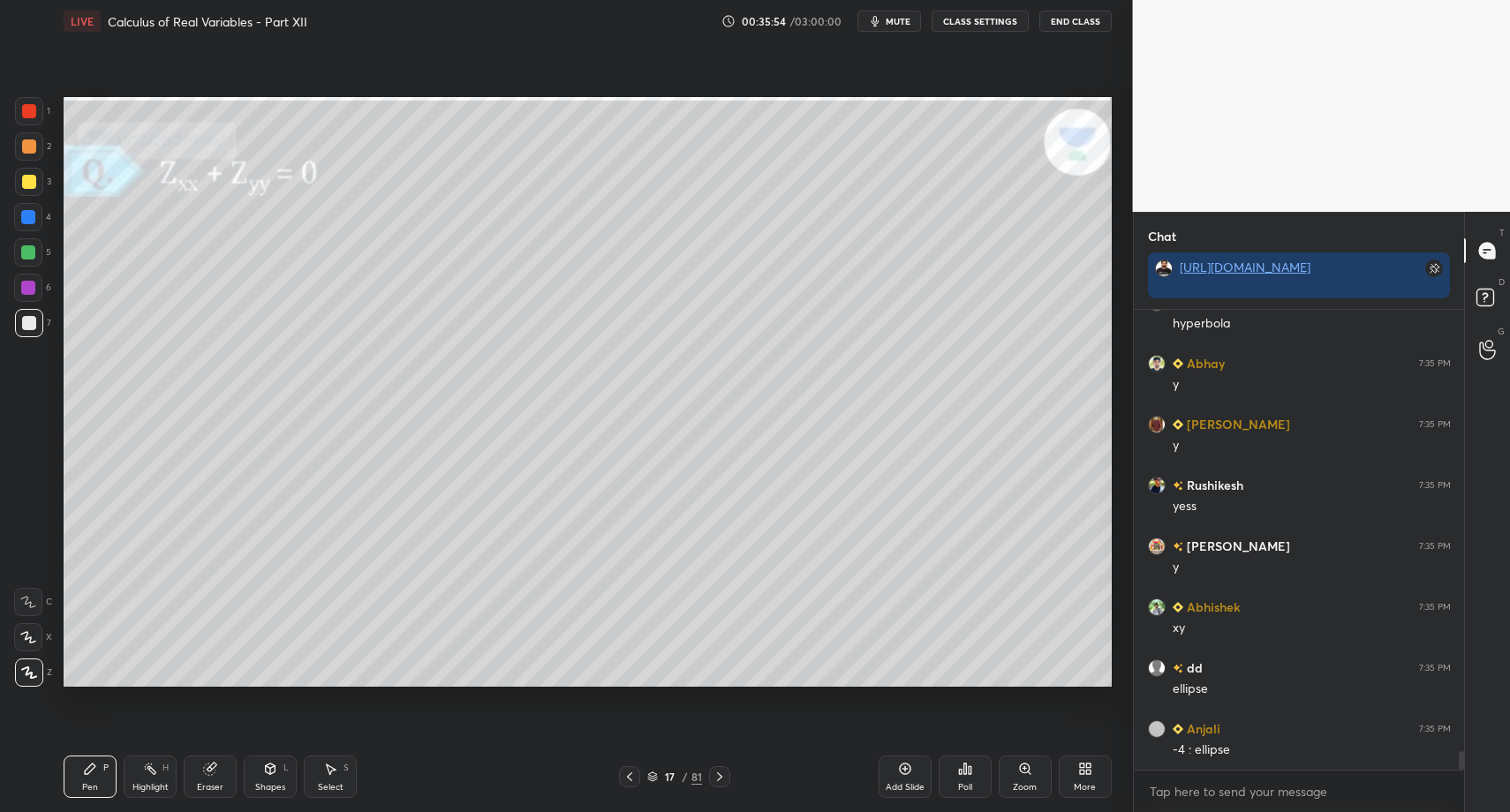 click on "Pen" at bounding box center [90, 787] 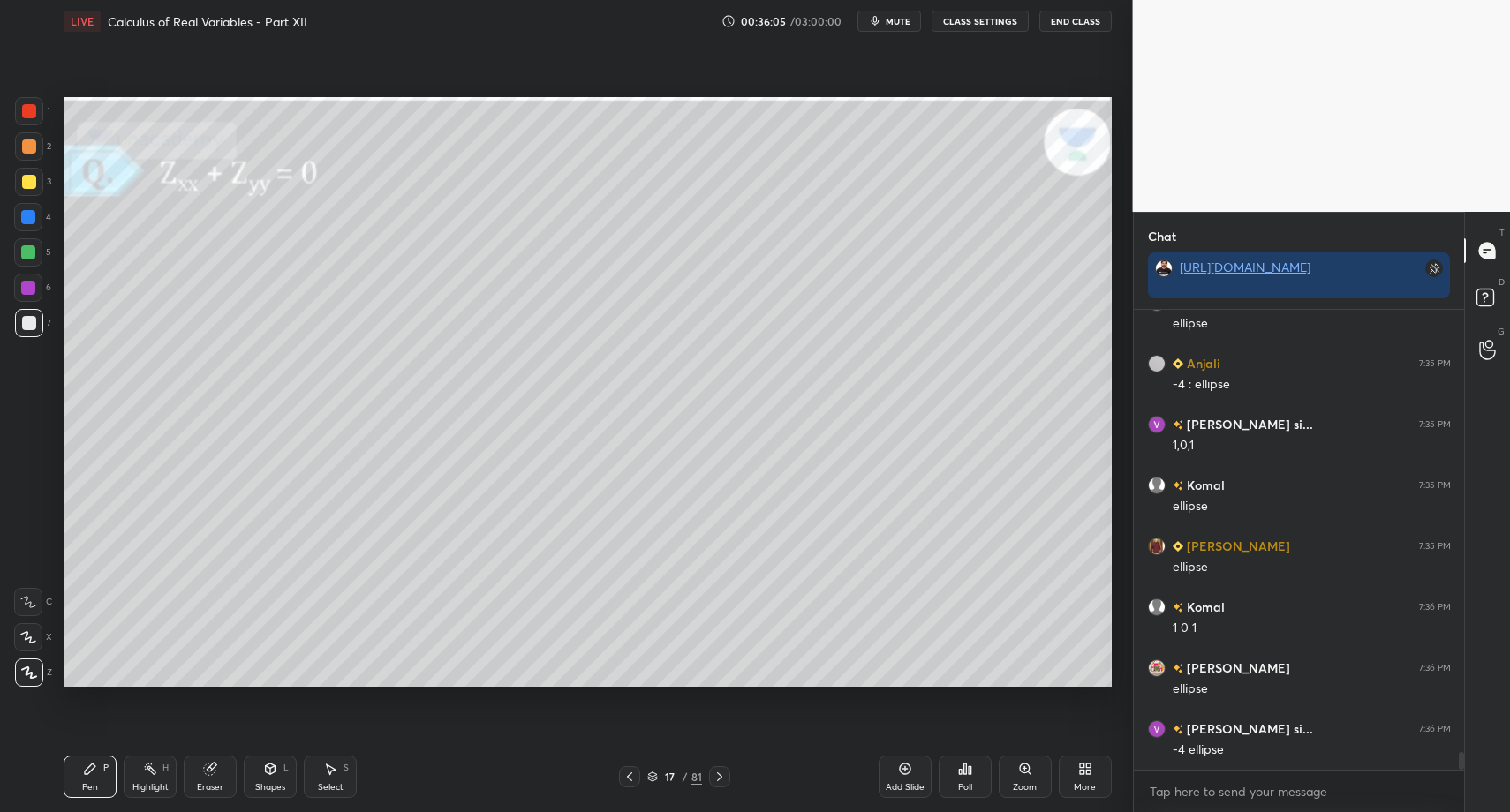 scroll, scrollTop: 11529, scrollLeft: 0, axis: vertical 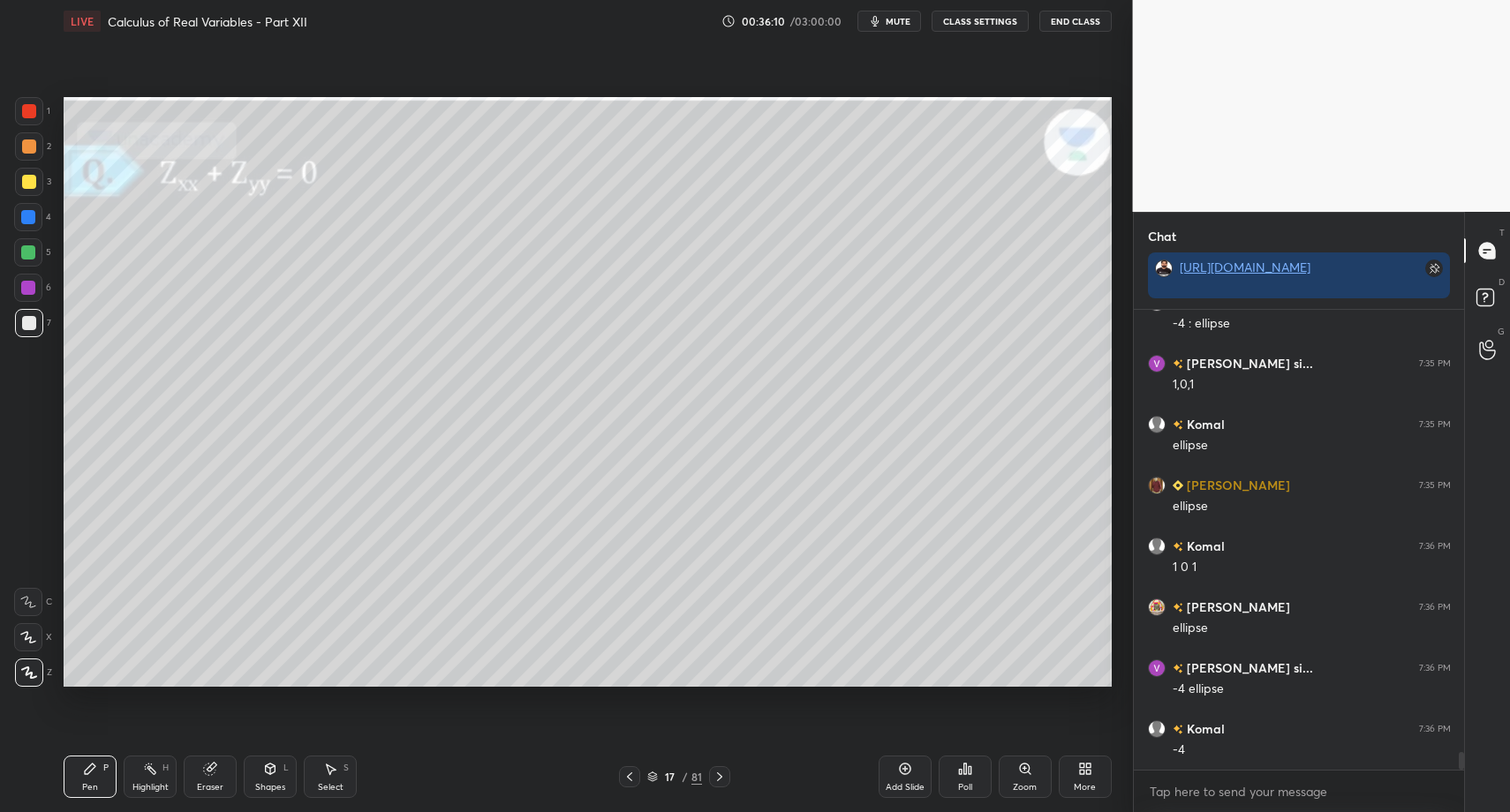 drag, startPoint x: 29, startPoint y: 156, endPoint x: 25, endPoint y: 184, distance: 28.284271 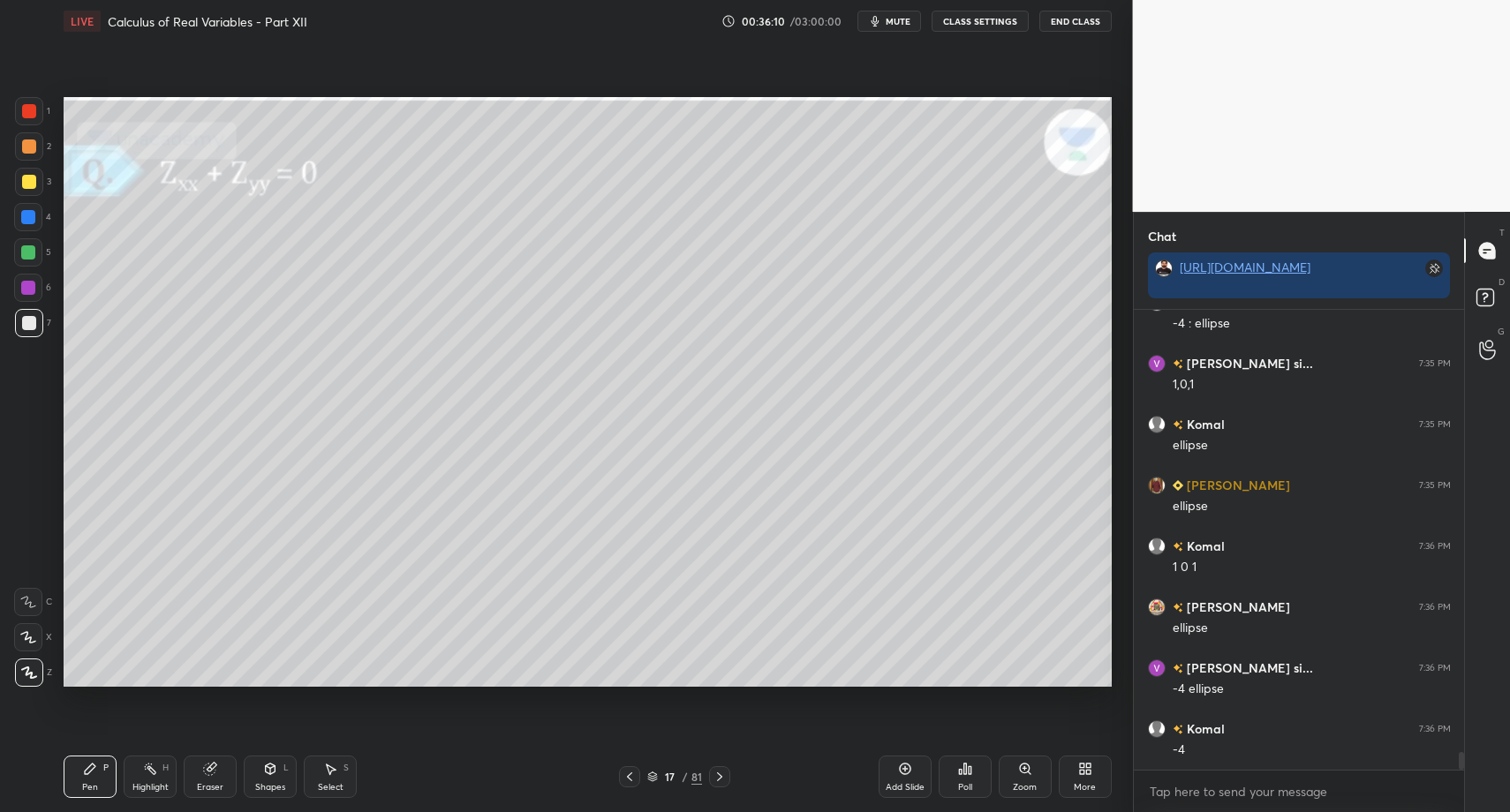 click at bounding box center (29, 147) 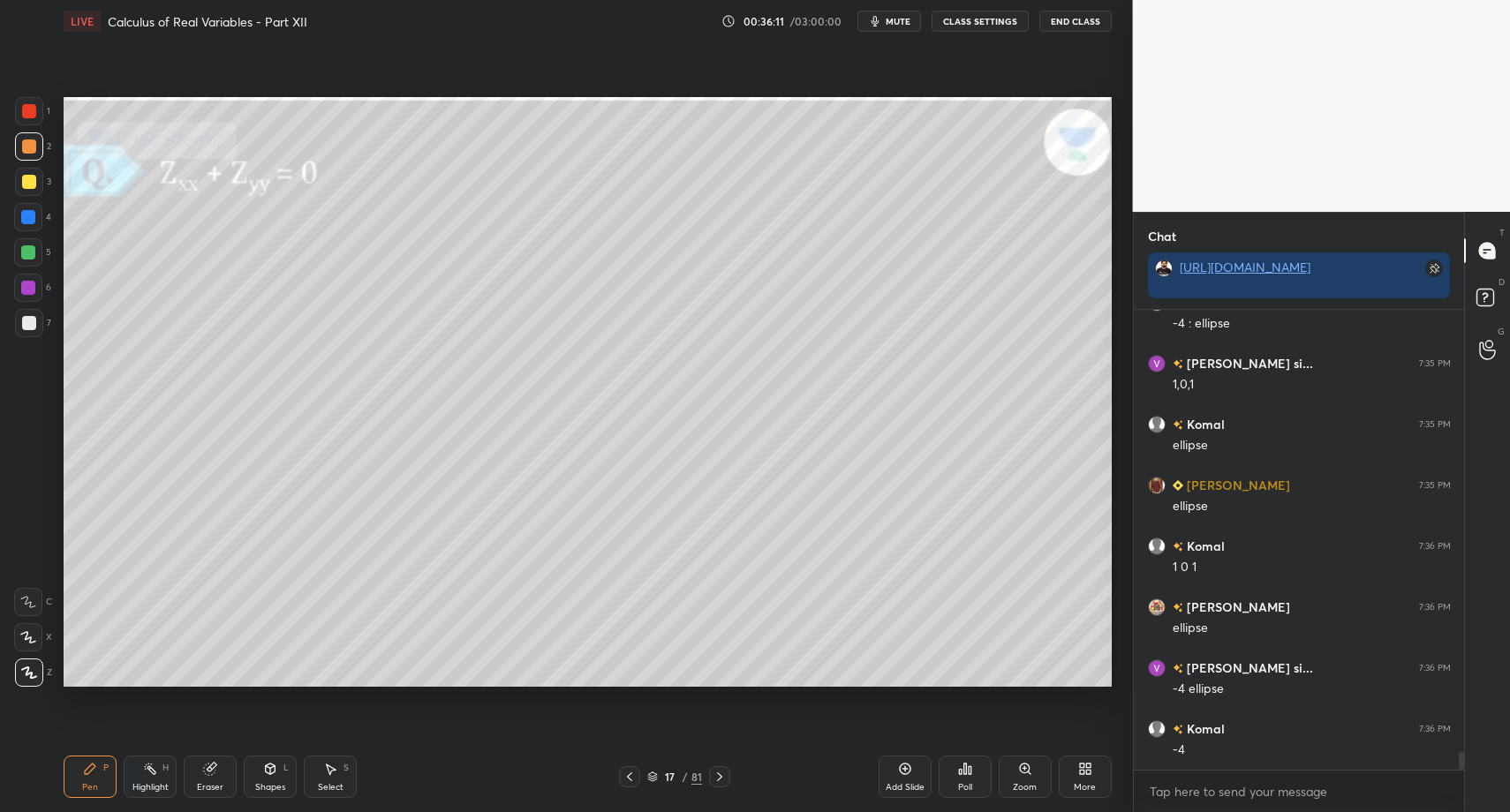 drag, startPoint x: 25, startPoint y: 184, endPoint x: 52, endPoint y: 268, distance: 88.23265 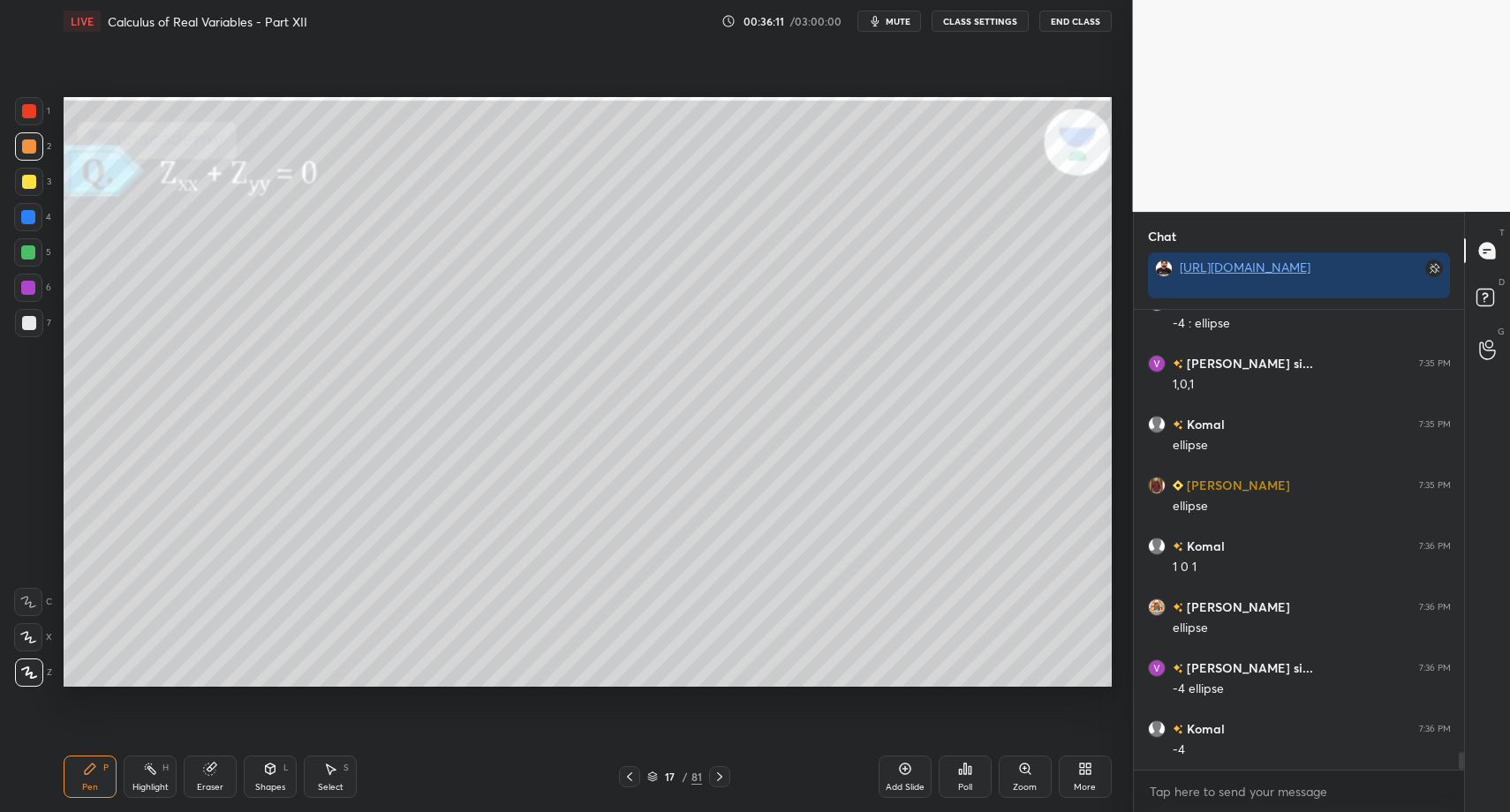click at bounding box center (29, 182) 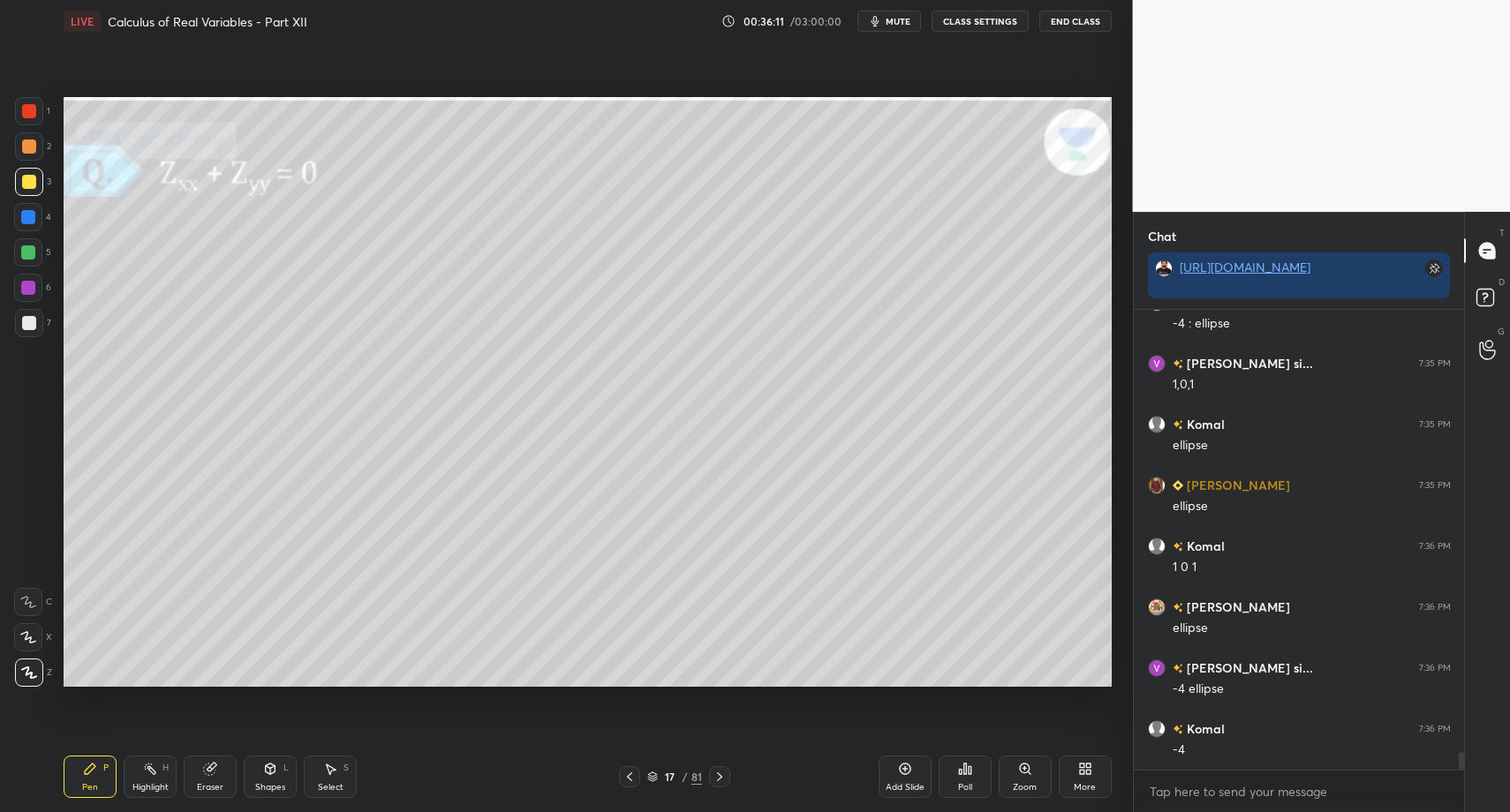 drag, startPoint x: 251, startPoint y: 786, endPoint x: 245, endPoint y: 761, distance: 25.70992 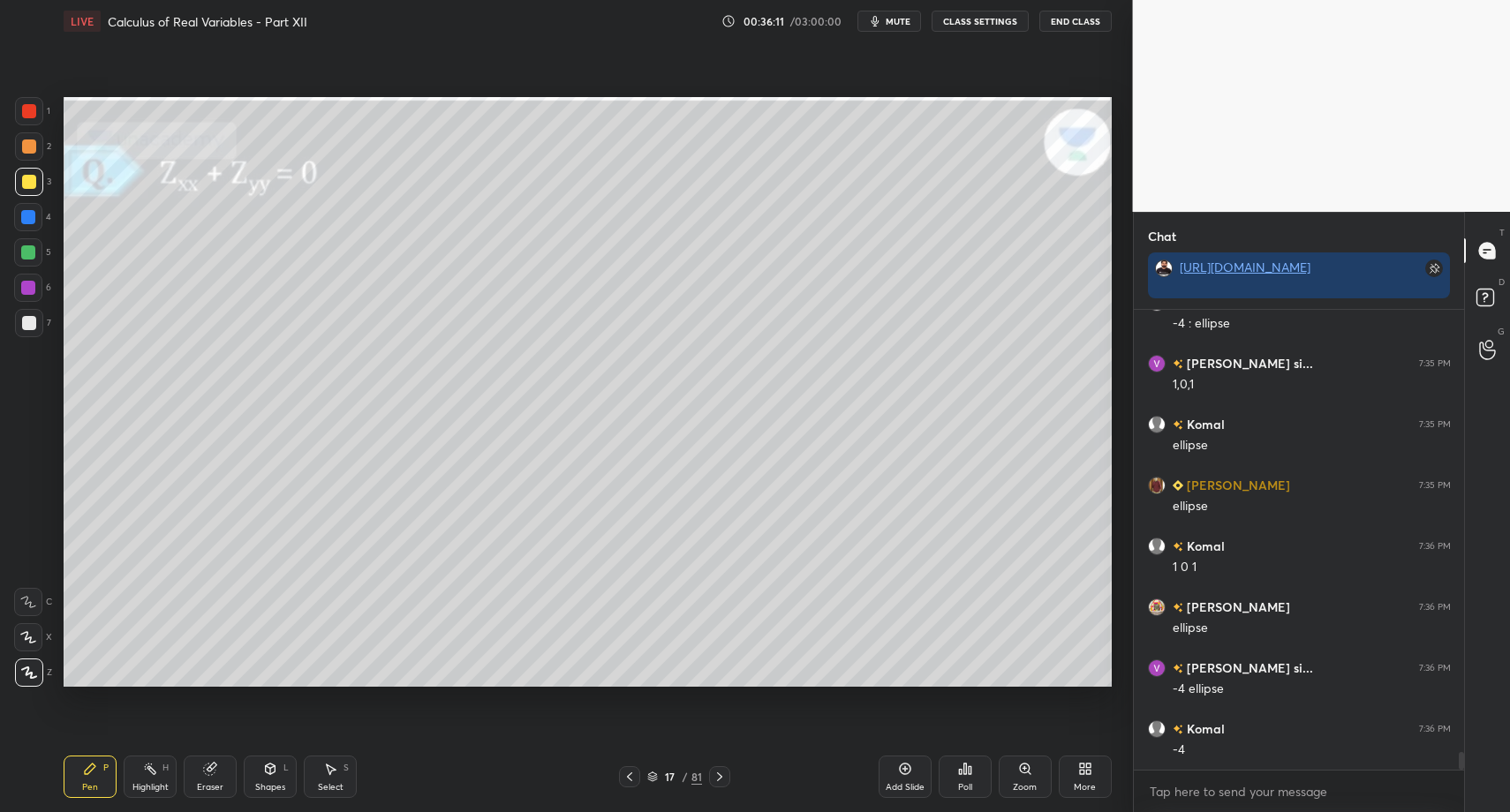 click on "Shapes L" at bounding box center [270, 777] 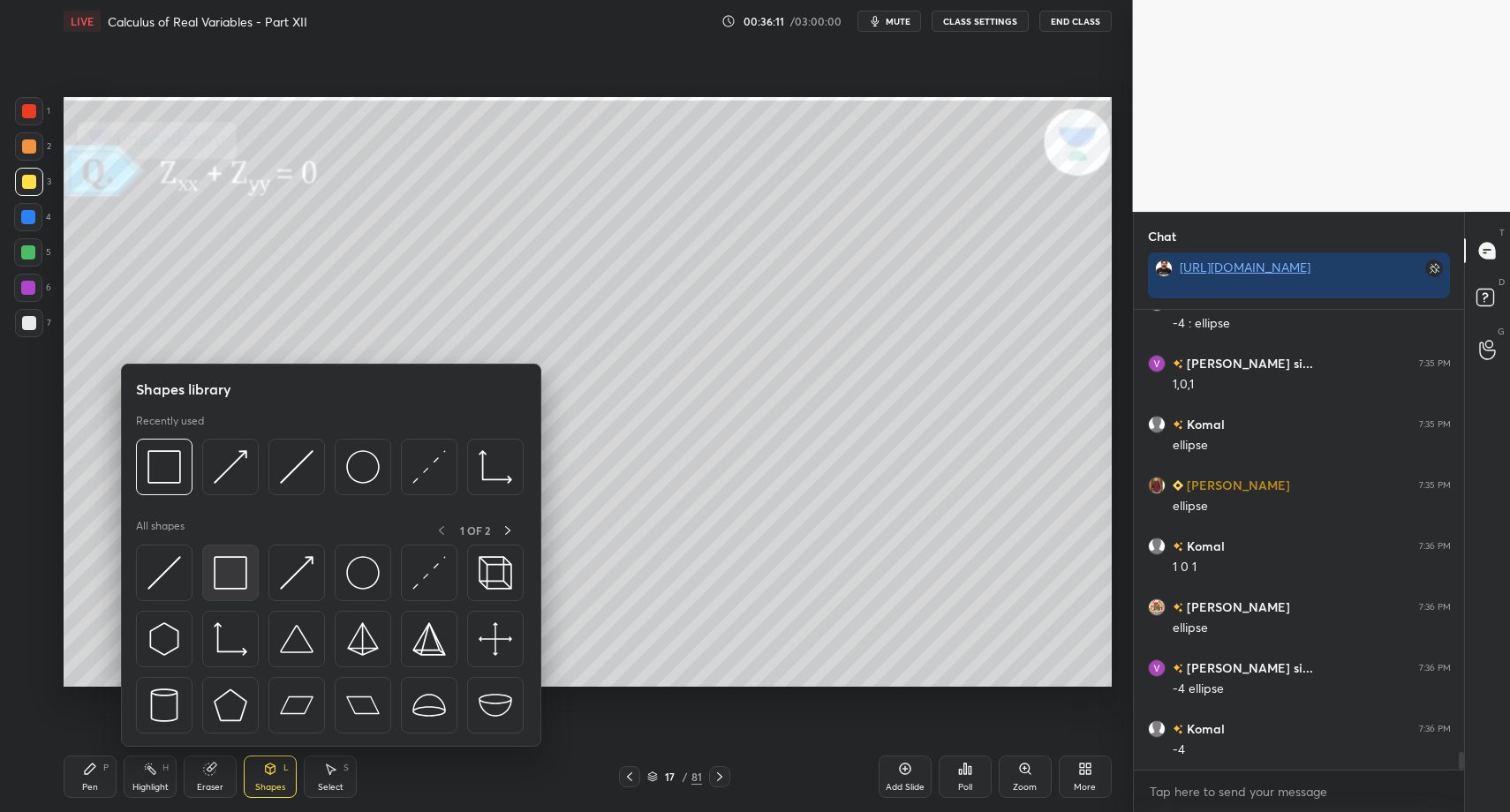 click at bounding box center (230, 573) 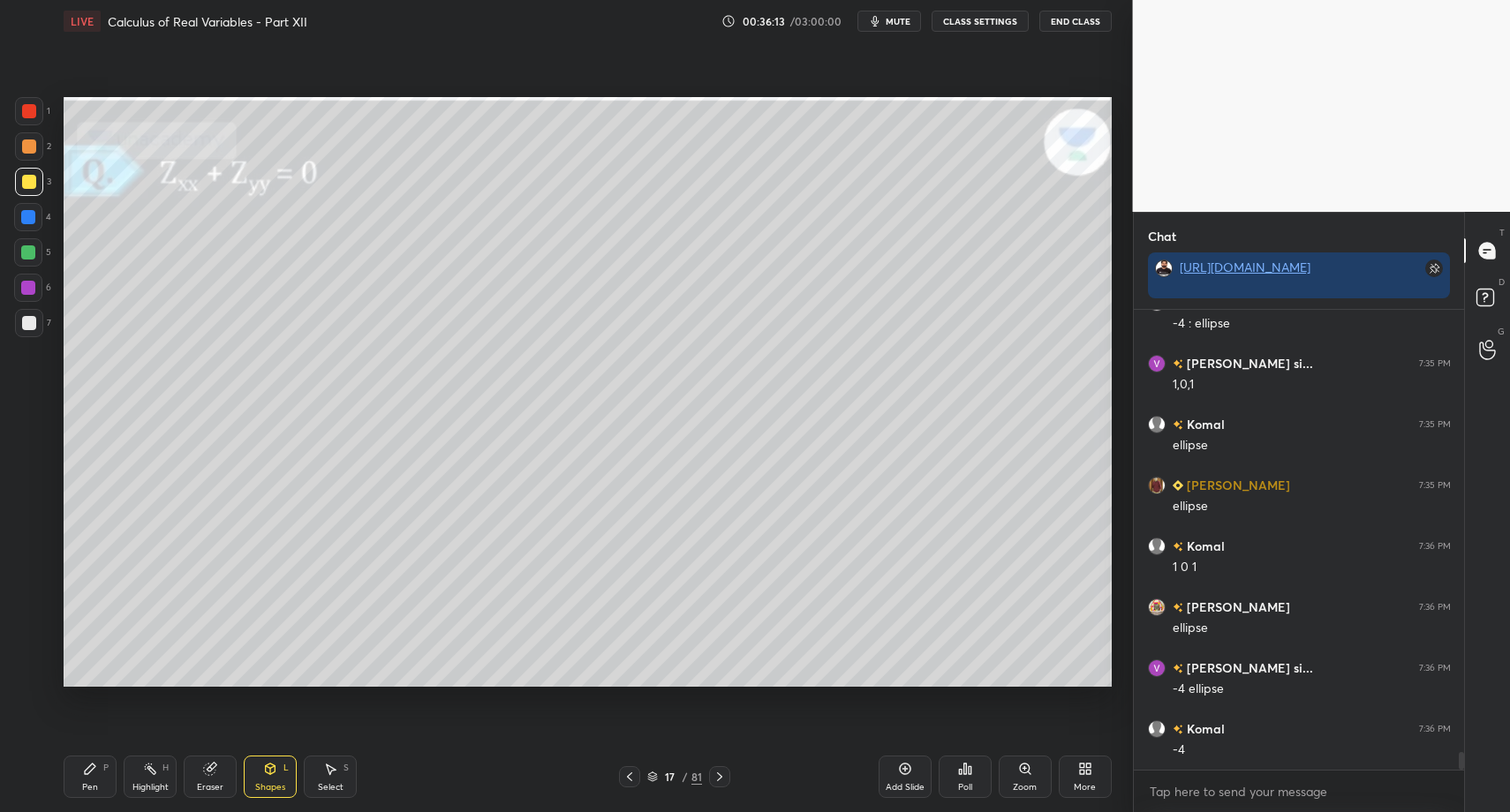 drag, startPoint x: 67, startPoint y: 793, endPoint x: 70, endPoint y: 745, distance: 48.093659 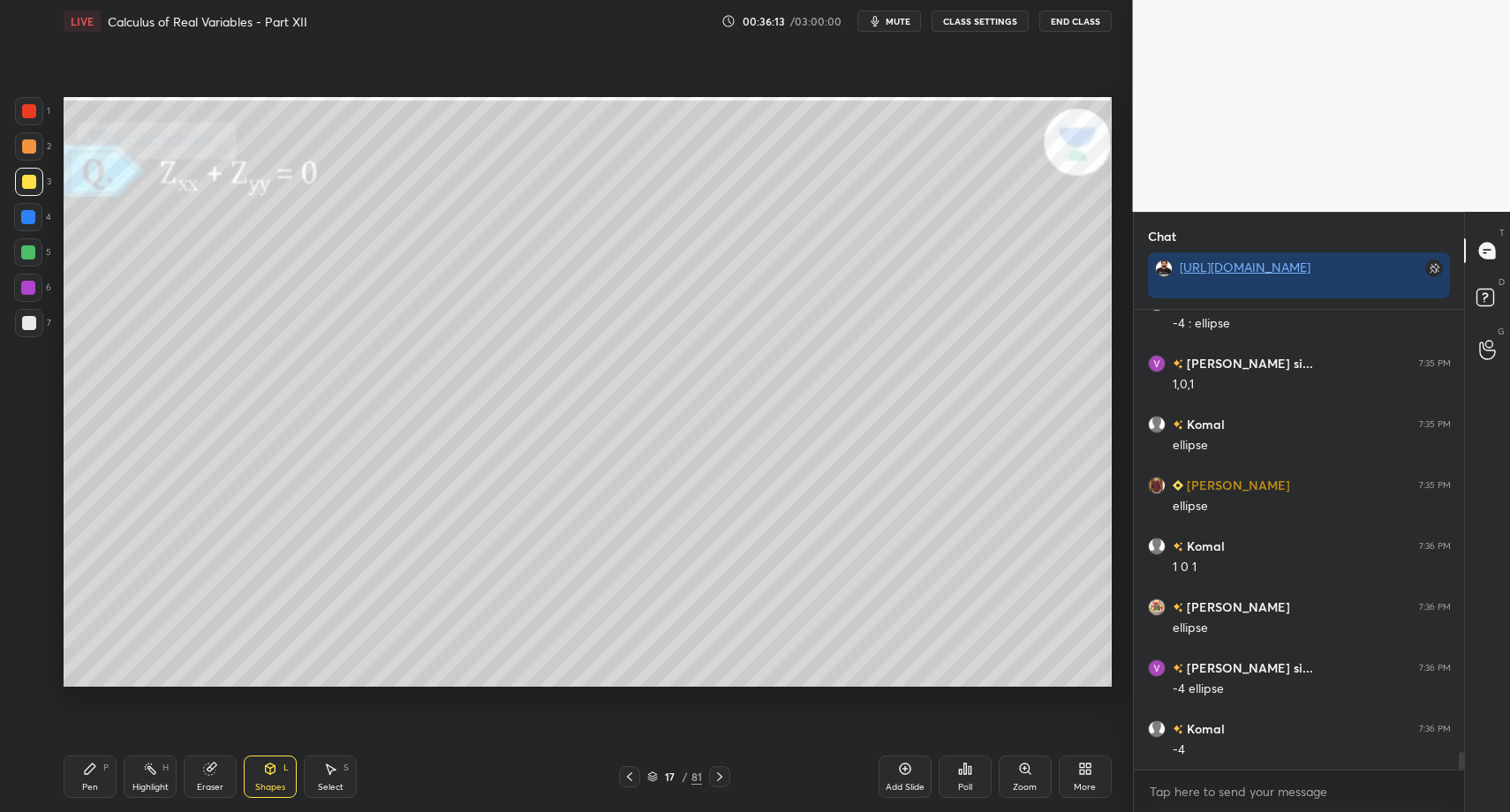 click on "Pen P" at bounding box center [90, 777] 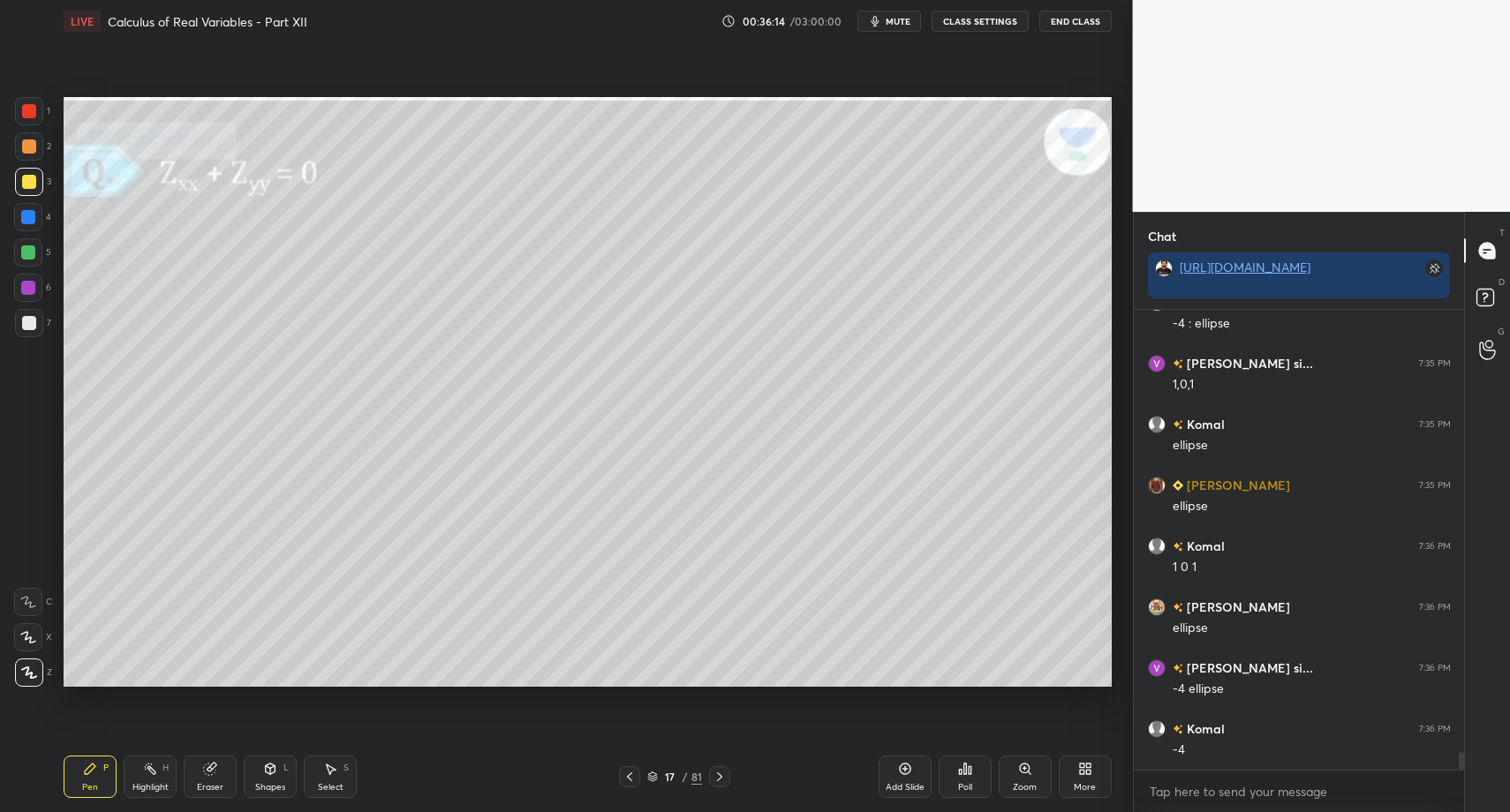 click at bounding box center (29, 323) 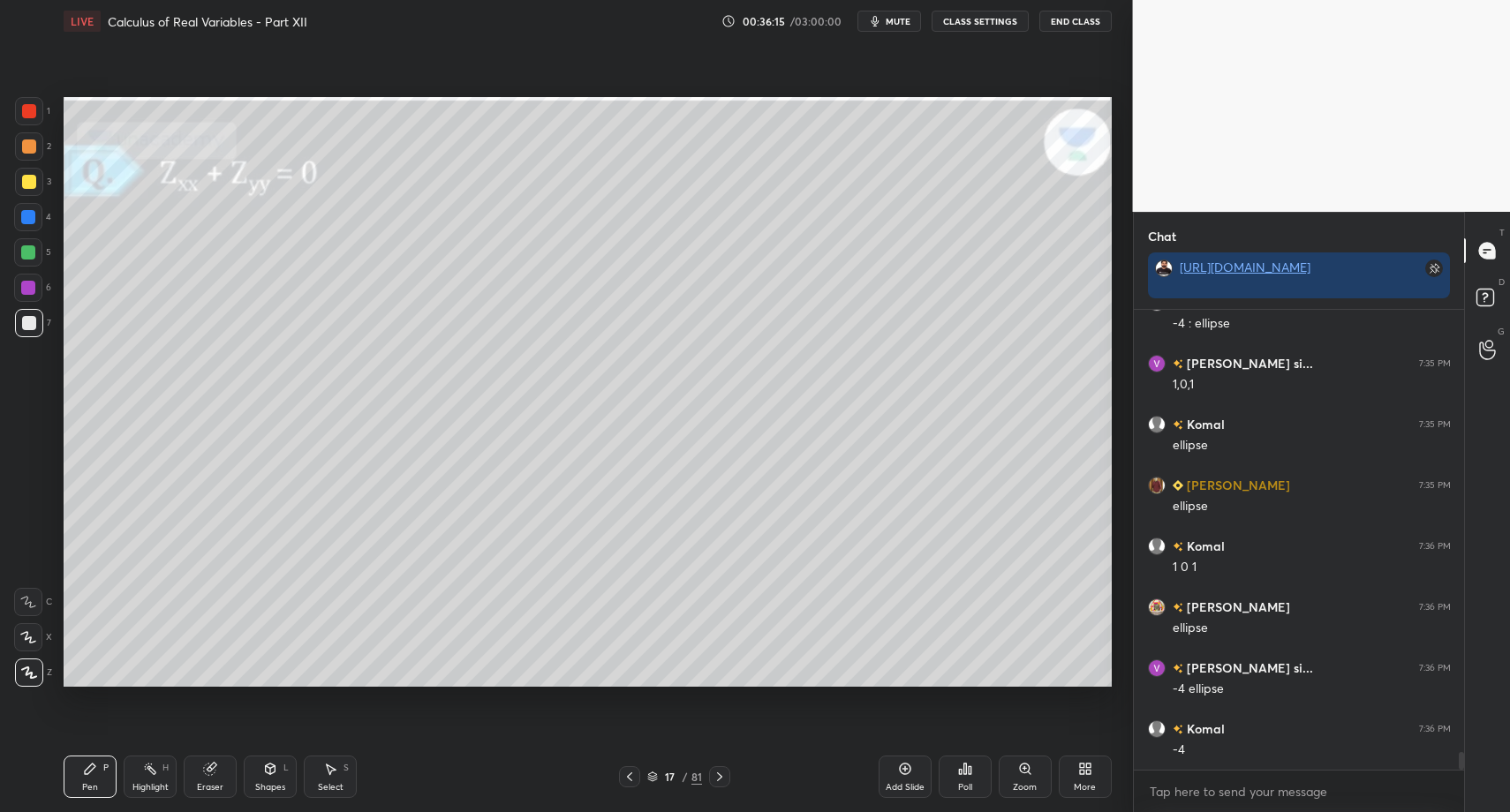 scroll, scrollTop: 11590, scrollLeft: 0, axis: vertical 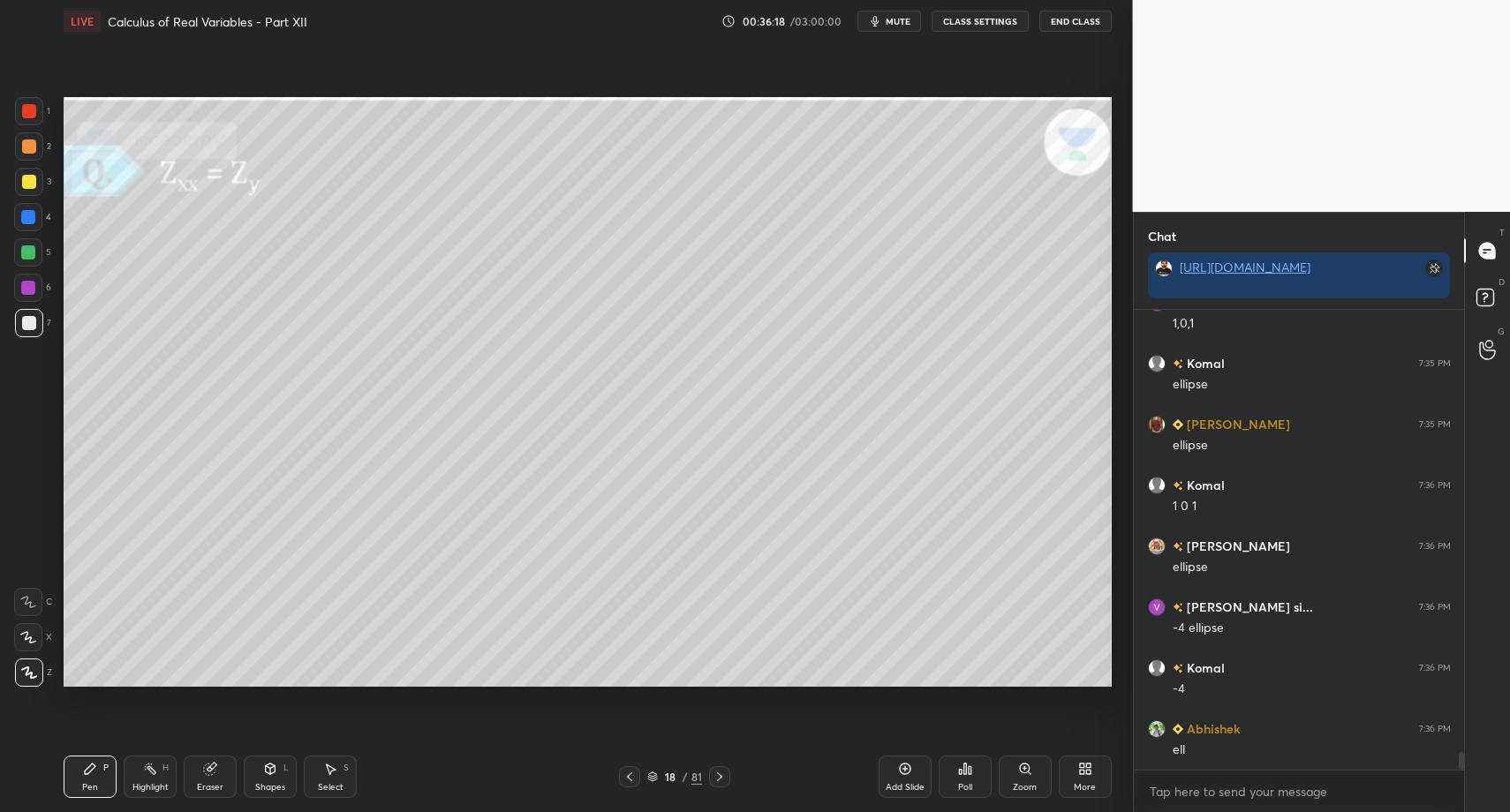 click on "Pen P" at bounding box center [90, 777] 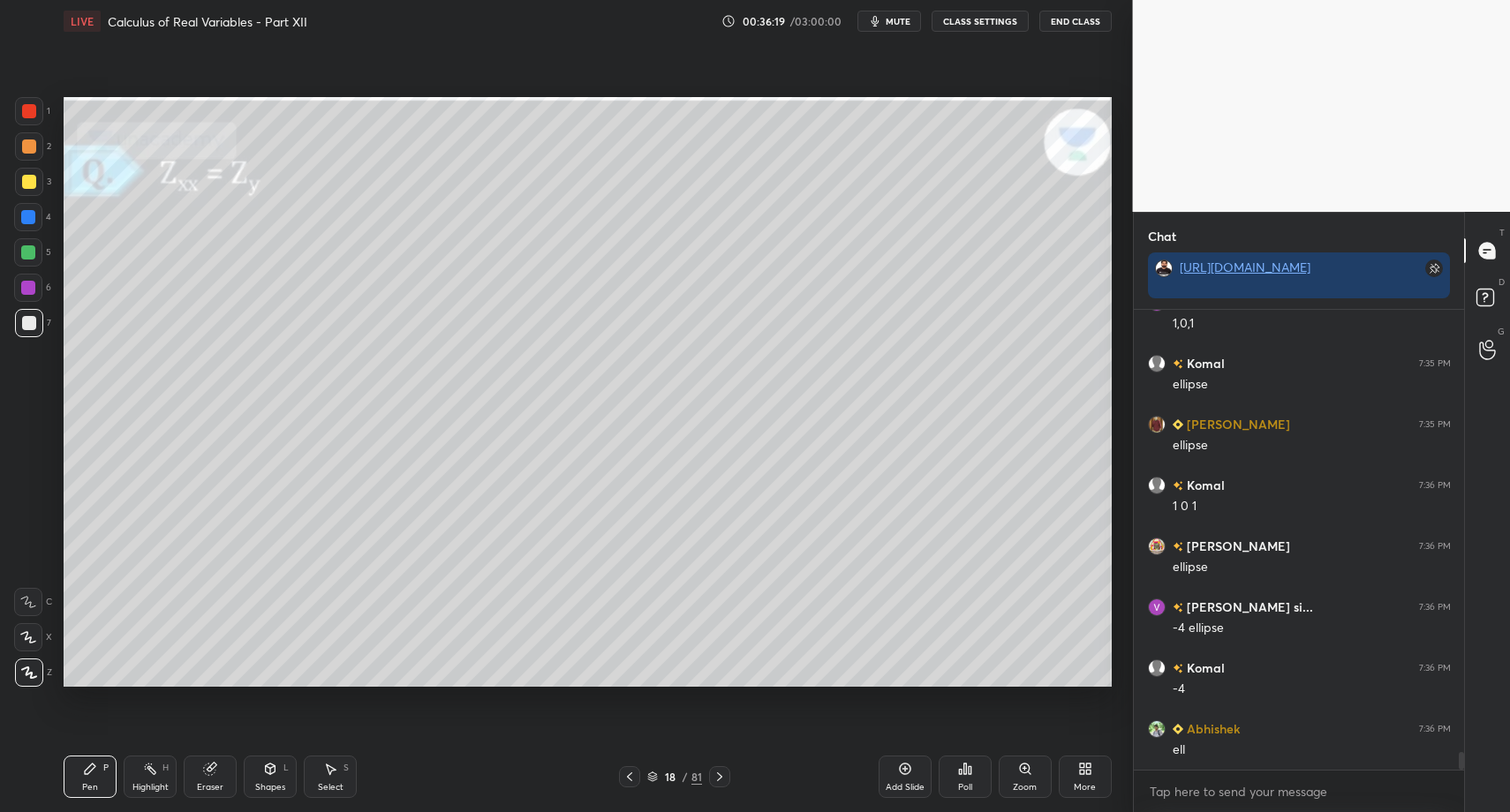 scroll, scrollTop: 11607, scrollLeft: 0, axis: vertical 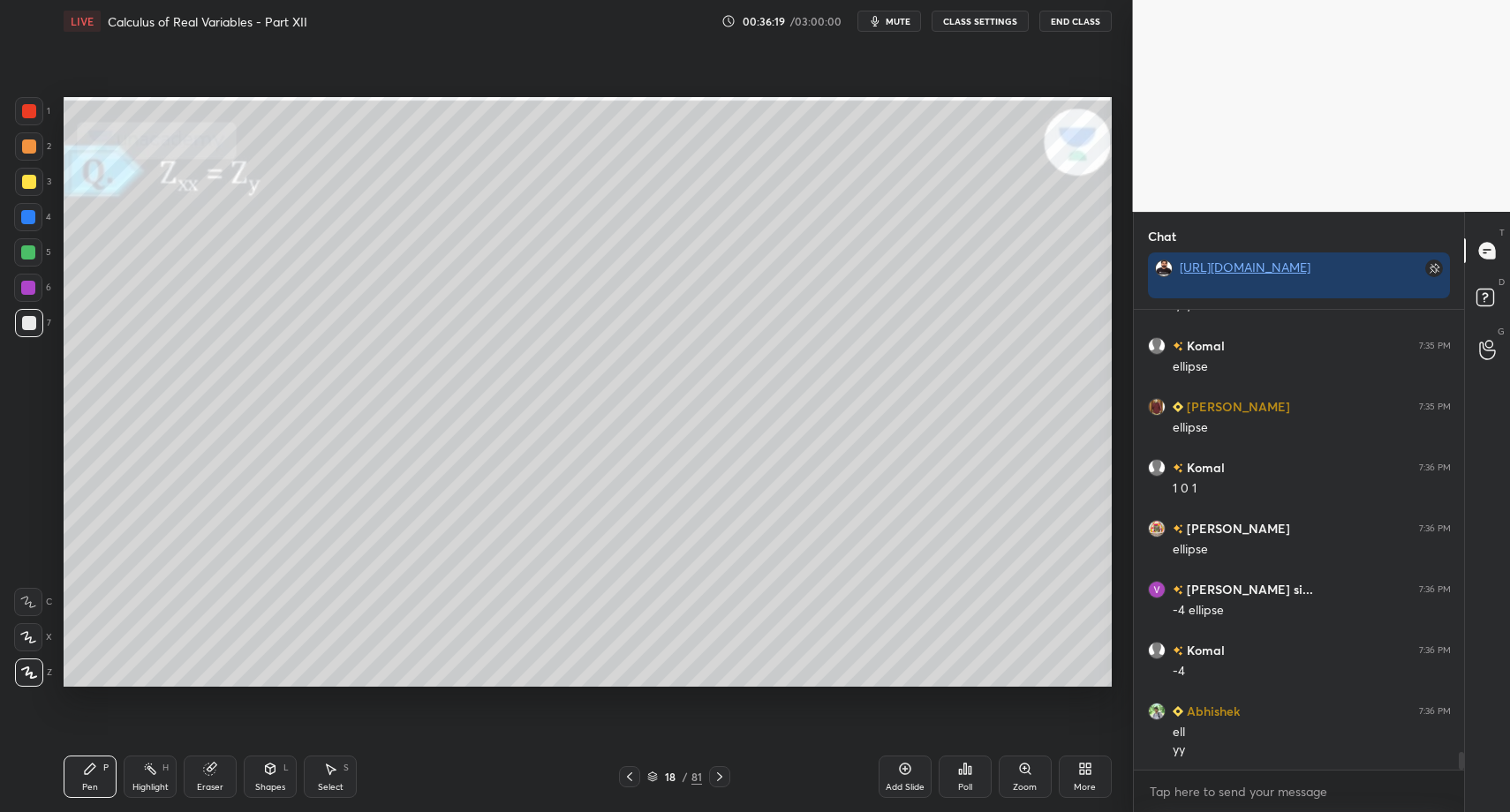 drag, startPoint x: 25, startPoint y: 333, endPoint x: 41, endPoint y: 324, distance: 18.35756 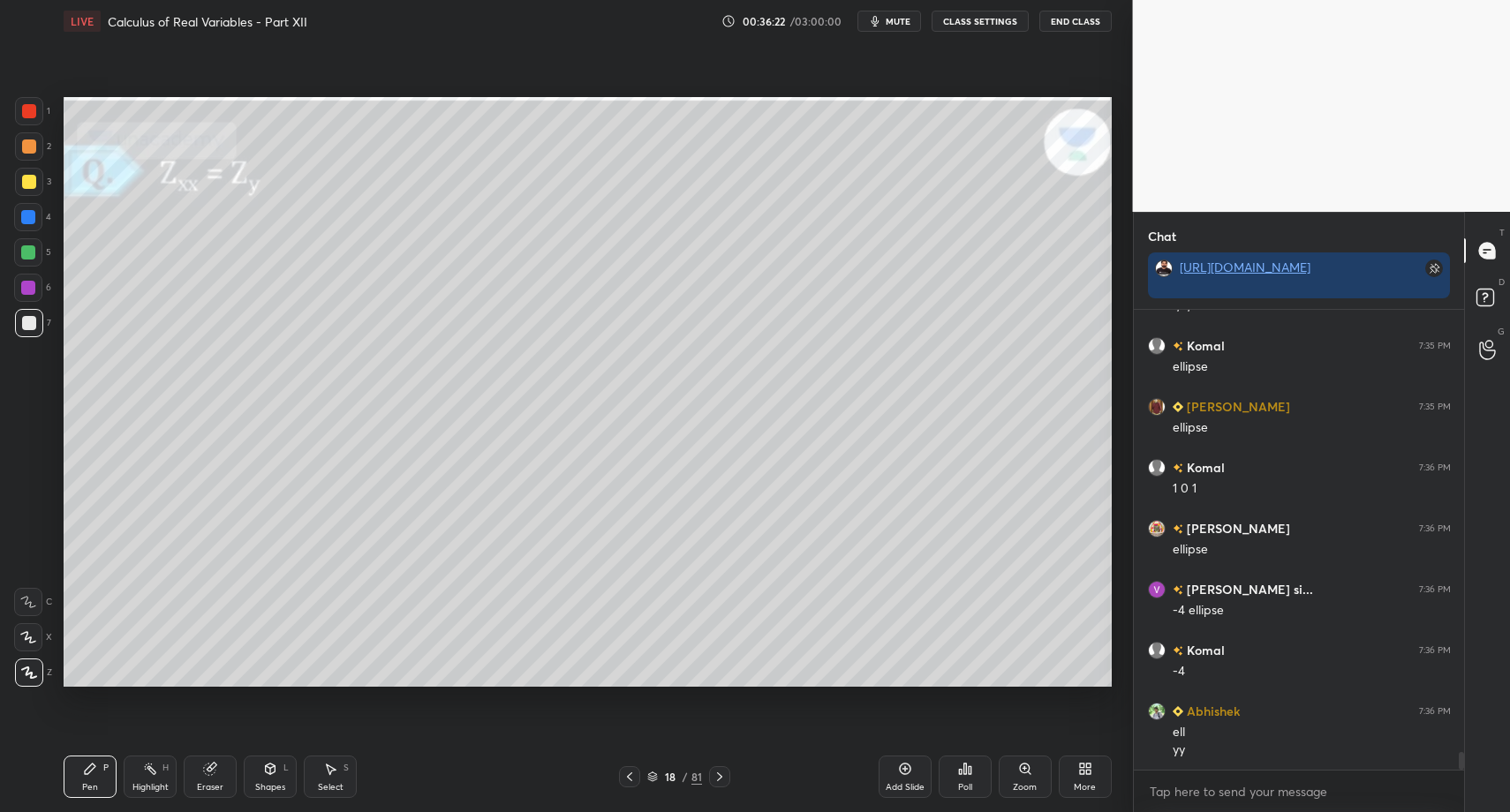 scroll, scrollTop: 11668, scrollLeft: 0, axis: vertical 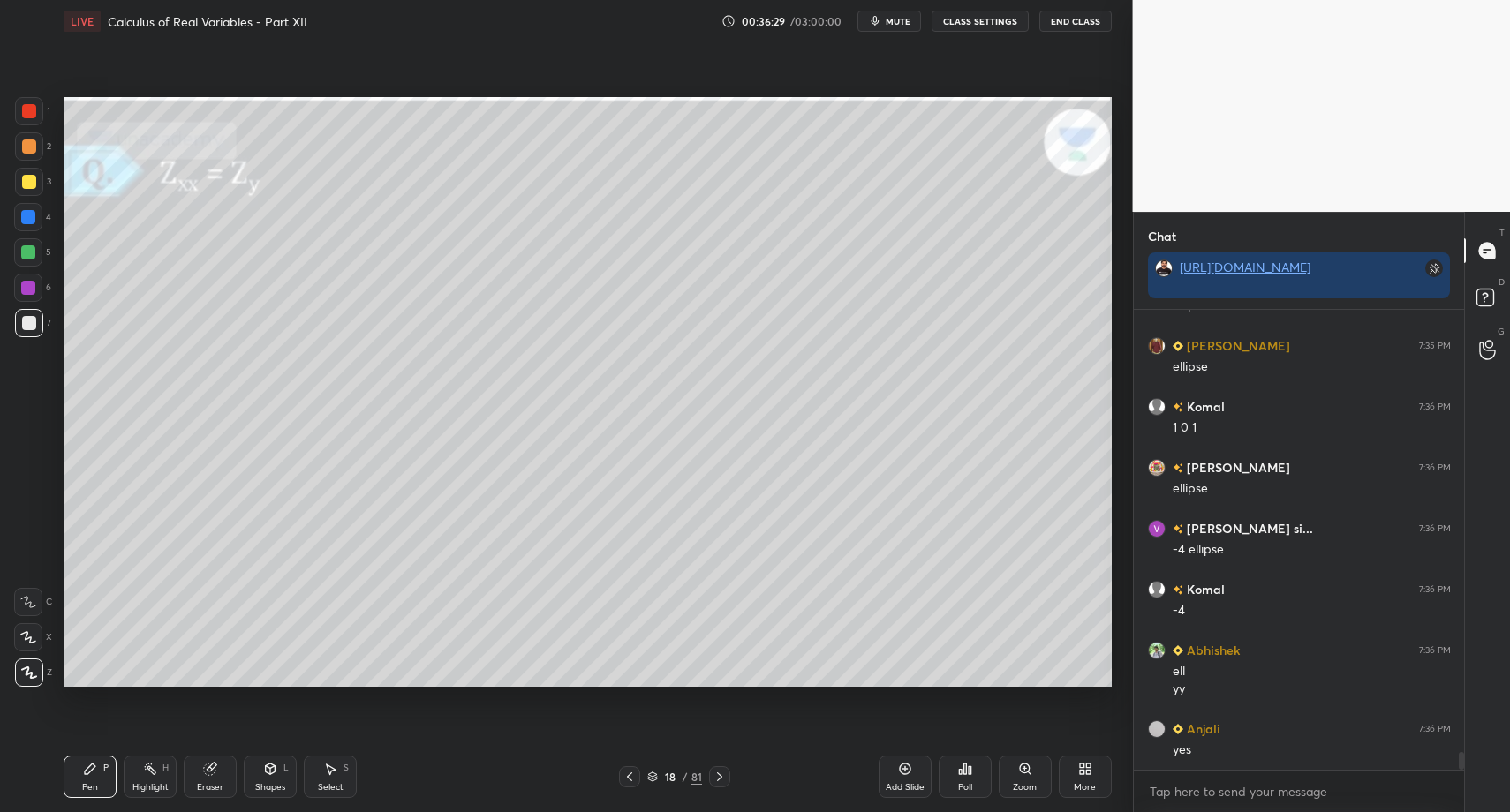 click at bounding box center [28, 252] 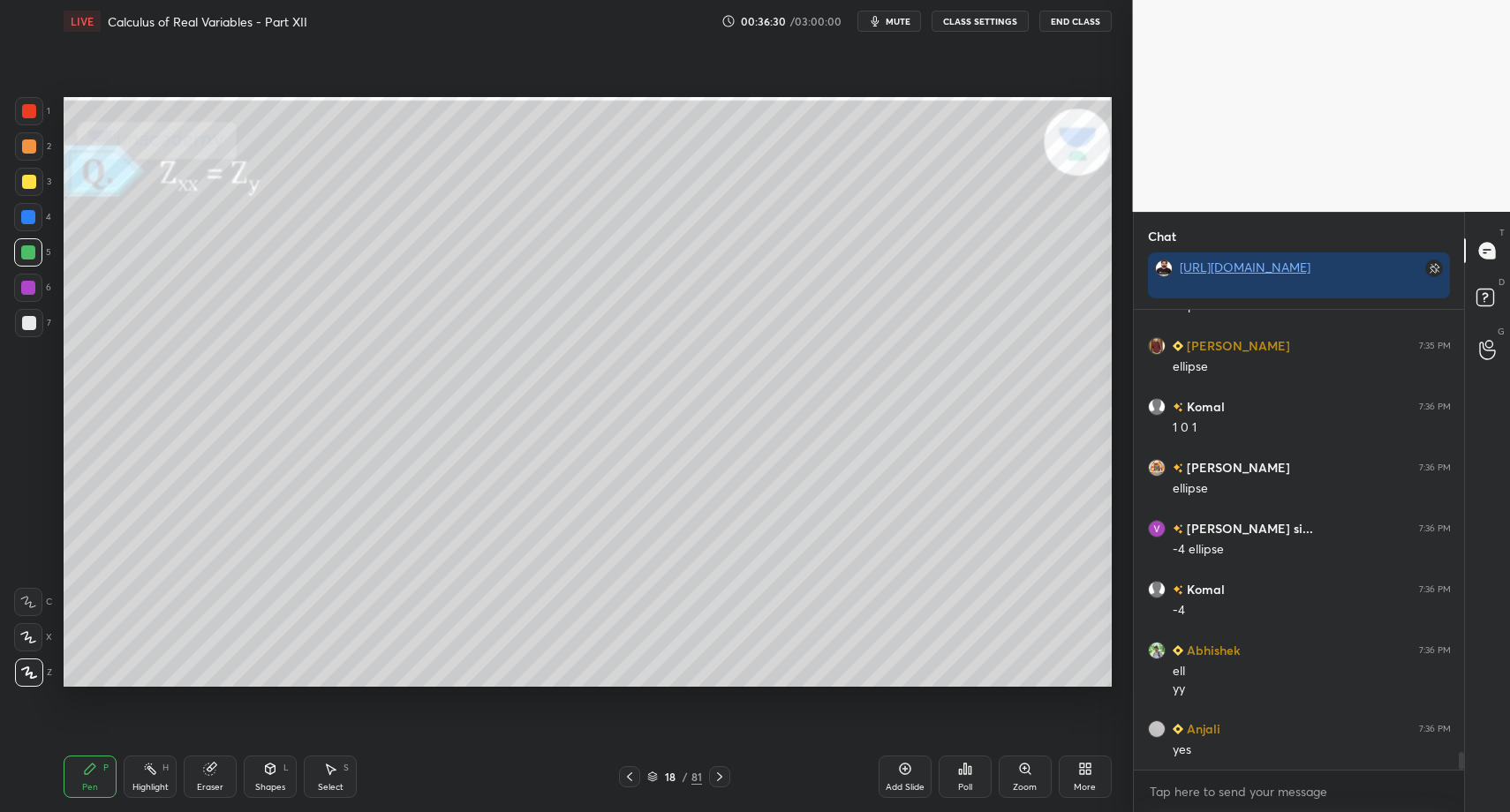 click on "Shapes L" at bounding box center (270, 777) 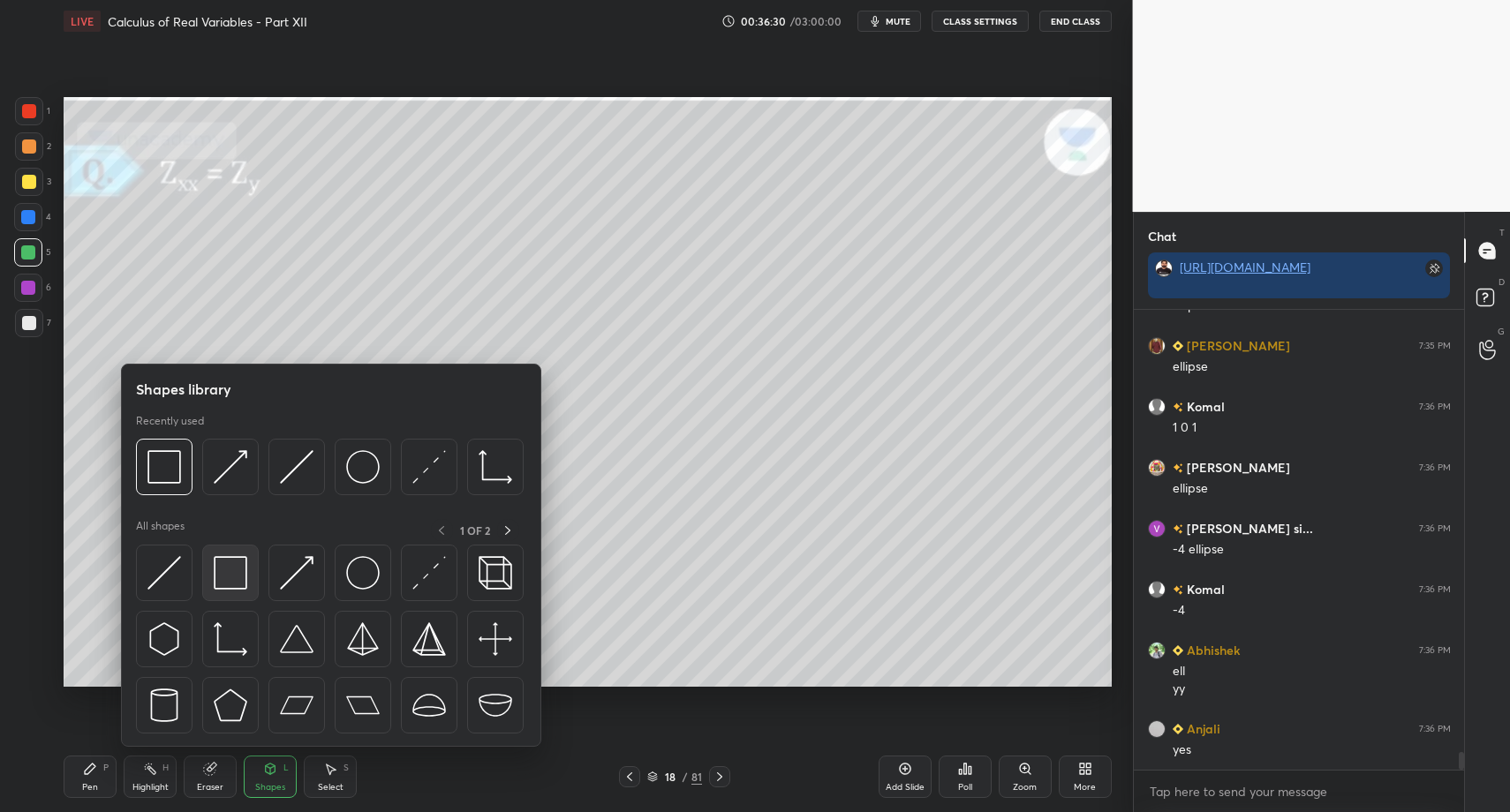 click at bounding box center (230, 573) 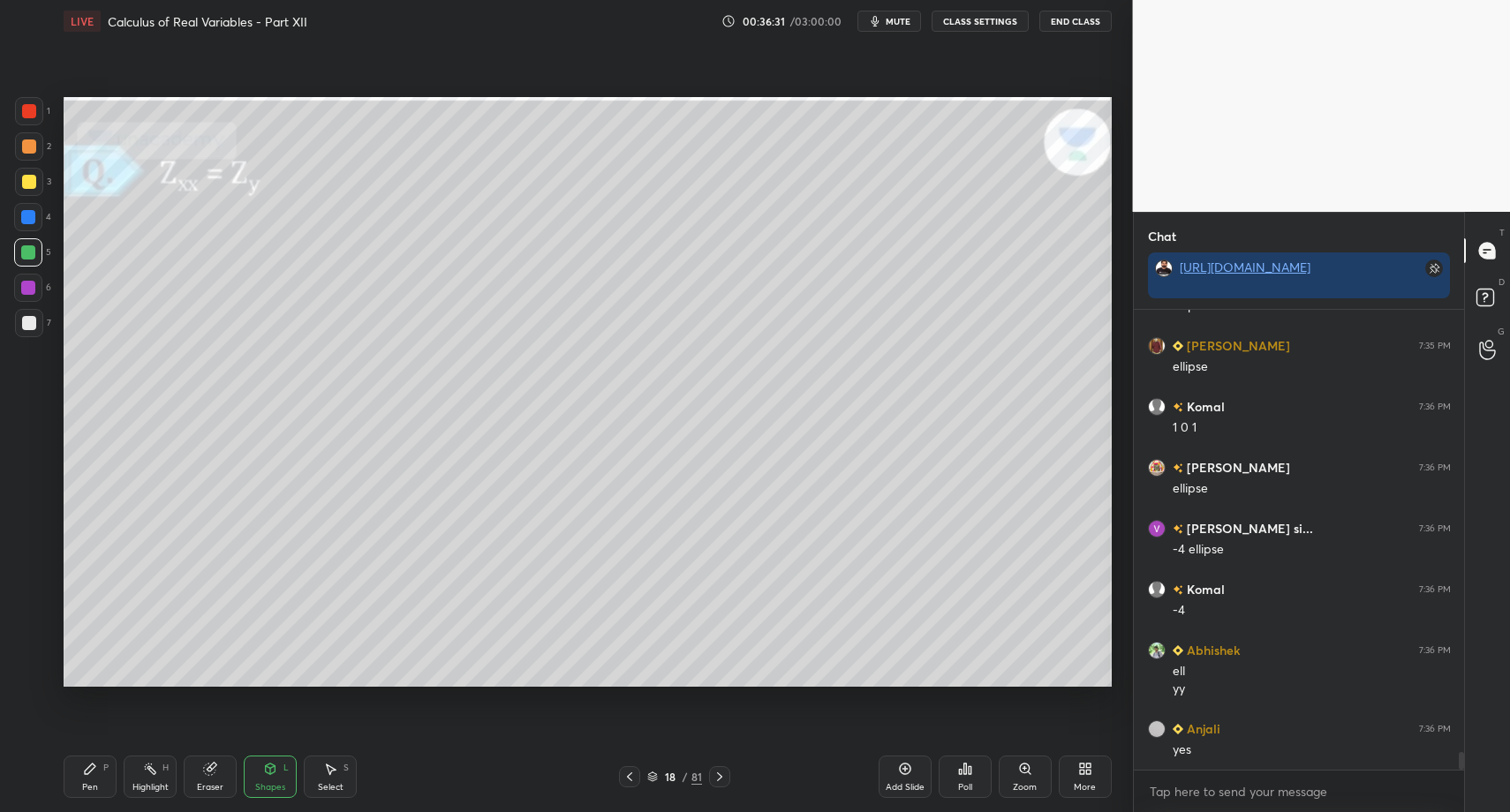 drag, startPoint x: 93, startPoint y: 789, endPoint x: 94, endPoint y: 775, distance: 14.03567 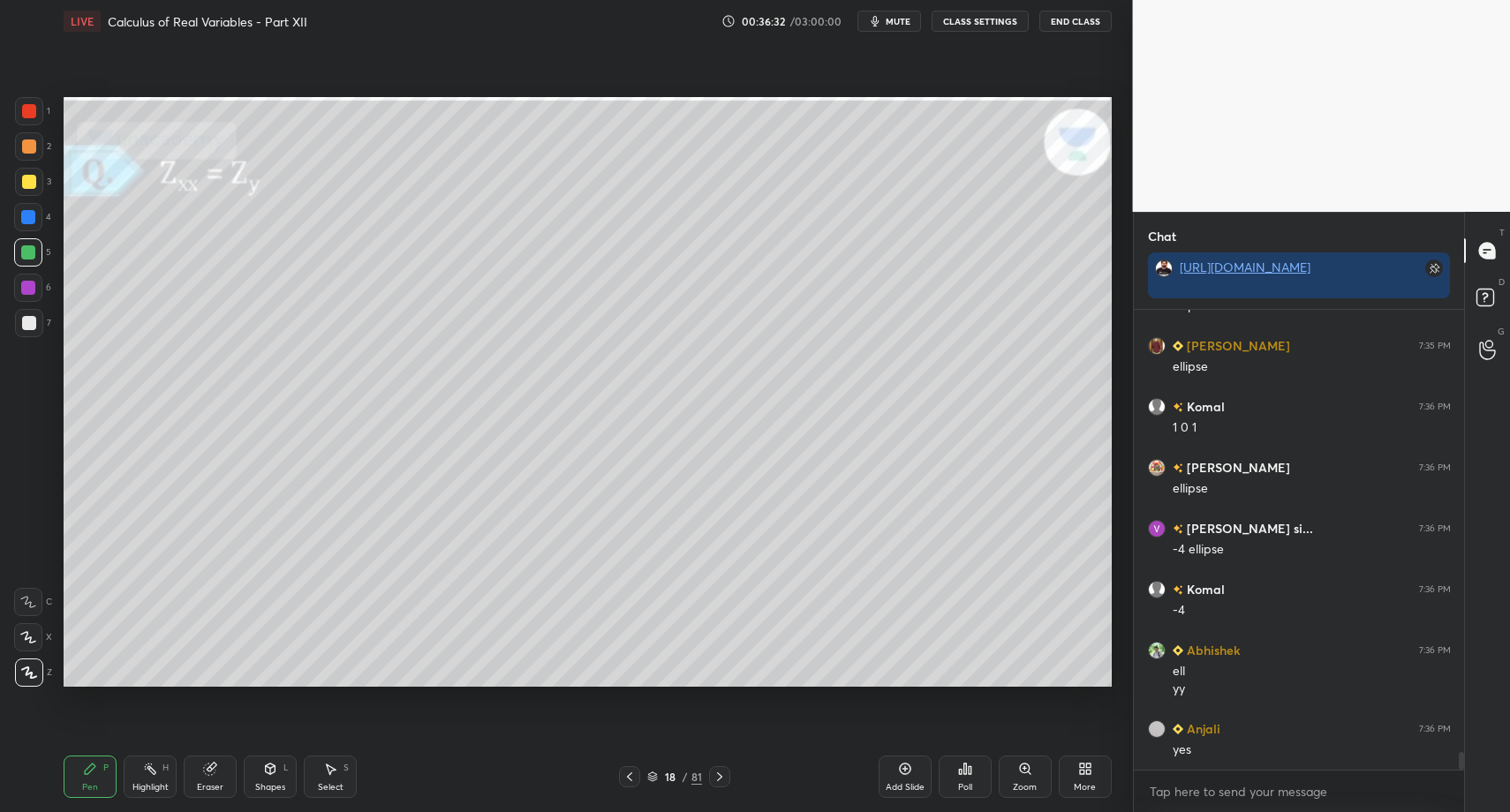 click at bounding box center (29, 323) 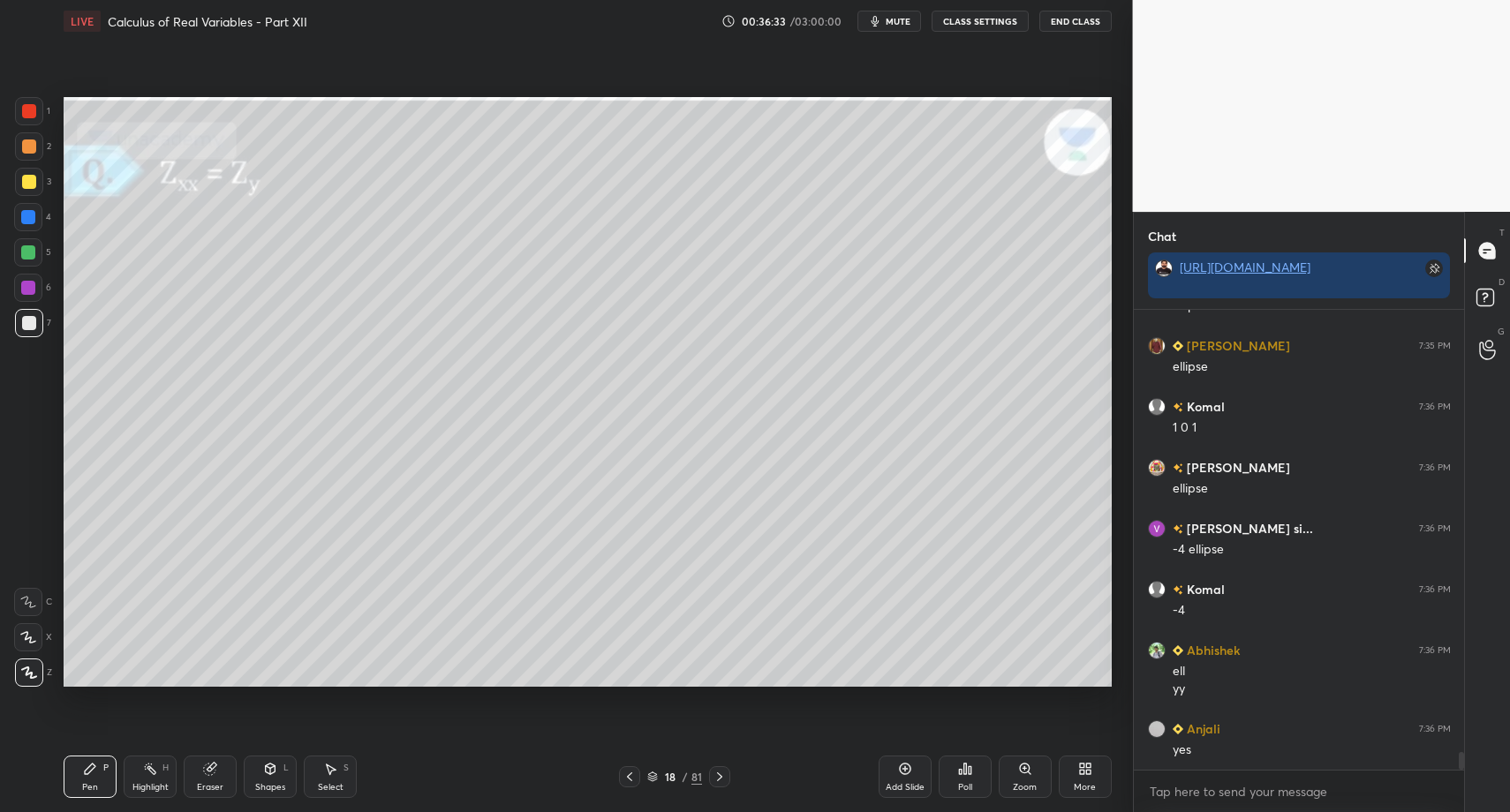 click on "Pen P" at bounding box center [90, 777] 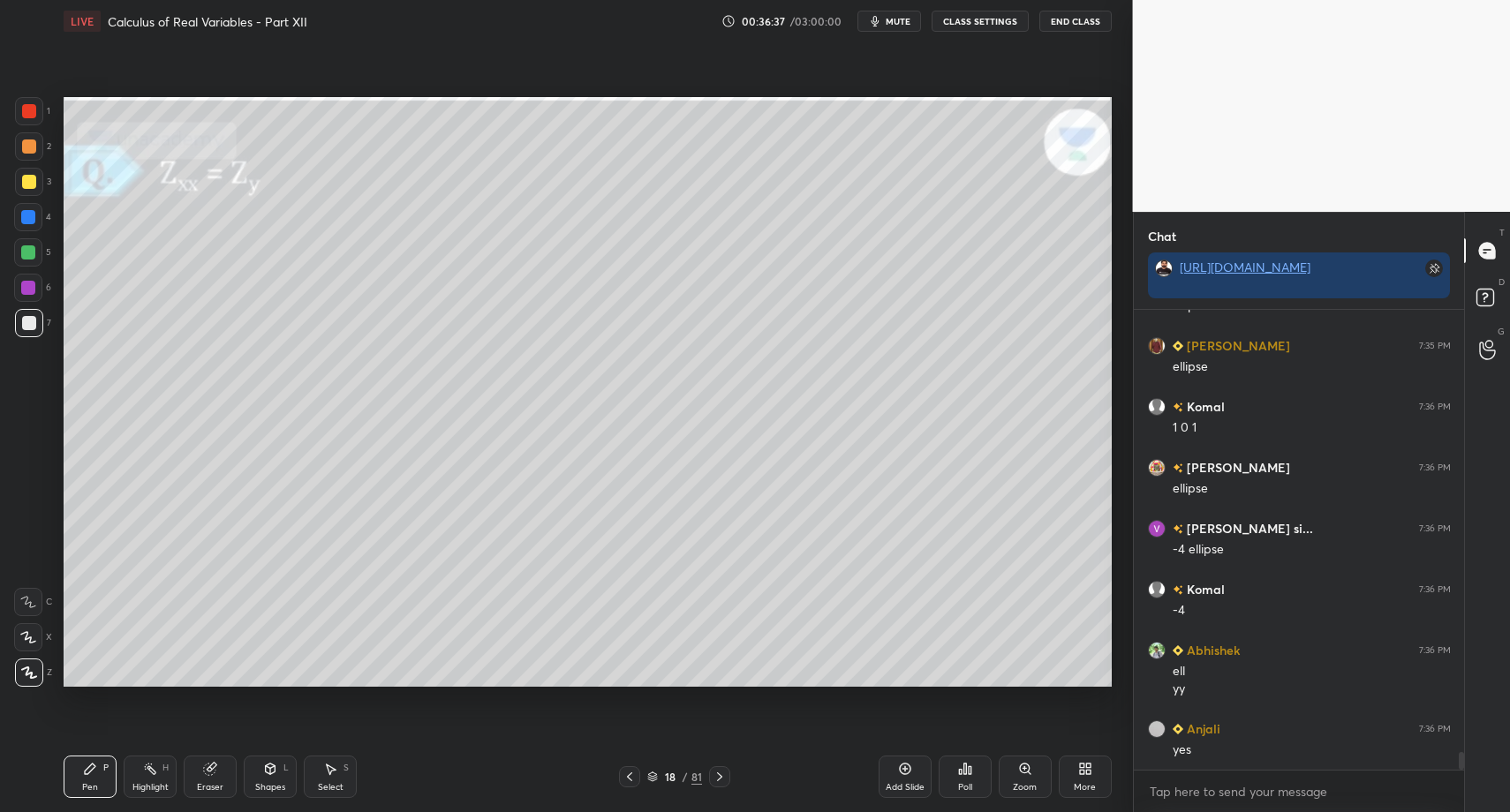 click at bounding box center [28, 252] 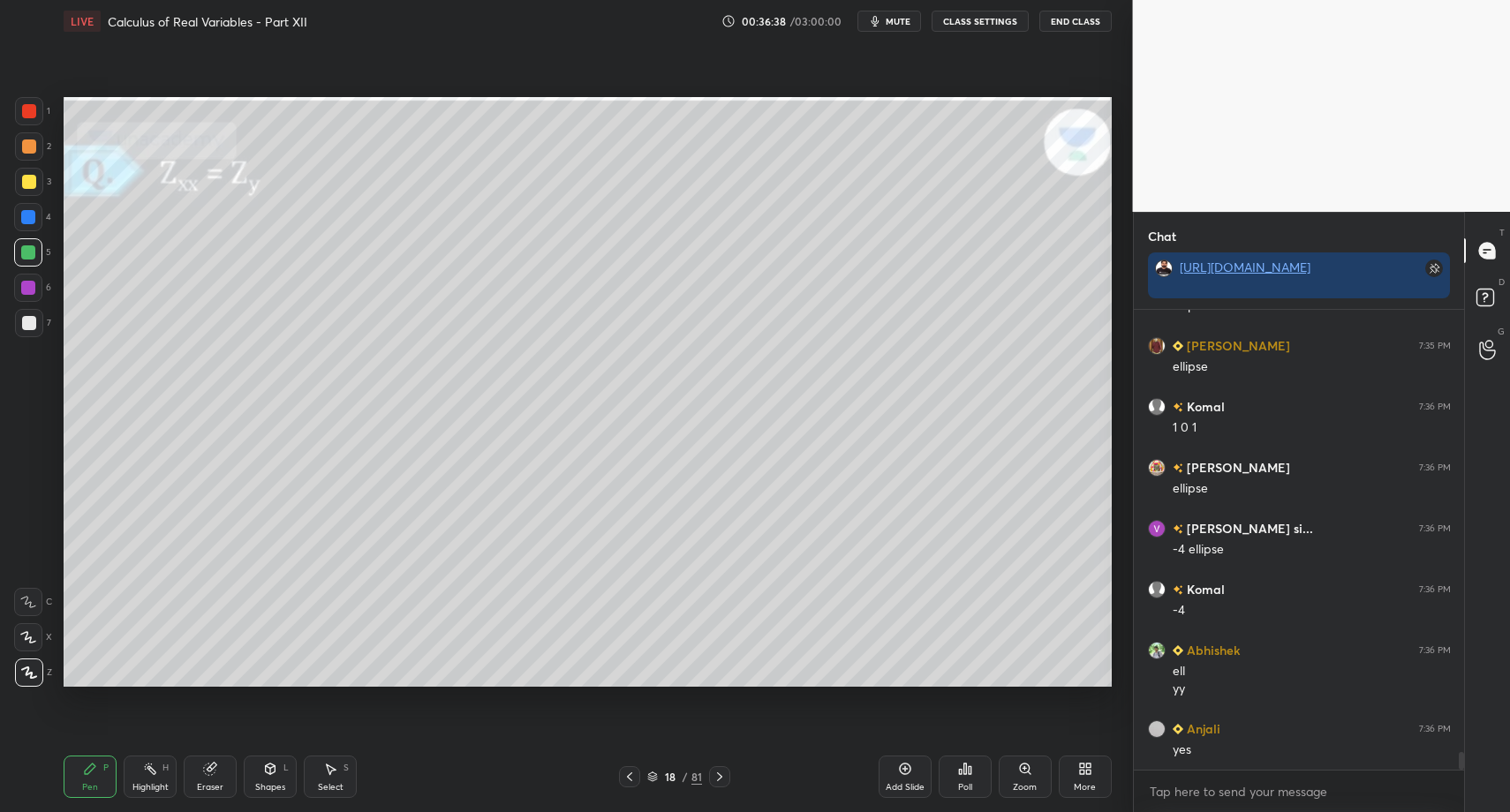 click on "Shapes L" at bounding box center [270, 777] 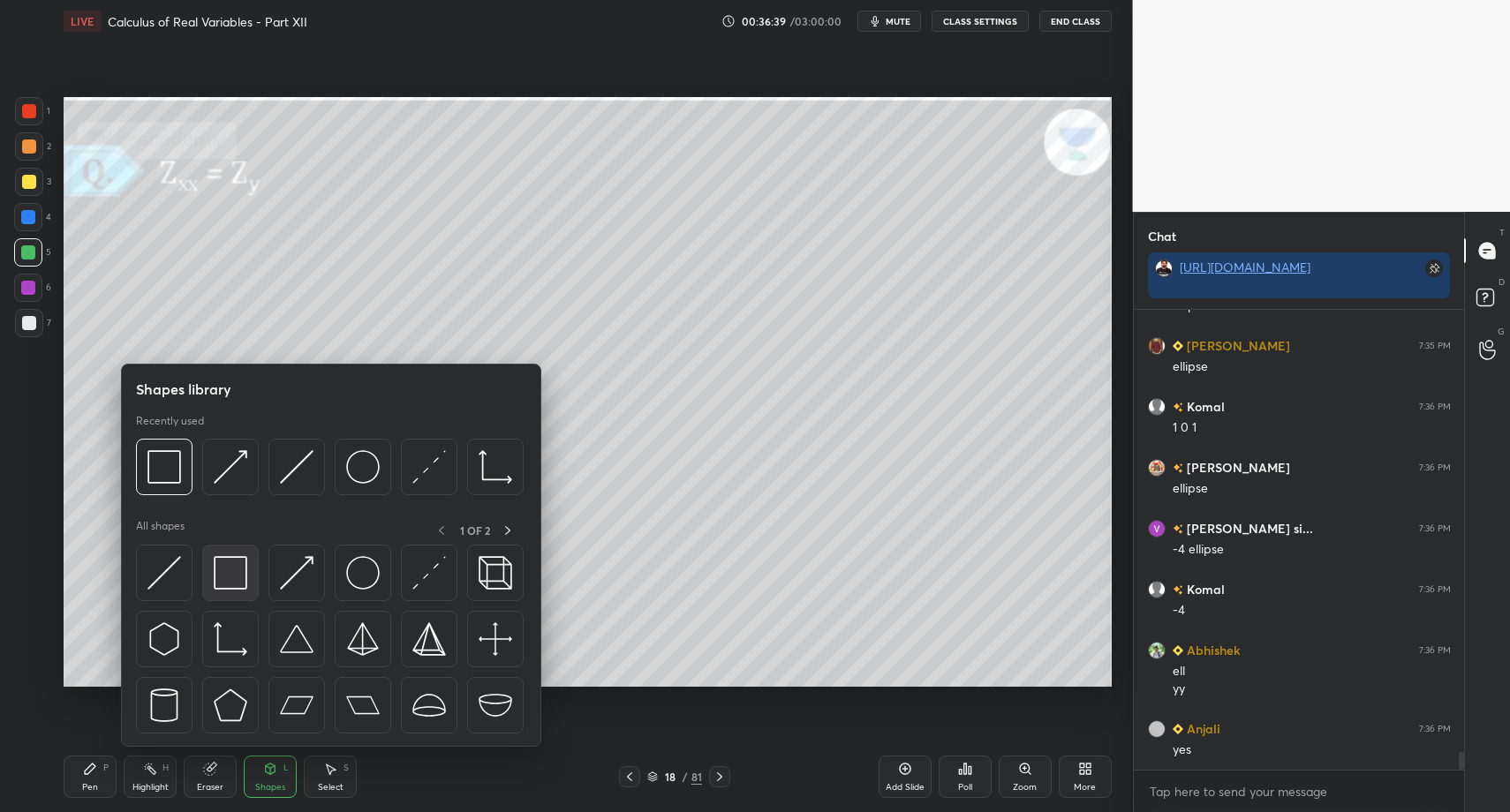 click at bounding box center [230, 573] 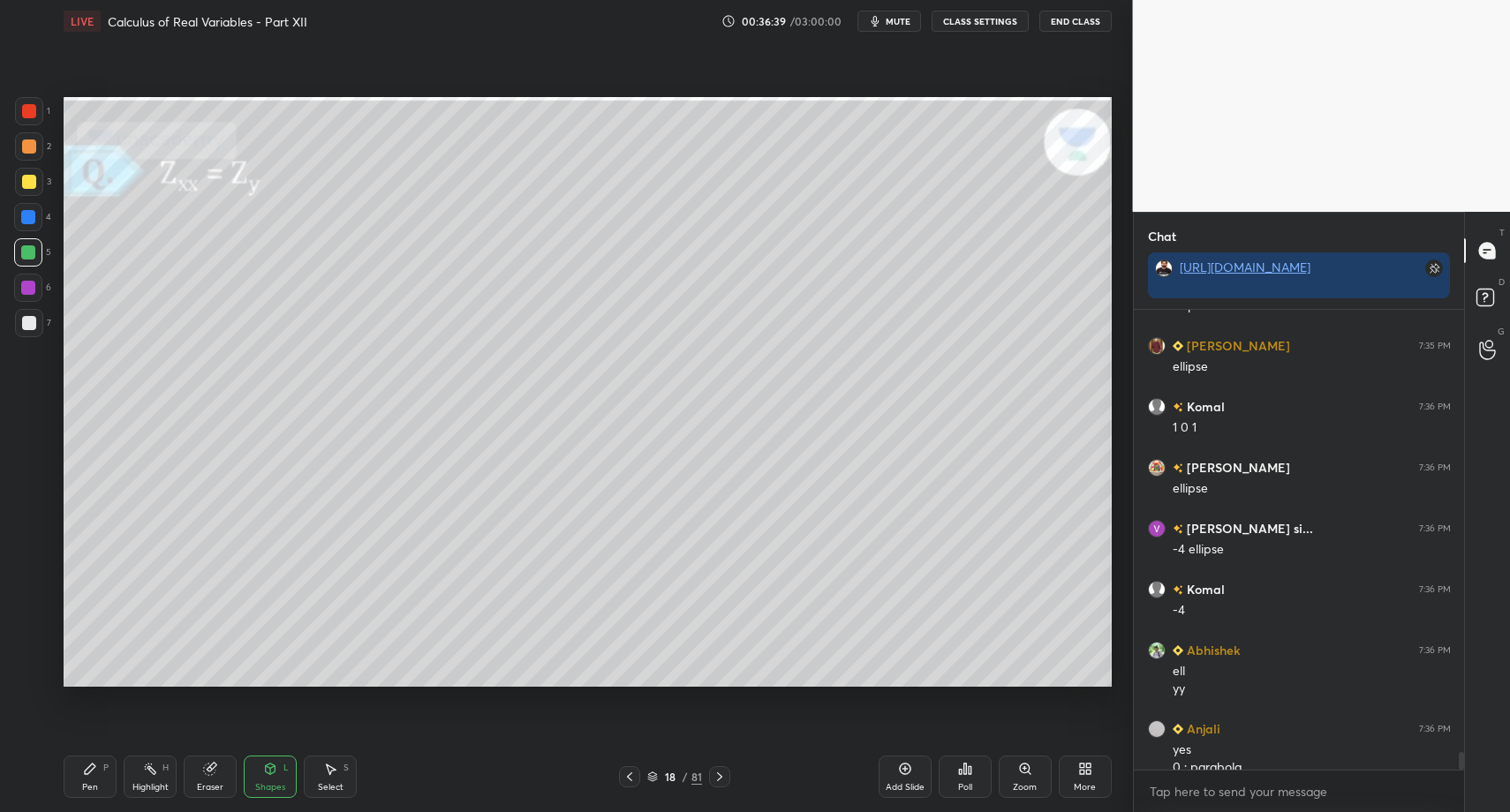 scroll, scrollTop: 11686, scrollLeft: 0, axis: vertical 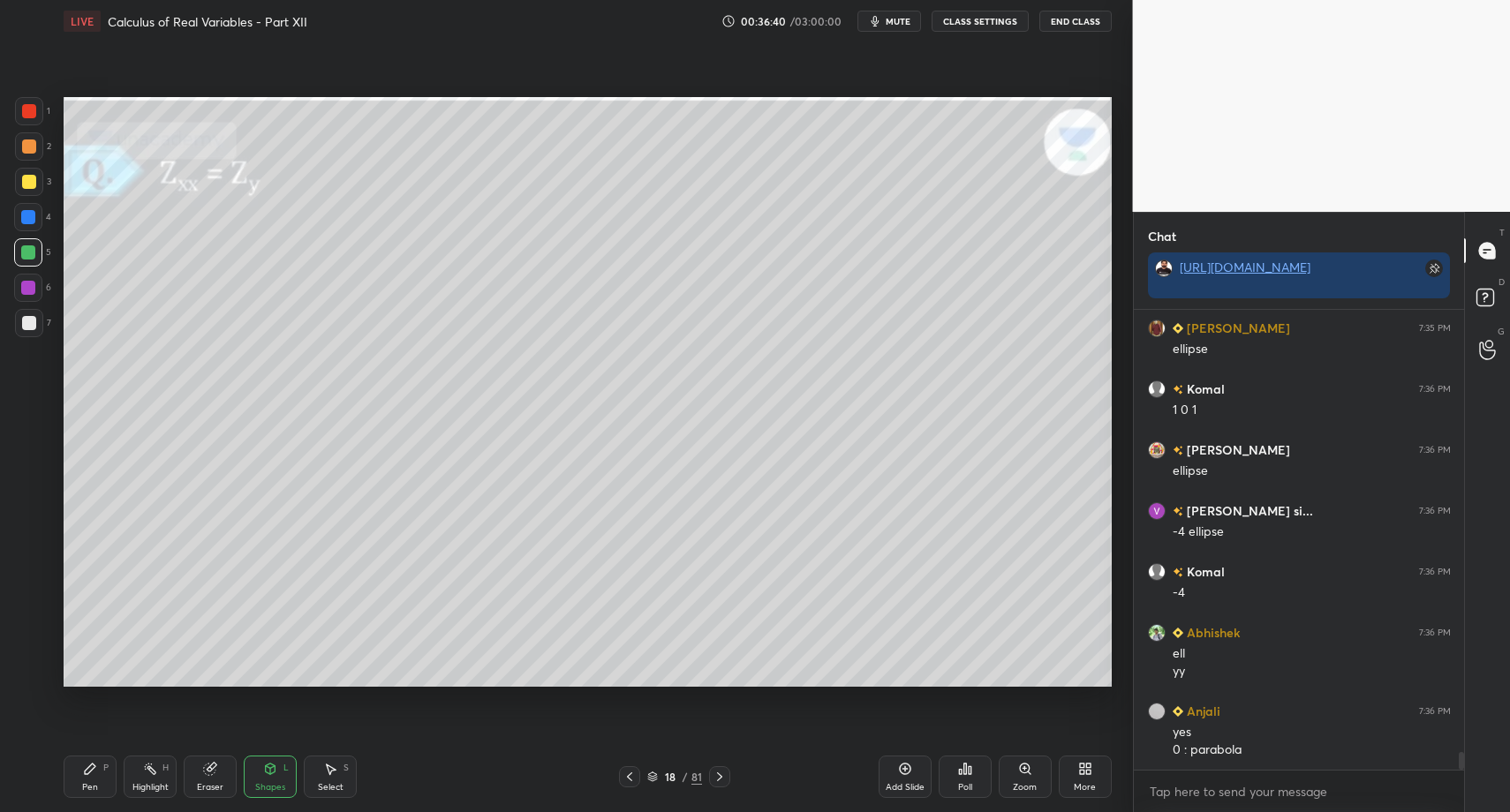 drag, startPoint x: 315, startPoint y: 766, endPoint x: 330, endPoint y: 756, distance: 18.027756 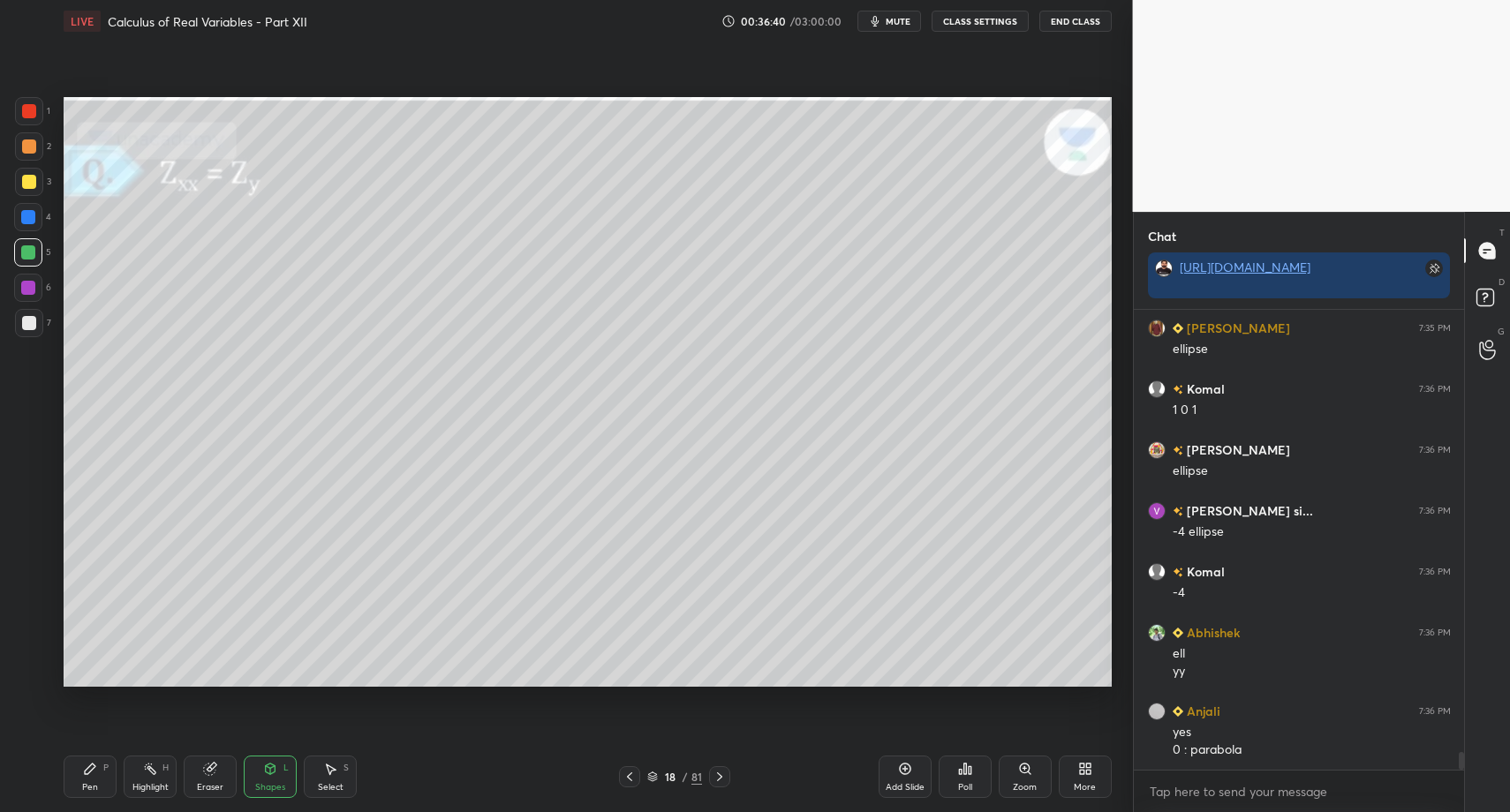 click on "Select S" at bounding box center (330, 777) 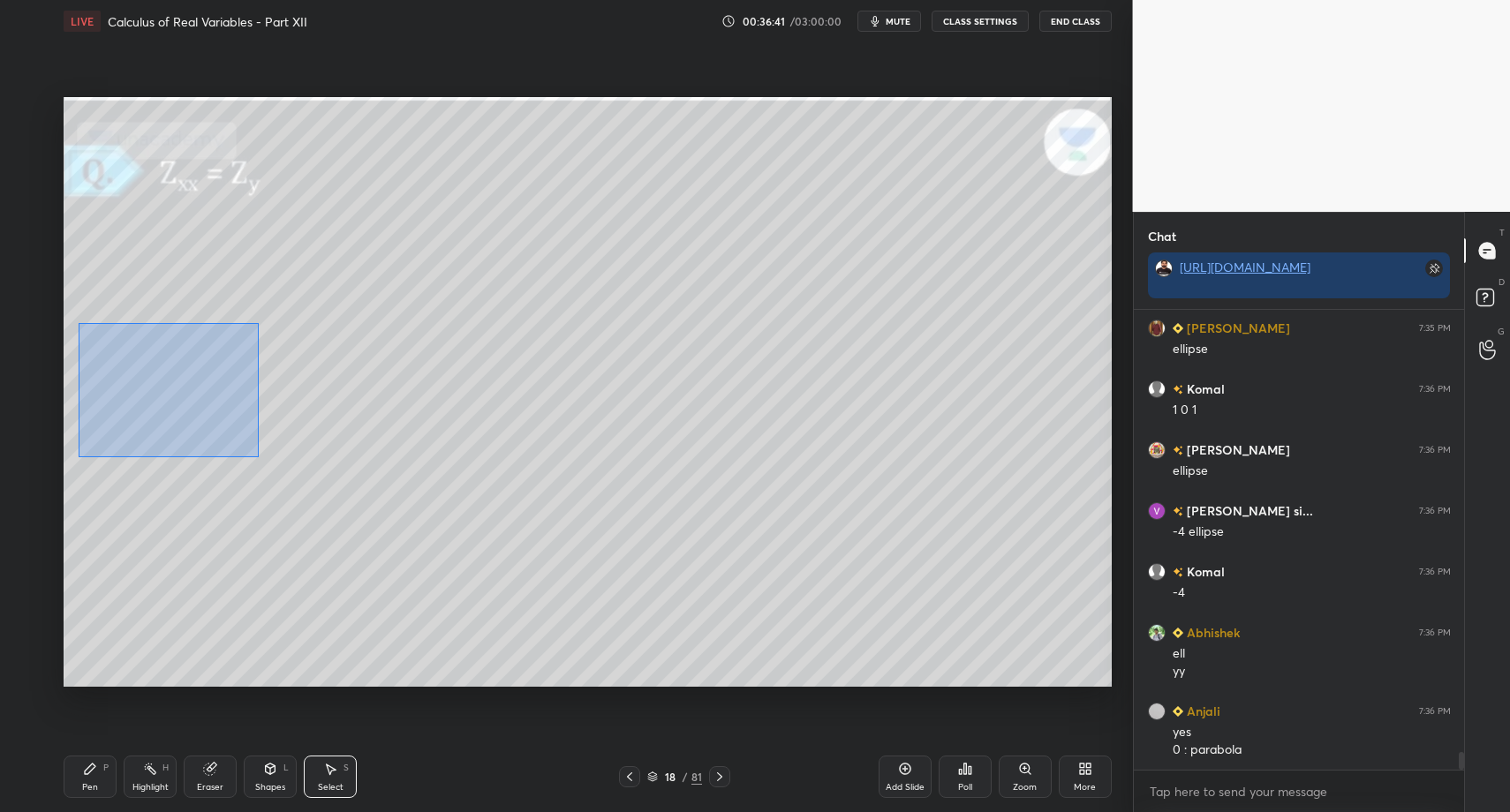 drag, startPoint x: 78, startPoint y: 323, endPoint x: 386, endPoint y: 495, distance: 352.77188 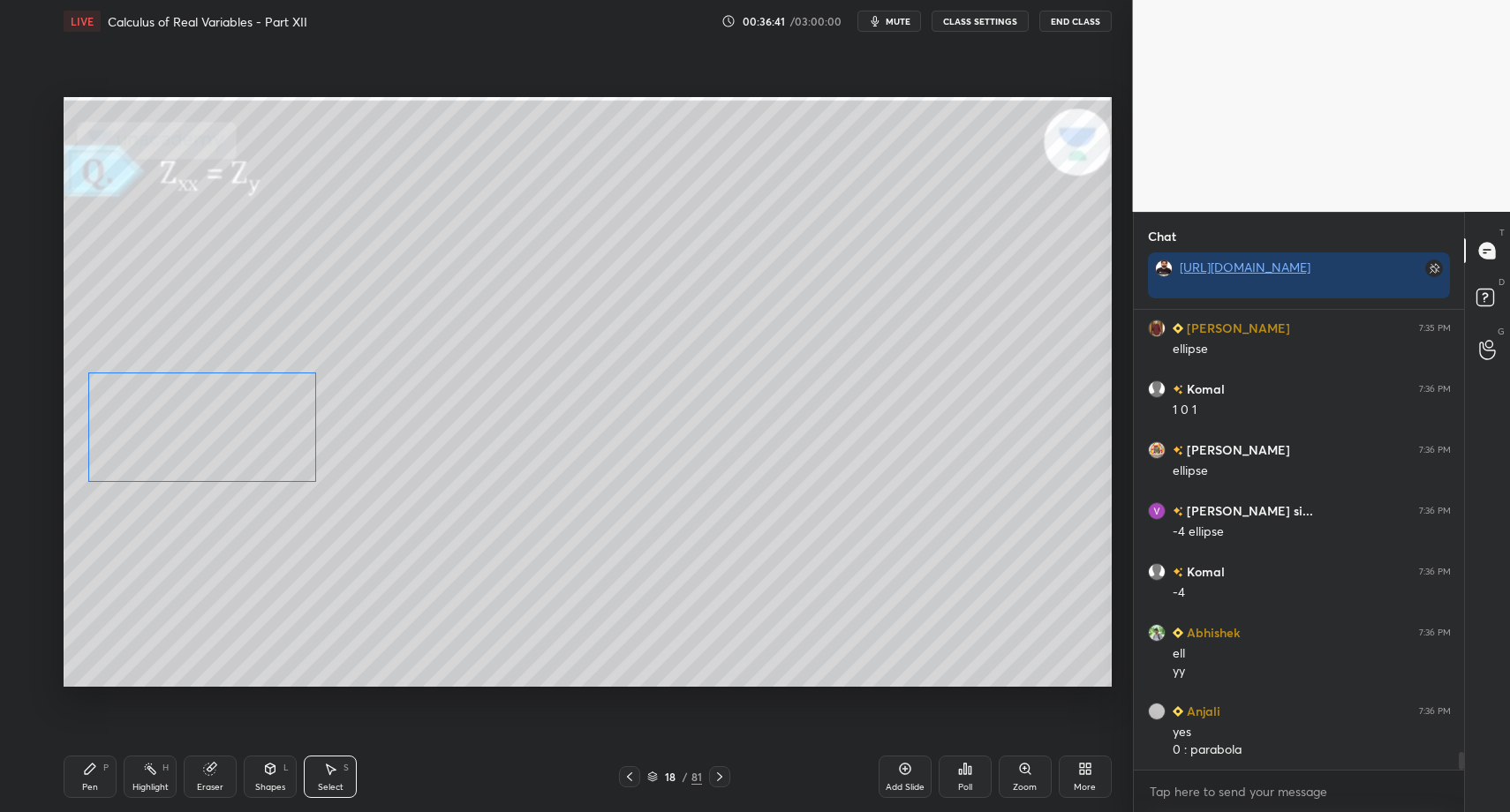 drag, startPoint x: 216, startPoint y: 395, endPoint x: 211, endPoint y: 429, distance: 34.365681 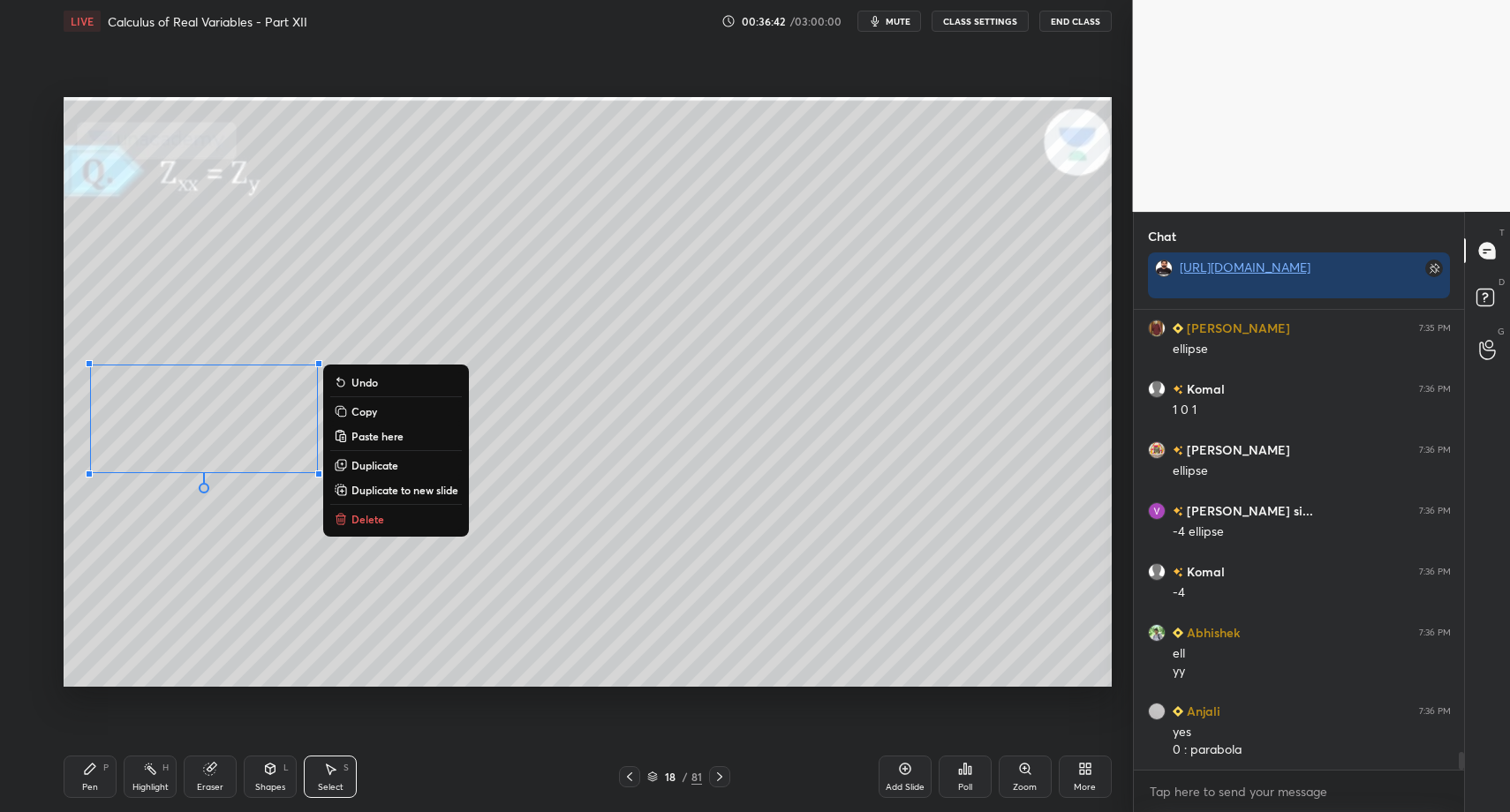 drag, startPoint x: 110, startPoint y: 769, endPoint x: 100, endPoint y: 750, distance: 21.470911 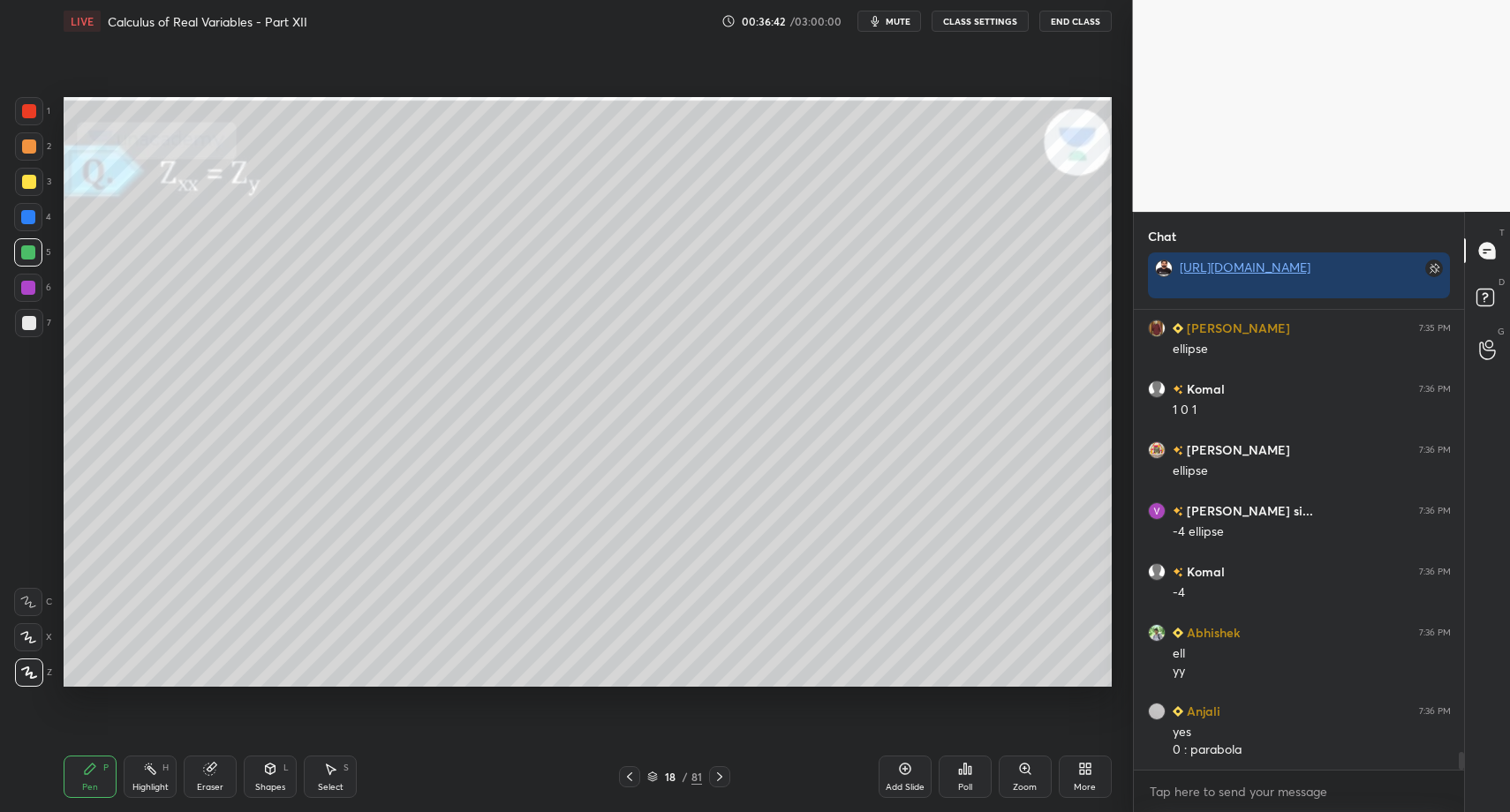 click at bounding box center [29, 323] 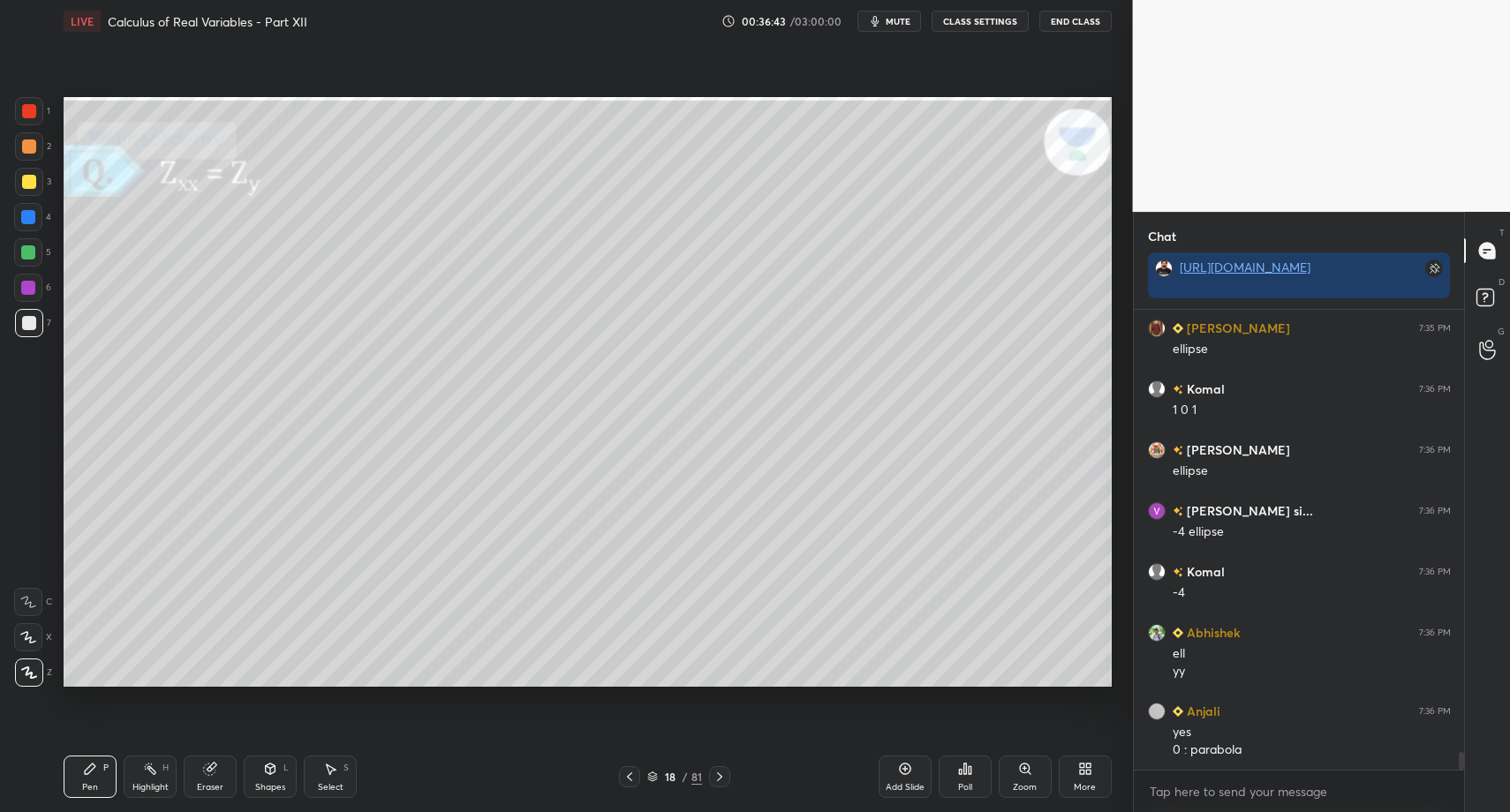 drag, startPoint x: 21, startPoint y: 314, endPoint x: 25, endPoint y: 326, distance: 12.649111 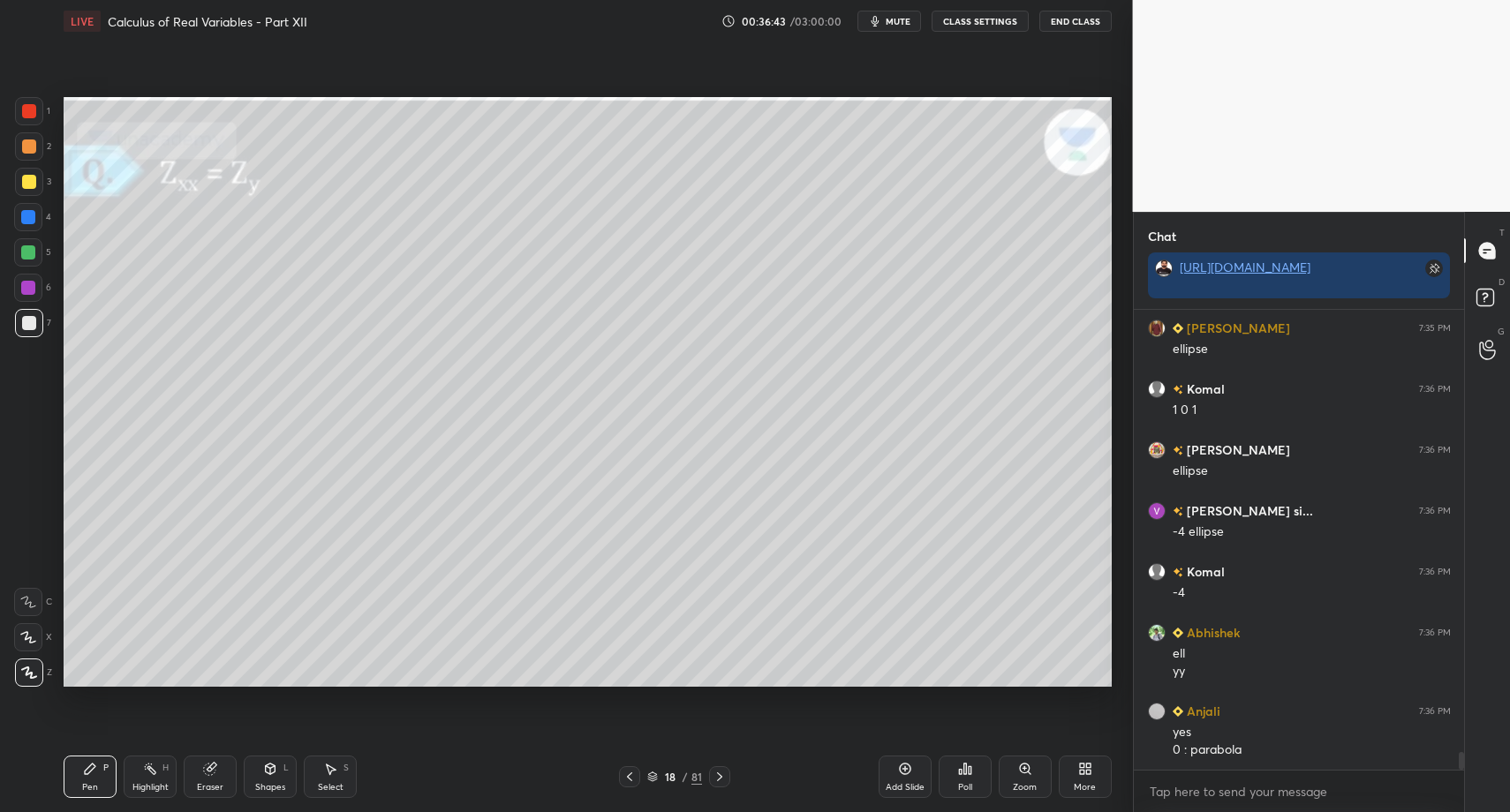click at bounding box center [29, 323] 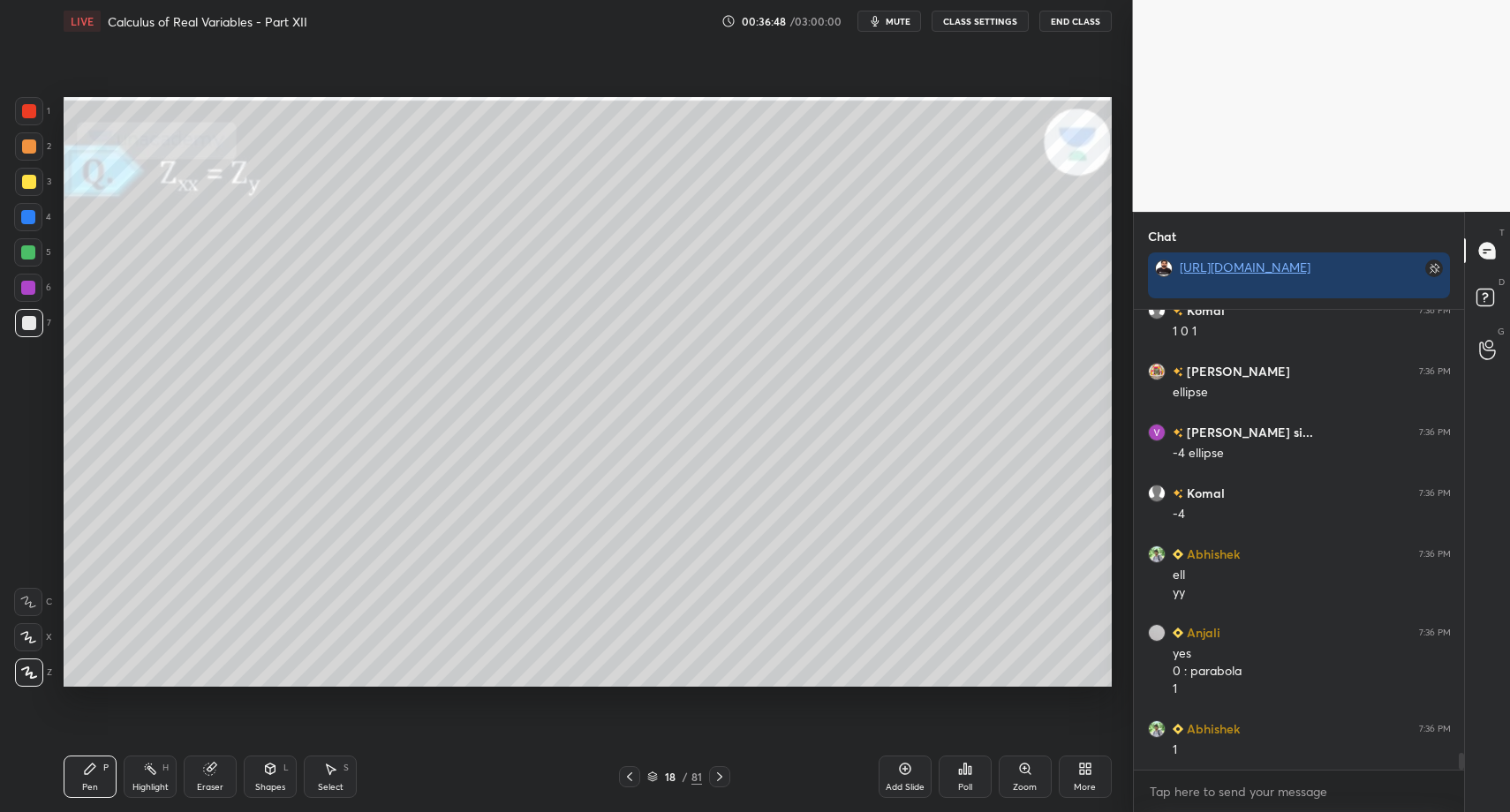 scroll, scrollTop: 11825, scrollLeft: 0, axis: vertical 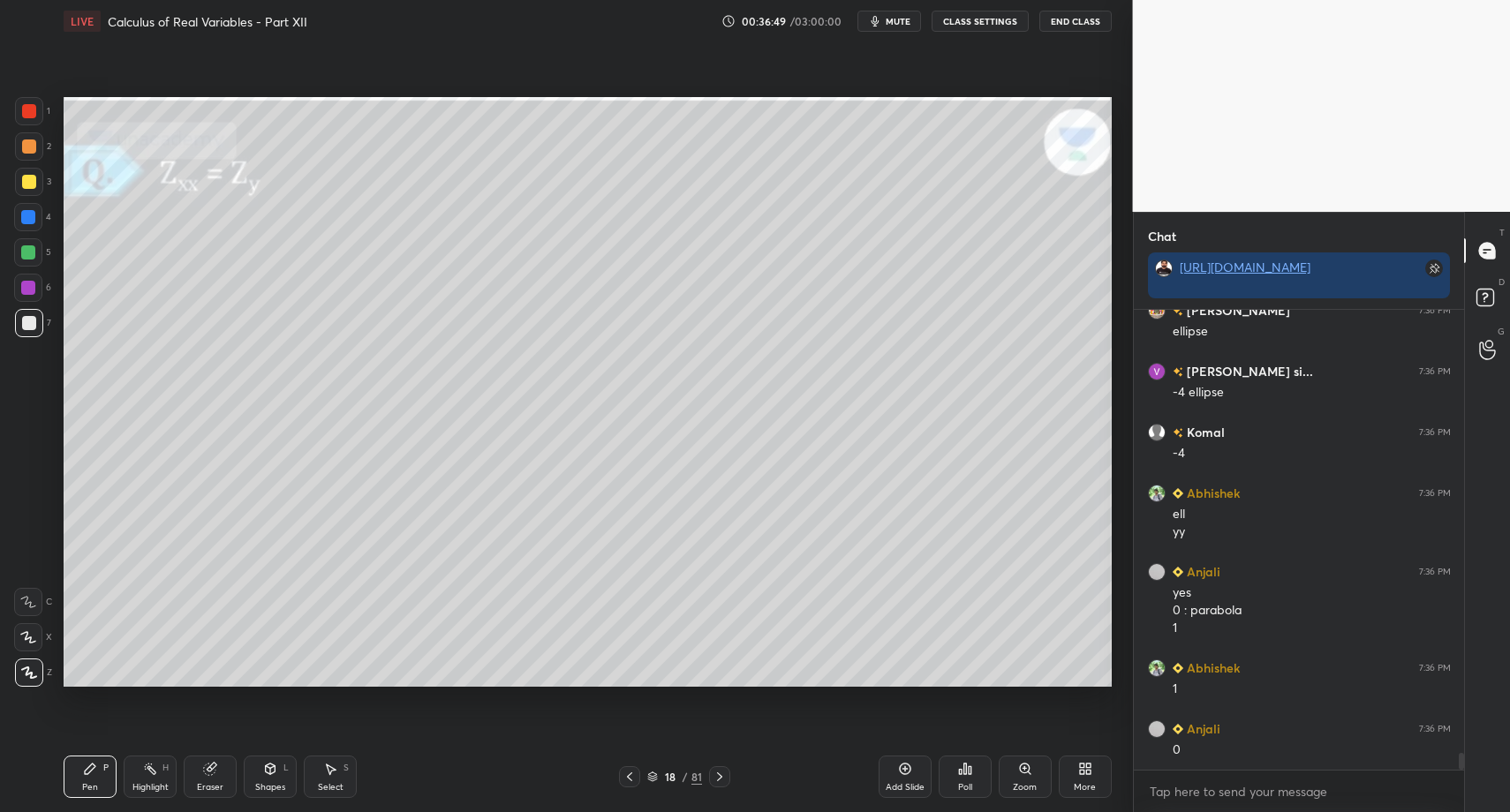 drag, startPoint x: 17, startPoint y: 89, endPoint x: 28, endPoint y: 95, distance: 12.529964 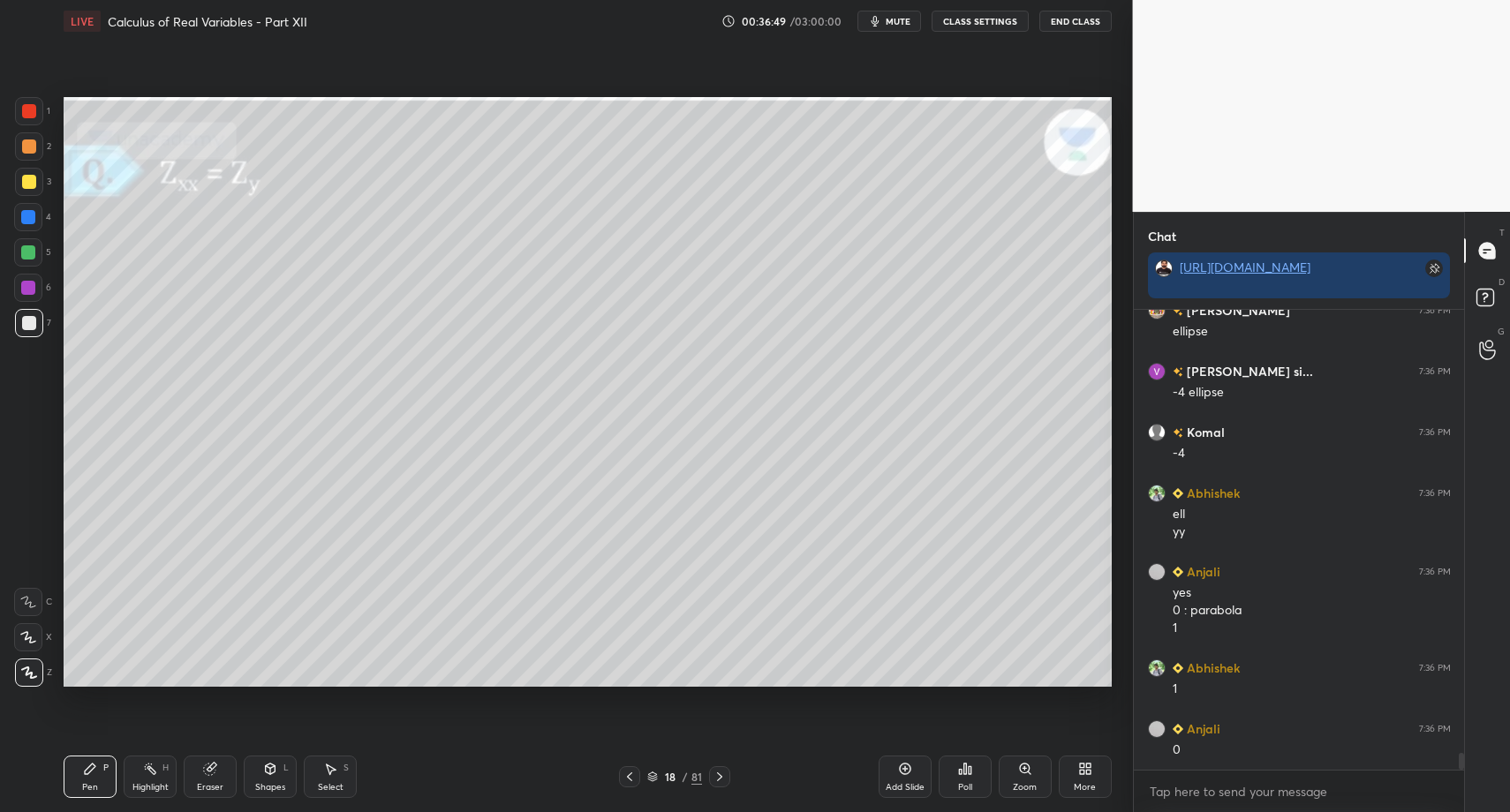 click on "1 2 3 4 5 6 7 C X Z C X Z E E Erase all   H H LIVE Calculus of Real Variables - Part XII 00:36:49 /  03:00:00 mute CLASS SETTINGS End Class Setting up your live class Poll for   secs No correct answer Start poll Back Calculus of Real Variables - Part XII • L67 of Comprehensive Course on Engineering Mathematics [PERSON_NAME] Pen P Highlight H Eraser Shapes L Select S 18 / 81 Add Slide Poll Zoom More" at bounding box center (559, 406) 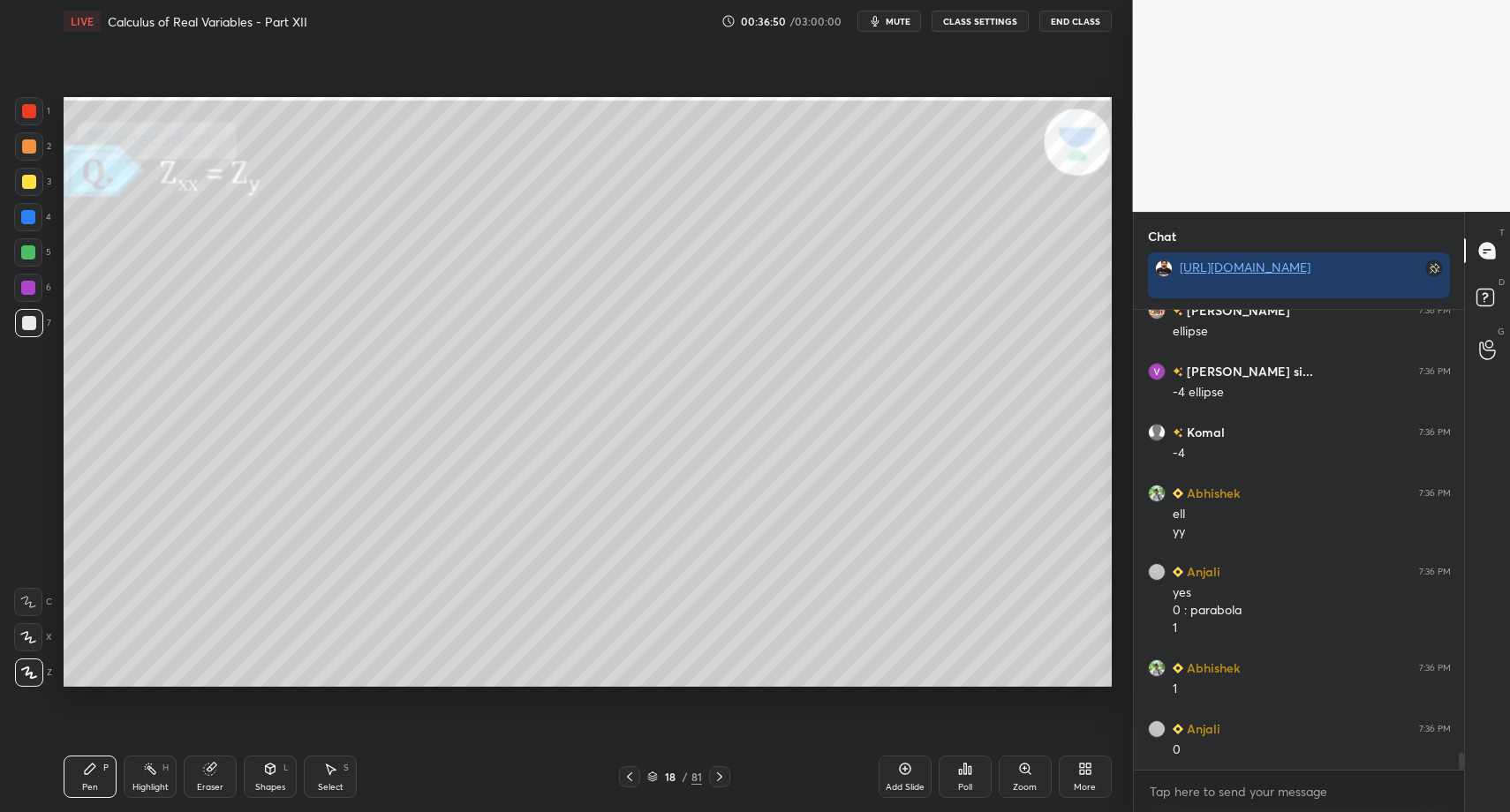 drag, startPoint x: 40, startPoint y: 110, endPoint x: 59, endPoint y: 152, distance: 46.097722 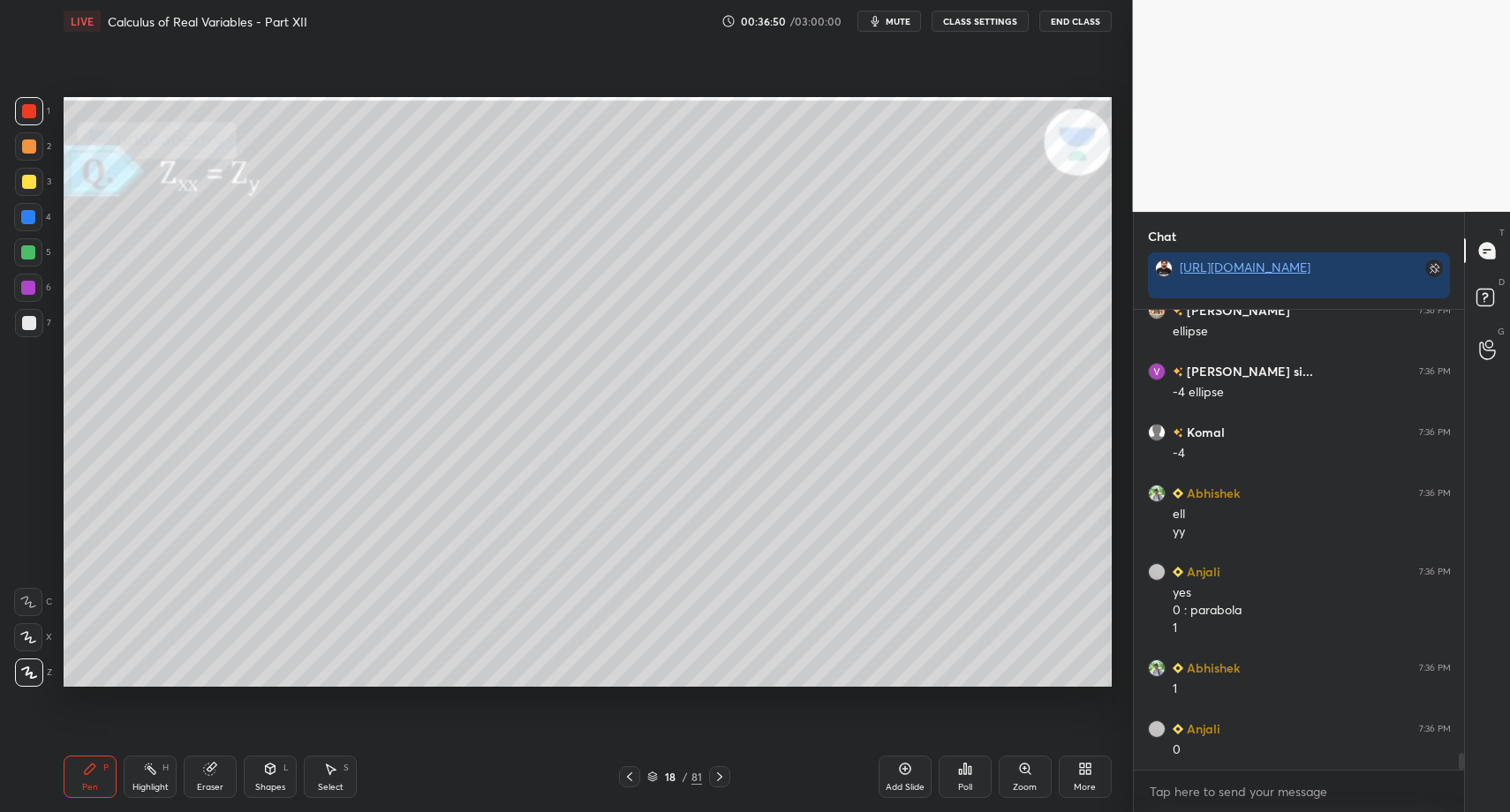 scroll, scrollTop: 11886, scrollLeft: 0, axis: vertical 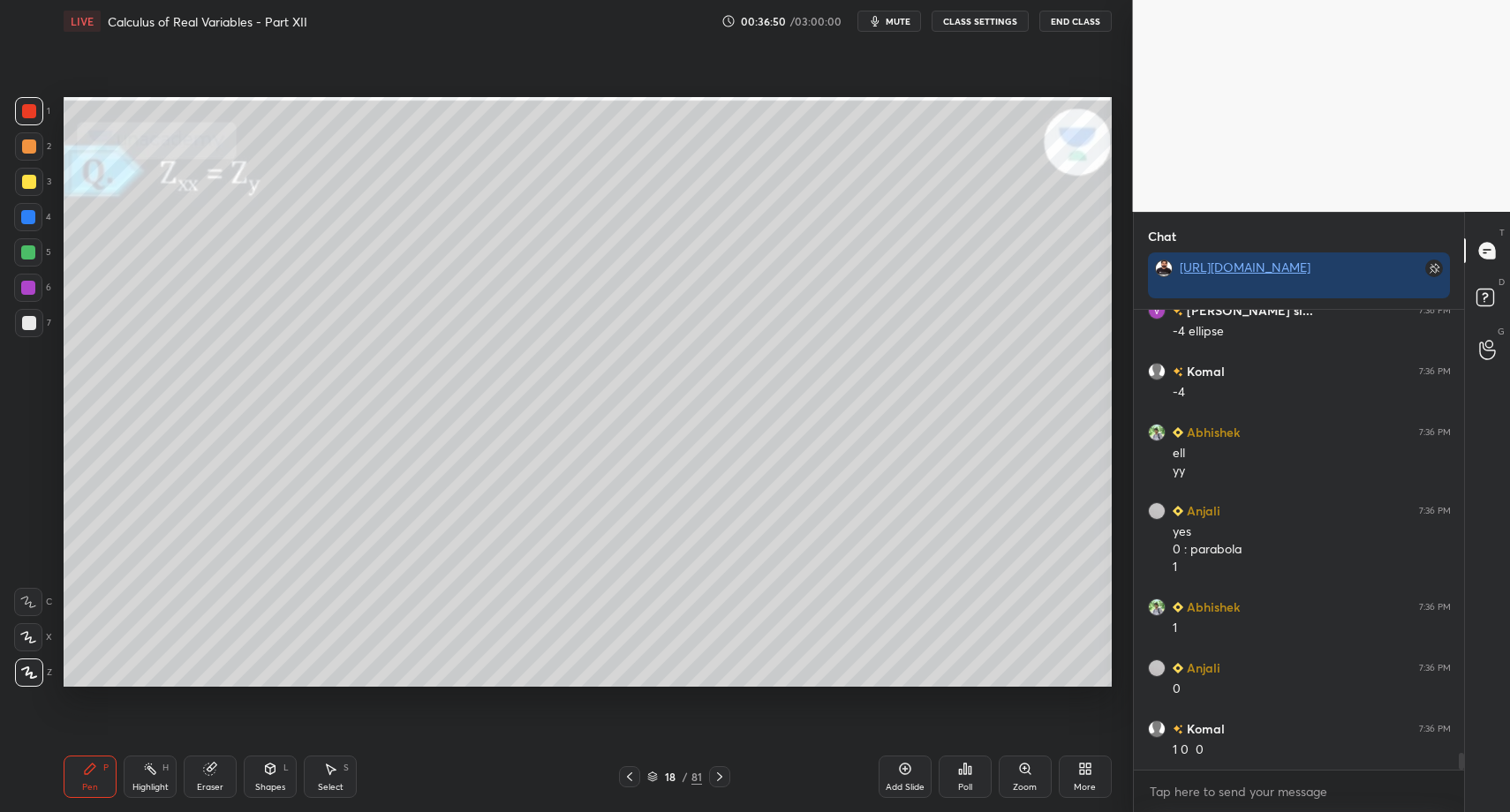 click on "Pen P Highlight H Eraser Shapes L Select S 18 / 81 Add Slide Poll Zoom More" at bounding box center (587, 777) 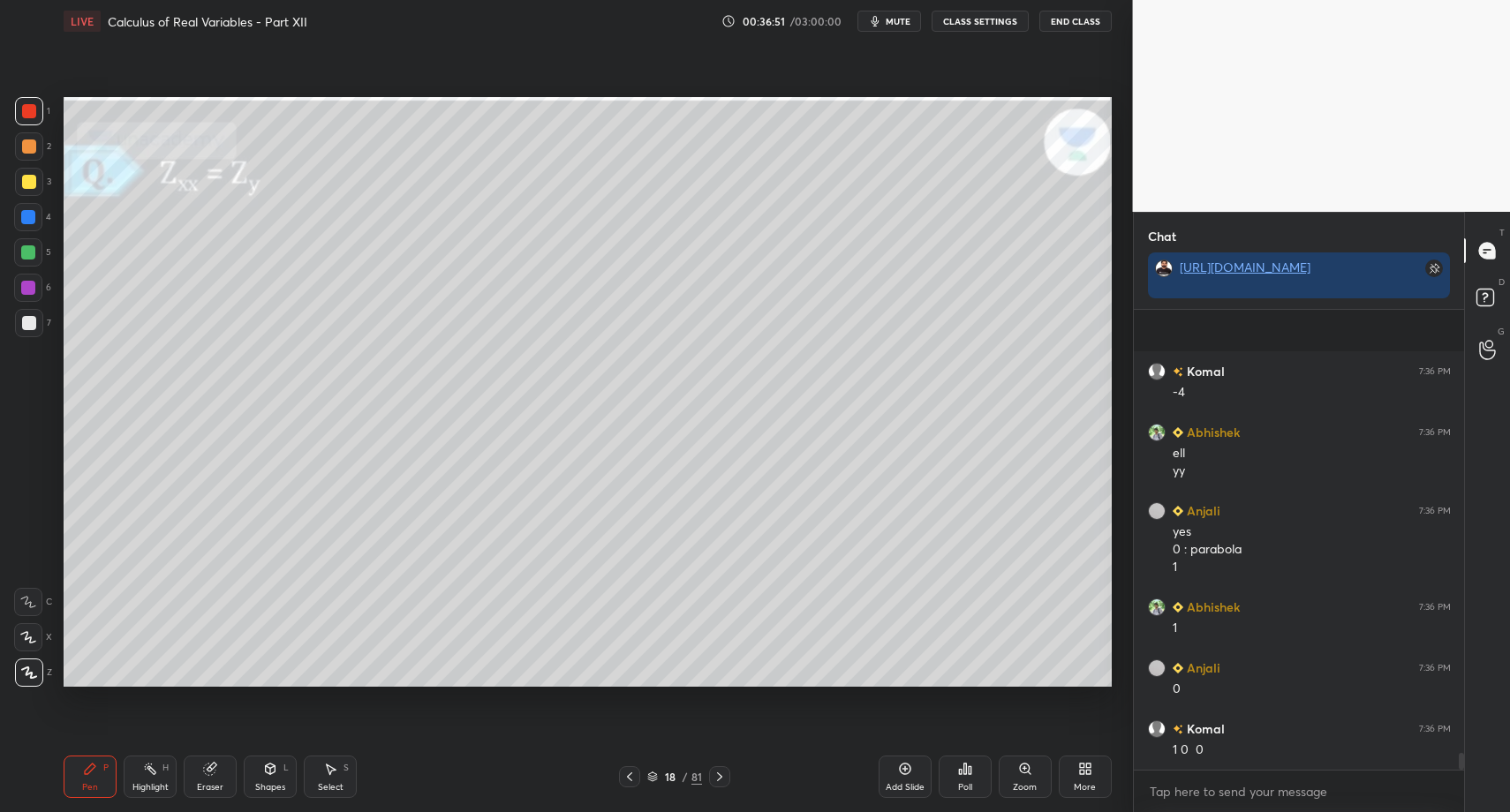 scroll, scrollTop: 12008, scrollLeft: 0, axis: vertical 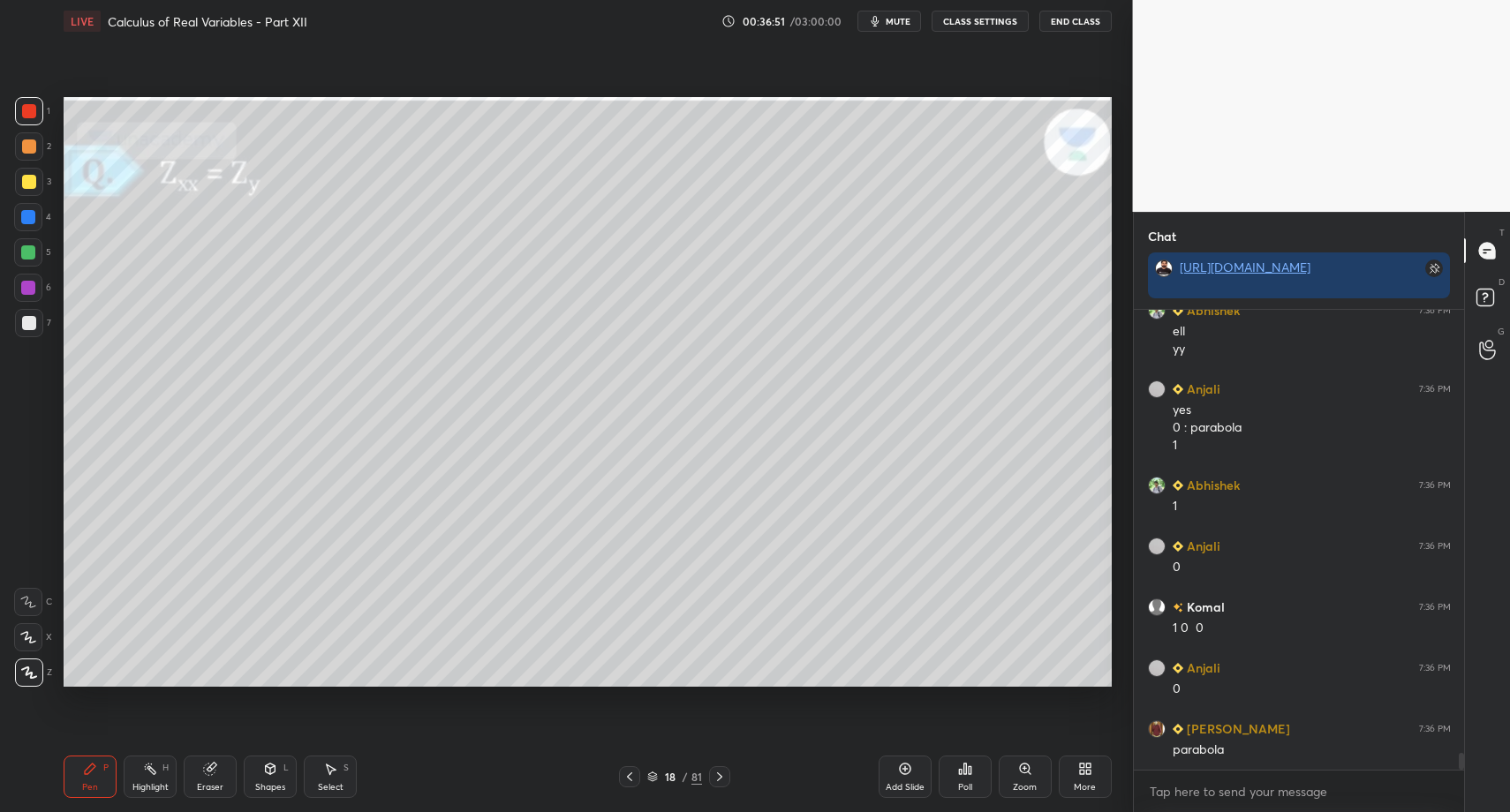 click on "Shapes L" at bounding box center [270, 777] 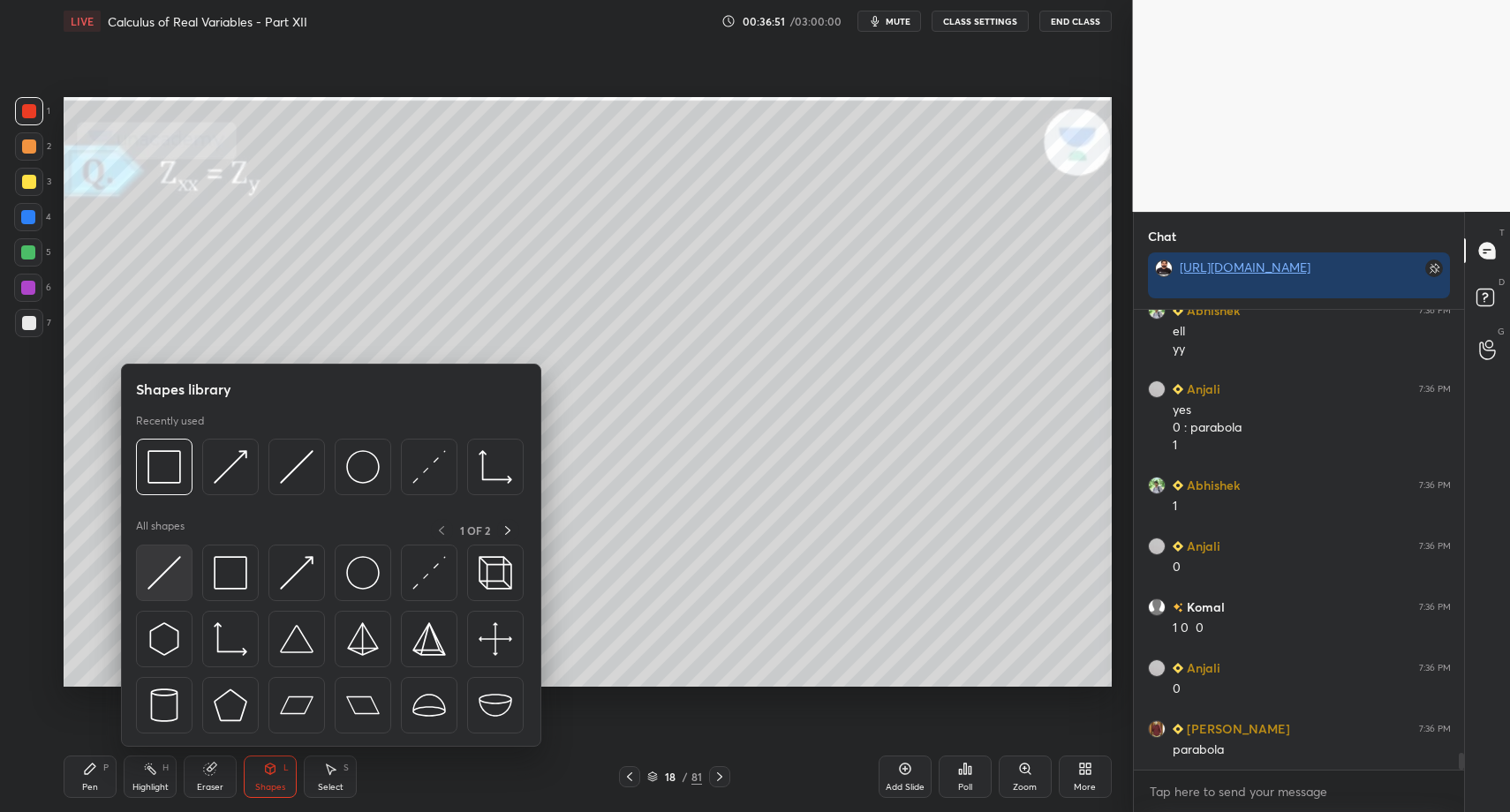 click at bounding box center [164, 573] 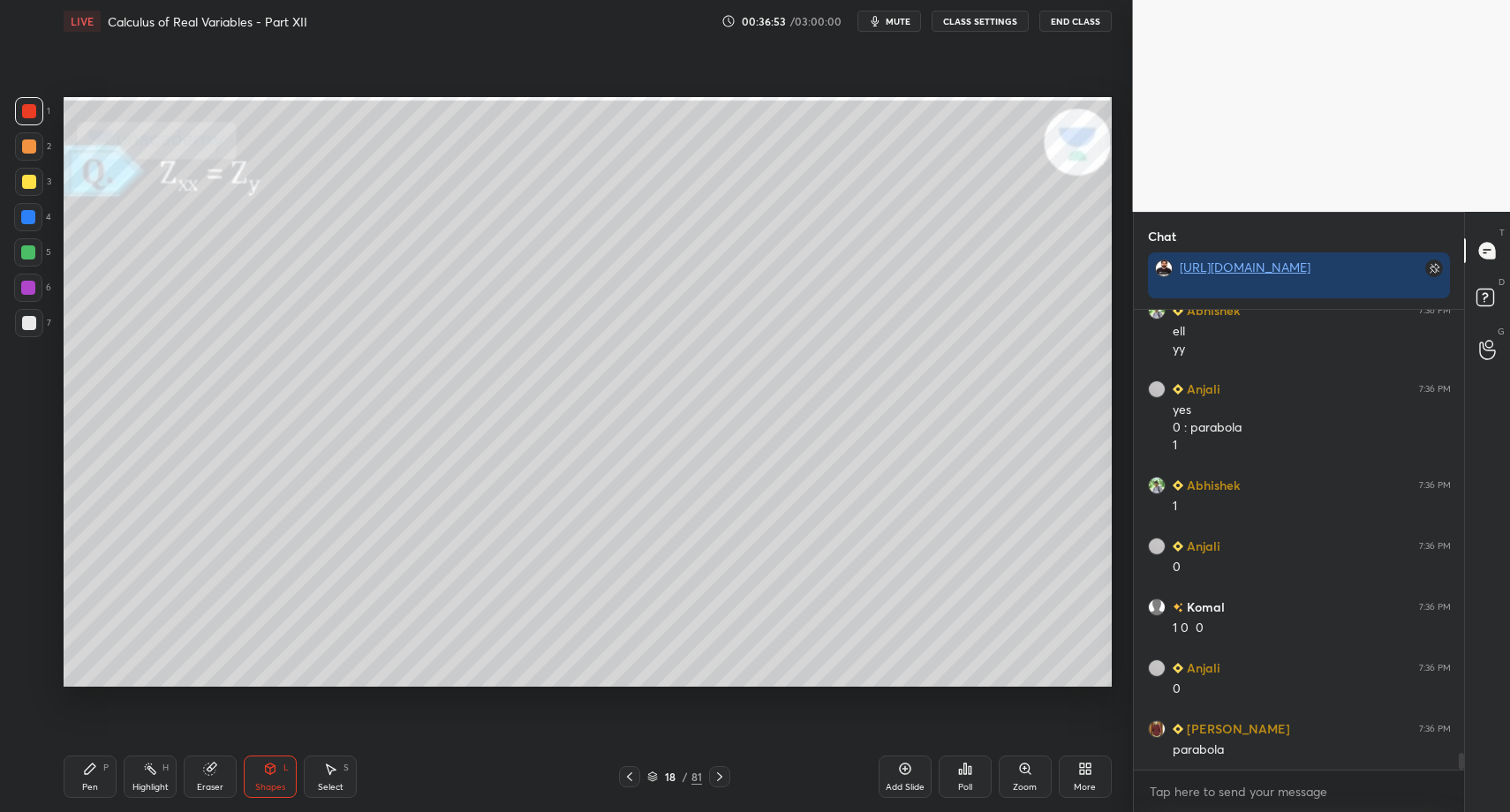 scroll, scrollTop: 12050, scrollLeft: 0, axis: vertical 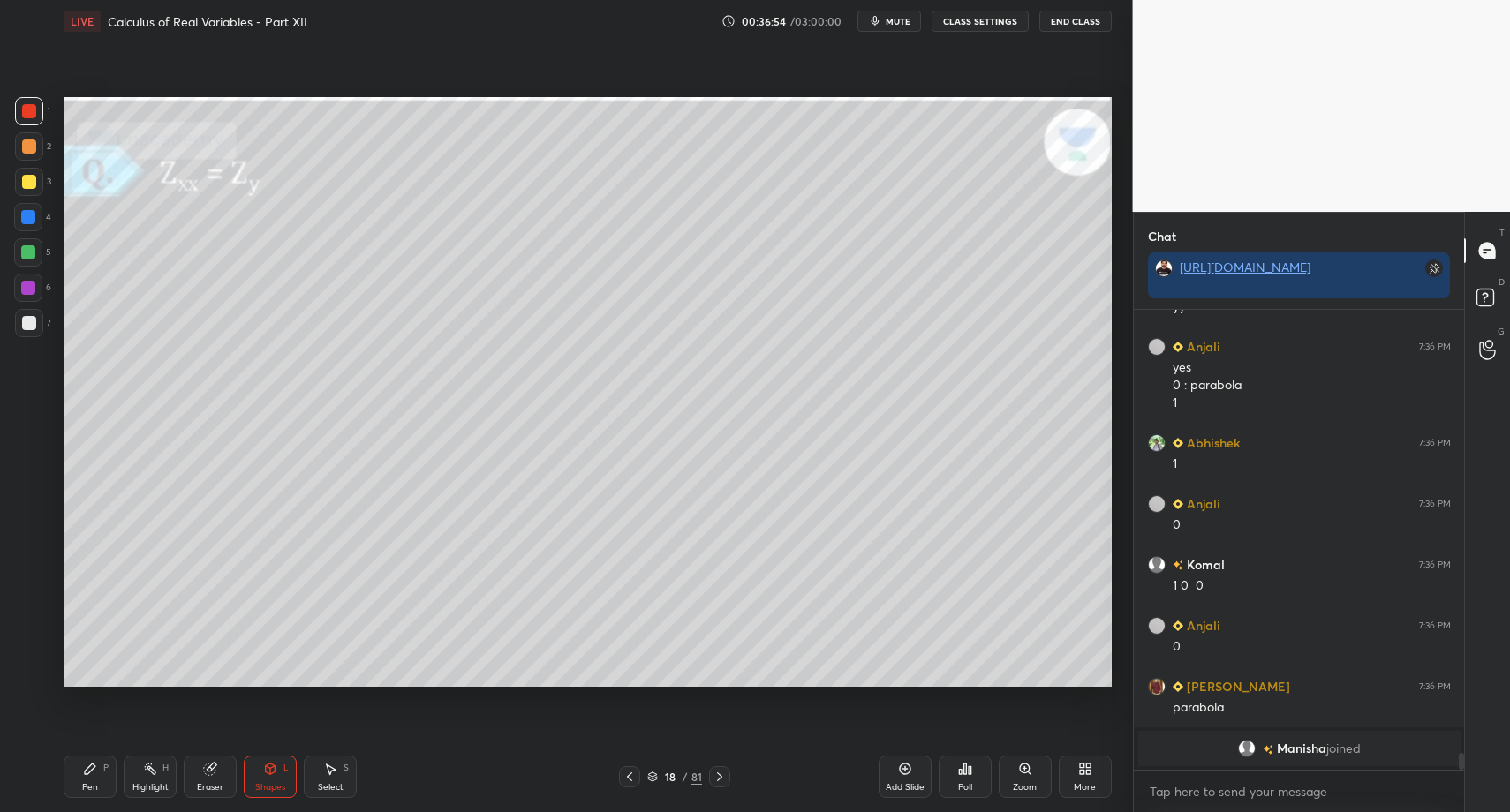 click 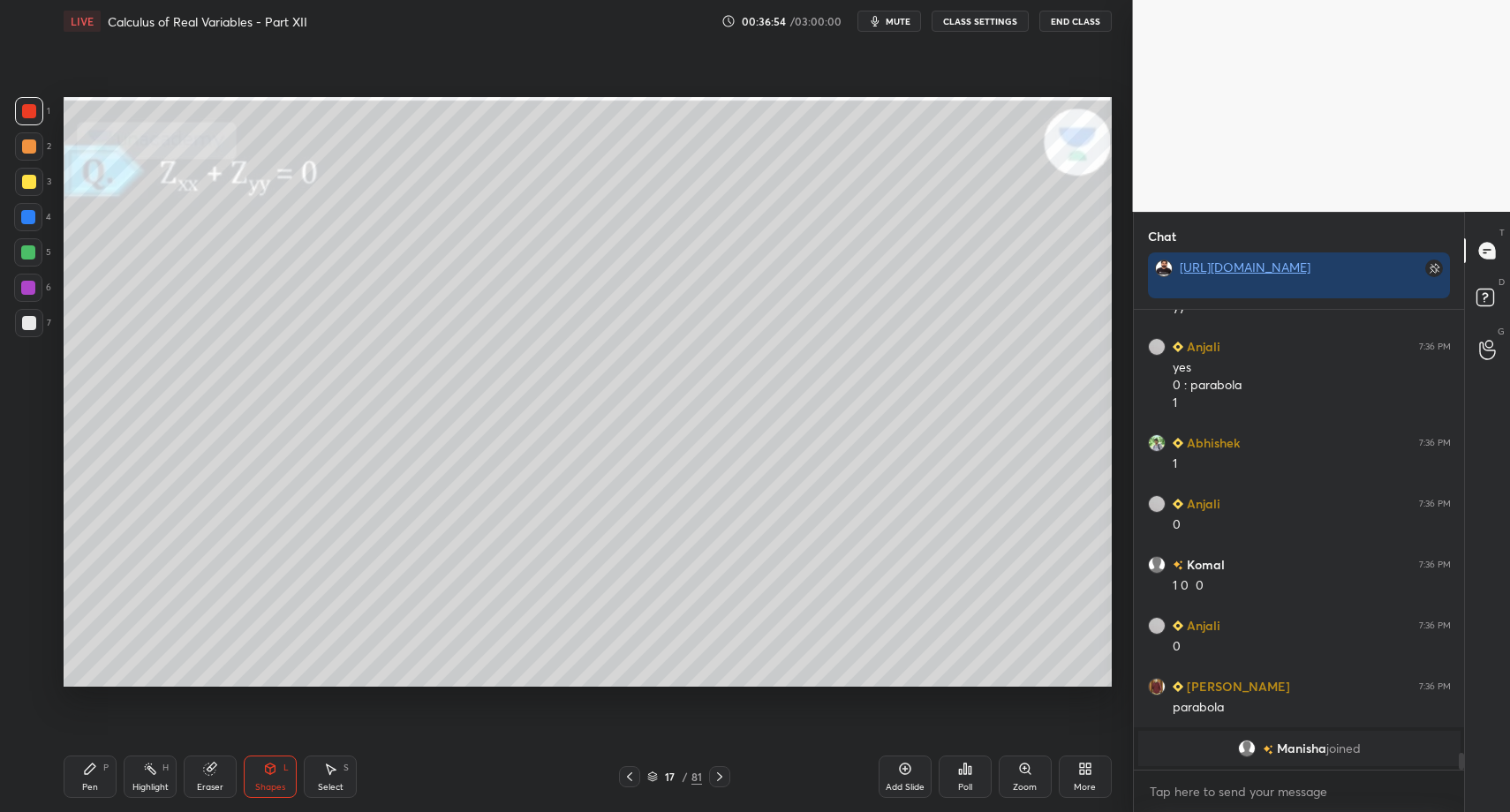 click 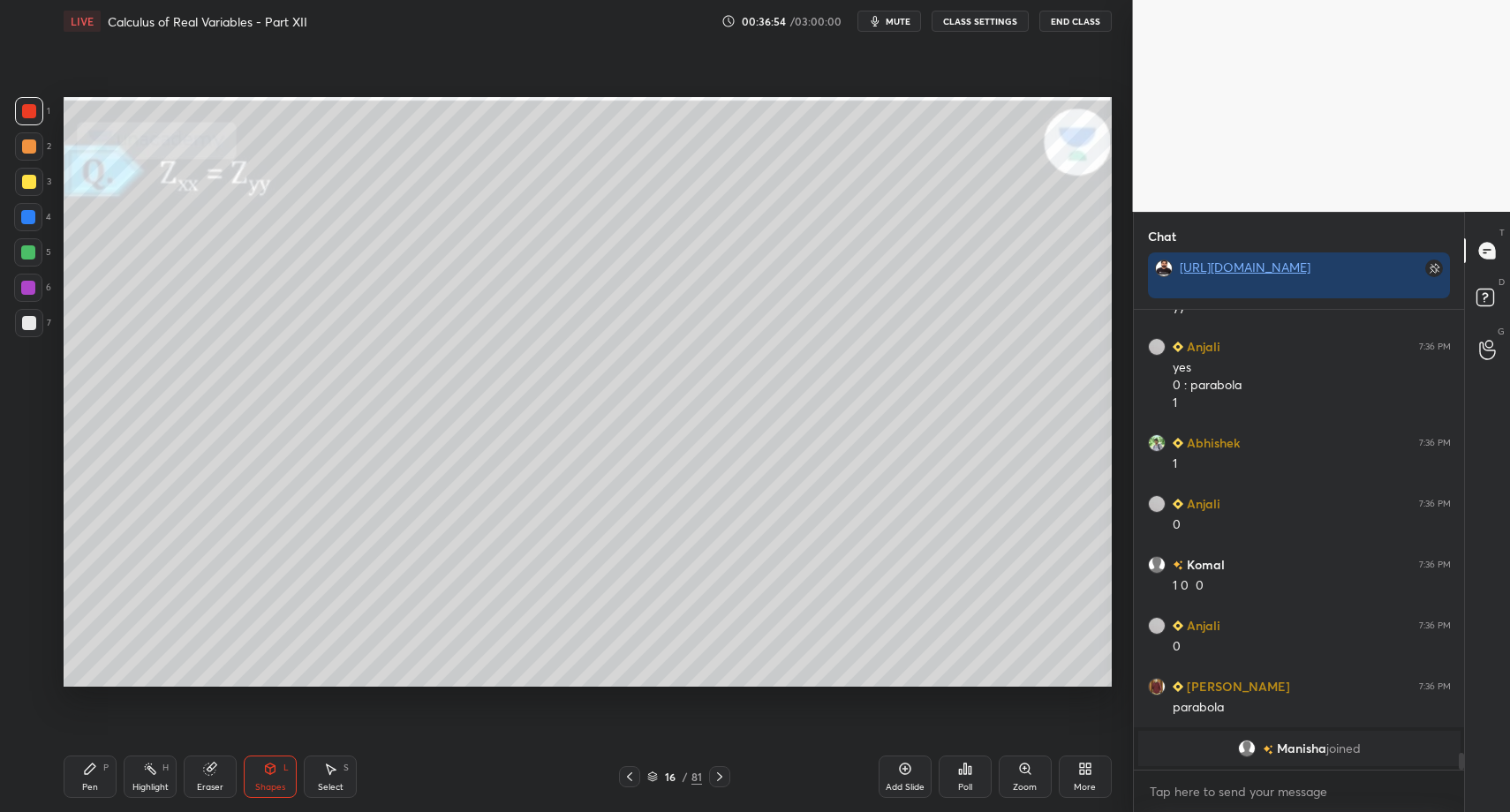 click 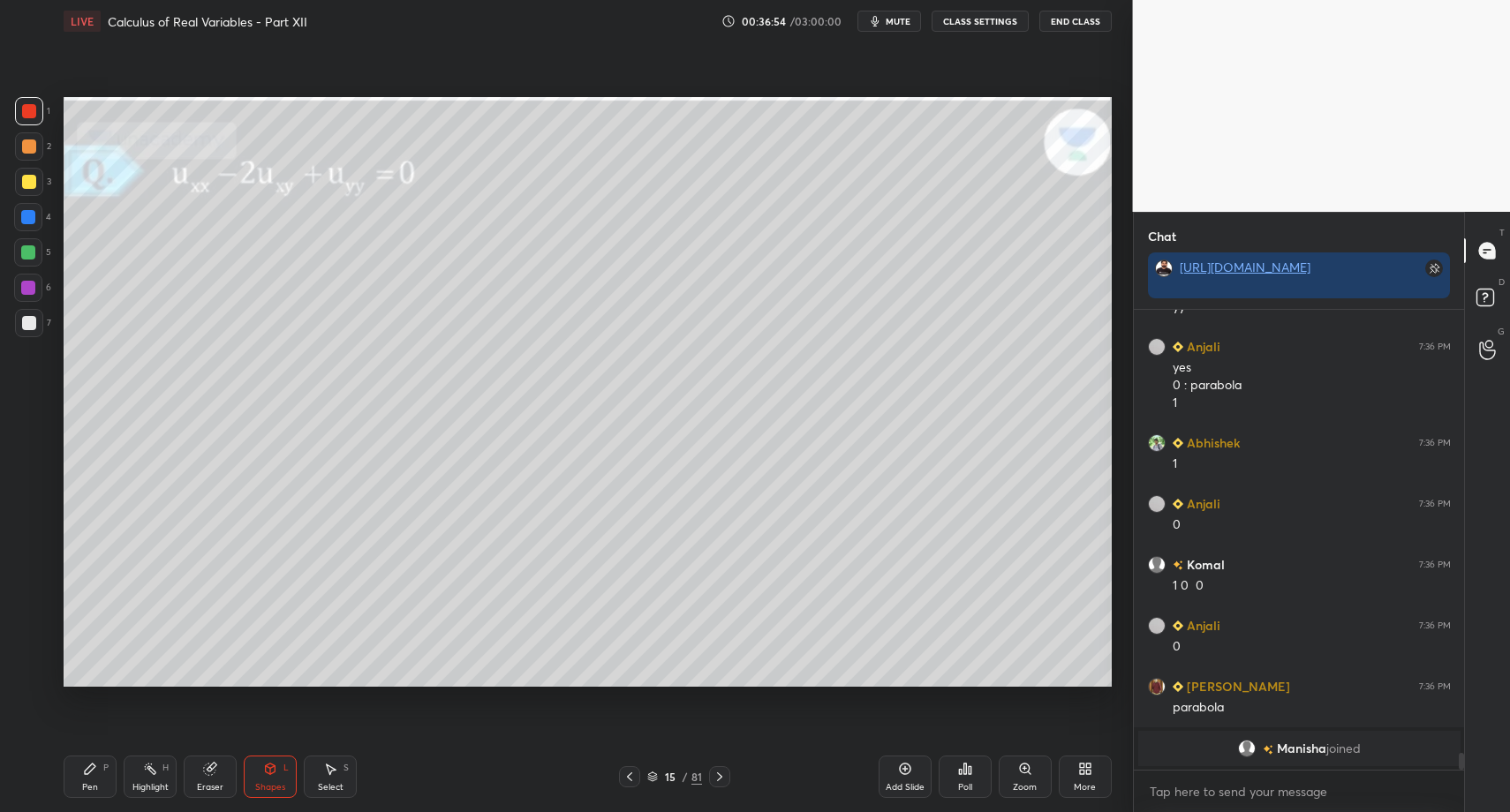click 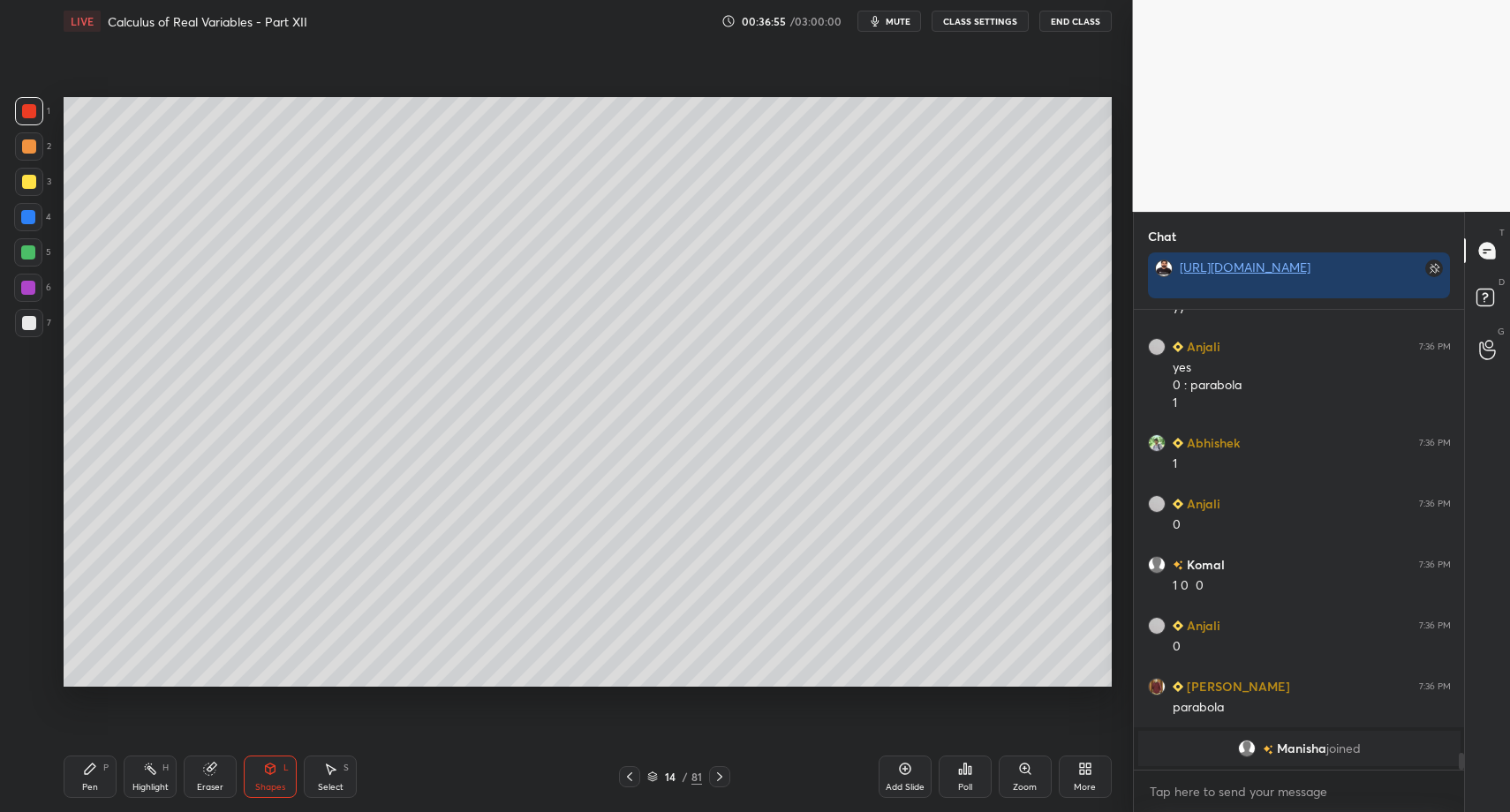 click 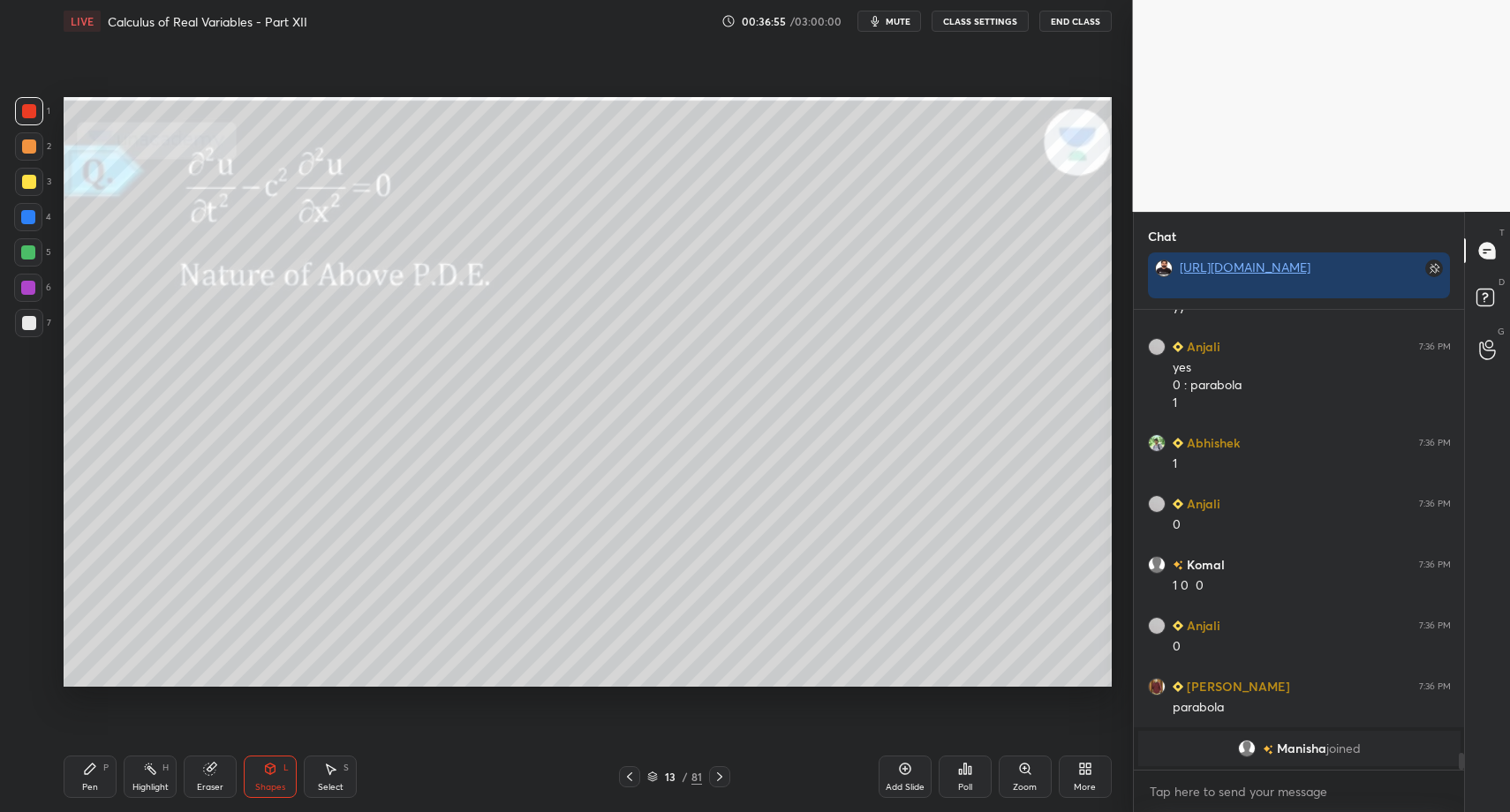 click 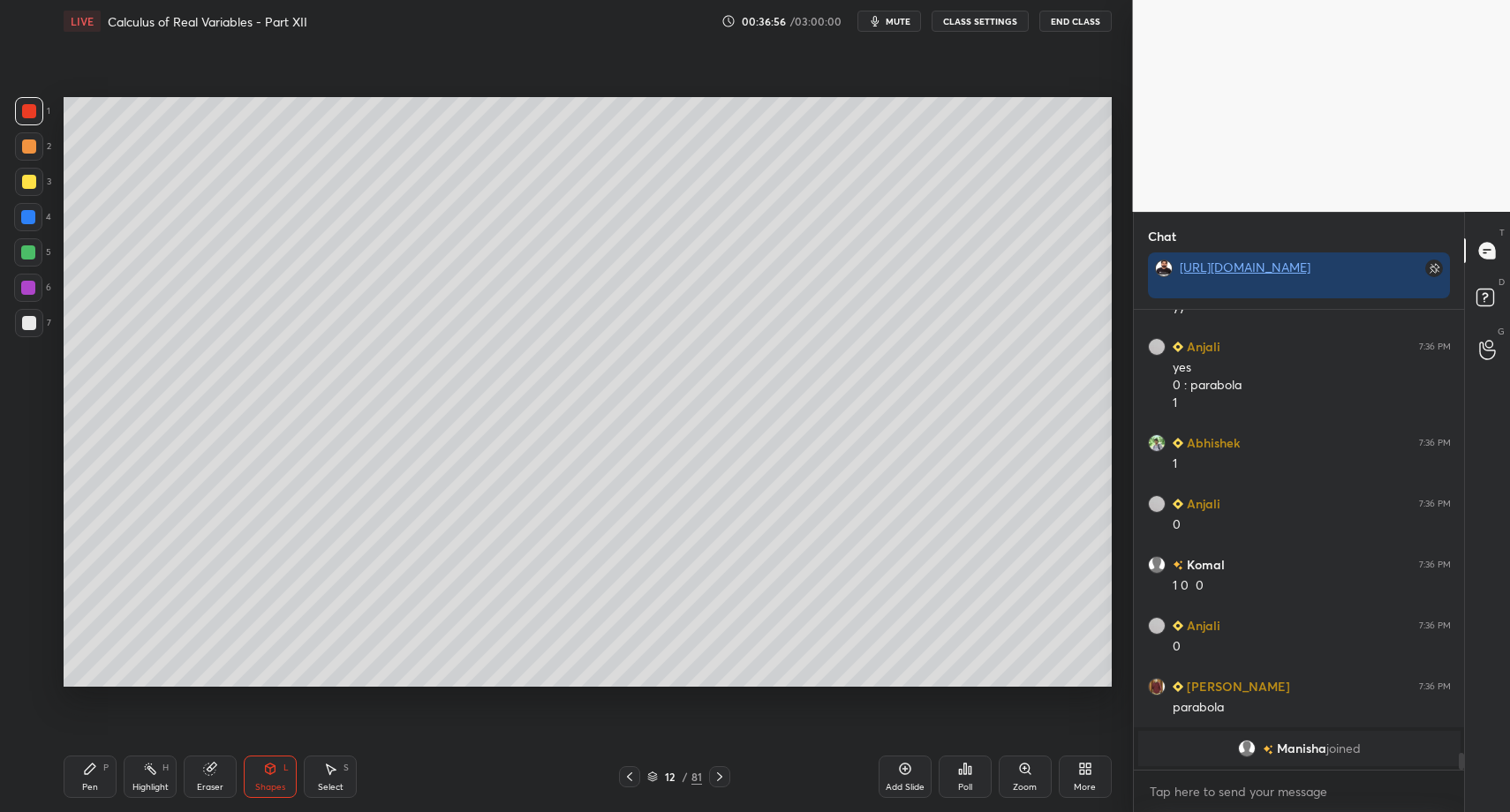 click 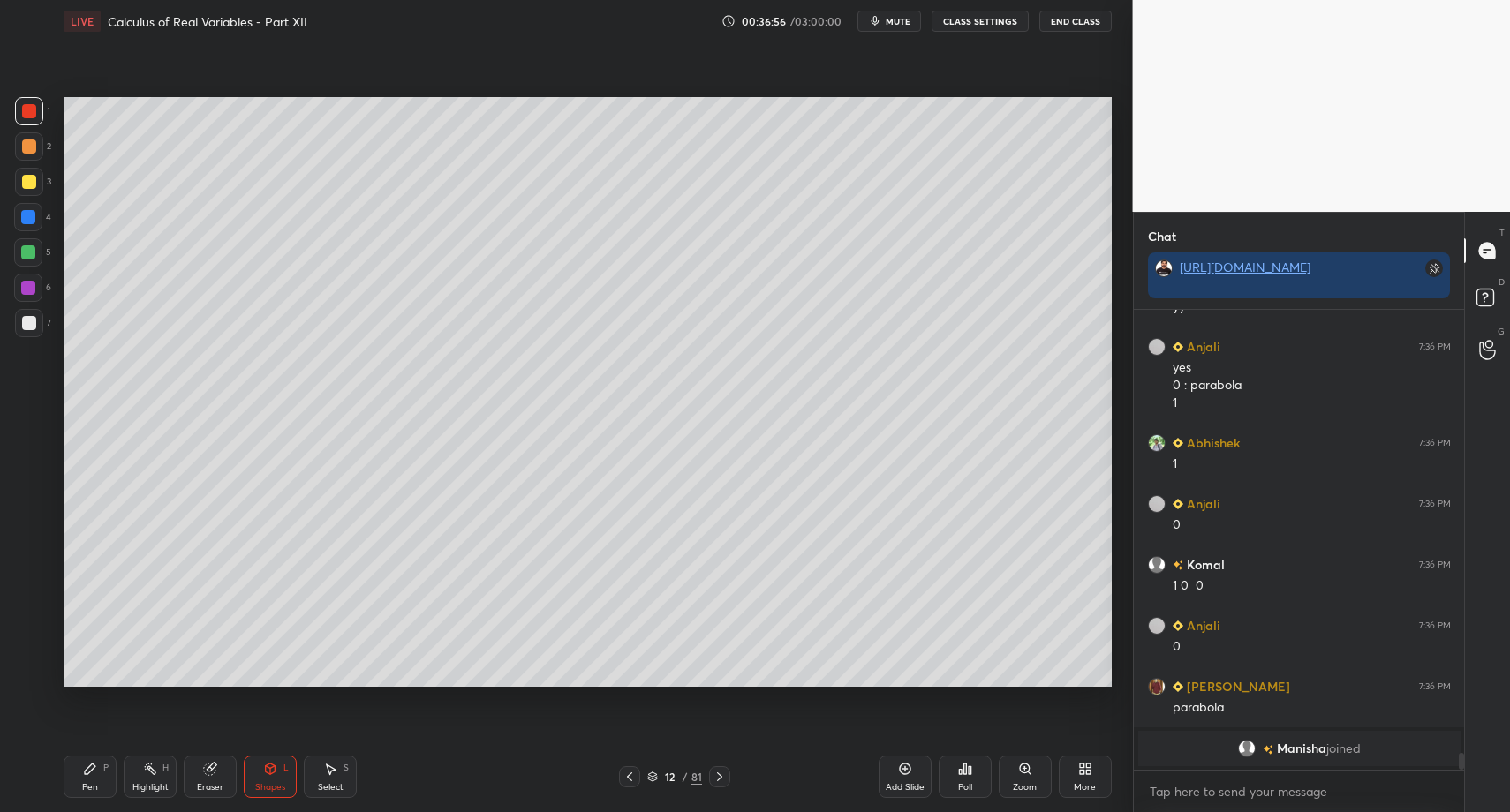scroll, scrollTop: 9795, scrollLeft: 0, axis: vertical 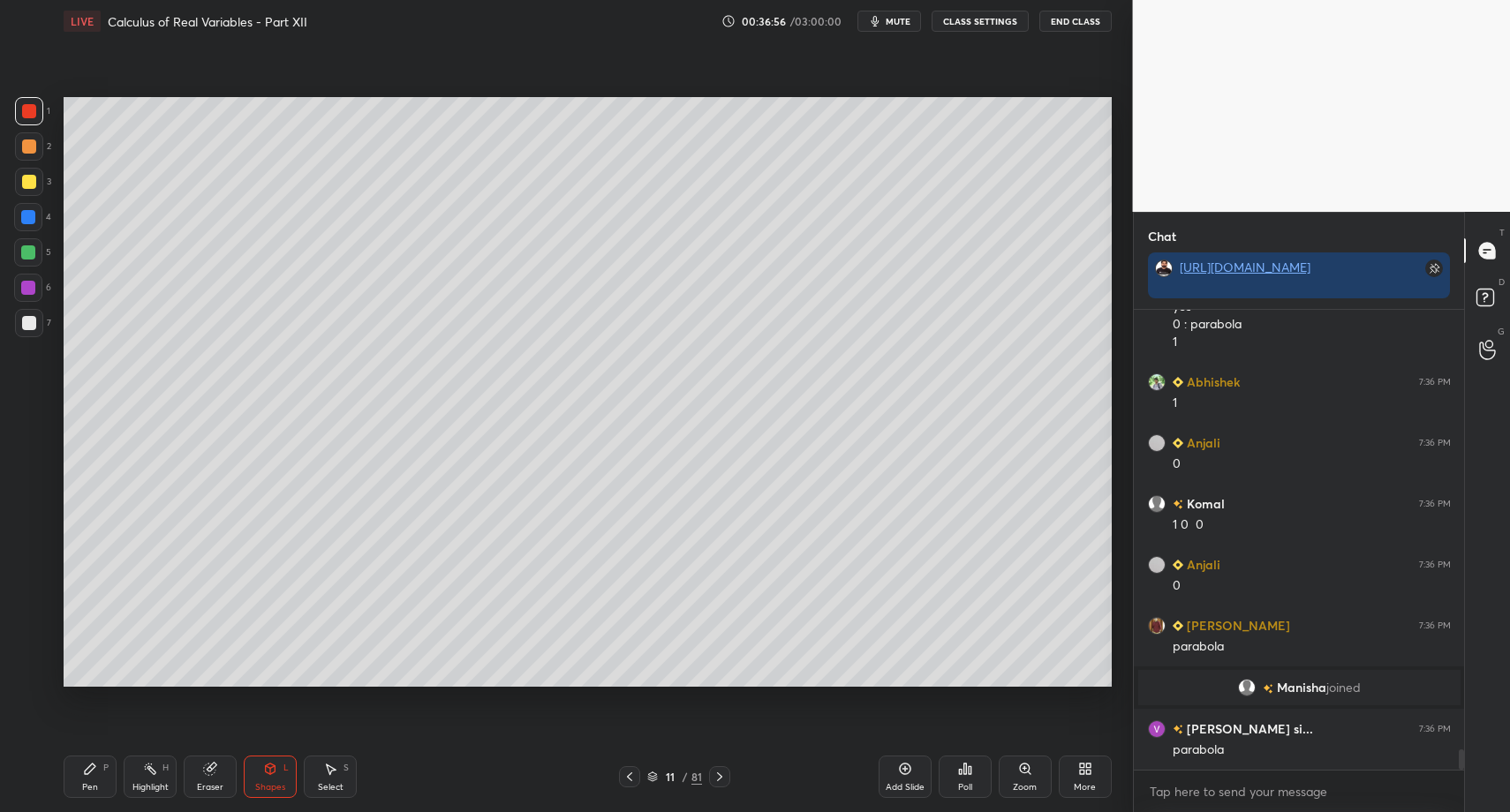 click 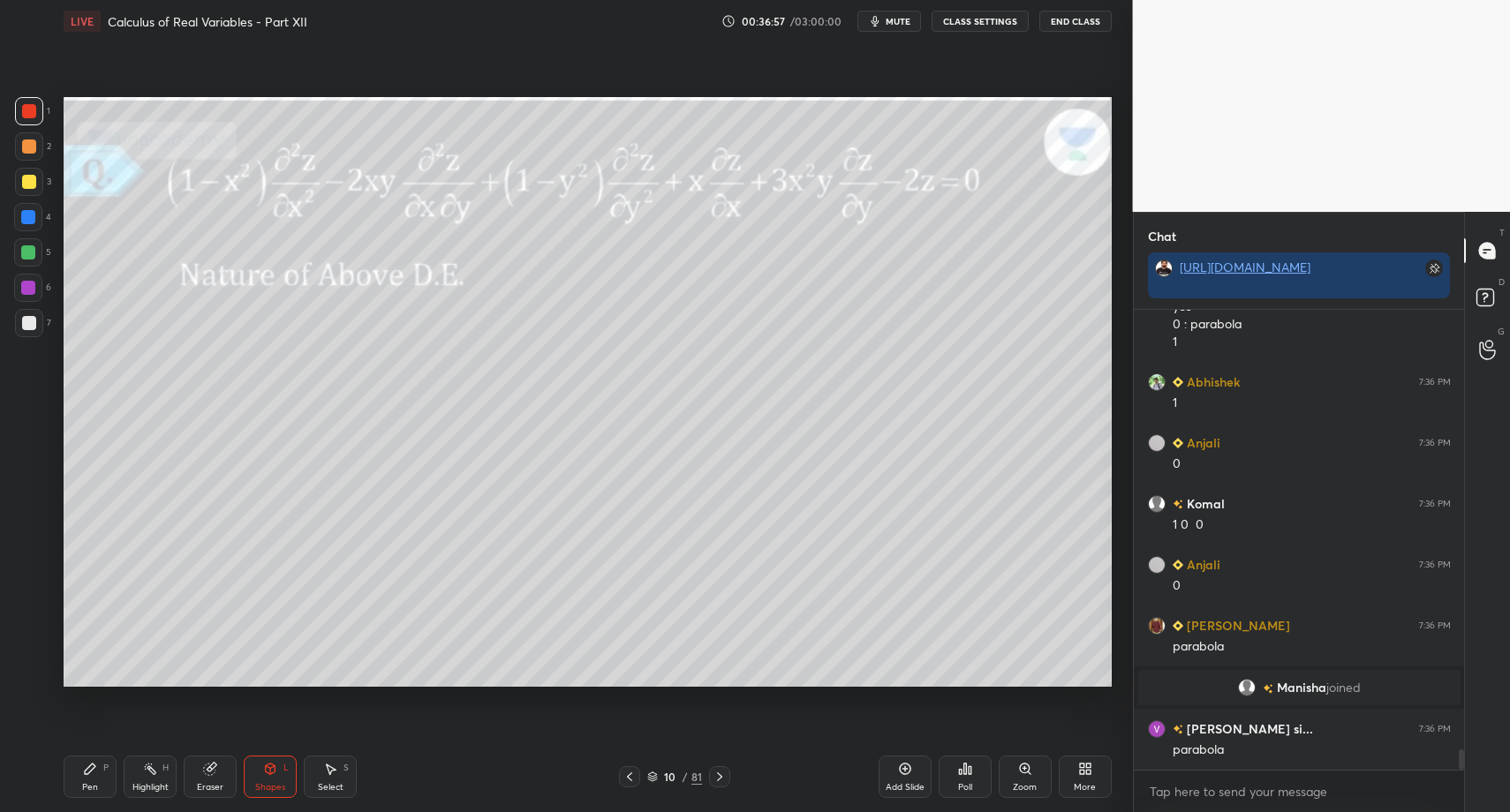 click on "Highlight" at bounding box center [150, 787] 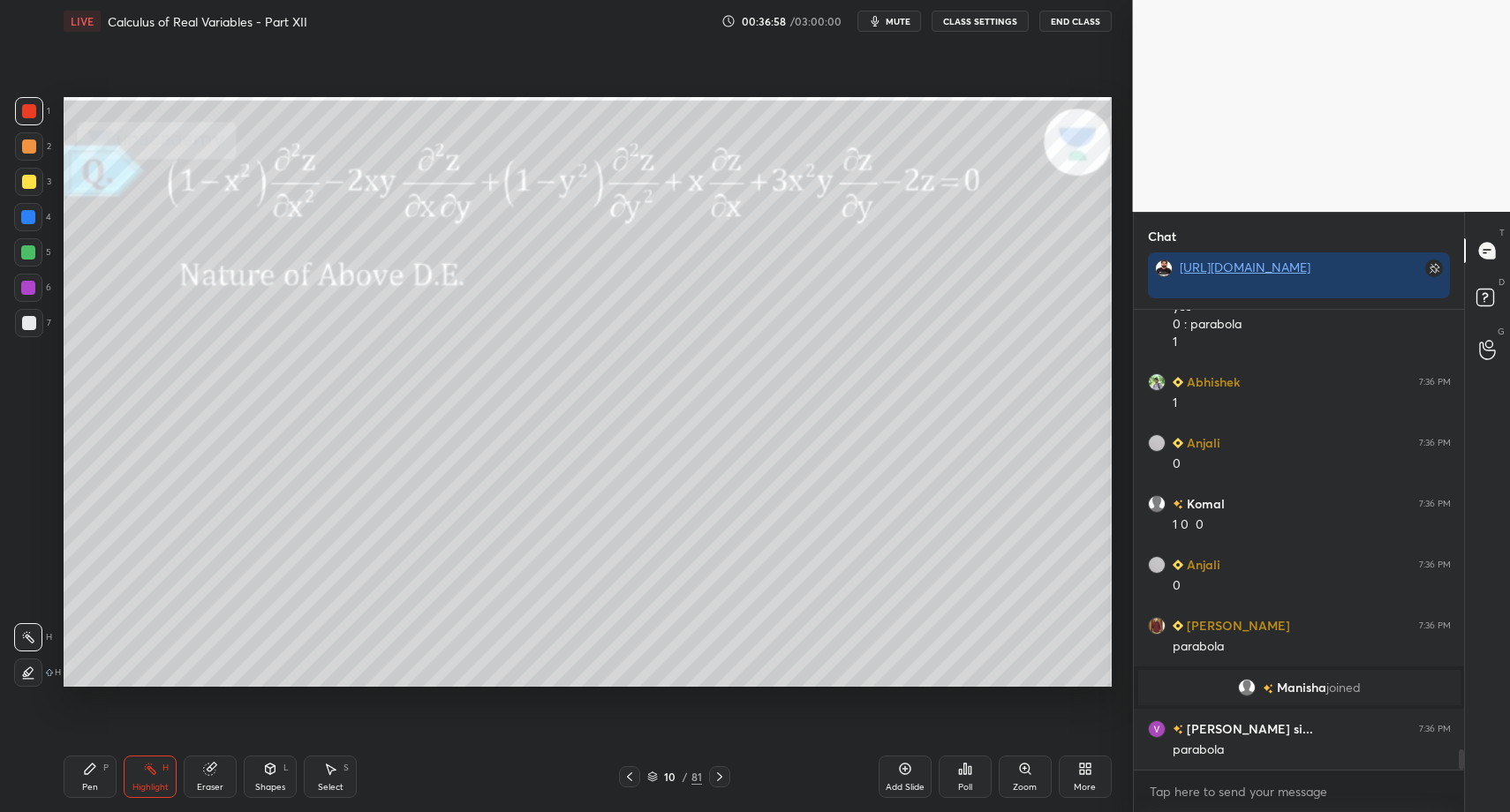 click on "Shapes L" at bounding box center [270, 777] 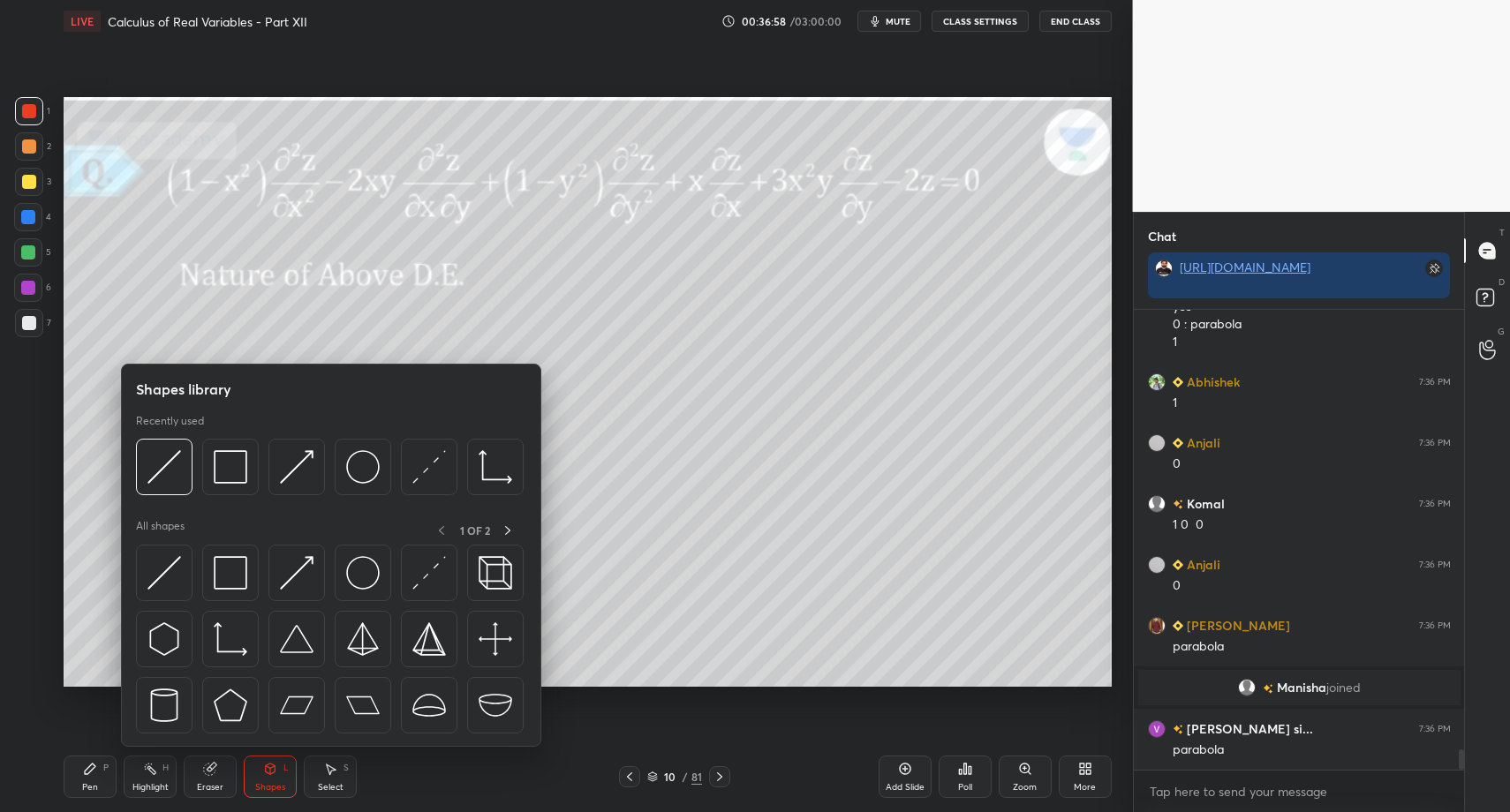 click at bounding box center (331, 643) 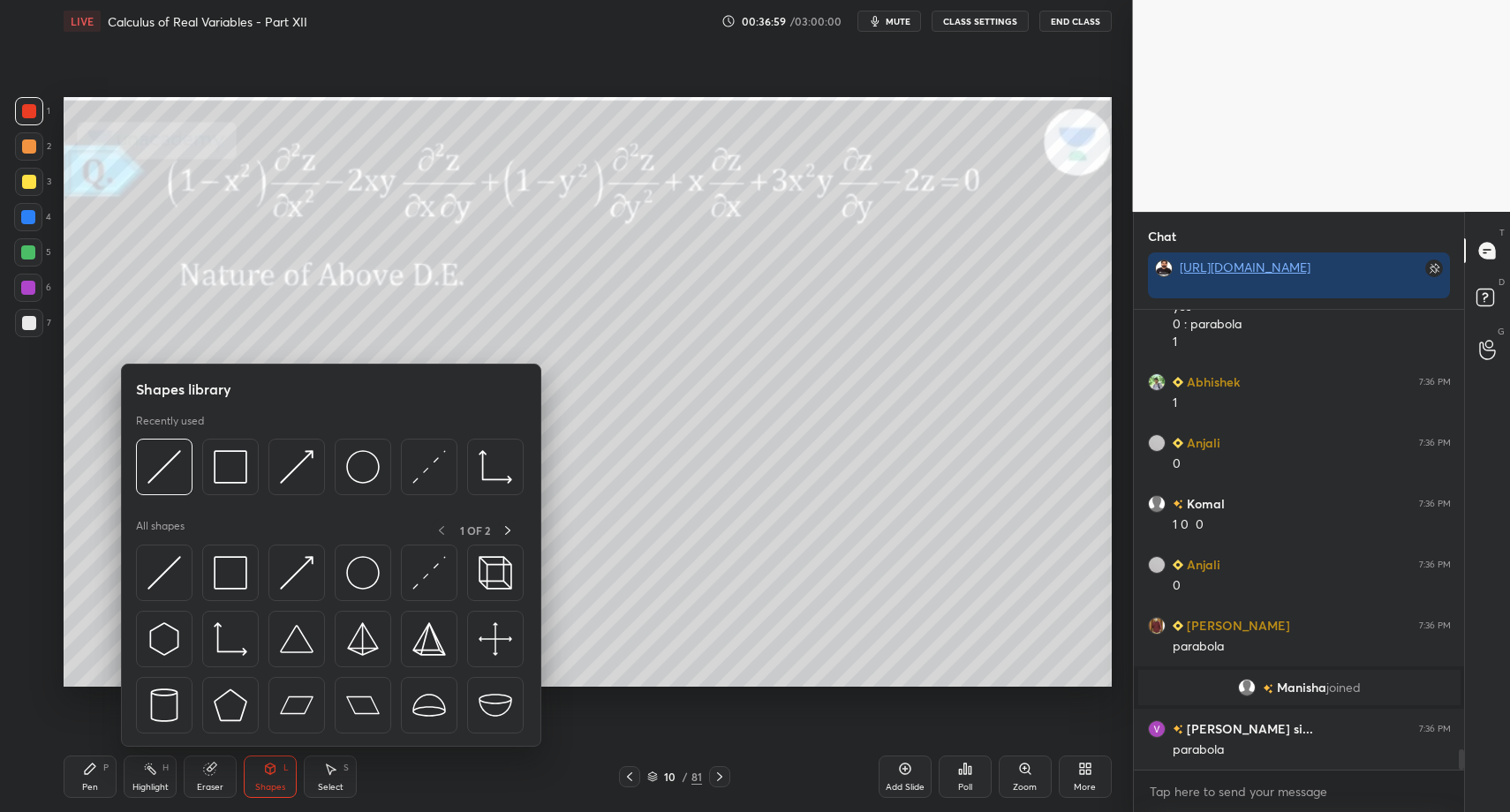 click at bounding box center [630, 777] 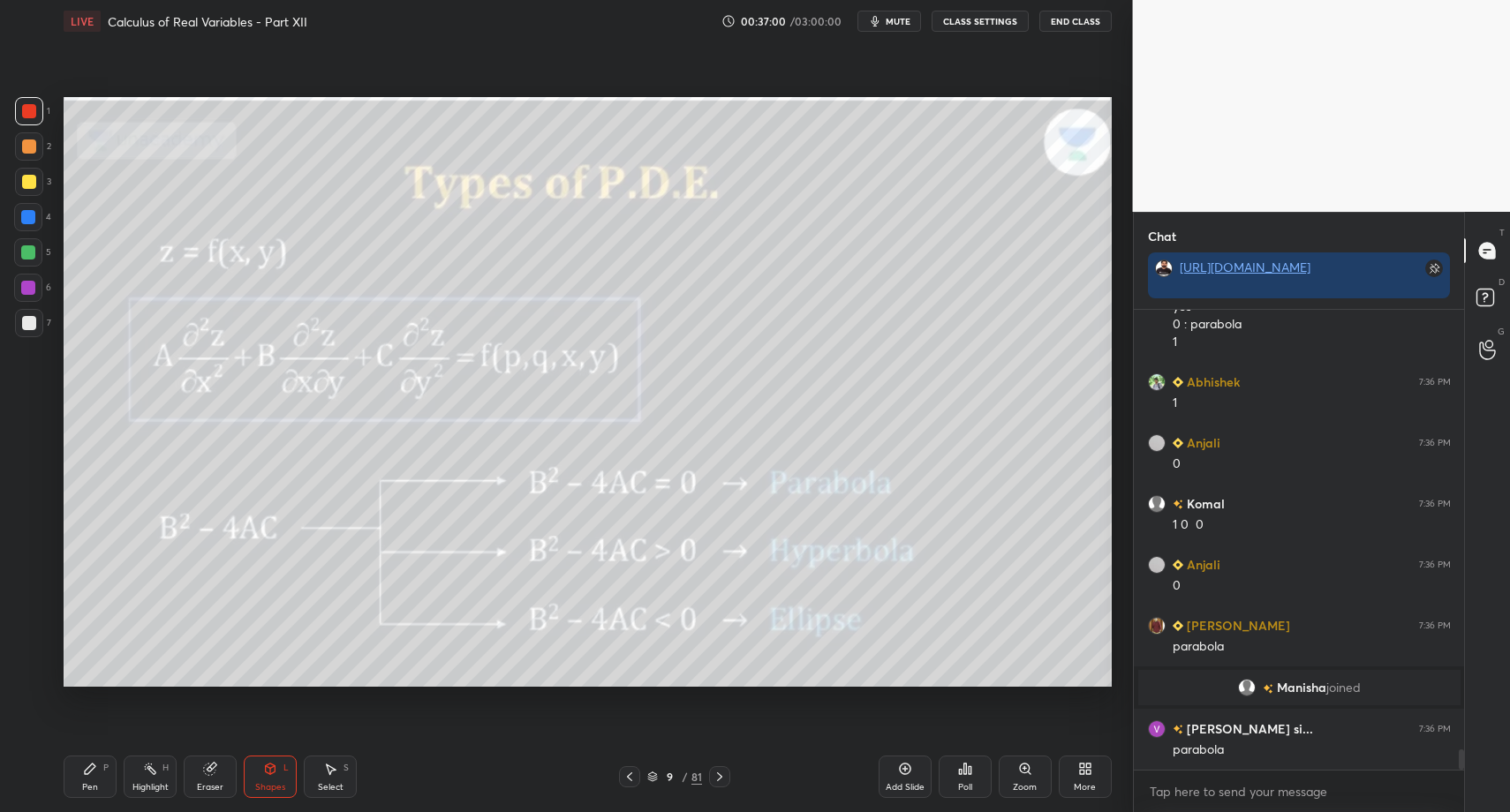 scroll, scrollTop: 9856, scrollLeft: 0, axis: vertical 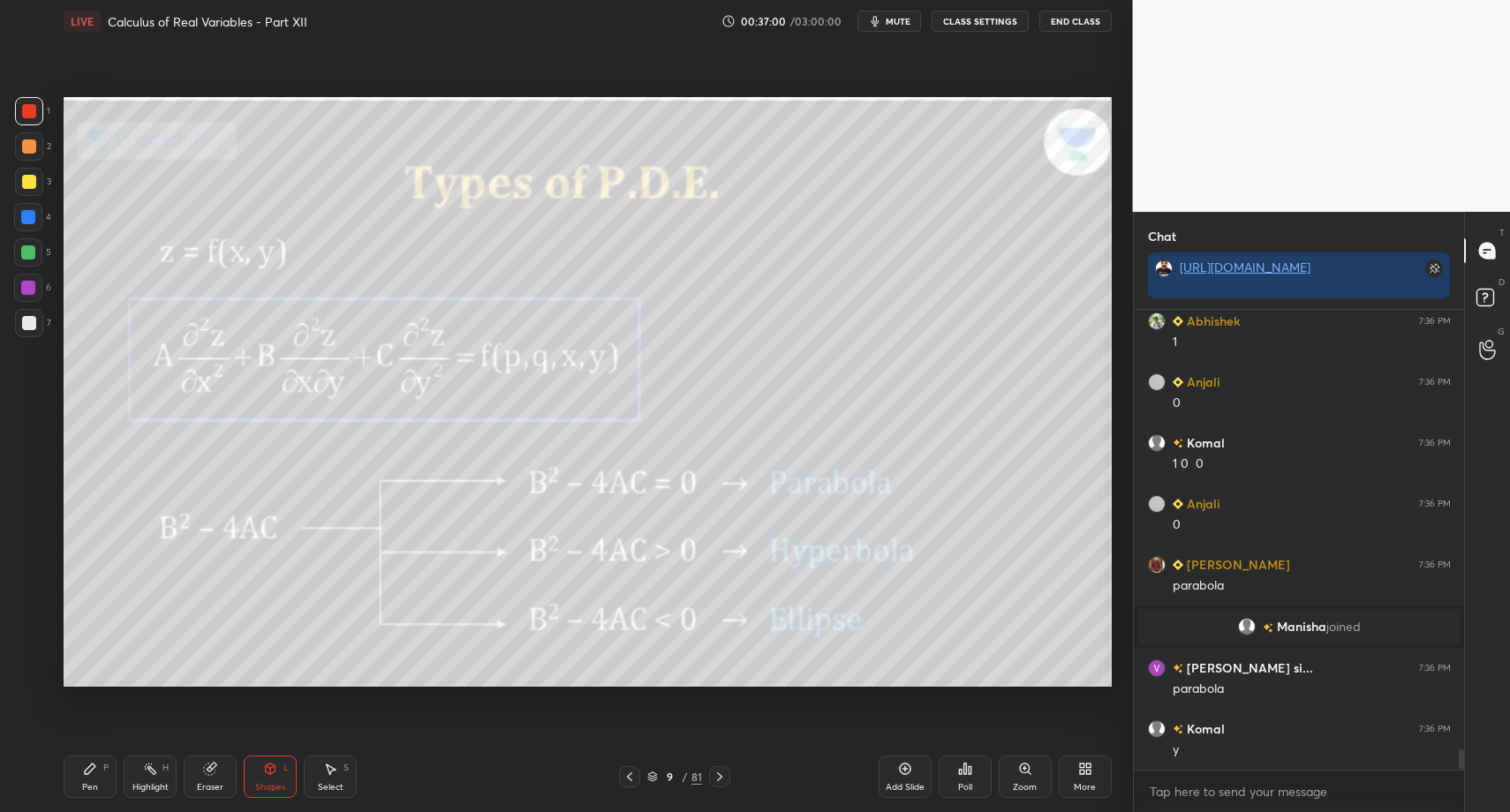 click on "Highlight" at bounding box center [150, 787] 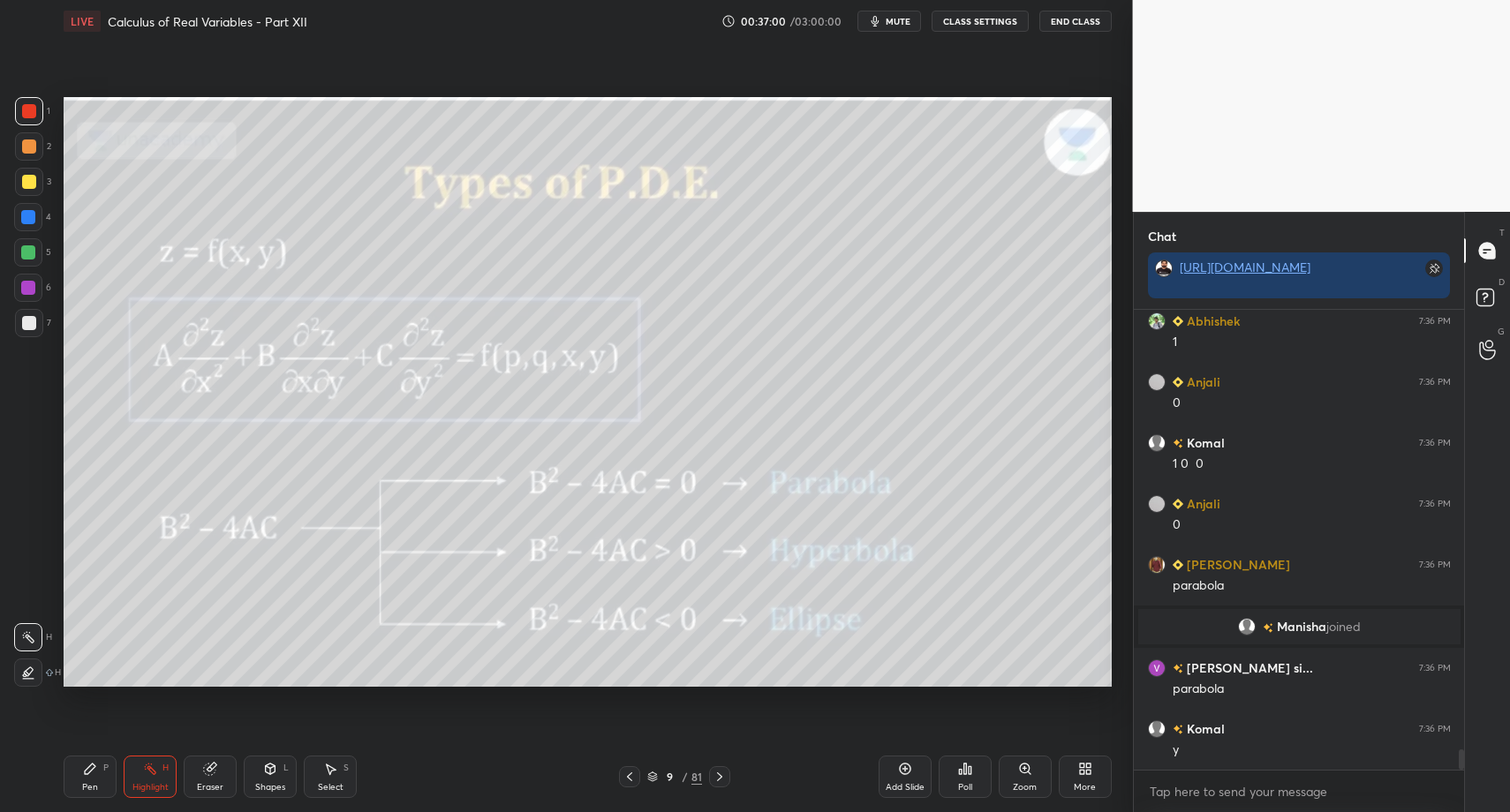 drag, startPoint x: 133, startPoint y: 778, endPoint x: 197, endPoint y: 703, distance: 98.59513 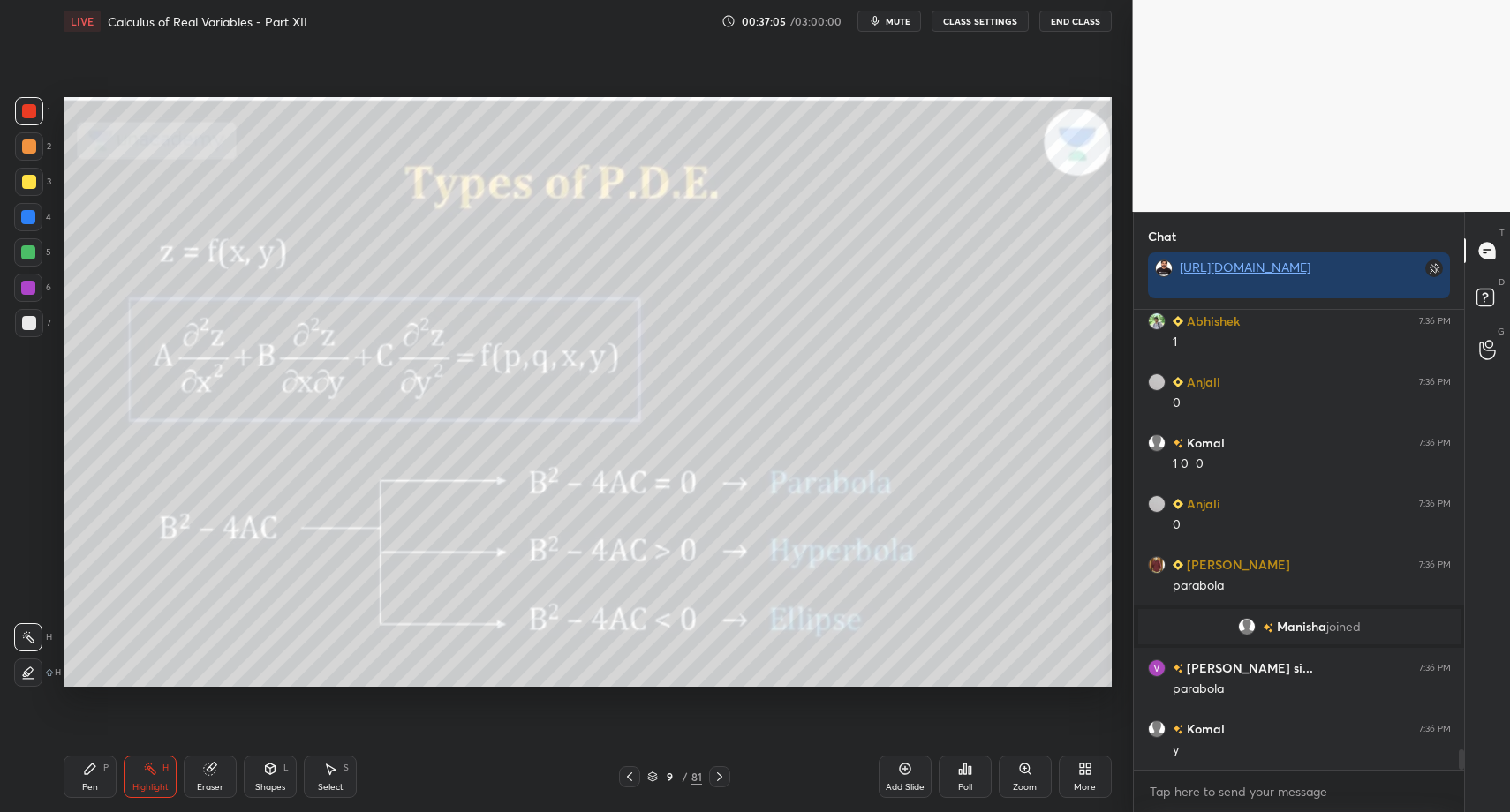 click 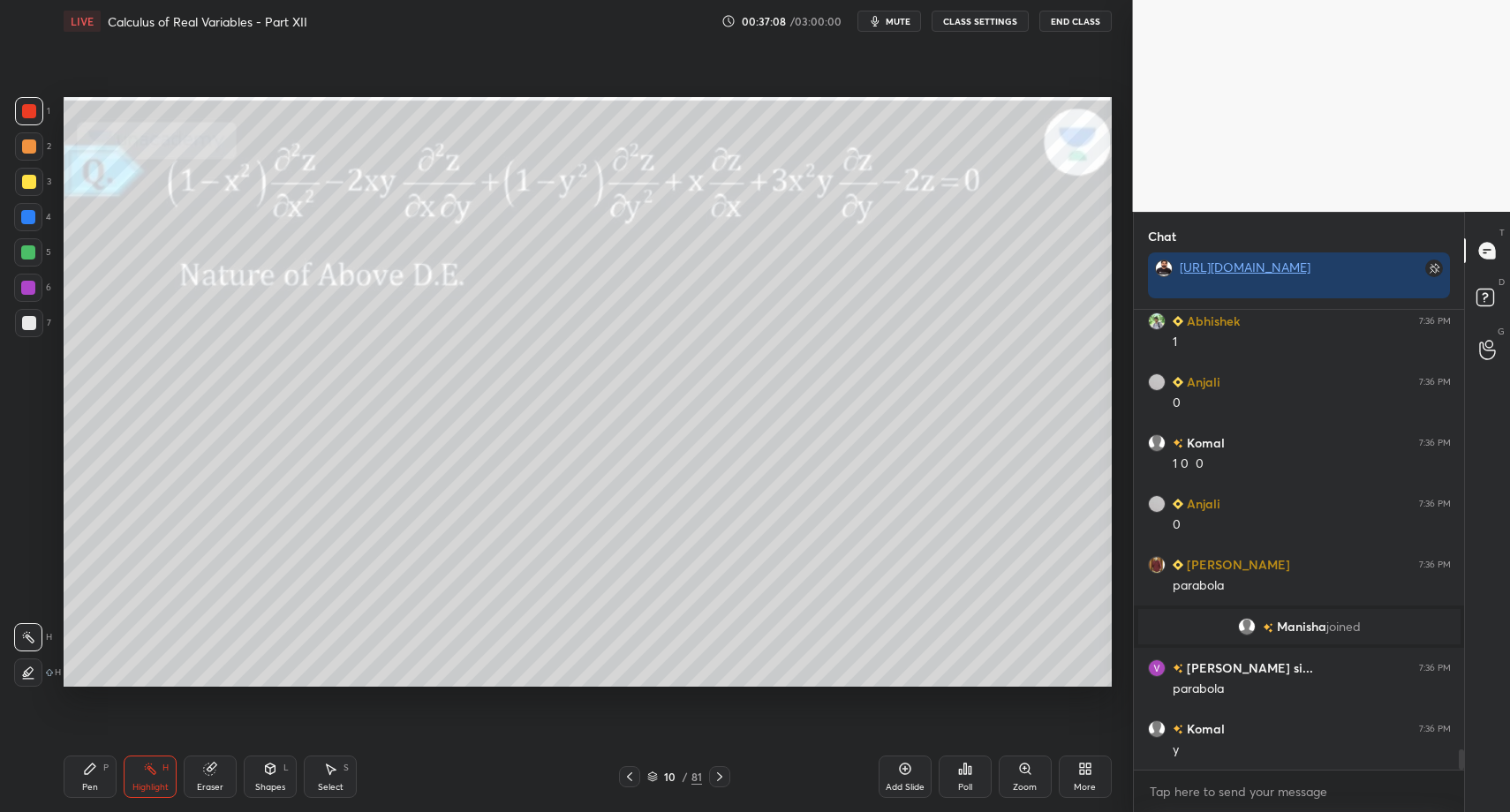 click on "Shapes" at bounding box center (270, 787) 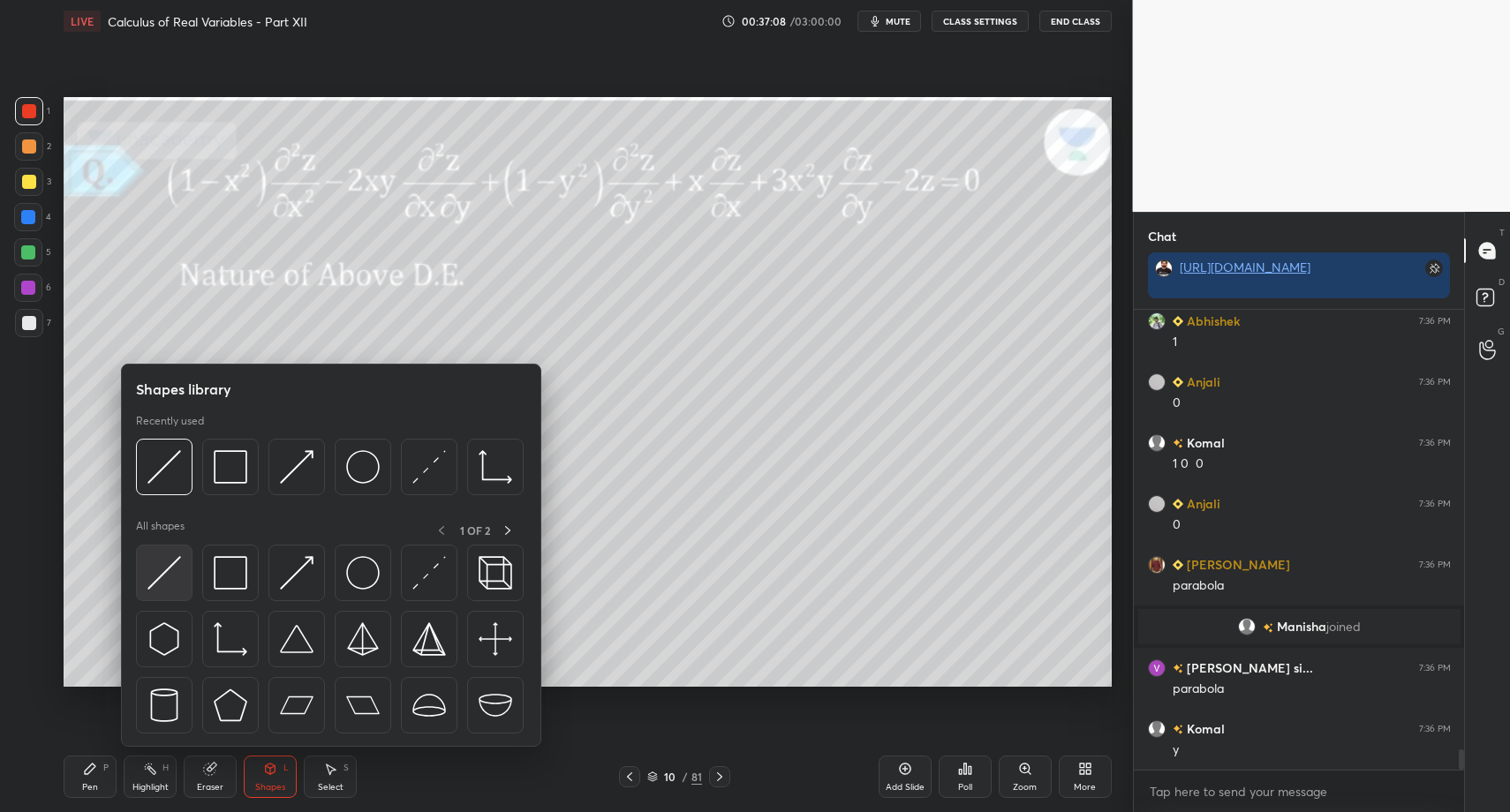 click at bounding box center [164, 573] 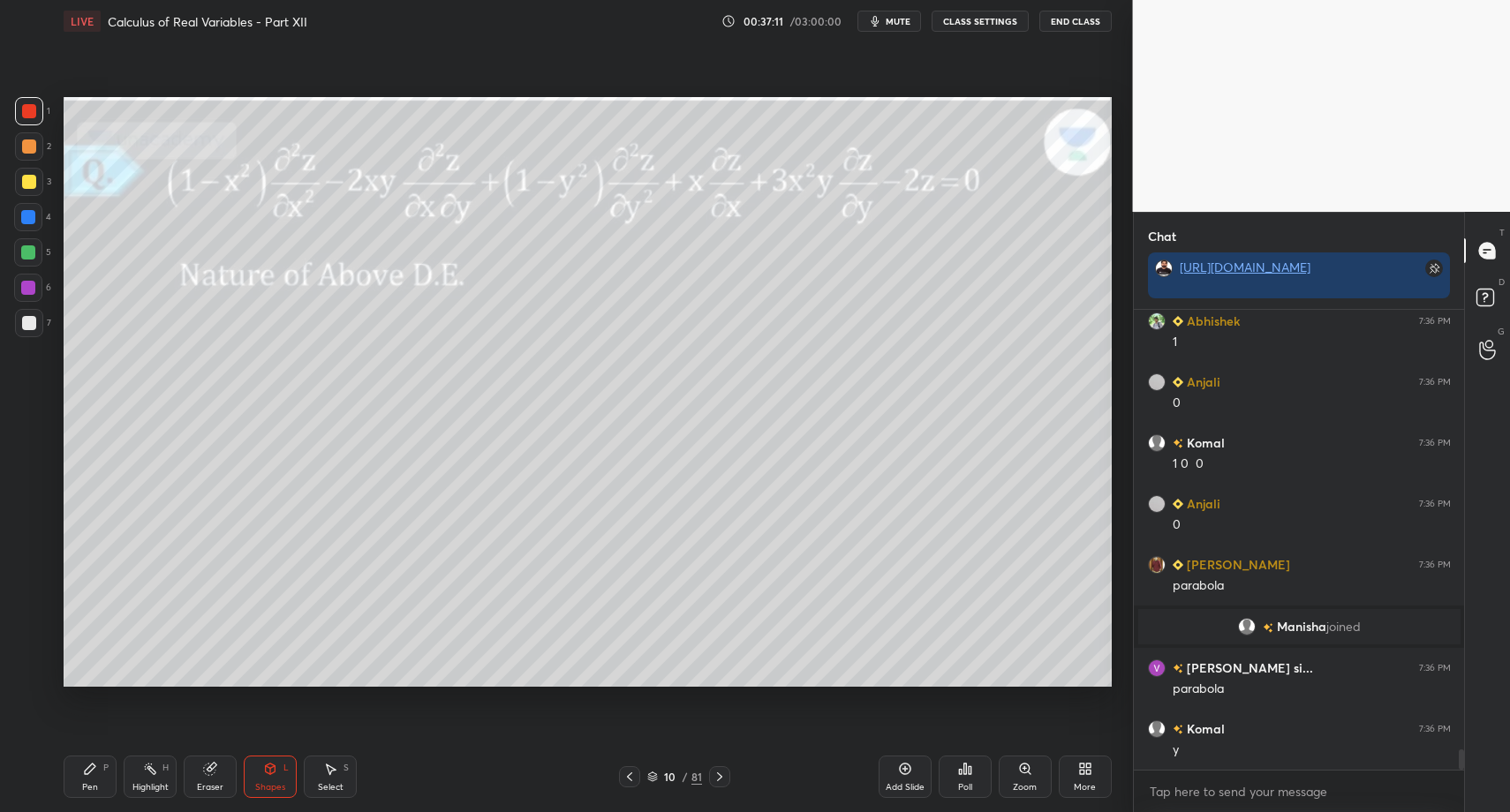 click on "Pen P" at bounding box center (90, 777) 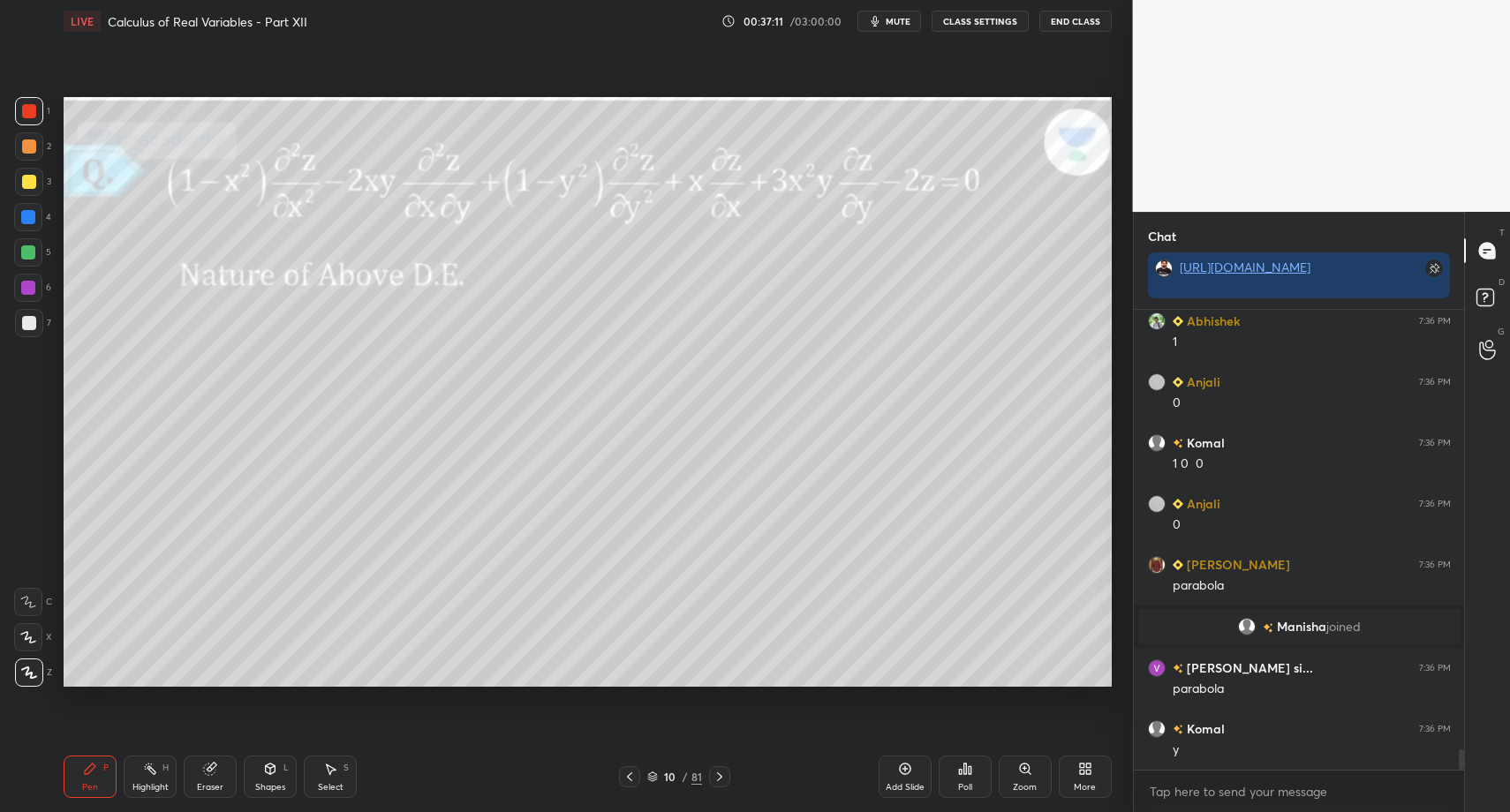 click on "Pen P" at bounding box center (90, 777) 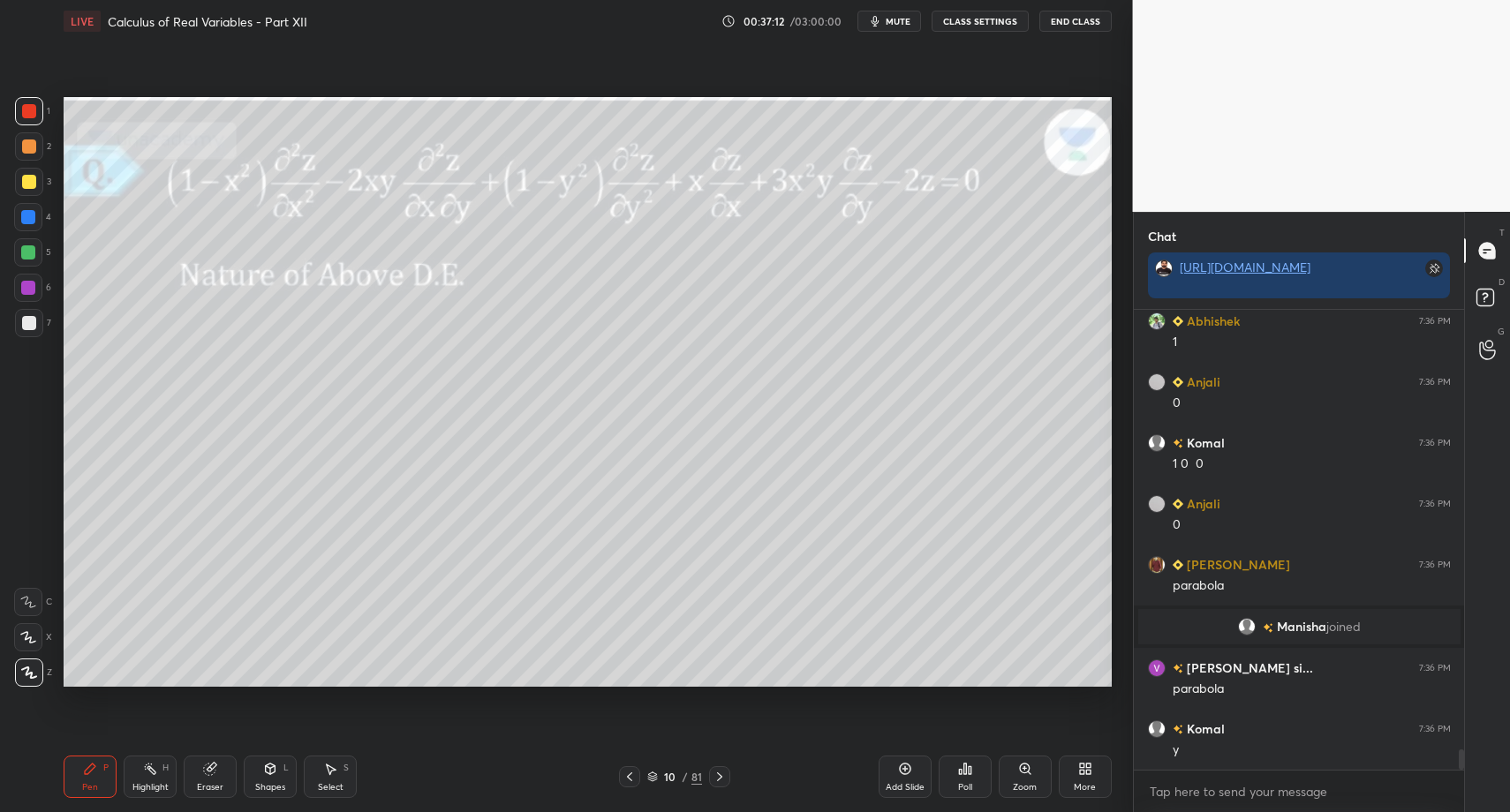click on "6" at bounding box center [33, 291] 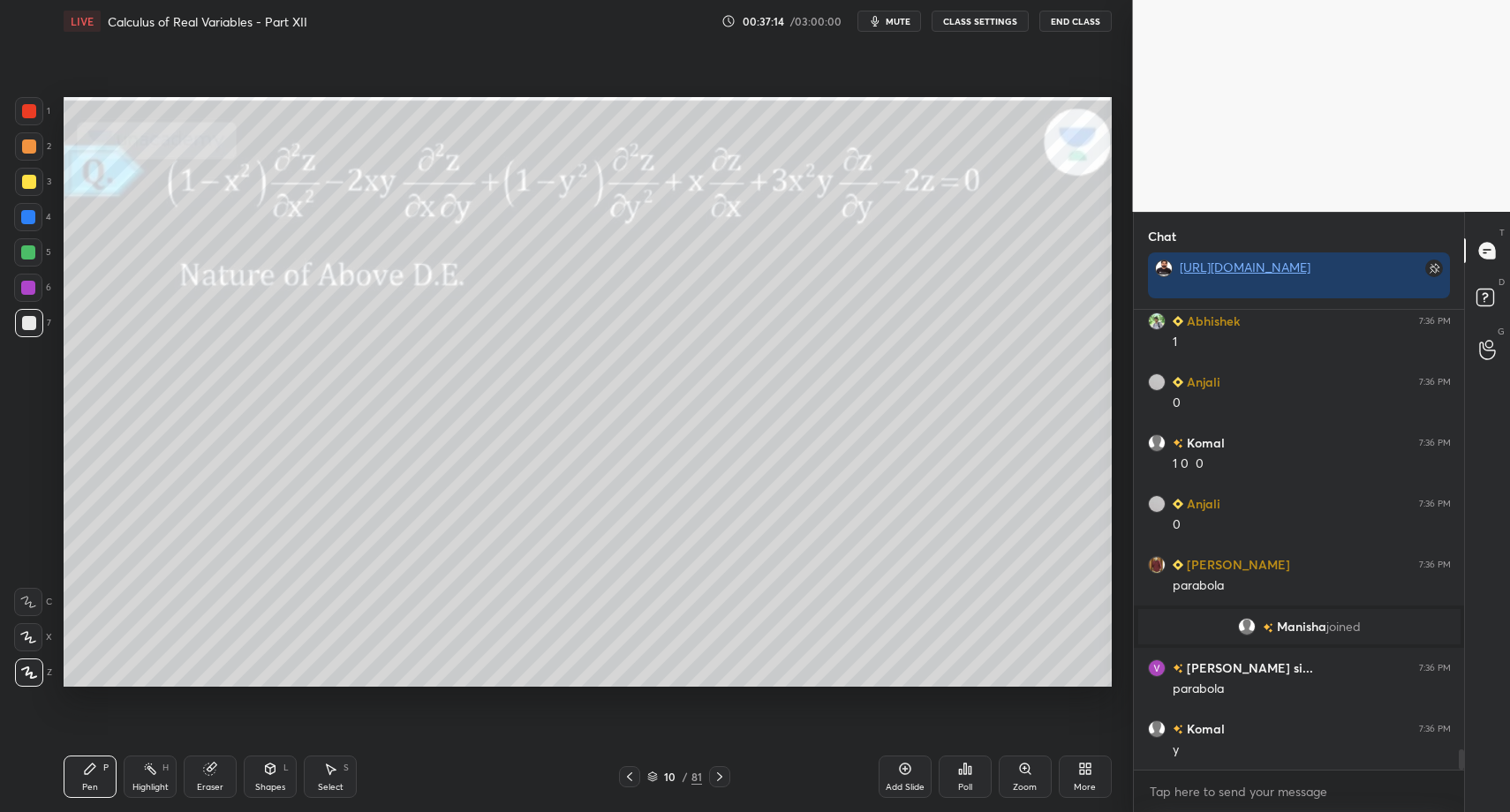 click at bounding box center (28, 252) 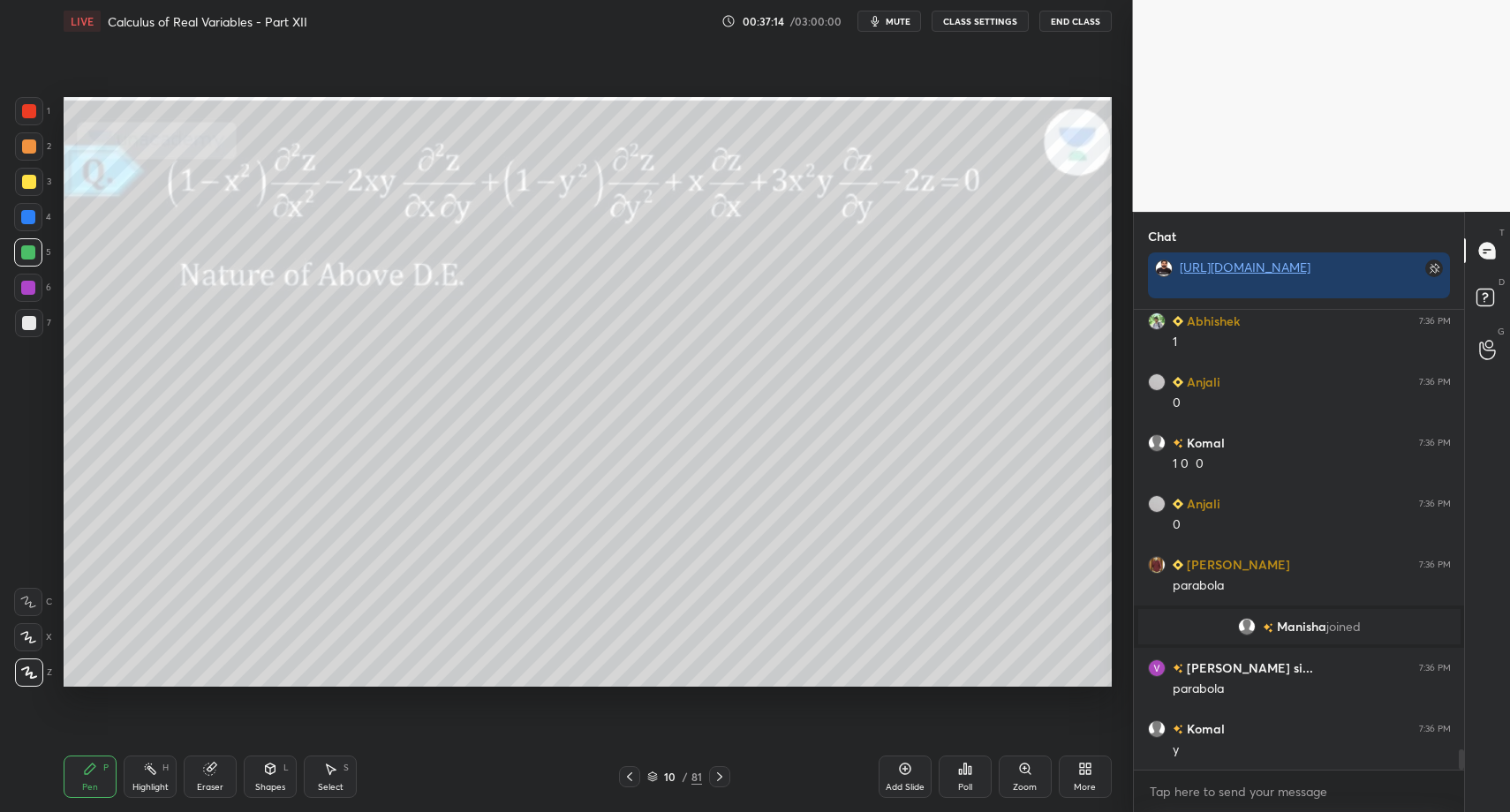 click at bounding box center [29, 182] 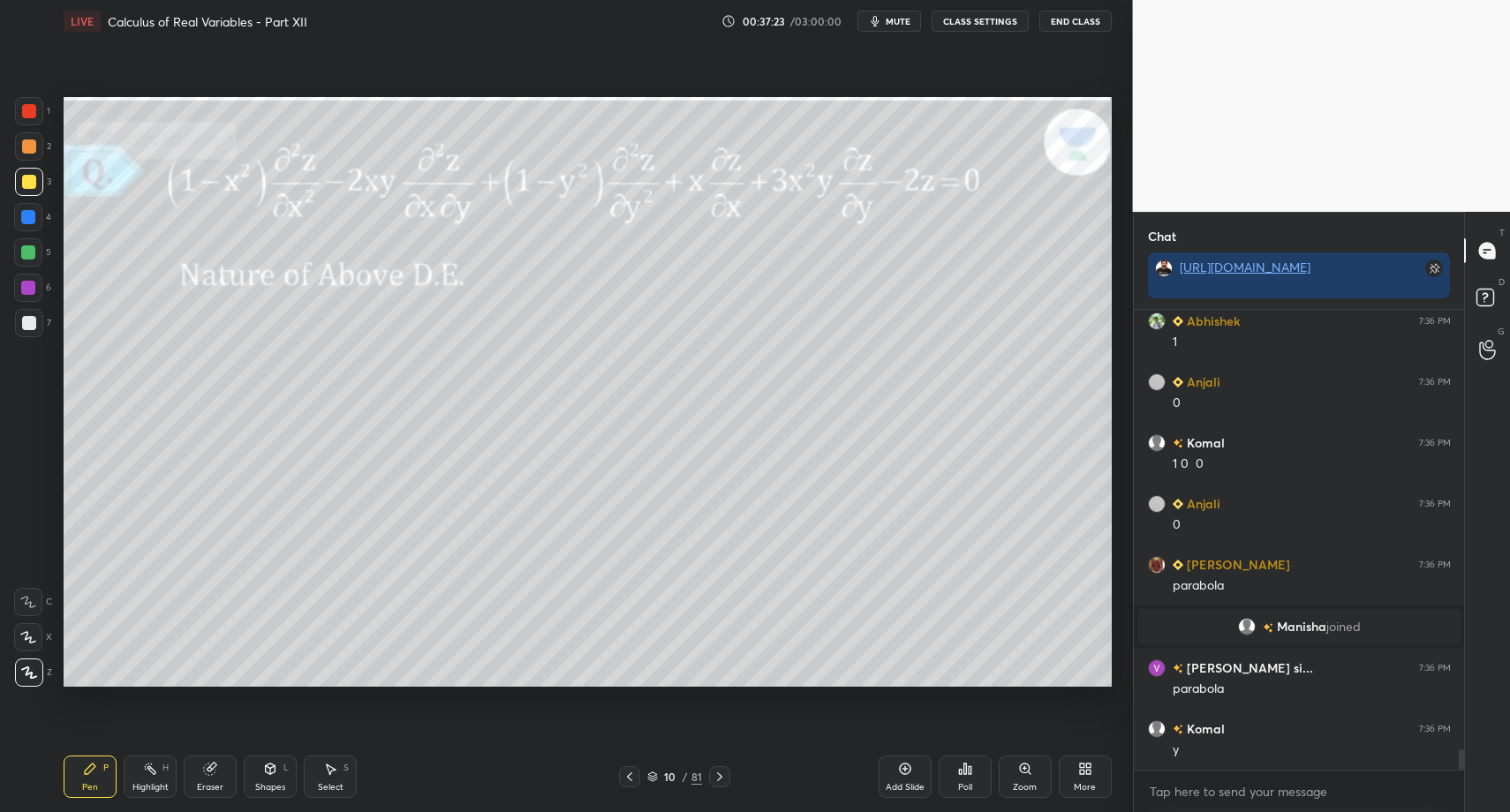 drag, startPoint x: 143, startPoint y: 778, endPoint x: 159, endPoint y: 771, distance: 17.464249 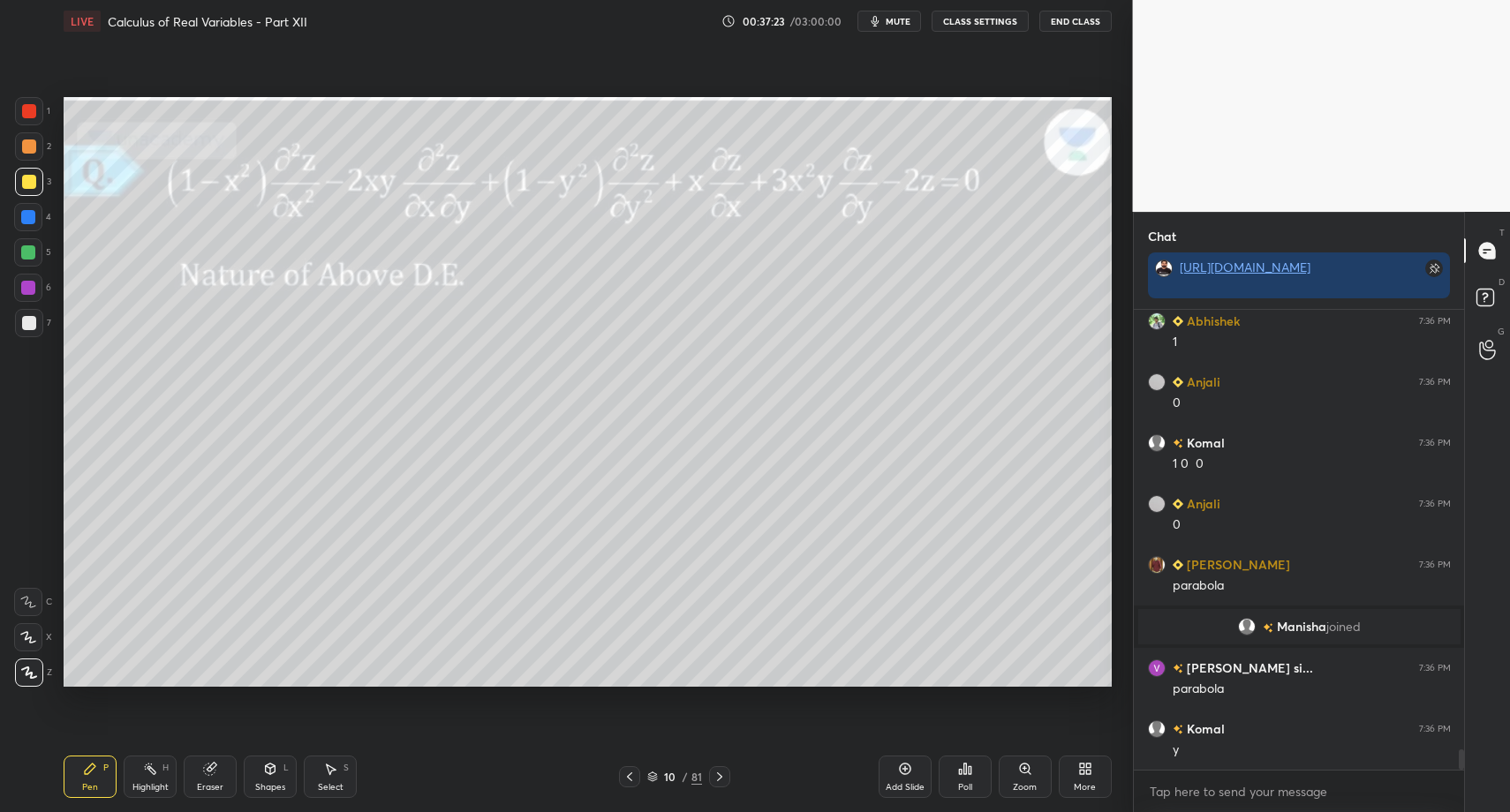 click on "Highlight H" at bounding box center [150, 777] 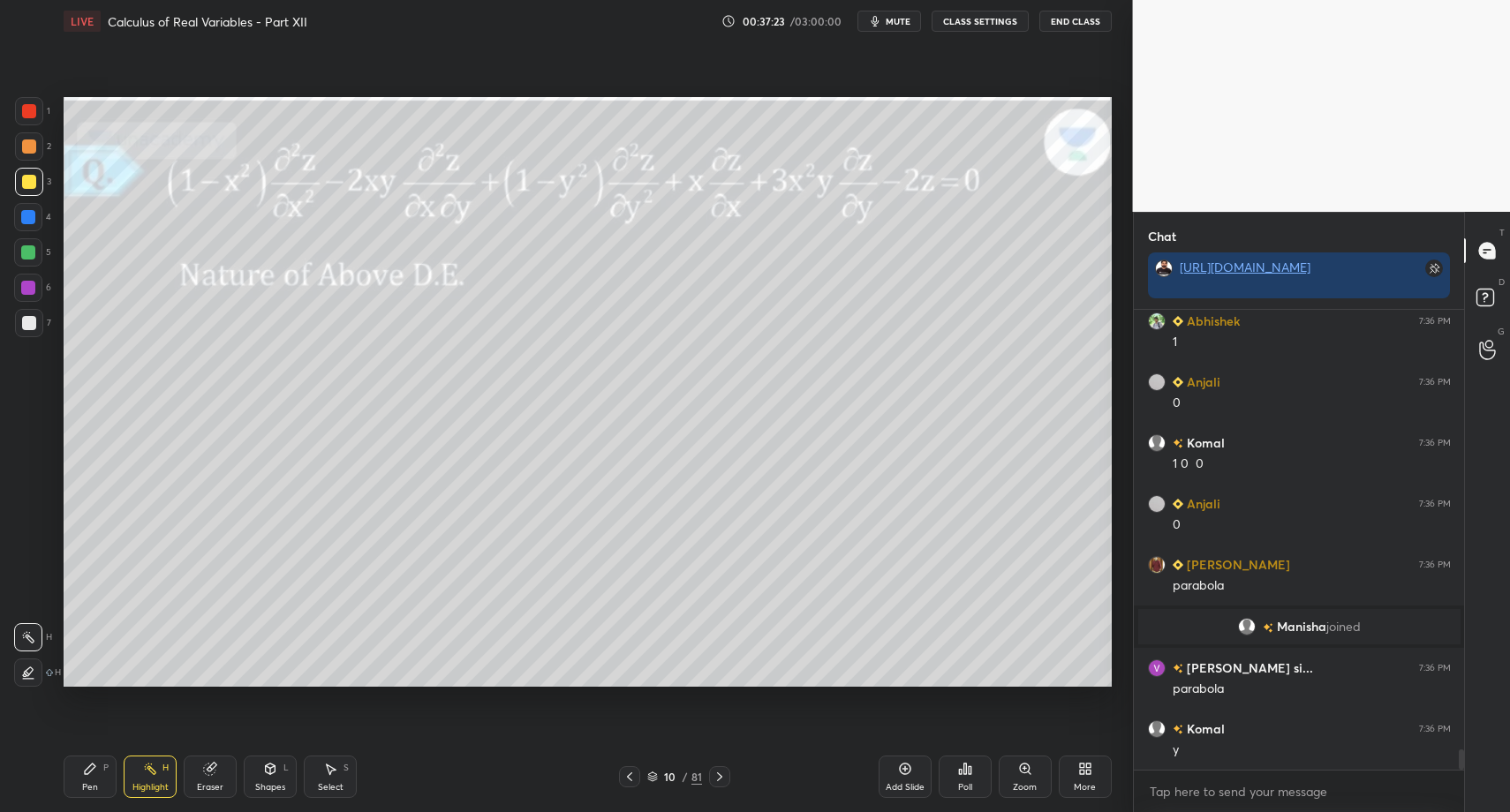 drag, startPoint x: 149, startPoint y: 776, endPoint x: 193, endPoint y: 708, distance: 80.993827 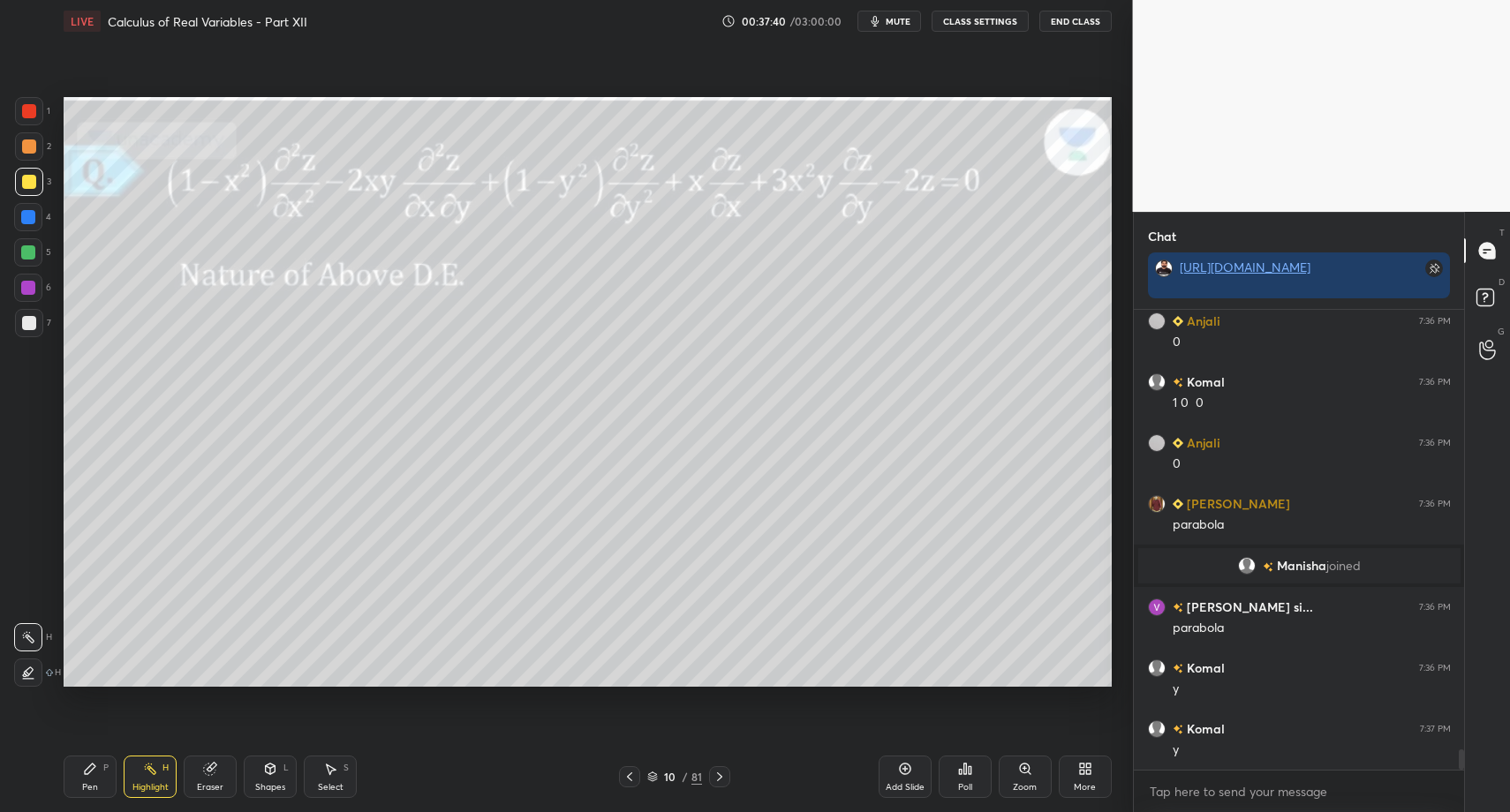 scroll, scrollTop: 9978, scrollLeft: 0, axis: vertical 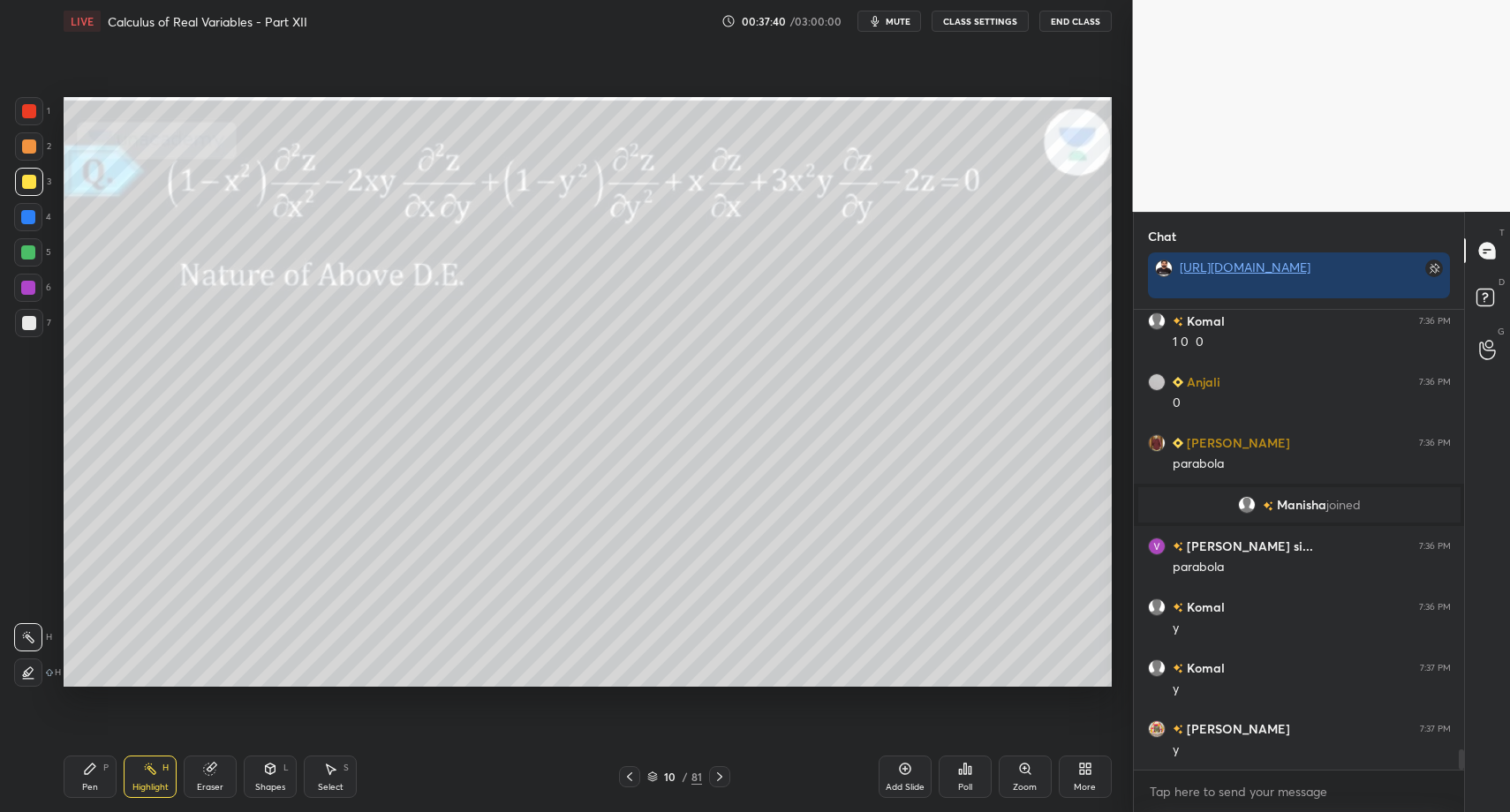 drag, startPoint x: 333, startPoint y: 775, endPoint x: 324, endPoint y: 766, distance: 12.727922 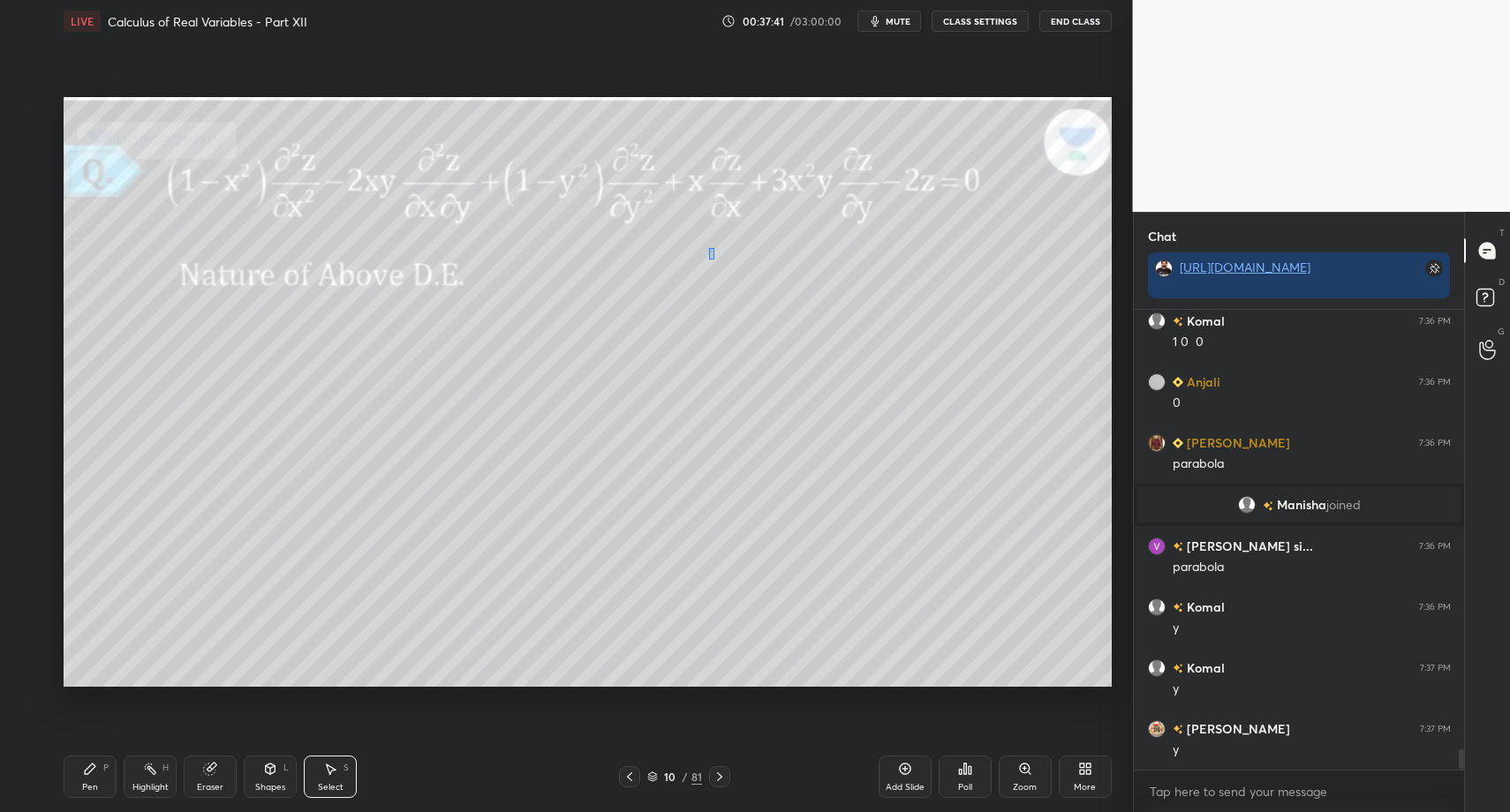drag, startPoint x: 711, startPoint y: 252, endPoint x: 735, endPoint y: 289, distance: 44.10215 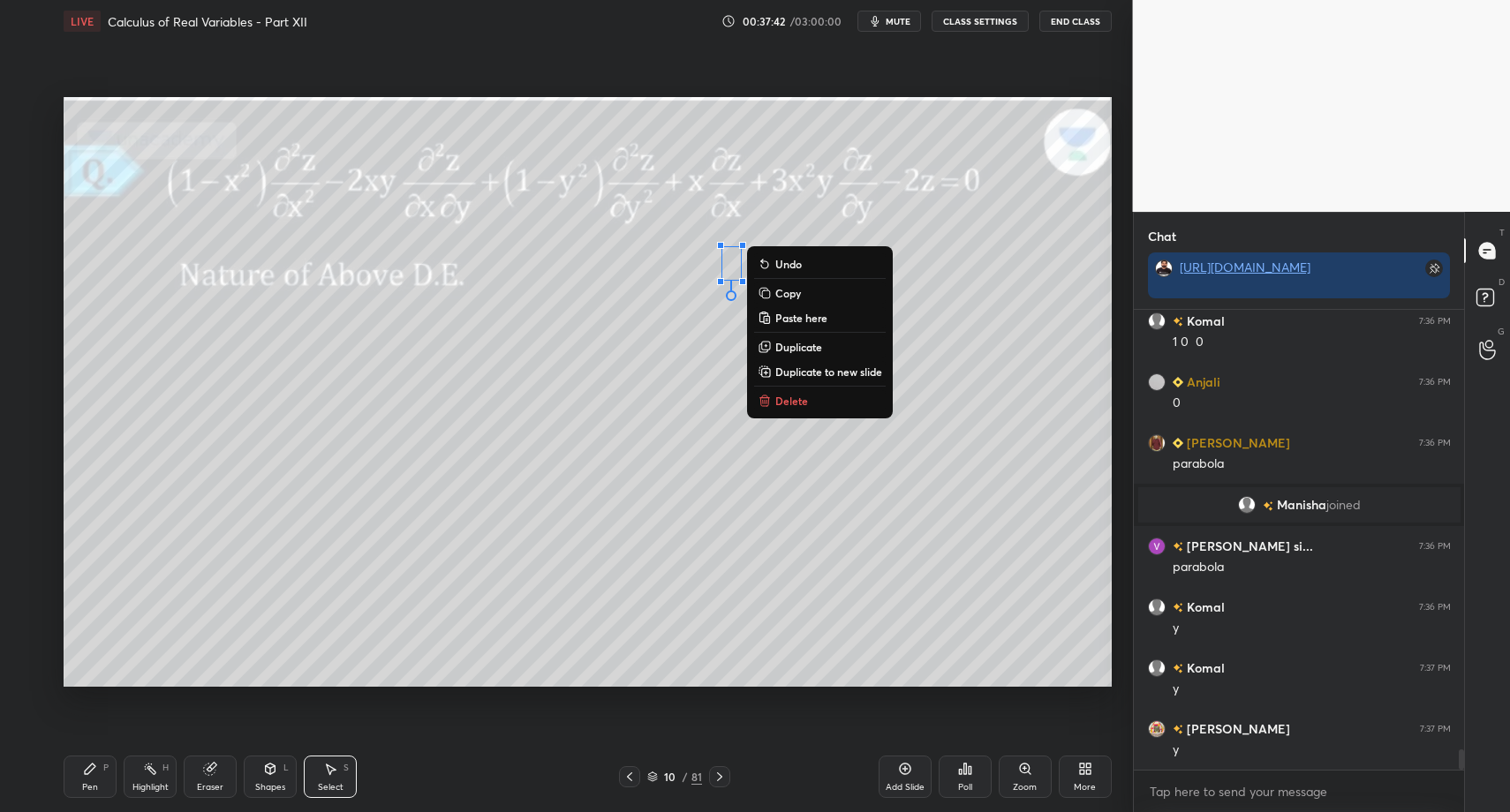click on "Delete" at bounding box center (791, 401) 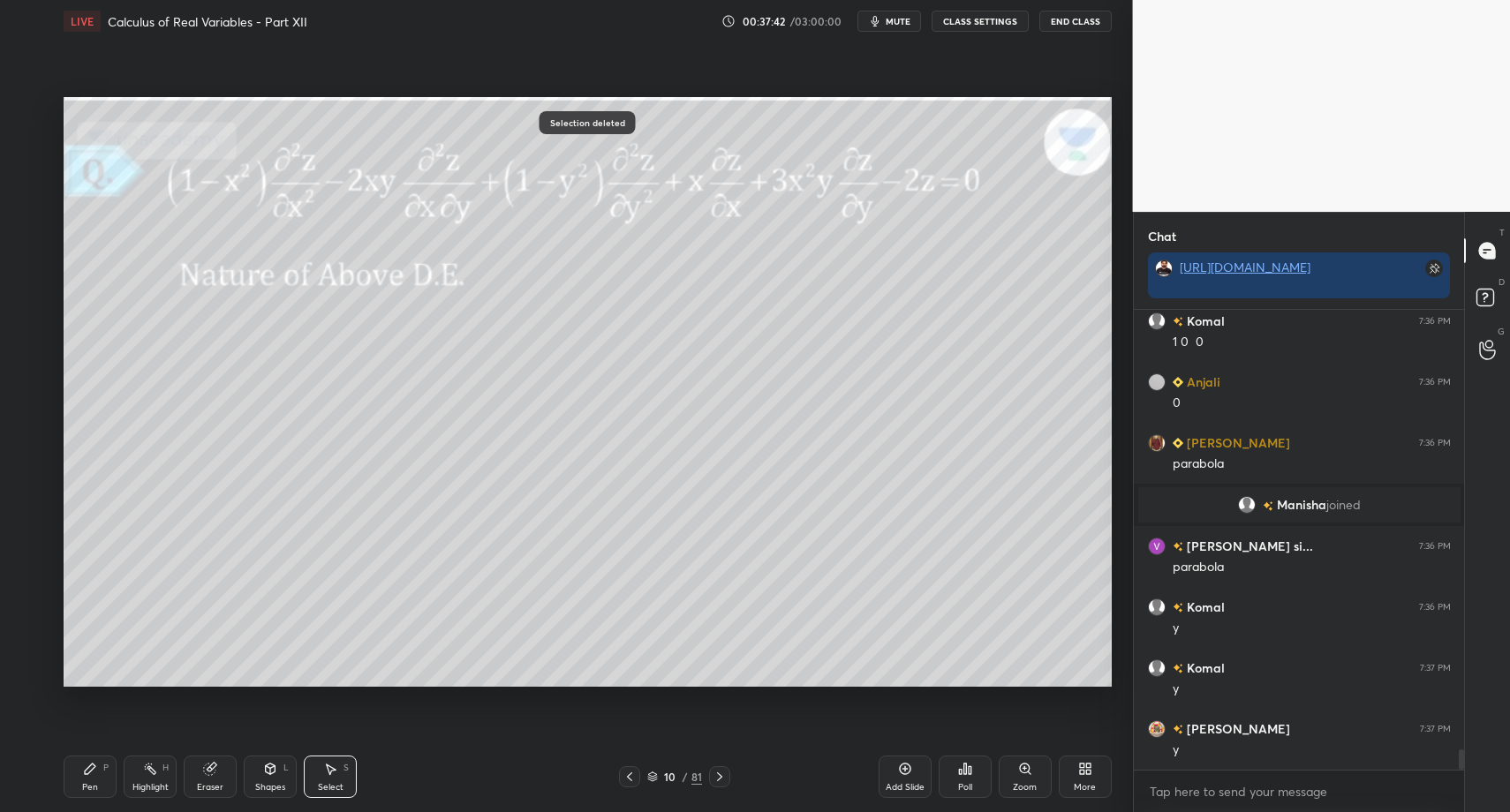 click on "Pen" at bounding box center (90, 787) 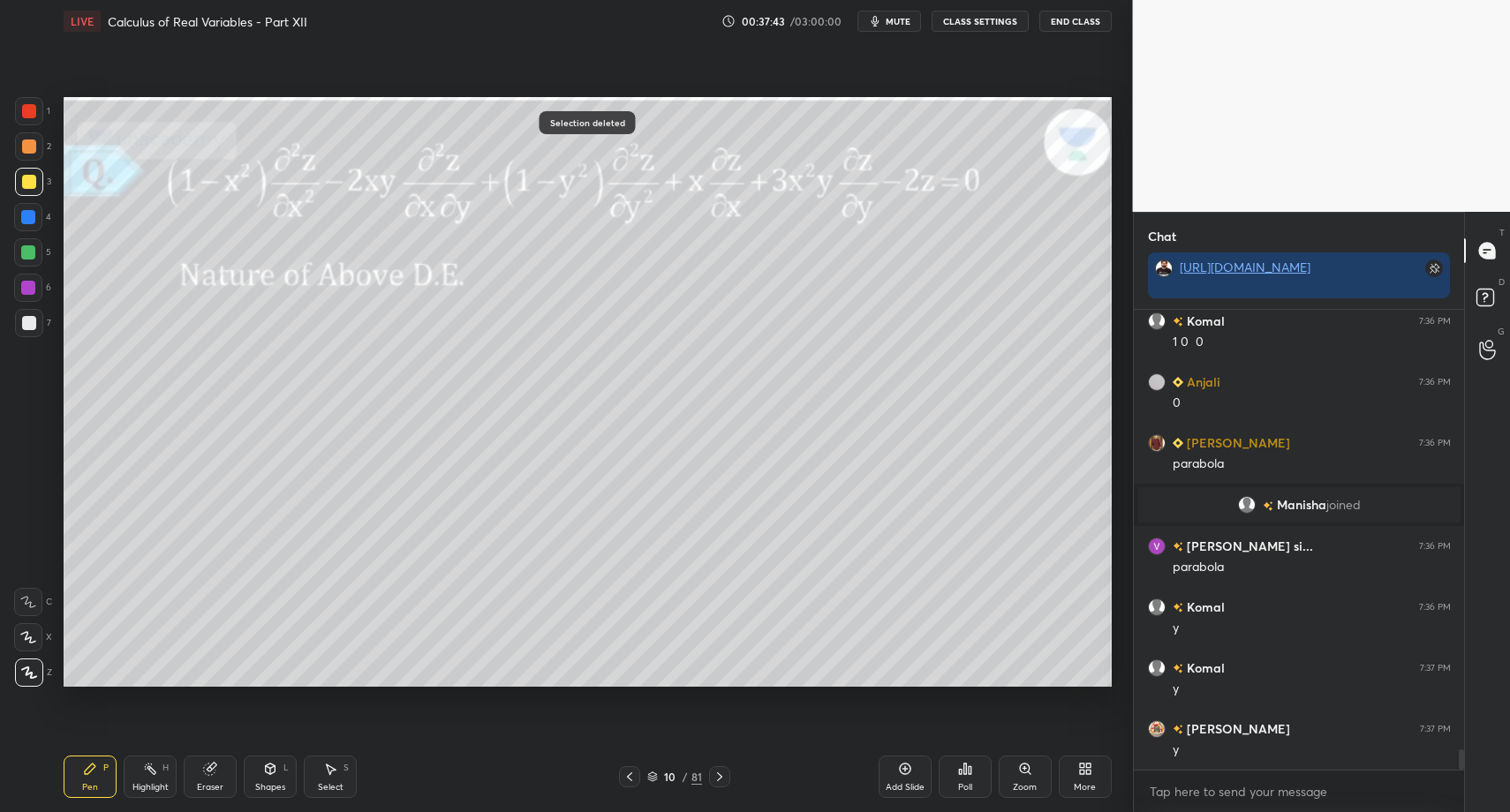 click on "Pen" at bounding box center [90, 787] 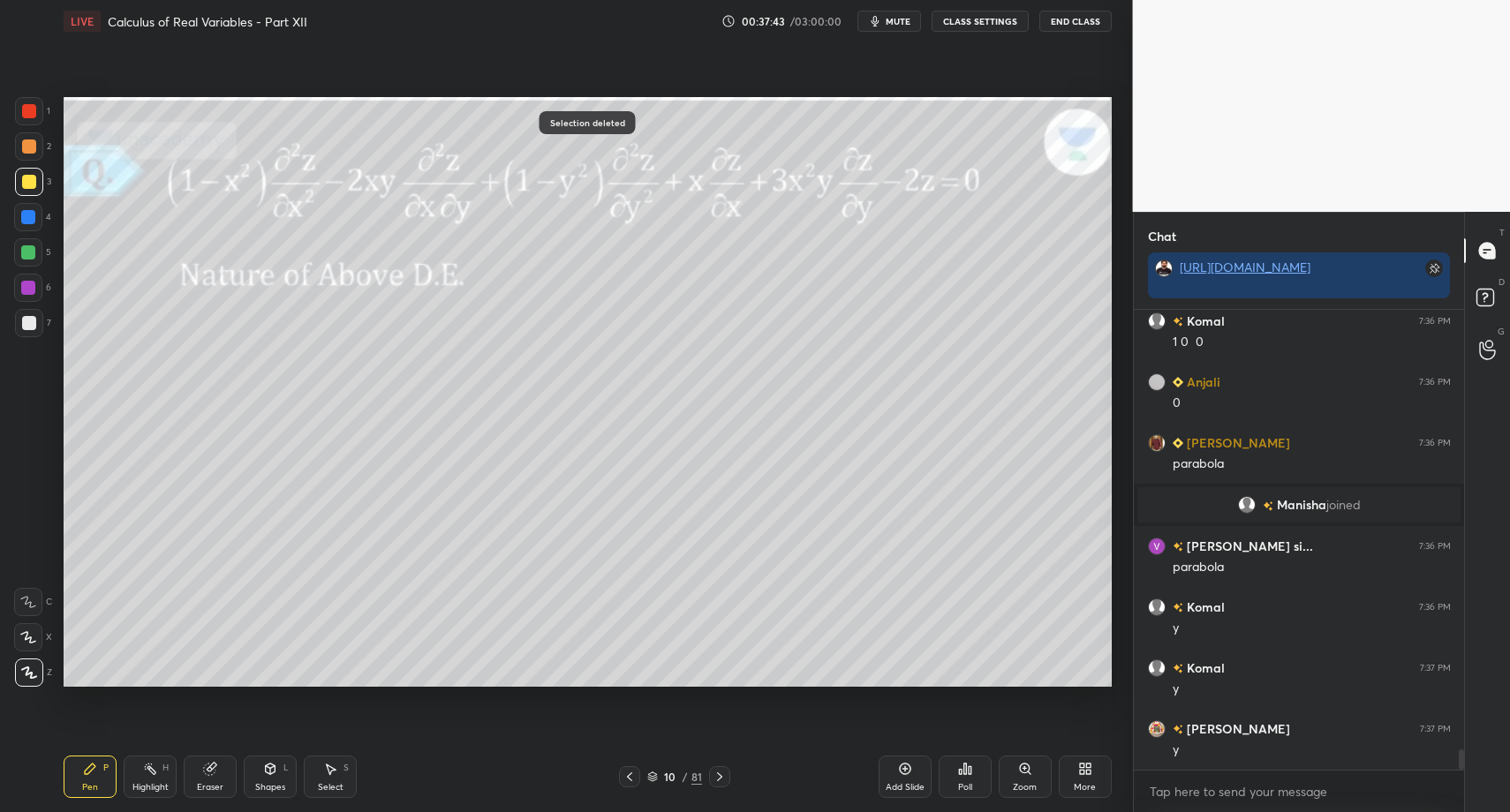 scroll, scrollTop: 10039, scrollLeft: 0, axis: vertical 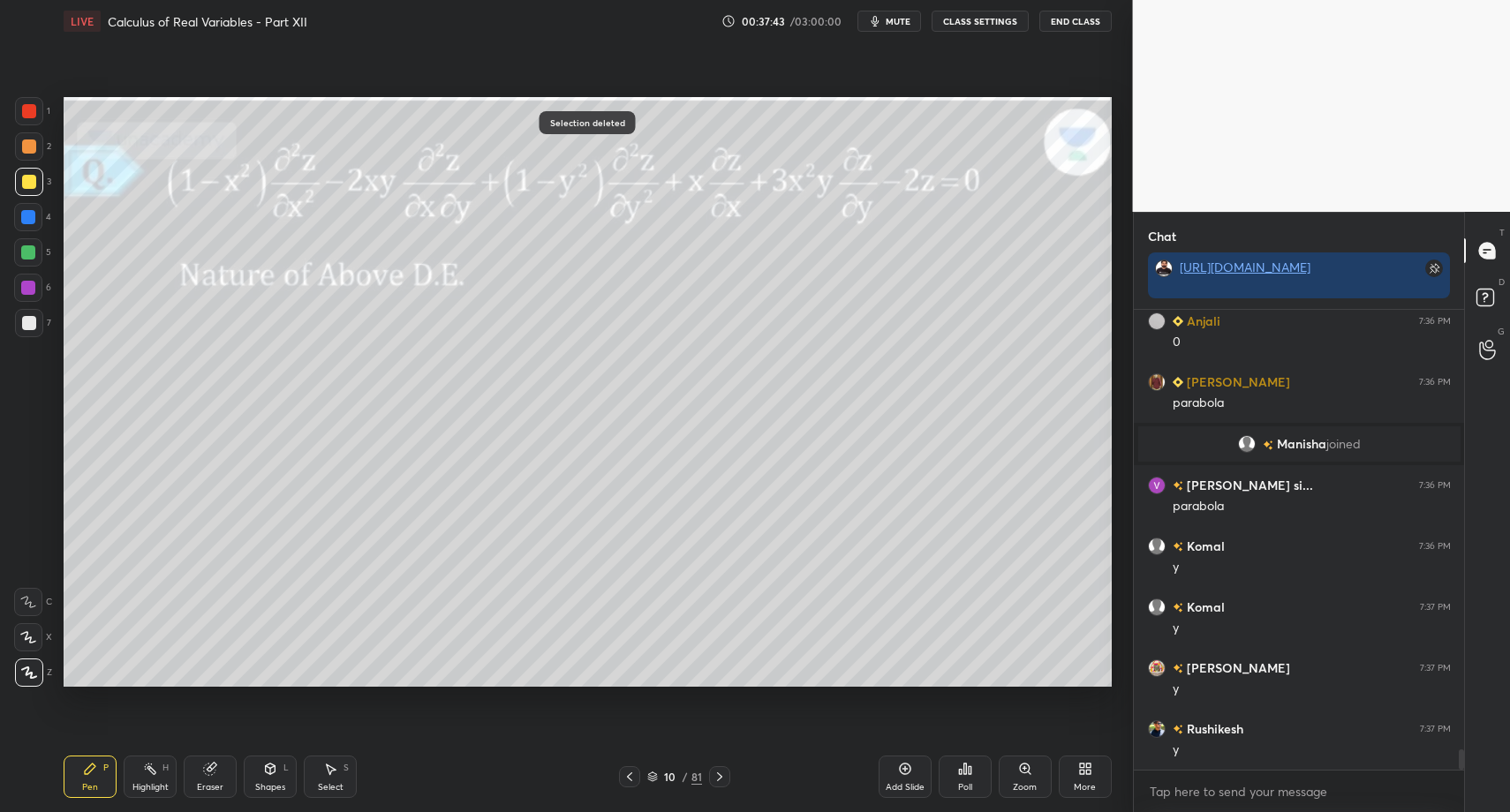 click at bounding box center [29, 182] 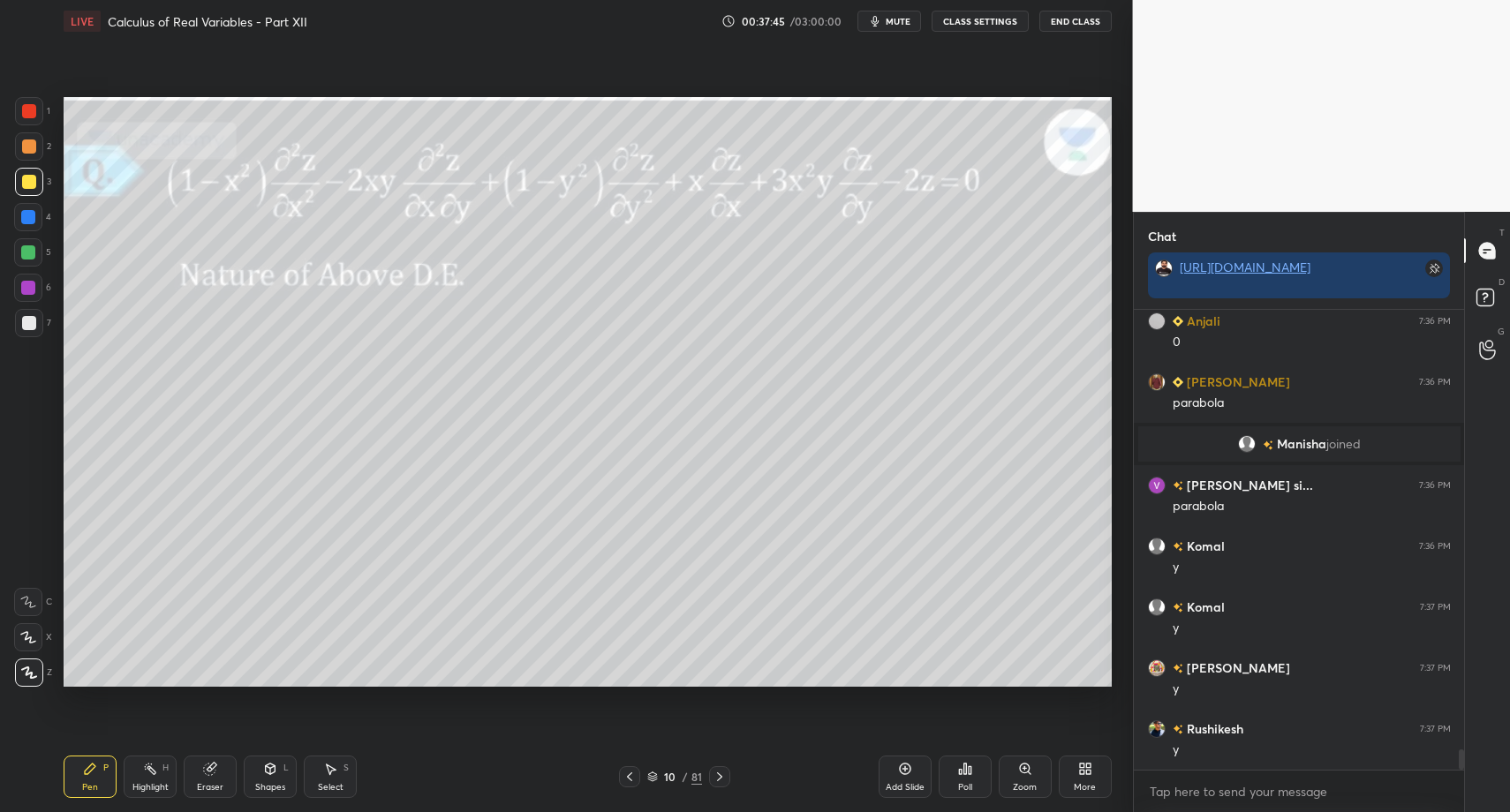 click on "Highlight H" at bounding box center (150, 777) 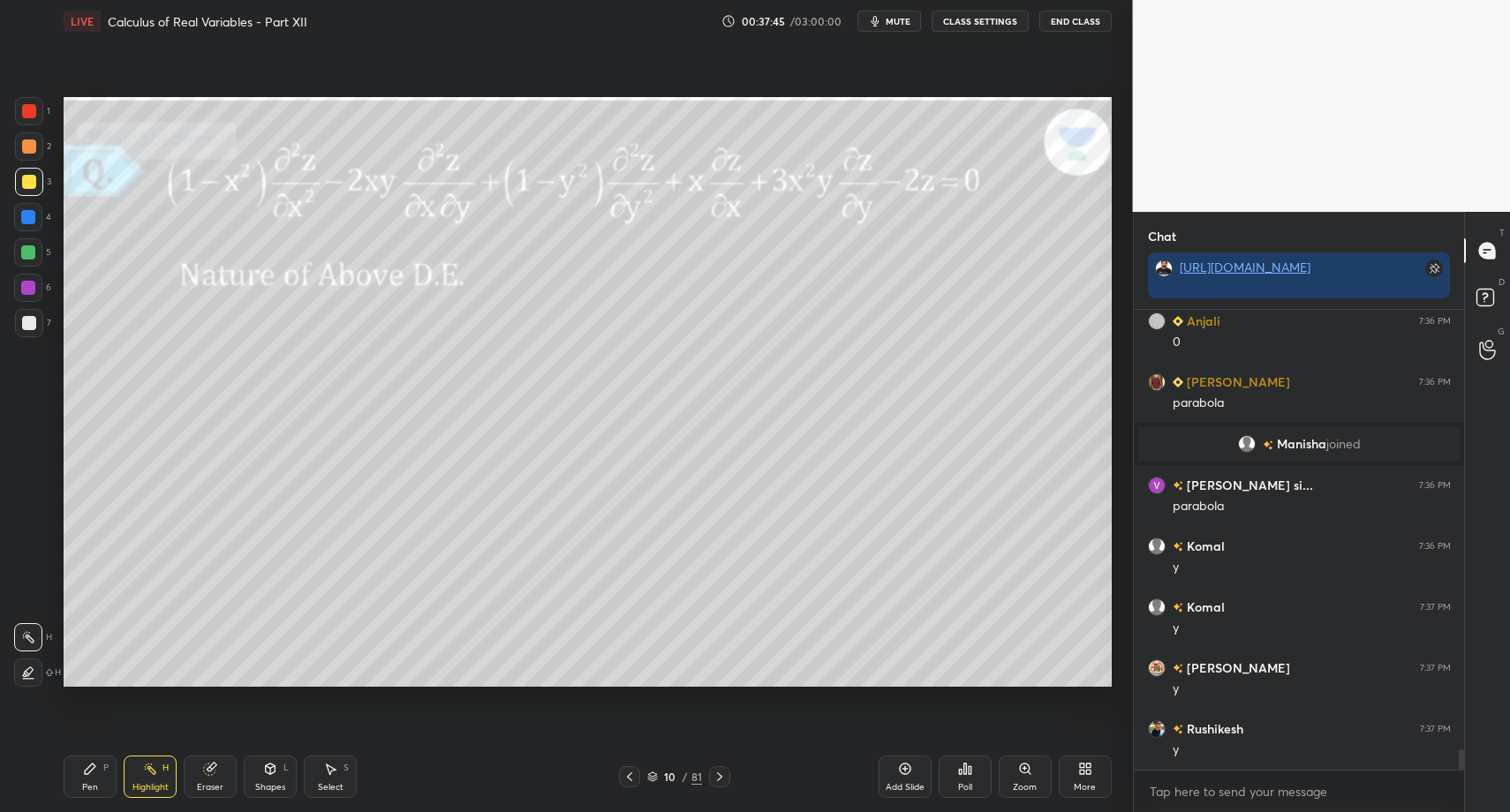 click on "Highlight" at bounding box center (150, 787) 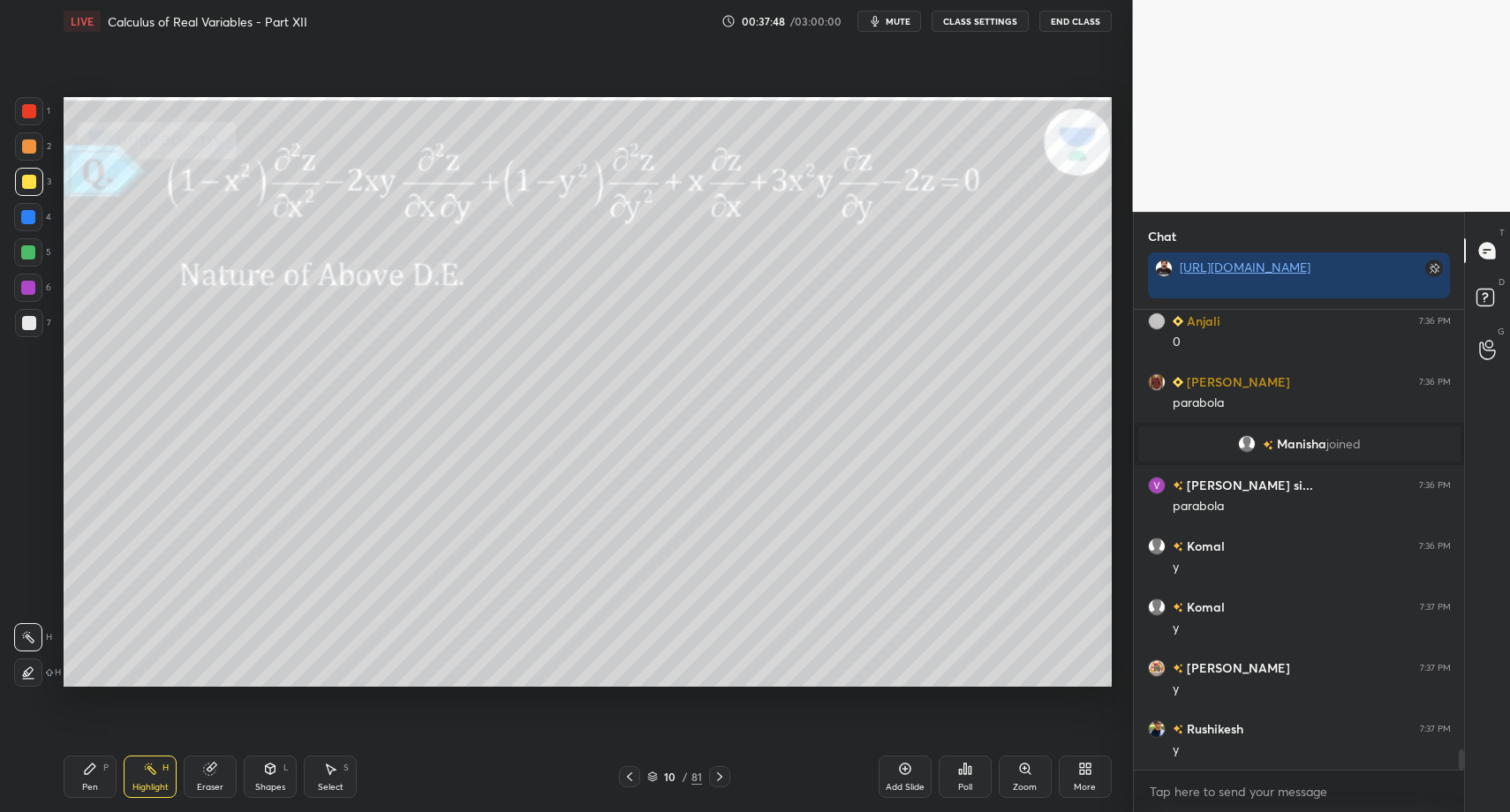 drag, startPoint x: 725, startPoint y: 786, endPoint x: 725, endPoint y: 776, distance: 10 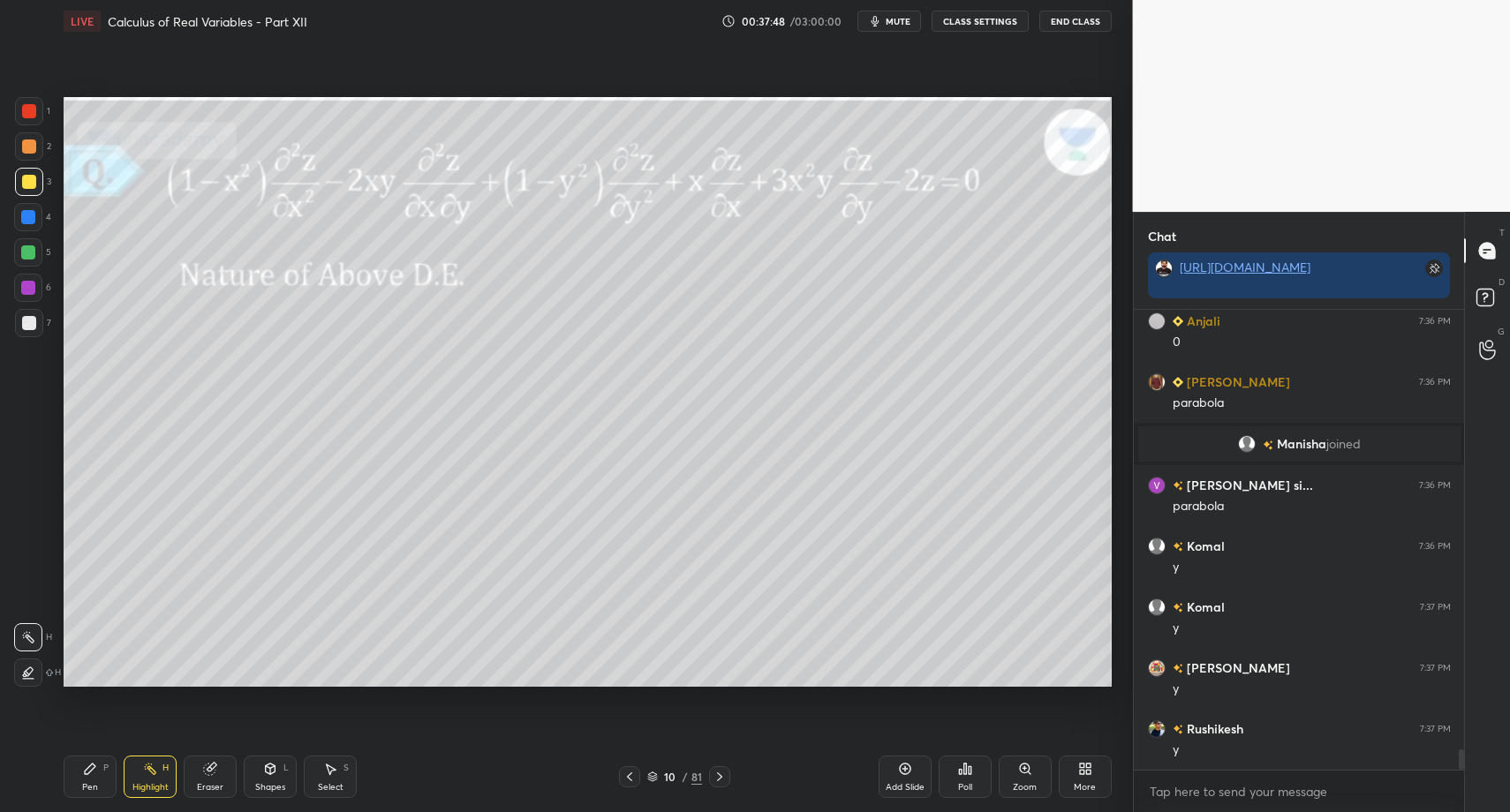 click at bounding box center (720, 777) 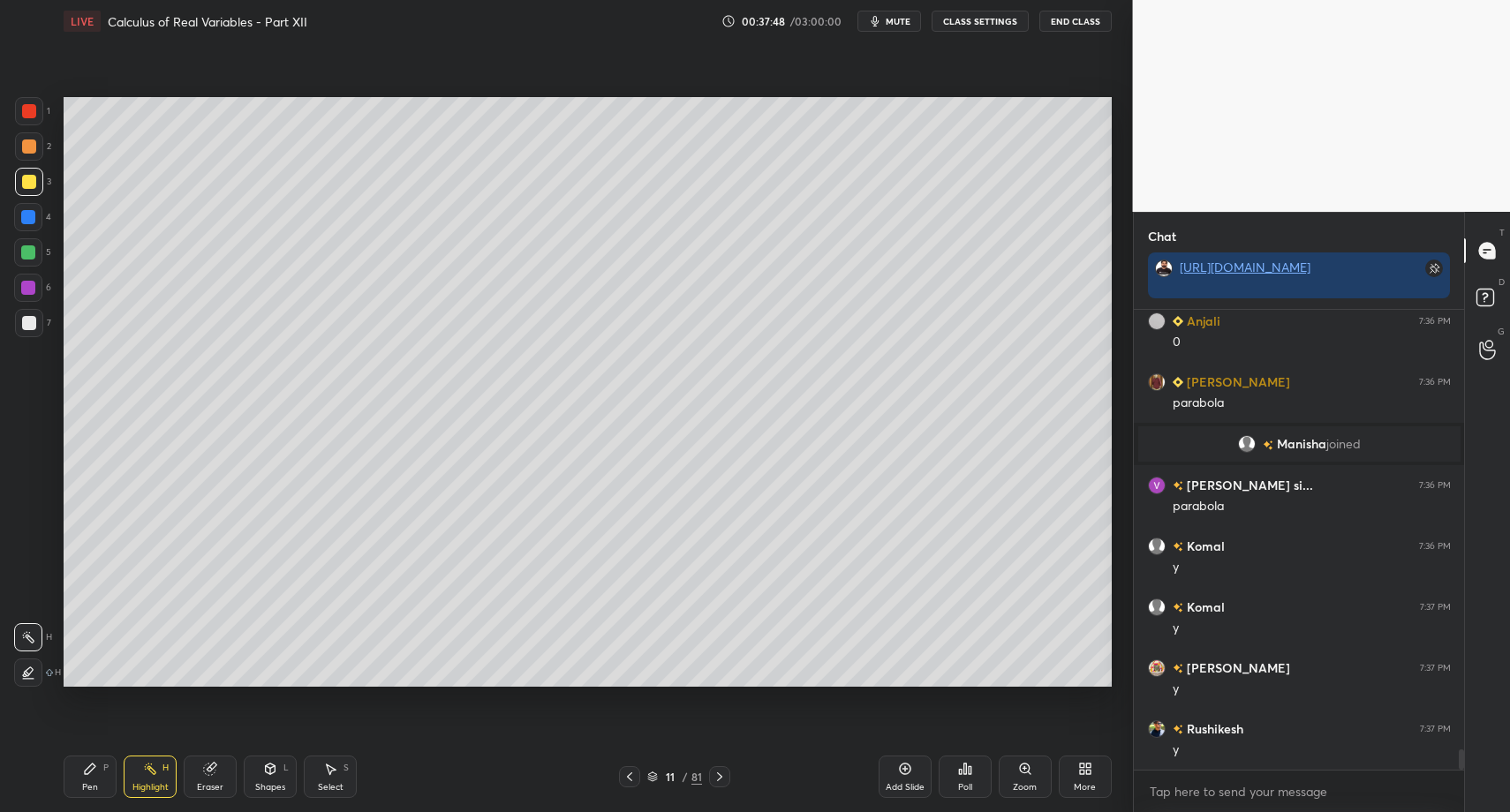 click 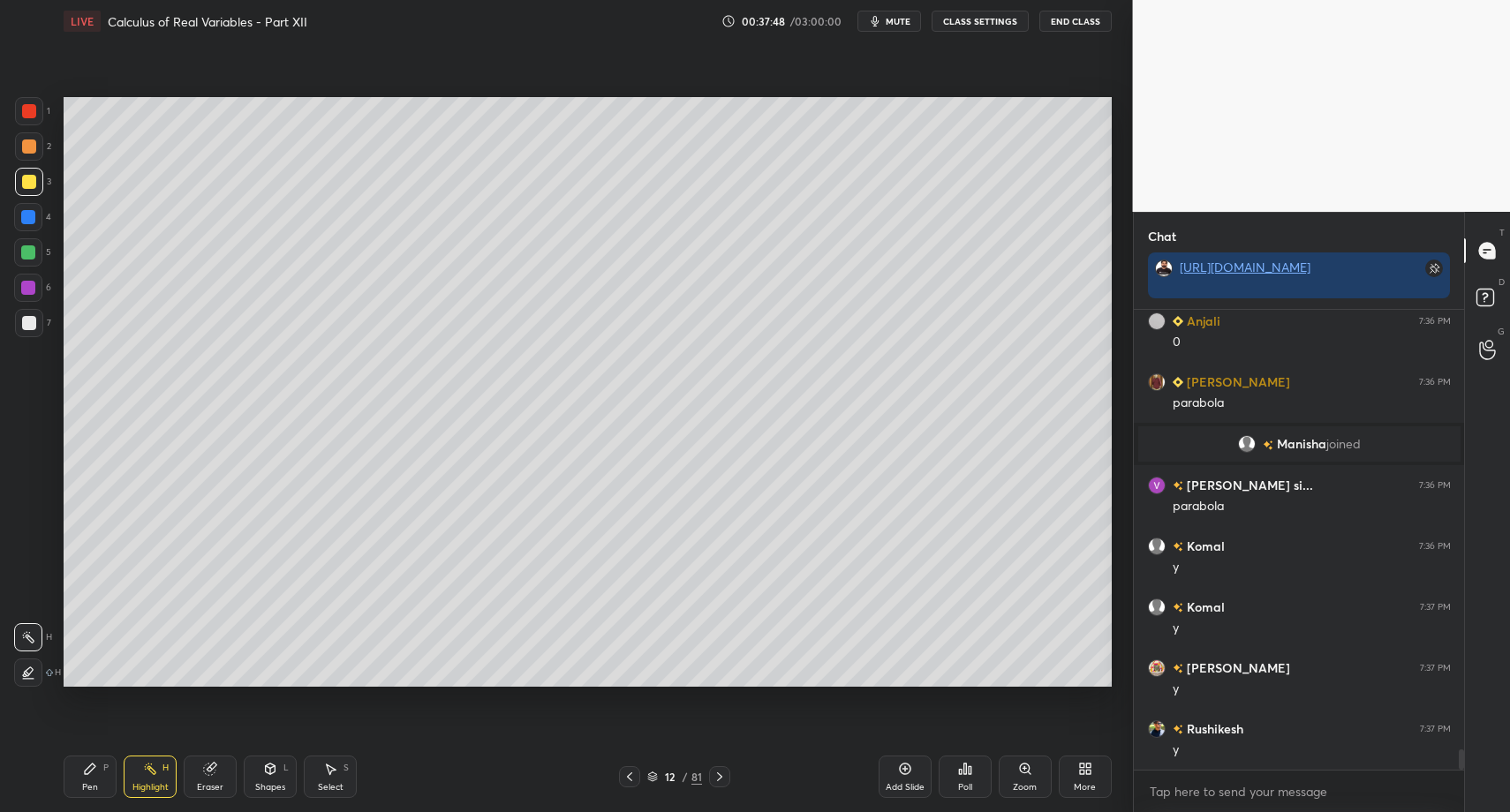 click at bounding box center [720, 777] 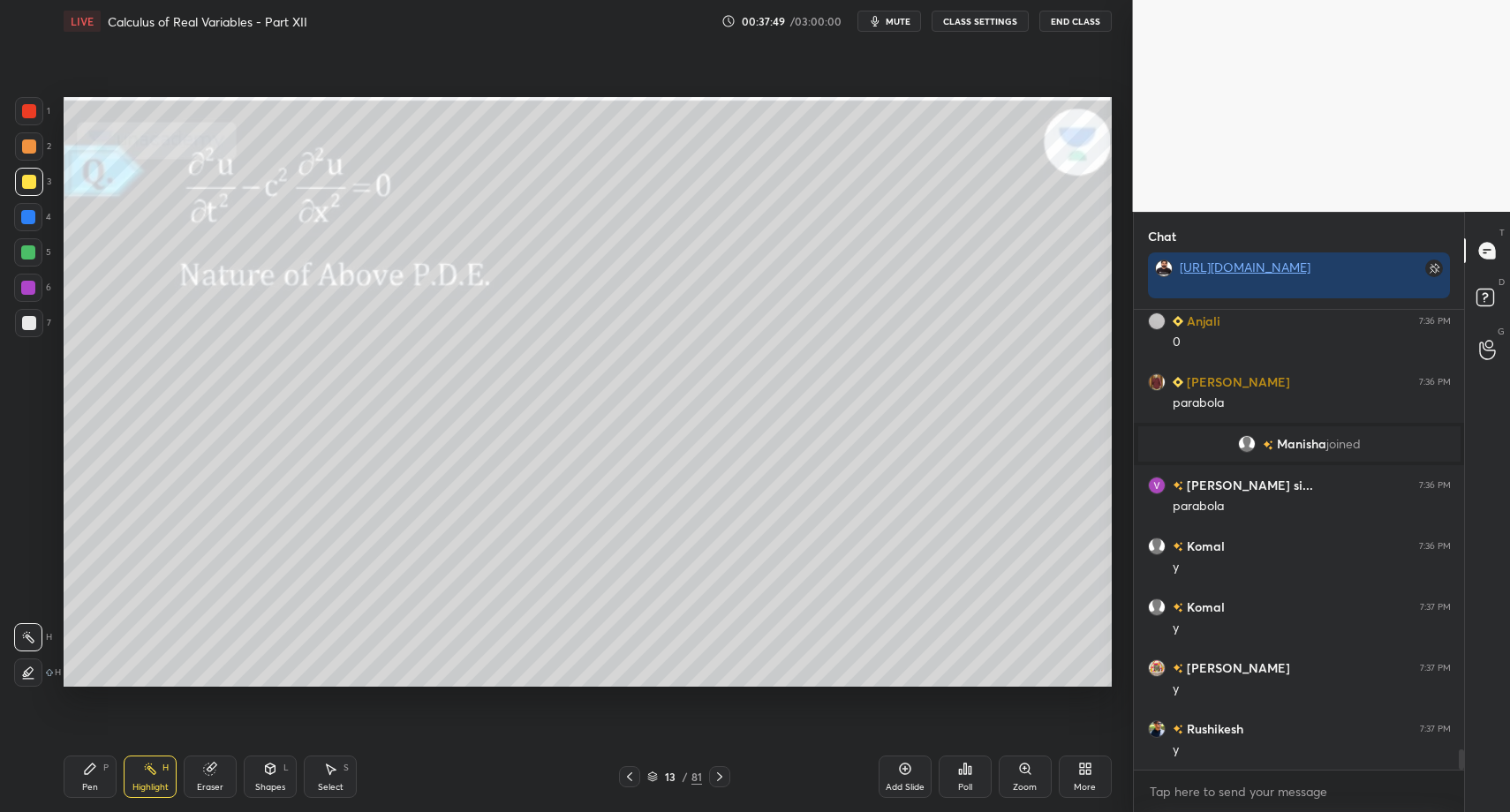 click 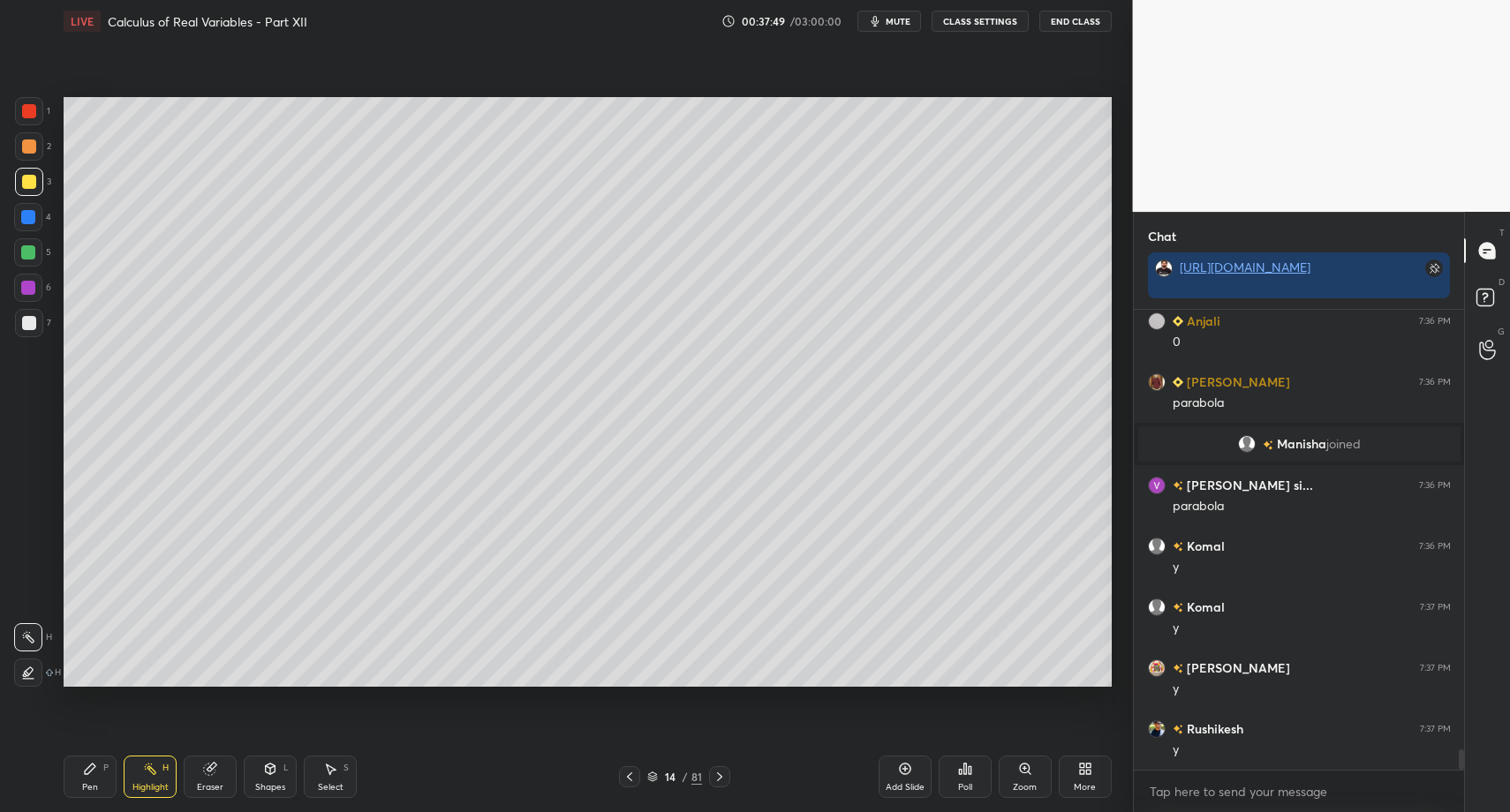 click 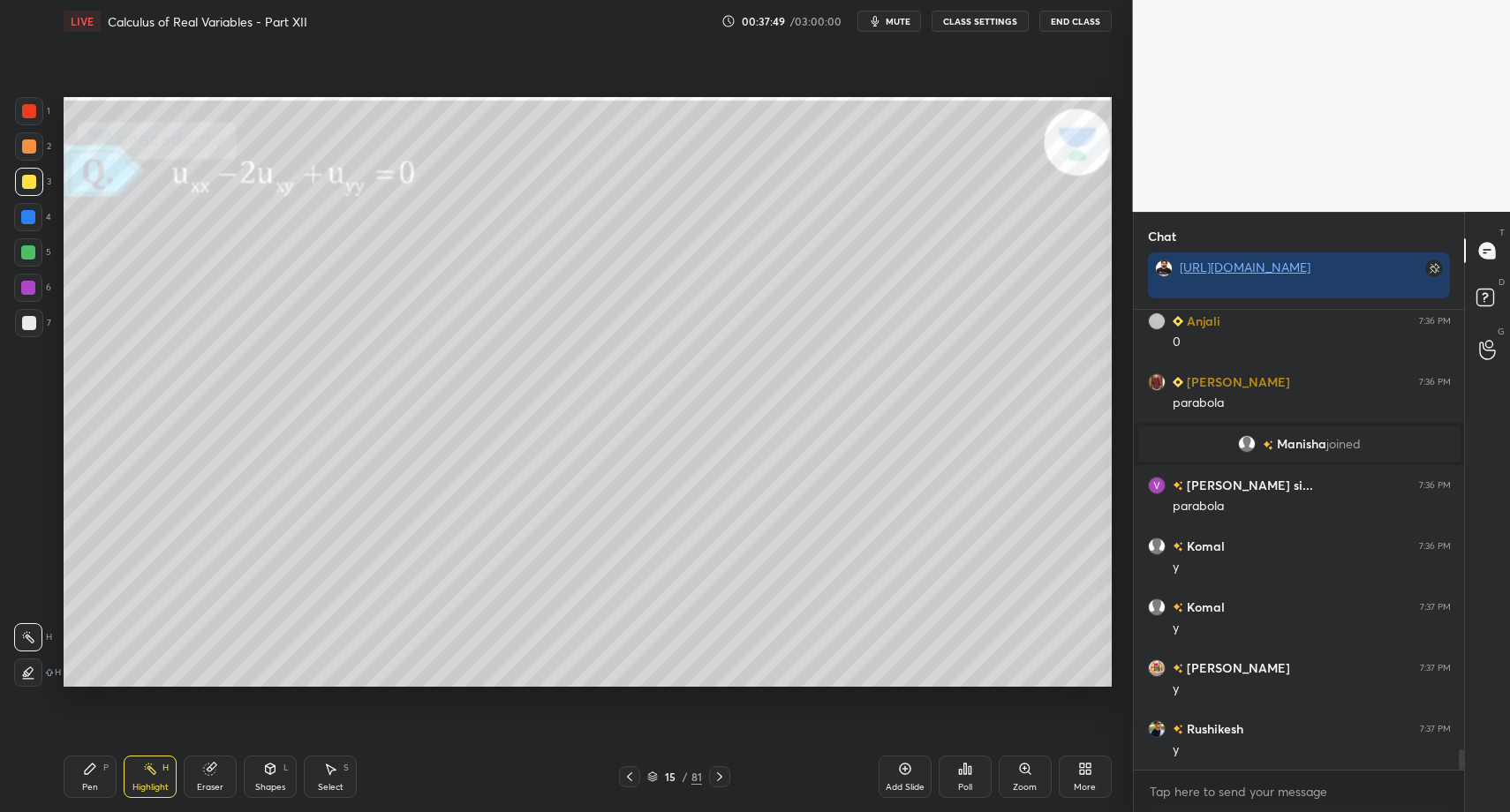 click 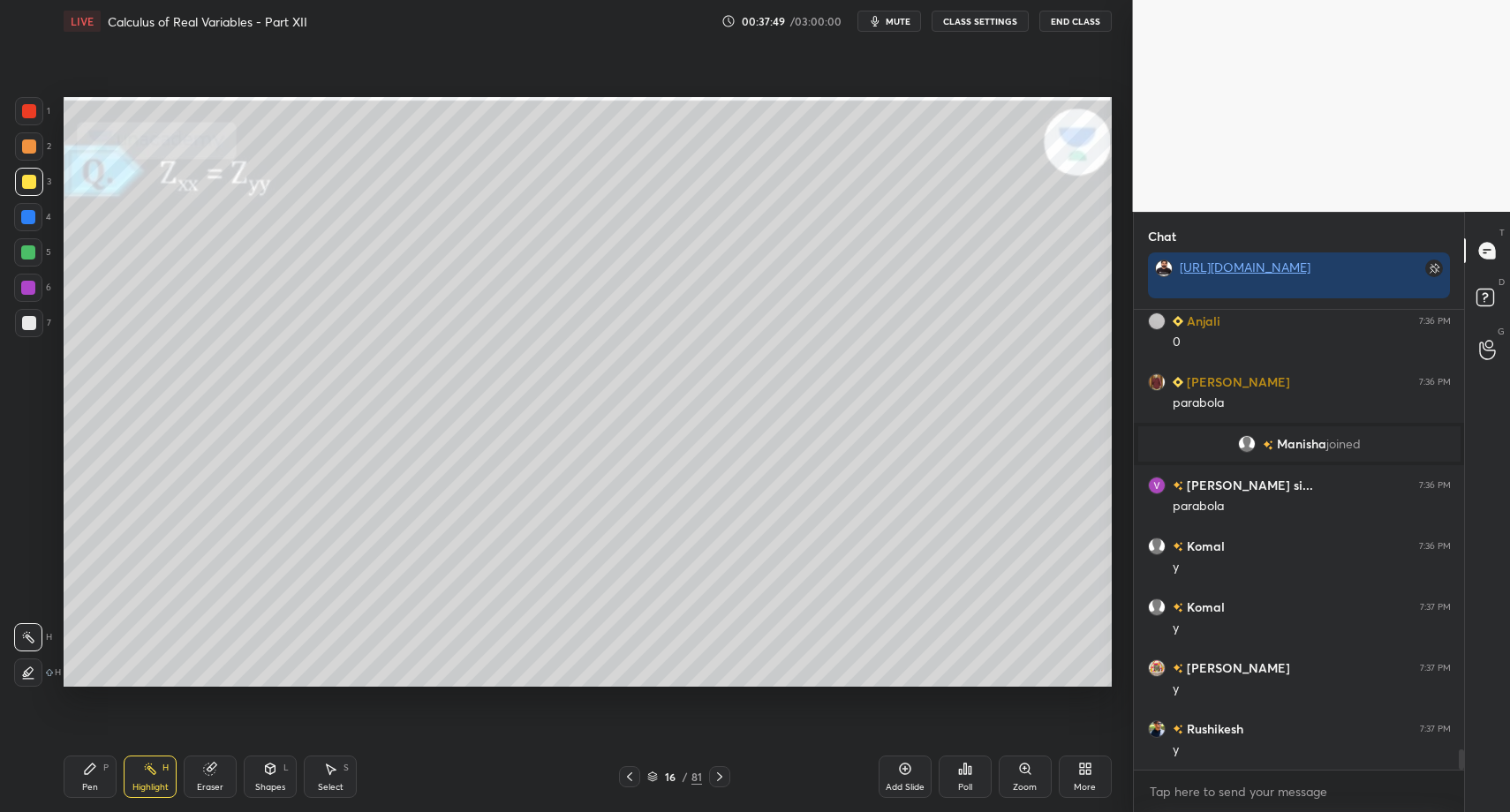 click 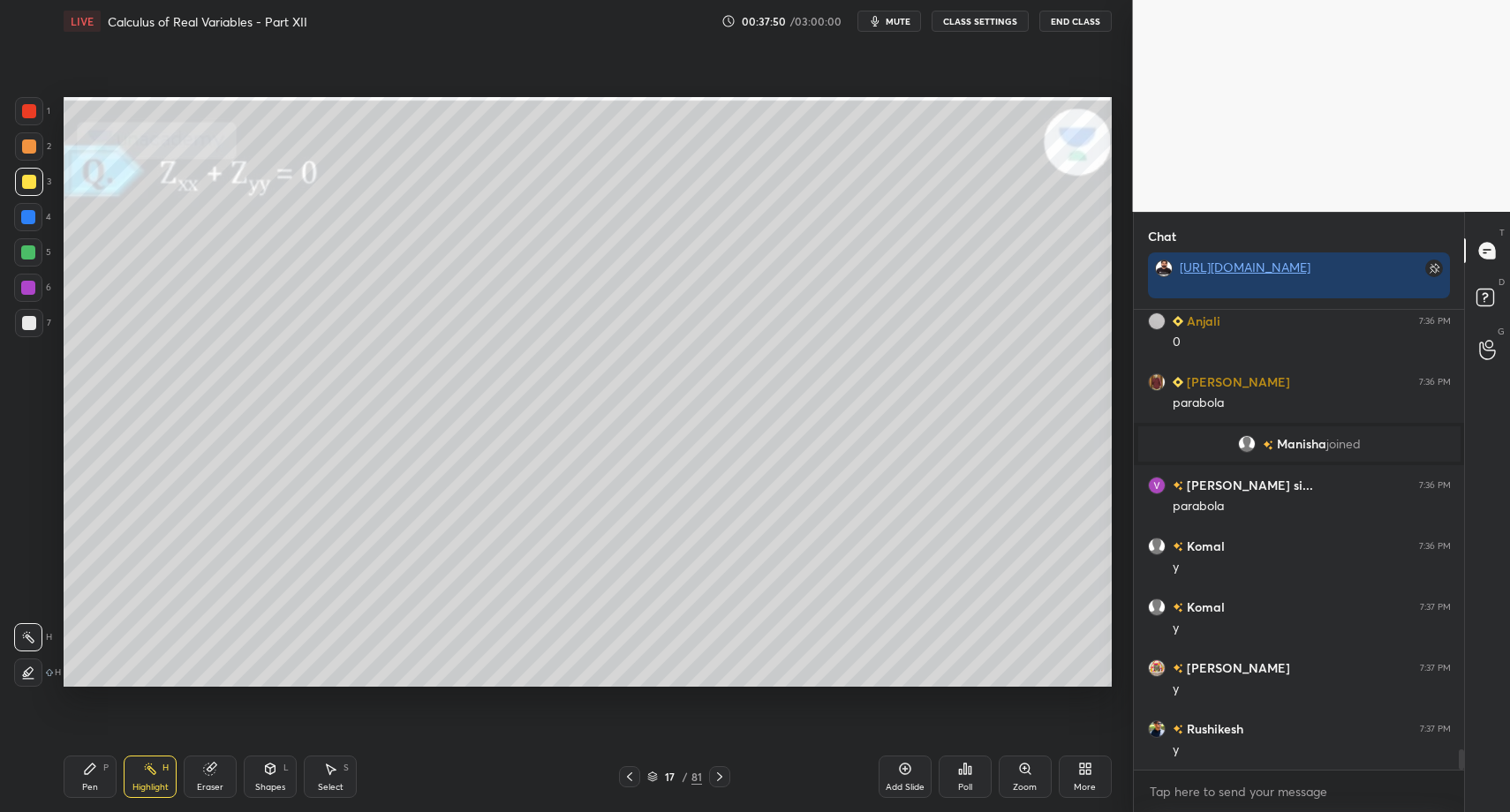 click 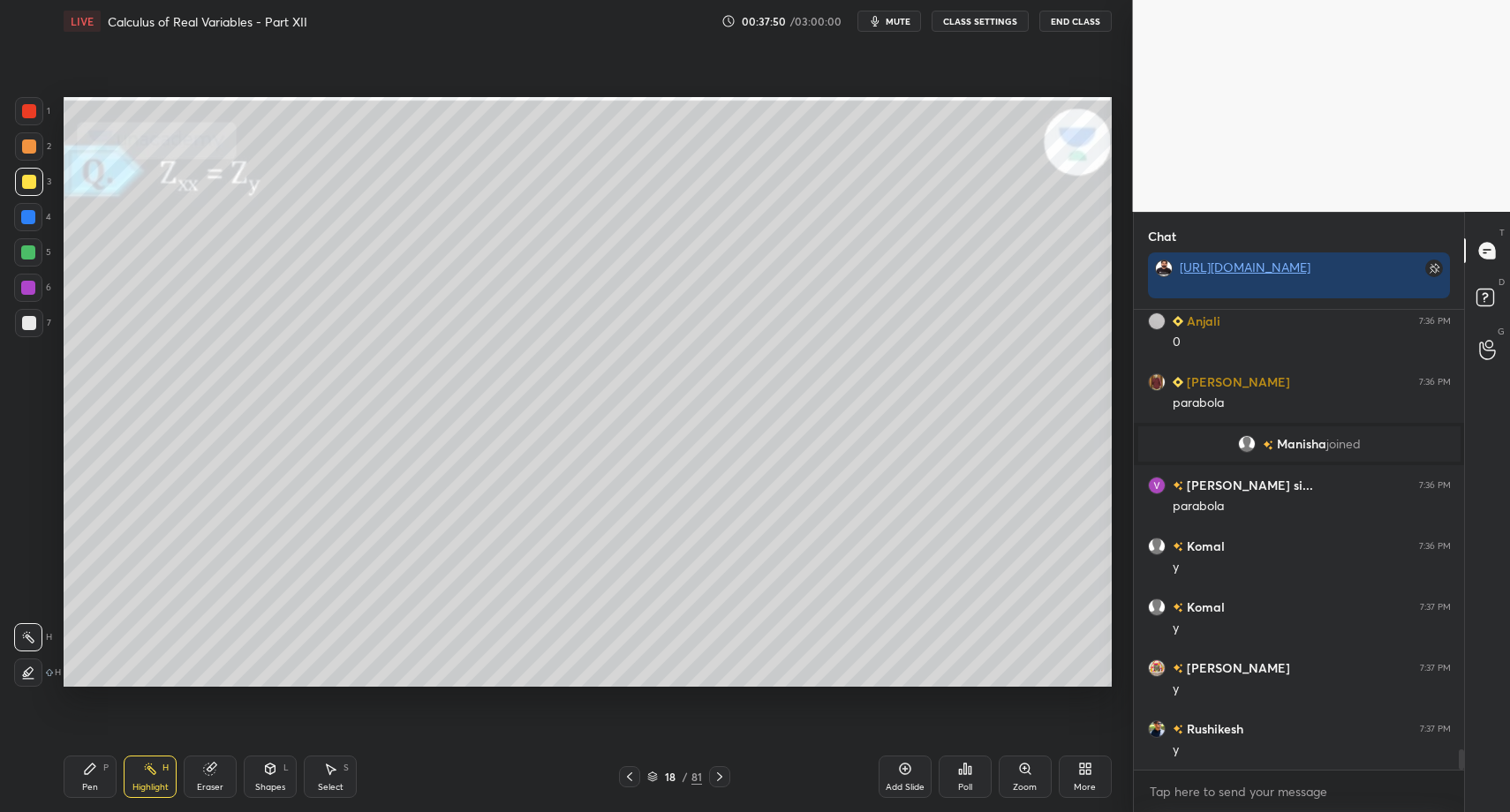 drag, startPoint x: 718, startPoint y: 778, endPoint x: 713, endPoint y: 771, distance: 8.60233 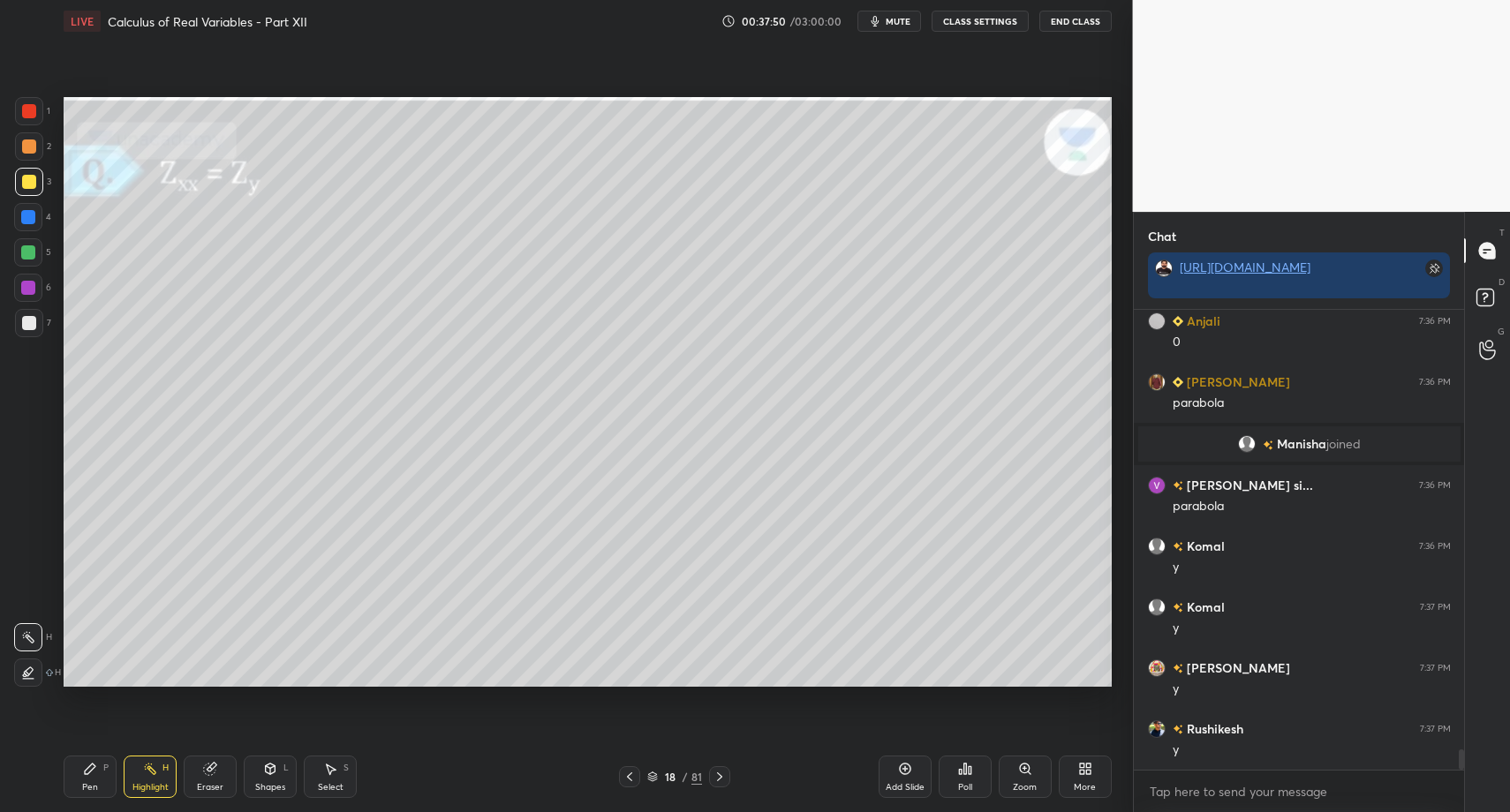 click 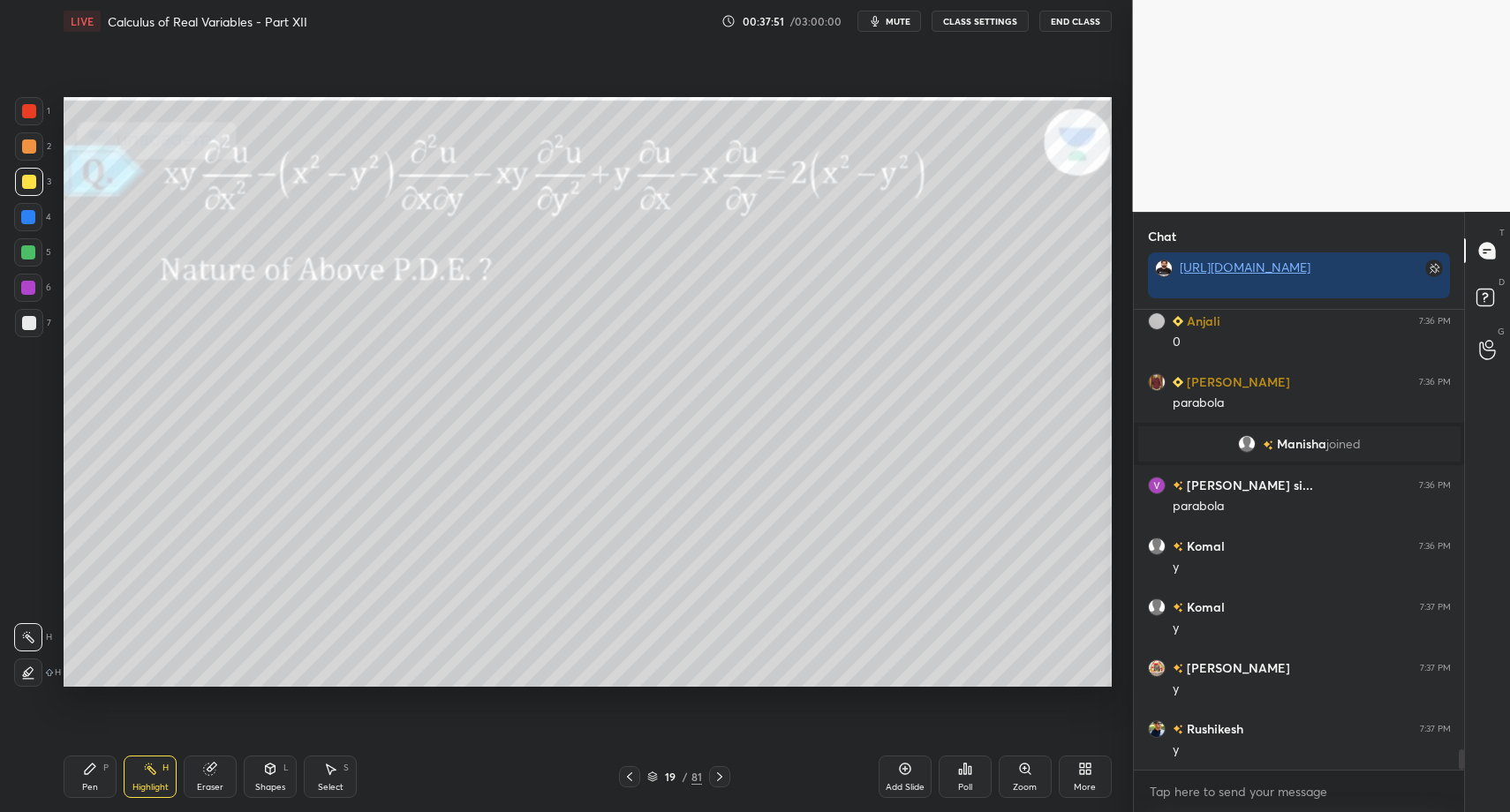 drag, startPoint x: 631, startPoint y: 776, endPoint x: 582, endPoint y: 770, distance: 49.36598 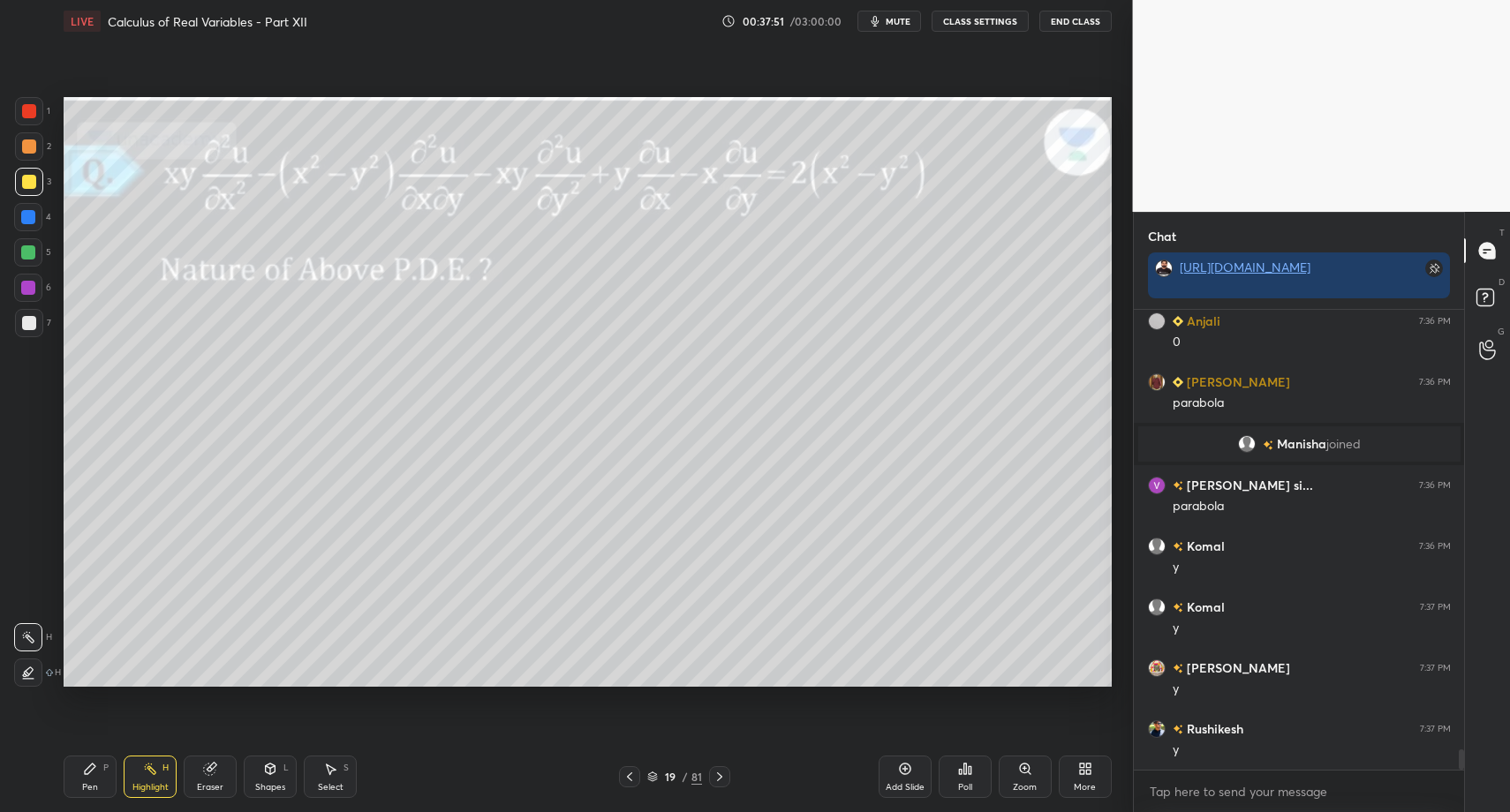 click 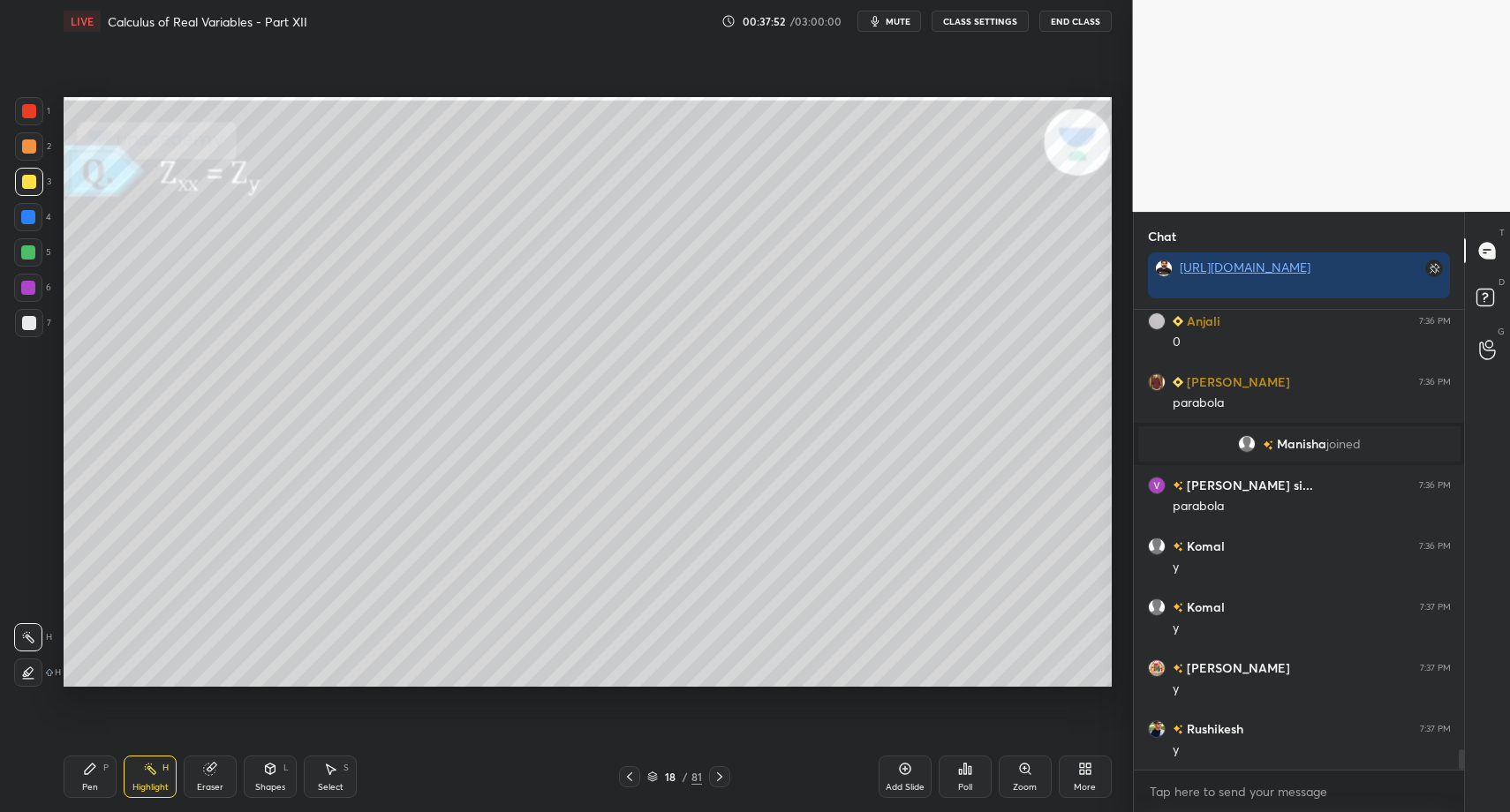 click on "Pen P" at bounding box center (90, 777) 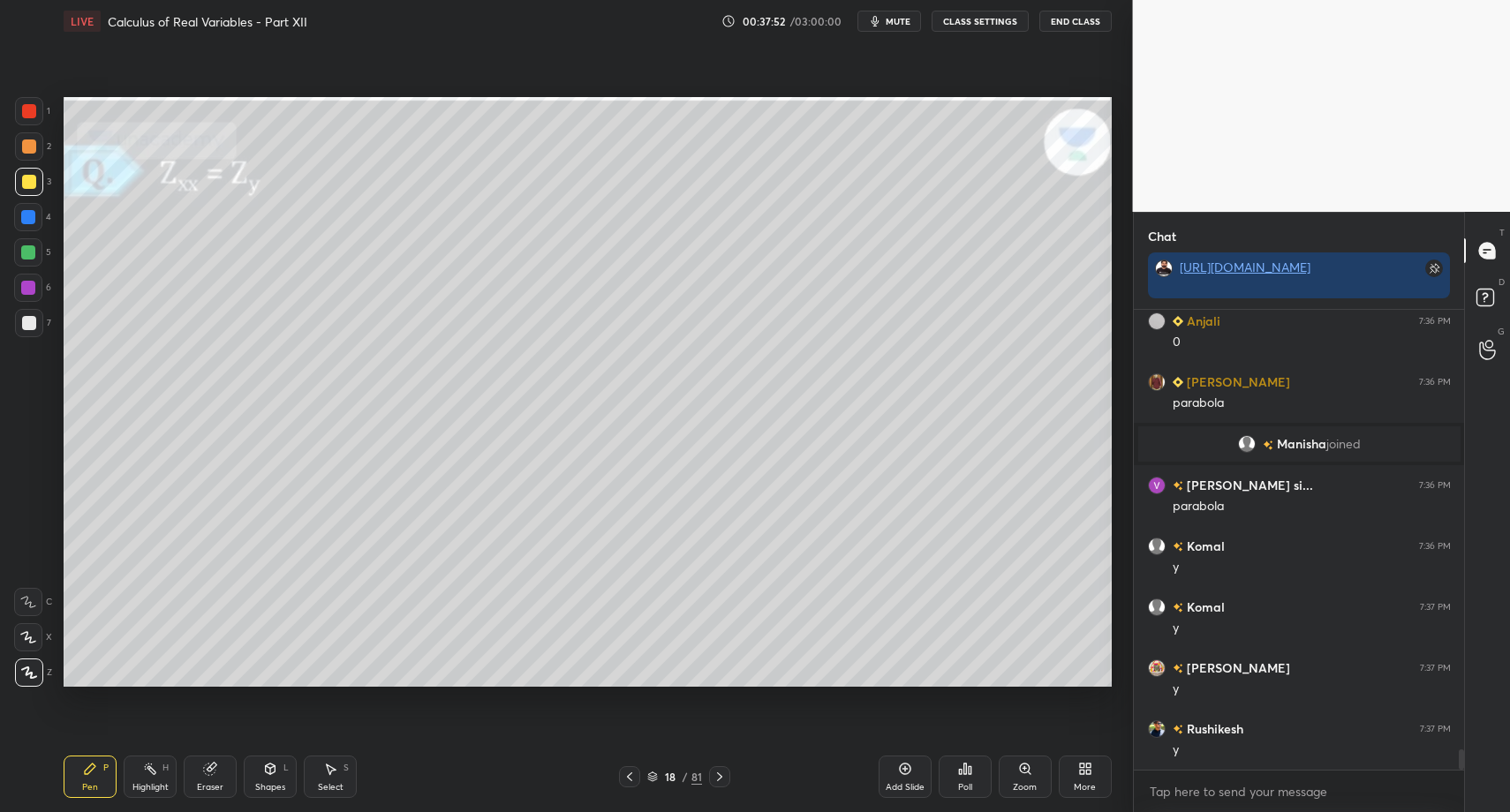 click 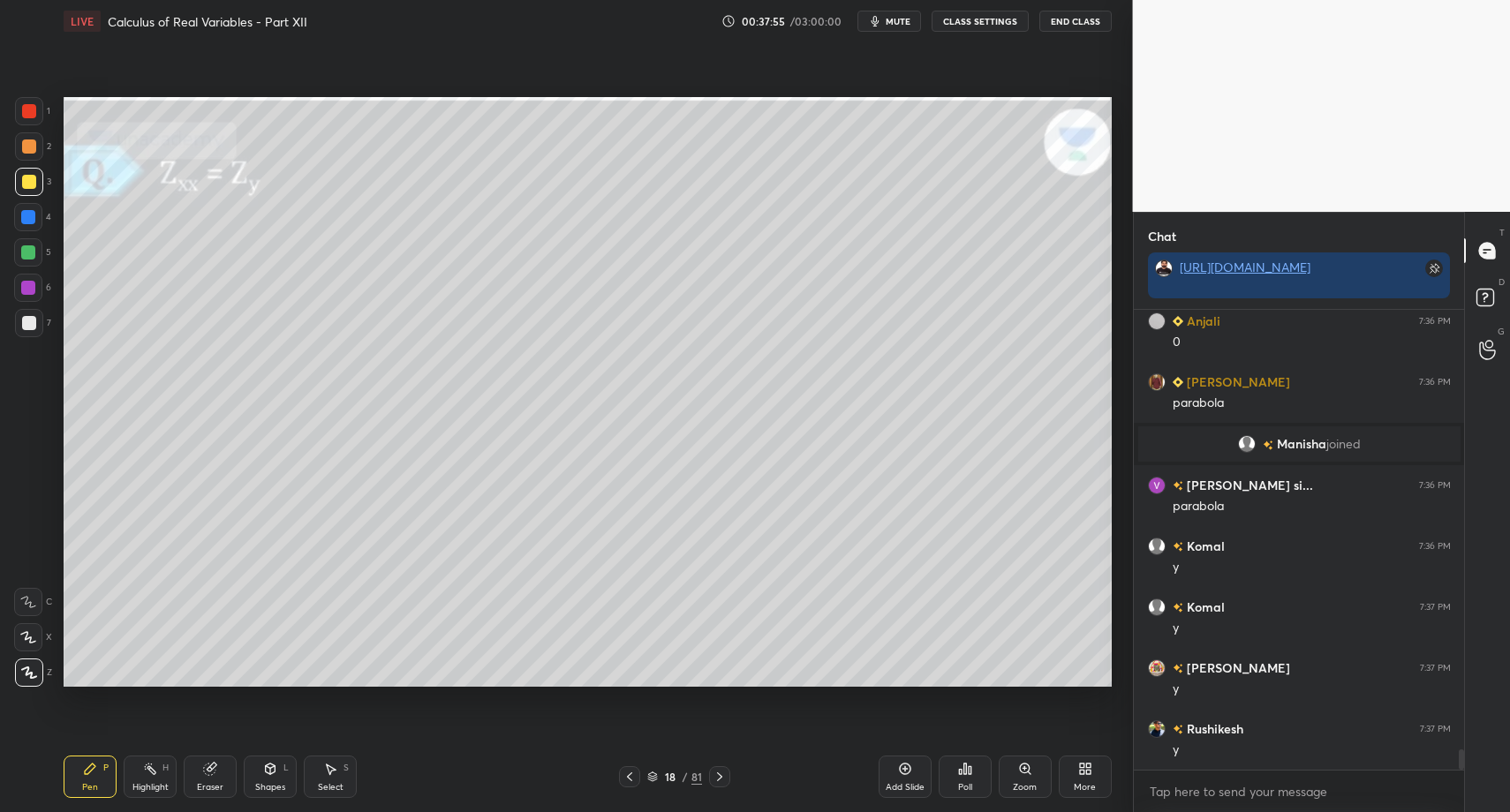 click 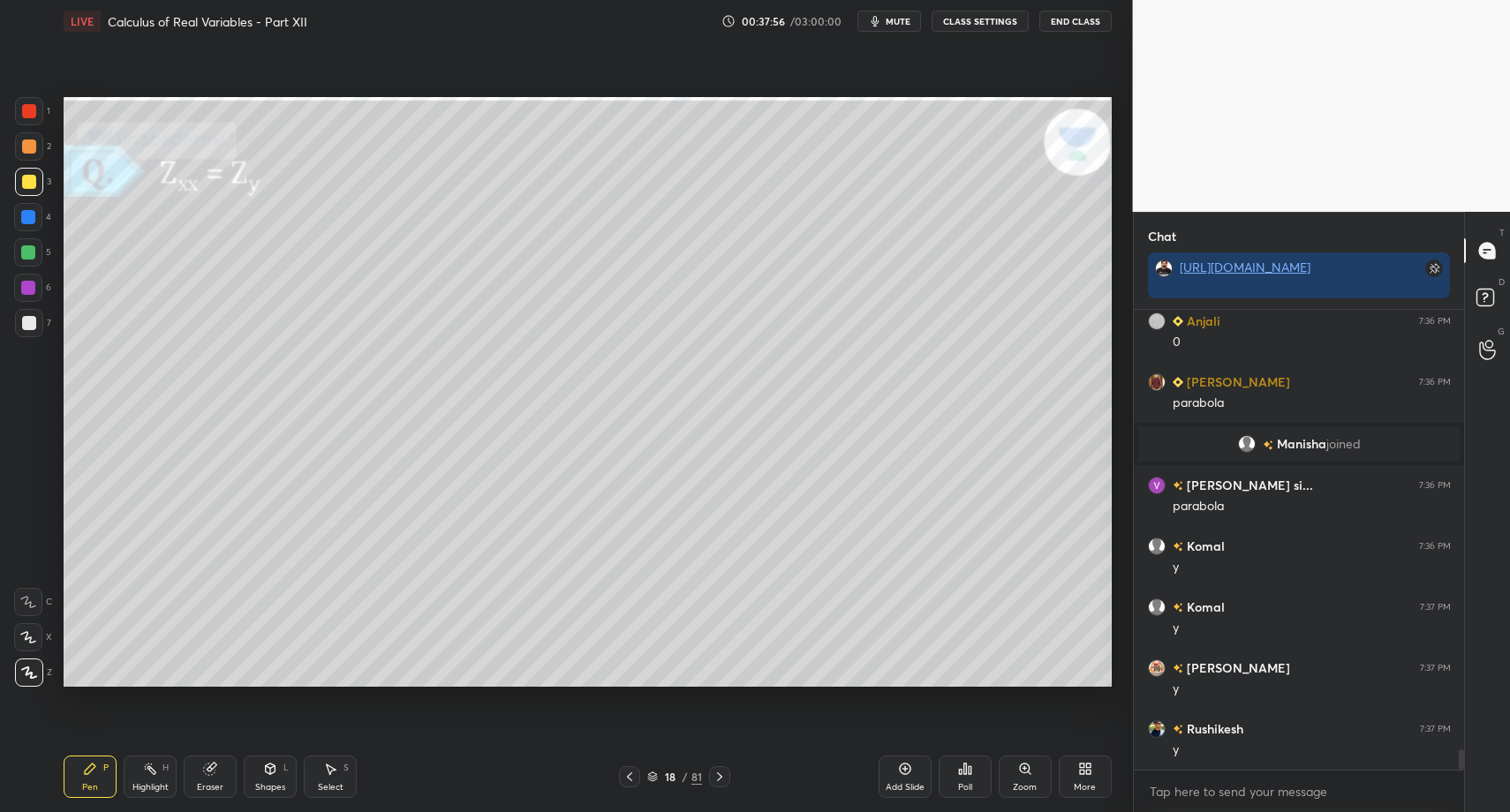 click on "7" at bounding box center [33, 327] 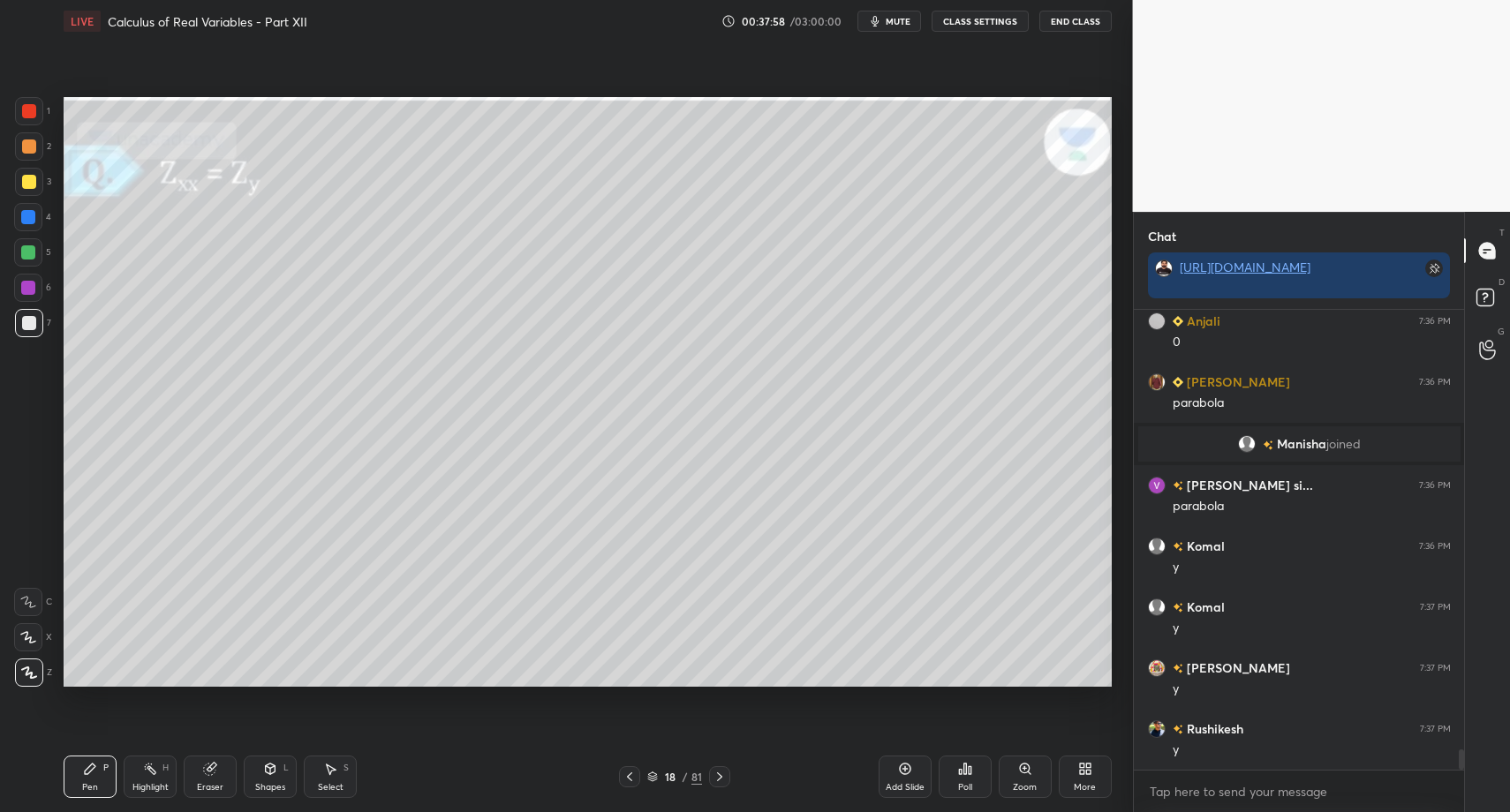 click on "Select S" at bounding box center (330, 777) 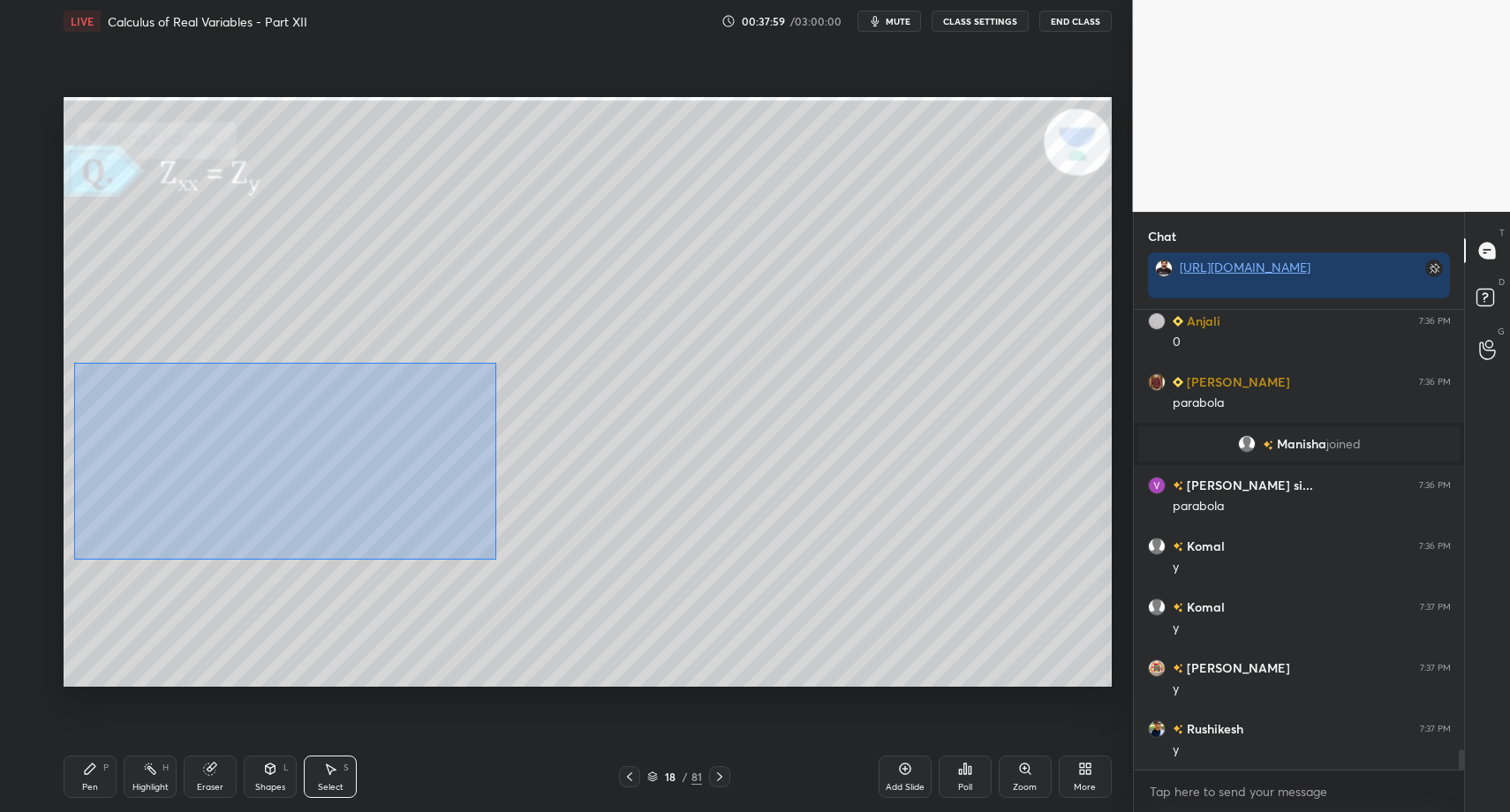 drag, startPoint x: 74, startPoint y: 363, endPoint x: 429, endPoint y: 489, distance: 376.6975 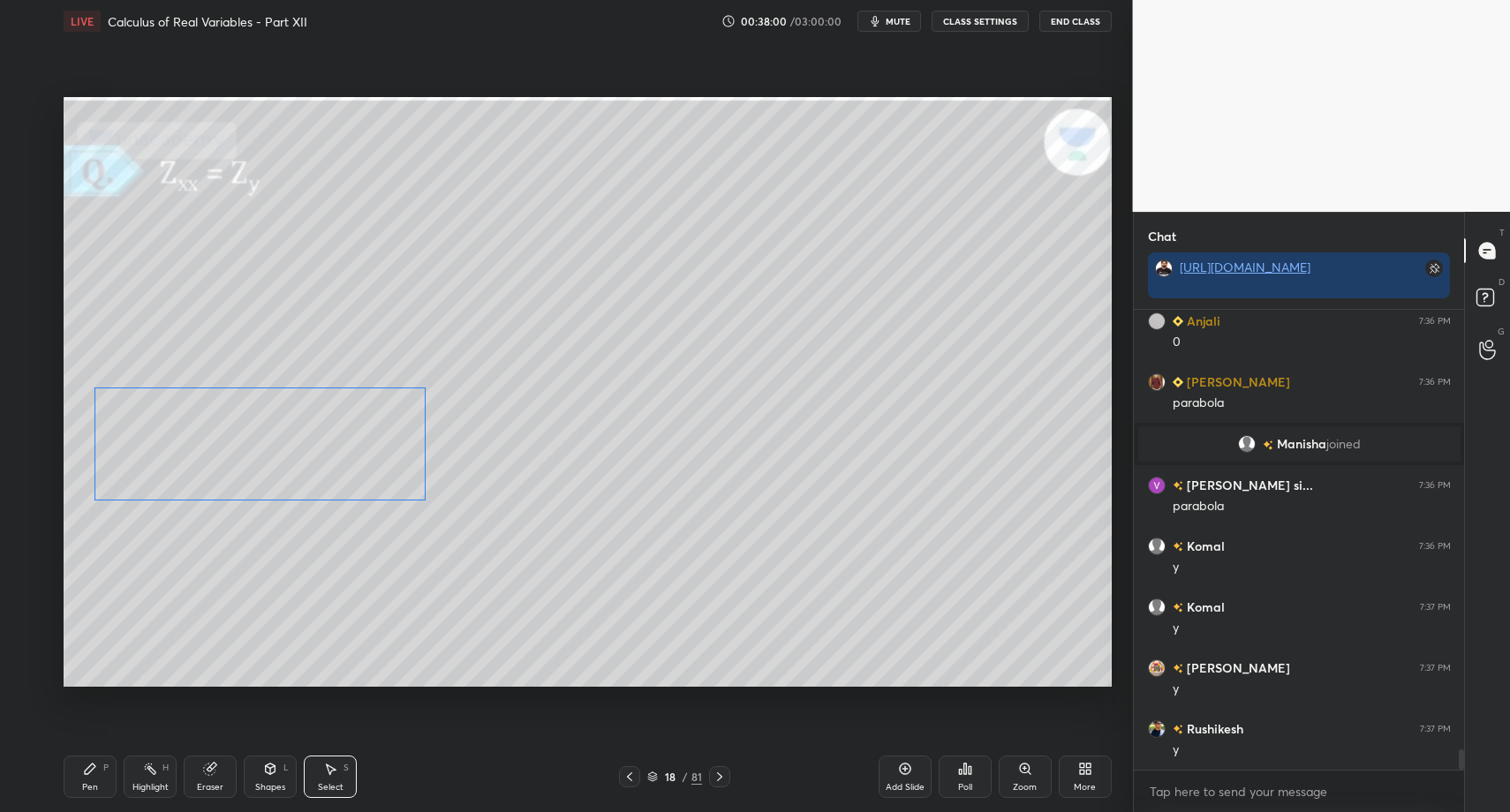 drag, startPoint x: 287, startPoint y: 439, endPoint x: 223, endPoint y: 581, distance: 155.7562 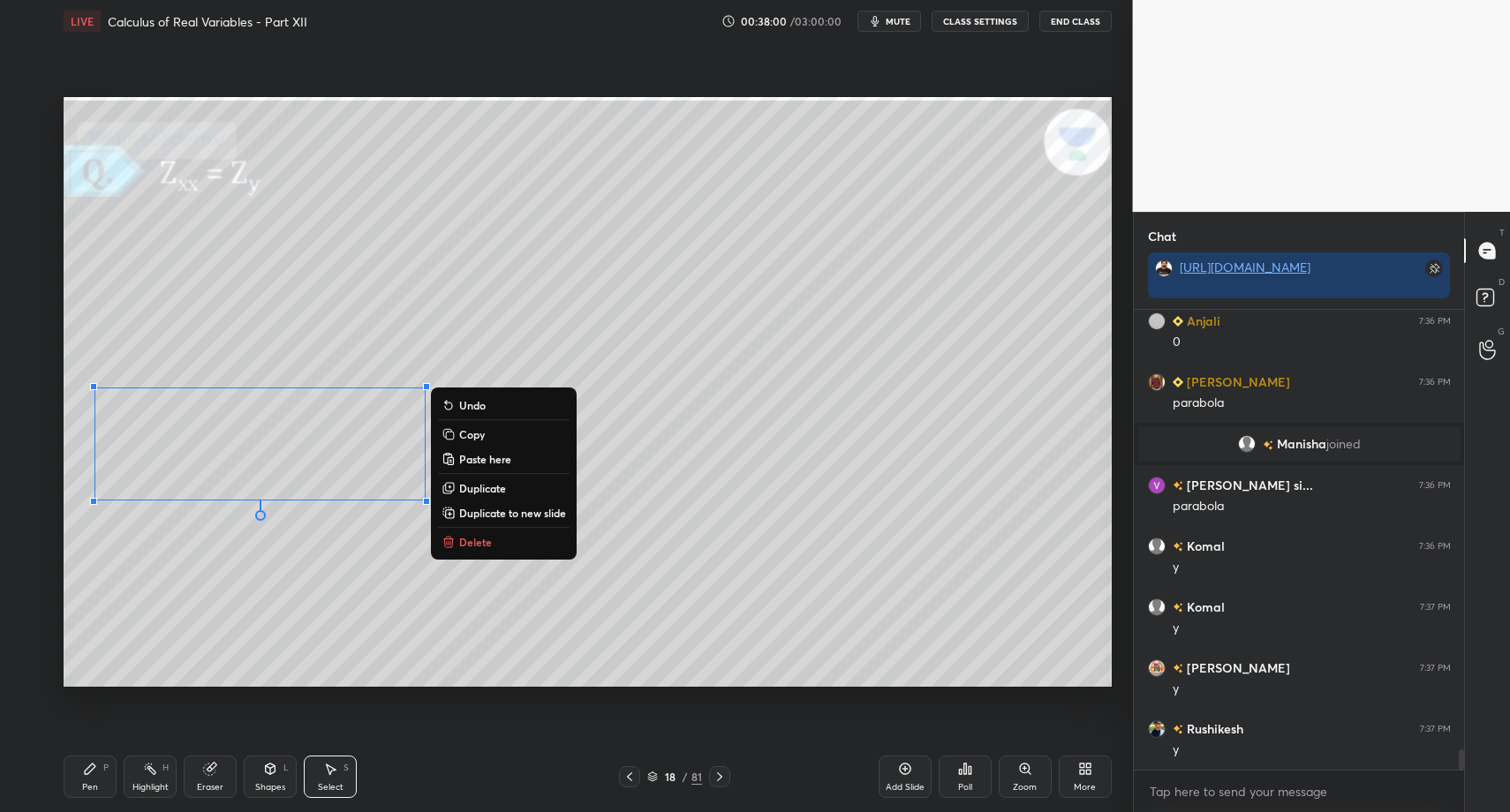 click on "Pen" at bounding box center (90, 787) 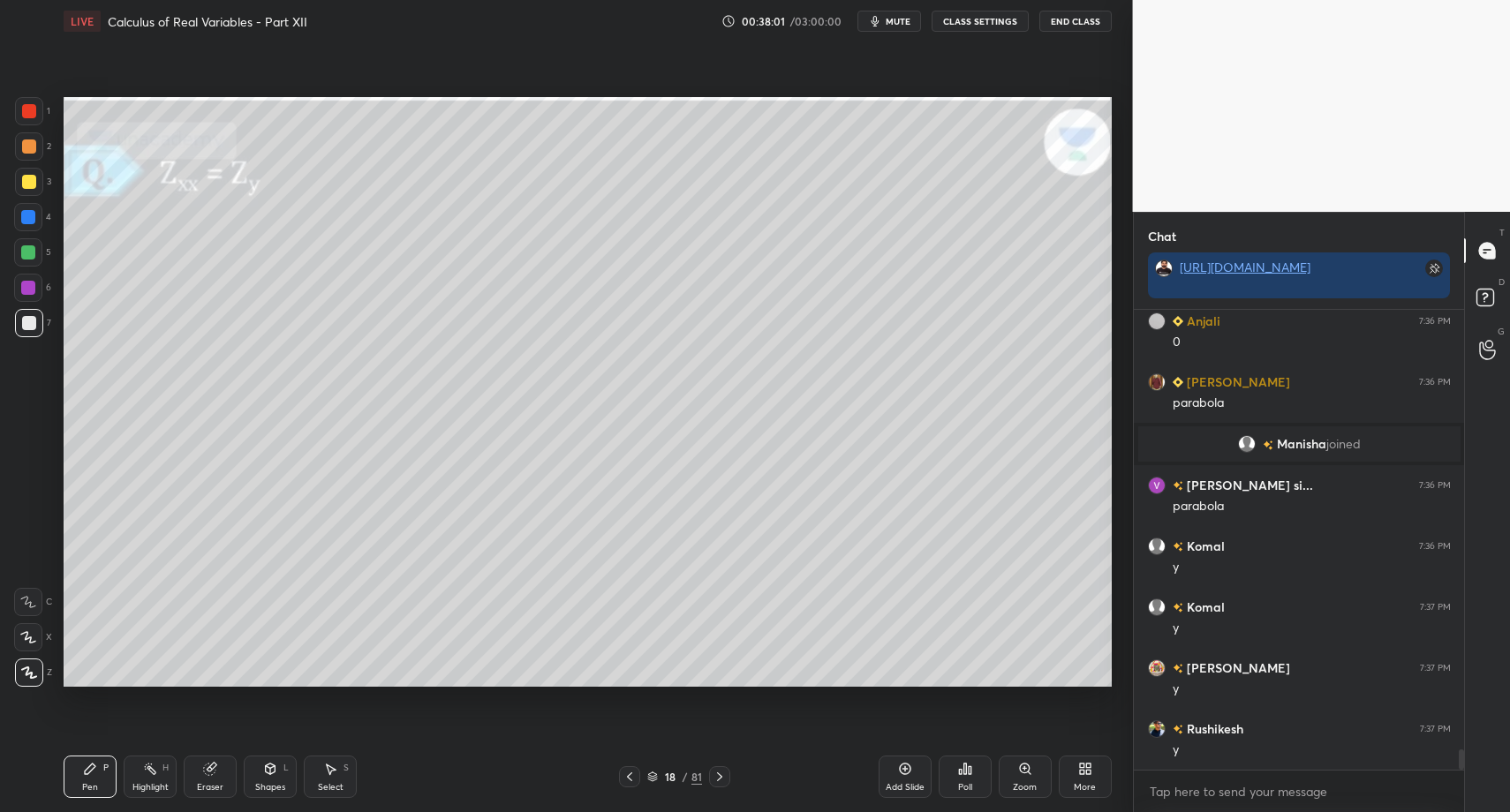 click at bounding box center [29, 323] 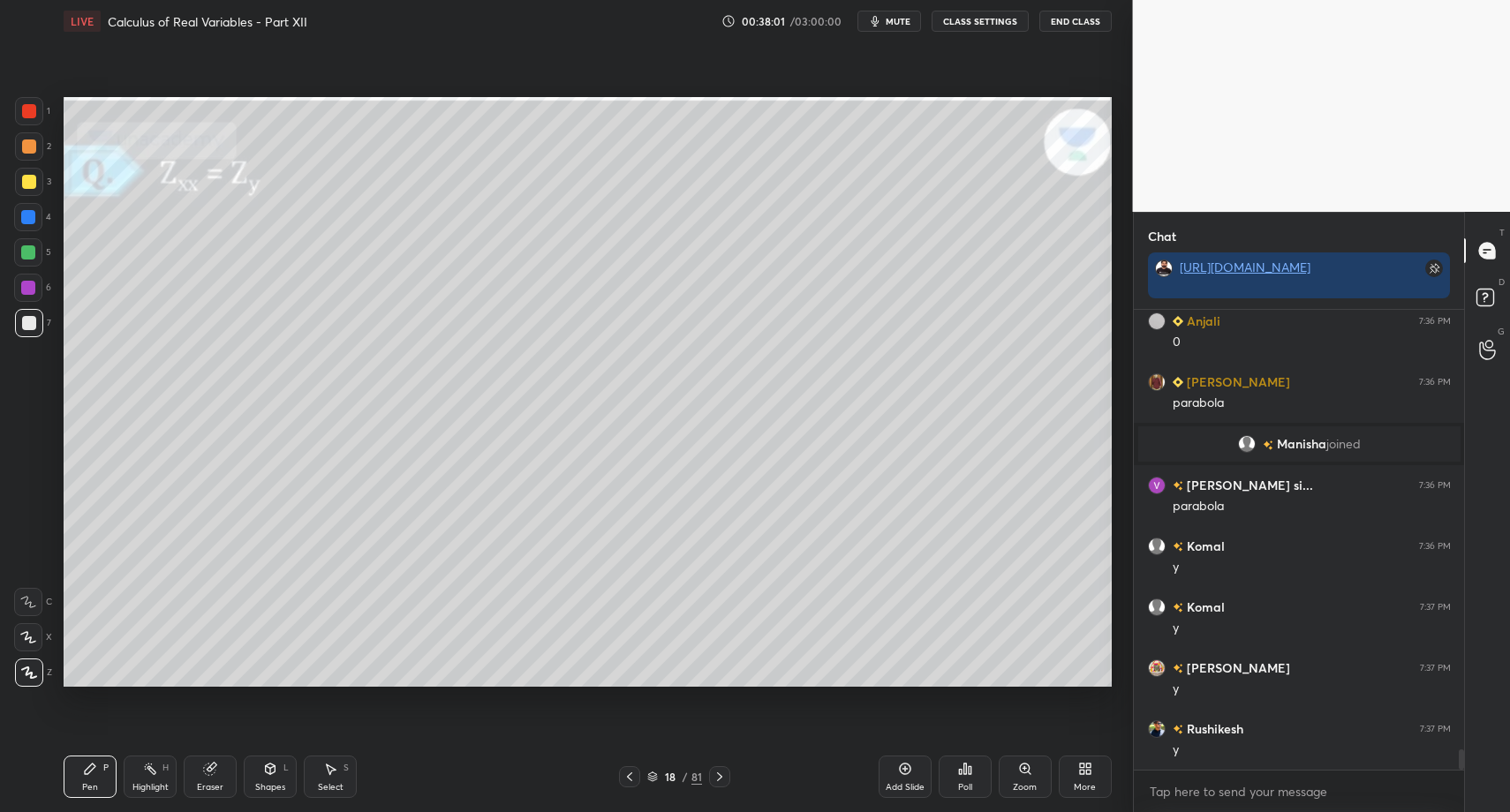 drag, startPoint x: 34, startPoint y: 315, endPoint x: 60, endPoint y: 315, distance: 26 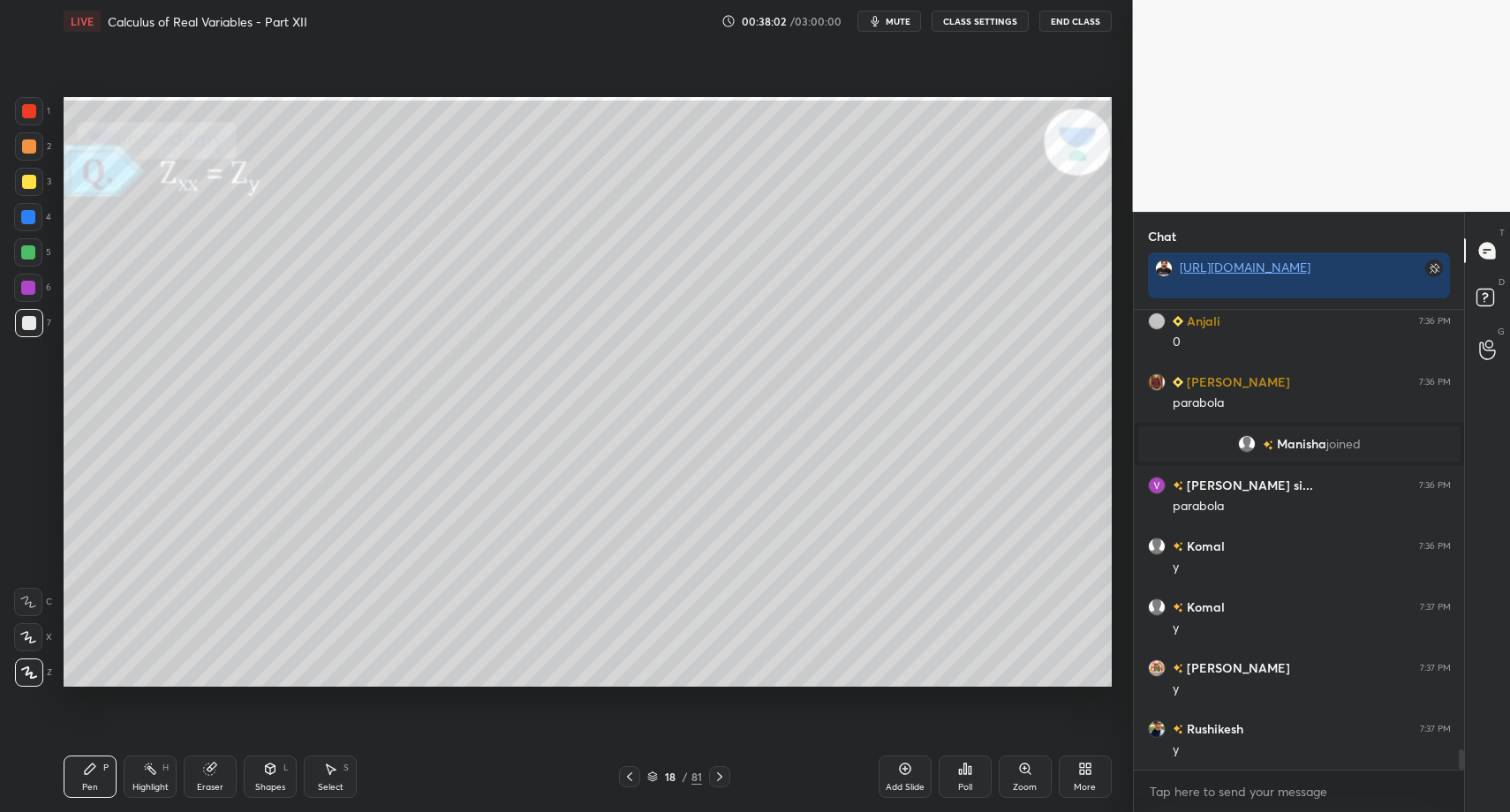 click at bounding box center [28, 252] 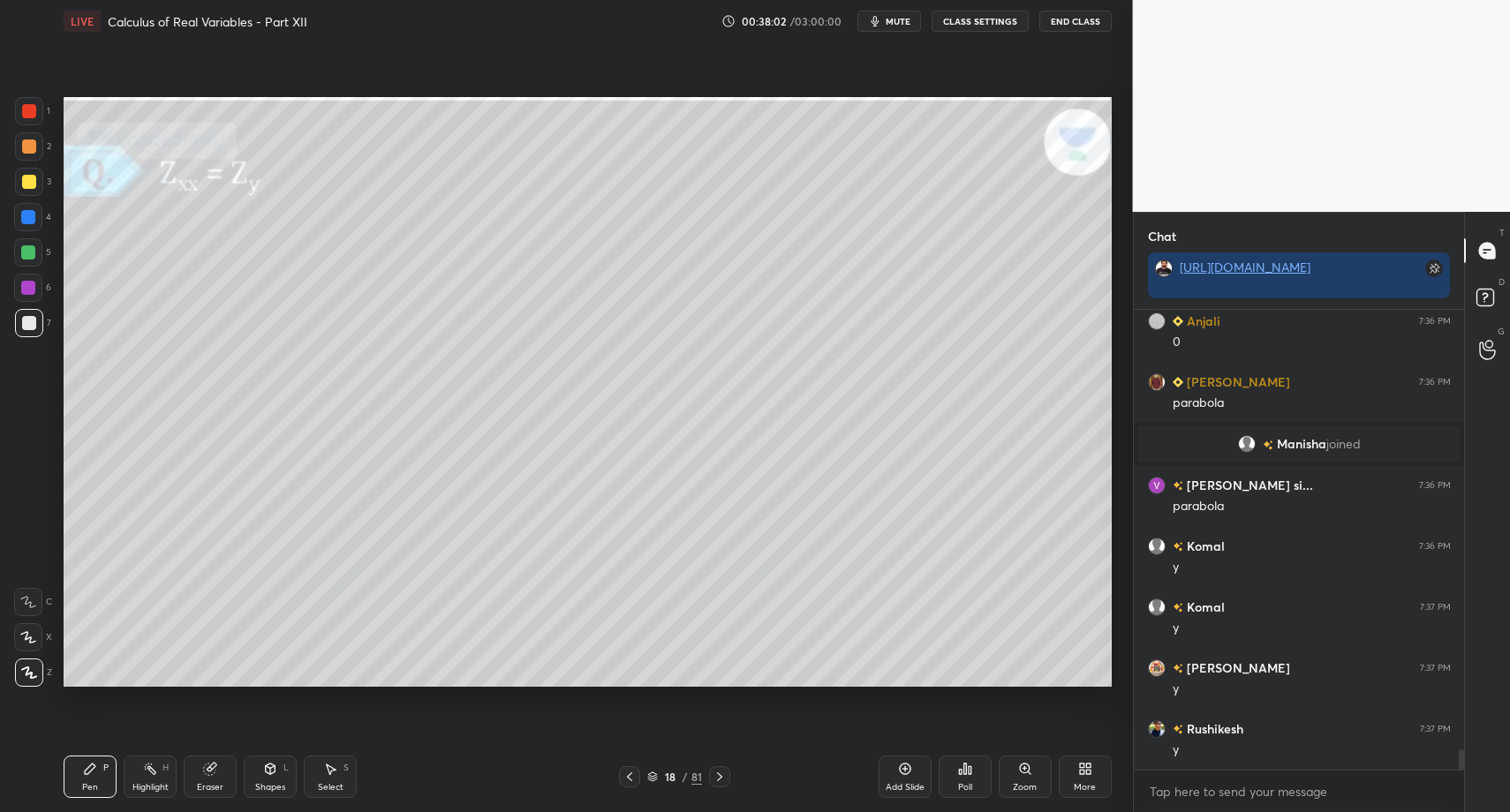 click at bounding box center [28, 252] 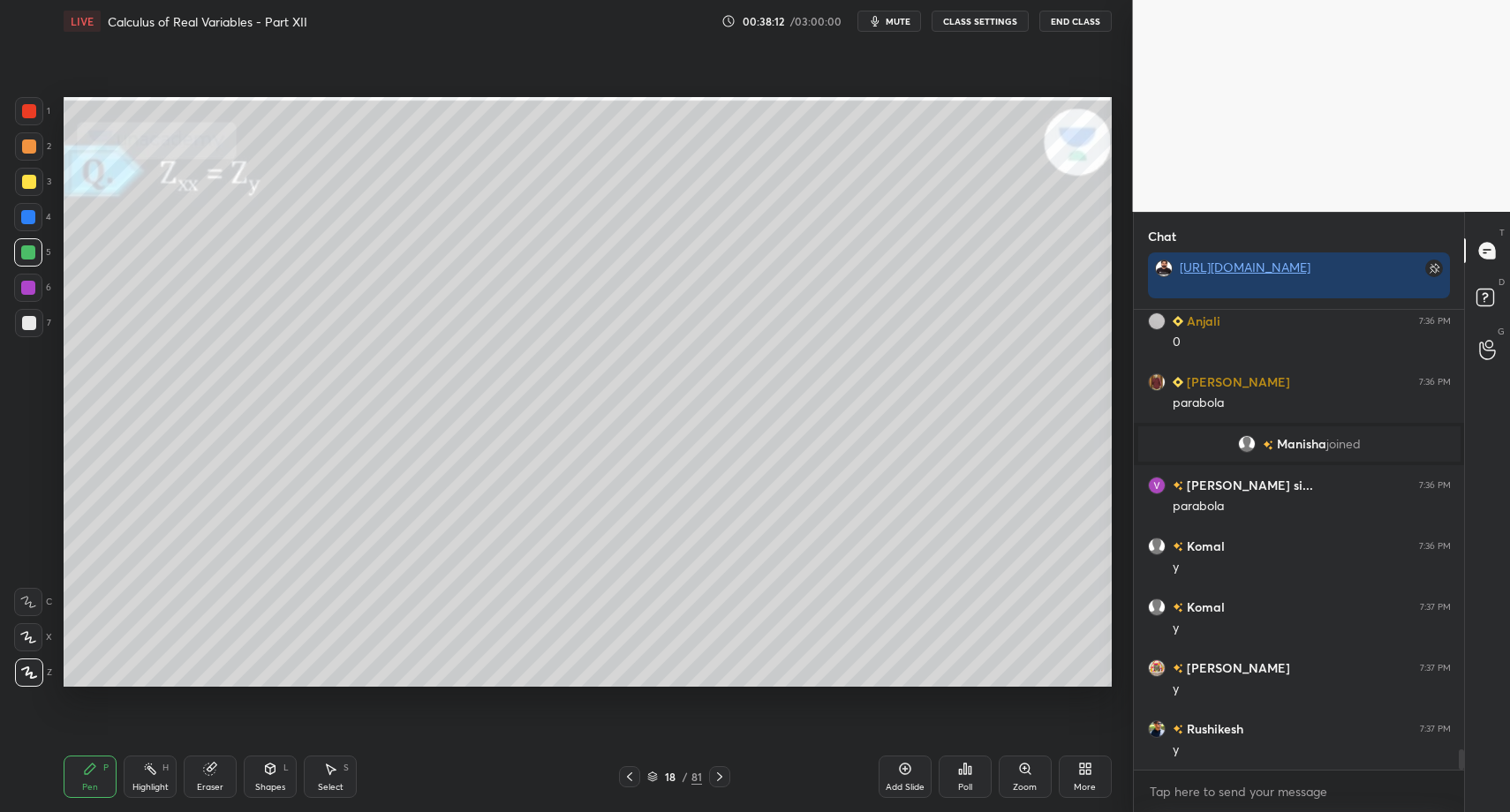 click at bounding box center [29, 323] 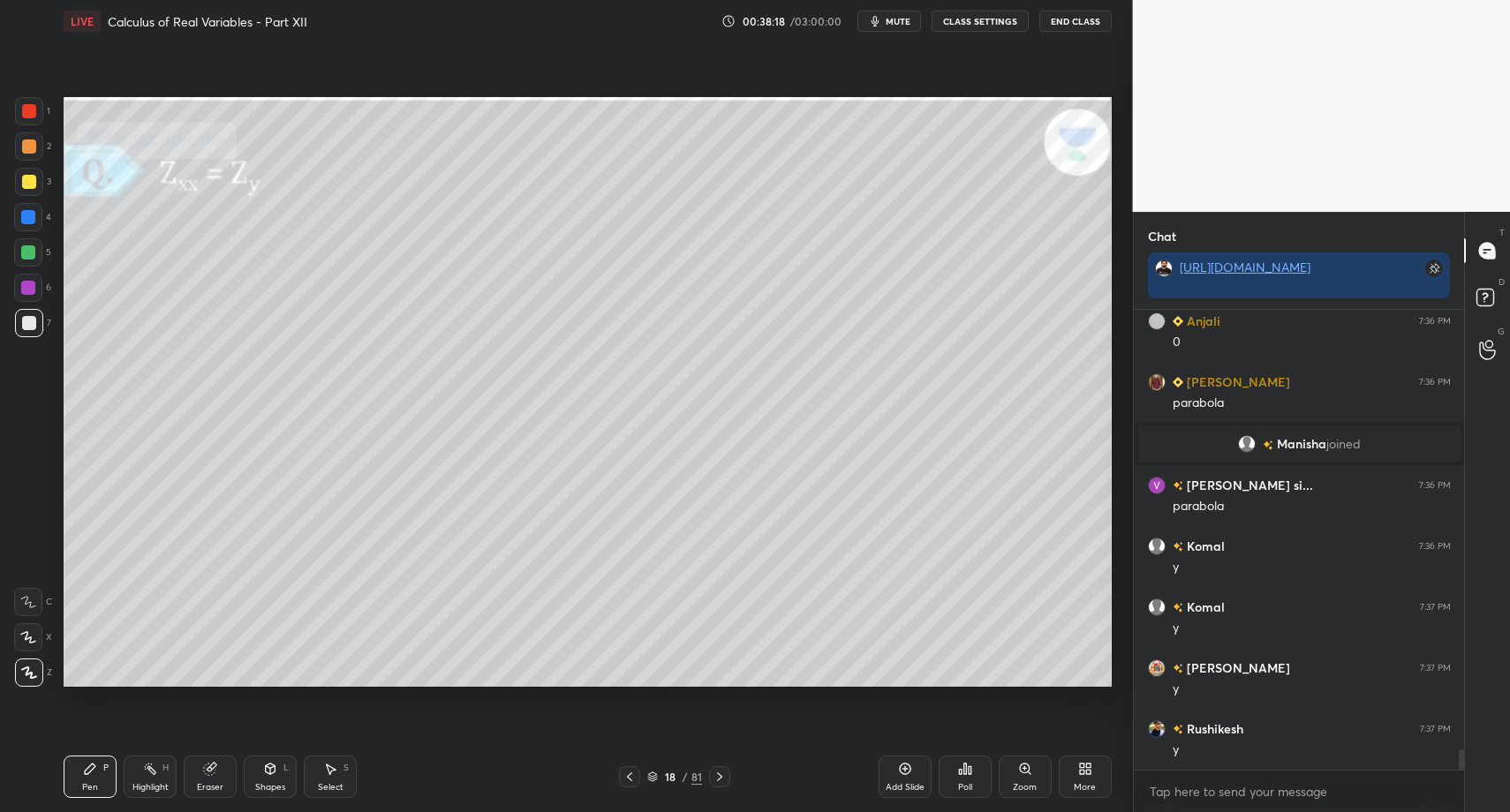 scroll, scrollTop: 10100, scrollLeft: 0, axis: vertical 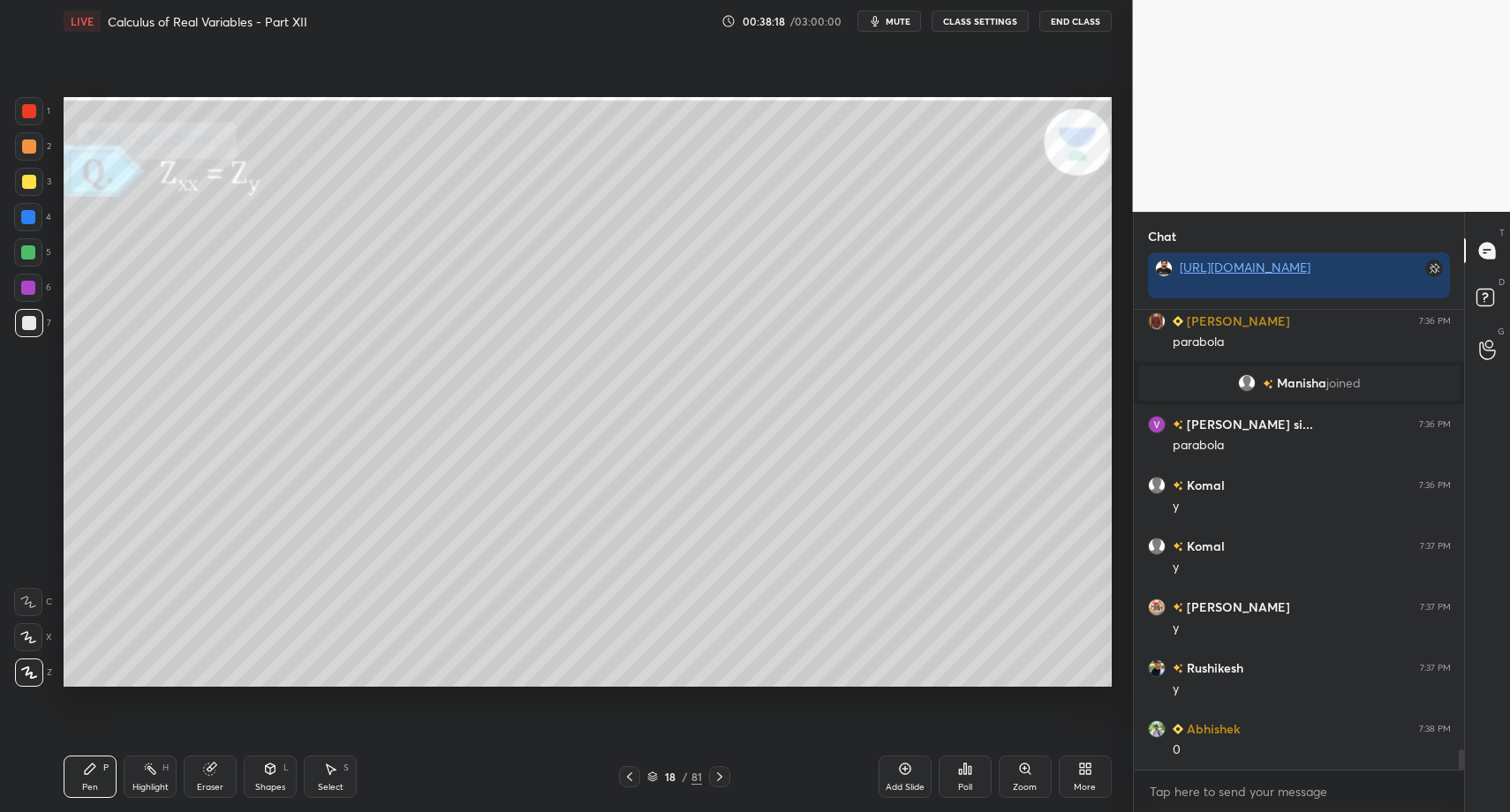 click at bounding box center [29, 182] 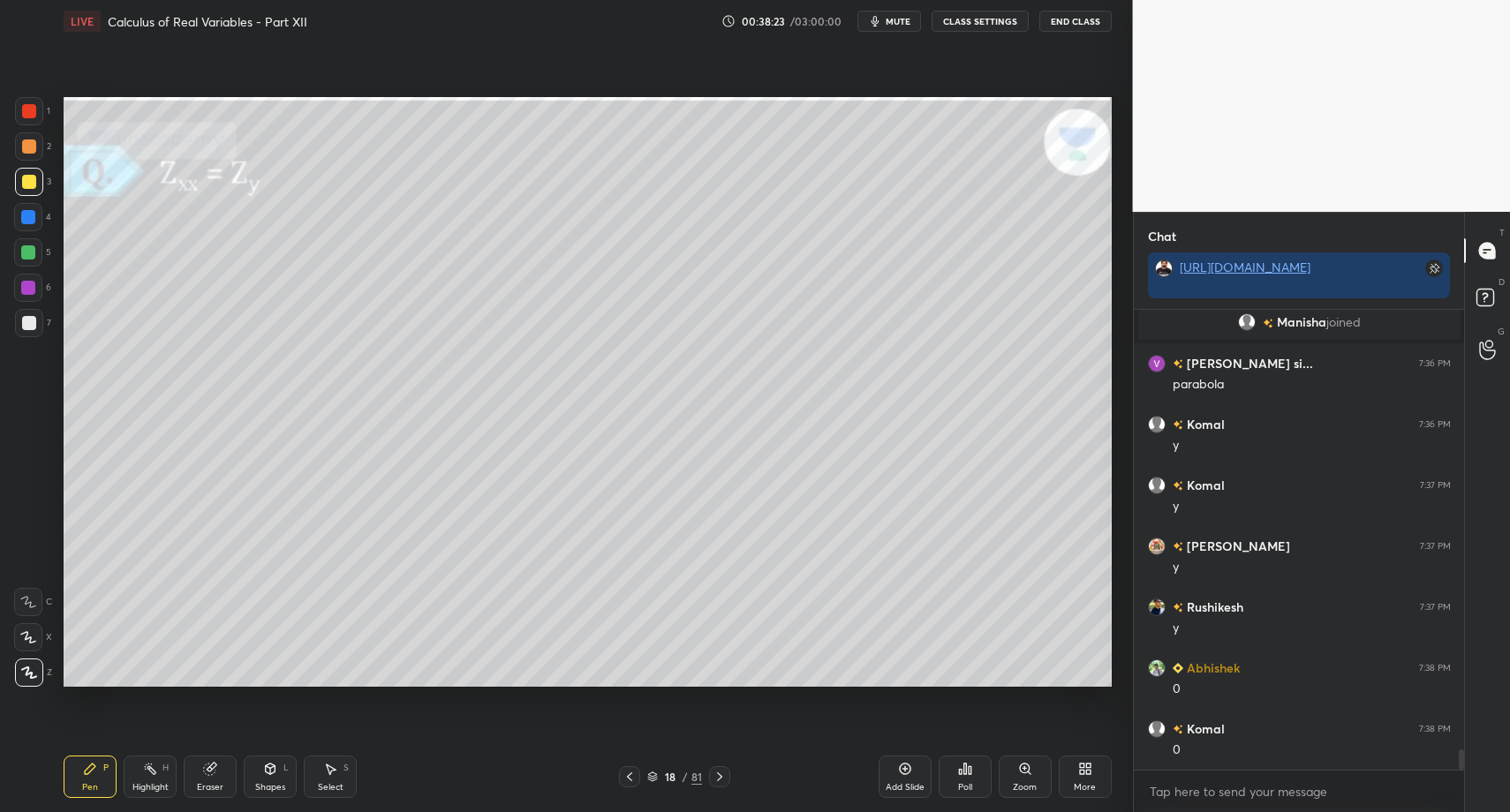 scroll, scrollTop: 10178, scrollLeft: 0, axis: vertical 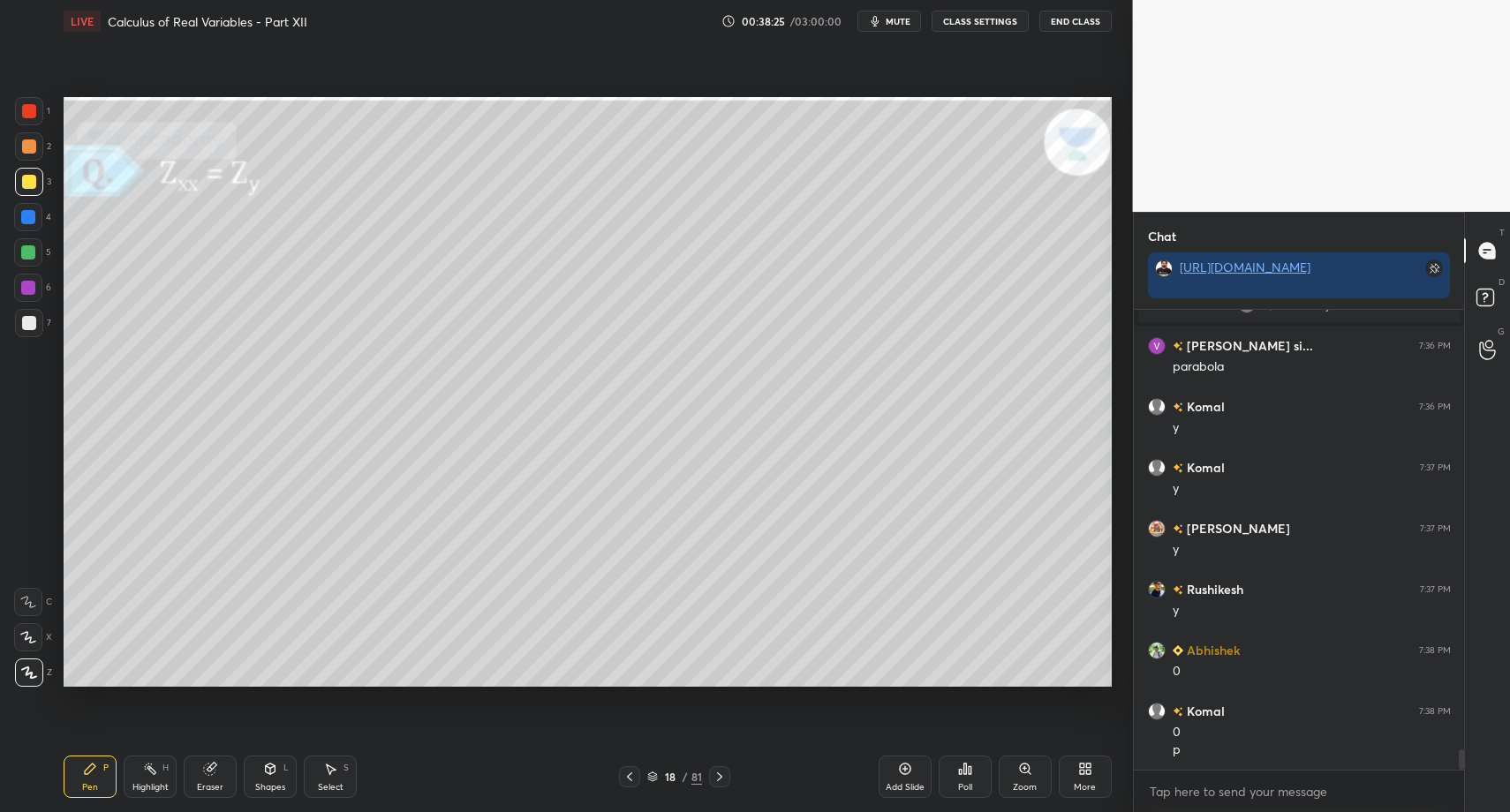 click on "Shapes L" at bounding box center [270, 777] 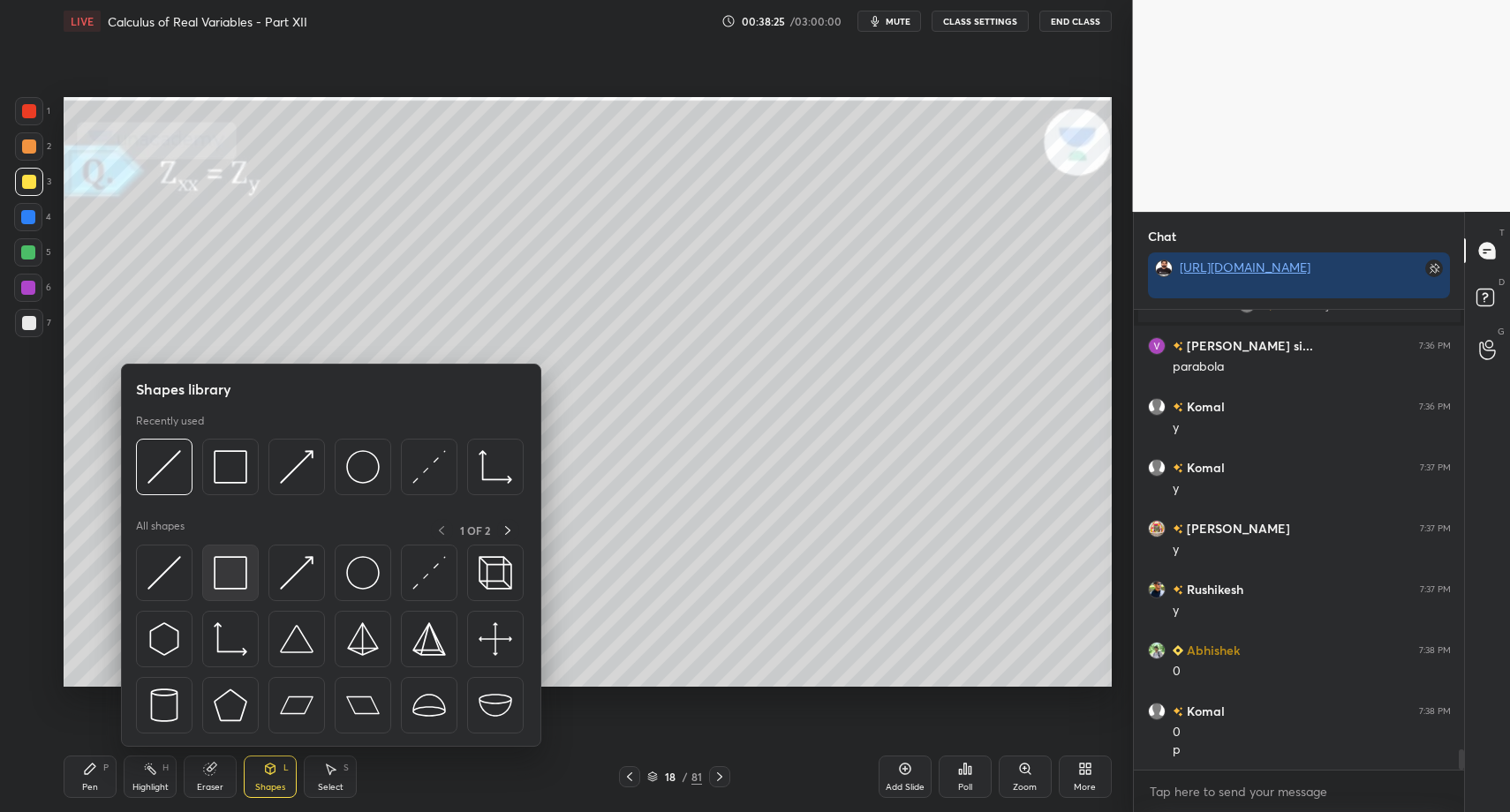 click at bounding box center [230, 573] 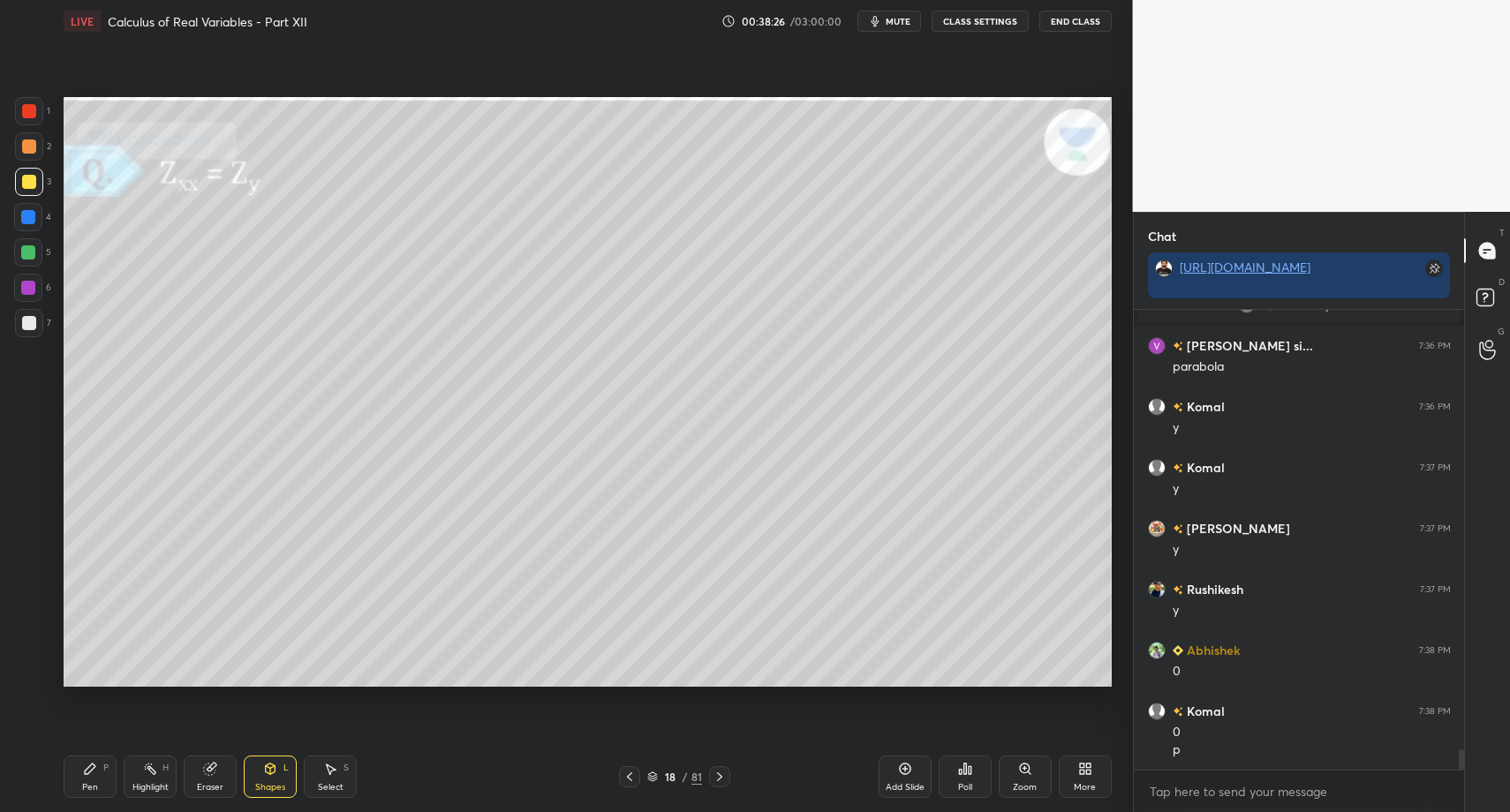 click at bounding box center (720, 777) 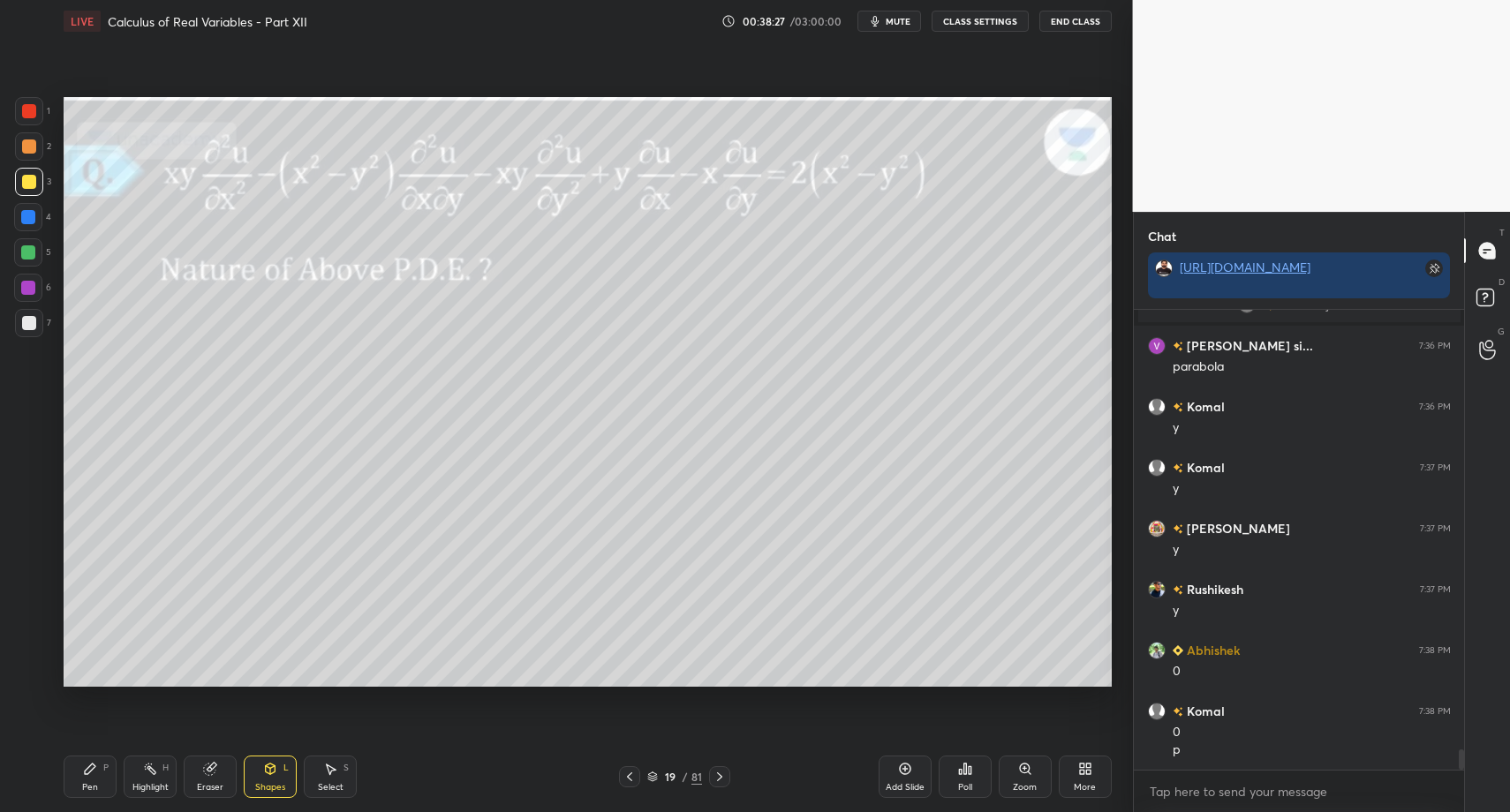 click on "Pen P" at bounding box center [90, 777] 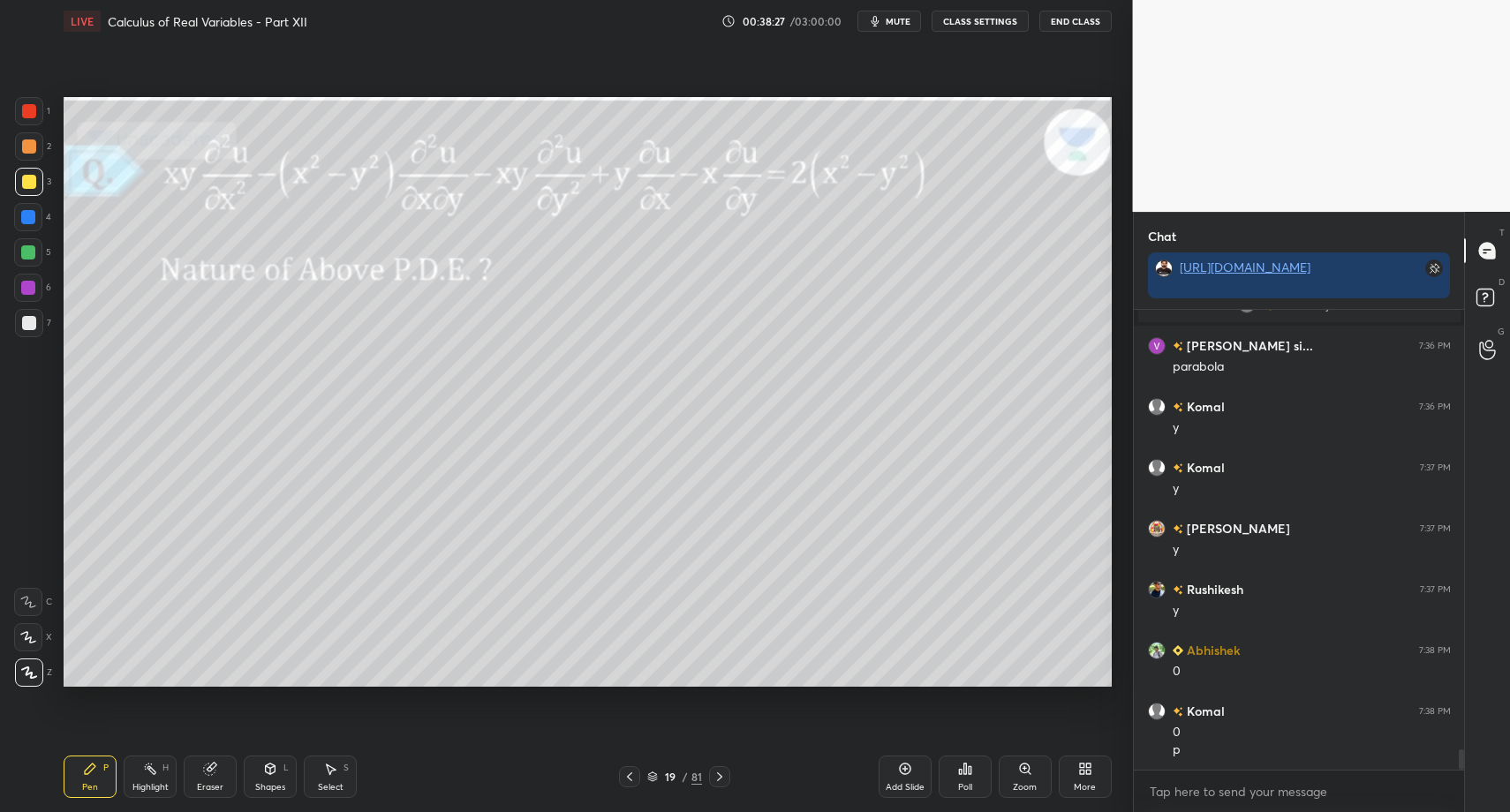 drag, startPoint x: 63, startPoint y: 786, endPoint x: 78, endPoint y: 746, distance: 42.720019 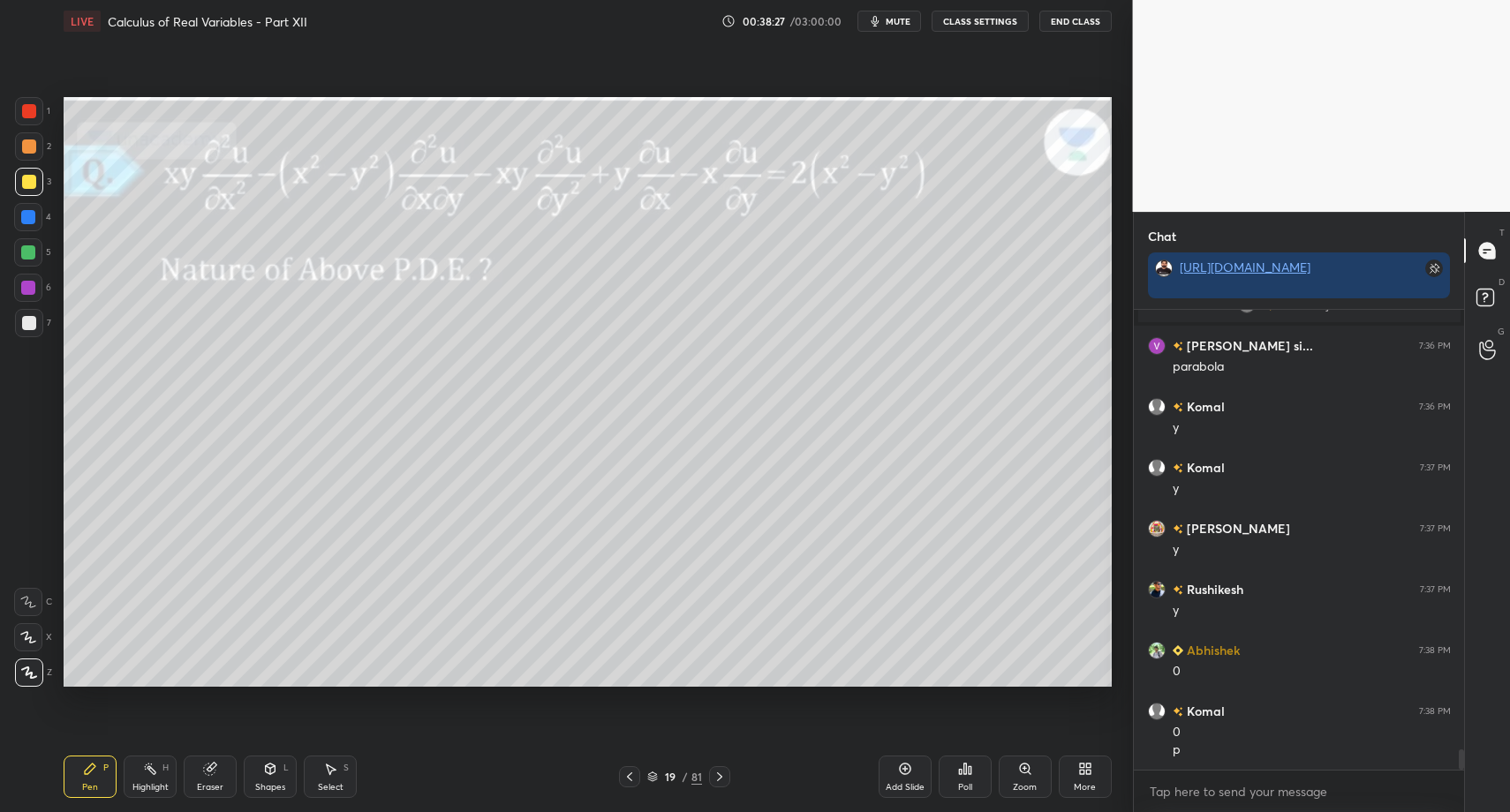 click on "Pen P" at bounding box center (90, 777) 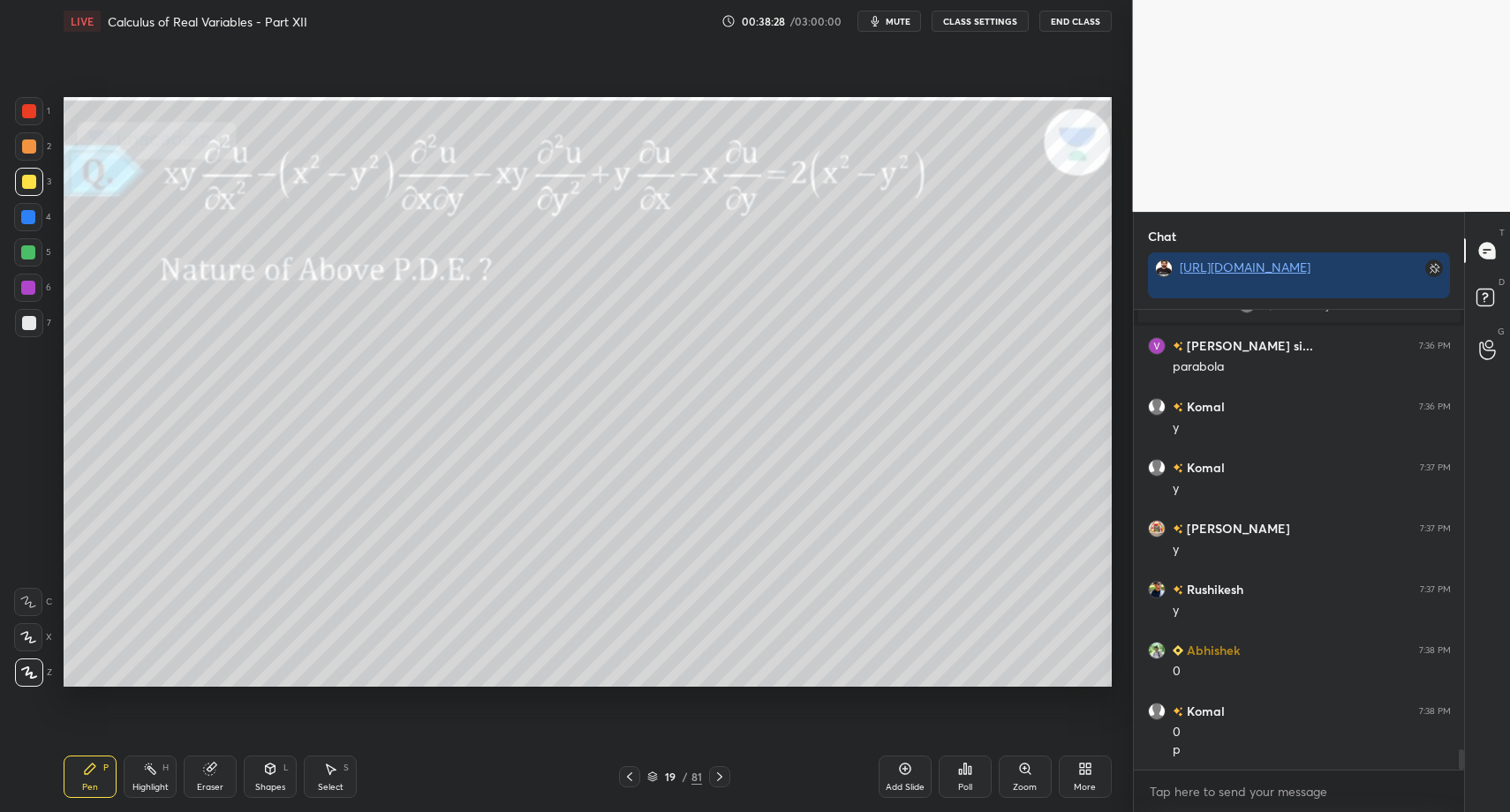 click at bounding box center (29, 323) 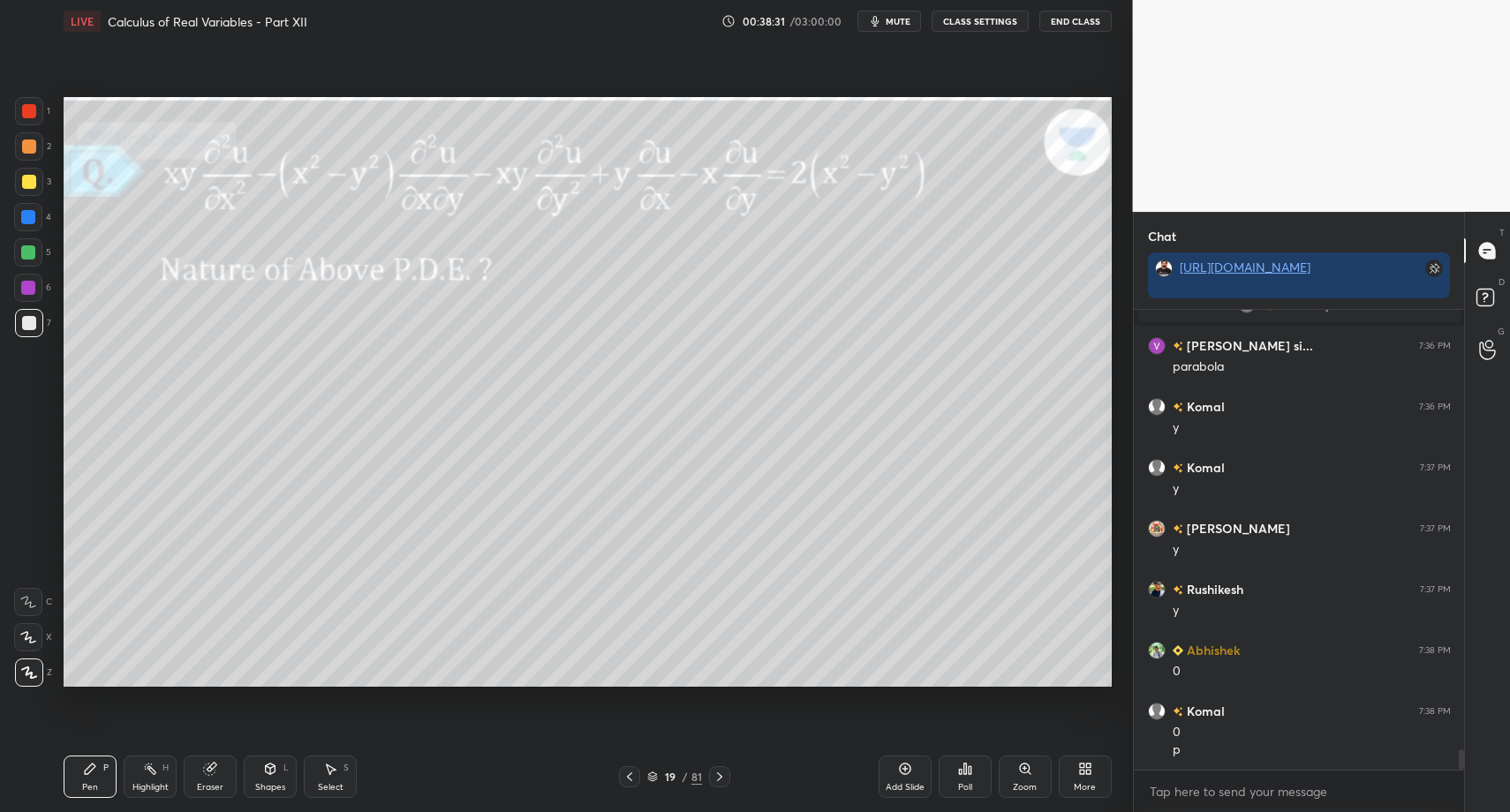 click at bounding box center (29, 323) 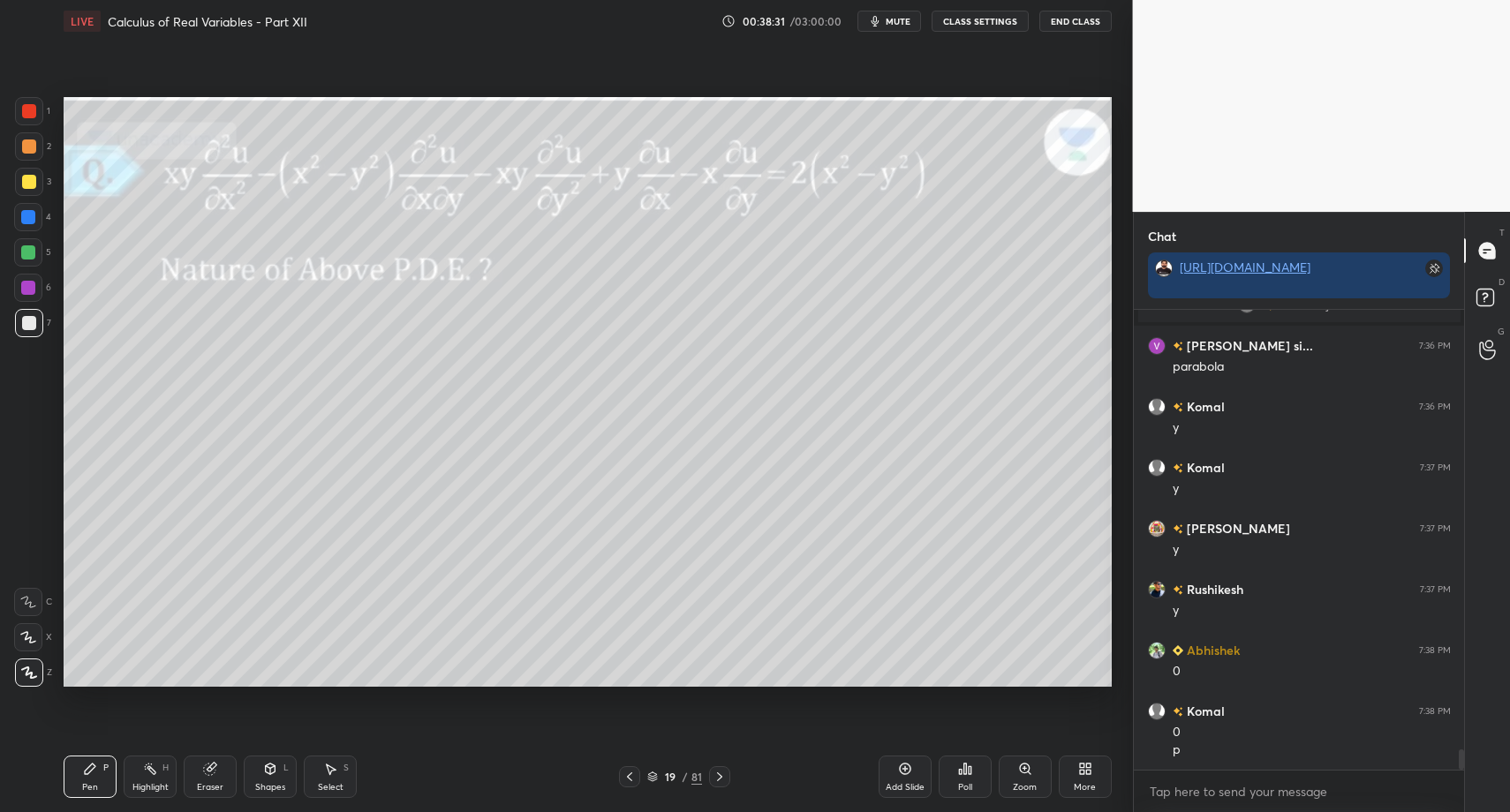 drag, startPoint x: 26, startPoint y: 320, endPoint x: 56, endPoint y: 365, distance: 54.083269 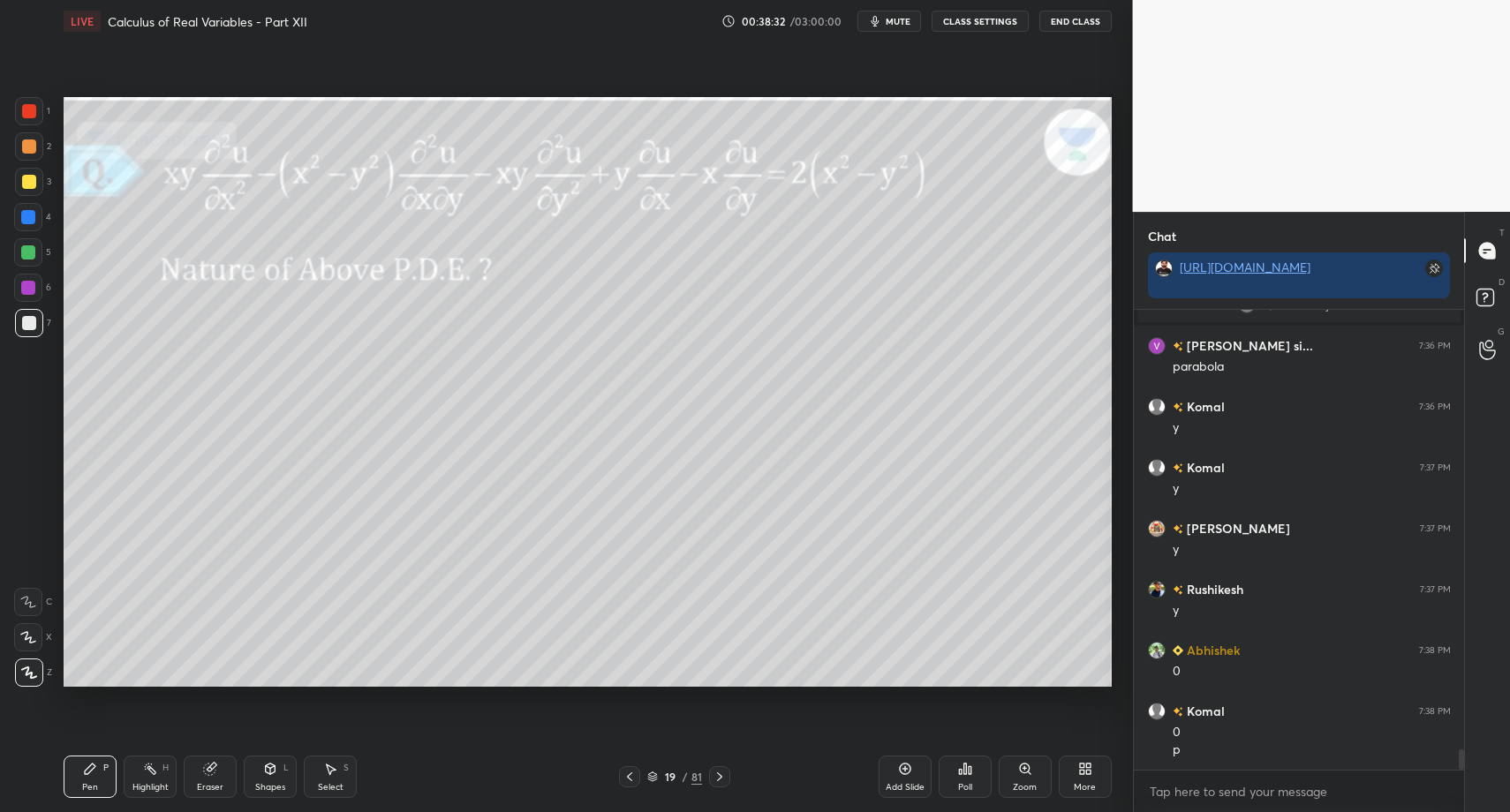 click at bounding box center [28, 252] 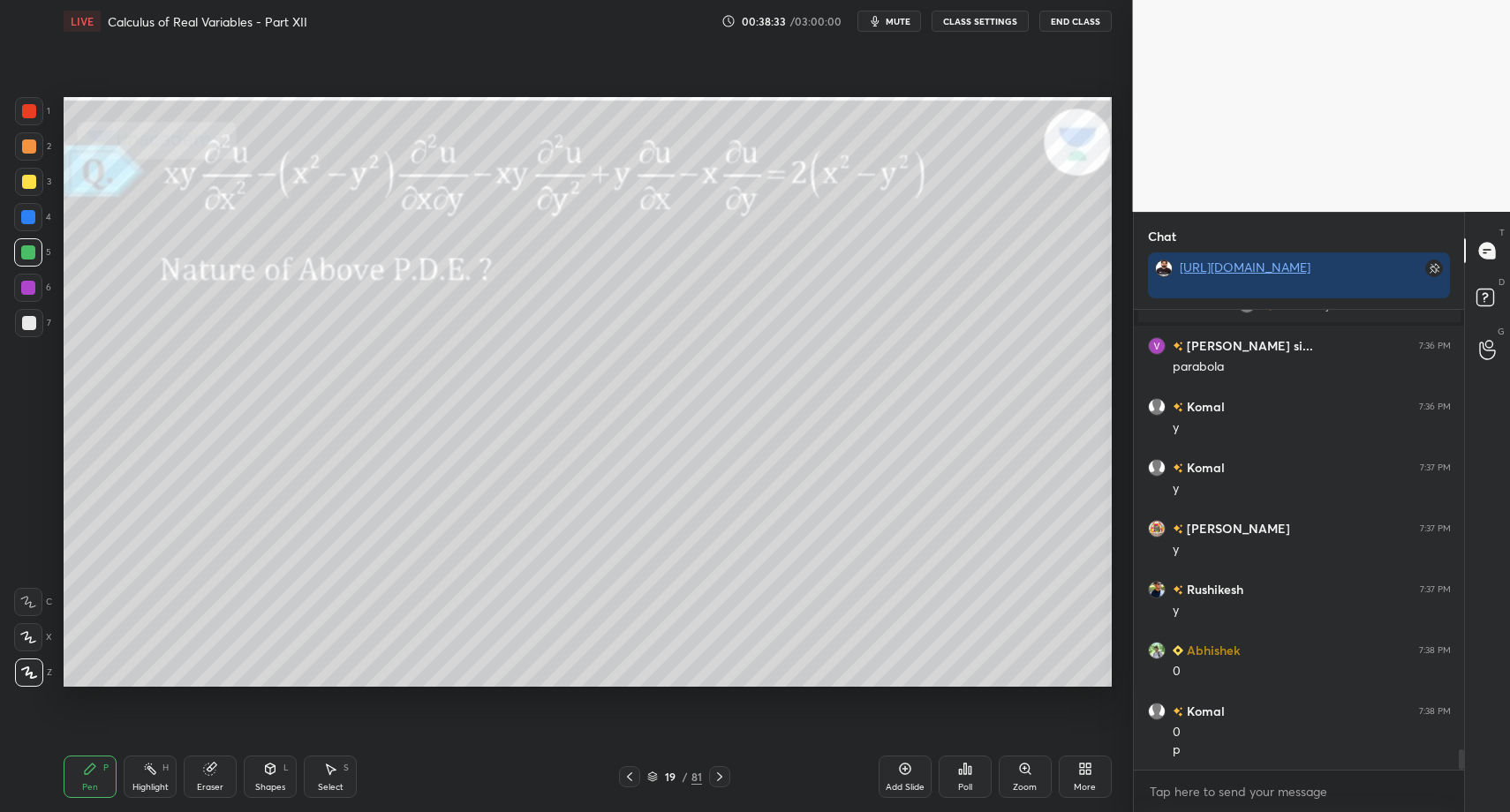 click on "Shapes L" at bounding box center [270, 777] 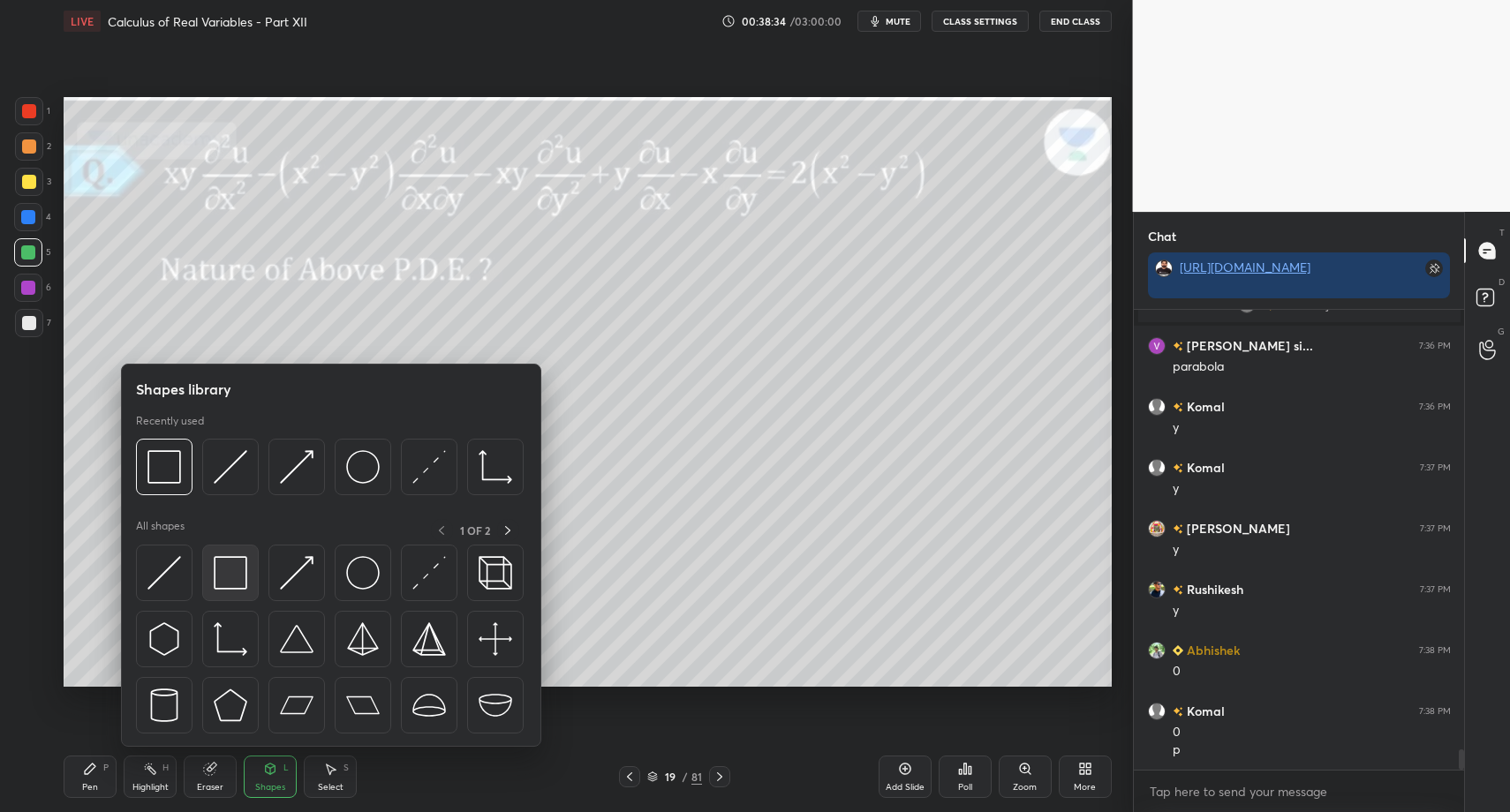 click at bounding box center [230, 573] 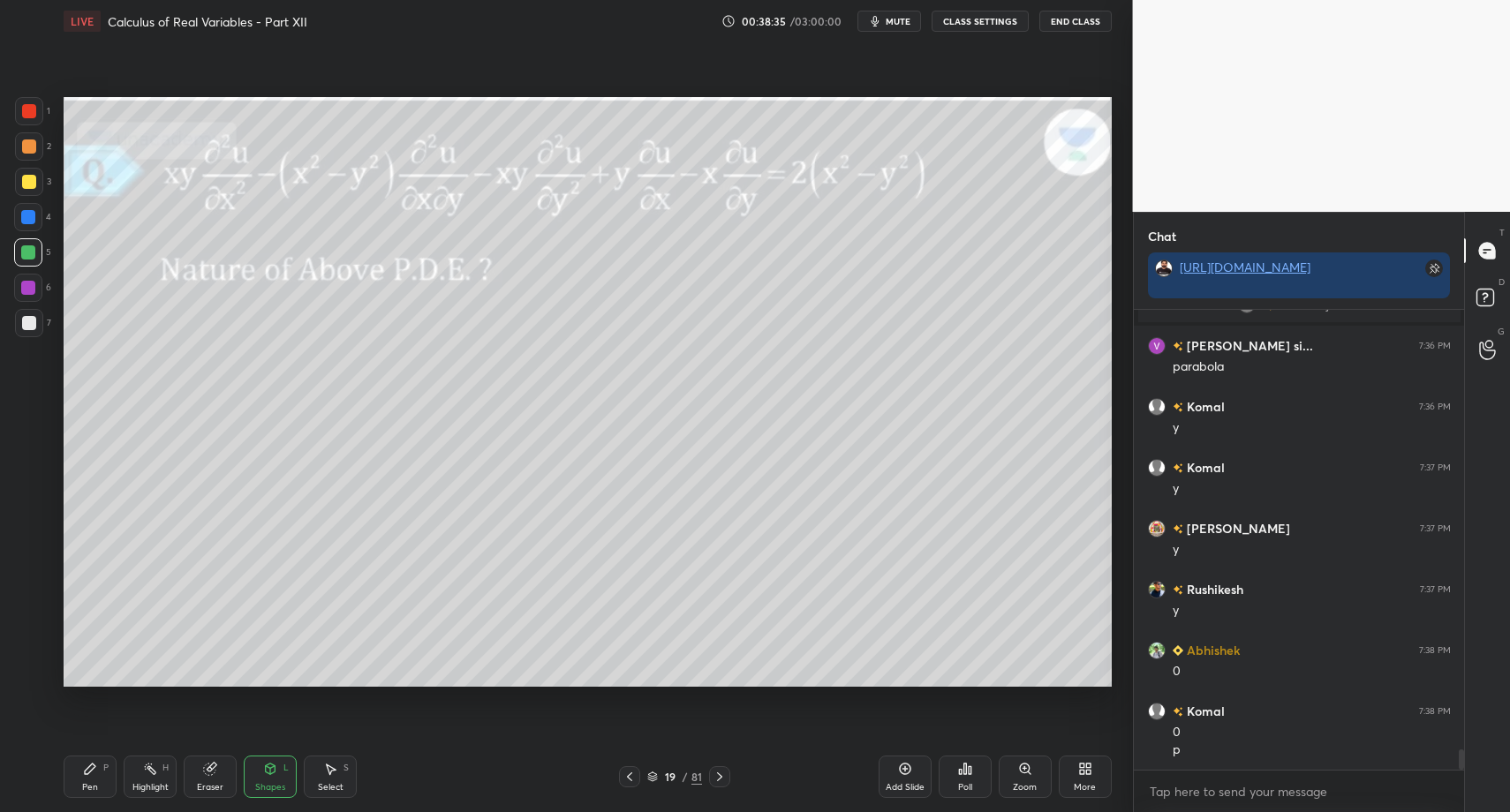 click at bounding box center [29, 323] 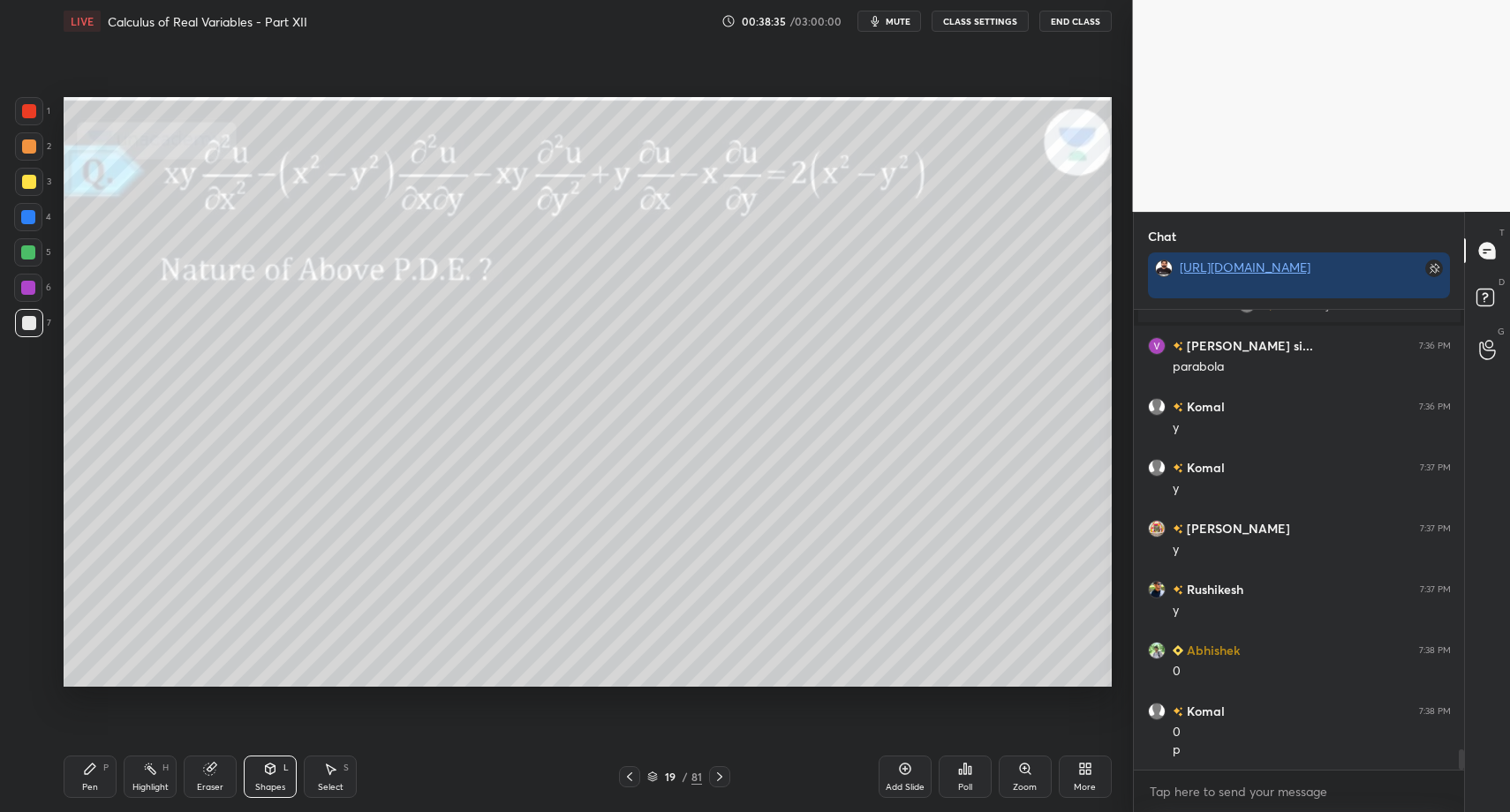 drag, startPoint x: 85, startPoint y: 779, endPoint x: 92, endPoint y: 772, distance: 9.899495 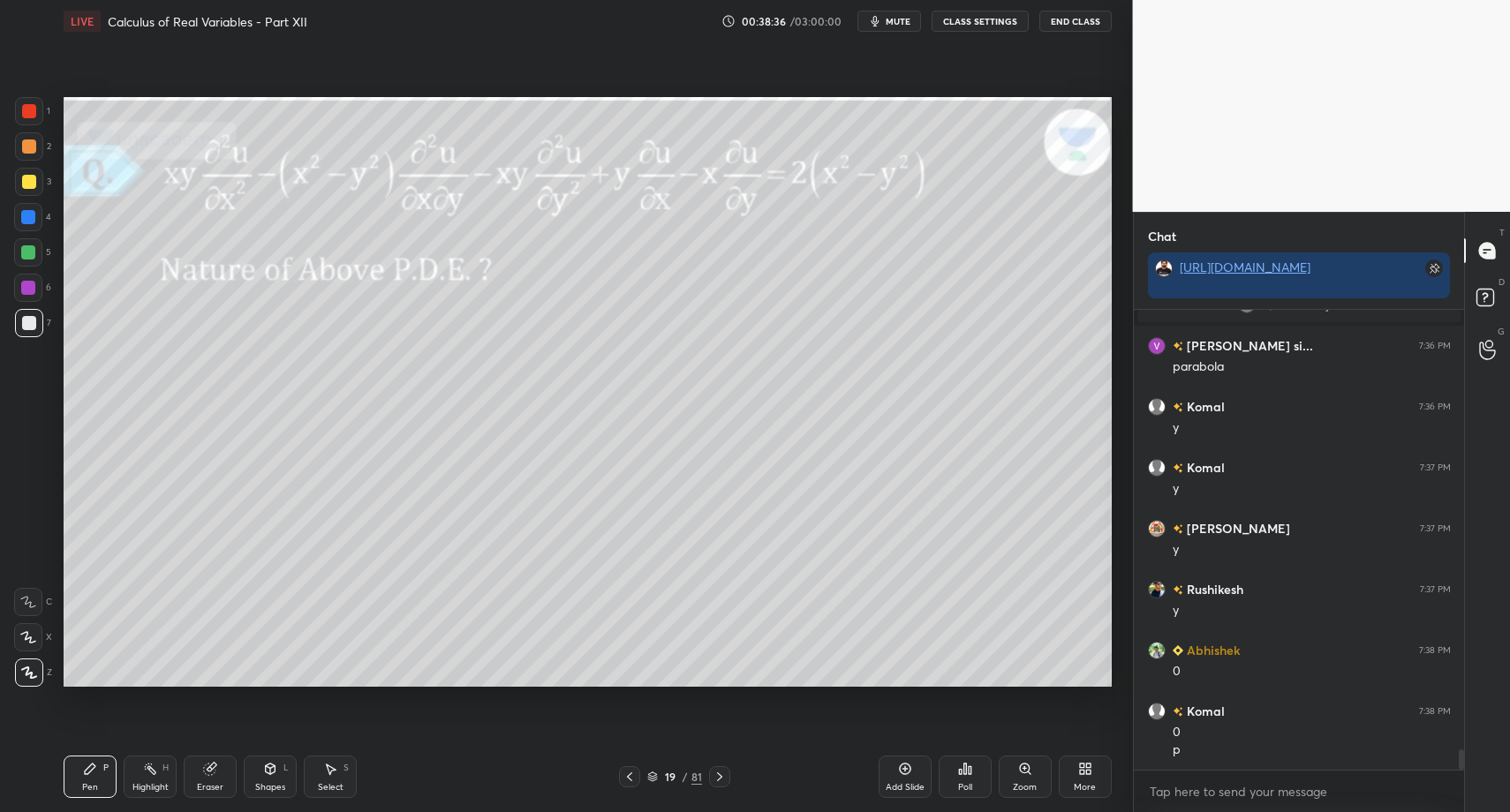 click at bounding box center (29, 182) 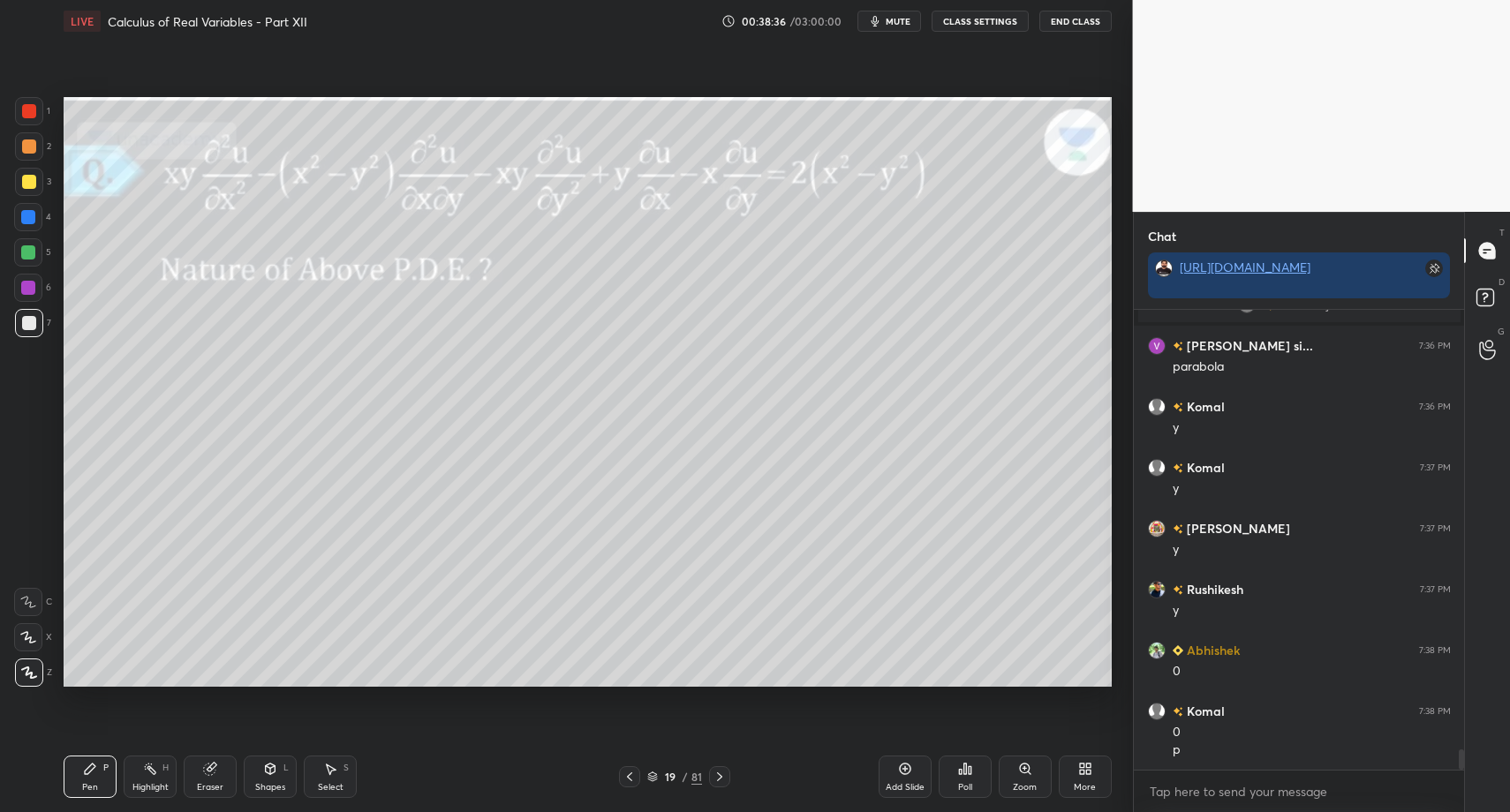 drag, startPoint x: 23, startPoint y: 184, endPoint x: 33, endPoint y: 252, distance: 68.731361 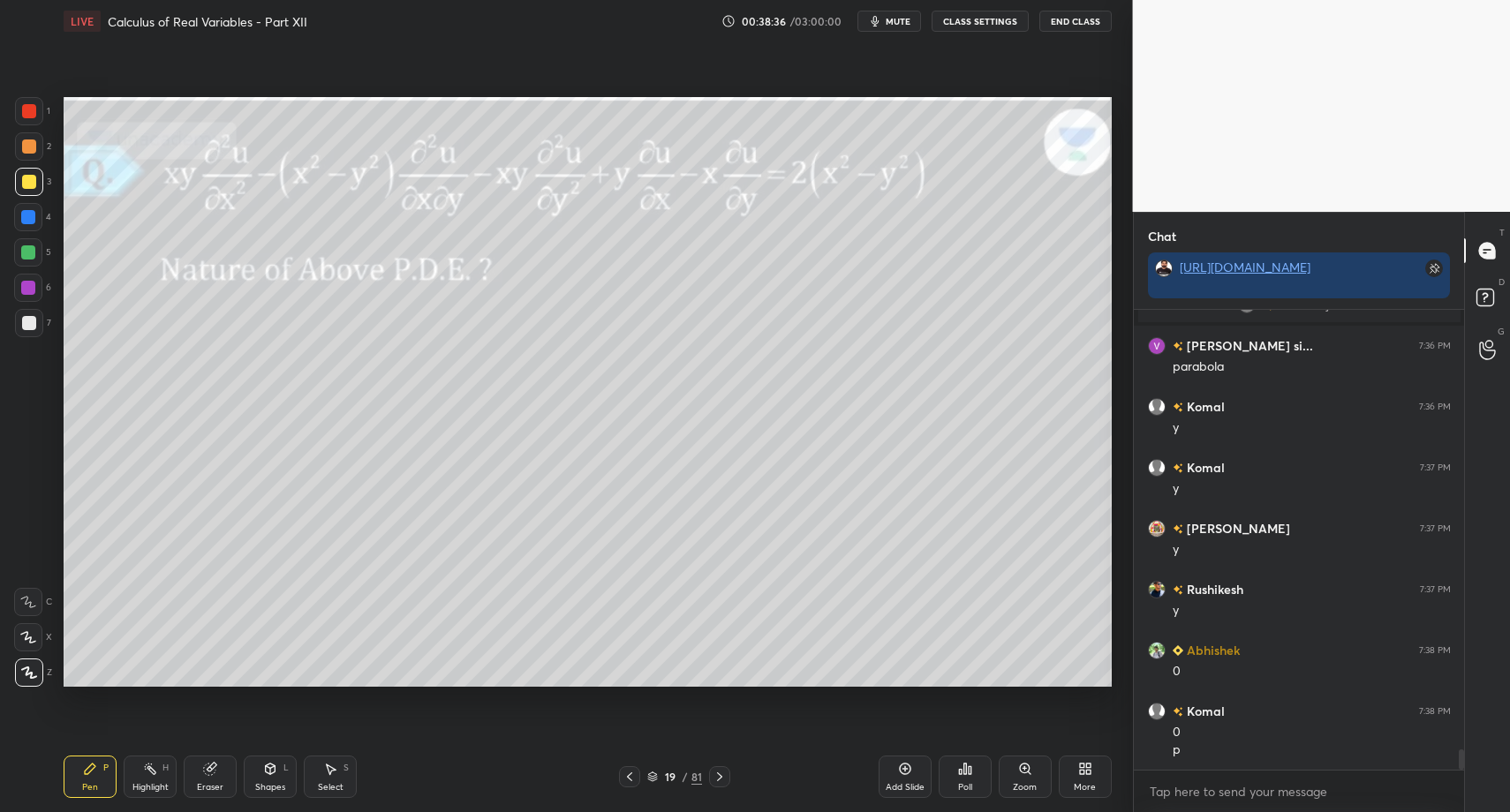 click at bounding box center [29, 323] 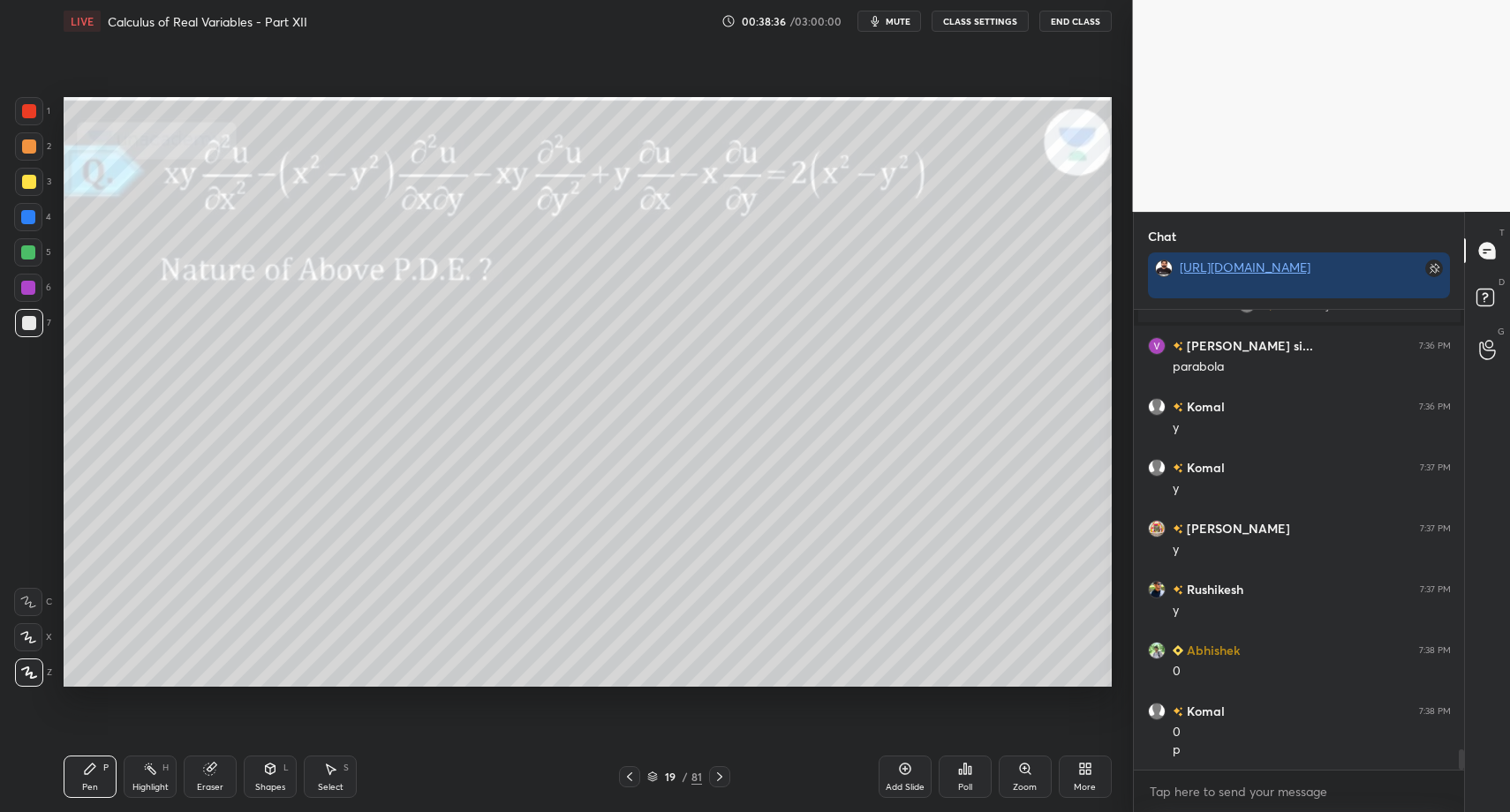drag, startPoint x: 26, startPoint y: 322, endPoint x: 52, endPoint y: 322, distance: 26 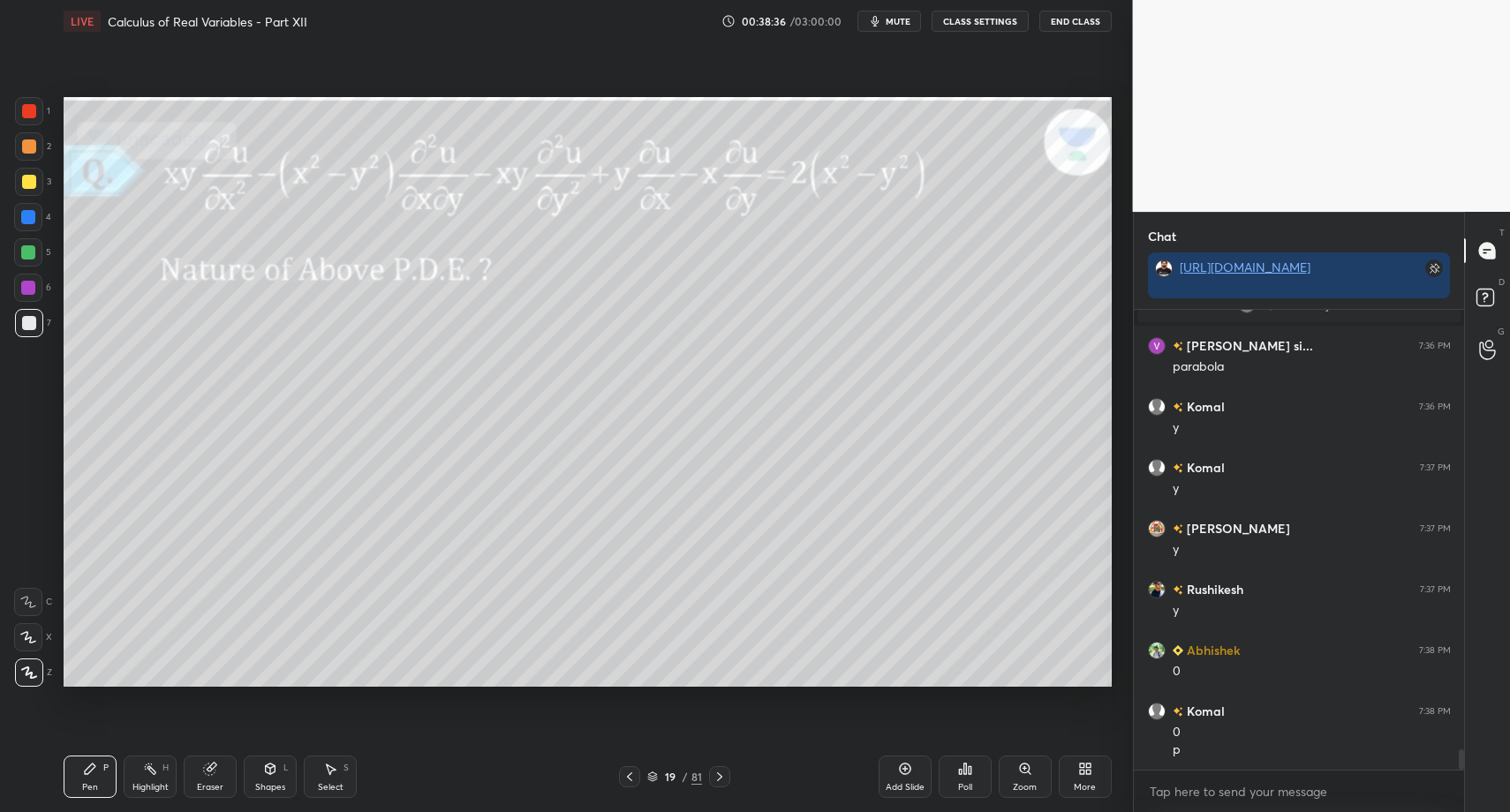 click at bounding box center [29, 323] 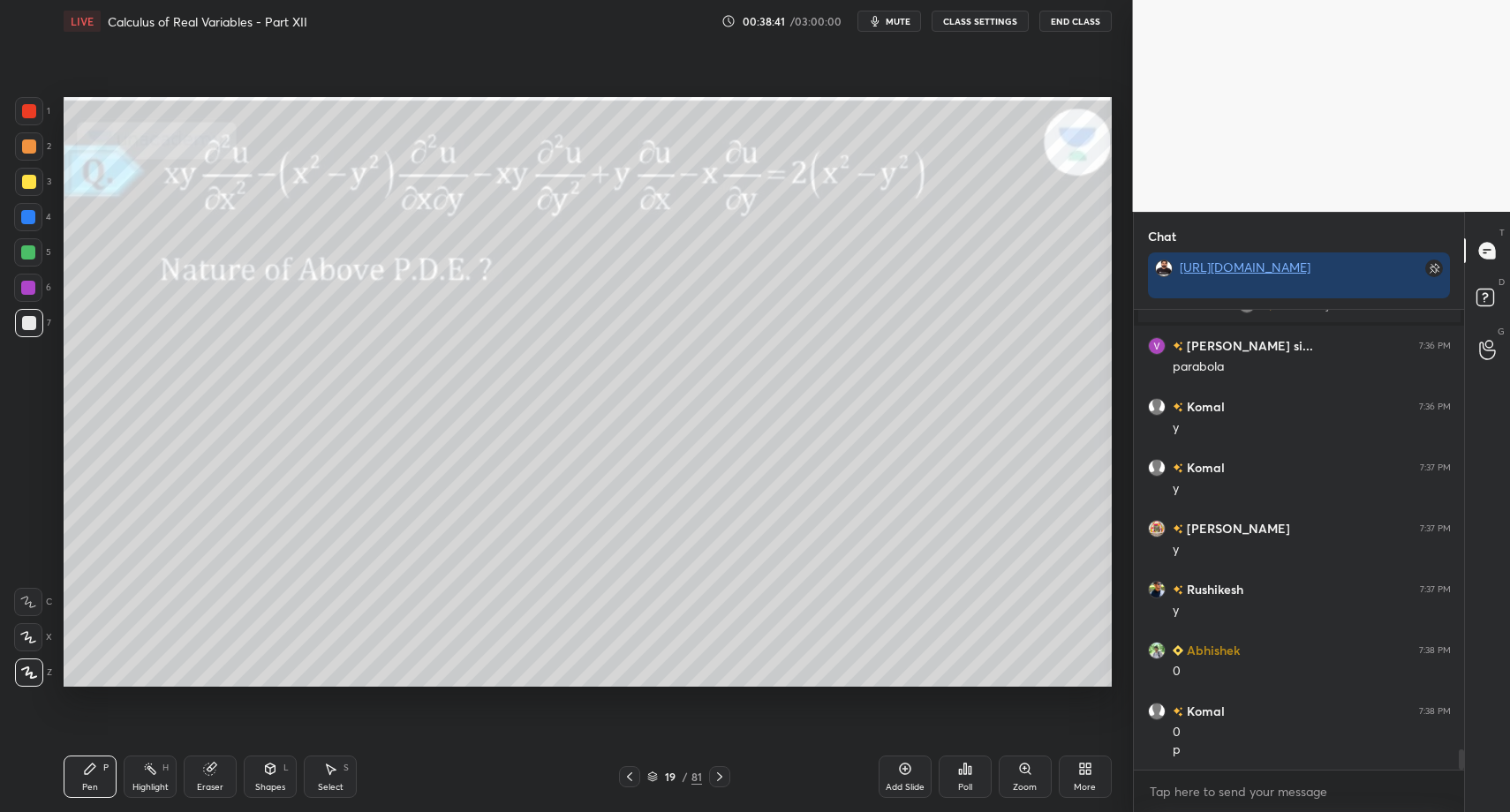 click on "Shapes" at bounding box center (270, 787) 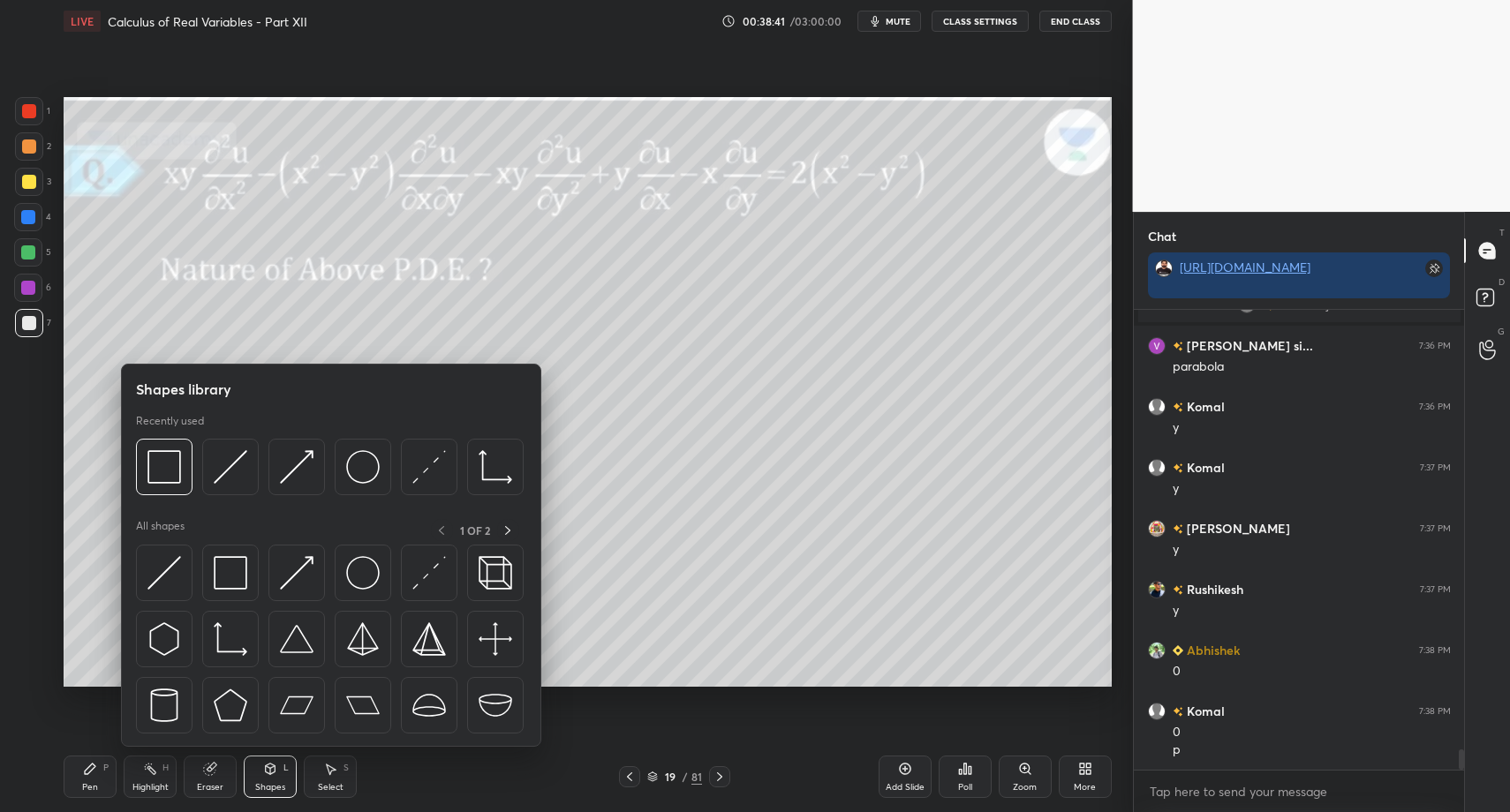 click on "Highlight H" at bounding box center (150, 777) 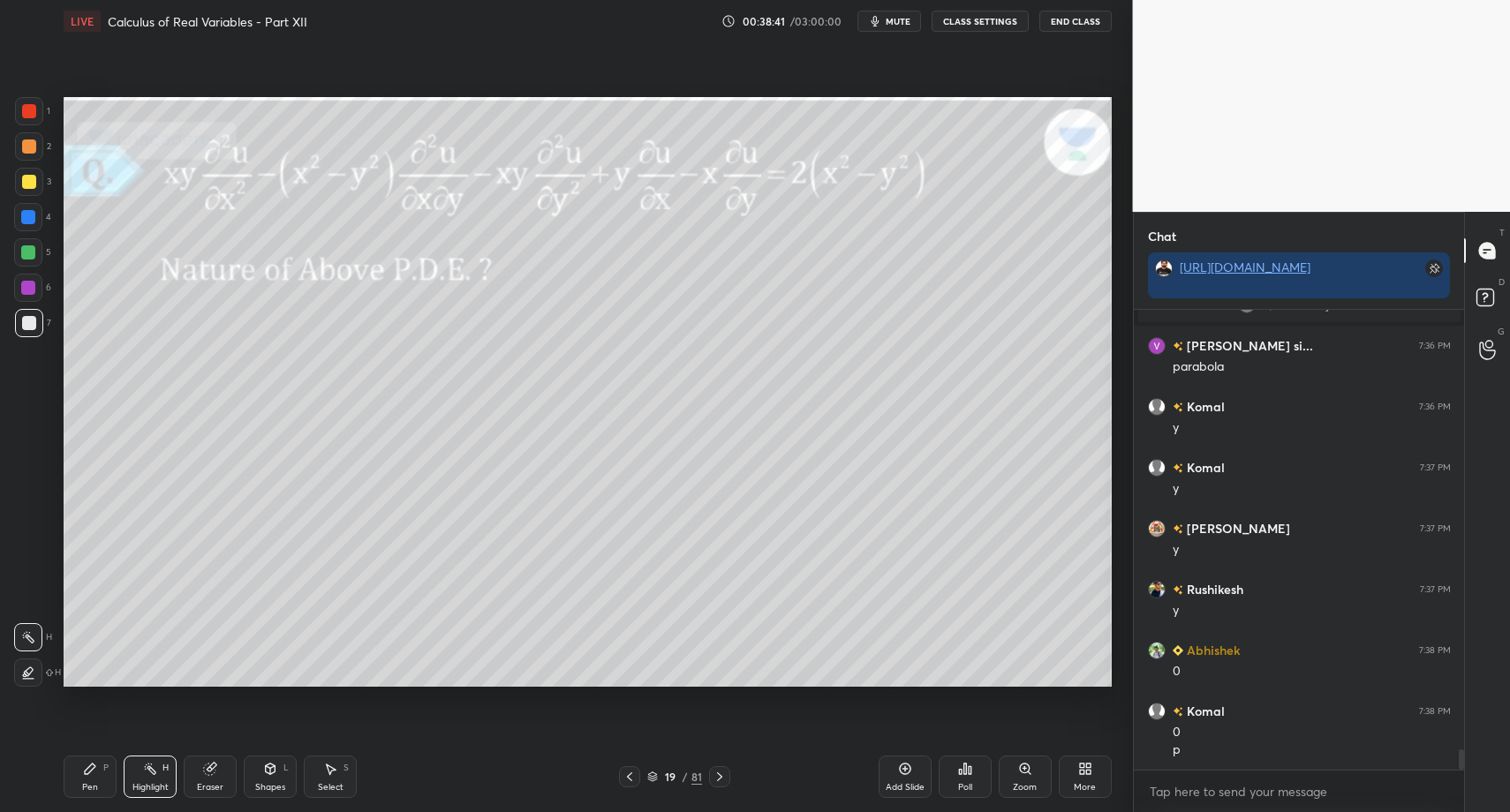 click on "Highlight H" at bounding box center (150, 777) 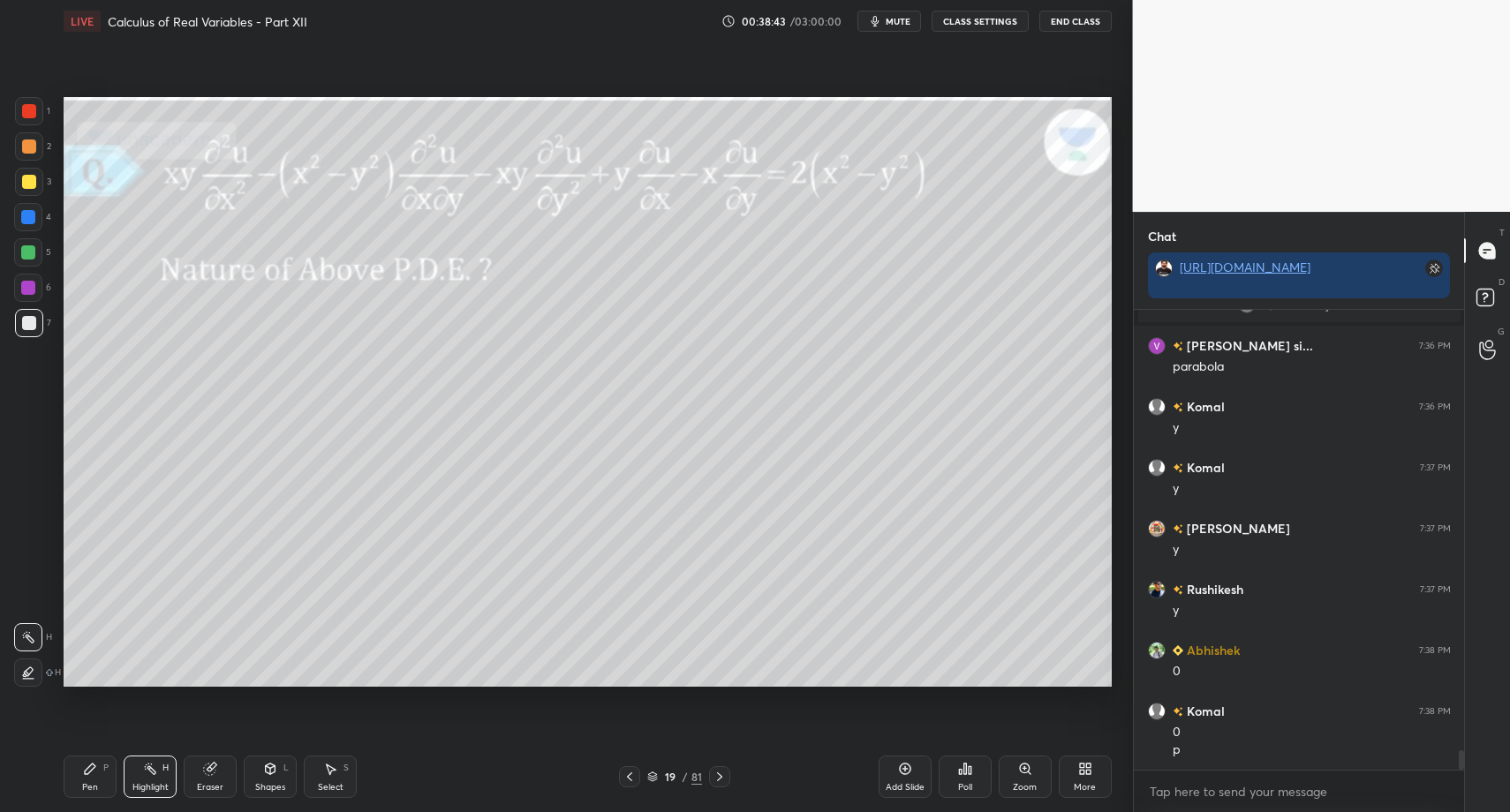 scroll, scrollTop: 10239, scrollLeft: 0, axis: vertical 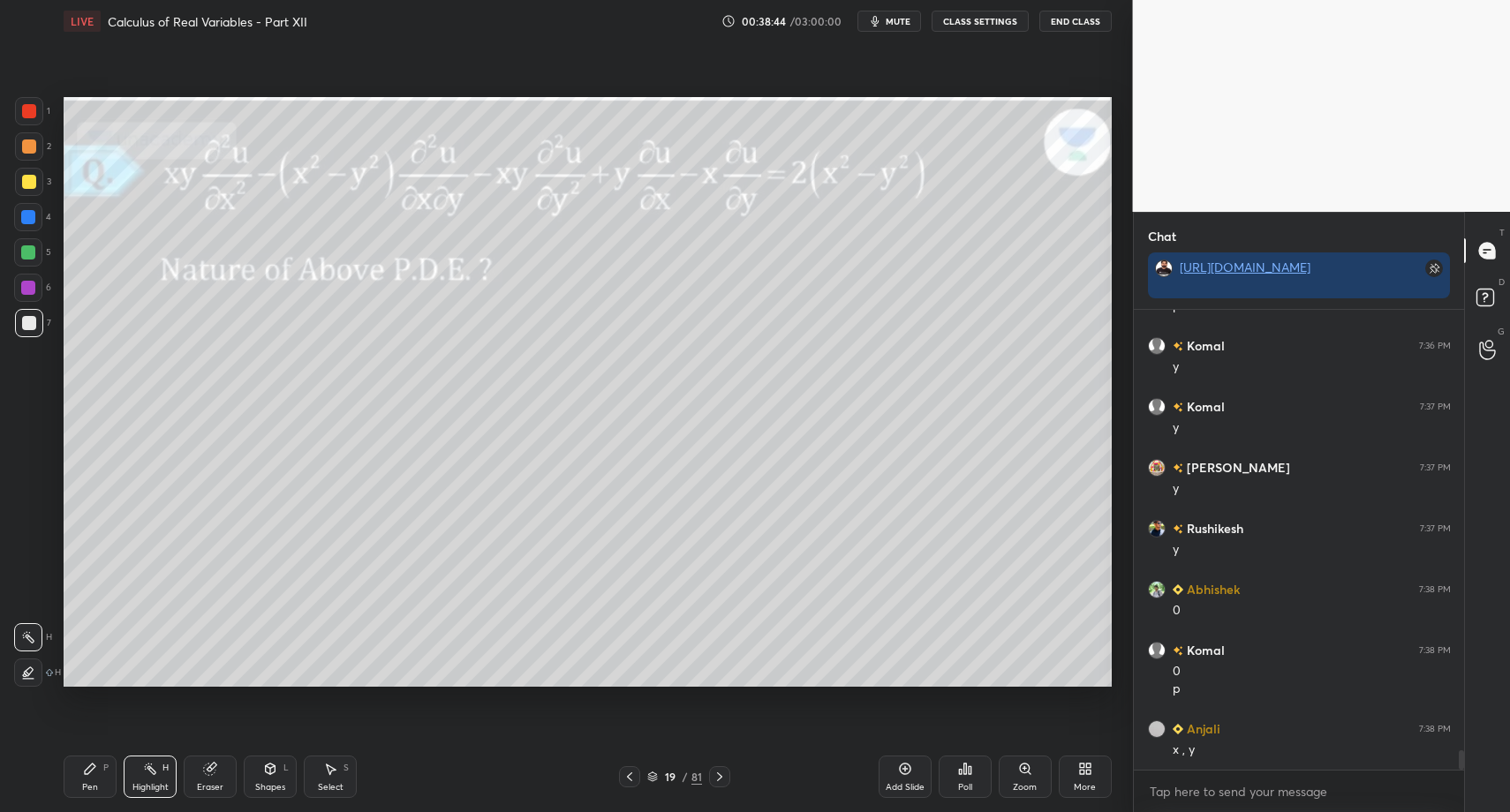 drag, startPoint x: 274, startPoint y: 787, endPoint x: 274, endPoint y: 775, distance: 12 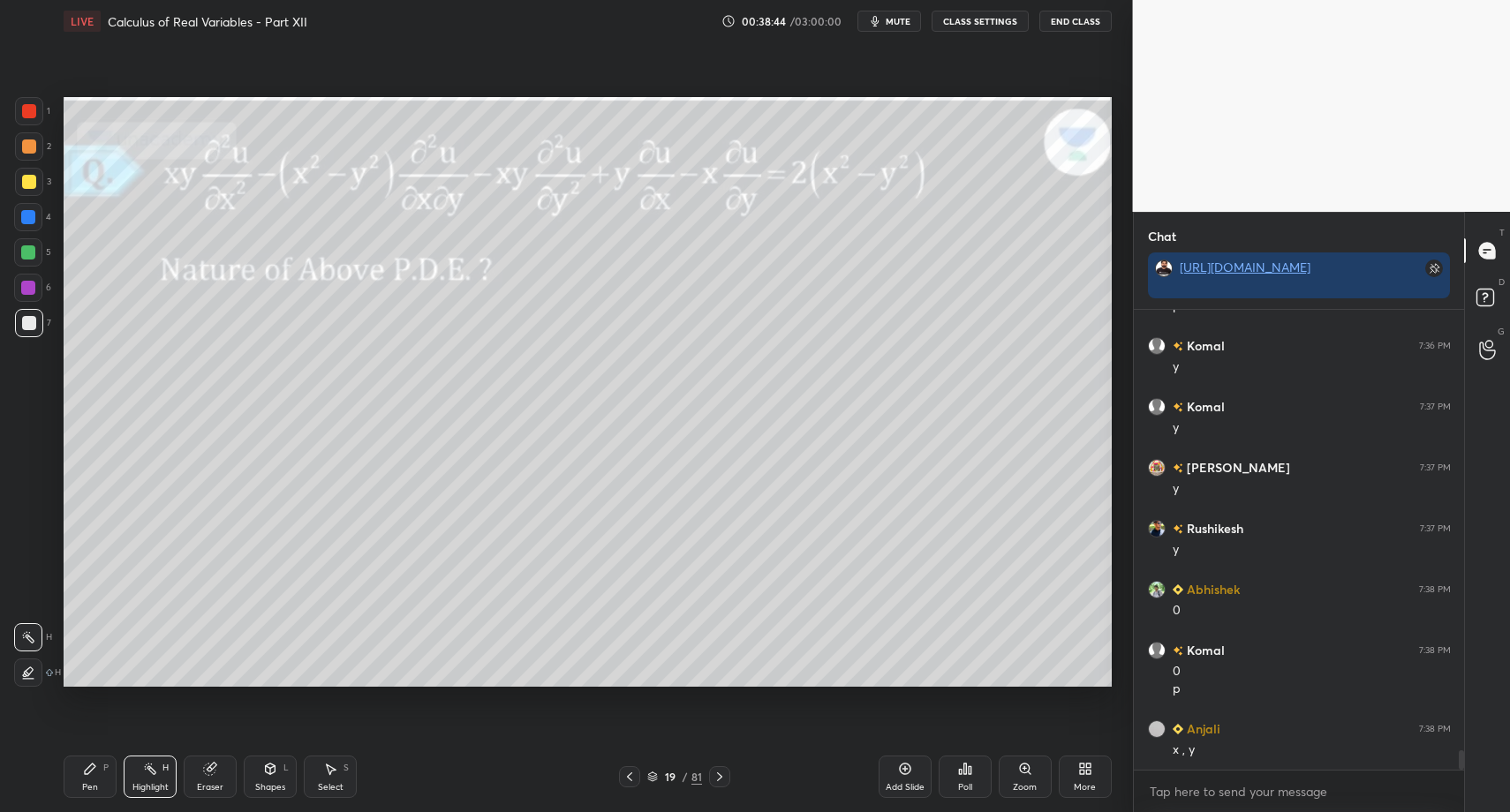 click on "Shapes" at bounding box center (270, 787) 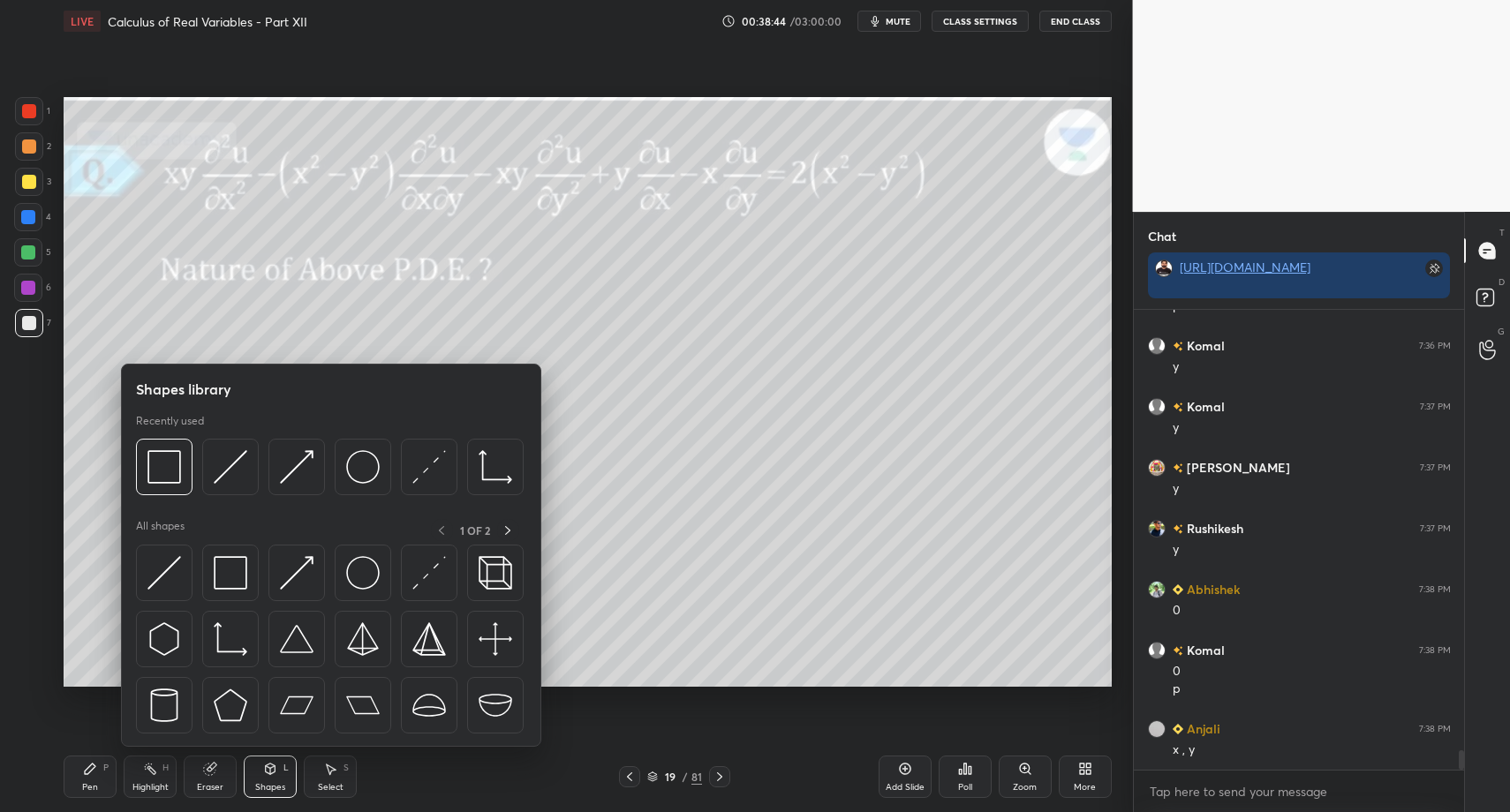click at bounding box center [164, 573] 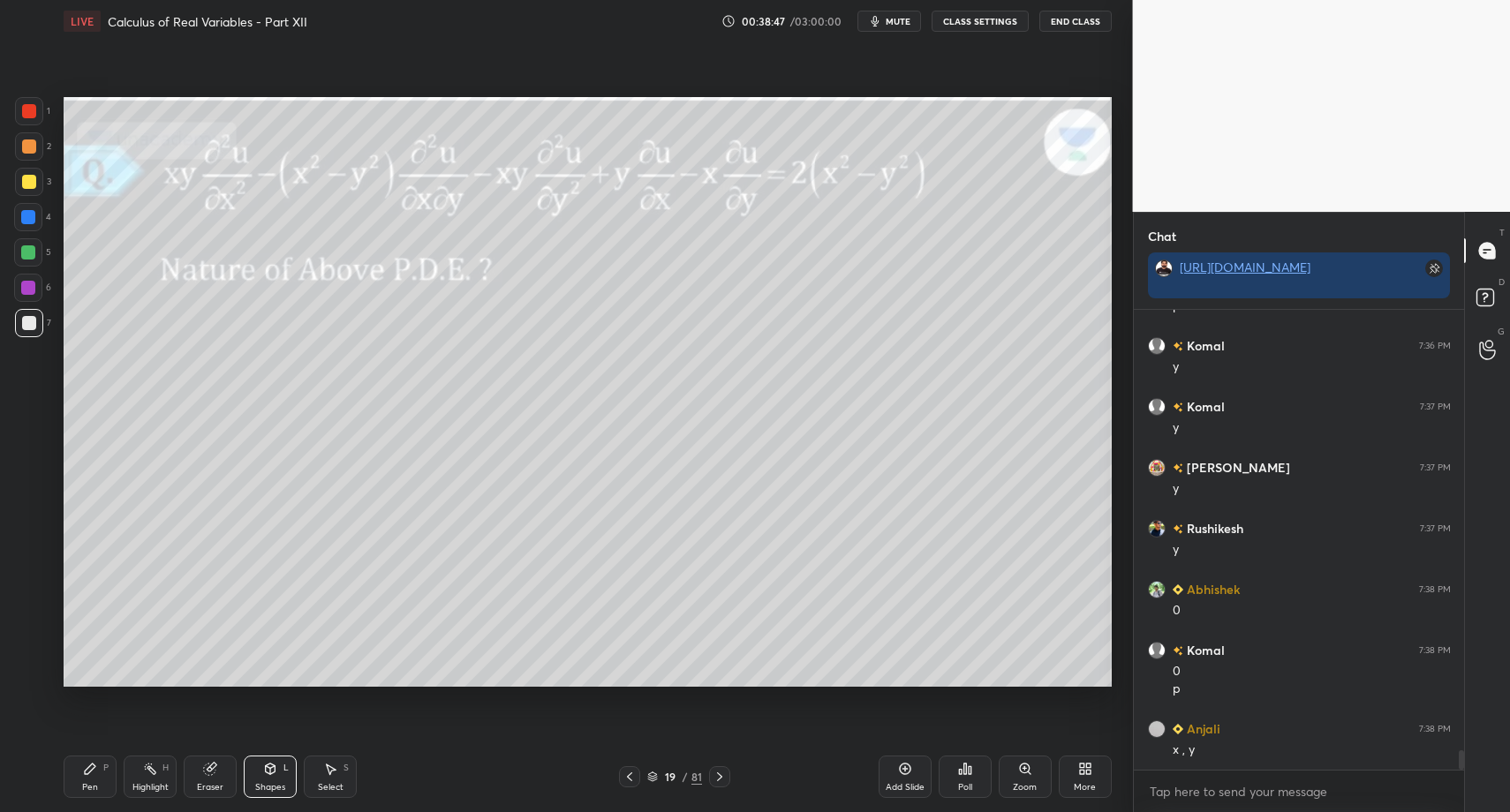 click on "Pen P" at bounding box center (90, 777) 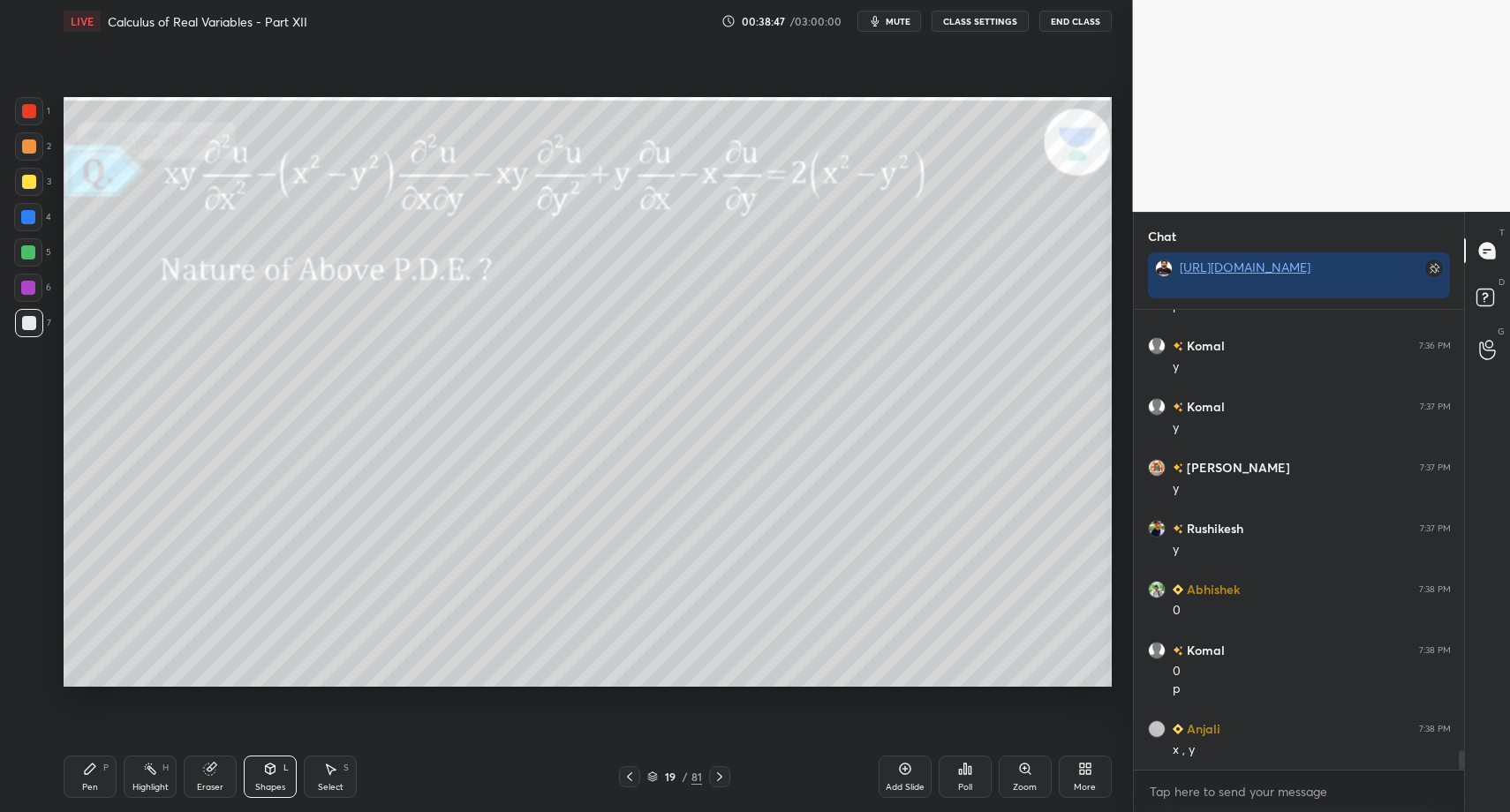 click on "Pen P" at bounding box center (90, 777) 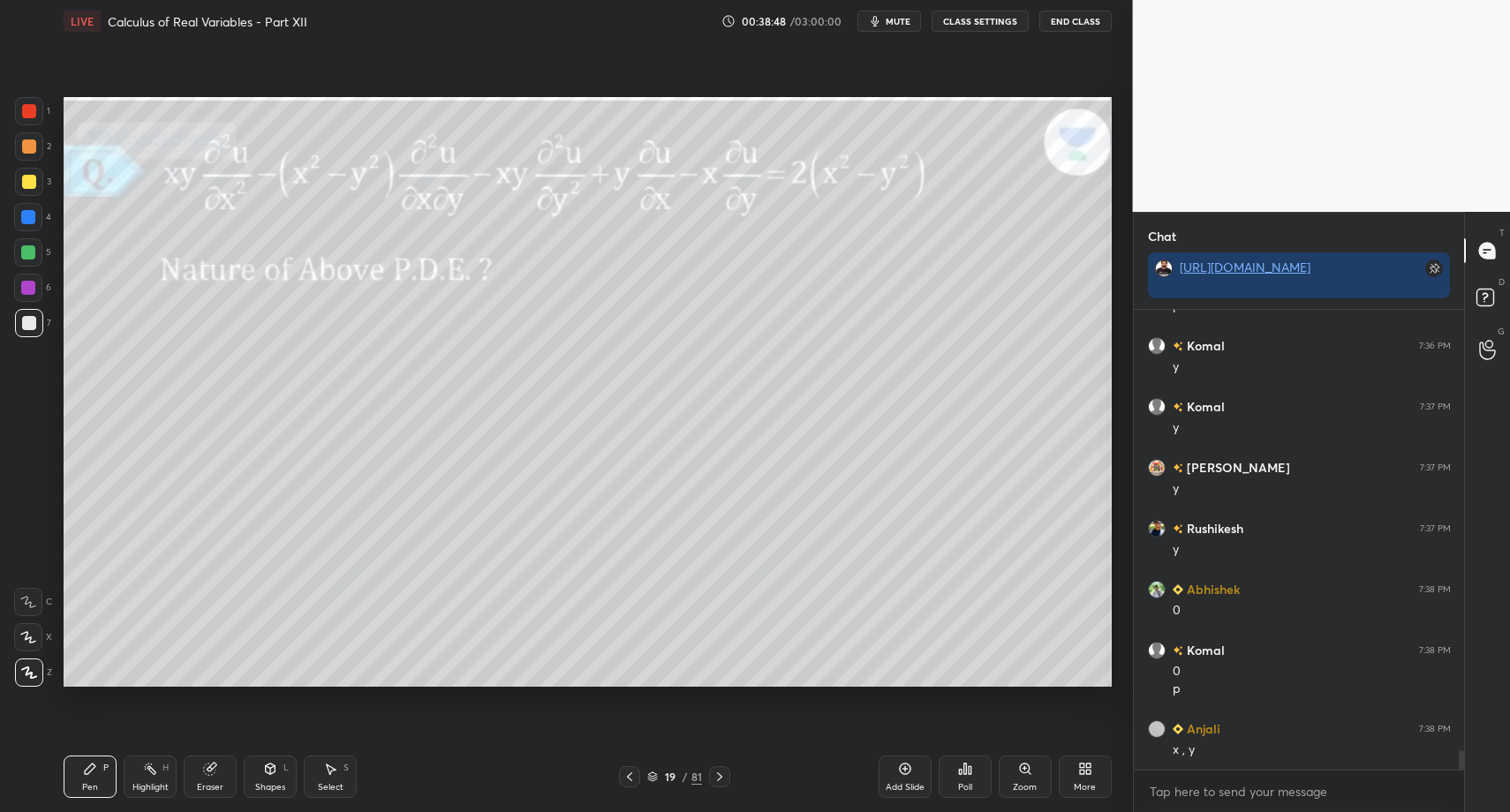 click at bounding box center (29, 182) 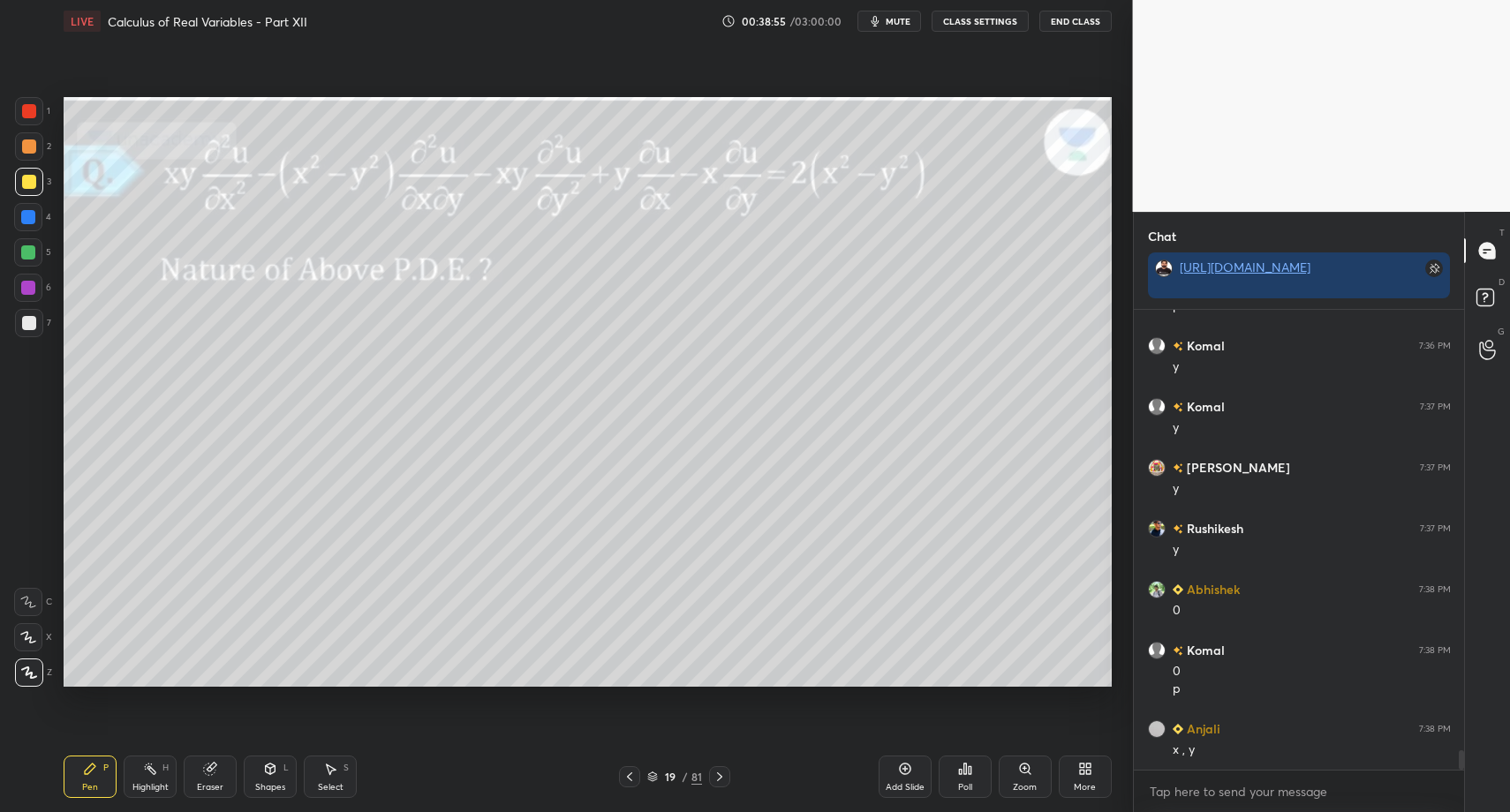 scroll, scrollTop: 10300, scrollLeft: 0, axis: vertical 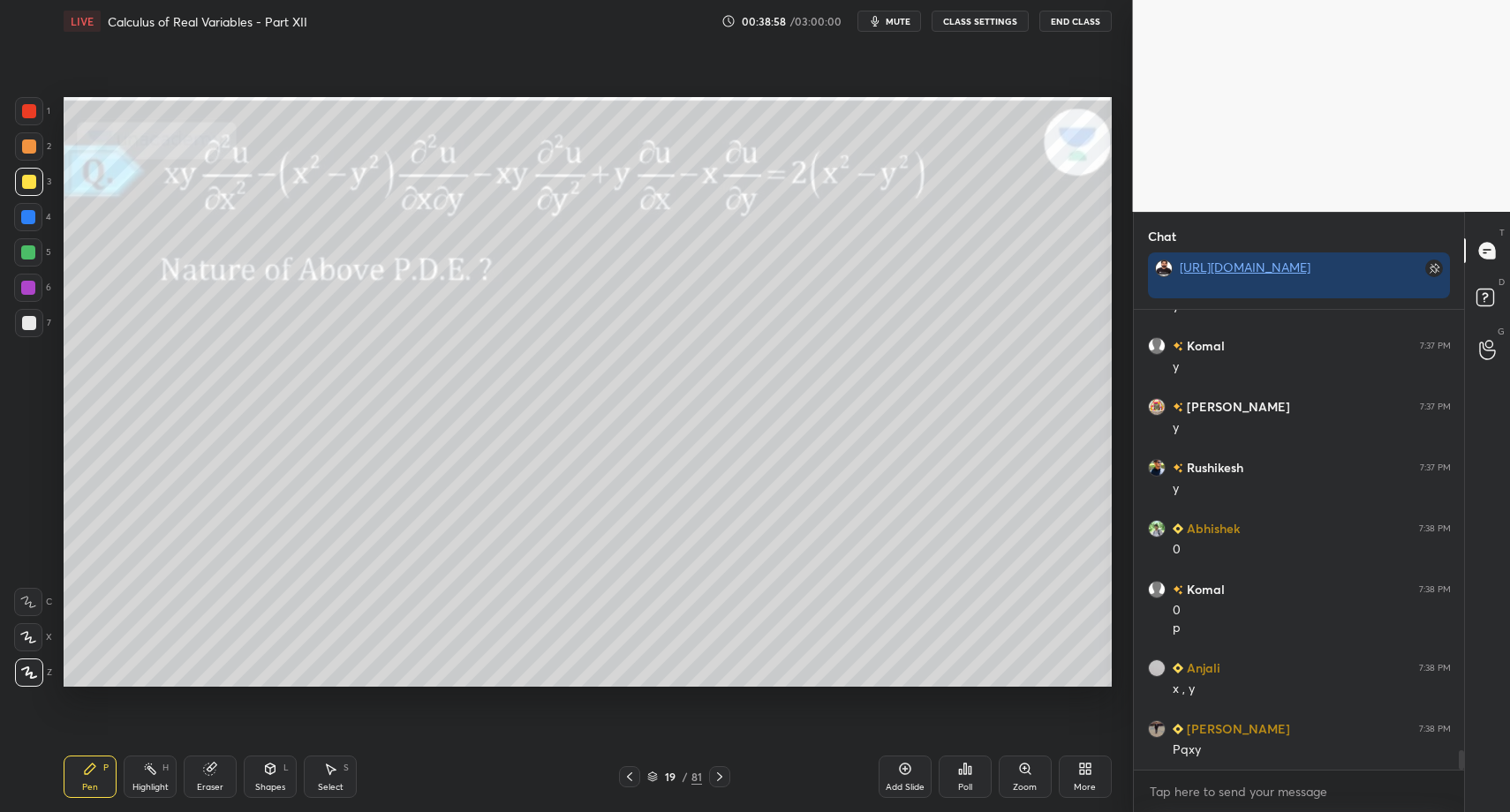click on "Pen P" at bounding box center (90, 777) 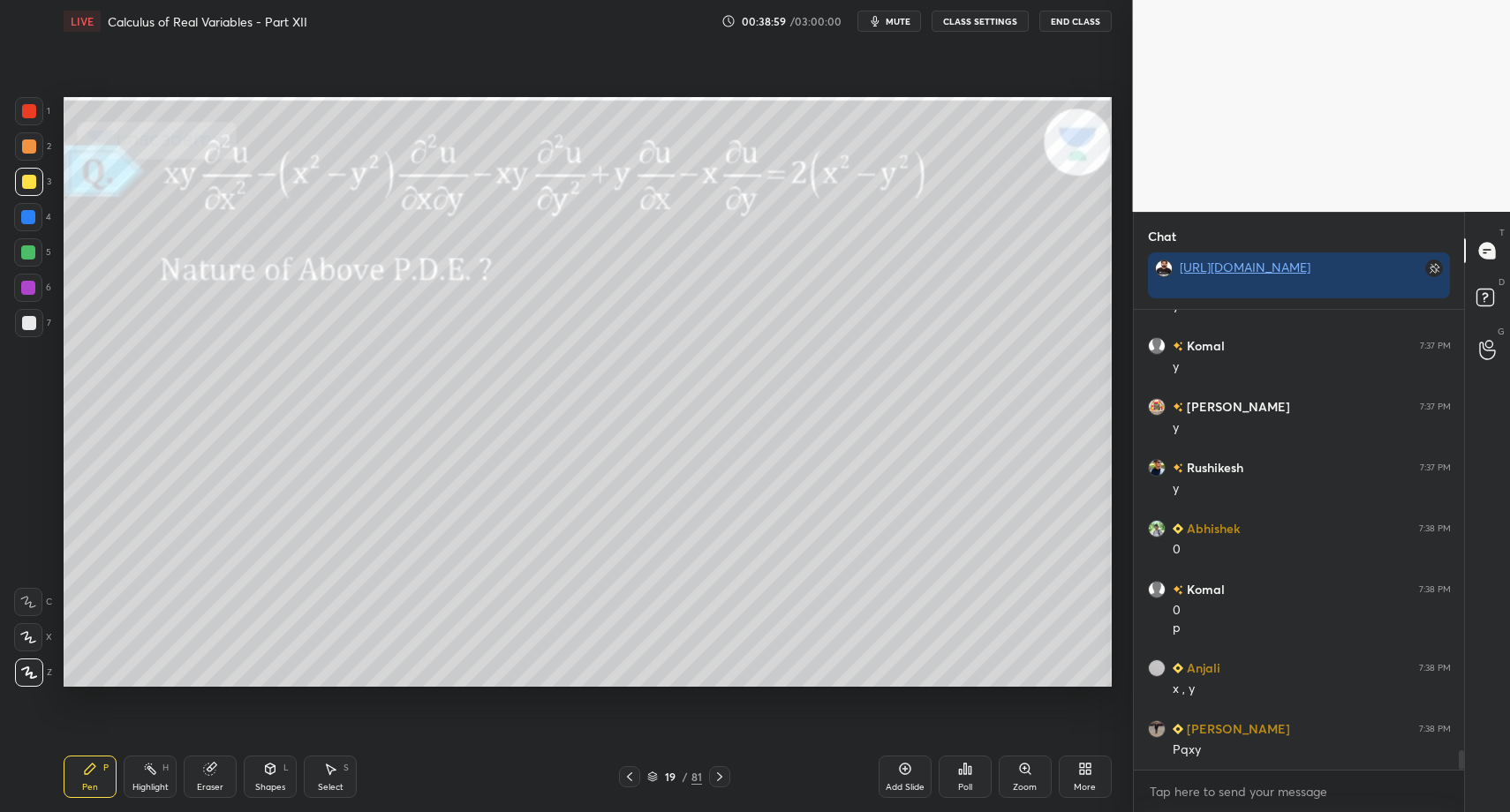 click at bounding box center [28, 252] 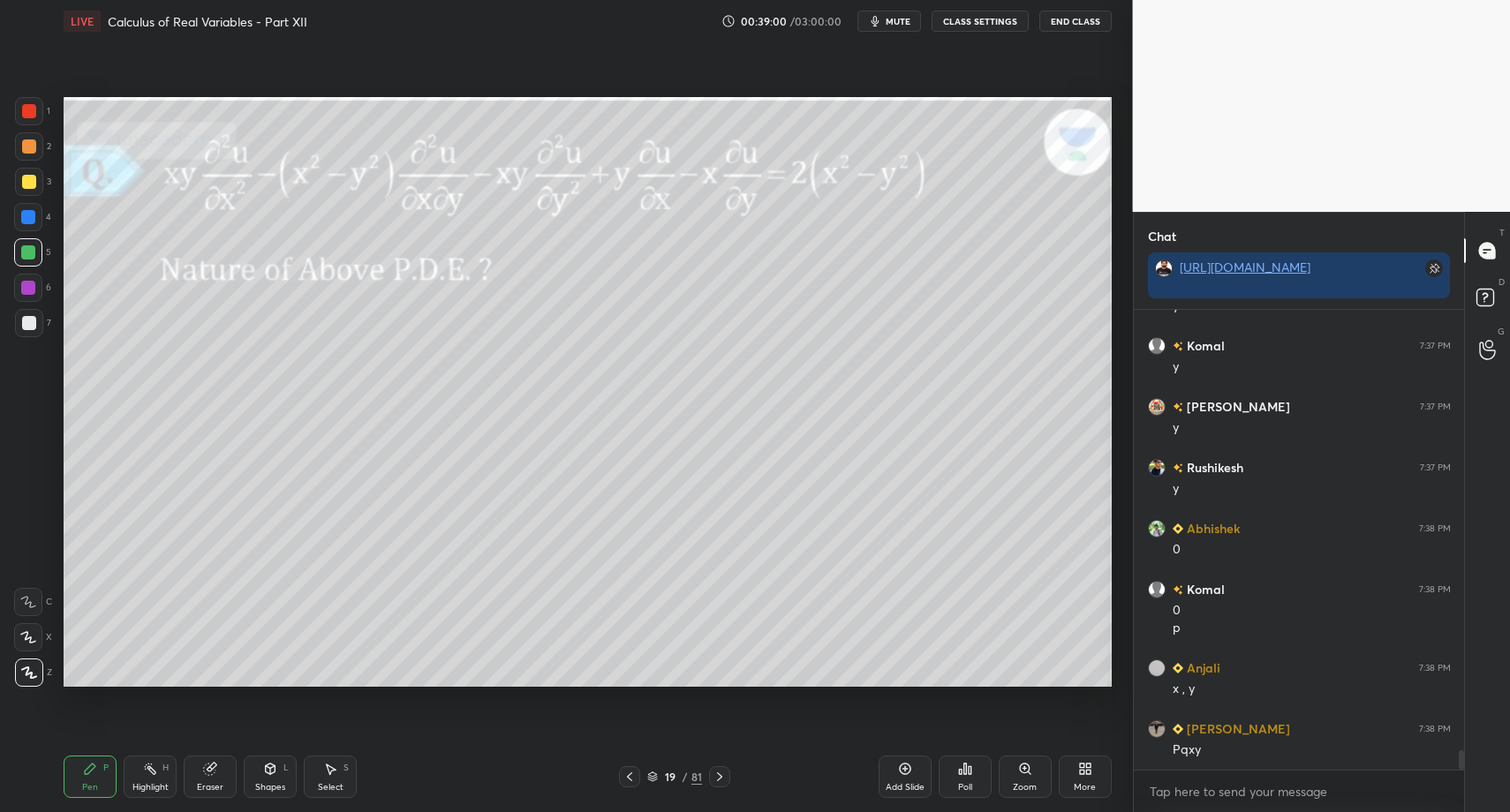 drag, startPoint x: 268, startPoint y: 784, endPoint x: 268, endPoint y: 756, distance: 28 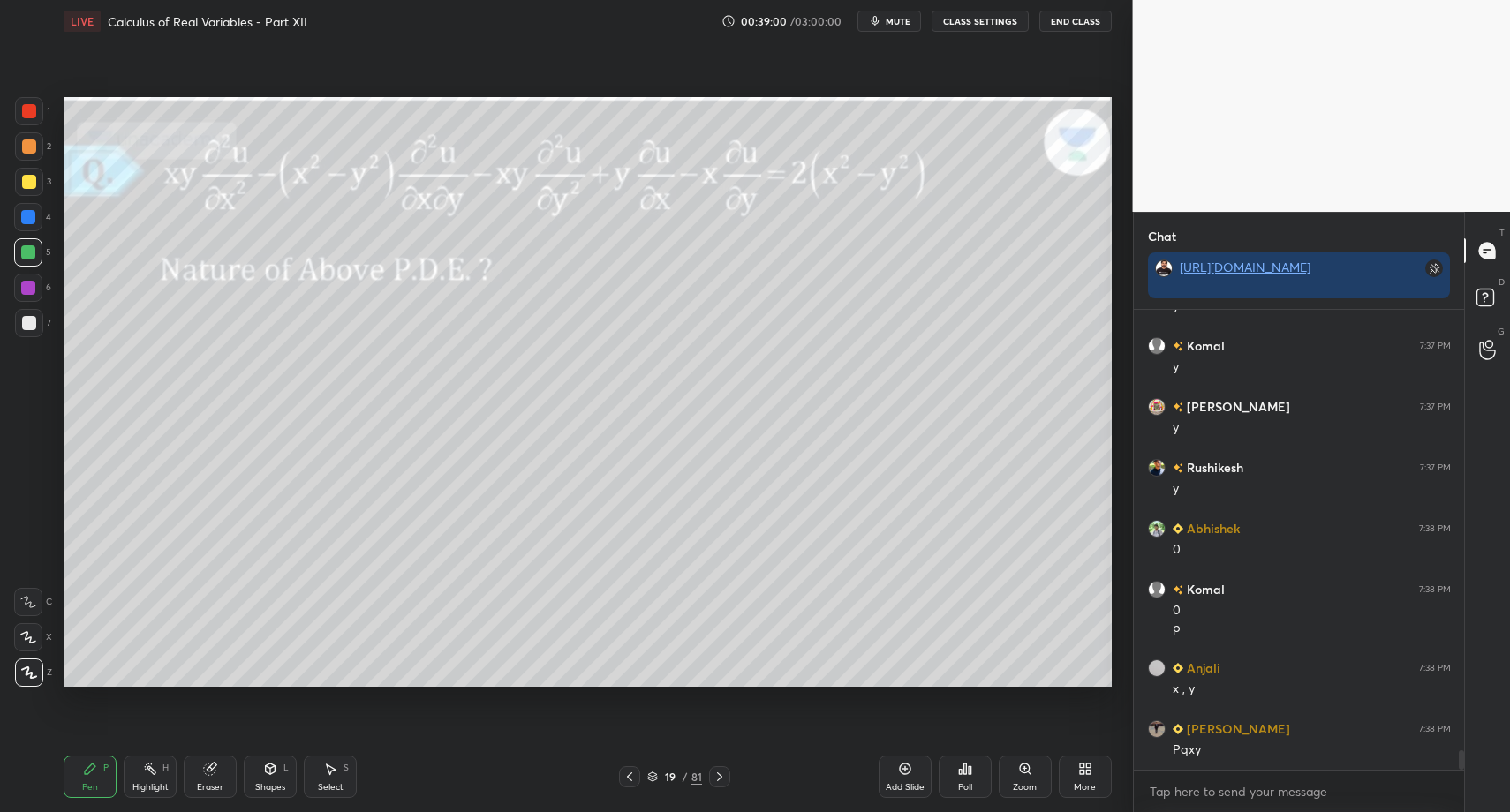 click on "Shapes" at bounding box center (270, 787) 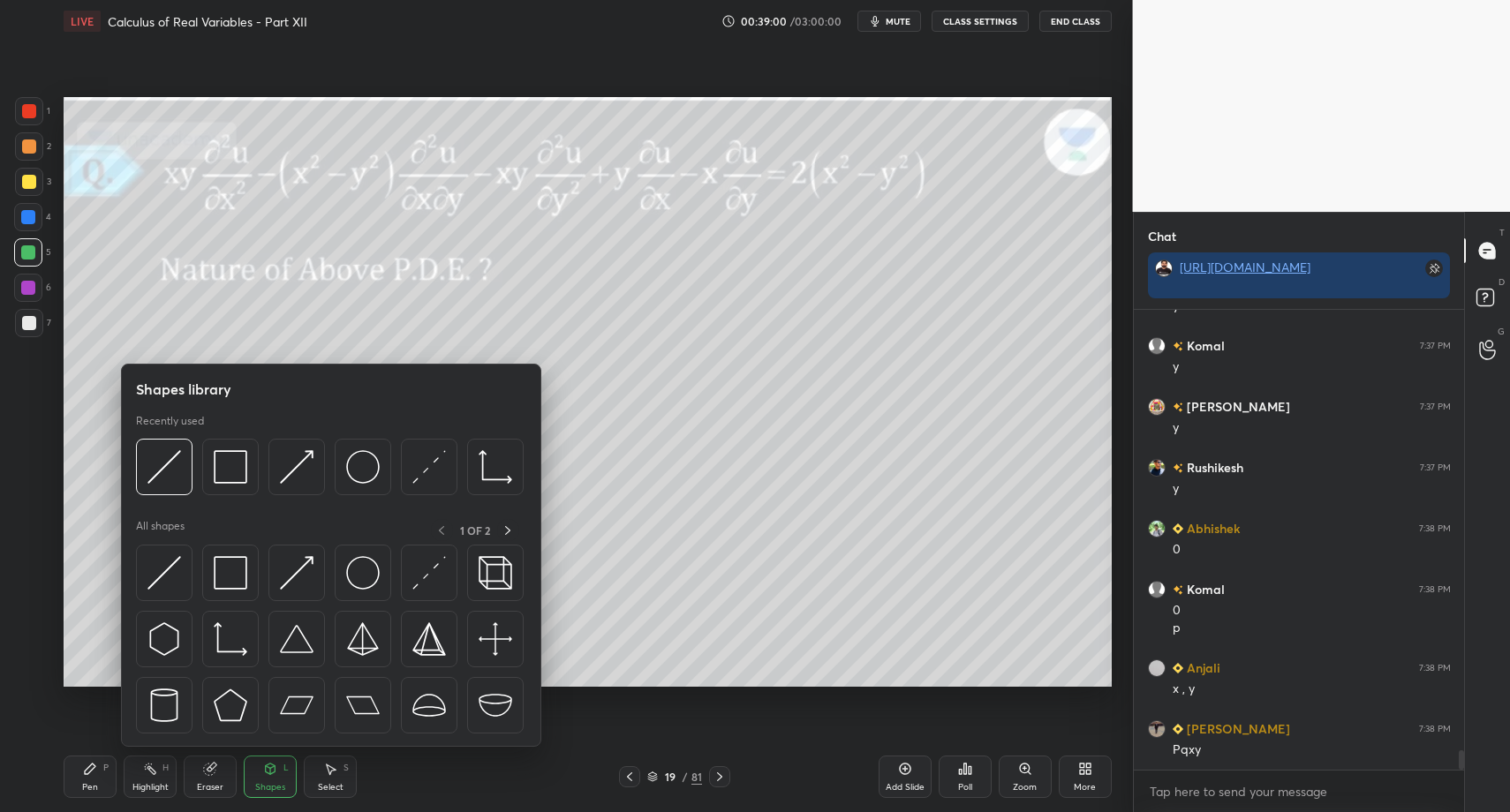 click at bounding box center [230, 573] 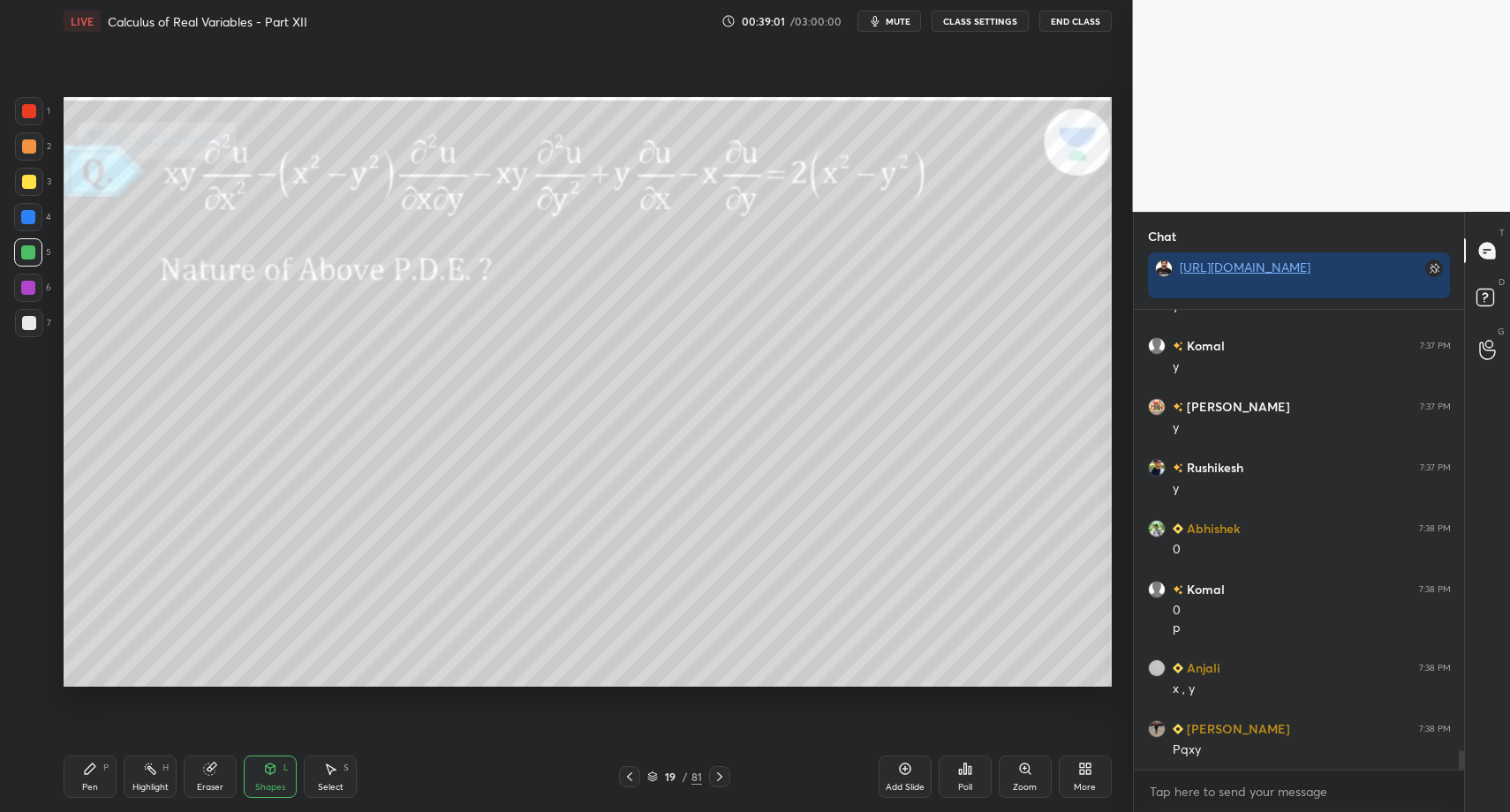 click at bounding box center [29, 323] 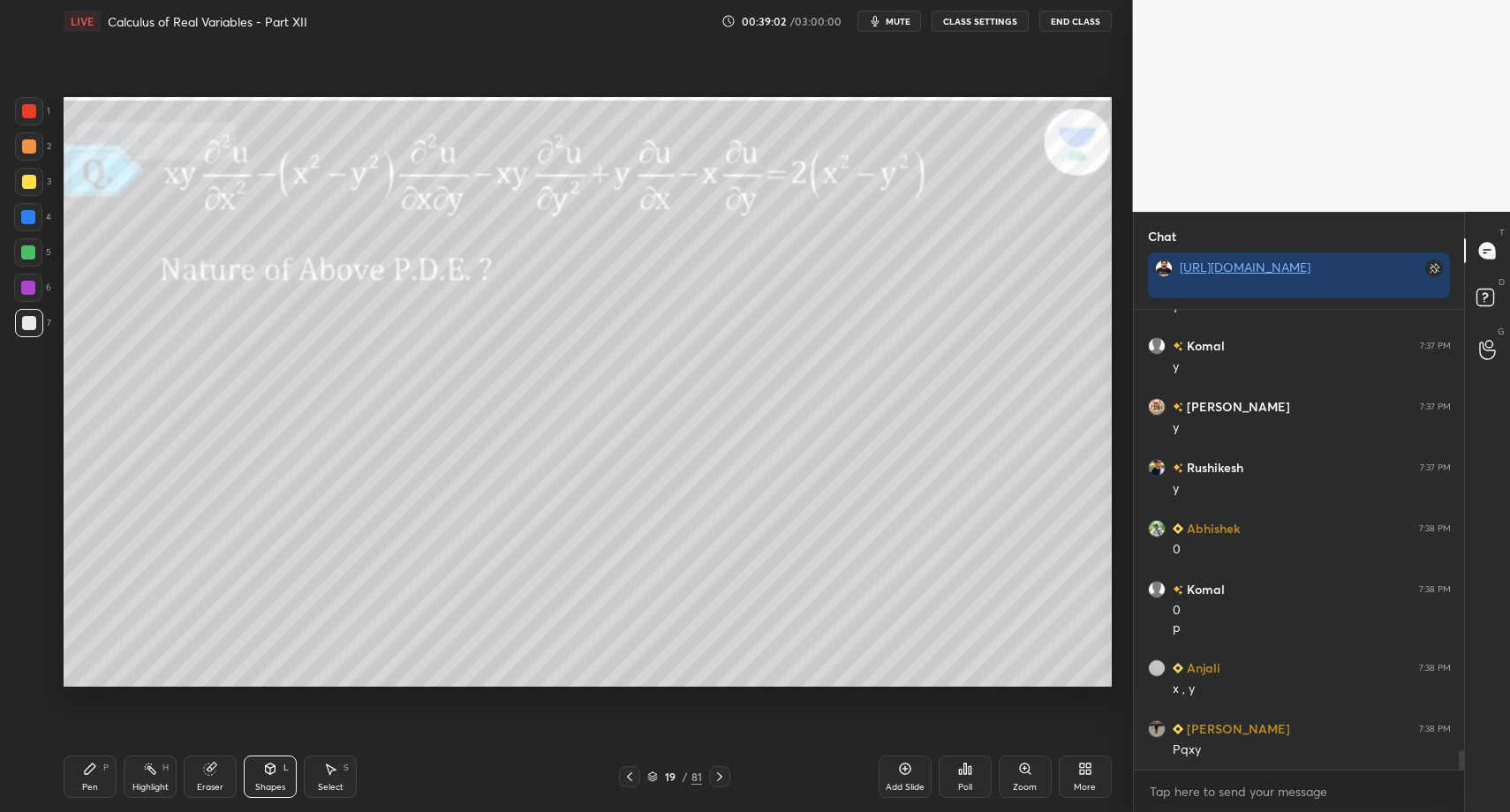 click on "Pen" at bounding box center [90, 787] 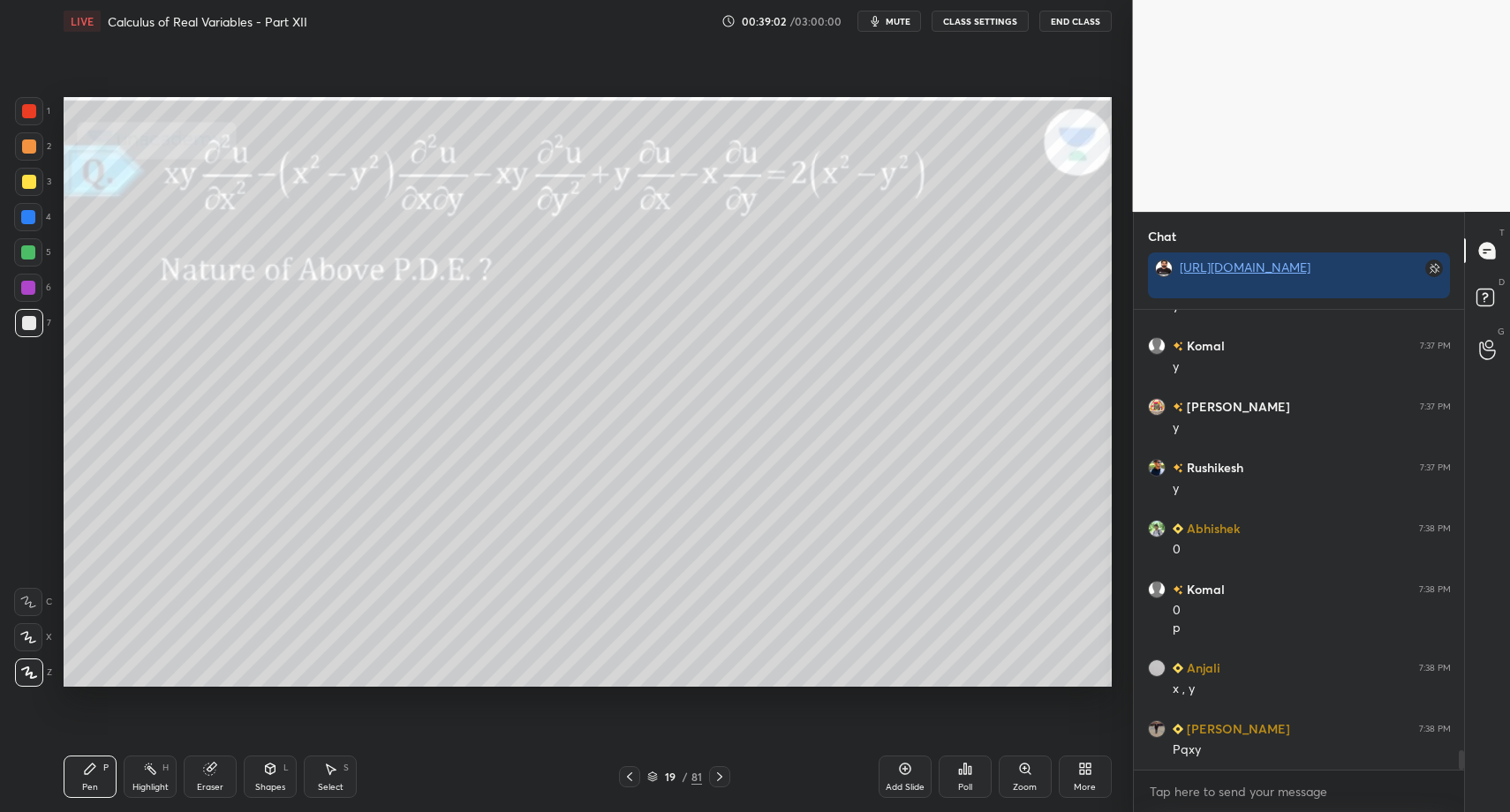 click on "Pen P" at bounding box center [90, 777] 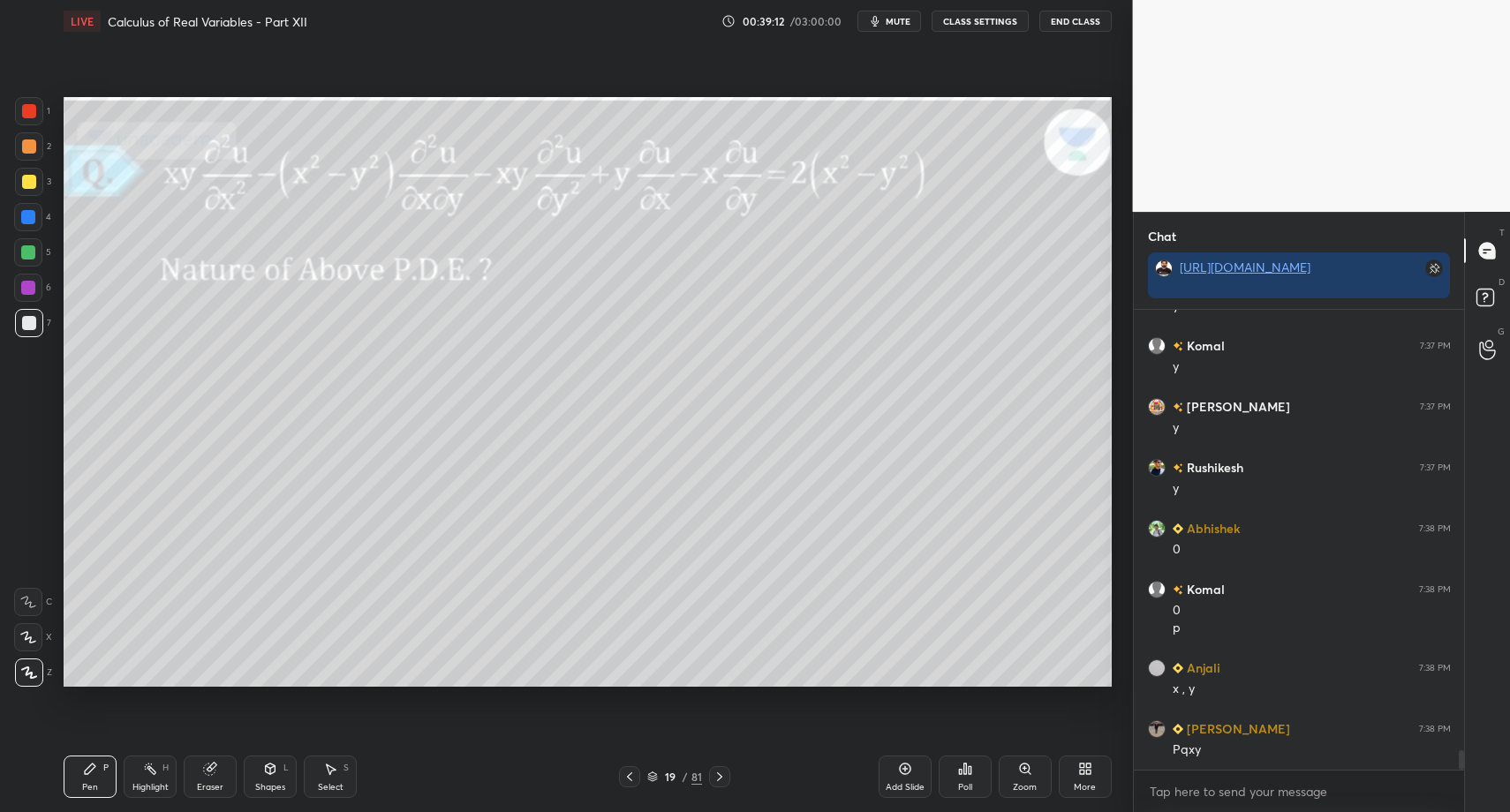 drag, startPoint x: 73, startPoint y: 808, endPoint x: 159, endPoint y: 695, distance: 142.00352 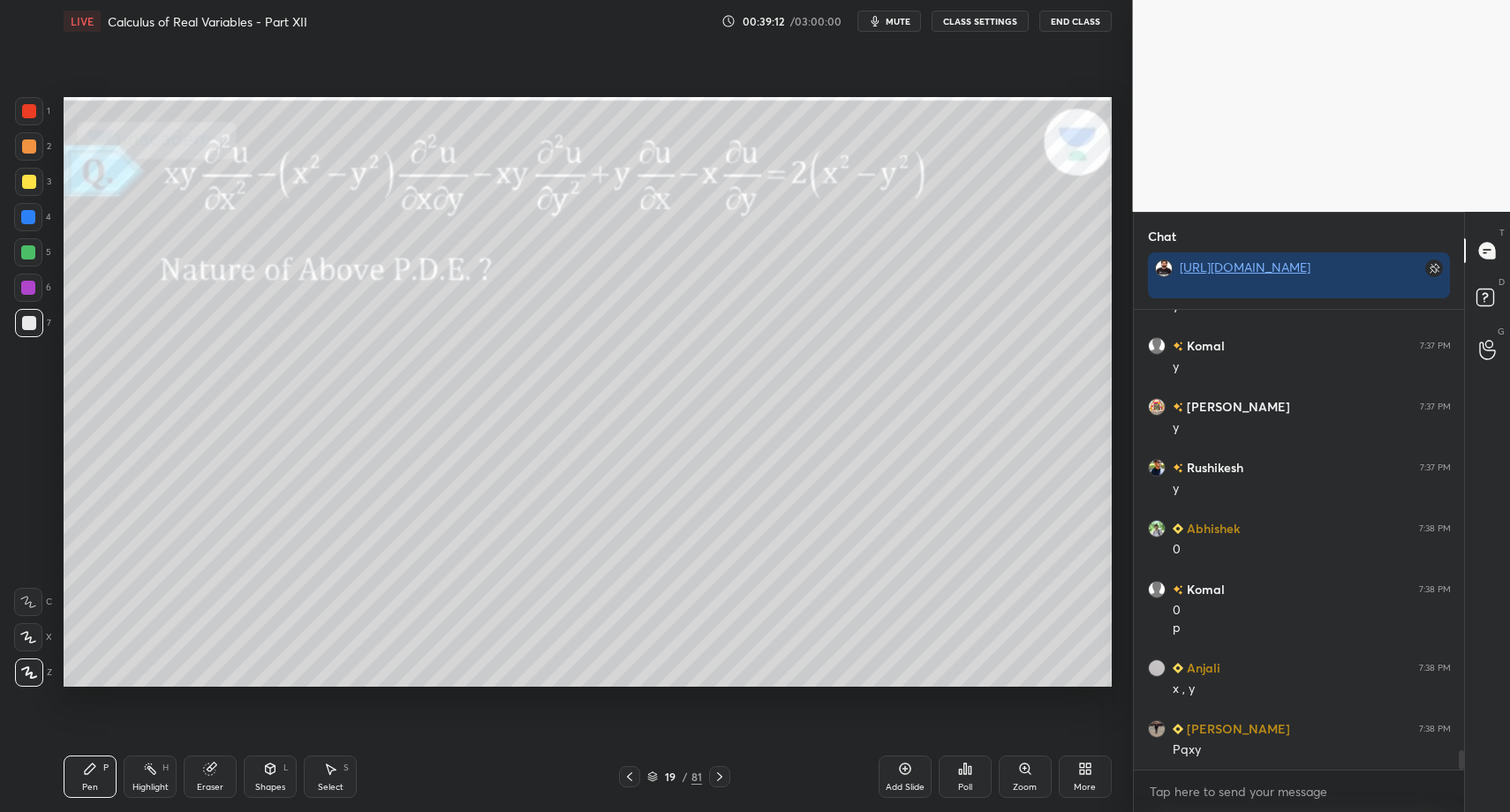 click on "Pen P Highlight H Eraser Shapes L Select S 19 / 81 Add Slide Poll Zoom More" at bounding box center (587, 777) 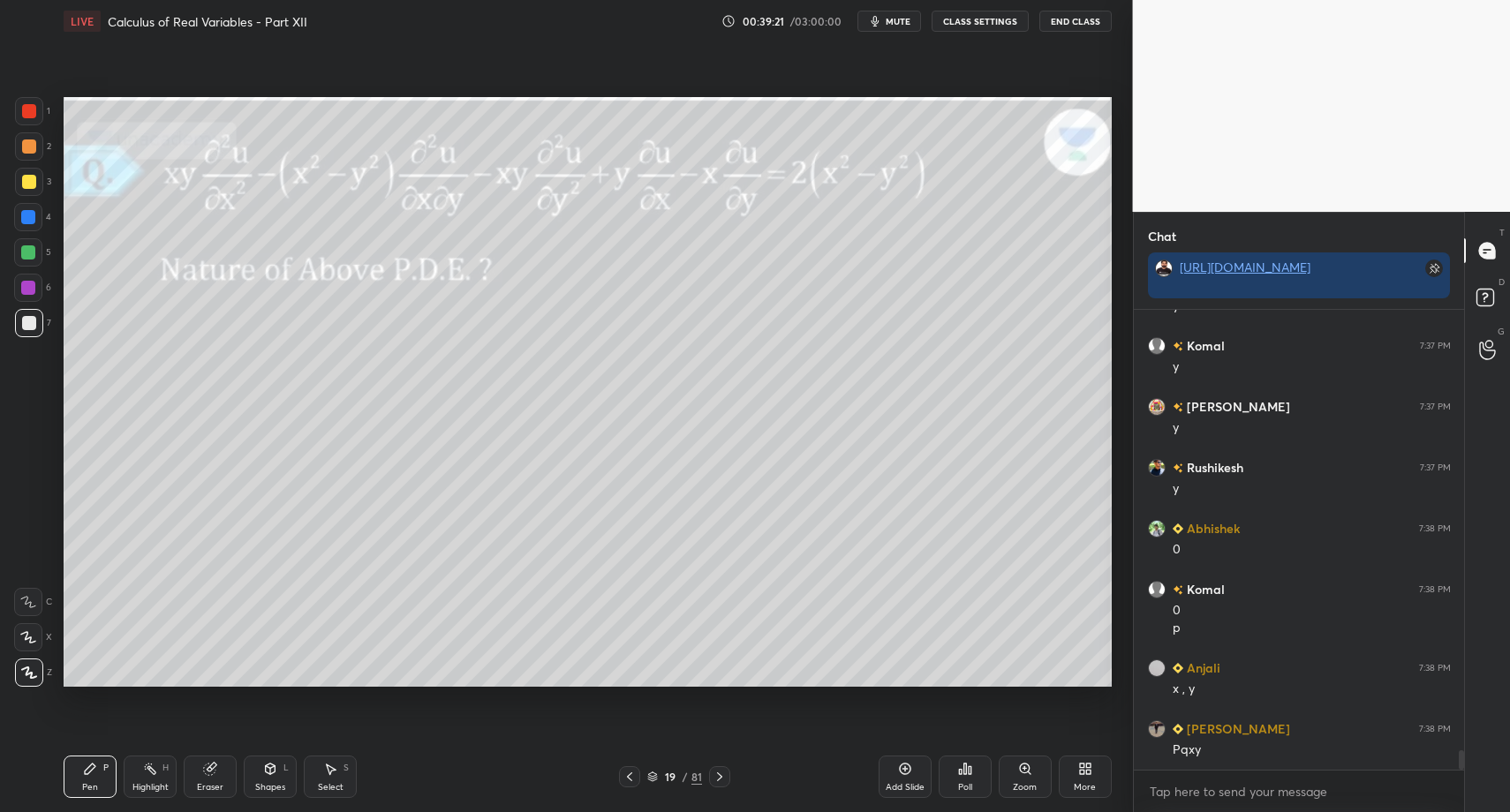 click on "Pen P" at bounding box center [90, 777] 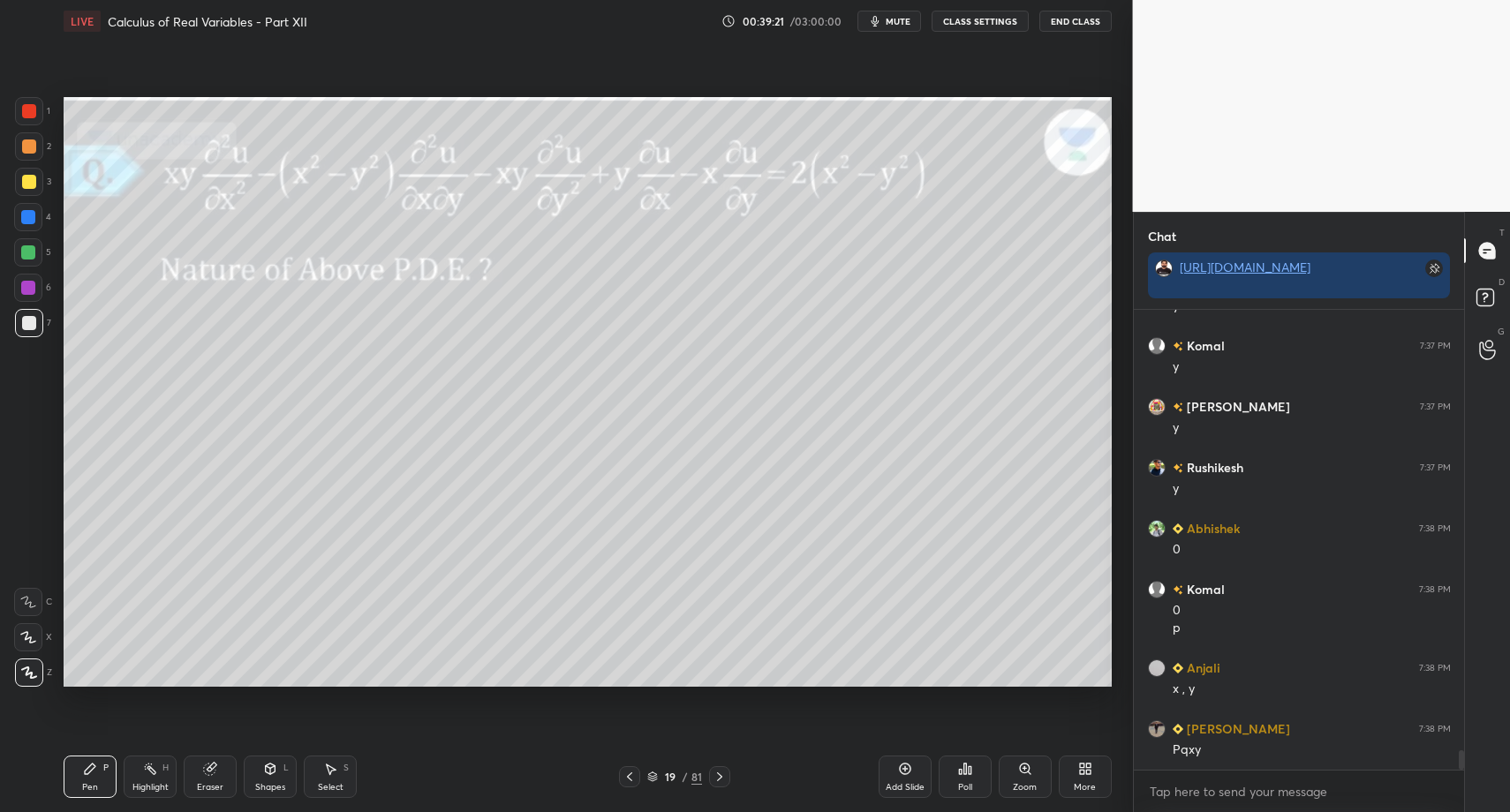 click on "Pen P" at bounding box center [90, 777] 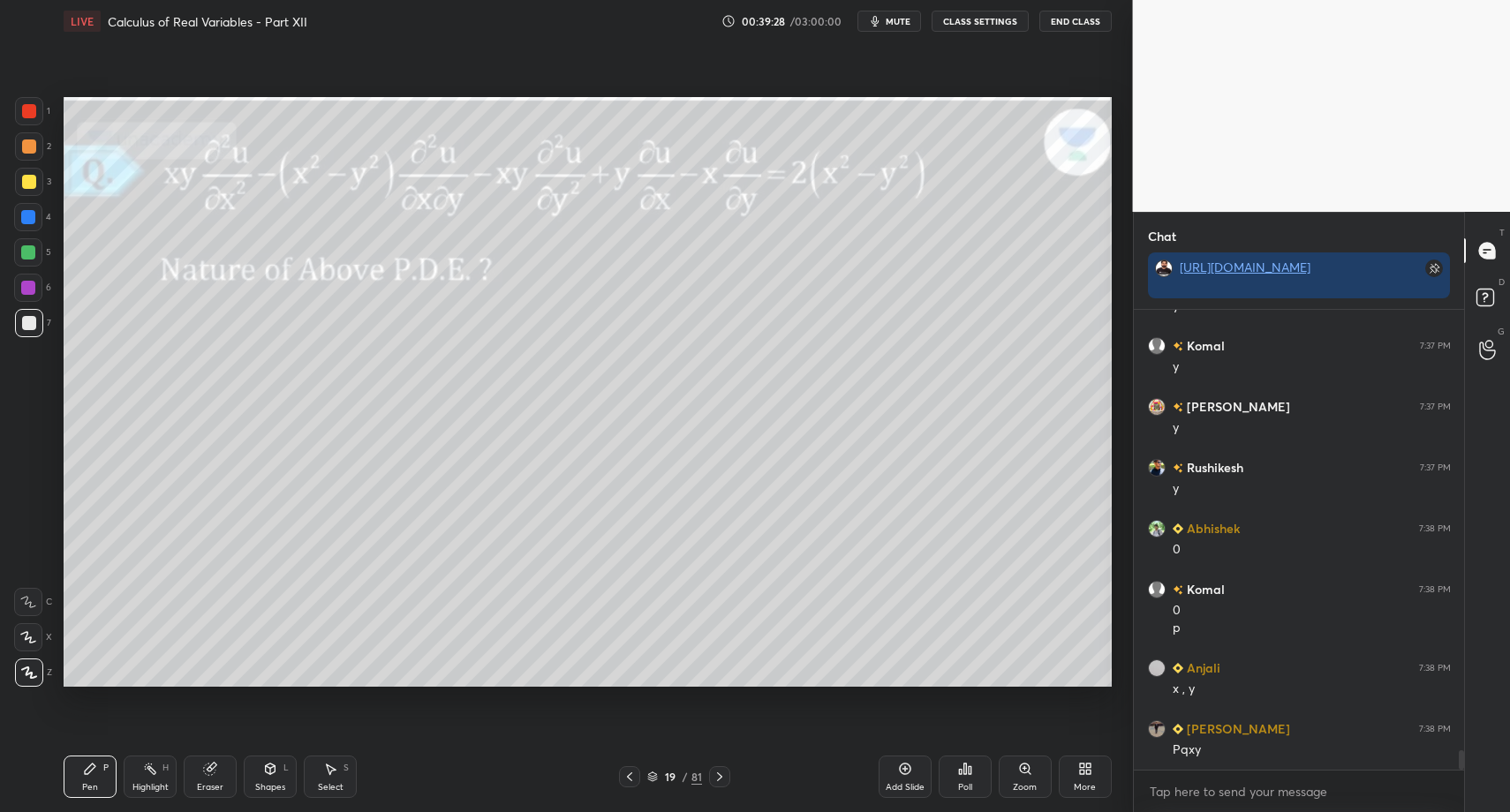 click on "Pen" at bounding box center (90, 787) 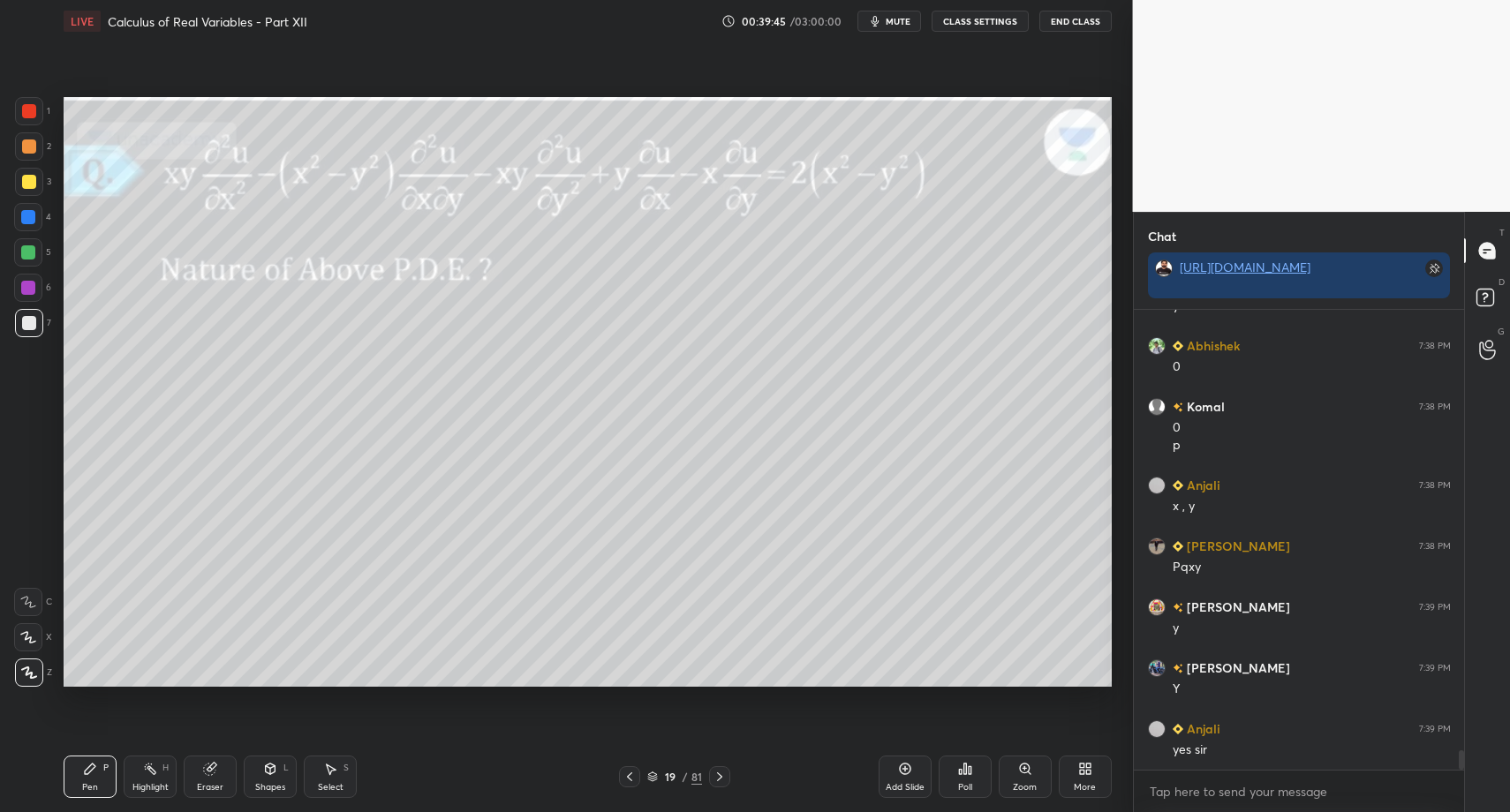 scroll, scrollTop: 10544, scrollLeft: 0, axis: vertical 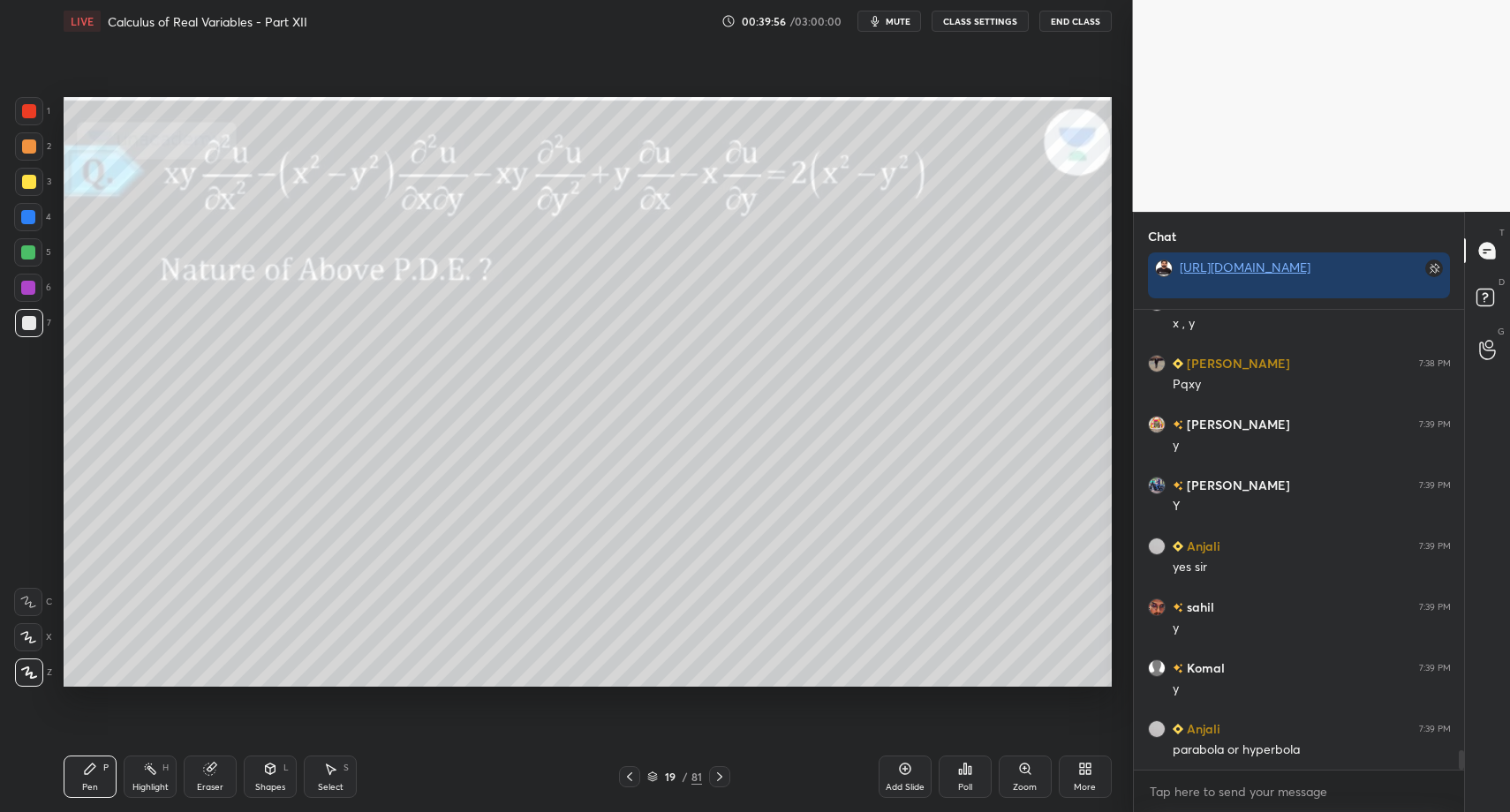 click on "Select S" at bounding box center (330, 777) 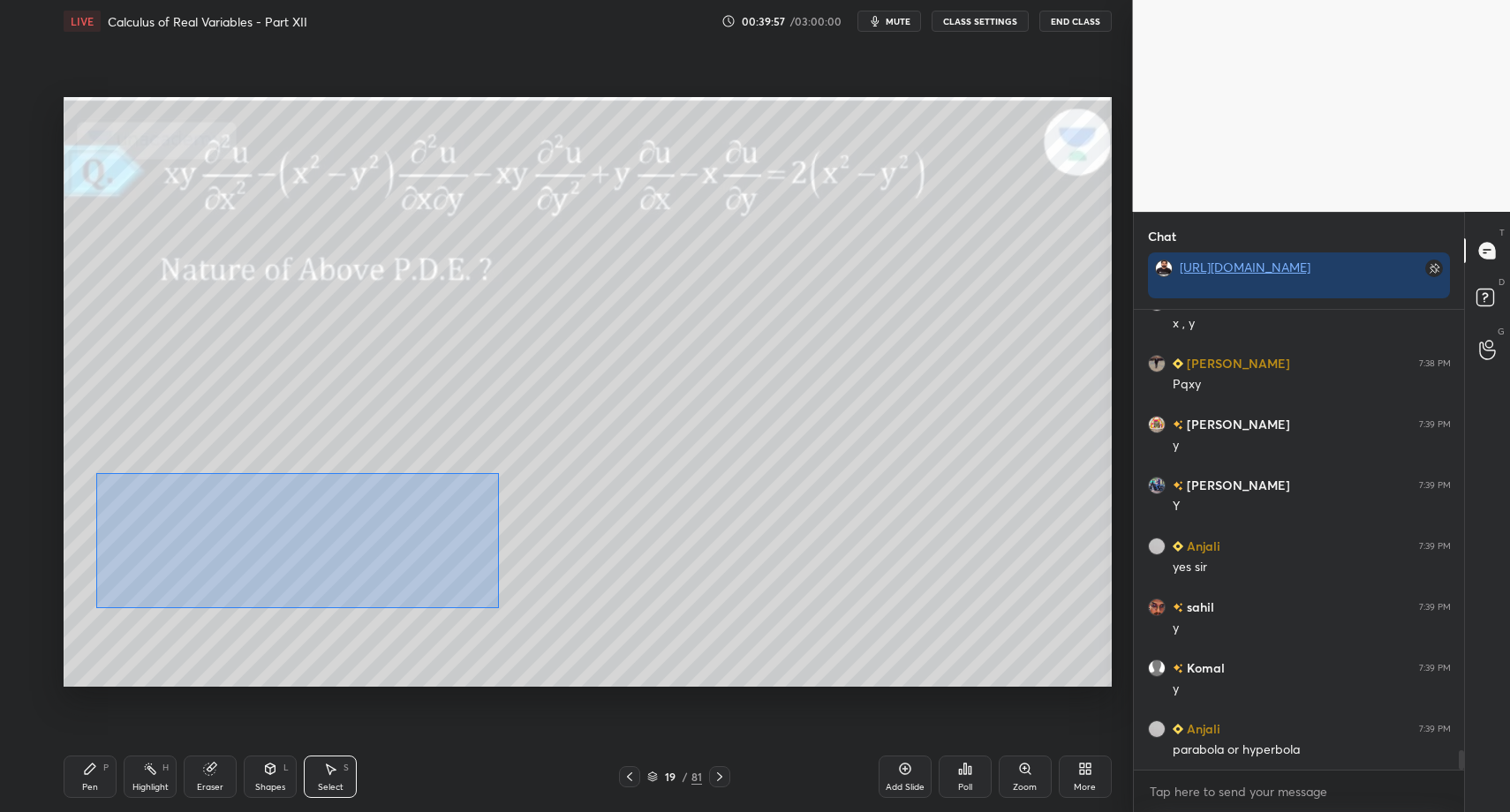 drag, startPoint x: 145, startPoint y: 500, endPoint x: 495, endPoint y: 605, distance: 365.4107 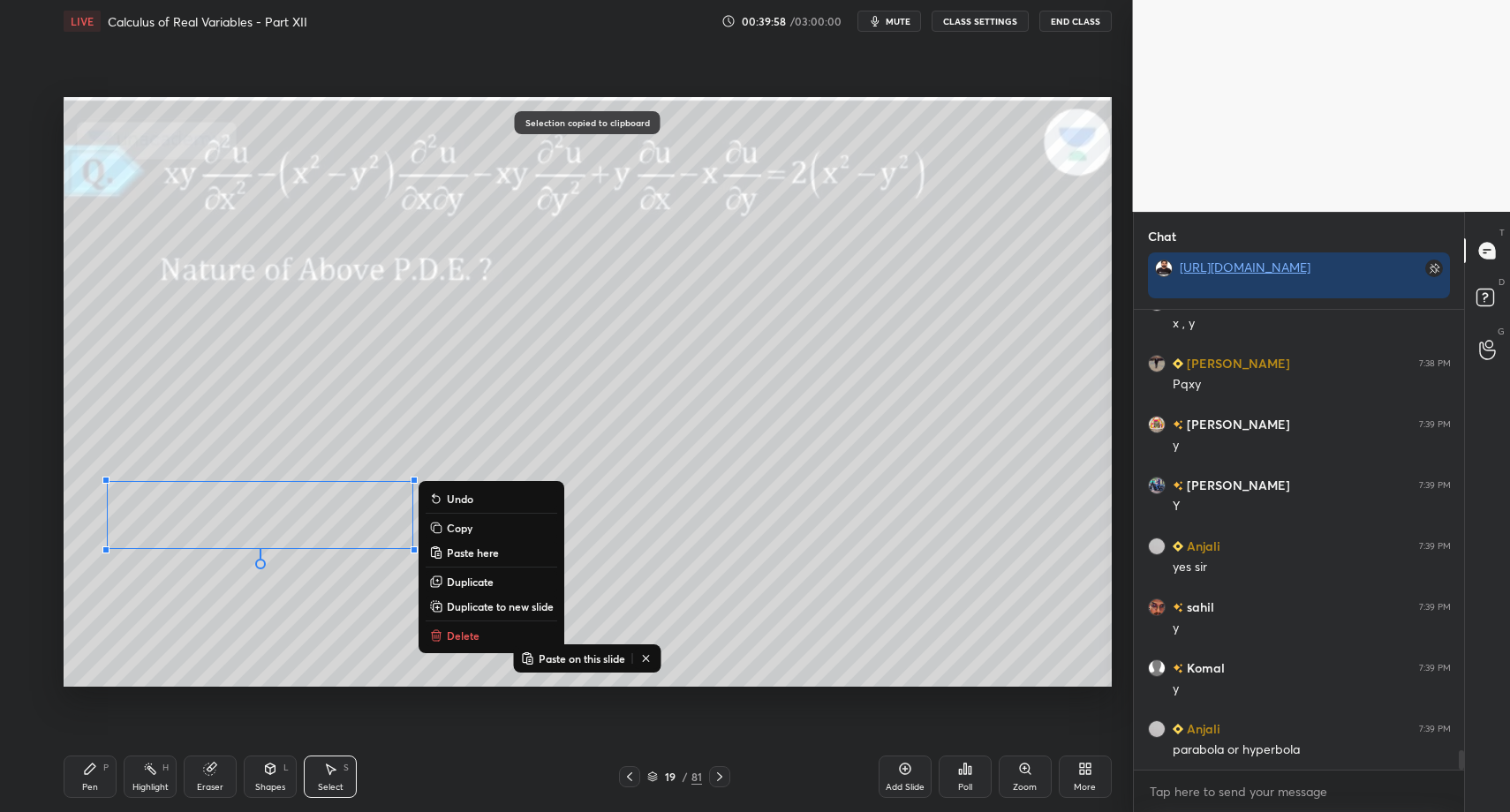 click 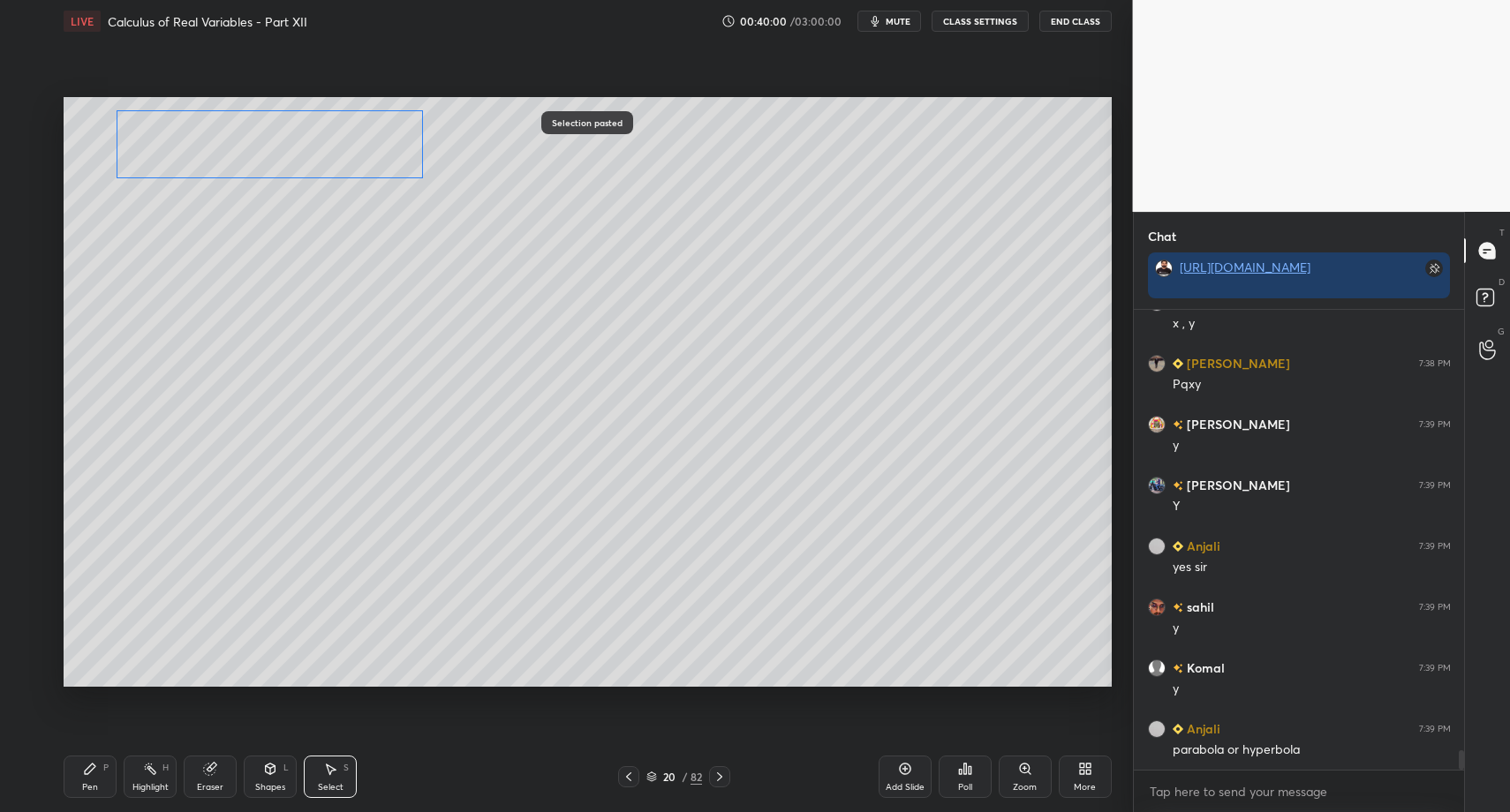drag, startPoint x: 238, startPoint y: 514, endPoint x: 246, endPoint y: 162, distance: 352.0909 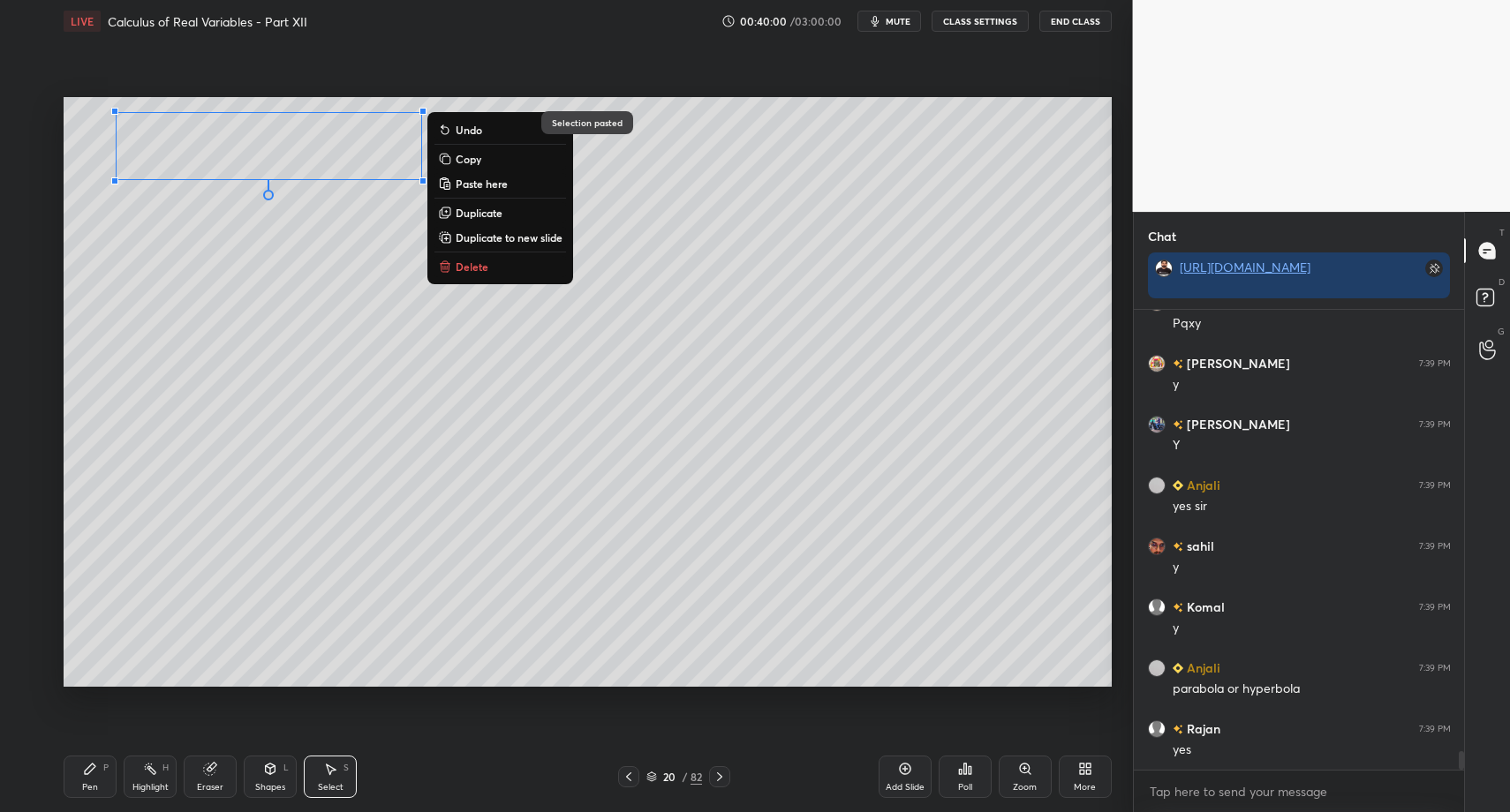 click on "Pen P" at bounding box center [90, 777] 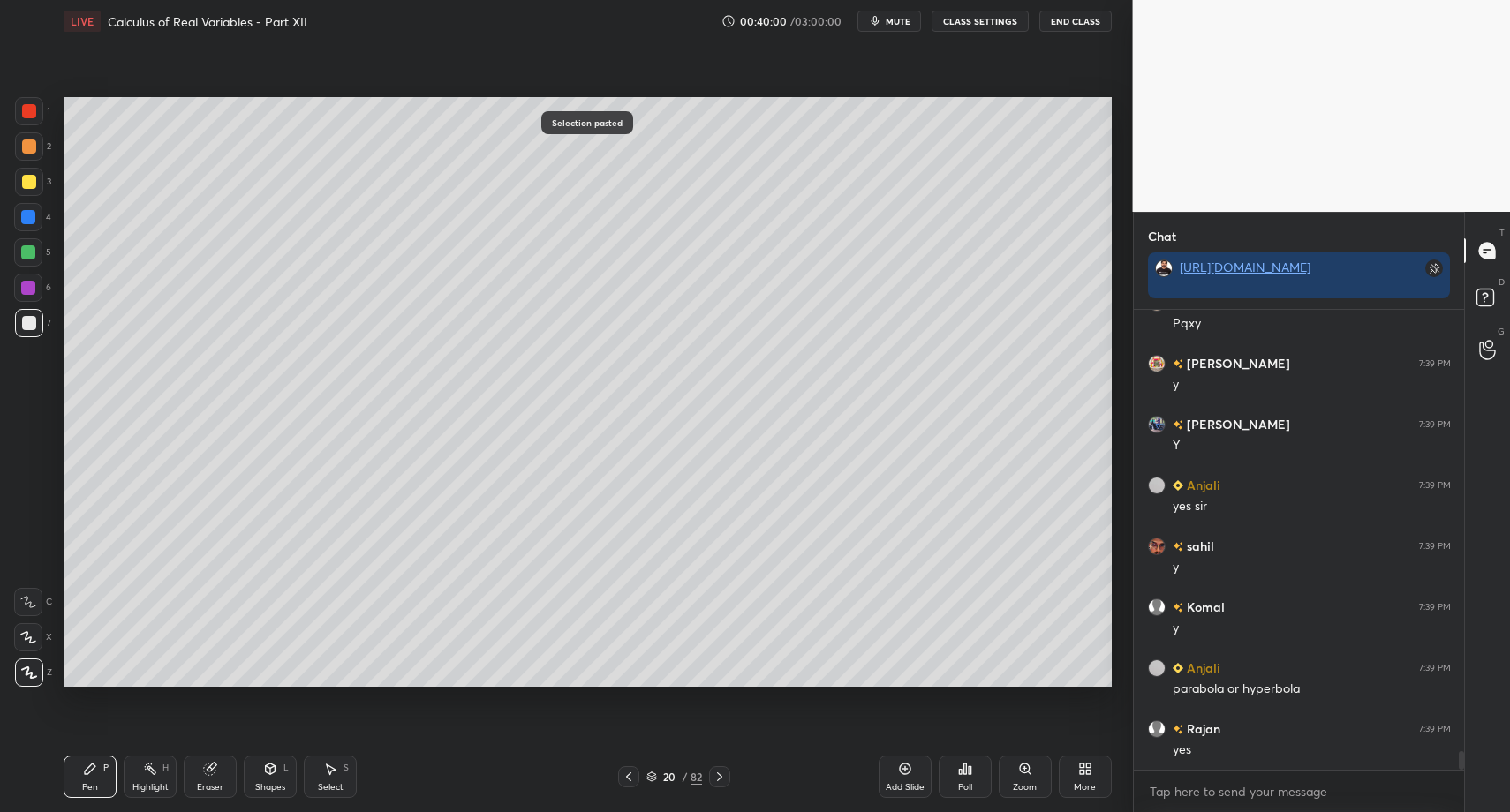 click on "Pen P" at bounding box center (90, 777) 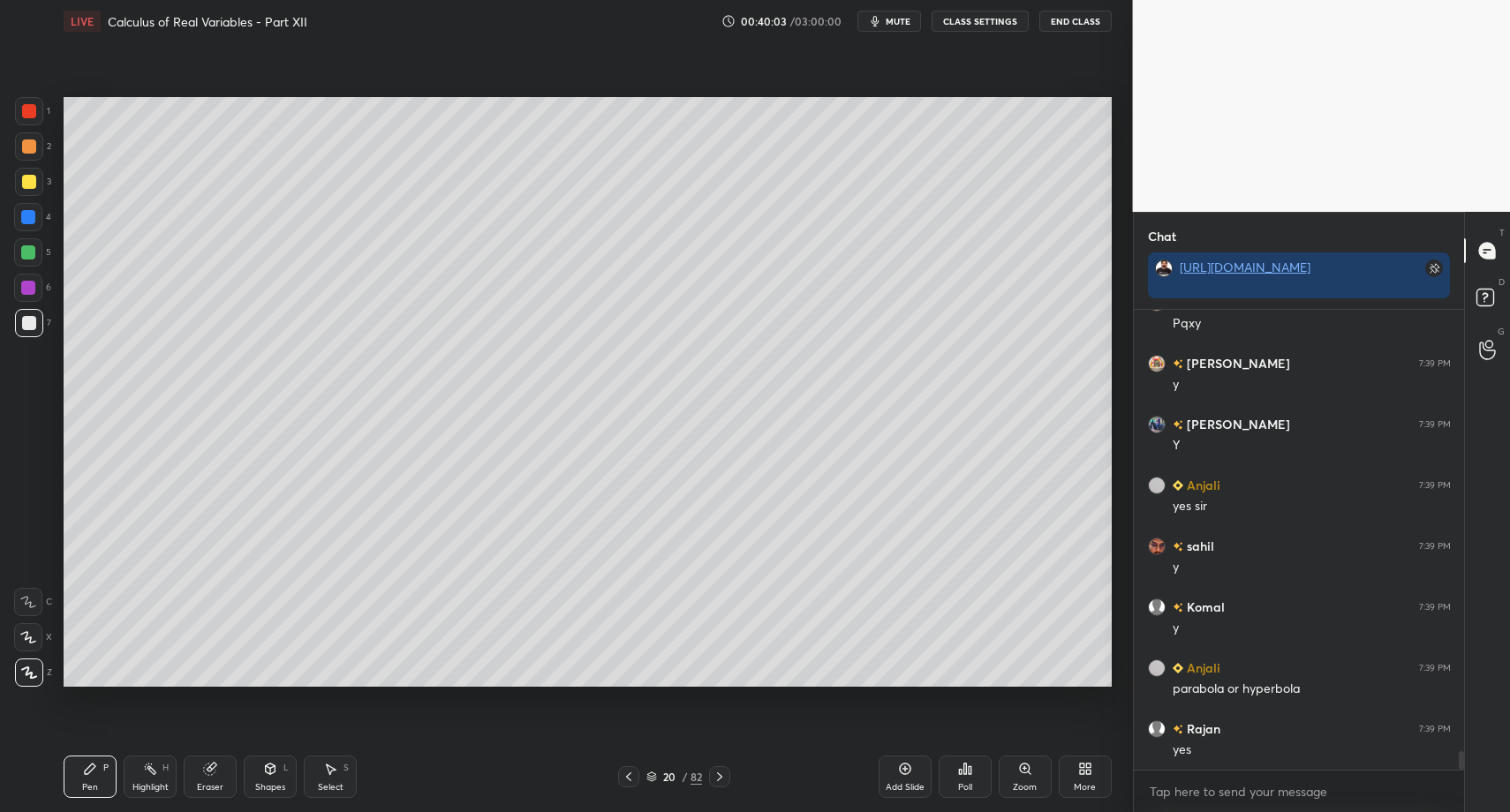 click at bounding box center [29, 182] 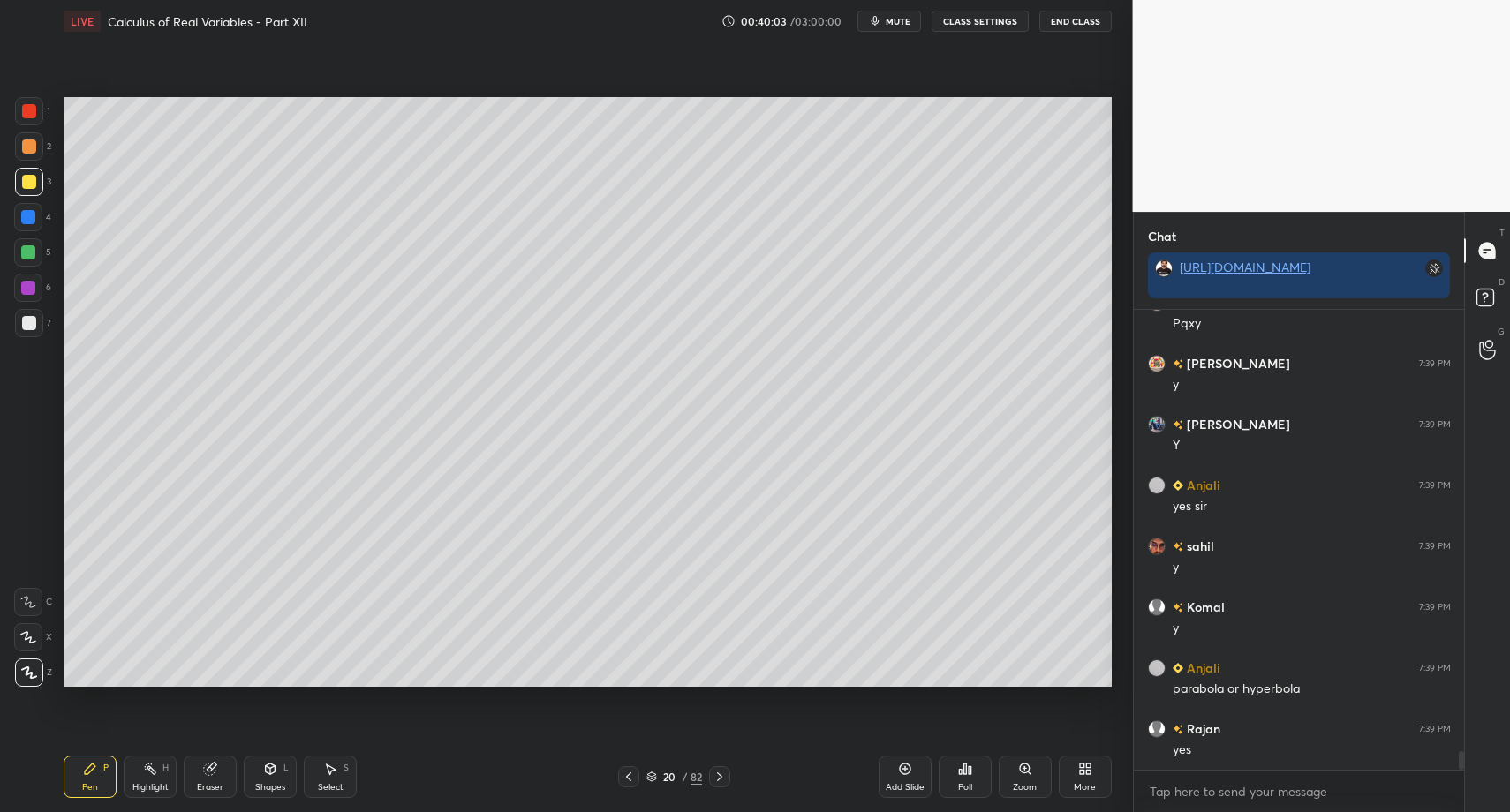 drag, startPoint x: 33, startPoint y: 190, endPoint x: 45, endPoint y: 186, distance: 12.64911 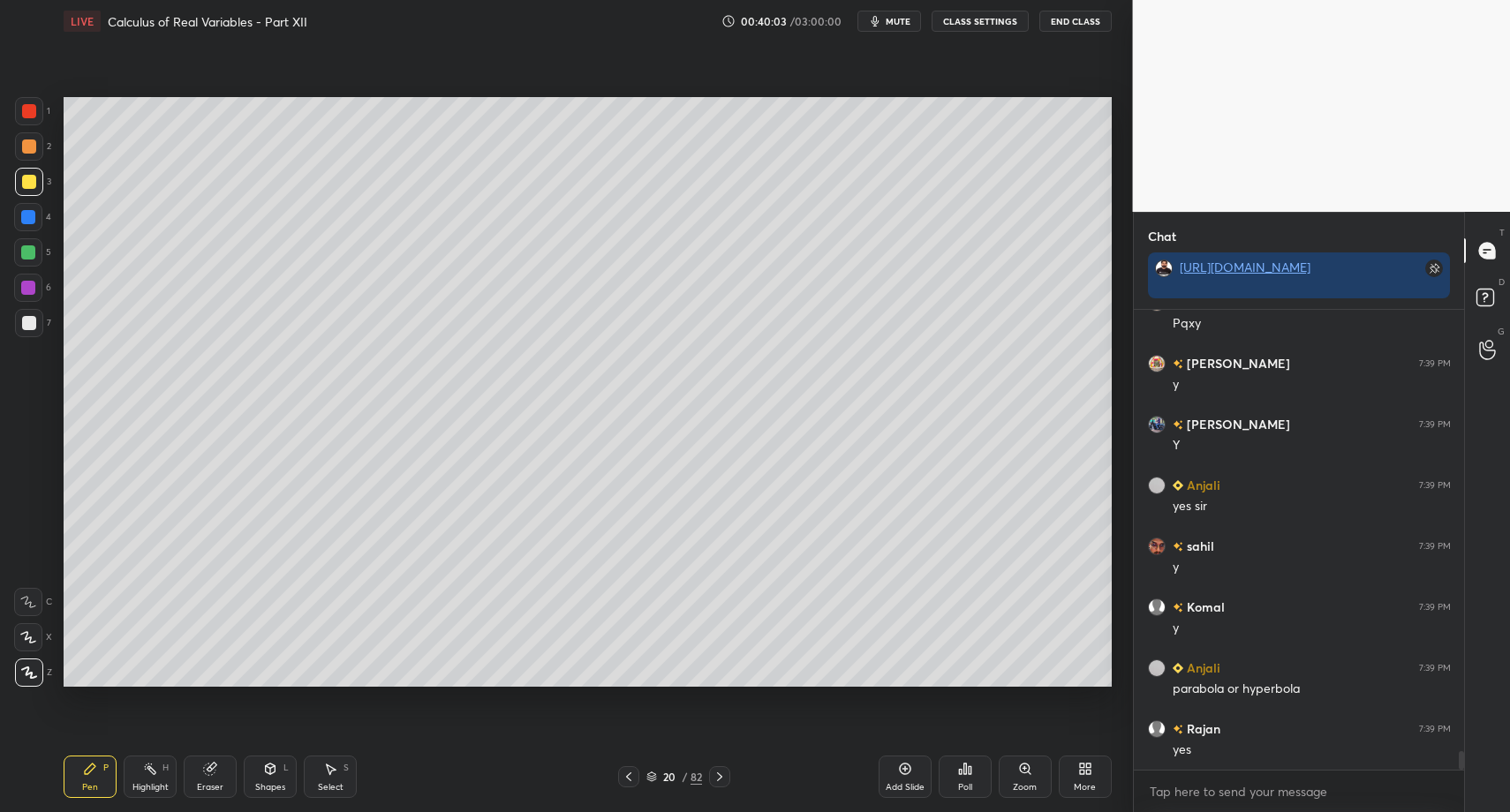 click at bounding box center [29, 182] 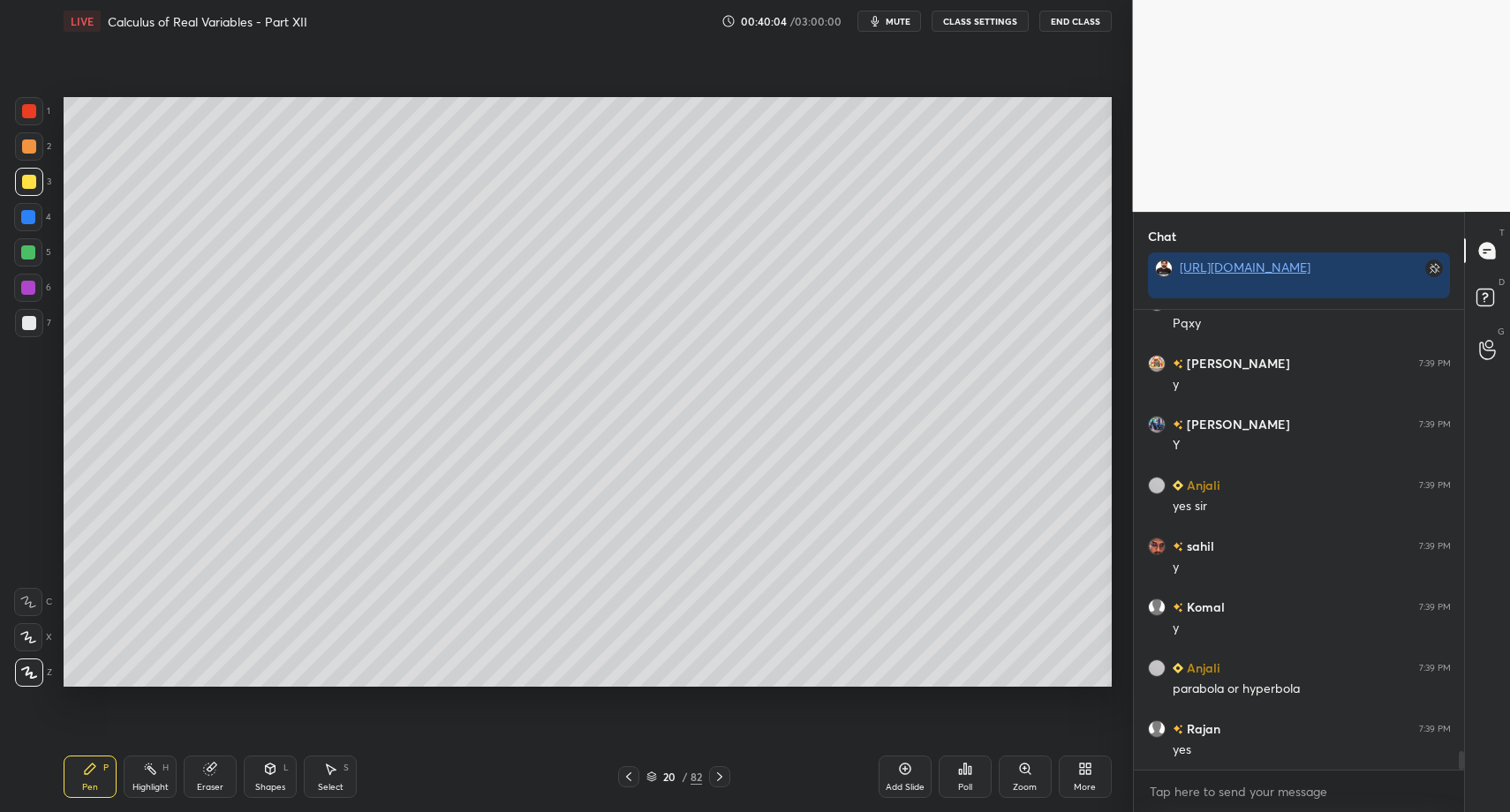 click 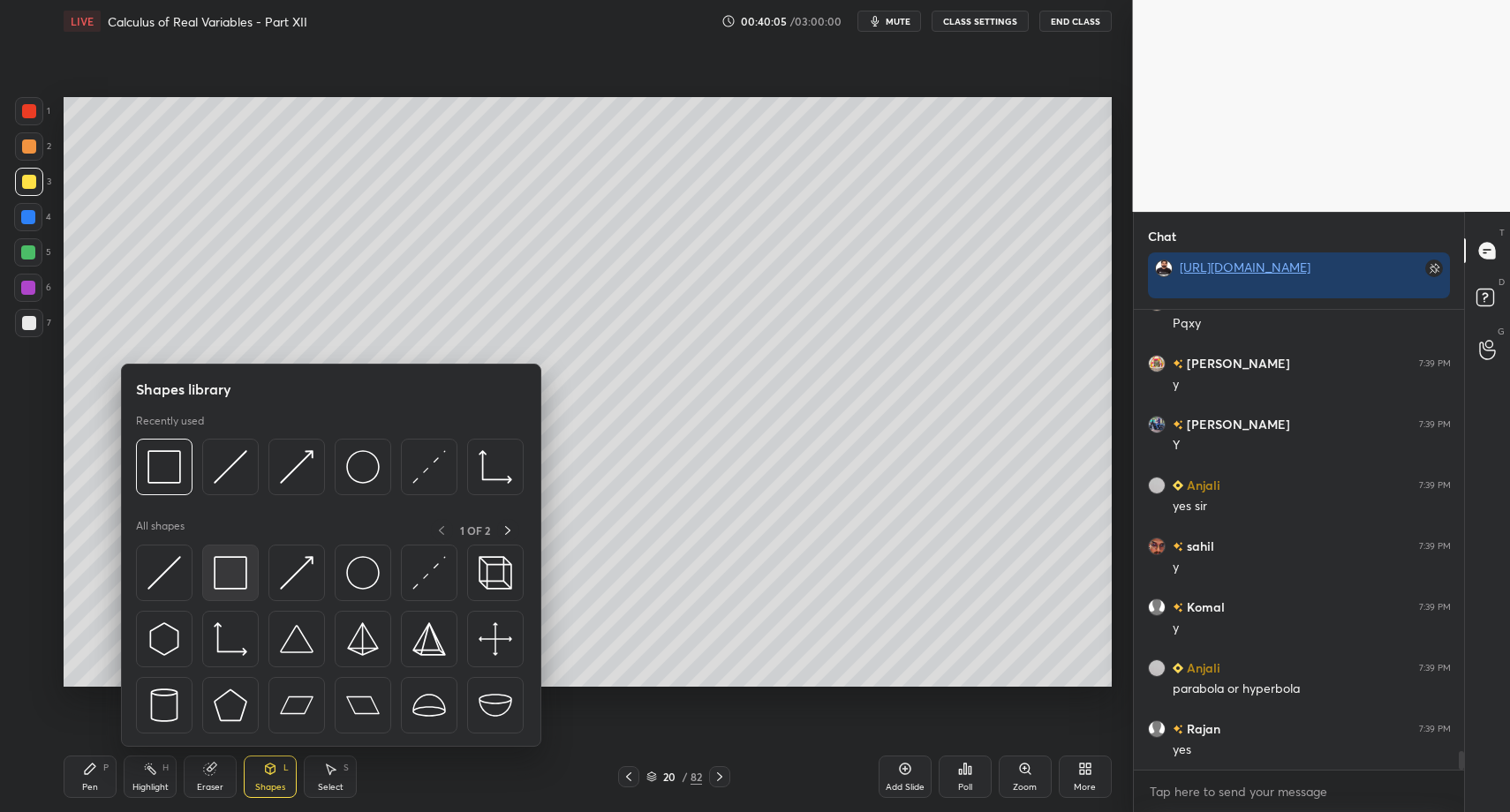 click at bounding box center [230, 573] 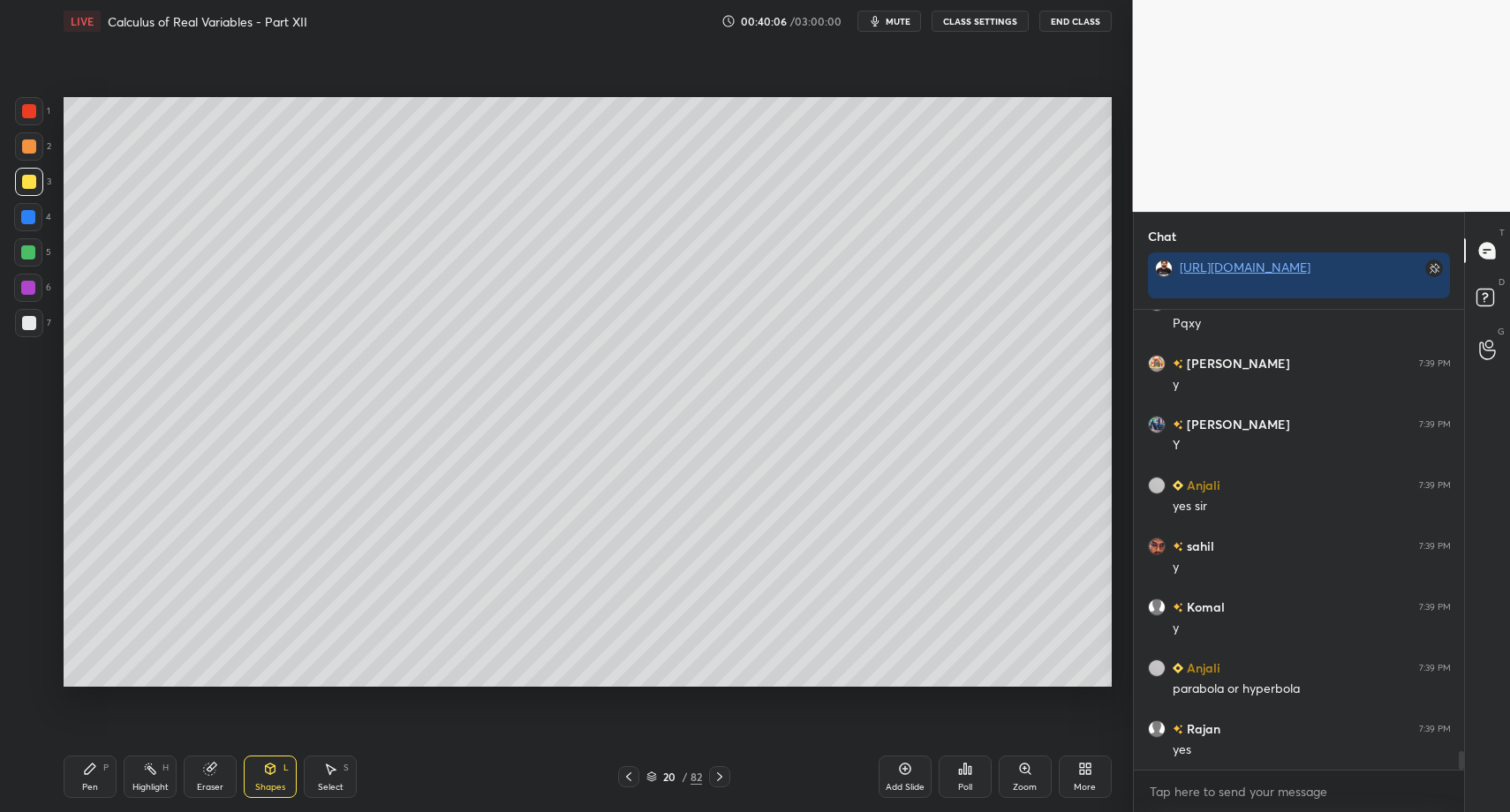 drag, startPoint x: 29, startPoint y: 330, endPoint x: 27, endPoint y: 345, distance: 15.132746 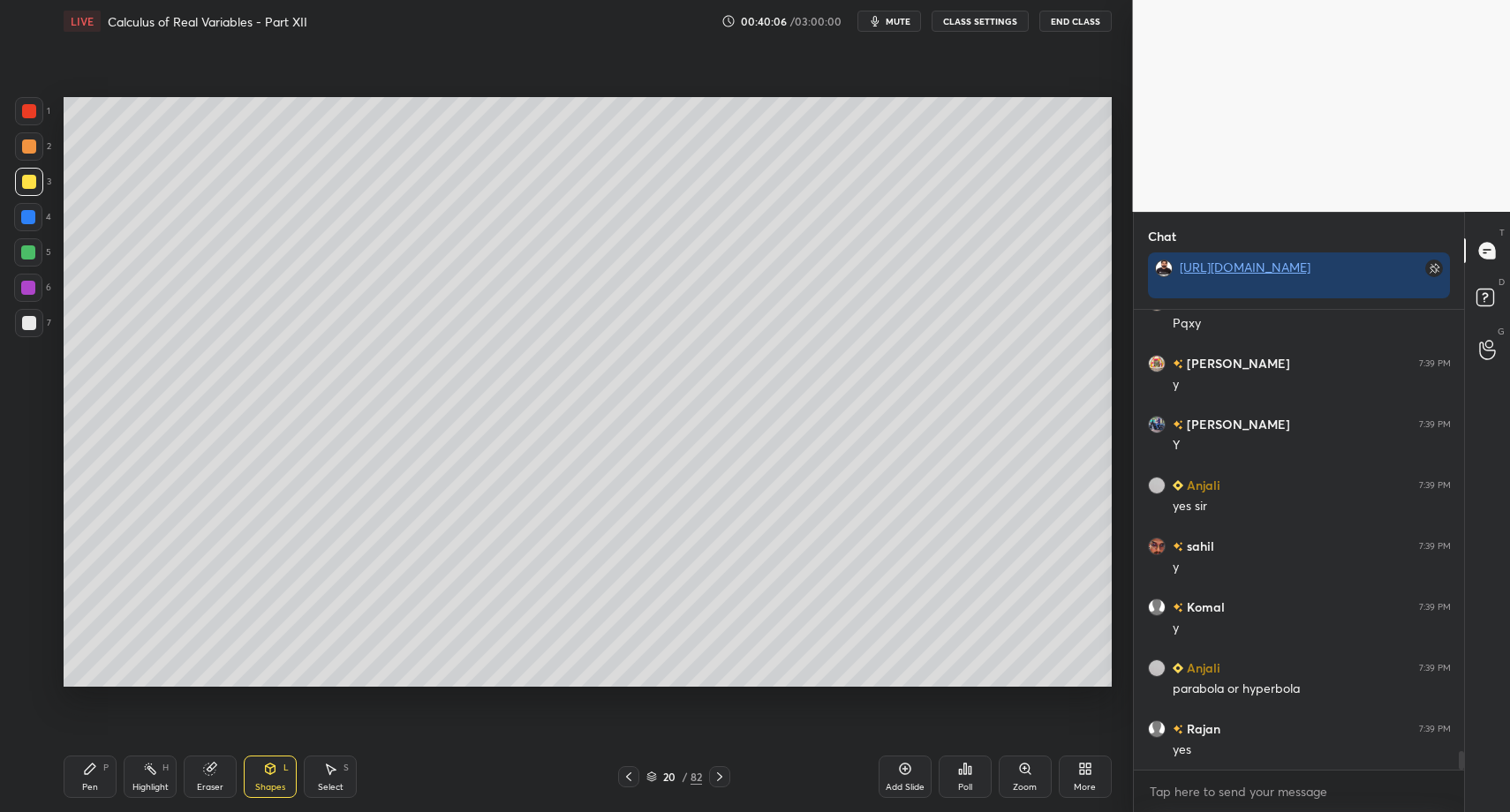 click at bounding box center (29, 323) 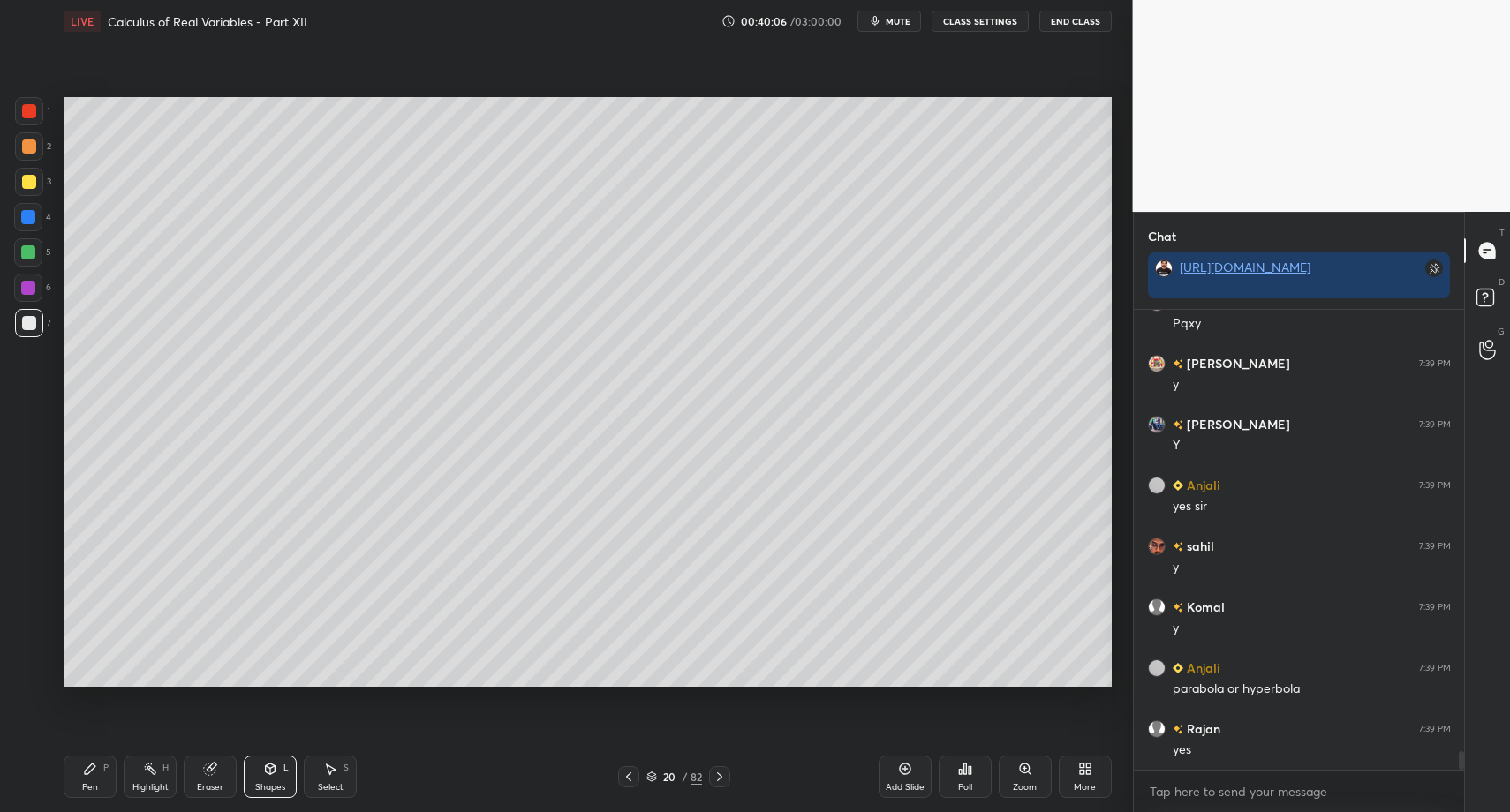 drag, startPoint x: 96, startPoint y: 780, endPoint x: 94, endPoint y: 766, distance: 14.142136 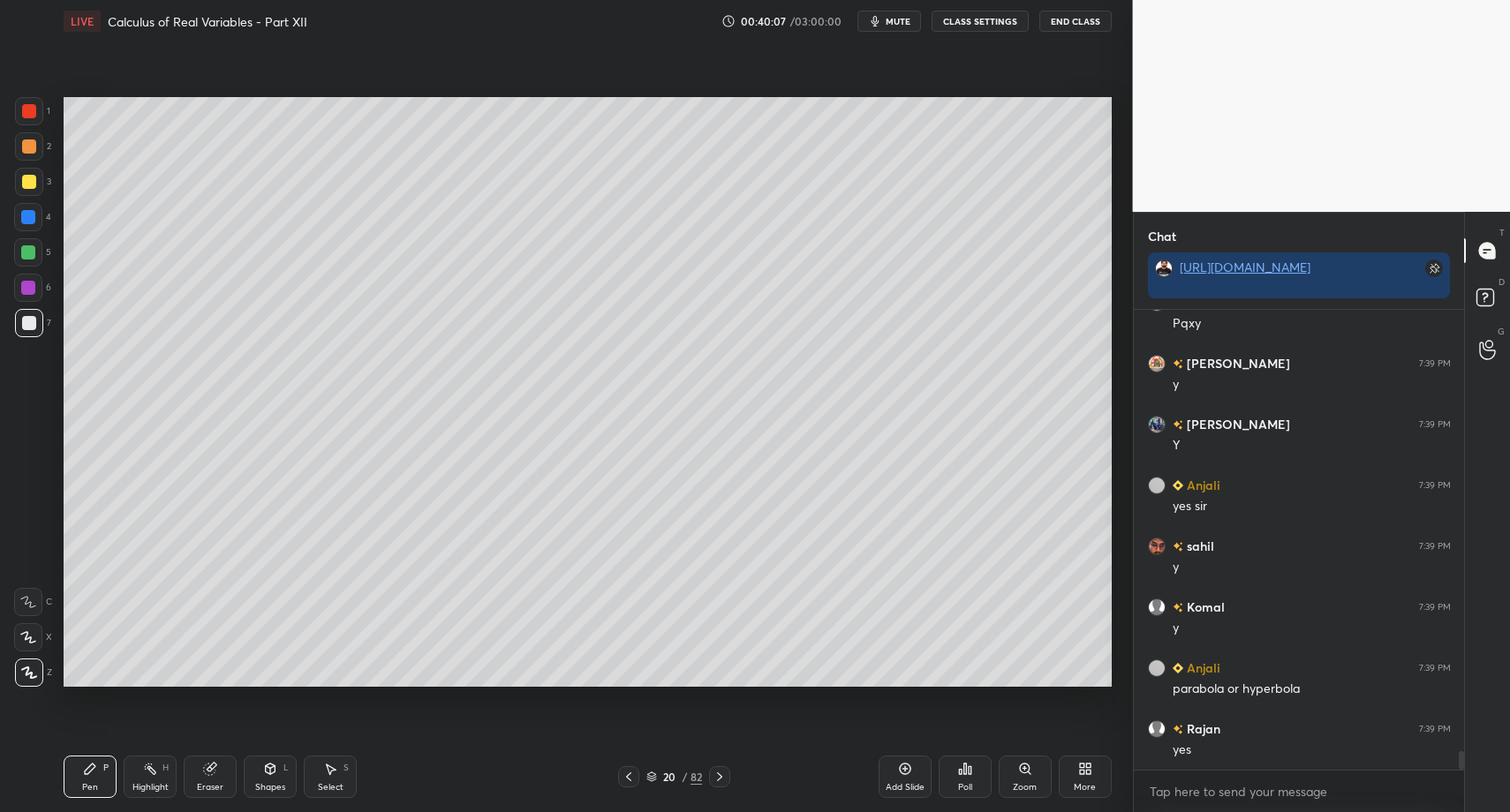 click 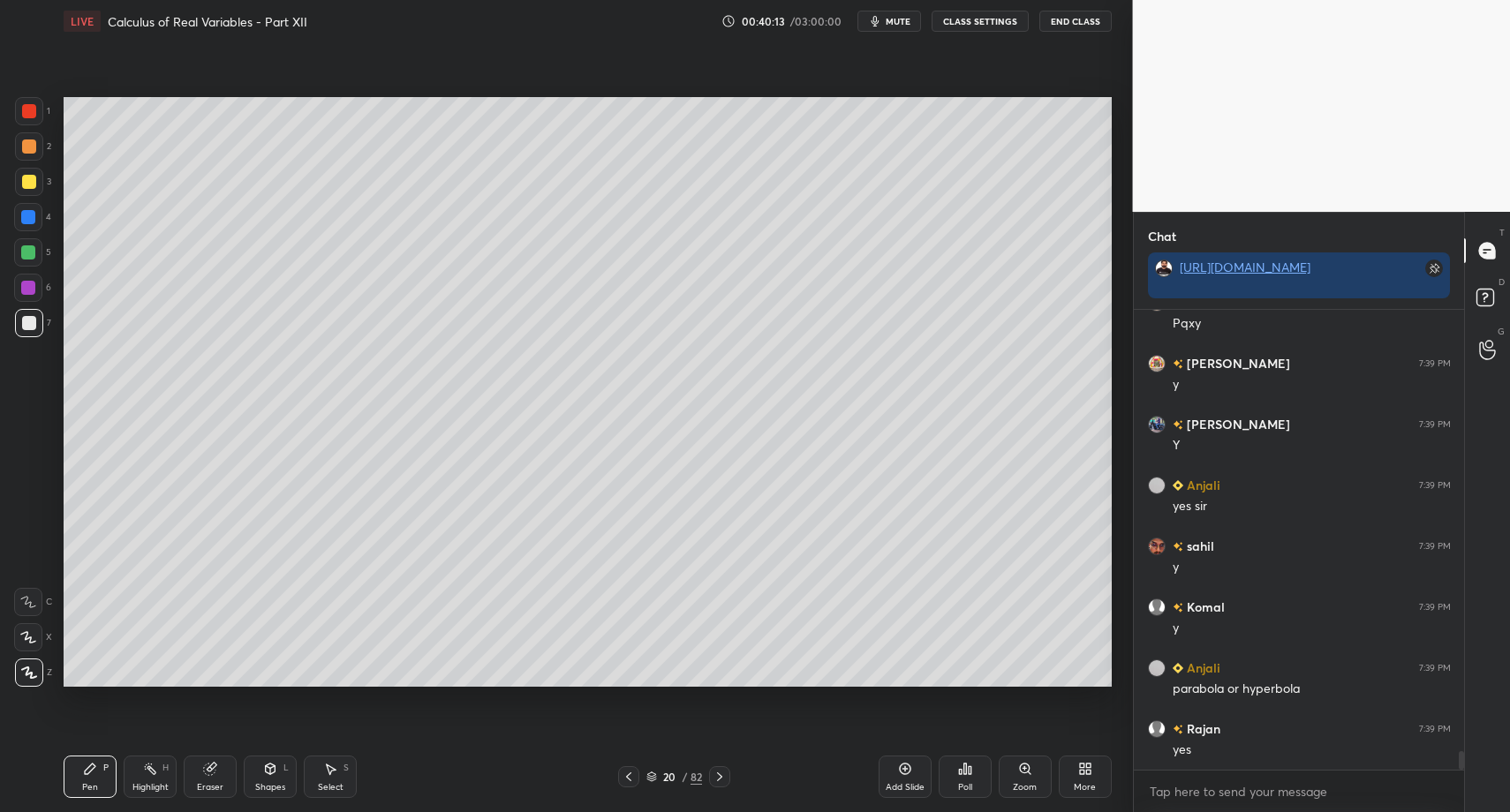 click on "Shapes L" at bounding box center [270, 777] 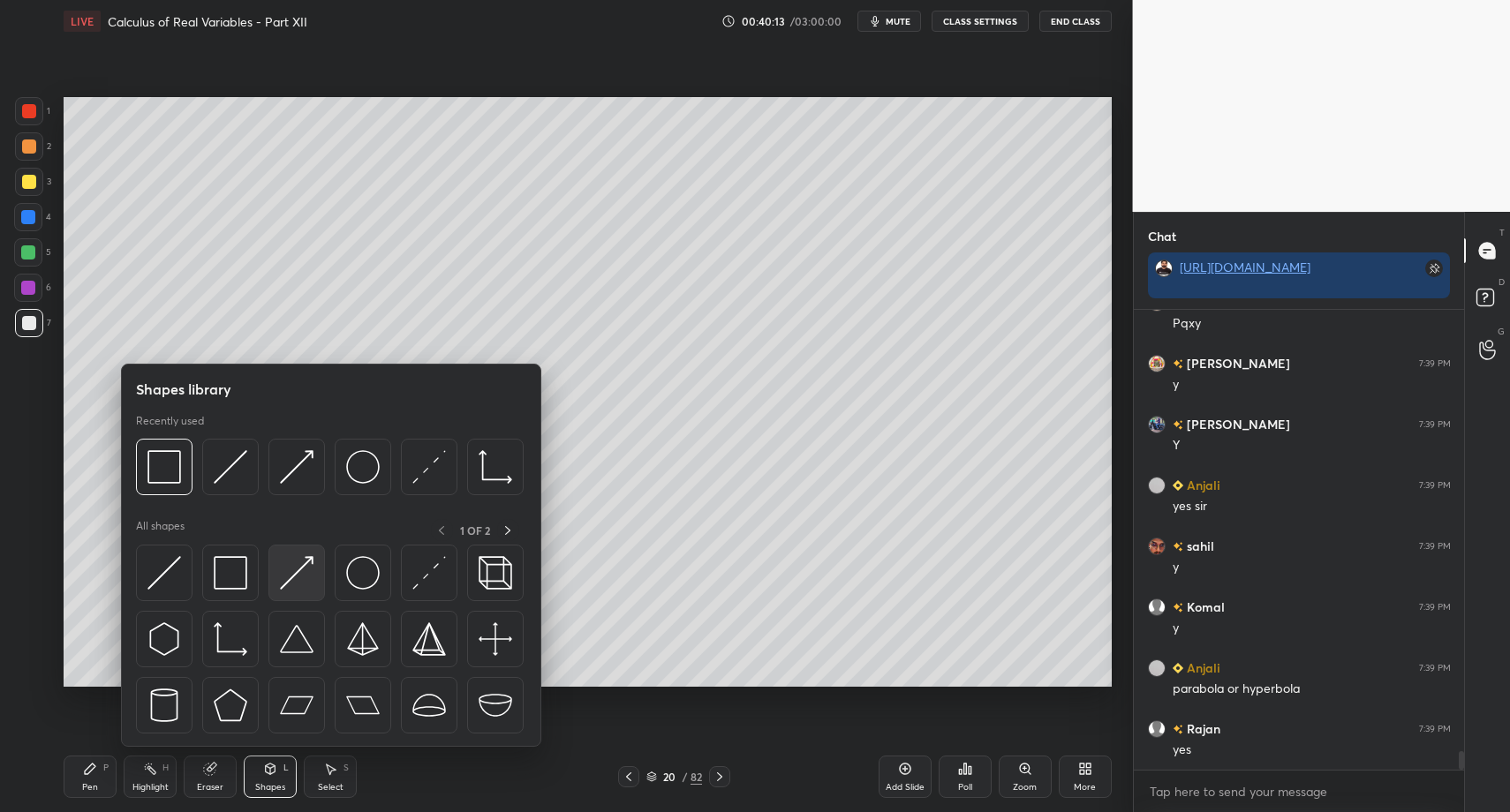 click at bounding box center (297, 573) 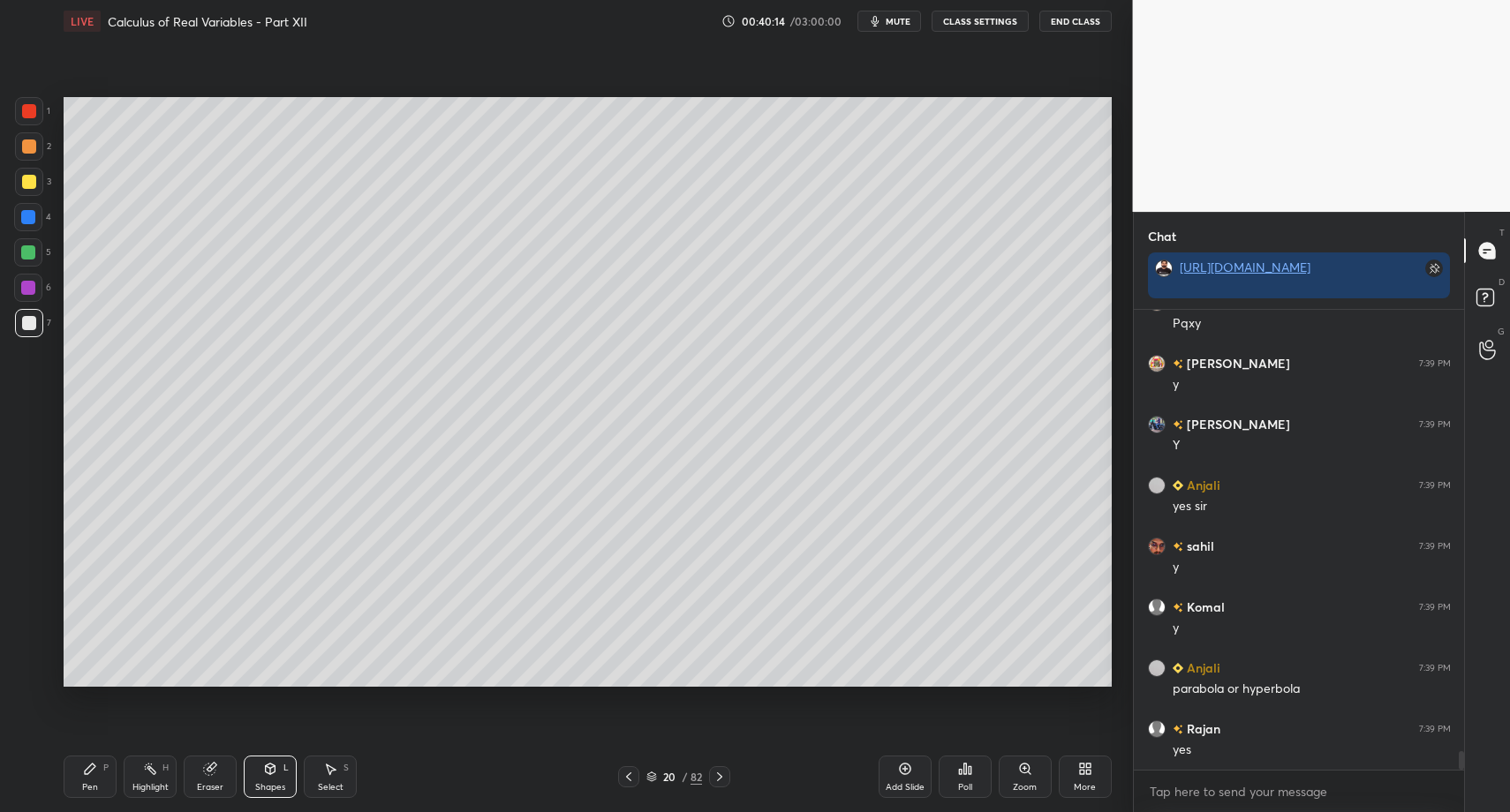 click on "Pen P" at bounding box center (90, 777) 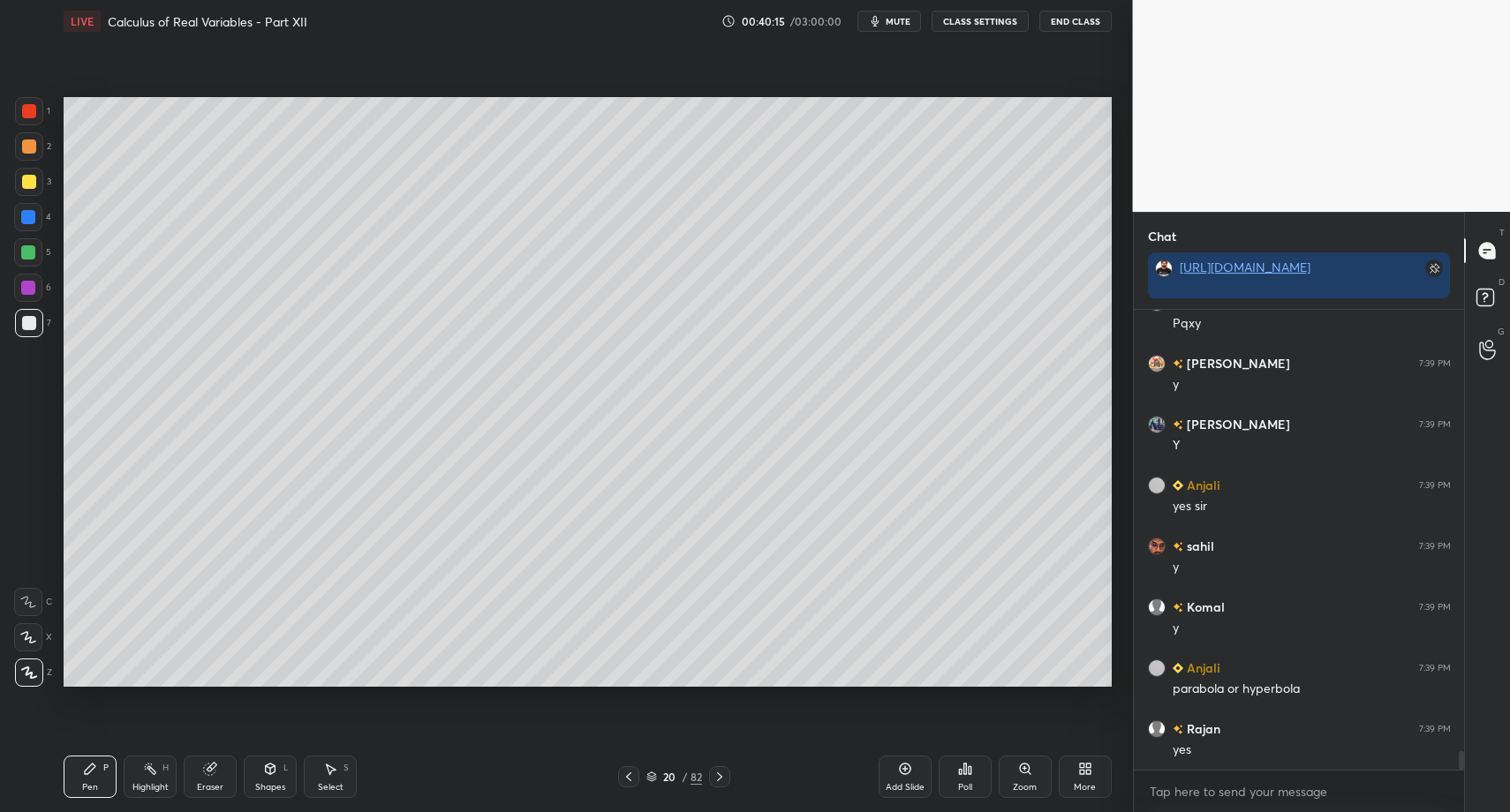 drag, startPoint x: 66, startPoint y: 774, endPoint x: 161, endPoint y: 688, distance: 128.14445 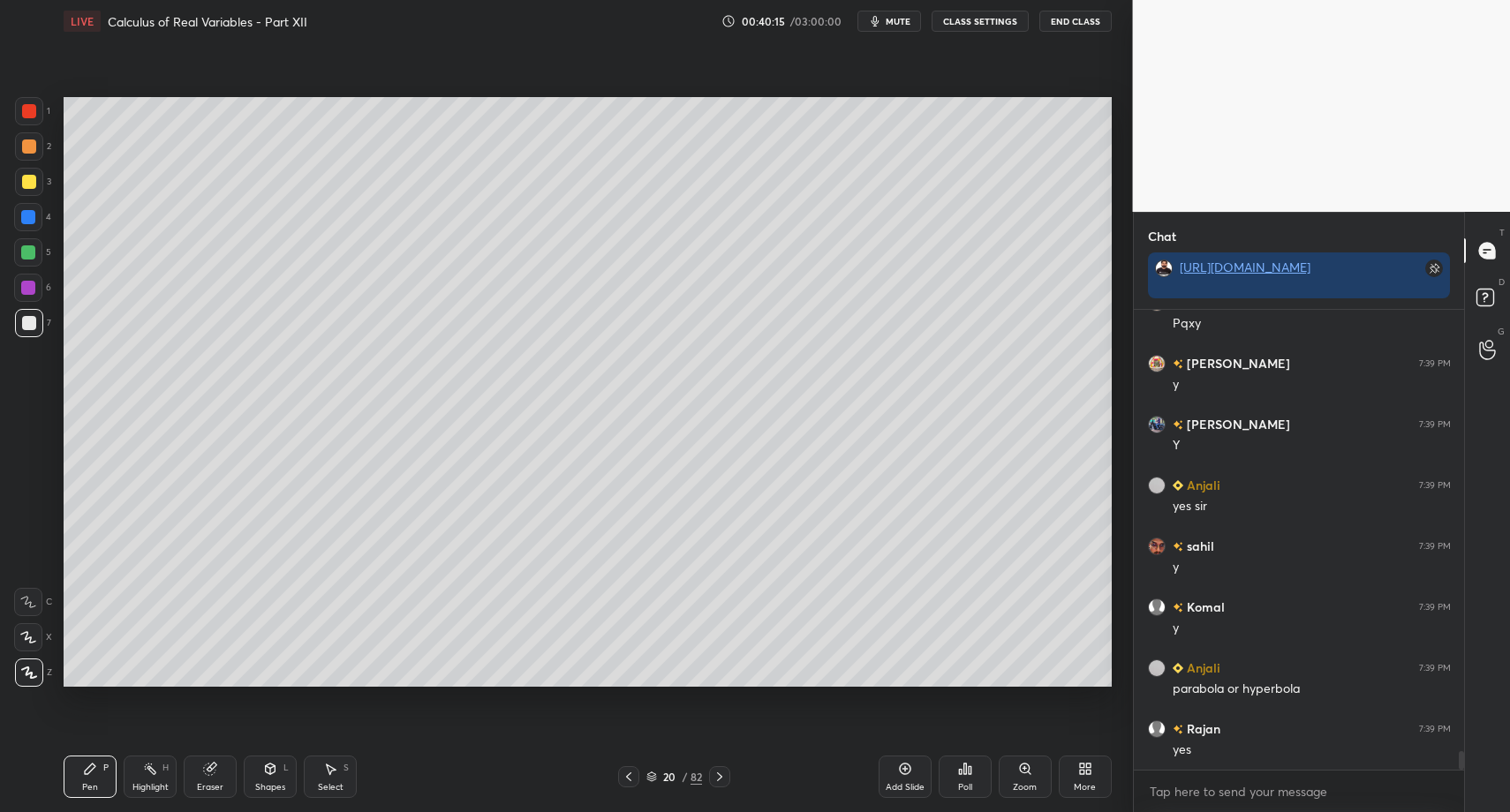 click on "Pen P" at bounding box center [90, 777] 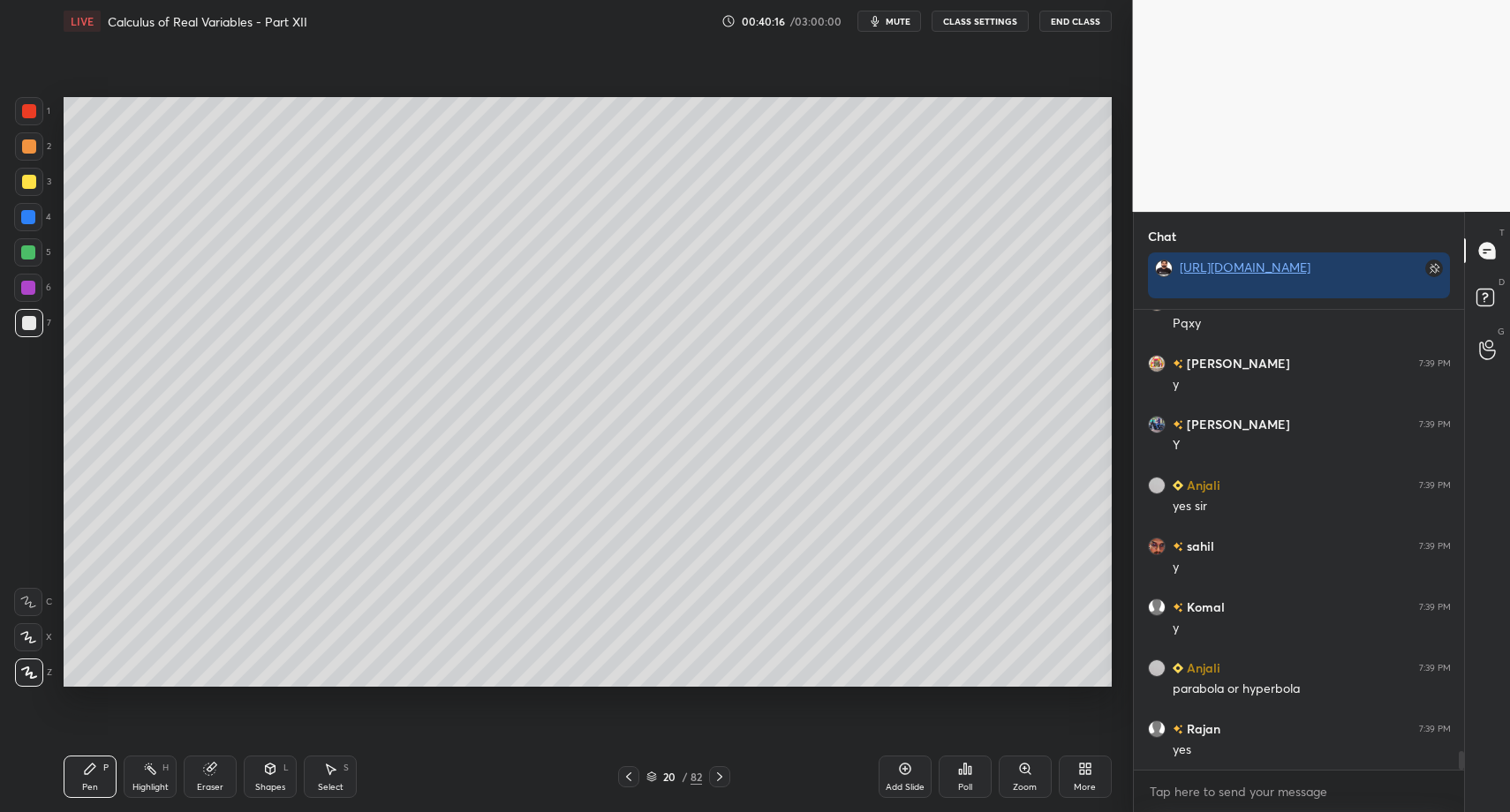 scroll, scrollTop: 10787, scrollLeft: 0, axis: vertical 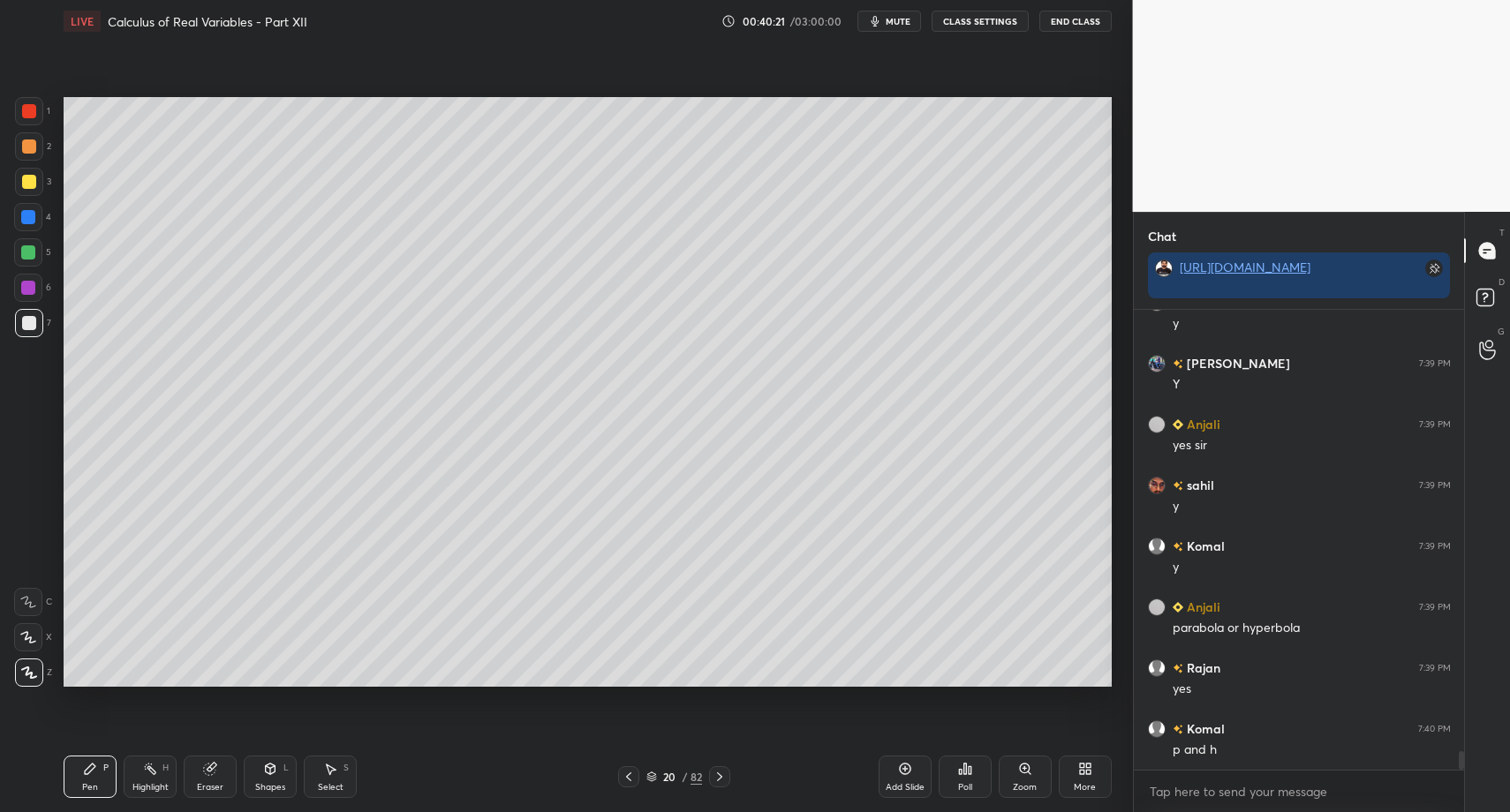 click on "Shapes L" at bounding box center (270, 777) 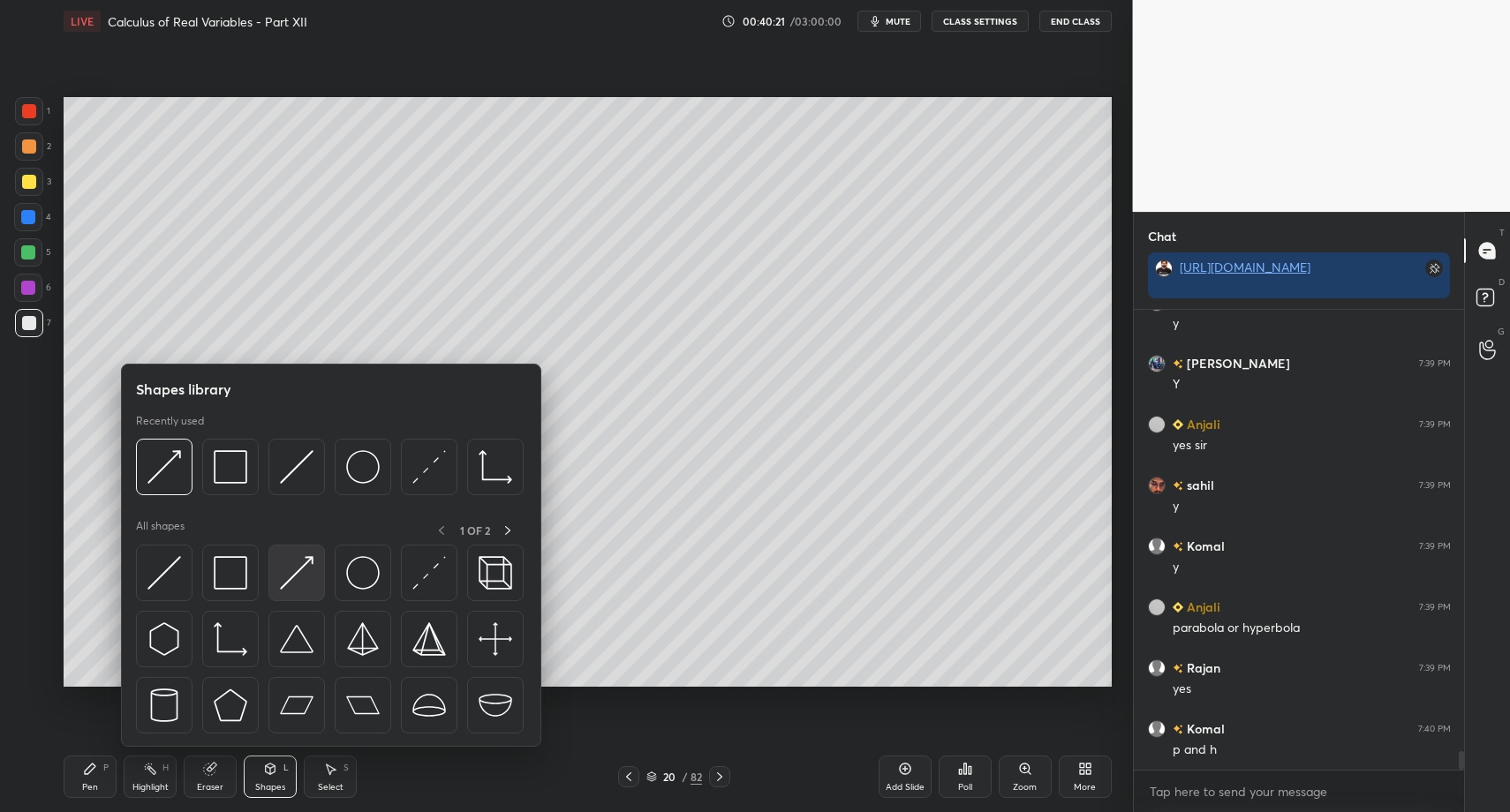 click at bounding box center (297, 573) 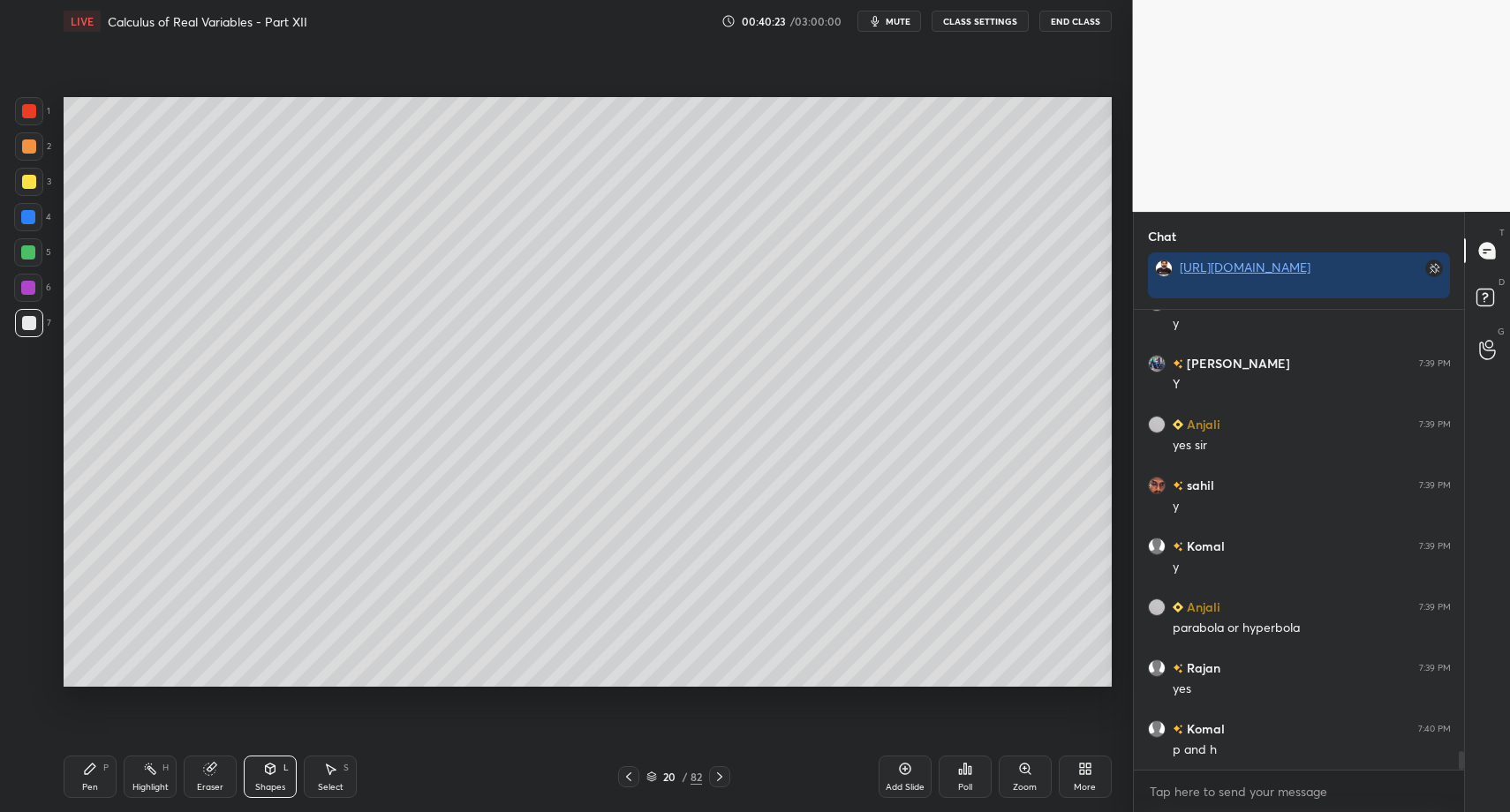 click on "Pen P" at bounding box center (90, 777) 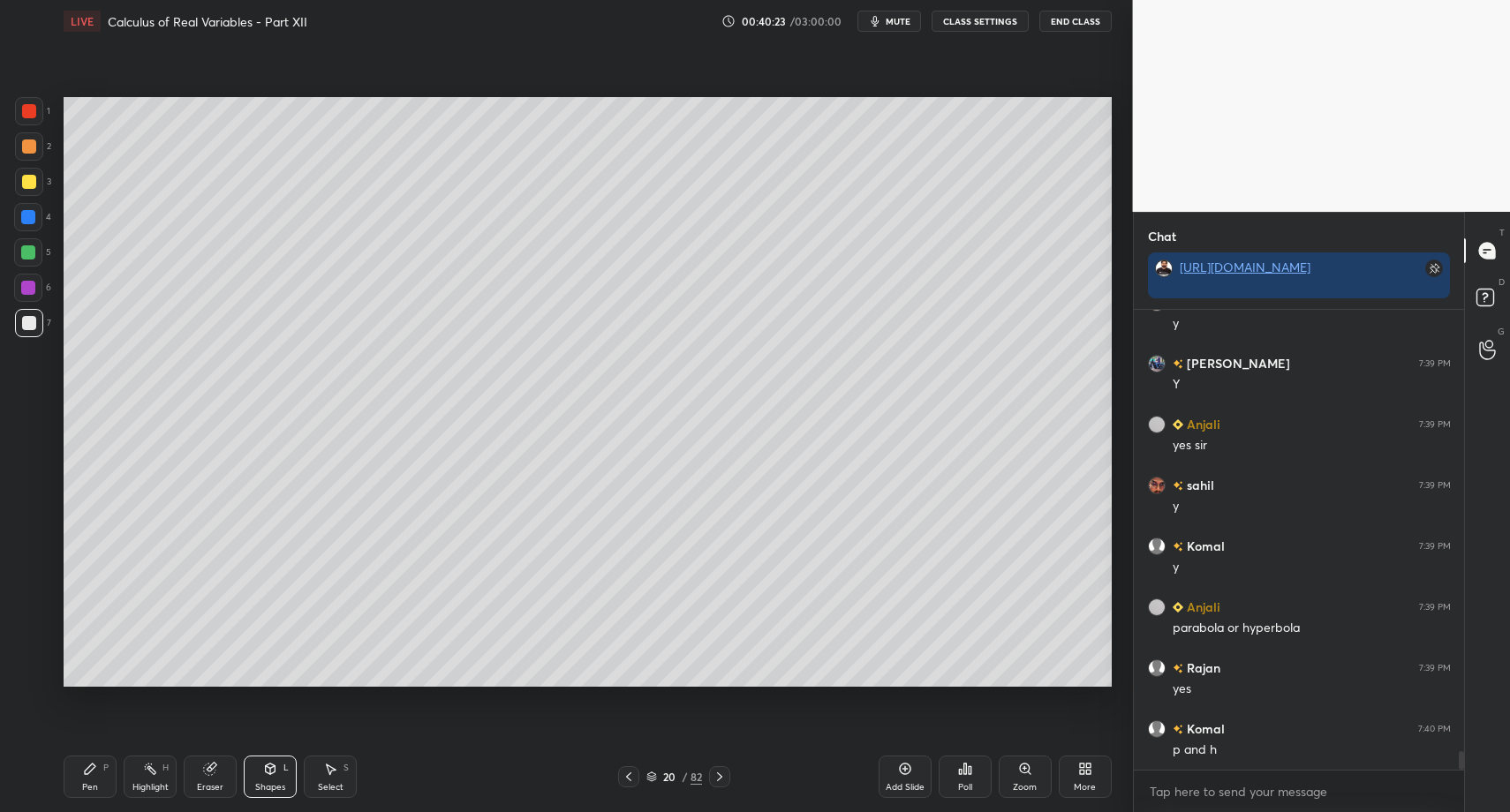 click 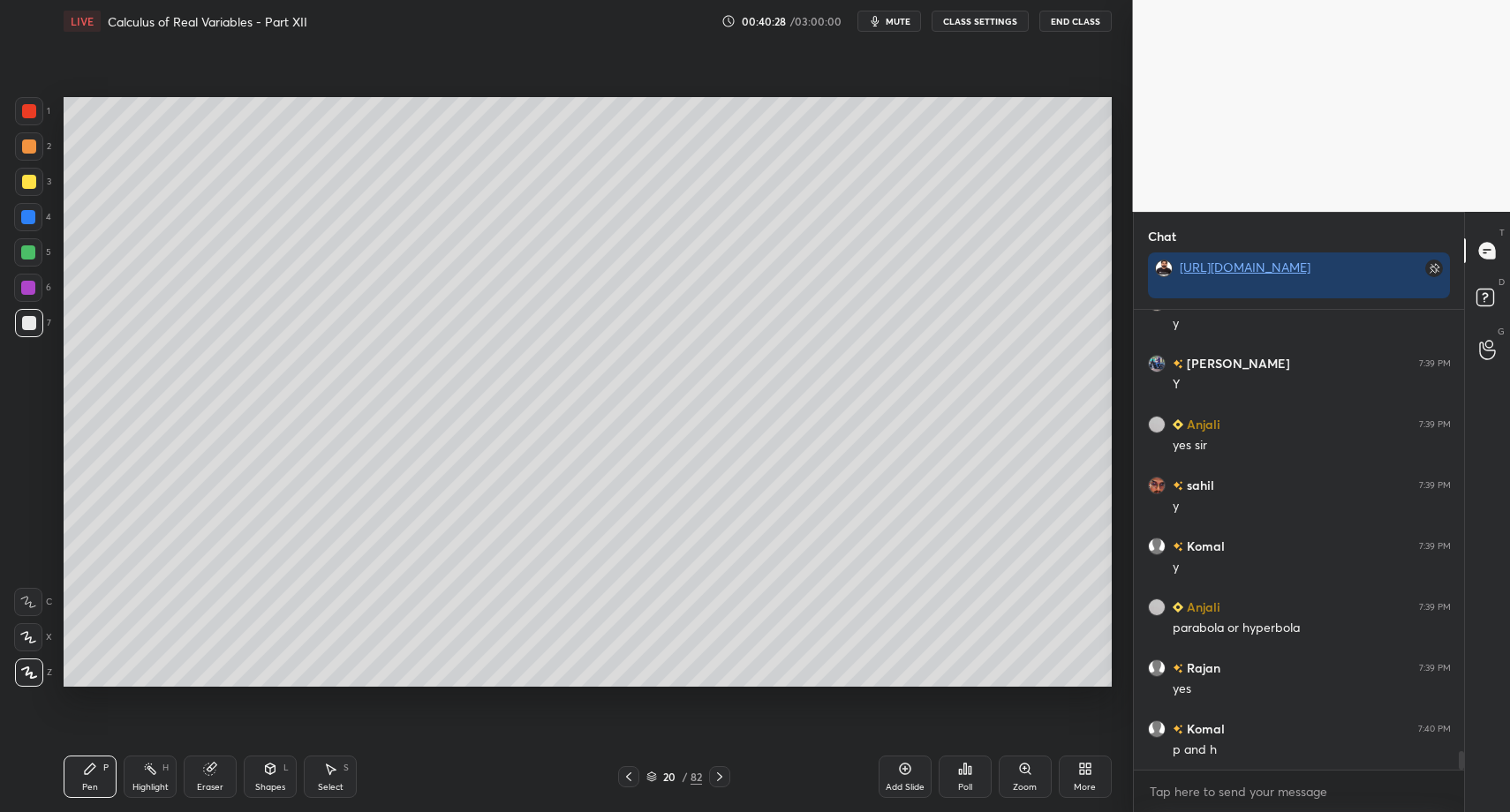 scroll, scrollTop: 10805, scrollLeft: 0, axis: vertical 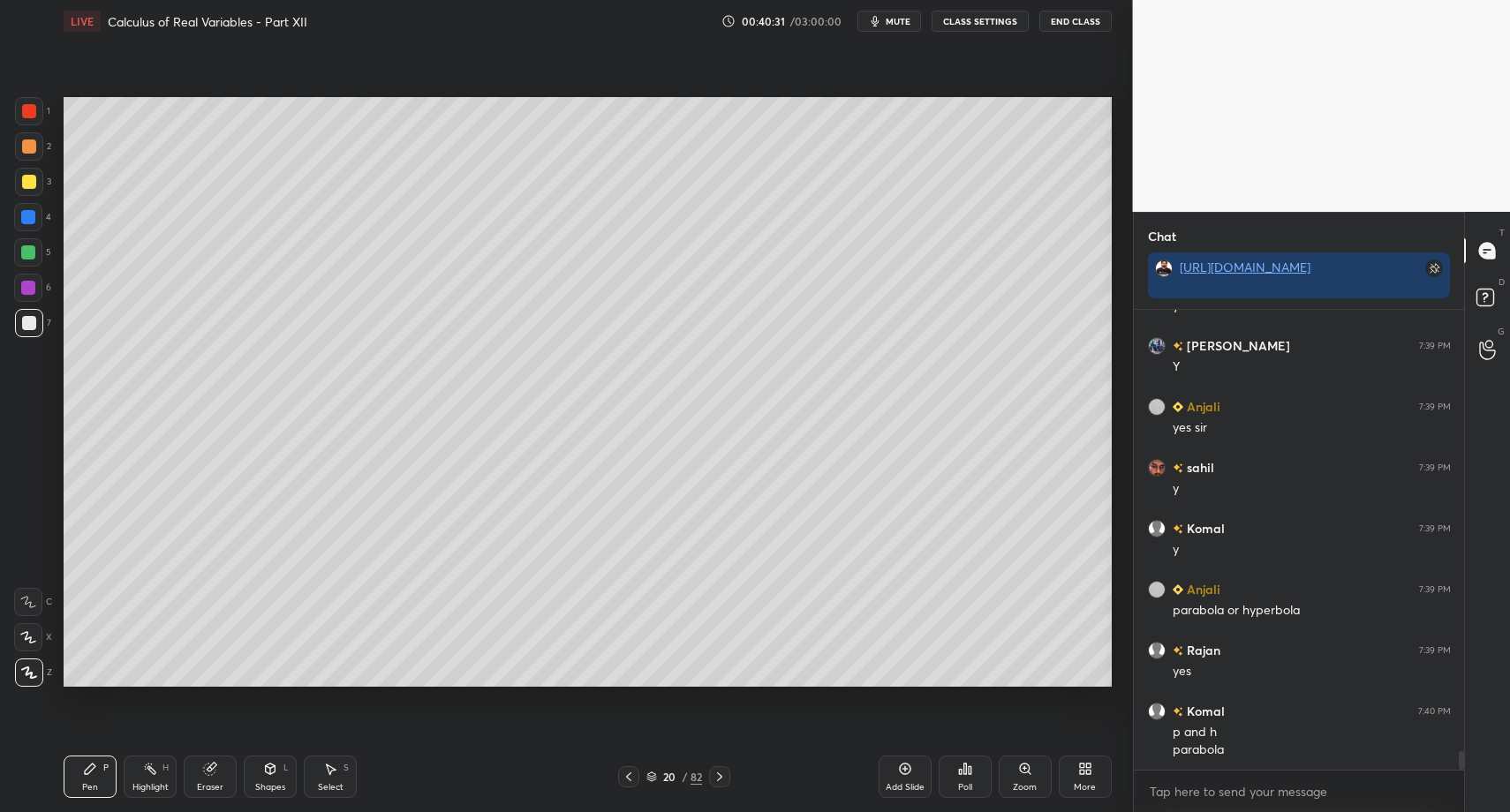 drag, startPoint x: 23, startPoint y: 184, endPoint x: 53, endPoint y: 237, distance: 60.90156 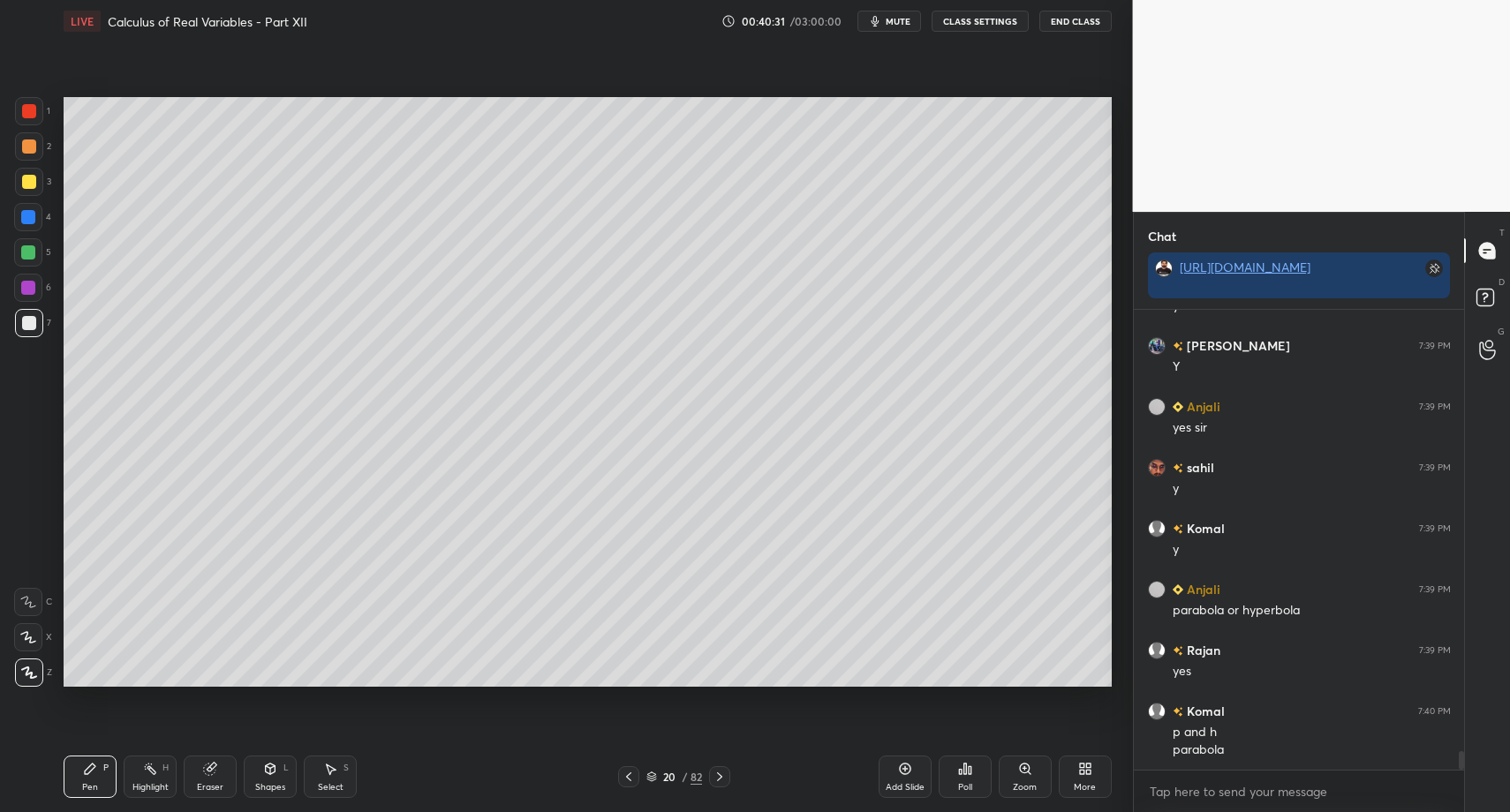click at bounding box center [29, 182] 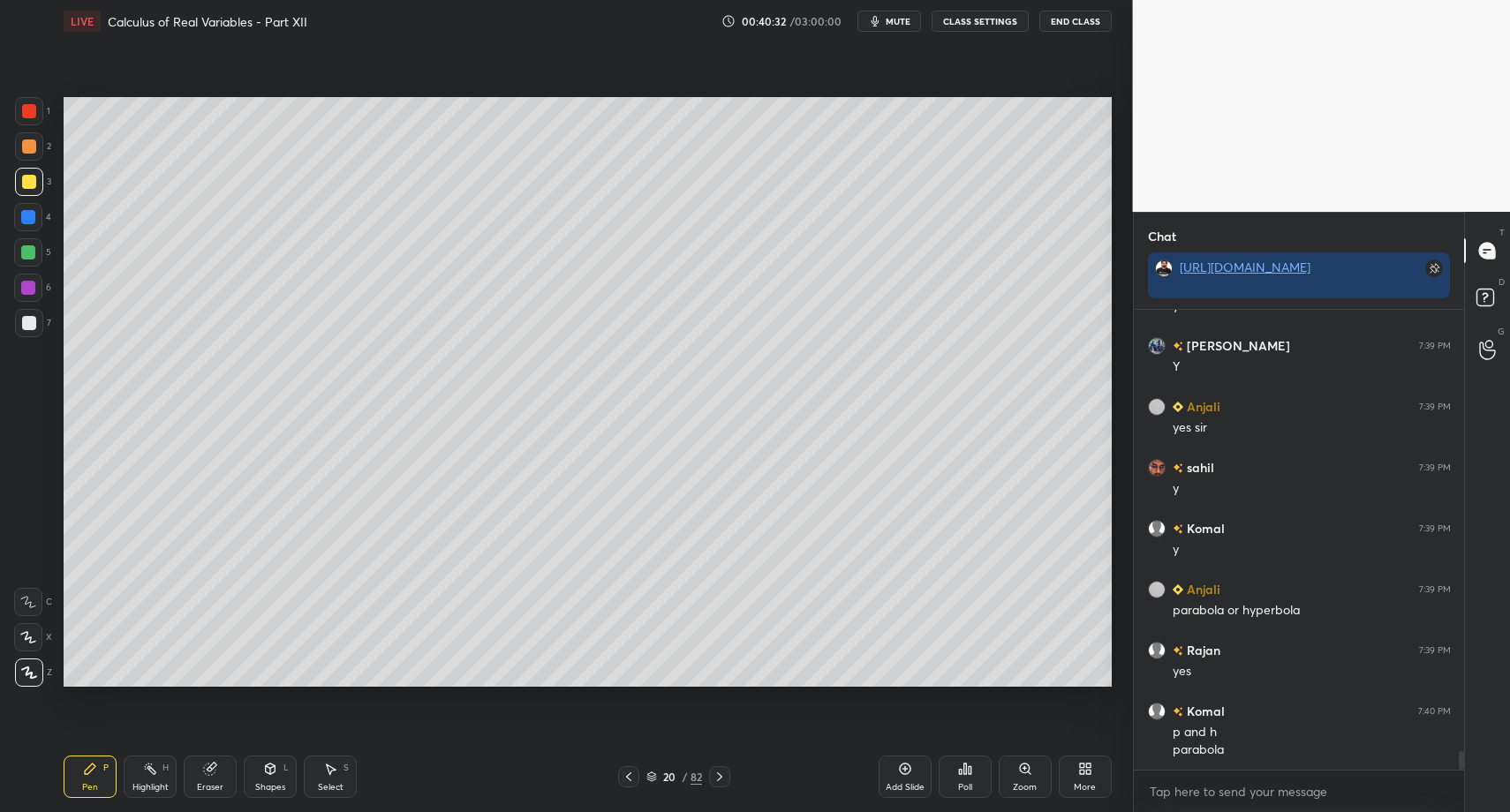 click on "Shapes" at bounding box center (270, 787) 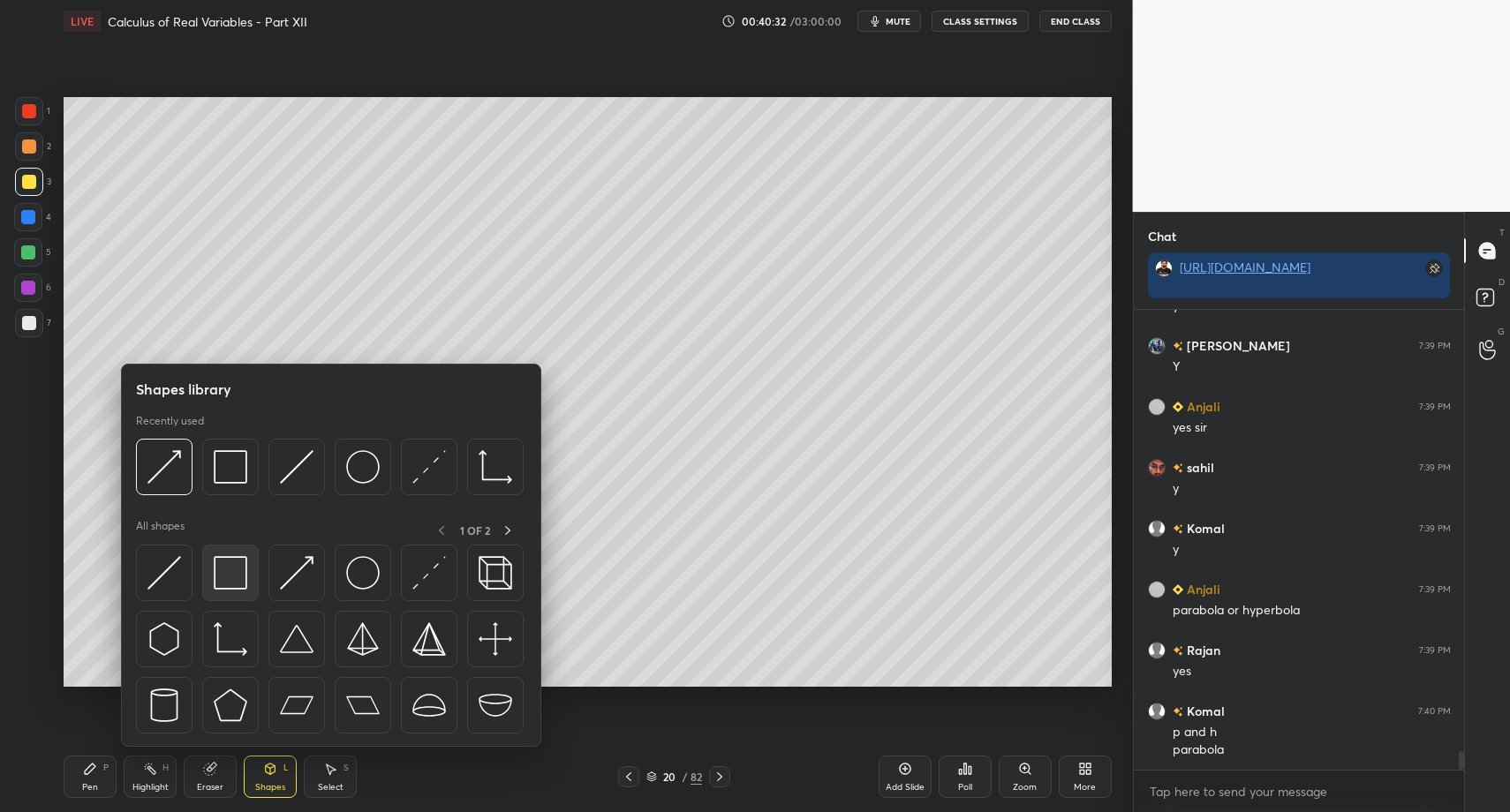 click at bounding box center (230, 573) 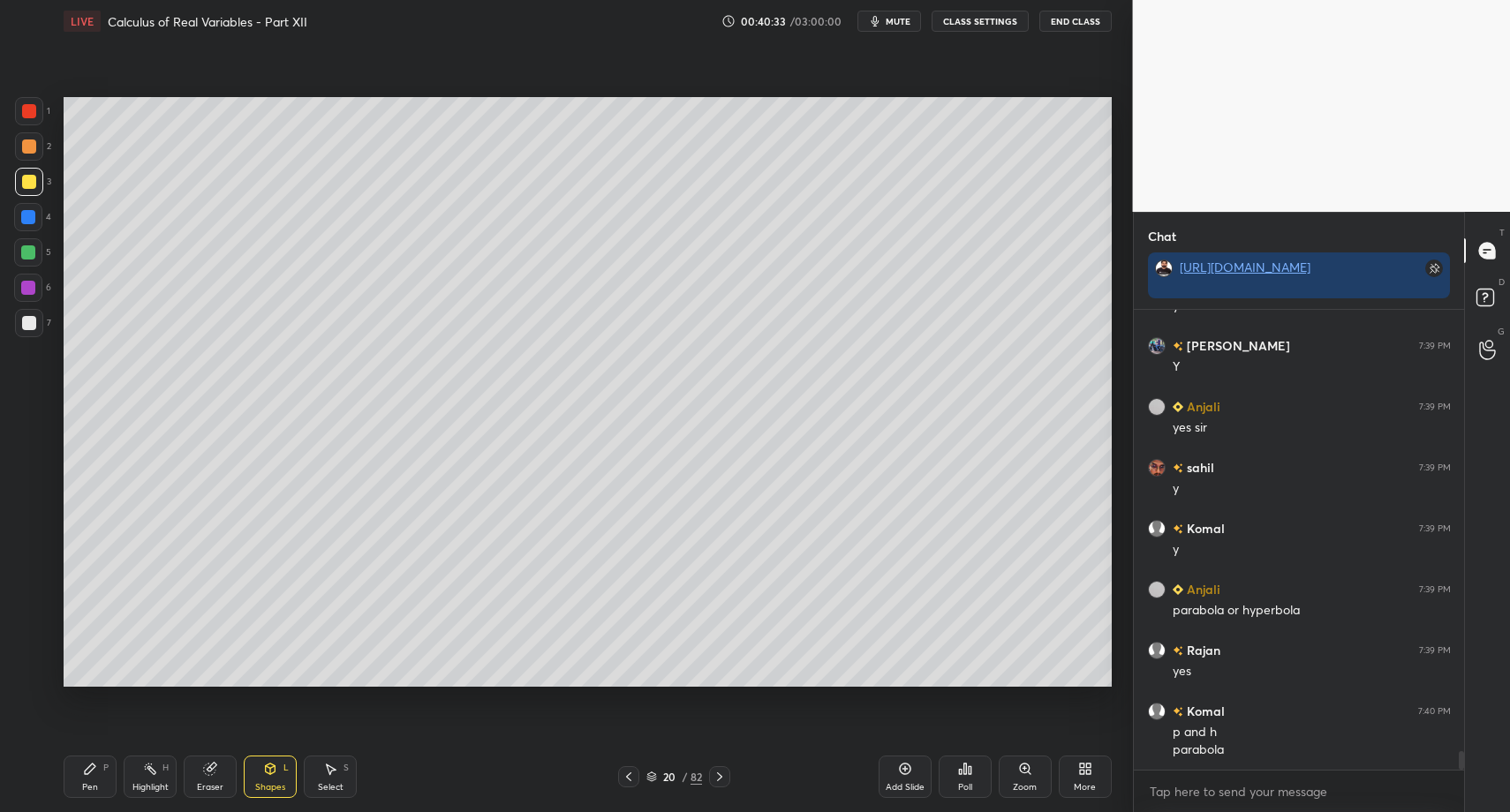 click on "Pen P" at bounding box center (90, 777) 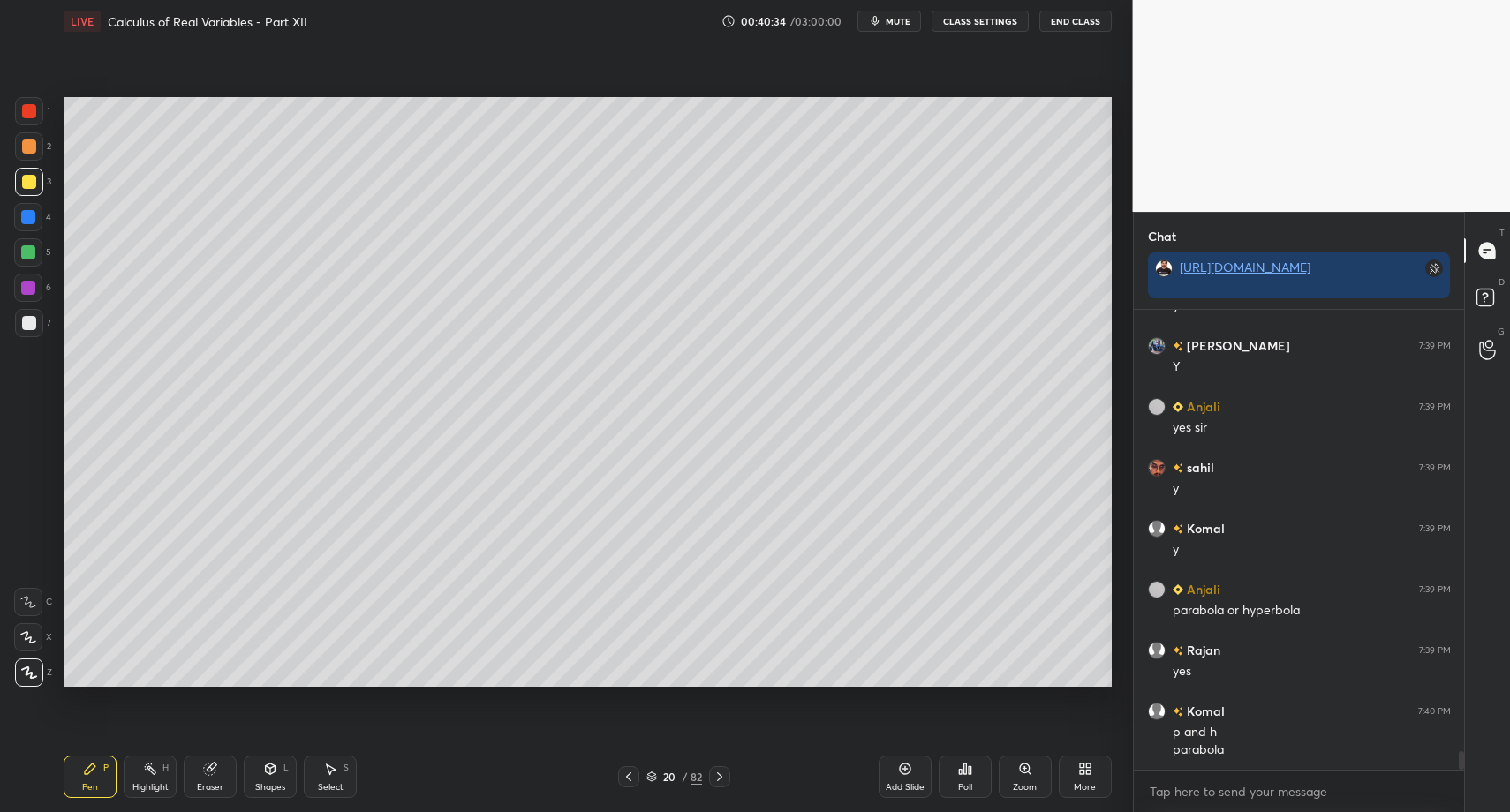 click on "Pen P" at bounding box center (90, 777) 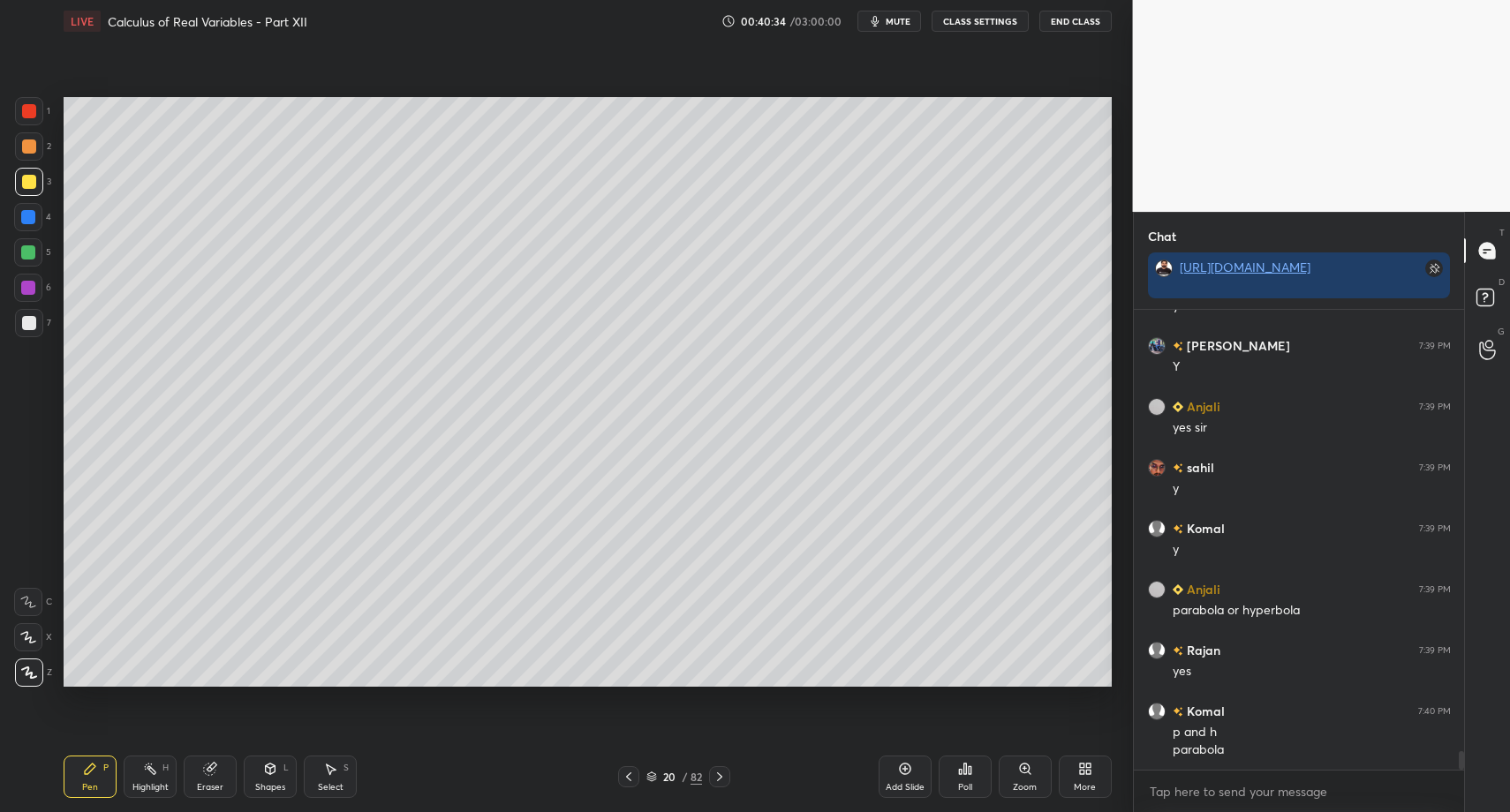 click on "7" at bounding box center [33, 323] 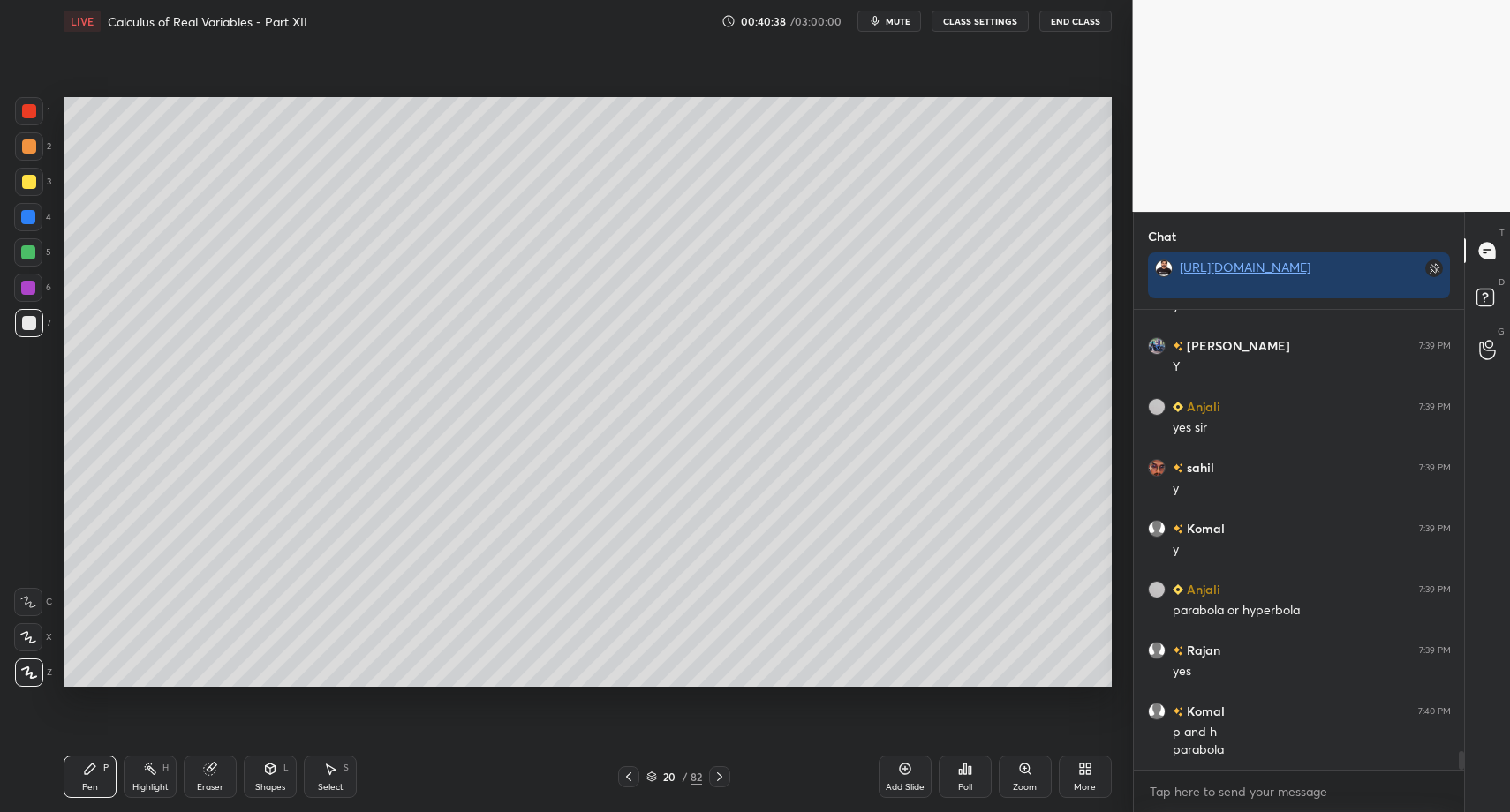 click on "Shapes" at bounding box center [270, 787] 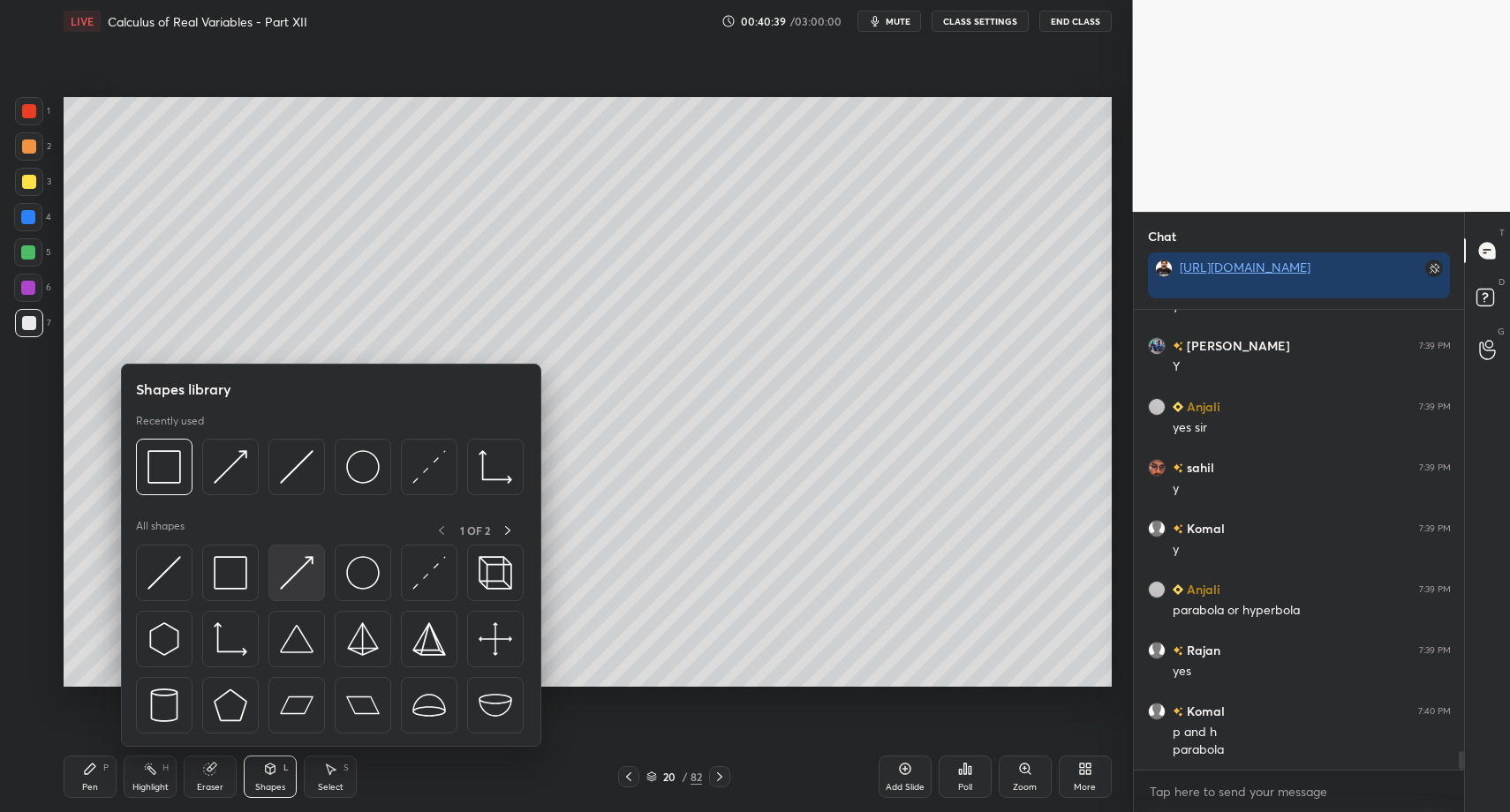 click at bounding box center (297, 573) 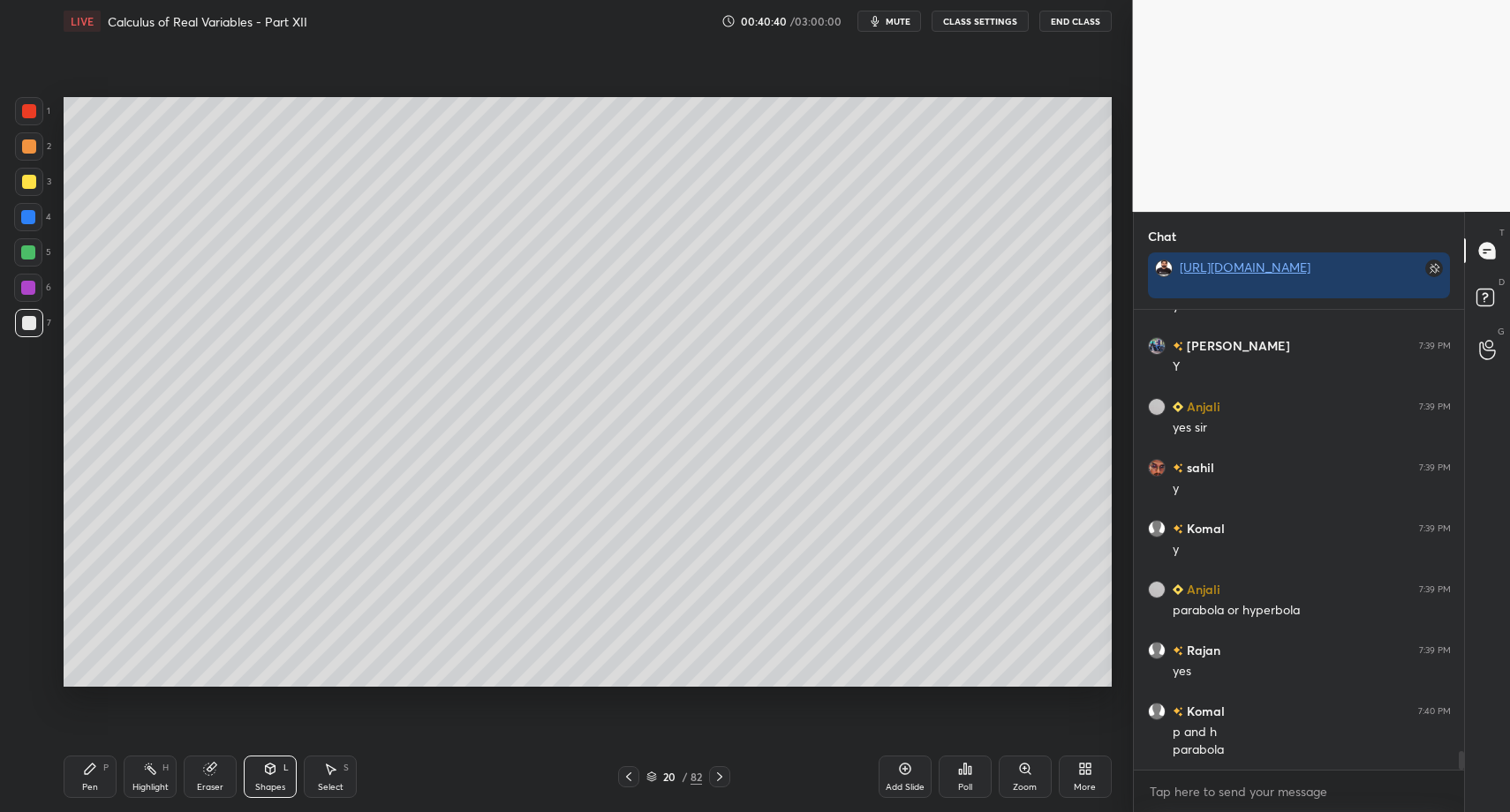 click on "Pen P" at bounding box center [90, 777] 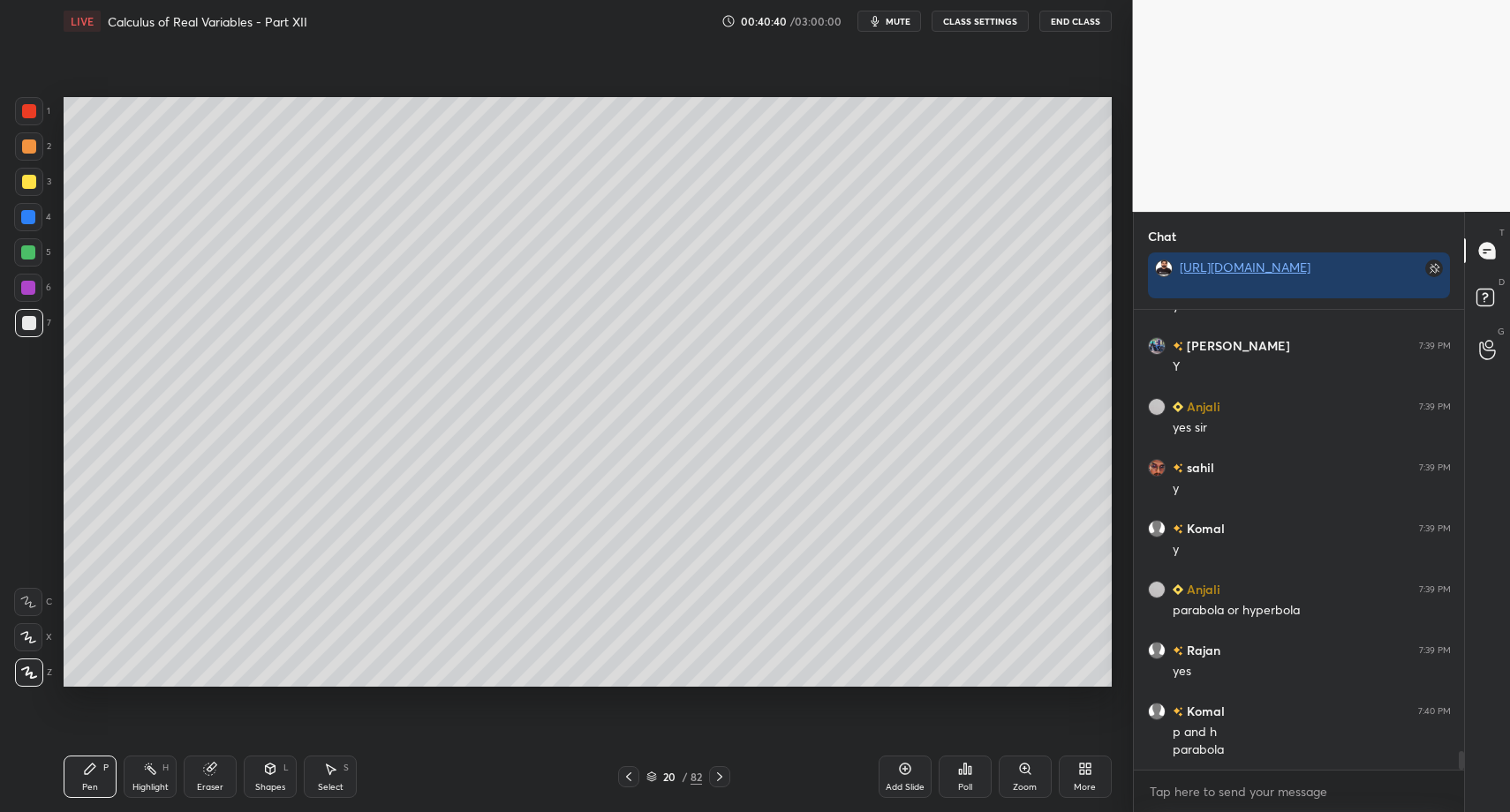 drag, startPoint x: 80, startPoint y: 767, endPoint x: 96, endPoint y: 748, distance: 24.839485 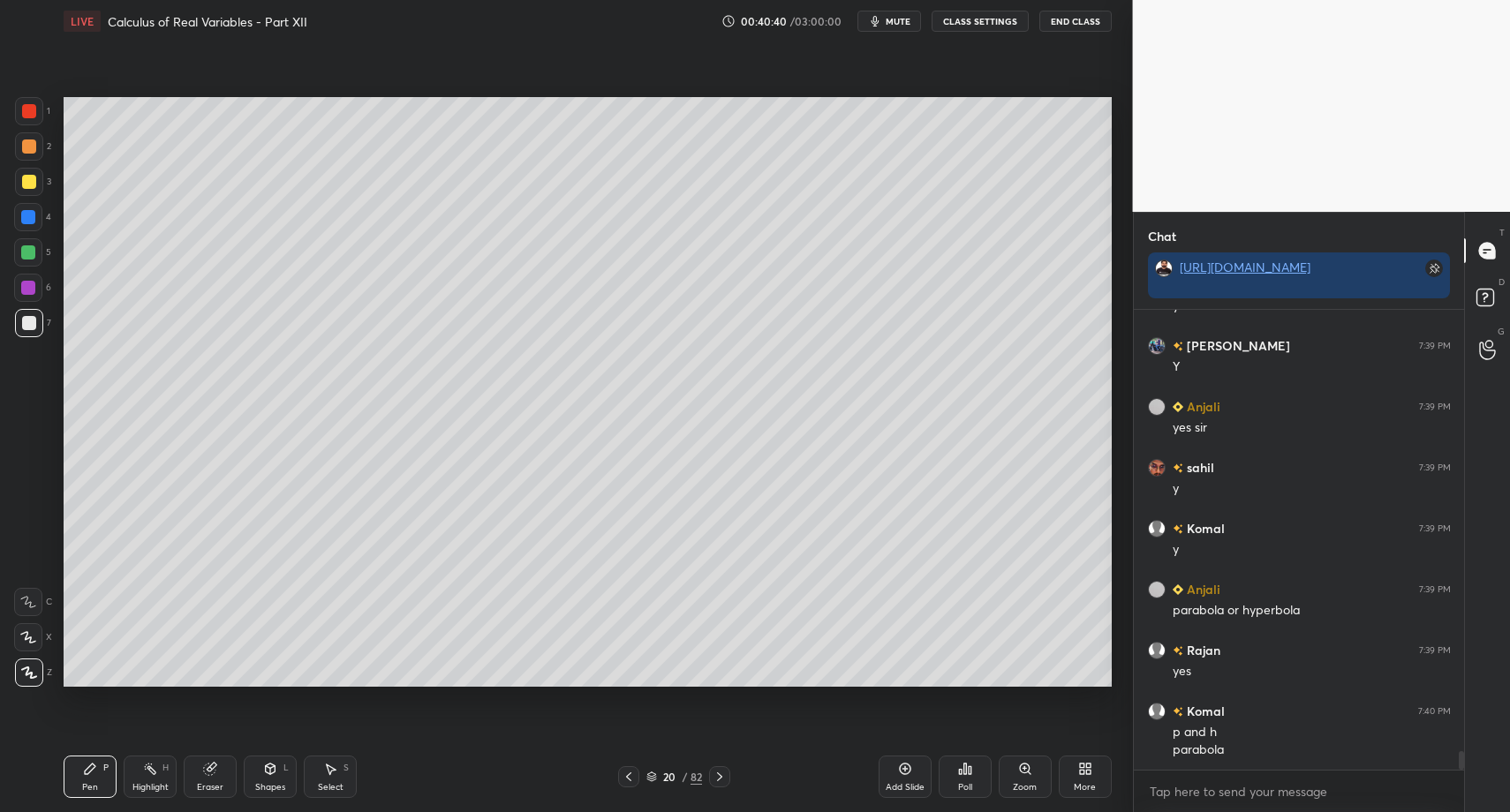 click on "Pen P" at bounding box center [90, 777] 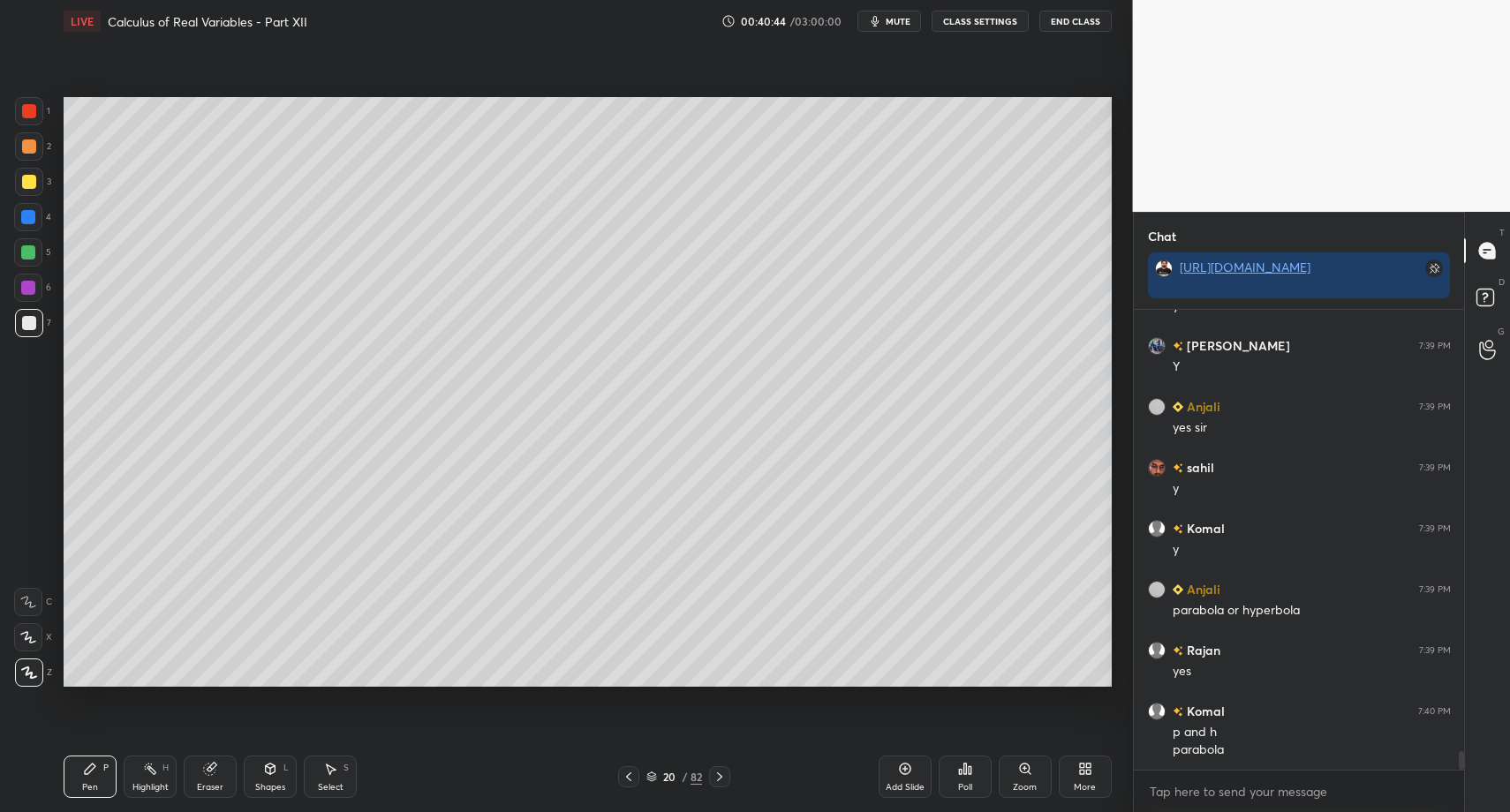 scroll, scrollTop: 10866, scrollLeft: 0, axis: vertical 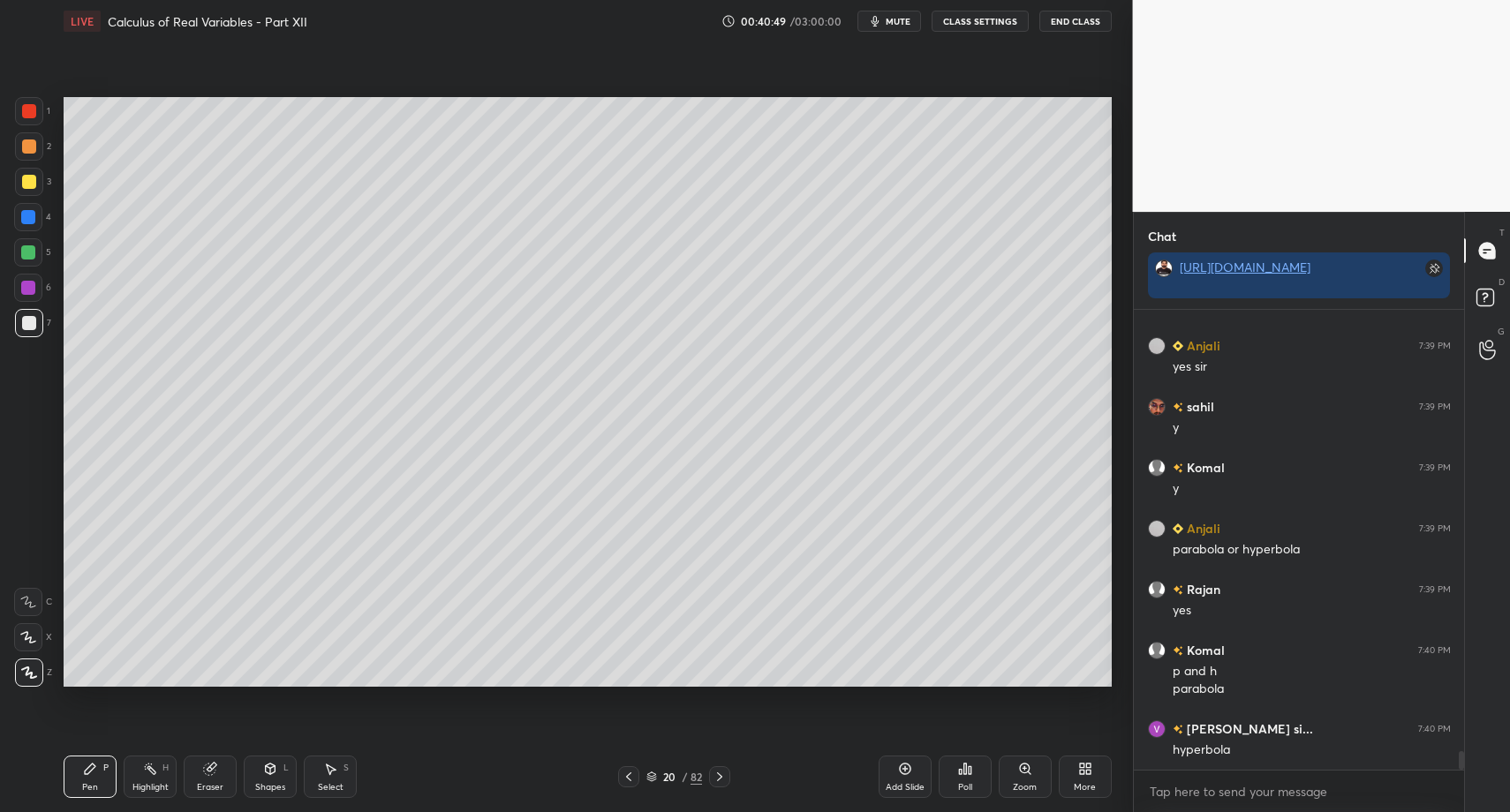 drag, startPoint x: 335, startPoint y: 773, endPoint x: 321, endPoint y: 776, distance: 14.317821 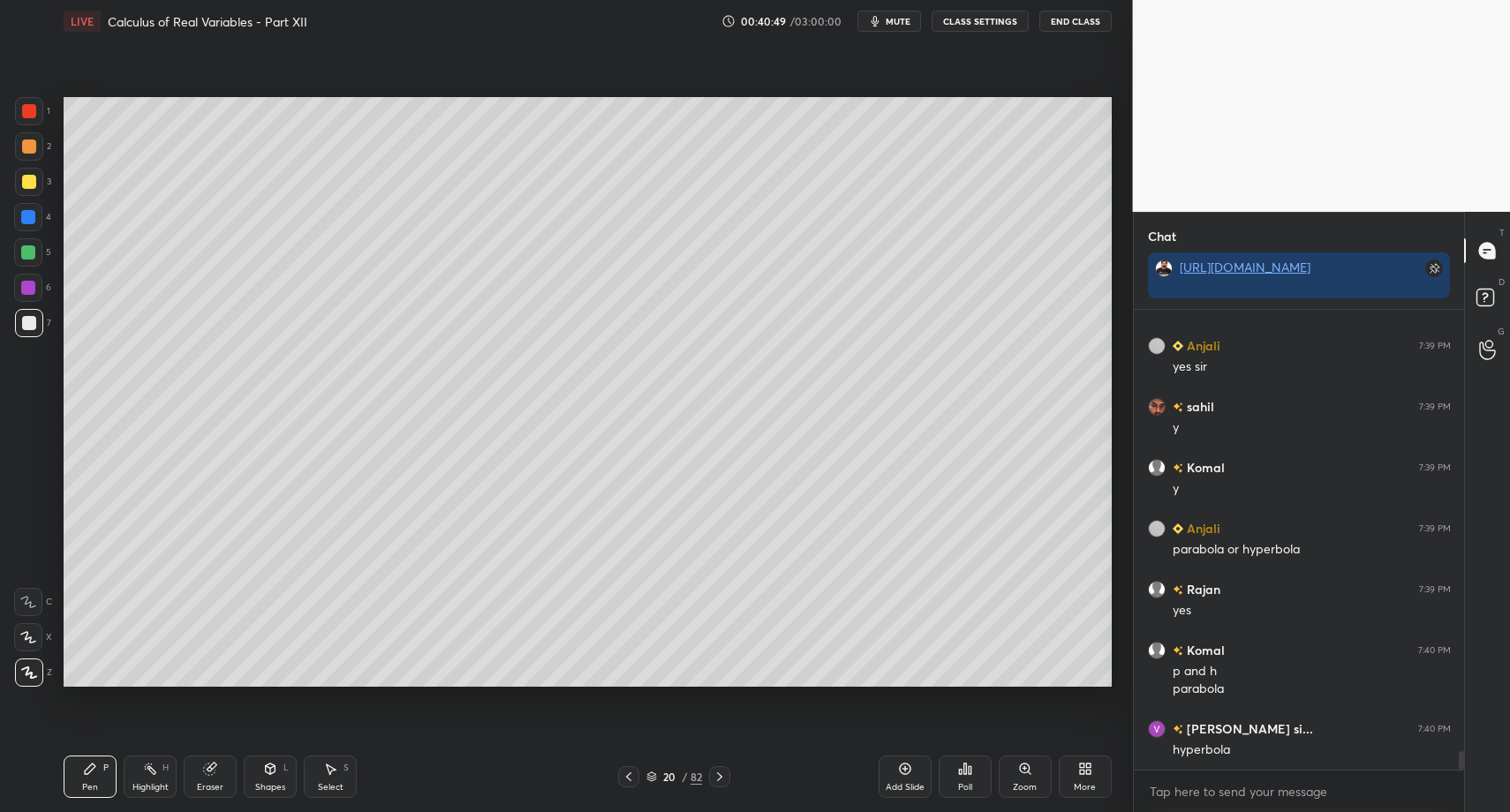 click 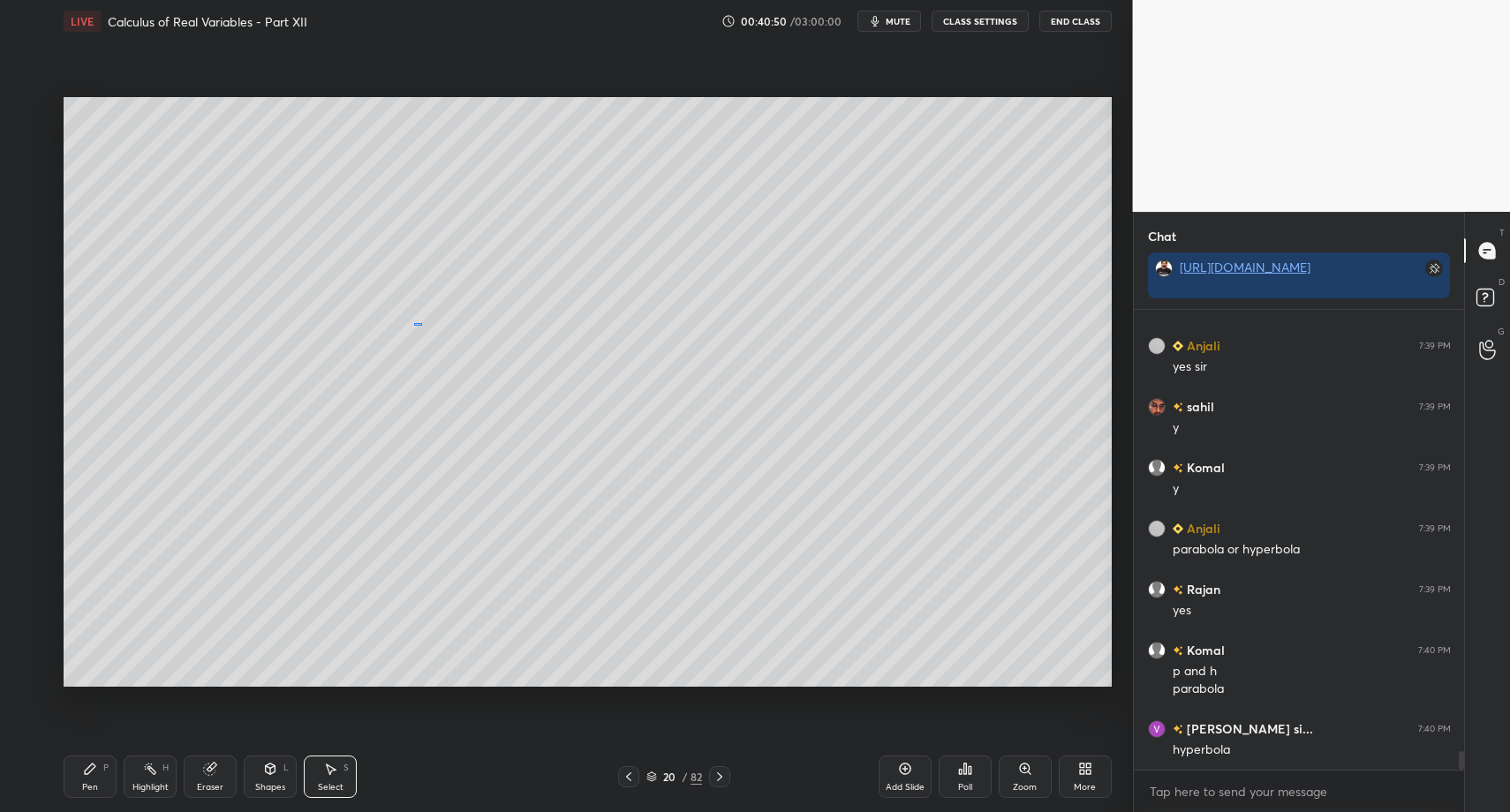 drag, startPoint x: 420, startPoint y: 324, endPoint x: 725, endPoint y: 434, distance: 324.22986 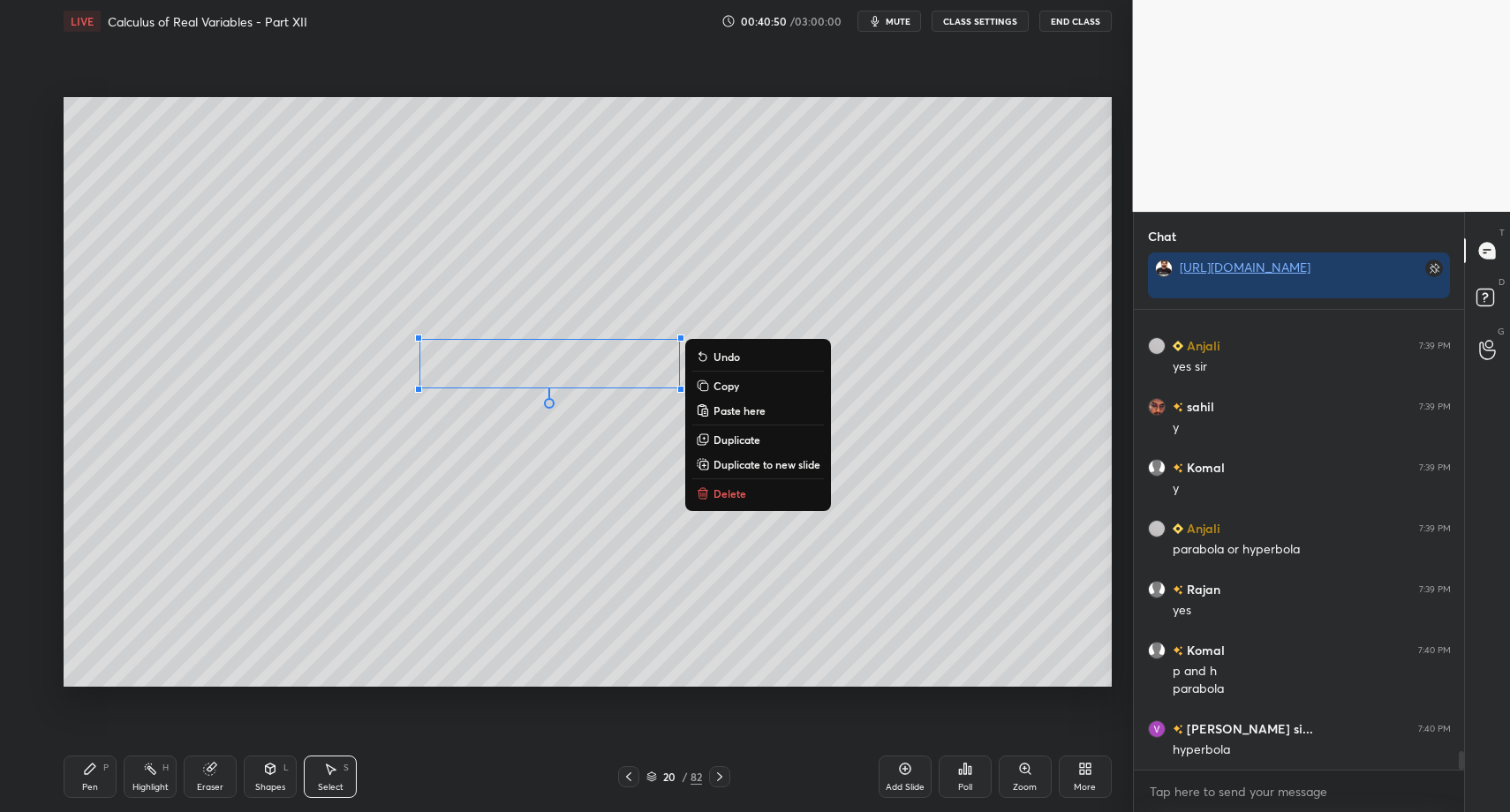 click on "Delete" at bounding box center (729, 493) 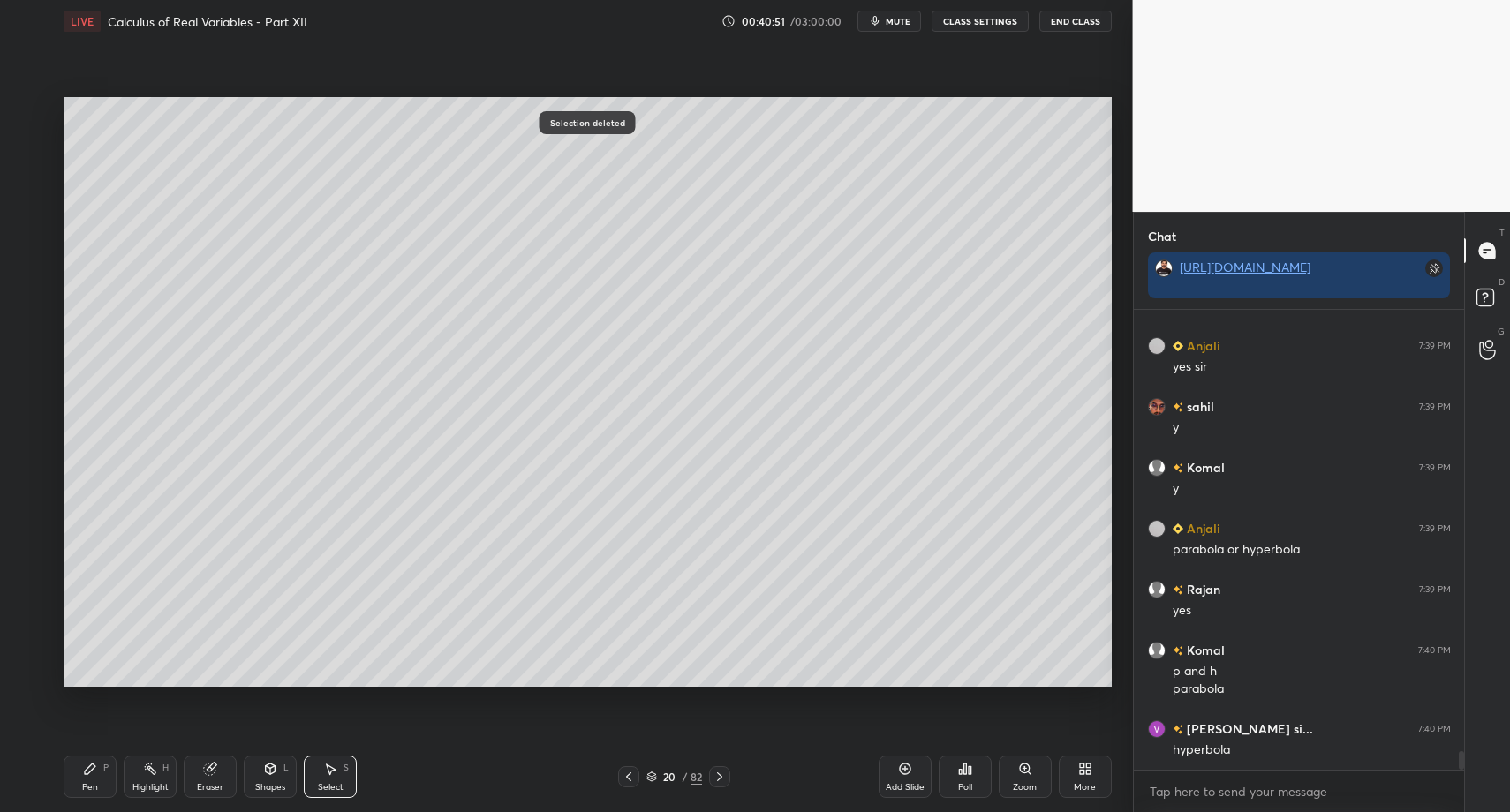 drag, startPoint x: 102, startPoint y: 786, endPoint x: 102, endPoint y: 769, distance: 17 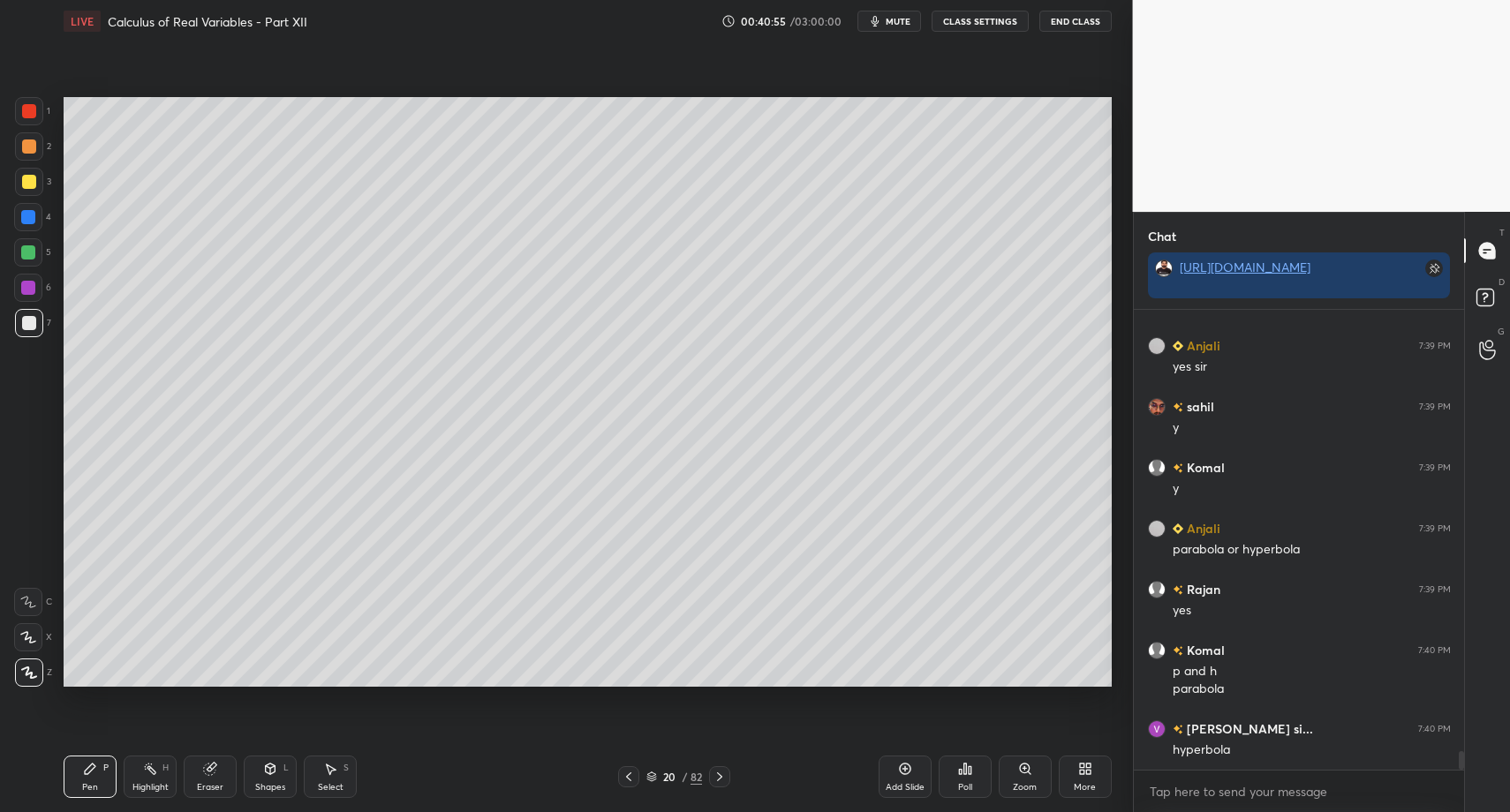 scroll, scrollTop: 10927, scrollLeft: 0, axis: vertical 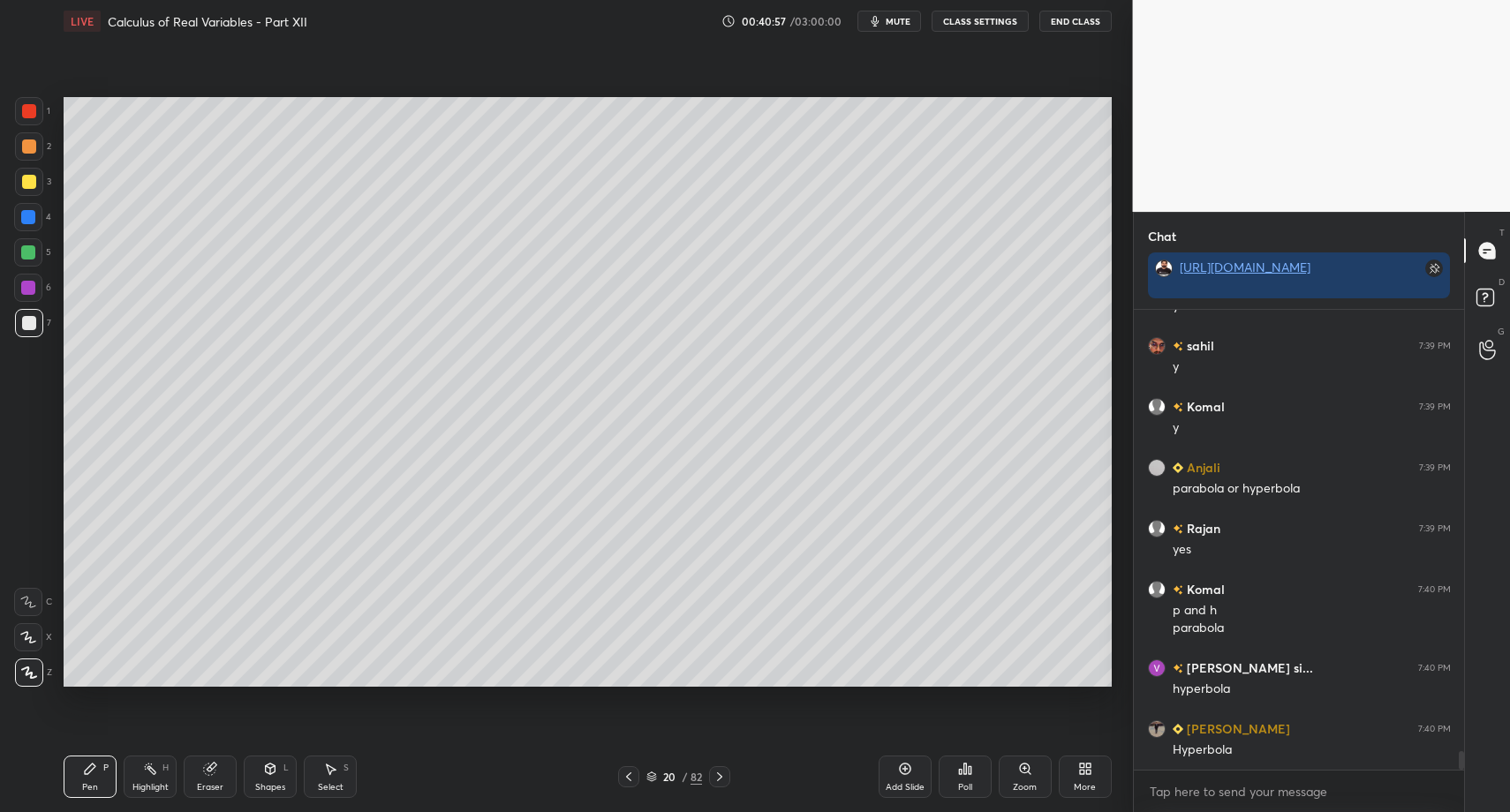 drag, startPoint x: 285, startPoint y: 786, endPoint x: 281, endPoint y: 756, distance: 30.26549 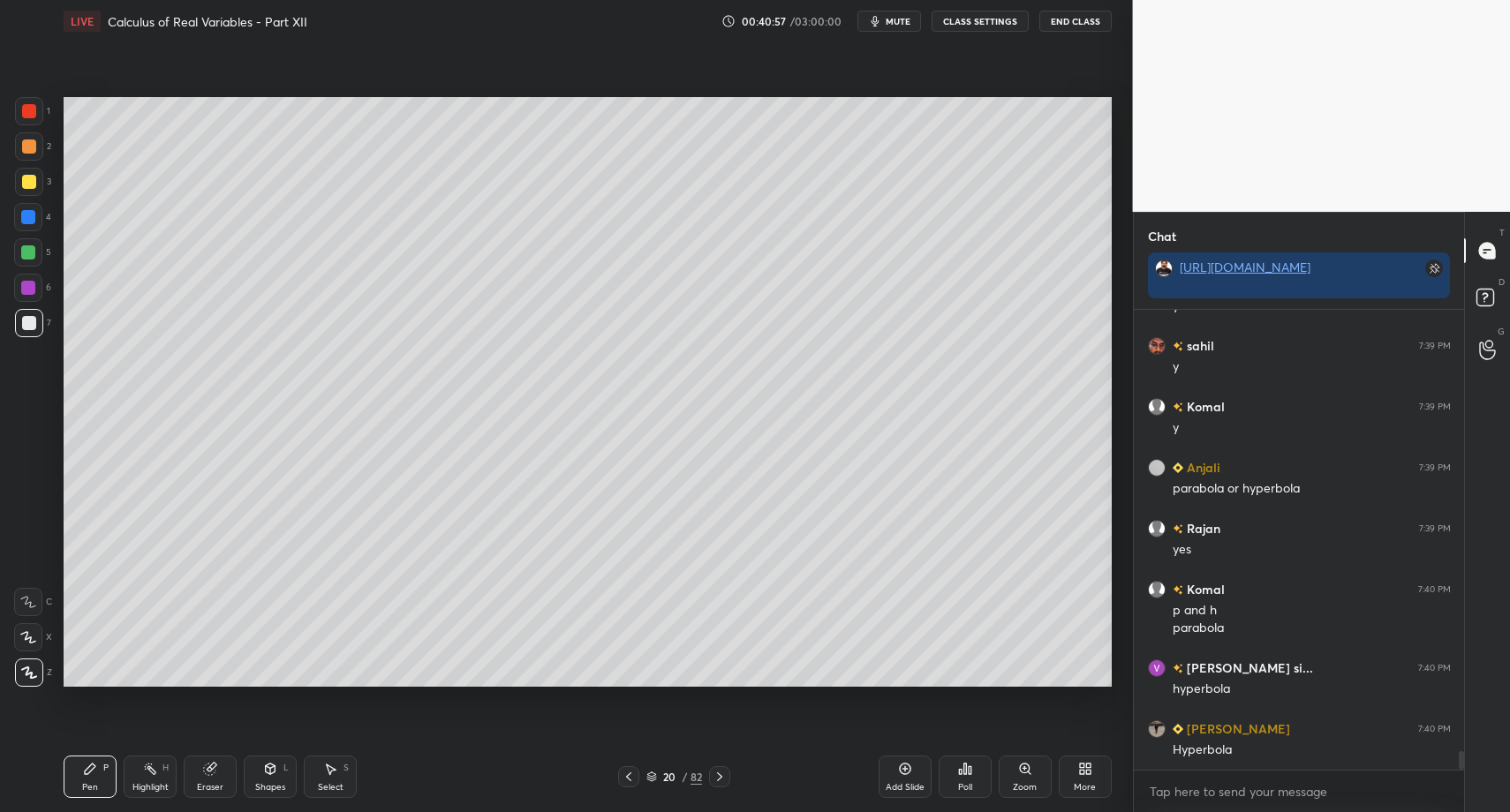 click on "Shapes L" at bounding box center [270, 777] 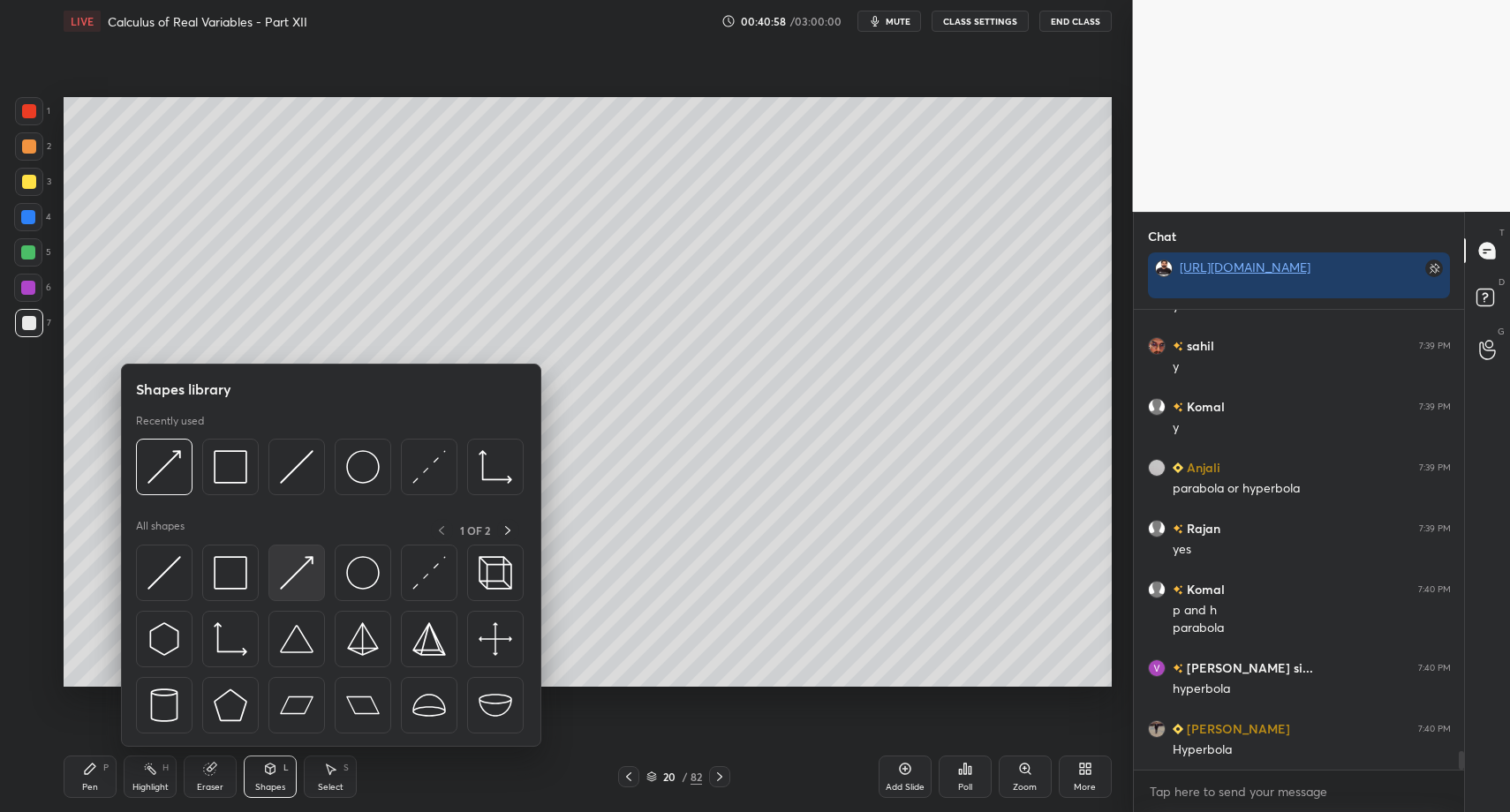 click at bounding box center (297, 573) 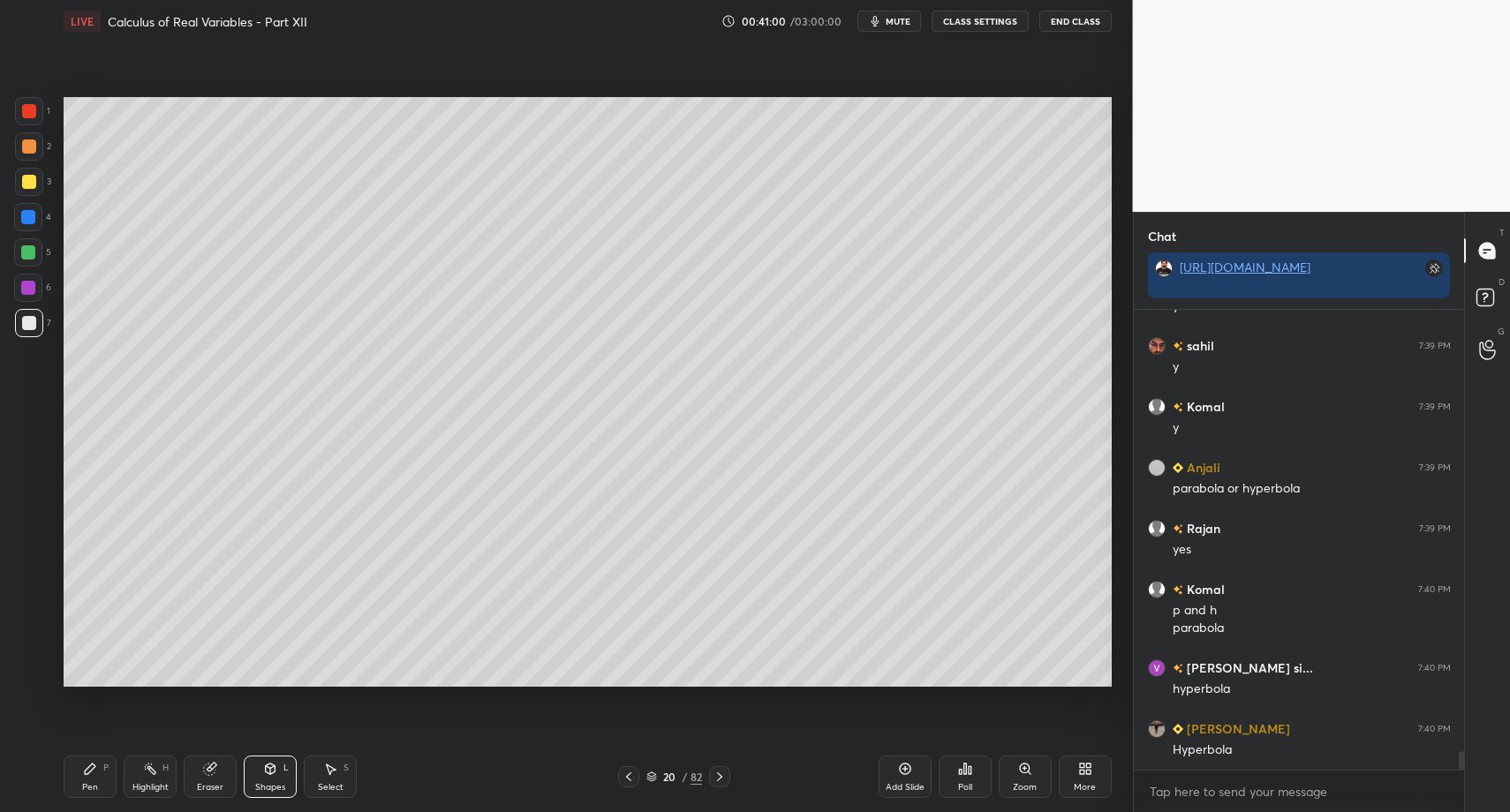 click on "Pen P" at bounding box center (90, 777) 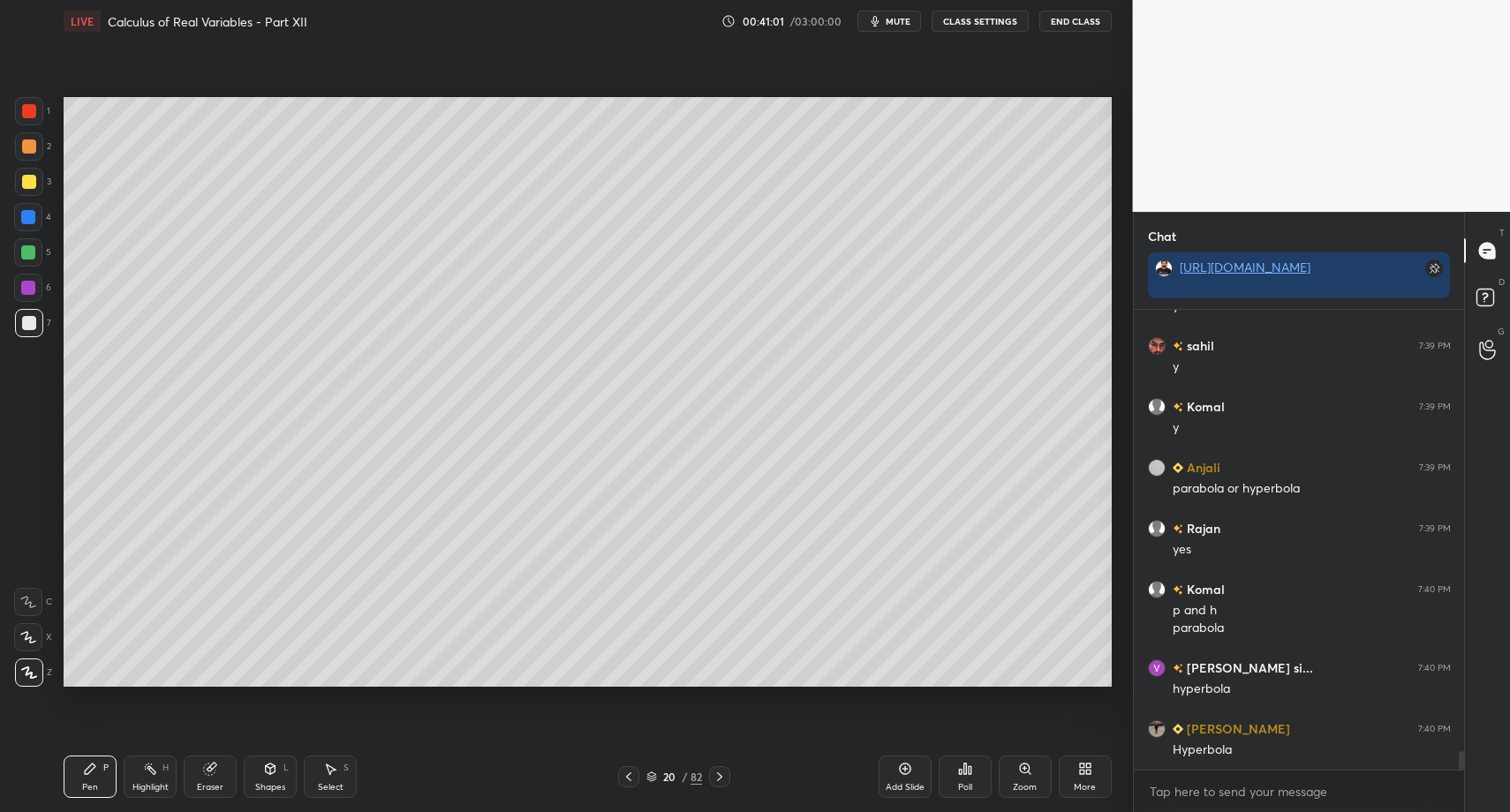 click 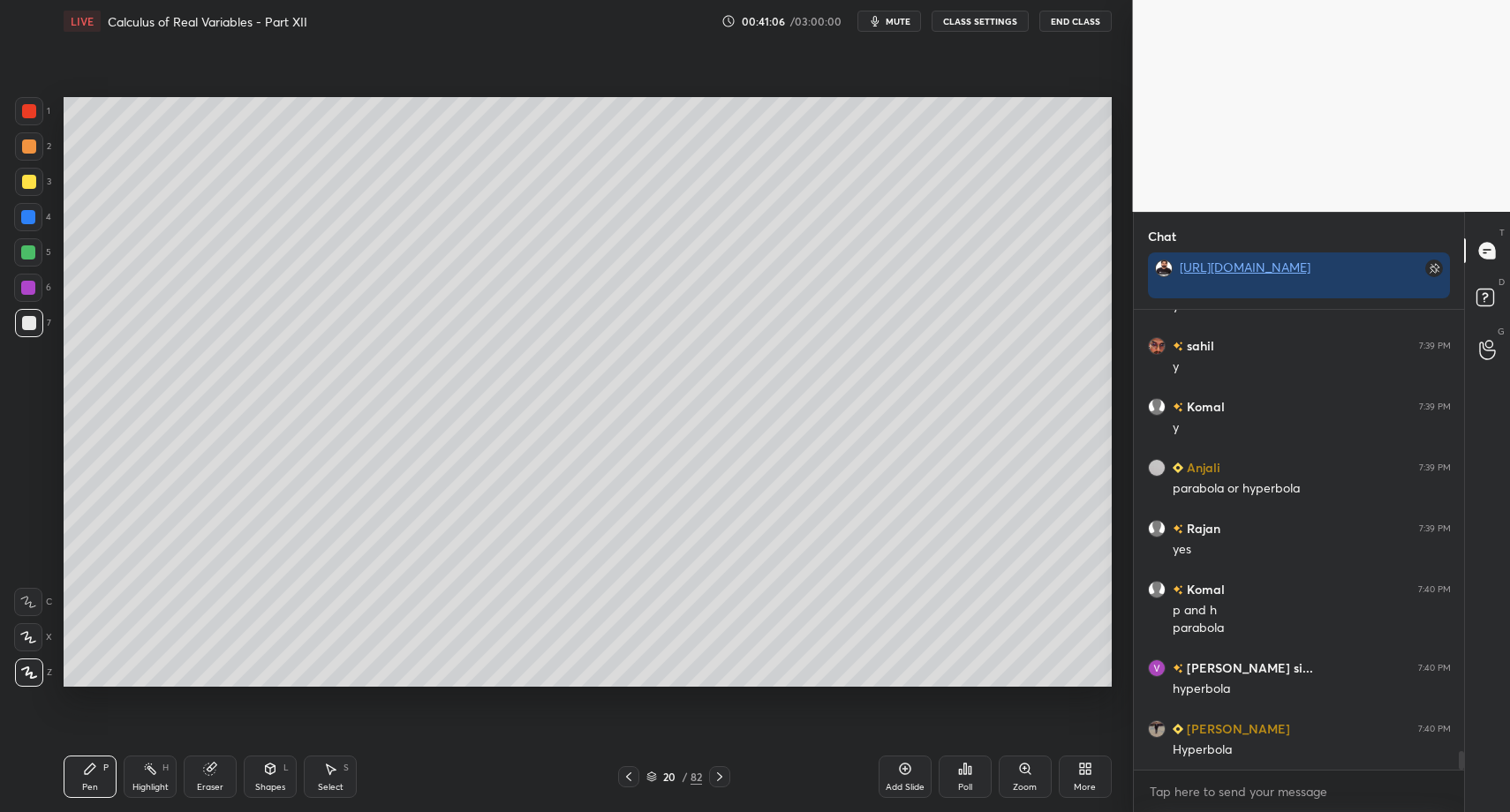 scroll, scrollTop: 10988, scrollLeft: 0, axis: vertical 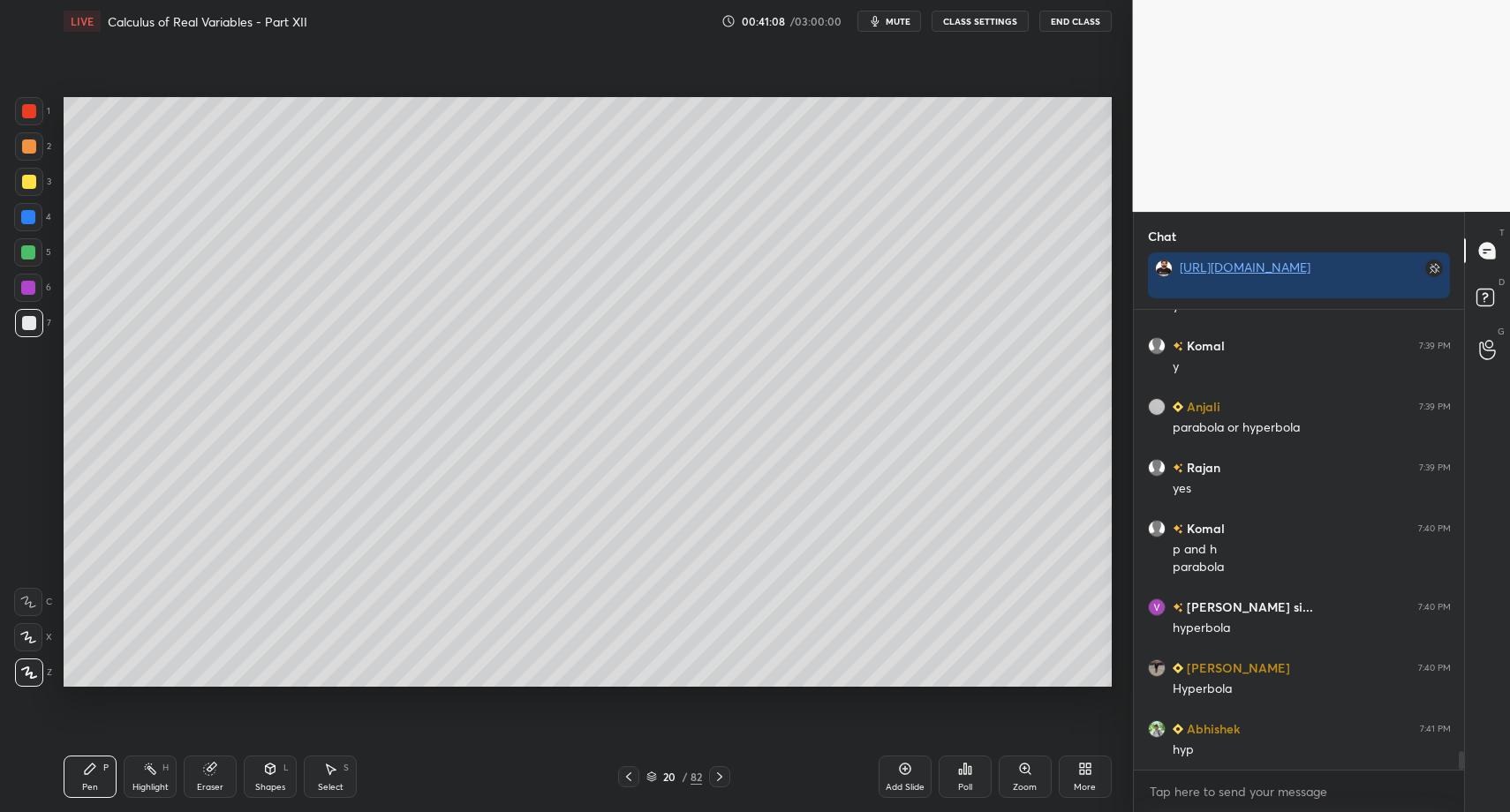 click on "Select S" at bounding box center [330, 777] 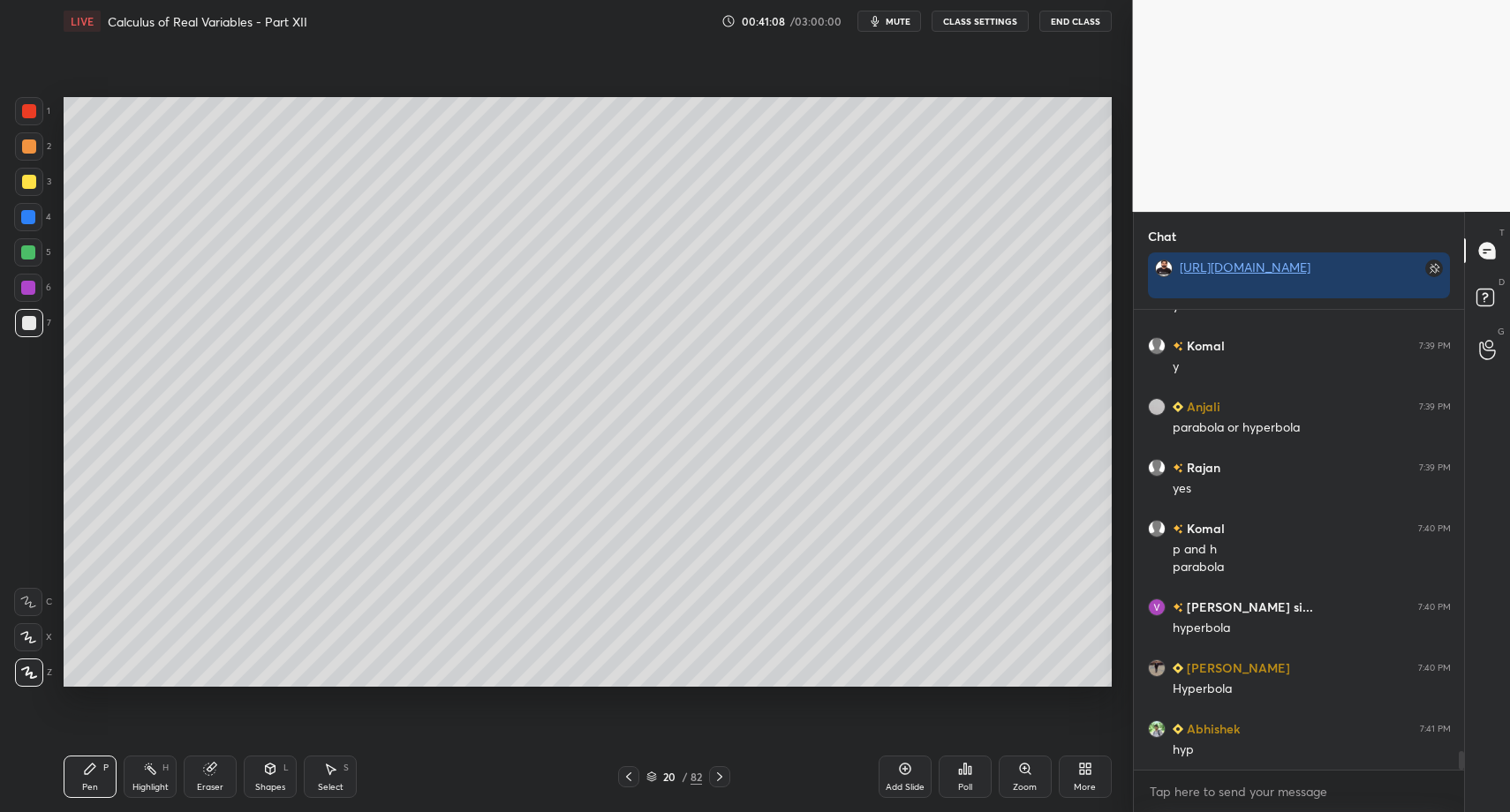 drag, startPoint x: 335, startPoint y: 775, endPoint x: 335, endPoint y: 715, distance: 60 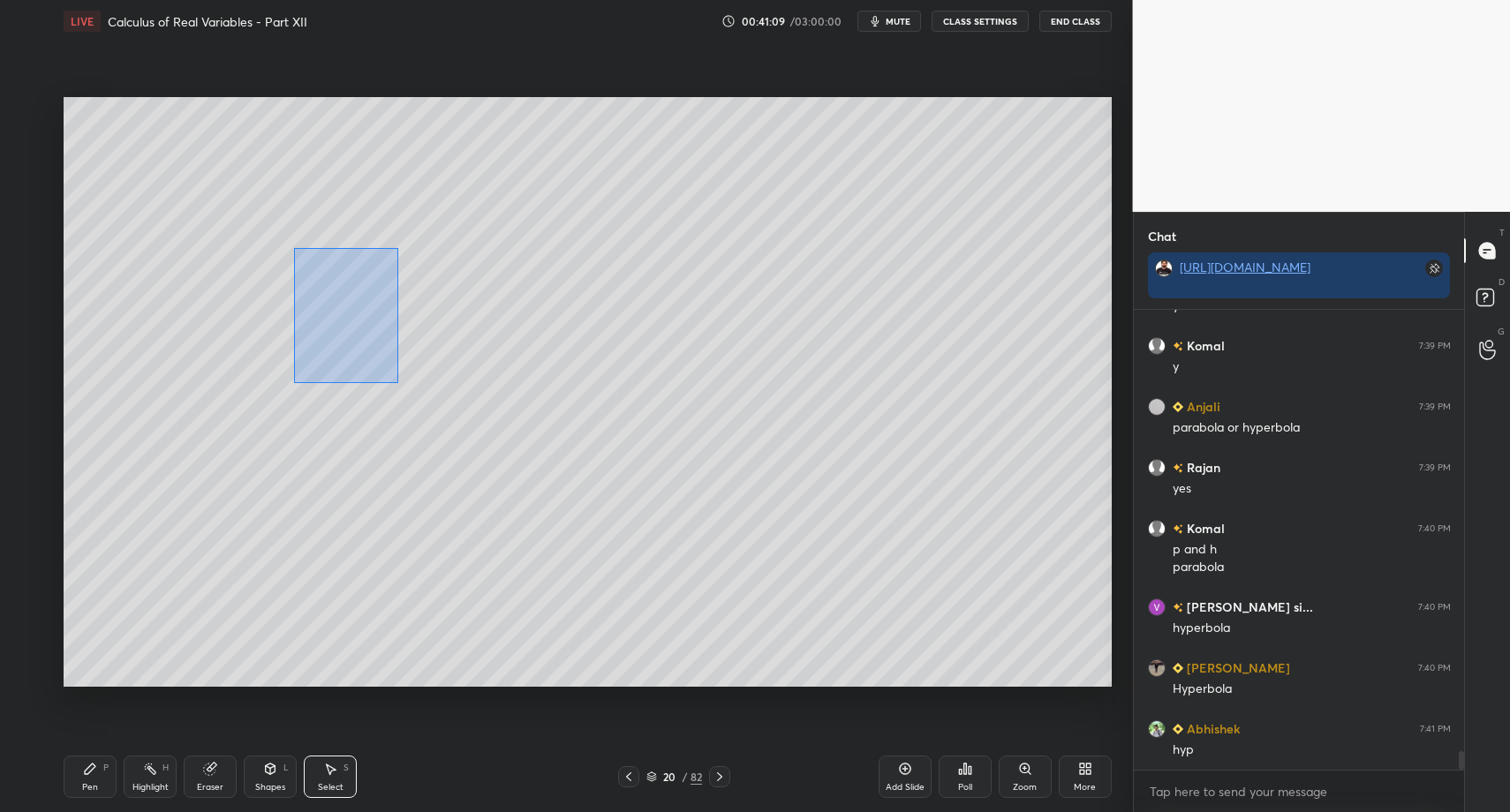 drag, startPoint x: 321, startPoint y: 288, endPoint x: 420, endPoint y: 400, distance: 149.48244 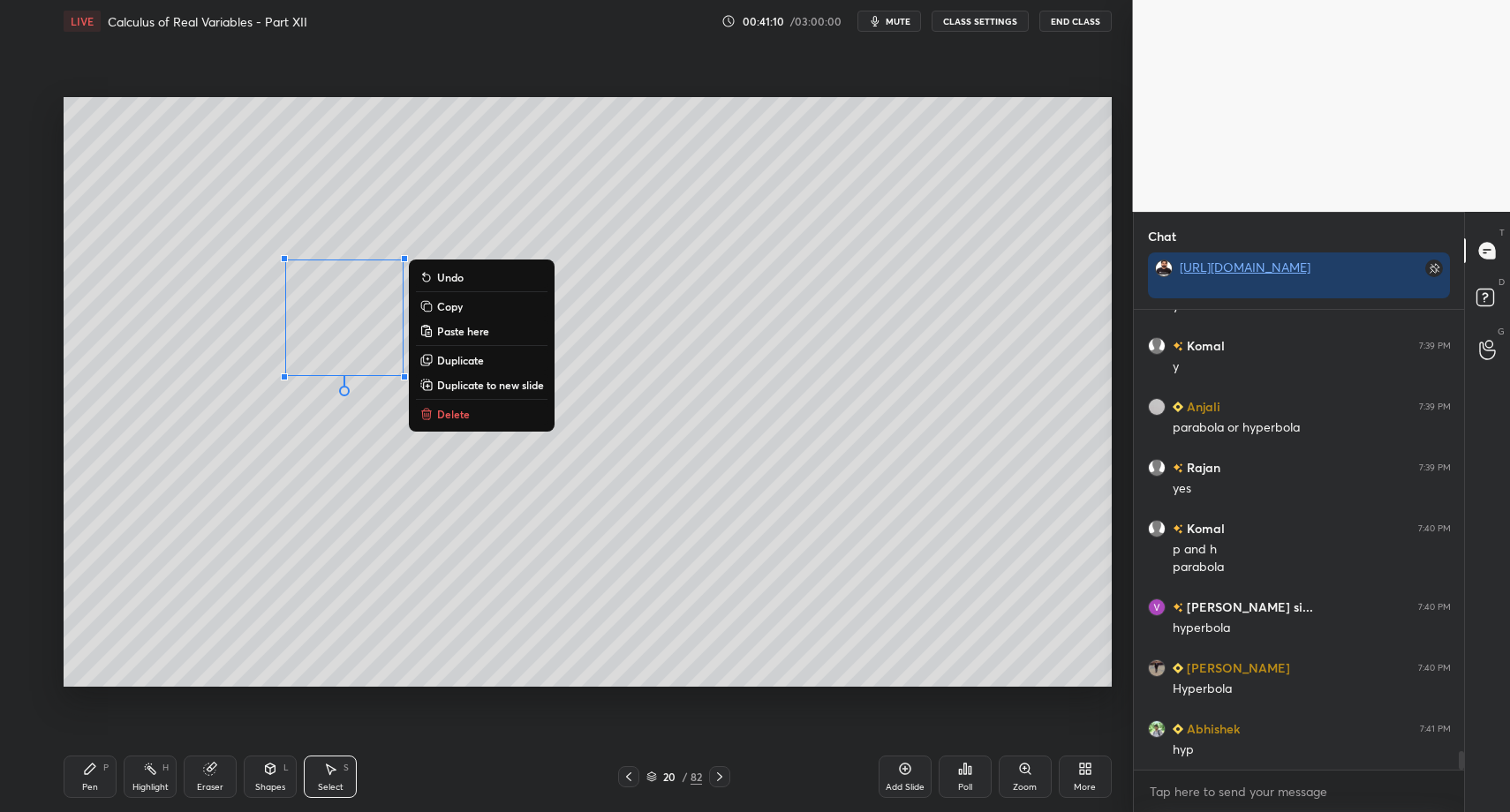click on "Delete" at bounding box center (453, 414) 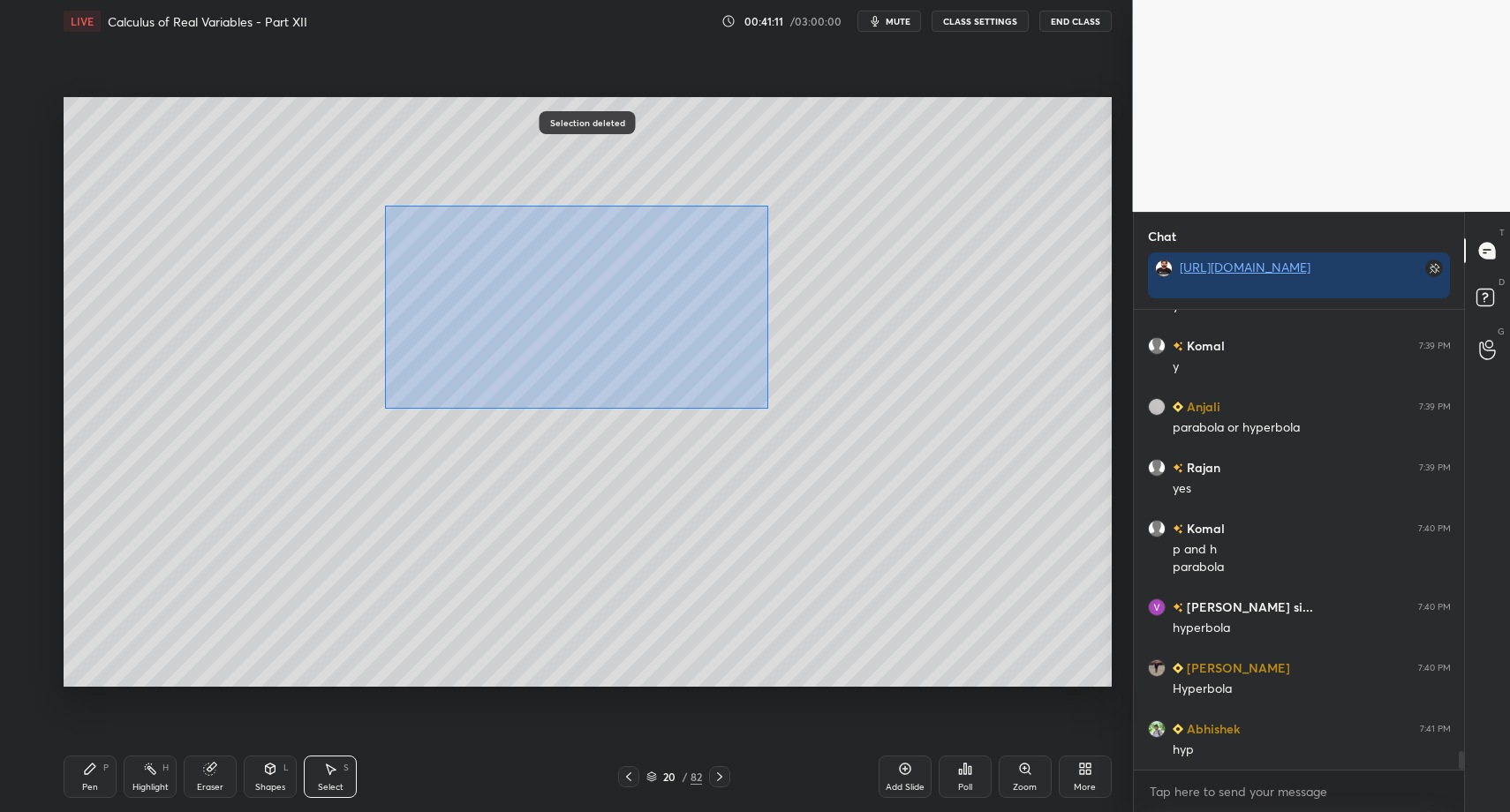 drag, startPoint x: 388, startPoint y: 213, endPoint x: 1045, endPoint y: 431, distance: 692.2232 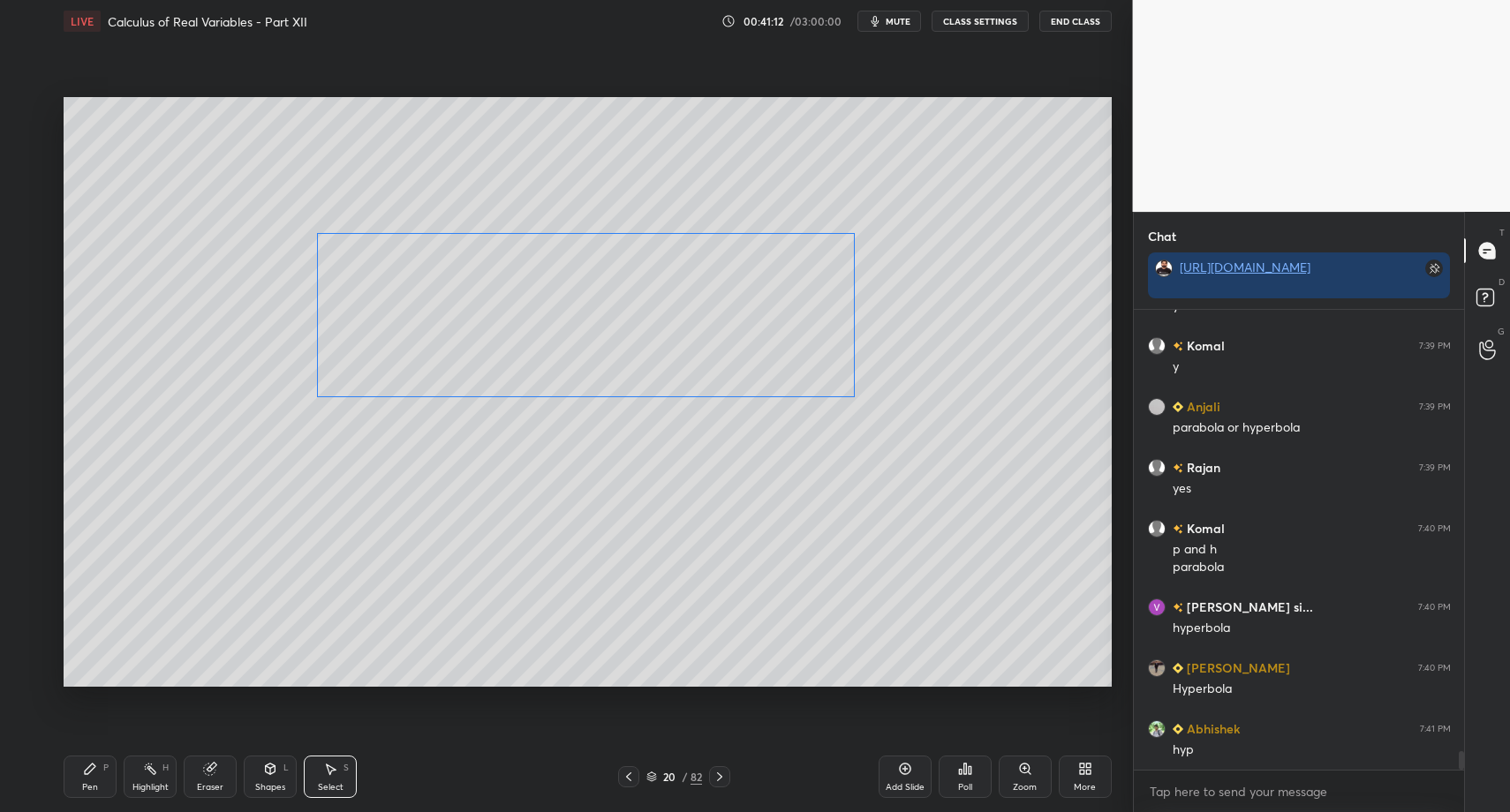 drag, startPoint x: 661, startPoint y: 331, endPoint x: 564, endPoint y: 350, distance: 98.8433 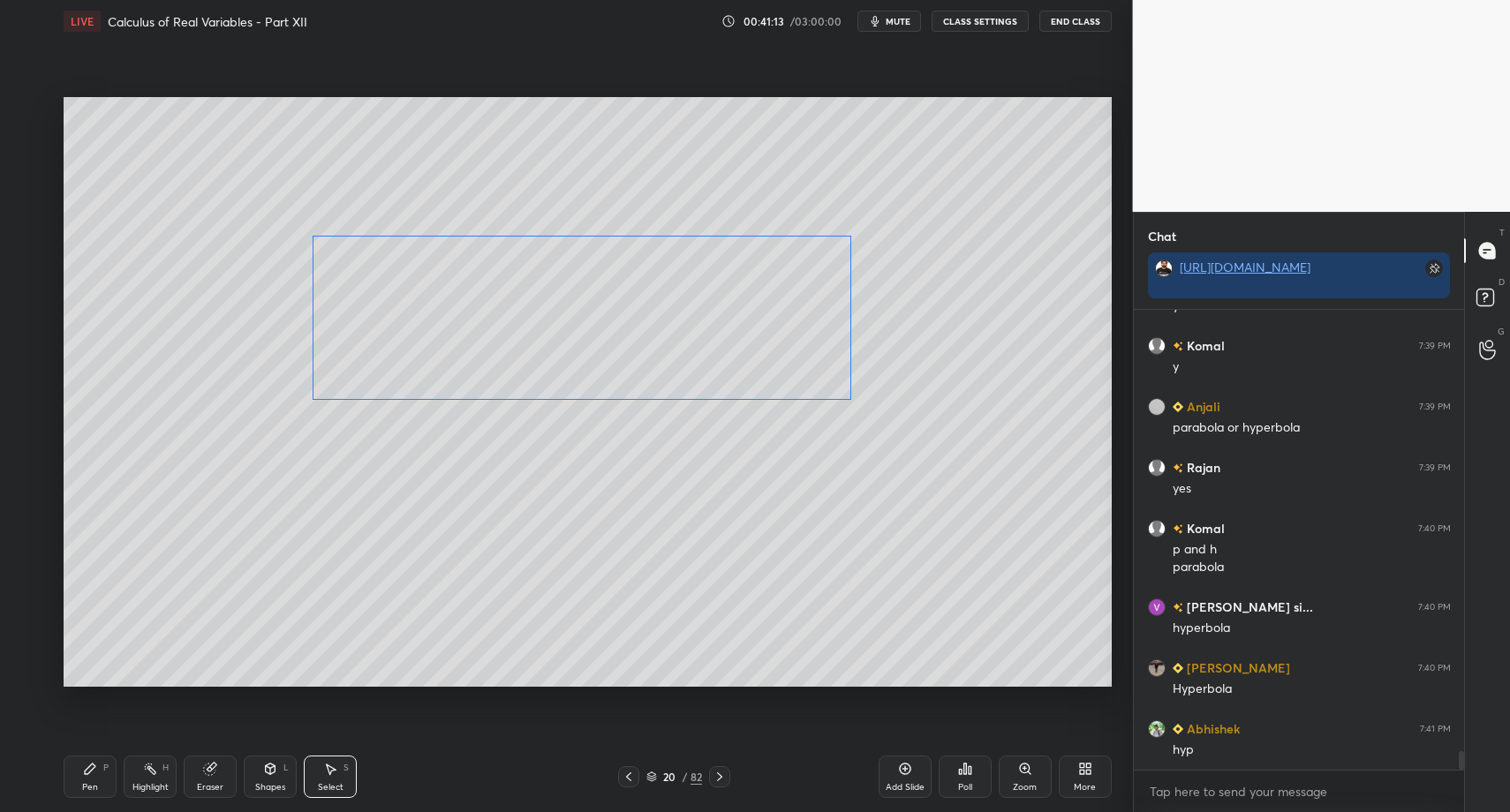 drag, startPoint x: 470, startPoint y: 313, endPoint x: 500, endPoint y: 320, distance: 30.805844 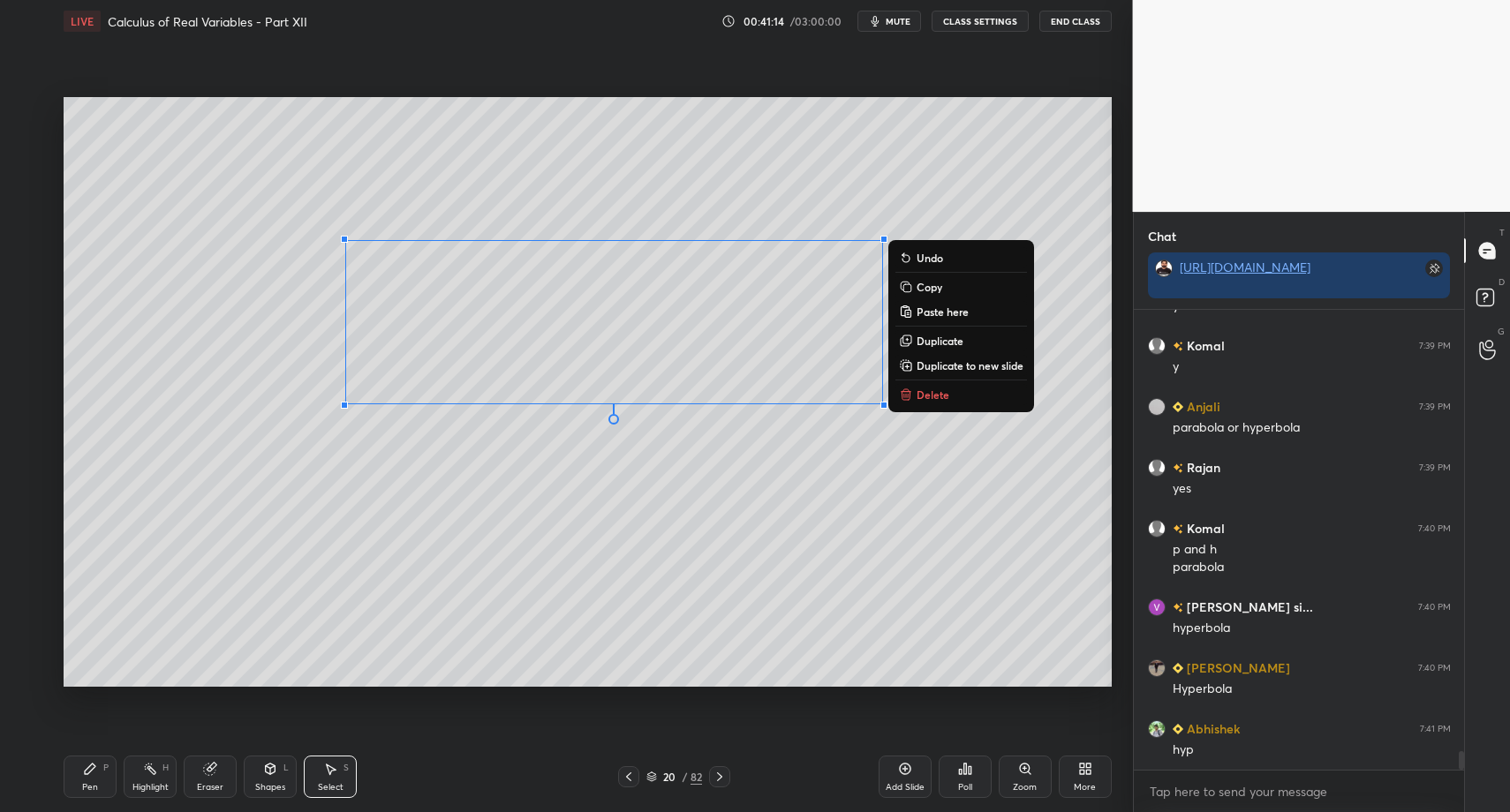 click on "Pen P Highlight H Eraser Shapes L Select S 20 / 82 Add Slide Poll Zoom More" at bounding box center (587, 777) 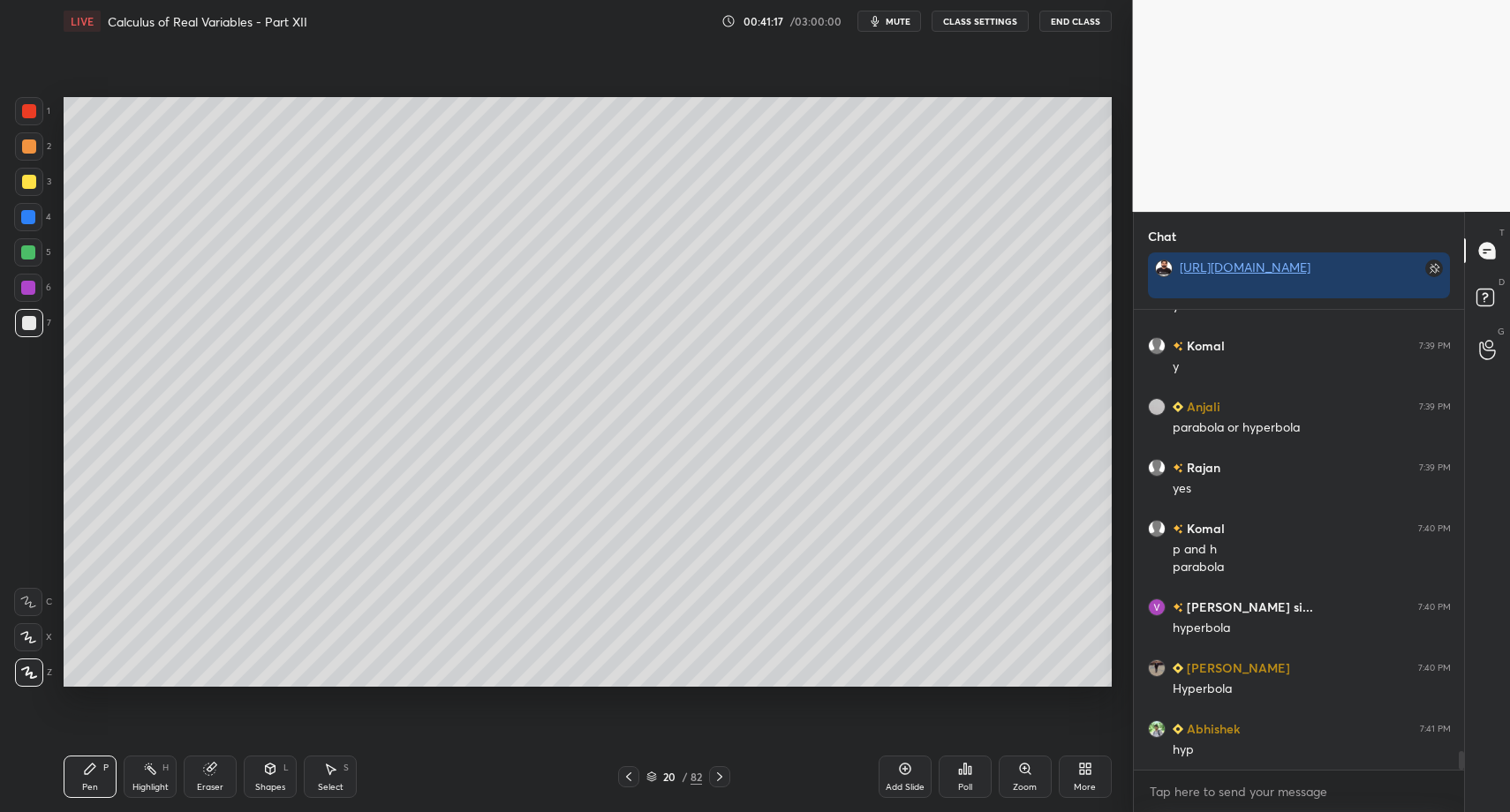 drag, startPoint x: 297, startPoint y: 780, endPoint x: 320, endPoint y: 767, distance: 26.41969 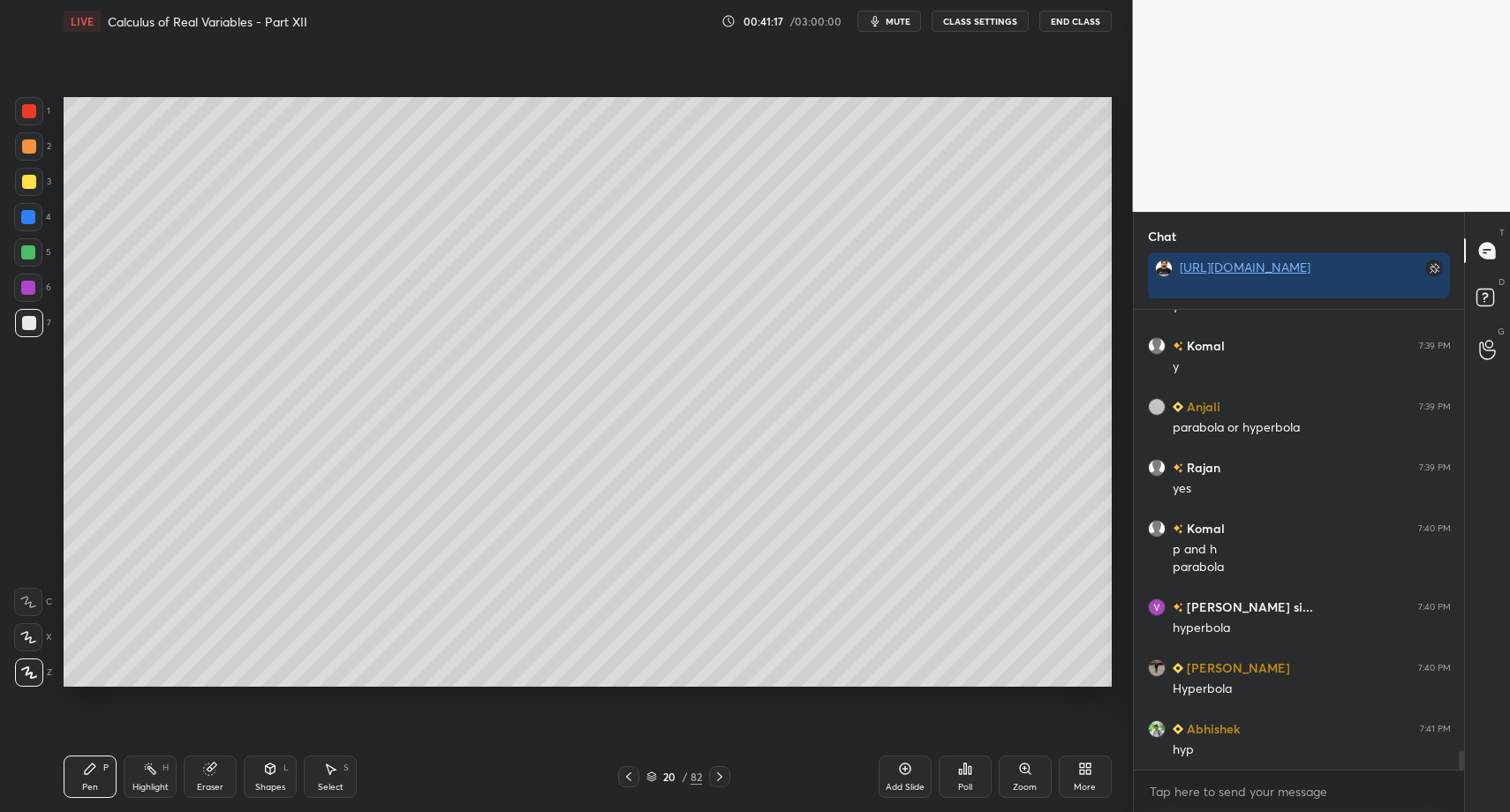 click on "Pen P Highlight H Eraser Shapes L Select S" at bounding box center (267, 777) 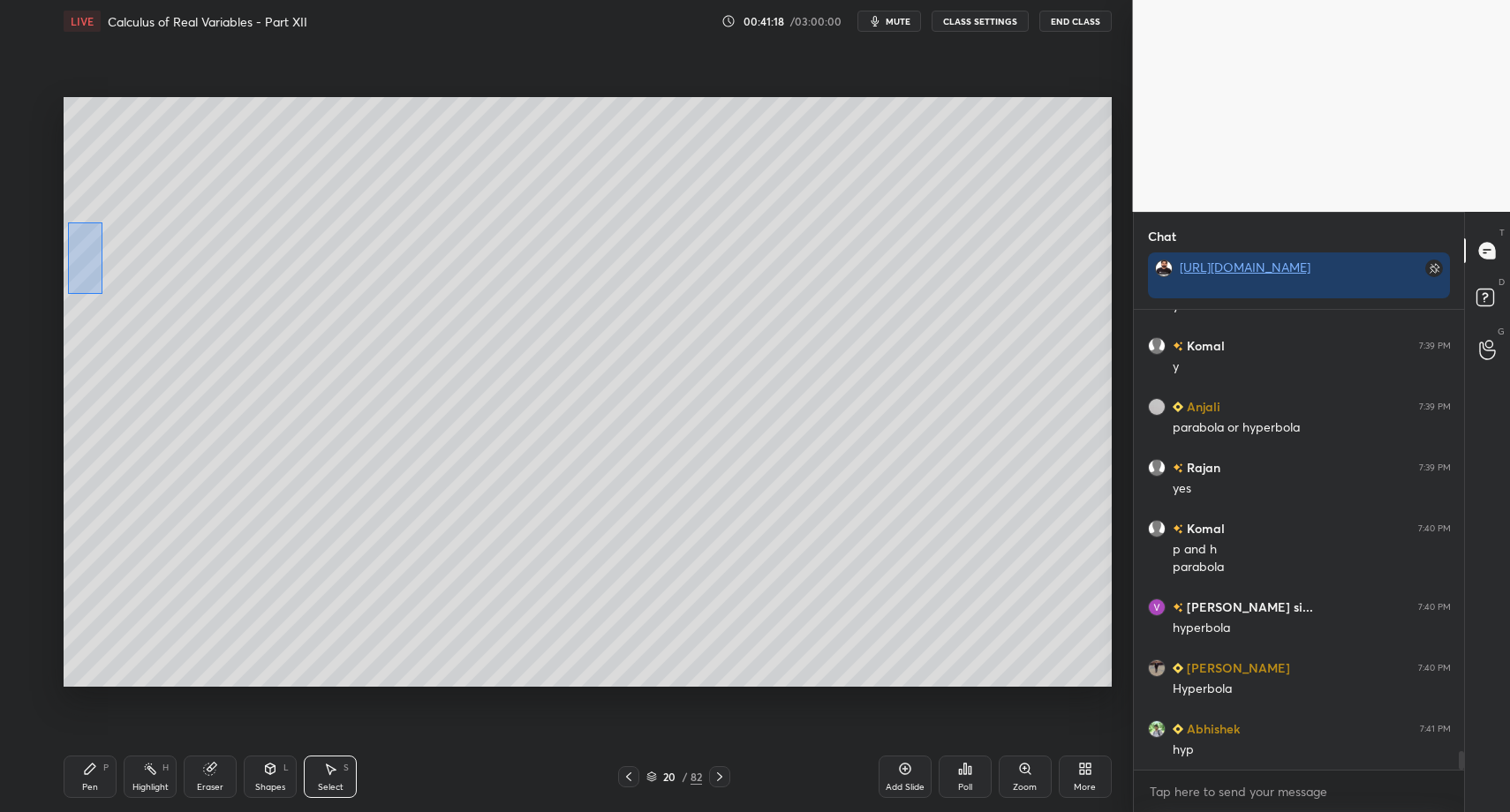 drag, startPoint x: 101, startPoint y: 293, endPoint x: 141, endPoint y: 408, distance: 121.75796 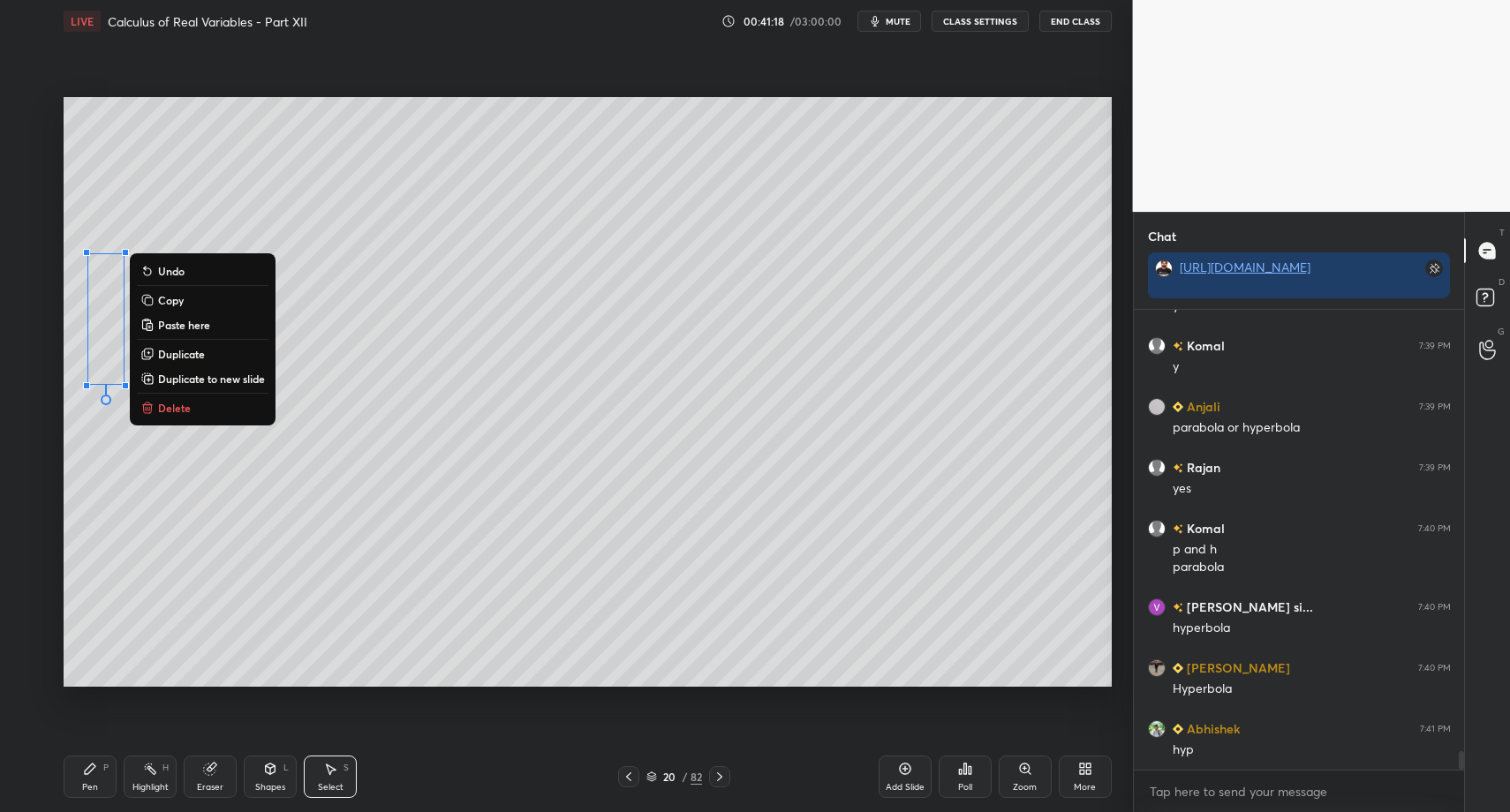 drag, startPoint x: 184, startPoint y: 405, endPoint x: 176, endPoint y: 452, distance: 47.67599 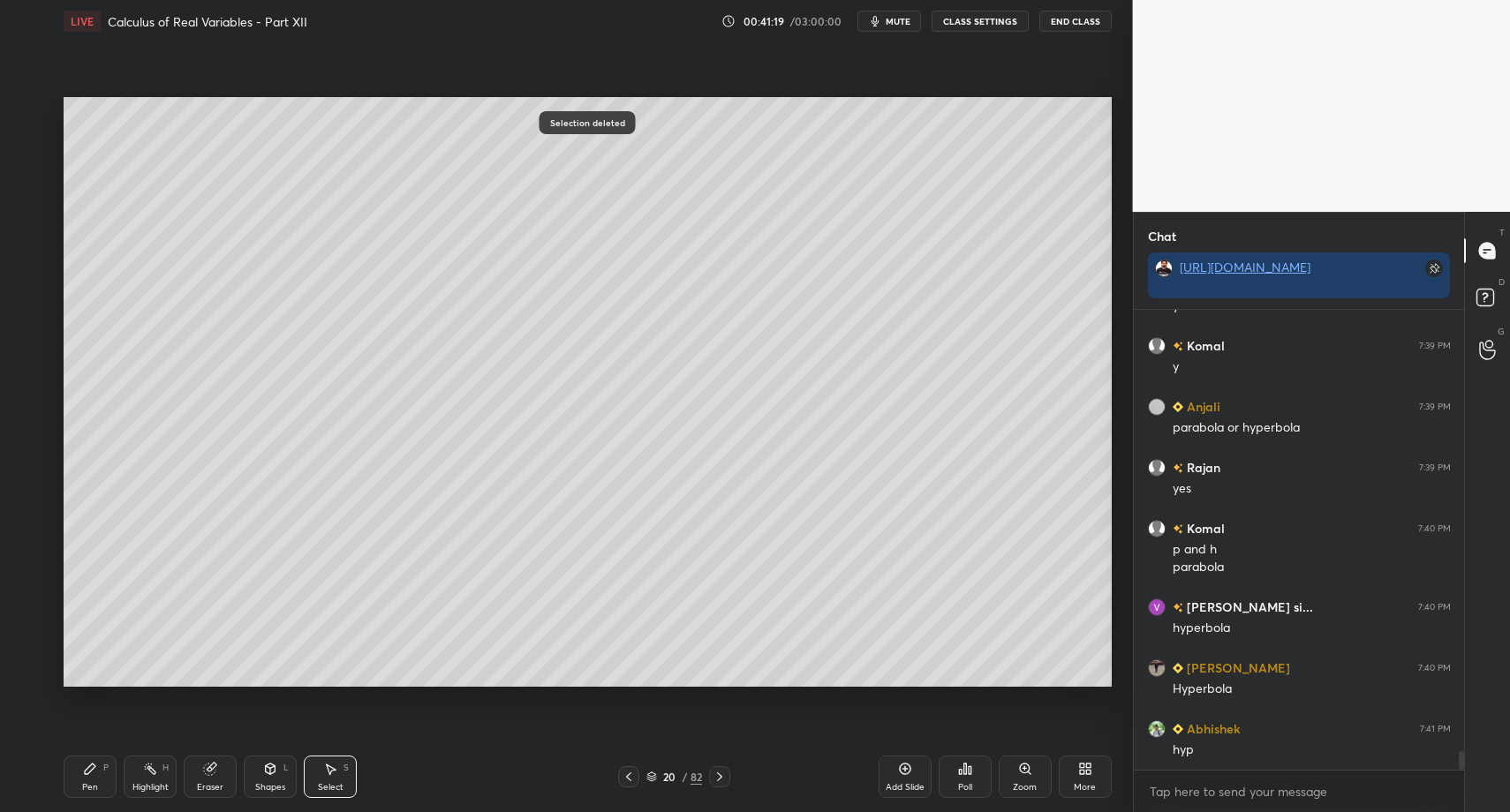 click on "Pen P" at bounding box center [90, 777] 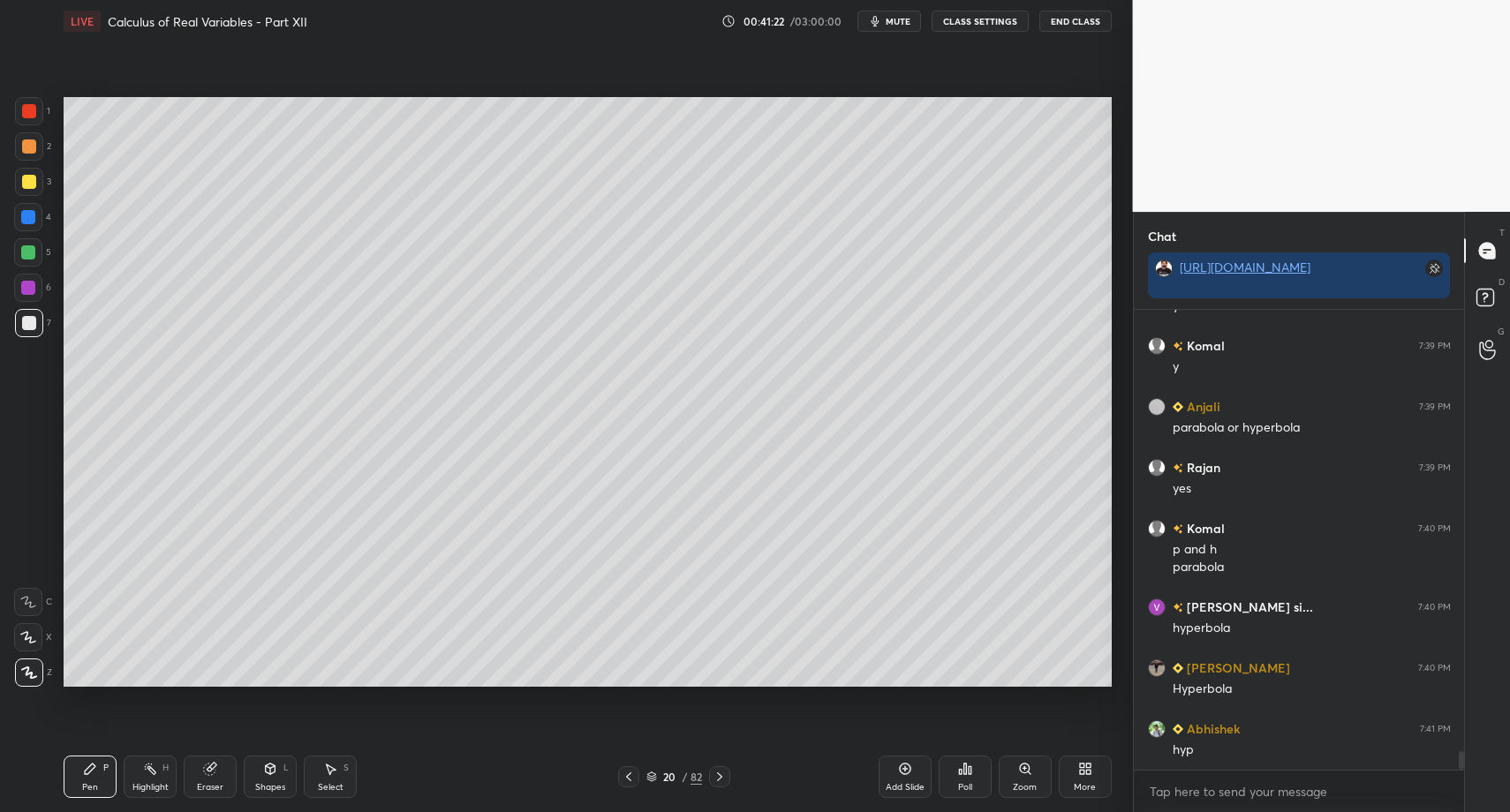 click on "Pen P Highlight H Eraser Shapes L Select S 20 / 82 Add Slide Poll Zoom More" at bounding box center [587, 777] 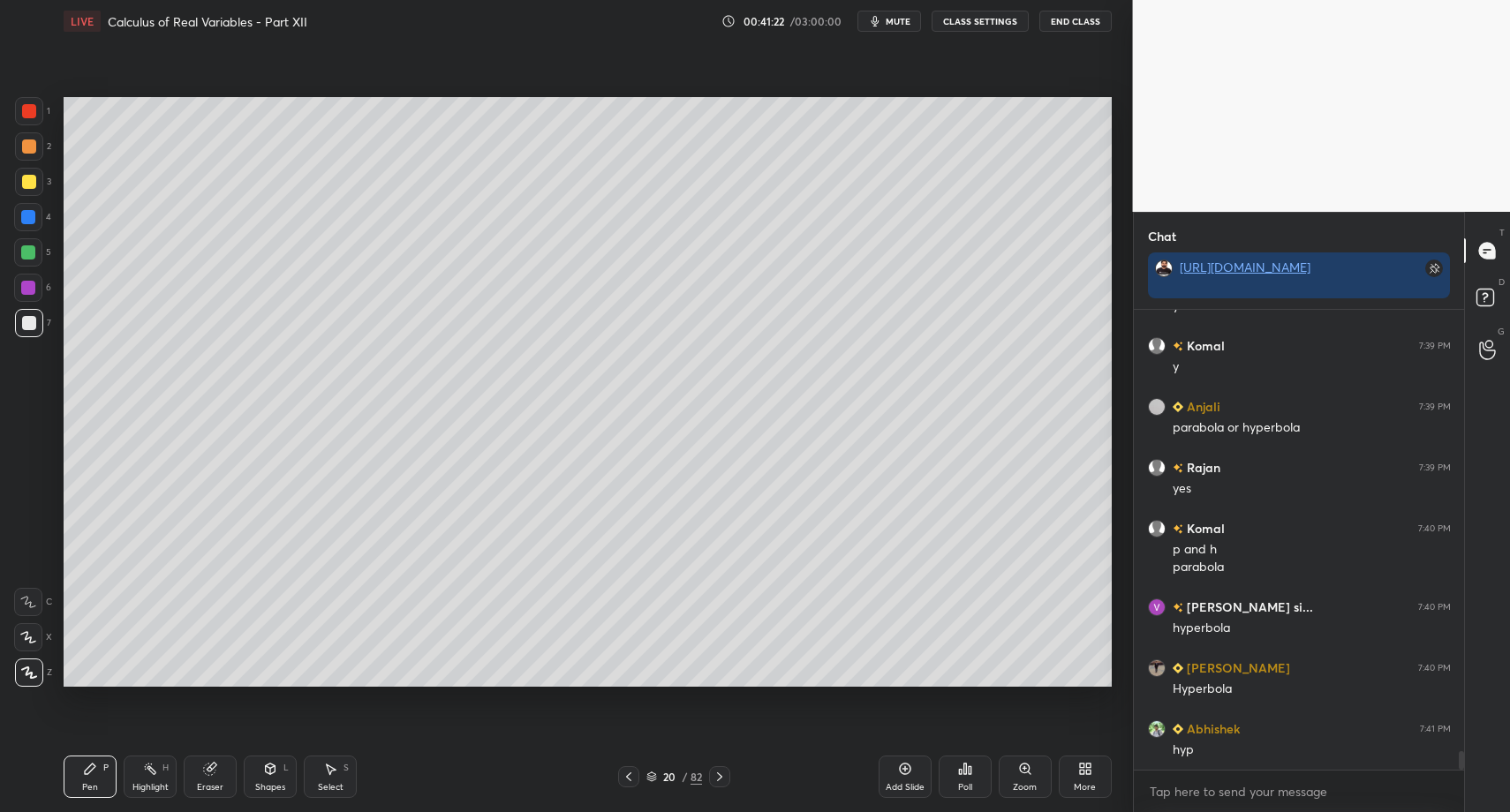 click on "Pen P Highlight H Eraser Shapes L Select S 20 / 82 Add Slide Poll Zoom More" at bounding box center [587, 777] 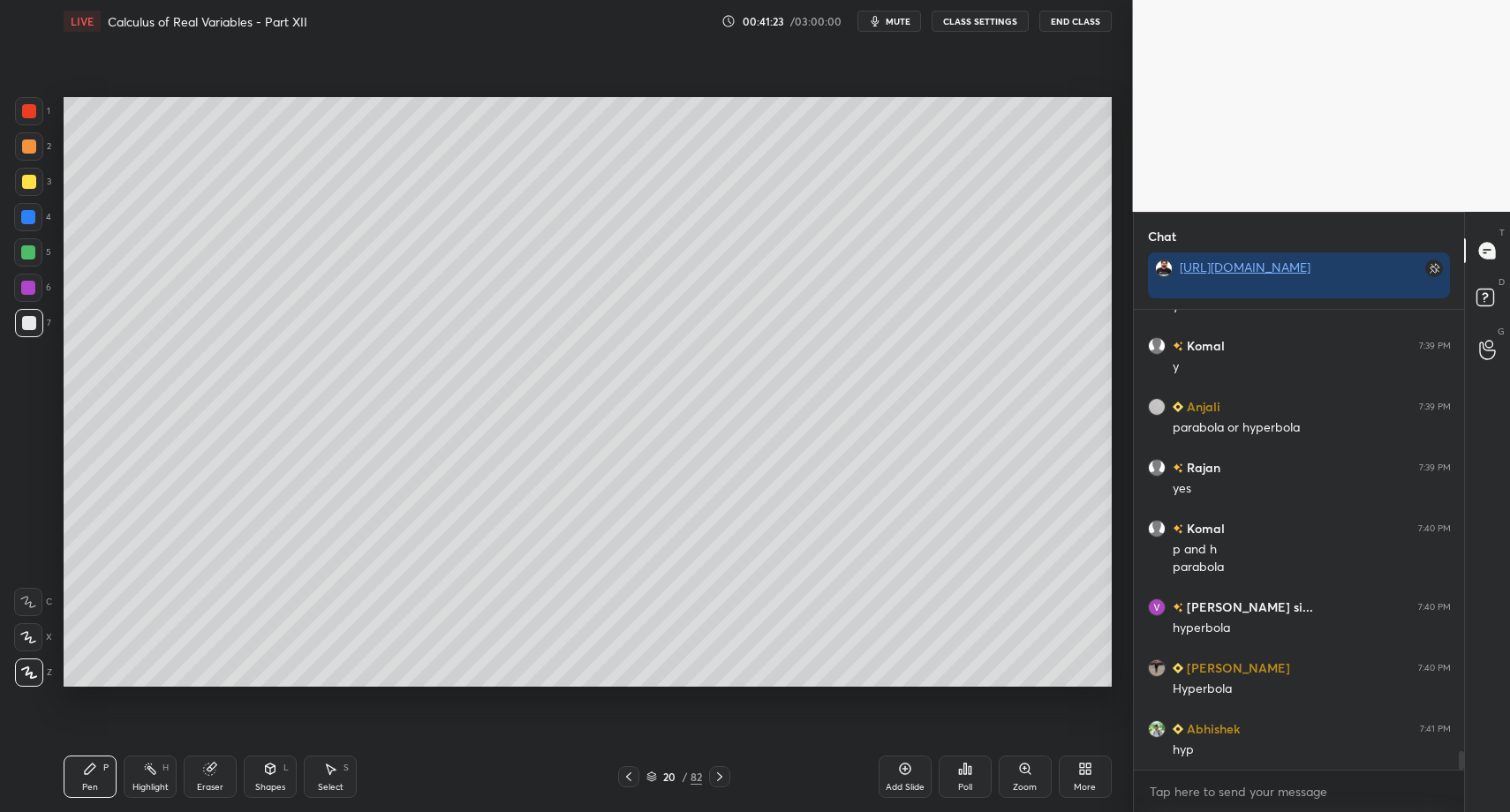 drag, startPoint x: 93, startPoint y: 789, endPoint x: 187, endPoint y: 688, distance: 137.9746 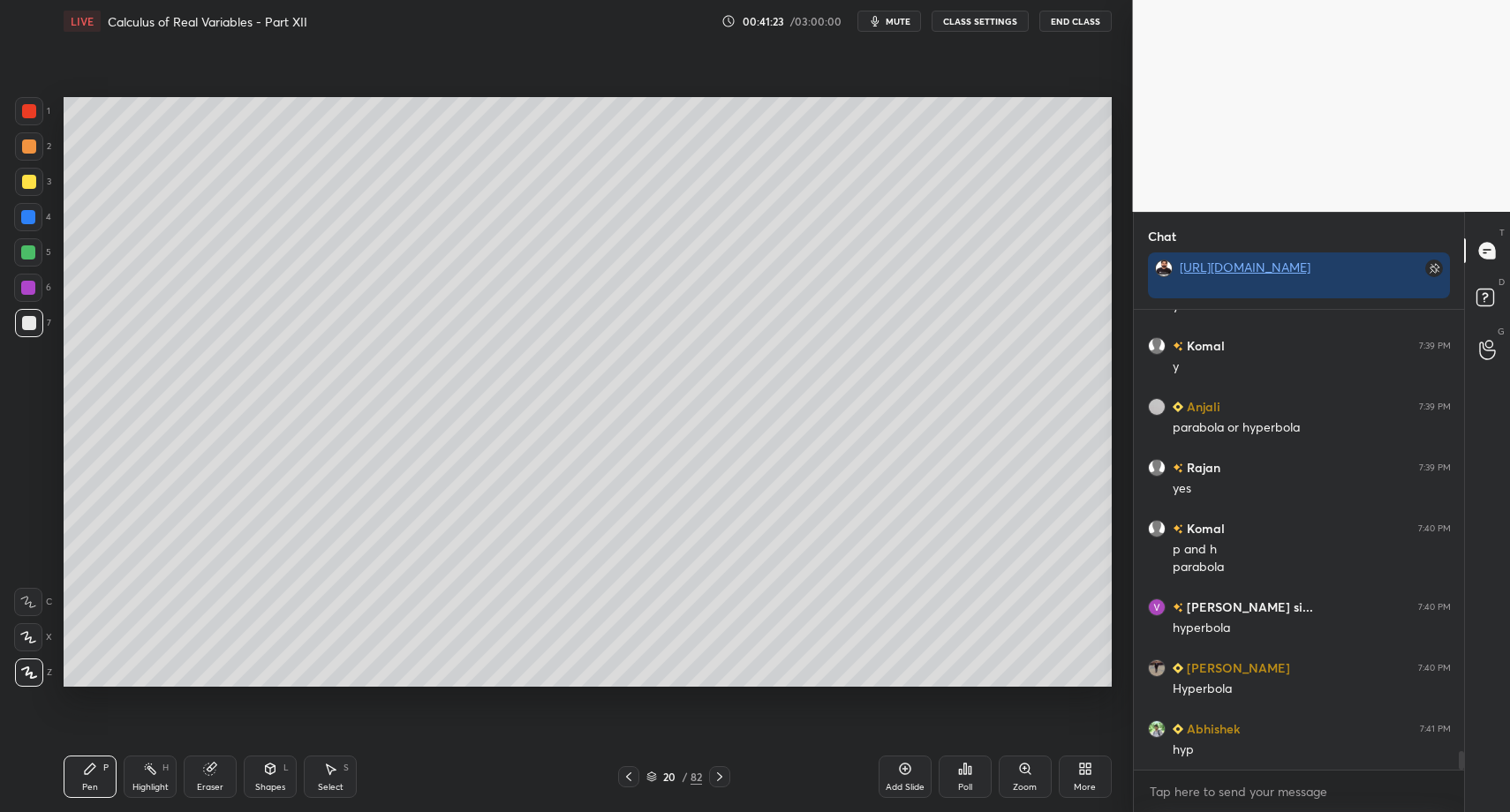 click on "Pen P" at bounding box center [90, 777] 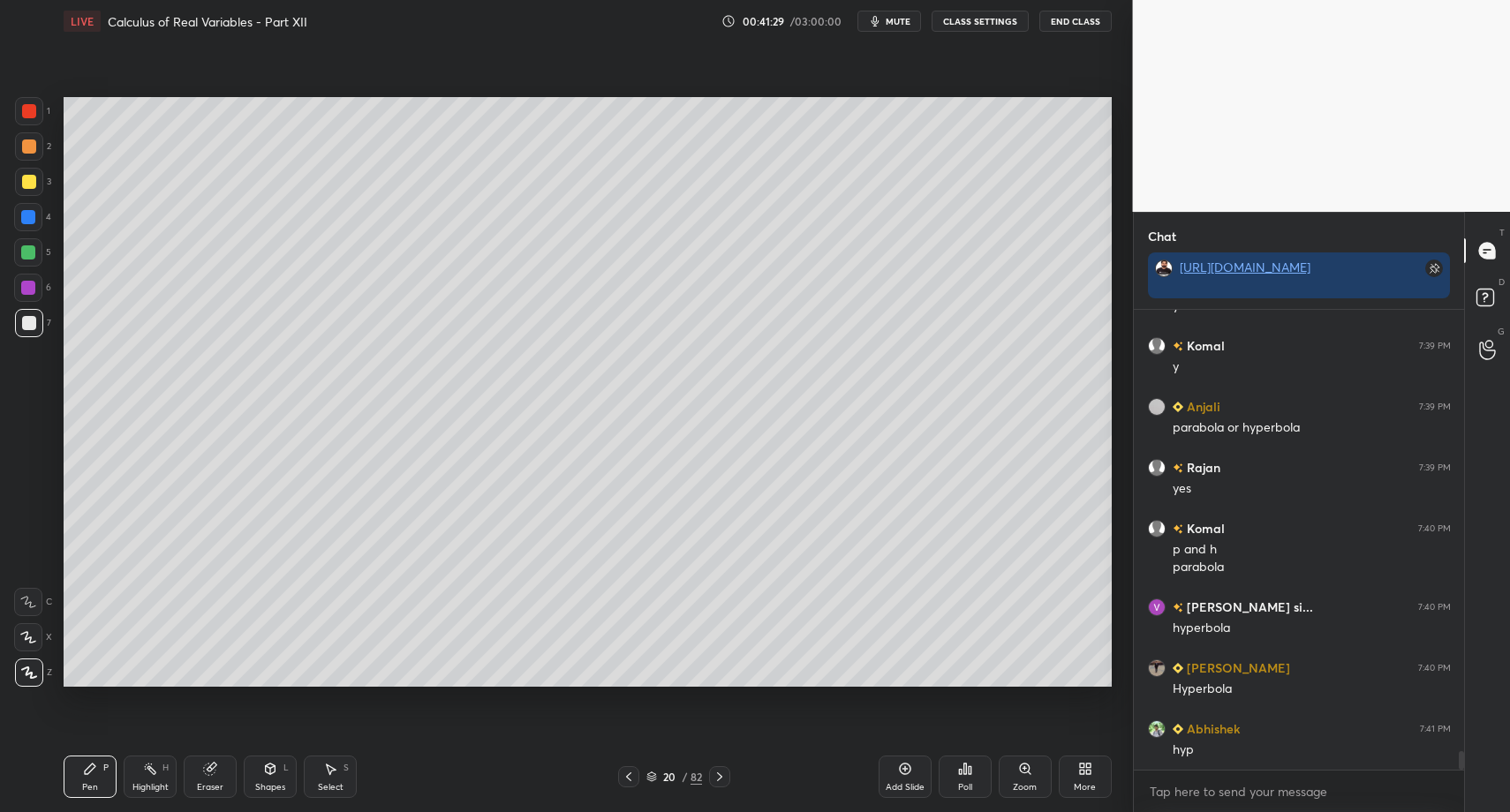 click at bounding box center [29, 323] 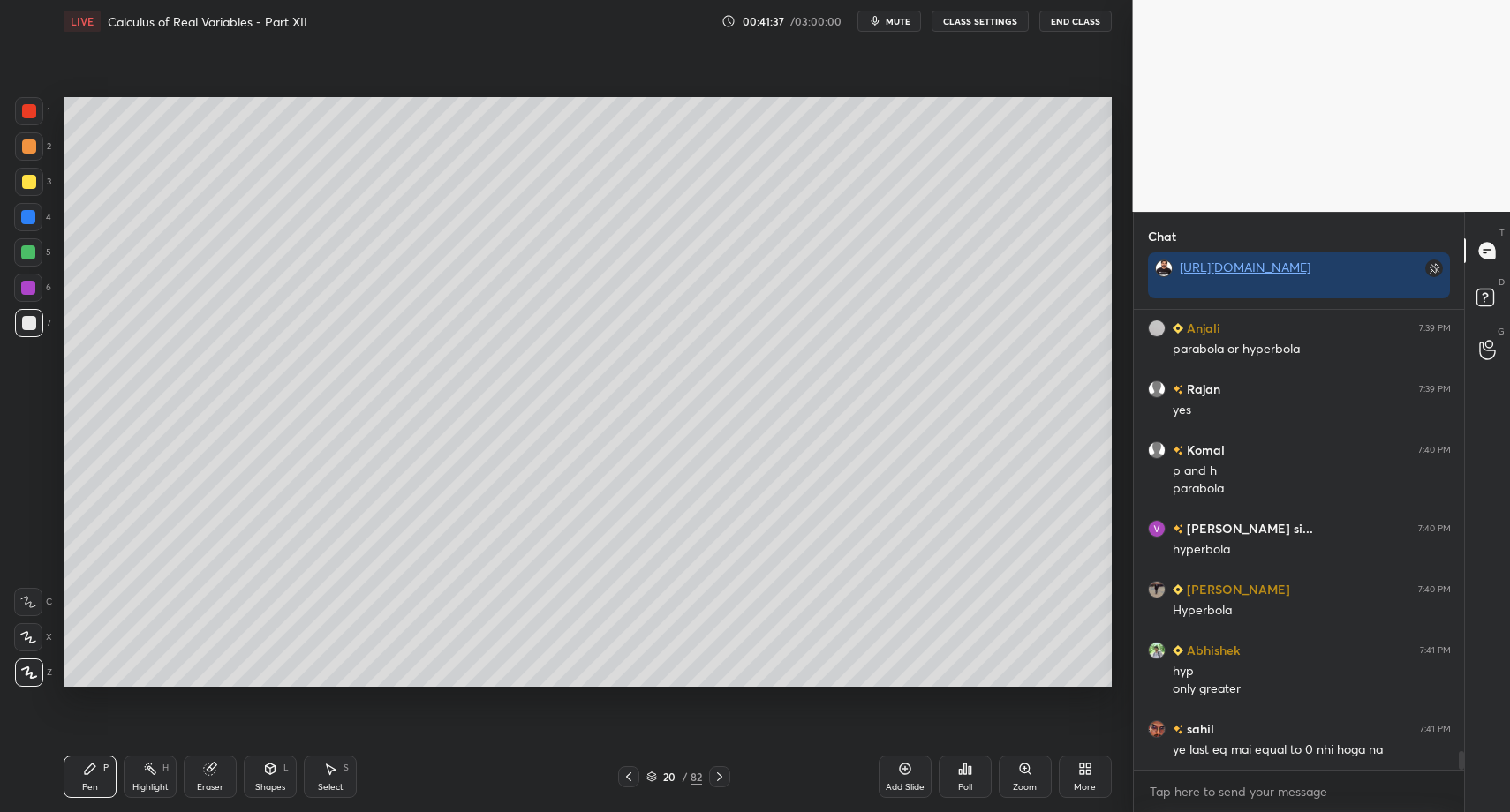 scroll, scrollTop: 11127, scrollLeft: 0, axis: vertical 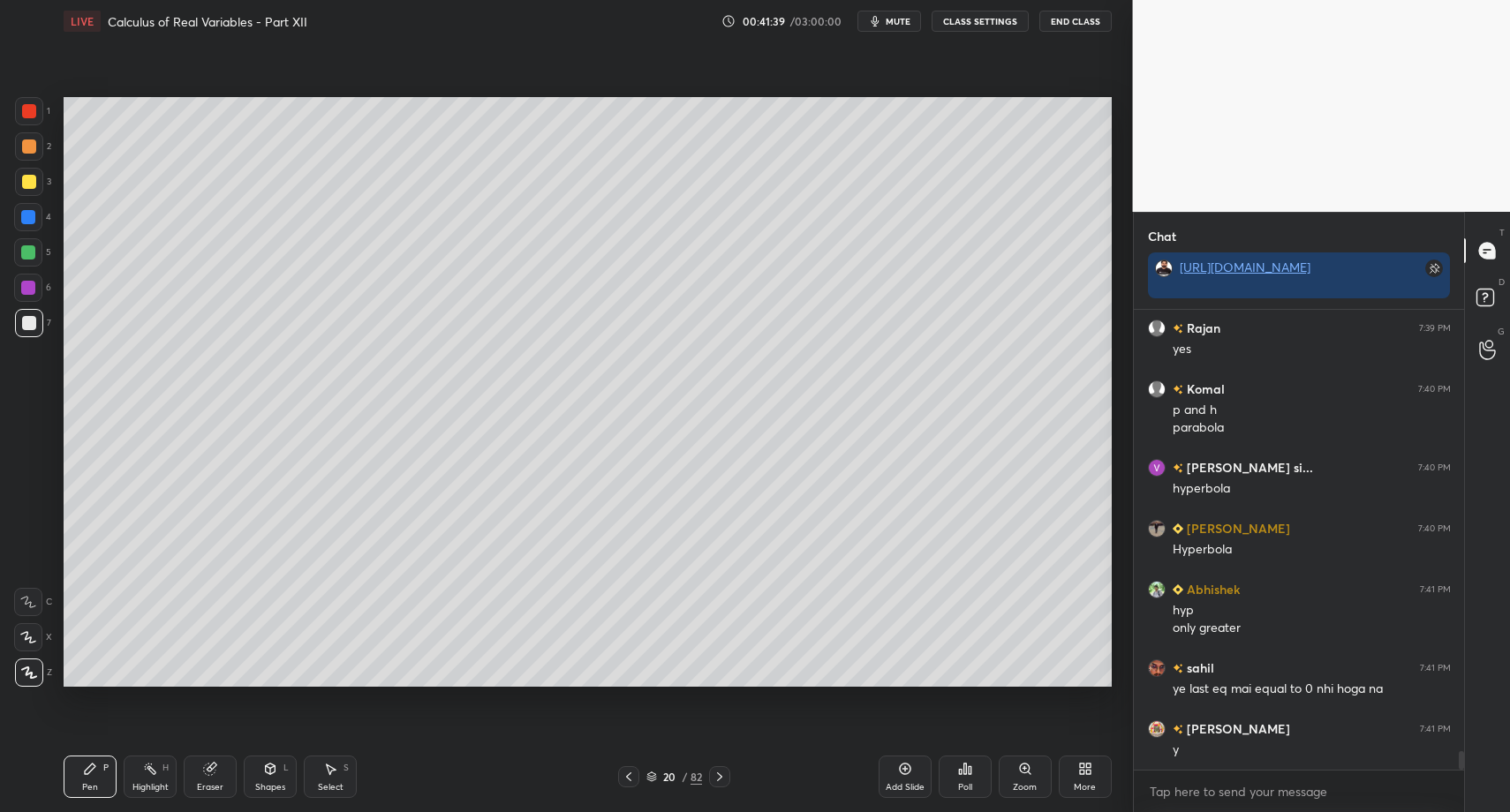 click on "Select S" at bounding box center [330, 777] 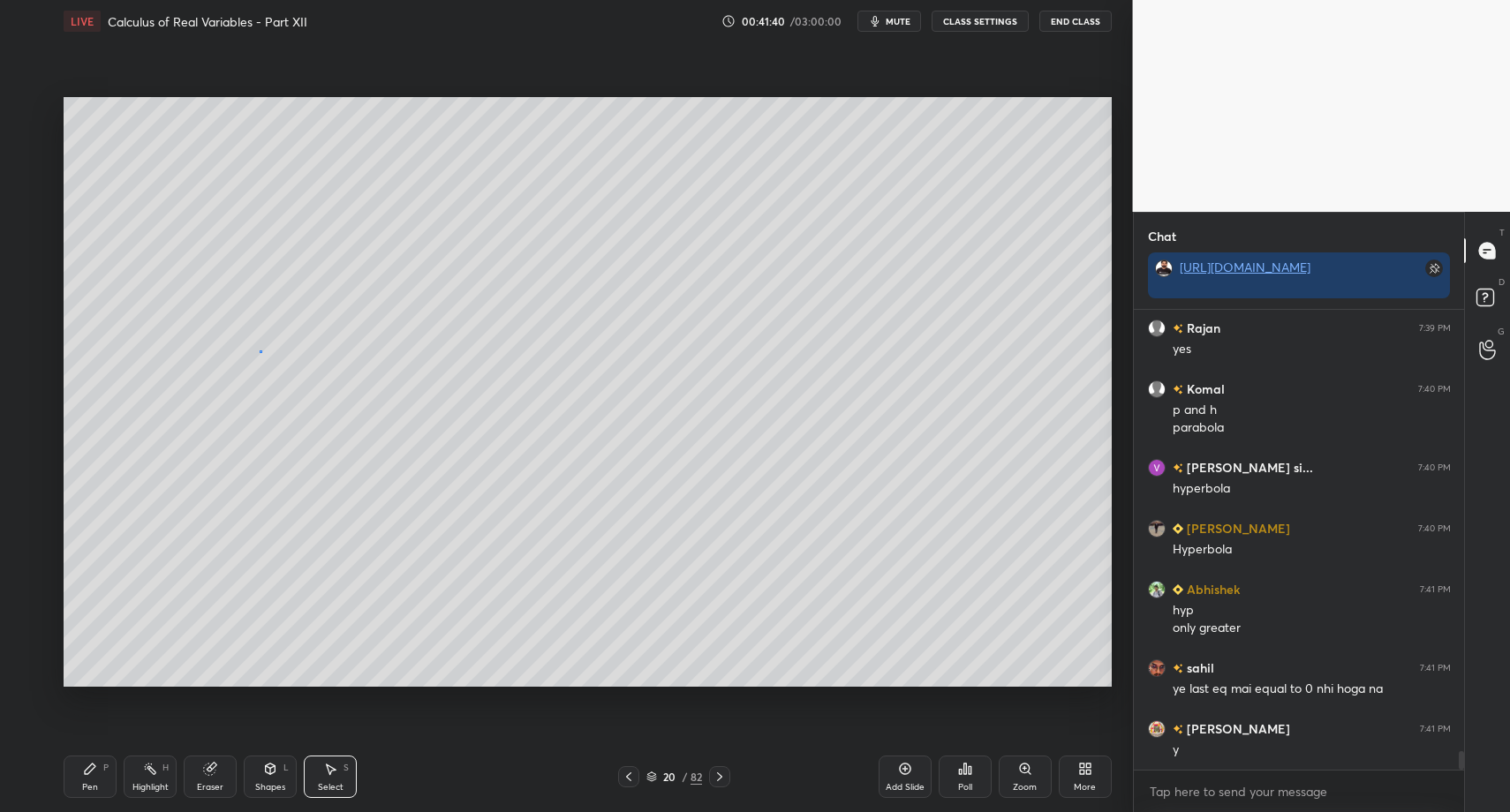 drag, startPoint x: 260, startPoint y: 350, endPoint x: 277, endPoint y: 387, distance: 40.718546 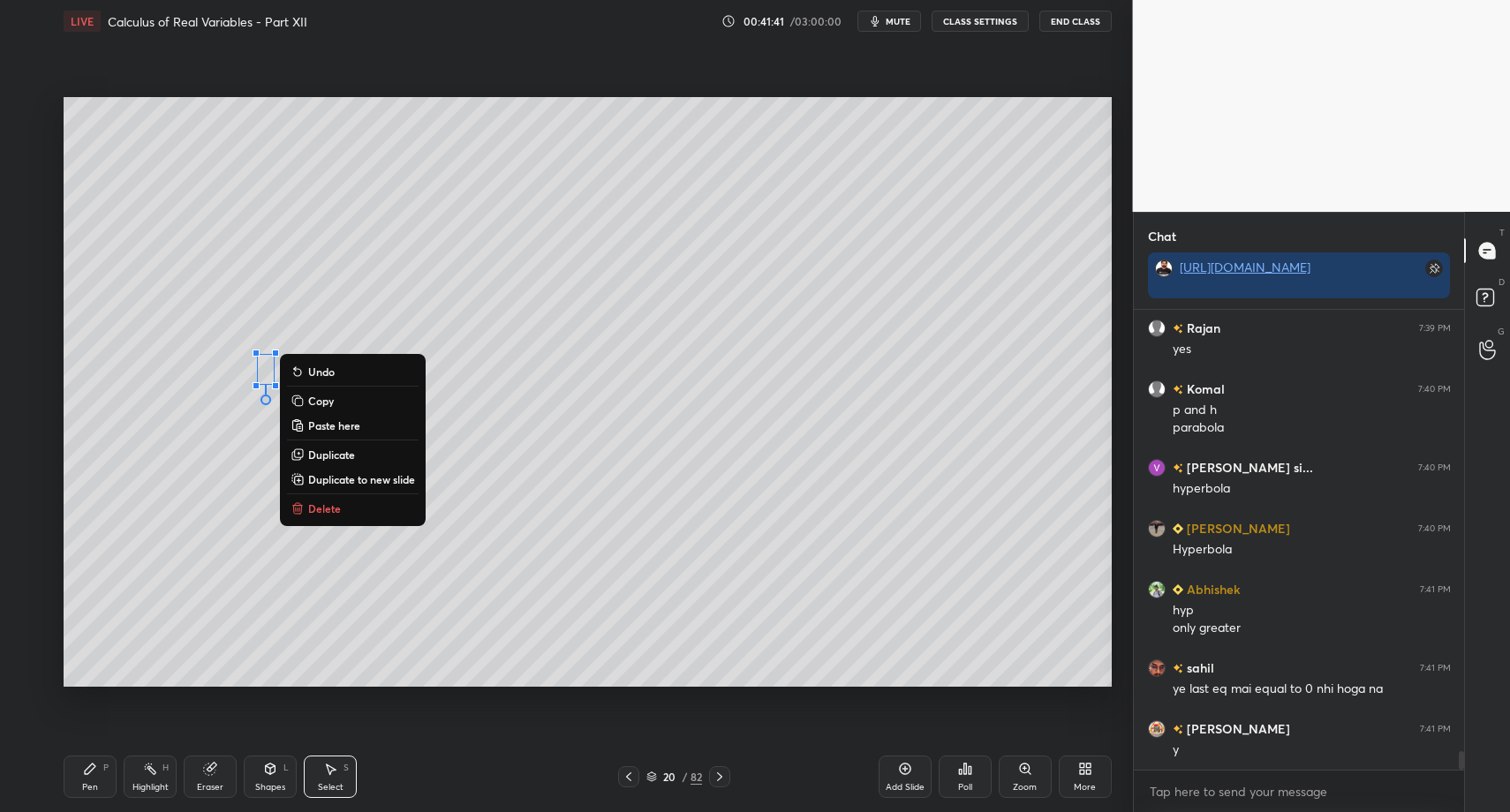 click on "Delete" at bounding box center [324, 508] 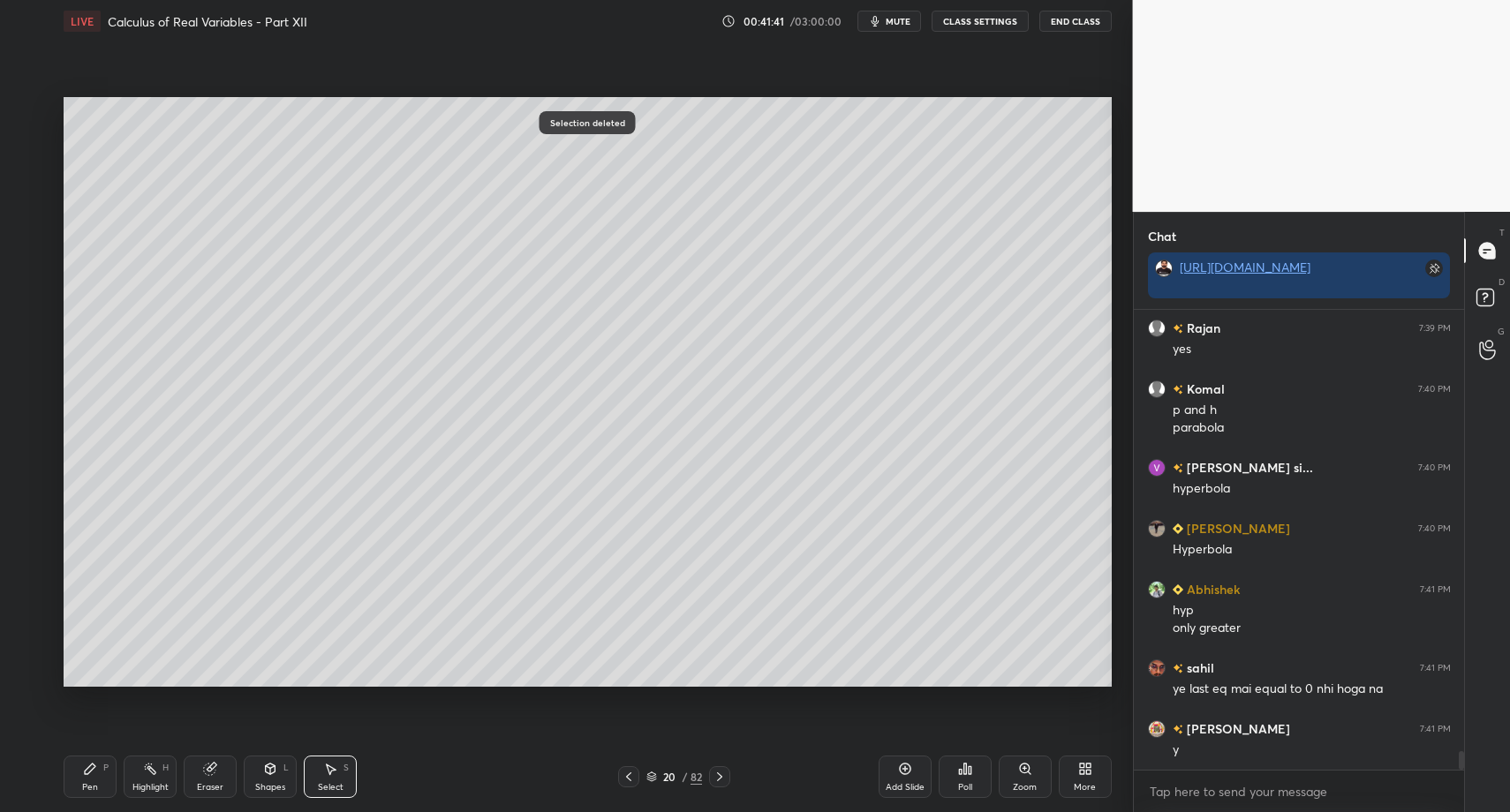 click on "Pen" at bounding box center (90, 787) 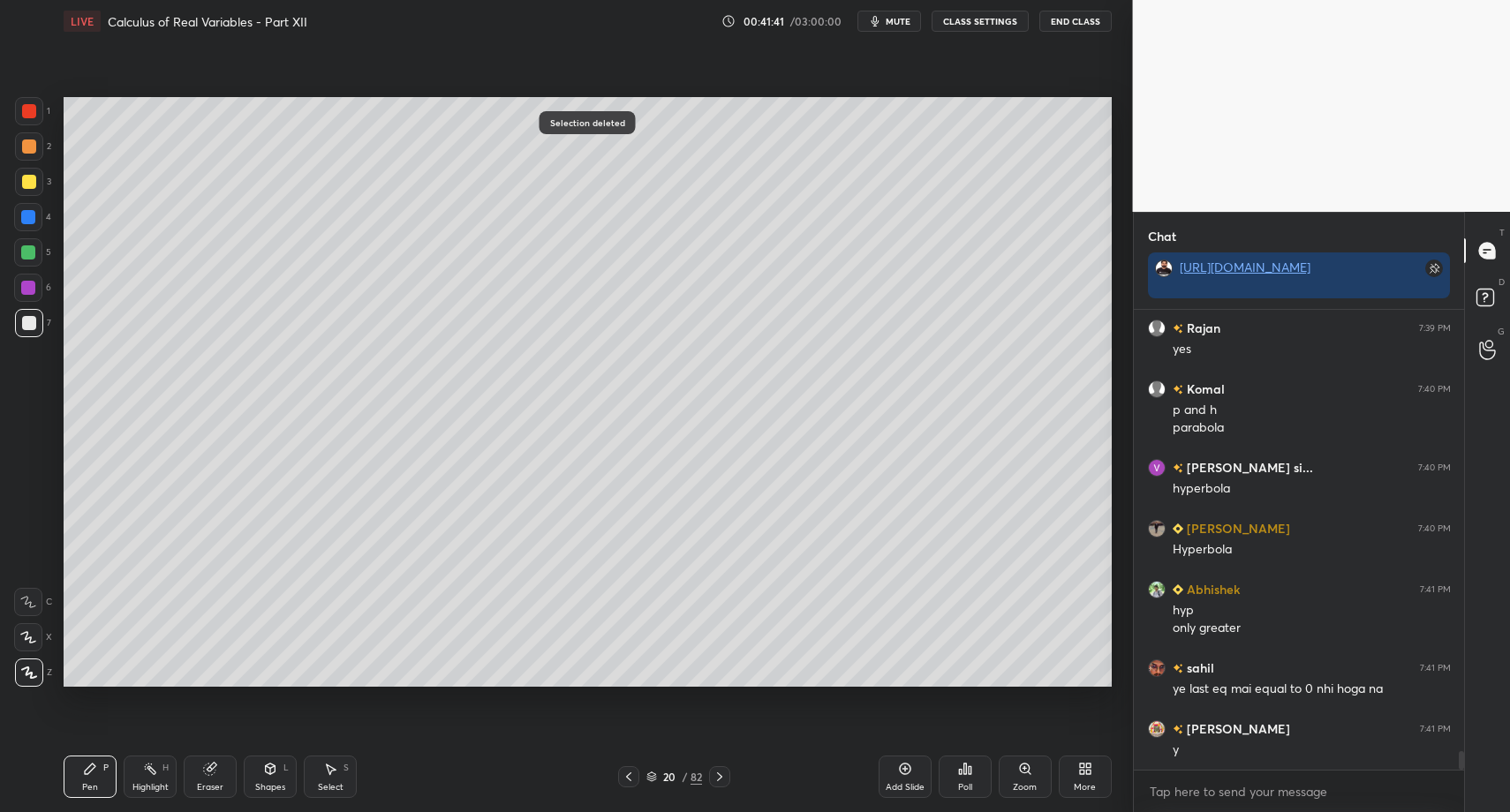 click 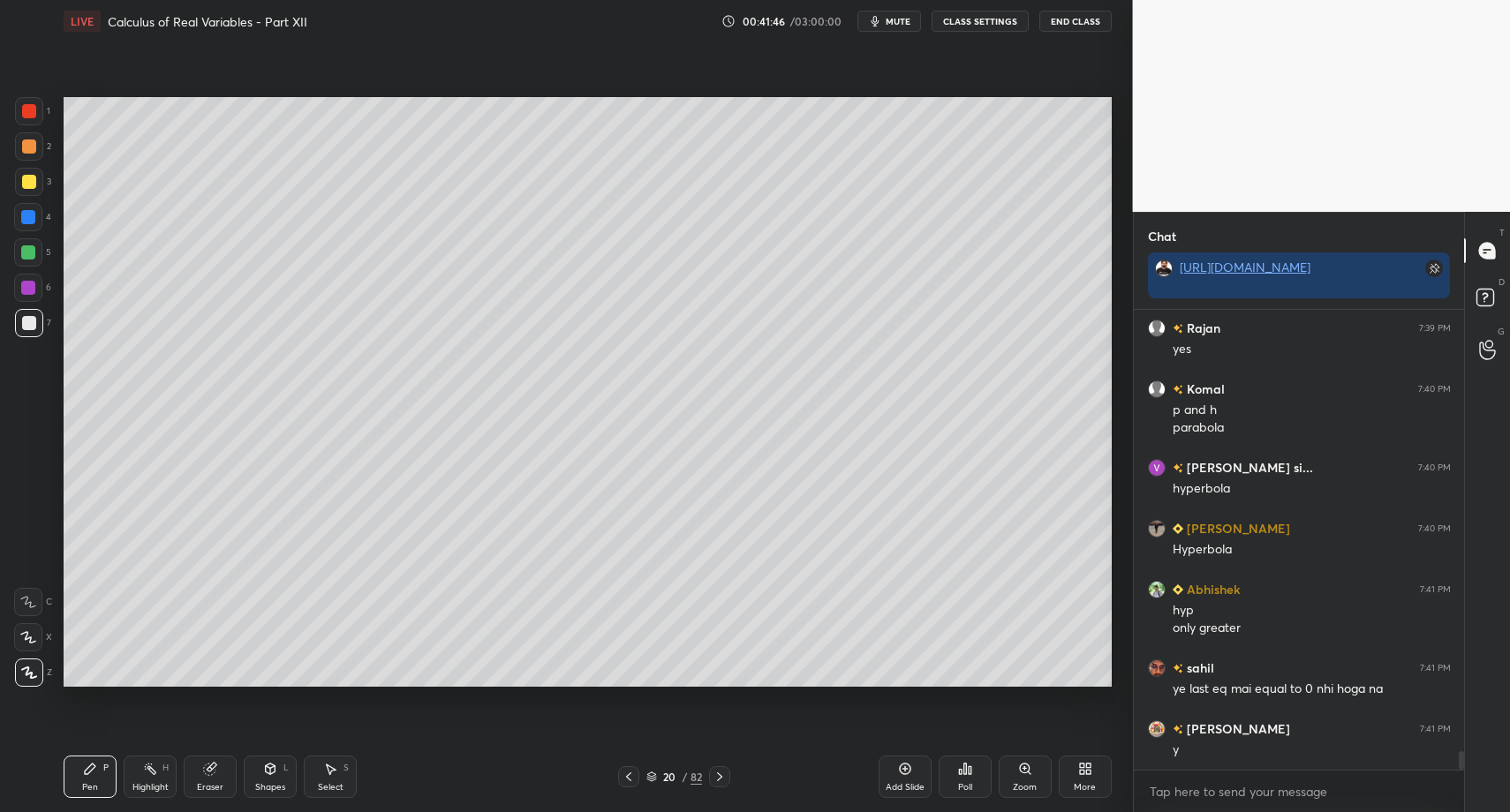 click at bounding box center [29, 111] 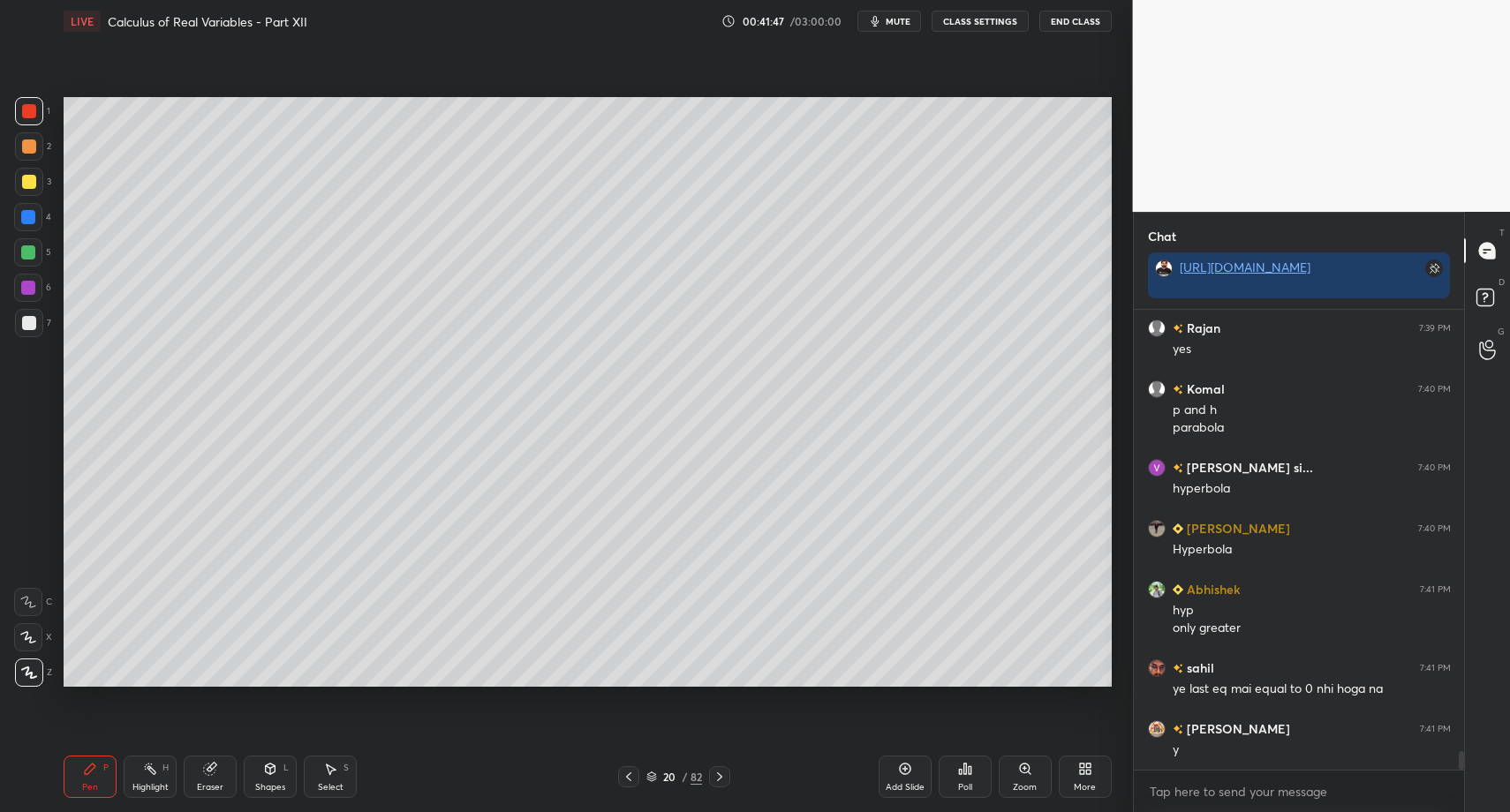 scroll, scrollTop: 11188, scrollLeft: 0, axis: vertical 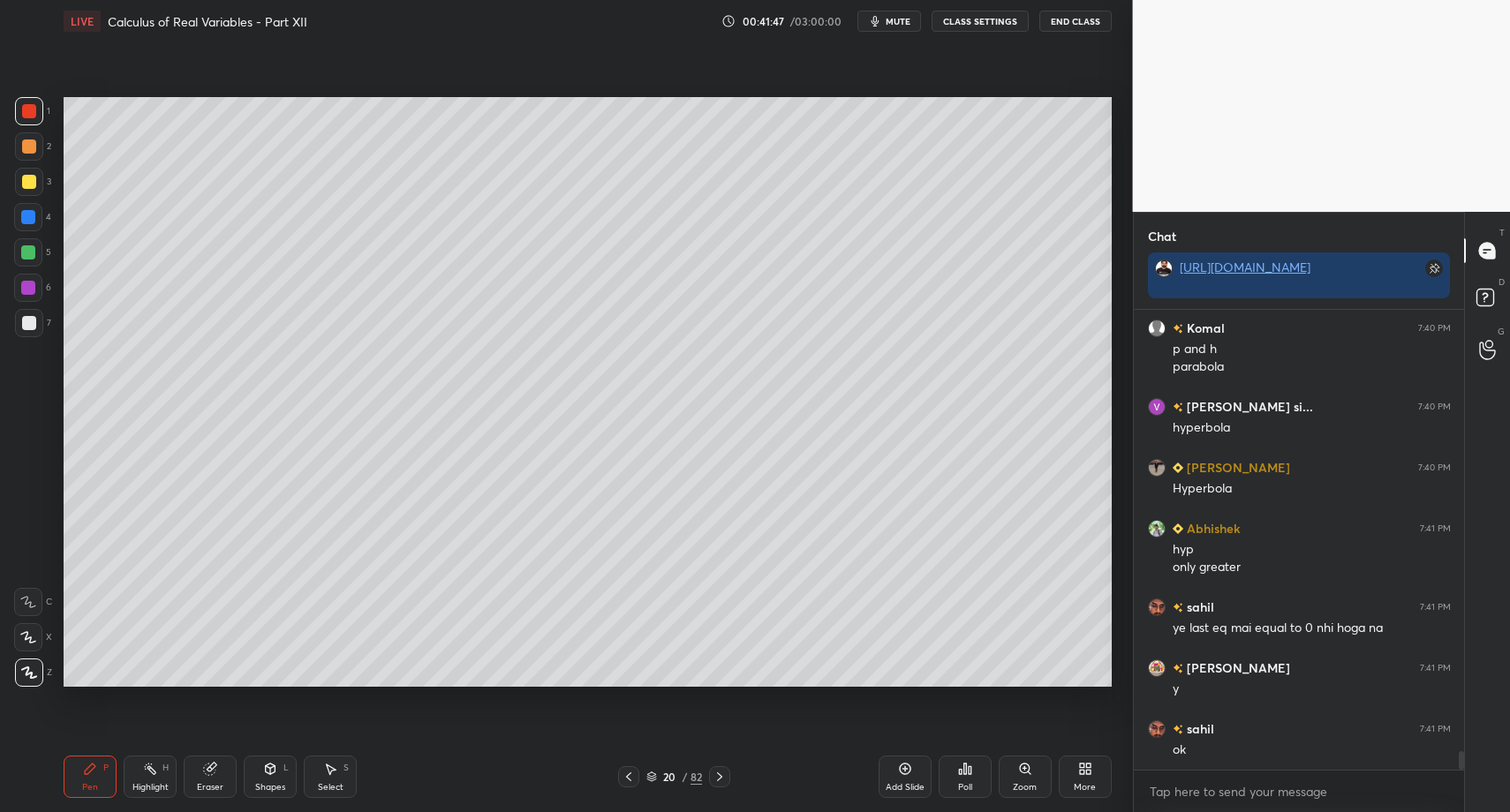 click on "C" at bounding box center (33, 598) 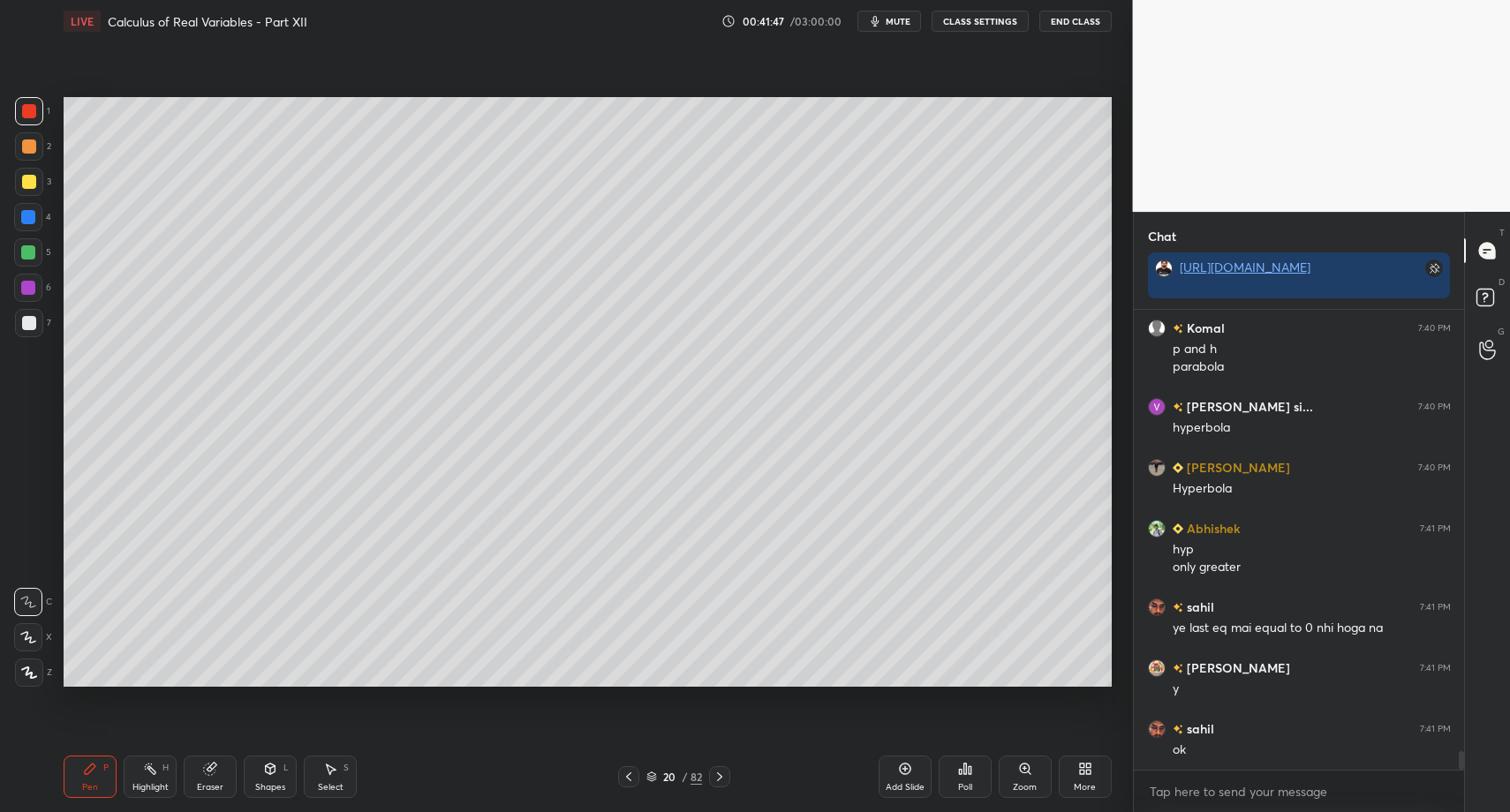 click on "Shapes L" at bounding box center [270, 777] 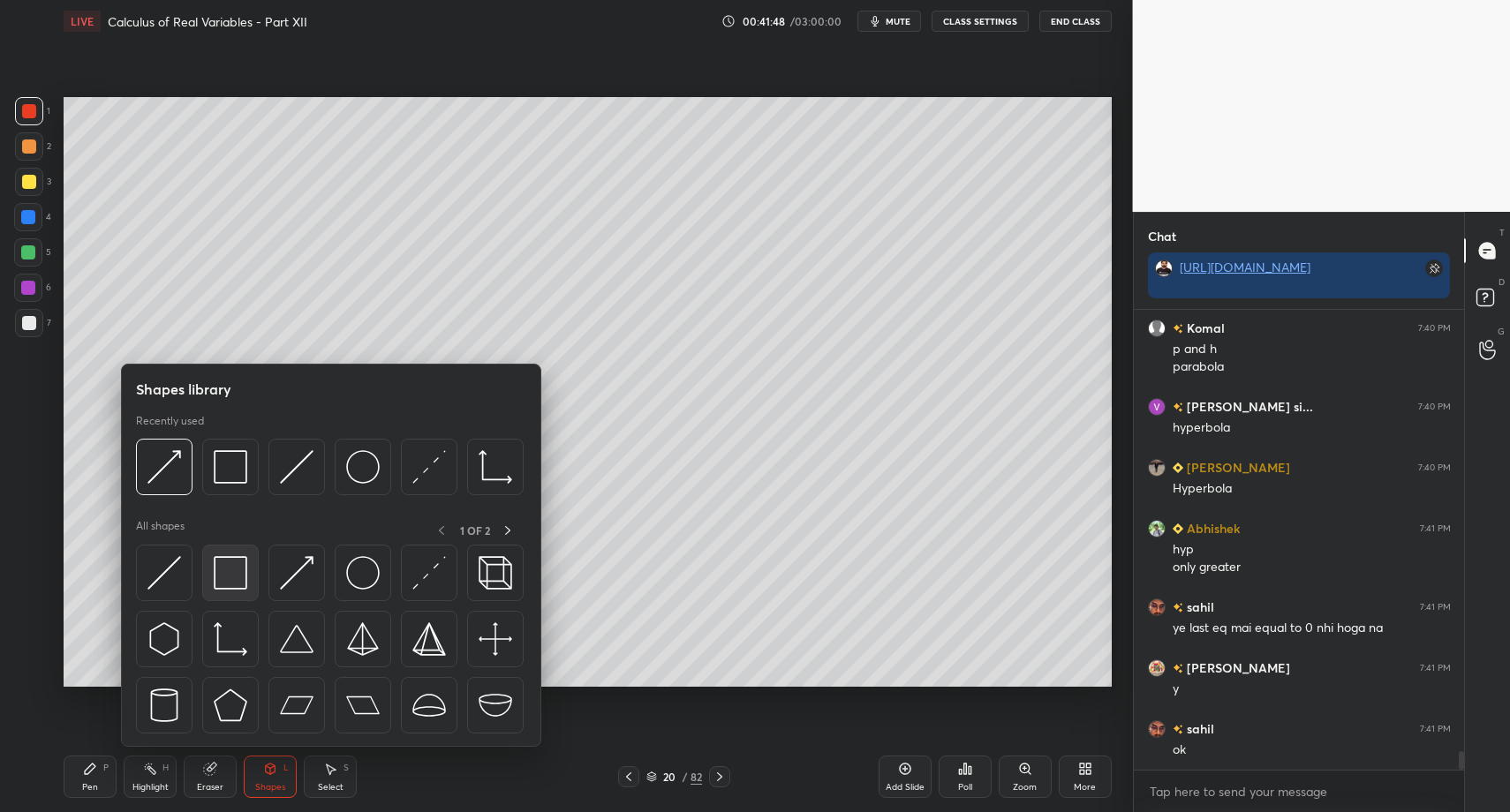 click at bounding box center (230, 573) 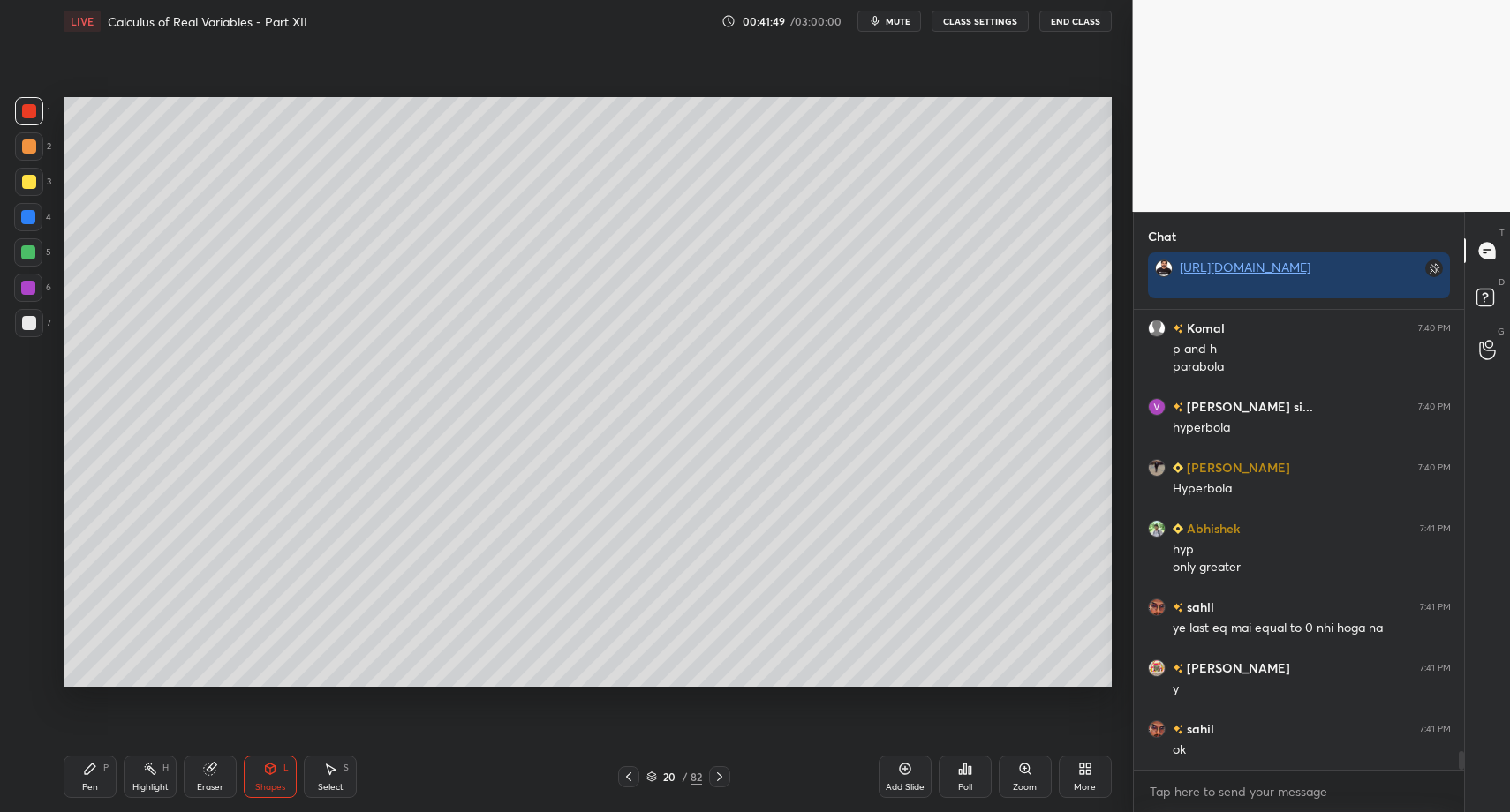 click 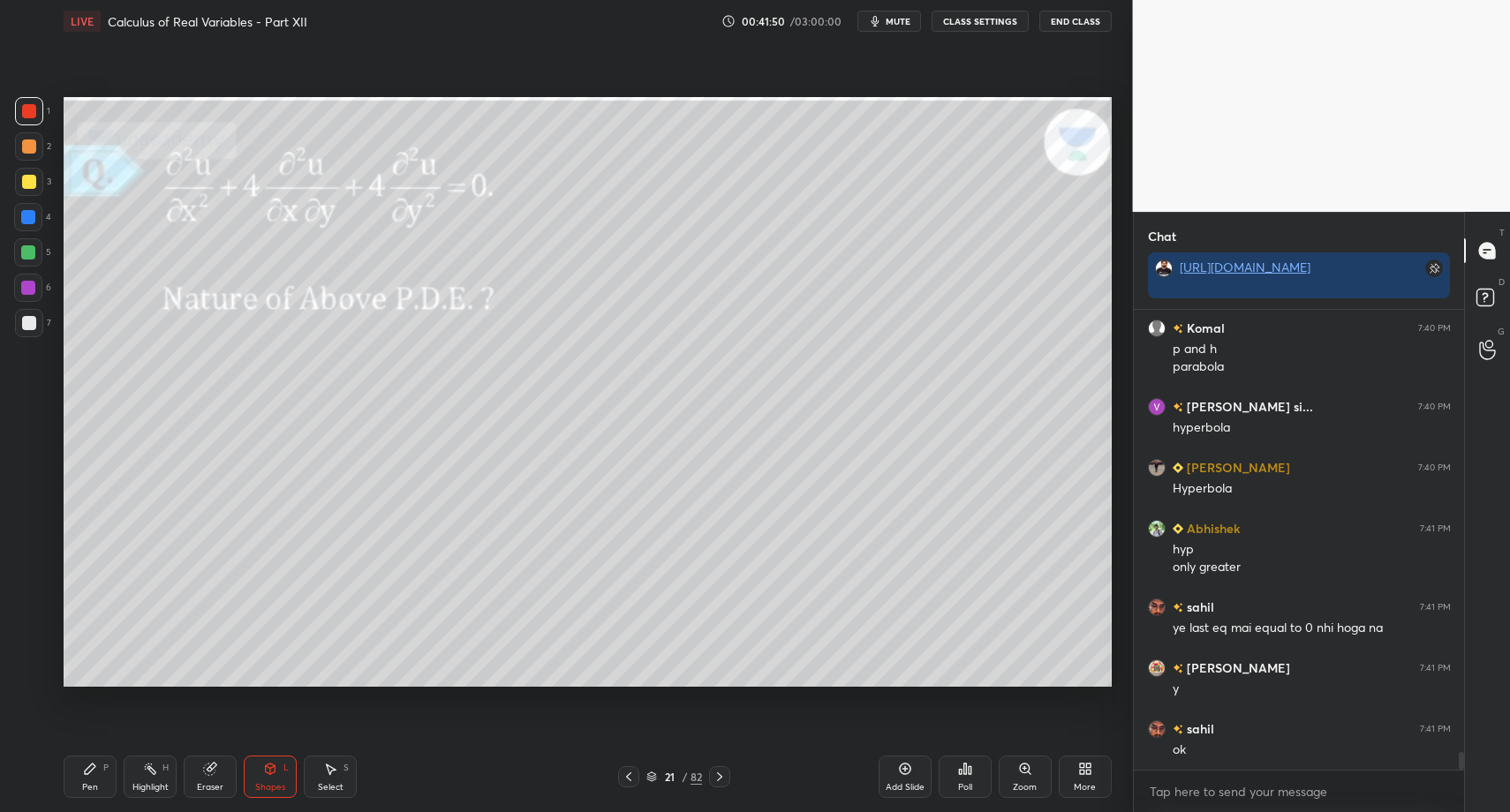 scroll, scrollTop: 11249, scrollLeft: 0, axis: vertical 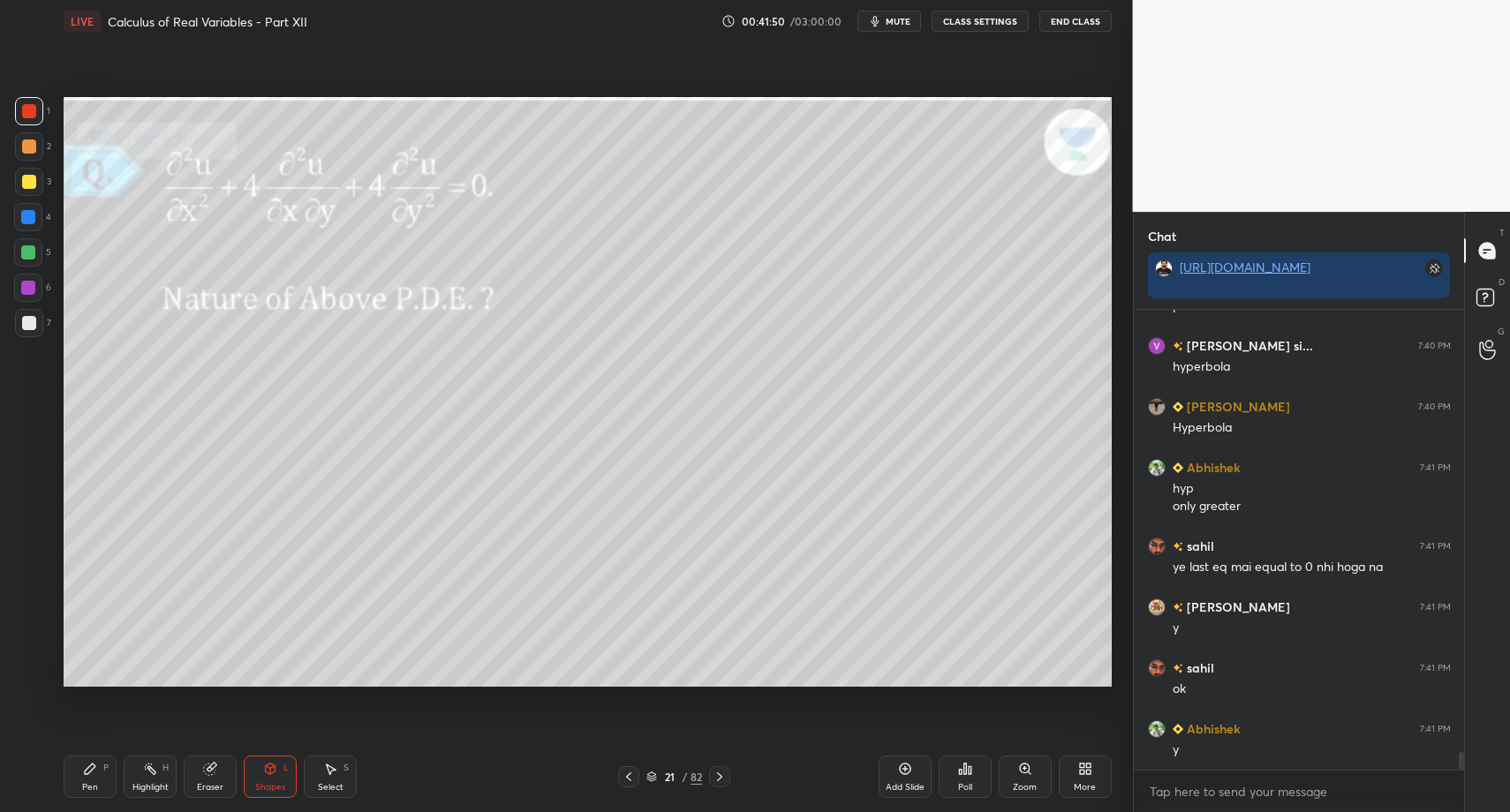 click on "Pen P" at bounding box center (90, 777) 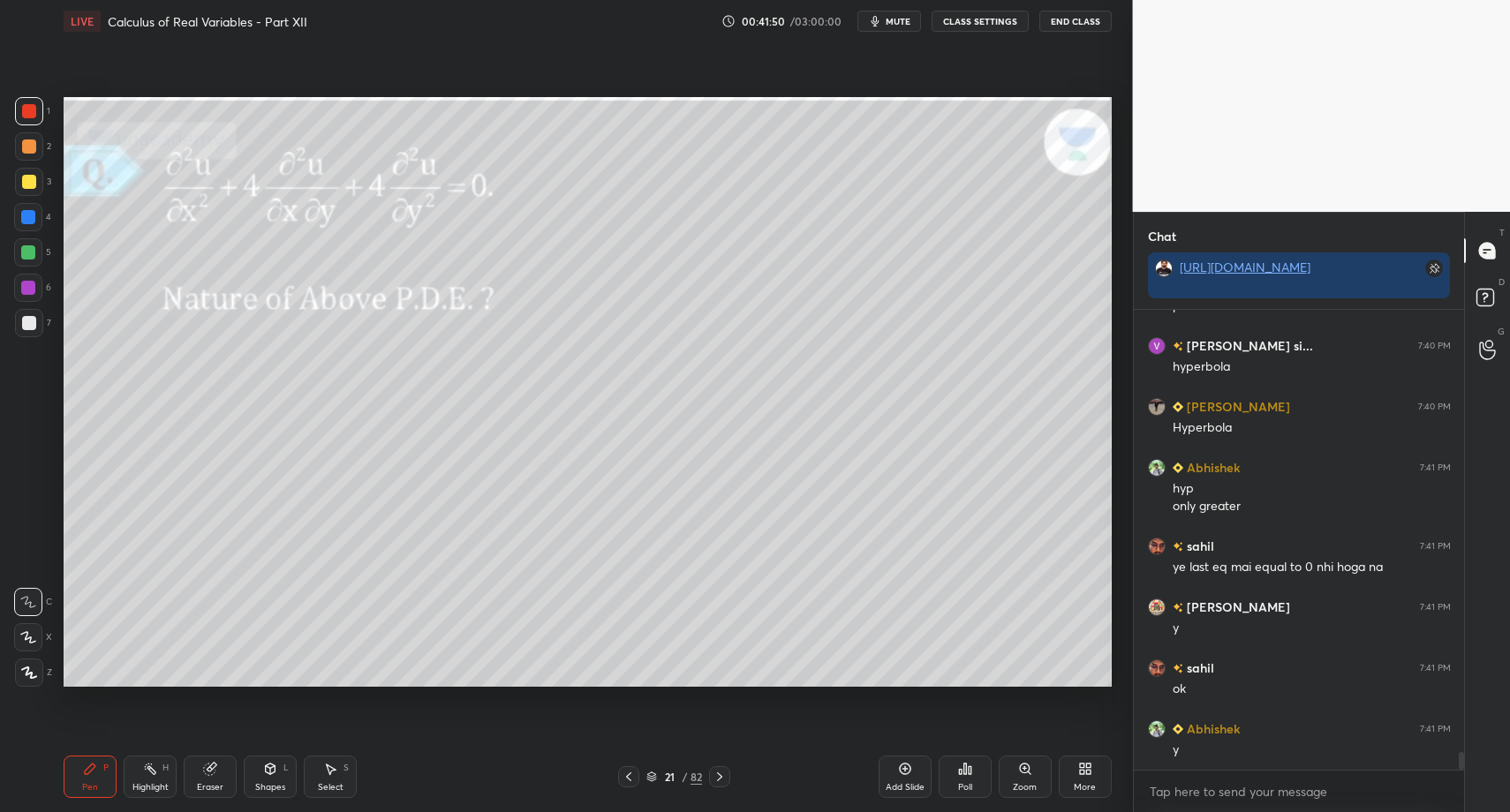 drag, startPoint x: 74, startPoint y: 794, endPoint x: 64, endPoint y: 695, distance: 99.50377 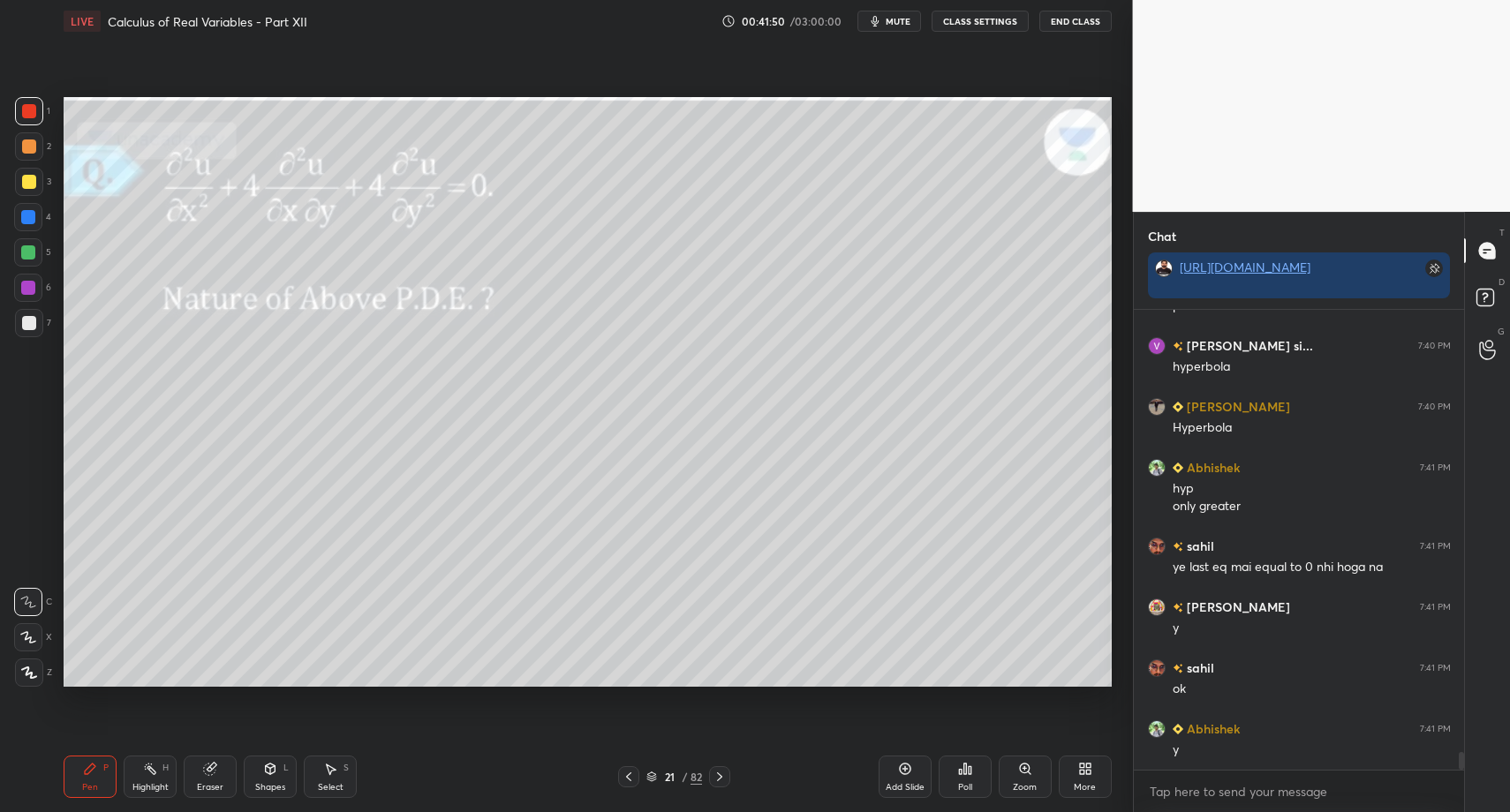 click on "Pen P" at bounding box center [90, 777] 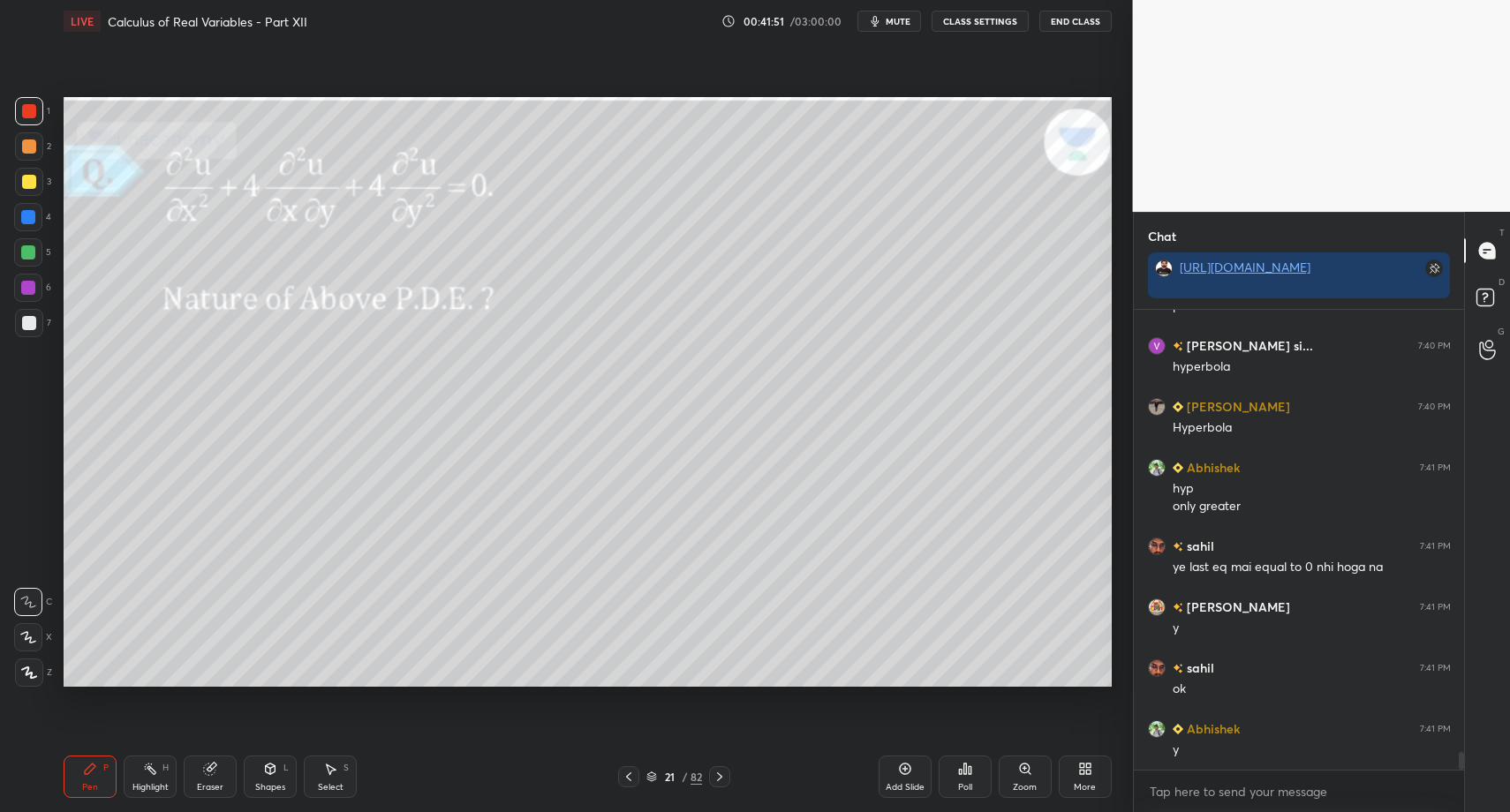 click at bounding box center (29, 323) 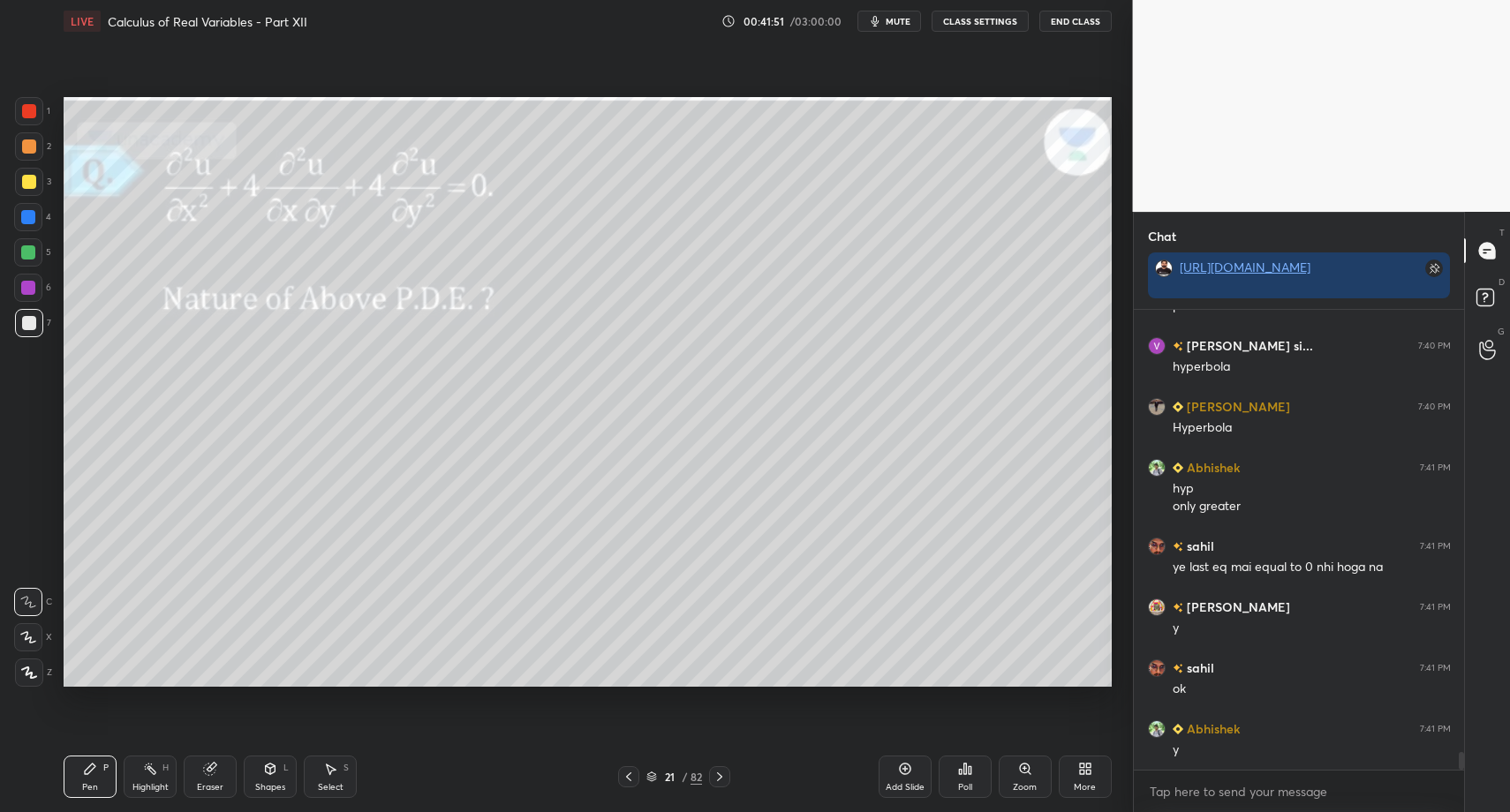drag, startPoint x: 19, startPoint y: 667, endPoint x: 56, endPoint y: 726, distance: 69.64194 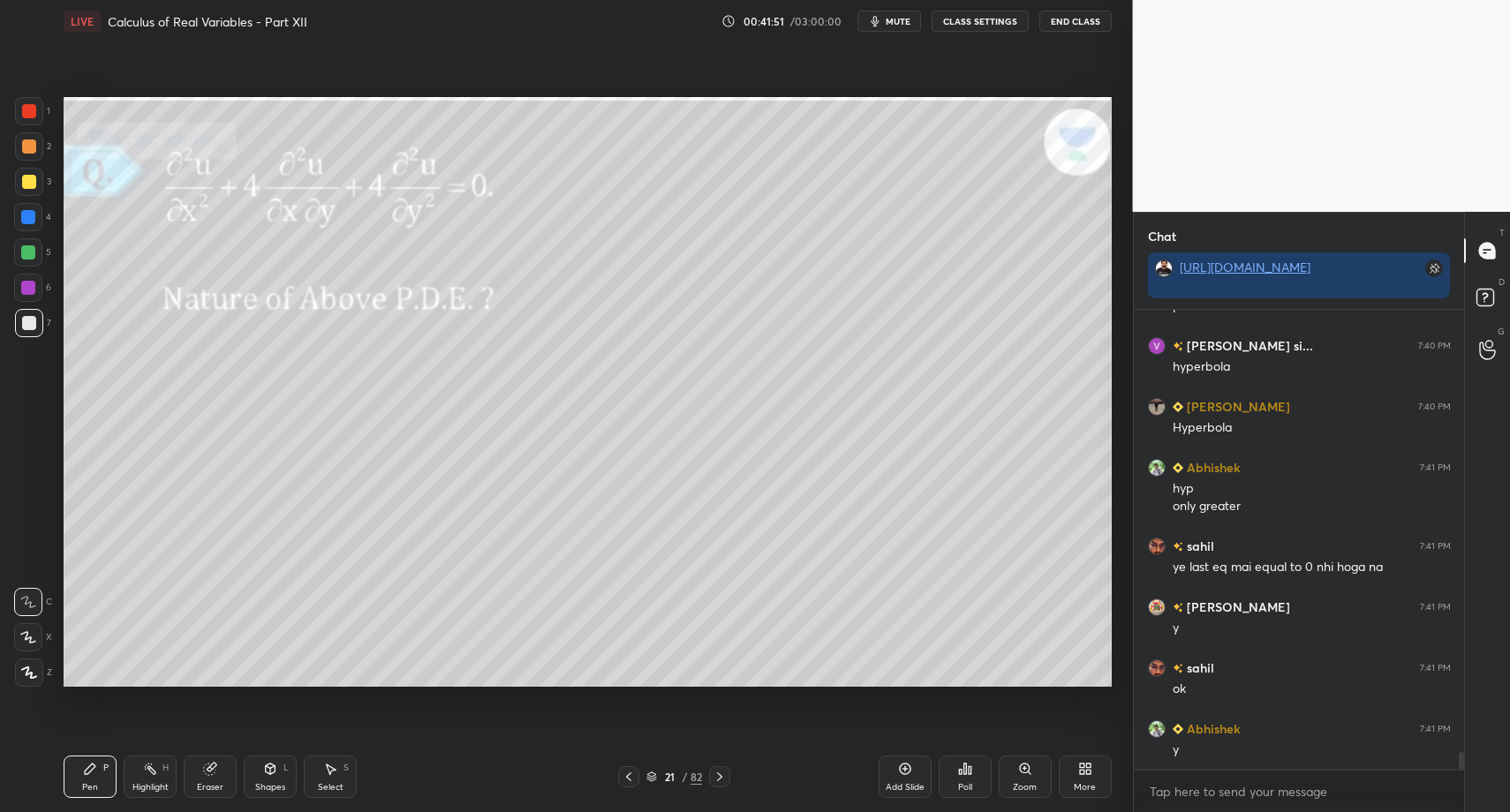 click at bounding box center (29, 673) 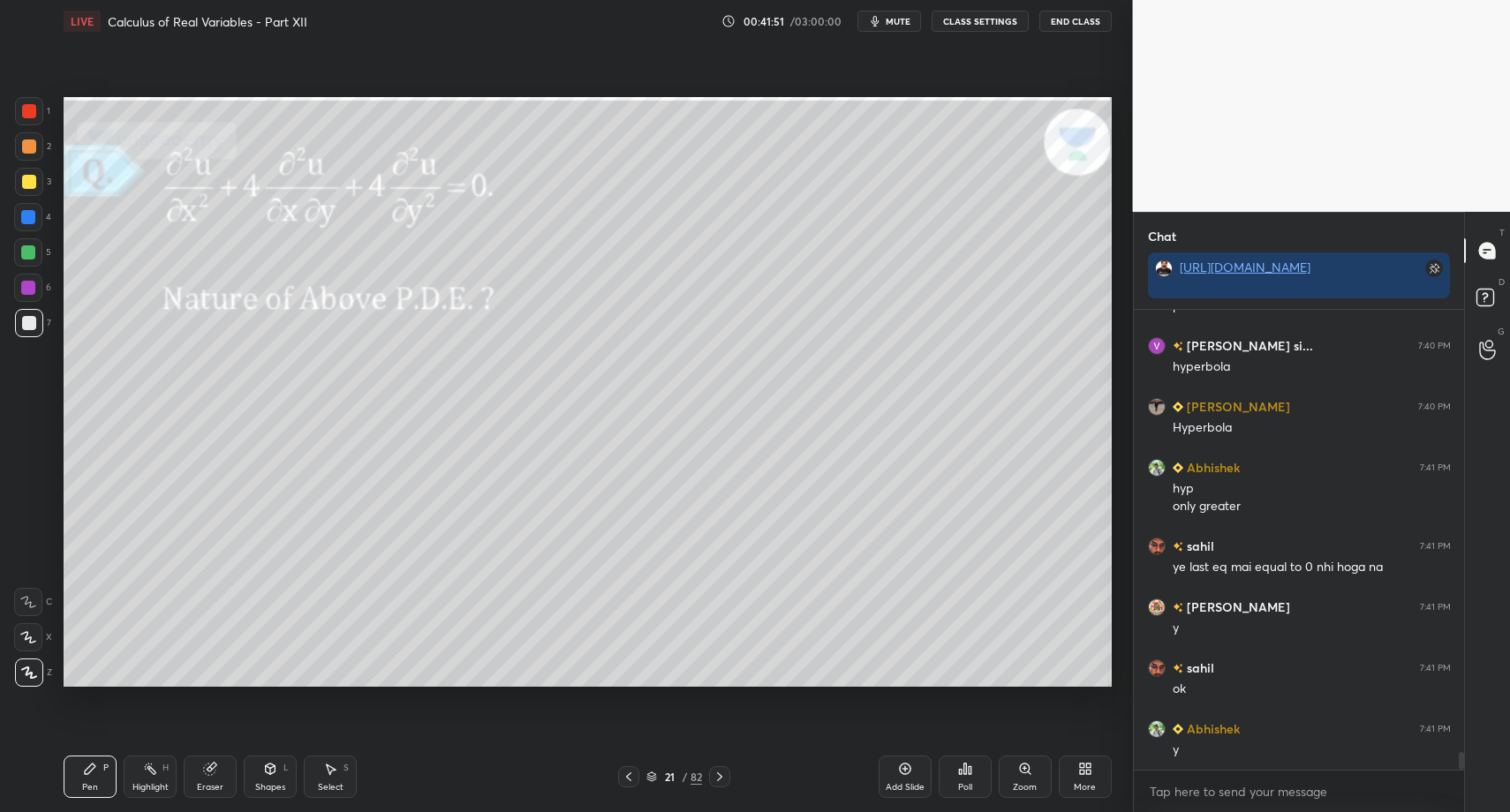 click on "Pen P" at bounding box center (90, 777) 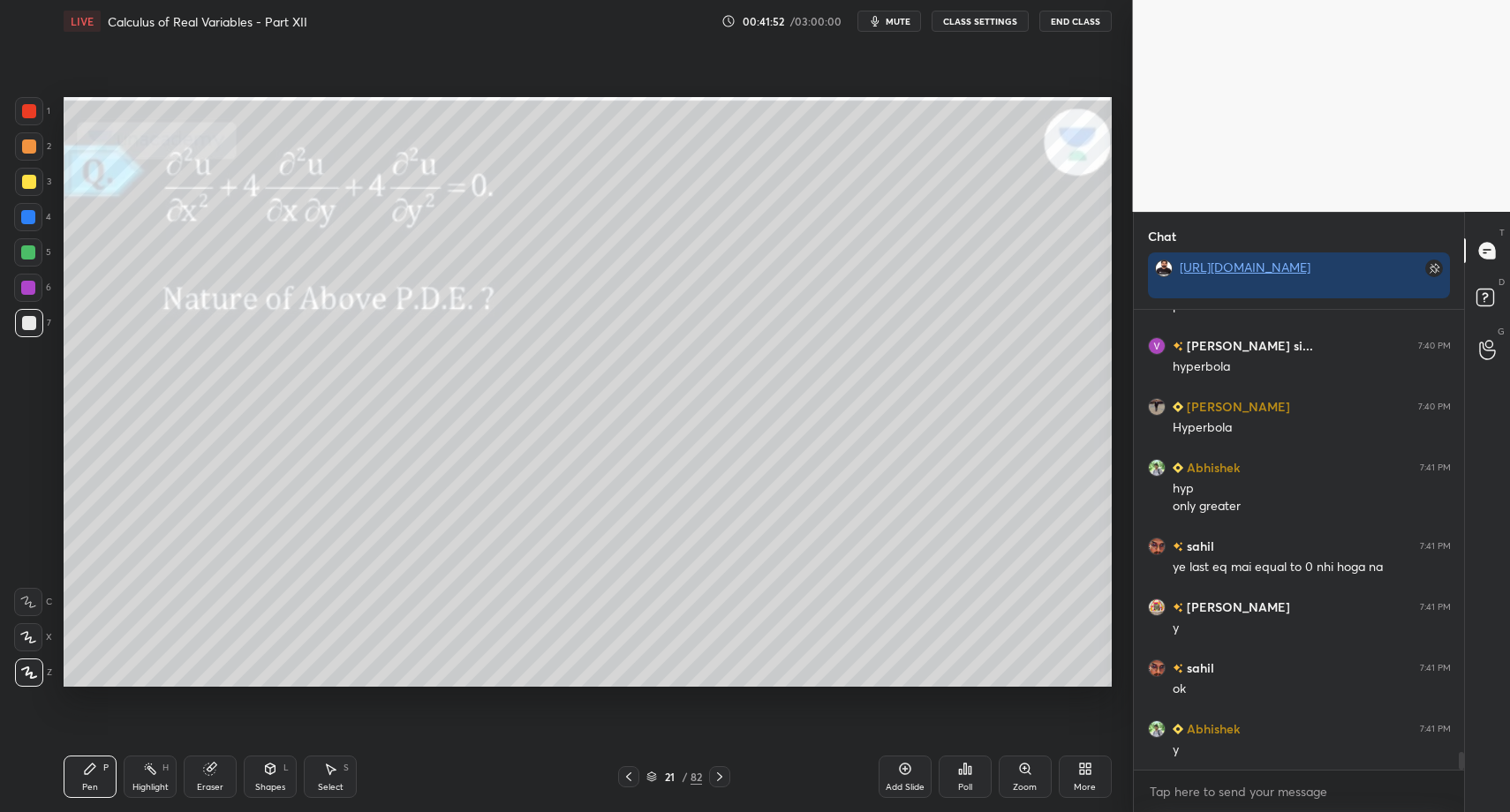 click at bounding box center (28, 252) 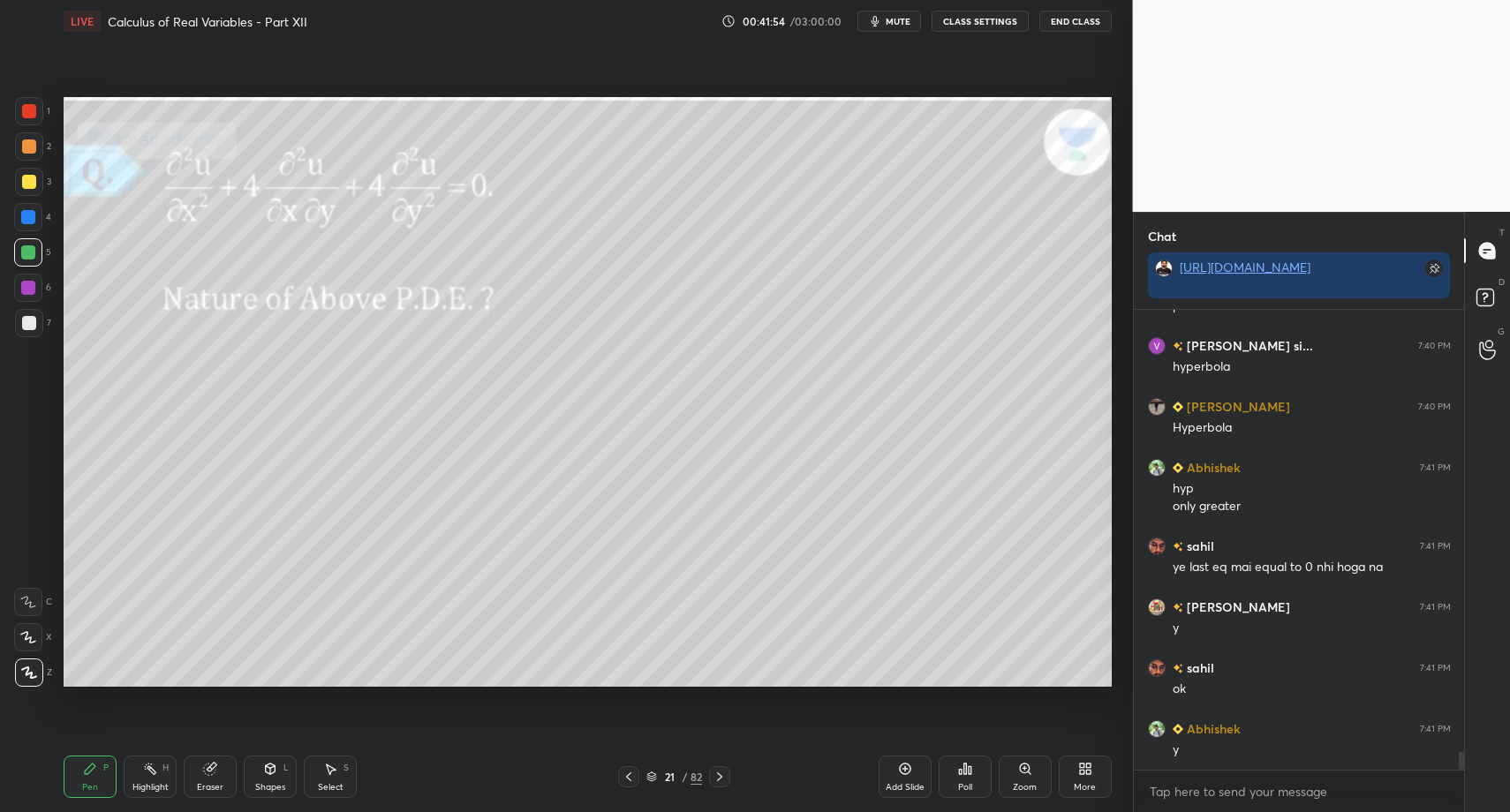 click on "Shapes L" at bounding box center (270, 777) 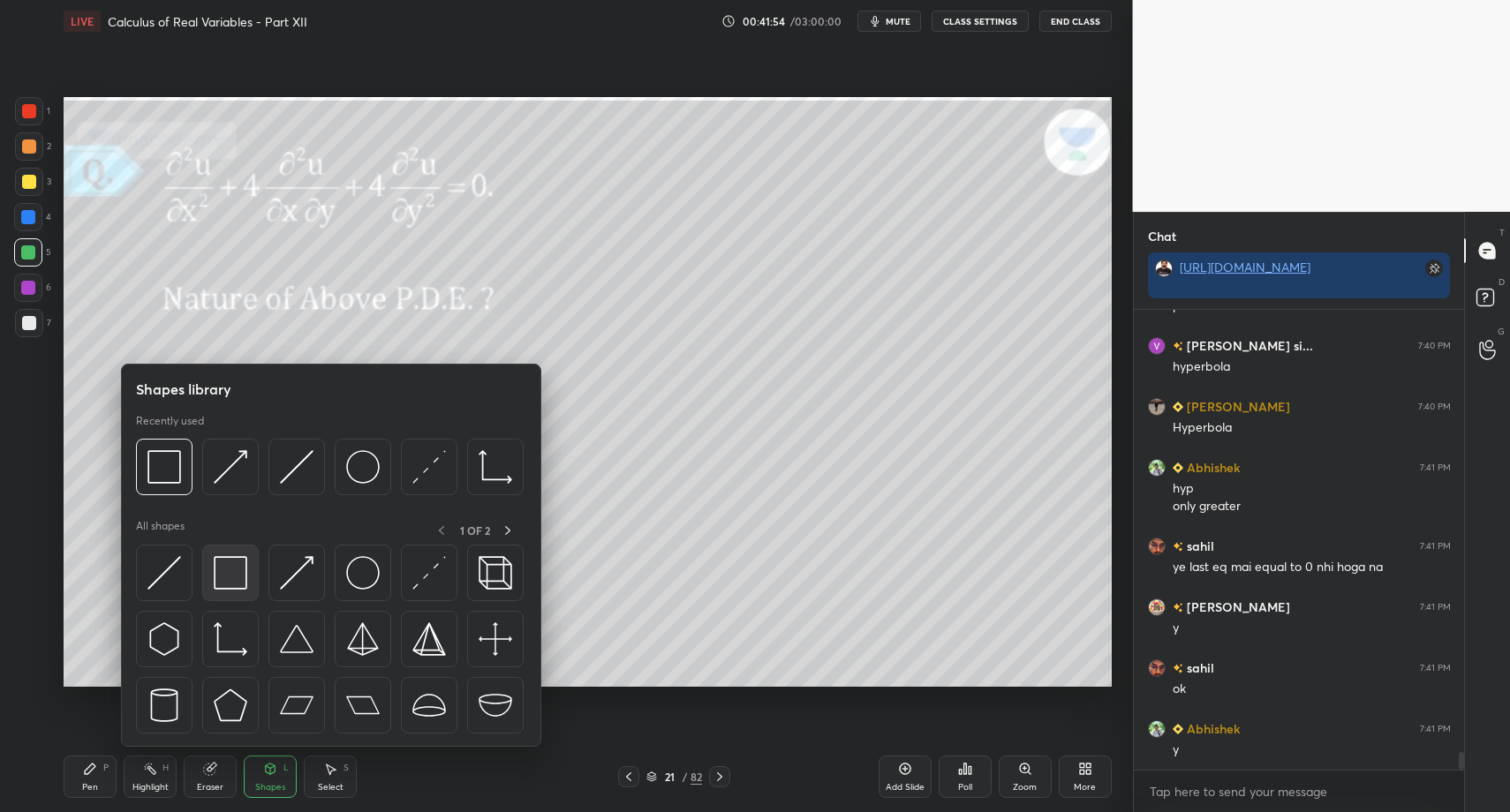 click at bounding box center [230, 573] 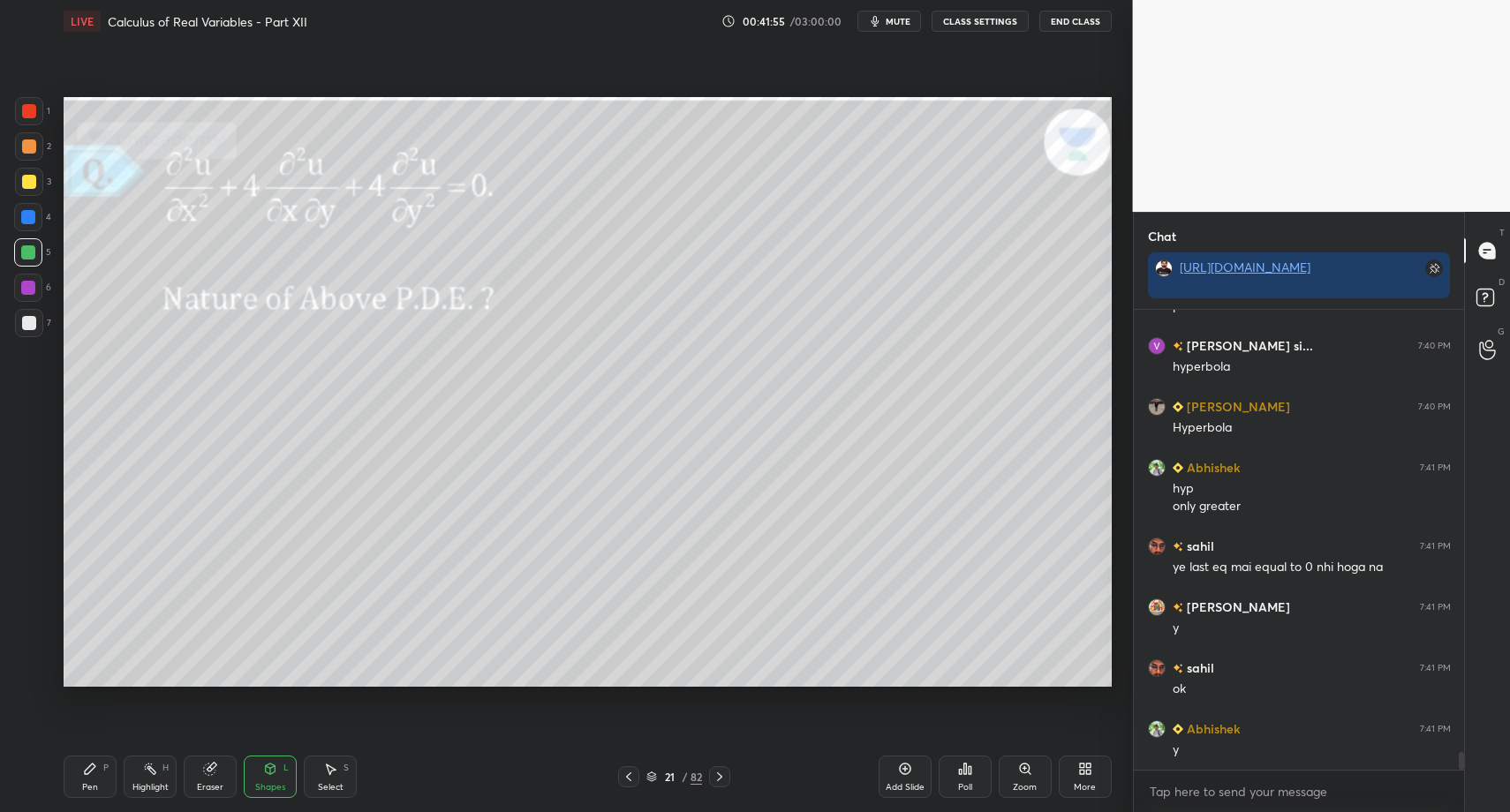click at bounding box center [29, 323] 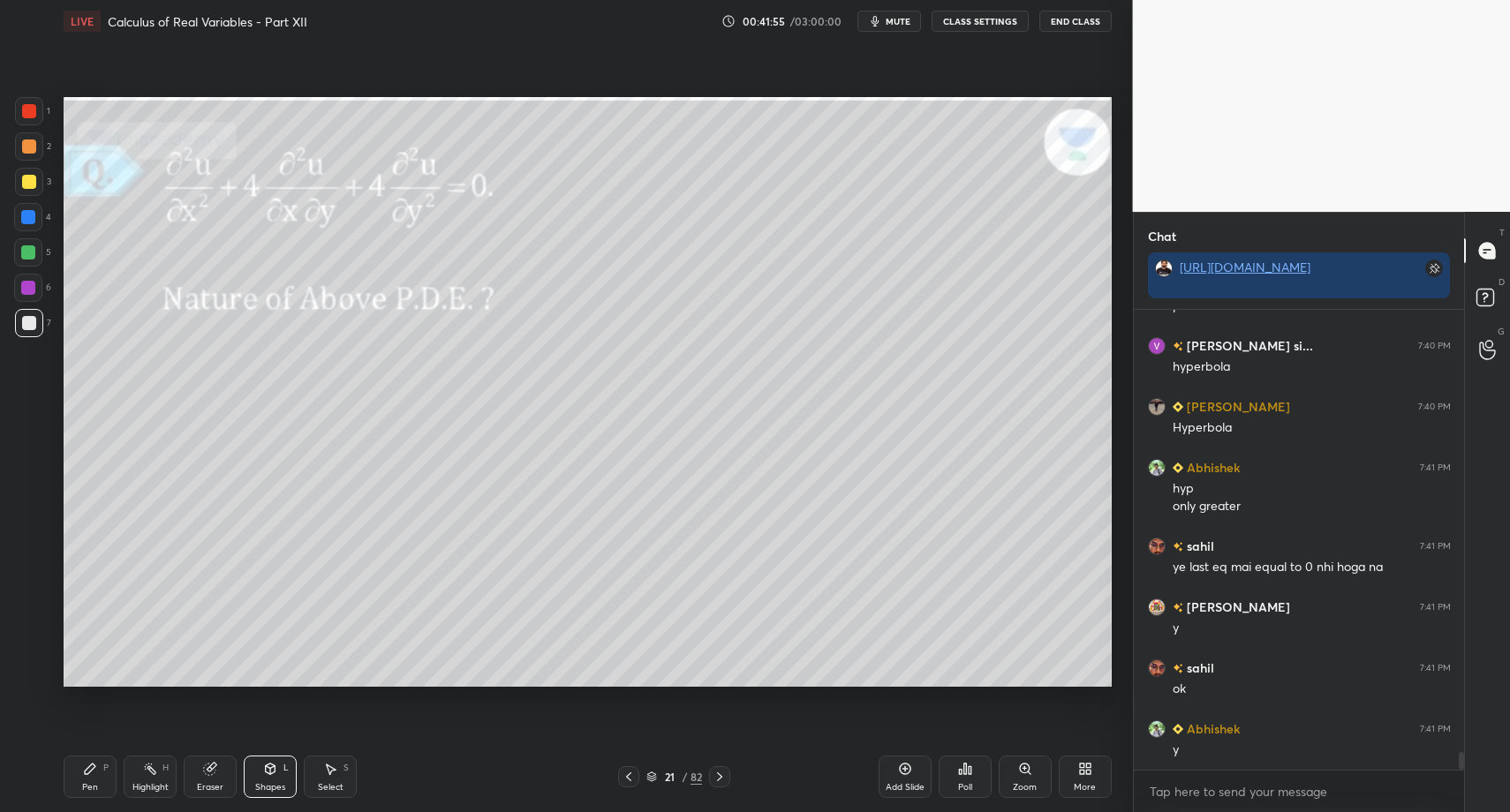 click on "Pen P" at bounding box center (90, 777) 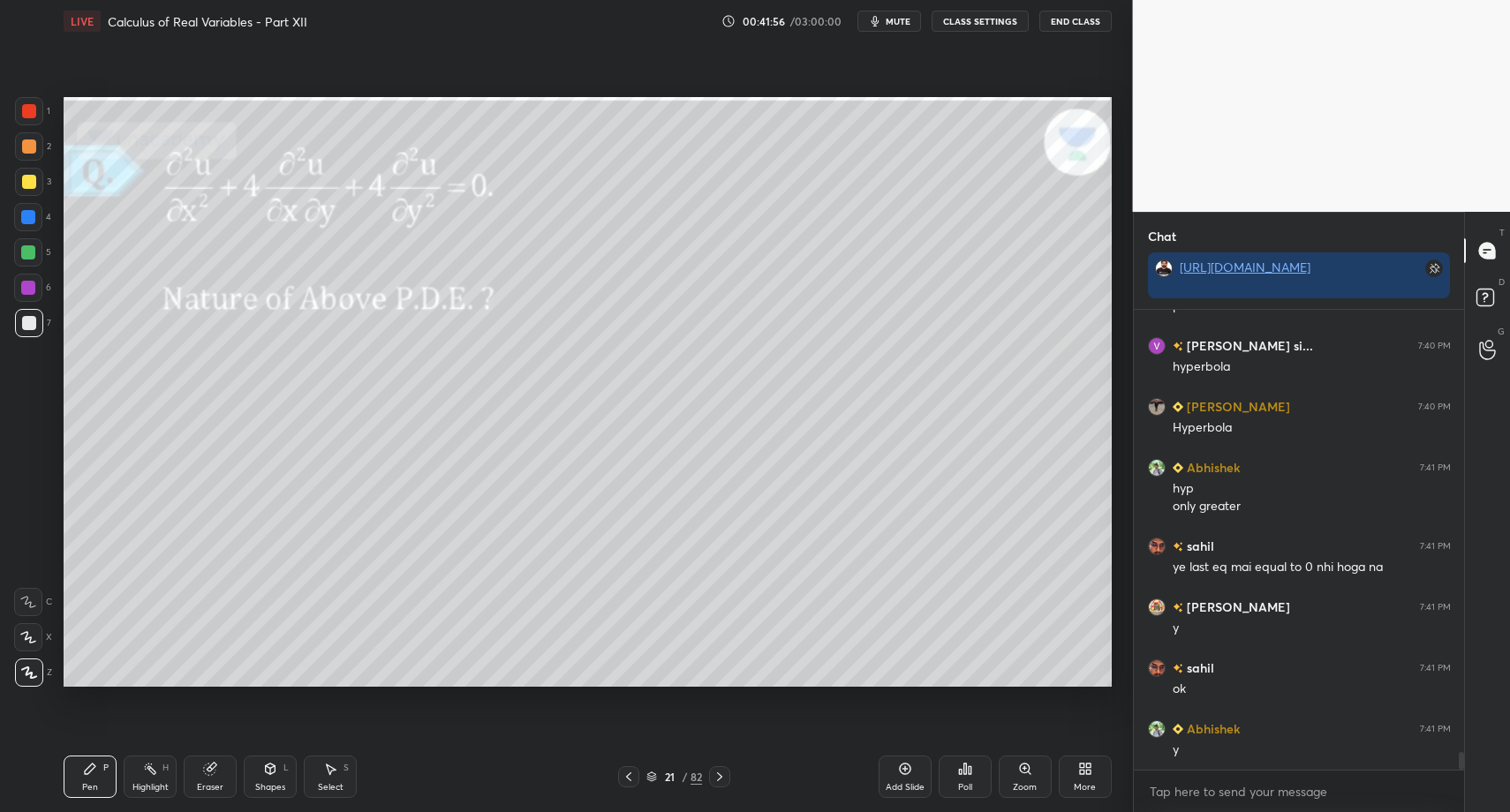 drag, startPoint x: 74, startPoint y: 771, endPoint x: 127, endPoint y: 690, distance: 97 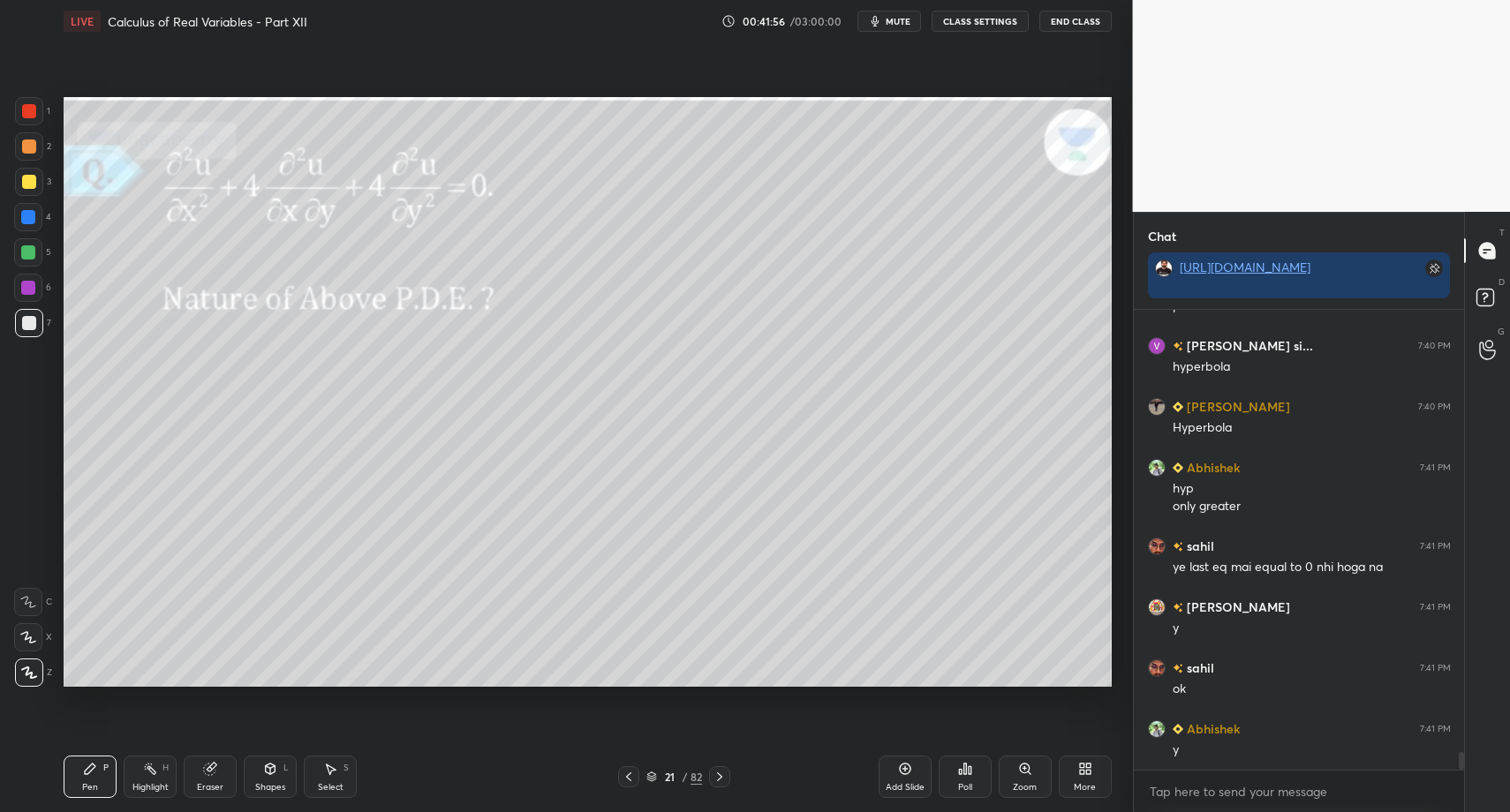 click on "Pen P" at bounding box center (90, 777) 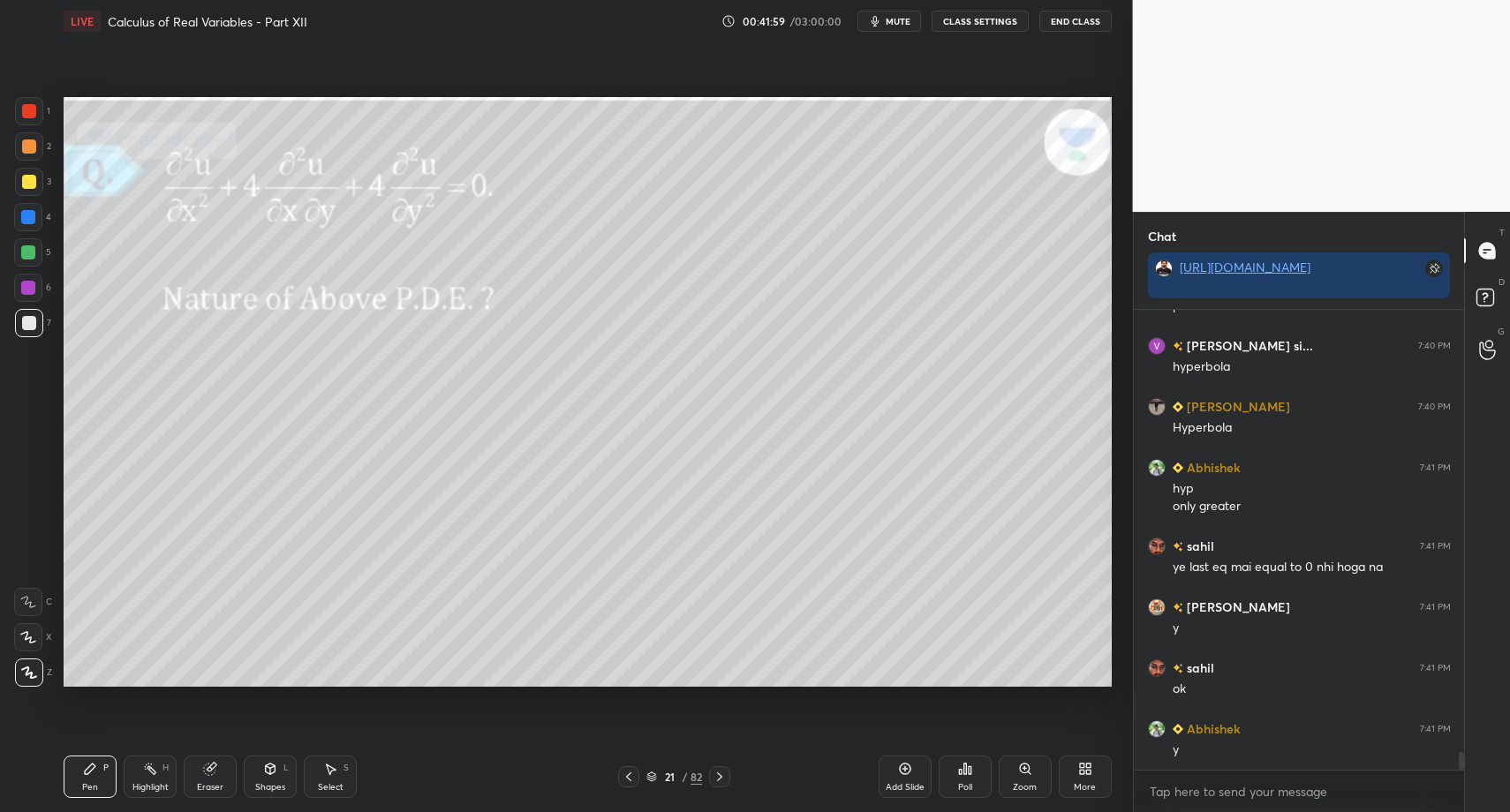 click 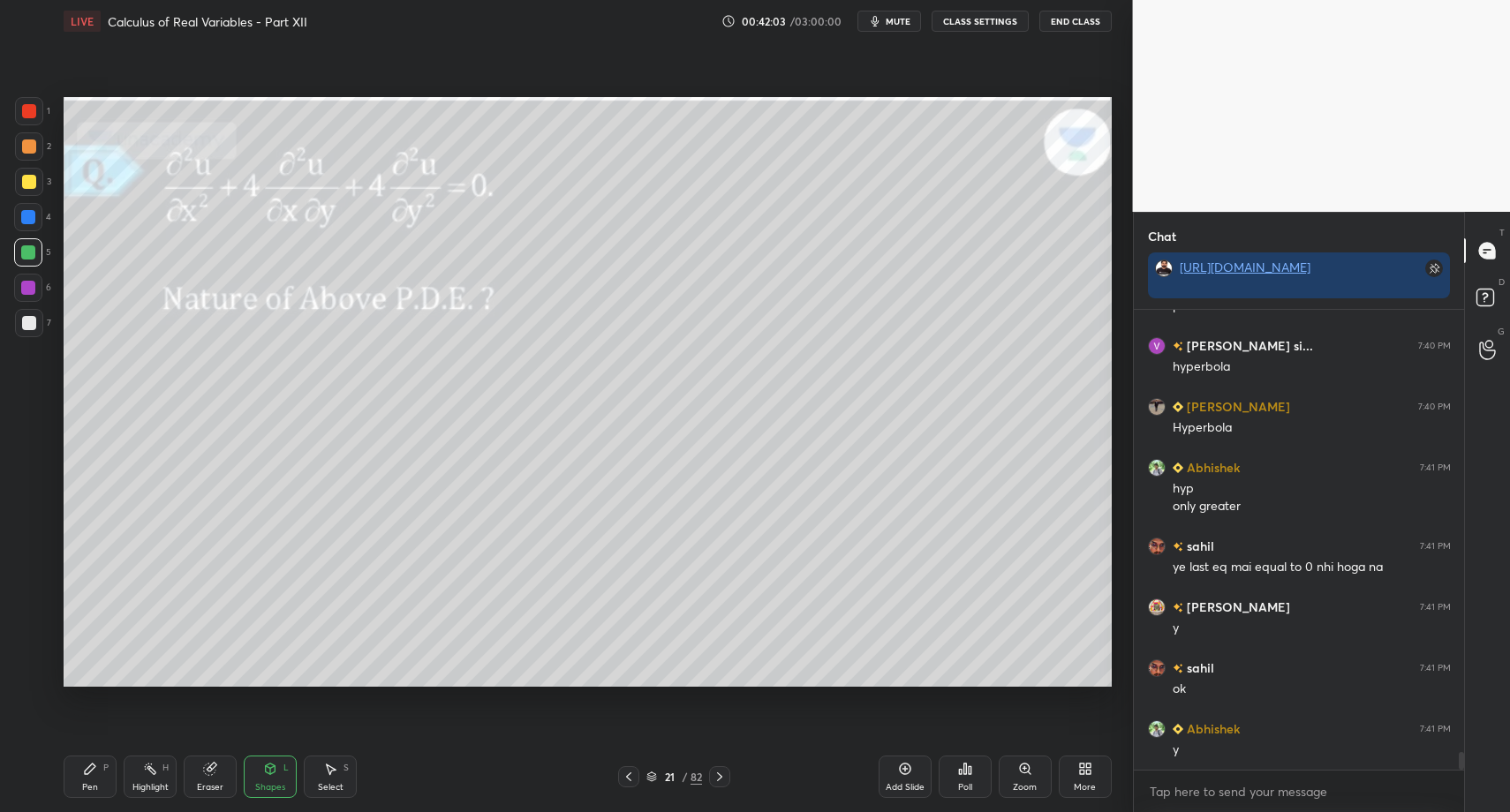 drag, startPoint x: 28, startPoint y: 326, endPoint x: 42, endPoint y: 460, distance: 134.72936 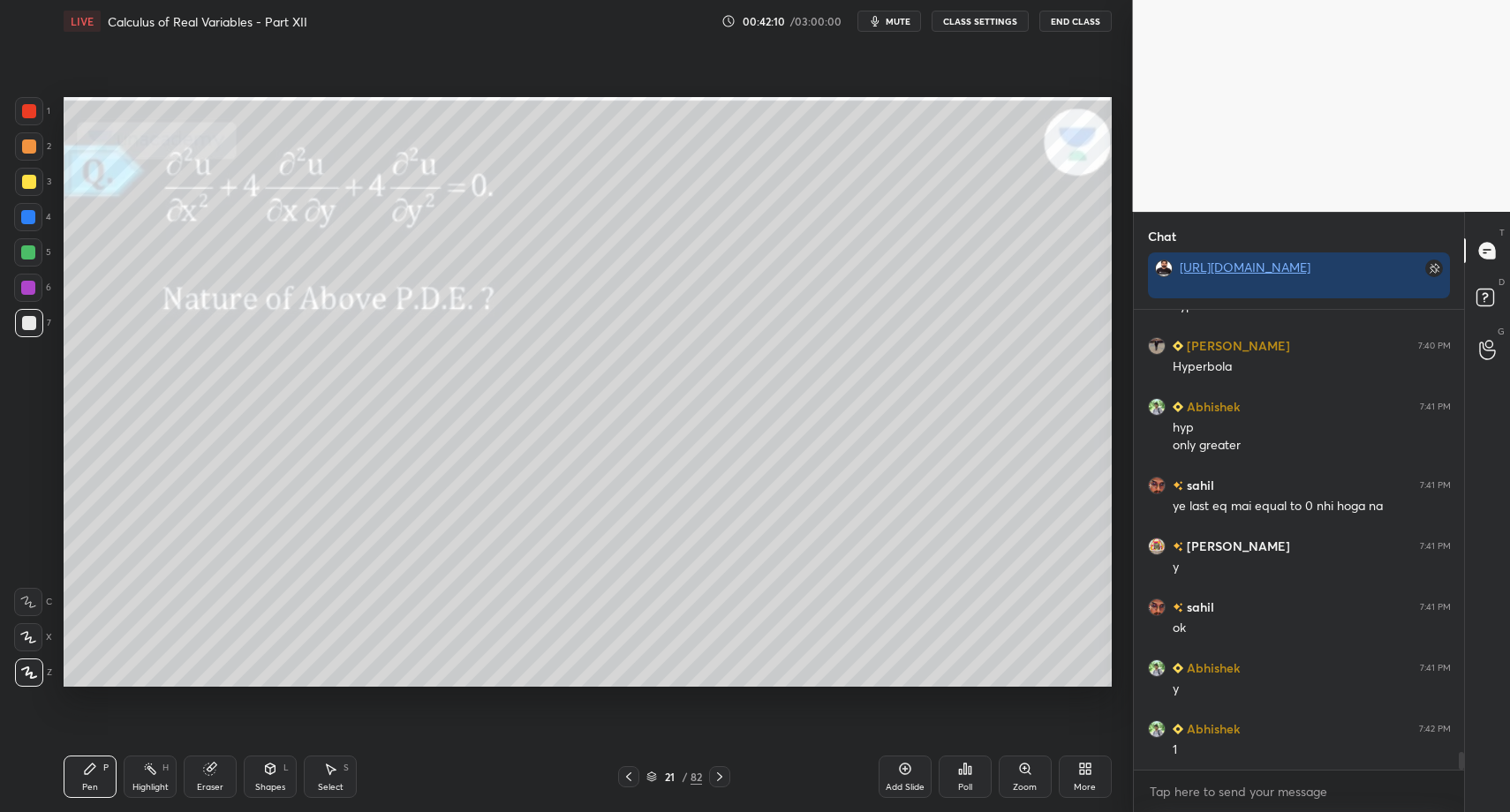 scroll, scrollTop: 11327, scrollLeft: 0, axis: vertical 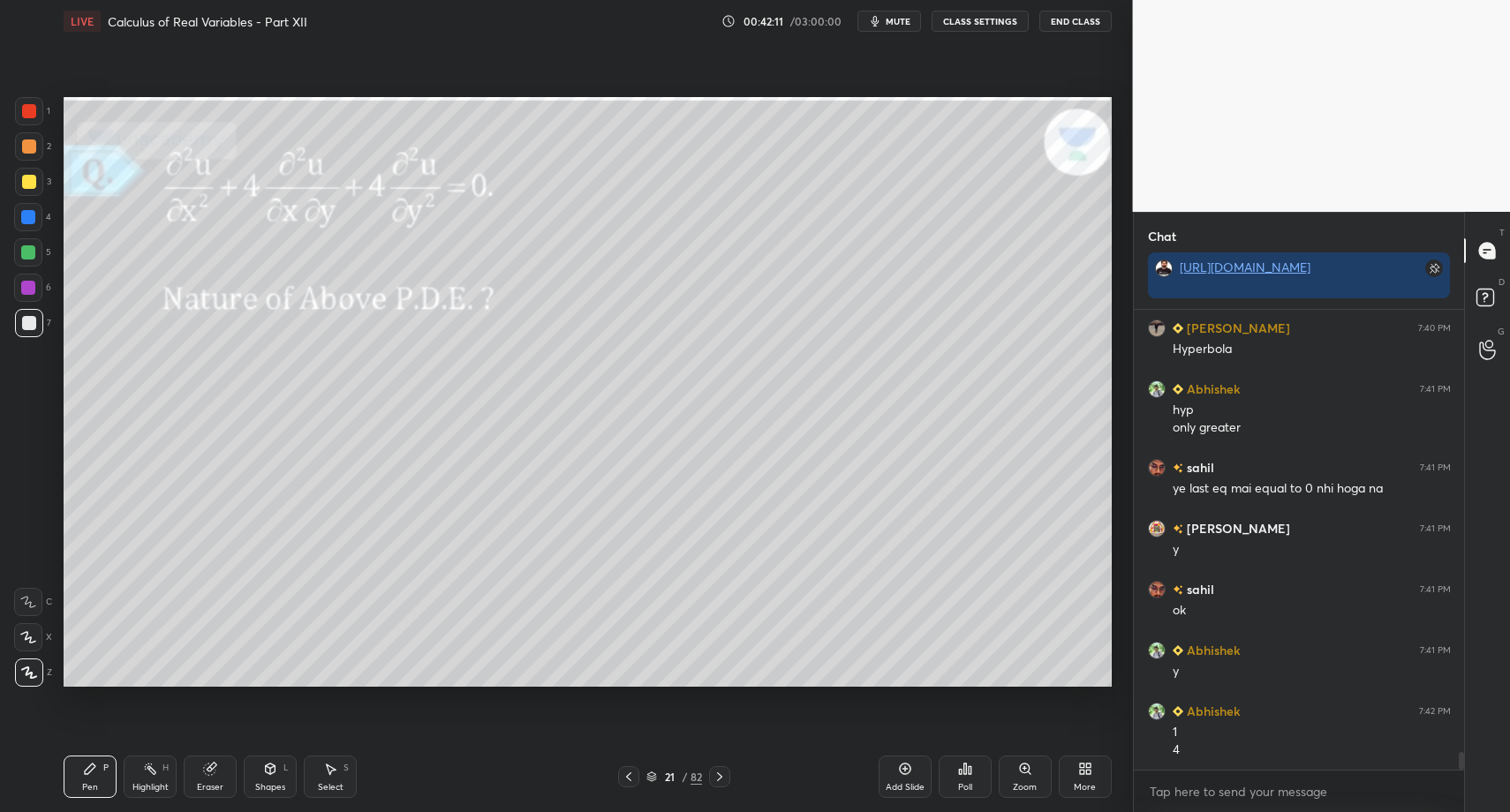 drag, startPoint x: 323, startPoint y: 784, endPoint x: 323, endPoint y: 772, distance: 12 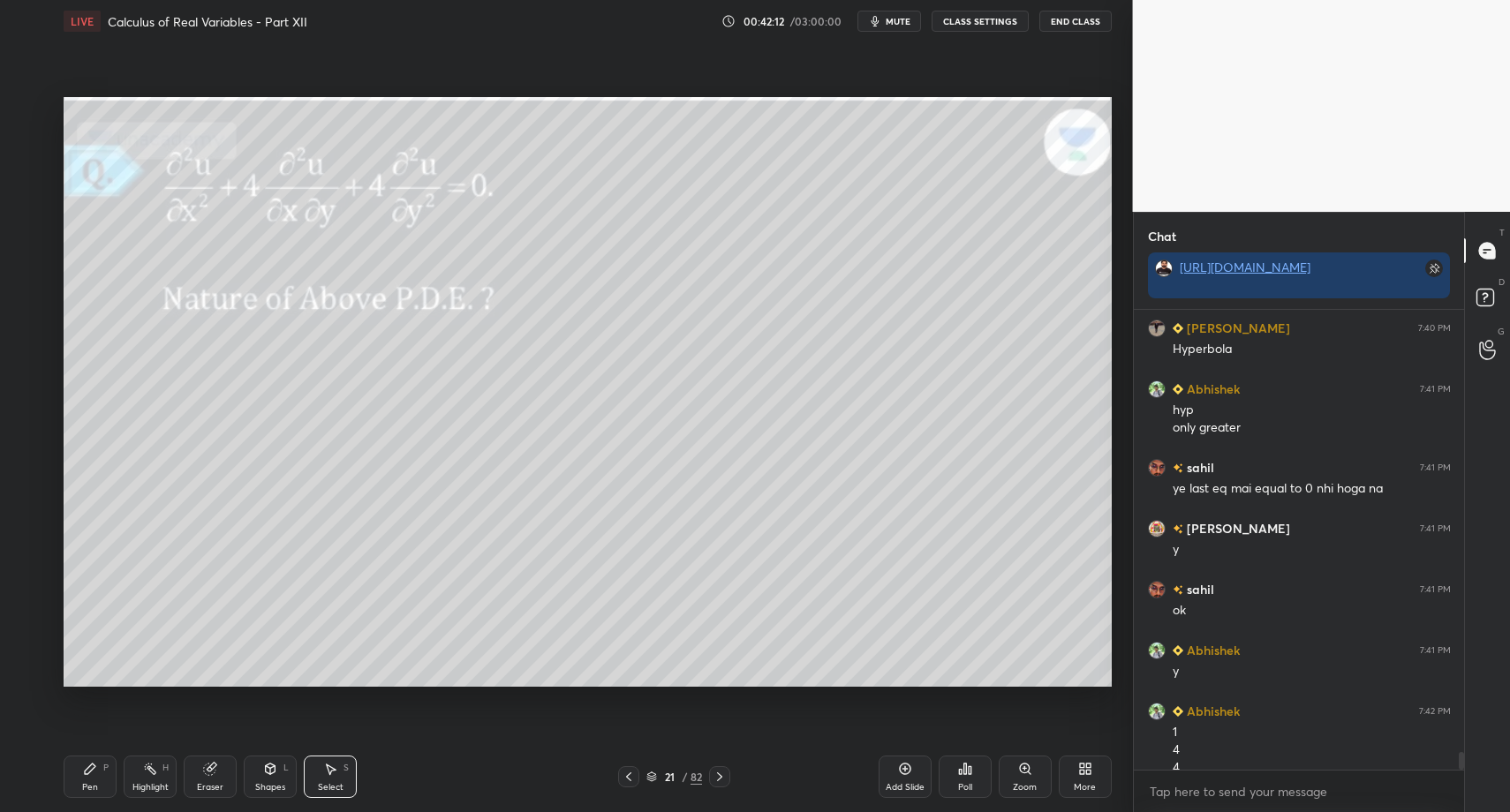 scroll, scrollTop: 11345, scrollLeft: 0, axis: vertical 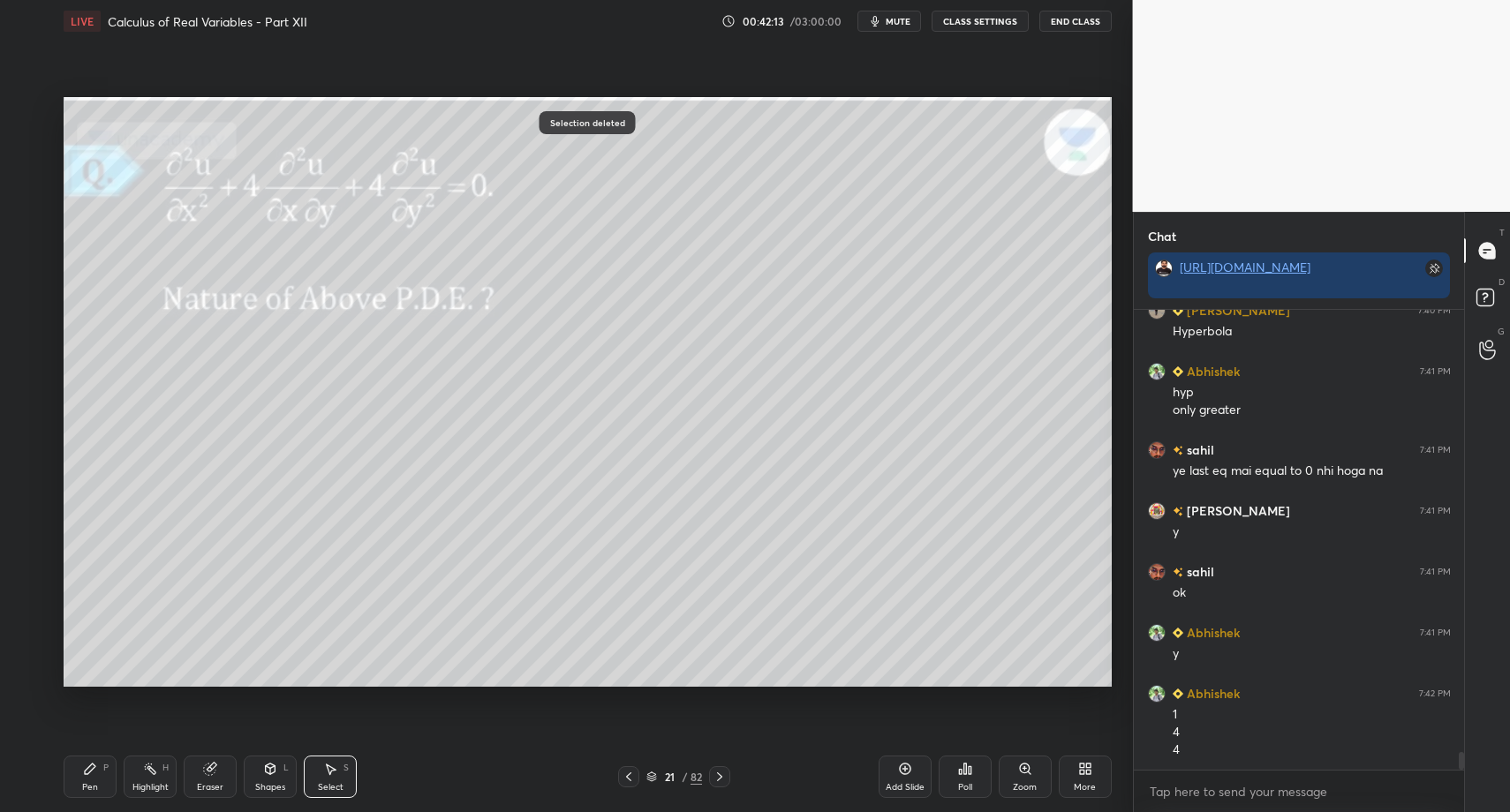 drag, startPoint x: 91, startPoint y: 781, endPoint x: 125, endPoint y: 712, distance: 76.922038 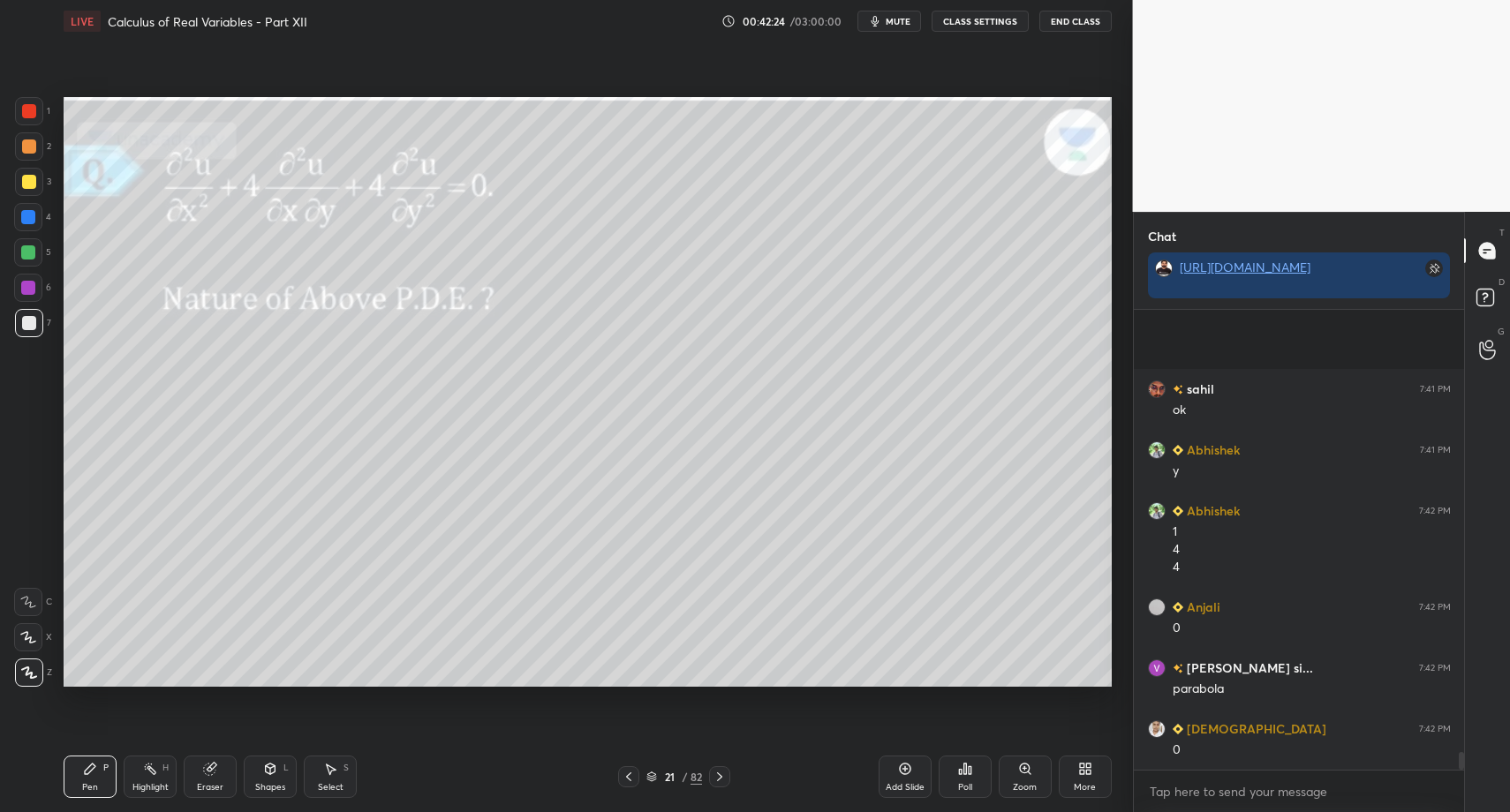 scroll, scrollTop: 11650, scrollLeft: 0, axis: vertical 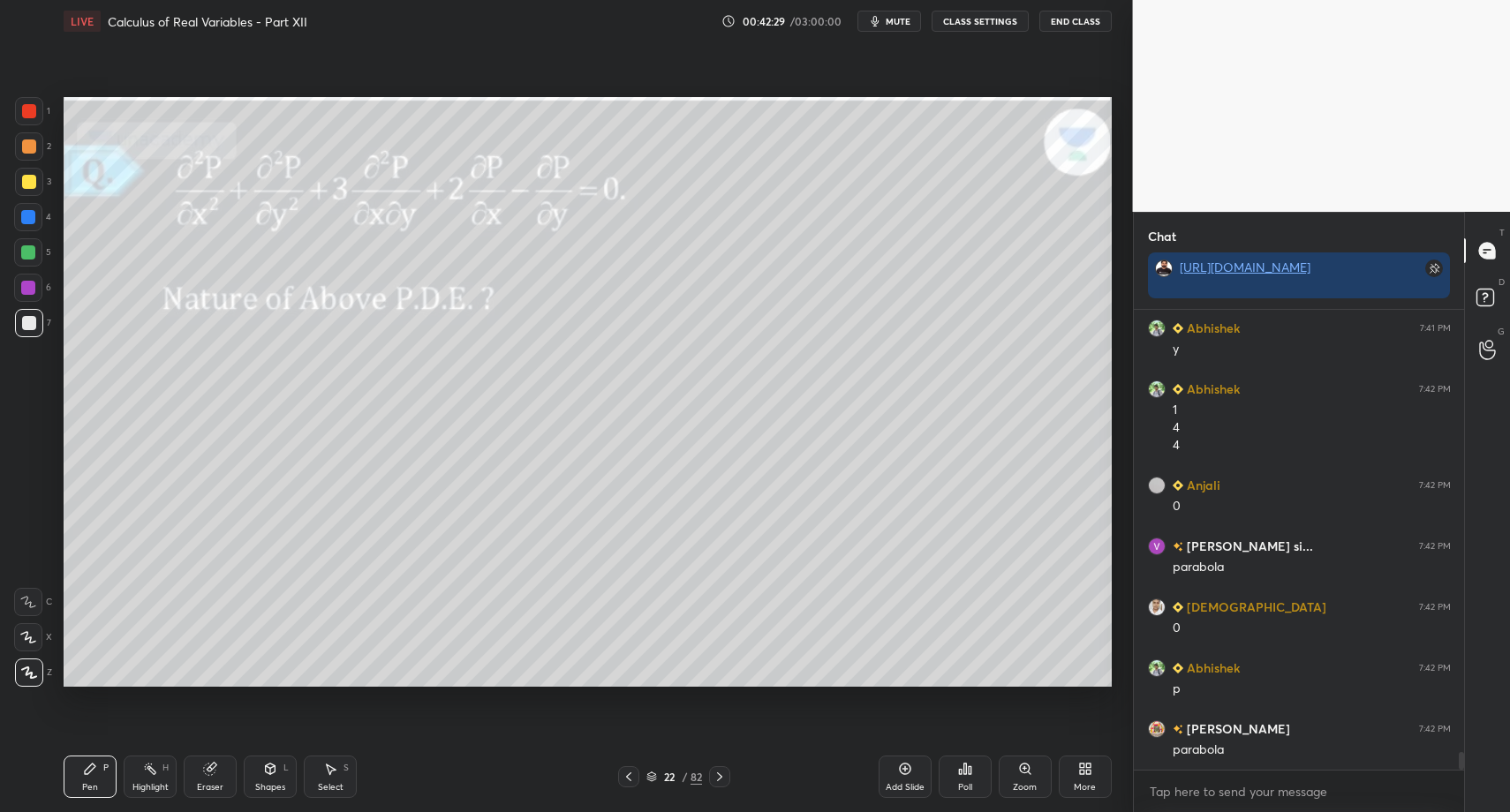 drag, startPoint x: 54, startPoint y: 795, endPoint x: 91, endPoint y: 700, distance: 101.95097 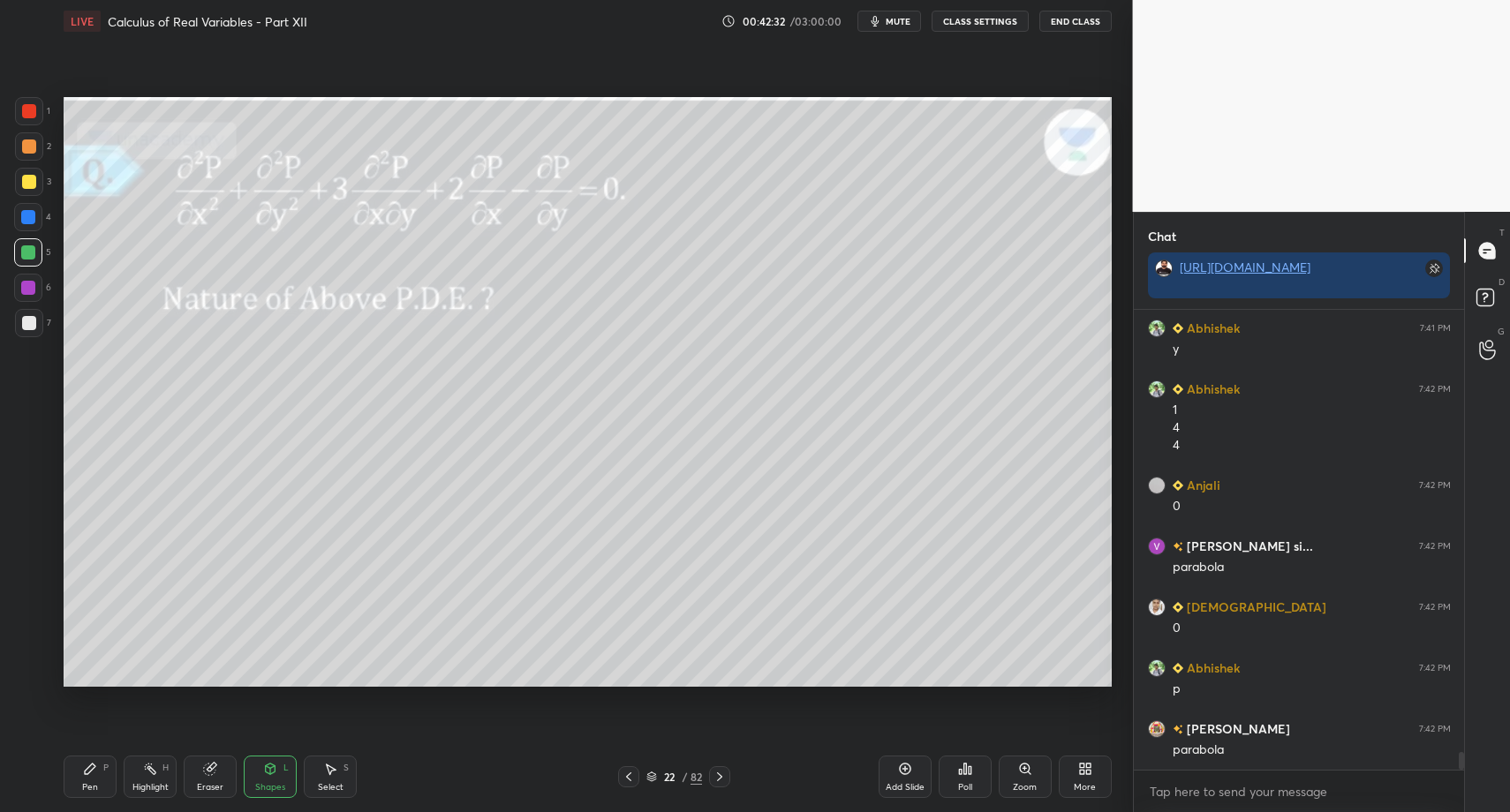drag, startPoint x: 26, startPoint y: 321, endPoint x: 30, endPoint y: 415, distance: 94.08507 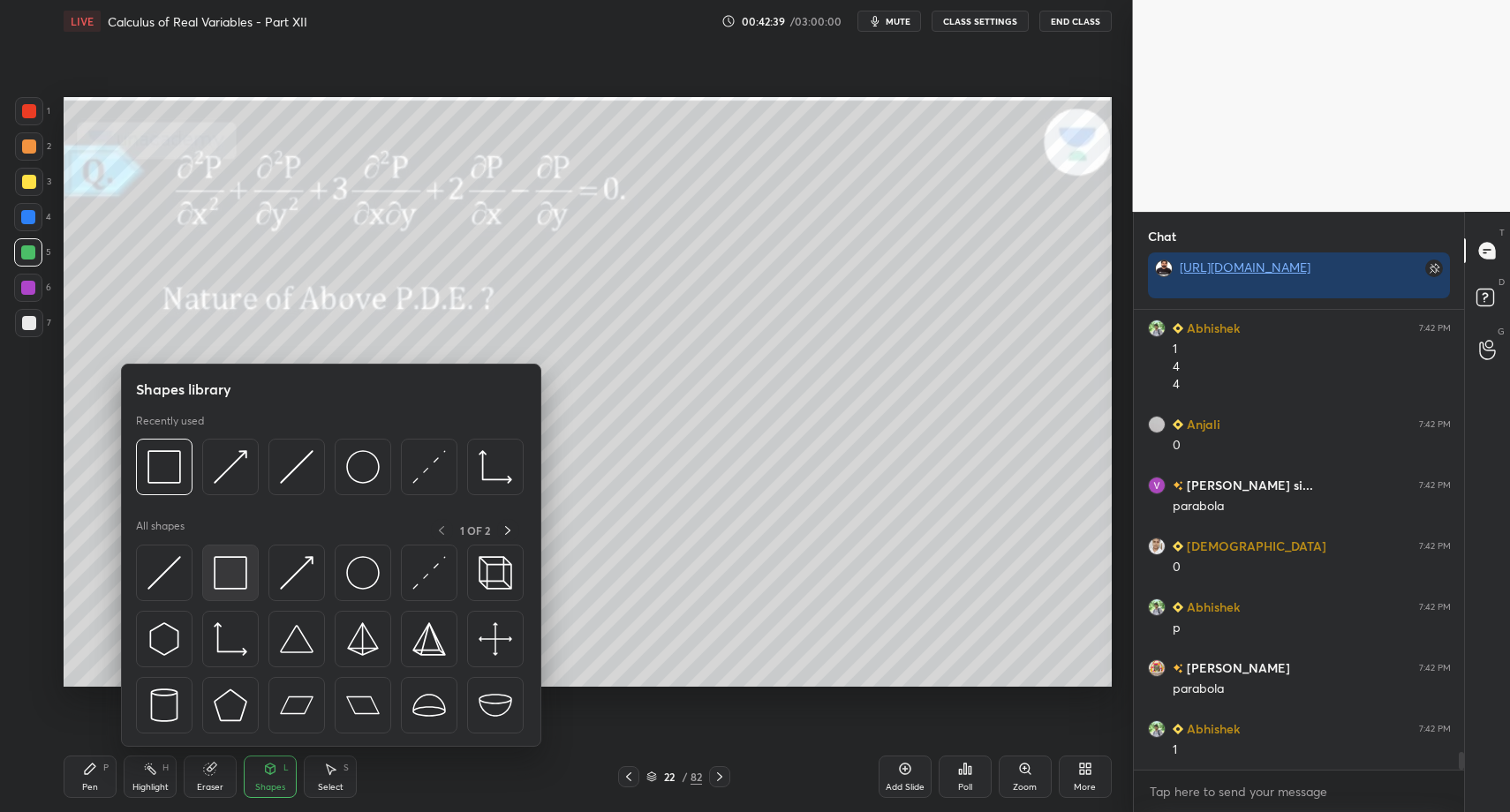 scroll, scrollTop: 11728, scrollLeft: 0, axis: vertical 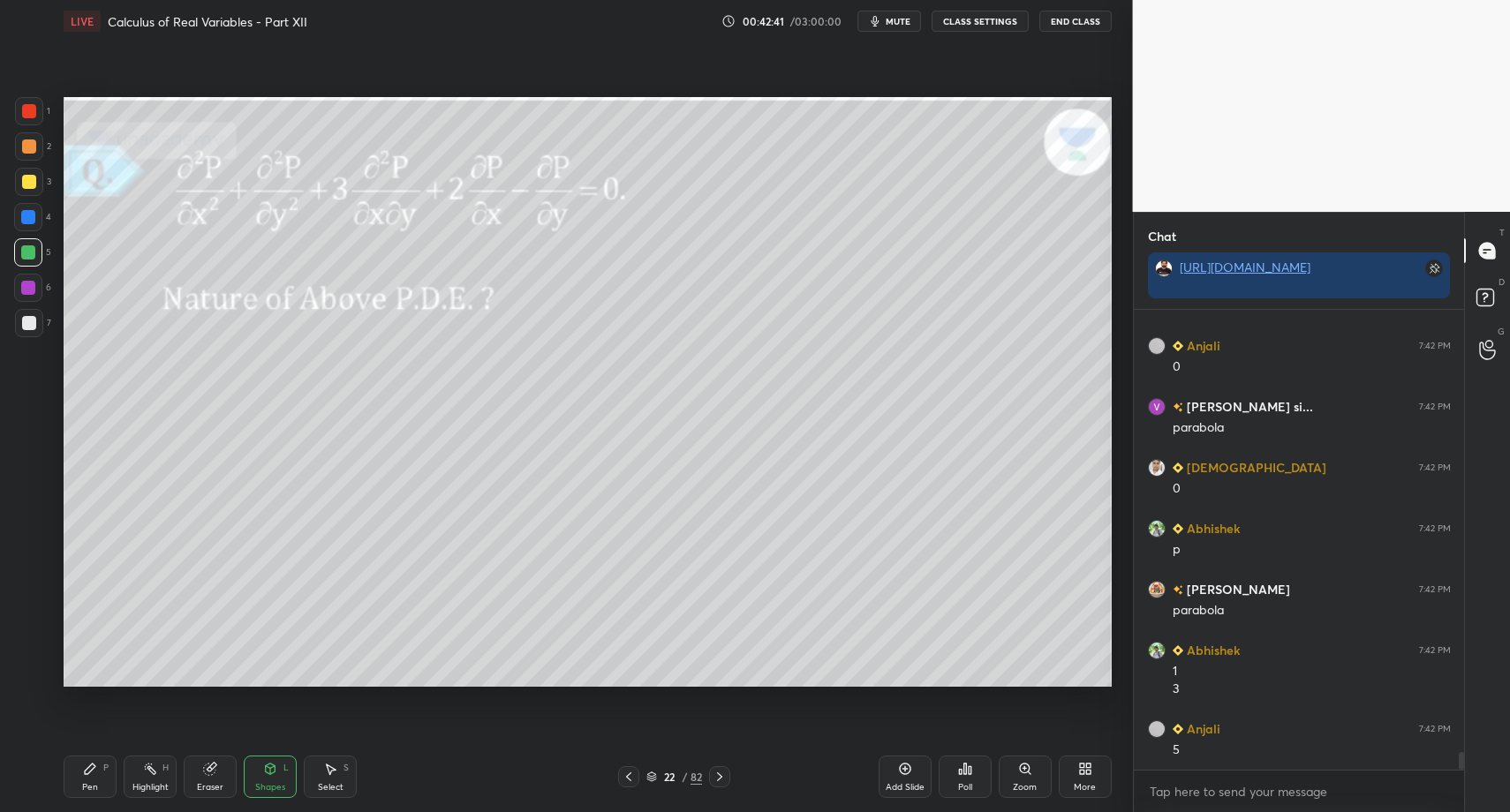 drag, startPoint x: 34, startPoint y: 319, endPoint x: 32, endPoint y: 351, distance: 32.062439 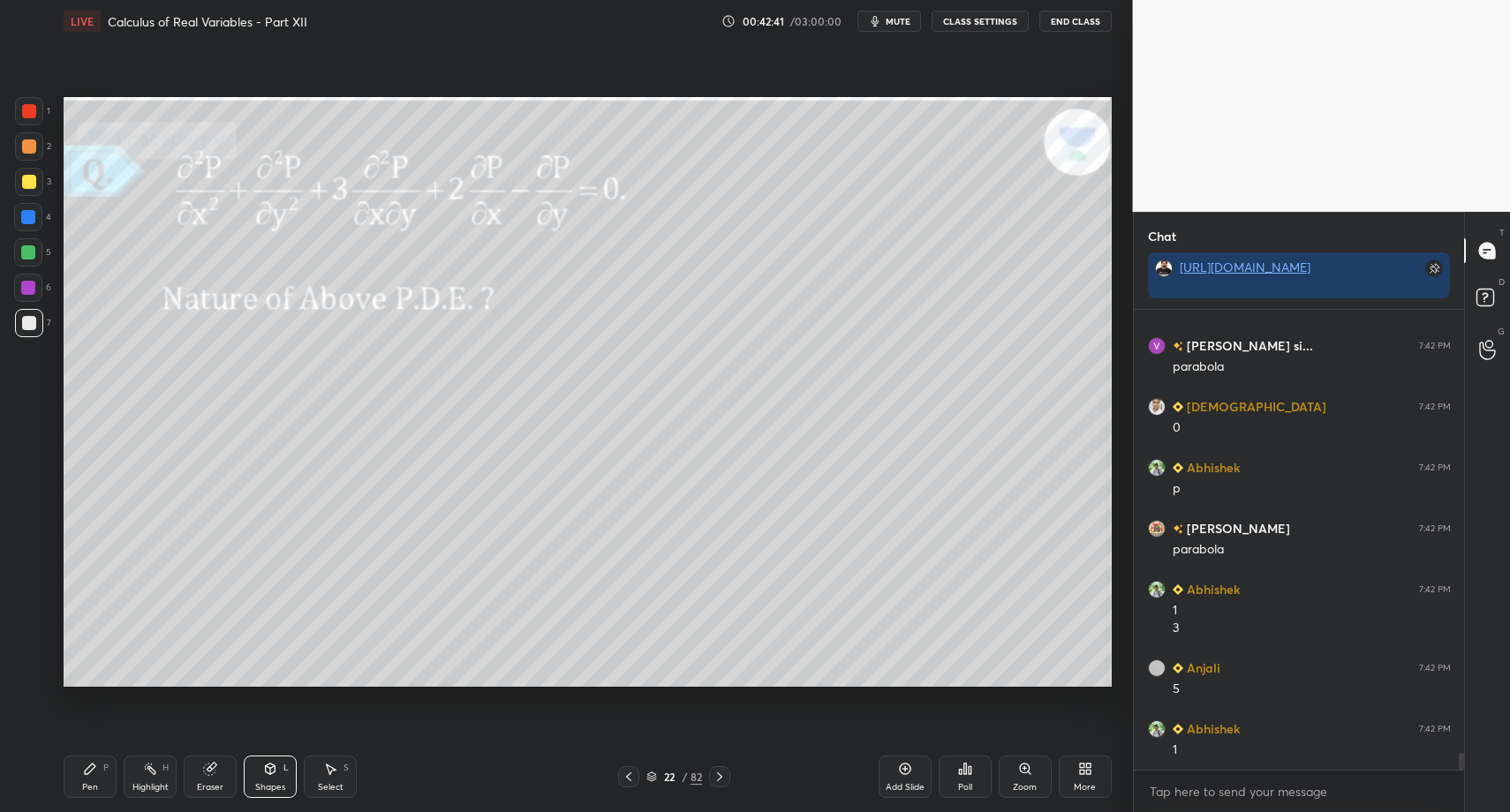 drag, startPoint x: 88, startPoint y: 790, endPoint x: 106, endPoint y: 739, distance: 54.083269 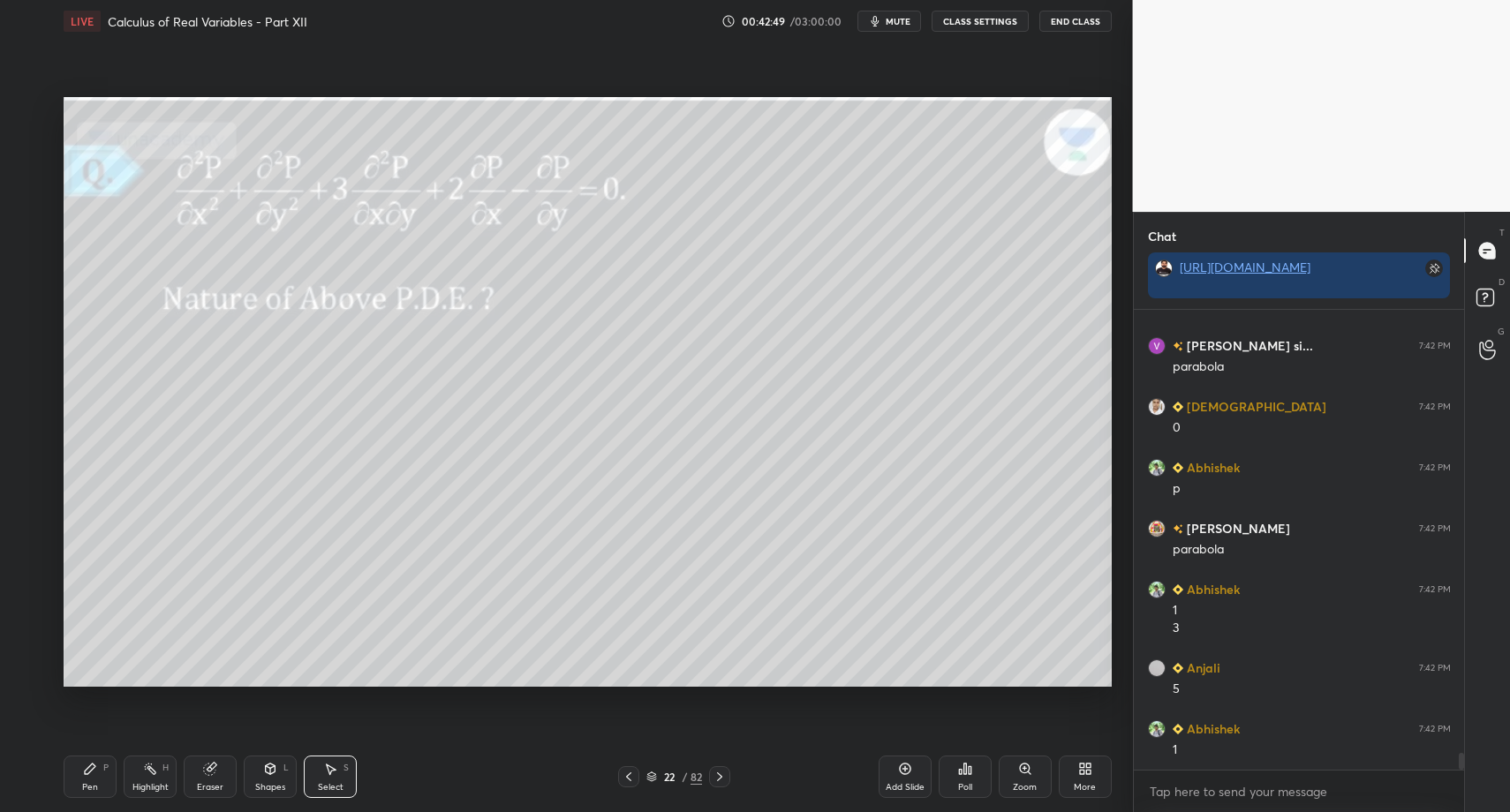 drag, startPoint x: 337, startPoint y: 441, endPoint x: 349, endPoint y: 464, distance: 25.942244 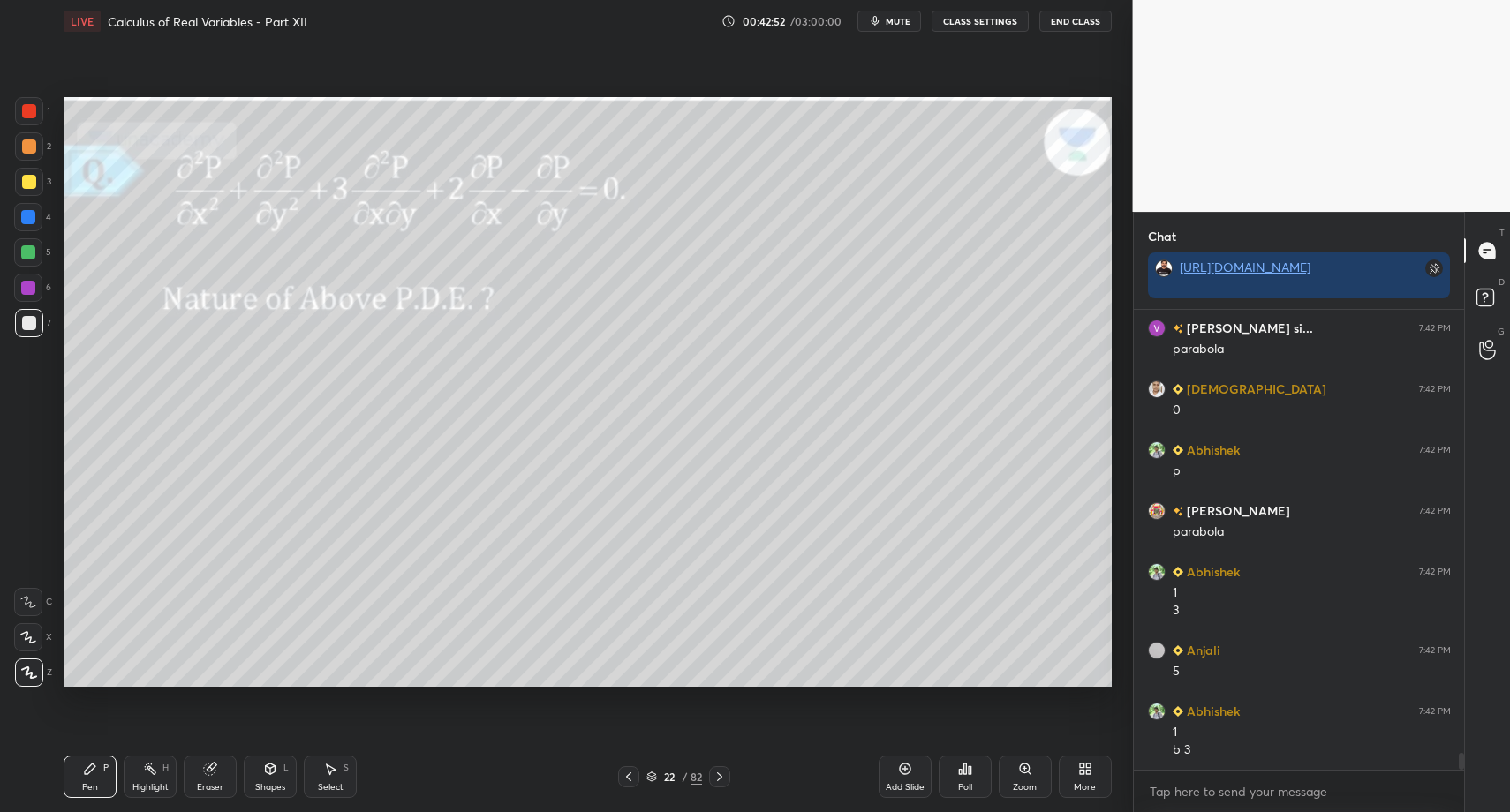 scroll, scrollTop: 11928, scrollLeft: 0, axis: vertical 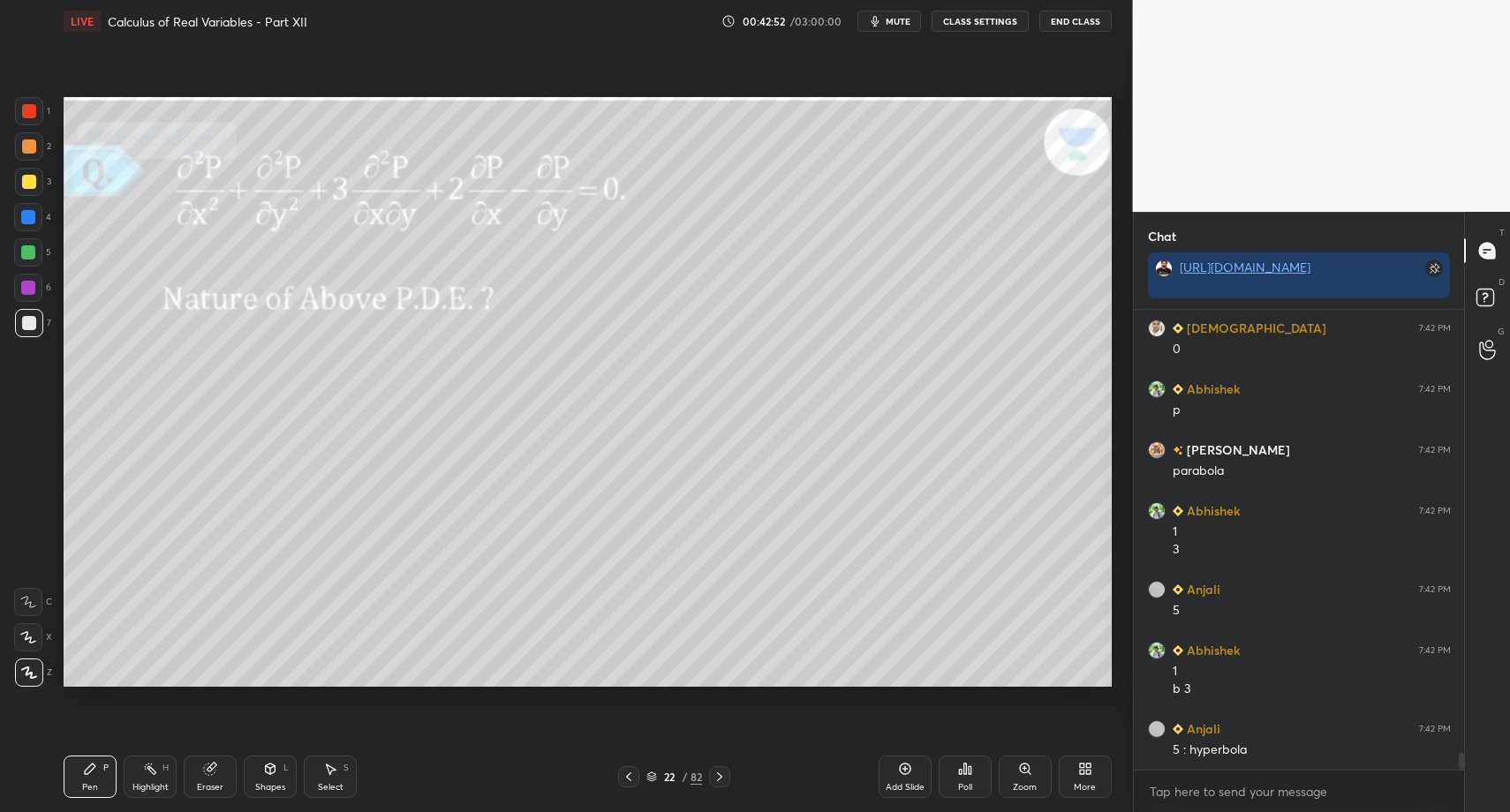 drag, startPoint x: 35, startPoint y: 150, endPoint x: 42, endPoint y: 214, distance: 64.381674 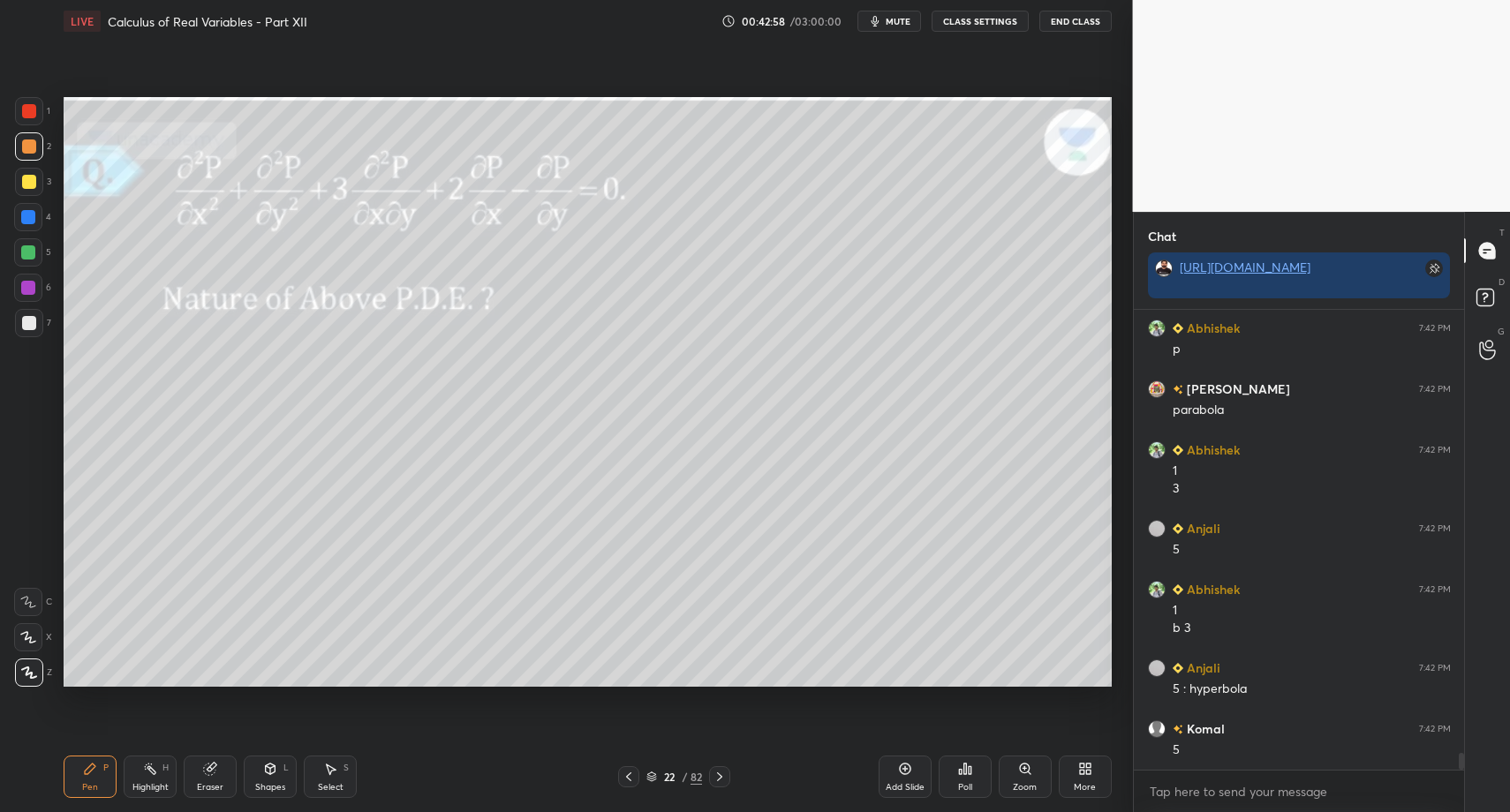 scroll, scrollTop: 12050, scrollLeft: 0, axis: vertical 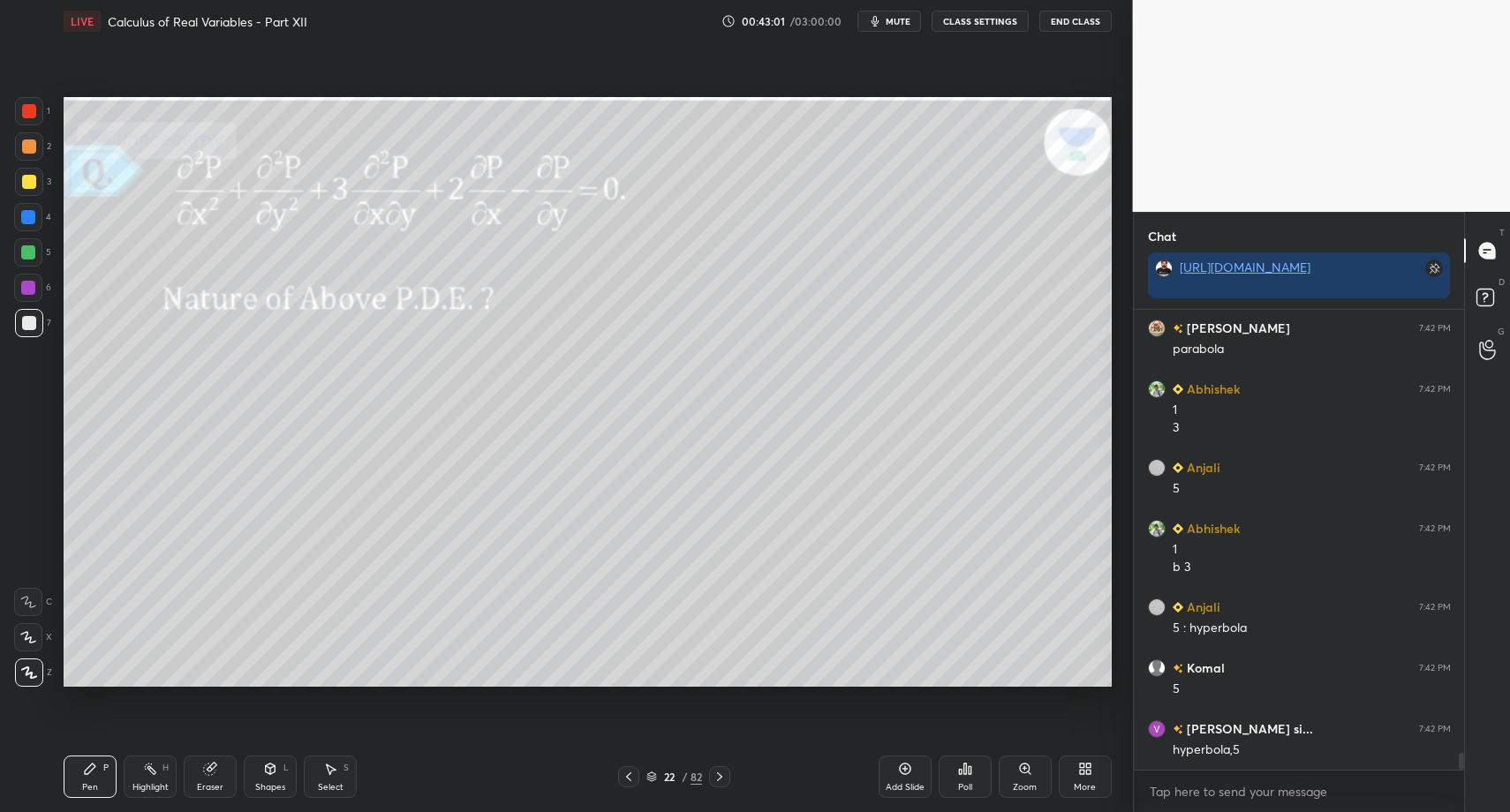 drag, startPoint x: 27, startPoint y: 318, endPoint x: 19, endPoint y: 323, distance: 9.433981 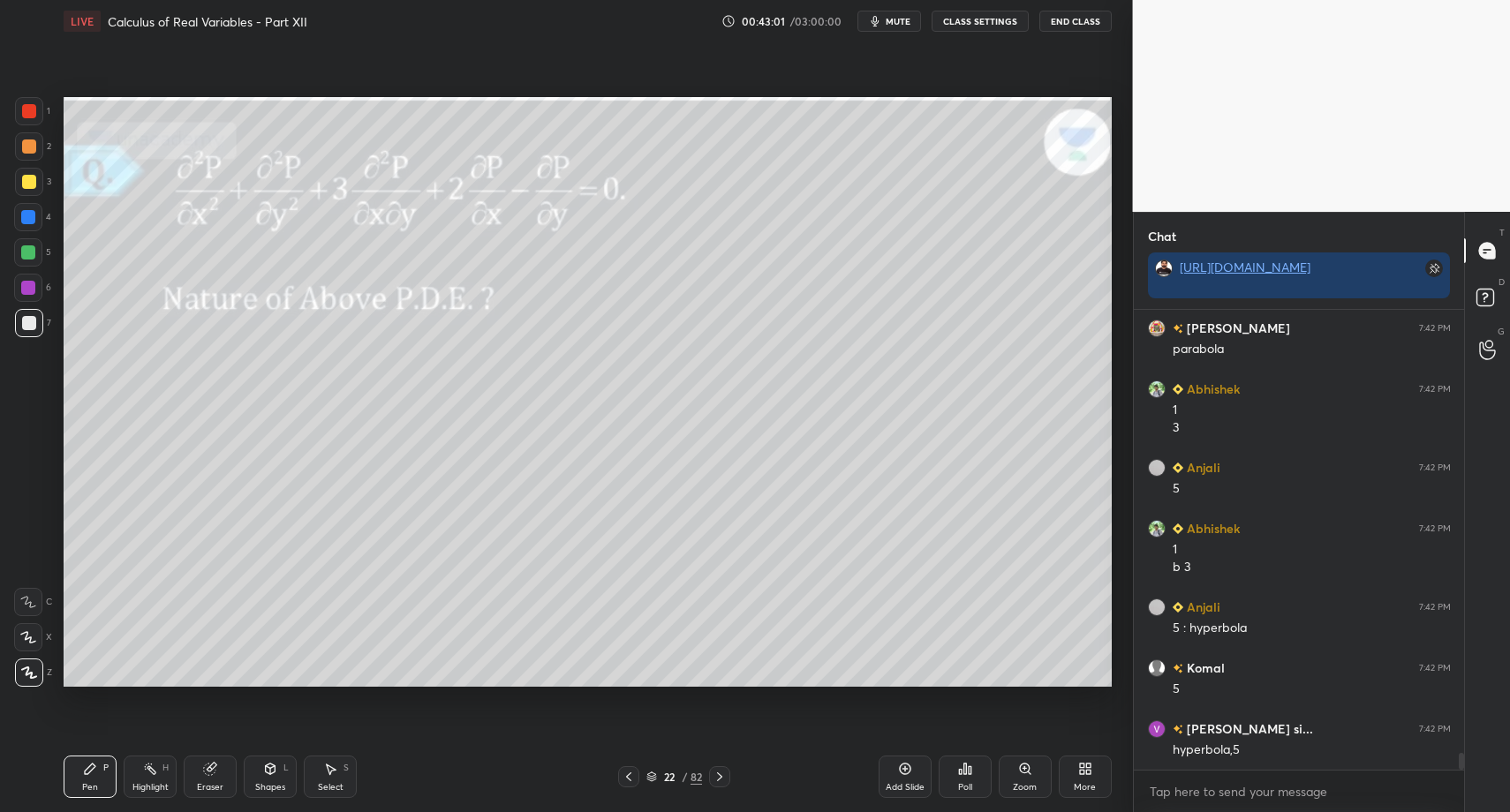drag, startPoint x: 78, startPoint y: 801, endPoint x: 120, endPoint y: 733, distance: 79.92496 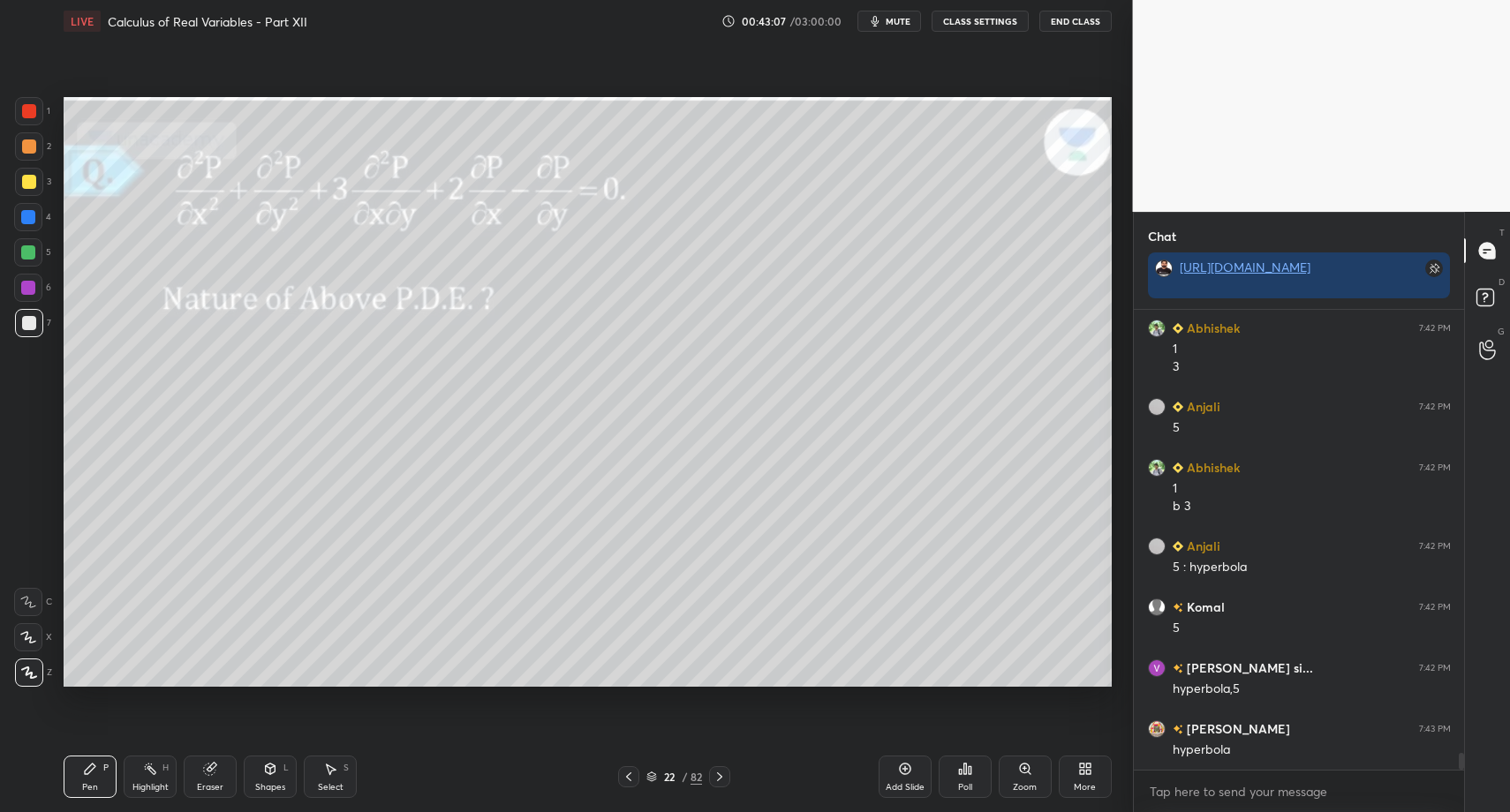 scroll, scrollTop: 12172, scrollLeft: 0, axis: vertical 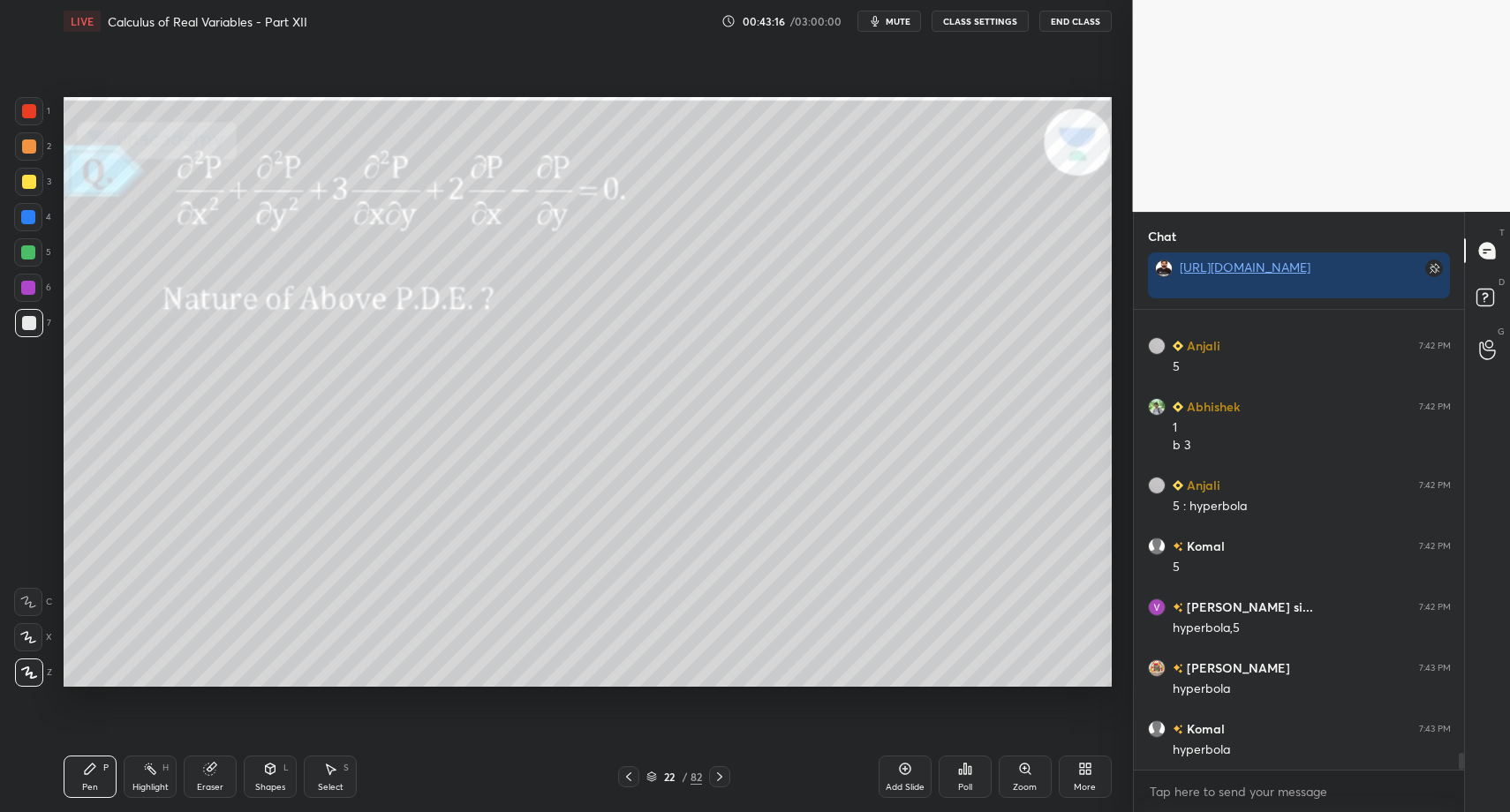 drag, startPoint x: 249, startPoint y: 793, endPoint x: 263, endPoint y: 768, distance: 28.6531 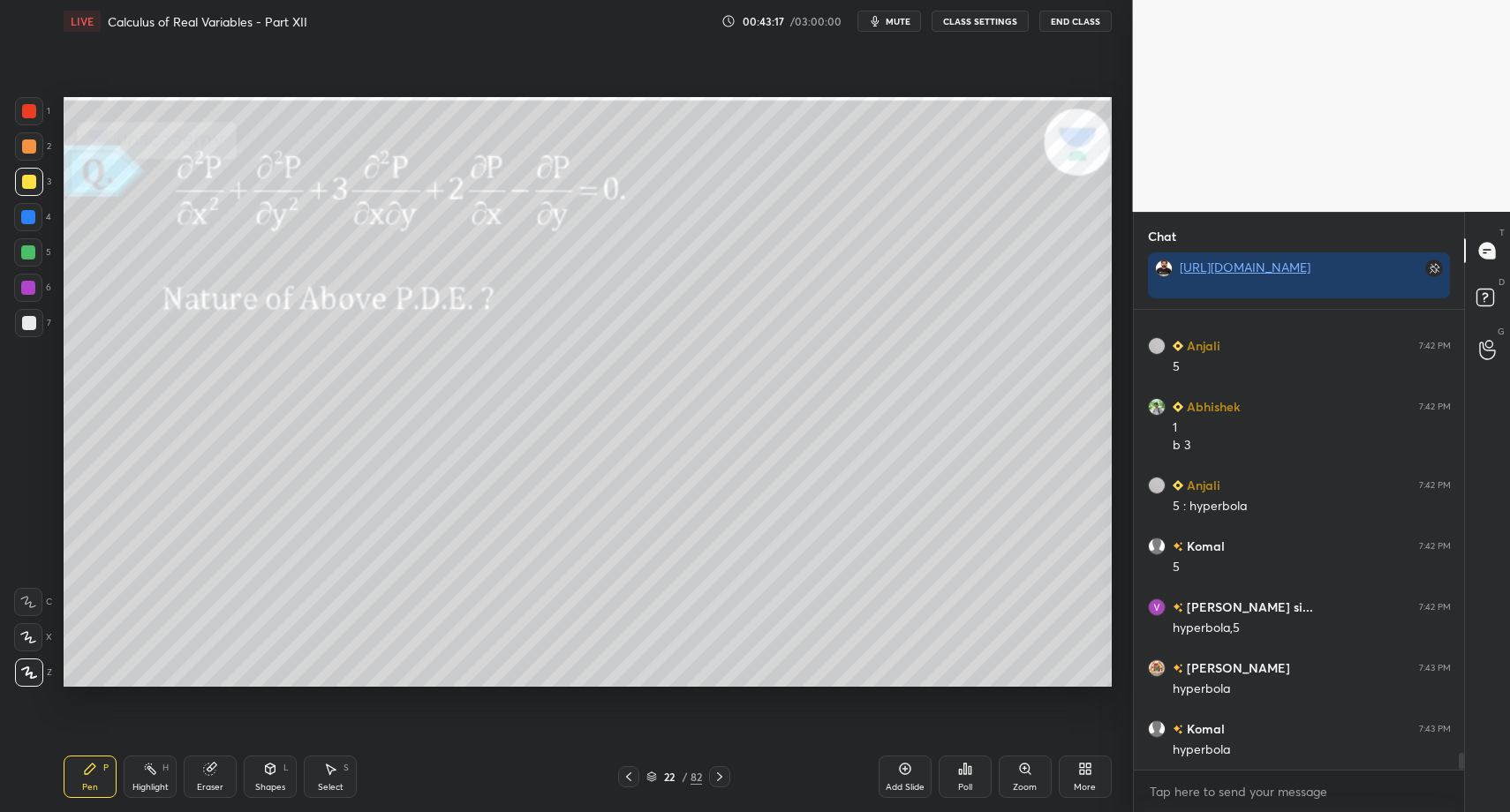 drag, startPoint x: 286, startPoint y: 772, endPoint x: 284, endPoint y: 752, distance: 20.099751 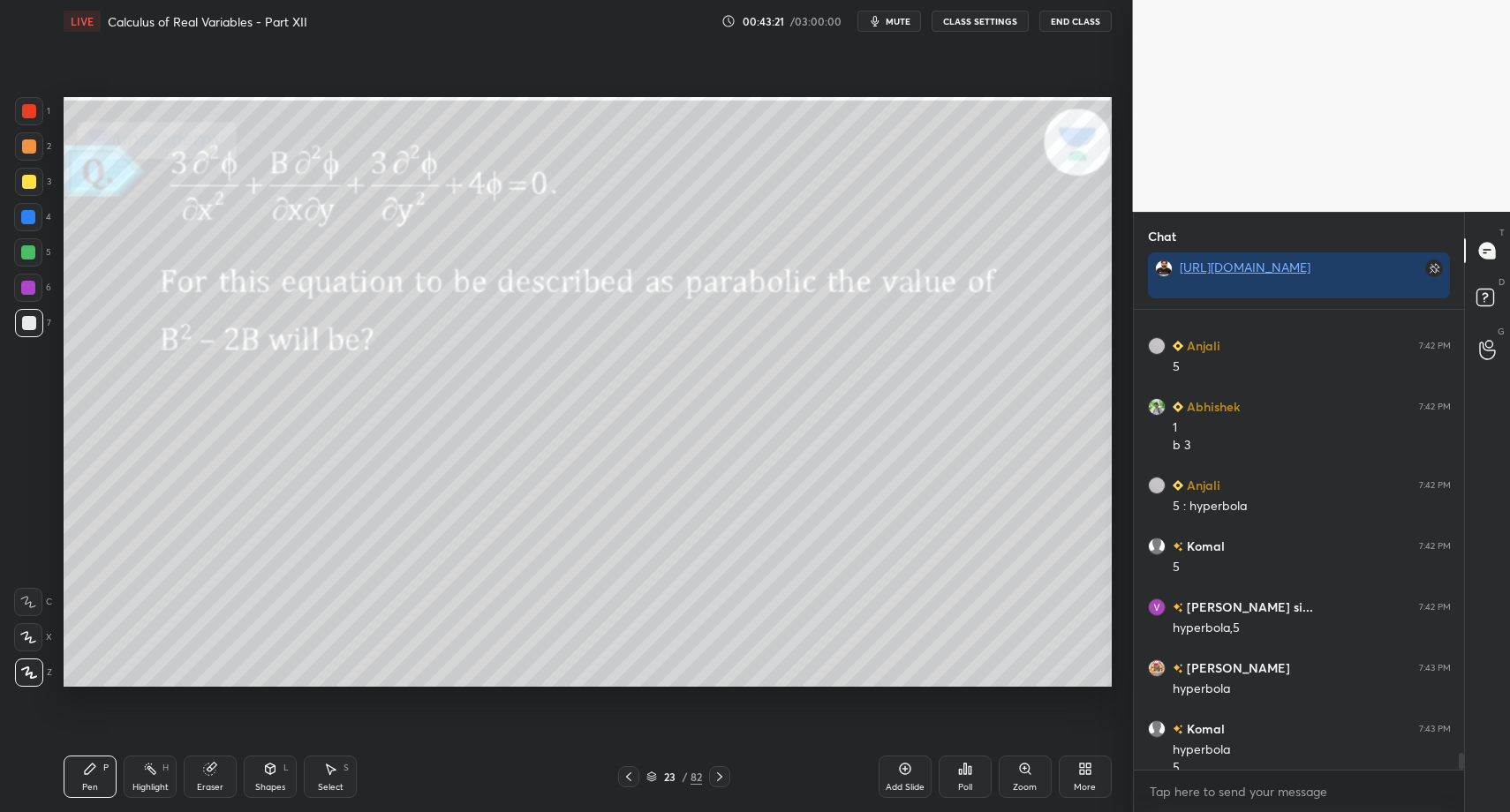 scroll, scrollTop: 12190, scrollLeft: 0, axis: vertical 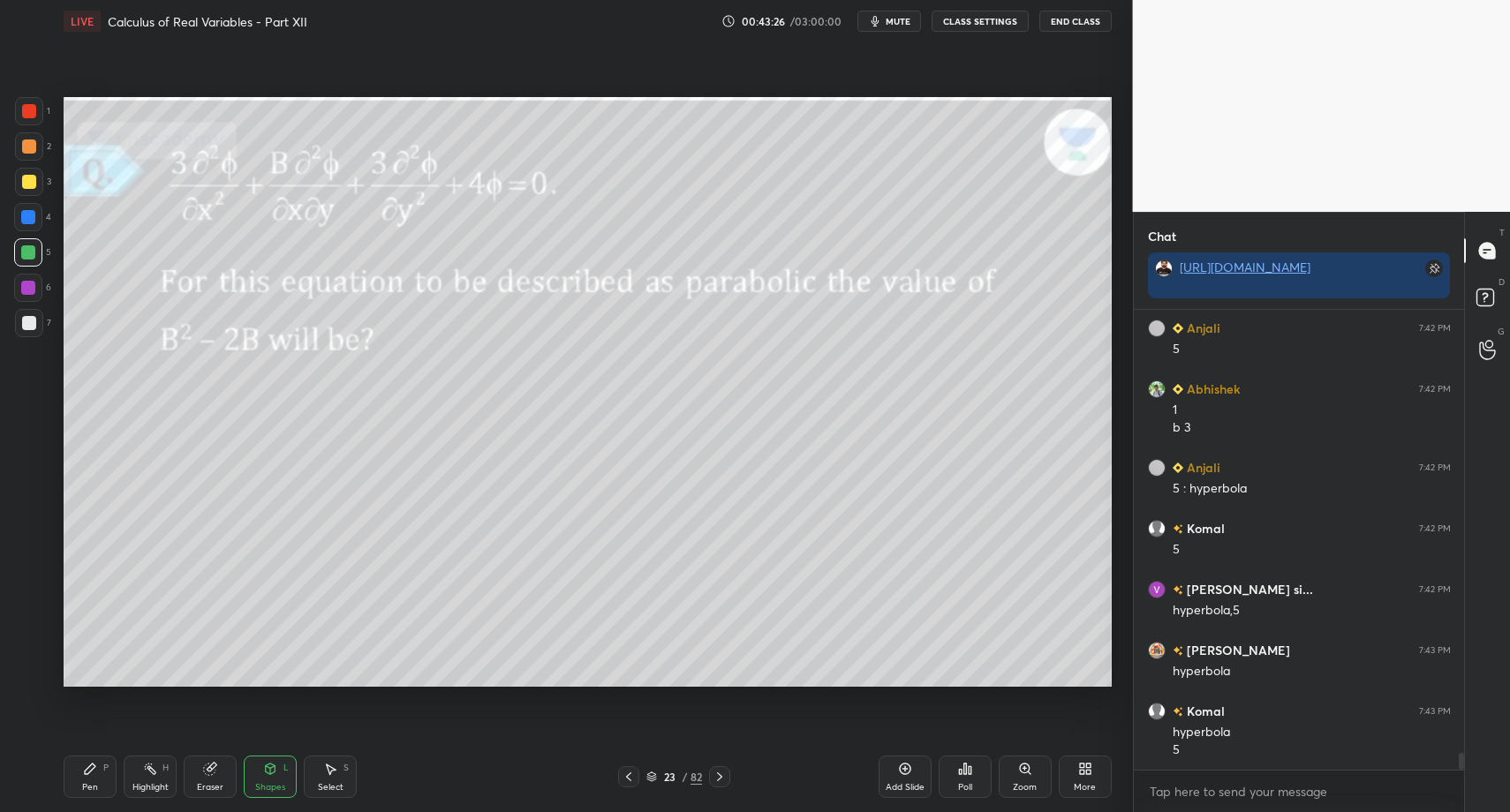 drag, startPoint x: 37, startPoint y: 324, endPoint x: 39, endPoint y: 450, distance: 126.01587 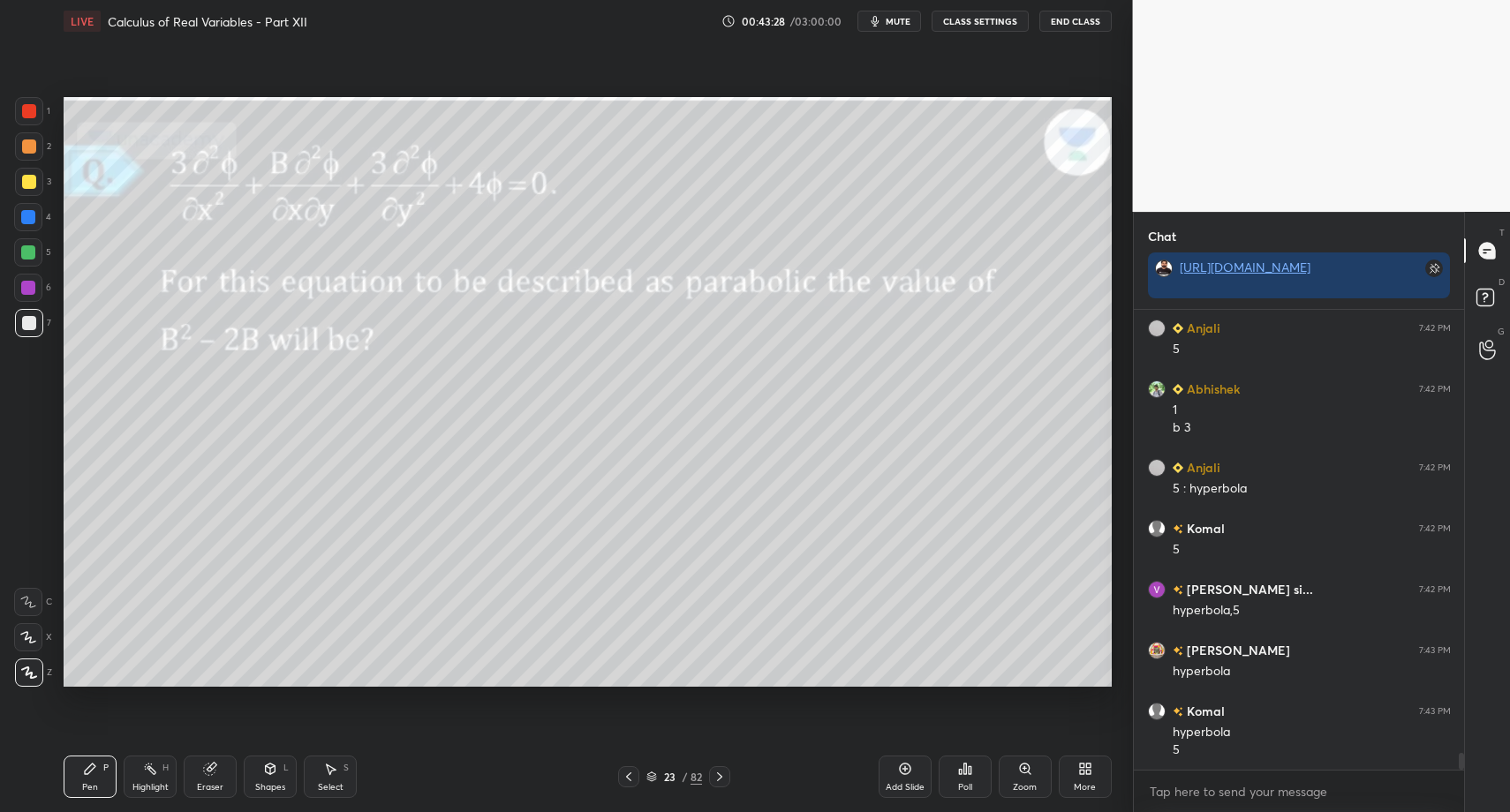 scroll, scrollTop: 12251, scrollLeft: 0, axis: vertical 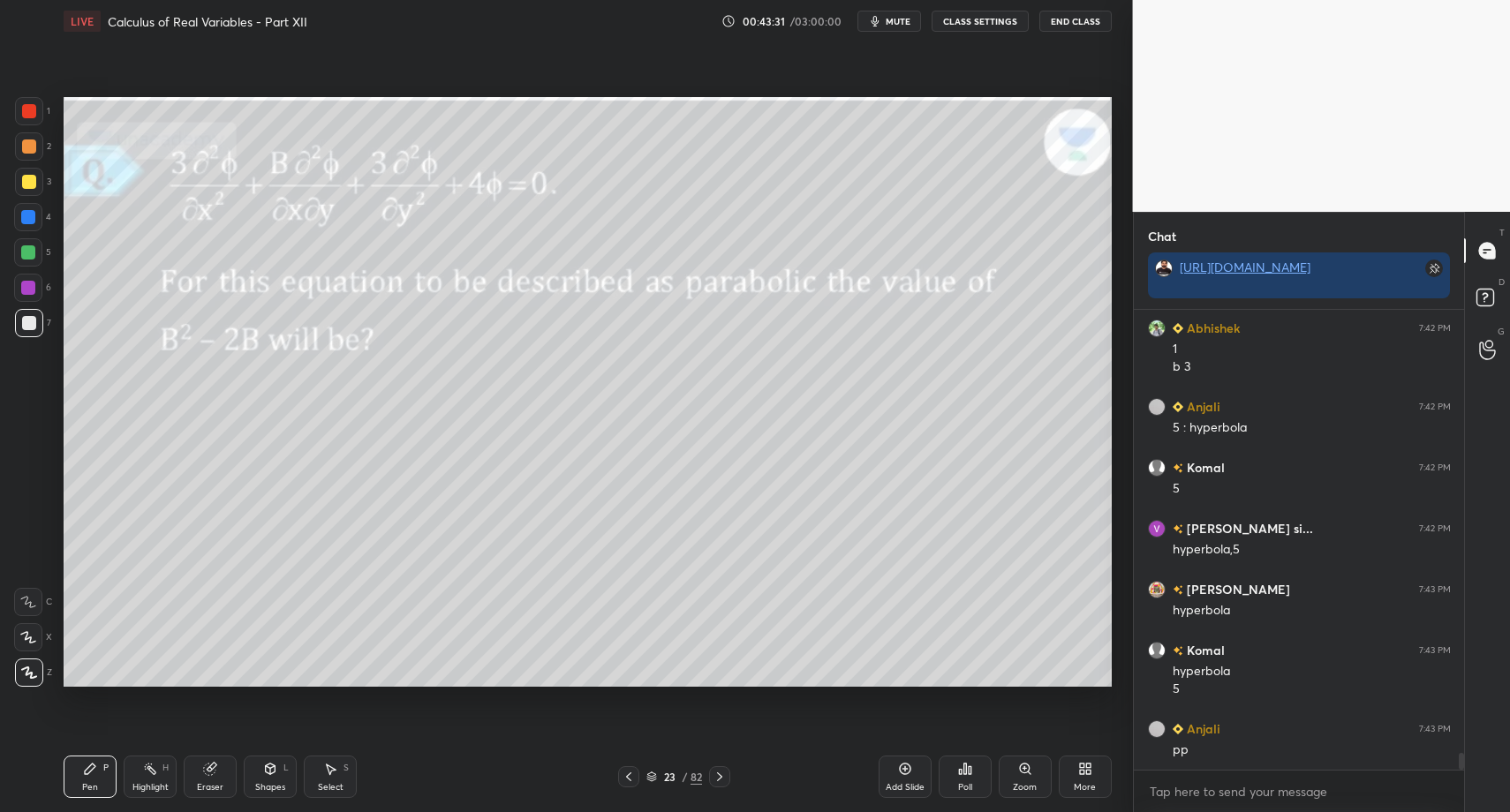 drag, startPoint x: 305, startPoint y: 786, endPoint x: 281, endPoint y: 734, distance: 57.27128 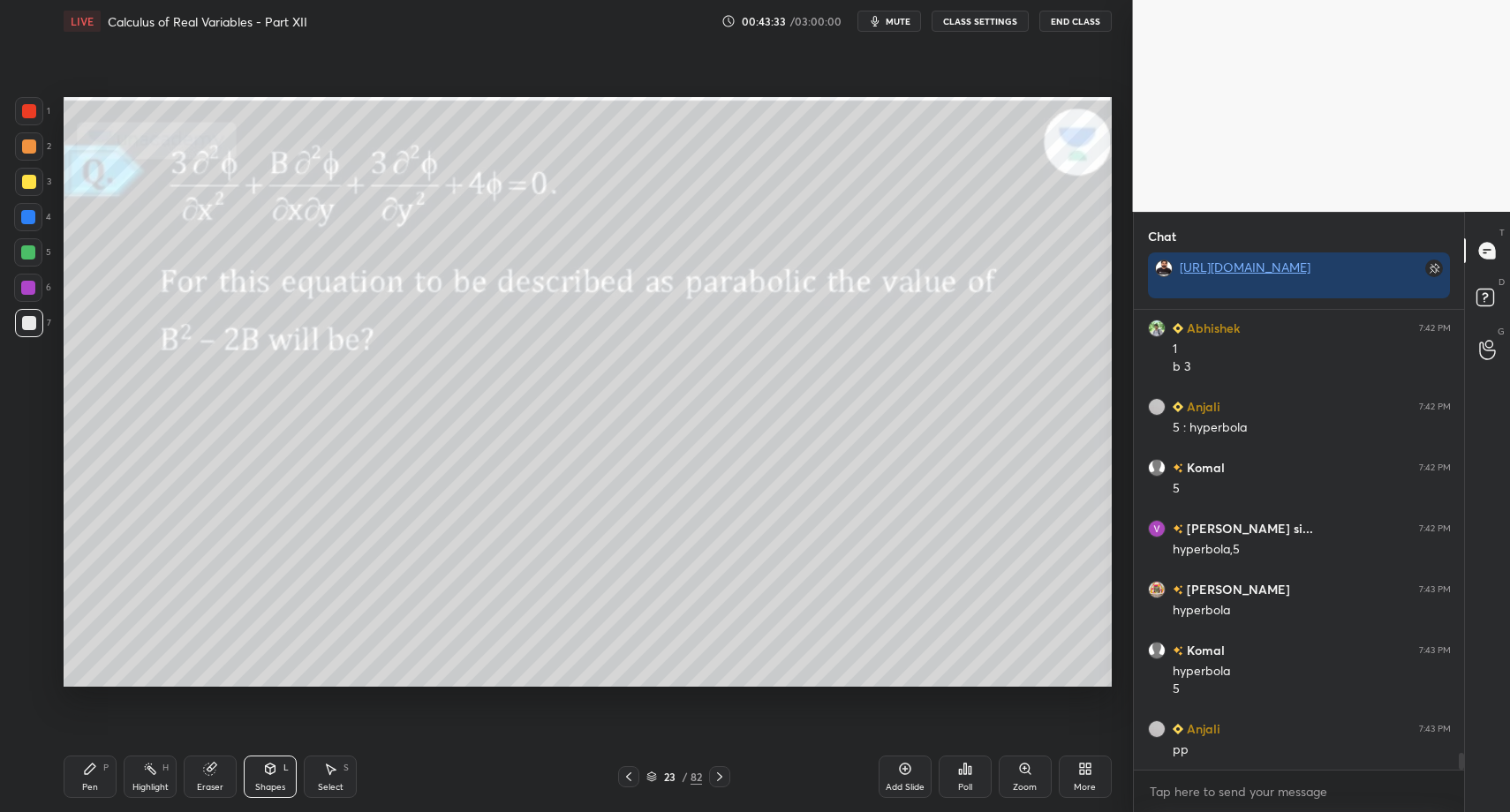 drag, startPoint x: 26, startPoint y: 177, endPoint x: 42, endPoint y: 176, distance: 16.03122 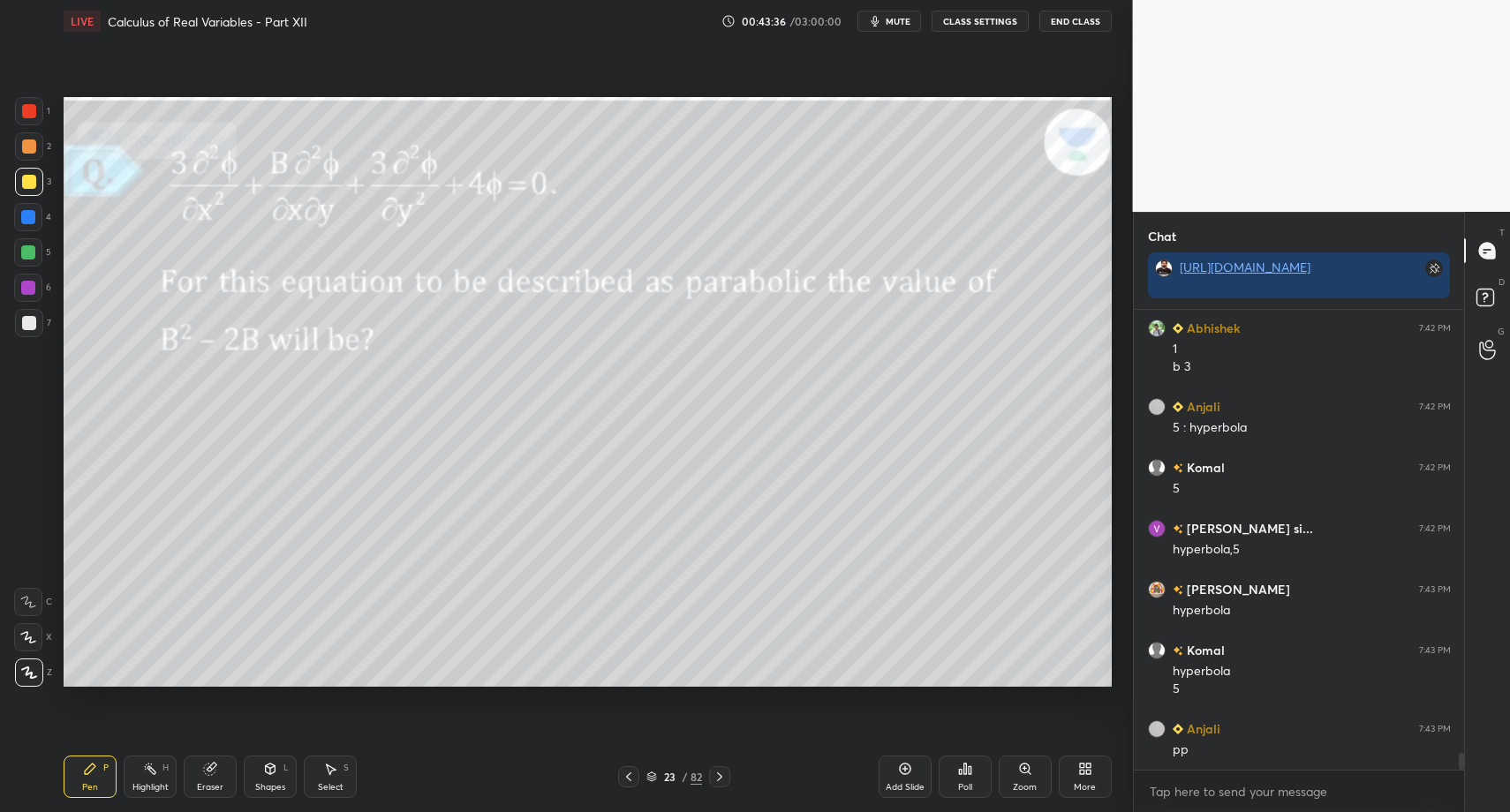 drag, startPoint x: 93, startPoint y: 779, endPoint x: 155, endPoint y: 707, distance: 95.01579 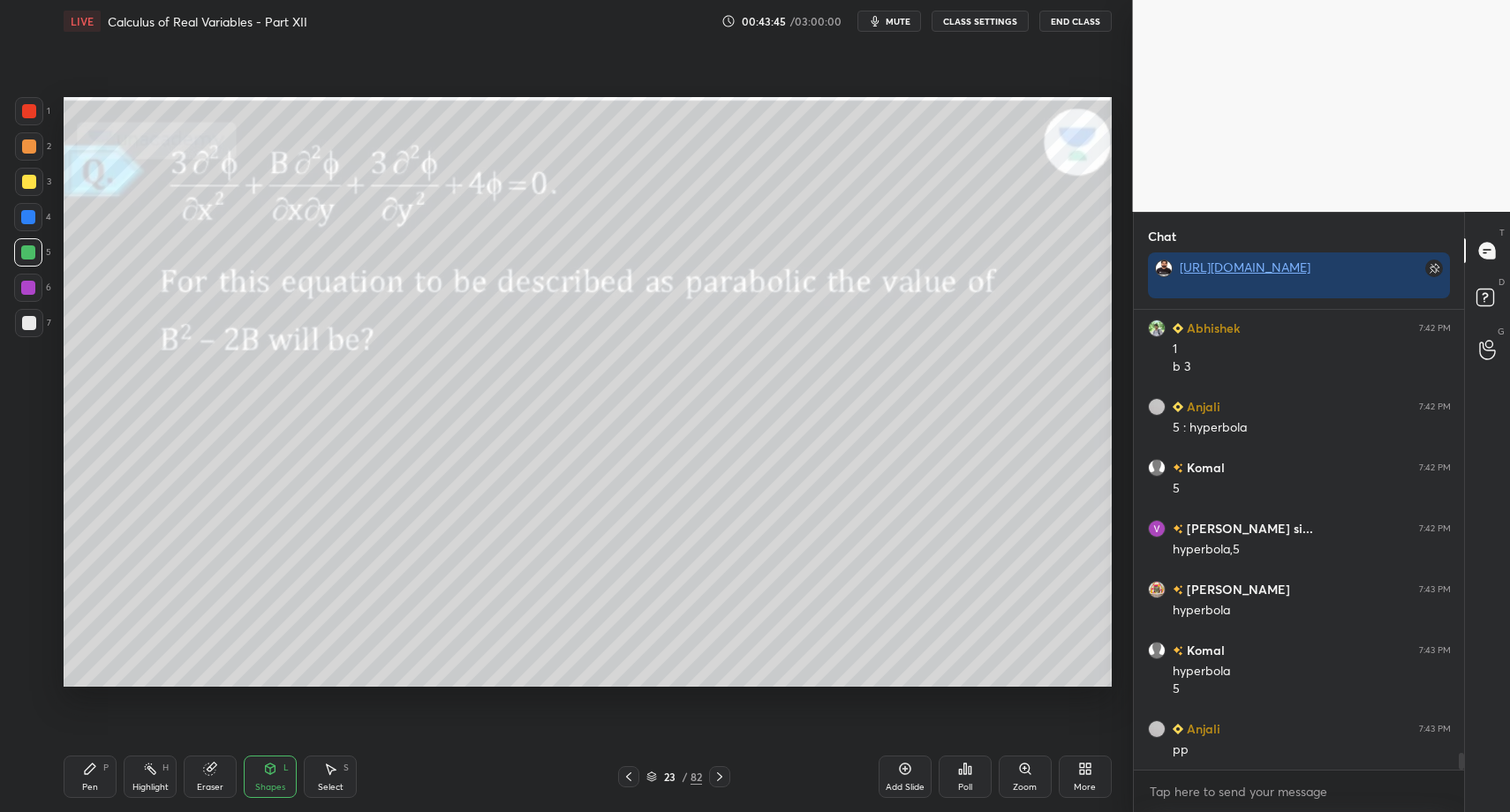 drag, startPoint x: 320, startPoint y: 778, endPoint x: 317, endPoint y: 767, distance: 11.401754 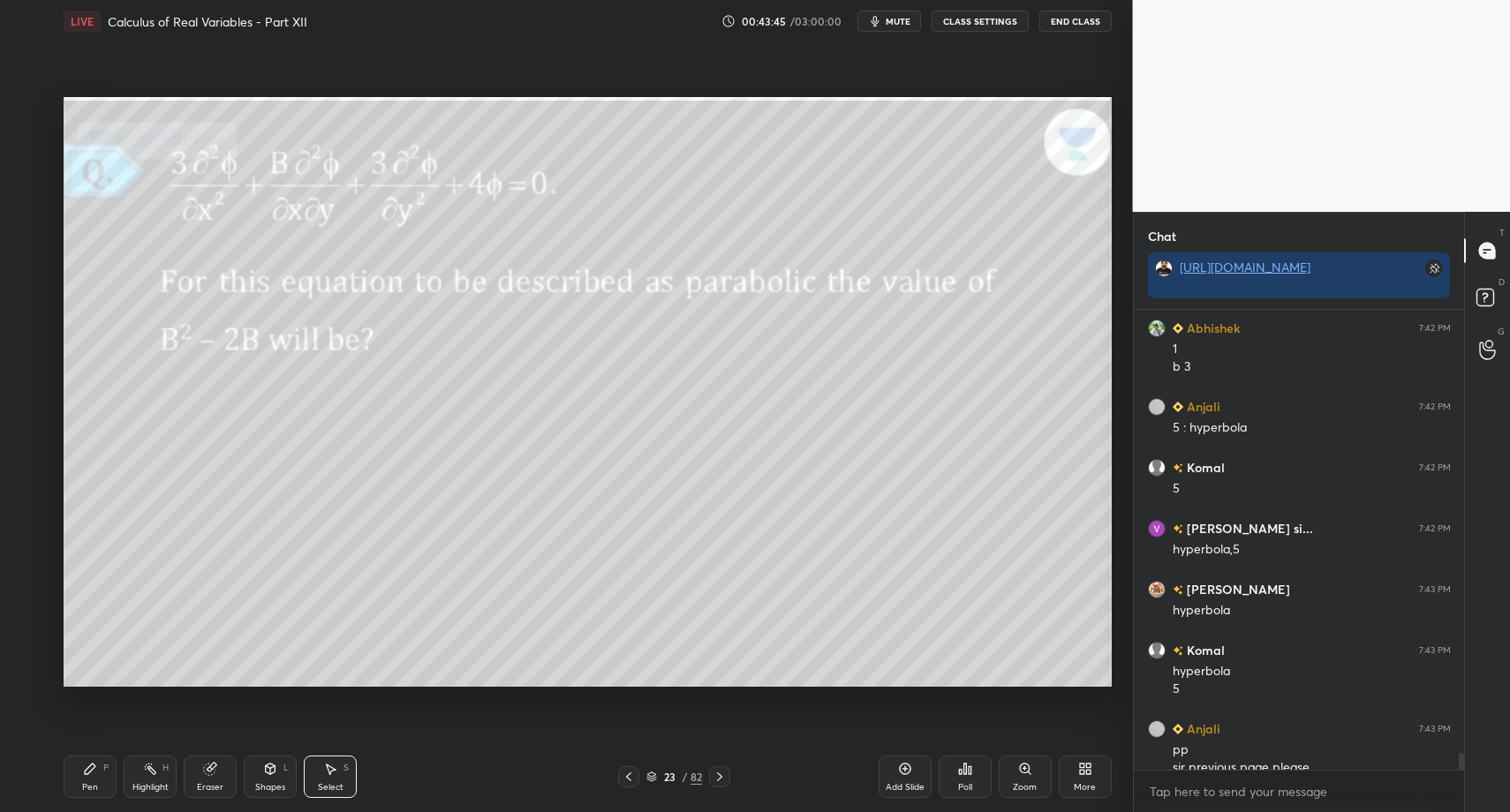 scroll, scrollTop: 12268, scrollLeft: 0, axis: vertical 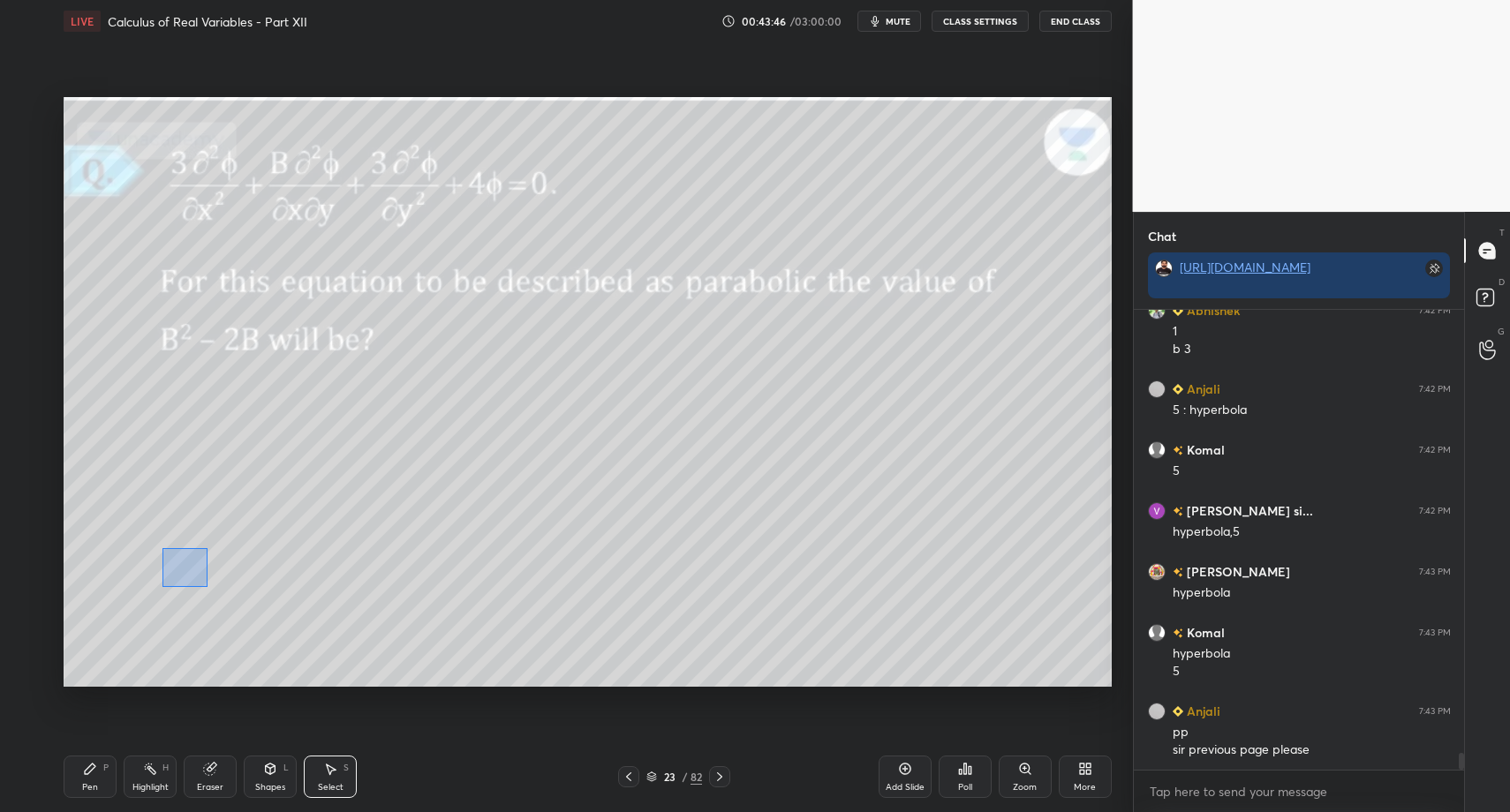 drag, startPoint x: 208, startPoint y: 586, endPoint x: 237, endPoint y: 610, distance: 37.64306 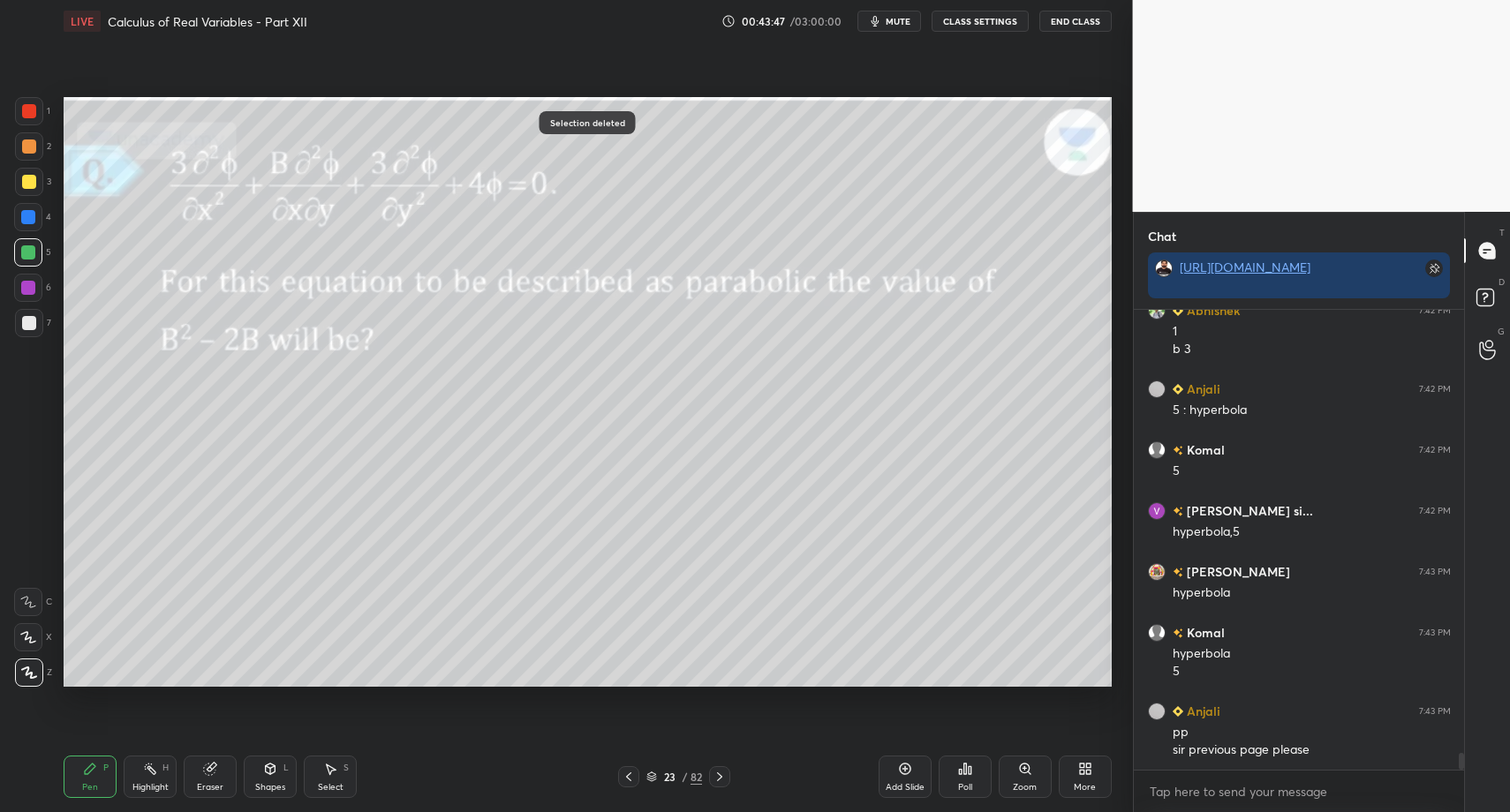drag, startPoint x: 102, startPoint y: 782, endPoint x: 104, endPoint y: 768, distance: 14.142136 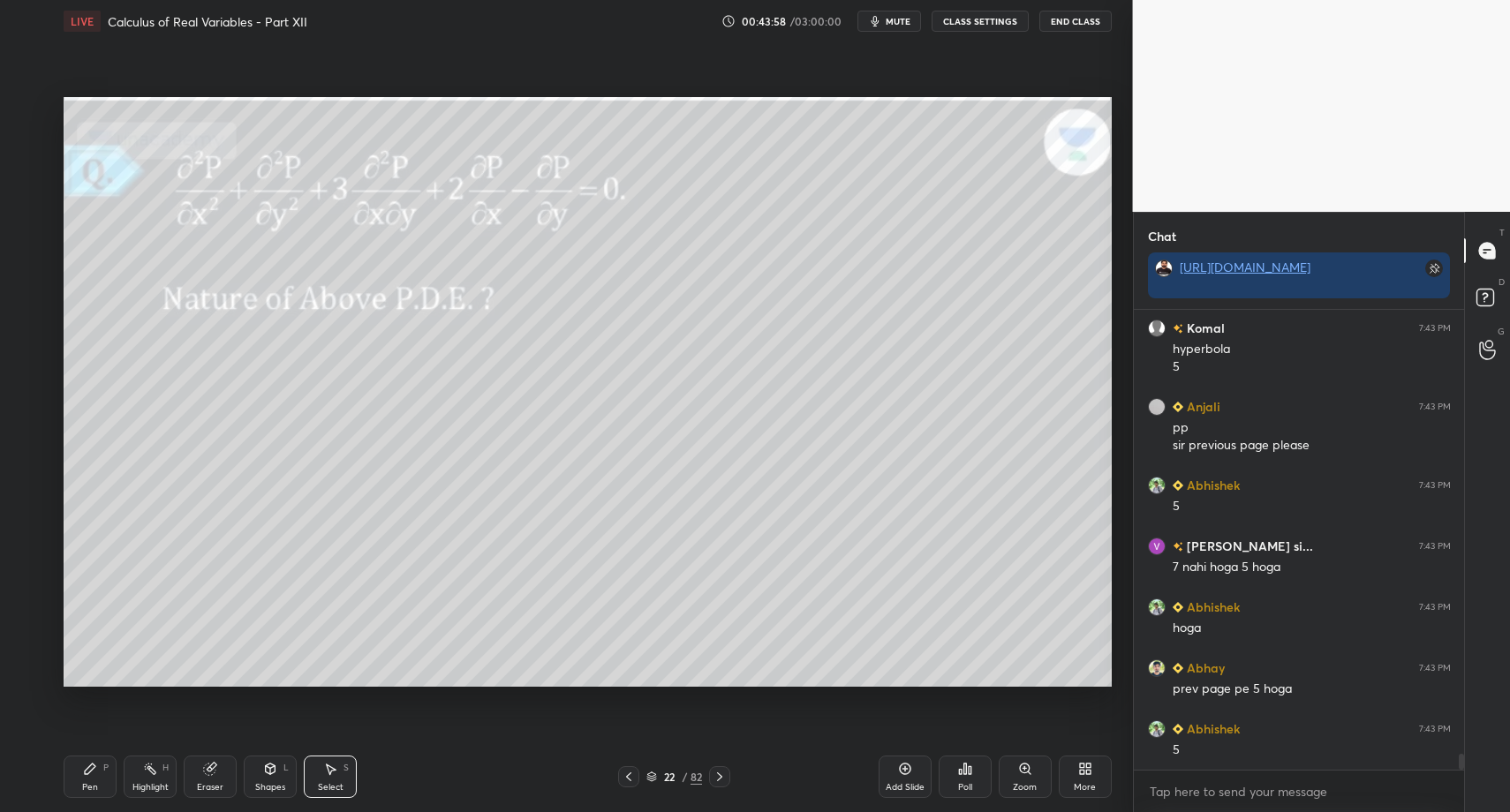 scroll, scrollTop: 12634, scrollLeft: 0, axis: vertical 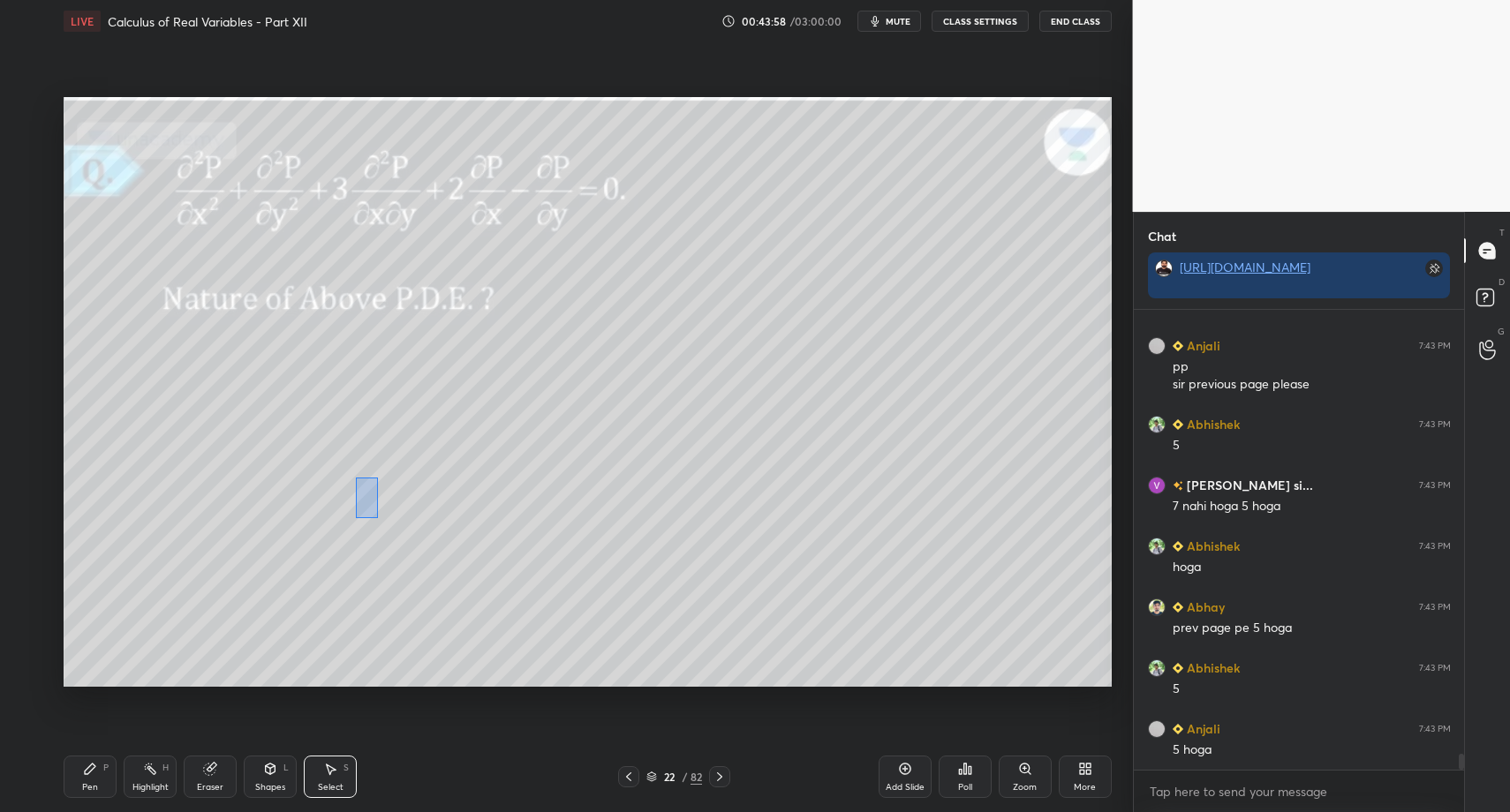 drag, startPoint x: 356, startPoint y: 477, endPoint x: 431, endPoint y: 590, distance: 135.6245 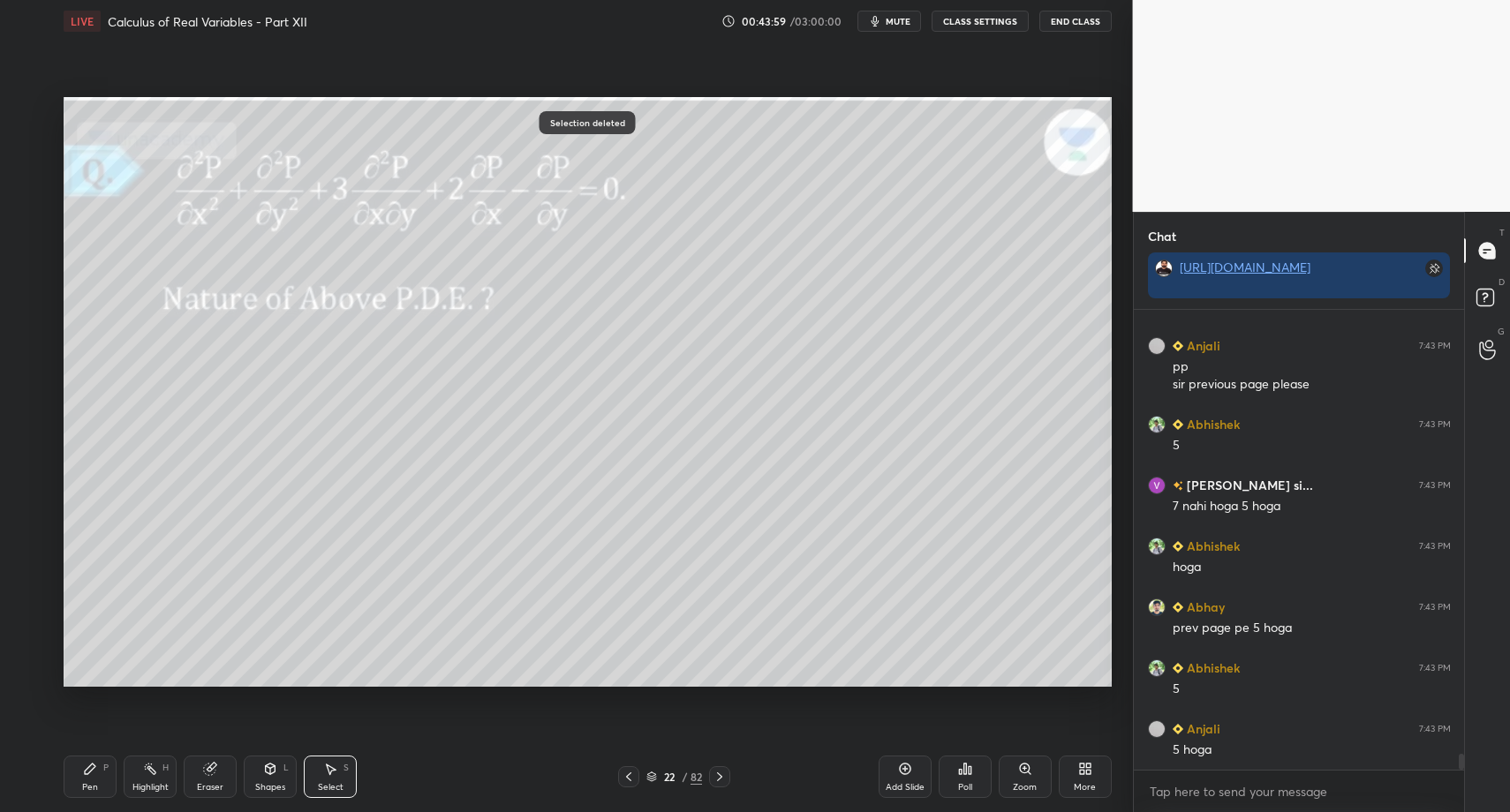 drag, startPoint x: 83, startPoint y: 798, endPoint x: 190, endPoint y: 666, distance: 169.9206 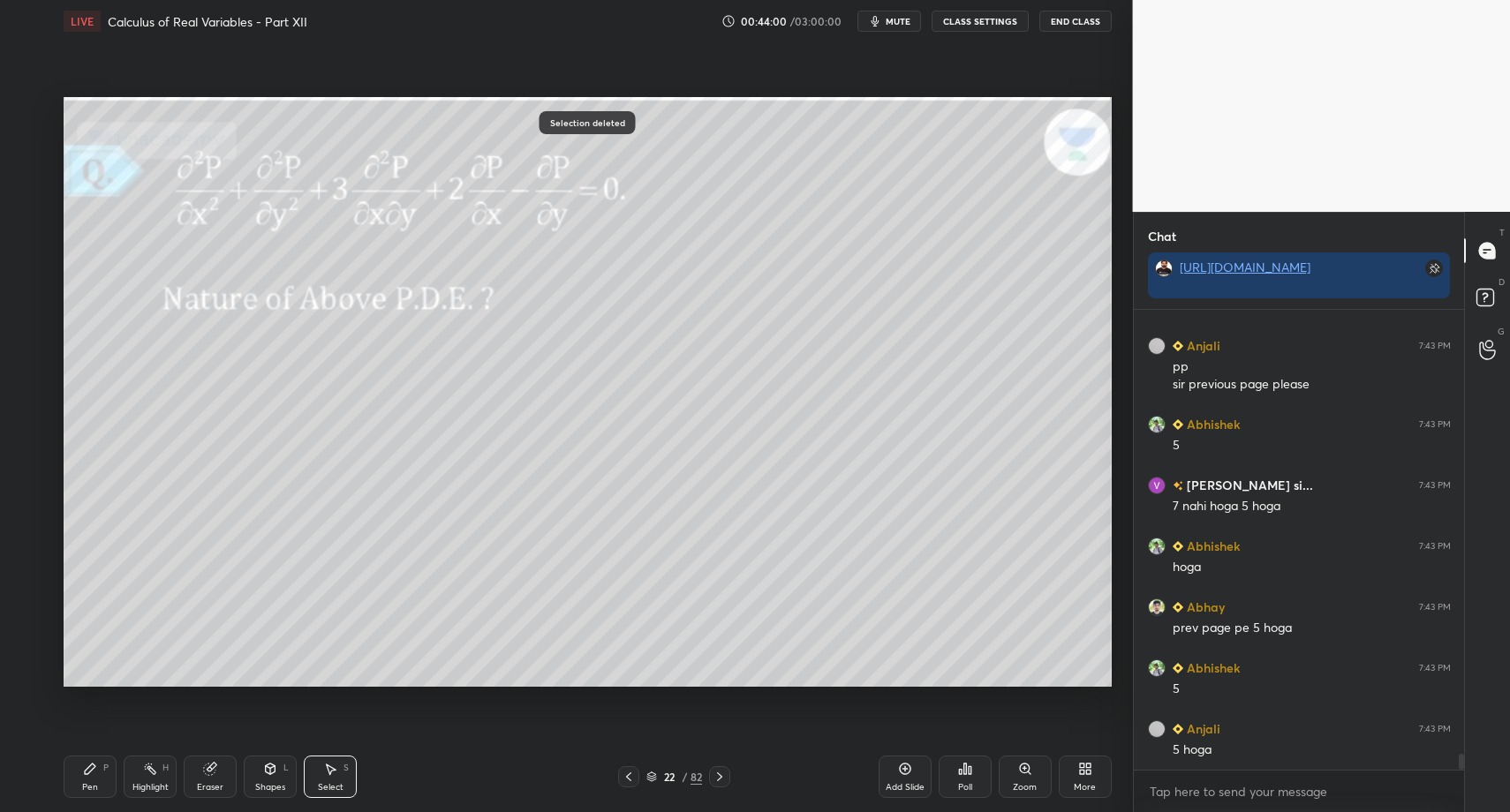 drag, startPoint x: 91, startPoint y: 775, endPoint x: 102, endPoint y: 778, distance: 11.401754 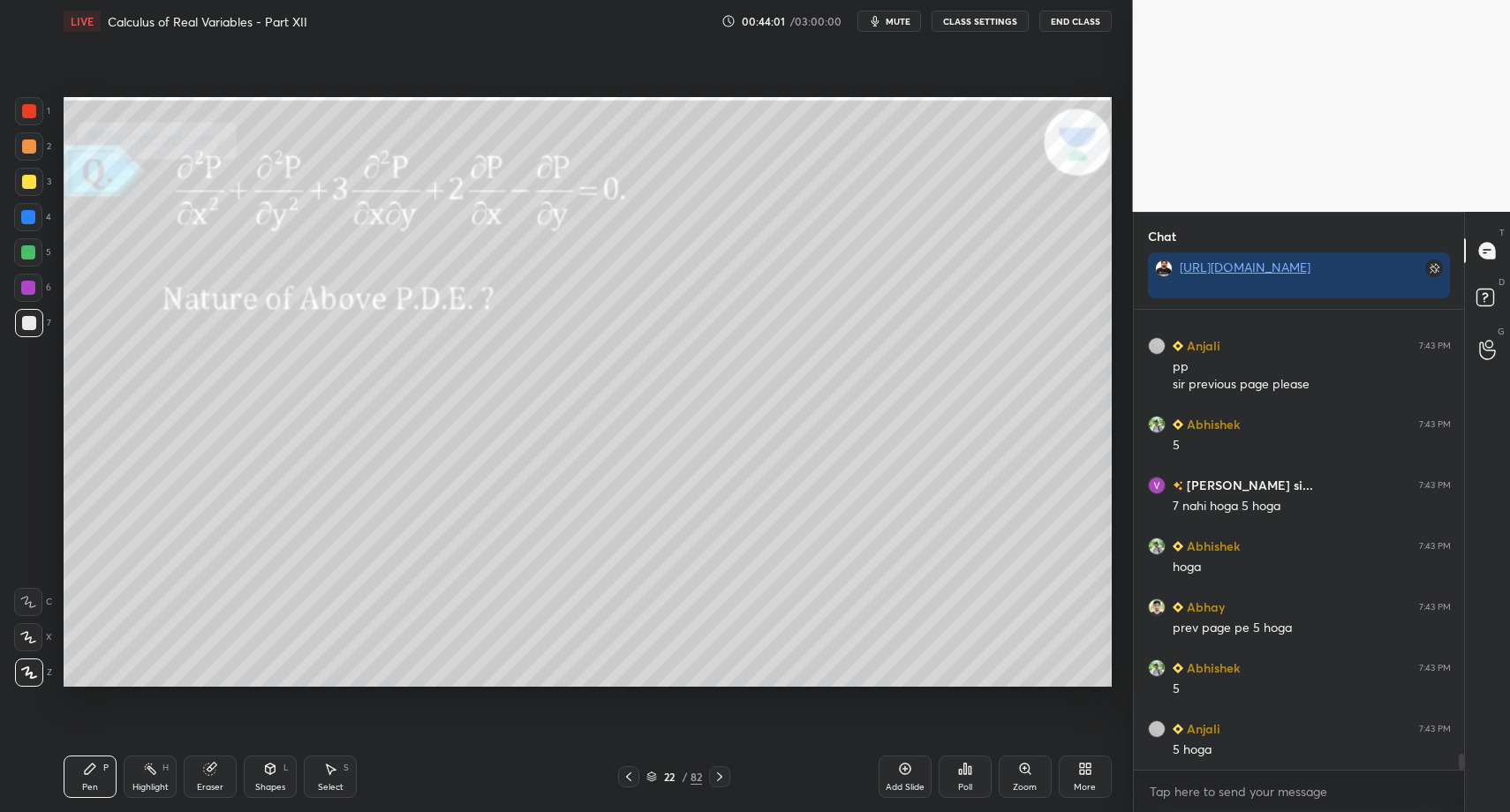 scroll, scrollTop: 12695, scrollLeft: 0, axis: vertical 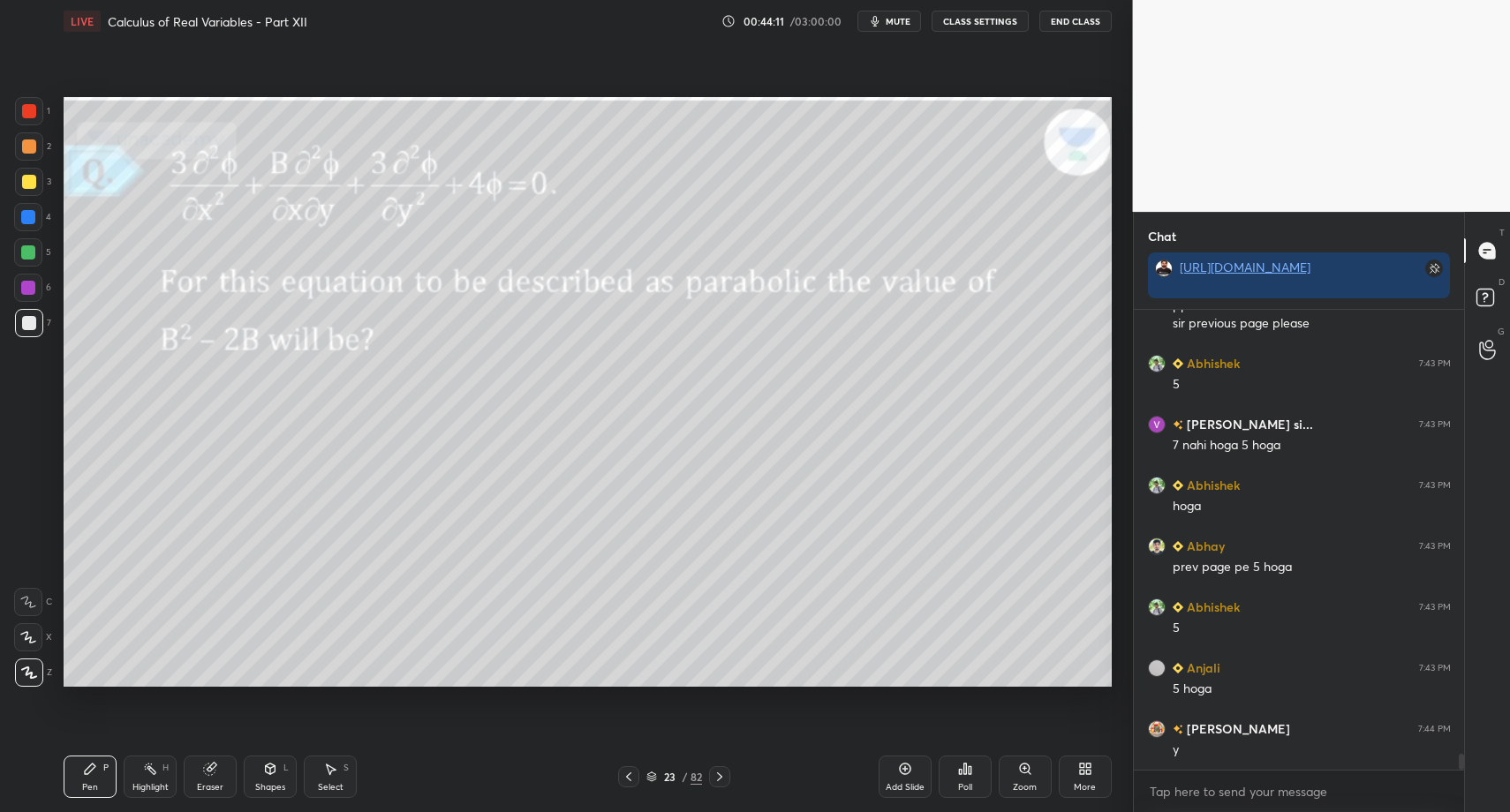 drag, startPoint x: 263, startPoint y: 796, endPoint x: 257, endPoint y: 765, distance: 31.57531 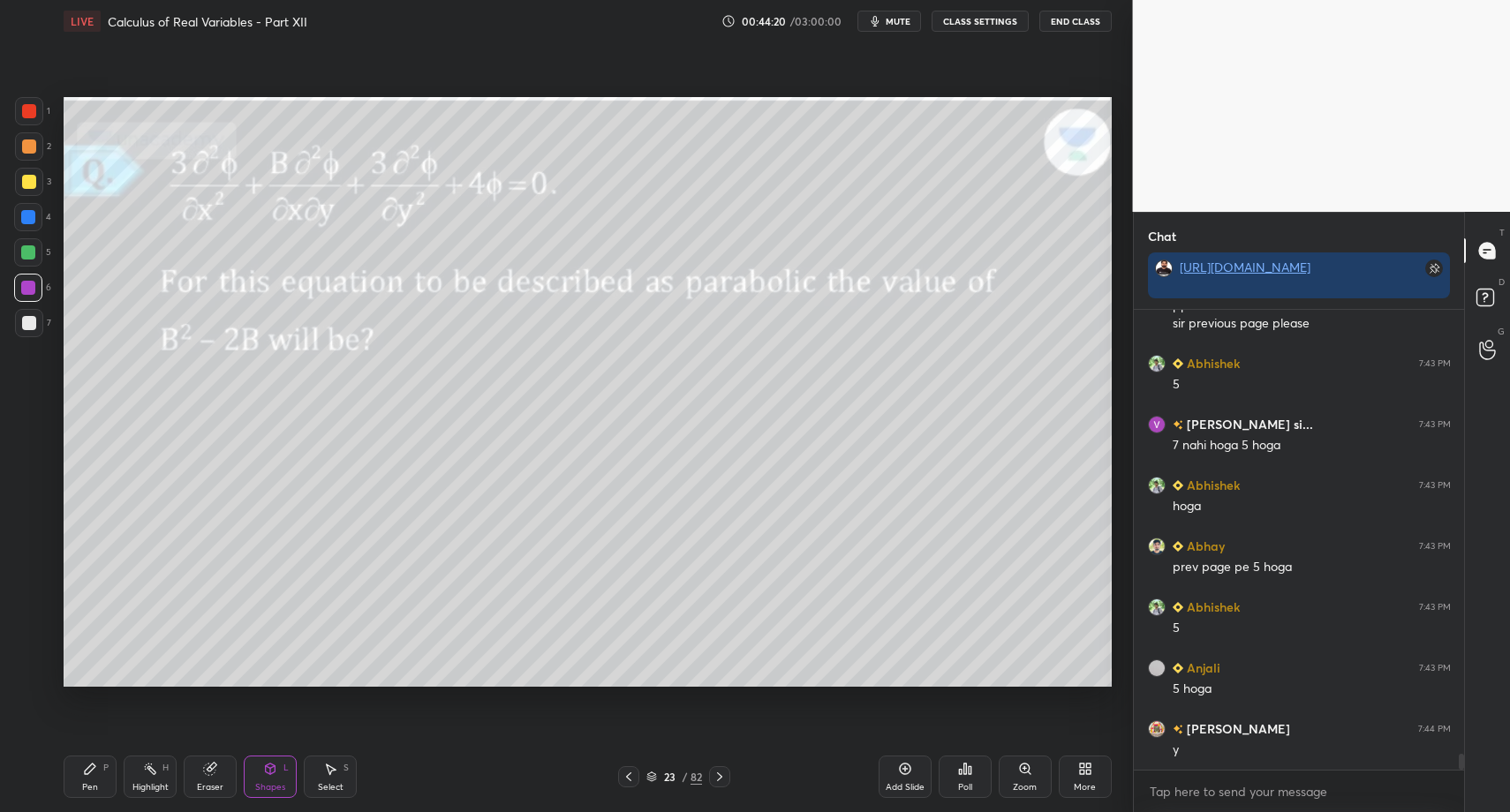 drag, startPoint x: 26, startPoint y: 332, endPoint x: 26, endPoint y: 381, distance: 49 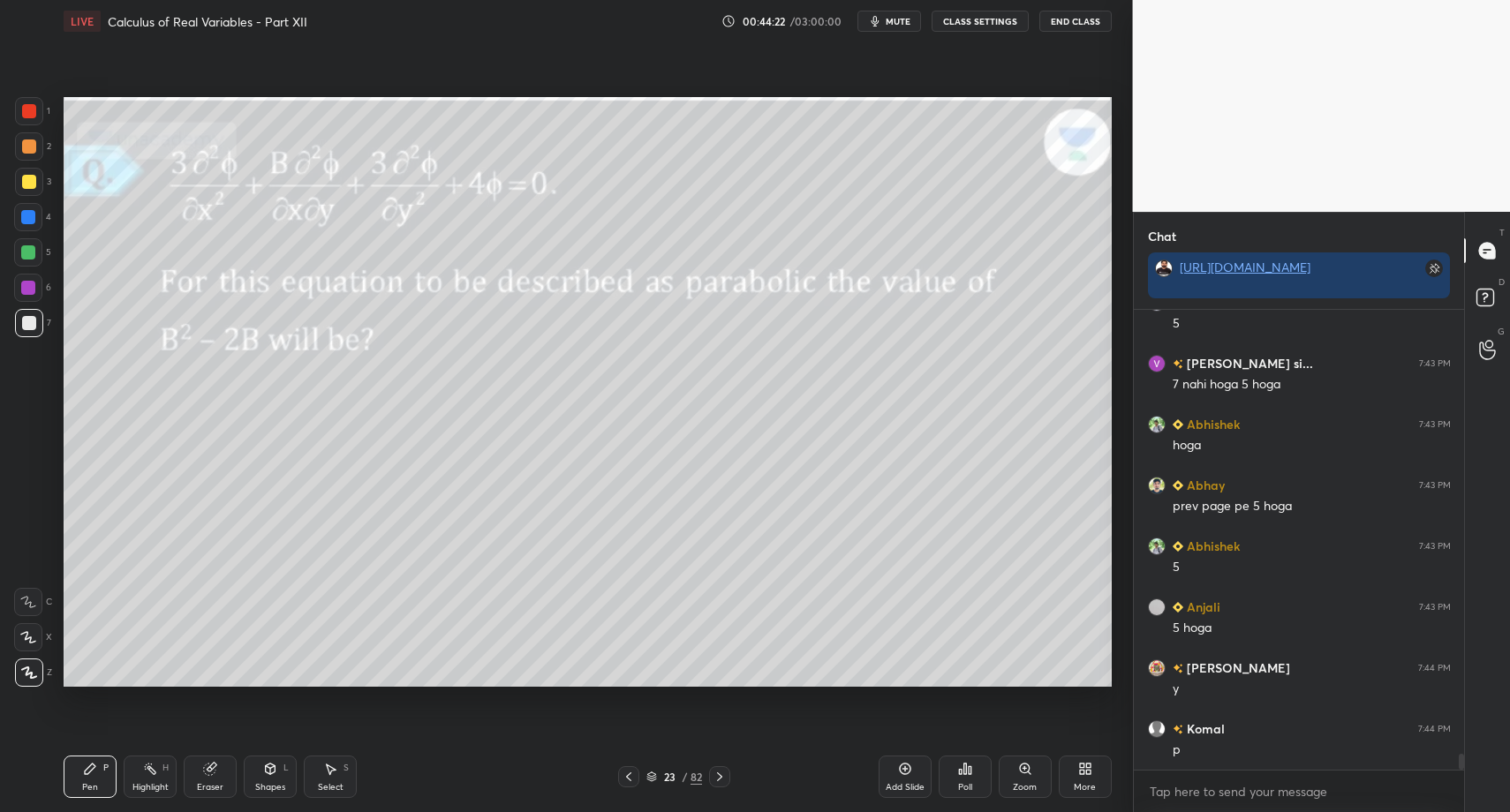 scroll, scrollTop: 12816, scrollLeft: 0, axis: vertical 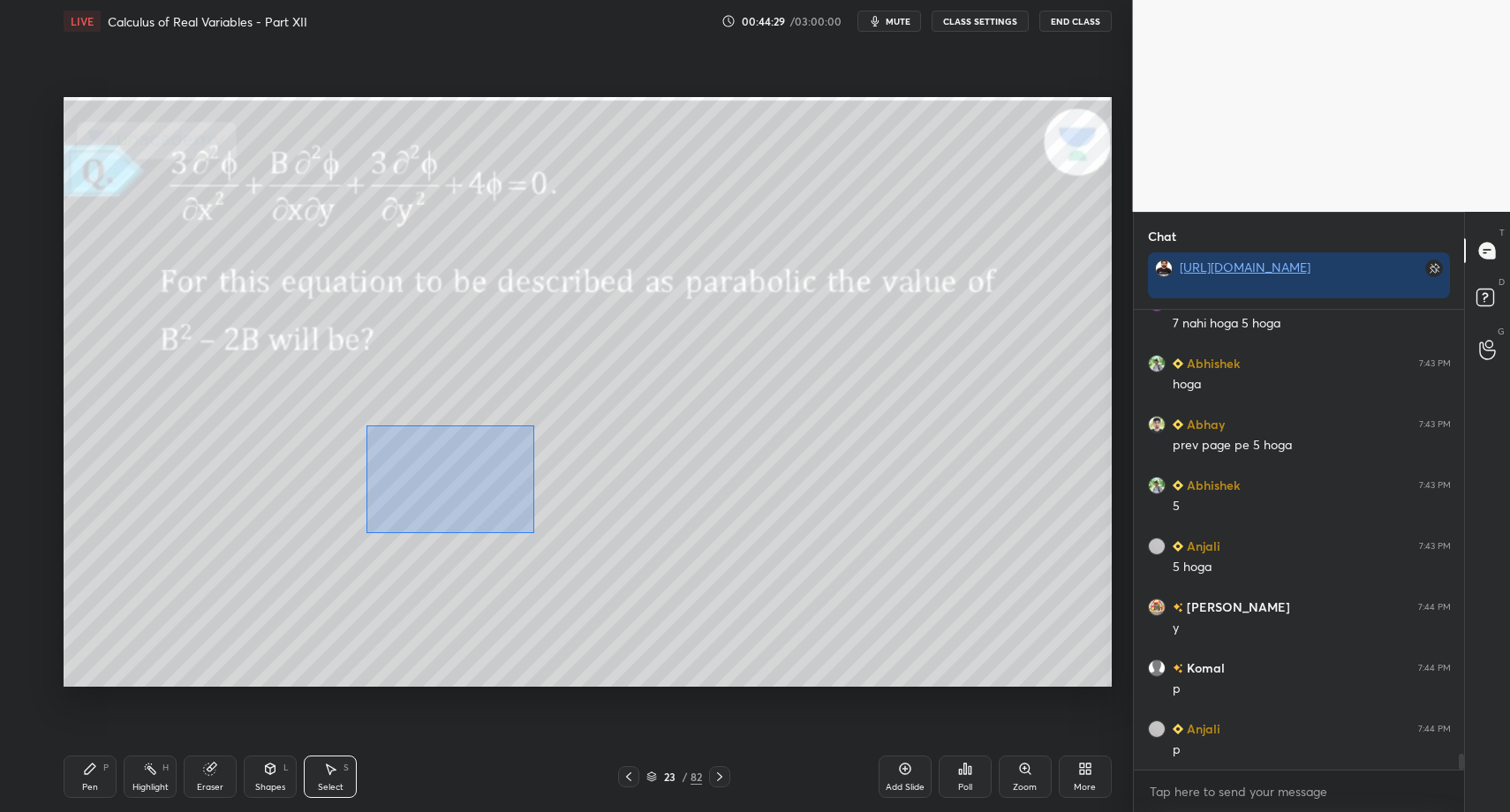 drag, startPoint x: 397, startPoint y: 455, endPoint x: 461, endPoint y: 497, distance: 76.55064 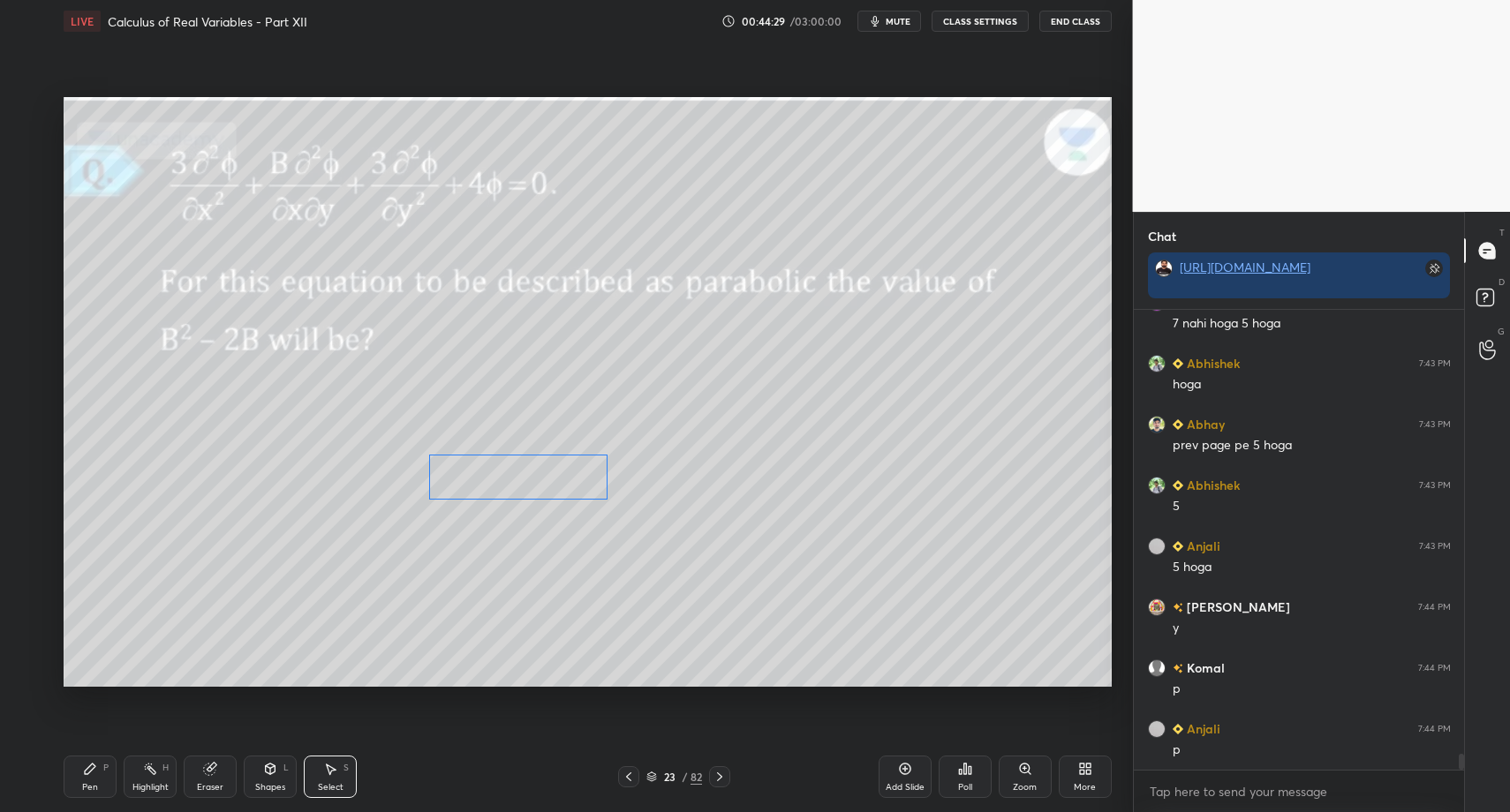drag, startPoint x: 474, startPoint y: 489, endPoint x: 465, endPoint y: 515, distance: 27.513633 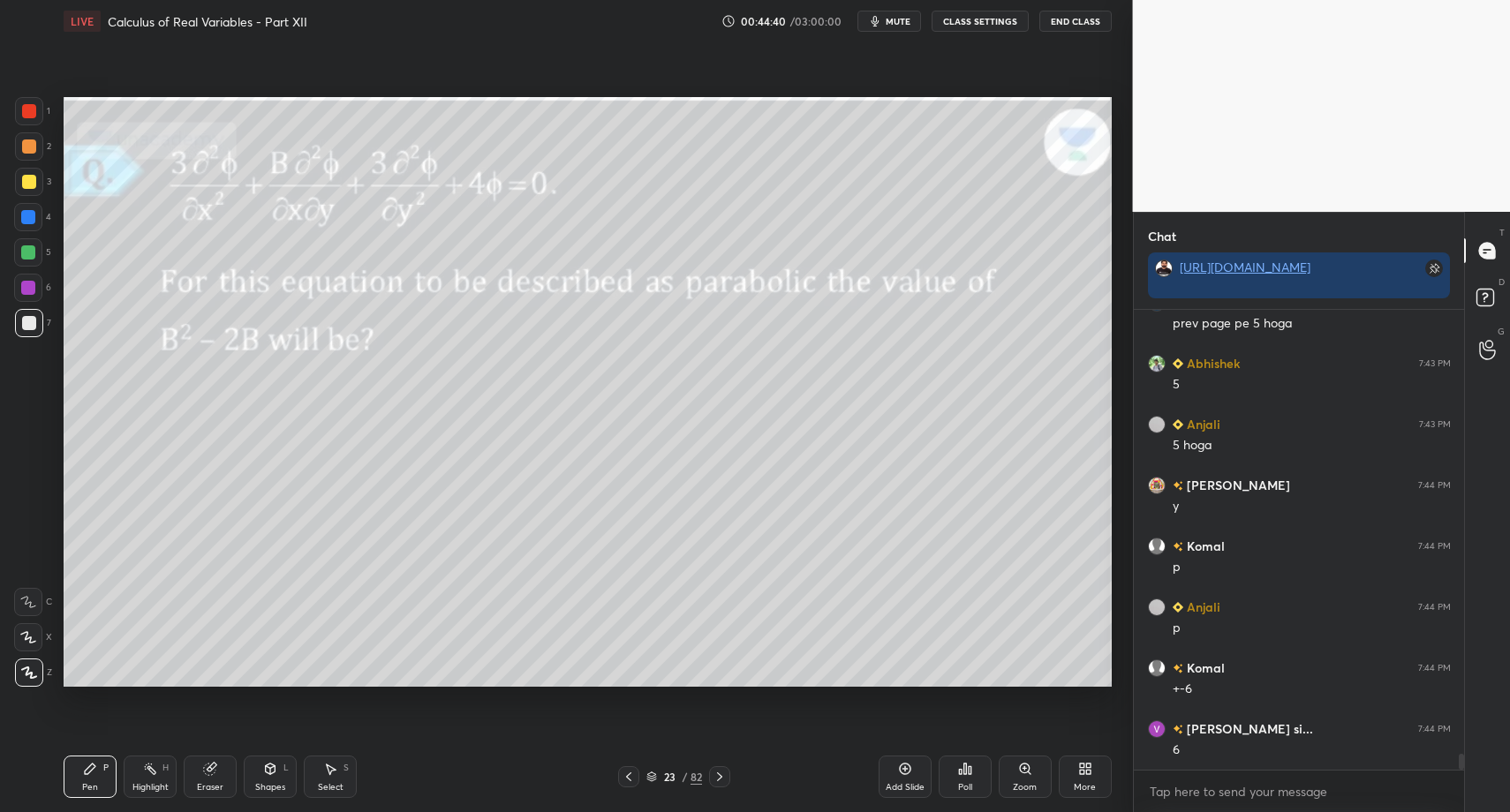 scroll, scrollTop: 12999, scrollLeft: 0, axis: vertical 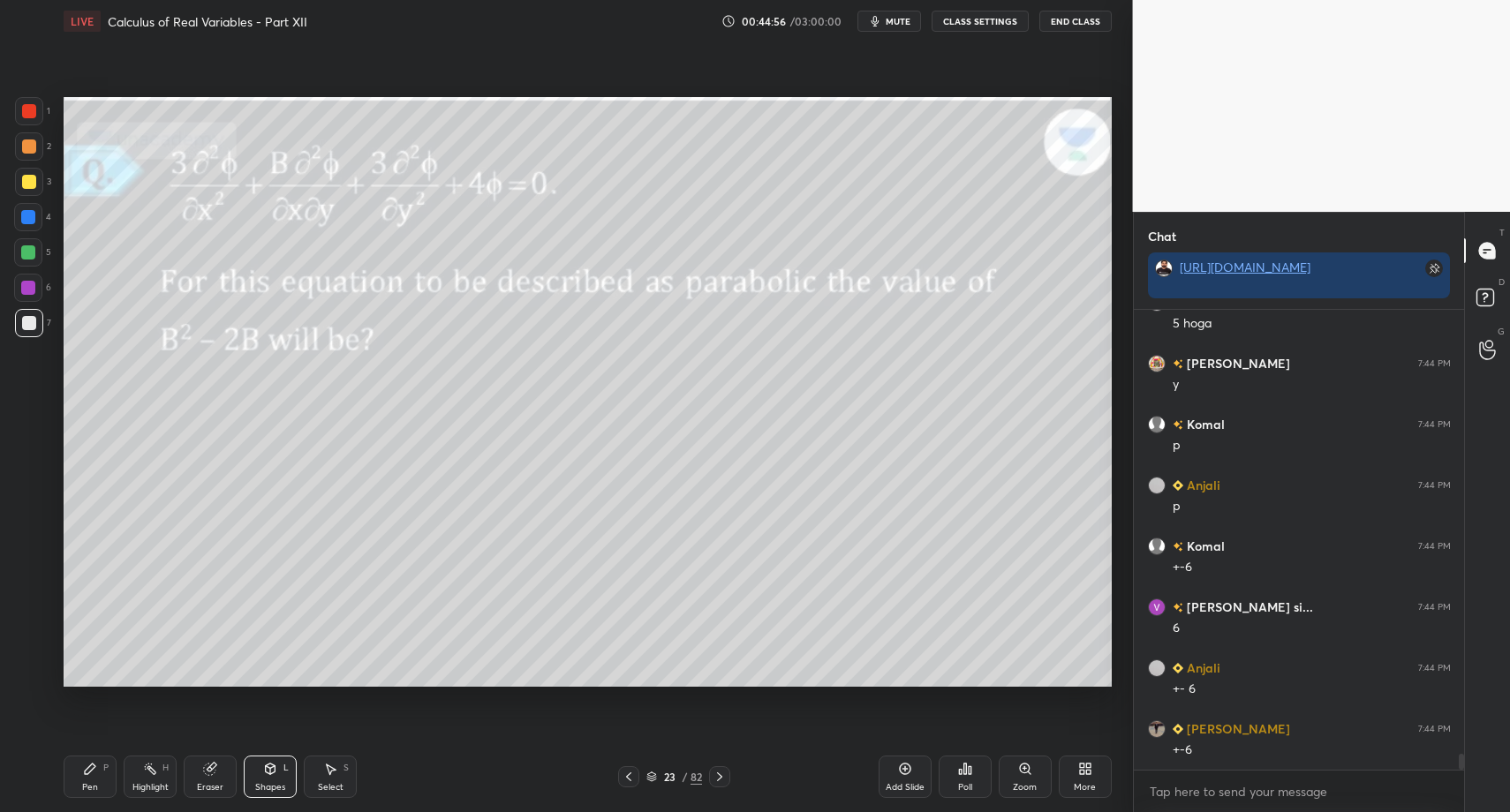 drag, startPoint x: 95, startPoint y: 797, endPoint x: 143, endPoint y: 735, distance: 78.40918 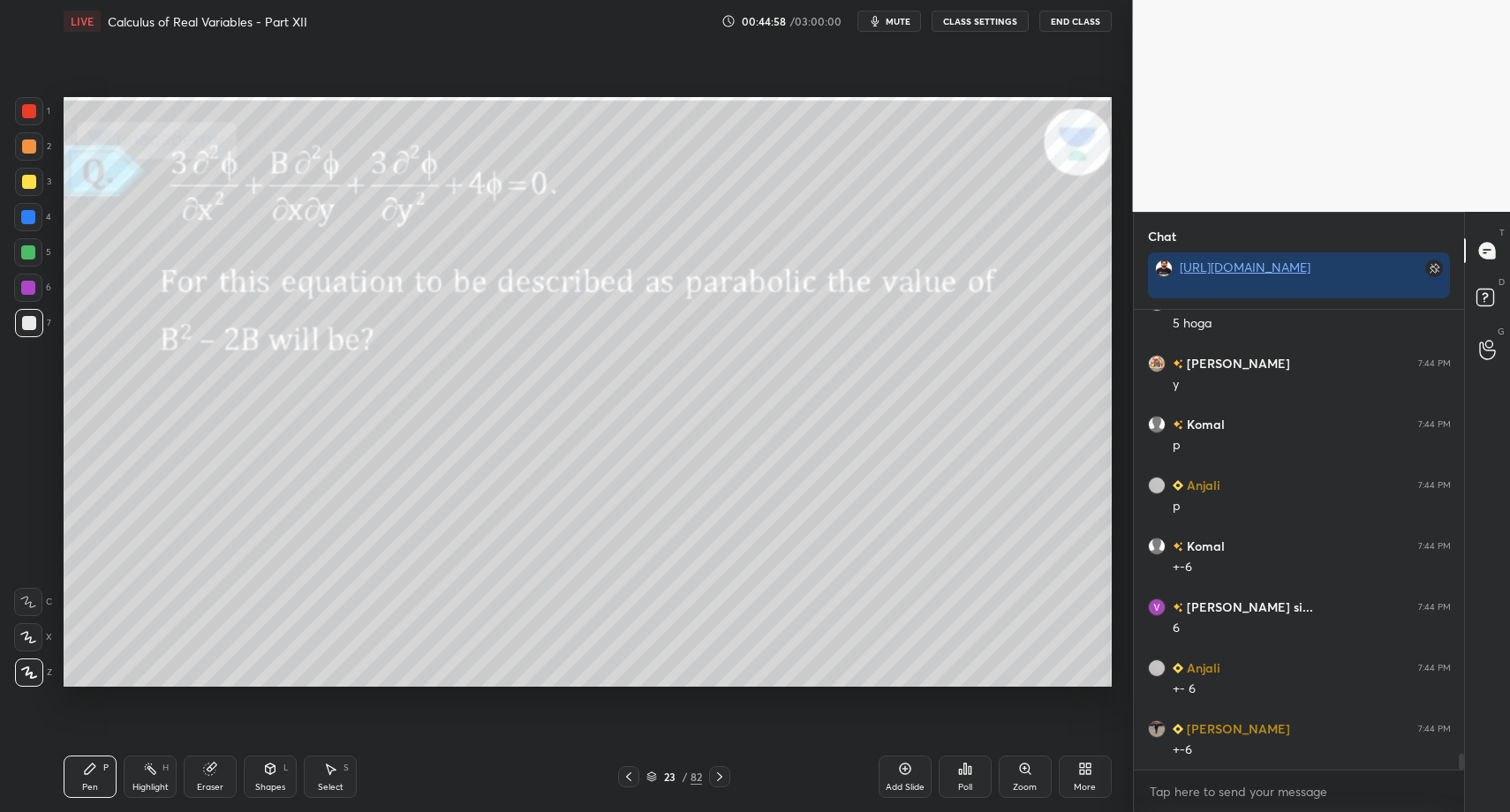scroll, scrollTop: 13121, scrollLeft: 0, axis: vertical 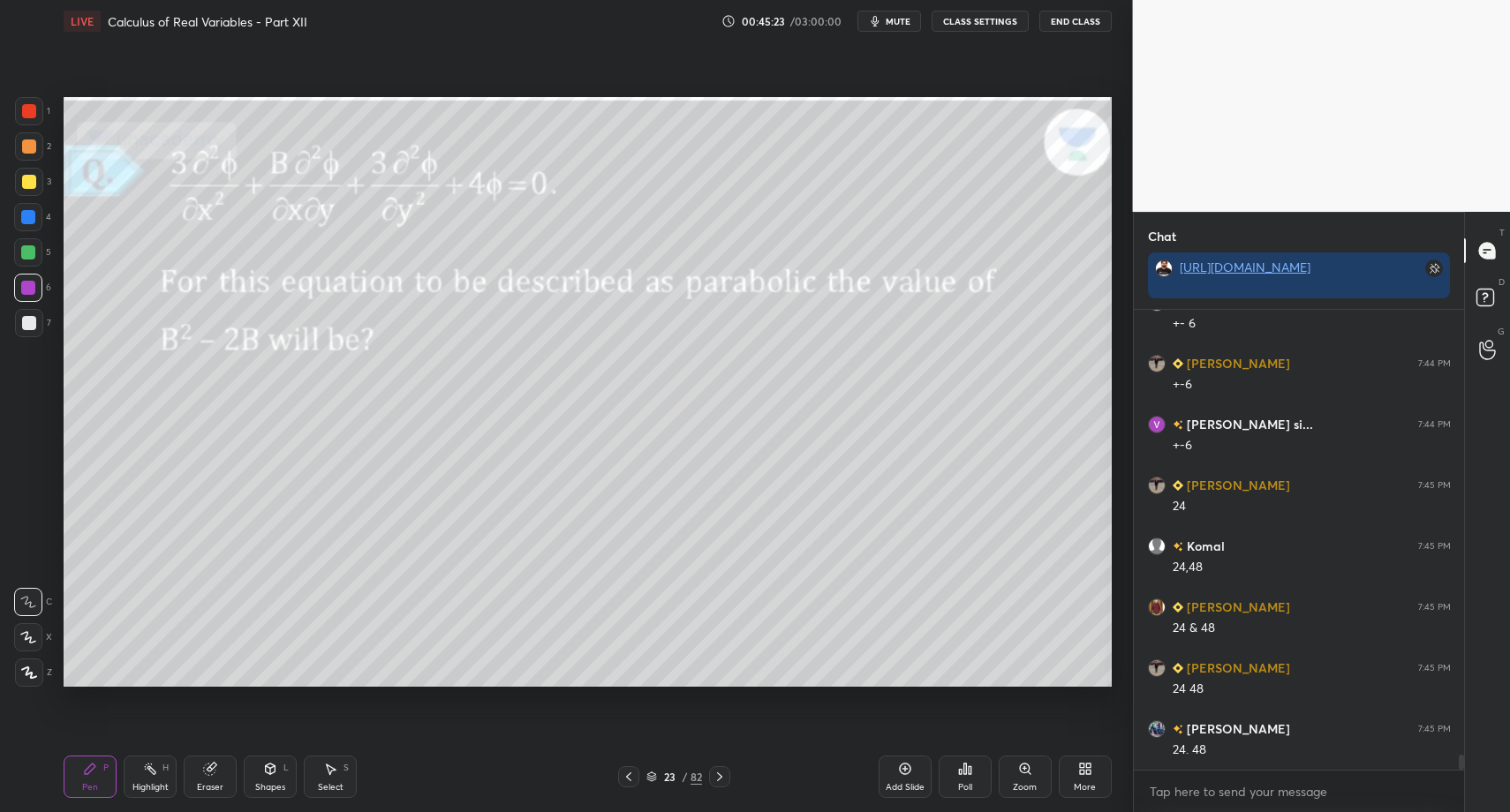 drag, startPoint x: 14, startPoint y: 341, endPoint x: 27, endPoint y: 331, distance: 16.401219 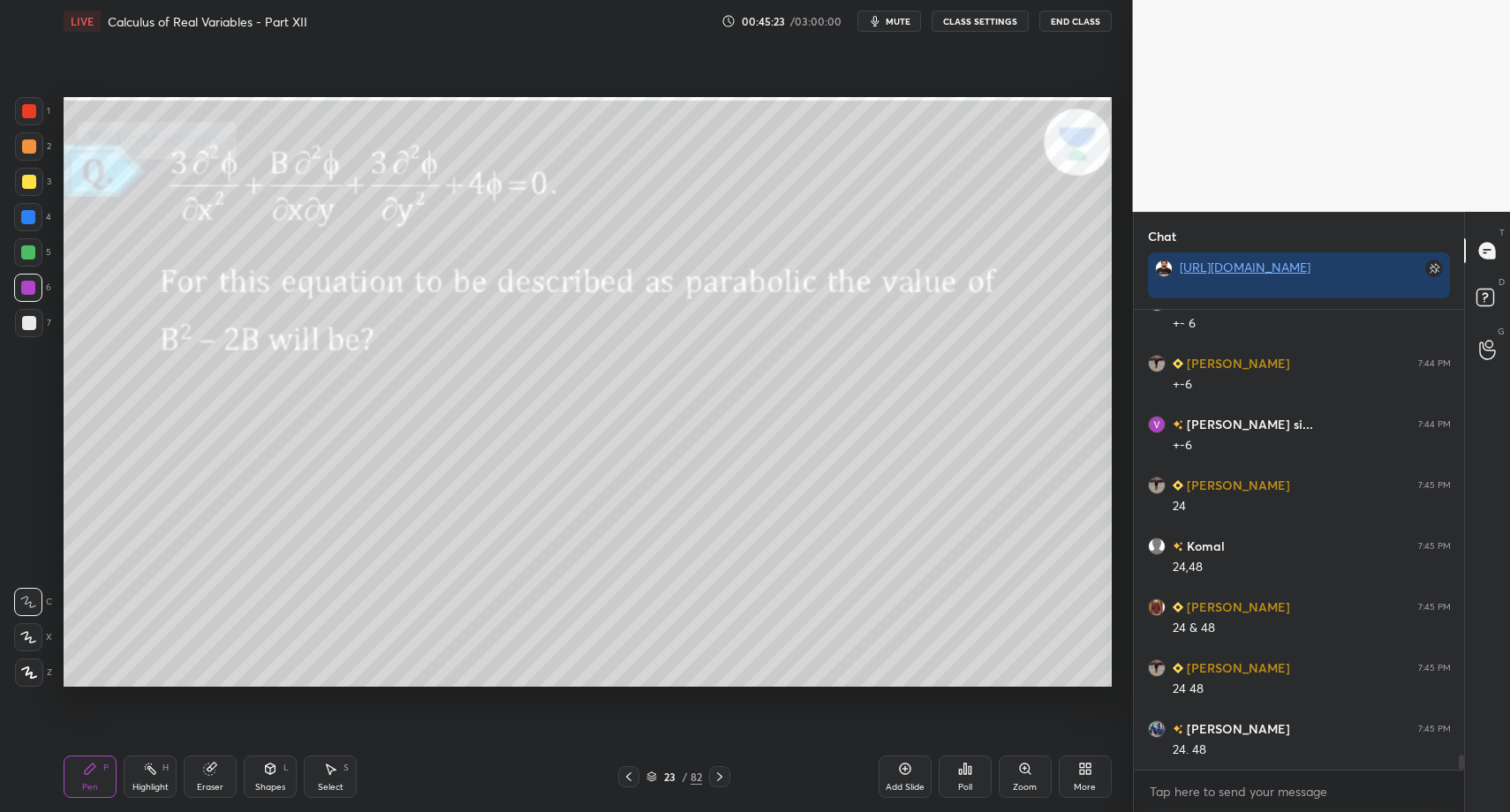 drag, startPoint x: 27, startPoint y: 331, endPoint x: 24, endPoint y: 387, distance: 56.0803 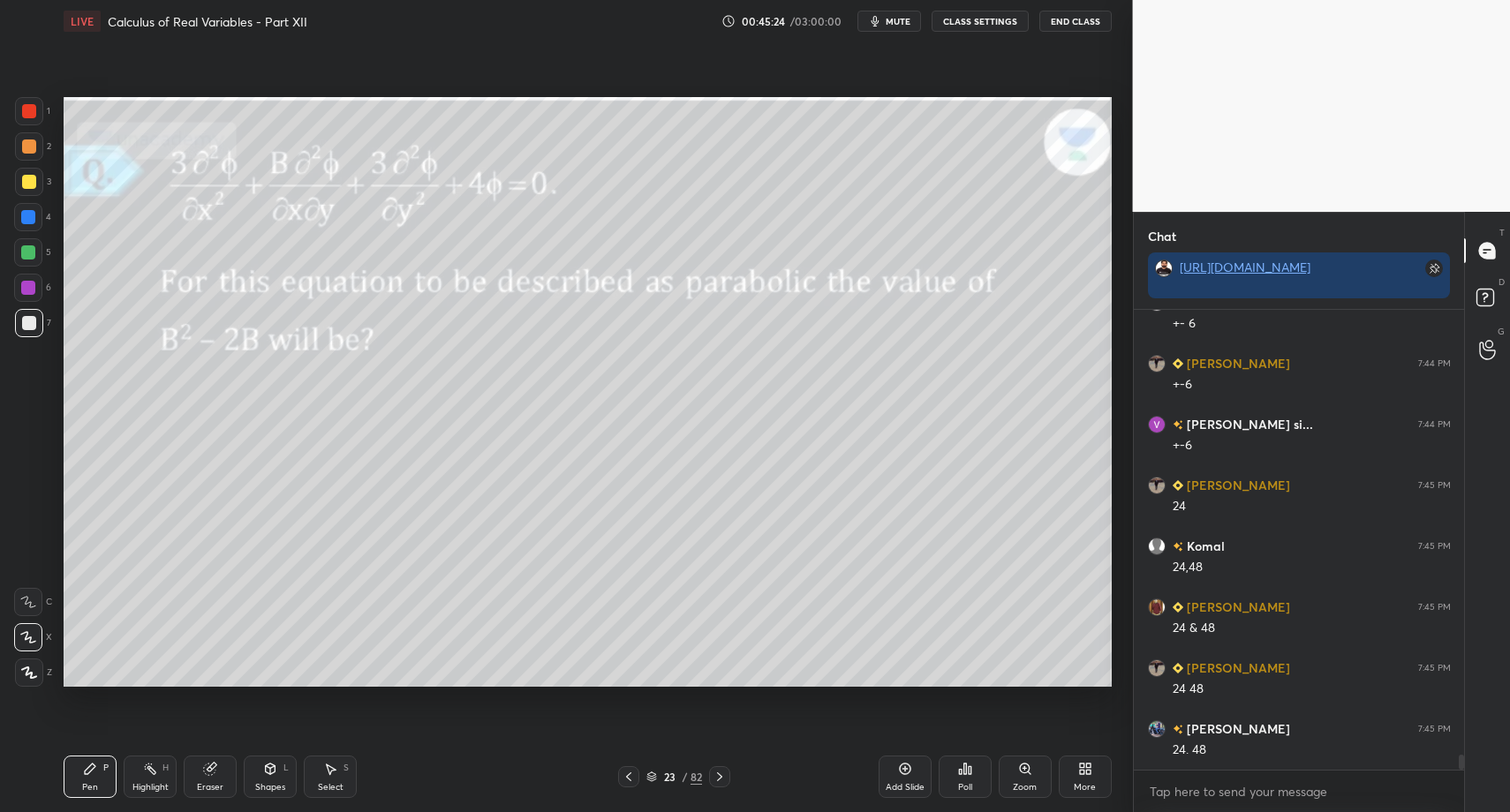 drag, startPoint x: 25, startPoint y: 671, endPoint x: 17, endPoint y: 663, distance: 11.313708 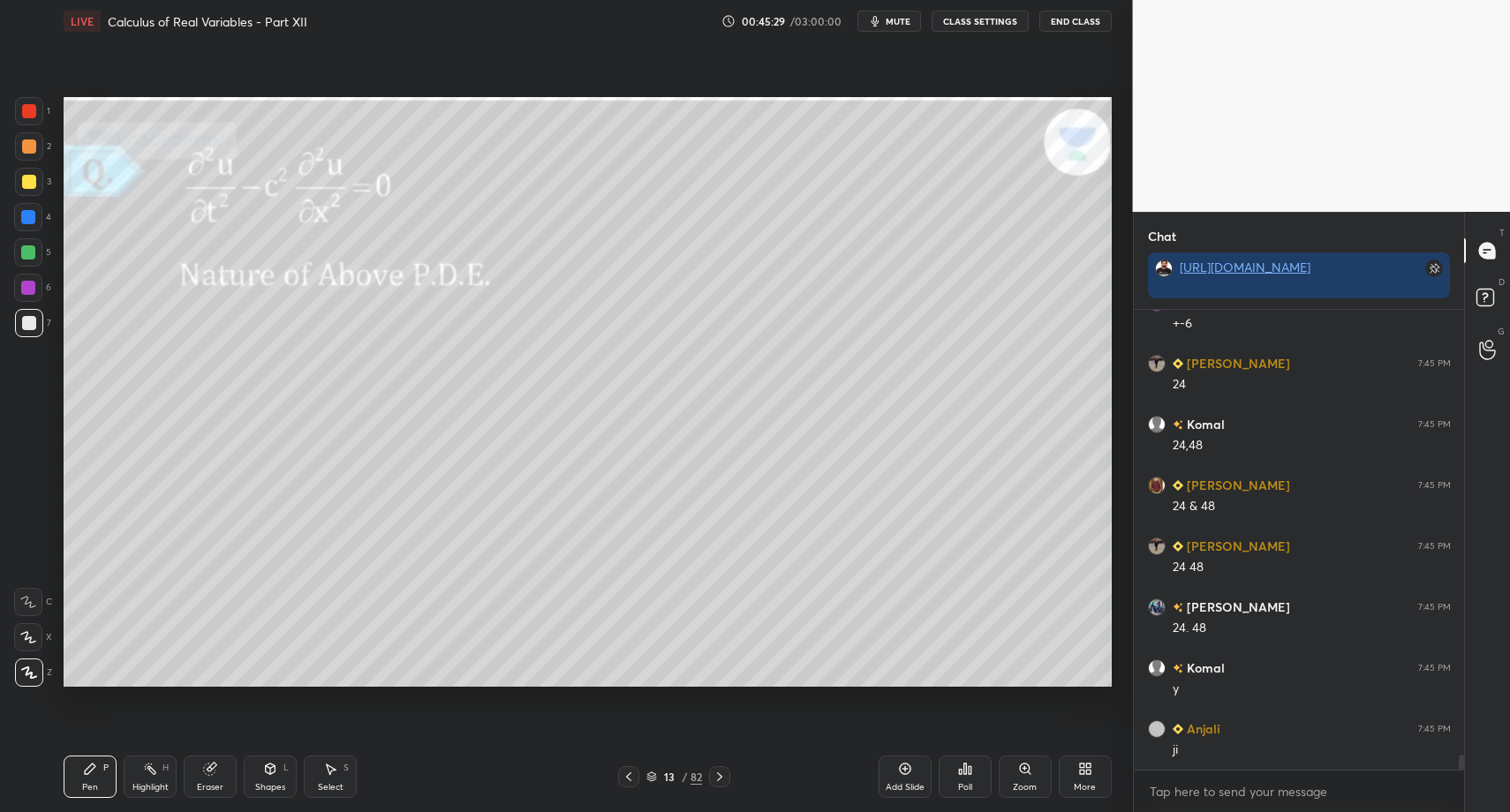 scroll, scrollTop: 13608, scrollLeft: 0, axis: vertical 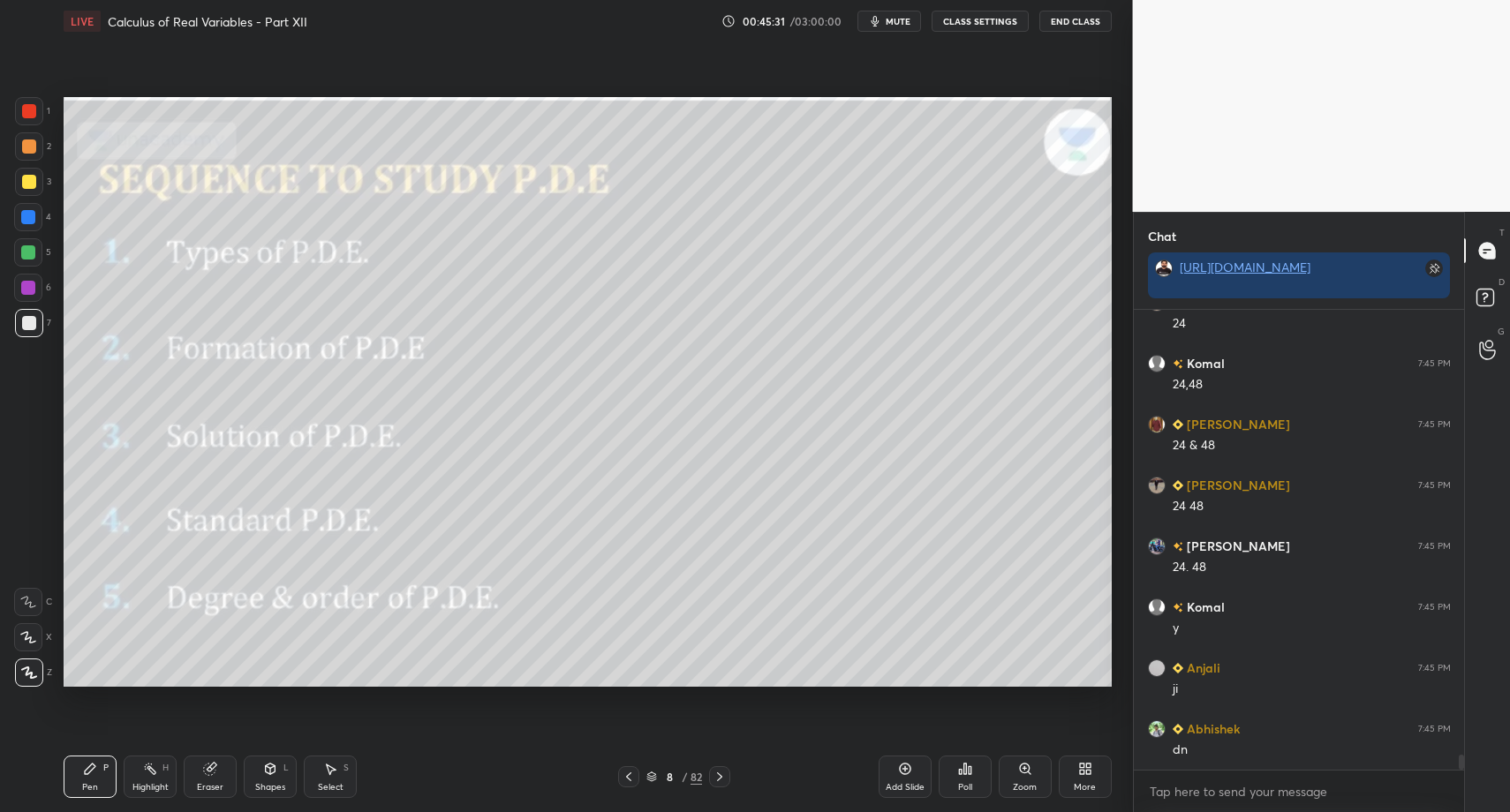 drag, startPoint x: 93, startPoint y: 789, endPoint x: 75, endPoint y: 730, distance: 61.68468 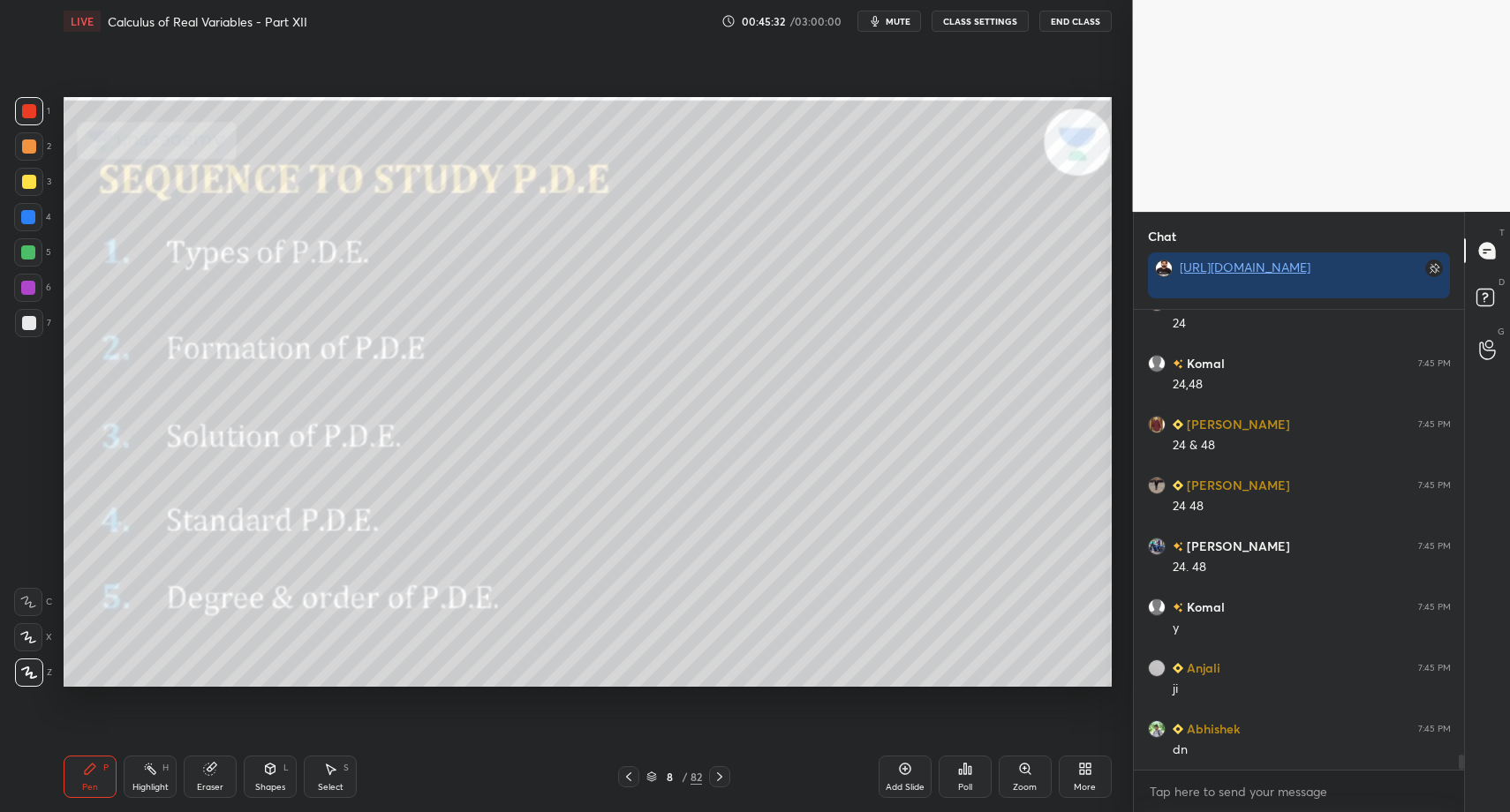 scroll, scrollTop: 13626, scrollLeft: 0, axis: vertical 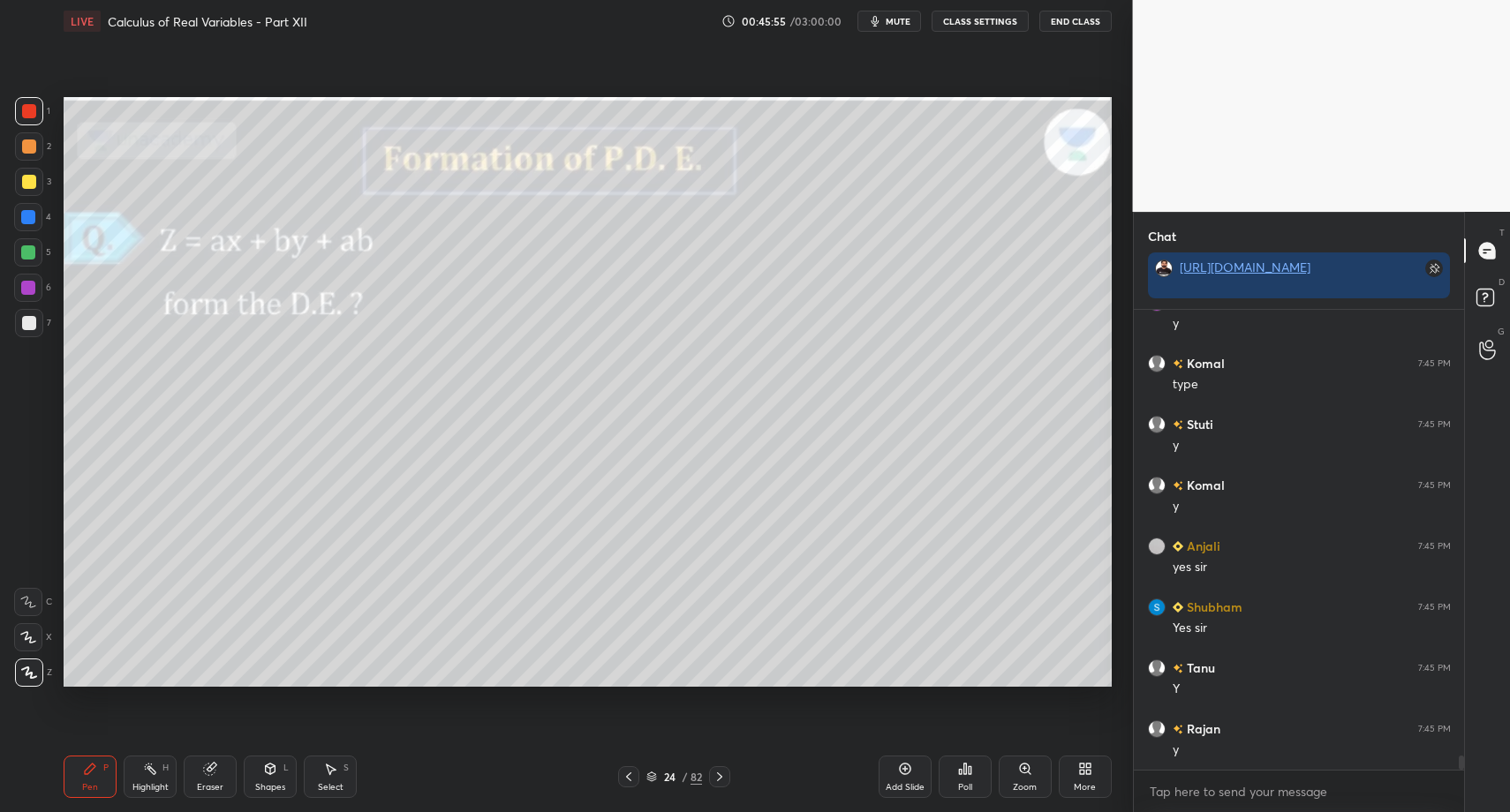 drag, startPoint x: 18, startPoint y: 330, endPoint x: 26, endPoint y: 323, distance: 10.6301458 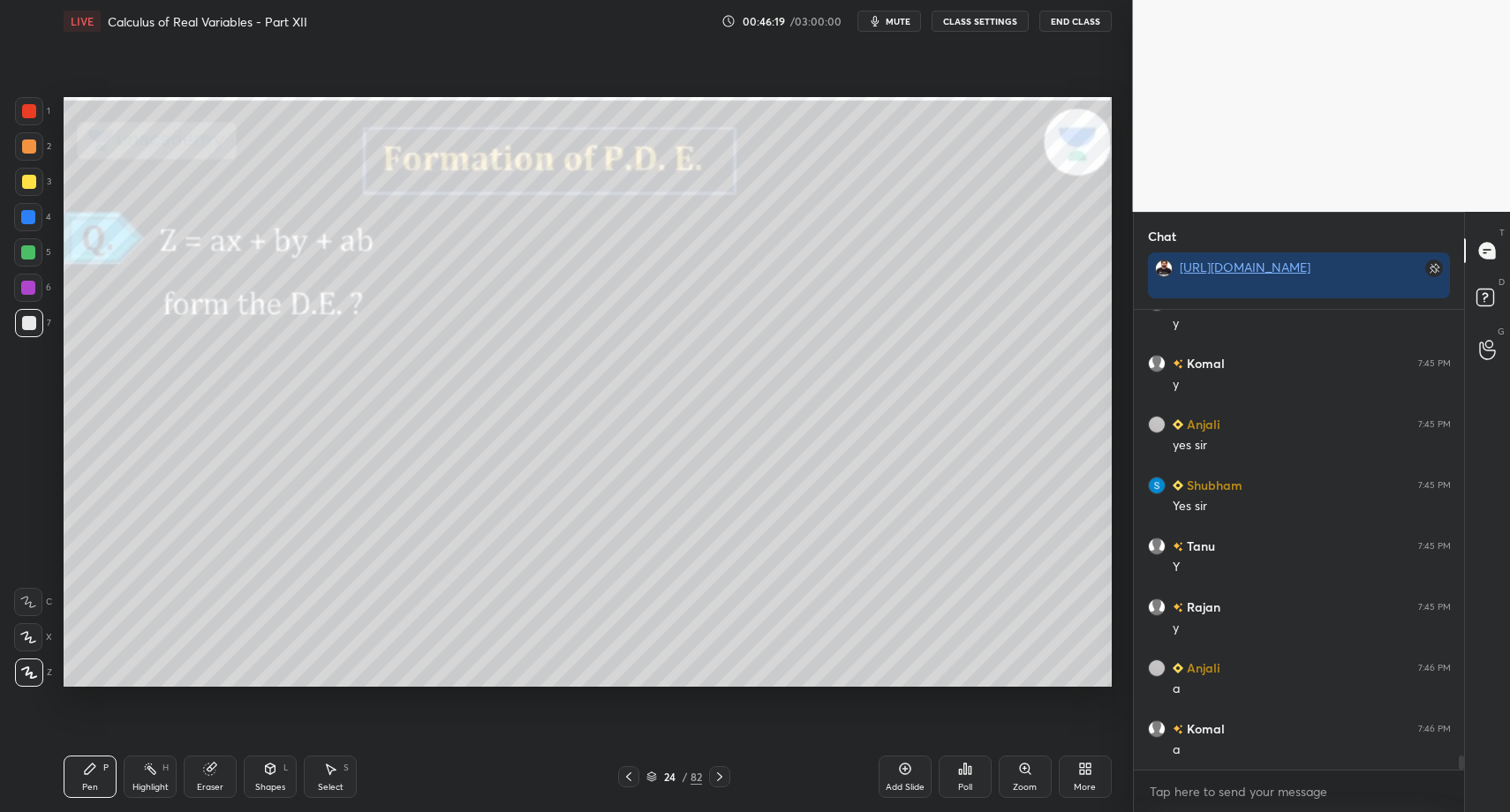 scroll, scrollTop: 14357, scrollLeft: 0, axis: vertical 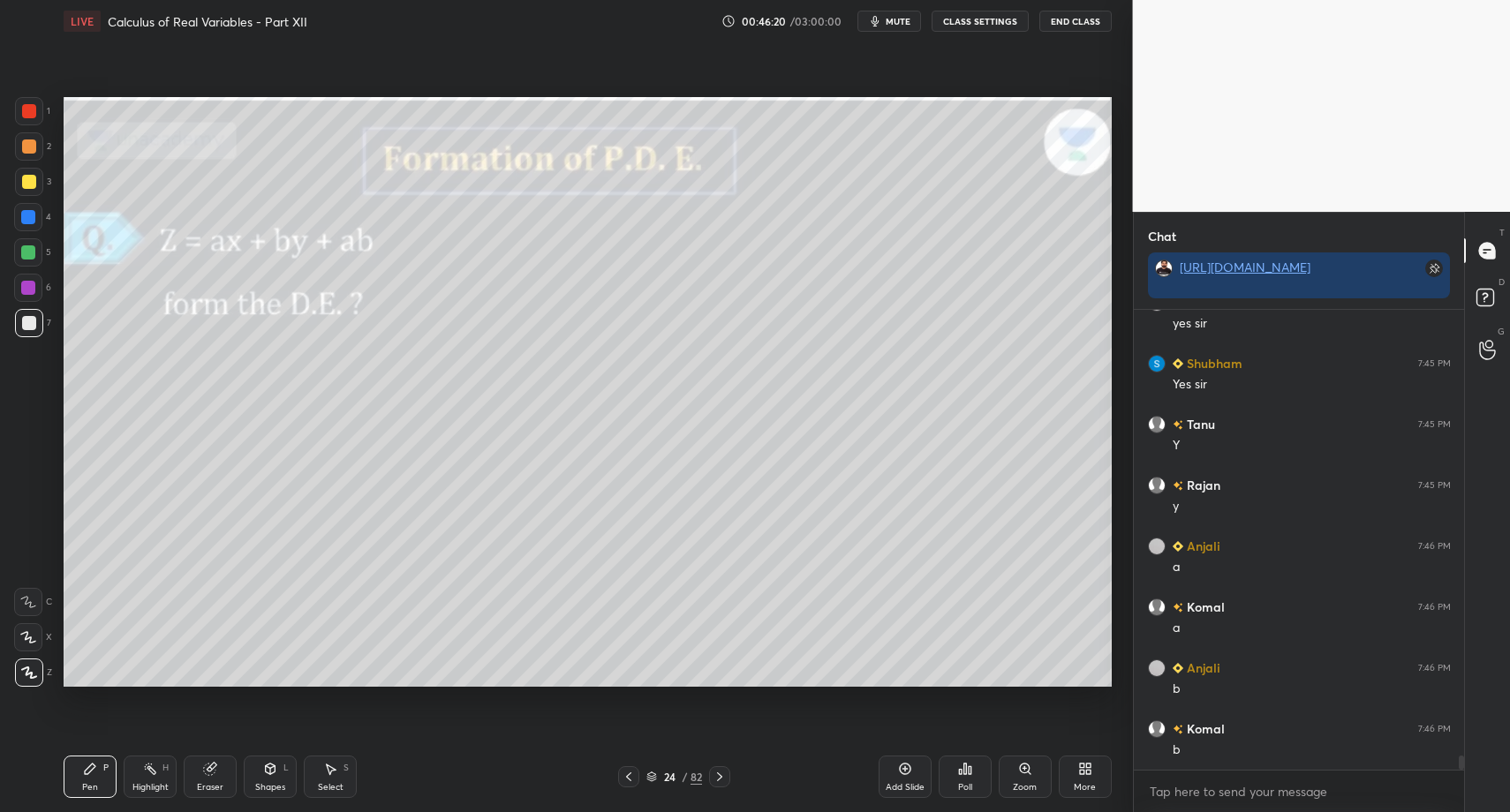 drag, startPoint x: 276, startPoint y: 786, endPoint x: 276, endPoint y: 754, distance: 32 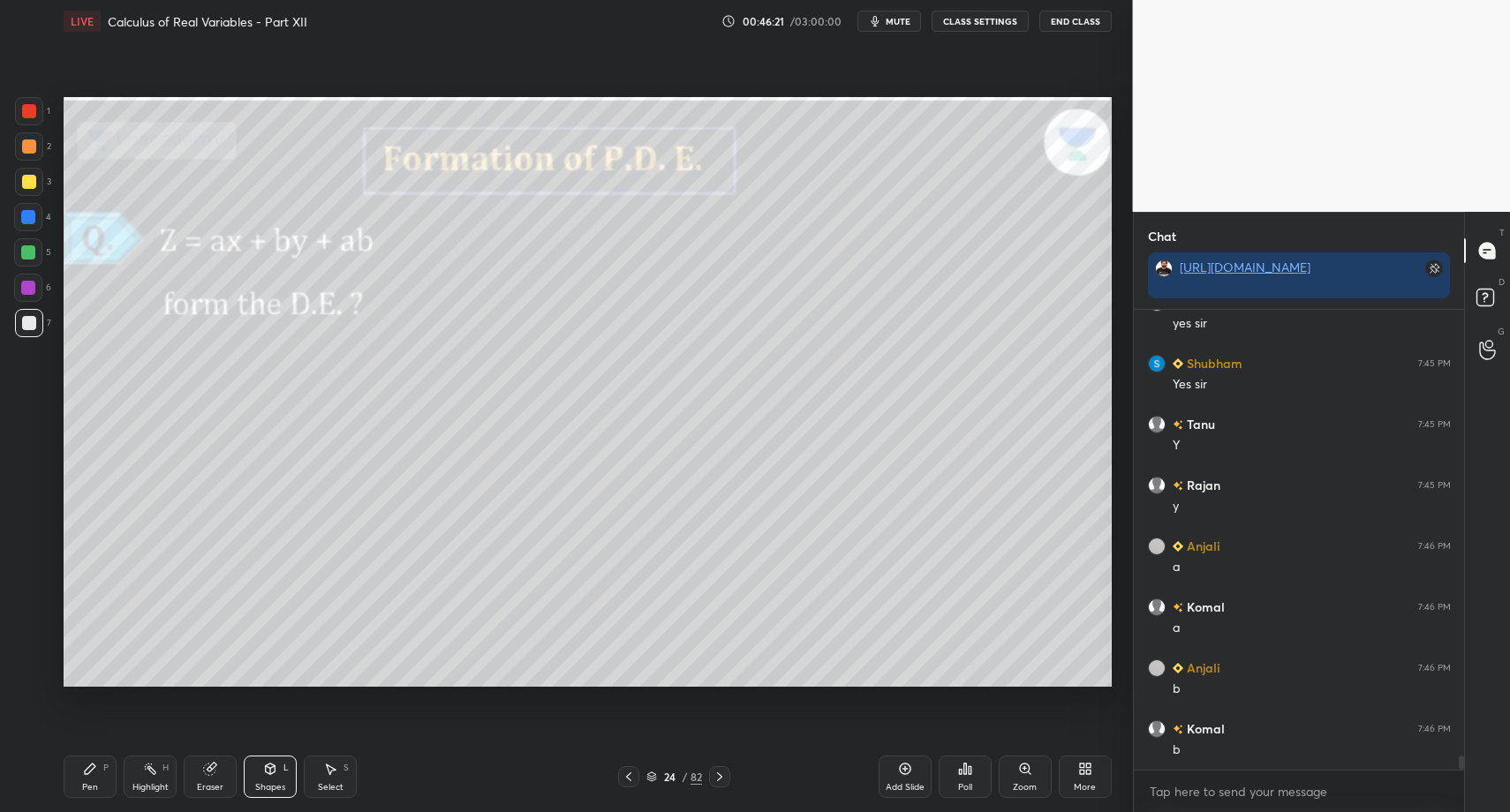 scroll, scrollTop: 14478, scrollLeft: 0, axis: vertical 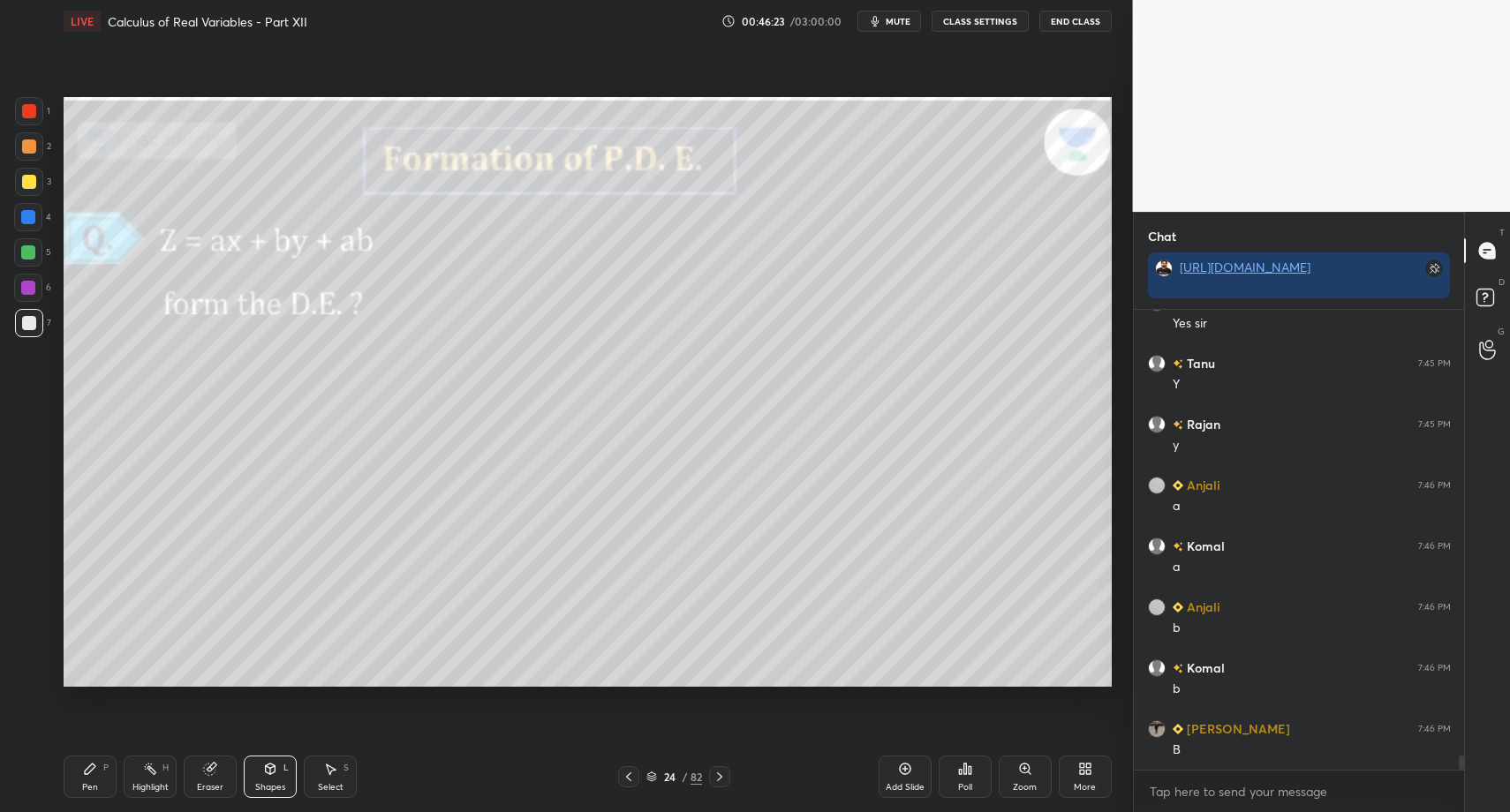 drag, startPoint x: 90, startPoint y: 793, endPoint x: 109, endPoint y: 789, distance: 19.416488 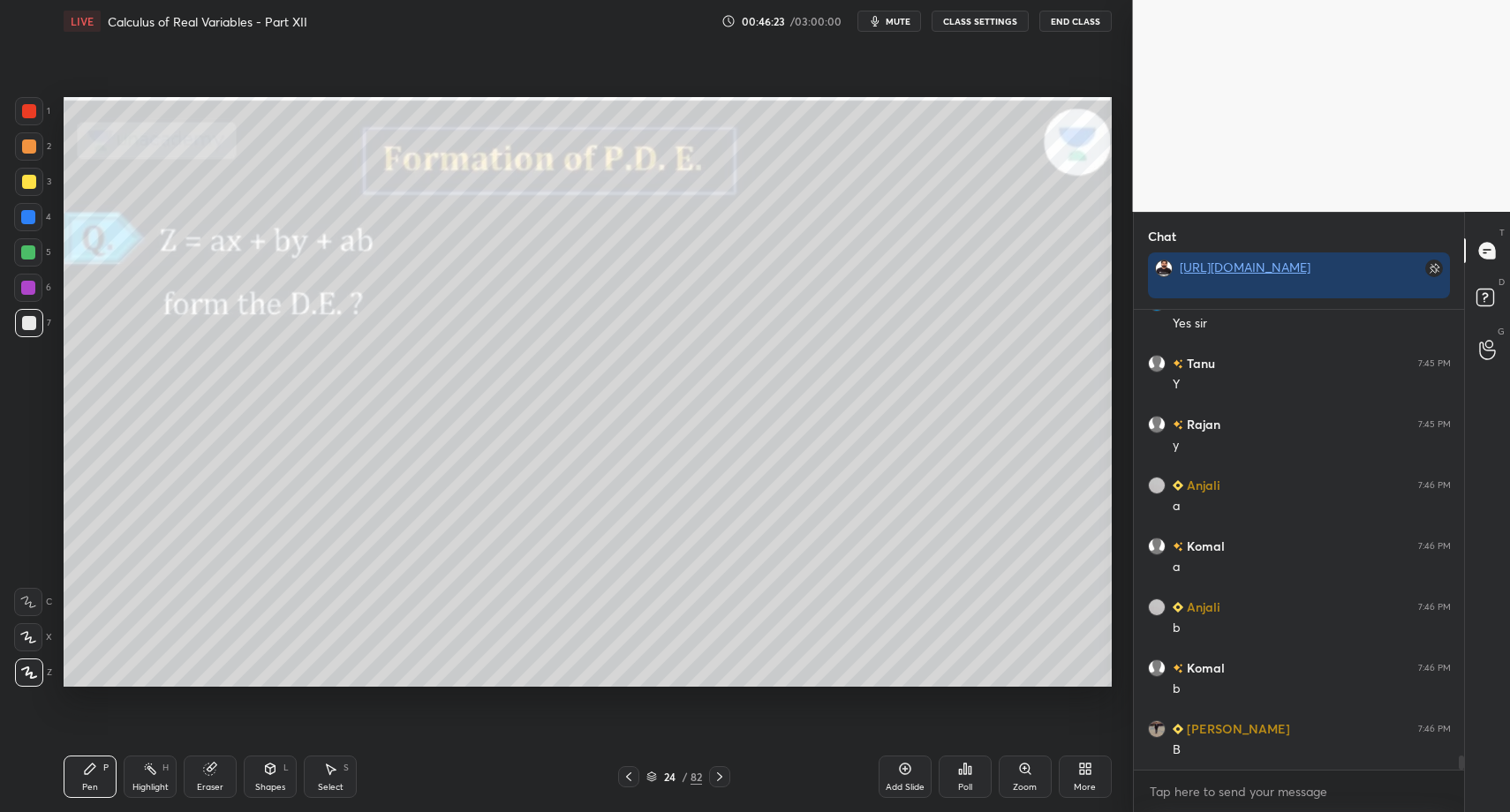 drag, startPoint x: 140, startPoint y: 786, endPoint x: 155, endPoint y: 748, distance: 40.8534 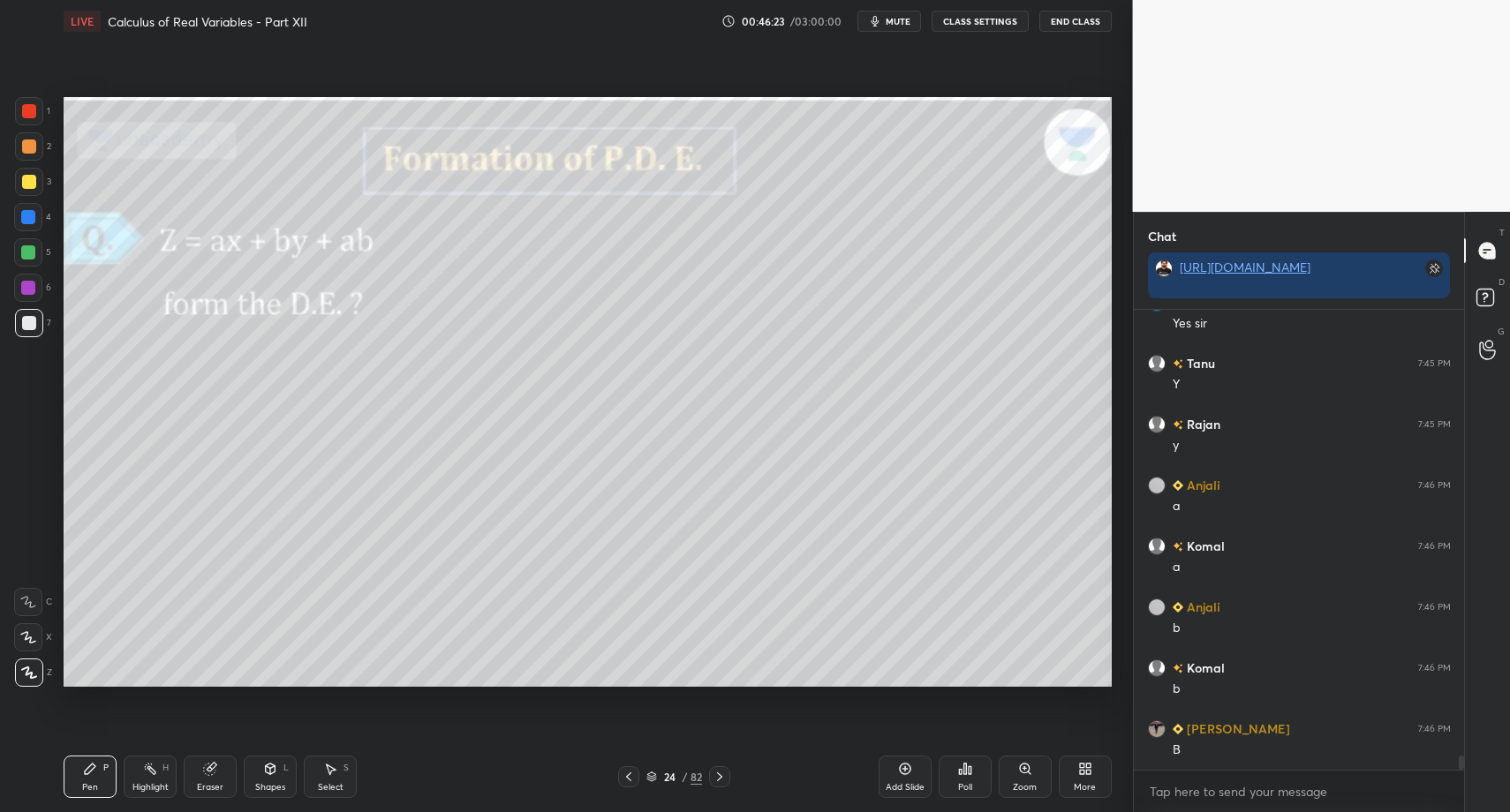 drag, startPoint x: 155, startPoint y: 748, endPoint x: 147, endPoint y: 726, distance: 23.4094 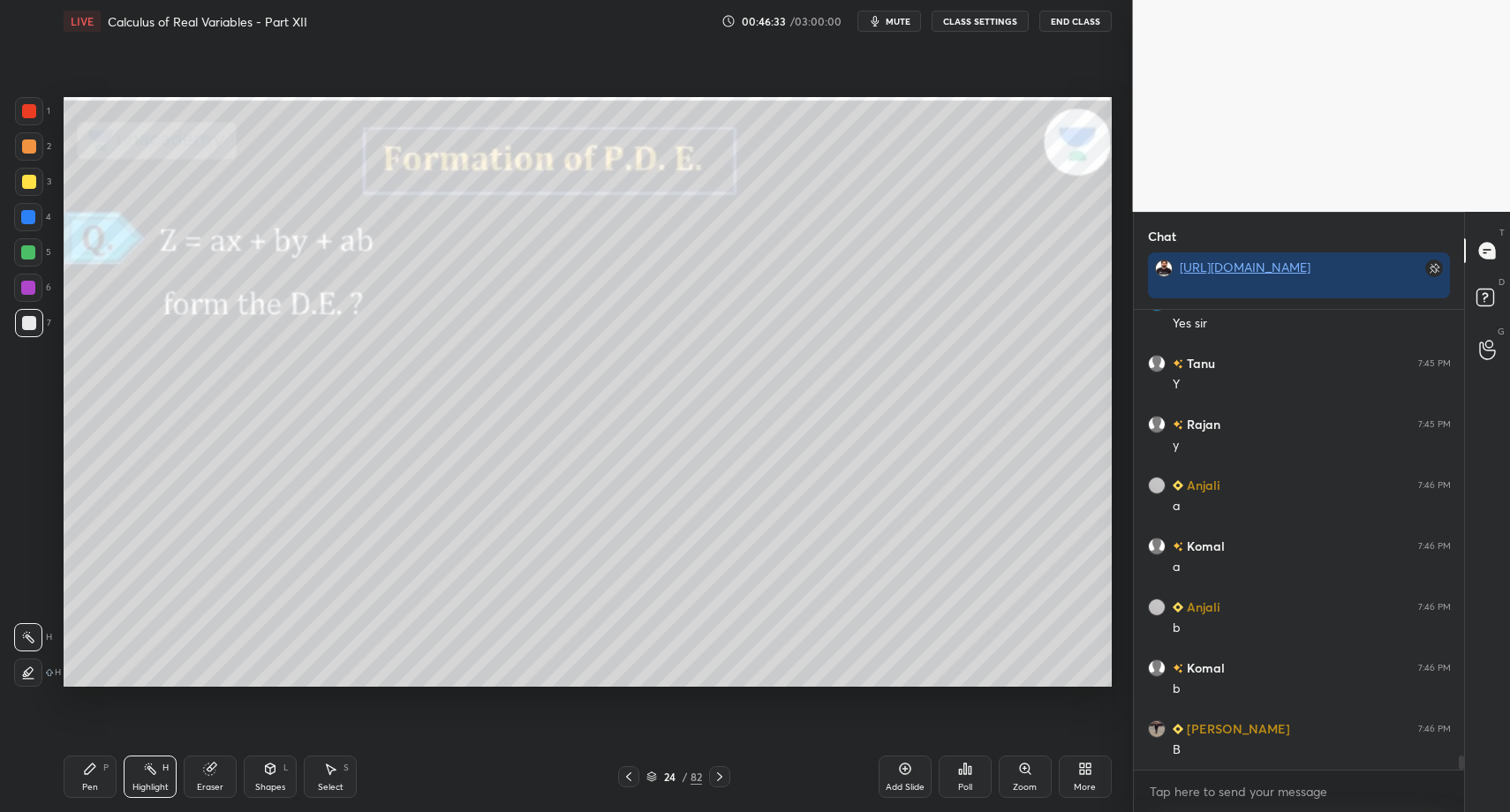 scroll, scrollTop: 14539, scrollLeft: 0, axis: vertical 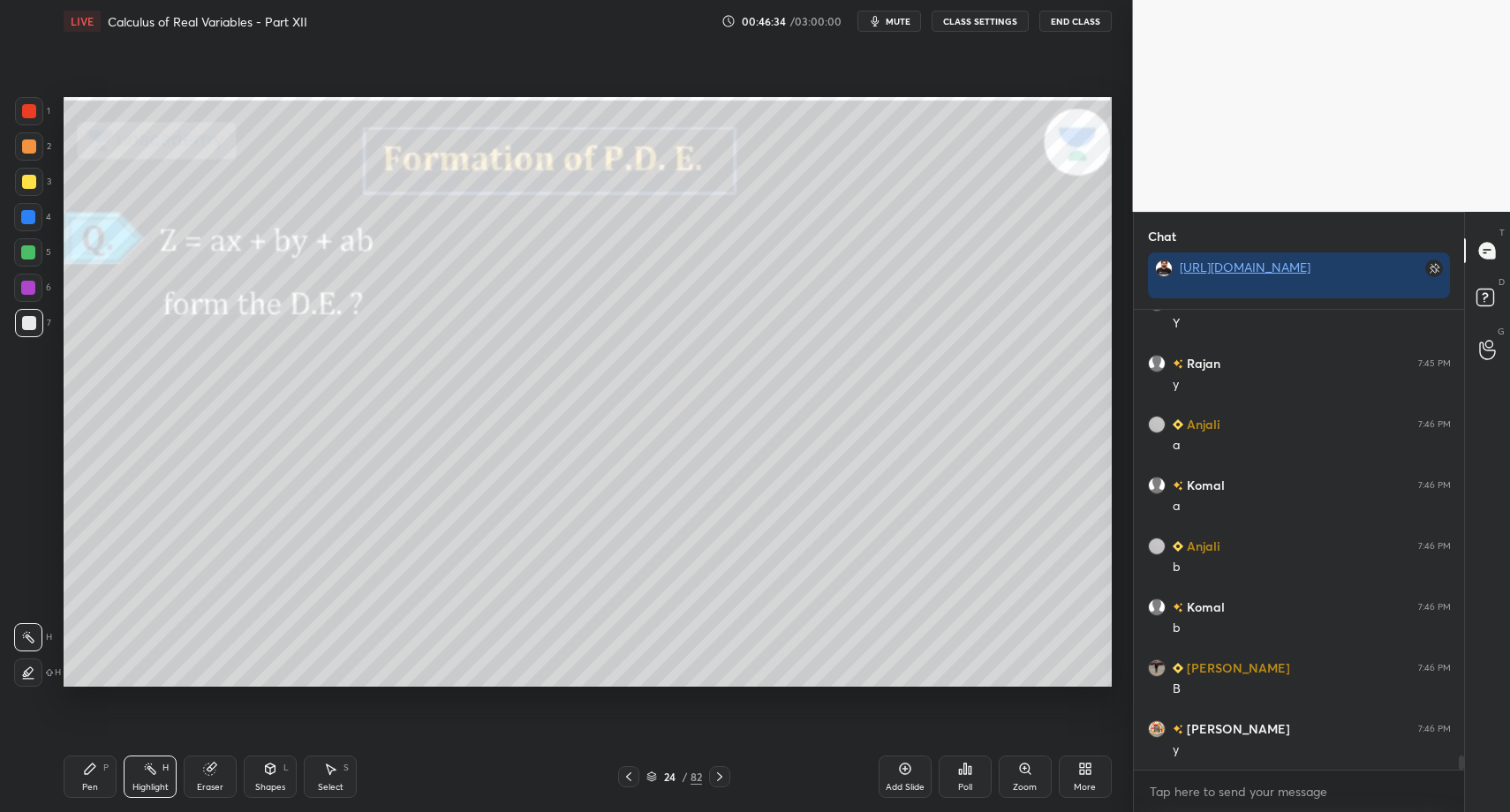 drag, startPoint x: 343, startPoint y: 776, endPoint x: 324, endPoint y: 756, distance: 27.586228 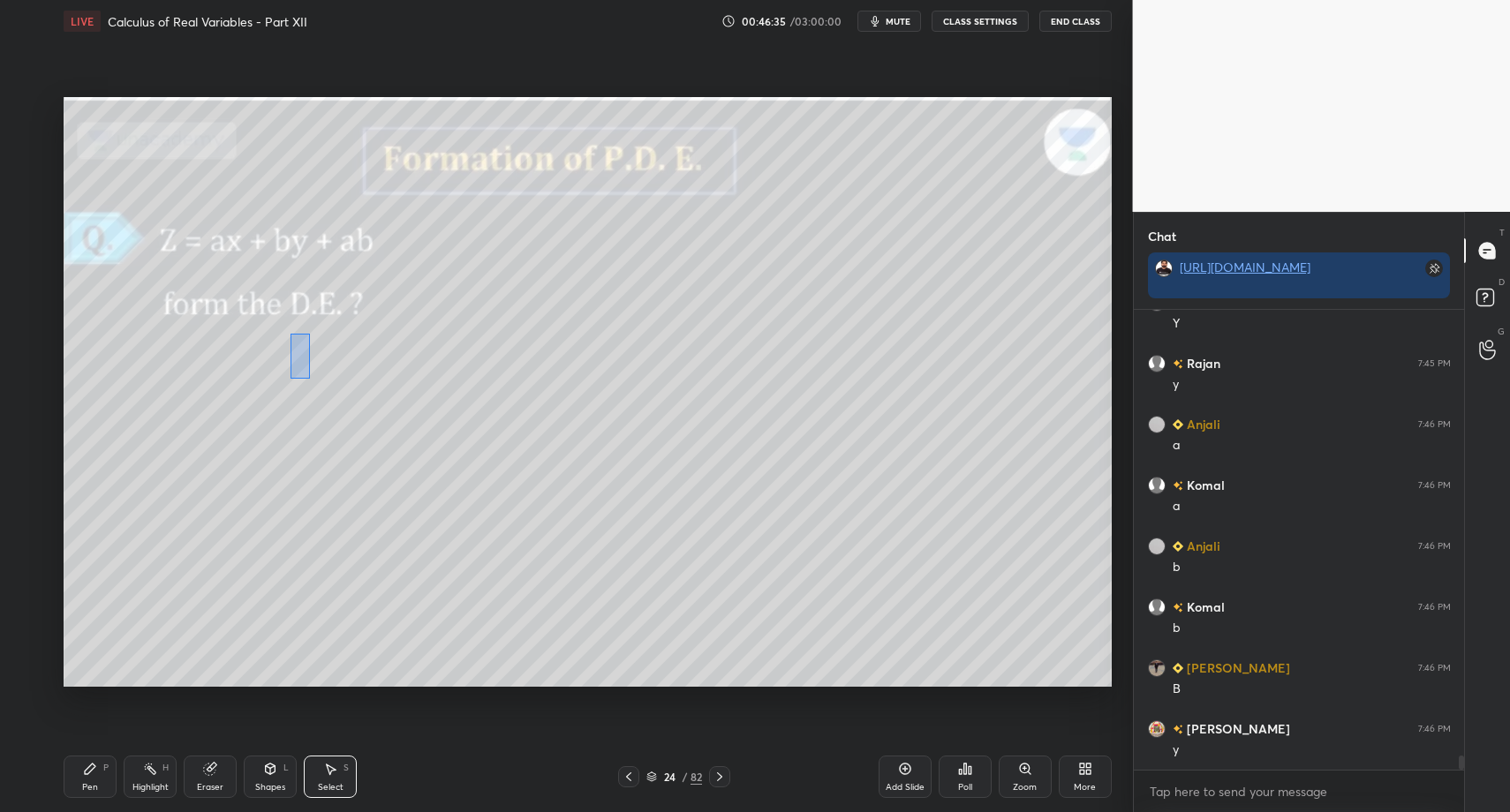 scroll, scrollTop: 14600, scrollLeft: 0, axis: vertical 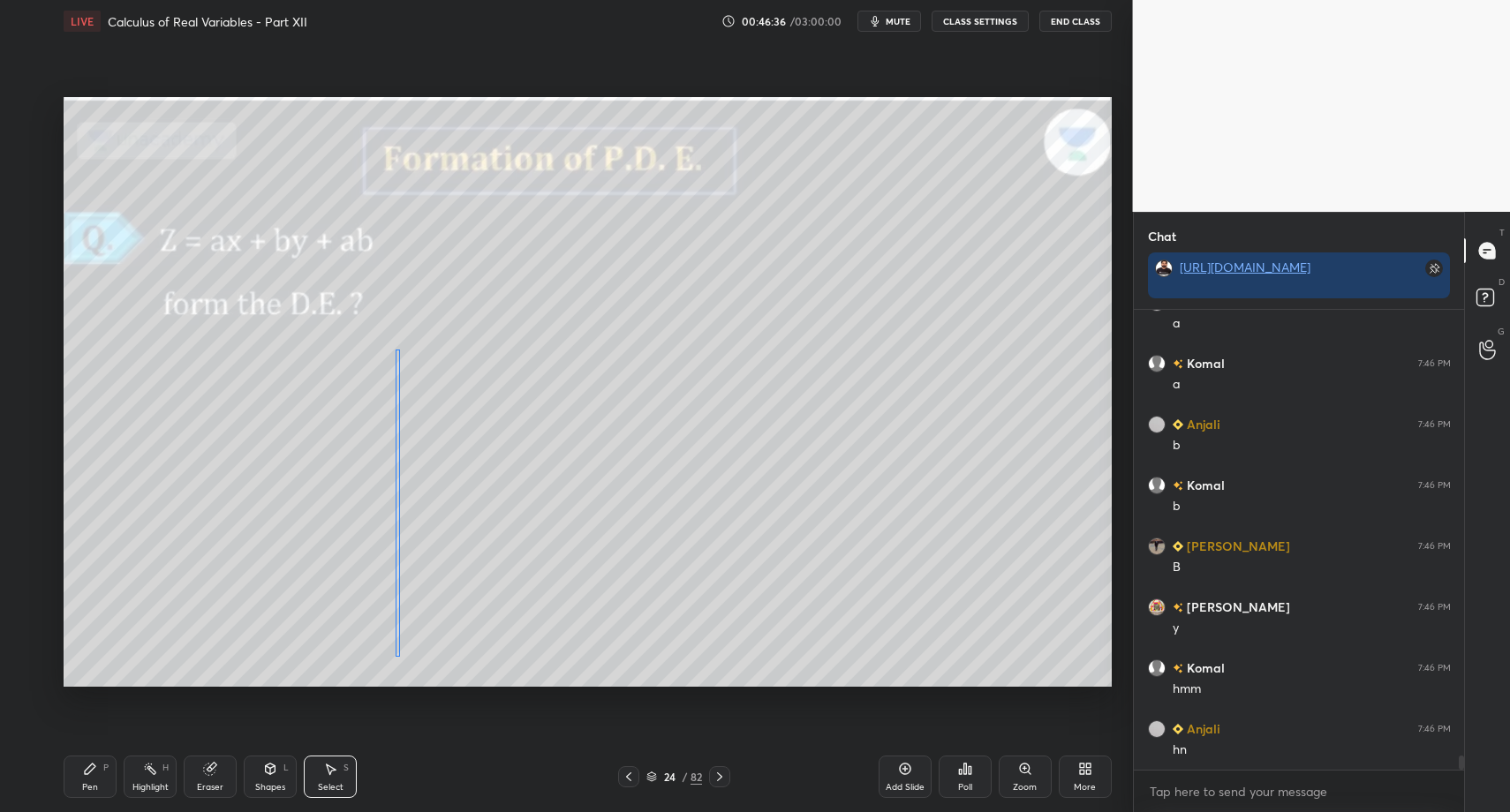 drag, startPoint x: 317, startPoint y: 521, endPoint x: 374, endPoint y: 545, distance: 61.84658 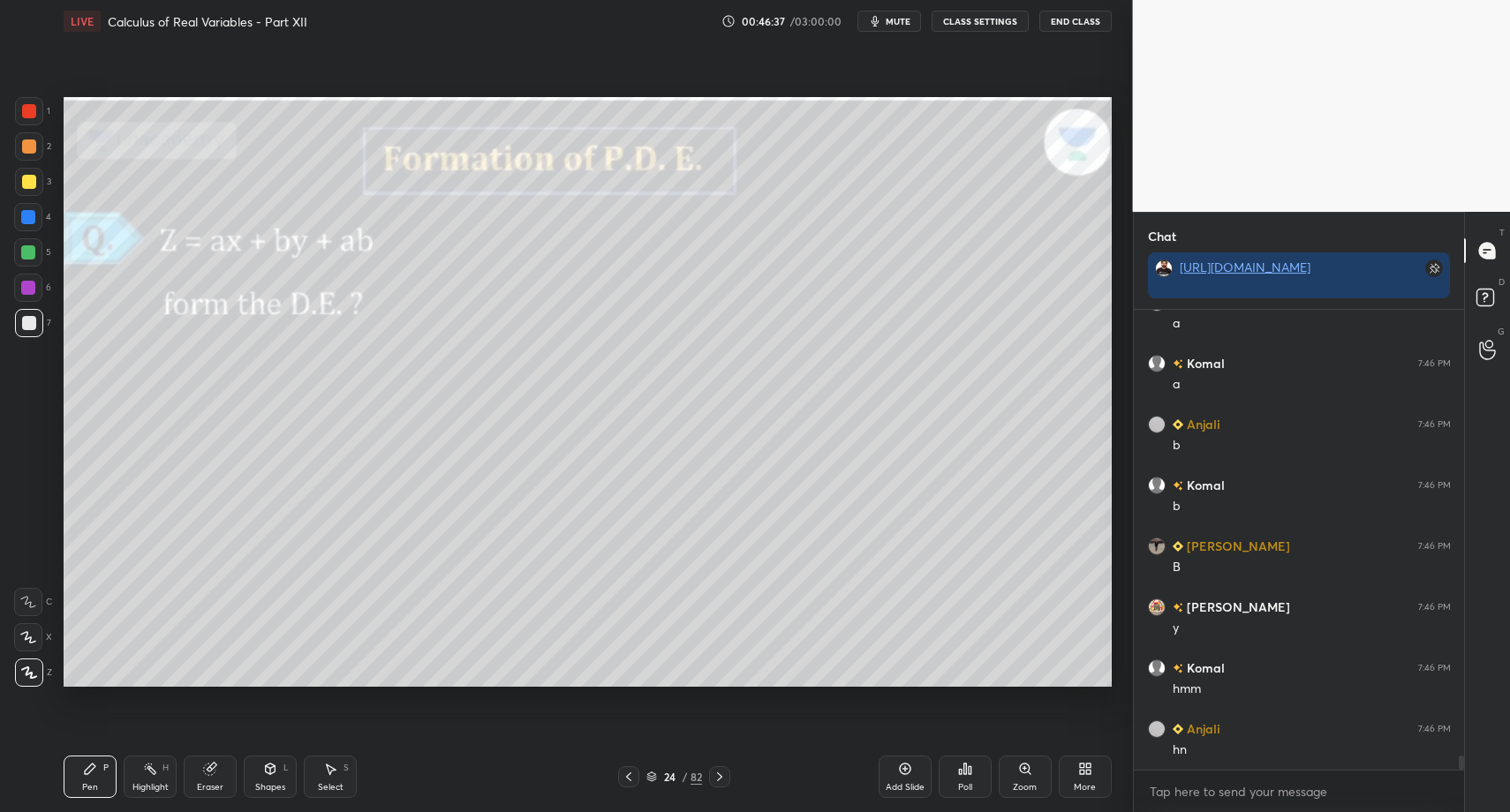 drag, startPoint x: 270, startPoint y: 785, endPoint x: 276, endPoint y: 748, distance: 37.48333 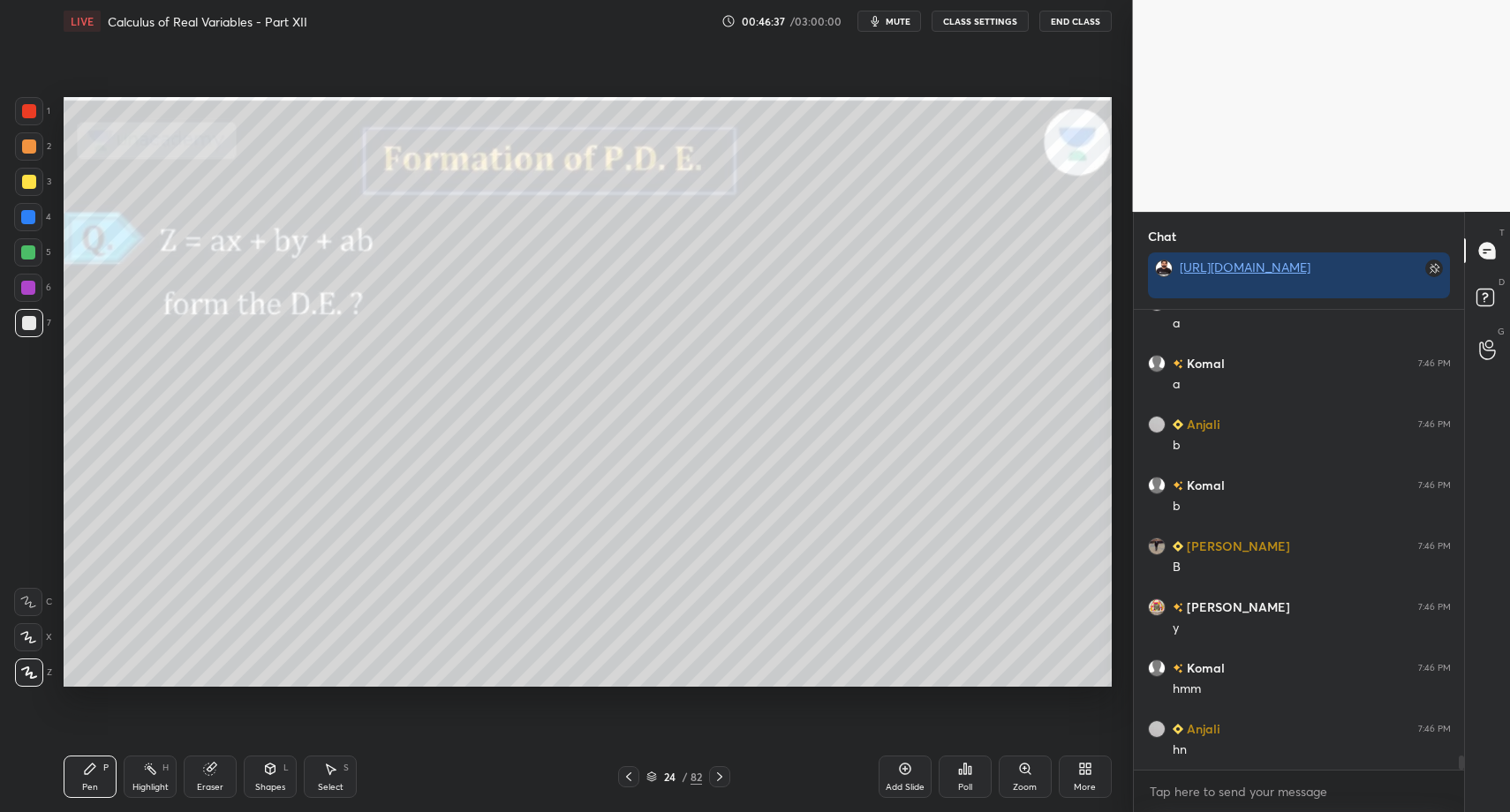 scroll, scrollTop: 14722, scrollLeft: 0, axis: vertical 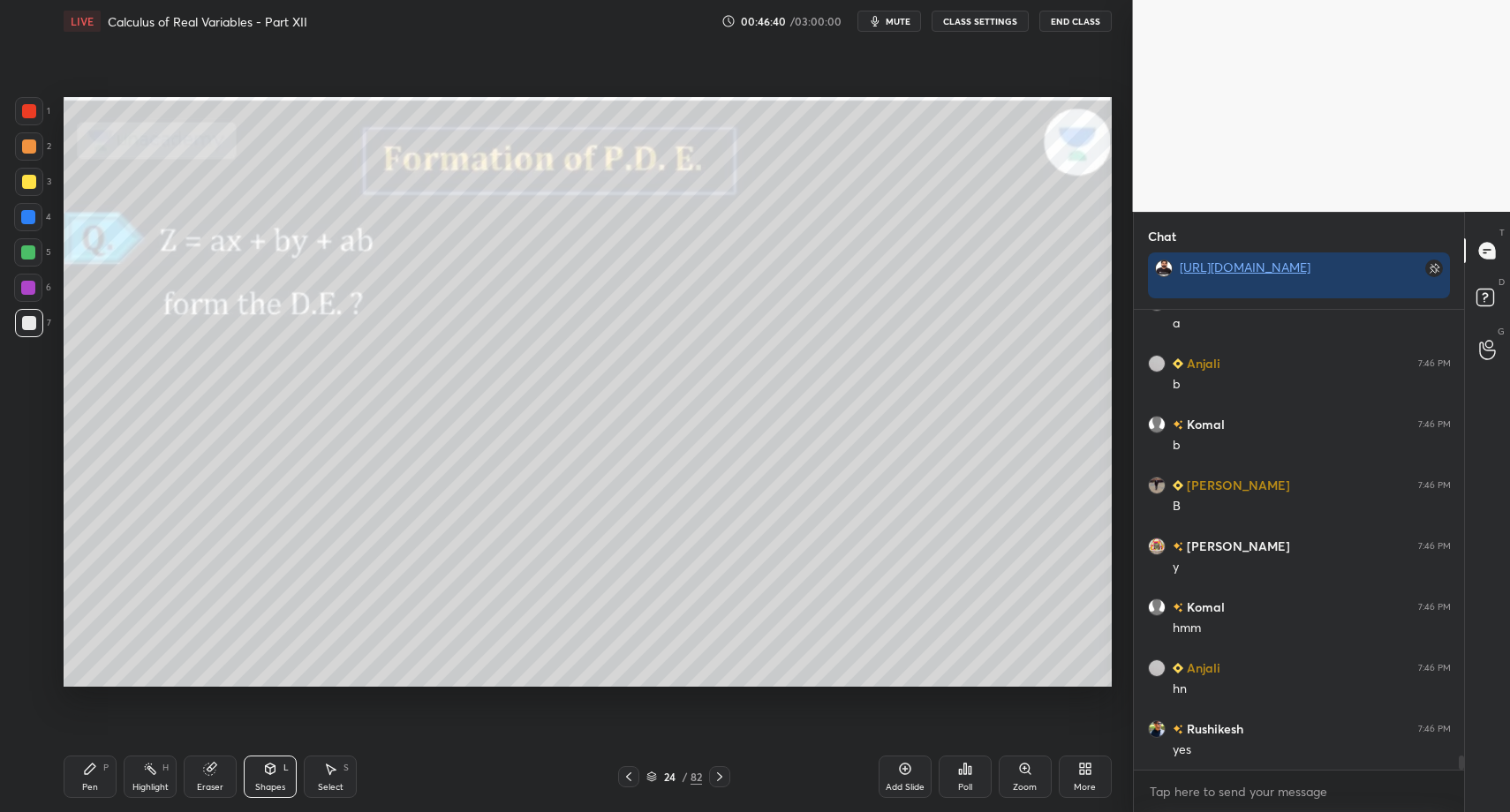 drag, startPoint x: 96, startPoint y: 781, endPoint x: 81, endPoint y: 777, distance: 15.524175 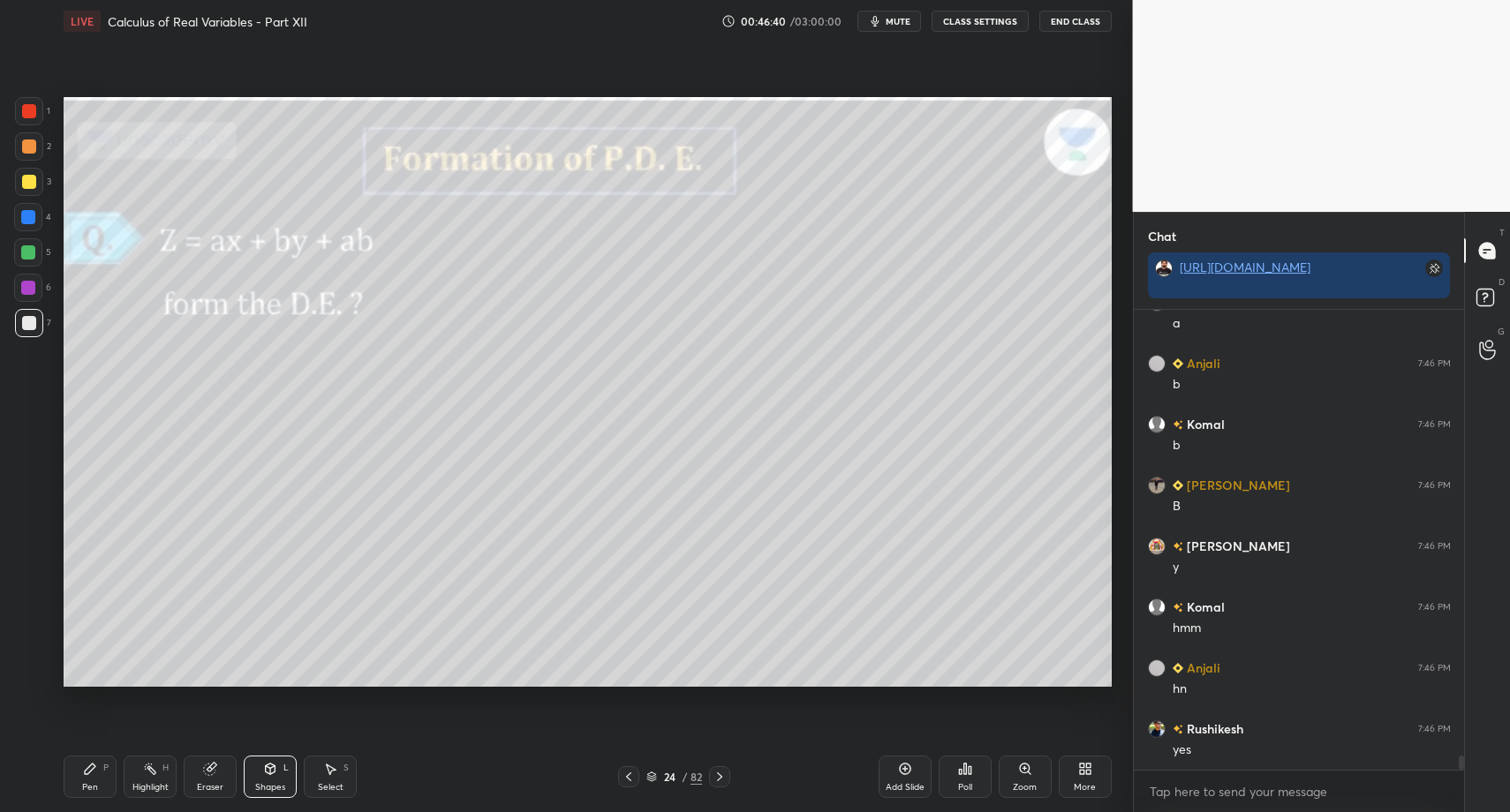 drag, startPoint x: 81, startPoint y: 777, endPoint x: 152, endPoint y: 692, distance: 110.752 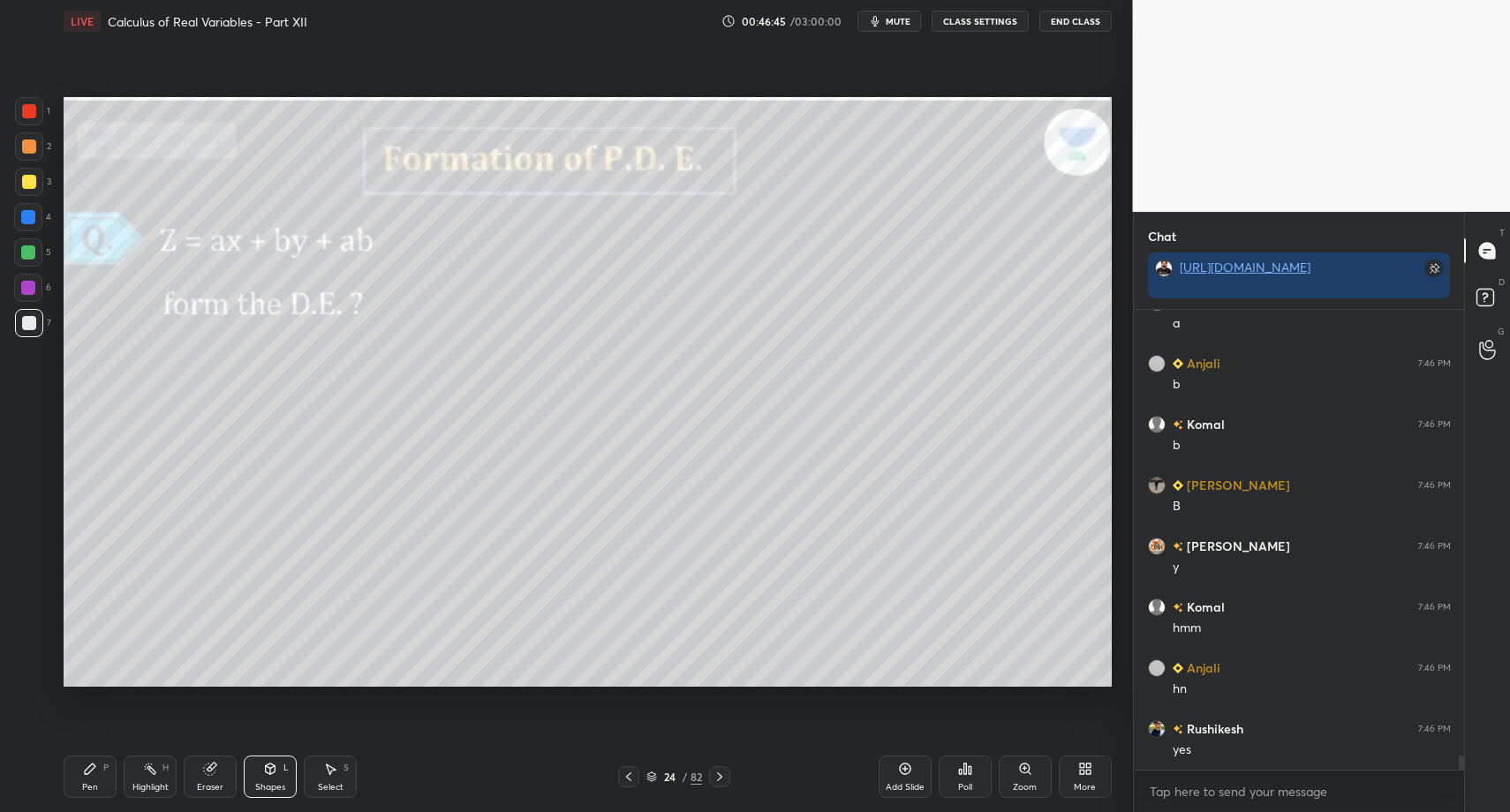 drag, startPoint x: 79, startPoint y: 779, endPoint x: 112, endPoint y: 763, distance: 36.67424 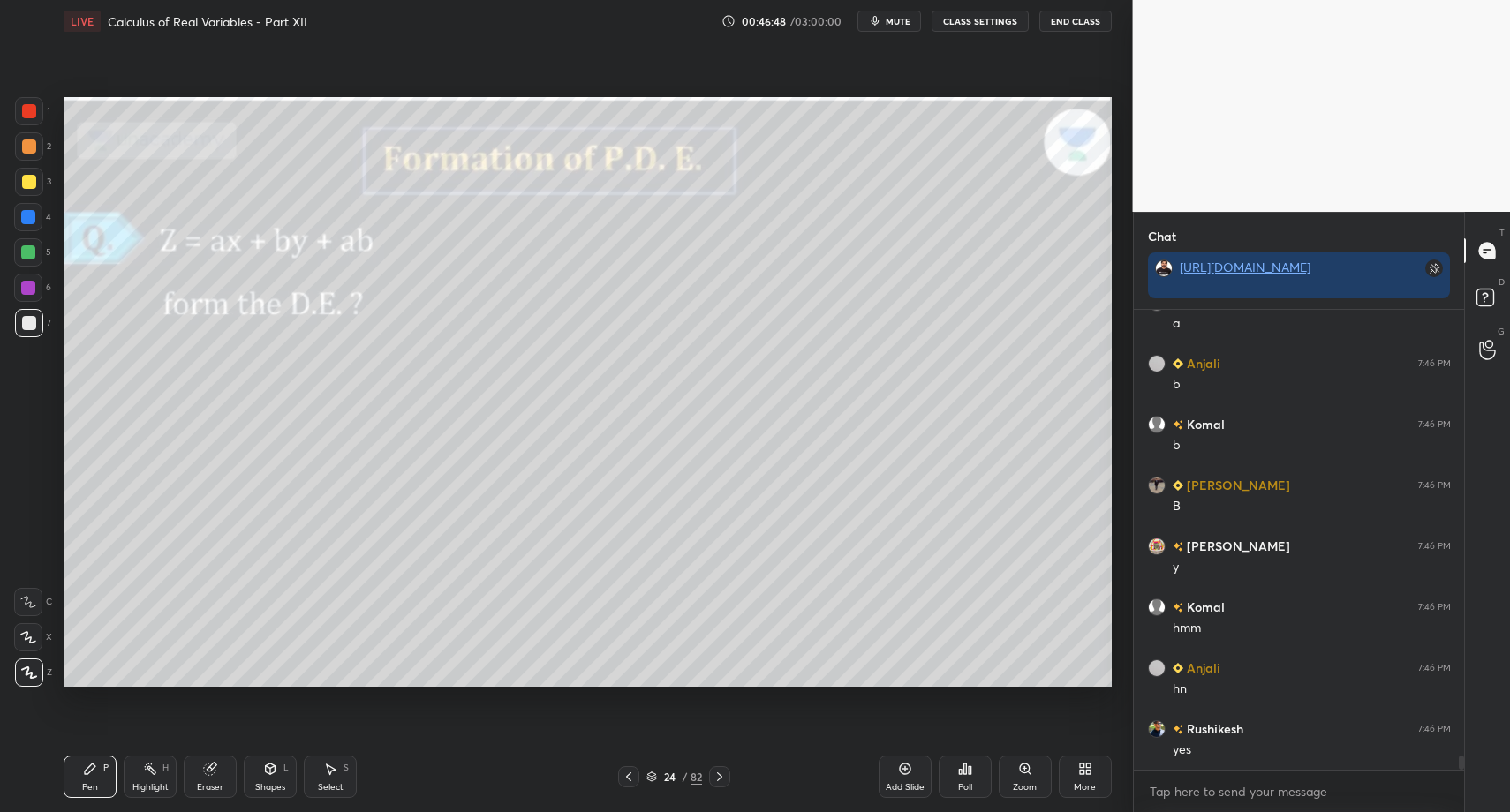 scroll, scrollTop: 14783, scrollLeft: 0, axis: vertical 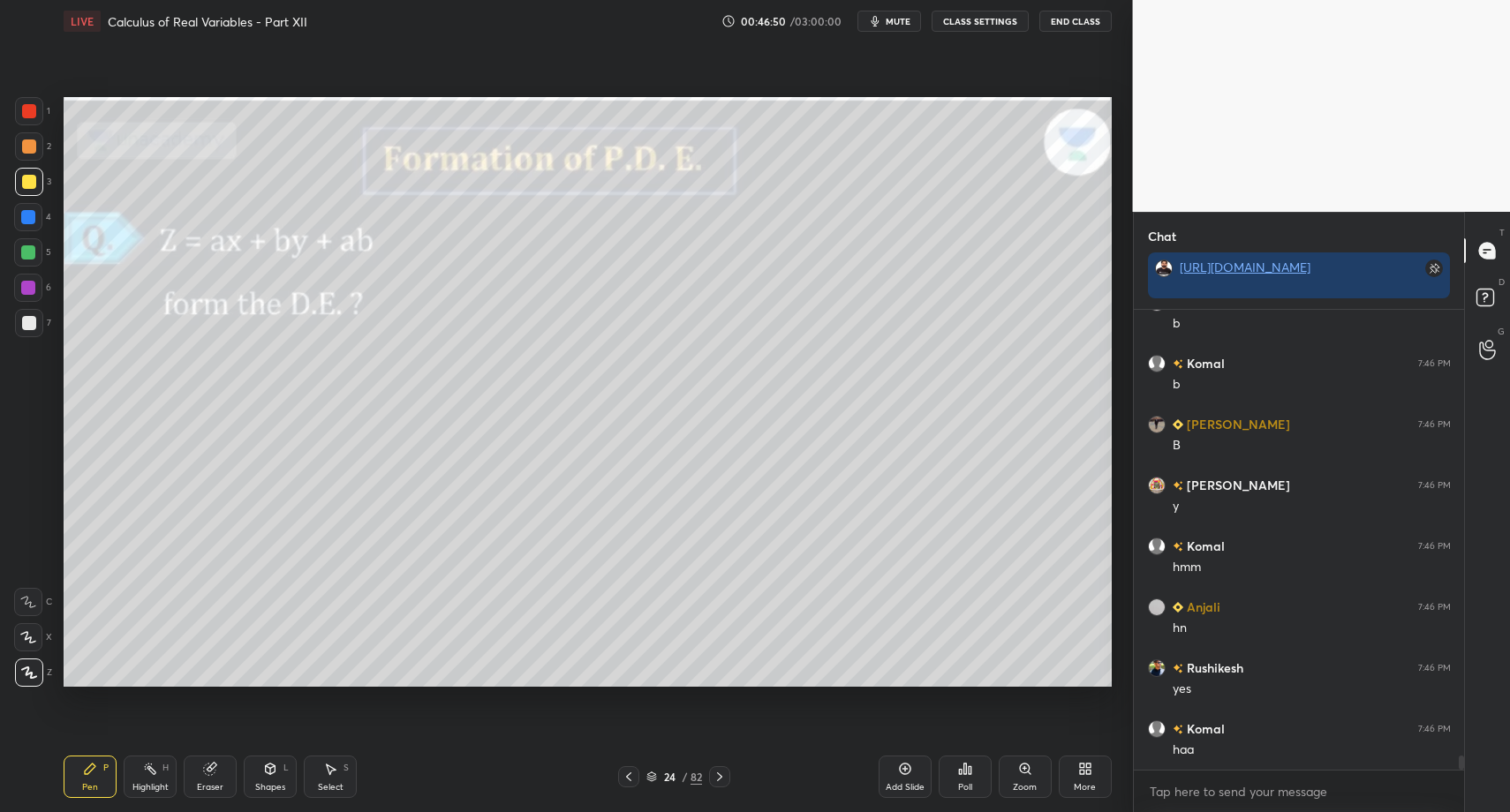 drag, startPoint x: 33, startPoint y: 180, endPoint x: 49, endPoint y: 183, distance: 16.278821 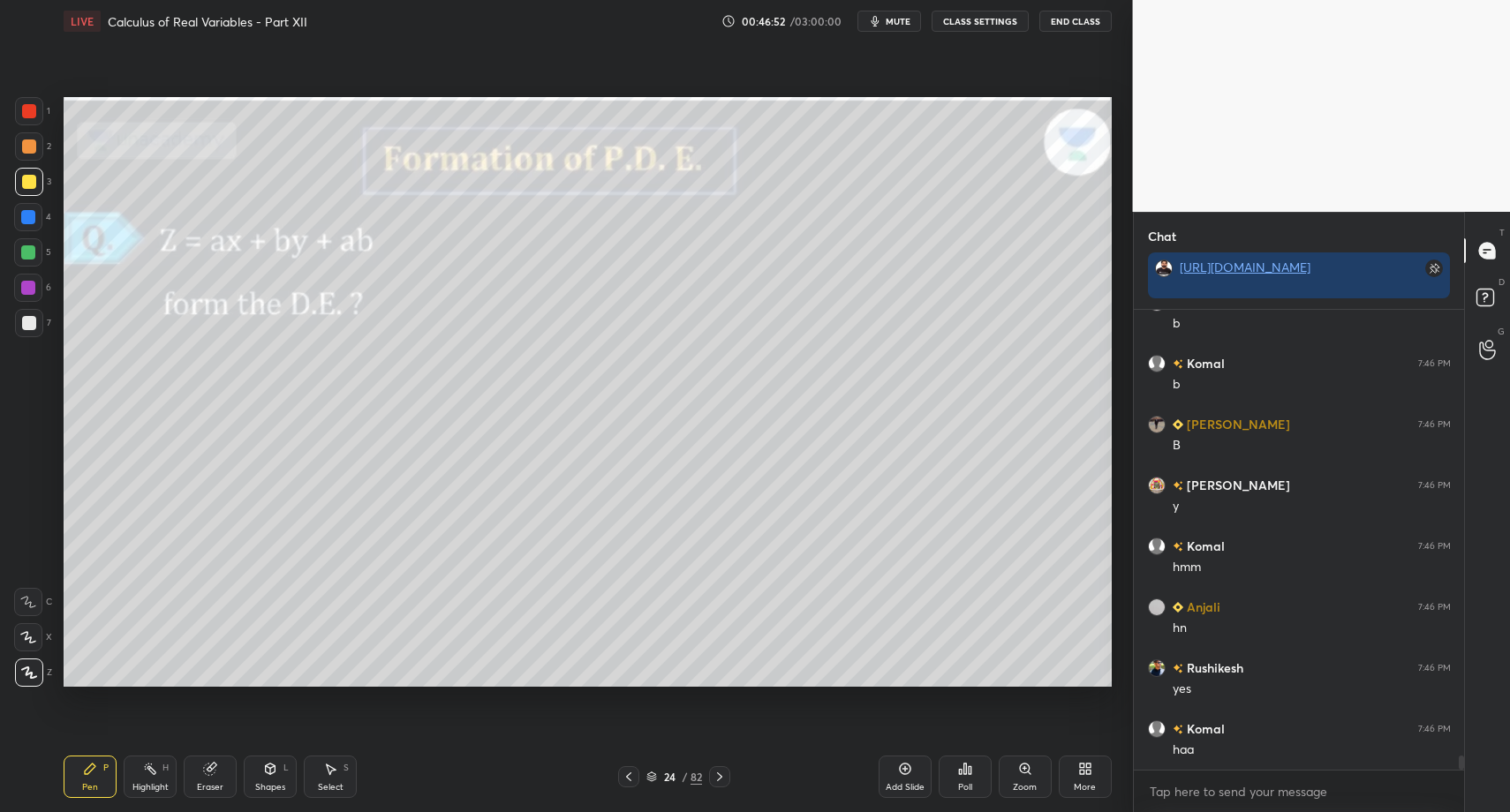 scroll, scrollTop: 14844, scrollLeft: 0, axis: vertical 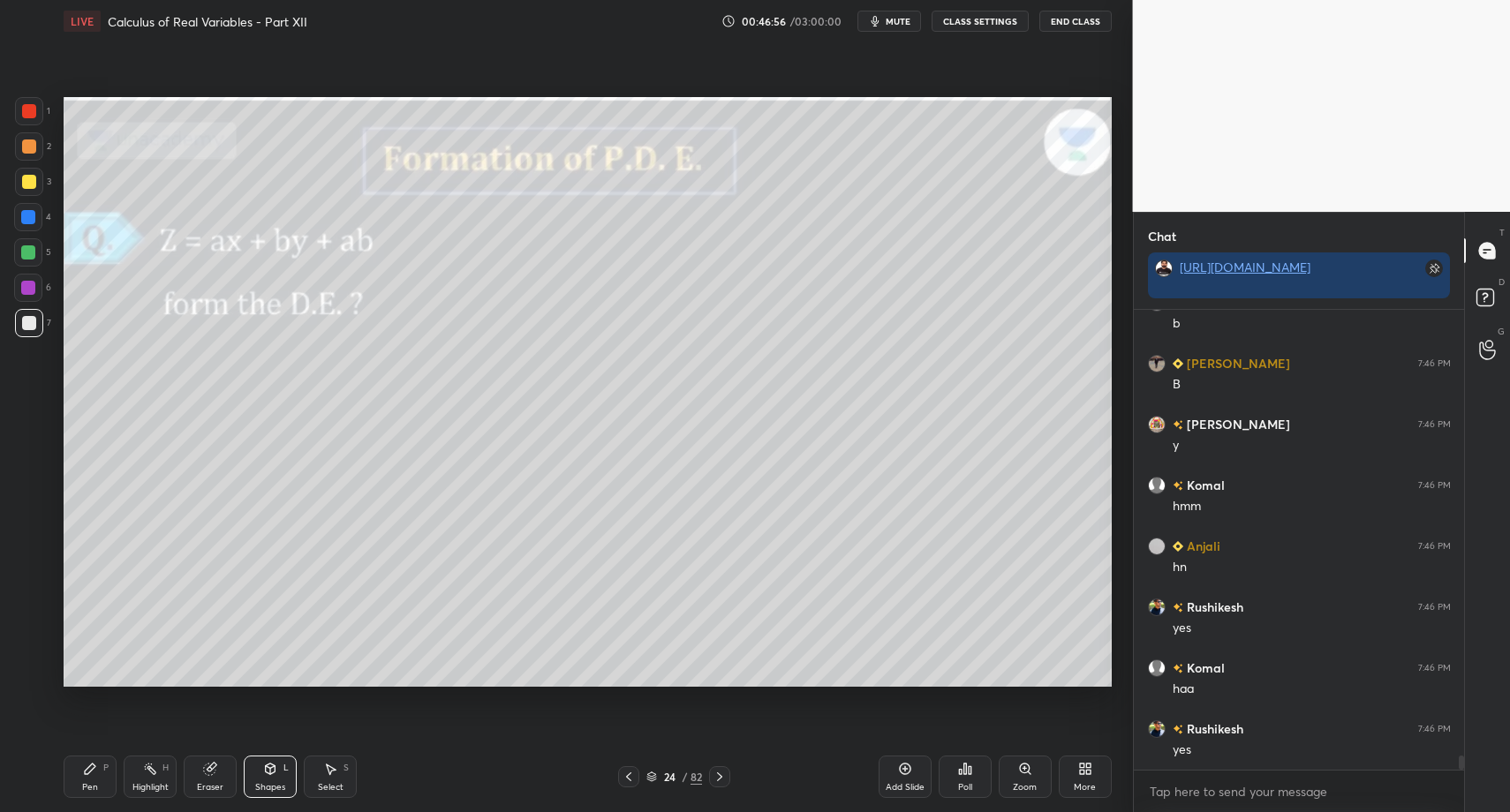 drag, startPoint x: 94, startPoint y: 776, endPoint x: 187, endPoint y: 698, distance: 121.37957 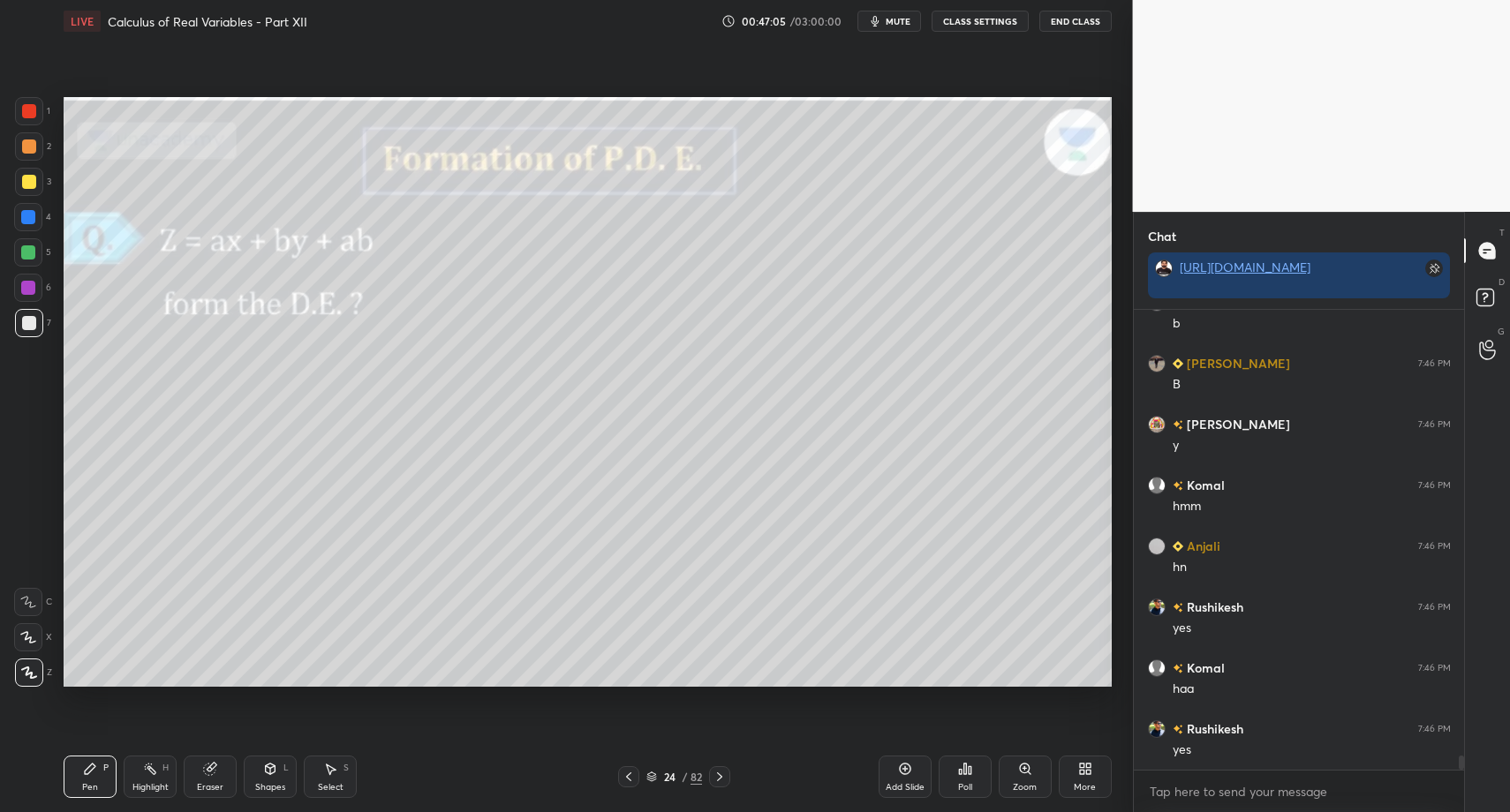 drag, startPoint x: 21, startPoint y: 117, endPoint x: 57, endPoint y: 267, distance: 154.25952 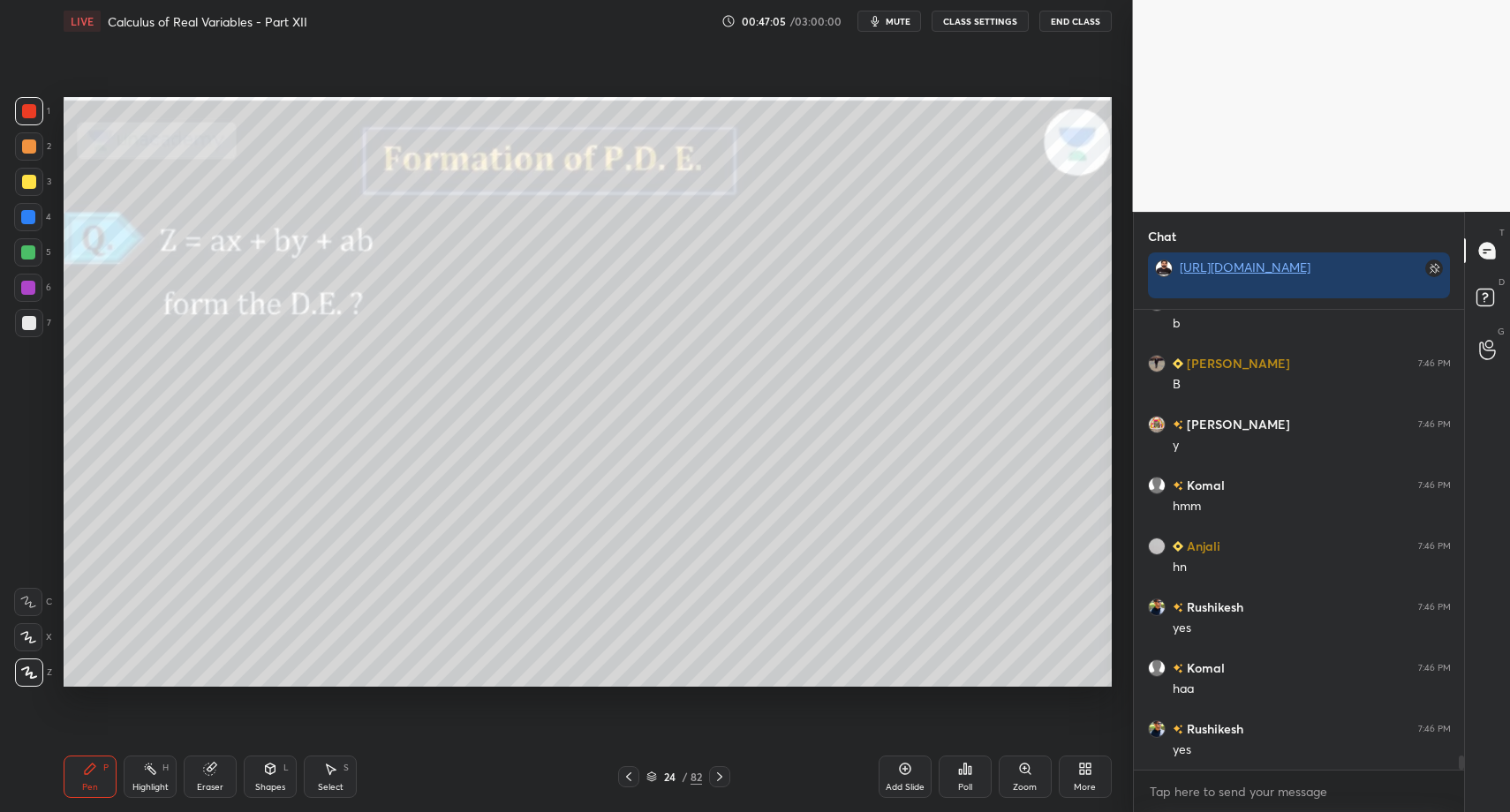 drag, startPoint x: 260, startPoint y: 795, endPoint x: 260, endPoint y: 756, distance: 39 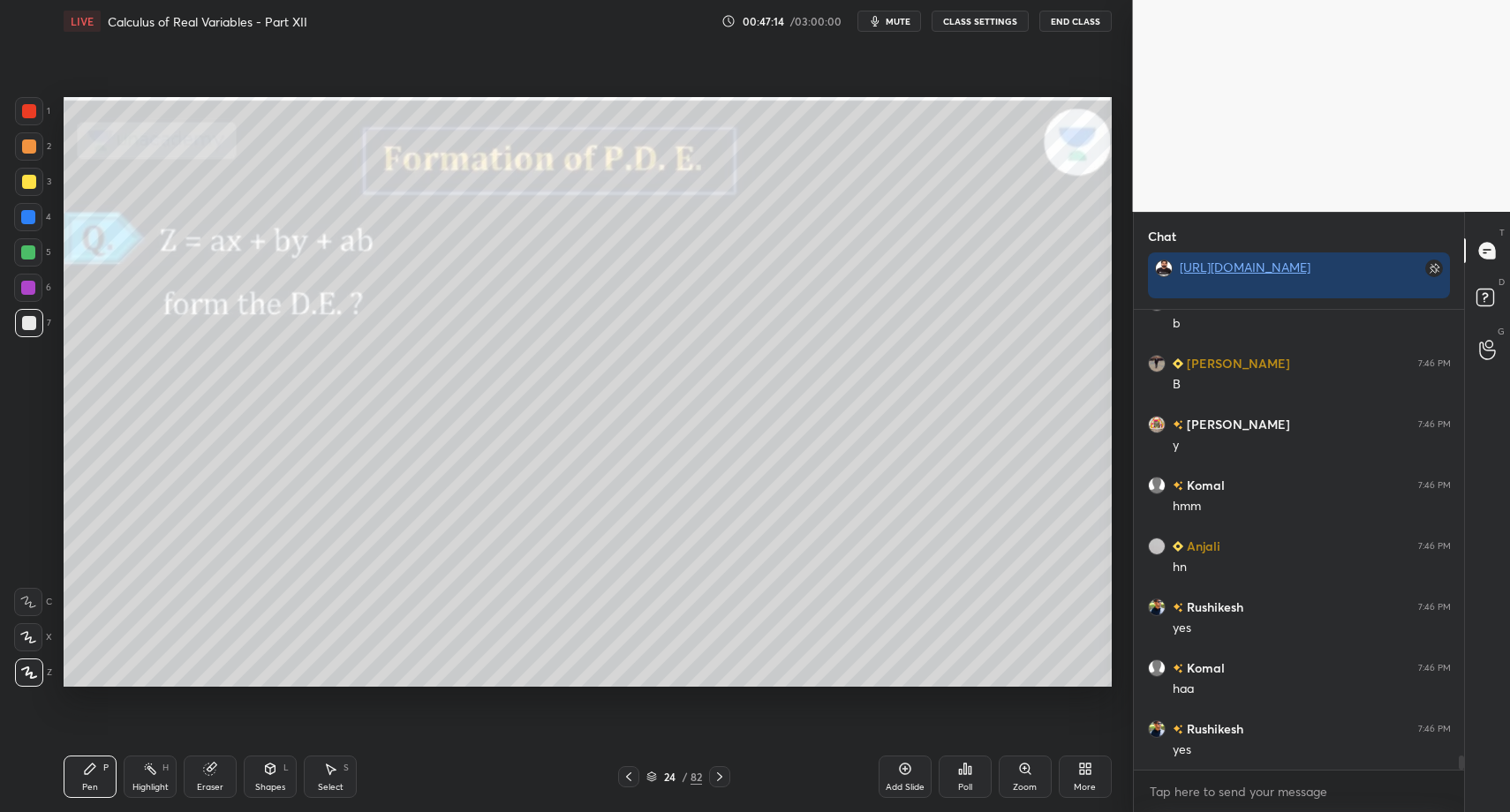 scroll, scrollTop: 14905, scrollLeft: 0, axis: vertical 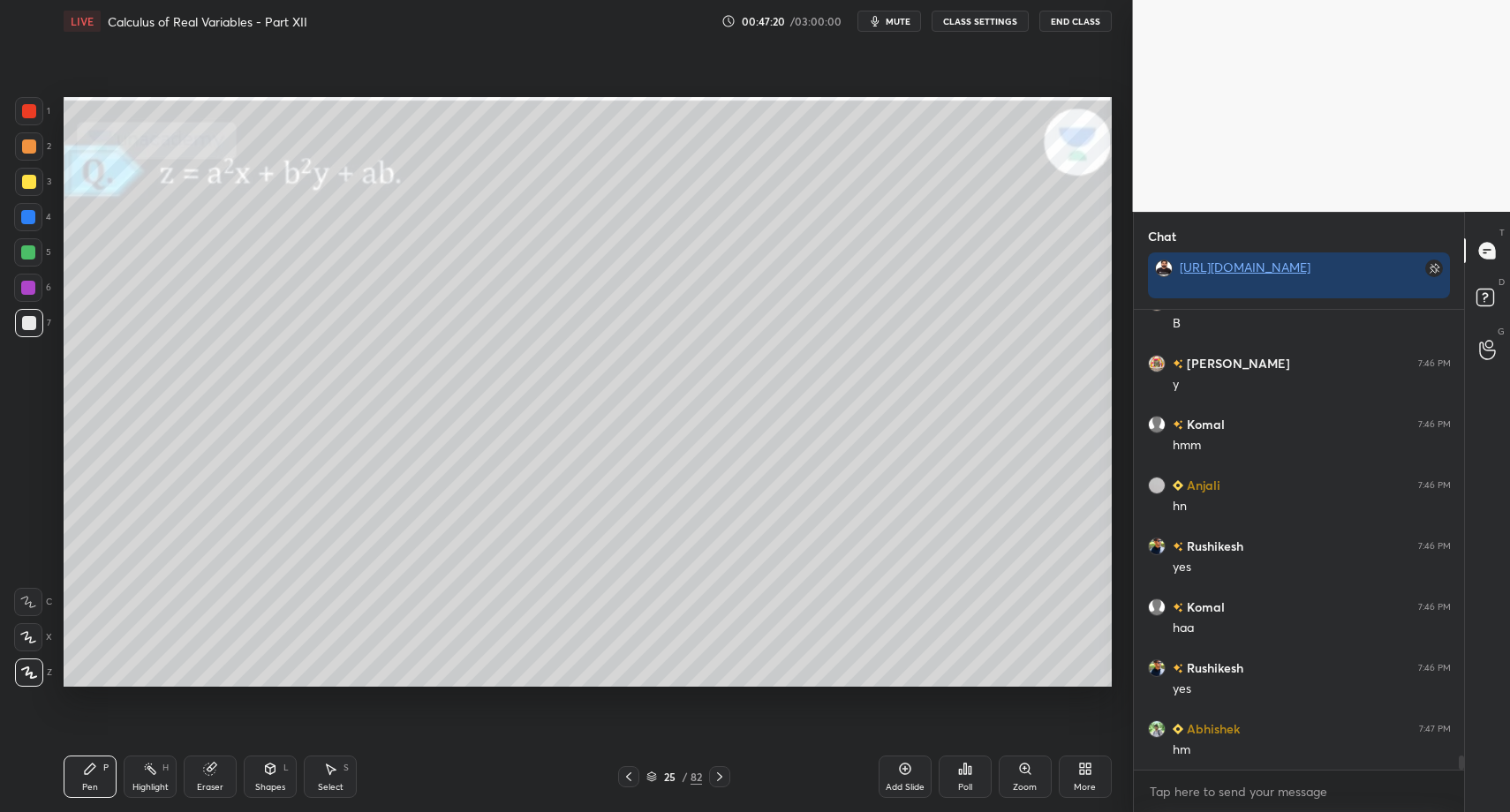 drag, startPoint x: 66, startPoint y: 776, endPoint x: 73, endPoint y: 757, distance: 20.248457 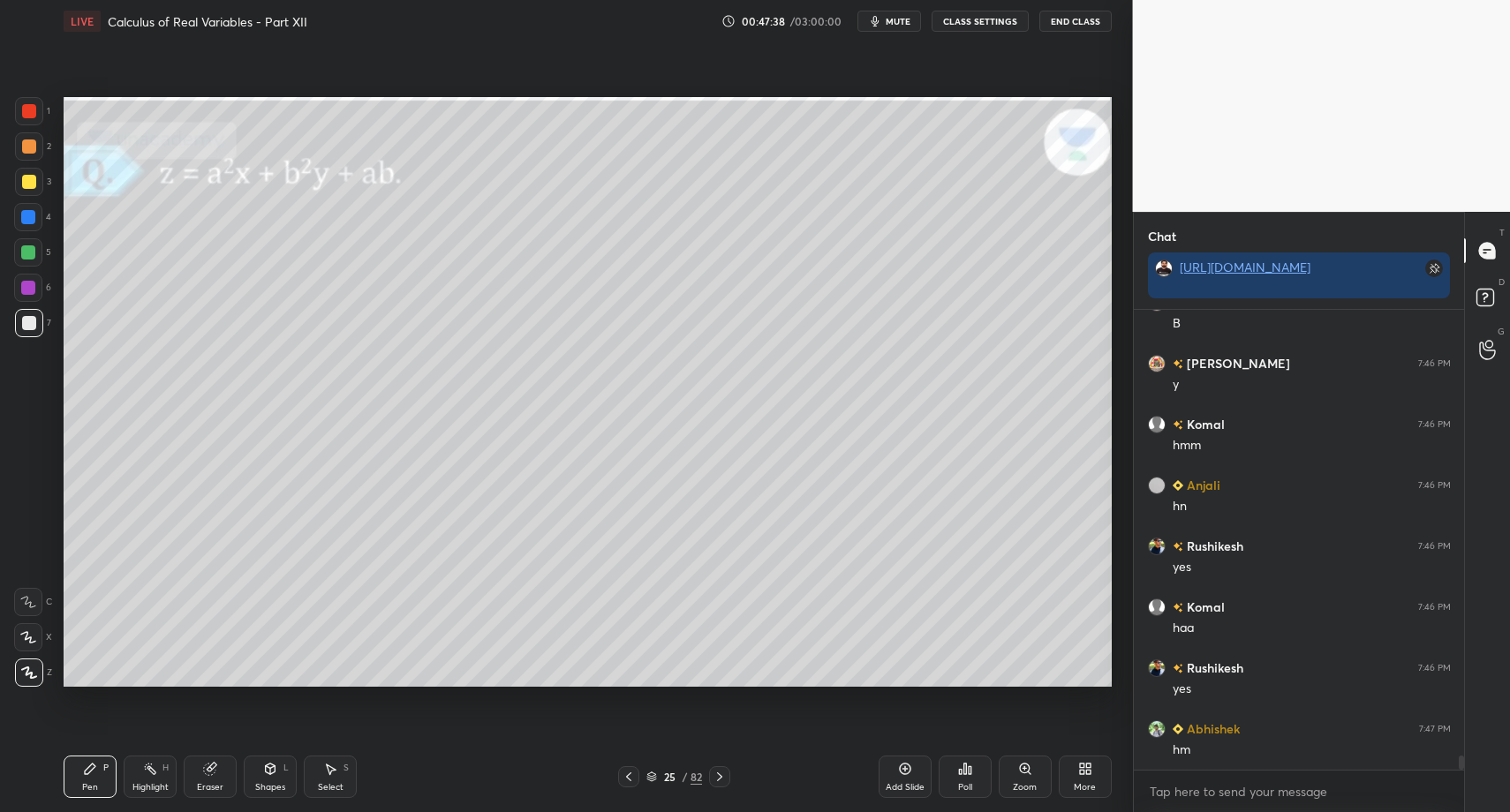 drag, startPoint x: 271, startPoint y: 788, endPoint x: 270, endPoint y: 748, distance: 40.012498 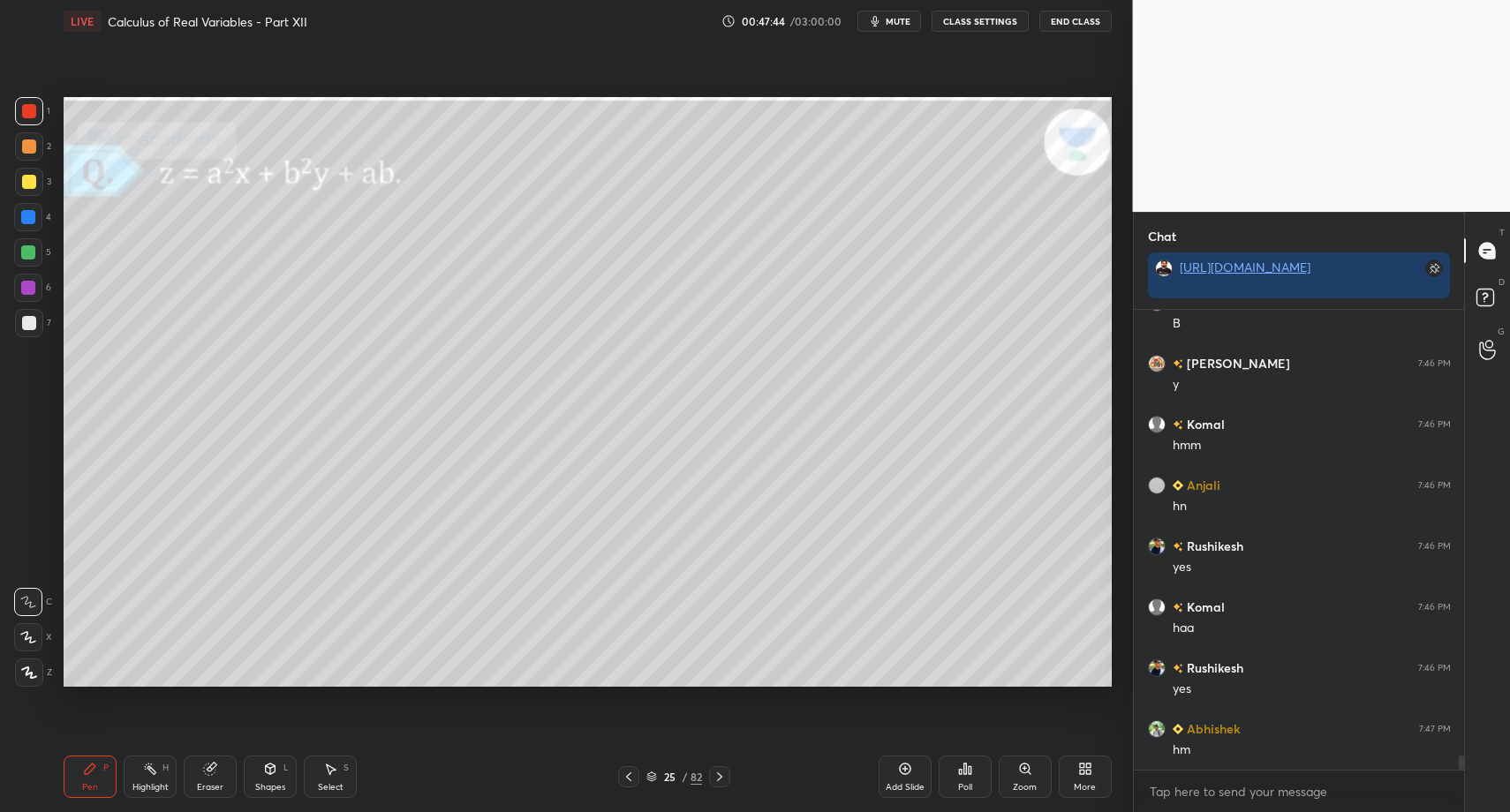drag, startPoint x: 65, startPoint y: 784, endPoint x: 77, endPoint y: 781, distance: 12.369317 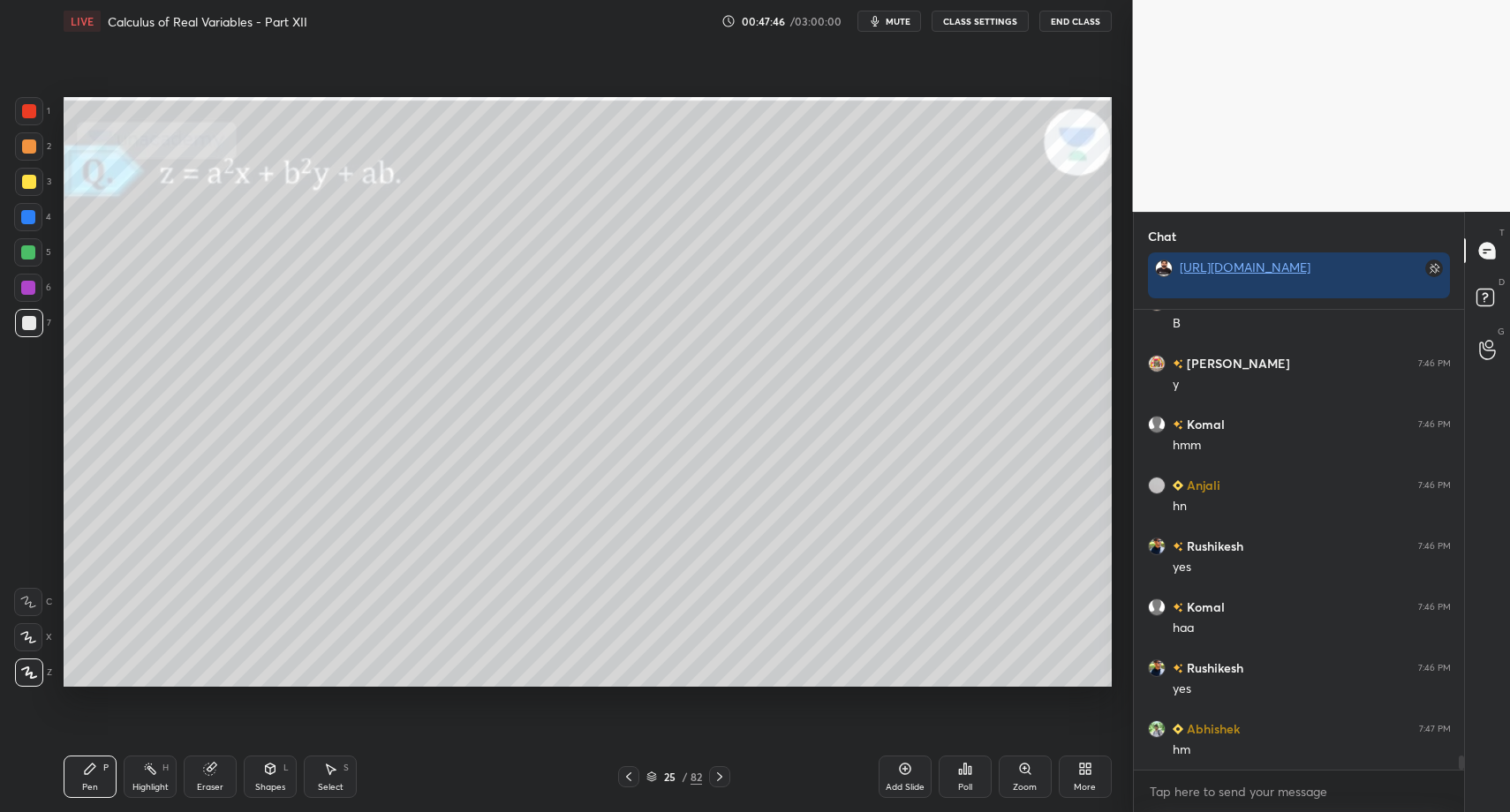 drag, startPoint x: 286, startPoint y: 778, endPoint x: 279, endPoint y: 749, distance: 29.832868 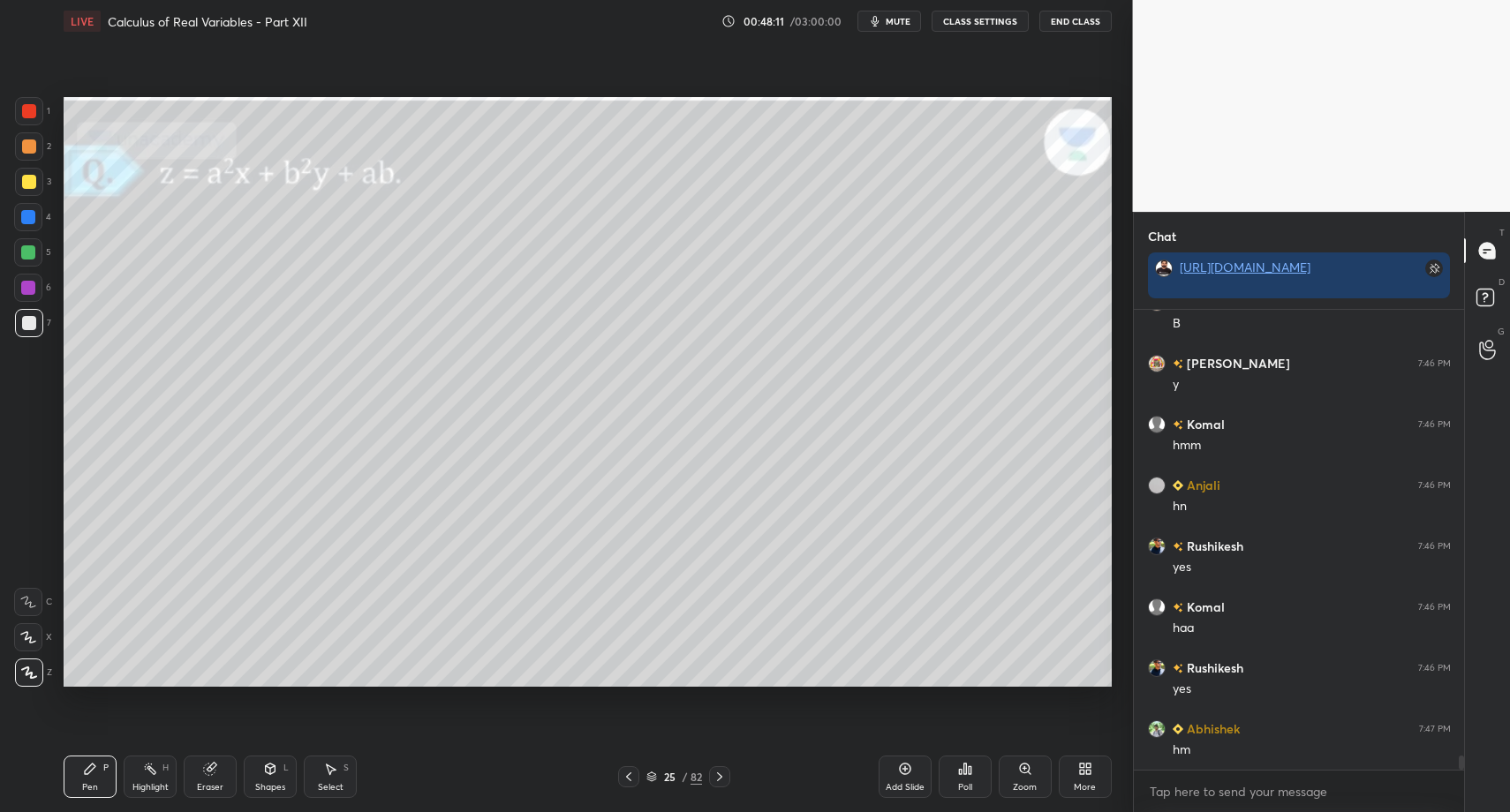drag, startPoint x: 163, startPoint y: 778, endPoint x: 142, endPoint y: 772, distance: 21.84033 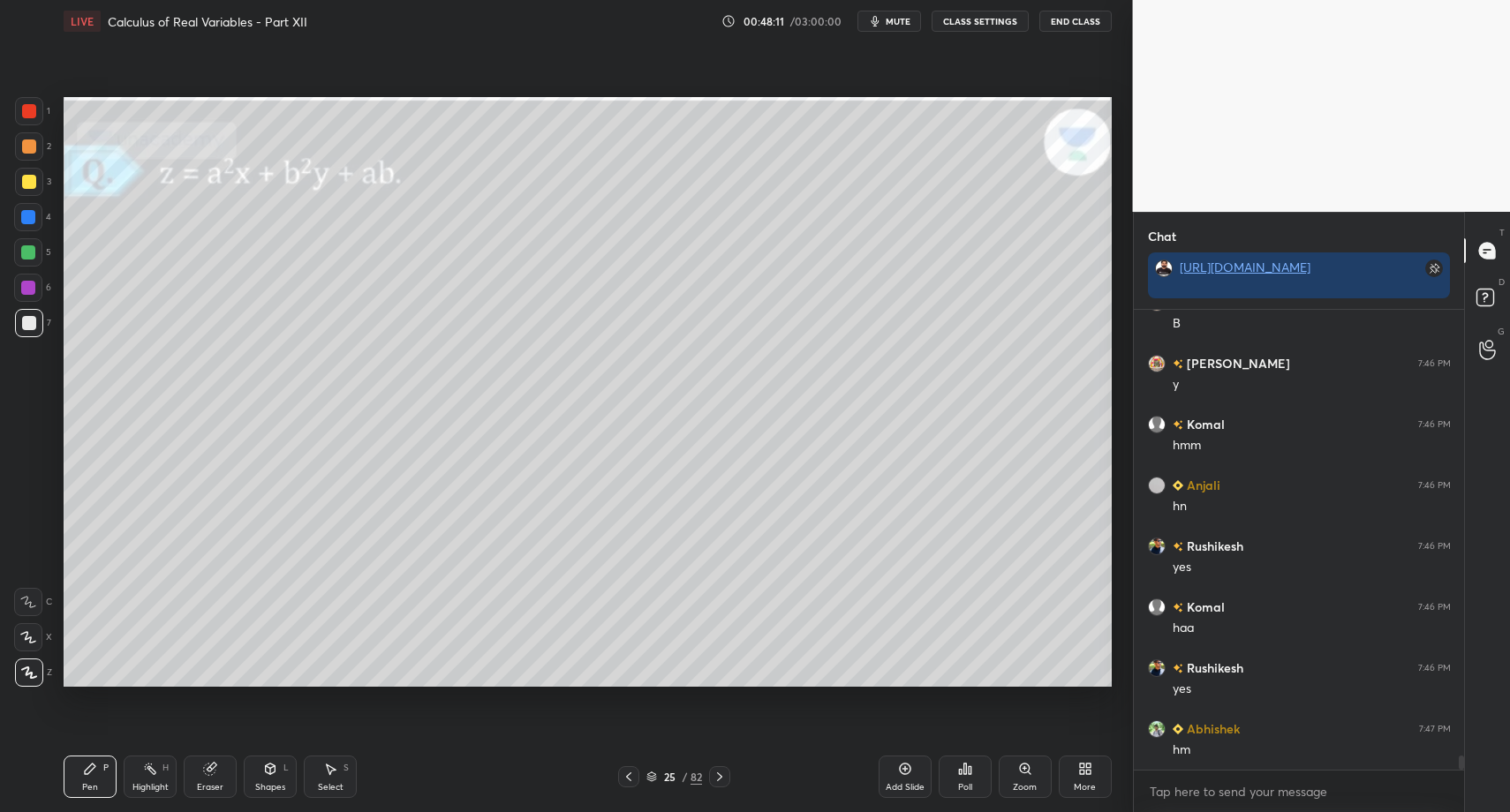 drag, startPoint x: 142, startPoint y: 772, endPoint x: 149, endPoint y: 748, distance: 25 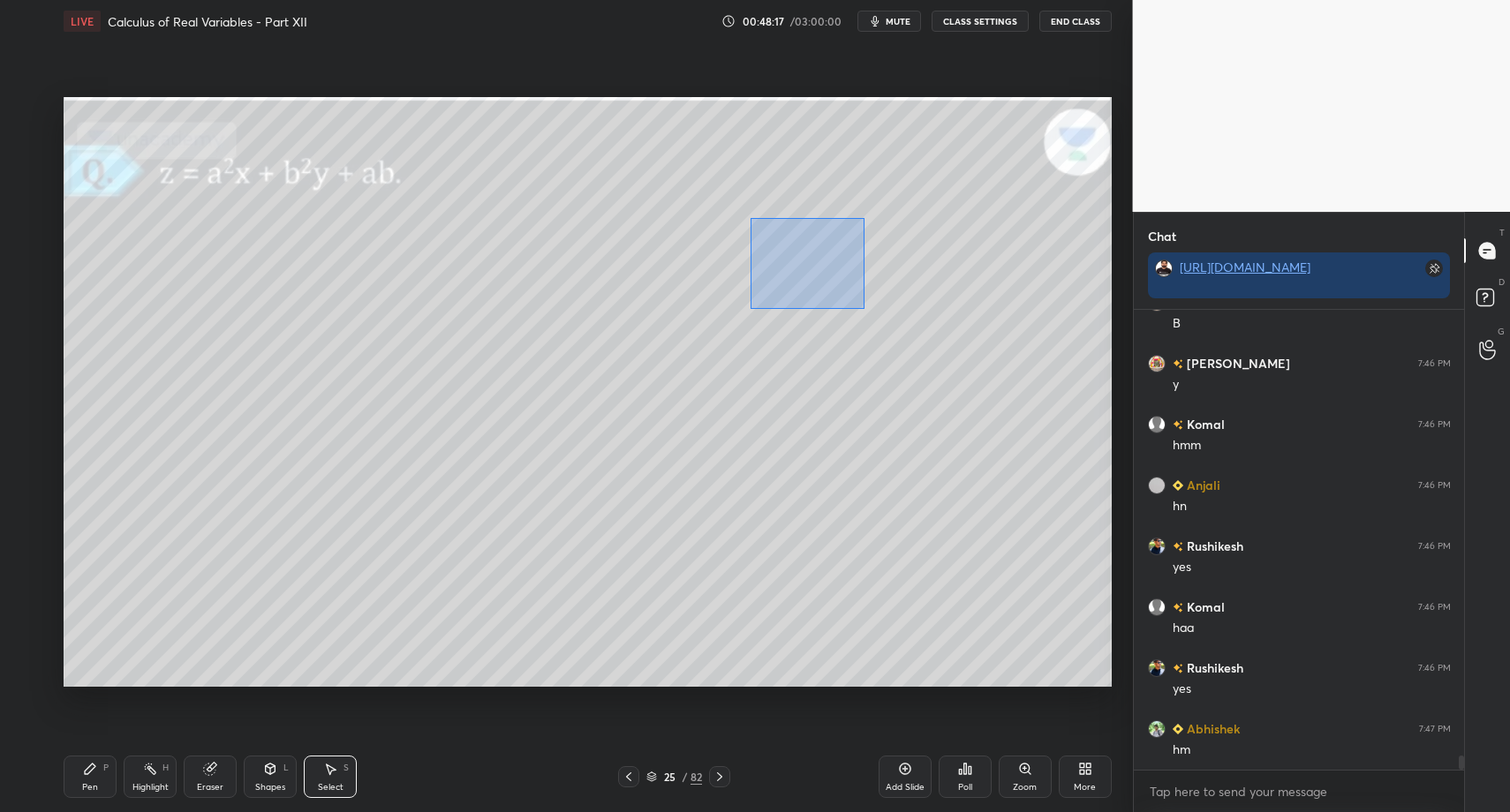 drag, startPoint x: 763, startPoint y: 243, endPoint x: 902, endPoint y: 371, distance: 188.95767 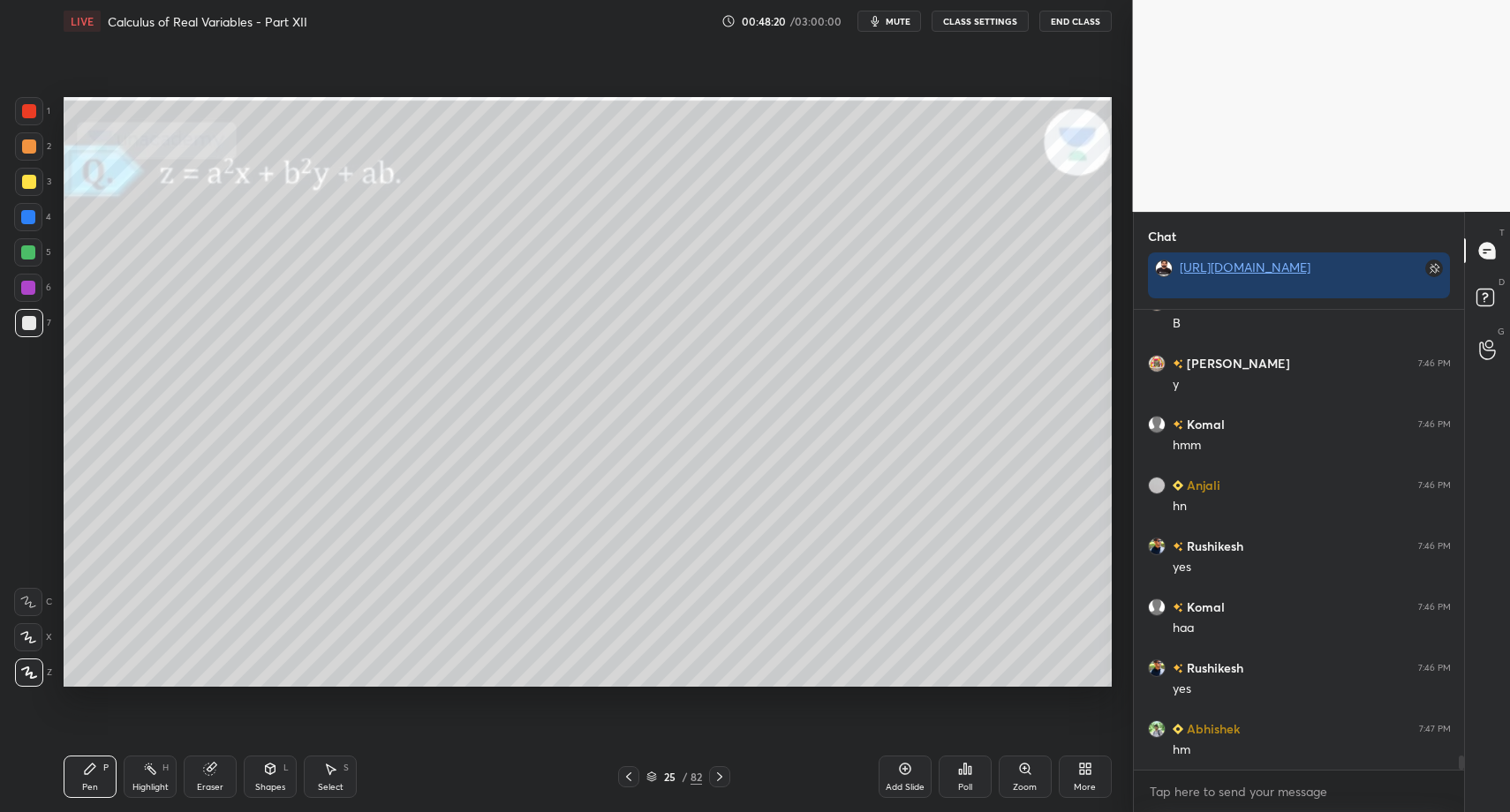 drag, startPoint x: 336, startPoint y: 802, endPoint x: 332, endPoint y: 782, distance: 20.396078 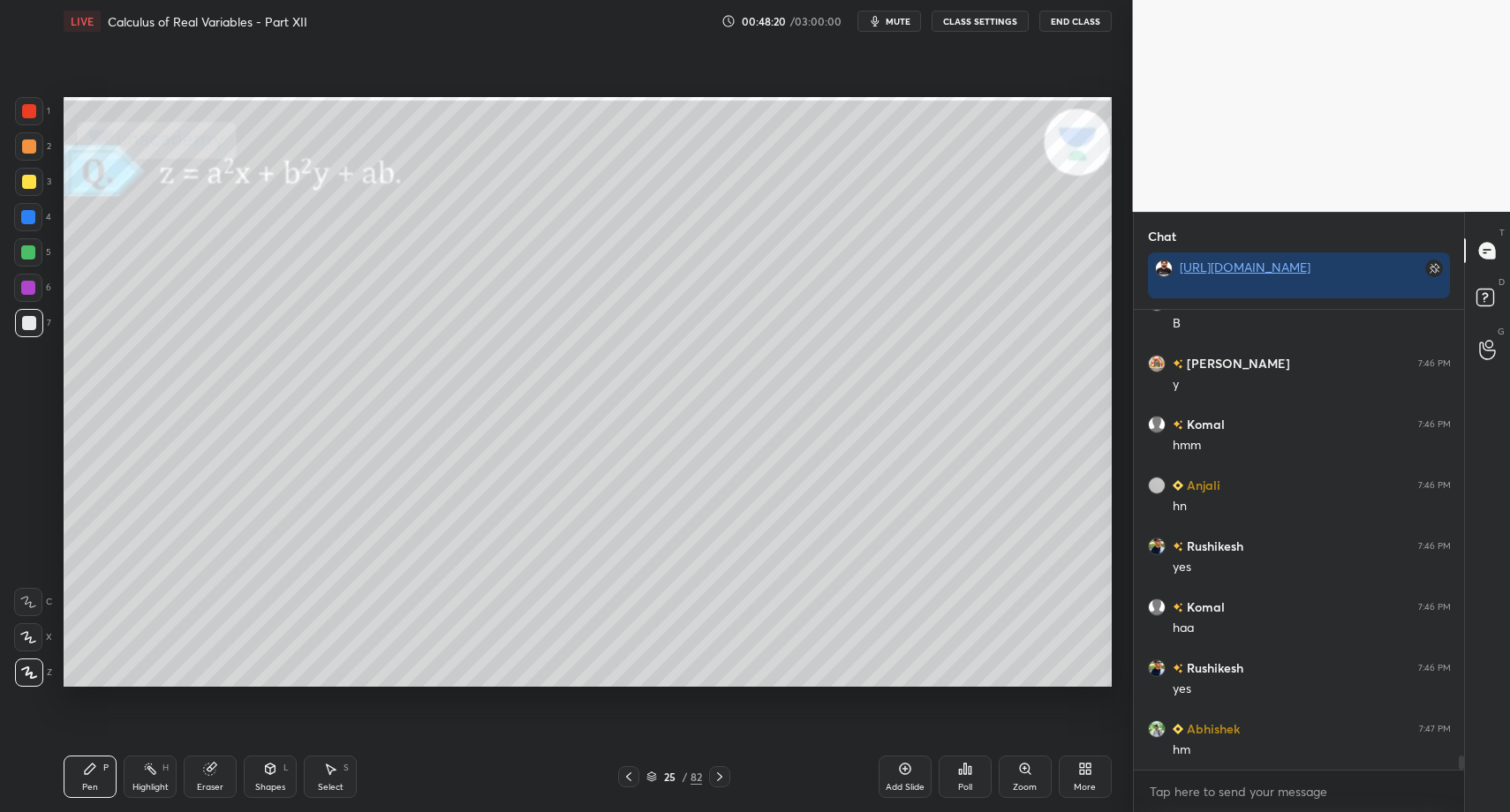 drag, startPoint x: 331, startPoint y: 776, endPoint x: 392, endPoint y: 692, distance: 103.812331 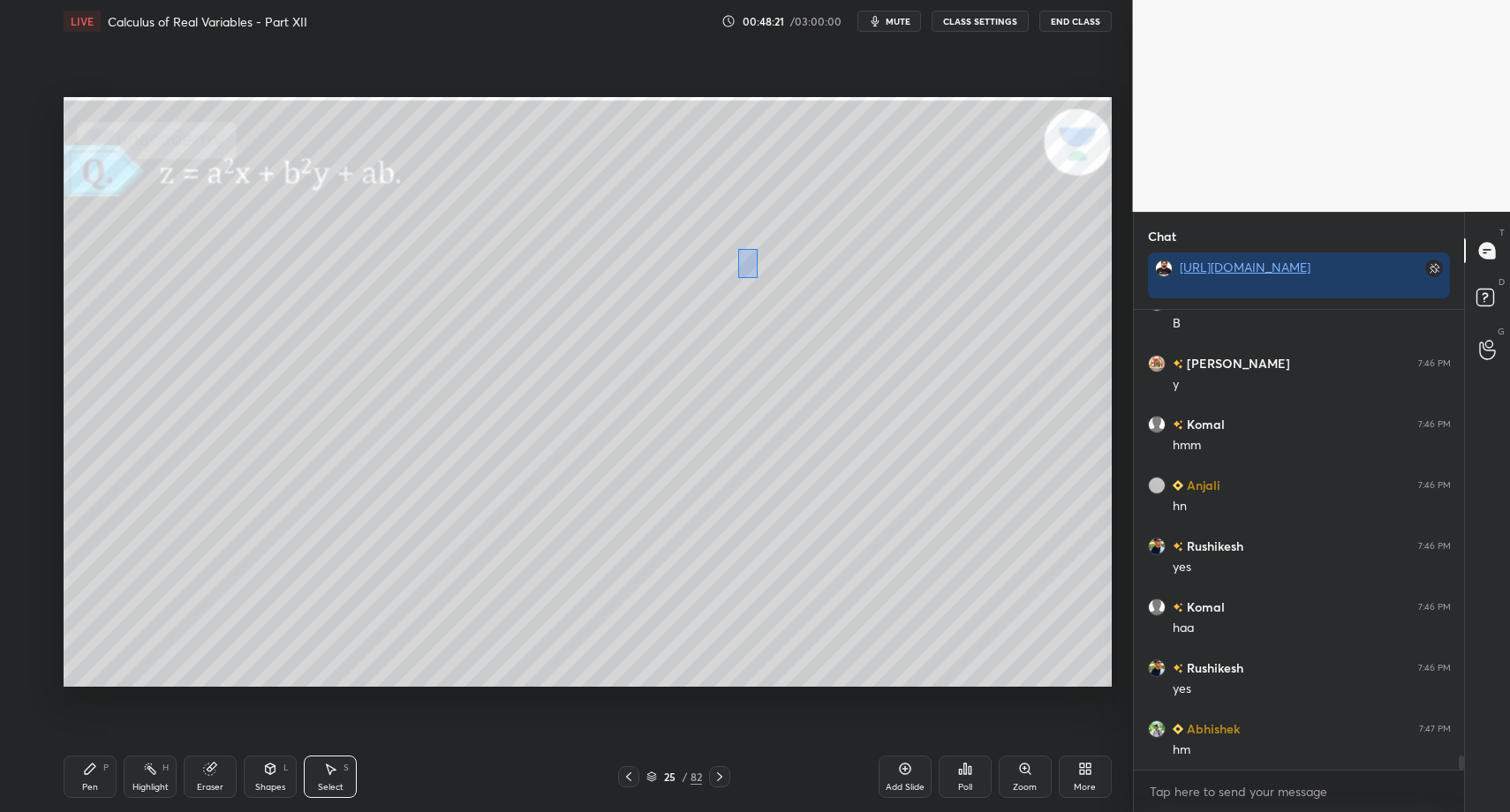 drag, startPoint x: 740, startPoint y: 259, endPoint x: 795, endPoint y: 320, distance: 82.13404 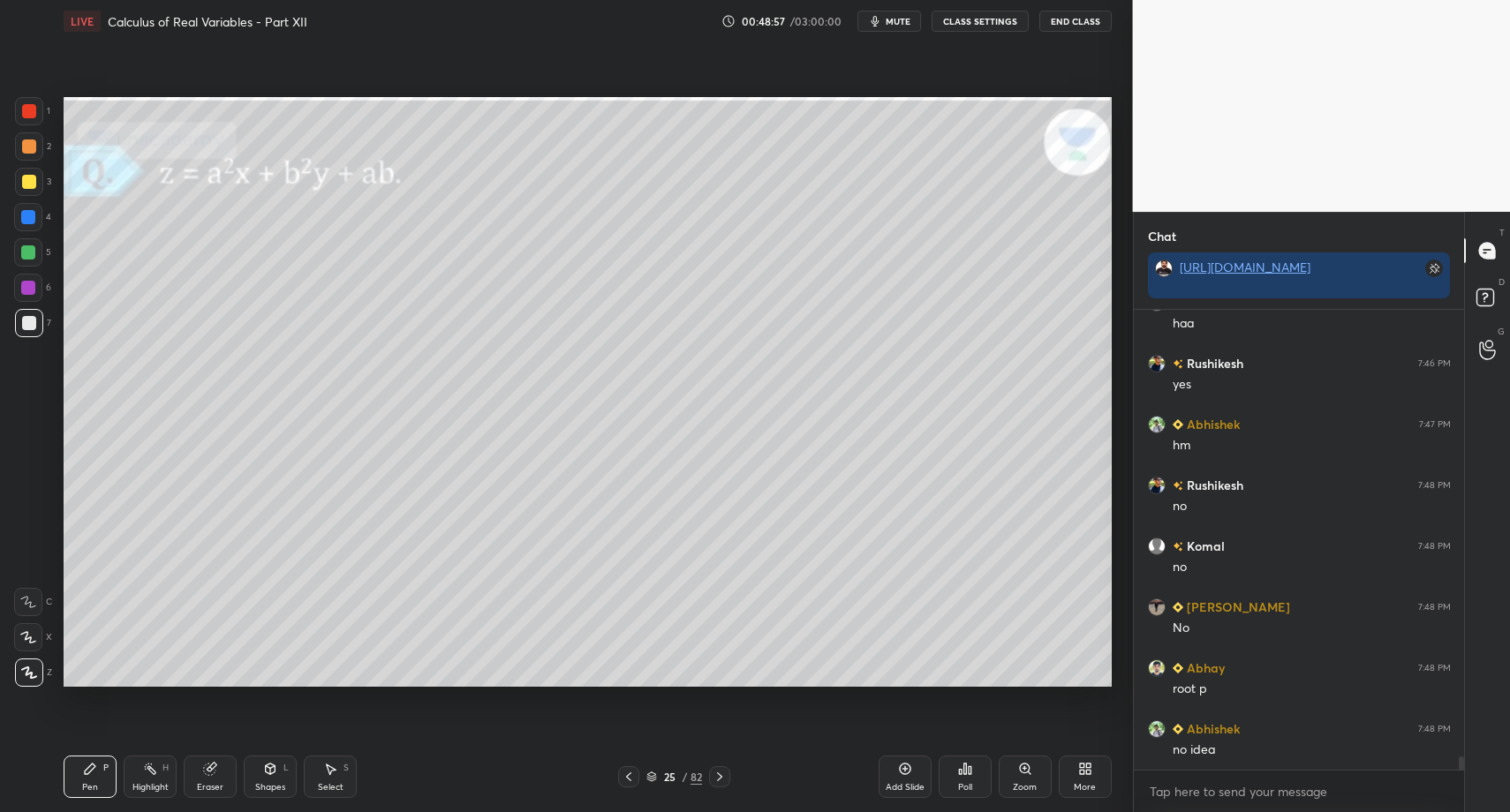 scroll, scrollTop: 15270, scrollLeft: 0, axis: vertical 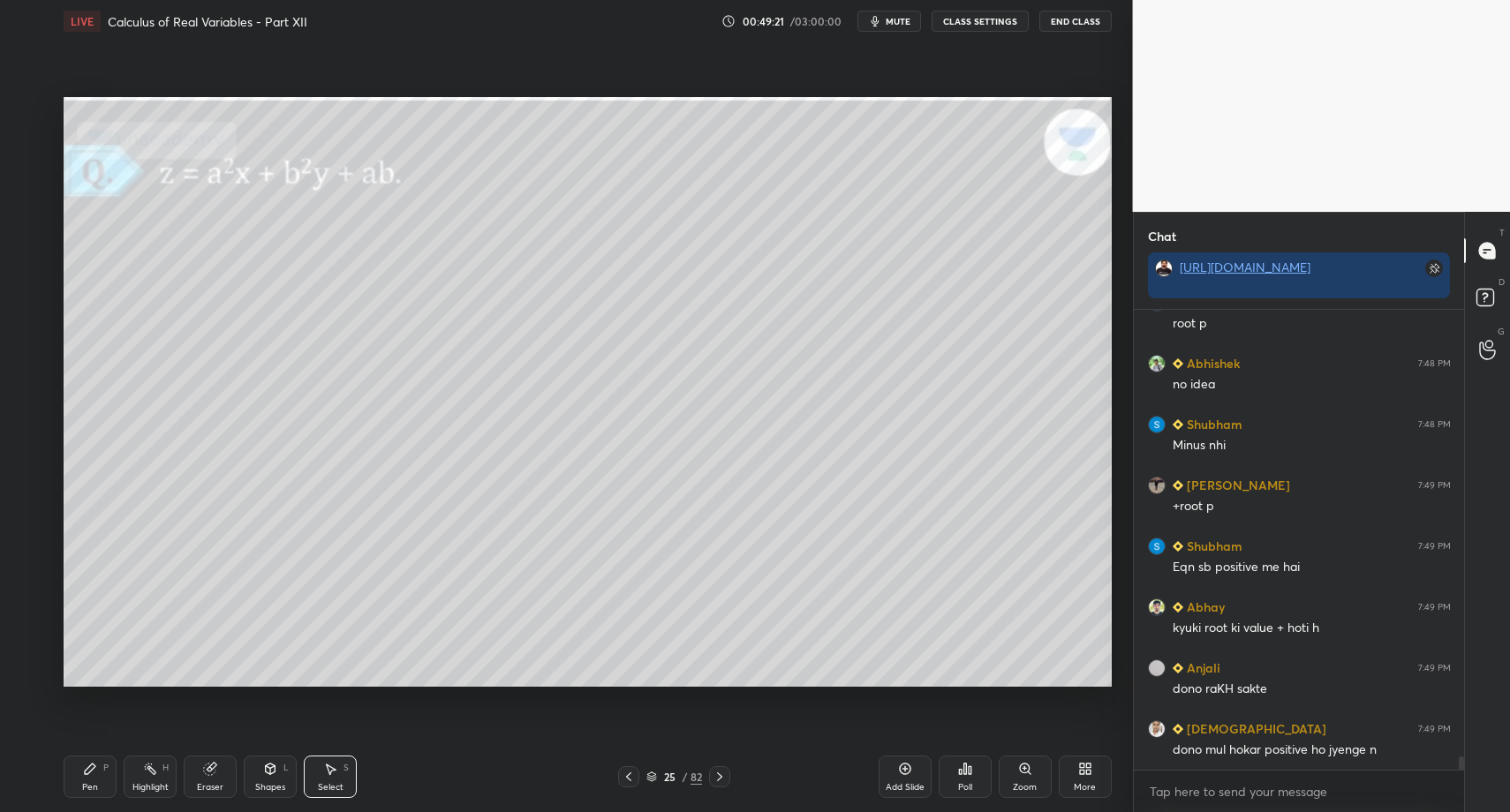 drag, startPoint x: 314, startPoint y: 781, endPoint x: 214, endPoint y: 655, distance: 160.86019 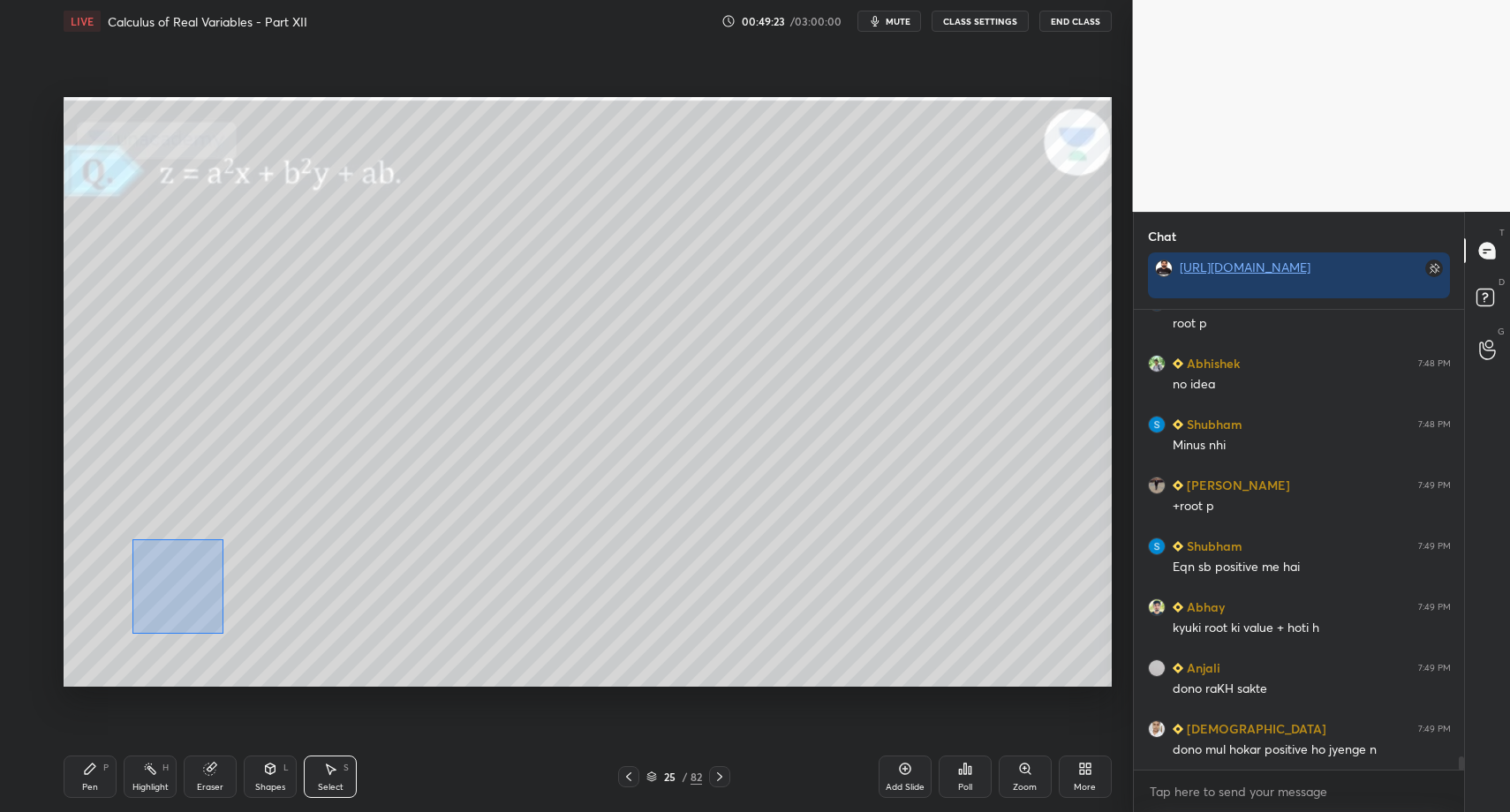 drag, startPoint x: 132, startPoint y: 538, endPoint x: 278, endPoint y: 656, distance: 187.7232 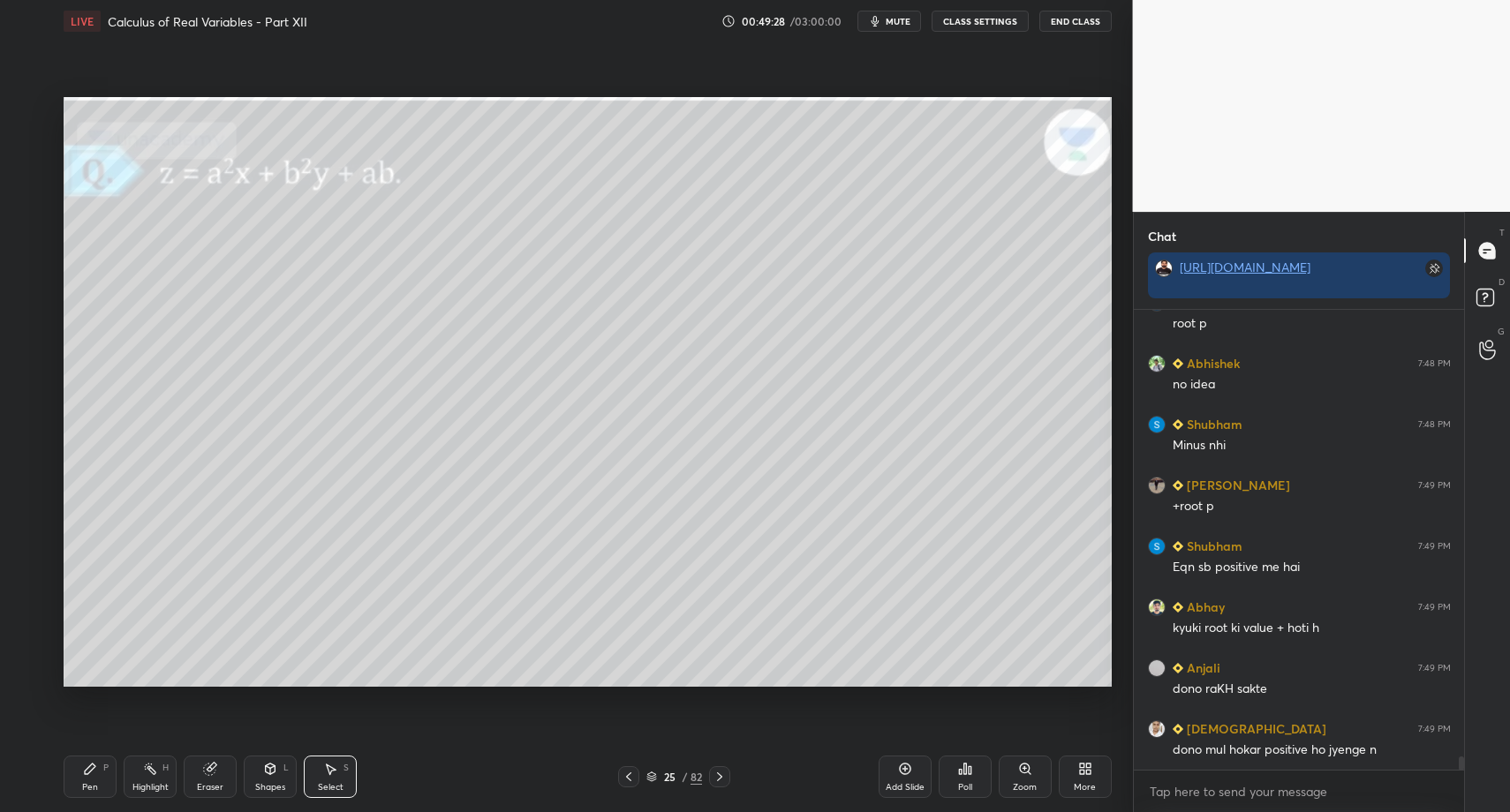 drag, startPoint x: 321, startPoint y: 777, endPoint x: 227, endPoint y: 572, distance: 225.52383 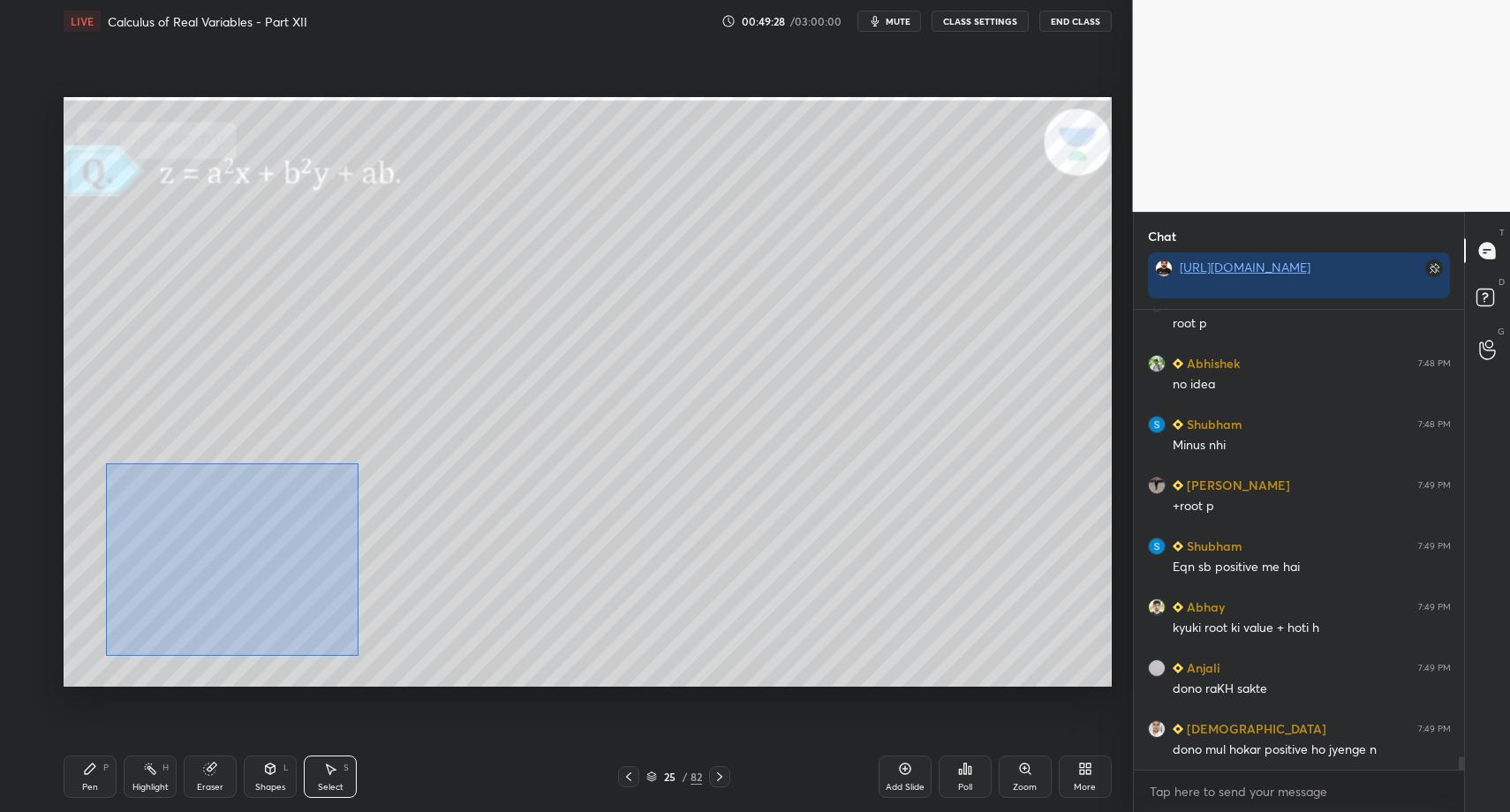 drag, startPoint x: 106, startPoint y: 463, endPoint x: 318, endPoint y: 629, distance: 269.2582 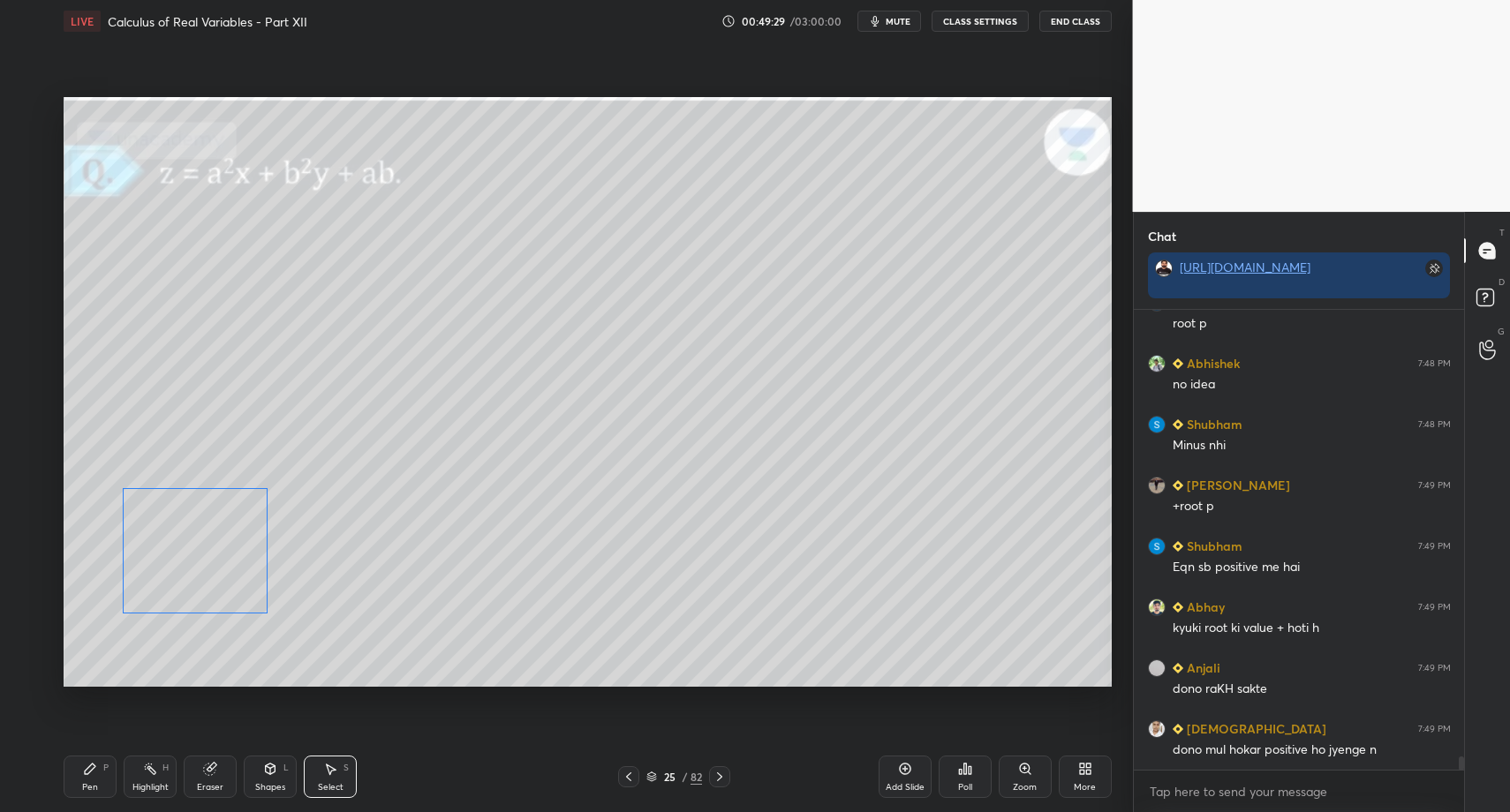 drag, startPoint x: 225, startPoint y: 577, endPoint x: 154, endPoint y: 687, distance: 130.92364 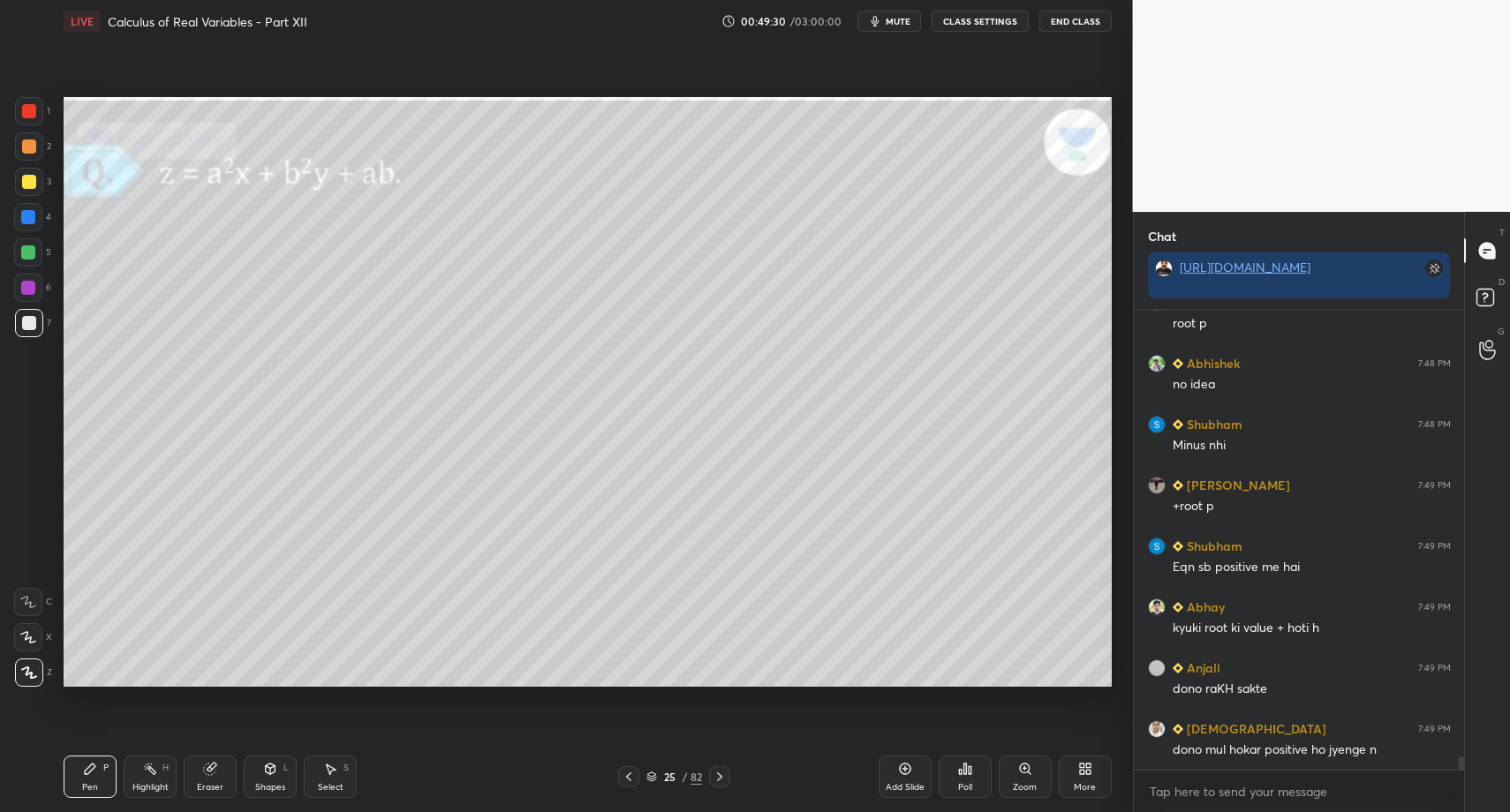 drag, startPoint x: 31, startPoint y: 104, endPoint x: 28, endPoint y: 122, distance: 18.24829 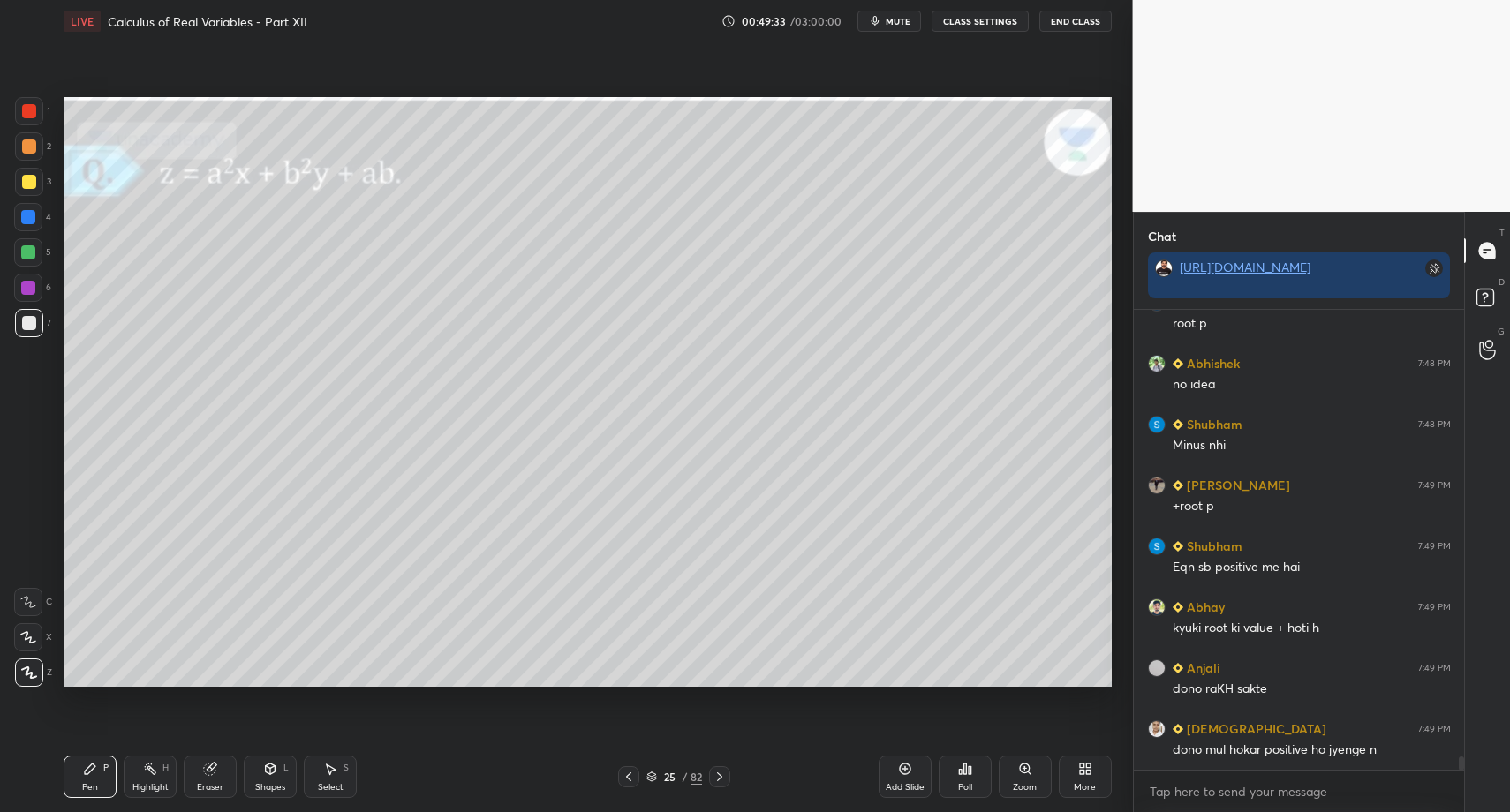 drag, startPoint x: 29, startPoint y: 319, endPoint x: 8, endPoint y: 331, distance: 24.186773 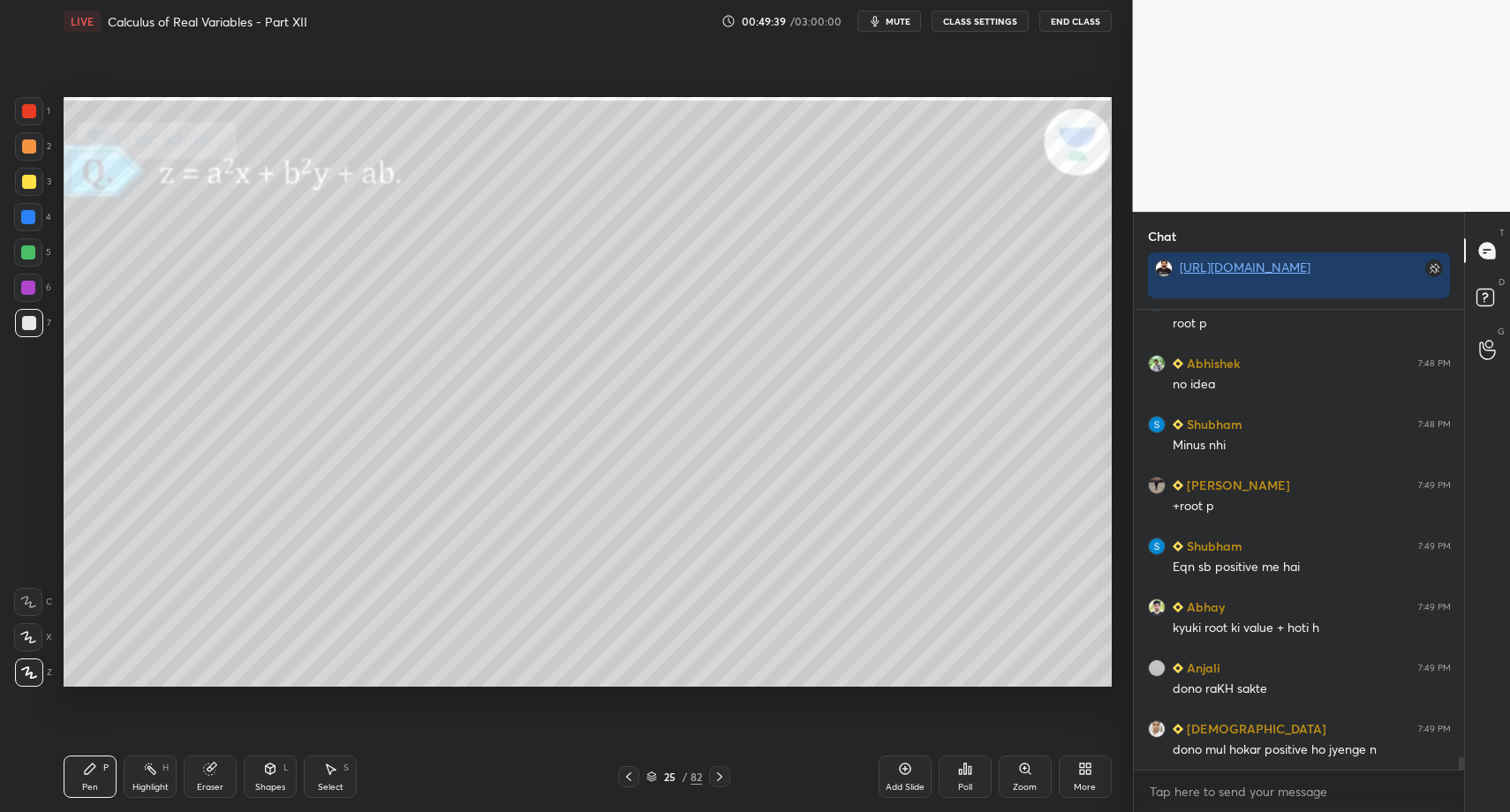 scroll, scrollTop: 15635, scrollLeft: 0, axis: vertical 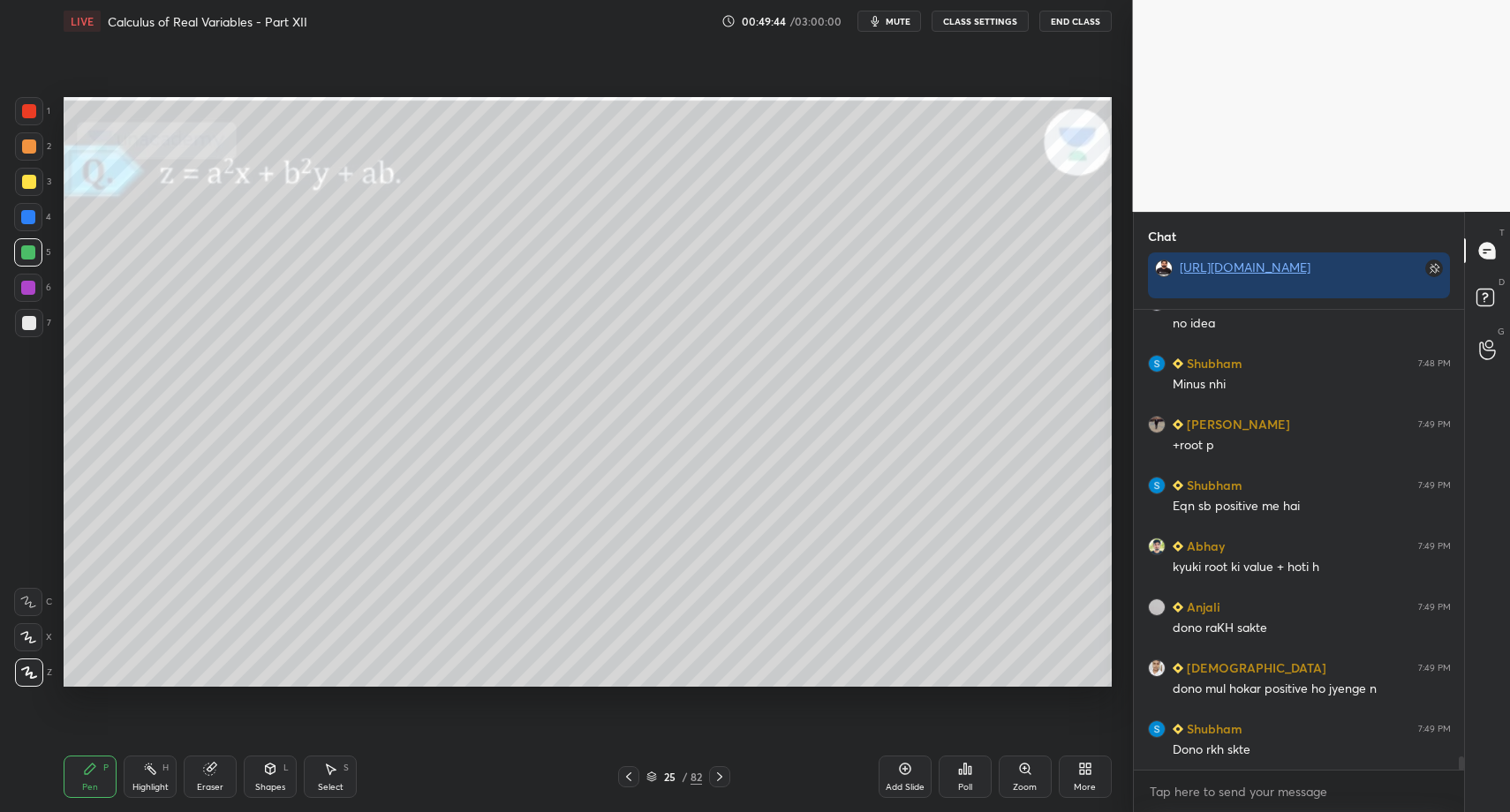 drag, startPoint x: 30, startPoint y: 259, endPoint x: 34, endPoint y: 251, distance: 8.94427 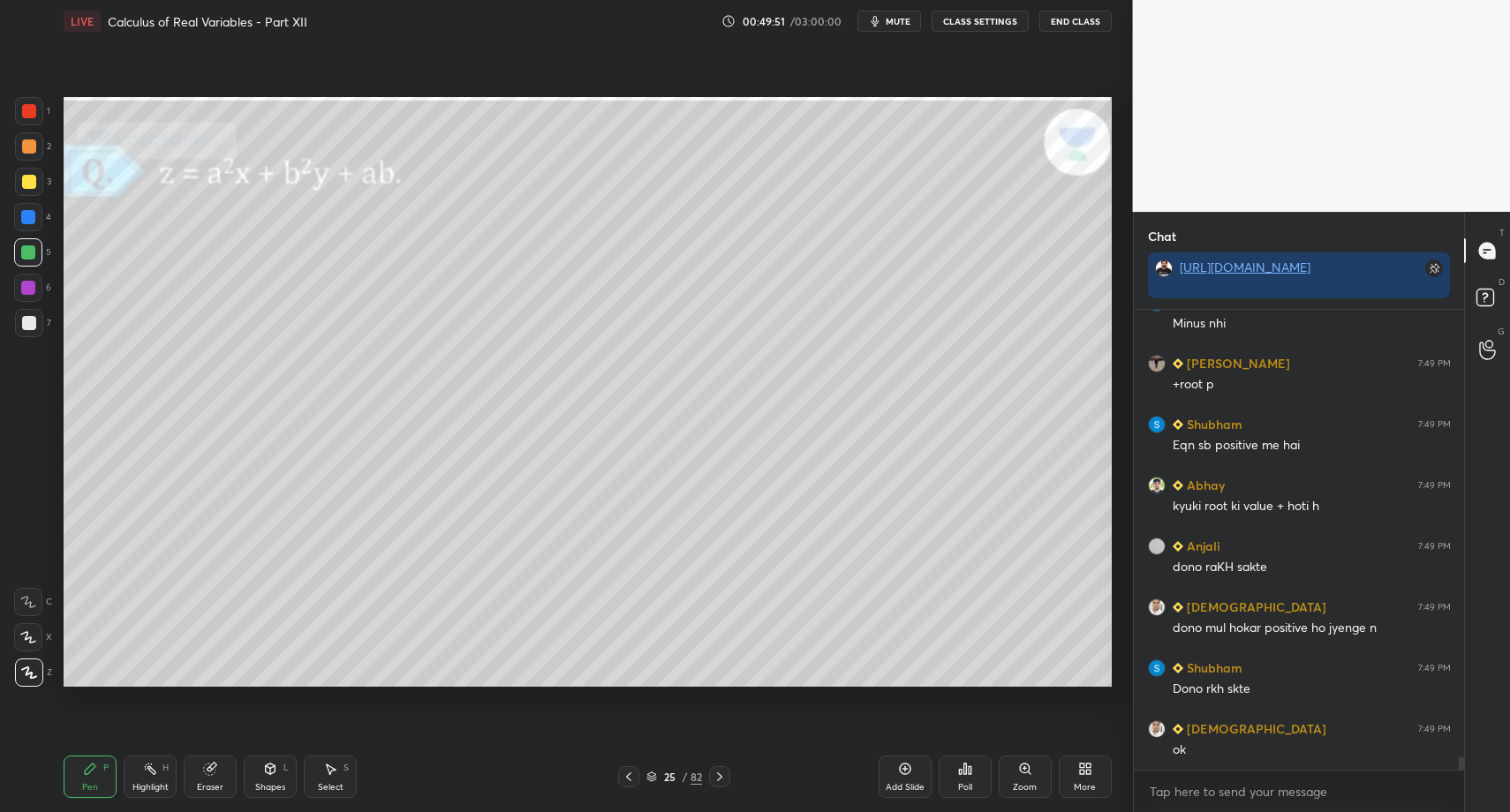 scroll, scrollTop: 15757, scrollLeft: 0, axis: vertical 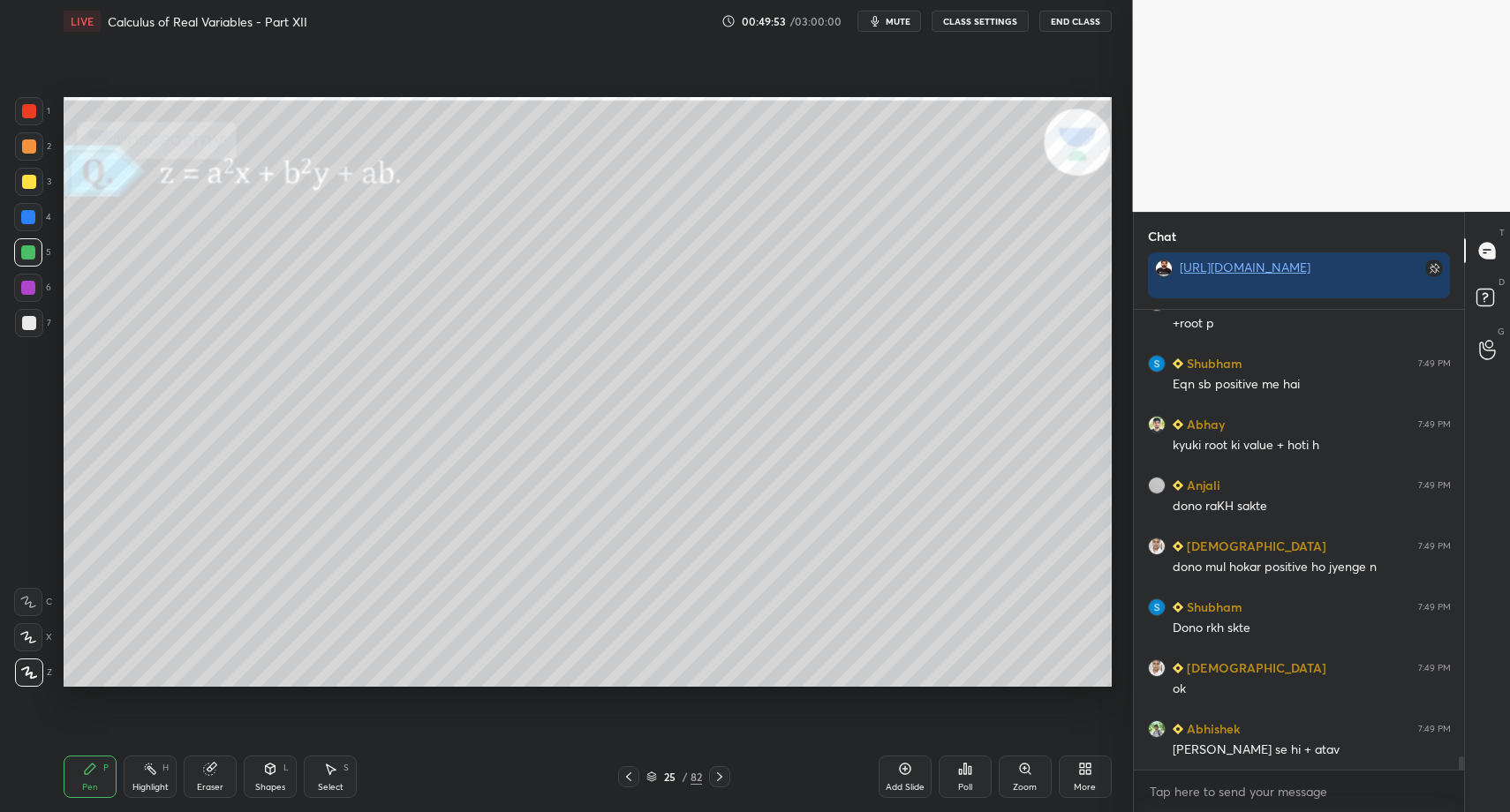 drag, startPoint x: 35, startPoint y: 323, endPoint x: 23, endPoint y: 330, distance: 13.892444 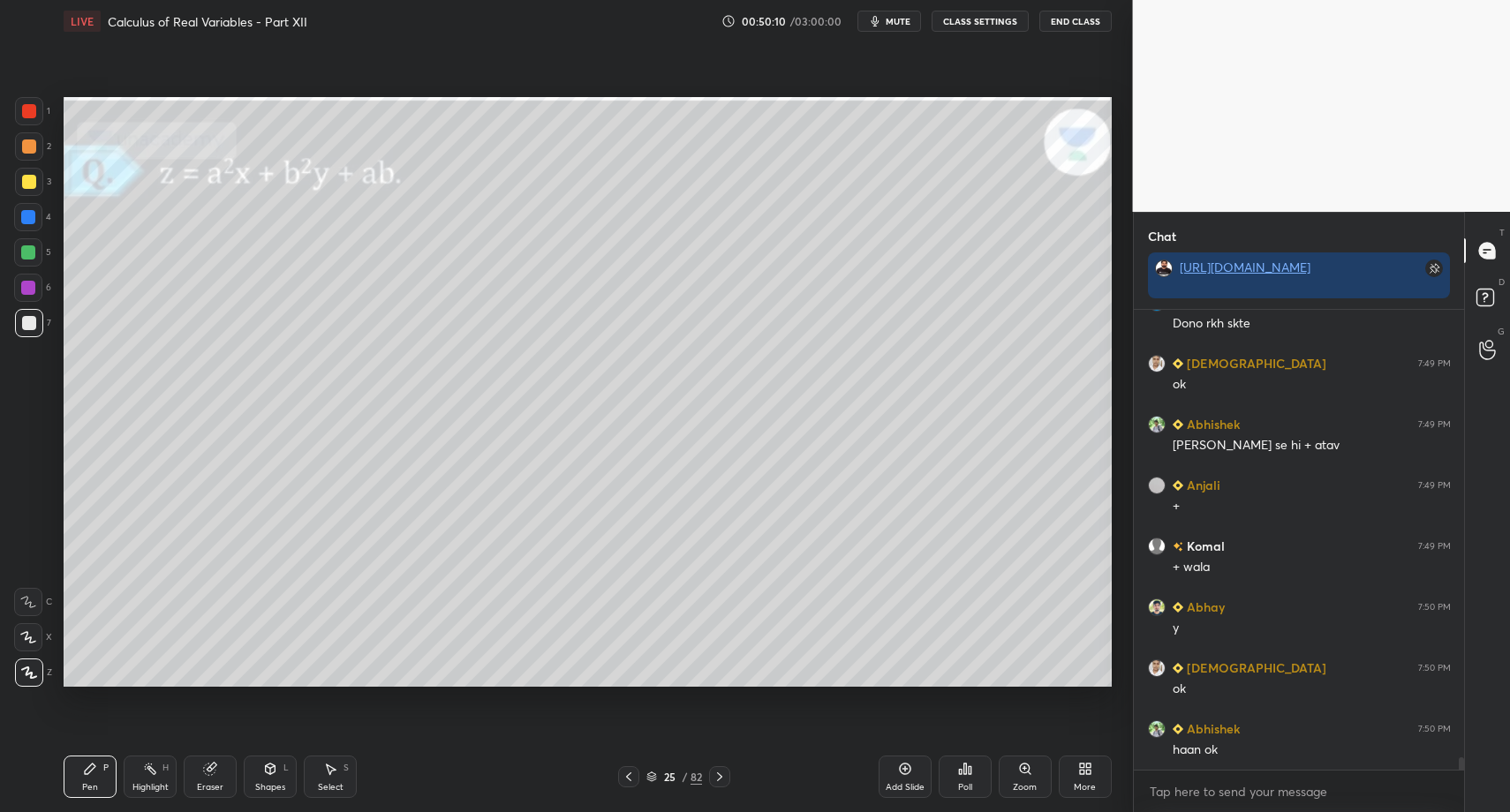 scroll, scrollTop: 16123, scrollLeft: 0, axis: vertical 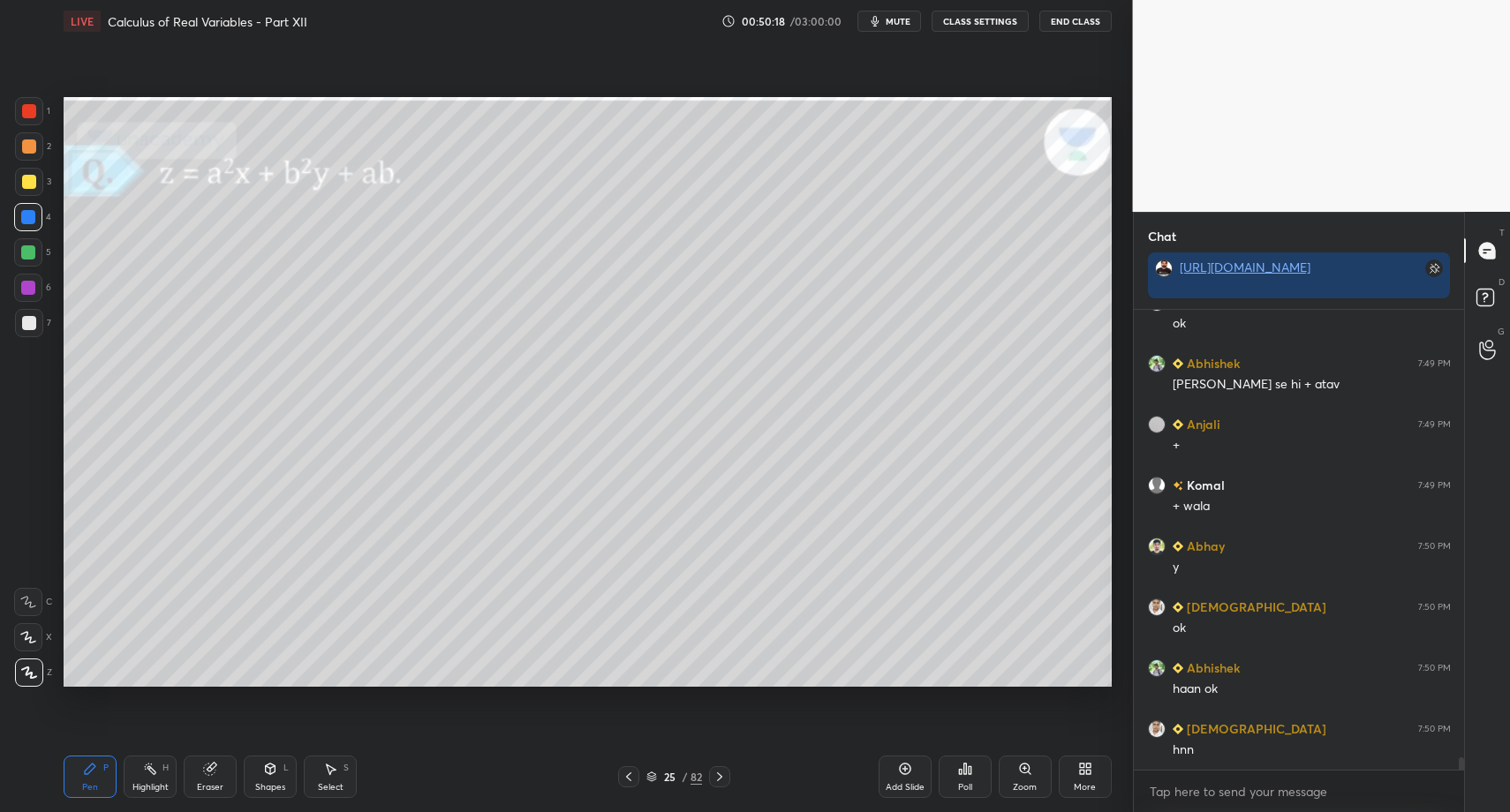 drag, startPoint x: 35, startPoint y: 219, endPoint x: 49, endPoint y: 239, distance: 24.41311 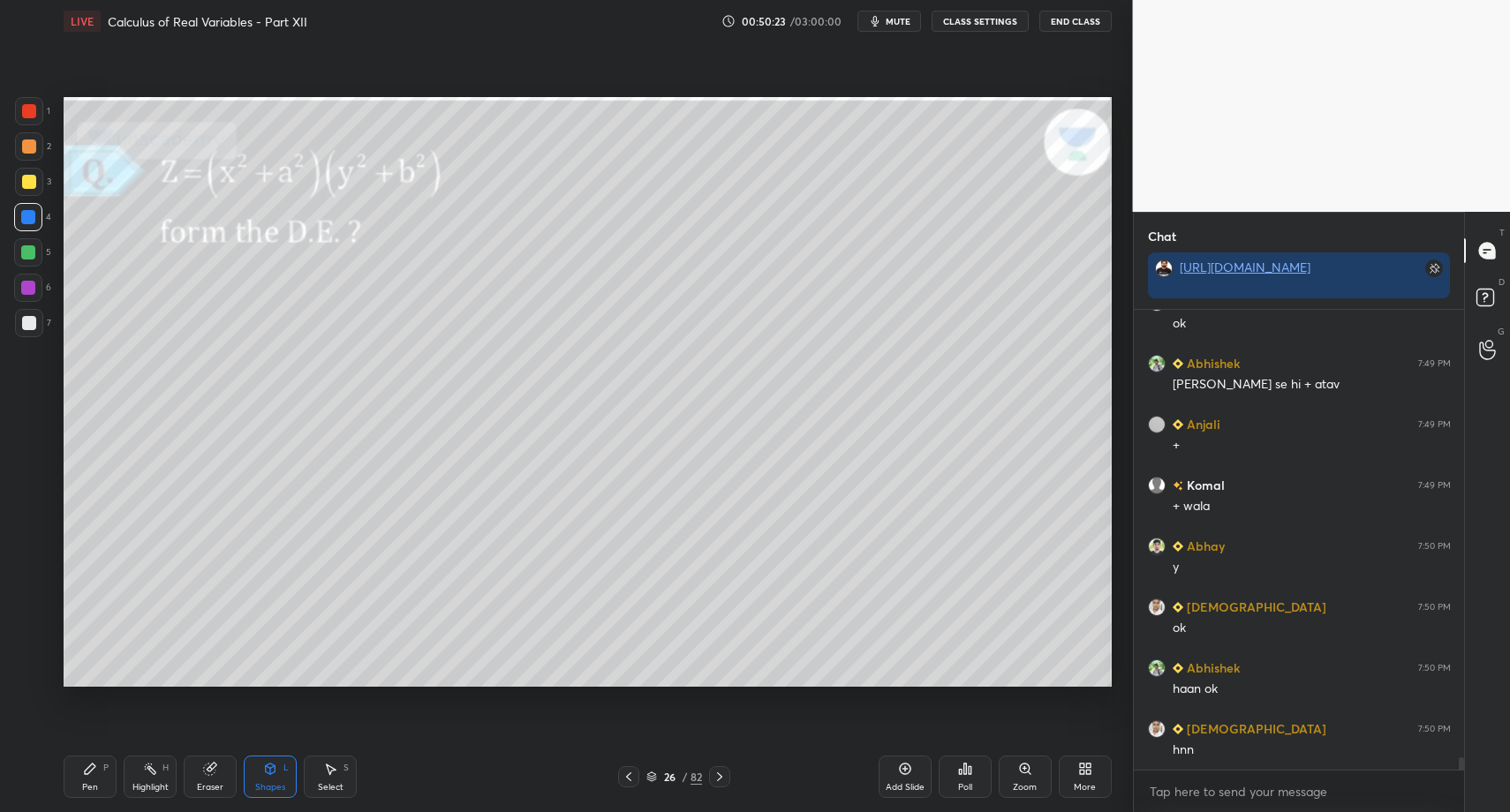 scroll, scrollTop: 16184, scrollLeft: 0, axis: vertical 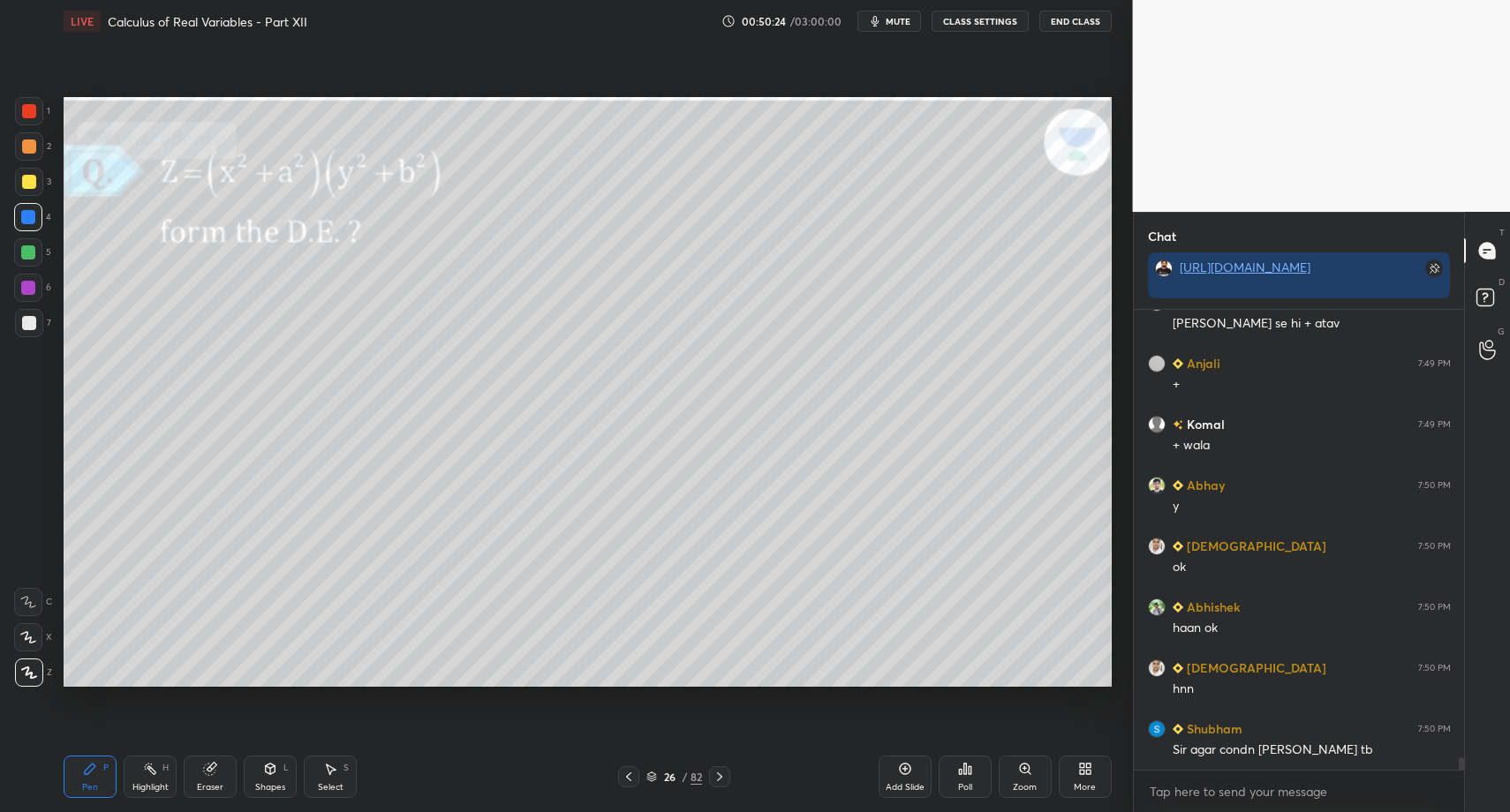 drag, startPoint x: 67, startPoint y: 792, endPoint x: 64, endPoint y: 772, distance: 20.22375 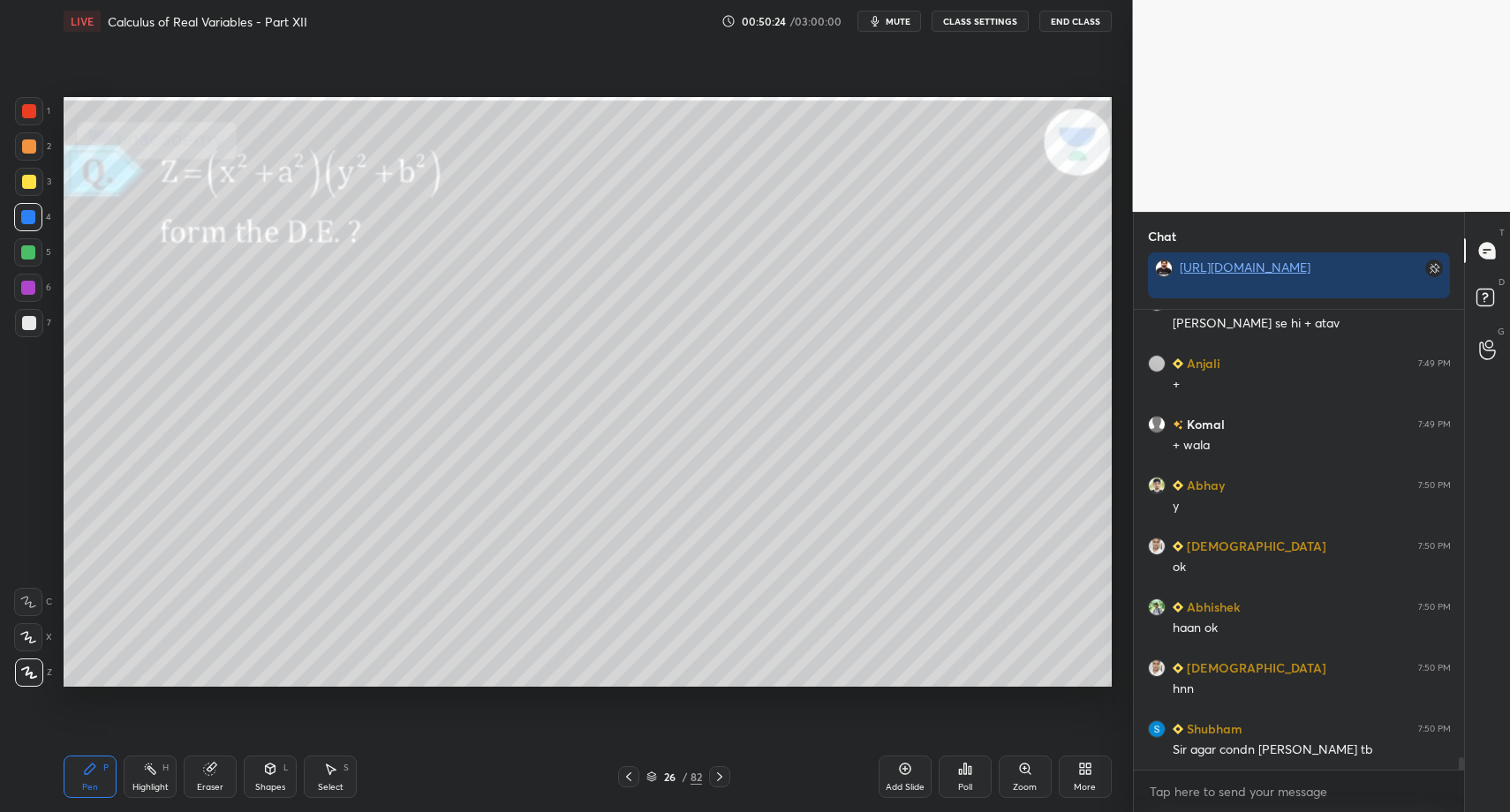drag, startPoint x: 20, startPoint y: 315, endPoint x: 29, endPoint y: 319, distance: 9.848858 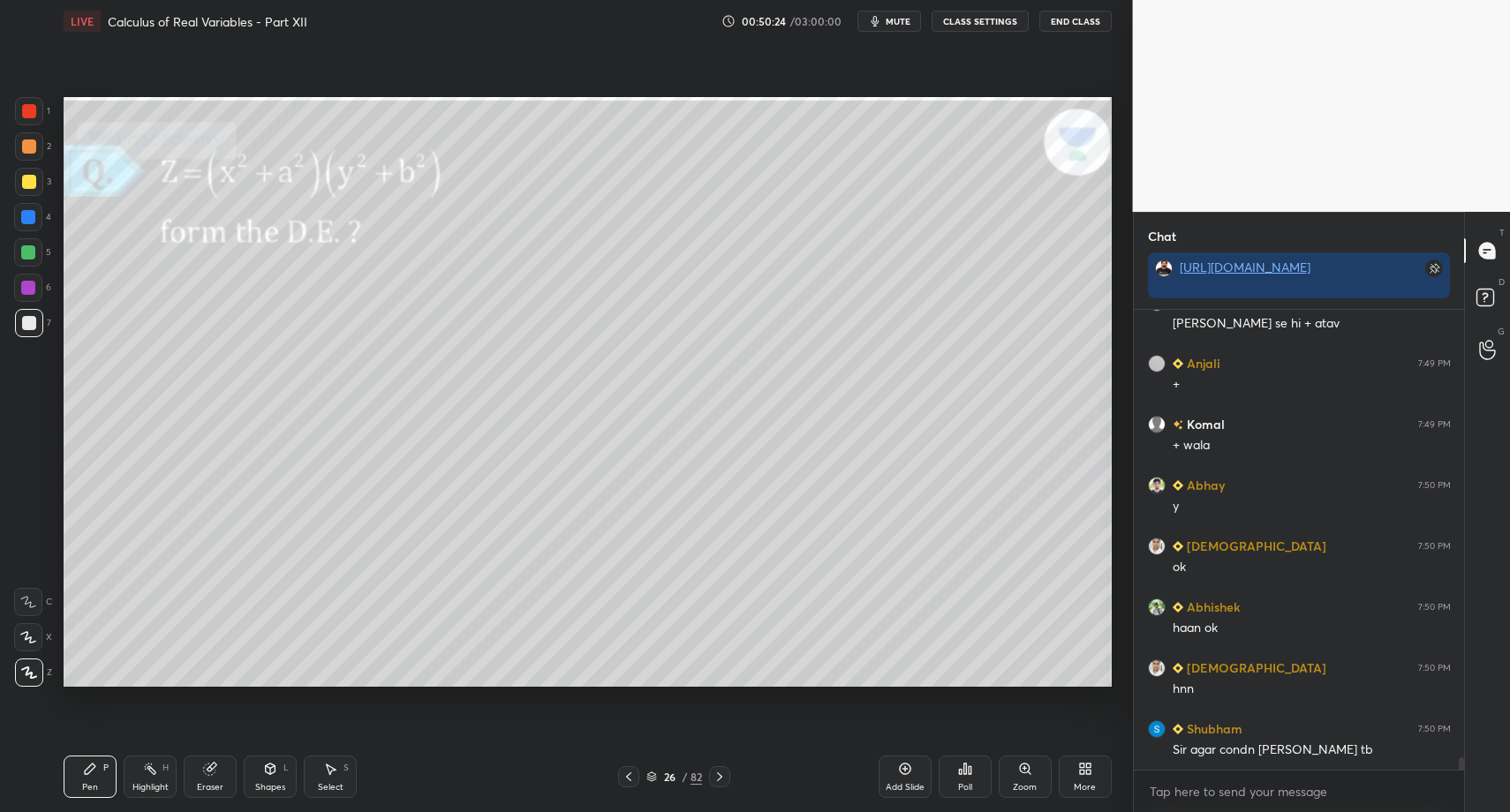 drag, startPoint x: 29, startPoint y: 319, endPoint x: 54, endPoint y: 286, distance: 41.400483 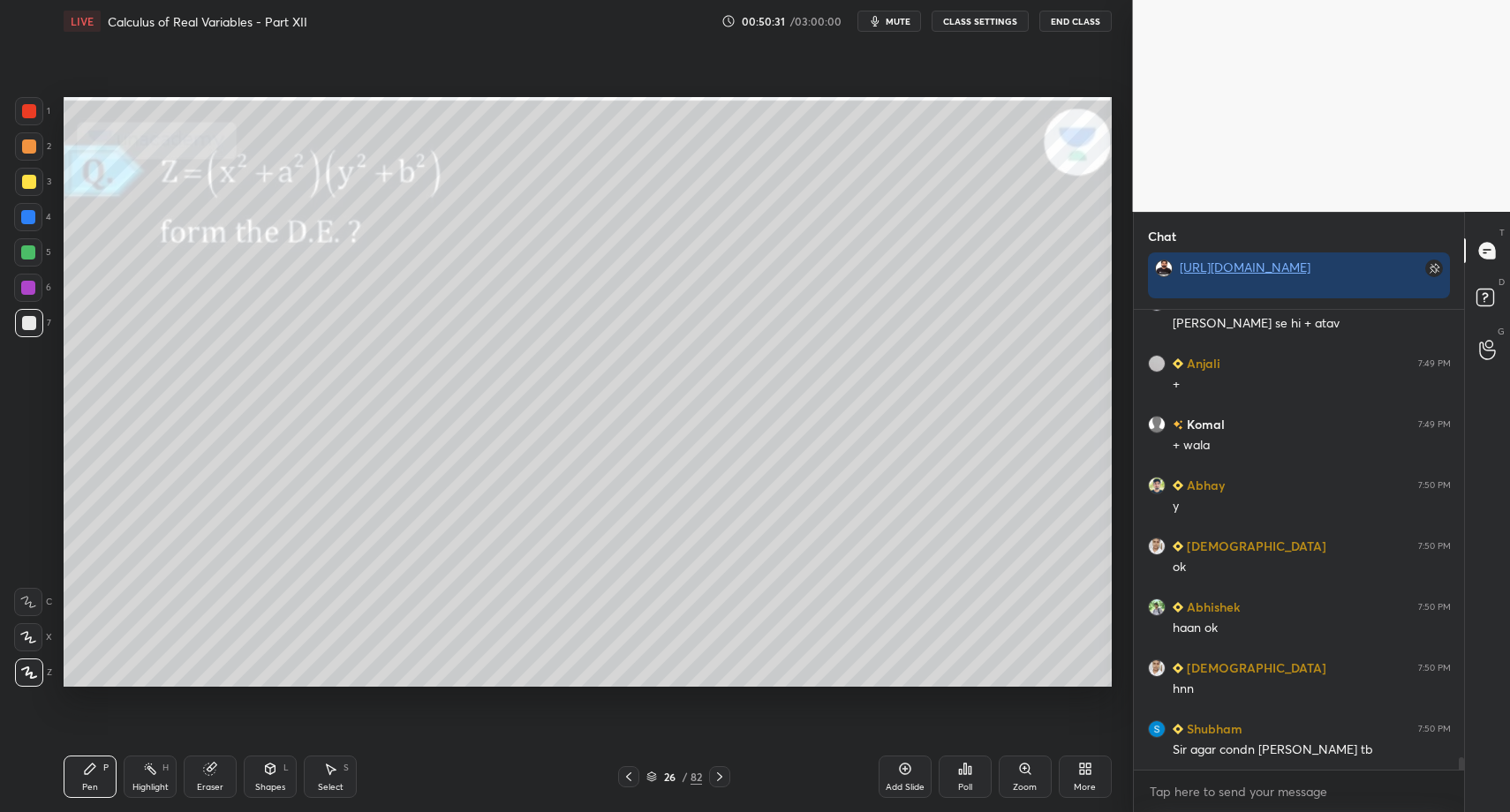 drag, startPoint x: 327, startPoint y: 772, endPoint x: 304, endPoint y: 697, distance: 78.44743 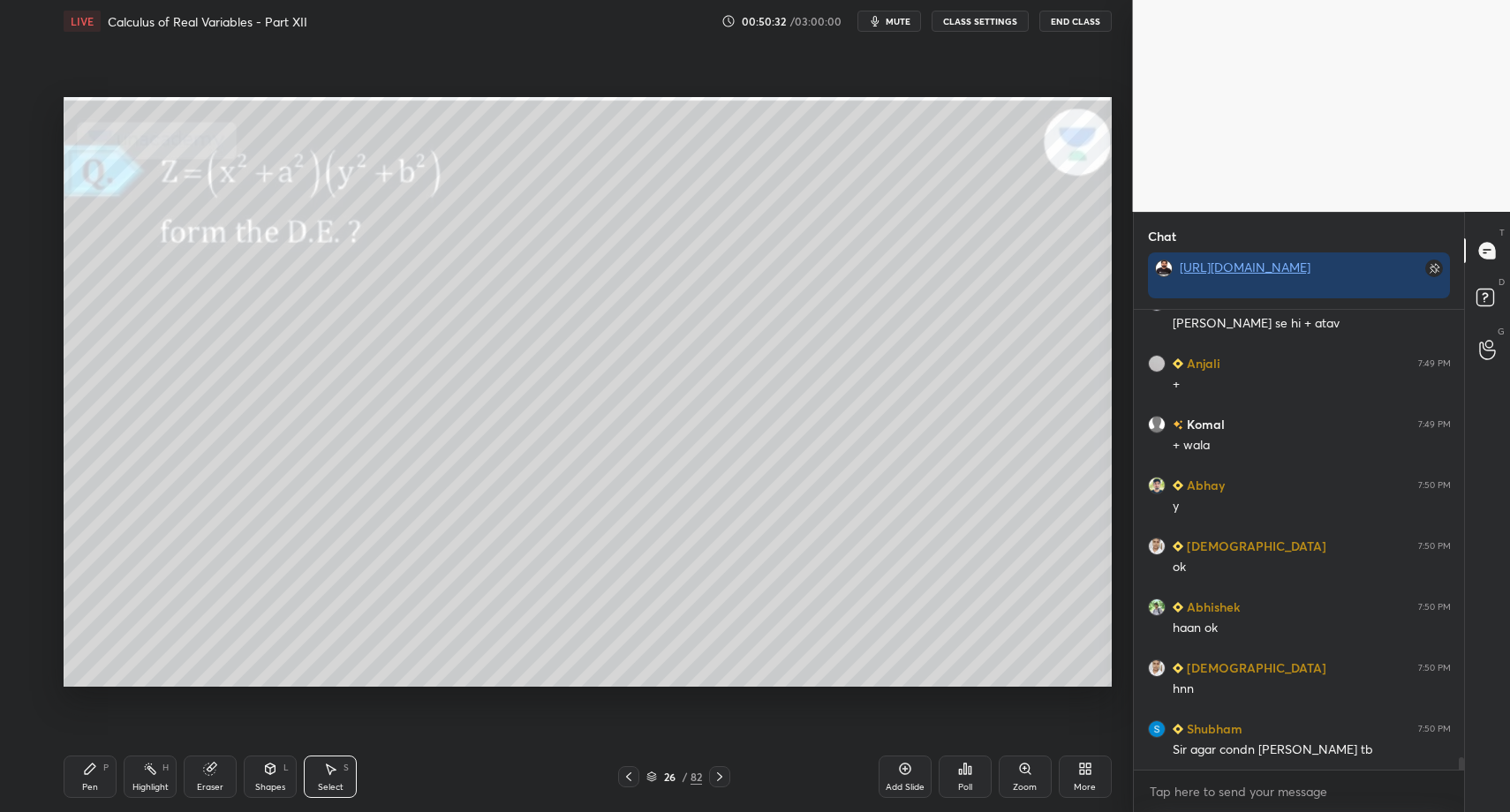drag, startPoint x: 129, startPoint y: 341, endPoint x: 185, endPoint y: 381, distance: 68.8186 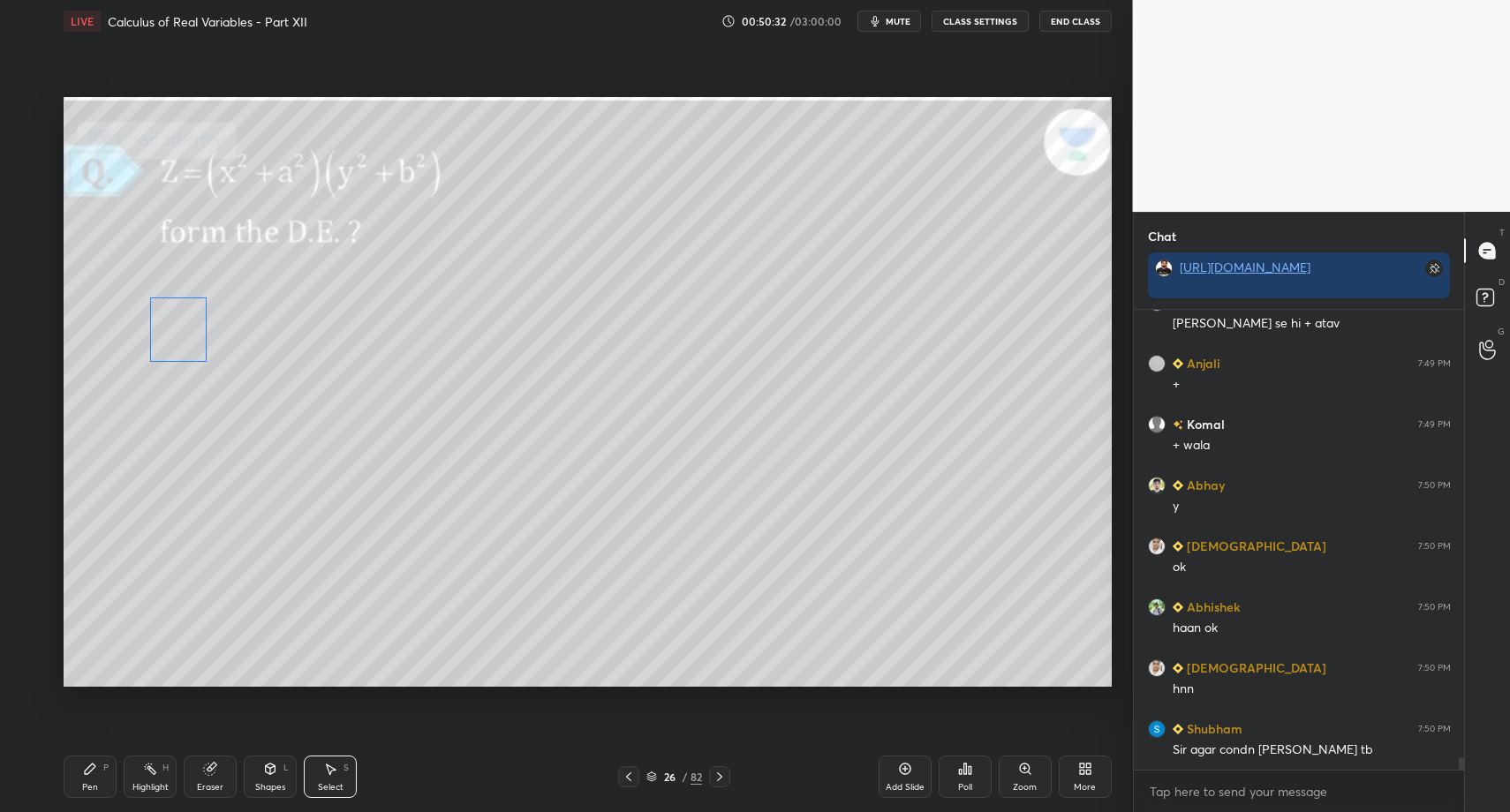 drag, startPoint x: 132, startPoint y: 344, endPoint x: 171, endPoint y: 344, distance: 39 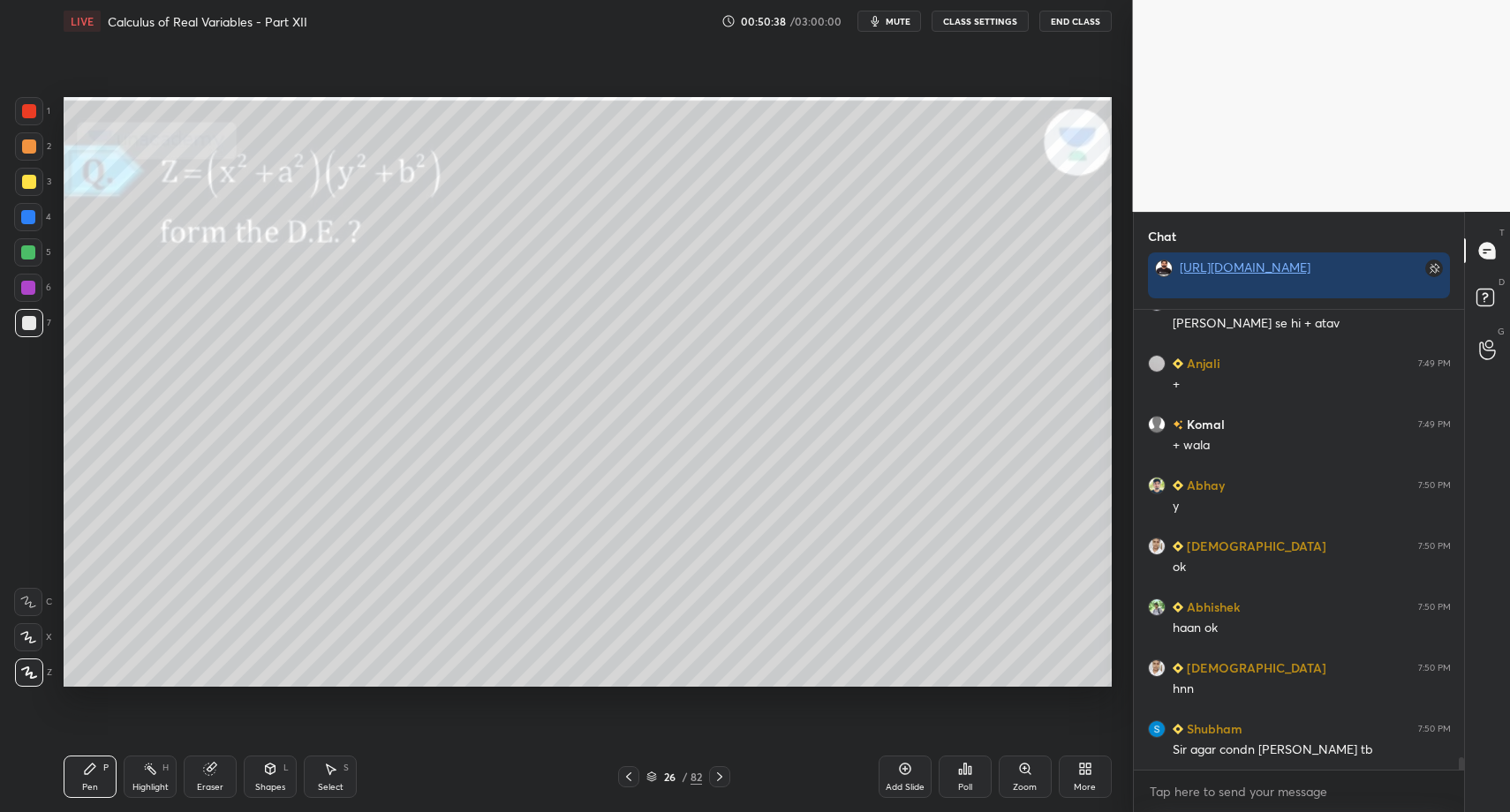 scroll, scrollTop: 16244, scrollLeft: 0, axis: vertical 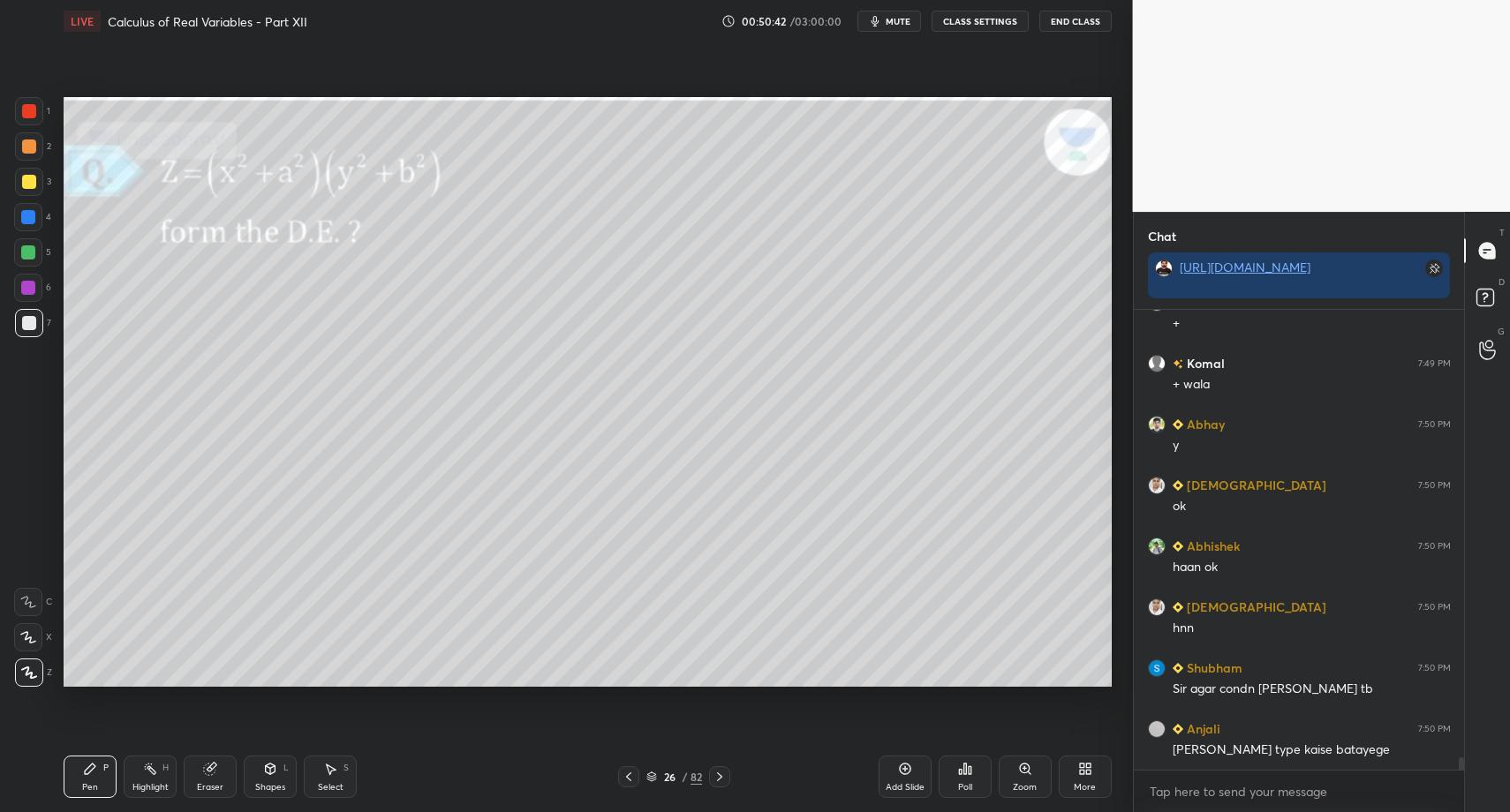 drag, startPoint x: 296, startPoint y: 793, endPoint x: 285, endPoint y: 714, distance: 79.76215 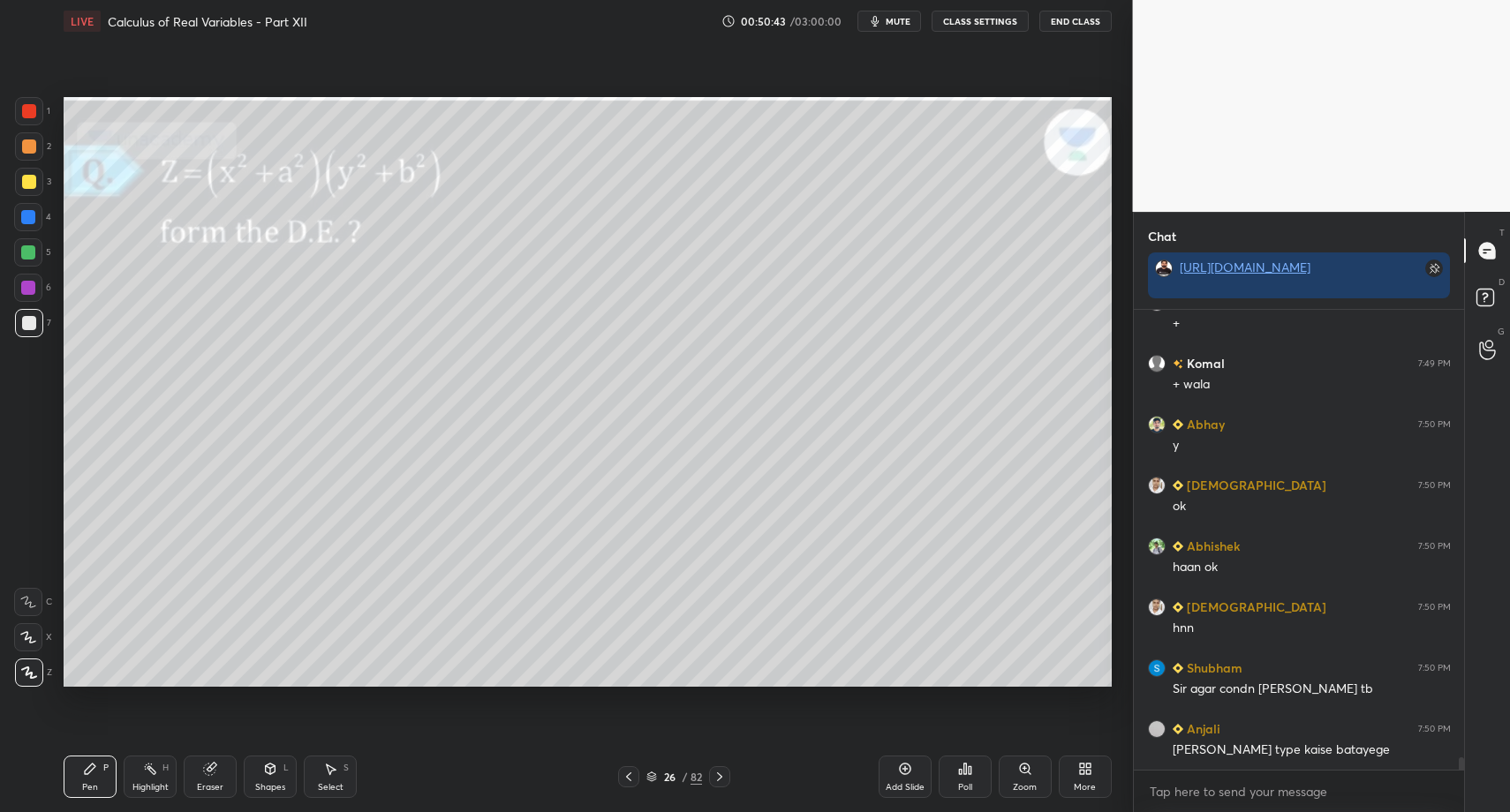 drag, startPoint x: 271, startPoint y: 798, endPoint x: 271, endPoint y: 696, distance: 102 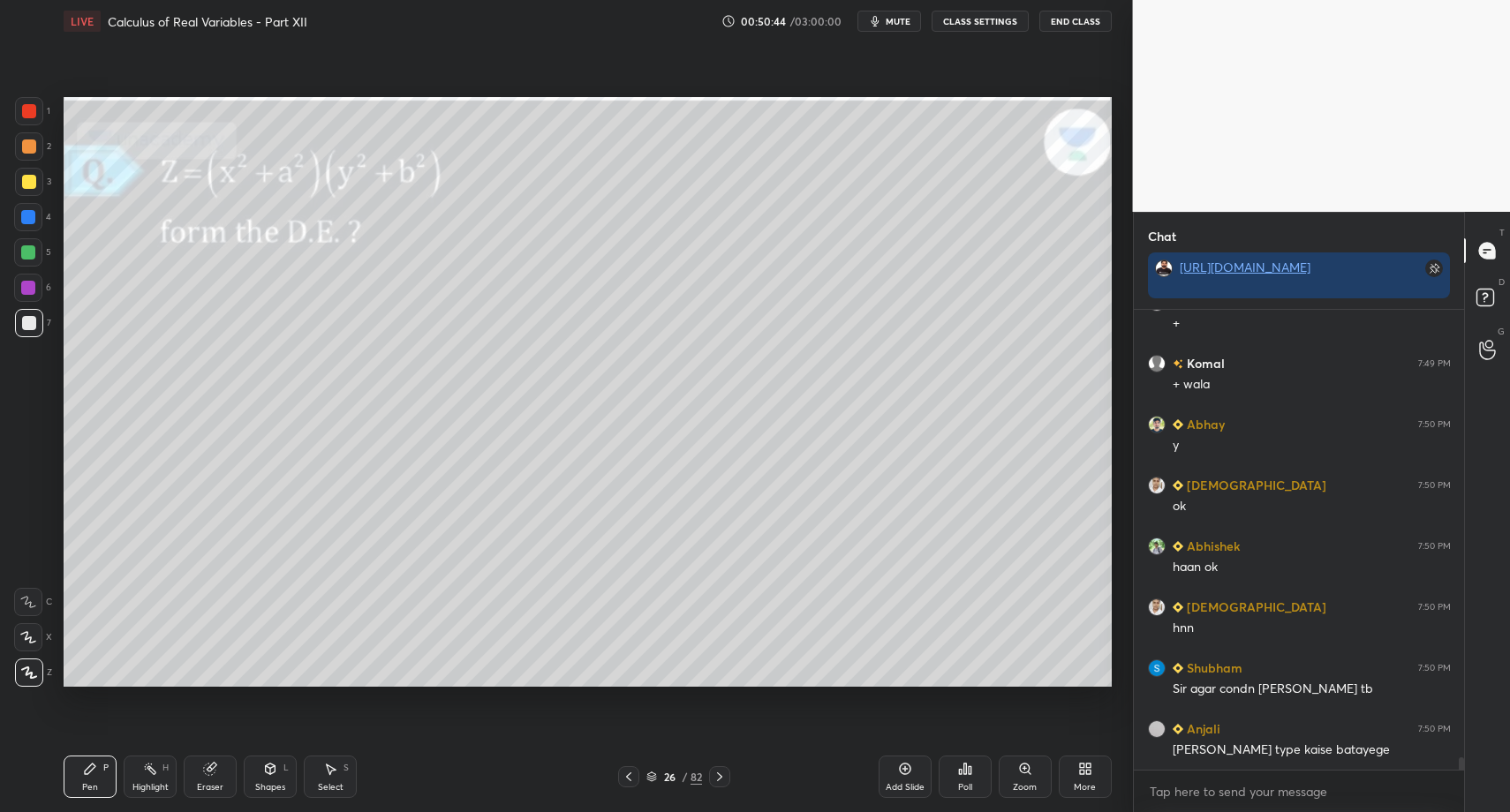 drag, startPoint x: 270, startPoint y: 787, endPoint x: 276, endPoint y: 771, distance: 17.088007 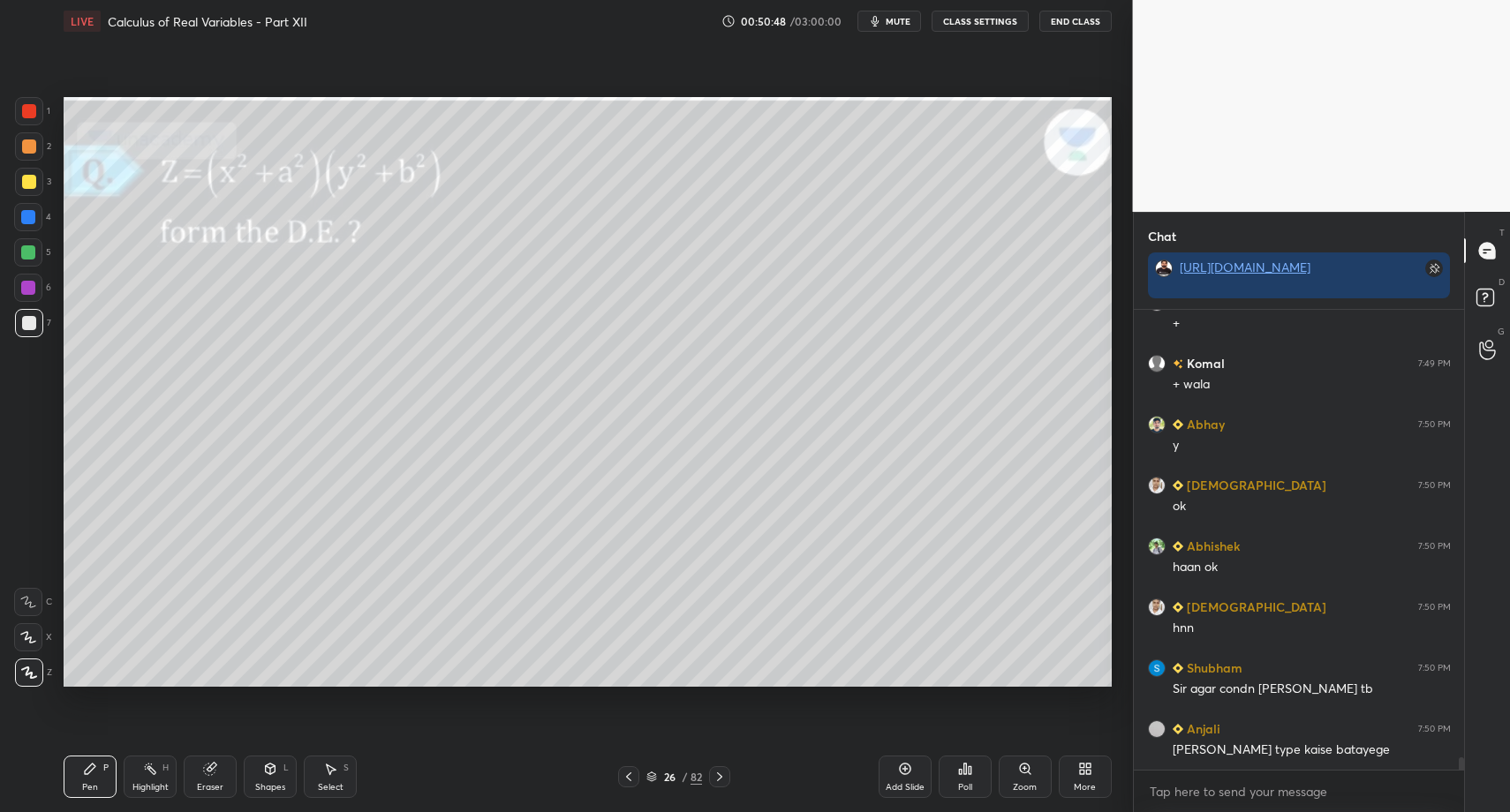 scroll, scrollTop: 16305, scrollLeft: 0, axis: vertical 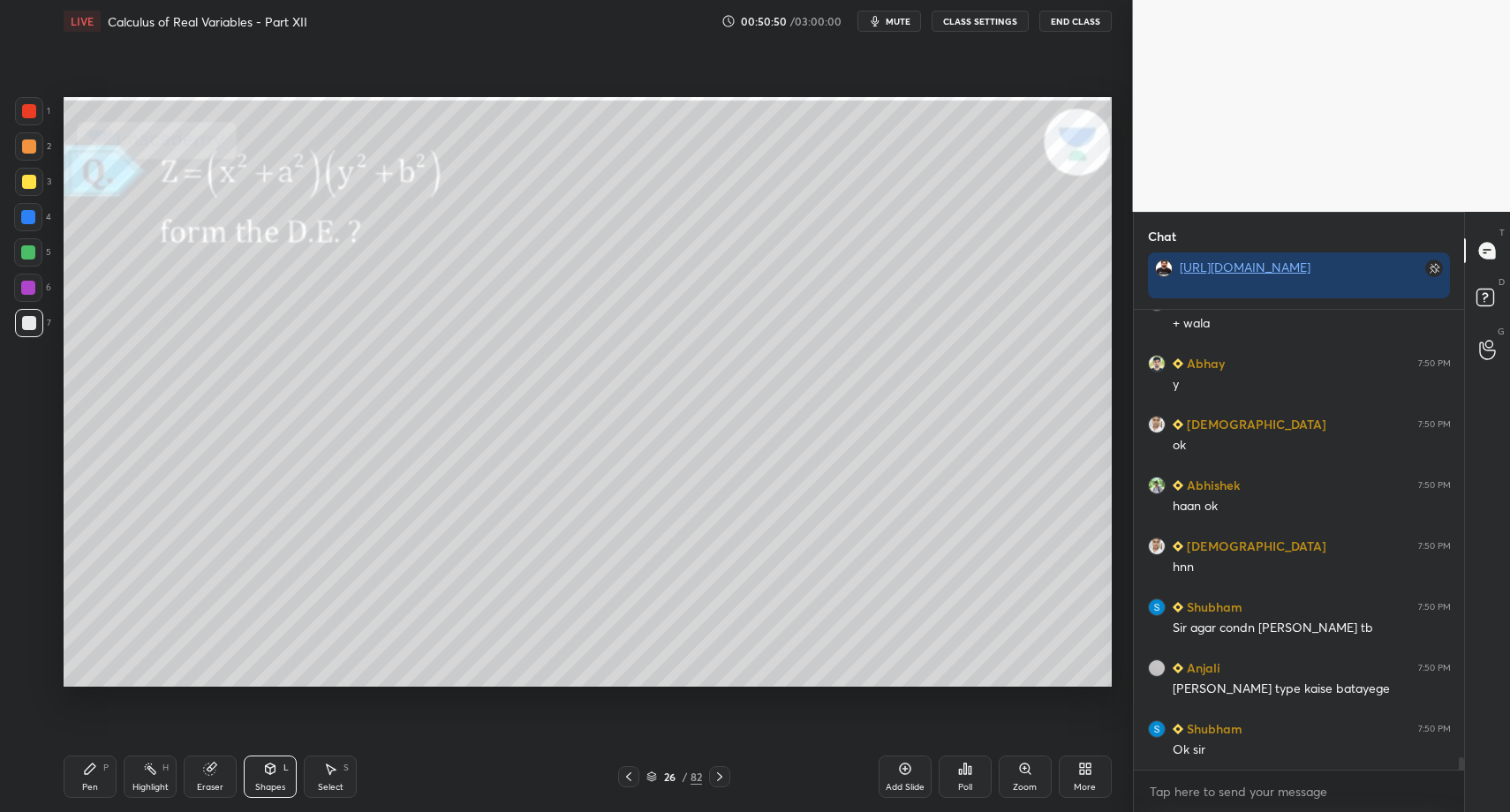drag, startPoint x: 91, startPoint y: 781, endPoint x: 110, endPoint y: 706, distance: 77.36924 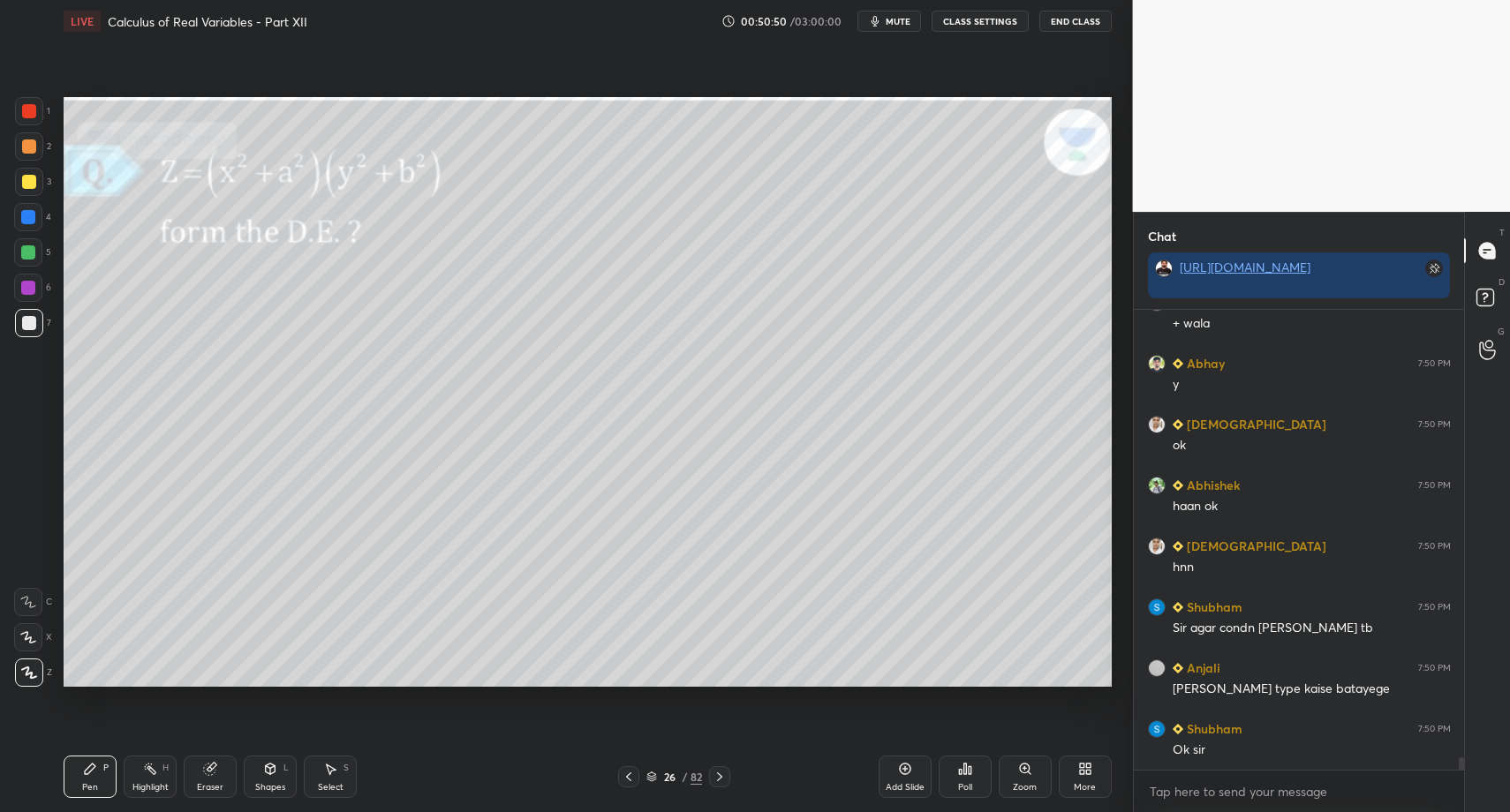 scroll, scrollTop: 16366, scrollLeft: 0, axis: vertical 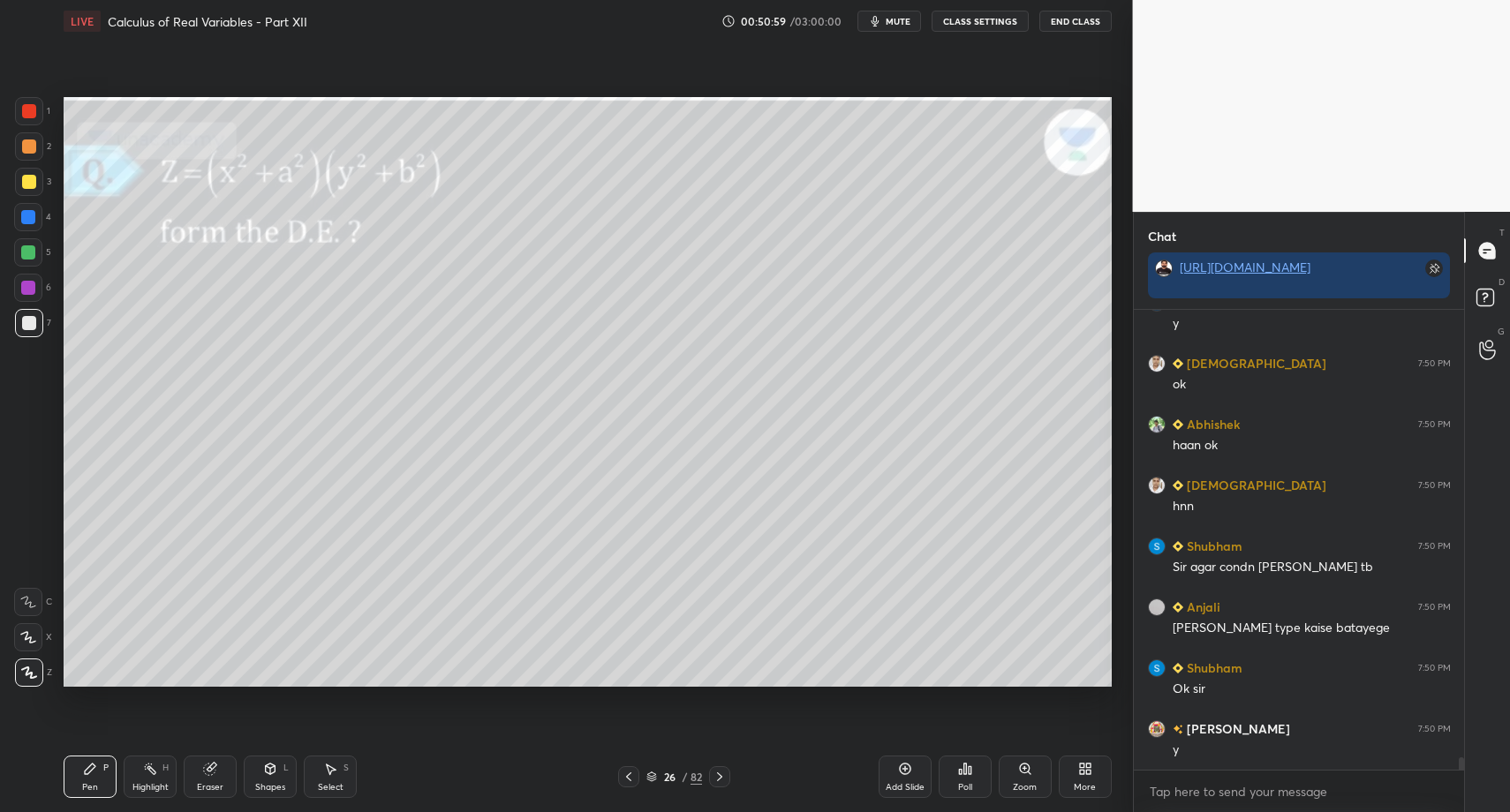 drag, startPoint x: 279, startPoint y: 778, endPoint x: 276, endPoint y: 756, distance: 22.203603 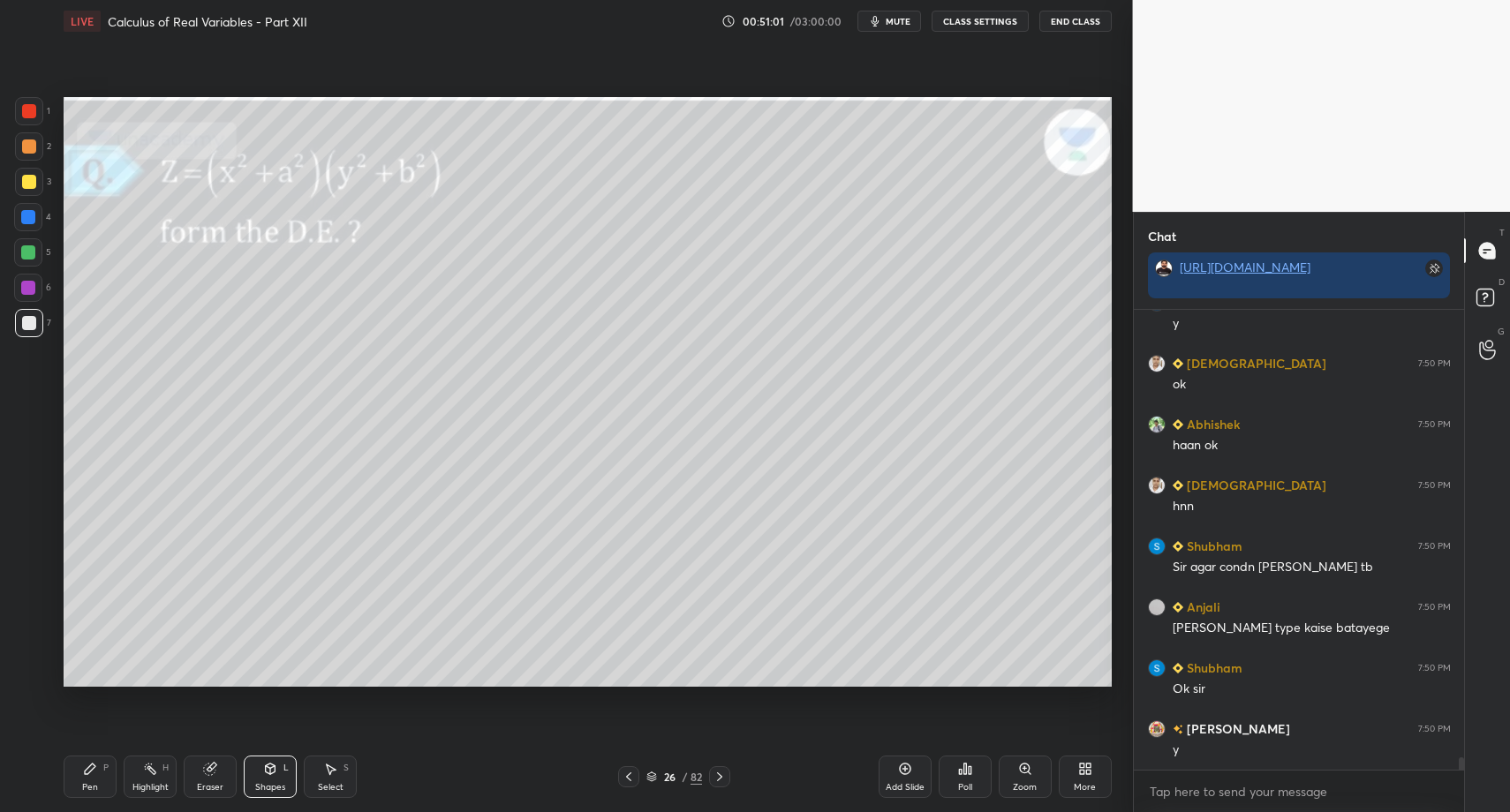 drag, startPoint x: 109, startPoint y: 789, endPoint x: 94, endPoint y: 784, distance: 15.811388 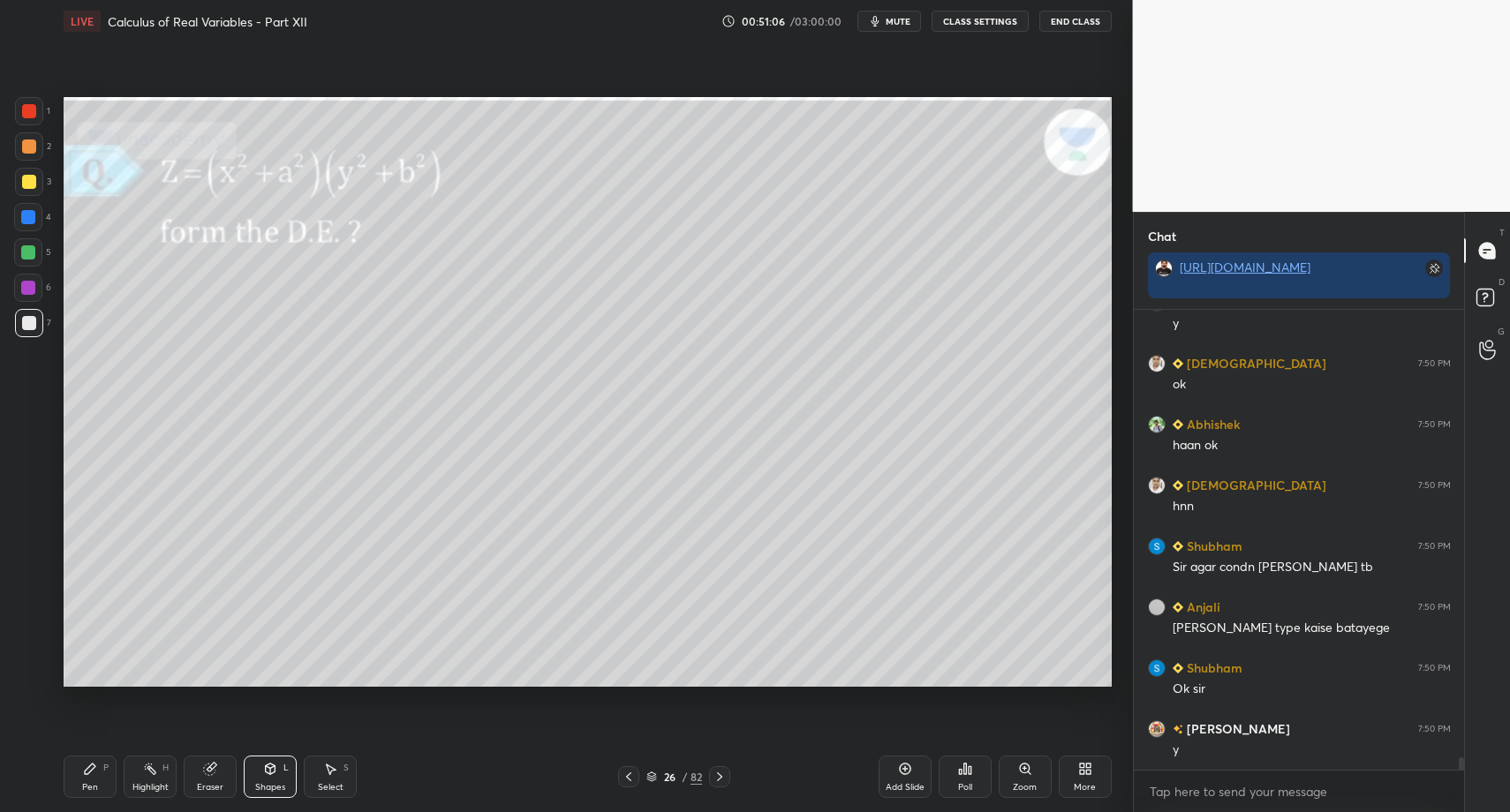 drag, startPoint x: 261, startPoint y: 789, endPoint x: 268, endPoint y: 772, distance: 18.384776 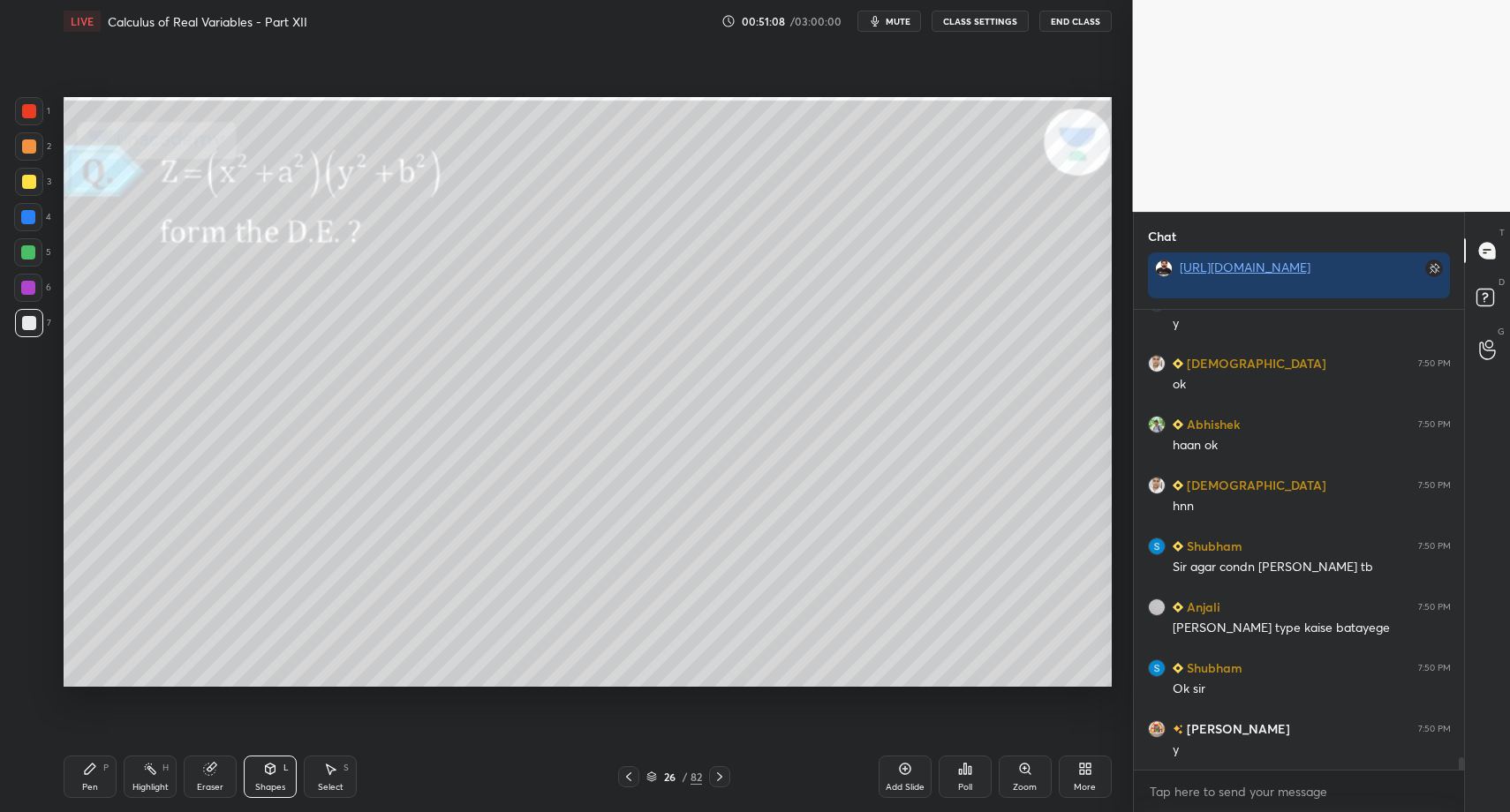 drag, startPoint x: 154, startPoint y: 775, endPoint x: 177, endPoint y: 706, distance: 72.7324 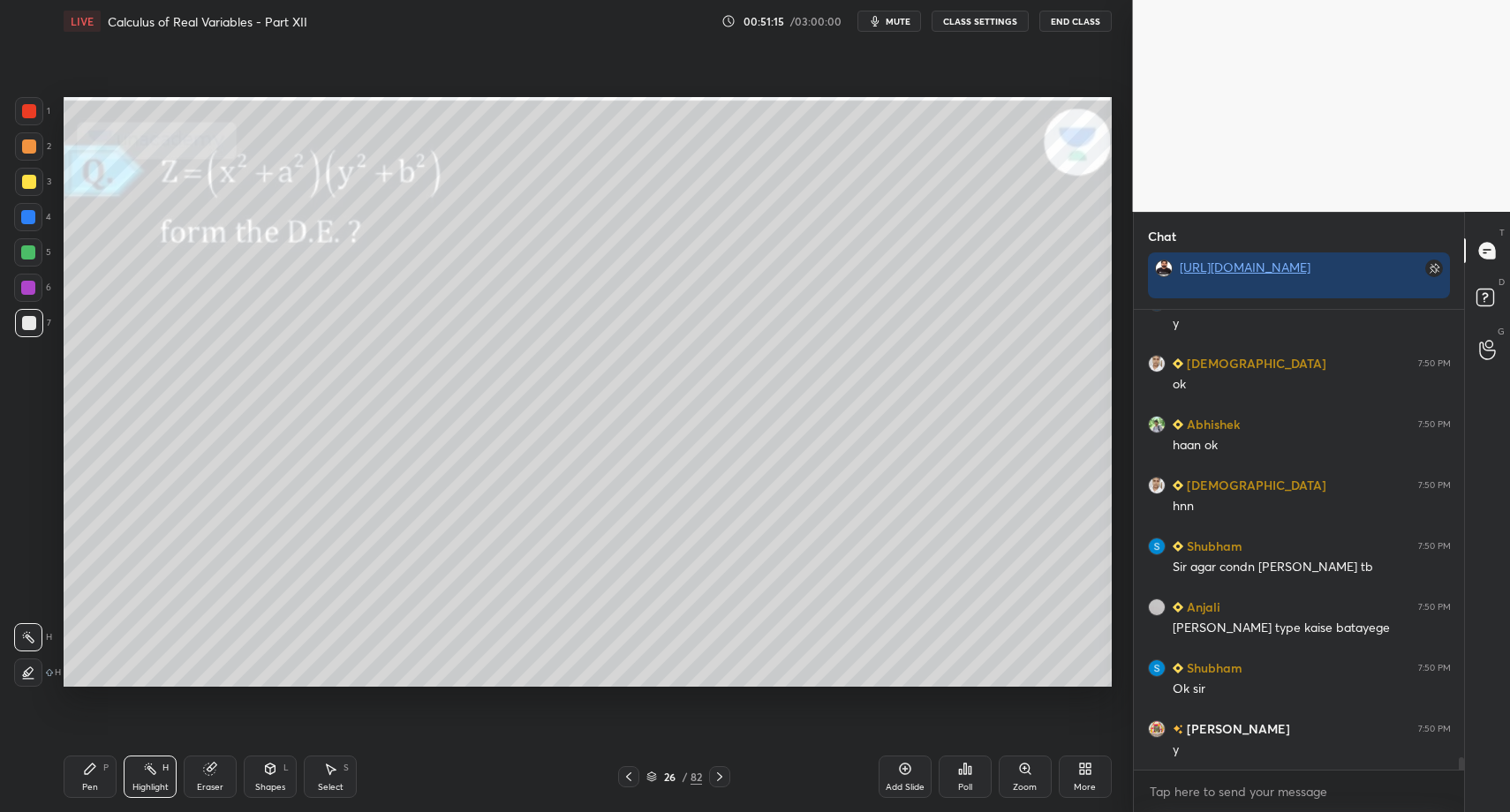 drag, startPoint x: 152, startPoint y: 756, endPoint x: 159, endPoint y: 719, distance: 37.656341 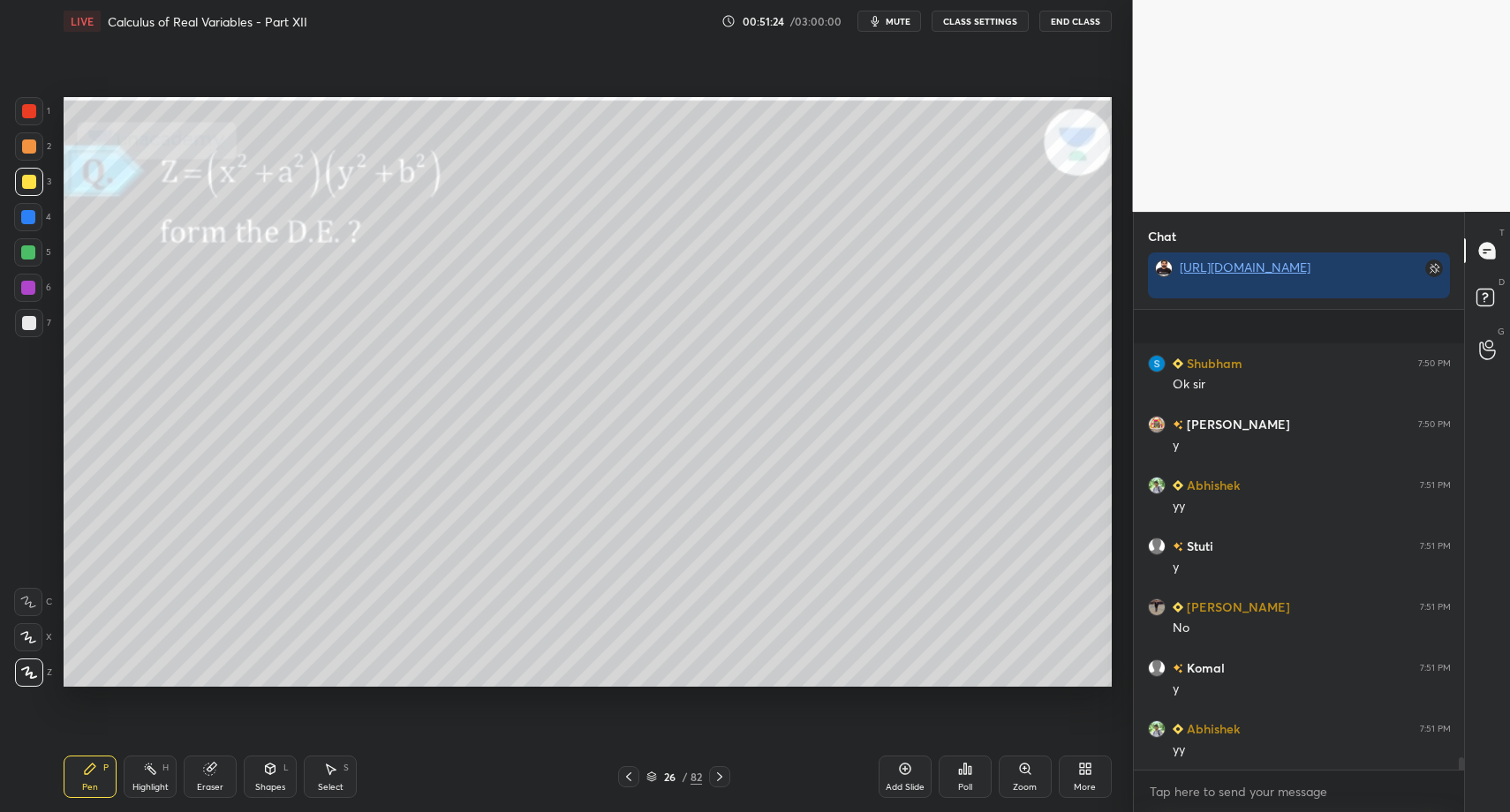 scroll, scrollTop: 16793, scrollLeft: 0, axis: vertical 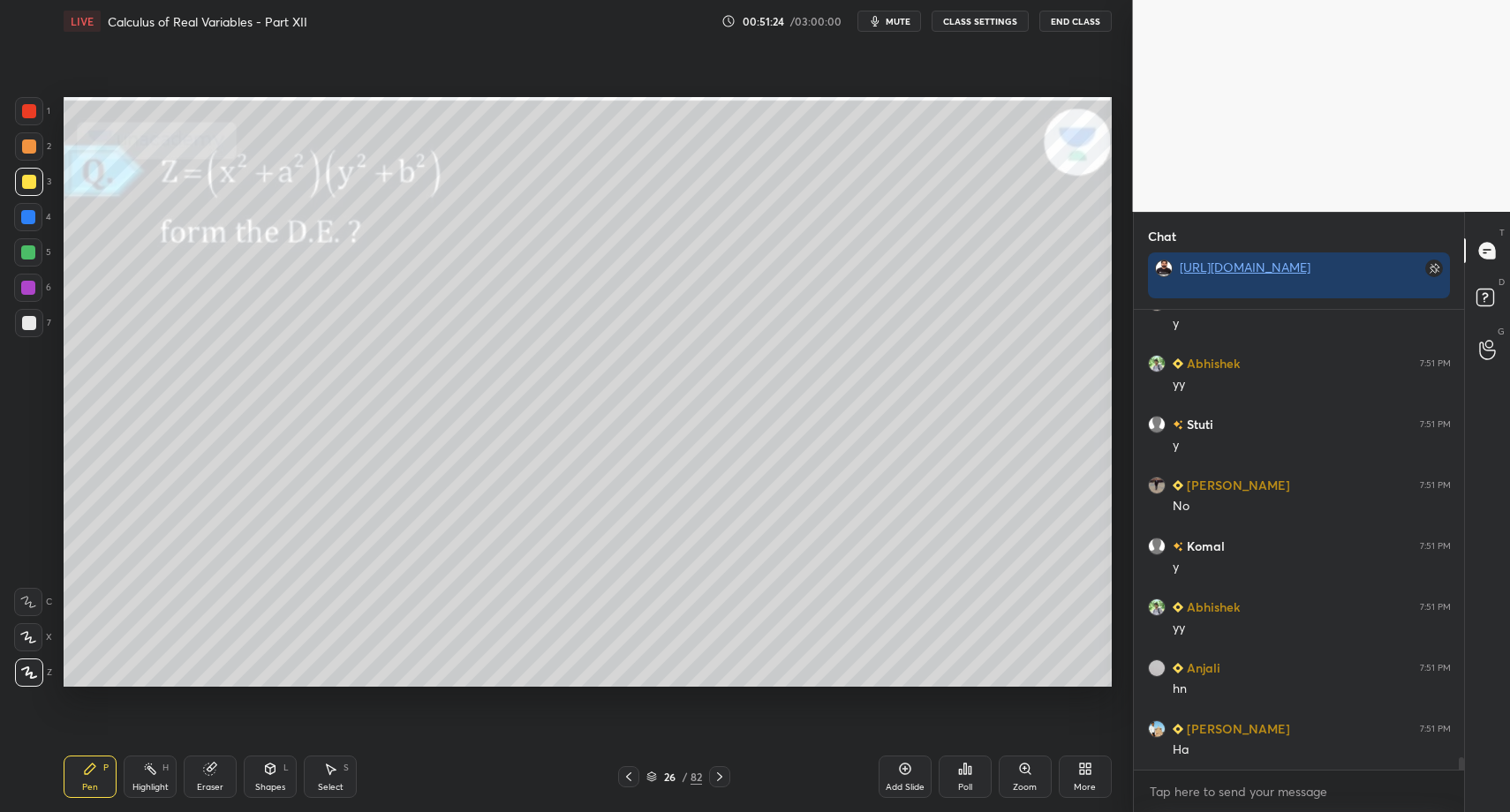 drag, startPoint x: 254, startPoint y: 773, endPoint x: 254, endPoint y: 757, distance: 16 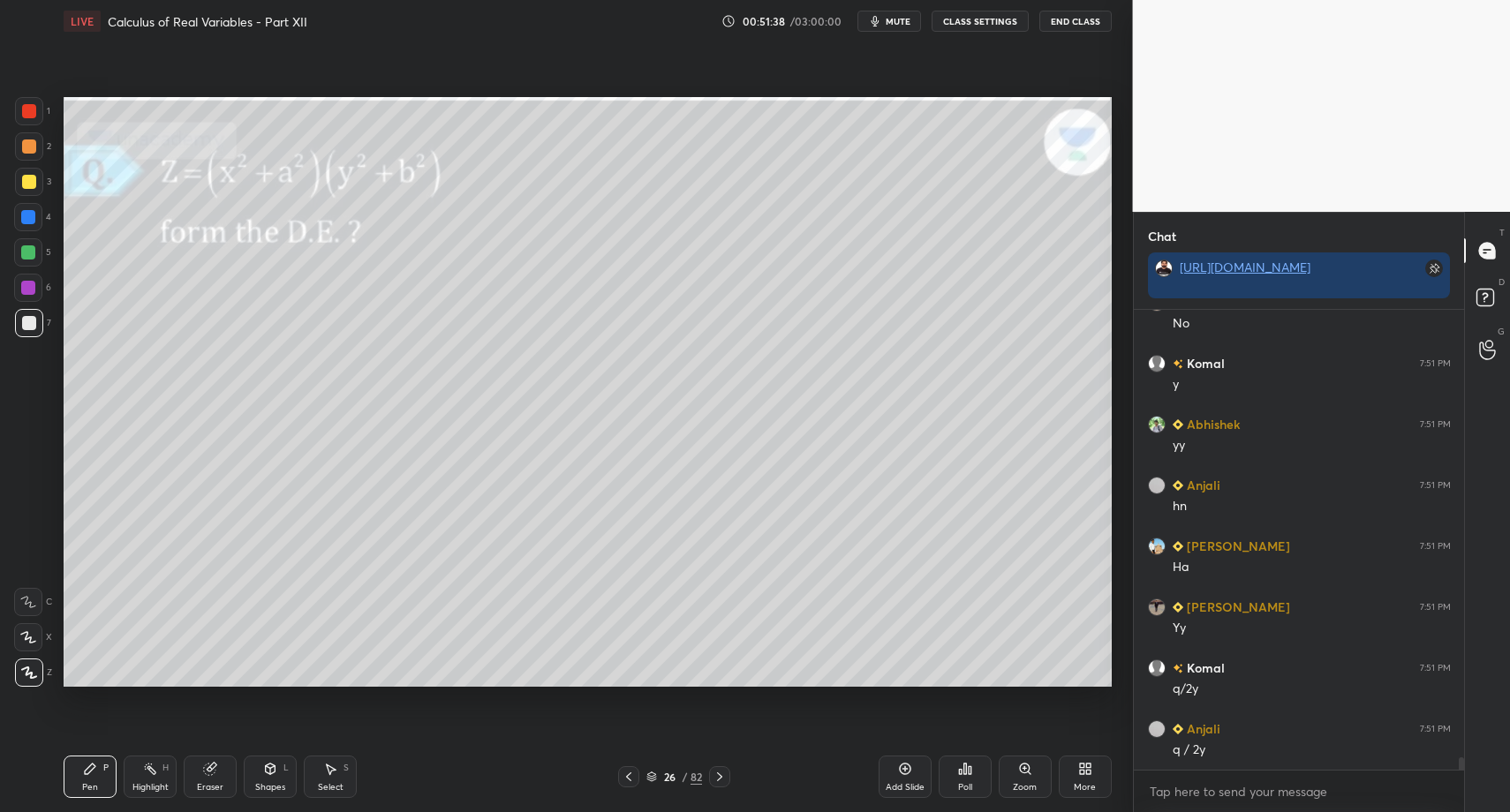scroll, scrollTop: 17036, scrollLeft: 0, axis: vertical 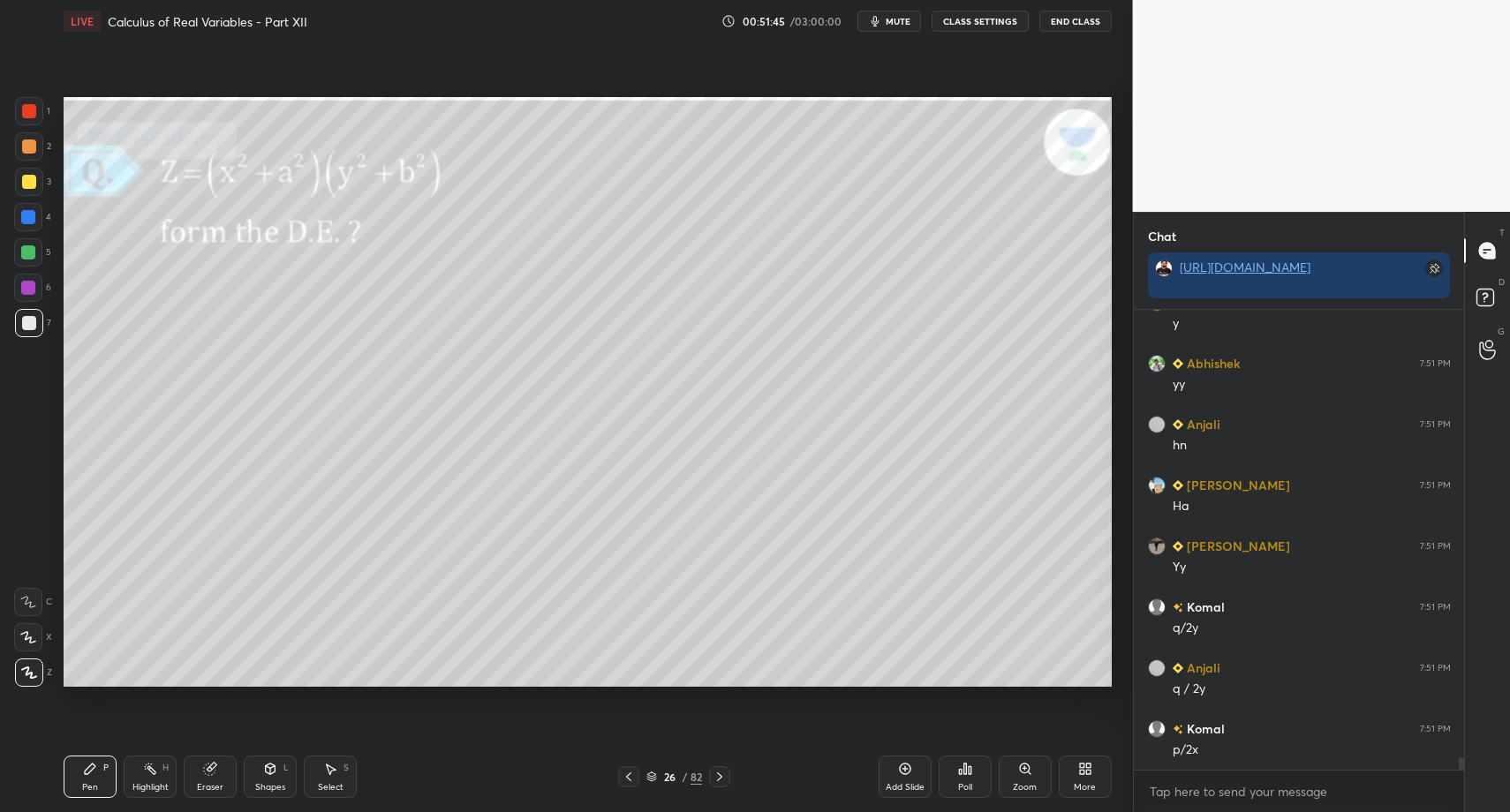 drag, startPoint x: 29, startPoint y: 111, endPoint x: 57, endPoint y: 187, distance: 80.99383 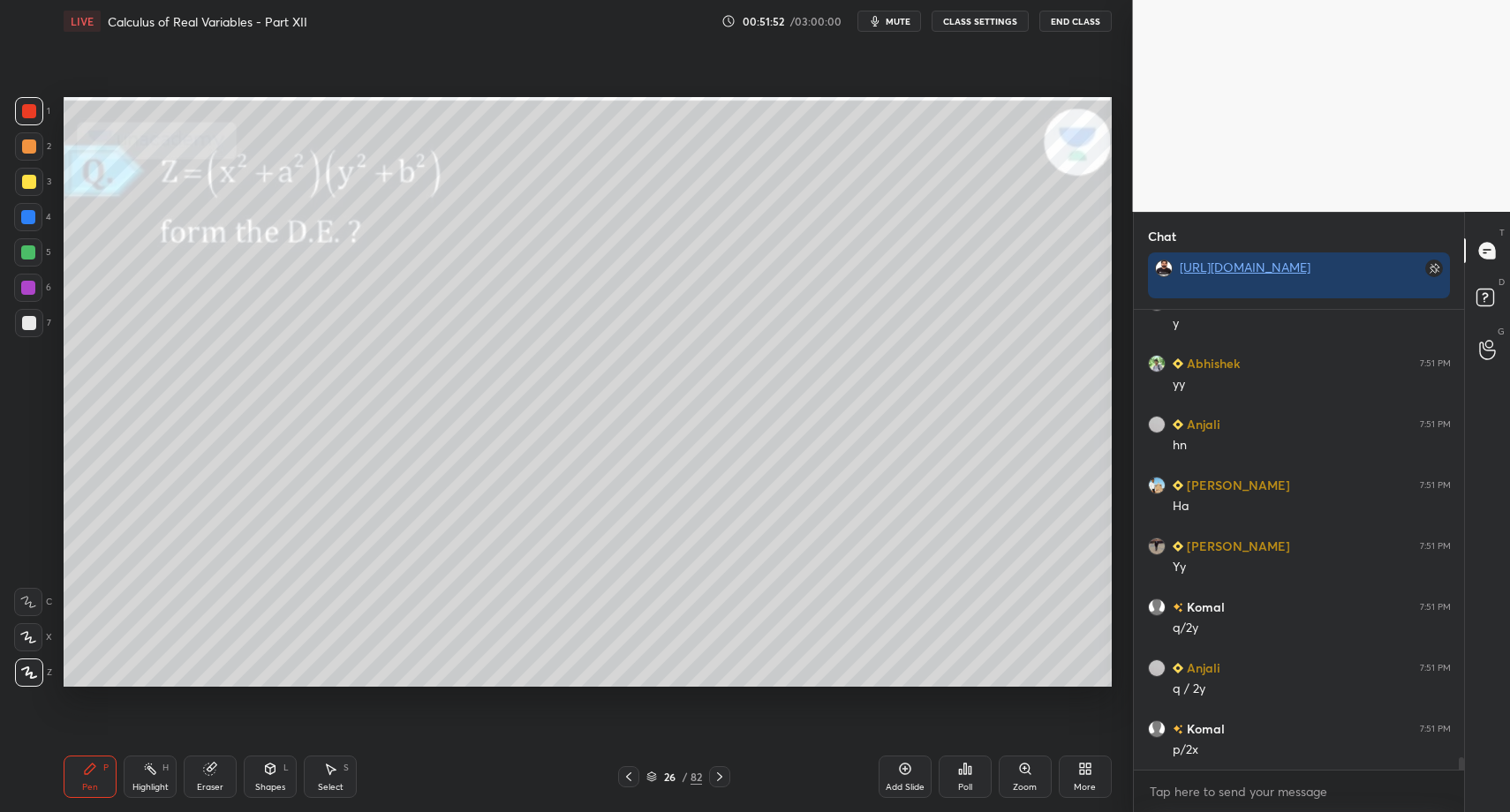 drag, startPoint x: 94, startPoint y: 778, endPoint x: 84, endPoint y: 710, distance: 68.73136 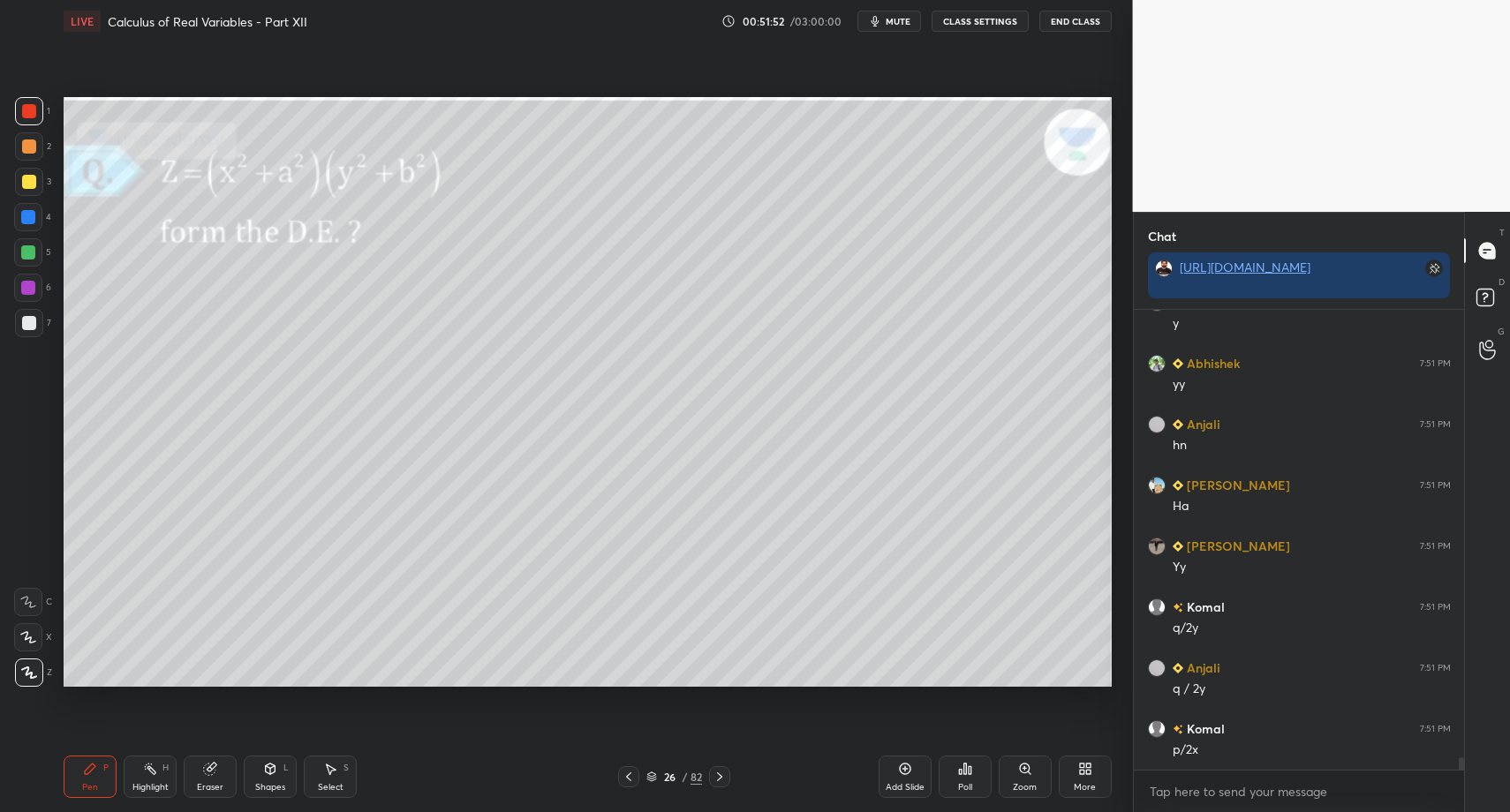 drag, startPoint x: 19, startPoint y: 355, endPoint x: 32, endPoint y: 327, distance: 30.8707 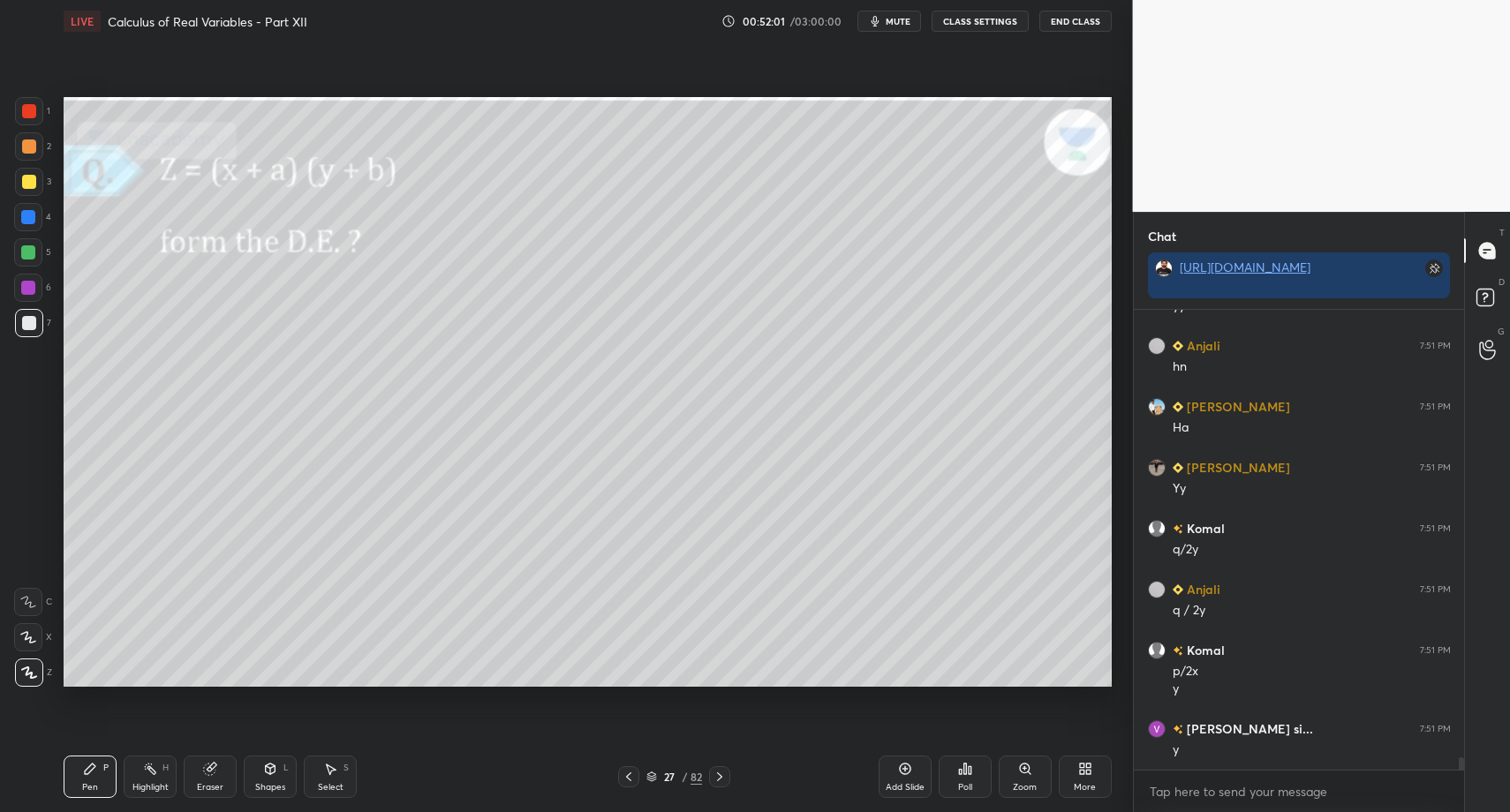 scroll, scrollTop: 17157, scrollLeft: 0, axis: vertical 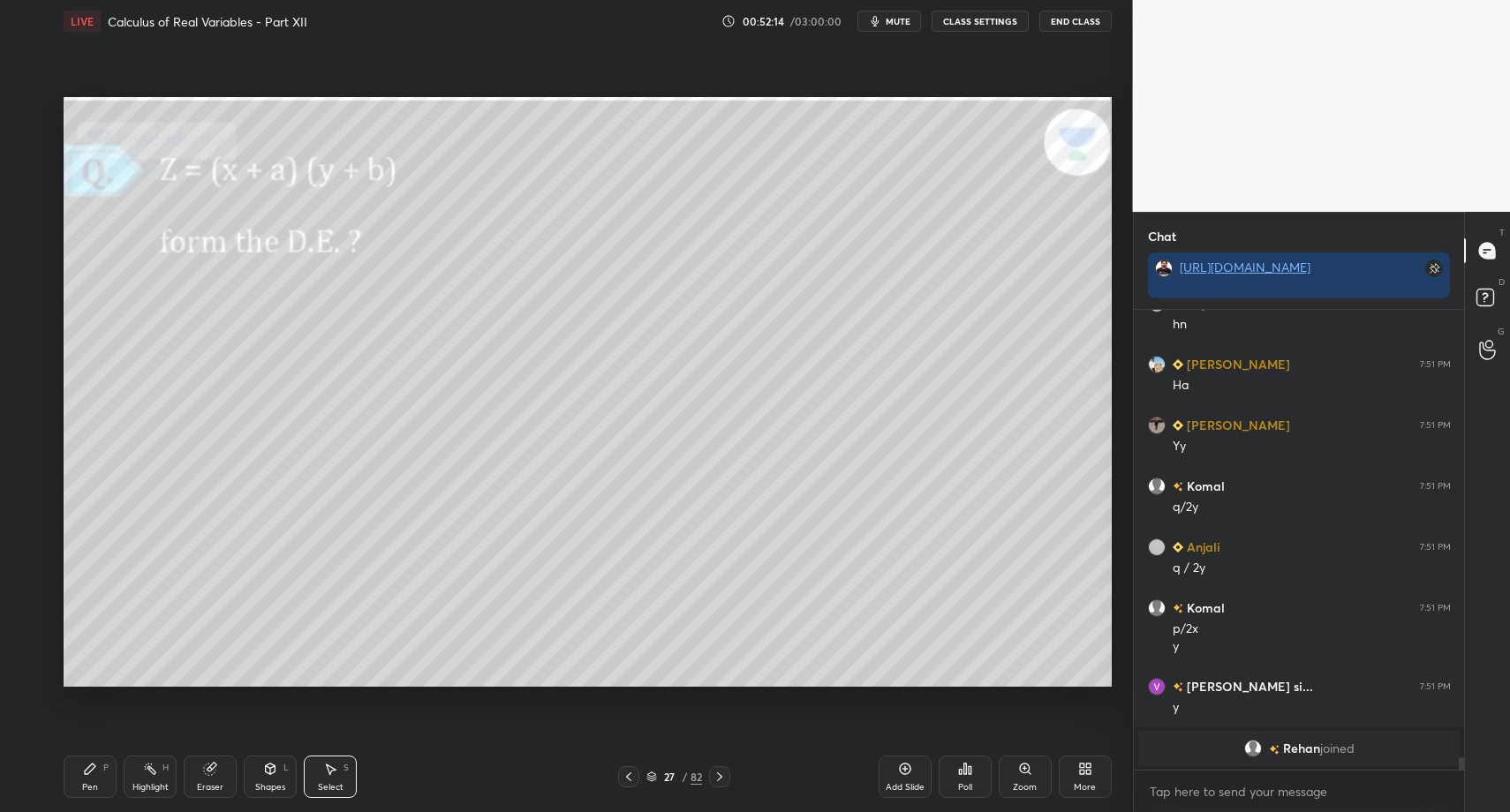 drag, startPoint x: 333, startPoint y: 773, endPoint x: 344, endPoint y: 588, distance: 185.327 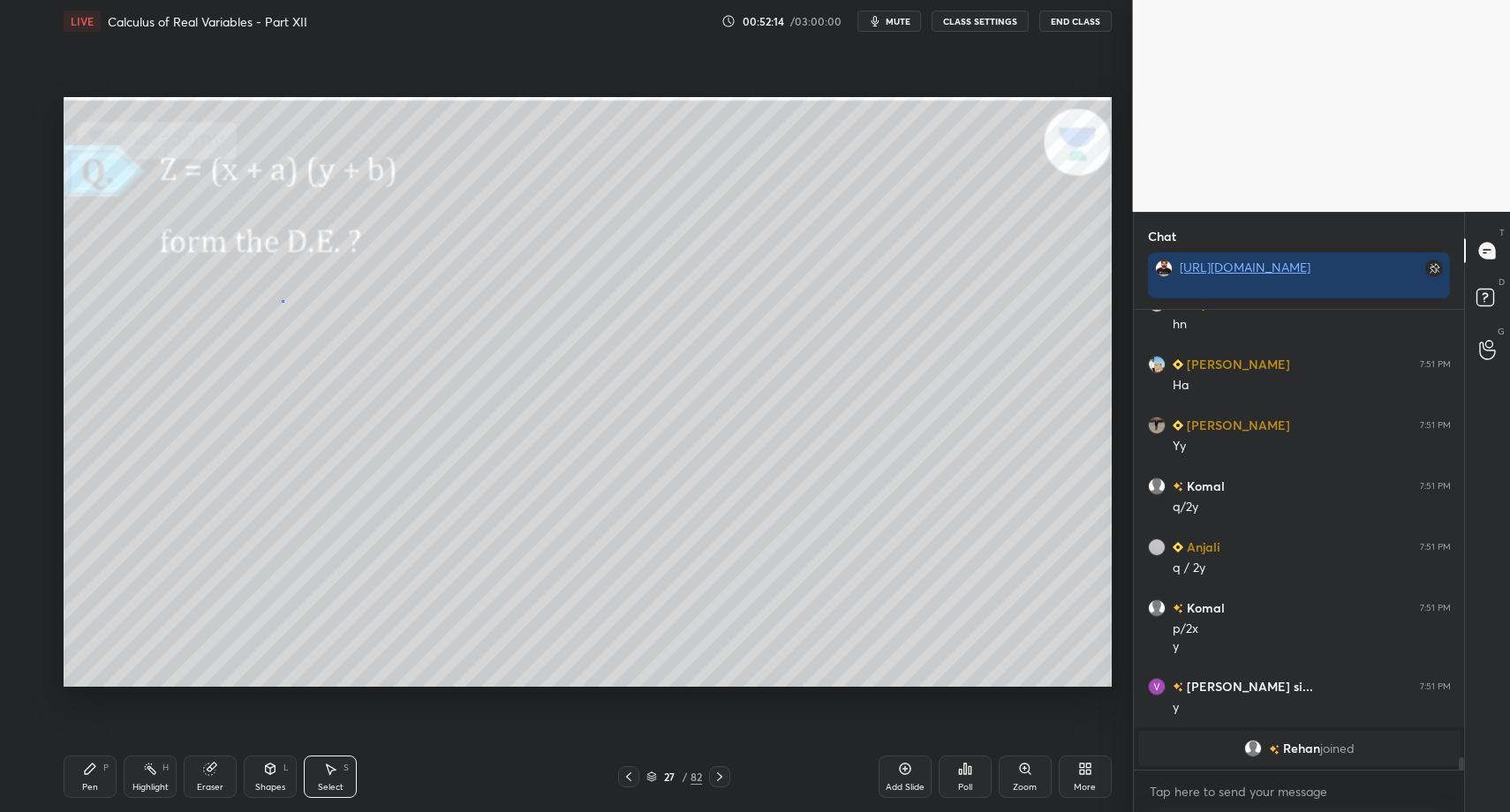 drag, startPoint x: 281, startPoint y: 299, endPoint x: 421, endPoint y: 402, distance: 173.8074 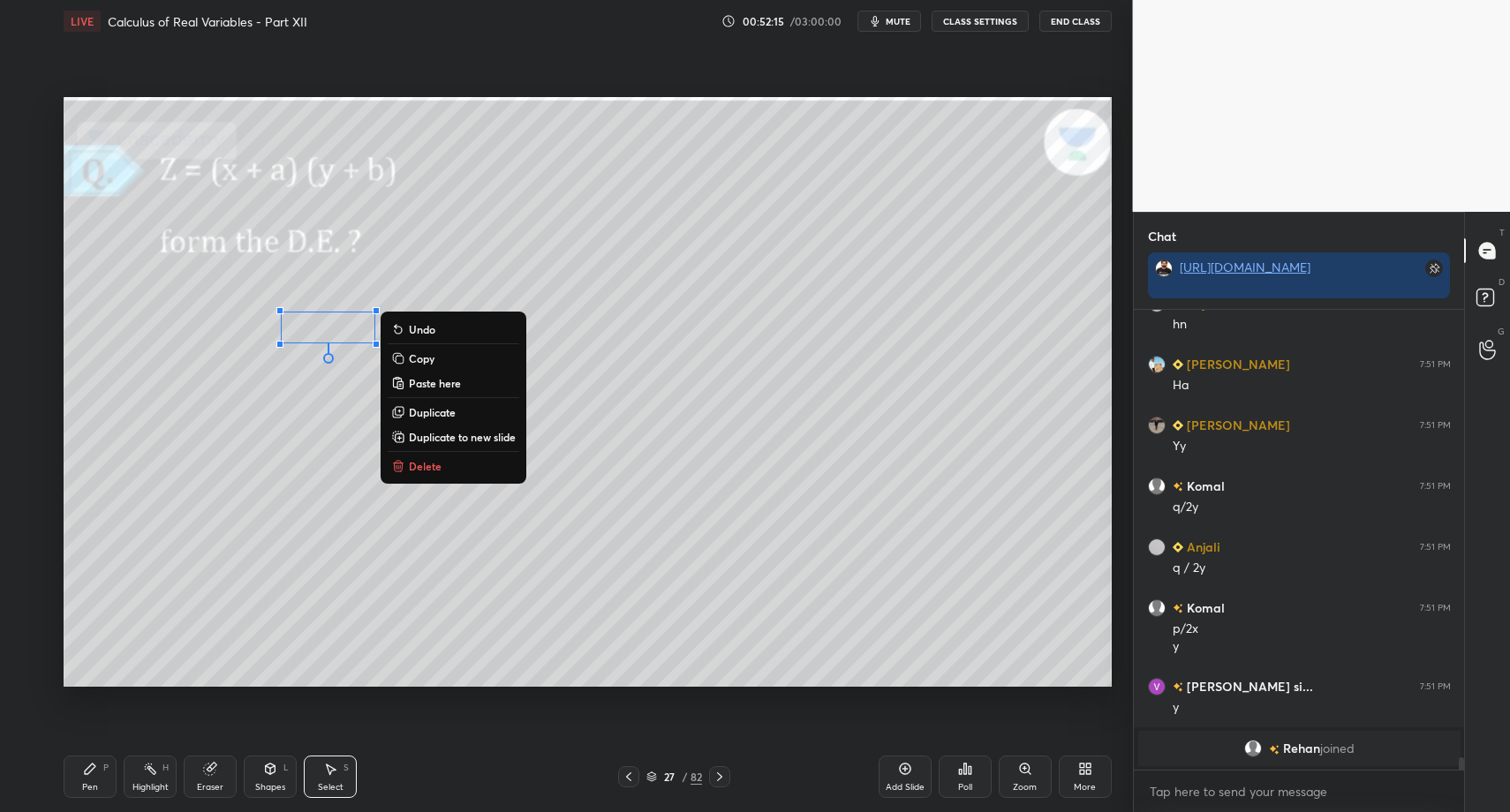 drag, startPoint x: 425, startPoint y: 459, endPoint x: 363, endPoint y: 508, distance: 79.02531 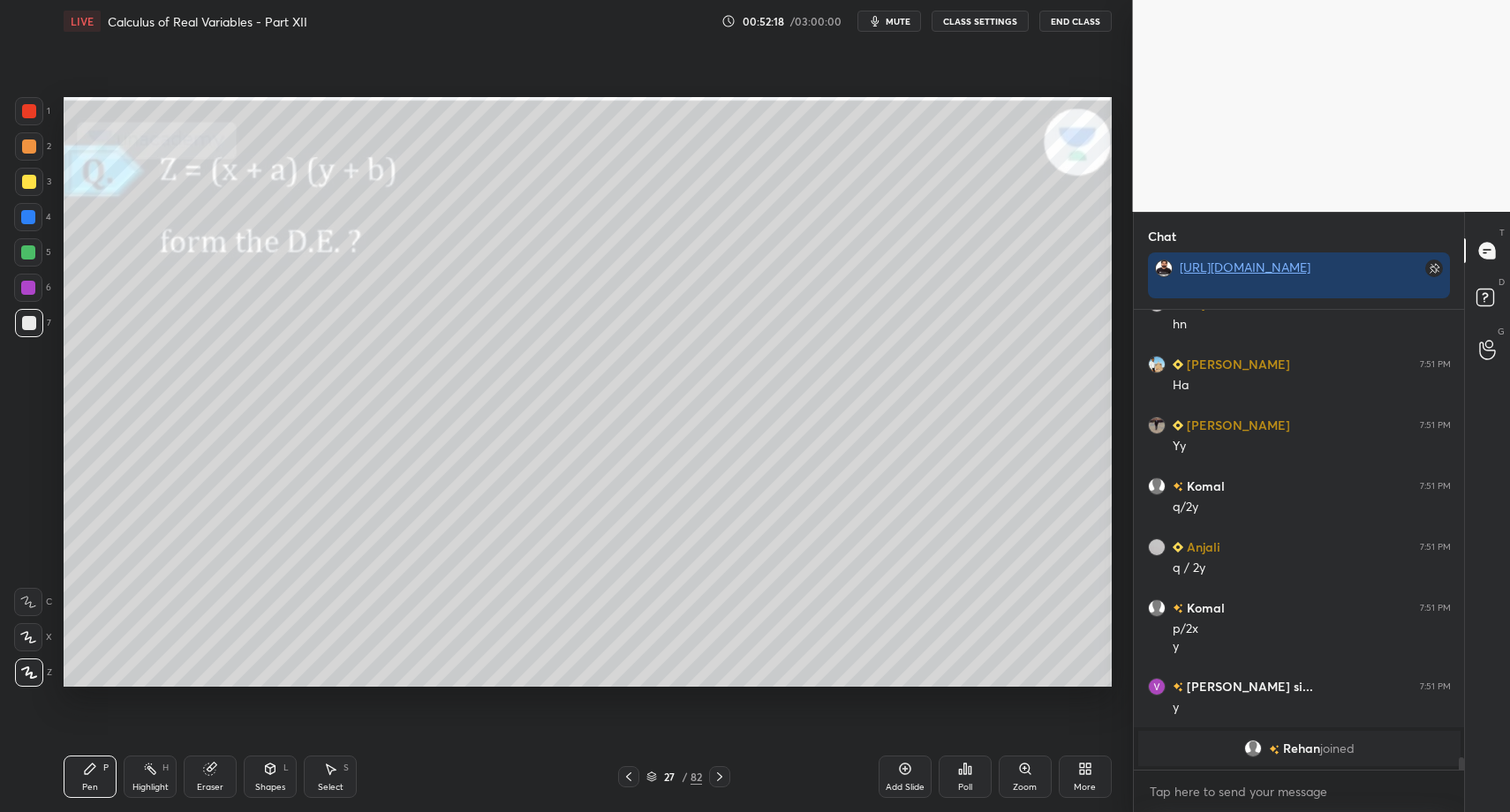 drag, startPoint x: 348, startPoint y: 777, endPoint x: 324, endPoint y: 692, distance: 88.32327 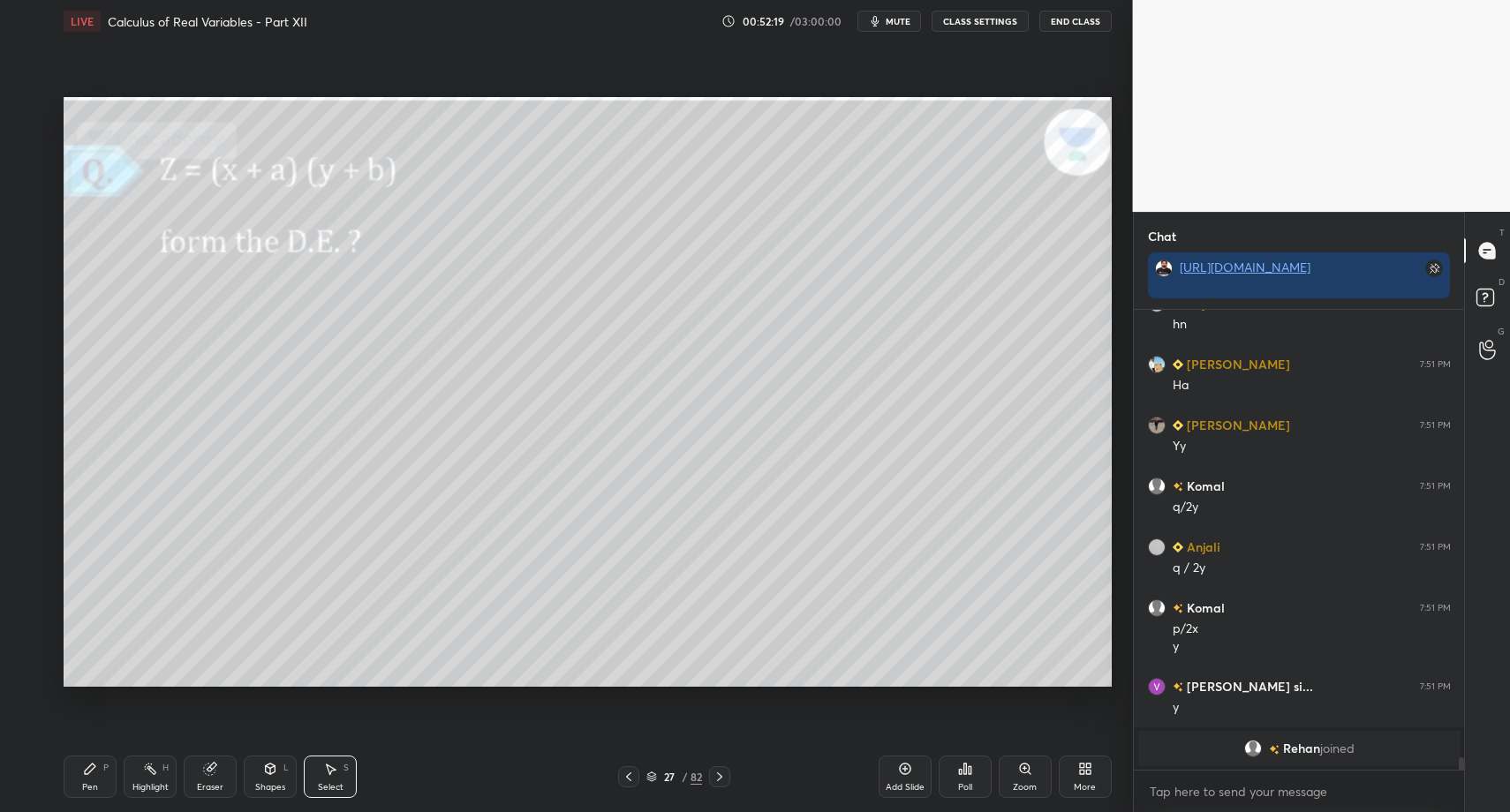 drag, startPoint x: 266, startPoint y: 440, endPoint x: 340, endPoint y: 524, distance: 111.94642 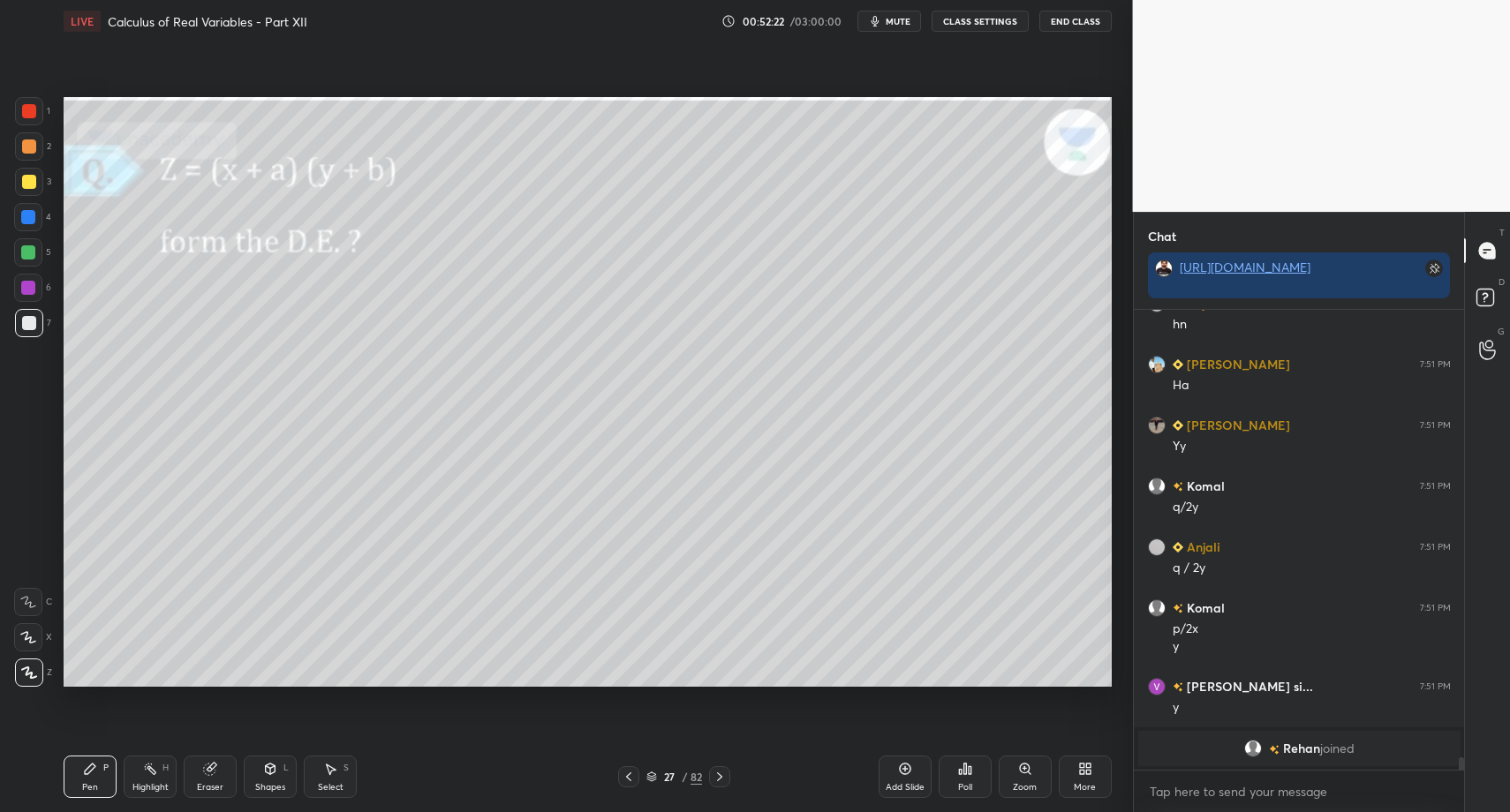 drag, startPoint x: 263, startPoint y: 788, endPoint x: 253, endPoint y: 765, distance: 25.079872 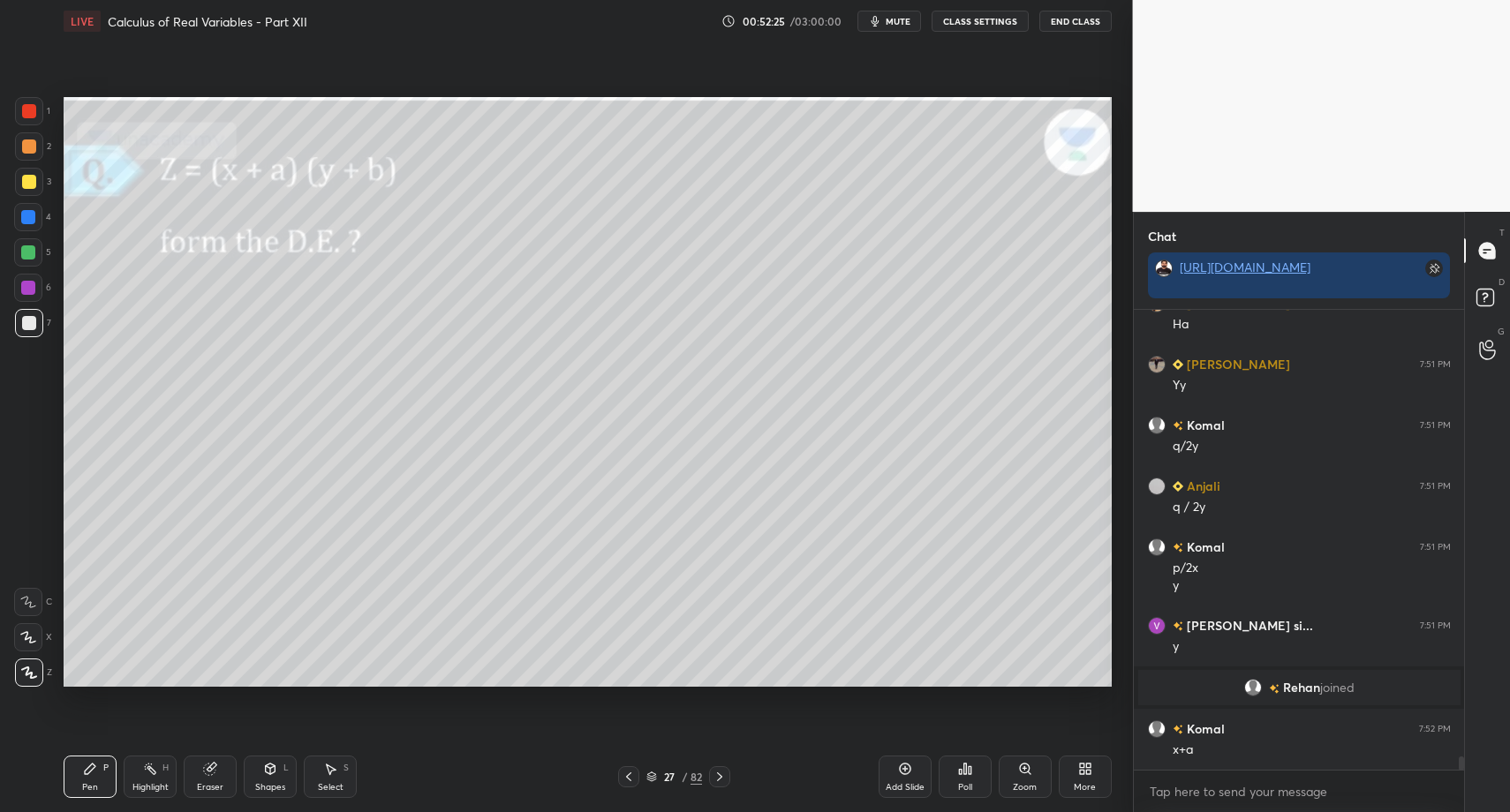 scroll, scrollTop: 15028, scrollLeft: 0, axis: vertical 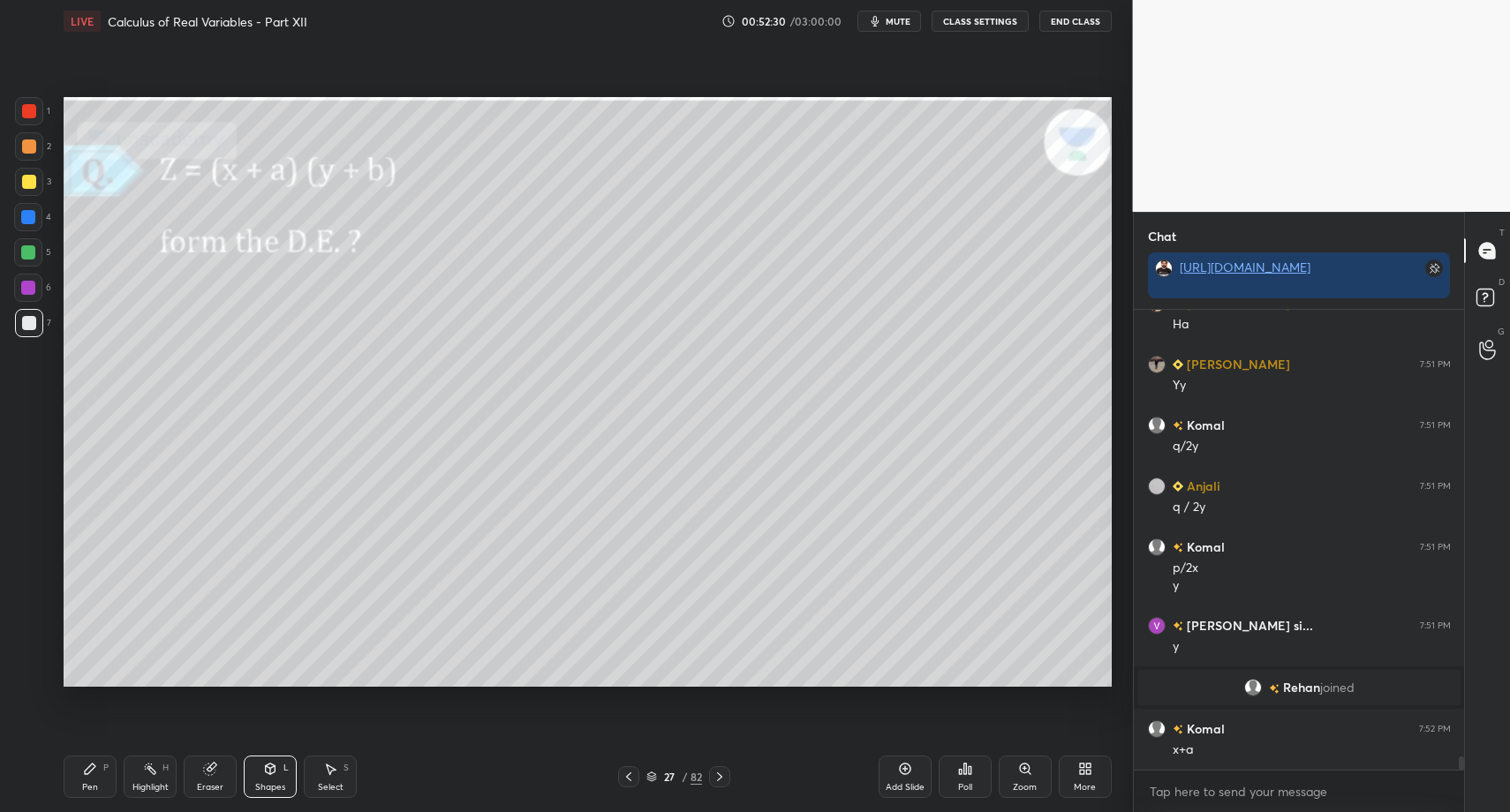 drag, startPoint x: 242, startPoint y: 784, endPoint x: 238, endPoint y: 774, distance: 10.7703296 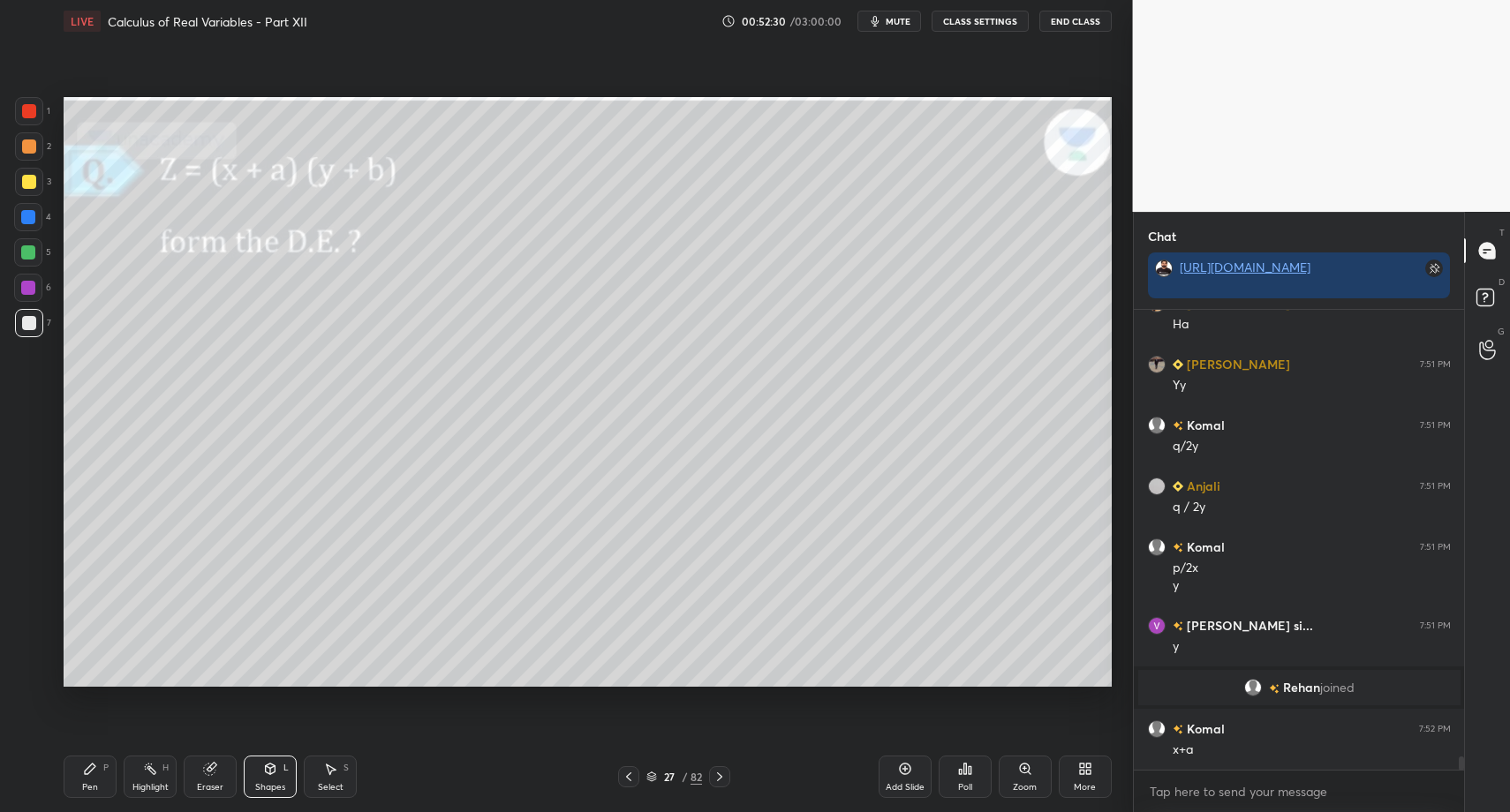 drag, startPoint x: 261, startPoint y: 778, endPoint x: 261, endPoint y: 756, distance: 22 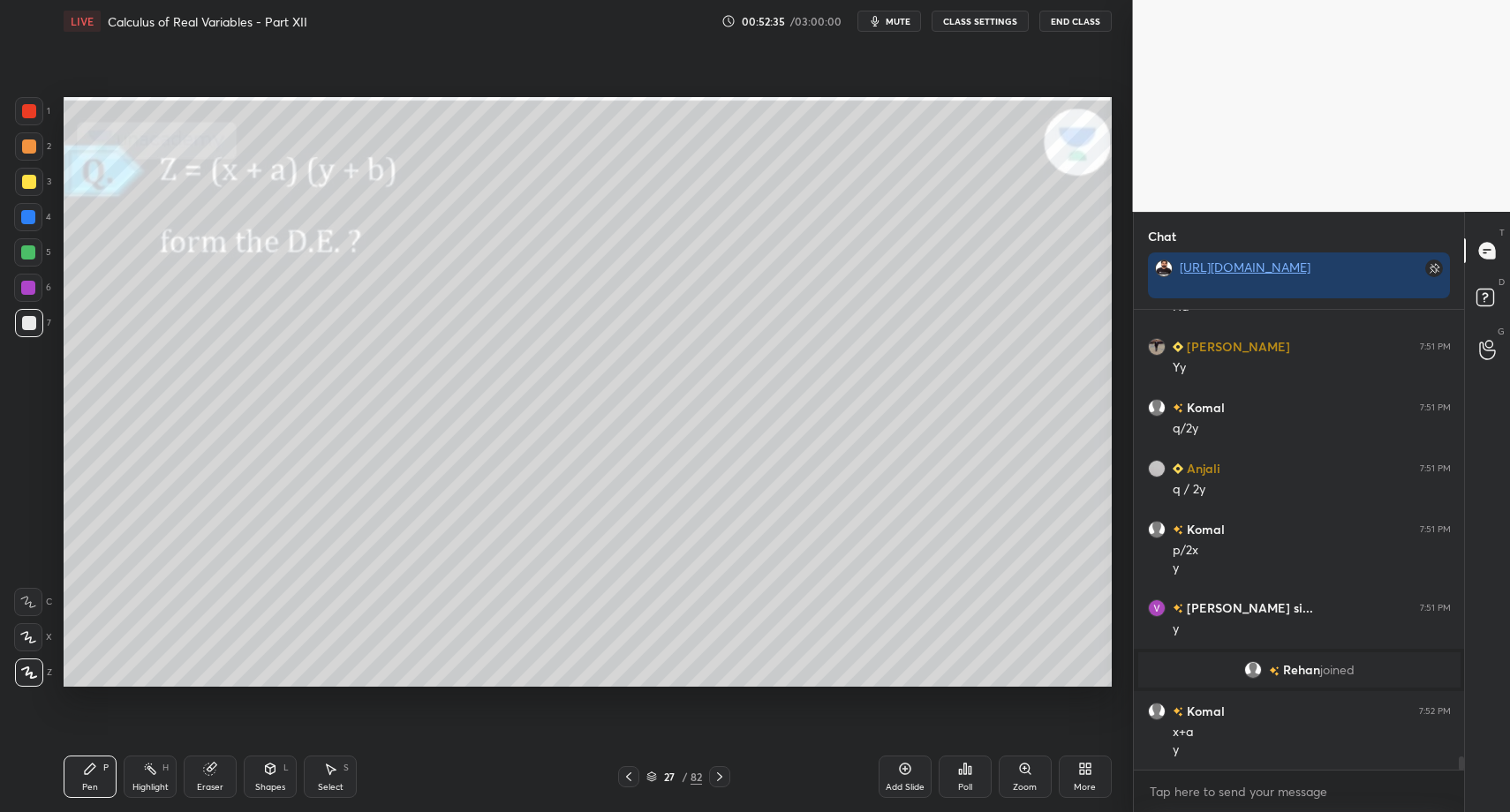 scroll, scrollTop: 15107, scrollLeft: 0, axis: vertical 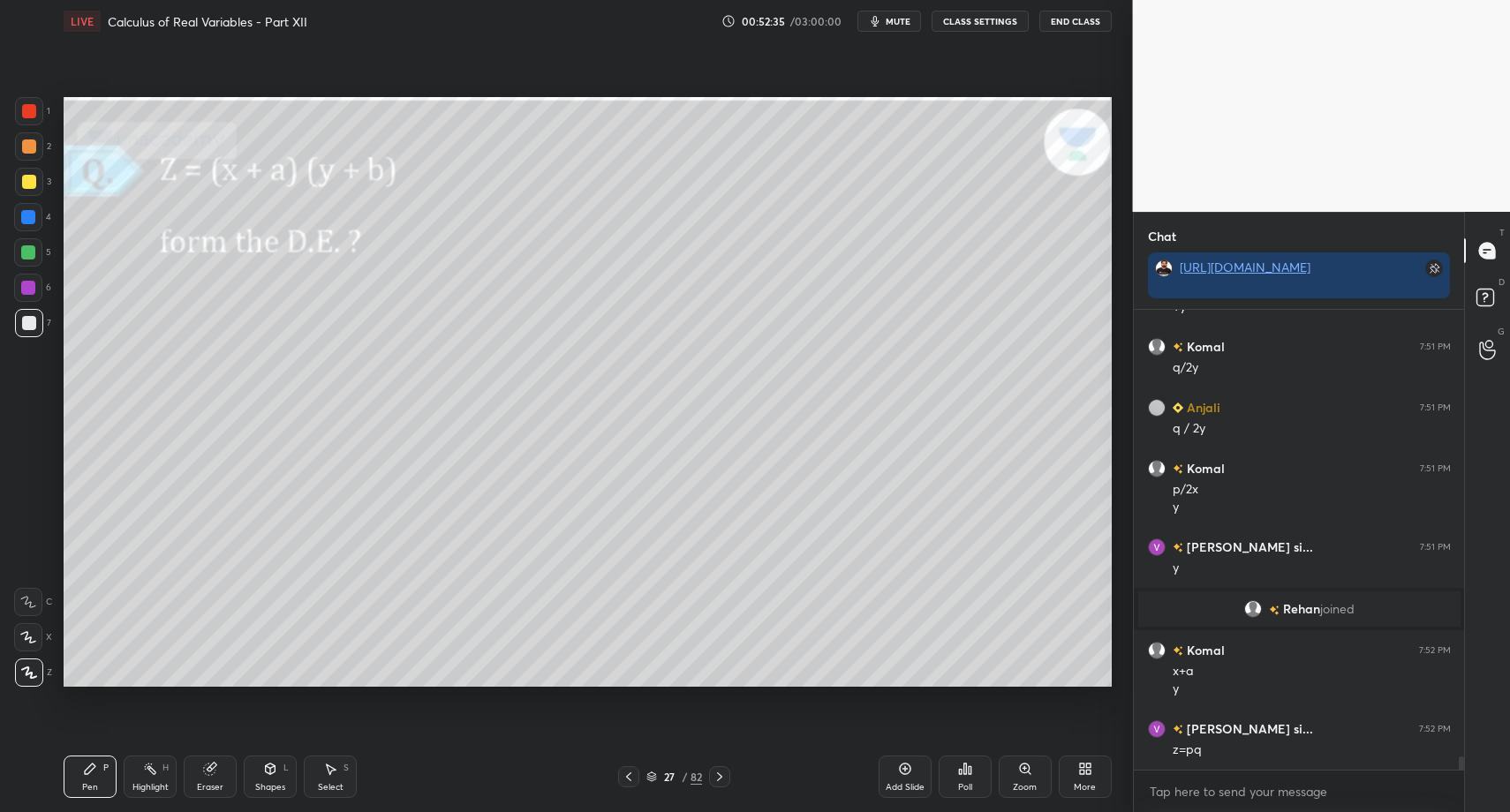drag, startPoint x: 34, startPoint y: 194, endPoint x: 60, endPoint y: 167, distance: 37.48333 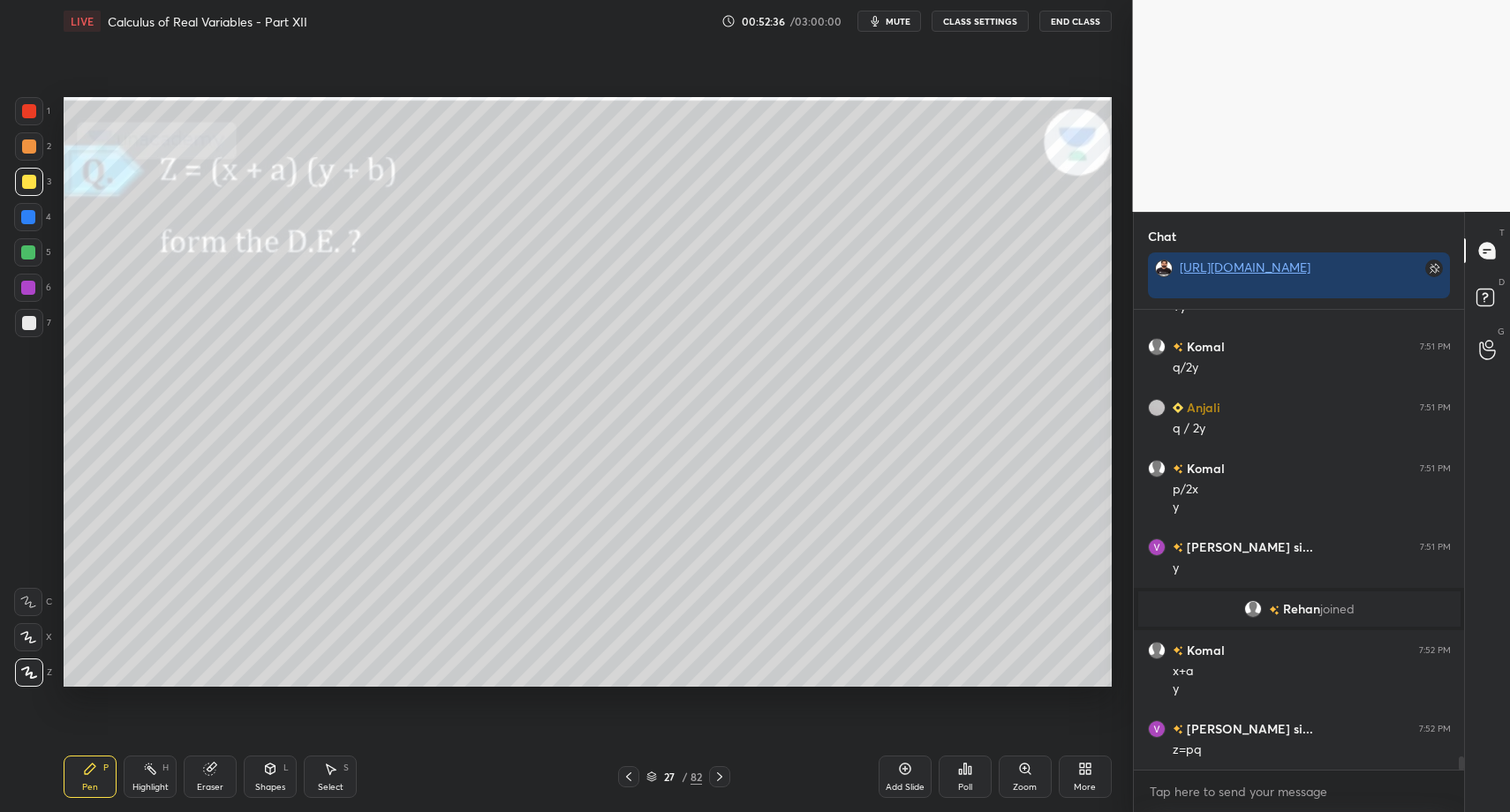 scroll, scrollTop: 15168, scrollLeft: 0, axis: vertical 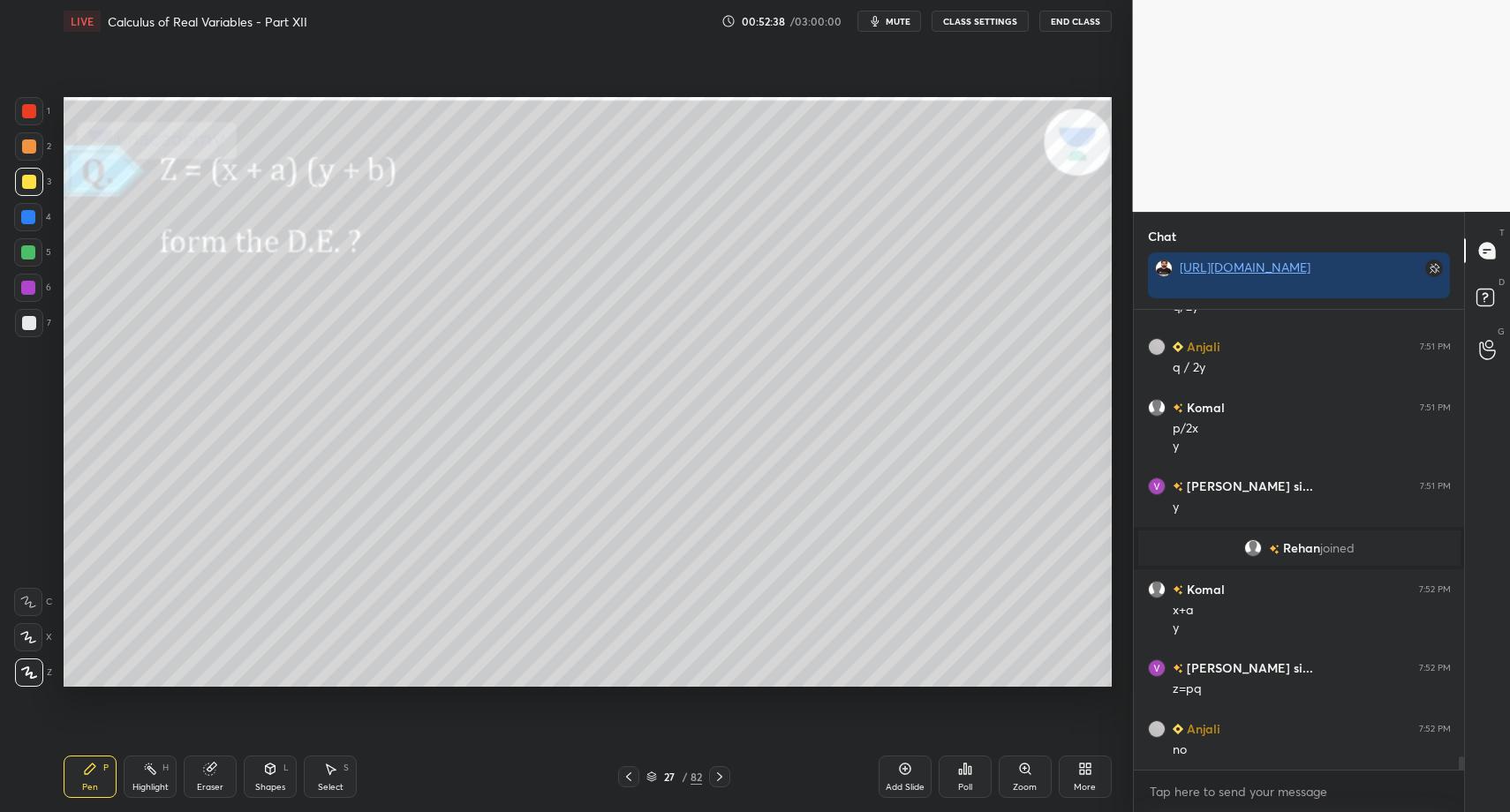 drag, startPoint x: 326, startPoint y: 788, endPoint x: 336, endPoint y: 749, distance: 40.26164 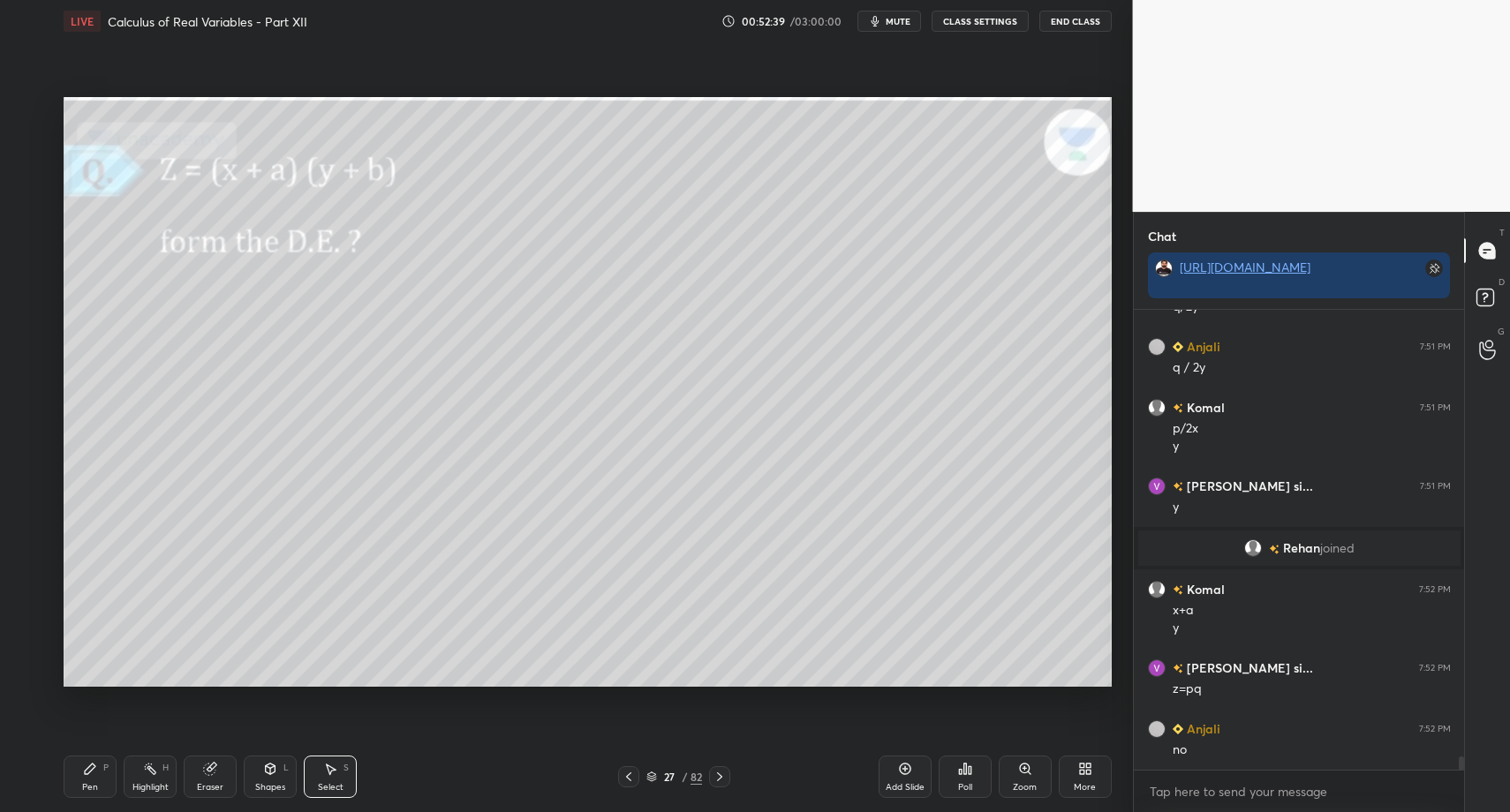 drag, startPoint x: 629, startPoint y: 173, endPoint x: 676, endPoint y: 179, distance: 47.381431 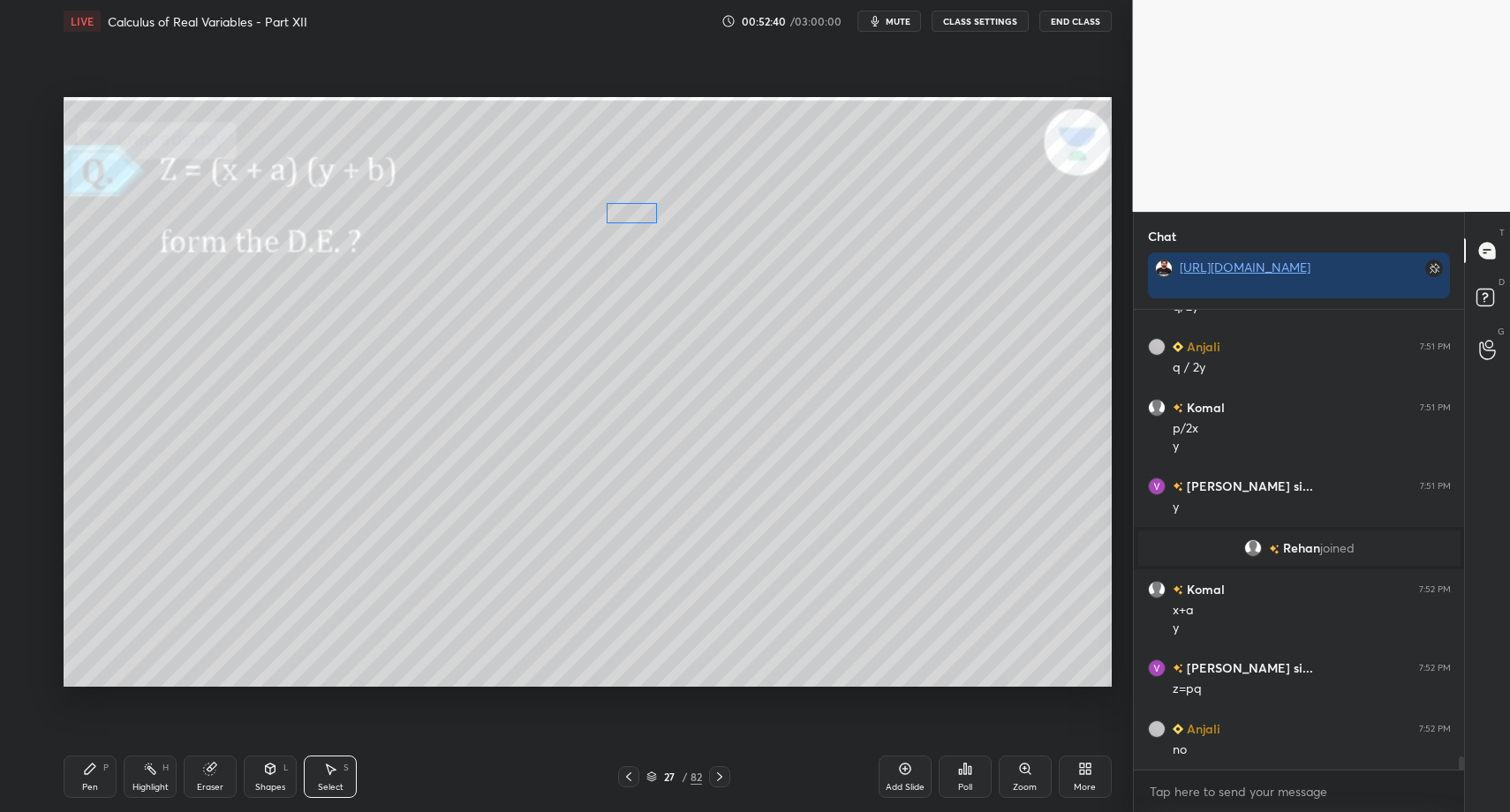 drag, startPoint x: 638, startPoint y: 195, endPoint x: 631, endPoint y: 221, distance: 26.925824 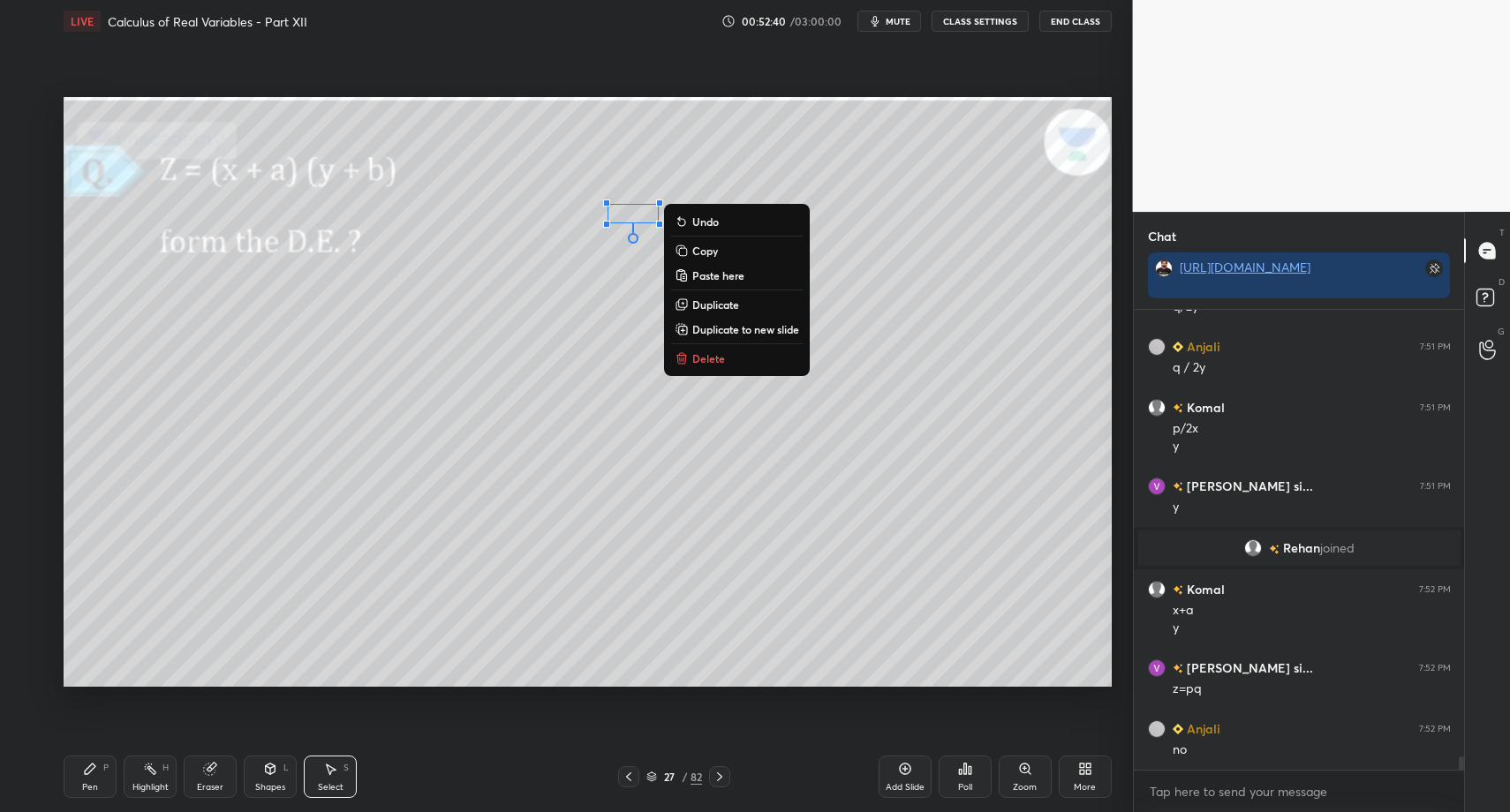 drag, startPoint x: 272, startPoint y: 766, endPoint x: 266, endPoint y: 753, distance: 14.317821 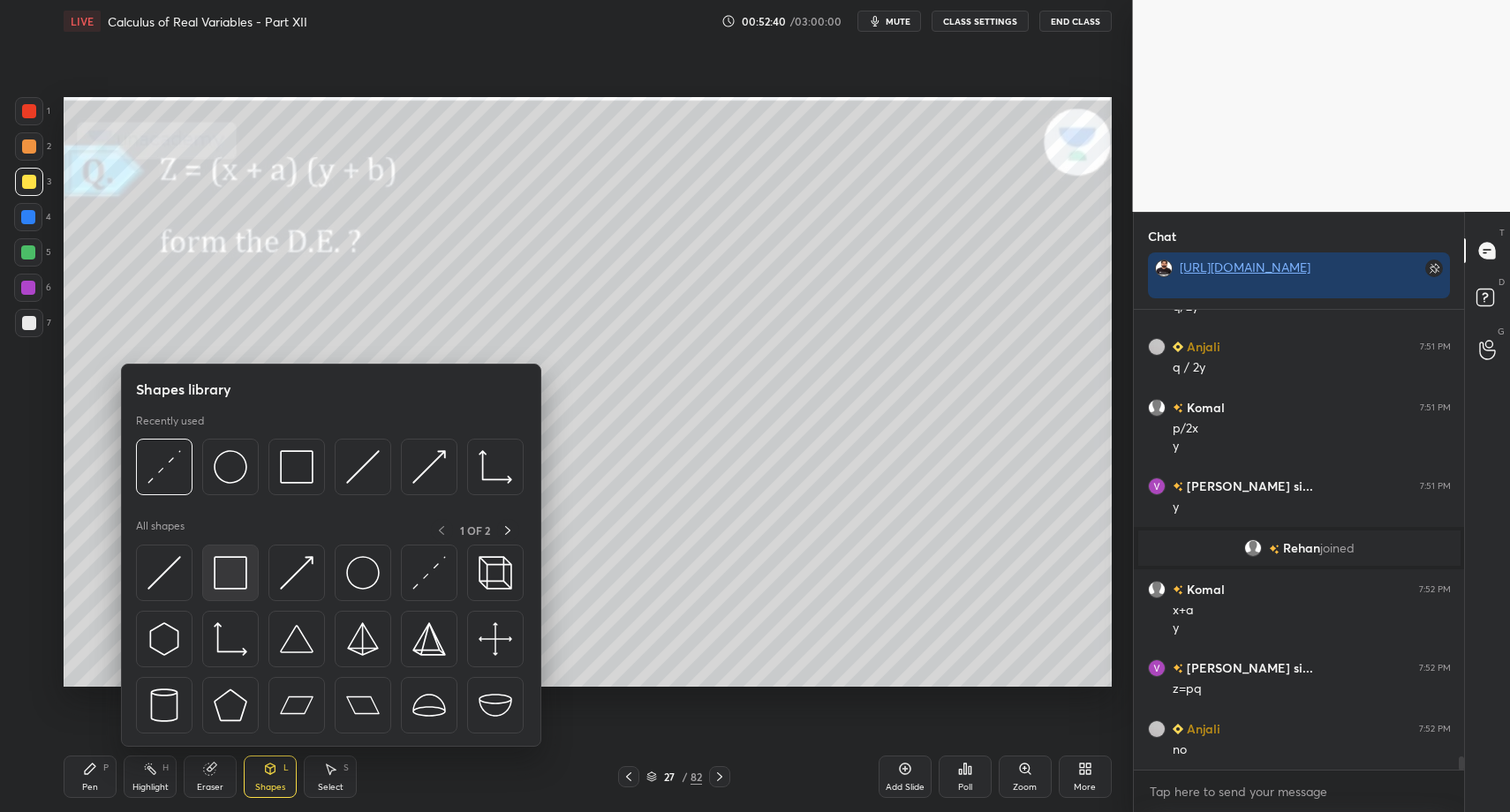 drag, startPoint x: 266, startPoint y: 753, endPoint x: 233, endPoint y: 564, distance: 191.85932 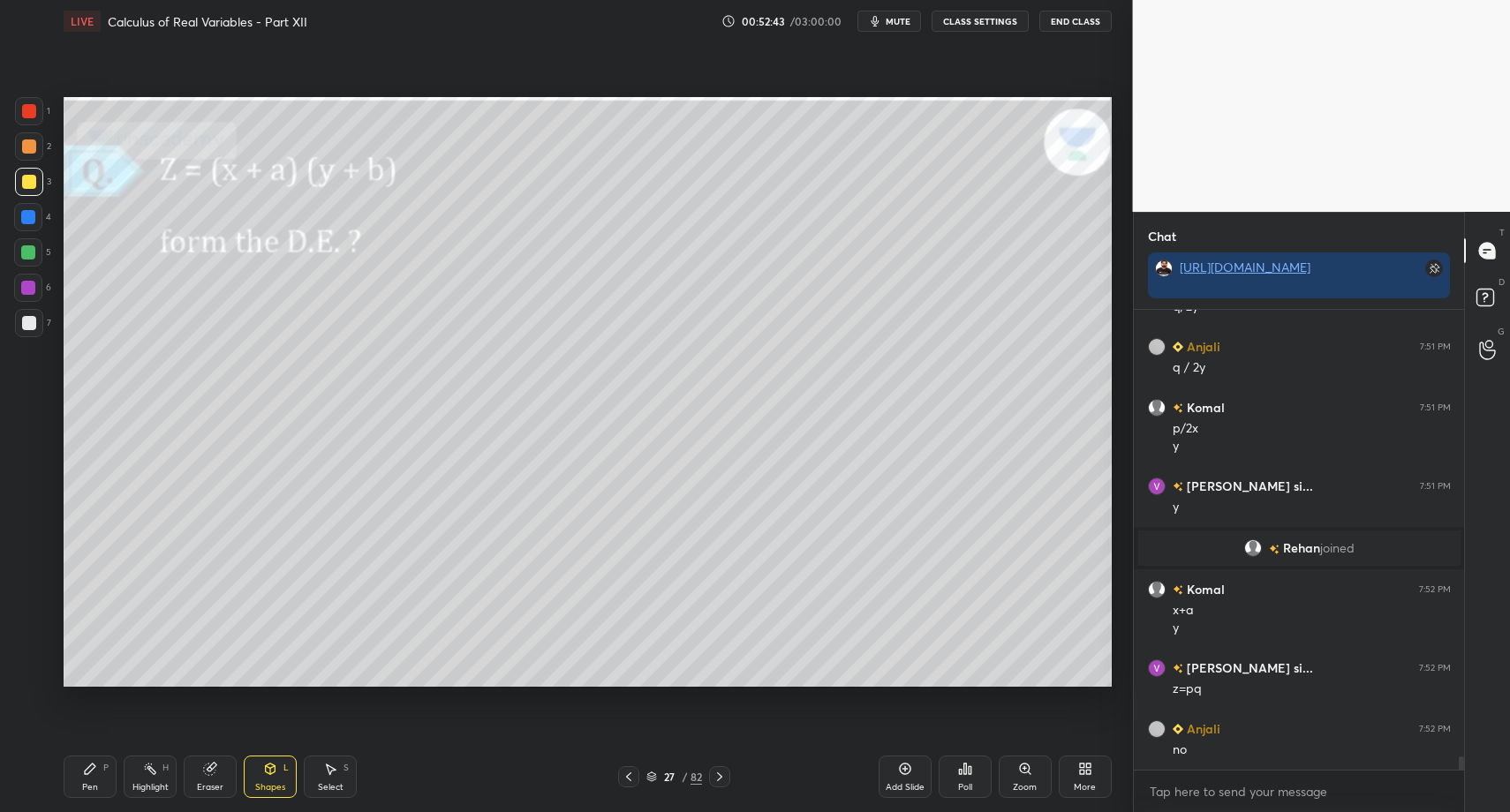scroll, scrollTop: 15185, scrollLeft: 0, axis: vertical 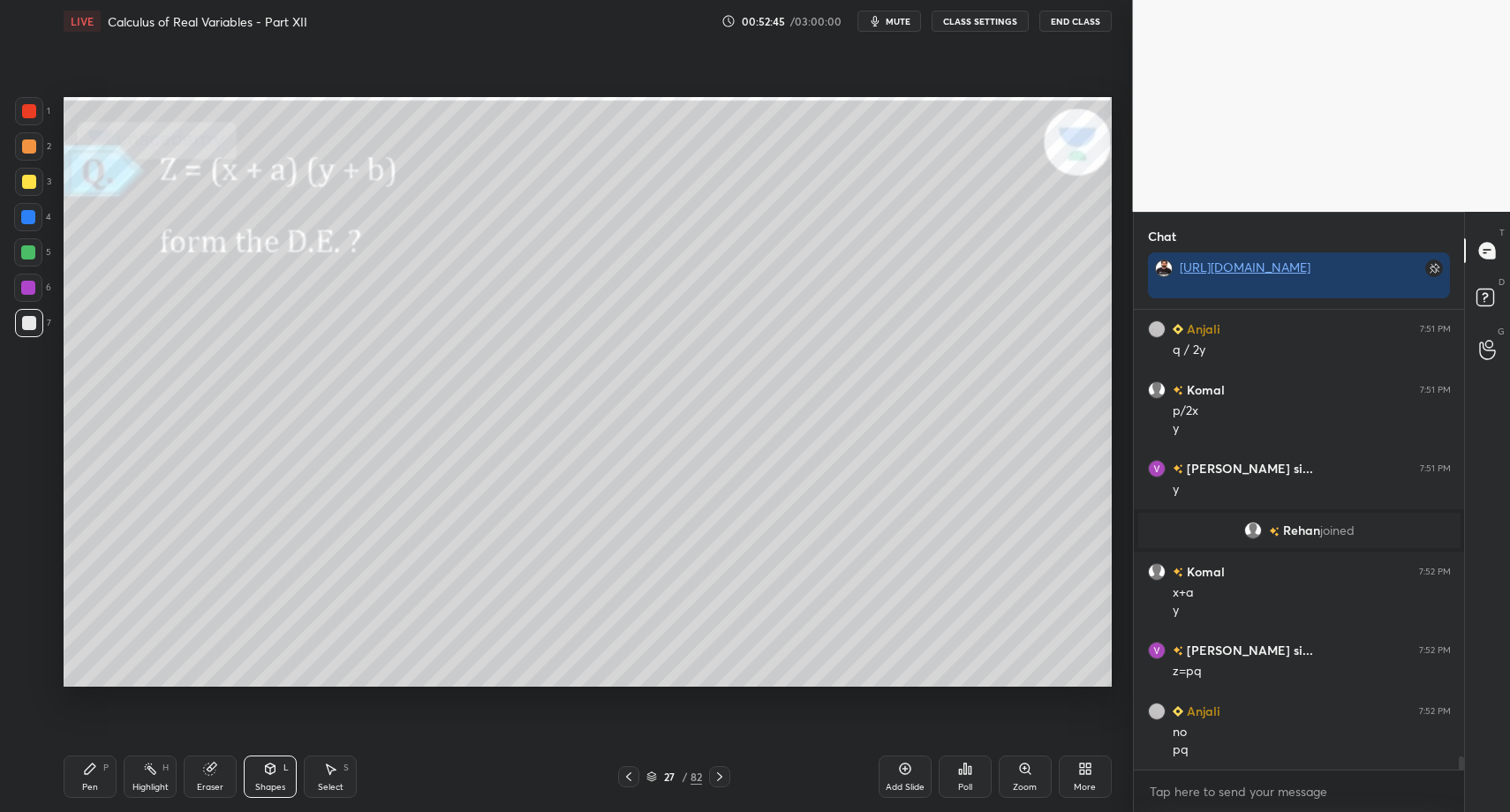drag, startPoint x: 87, startPoint y: 779, endPoint x: 81, endPoint y: 765, distance: 15.231546 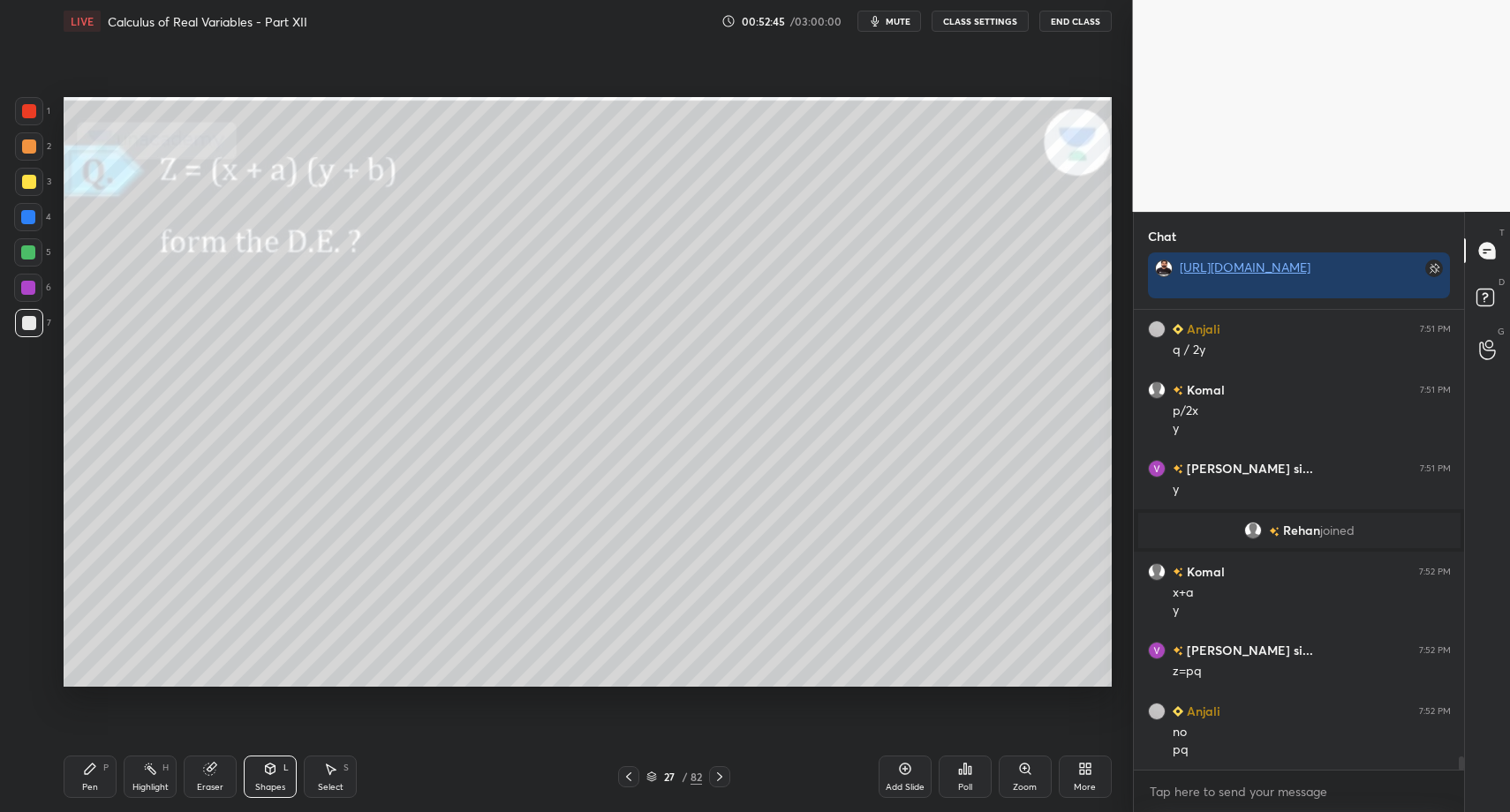 drag, startPoint x: 81, startPoint y: 765, endPoint x: 99, endPoint y: 733, distance: 36.71512 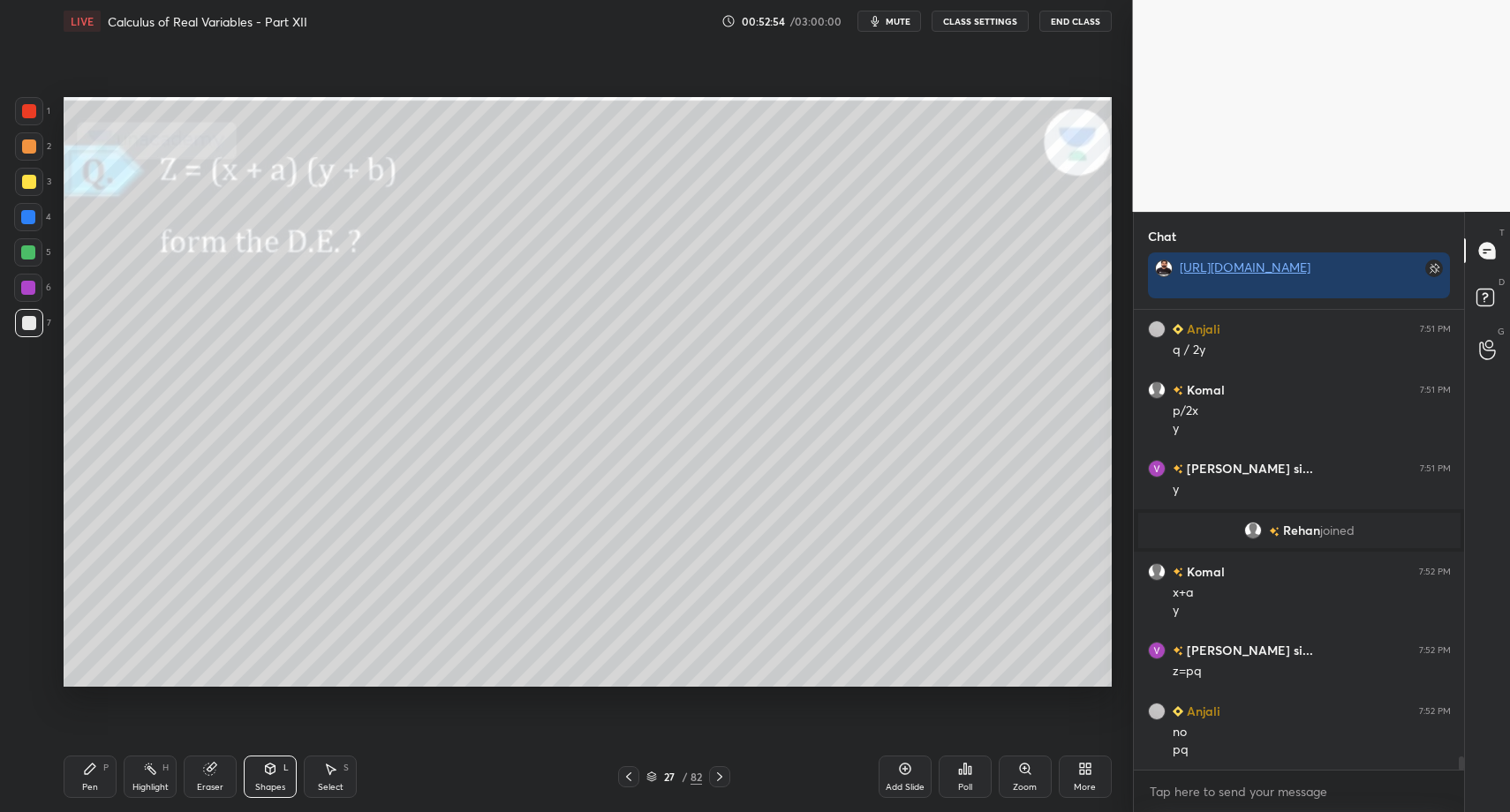 drag, startPoint x: 32, startPoint y: 322, endPoint x: 23, endPoint y: 327, distance: 10.29563 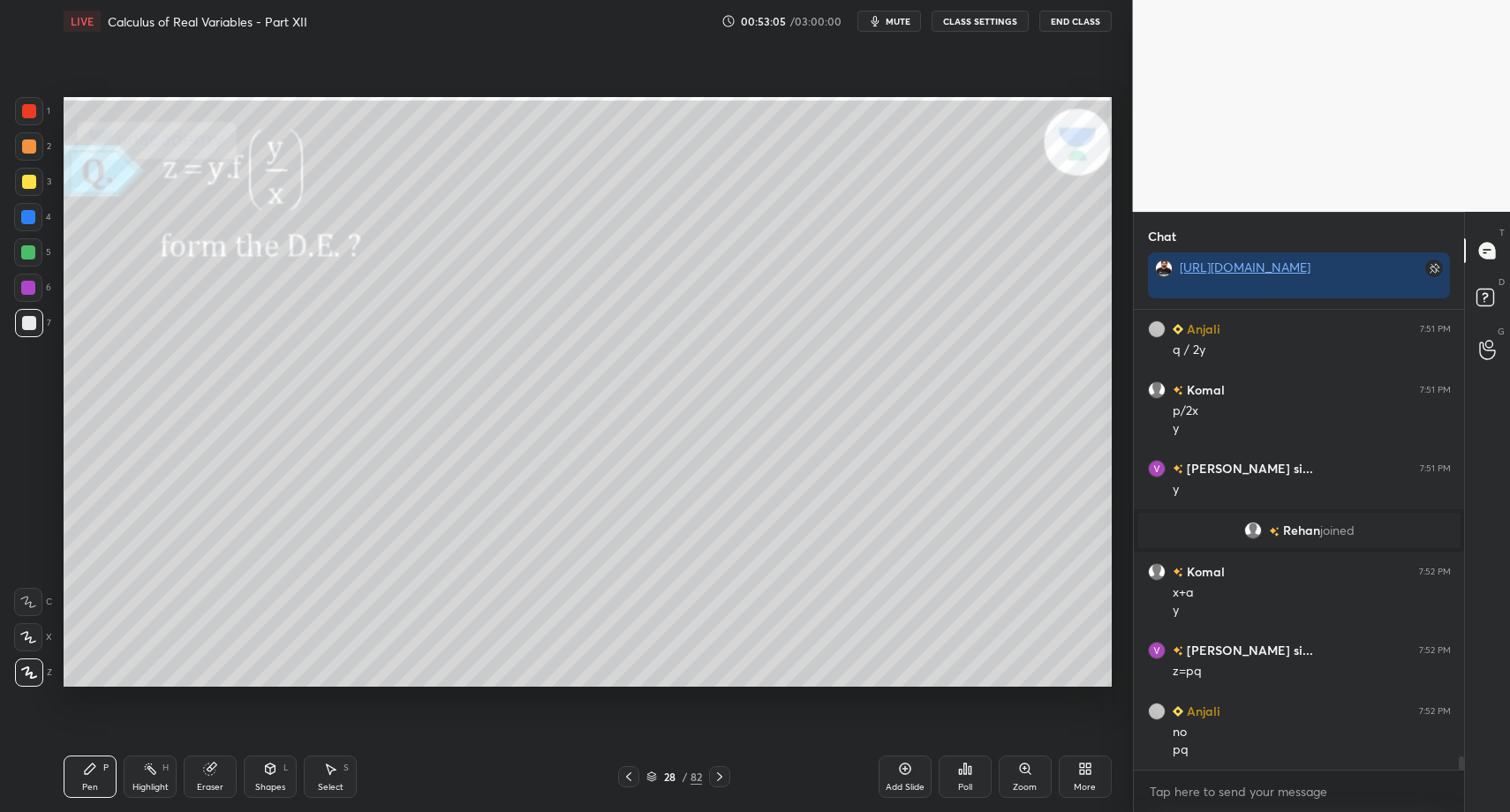 scroll, scrollTop: 15246, scrollLeft: 0, axis: vertical 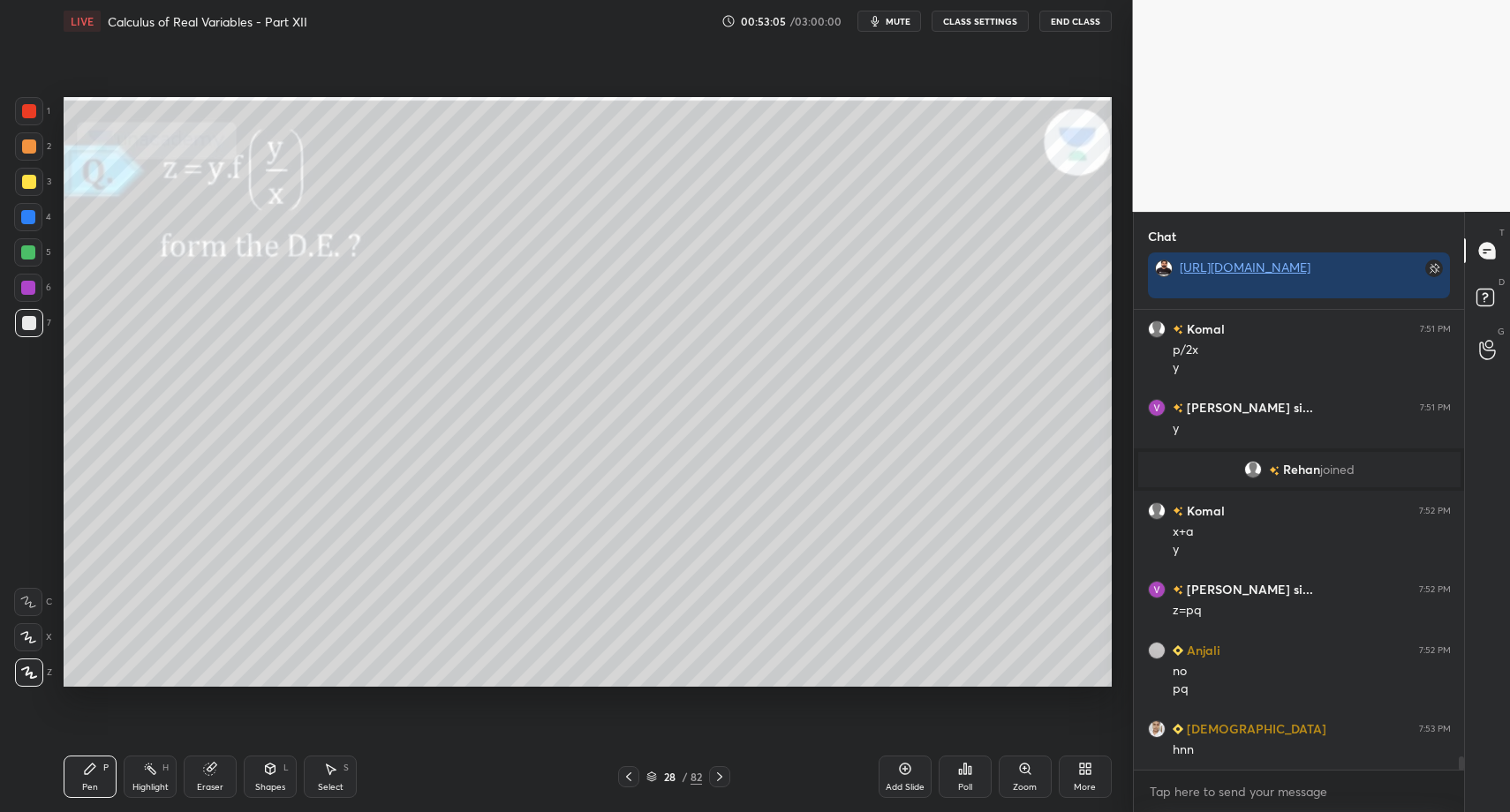 drag, startPoint x: 88, startPoint y: 786, endPoint x: 119, endPoint y: 695, distance: 96.13532 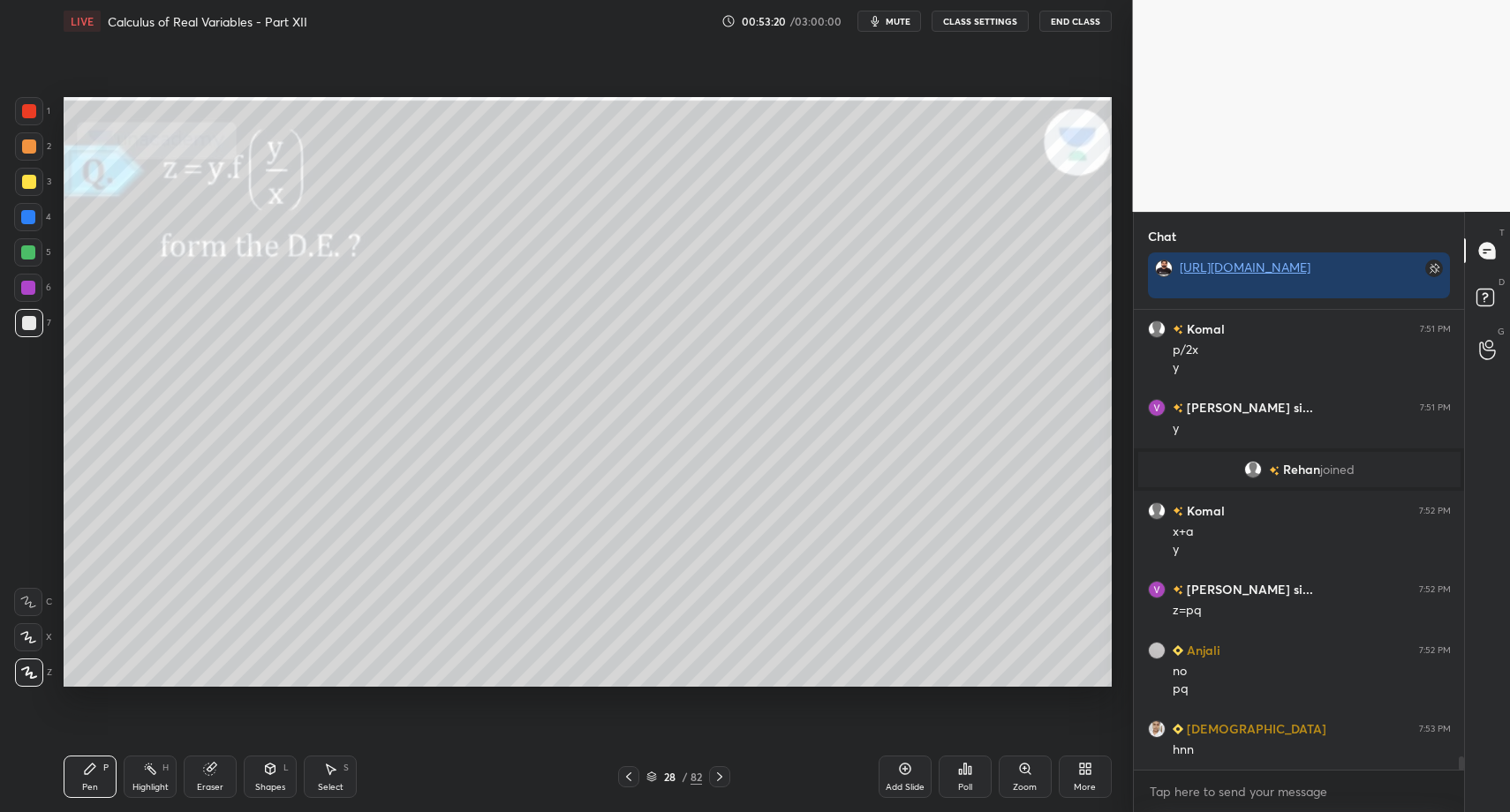 drag, startPoint x: 313, startPoint y: 772, endPoint x: 321, endPoint y: 777, distance: 9.43398 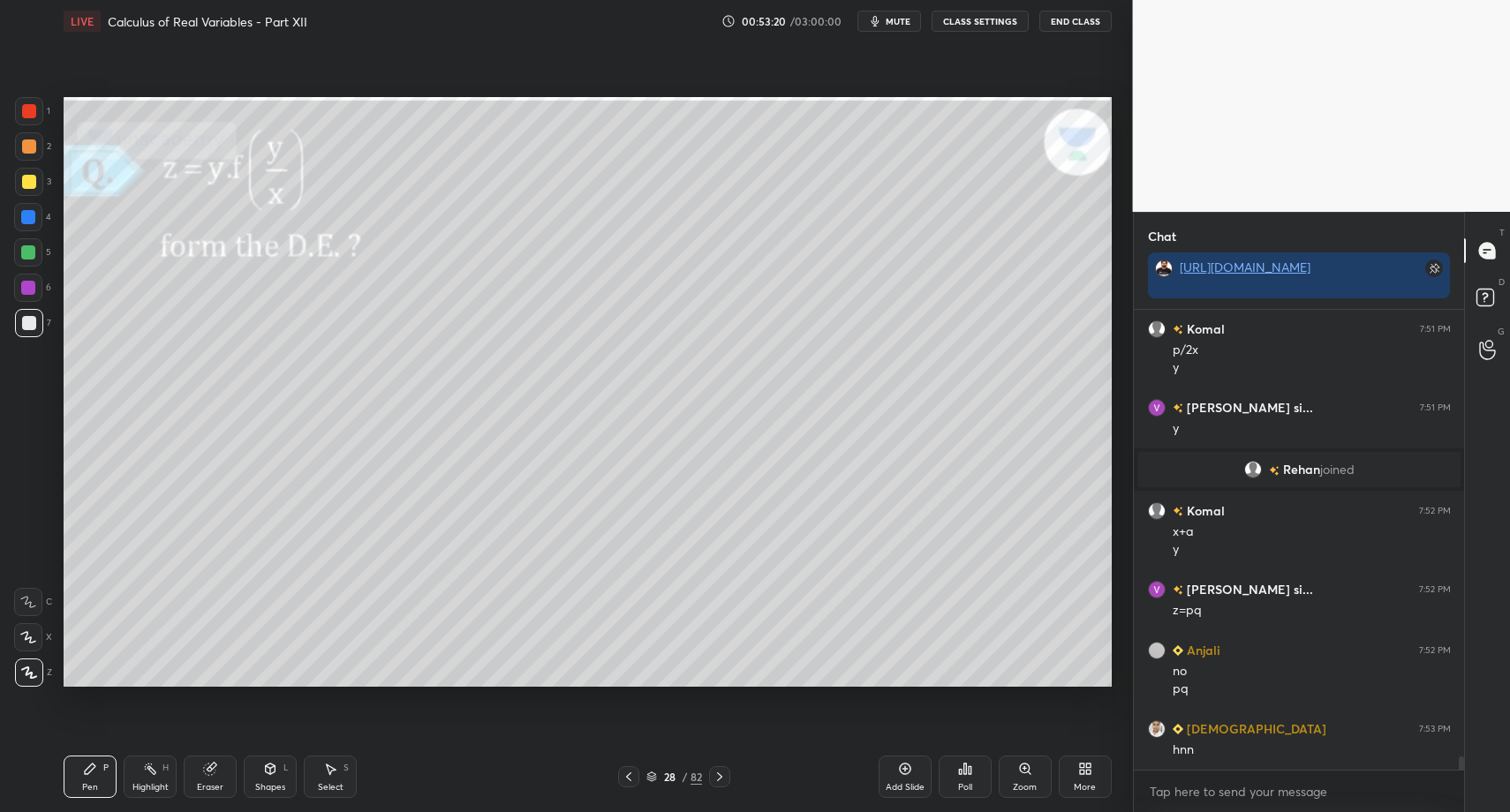 drag, startPoint x: 321, startPoint y: 777, endPoint x: 339, endPoint y: 701, distance: 78.1025 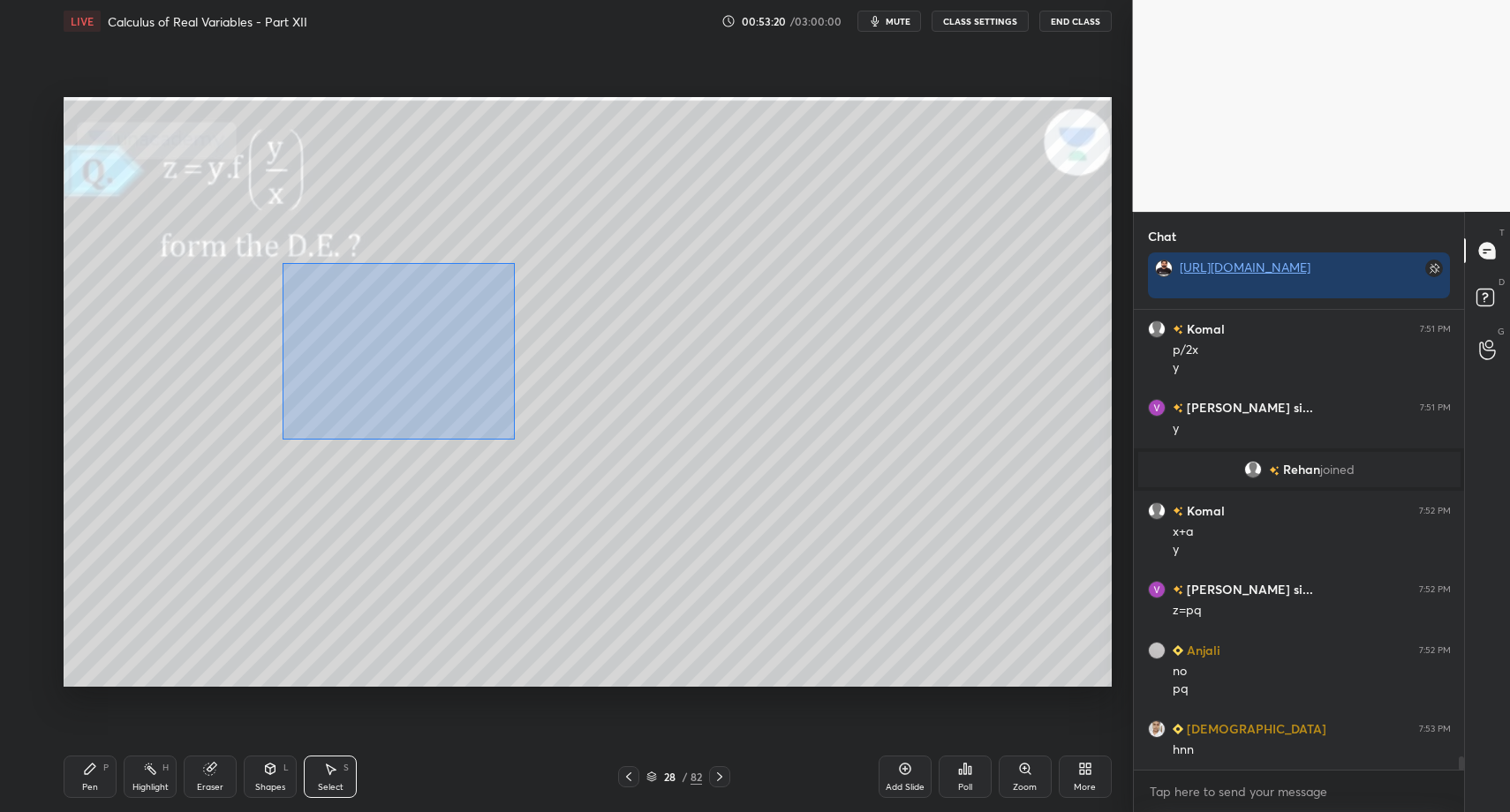 drag, startPoint x: 447, startPoint y: 407, endPoint x: 496, endPoint y: 411, distance: 49.16299 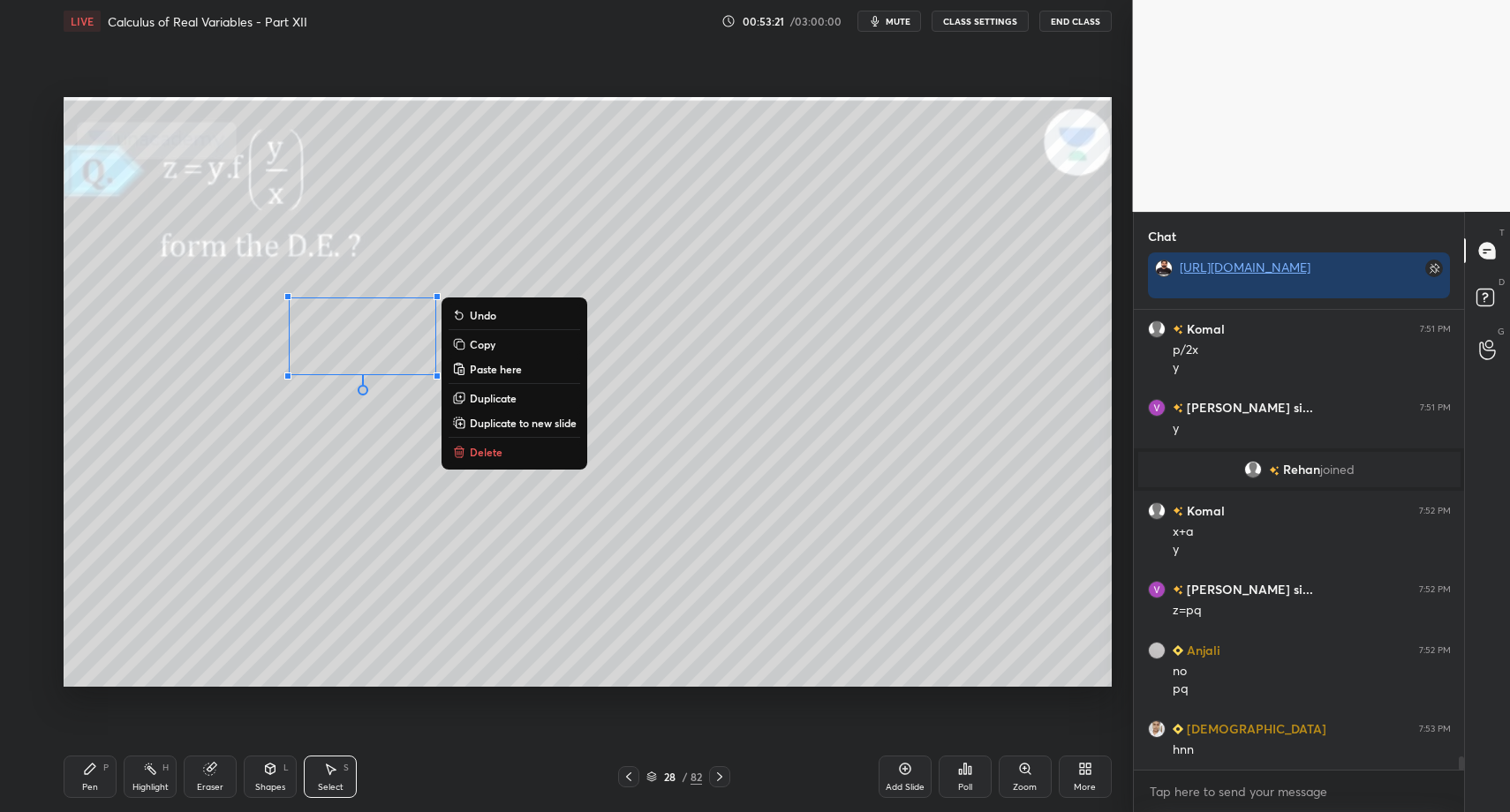 drag, startPoint x: 355, startPoint y: 342, endPoint x: 348, endPoint y: 362, distance: 21.18962 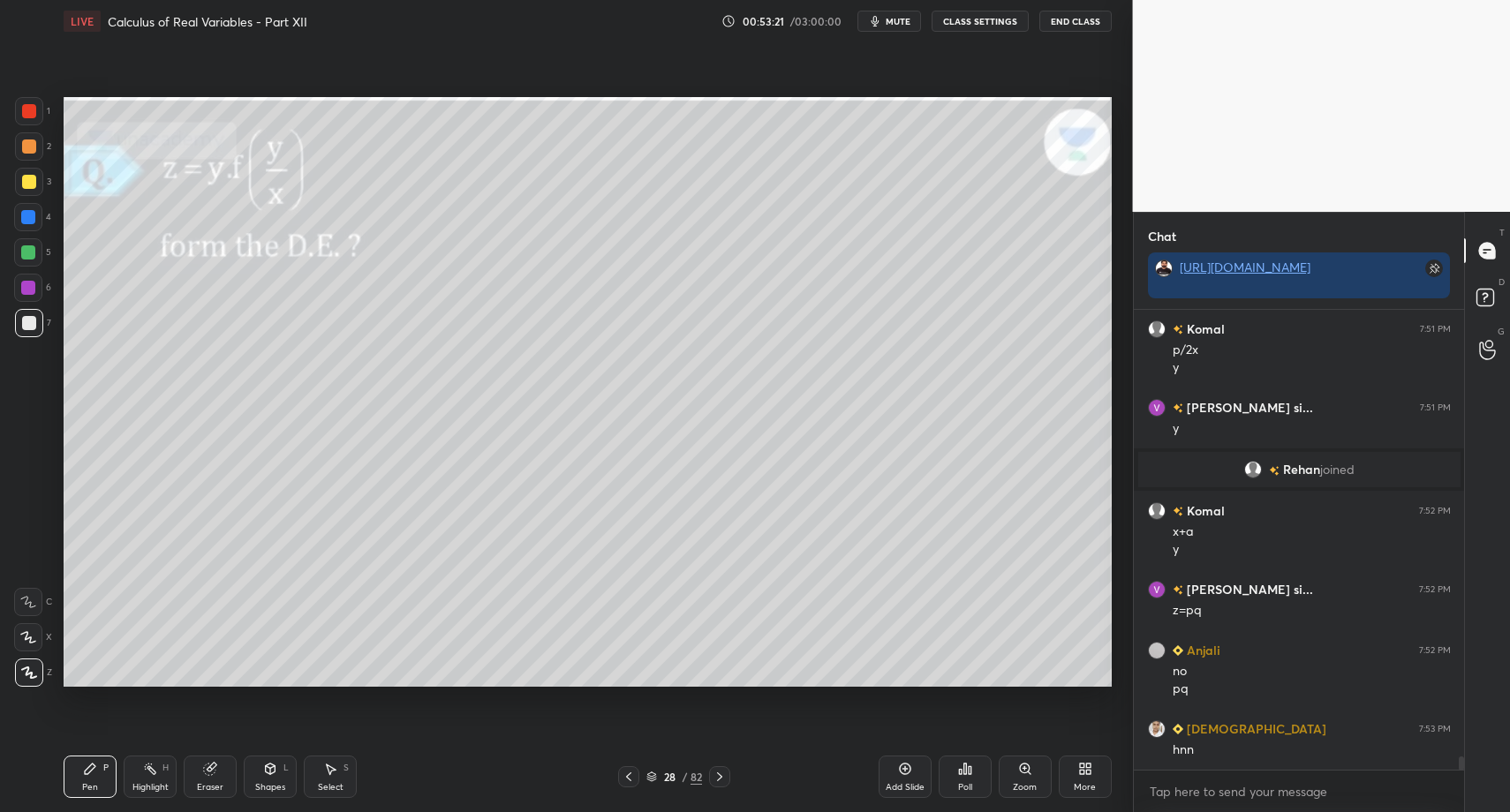 drag, startPoint x: 86, startPoint y: 769, endPoint x: 149, endPoint y: 703, distance: 91.24144 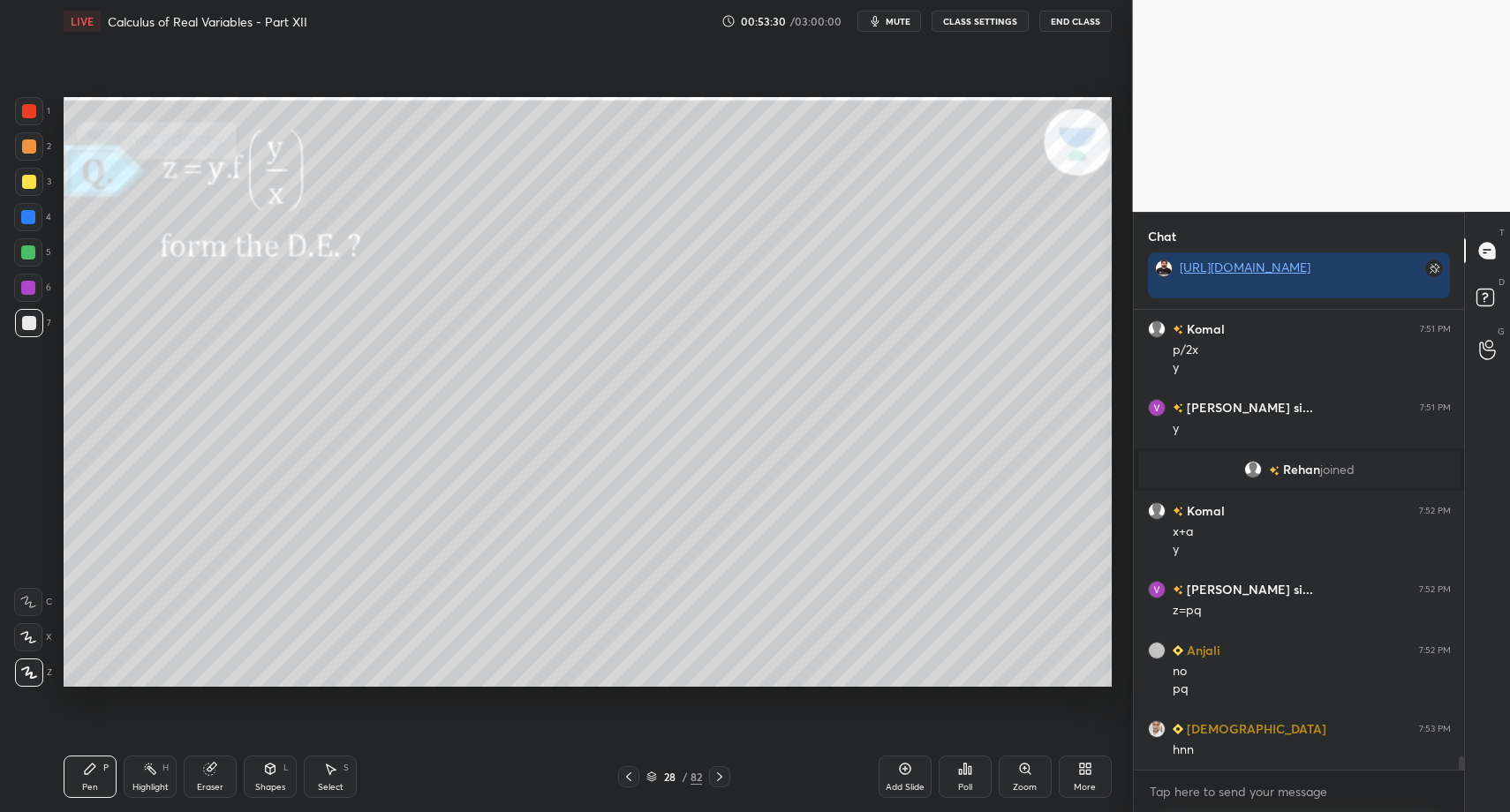 drag, startPoint x: 96, startPoint y: 782, endPoint x: 106, endPoint y: 756, distance: 27.85678 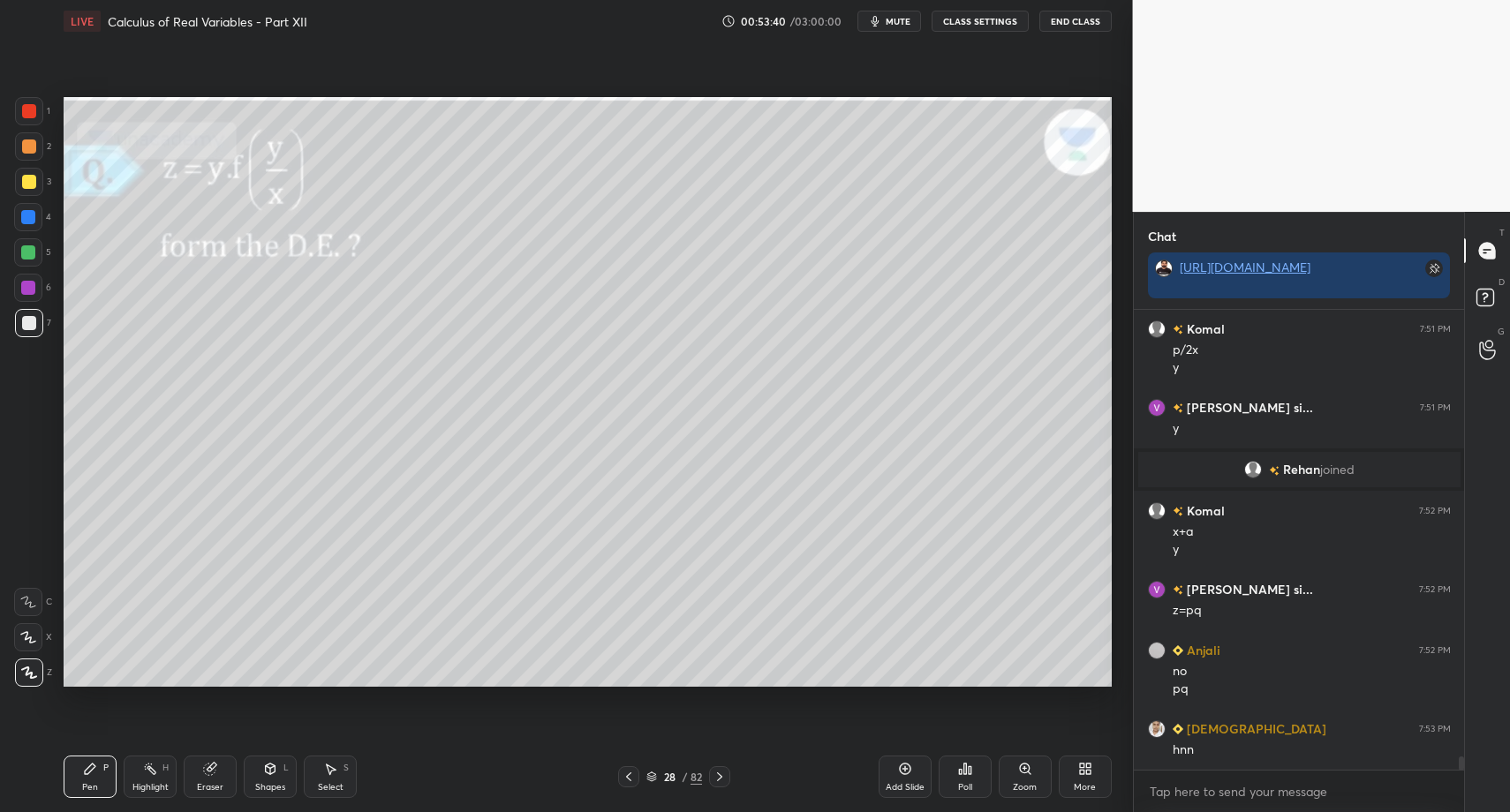 drag, startPoint x: 271, startPoint y: 800, endPoint x: 270, endPoint y: 705, distance: 95.00526 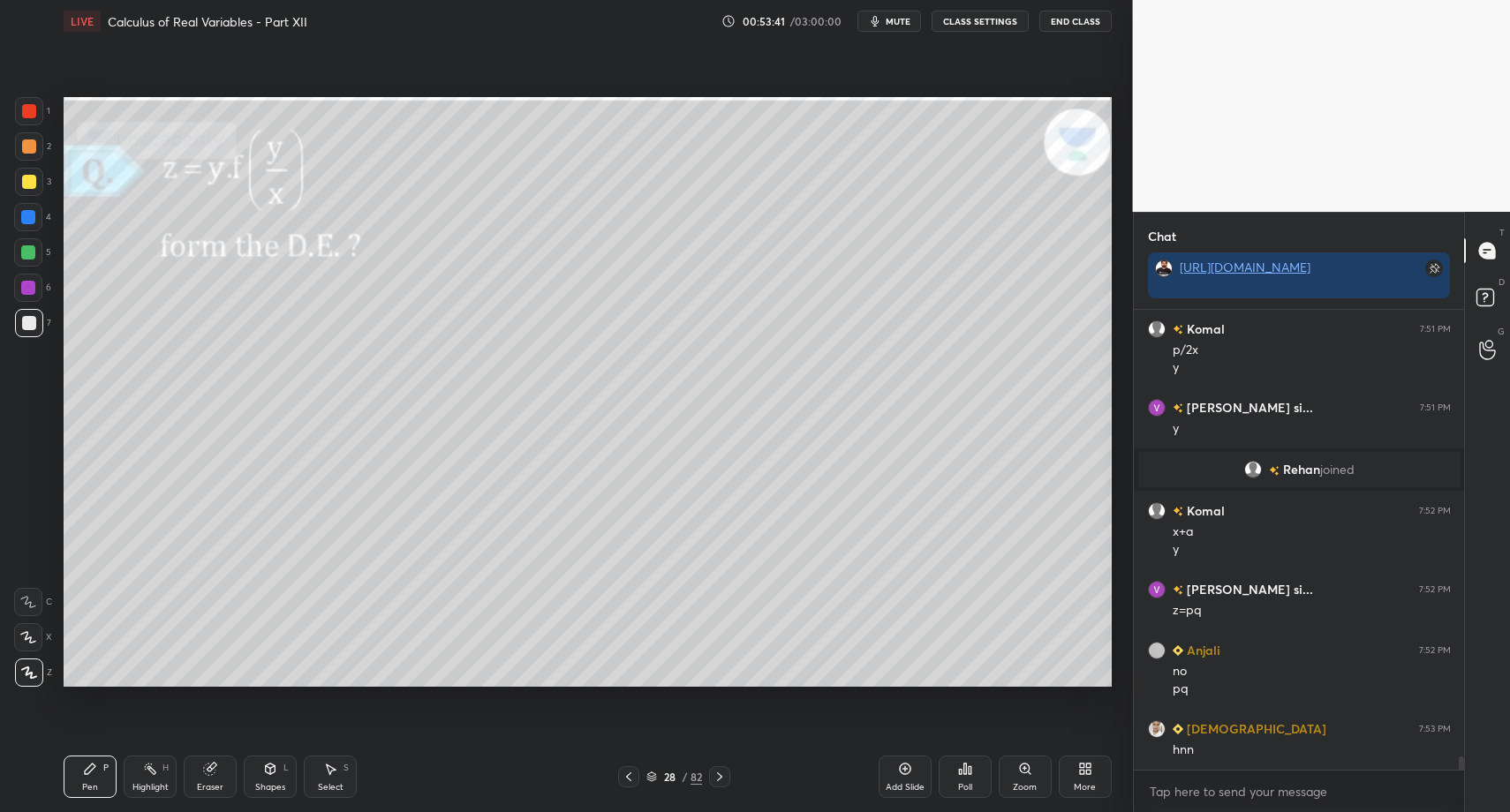 drag, startPoint x: 276, startPoint y: 773, endPoint x: 272, endPoint y: 750, distance: 23.345235 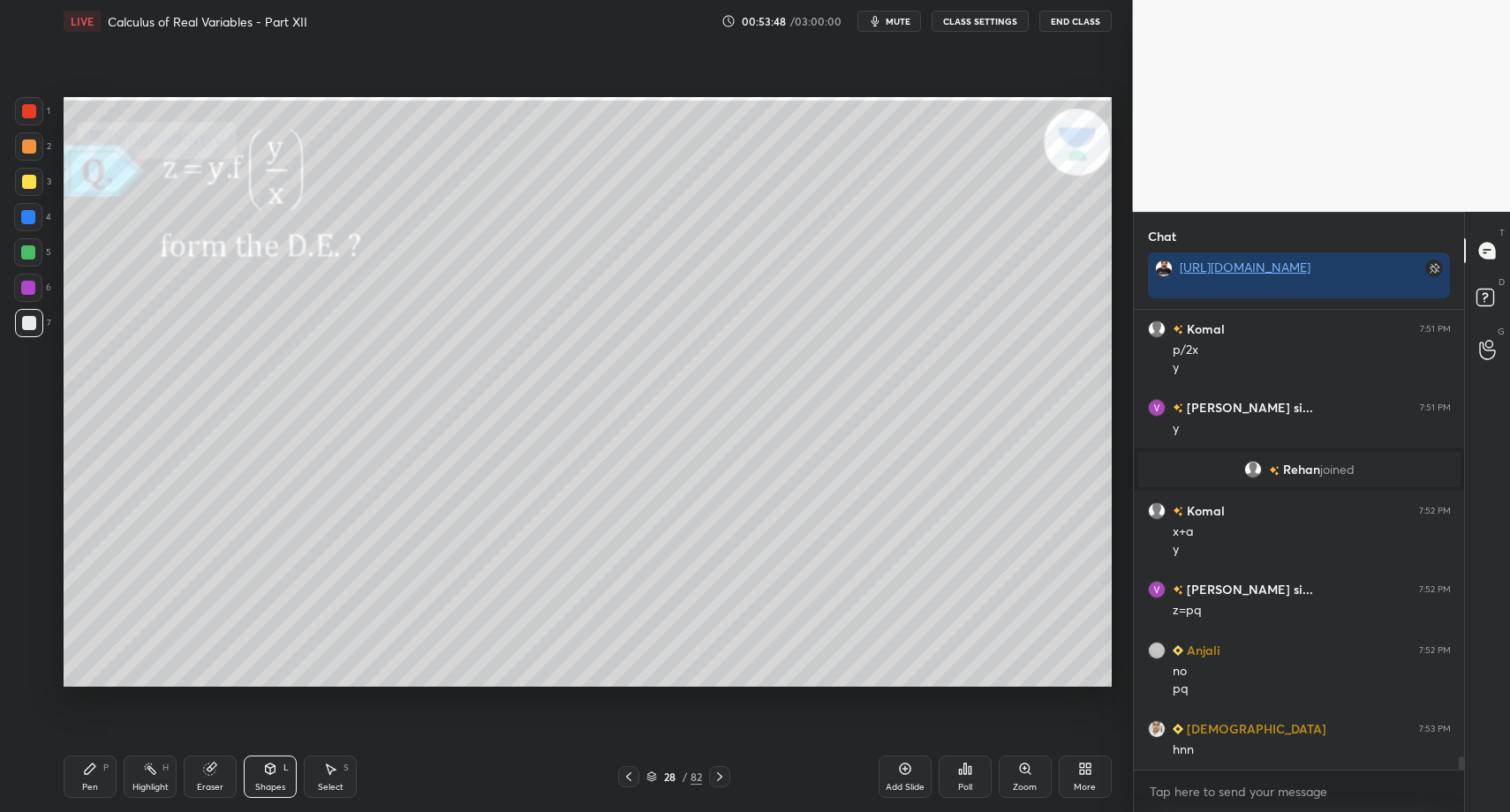 drag, startPoint x: 110, startPoint y: 777, endPoint x: 88, endPoint y: 758, distance: 29.068884 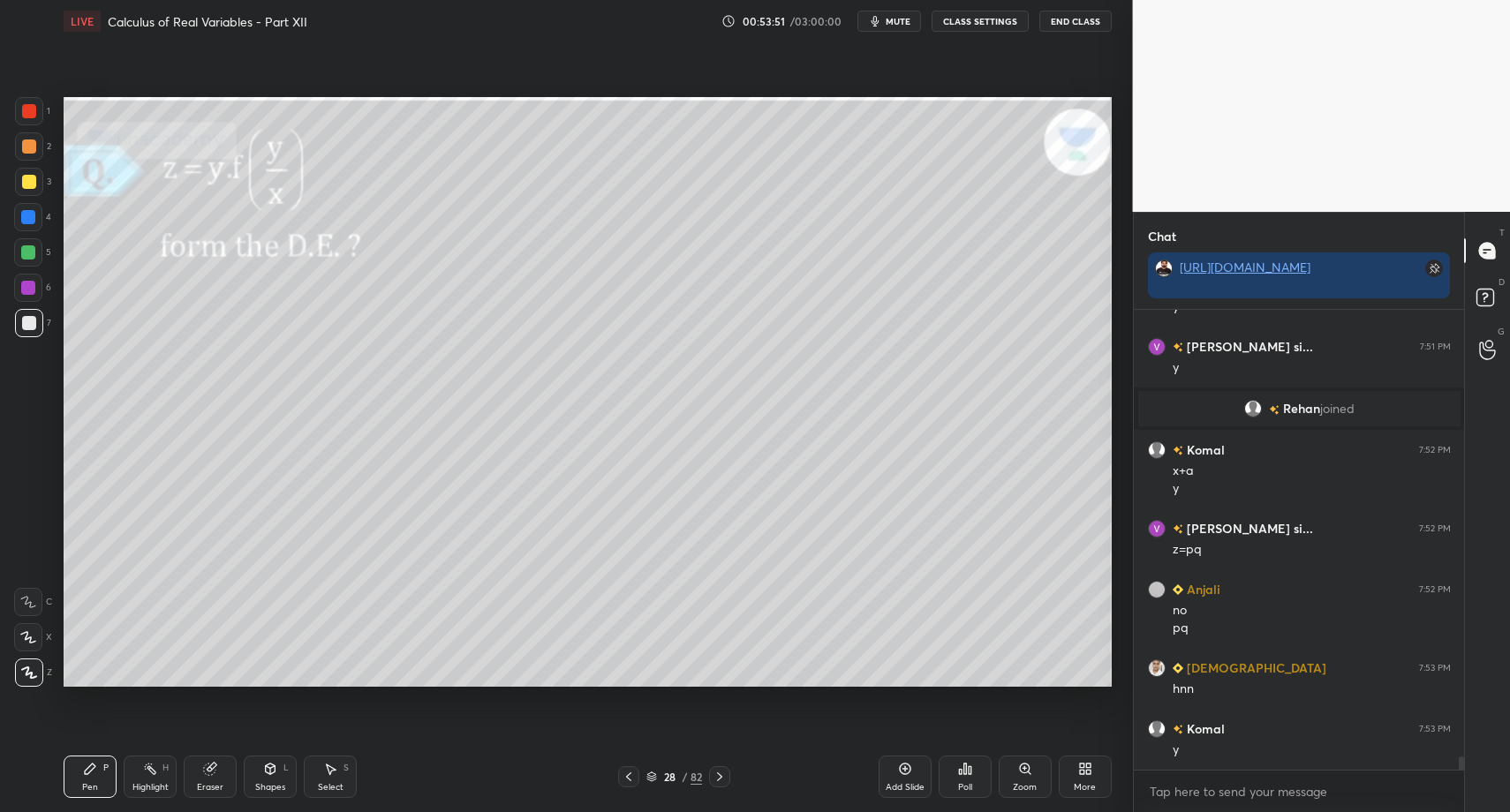 scroll, scrollTop: 15368, scrollLeft: 0, axis: vertical 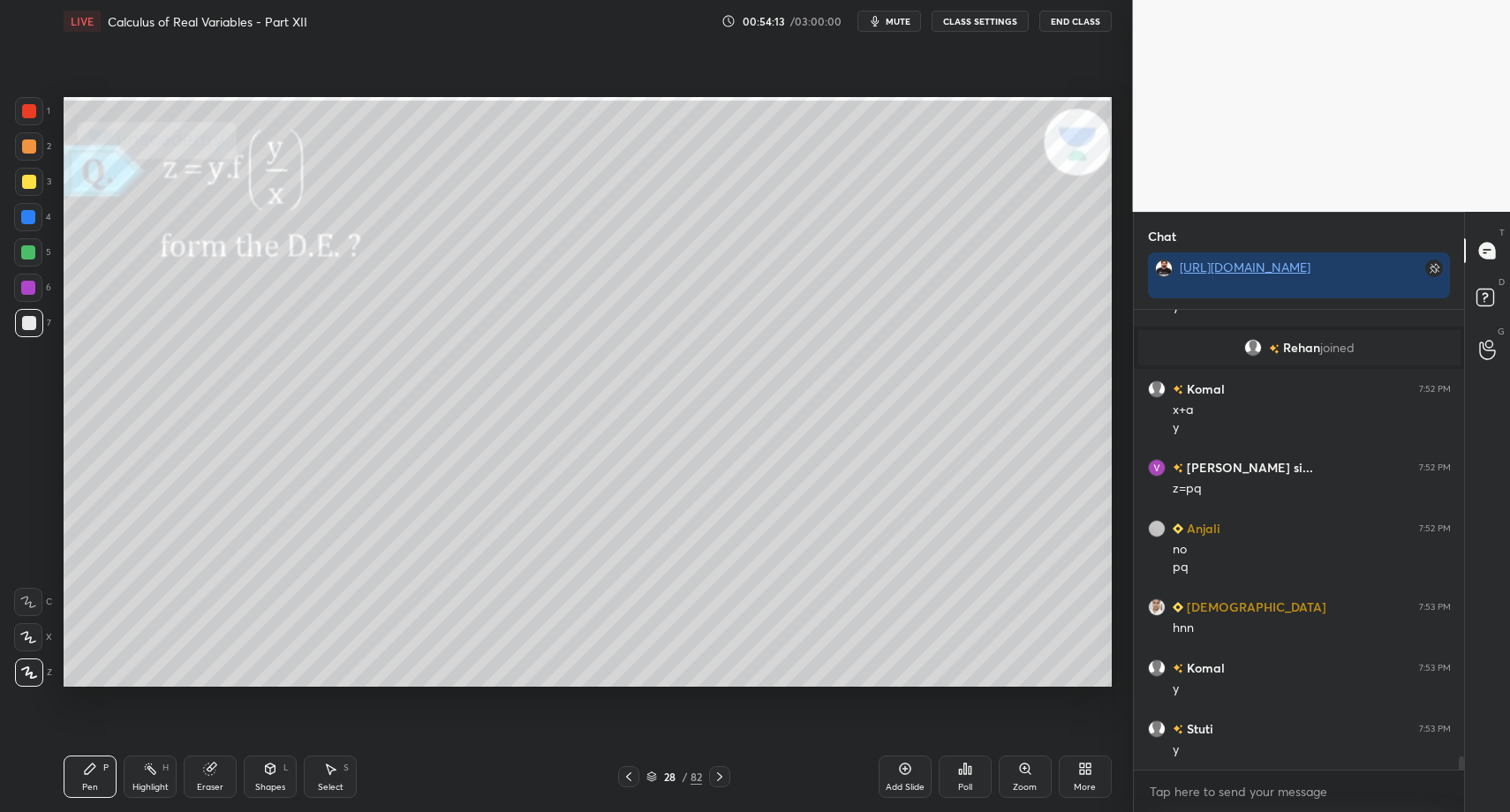 drag, startPoint x: 276, startPoint y: 791, endPoint x: 276, endPoint y: 754, distance: 37 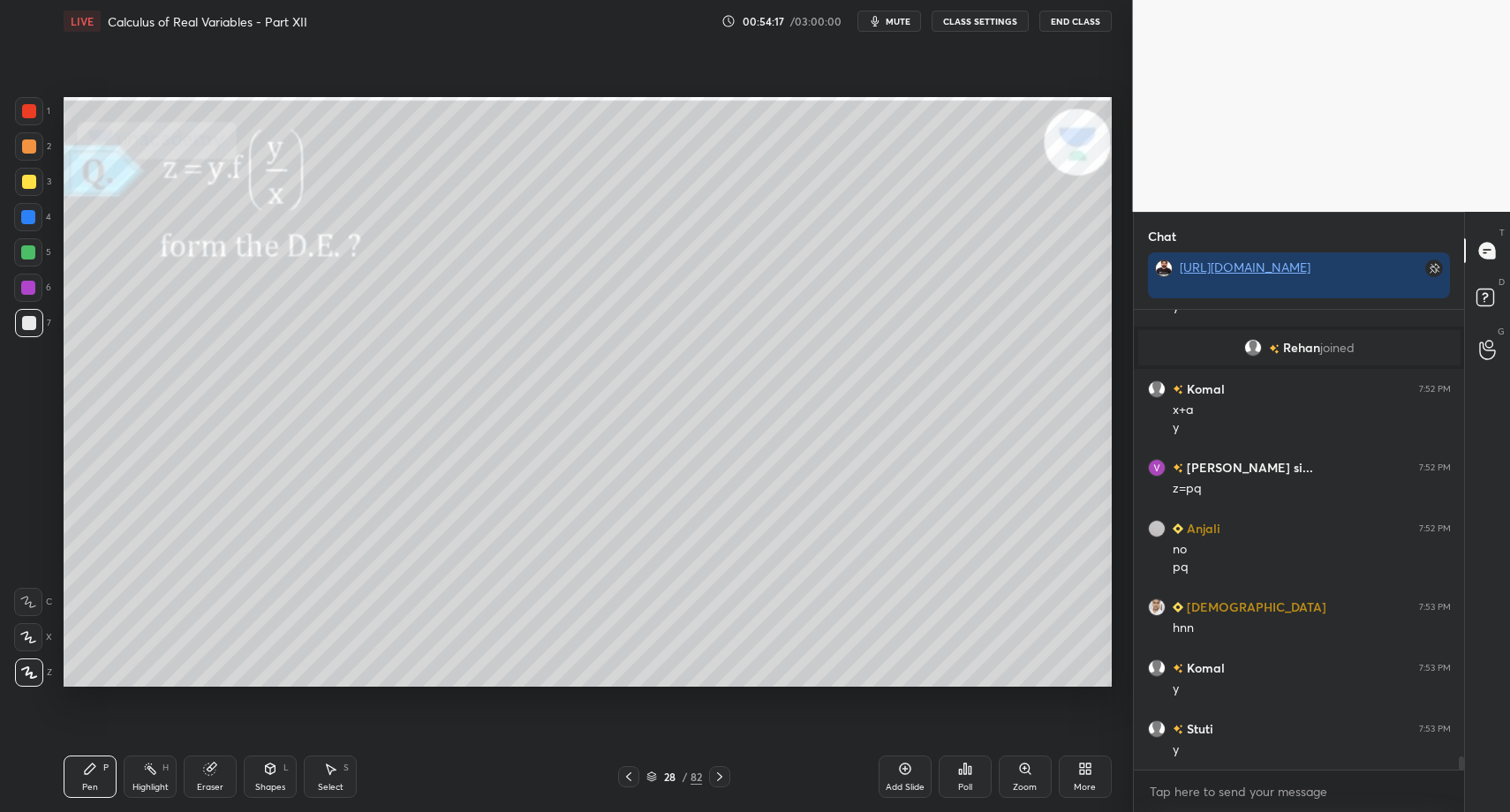 drag, startPoint x: 283, startPoint y: 786, endPoint x: 289, endPoint y: 761, distance: 25.70992 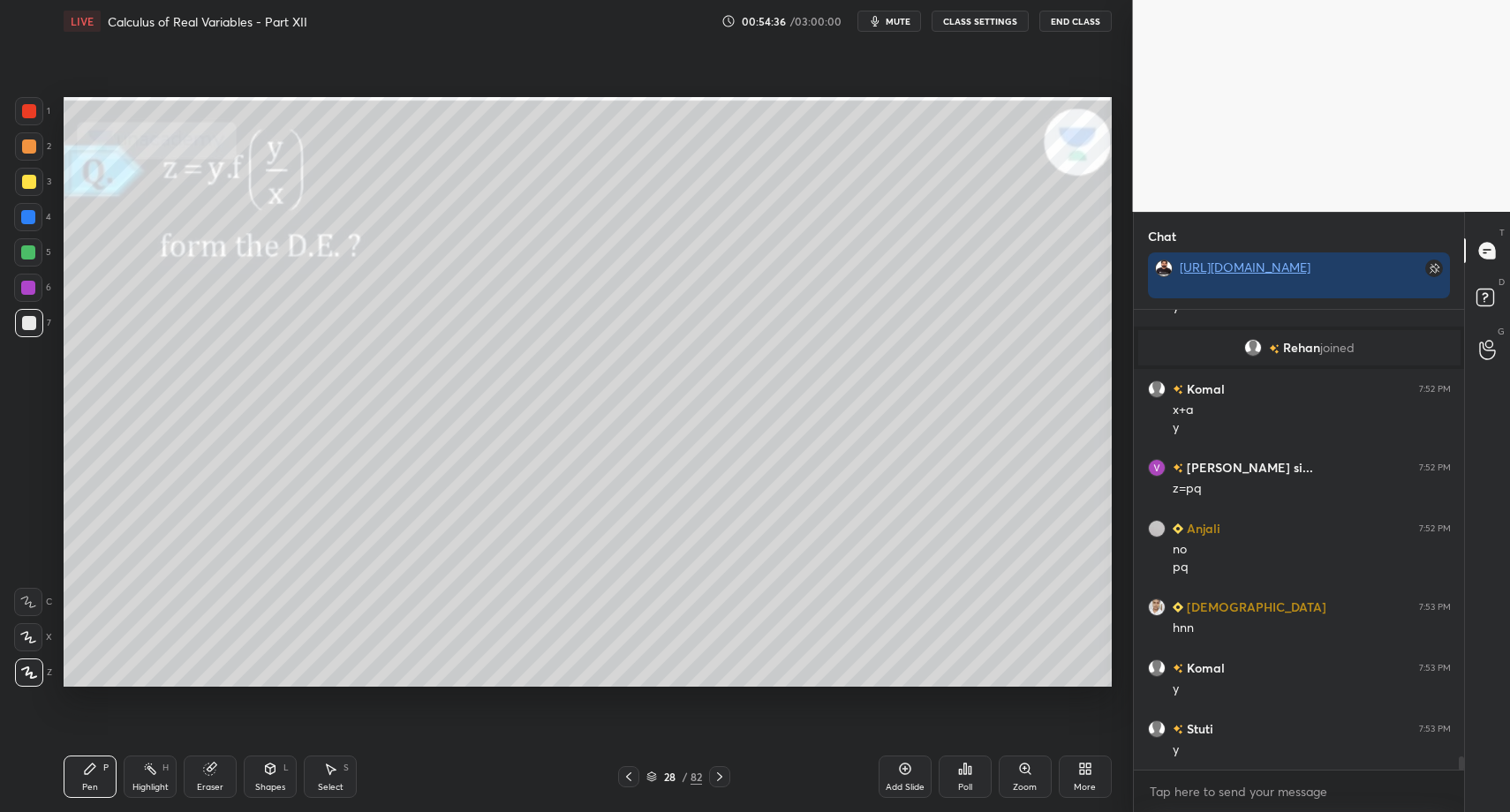 scroll, scrollTop: 15429, scrollLeft: 0, axis: vertical 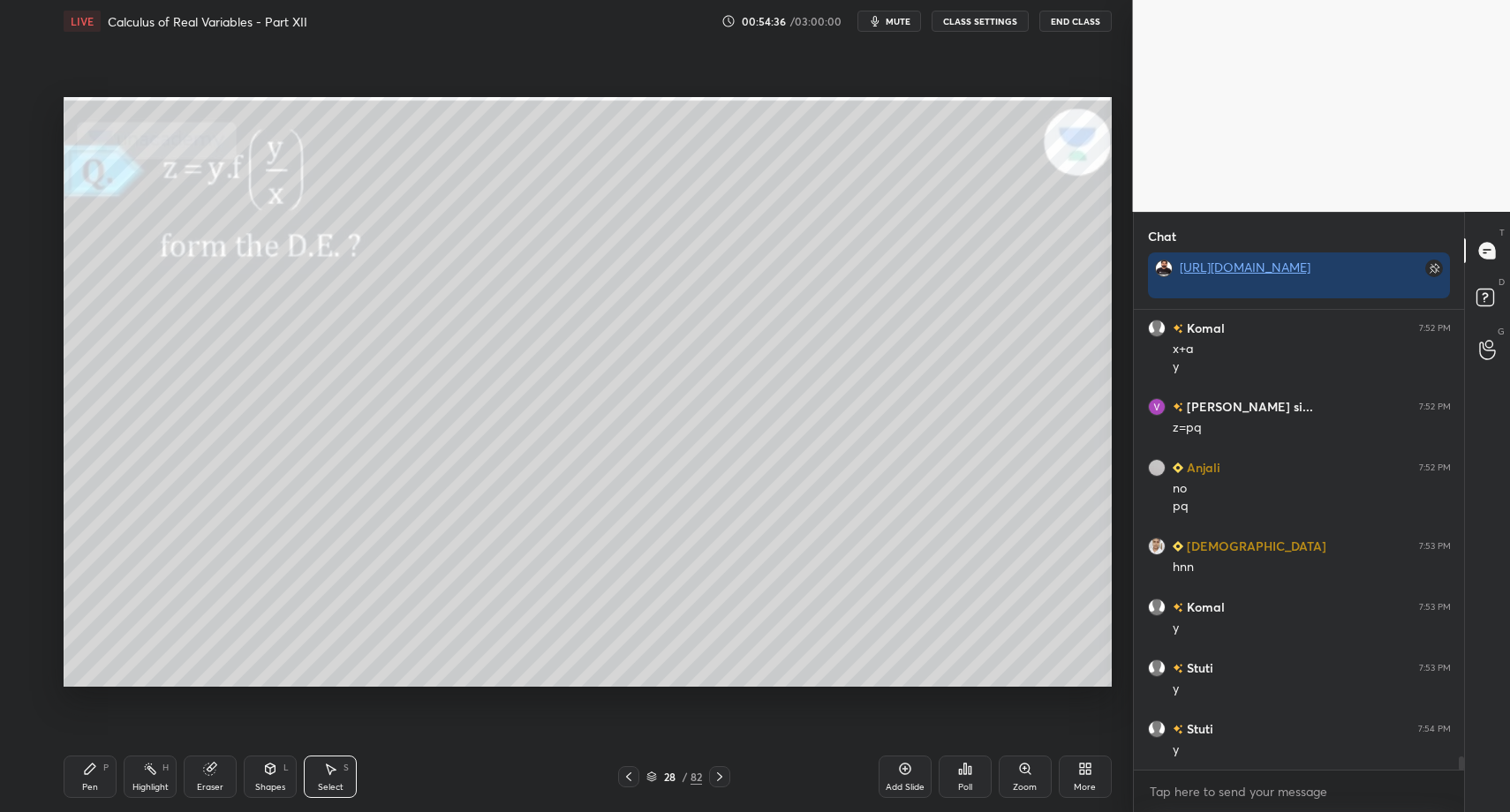 drag, startPoint x: 328, startPoint y: 787, endPoint x: 341, endPoint y: 731, distance: 57.48913 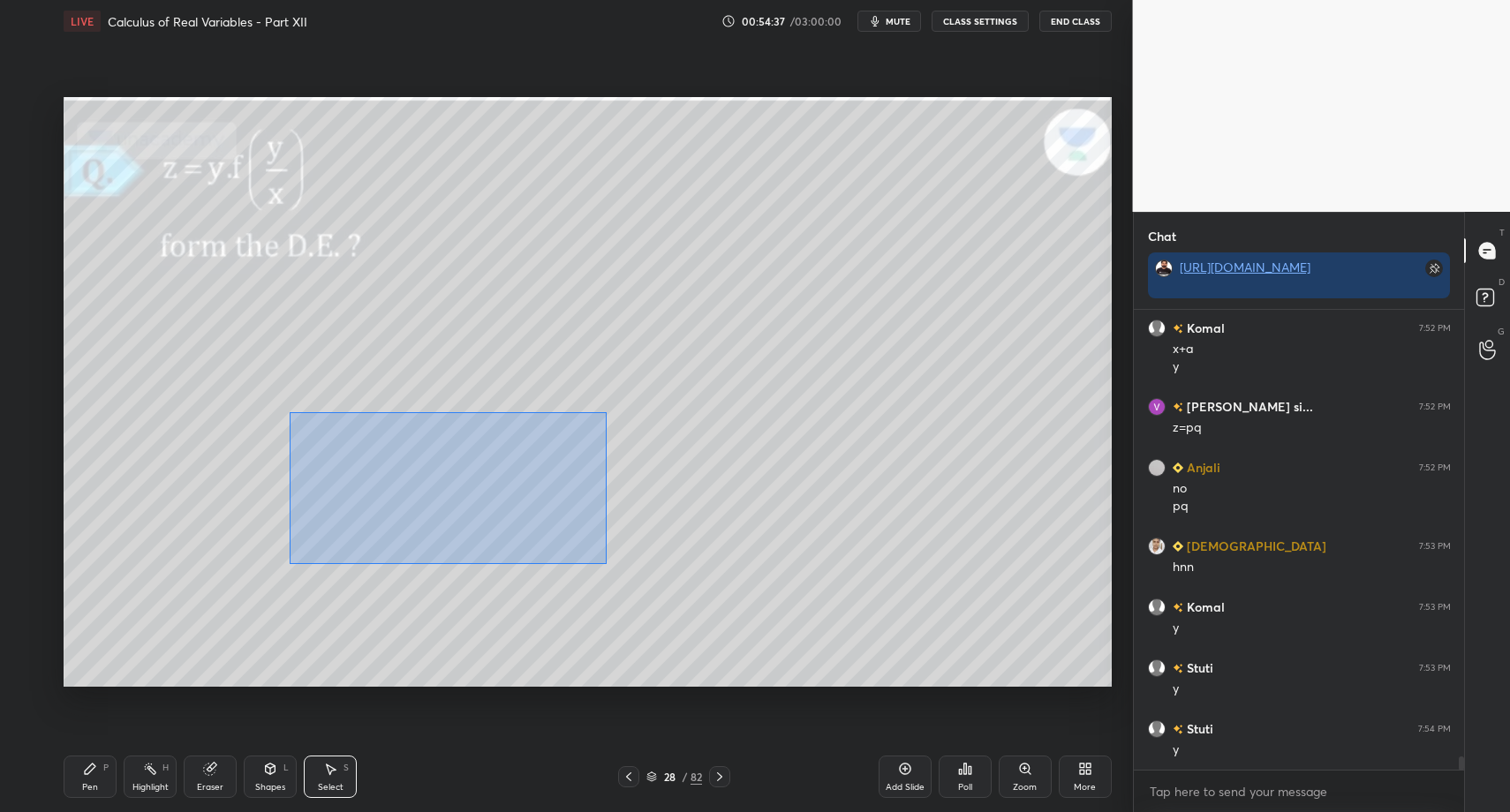 drag, startPoint x: 290, startPoint y: 413, endPoint x: 612, endPoint y: 564, distance: 355.6473 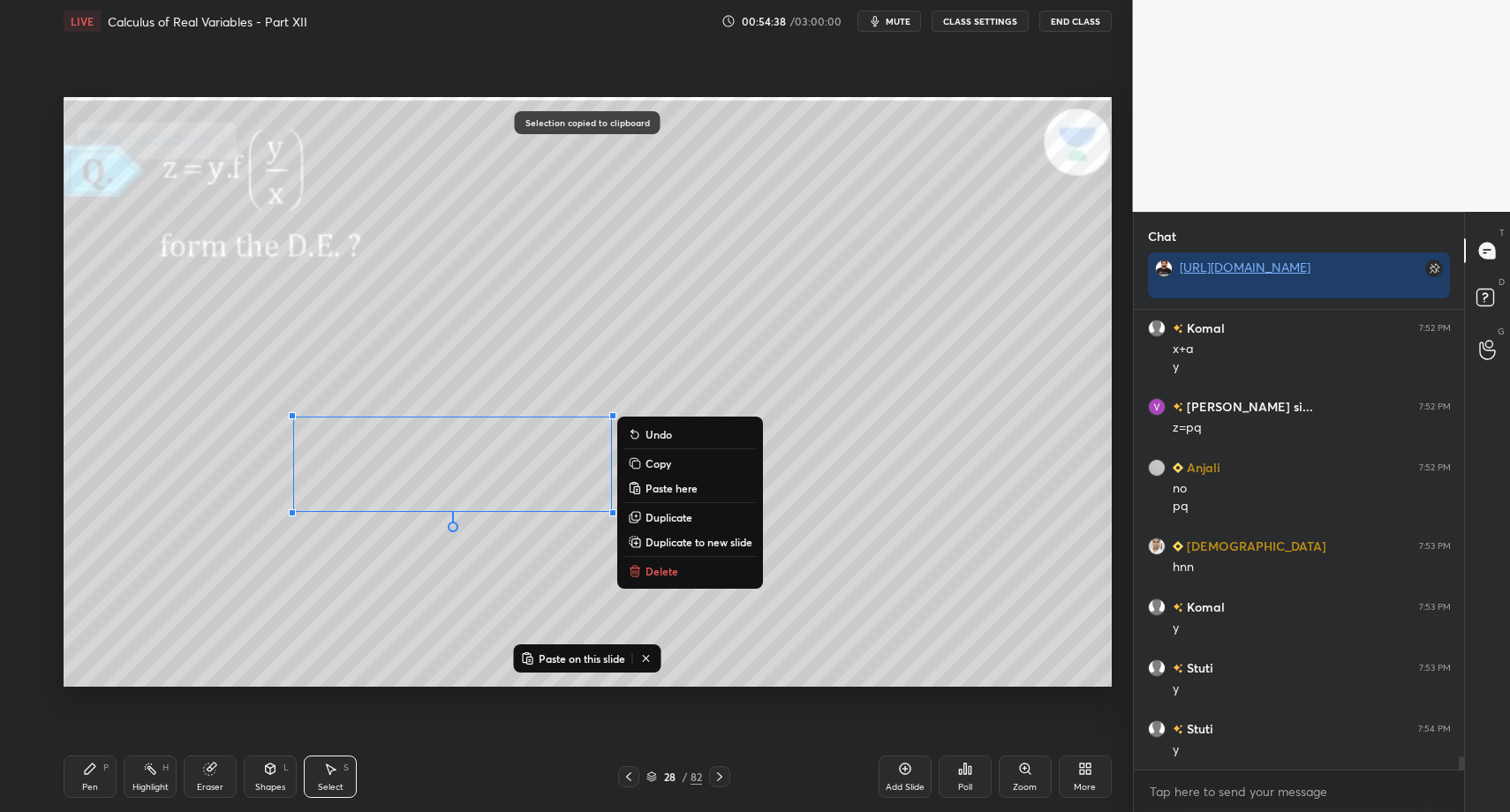 drag, startPoint x: 912, startPoint y: 767, endPoint x: 868, endPoint y: 749, distance: 47.539457 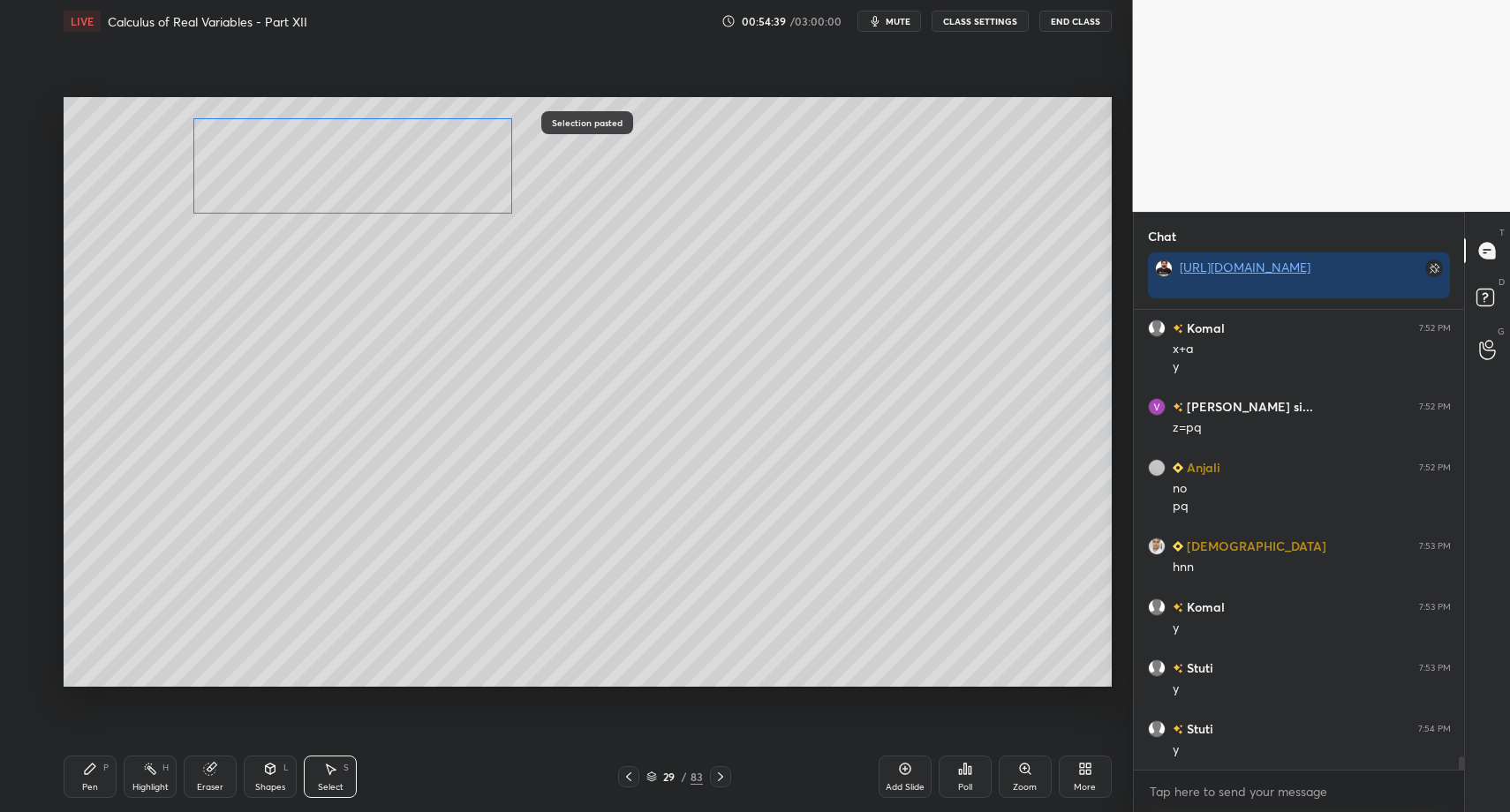 drag, startPoint x: 369, startPoint y: 326, endPoint x: 323, endPoint y: 164, distance: 168.40428 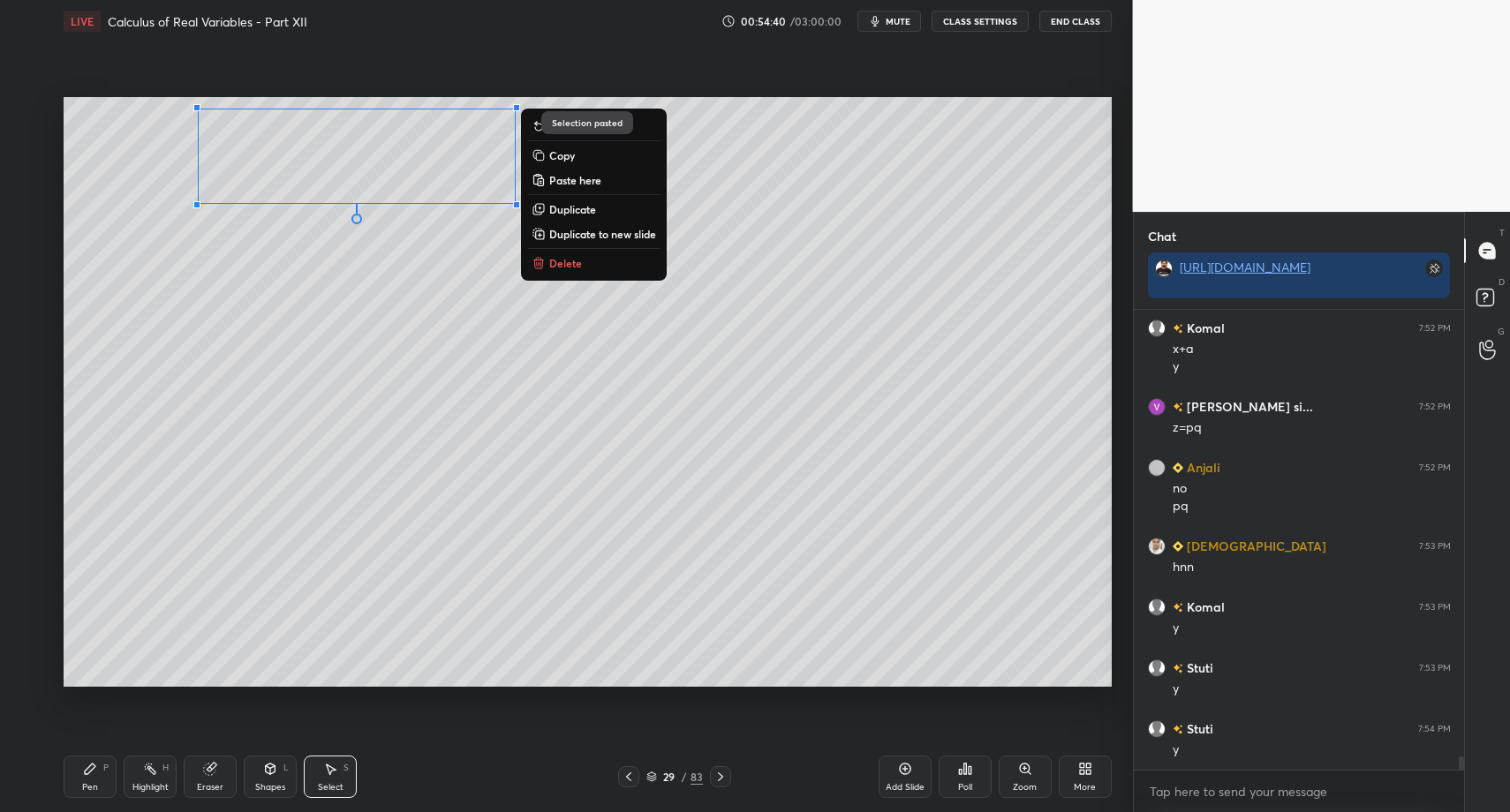 drag, startPoint x: 94, startPoint y: 773, endPoint x: 99, endPoint y: 748, distance: 25.495098 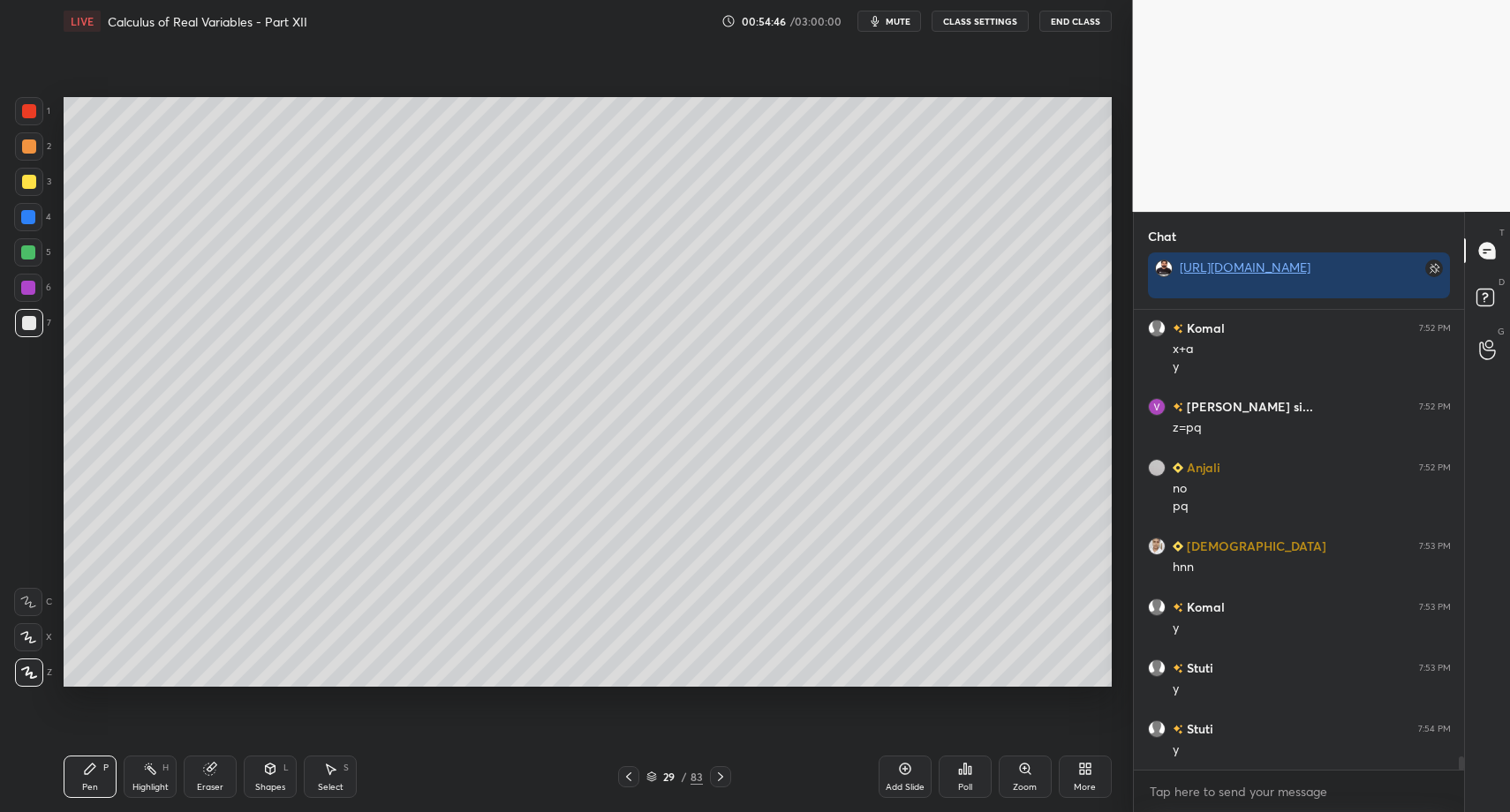 drag, startPoint x: 628, startPoint y: 779, endPoint x: 462, endPoint y: 772, distance: 166.14752 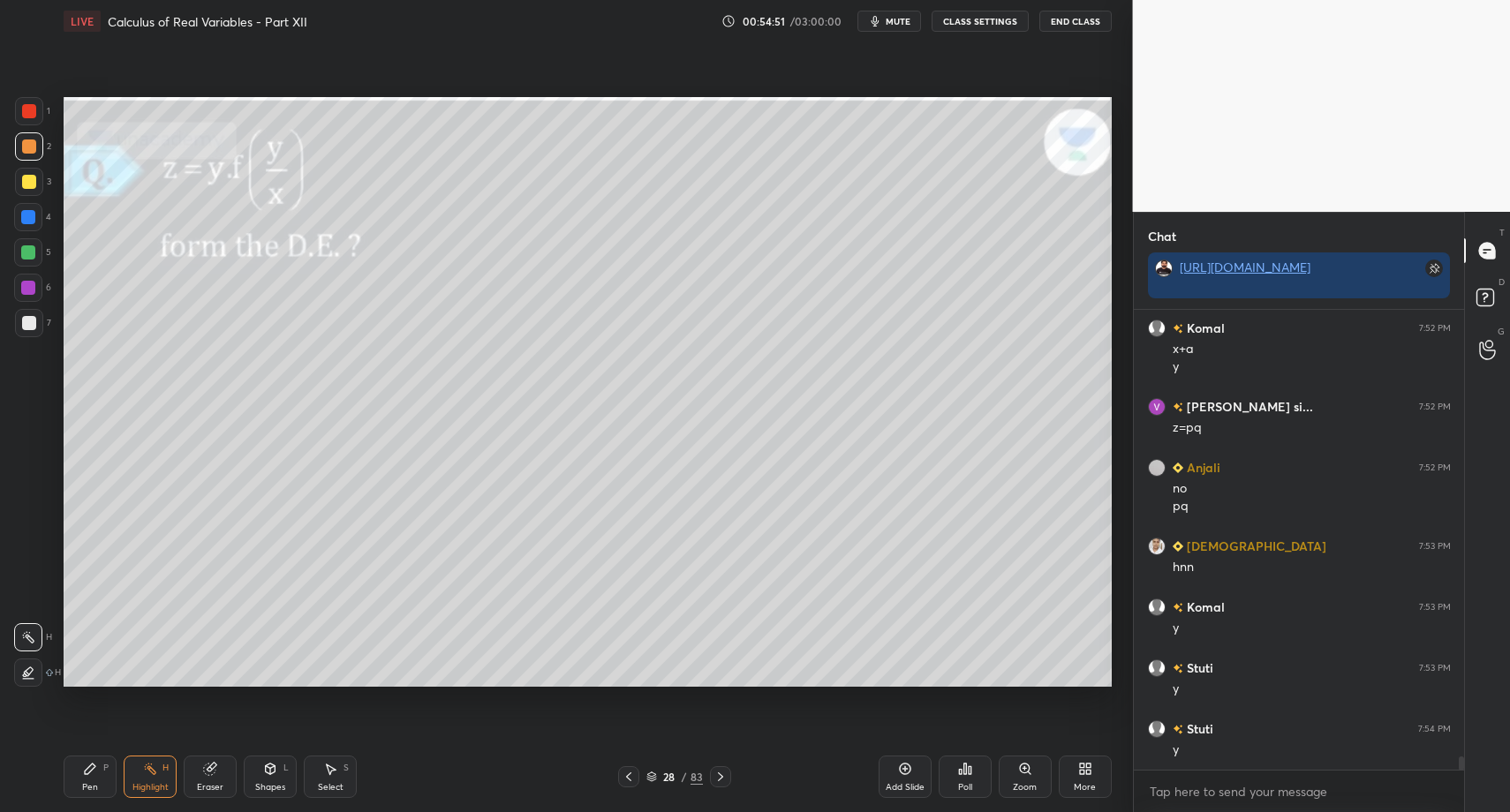 drag, startPoint x: 30, startPoint y: 153, endPoint x: 59, endPoint y: 274, distance: 124.42669 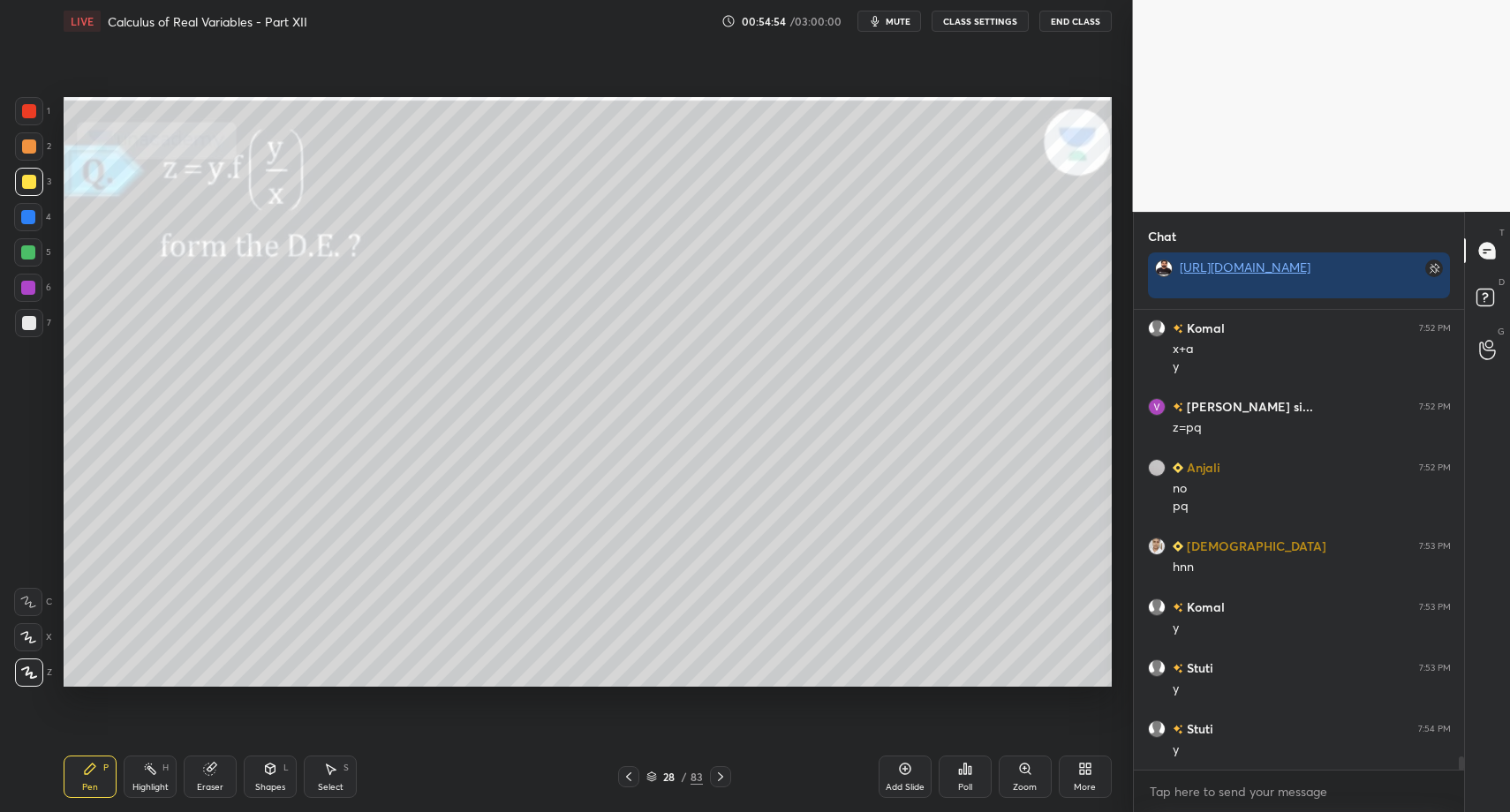 drag, startPoint x: 79, startPoint y: 794, endPoint x: 111, endPoint y: 702, distance: 97.40637 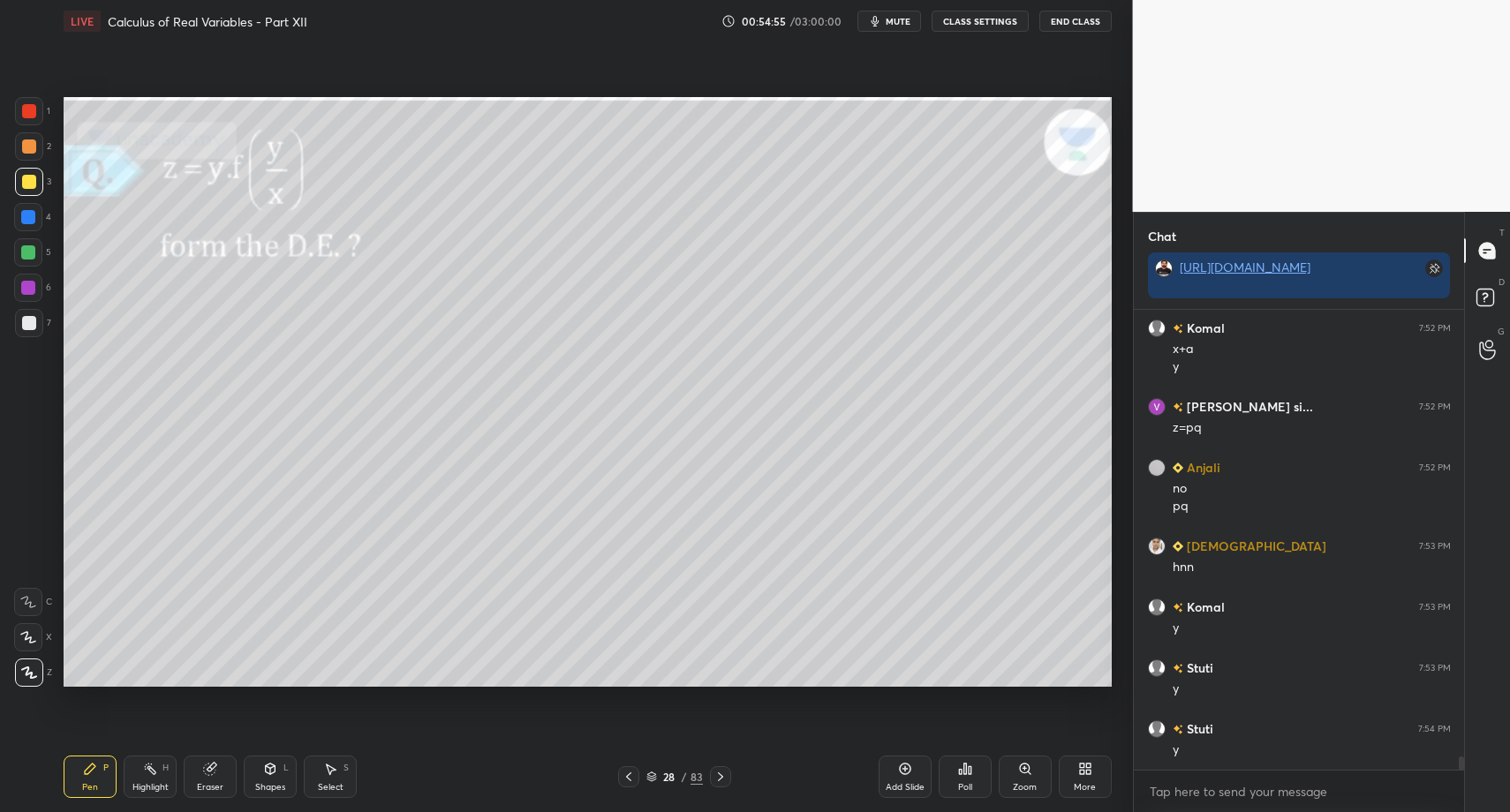 scroll, scrollTop: 15490, scrollLeft: 0, axis: vertical 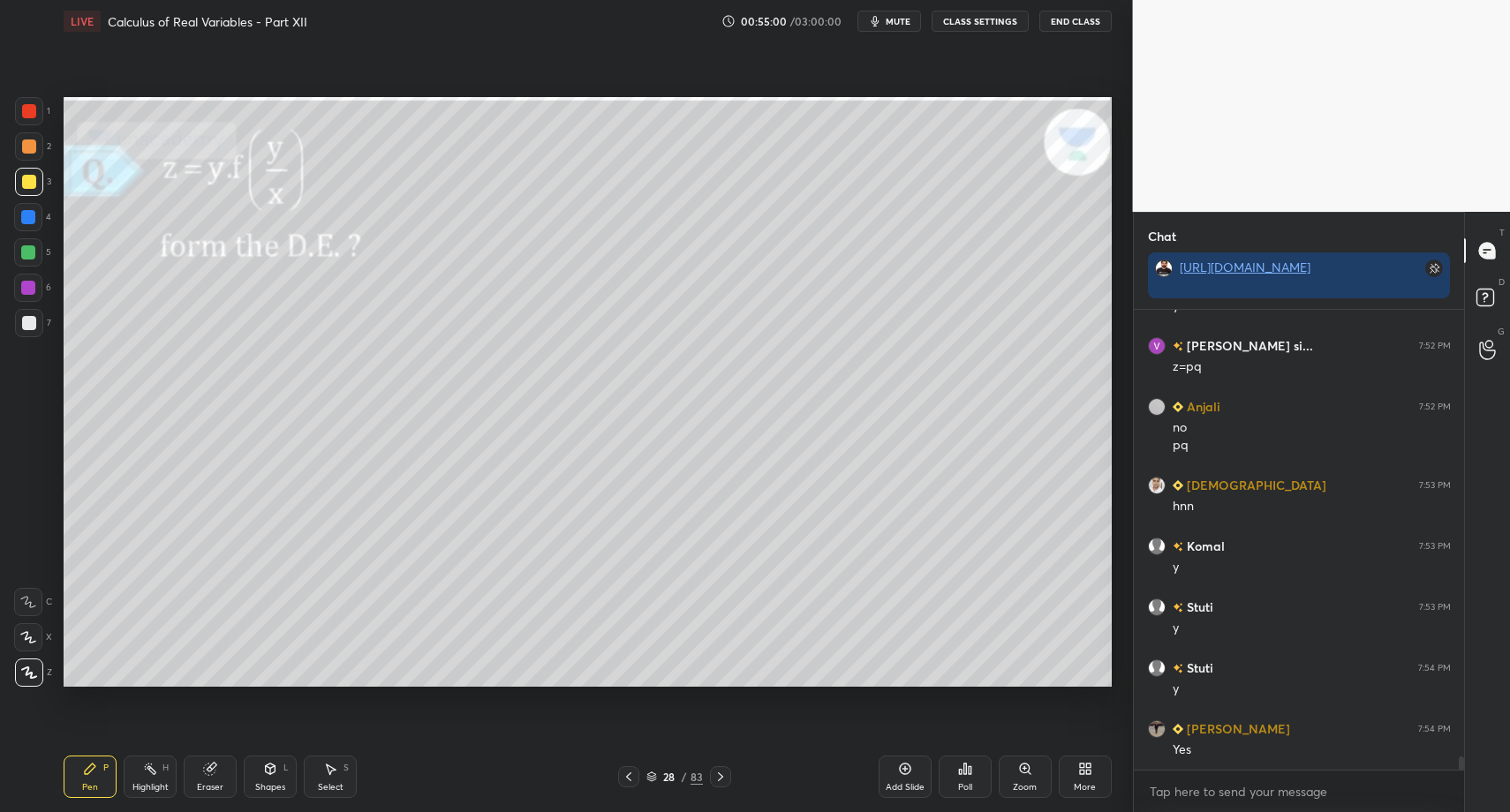 drag, startPoint x: 274, startPoint y: 788, endPoint x: 271, endPoint y: 750, distance: 38.118237 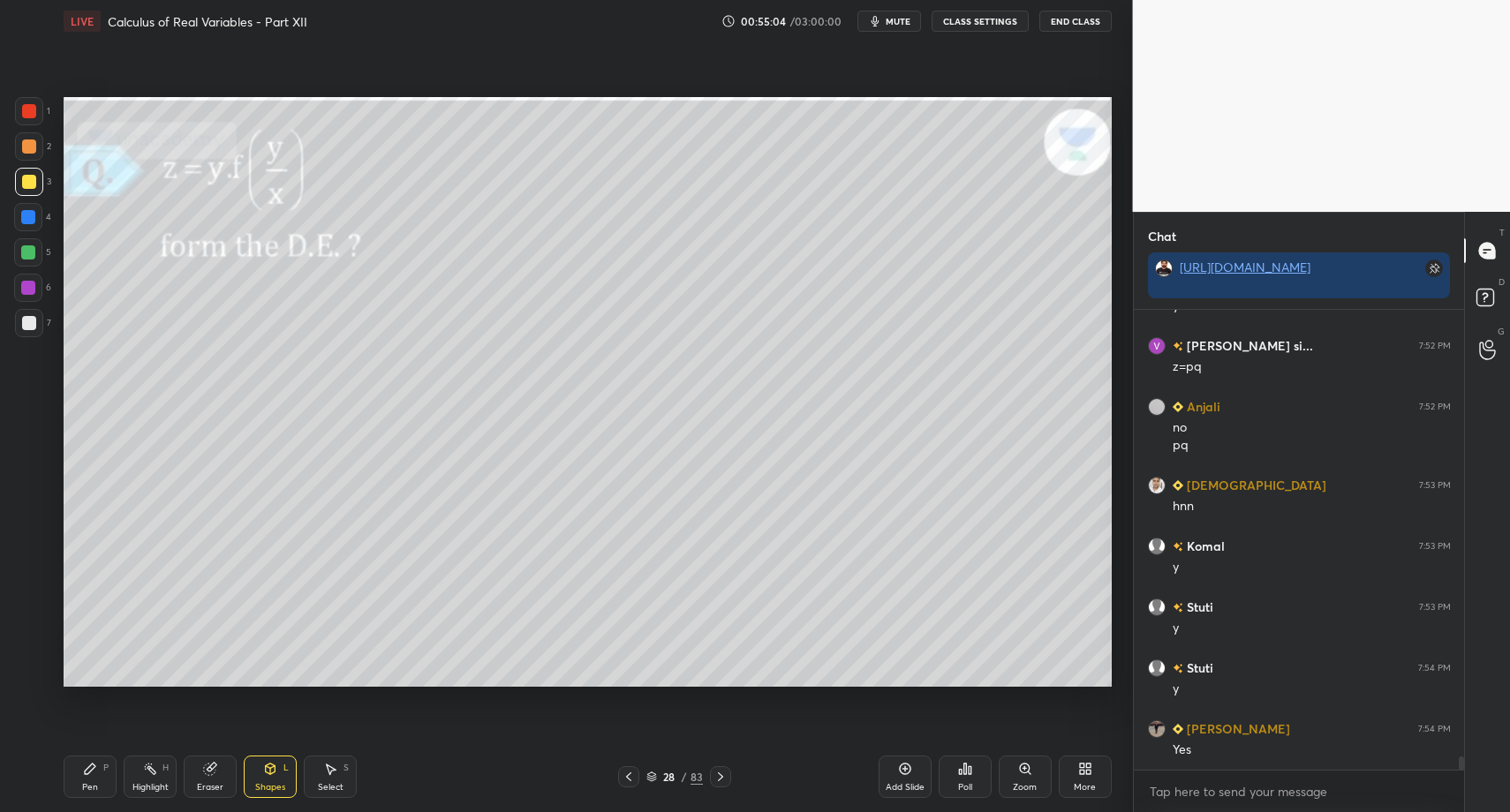 scroll, scrollTop: 15551, scrollLeft: 0, axis: vertical 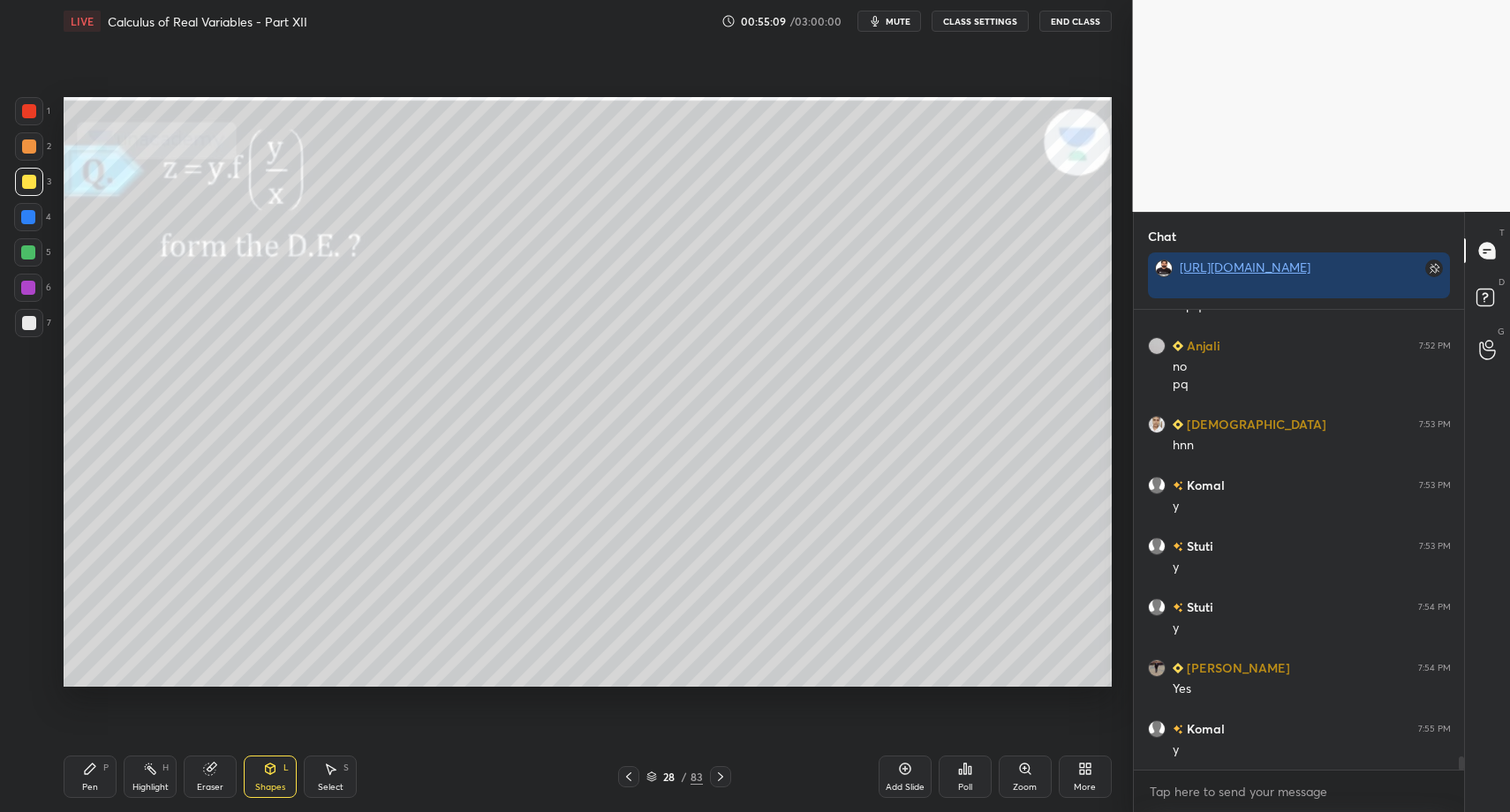 drag, startPoint x: 88, startPoint y: 778, endPoint x: 107, endPoint y: 773, distance: 19.64688 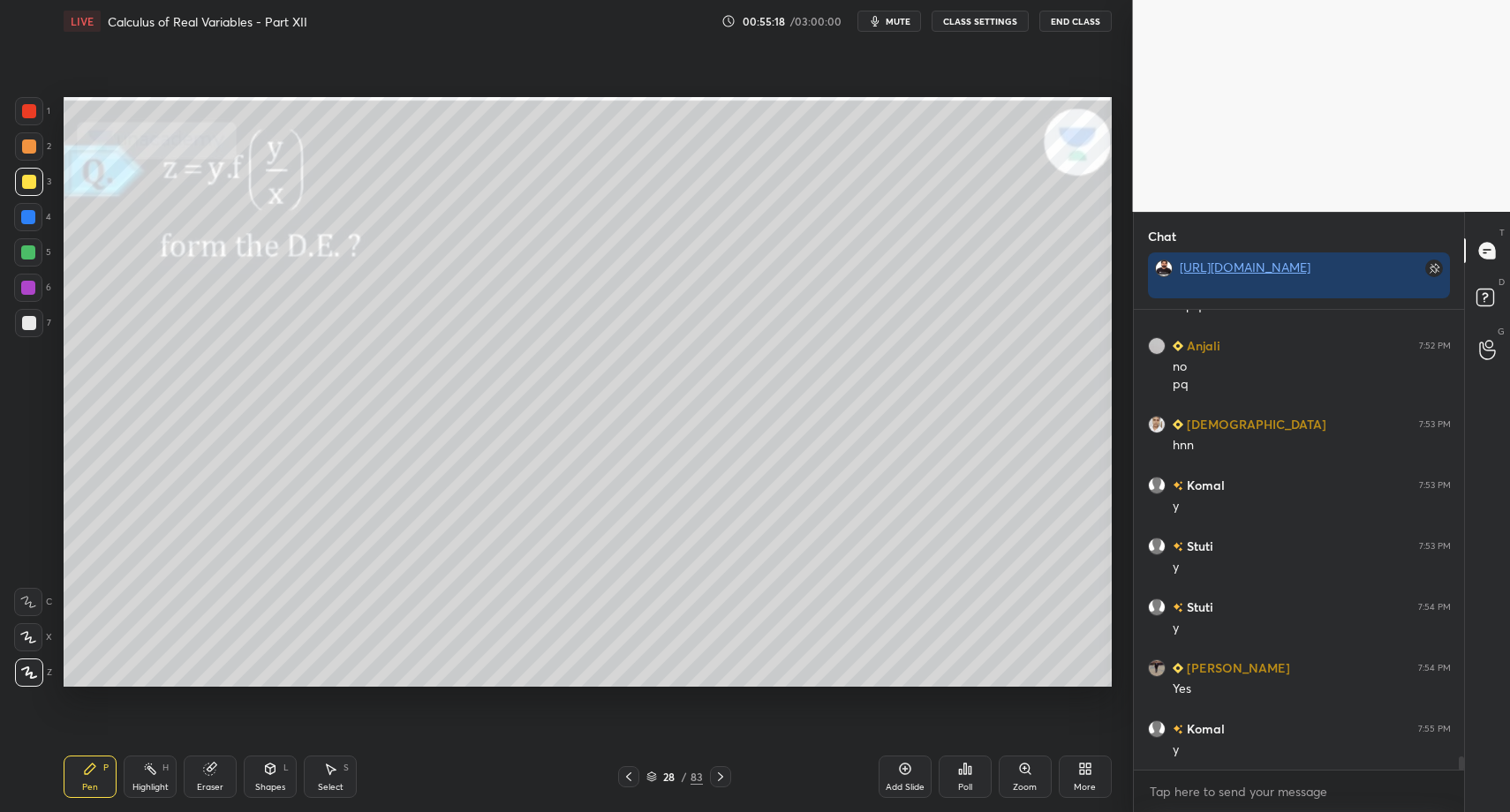 drag, startPoint x: 230, startPoint y: 794, endPoint x: 246, endPoint y: 756, distance: 41.231056 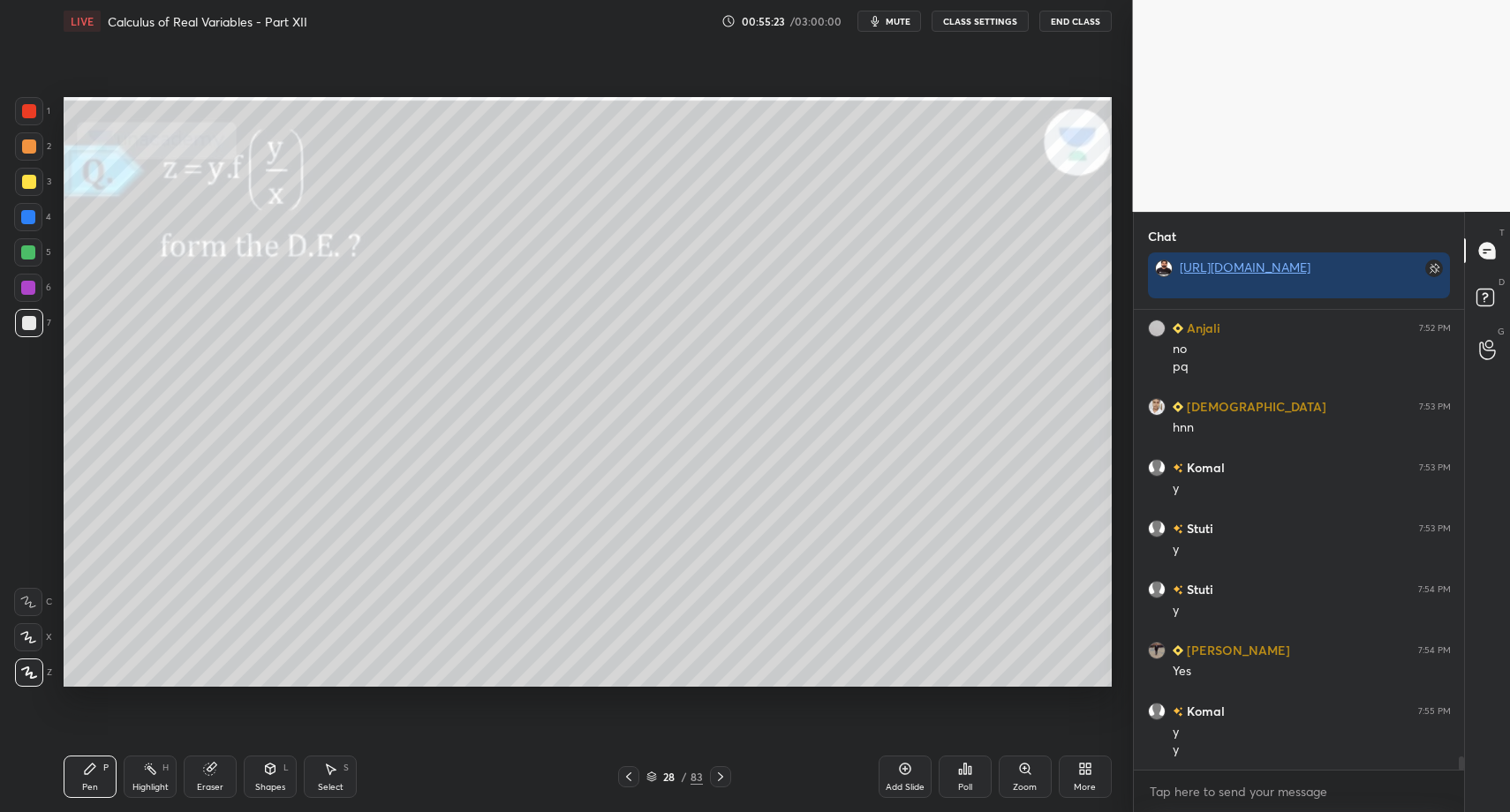 scroll, scrollTop: 15629, scrollLeft: 0, axis: vertical 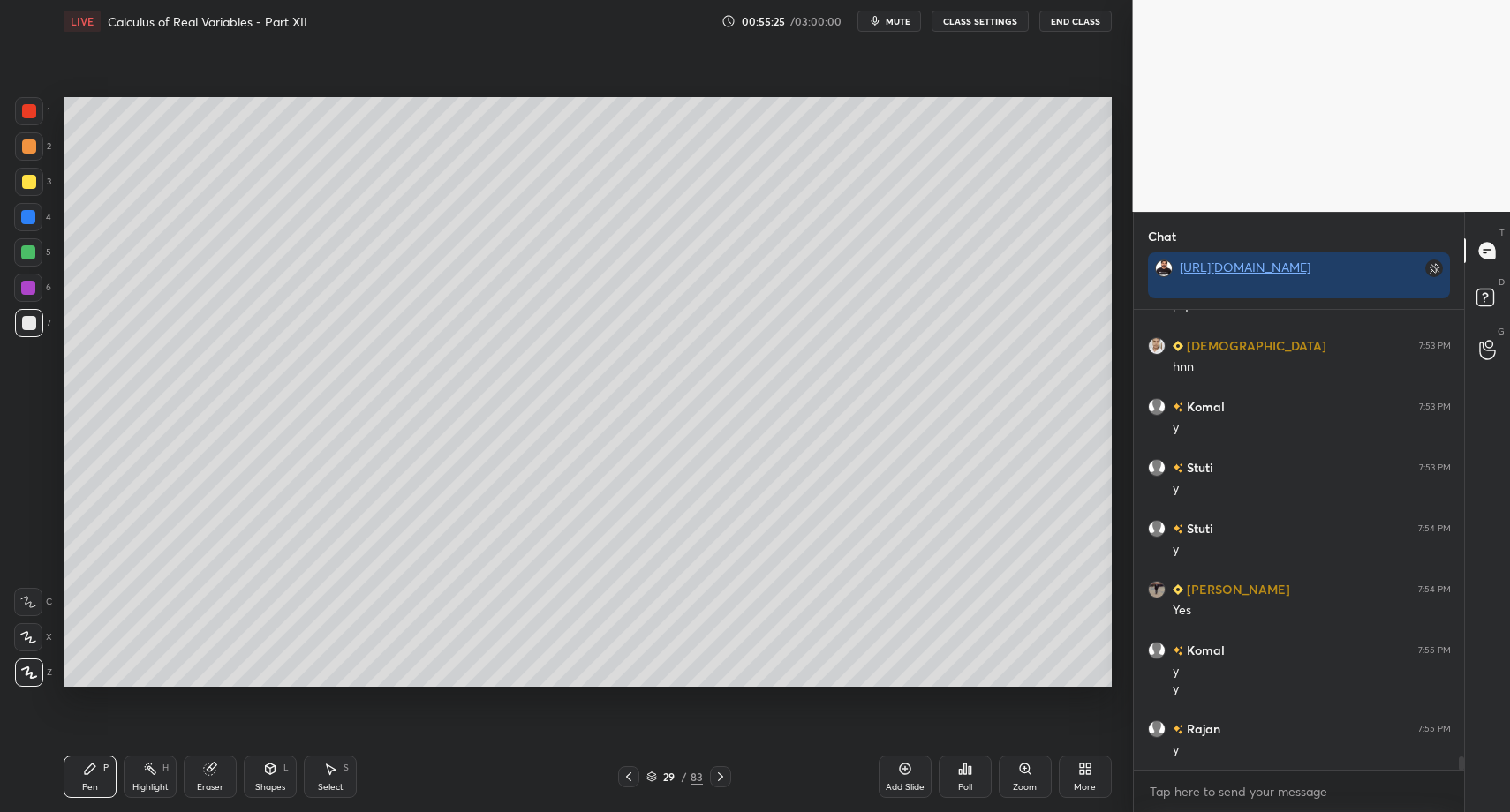 drag, startPoint x: 93, startPoint y: 779, endPoint x: 147, endPoint y: 699, distance: 96.51943 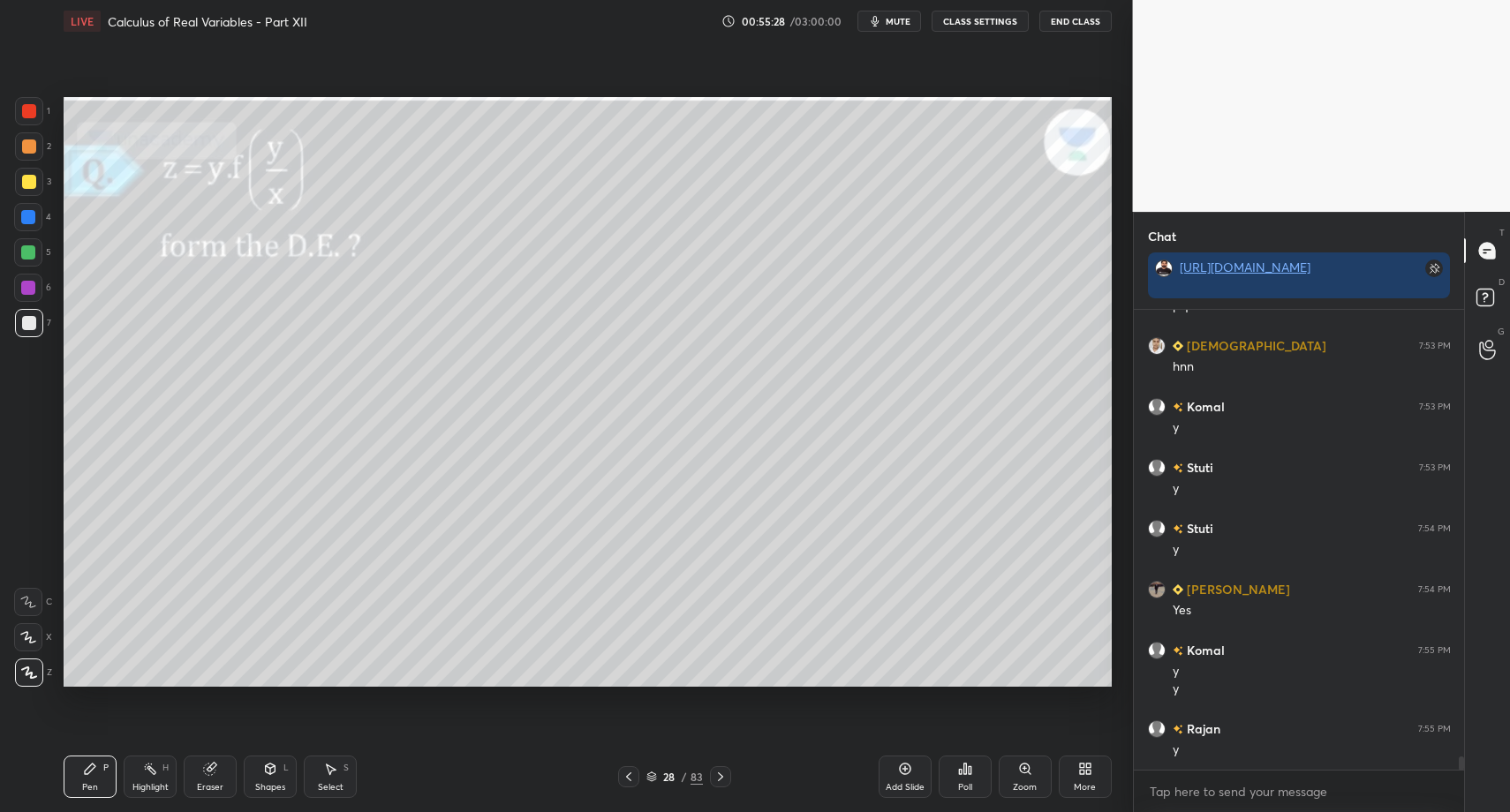 drag, startPoint x: 719, startPoint y: 776, endPoint x: 713, endPoint y: 763, distance: 14.317821 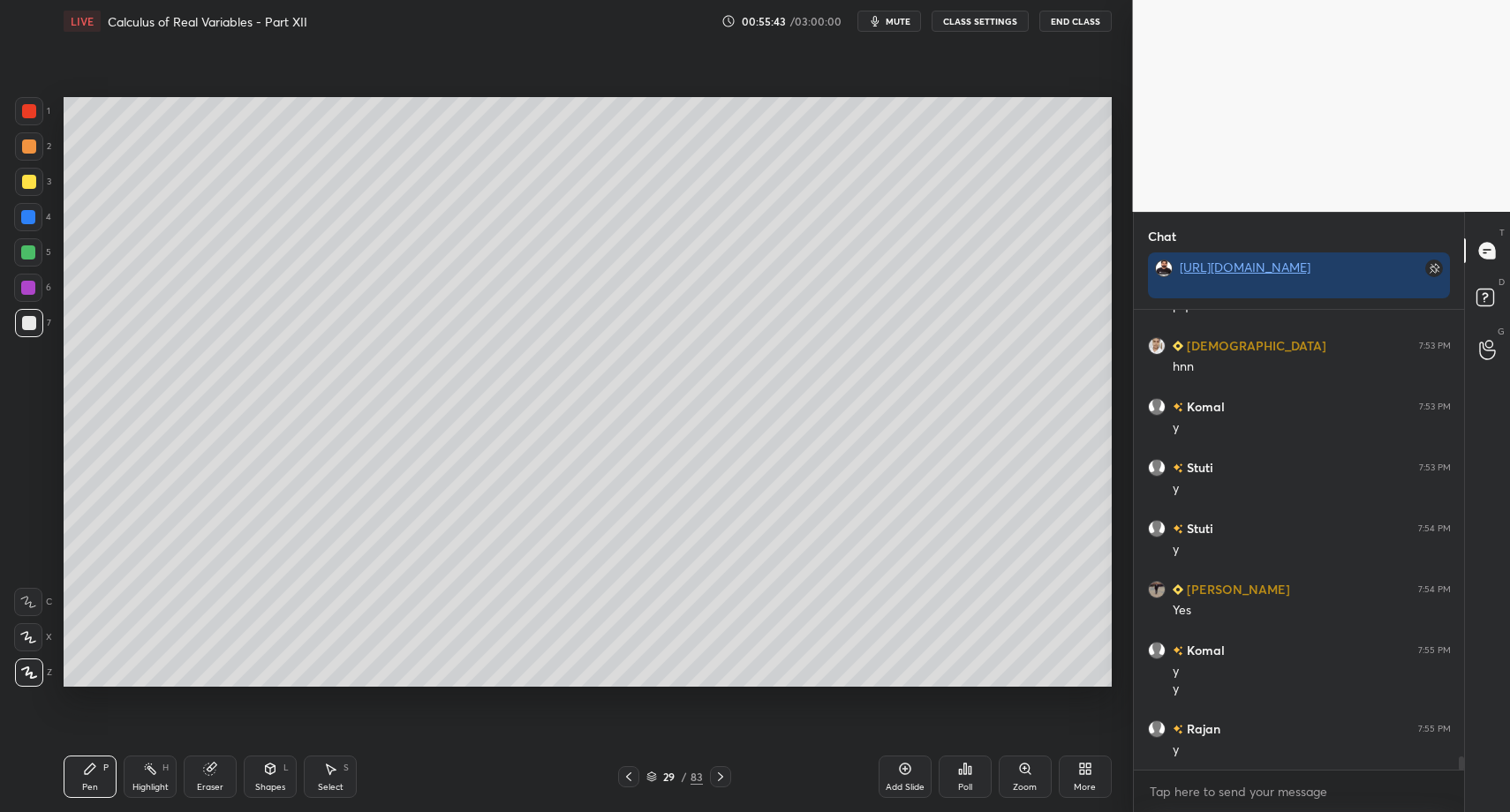 scroll, scrollTop: 15672, scrollLeft: 0, axis: vertical 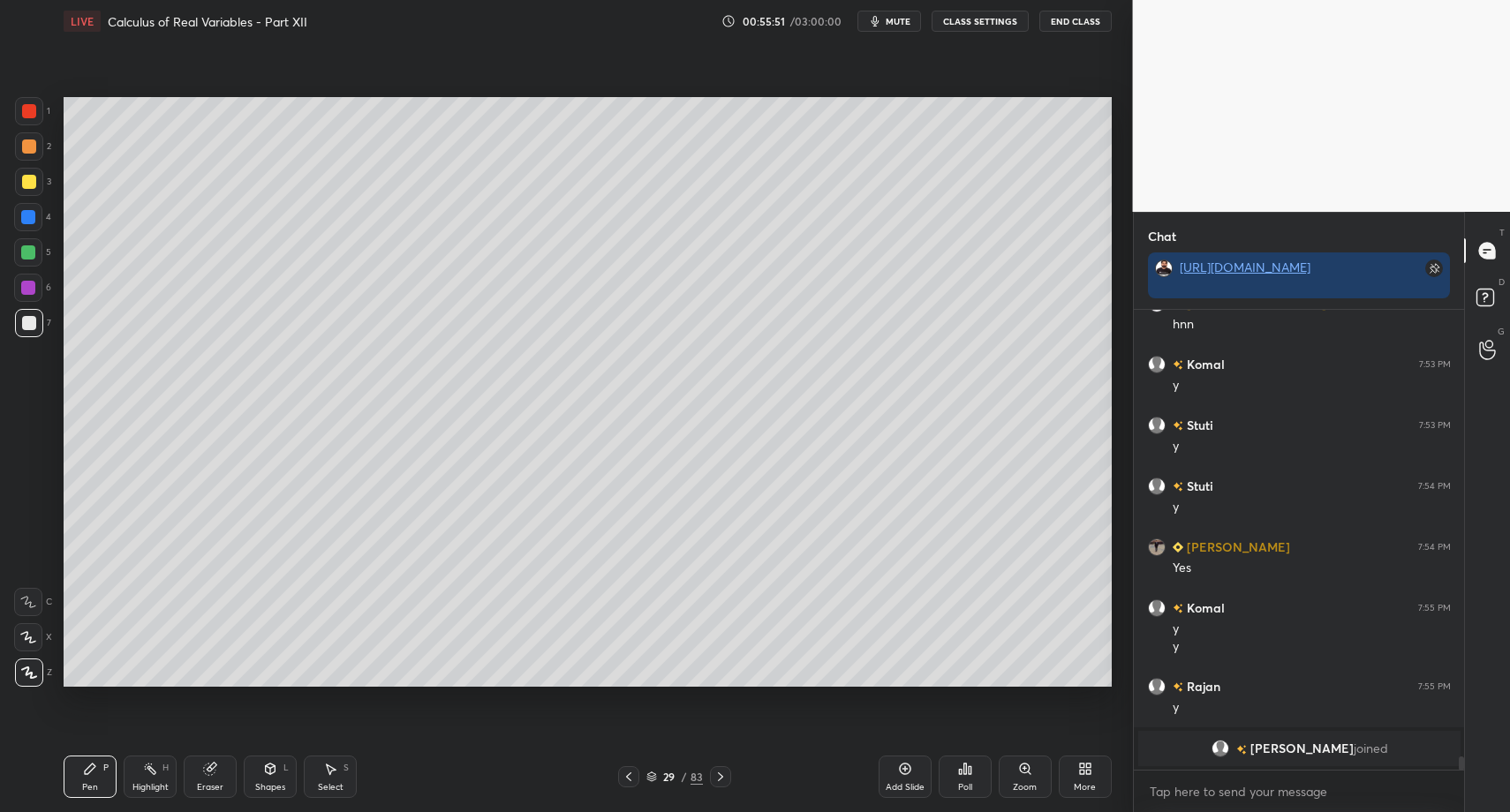drag, startPoint x: 331, startPoint y: 783, endPoint x: 286, endPoint y: 692, distance: 101.51847 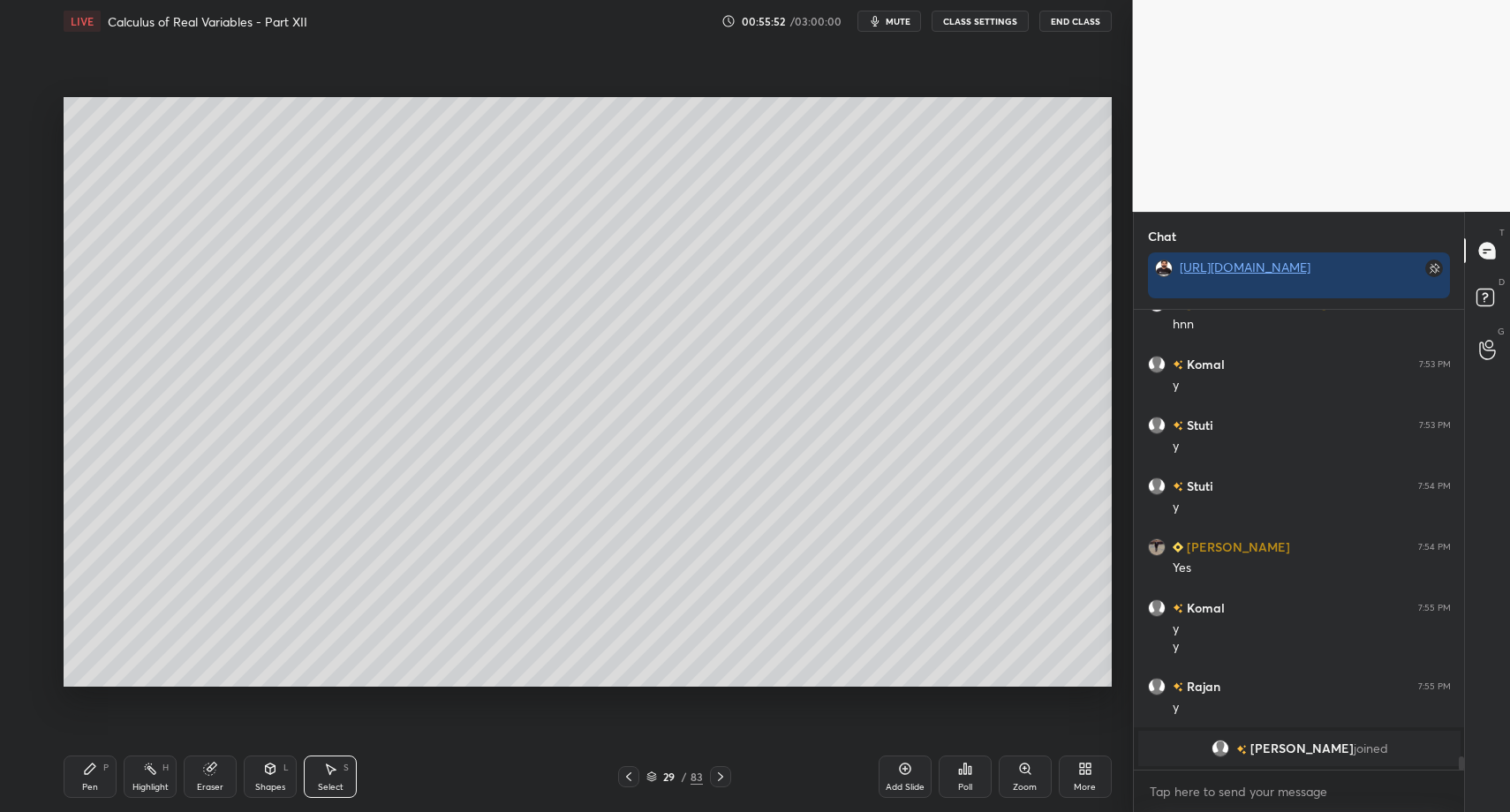 drag, startPoint x: 135, startPoint y: 387, endPoint x: 171, endPoint y: 456, distance: 77.826731 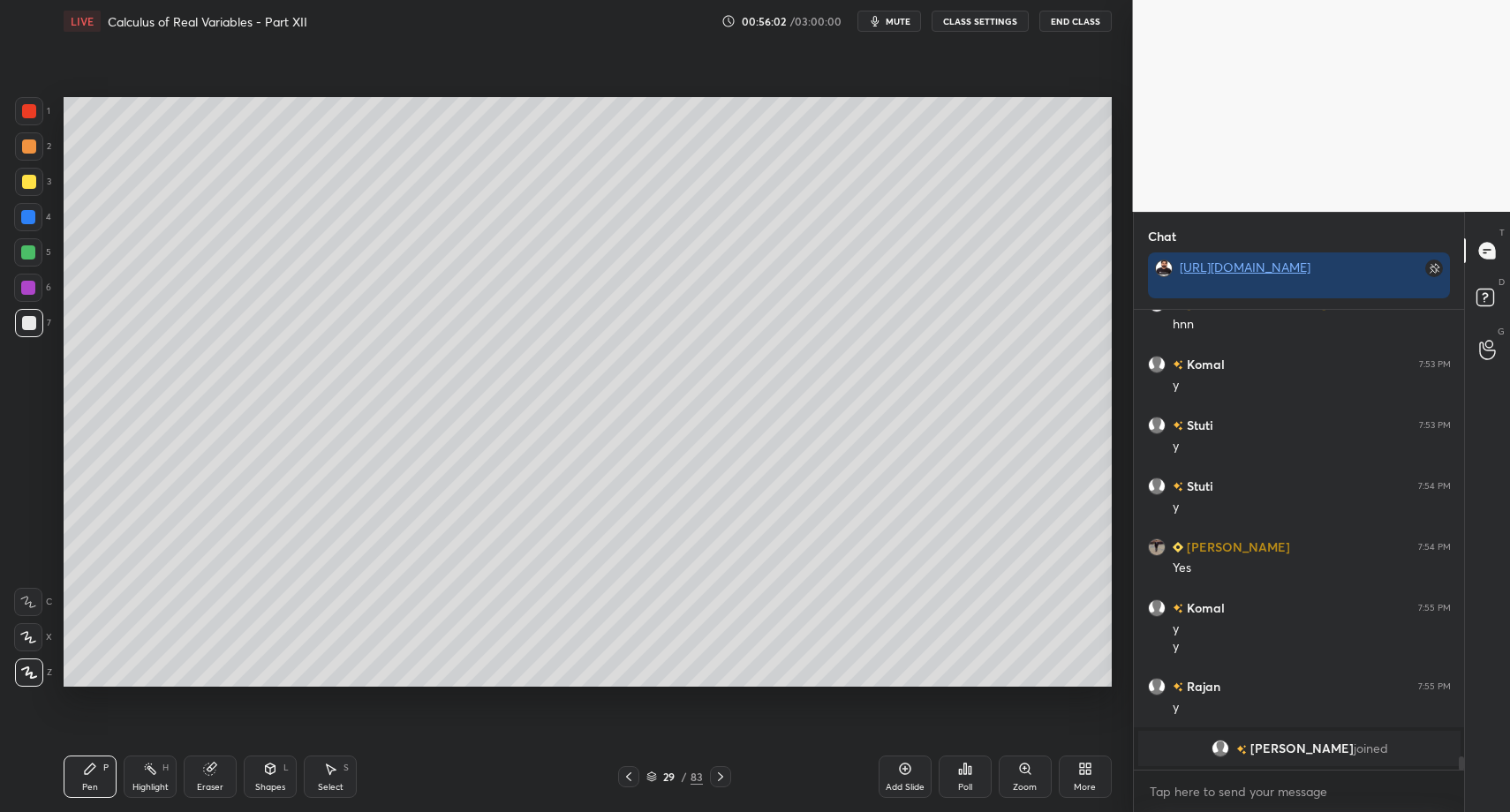 drag, startPoint x: 27, startPoint y: 324, endPoint x: 15, endPoint y: 325, distance: 12.041595 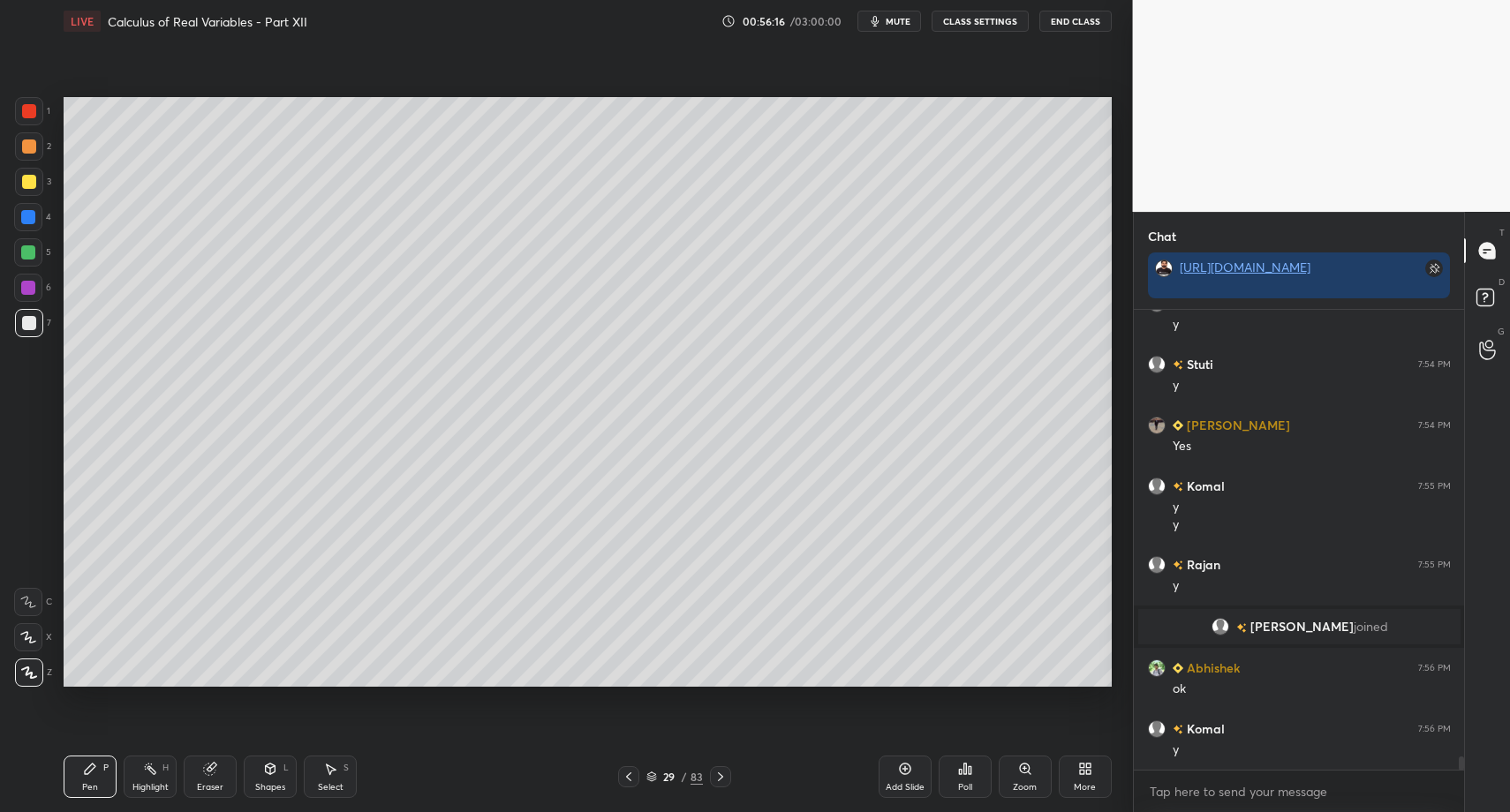 scroll, scrollTop: 15592, scrollLeft: 0, axis: vertical 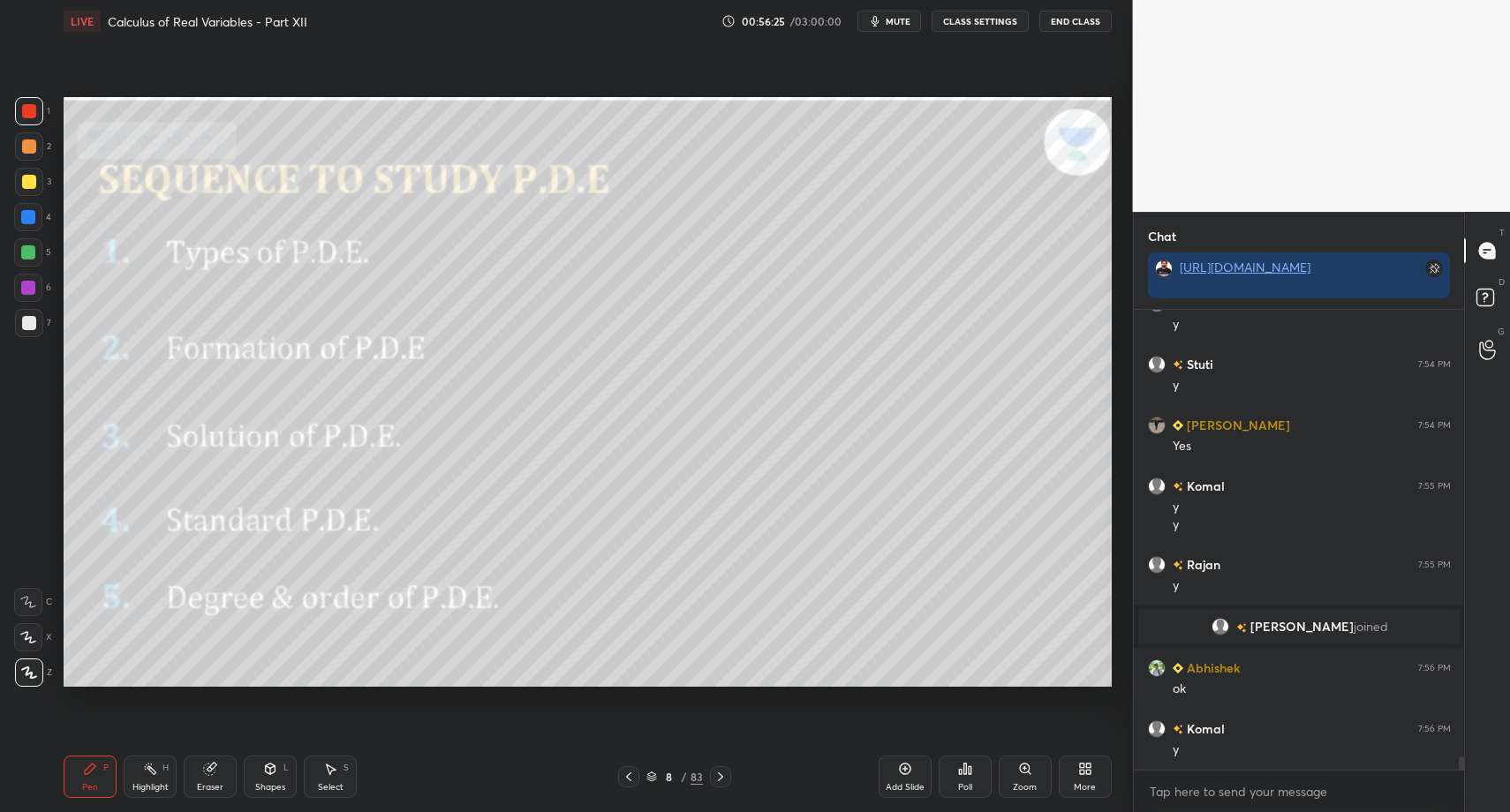 drag, startPoint x: 317, startPoint y: 794, endPoint x: 302, endPoint y: 774, distance: 25 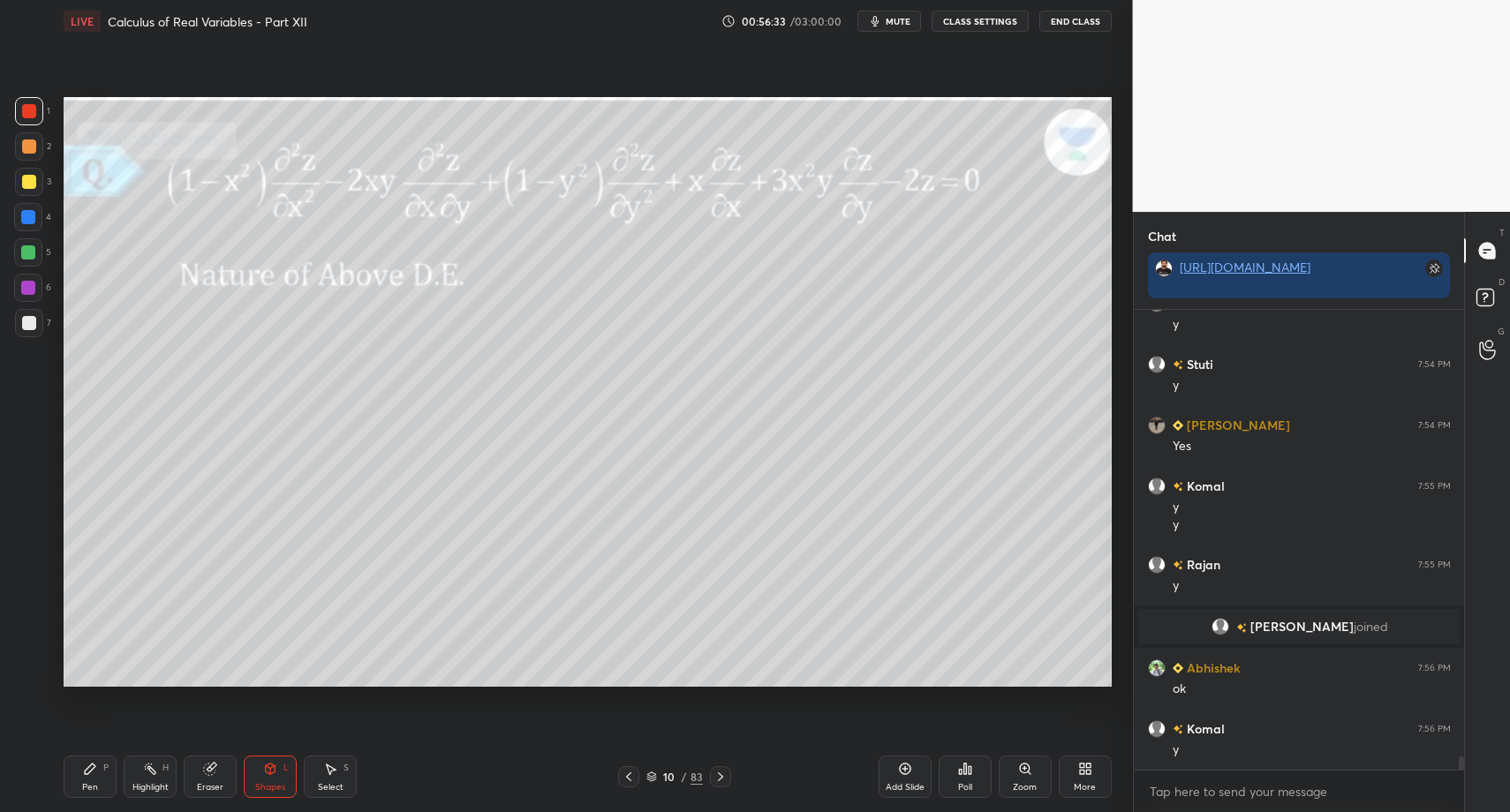 scroll, scrollTop: 15653, scrollLeft: 0, axis: vertical 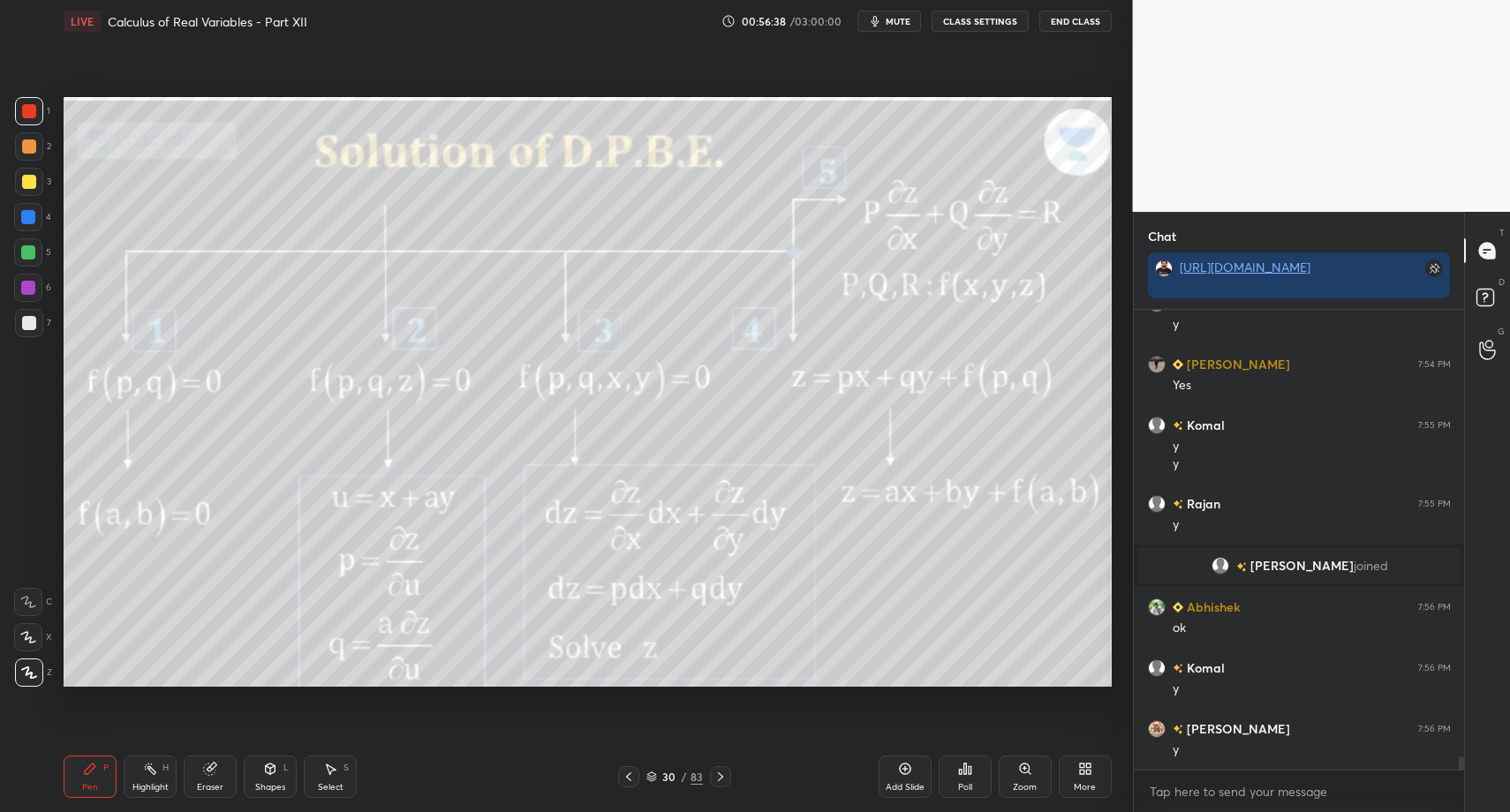 drag, startPoint x: 89, startPoint y: 776, endPoint x: 152, endPoint y: 777, distance: 63.00794 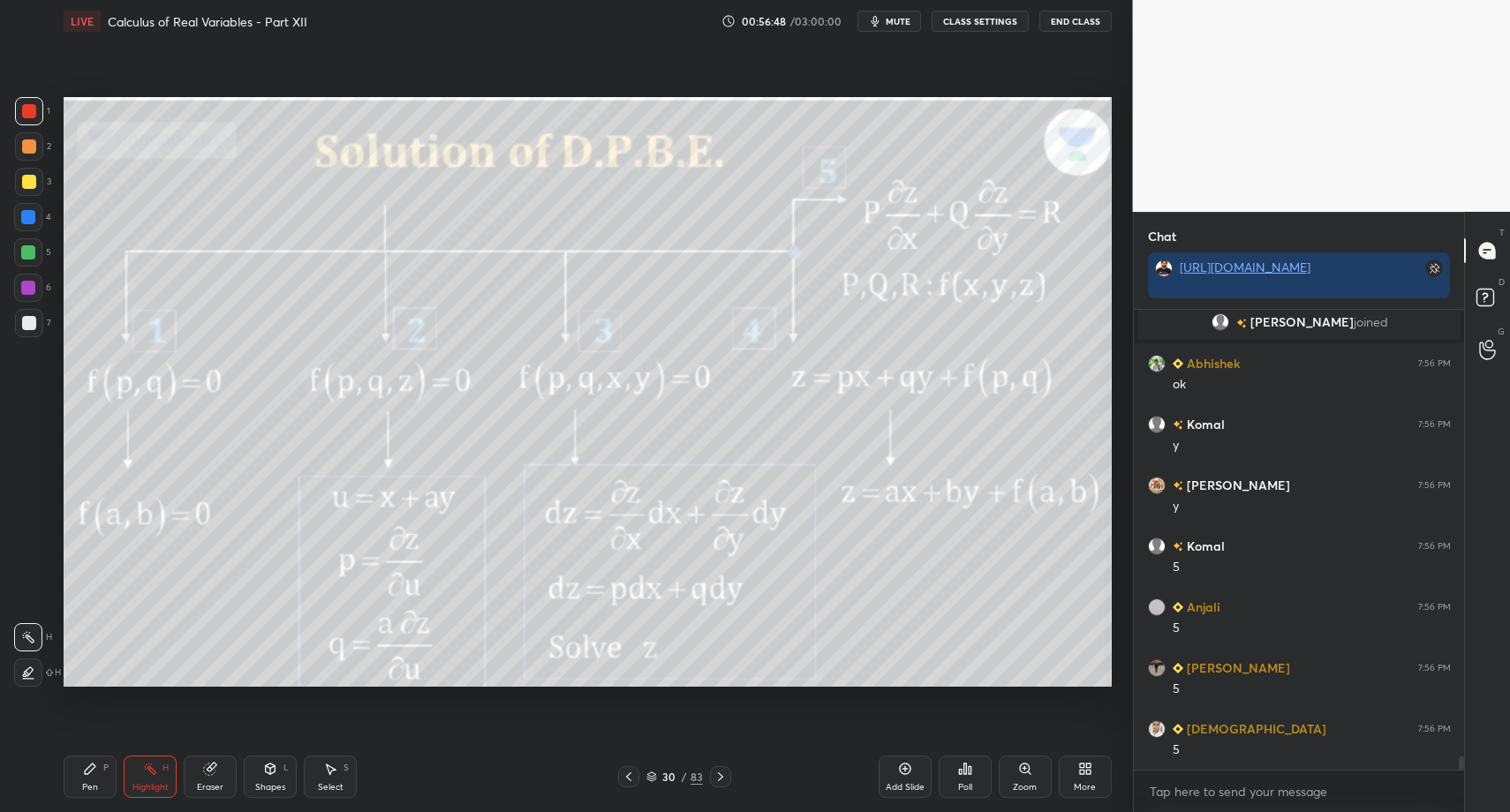 scroll, scrollTop: 15958, scrollLeft: 0, axis: vertical 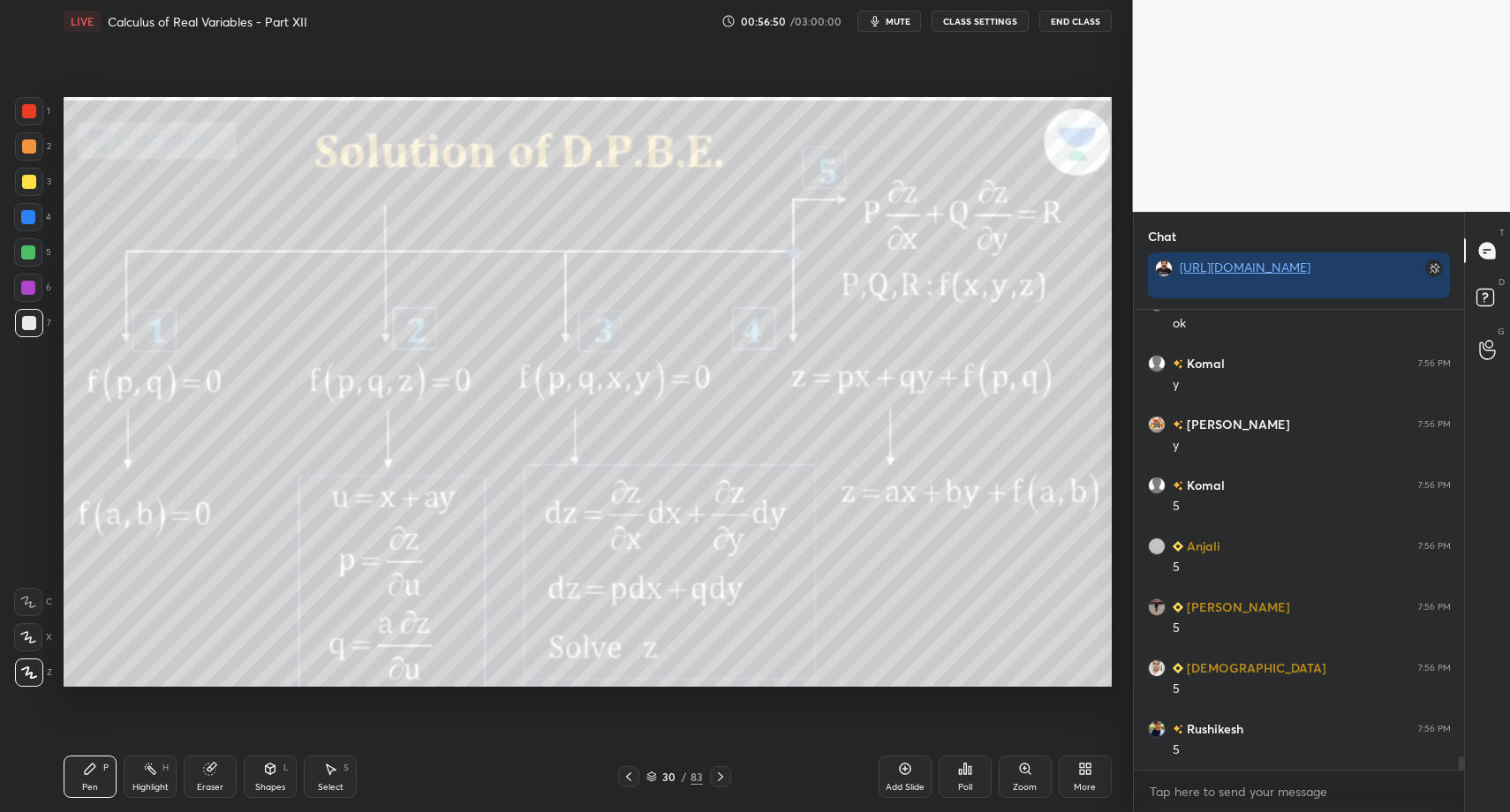 drag, startPoint x: 143, startPoint y: 758, endPoint x: 135, endPoint y: 750, distance: 11.313708 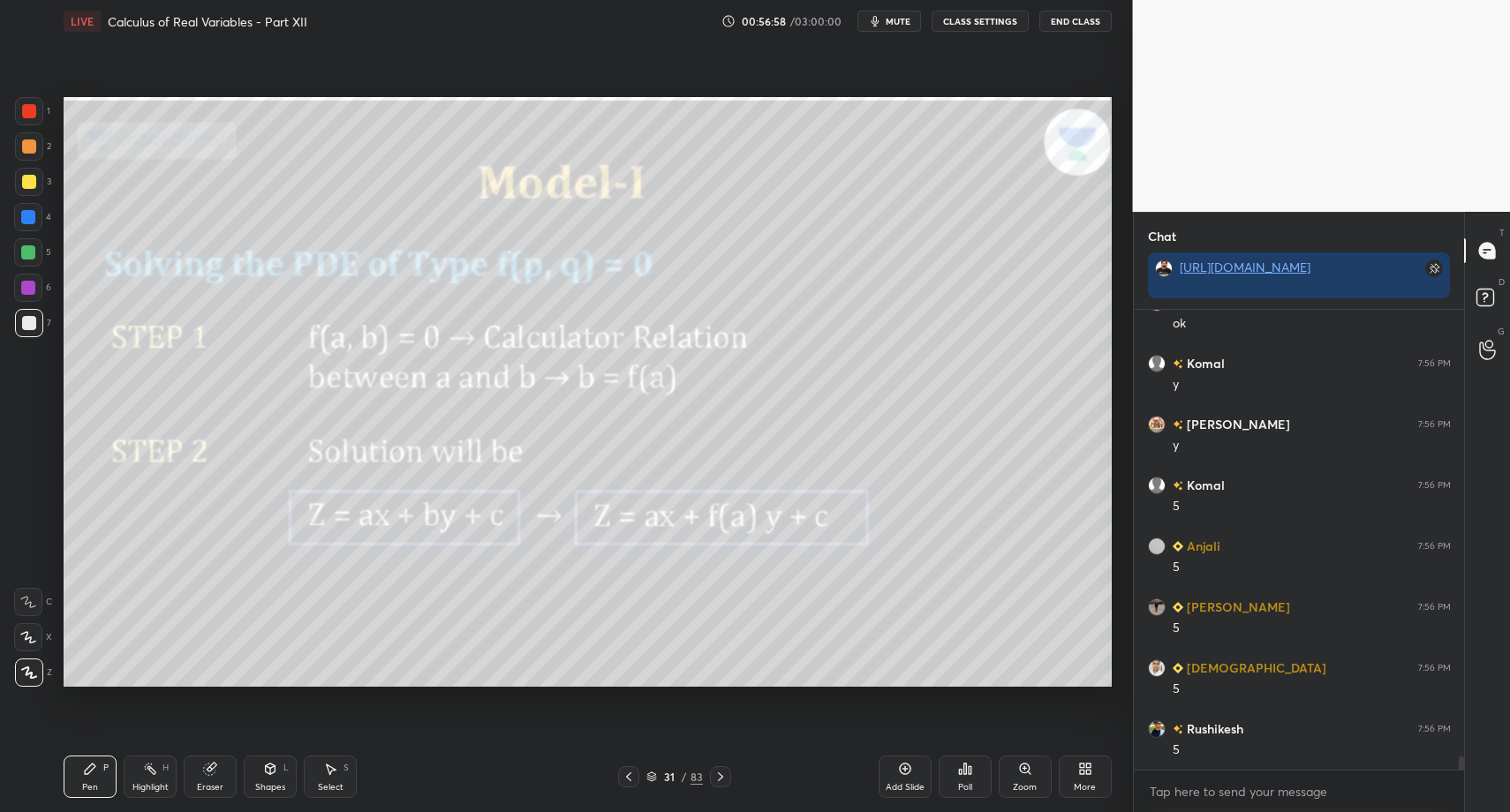 drag, startPoint x: 87, startPoint y: 763, endPoint x: 128, endPoint y: 754, distance: 41.976184 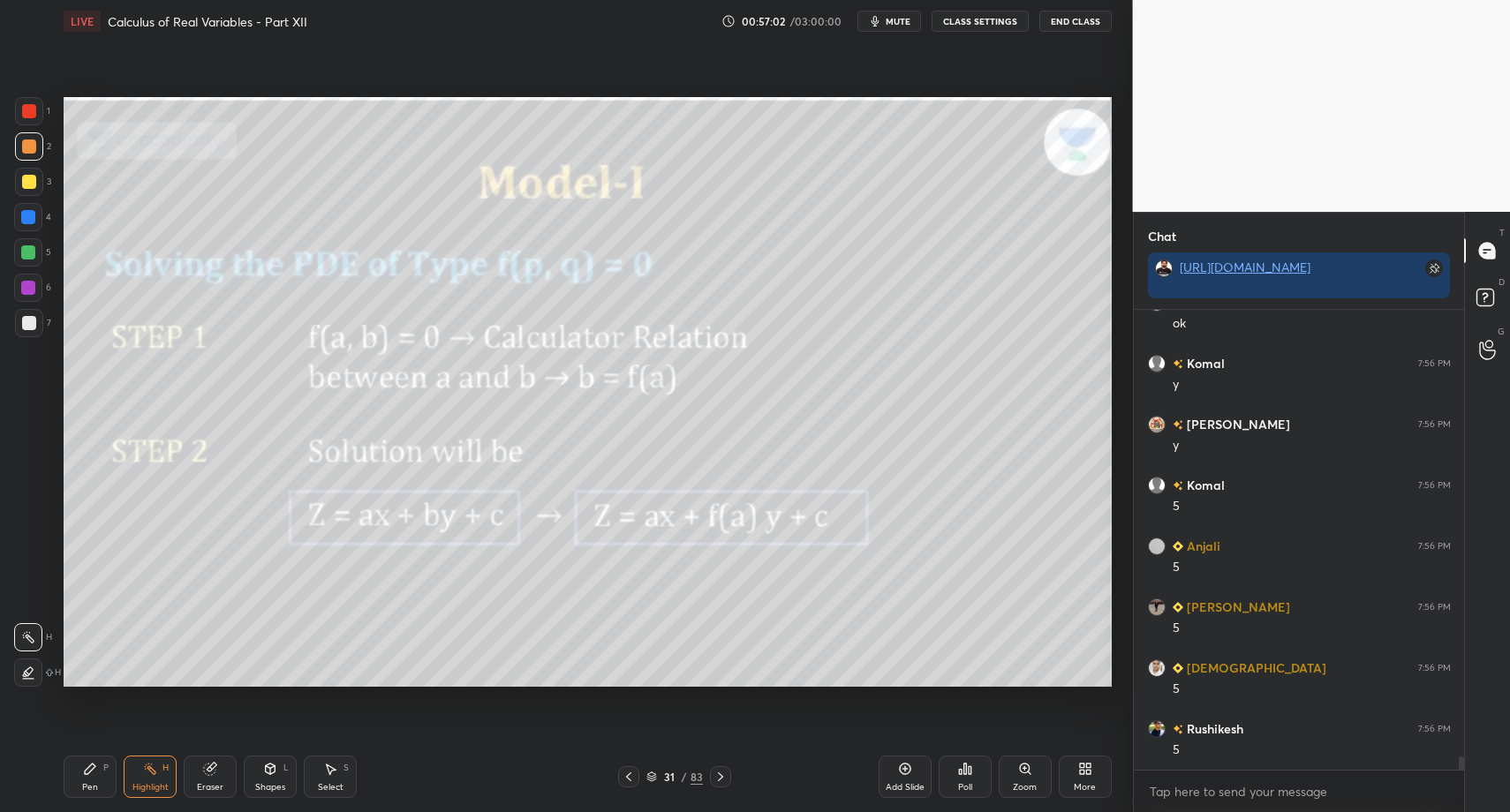 drag, startPoint x: 274, startPoint y: 778, endPoint x: 271, endPoint y: 758, distance: 20.223748 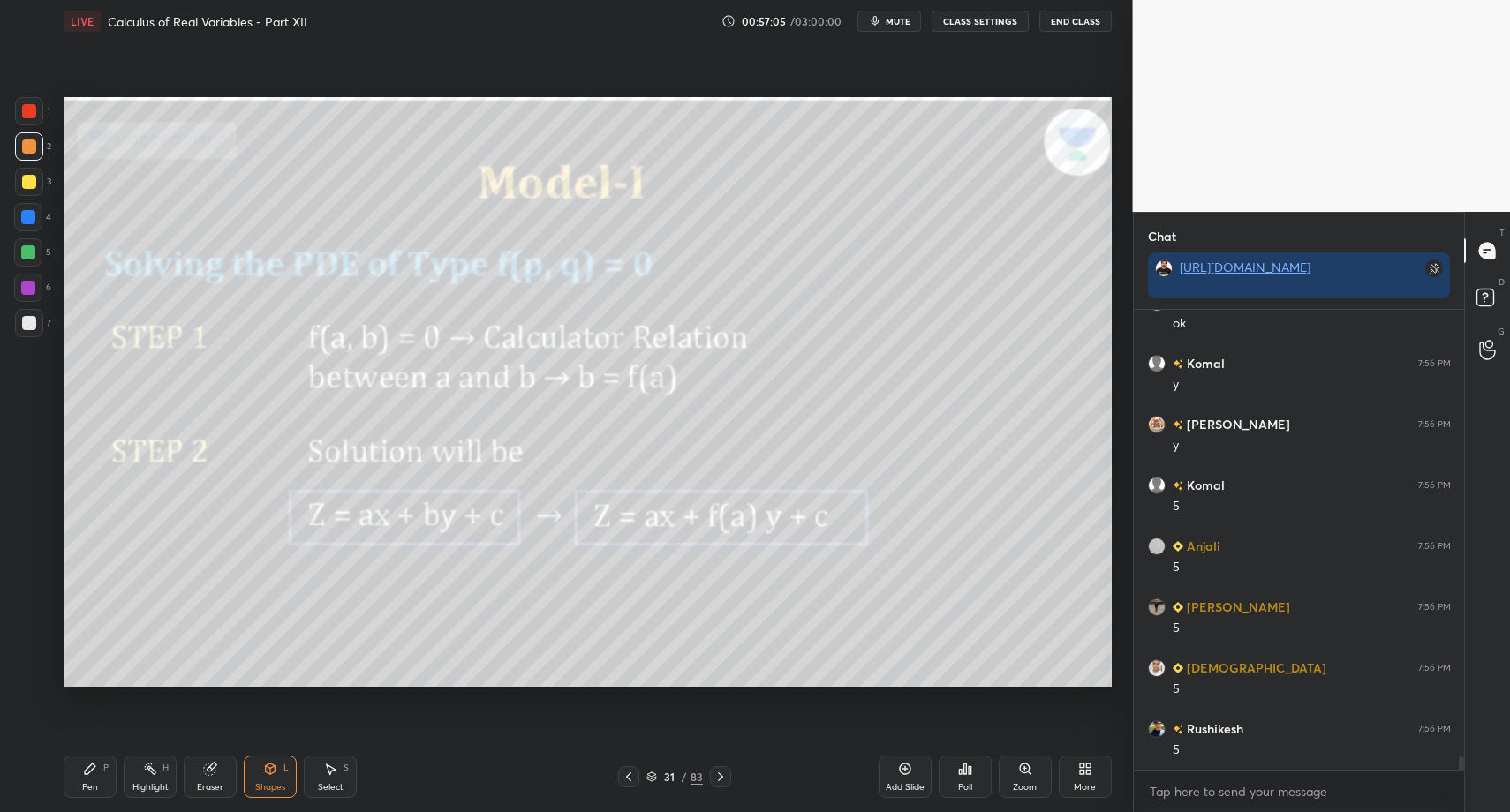 drag, startPoint x: 32, startPoint y: 326, endPoint x: 55, endPoint y: 475, distance: 150.7647 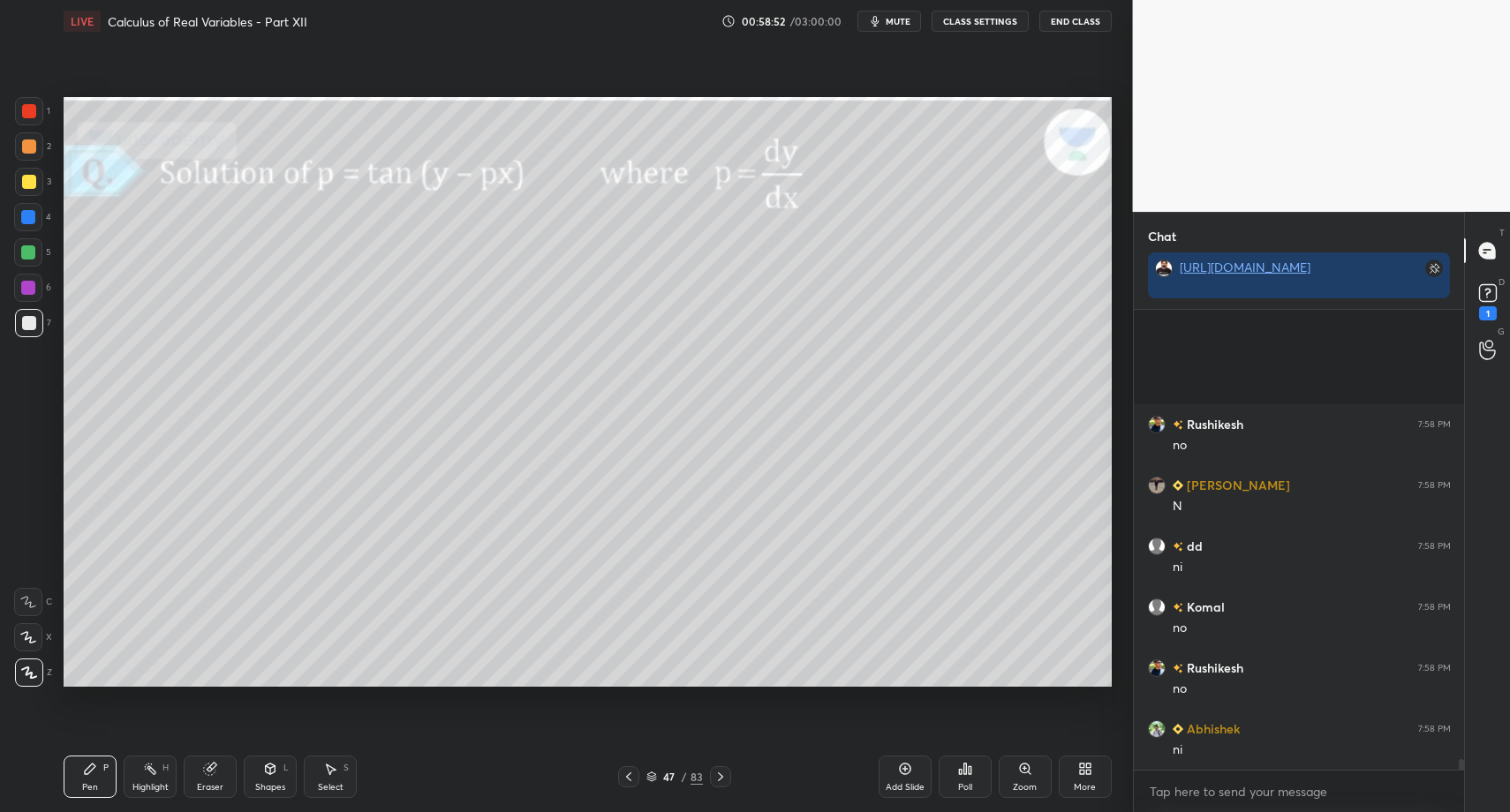 scroll, scrollTop: 18850, scrollLeft: 0, axis: vertical 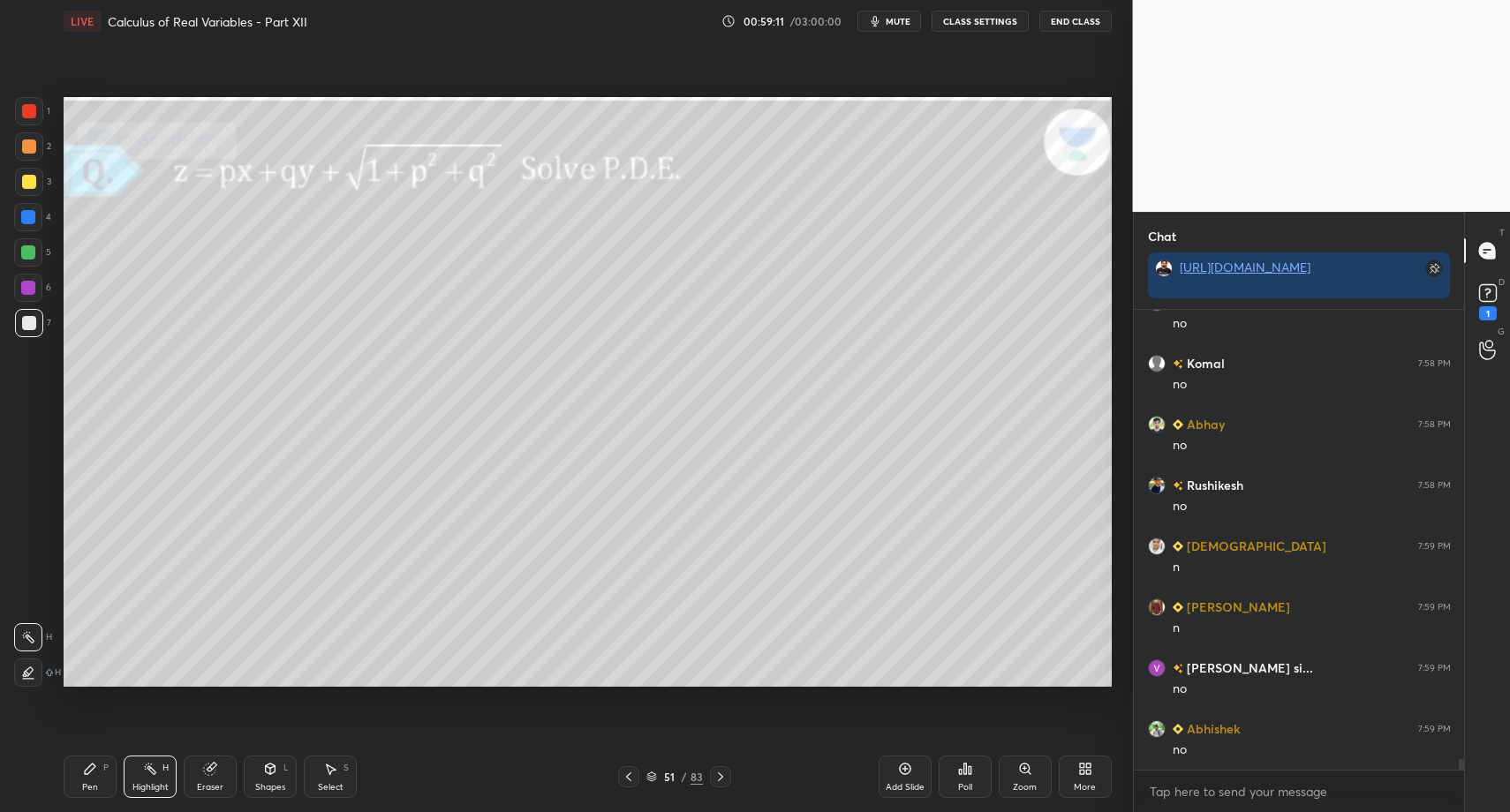 drag, startPoint x: 95, startPoint y: 771, endPoint x: 73, endPoint y: 777, distance: 22.80351 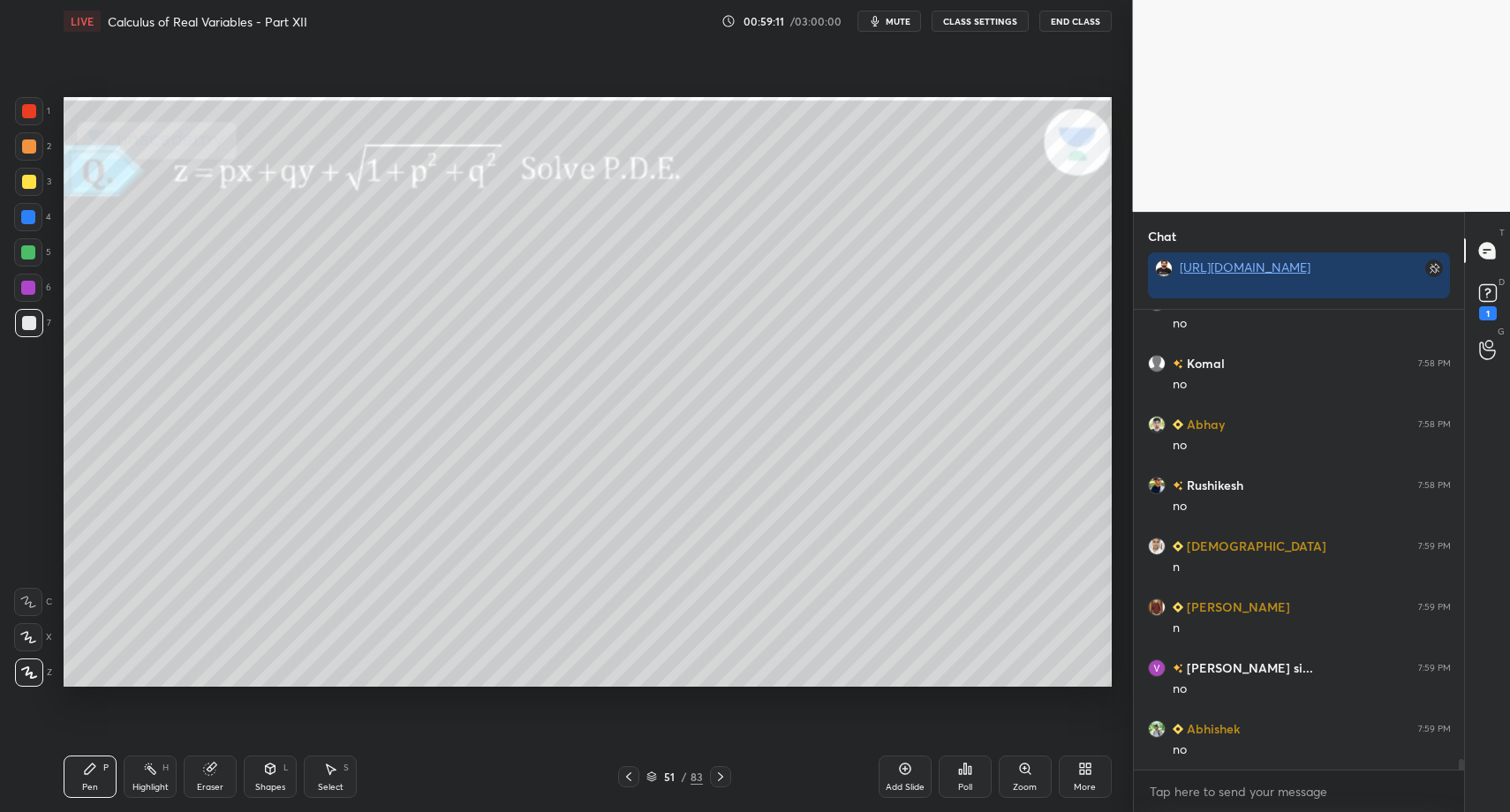 scroll, scrollTop: 19416, scrollLeft: 0, axis: vertical 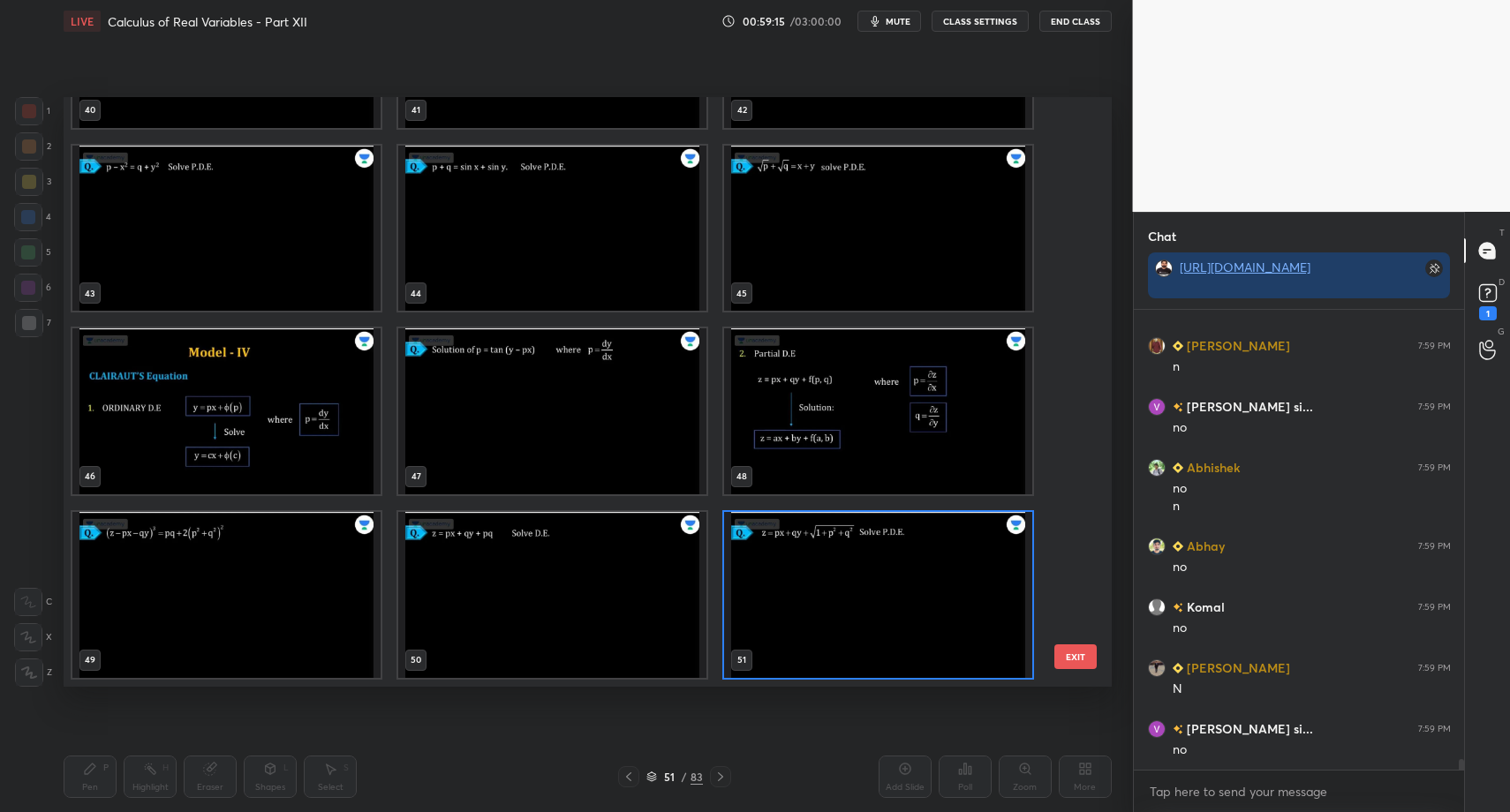 drag, startPoint x: 1083, startPoint y: 404, endPoint x: 1076, endPoint y: 229, distance: 175.1399 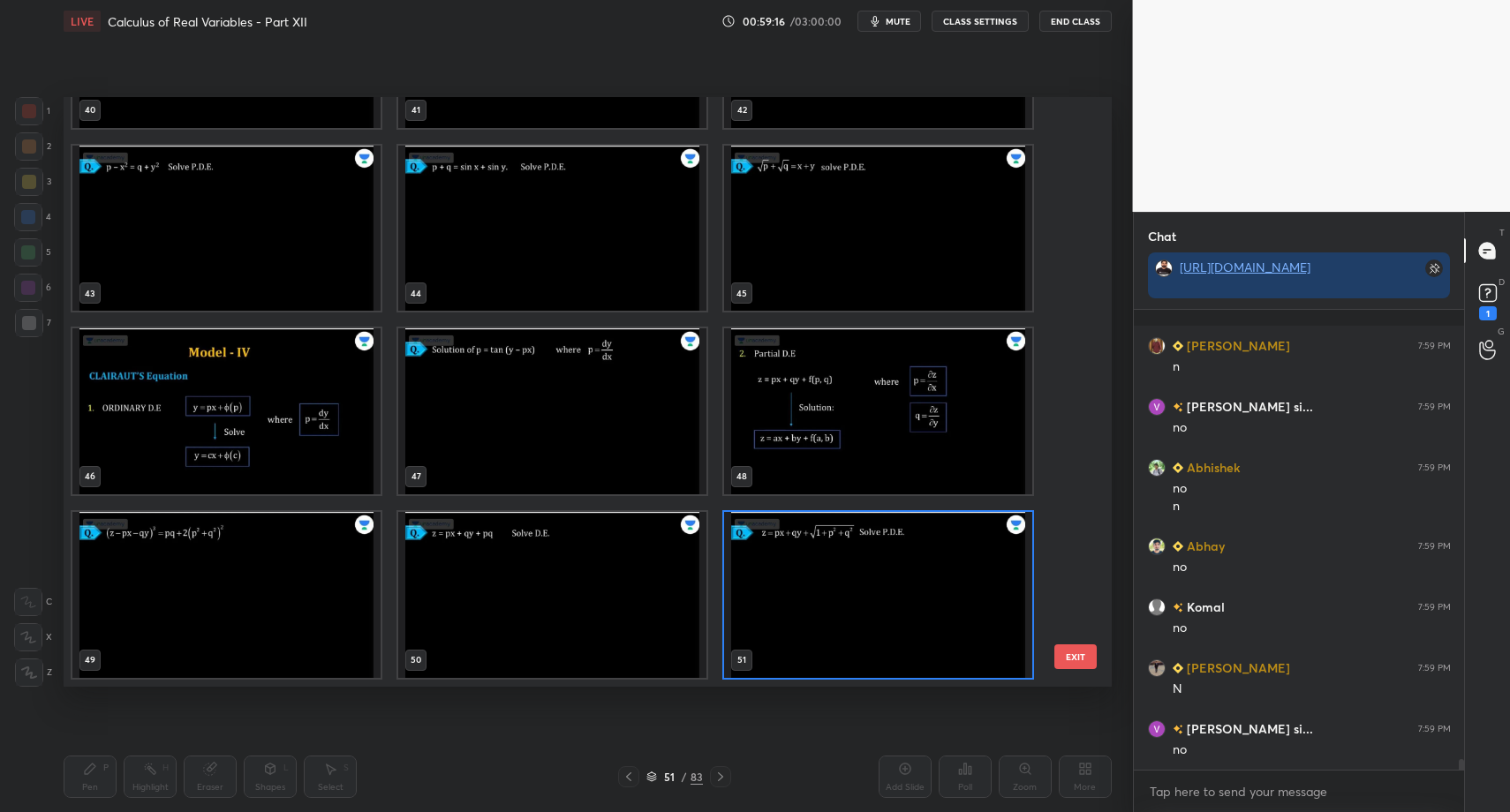 scroll, scrollTop: 19781, scrollLeft: 0, axis: vertical 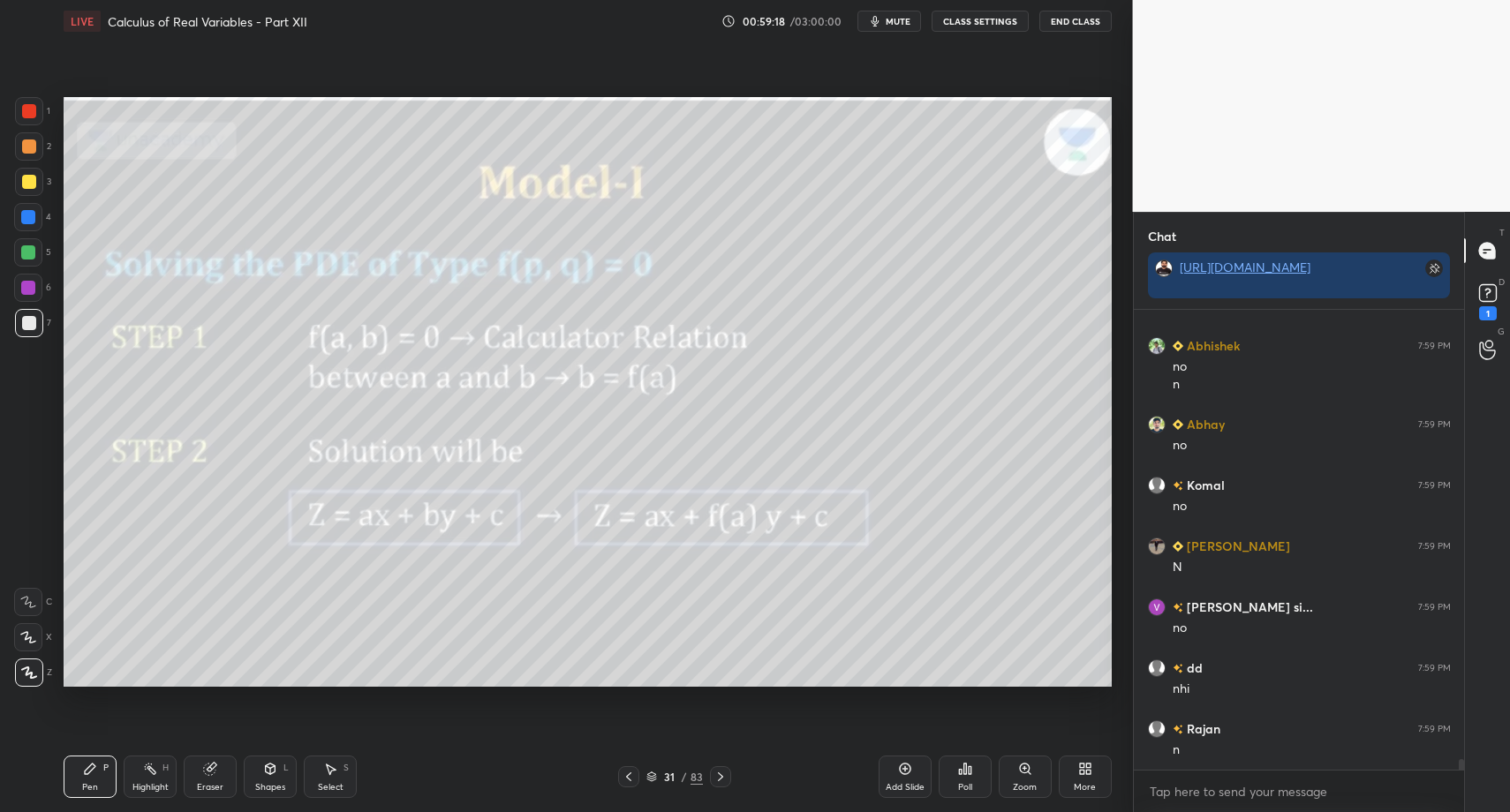 drag, startPoint x: 281, startPoint y: 348, endPoint x: 279, endPoint y: 387, distance: 39.051248 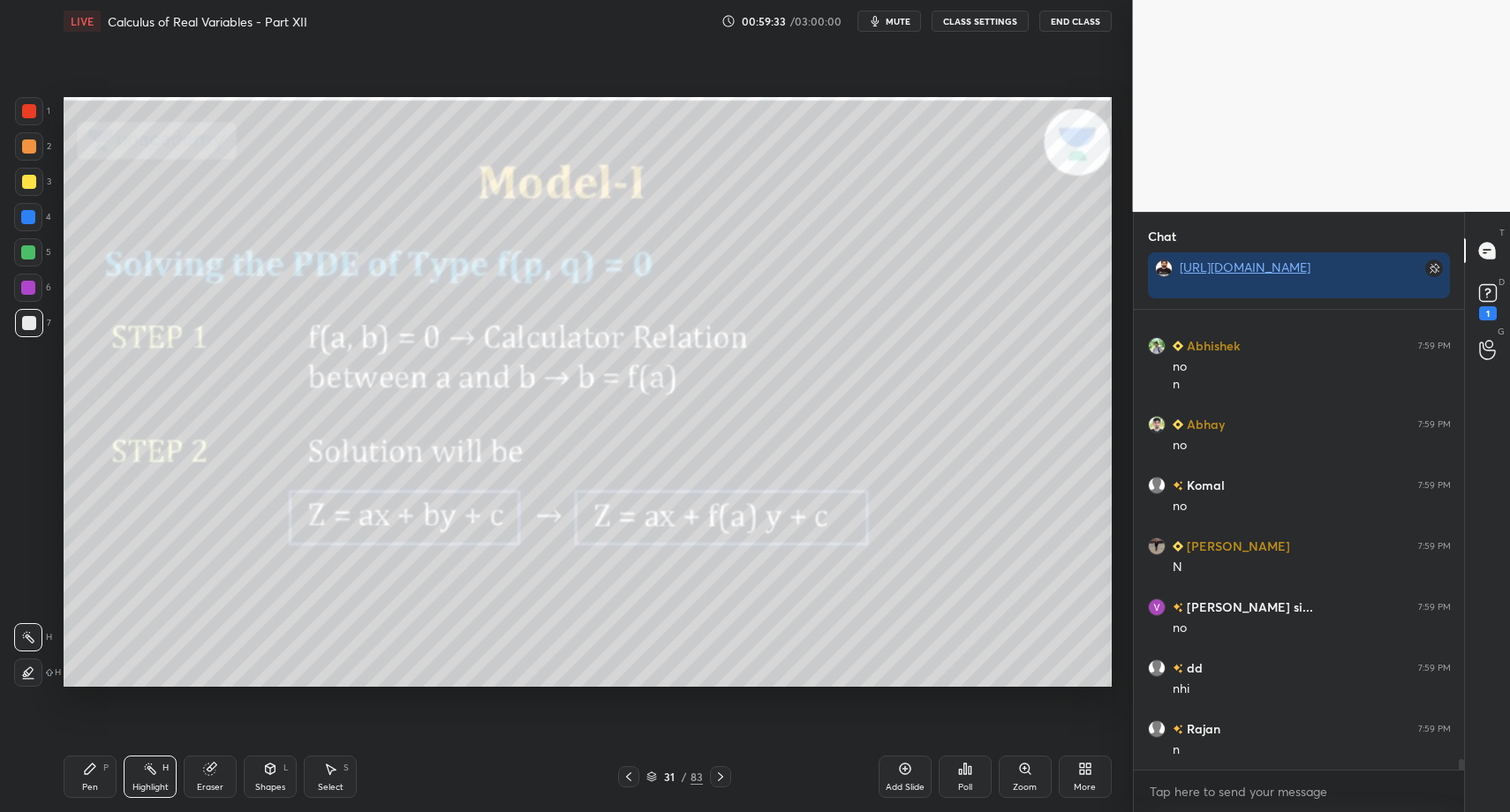 drag, startPoint x: 99, startPoint y: 772, endPoint x: 137, endPoint y: 775, distance: 38.118237 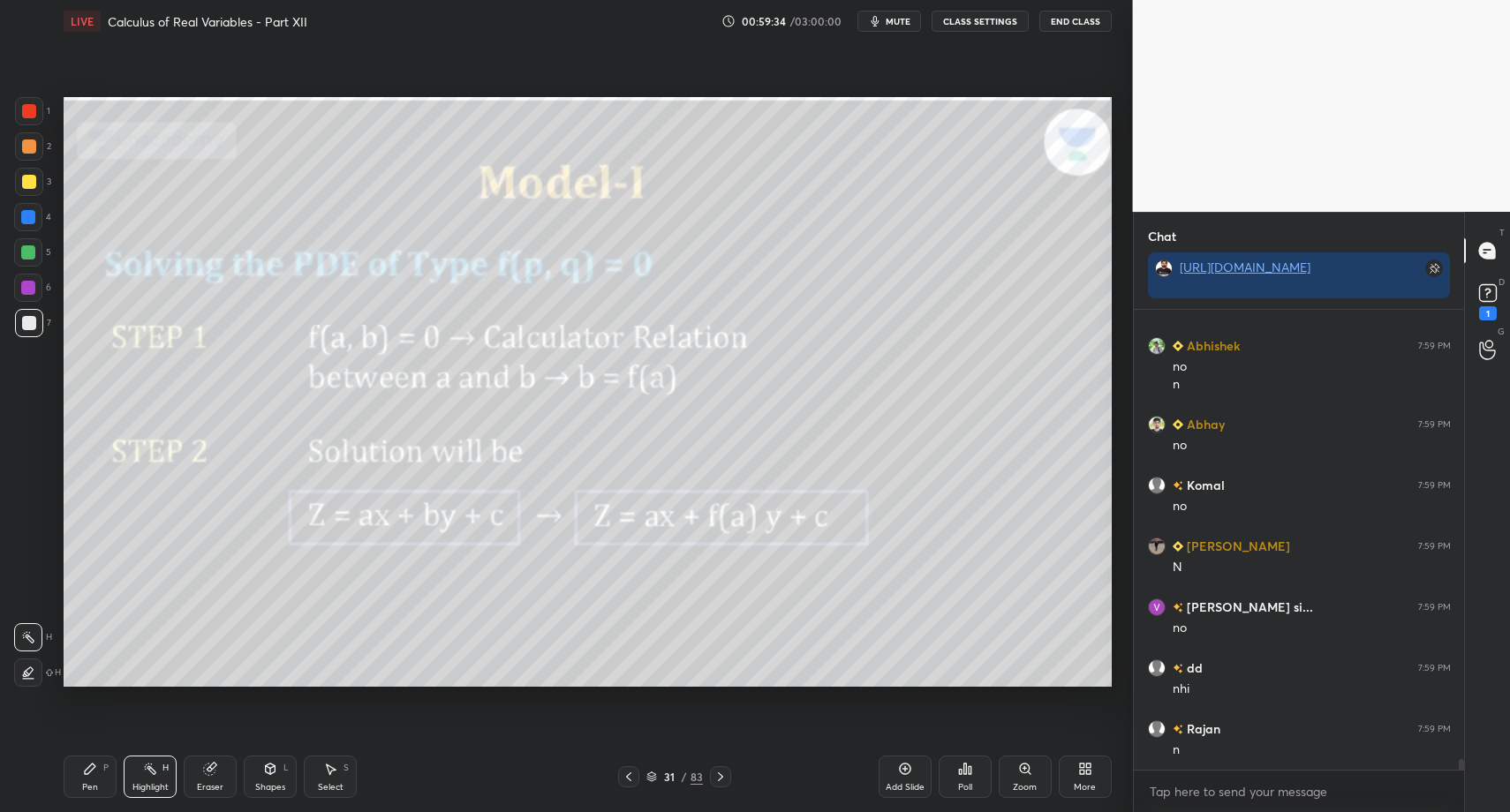 drag, startPoint x: 147, startPoint y: 770, endPoint x: 198, endPoint y: 703, distance: 84.20214 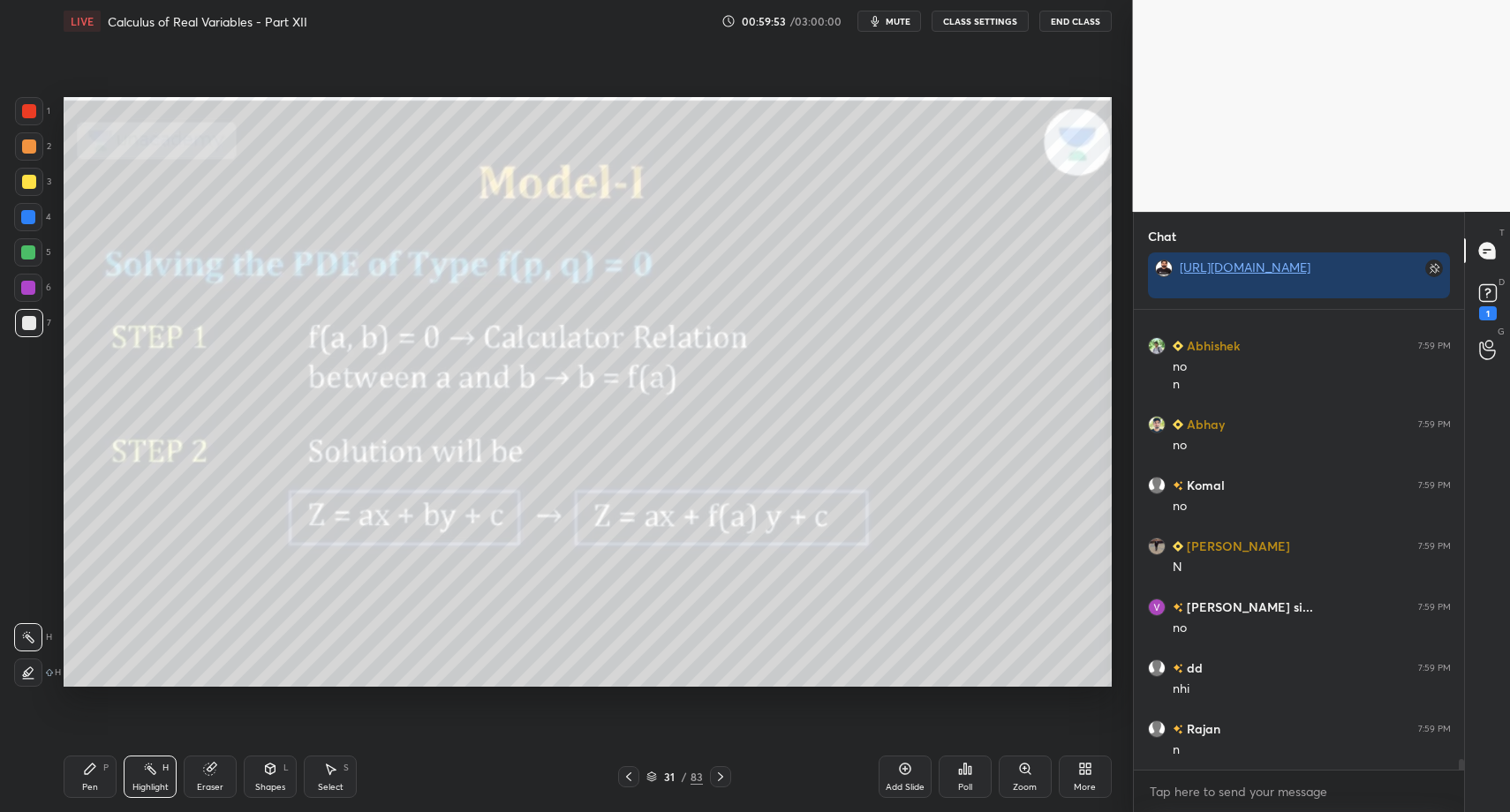 drag, startPoint x: 91, startPoint y: 767, endPoint x: 82, endPoint y: 762, distance: 10.29563 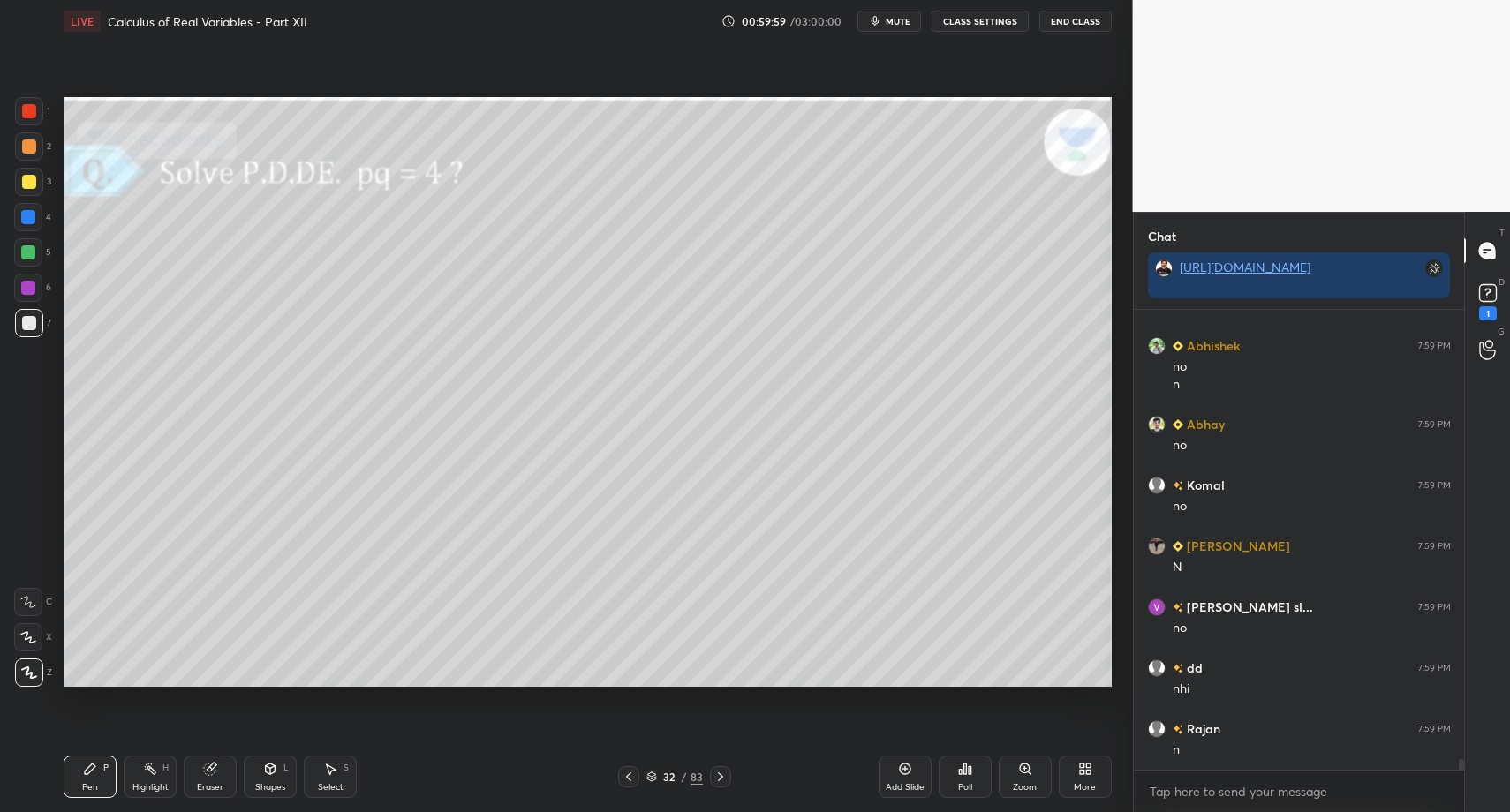 scroll, scrollTop: 19842, scrollLeft: 0, axis: vertical 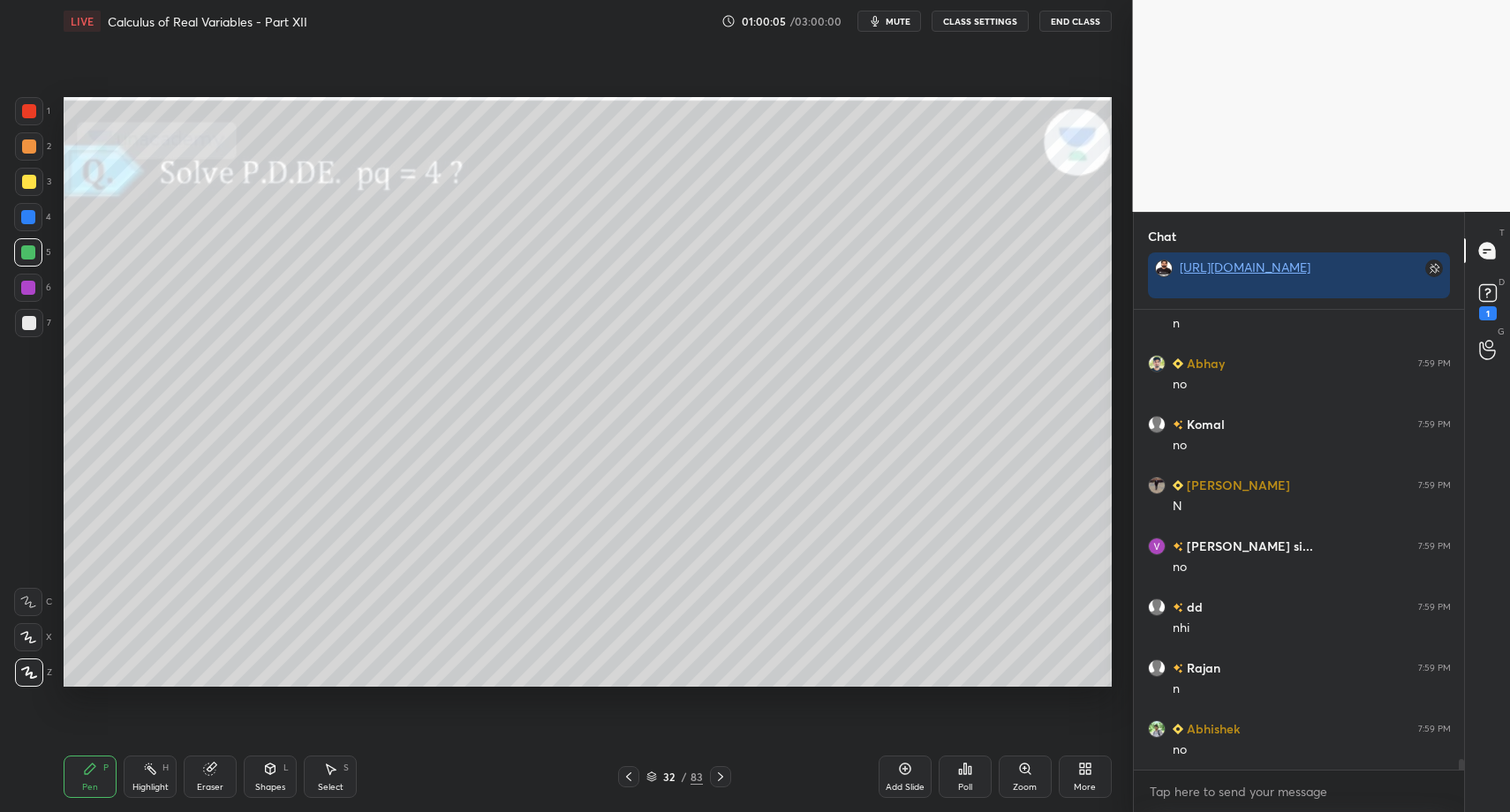 drag, startPoint x: 264, startPoint y: 775, endPoint x: 261, endPoint y: 750, distance: 25.179357 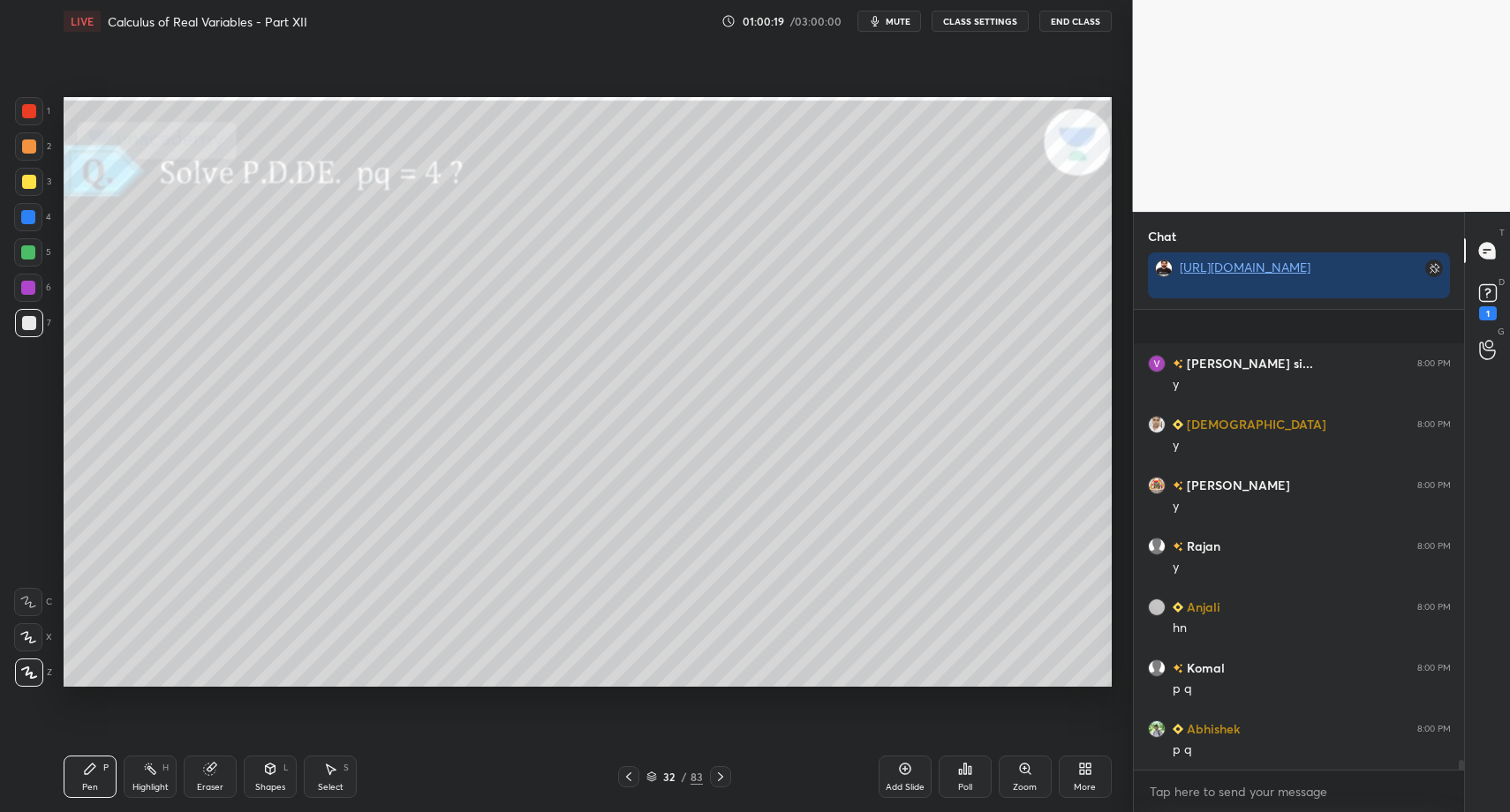 scroll, scrollTop: 20512, scrollLeft: 0, axis: vertical 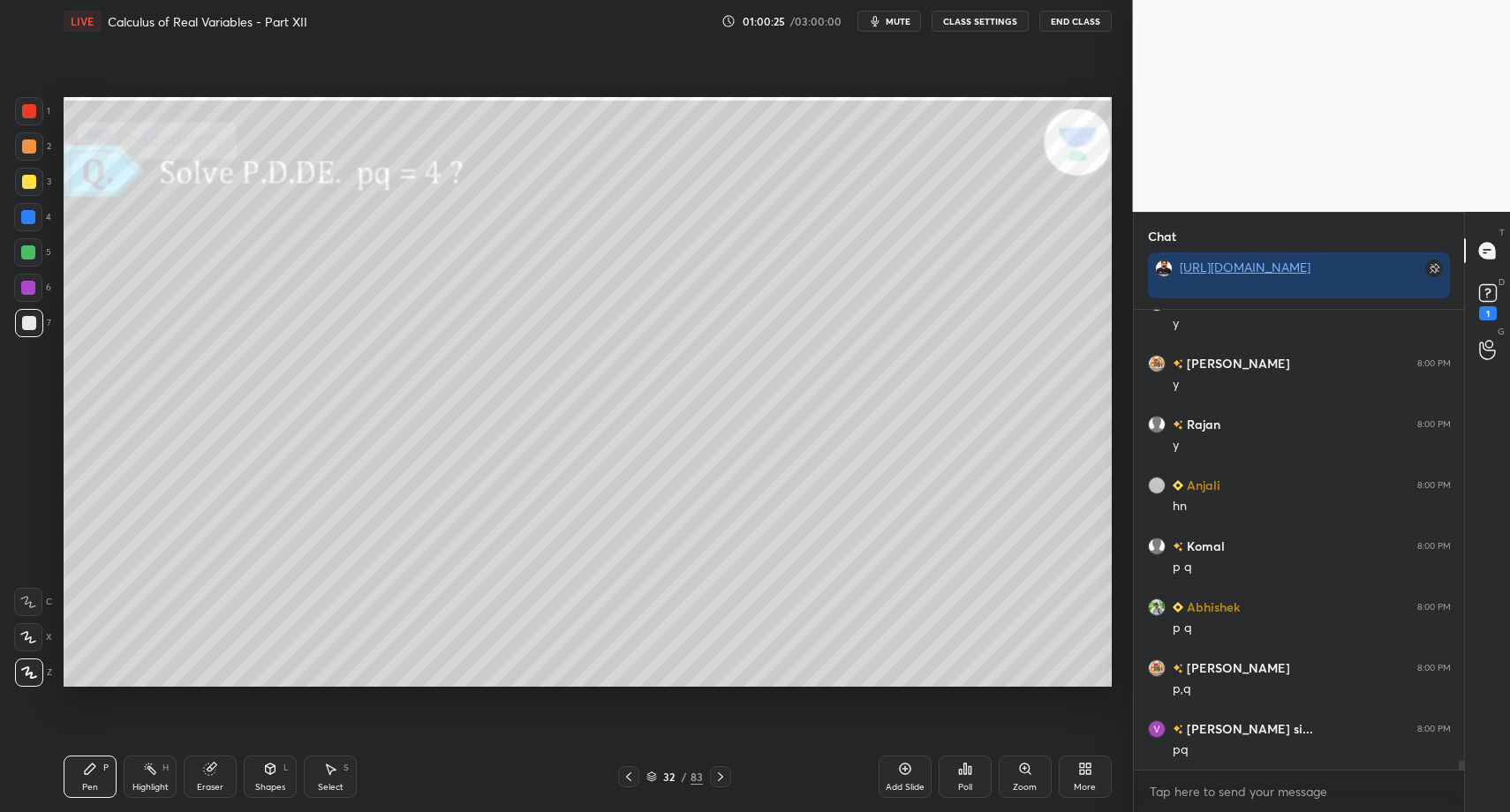 drag, startPoint x: 73, startPoint y: 780, endPoint x: 92, endPoint y: 756, distance: 30.61046 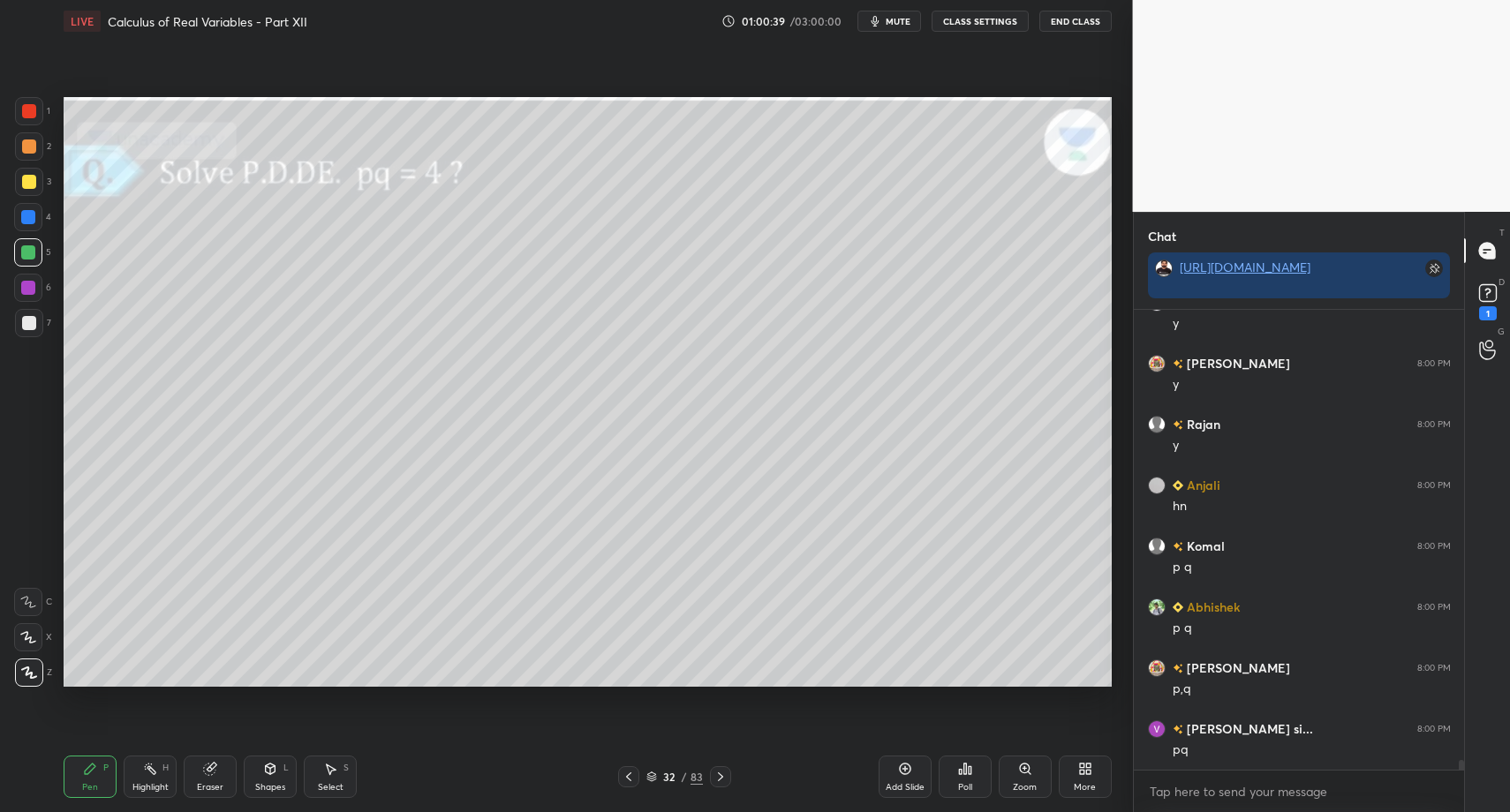 drag, startPoint x: 86, startPoint y: 779, endPoint x: 80, endPoint y: 689, distance: 90.199778 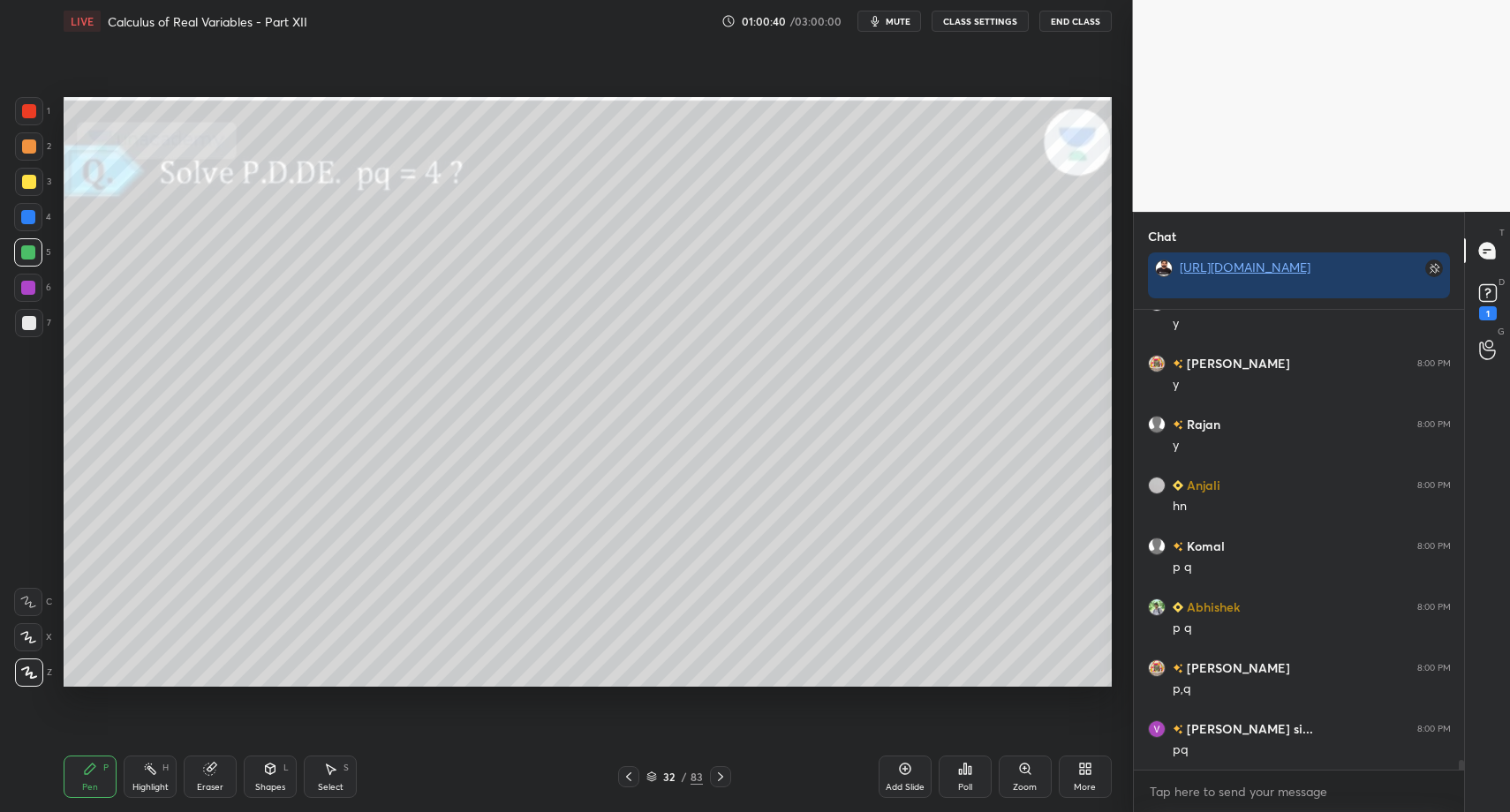 drag, startPoint x: 34, startPoint y: 177, endPoint x: 50, endPoint y: 276, distance: 100.284595 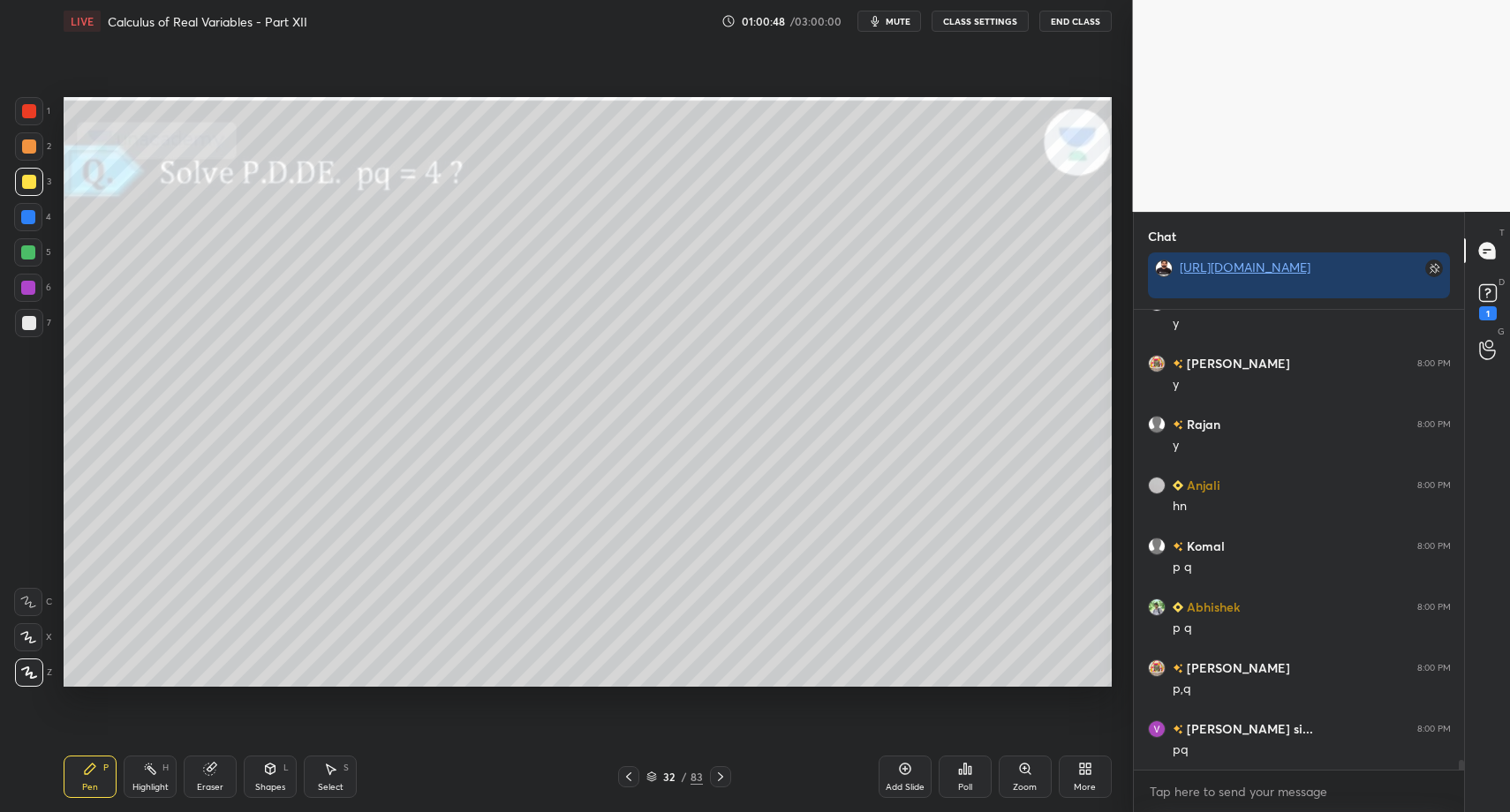 drag, startPoint x: 333, startPoint y: 786, endPoint x: 340, endPoint y: 767, distance: 20.248457 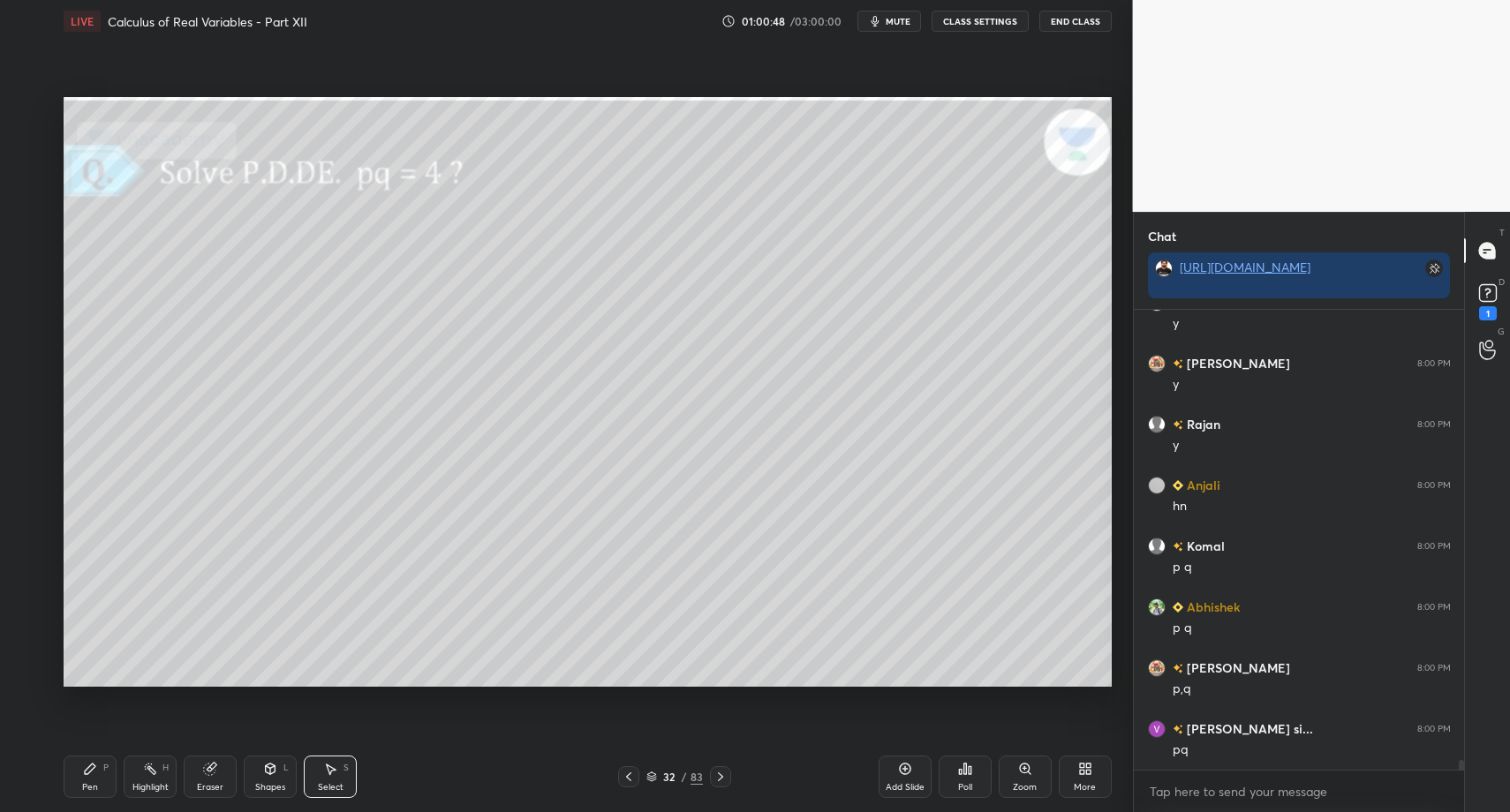 drag, startPoint x: 395, startPoint y: 580, endPoint x: 451, endPoint y: 641, distance: 82.807 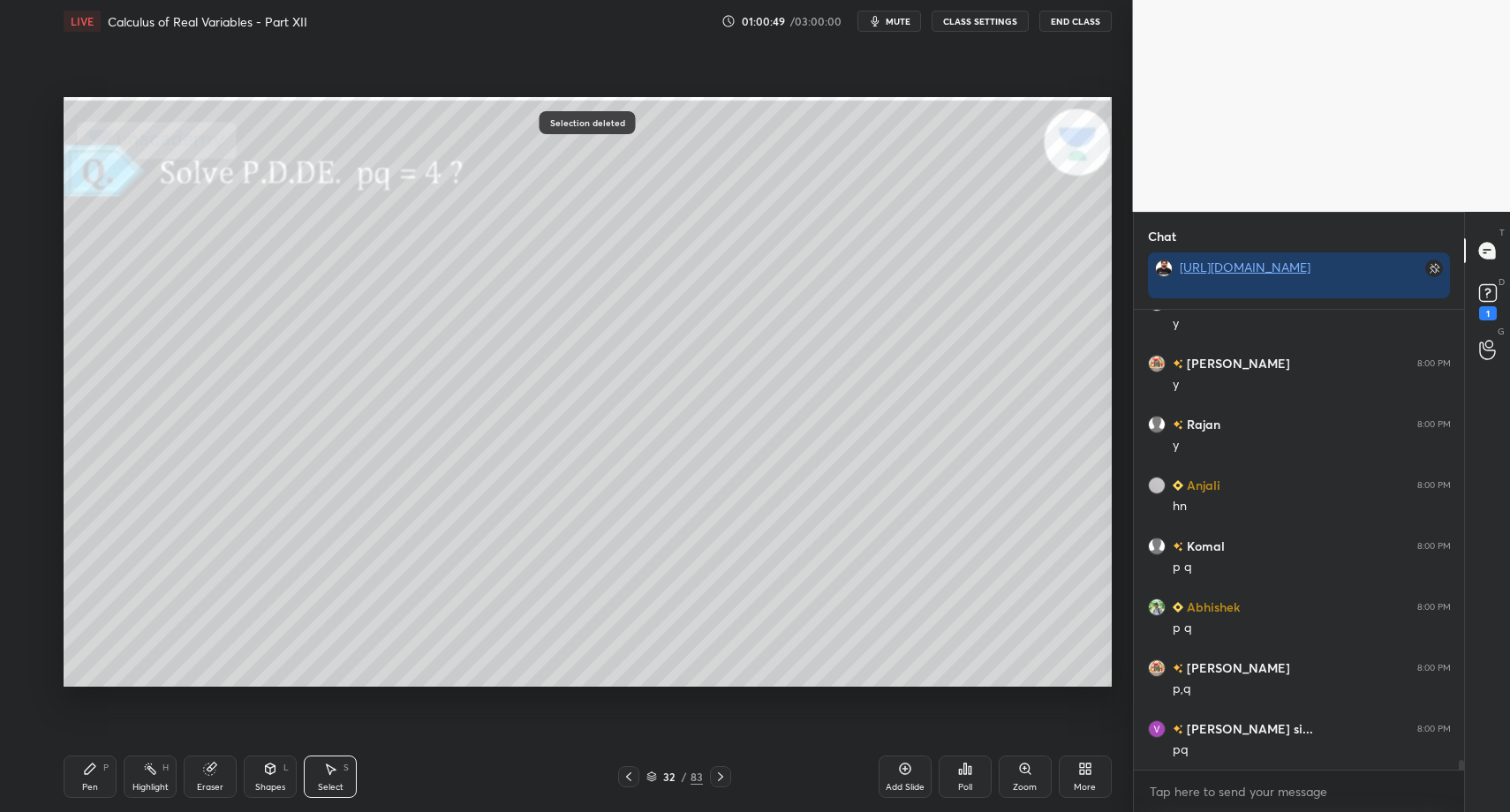 drag, startPoint x: 96, startPoint y: 784, endPoint x: 125, endPoint y: 750, distance: 44.68781 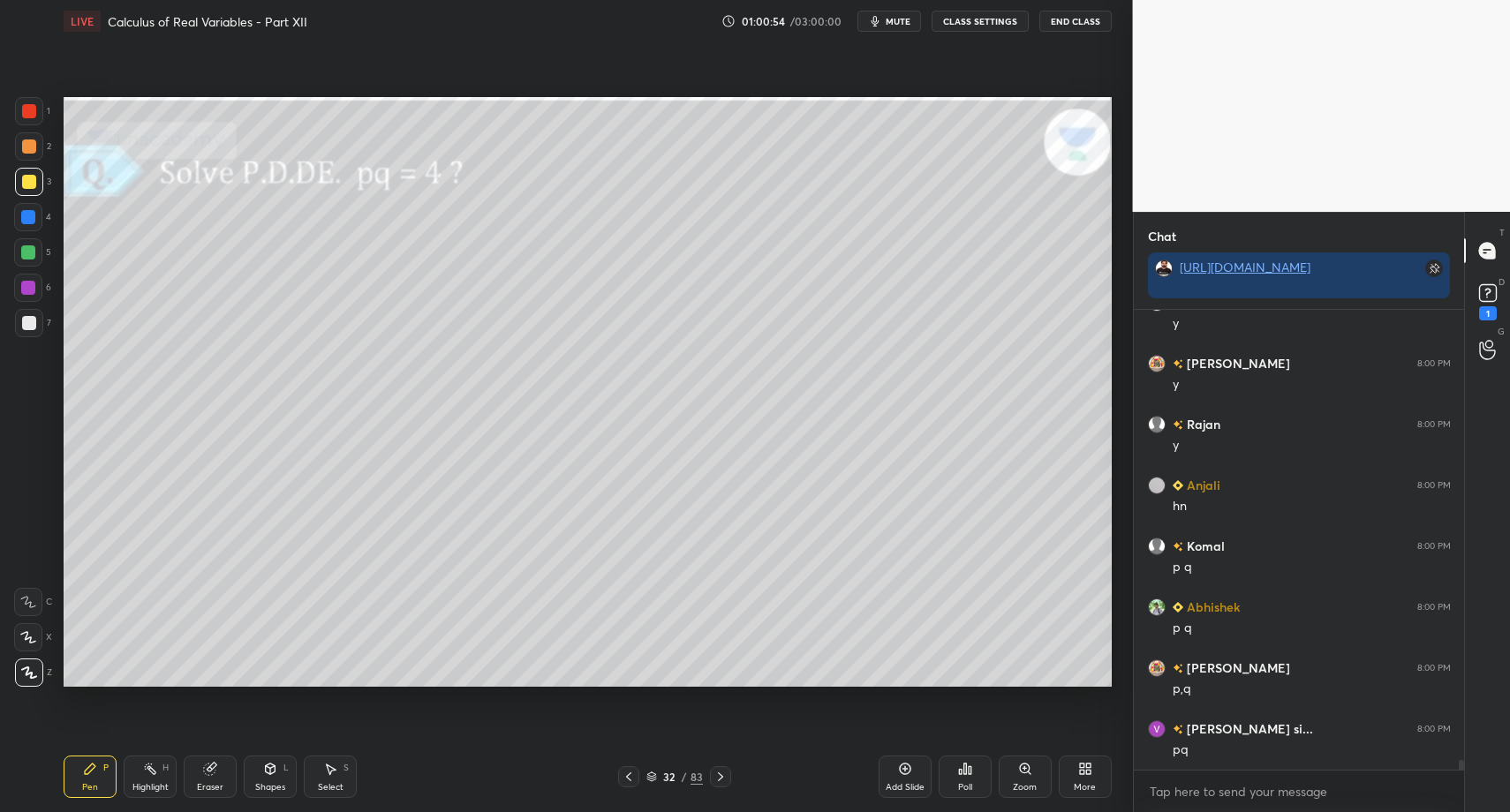 drag, startPoint x: 275, startPoint y: 777, endPoint x: 249, endPoint y: 758, distance: 32.202484 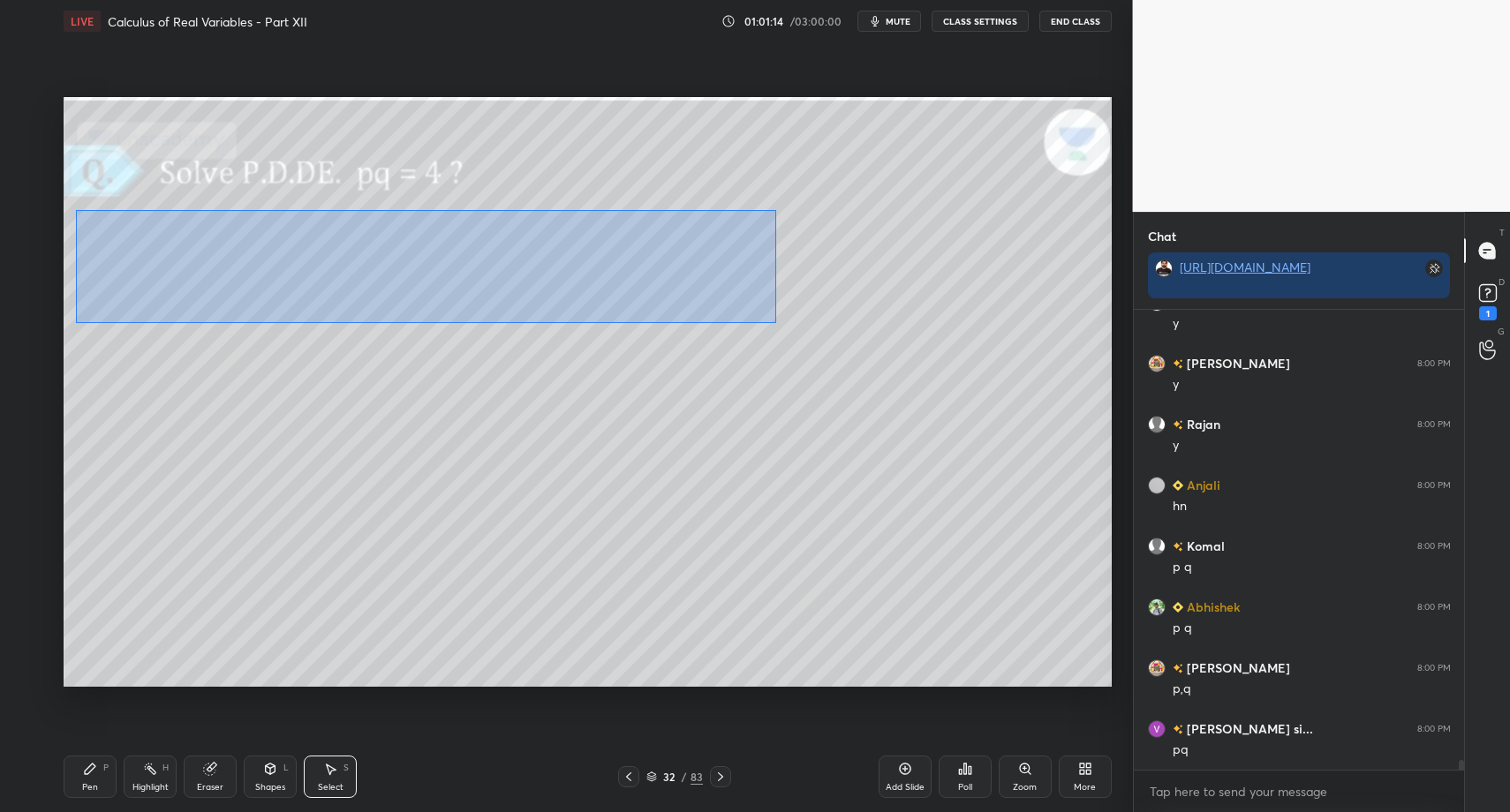 drag, startPoint x: 123, startPoint y: 240, endPoint x: 626, endPoint y: 290, distance: 505.479 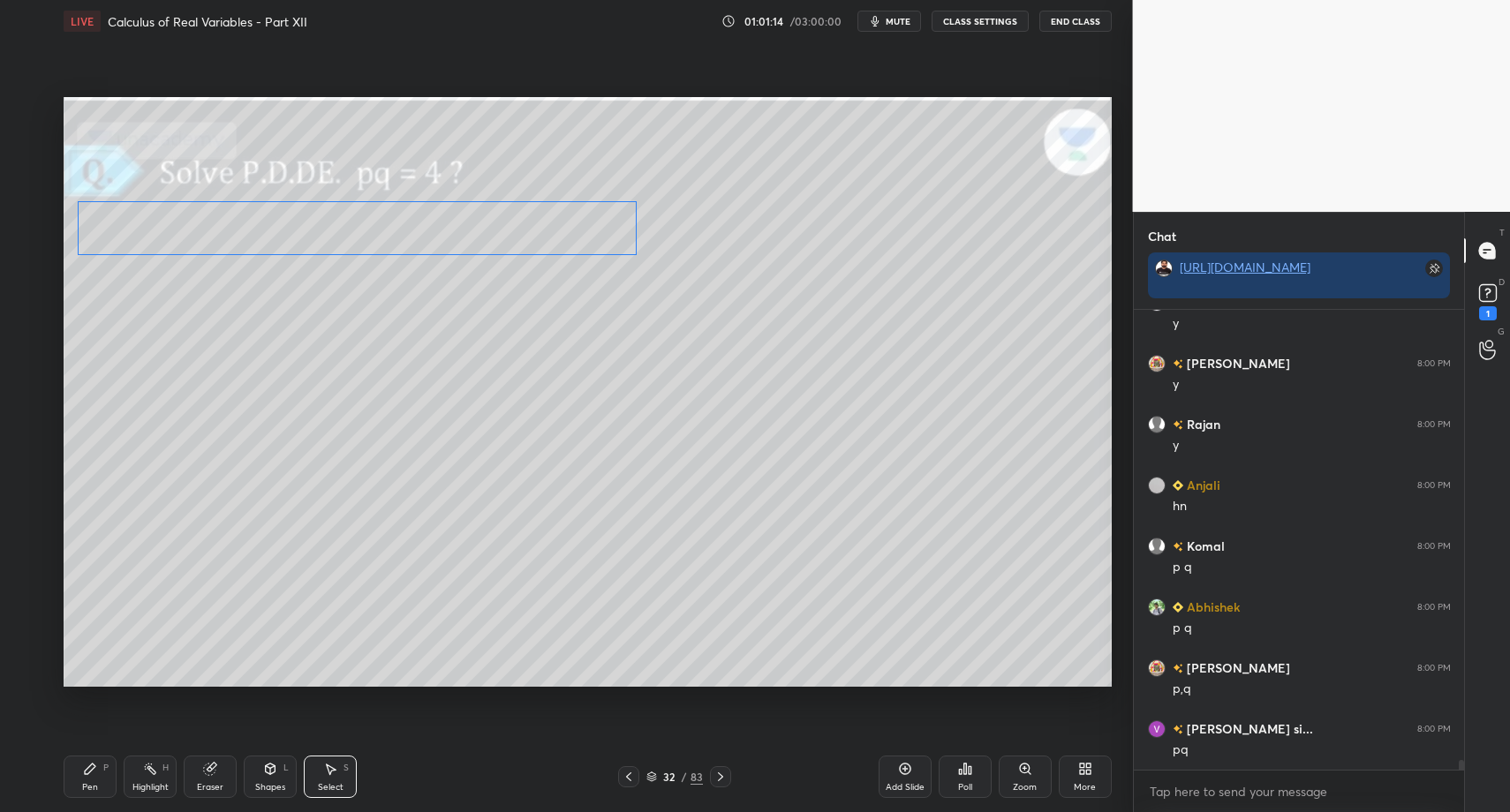 drag, startPoint x: 441, startPoint y: 272, endPoint x: 410, endPoint y: 235, distance: 48.27007 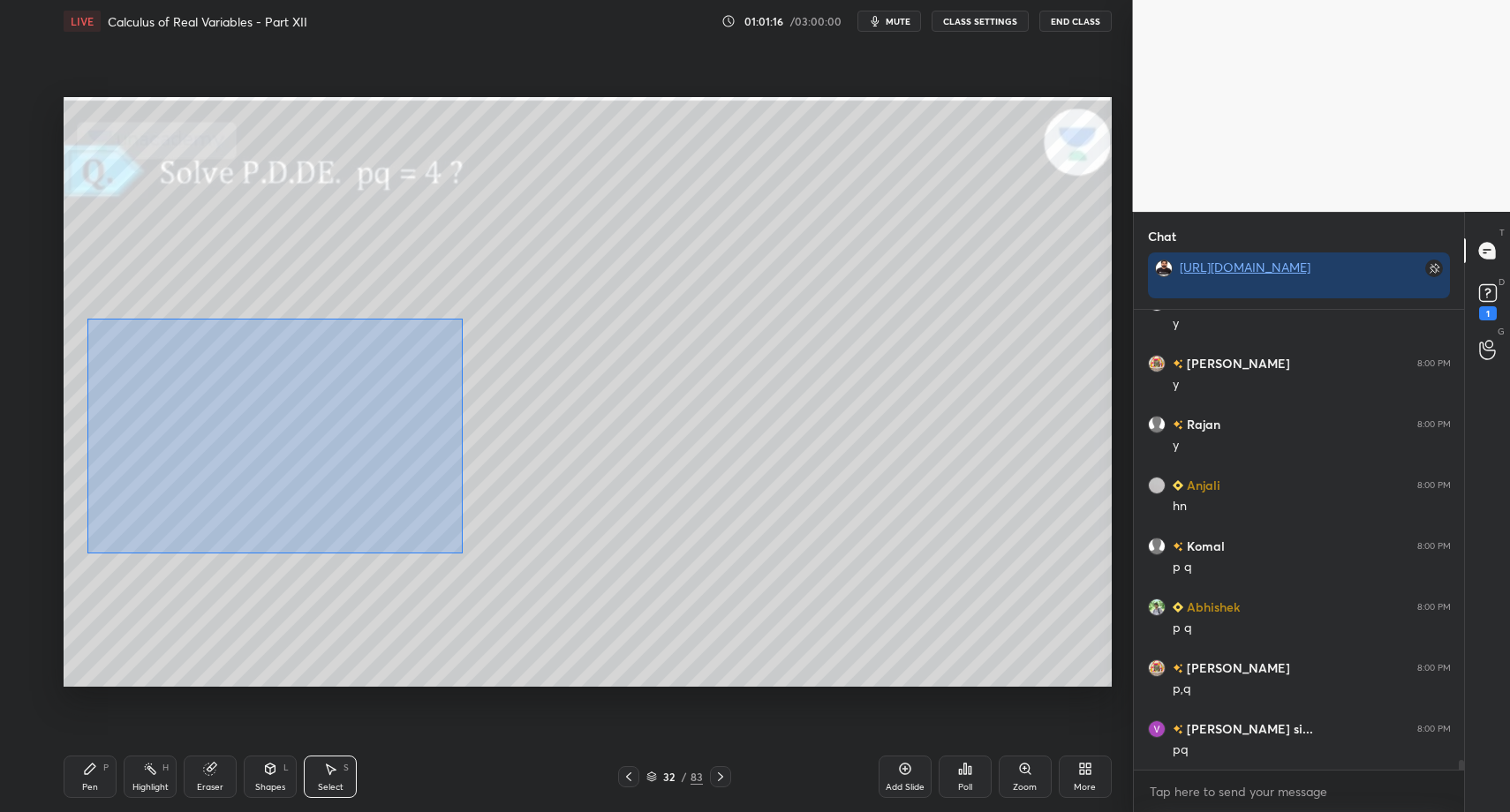 drag, startPoint x: 114, startPoint y: 344, endPoint x: 399, endPoint y: 507, distance: 328.31997 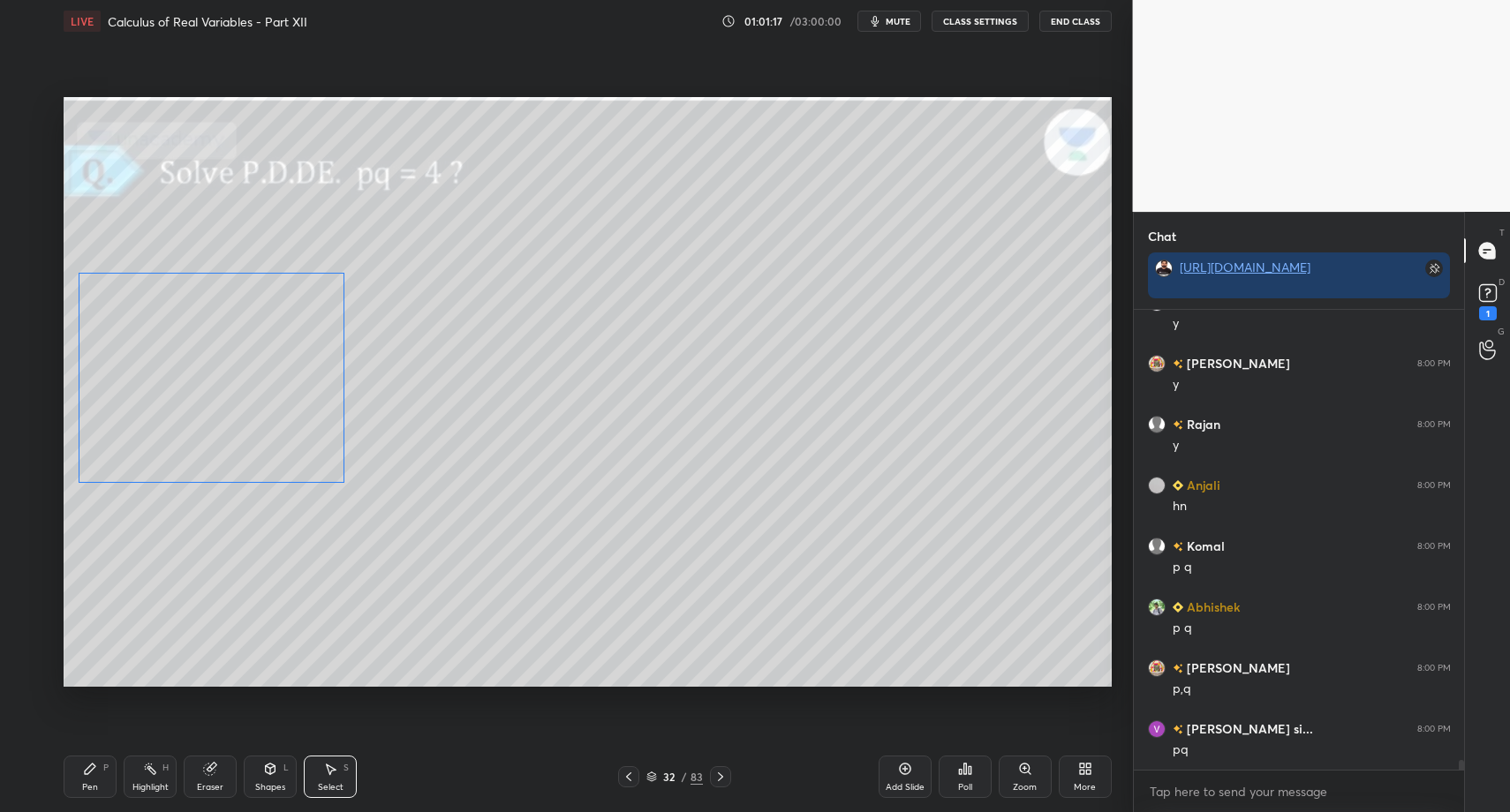 drag, startPoint x: 289, startPoint y: 470, endPoint x: 230, endPoint y: 468, distance: 59.03389 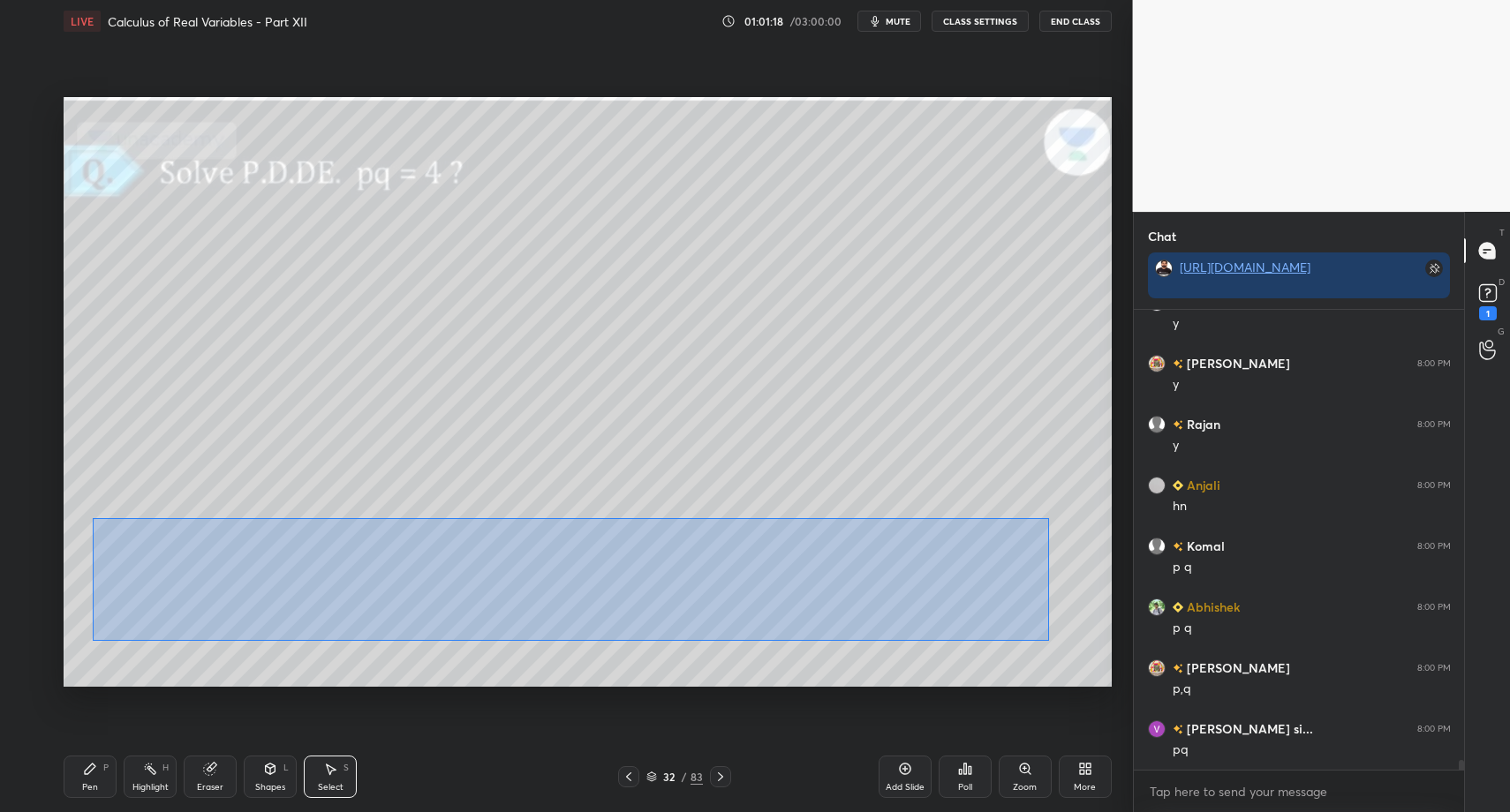 drag, startPoint x: 93, startPoint y: 518, endPoint x: 750, endPoint y: 600, distance: 662.1 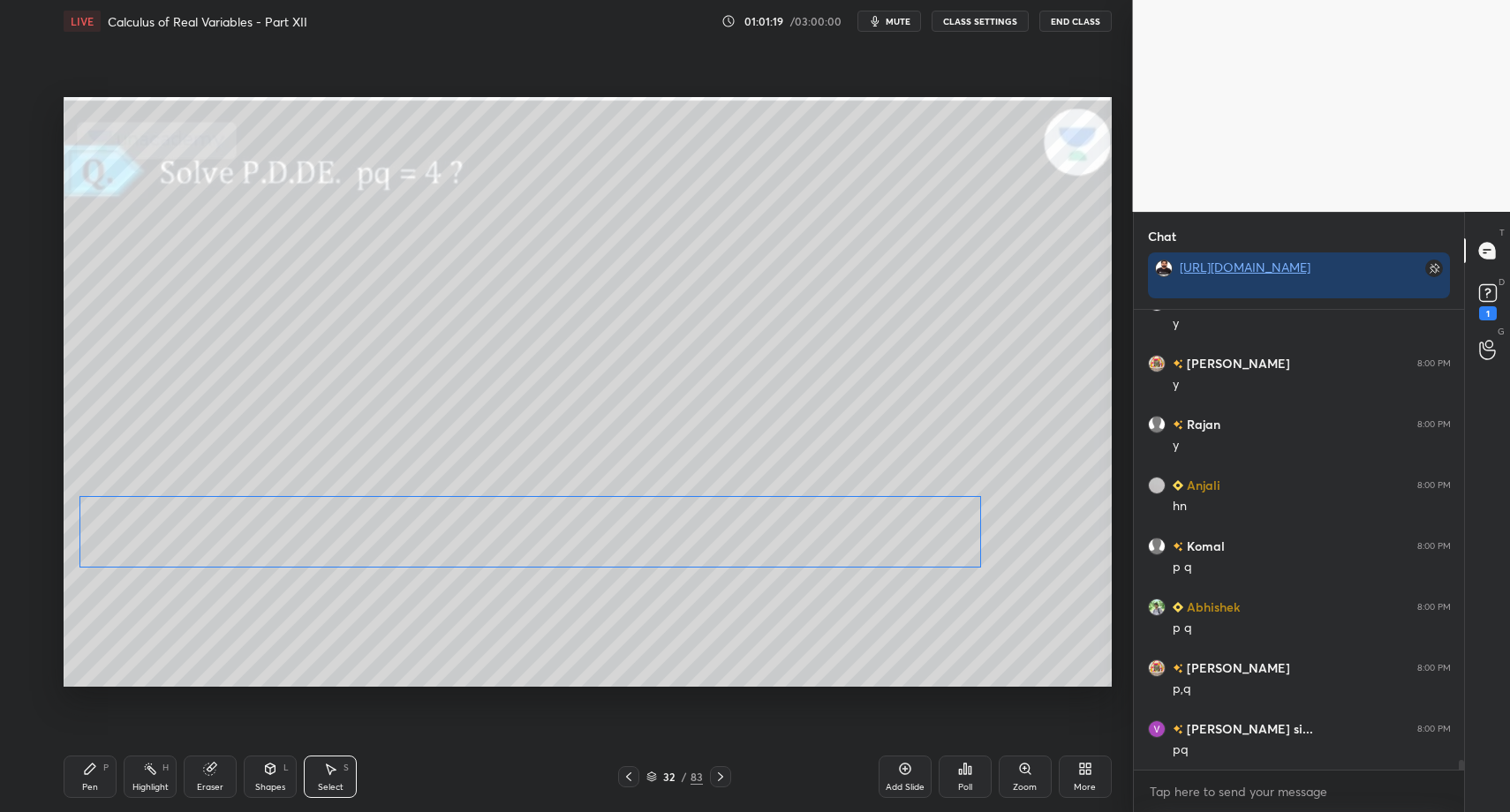 drag, startPoint x: 314, startPoint y: 530, endPoint x: 291, endPoint y: 549, distance: 29.83287 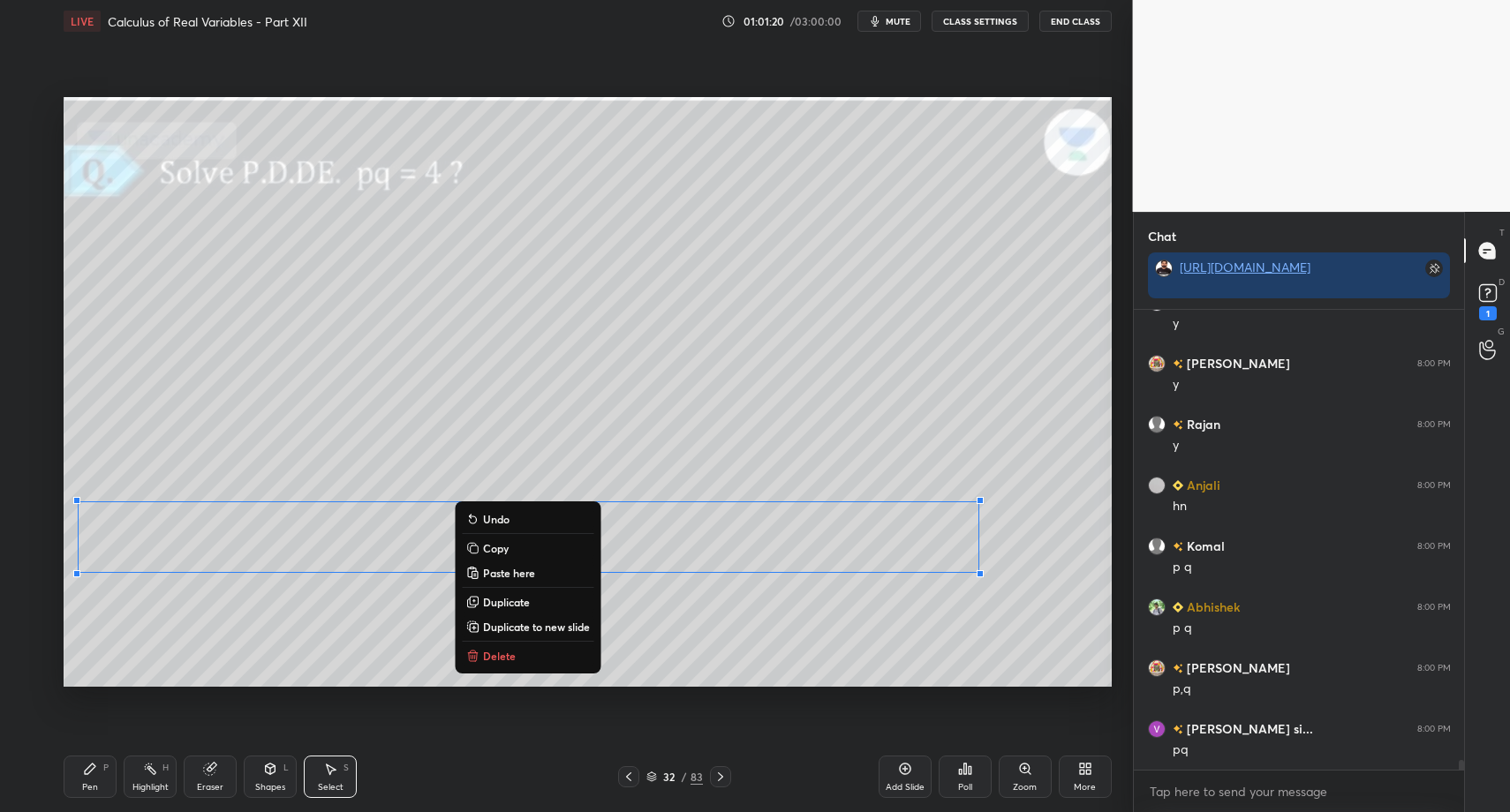 drag, startPoint x: 101, startPoint y: 786, endPoint x: 88, endPoint y: 780, distance: 14.317821 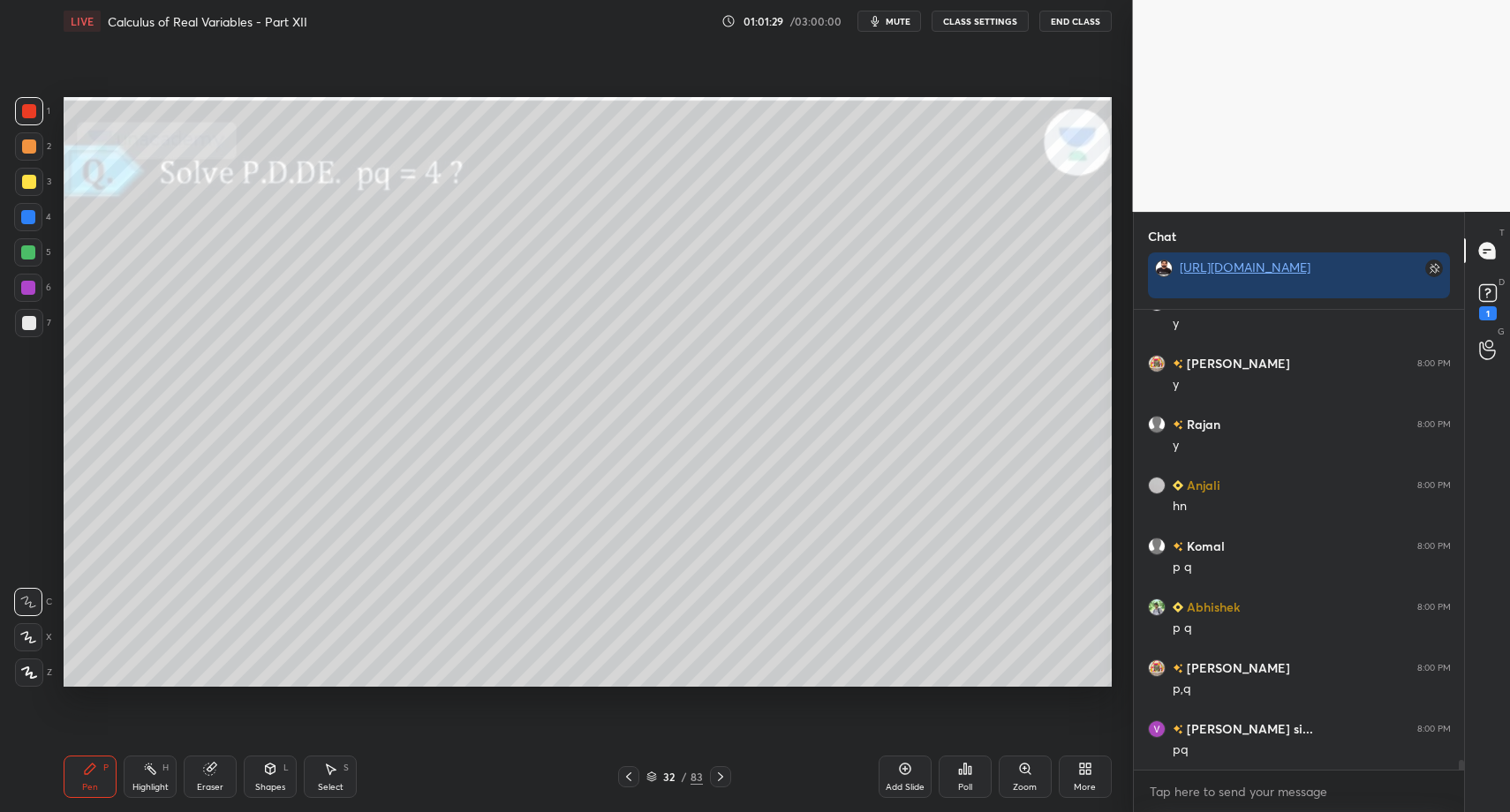 drag, startPoint x: 262, startPoint y: 776, endPoint x: 262, endPoint y: 748, distance: 28 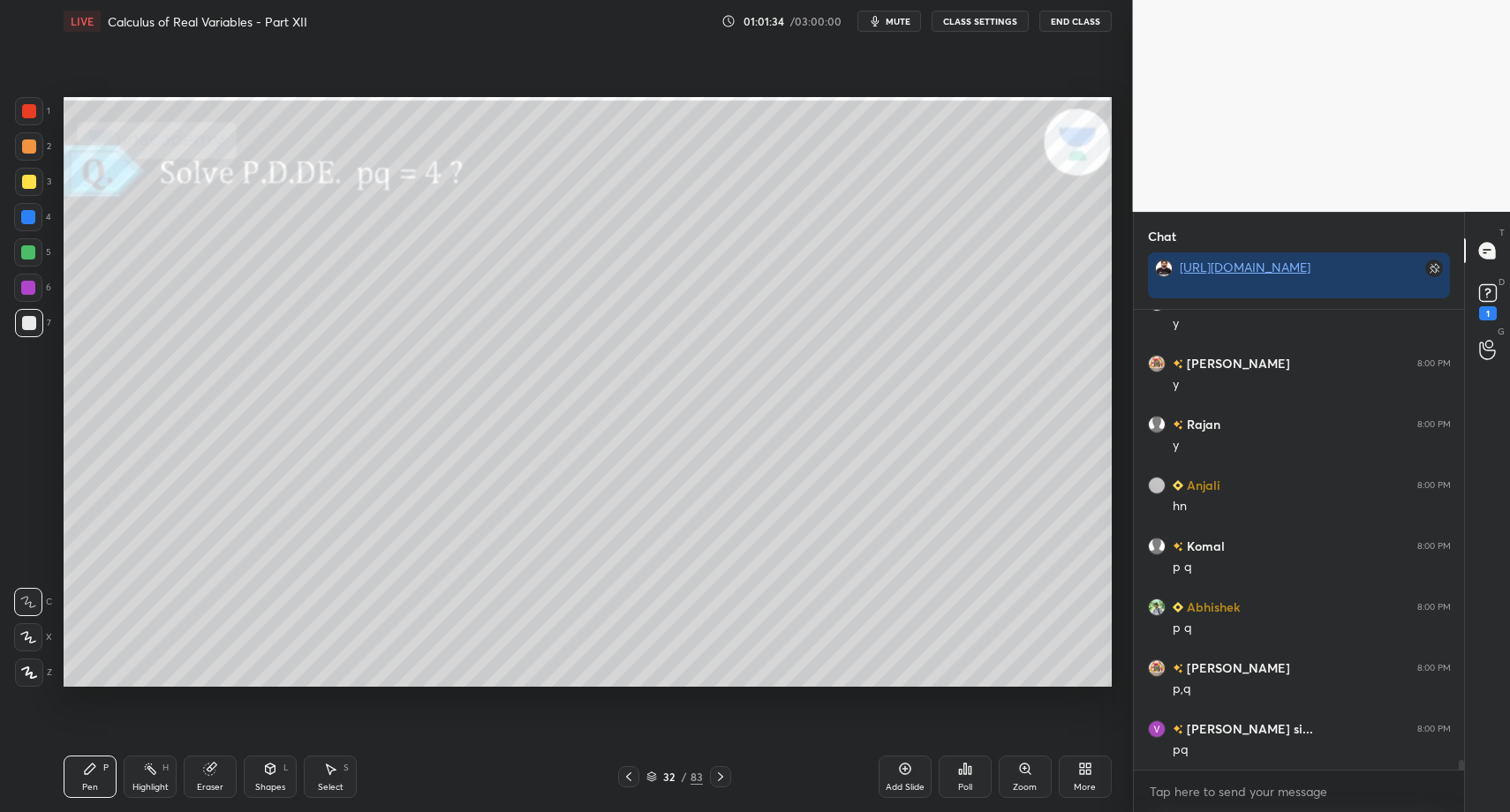 drag, startPoint x: 21, startPoint y: 665, endPoint x: 32, endPoint y: 657, distance: 14 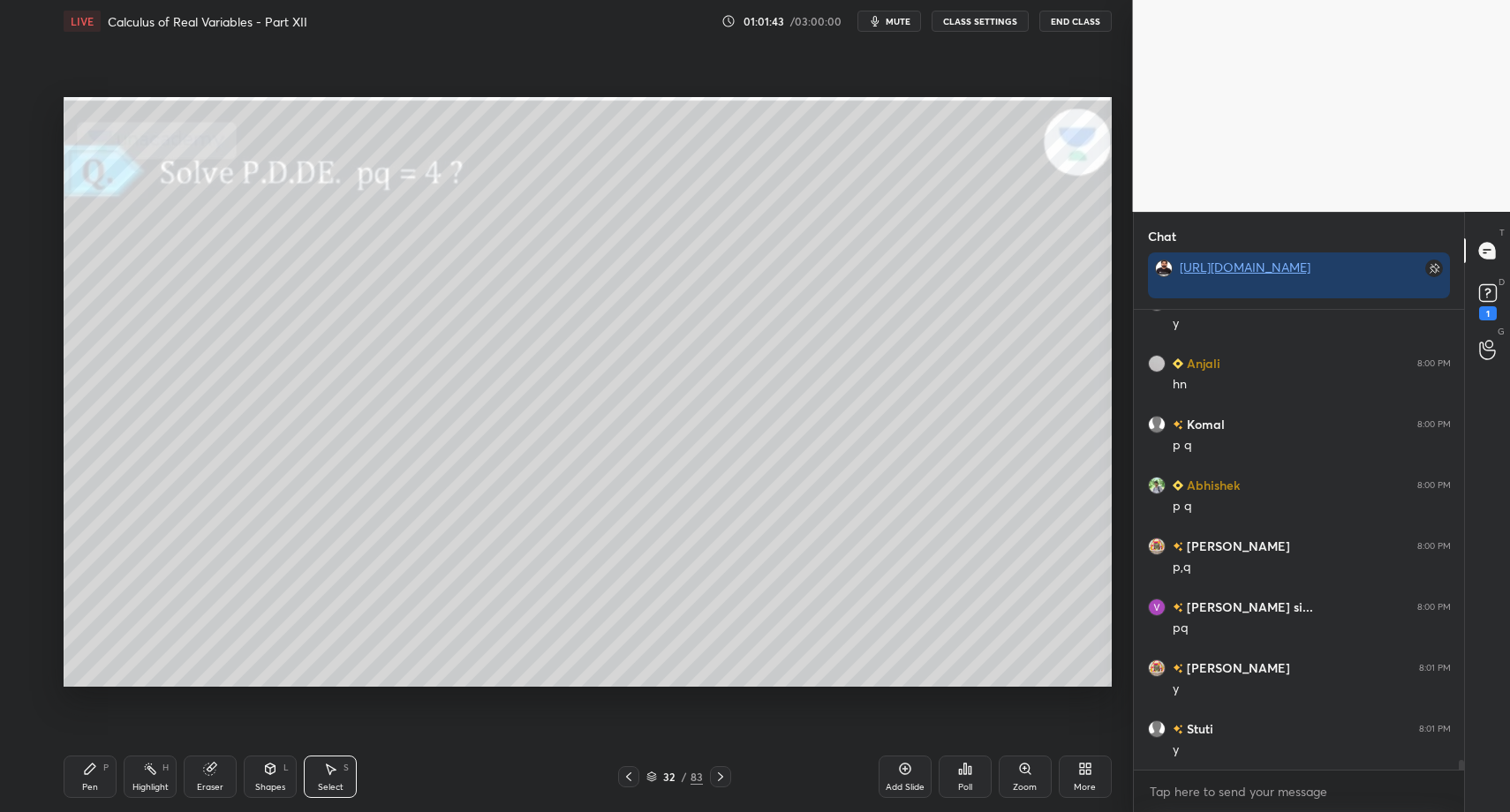 scroll, scrollTop: 20695, scrollLeft: 0, axis: vertical 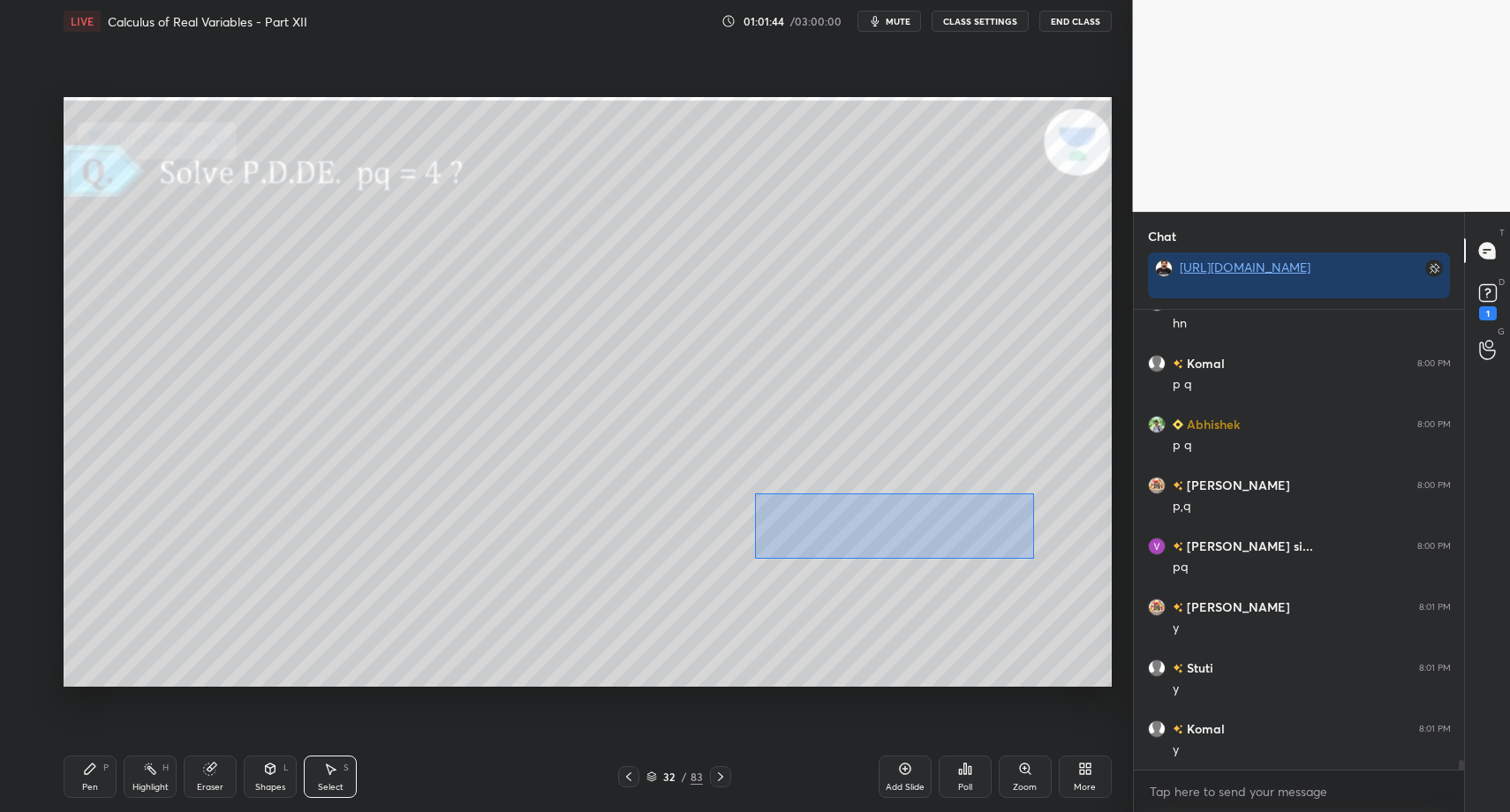 drag, startPoint x: 754, startPoint y: 492, endPoint x: 933, endPoint y: 546, distance: 186.96791 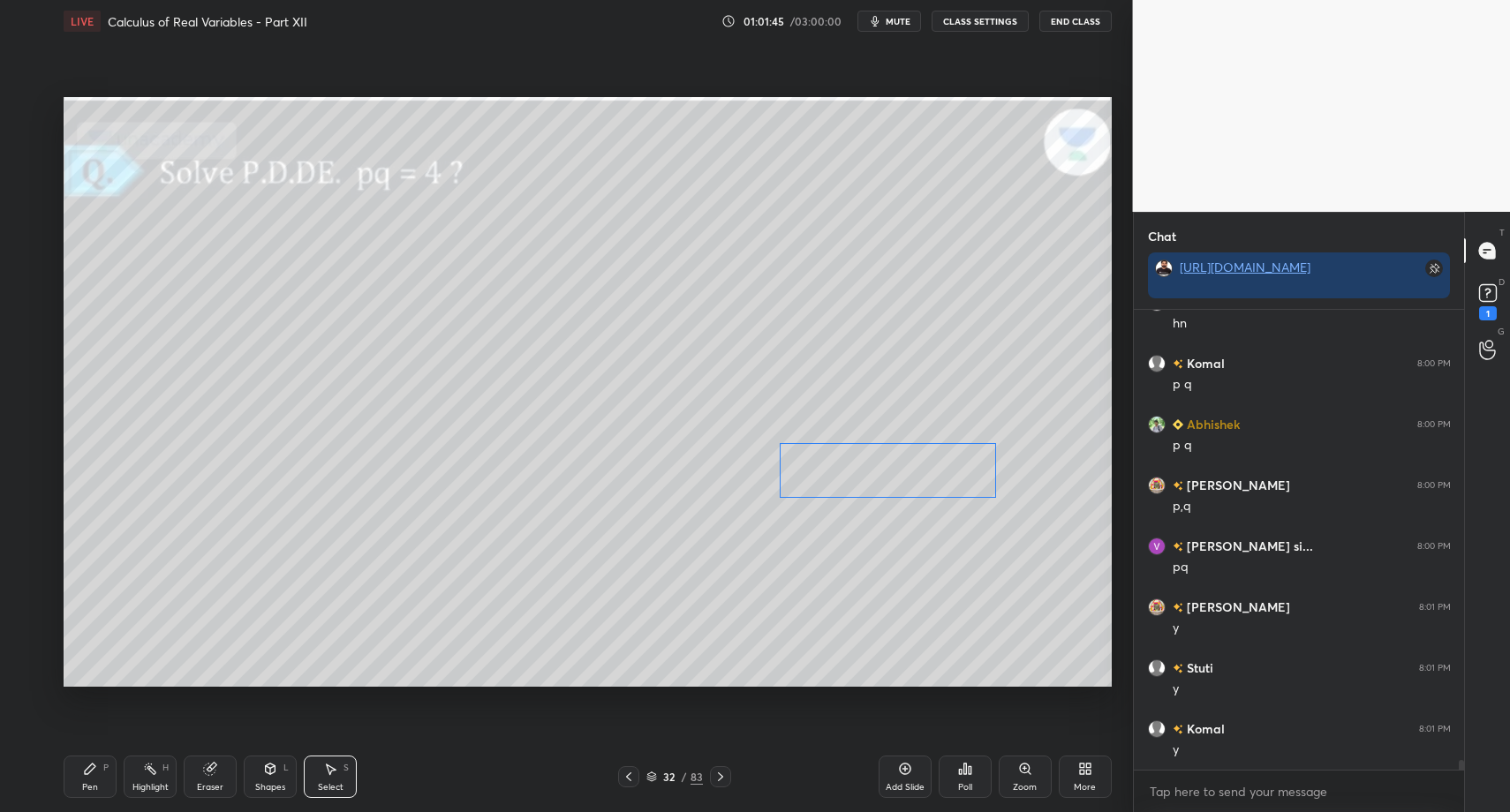 drag, startPoint x: 923, startPoint y: 527, endPoint x: 934, endPoint y: 481, distance: 47.296934 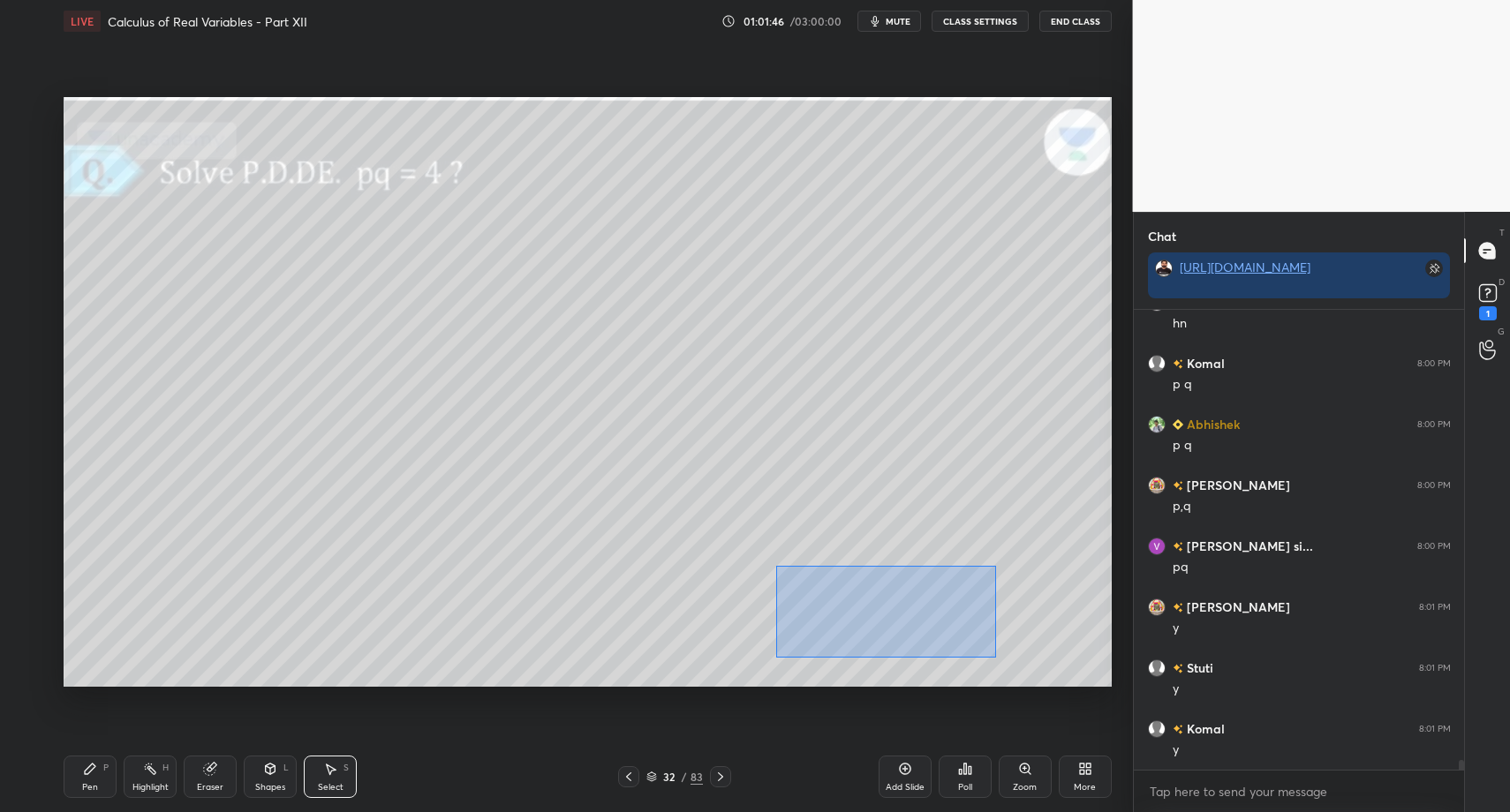 drag, startPoint x: 776, startPoint y: 566, endPoint x: 953, endPoint y: 630, distance: 188.2153 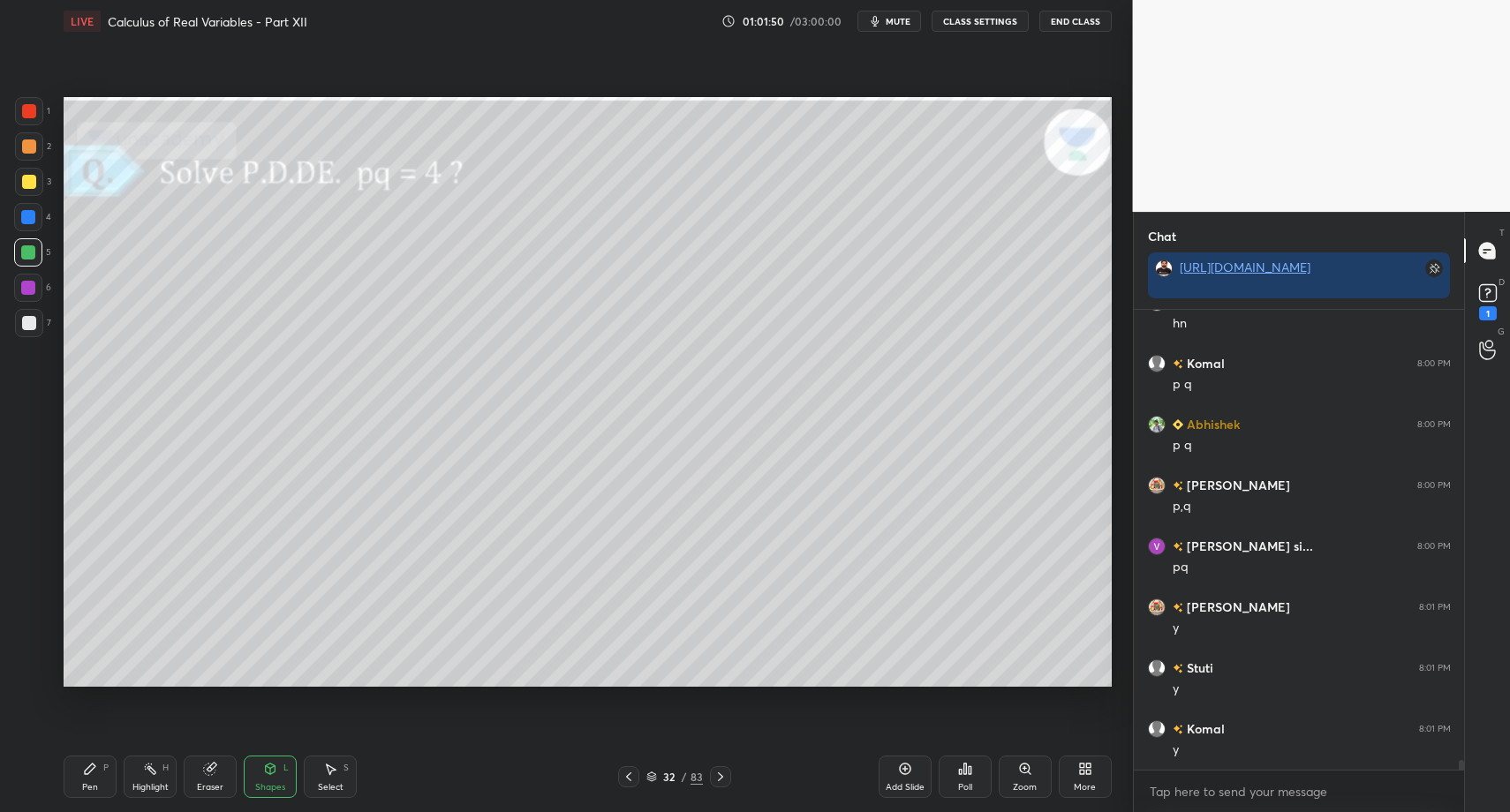 drag, startPoint x: 19, startPoint y: 324, endPoint x: 49, endPoint y: 330, distance: 30.594117 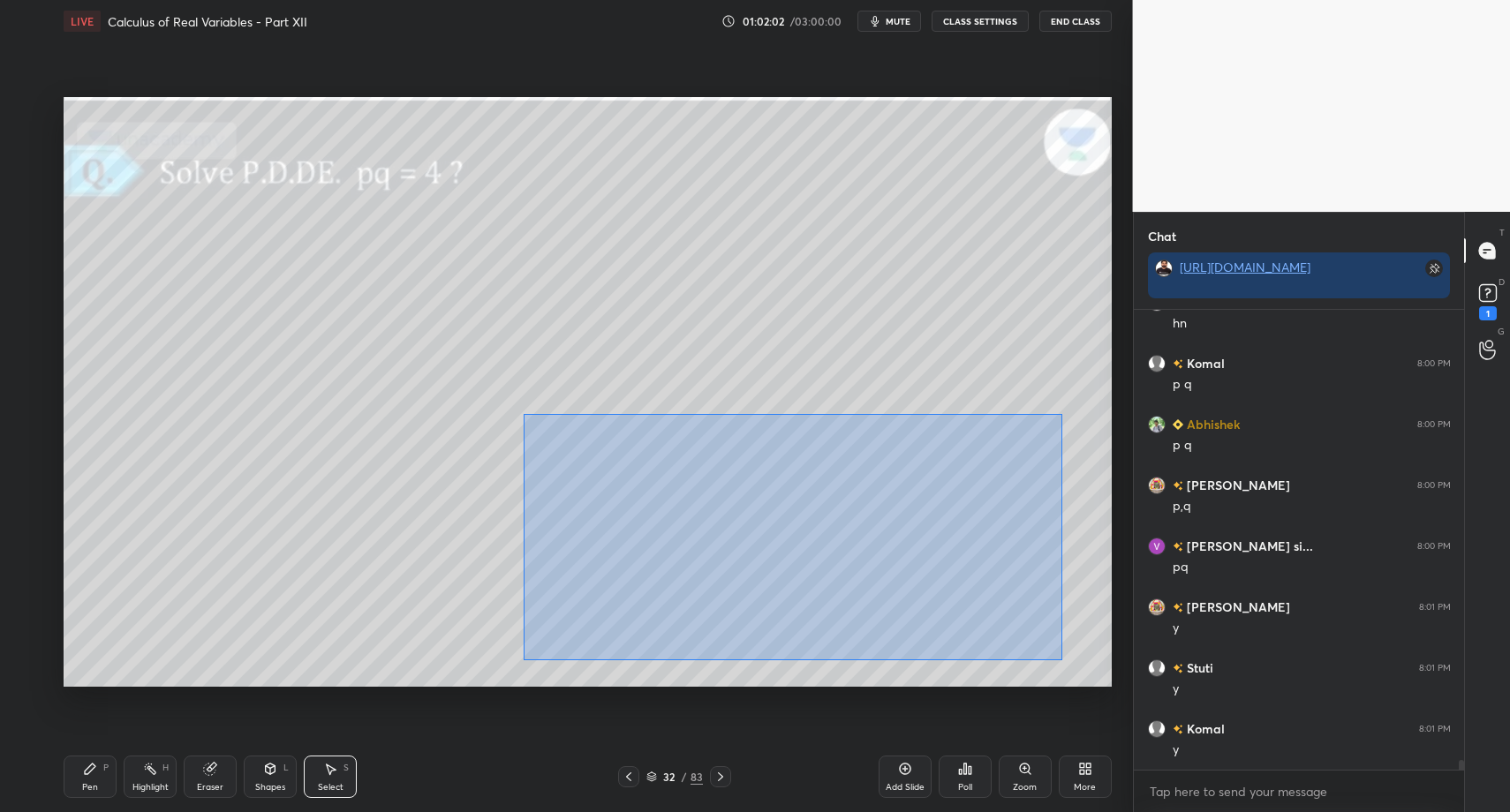 drag, startPoint x: 534, startPoint y: 439, endPoint x: 1060, endPoint y: 650, distance: 566.74245 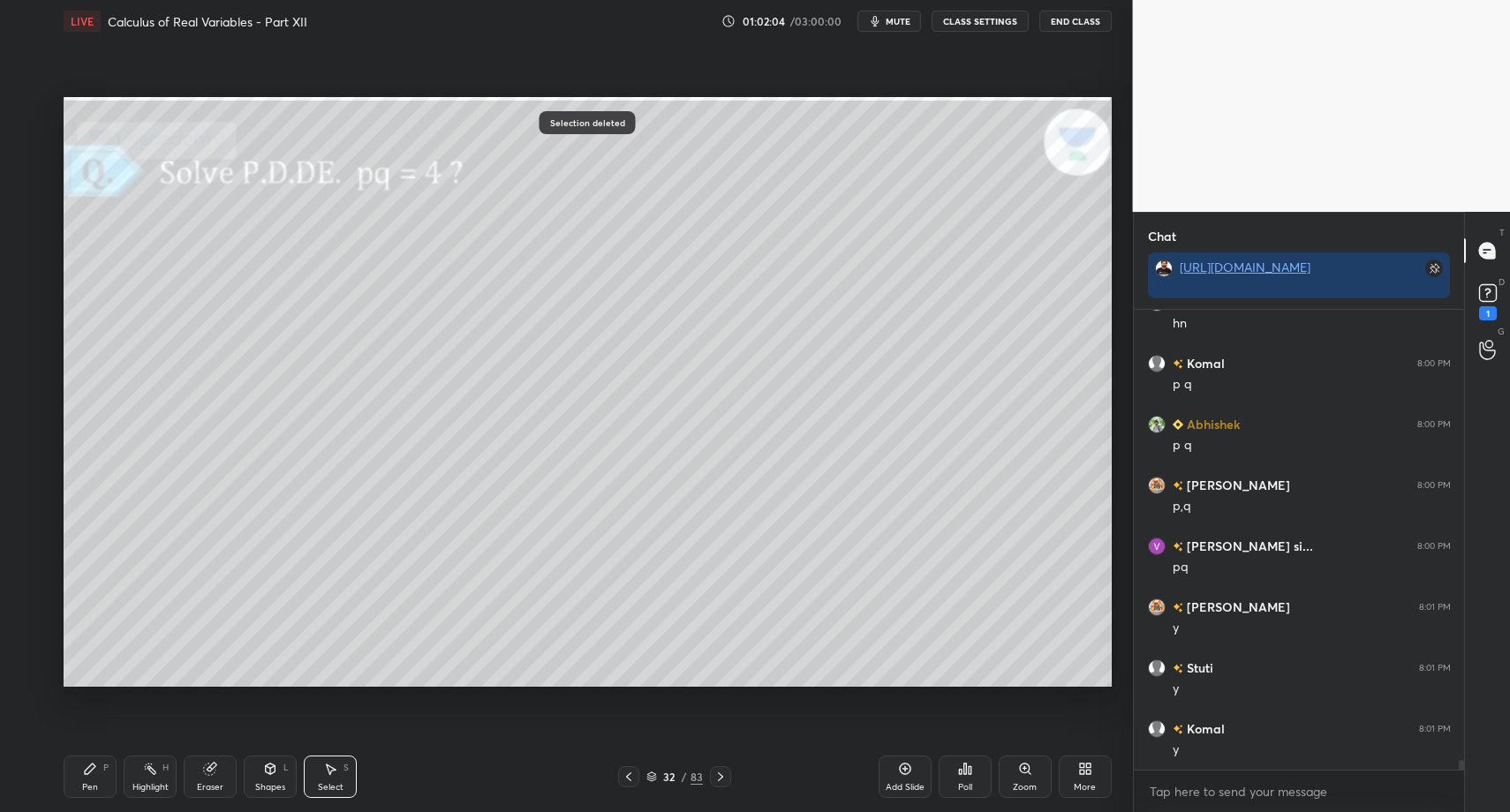 drag, startPoint x: 92, startPoint y: 767, endPoint x: 86, endPoint y: 760, distance: 9.219544 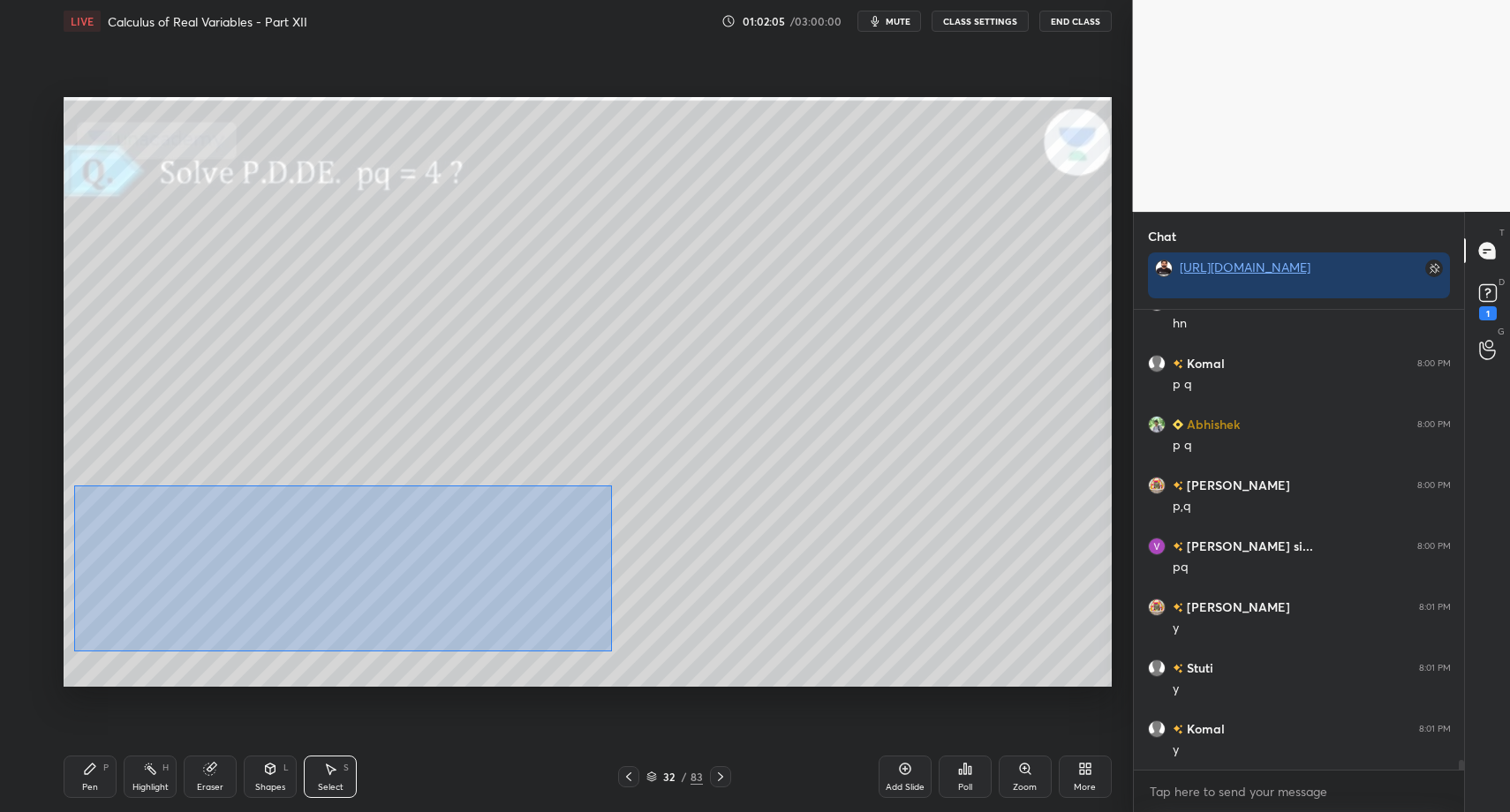 drag, startPoint x: 100, startPoint y: 517, endPoint x: 614, endPoint y: 650, distance: 530.9284 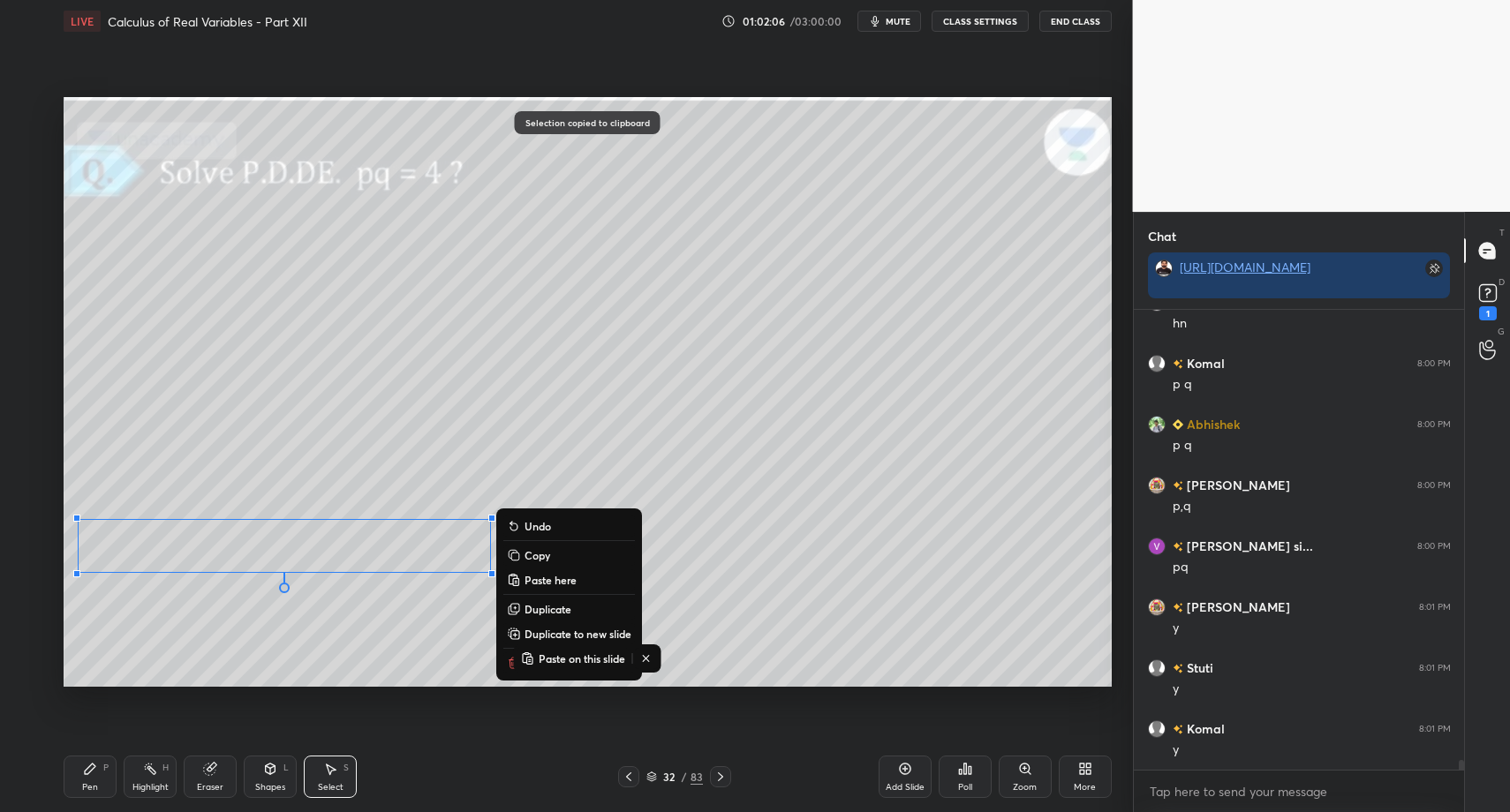 drag, startPoint x: 916, startPoint y: 779, endPoint x: 870, endPoint y: 743, distance: 58.41233 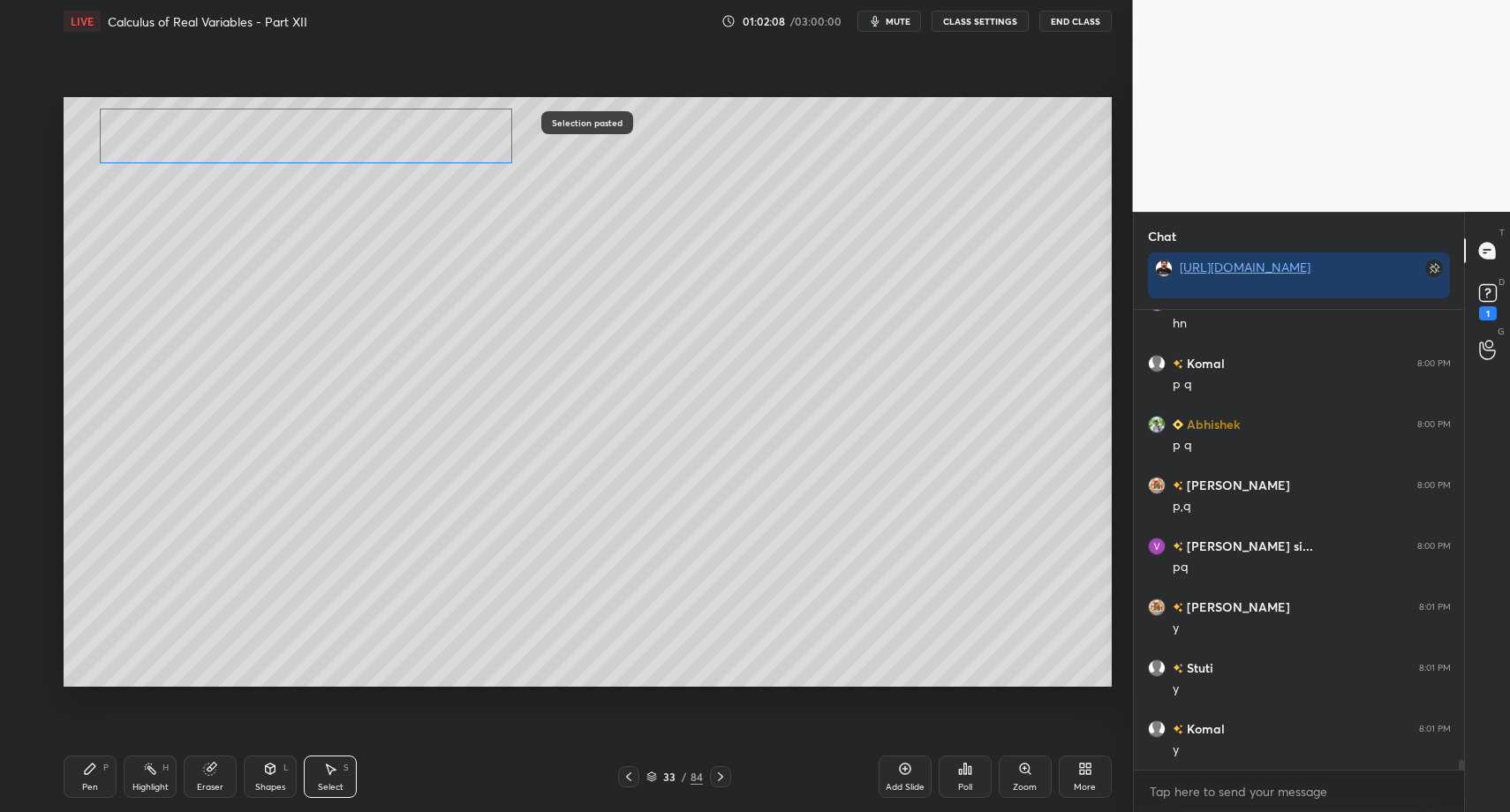 drag, startPoint x: 261, startPoint y: 530, endPoint x: 295, endPoint y: 163, distance: 368.57157 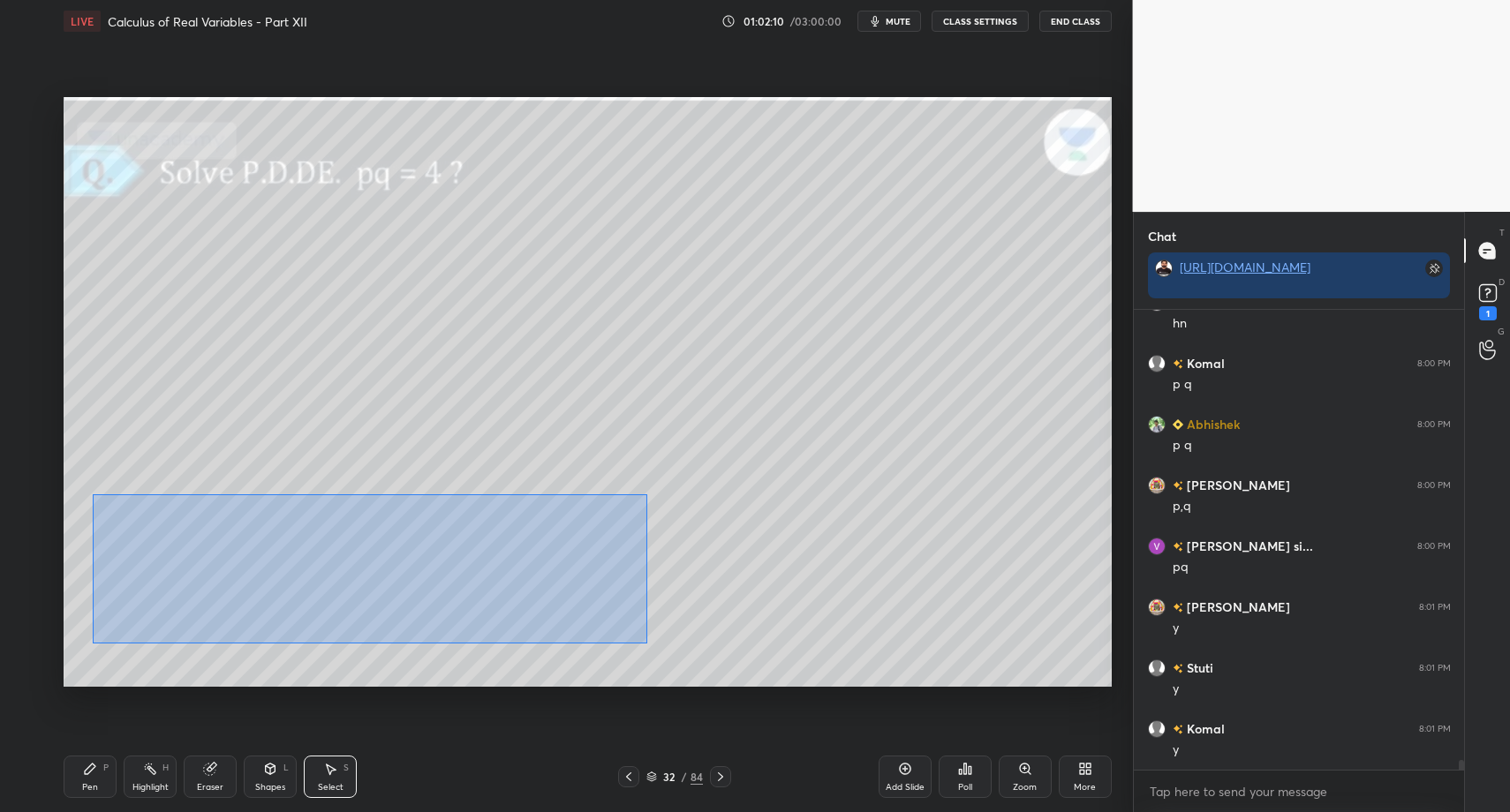 drag, startPoint x: 106, startPoint y: 515, endPoint x: 646, endPoint y: 643, distance: 554.96306 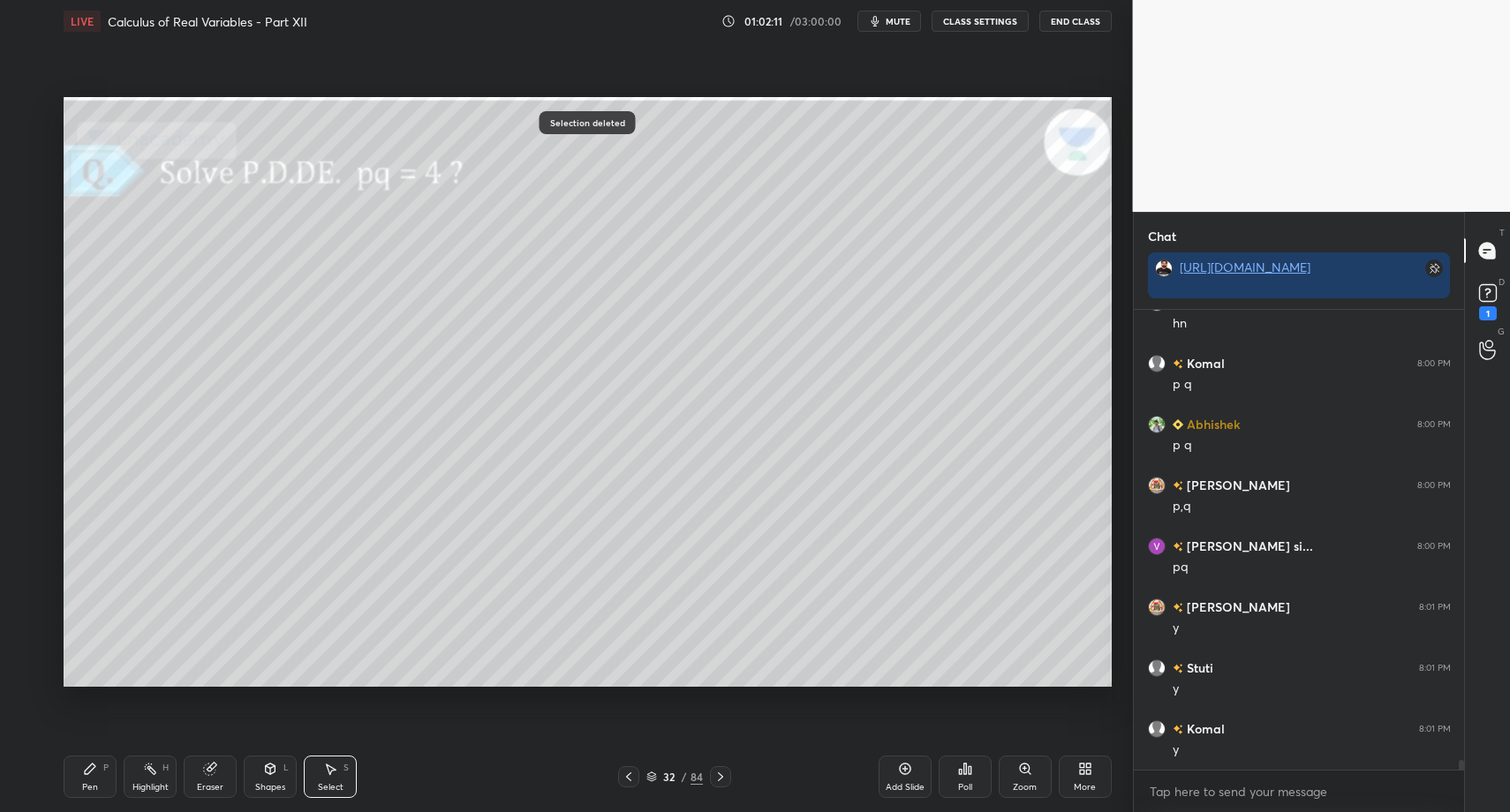 drag, startPoint x: 722, startPoint y: 787, endPoint x: 691, endPoint y: 769, distance: 35.8469 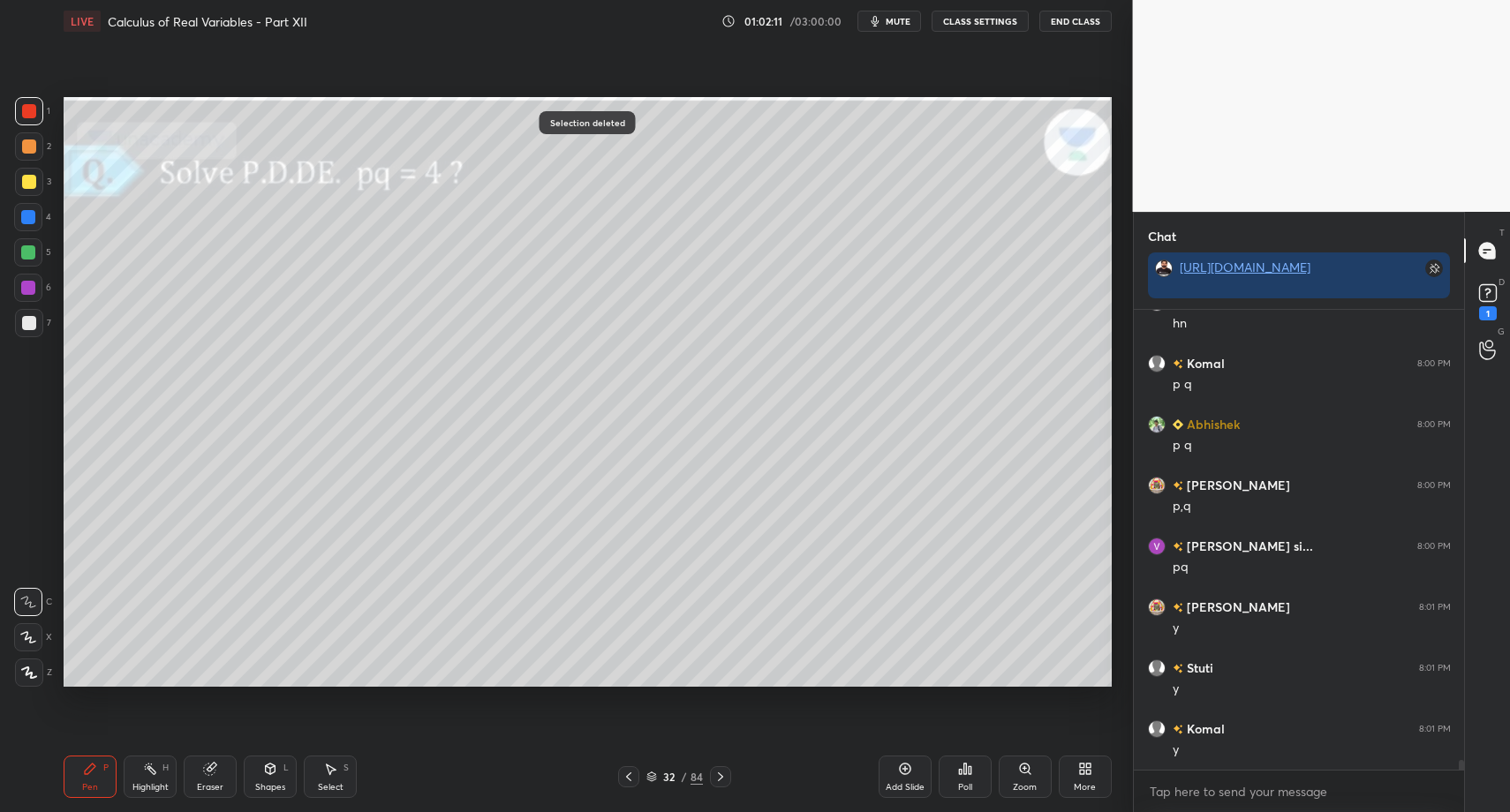 drag, startPoint x: 83, startPoint y: 775, endPoint x: 380, endPoint y: 741, distance: 298.93979 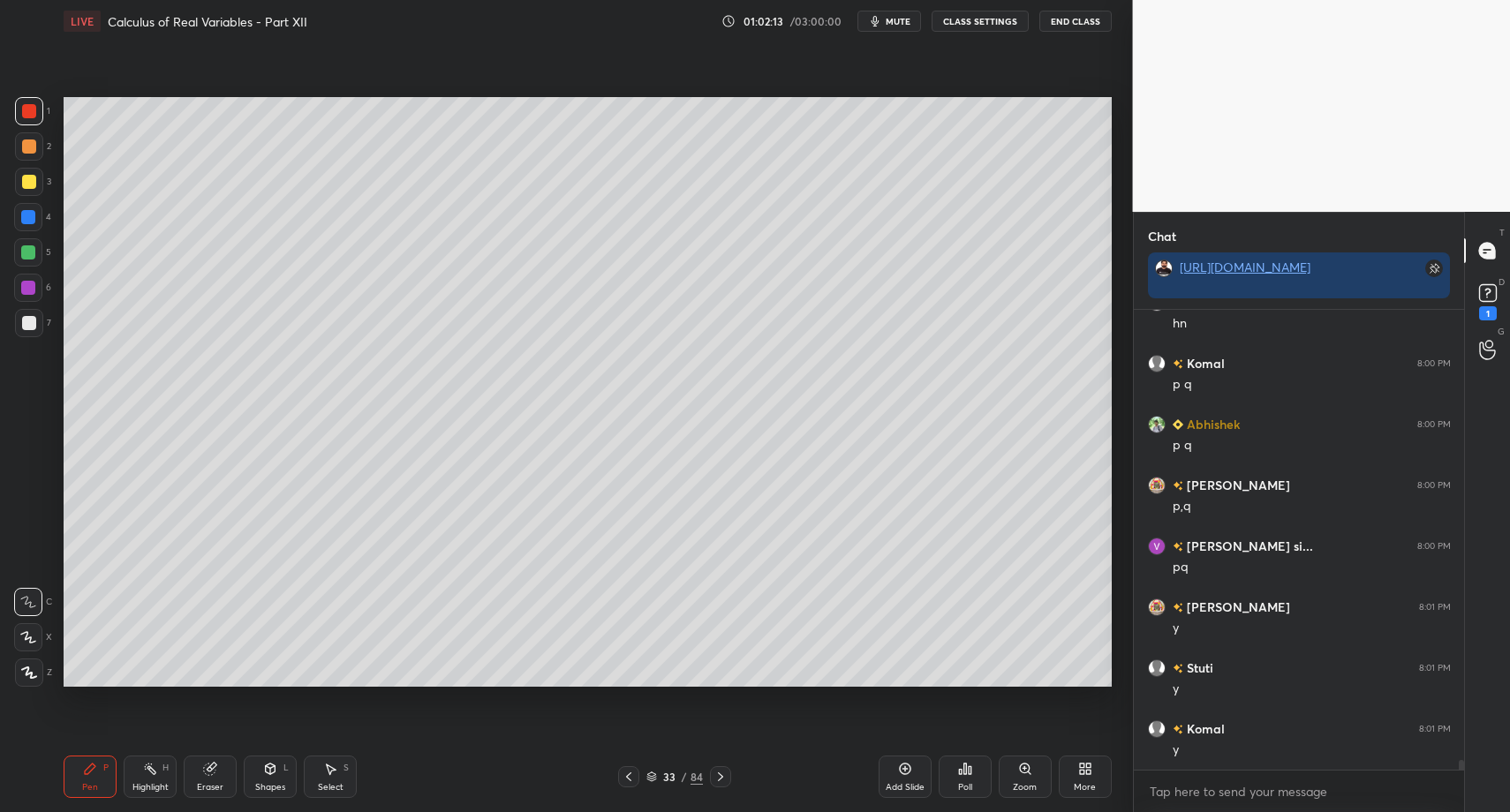 drag, startPoint x: 29, startPoint y: 333, endPoint x: 58, endPoint y: 314, distance: 34.669872 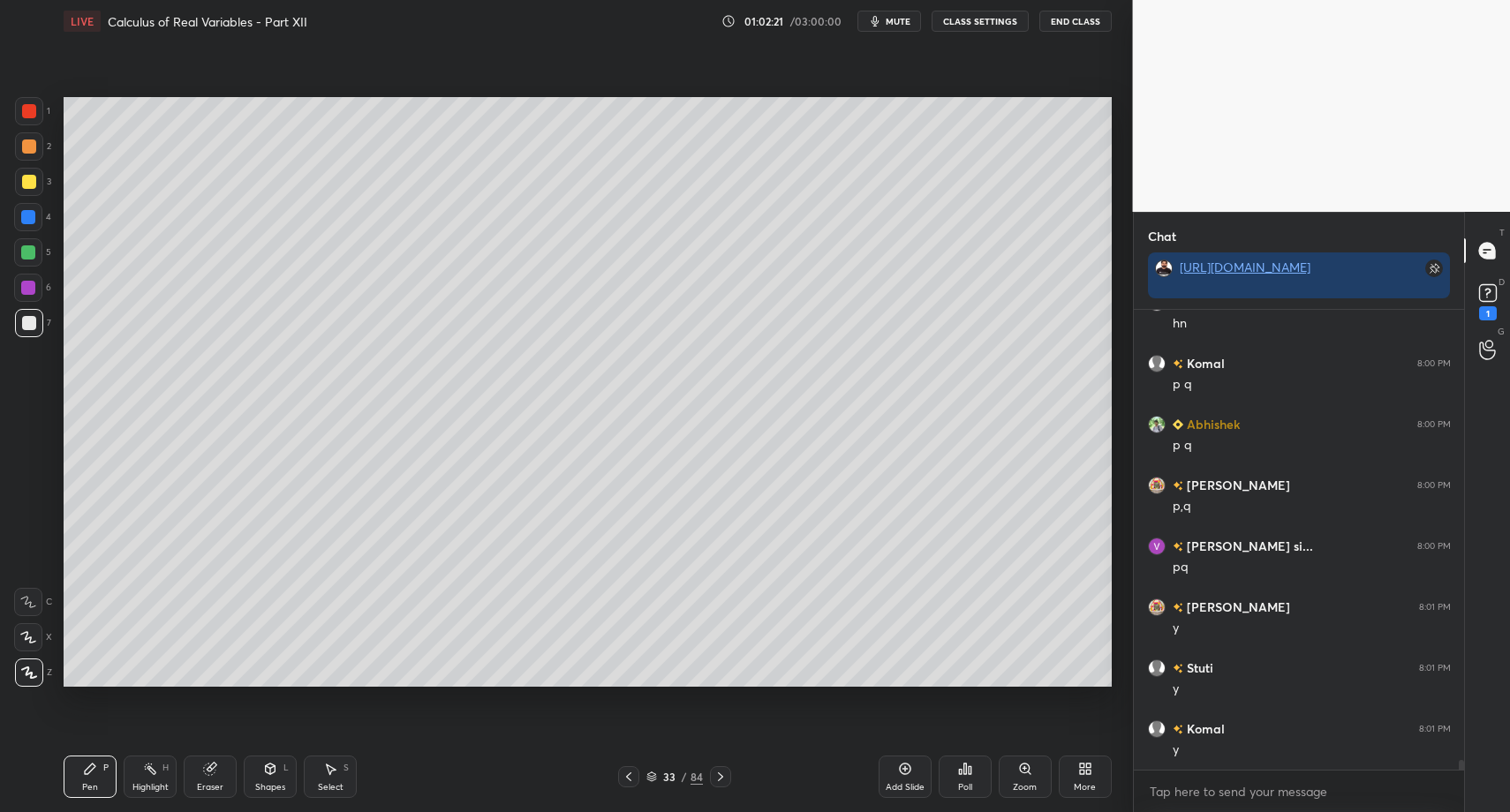 drag, startPoint x: 87, startPoint y: 777, endPoint x: 123, endPoint y: 700, distance: 85 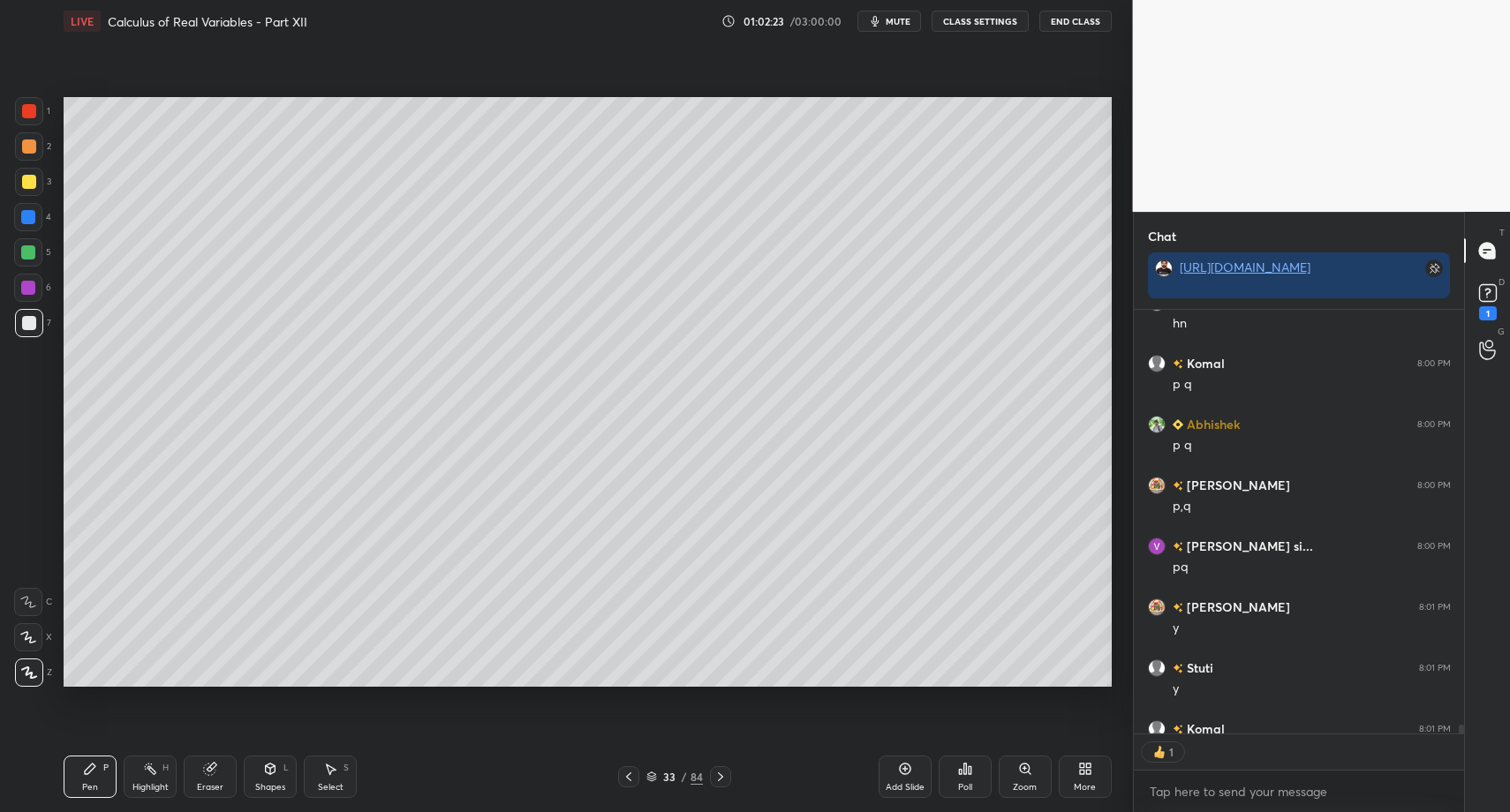 scroll, scrollTop: 417, scrollLeft: 325, axis: both 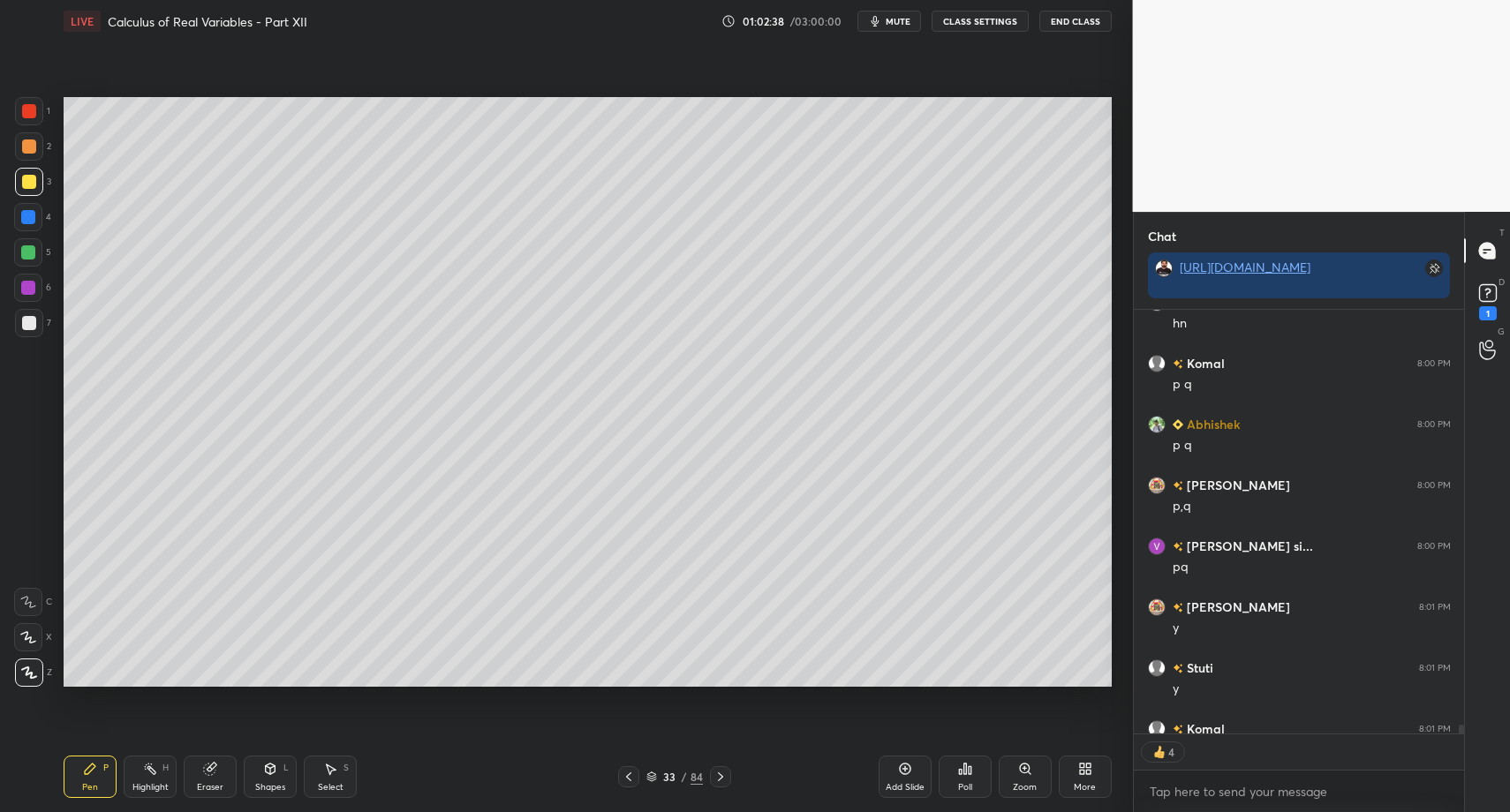 drag, startPoint x: 33, startPoint y: 184, endPoint x: 38, endPoint y: 192, distance: 9.433981 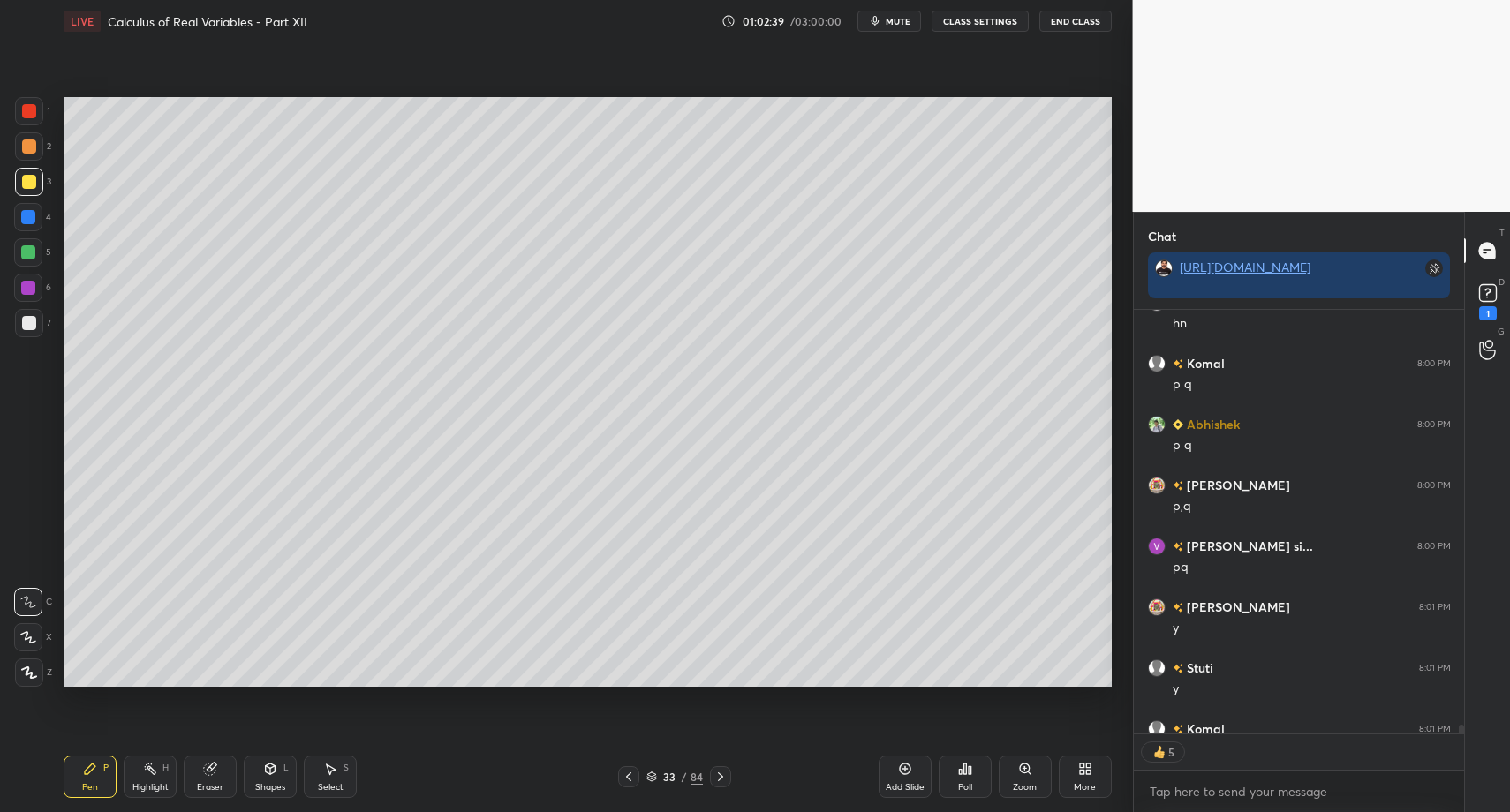 drag, startPoint x: 271, startPoint y: 787, endPoint x: 267, endPoint y: 759, distance: 28.28427 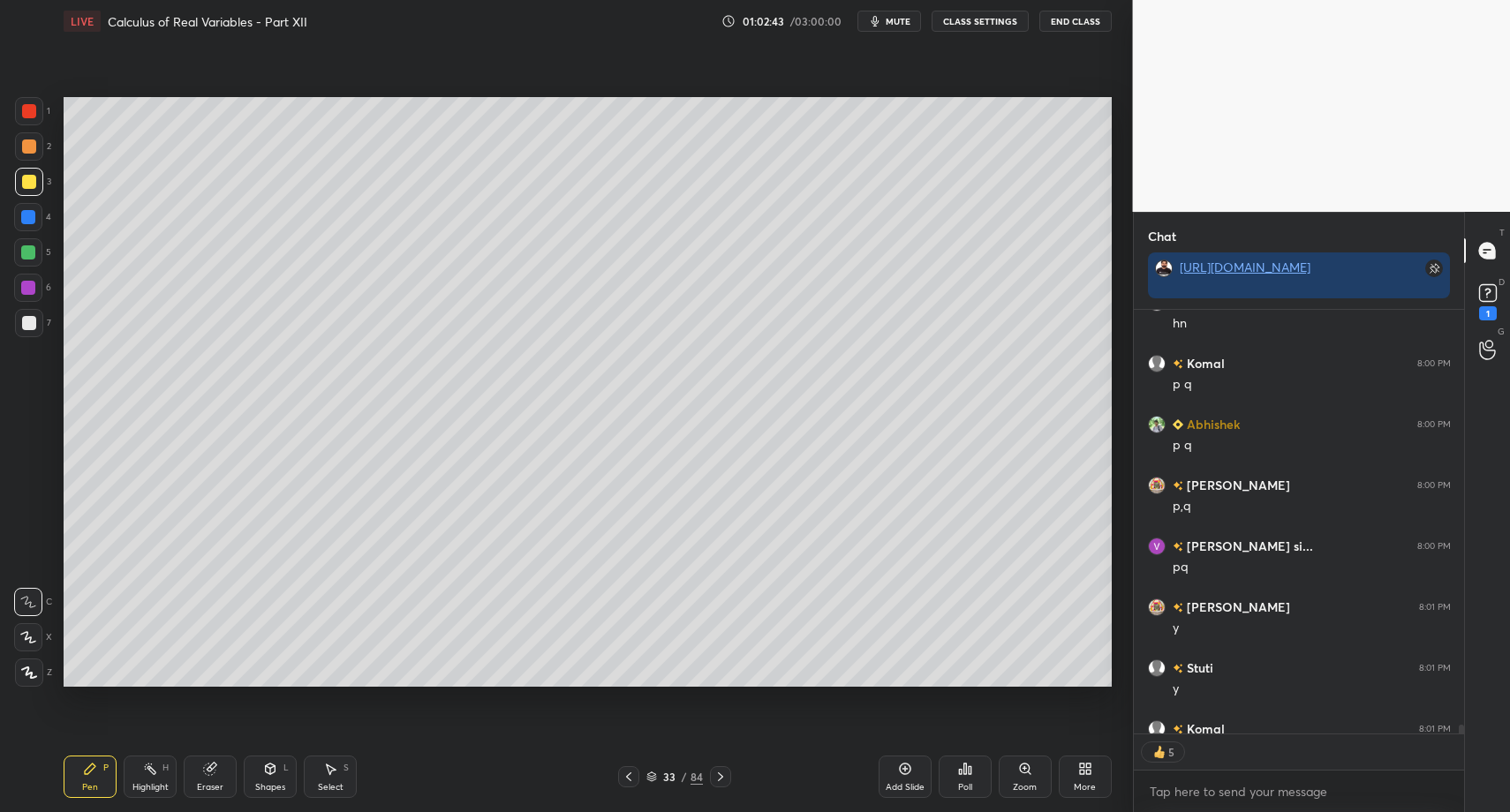 drag, startPoint x: 29, startPoint y: 330, endPoint x: 26, endPoint y: 311, distance: 19.23538 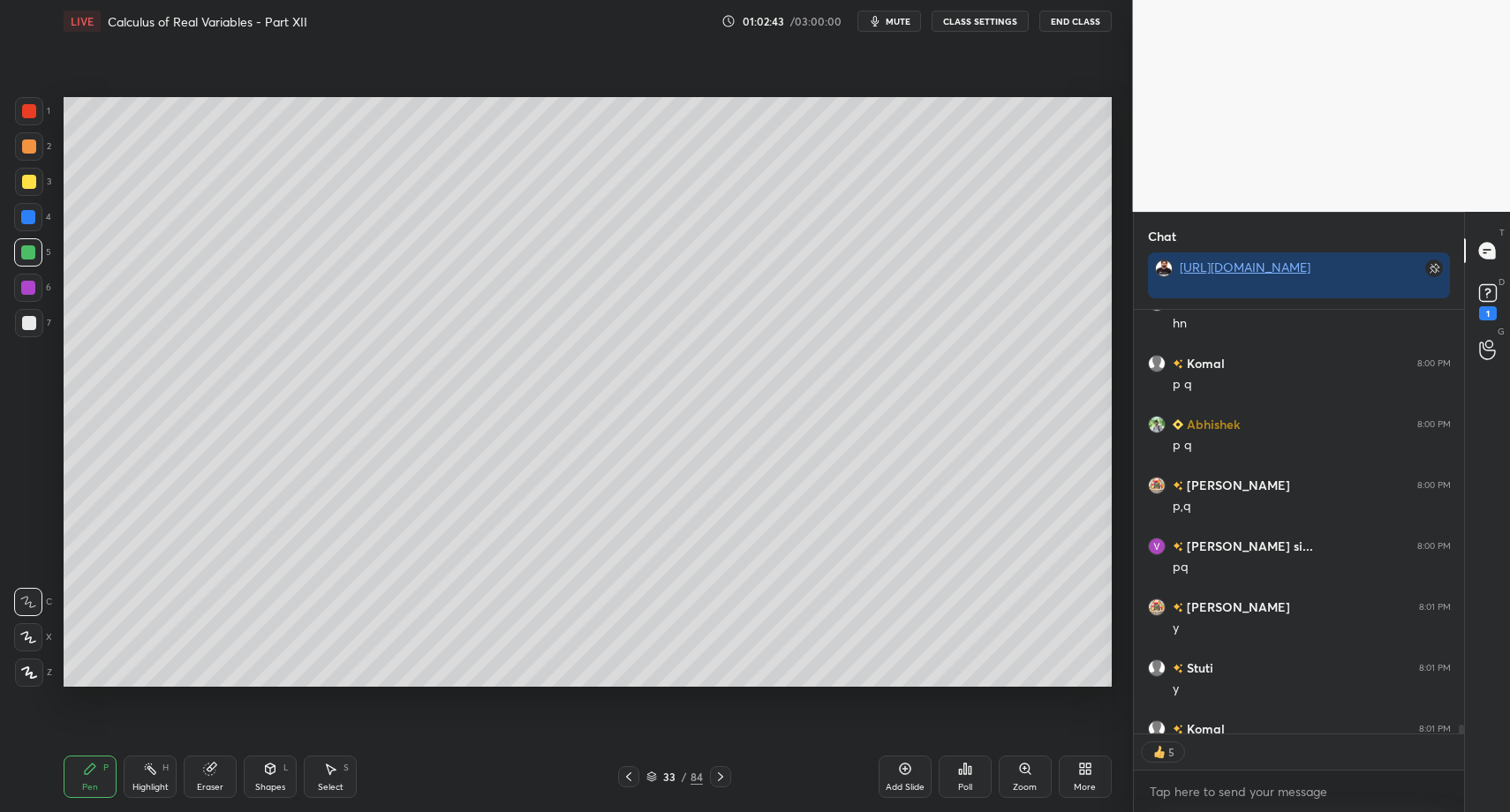 scroll, scrollTop: 20792, scrollLeft: 0, axis: vertical 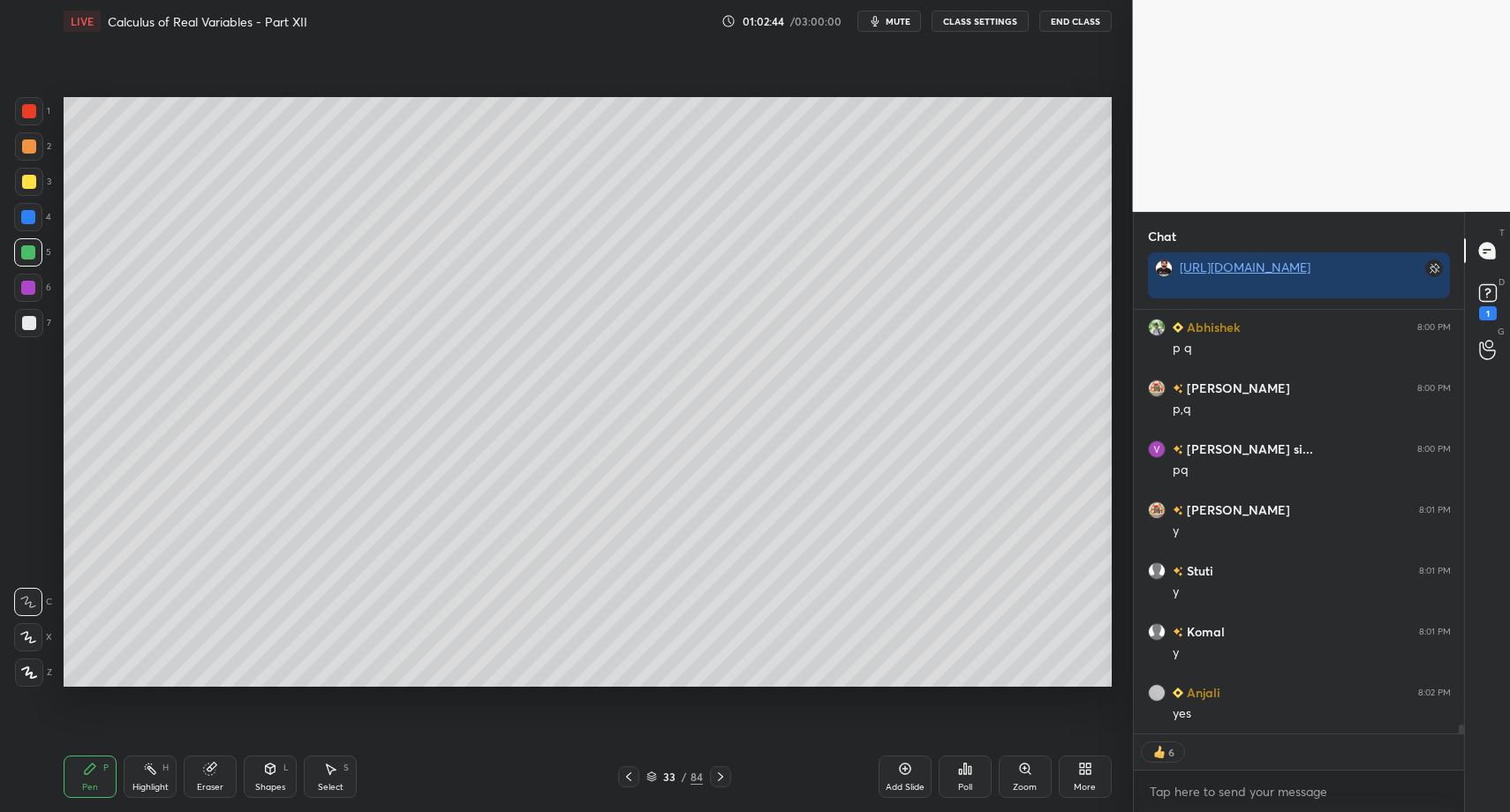 drag, startPoint x: 32, startPoint y: 668, endPoint x: 21, endPoint y: 664, distance: 12 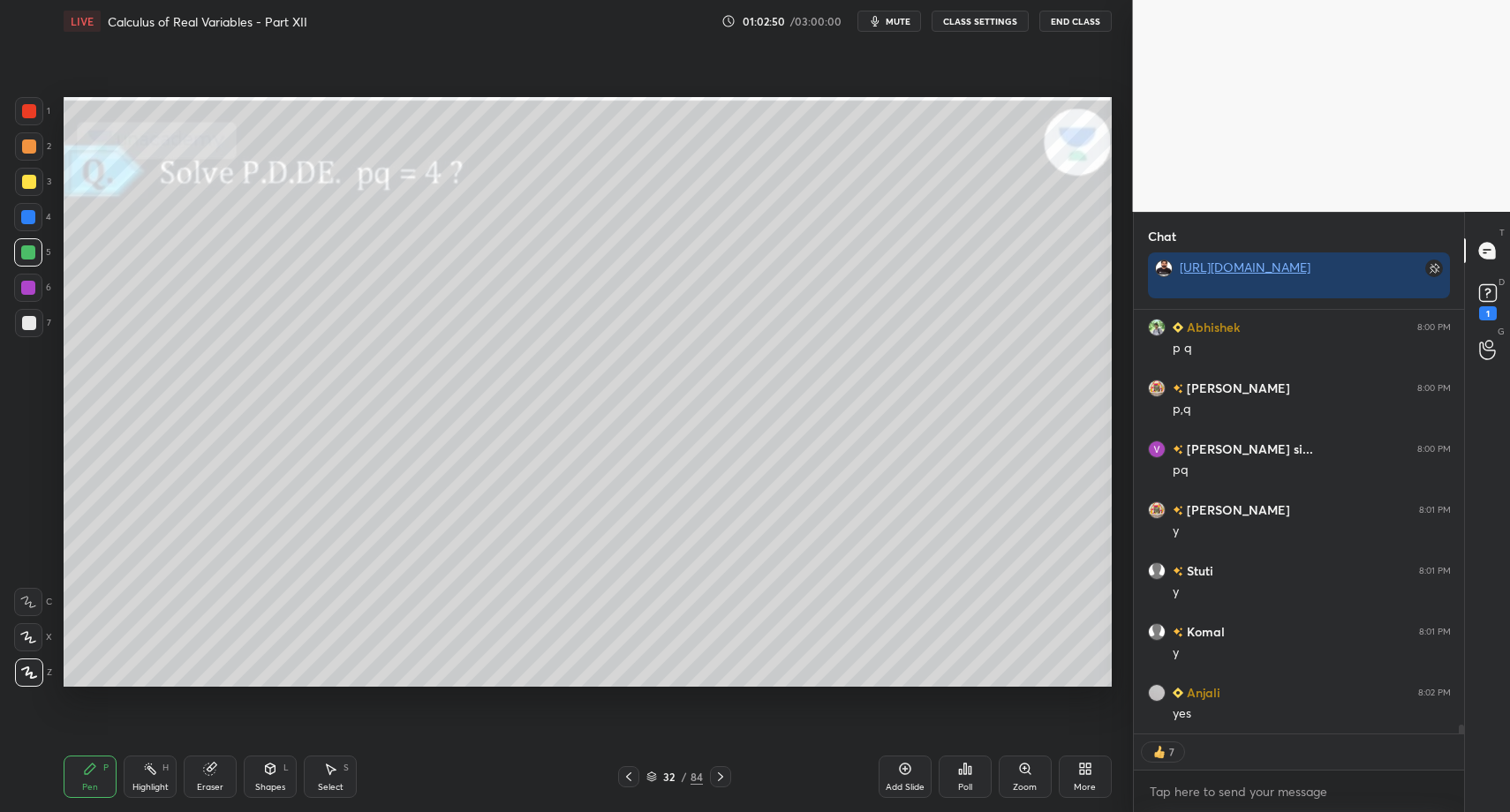 drag, startPoint x: 346, startPoint y: 783, endPoint x: 328, endPoint y: 775, distance: 19.697716 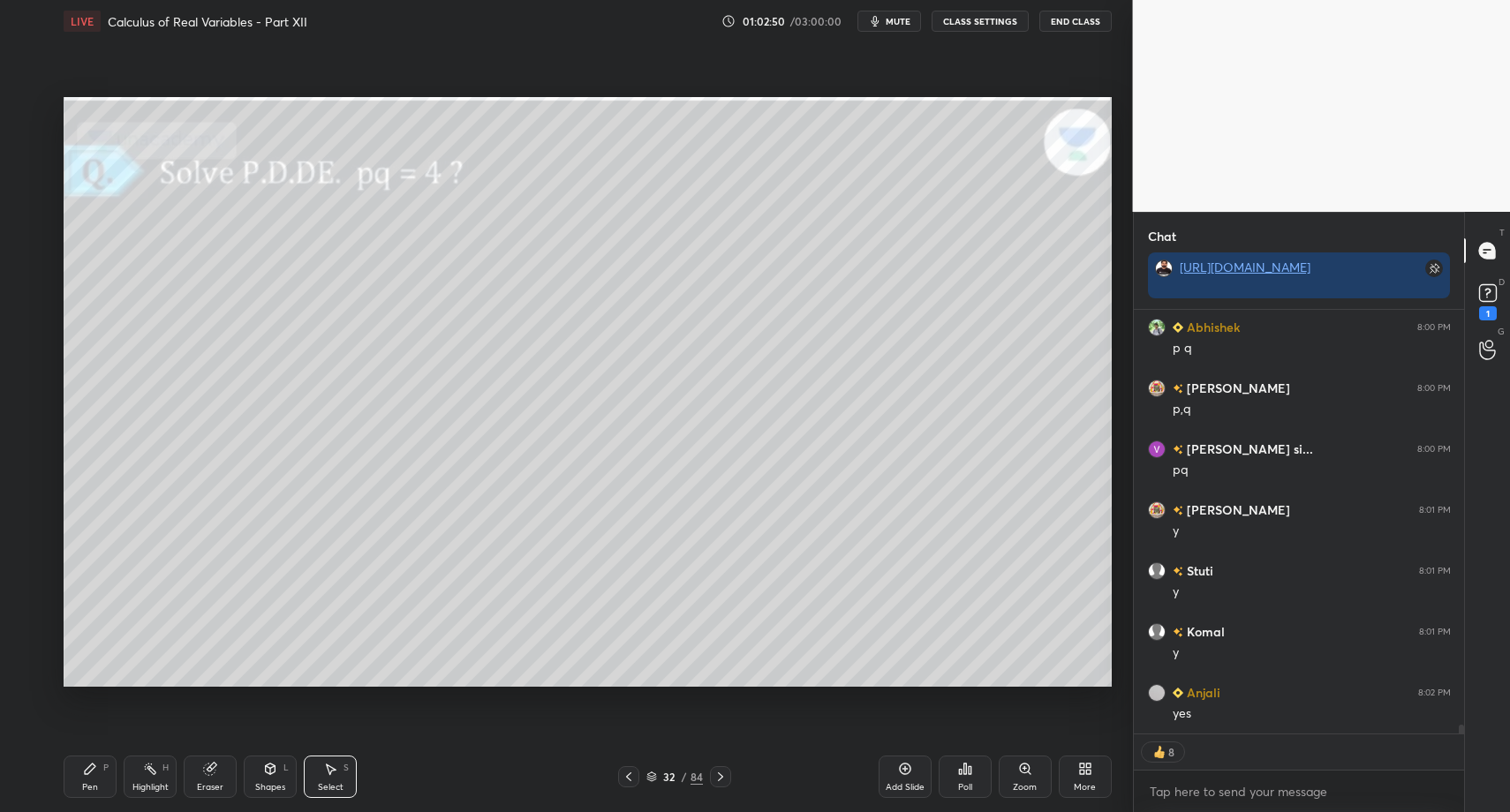 drag, startPoint x: 328, startPoint y: 775, endPoint x: 291, endPoint y: 596, distance: 182.784 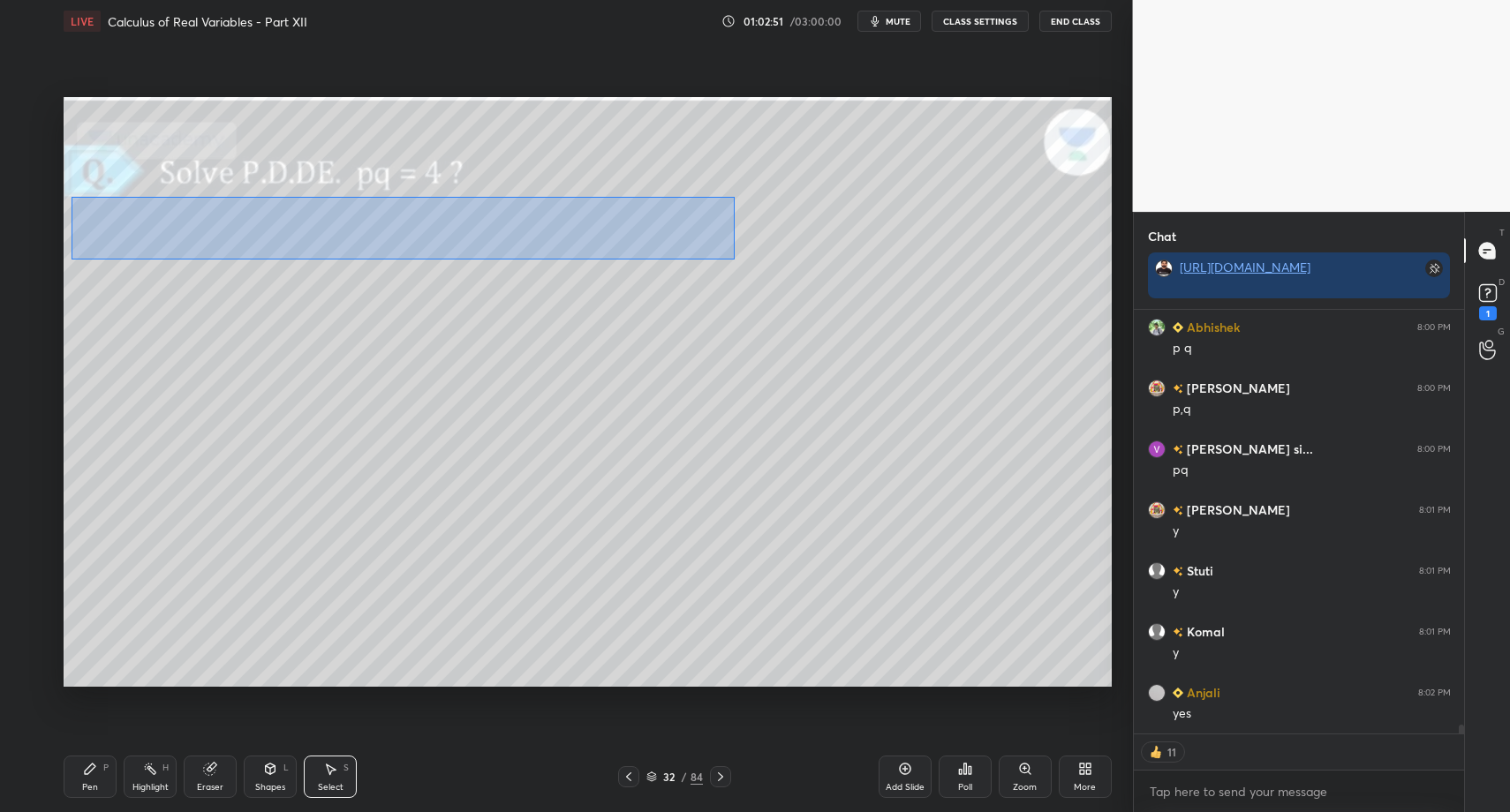 drag, startPoint x: 127, startPoint y: 222, endPoint x: 717, endPoint y: 272, distance: 592.1149 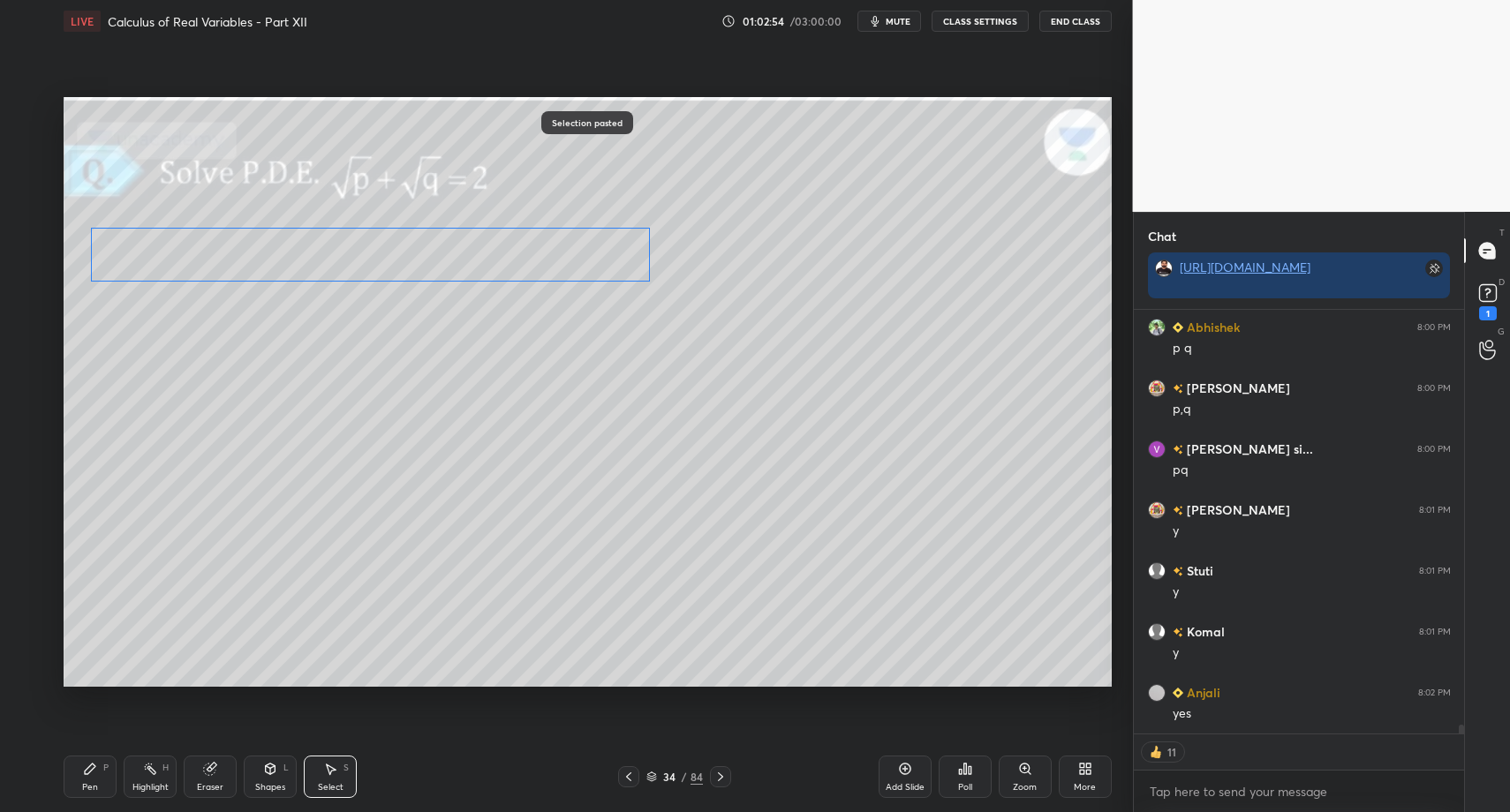 drag, startPoint x: 242, startPoint y: 218, endPoint x: 214, endPoint y: 384, distance: 168.34488 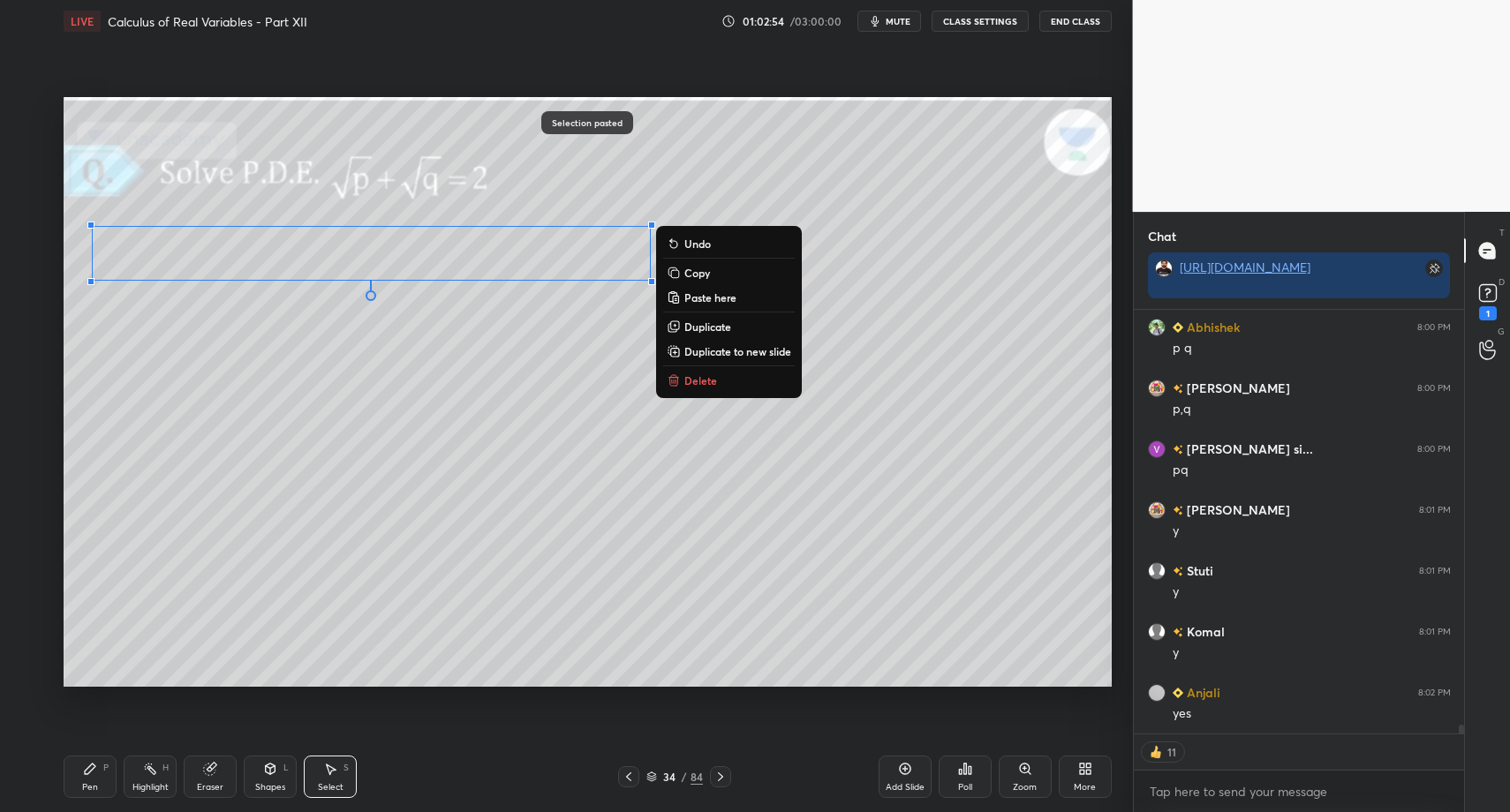 drag, startPoint x: 77, startPoint y: 785, endPoint x: 87, endPoint y: 731, distance: 54.918121 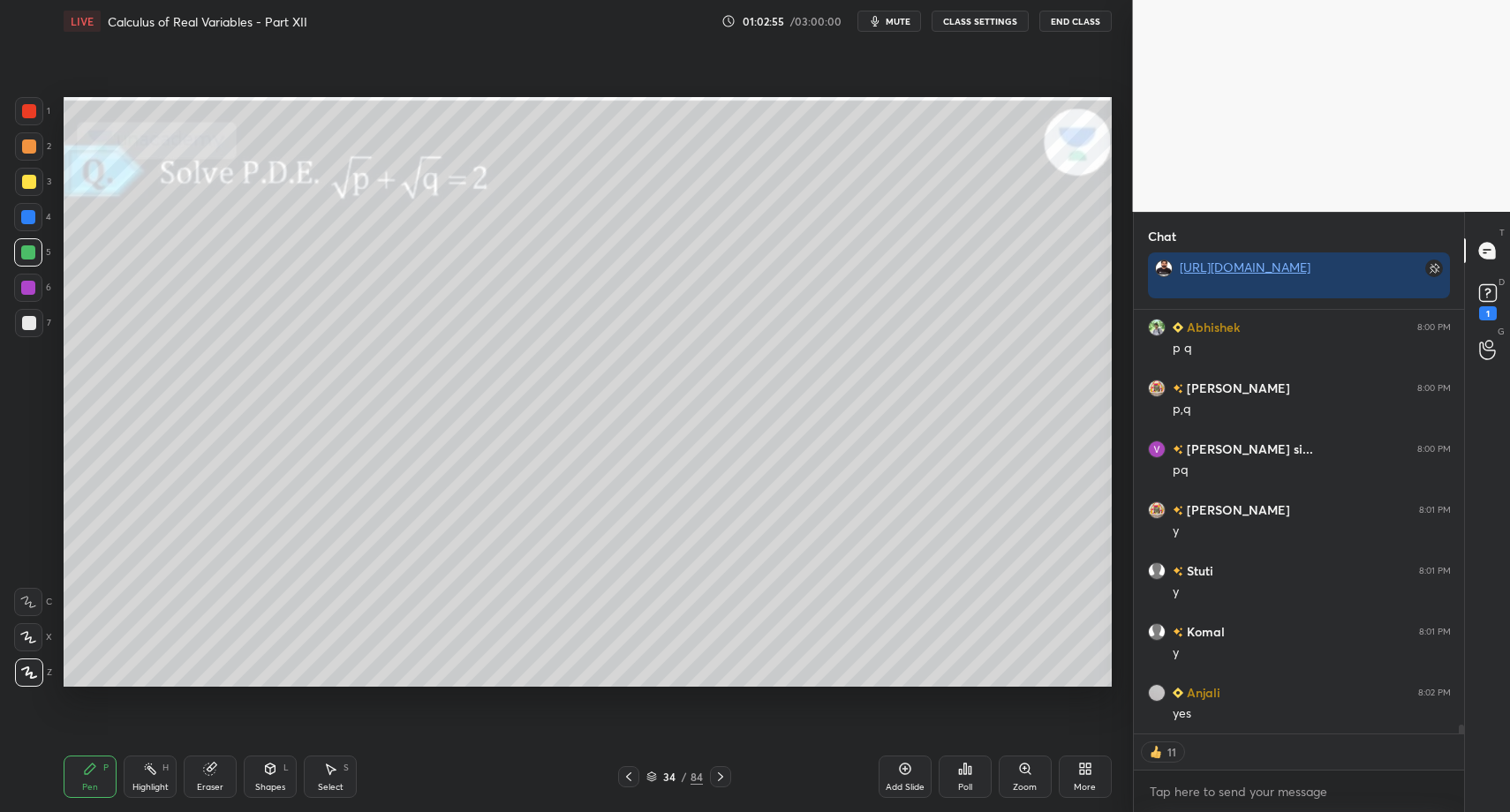 scroll, scrollTop: 20853, scrollLeft: 0, axis: vertical 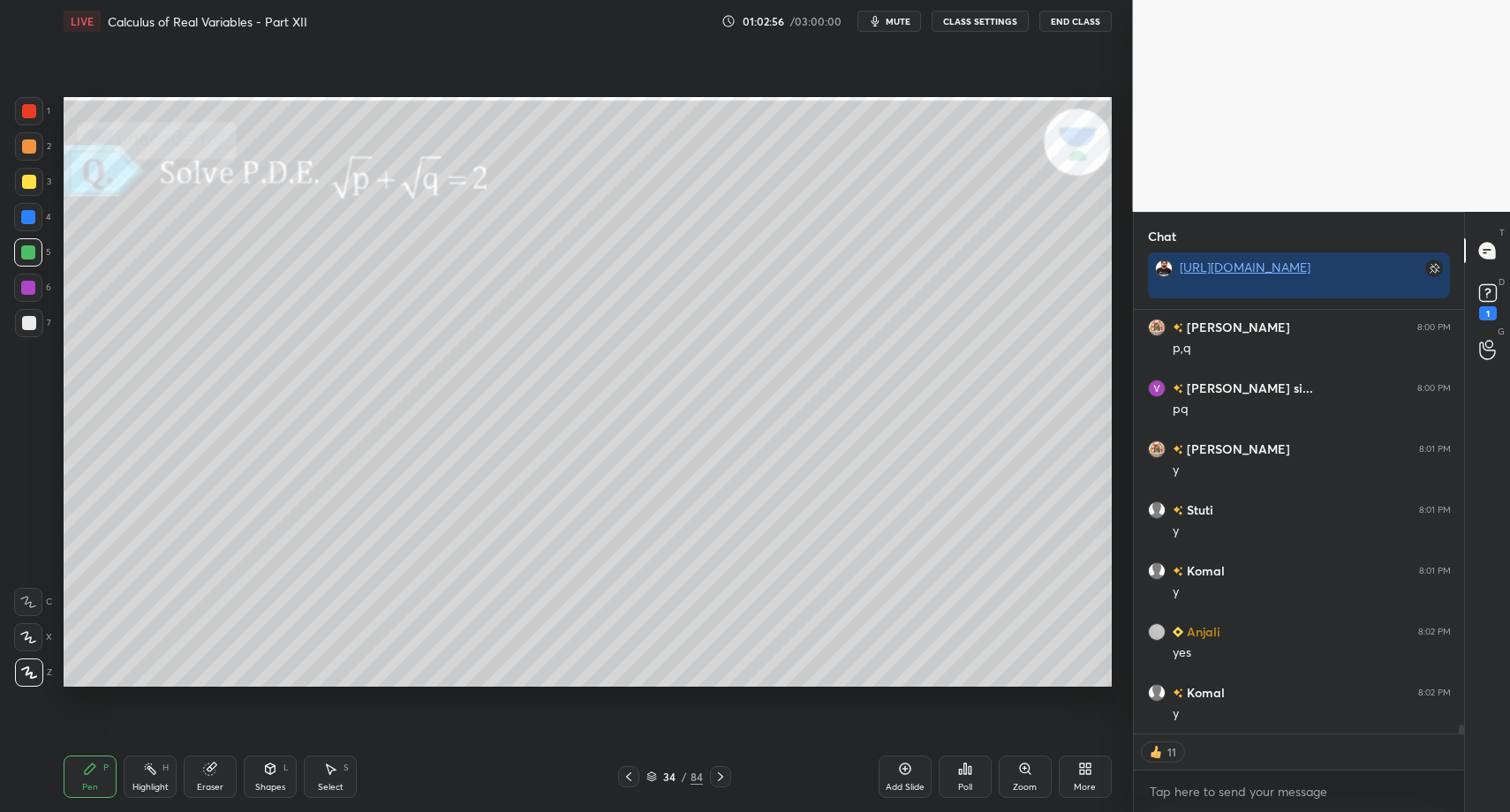 drag, startPoint x: 267, startPoint y: 767, endPoint x: 264, endPoint y: 752, distance: 15.297059 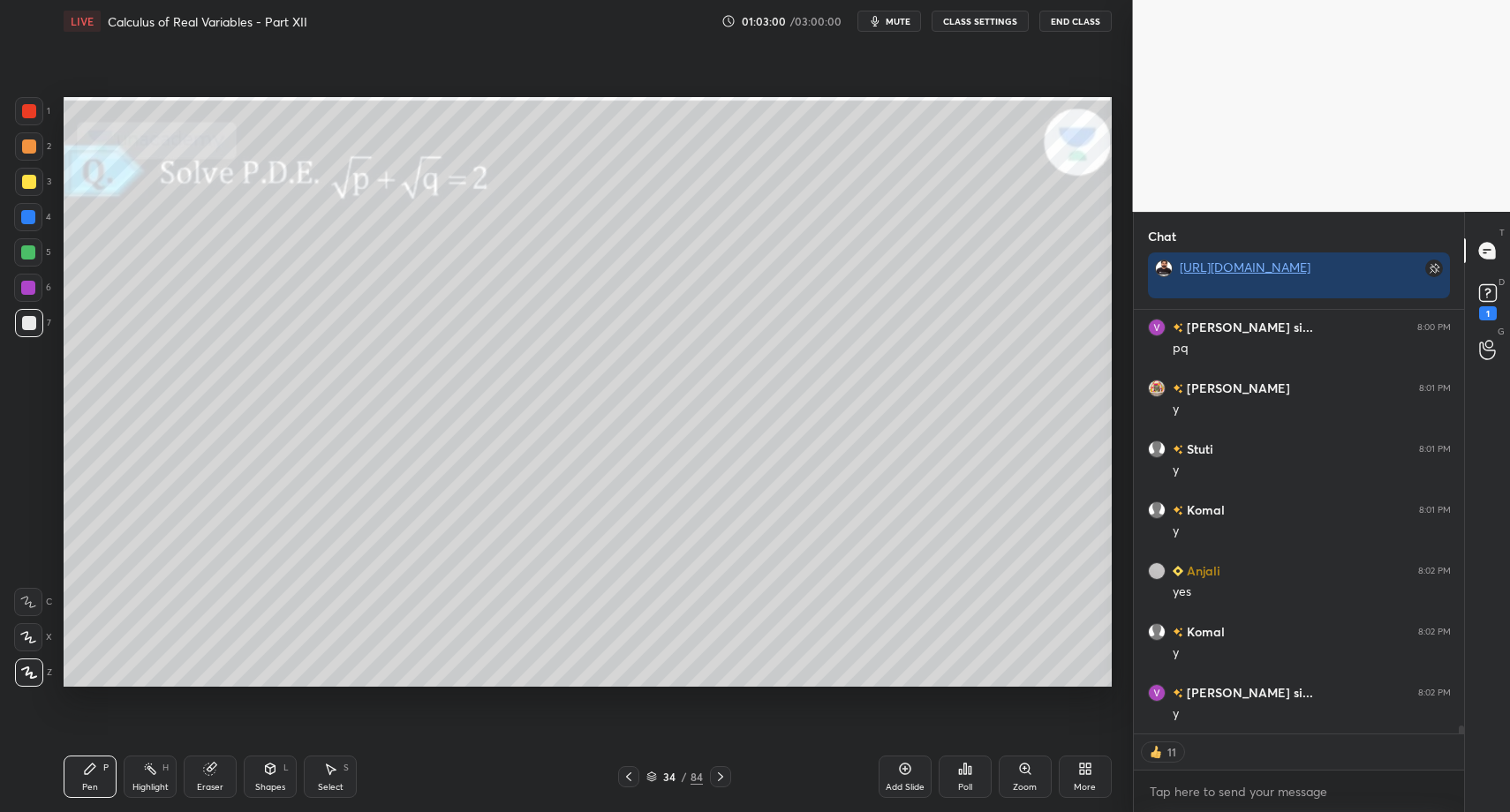 scroll, scrollTop: 20974, scrollLeft: 0, axis: vertical 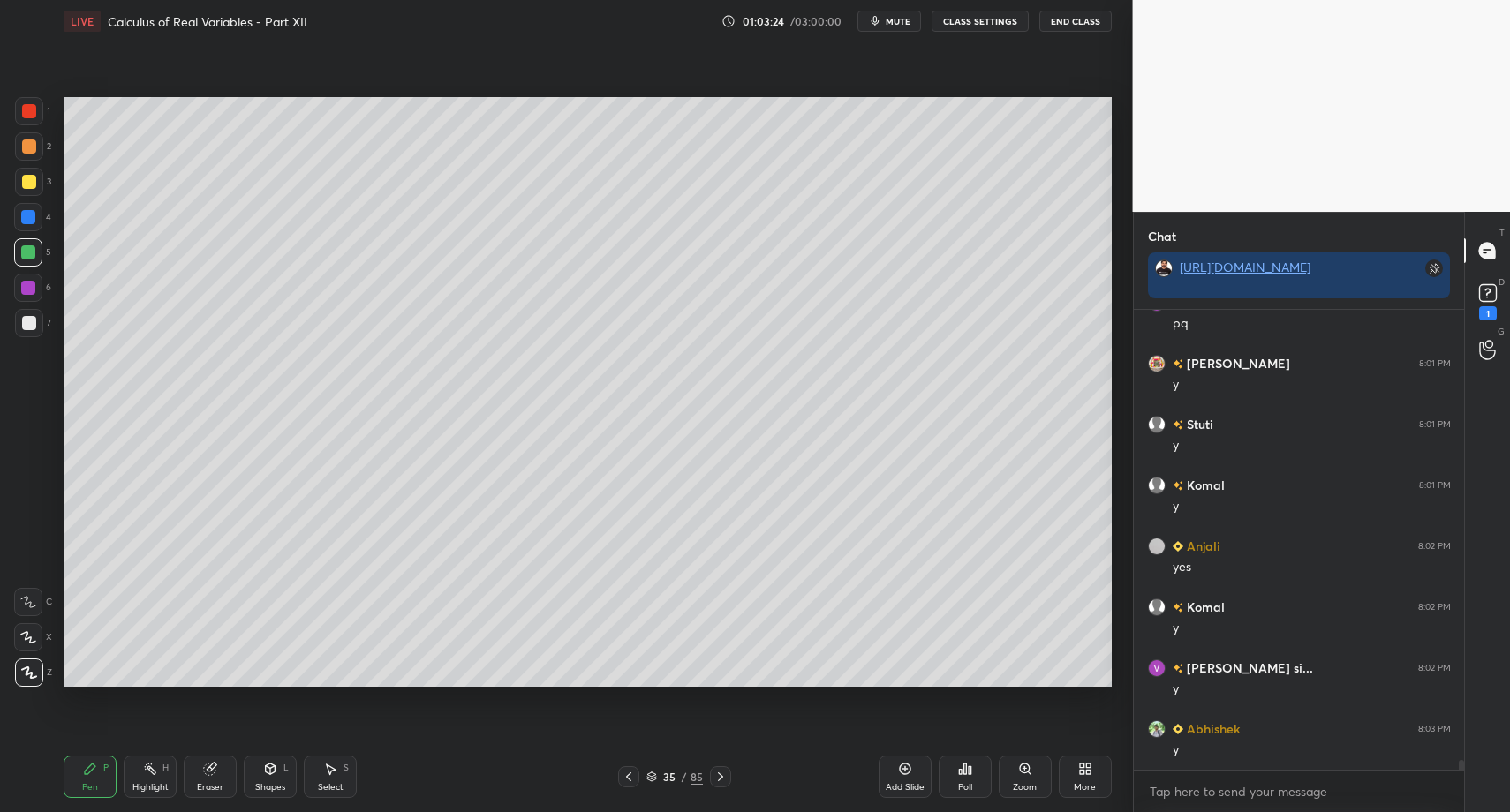 drag, startPoint x: 250, startPoint y: 772, endPoint x: 250, endPoint y: 756, distance: 16 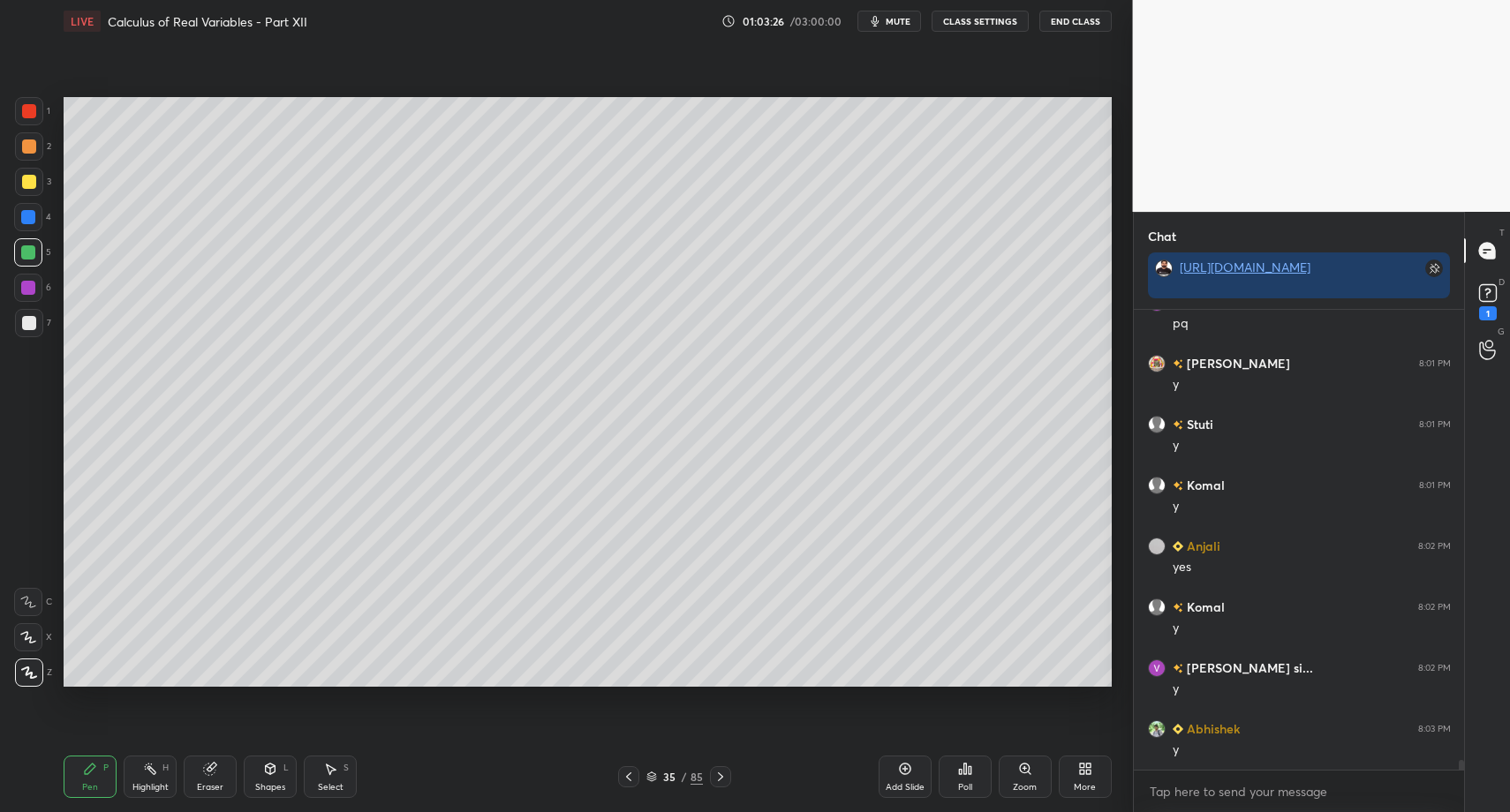 drag, startPoint x: 29, startPoint y: 310, endPoint x: 33, endPoint y: 374, distance: 64.124878 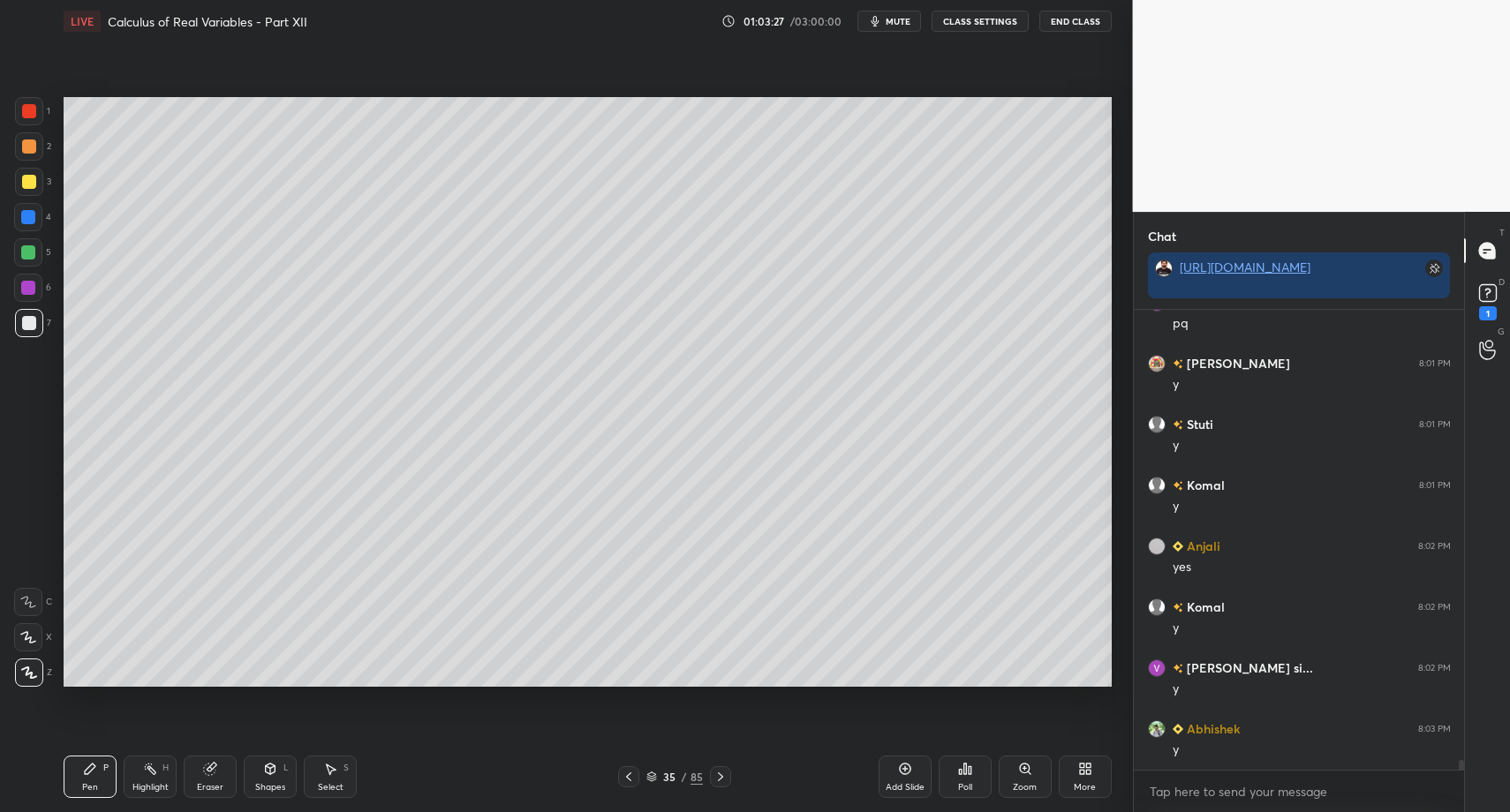 drag, startPoint x: 42, startPoint y: 660, endPoint x: 42, endPoint y: 565, distance: 95 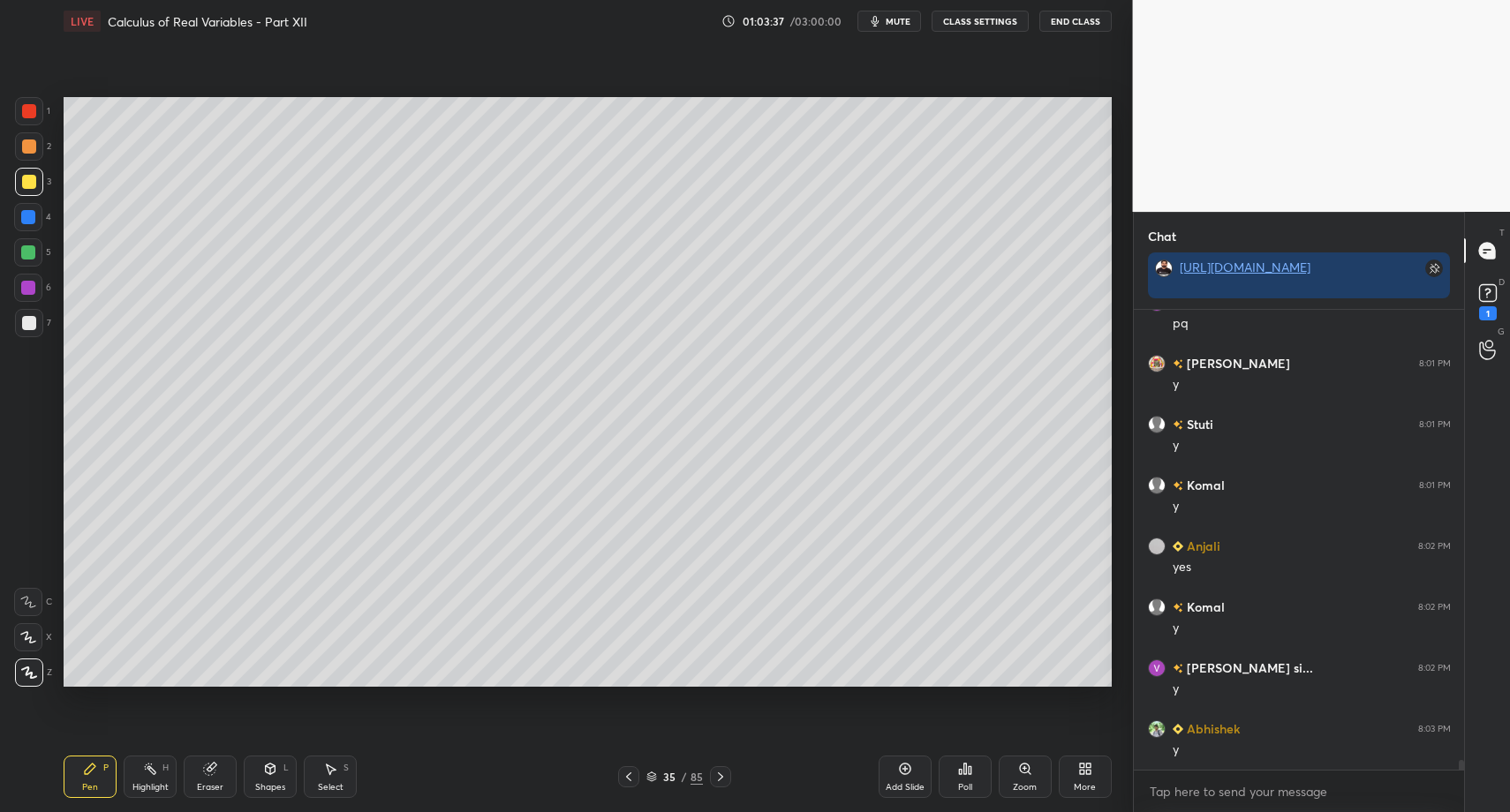 drag, startPoint x: 283, startPoint y: 793, endPoint x: 272, endPoint y: 751, distance: 43.41659 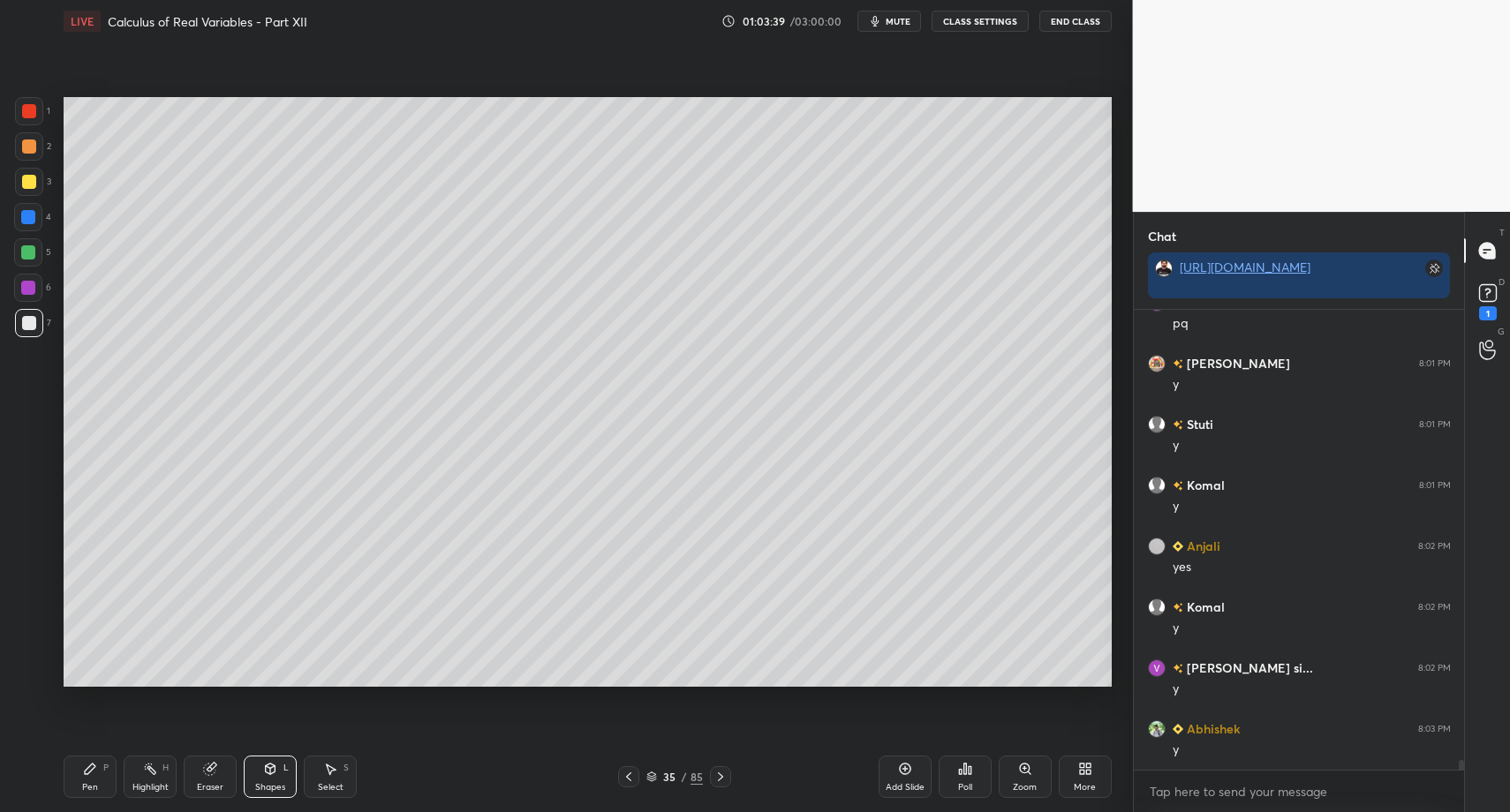 drag, startPoint x: 89, startPoint y: 779, endPoint x: 117, endPoint y: 702, distance: 81.9329 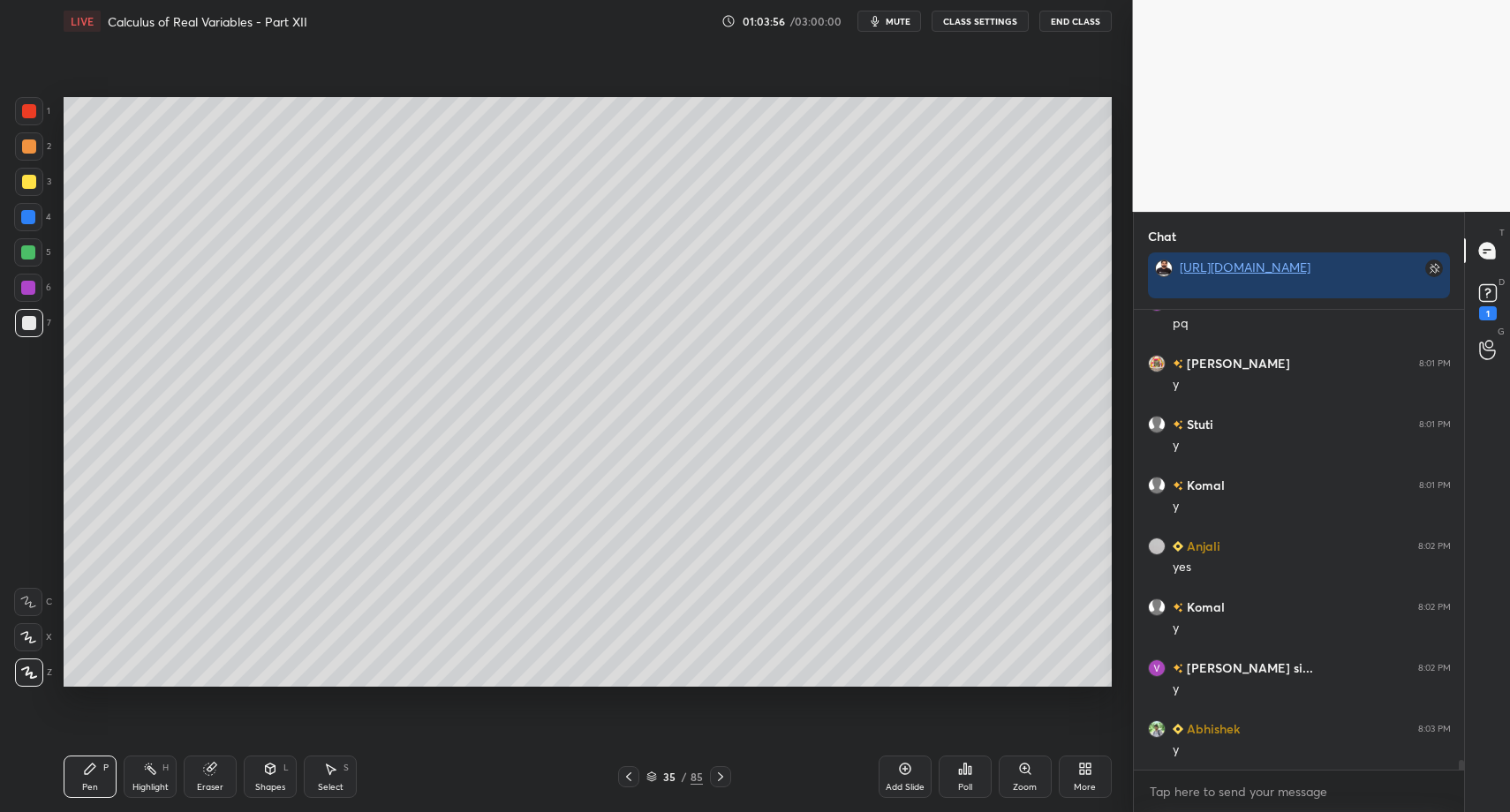 drag, startPoint x: 32, startPoint y: 109, endPoint x: 49, endPoint y: 159, distance: 52.81098 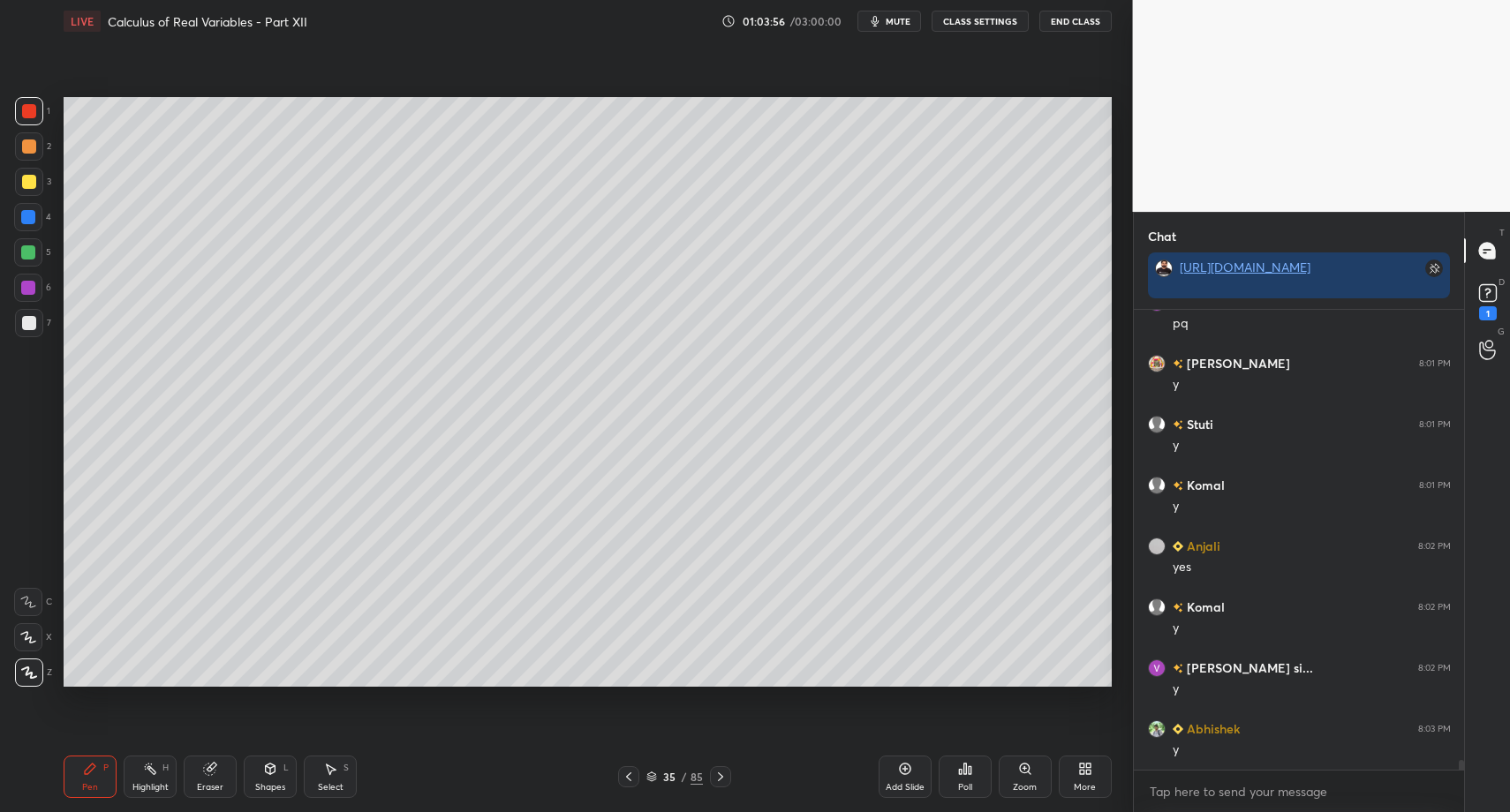 drag, startPoint x: 260, startPoint y: 782, endPoint x: 260, endPoint y: 758, distance: 24 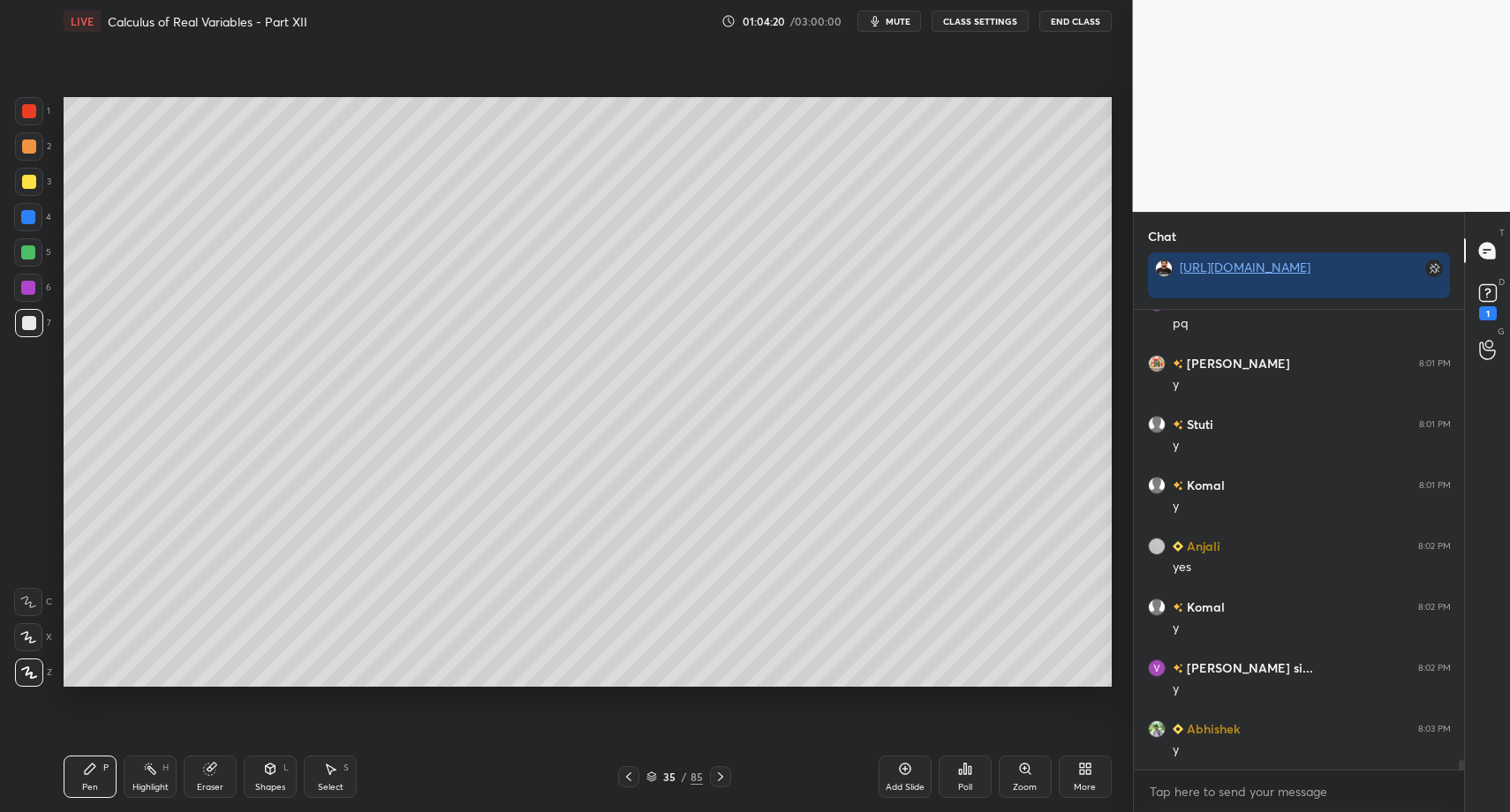 scroll, scrollTop: 20999, scrollLeft: 0, axis: vertical 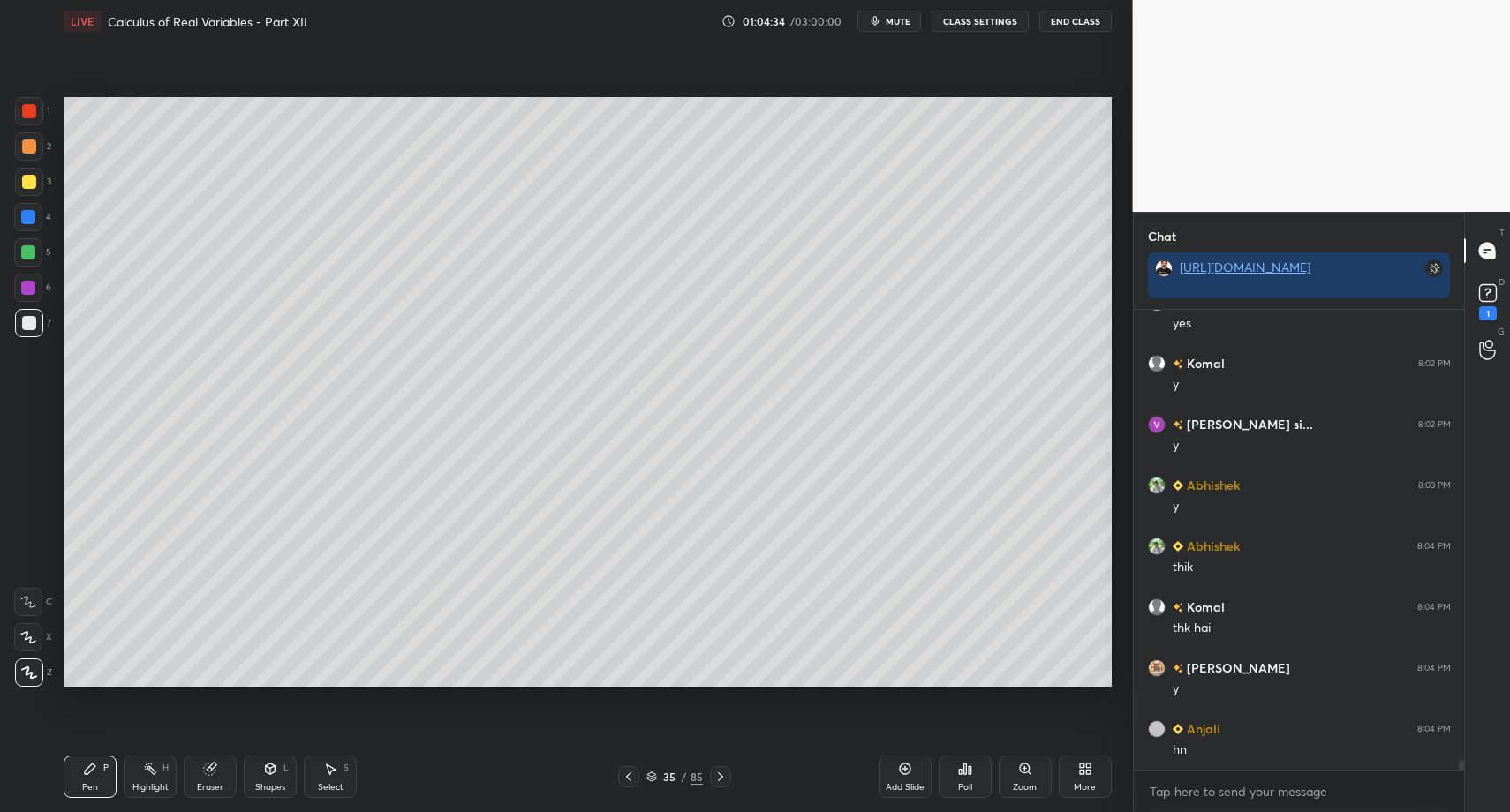 drag, startPoint x: 632, startPoint y: 783, endPoint x: 621, endPoint y: 781, distance: 11.18034 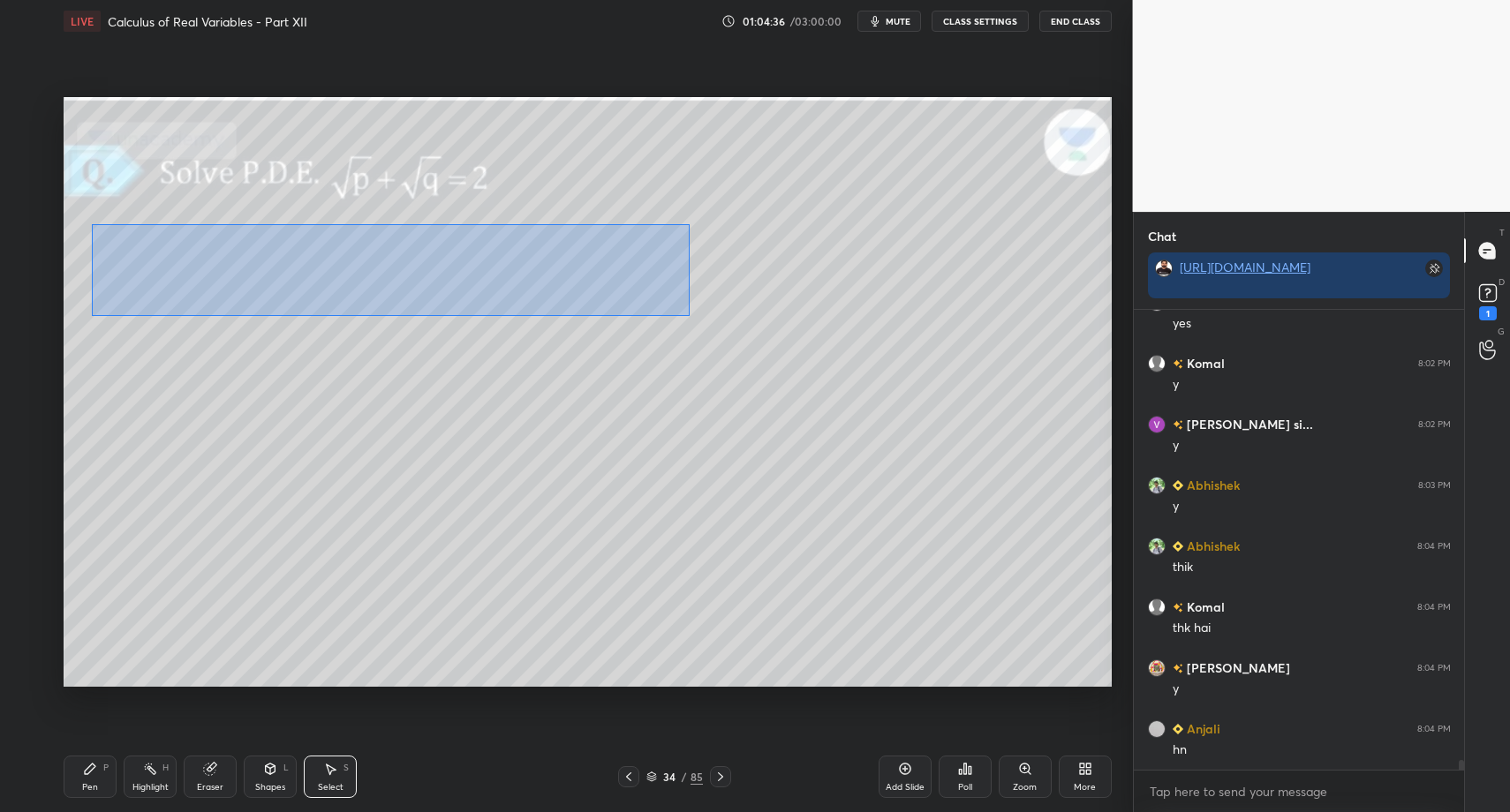 drag, startPoint x: 91, startPoint y: 224, endPoint x: 767, endPoint y: 311, distance: 681.57538 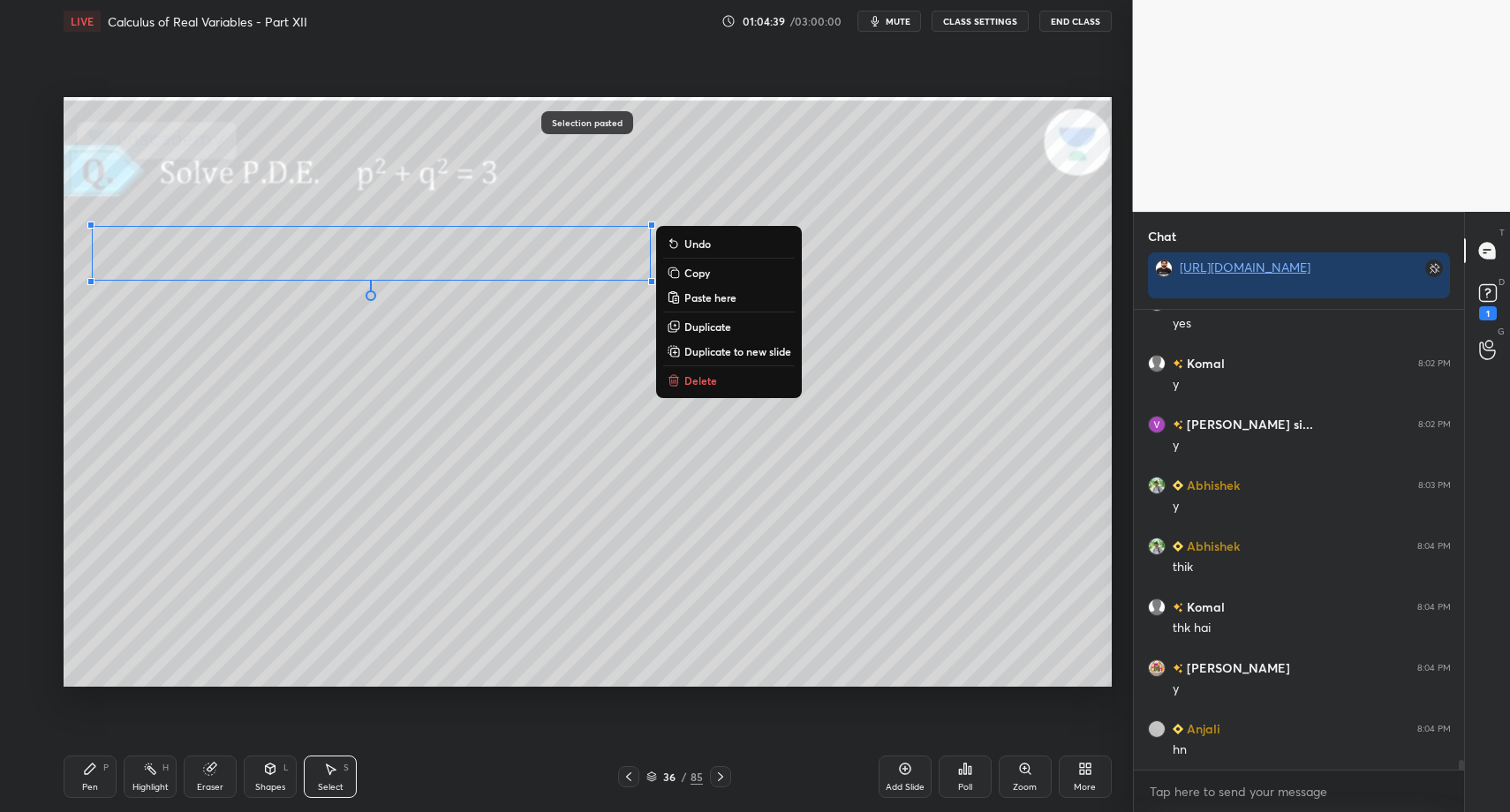 drag, startPoint x: 104, startPoint y: 756, endPoint x: 101, endPoint y: 768, distance: 12.36932 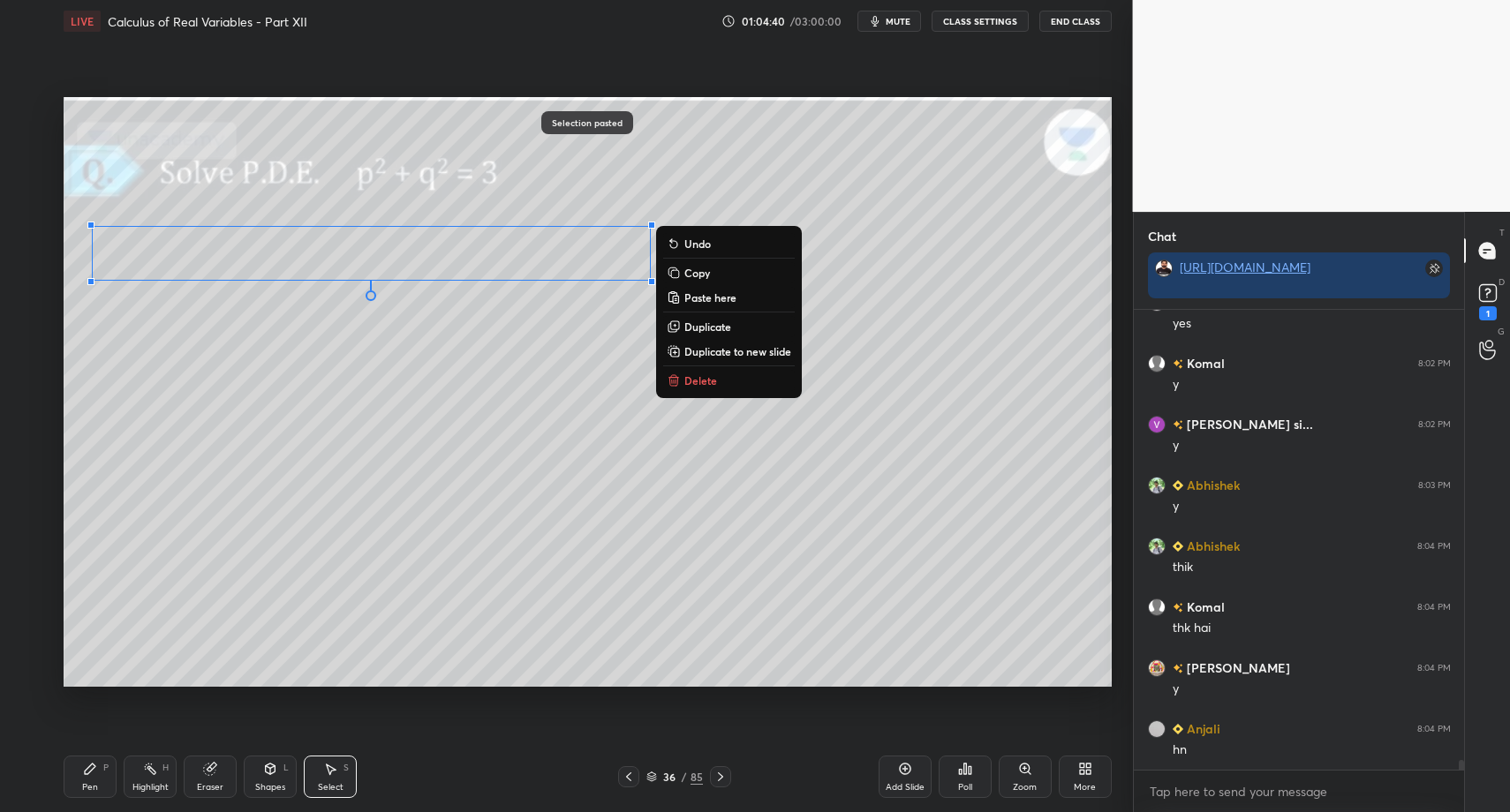 drag, startPoint x: 101, startPoint y: 770, endPoint x: 94, endPoint y: 729, distance: 41.59327 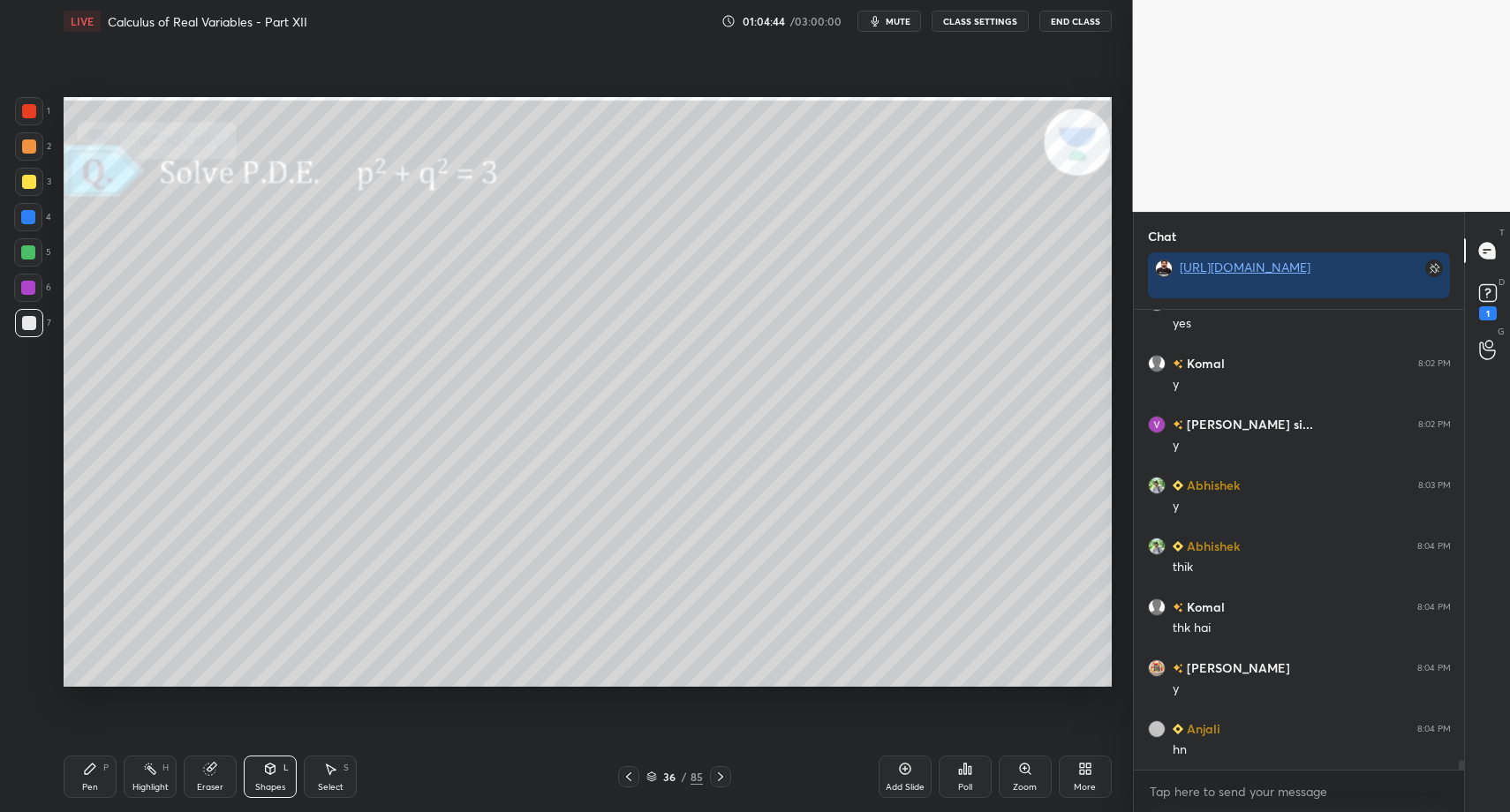 drag, startPoint x: 28, startPoint y: 325, endPoint x: 4, endPoint y: 326, distance: 24.020824 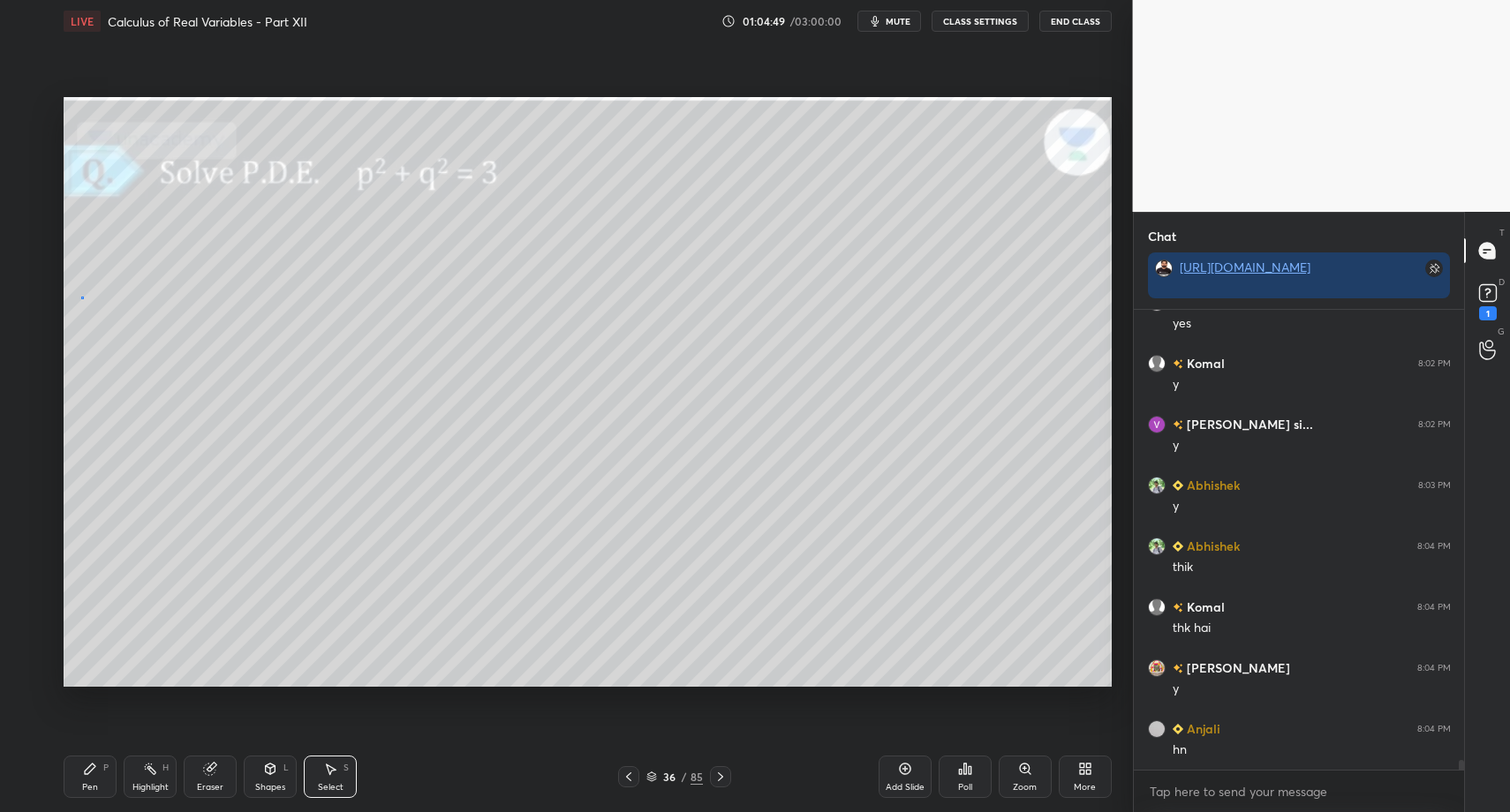 drag, startPoint x: 82, startPoint y: 297, endPoint x: 115, endPoint y: 344, distance: 57.42822 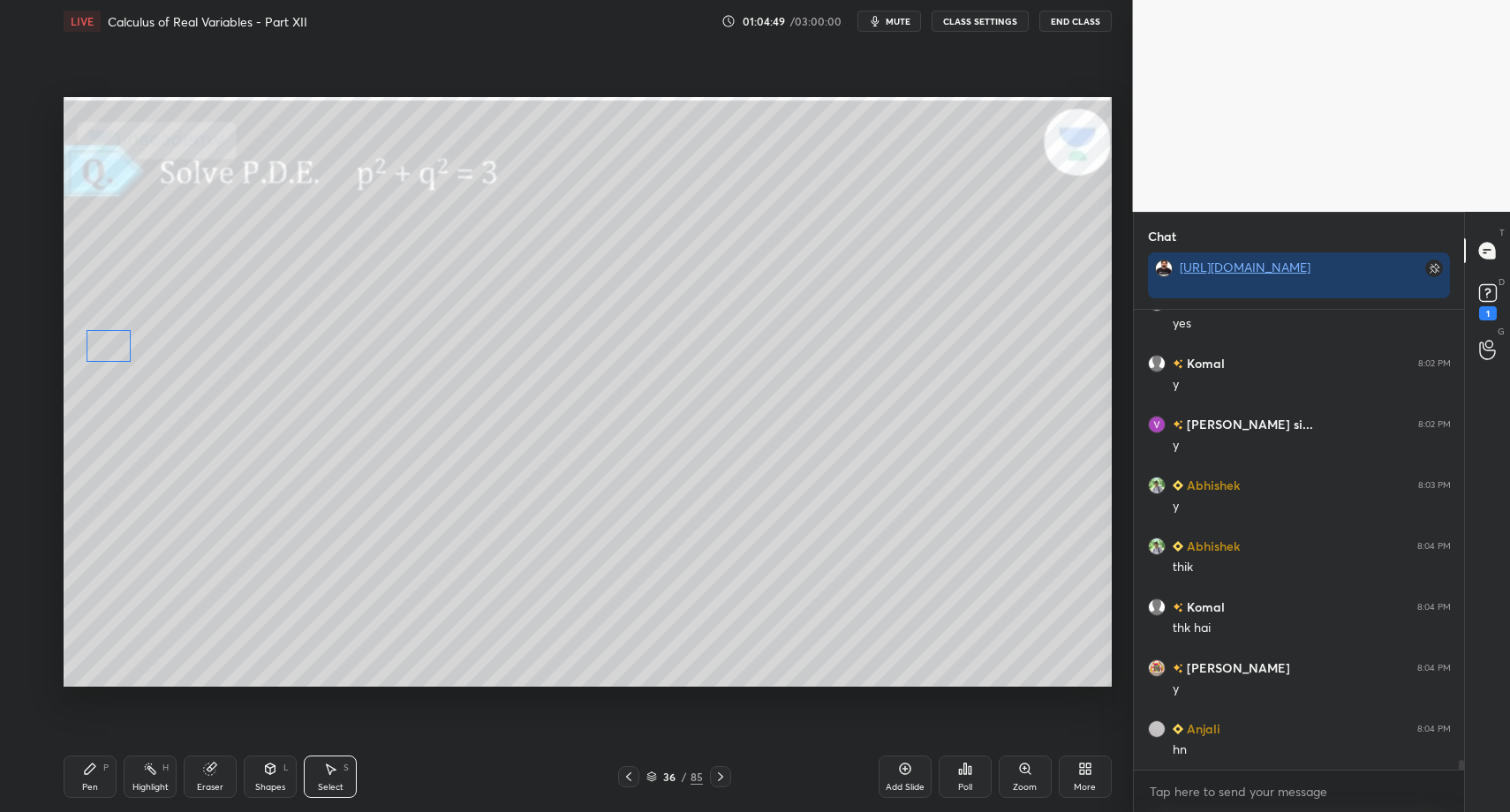 drag, startPoint x: 102, startPoint y: 341, endPoint x: 118, endPoint y: 483, distance: 142.89857 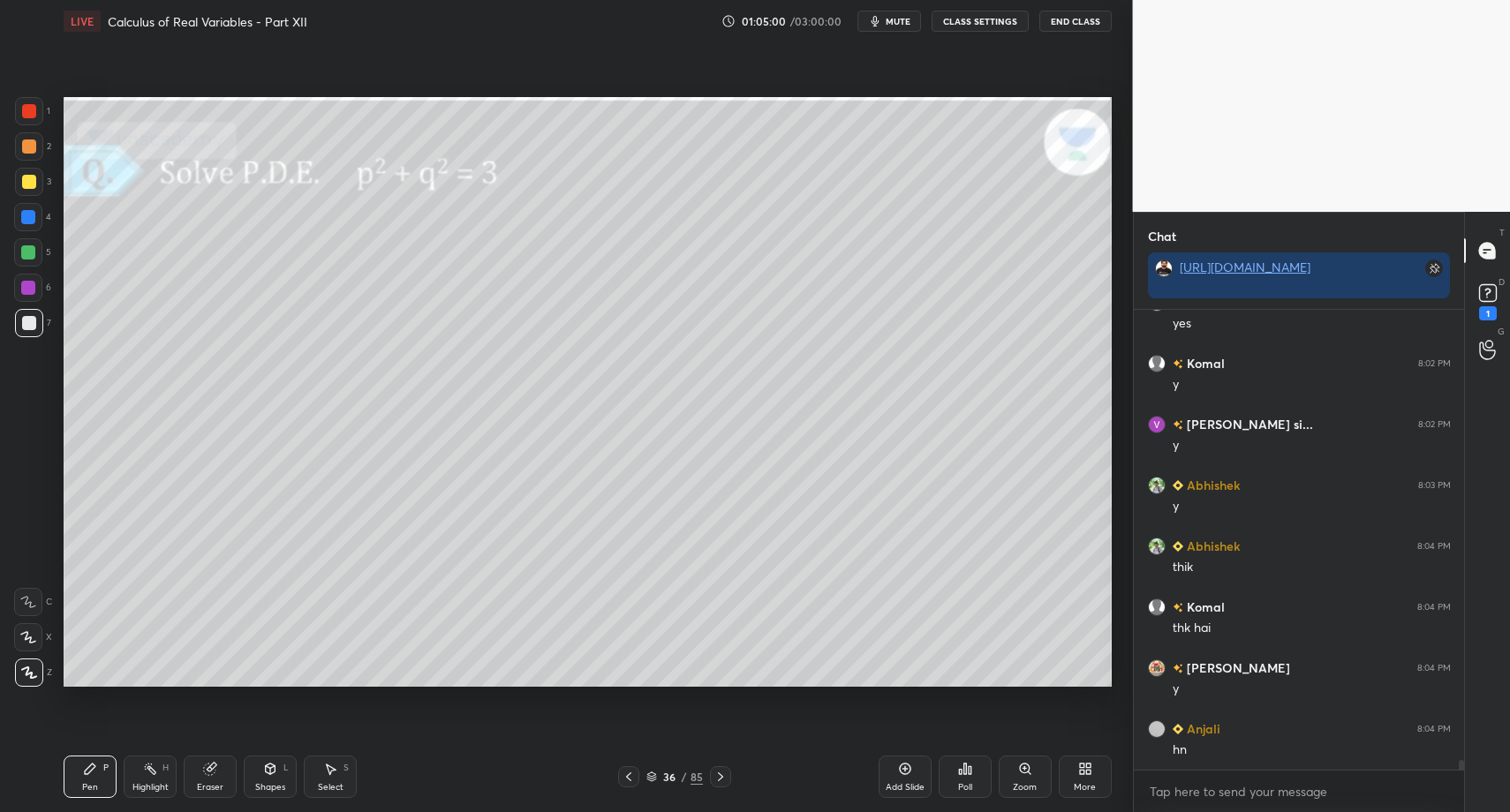 drag, startPoint x: 80, startPoint y: 787, endPoint x: 117, endPoint y: 702, distance: 92.703829 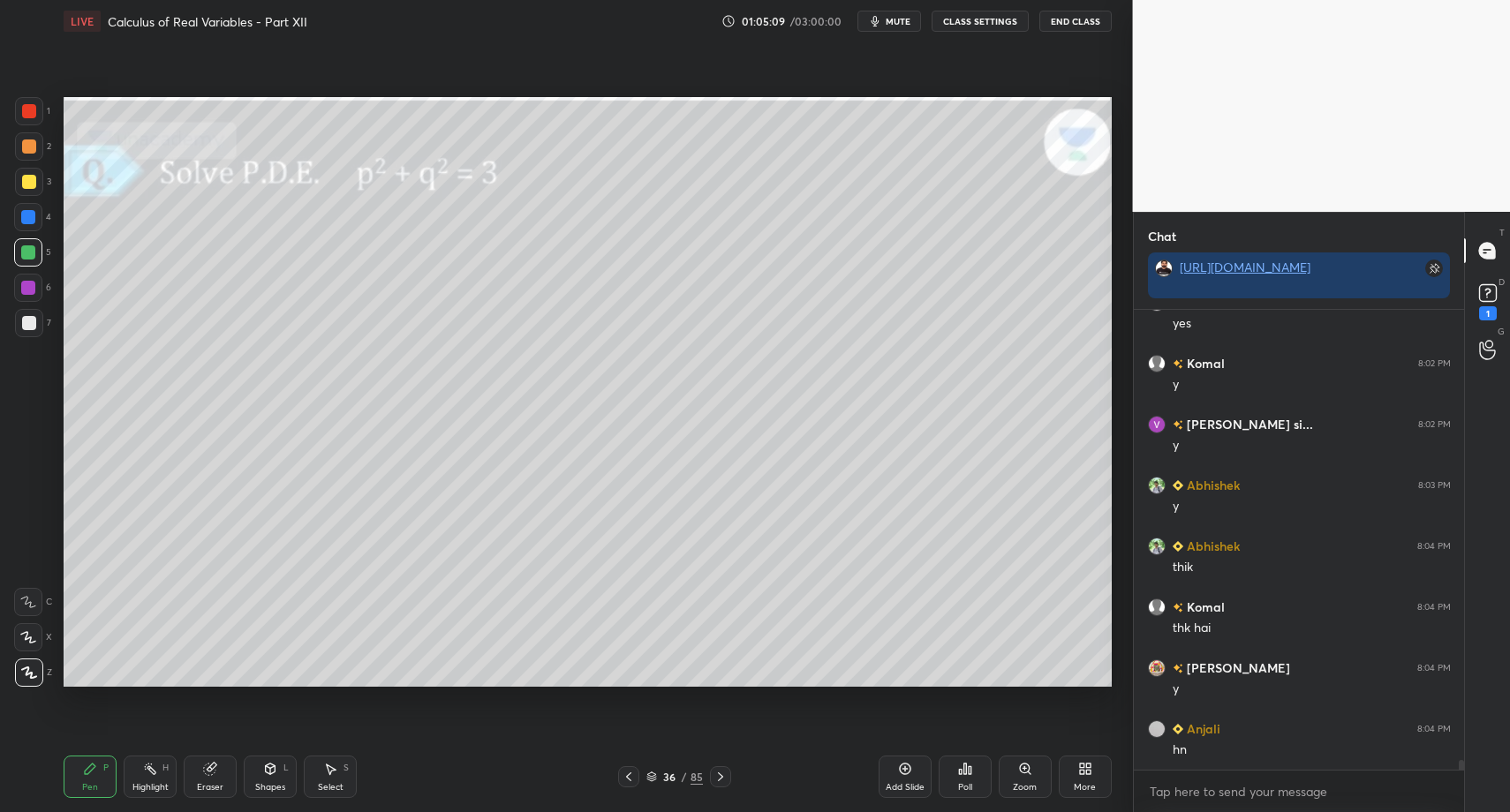 drag, startPoint x: 34, startPoint y: 319, endPoint x: 50, endPoint y: 483, distance: 164.77864 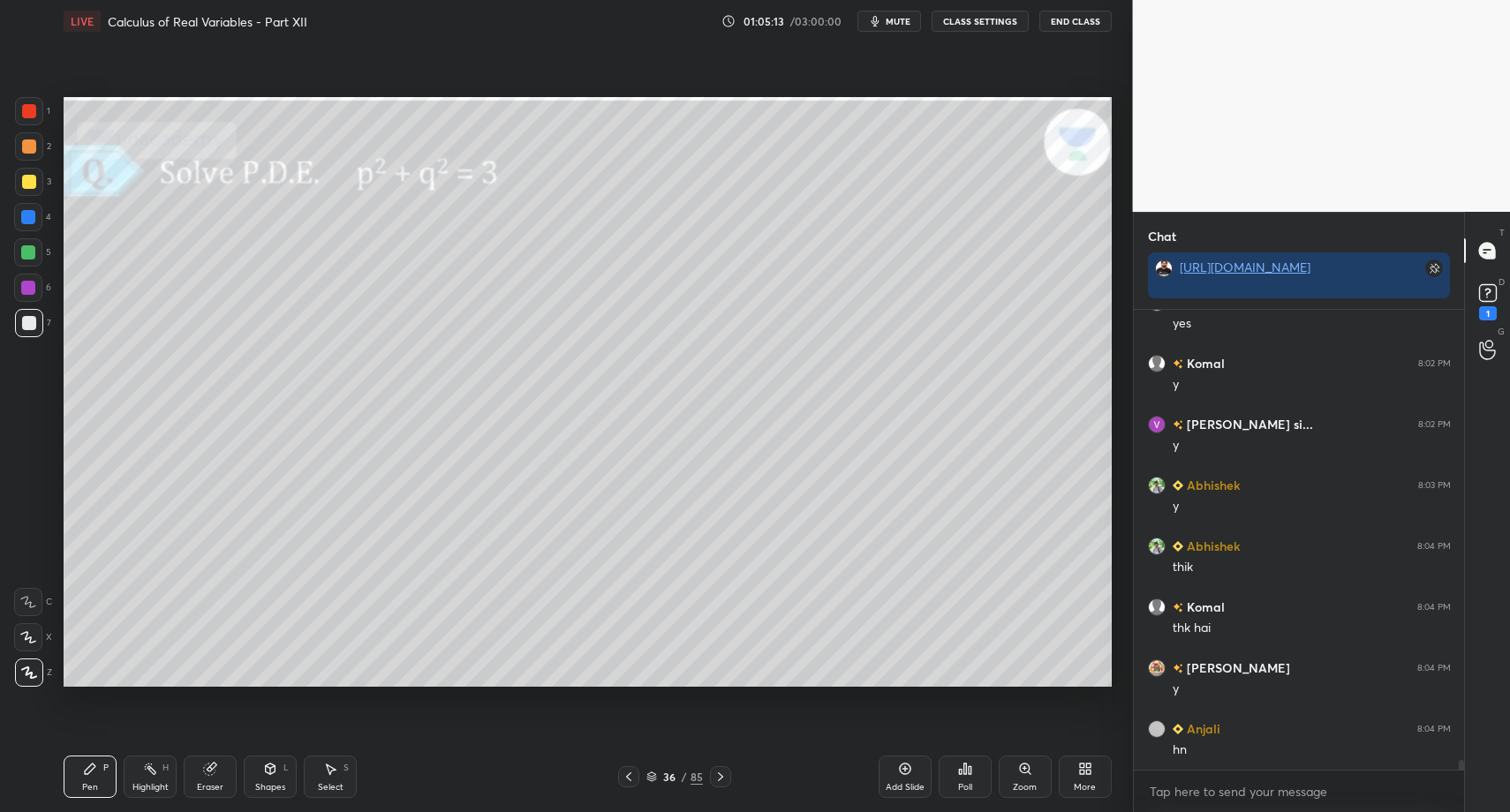 scroll, scrollTop: 21224, scrollLeft: 0, axis: vertical 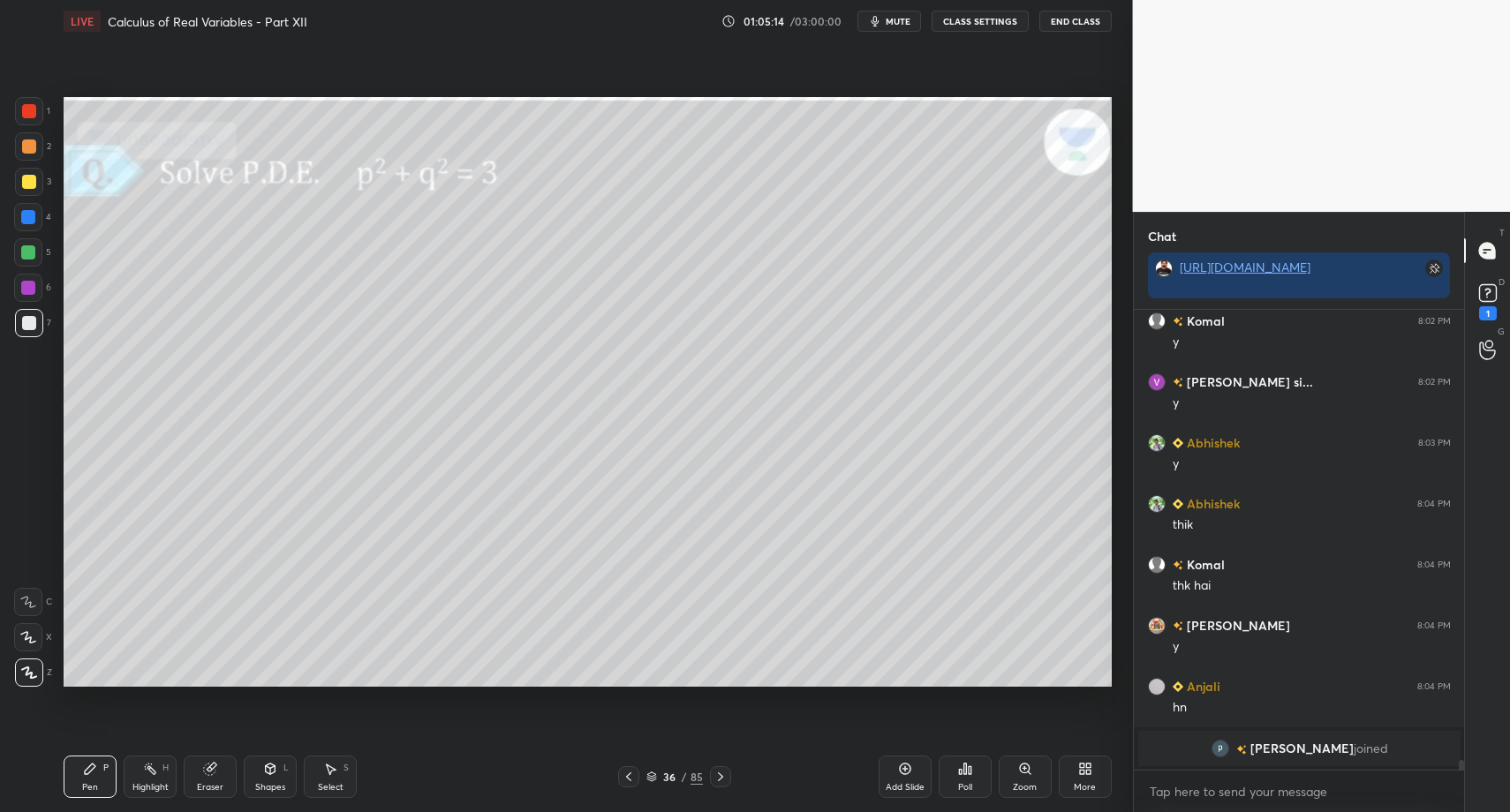 drag, startPoint x: 252, startPoint y: 785, endPoint x: 255, endPoint y: 753, distance: 32.140317 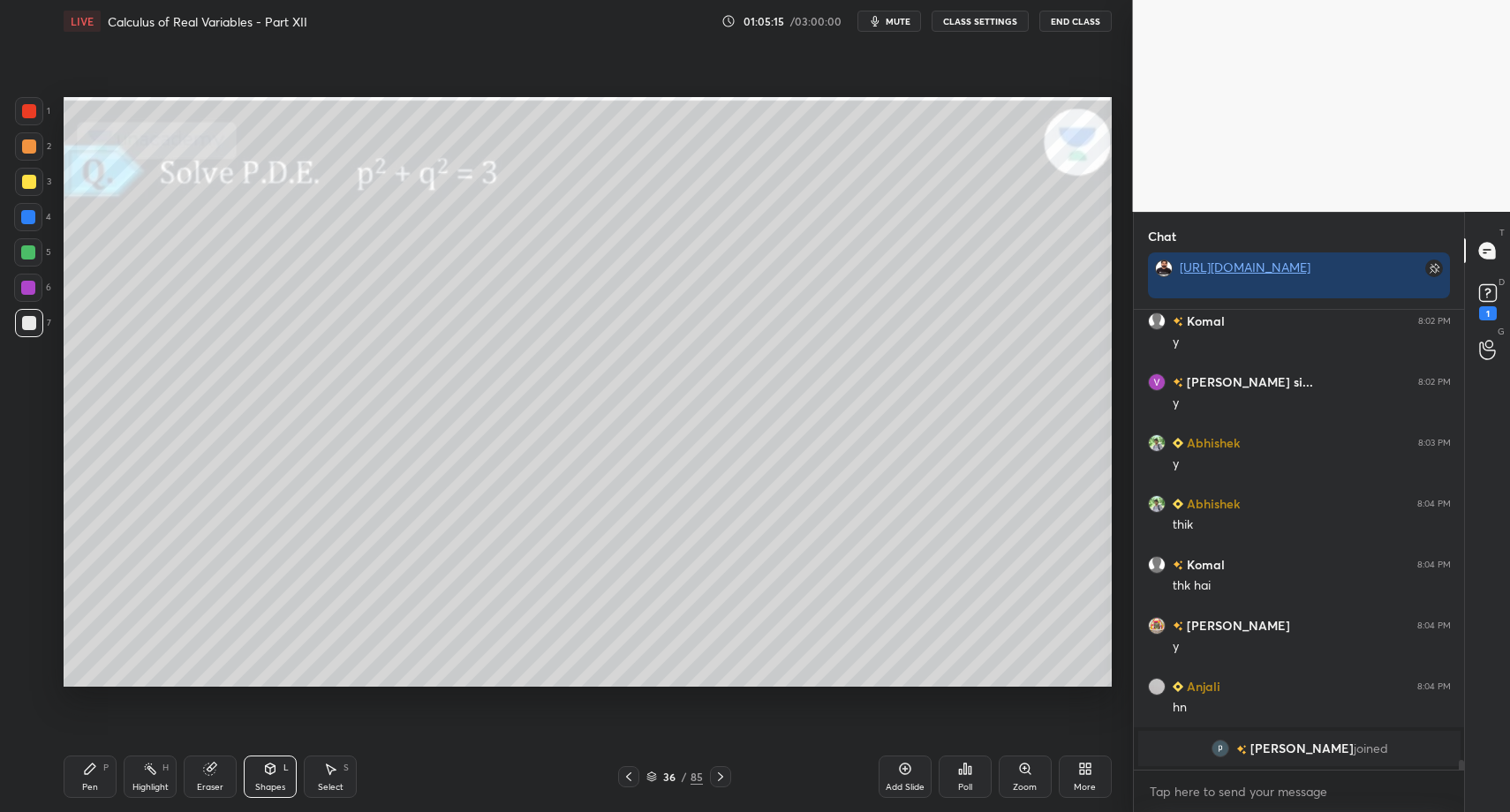 drag, startPoint x: 110, startPoint y: 784, endPoint x: 136, endPoint y: 736, distance: 54.589376 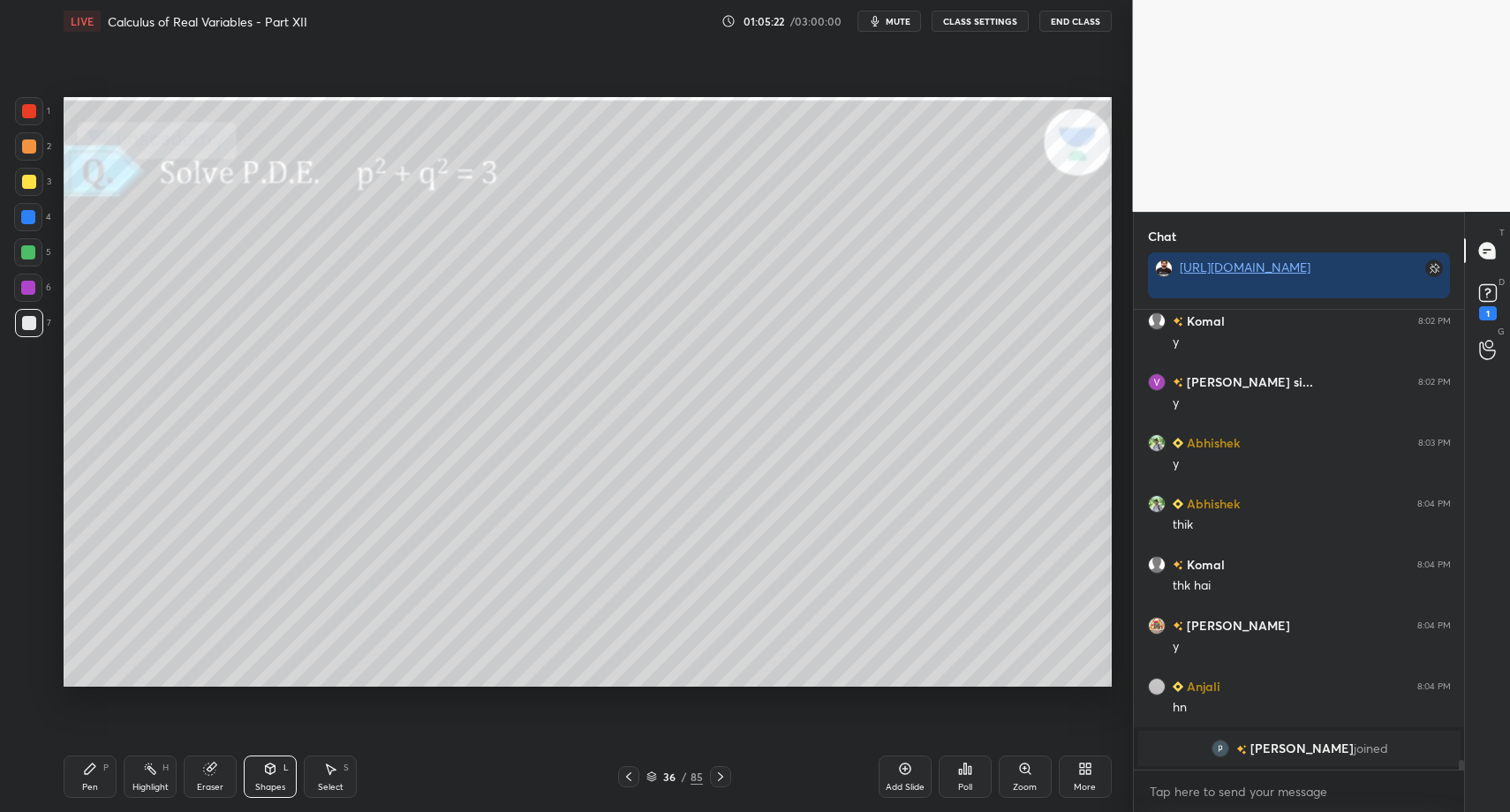 drag, startPoint x: 97, startPoint y: 786, endPoint x: 99, endPoint y: 771, distance: 15.132746 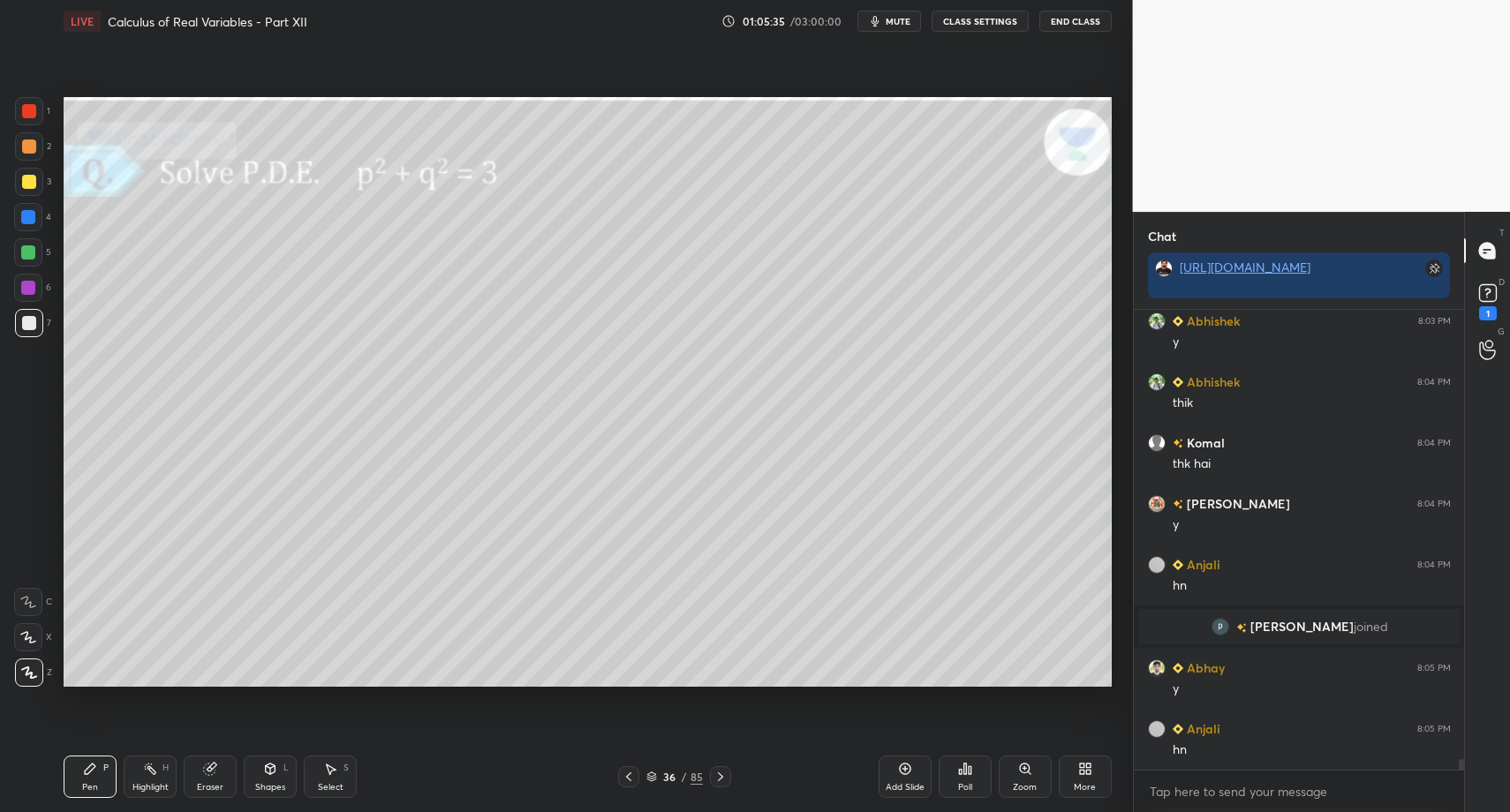 scroll, scrollTop: 19898, scrollLeft: 0, axis: vertical 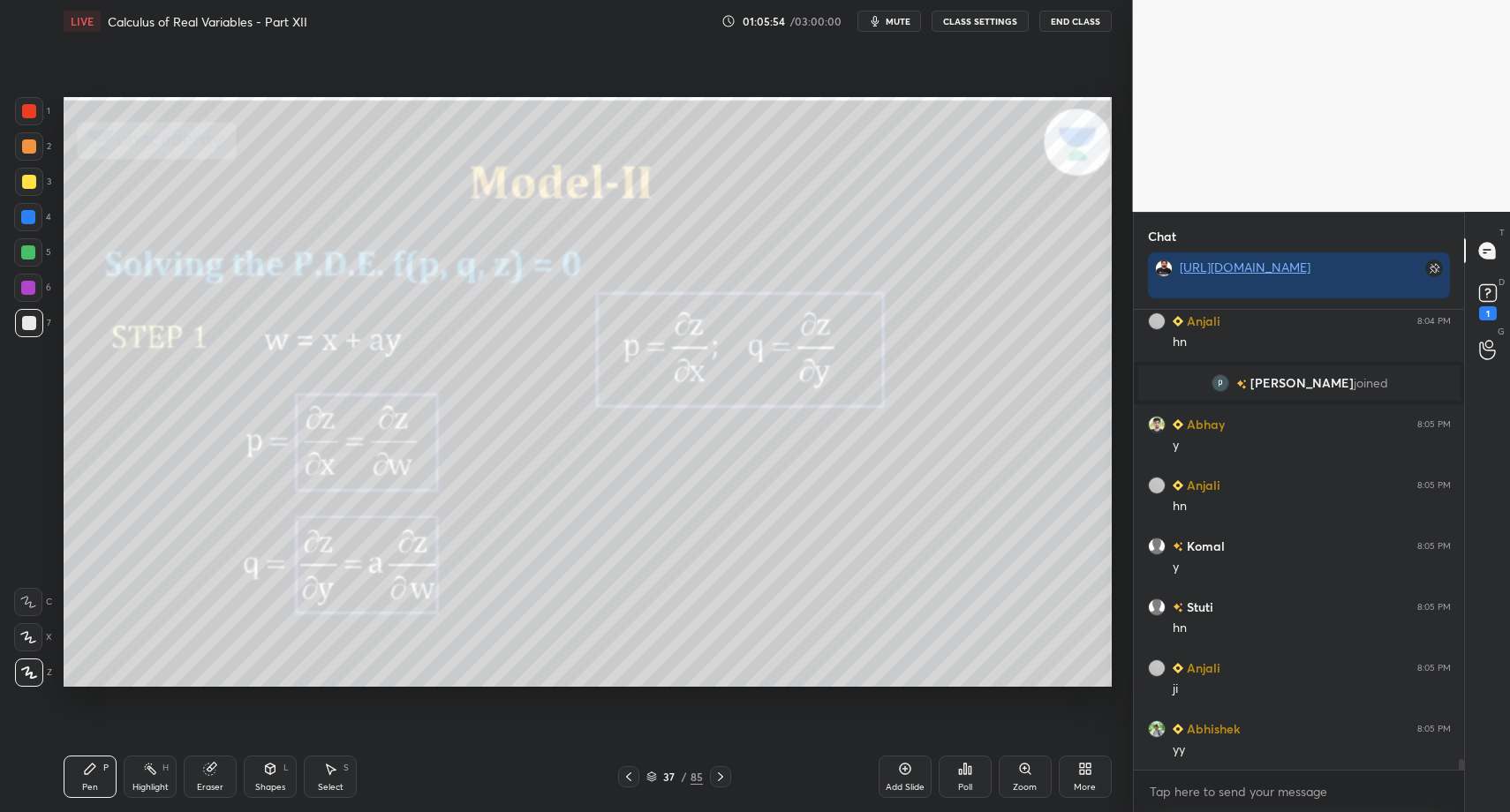 drag, startPoint x: 134, startPoint y: 790, endPoint x: 145, endPoint y: 772, distance: 21.095023 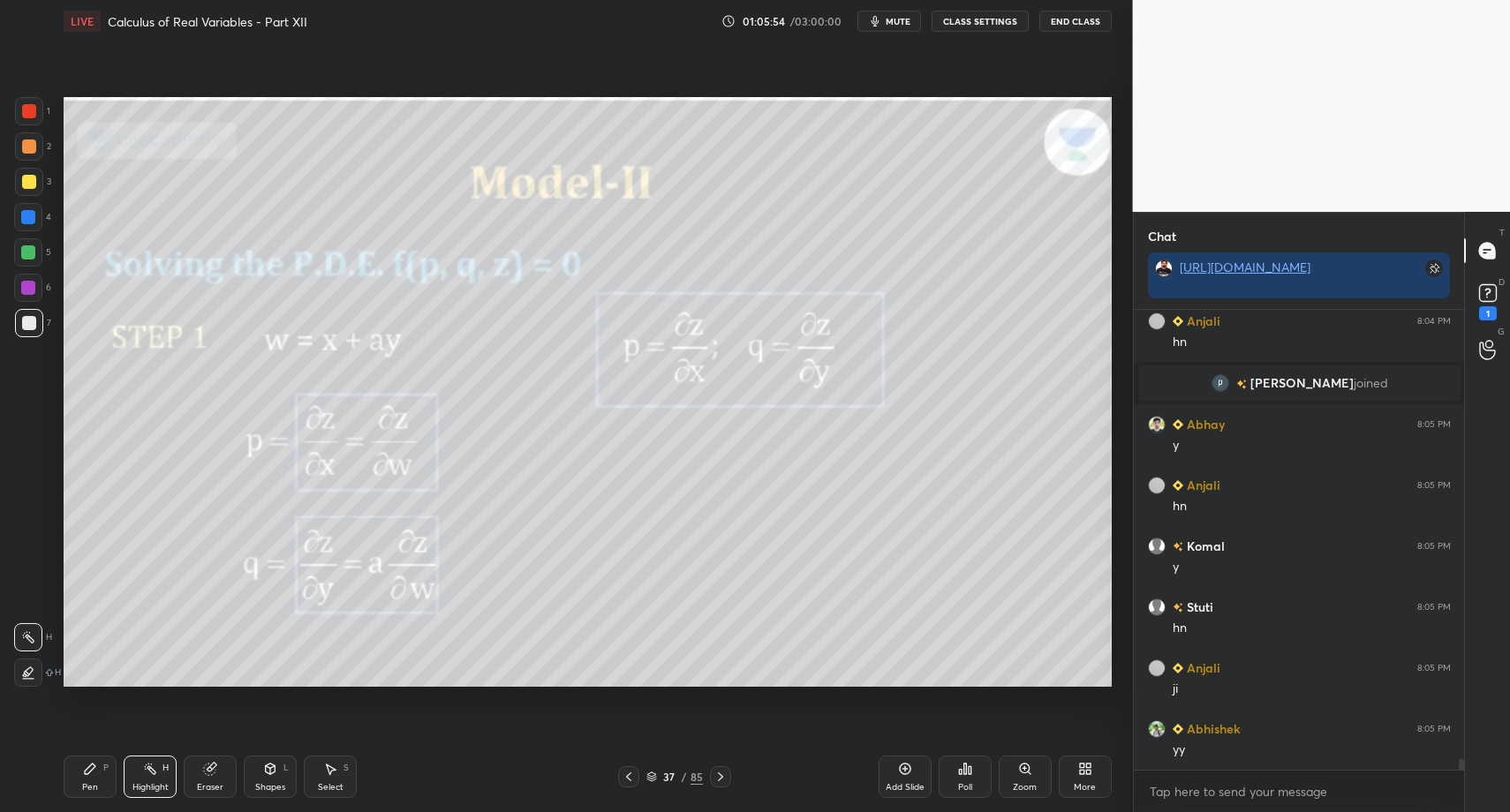 drag, startPoint x: 145, startPoint y: 772, endPoint x: 181, endPoint y: 687, distance: 92.30926 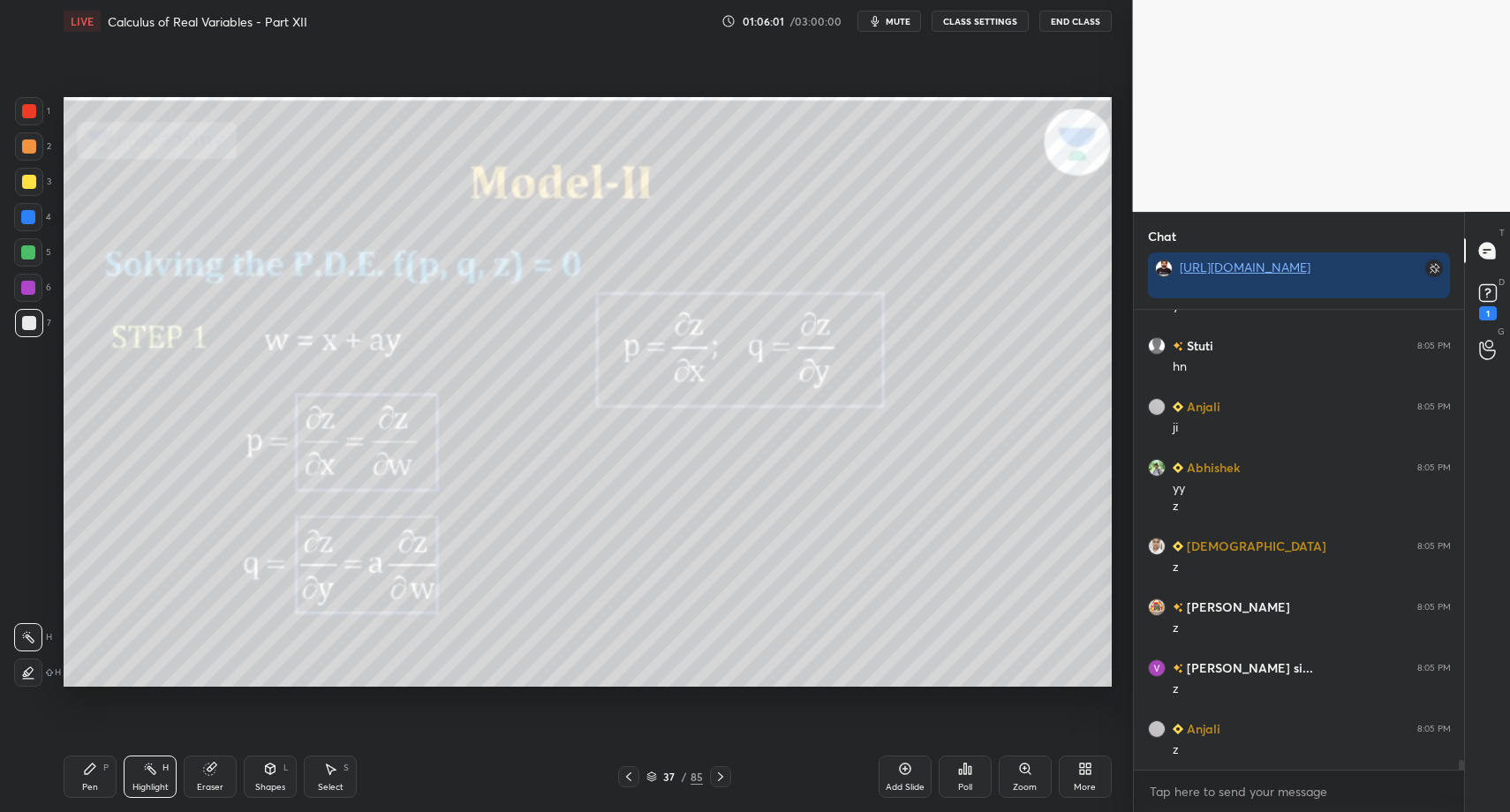 scroll, scrollTop: 20403, scrollLeft: 0, axis: vertical 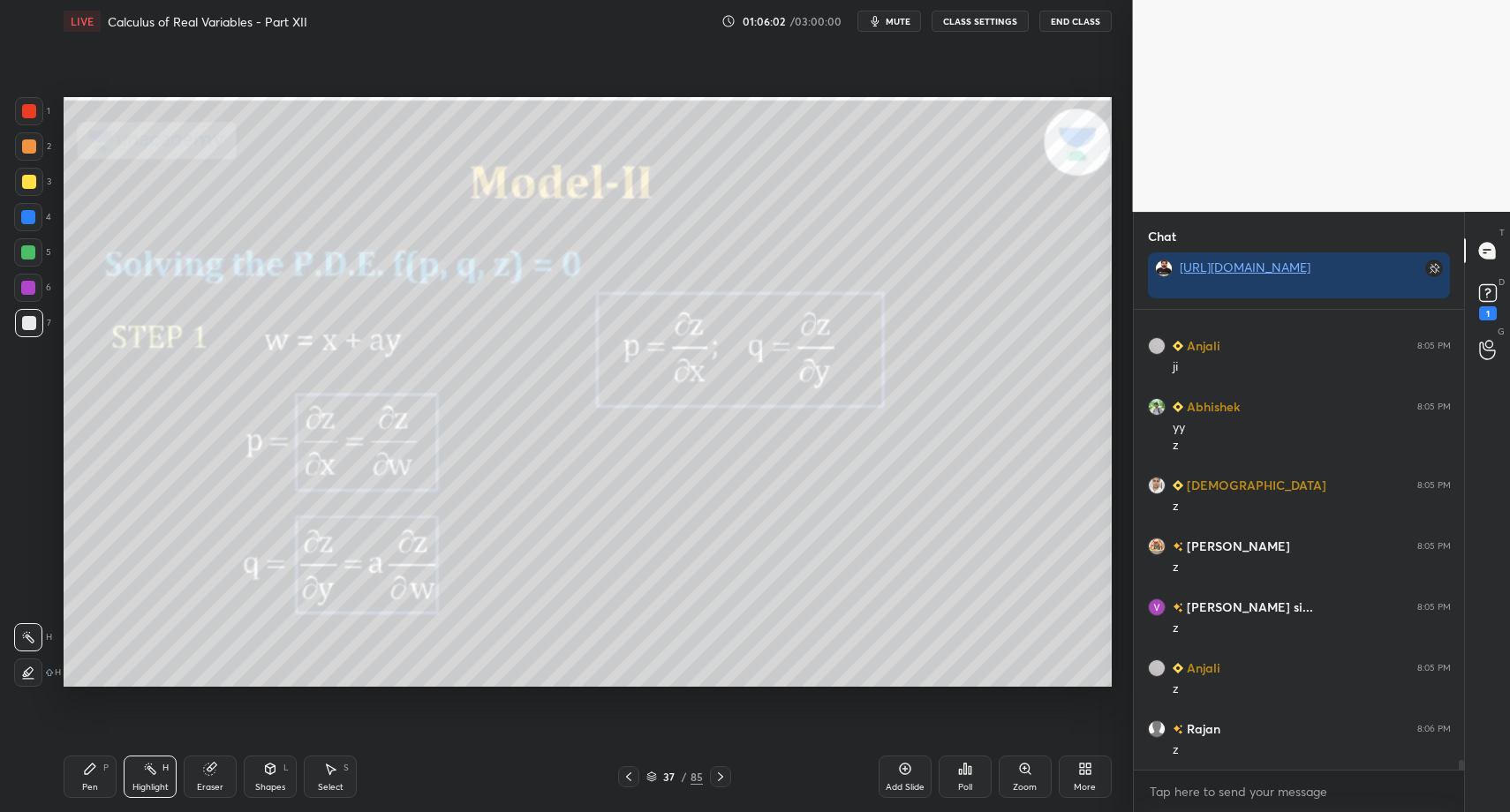 drag, startPoint x: 26, startPoint y: 133, endPoint x: 34, endPoint y: 117, distance: 17.888544 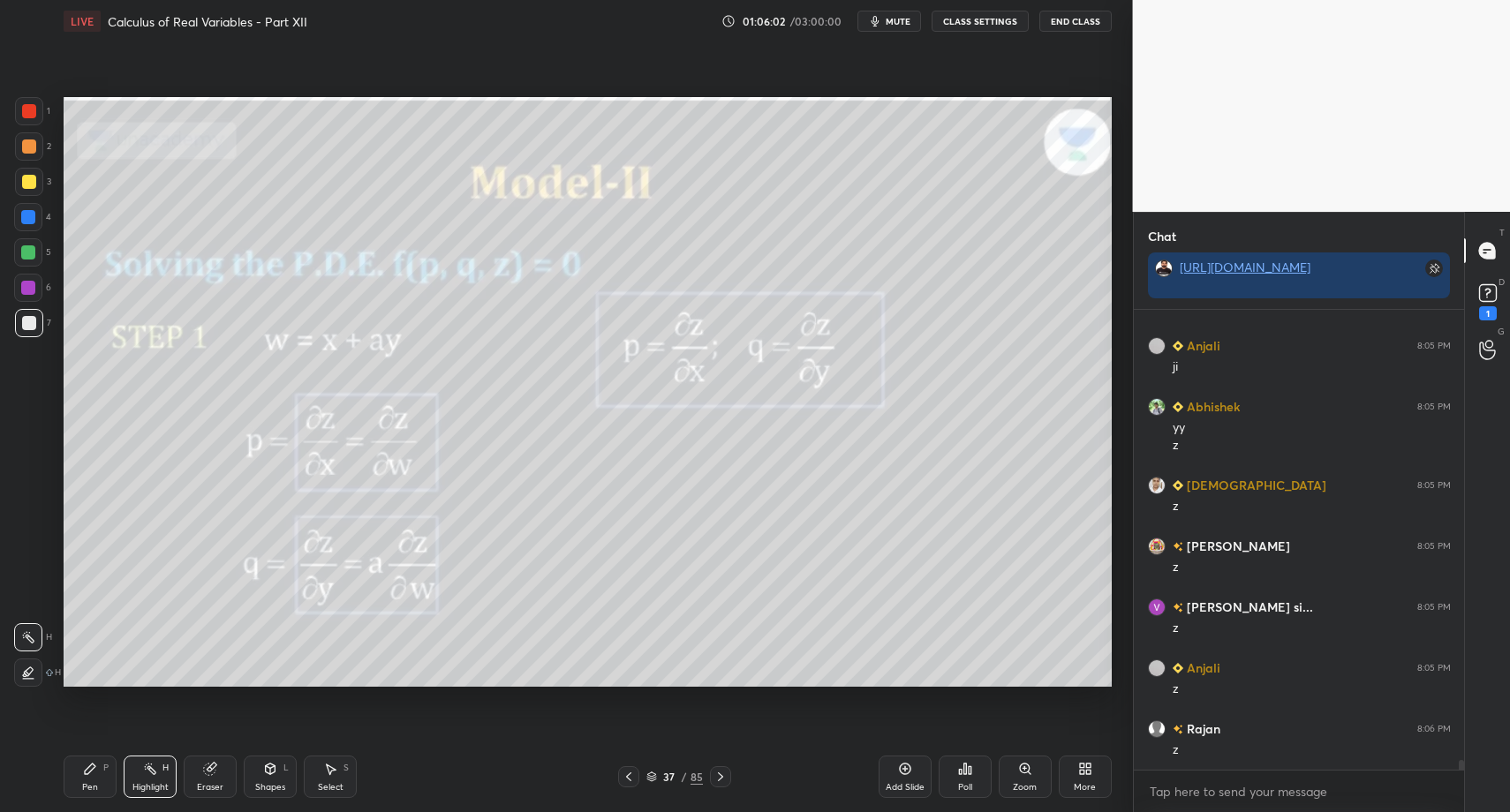 drag, startPoint x: 34, startPoint y: 117, endPoint x: 32, endPoint y: 136, distance: 19.104973 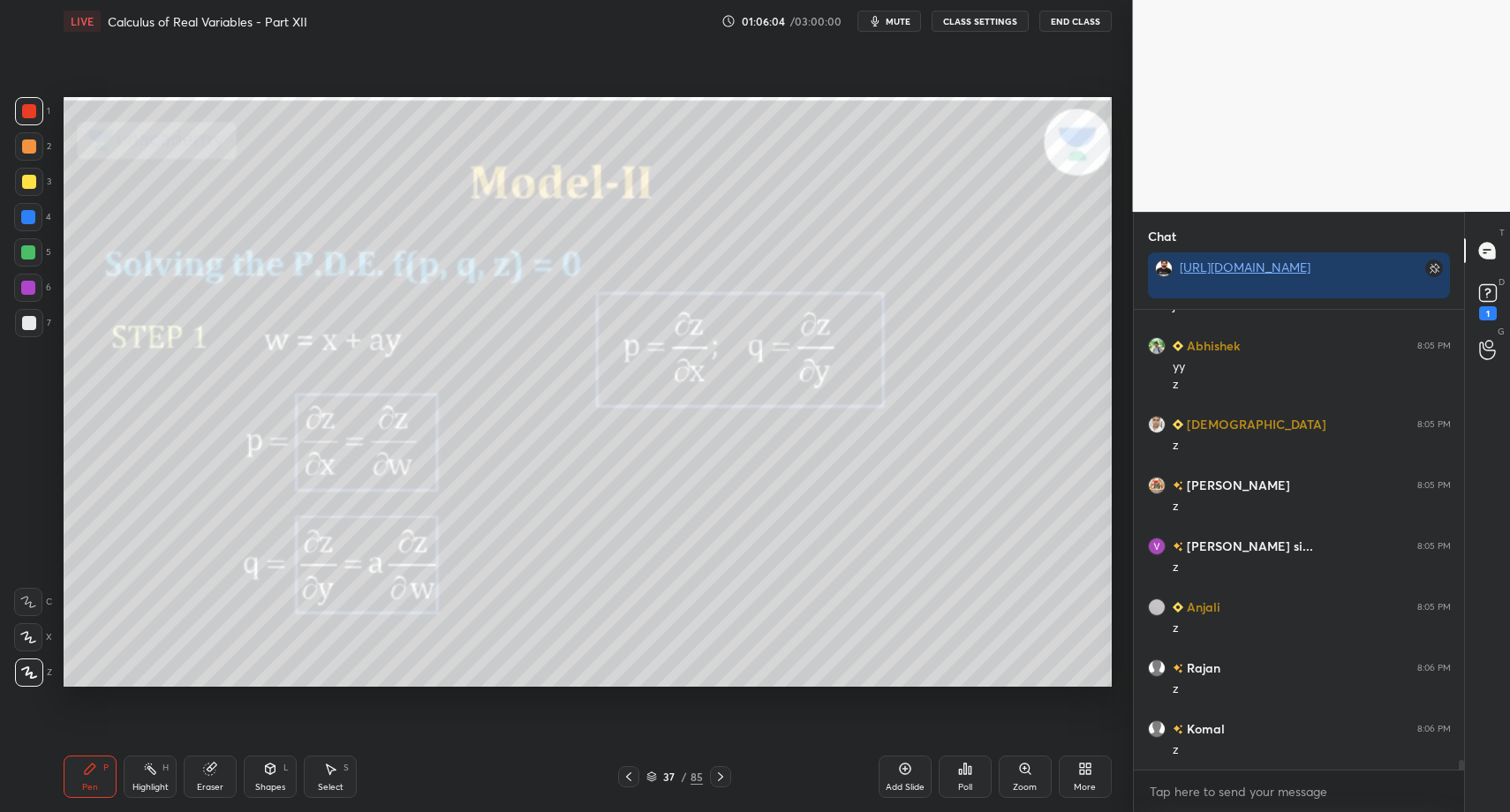 drag, startPoint x: 28, startPoint y: 602, endPoint x: 61, endPoint y: 621, distance: 38.078866 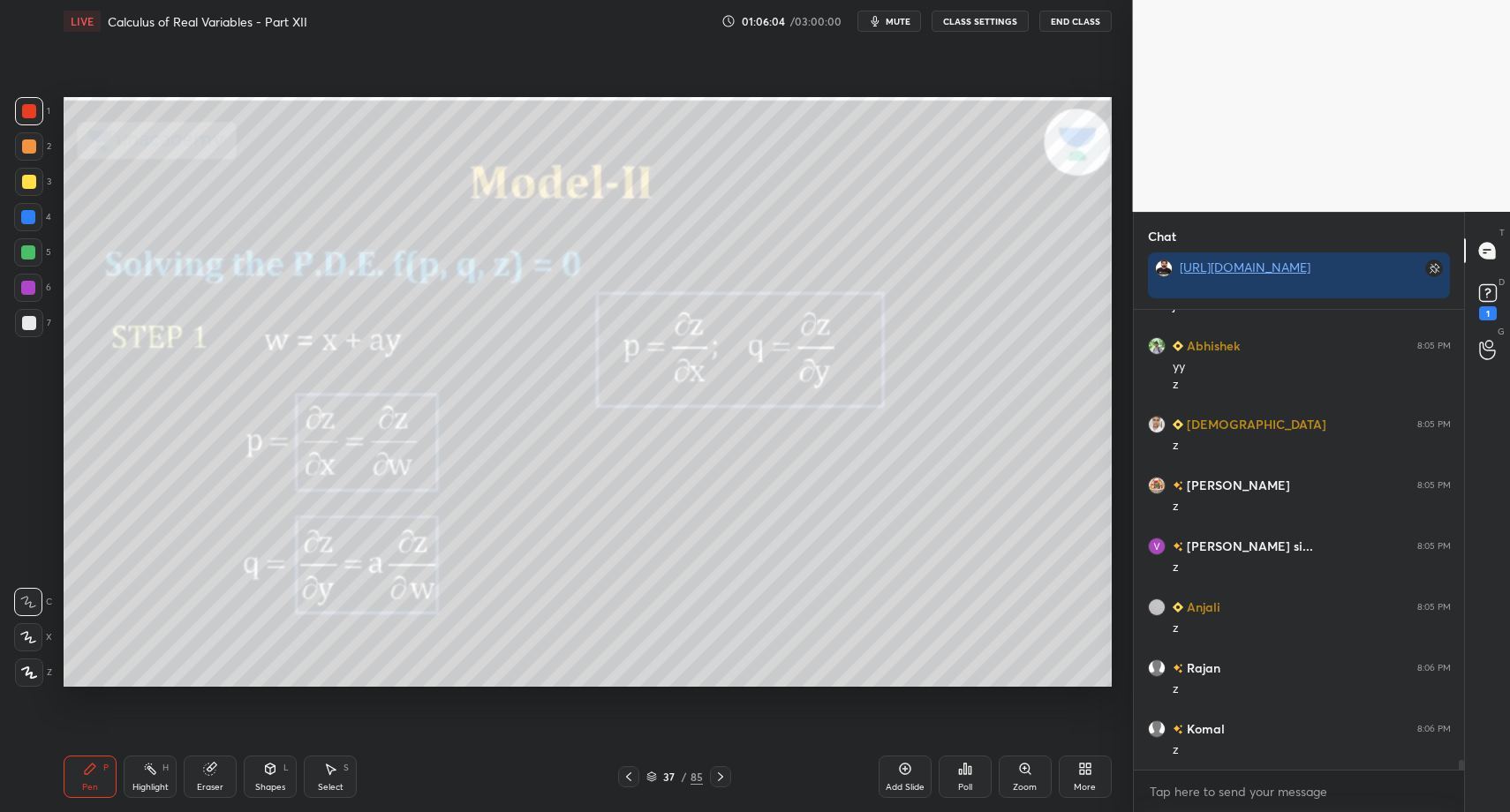 scroll, scrollTop: 20525, scrollLeft: 0, axis: vertical 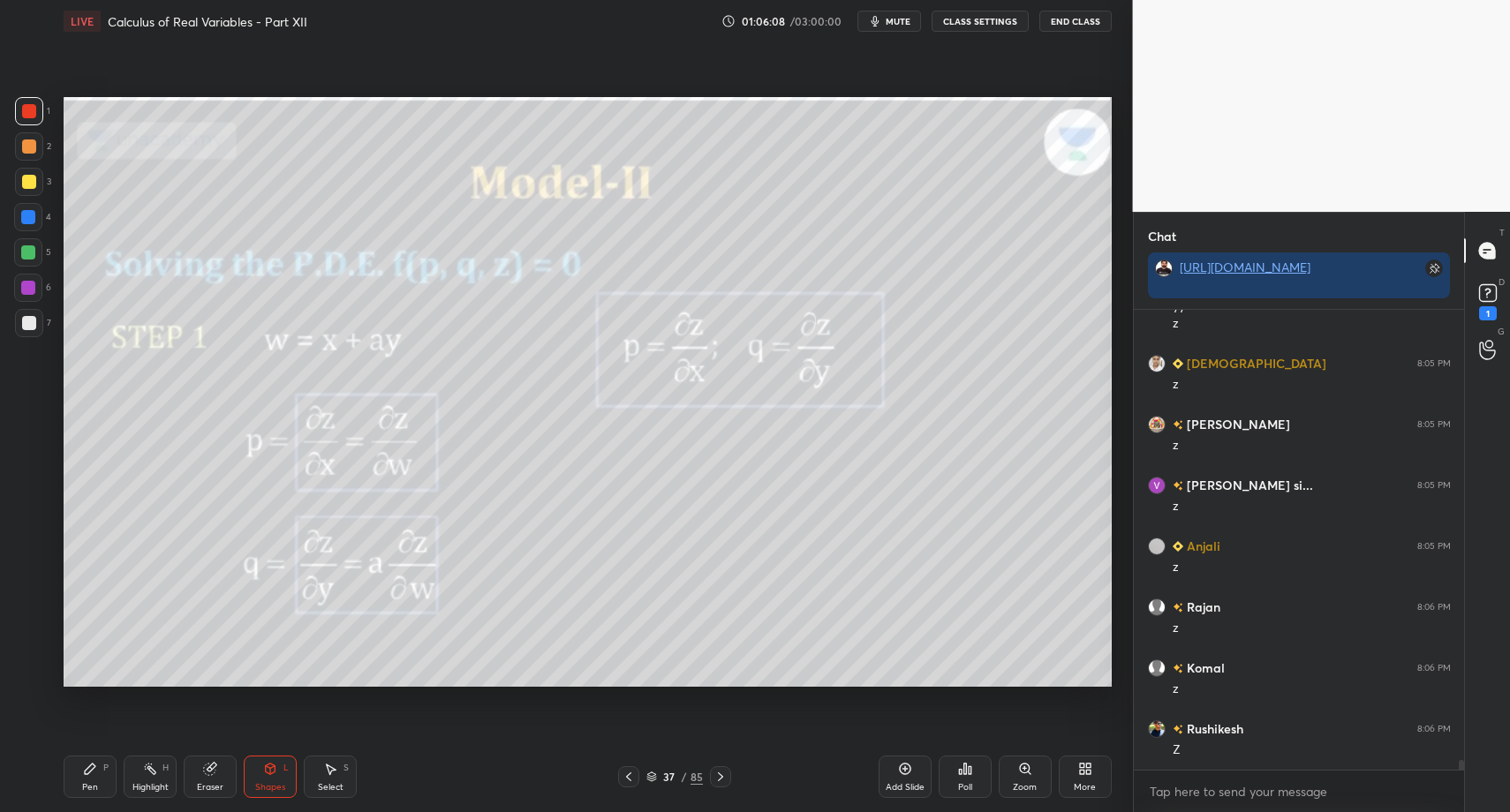 drag, startPoint x: 75, startPoint y: 789, endPoint x: 76, endPoint y: 771, distance: 18.027756 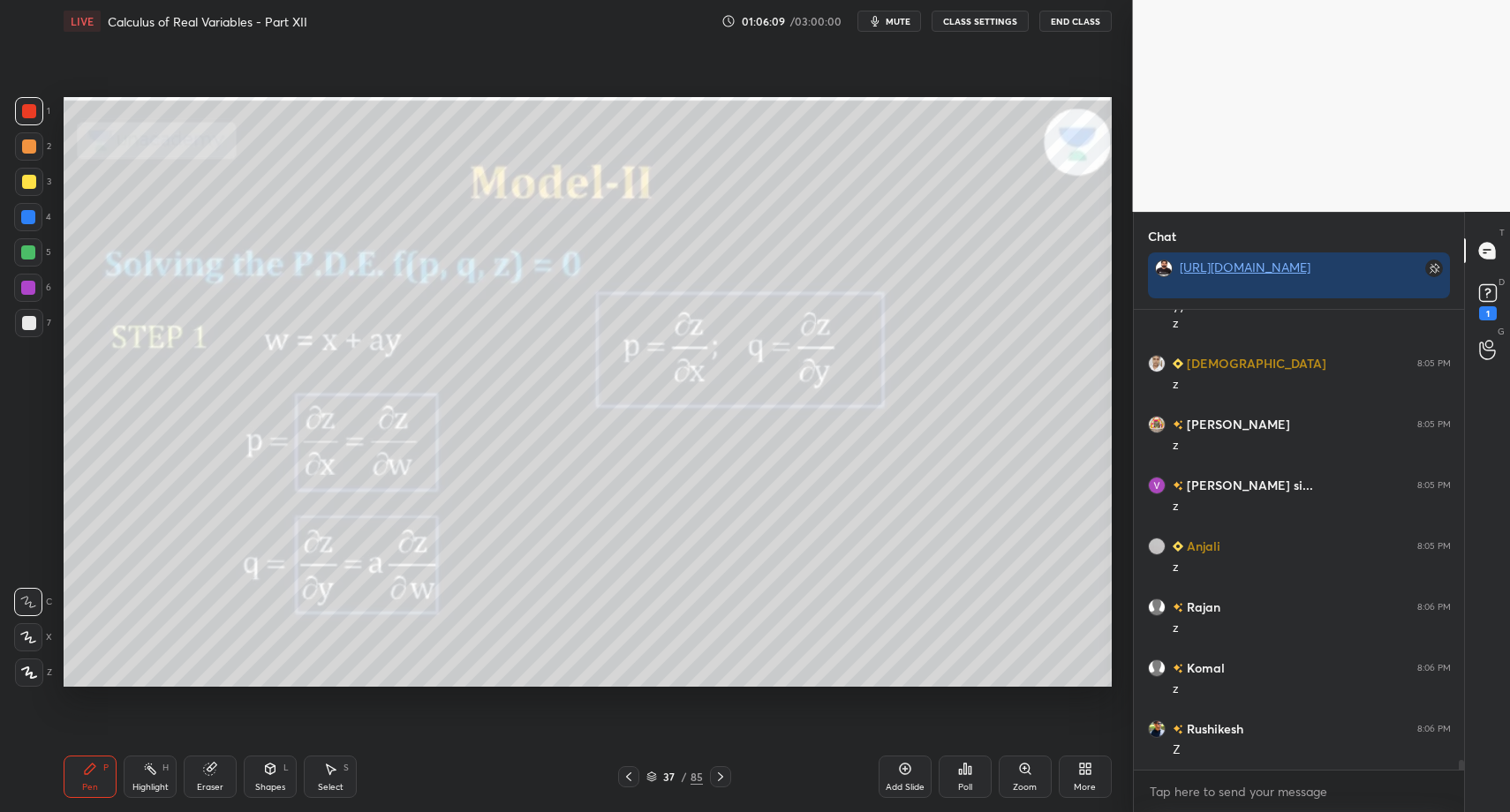 drag, startPoint x: 31, startPoint y: 318, endPoint x: 29, endPoint y: 329, distance: 11.18034 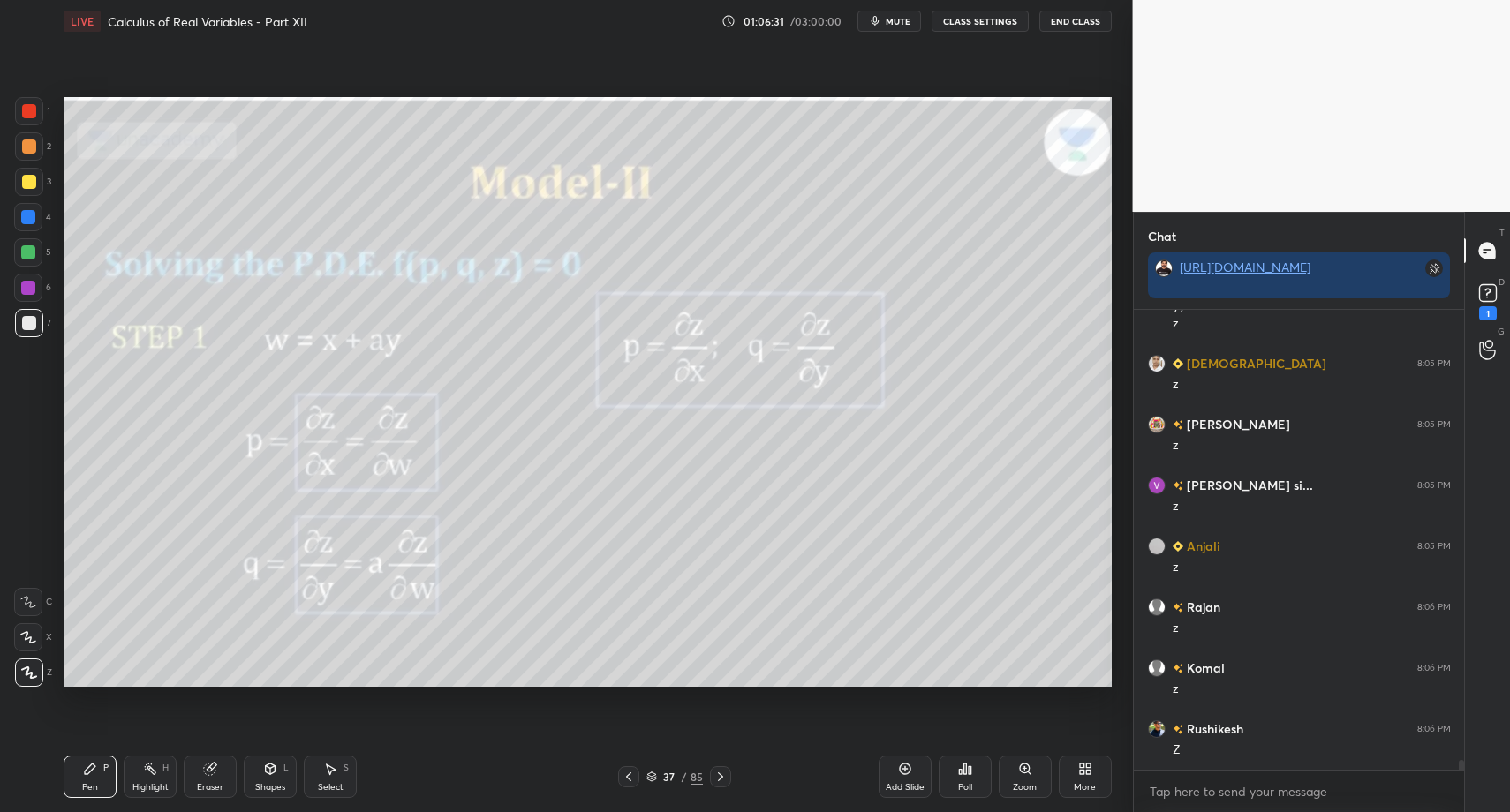 drag, startPoint x: 155, startPoint y: 771, endPoint x: 136, endPoint y: 783, distance: 22.472205 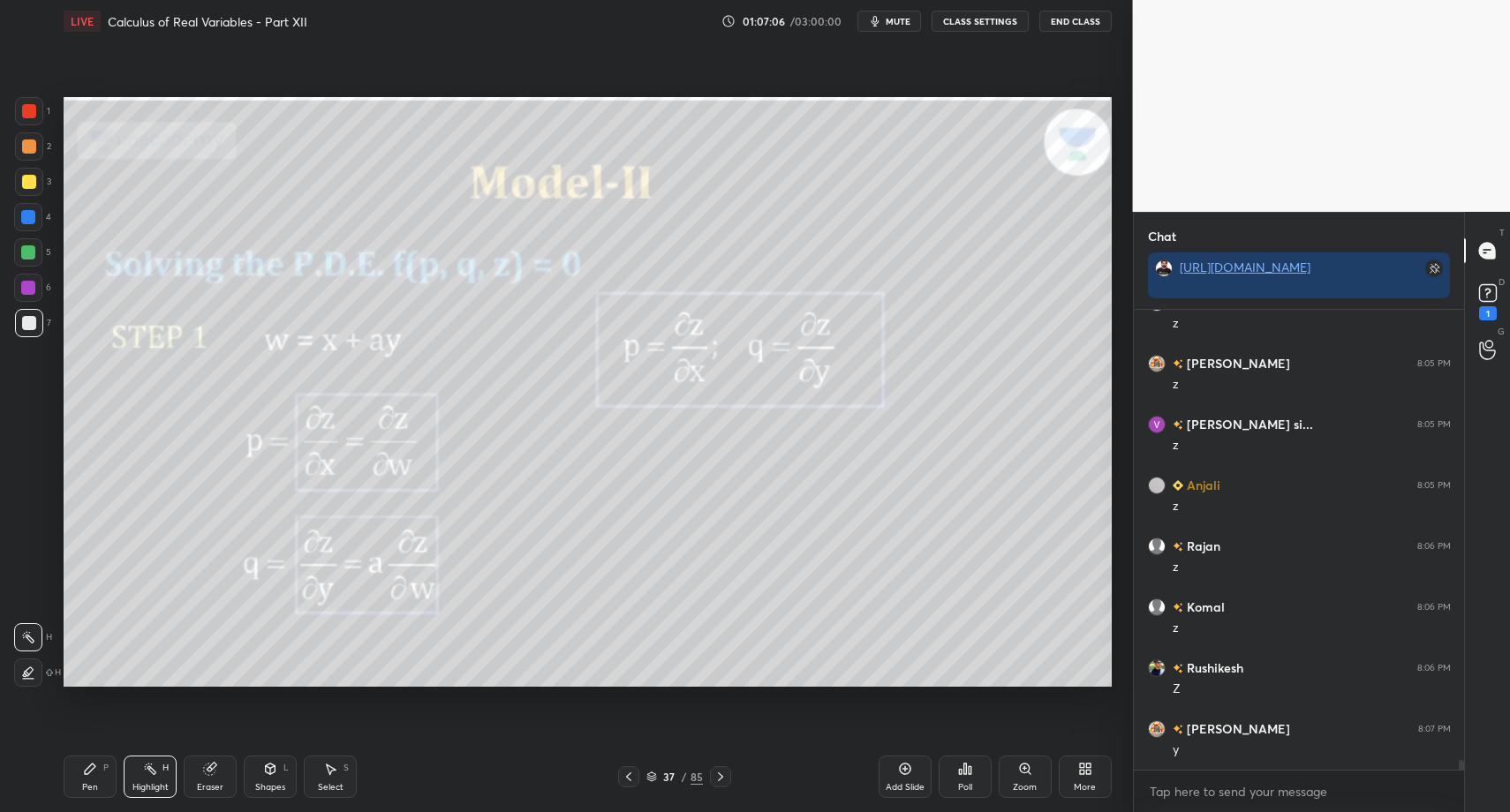 scroll, scrollTop: 20647, scrollLeft: 0, axis: vertical 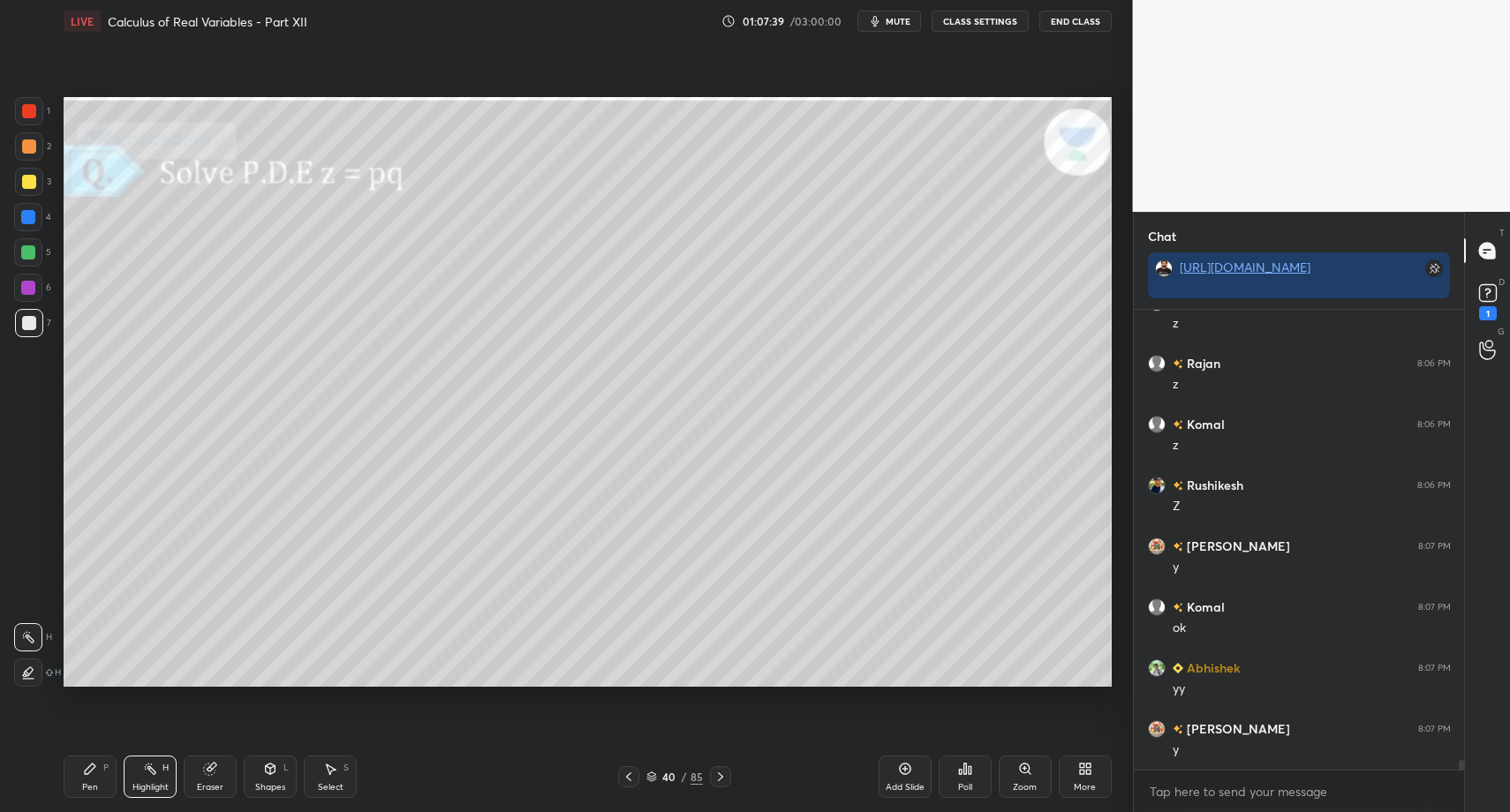 drag, startPoint x: 86, startPoint y: 774, endPoint x: 87, endPoint y: 747, distance: 27.018512 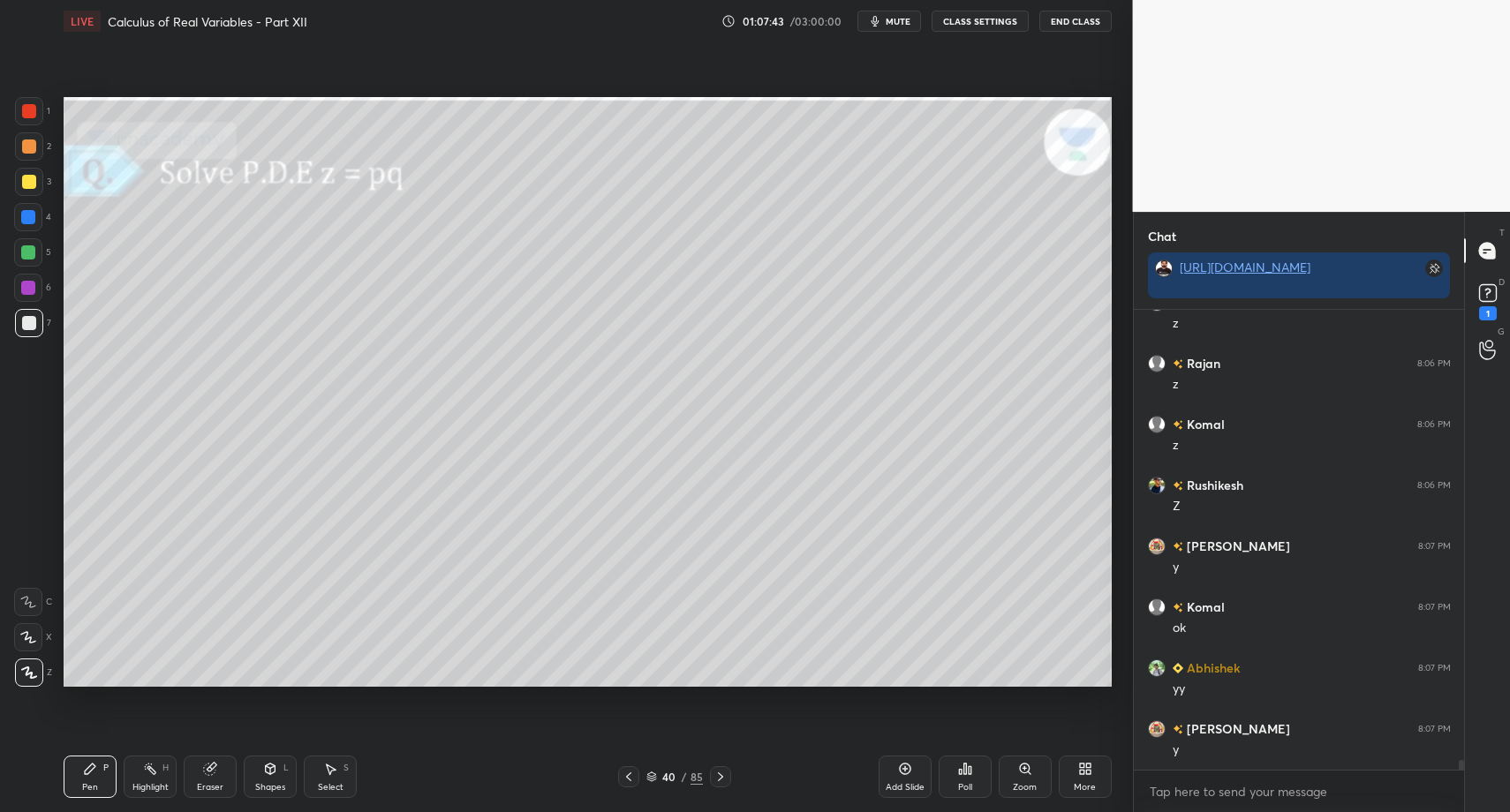 drag, startPoint x: 29, startPoint y: 251, endPoint x: 54, endPoint y: 246, distance: 25.495098 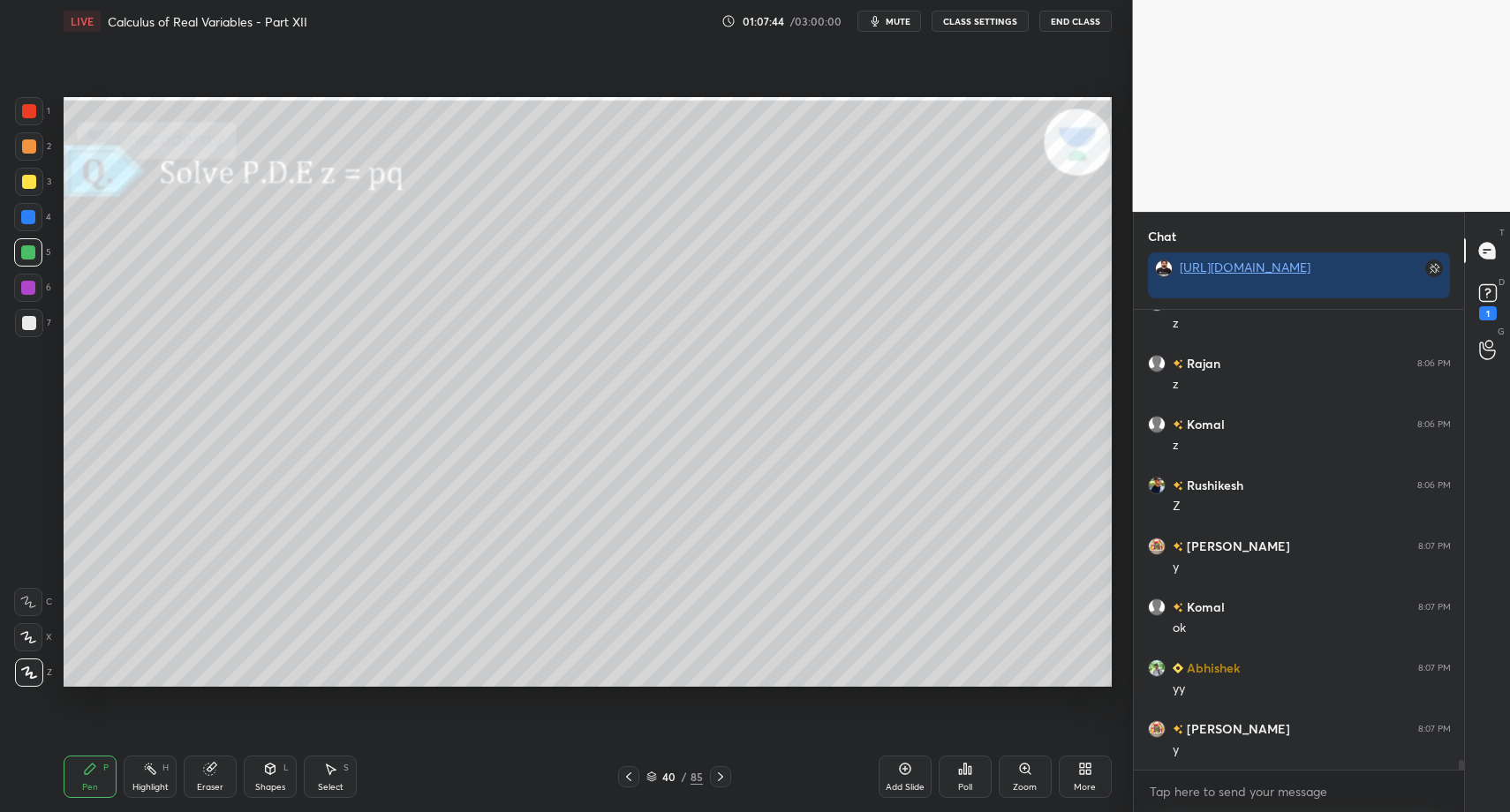 scroll, scrollTop: 20830, scrollLeft: 0, axis: vertical 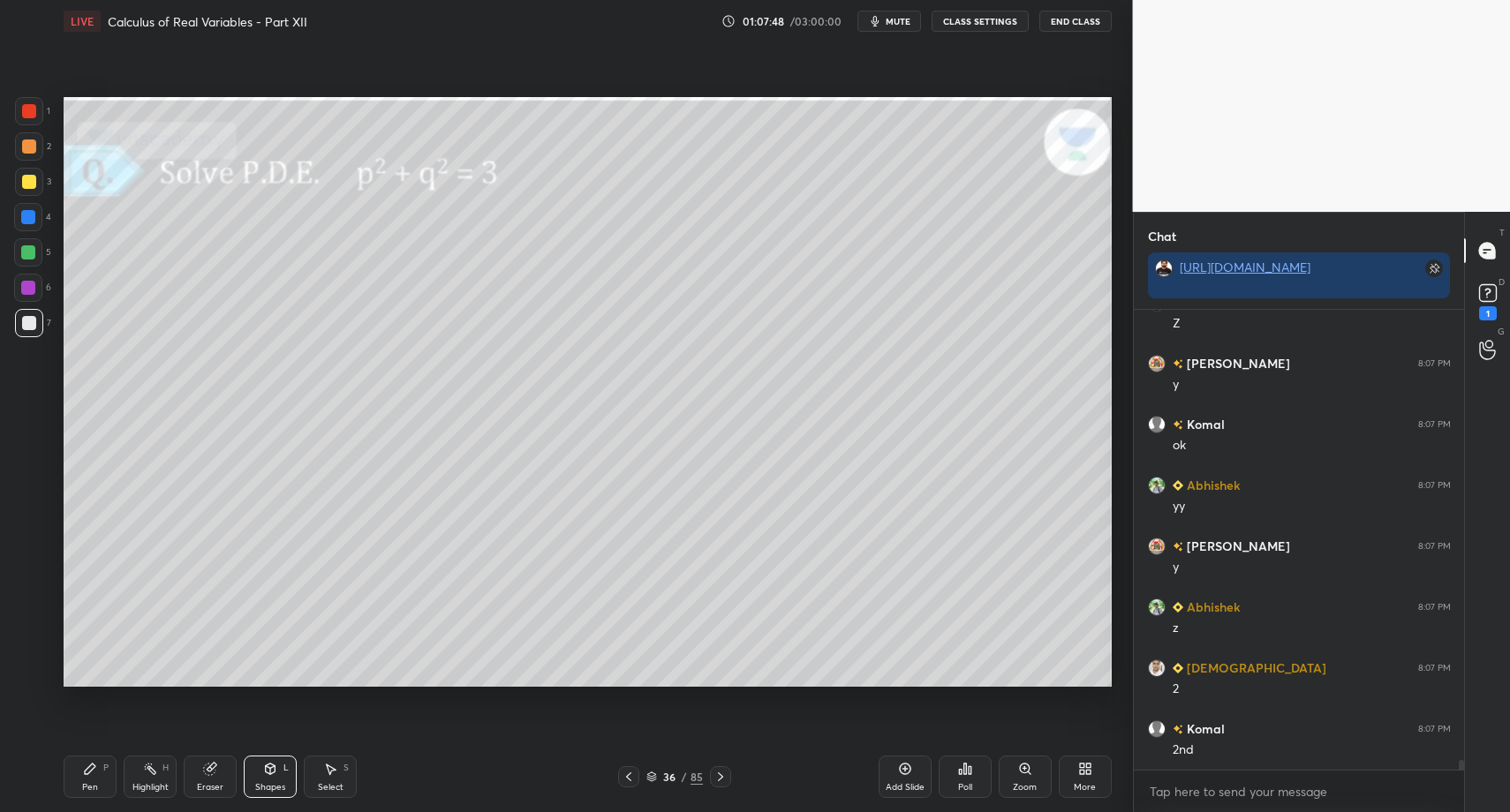 drag, startPoint x: 331, startPoint y: 767, endPoint x: 320, endPoint y: 772, distance: 12.083046 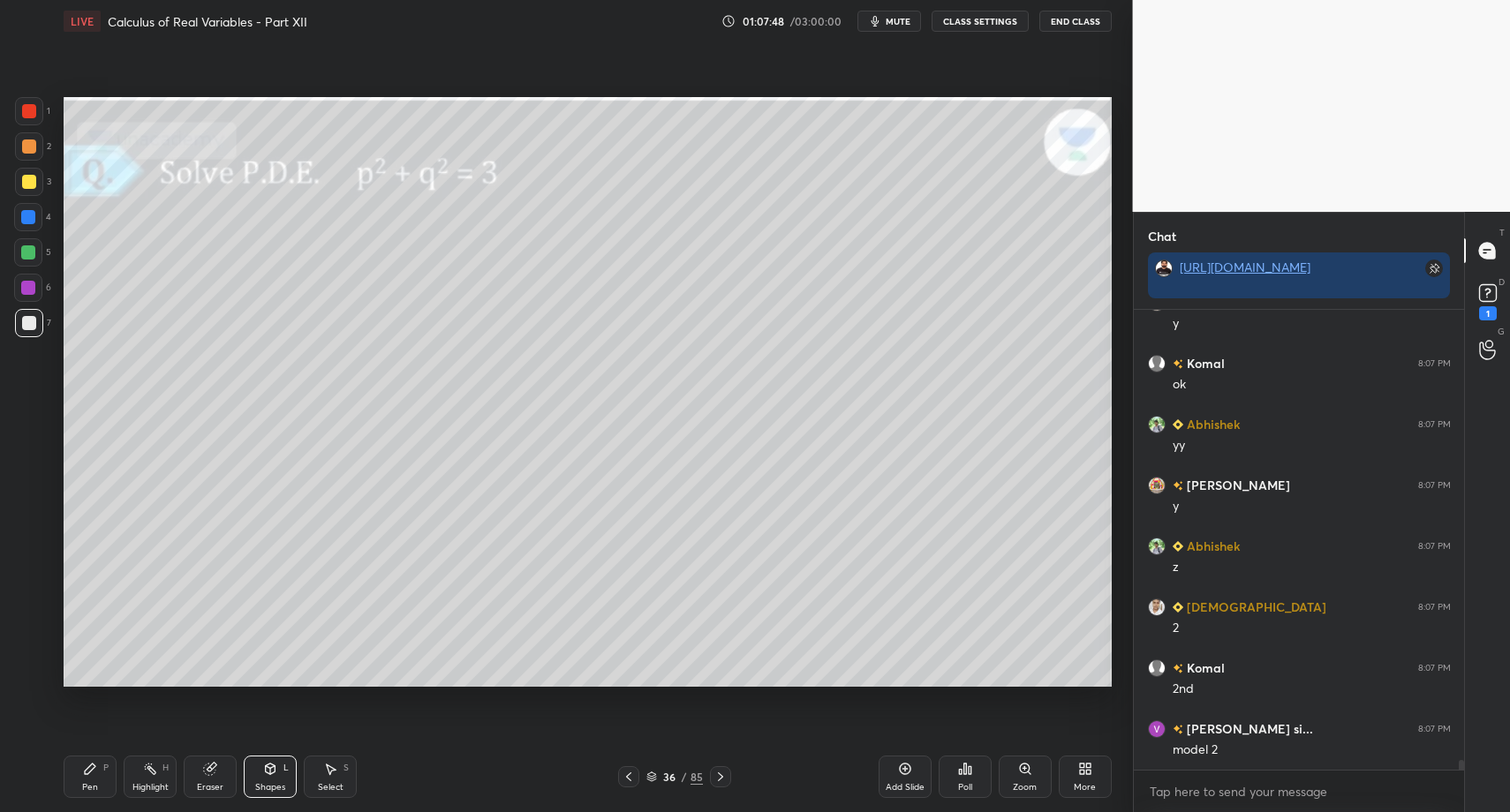 drag, startPoint x: 320, startPoint y: 772, endPoint x: 325, endPoint y: 713, distance: 59.21149 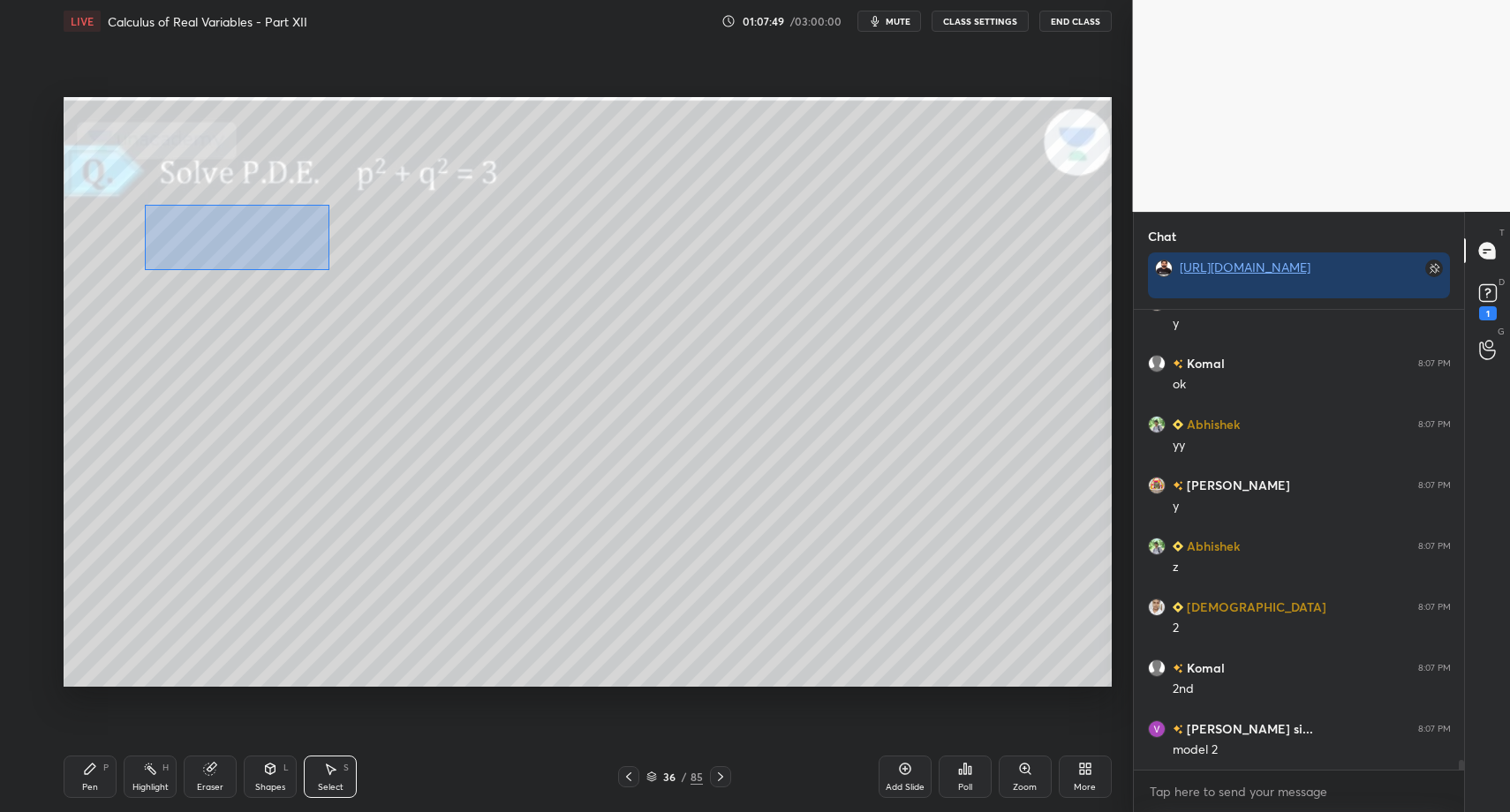 scroll, scrollTop: 21195, scrollLeft: 0, axis: vertical 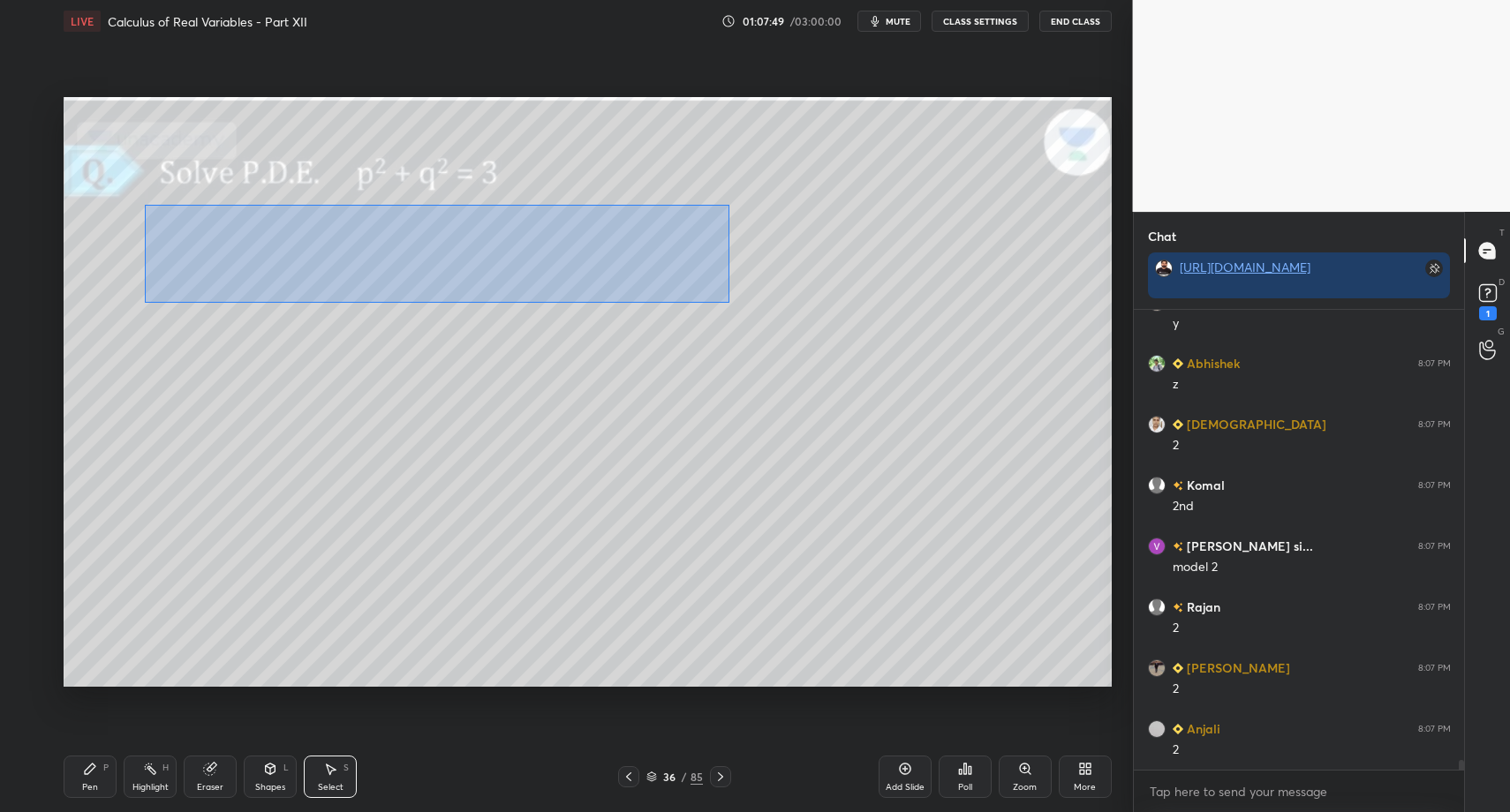 drag, startPoint x: 195, startPoint y: 239, endPoint x: 735, endPoint y: 302, distance: 543.6626 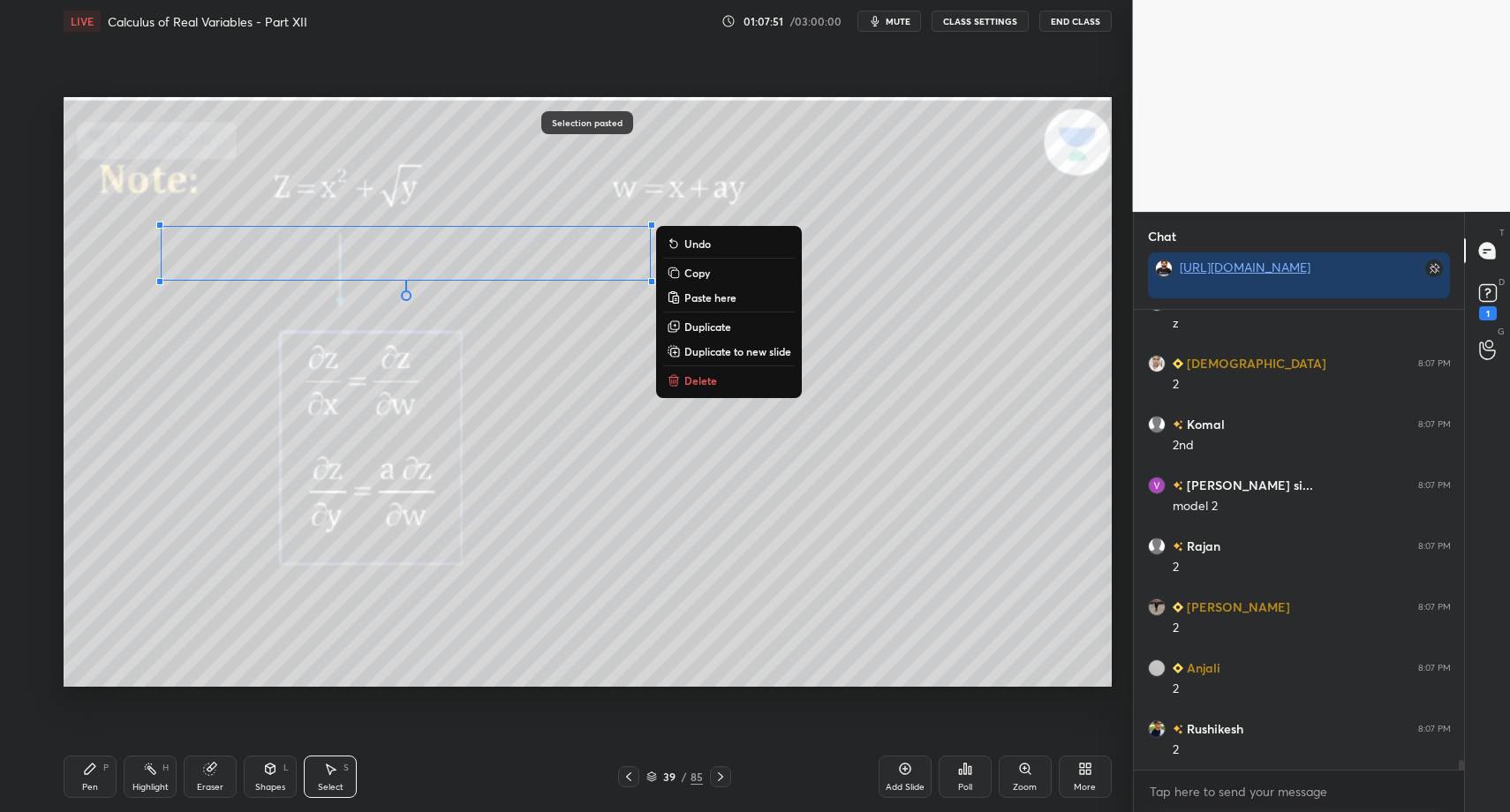 scroll, scrollTop: 21317, scrollLeft: 0, axis: vertical 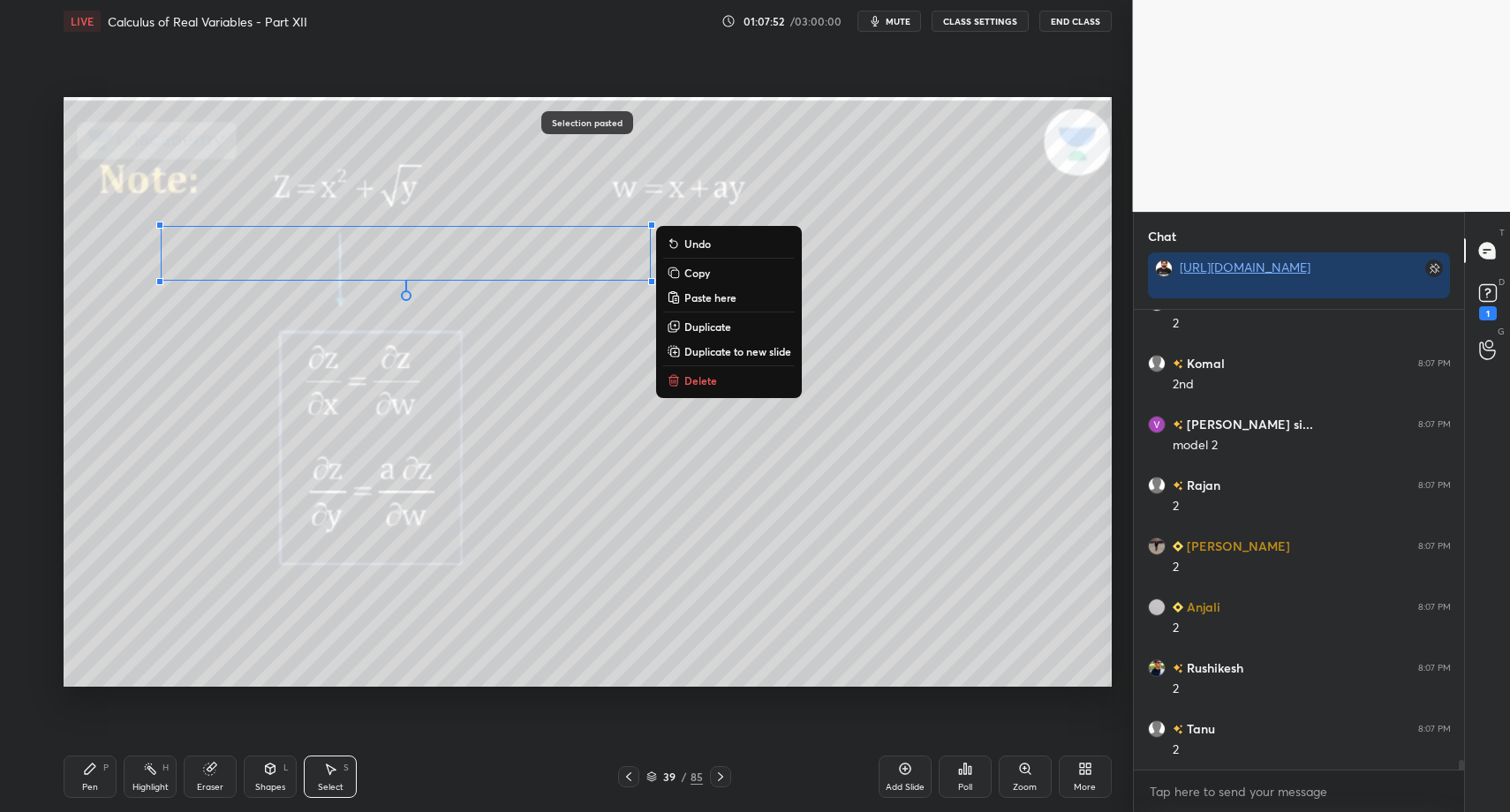 drag, startPoint x: 715, startPoint y: 377, endPoint x: 717, endPoint y: 467, distance: 90.02222 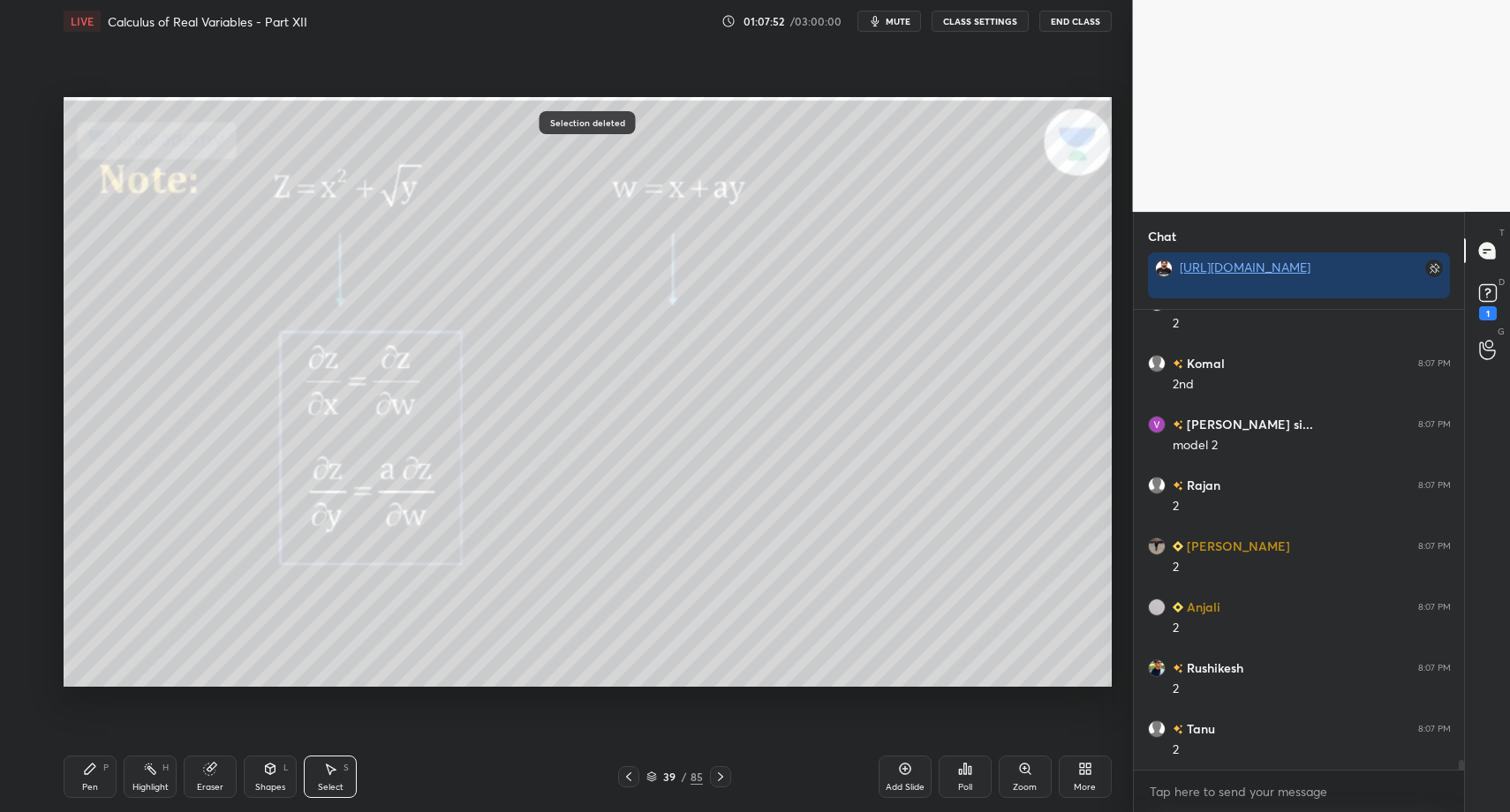 scroll, scrollTop: 21378, scrollLeft: 0, axis: vertical 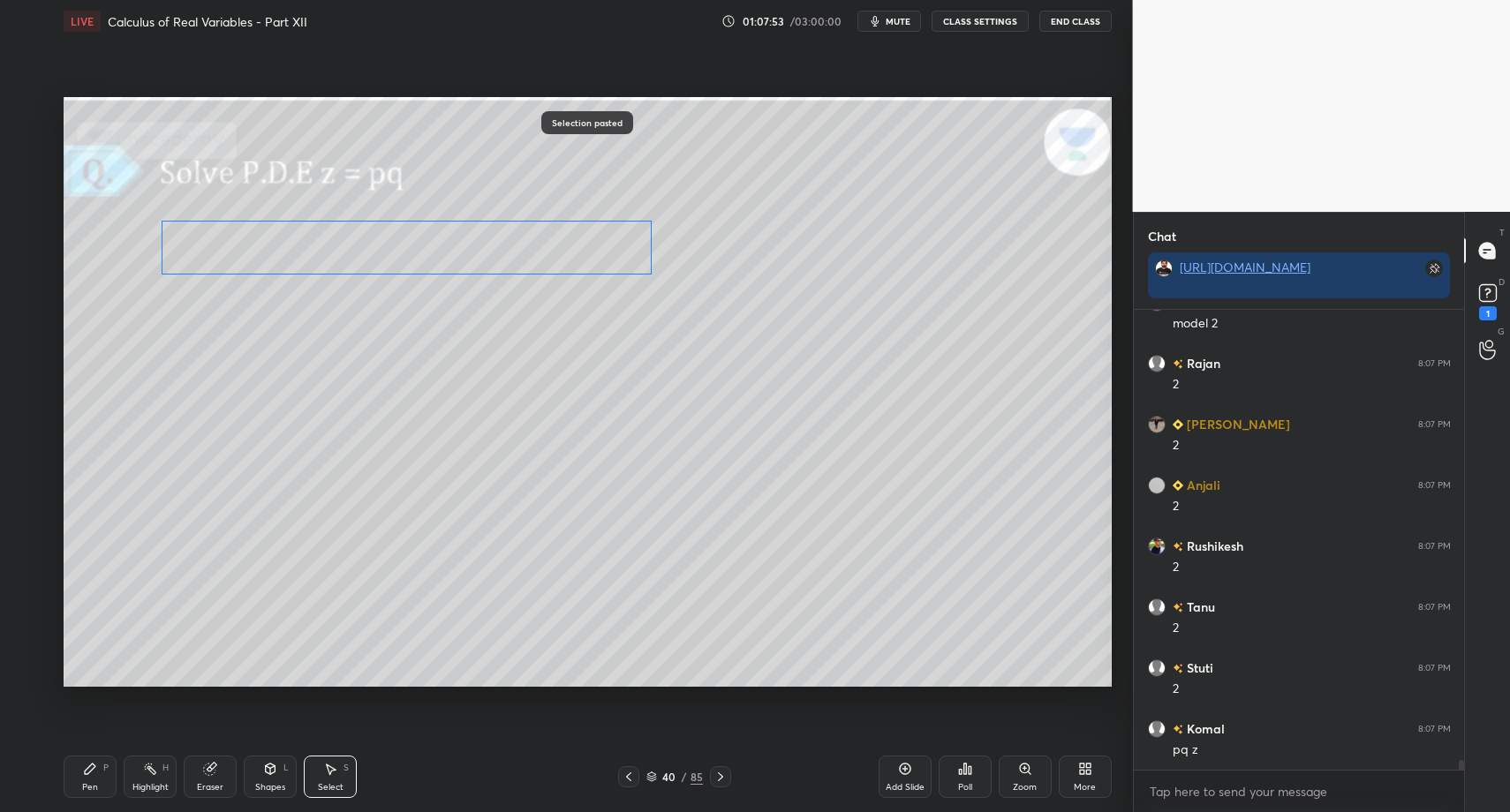 drag, startPoint x: 273, startPoint y: 260, endPoint x: 278, endPoint y: 251, distance: 10.29563 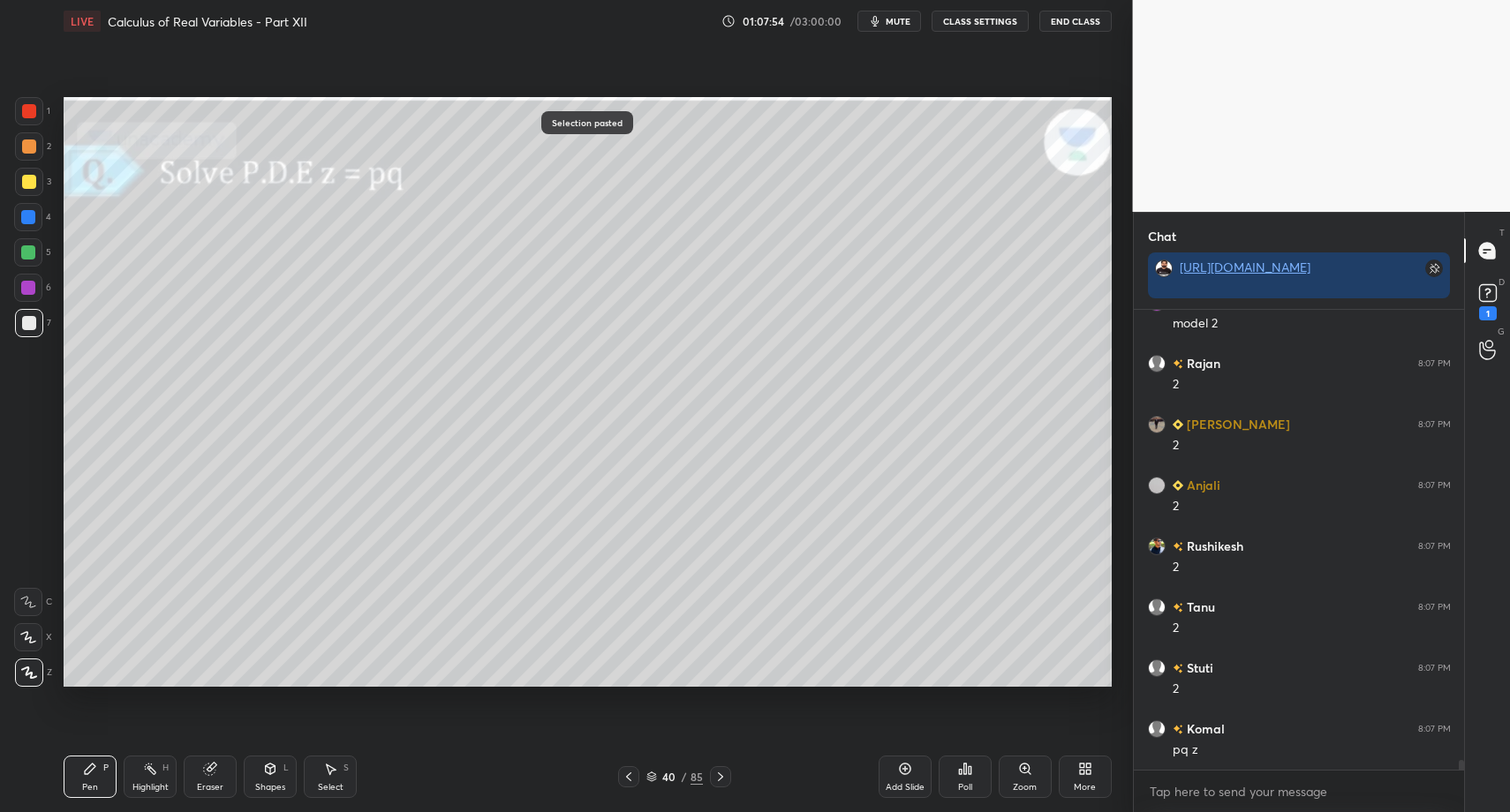 drag, startPoint x: 362, startPoint y: 771, endPoint x: 341, endPoint y: 773, distance: 21.095023 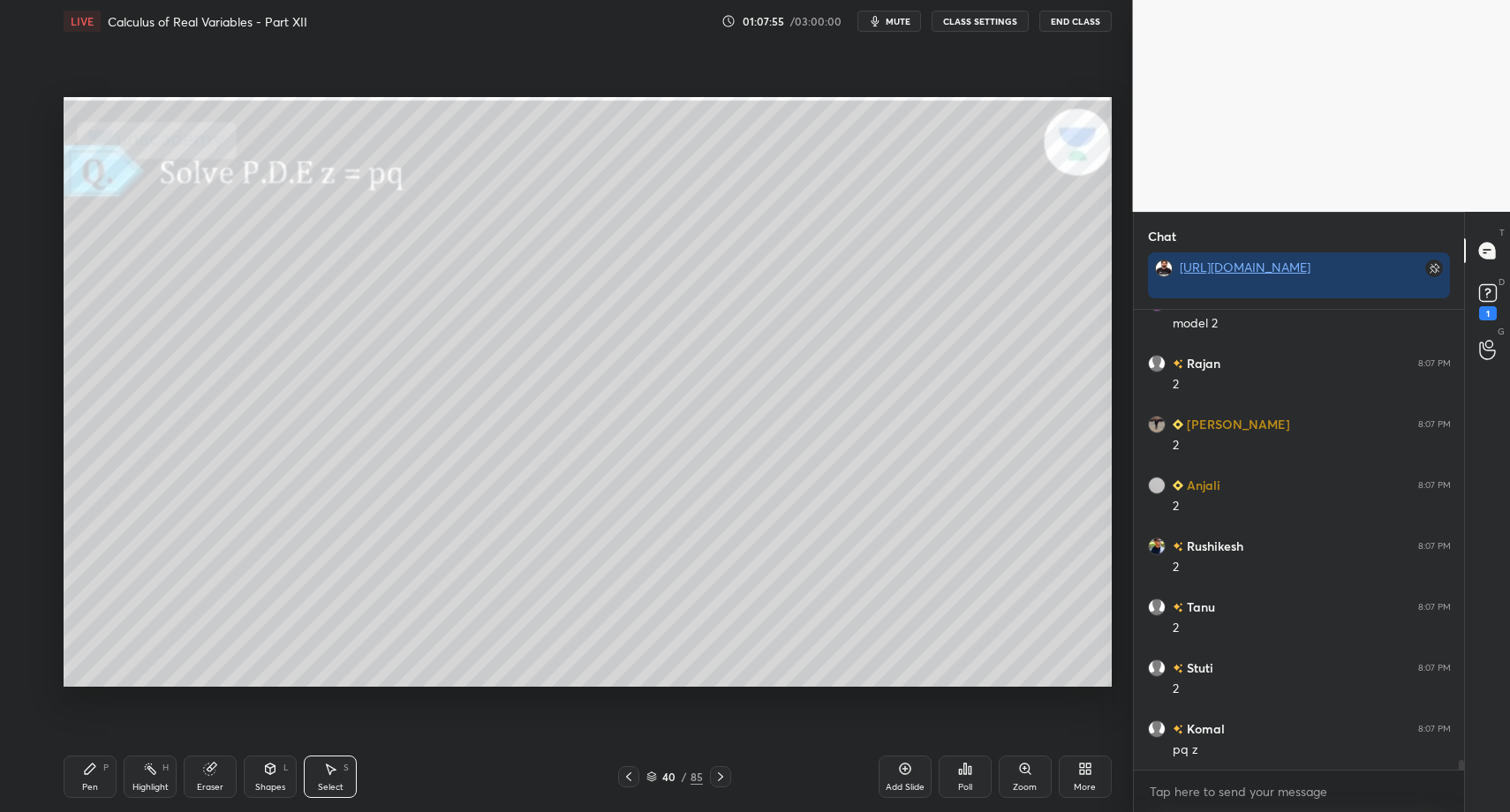 scroll, scrollTop: 21499, scrollLeft: 0, axis: vertical 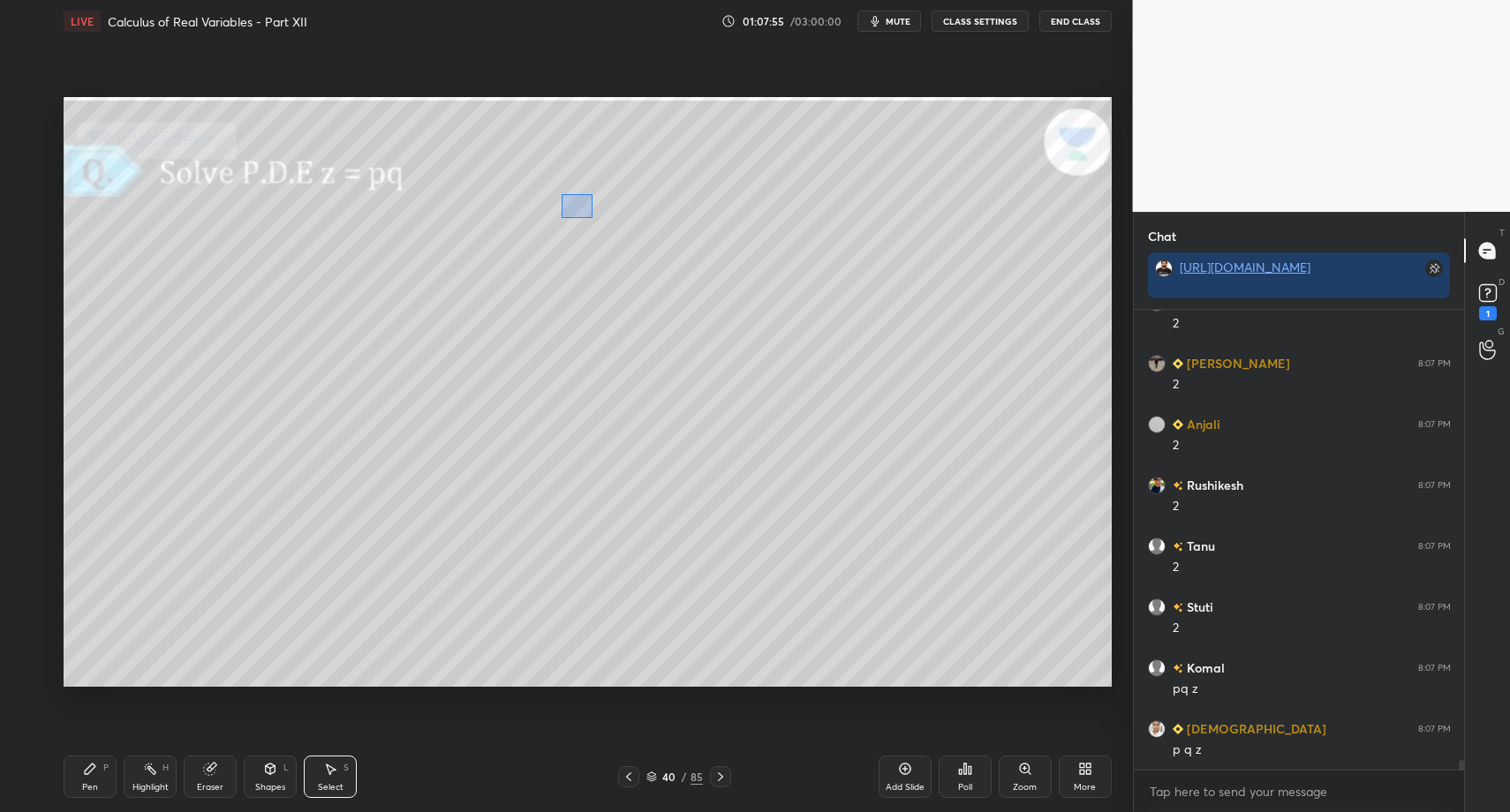 drag, startPoint x: 591, startPoint y: 216, endPoint x: 680, endPoint y: 260, distance: 99.282425 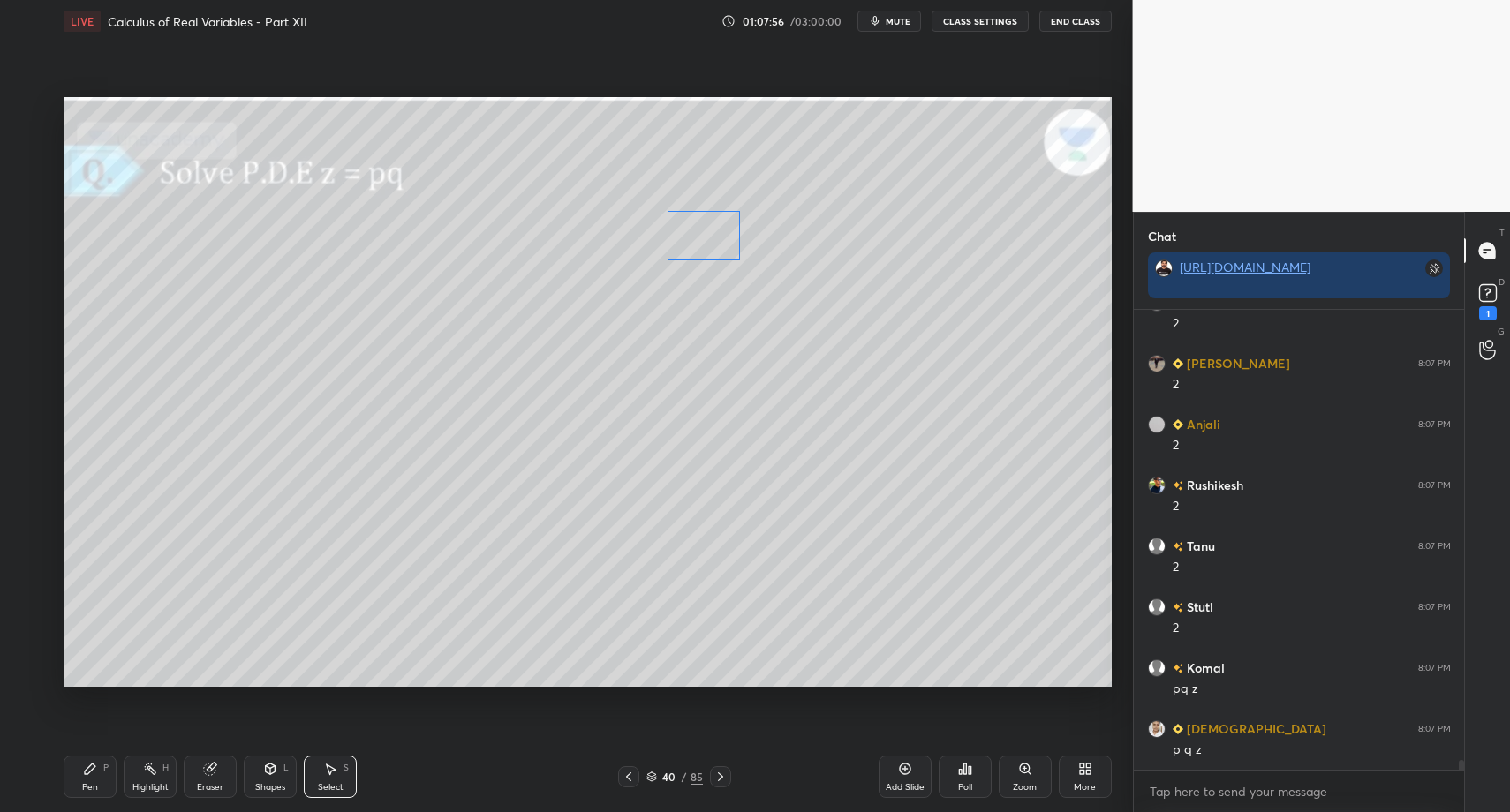 drag, startPoint x: 694, startPoint y: 251, endPoint x: 696, endPoint y: 267, distance: 16.124515 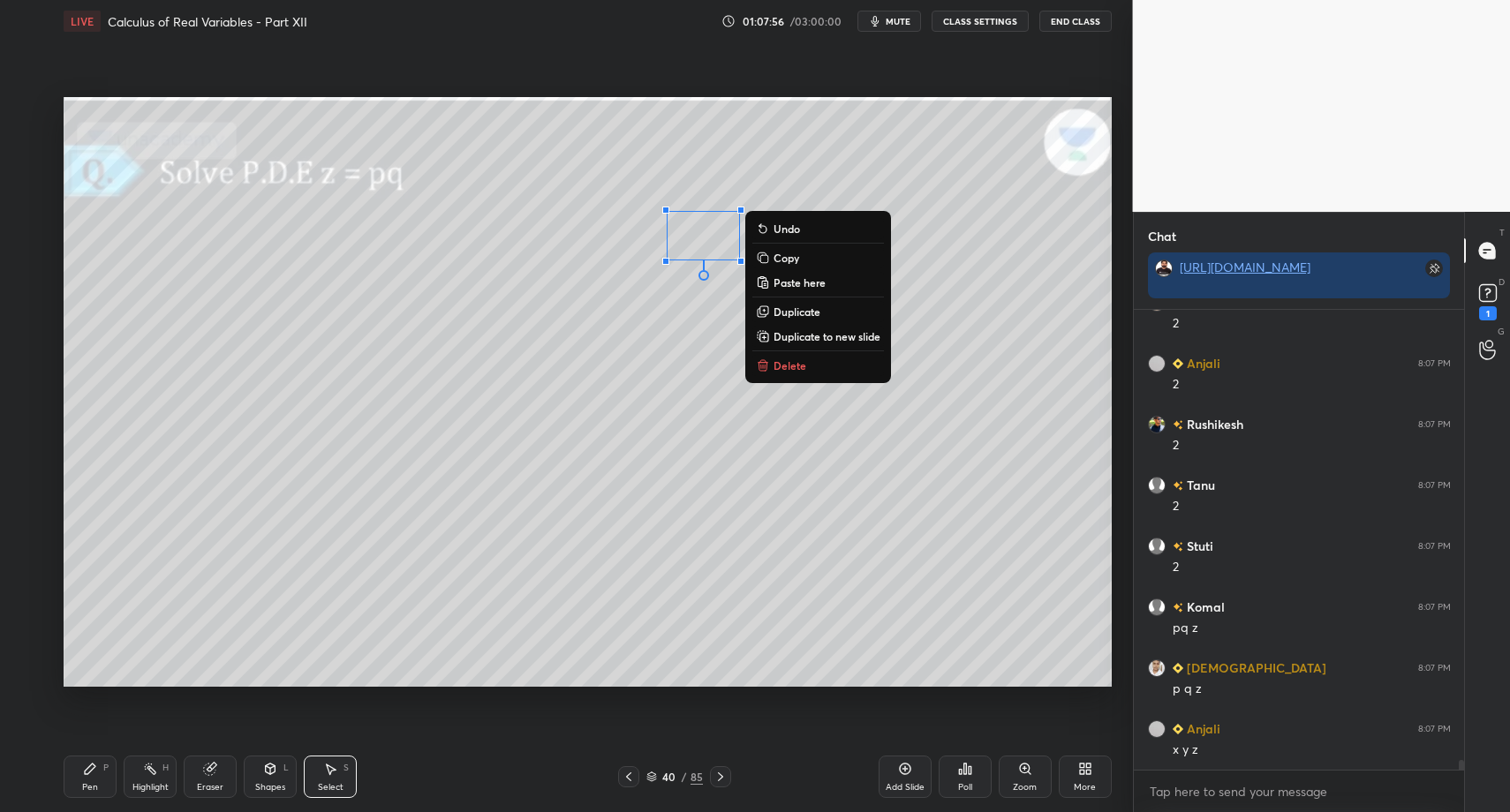 drag, startPoint x: 79, startPoint y: 781, endPoint x: 133, endPoint y: 710, distance: 89.20202 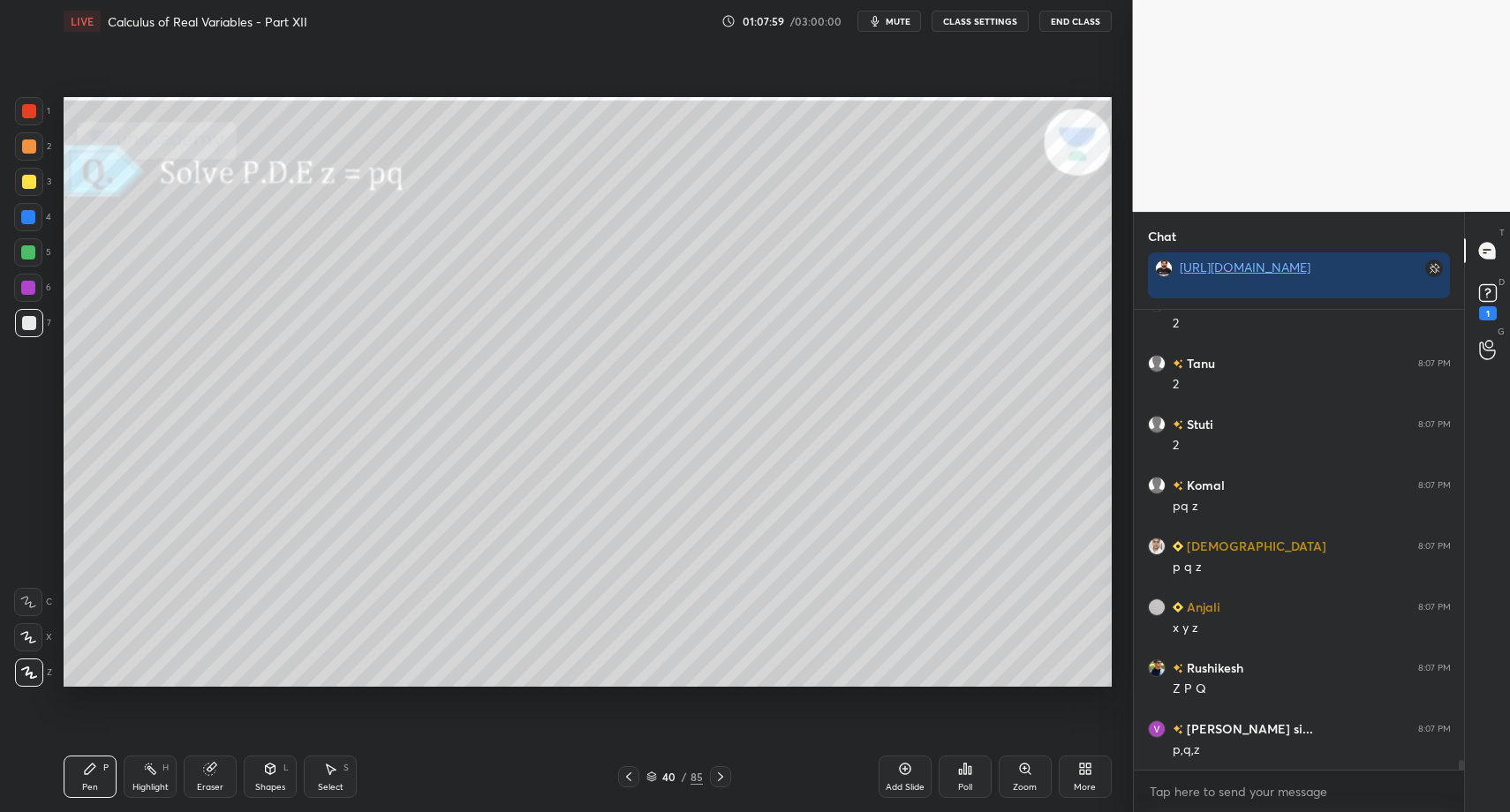 scroll, scrollTop: 21725, scrollLeft: 0, axis: vertical 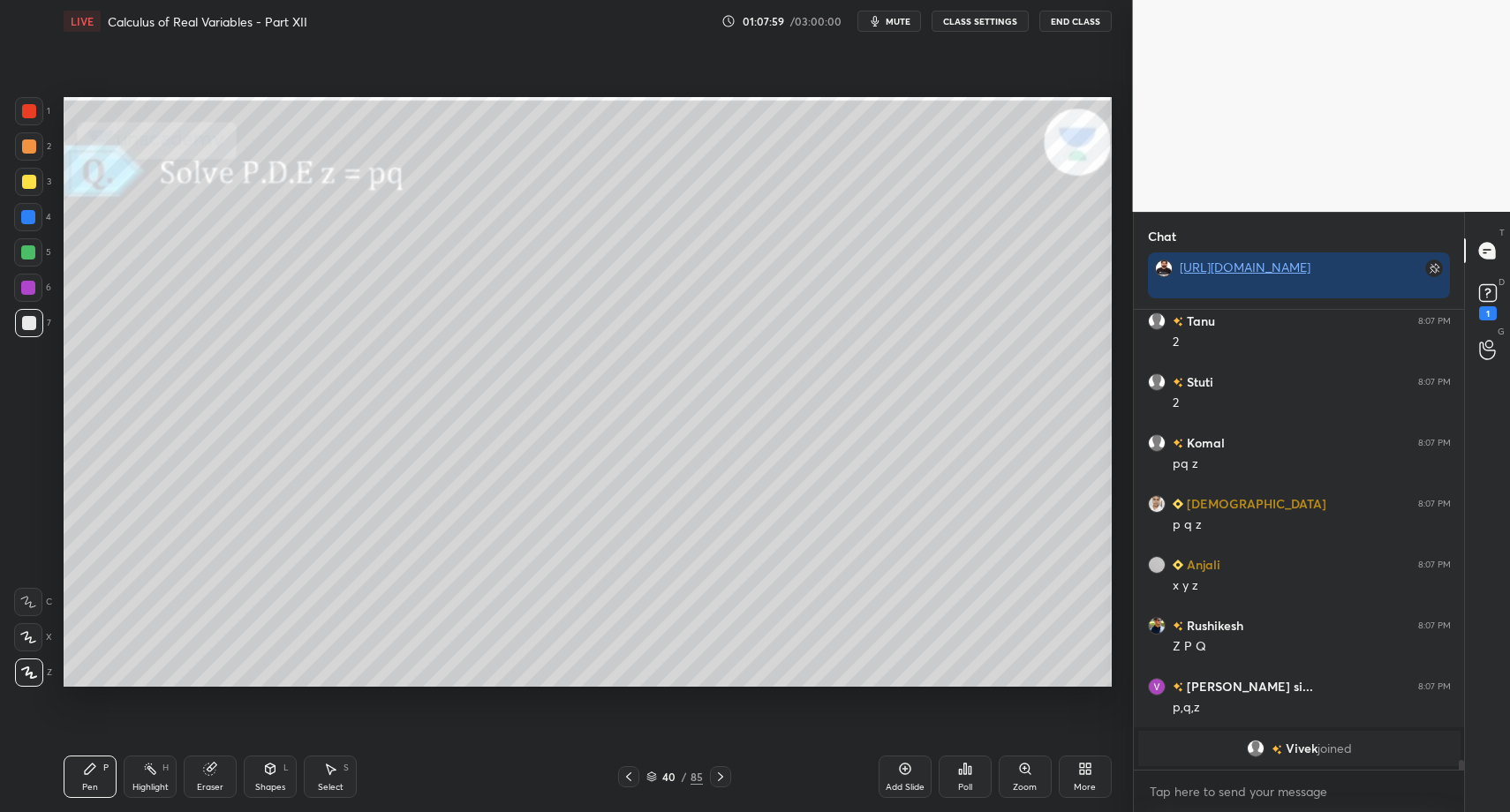 drag, startPoint x: 318, startPoint y: 775, endPoint x: 322, endPoint y: 765, distance: 10.77033 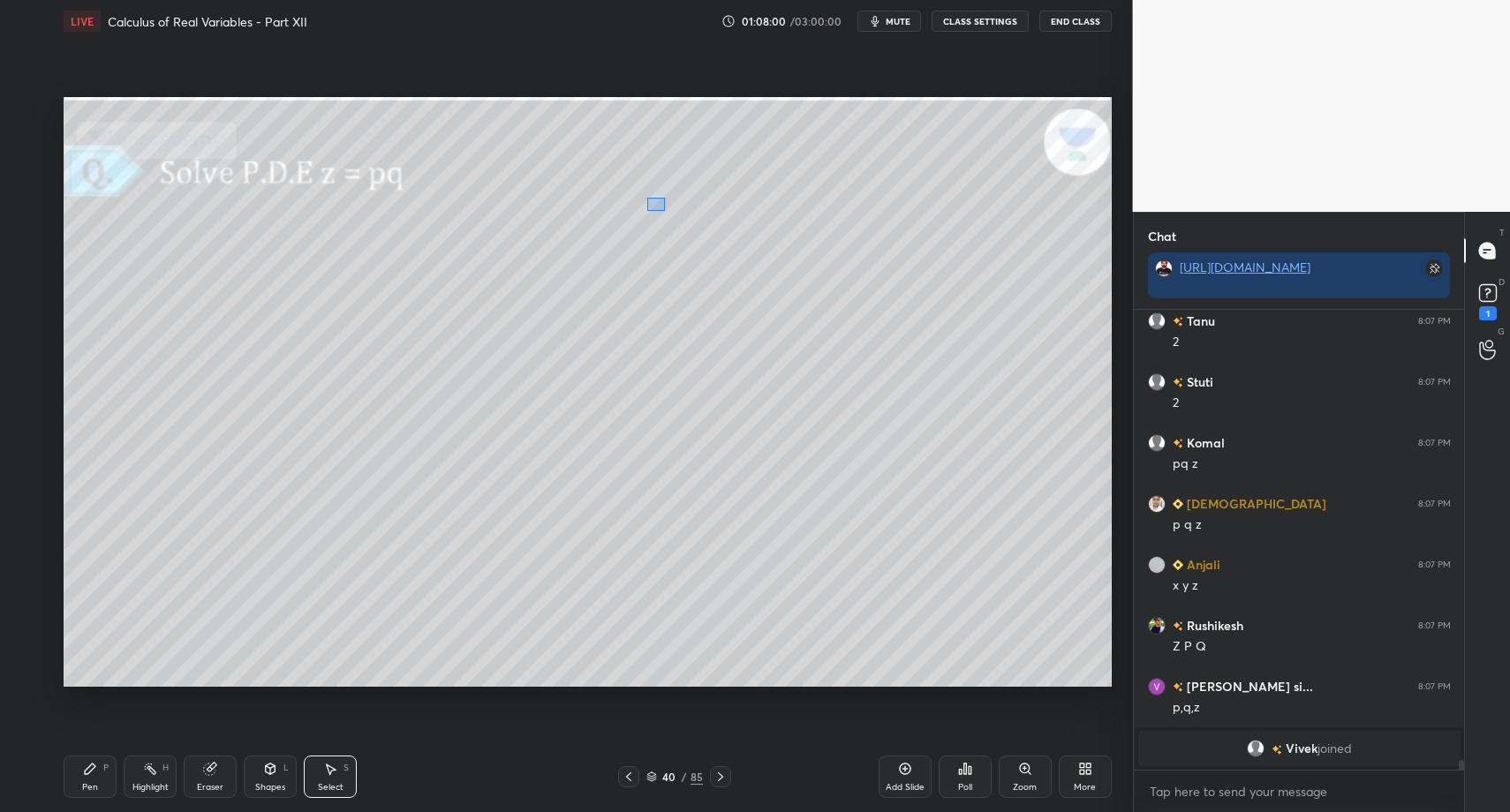 drag, startPoint x: 663, startPoint y: 209, endPoint x: 831, endPoint y: 317, distance: 199.7198 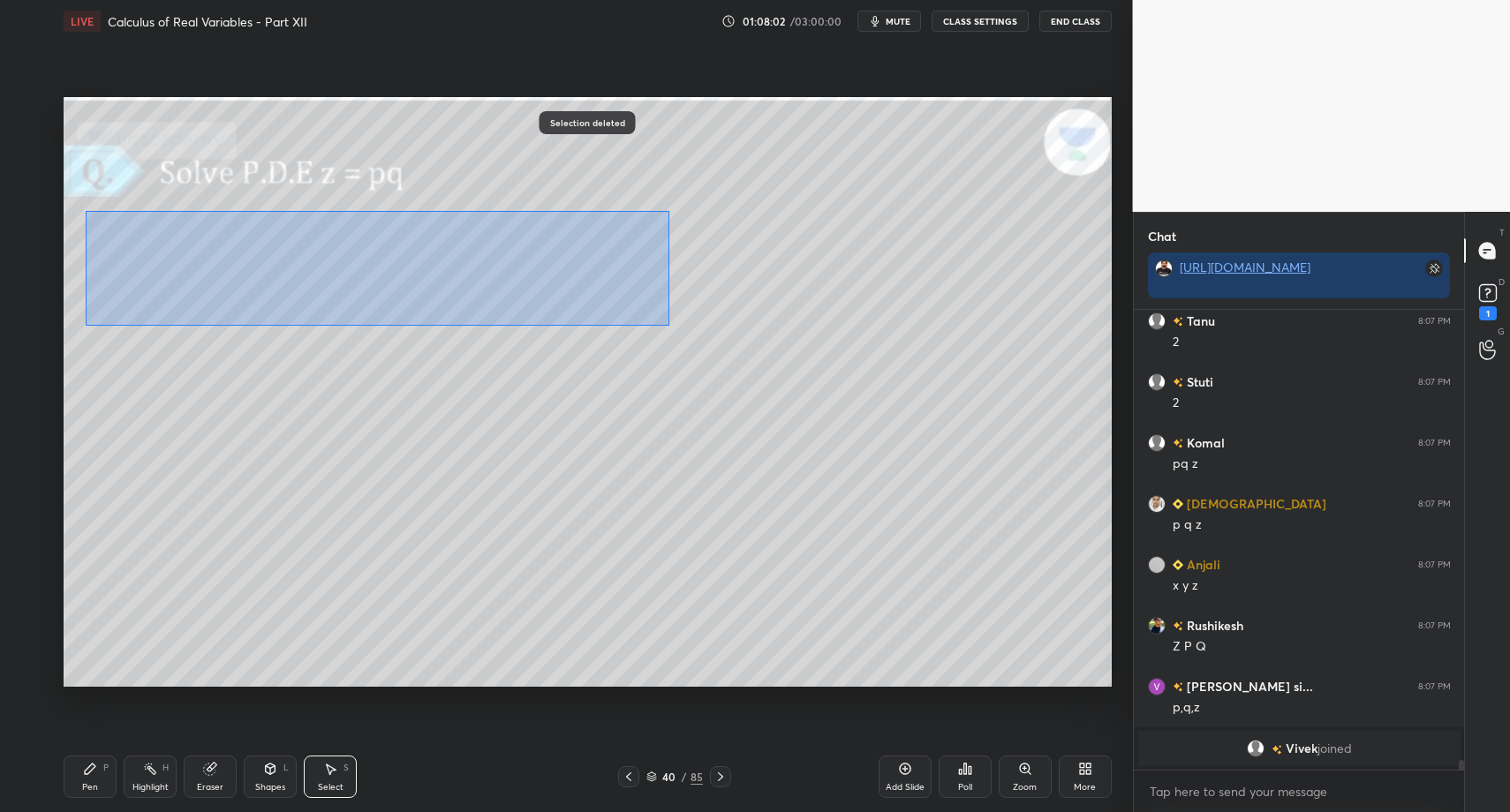 drag, startPoint x: 121, startPoint y: 224, endPoint x: 799, endPoint y: 362, distance: 691.9017 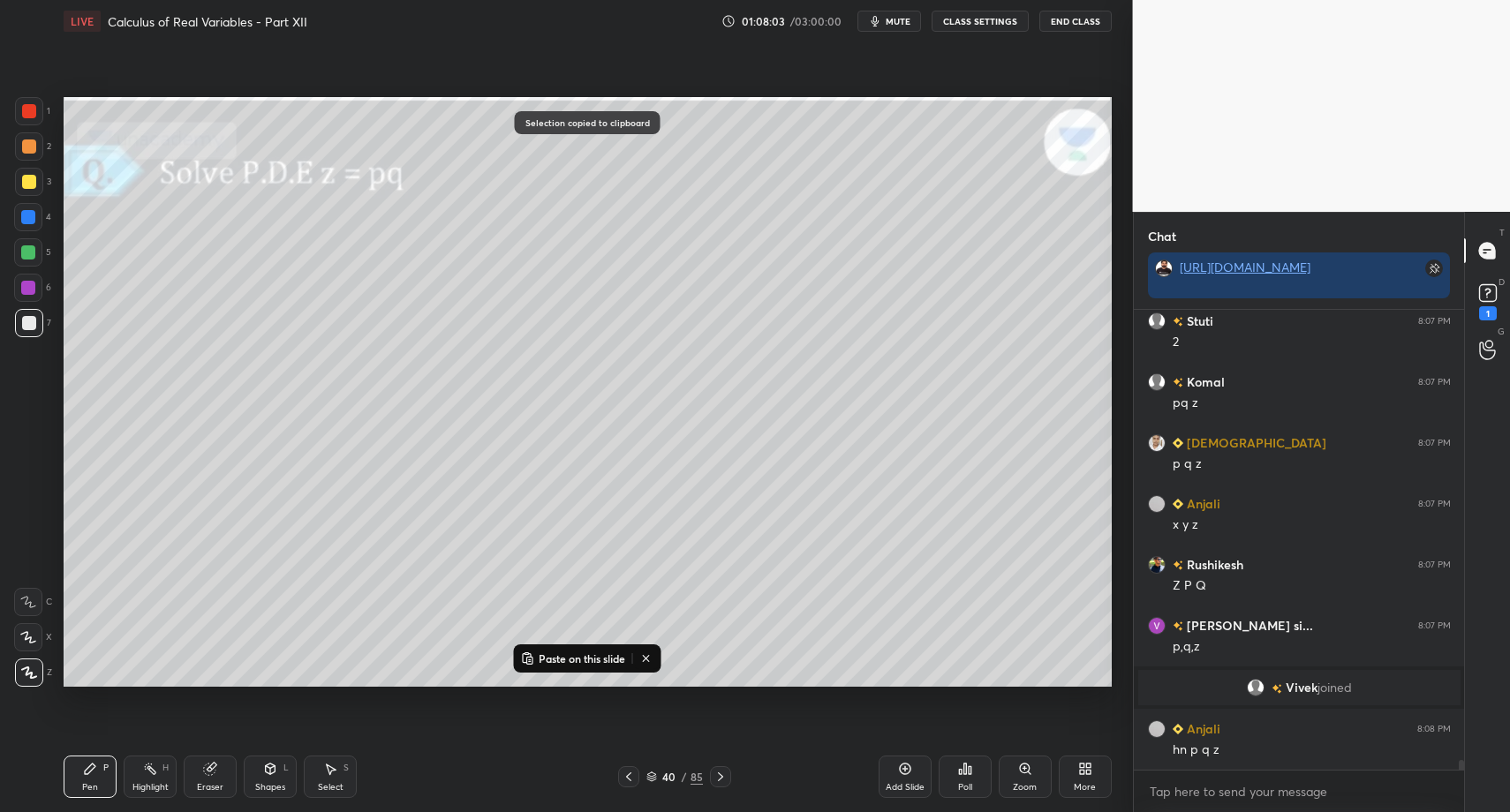 scroll, scrollTop: 21233, scrollLeft: 0, axis: vertical 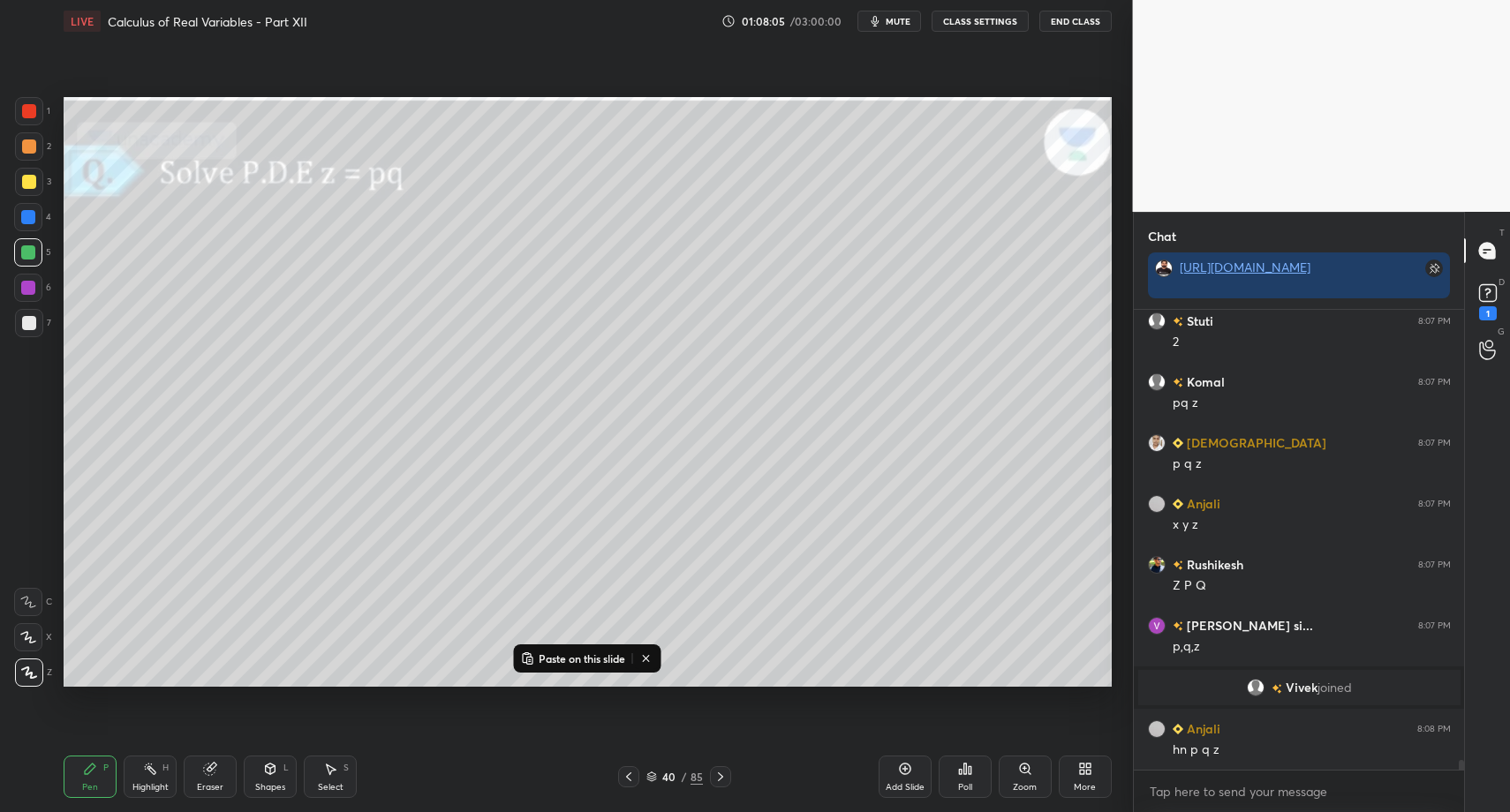 drag, startPoint x: 277, startPoint y: 771, endPoint x: 272, endPoint y: 763, distance: 9.433981 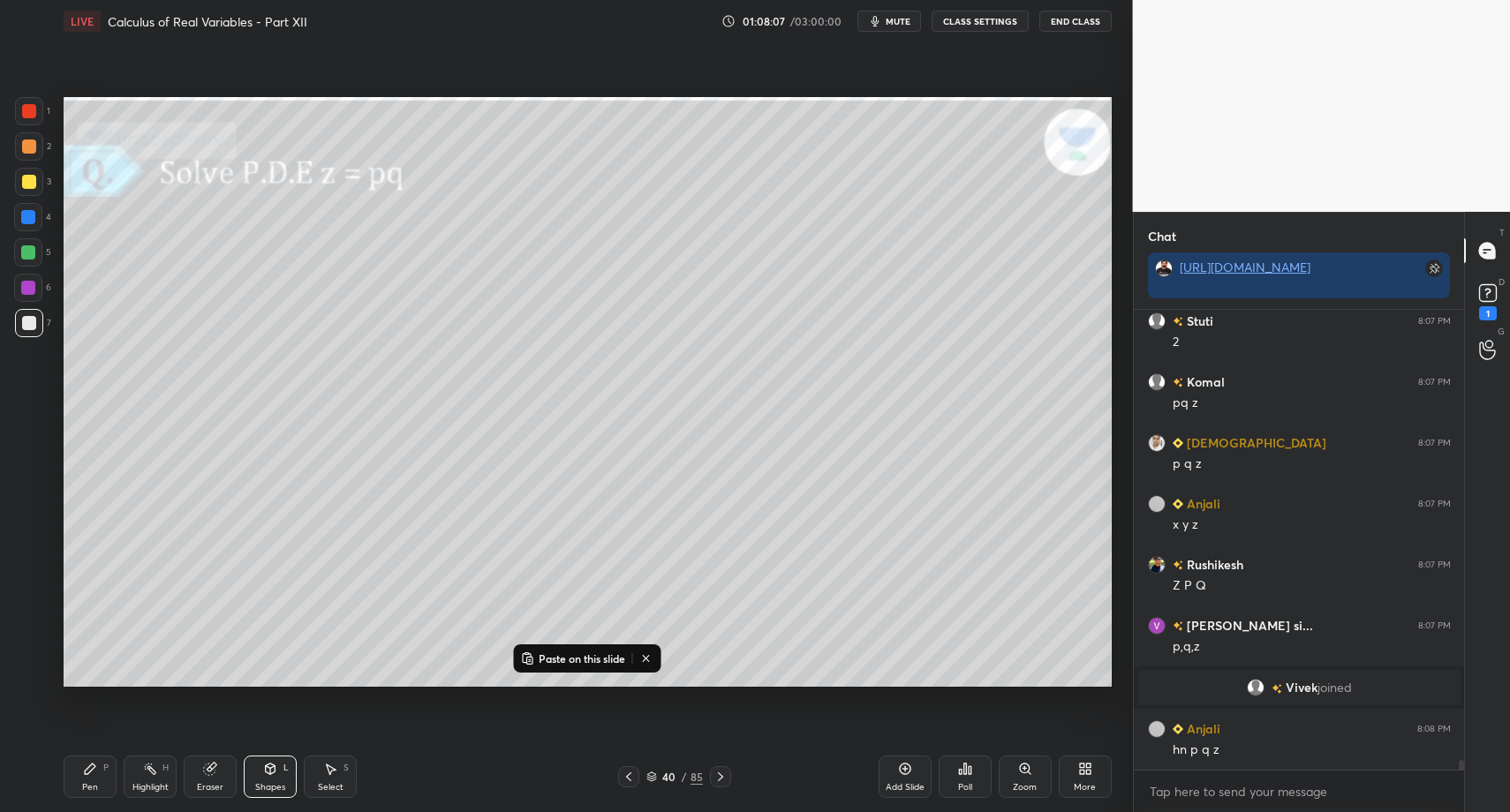 drag, startPoint x: 87, startPoint y: 771, endPoint x: 94, endPoint y: 763, distance: 10.630146 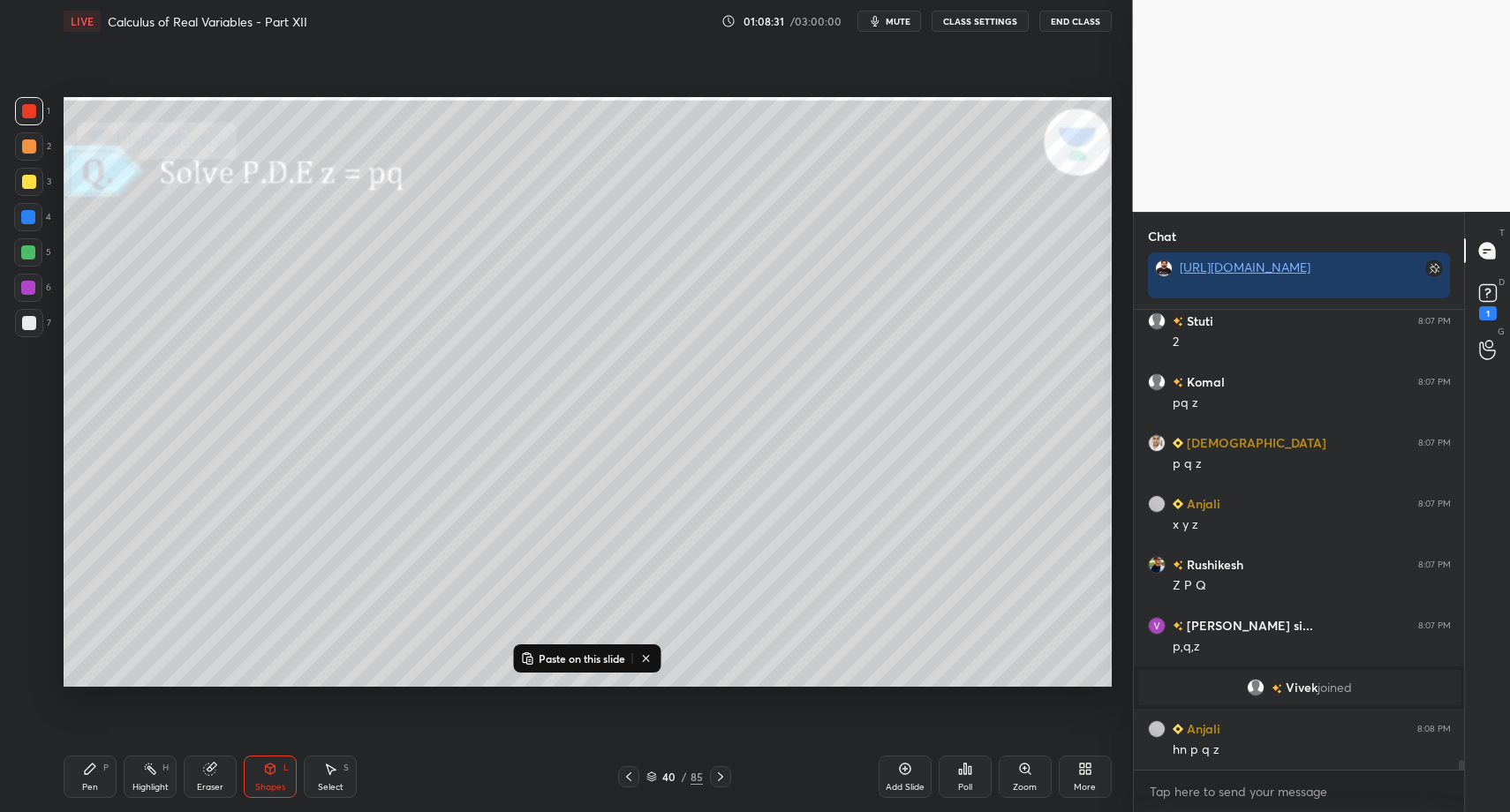 scroll, scrollTop: 21294, scrollLeft: 0, axis: vertical 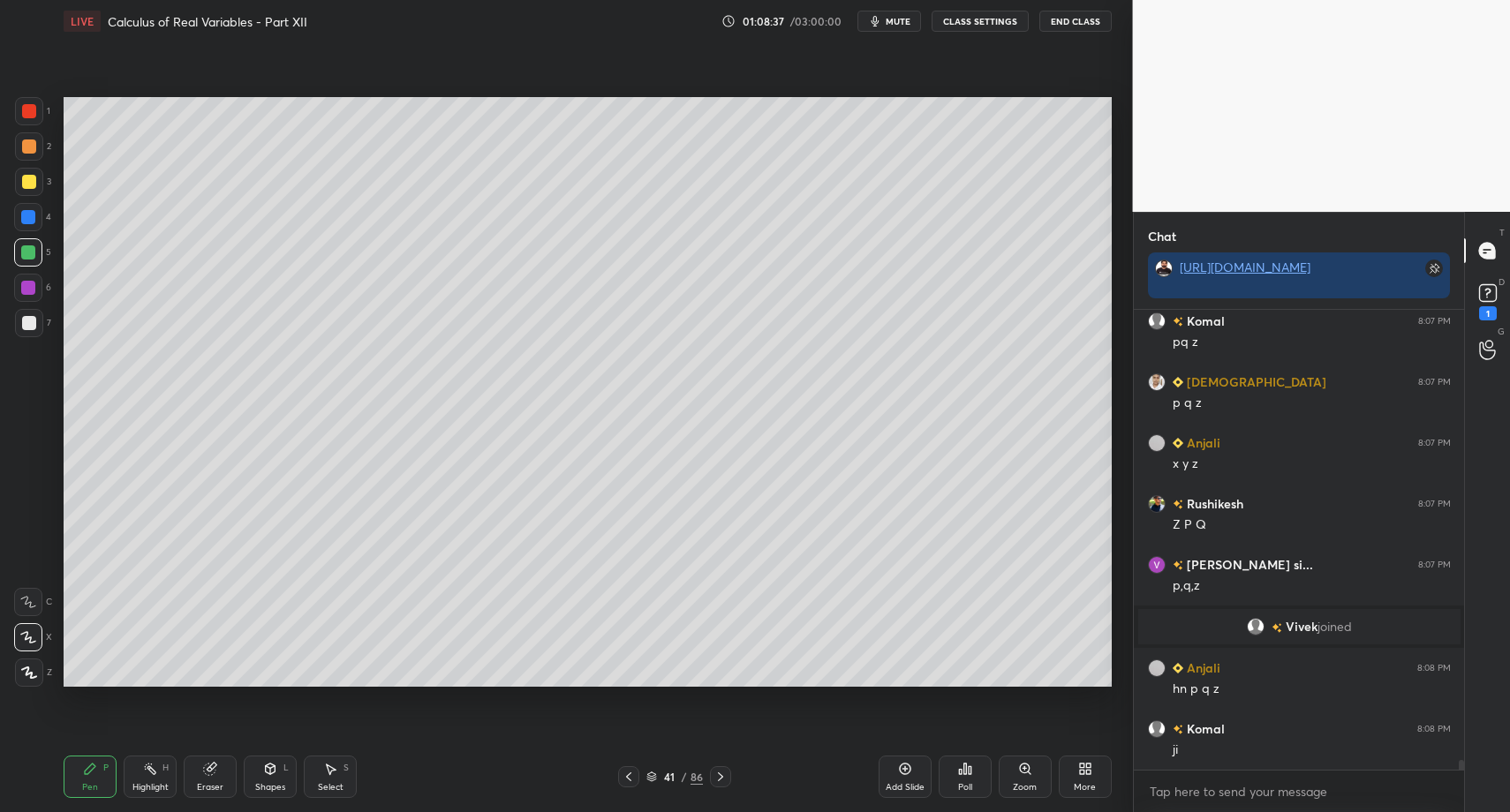 drag, startPoint x: 273, startPoint y: 762, endPoint x: 264, endPoint y: 749, distance: 15.81139 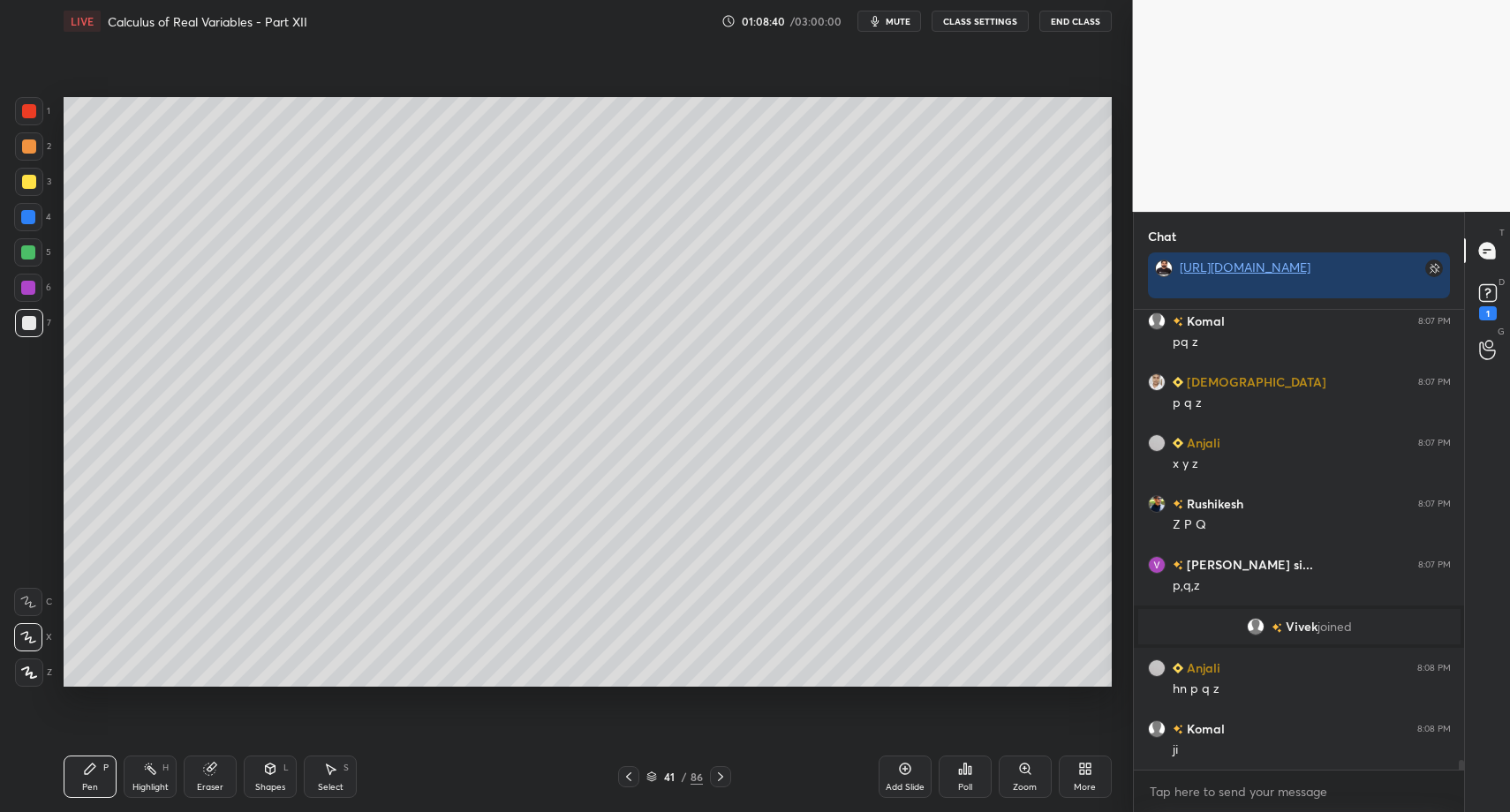 drag, startPoint x: 32, startPoint y: 664, endPoint x: 44, endPoint y: 620, distance: 45.60702 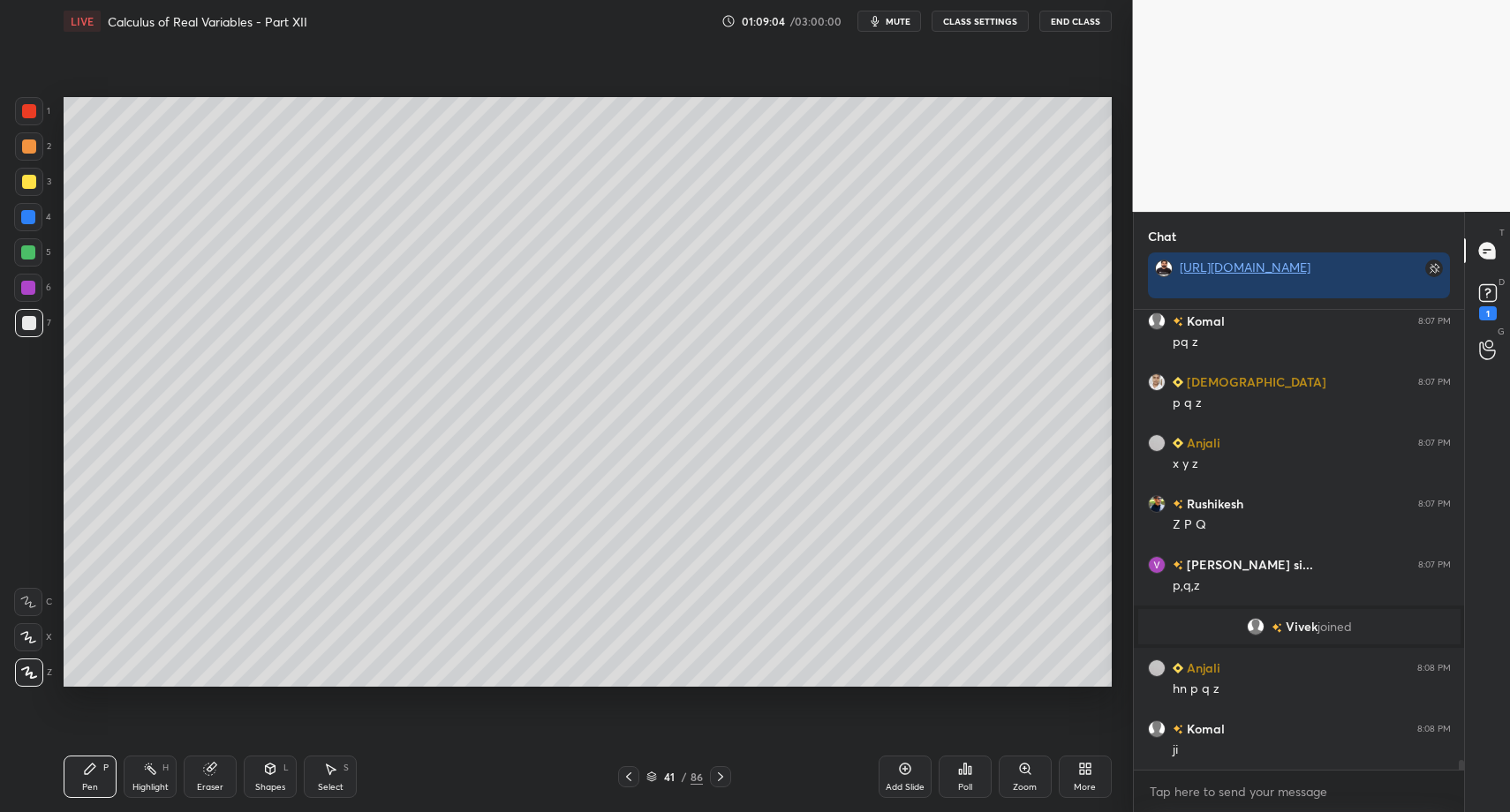 drag, startPoint x: 101, startPoint y: 770, endPoint x: 149, endPoint y: 688, distance: 95.01579 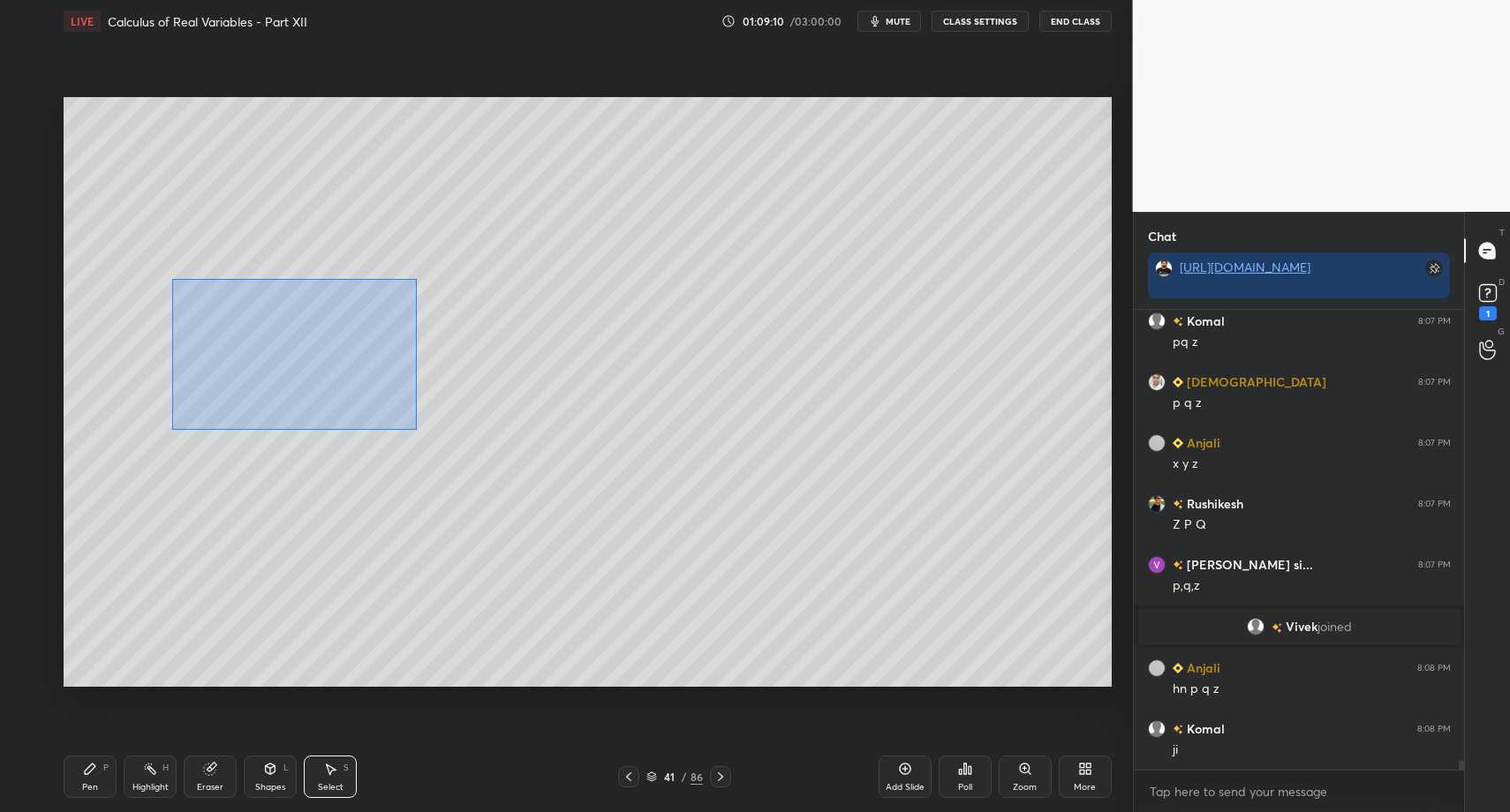 drag, startPoint x: 343, startPoint y: 387, endPoint x: 480, endPoint y: 464, distance: 157.156 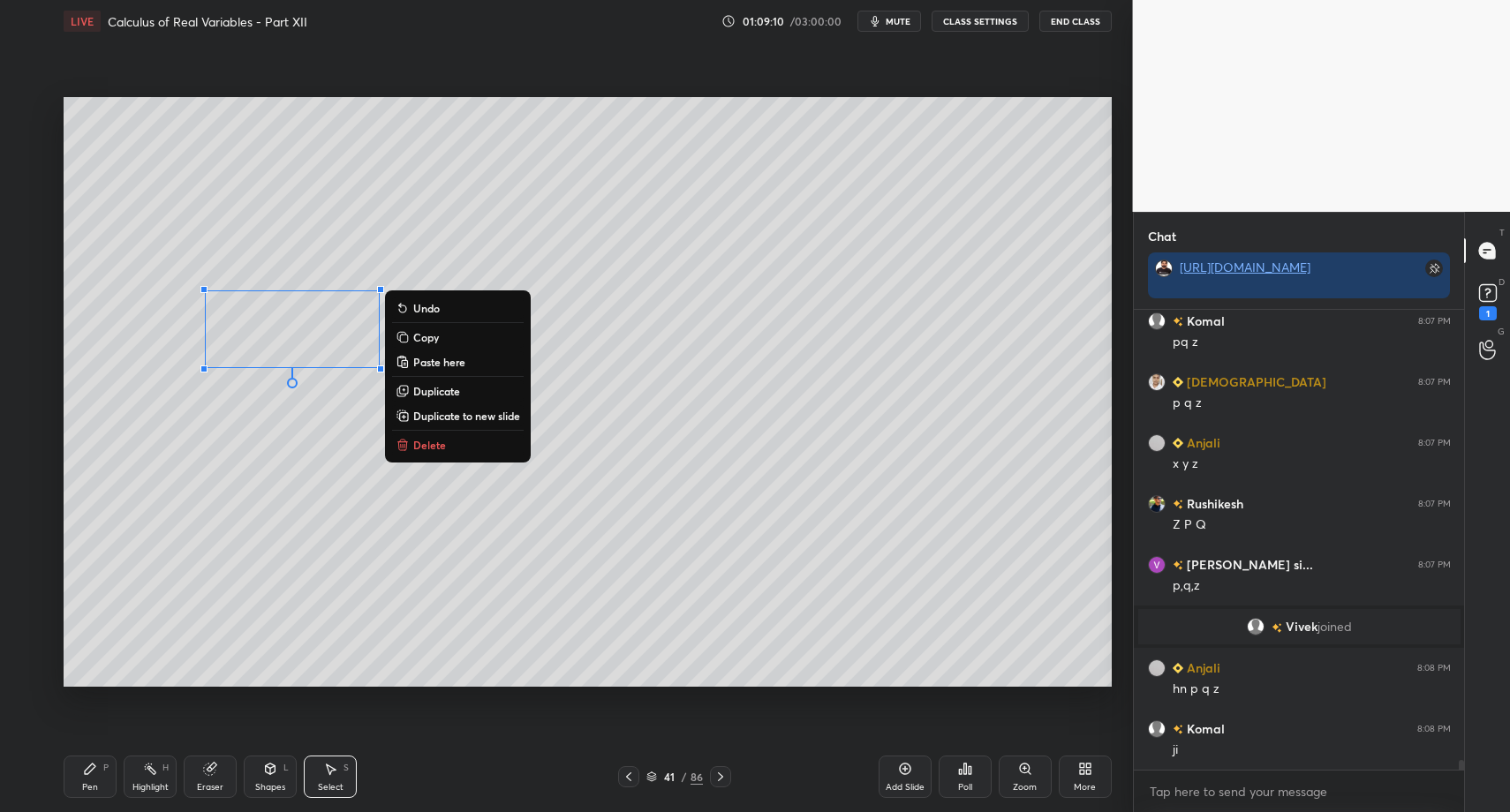 drag, startPoint x: 455, startPoint y: 443, endPoint x: 424, endPoint y: 485, distance: 52.20153 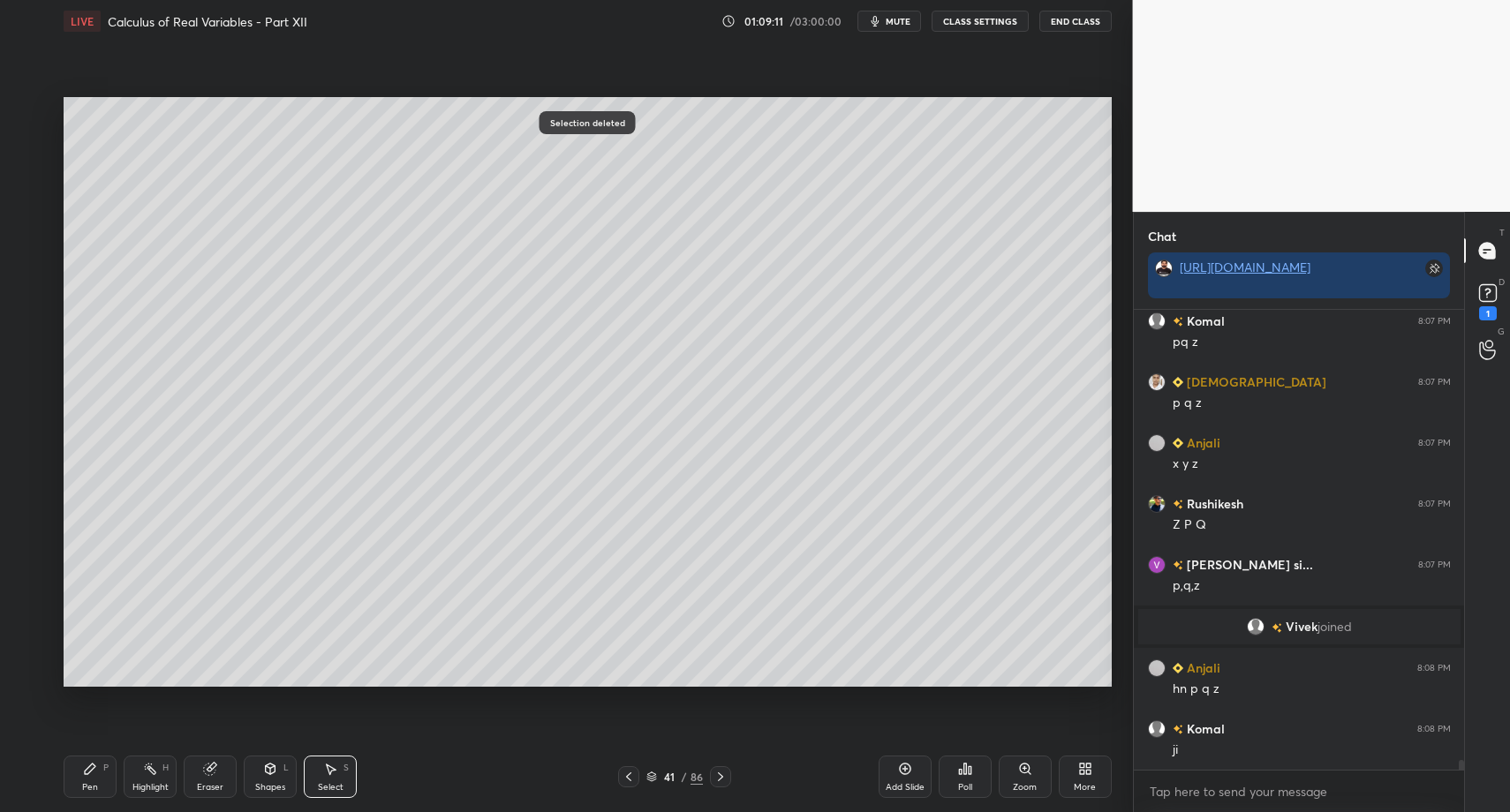 drag, startPoint x: 89, startPoint y: 784, endPoint x: 94, endPoint y: 736, distance: 48.259714 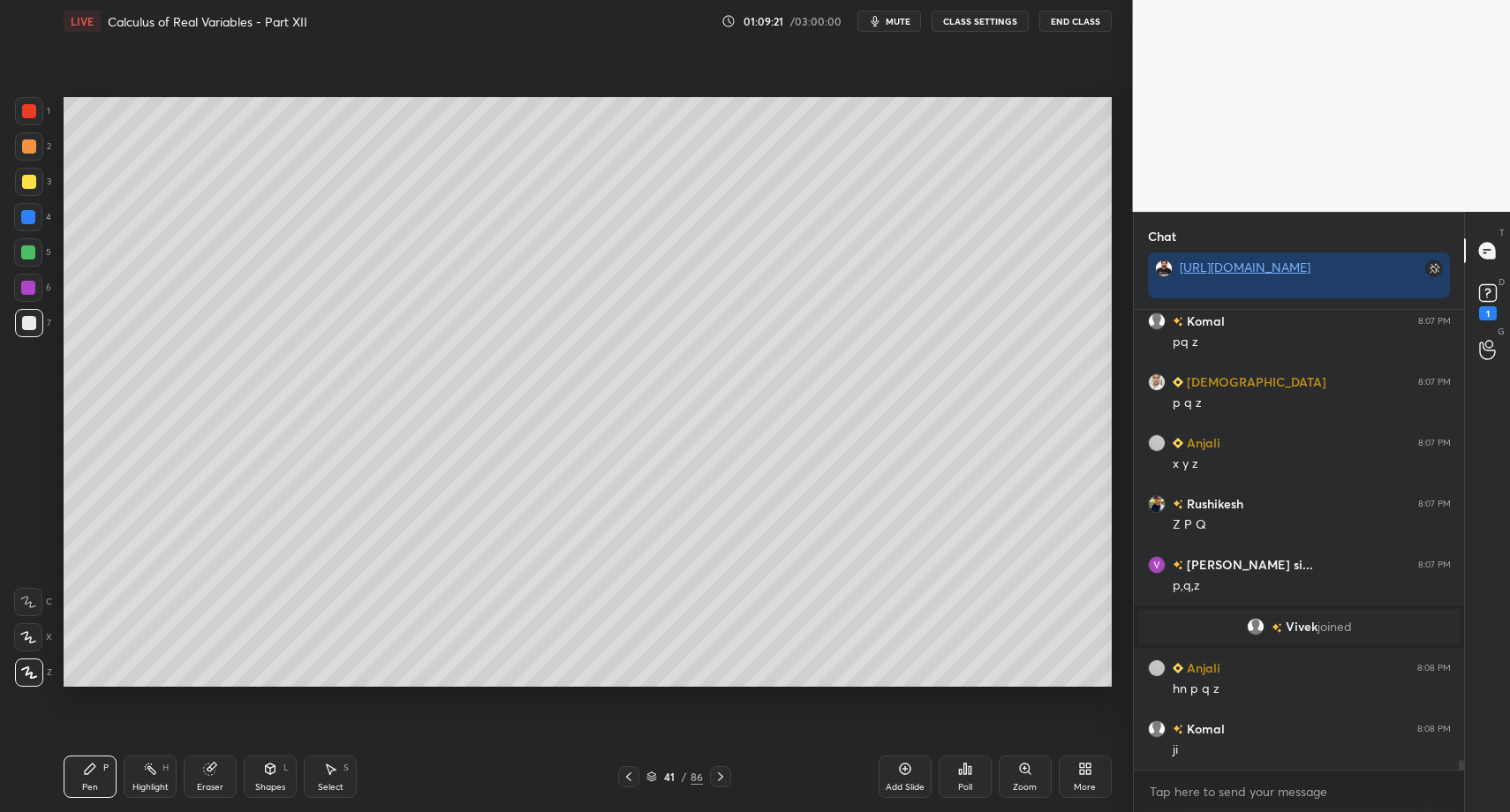 scroll, scrollTop: 21355, scrollLeft: 0, axis: vertical 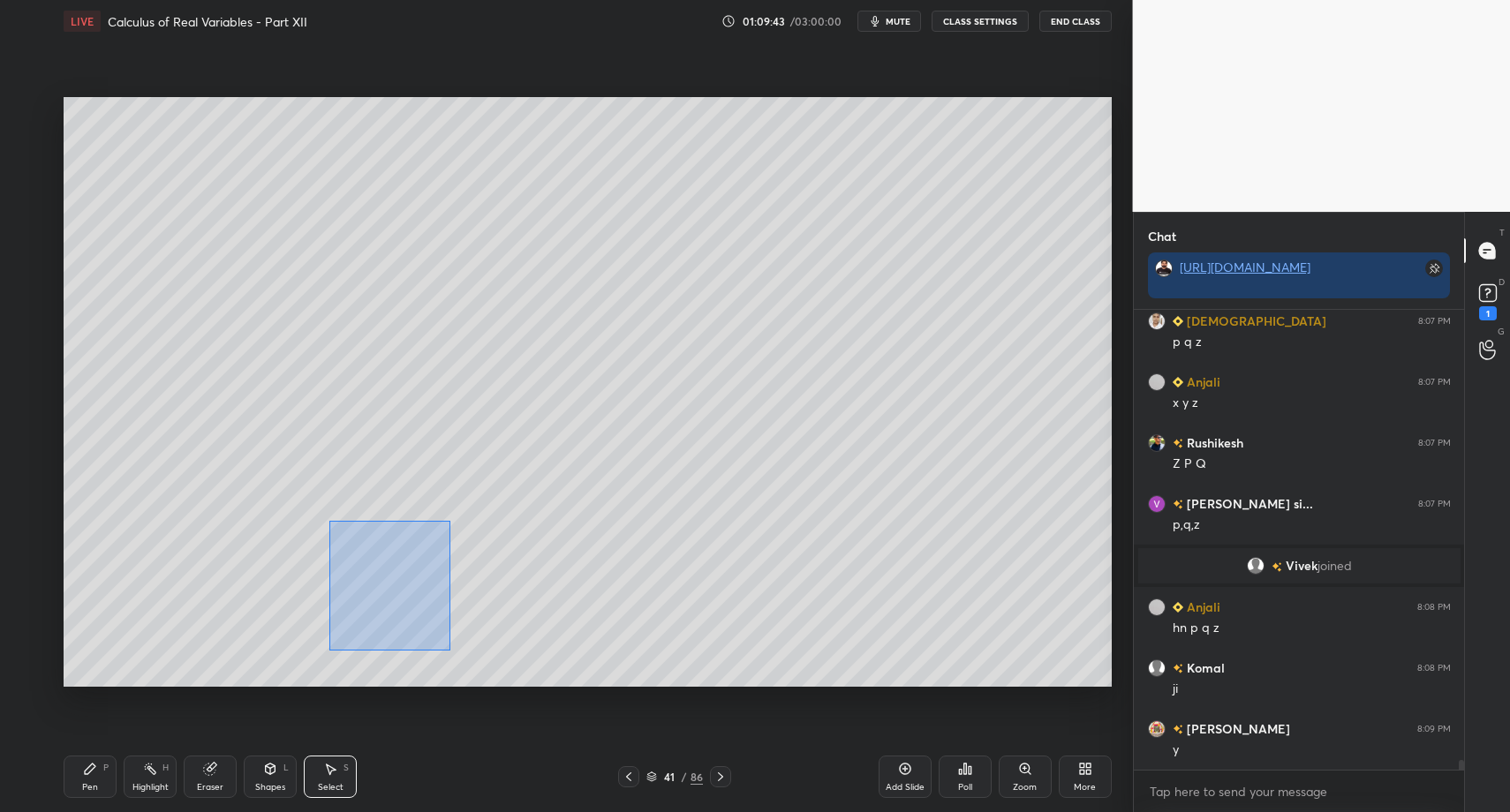 drag, startPoint x: 440, startPoint y: 644, endPoint x: 368, endPoint y: 581, distance: 95.67131 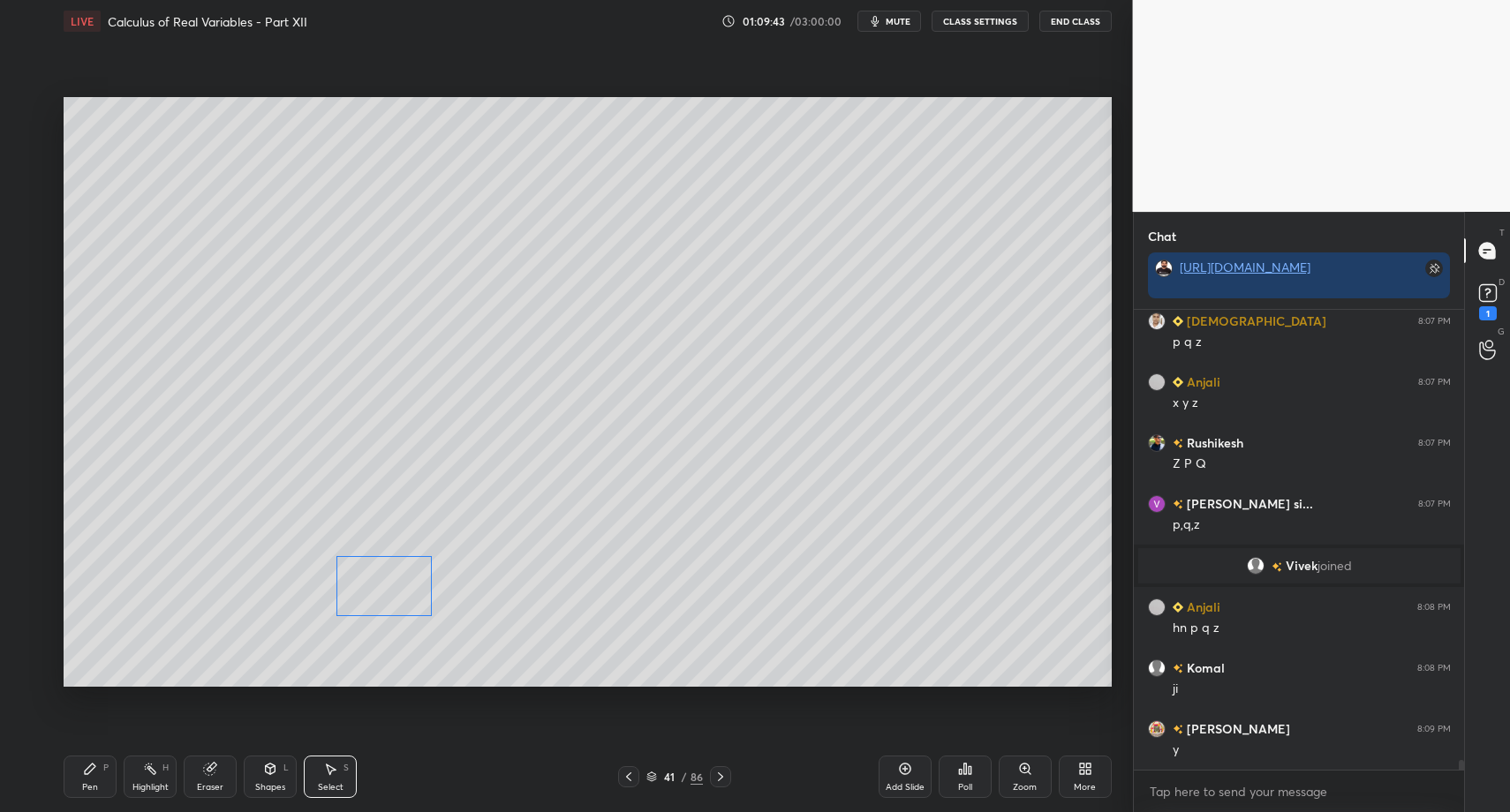 drag, startPoint x: 372, startPoint y: 581, endPoint x: 362, endPoint y: 592, distance: 14.866069 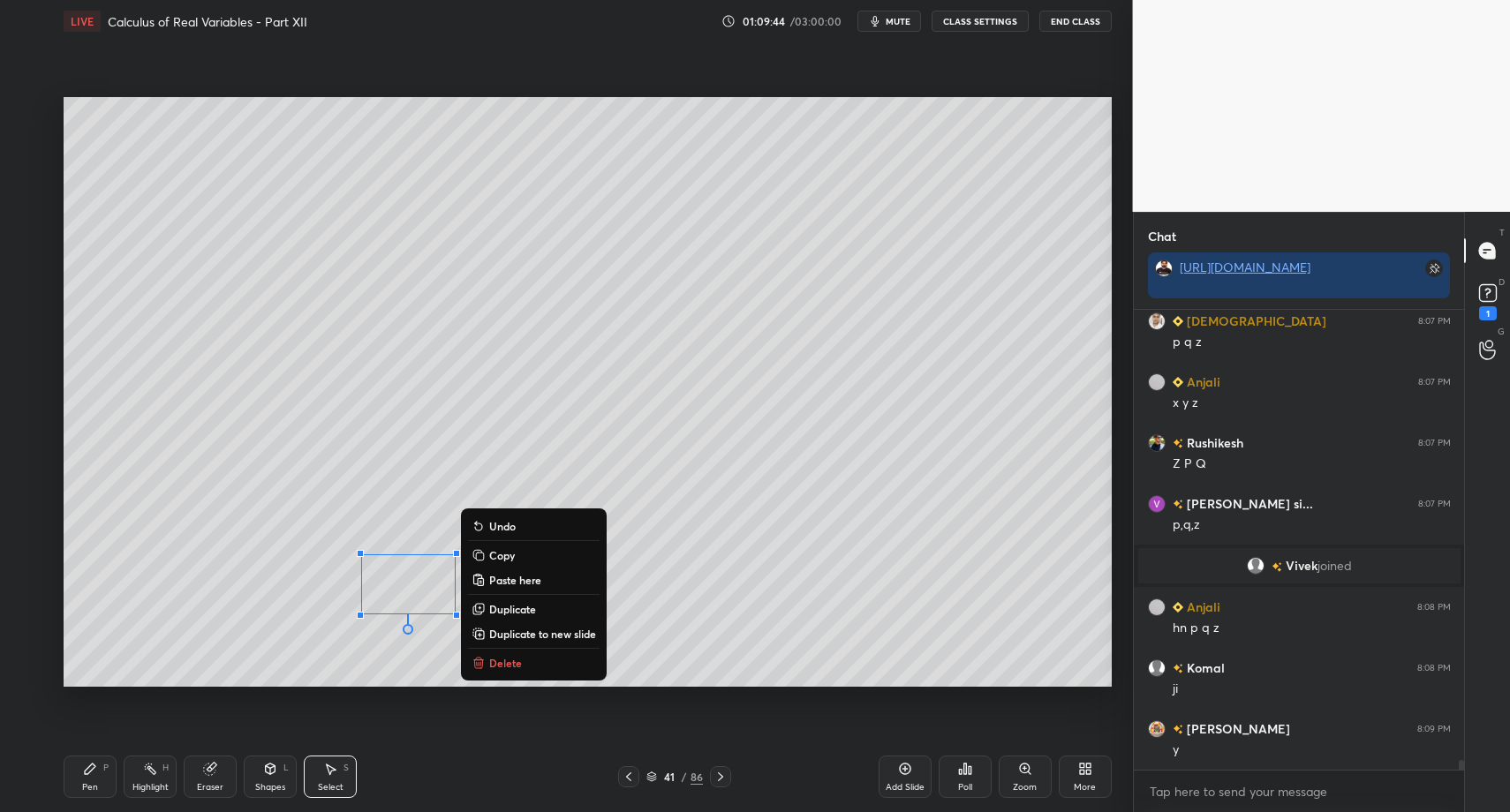 drag, startPoint x: 87, startPoint y: 772, endPoint x: 96, endPoint y: 767, distance: 10.29563 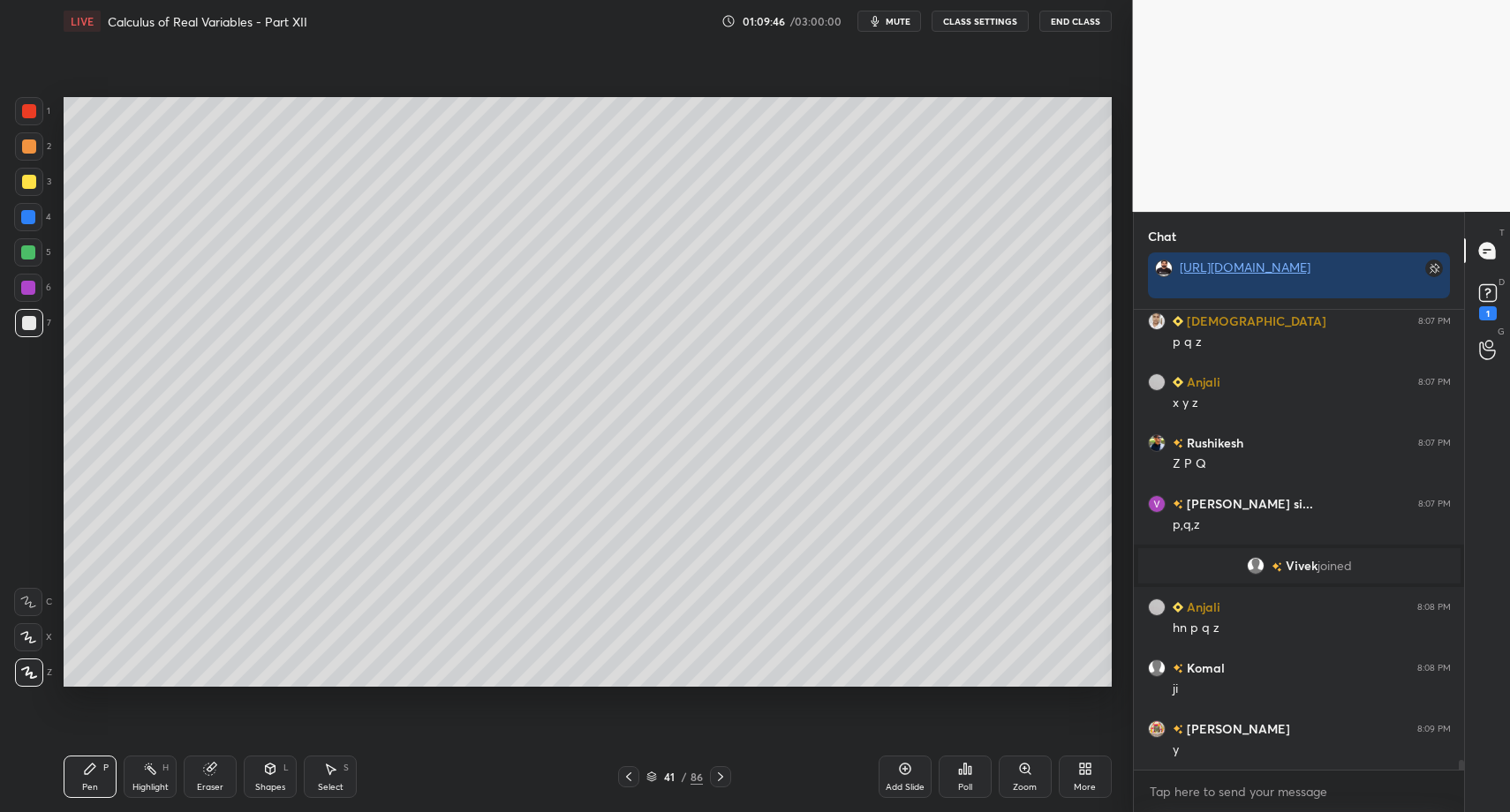 drag, startPoint x: 310, startPoint y: 778, endPoint x: 320, endPoint y: 773, distance: 11.18034 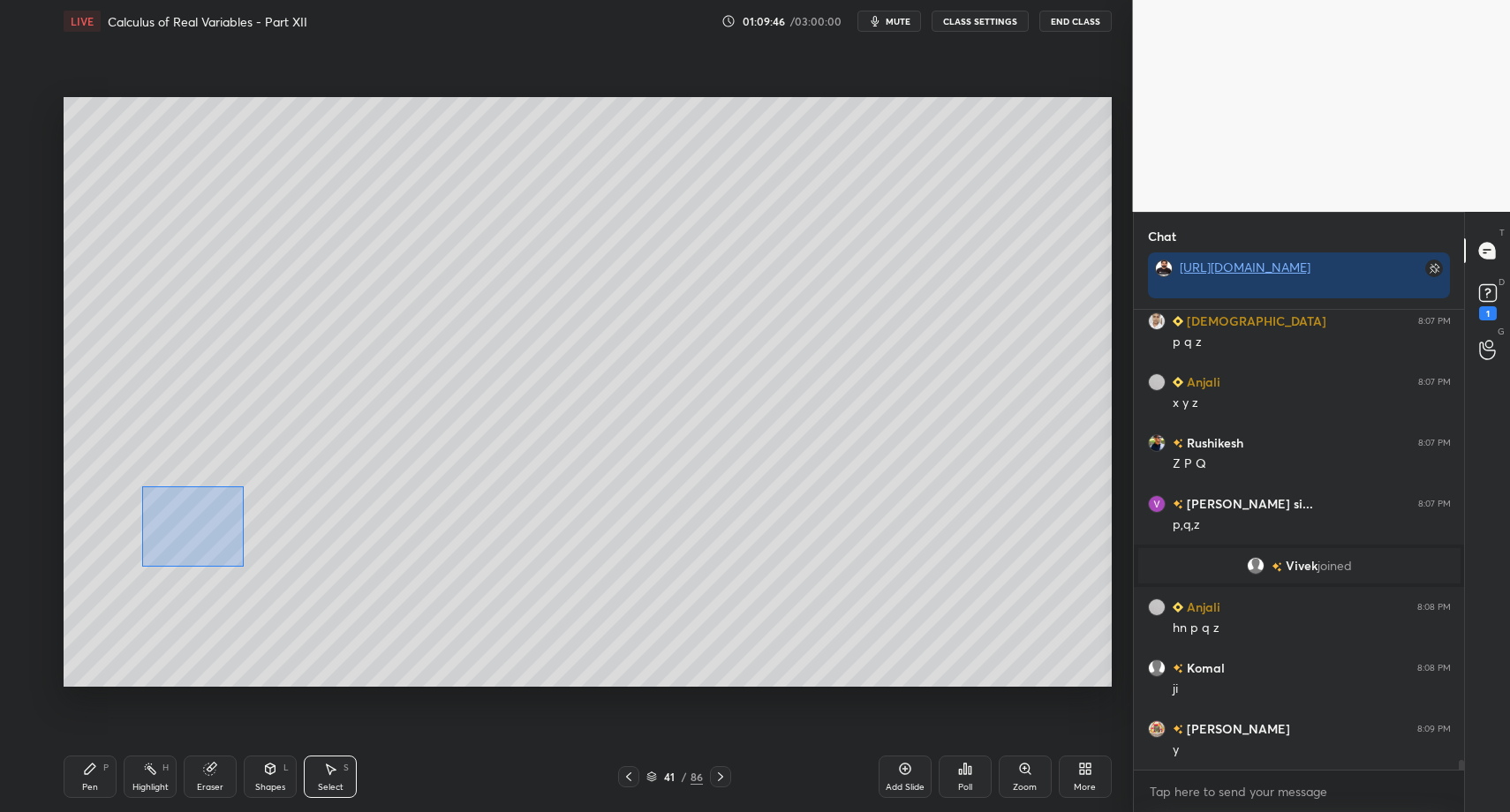drag, startPoint x: 242, startPoint y: 565, endPoint x: 532, endPoint y: 661, distance: 305.4767 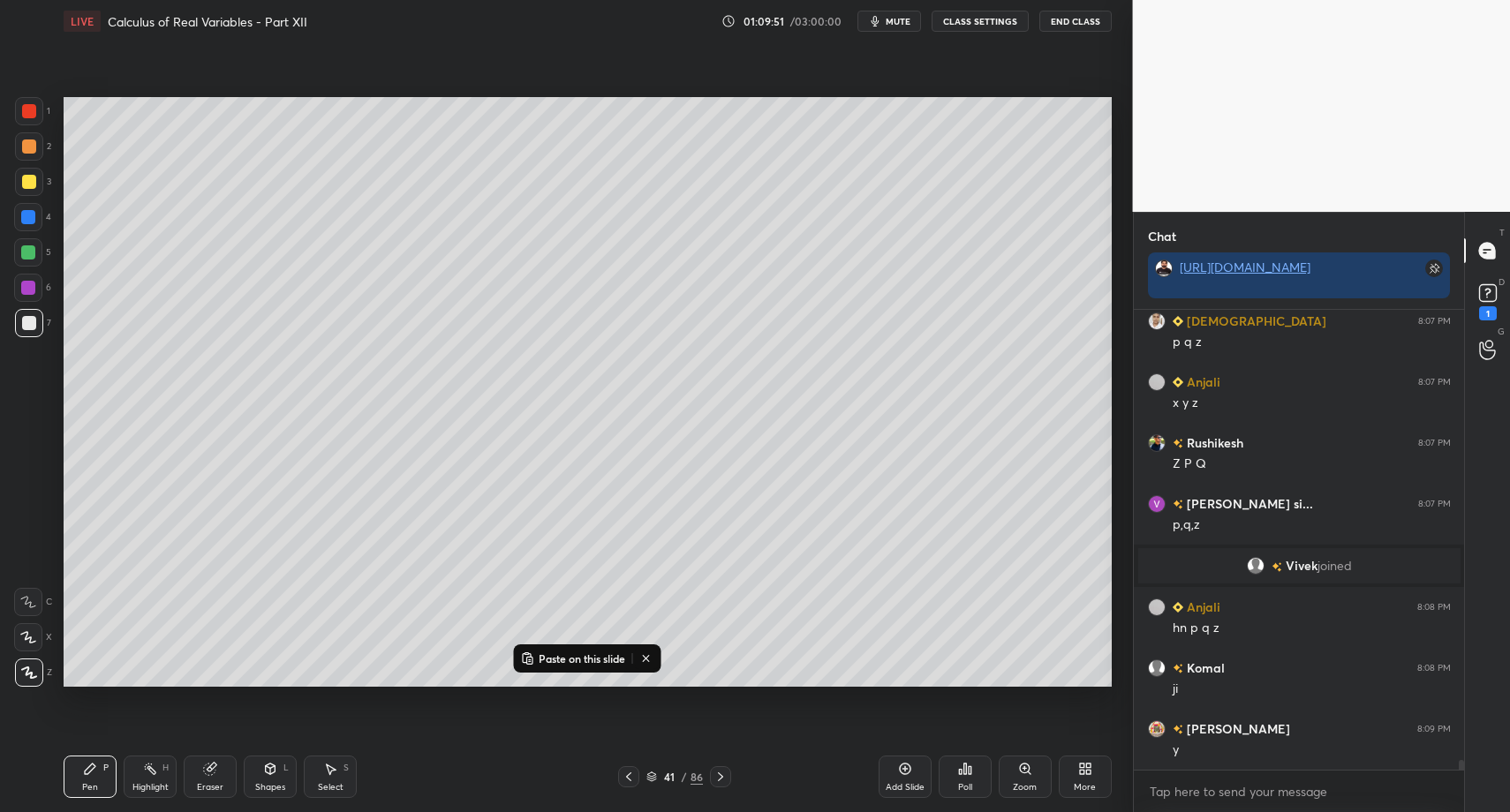 scroll, scrollTop: 21416, scrollLeft: 0, axis: vertical 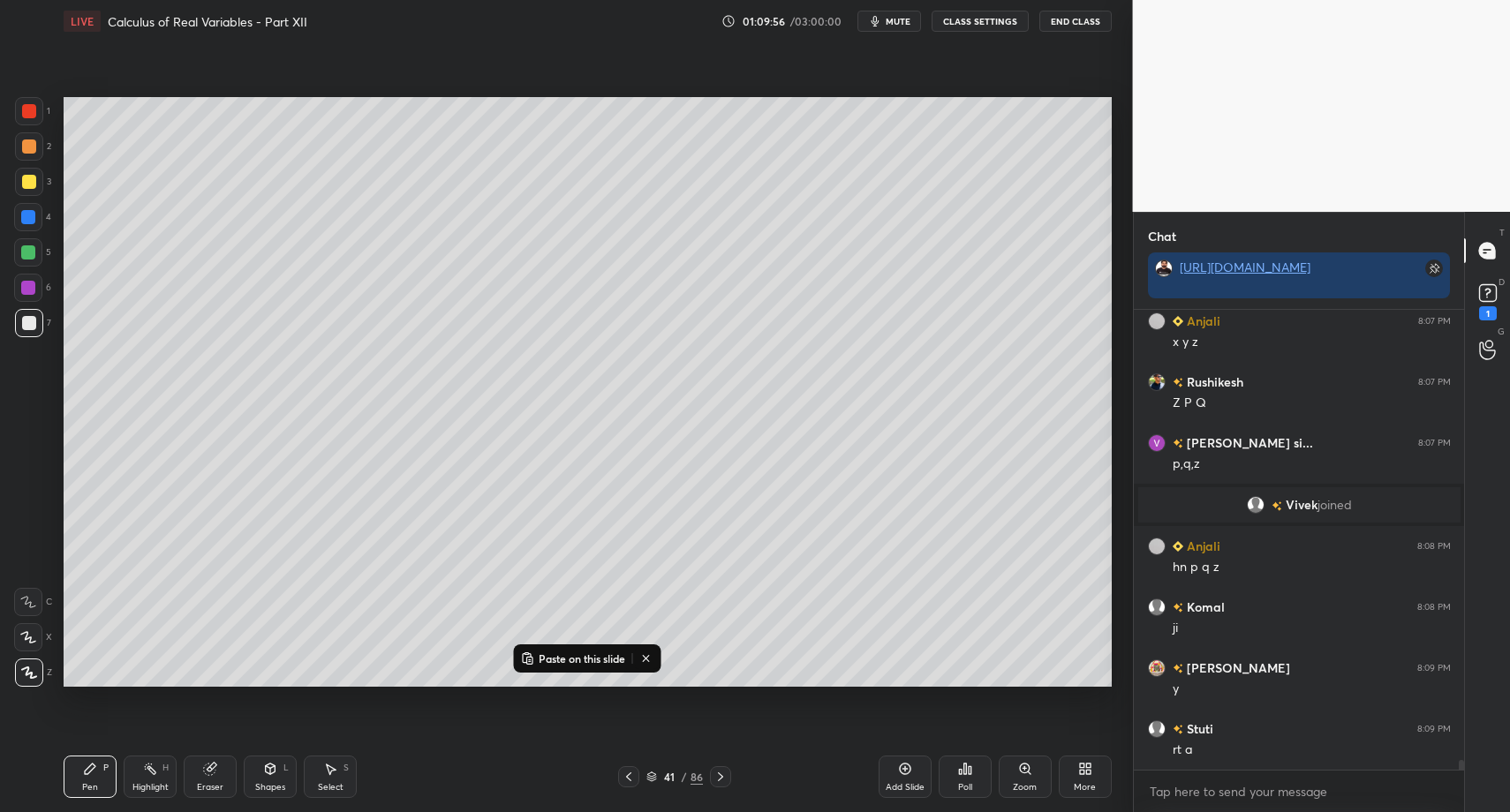 drag, startPoint x: 321, startPoint y: 783, endPoint x: 315, endPoint y: 718, distance: 65.276336 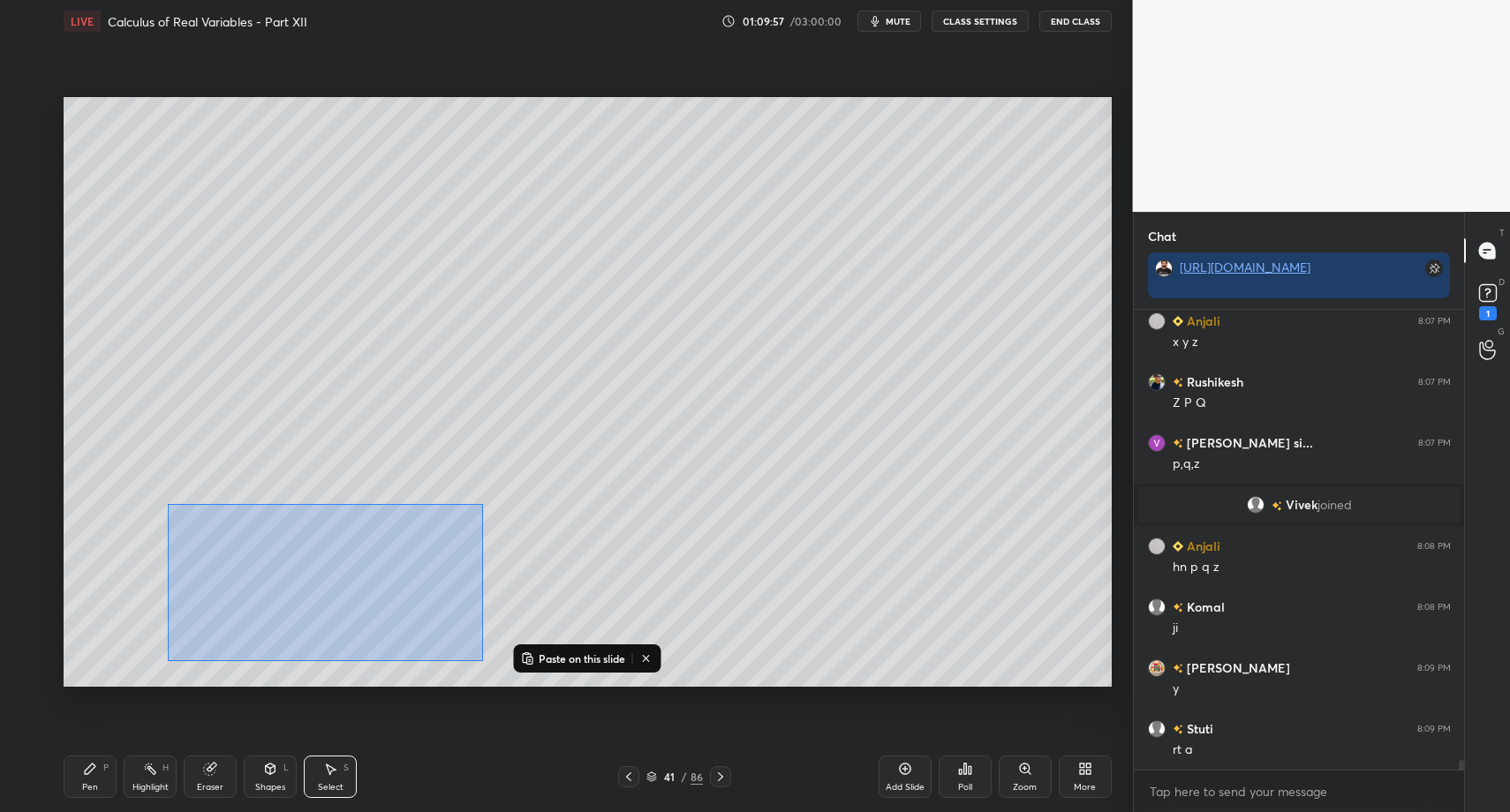 drag, startPoint x: 208, startPoint y: 547, endPoint x: 477, endPoint y: 654, distance: 289.49957 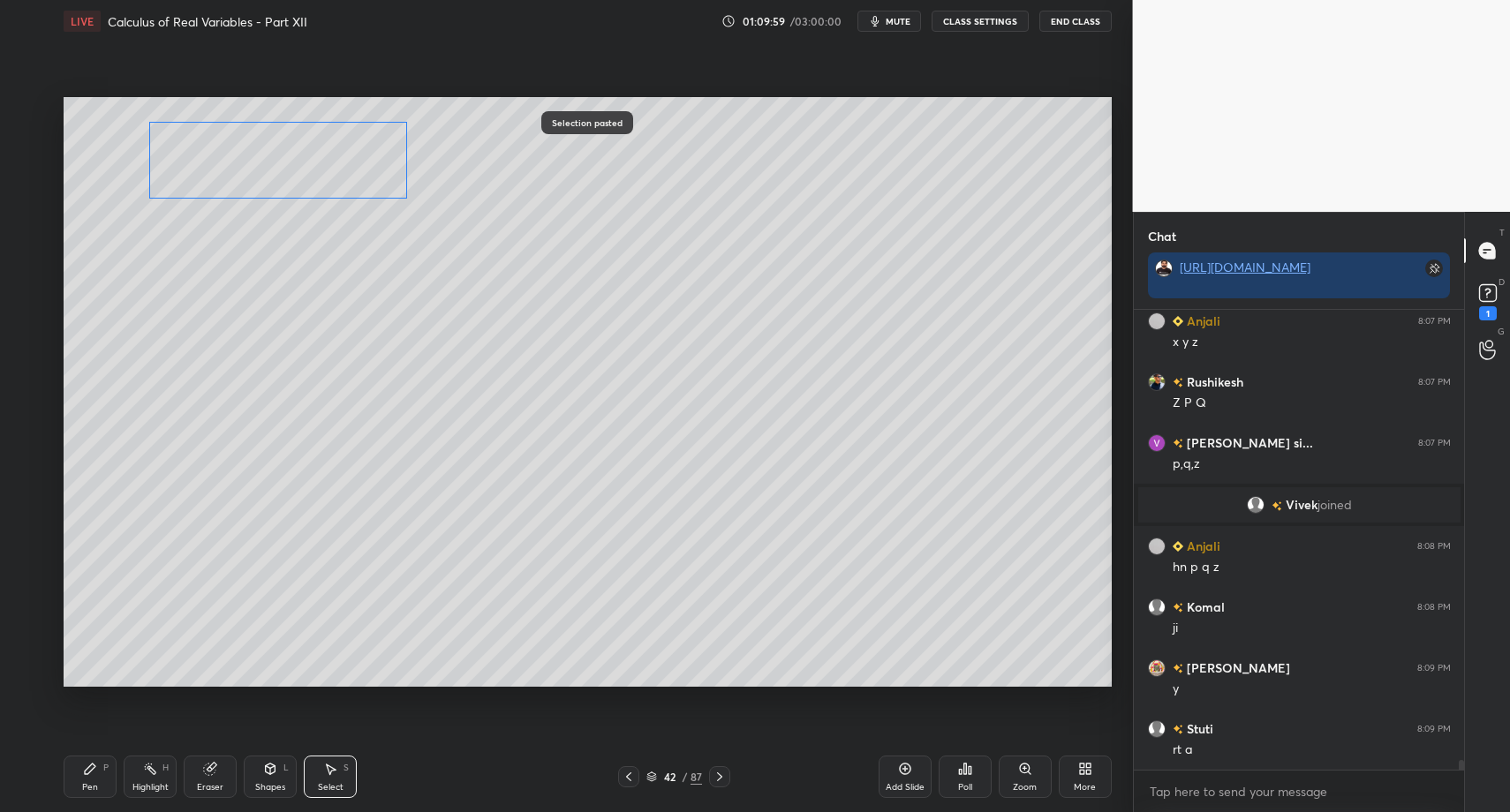 drag, startPoint x: 243, startPoint y: 575, endPoint x: 198, endPoint y: 158, distance: 419.42103 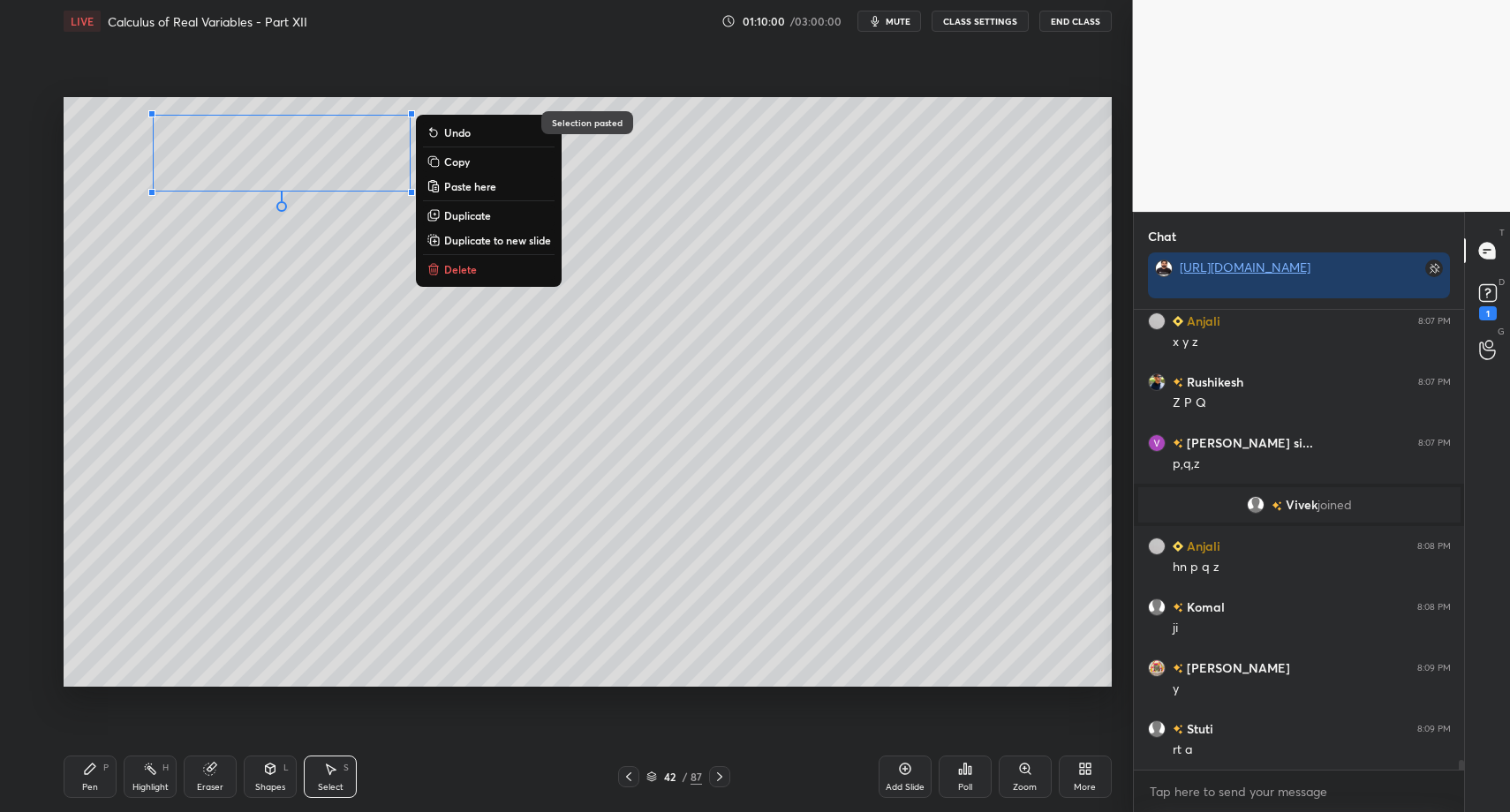 drag, startPoint x: 95, startPoint y: 804, endPoint x: 87, endPoint y: 782, distance: 23.4094 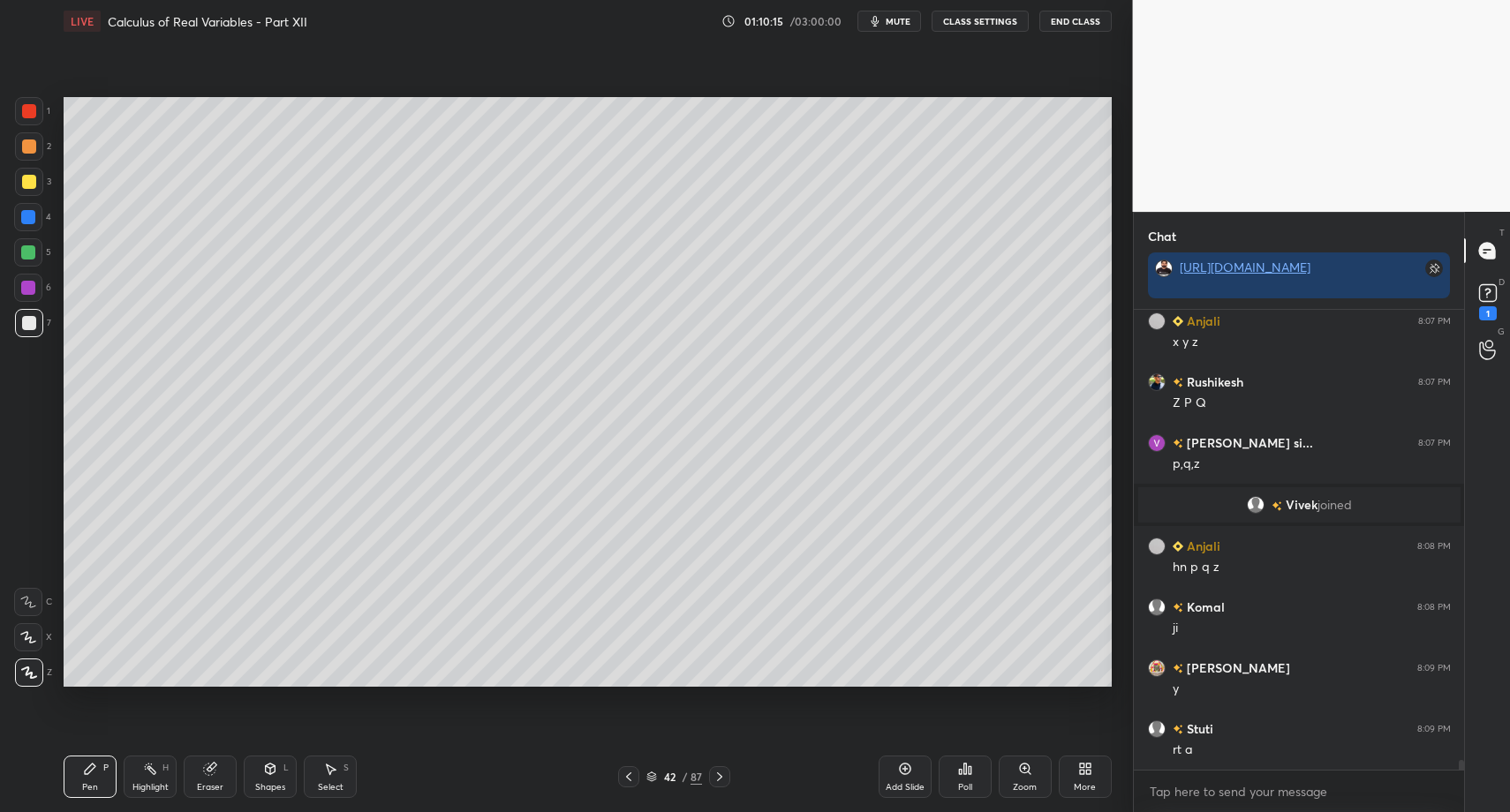 scroll, scrollTop: 21477, scrollLeft: 0, axis: vertical 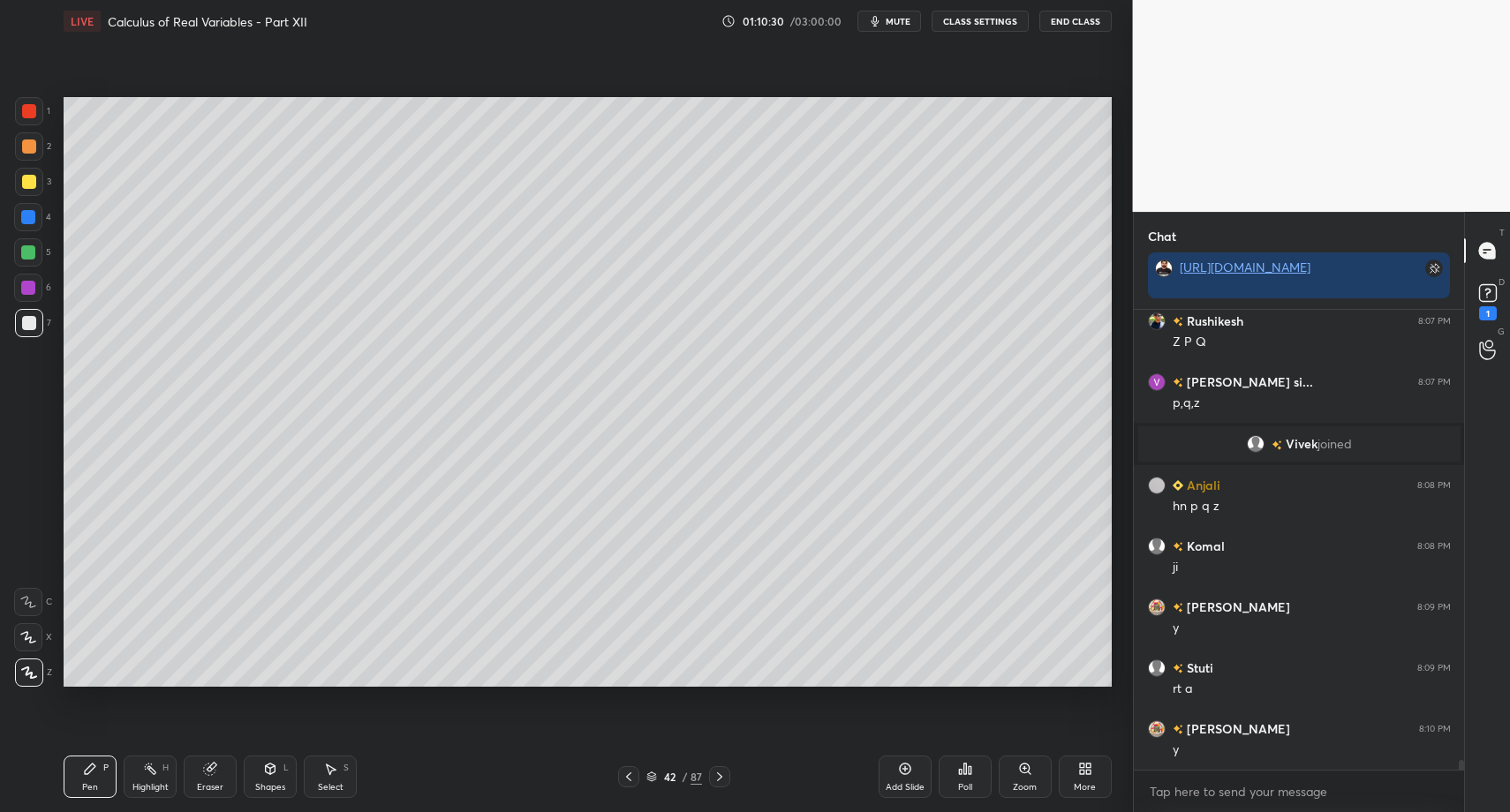 drag, startPoint x: 334, startPoint y: 796, endPoint x: 330, endPoint y: 765, distance: 31.257 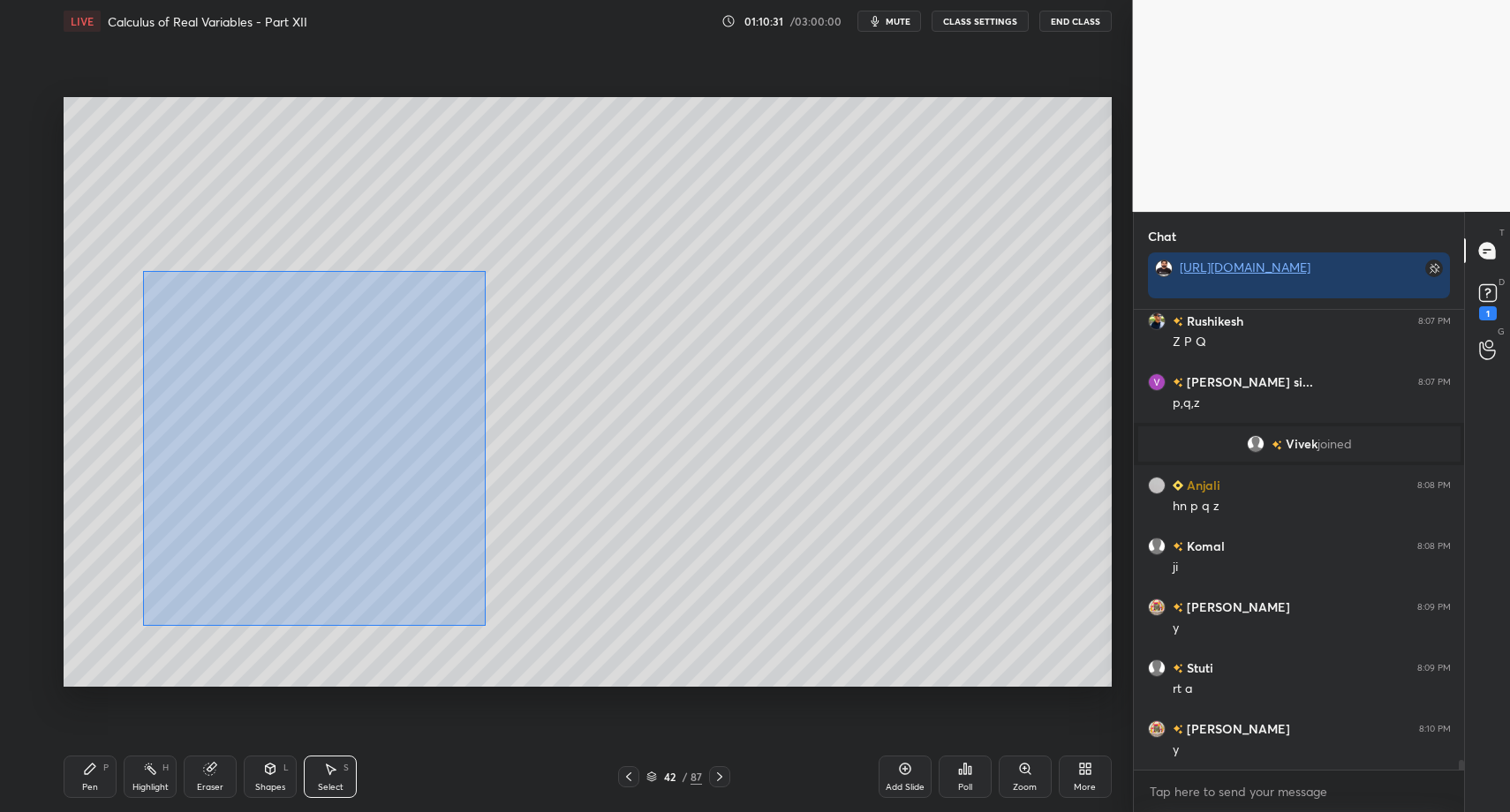 drag, startPoint x: 158, startPoint y: 297, endPoint x: 466, endPoint y: 602, distance: 433.4616 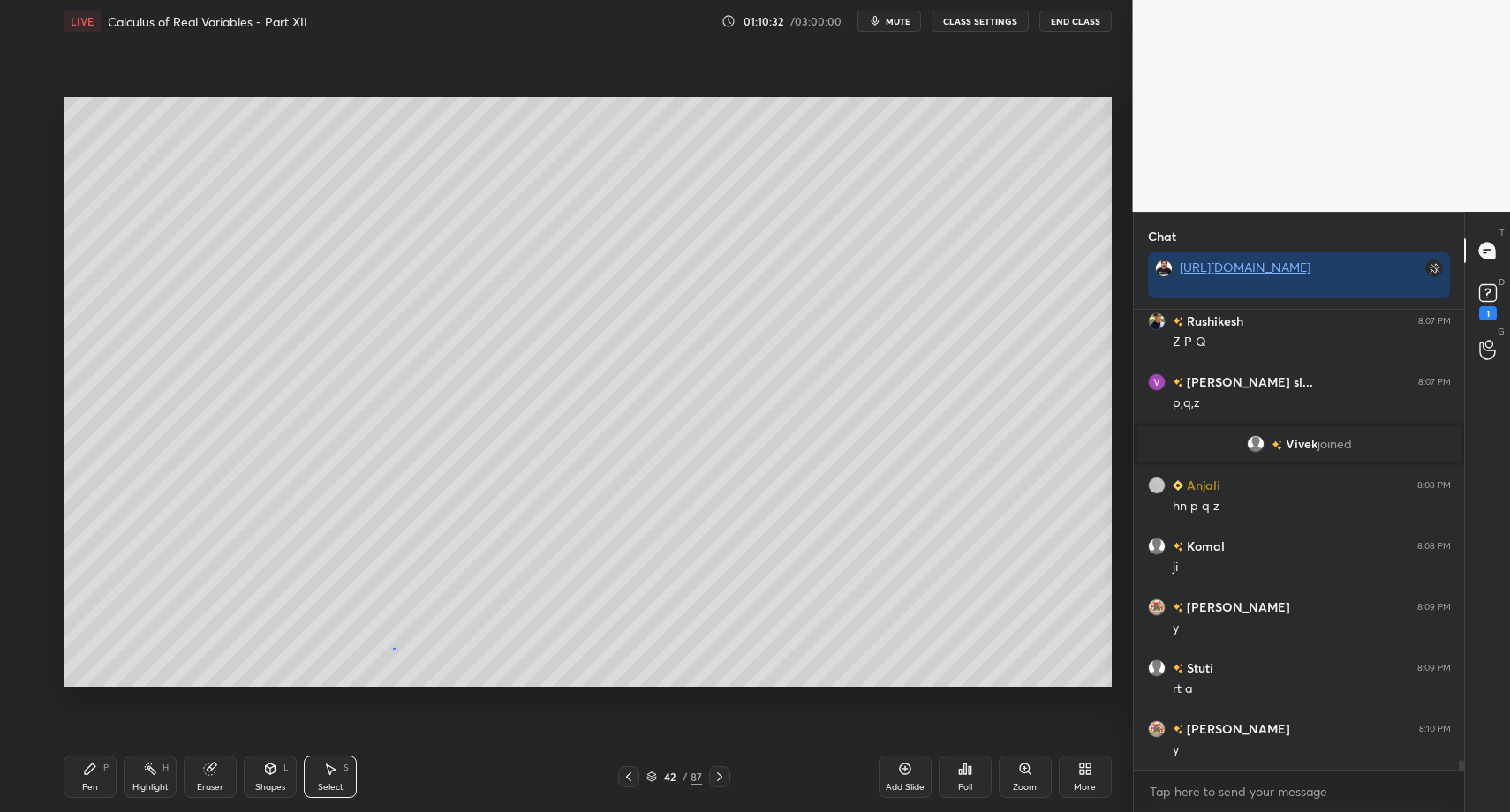 drag, startPoint x: 394, startPoint y: 649, endPoint x: 389, endPoint y: 631, distance: 18.681542 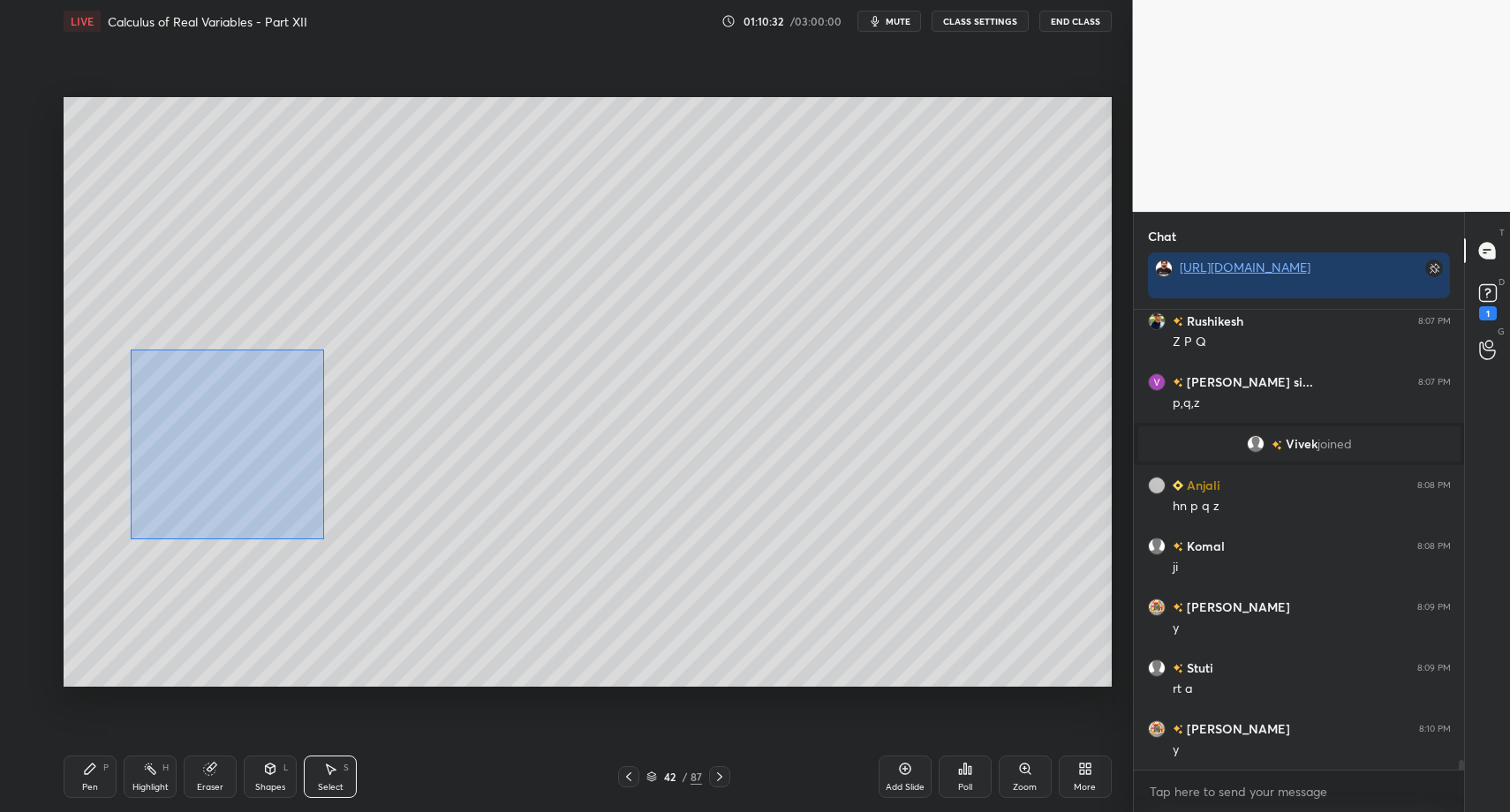 drag, startPoint x: 130, startPoint y: 349, endPoint x: 553, endPoint y: 642, distance: 514.56584 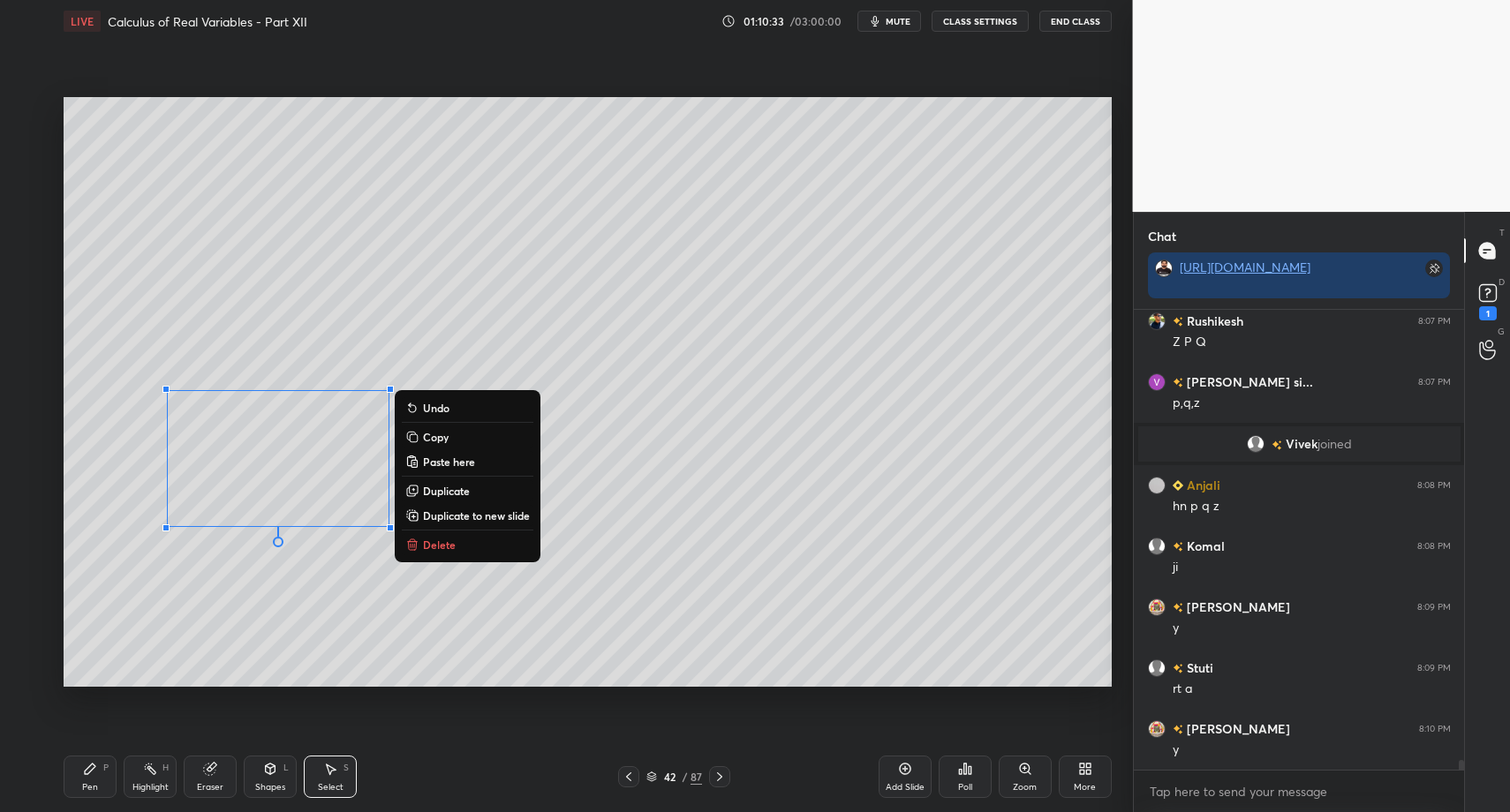 drag, startPoint x: 470, startPoint y: 545, endPoint x: 347, endPoint y: 605, distance: 136.85394 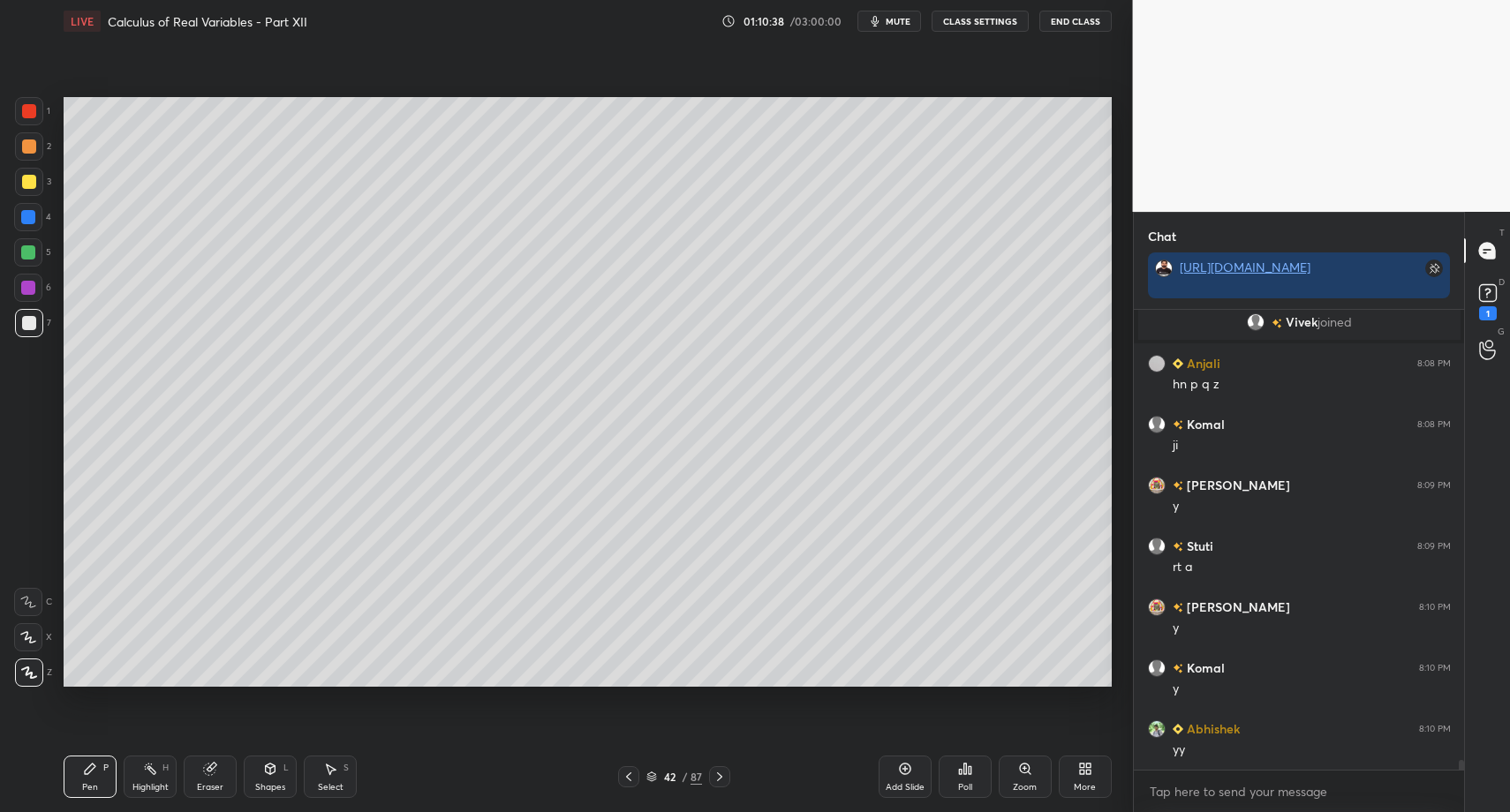 scroll, scrollTop: 21659, scrollLeft: 0, axis: vertical 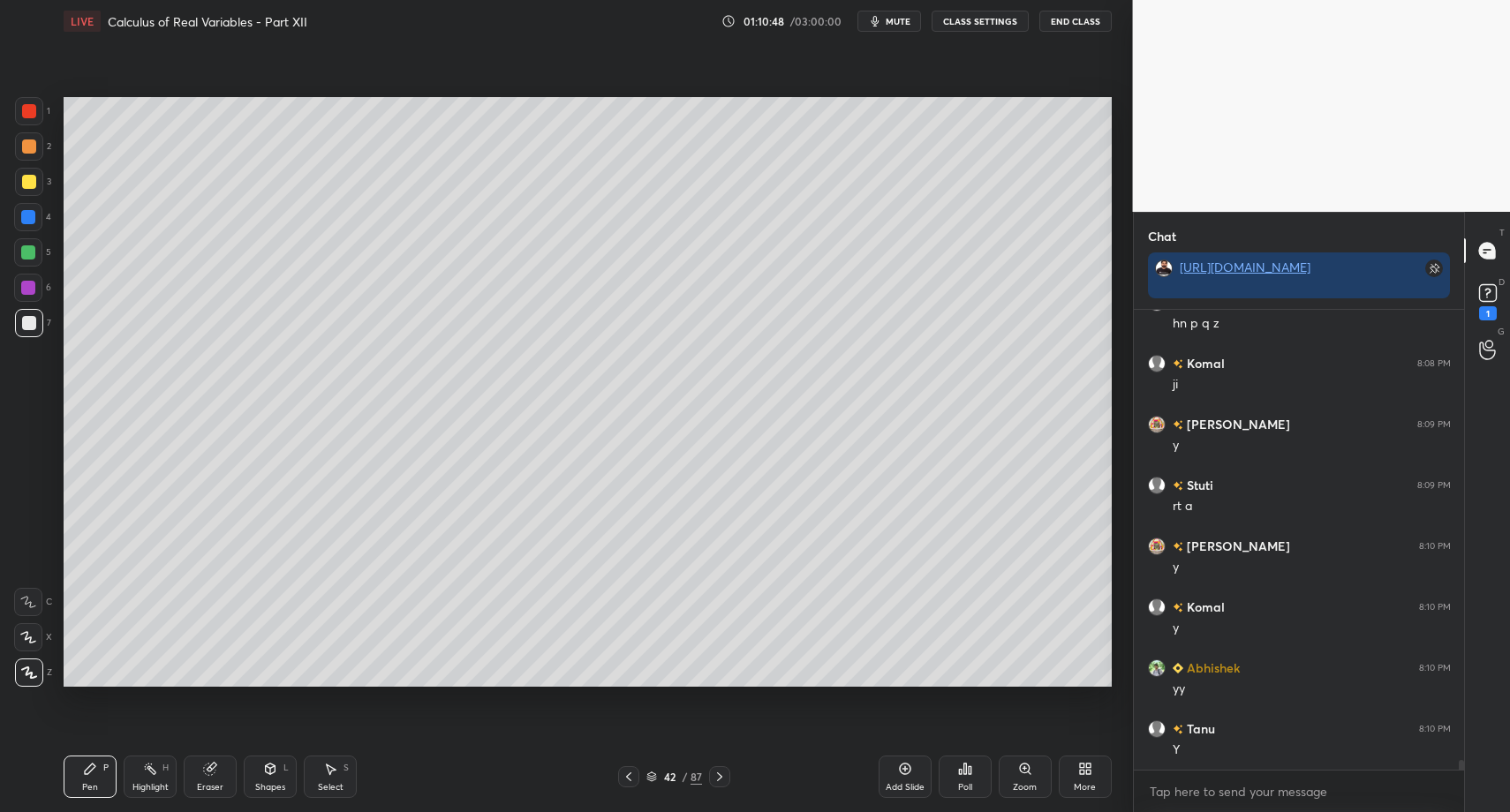 drag, startPoint x: 32, startPoint y: 114, endPoint x: 44, endPoint y: 146, distance: 34.176015 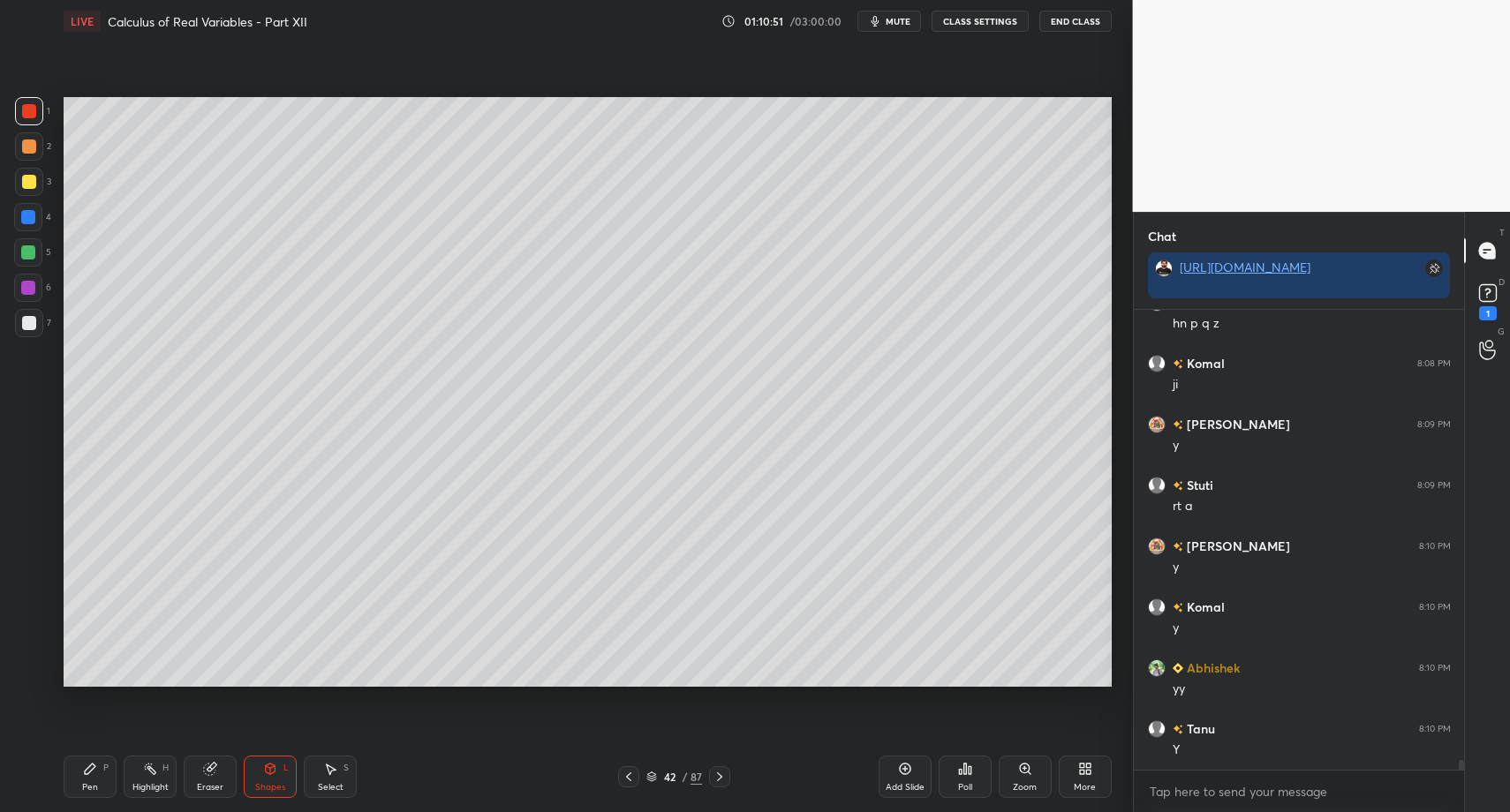 drag, startPoint x: 110, startPoint y: 786, endPoint x: 99, endPoint y: 780, distance: 12.529964 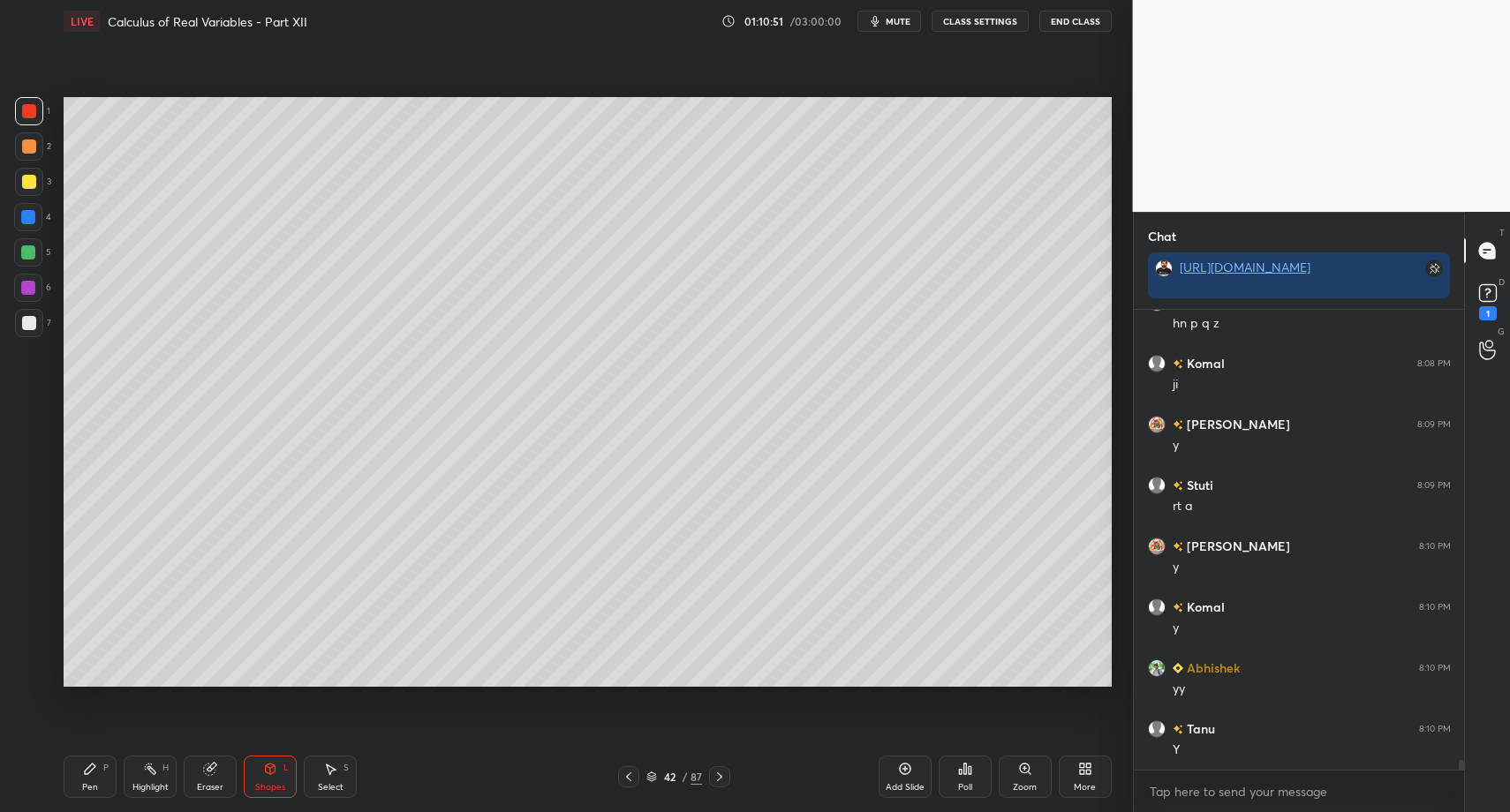 drag, startPoint x: 99, startPoint y: 780, endPoint x: 170, endPoint y: 704, distance: 104.00481 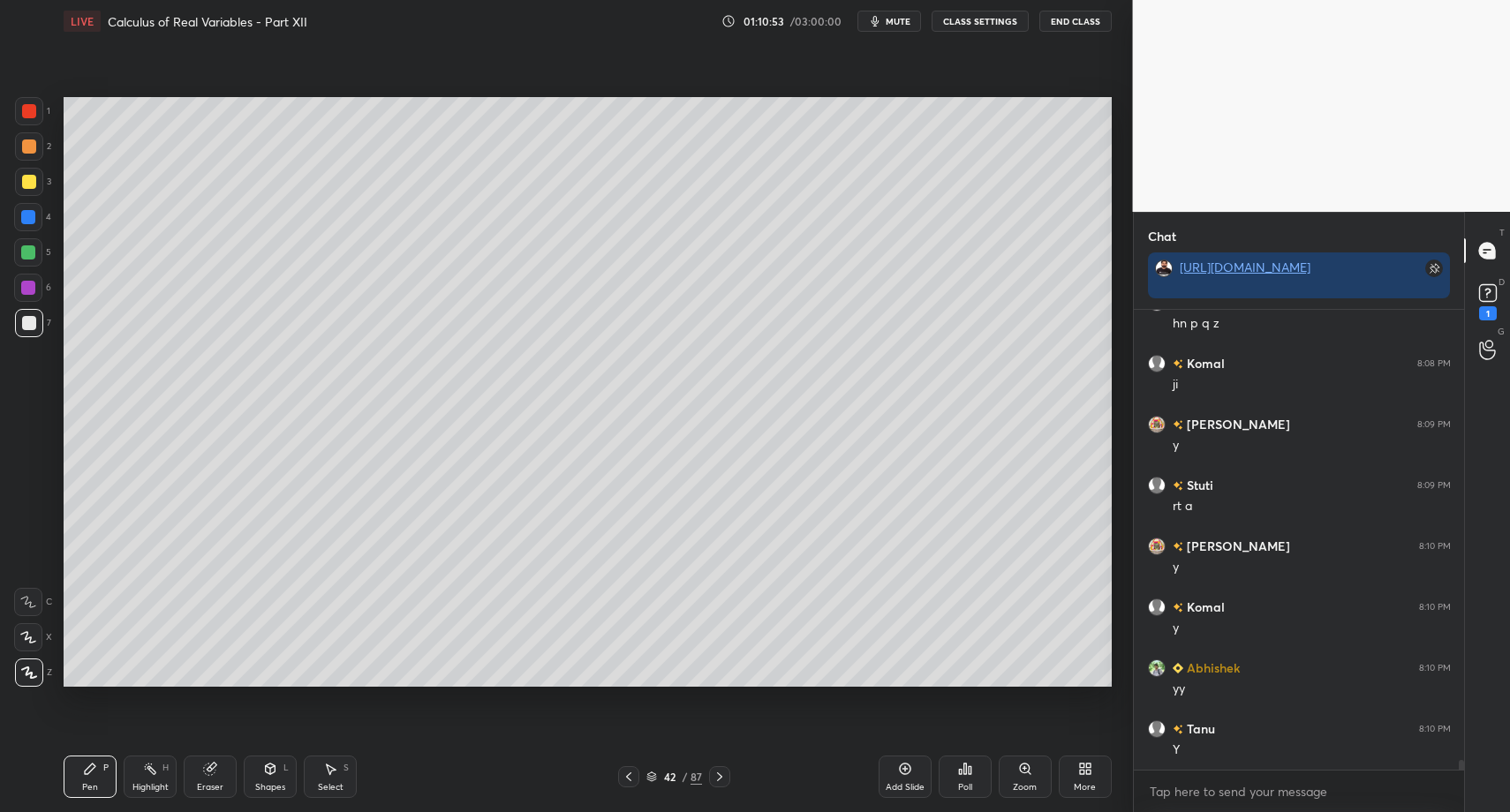drag, startPoint x: 80, startPoint y: 786, endPoint x: 84, endPoint y: 774, distance: 12.64911 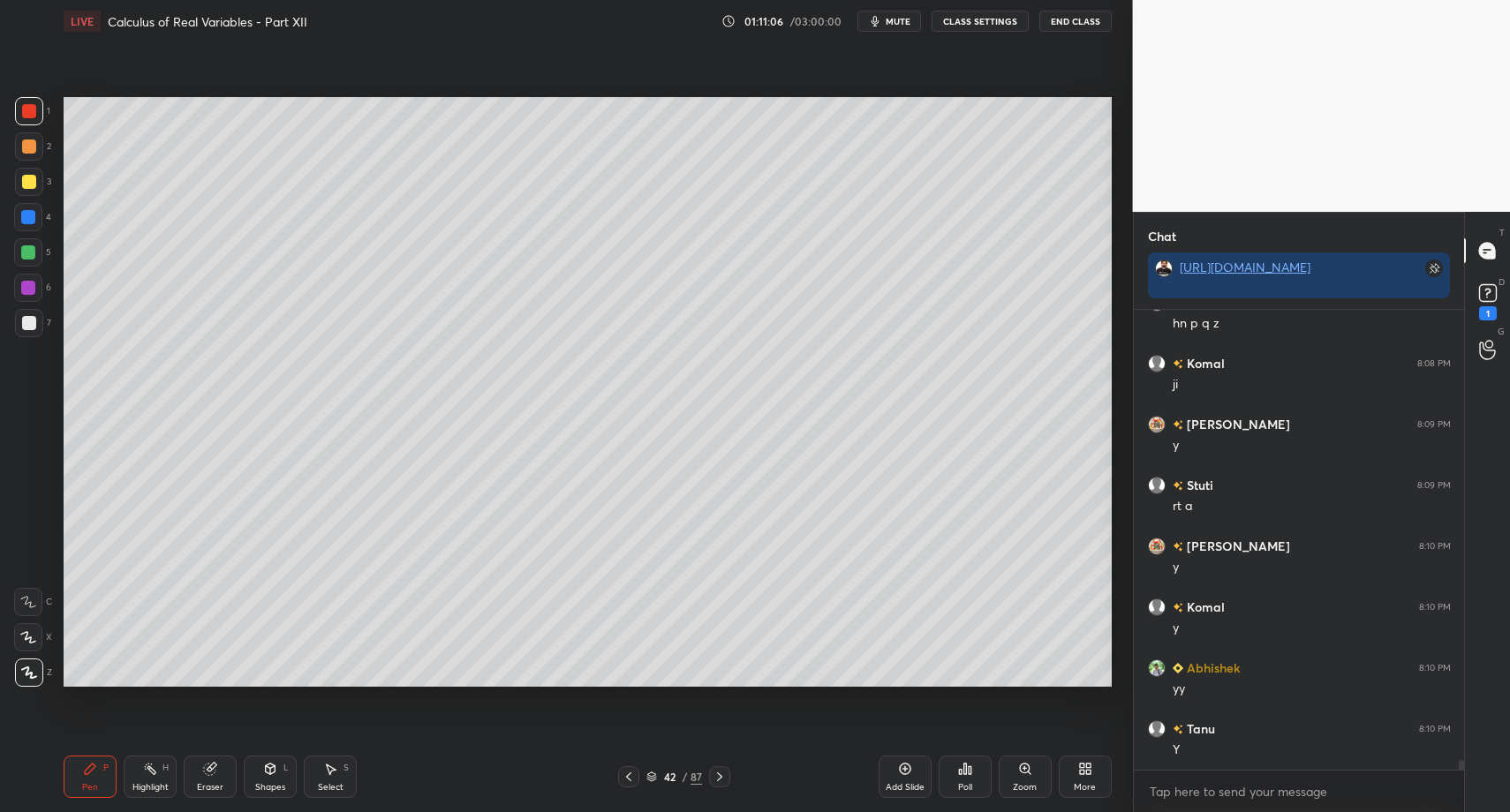 drag, startPoint x: 82, startPoint y: 777, endPoint x: 105, endPoint y: 698, distance: 82.28001 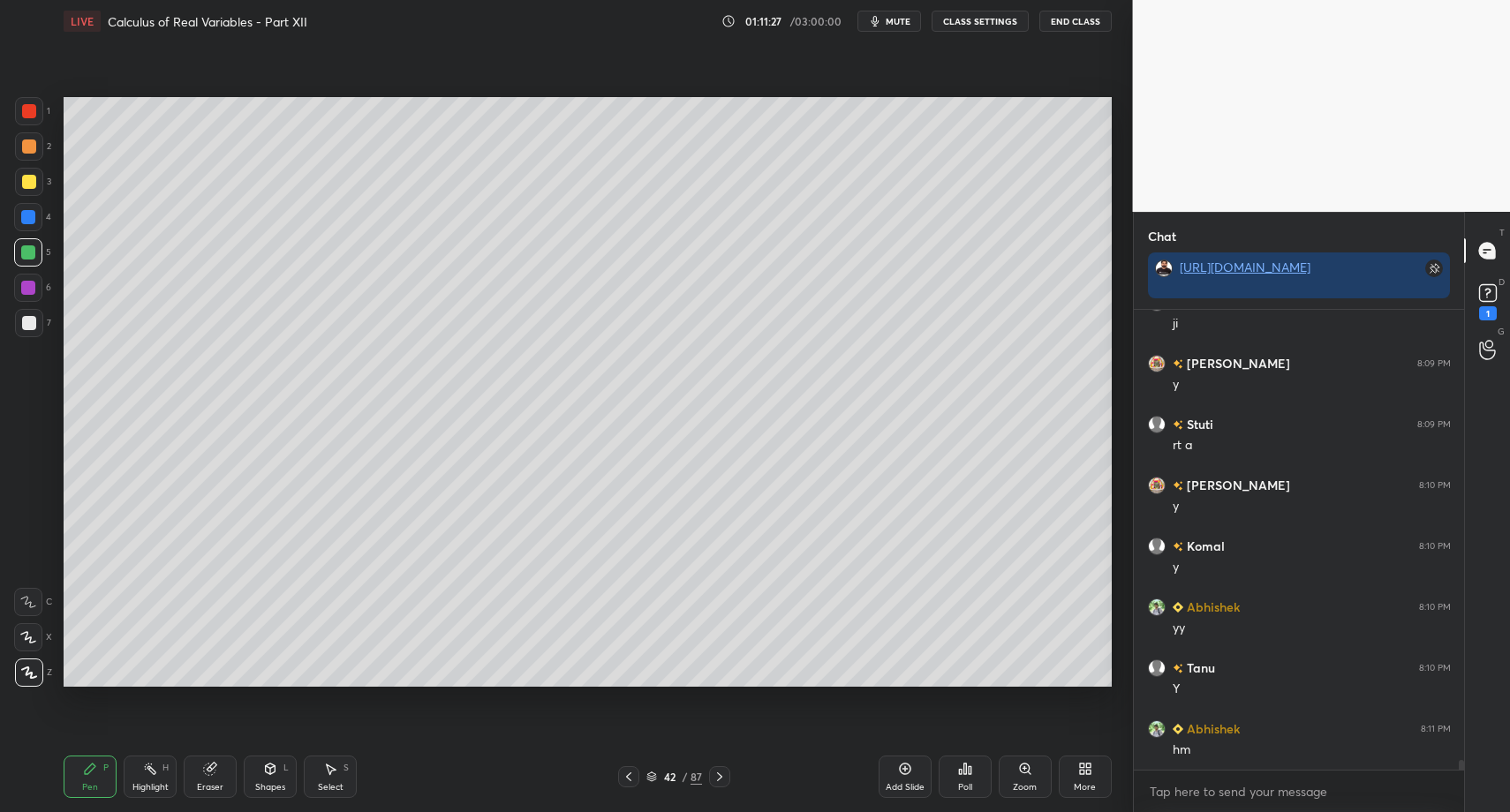 scroll, scrollTop: 21781, scrollLeft: 0, axis: vertical 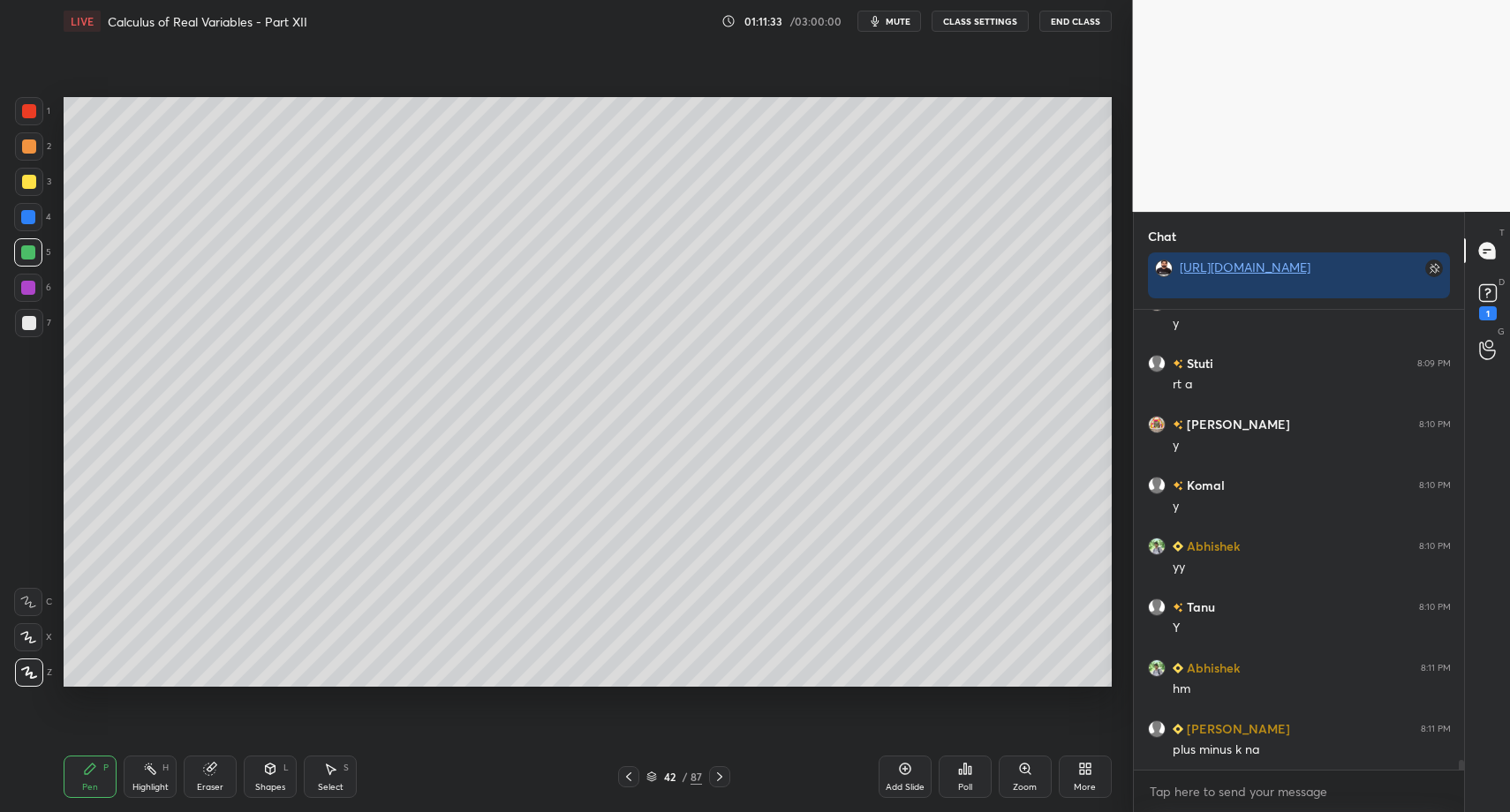 drag, startPoint x: 323, startPoint y: 790, endPoint x: 330, endPoint y: 705, distance: 85.287748 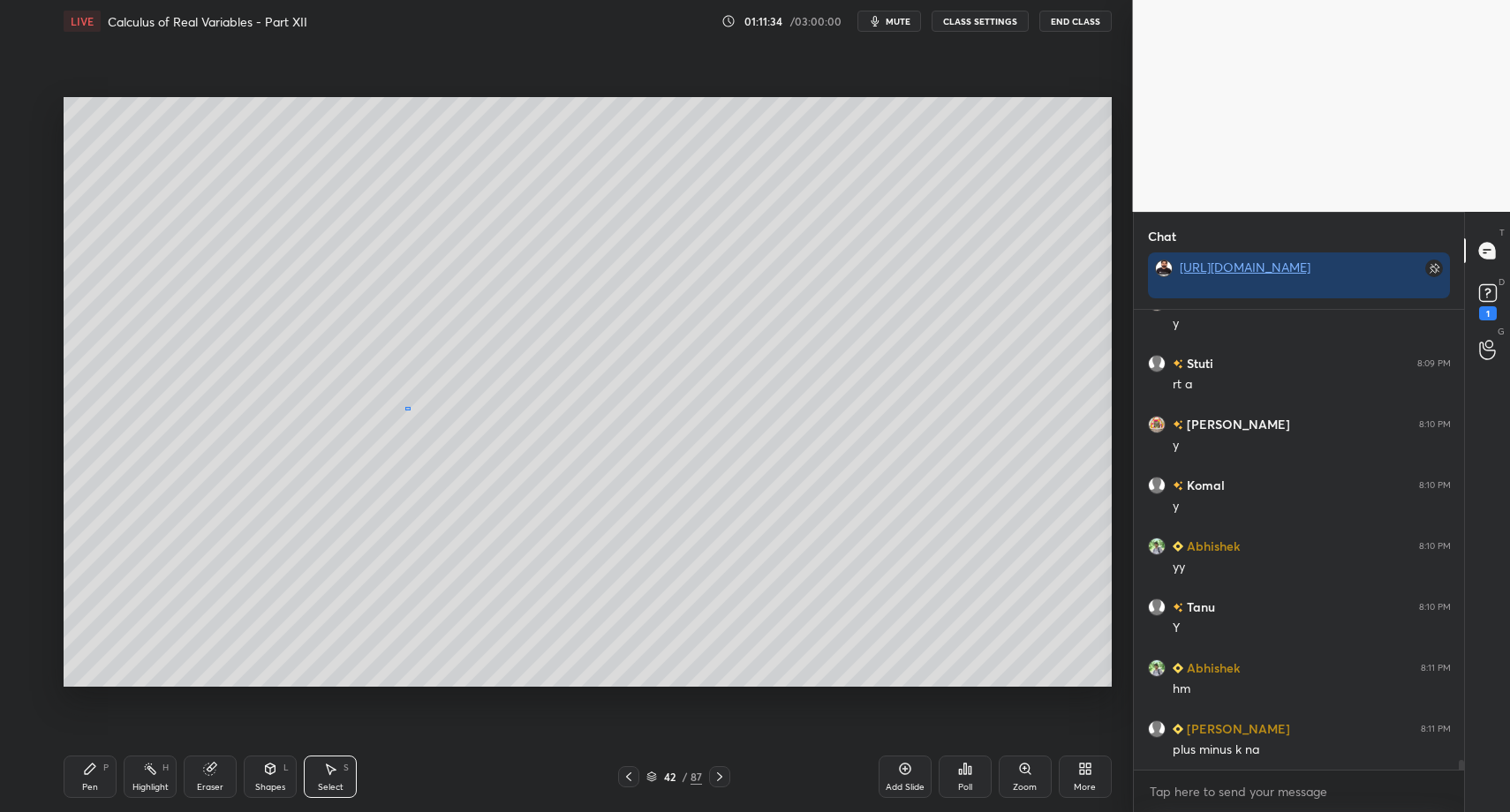 drag, startPoint x: 410, startPoint y: 410, endPoint x: 424, endPoint y: 417, distance: 15.652476 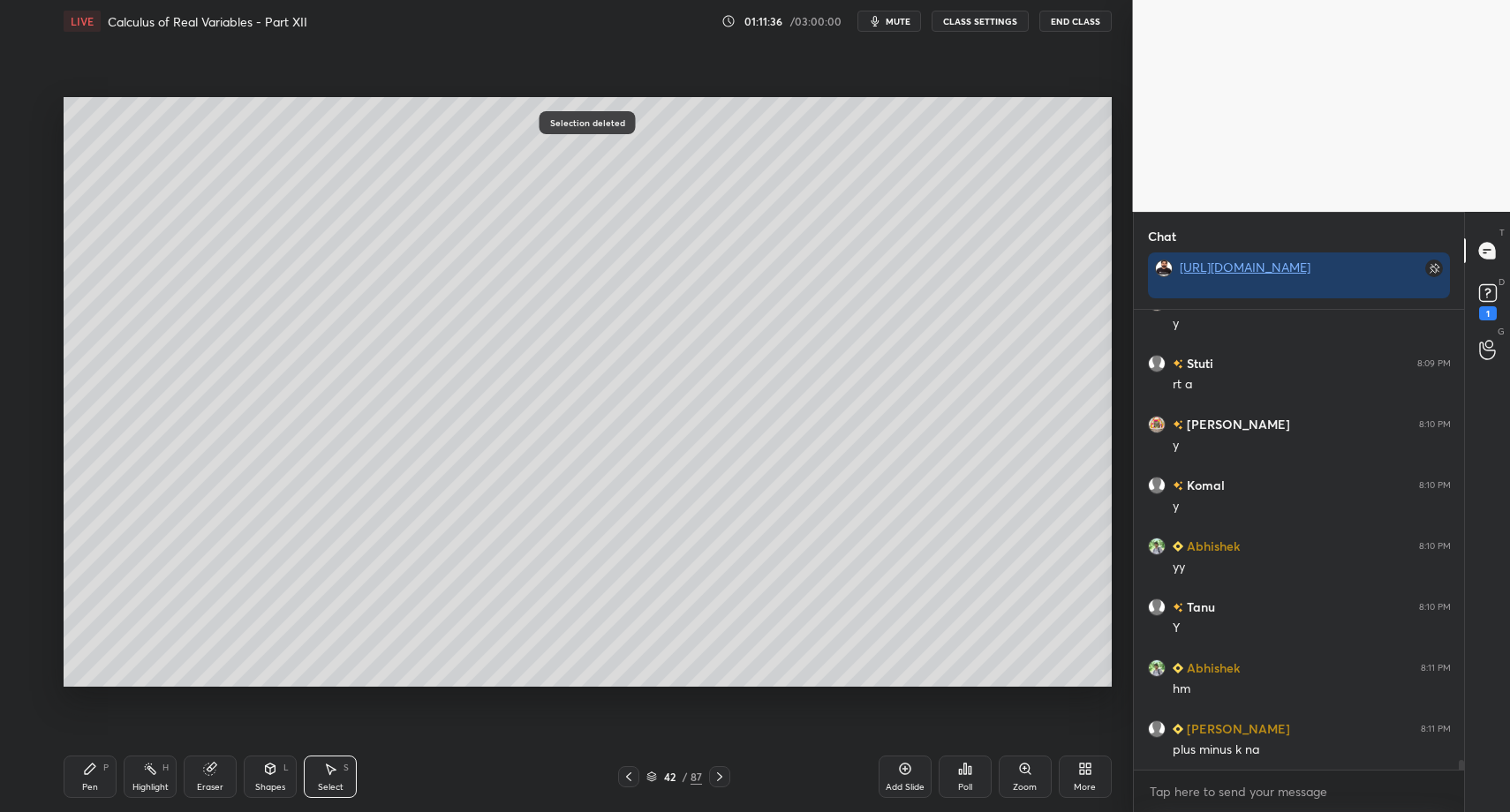 drag, startPoint x: 78, startPoint y: 773, endPoint x: 69, endPoint y: 774, distance: 9.055385 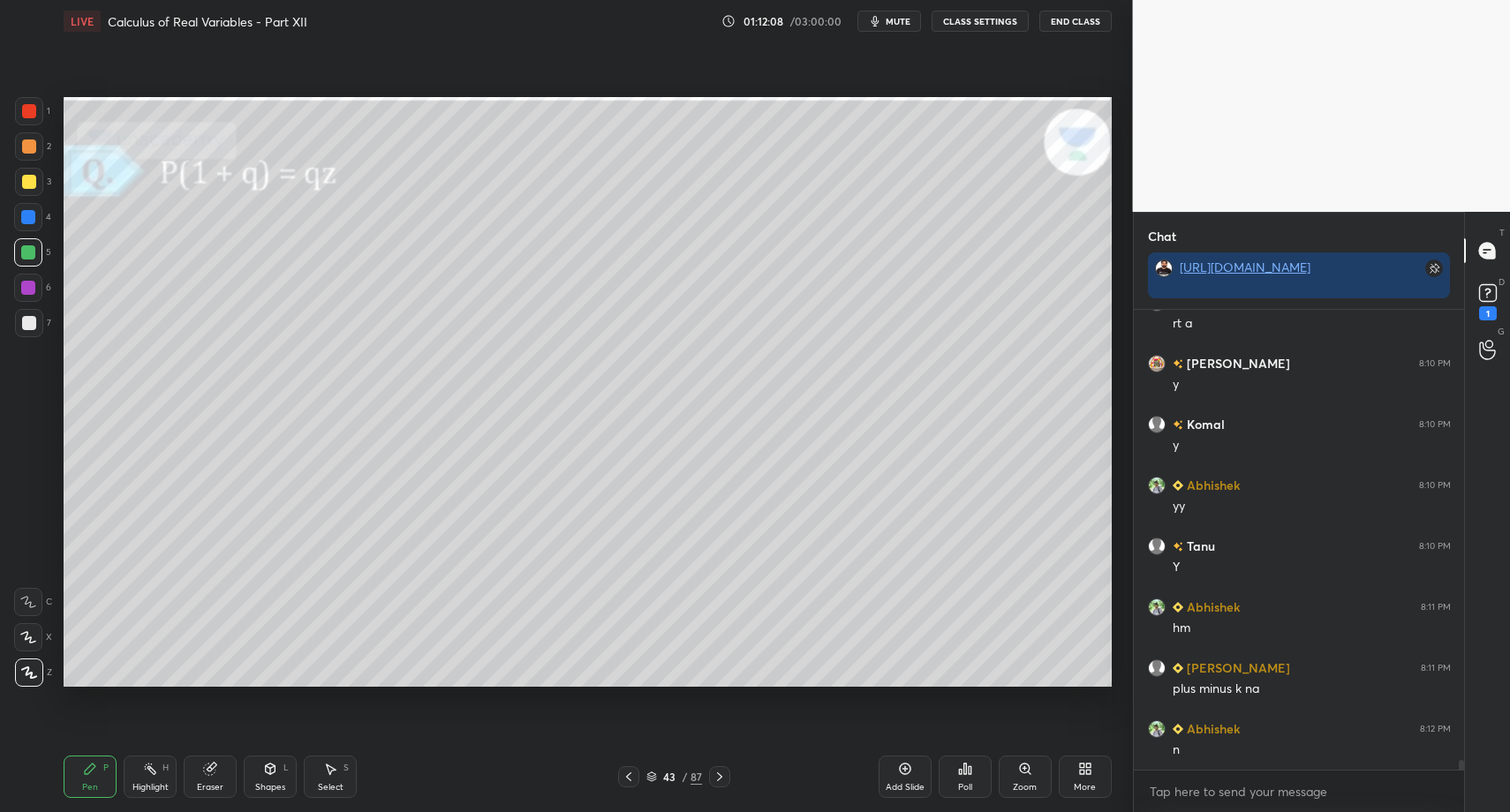 scroll, scrollTop: 21903, scrollLeft: 0, axis: vertical 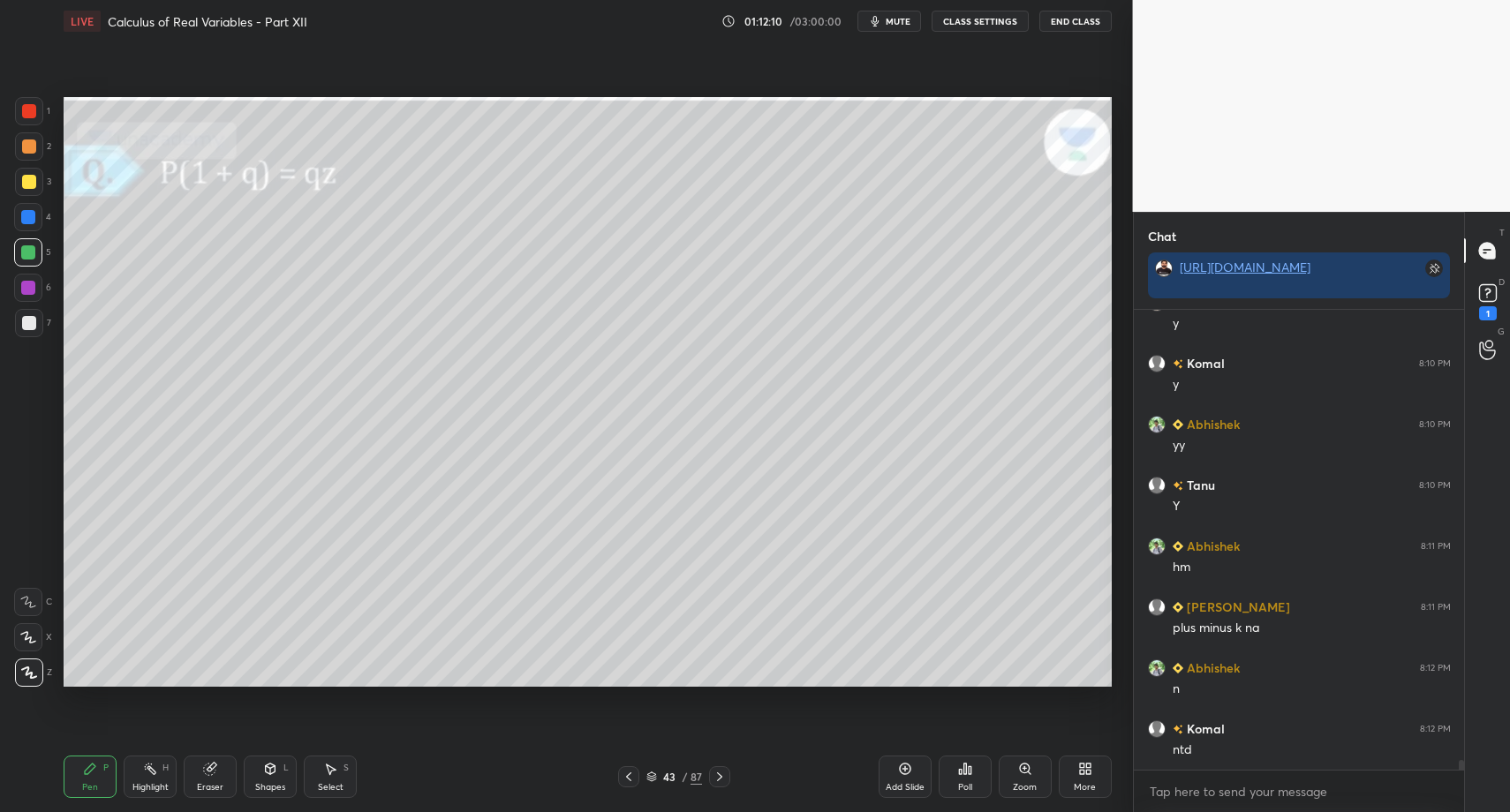 drag, startPoint x: 33, startPoint y: 320, endPoint x: 50, endPoint y: 355, distance: 38.910153 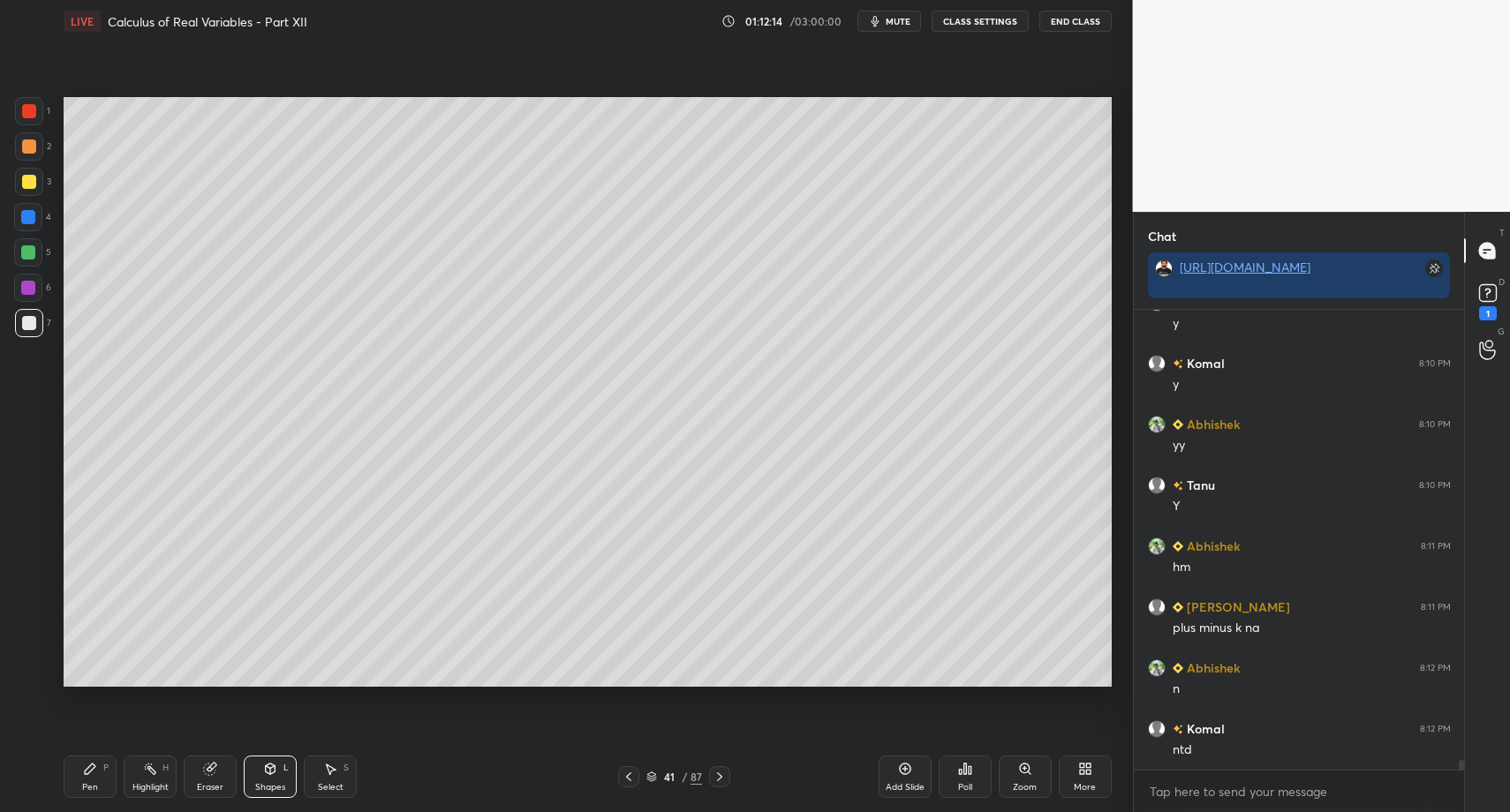 scroll, scrollTop: 21964, scrollLeft: 0, axis: vertical 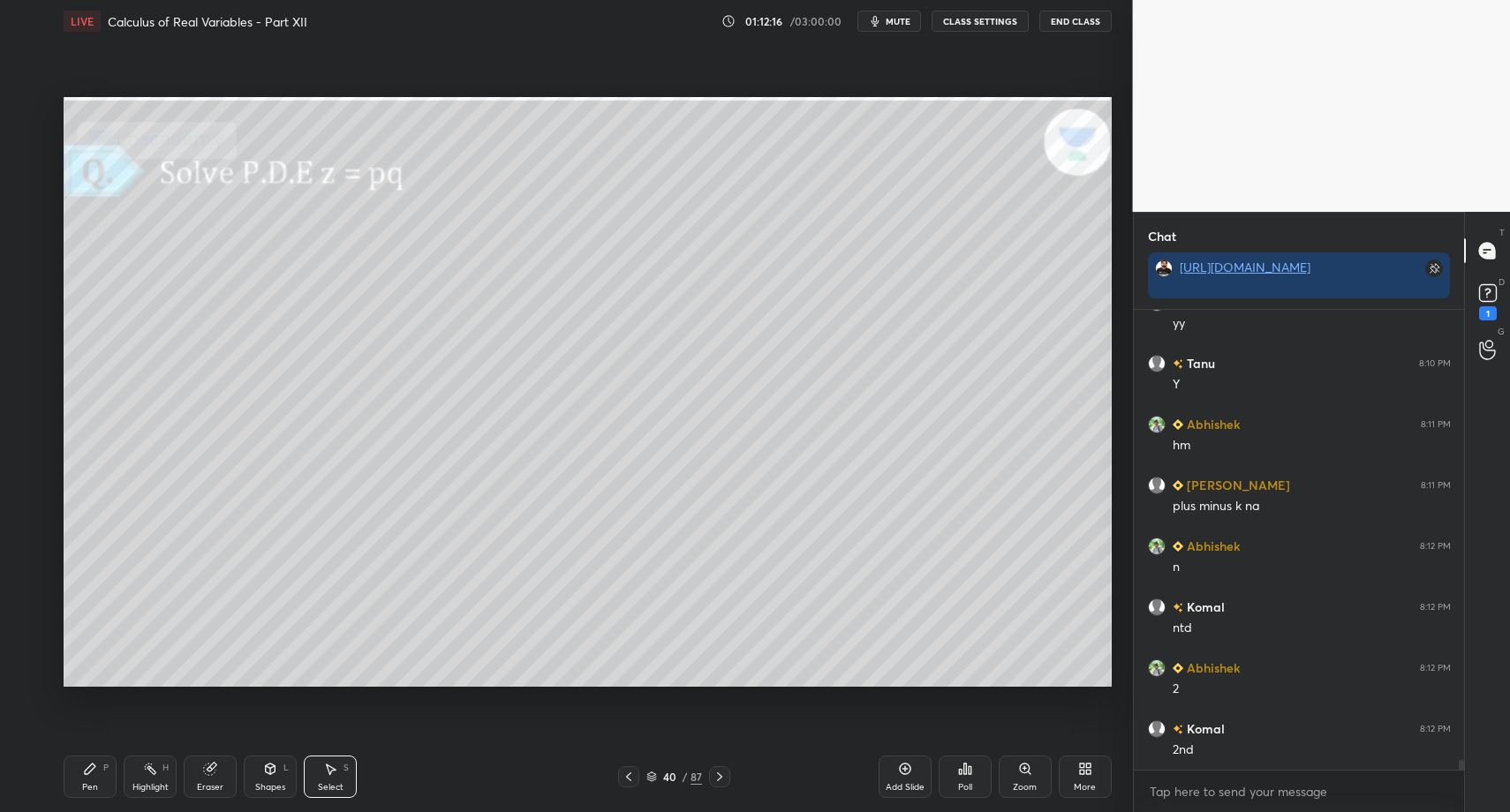 drag, startPoint x: 347, startPoint y: 775, endPoint x: 341, endPoint y: 767, distance: 10 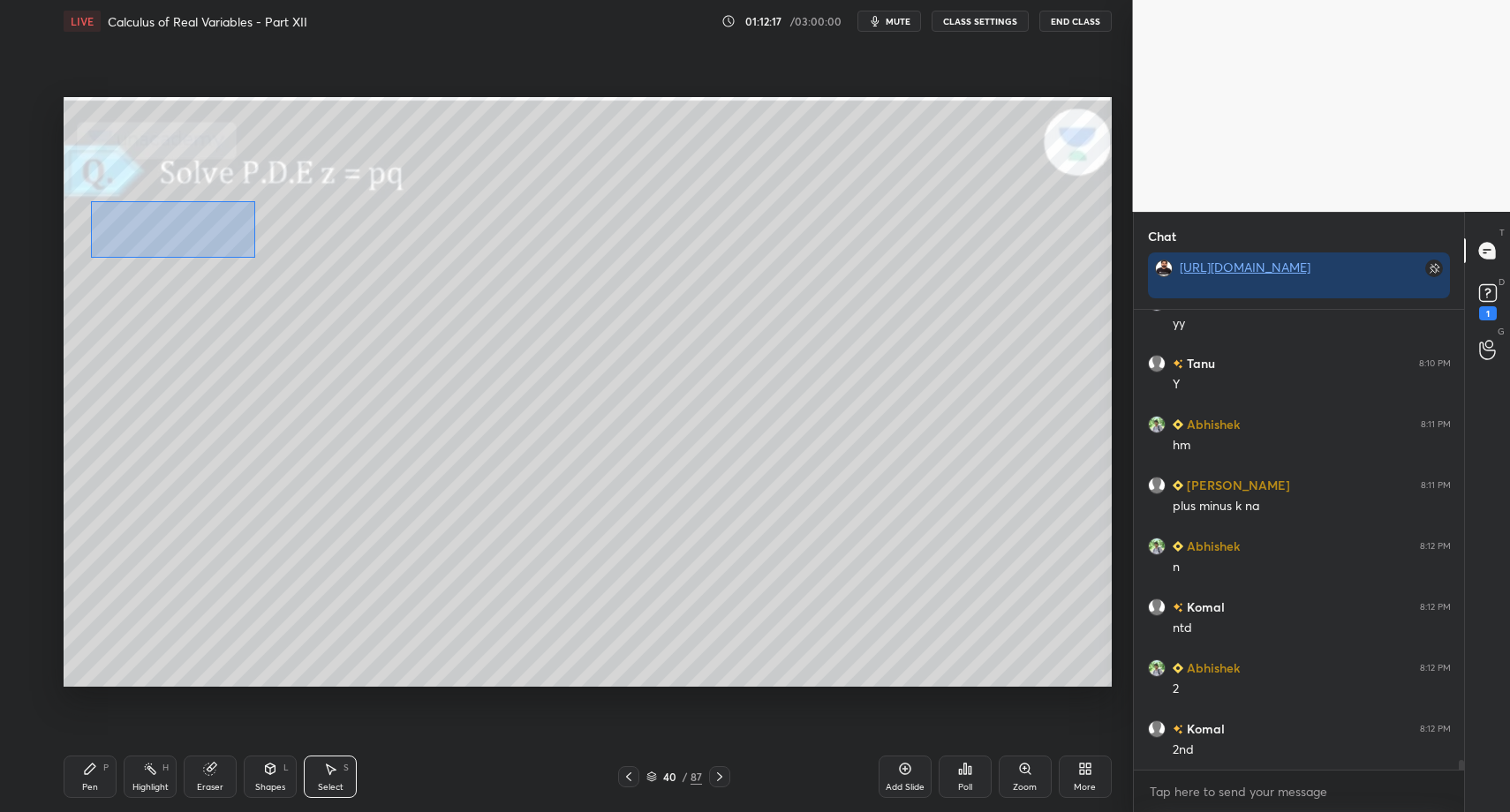 scroll, scrollTop: 22146, scrollLeft: 0, axis: vertical 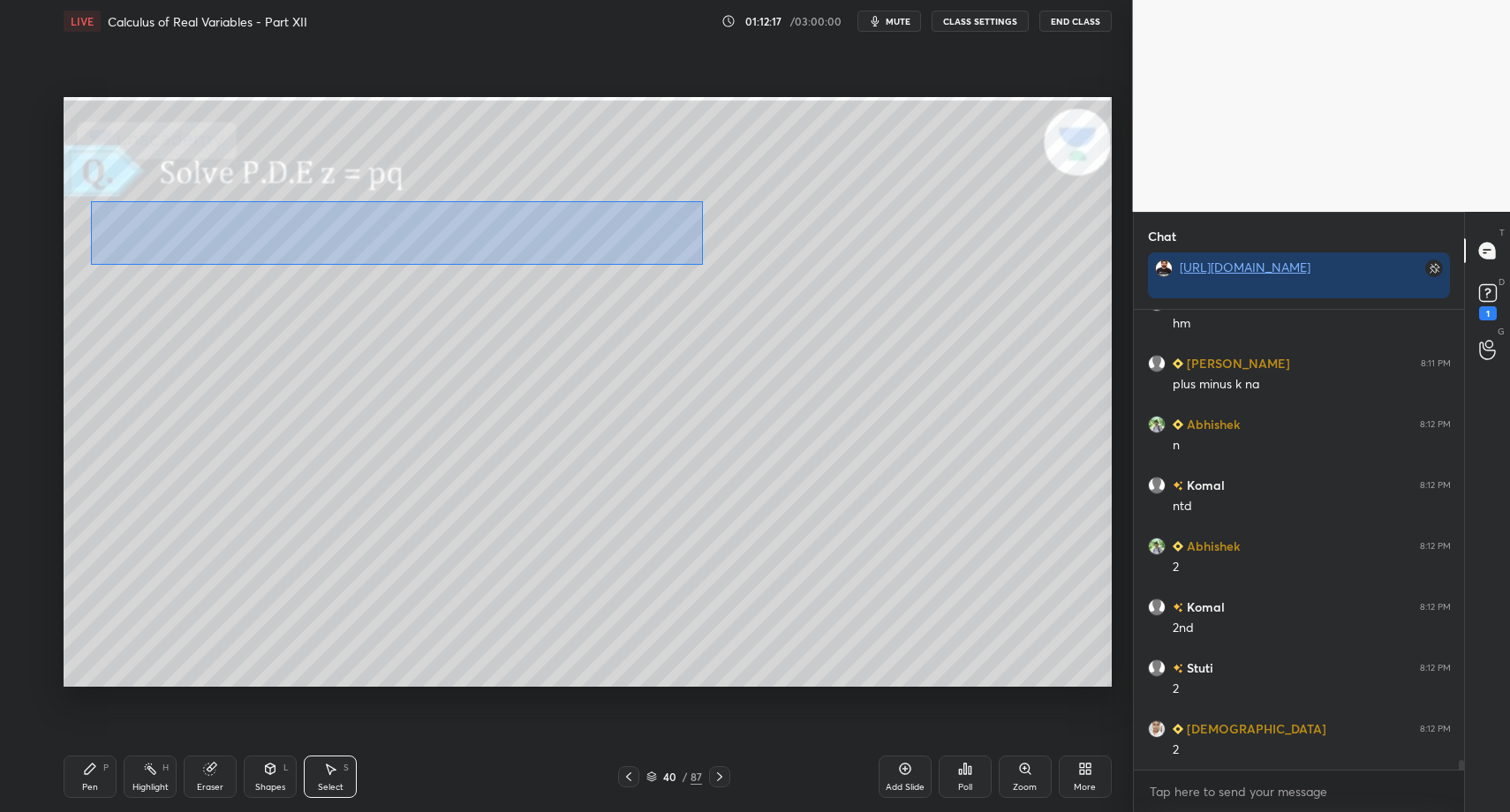 drag, startPoint x: 96, startPoint y: 207, endPoint x: 695, endPoint y: 271, distance: 602.40933 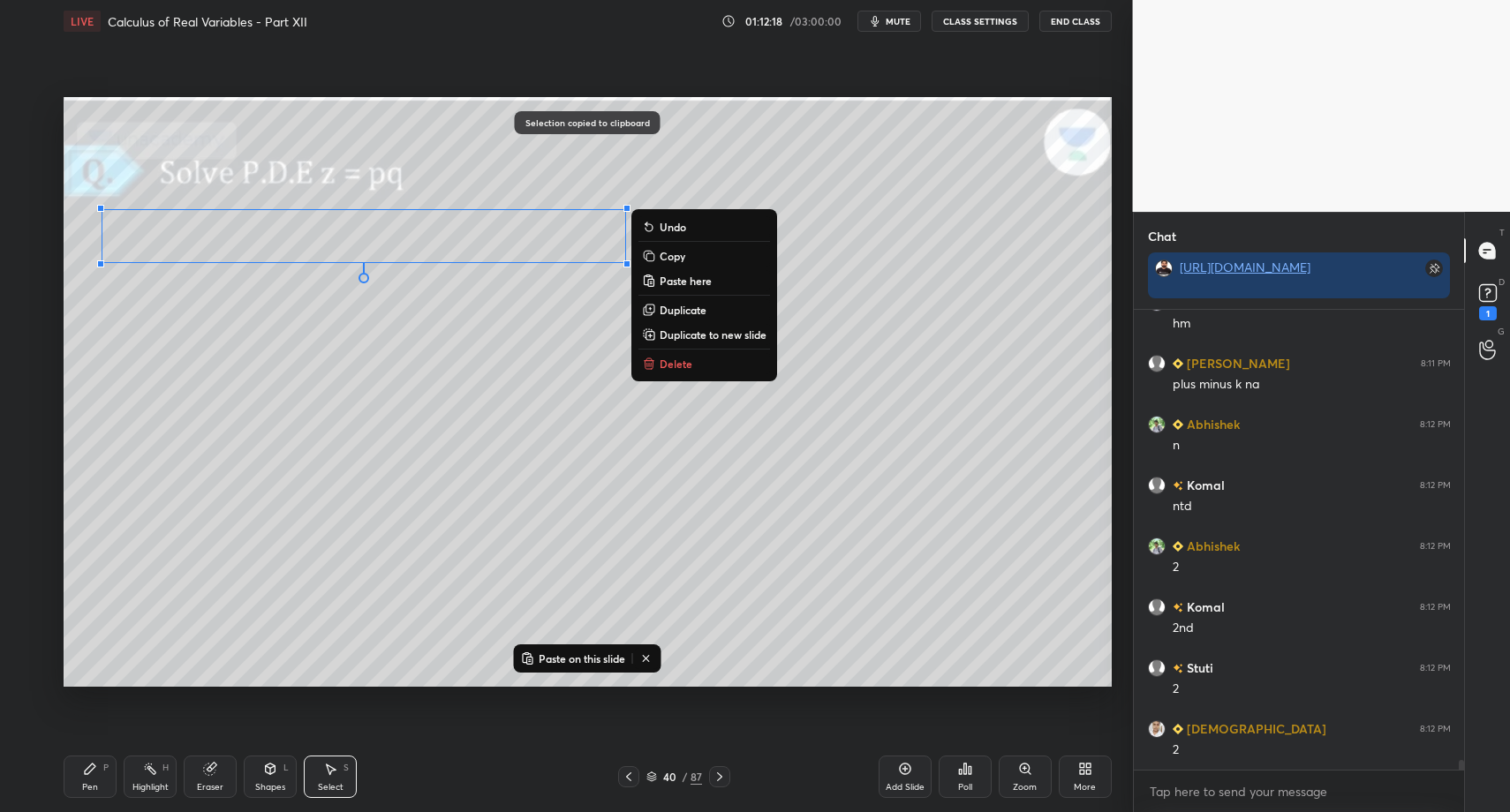 drag, startPoint x: 710, startPoint y: 780, endPoint x: 714, endPoint y: 771, distance: 9.848858 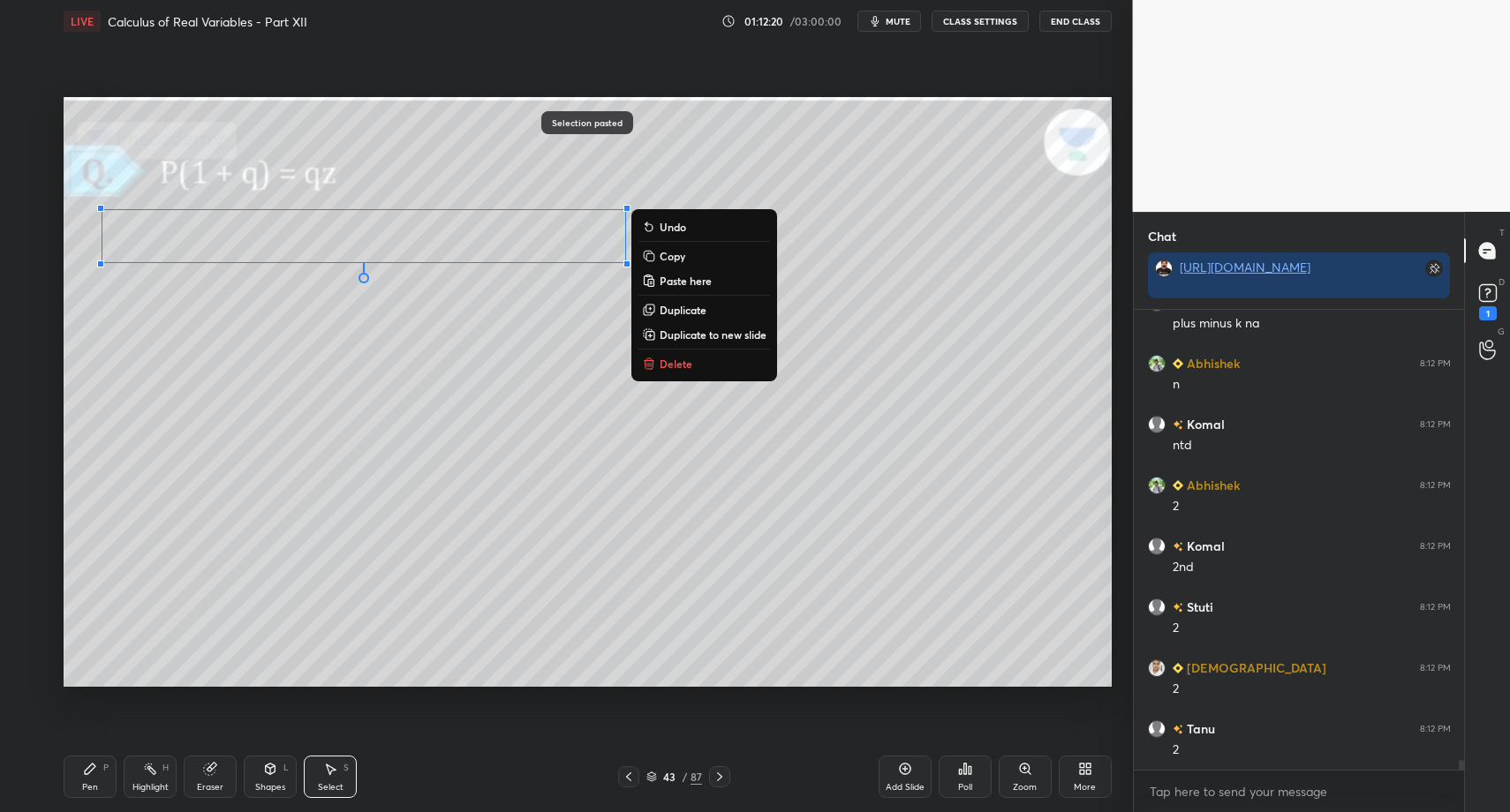 scroll, scrollTop: 22268, scrollLeft: 0, axis: vertical 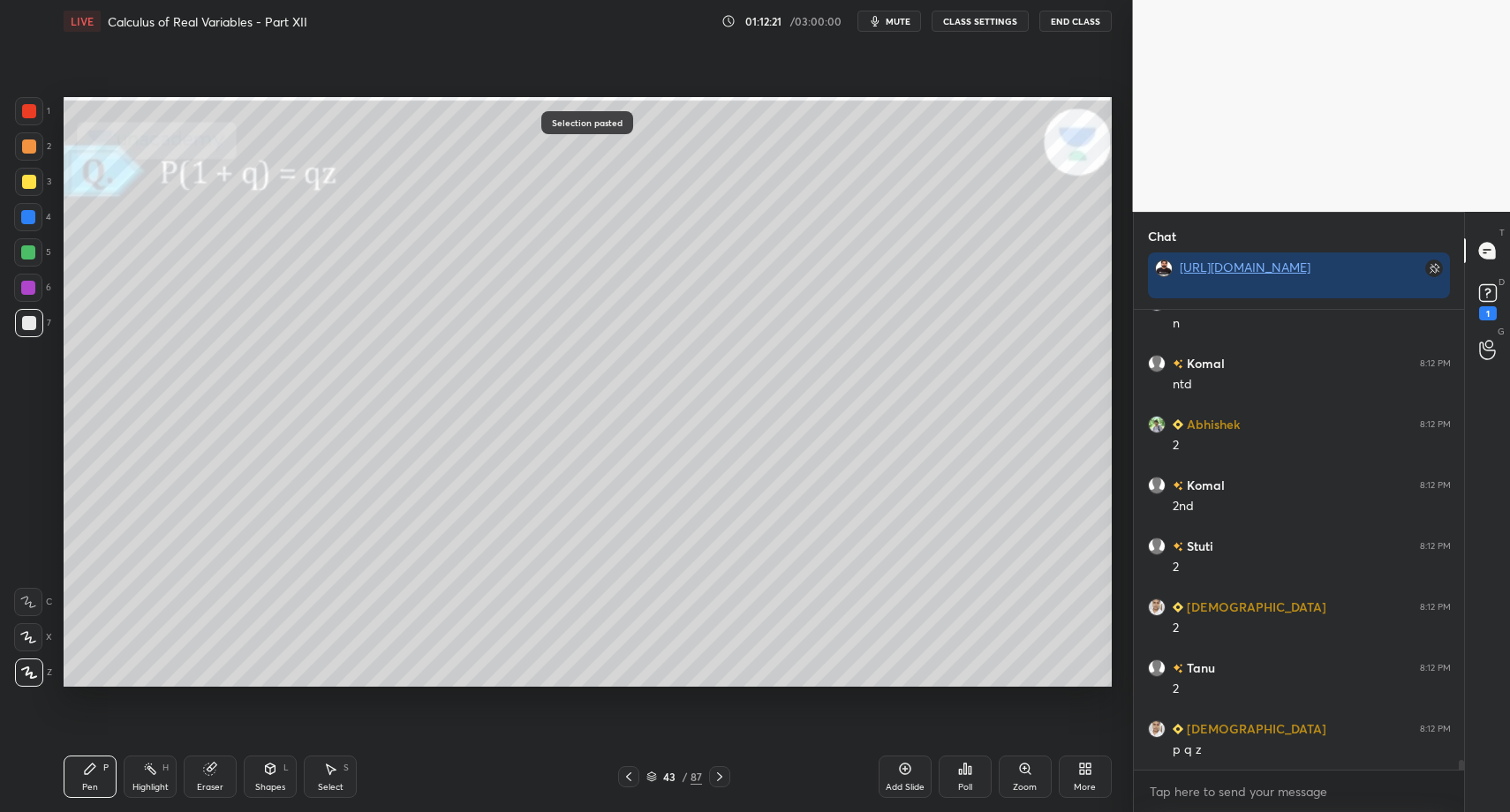 drag, startPoint x: 33, startPoint y: 259, endPoint x: 48, endPoint y: 267, distance: 17 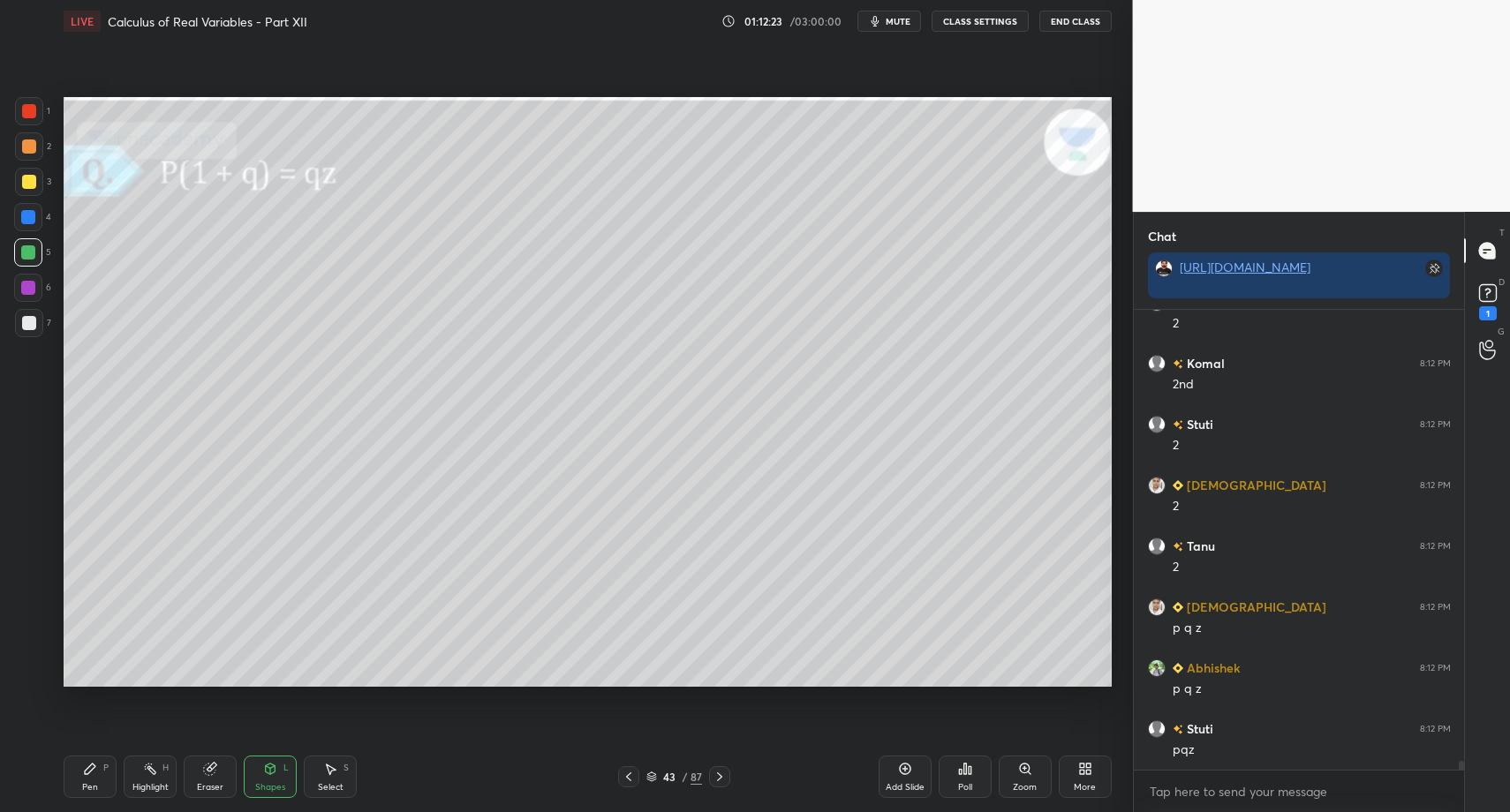 scroll, scrollTop: 22451, scrollLeft: 0, axis: vertical 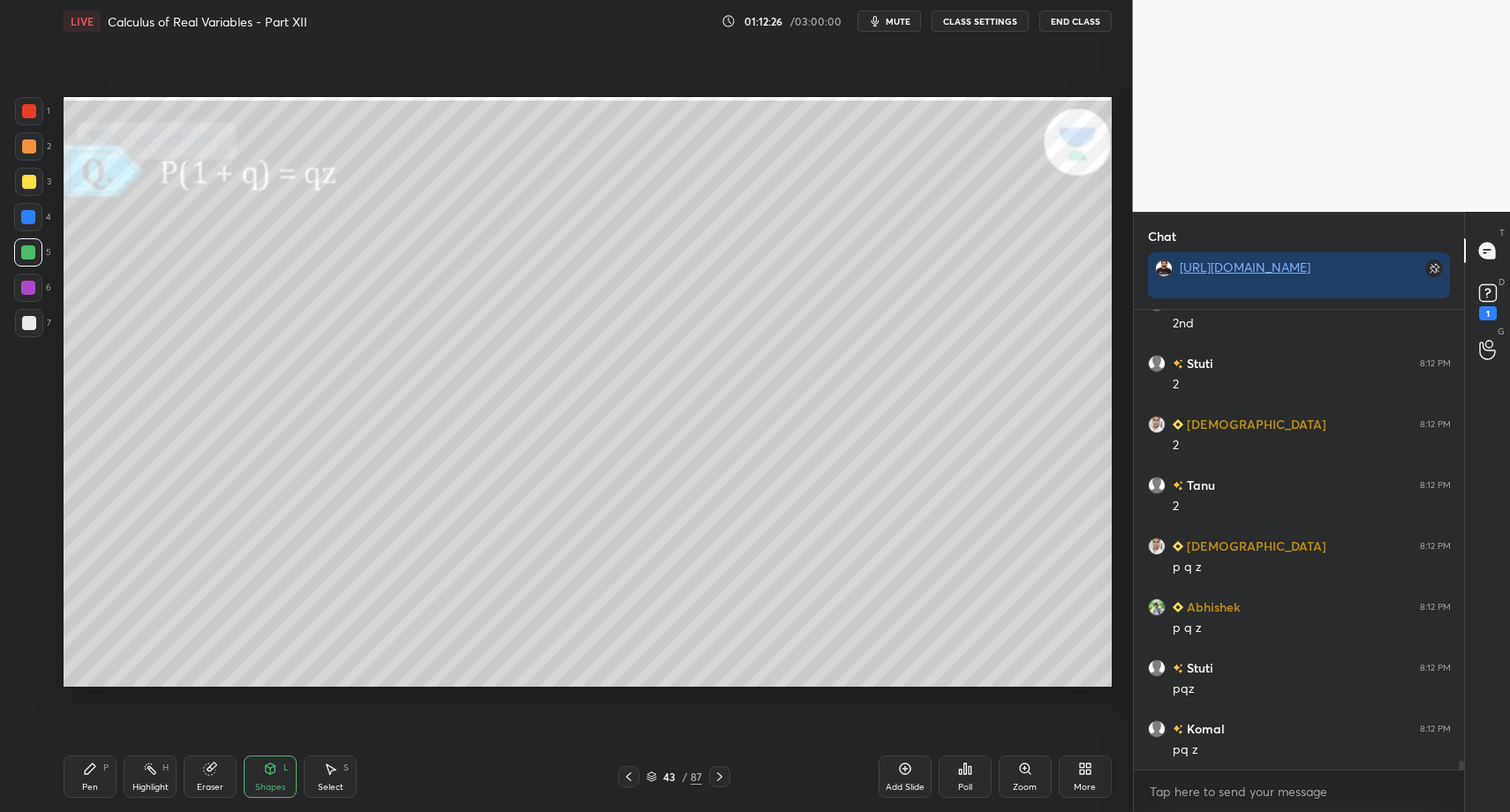 drag, startPoint x: 33, startPoint y: 331, endPoint x: 22, endPoint y: 375, distance: 45.35416 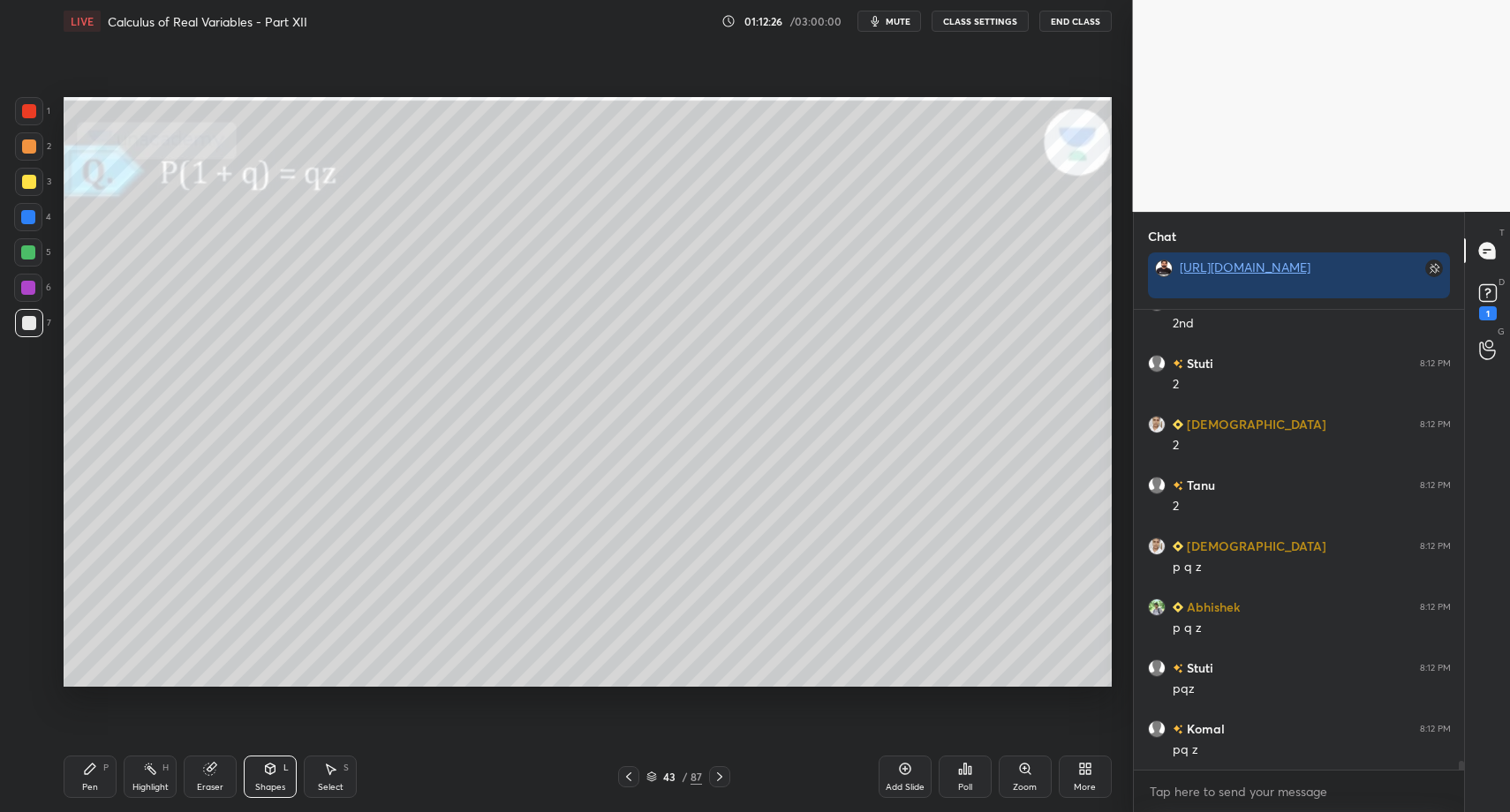 drag, startPoint x: 92, startPoint y: 785, endPoint x: 81, endPoint y: 770, distance: 18.601075 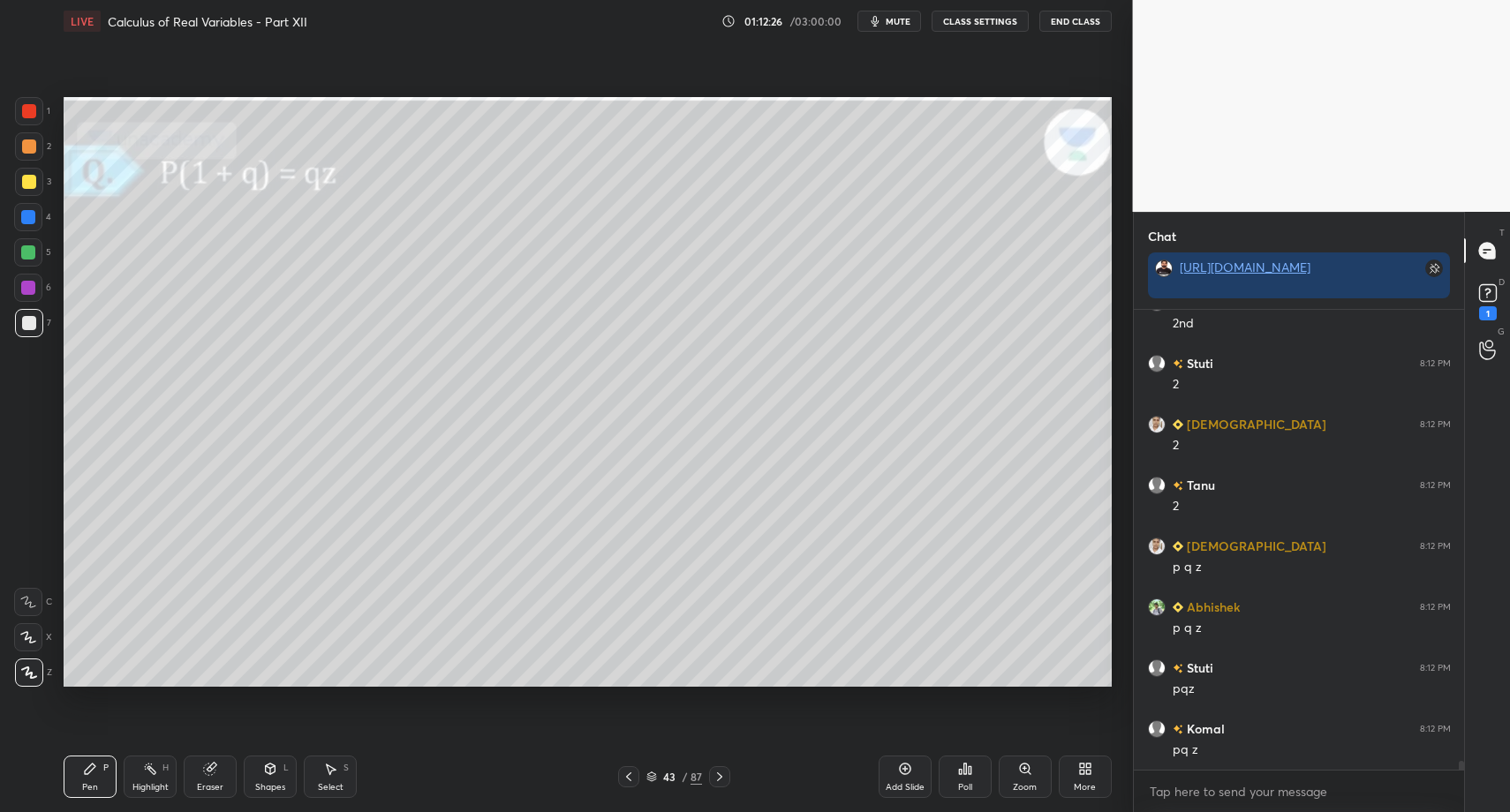 drag, startPoint x: 81, startPoint y: 770, endPoint x: 182, endPoint y: 694, distance: 126.40016 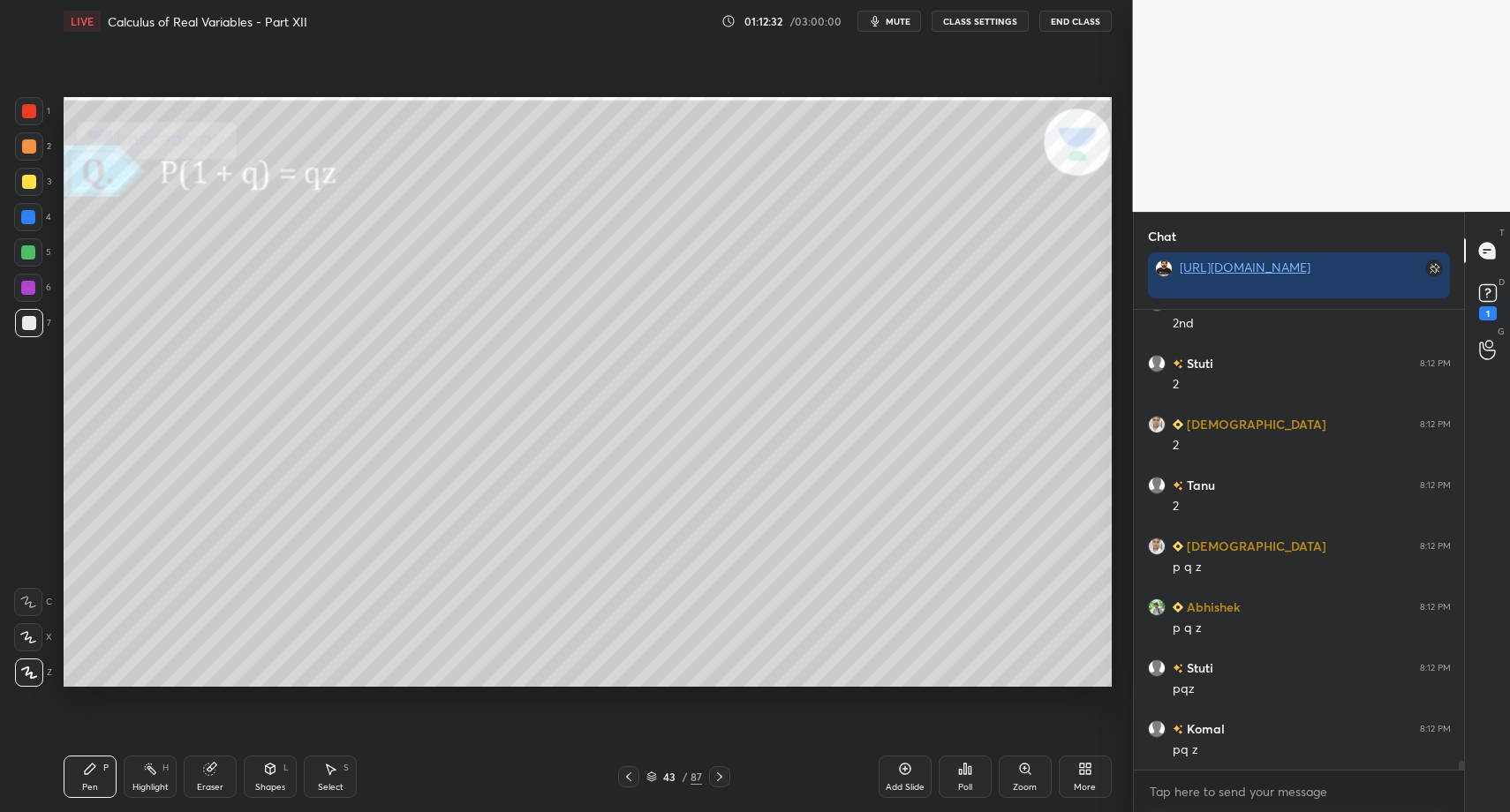 drag, startPoint x: 83, startPoint y: 773, endPoint x: 105, endPoint y: 731, distance: 47.413078 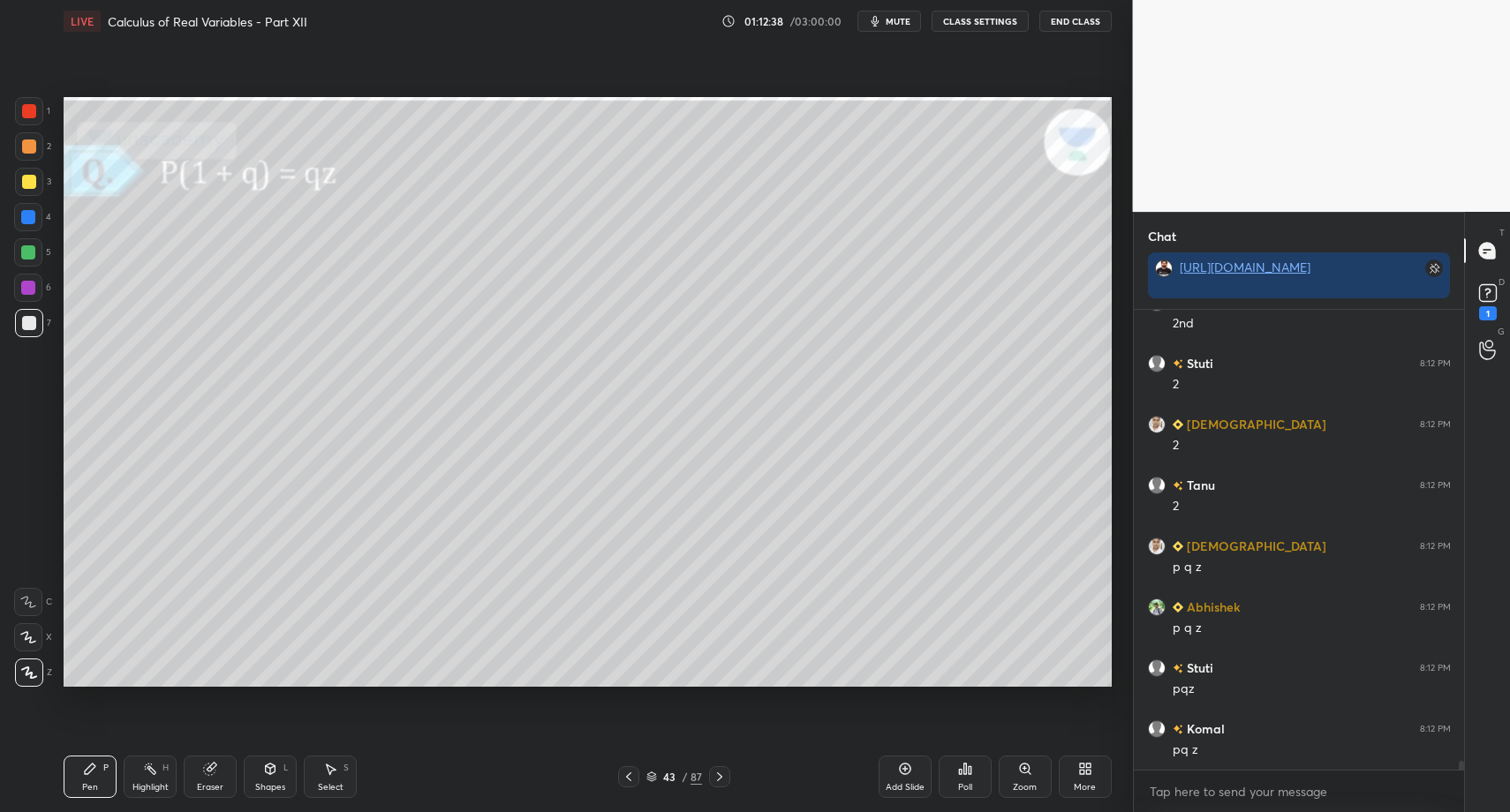 drag, startPoint x: 274, startPoint y: 779, endPoint x: 263, endPoint y: 754, distance: 27.313 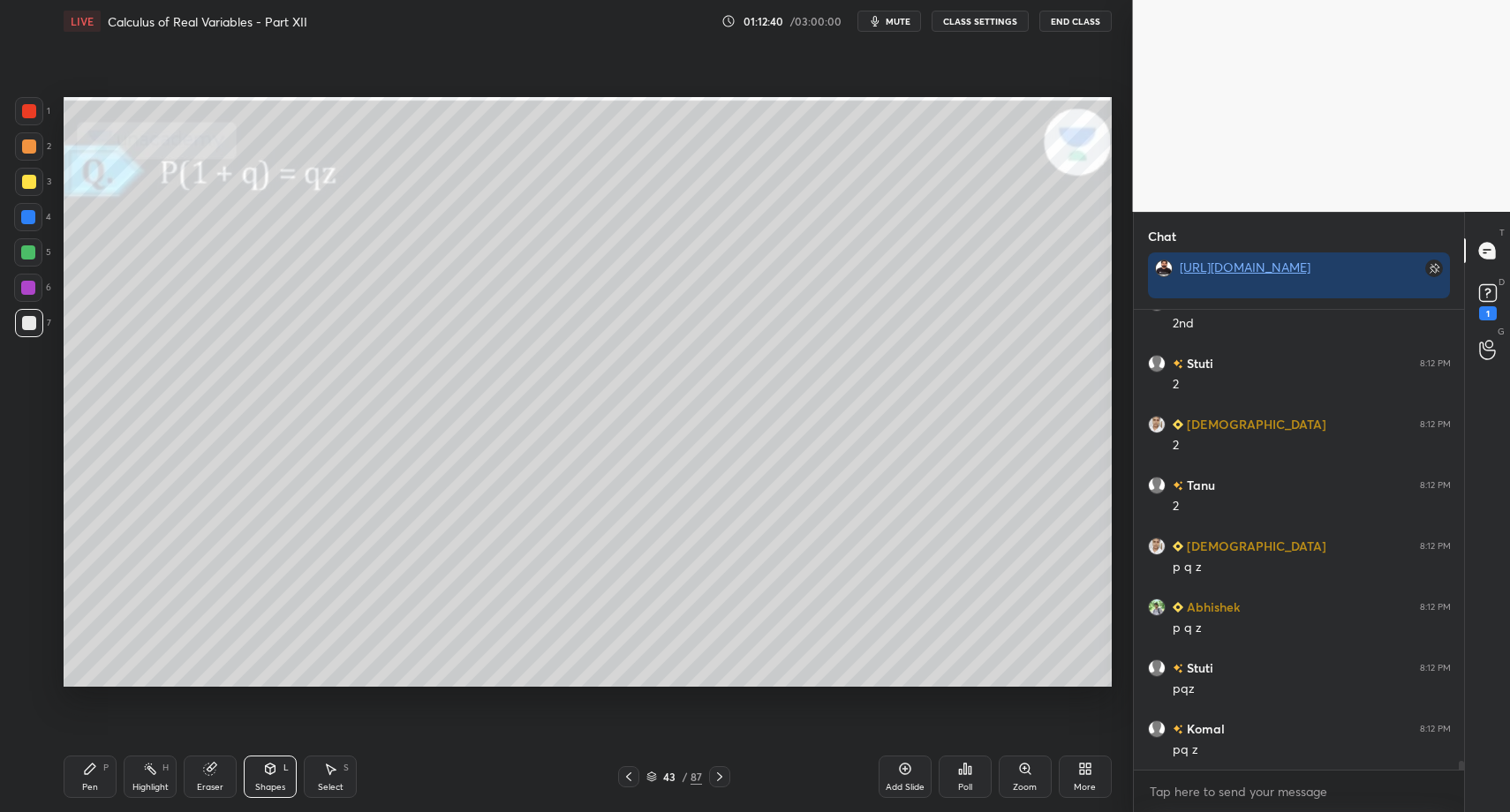 drag, startPoint x: 85, startPoint y: 782, endPoint x: 90, endPoint y: 752, distance: 30.413813 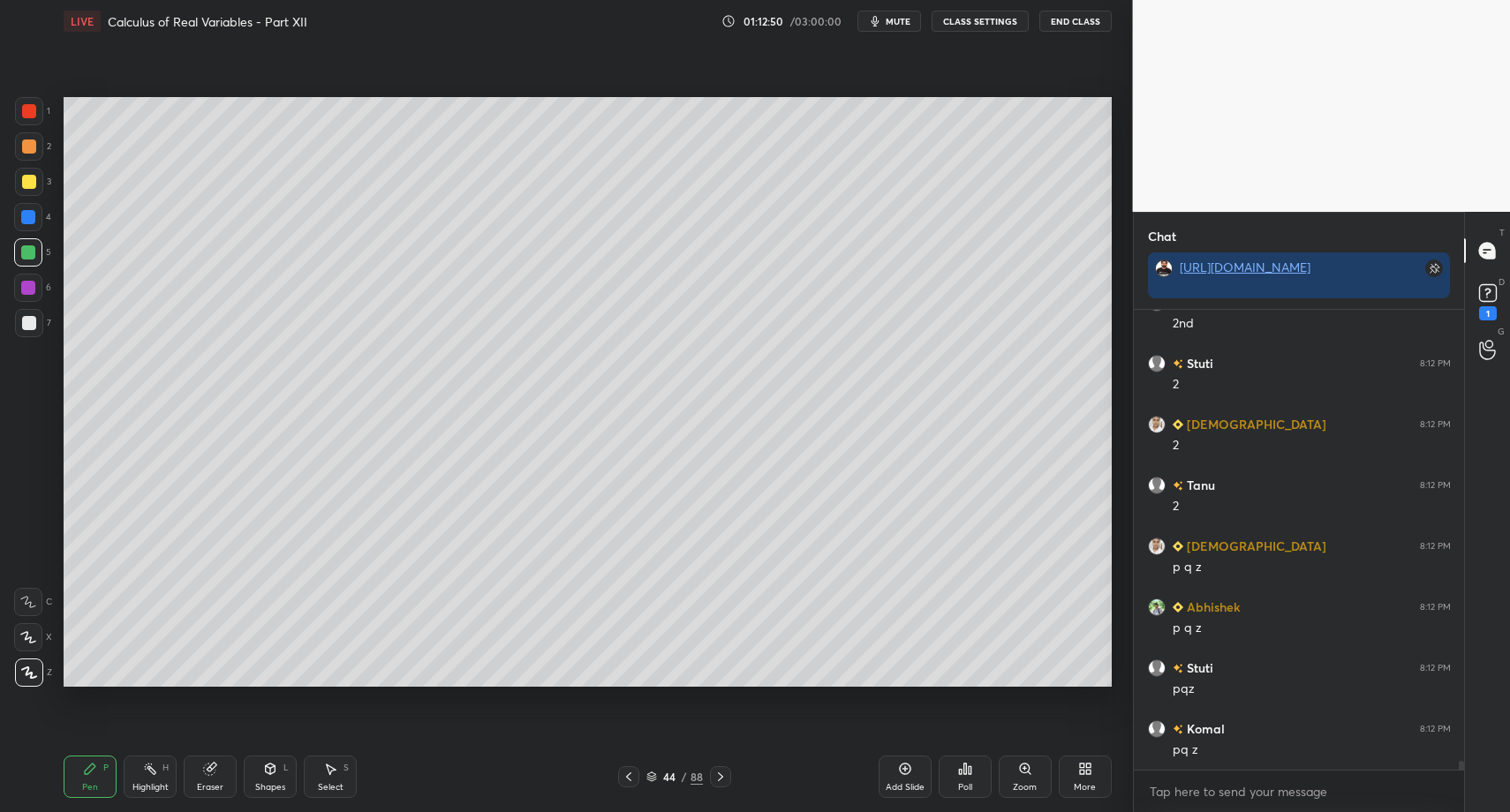 drag, startPoint x: 271, startPoint y: 776, endPoint x: 267, endPoint y: 749, distance: 27.294688 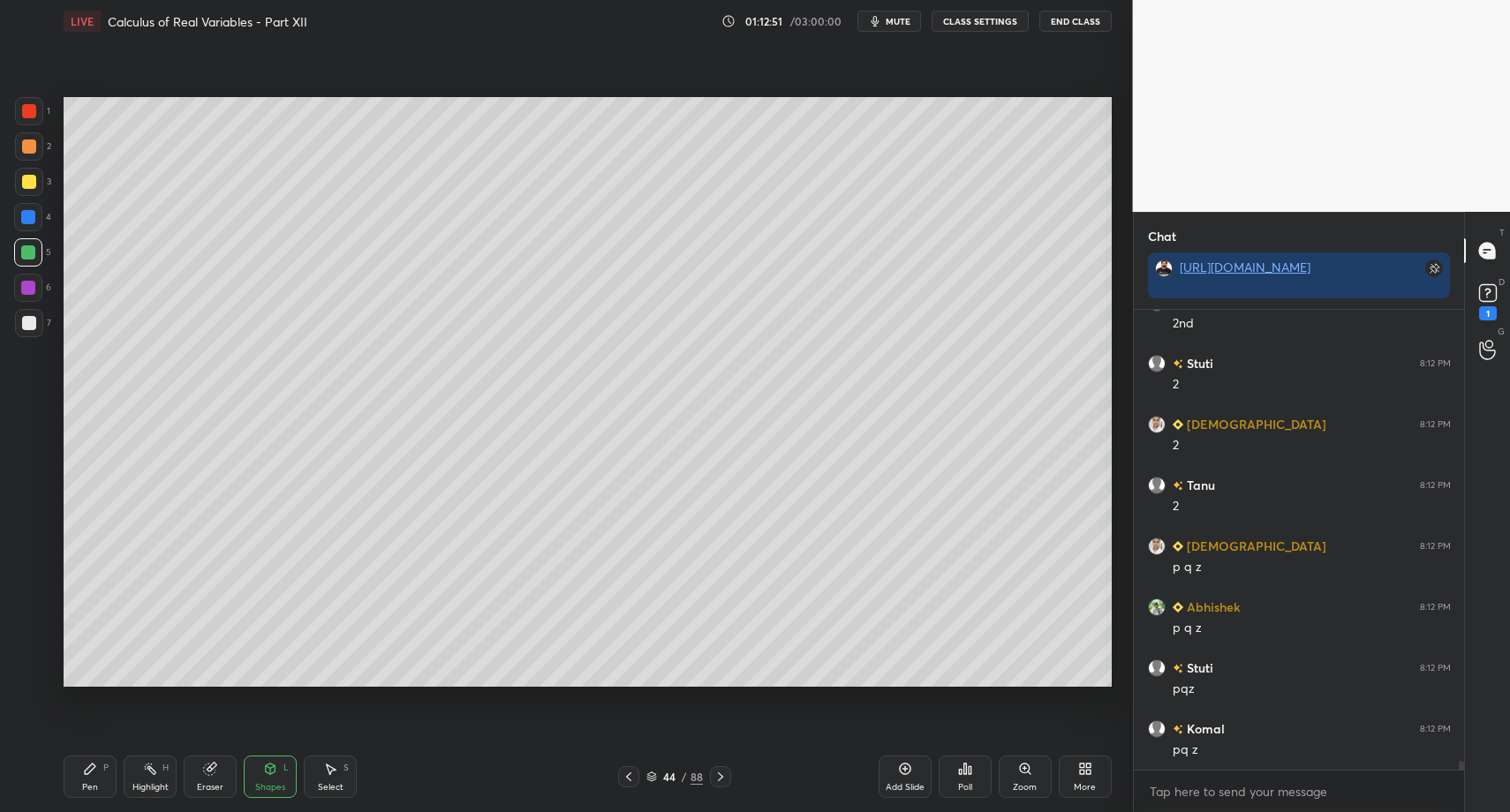 drag, startPoint x: 21, startPoint y: 299, endPoint x: 39, endPoint y: 358, distance: 61.68468 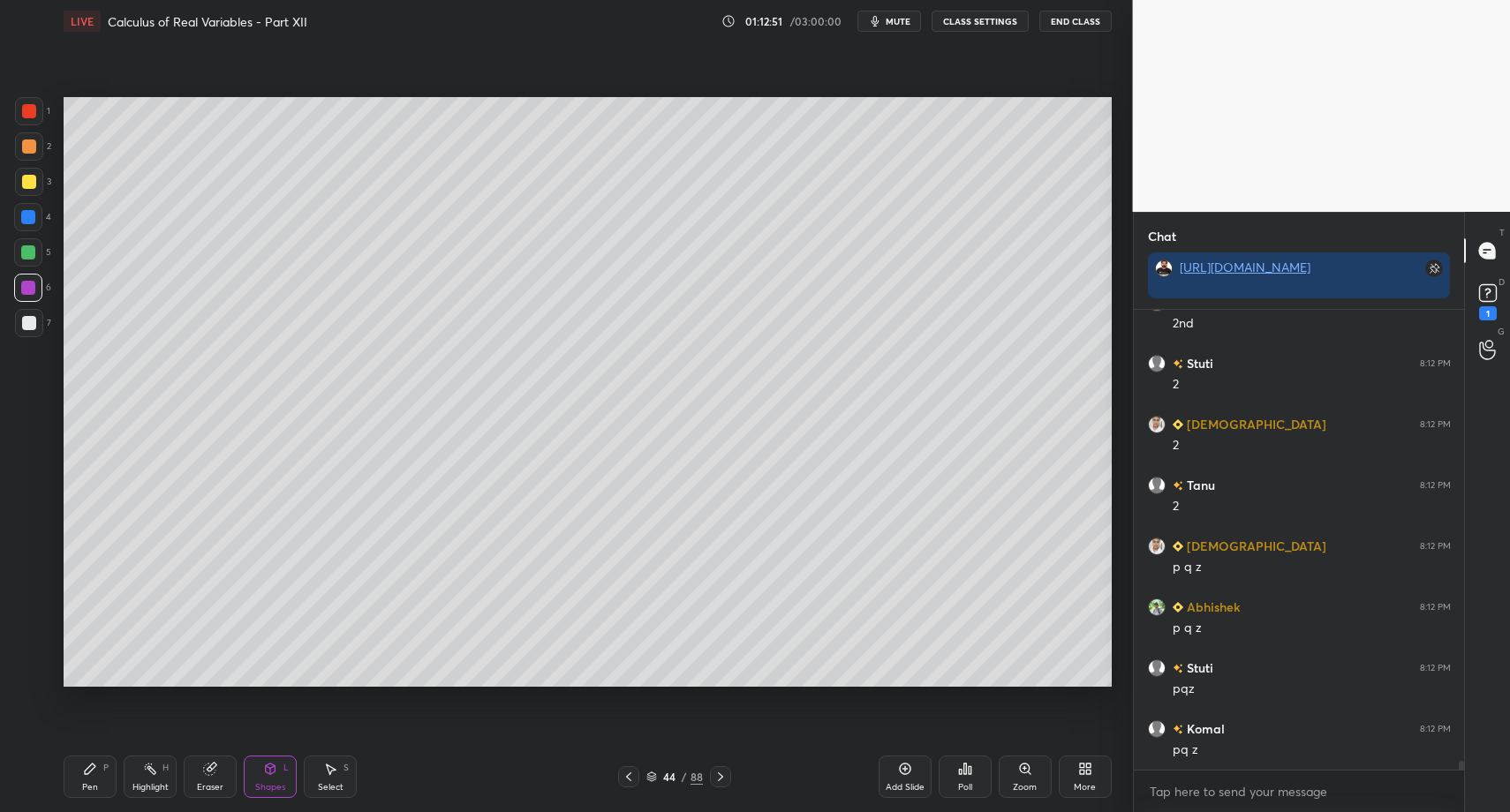 drag, startPoint x: 26, startPoint y: 326, endPoint x: 38, endPoint y: 469, distance: 143.5026 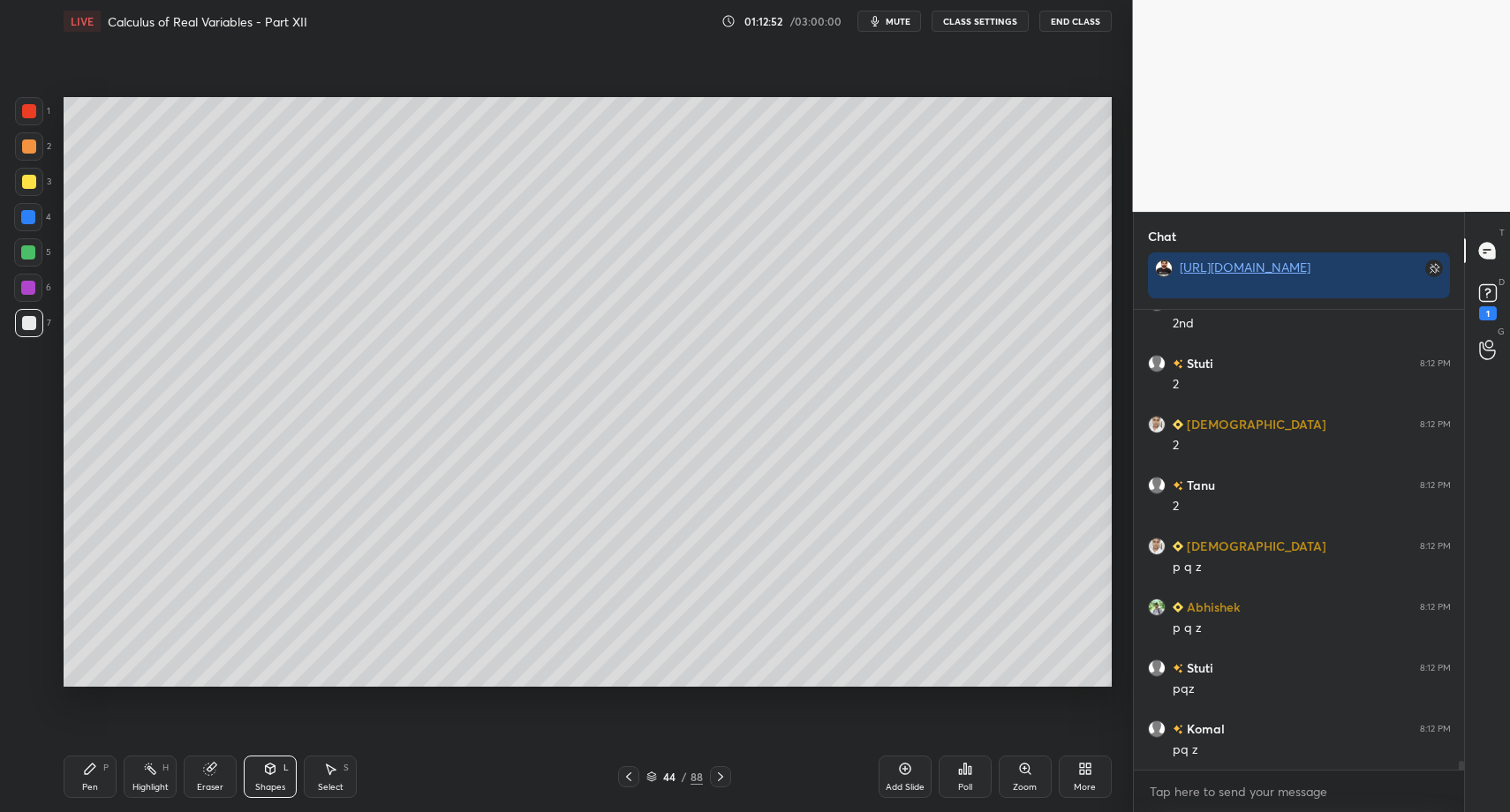 drag, startPoint x: 97, startPoint y: 806, endPoint x: 107, endPoint y: 797, distance: 13.453624 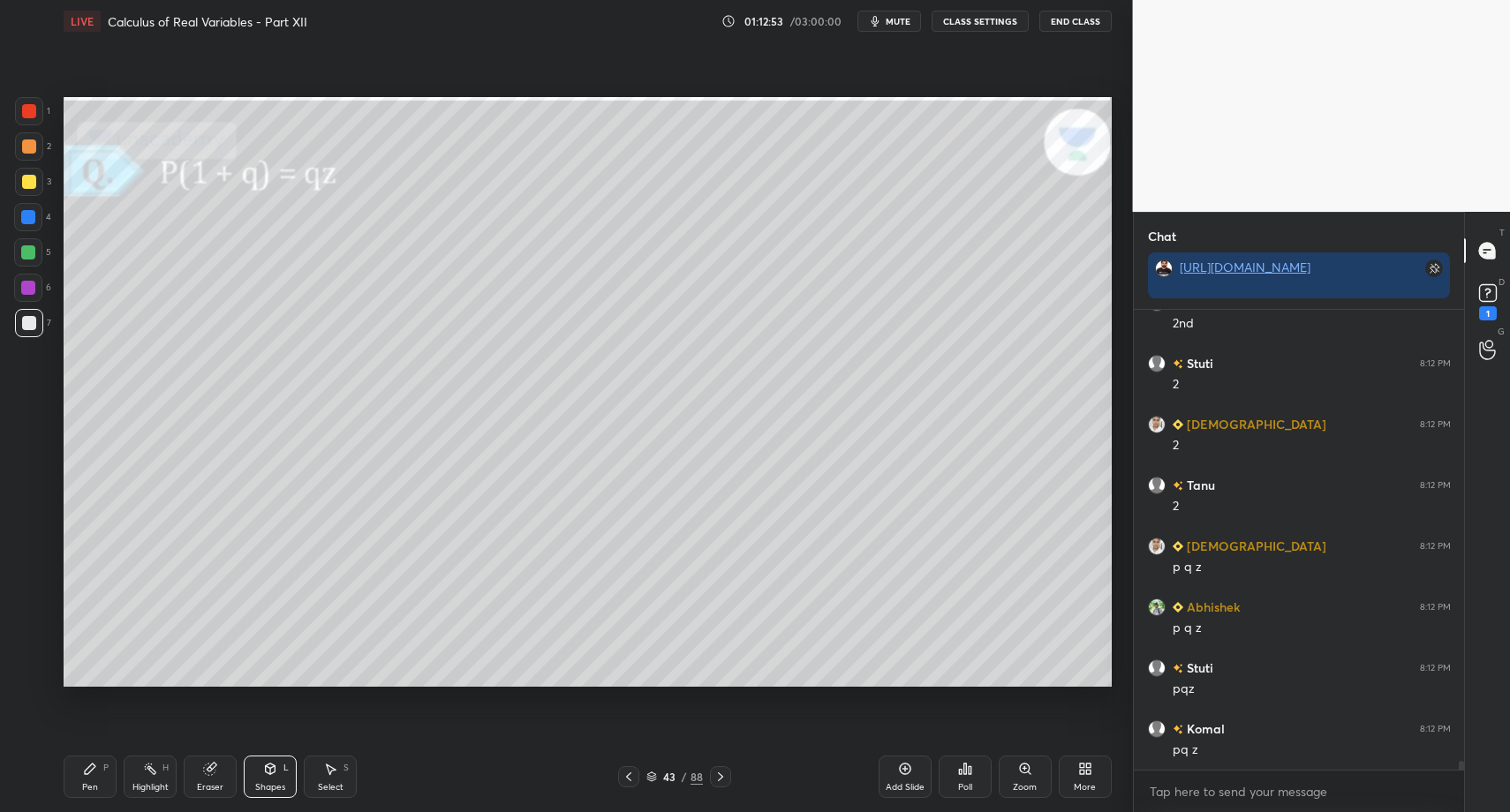 drag, startPoint x: 719, startPoint y: 776, endPoint x: 519, endPoint y: 754, distance: 201.20636 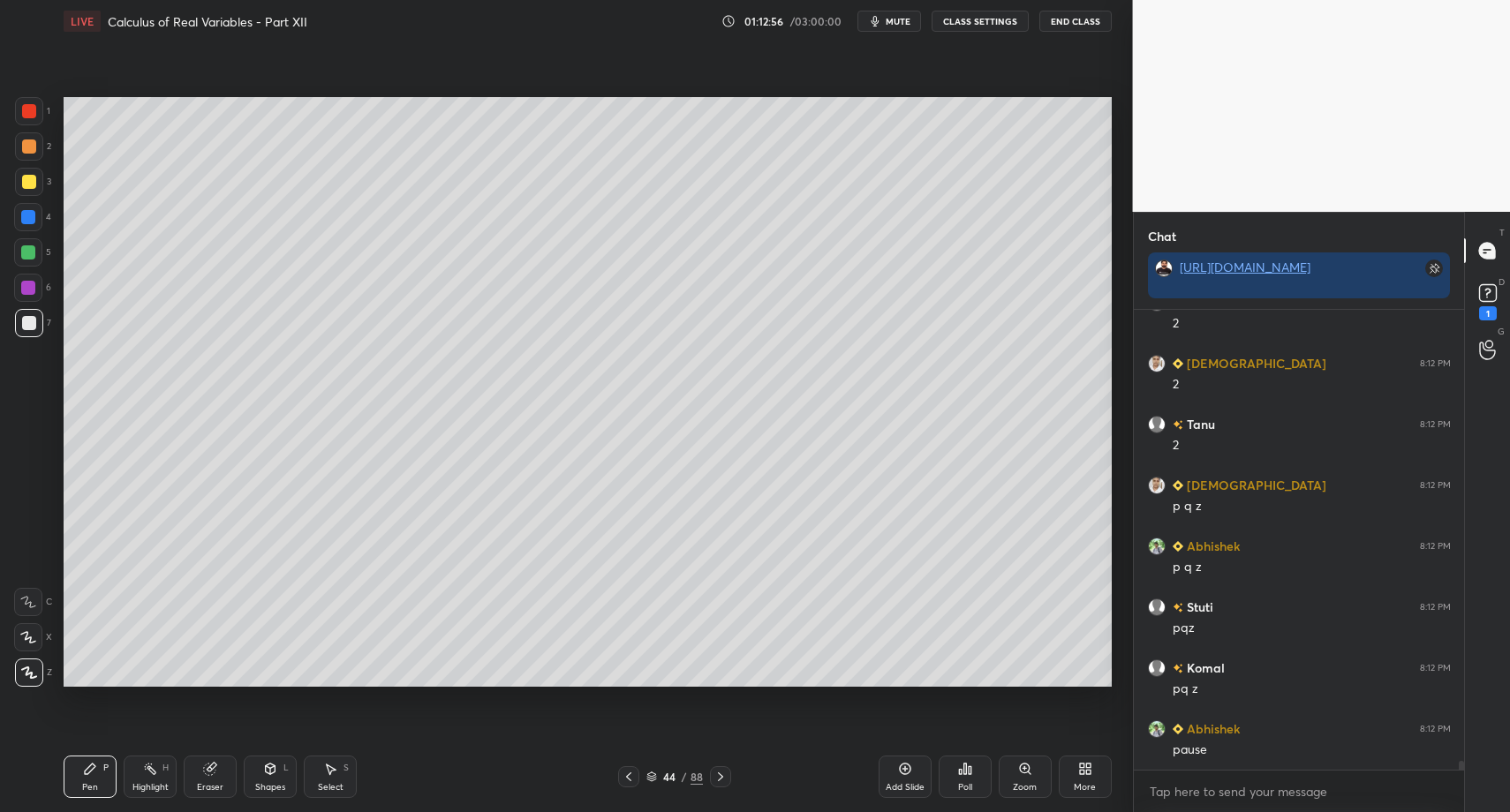 scroll, scrollTop: 22529, scrollLeft: 0, axis: vertical 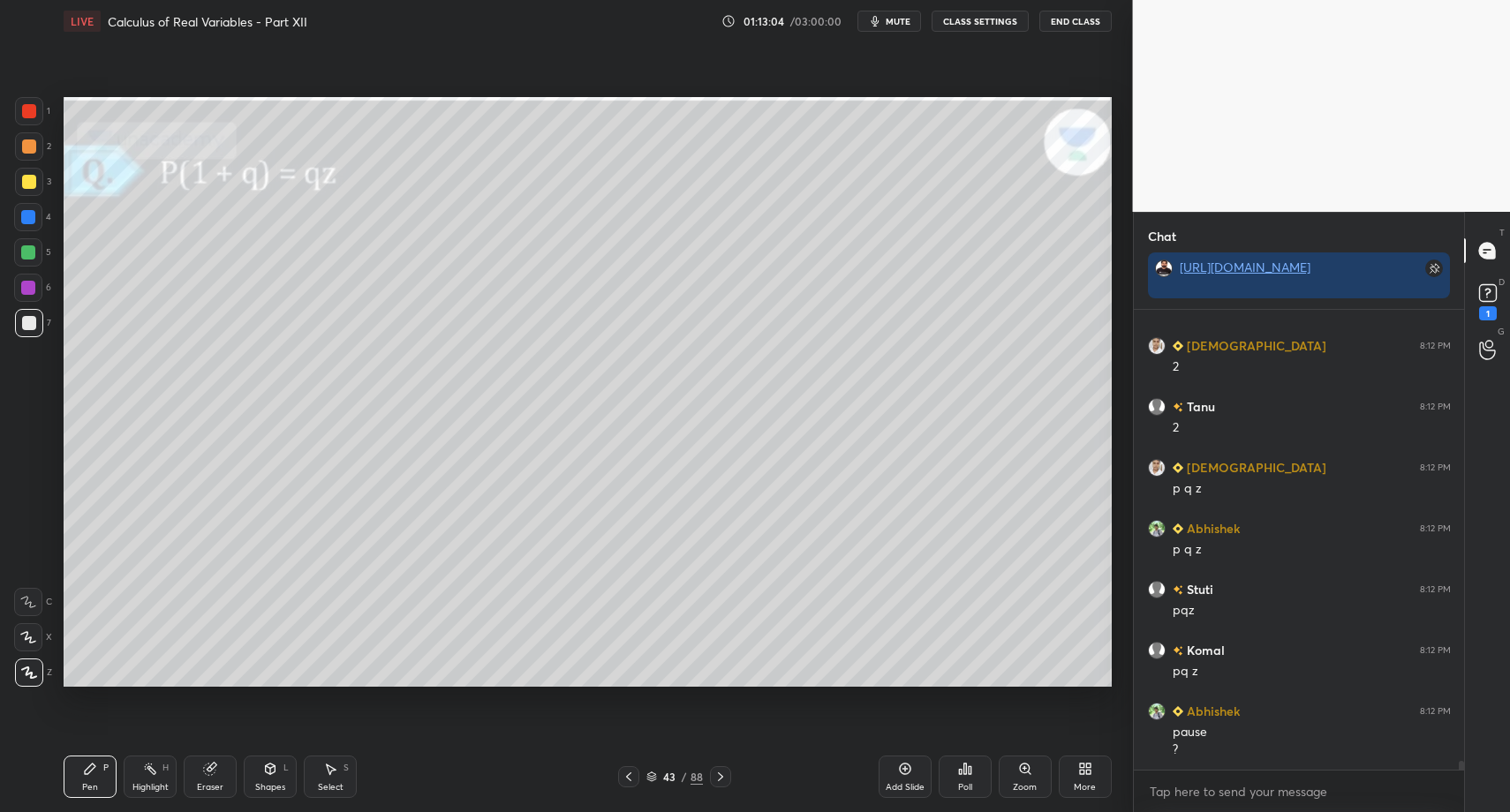 drag, startPoint x: 727, startPoint y: 776, endPoint x: 724, endPoint y: 763, distance: 13.341664 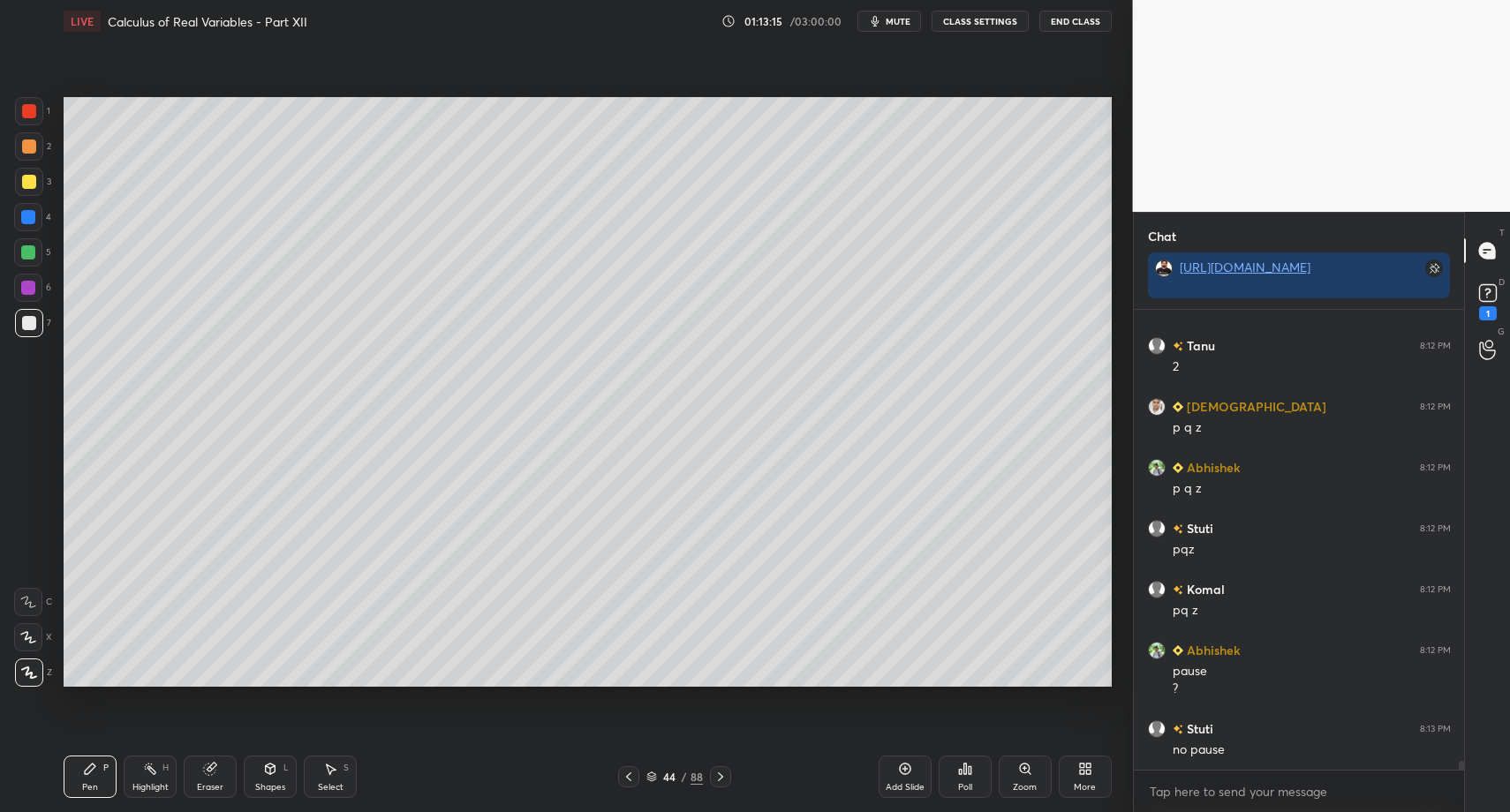 scroll, scrollTop: 22651, scrollLeft: 0, axis: vertical 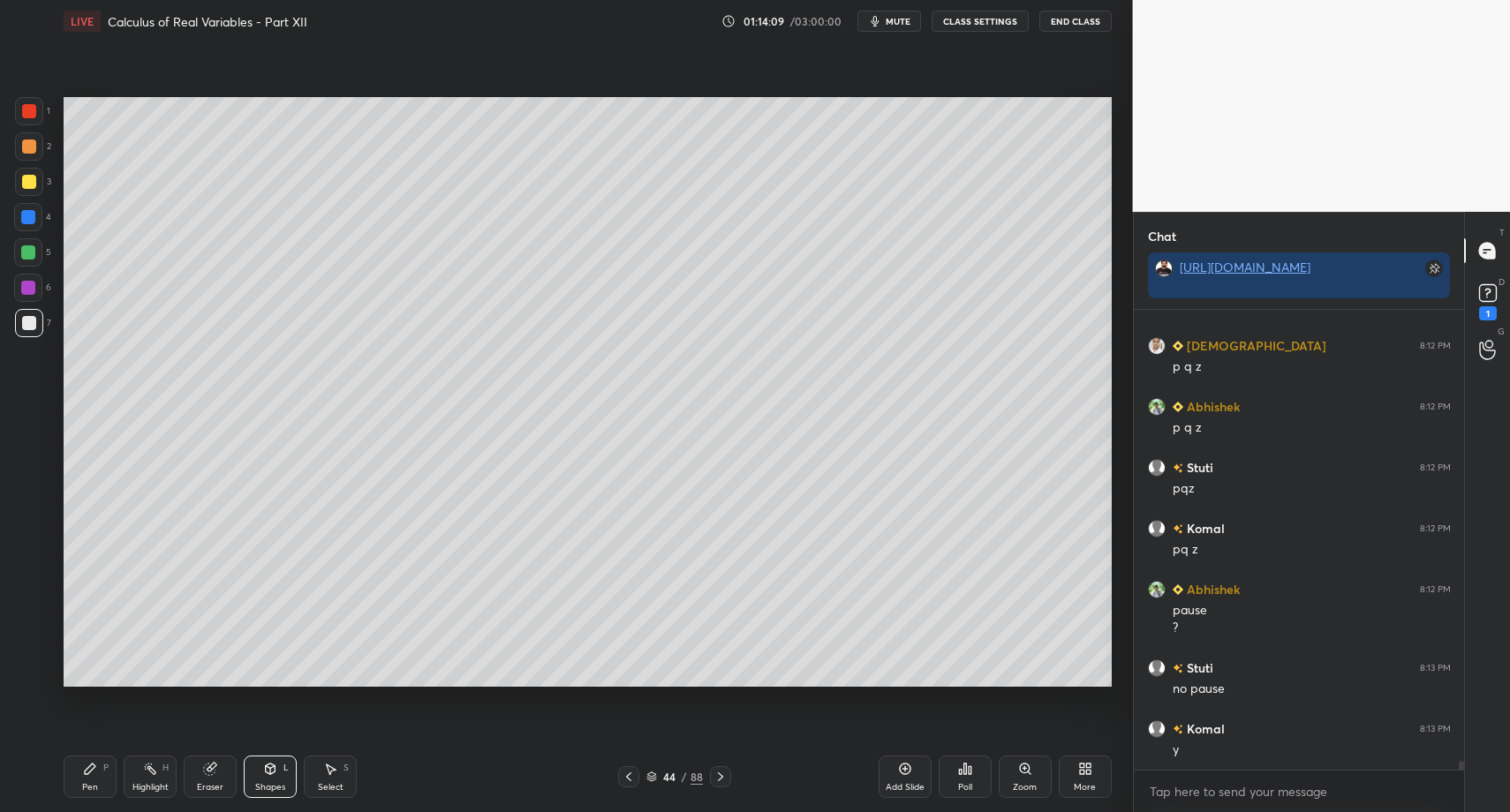 drag, startPoint x: 332, startPoint y: 780, endPoint x: 307, endPoint y: 697, distance: 86.6833 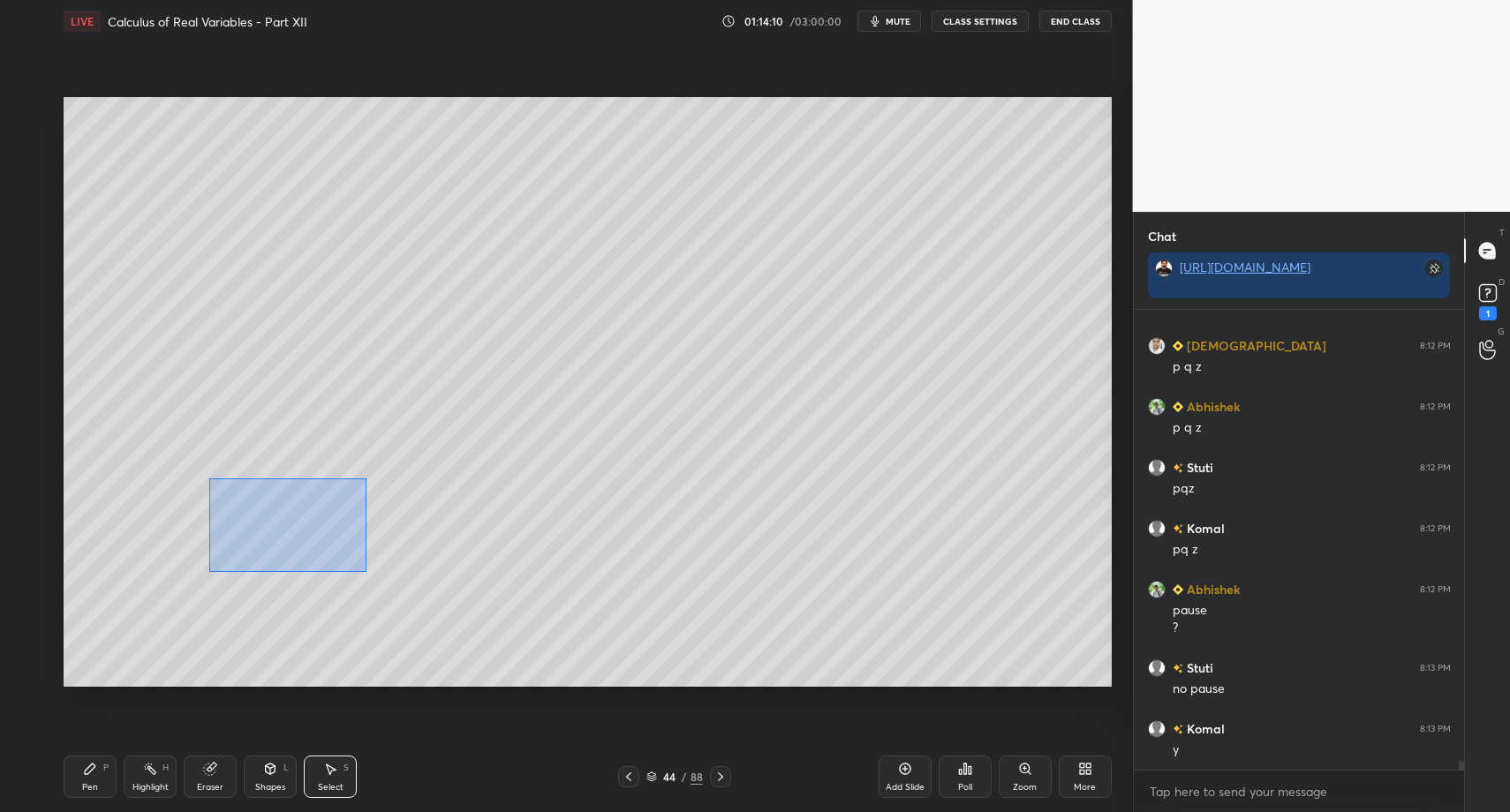 drag, startPoint x: 208, startPoint y: 477, endPoint x: 577, endPoint y: 629, distance: 399.0802 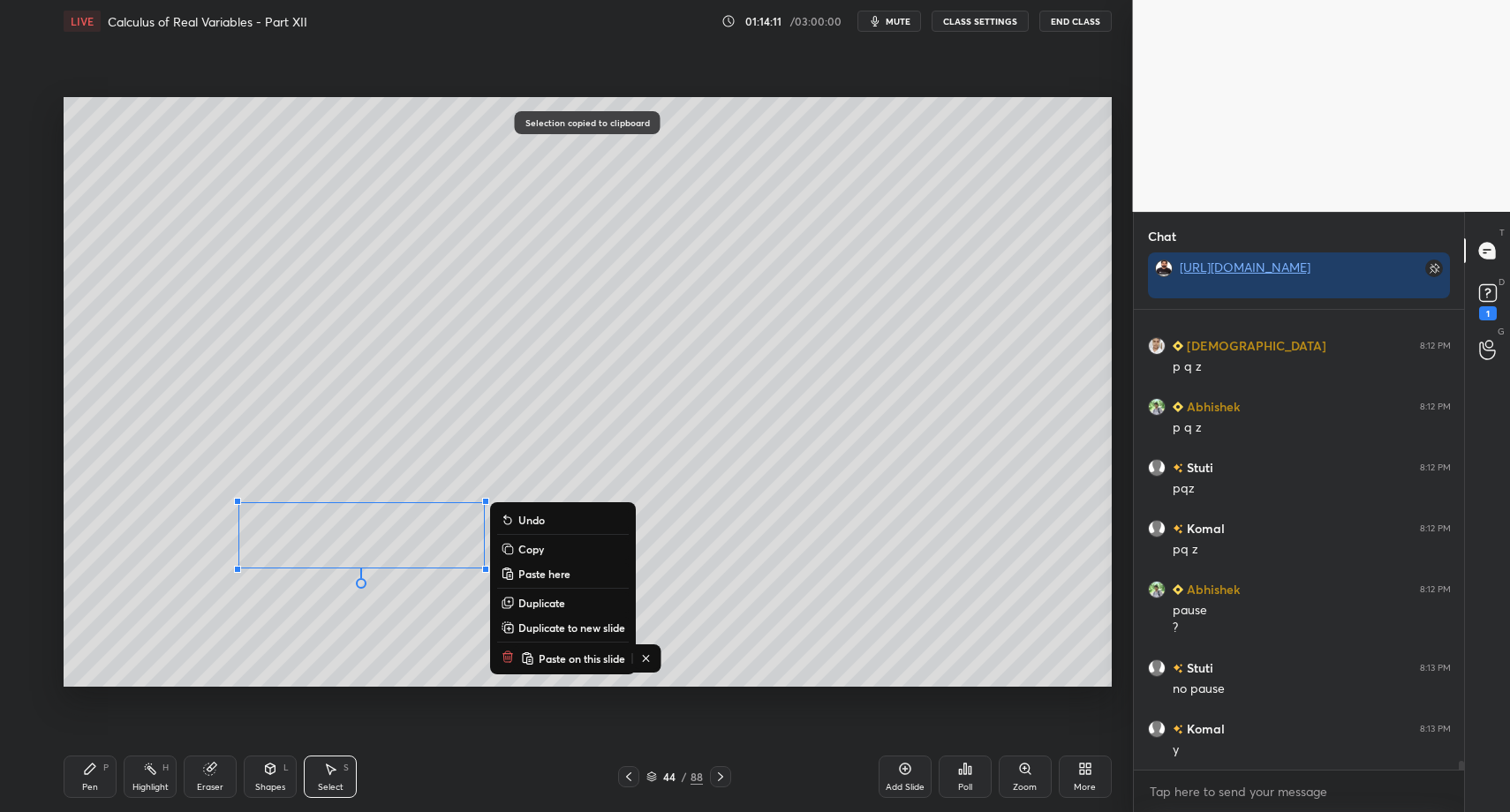 drag, startPoint x: 910, startPoint y: 768, endPoint x: 858, endPoint y: 731, distance: 63.82006 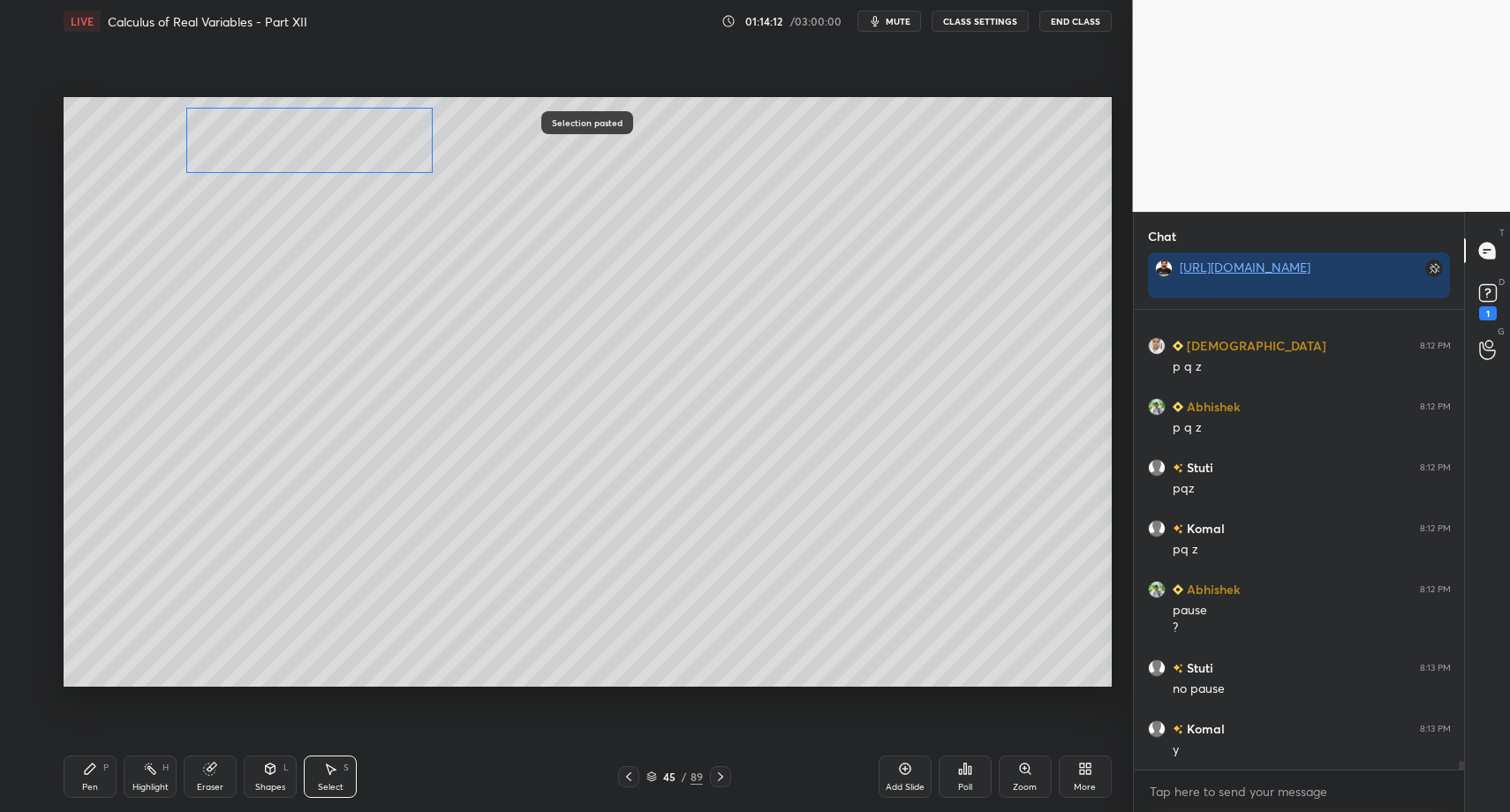 drag, startPoint x: 346, startPoint y: 470, endPoint x: 313, endPoint y: 147, distance: 324.68138 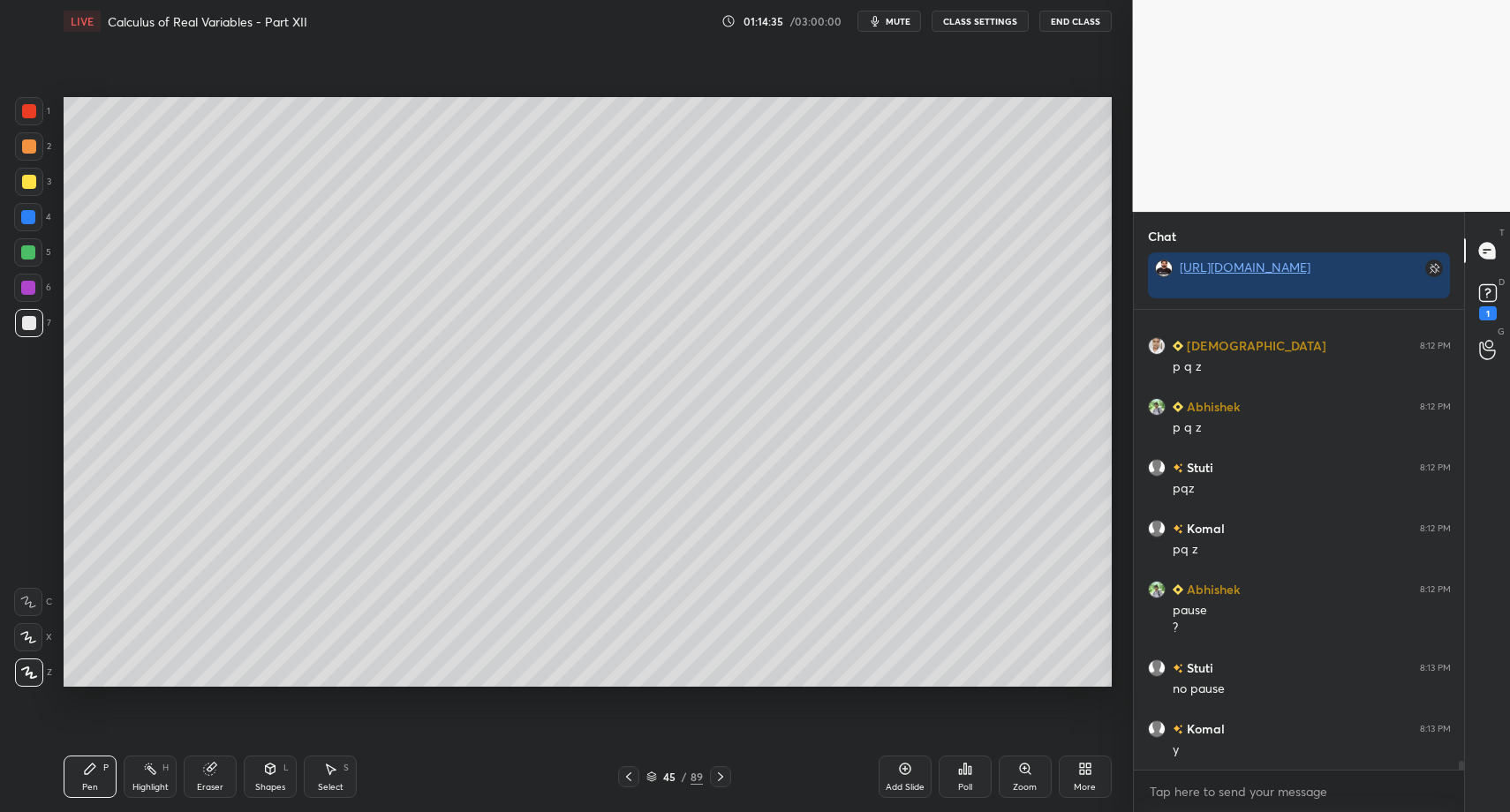 scroll, scrollTop: 22773, scrollLeft: 0, axis: vertical 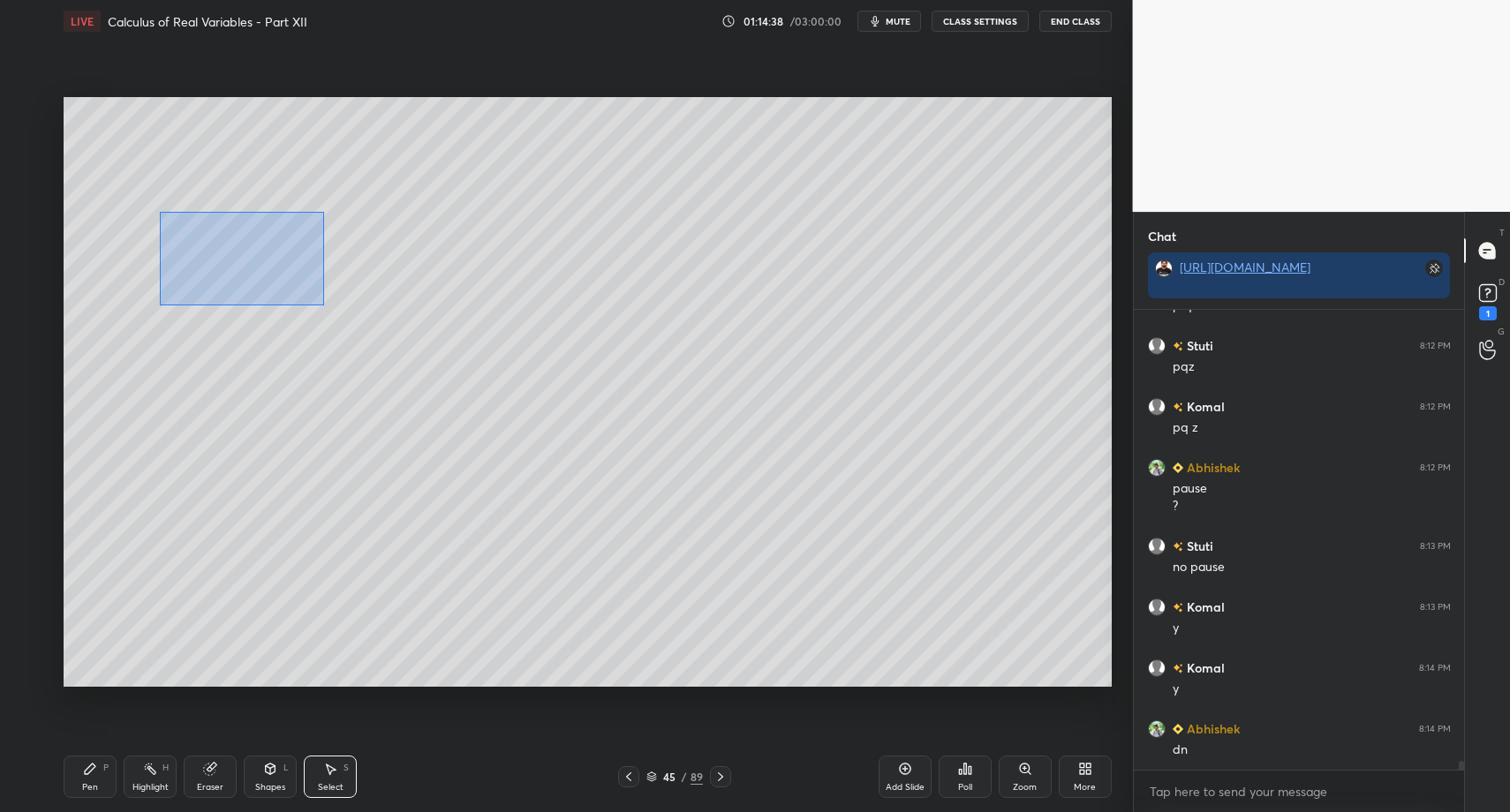drag, startPoint x: 236, startPoint y: 255, endPoint x: 473, endPoint y: 372, distance: 264.30664 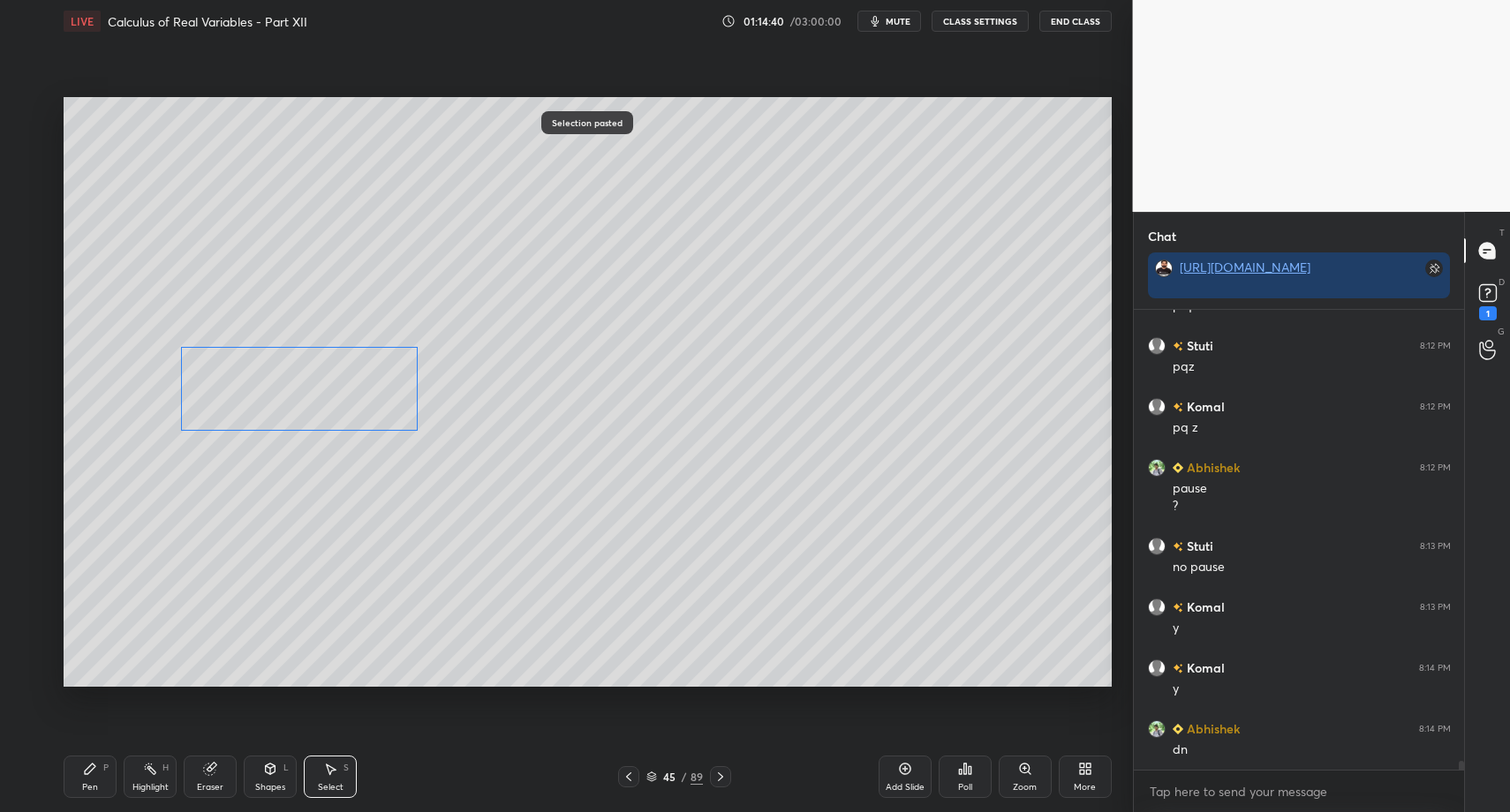 drag, startPoint x: 331, startPoint y: 297, endPoint x: 294, endPoint y: 440, distance: 147.7092 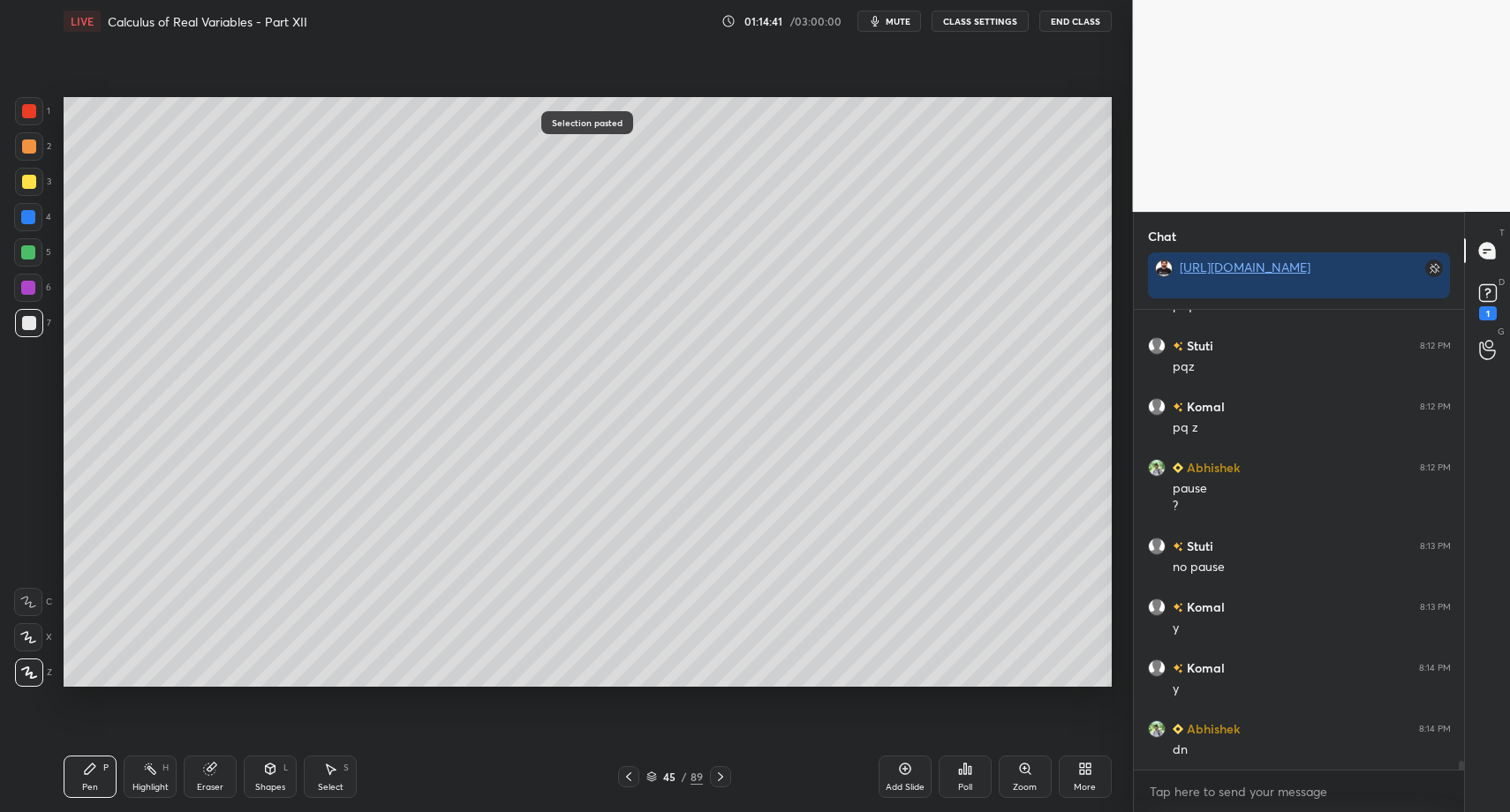 scroll, scrollTop: 22834, scrollLeft: 0, axis: vertical 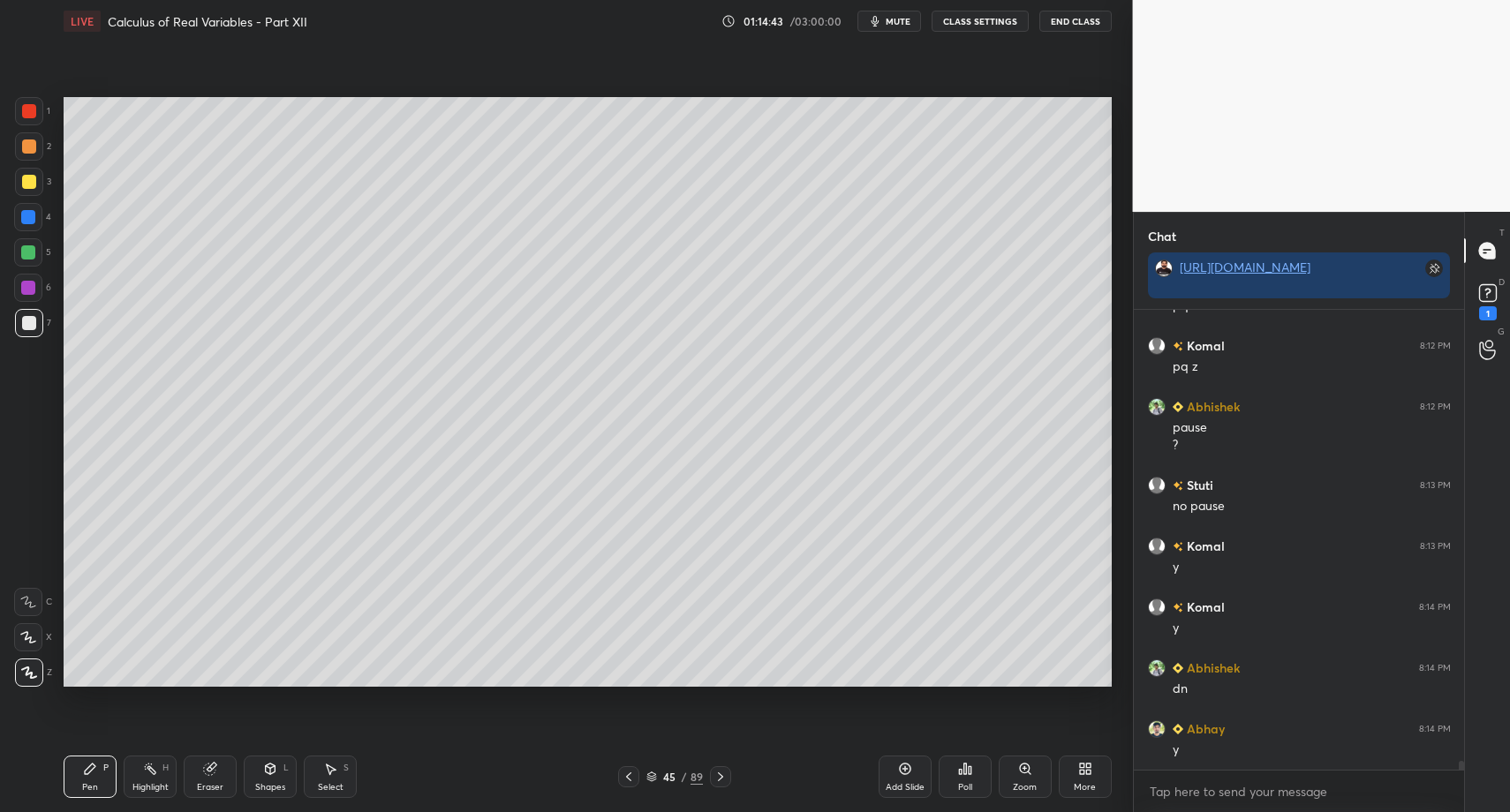 drag, startPoint x: 65, startPoint y: 781, endPoint x: 96, endPoint y: 738, distance: 53.009433 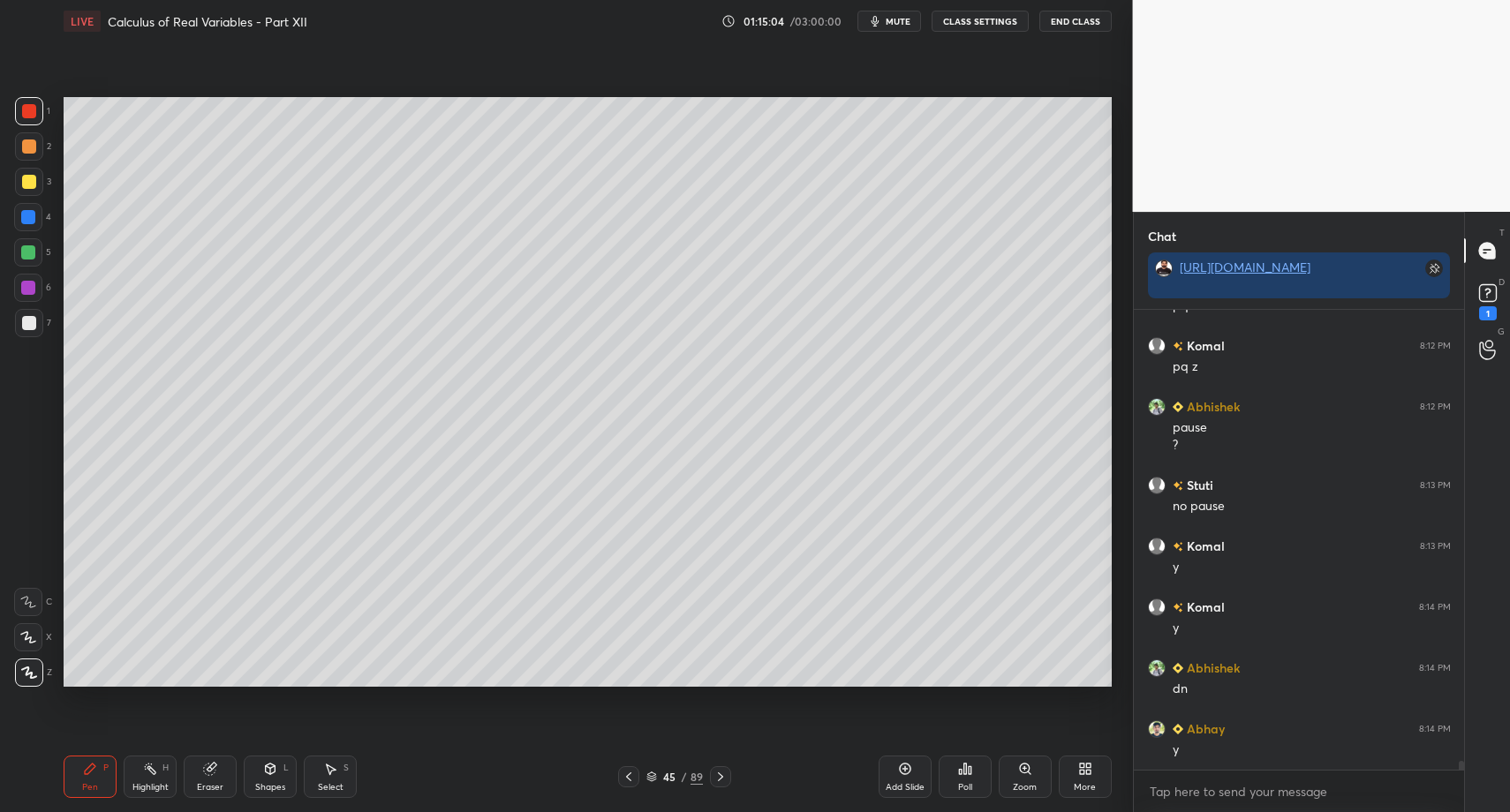 drag, startPoint x: 270, startPoint y: 787, endPoint x: 252, endPoint y: 750, distance: 41.146081 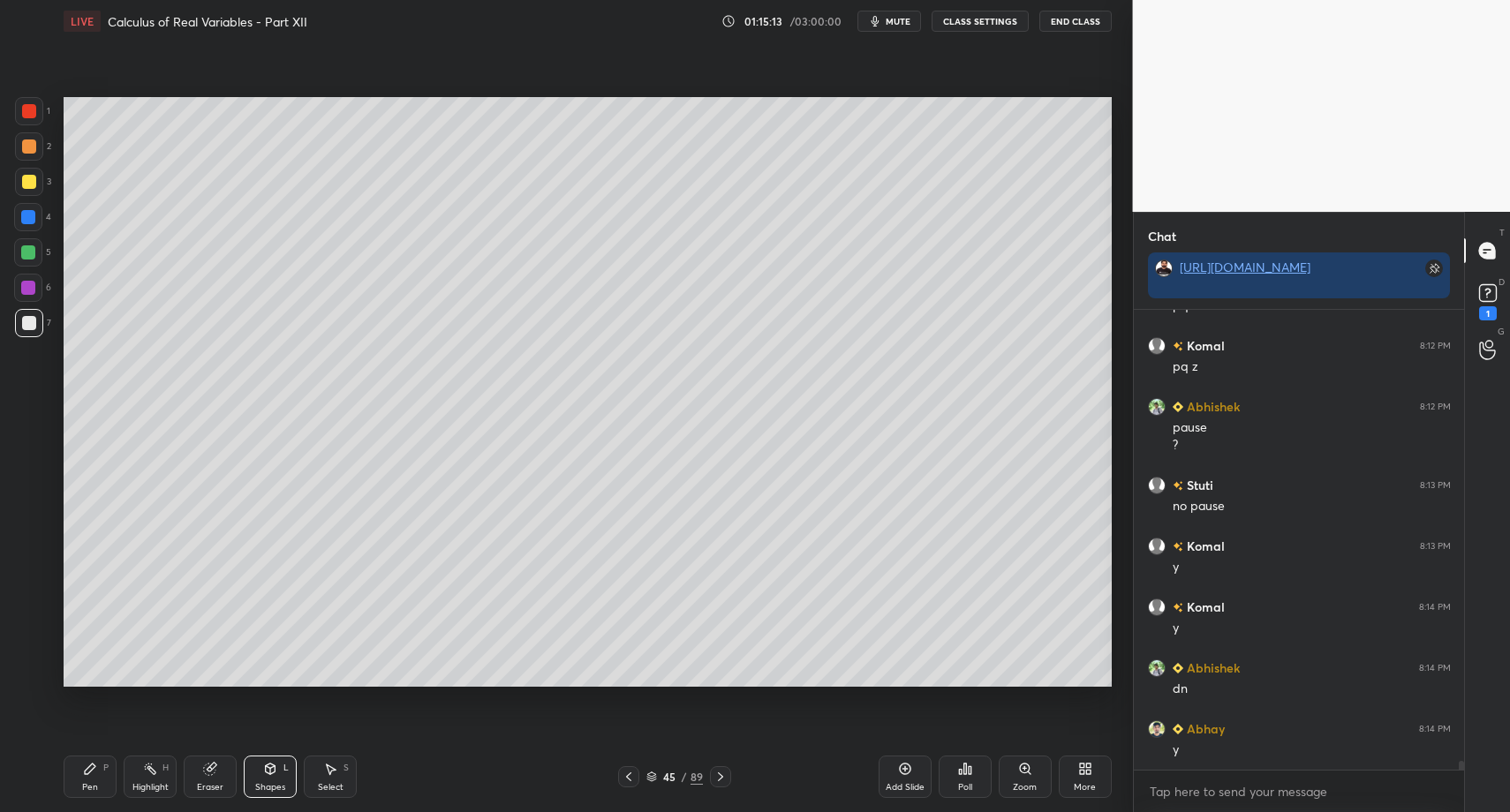 drag, startPoint x: 79, startPoint y: 782, endPoint x: 168, endPoint y: 741, distance: 97.9898 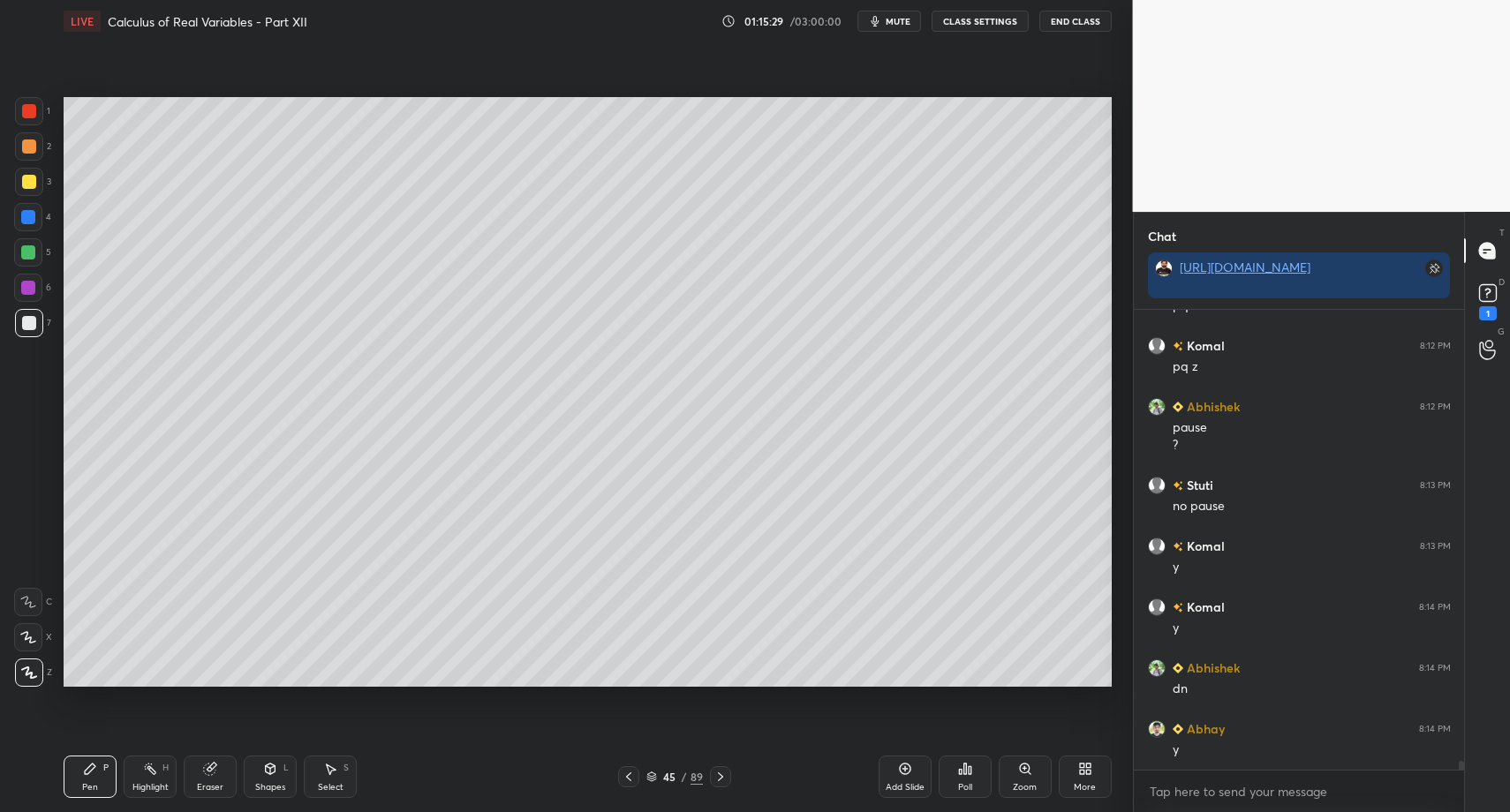 drag, startPoint x: 30, startPoint y: 320, endPoint x: 22, endPoint y: 327, distance: 10.630146 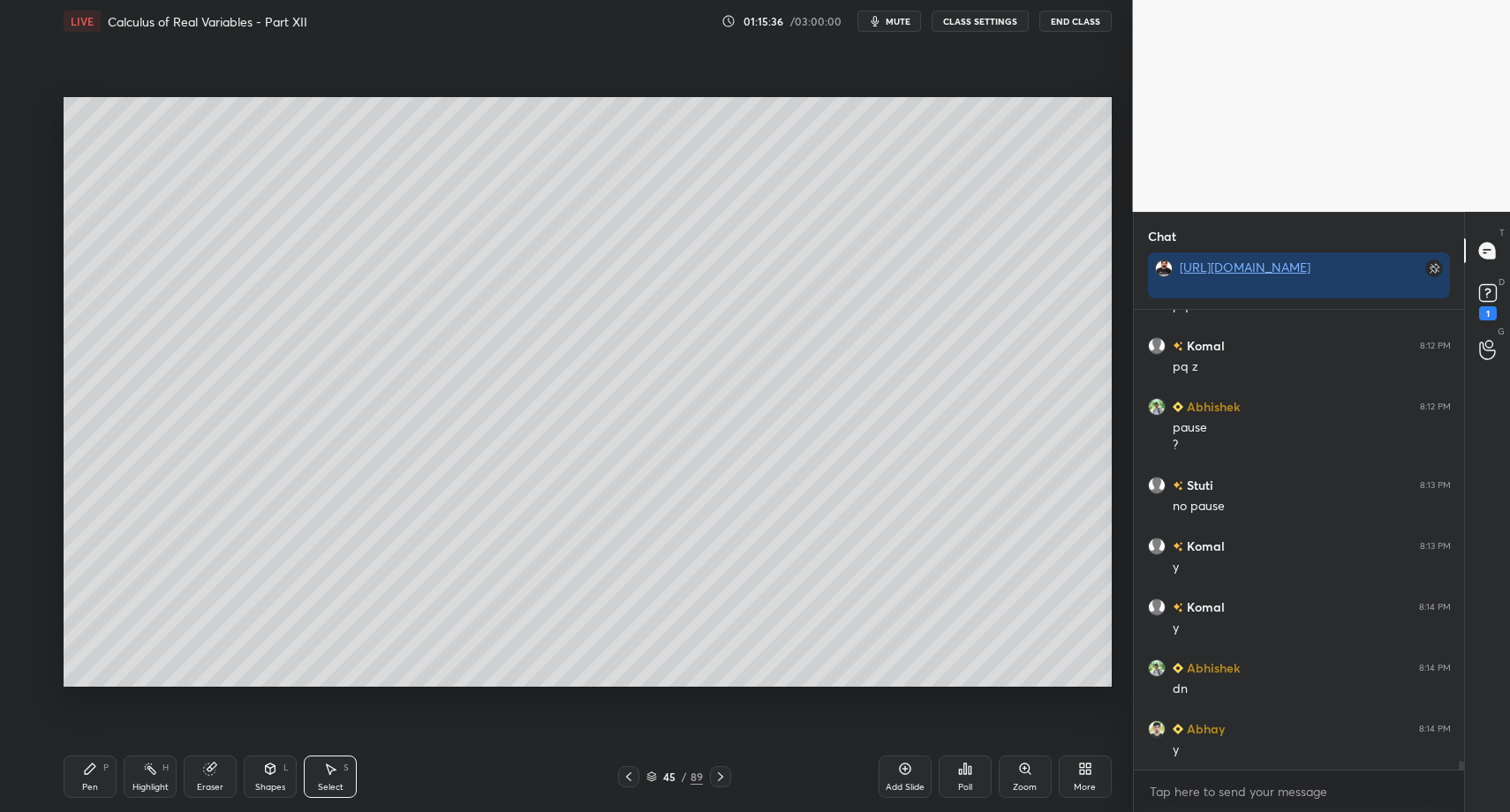 drag, startPoint x: 983, startPoint y: 585, endPoint x: 1020, endPoint y: 613, distance: 46.400431 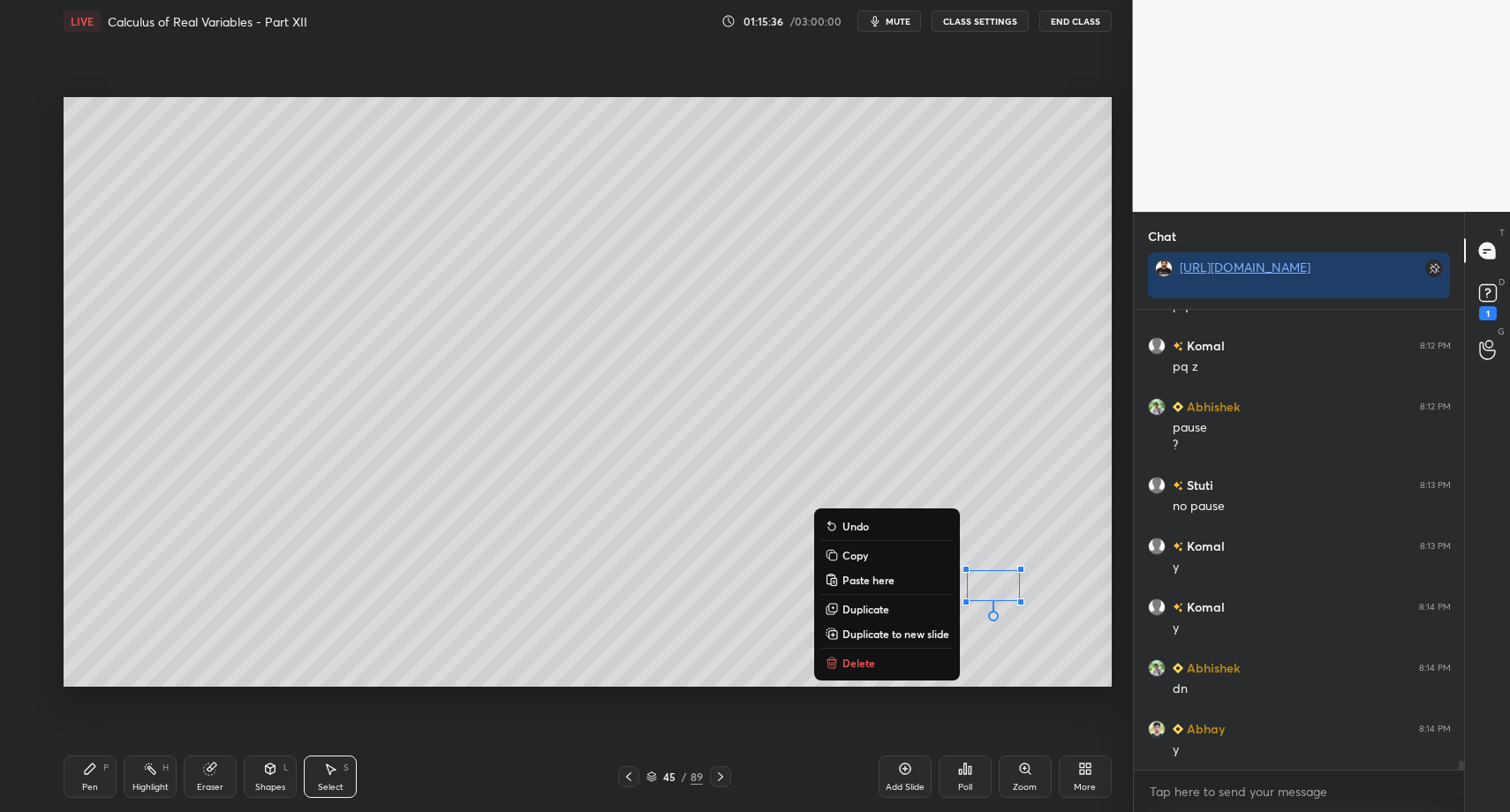 scroll, scrollTop: 22895, scrollLeft: 0, axis: vertical 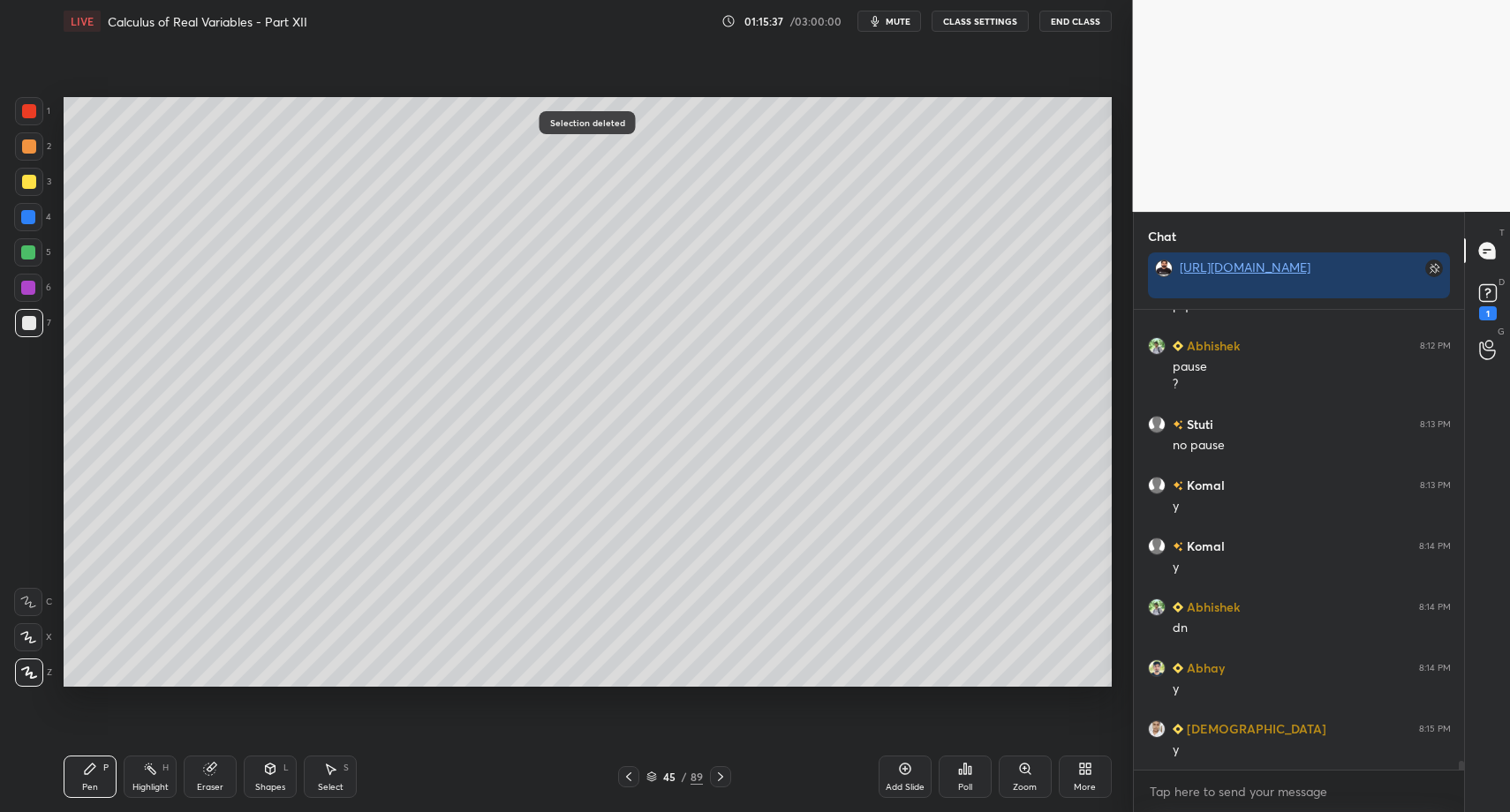 drag, startPoint x: 91, startPoint y: 769, endPoint x: 210, endPoint y: 706, distance: 134.64769 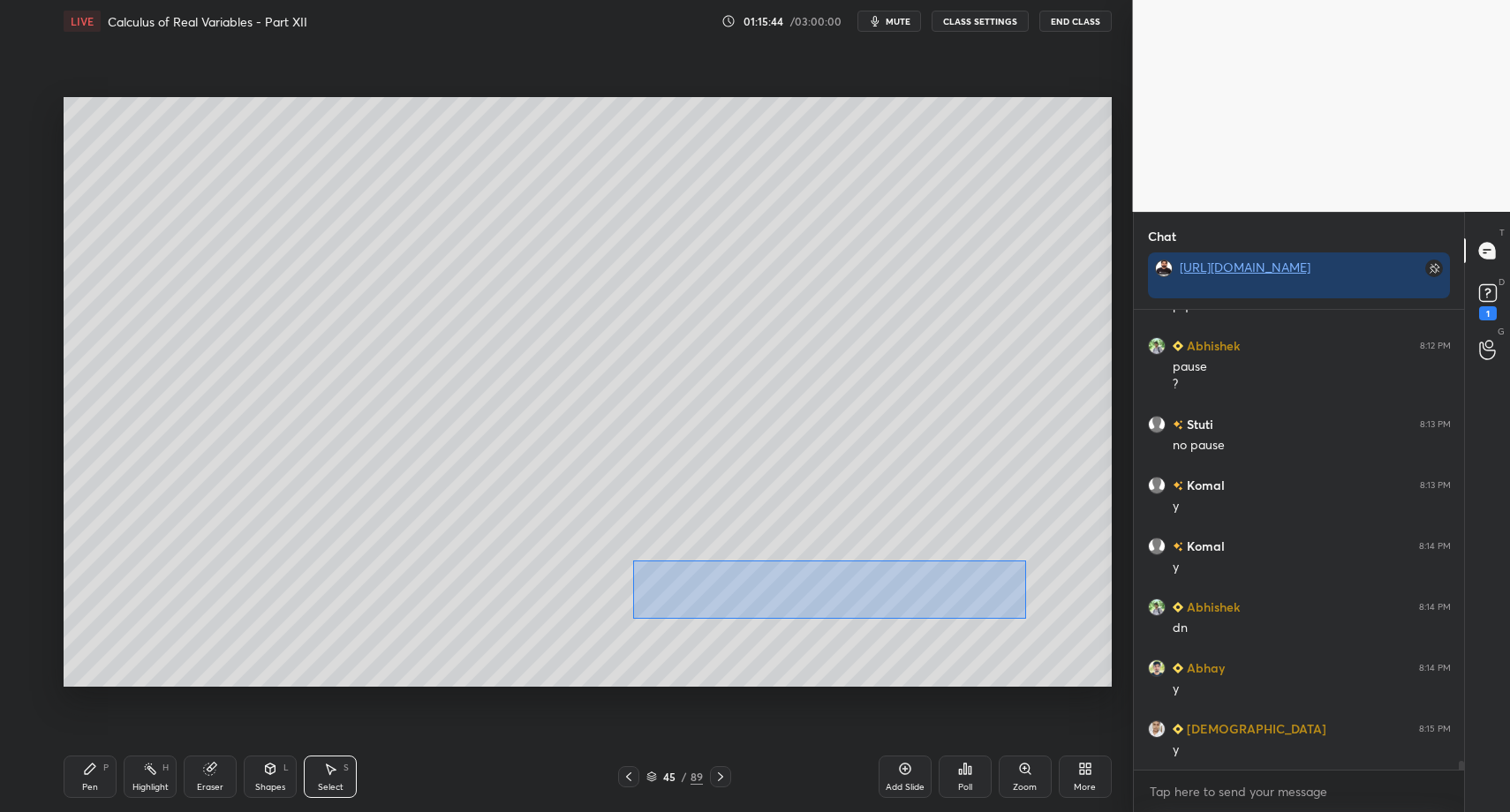 drag, startPoint x: 633, startPoint y: 560, endPoint x: 1009, endPoint y: 634, distance: 383.21273 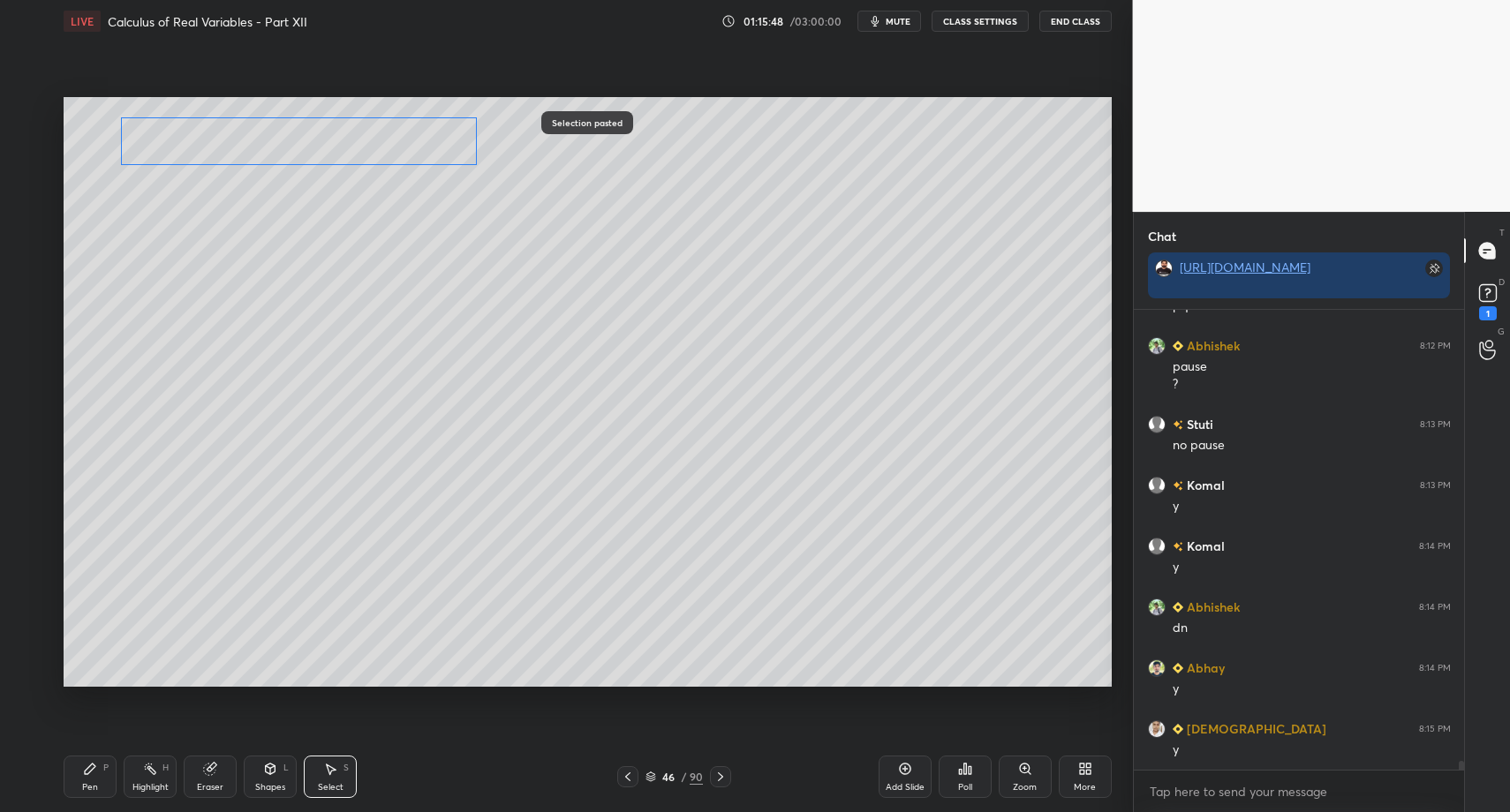 drag, startPoint x: 723, startPoint y: 572, endPoint x: 204, endPoint y: 121, distance: 687.5769 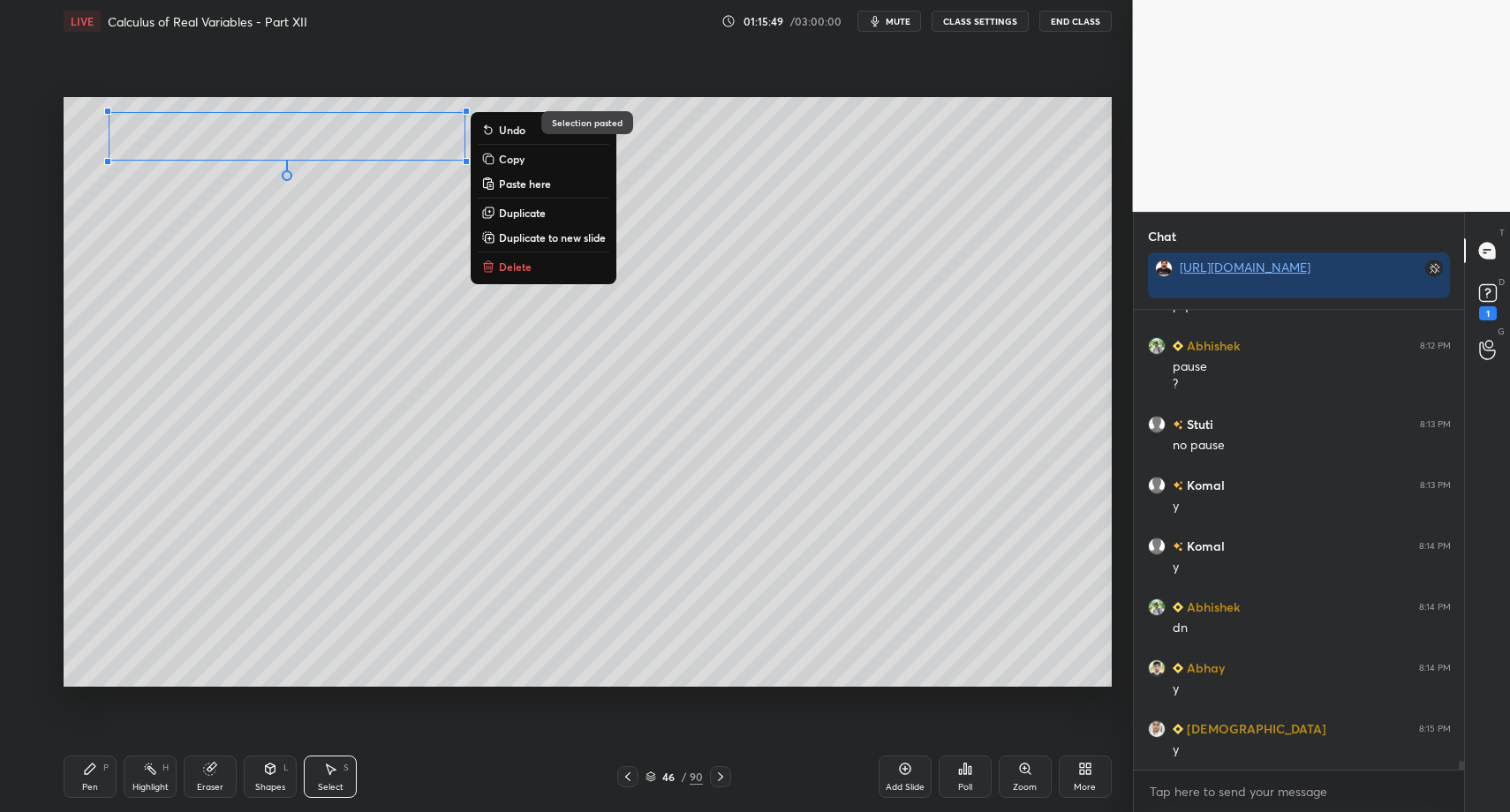 drag, startPoint x: 86, startPoint y: 764, endPoint x: 94, endPoint y: 747, distance: 18.788294 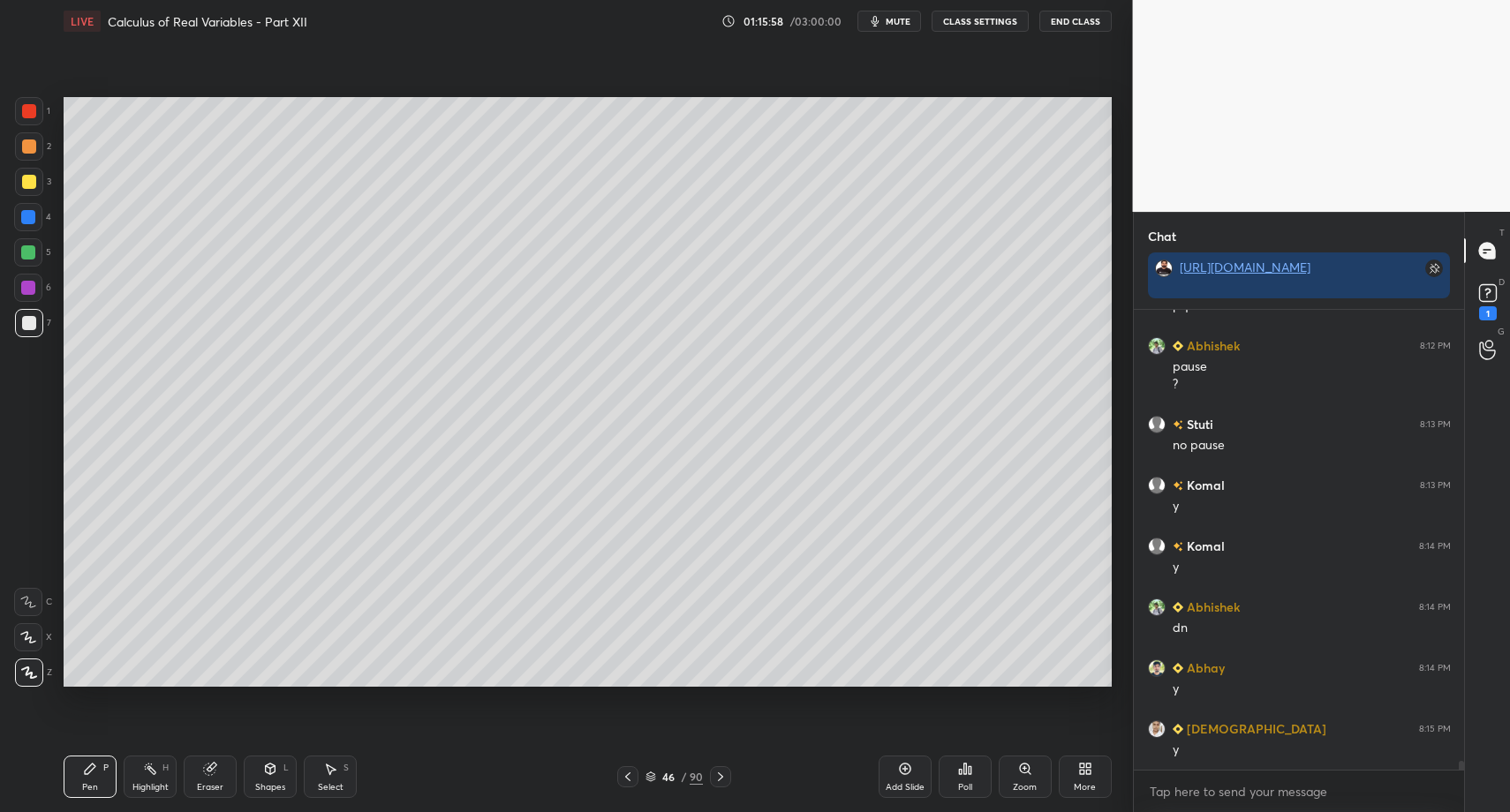 drag, startPoint x: 75, startPoint y: 805, endPoint x: 111, endPoint y: 687, distance: 123.36936 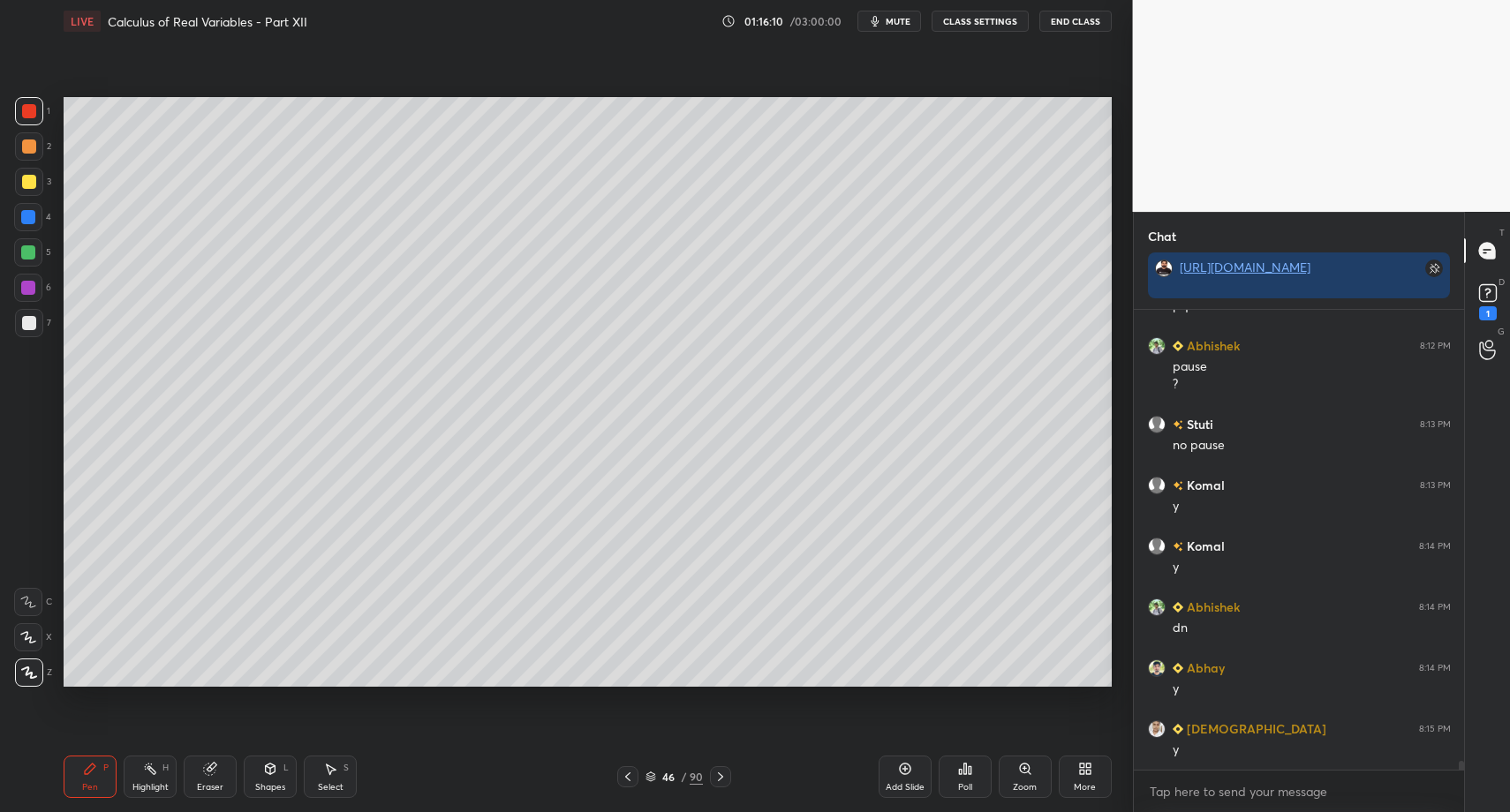 drag, startPoint x: 257, startPoint y: 783, endPoint x: 258, endPoint y: 757, distance: 26.019224 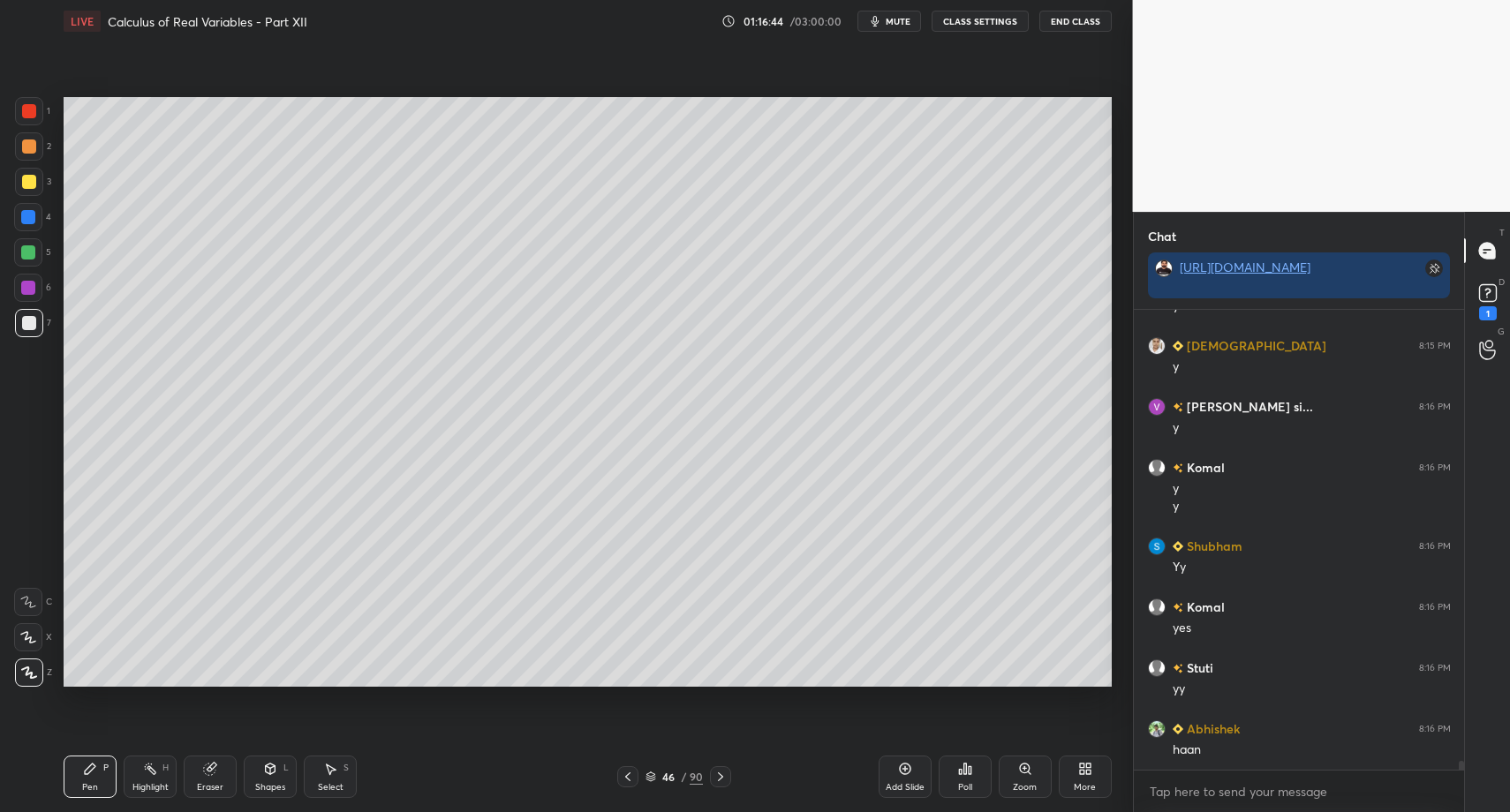 scroll, scrollTop: 23339, scrollLeft: 0, axis: vertical 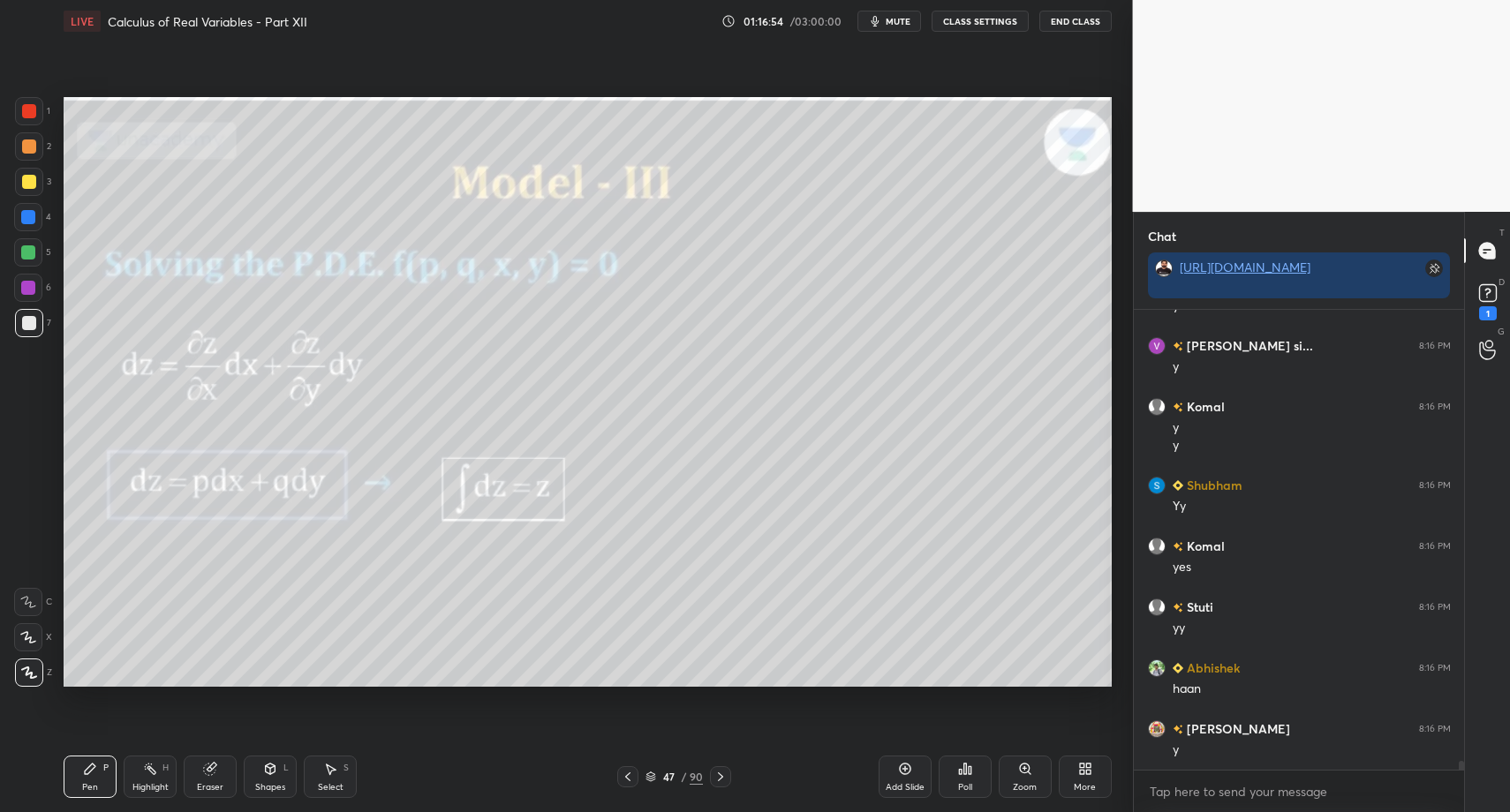 click on "1 2 3 4 5 6 7 C X Z C X Z E E Erase all   H H" at bounding box center (28, 391) 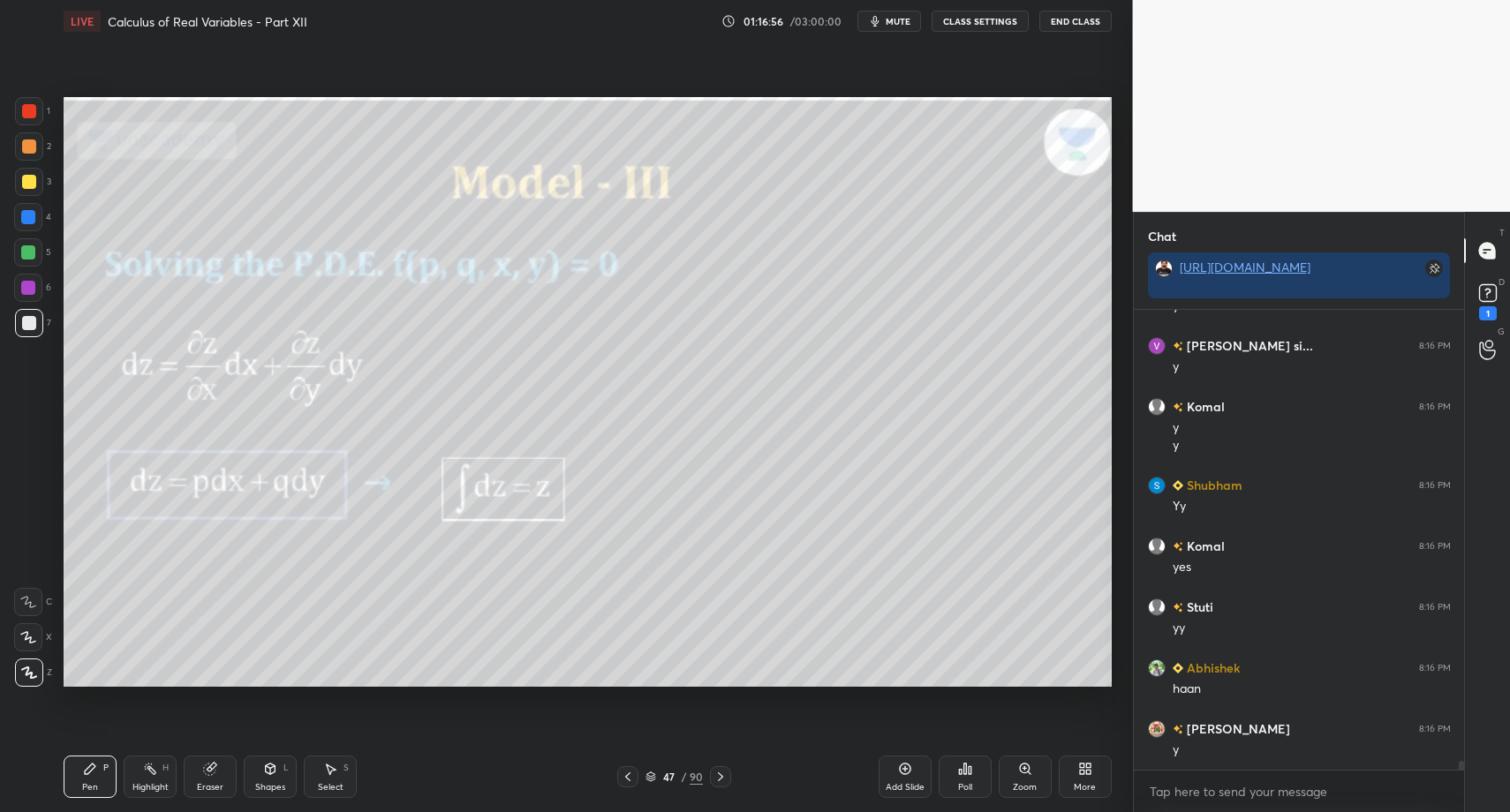 click 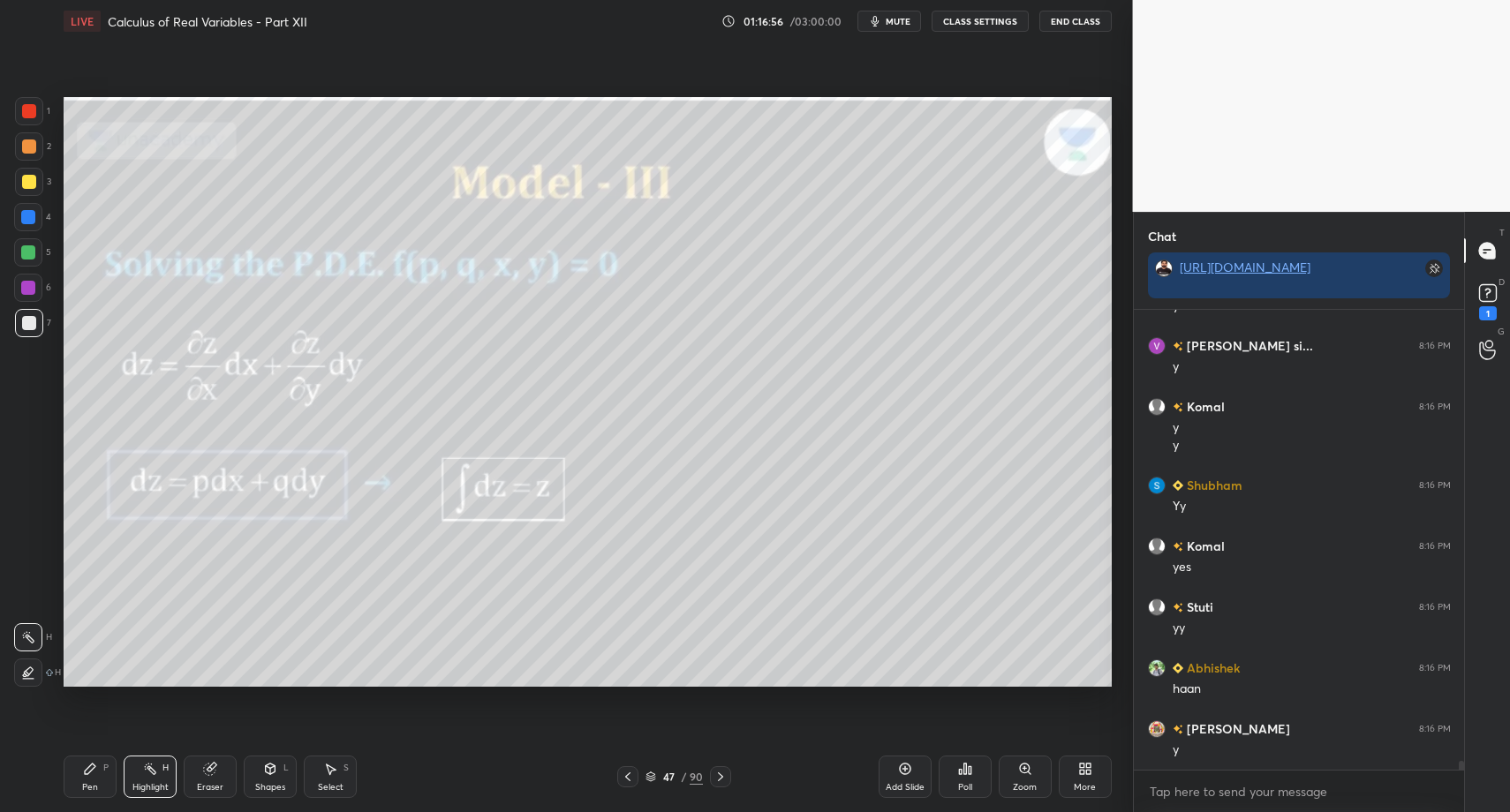 drag, startPoint x: 144, startPoint y: 775, endPoint x: 199, endPoint y: 696, distance: 96.26006 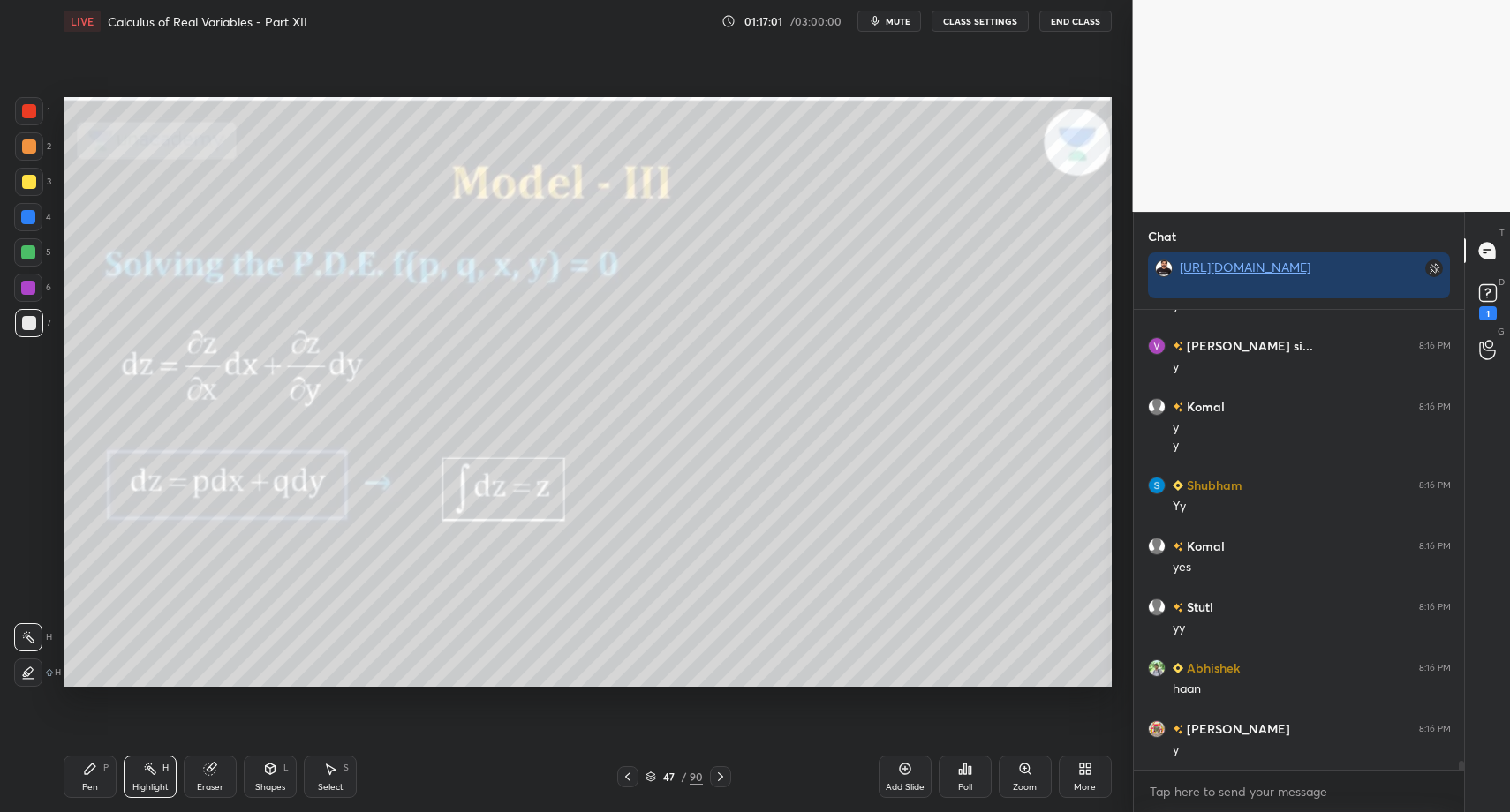 scroll, scrollTop: 23400, scrollLeft: 0, axis: vertical 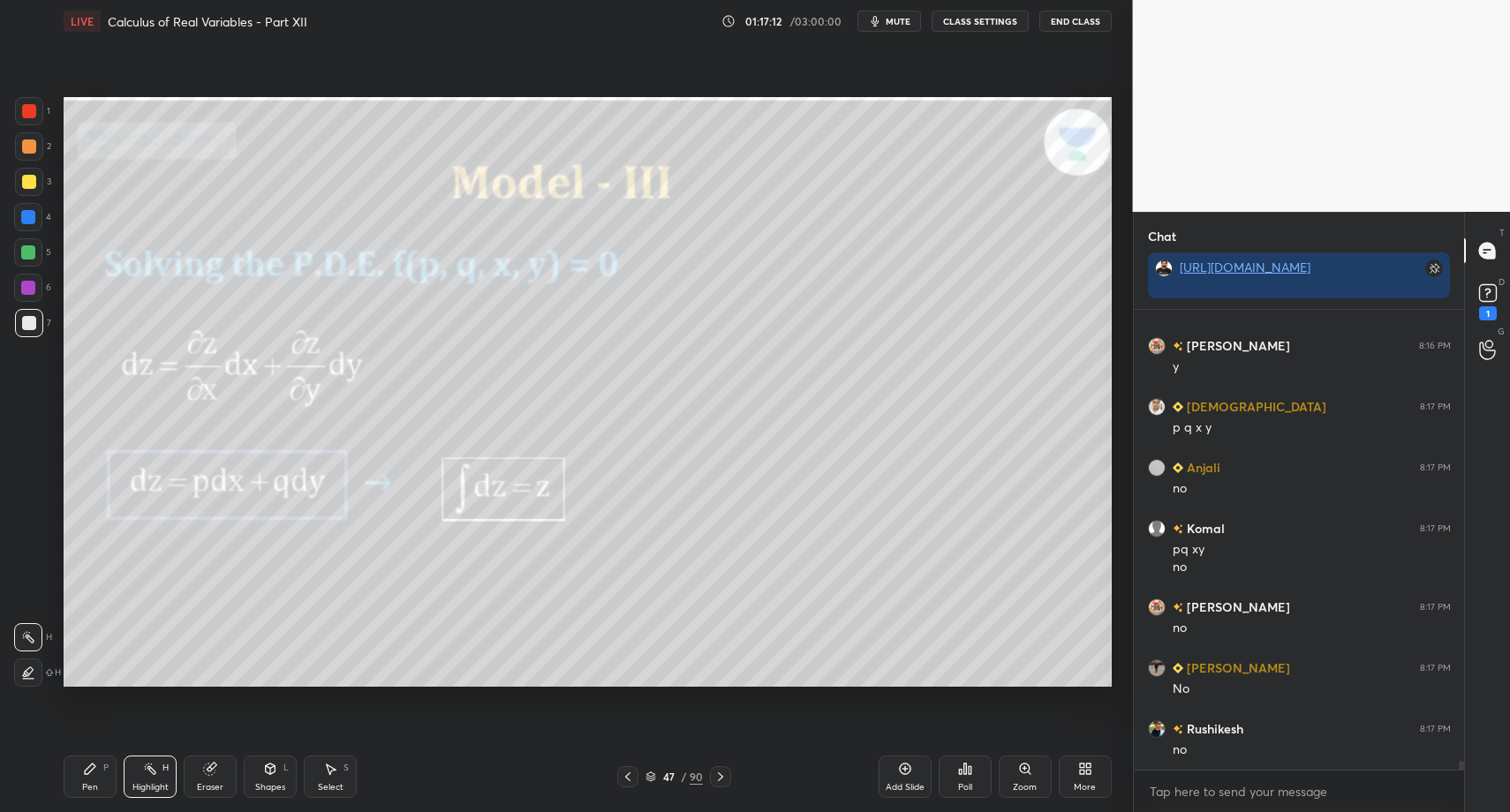 drag, startPoint x: 80, startPoint y: 784, endPoint x: 125, endPoint y: 778, distance: 45.39824 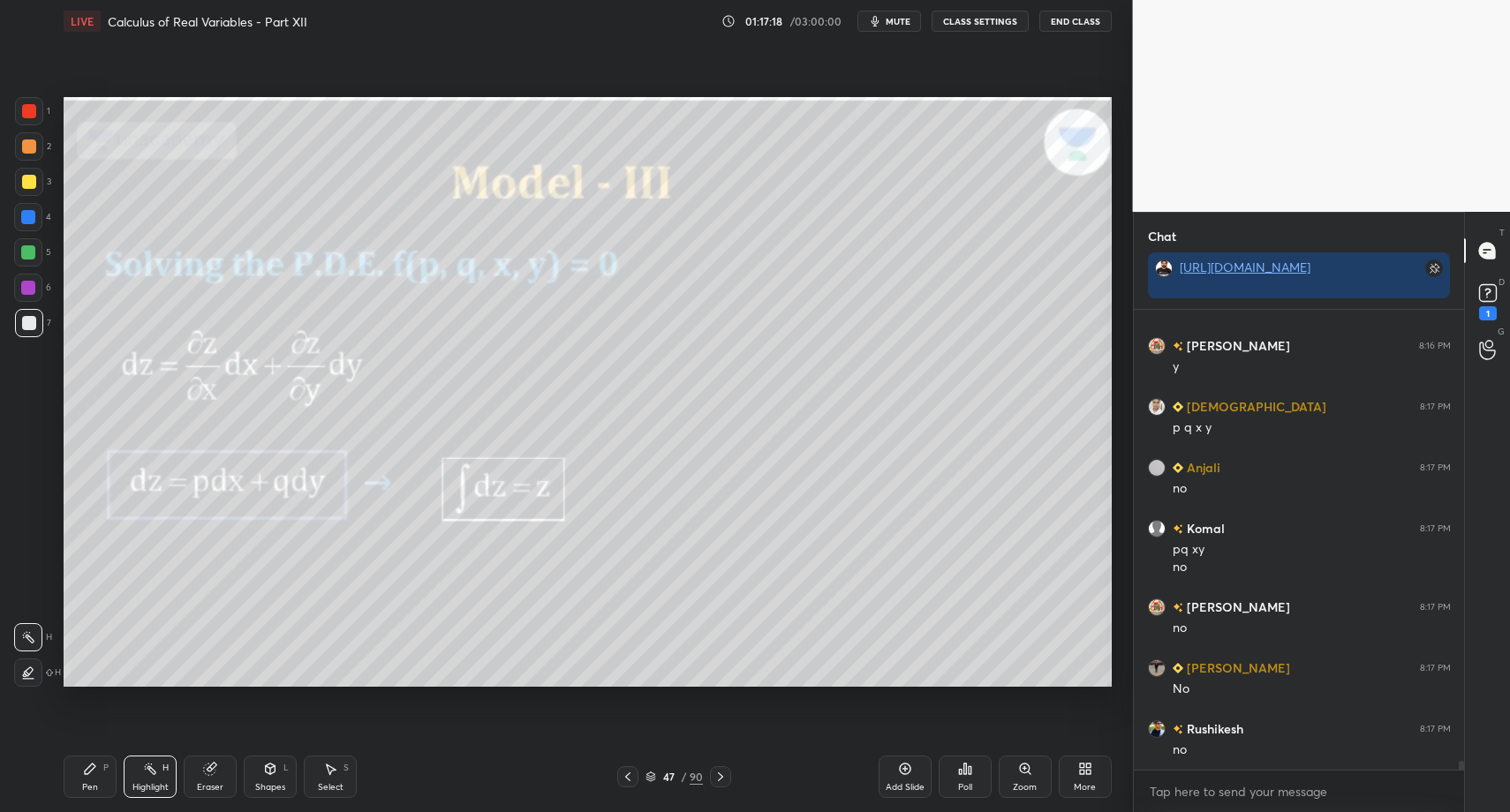 drag, startPoint x: 79, startPoint y: 779, endPoint x: 115, endPoint y: 741, distance: 52.345009 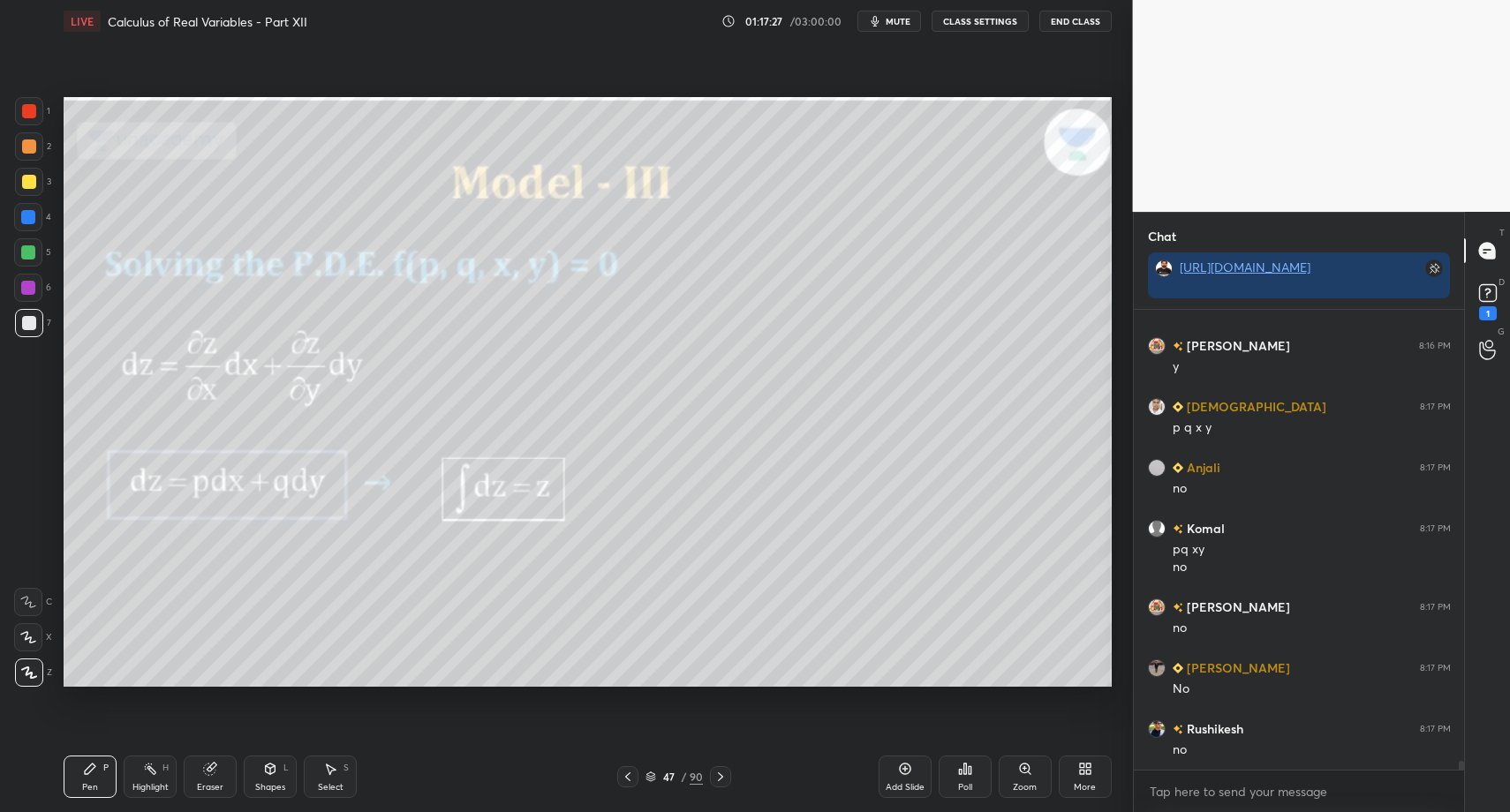 click on "Highlight H" at bounding box center [150, 777] 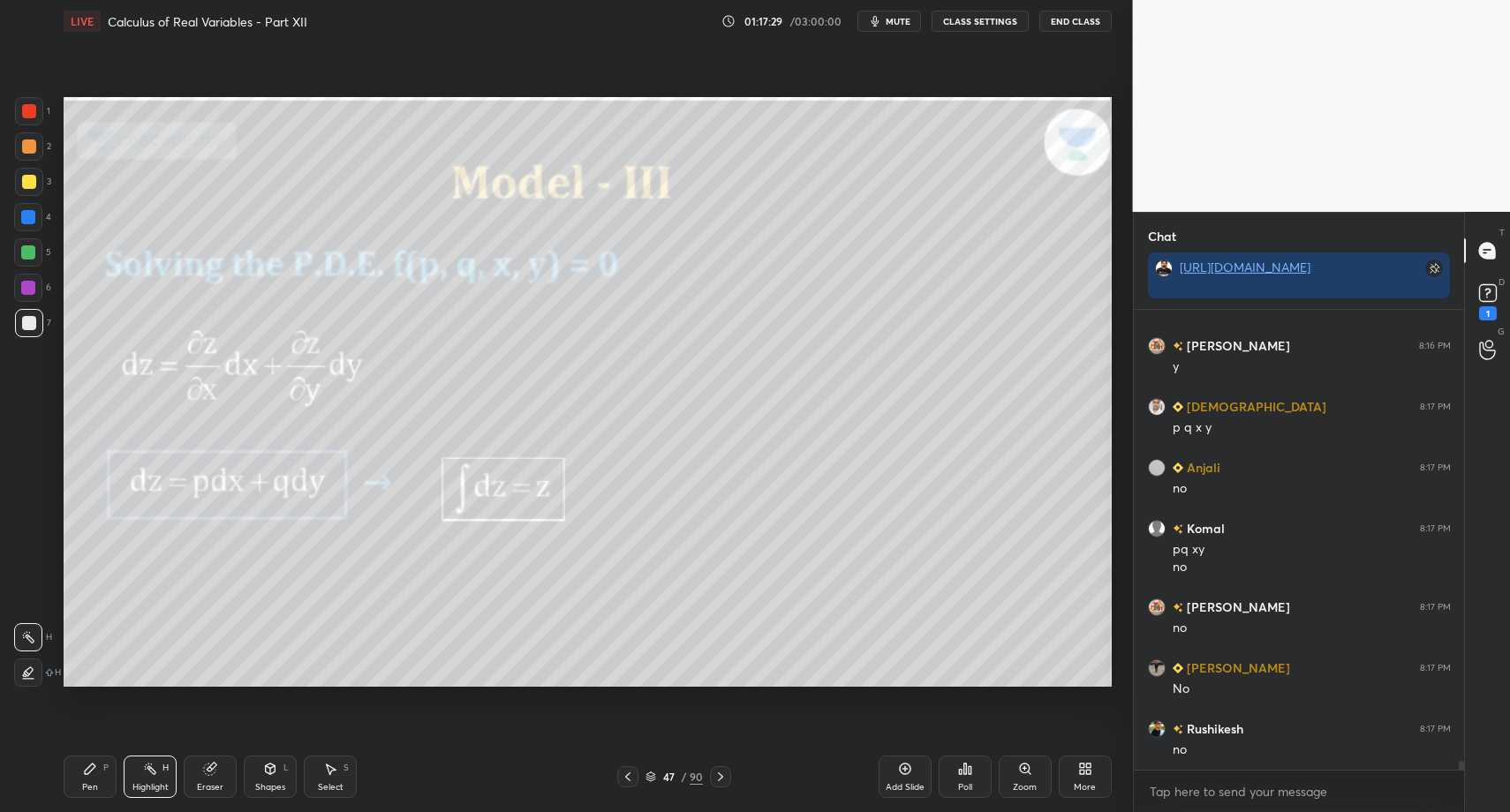 scroll, scrollTop: 23783, scrollLeft: 0, axis: vertical 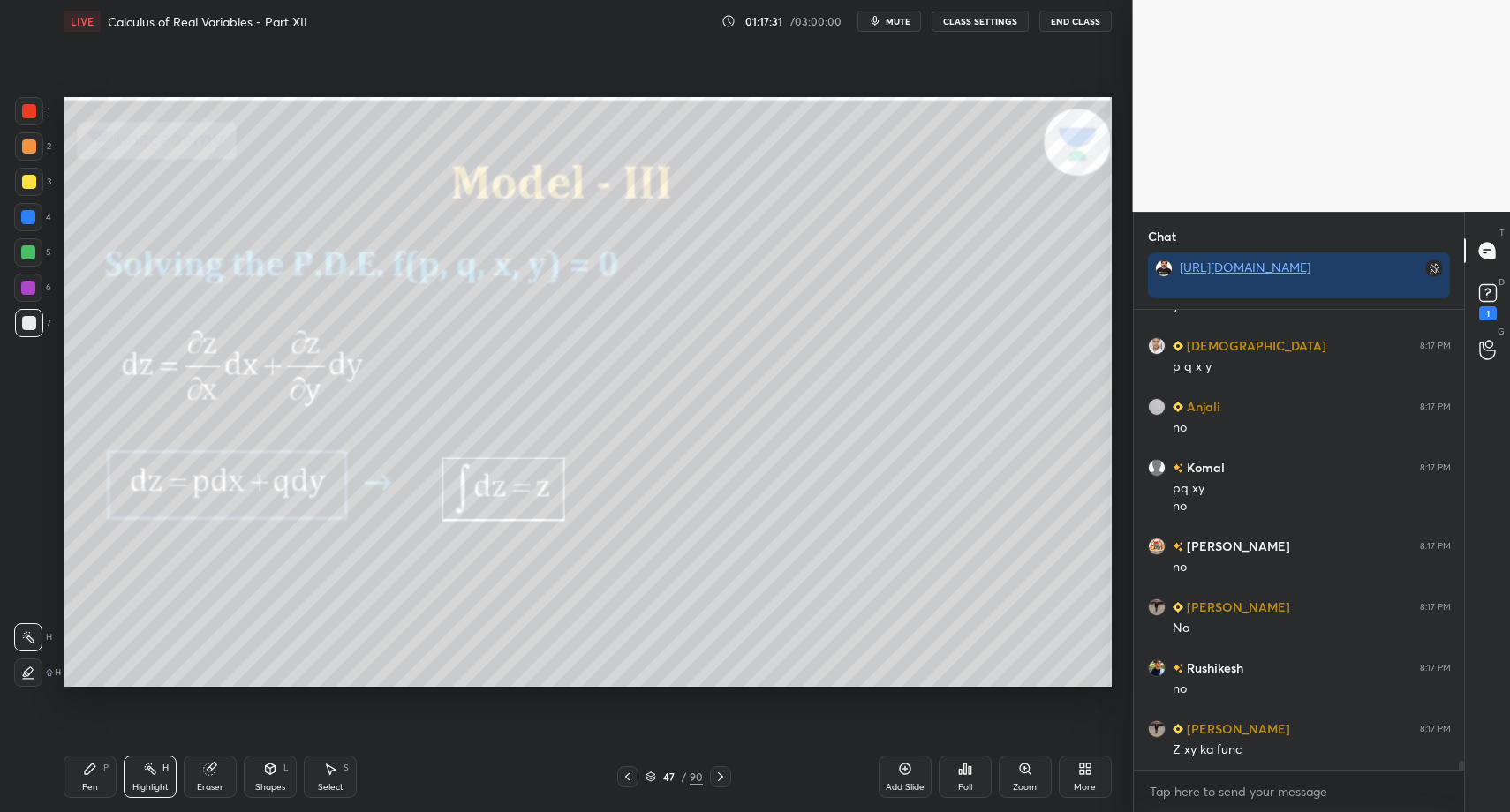 click on "Select S" at bounding box center (330, 777) 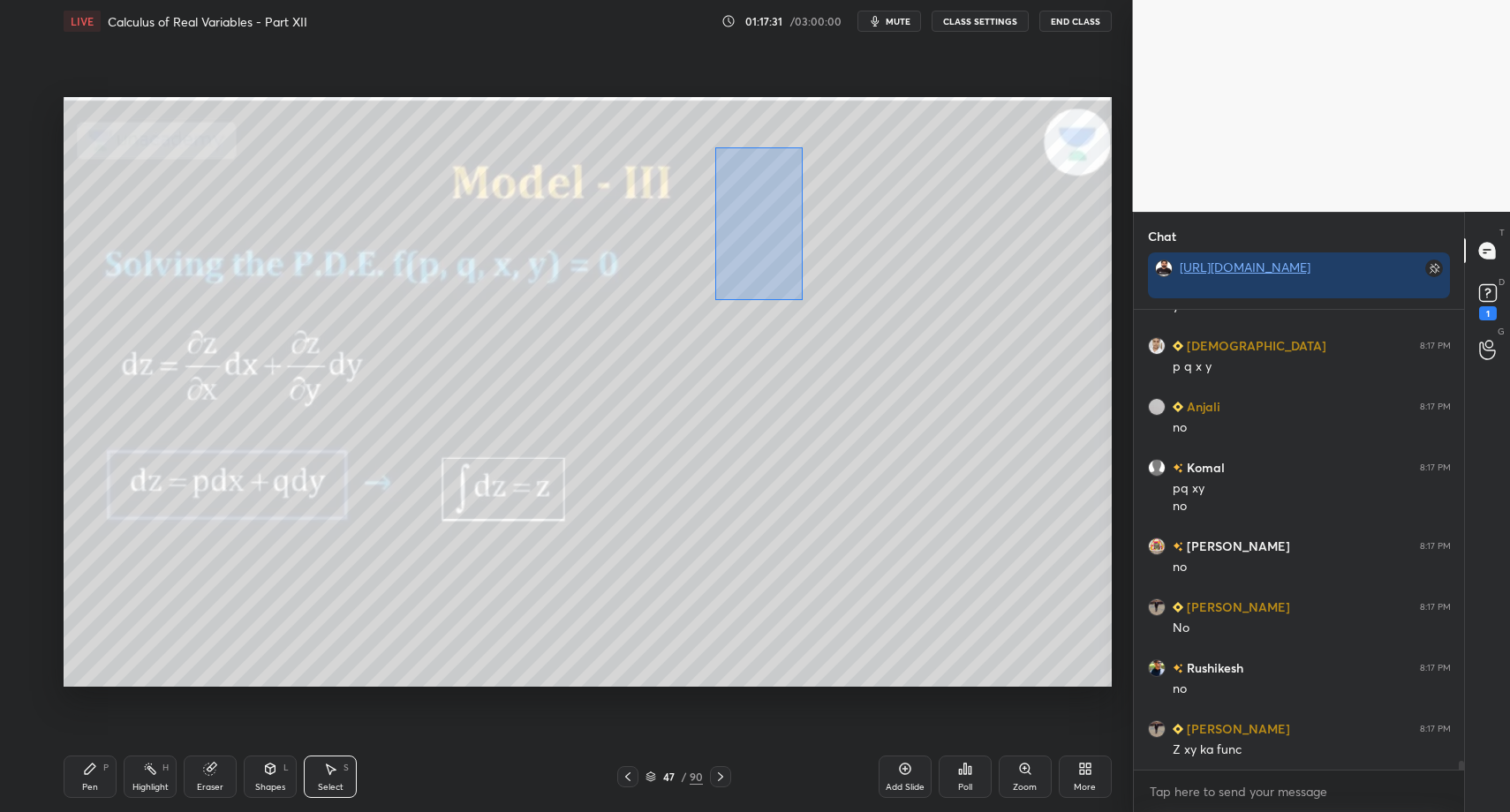 drag, startPoint x: 725, startPoint y: 183, endPoint x: 1019, endPoint y: 431, distance: 384.6297 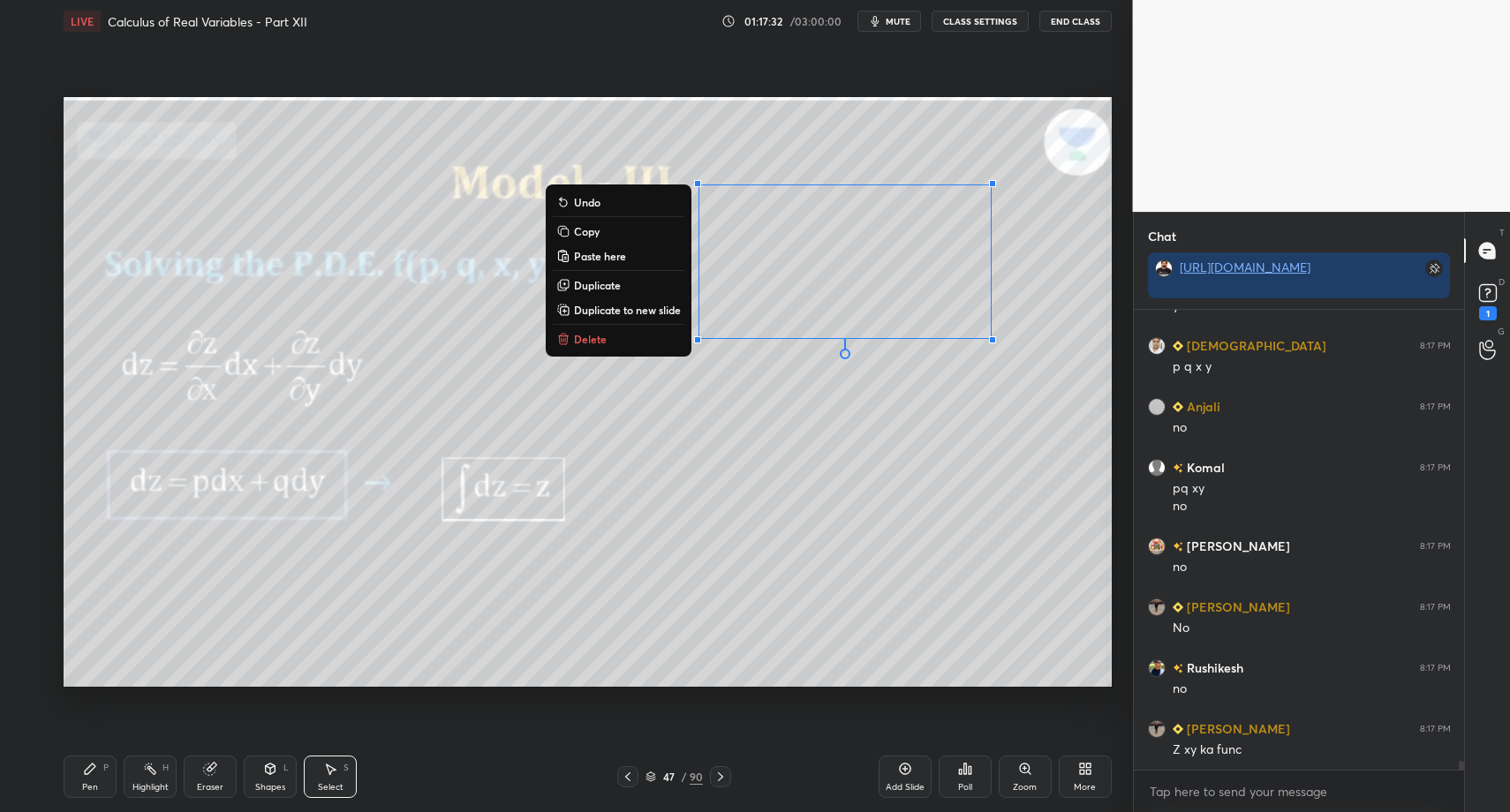 click on "0 ° Undo Copy Paste here Duplicate Duplicate to new slide Delete" at bounding box center [587, 391] 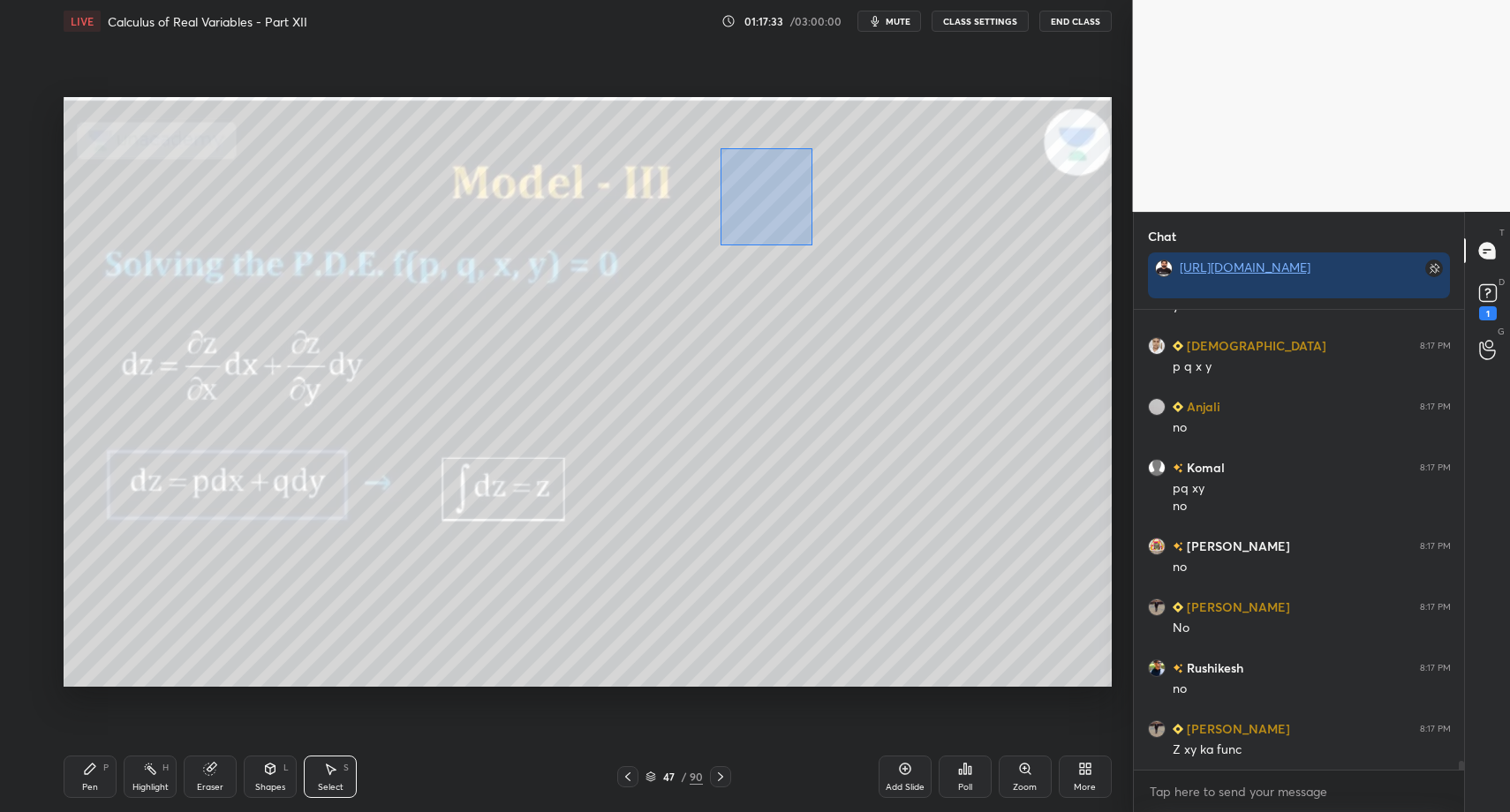 drag, startPoint x: 737, startPoint y: 163, endPoint x: 1025, endPoint y: 421, distance: 386.66264 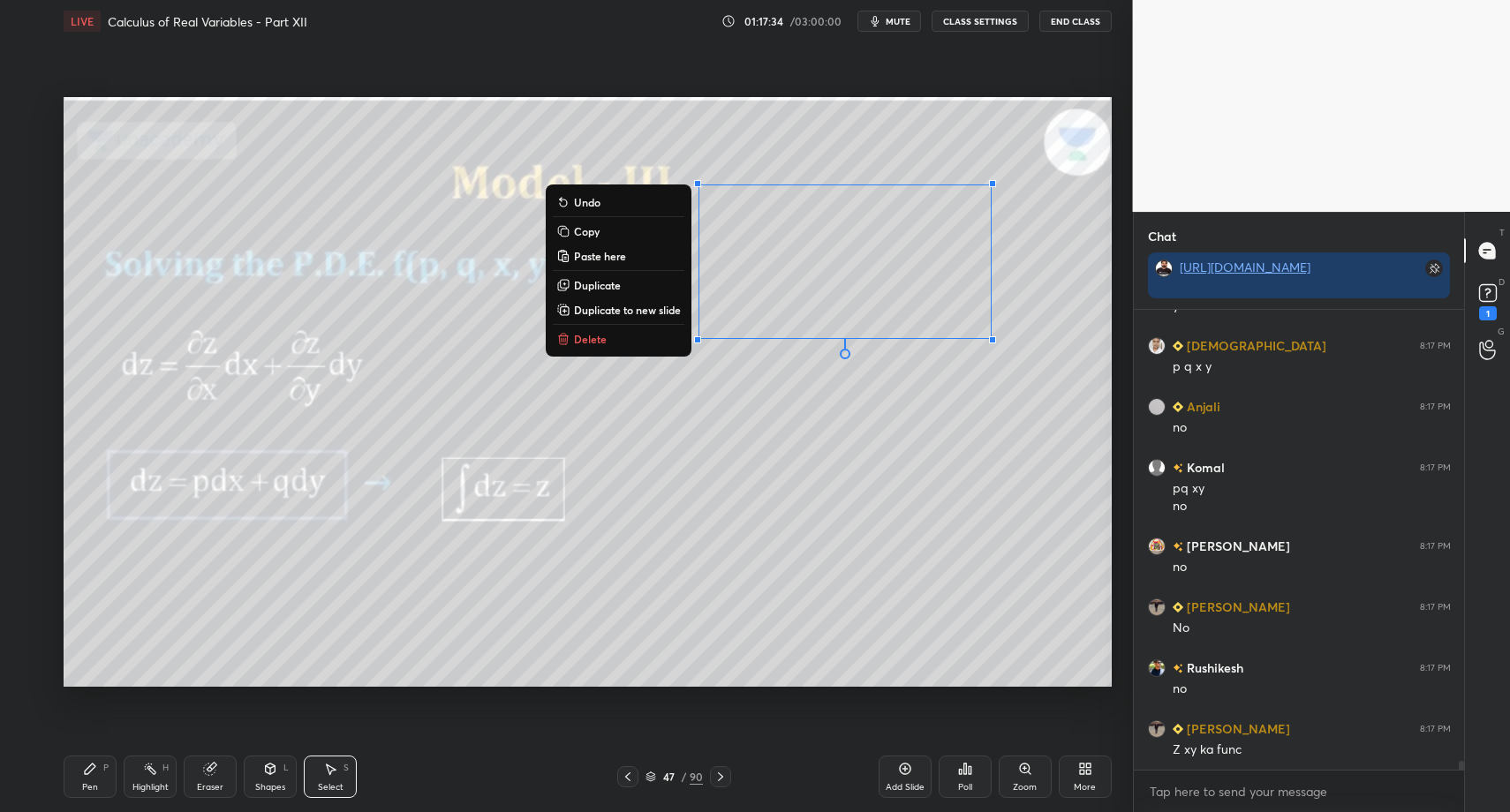 drag, startPoint x: 620, startPoint y: 339, endPoint x: 590, endPoint y: 353, distance: 33.105891 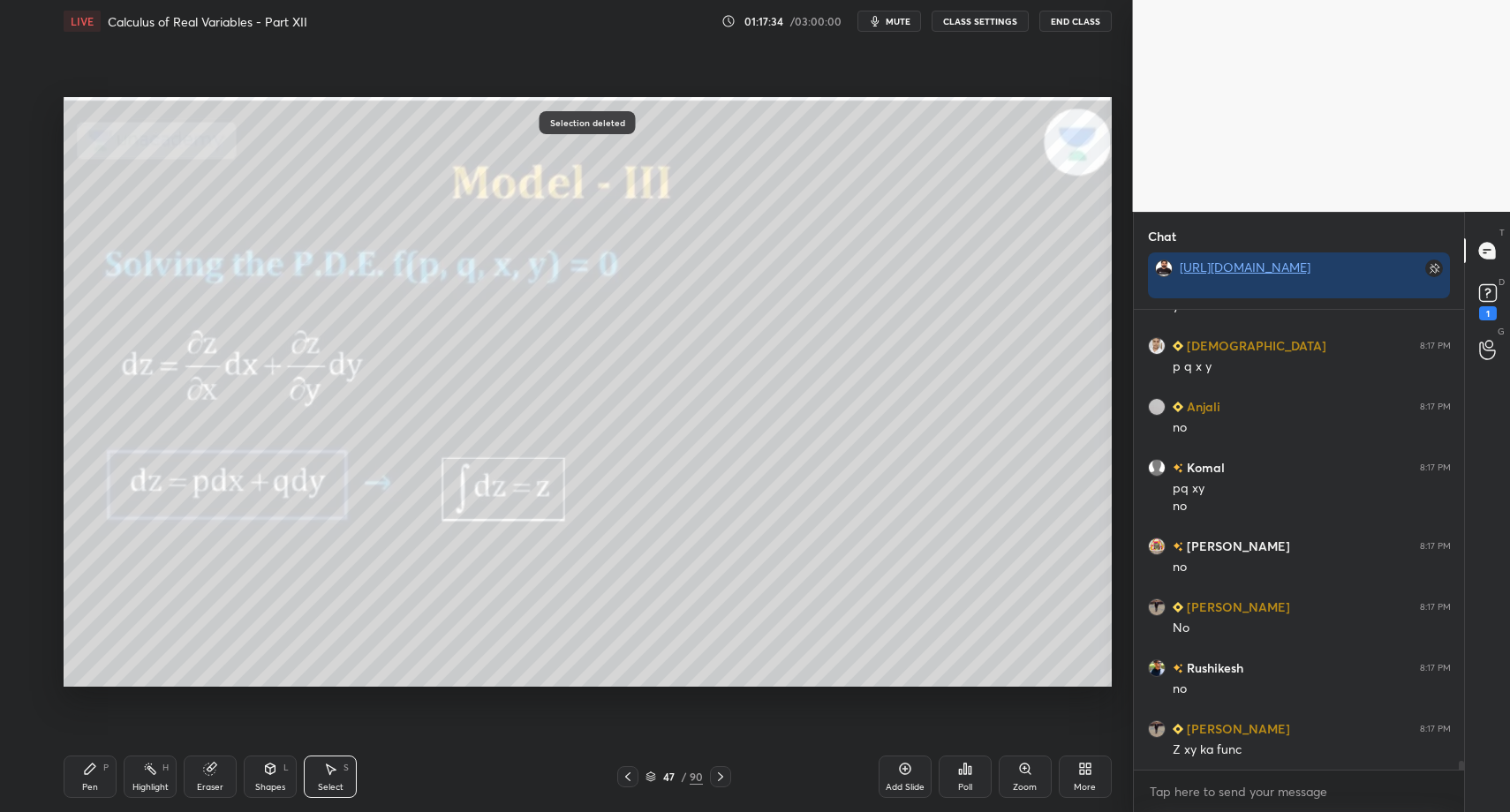 scroll, scrollTop: 23844, scrollLeft: 0, axis: vertical 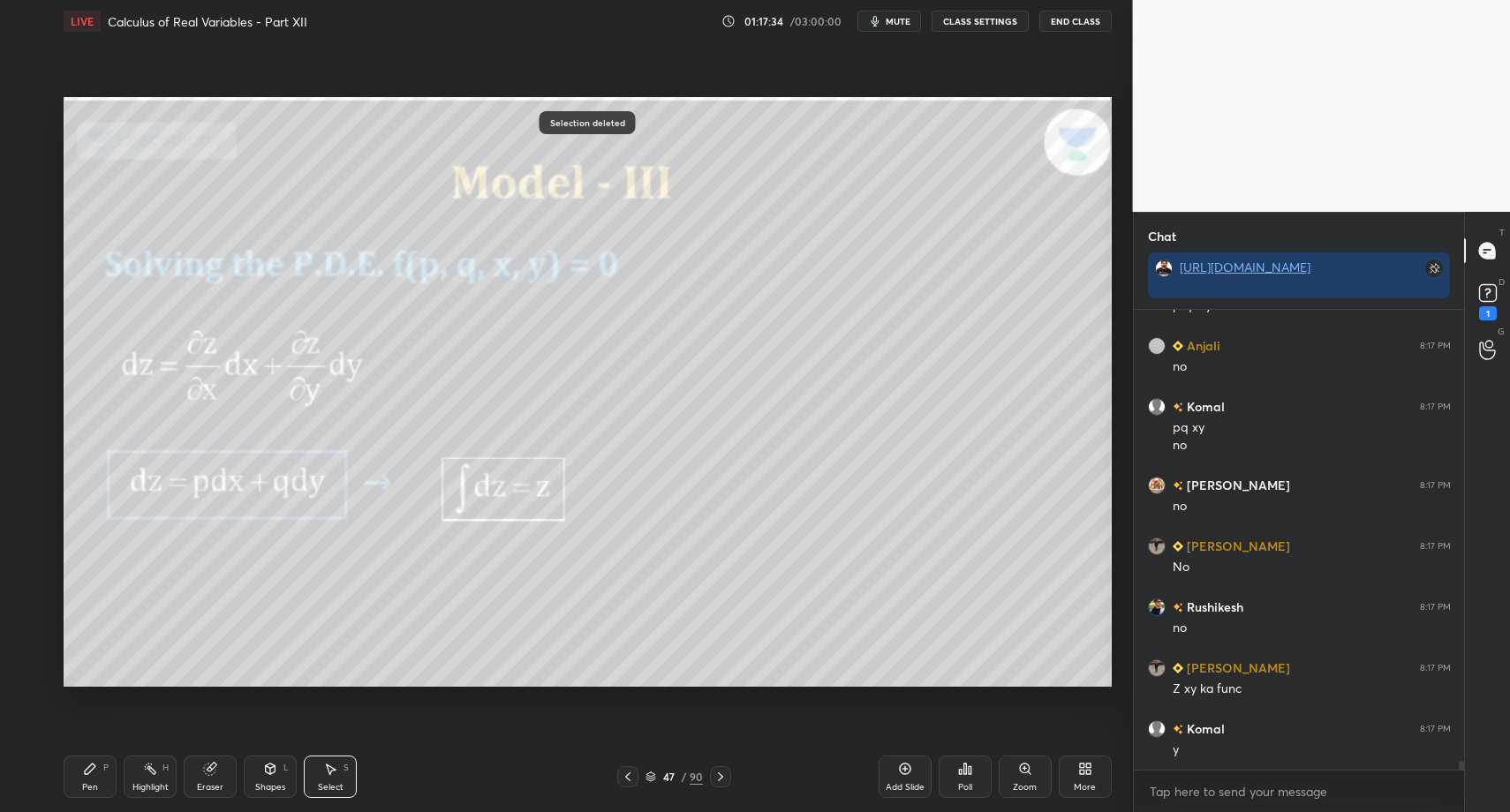 click on "Pen P" at bounding box center (90, 777) 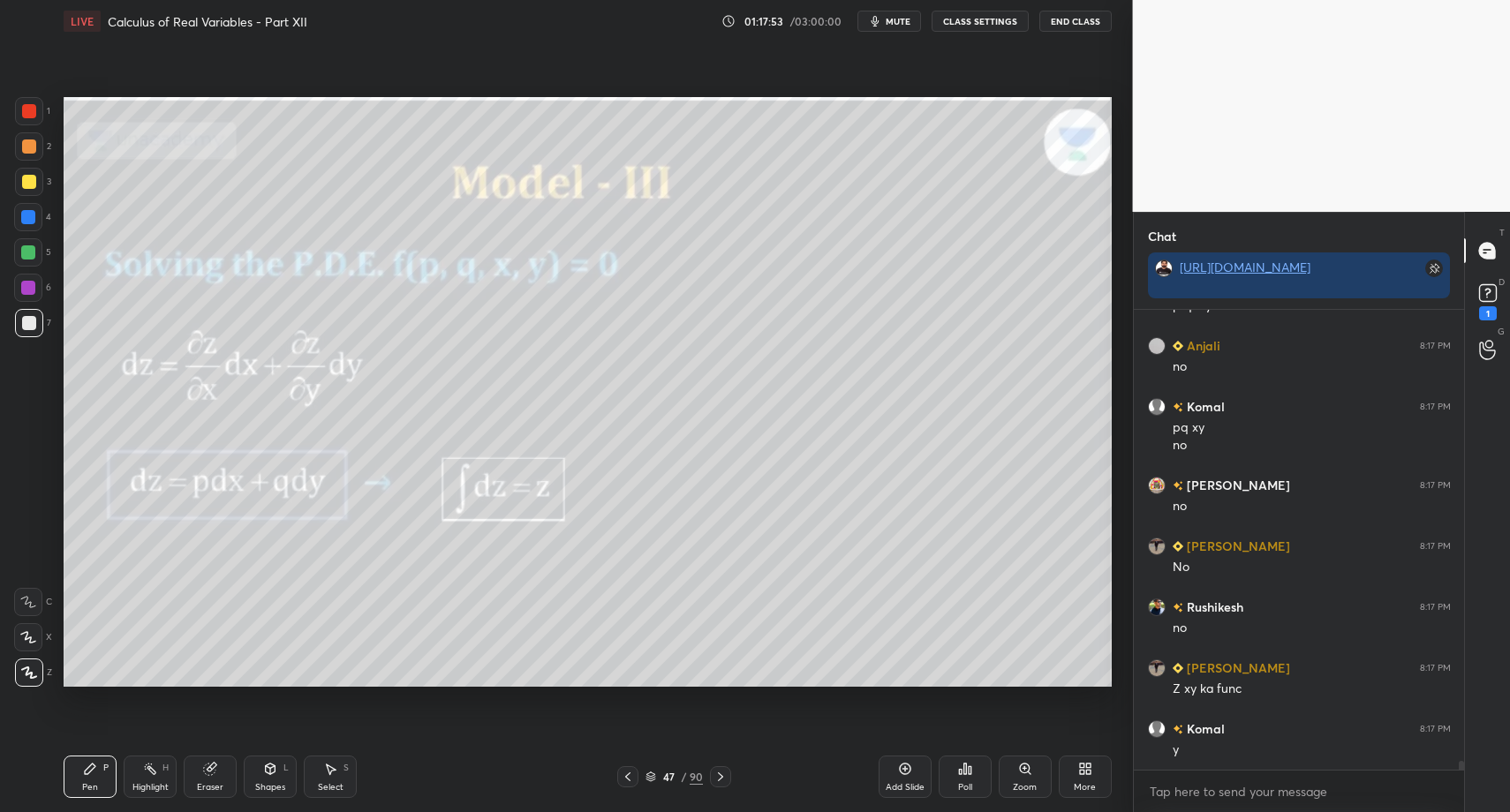 drag, startPoint x: 143, startPoint y: 784, endPoint x: 152, endPoint y: 780, distance: 9.848858 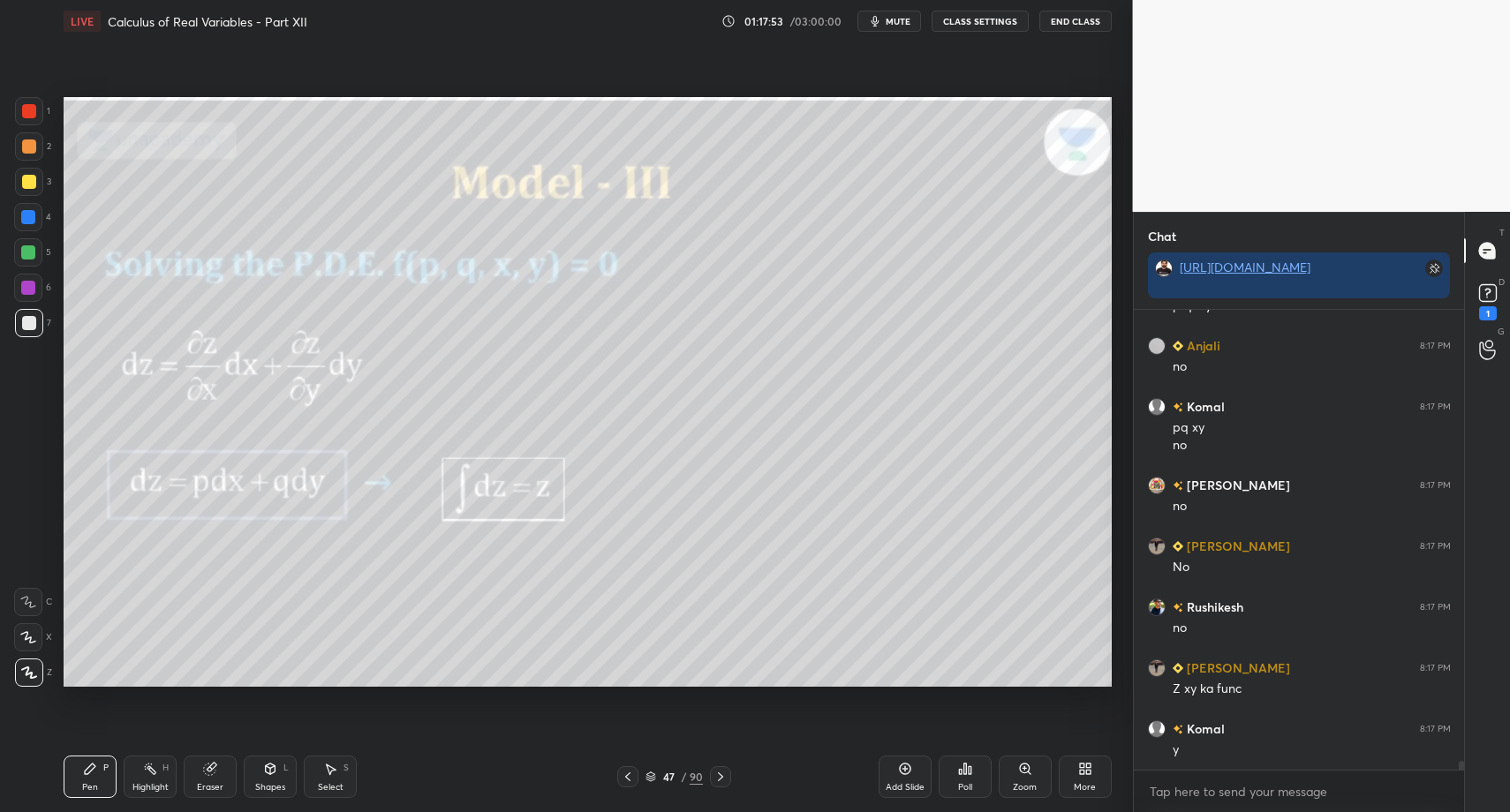 click on "Highlight" at bounding box center [150, 787] 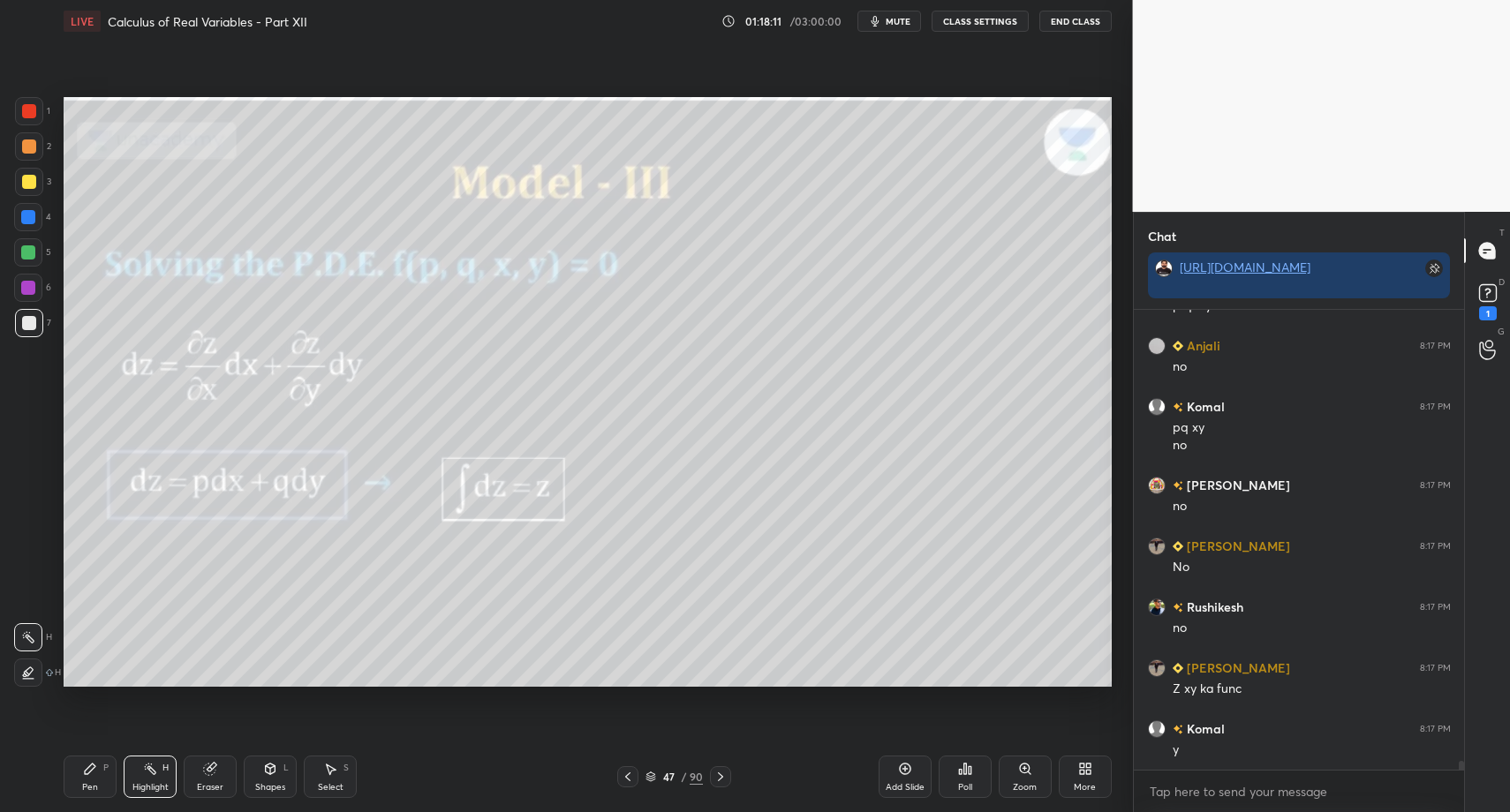 scroll, scrollTop: 23905, scrollLeft: 0, axis: vertical 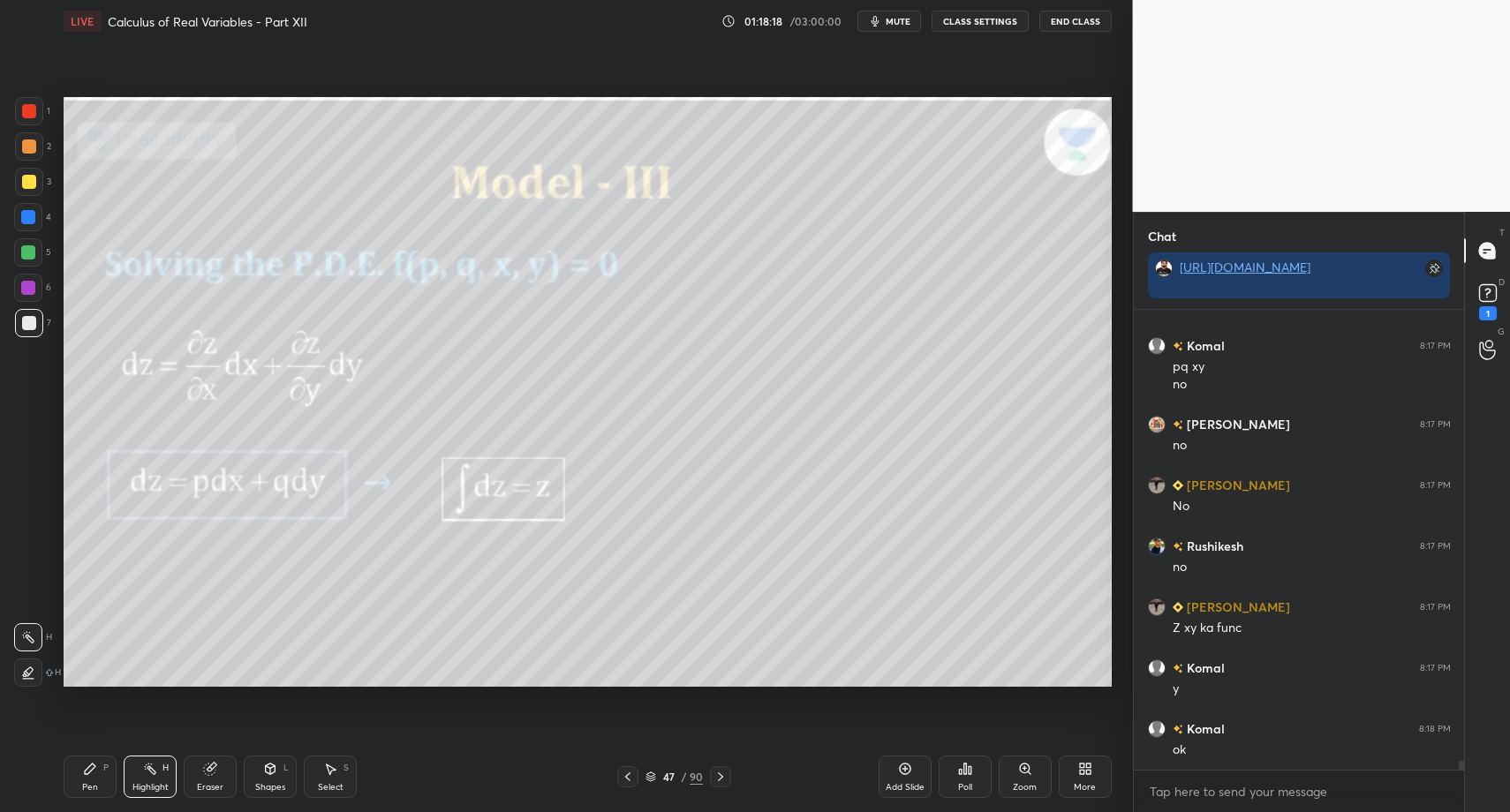 click on "Pen P" at bounding box center (90, 777) 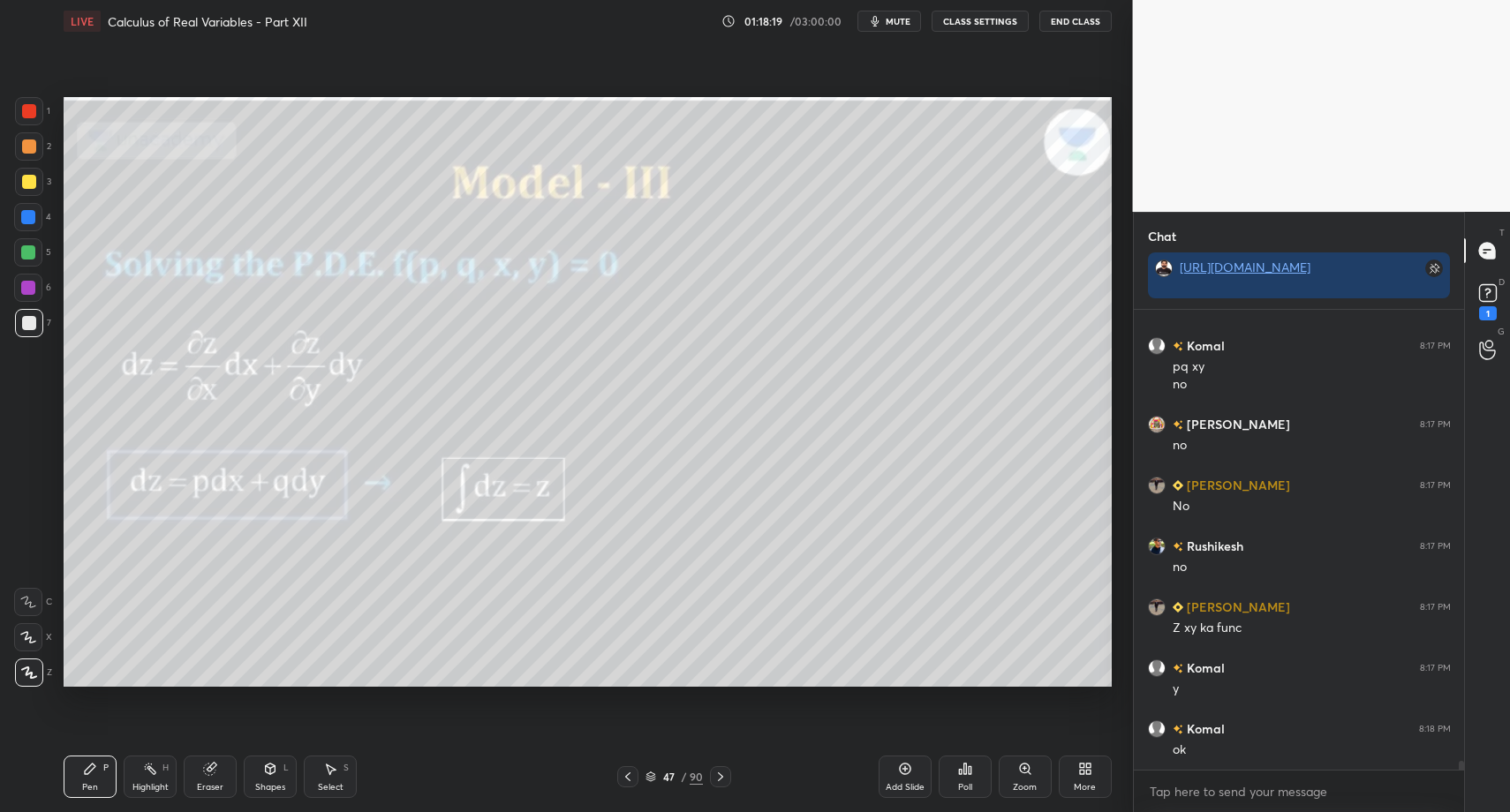 click at bounding box center [29, 111] 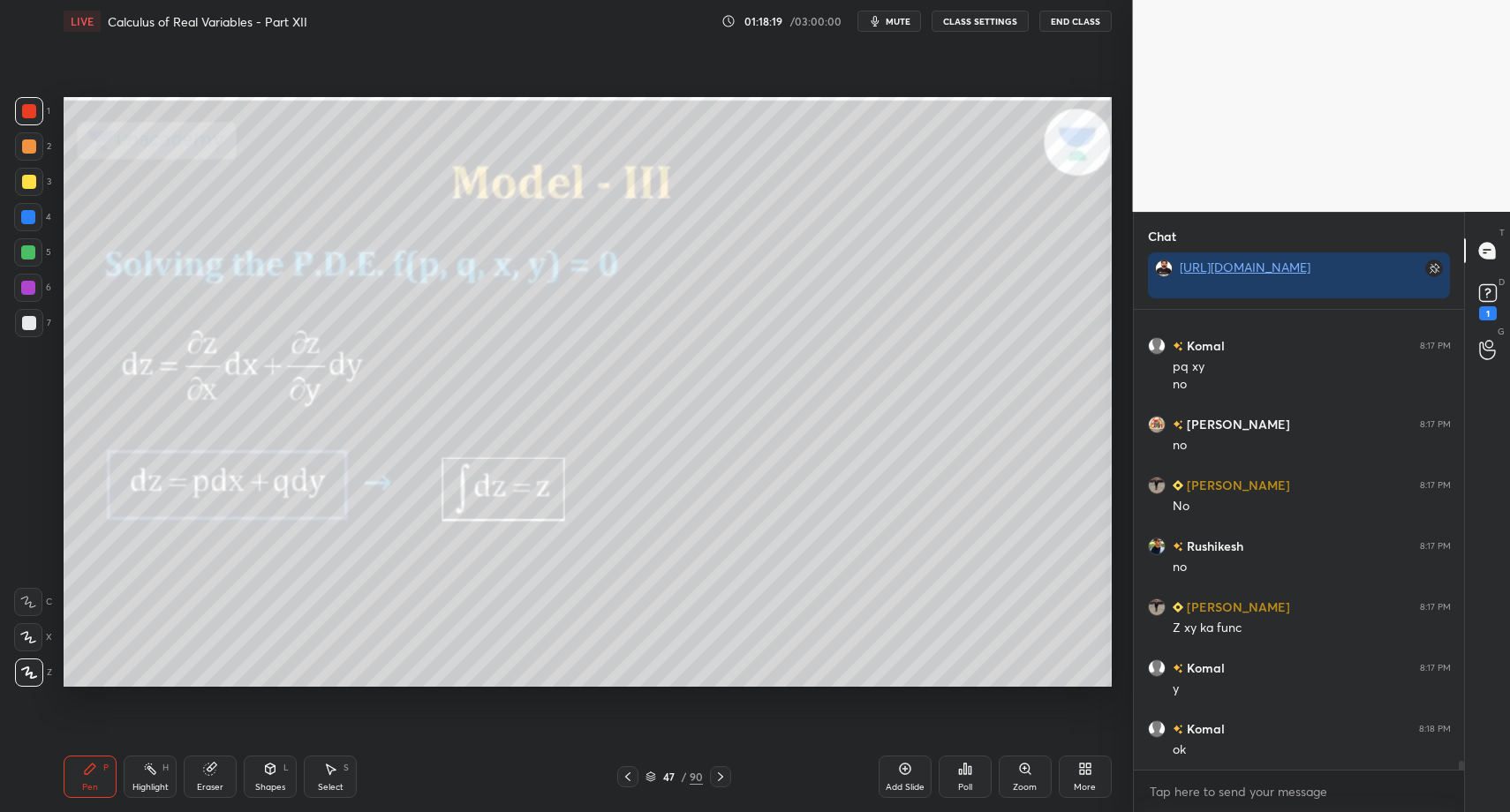 drag, startPoint x: 28, startPoint y: 108, endPoint x: 18, endPoint y: 128, distance: 22.36068 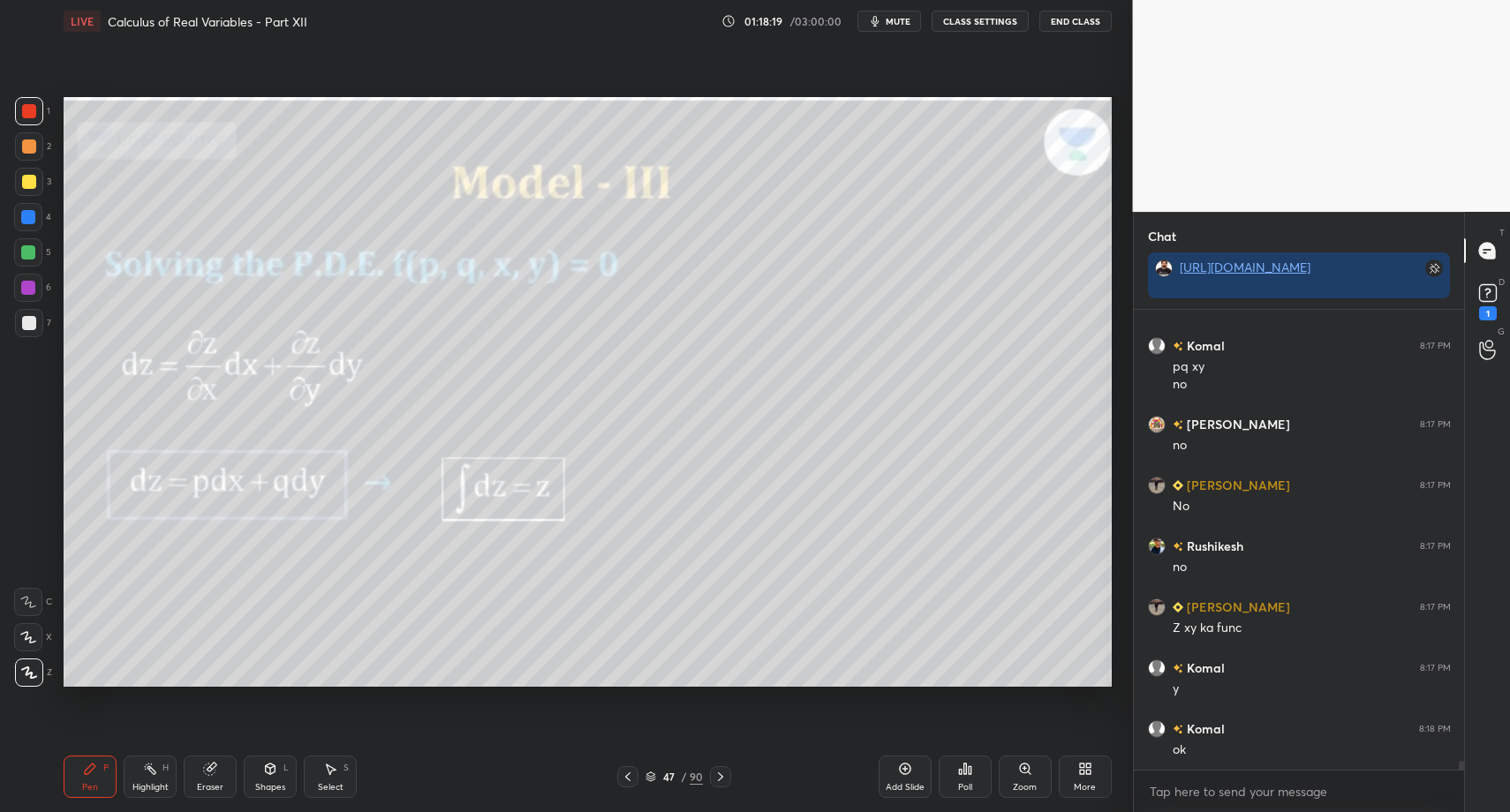 click at bounding box center [29, 111] 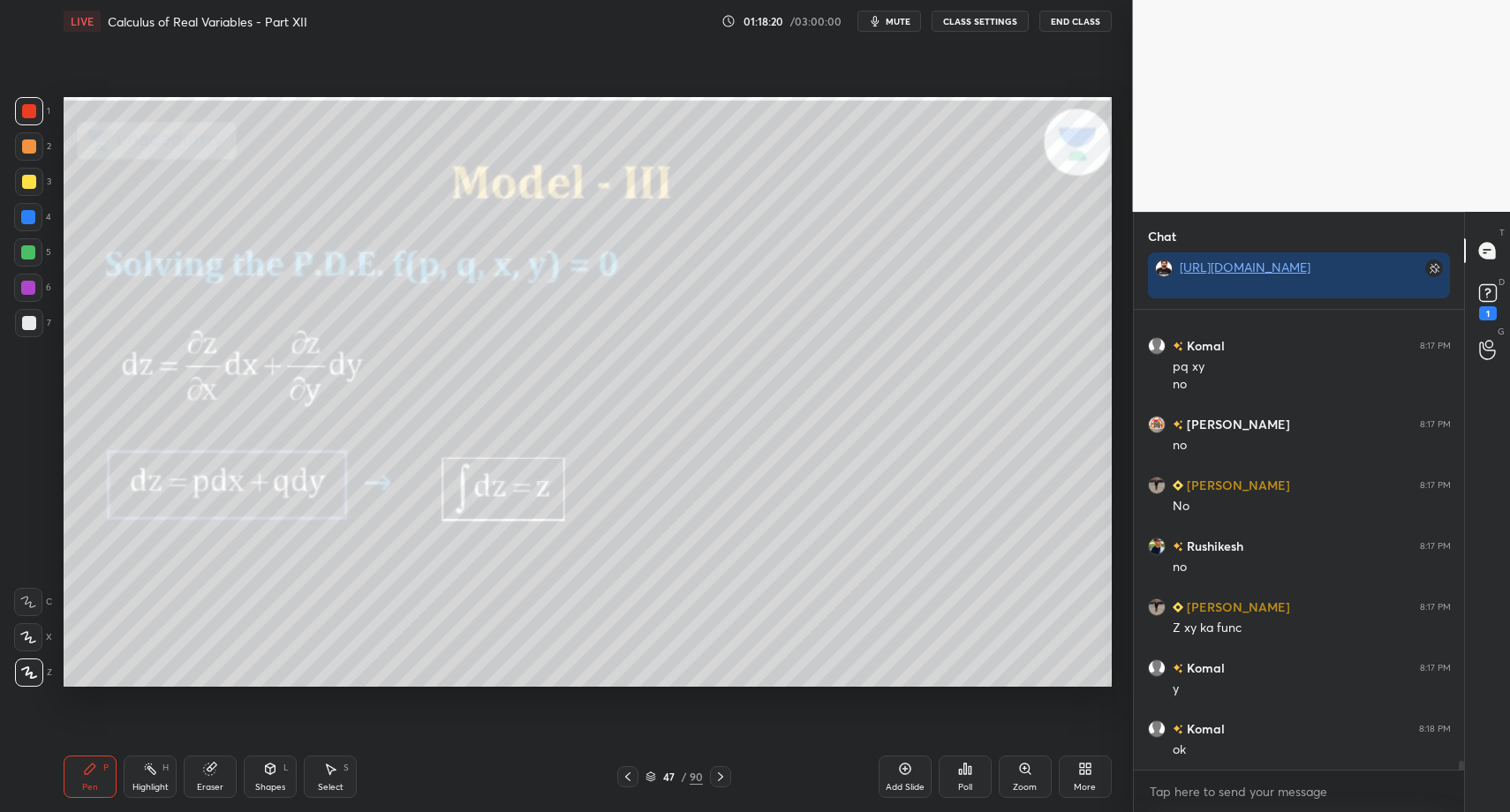 drag, startPoint x: 75, startPoint y: 793, endPoint x: 106, endPoint y: 688, distance: 109.48059 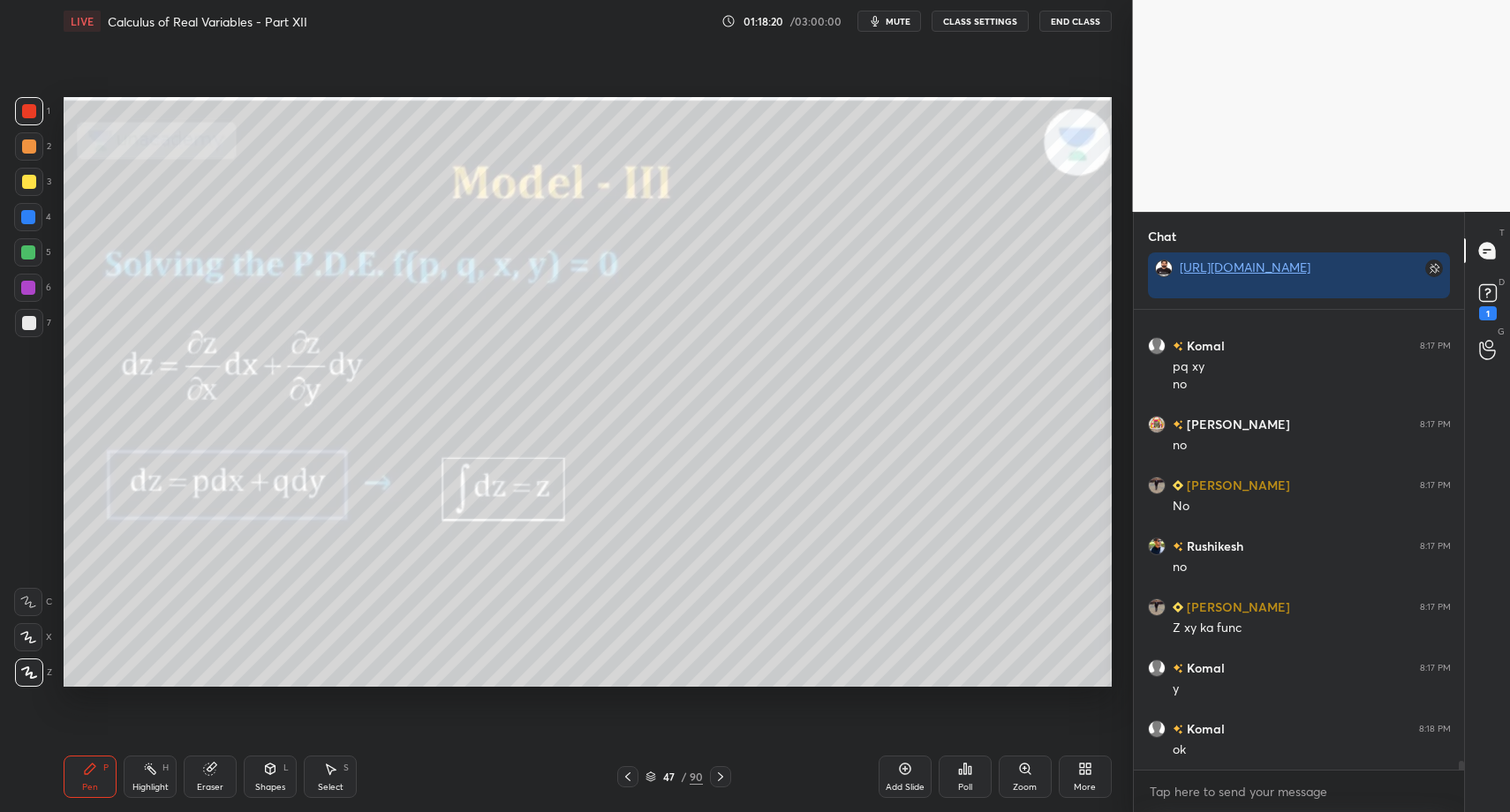 click on "Pen P" at bounding box center [90, 777] 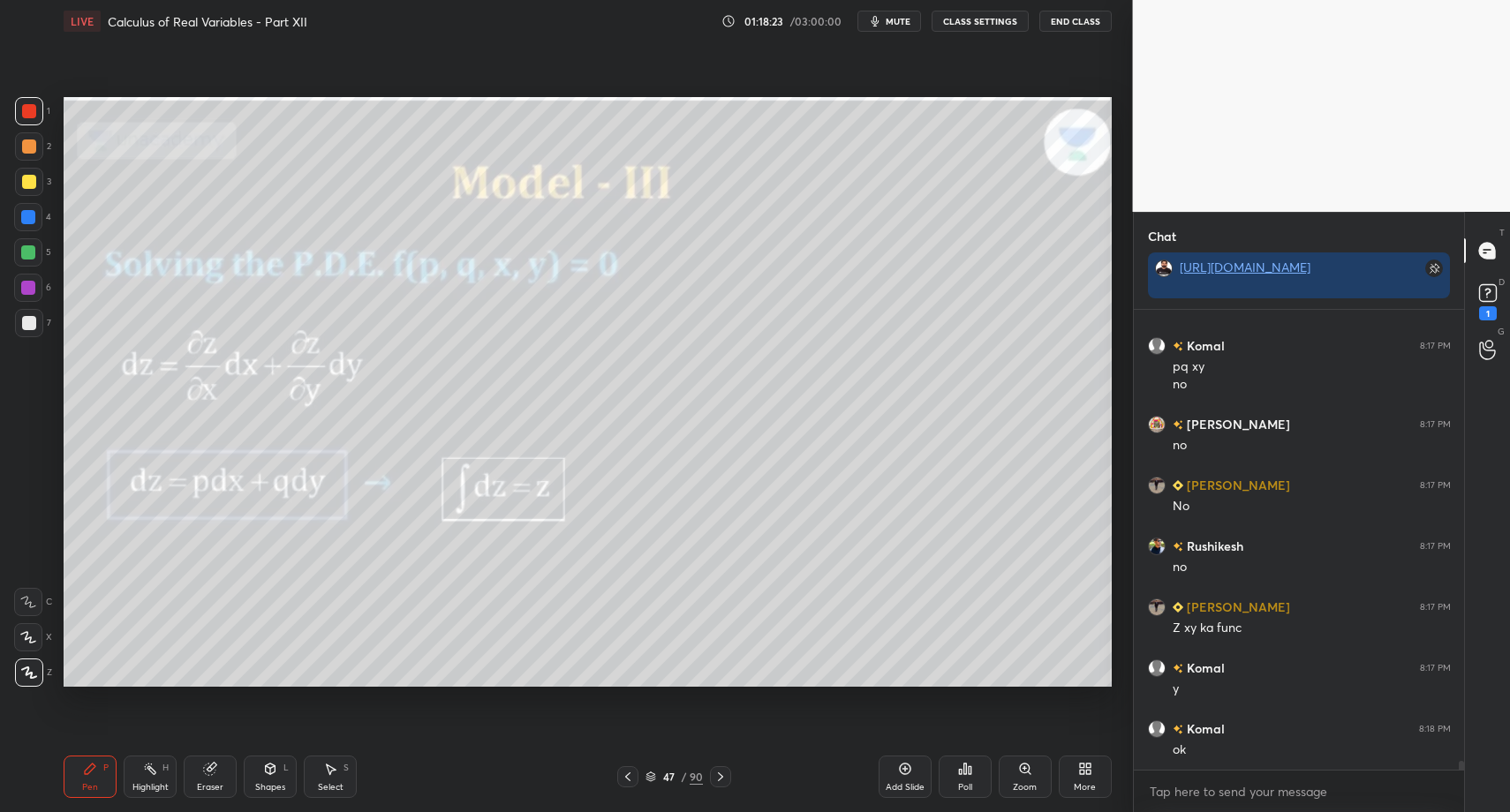 click on "Shapes" at bounding box center (270, 787) 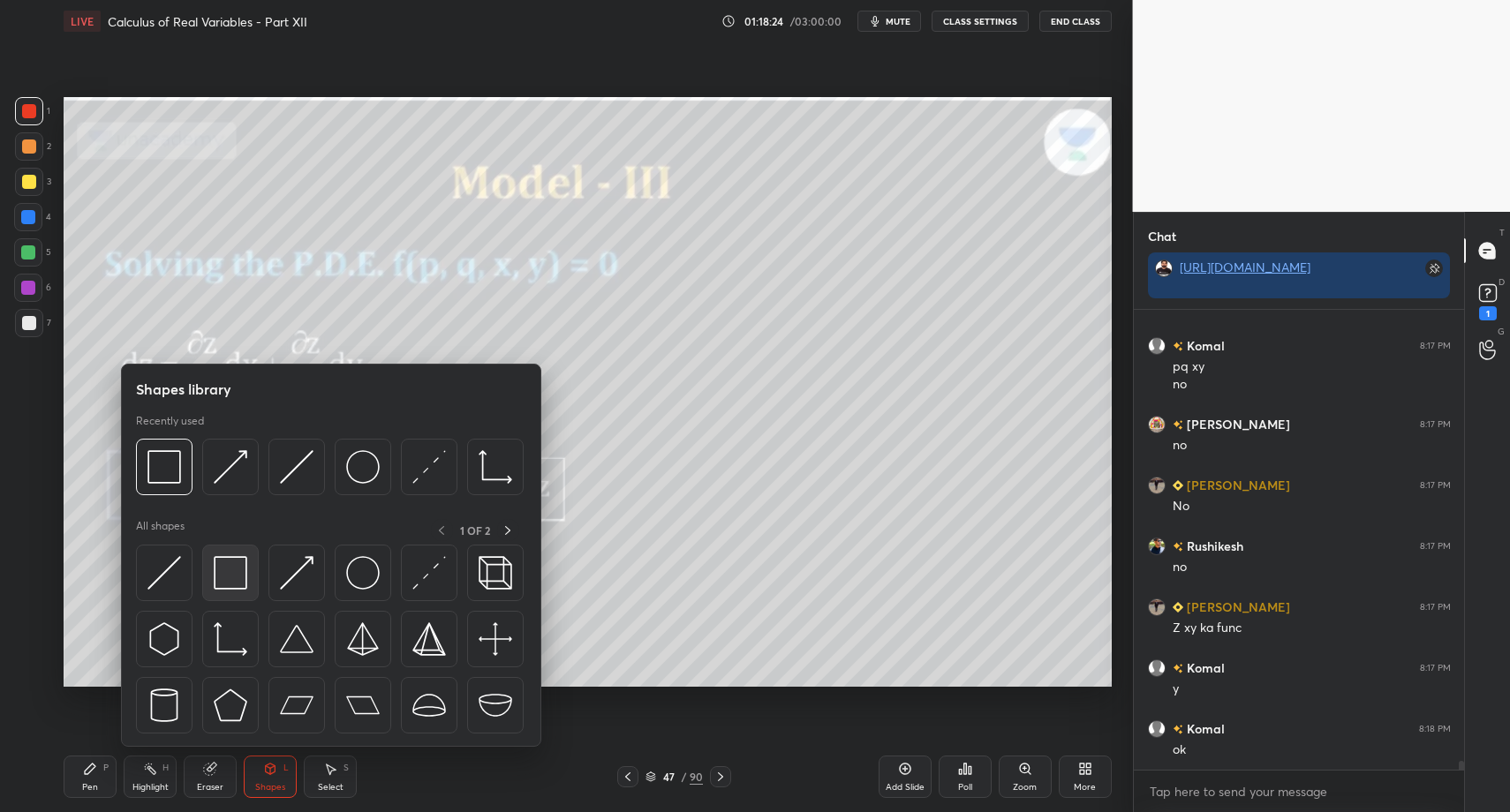 click at bounding box center [230, 573] 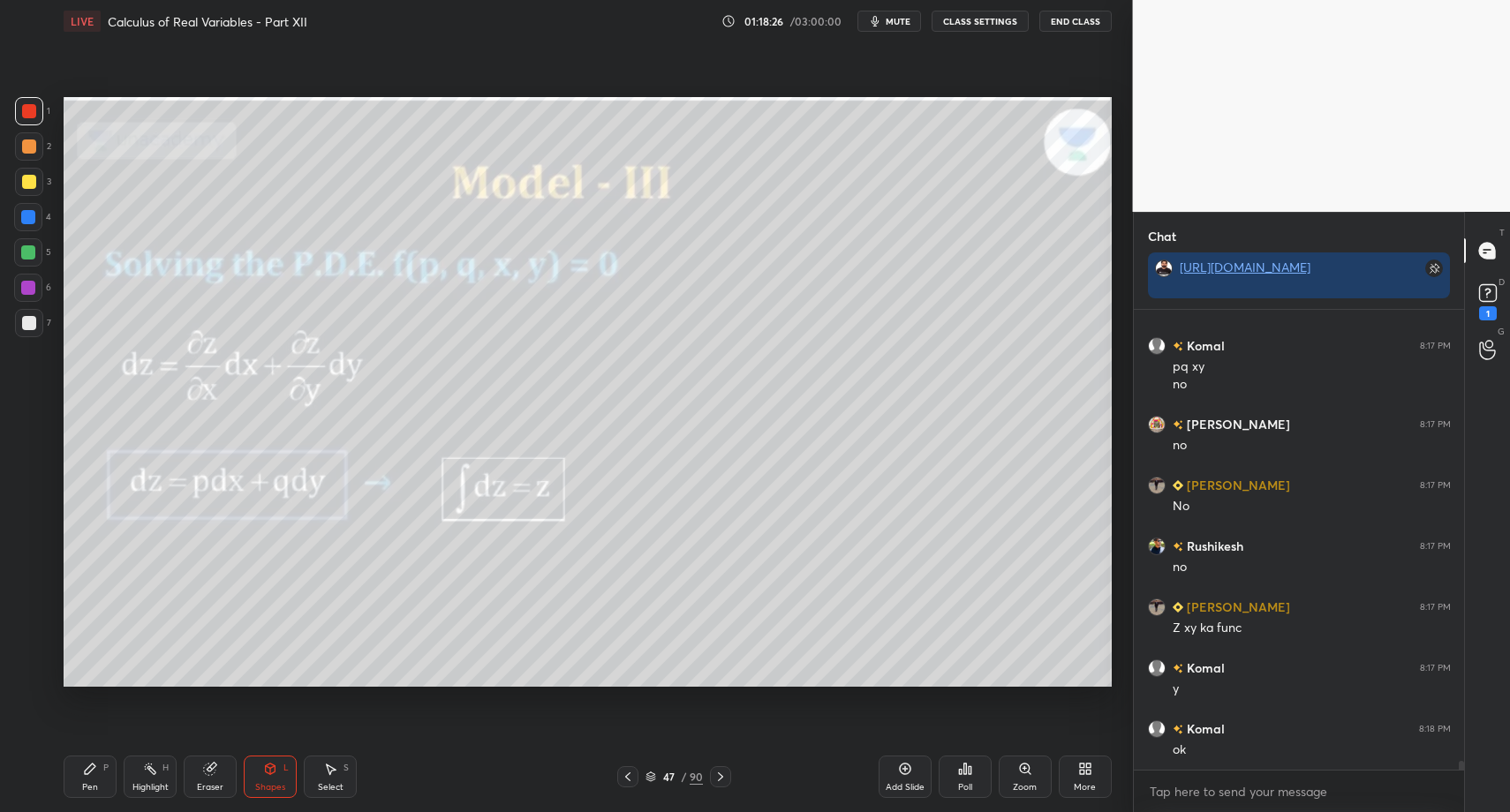 click 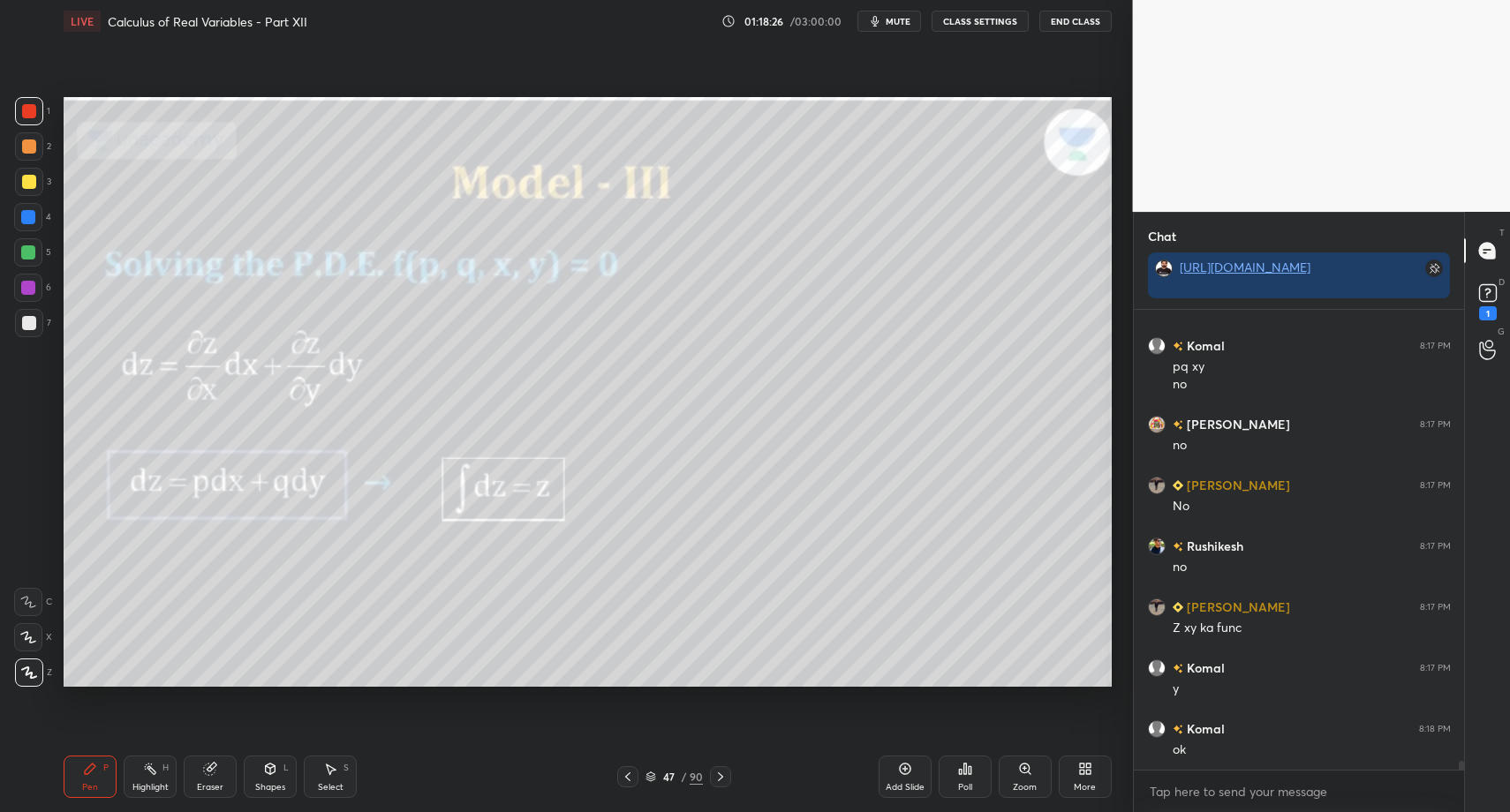 click on "Pen P" at bounding box center [90, 777] 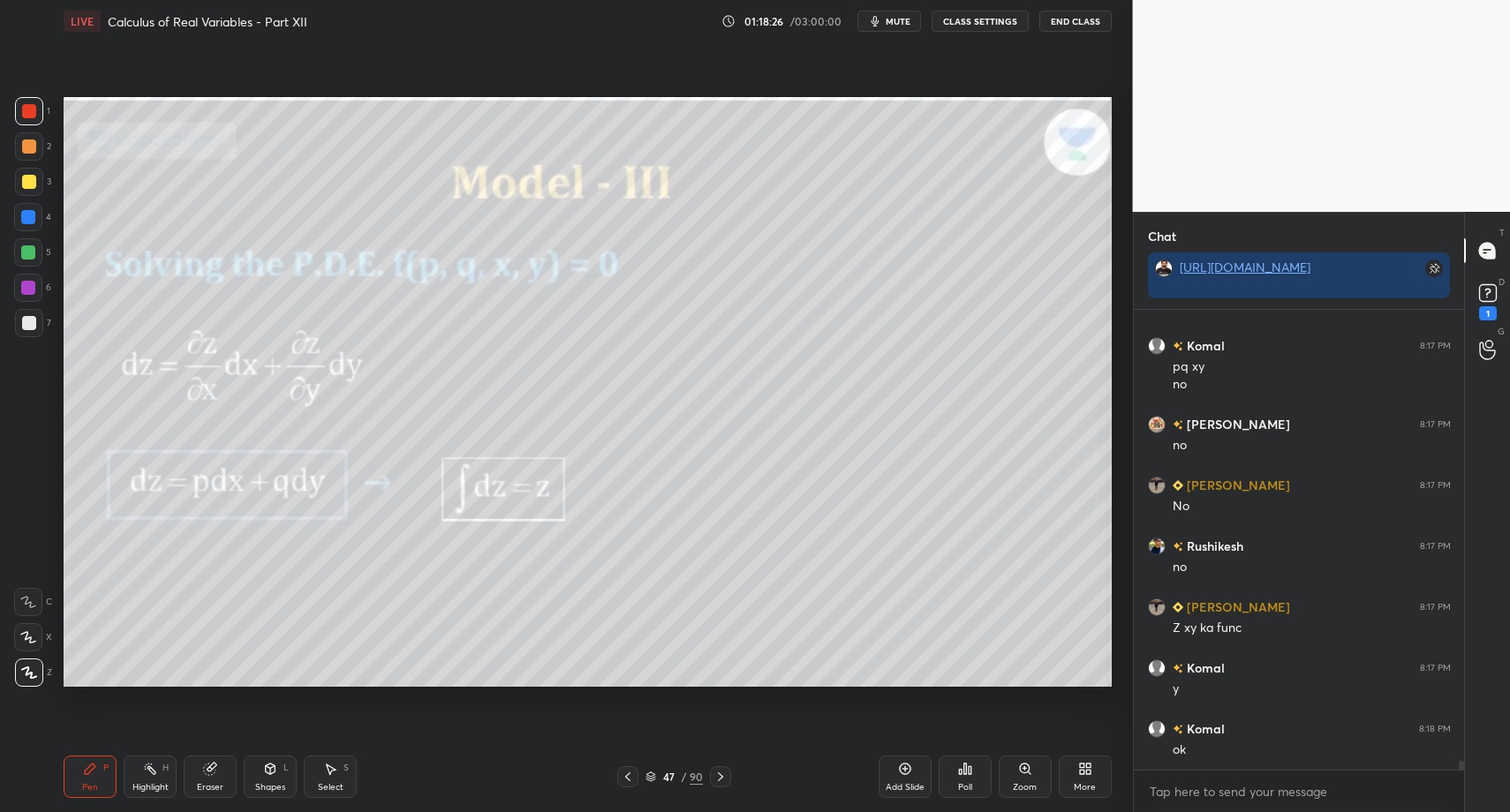 click at bounding box center [29, 323] 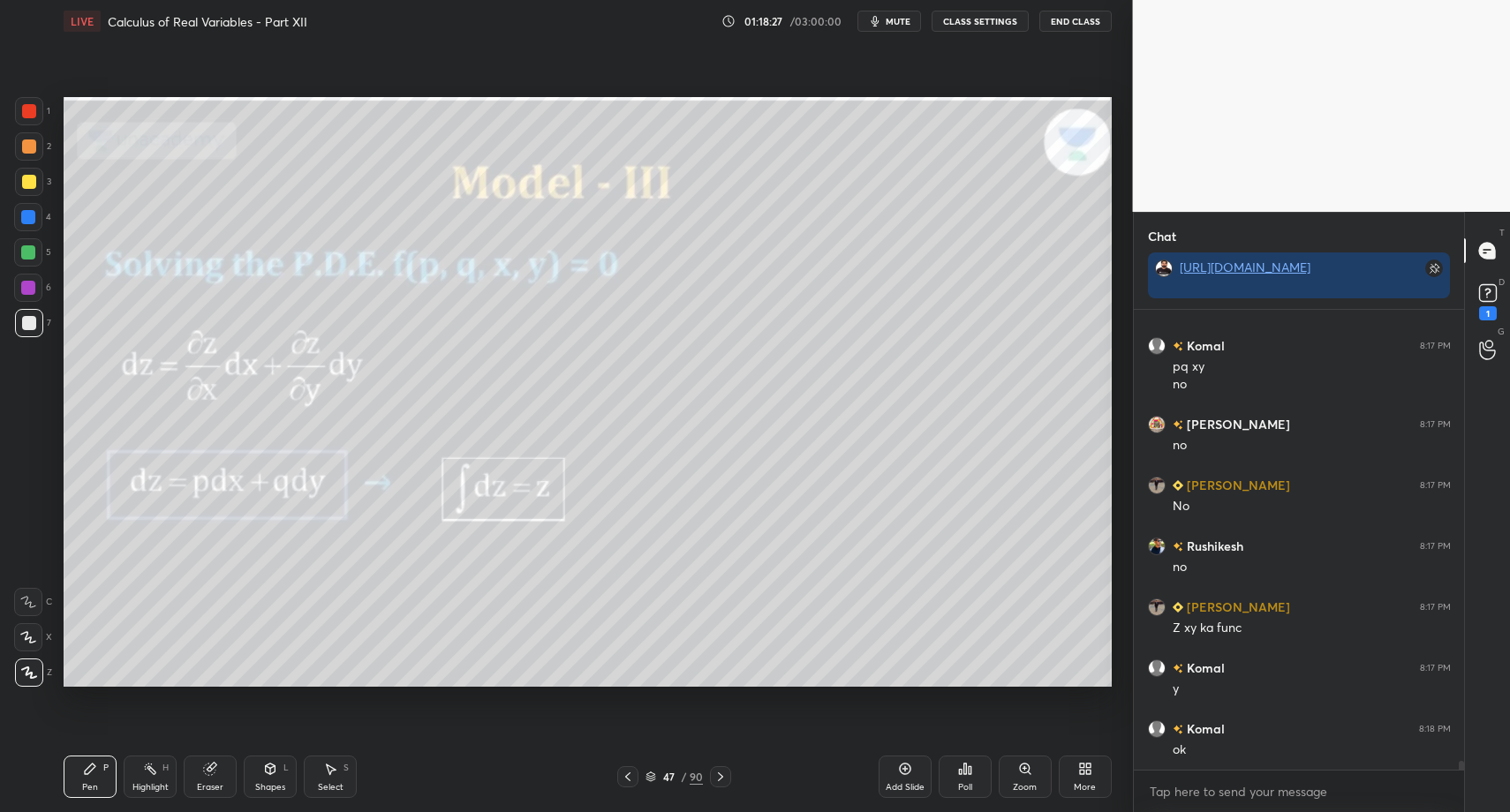 click on "Pen P" at bounding box center [90, 777] 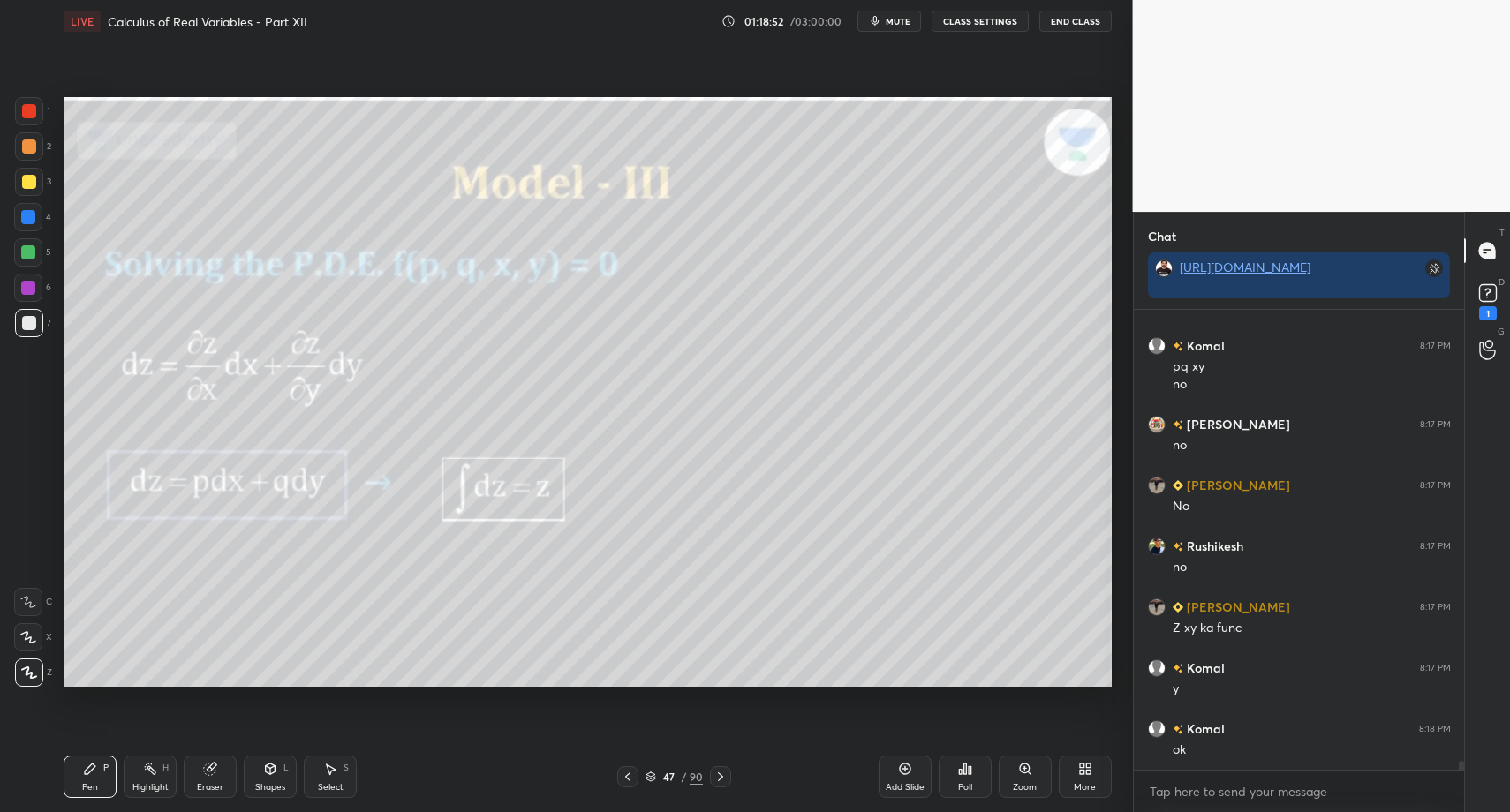 scroll, scrollTop: 23965, scrollLeft: 0, axis: vertical 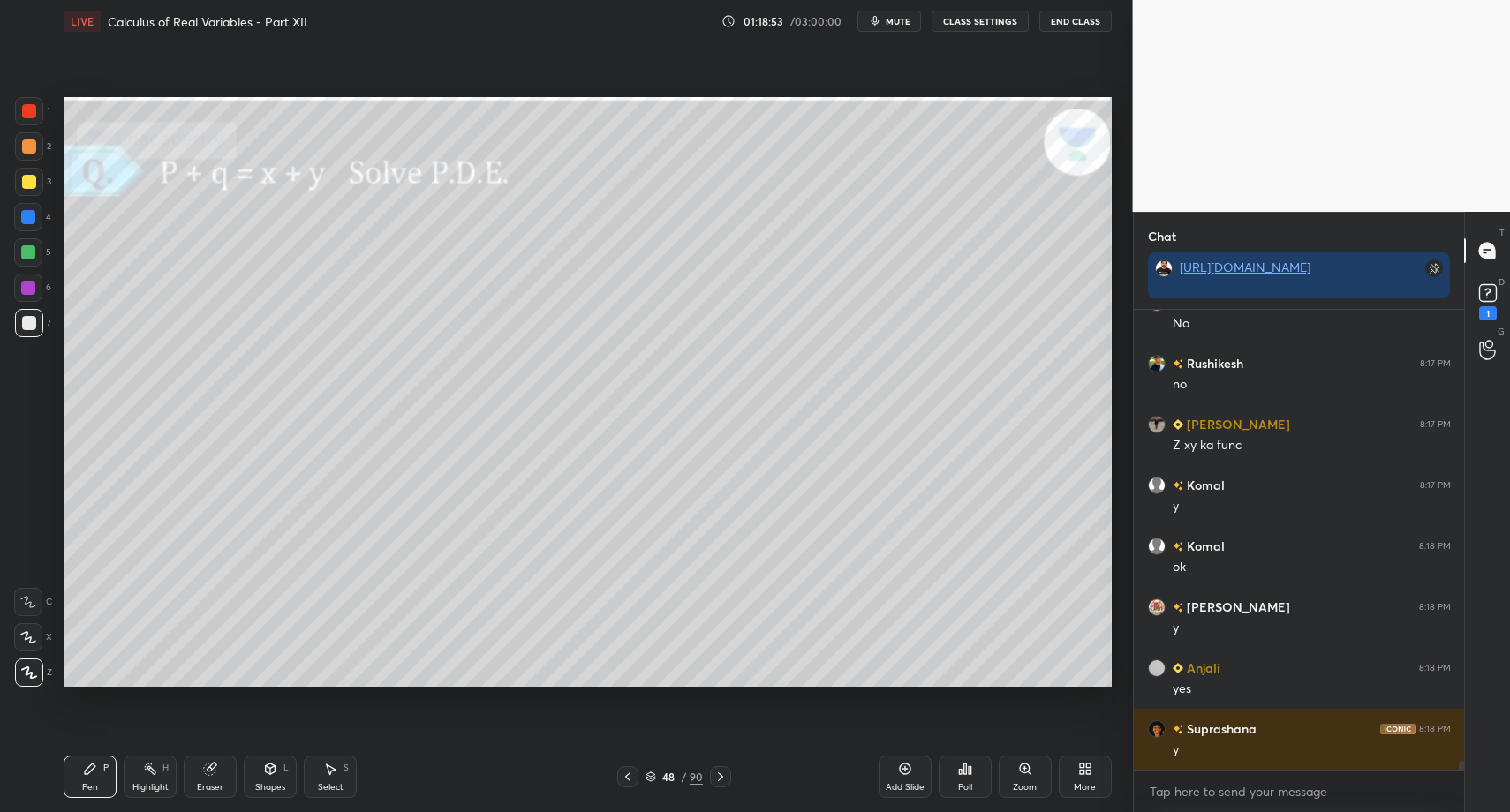 click 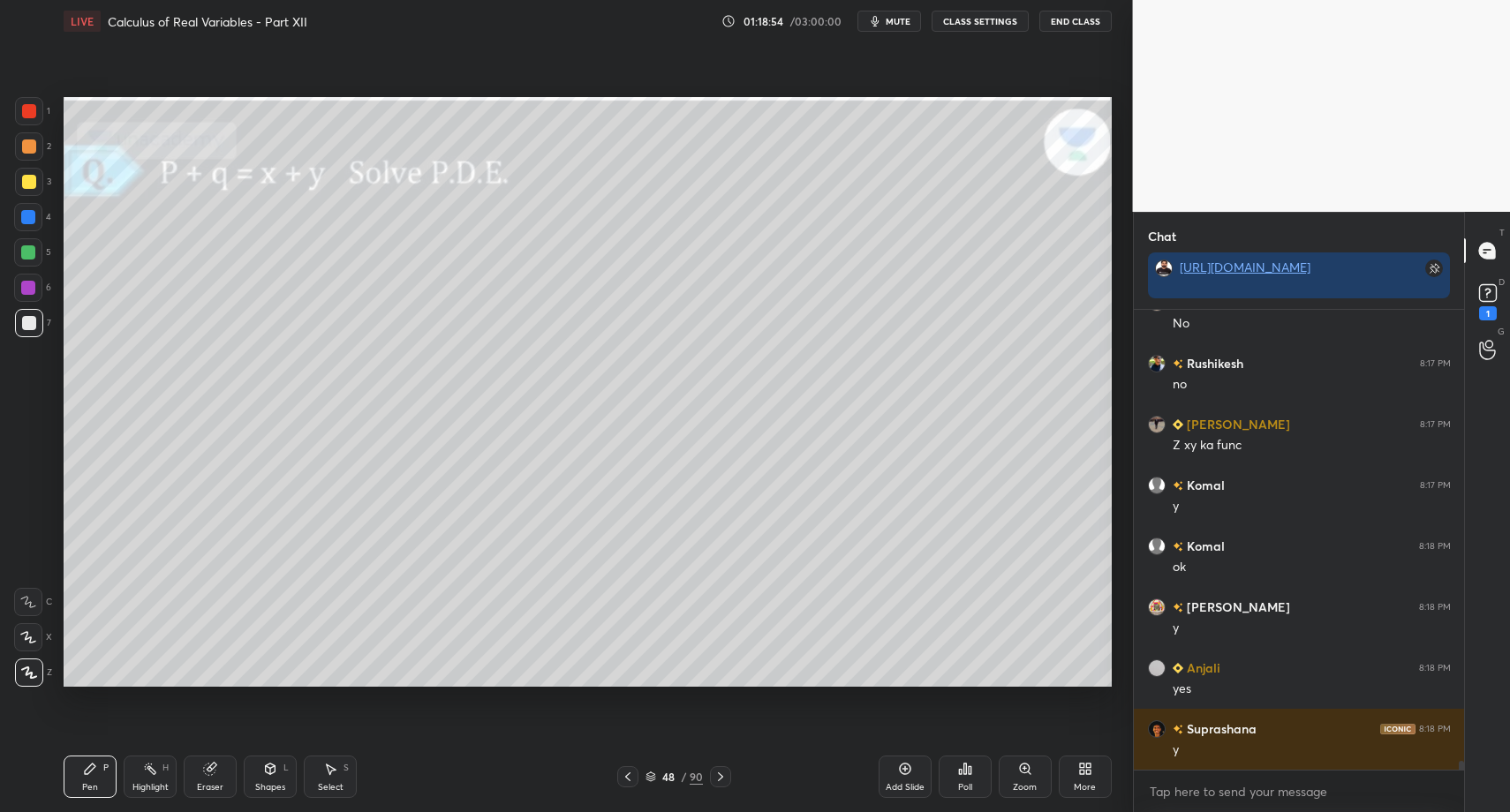 click on "Shapes L" at bounding box center [270, 777] 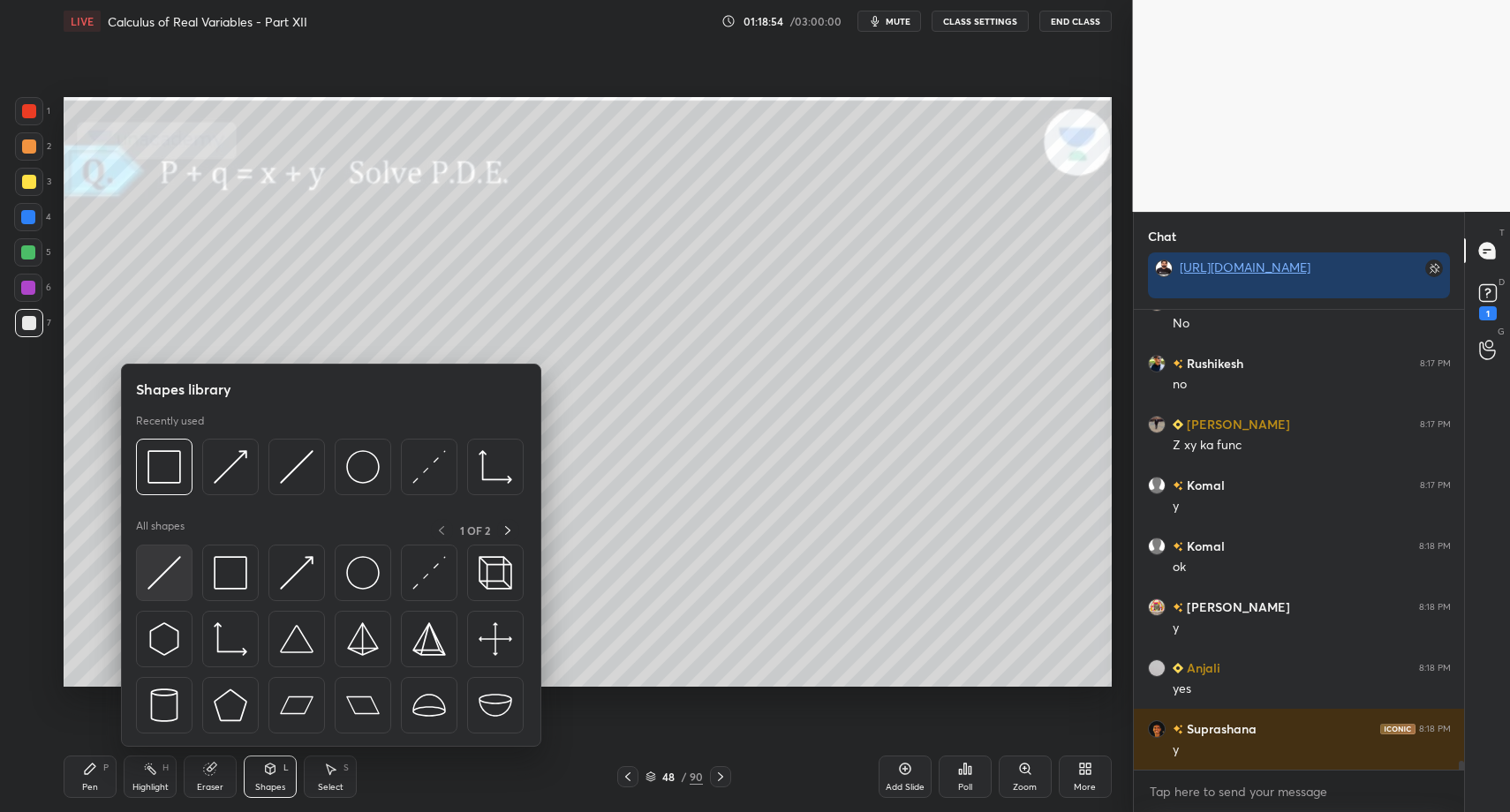 click at bounding box center (164, 573) 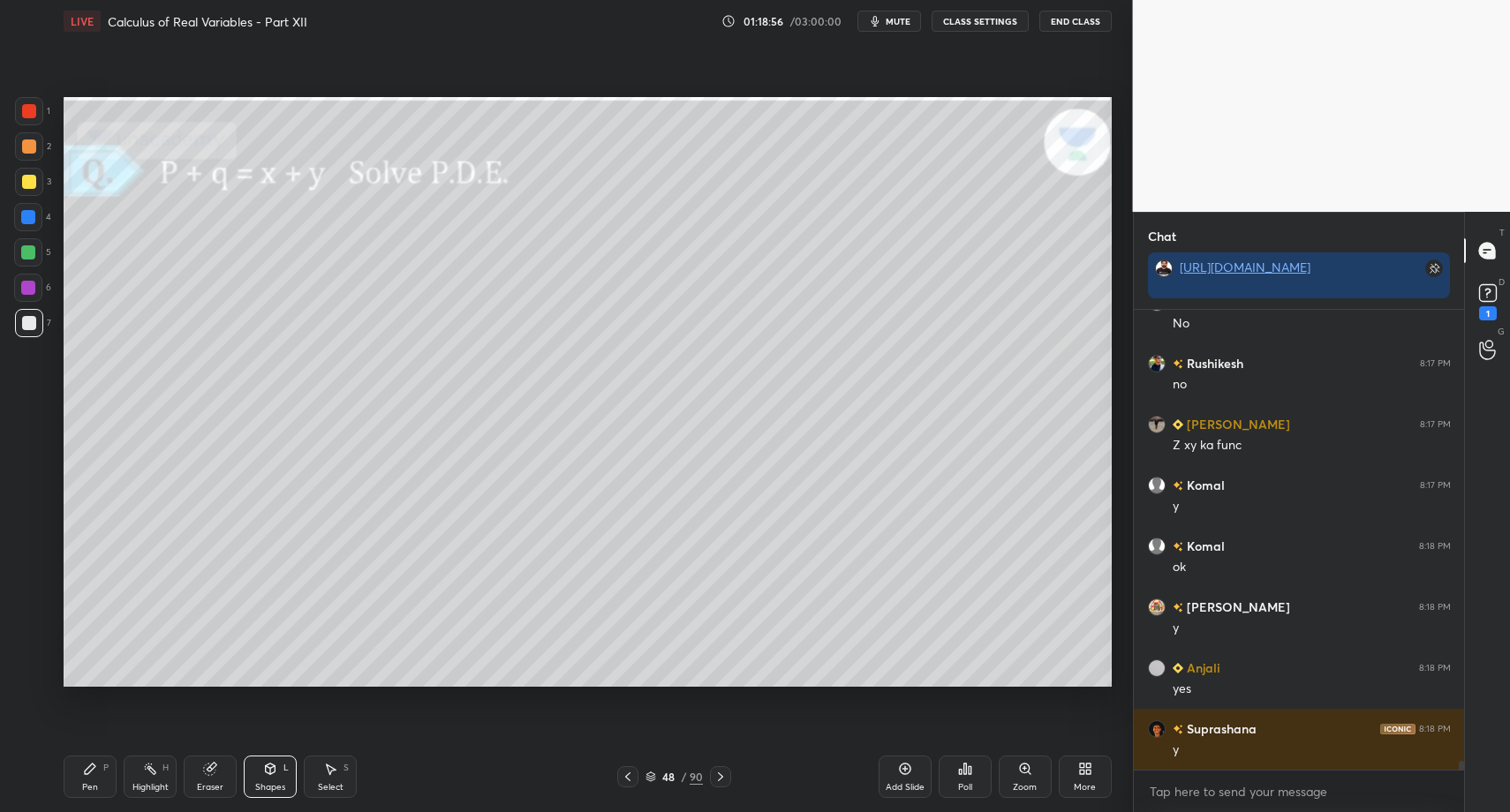 drag, startPoint x: 76, startPoint y: 782, endPoint x: 86, endPoint y: 776, distance: 11.661904 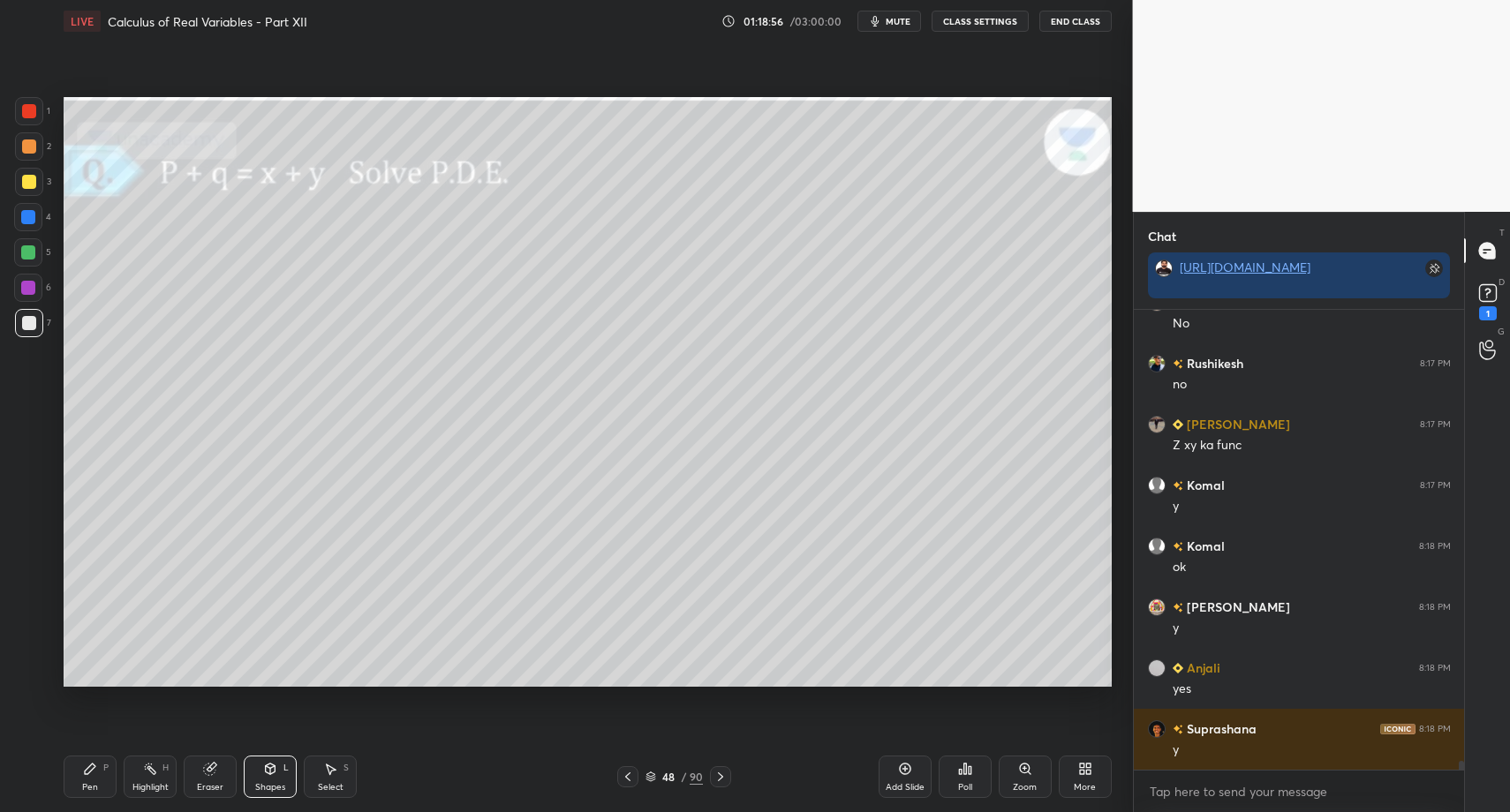 click on "Pen P" at bounding box center [90, 777] 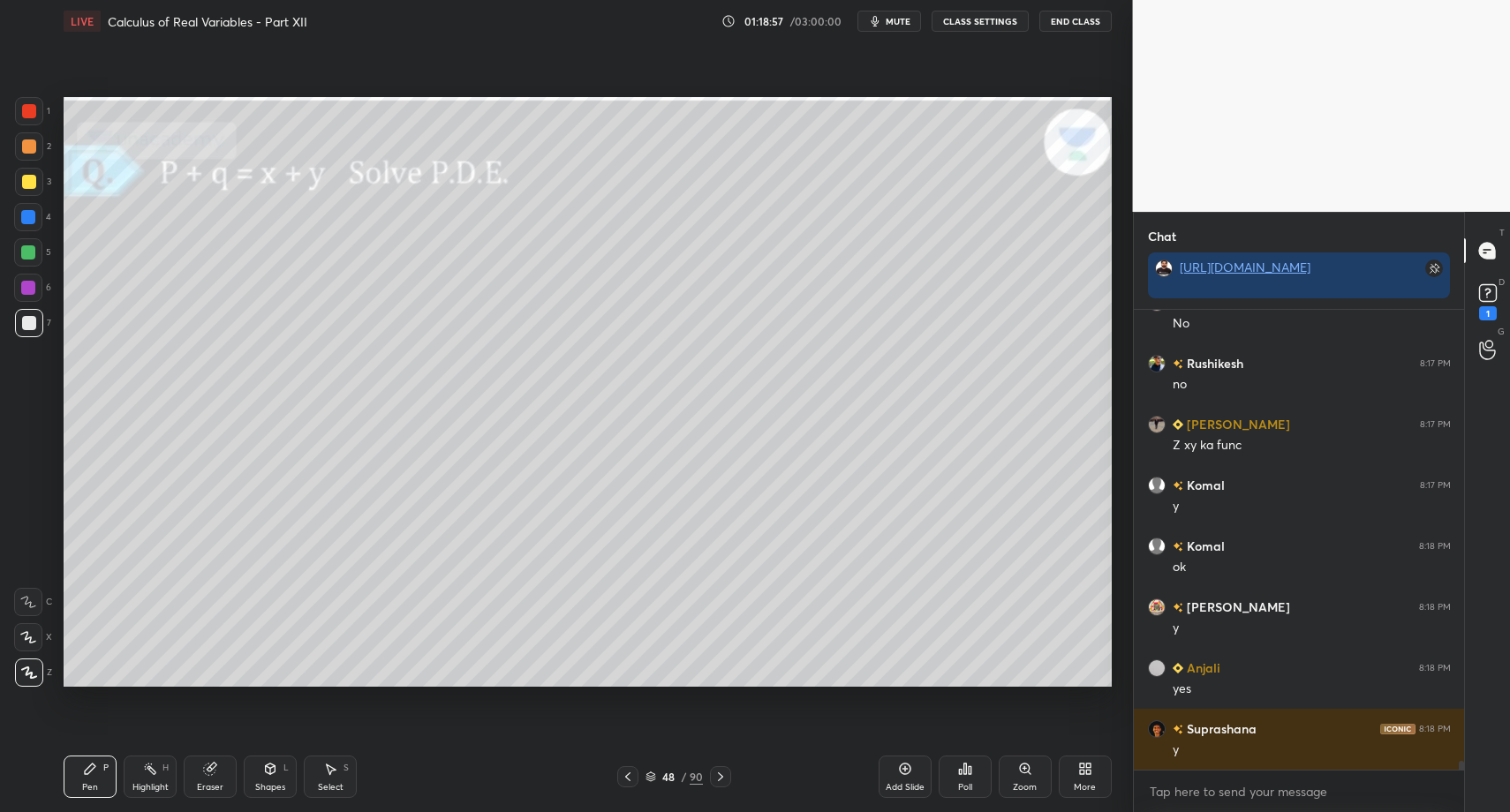 click on "Highlight H" at bounding box center (150, 777) 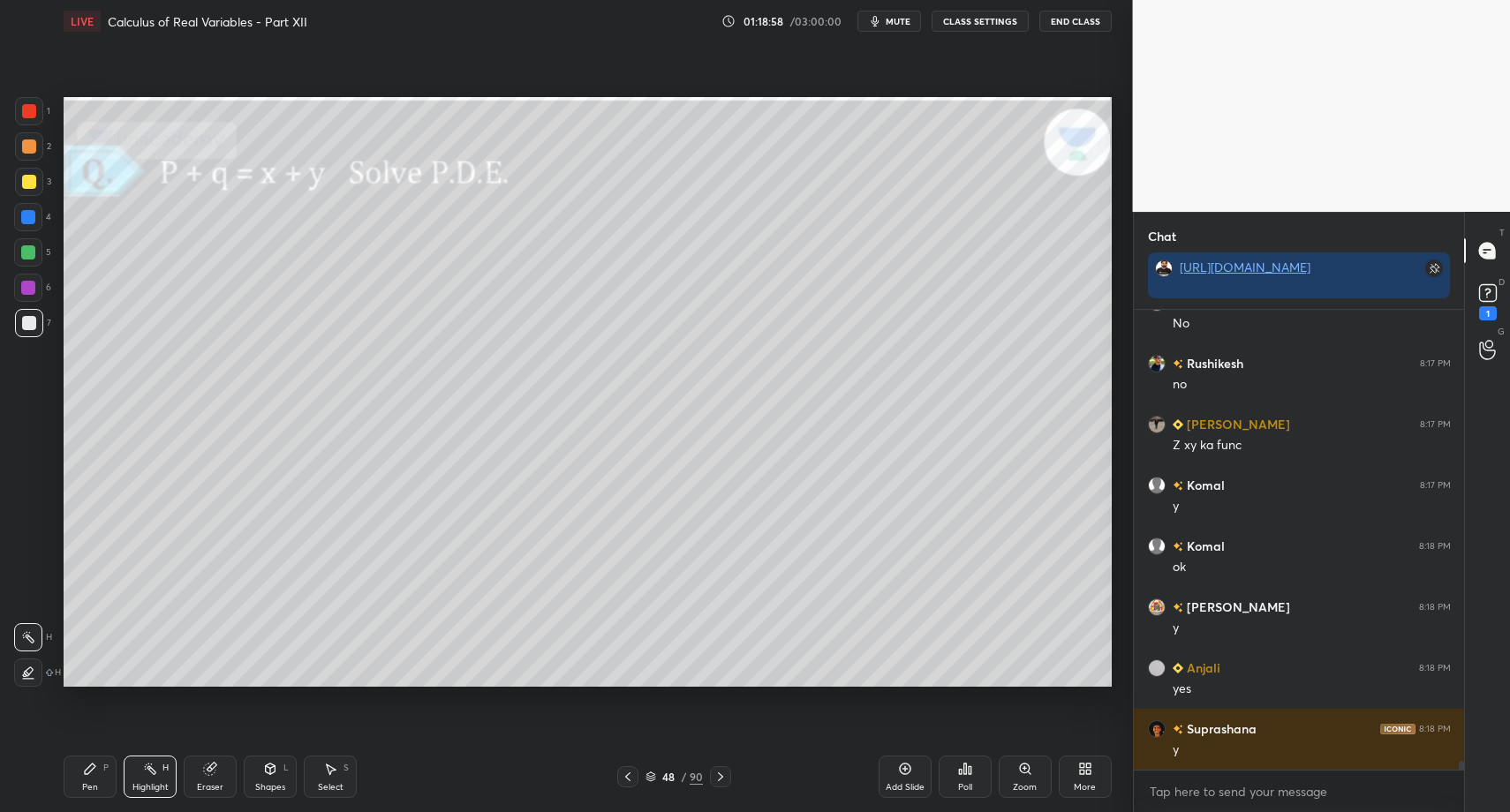click on "Pen" at bounding box center [90, 787] 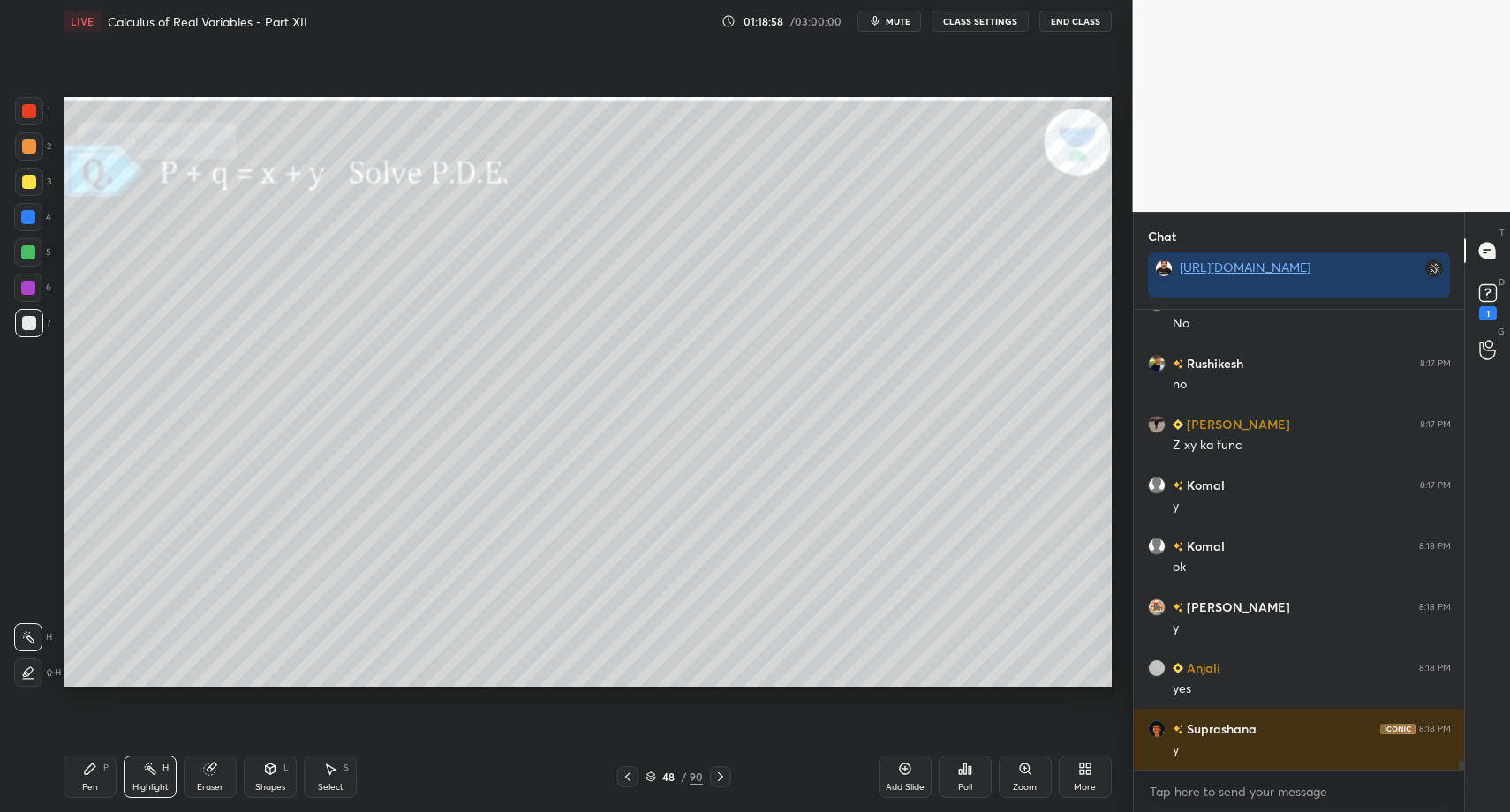 drag, startPoint x: 82, startPoint y: 776, endPoint x: 86, endPoint y: 765, distance: 11.7047 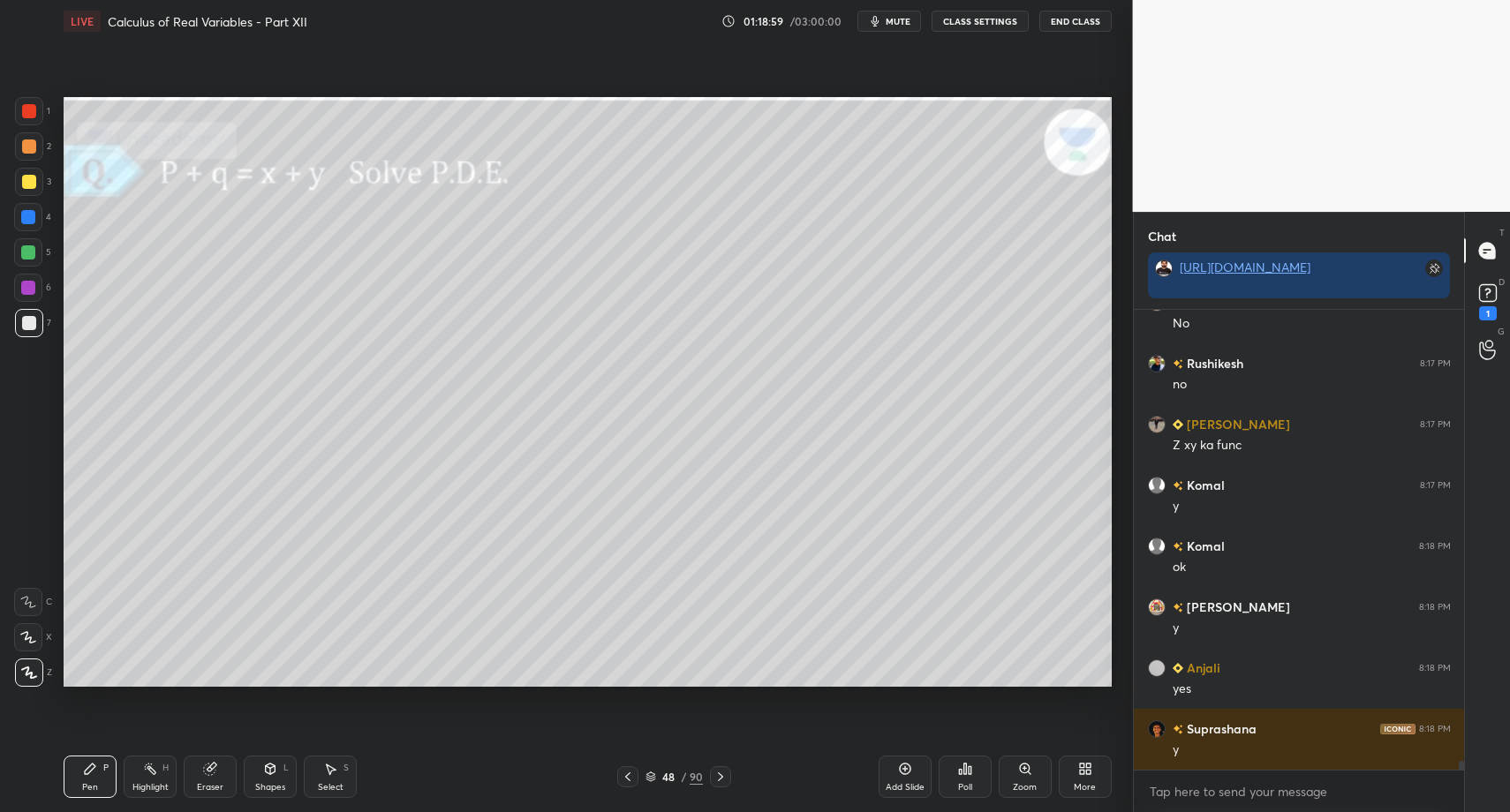 click at bounding box center (628, 777) 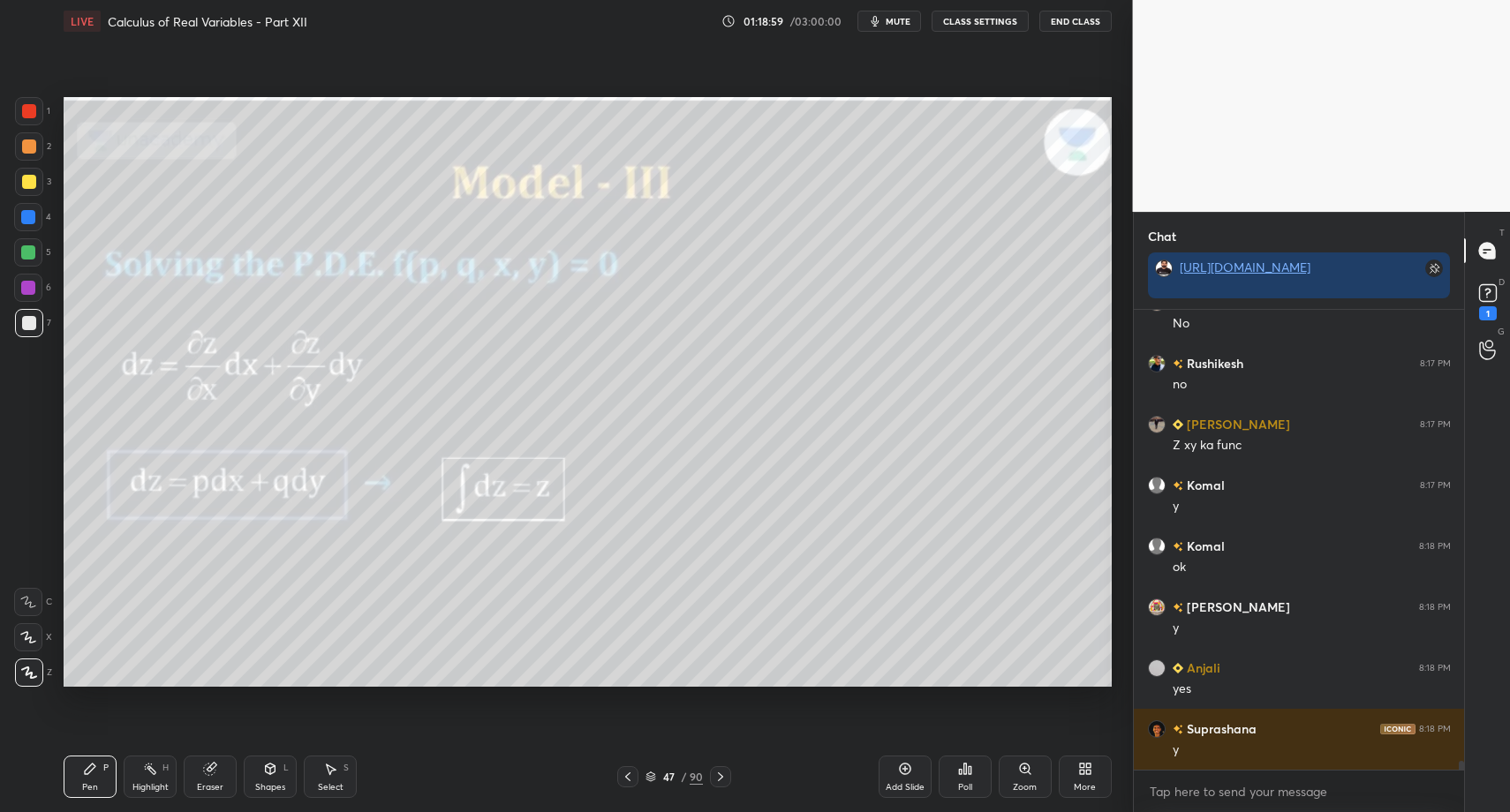 click 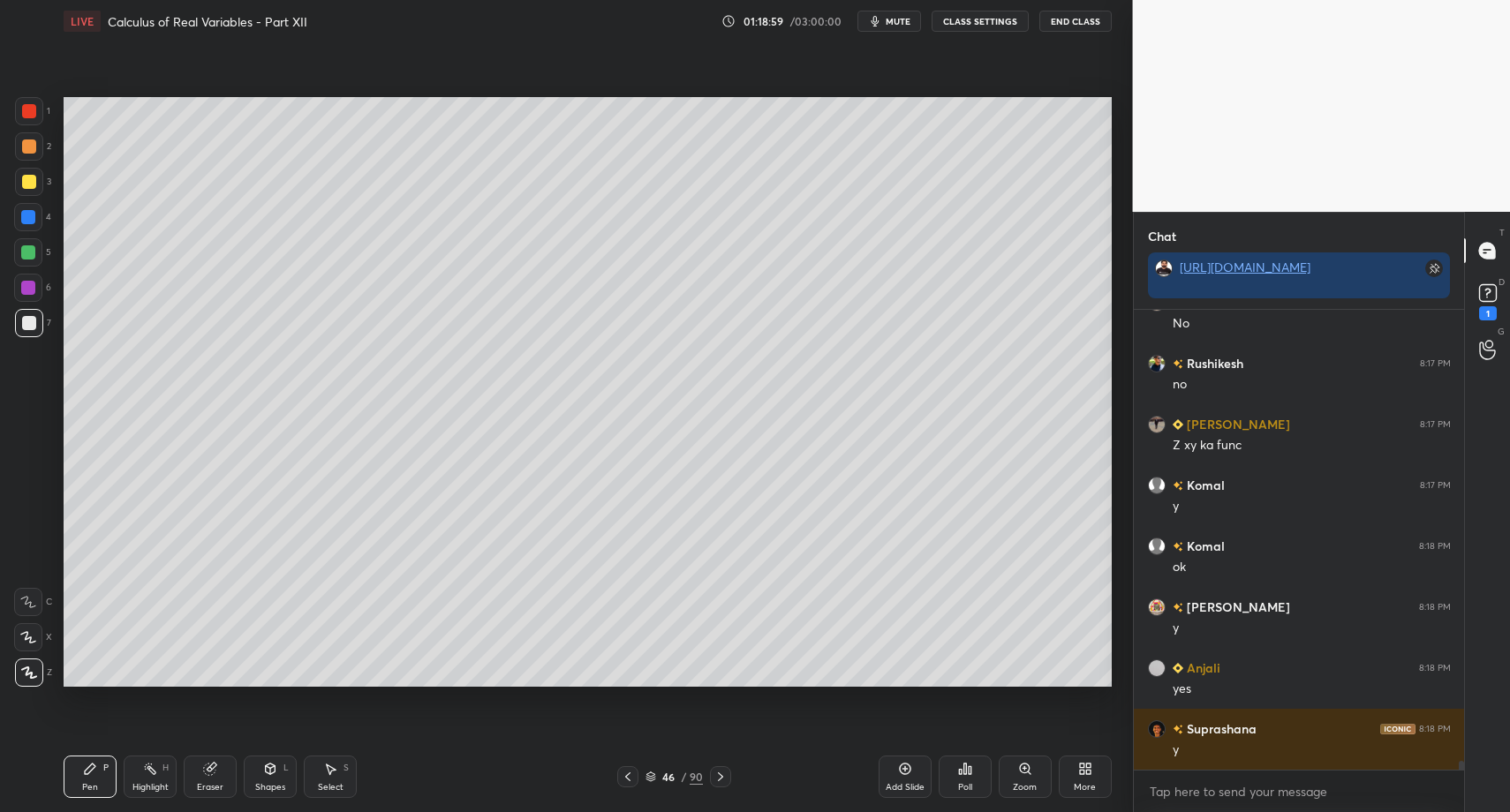 click 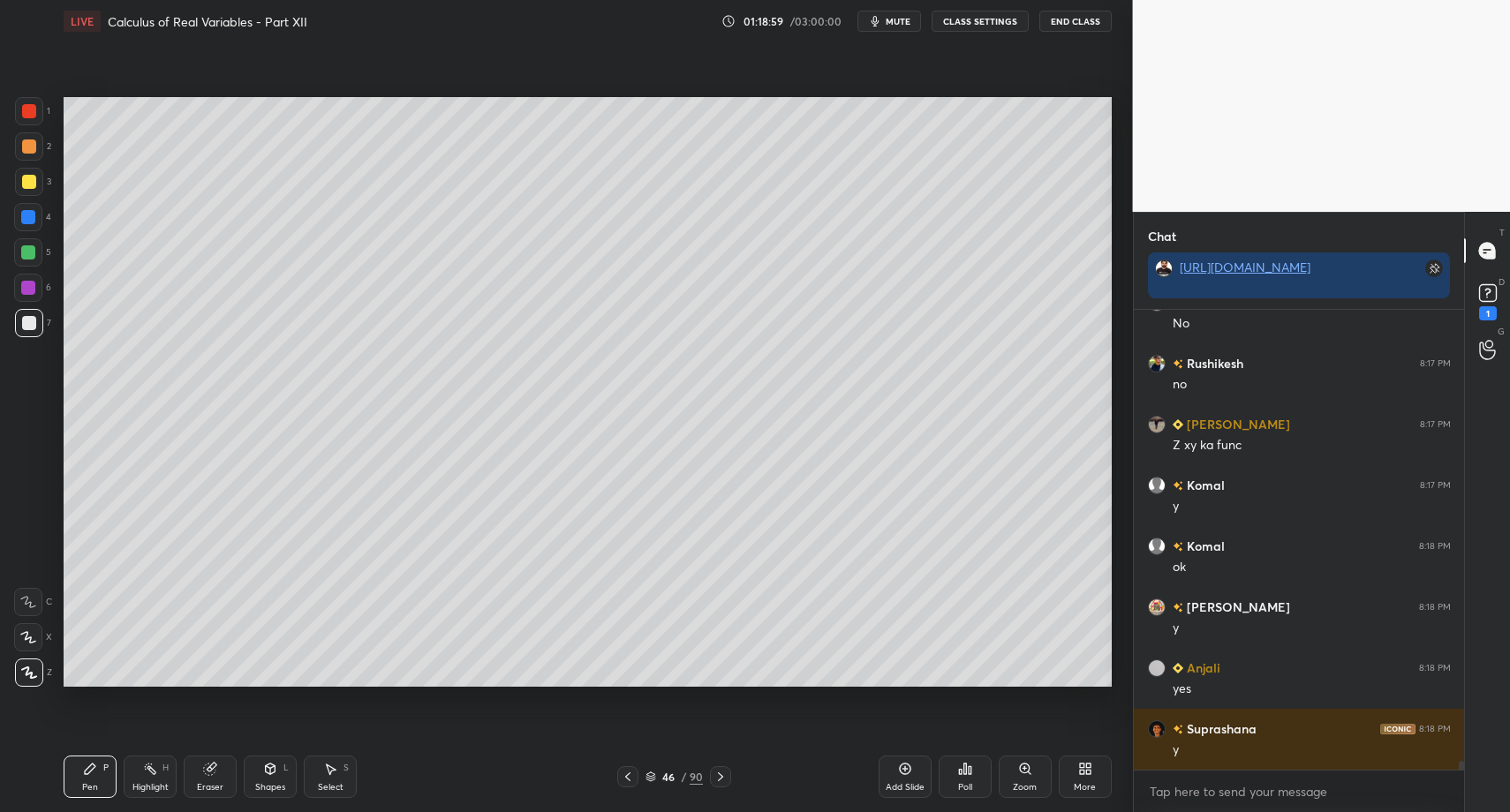 click 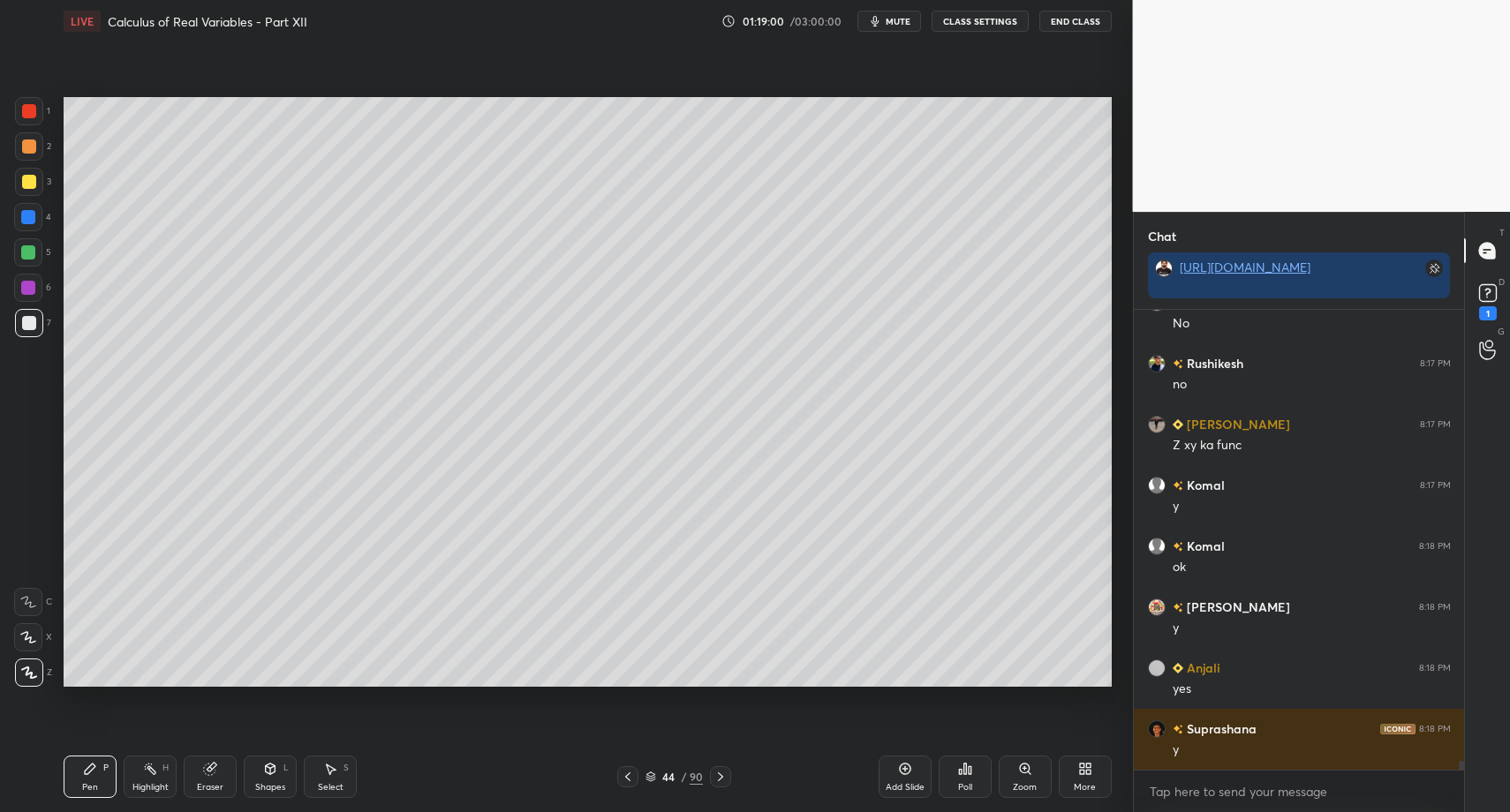 click 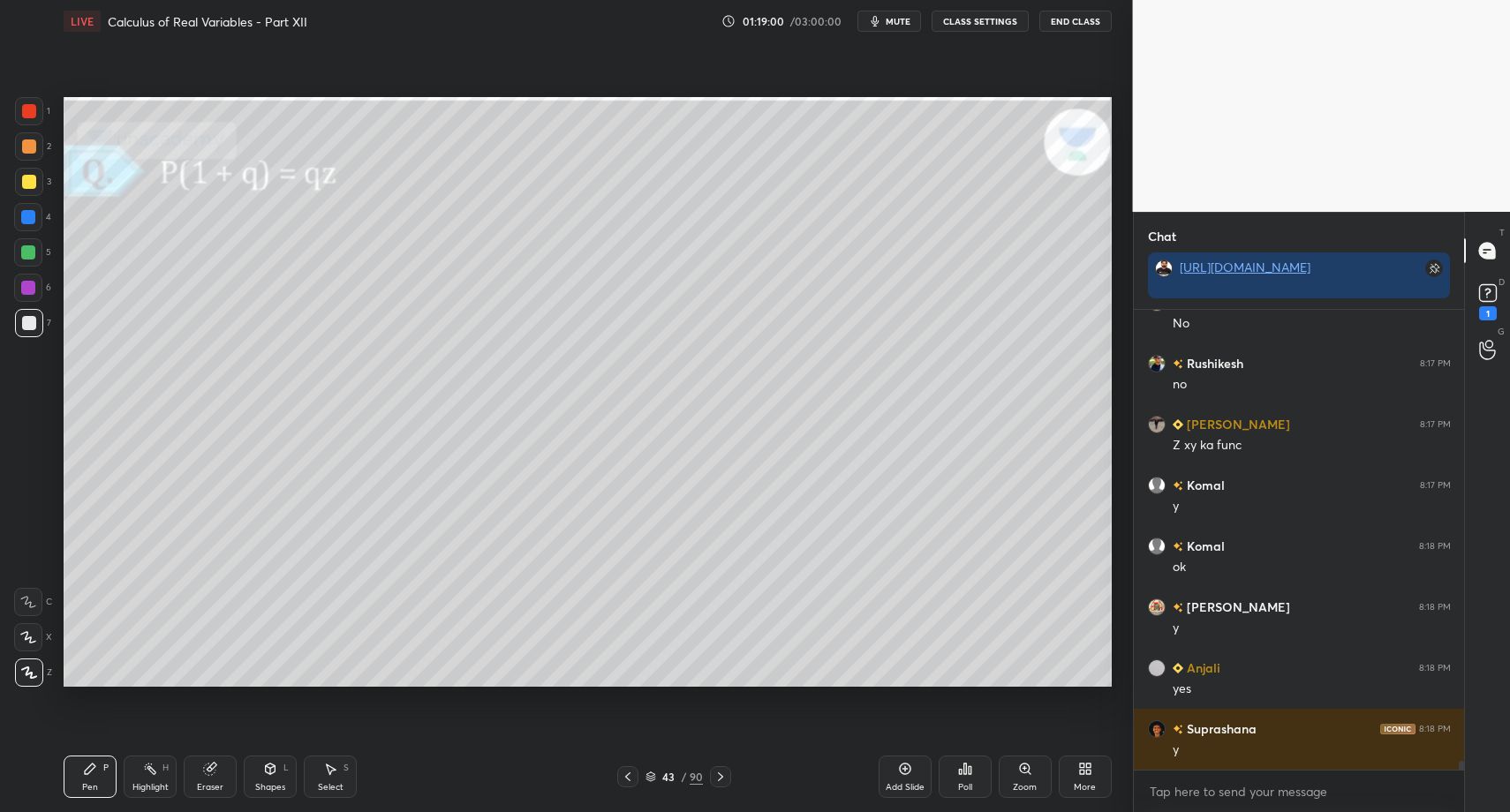 drag, startPoint x: 635, startPoint y: 783, endPoint x: 614, endPoint y: 779, distance: 21.37756 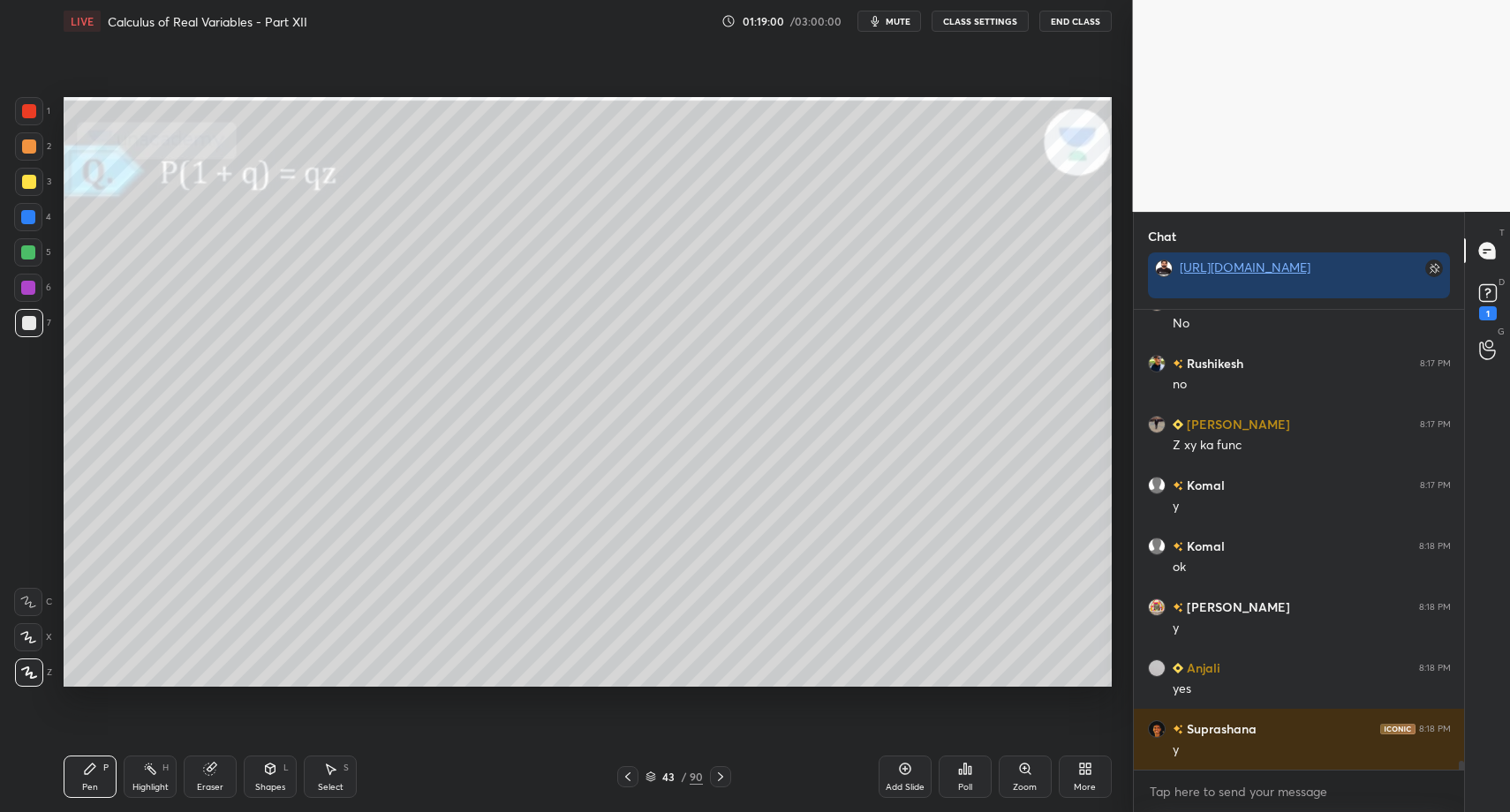 click 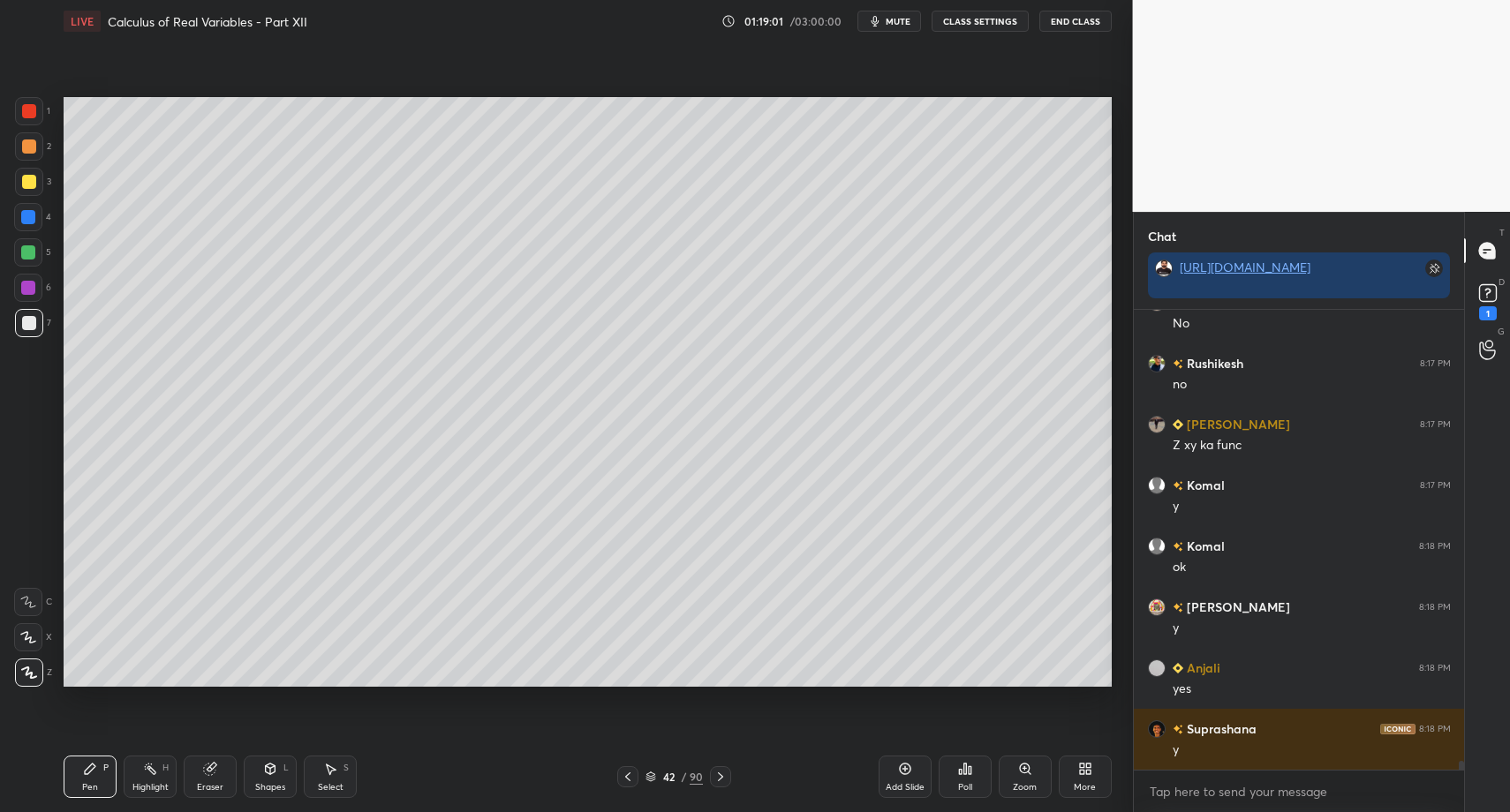 drag, startPoint x: 717, startPoint y: 771, endPoint x: 584, endPoint y: 763, distance: 133.24038 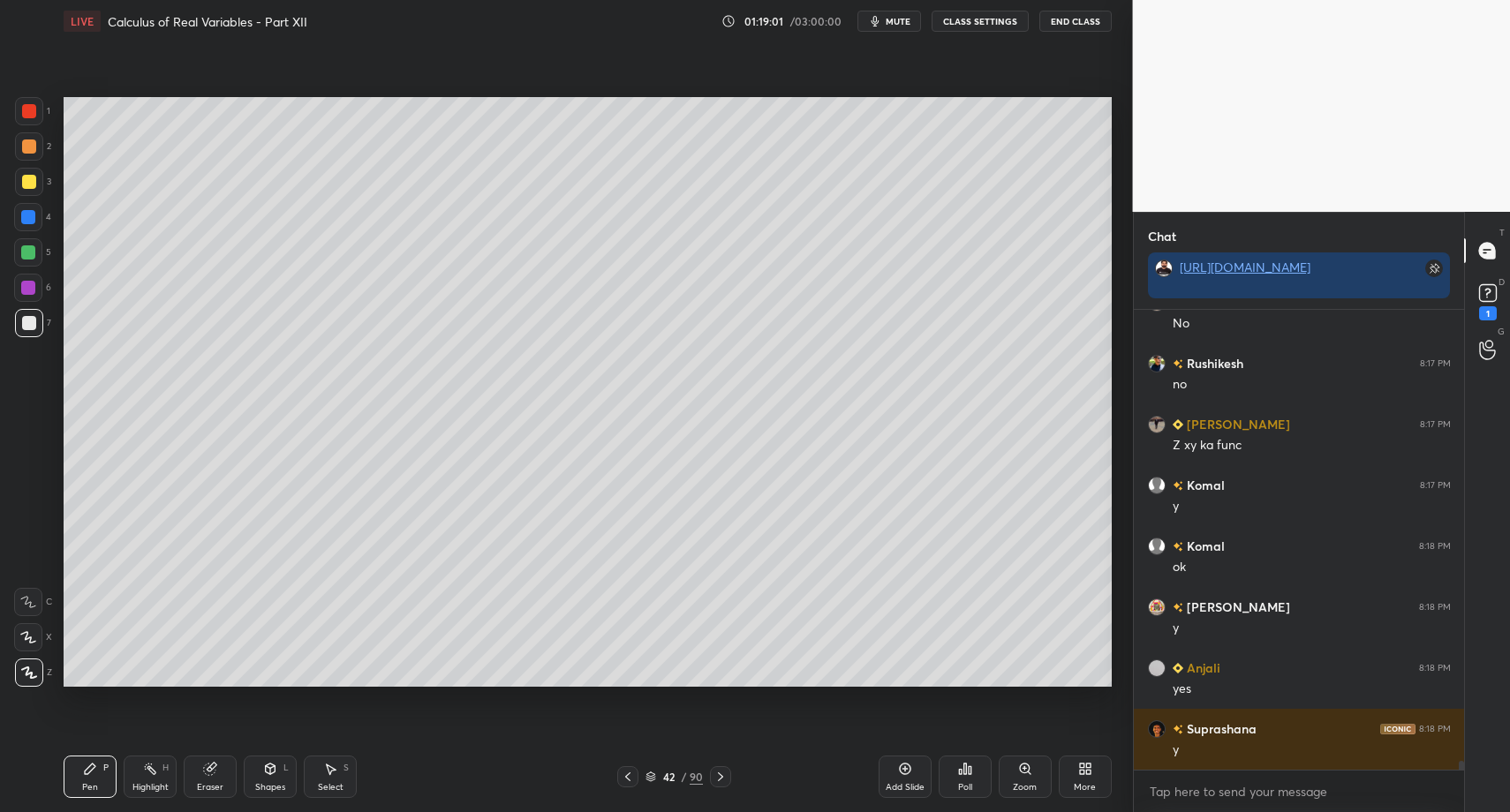 click 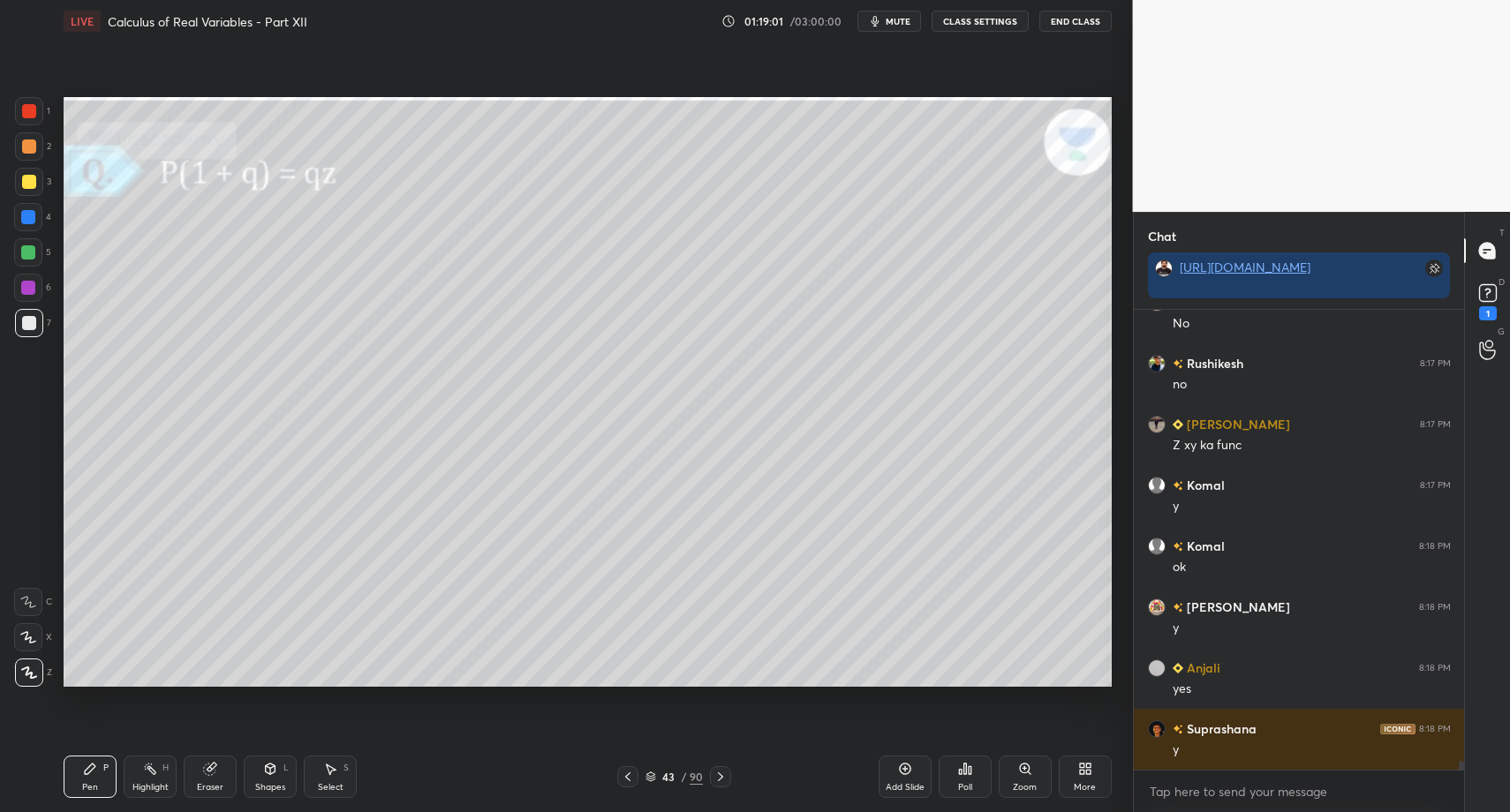 click on "Pen P Highlight H Eraser Shapes L Select S" at bounding box center (267, 777) 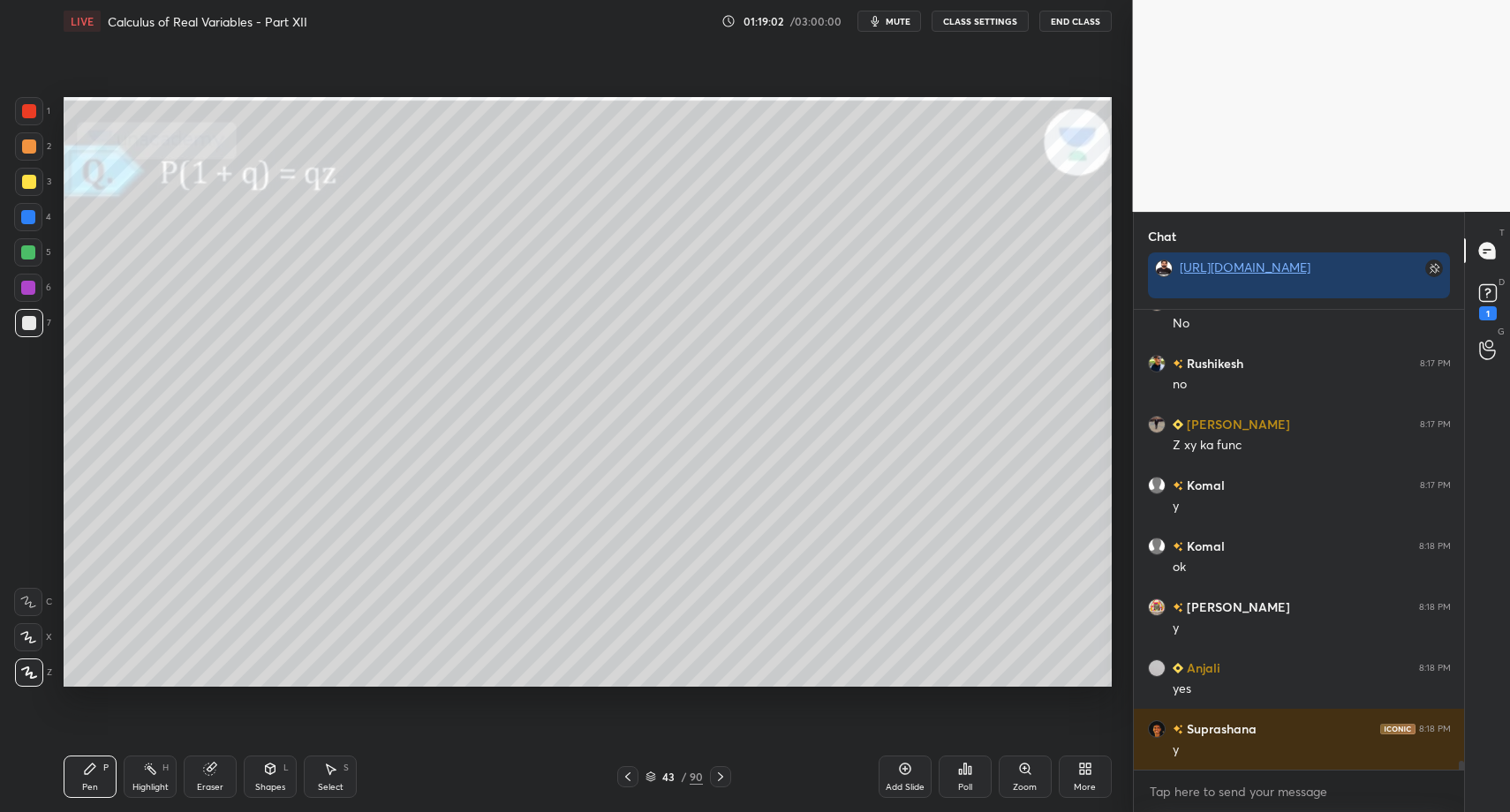 scroll, scrollTop: 24148, scrollLeft: 0, axis: vertical 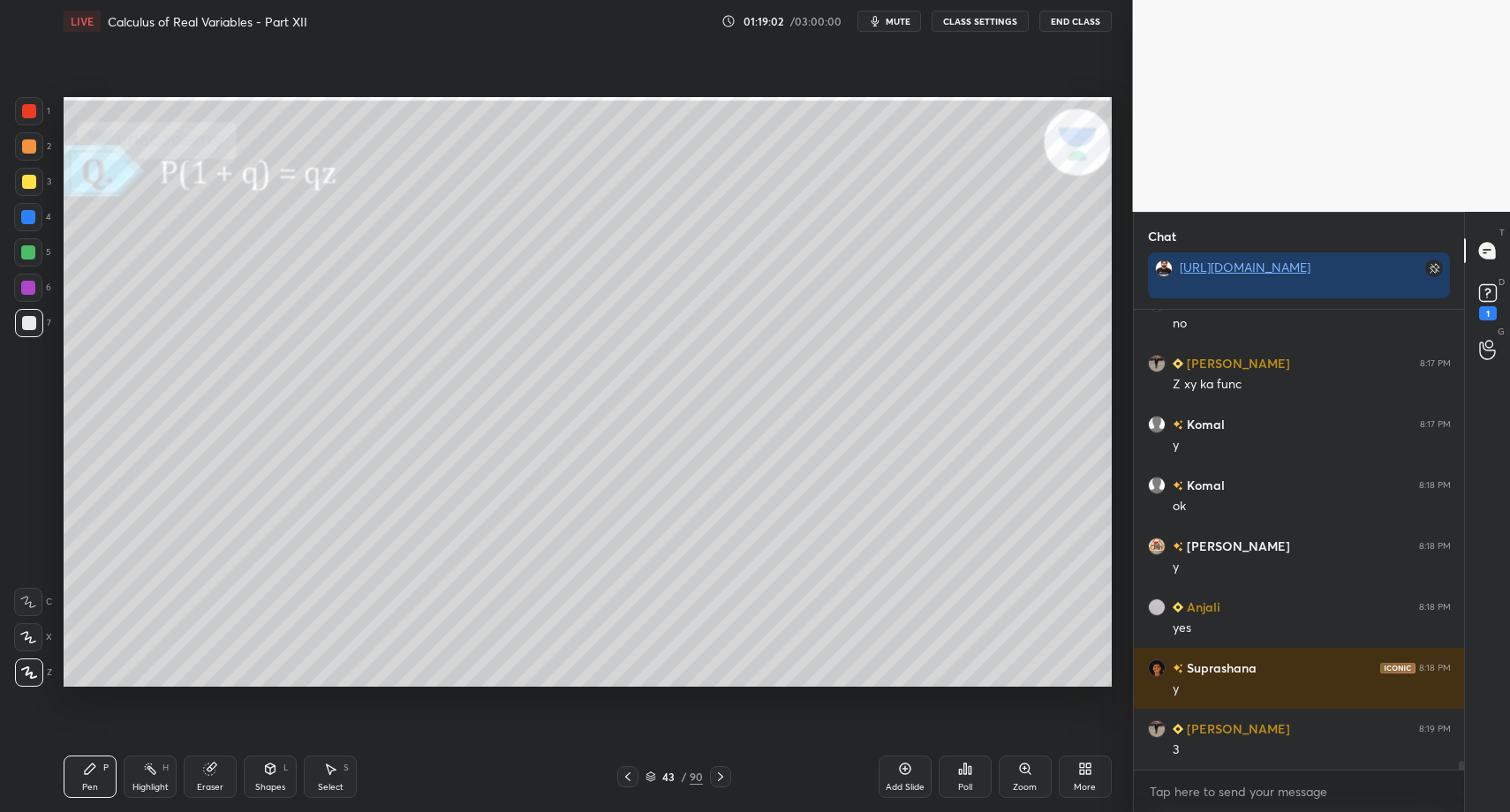 click on "Select S" at bounding box center [330, 777] 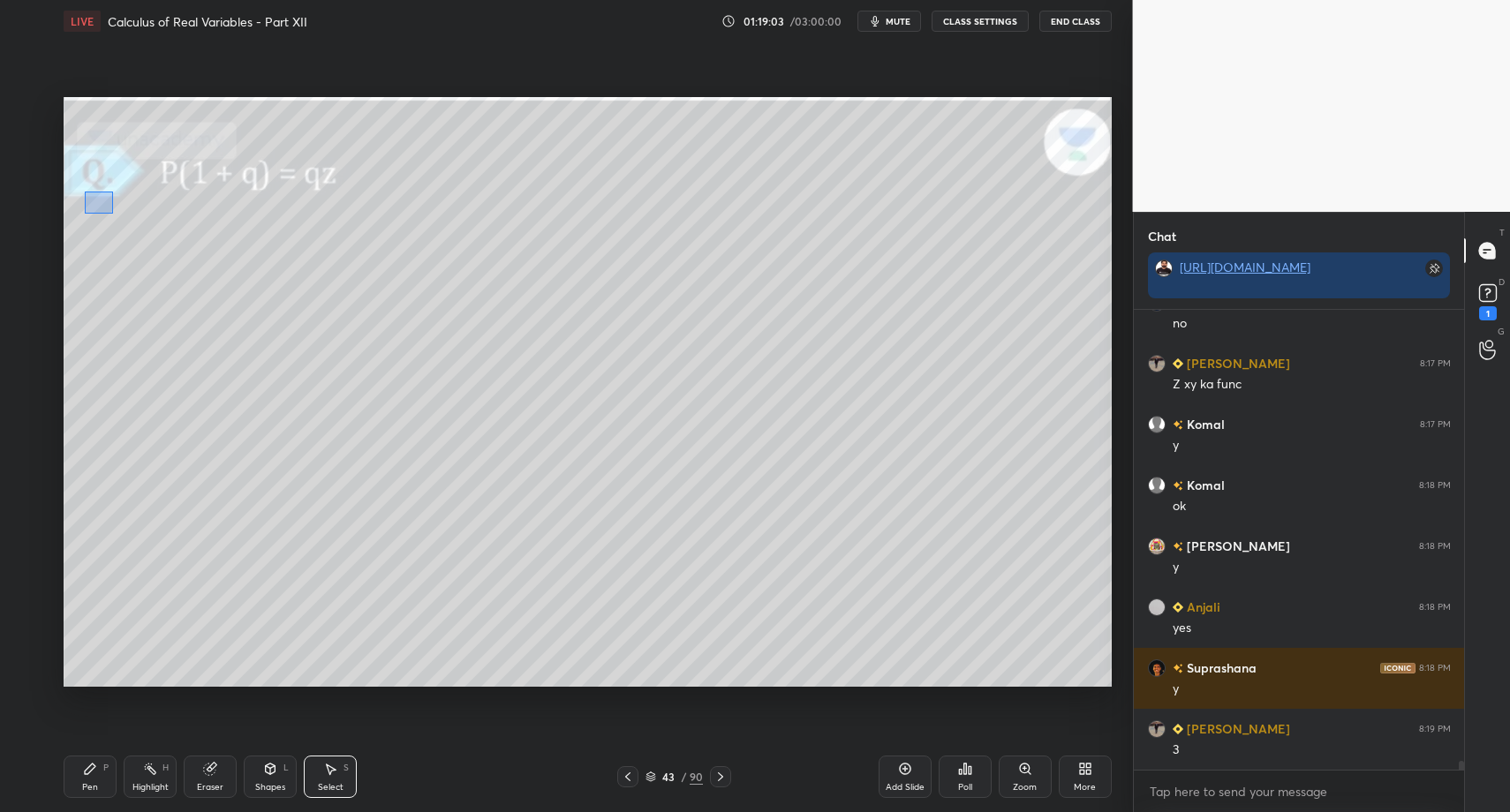 scroll, scrollTop: 24191, scrollLeft: 0, axis: vertical 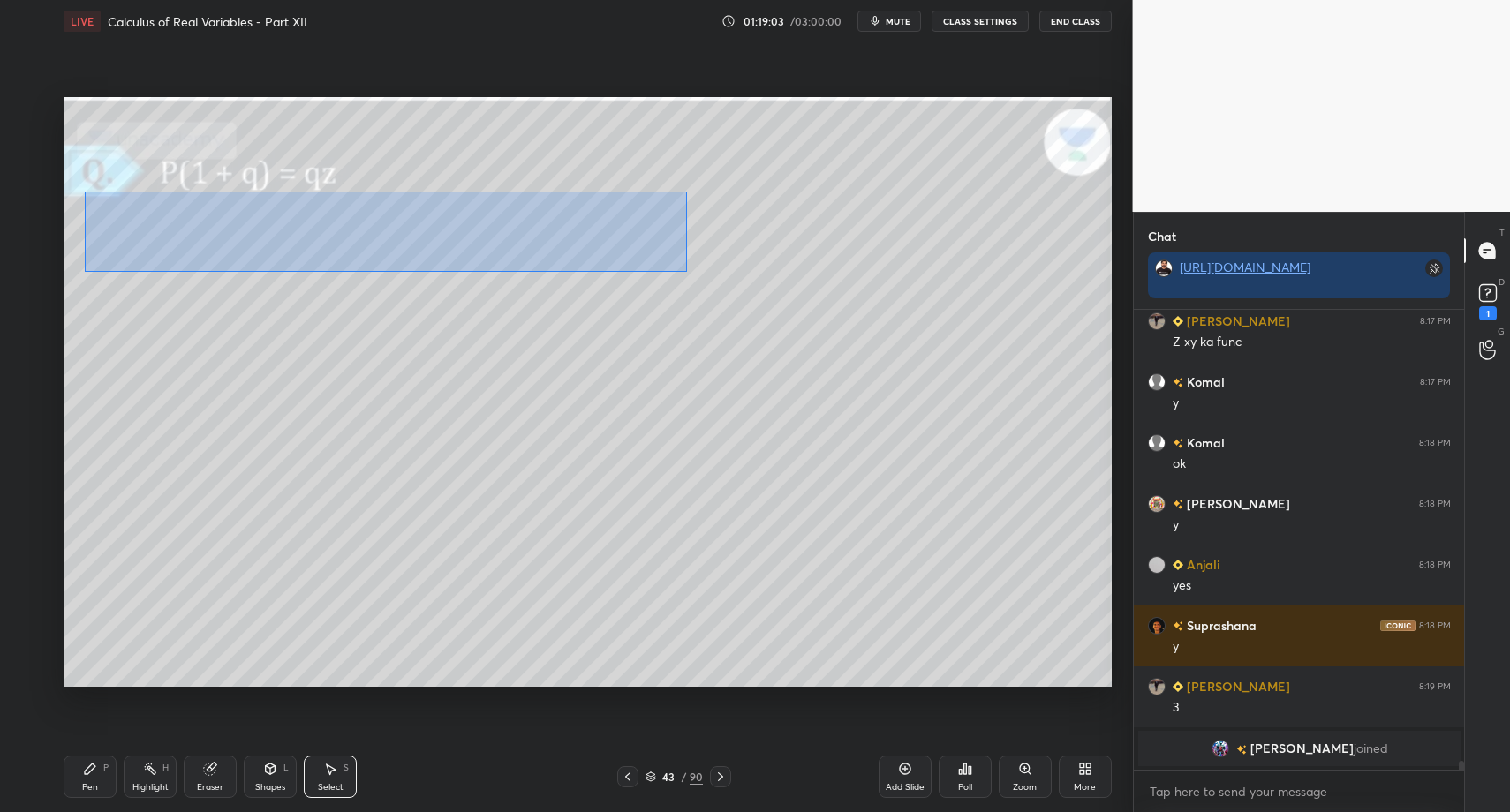 drag, startPoint x: 84, startPoint y: 192, endPoint x: 702, endPoint y: 269, distance: 622.77845 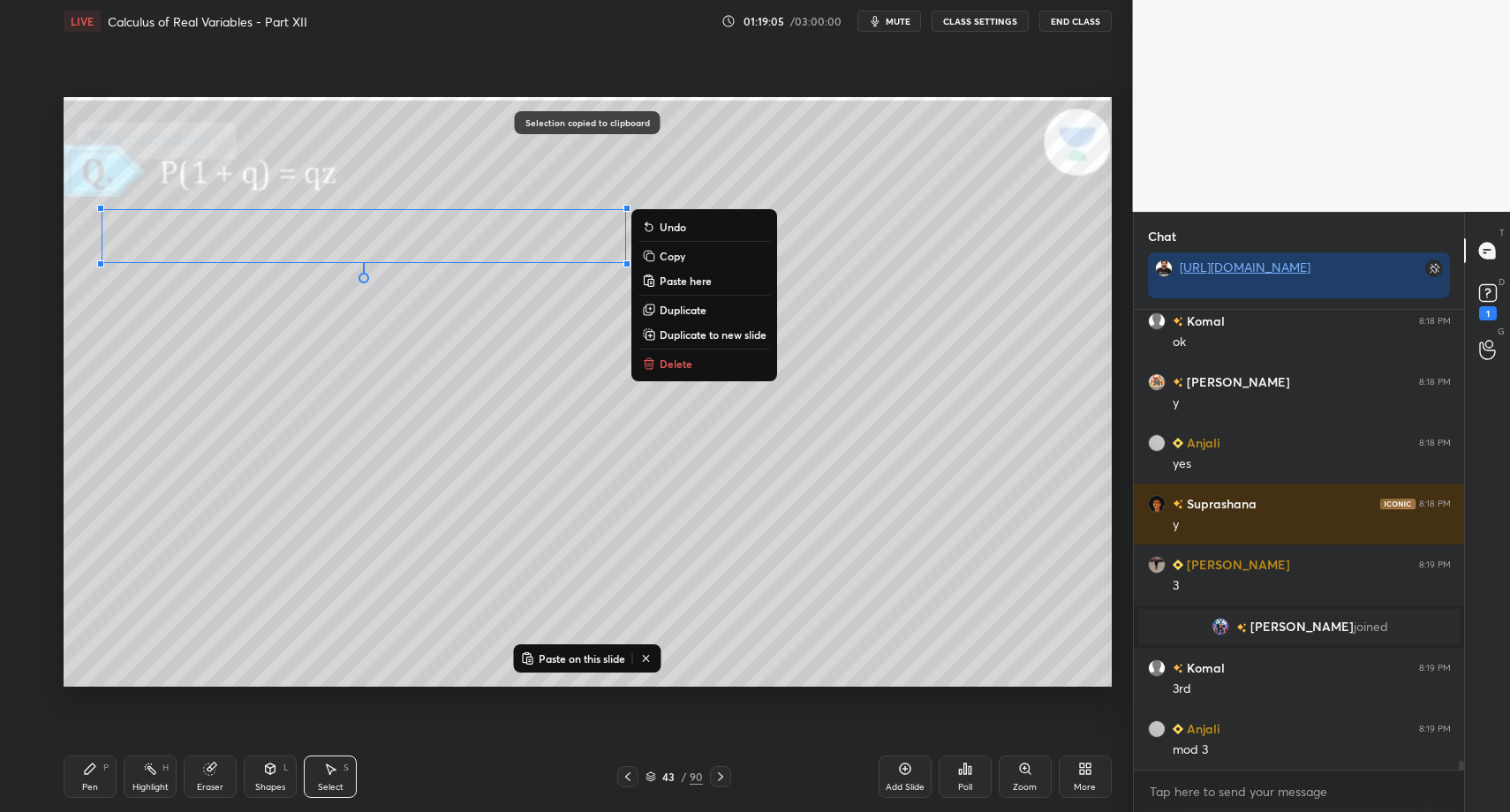 scroll, scrollTop: 23457, scrollLeft: 0, axis: vertical 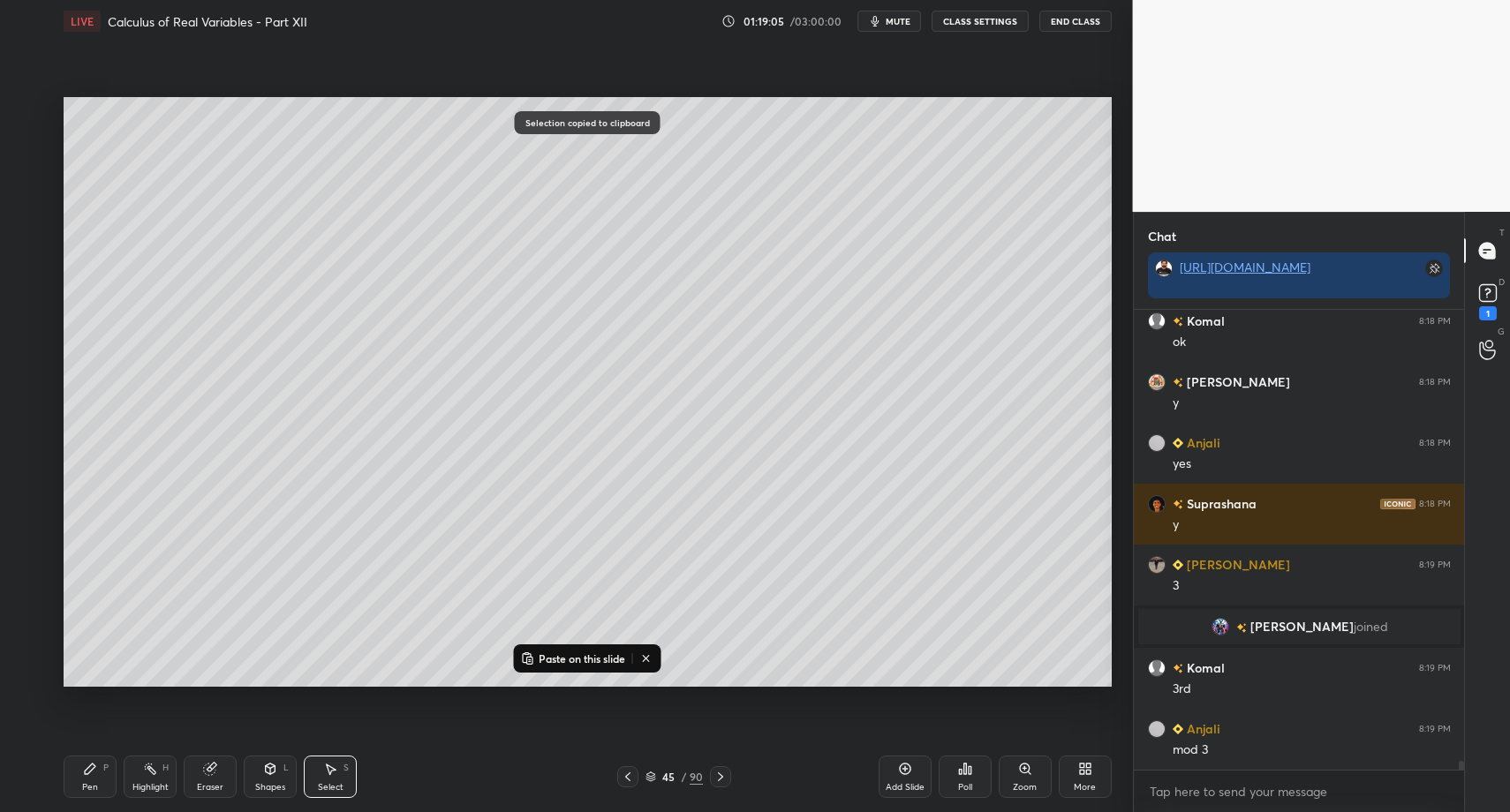 click 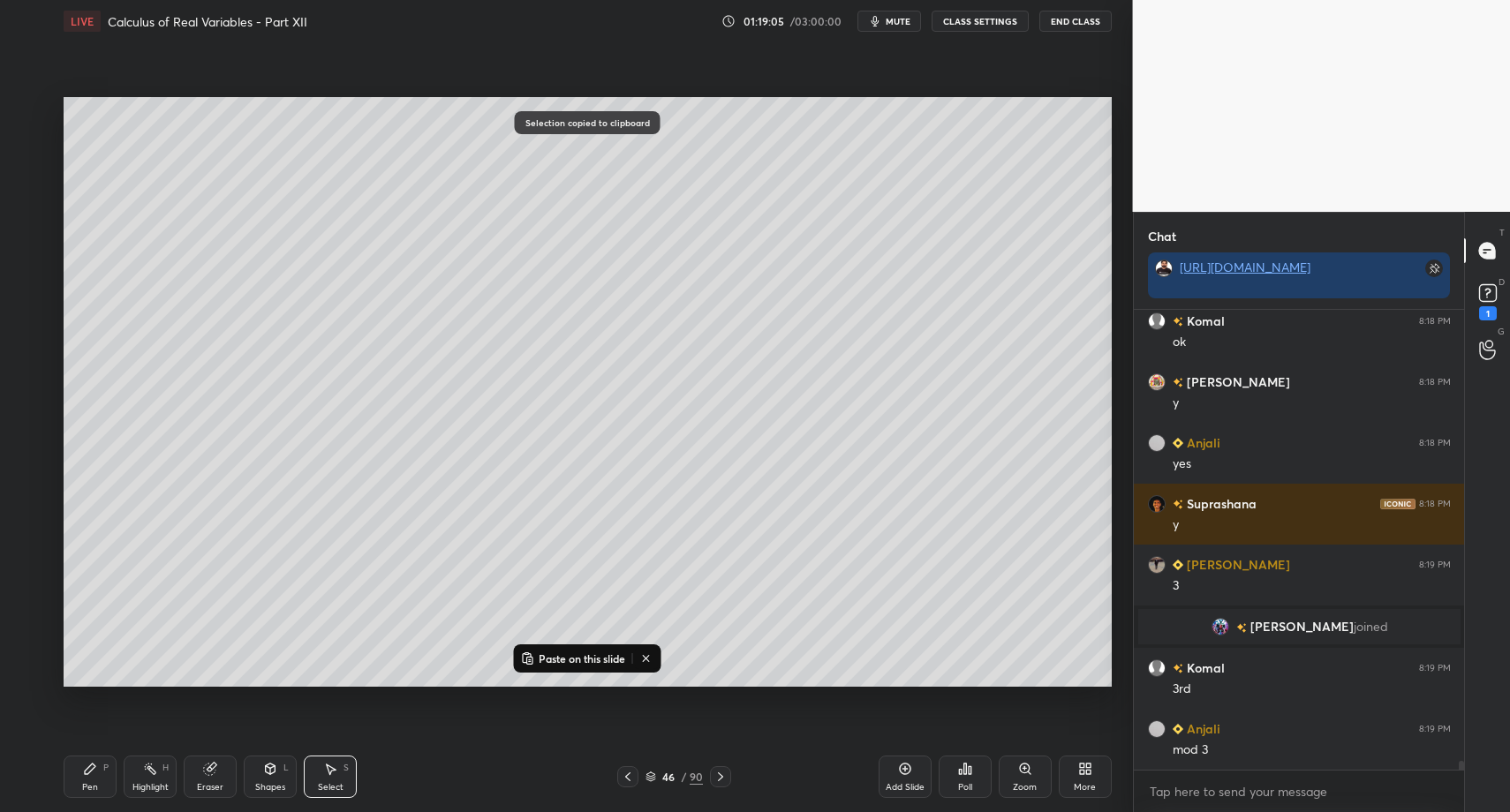 click 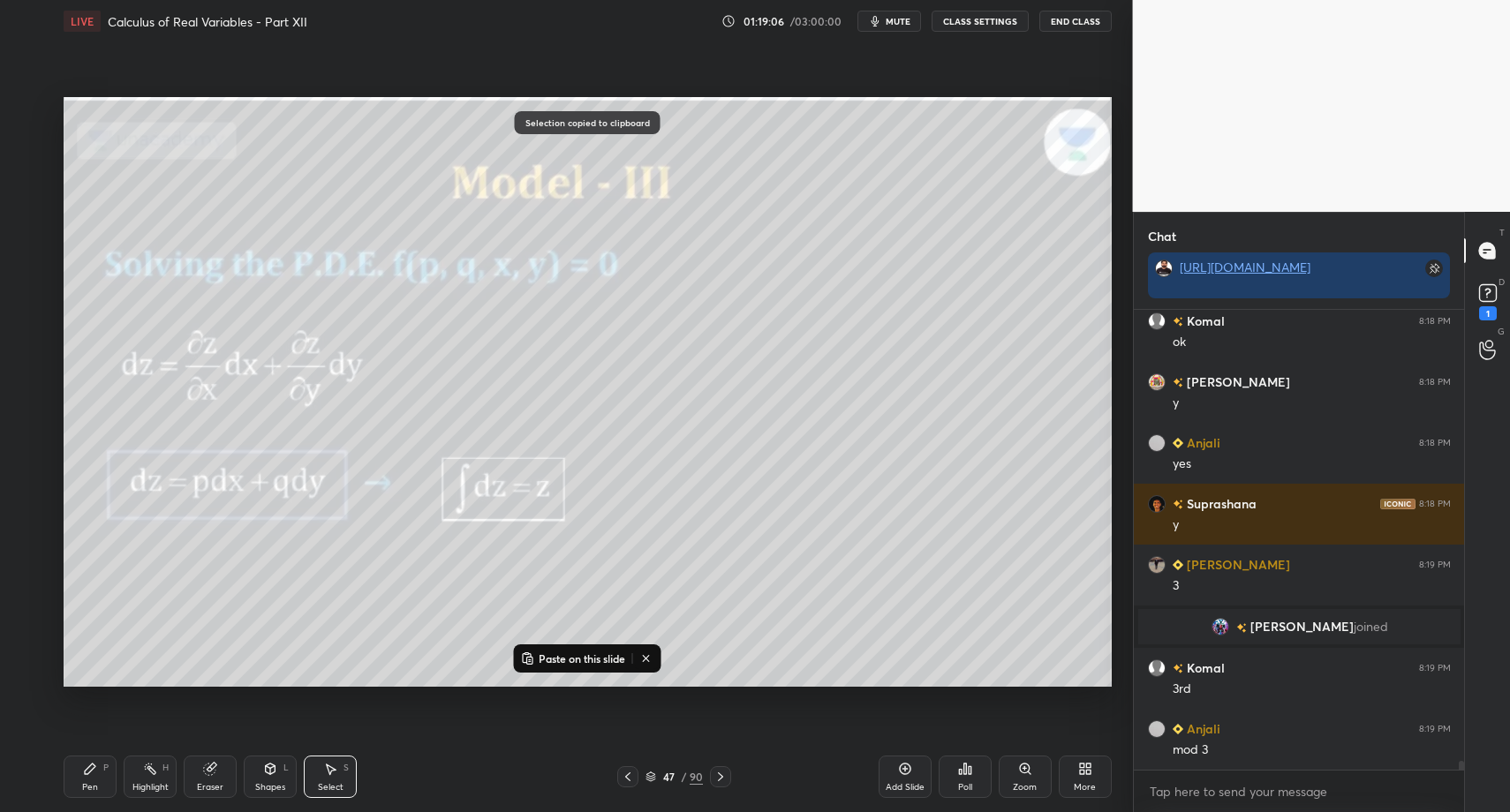 click 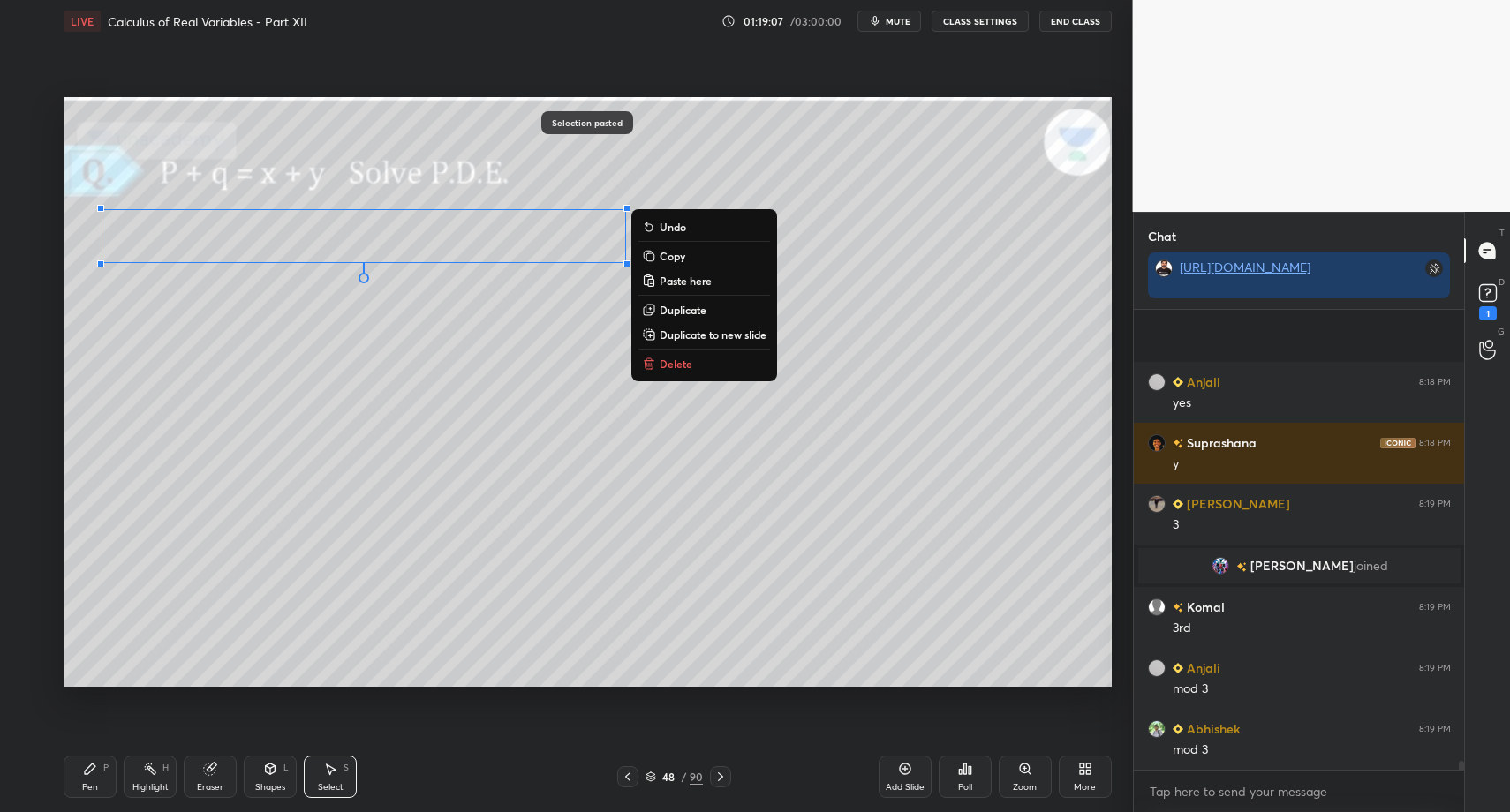 scroll, scrollTop: 23640, scrollLeft: 0, axis: vertical 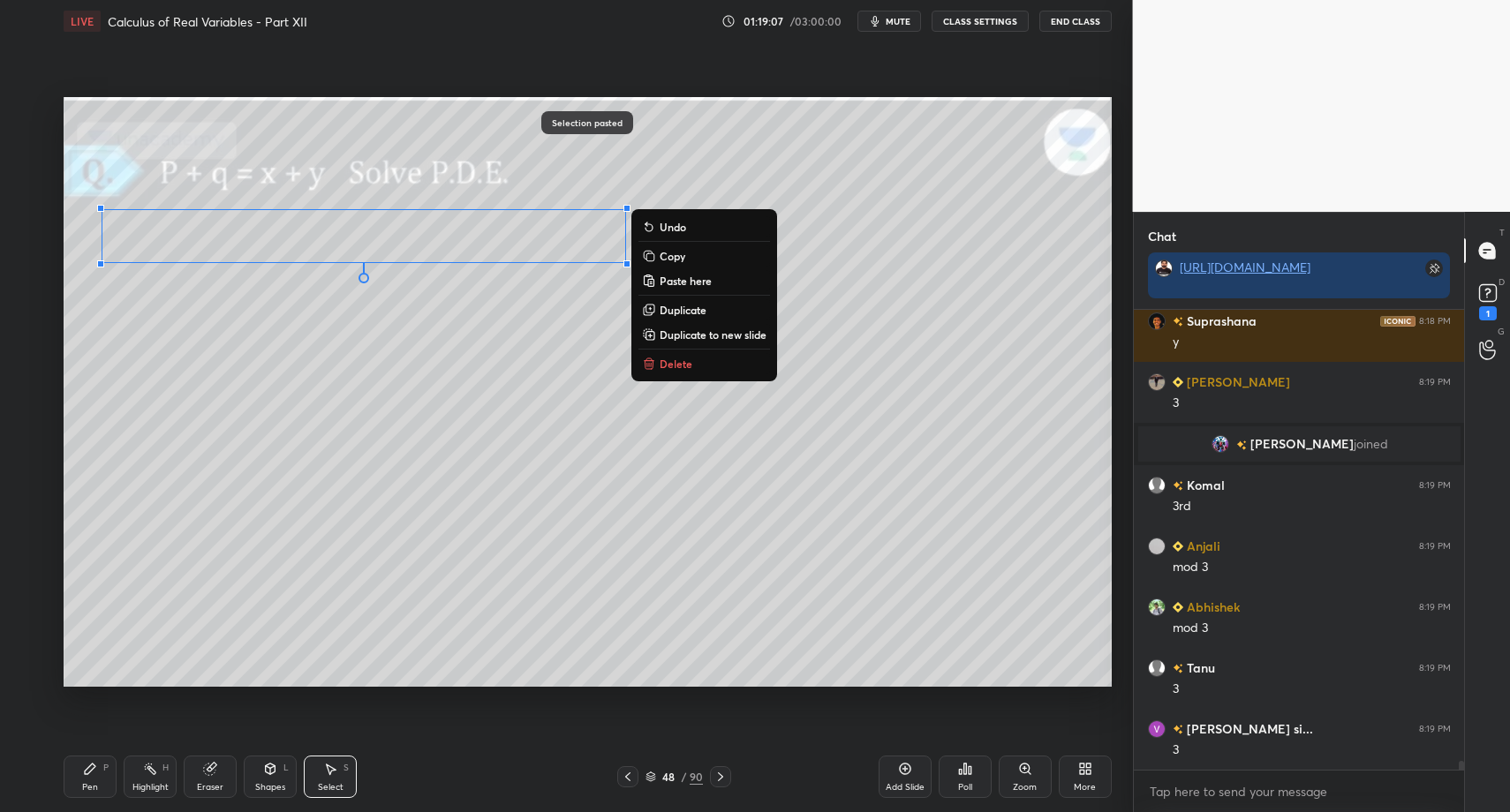click on "Pen P Highlight H Eraser Shapes L Select S" at bounding box center [267, 777] 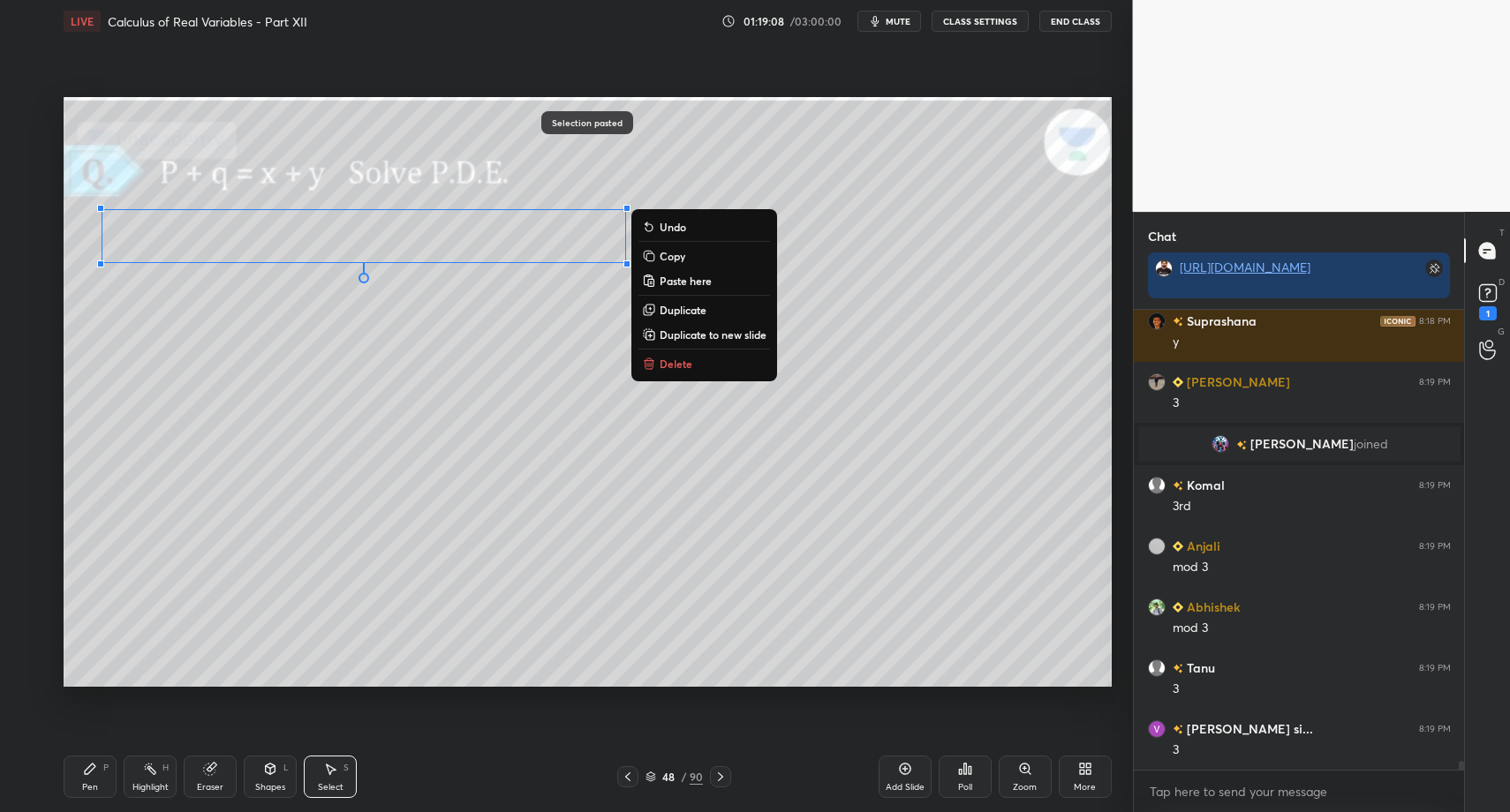 click on "Select" at bounding box center (330, 787) 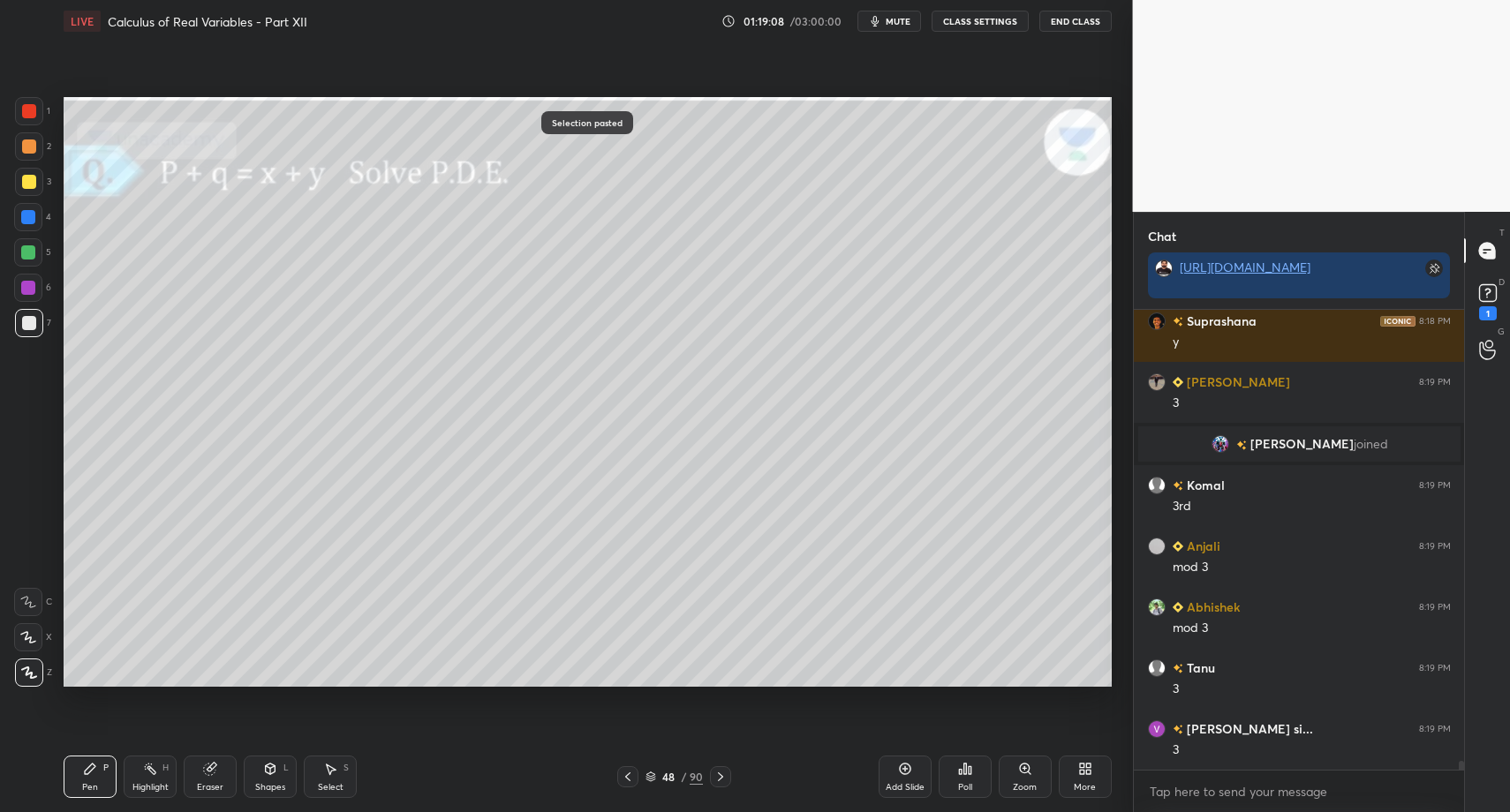 click on "Select S" at bounding box center [330, 777] 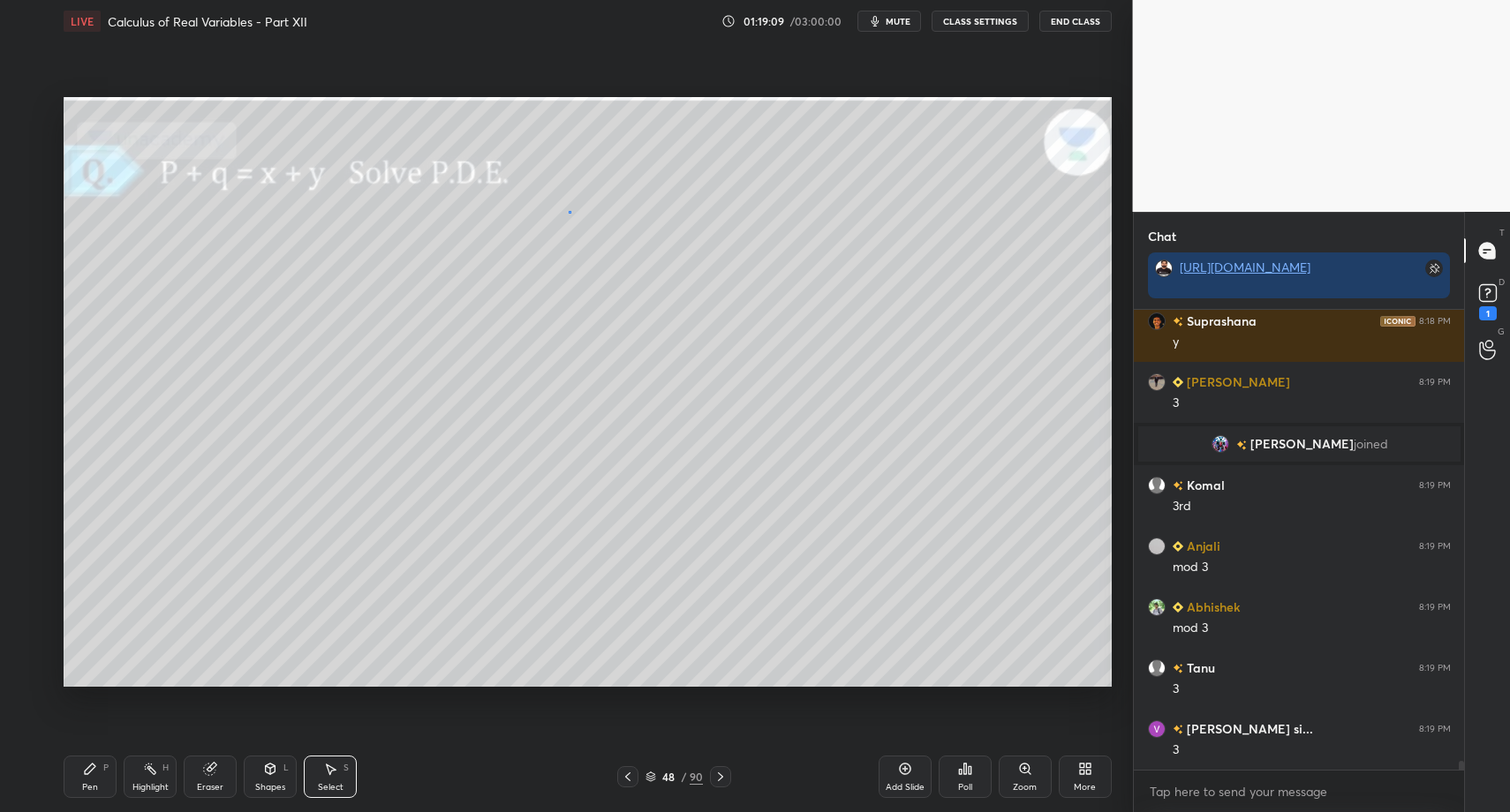 drag, startPoint x: 569, startPoint y: 211, endPoint x: 681, endPoint y: 338, distance: 169.33104 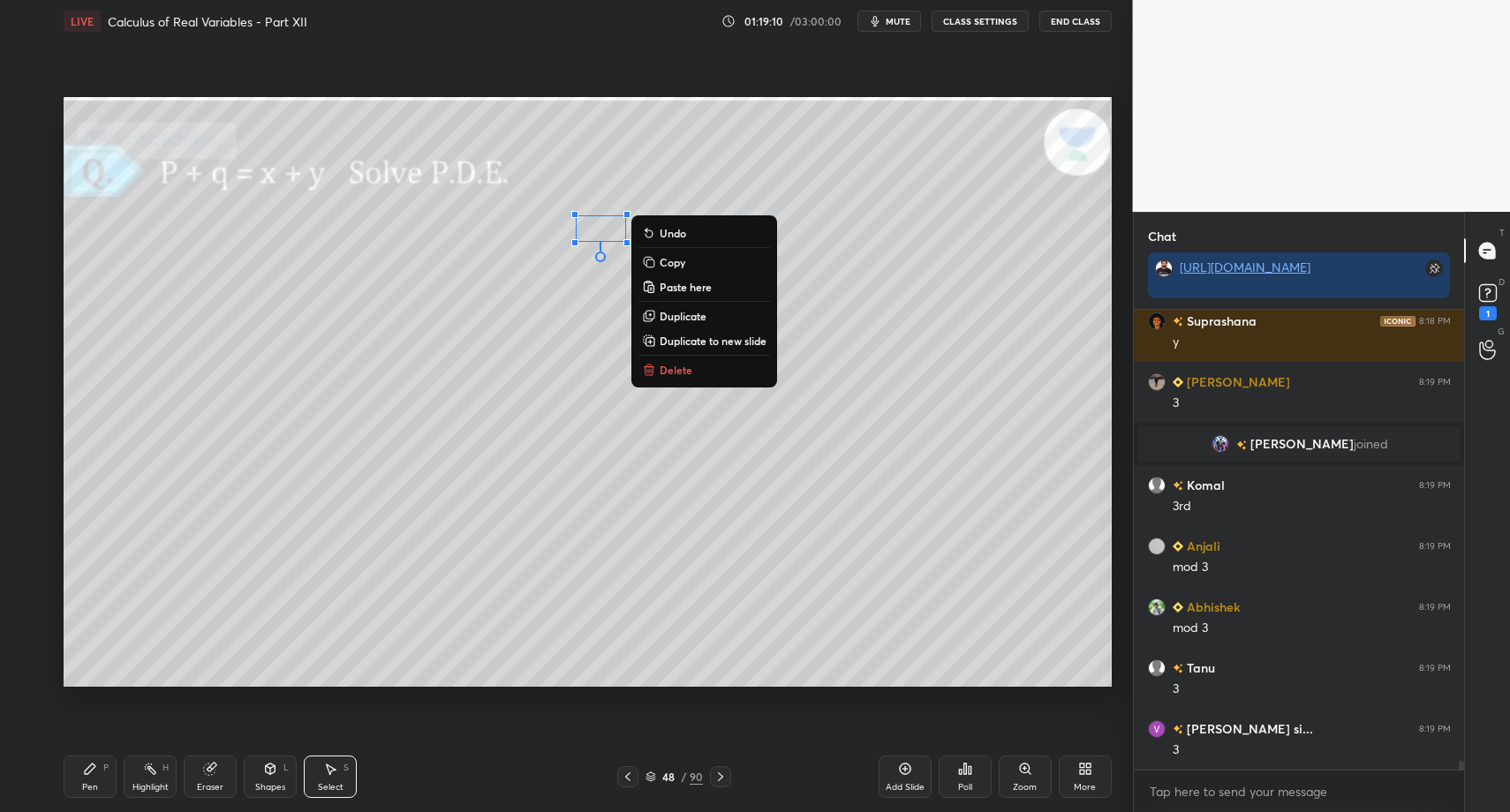 click on "Delete" at bounding box center (676, 370) 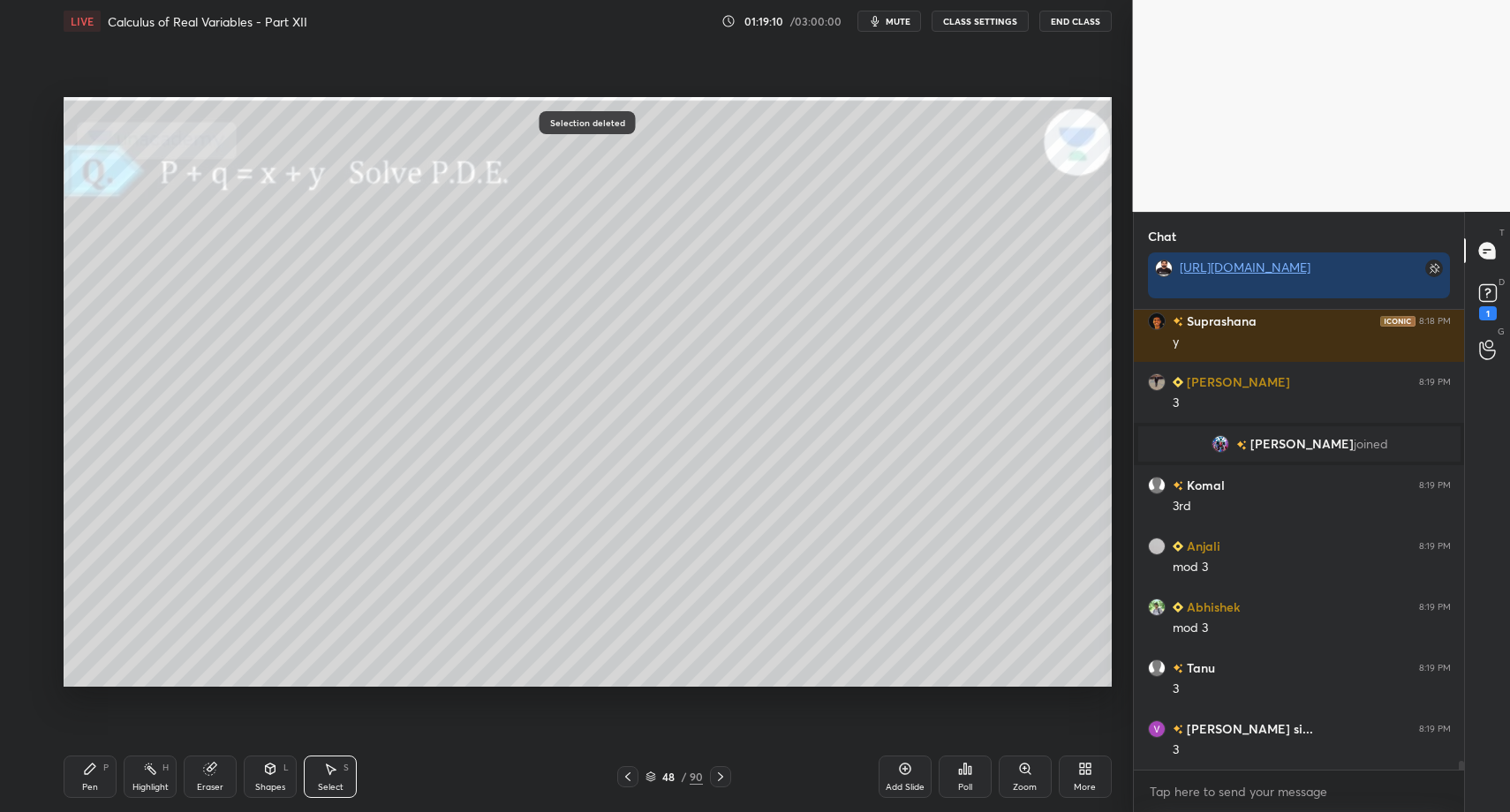 drag, startPoint x: 71, startPoint y: 761, endPoint x: 75, endPoint y: 752, distance: 9.84886 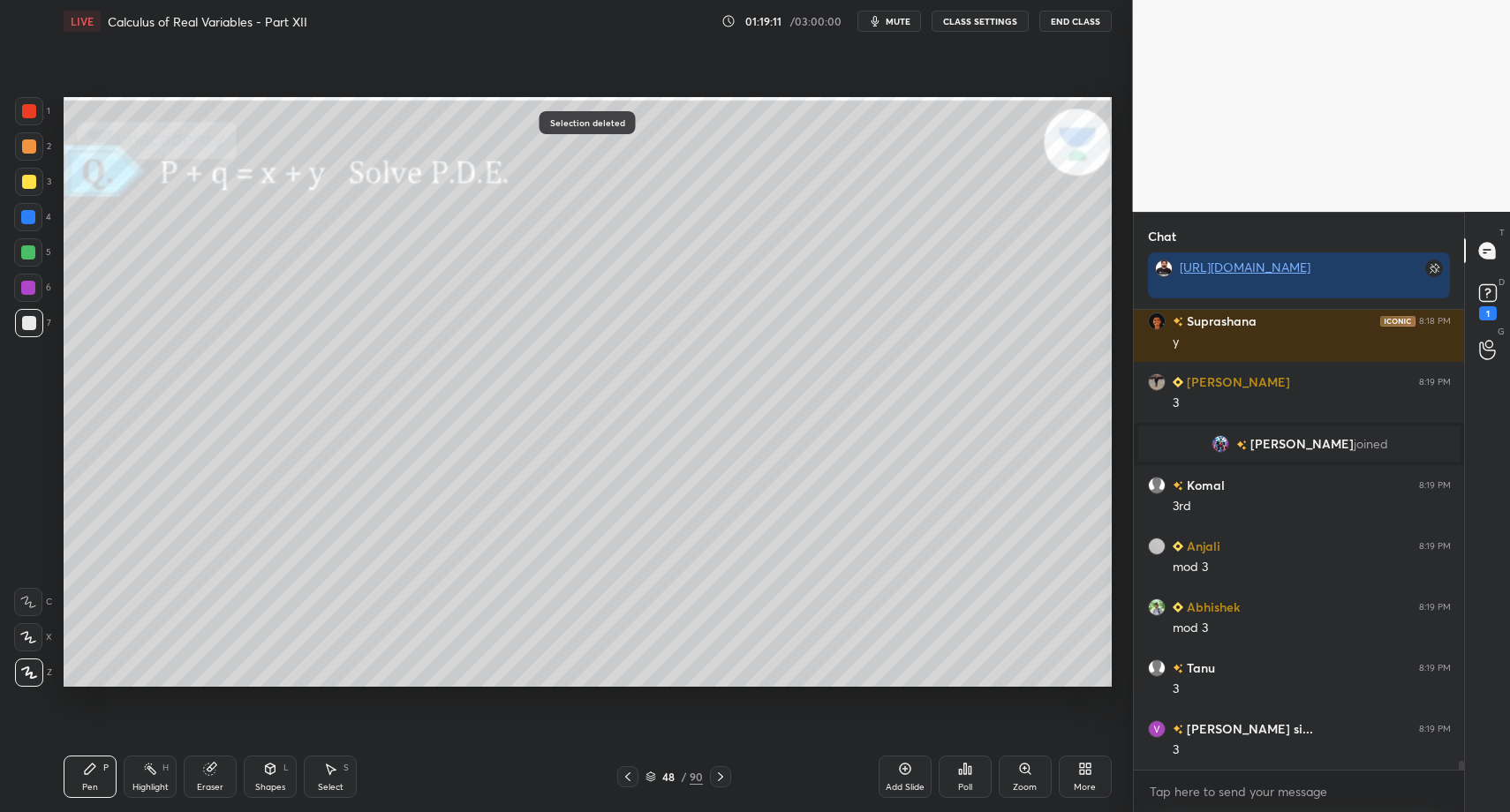 click at bounding box center [29, 323] 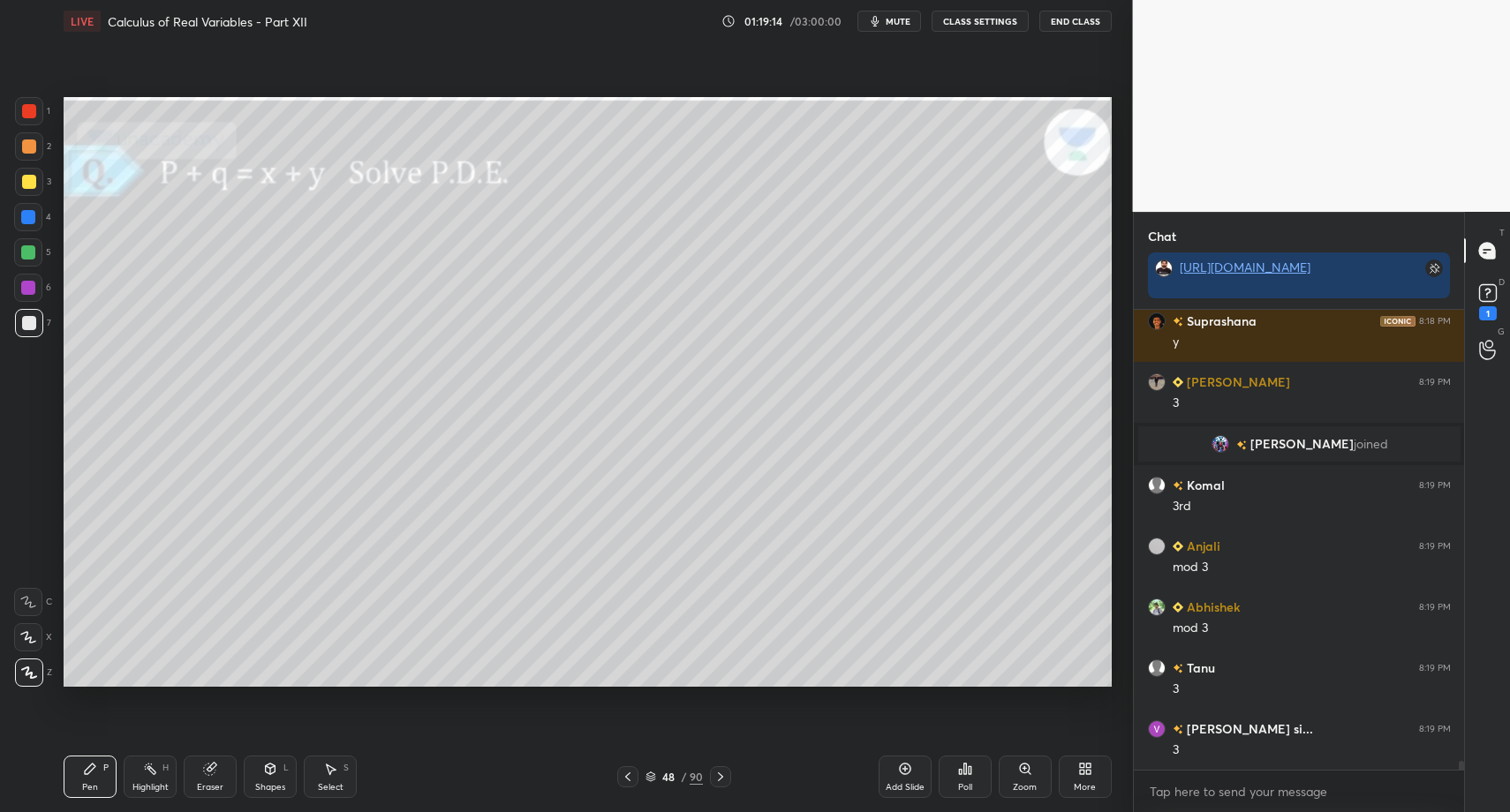 click at bounding box center [28, 252] 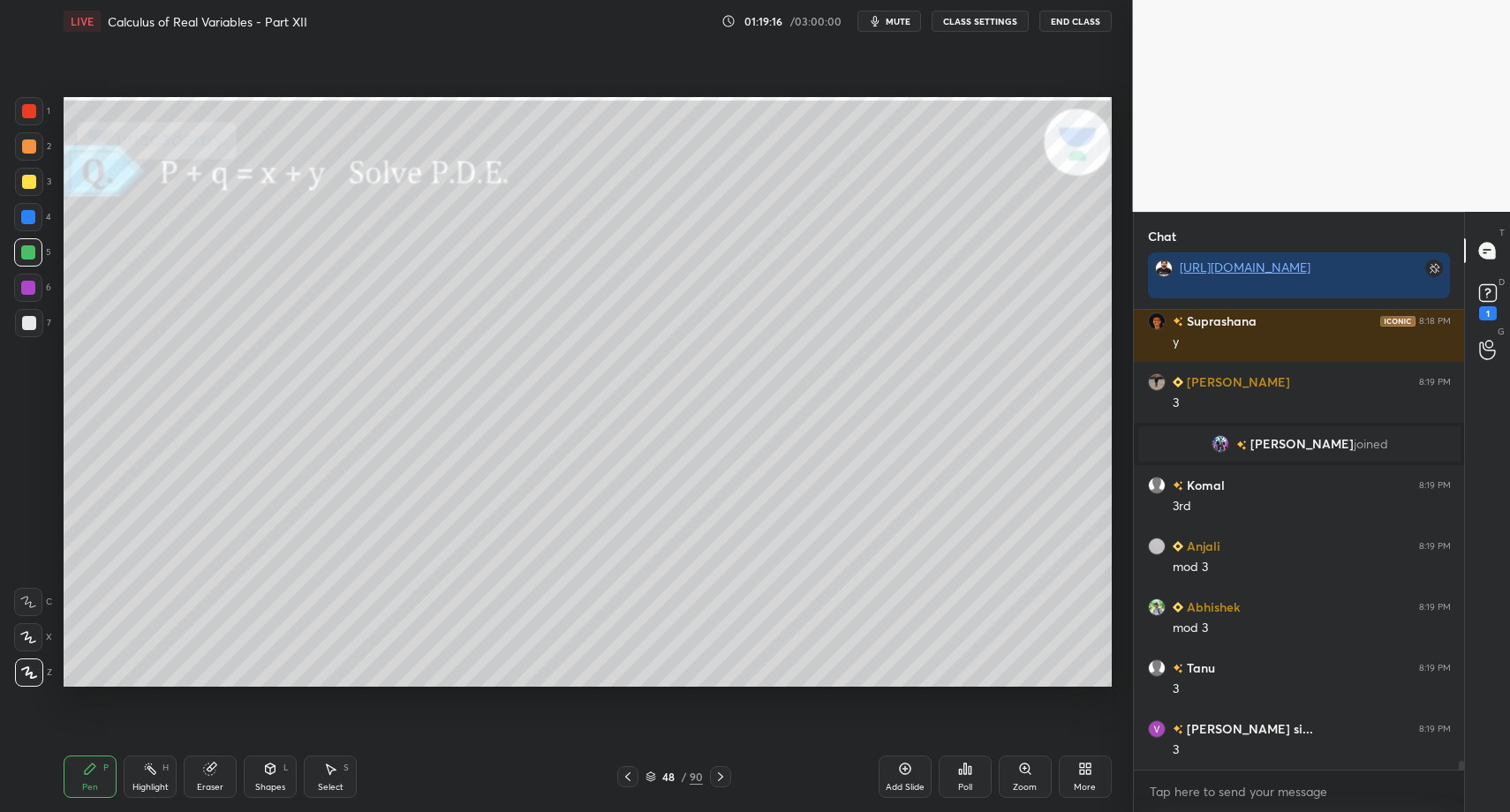 drag, startPoint x: 286, startPoint y: 786, endPoint x: 281, endPoint y: 758, distance: 28.442925 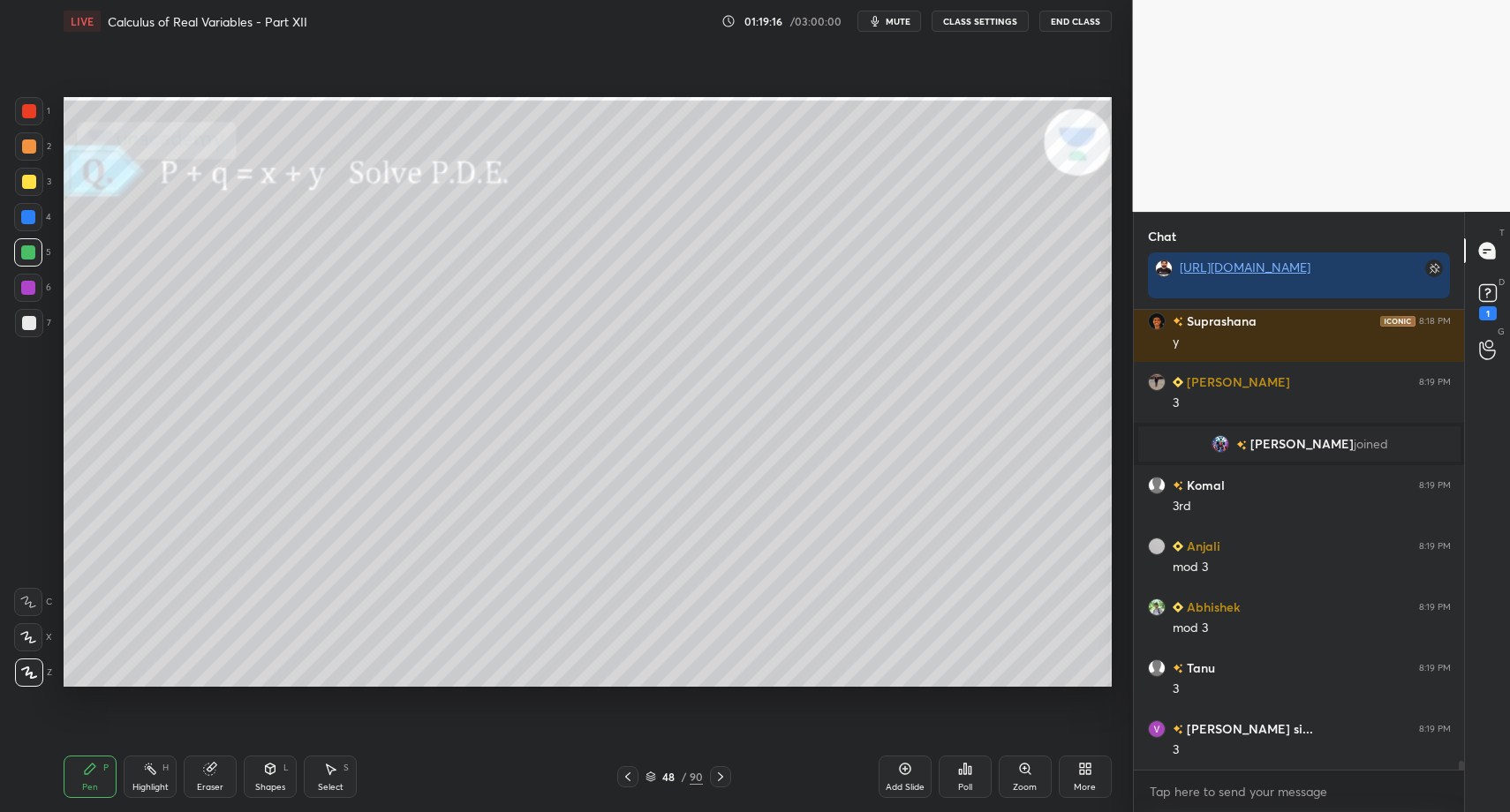 click on "Shapes L" at bounding box center [270, 777] 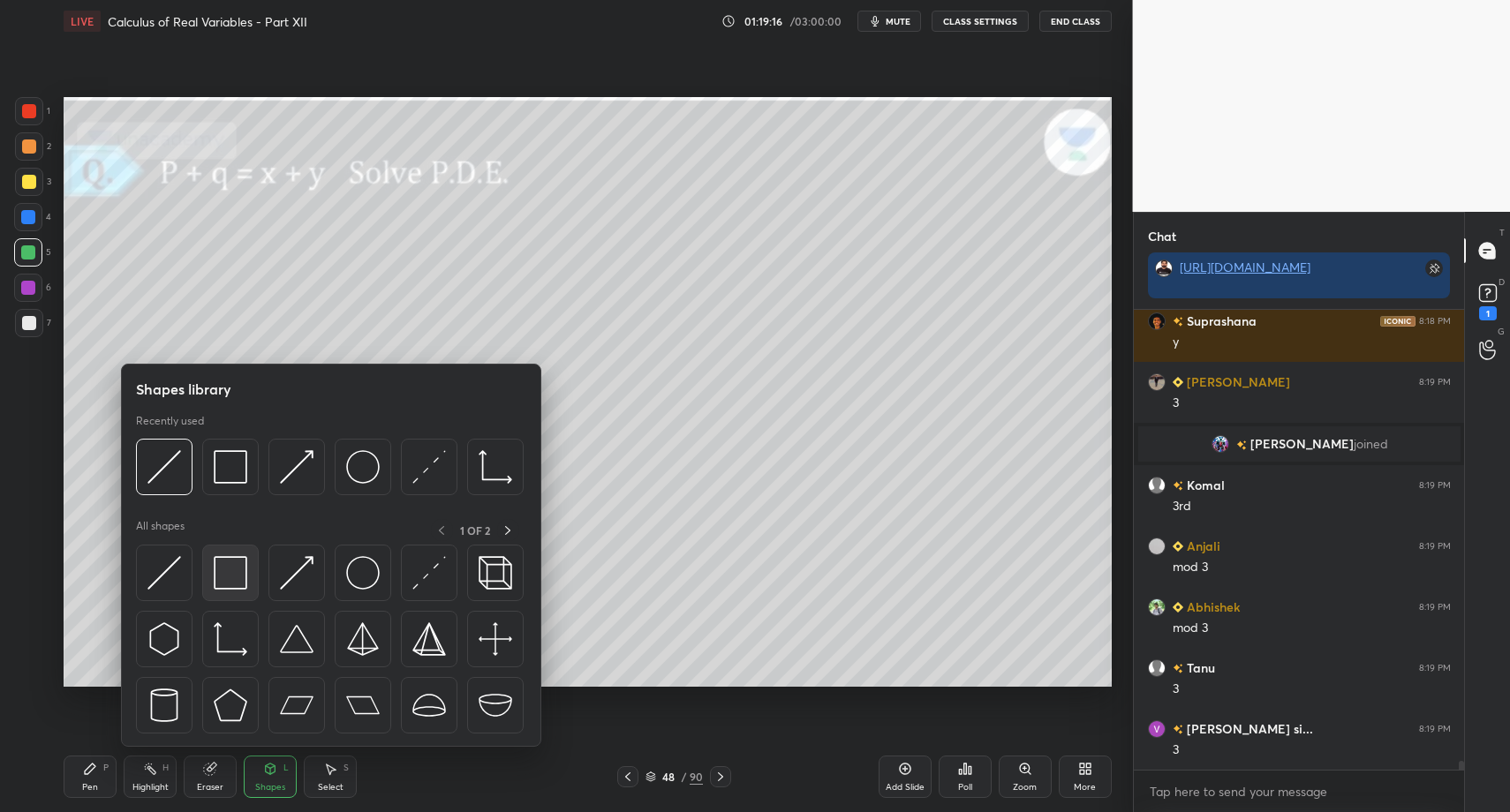 click at bounding box center (230, 573) 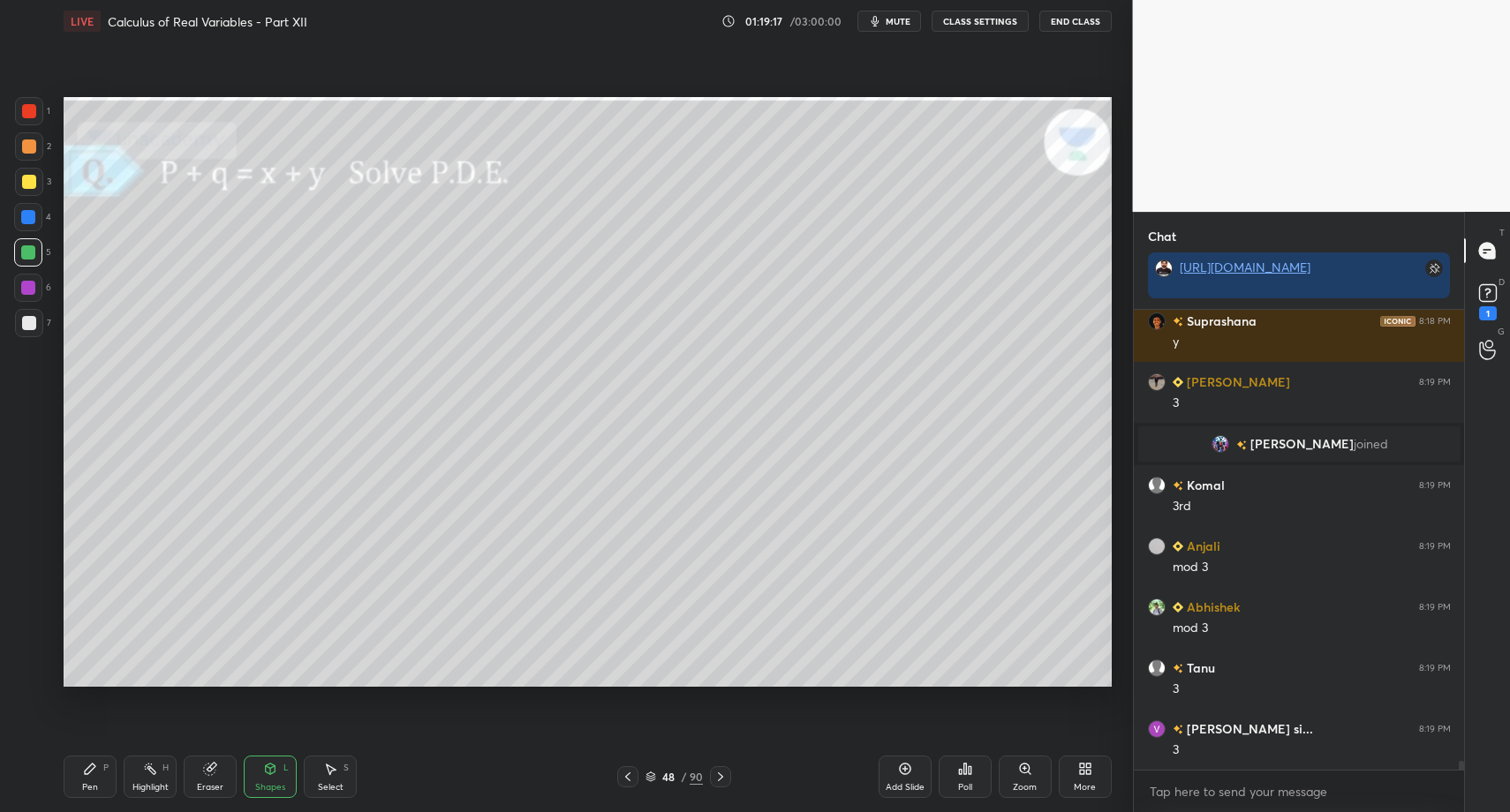click at bounding box center (29, 323) 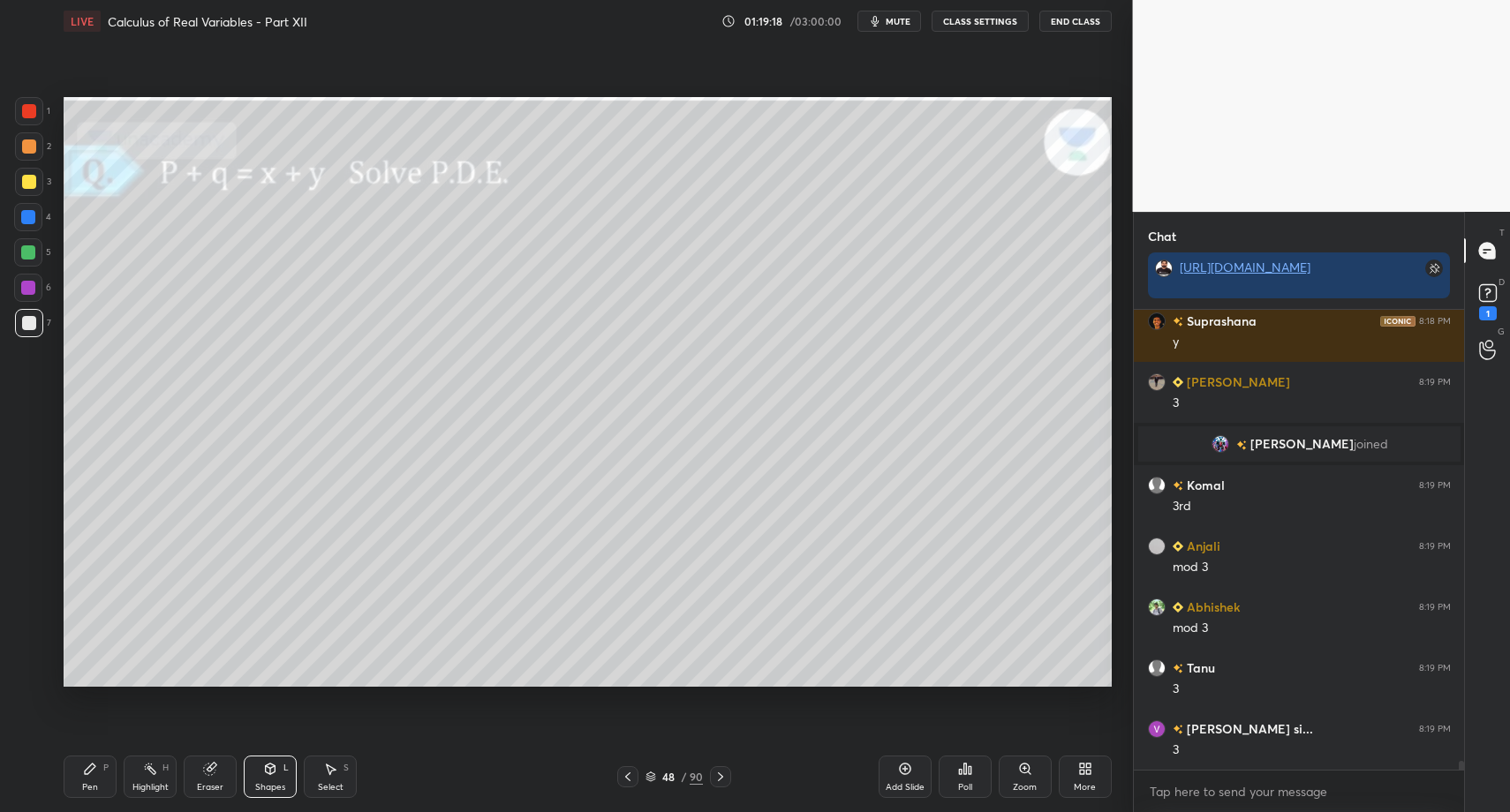 drag, startPoint x: 75, startPoint y: 778, endPoint x: 87, endPoint y: 763, distance: 19.209373 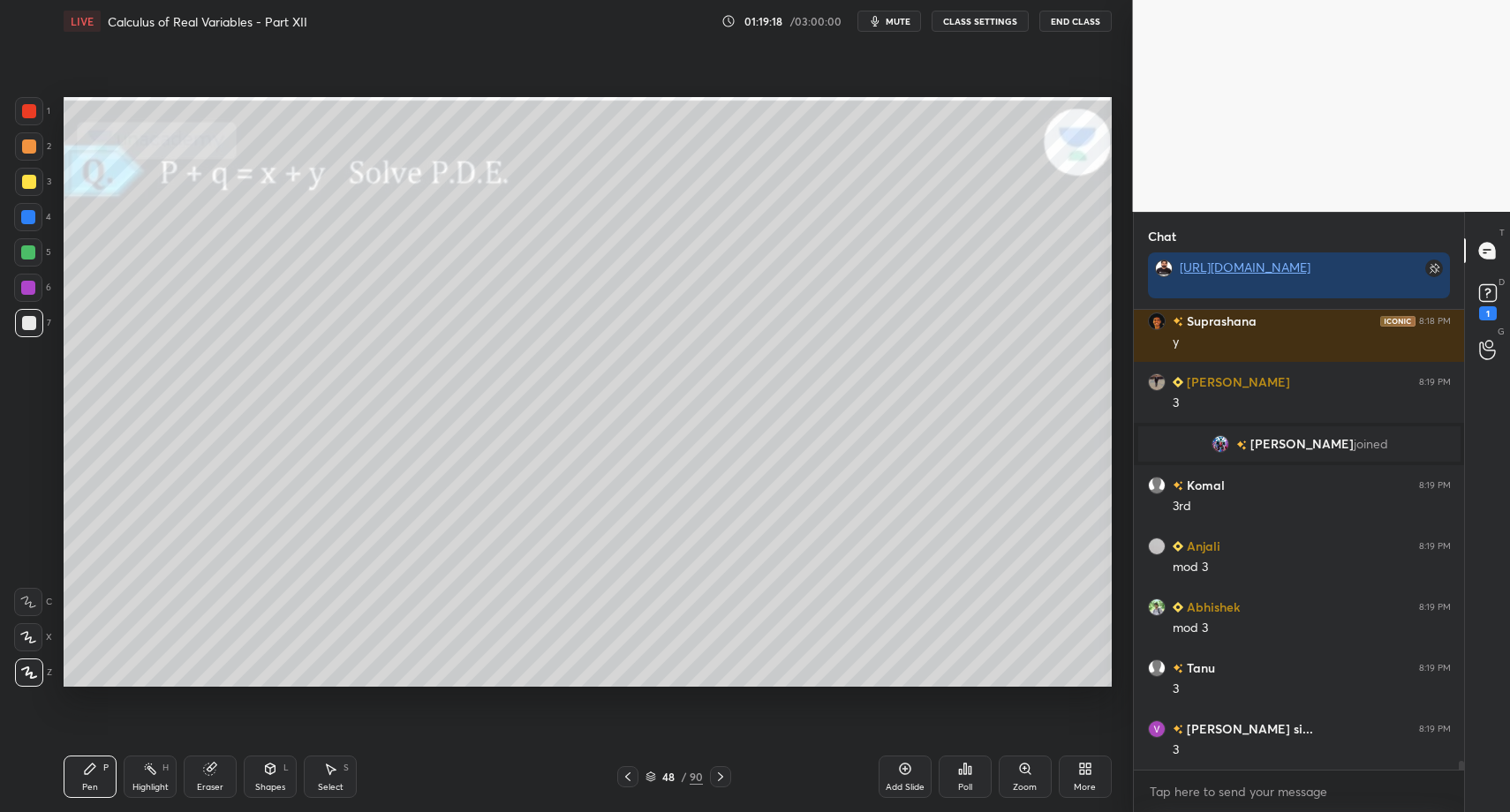 scroll, scrollTop: 23701, scrollLeft: 0, axis: vertical 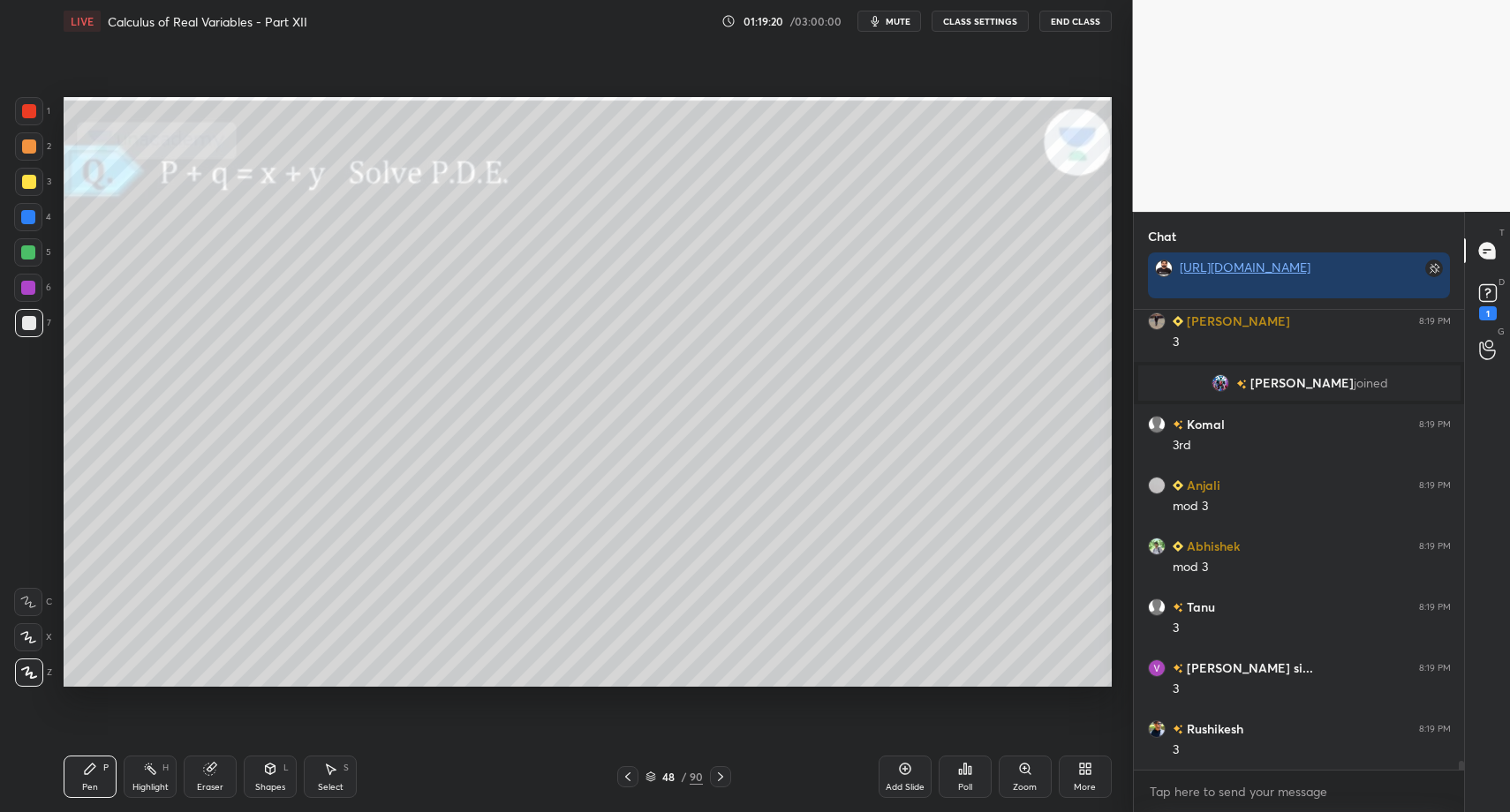 click on "Pen P" at bounding box center (90, 777) 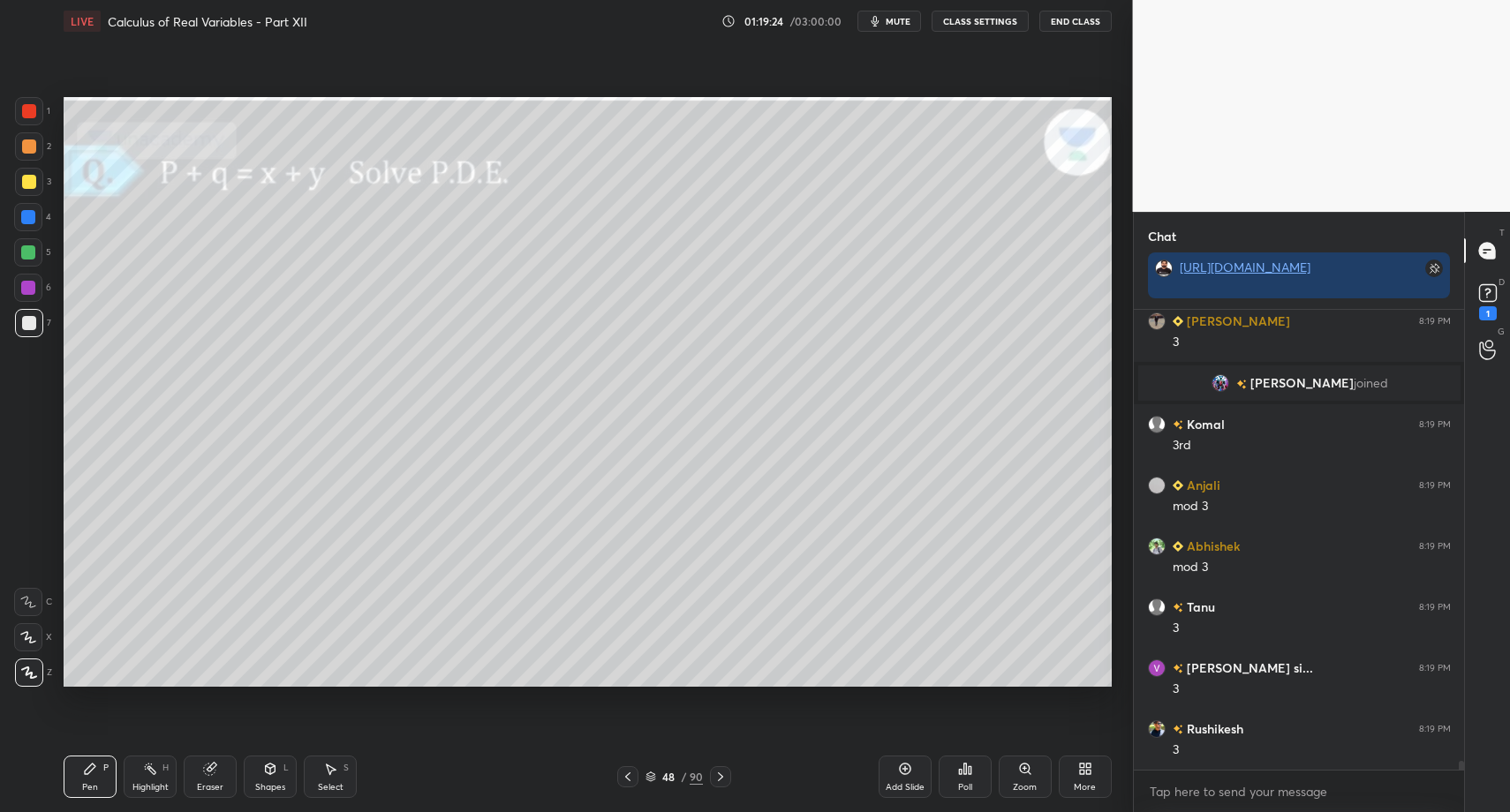click on "Pen P" at bounding box center (90, 777) 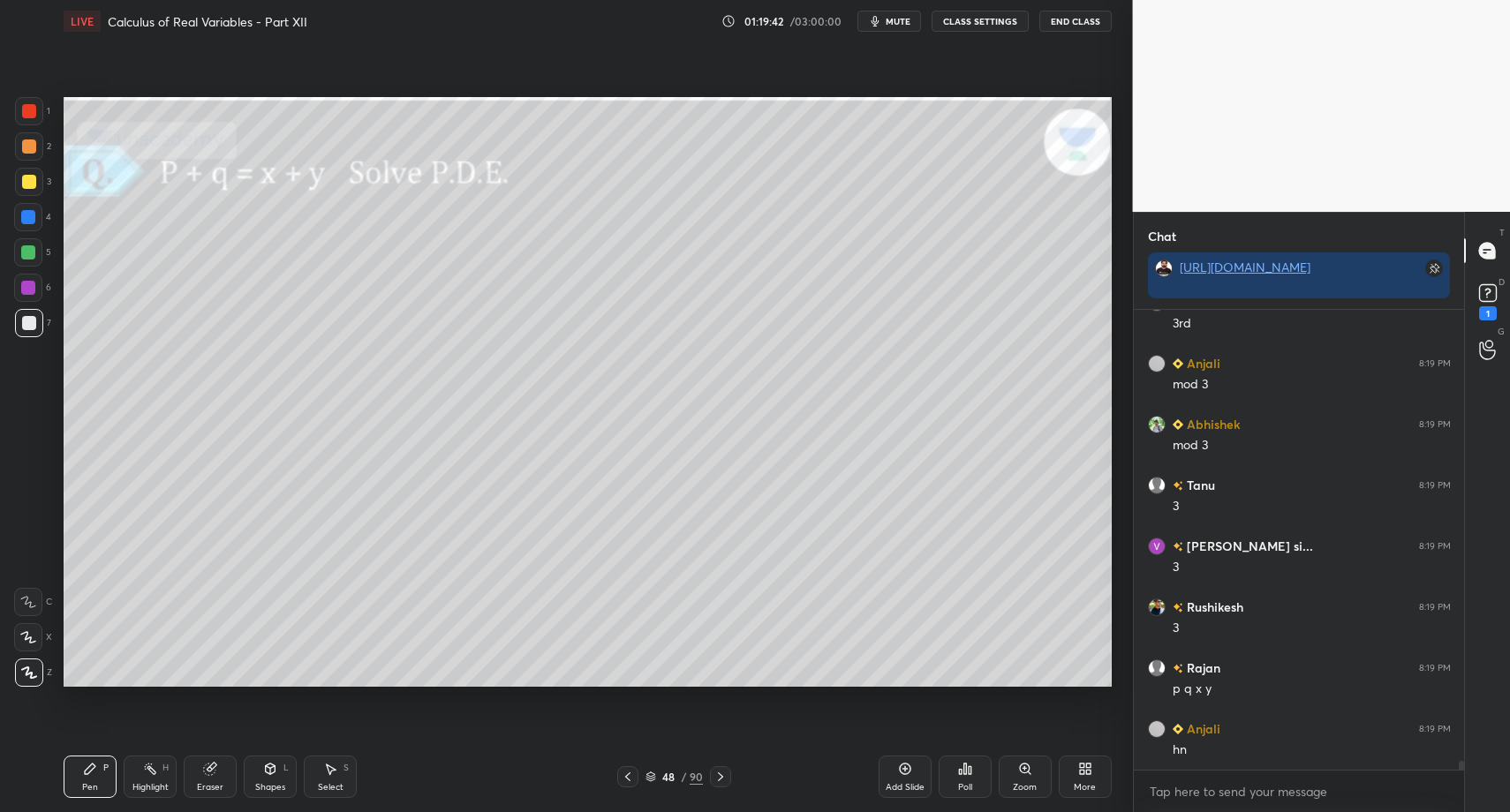 scroll, scrollTop: 23883, scrollLeft: 0, axis: vertical 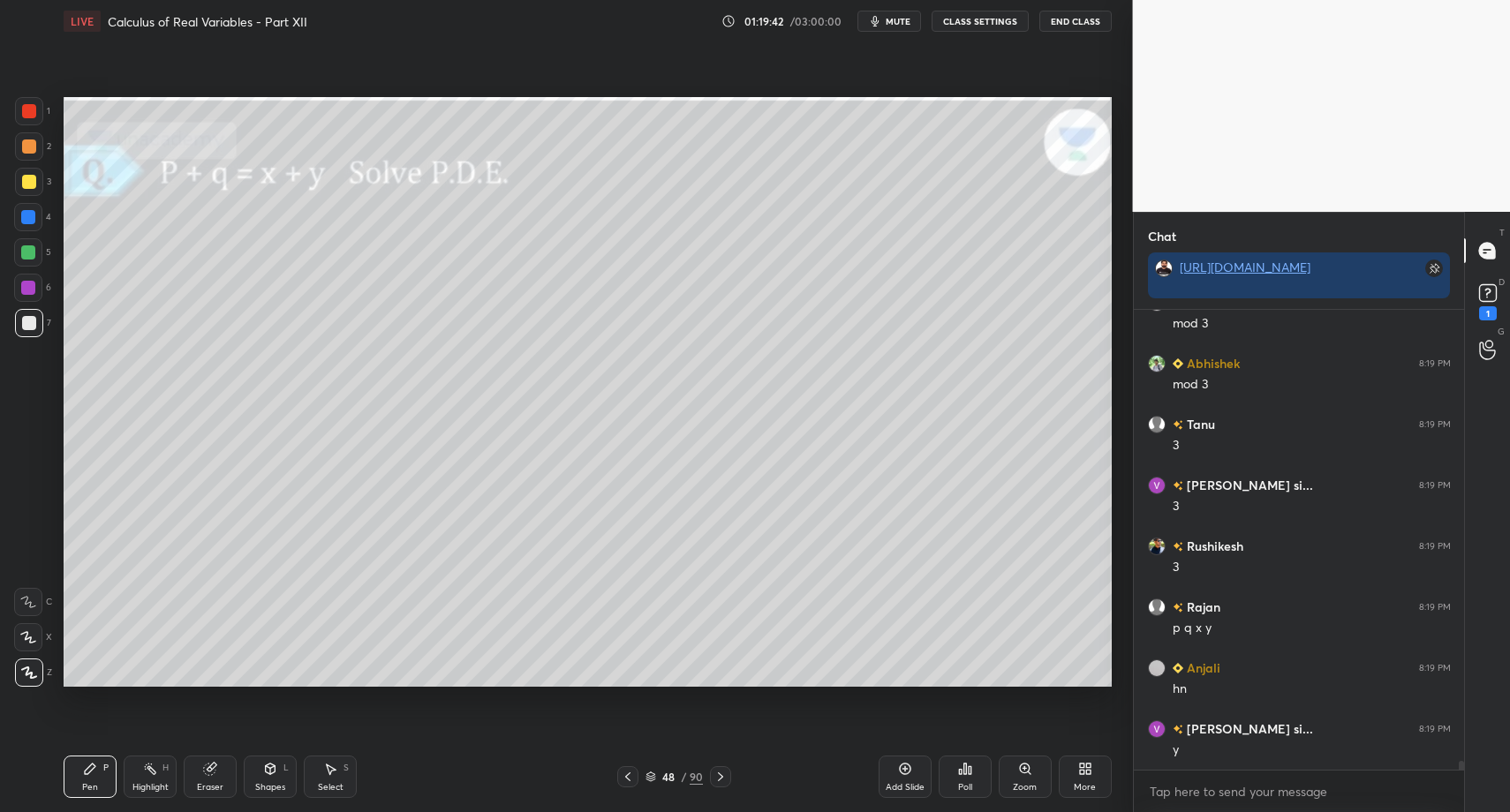 drag, startPoint x: 33, startPoint y: 229, endPoint x: 31, endPoint y: 261, distance: 32.062439 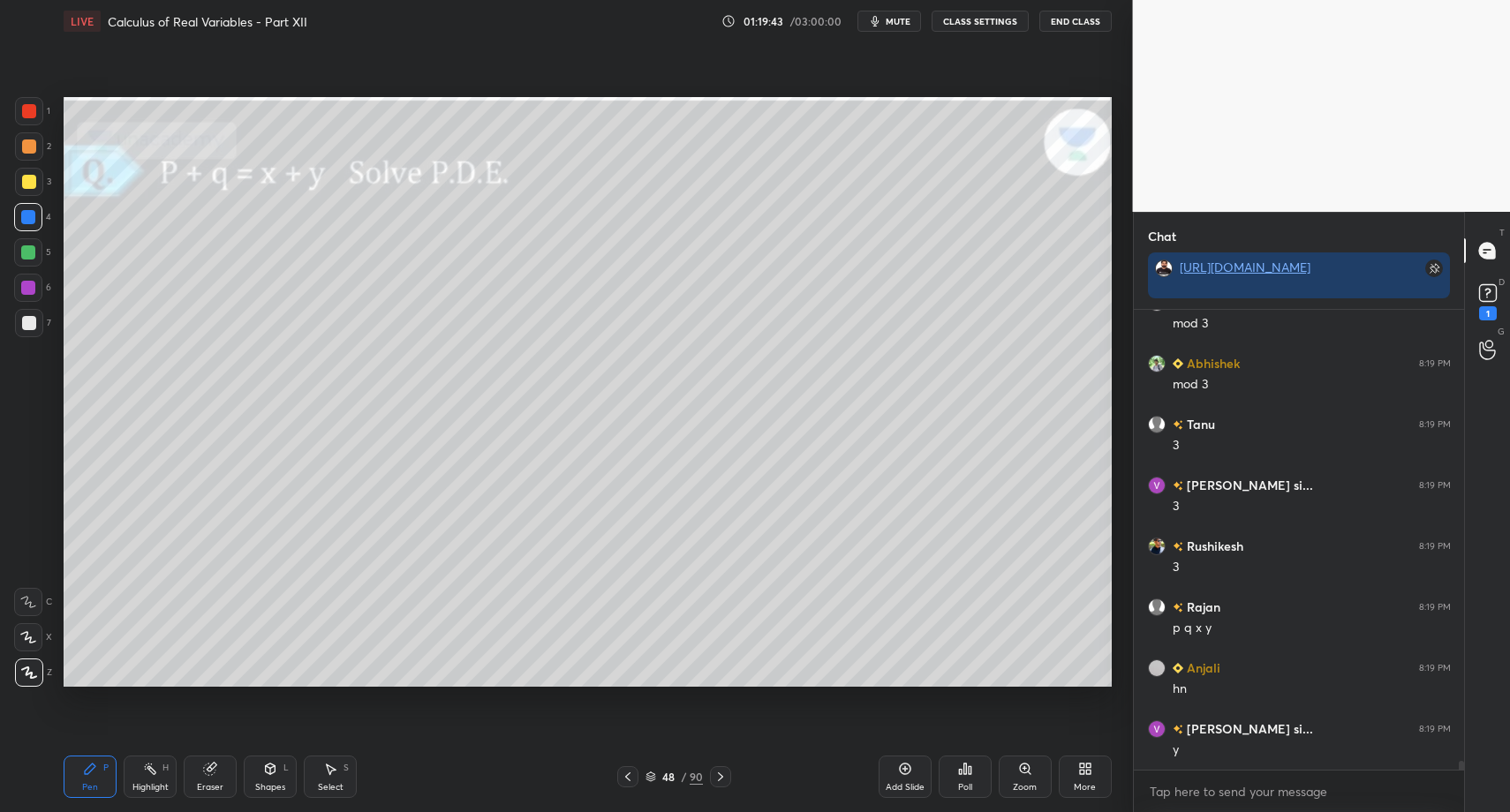 click at bounding box center [28, 252] 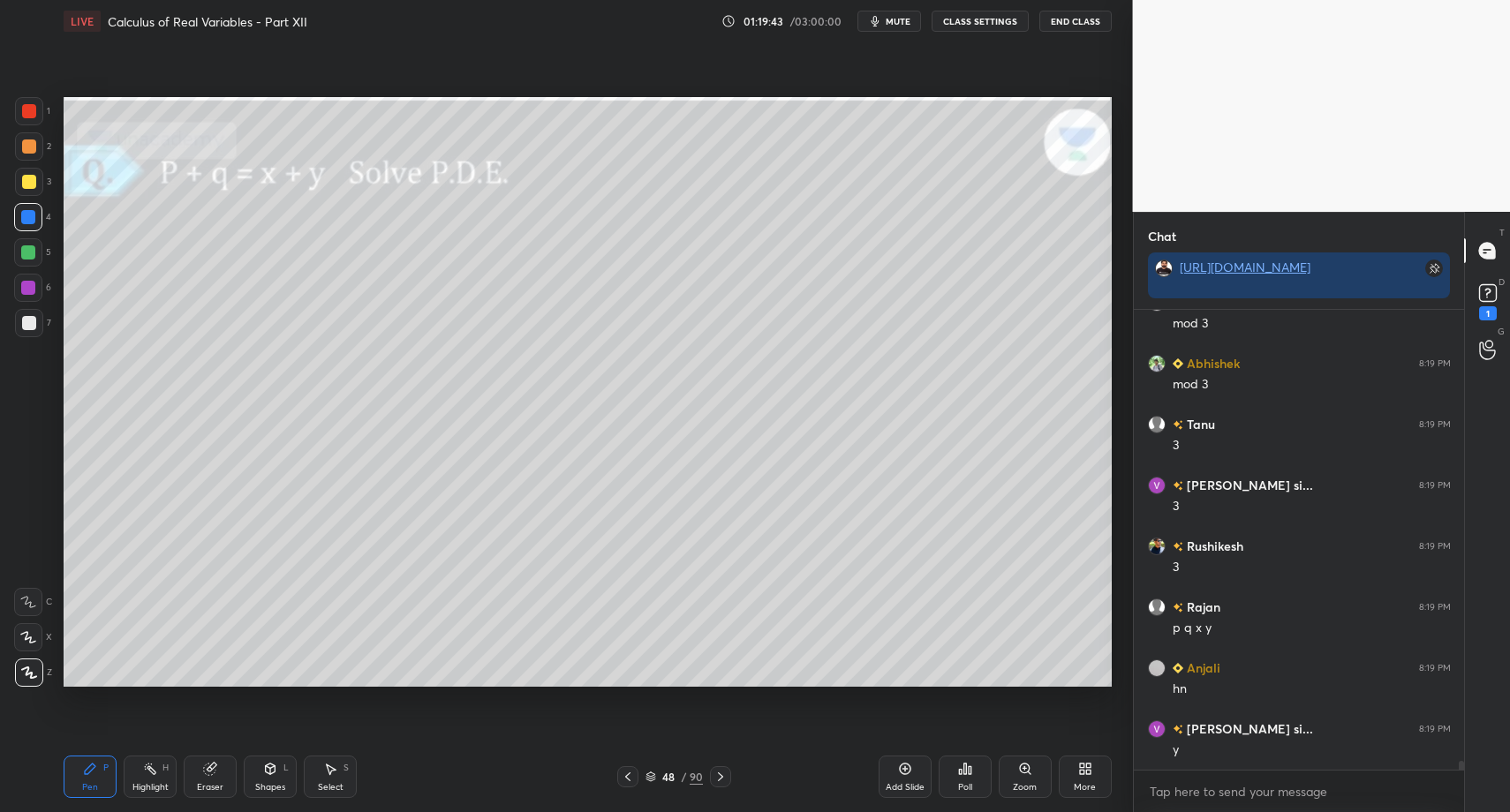 click at bounding box center (28, 252) 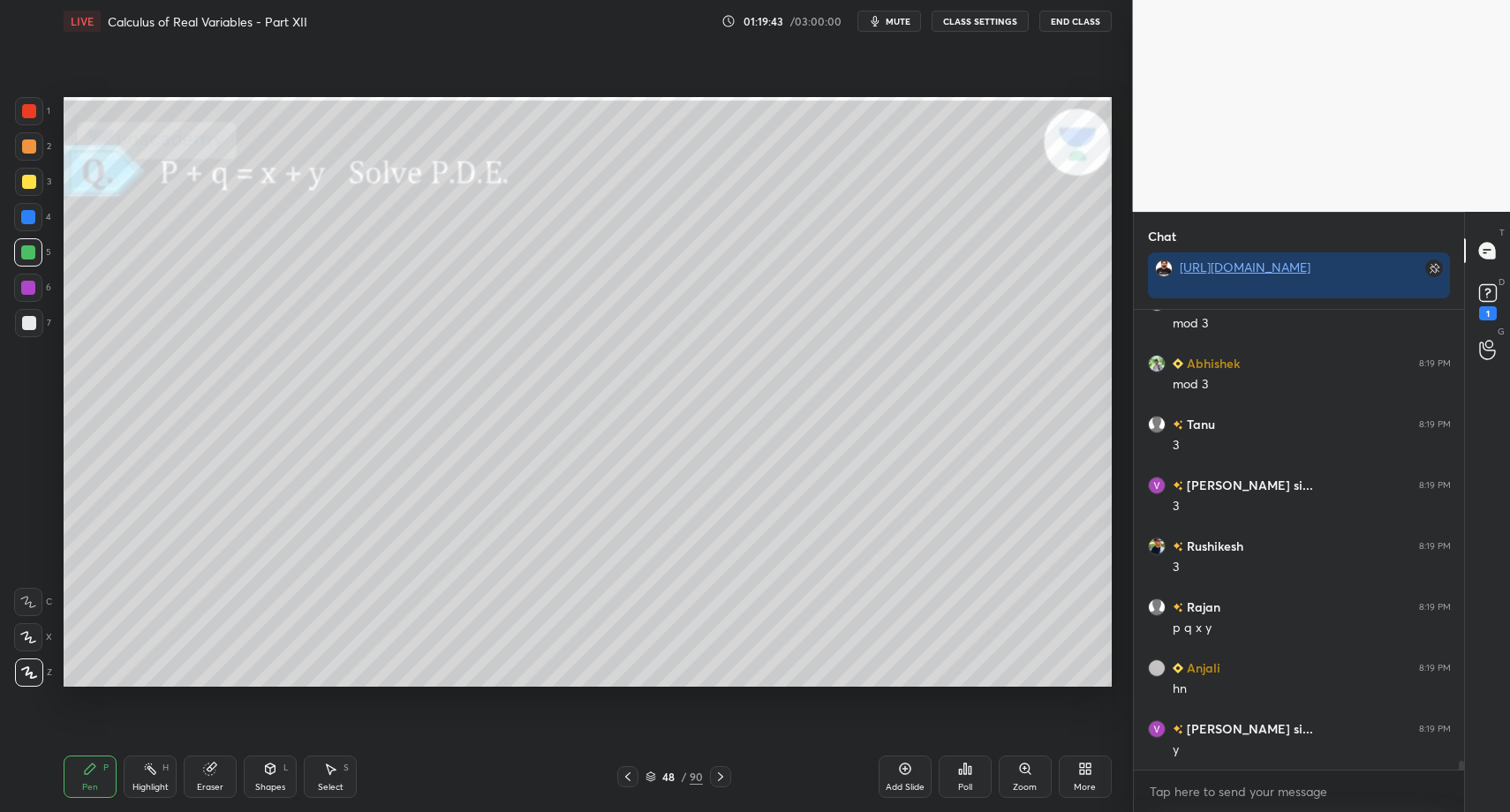 drag, startPoint x: 27, startPoint y: 289, endPoint x: 33, endPoint y: 282, distance: 9.219544 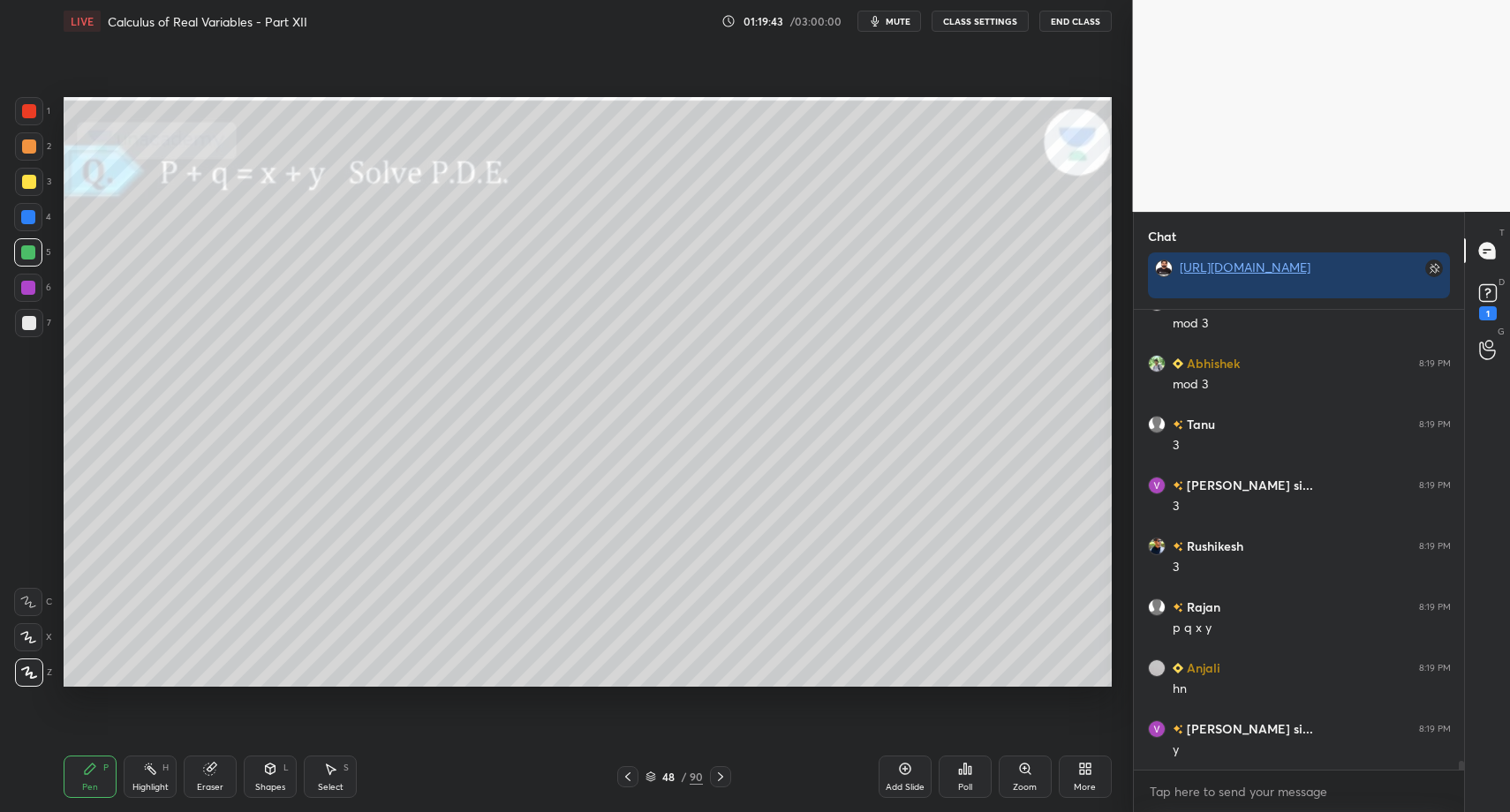 click at bounding box center (28, 288) 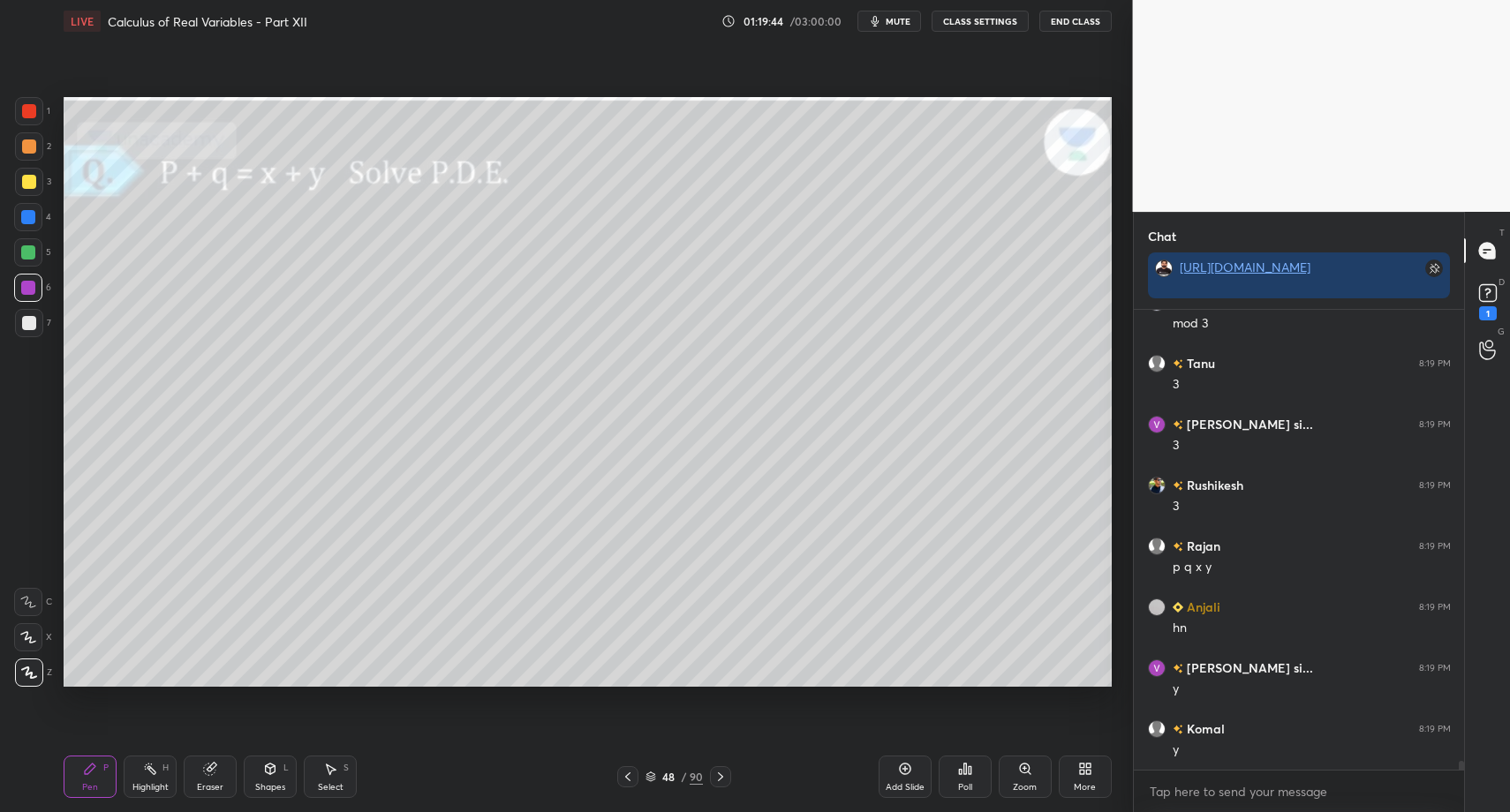 click at bounding box center (28, 252) 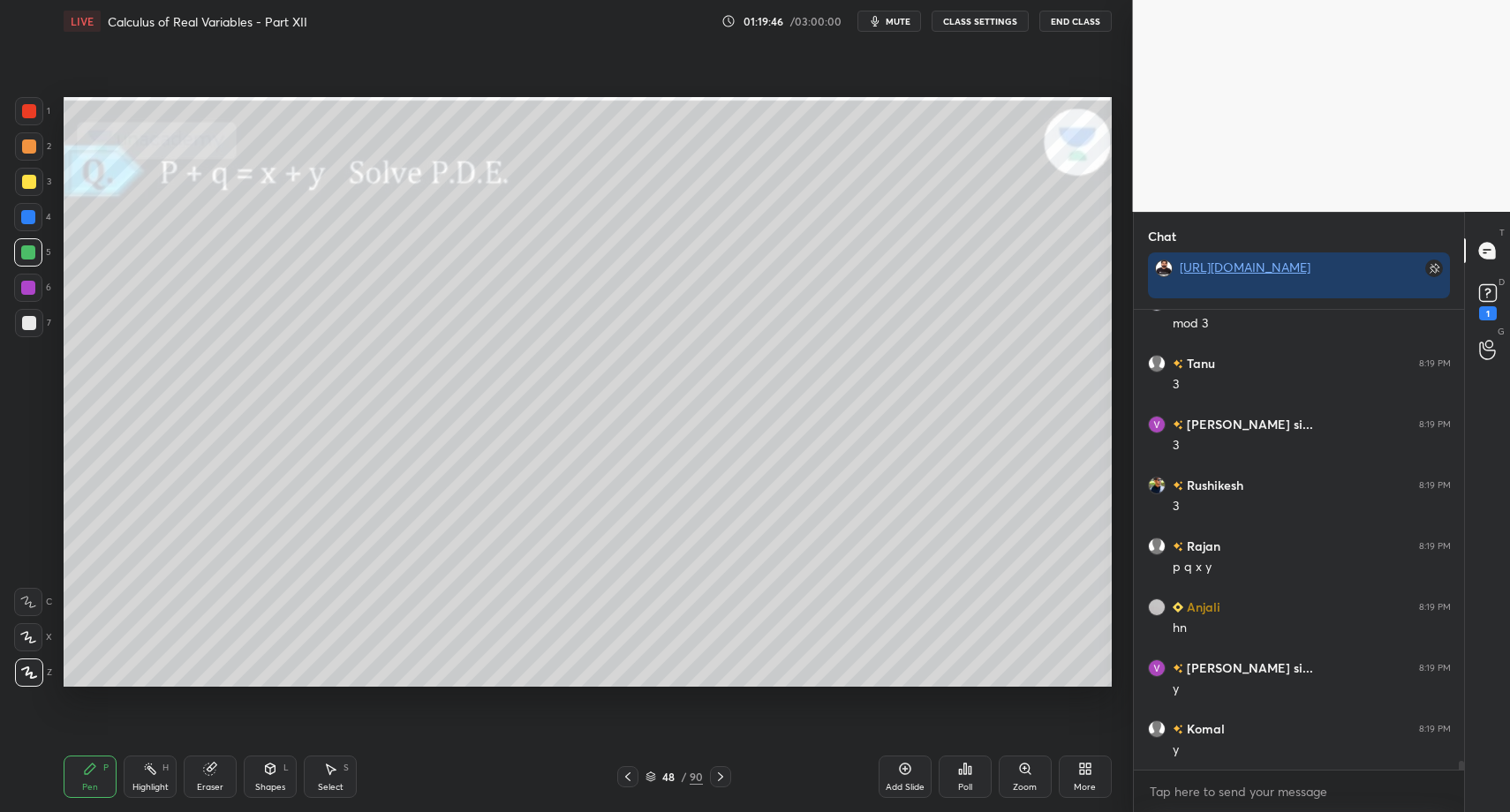 click on "Shapes L" at bounding box center (270, 777) 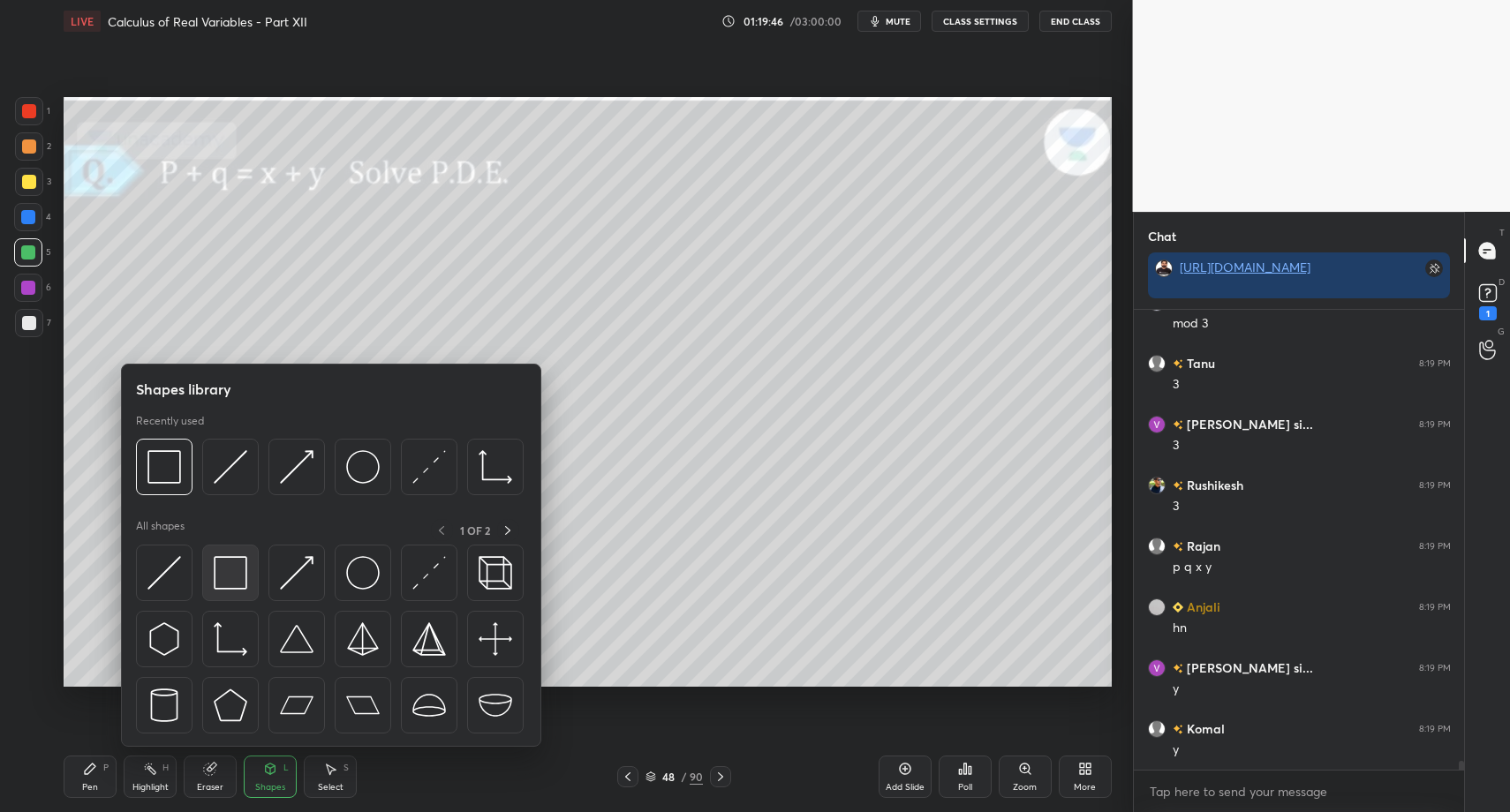 click at bounding box center (230, 573) 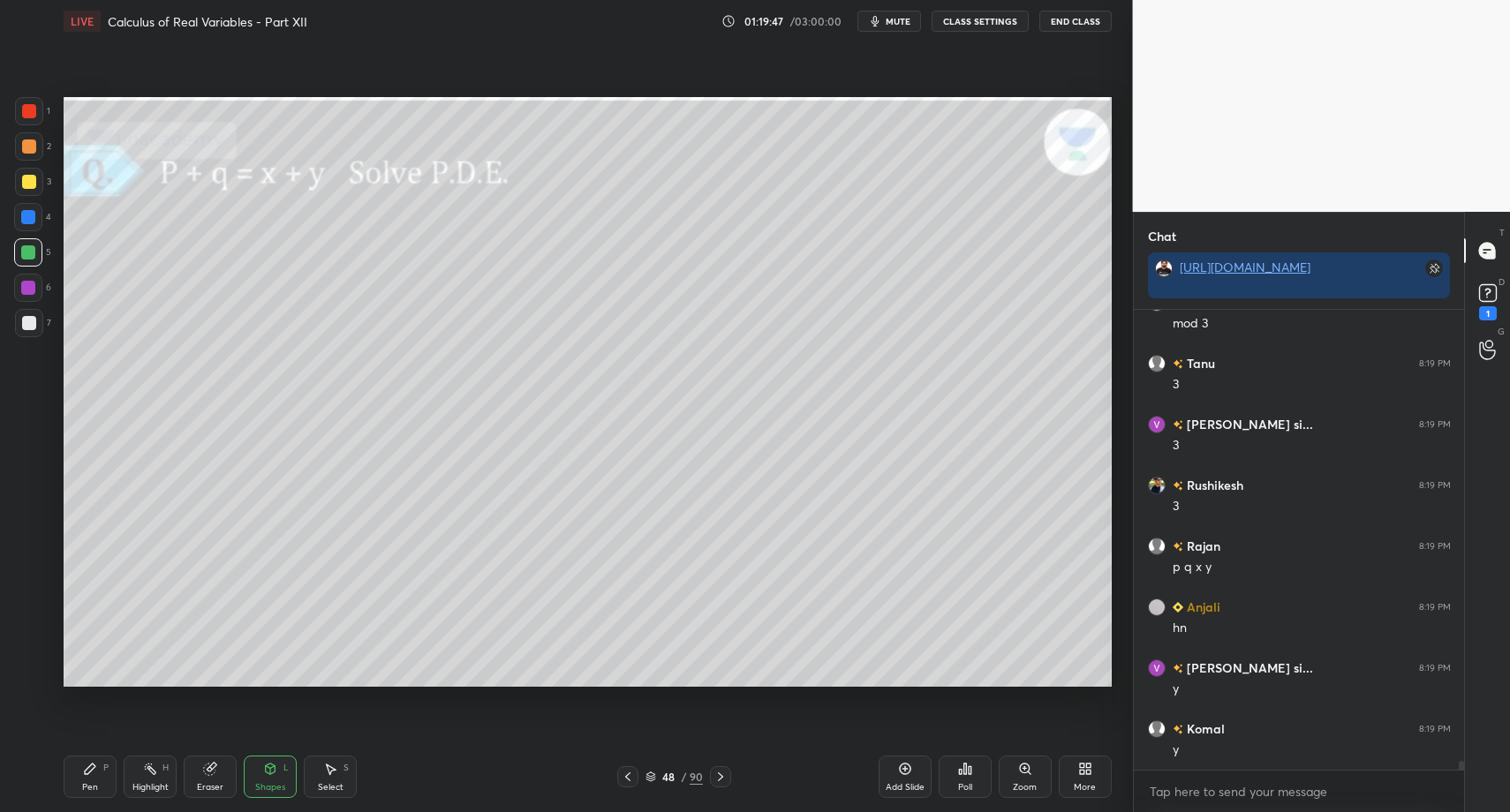 click on "Pen P" at bounding box center (90, 777) 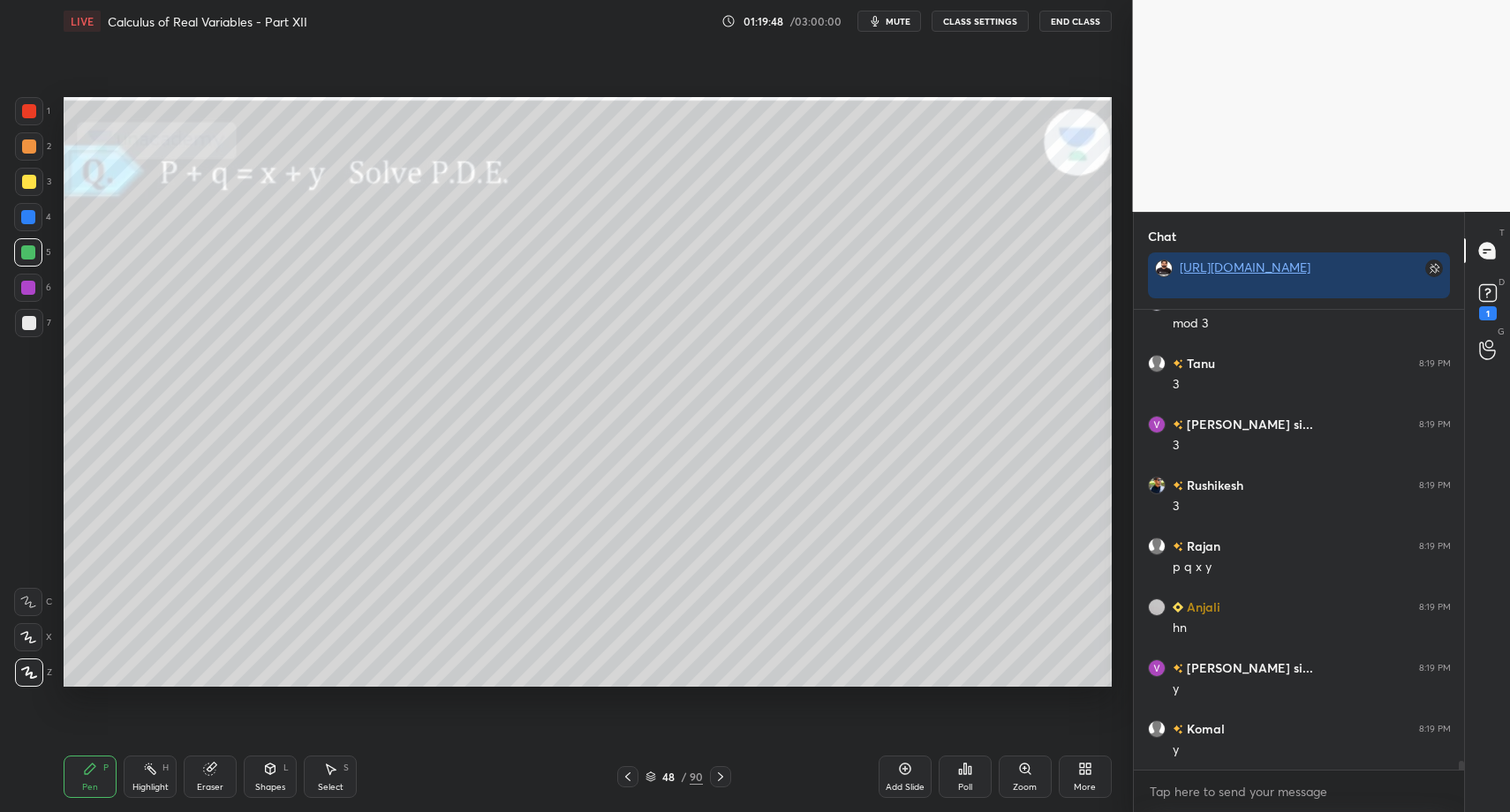 drag, startPoint x: 100, startPoint y: 762, endPoint x: 98, endPoint y: 707, distance: 55.03635 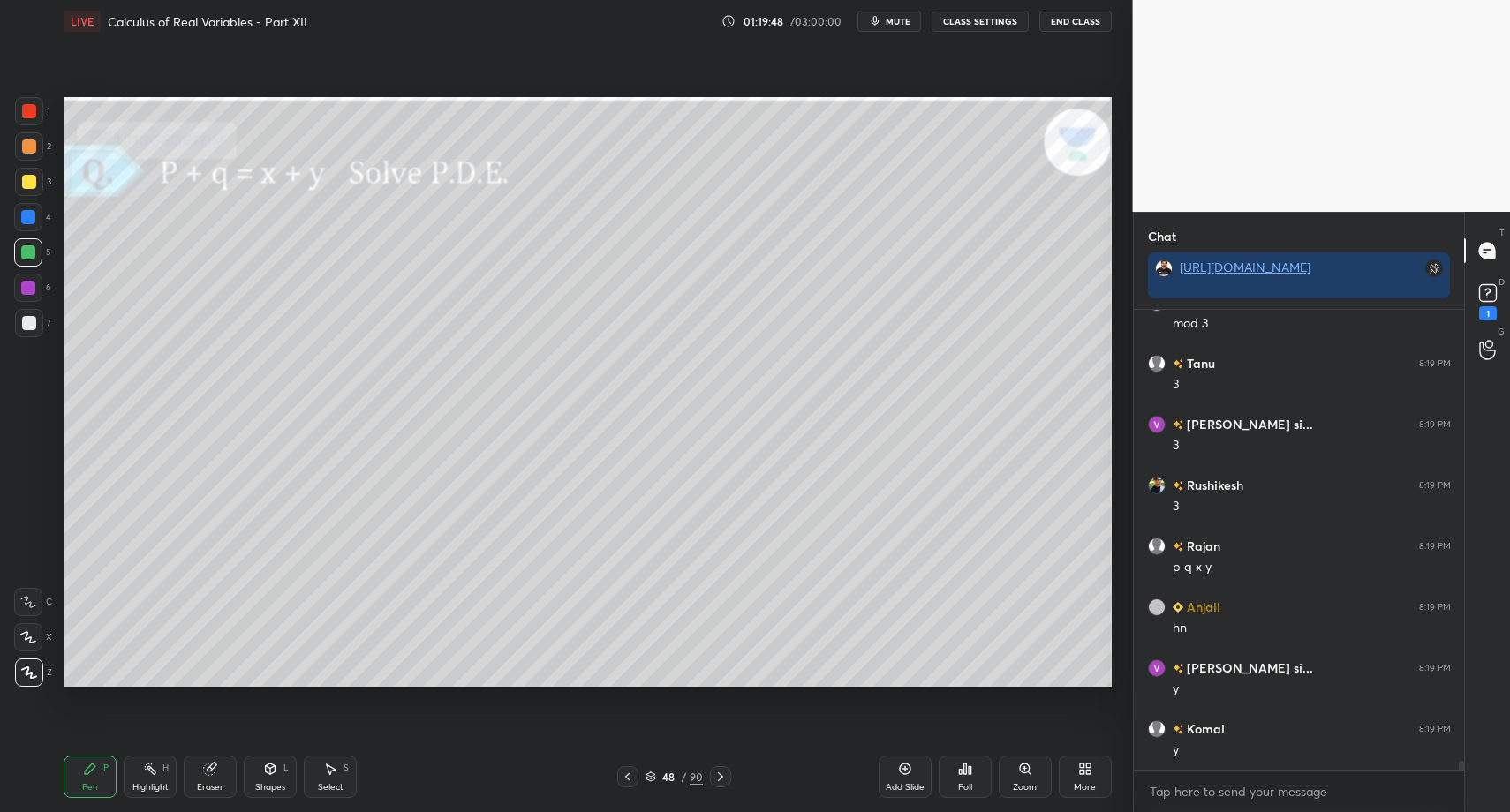 click on "Pen P Highlight H Eraser Shapes L Select S 48 / 90 Add Slide Poll Zoom More" at bounding box center (587, 777) 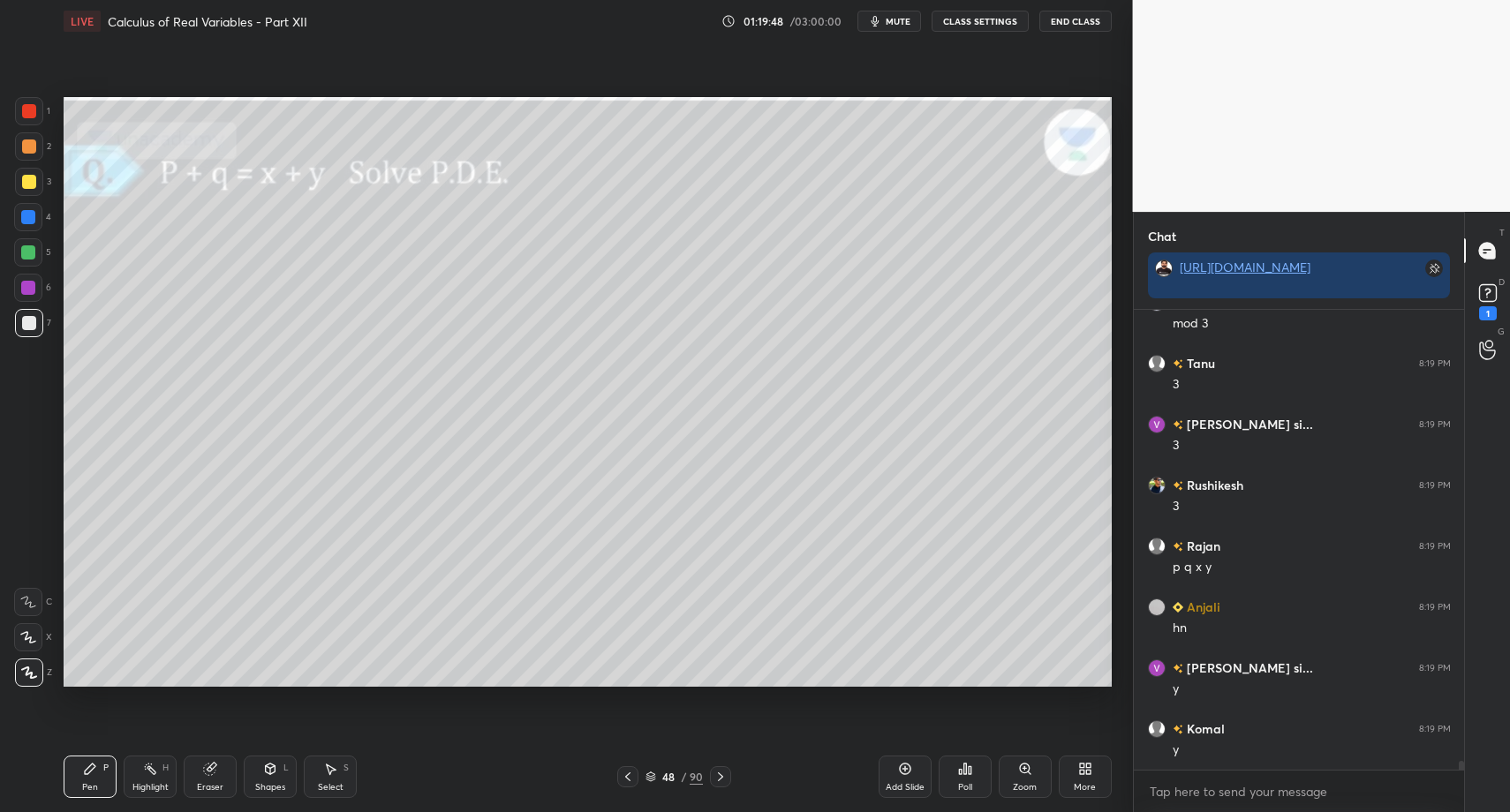 drag, startPoint x: 92, startPoint y: 779, endPoint x: 149, endPoint y: 703, distance: 95 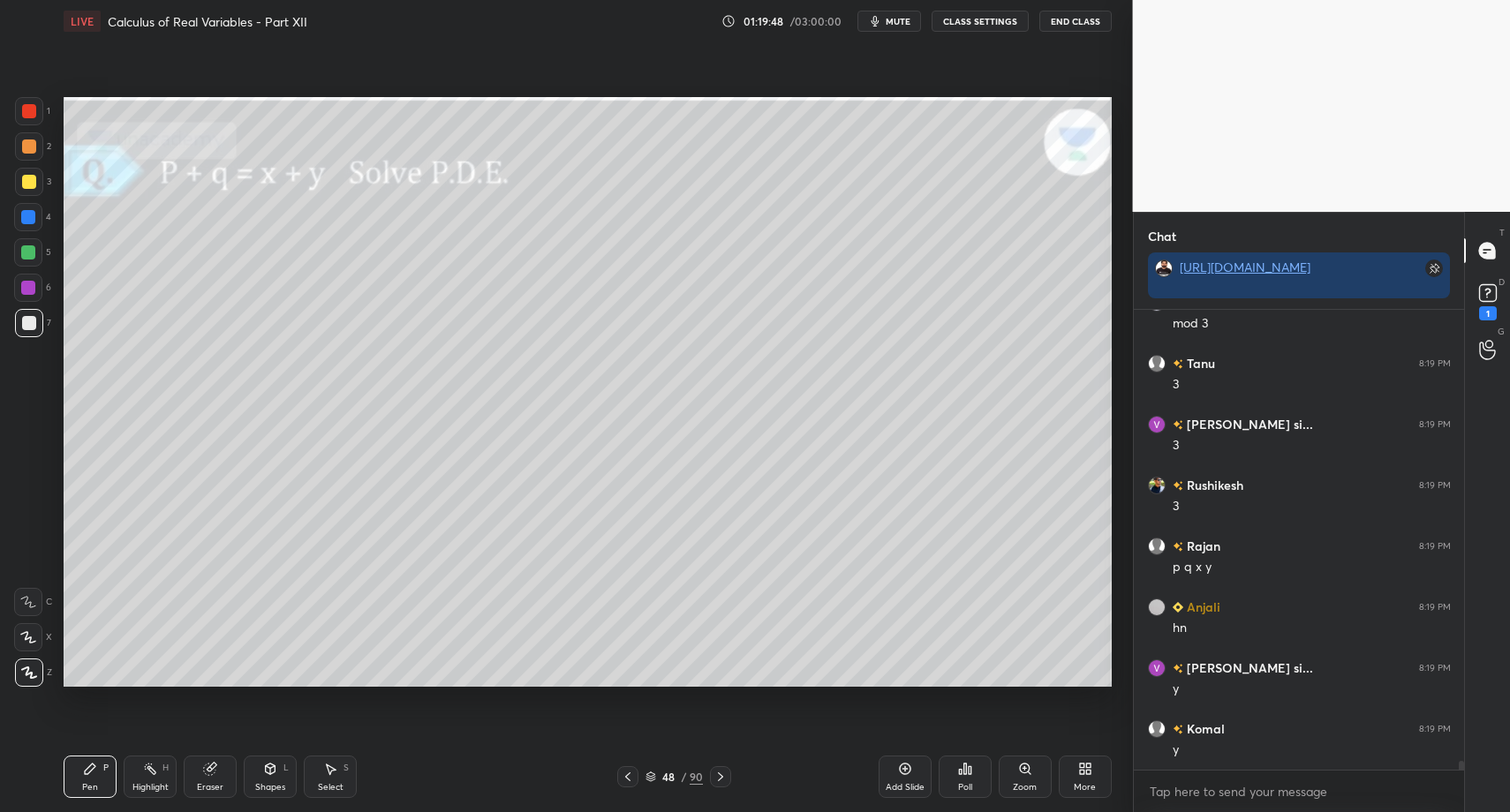 click on "Pen P" at bounding box center [90, 777] 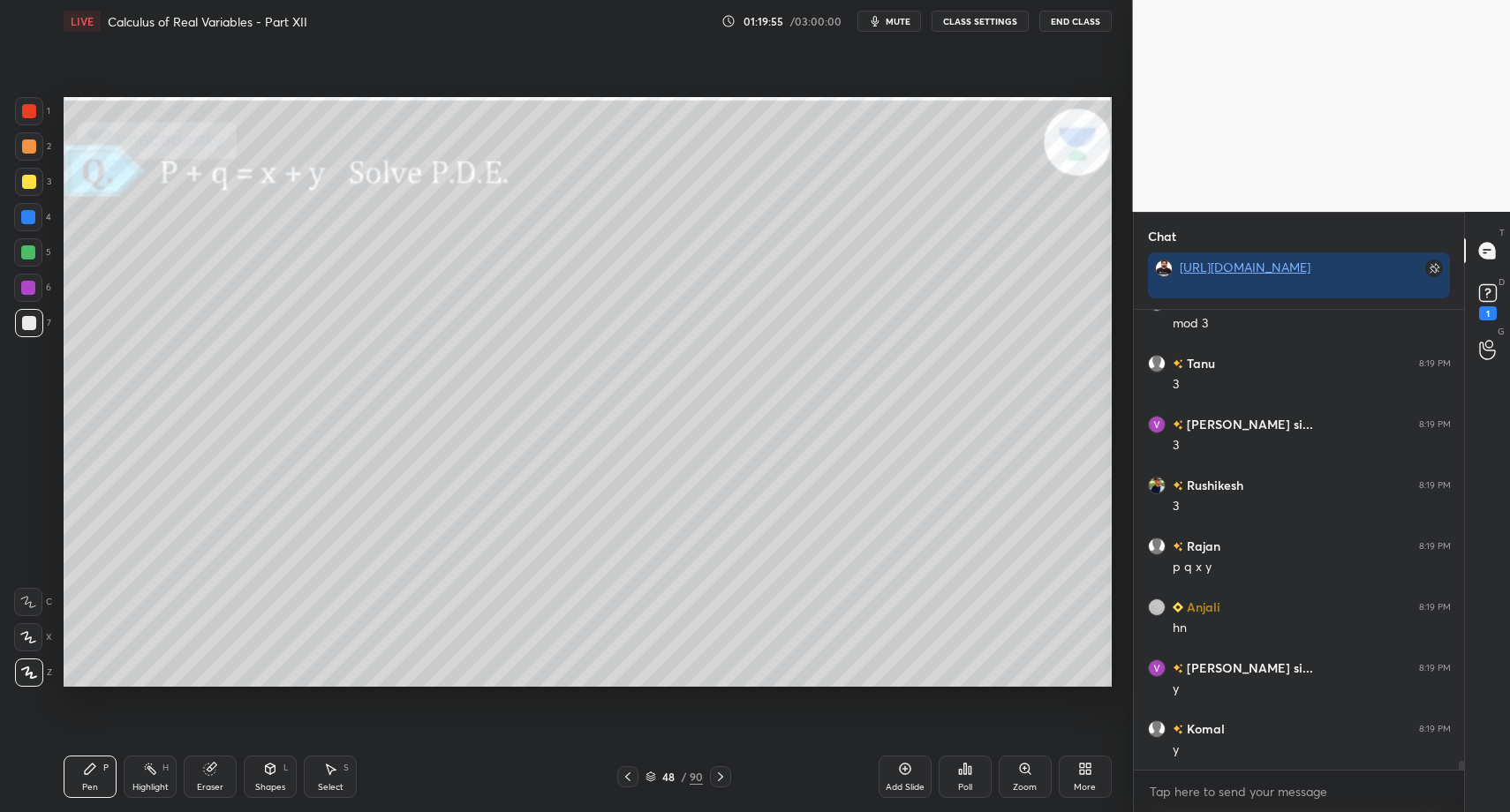 click 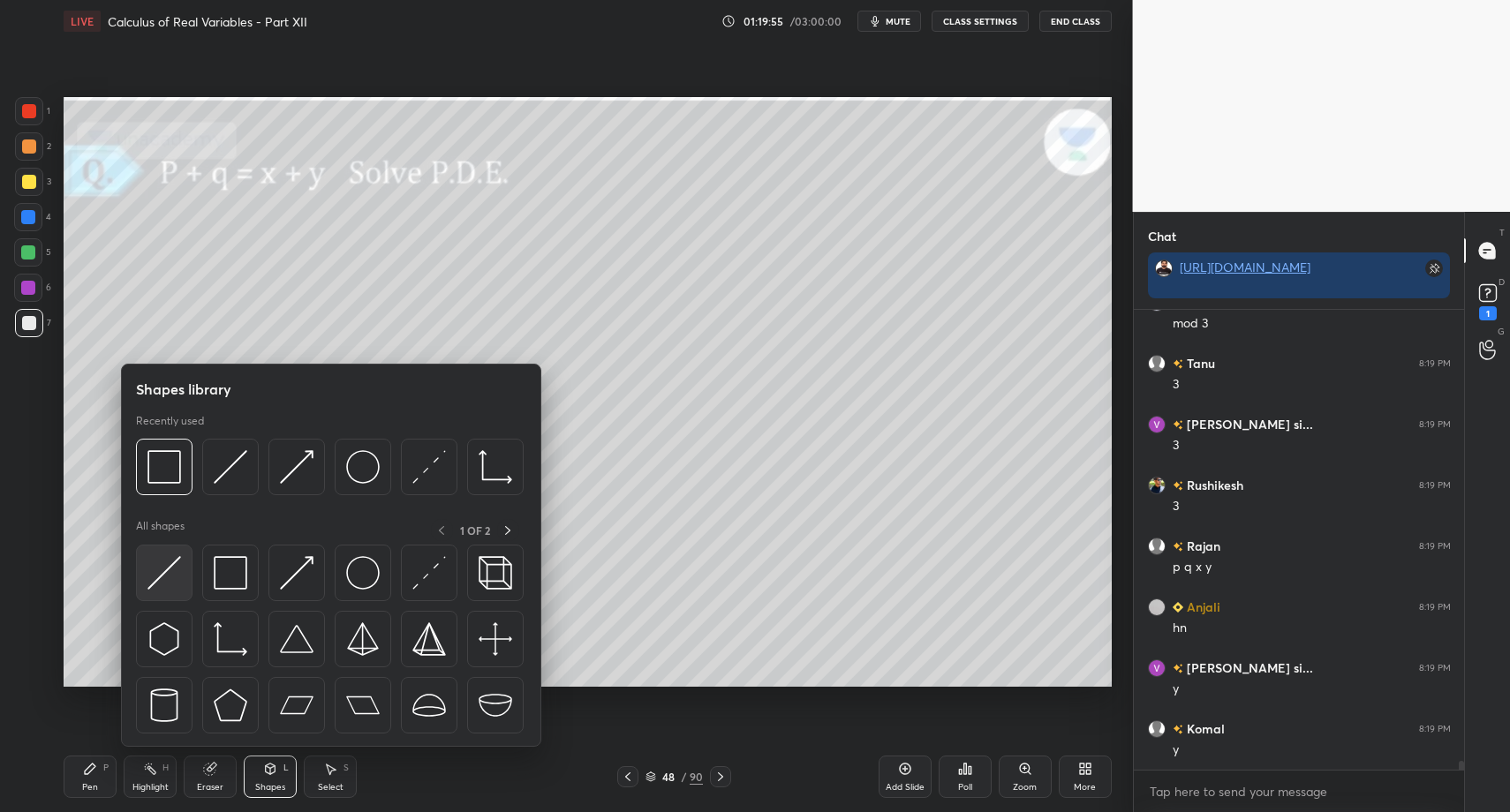 click at bounding box center [164, 573] 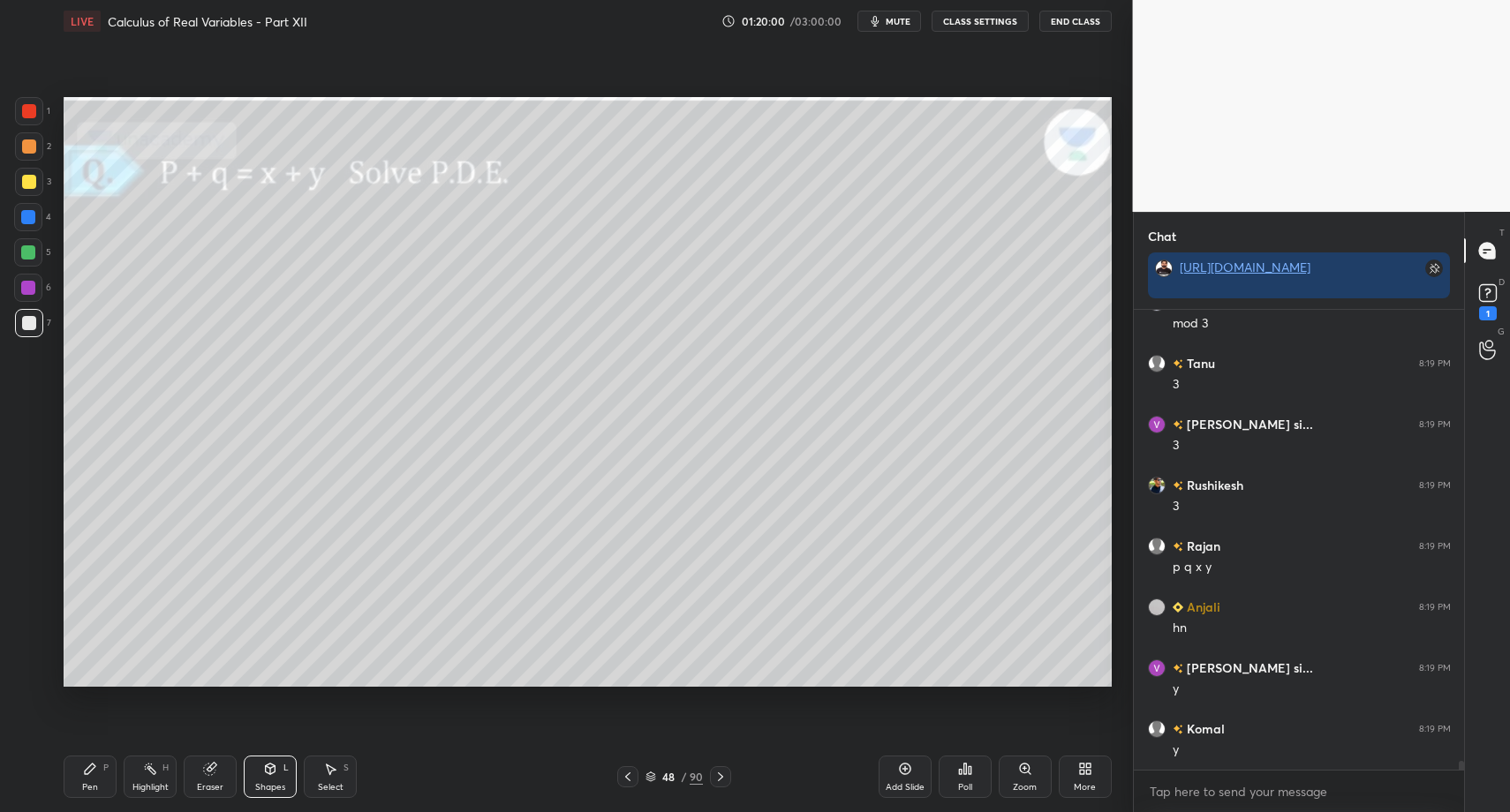 click on "Pen" at bounding box center [90, 787] 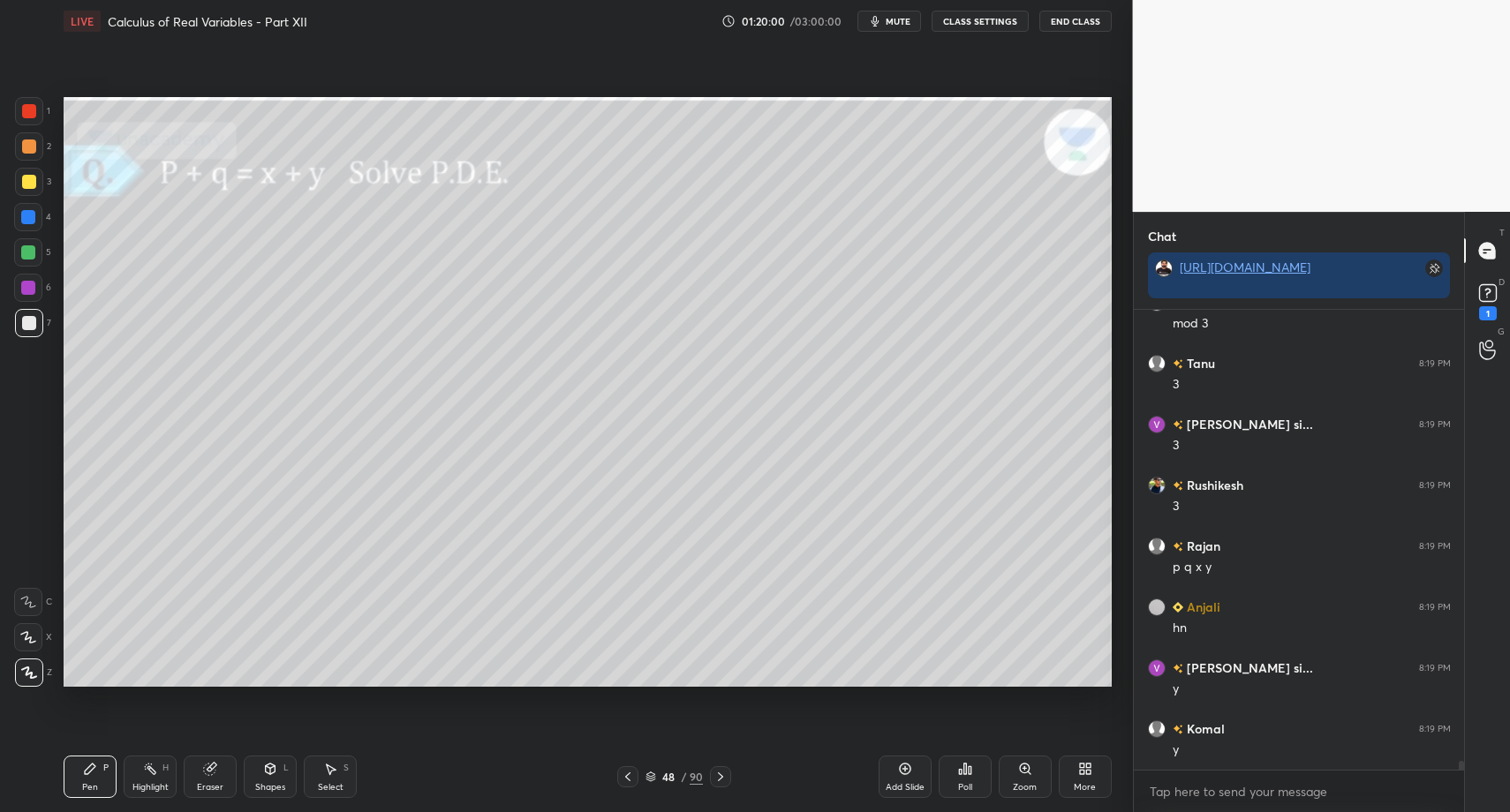 click on "Pen P" at bounding box center [90, 777] 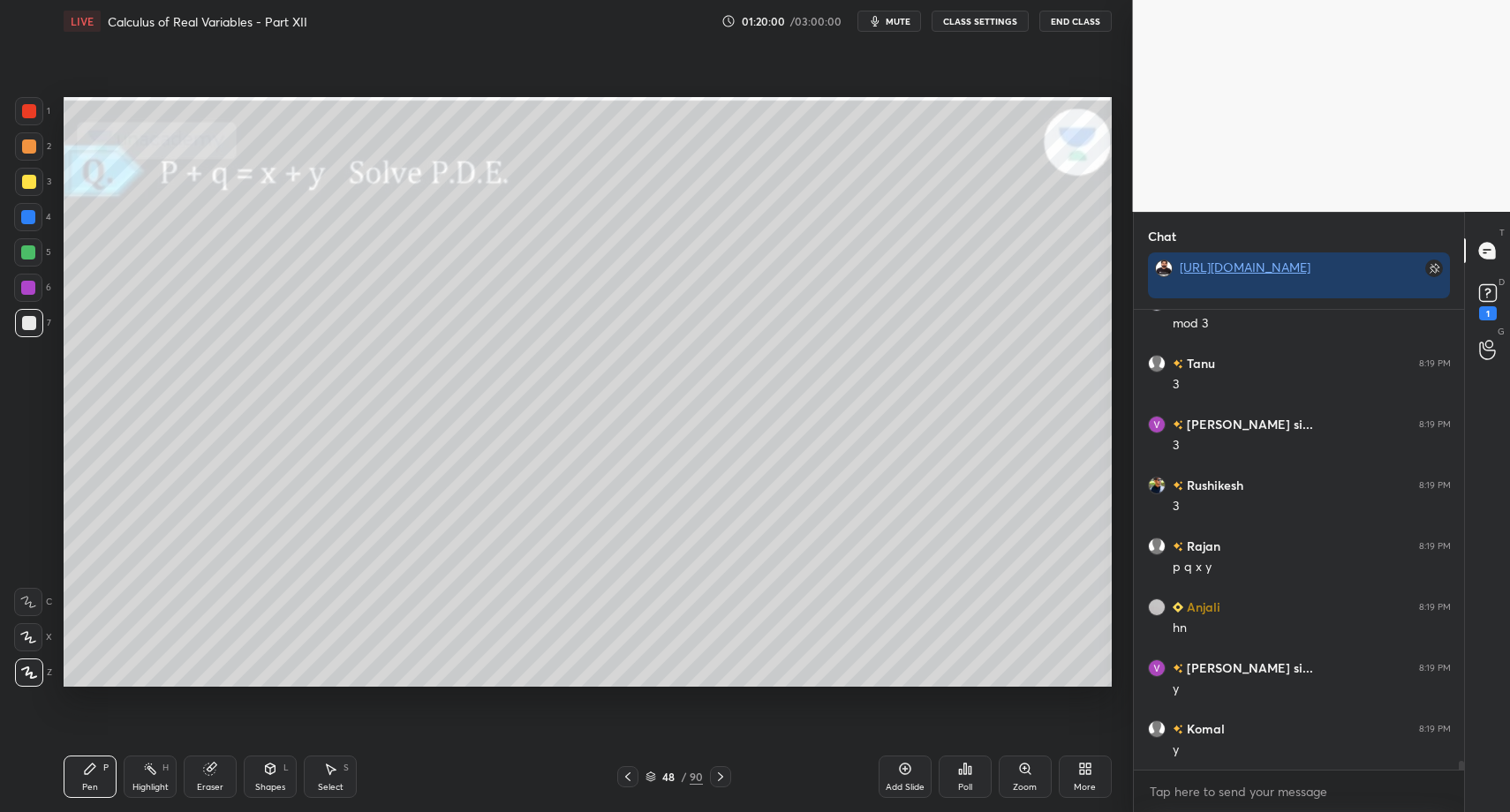 drag, startPoint x: 91, startPoint y: 775, endPoint x: 112, endPoint y: 753, distance: 30.413813 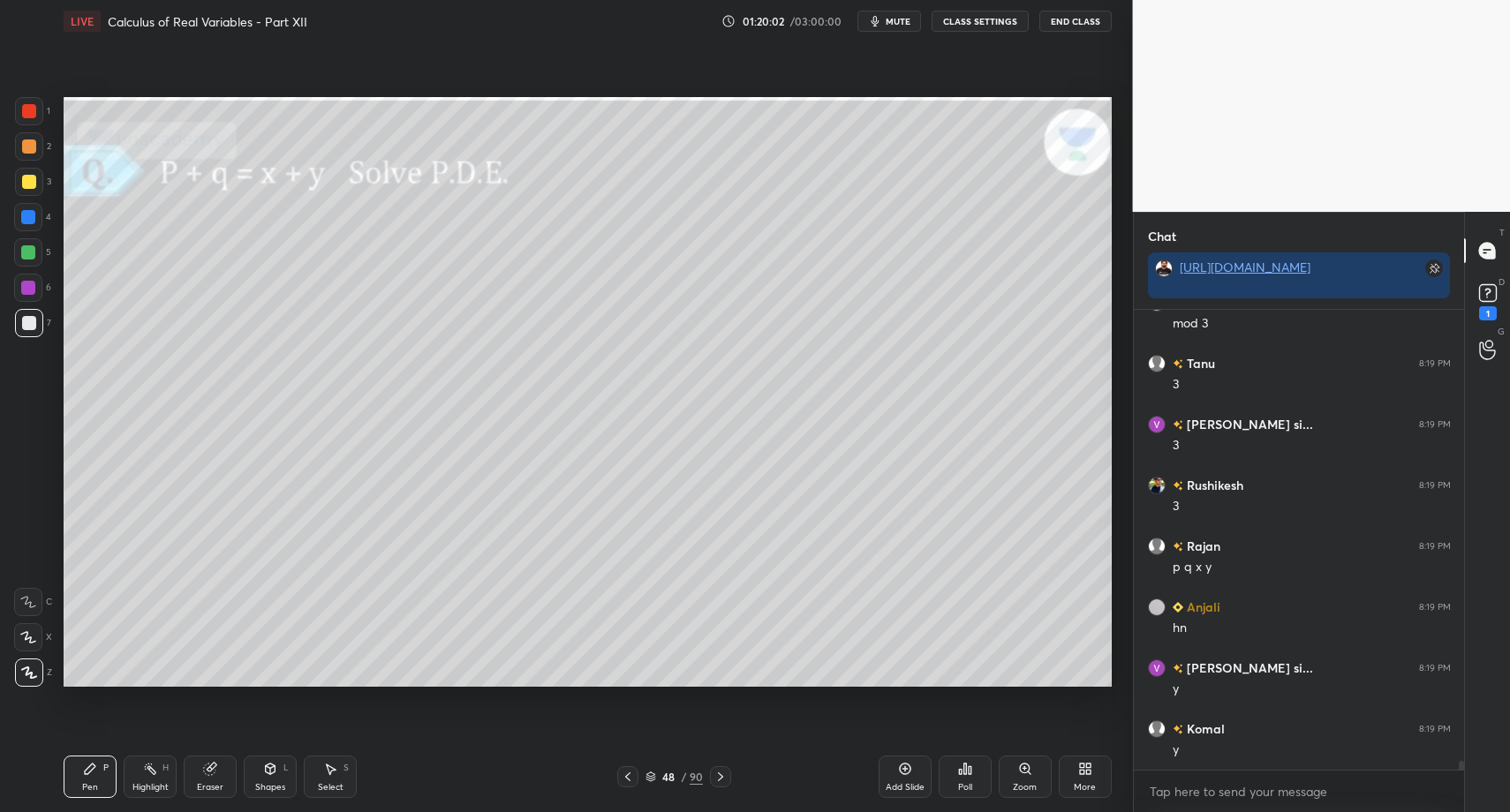 drag, startPoint x: 138, startPoint y: 781, endPoint x: 156, endPoint y: 750, distance: 35.8469 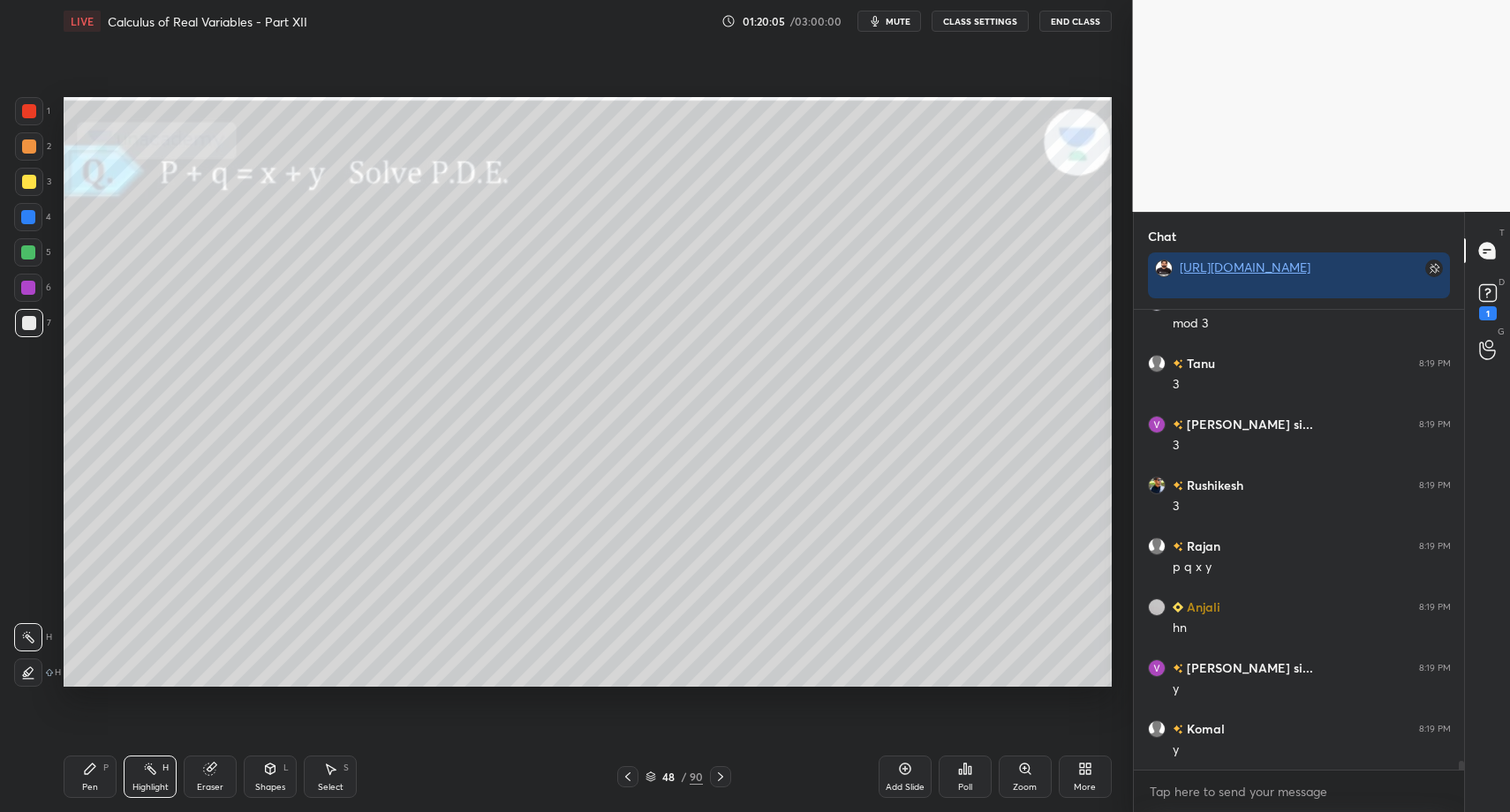 drag, startPoint x: 344, startPoint y: 781, endPoint x: 331, endPoint y: 783, distance: 13.152946 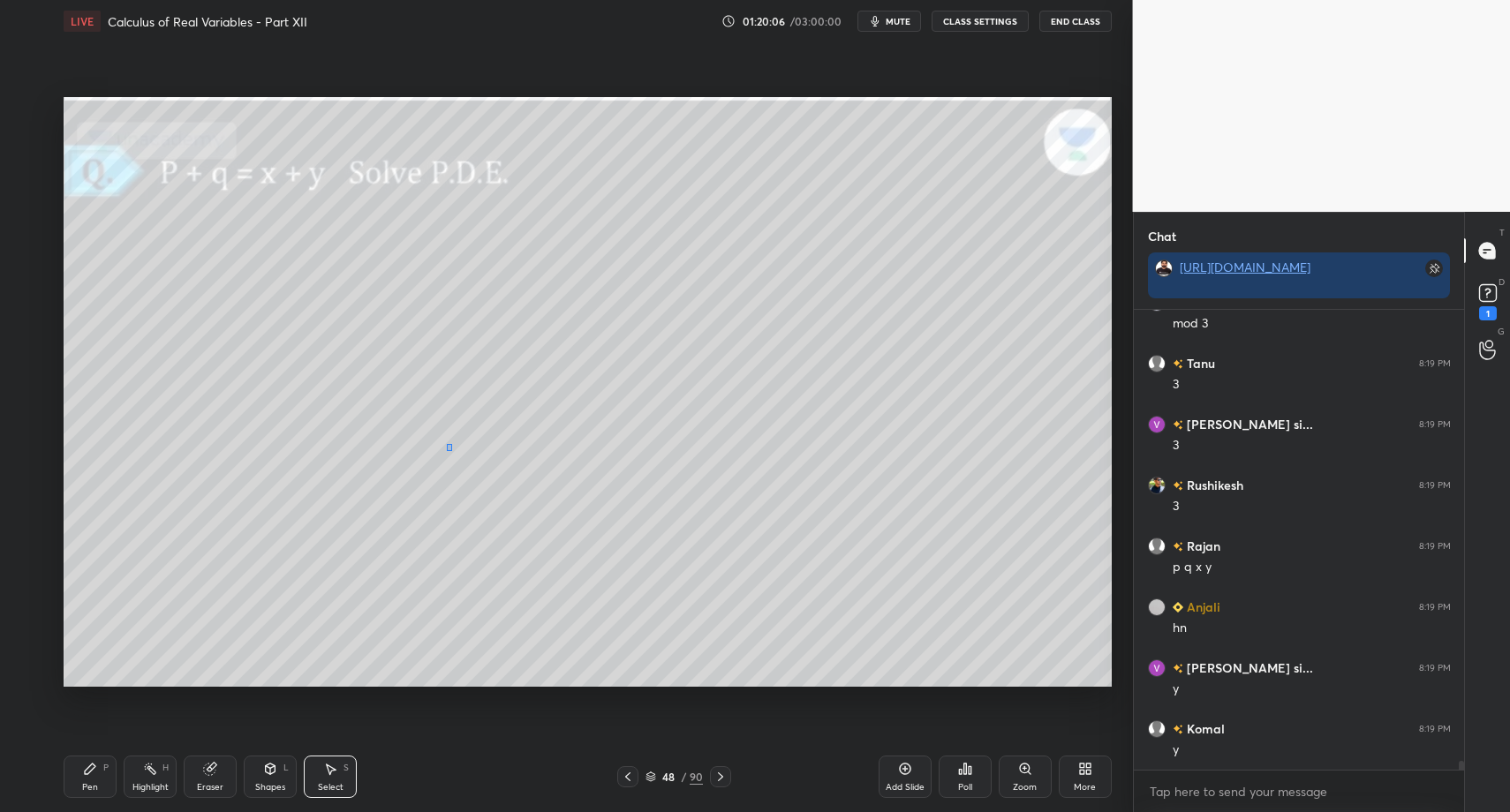 drag, startPoint x: 451, startPoint y: 451, endPoint x: 664, endPoint y: 635, distance: 281.4694 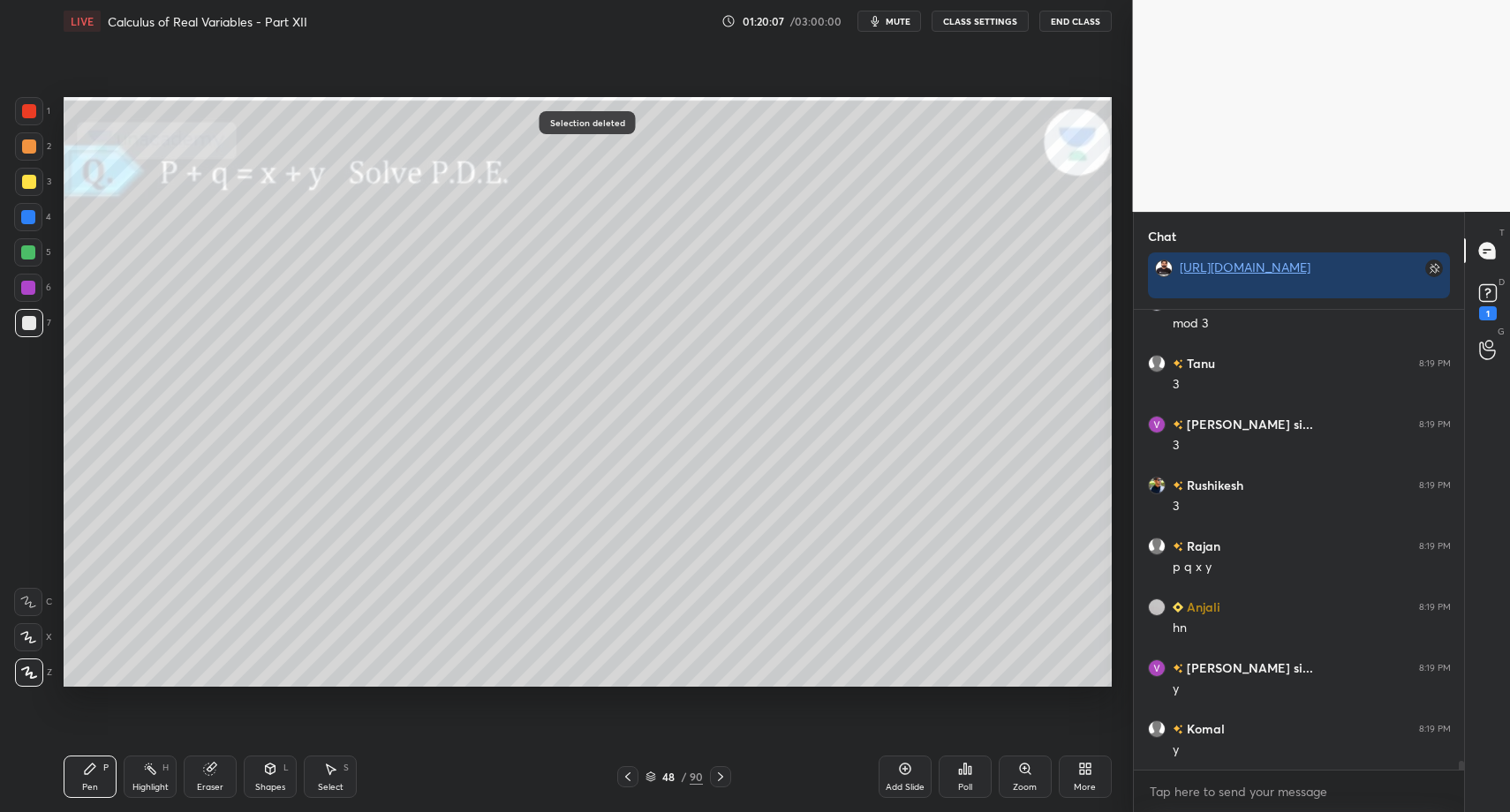 drag, startPoint x: 93, startPoint y: 776, endPoint x: 128, endPoint y: 742, distance: 48.79549 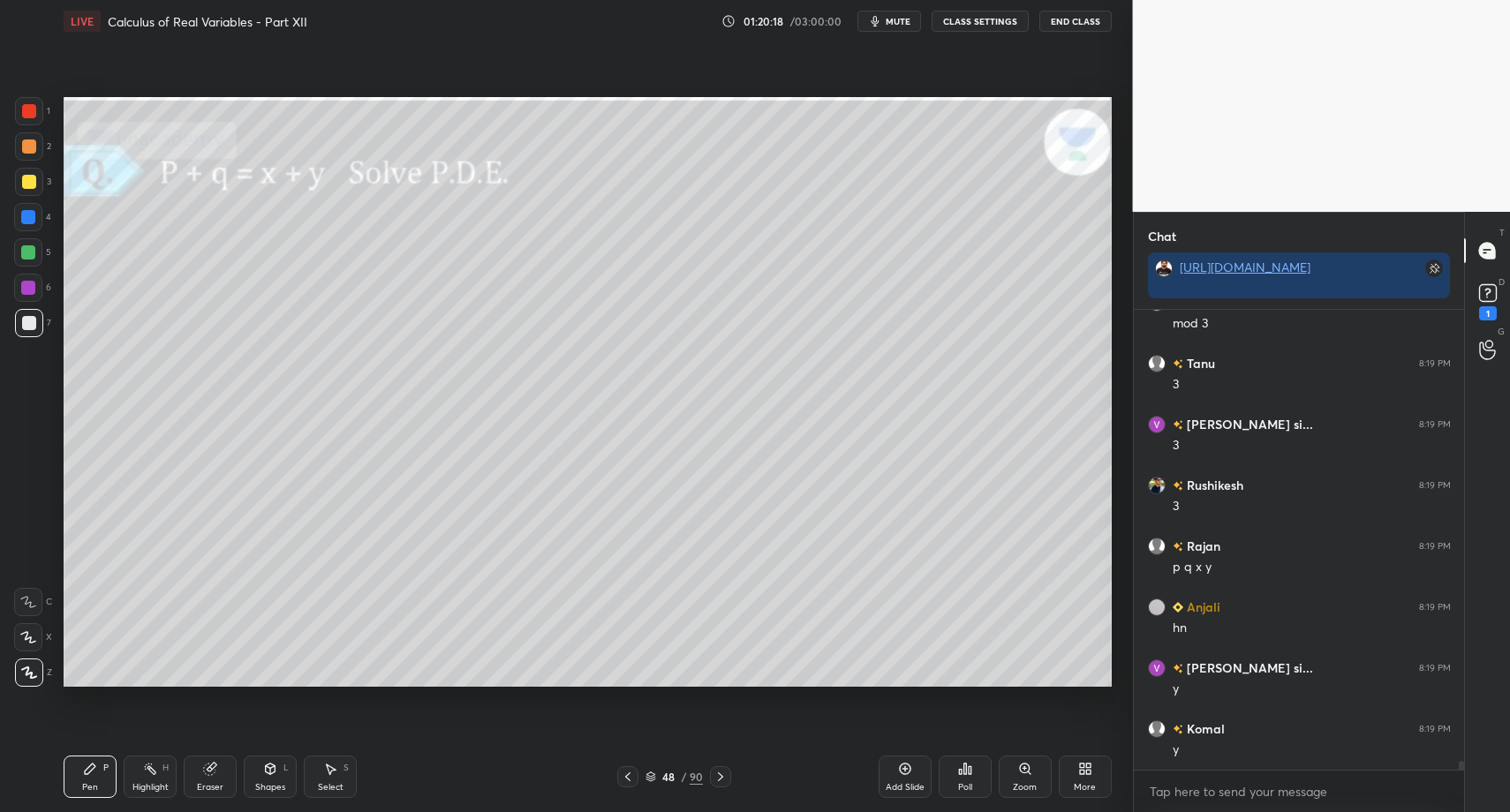 scroll, scrollTop: 24005, scrollLeft: 0, axis: vertical 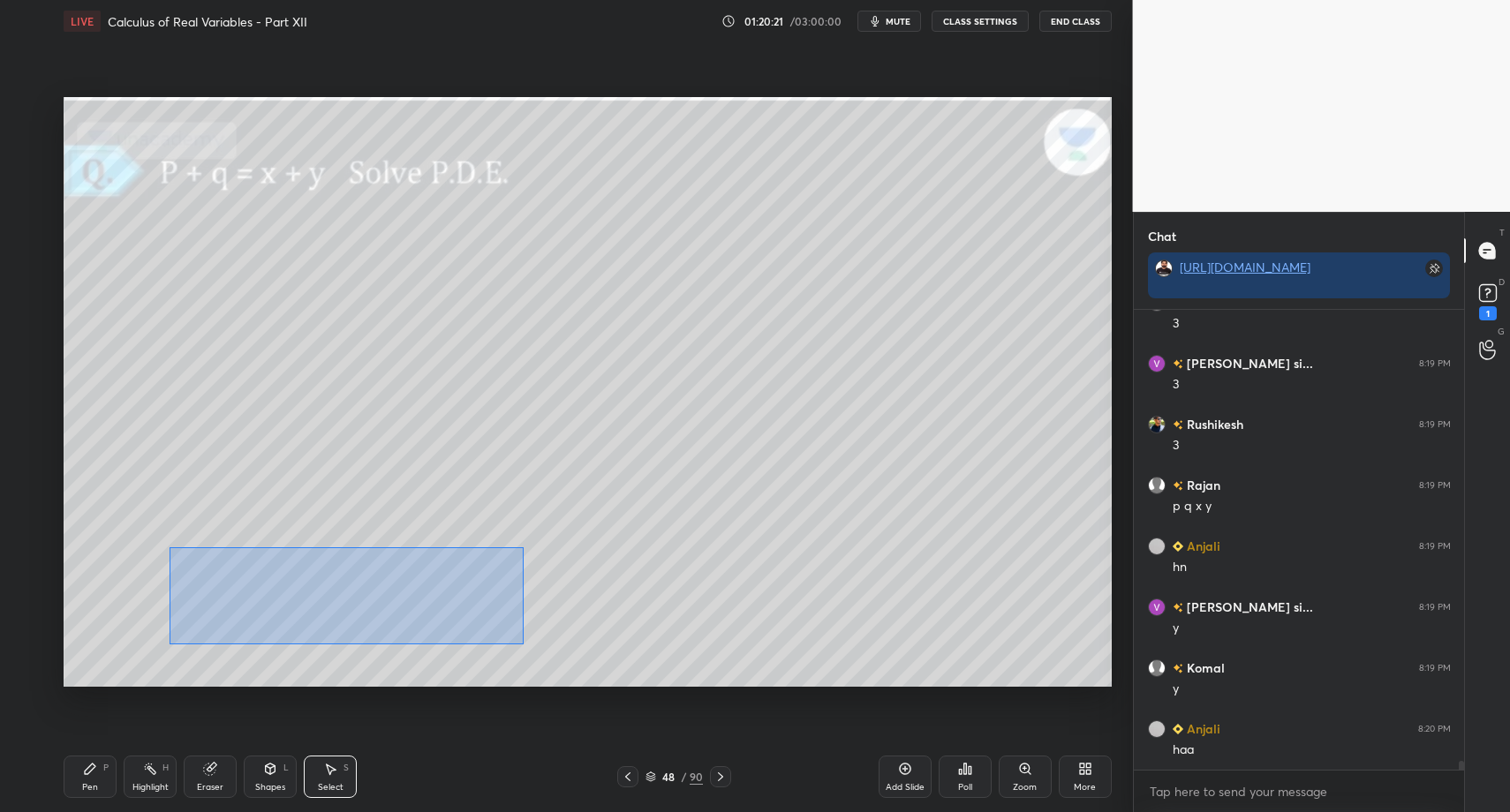 drag, startPoint x: 170, startPoint y: 547, endPoint x: 523, endPoint y: 647, distance: 366.891 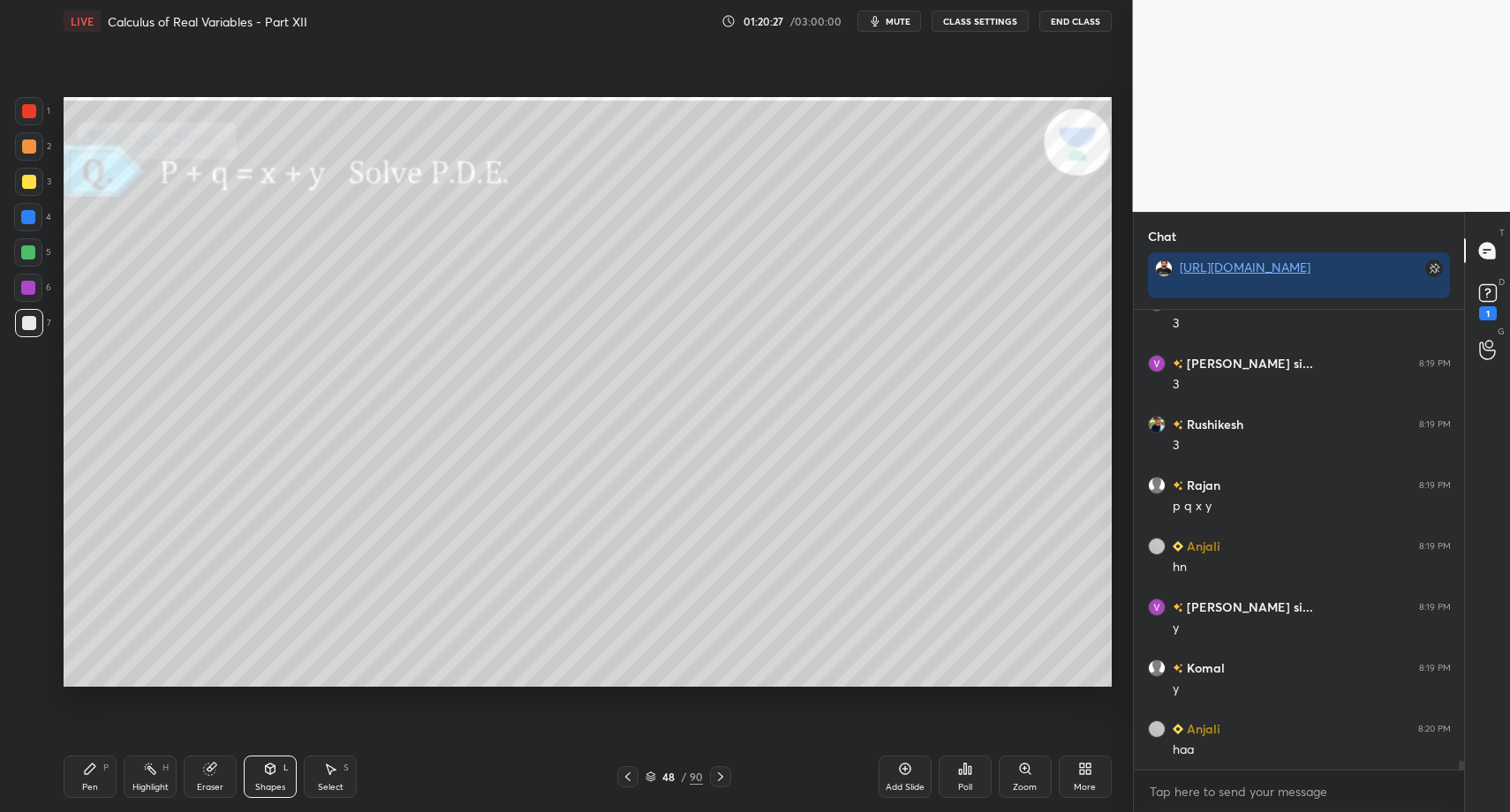 click on "Pen P" at bounding box center [90, 777] 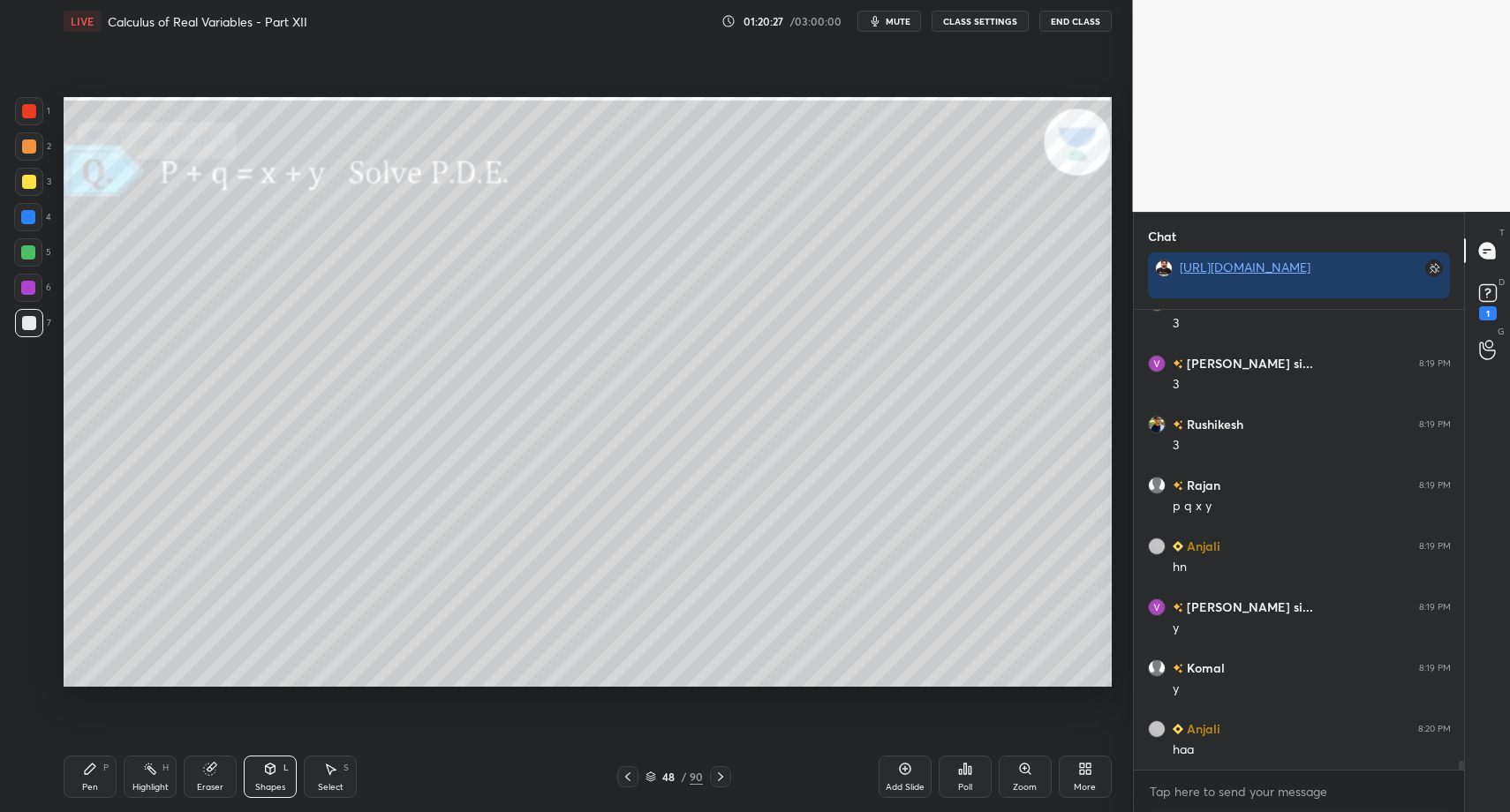 click on "Pen P" at bounding box center (90, 777) 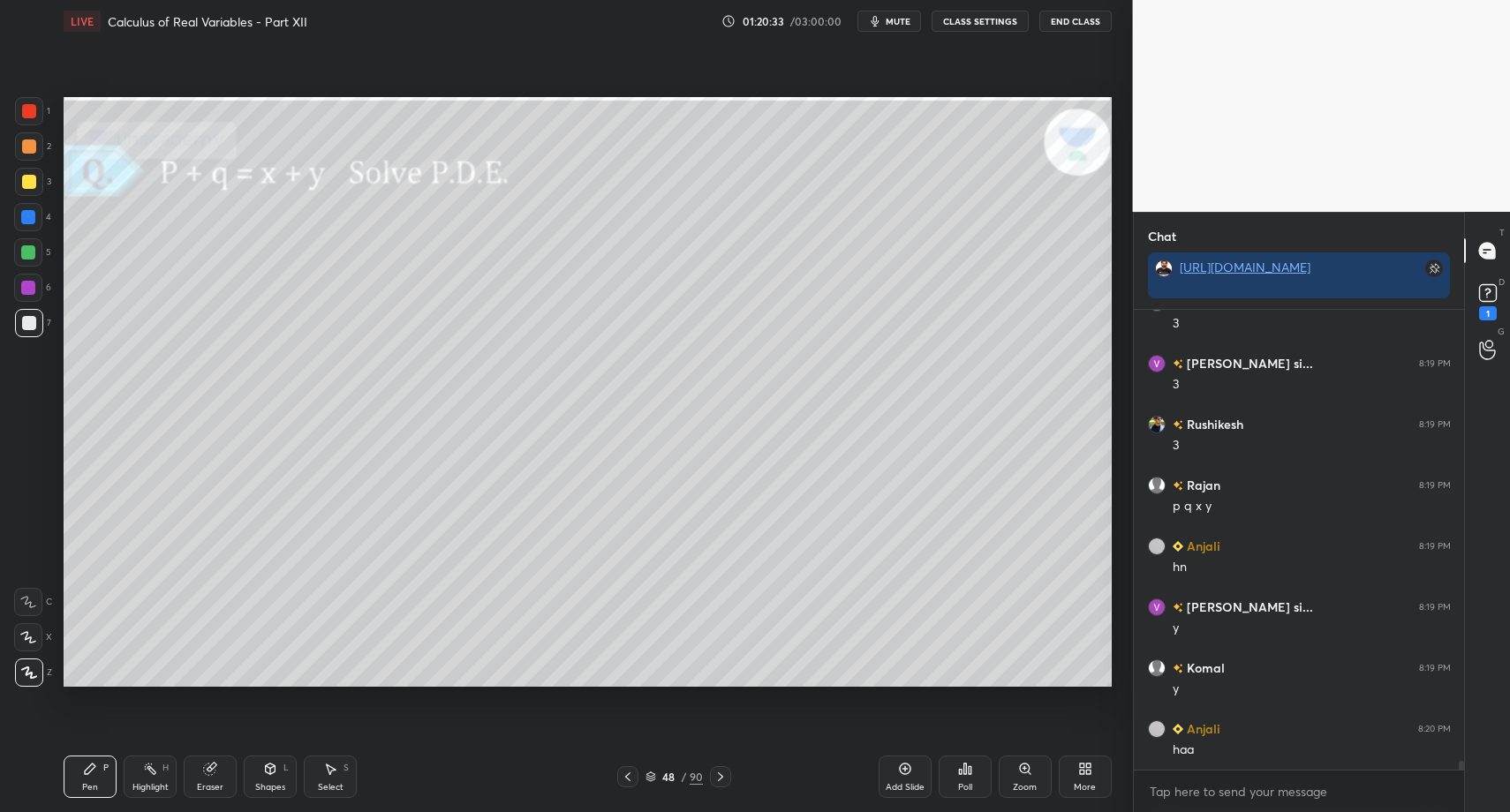 click on "Shapes L" at bounding box center (270, 777) 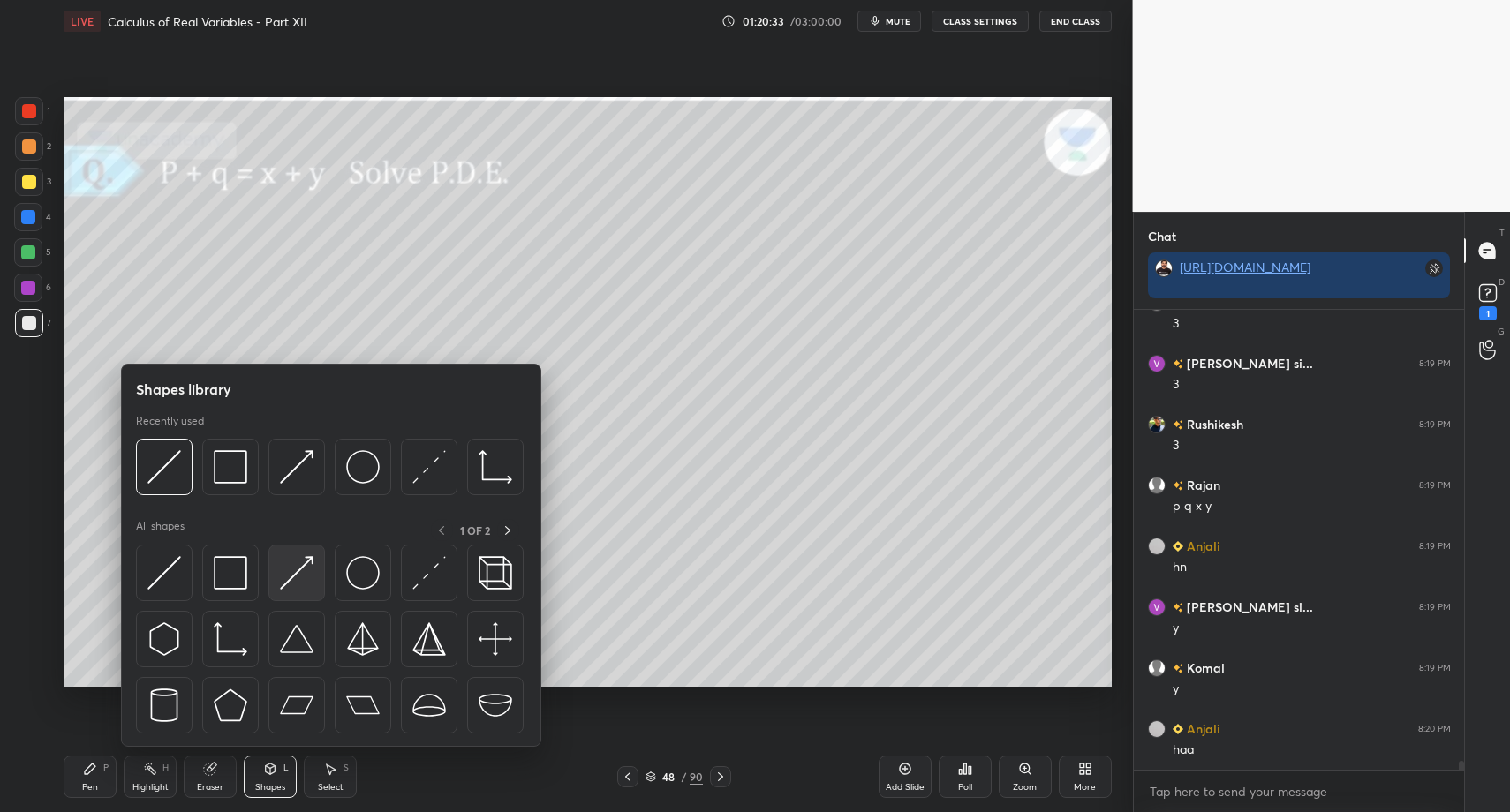 click at bounding box center [297, 573] 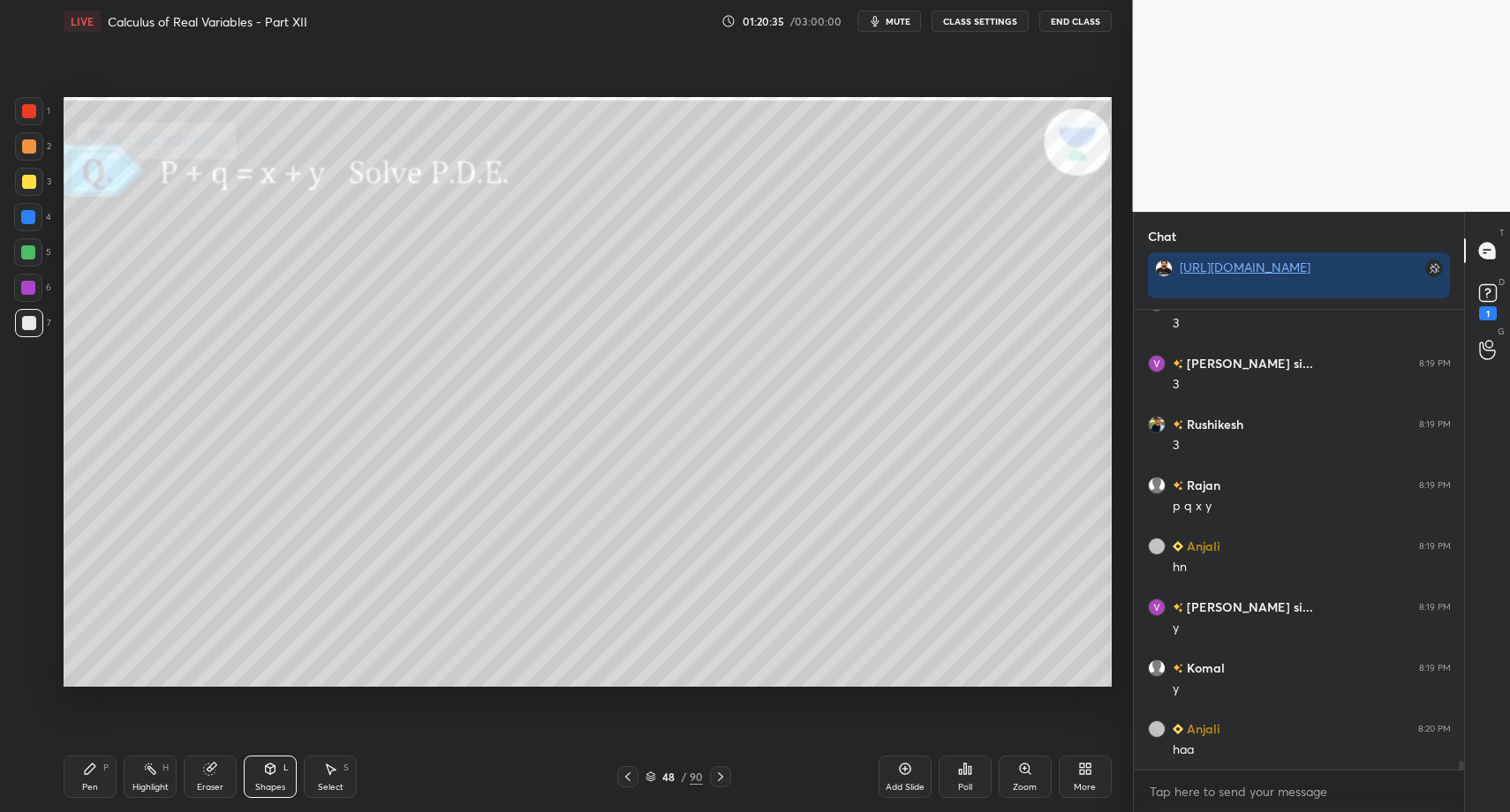drag, startPoint x: 76, startPoint y: 786, endPoint x: 96, endPoint y: 777, distance: 21.931712 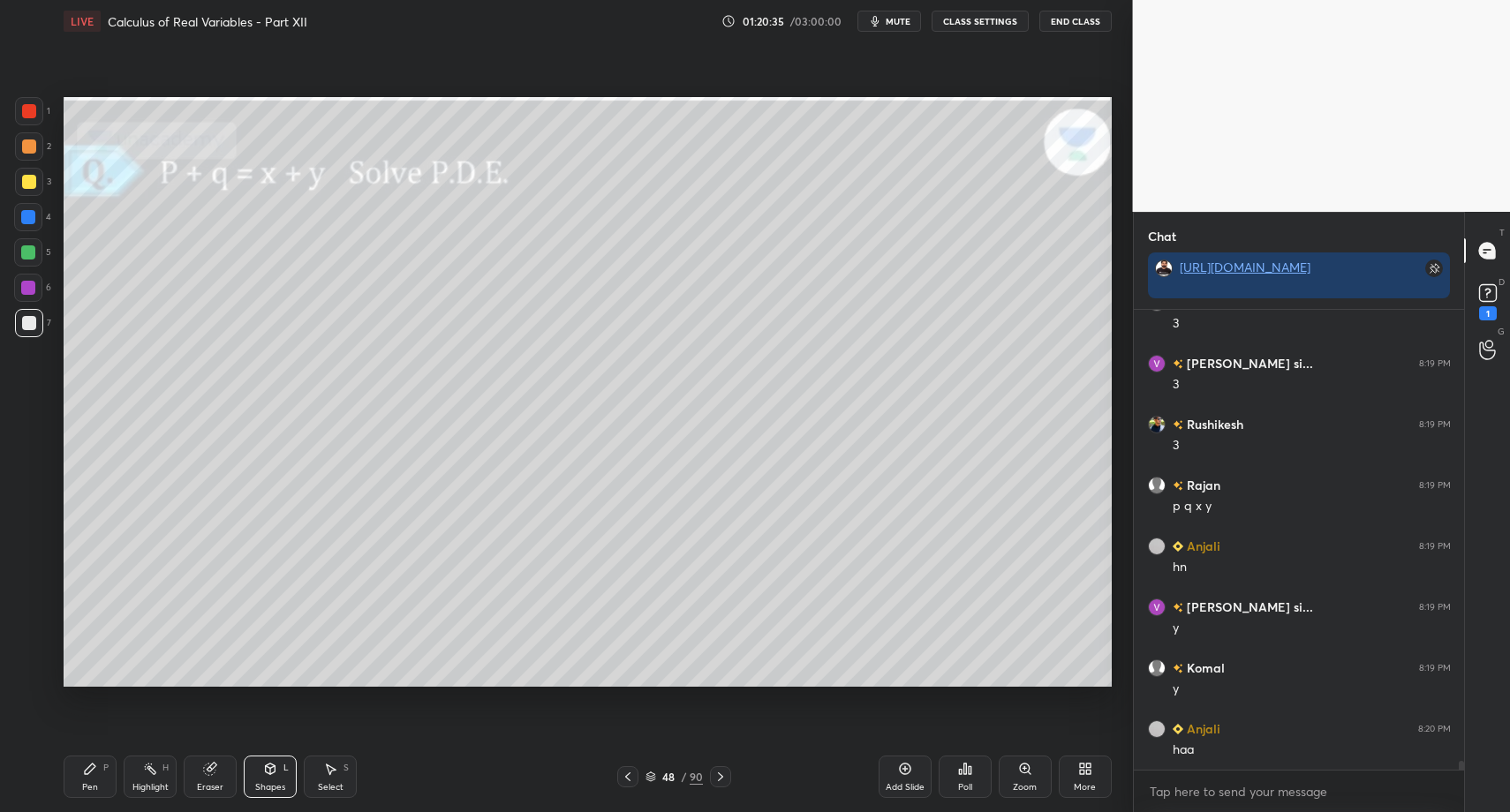 click on "Pen P" at bounding box center [90, 777] 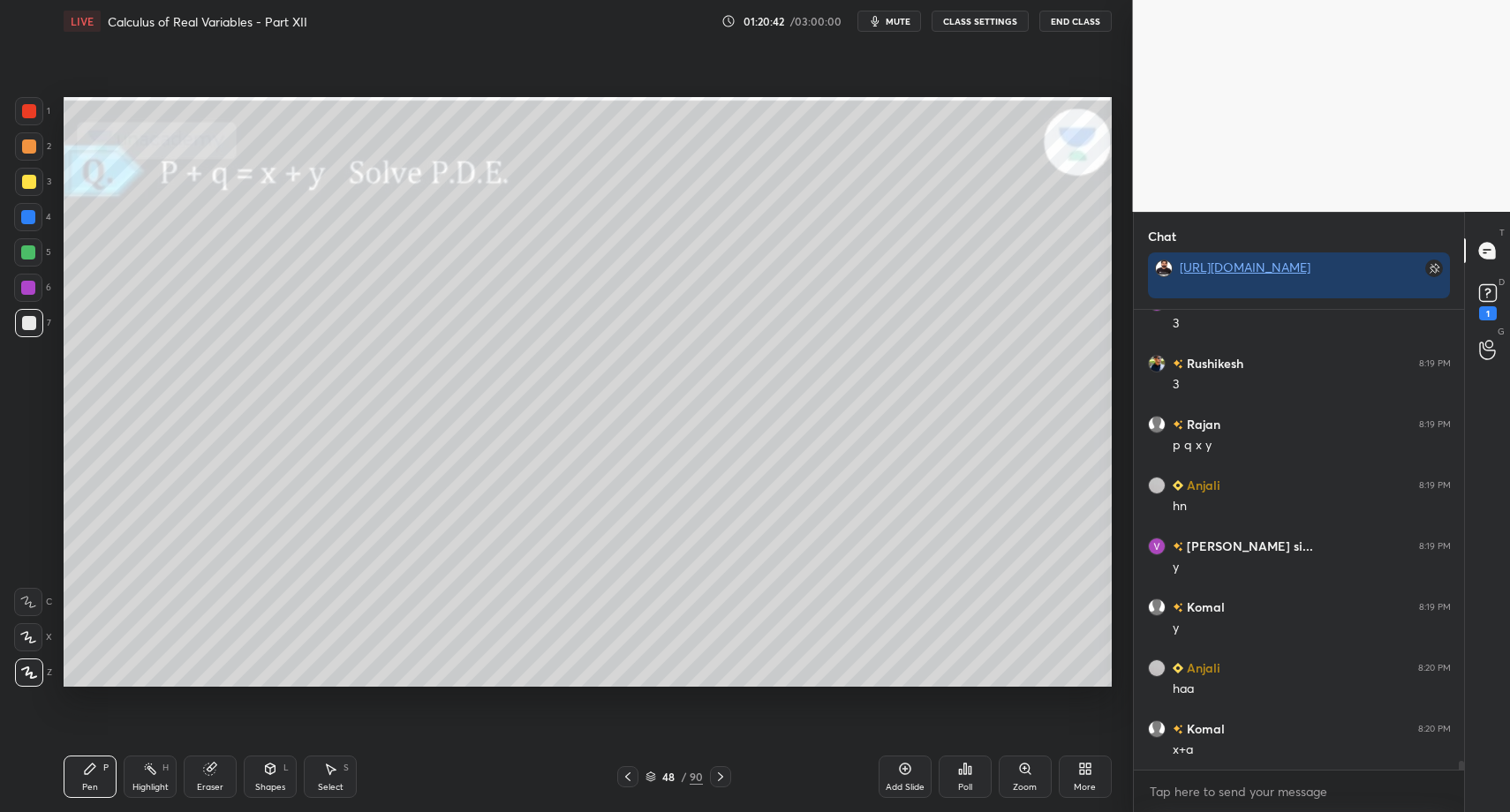 scroll, scrollTop: 24127, scrollLeft: 0, axis: vertical 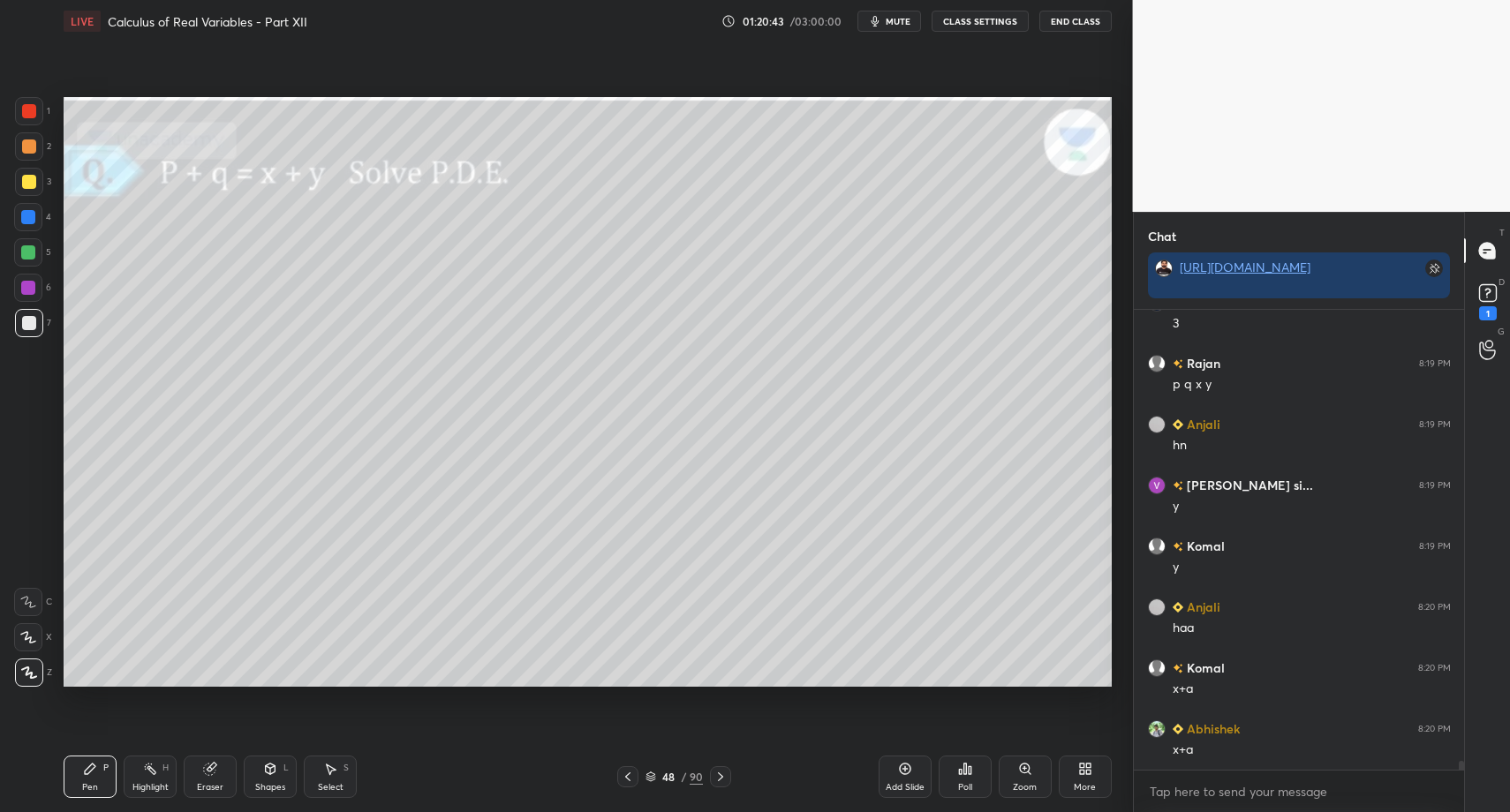 click on "Shapes L" at bounding box center (270, 777) 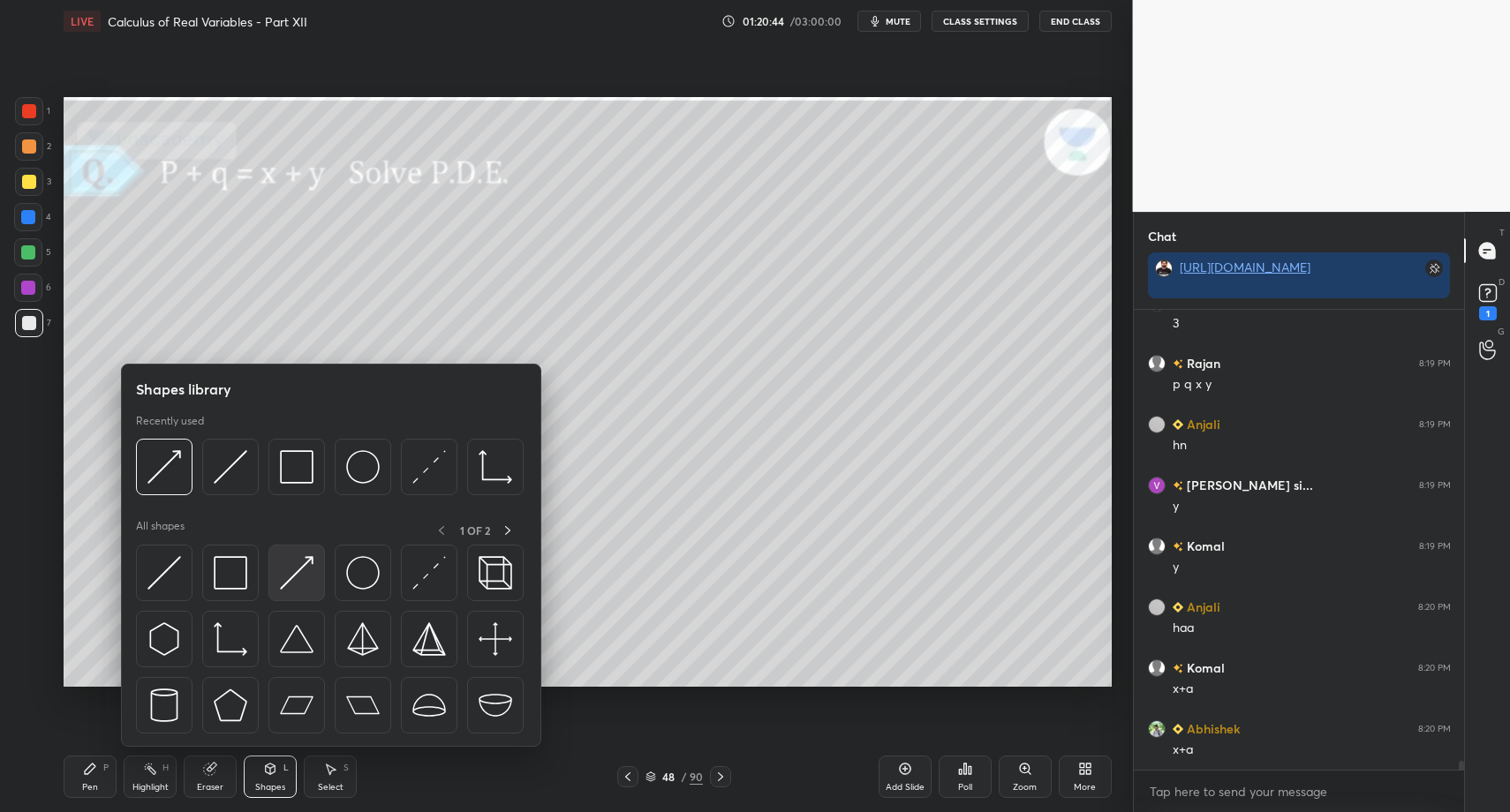 click at bounding box center (297, 573) 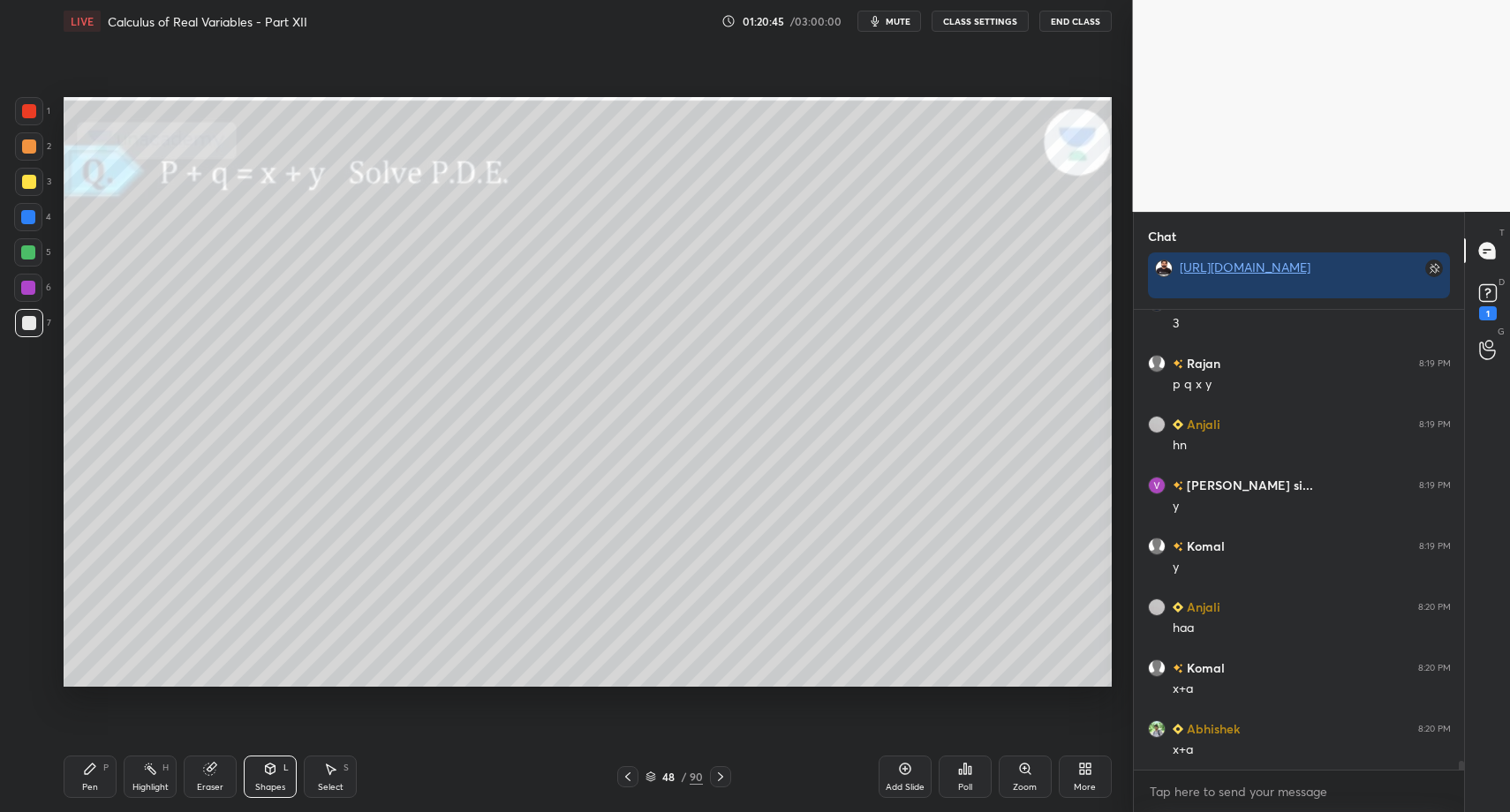 click on "Pen P" at bounding box center (90, 777) 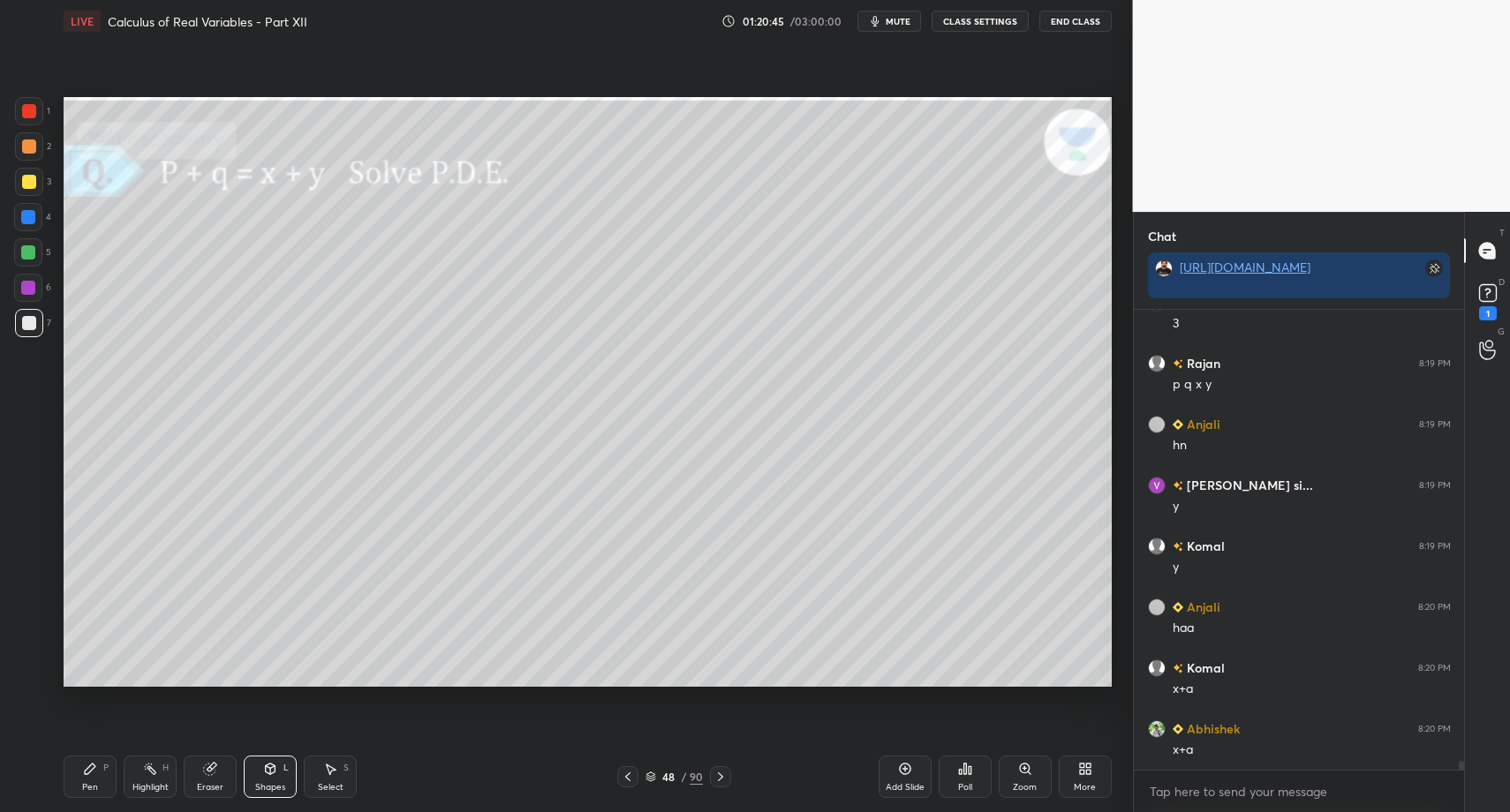 click on "Pen P" at bounding box center [90, 777] 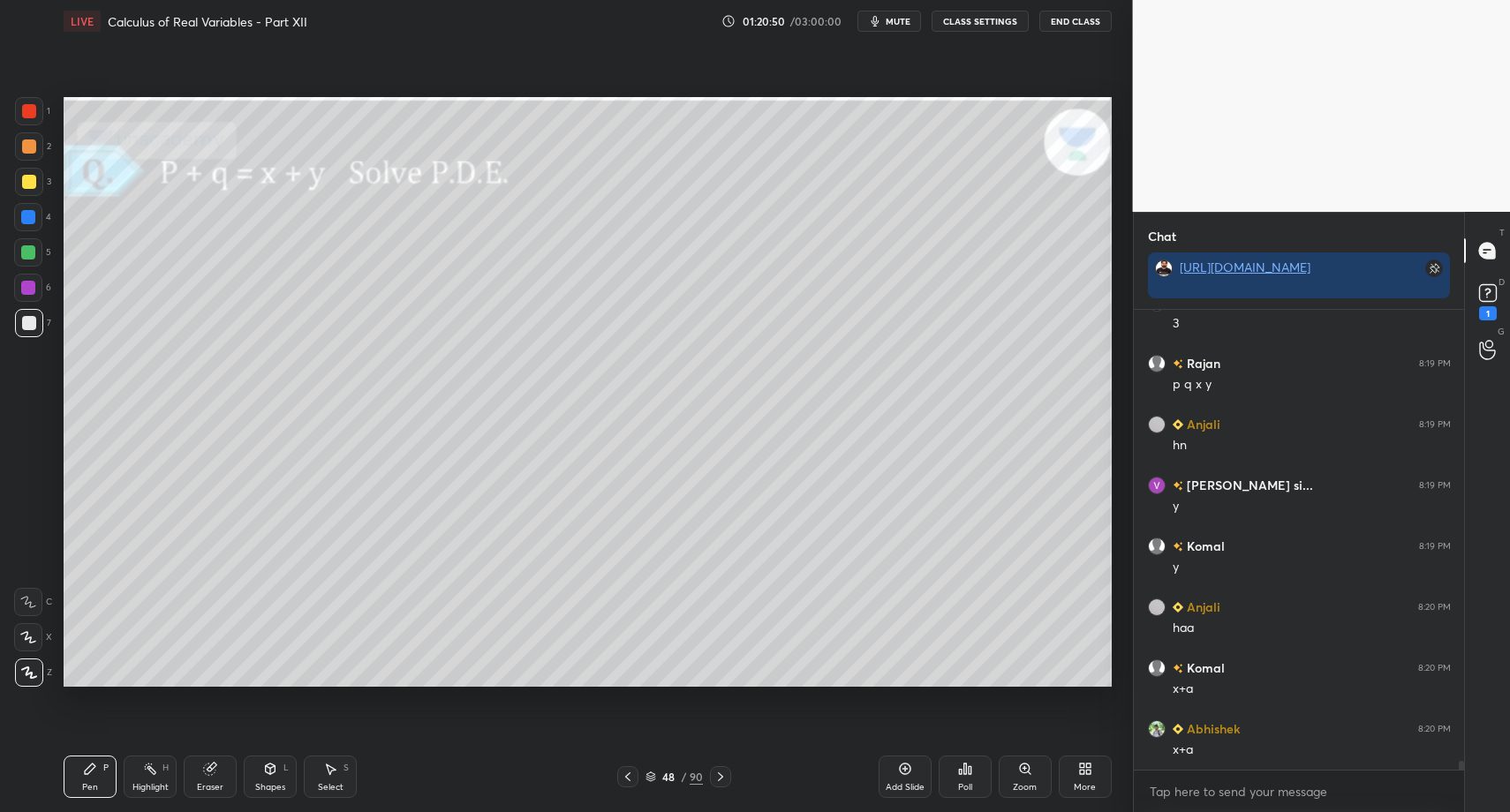 click at bounding box center [29, 111] 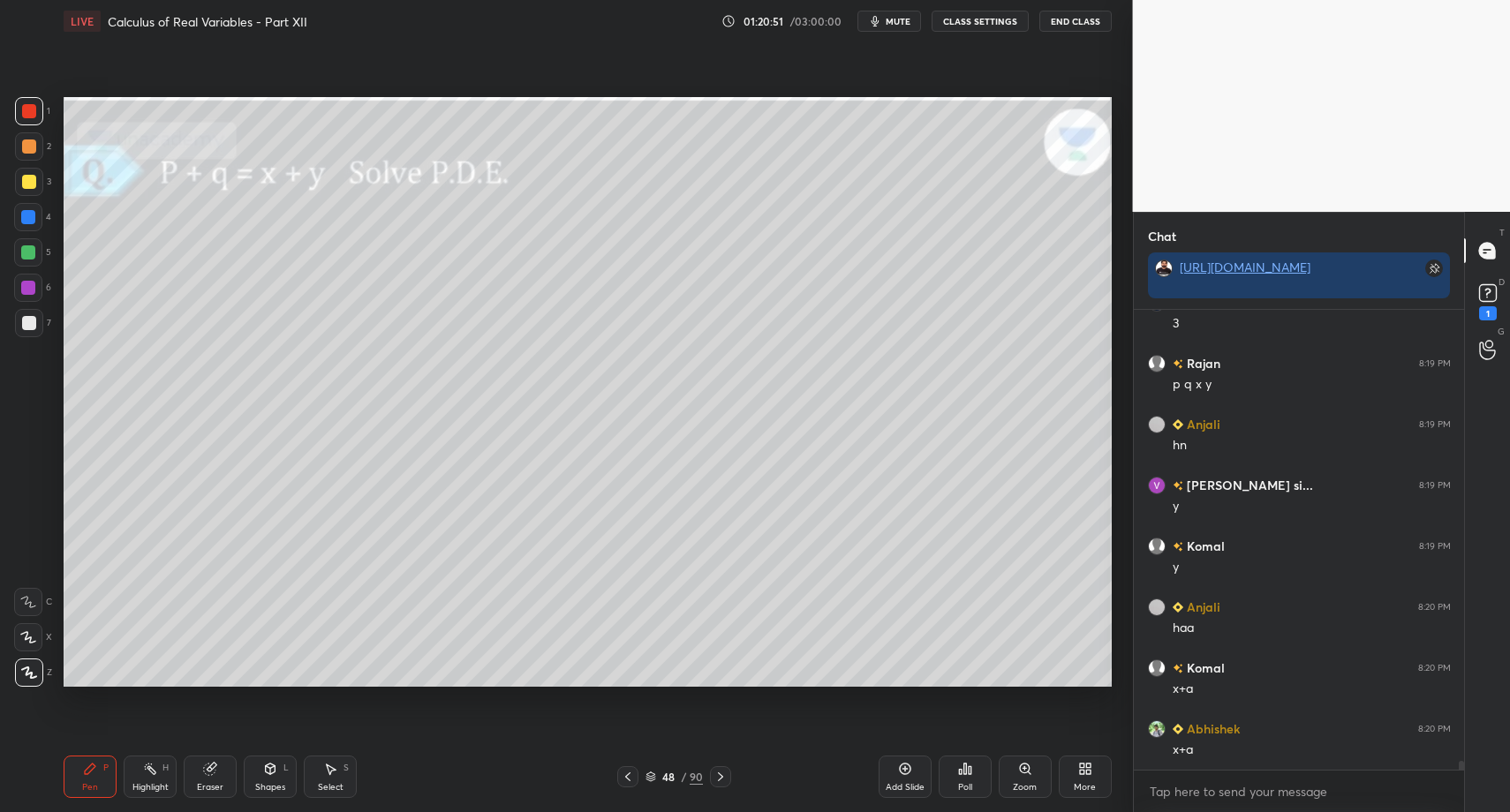 click on "X" at bounding box center (33, 634) 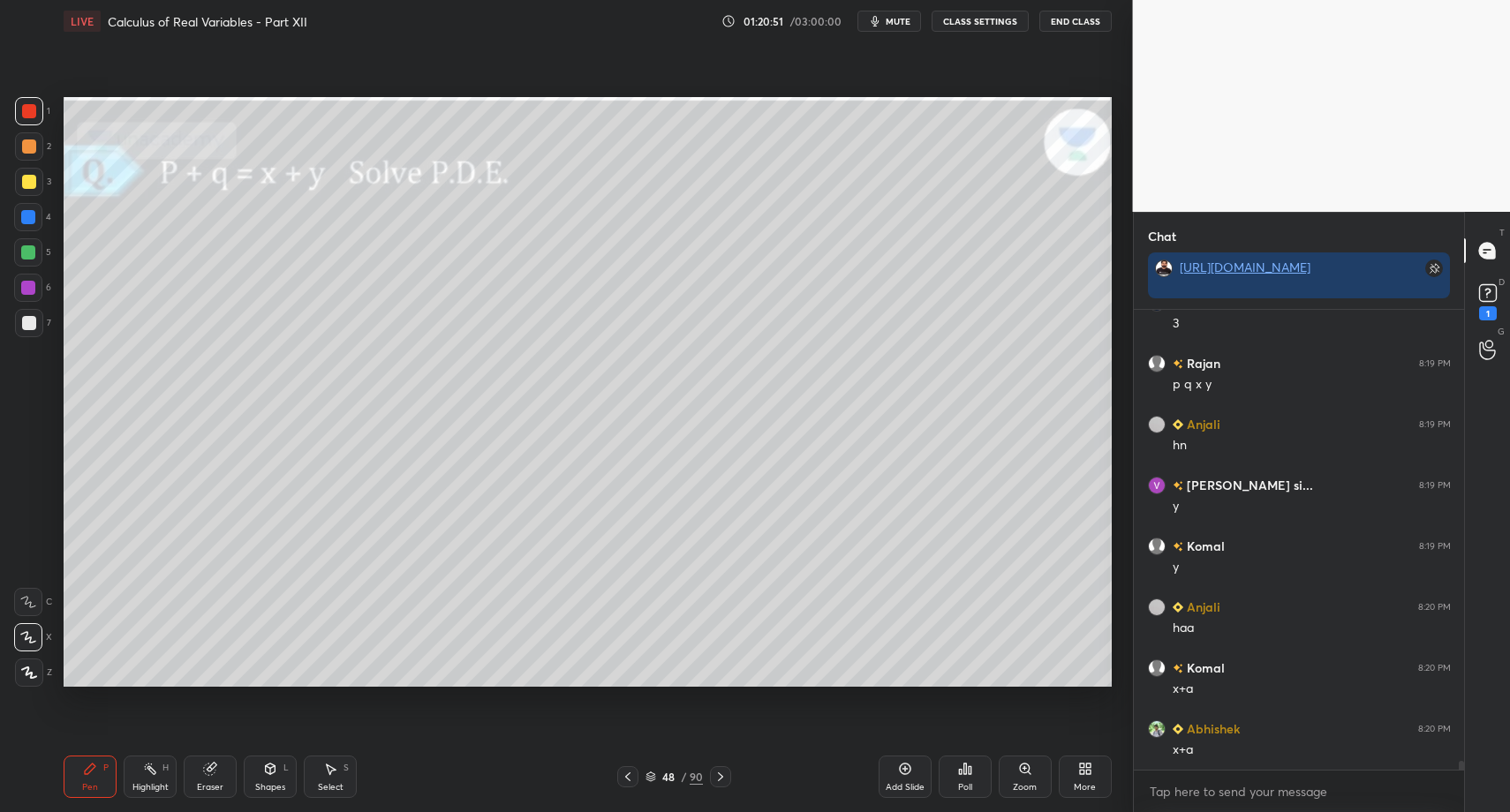 scroll, scrollTop: 24188, scrollLeft: 0, axis: vertical 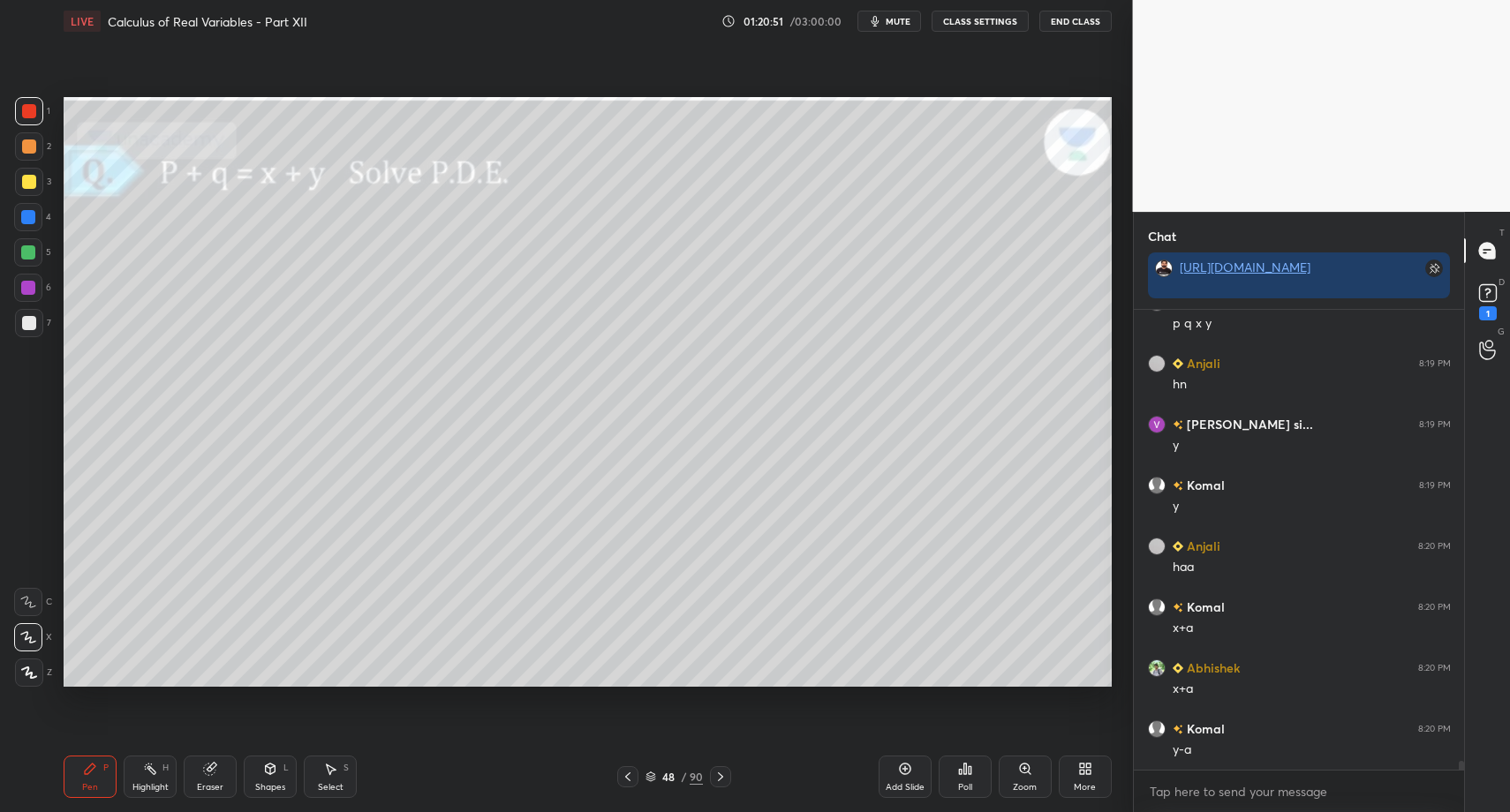 click on "X" at bounding box center [33, 634] 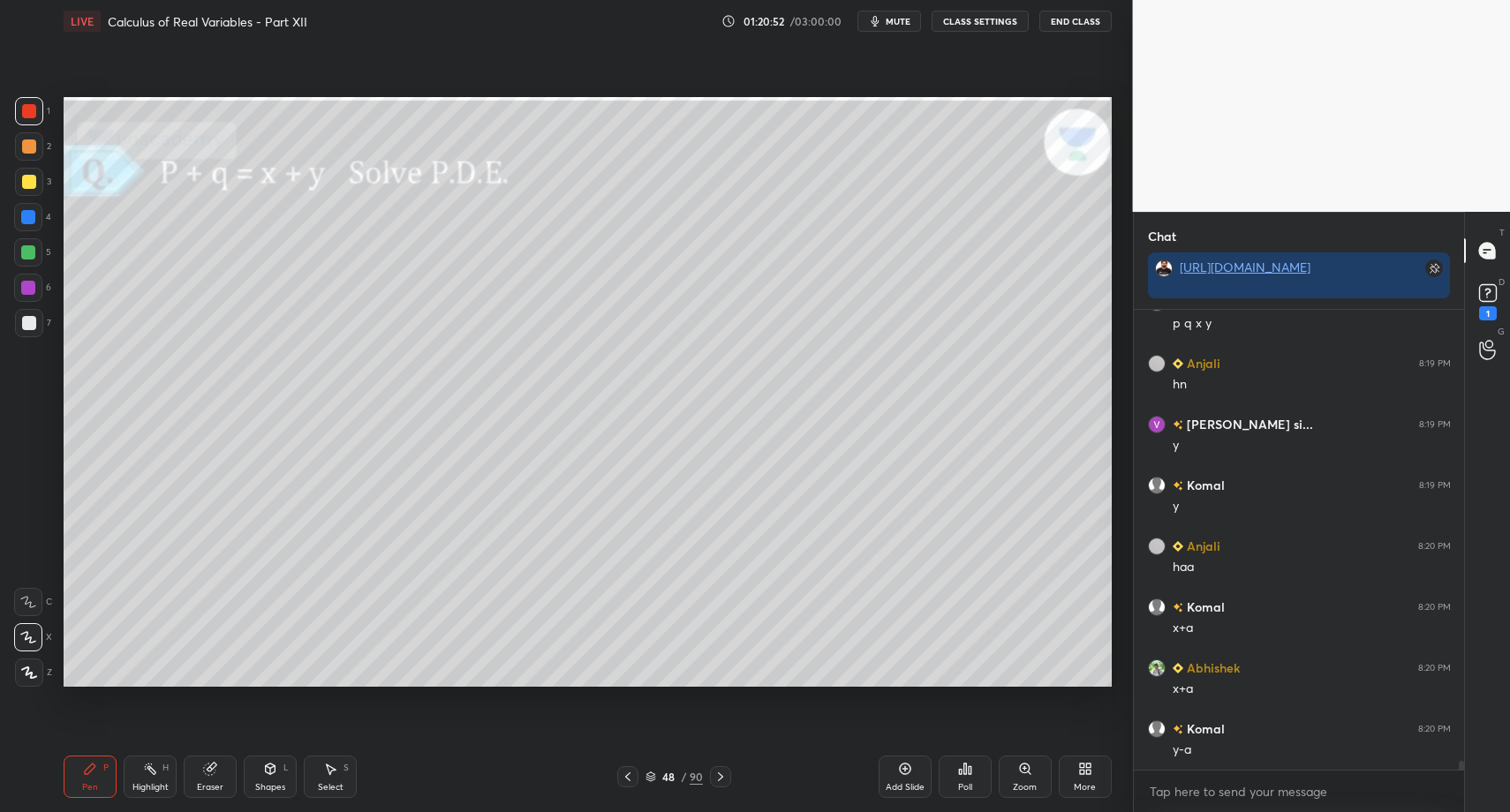 drag, startPoint x: 24, startPoint y: 604, endPoint x: 49, endPoint y: 618, distance: 28.6531 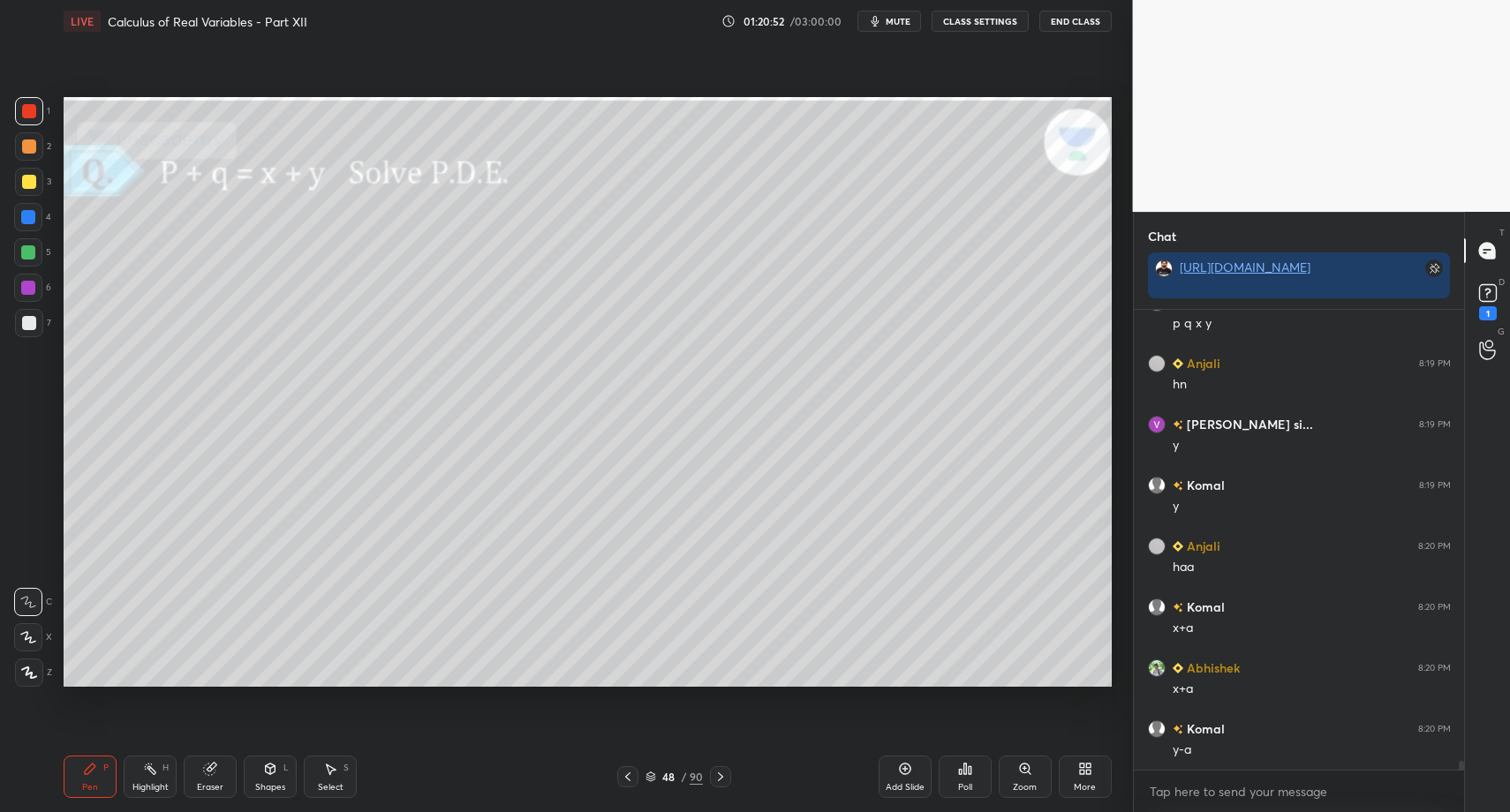 click on "Shapes L" at bounding box center [270, 777] 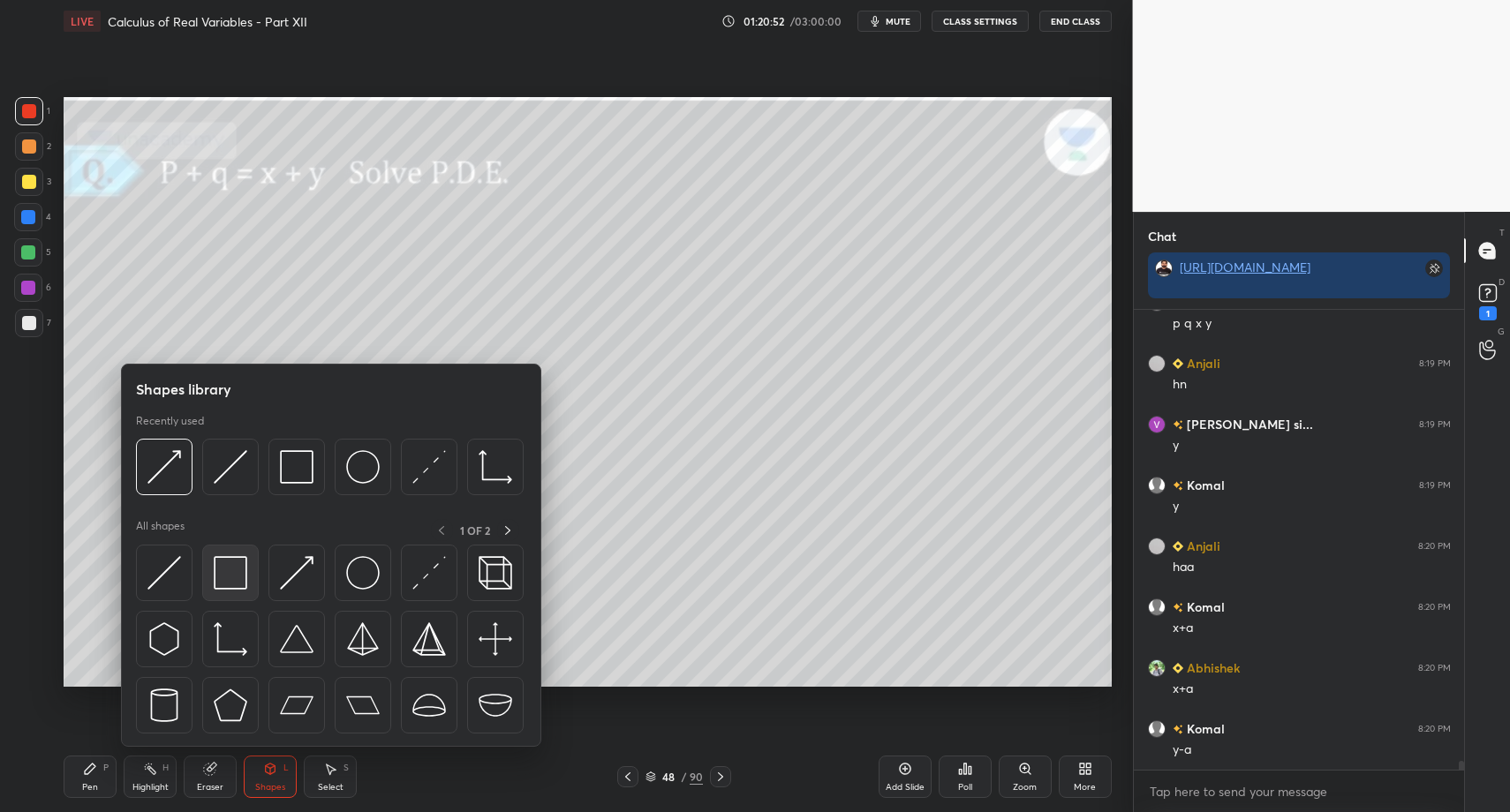 click at bounding box center (230, 573) 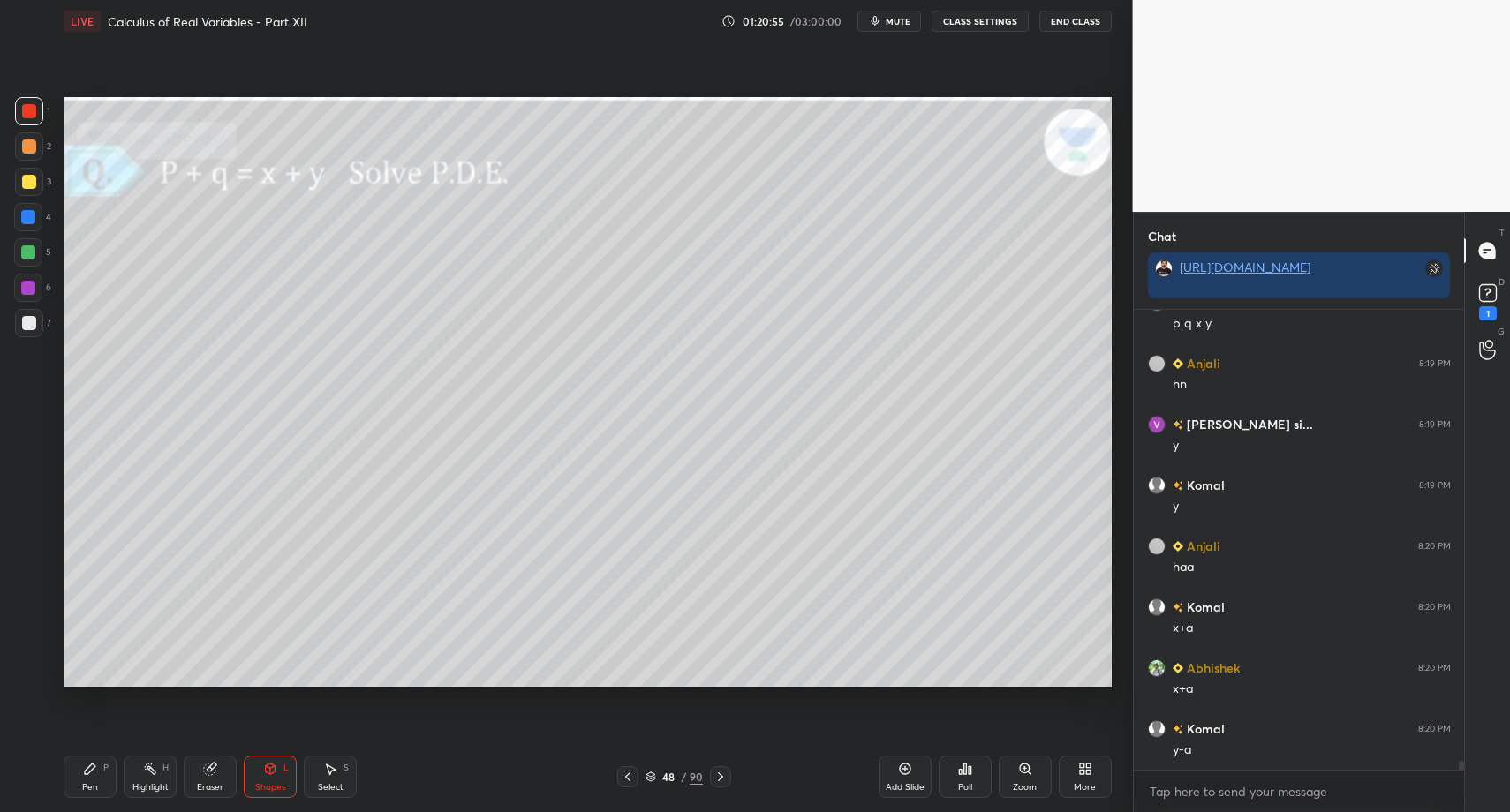 click on "Pen P" at bounding box center (90, 777) 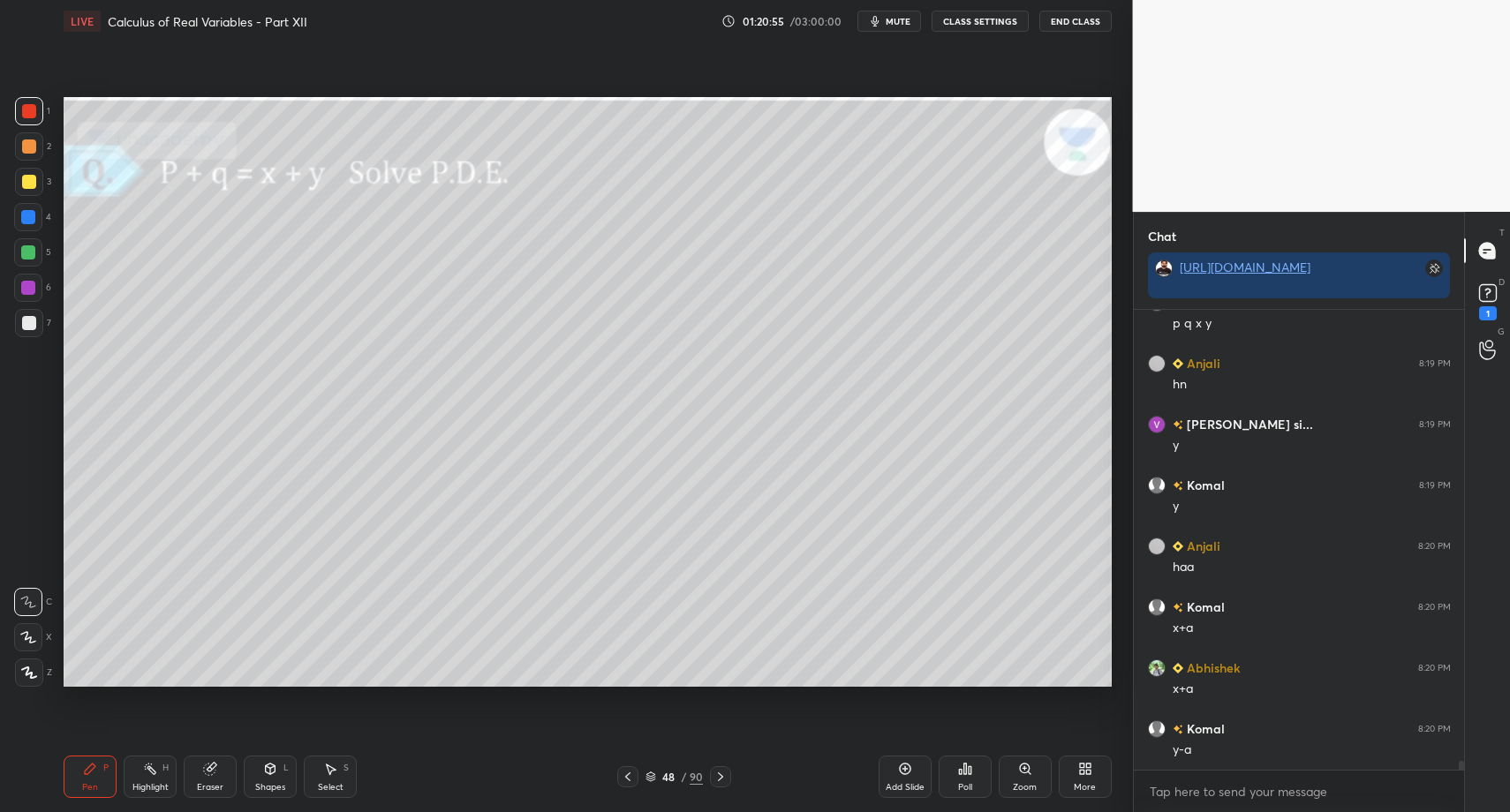 click on "Pen P" at bounding box center (90, 777) 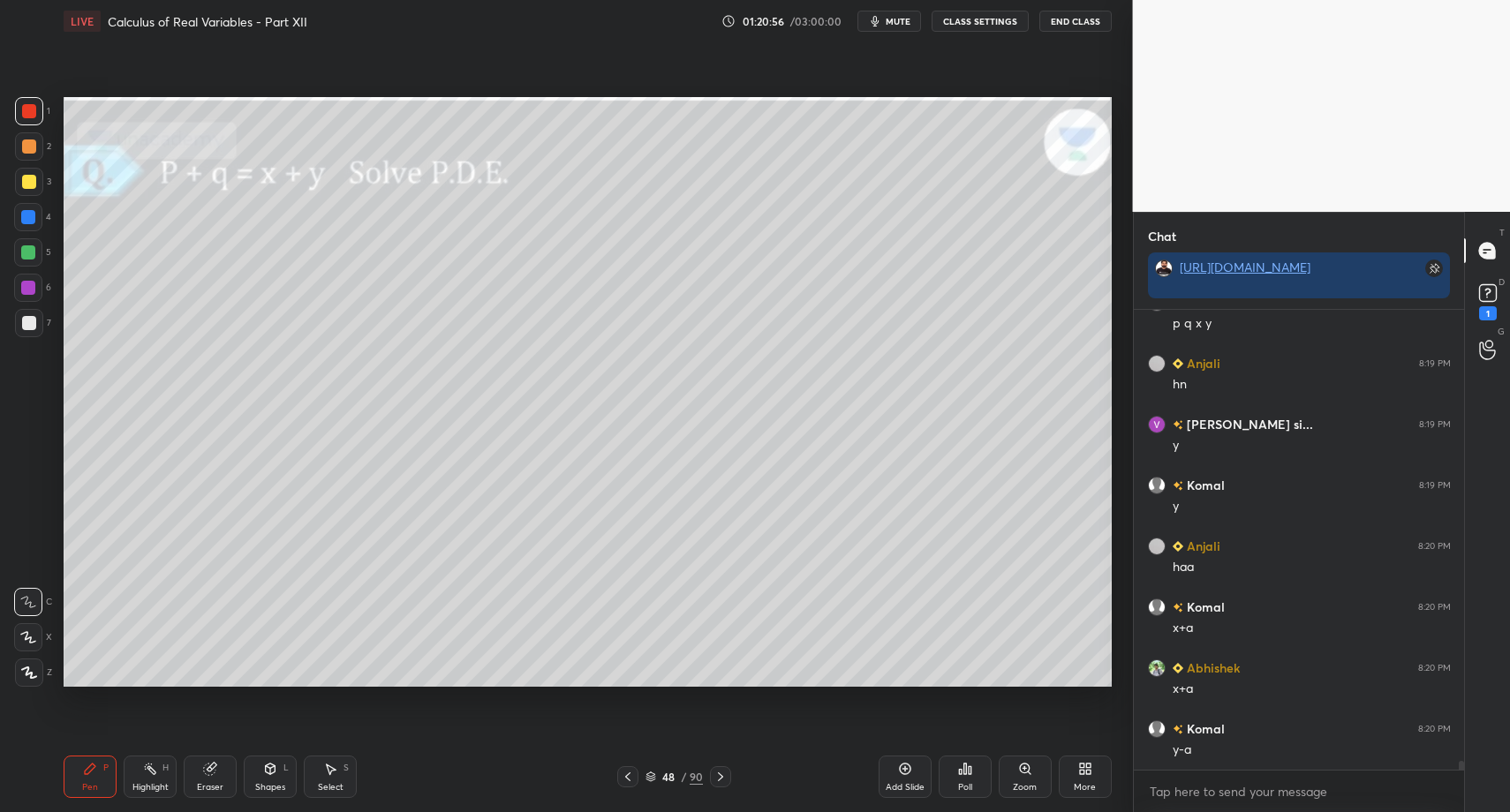 click at bounding box center (29, 323) 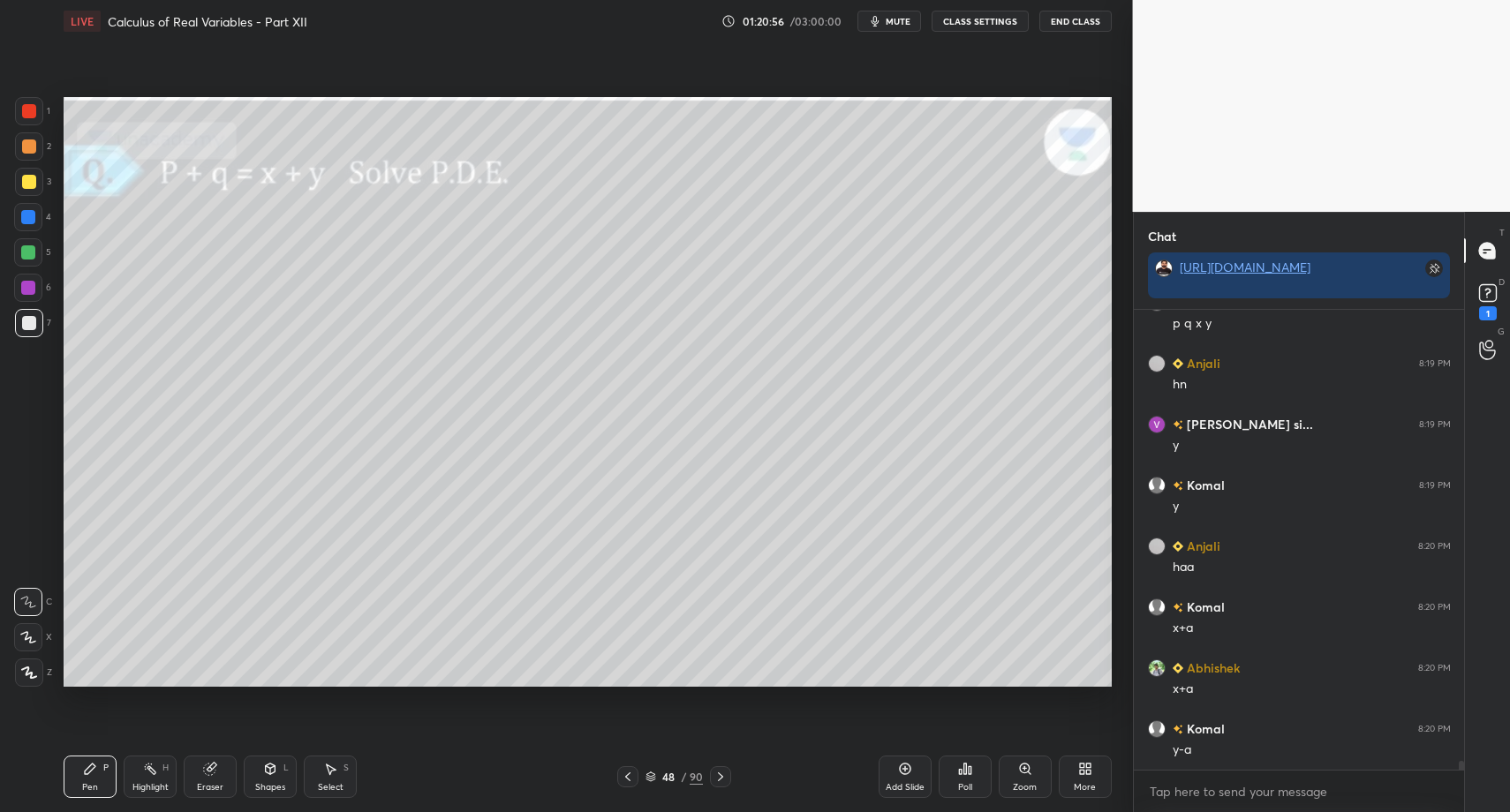 drag, startPoint x: 34, startPoint y: 649, endPoint x: 21, endPoint y: 669, distance: 23.853721 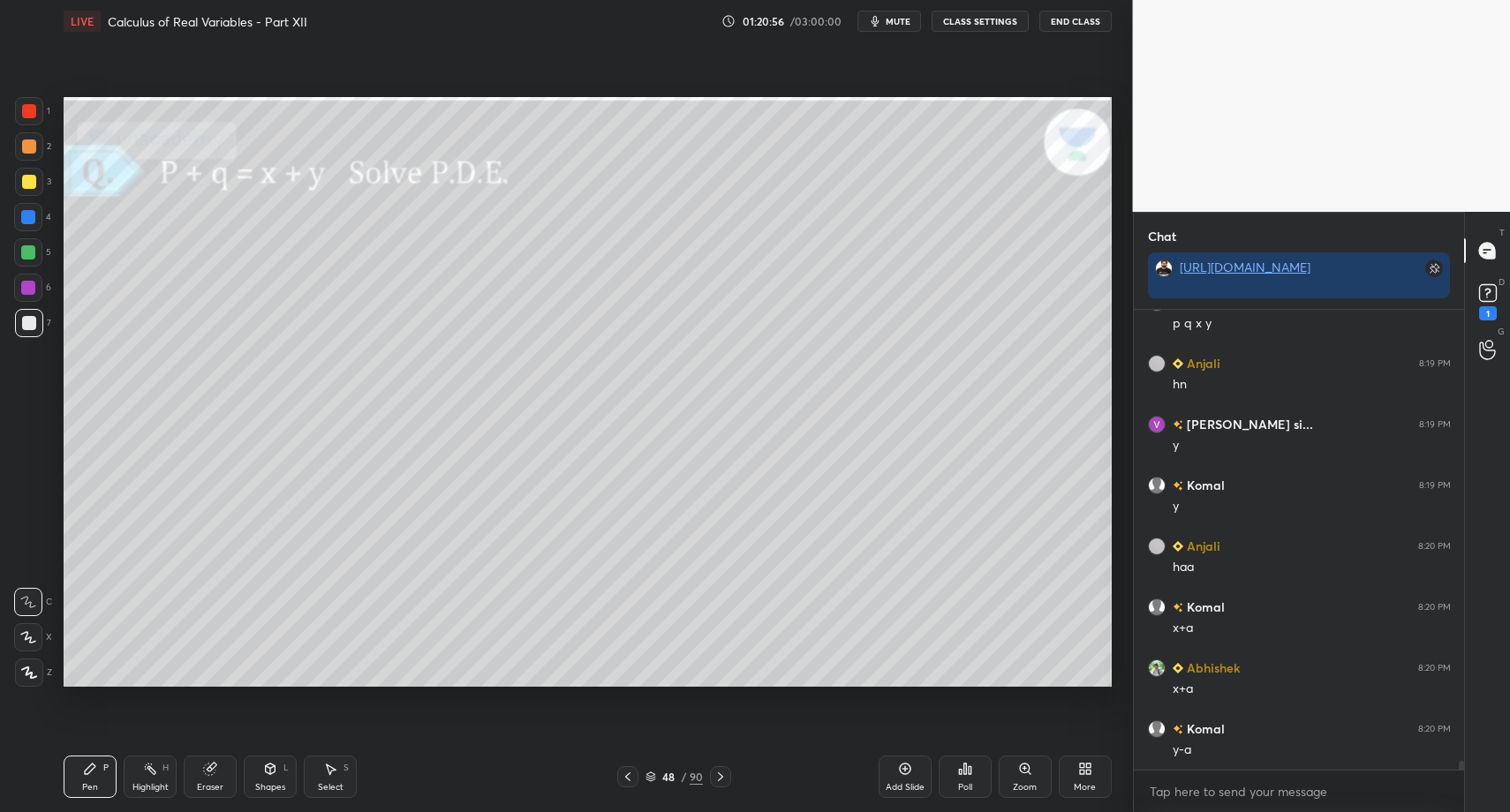 click on "C X Z" at bounding box center [33, 634] 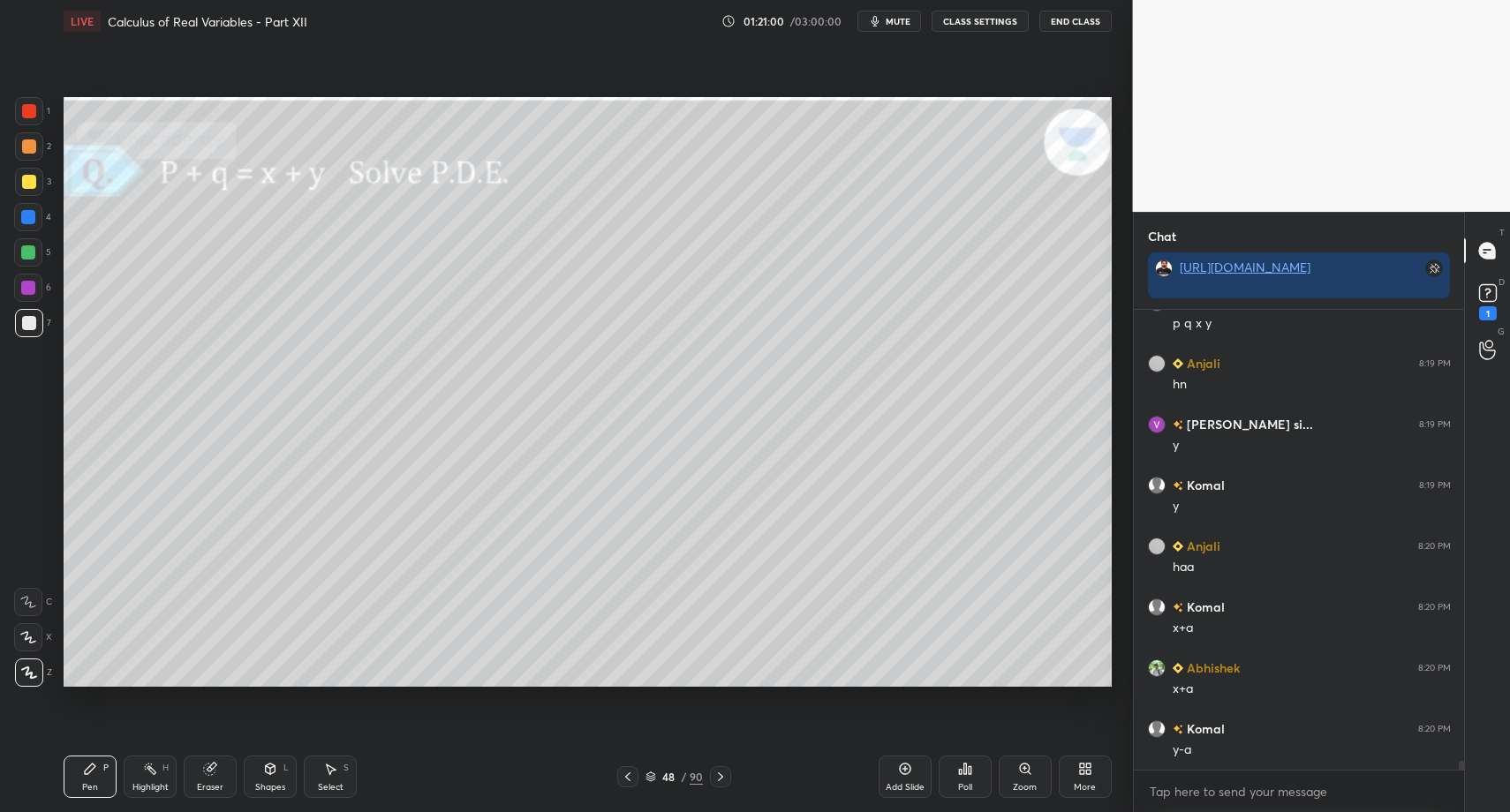 drag, startPoint x: 906, startPoint y: 775, endPoint x: 882, endPoint y: 769, distance: 24.73863 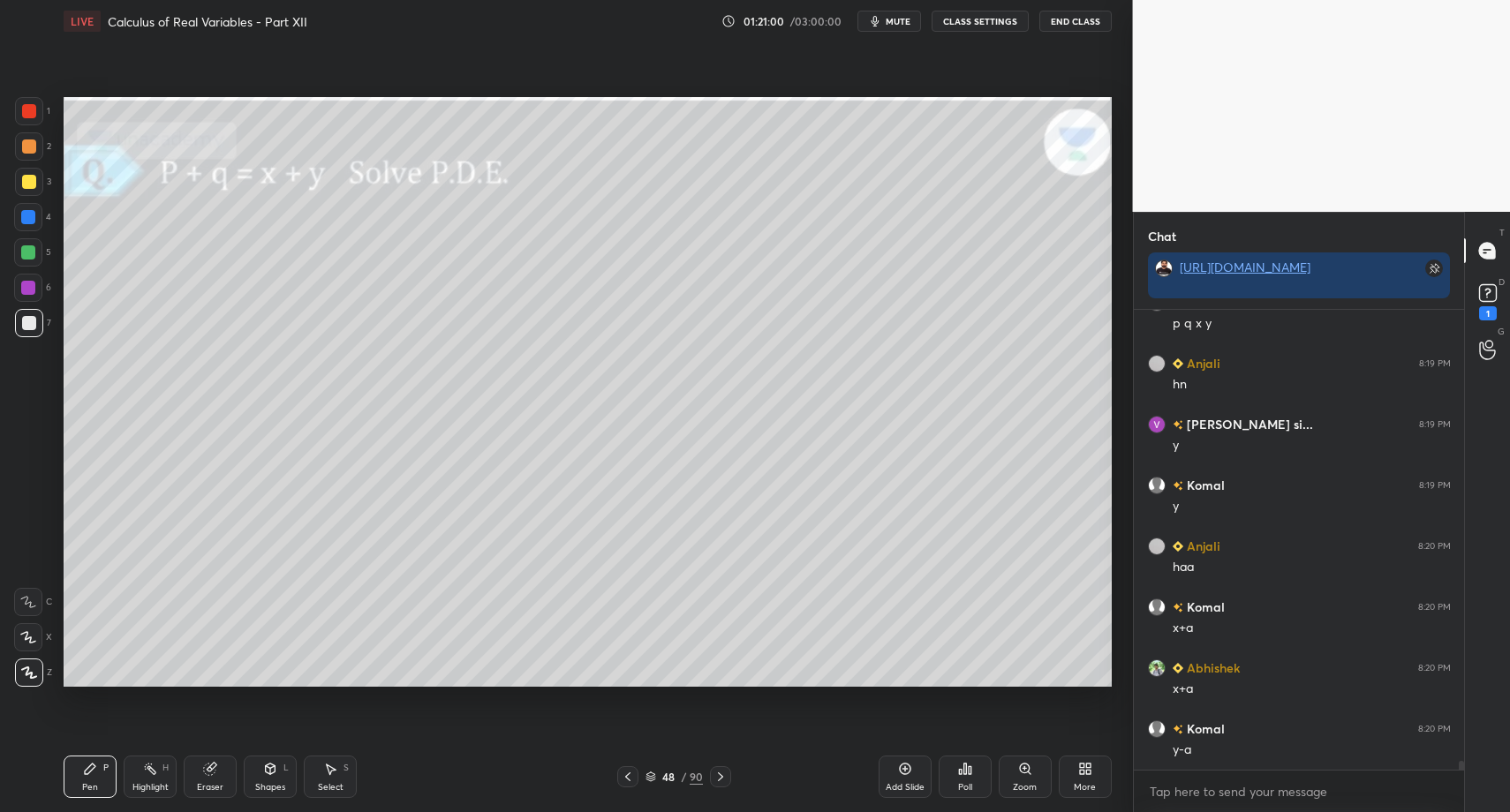 click 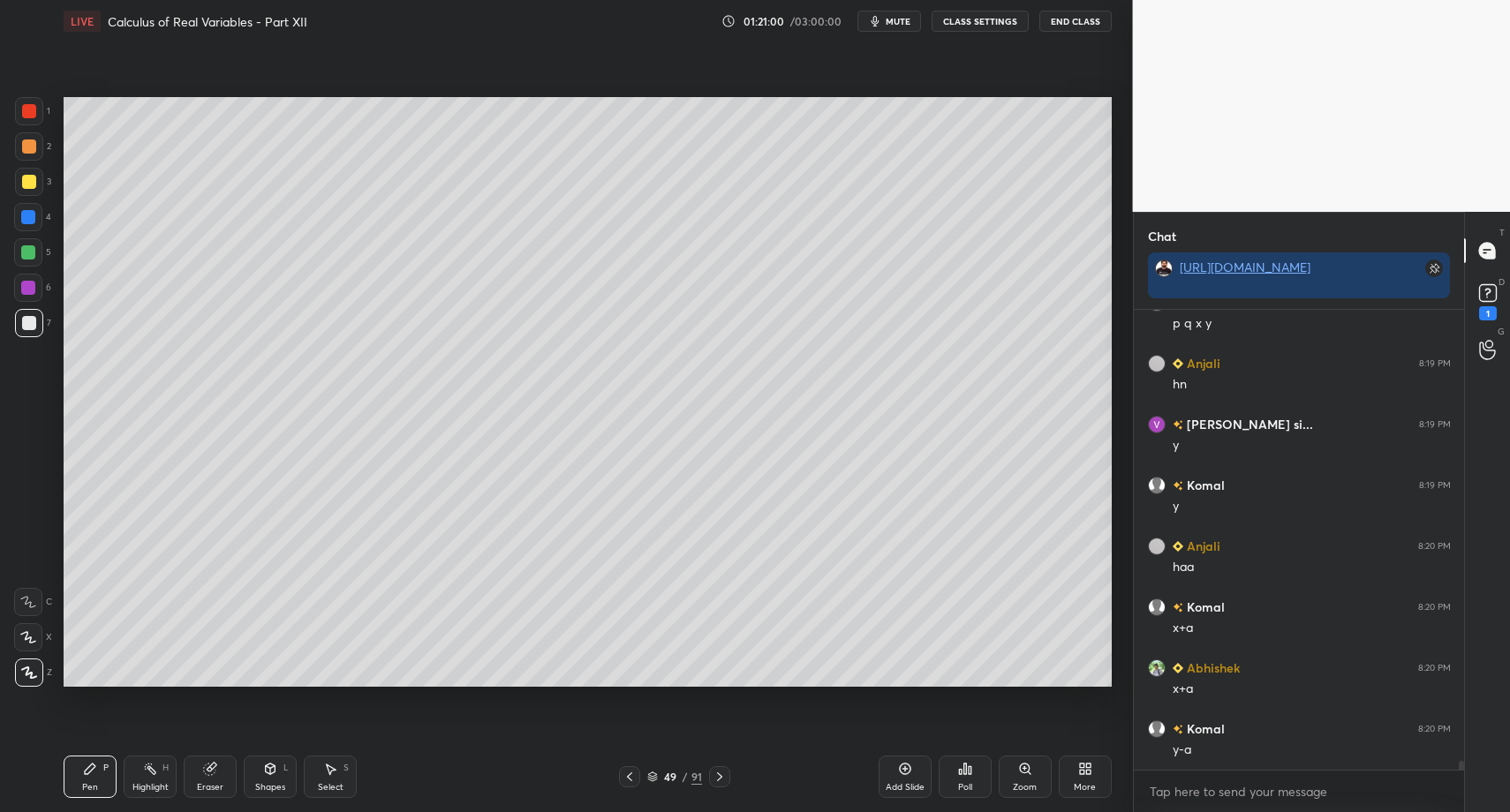 click on "Pen" at bounding box center (90, 787) 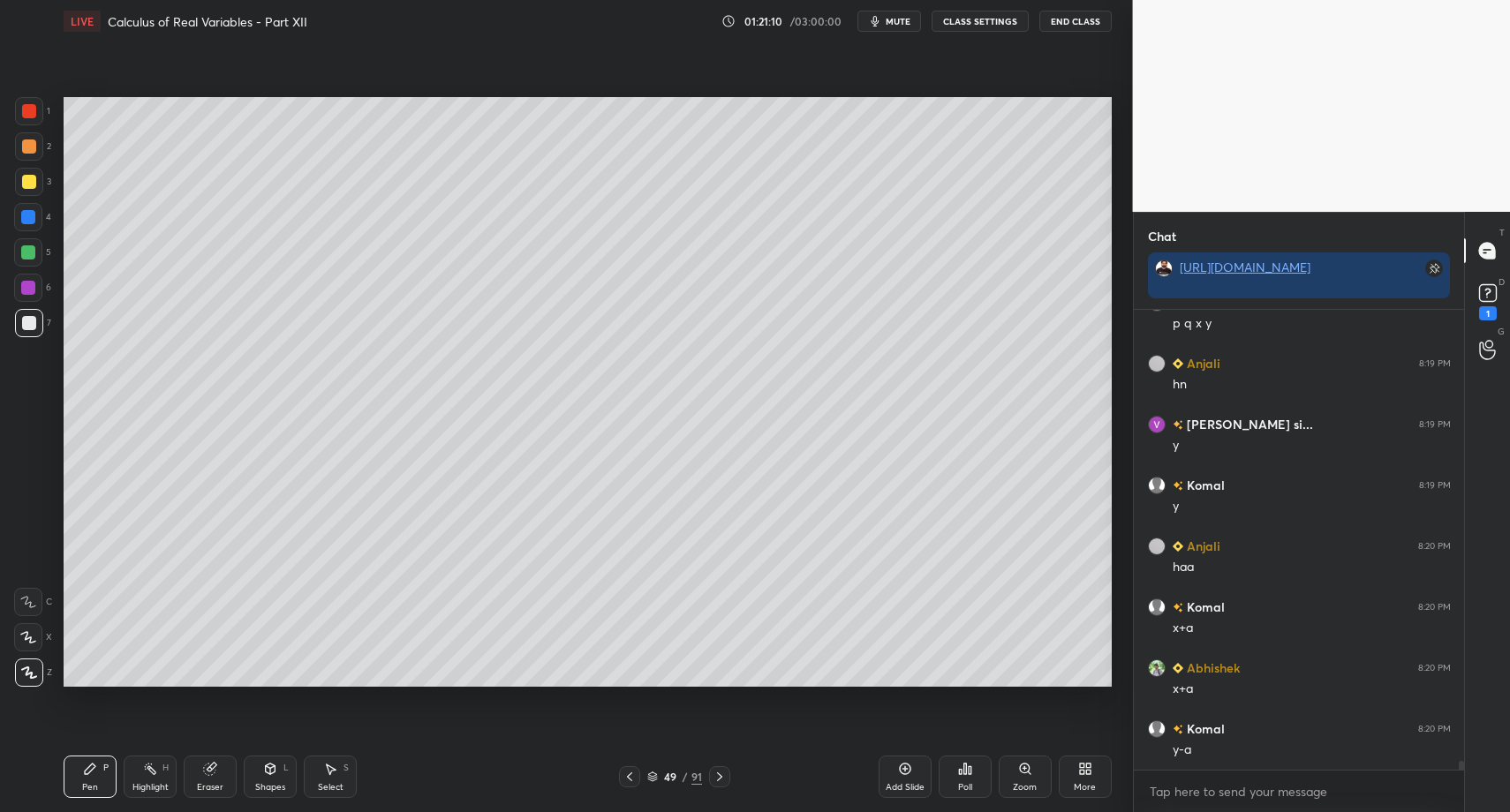 click at bounding box center [630, 777] 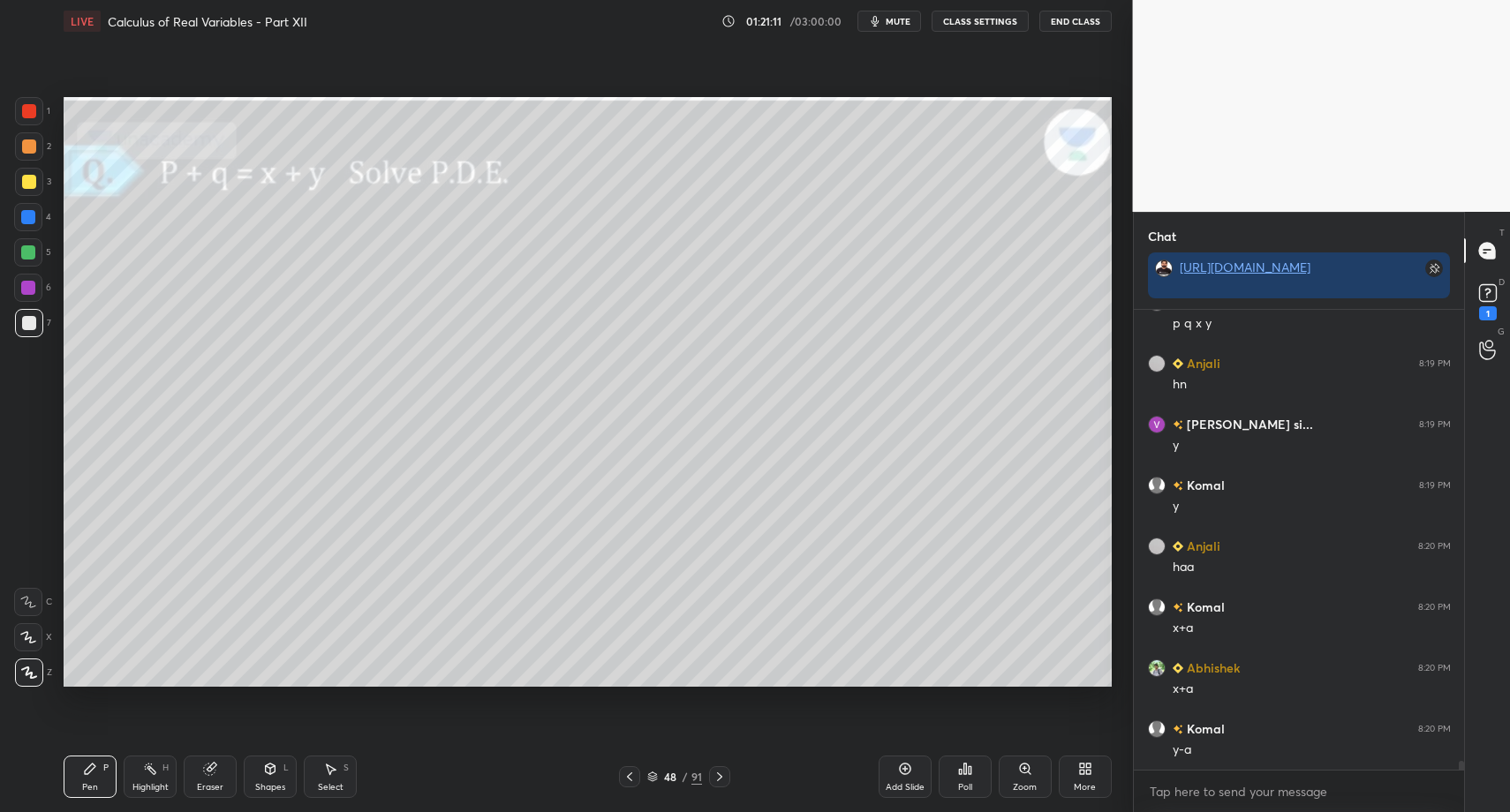 click 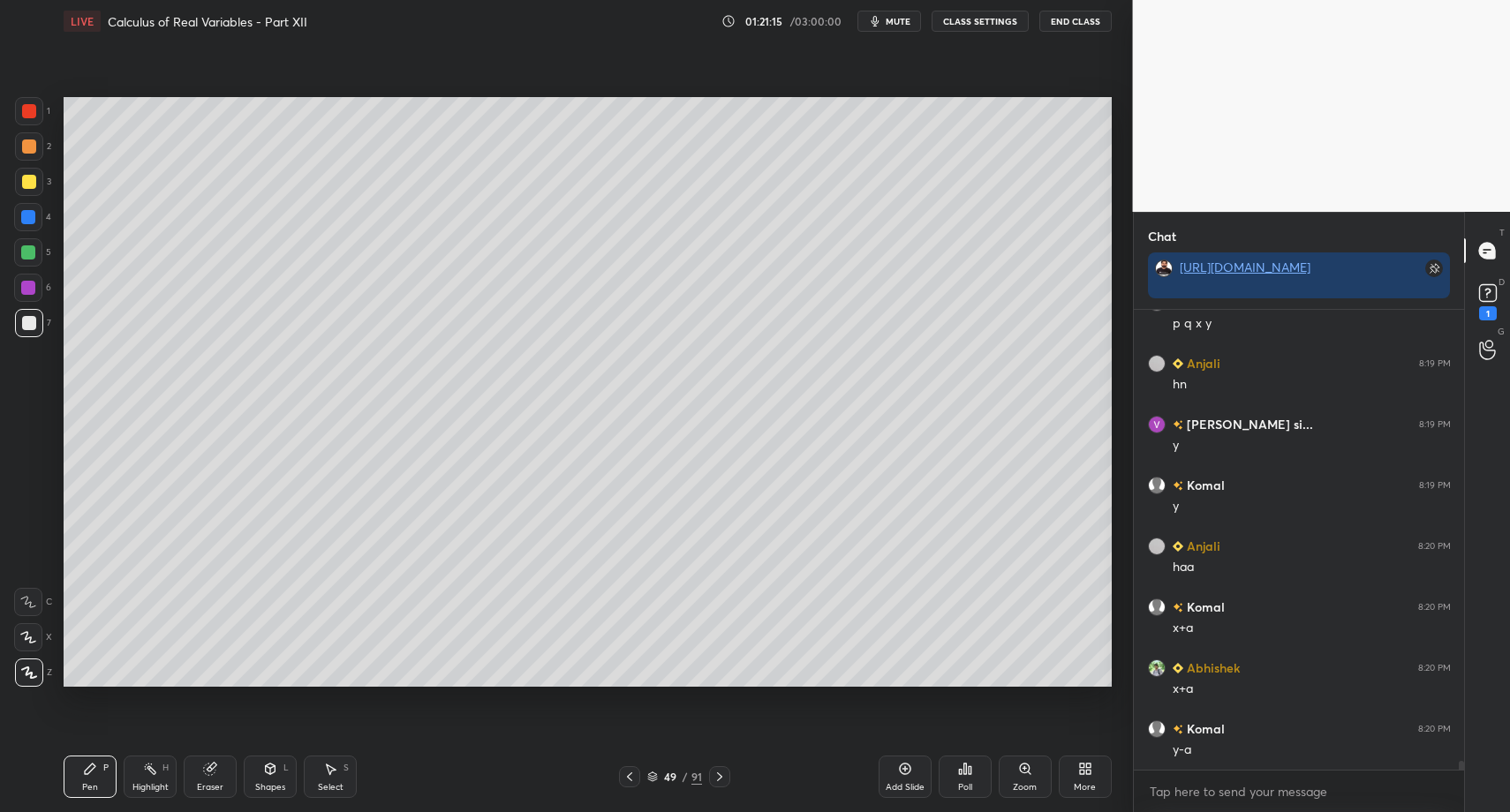 click on "Pen" at bounding box center (90, 787) 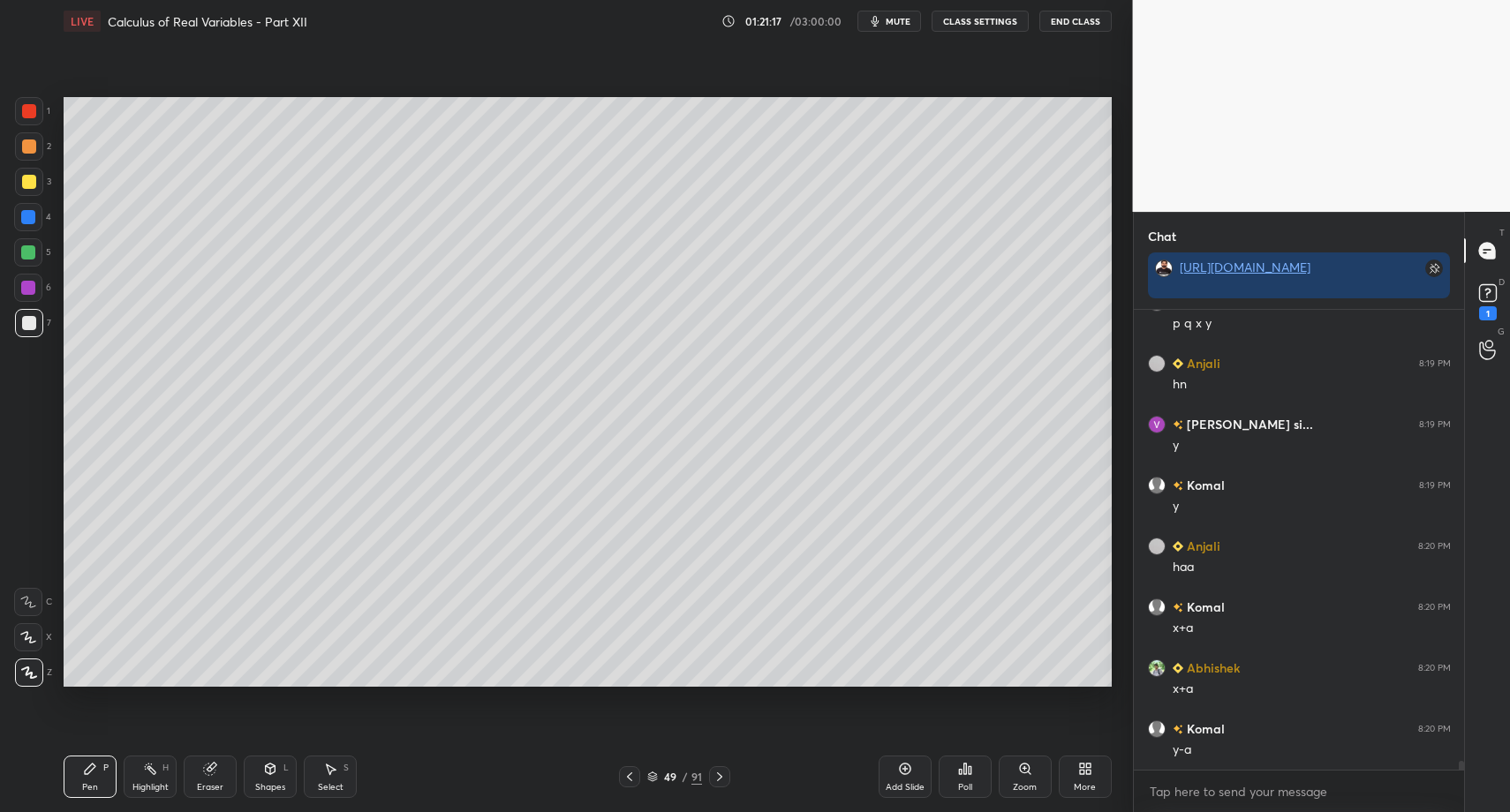 drag, startPoint x: 333, startPoint y: 782, endPoint x: 325, endPoint y: 742, distance: 40.792156 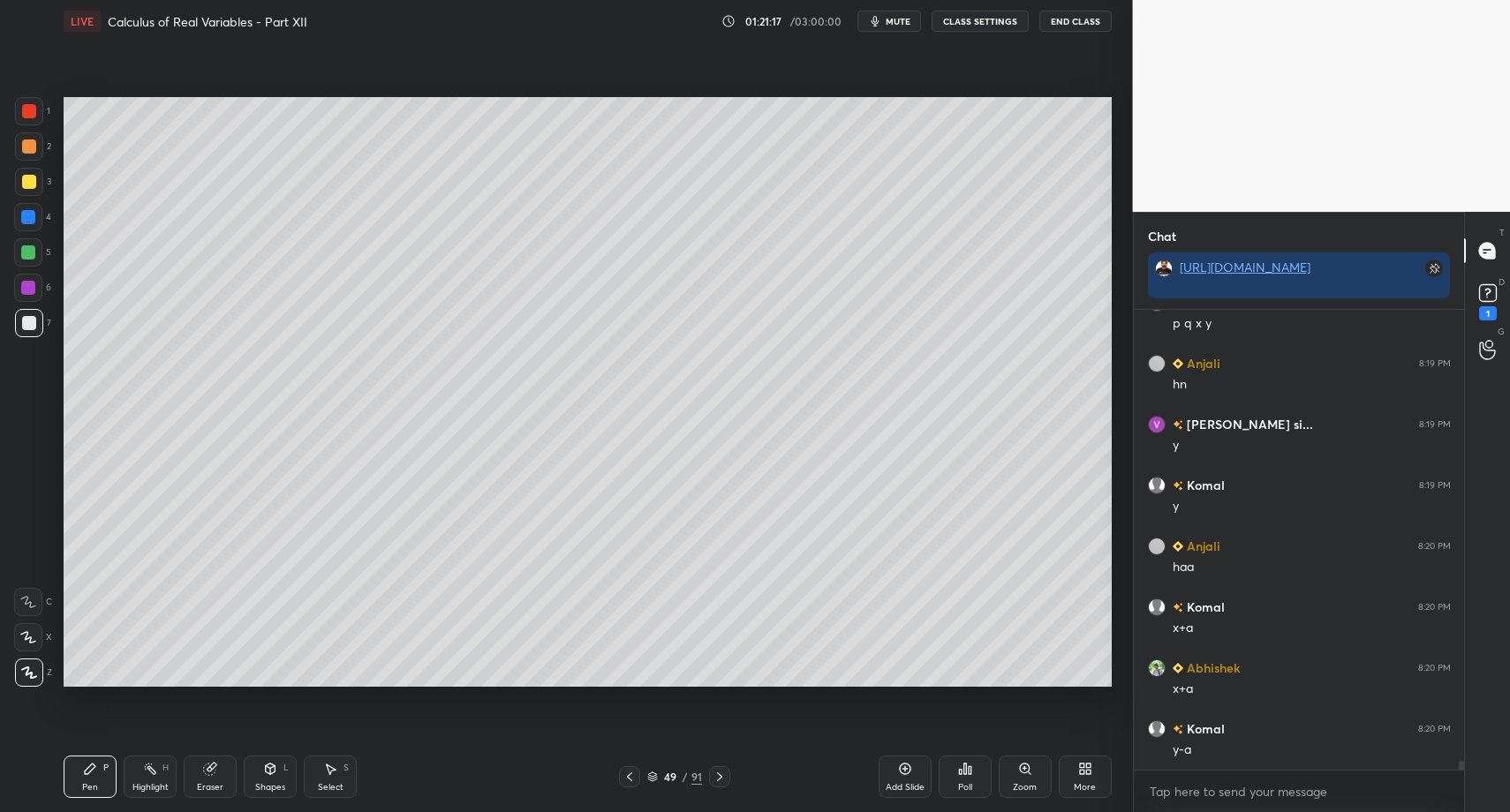 click on "Select" at bounding box center (330, 787) 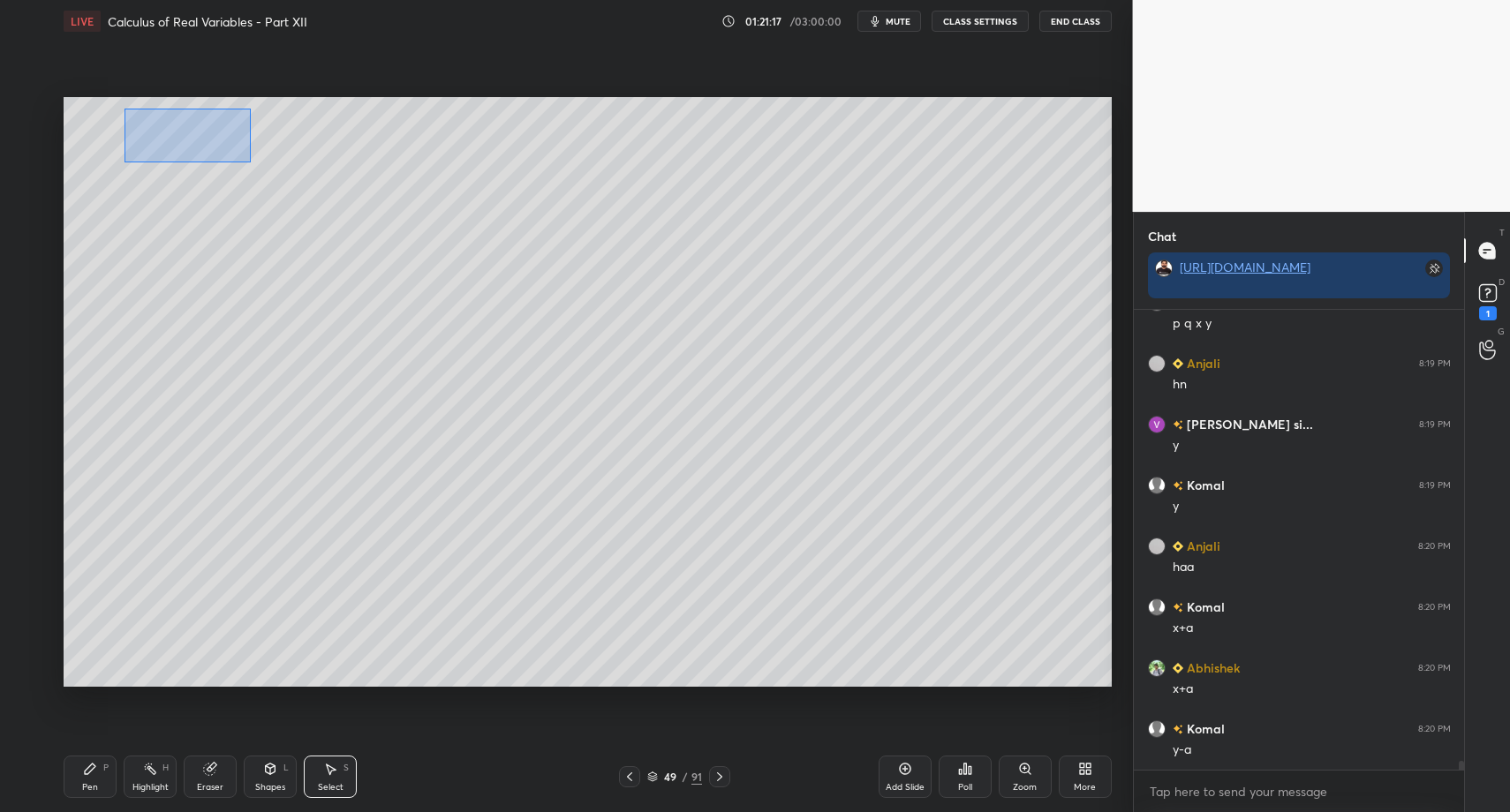 drag, startPoint x: 131, startPoint y: 119, endPoint x: 676, endPoint y: 248, distance: 560.05893 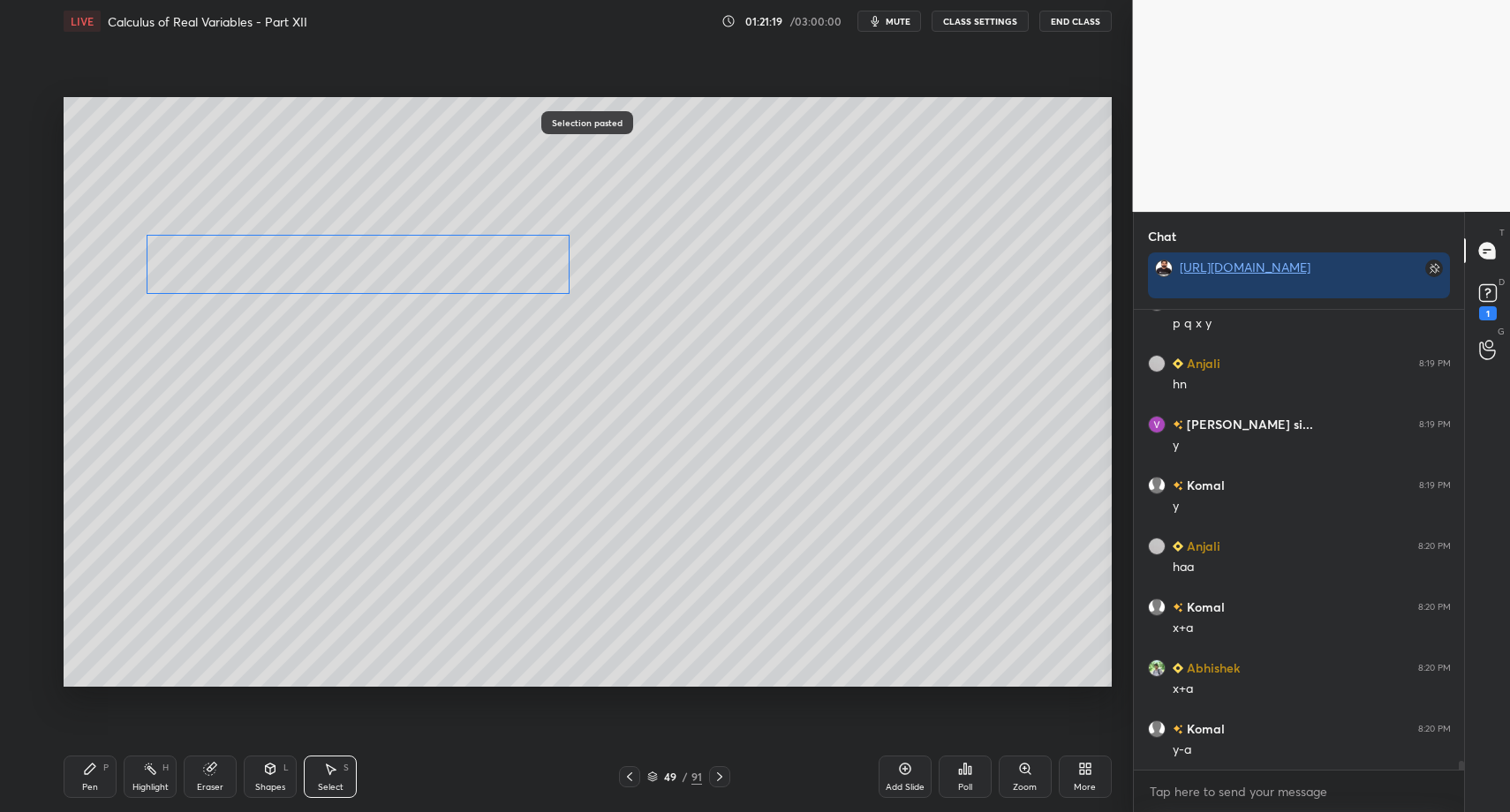 drag, startPoint x: 307, startPoint y: 195, endPoint x: 267, endPoint y: 322, distance: 133.15029 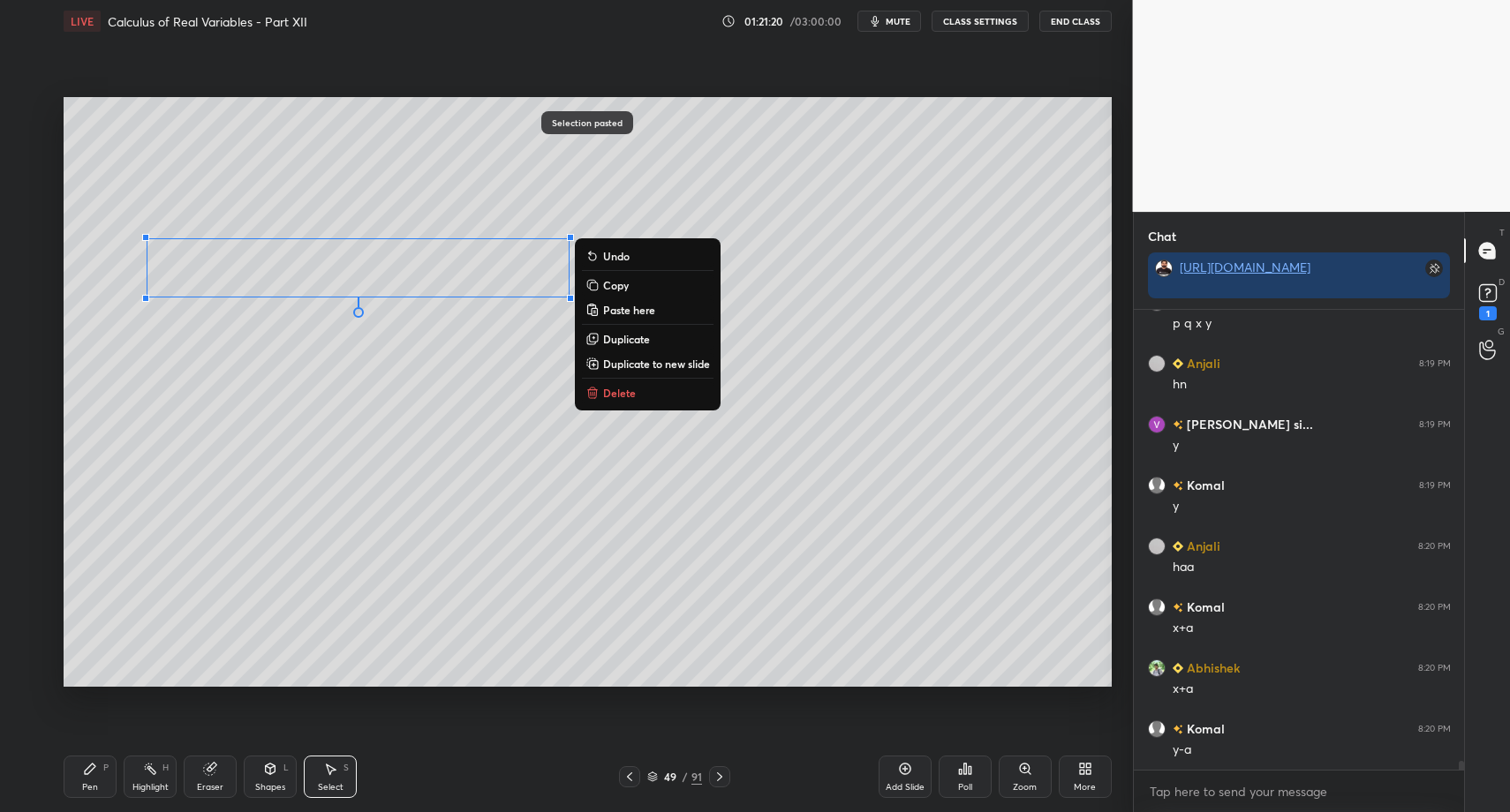 click on "Pen P" at bounding box center [90, 777] 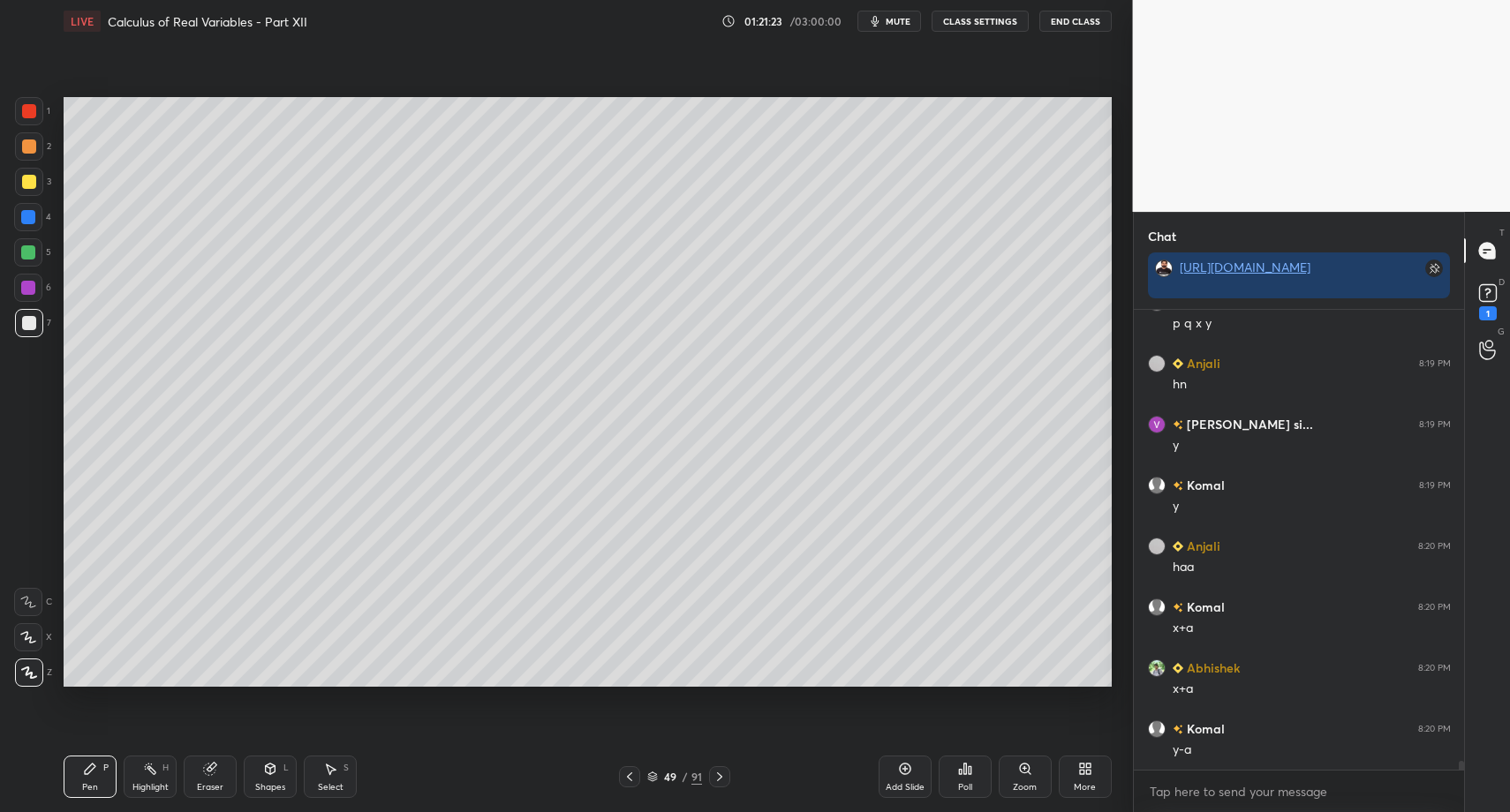 click on "Pen P" at bounding box center (90, 777) 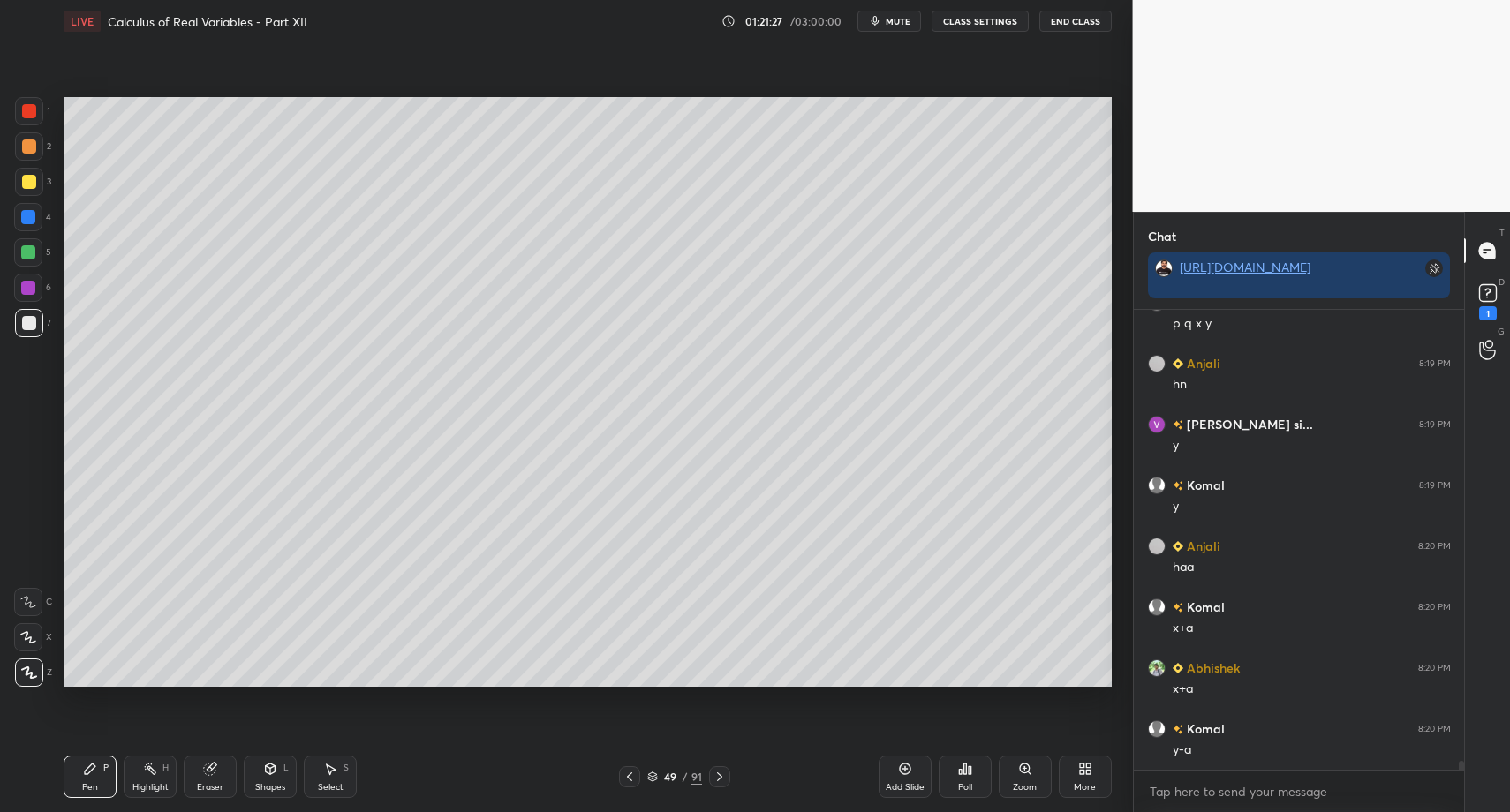 drag, startPoint x: 281, startPoint y: 779, endPoint x: 269, endPoint y: 770, distance: 15 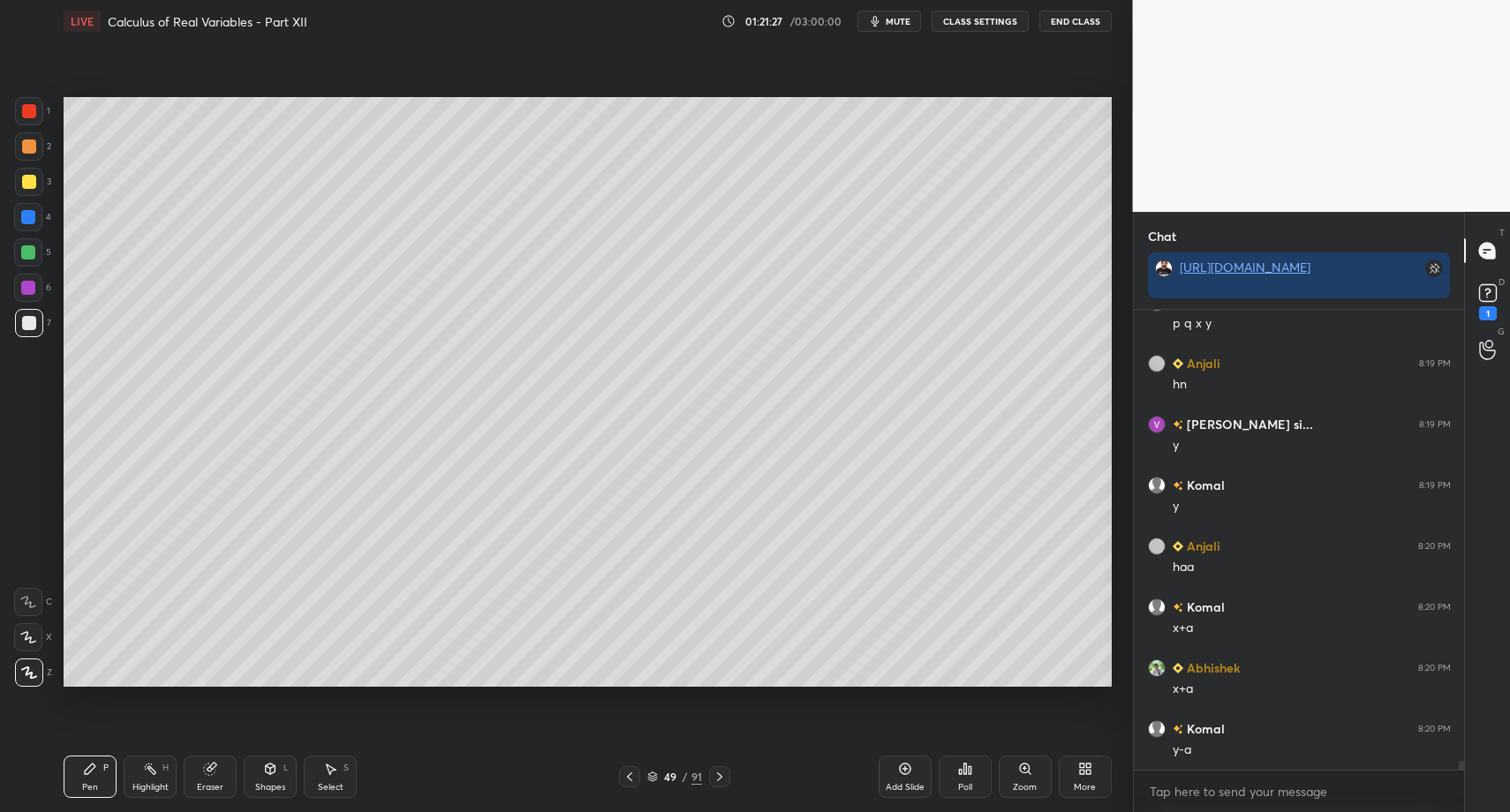 click on "Shapes L" at bounding box center [270, 777] 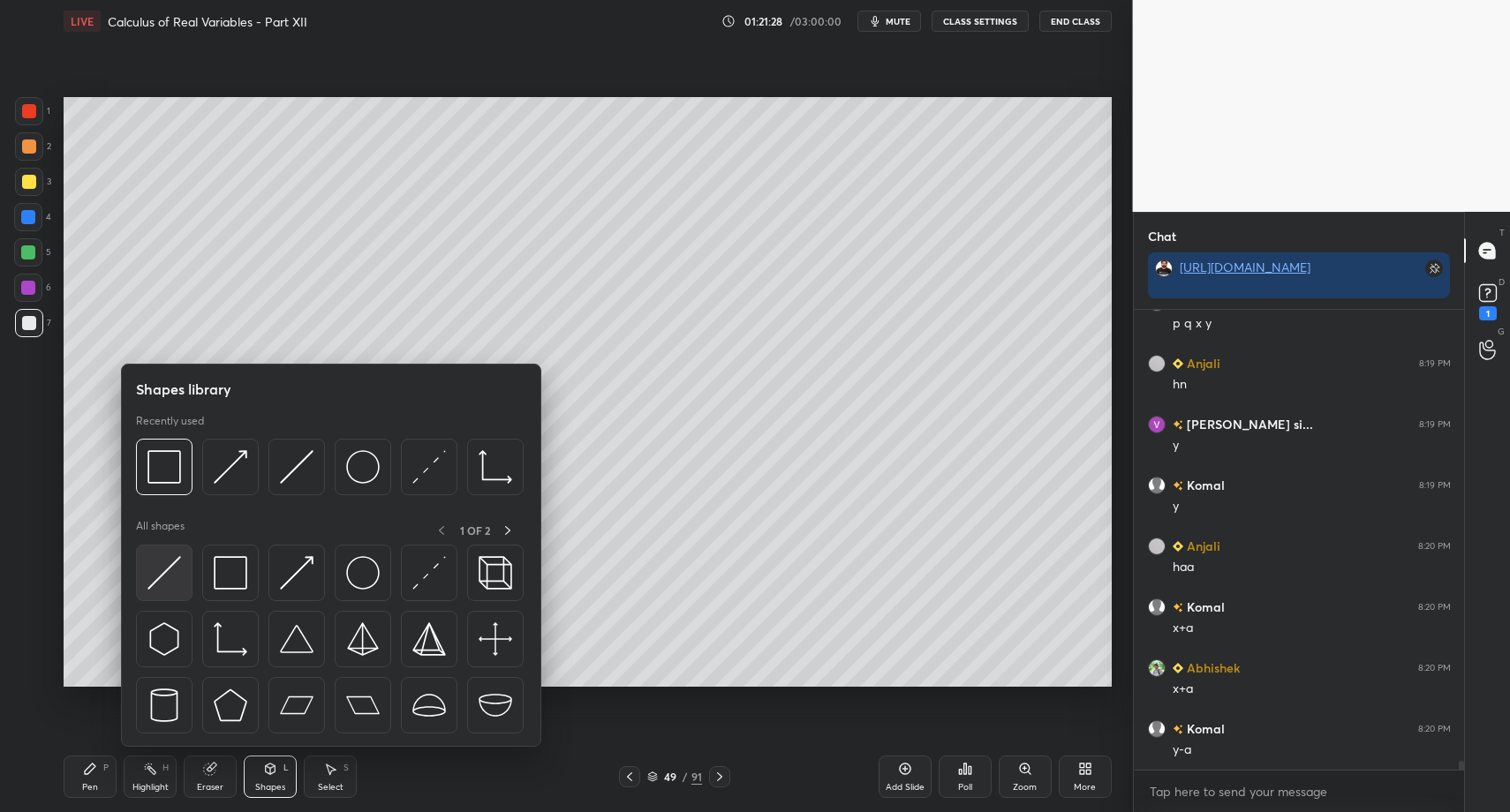 click at bounding box center (164, 573) 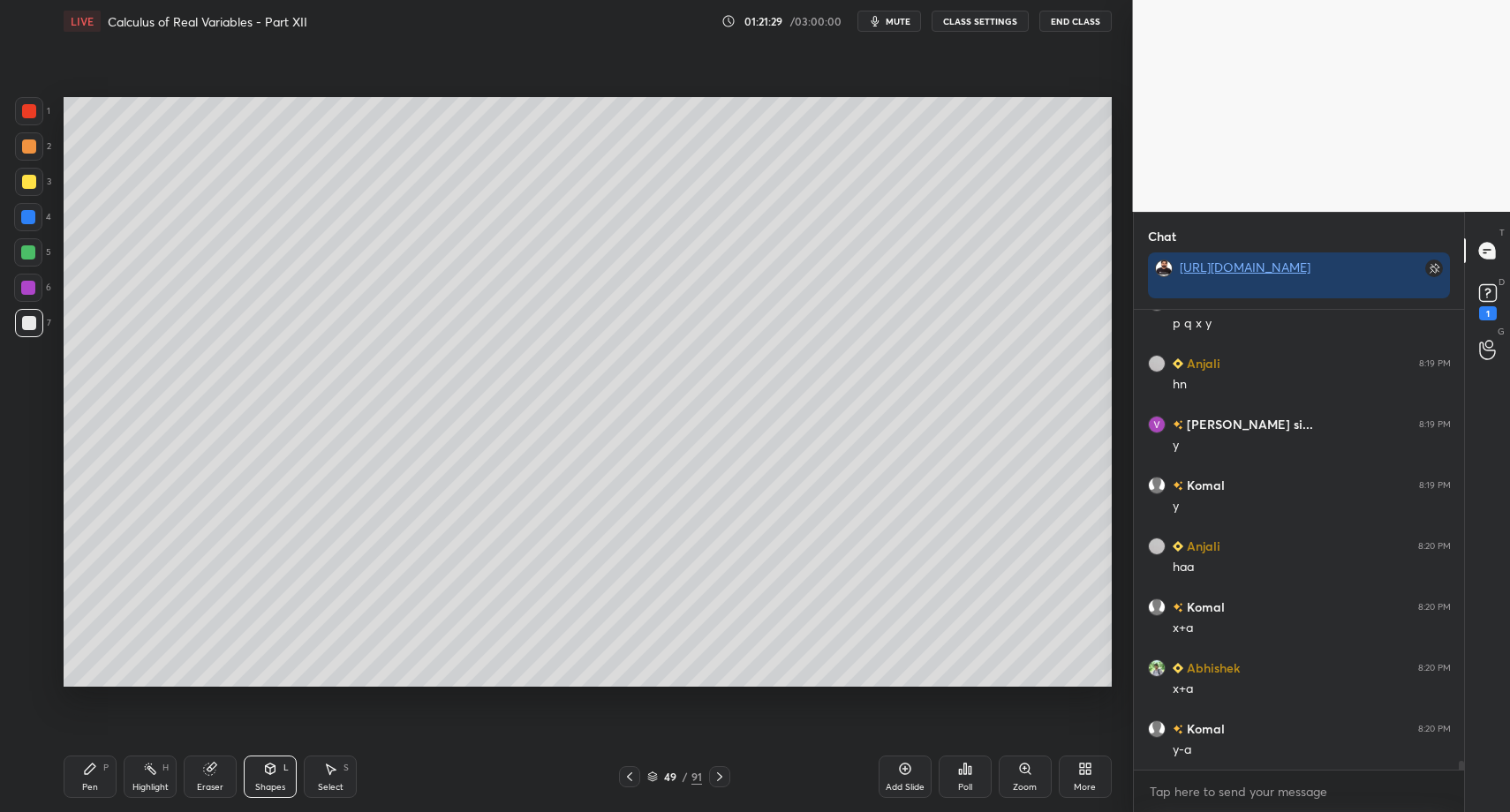 drag, startPoint x: 94, startPoint y: 770, endPoint x: 113, endPoint y: 729, distance: 45.188494 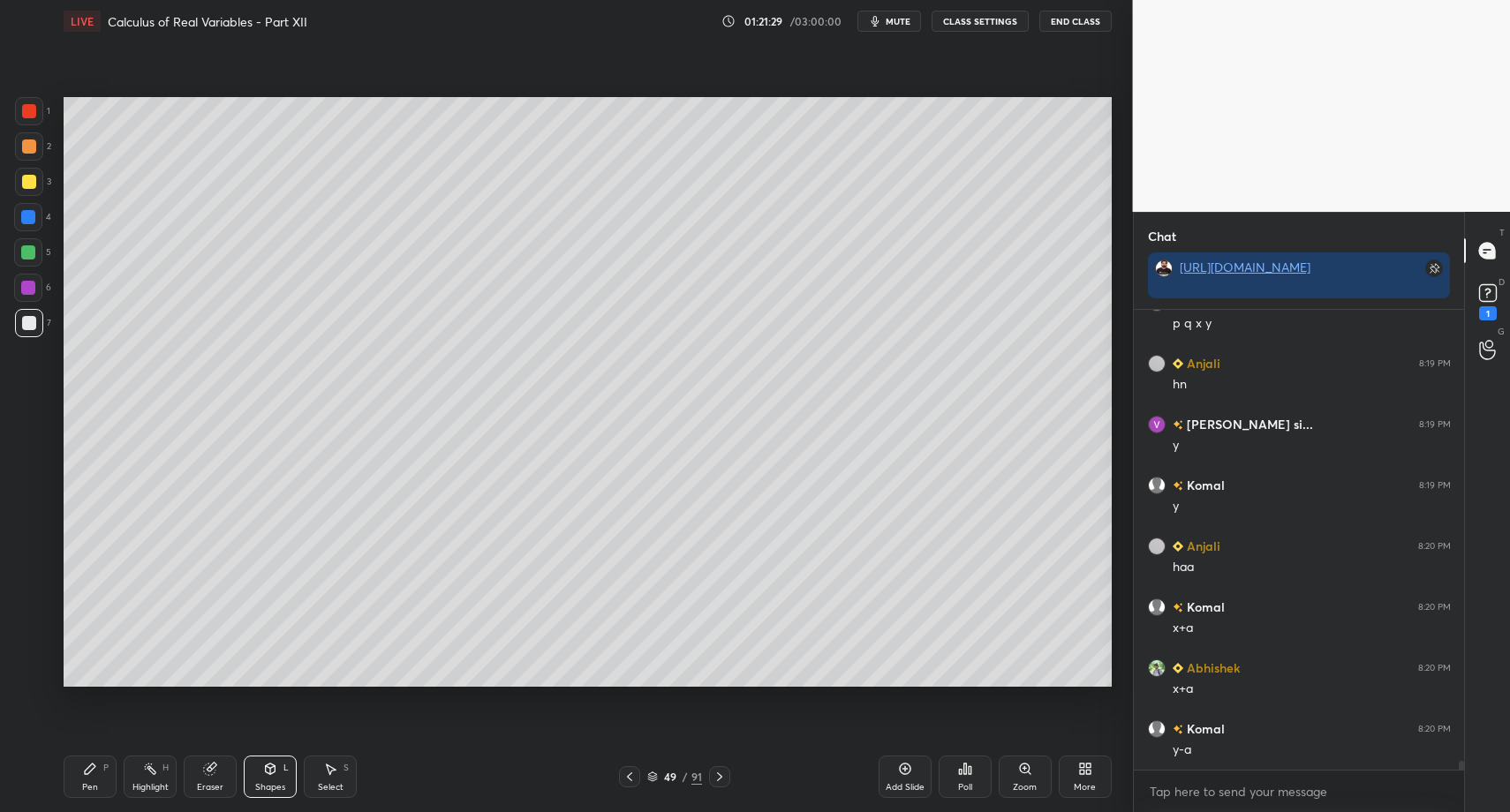 click 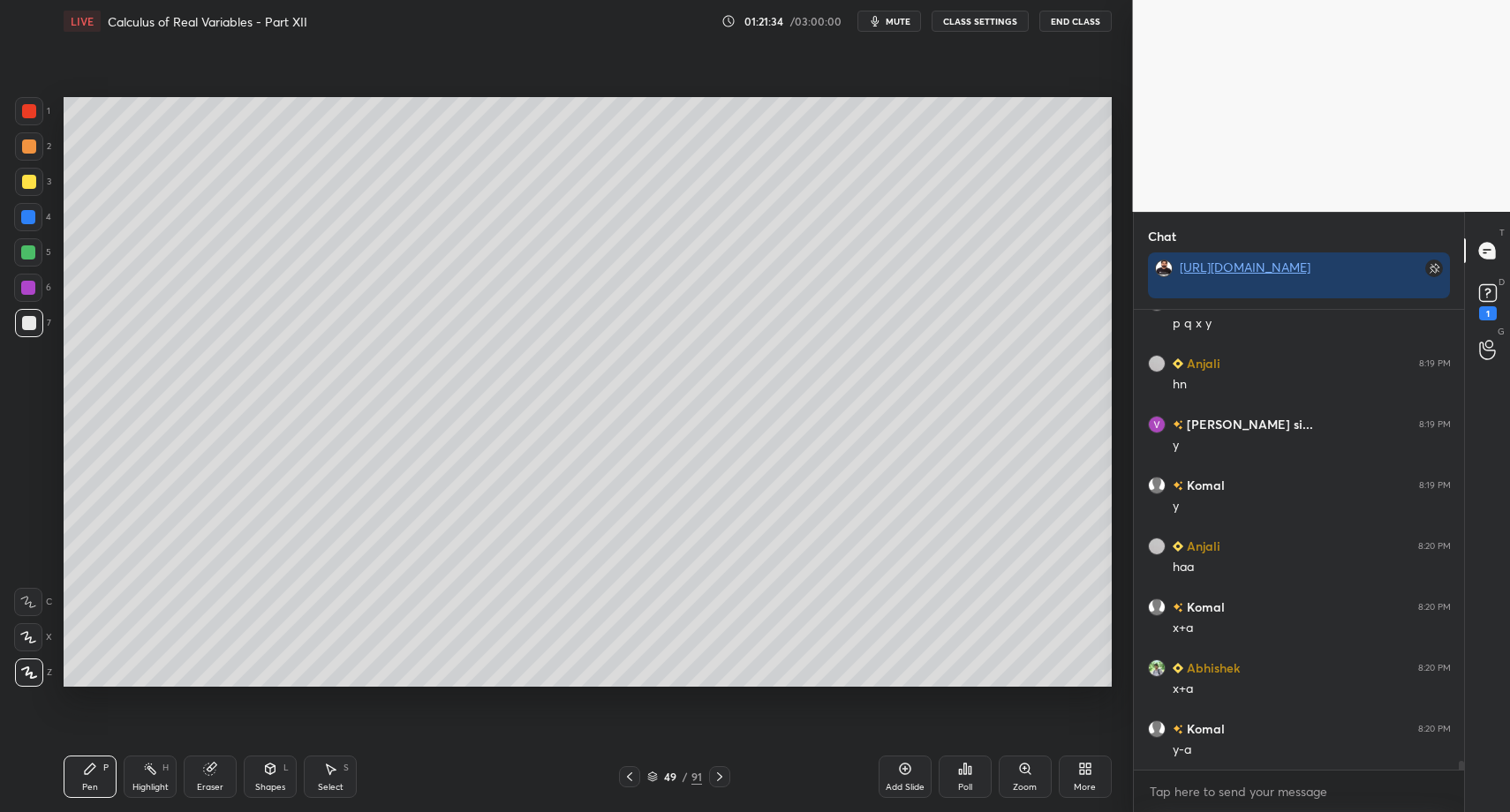 click on "Shapes L" at bounding box center [270, 777] 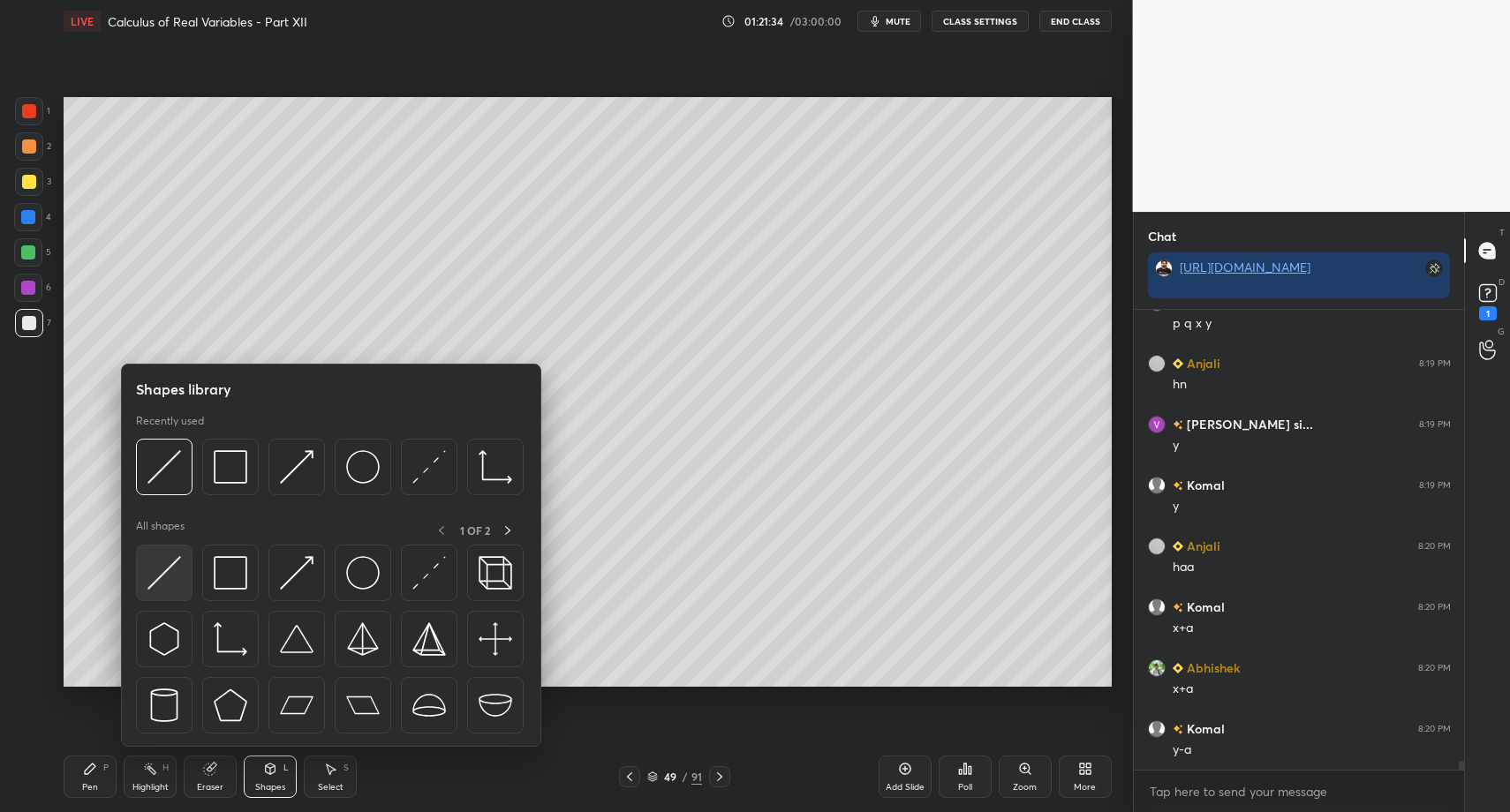 click at bounding box center [164, 573] 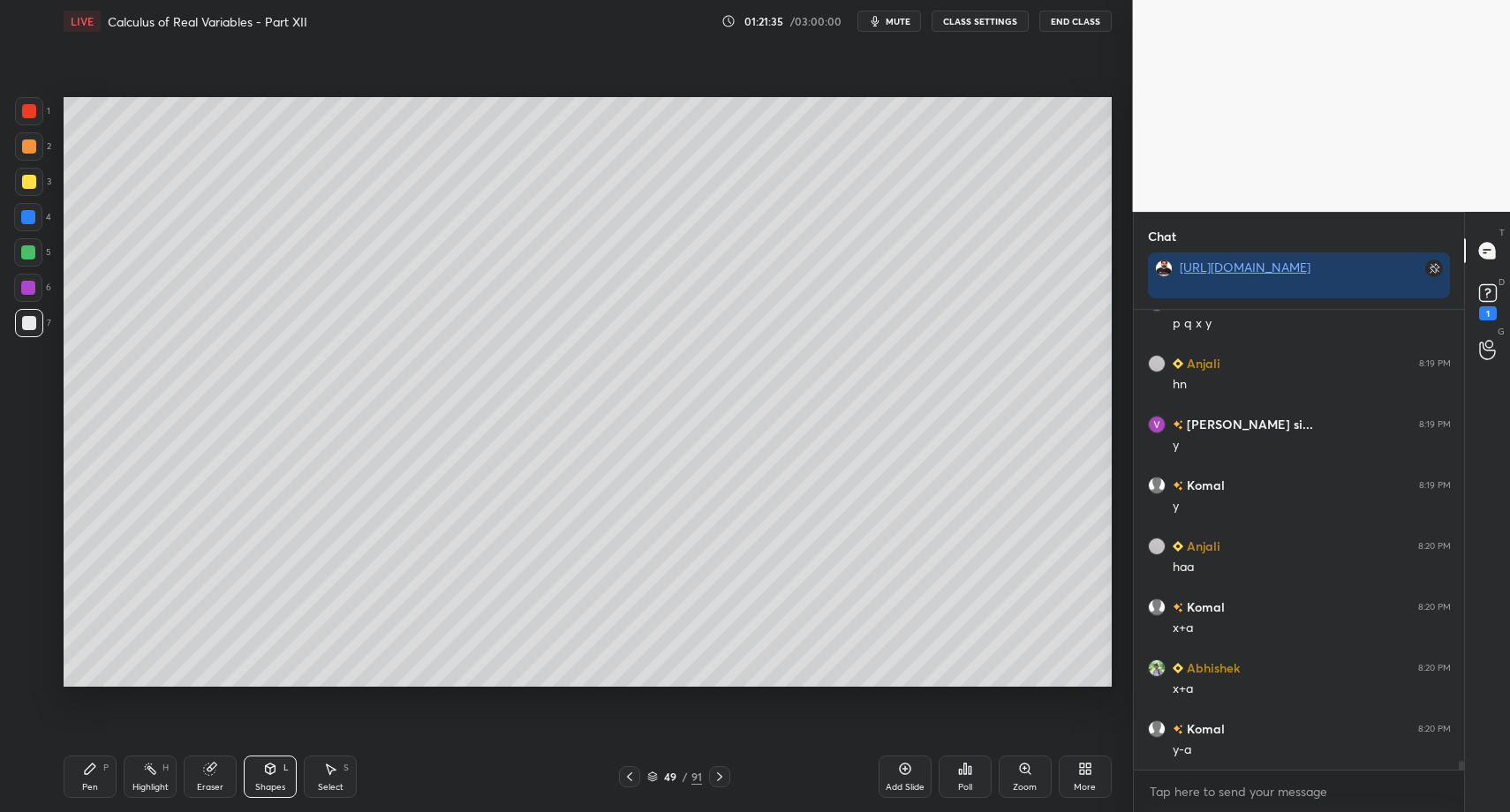 click on "Pen P" at bounding box center (90, 777) 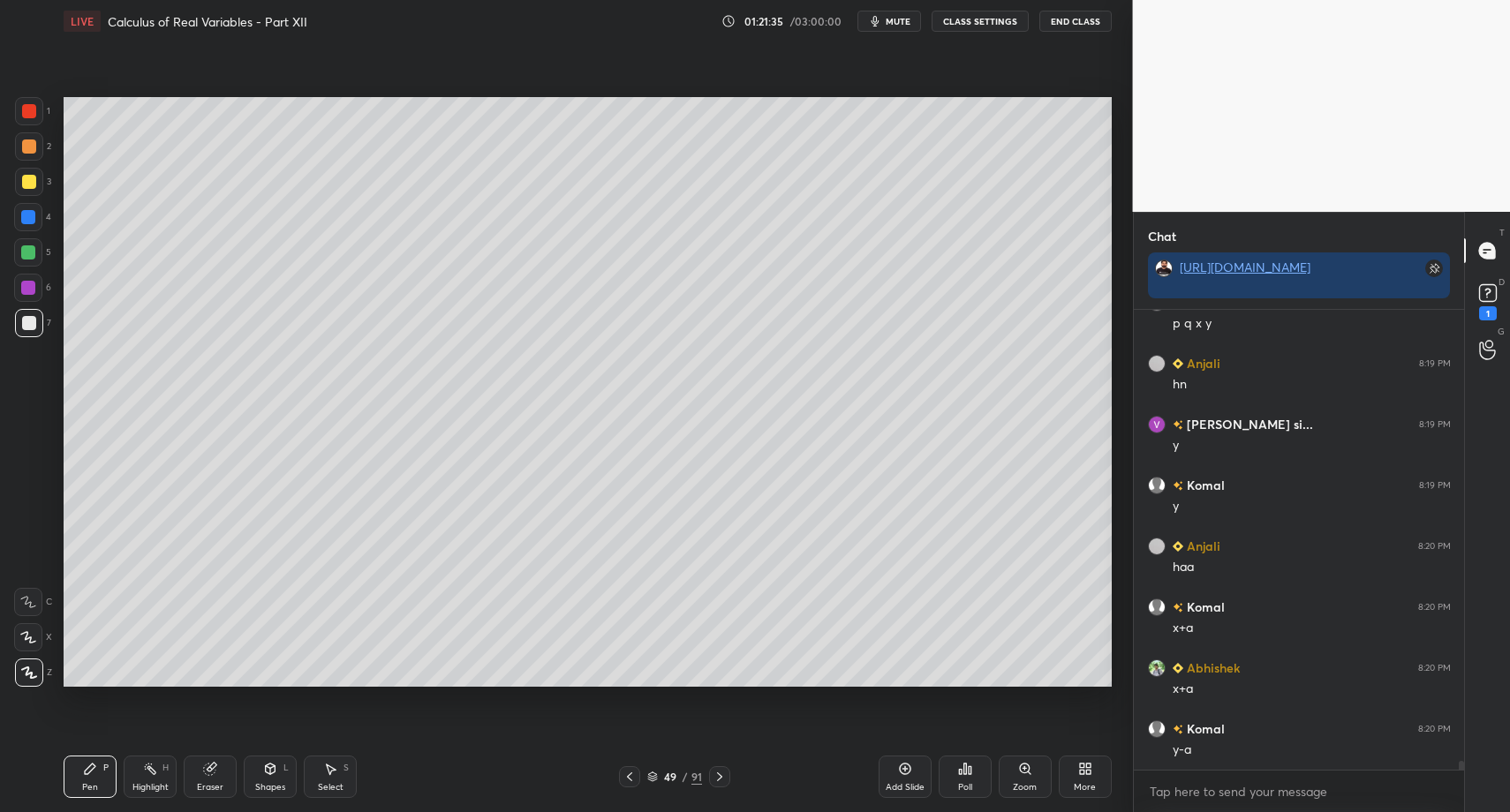 click on "Pen" at bounding box center (90, 787) 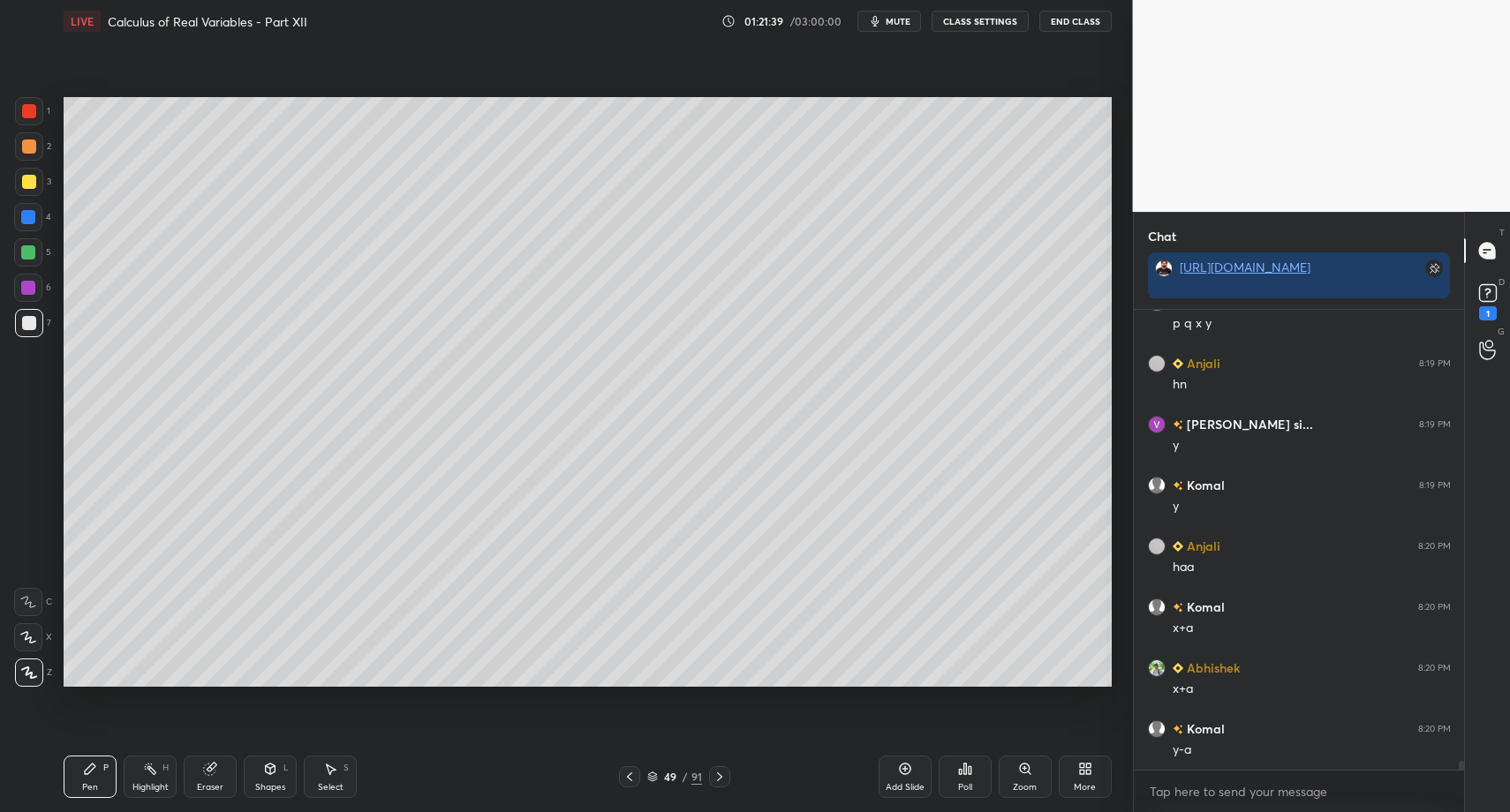 click at bounding box center (29, 182) 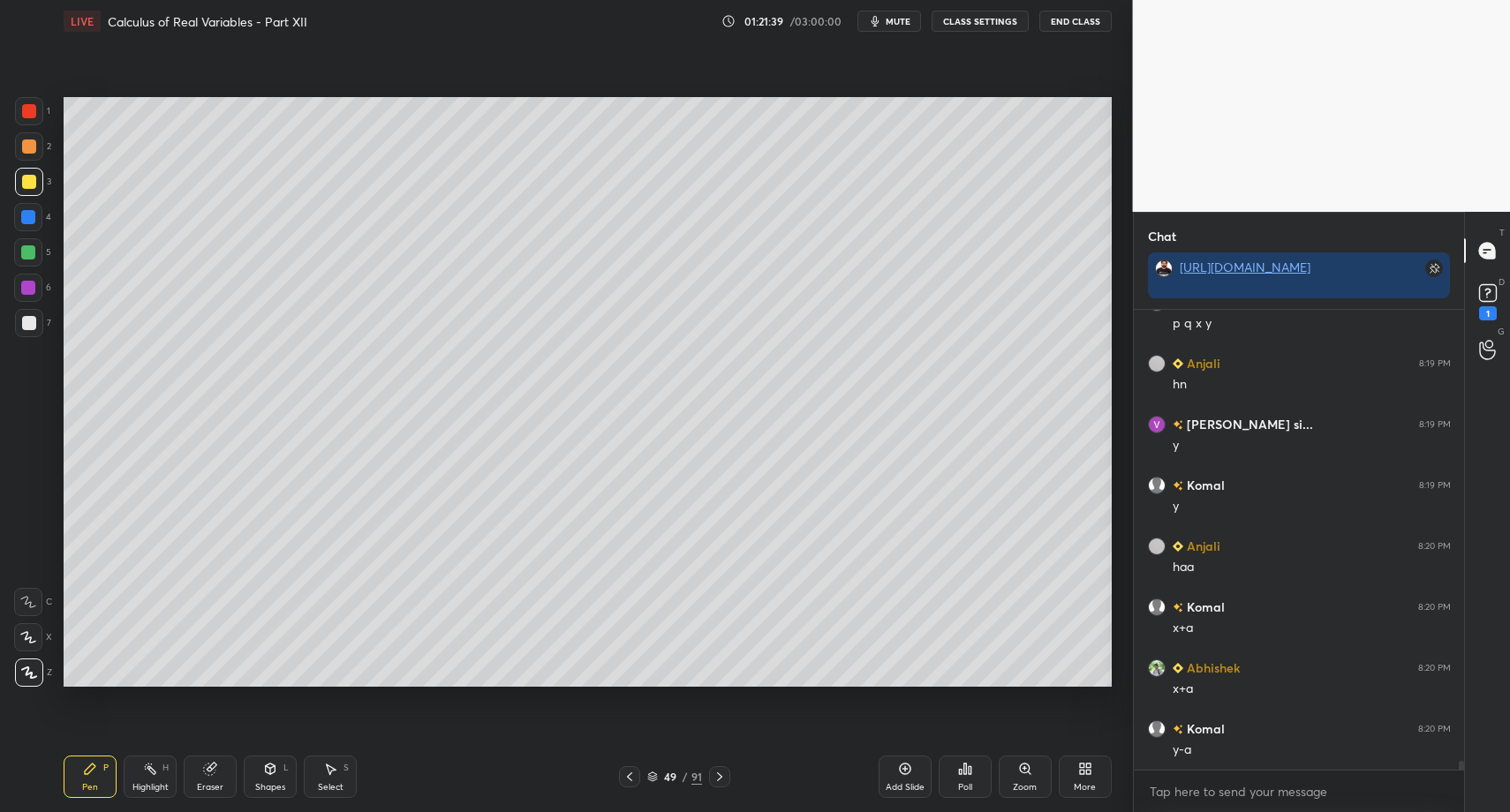 drag, startPoint x: 287, startPoint y: 777, endPoint x: 277, endPoint y: 749, distance: 29.73214 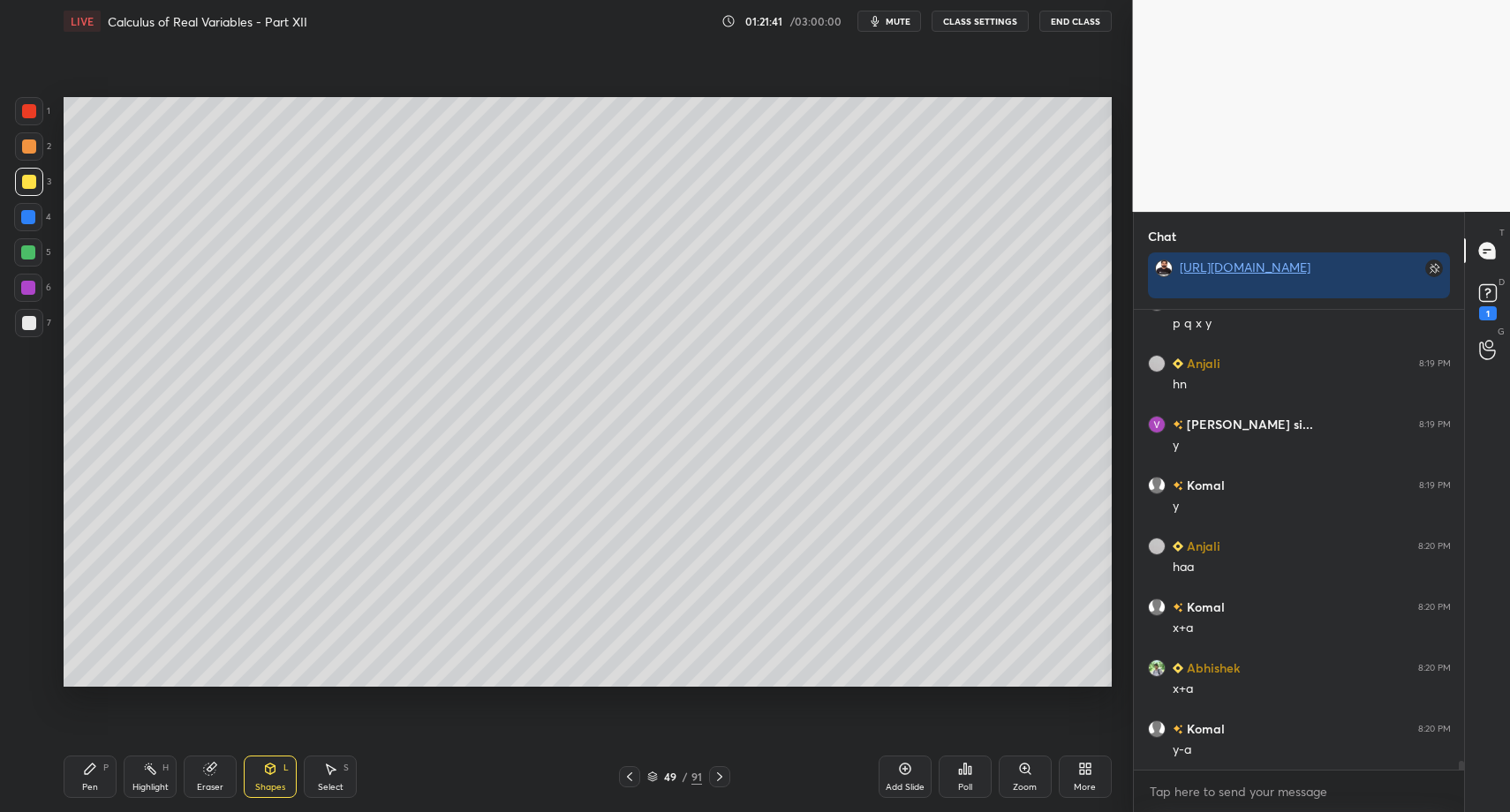 drag, startPoint x: 94, startPoint y: 758, endPoint x: 83, endPoint y: 760, distance: 11.18034 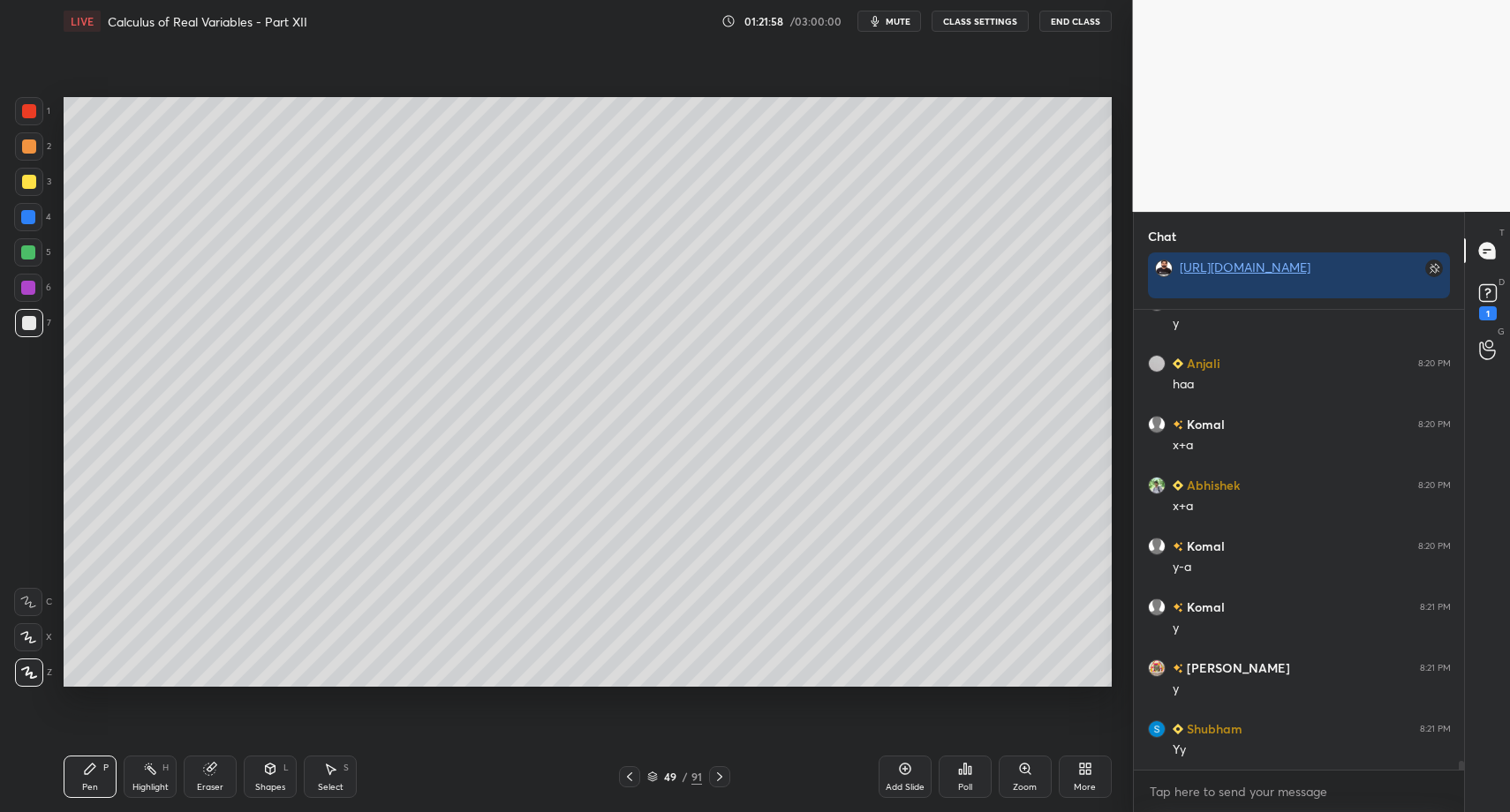 scroll, scrollTop: 24431, scrollLeft: 0, axis: vertical 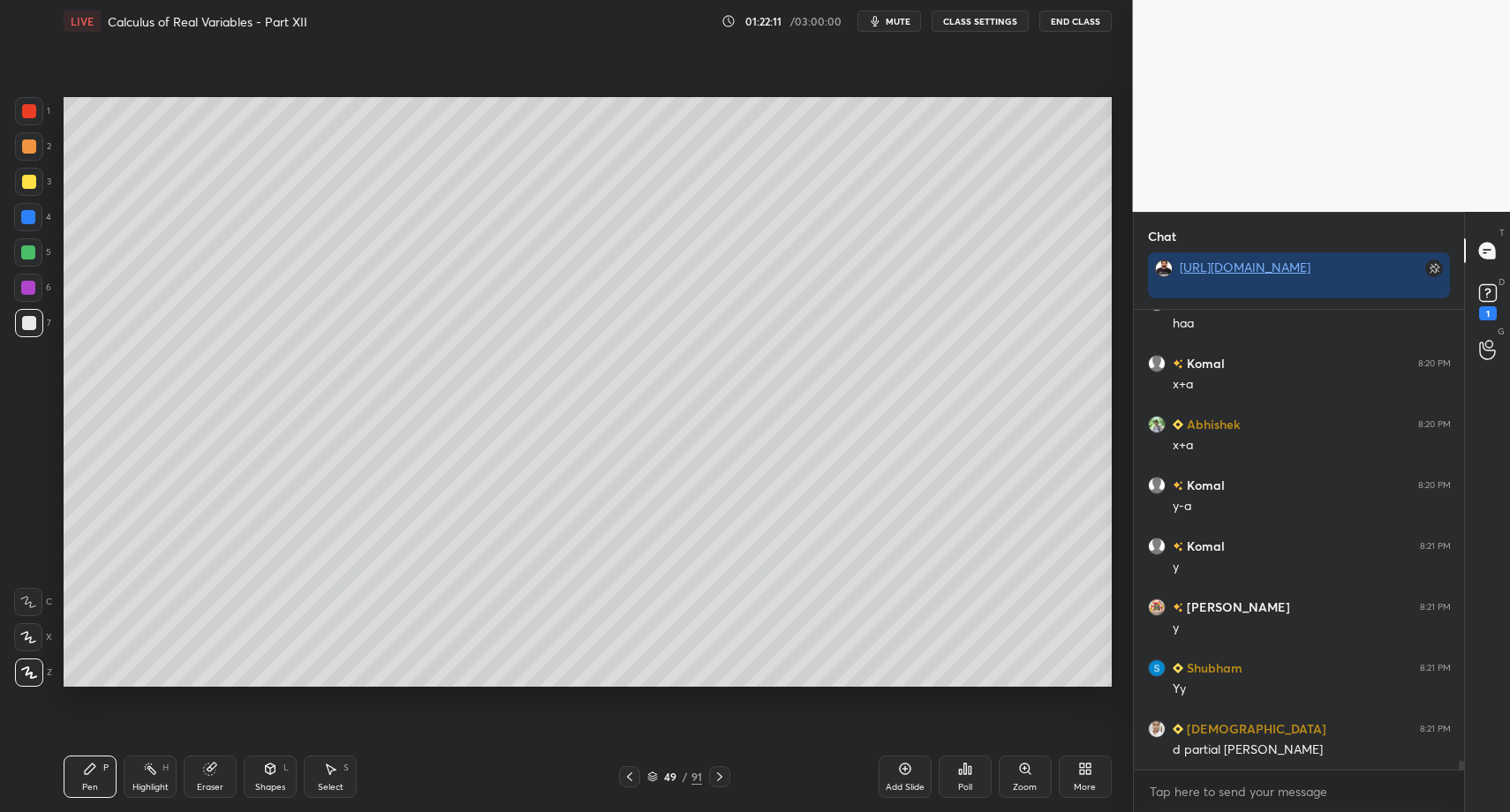 click on "Pen P Highlight H Eraser Shapes L Select S 49 / 91 Add Slide Poll Zoom More" at bounding box center (587, 777) 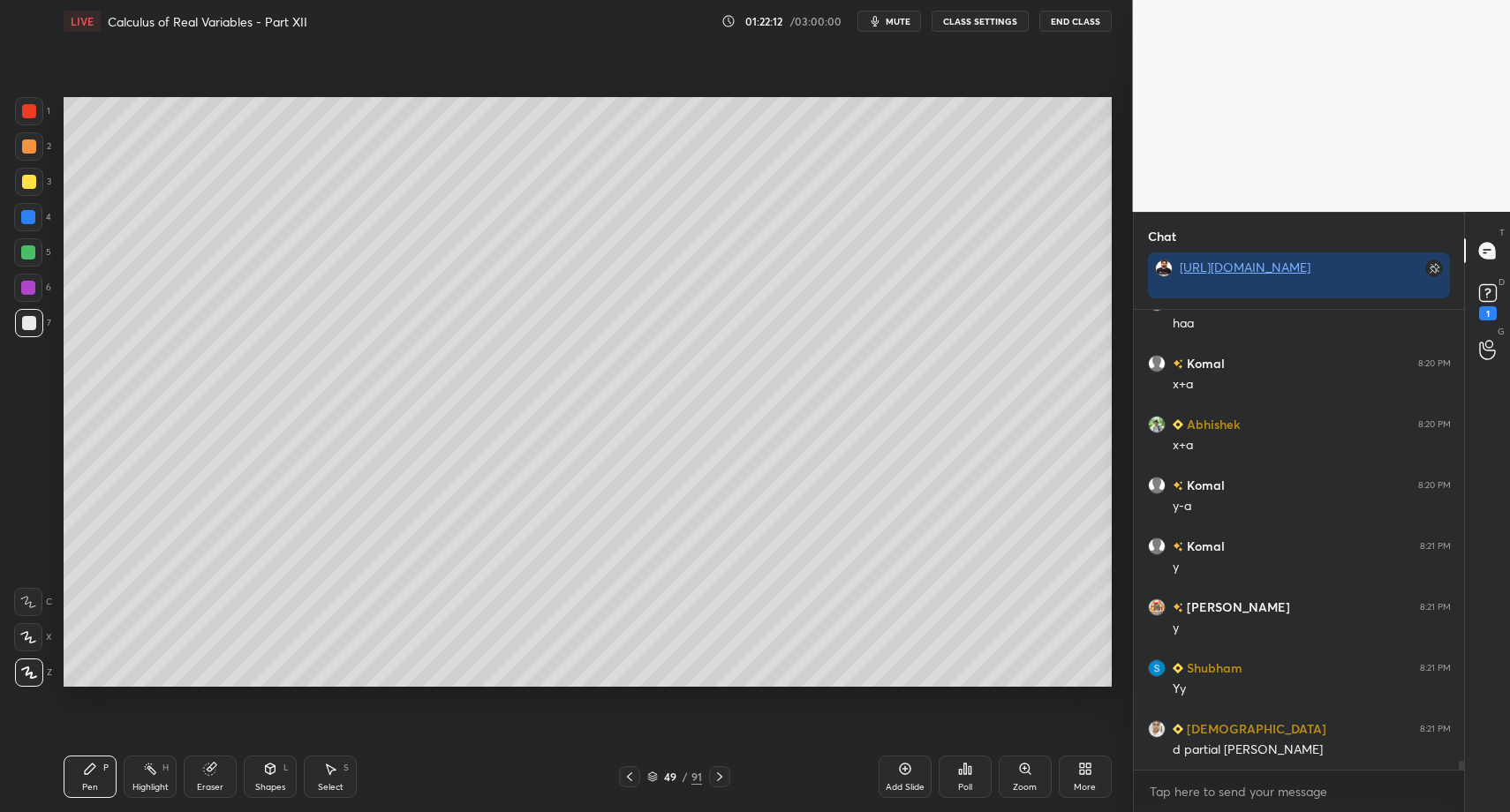 click 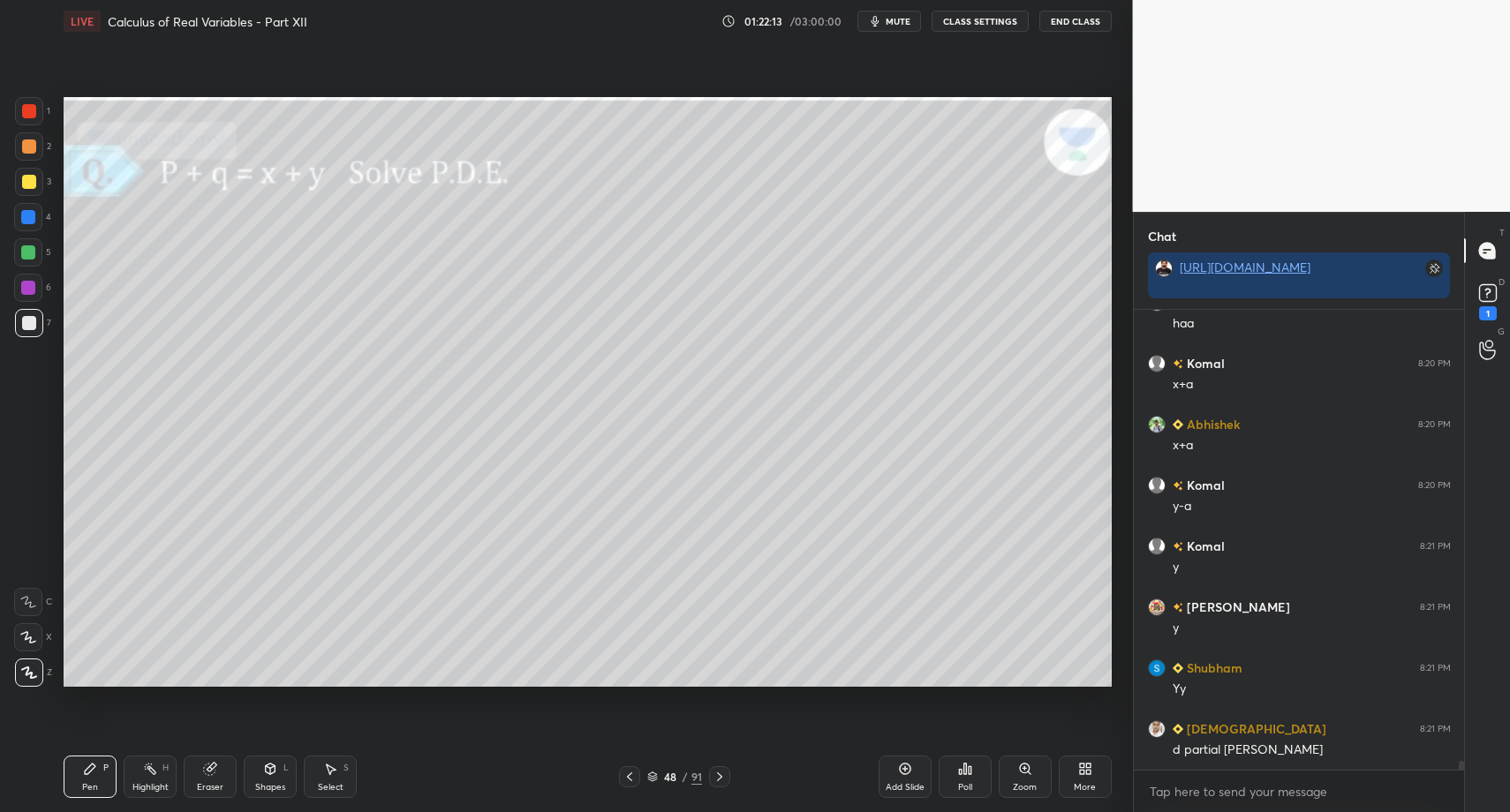 click 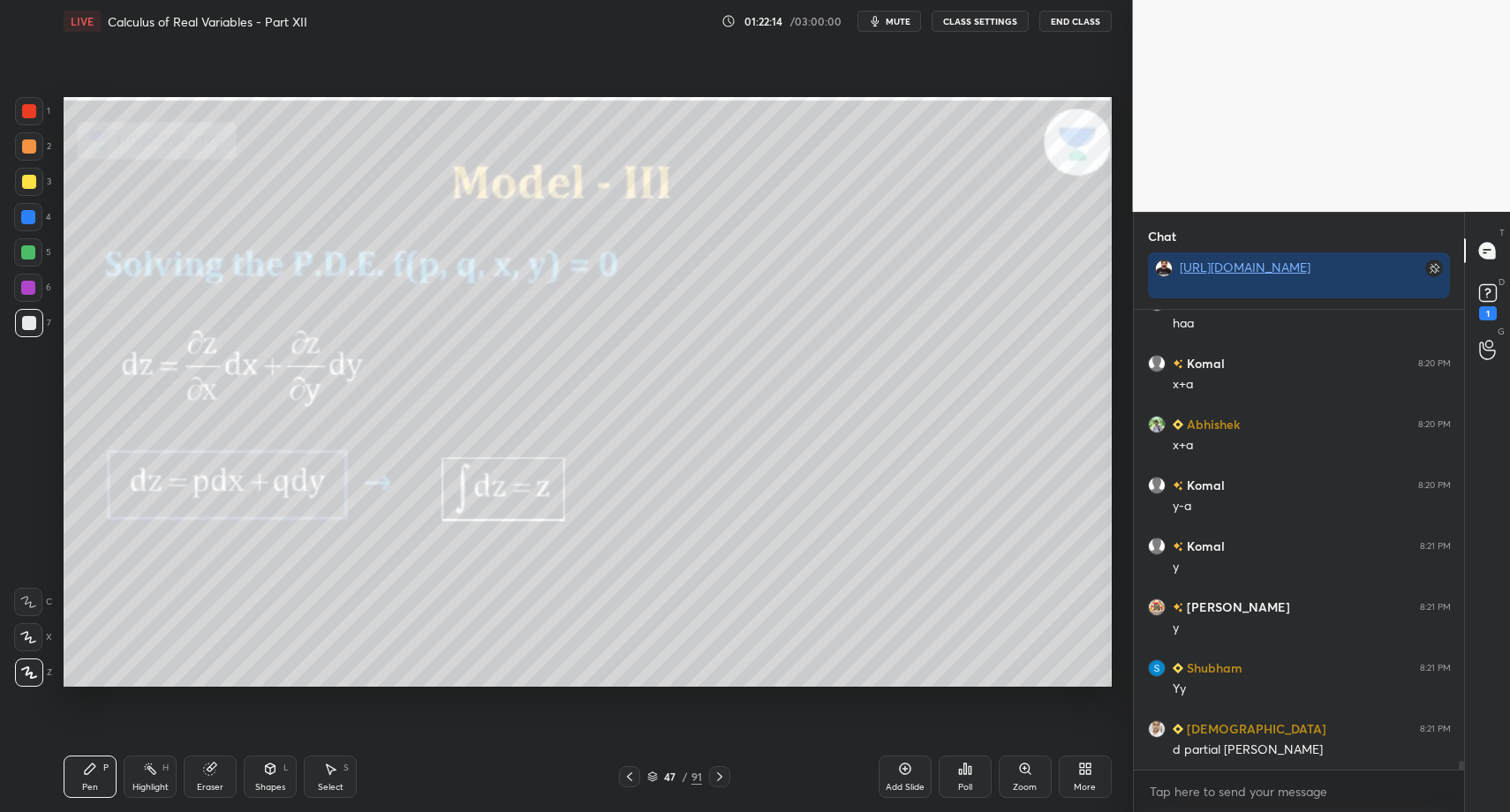 click on "Highlight H" at bounding box center [150, 777] 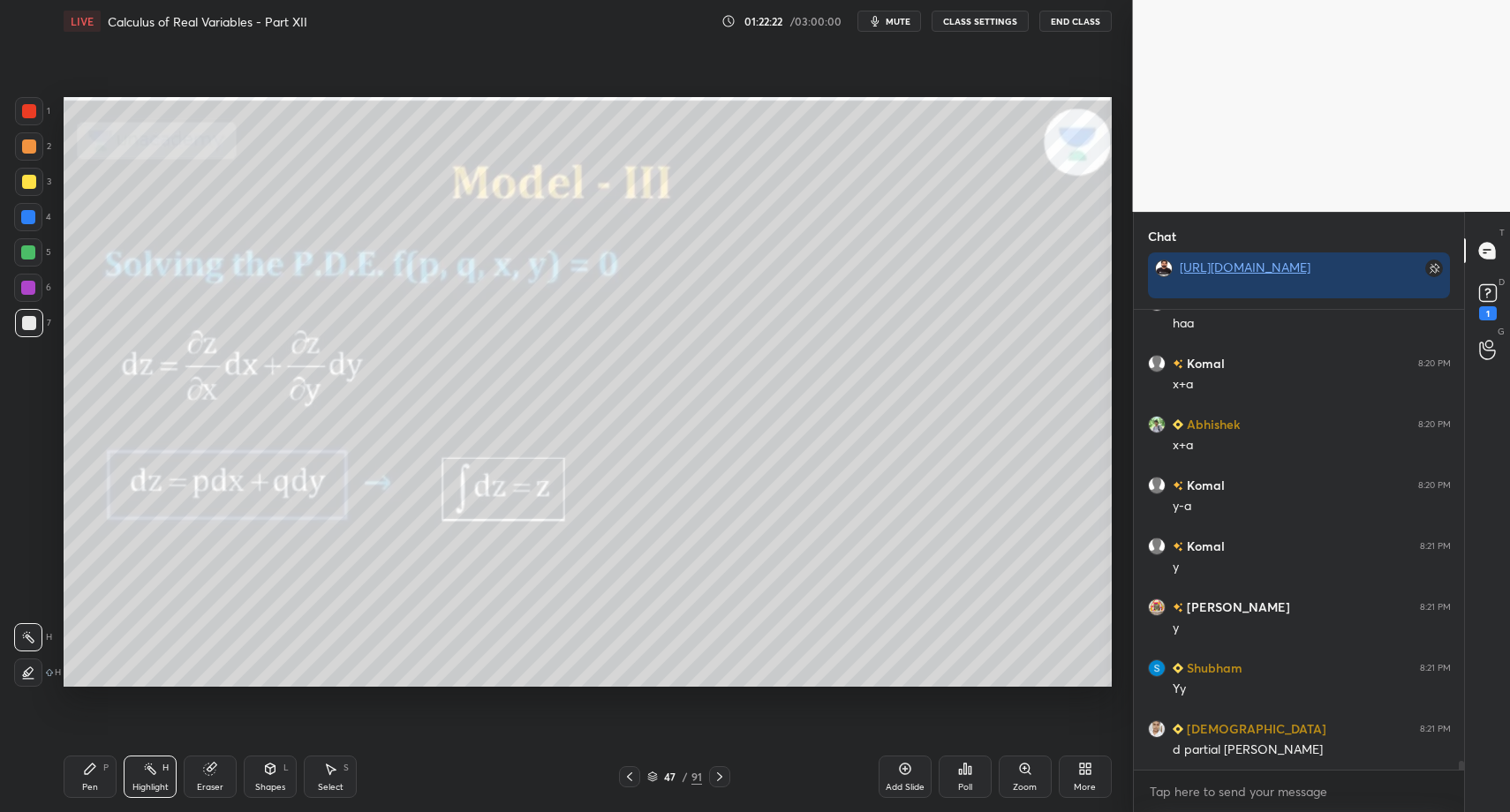 scroll, scrollTop: 24492, scrollLeft: 0, axis: vertical 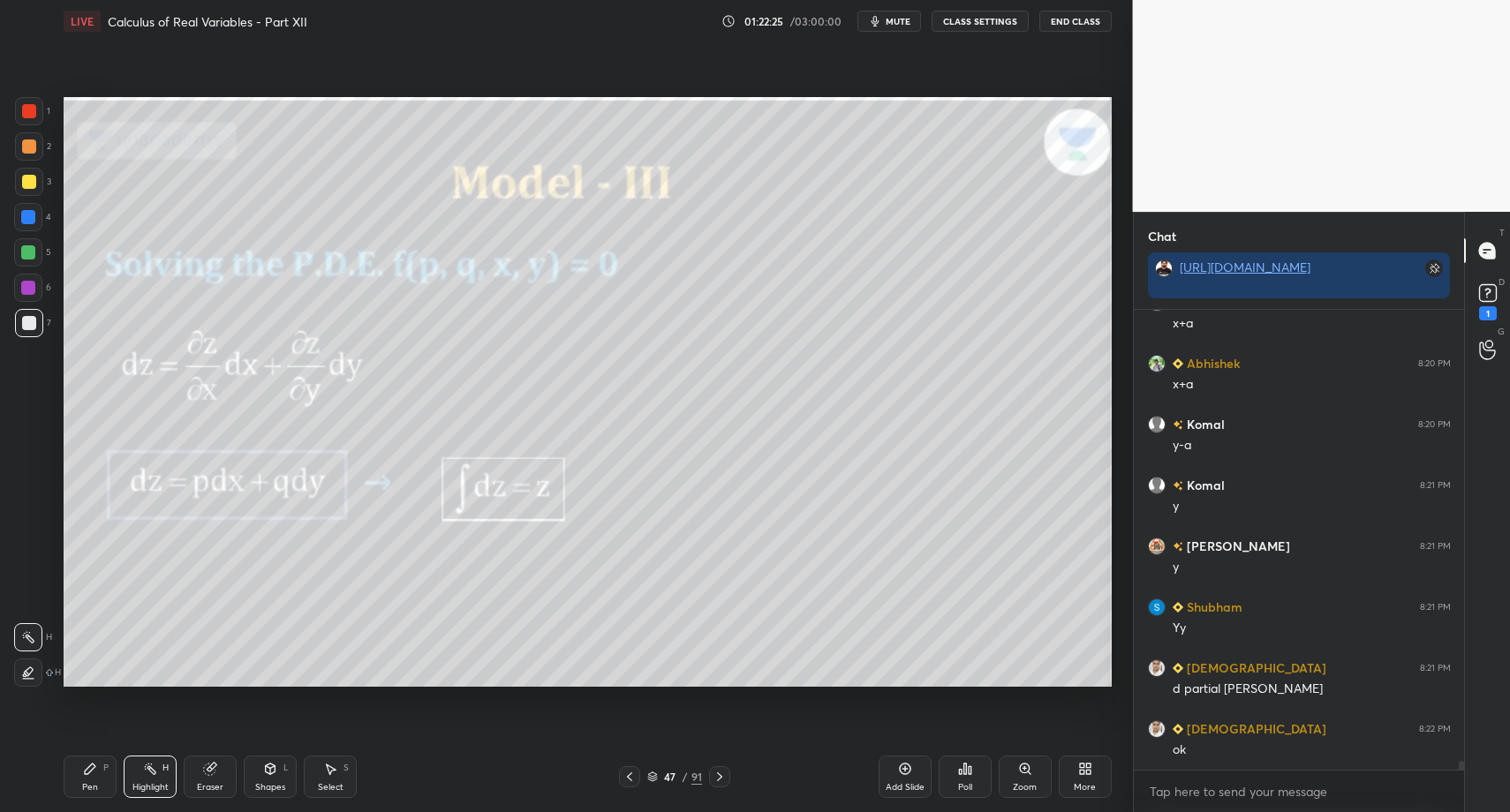 click 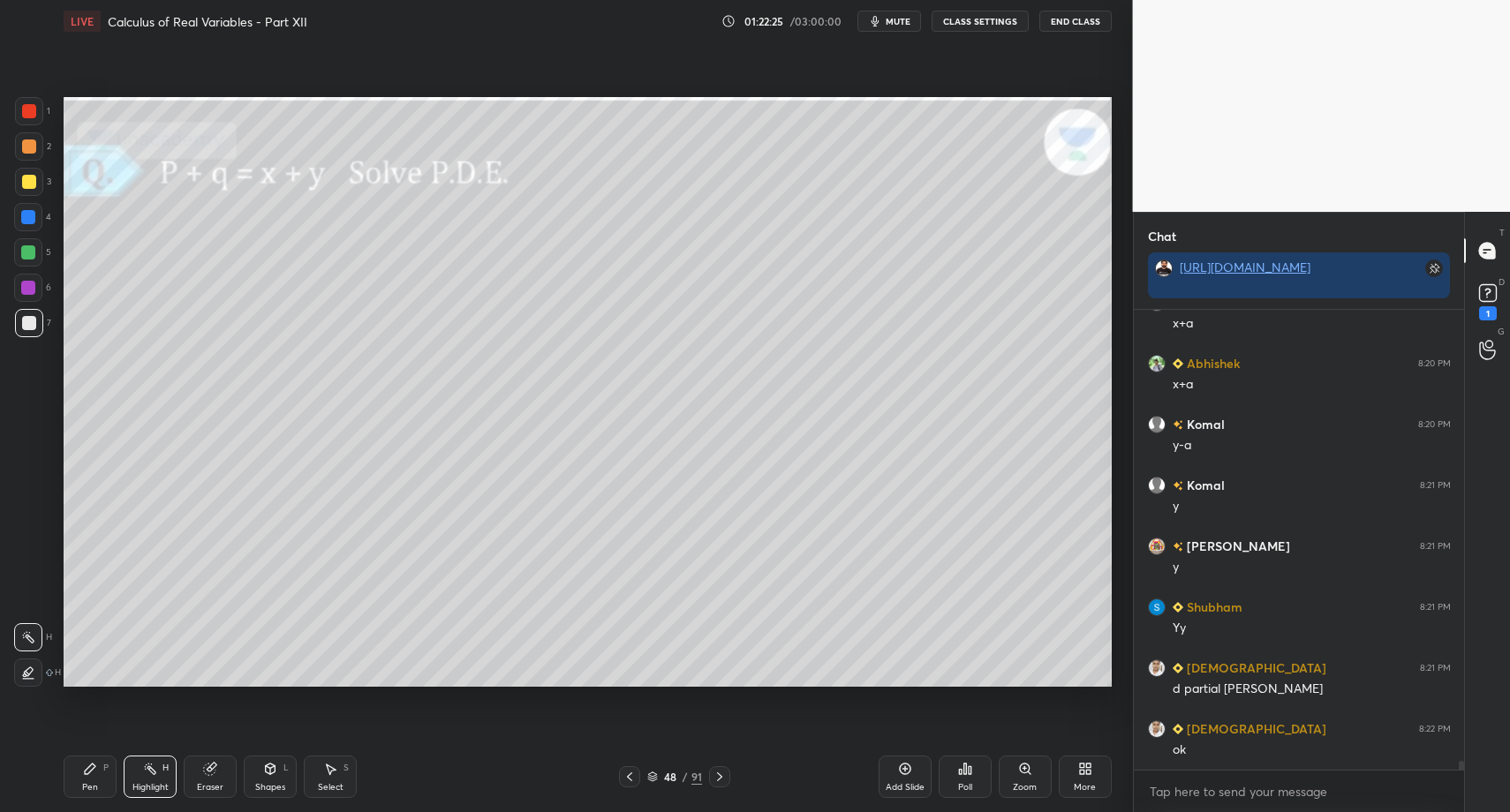 click at bounding box center (720, 777) 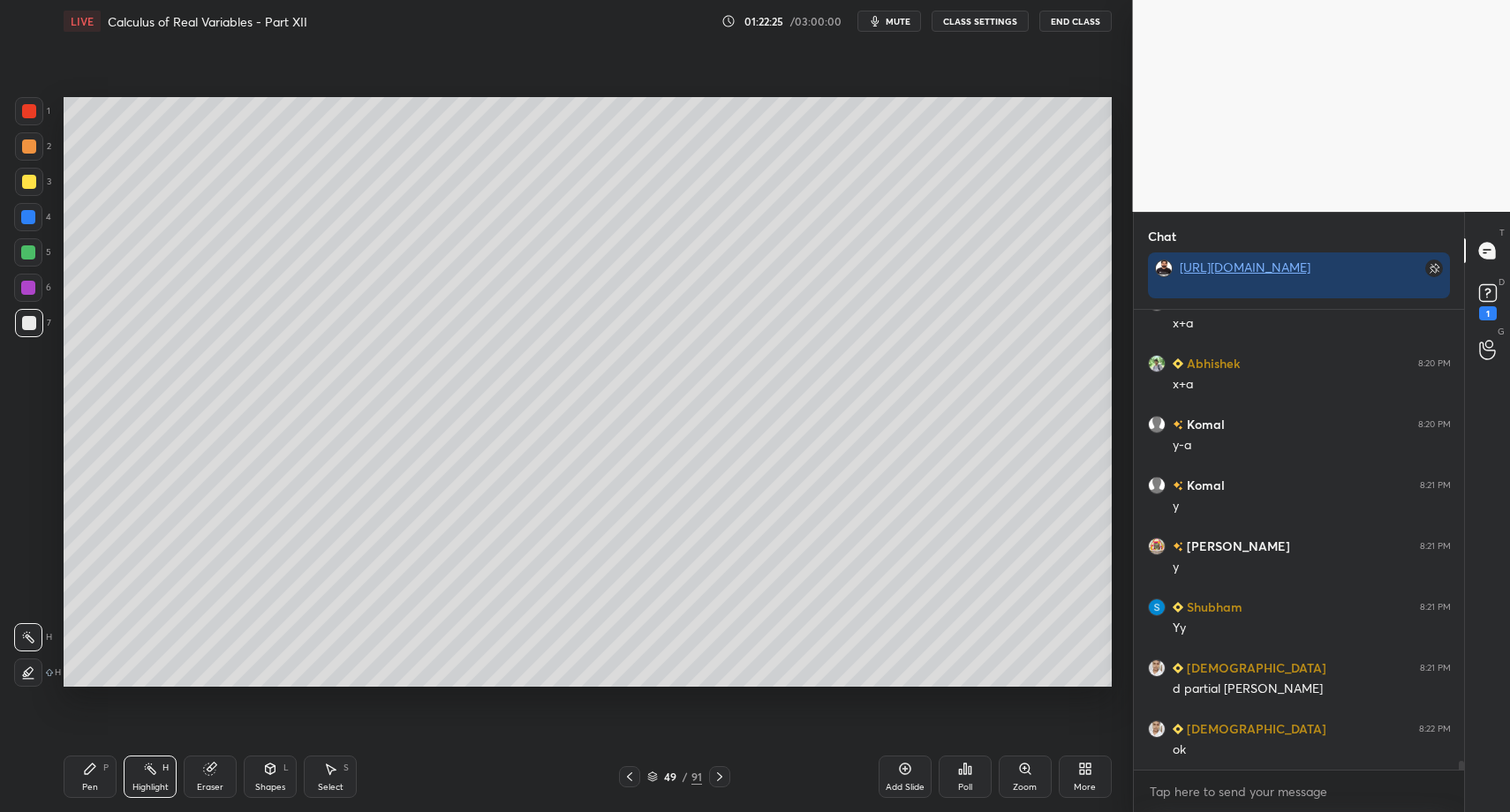 click at bounding box center (720, 777) 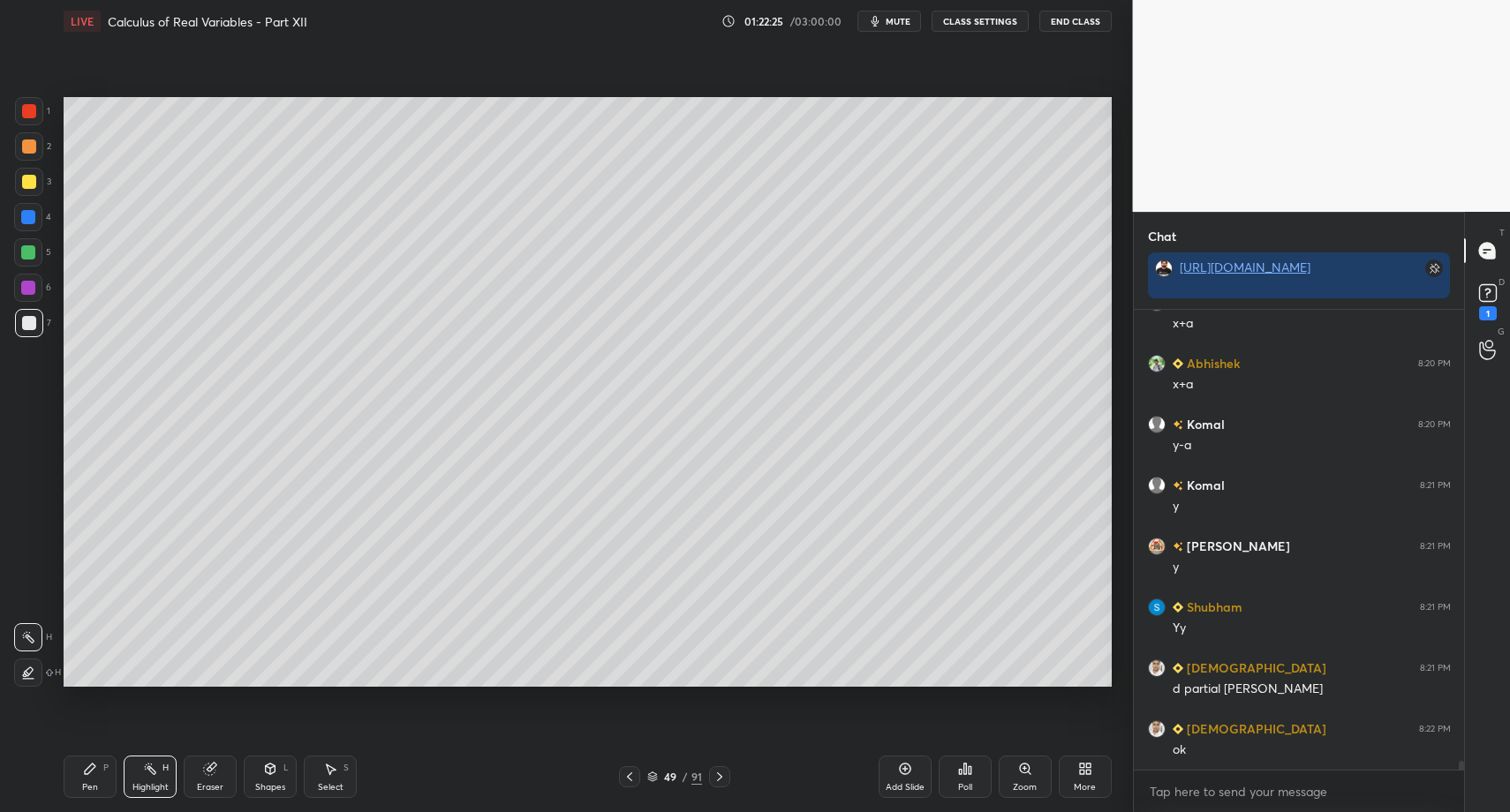 scroll, scrollTop: 24510, scrollLeft: 0, axis: vertical 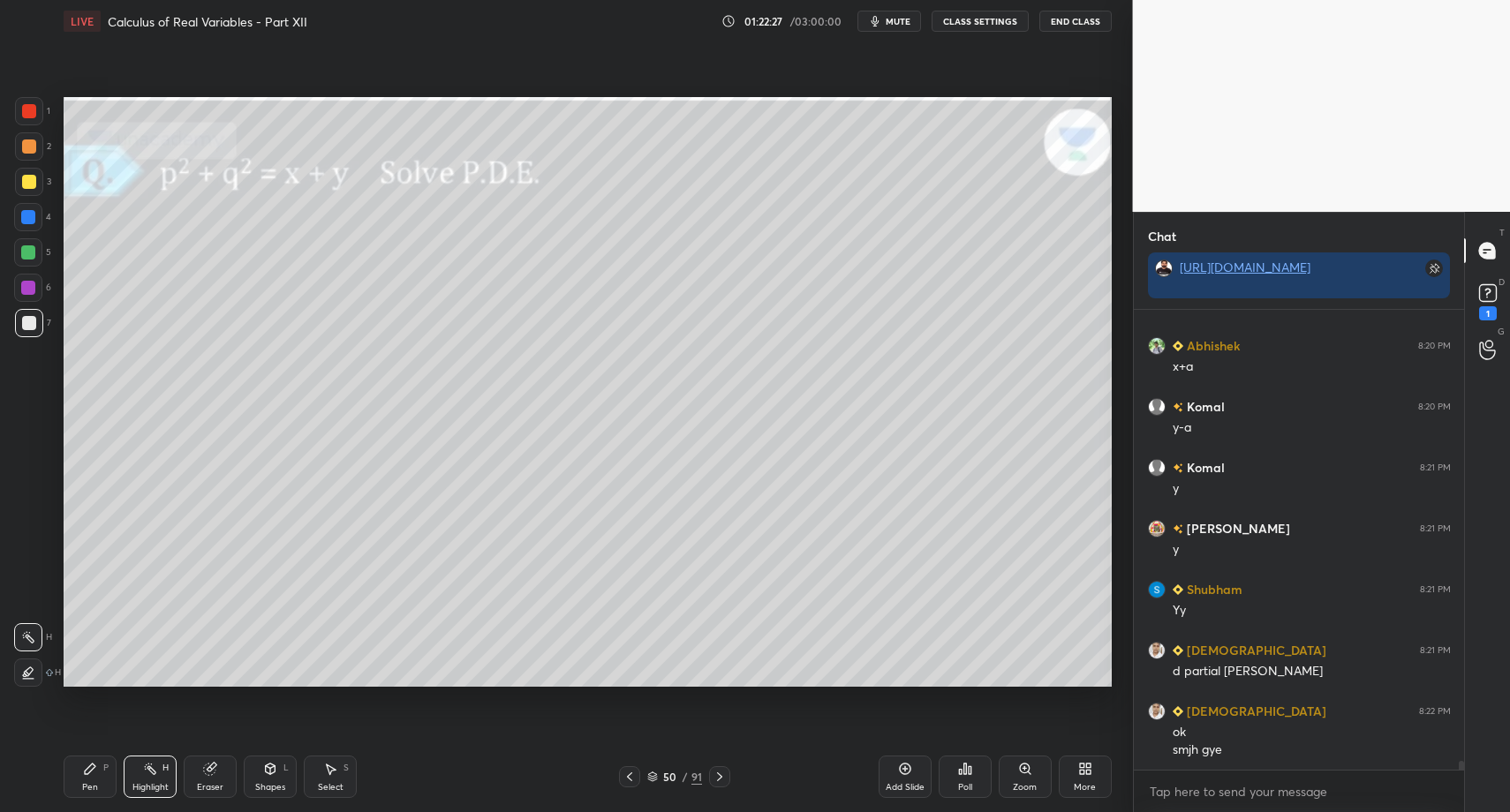 click on "Pen P" at bounding box center (90, 777) 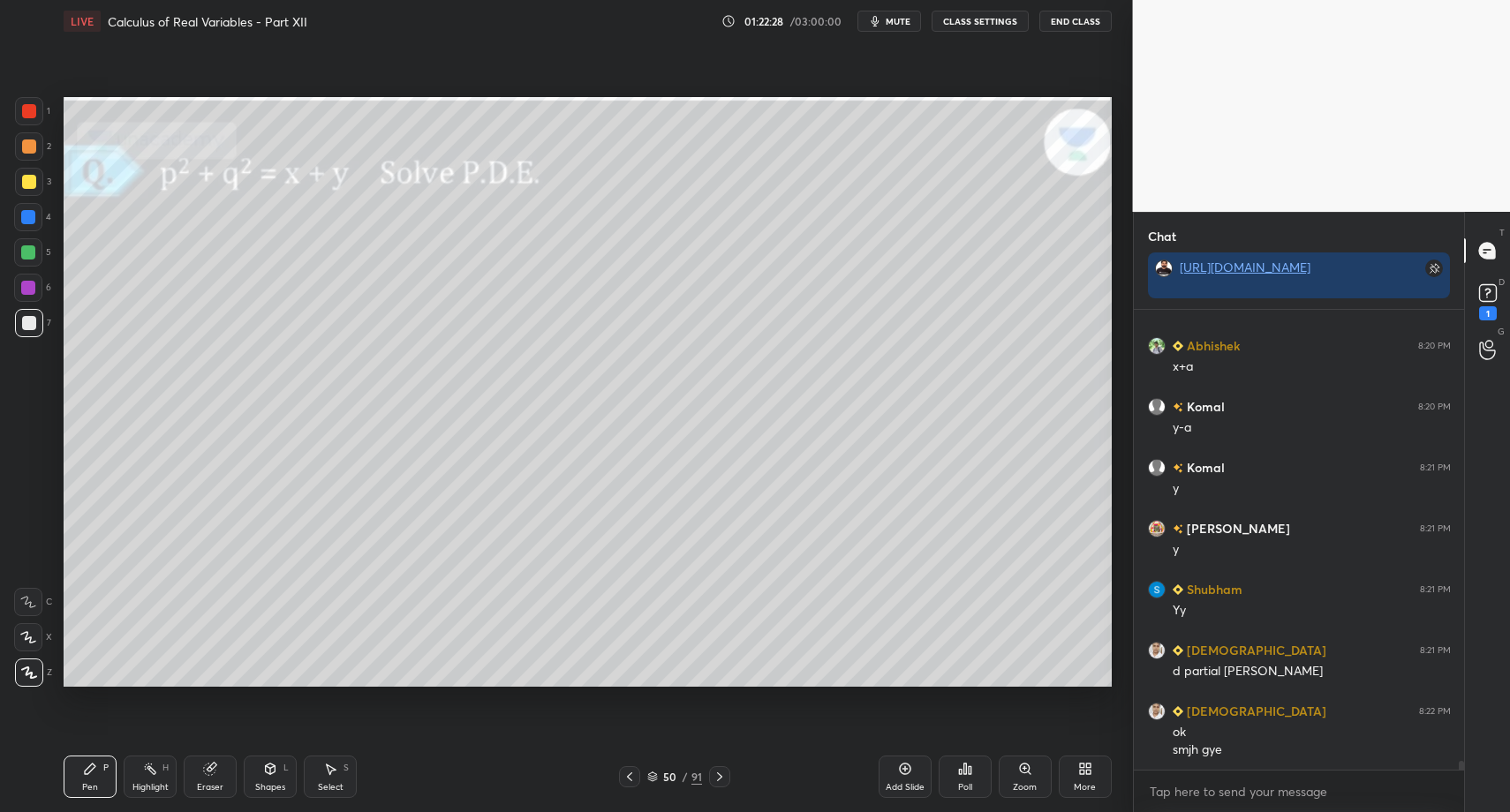 click on "5" at bounding box center (33, 256) 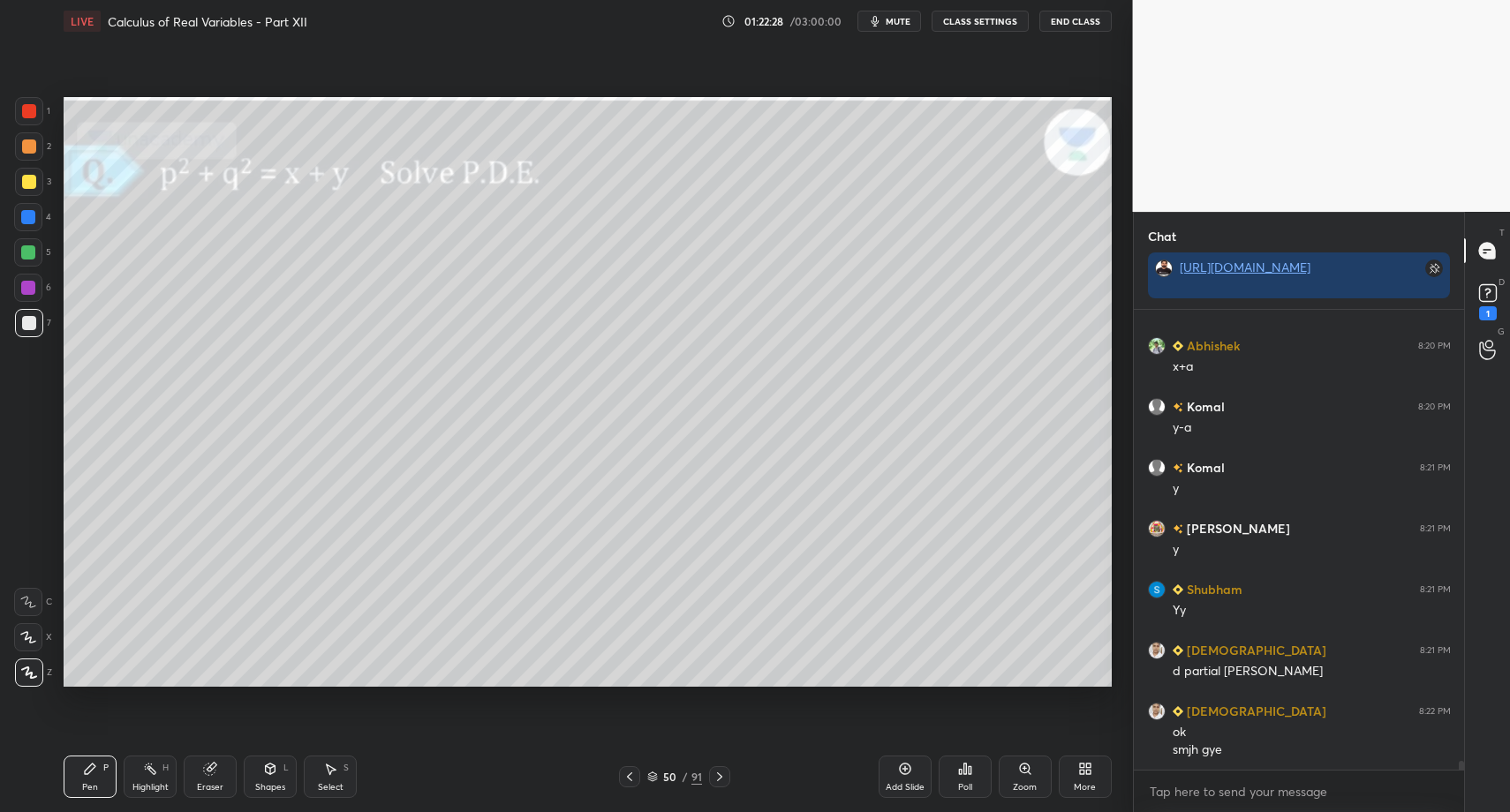 click on "5" at bounding box center (33, 252) 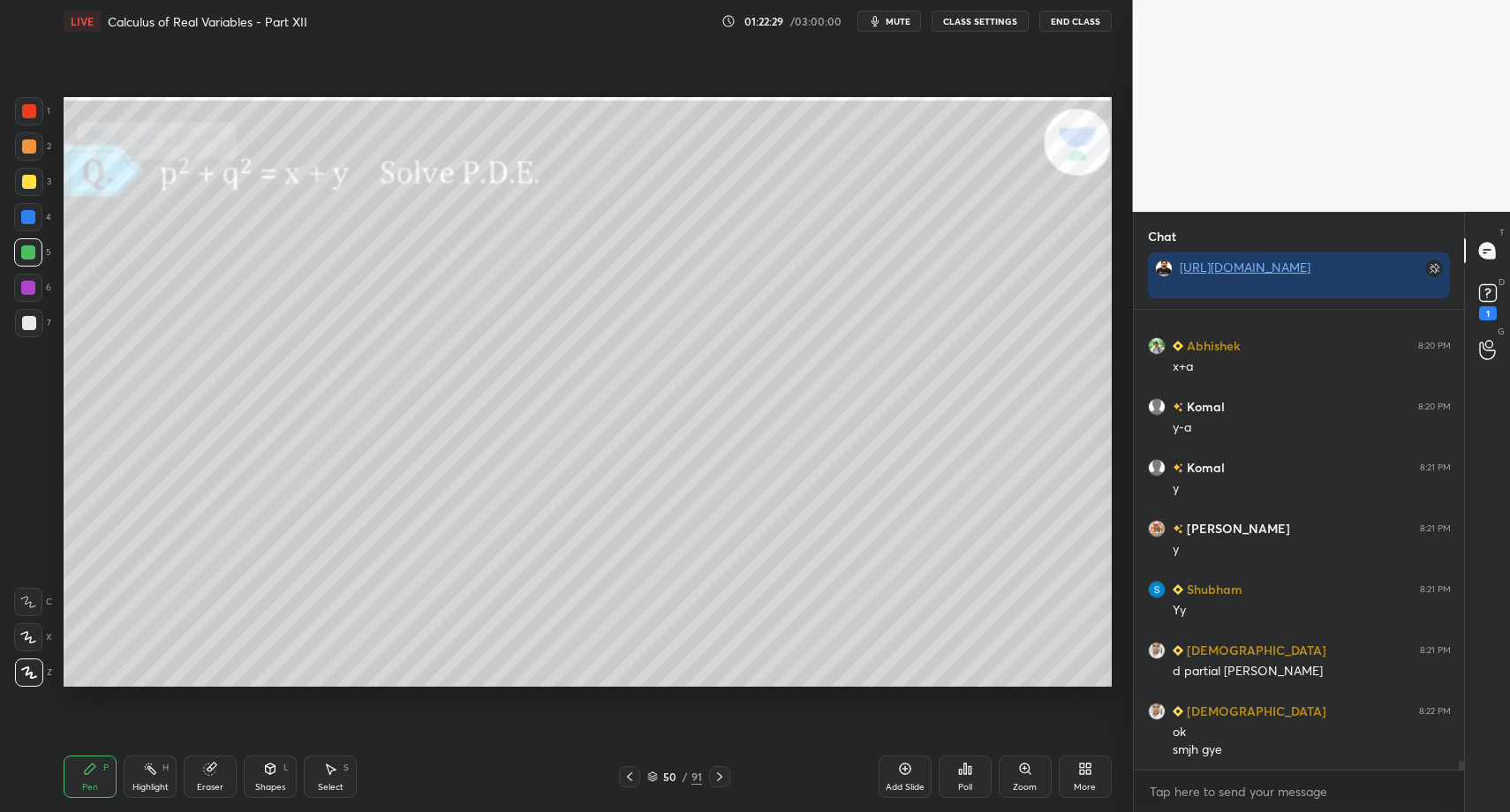 click 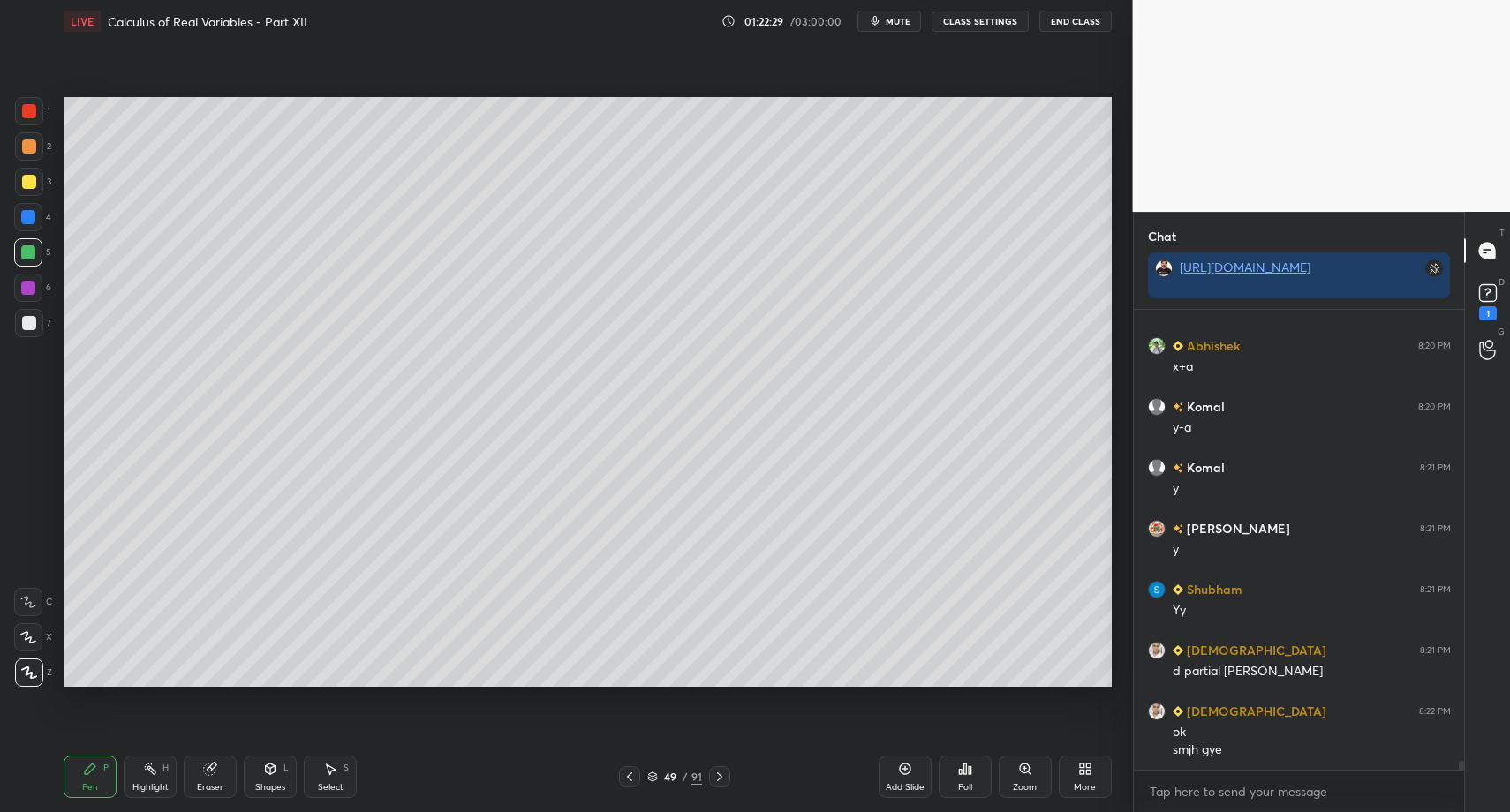 click 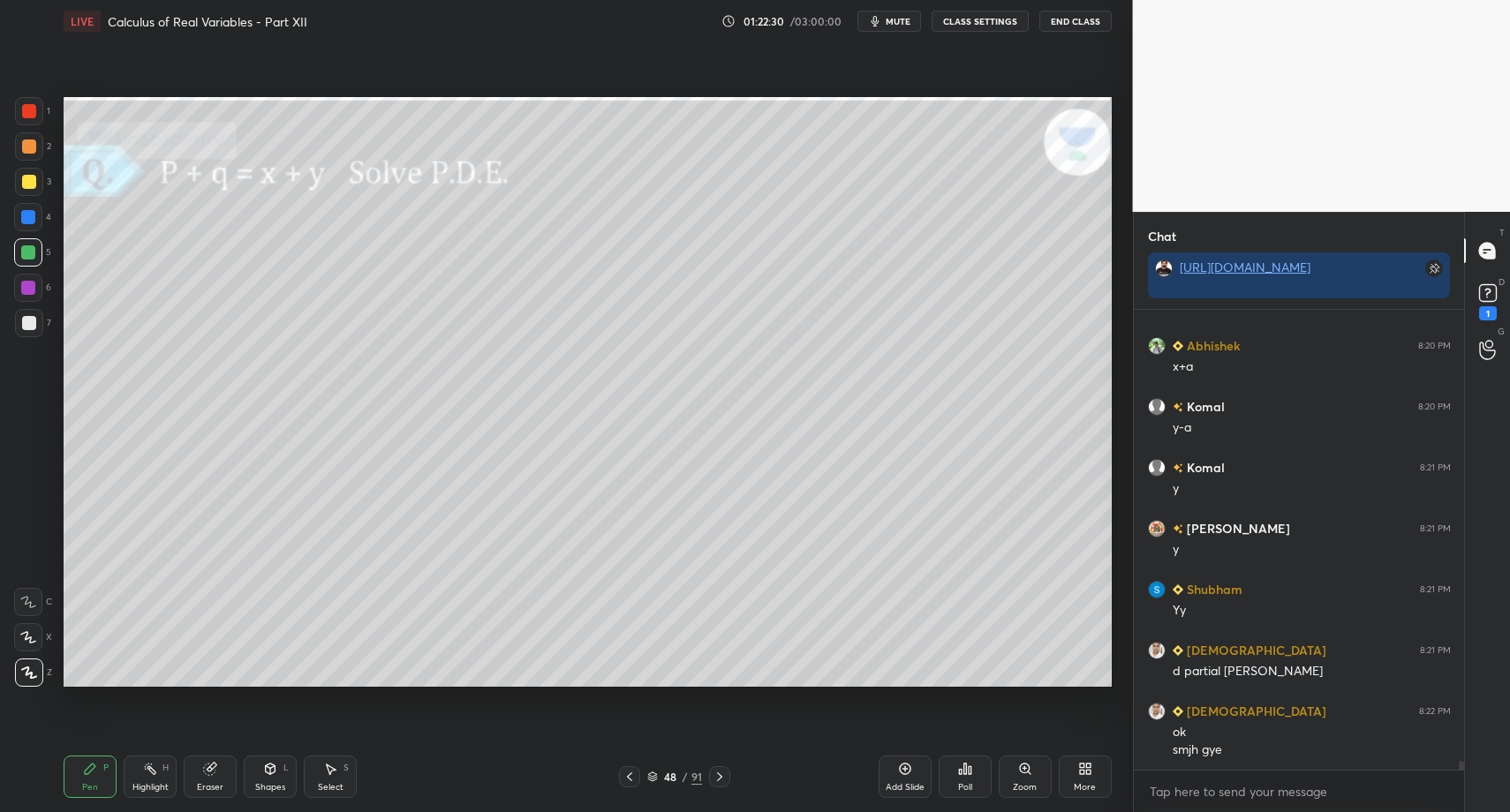 click on "Select S" at bounding box center [330, 777] 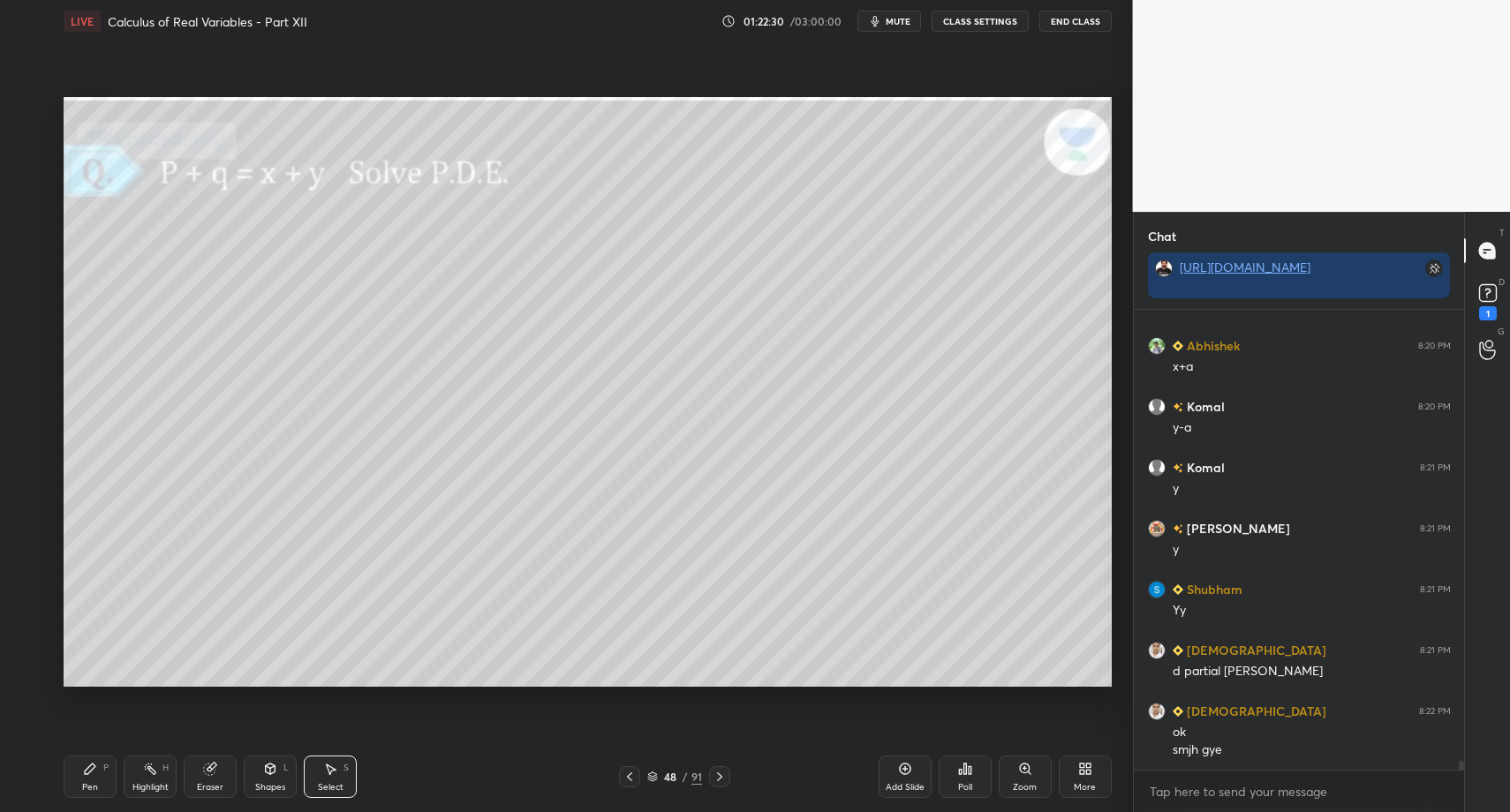 click on "Pen P Highlight H Eraser Shapes L Select S 48 / 91 Add Slide Poll Zoom More" at bounding box center (587, 777) 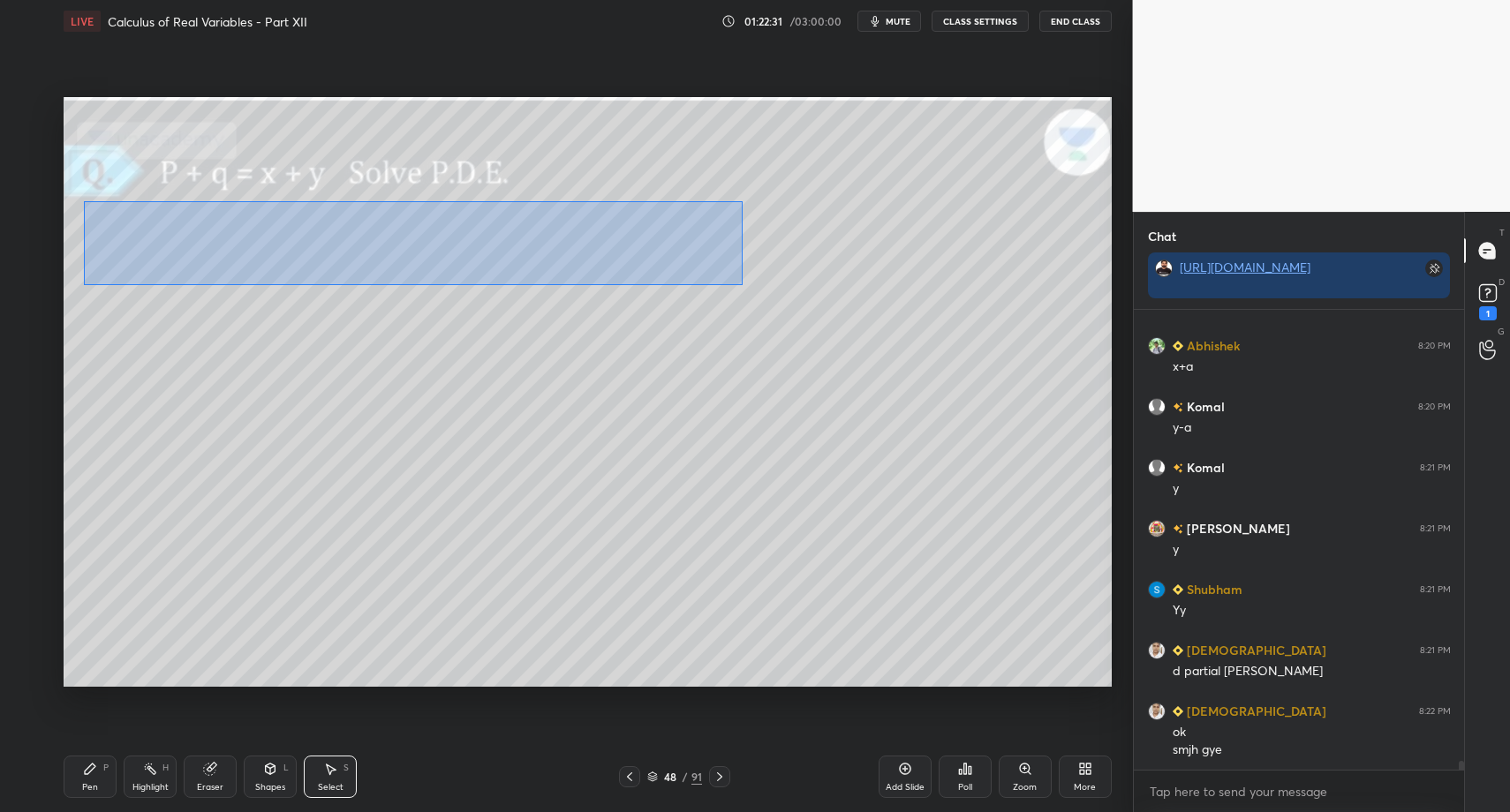 drag, startPoint x: 84, startPoint y: 201, endPoint x: 735, endPoint y: 314, distance: 660.7344 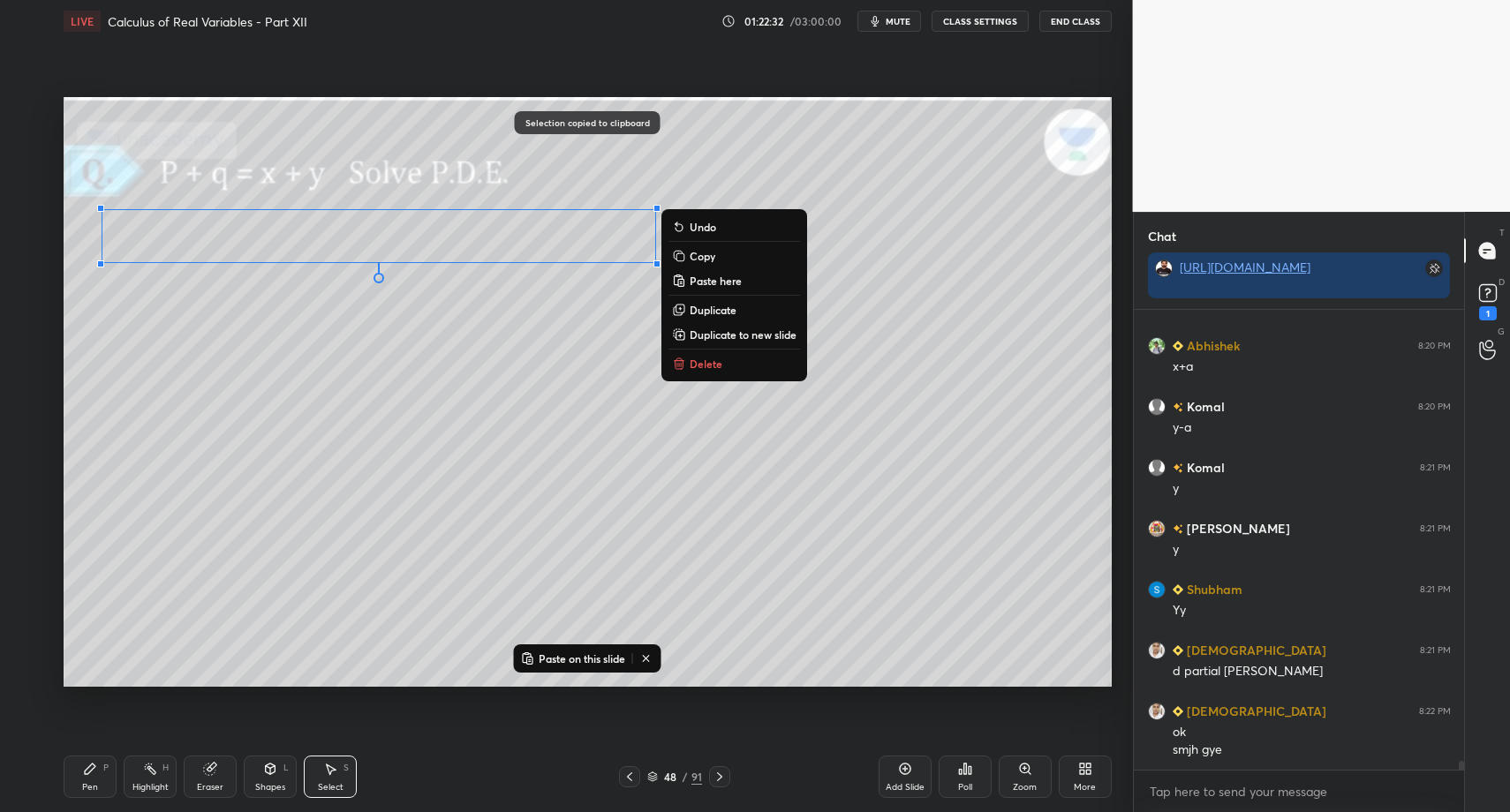 click at bounding box center (720, 777) 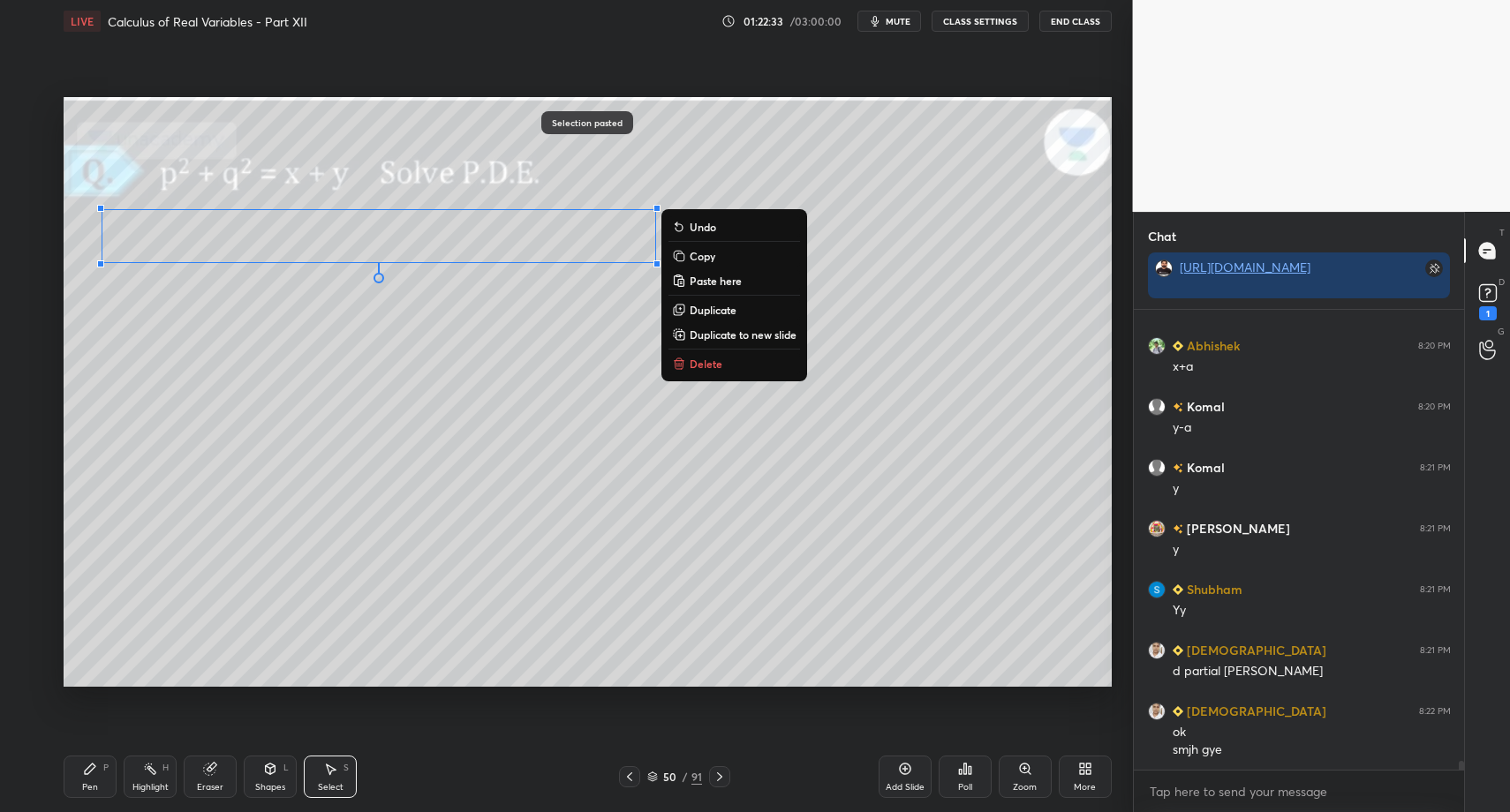 click on "Pen P" at bounding box center (90, 777) 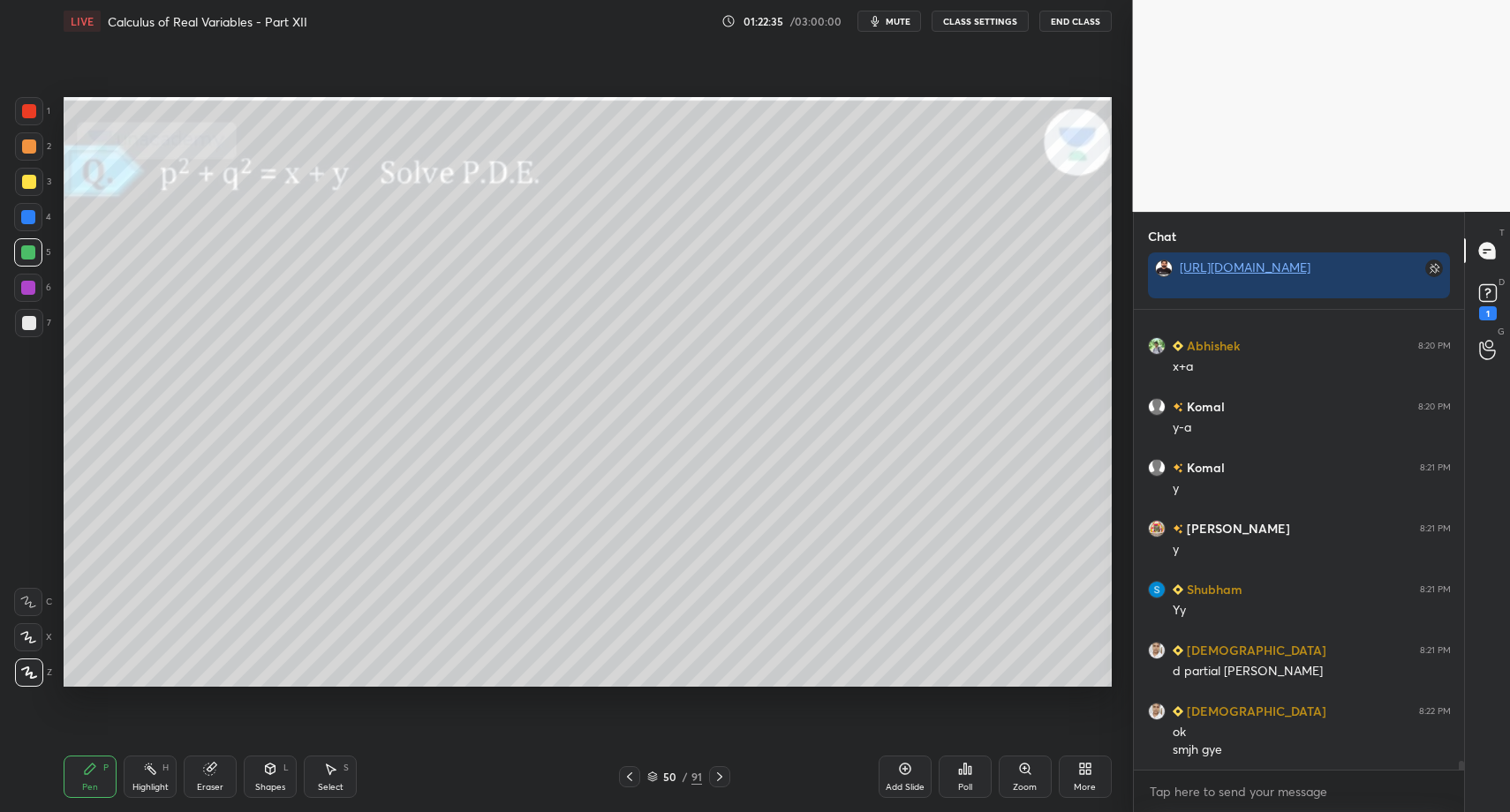 drag, startPoint x: 259, startPoint y: 783, endPoint x: 251, endPoint y: 763, distance: 21.540659 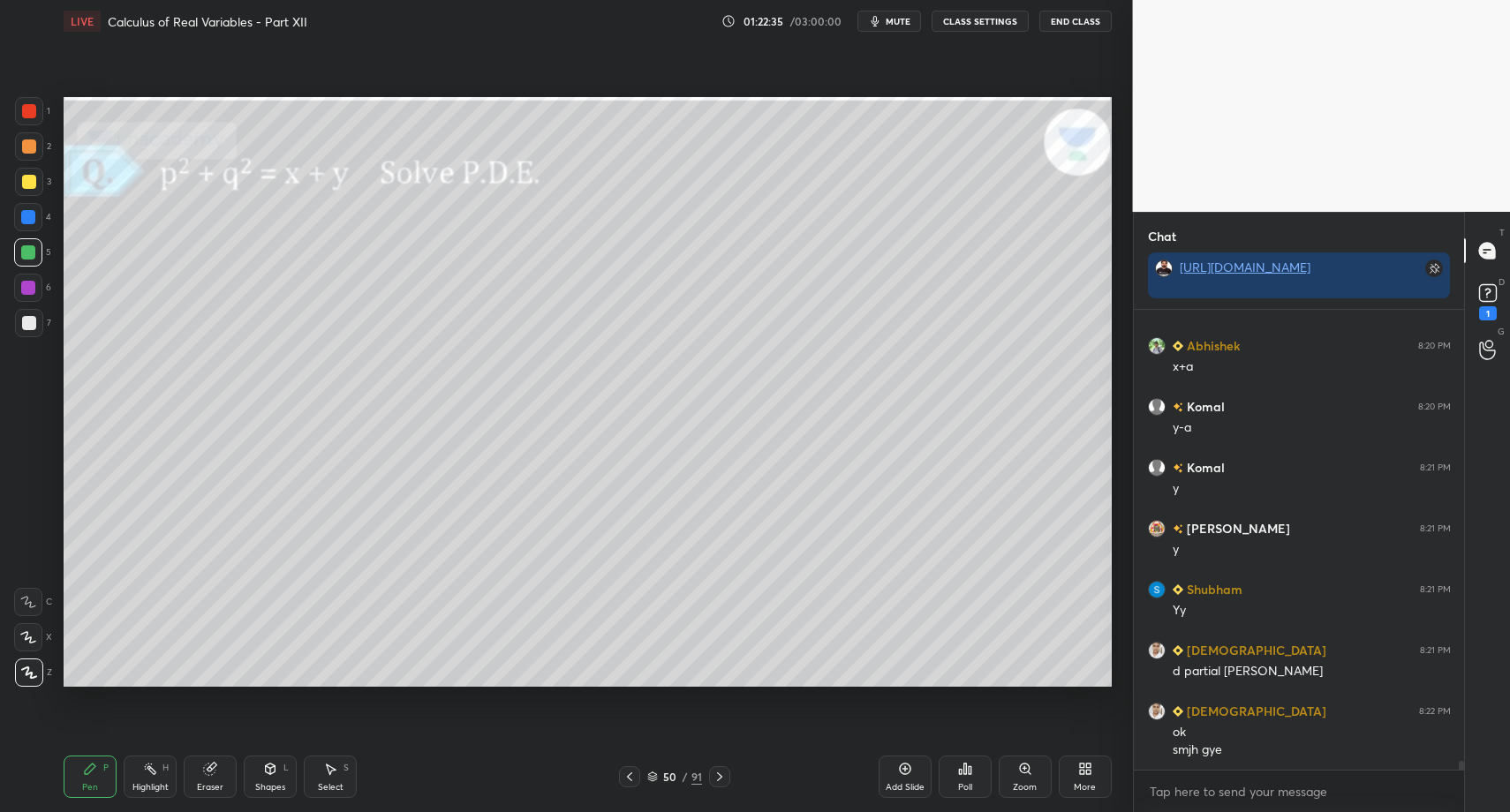 click on "Shapes L" at bounding box center (270, 777) 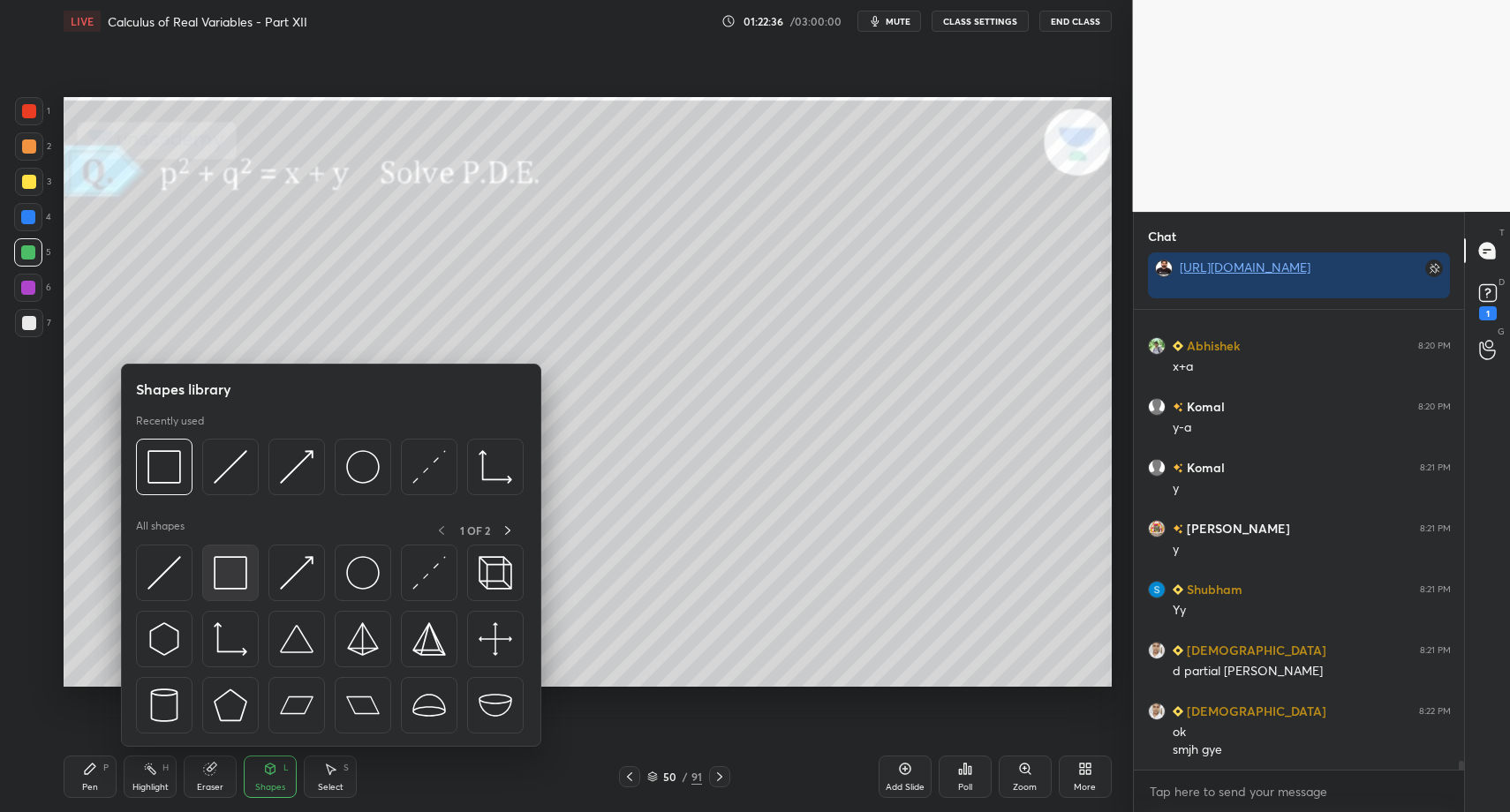 click at bounding box center (230, 573) 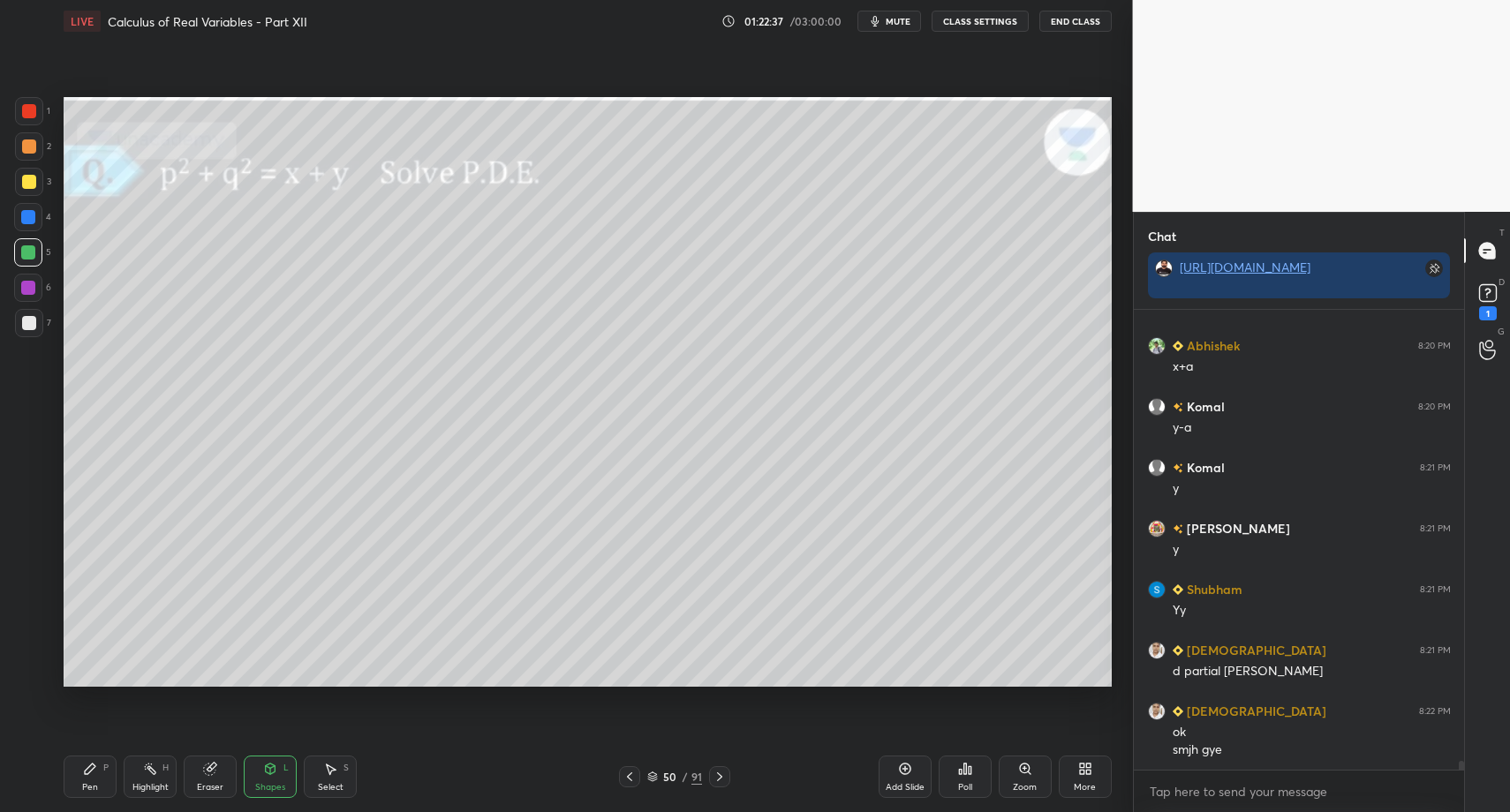 click at bounding box center (29, 323) 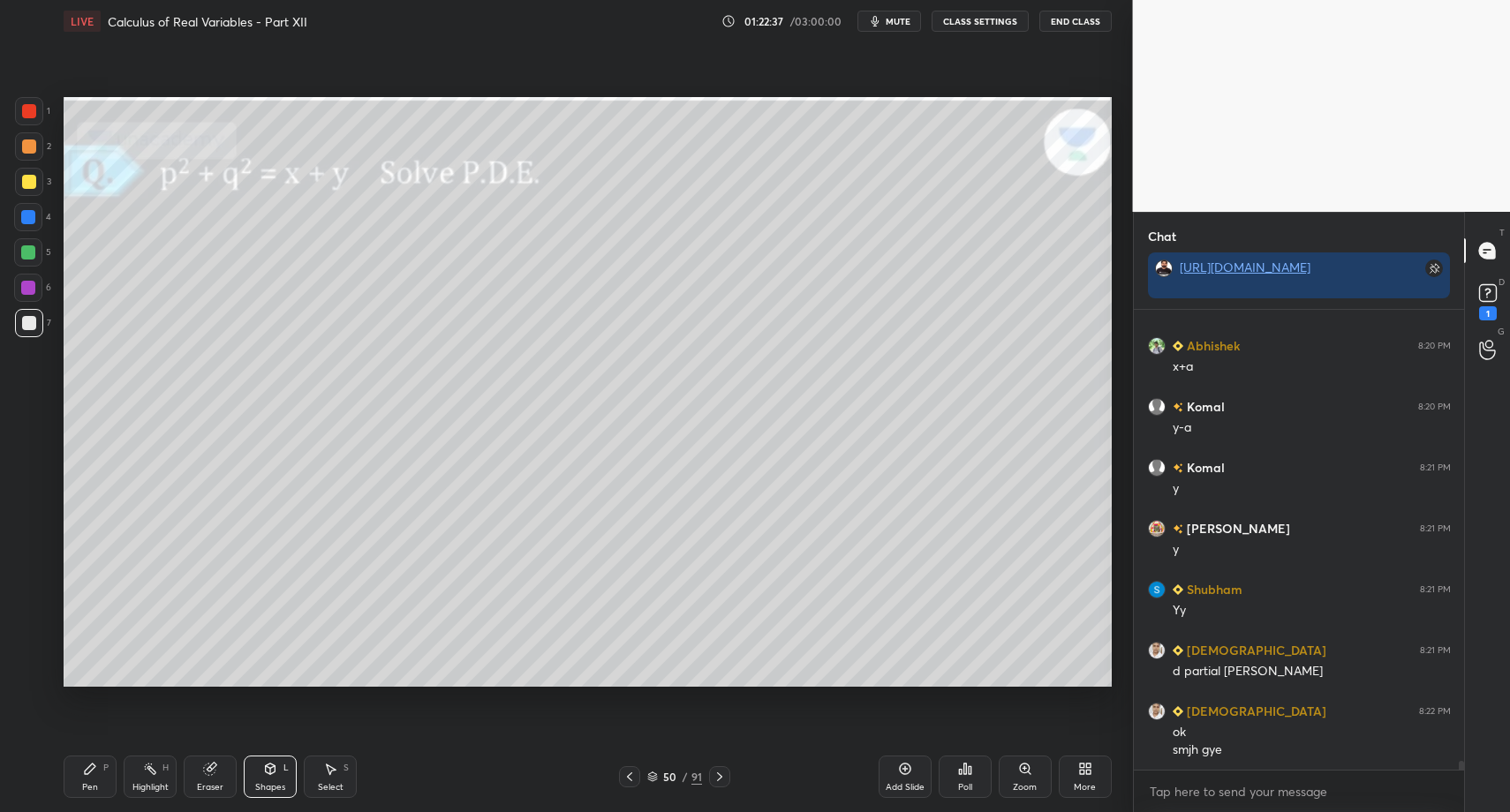 drag, startPoint x: 72, startPoint y: 761, endPoint x: 99, endPoint y: 773, distance: 29.5466 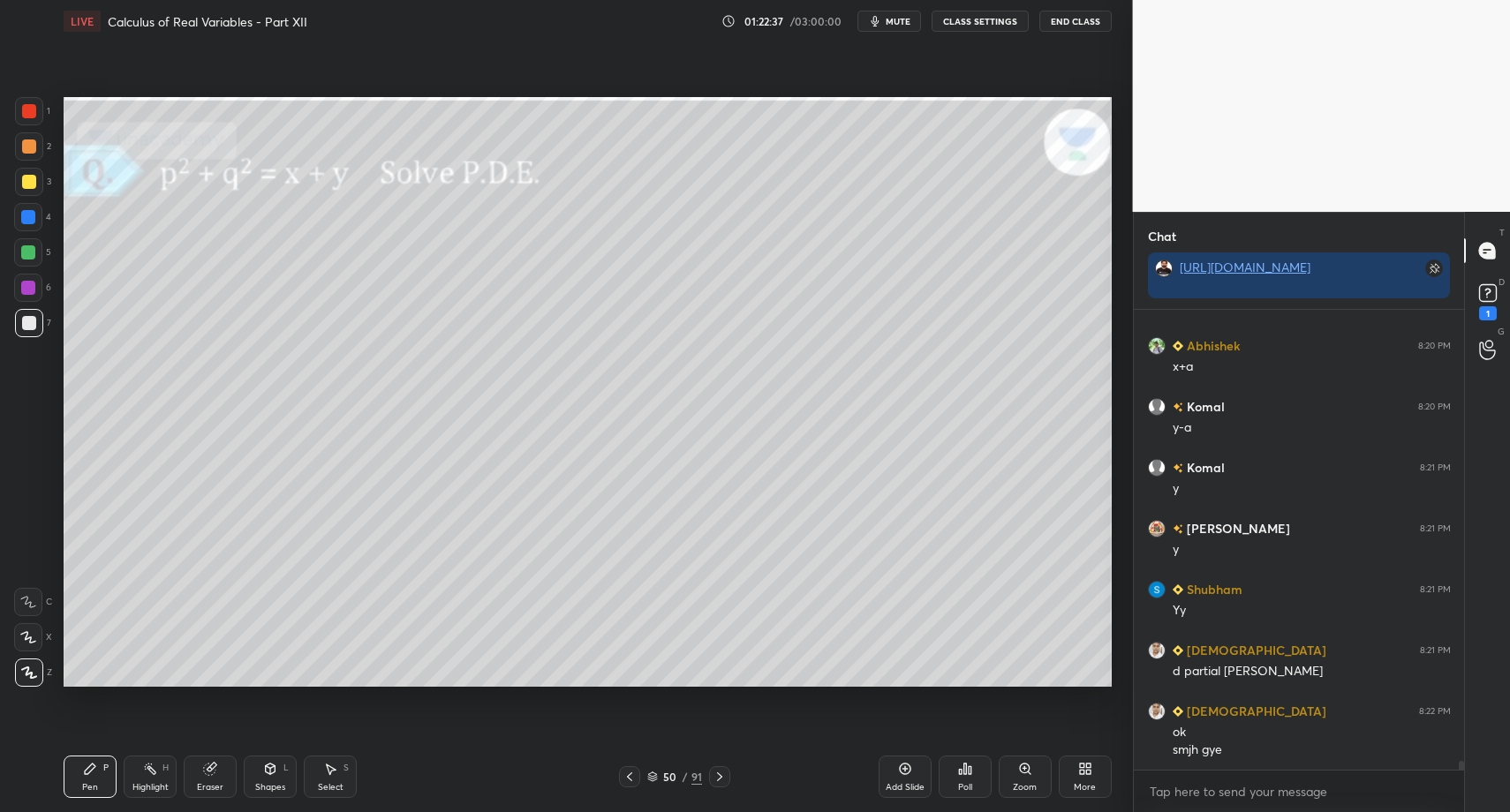 drag, startPoint x: 101, startPoint y: 773, endPoint x: 125, endPoint y: 695, distance: 81.6088 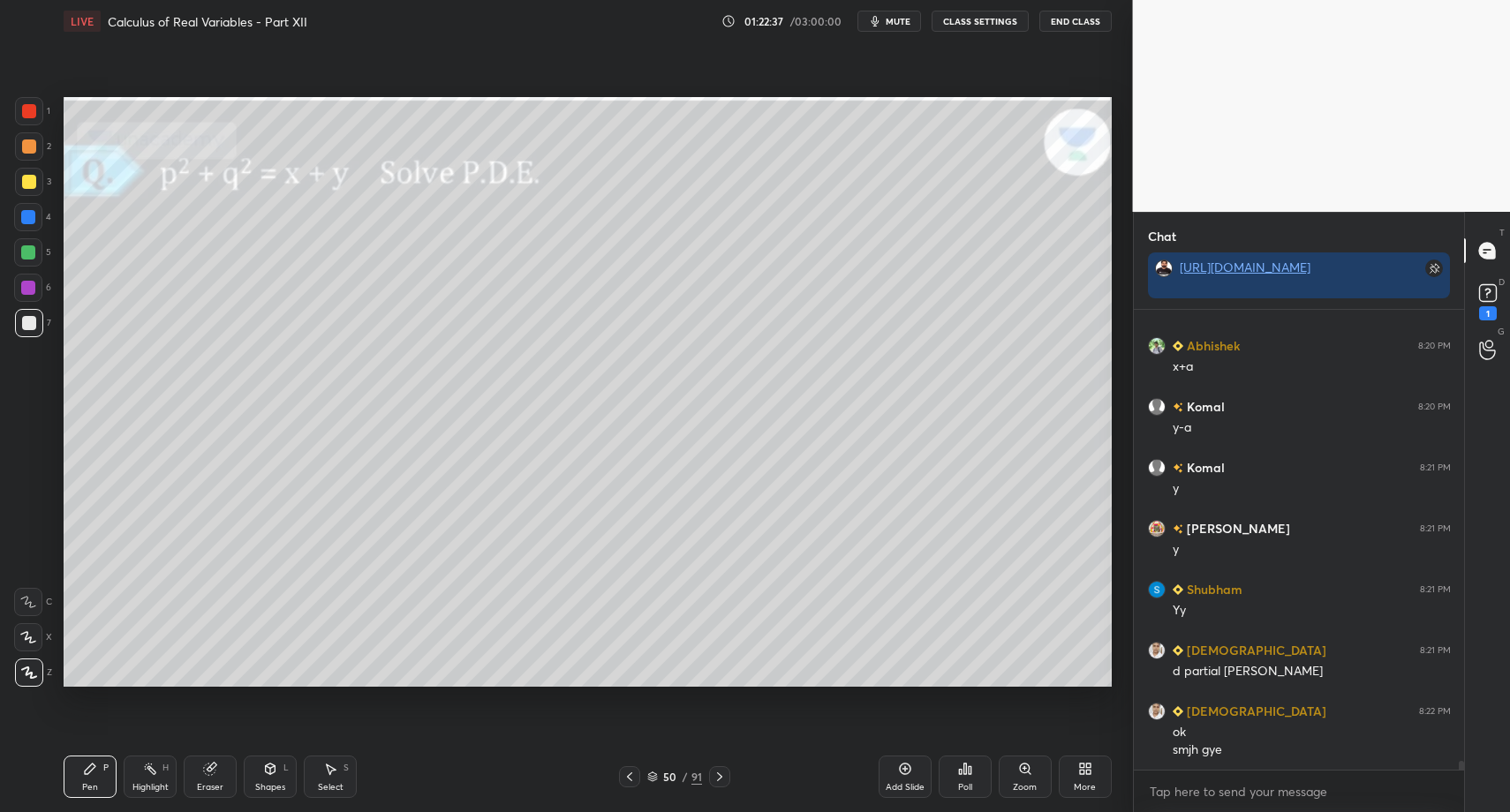 click on "Pen P" at bounding box center [90, 777] 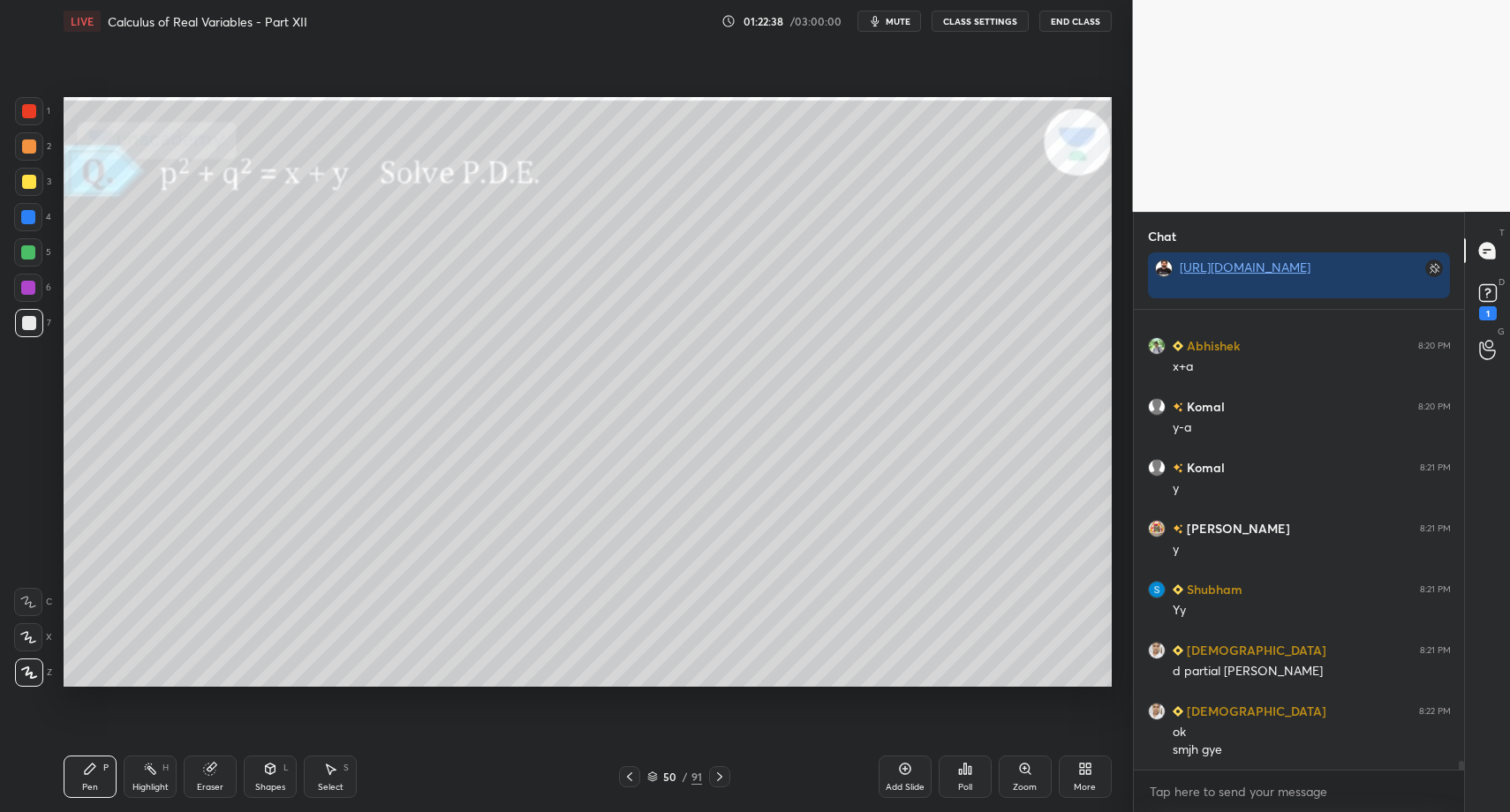scroll, scrollTop: 24571, scrollLeft: 0, axis: vertical 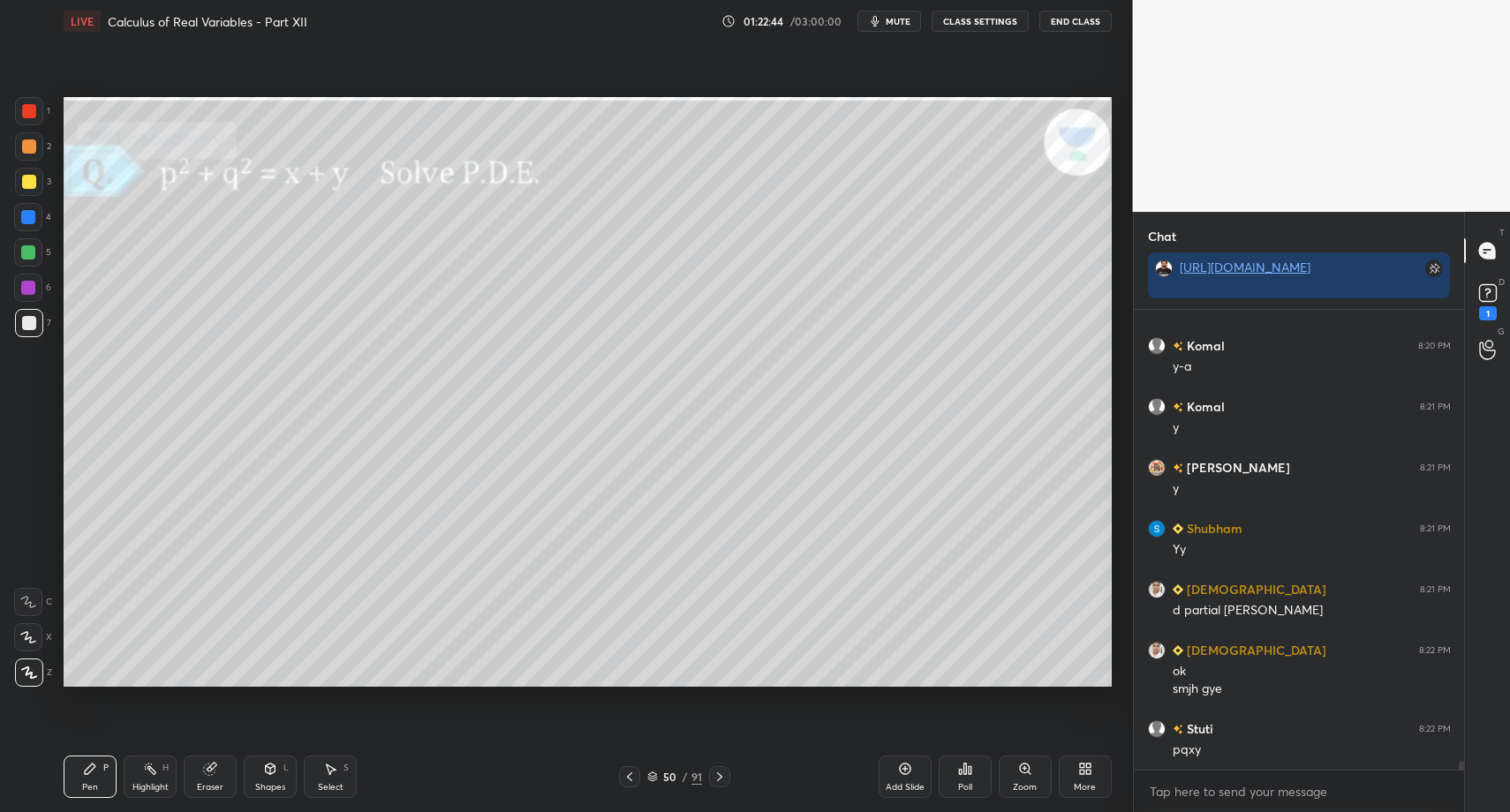 drag, startPoint x: 34, startPoint y: 258, endPoint x: 57, endPoint y: 294, distance: 42.72002 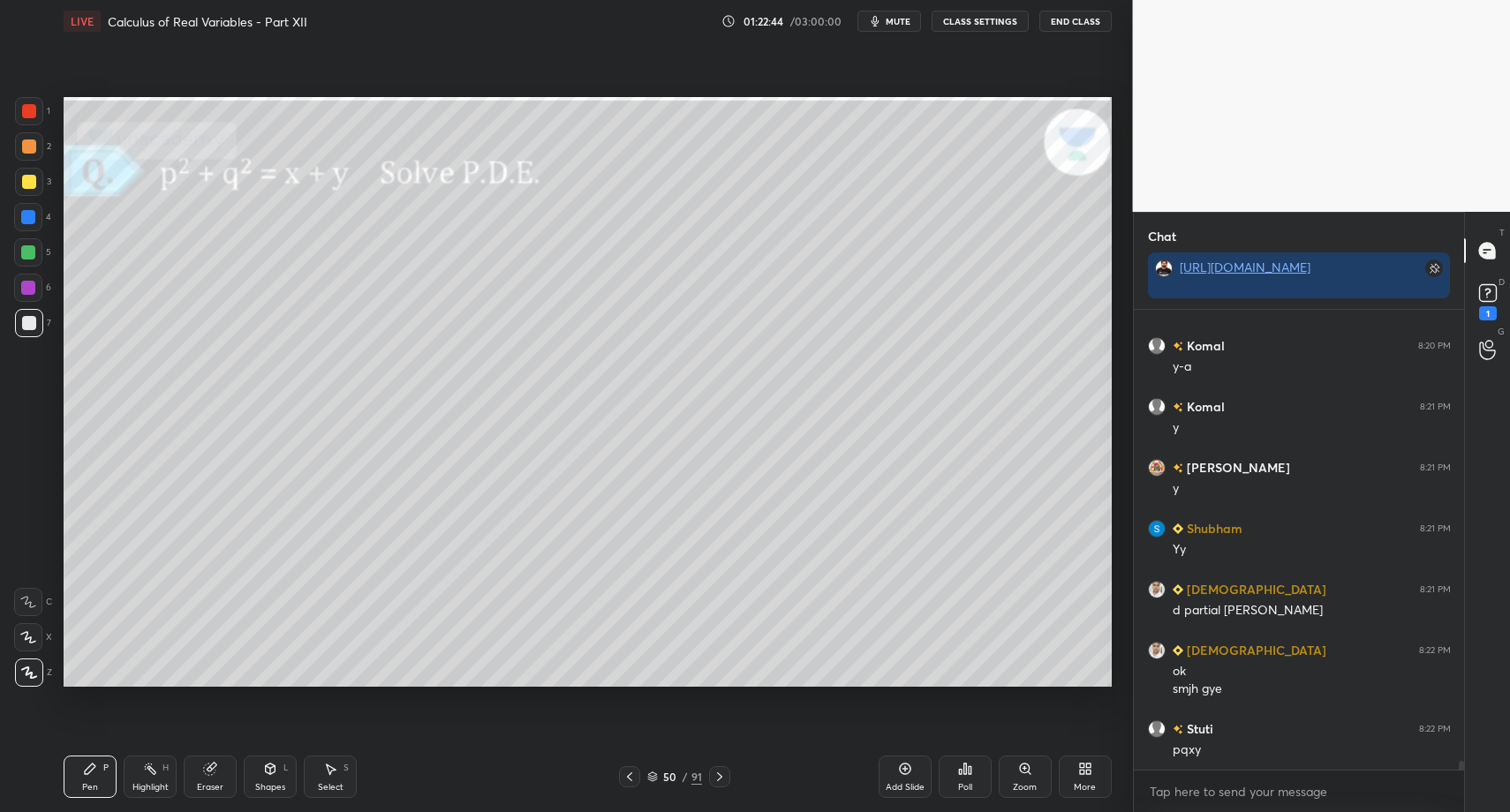 click at bounding box center (28, 252) 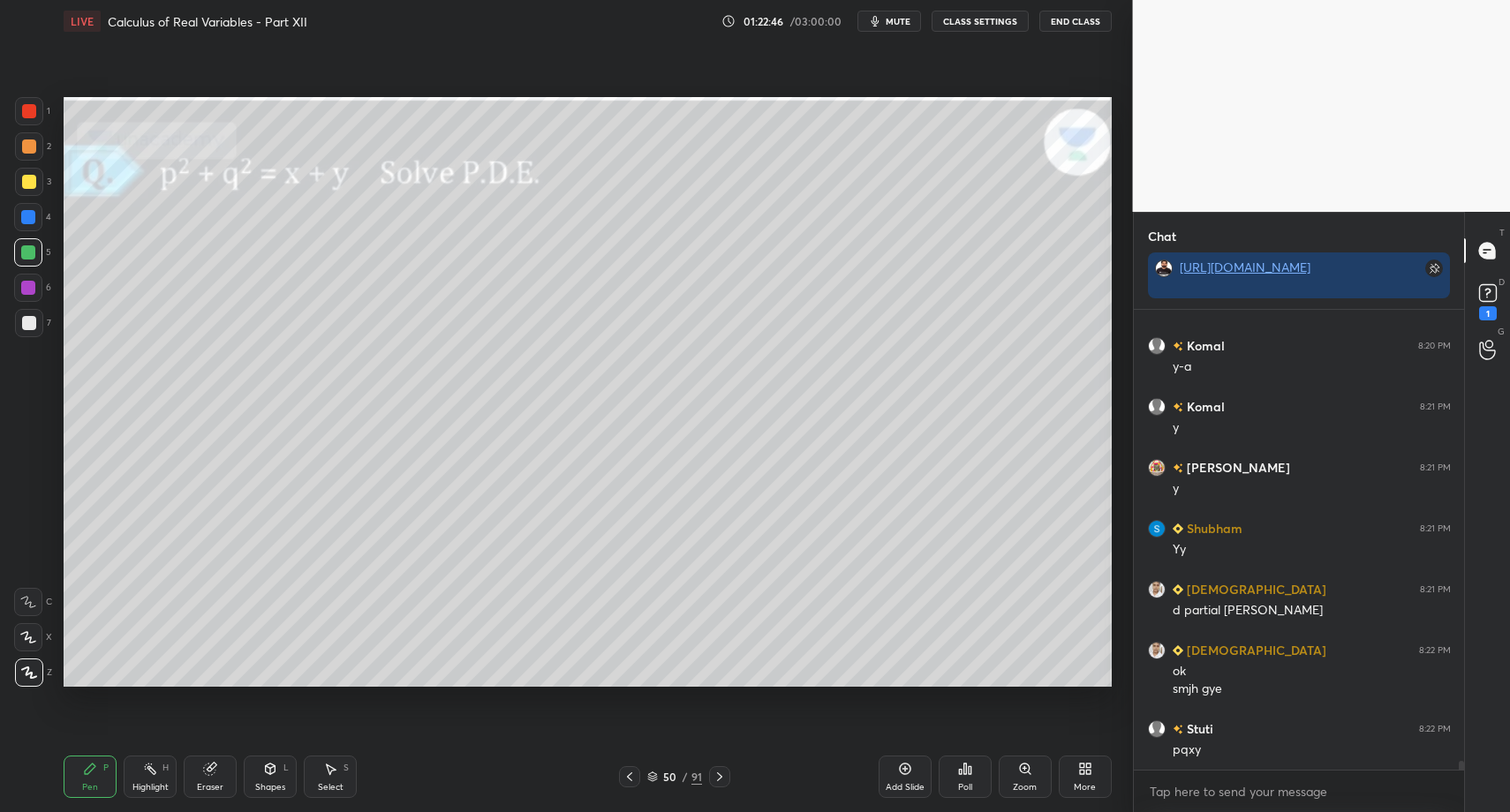 drag, startPoint x: 296, startPoint y: 780, endPoint x: 300, endPoint y: 758, distance: 22.36068 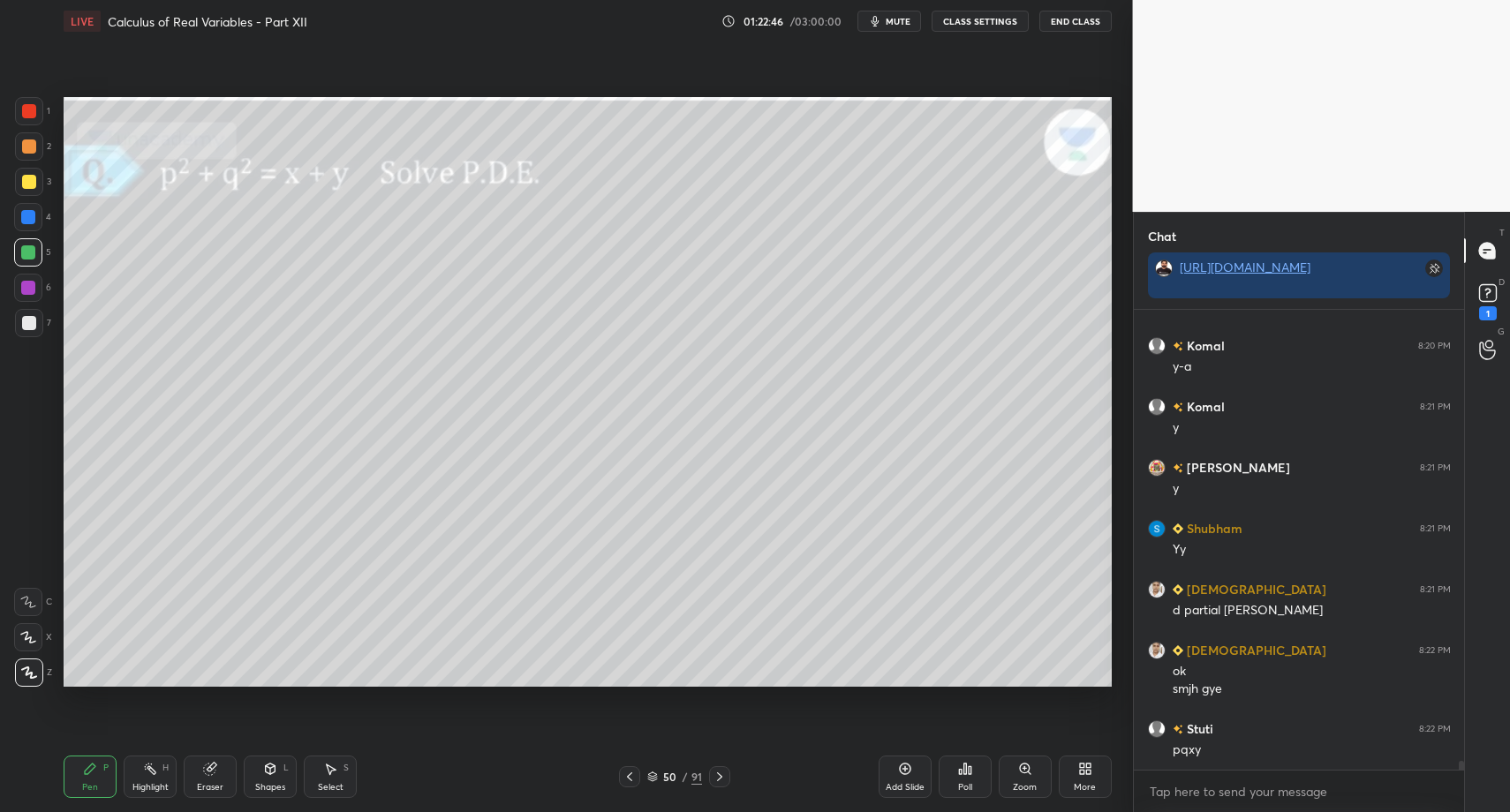 click on "Shapes L" at bounding box center (270, 777) 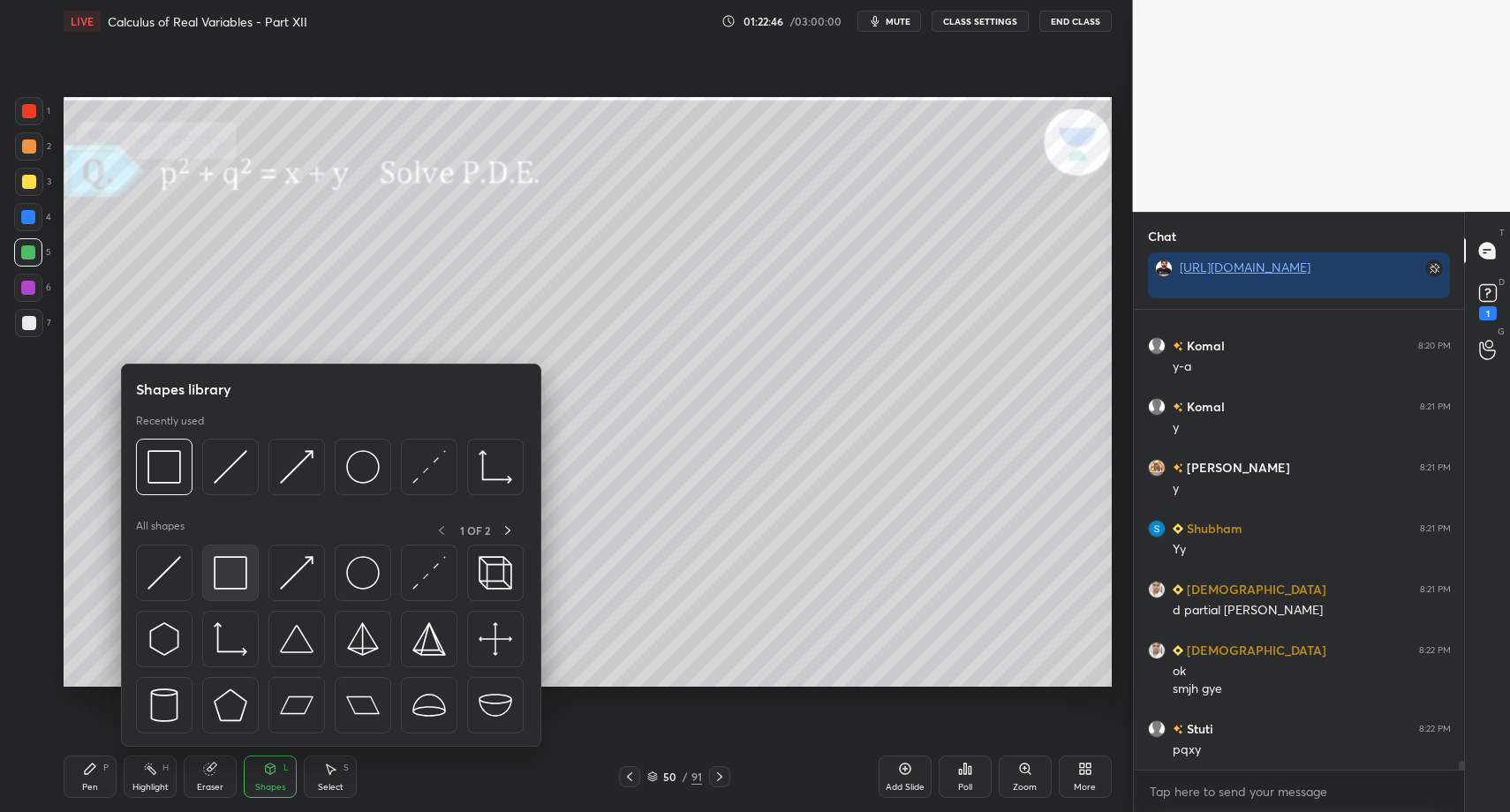 click at bounding box center (230, 573) 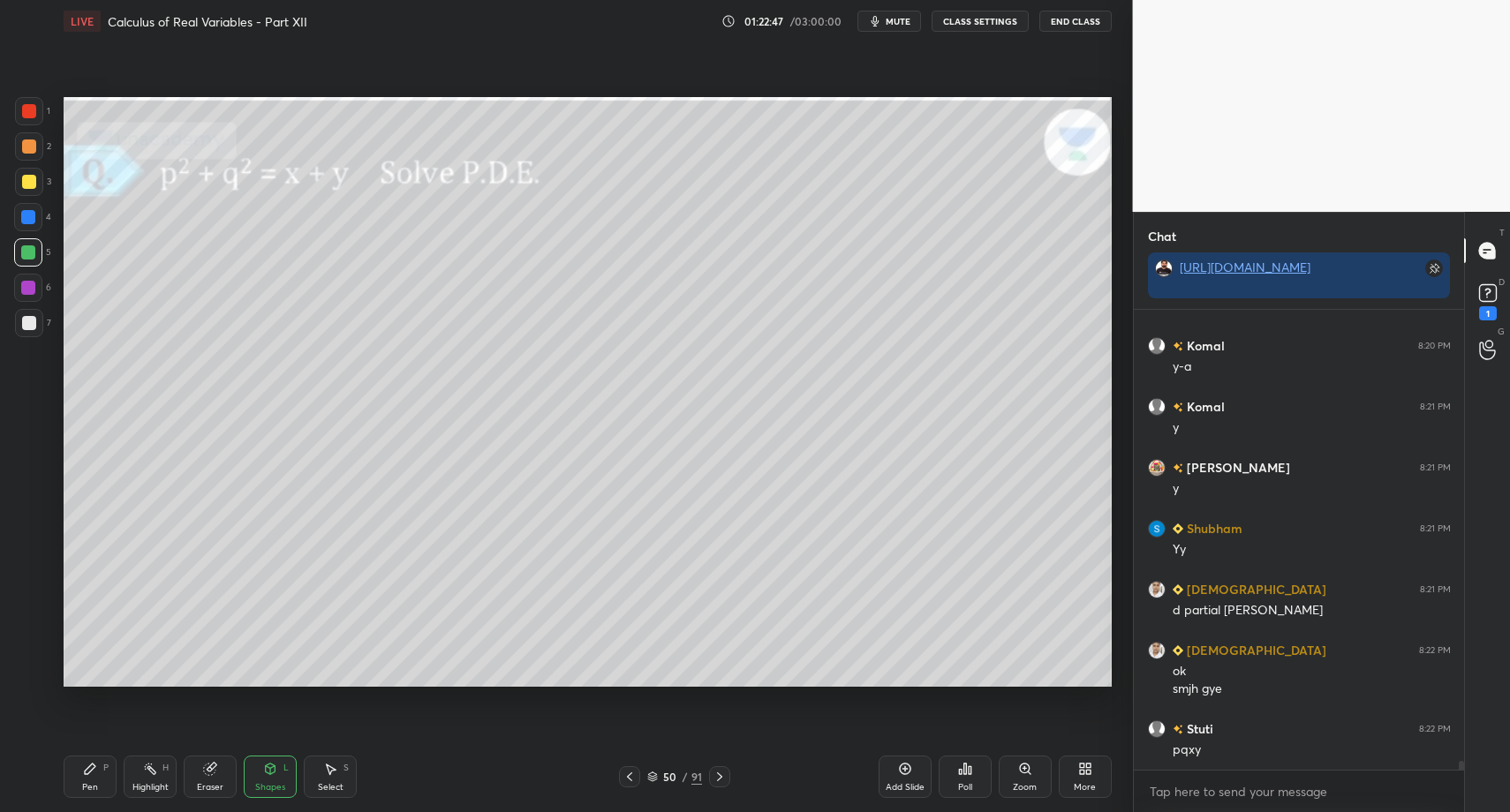 click at bounding box center (29, 323) 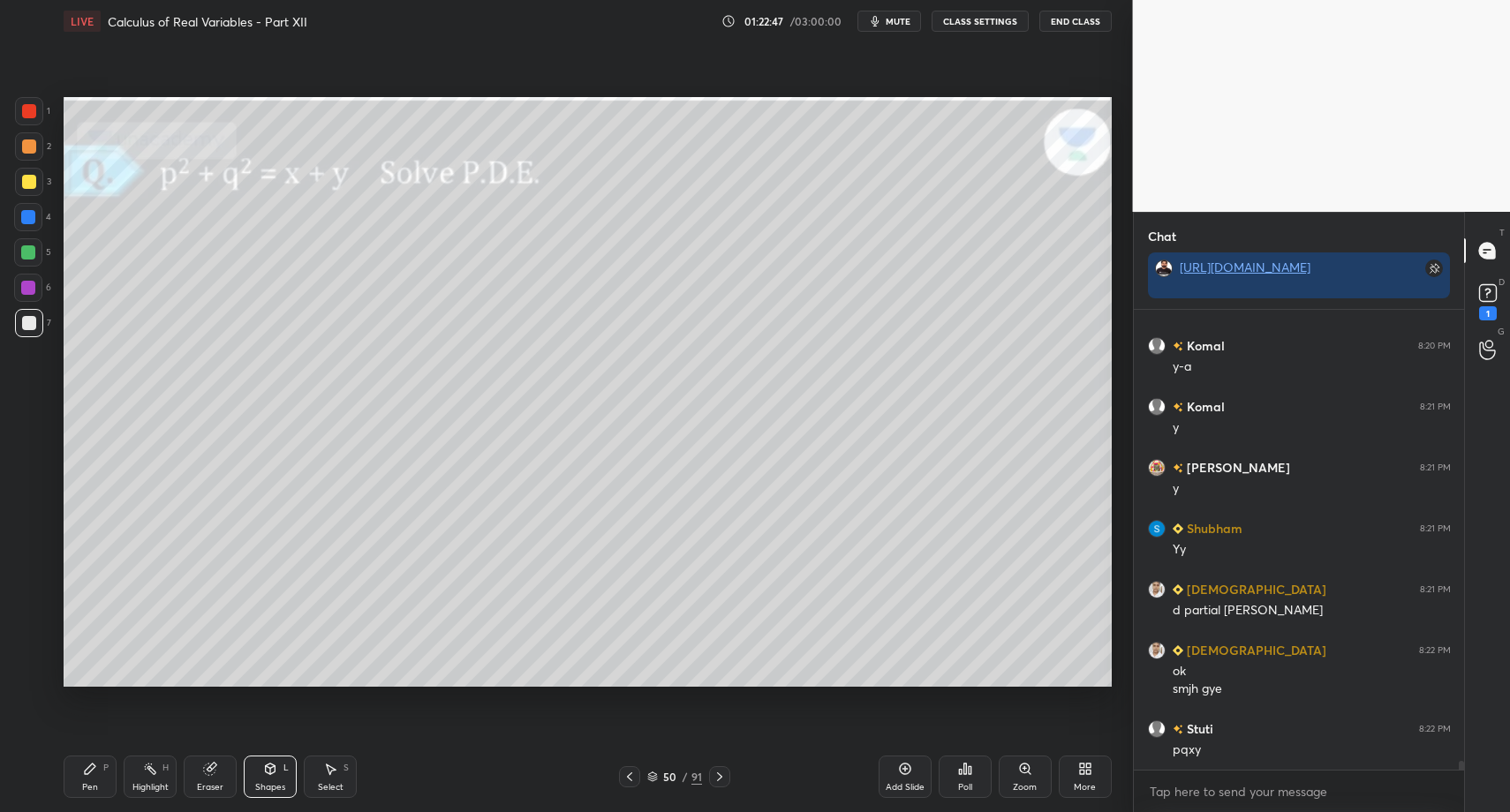 click on "Pen P" at bounding box center (90, 777) 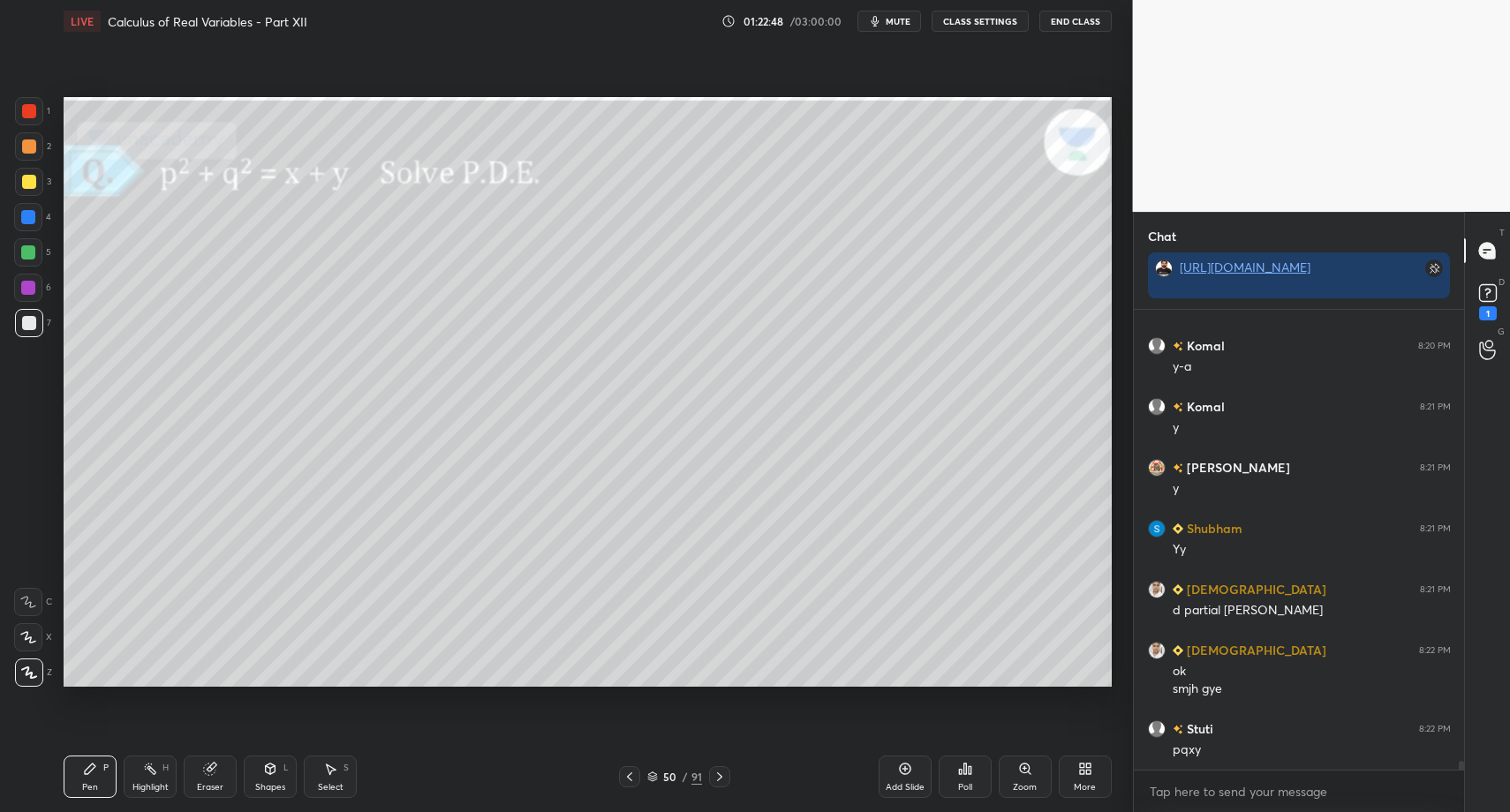click on "Pen P" at bounding box center [90, 777] 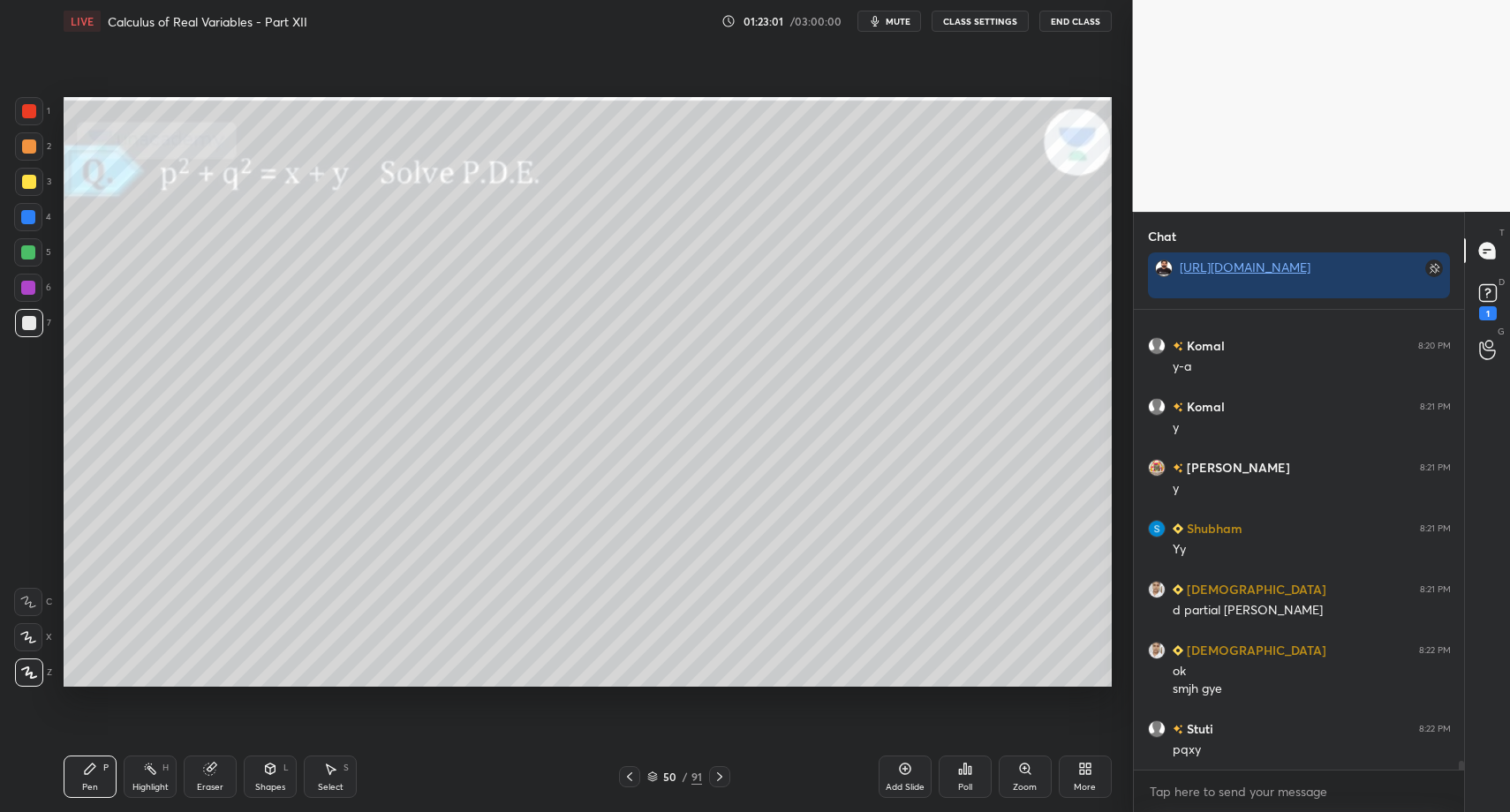 click on "Shapes L" at bounding box center (270, 777) 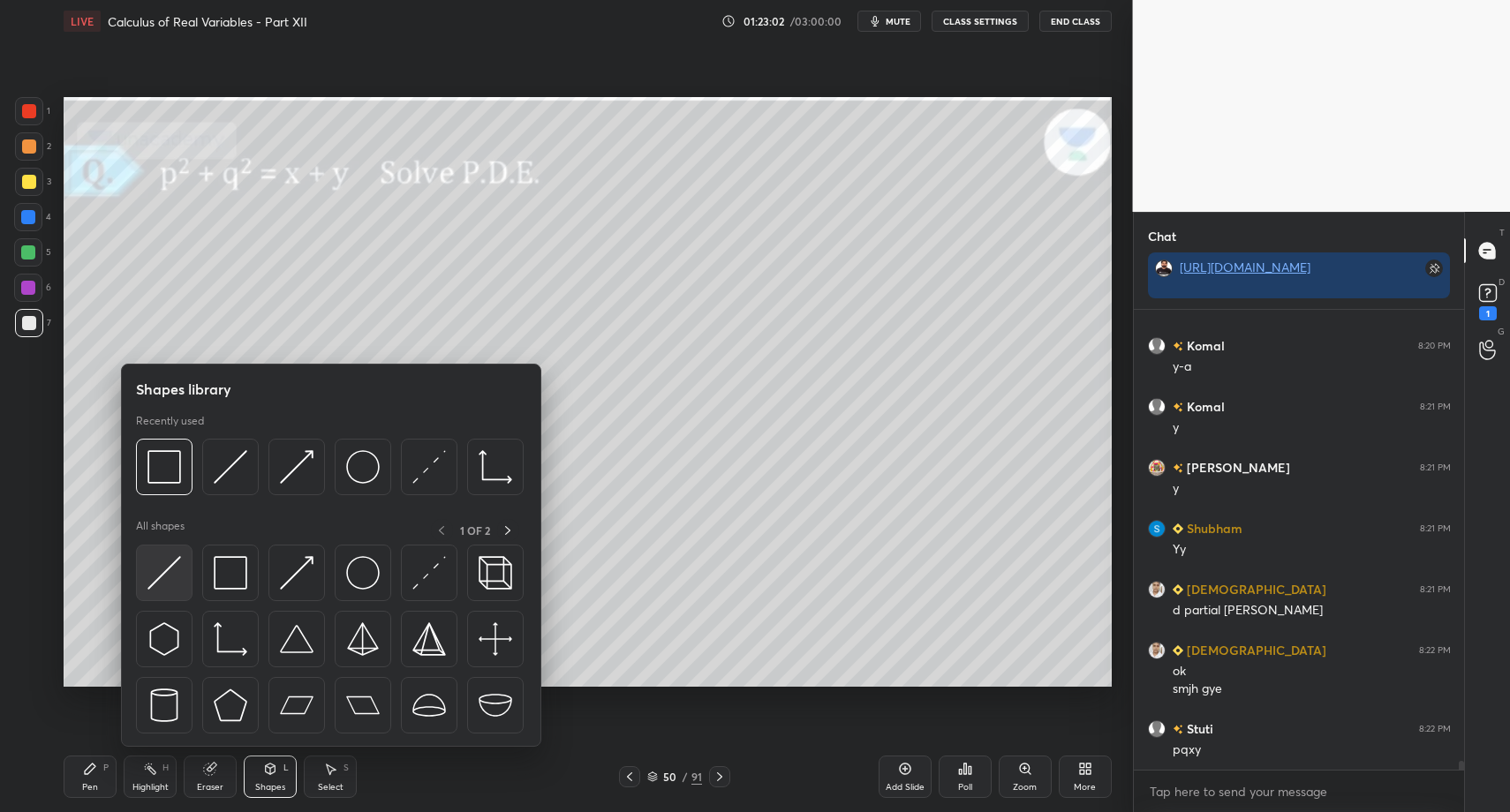 click at bounding box center (164, 573) 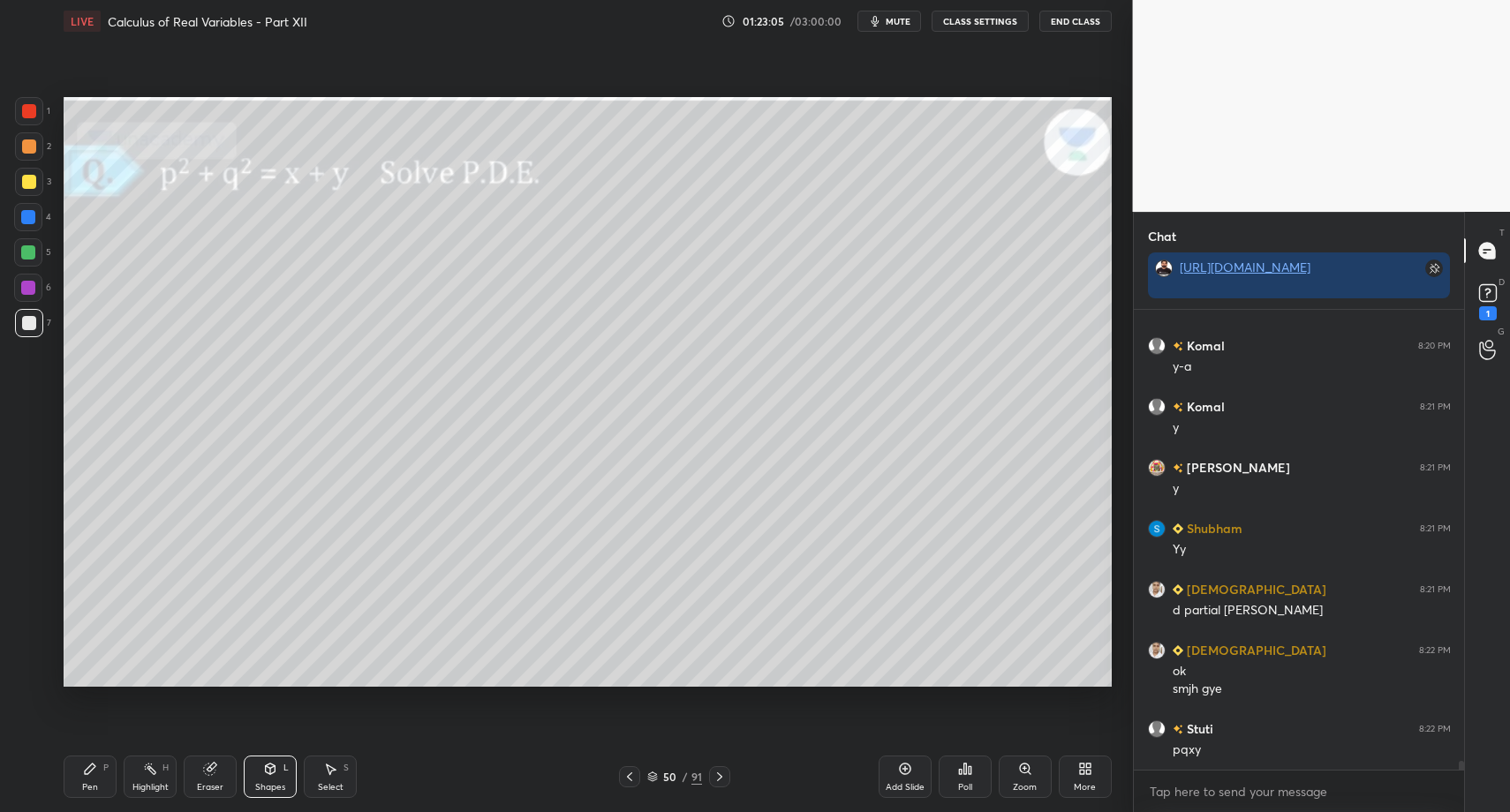 click on "Pen P" at bounding box center [90, 777] 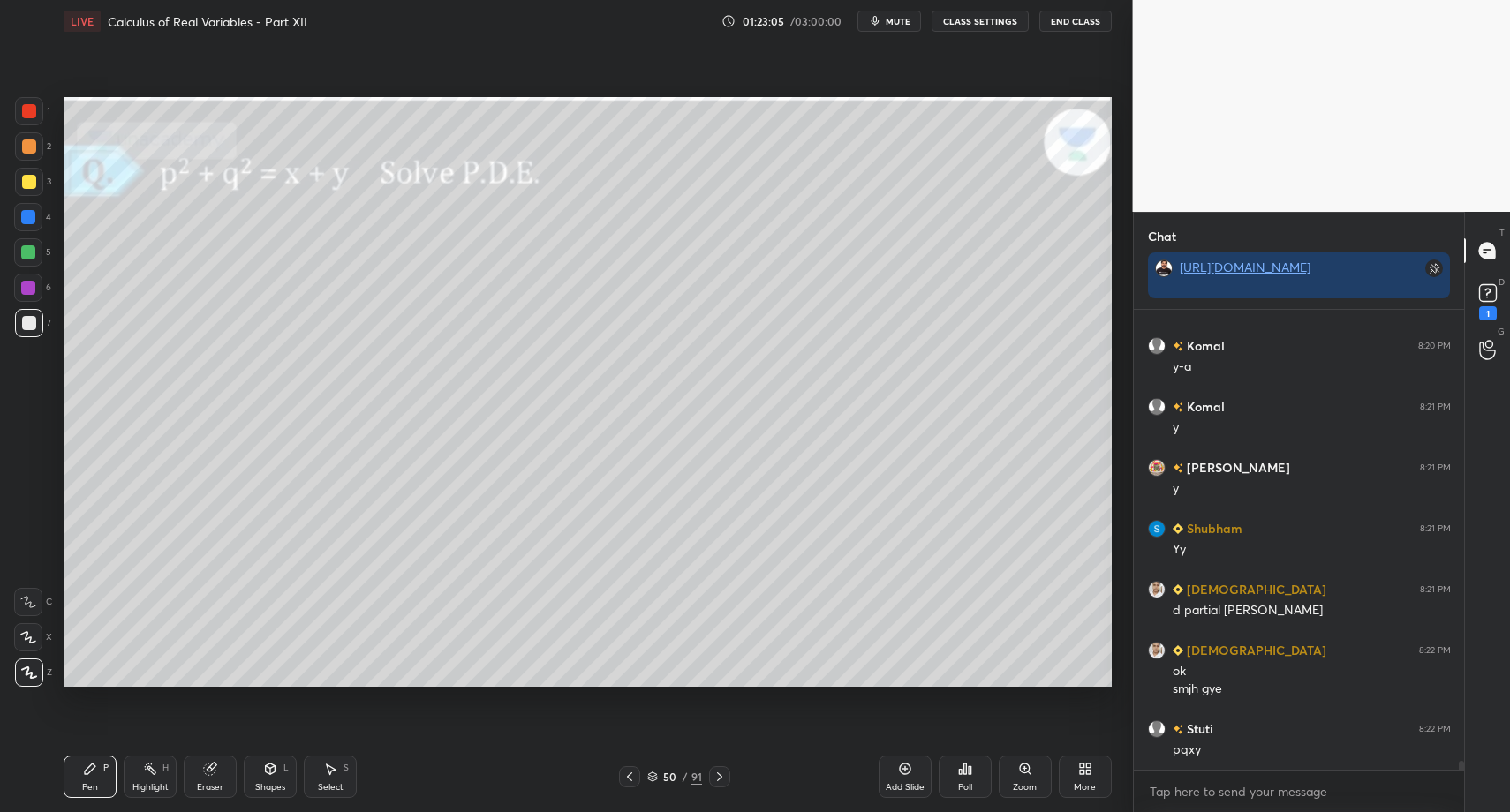 drag, startPoint x: 90, startPoint y: 778, endPoint x: 250, endPoint y: 688, distance: 183.5756 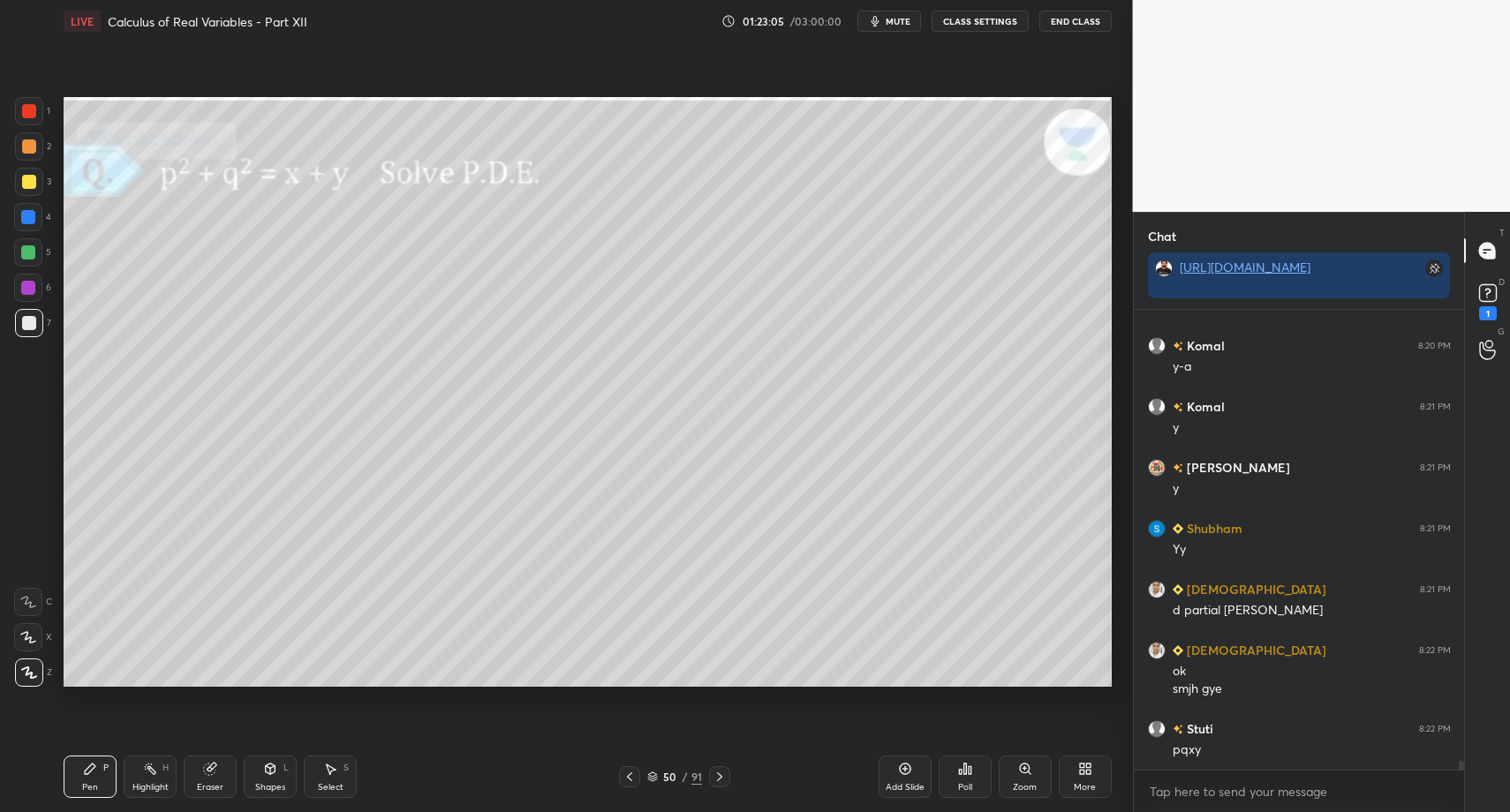 click on "Pen P" at bounding box center (90, 777) 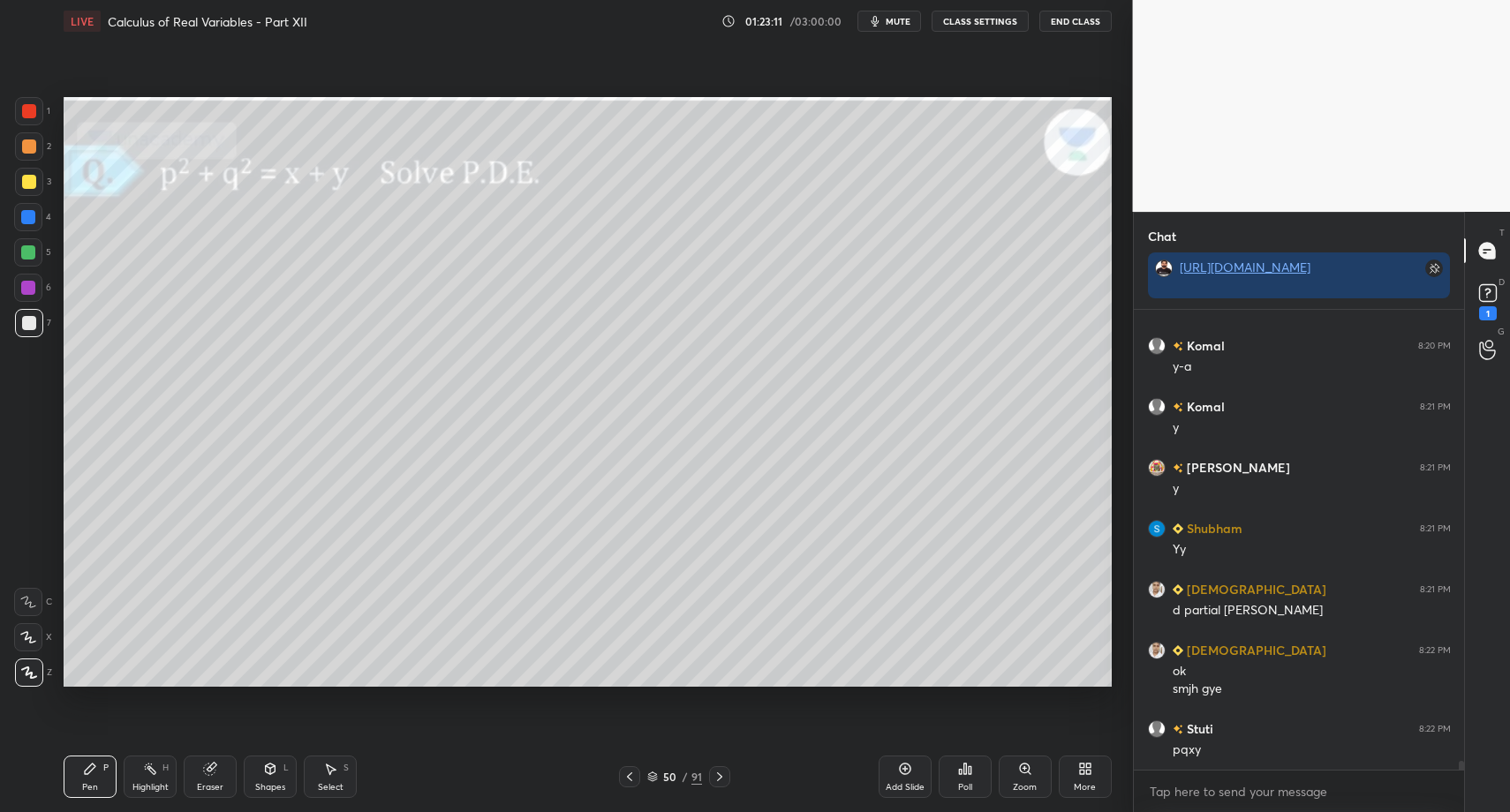 click on "Shapes L" at bounding box center (270, 777) 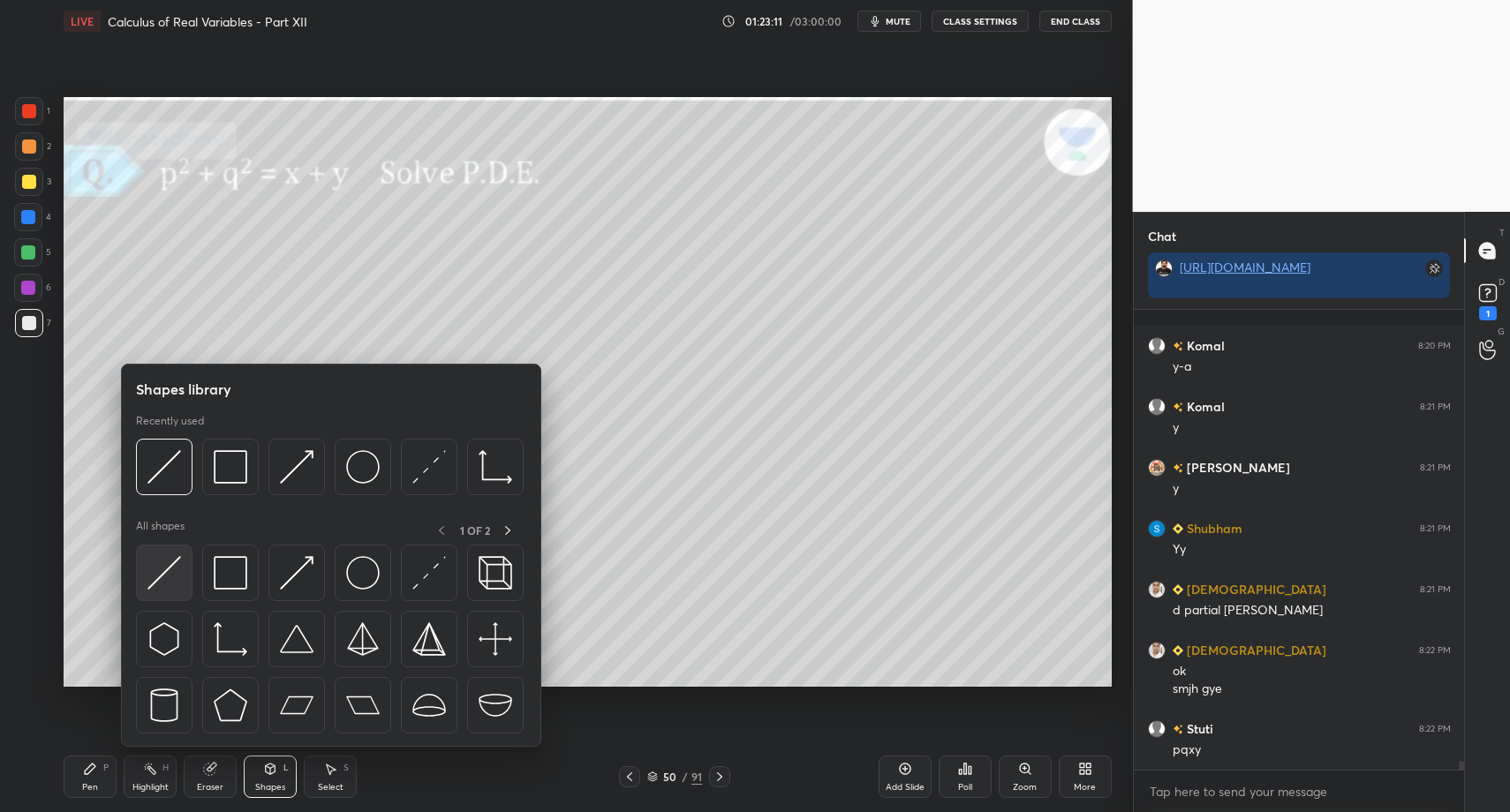 scroll, scrollTop: 24648, scrollLeft: 0, axis: vertical 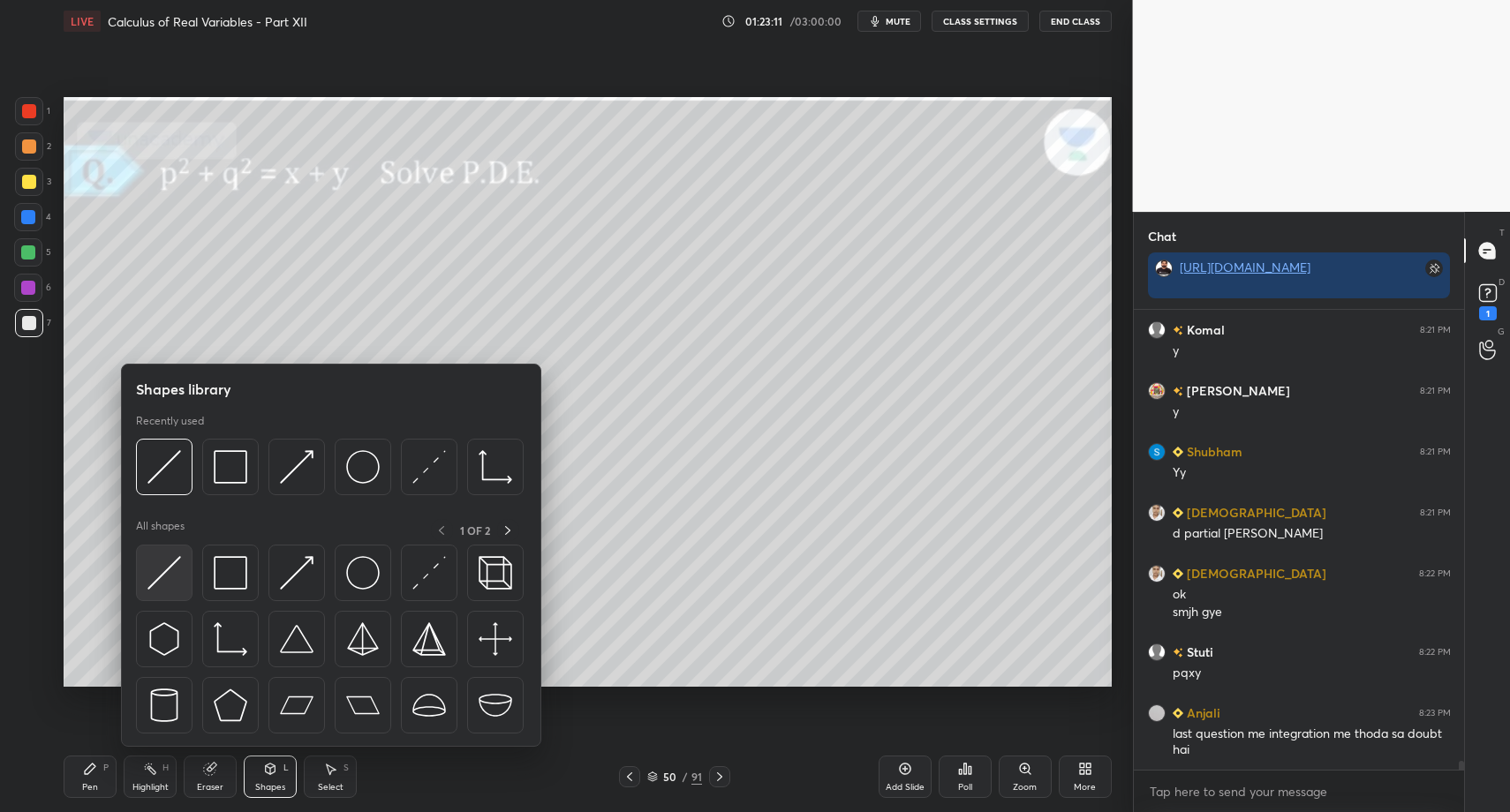 click at bounding box center (164, 573) 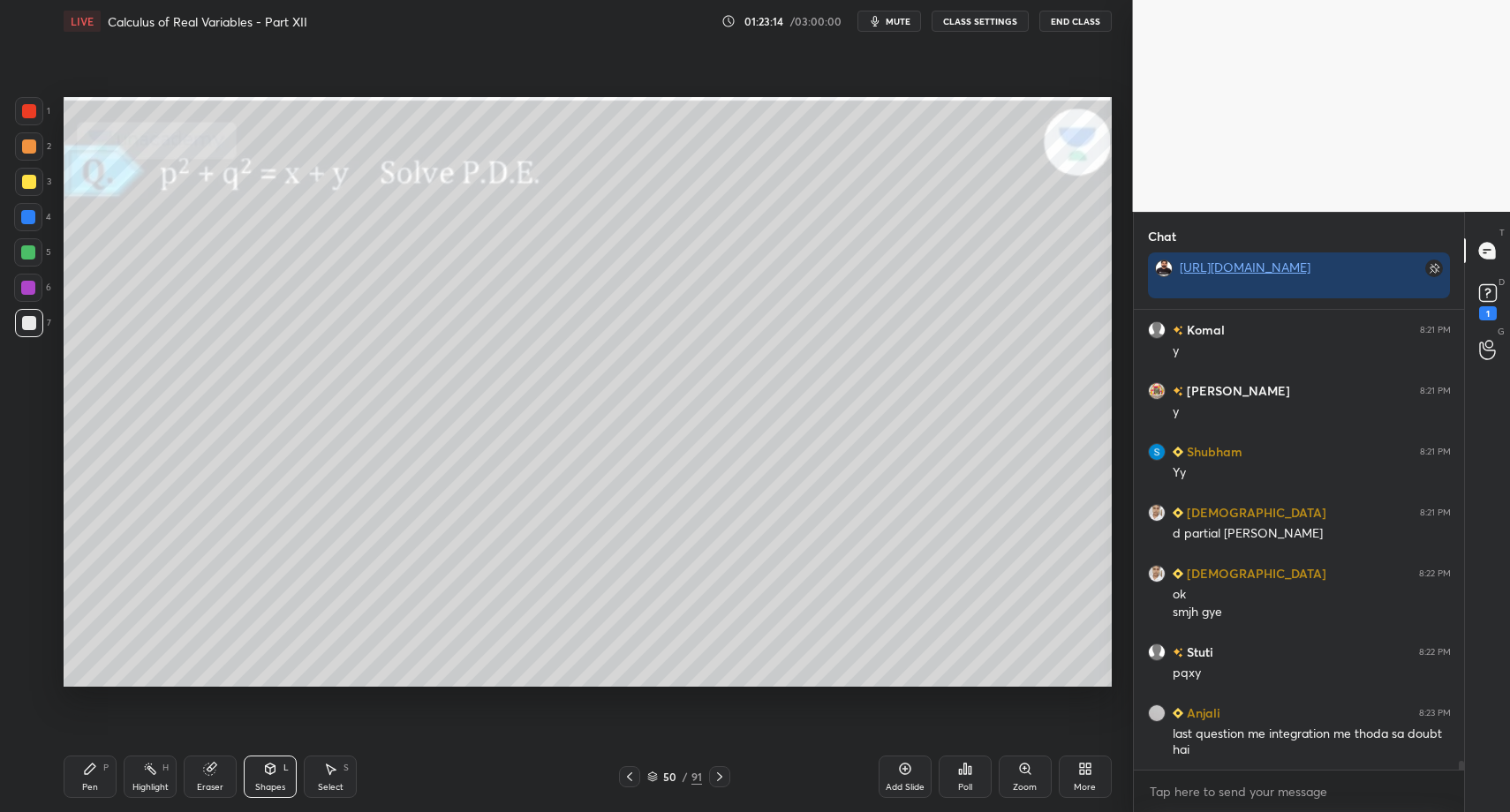 click on "Pen P" at bounding box center [90, 777] 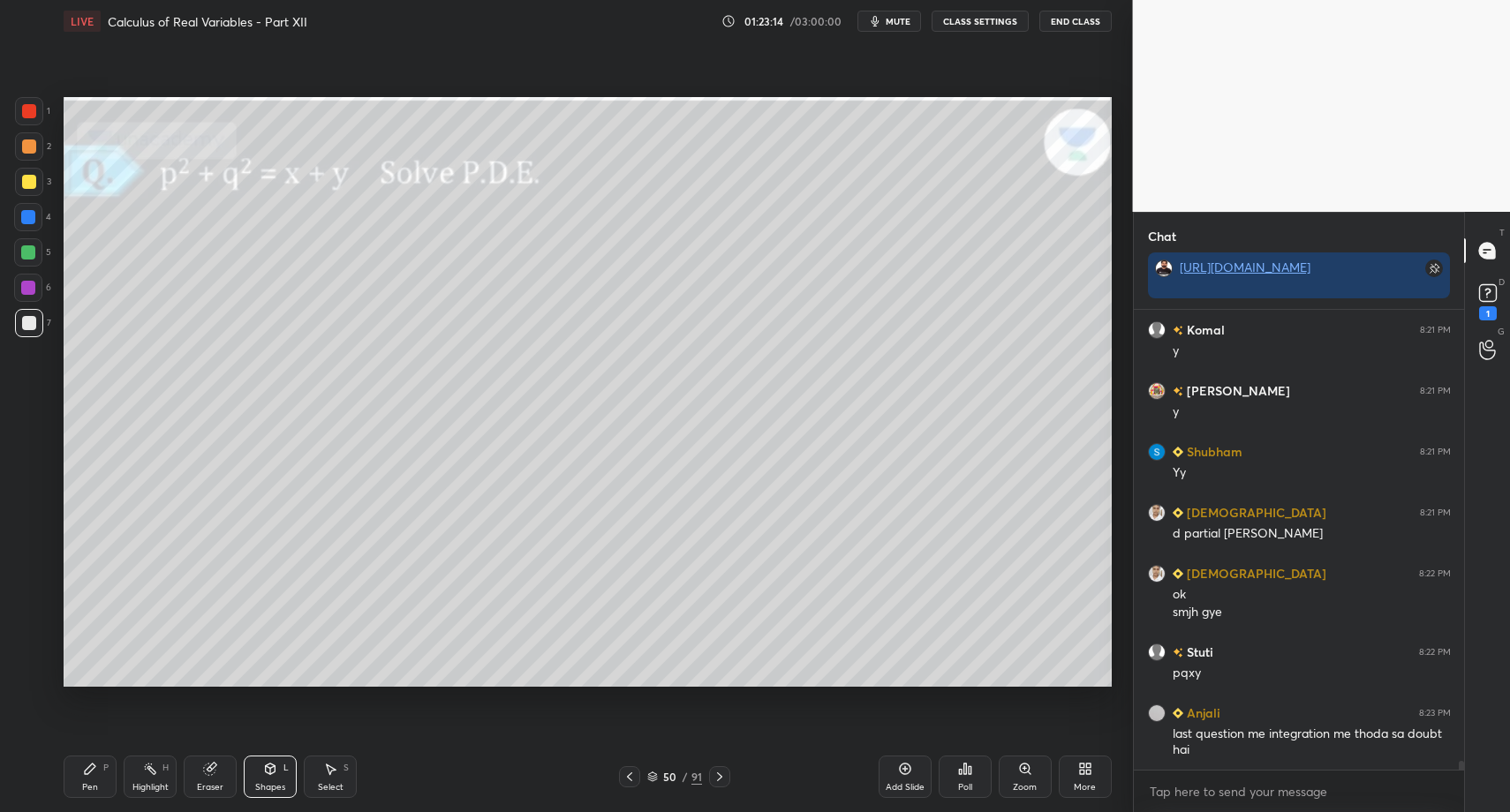 click 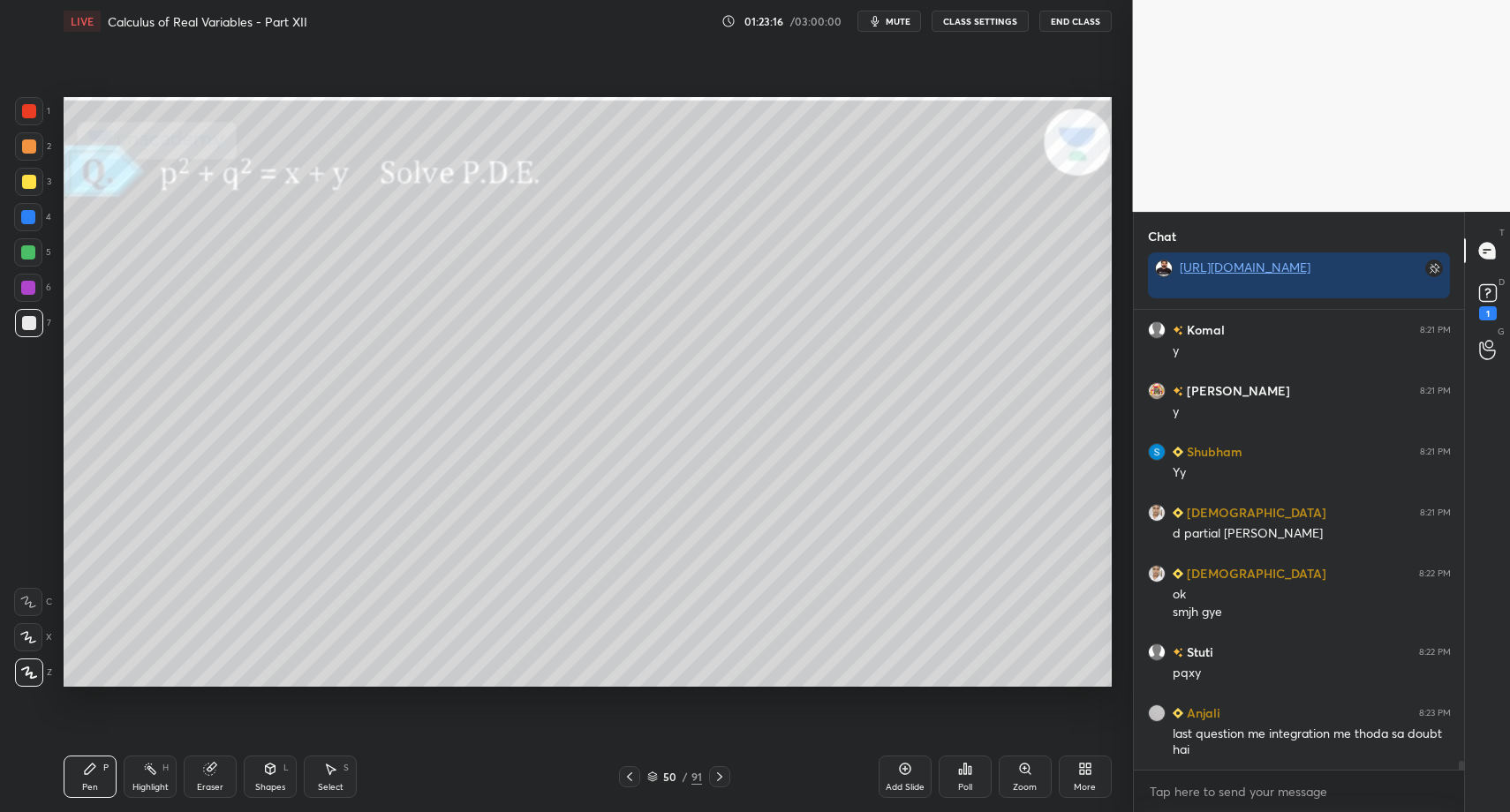 click on "Pen P" at bounding box center [90, 777] 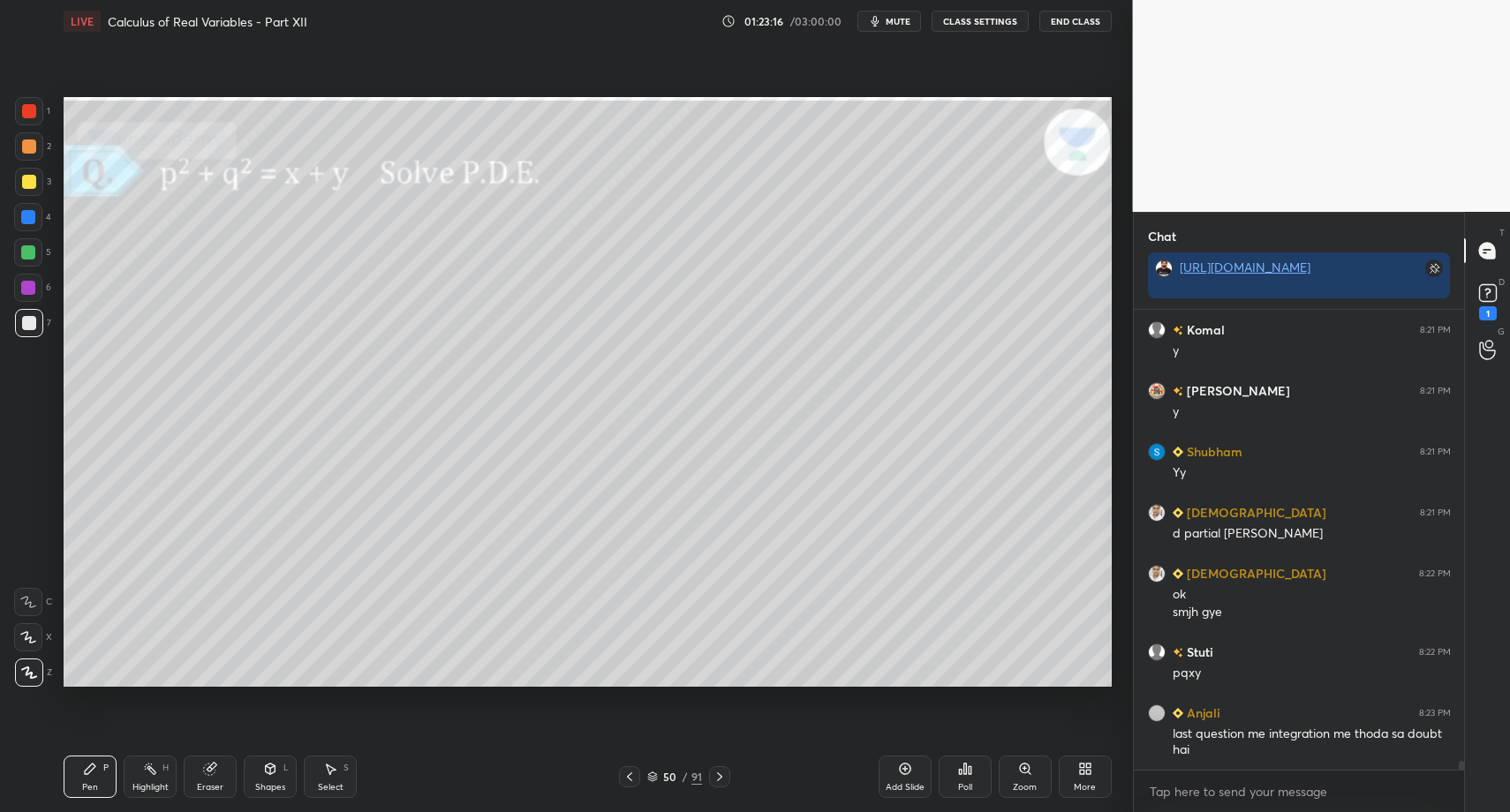 click 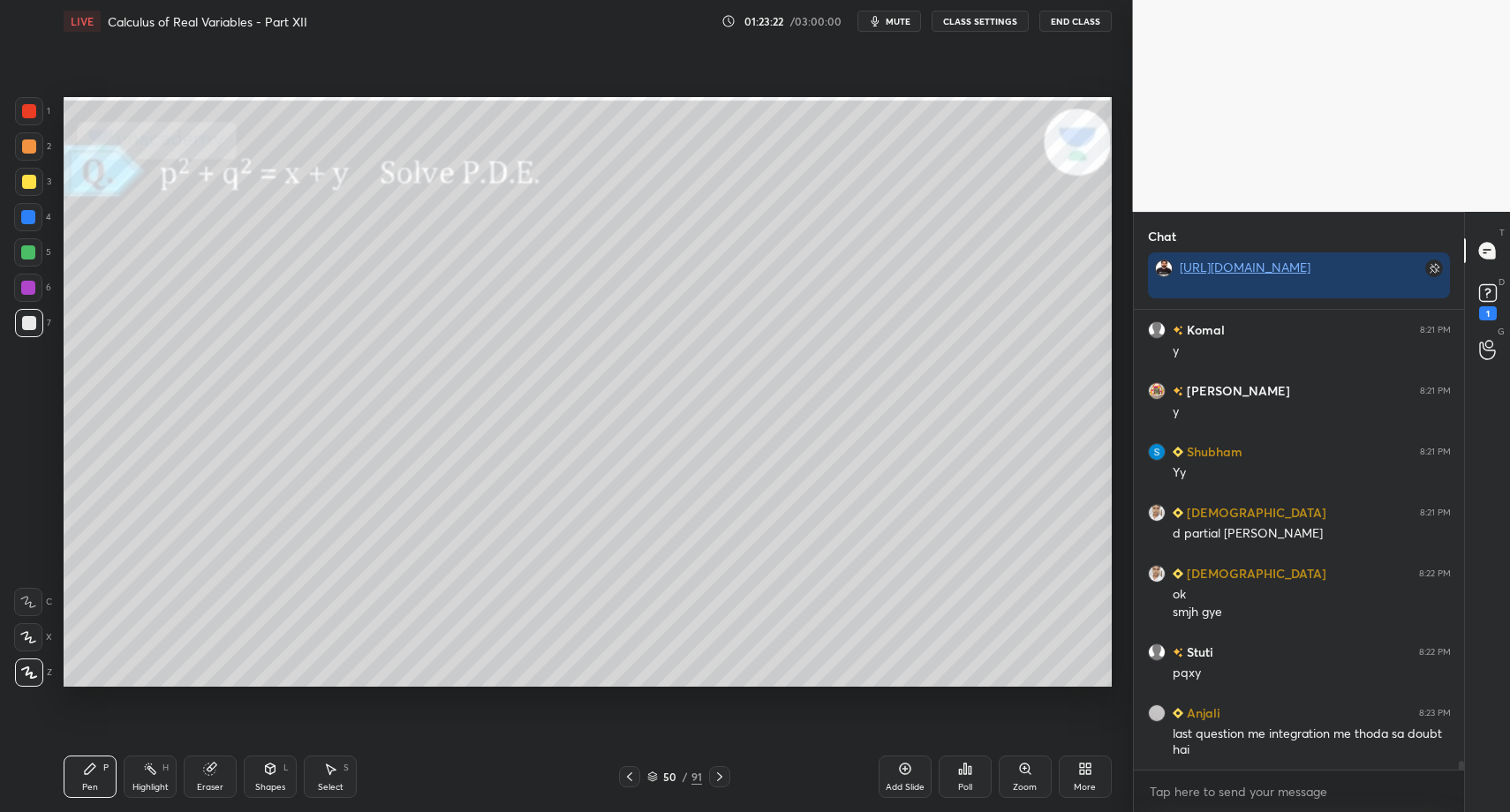 drag, startPoint x: 354, startPoint y: 782, endPoint x: 344, endPoint y: 771, distance: 14.866069 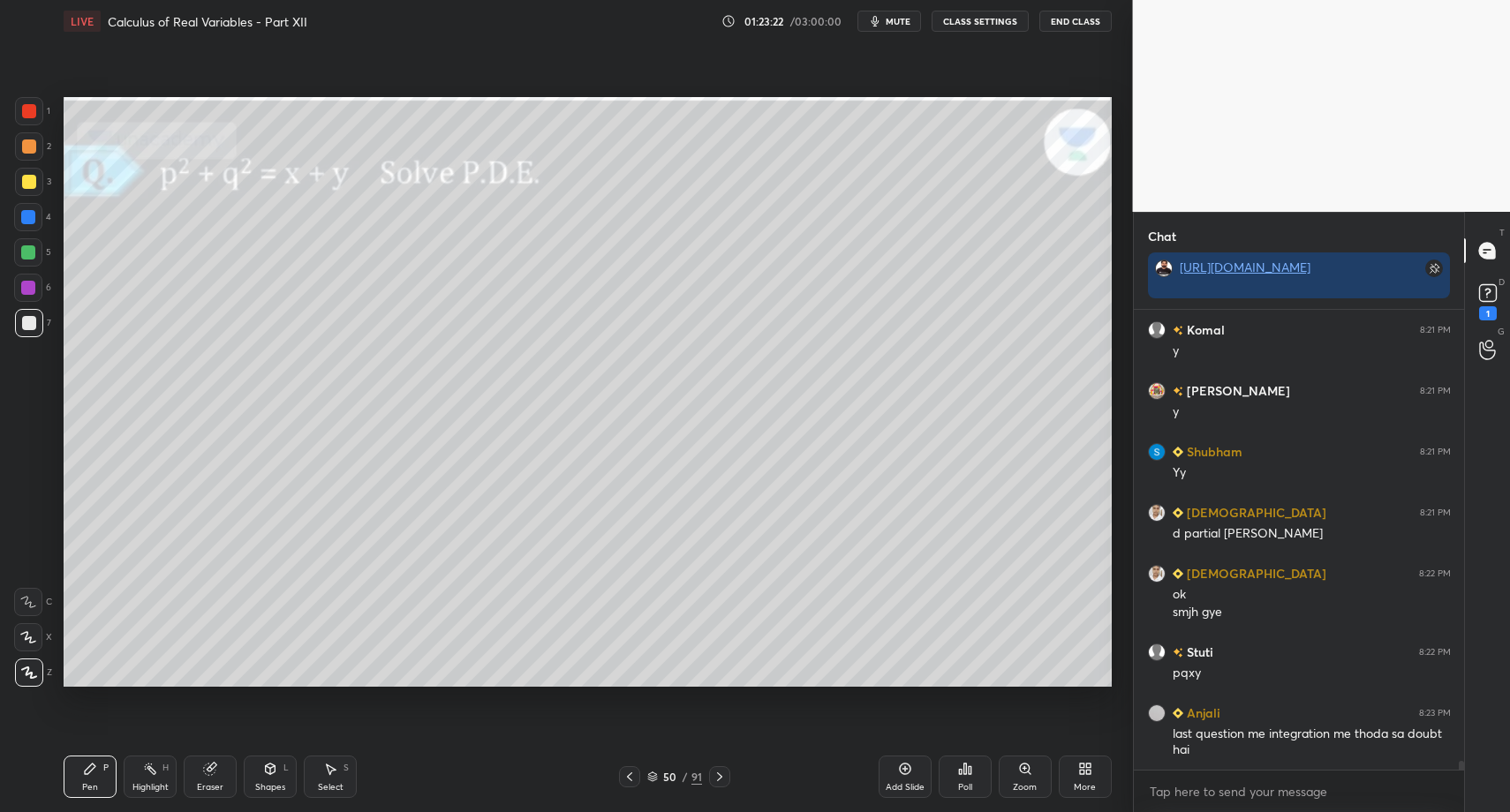 click on "Select S" at bounding box center (330, 777) 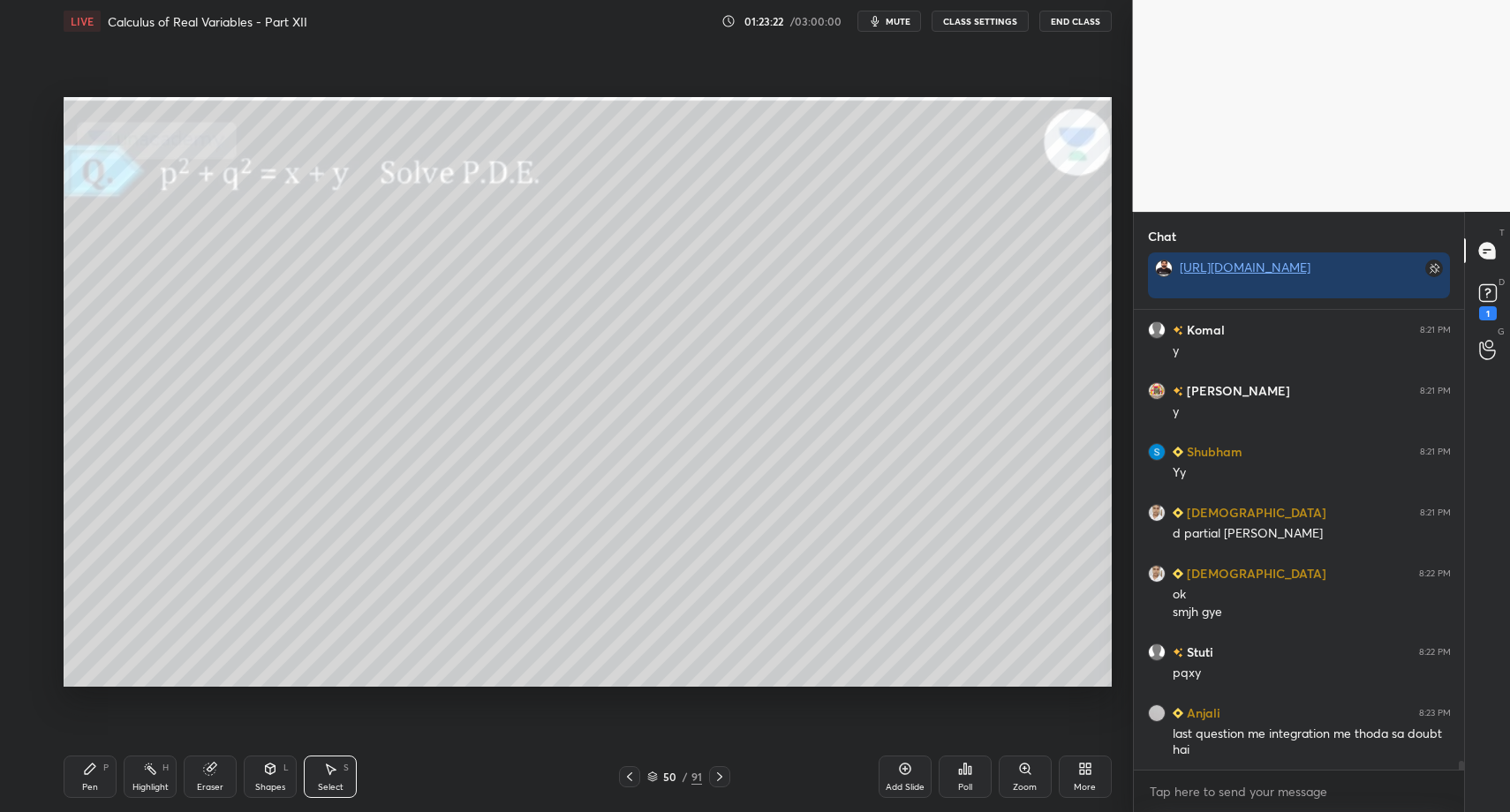 drag, startPoint x: 330, startPoint y: 772, endPoint x: 359, endPoint y: 748, distance: 37.64306 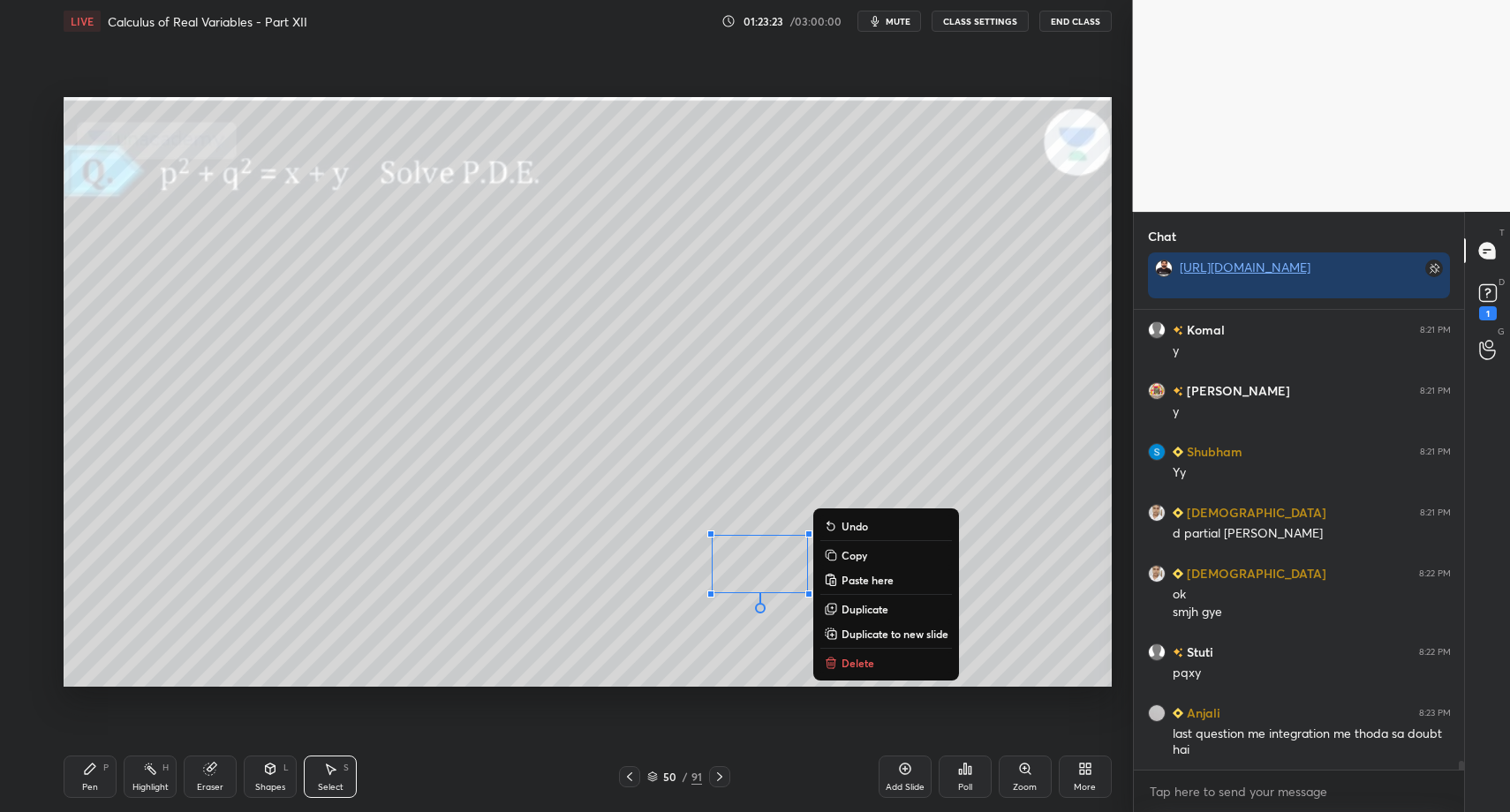click on "Delete" at bounding box center (857, 663) 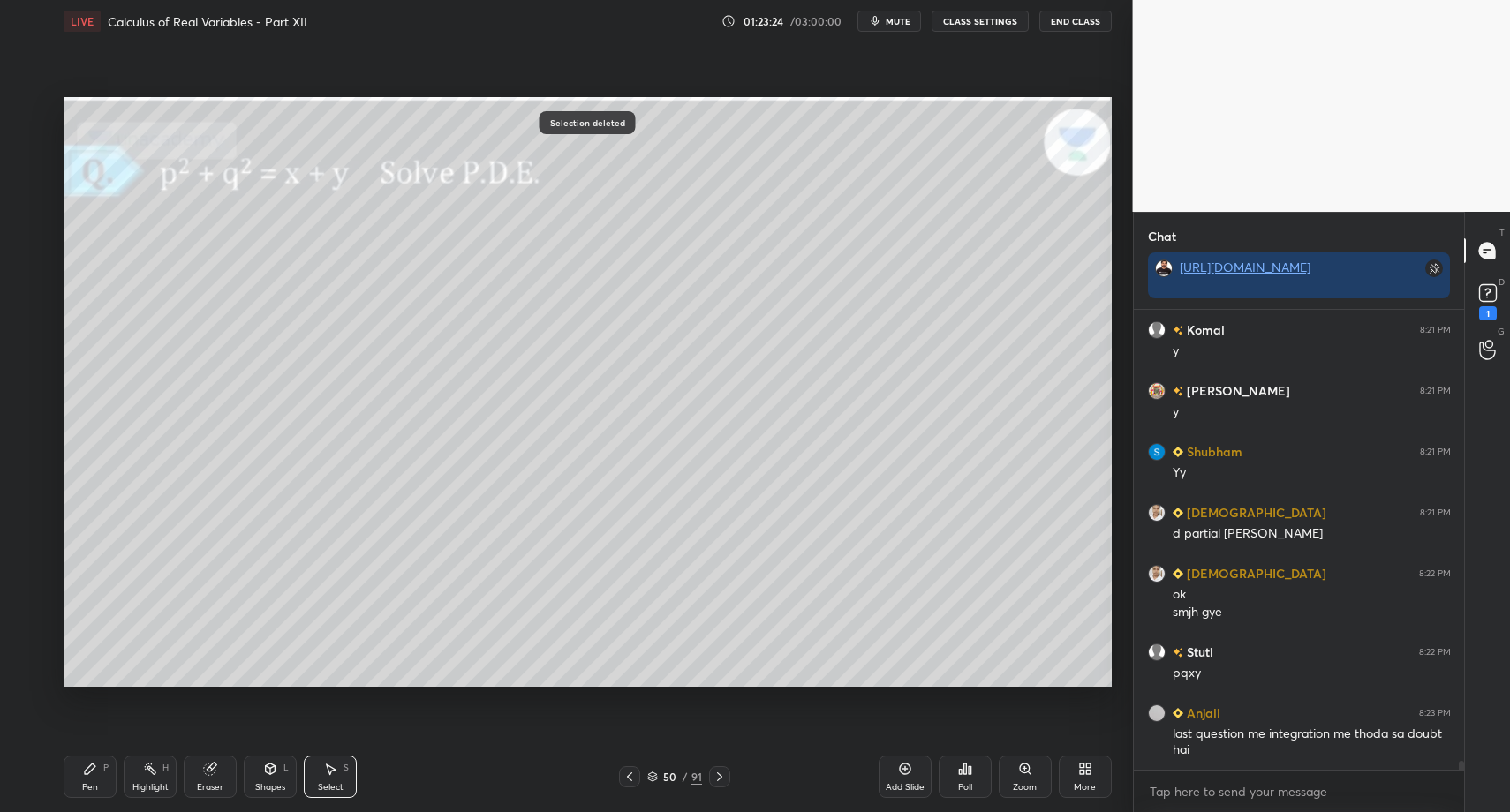 drag, startPoint x: 116, startPoint y: 775, endPoint x: 90, endPoint y: 794, distance: 32.20248 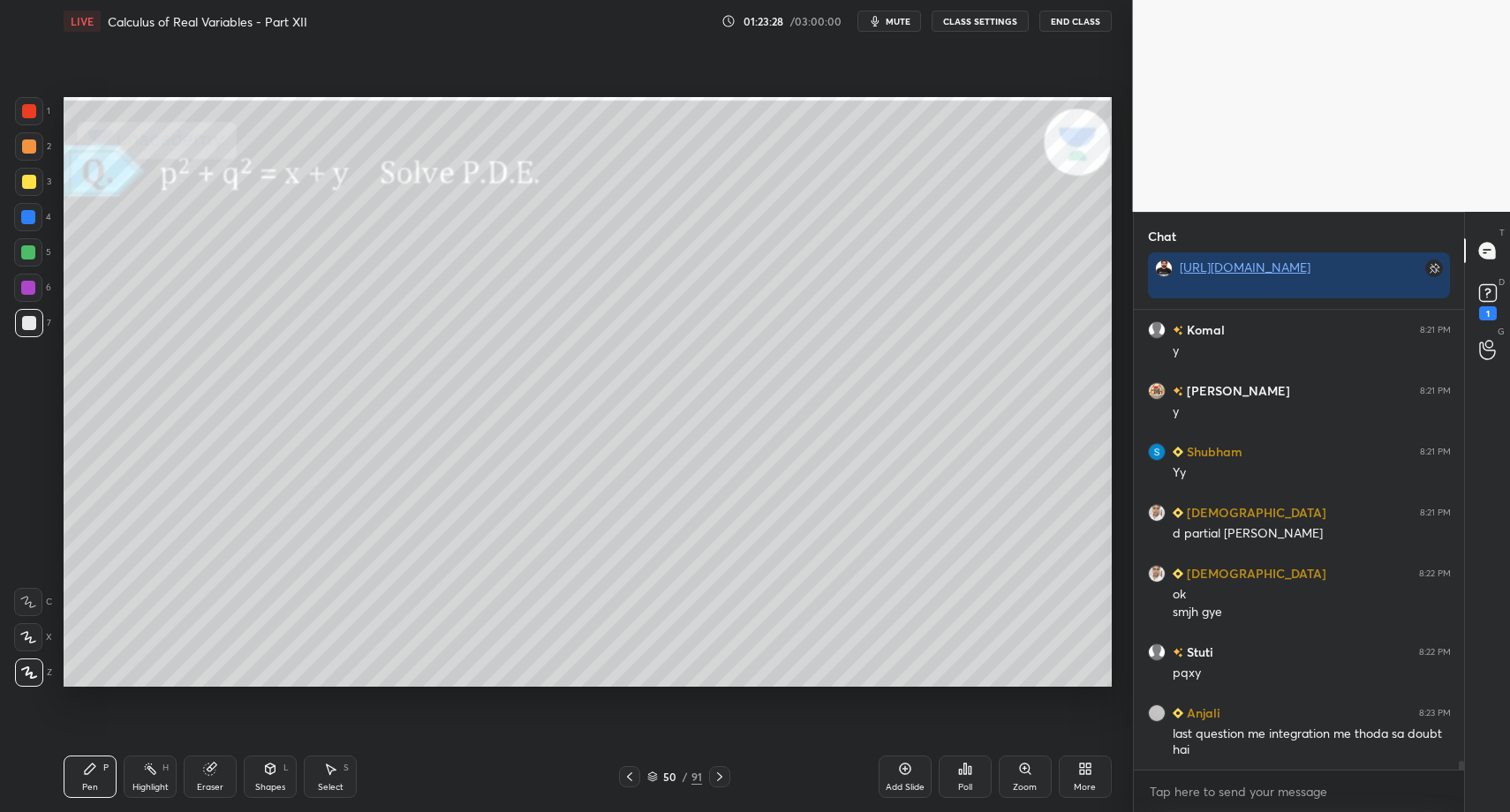 click 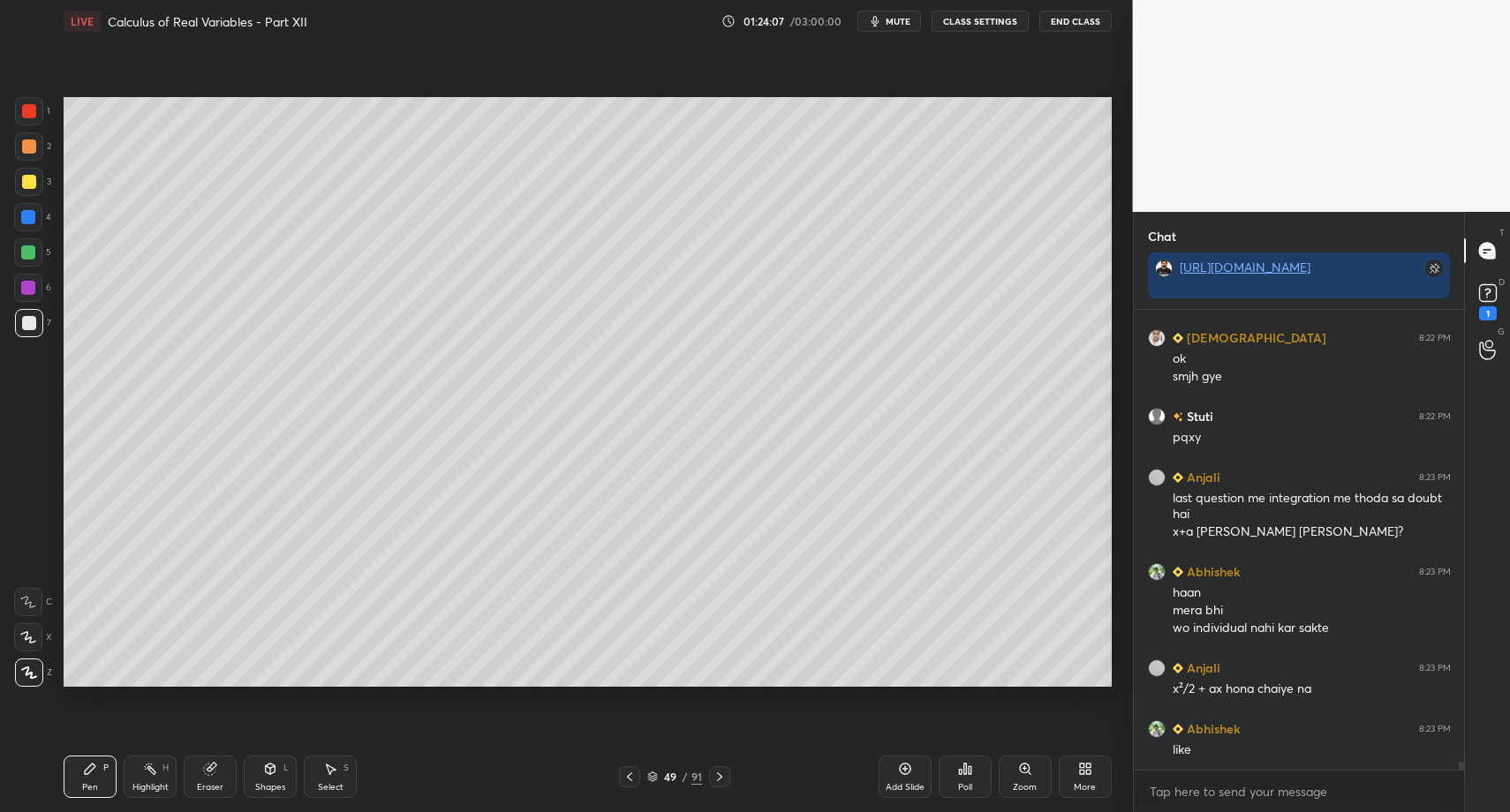 scroll, scrollTop: 24944, scrollLeft: 0, axis: vertical 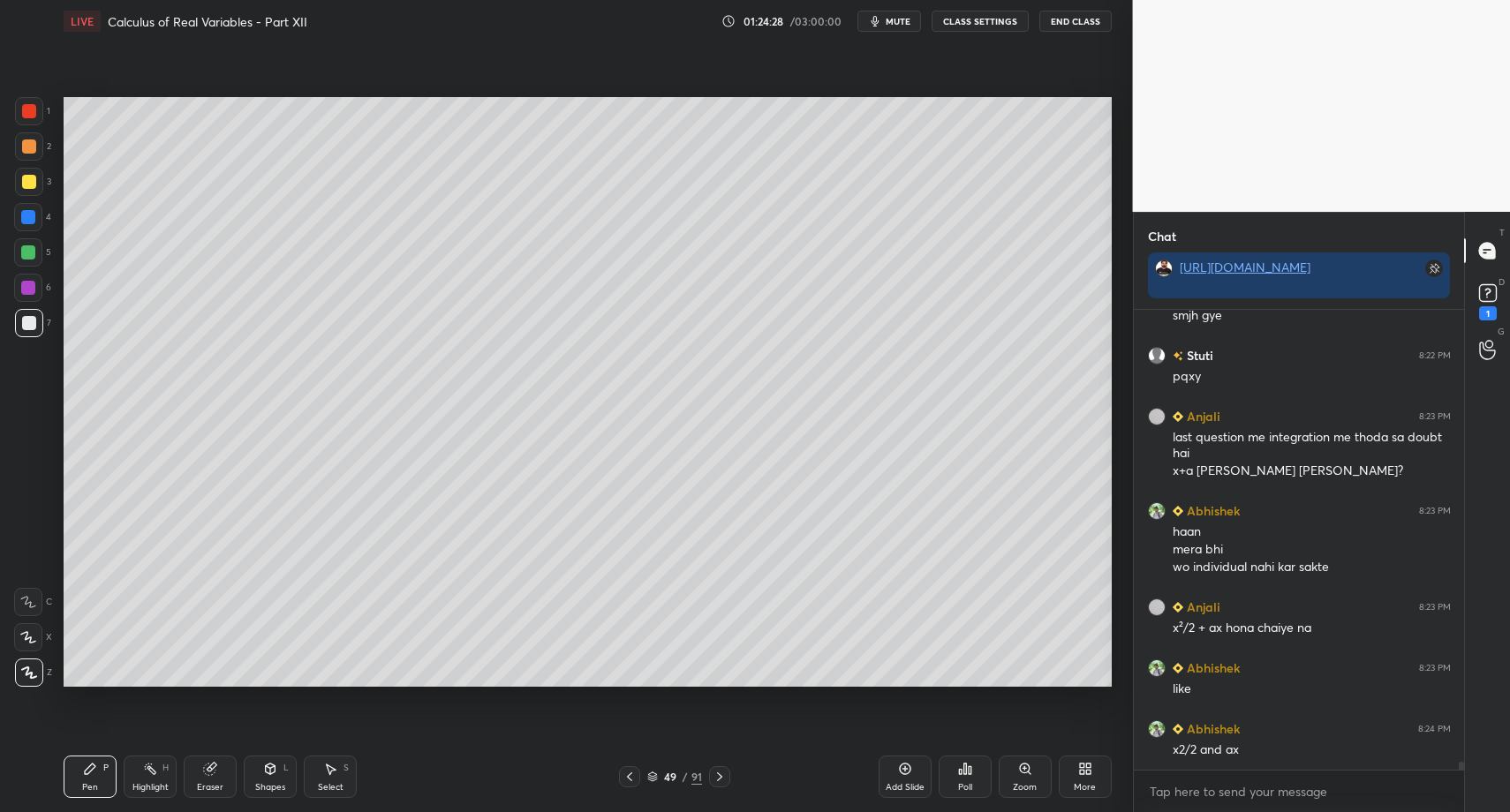 drag, startPoint x: 82, startPoint y: 788, endPoint x: 105, endPoint y: 761, distance: 35.468296 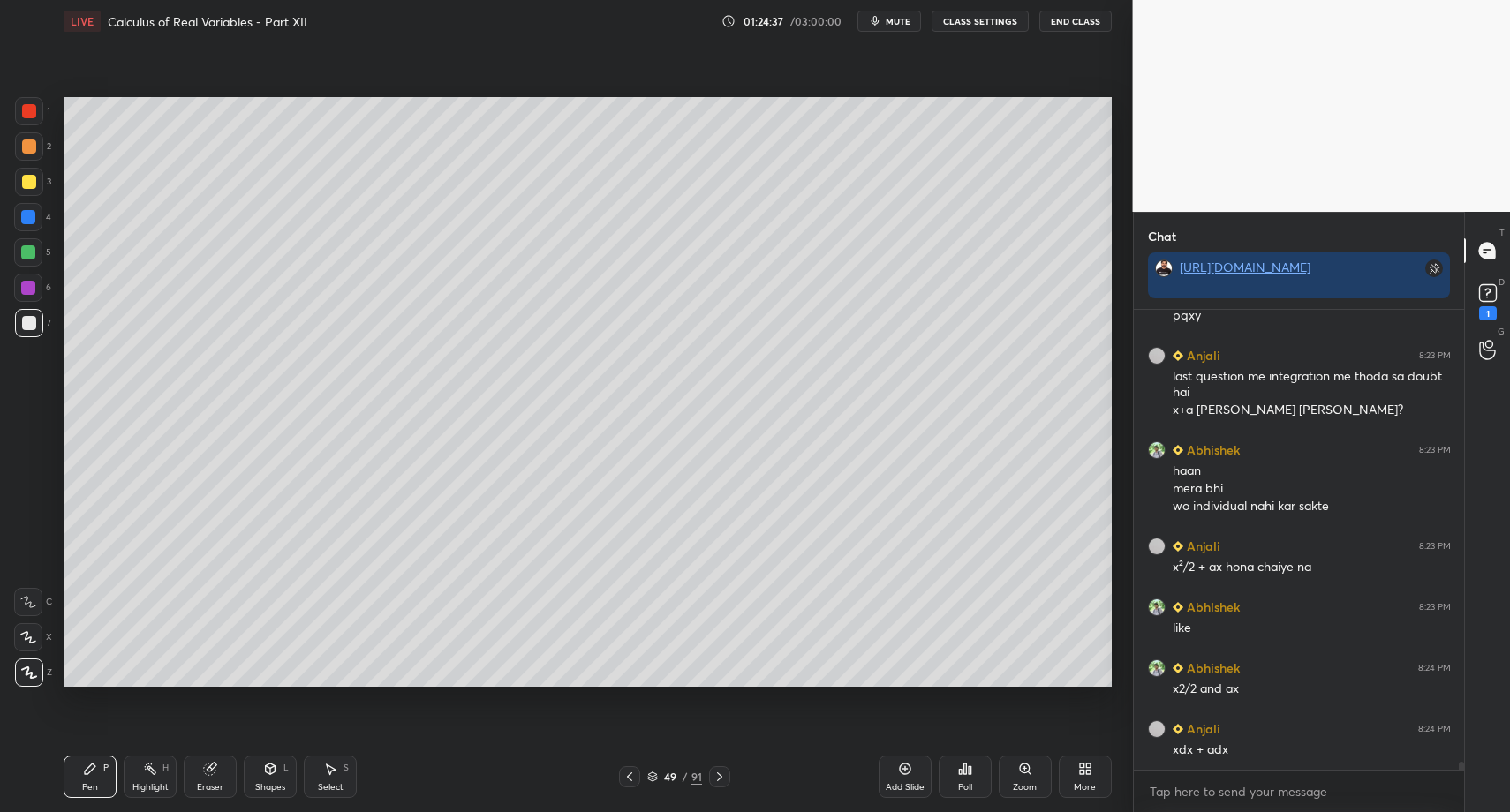 scroll, scrollTop: 25066, scrollLeft: 0, axis: vertical 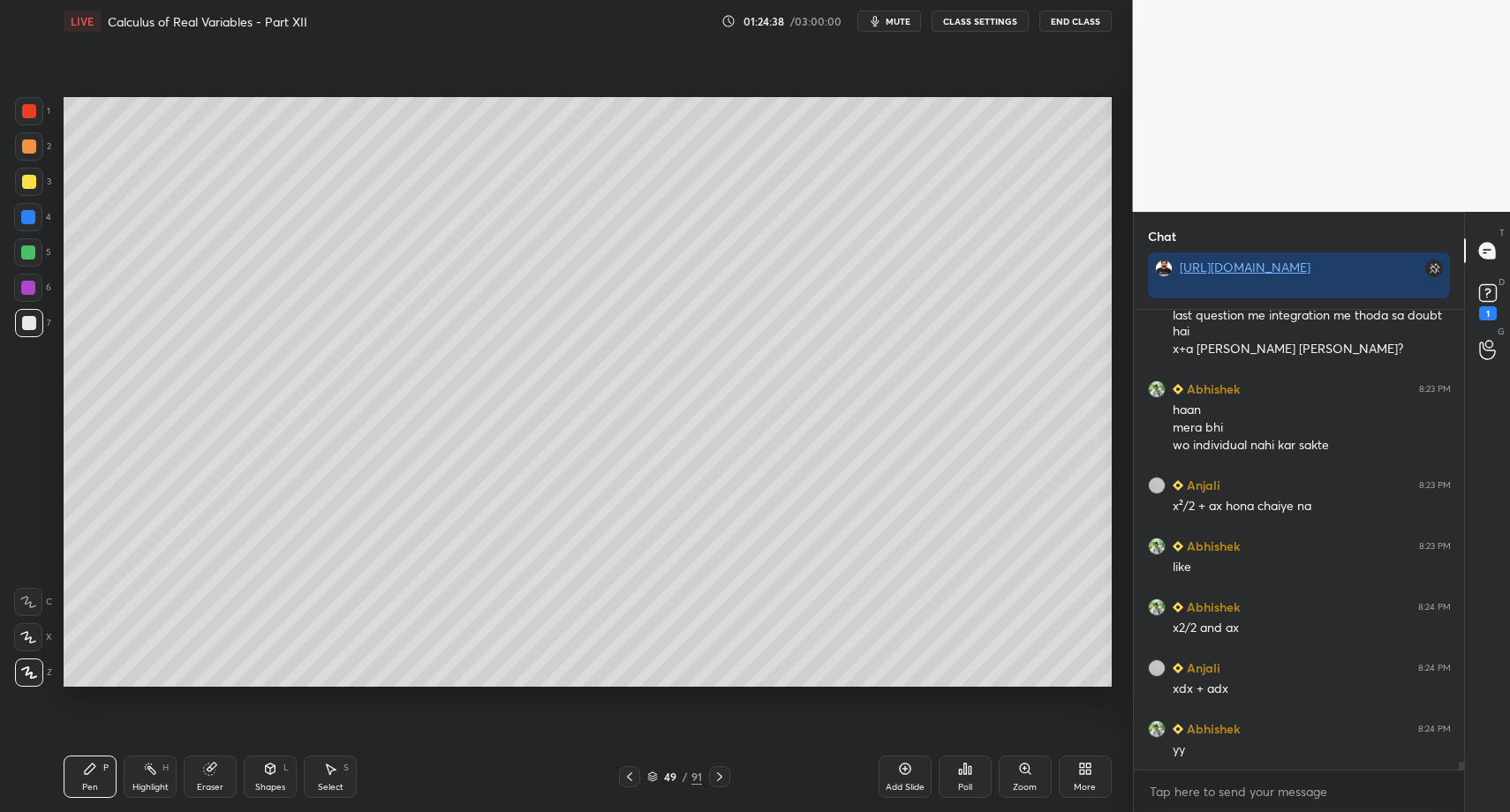 click on "Highlight" at bounding box center [150, 787] 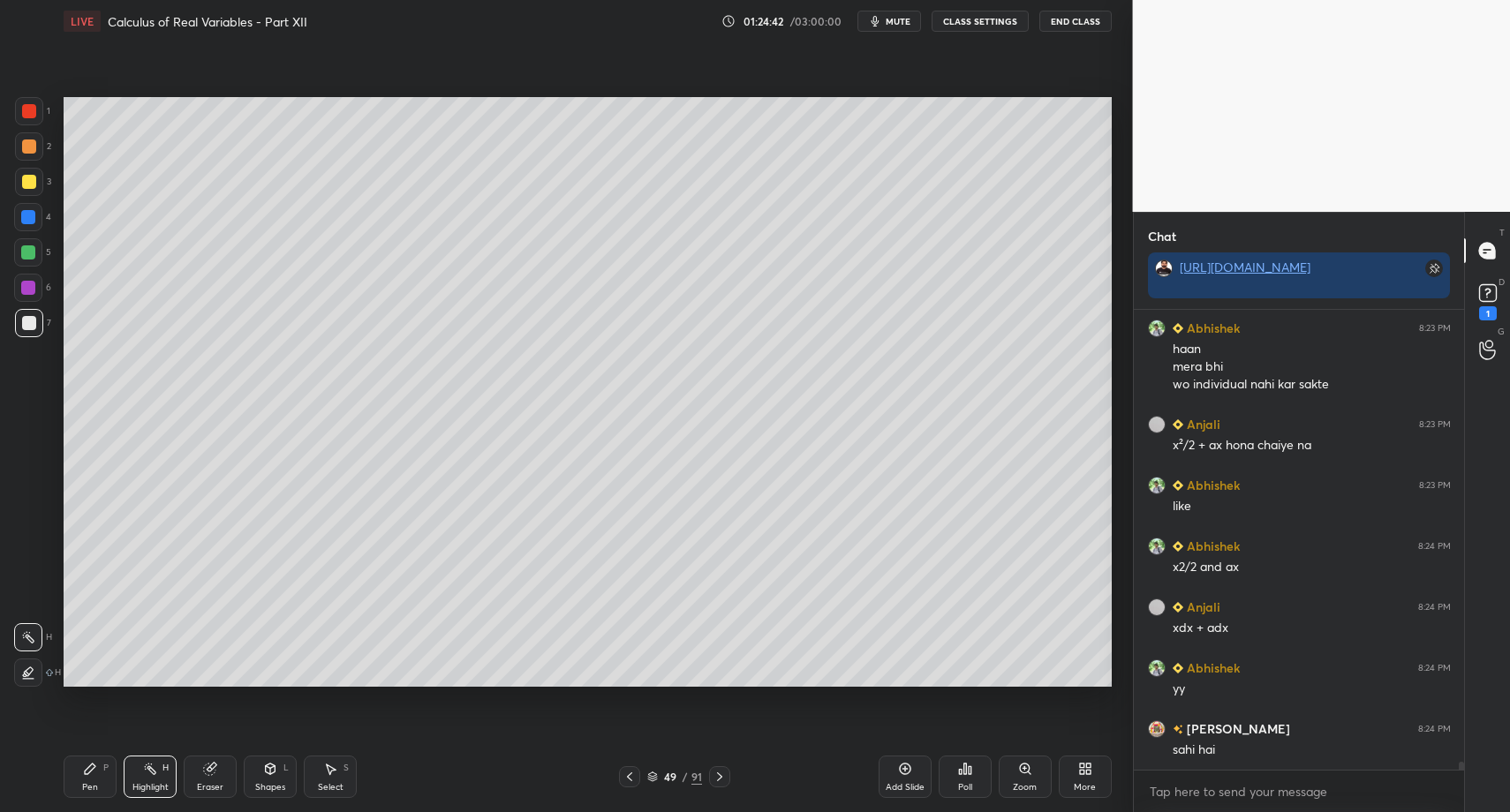scroll, scrollTop: 25188, scrollLeft: 0, axis: vertical 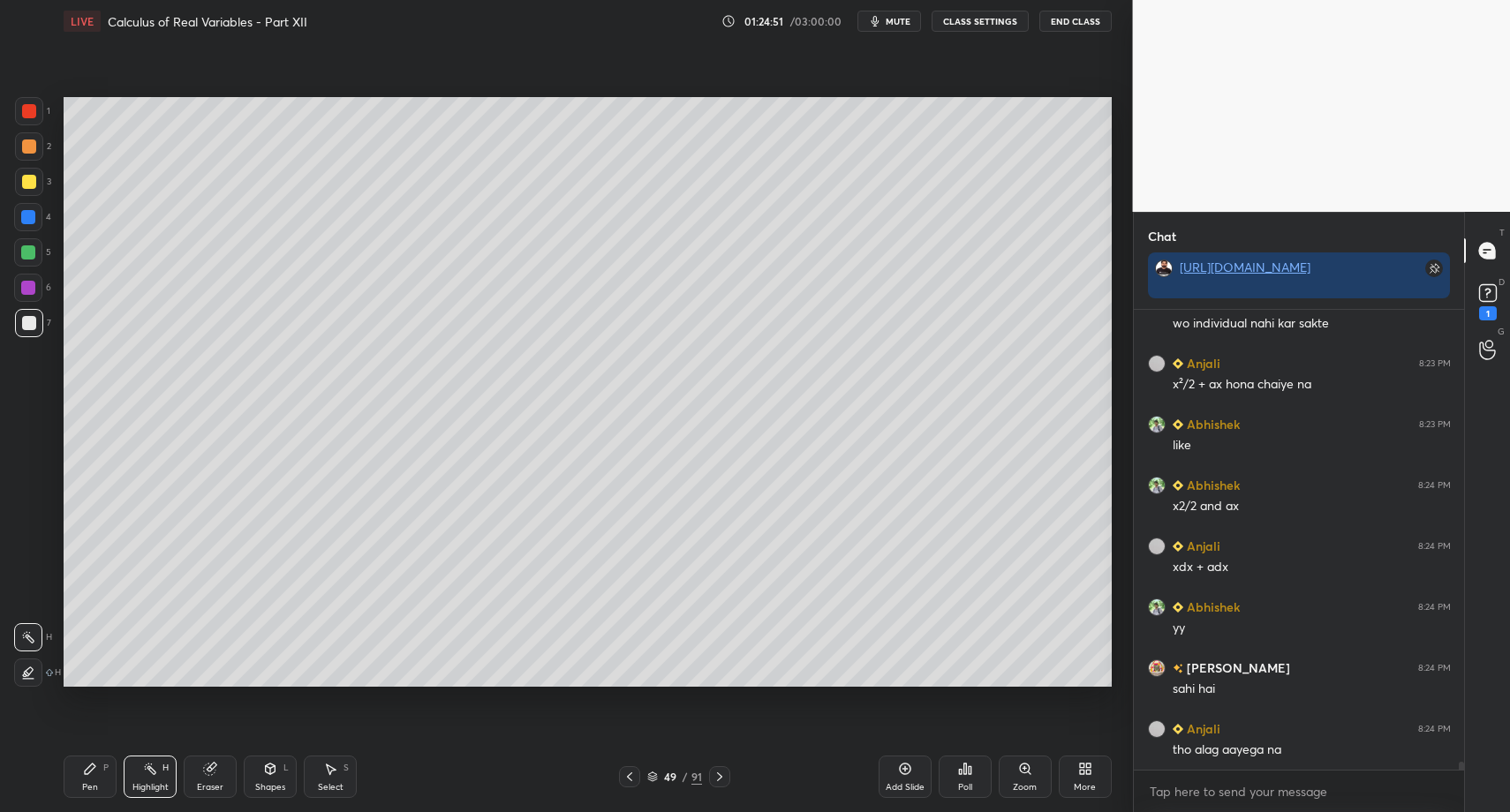 click on "Pen P" at bounding box center [90, 777] 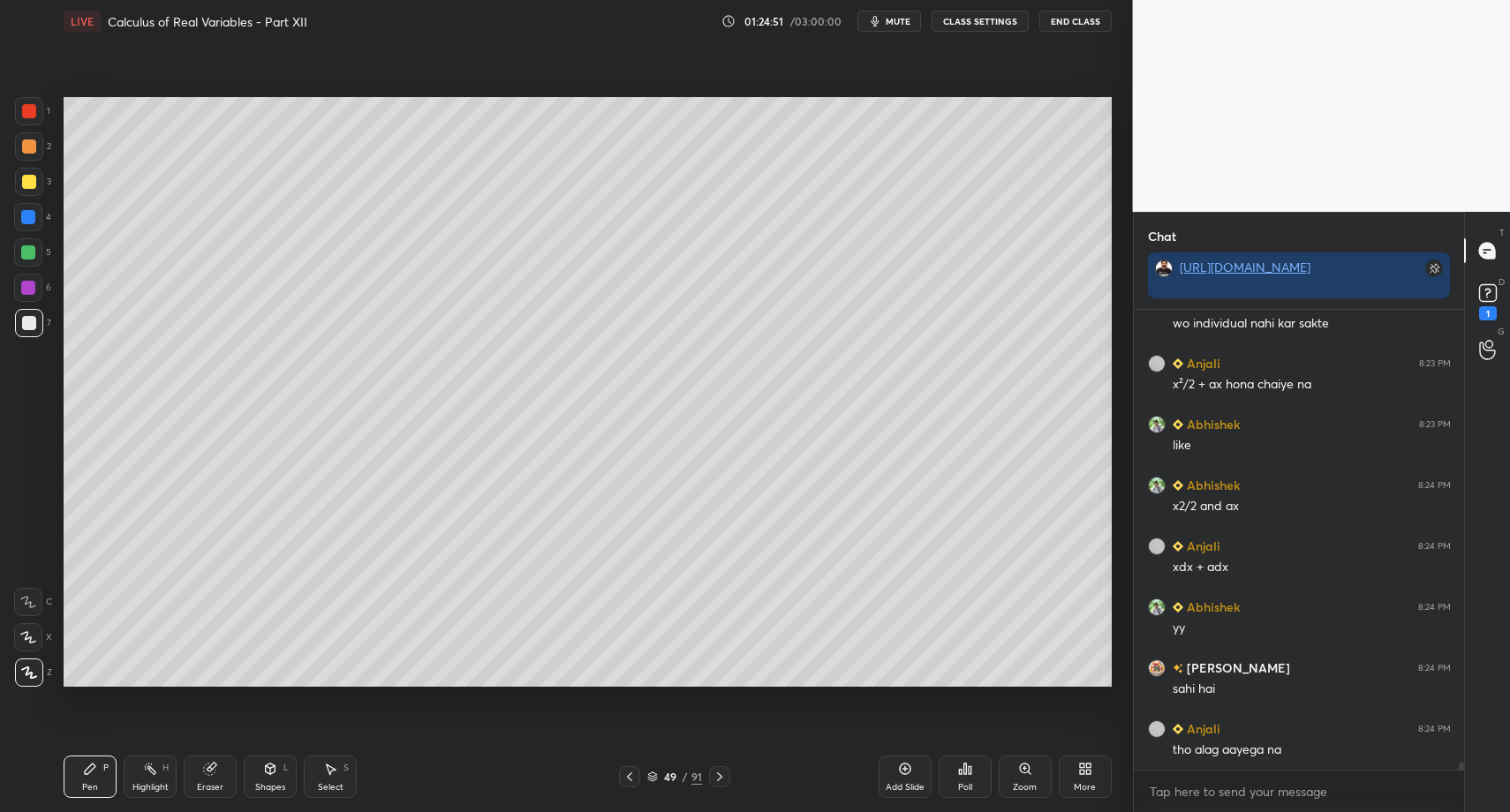 click on "Pen P" at bounding box center (90, 777) 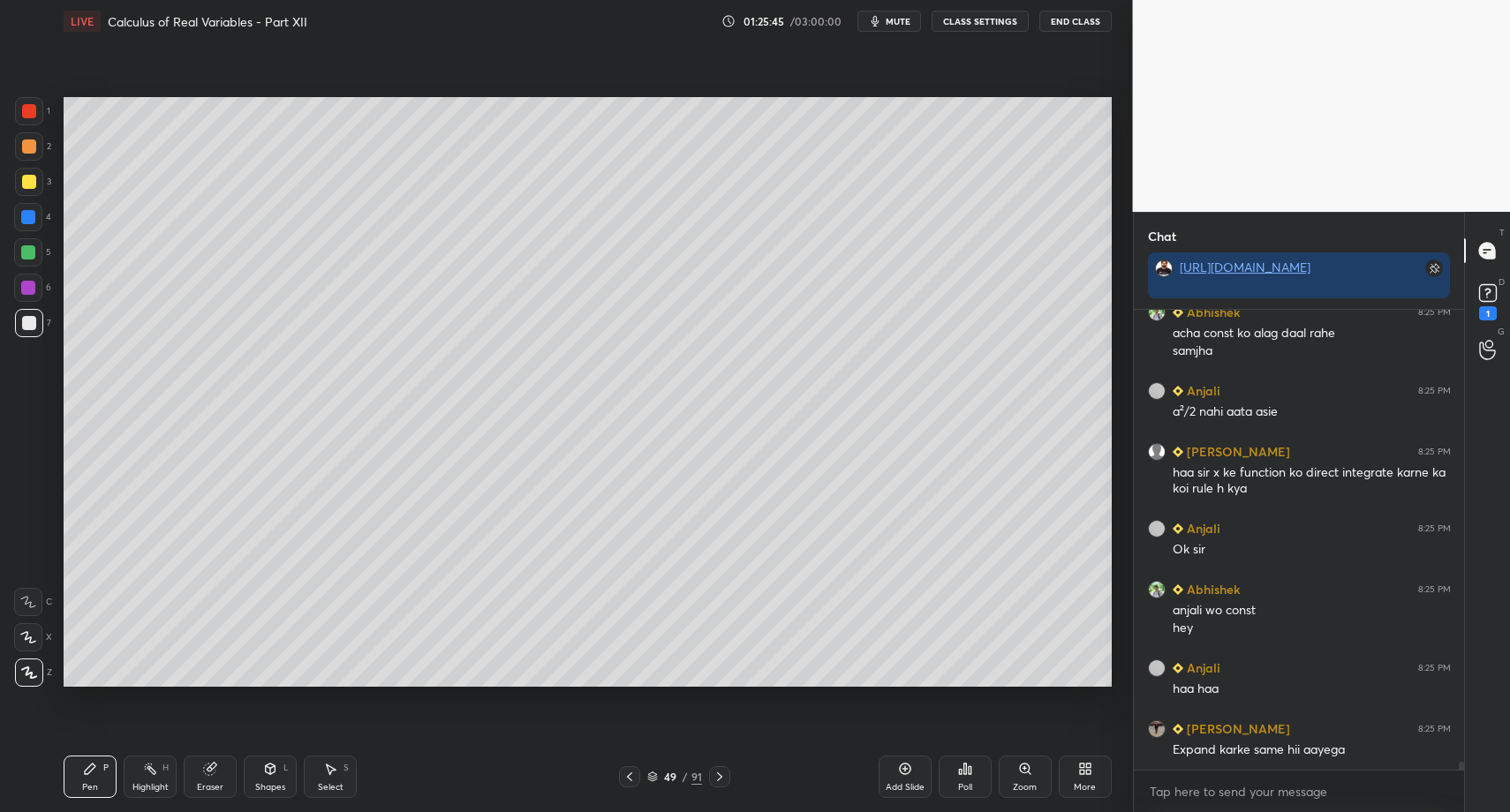 scroll, scrollTop: 25726, scrollLeft: 0, axis: vertical 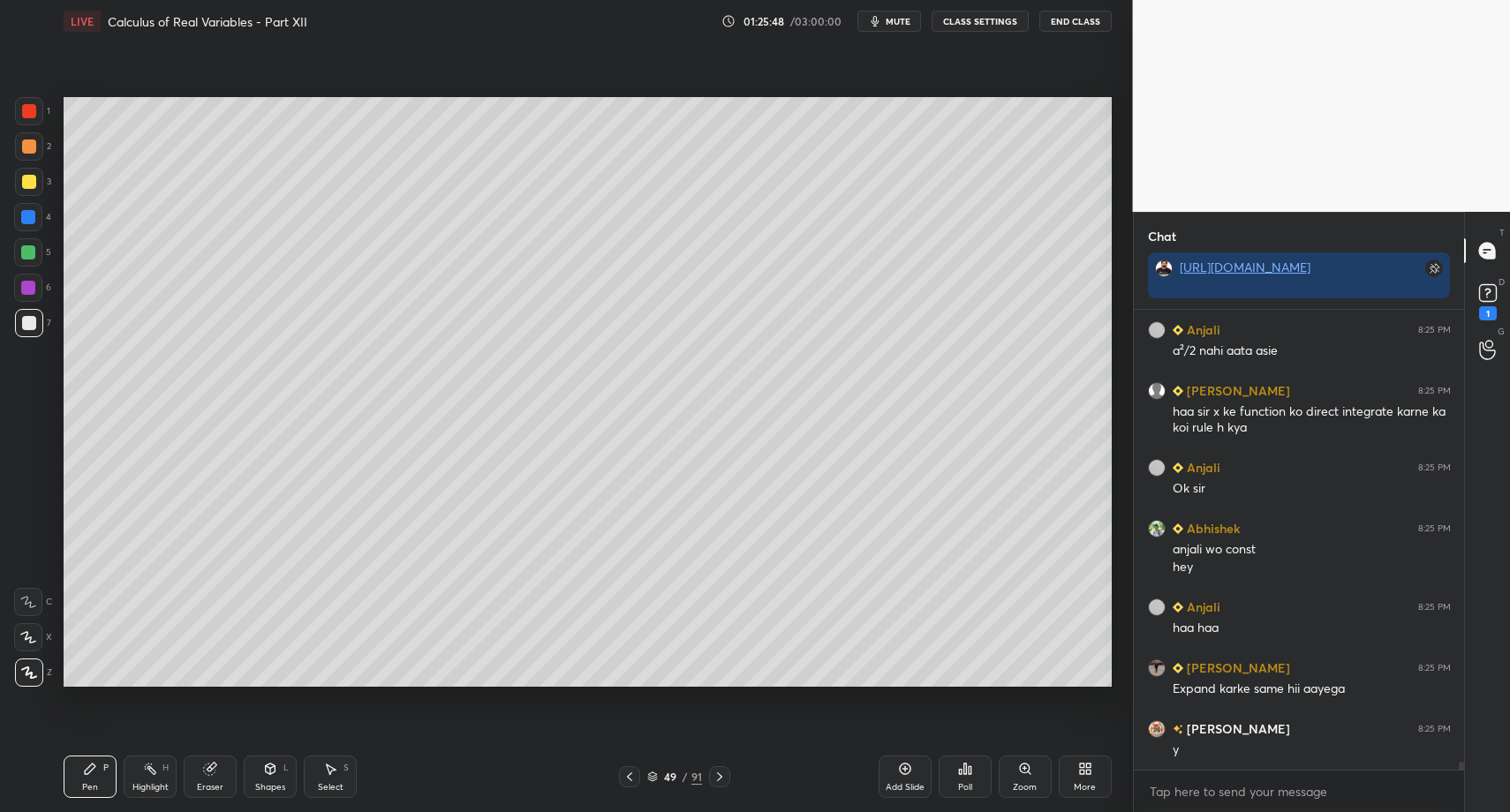 click on "Select S" at bounding box center [330, 777] 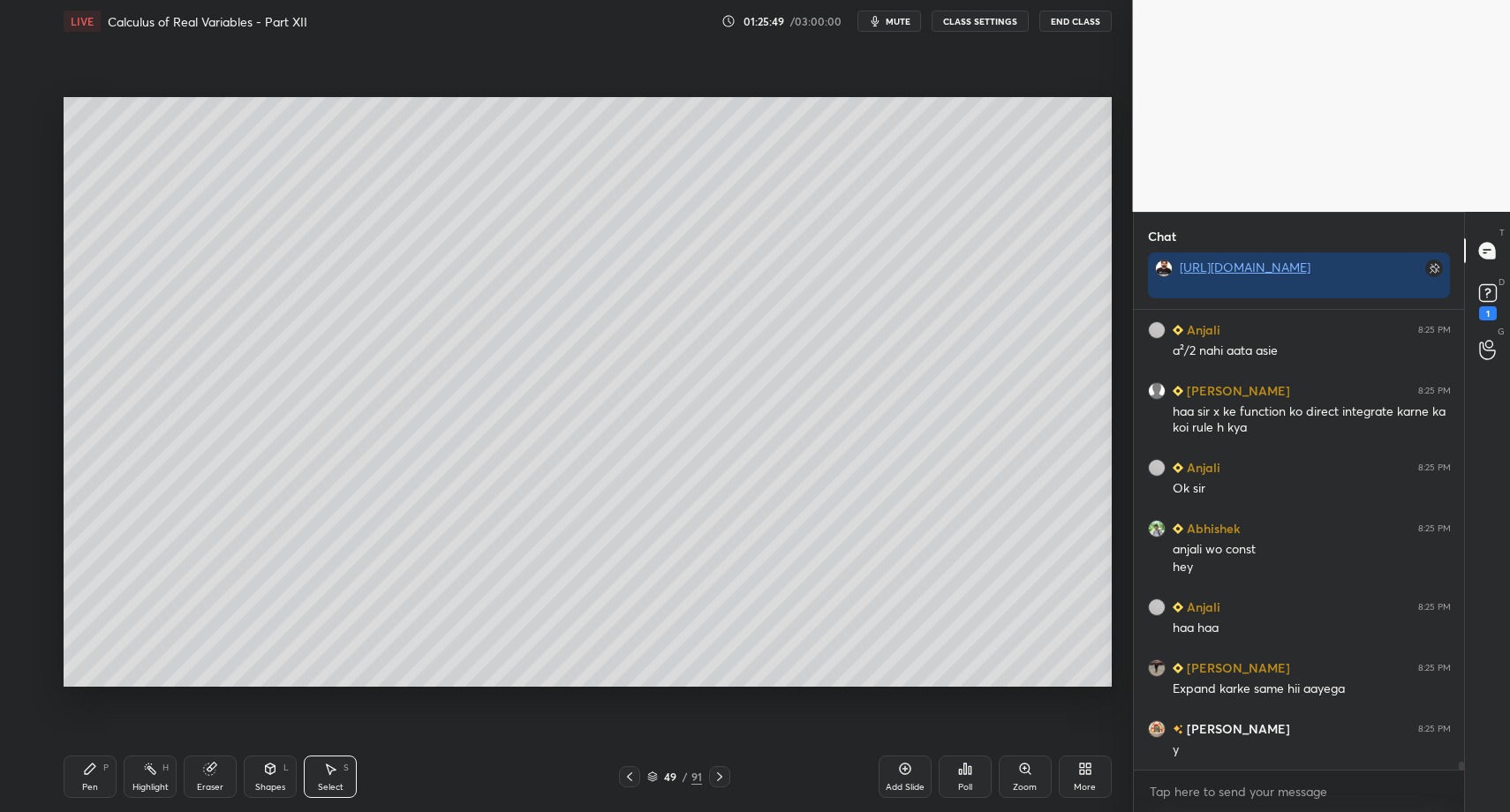 drag, startPoint x: 343, startPoint y: 763, endPoint x: 362, endPoint y: 736, distance: 33.015148 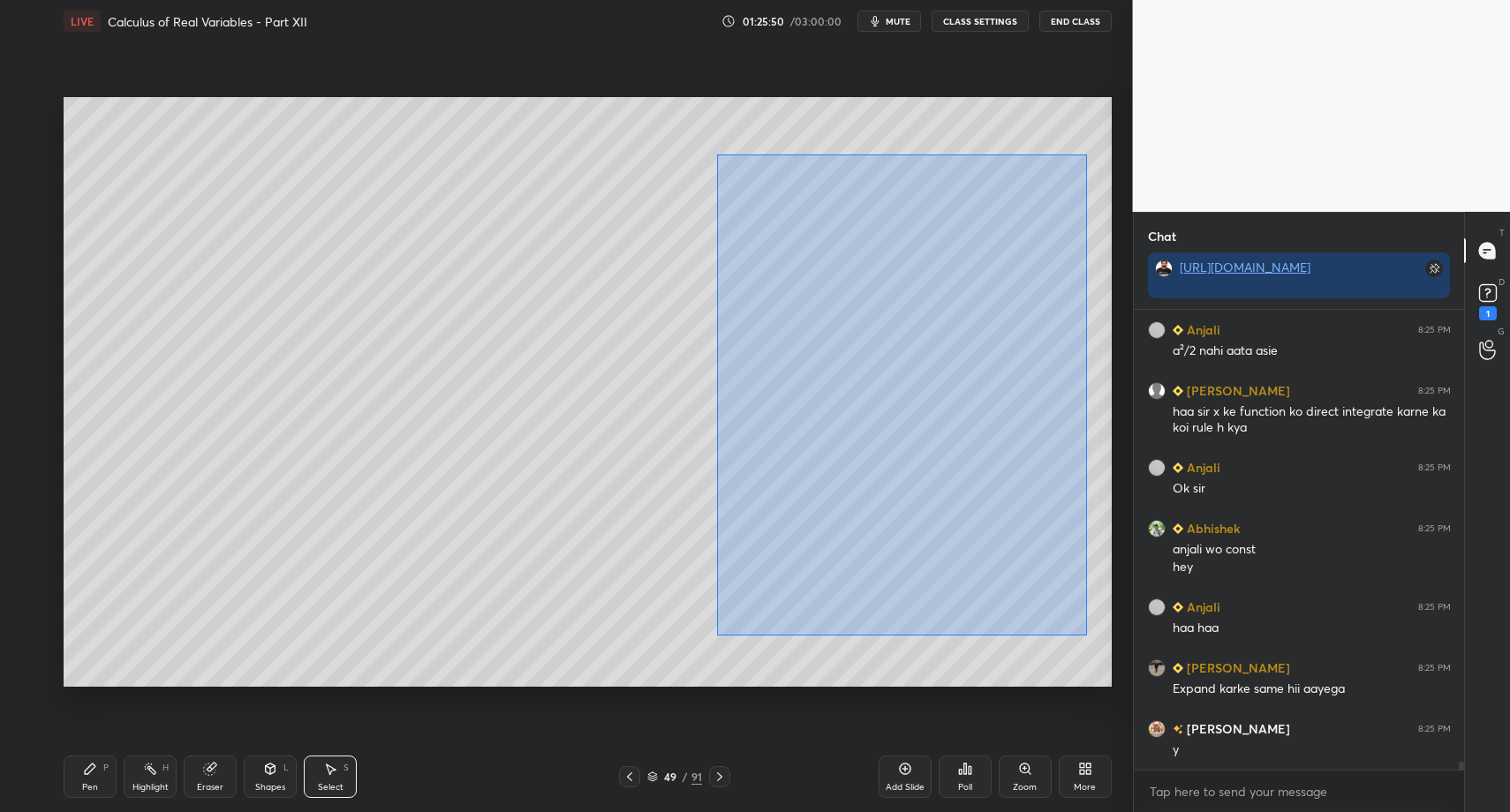 drag, startPoint x: 730, startPoint y: 158, endPoint x: 1086, endPoint y: 630, distance: 591.20217 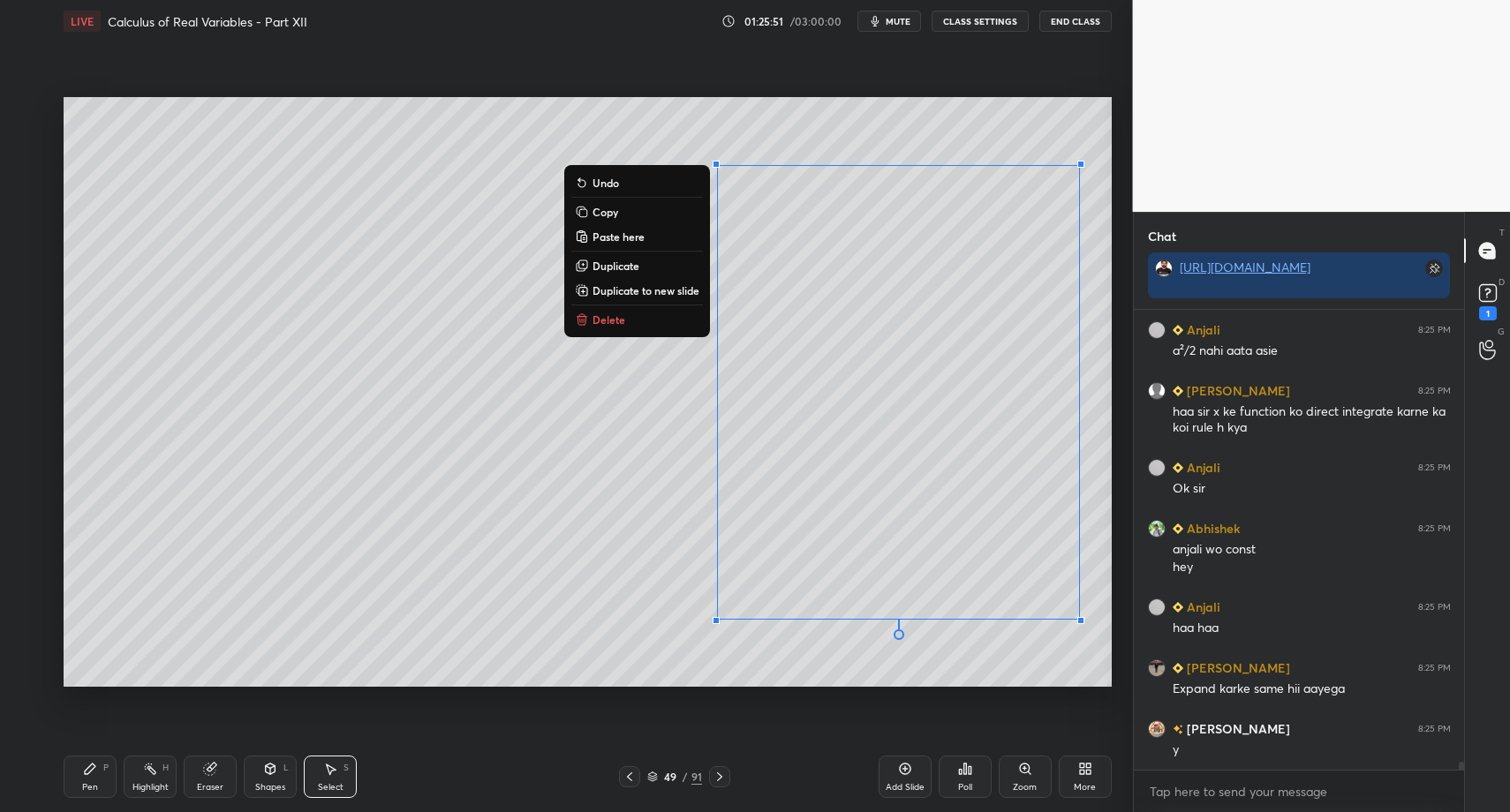 drag, startPoint x: 623, startPoint y: 323, endPoint x: 622, endPoint y: 335, distance: 12.041595 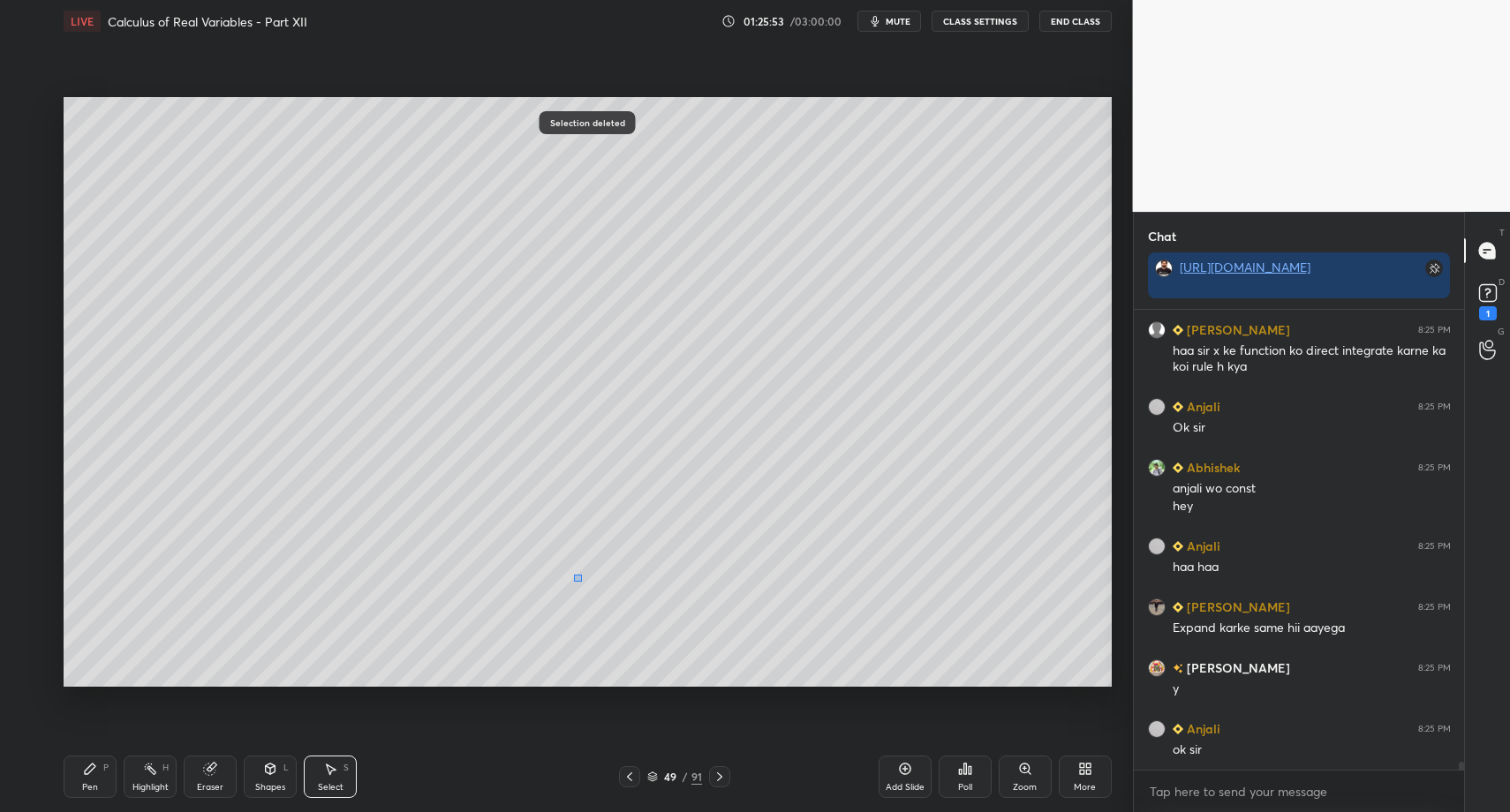 drag, startPoint x: 569, startPoint y: 576, endPoint x: 530, endPoint y: 620, distance: 58.7963 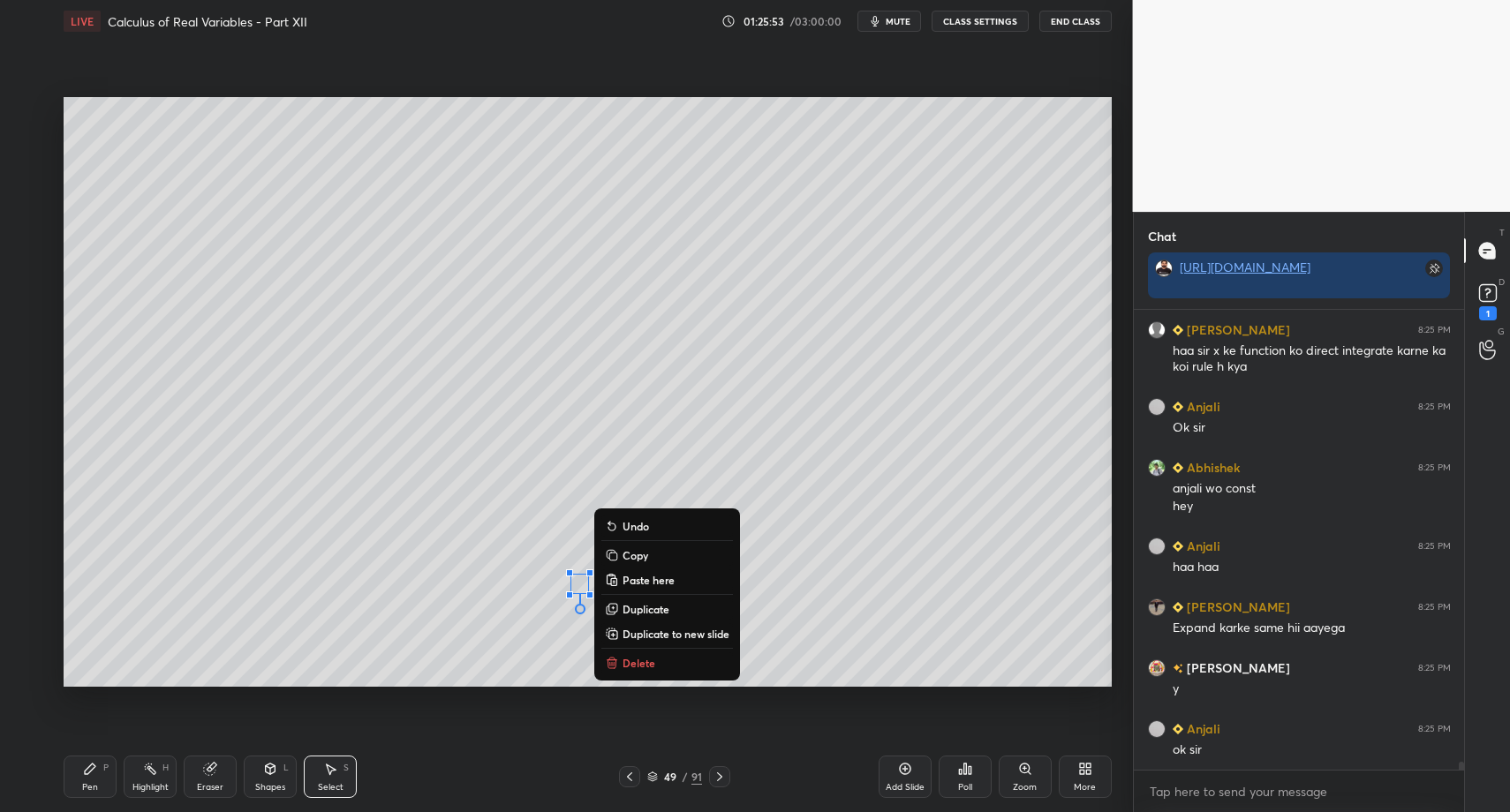 scroll, scrollTop: 25848, scrollLeft: 0, axis: vertical 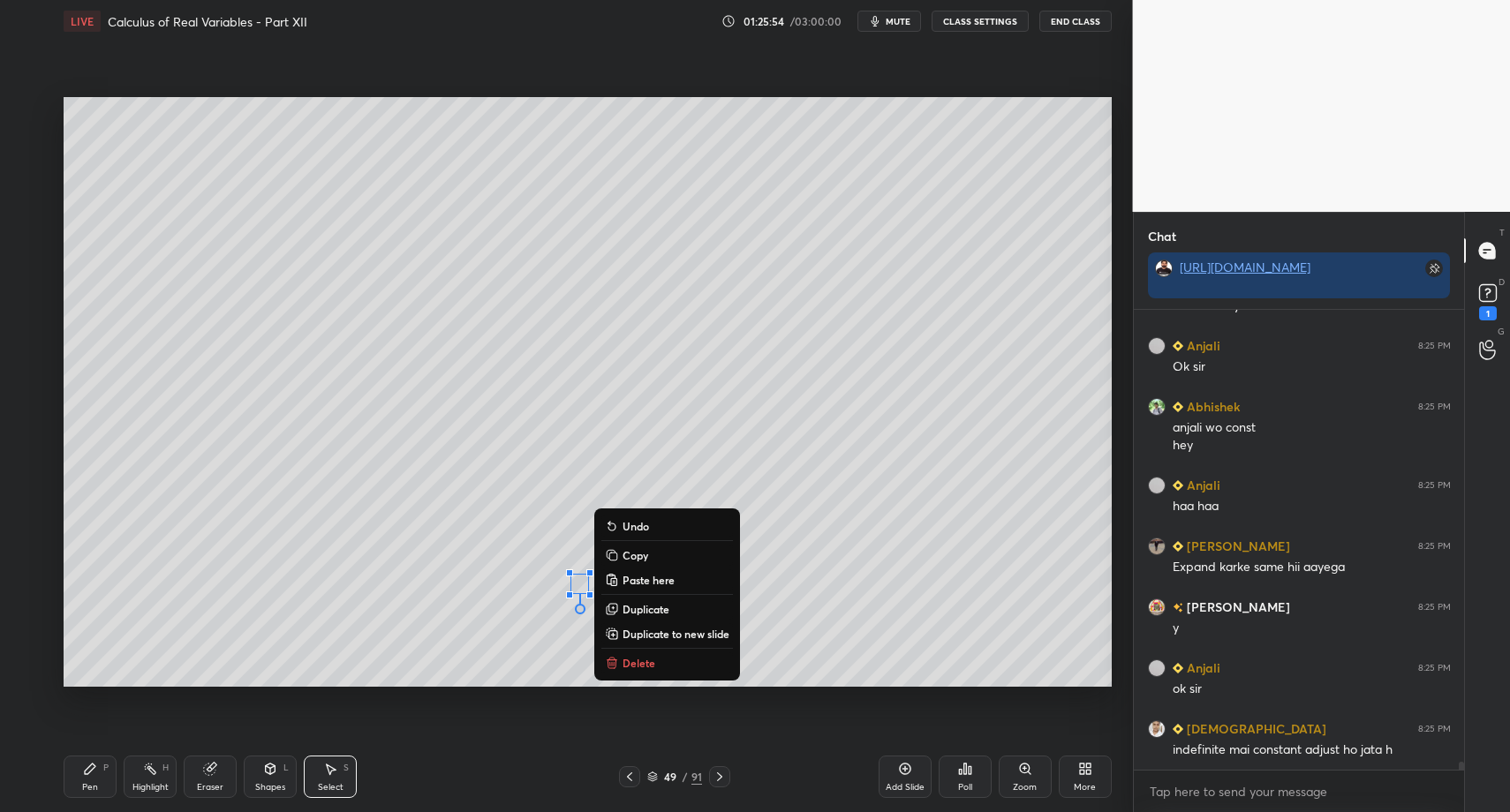 click 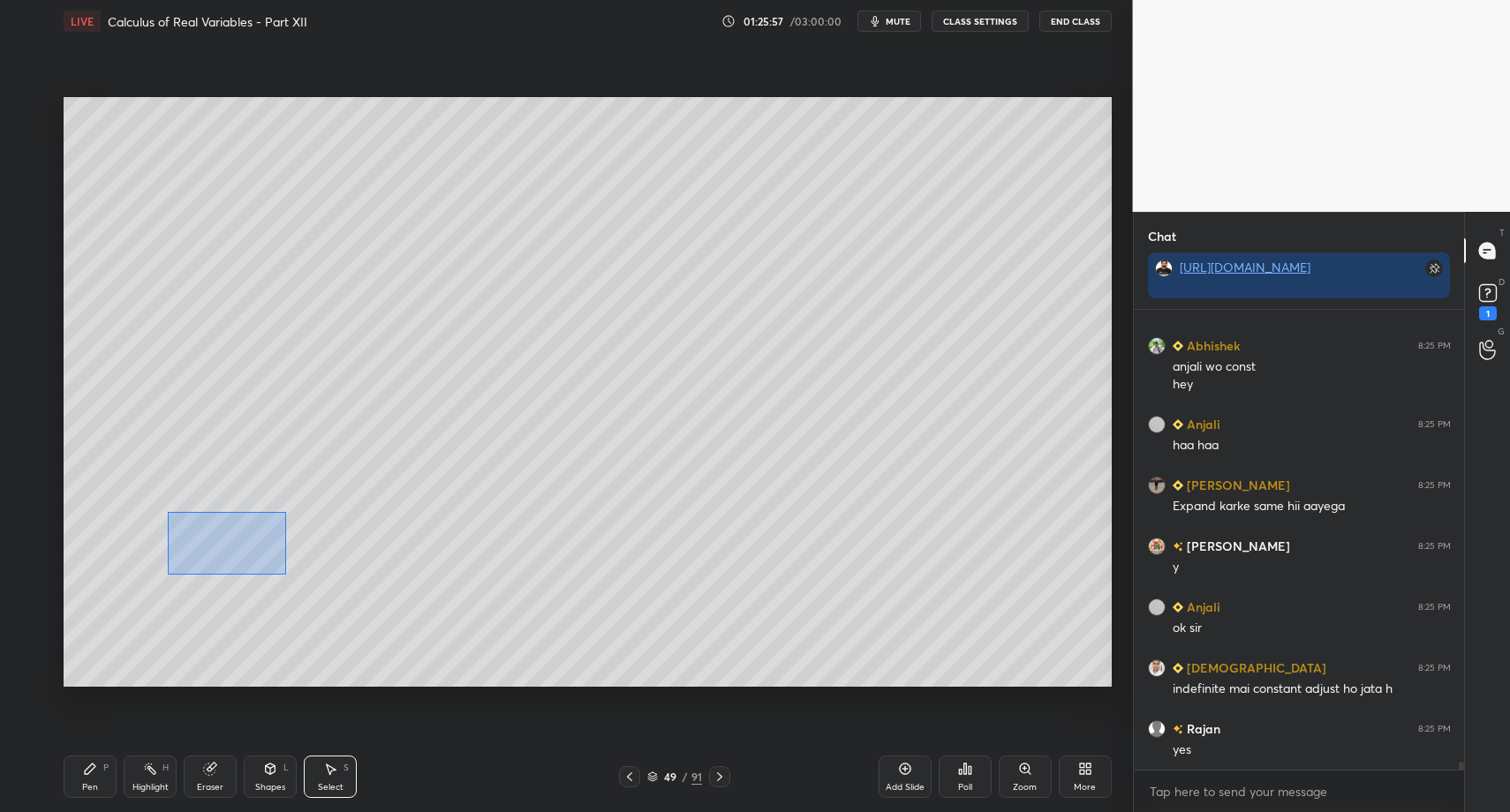 scroll, scrollTop: 25970, scrollLeft: 0, axis: vertical 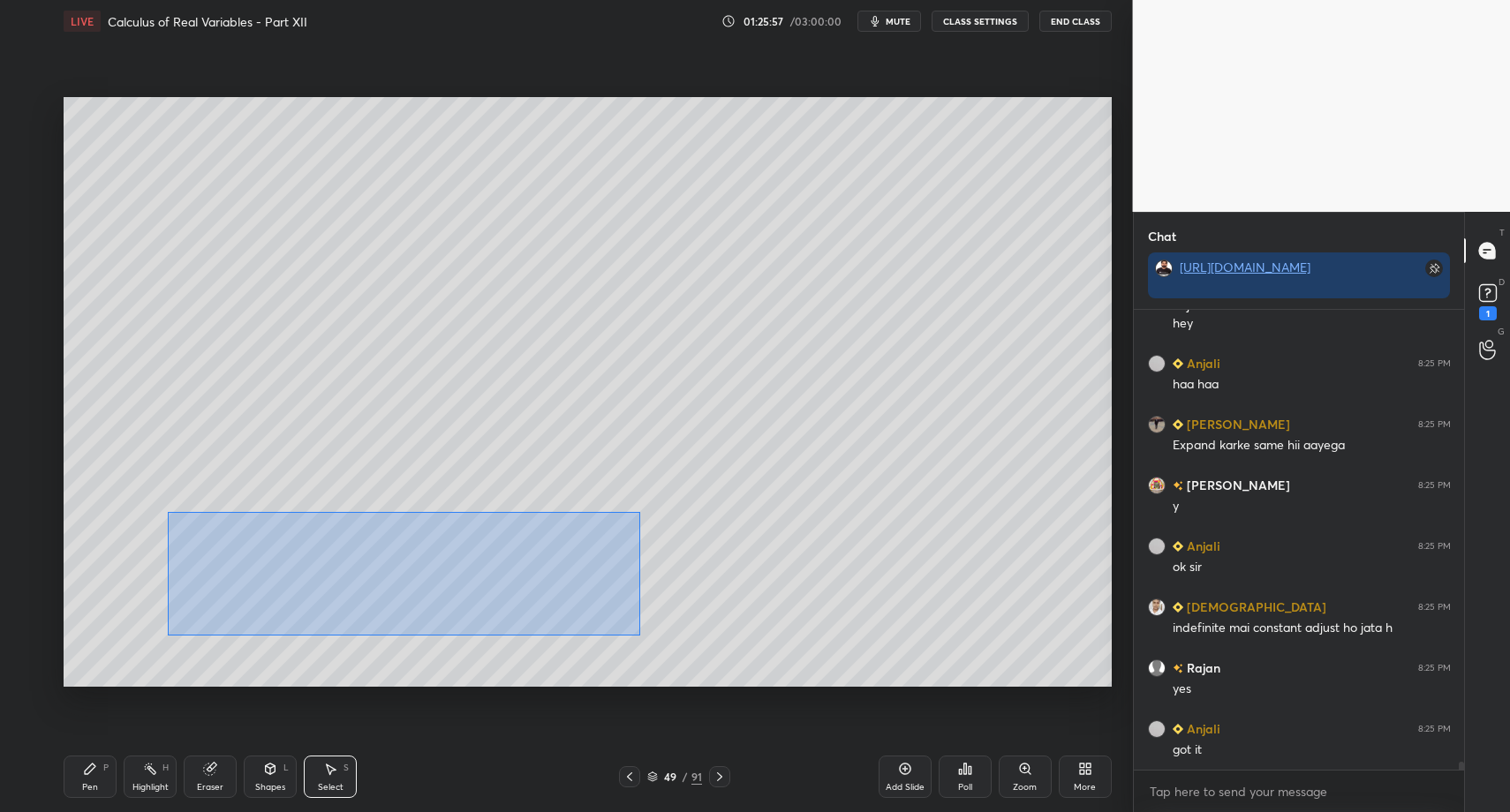 drag, startPoint x: 169, startPoint y: 513, endPoint x: 643, endPoint y: 661, distance: 496.56822 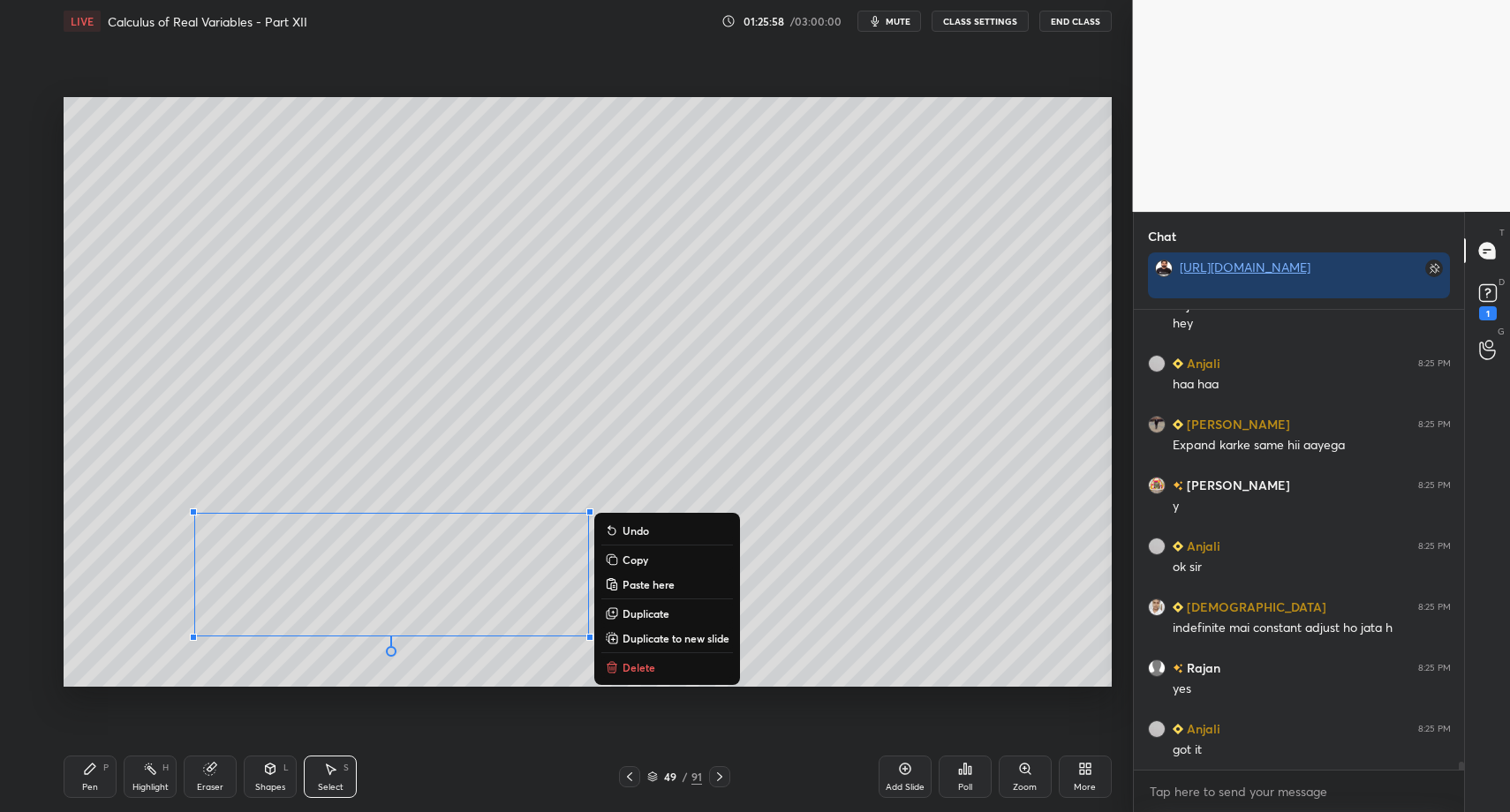 click on "Delete" at bounding box center [667, 667] 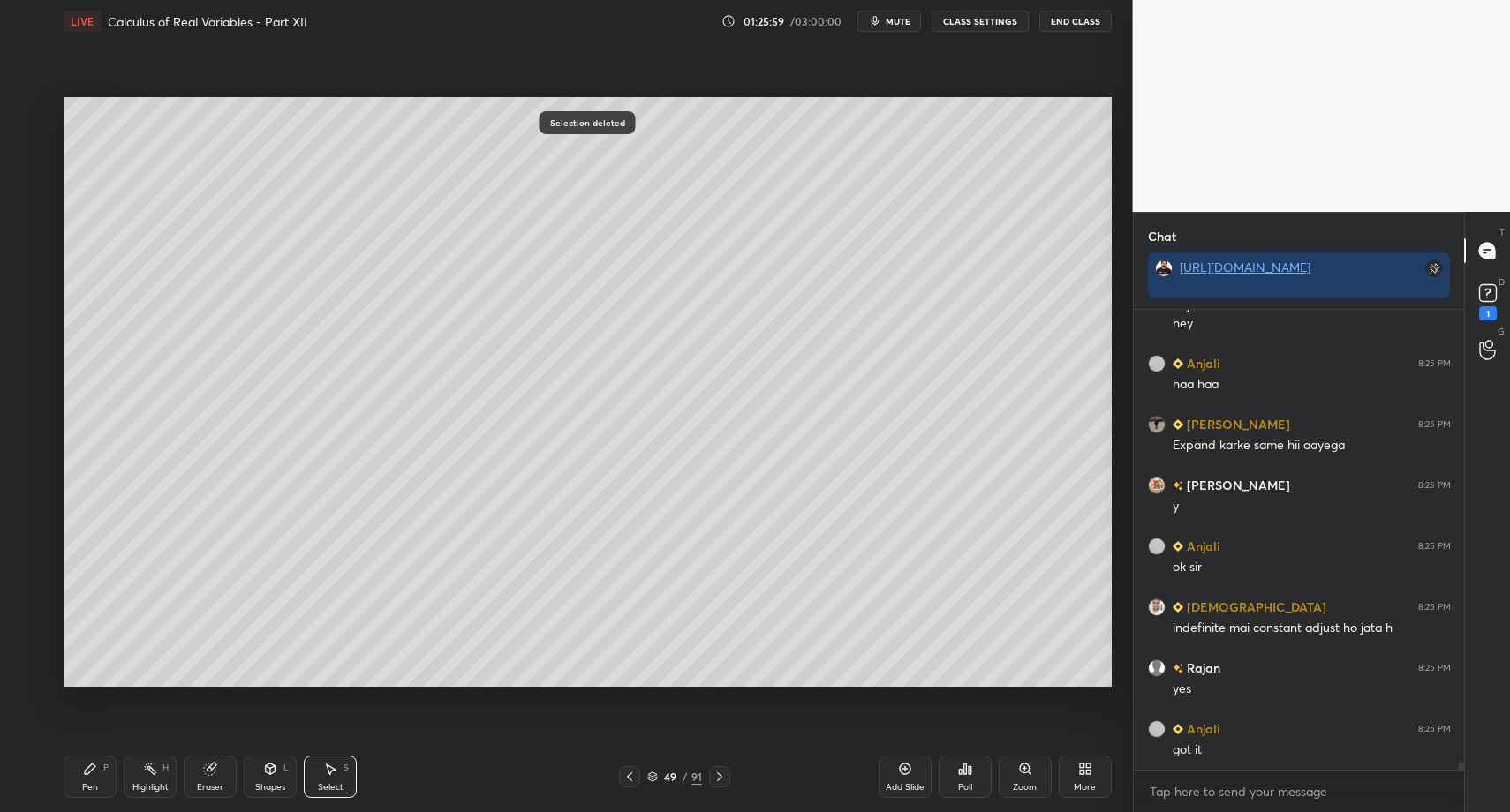 click on "Pen P" at bounding box center [90, 777] 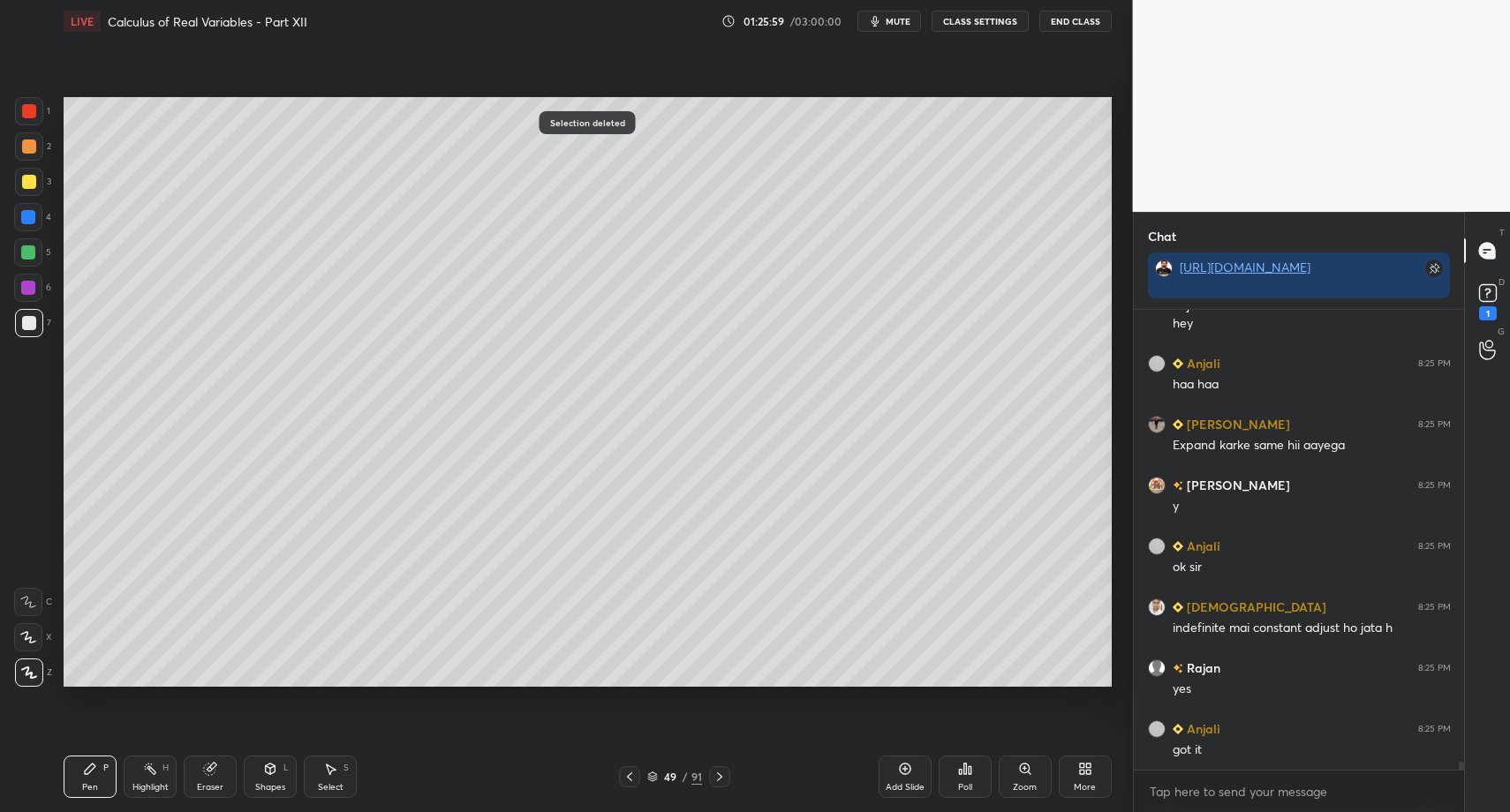 drag, startPoint x: 82, startPoint y: 784, endPoint x: 125, endPoint y: 791, distance: 43.566042 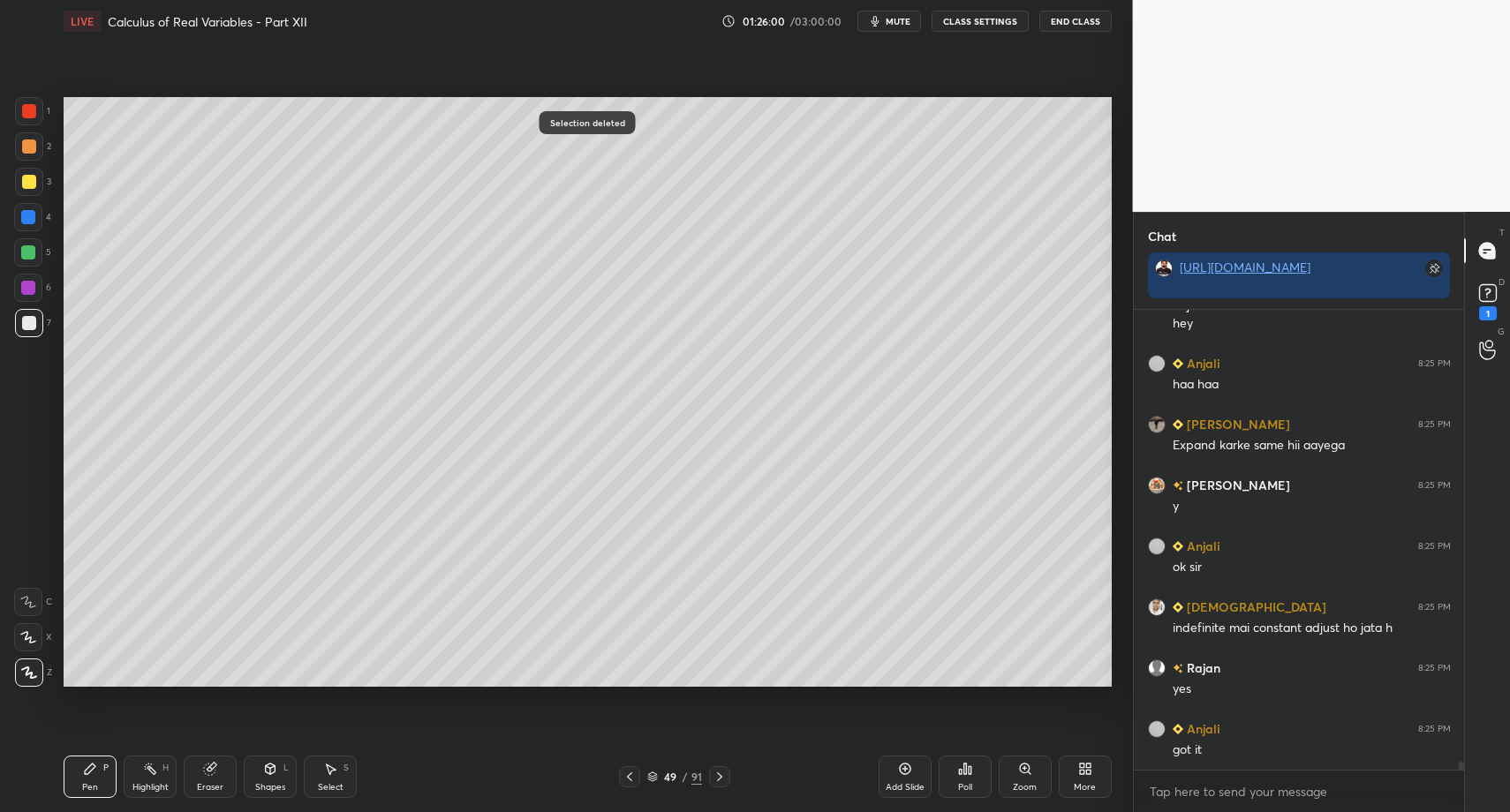 drag, startPoint x: 70, startPoint y: 785, endPoint x: 91, endPoint y: 792, distance: 22.135944 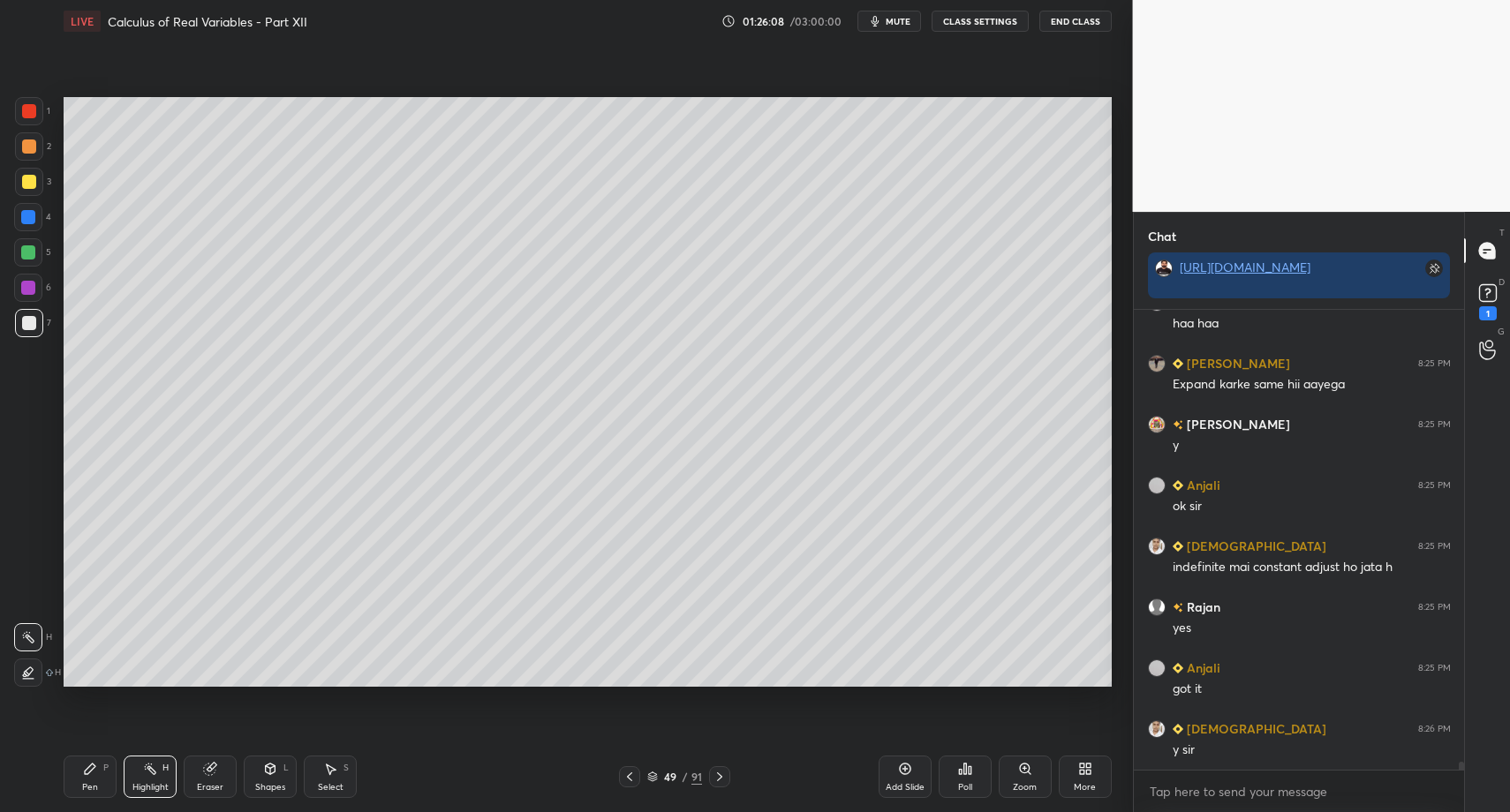 scroll, scrollTop: 26092, scrollLeft: 0, axis: vertical 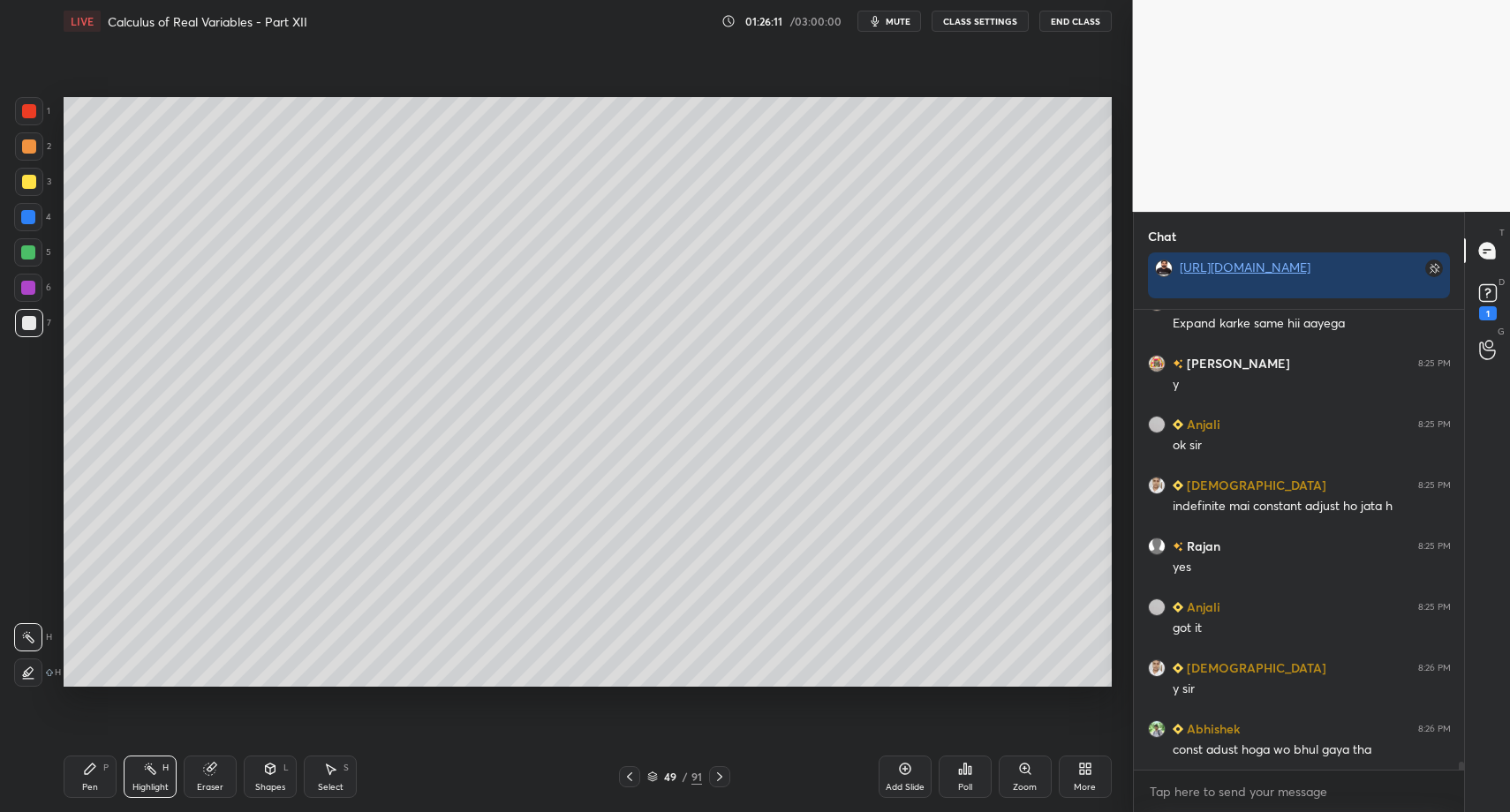 click 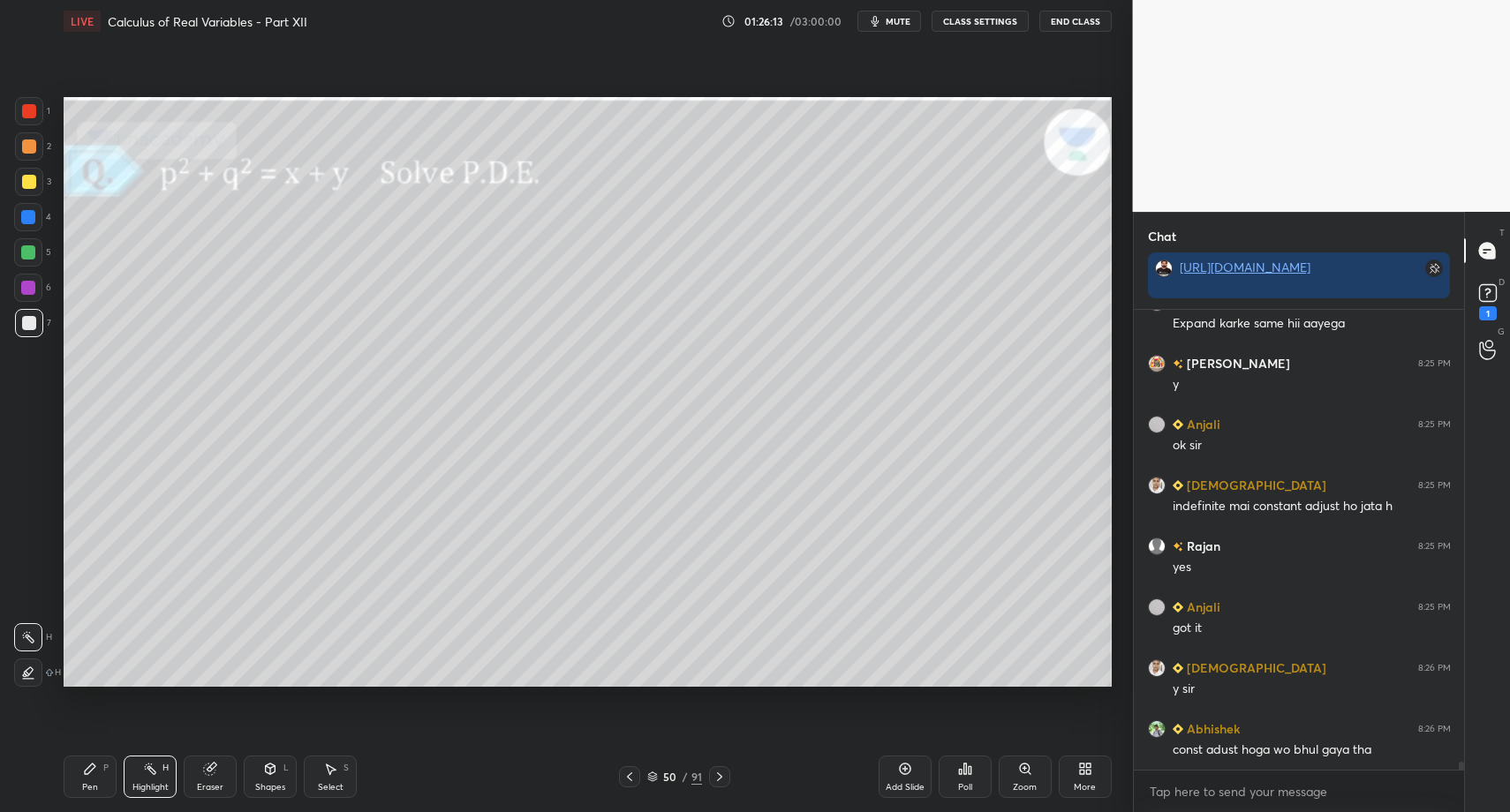 click at bounding box center (720, 777) 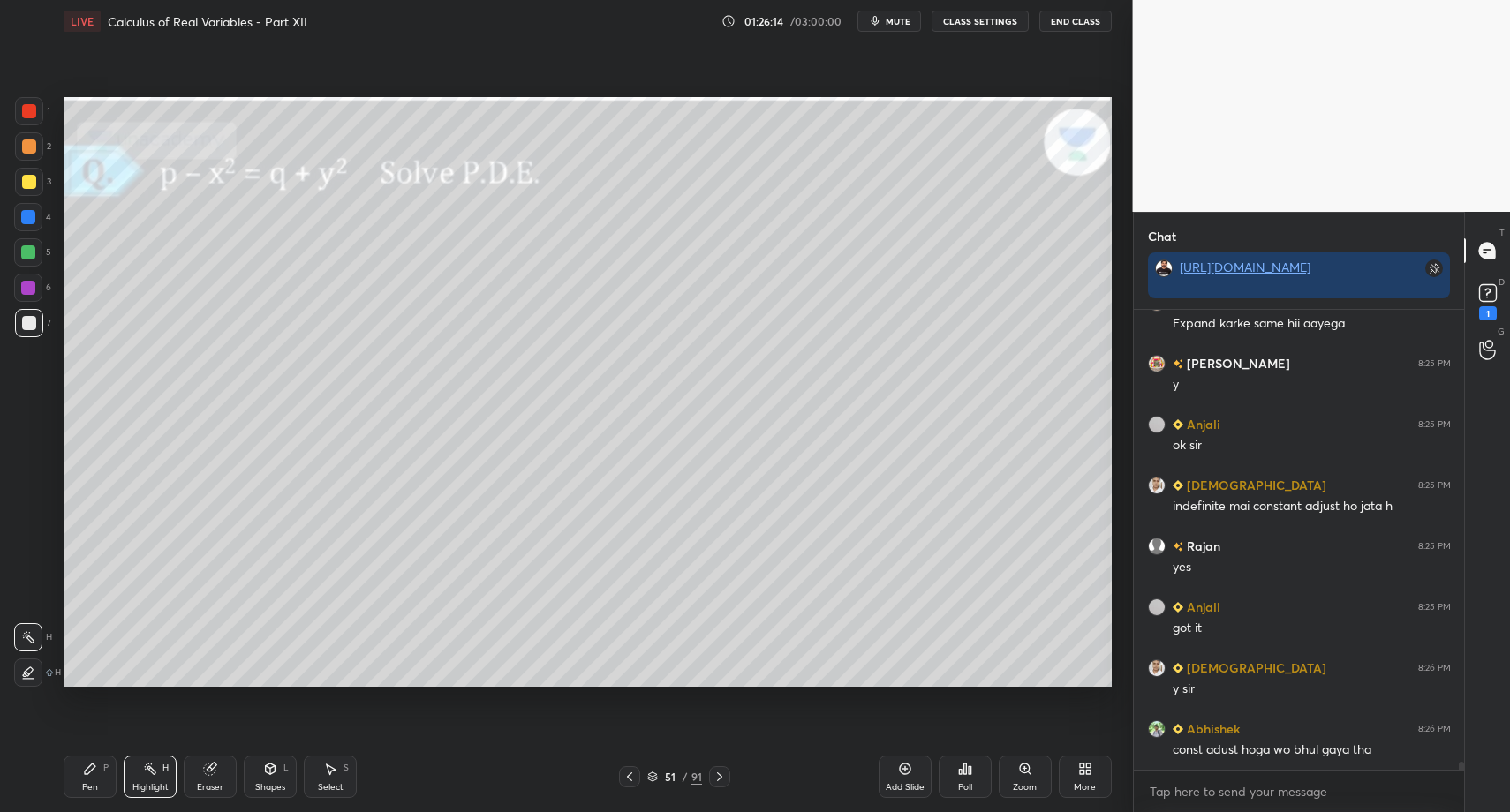 click 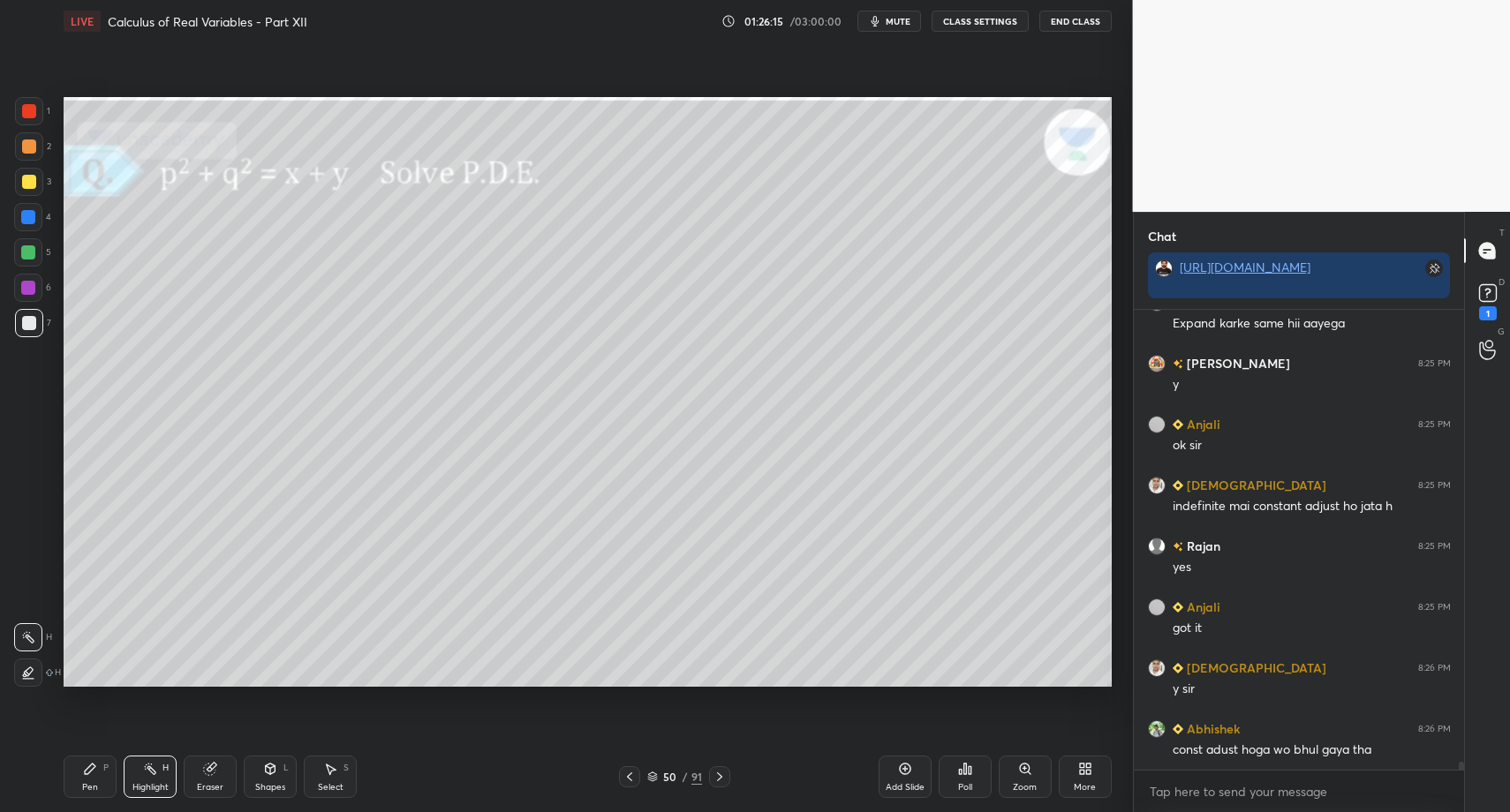 drag, startPoint x: 47, startPoint y: 784, endPoint x: 99, endPoint y: 766, distance: 55.027266 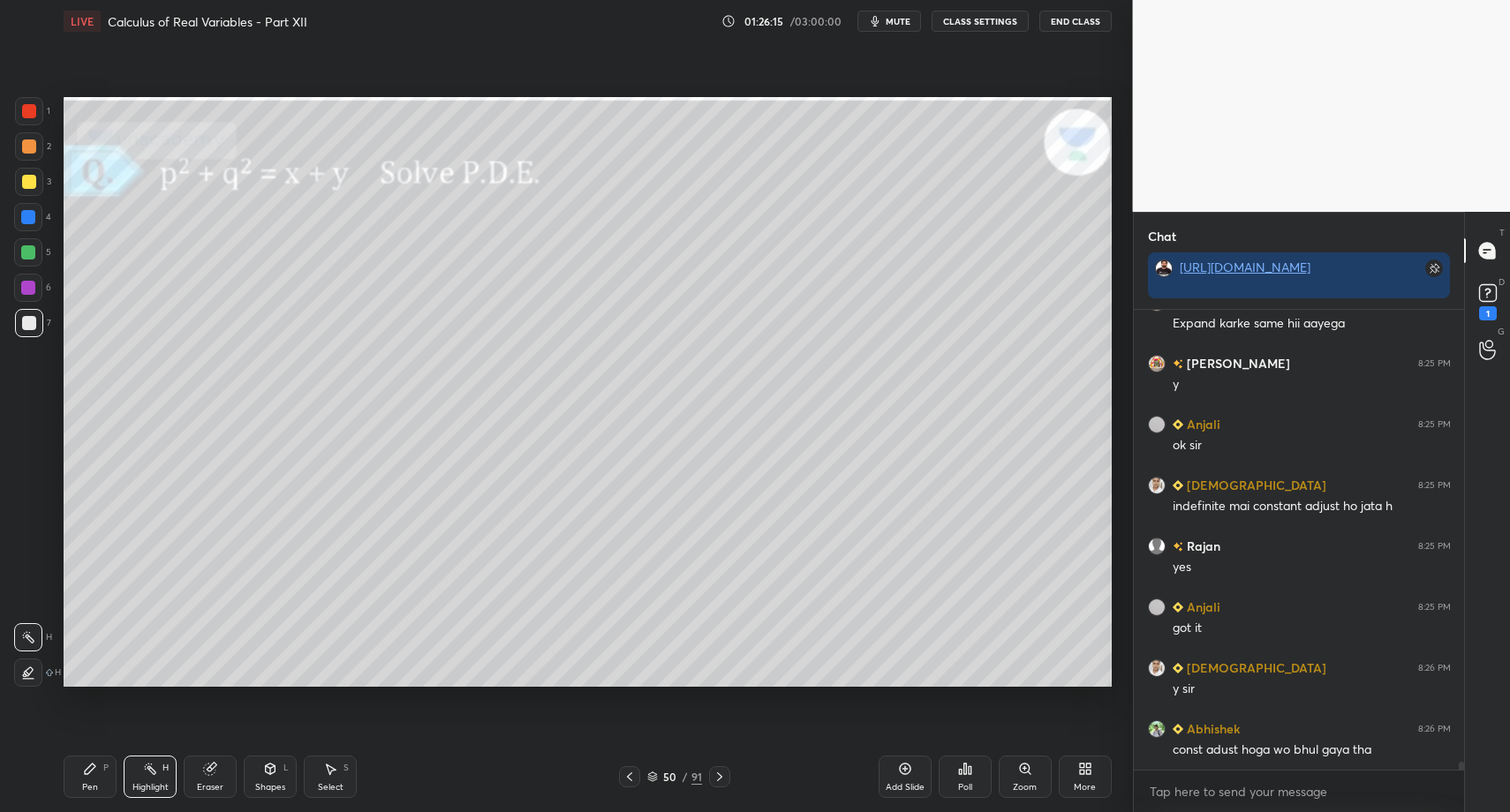 click on "1 2 3 4 5 6 7 C X Z C X Z E E Erase all   H H LIVE Calculus of Real Variables - Part XII 01:26:15 /  03:00:00 mute CLASS SETTINGS End Class Setting up your live class Poll for   secs No correct answer Start poll Back Calculus of Real Variables - Part XII • L67 of Comprehensive Course on Engineering Mathematics [PERSON_NAME] Pen P Highlight H Eraser Shapes L Select S 50 / 91 Add Slide Poll Zoom More" at bounding box center [559, 406] 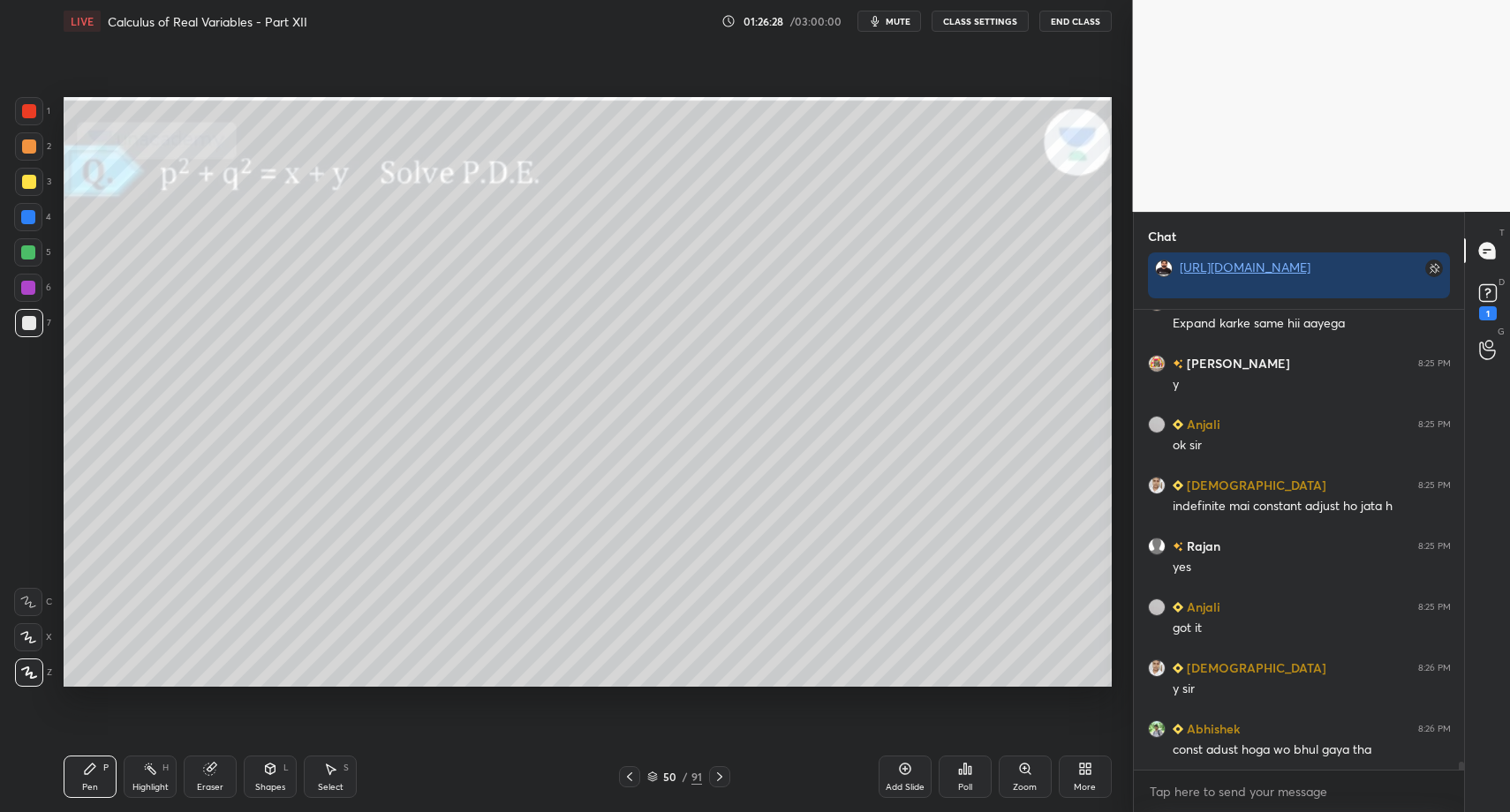 scroll, scrollTop: 26153, scrollLeft: 0, axis: vertical 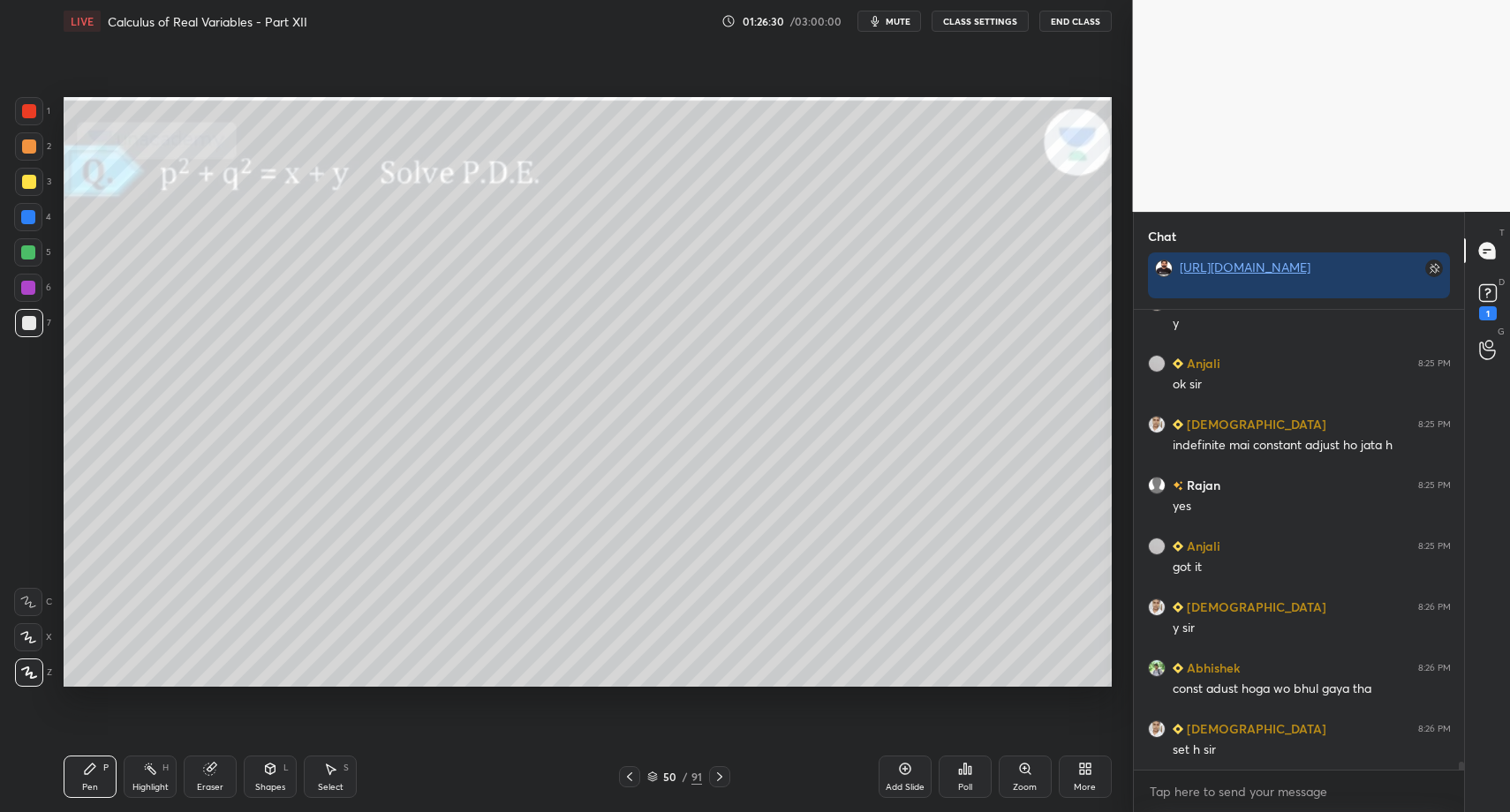 click 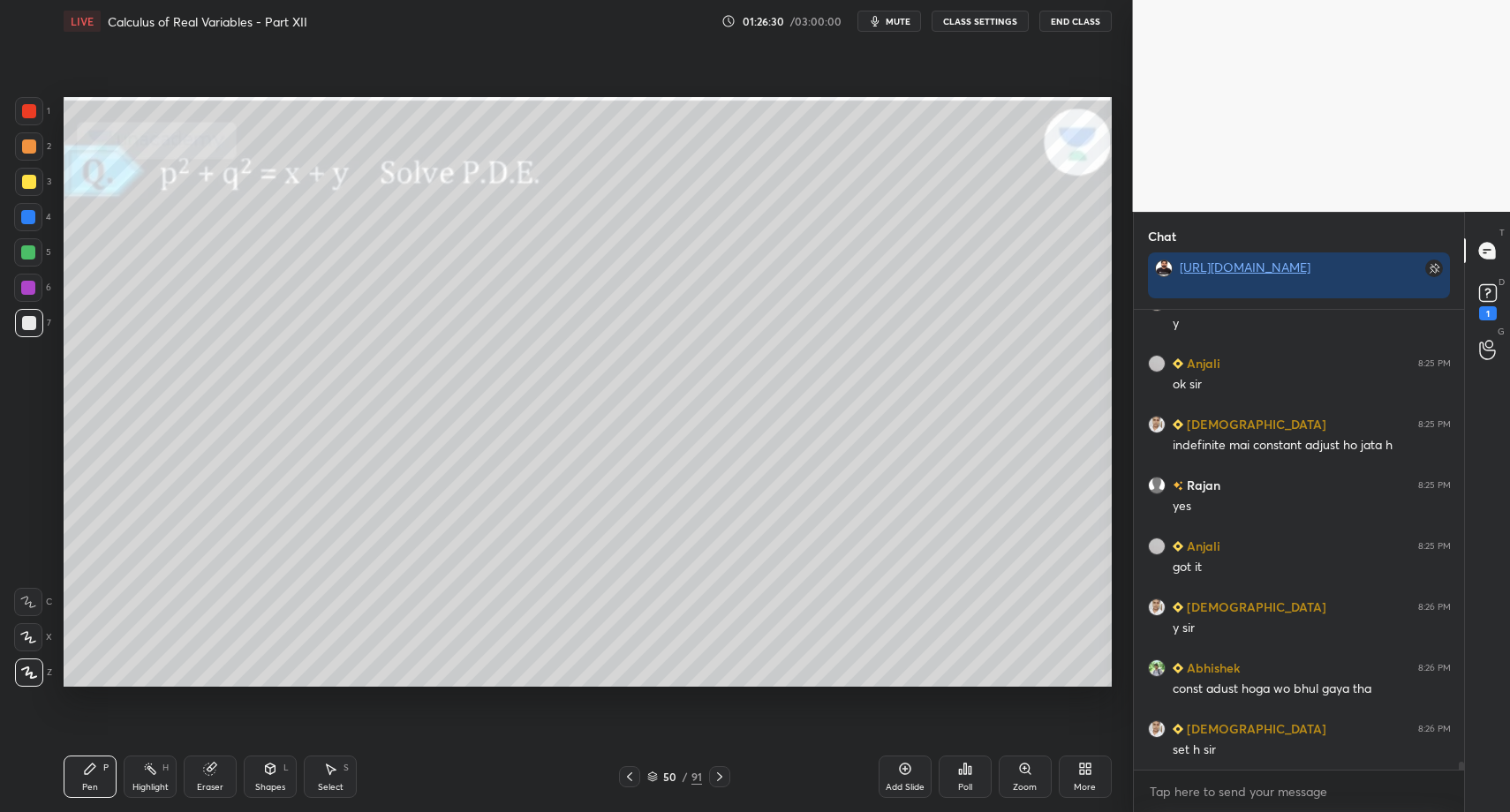 drag, startPoint x: 328, startPoint y: 768, endPoint x: 327, endPoint y: 753, distance: 15.033296 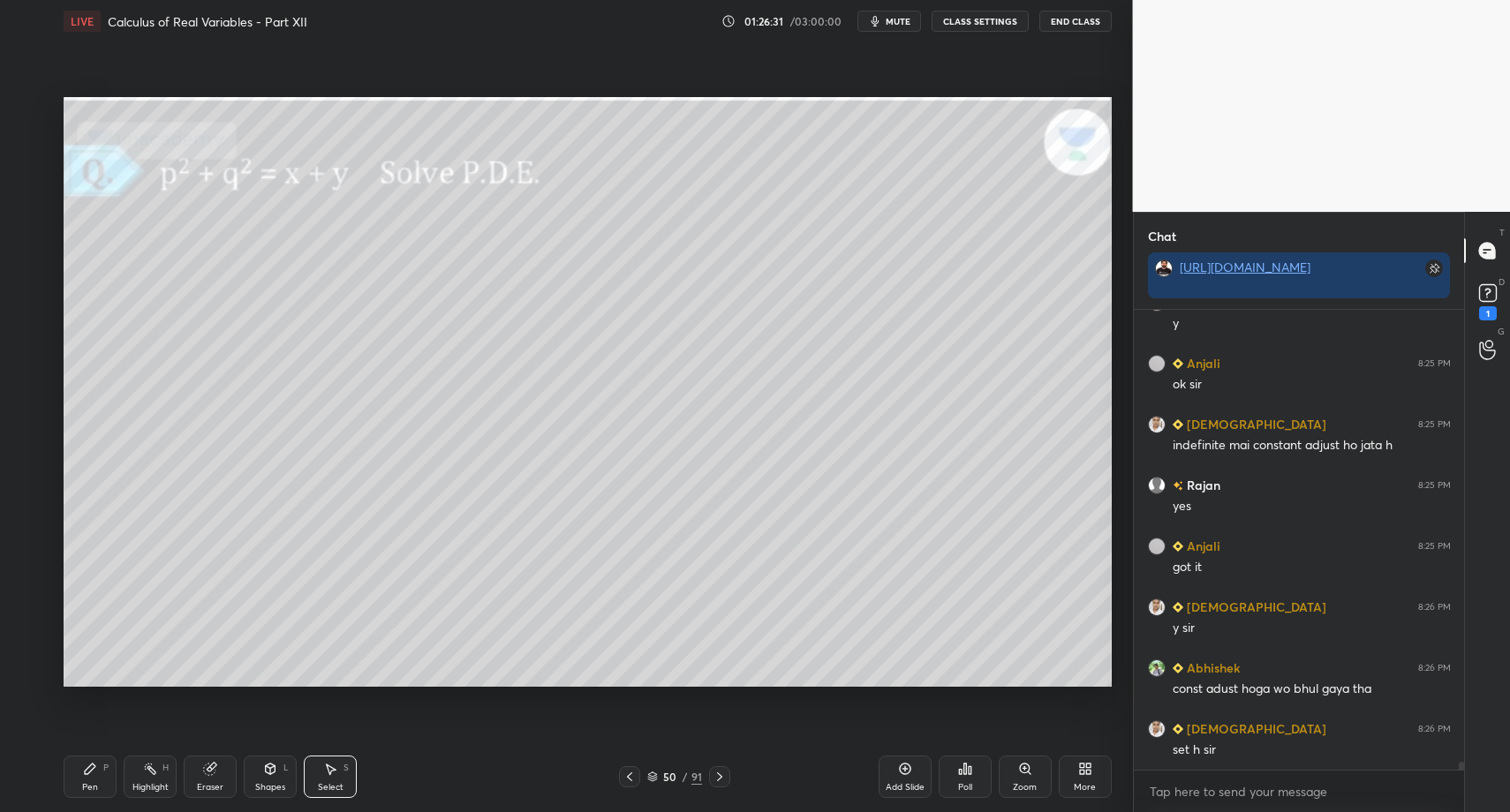 click 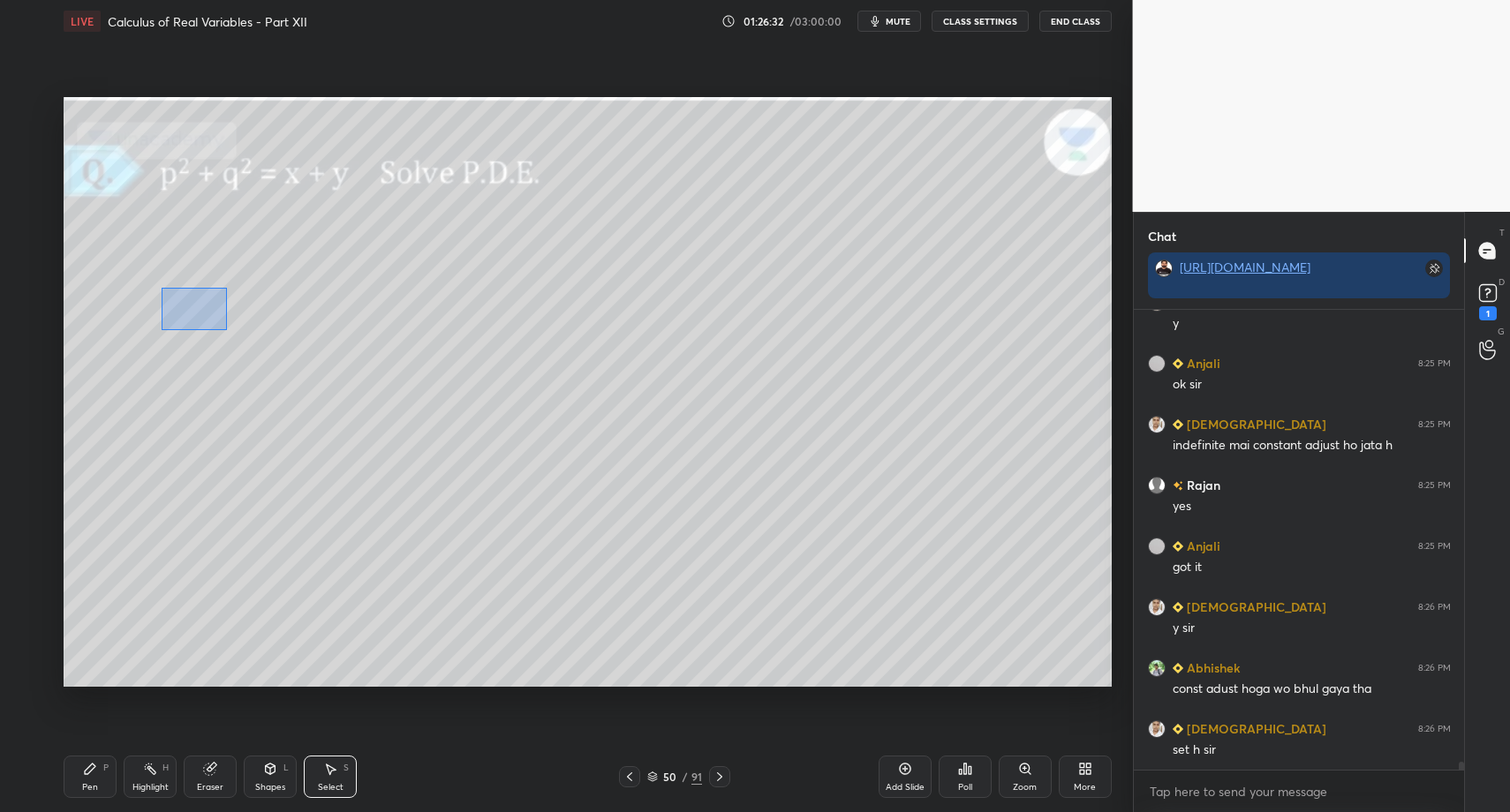 drag, startPoint x: 174, startPoint y: 301, endPoint x: 502, endPoint y: 392, distance: 340.38948 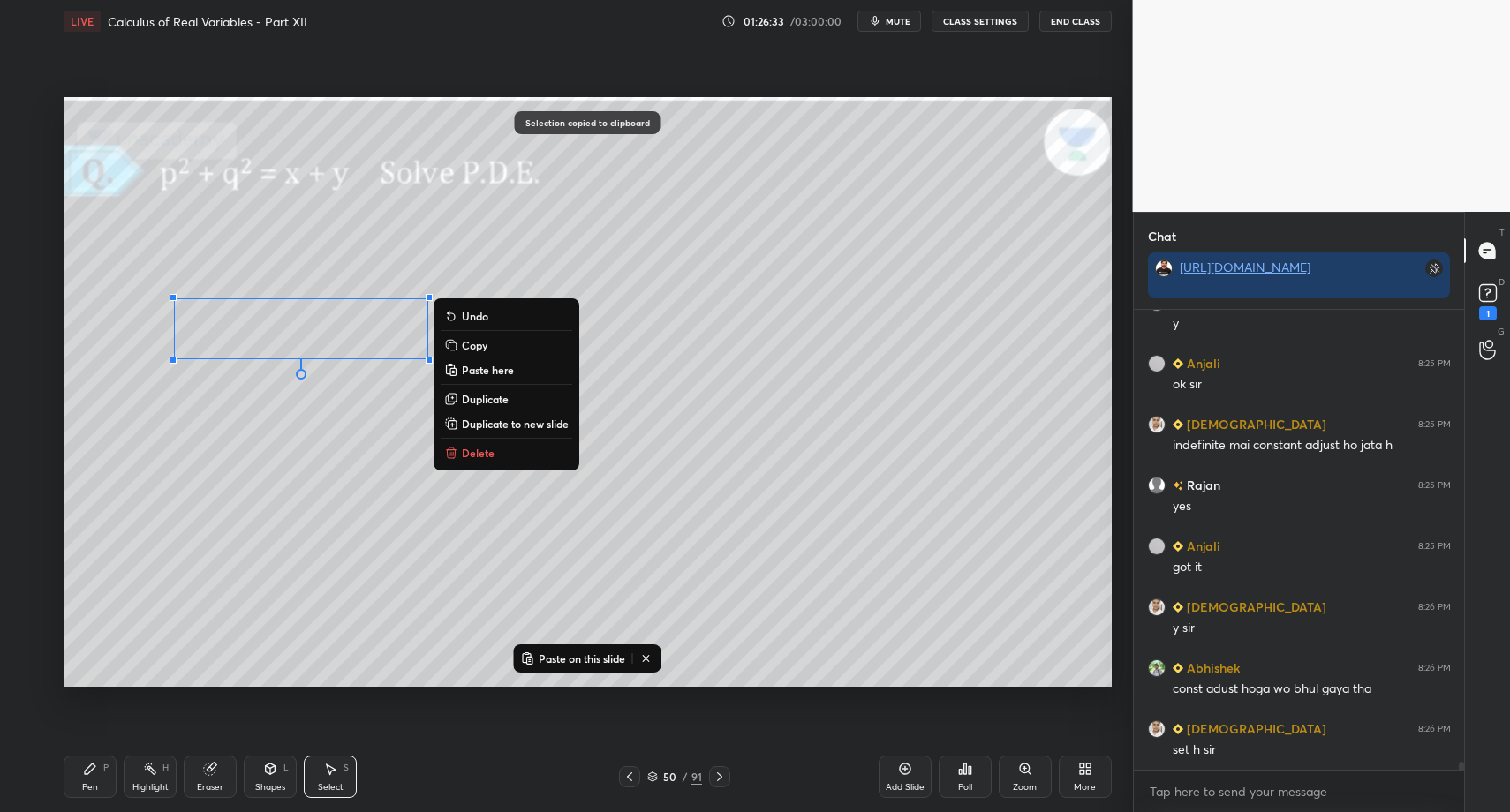 click 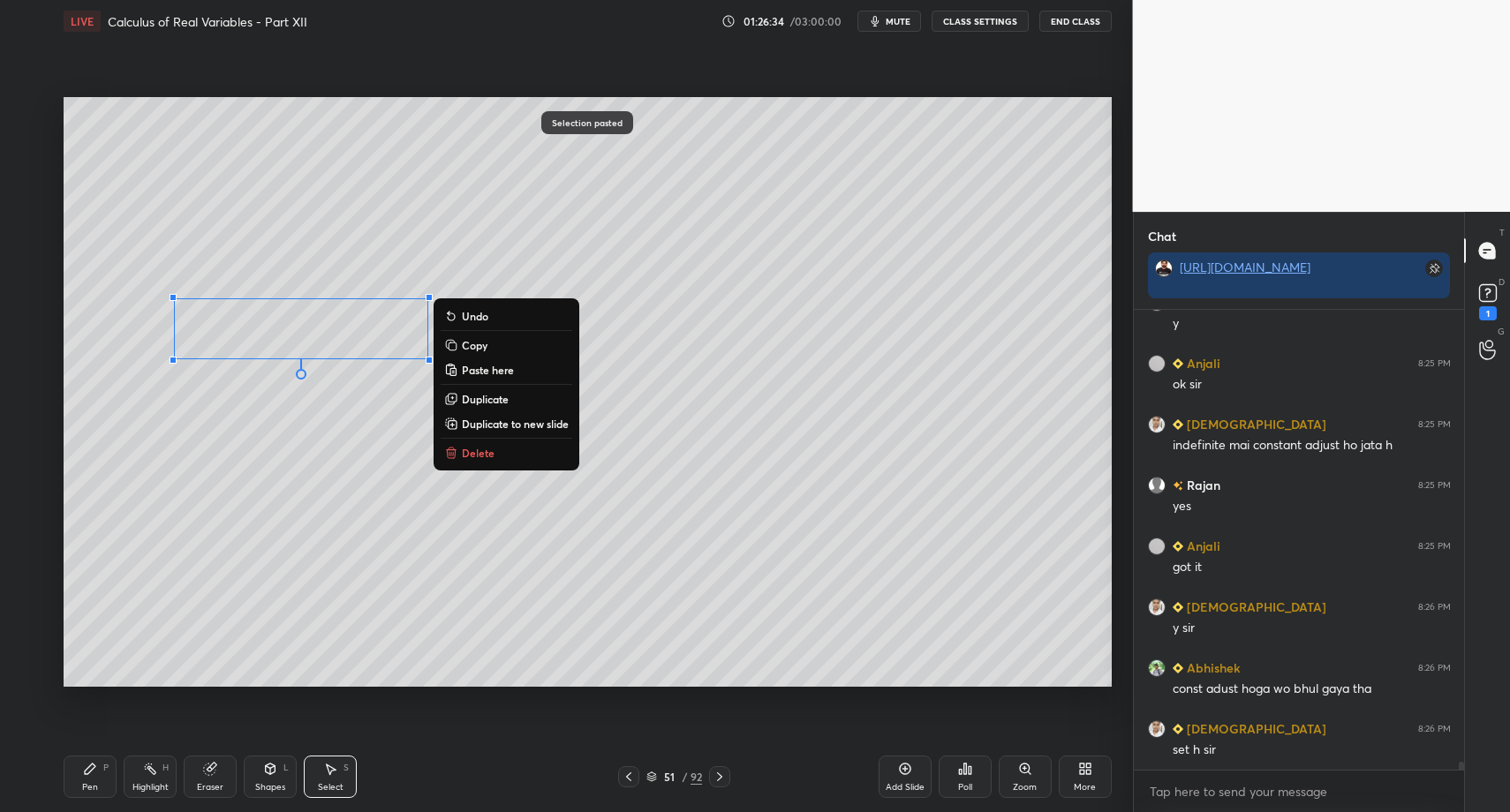scroll, scrollTop: 26213, scrollLeft: 0, axis: vertical 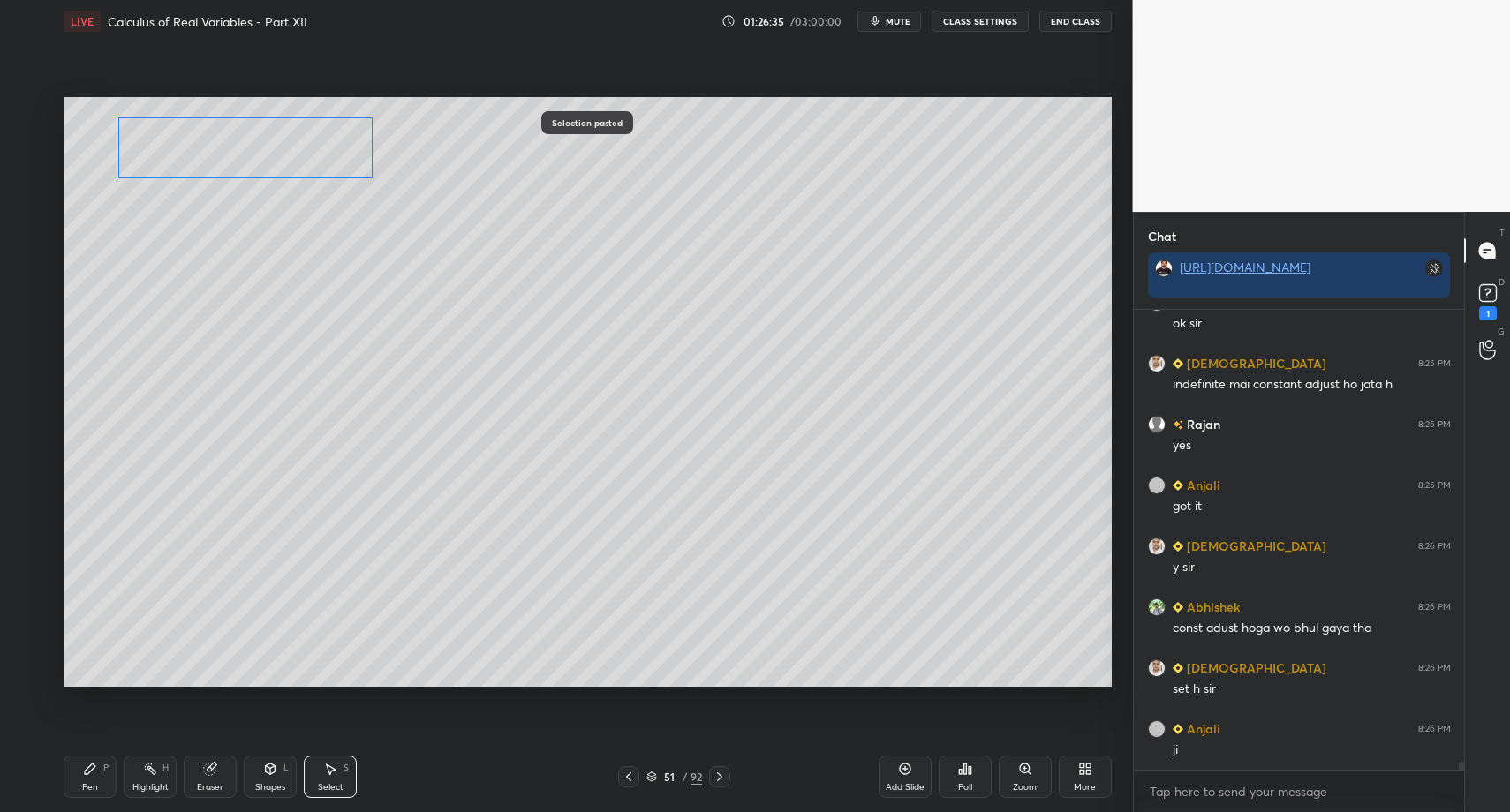 drag, startPoint x: 241, startPoint y: 271, endPoint x: 196, endPoint y: 149, distance: 130.03461 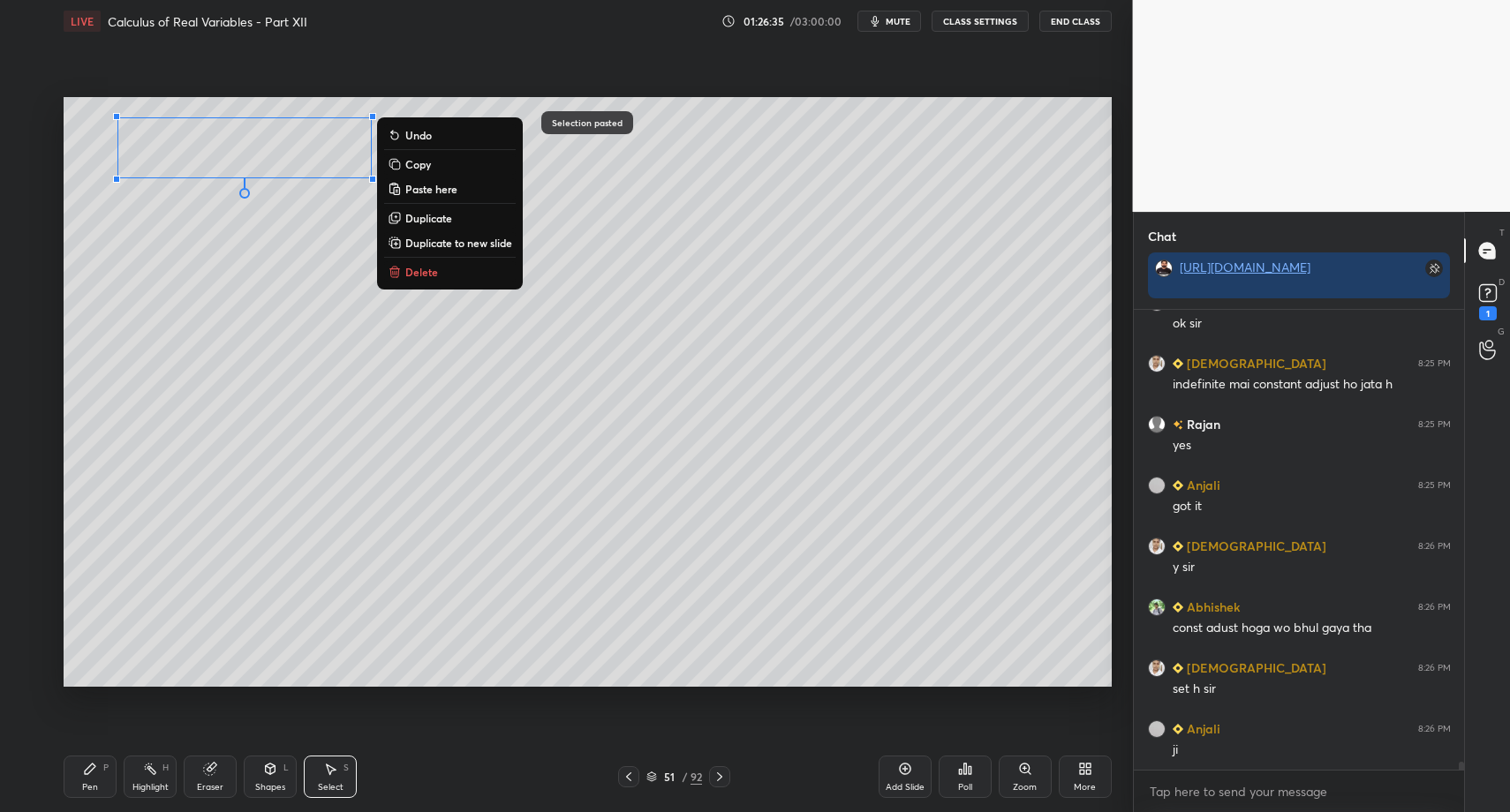 click on "Pen P" at bounding box center (90, 777) 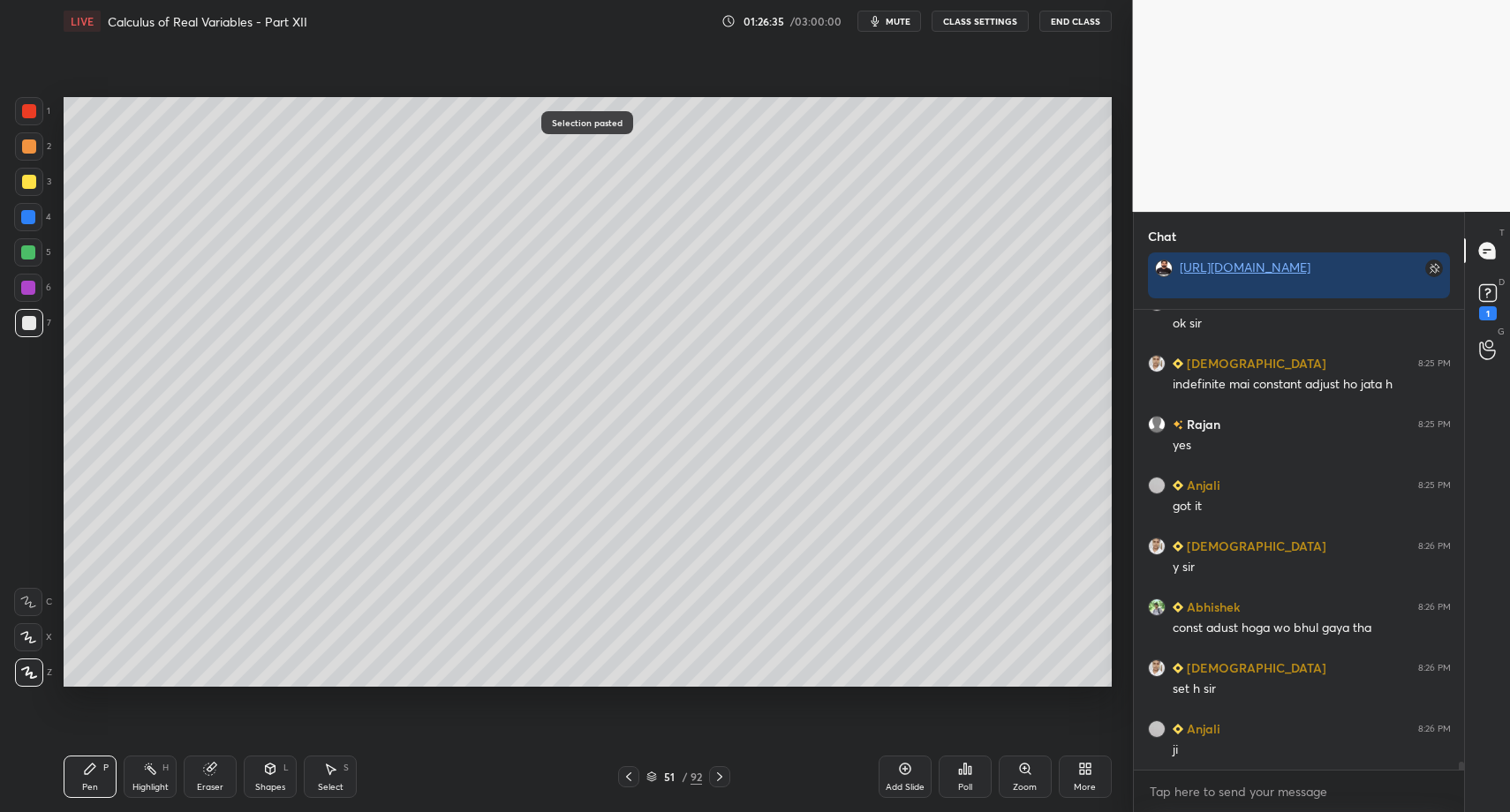 drag, startPoint x: 80, startPoint y: 763, endPoint x: 103, endPoint y: 694, distance: 72.7324 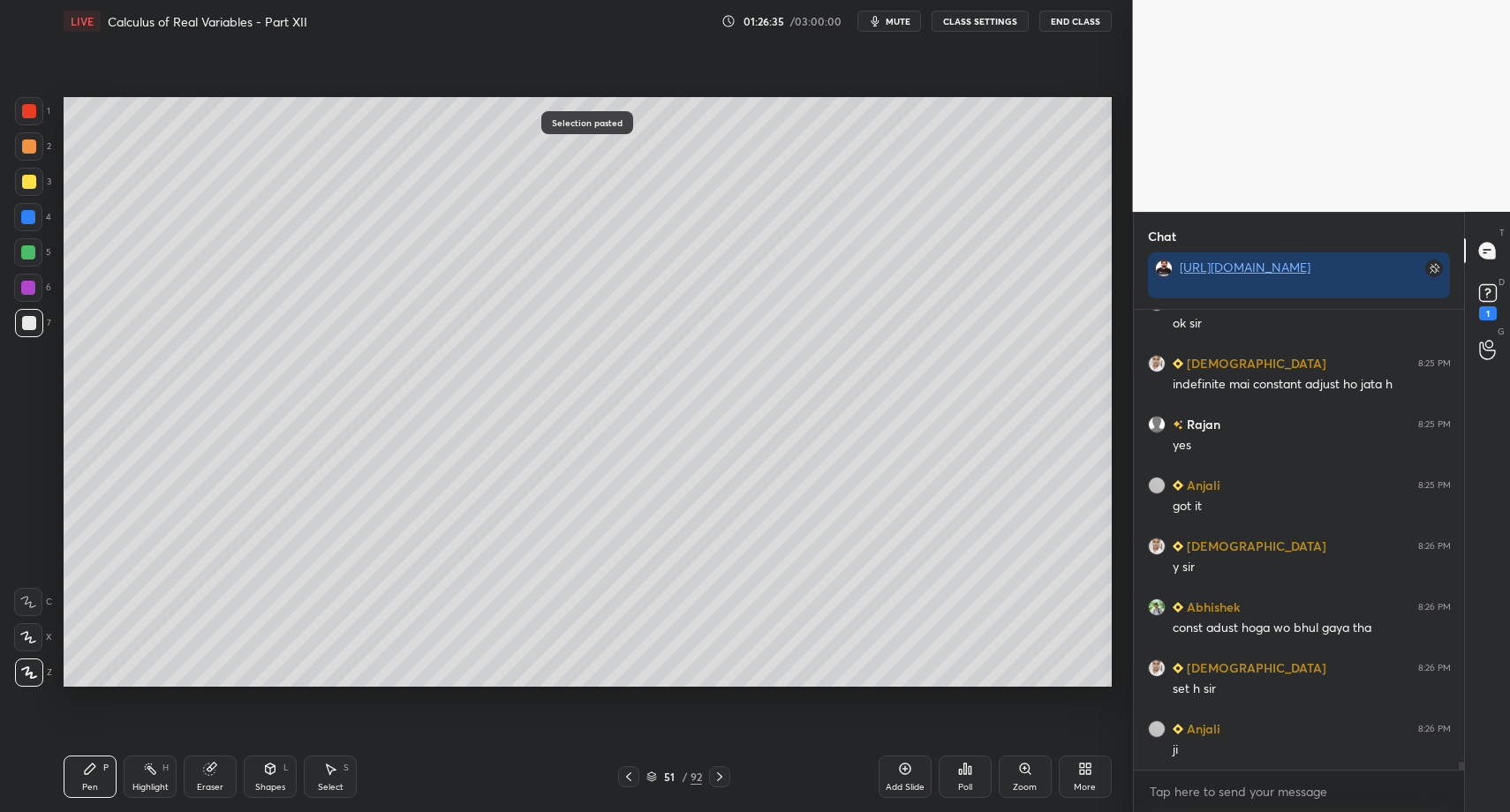 click on "Pen P" at bounding box center (90, 777) 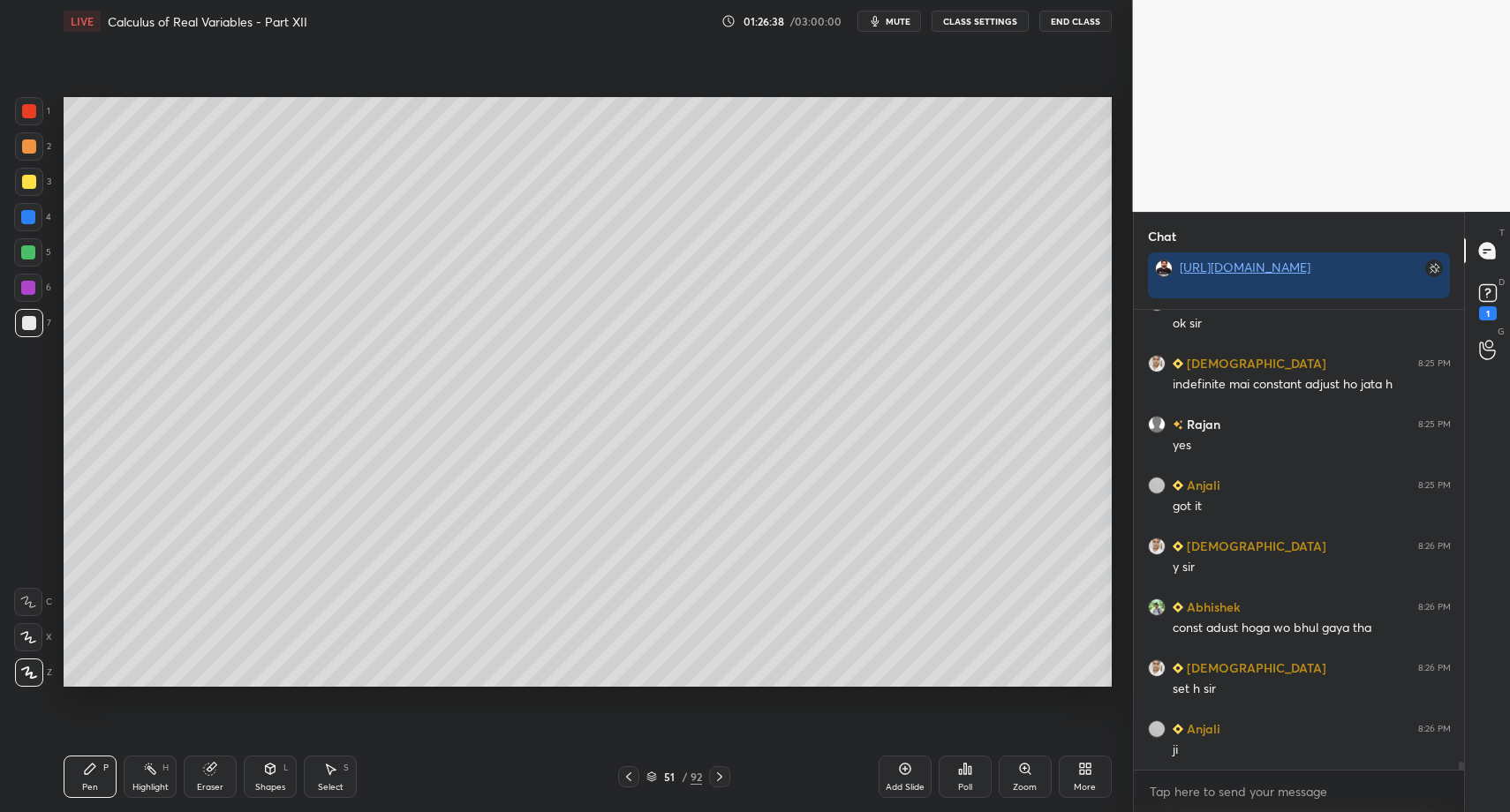 click 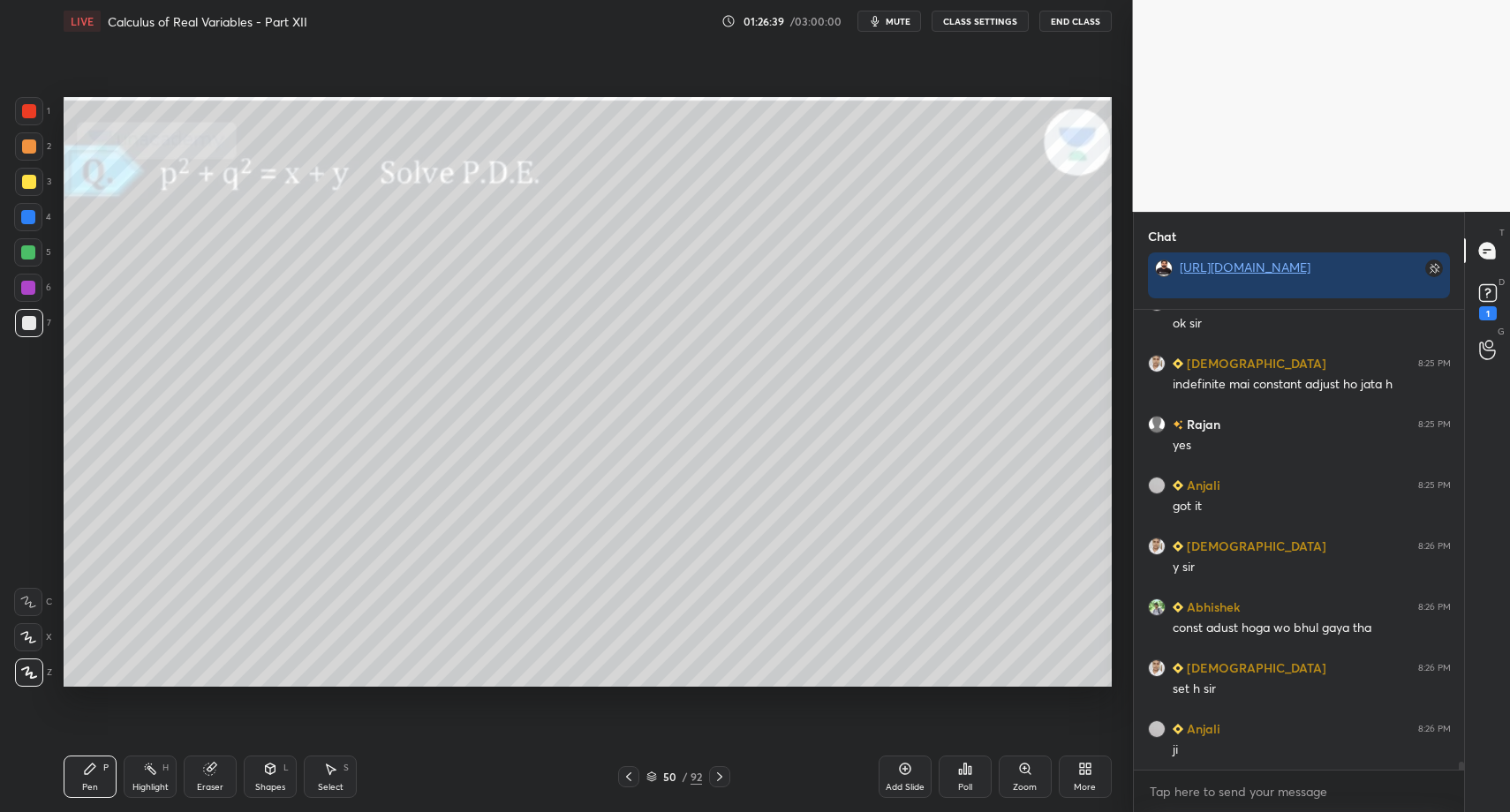 click at bounding box center [720, 777] 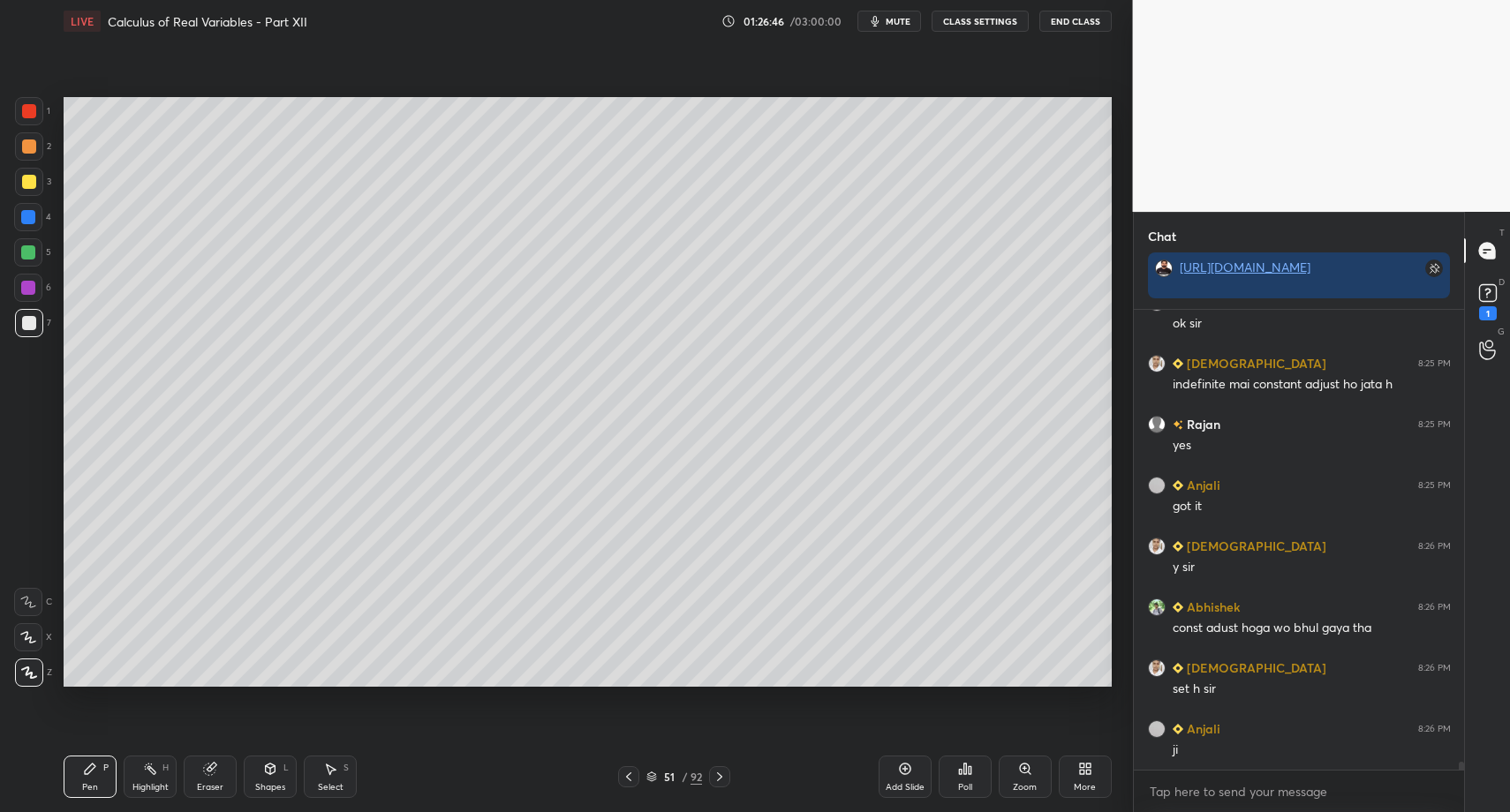 click 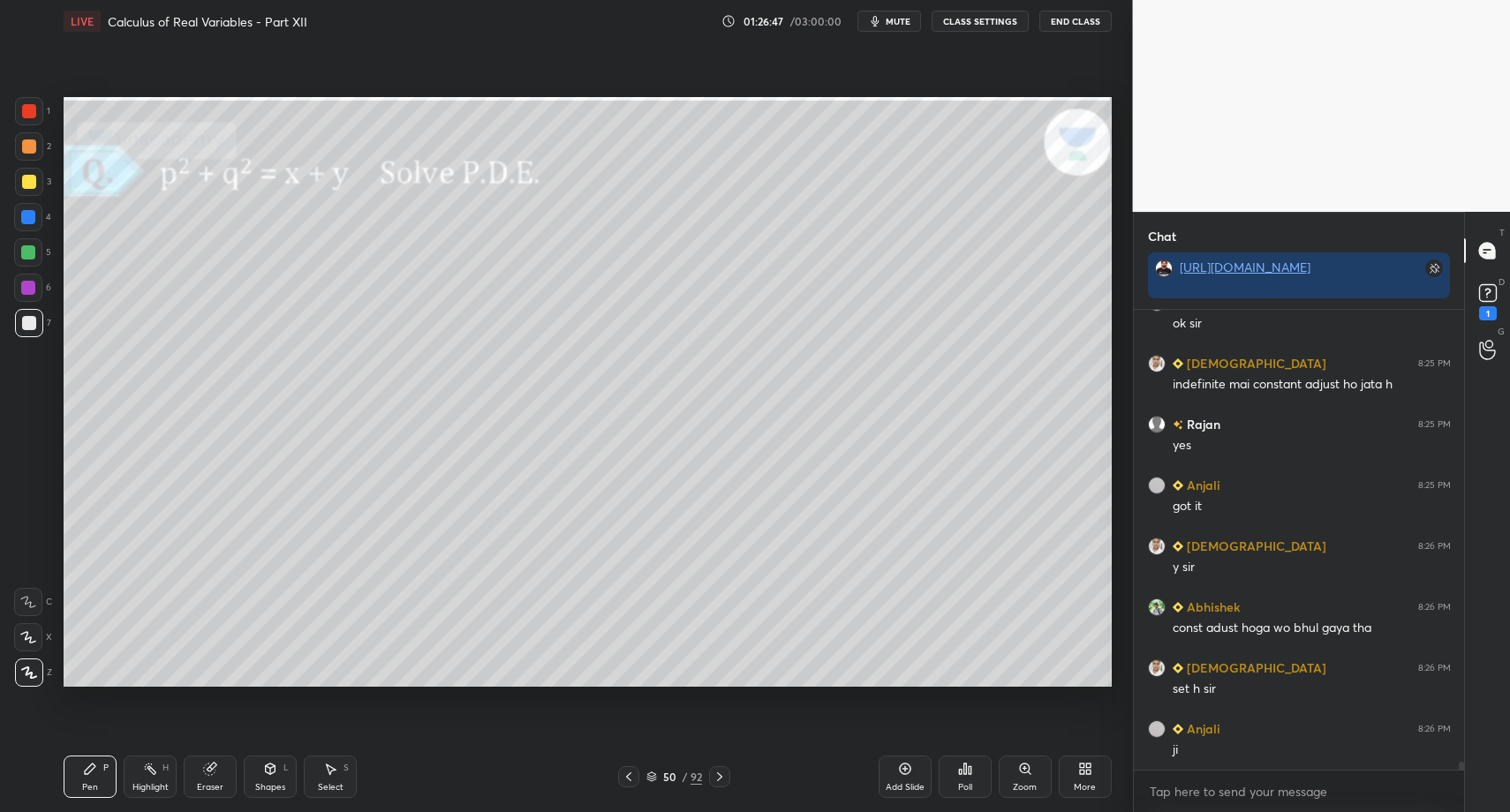 drag, startPoint x: 726, startPoint y: 780, endPoint x: 670, endPoint y: 688, distance: 107.7033 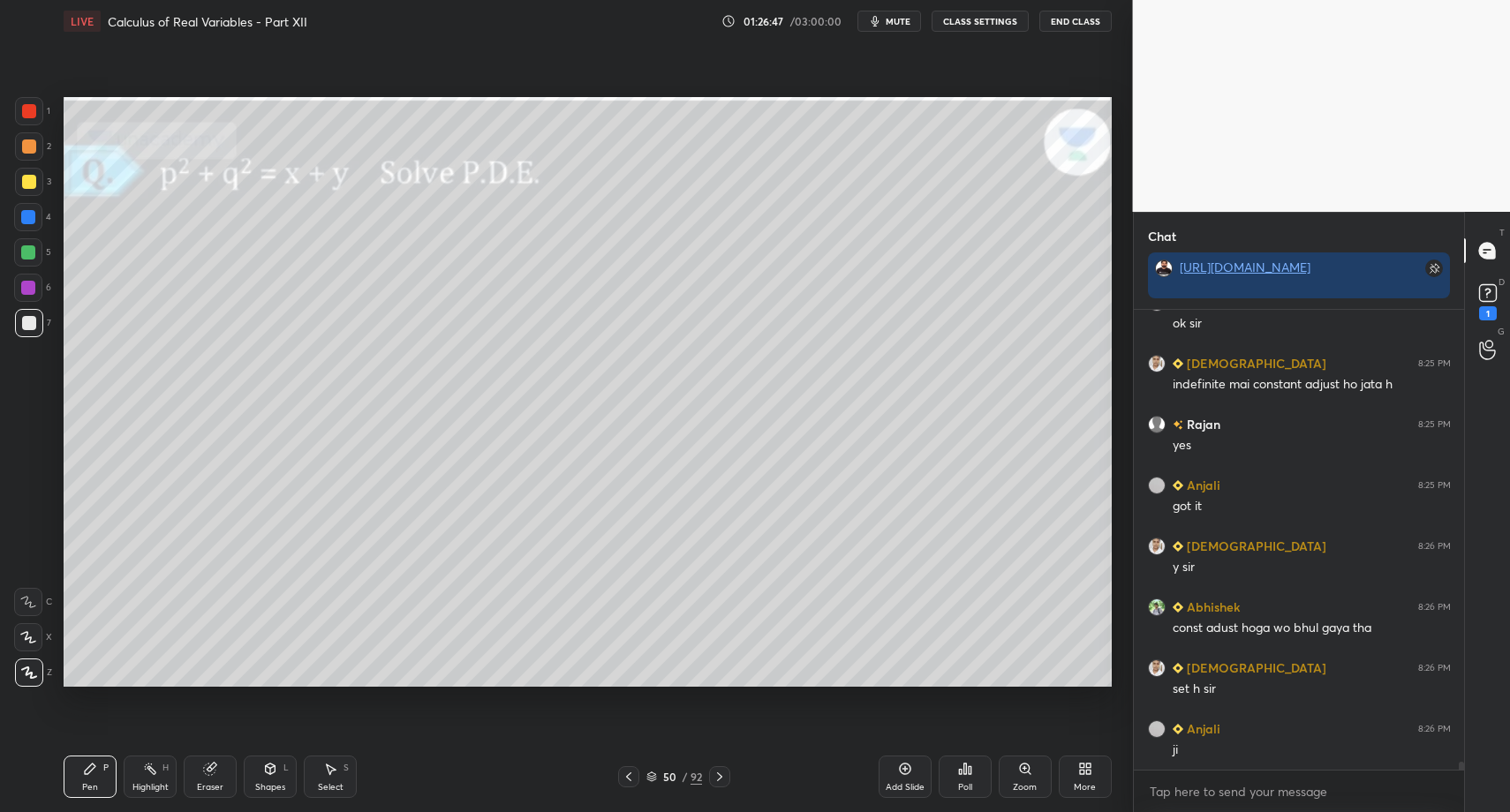click 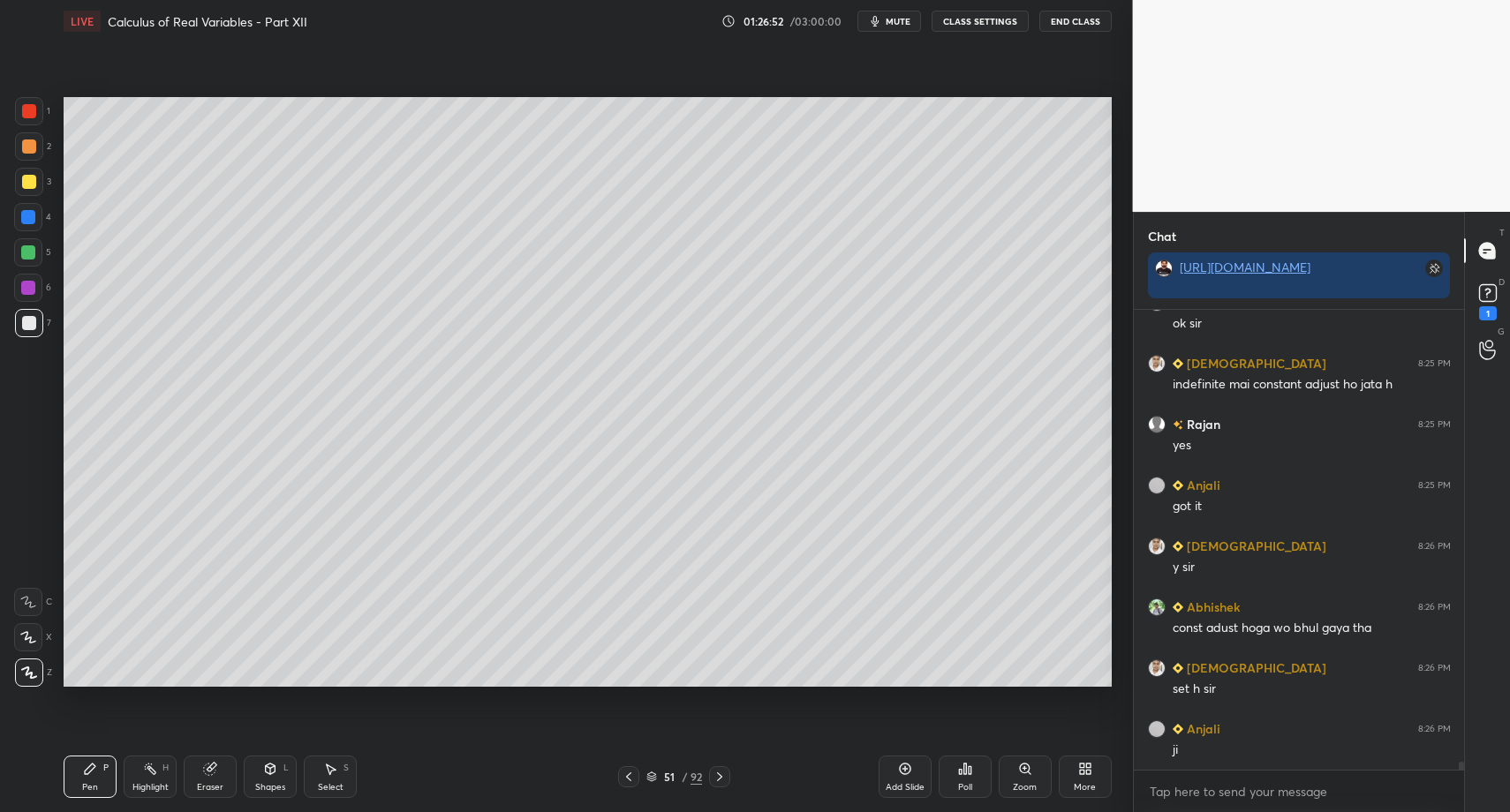 click 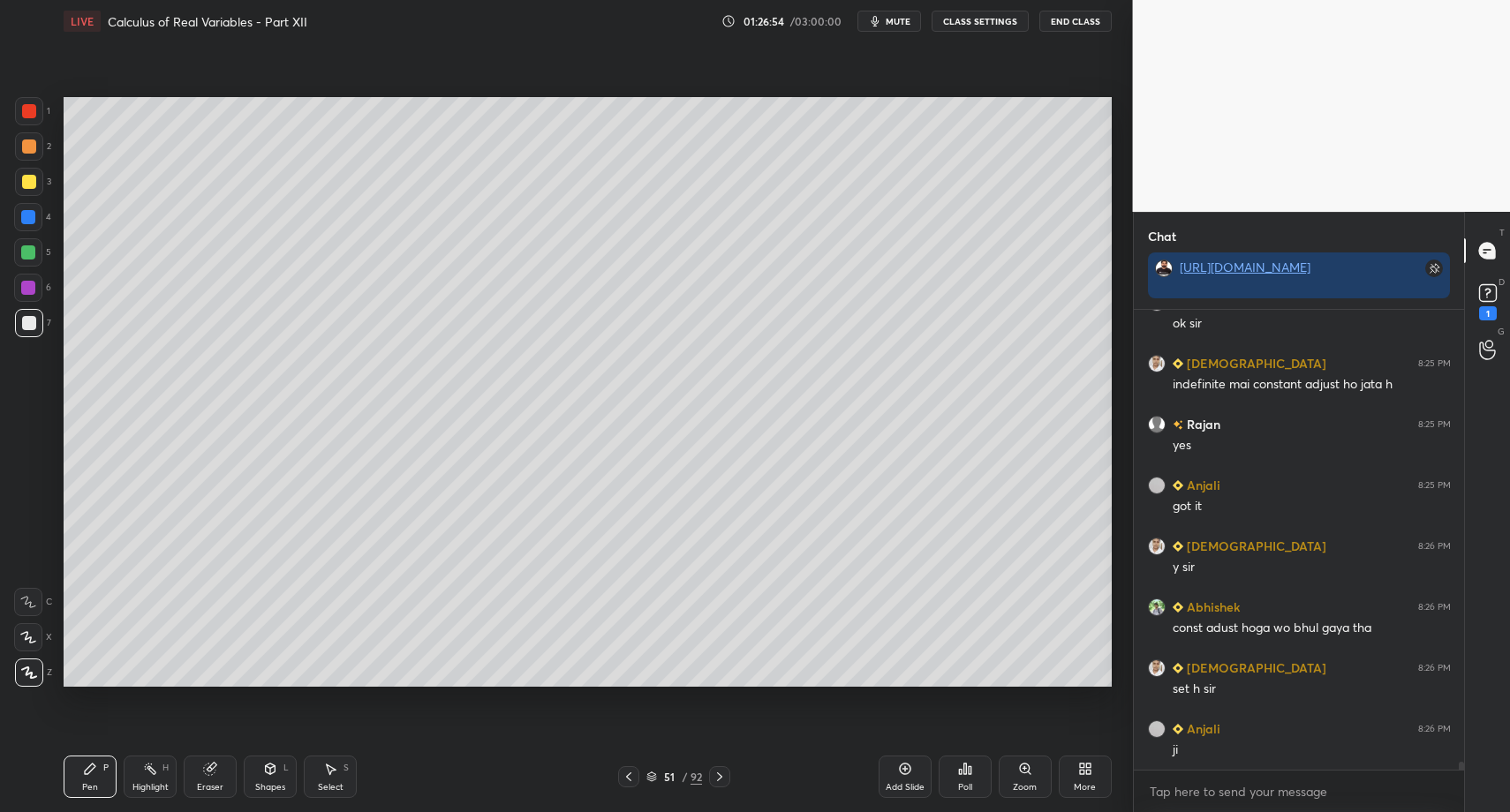 drag, startPoint x: 344, startPoint y: 775, endPoint x: 333, endPoint y: 775, distance: 11 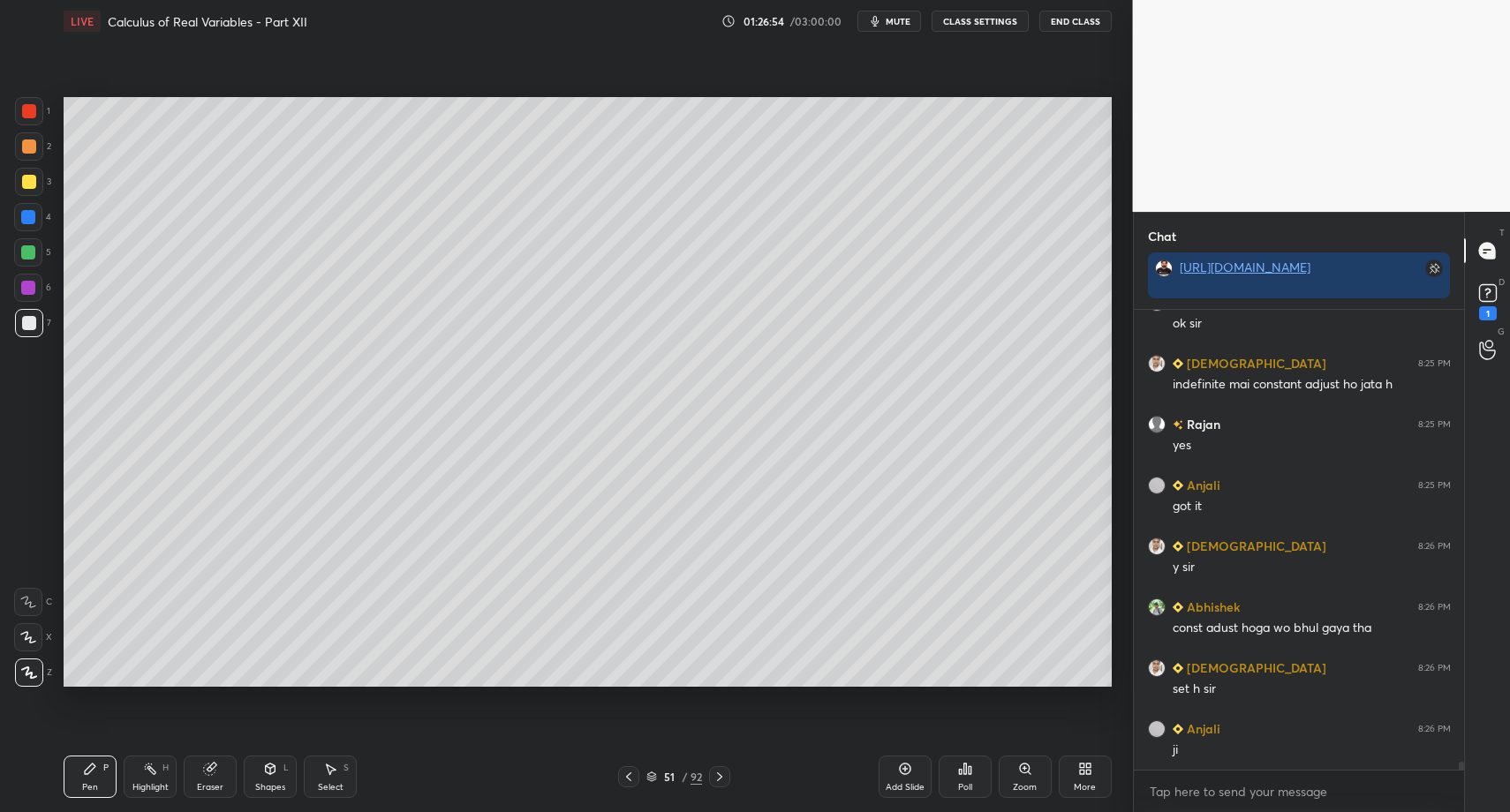 click on "Select S" at bounding box center [330, 777] 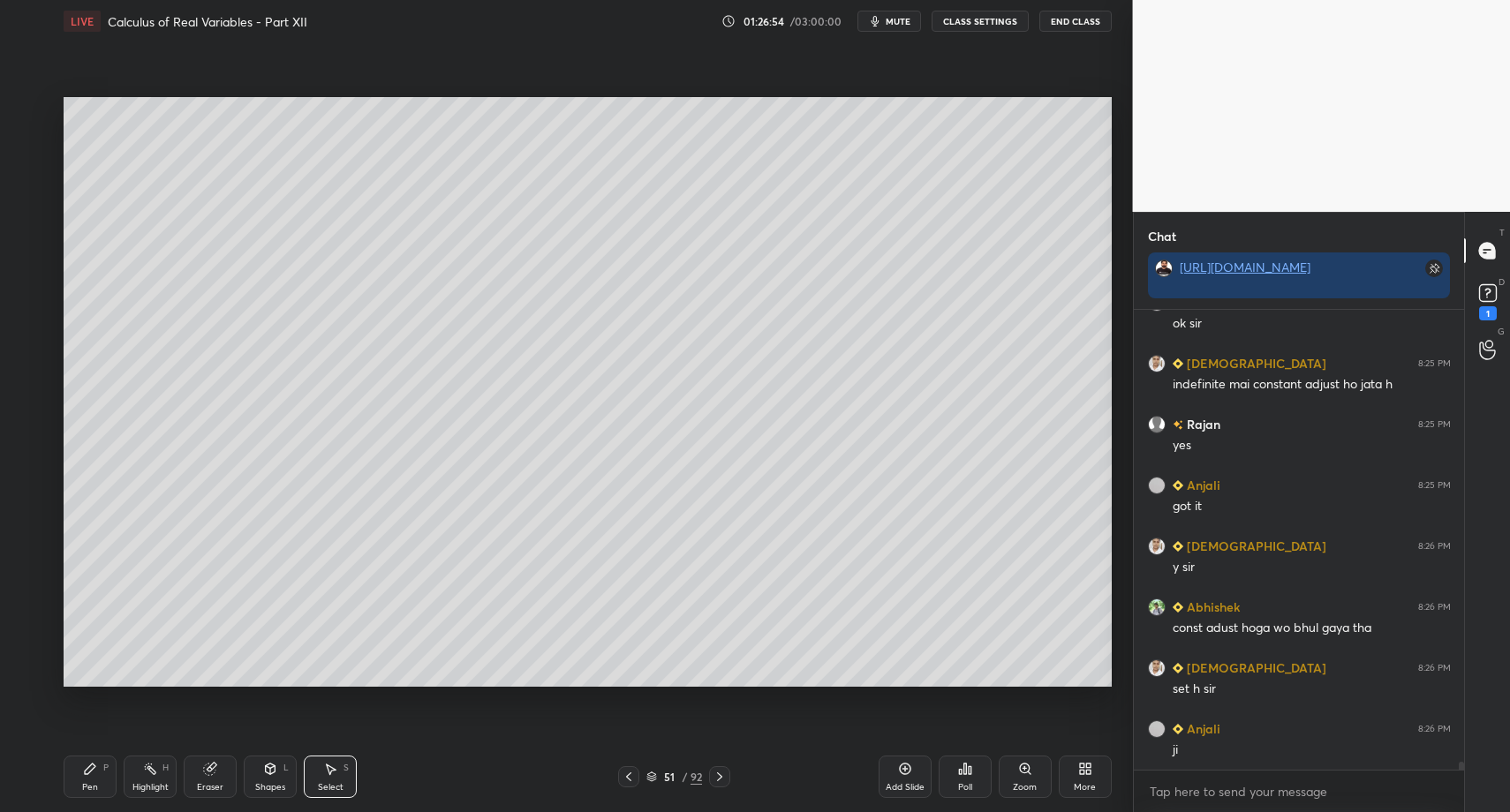drag, startPoint x: 332, startPoint y: 775, endPoint x: 273, endPoint y: 556, distance: 226.80829 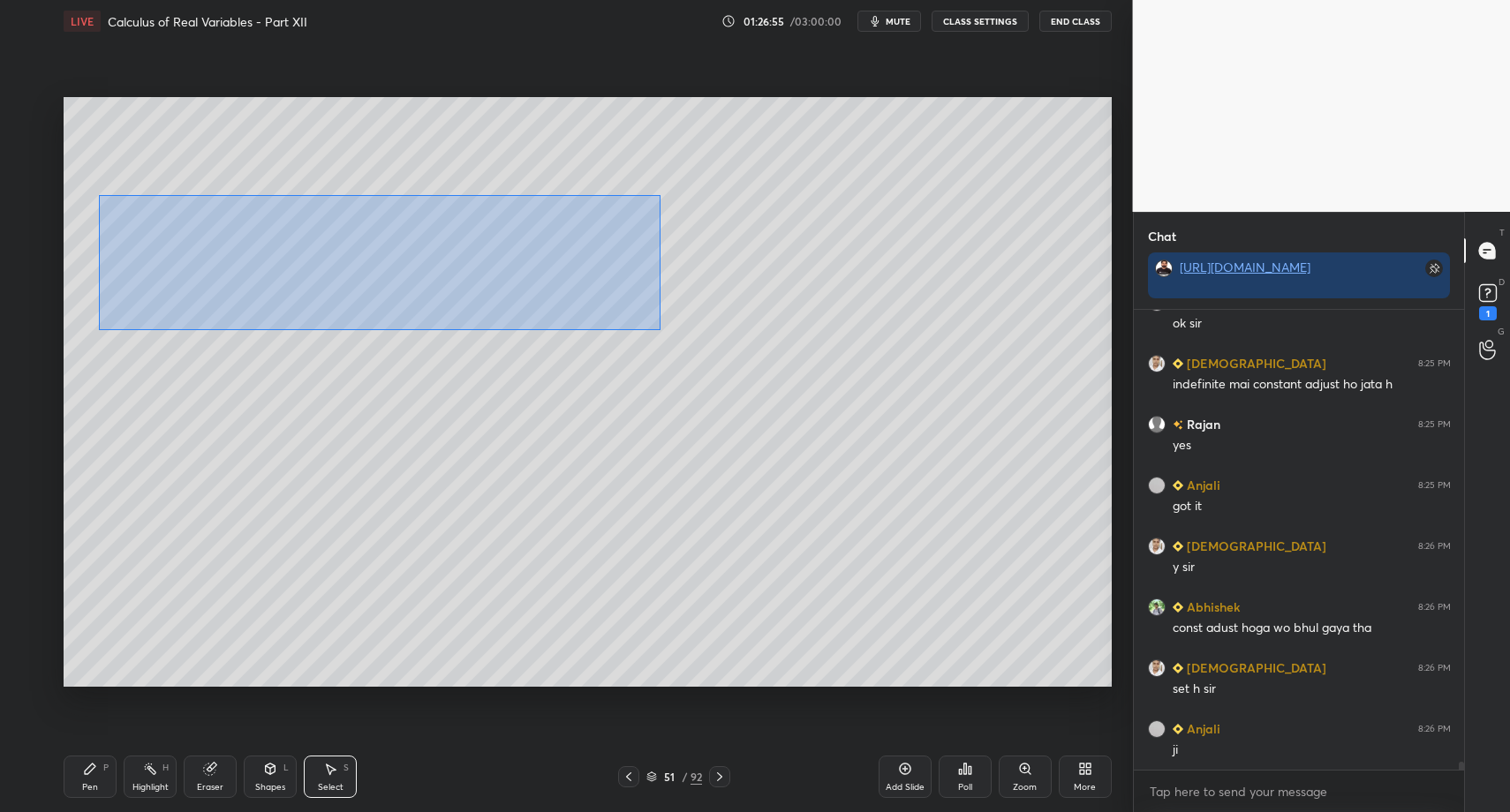 drag, startPoint x: 284, startPoint y: 258, endPoint x: 678, endPoint y: 327, distance: 399.99625 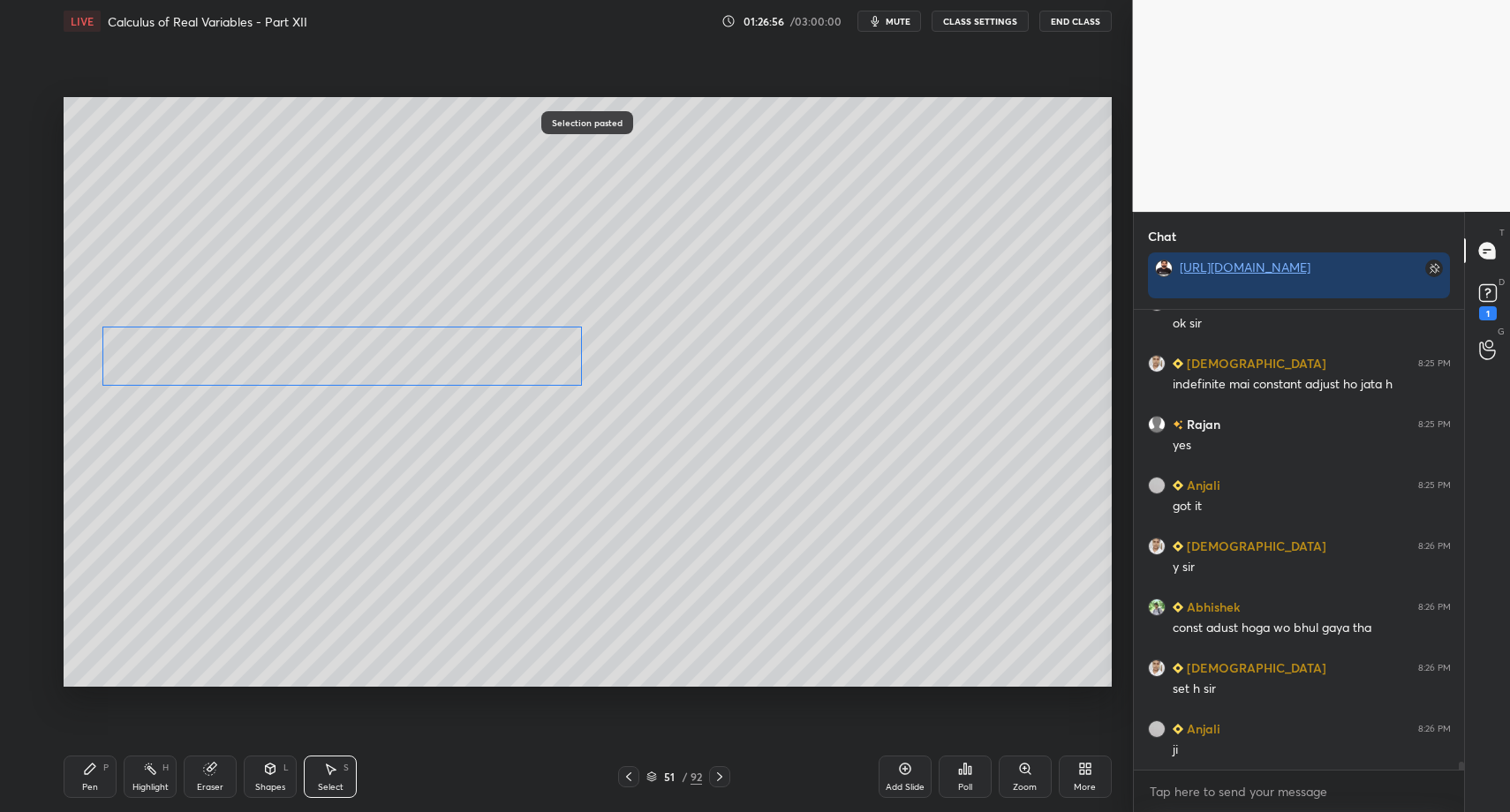 drag, startPoint x: 345, startPoint y: 272, endPoint x: 307, endPoint y: 373, distance: 107.912 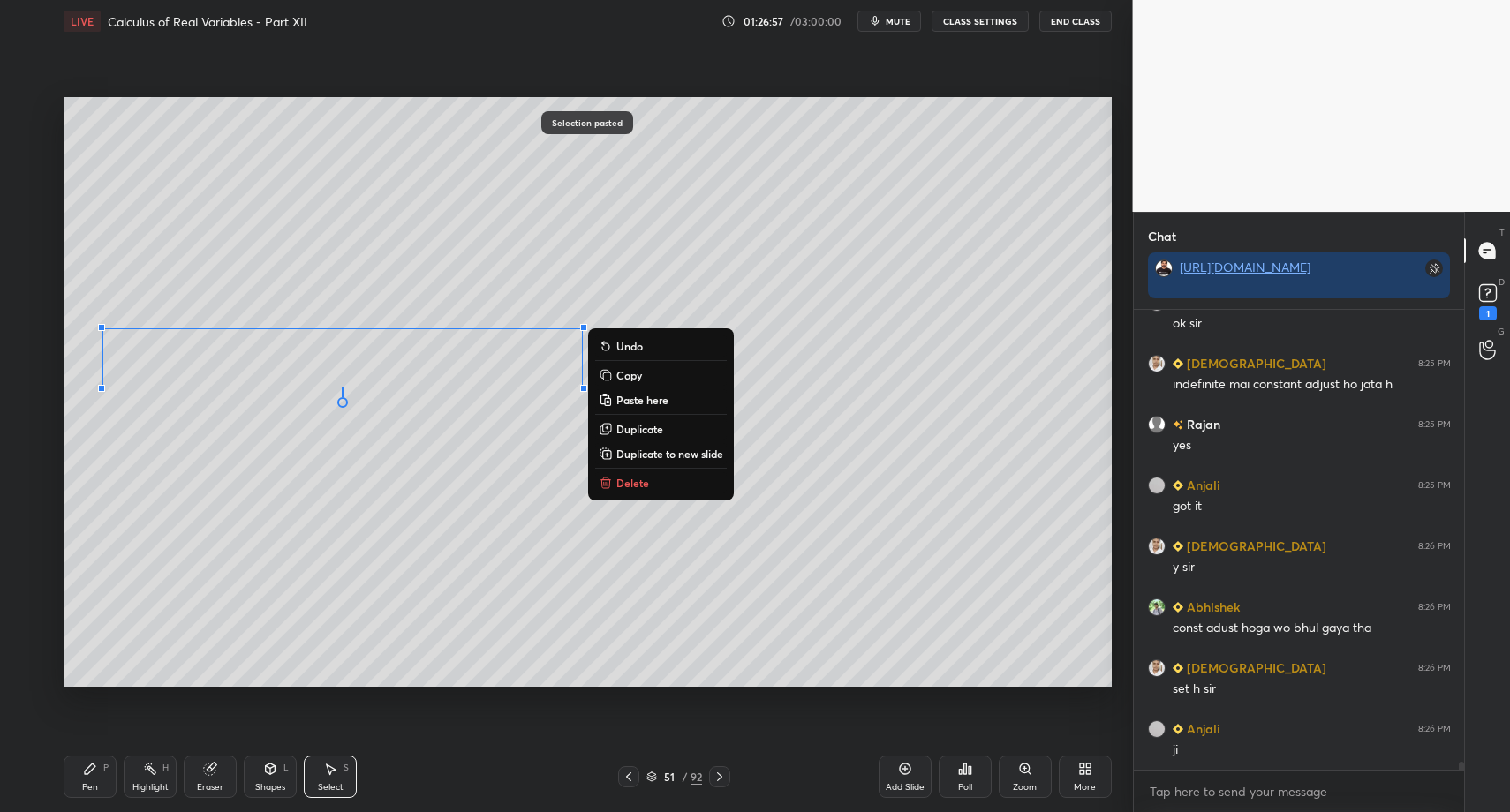 drag, startPoint x: 95, startPoint y: 779, endPoint x: 88, endPoint y: 771, distance: 10.630146 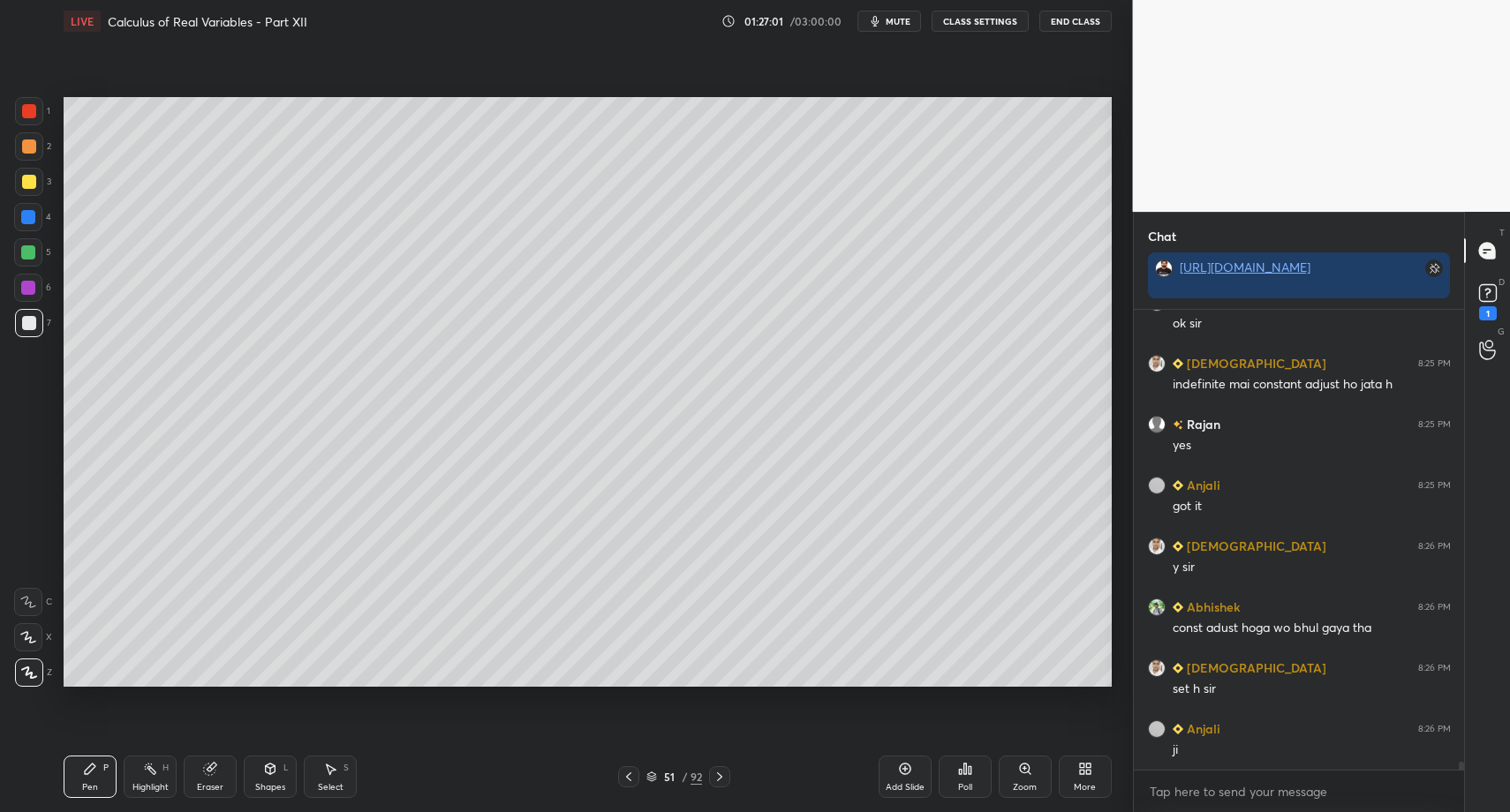 click on "Pen" at bounding box center (90, 787) 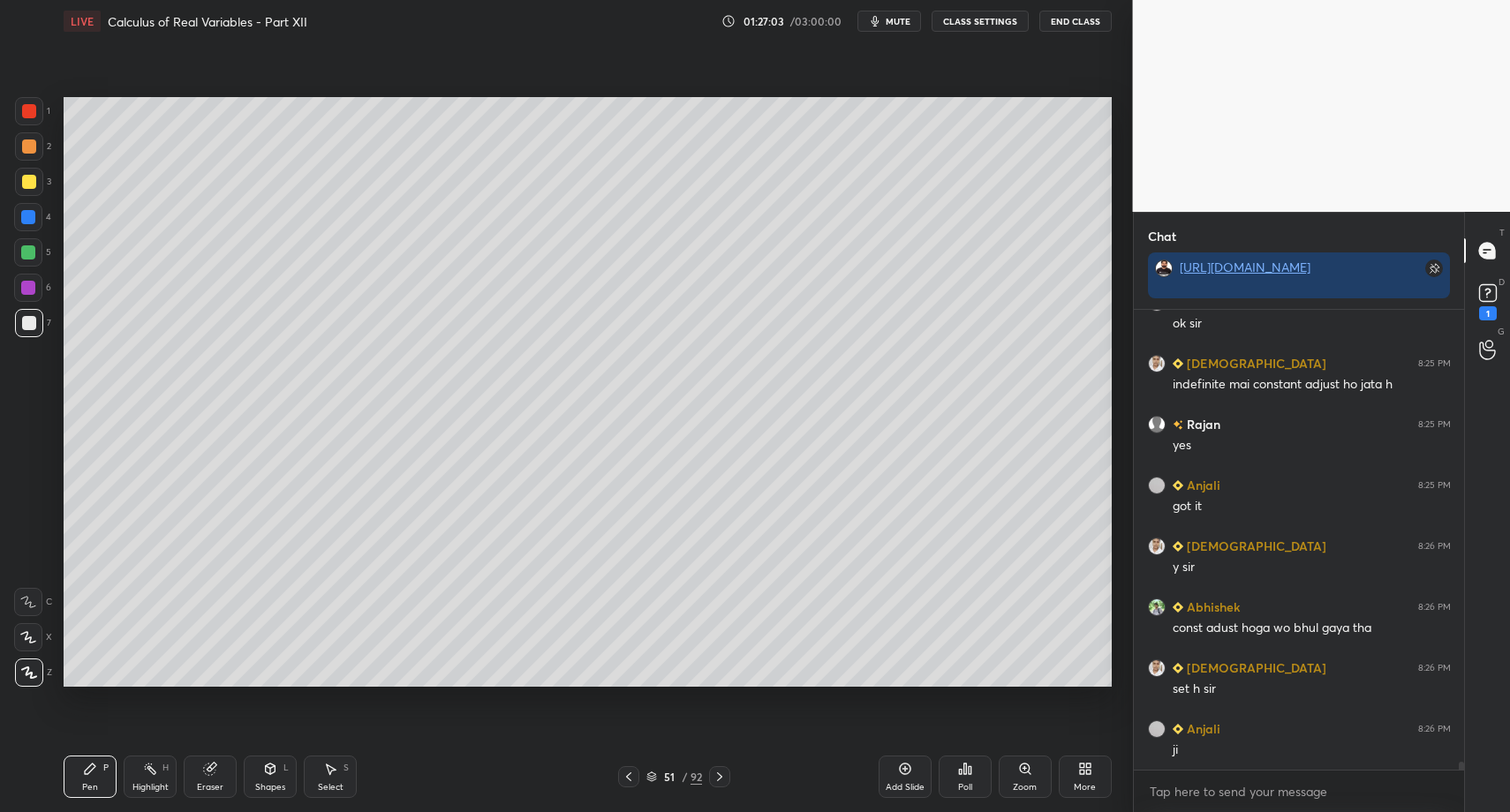 drag, startPoint x: 77, startPoint y: 779, endPoint x: 109, endPoint y: 705, distance: 80.622577 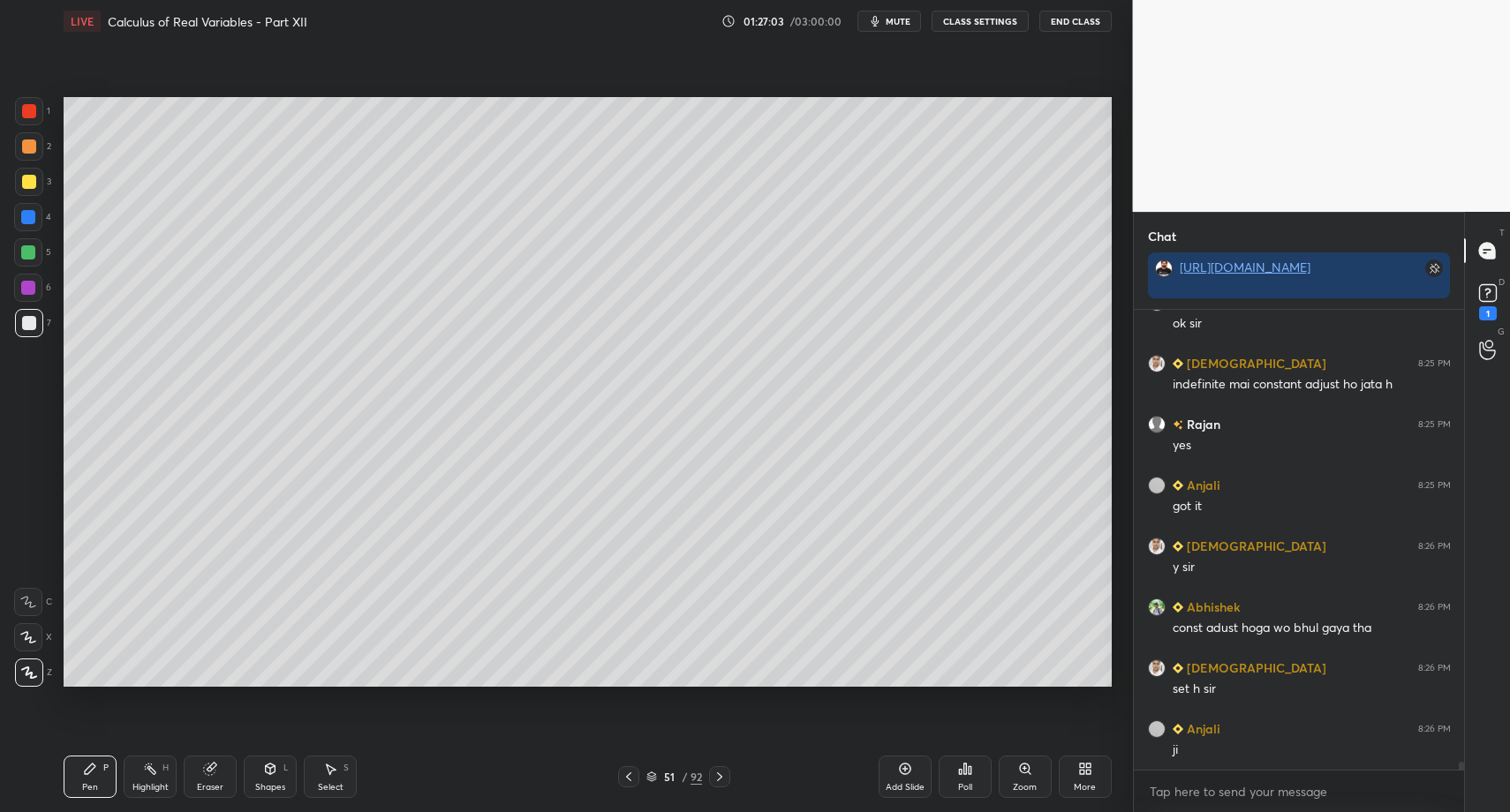 click on "Pen P" at bounding box center [90, 777] 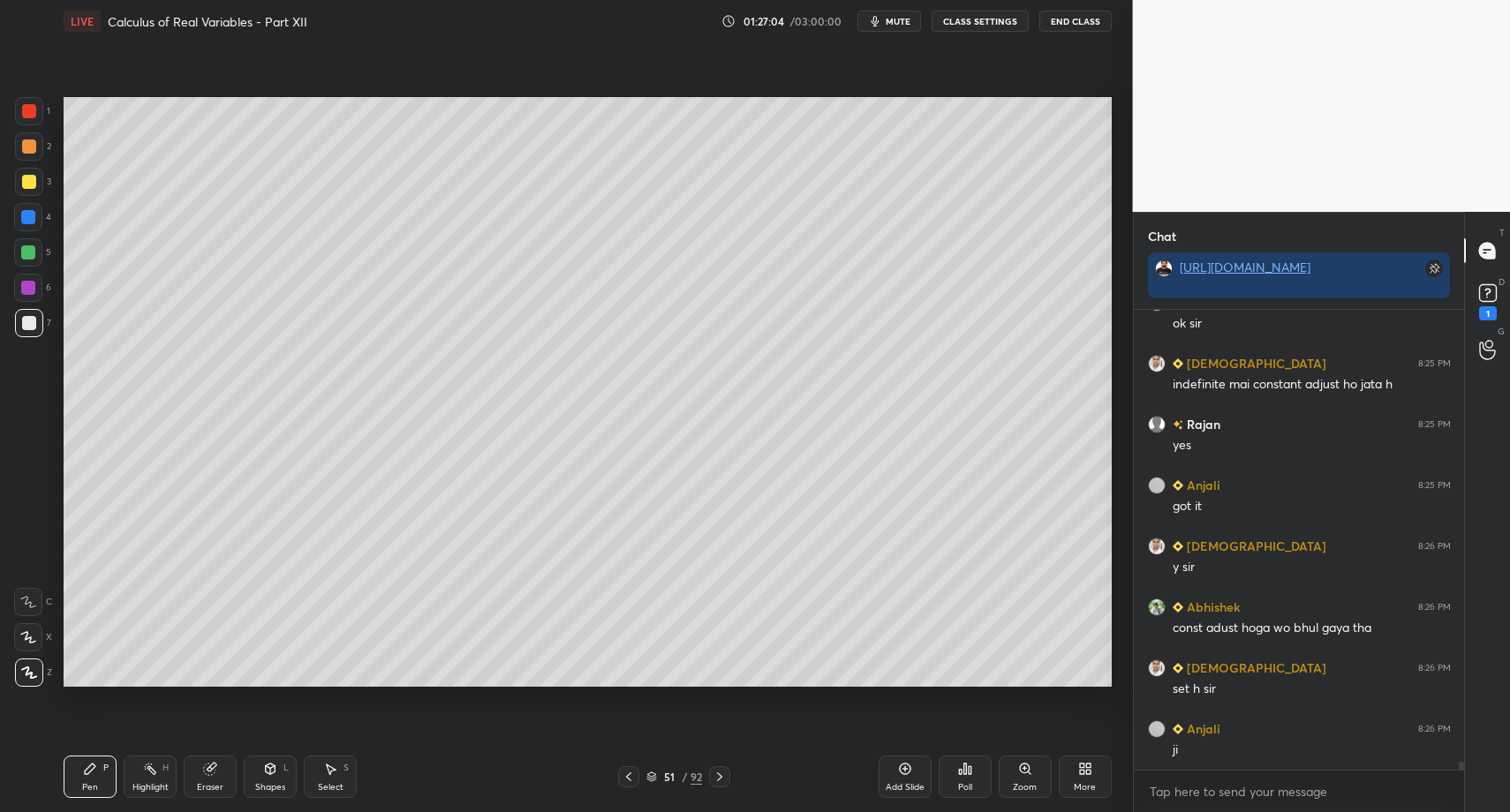 click at bounding box center (29, 182) 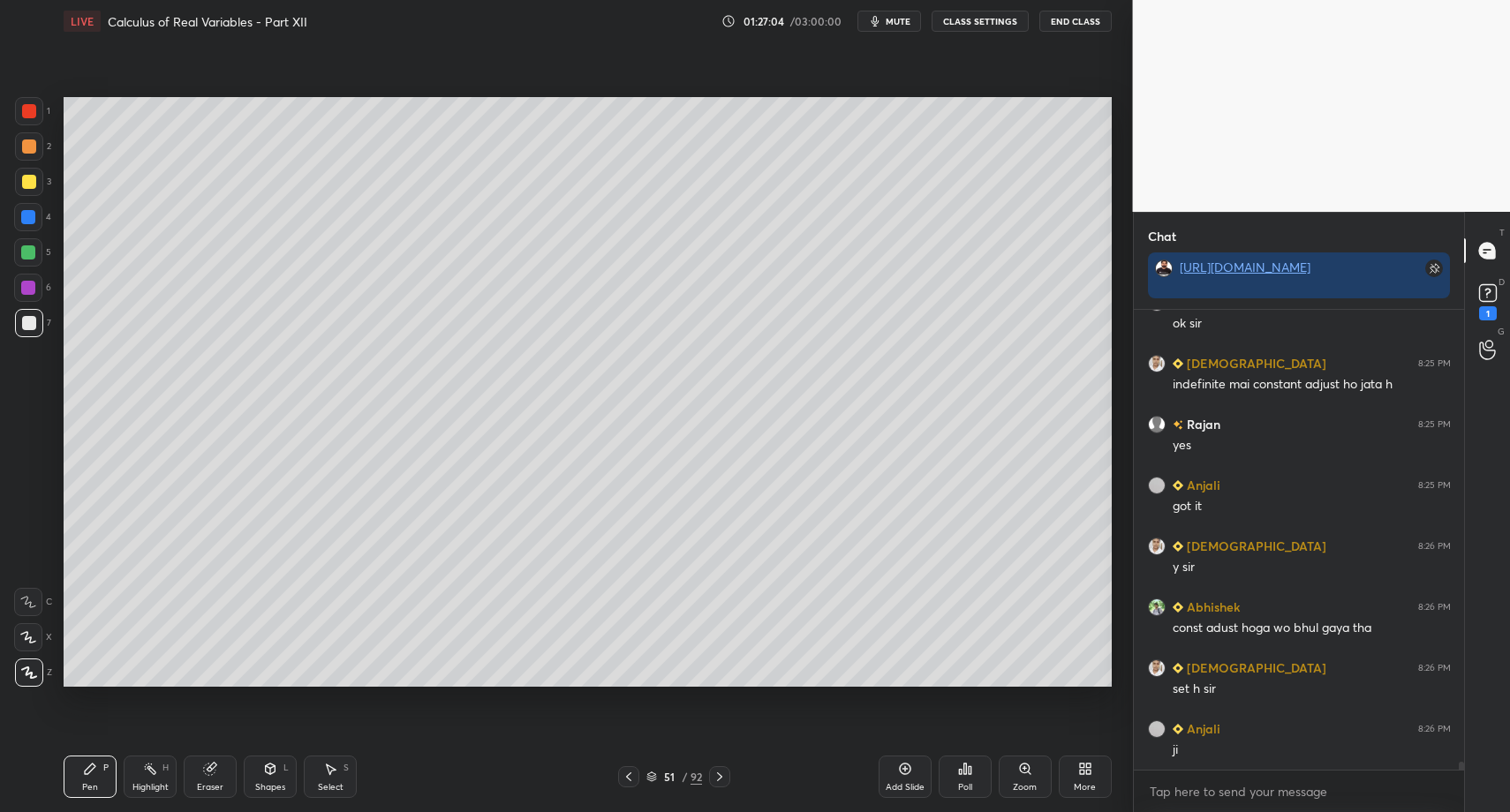 click at bounding box center [29, 182] 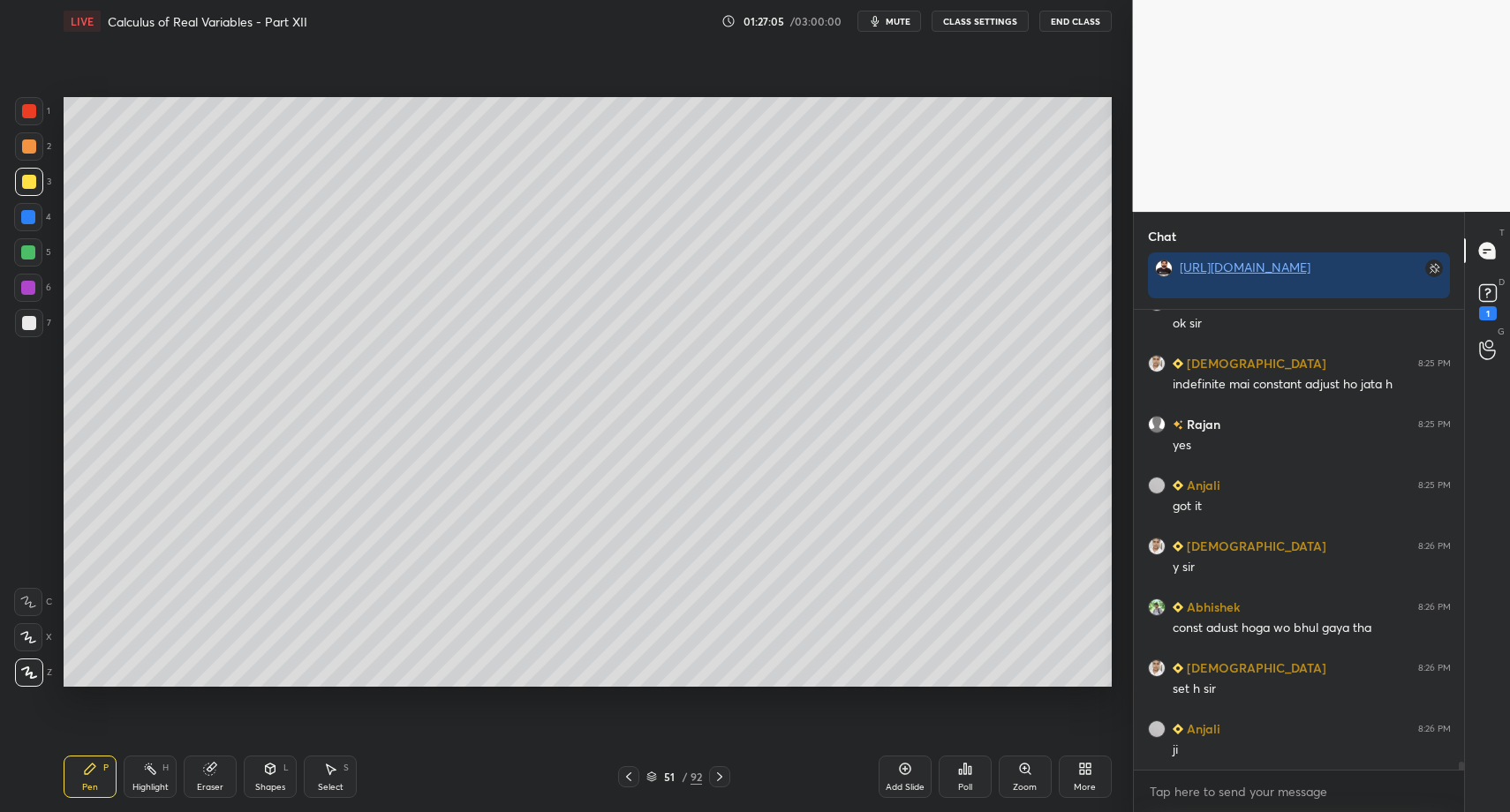 click on "Shapes" at bounding box center [270, 787] 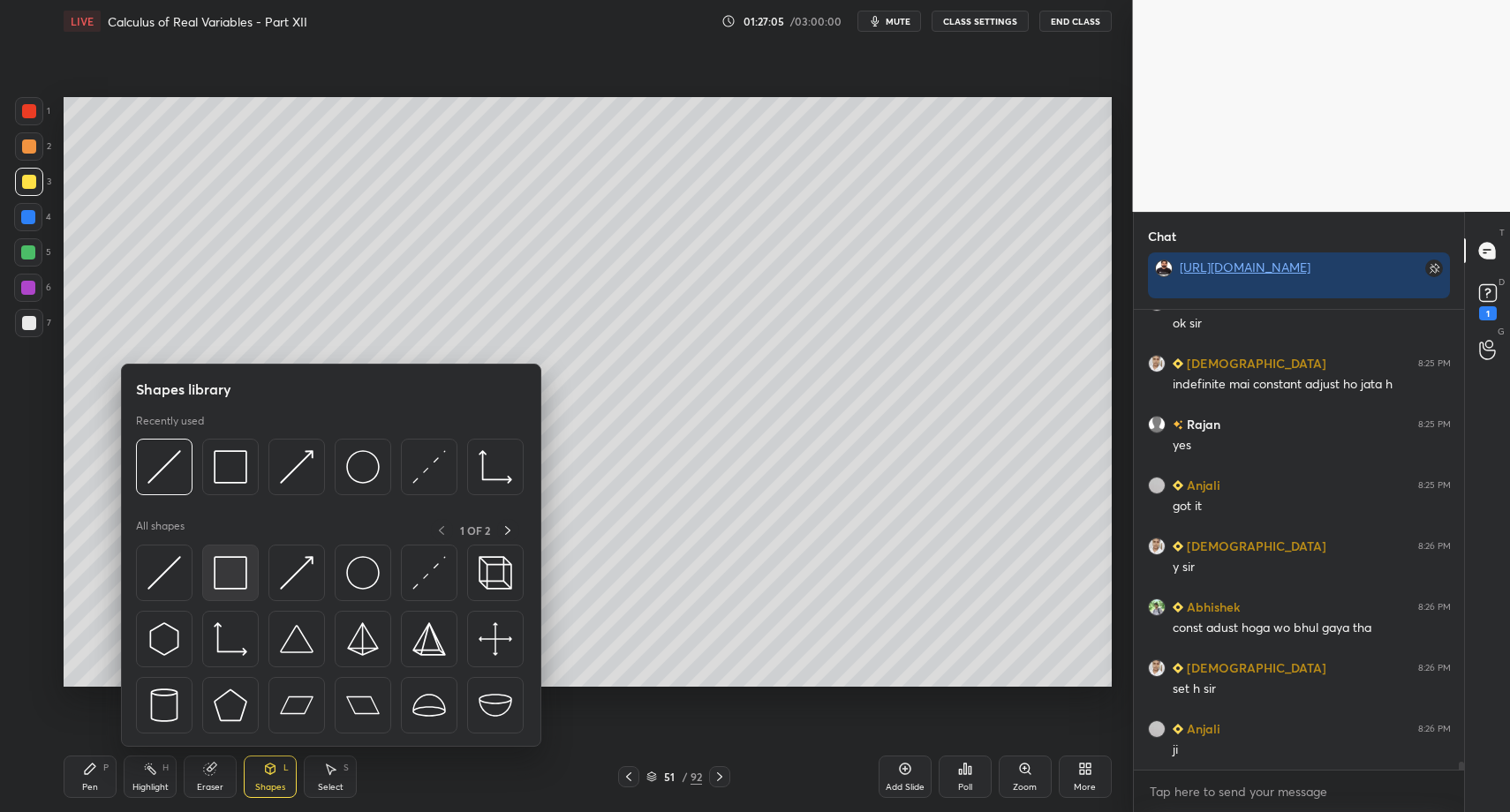 click at bounding box center (230, 573) 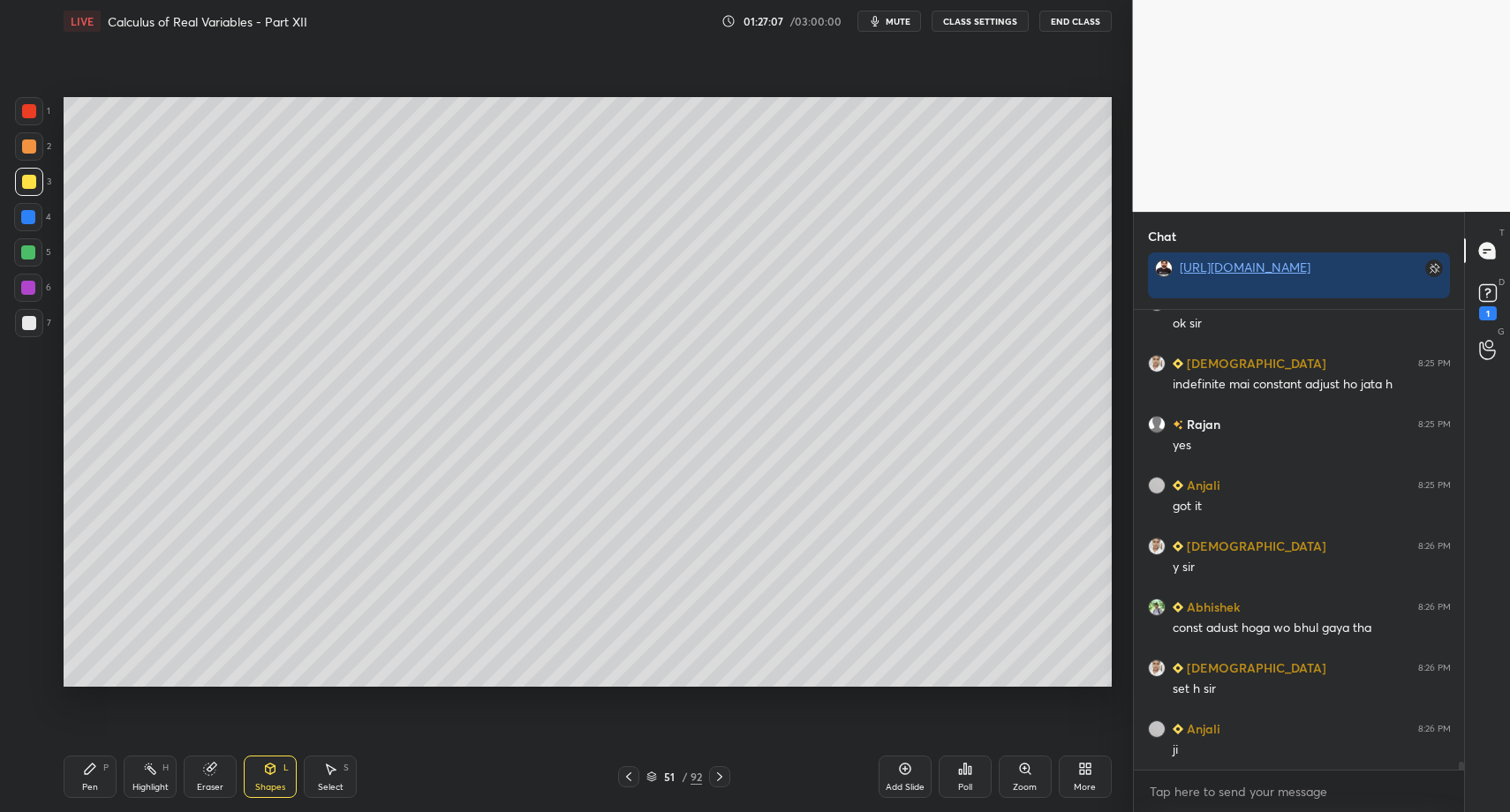 drag, startPoint x: 34, startPoint y: 321, endPoint x: 41, endPoint y: 440, distance: 119.2057 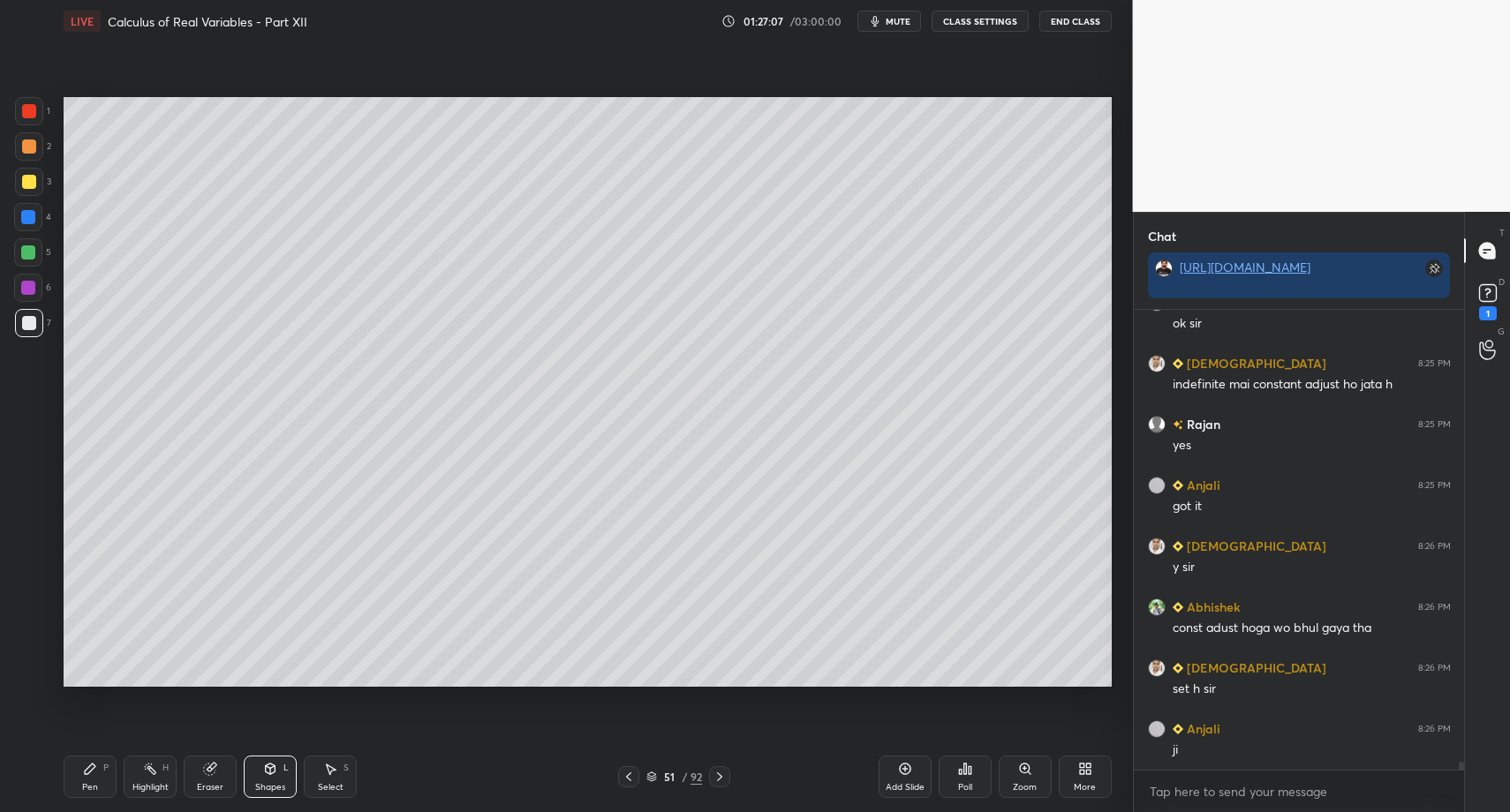 click on "Pen P" at bounding box center [90, 777] 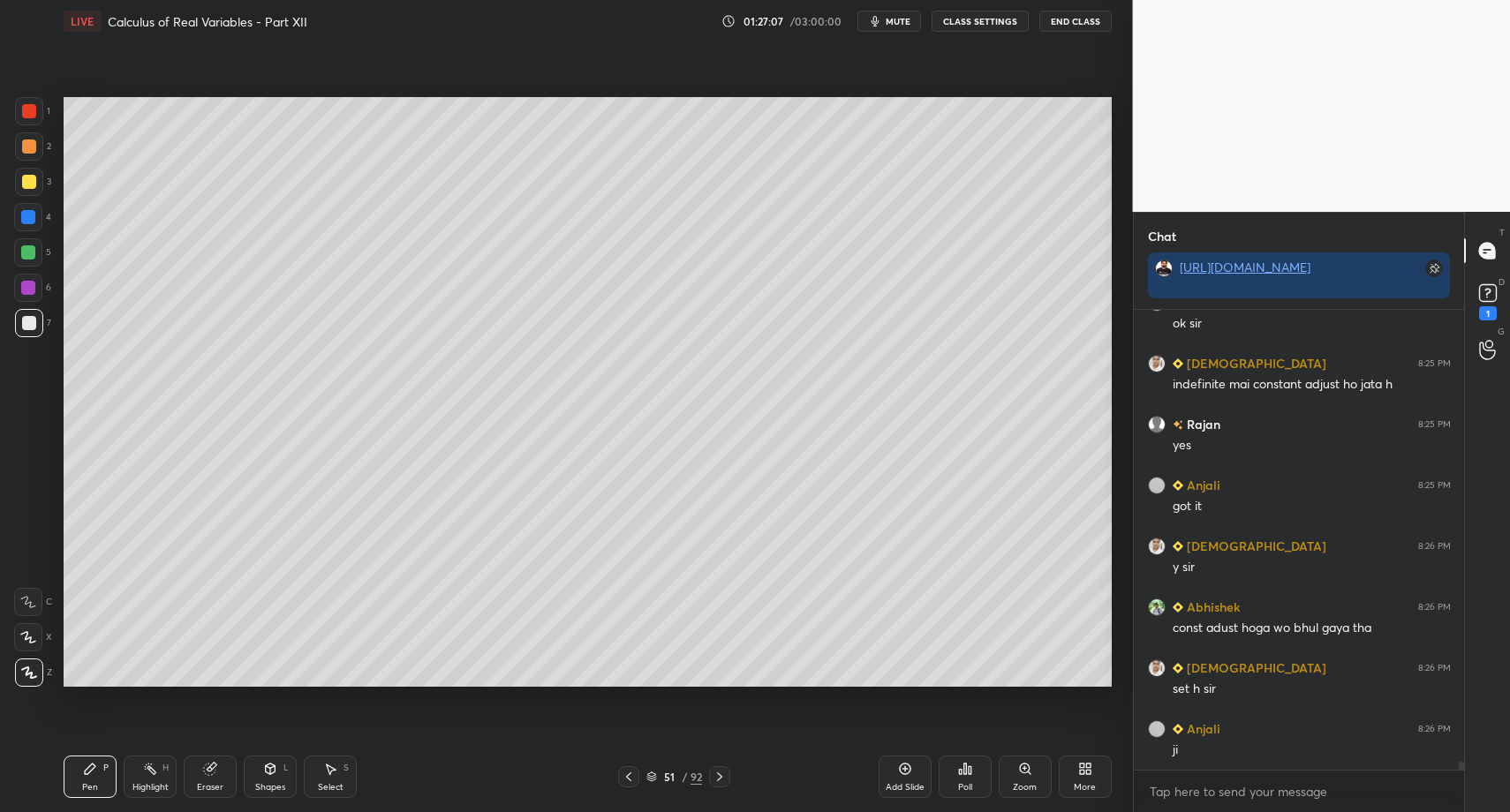 click on "Pen" at bounding box center (90, 787) 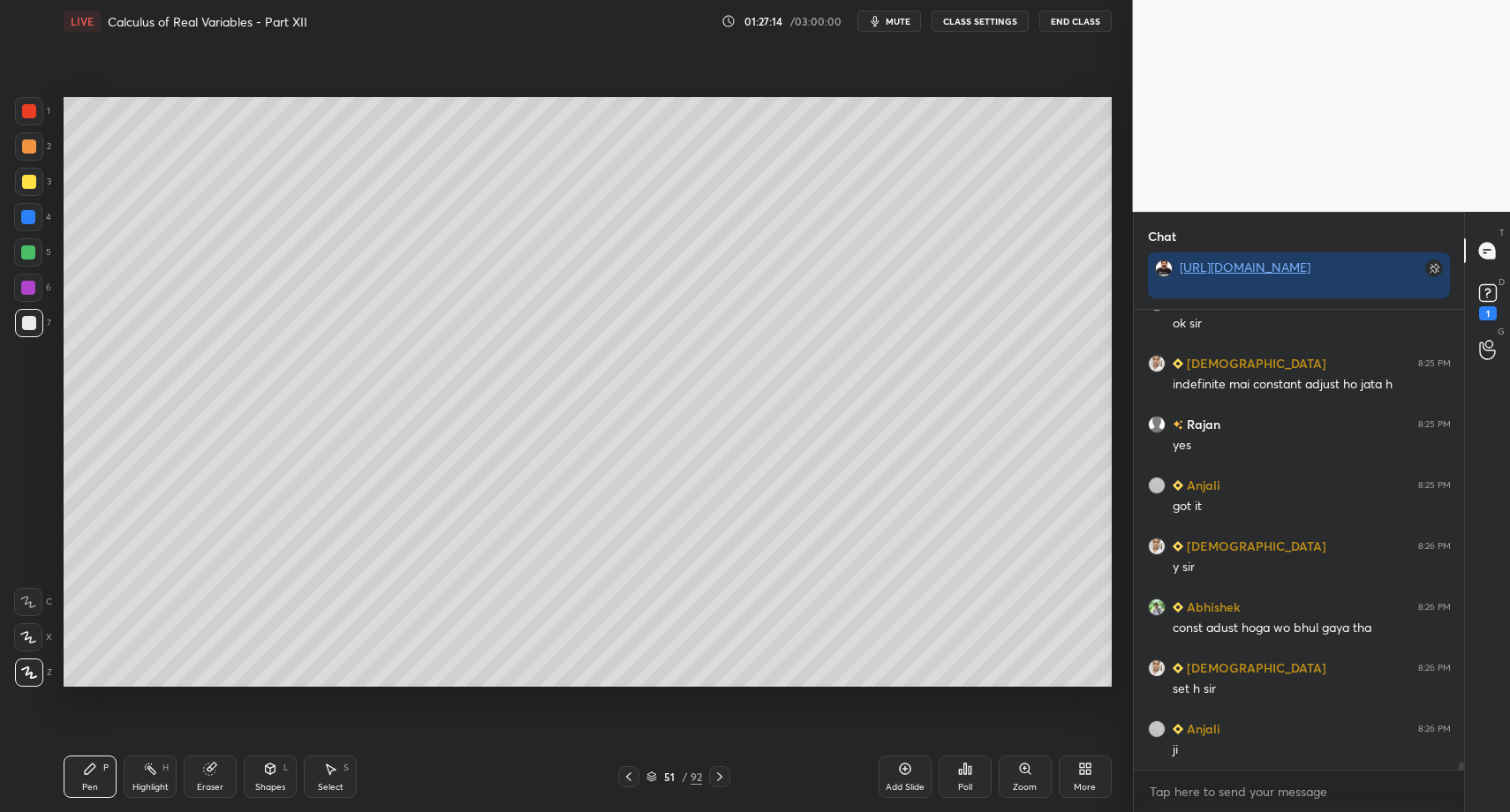 drag, startPoint x: 269, startPoint y: 787, endPoint x: 257, endPoint y: 752, distance: 37 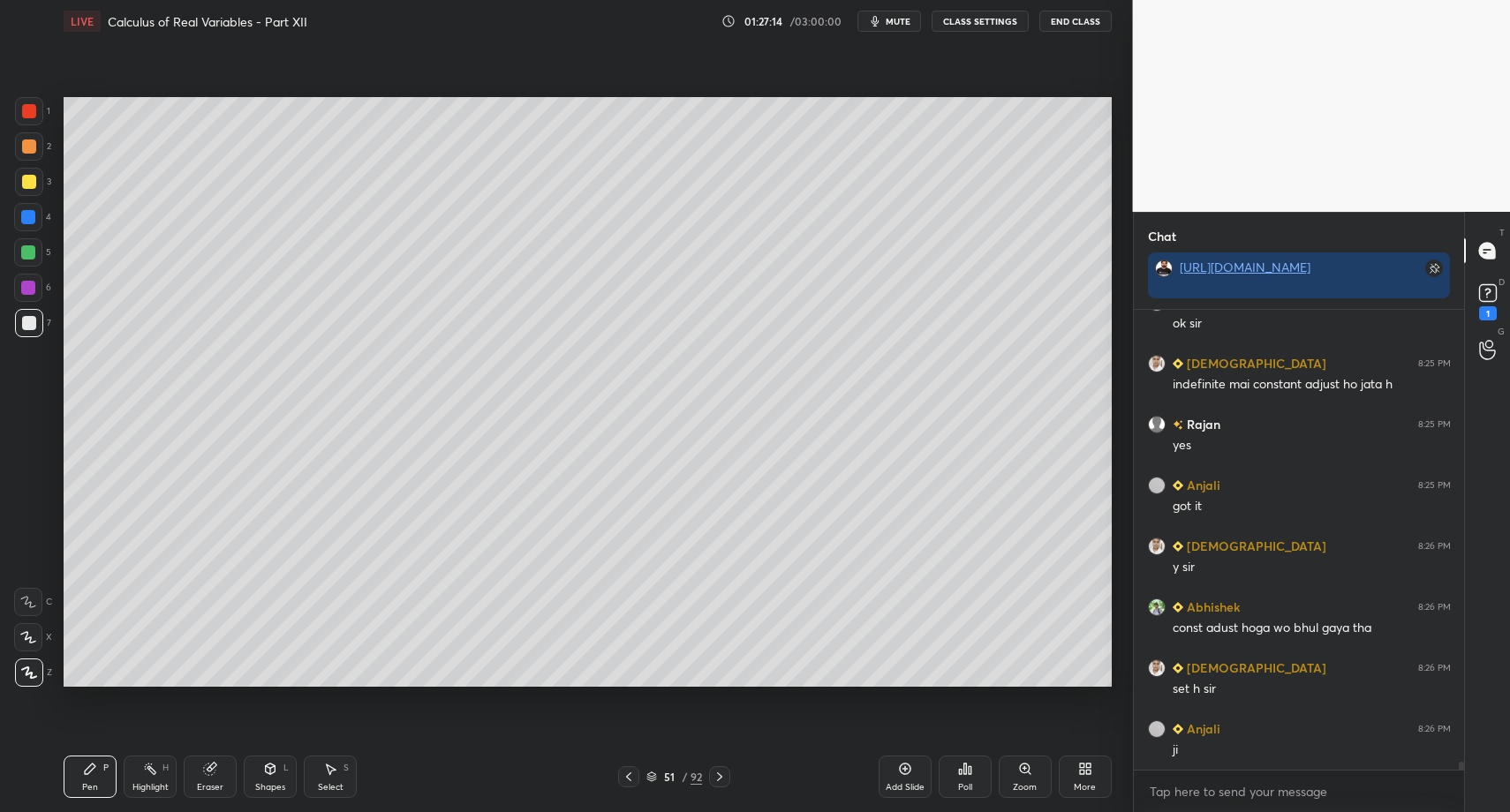 click on "Shapes" at bounding box center (270, 787) 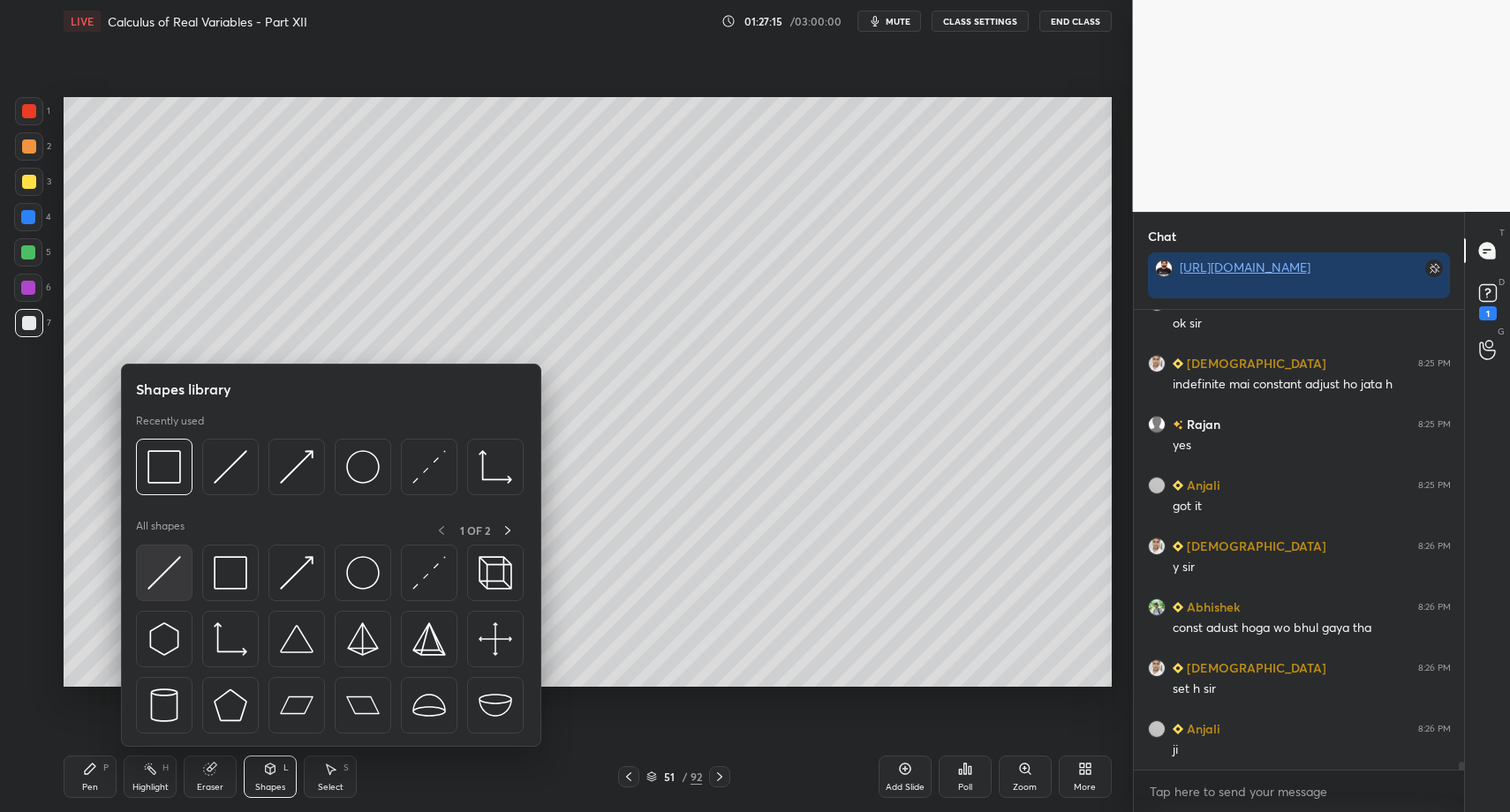 click at bounding box center [164, 573] 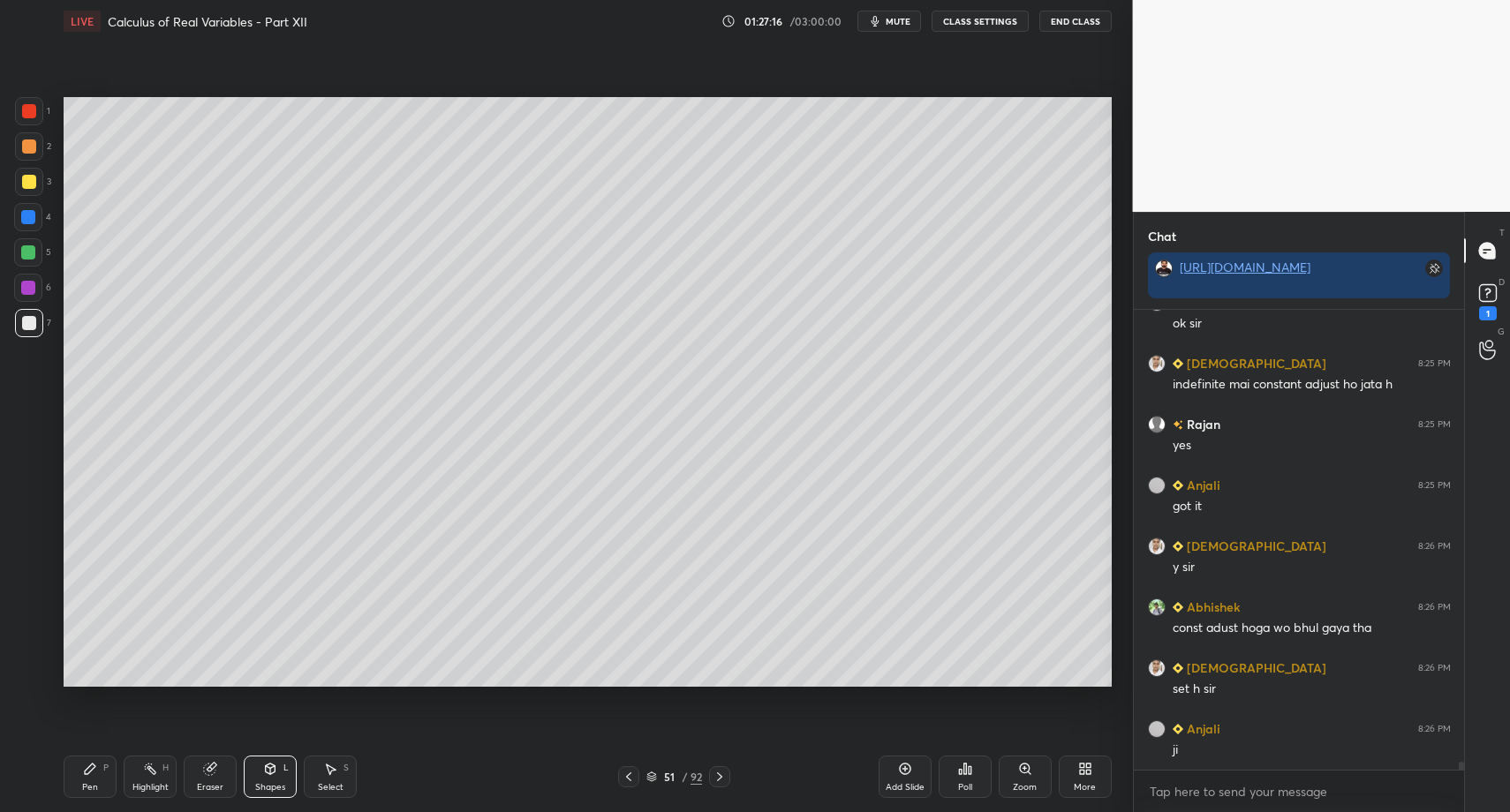 click on "Pen P" at bounding box center [90, 777] 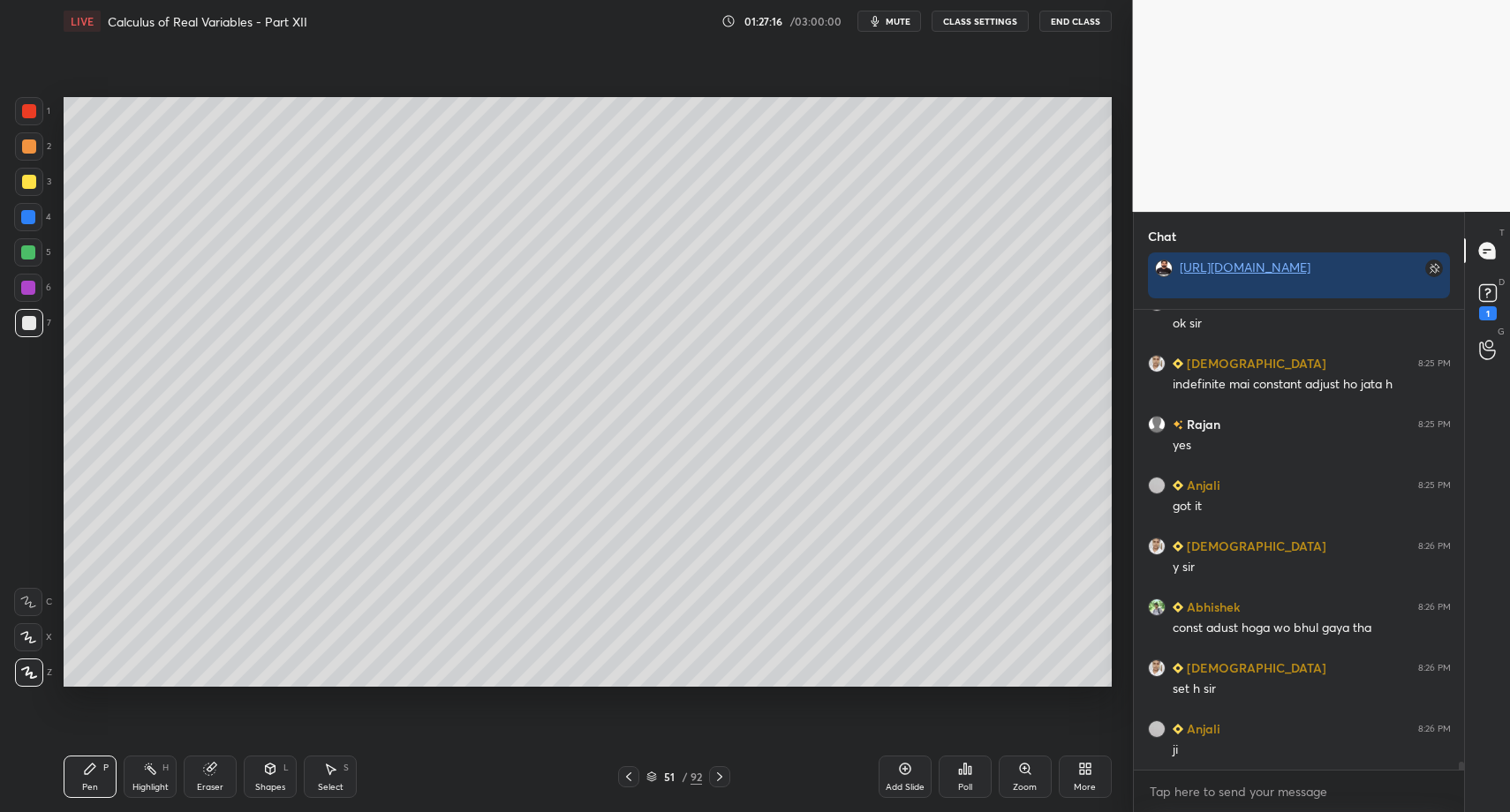 drag, startPoint x: 85, startPoint y: 779, endPoint x: 156, endPoint y: 702, distance: 104.73777 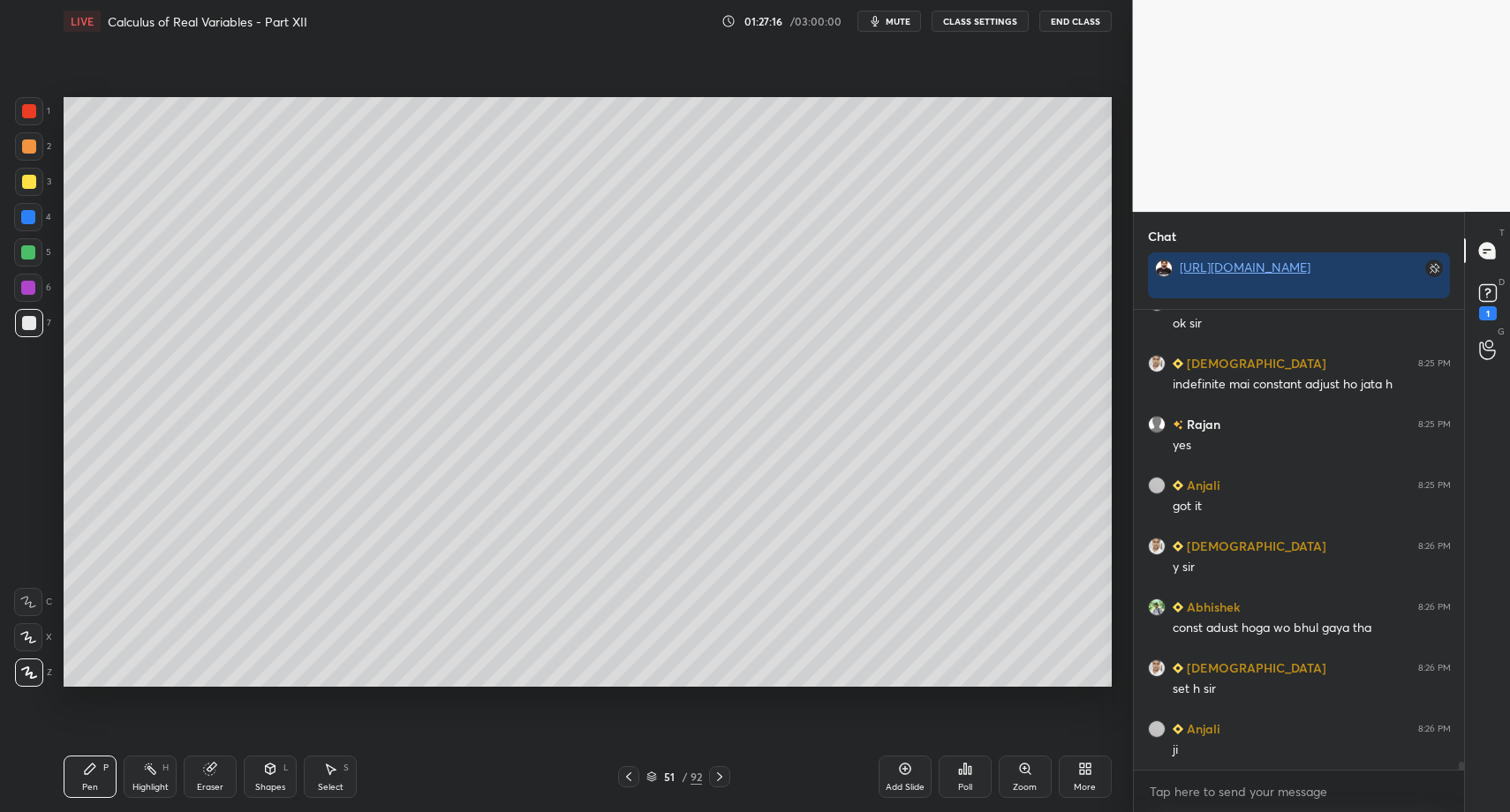 click on "Pen P" at bounding box center [90, 777] 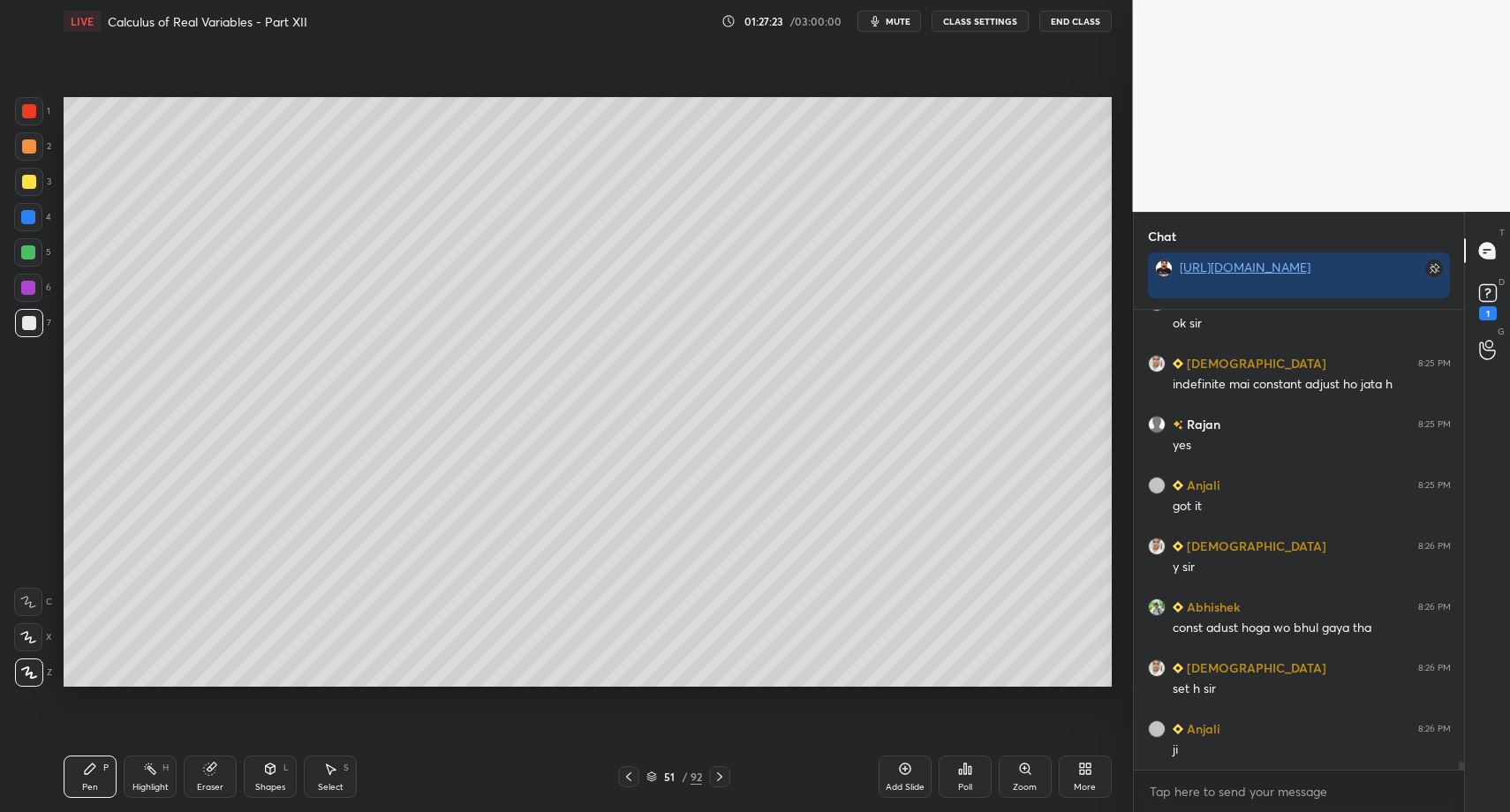 drag, startPoint x: 270, startPoint y: 783, endPoint x: 257, endPoint y: 748, distance: 37.33631 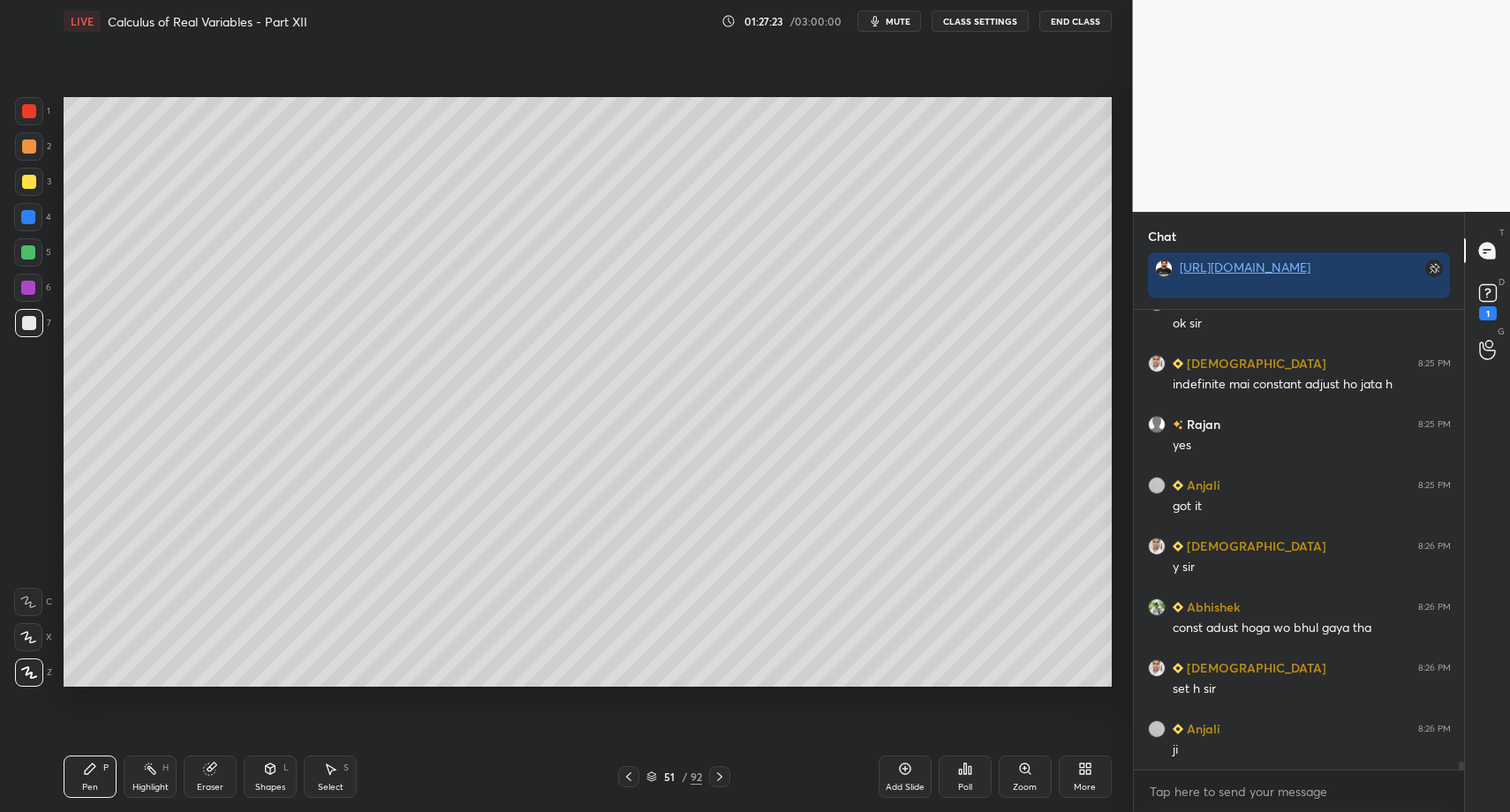 click on "Shapes" at bounding box center (270, 787) 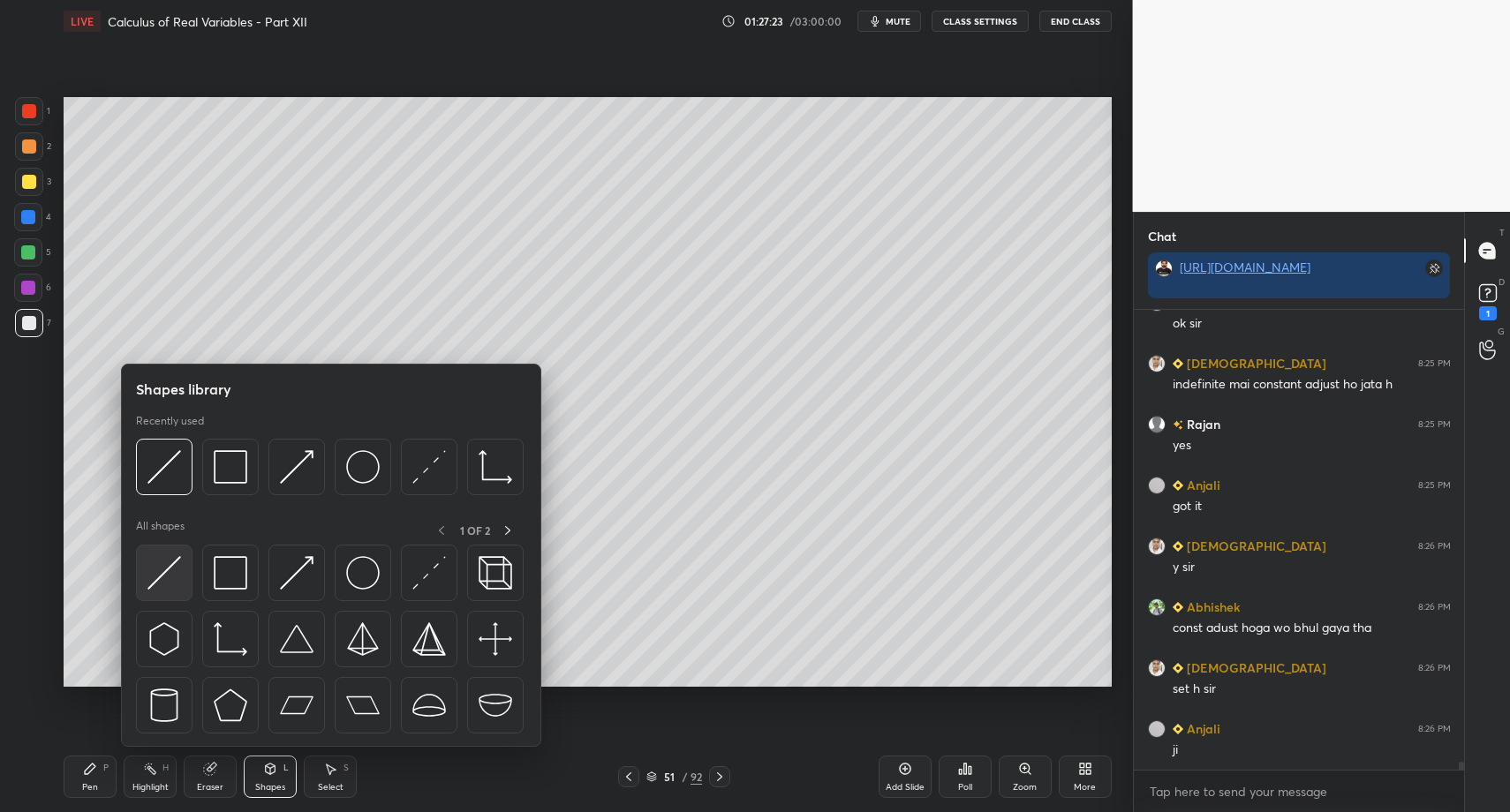 click at bounding box center (164, 573) 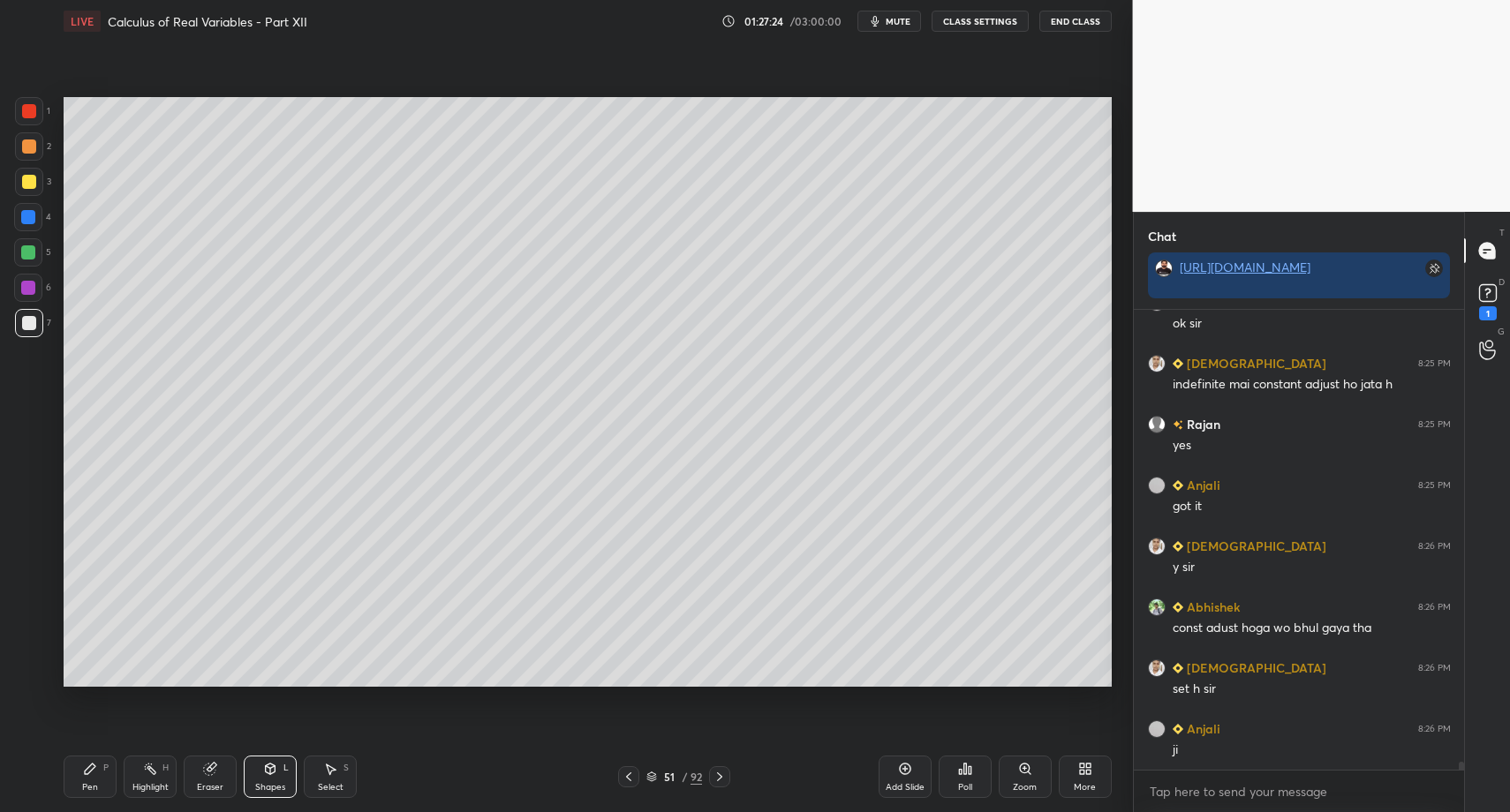 click on "Pen P" at bounding box center (90, 777) 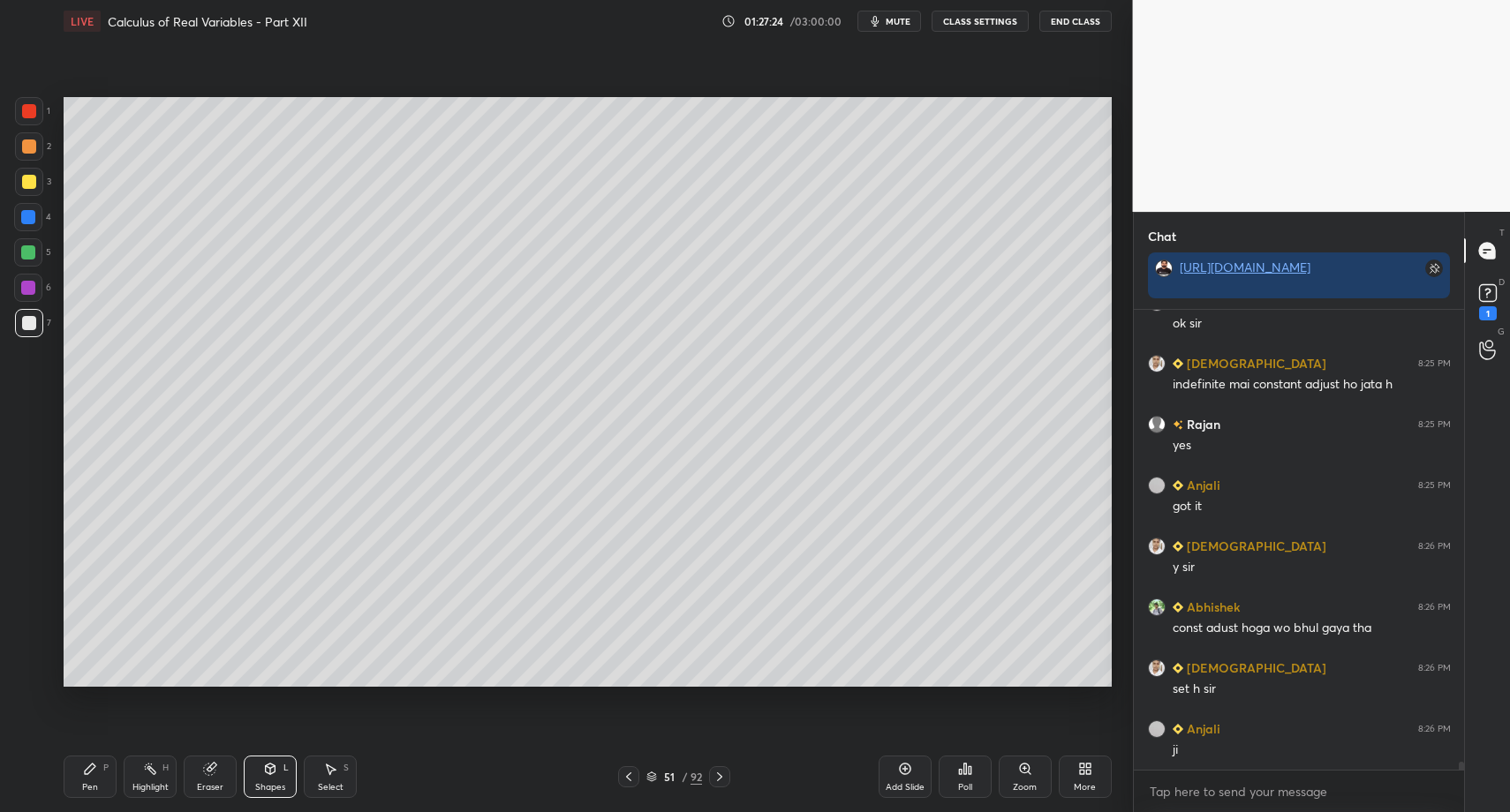 drag, startPoint x: 87, startPoint y: 778, endPoint x: 250, endPoint y: 698, distance: 181.57368 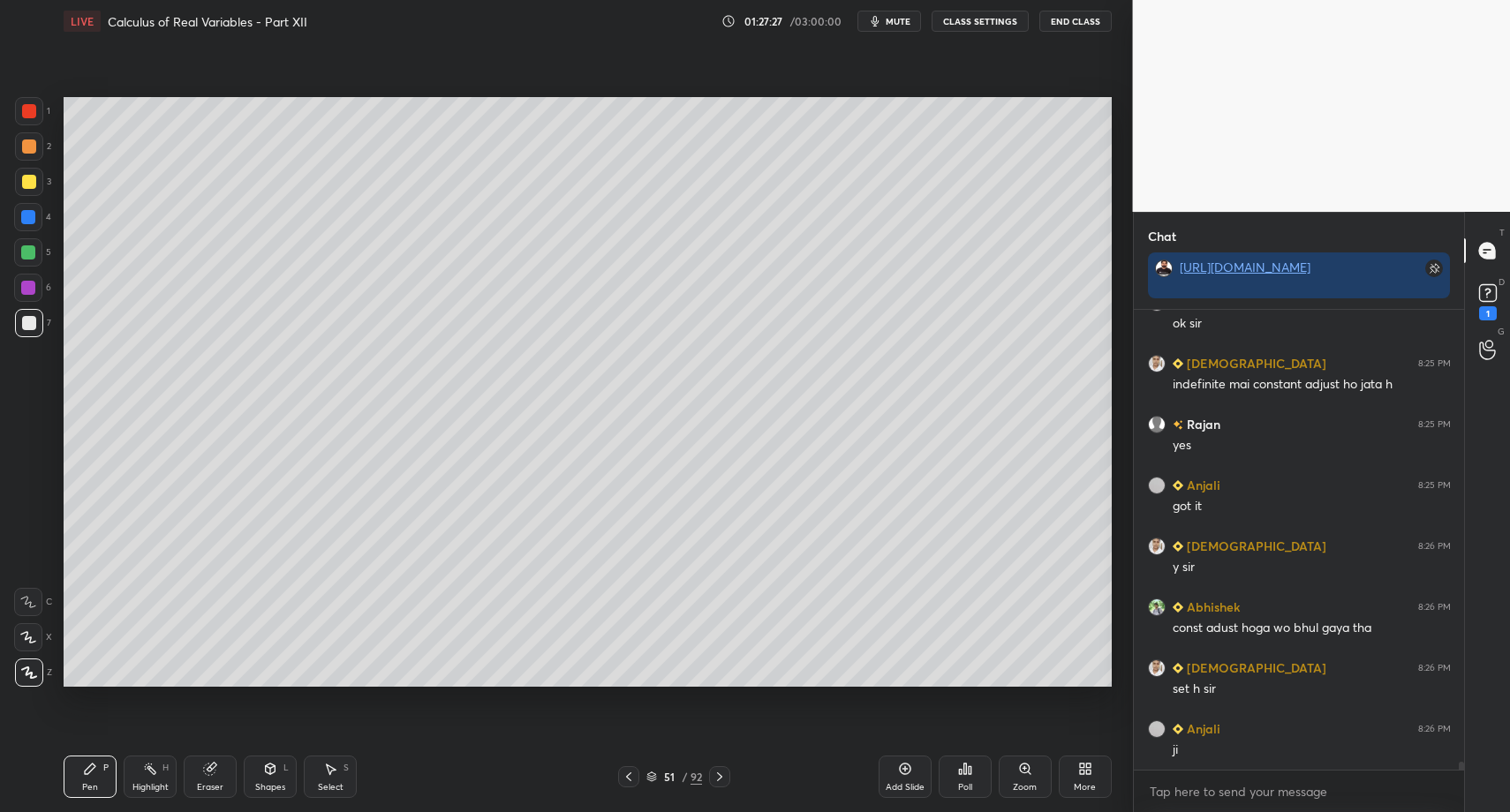 click at bounding box center [29, 111] 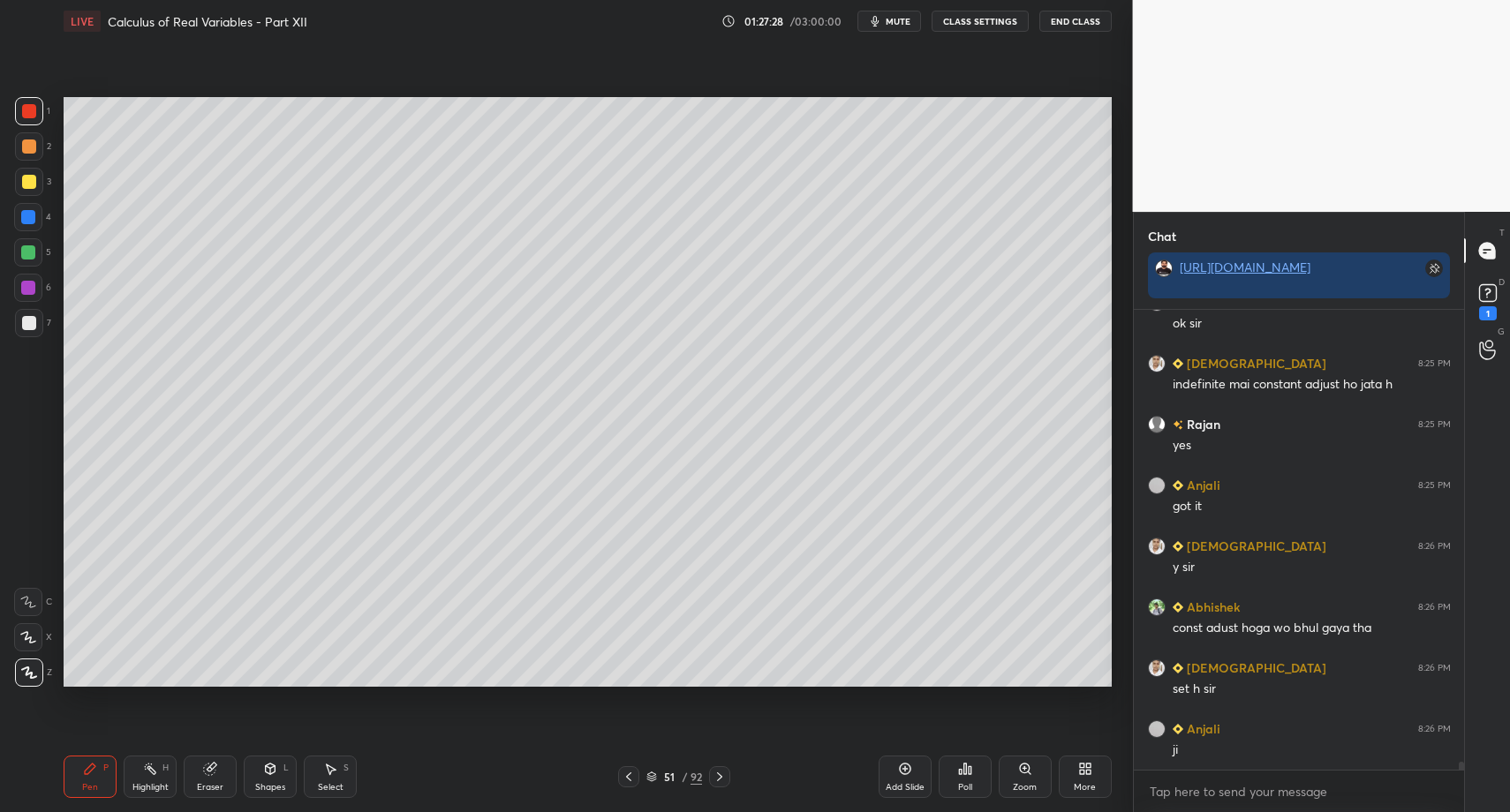 click on "Shapes" at bounding box center (270, 787) 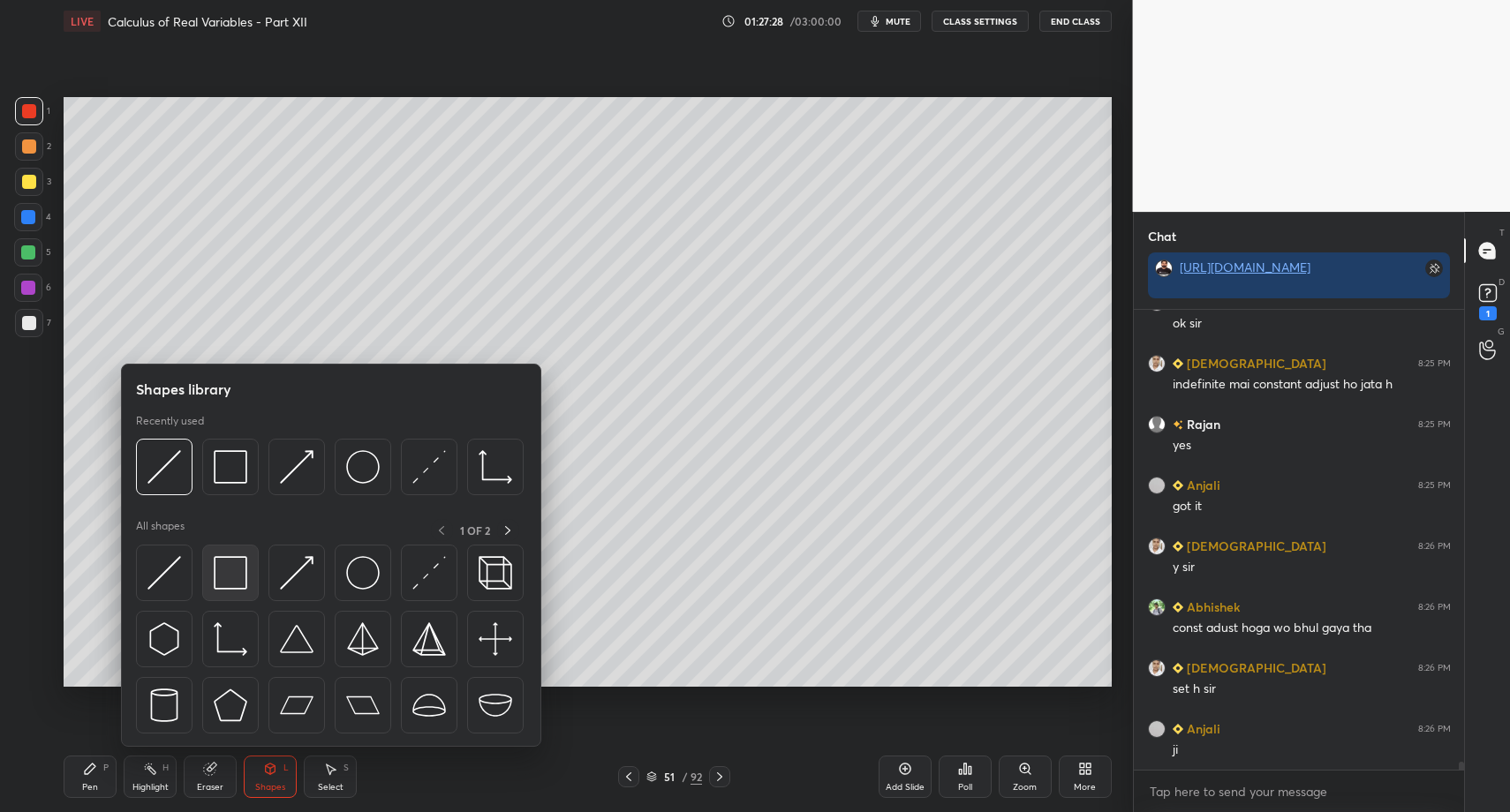 click at bounding box center [230, 573] 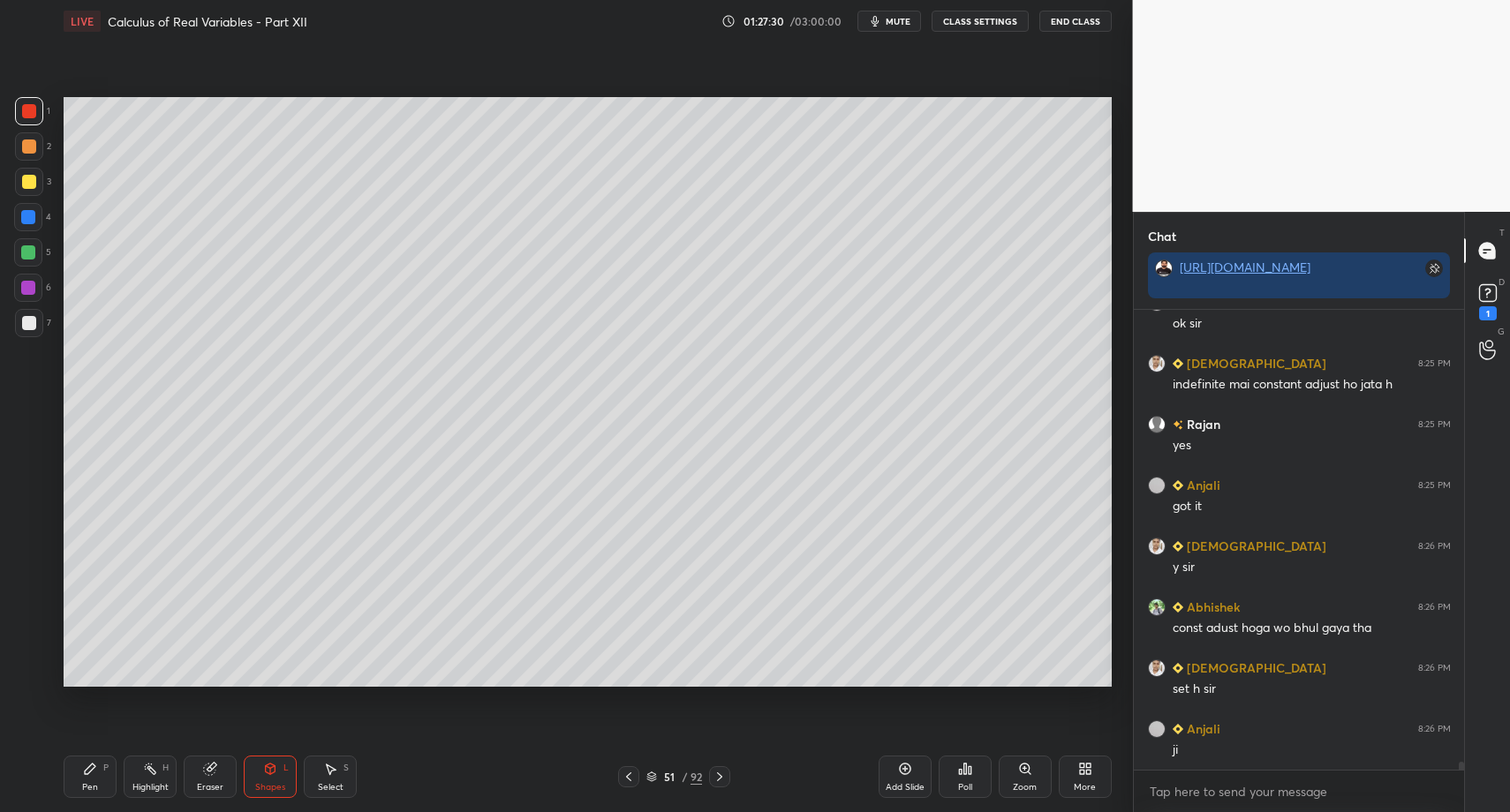 click on "Pen P" at bounding box center (90, 777) 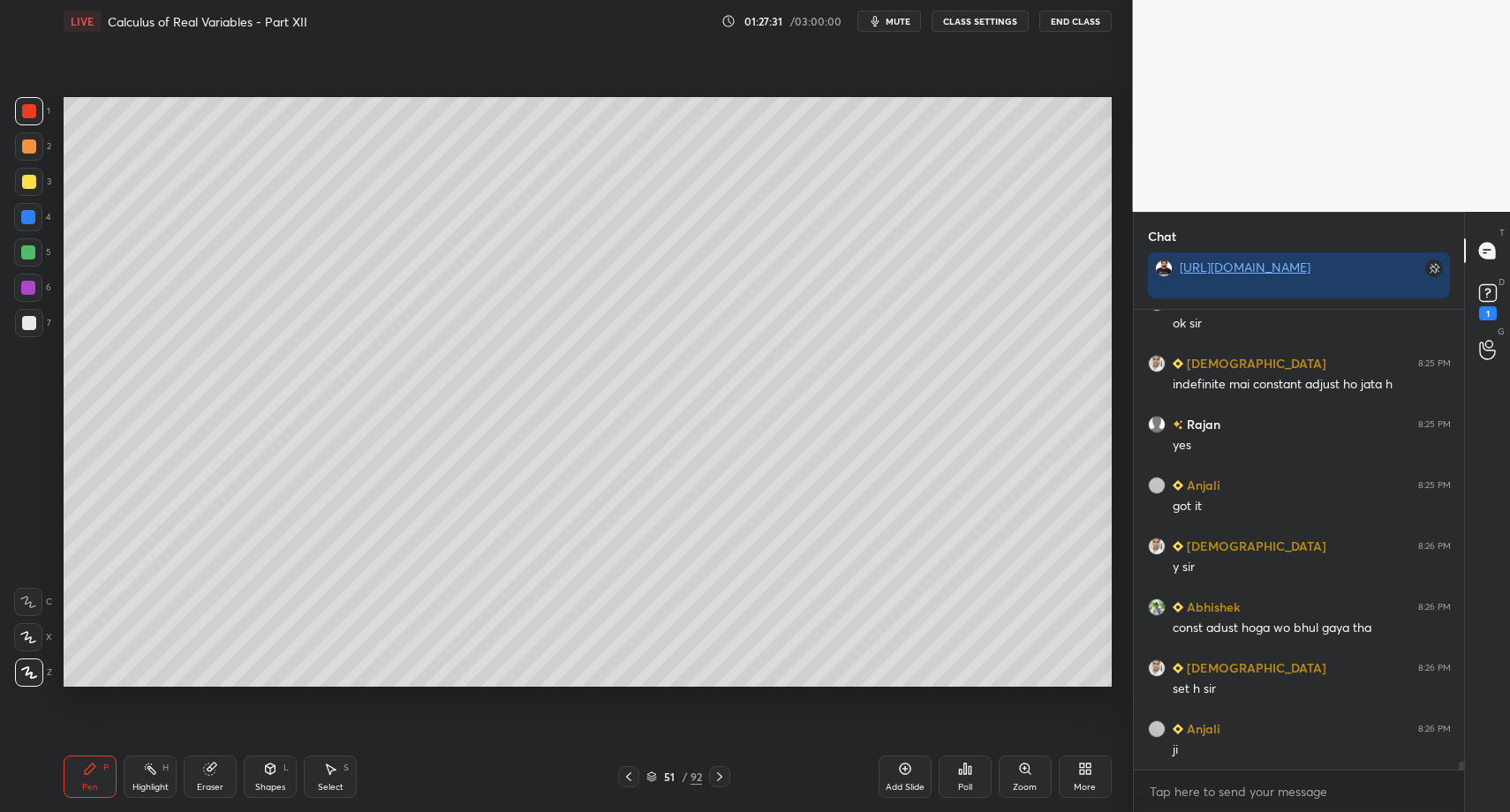 click at bounding box center [29, 323] 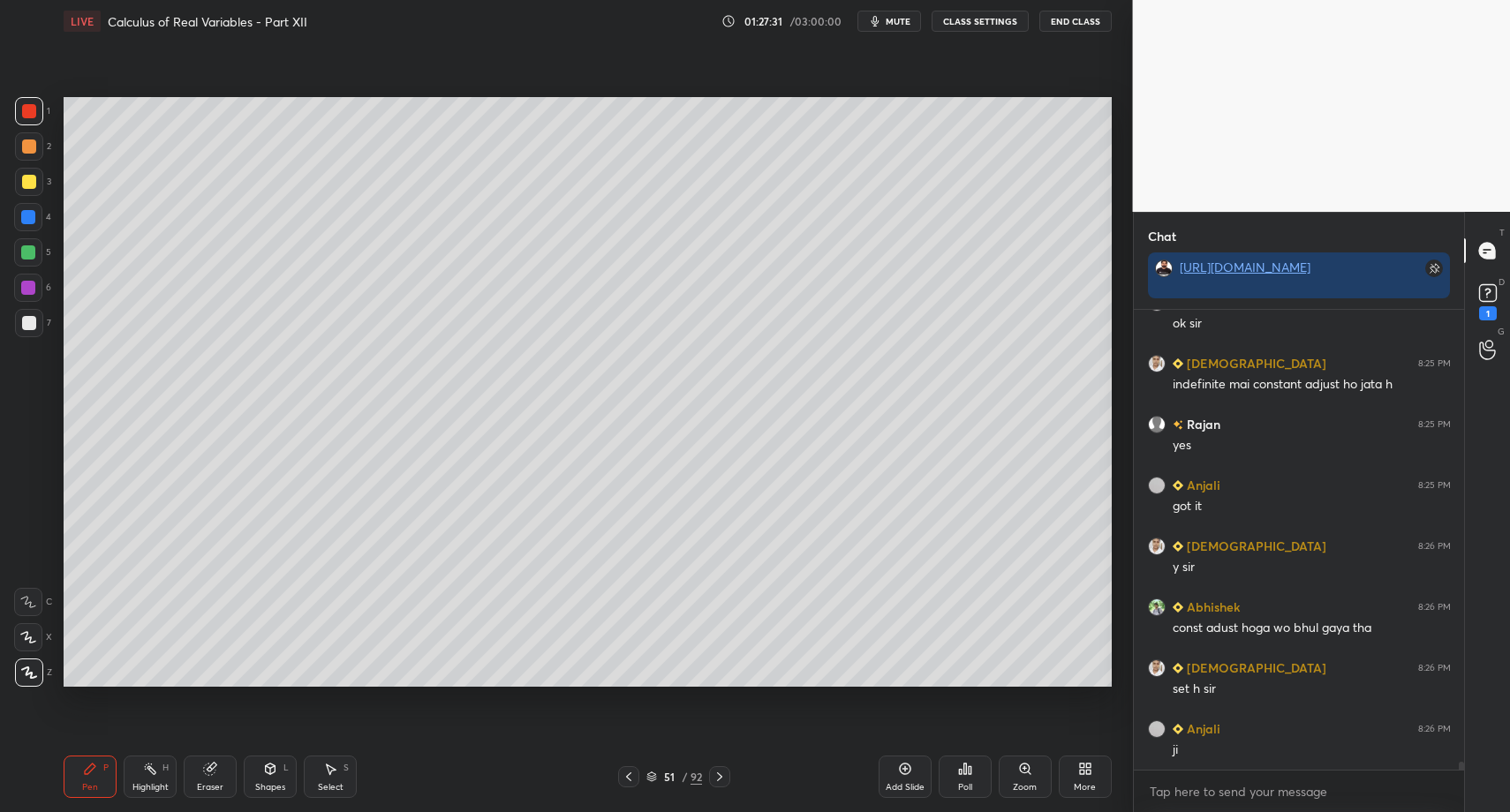scroll, scrollTop: 26274, scrollLeft: 0, axis: vertical 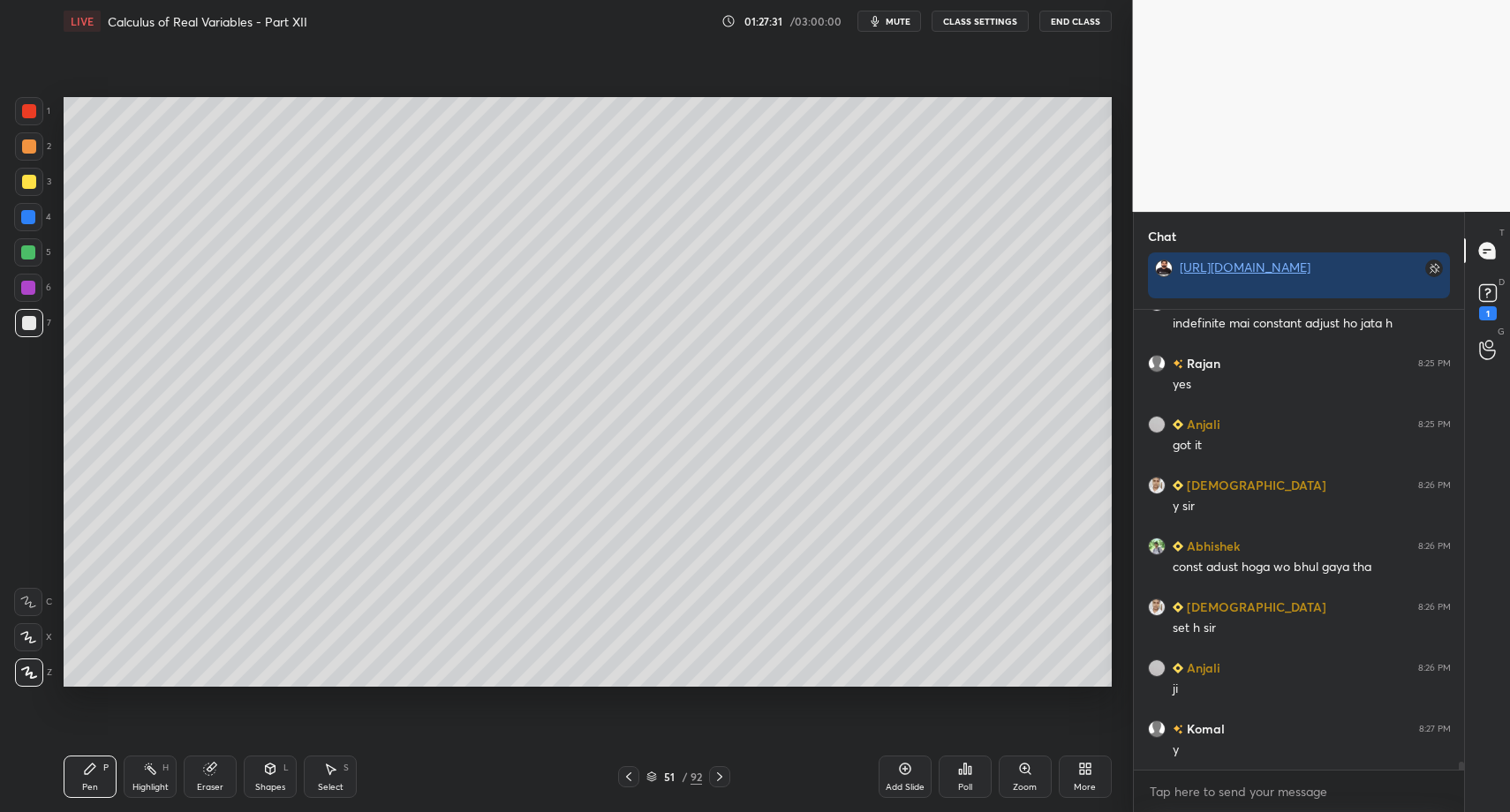 click at bounding box center (29, 323) 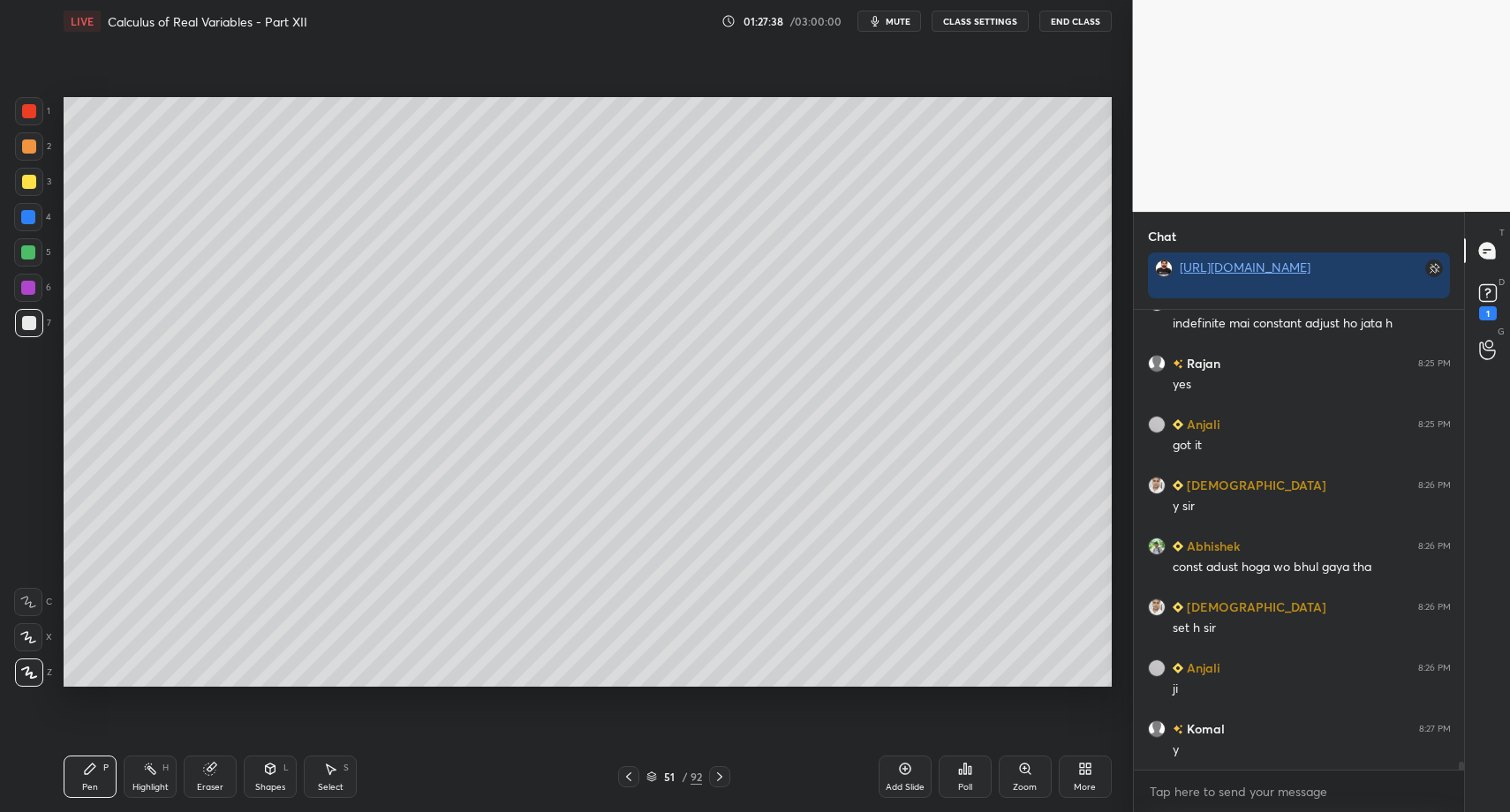 click on "Pen P" at bounding box center (90, 777) 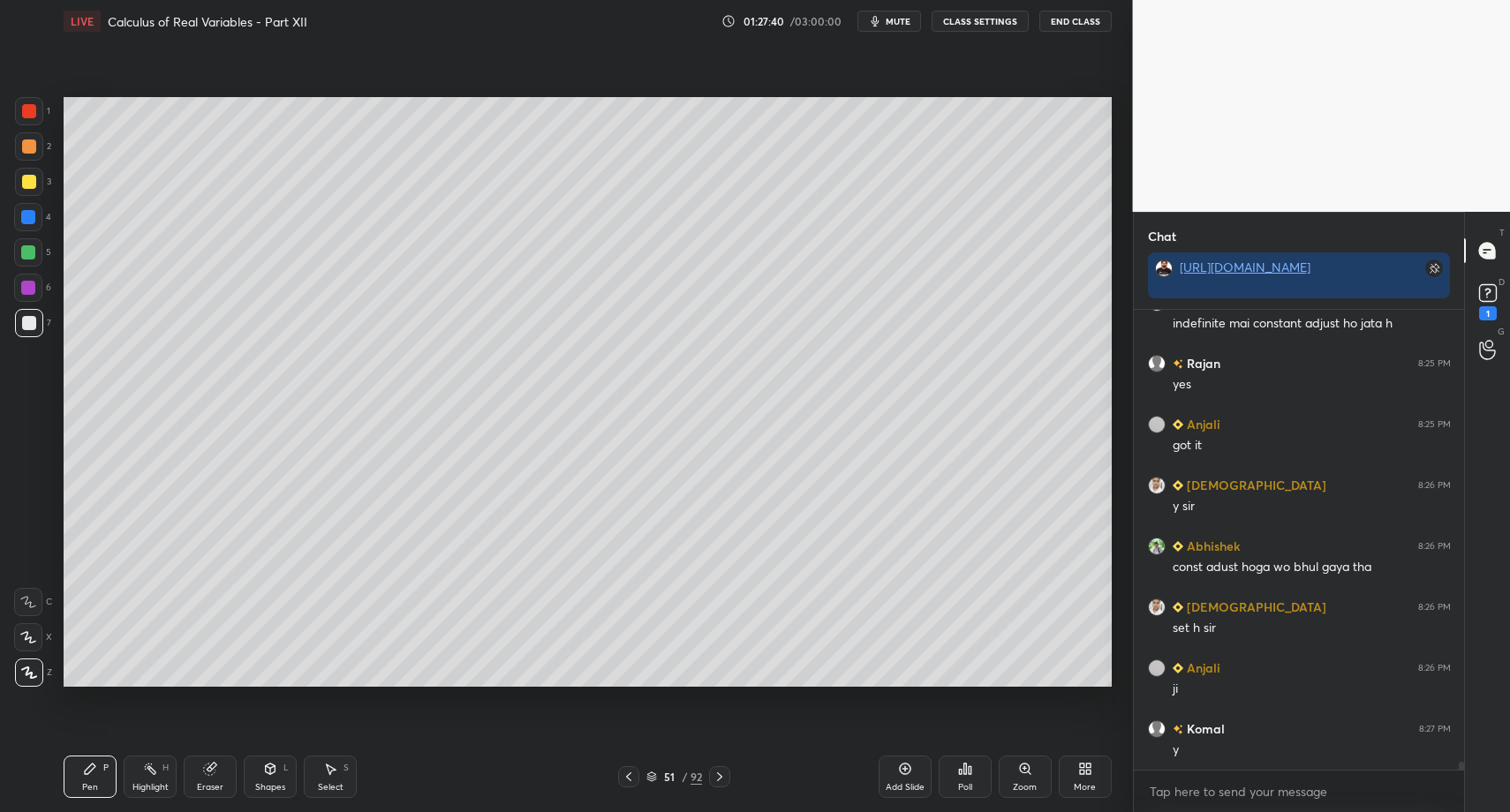 scroll, scrollTop: 26335, scrollLeft: 0, axis: vertical 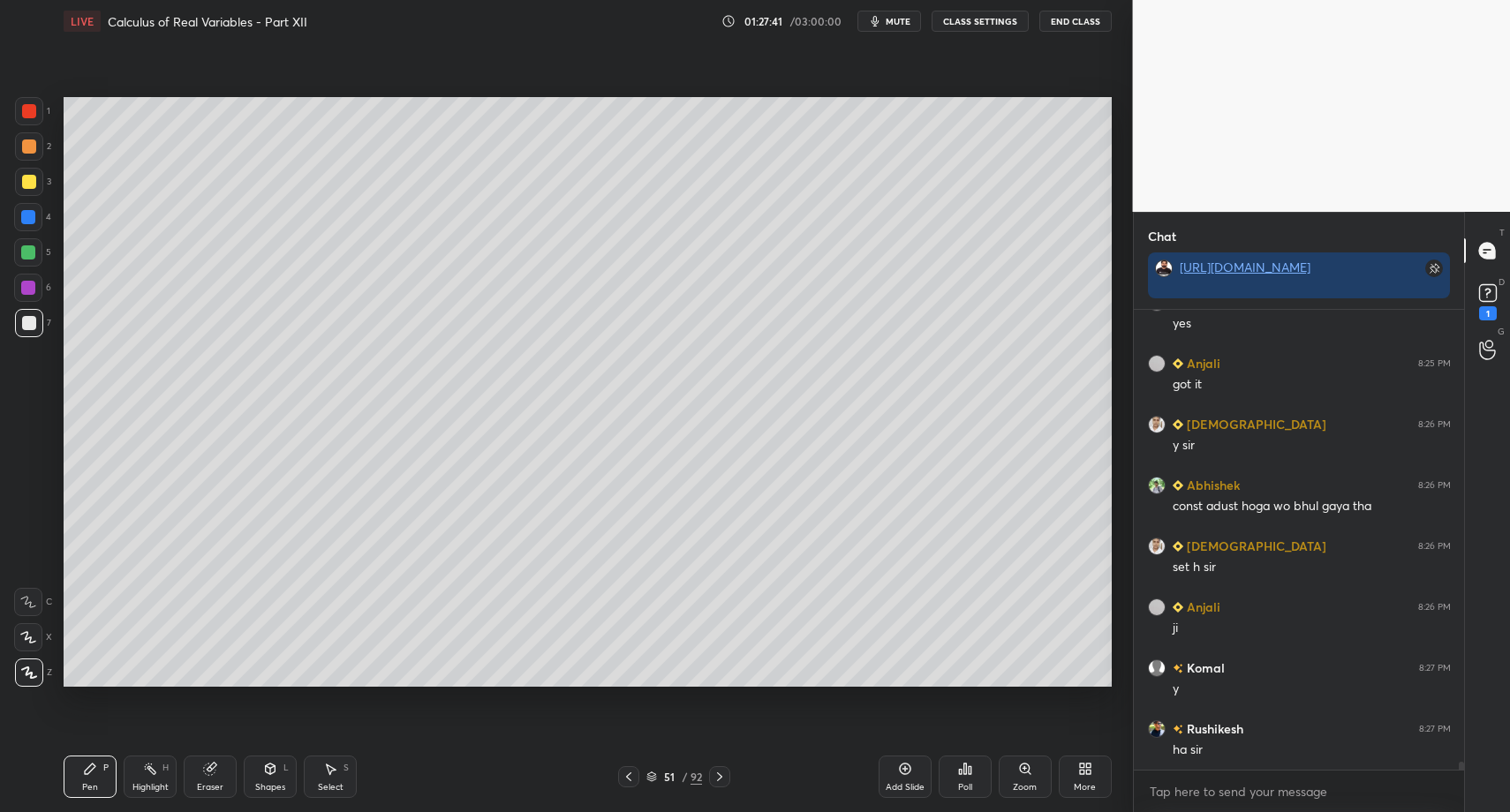 click at bounding box center [29, 111] 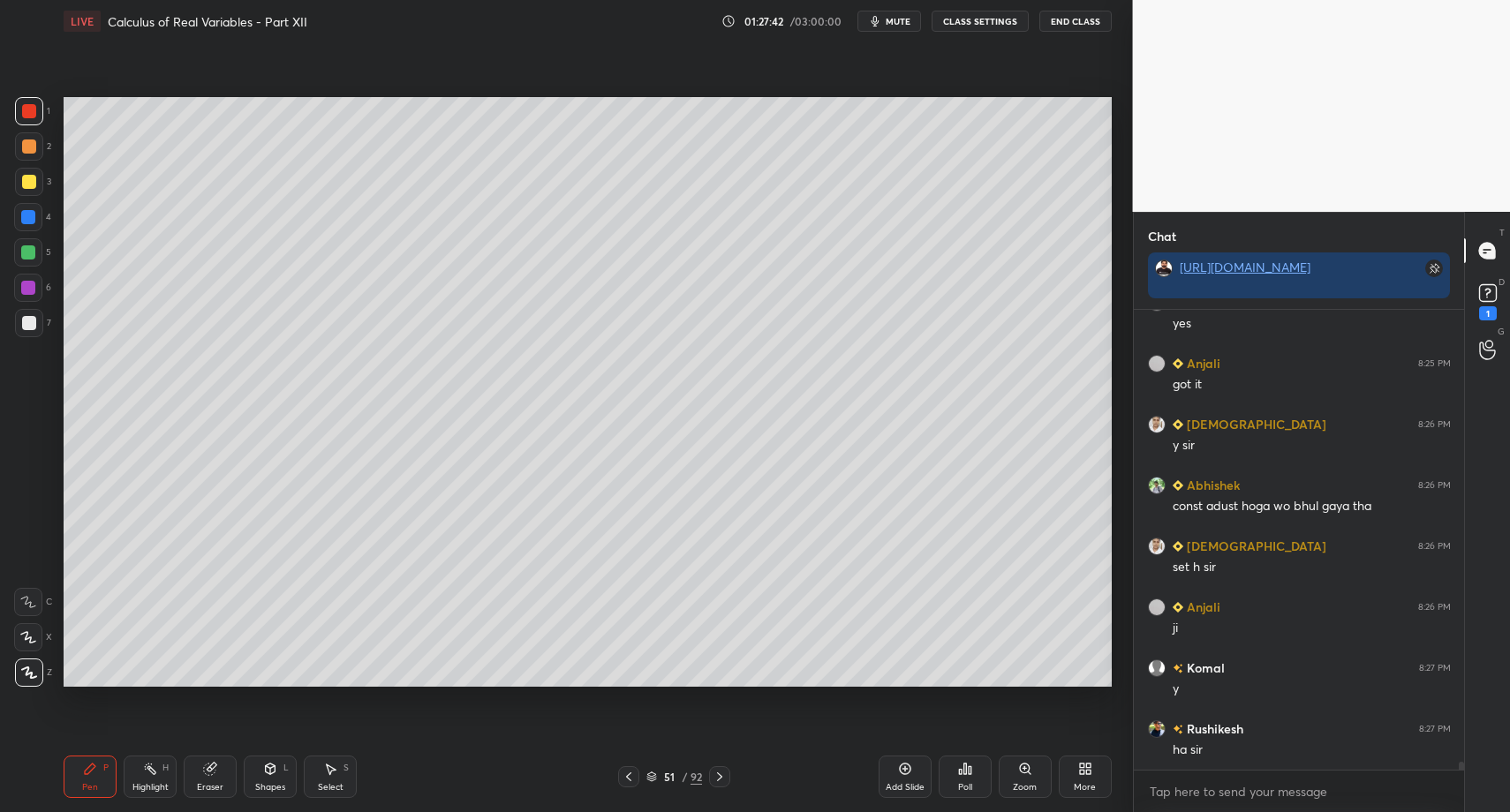 click on "Shapes L" at bounding box center [270, 777] 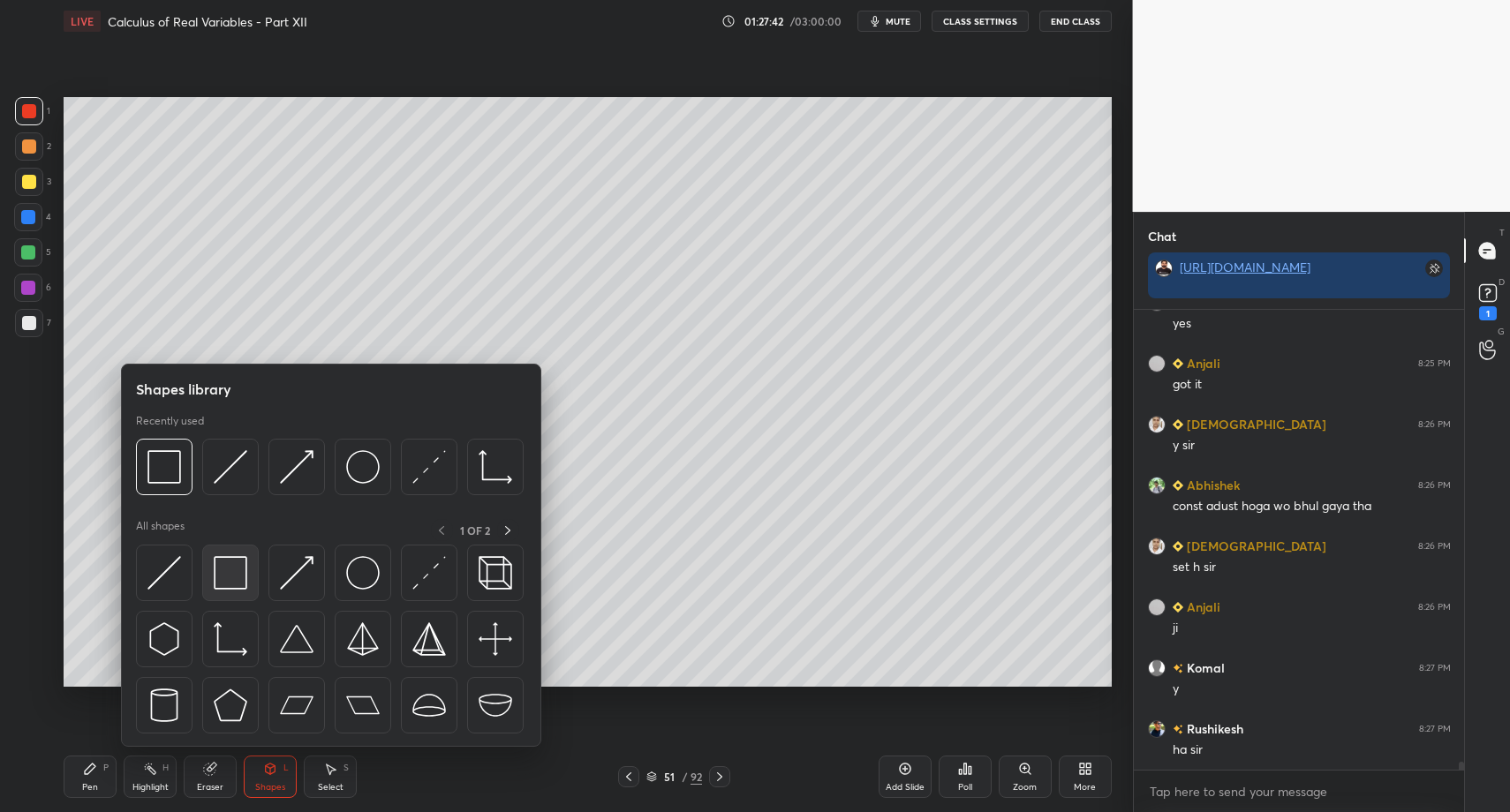 click at bounding box center (230, 573) 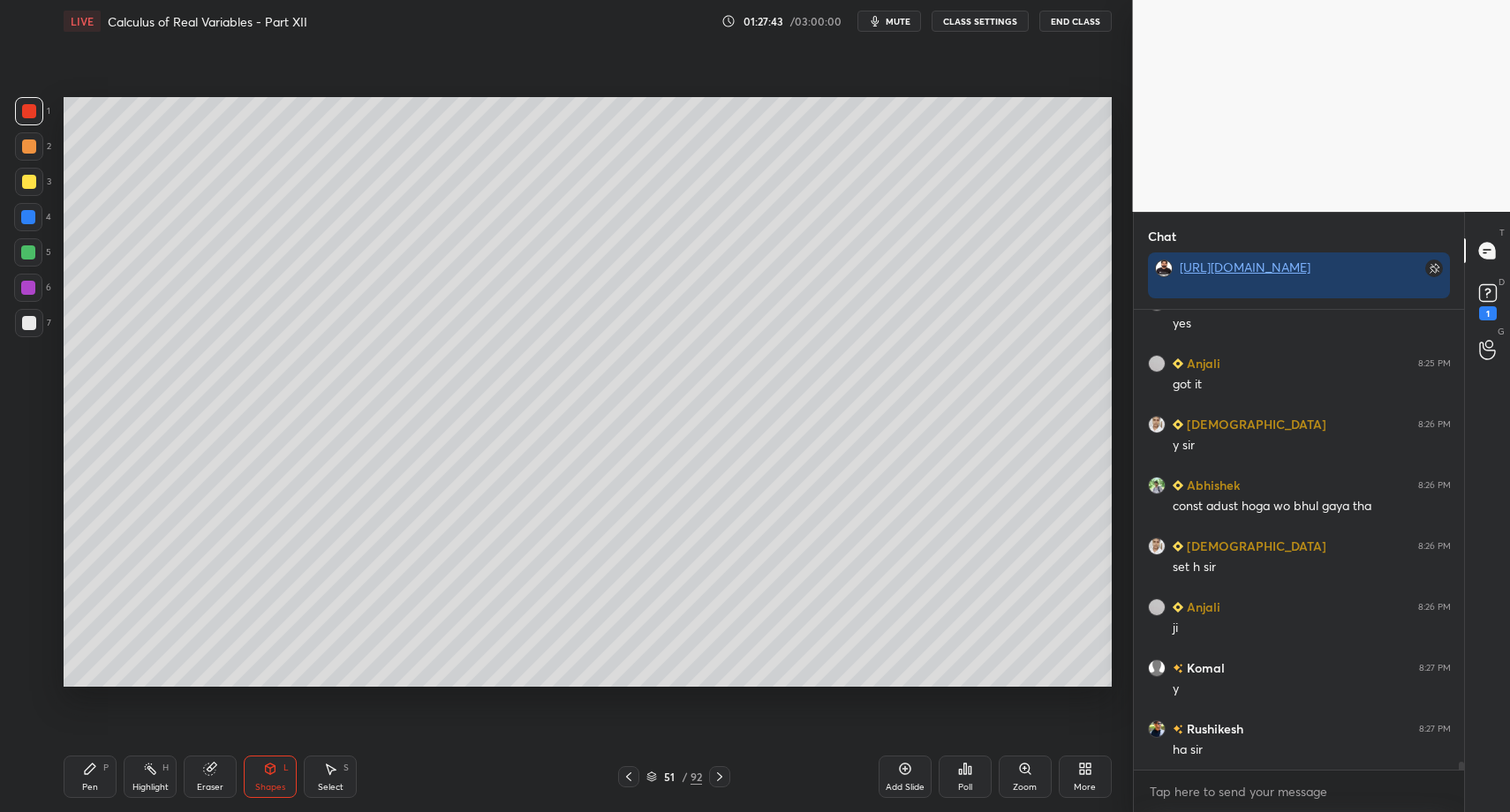 click on "5" at bounding box center [33, 256] 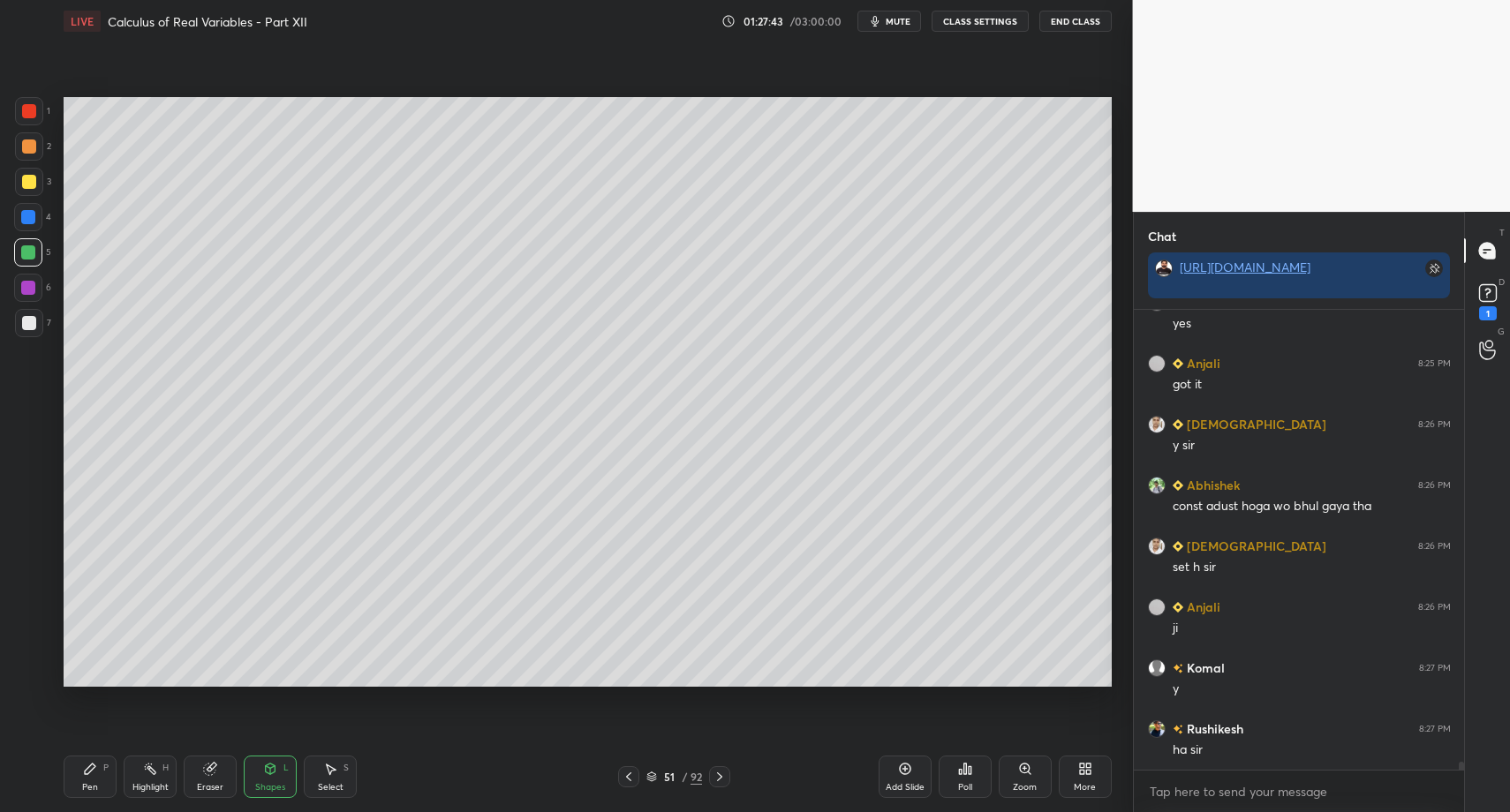 scroll, scrollTop: 26396, scrollLeft: 0, axis: vertical 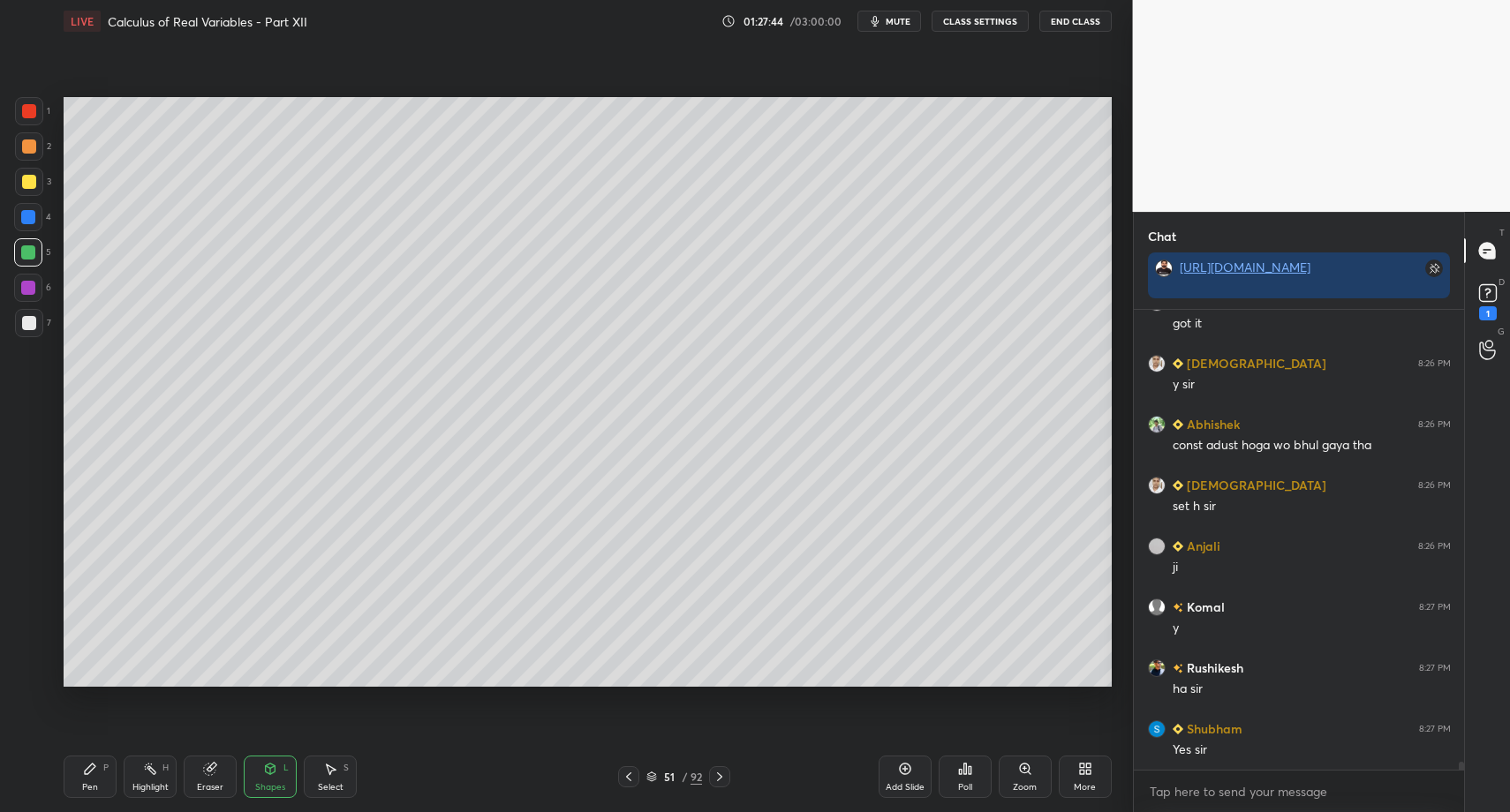 click on "Pen P" at bounding box center (90, 777) 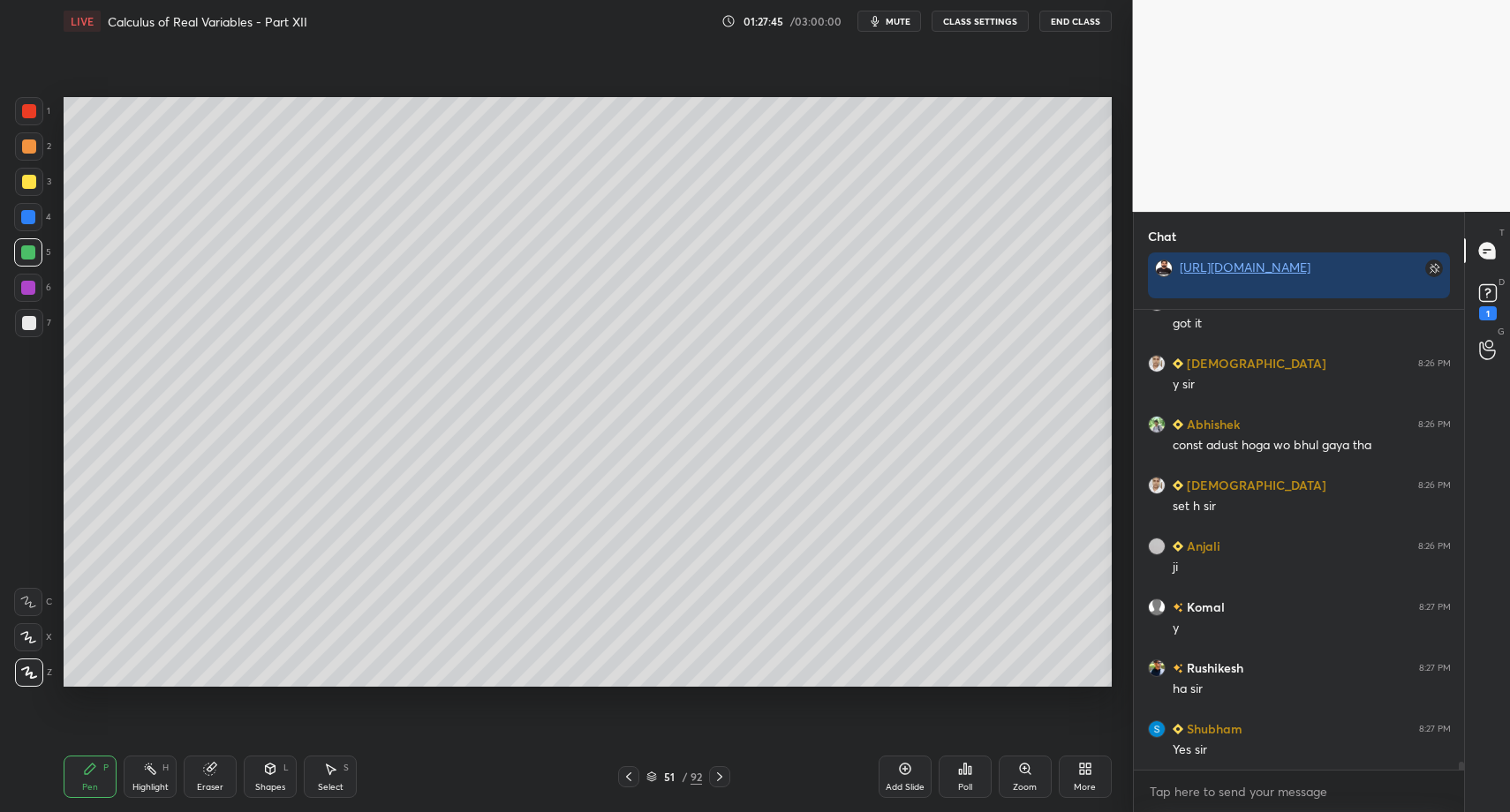 click at bounding box center [29, 323] 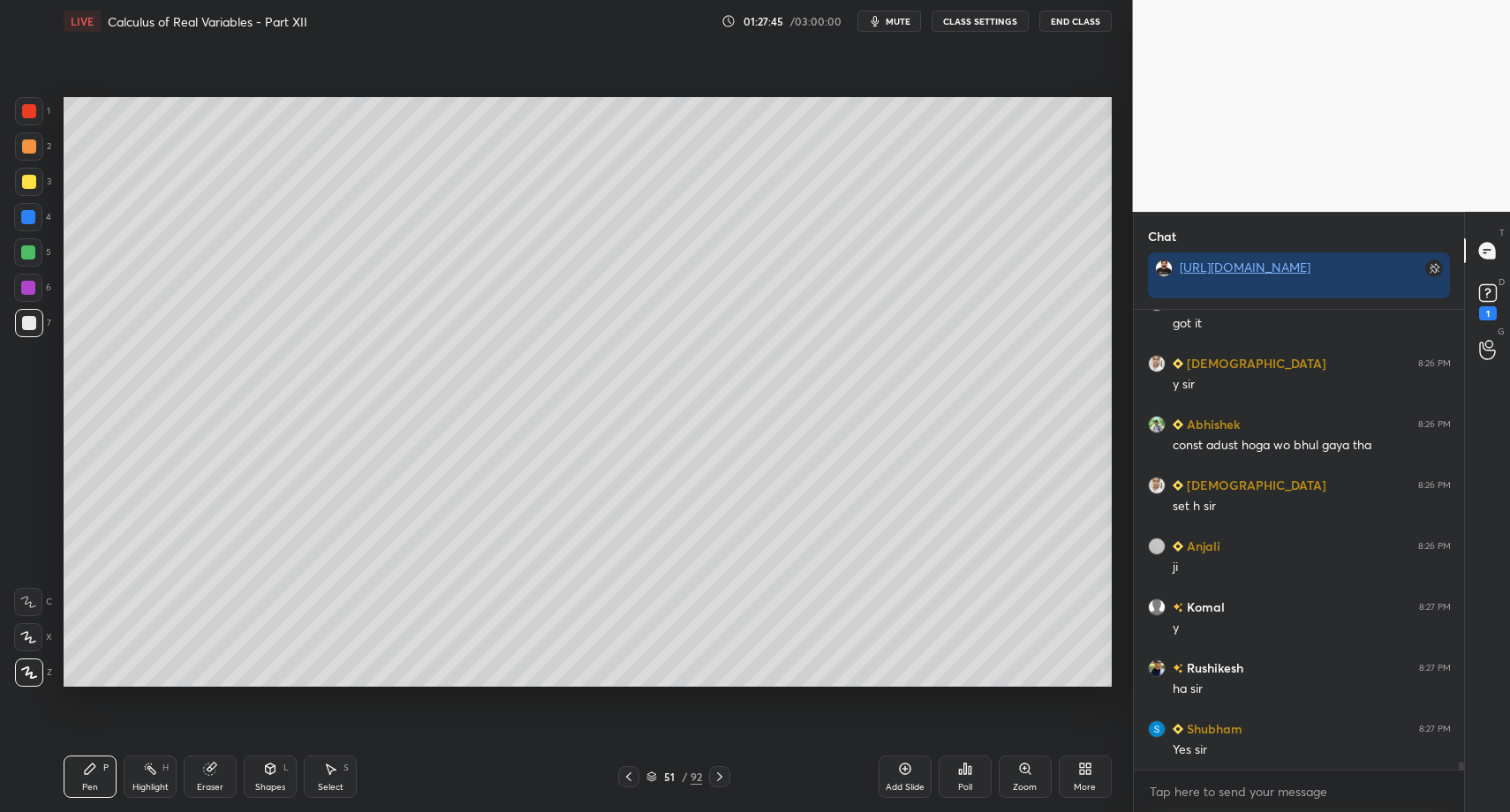 click at bounding box center (29, 323) 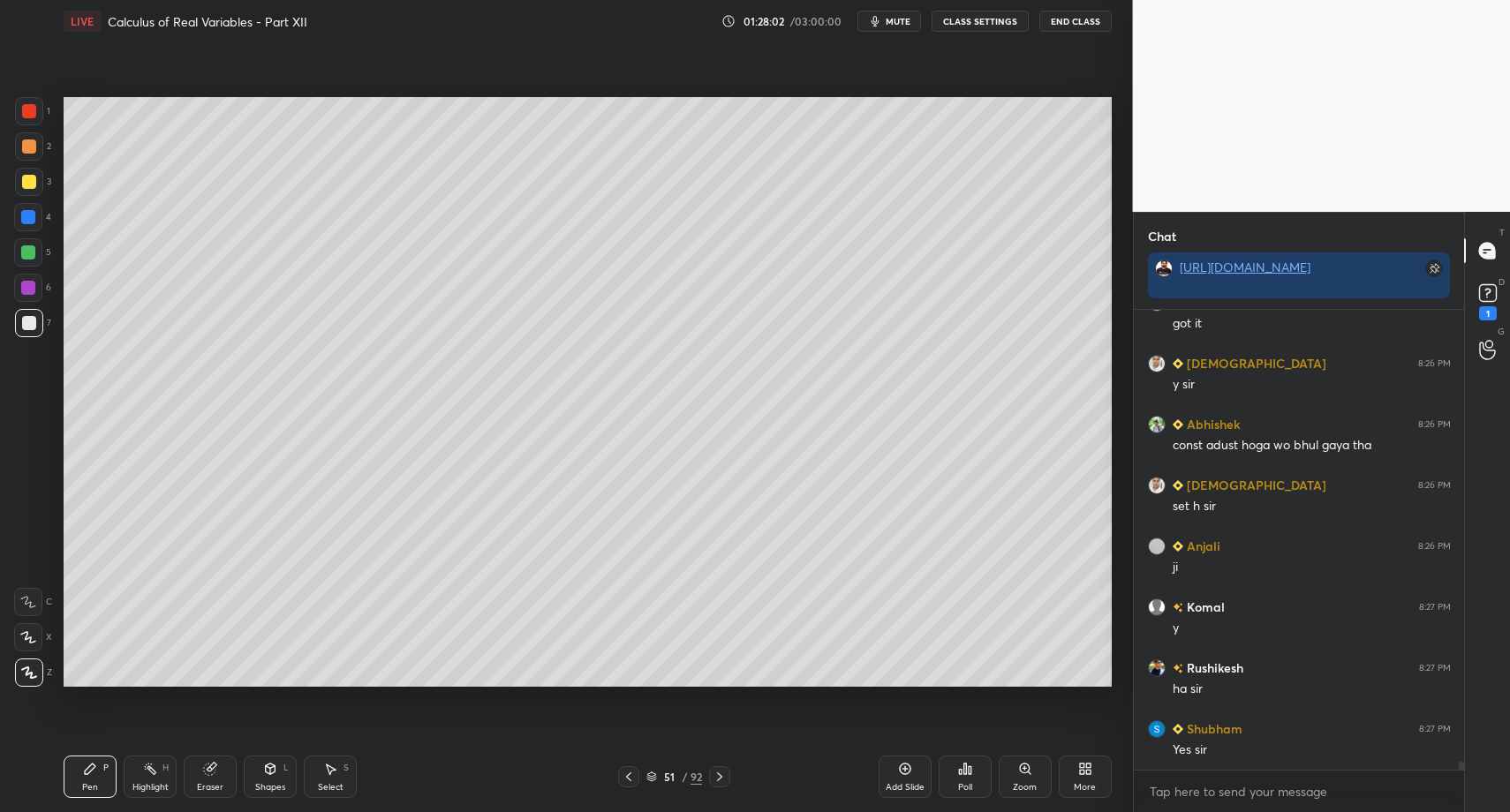 click on "51 / 92" at bounding box center [674, 777] 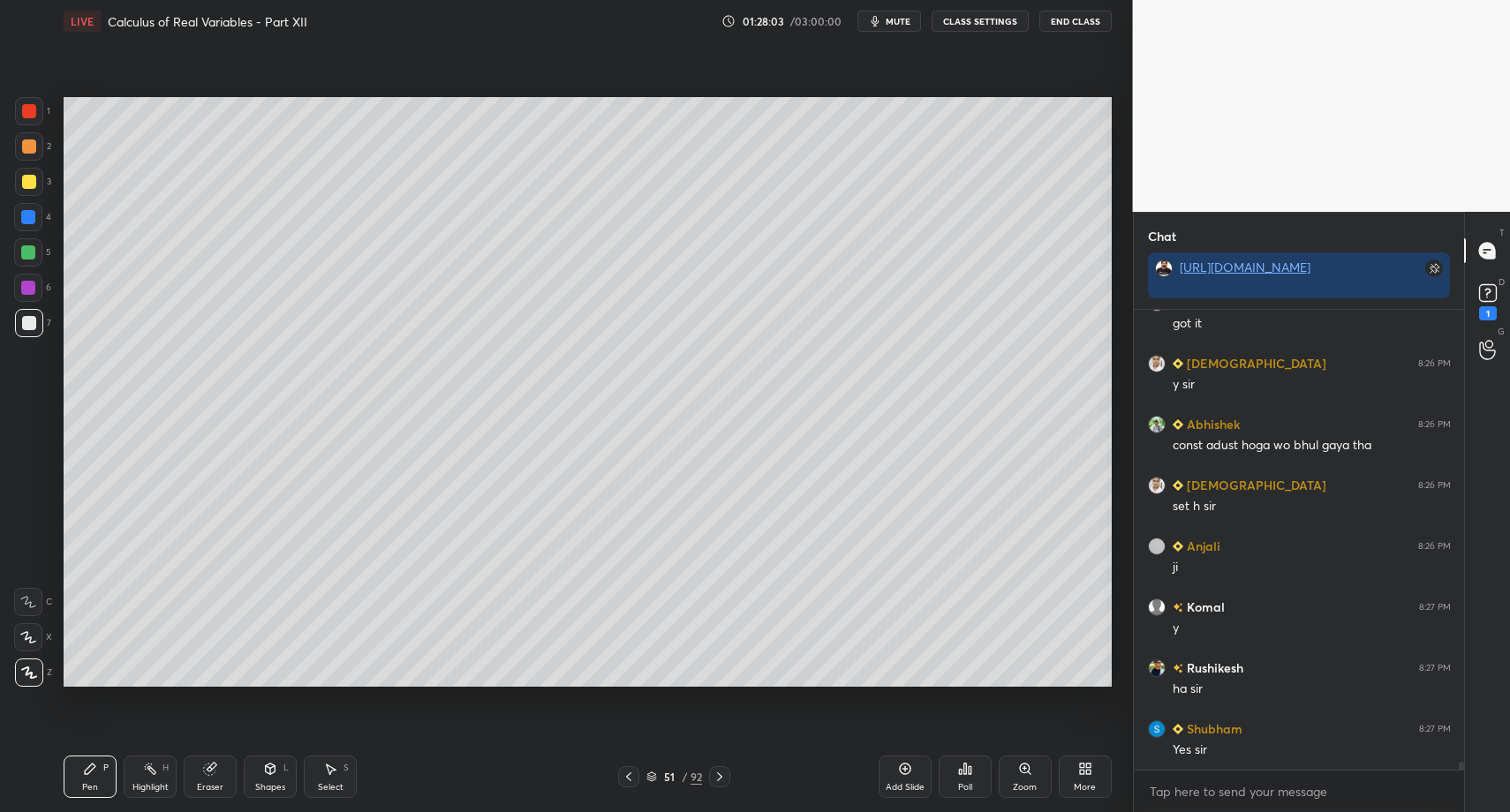 click at bounding box center (629, 777) 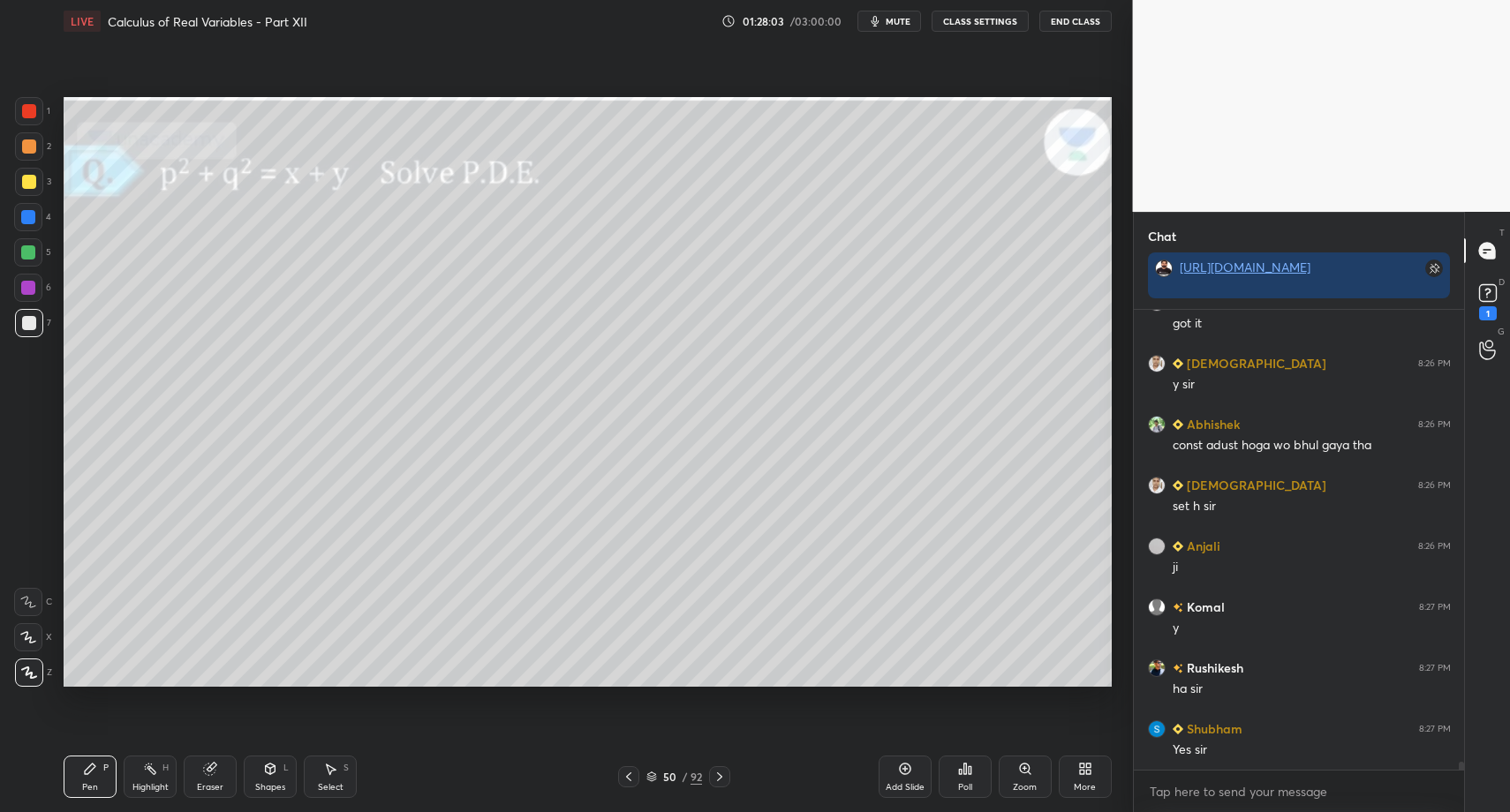 click 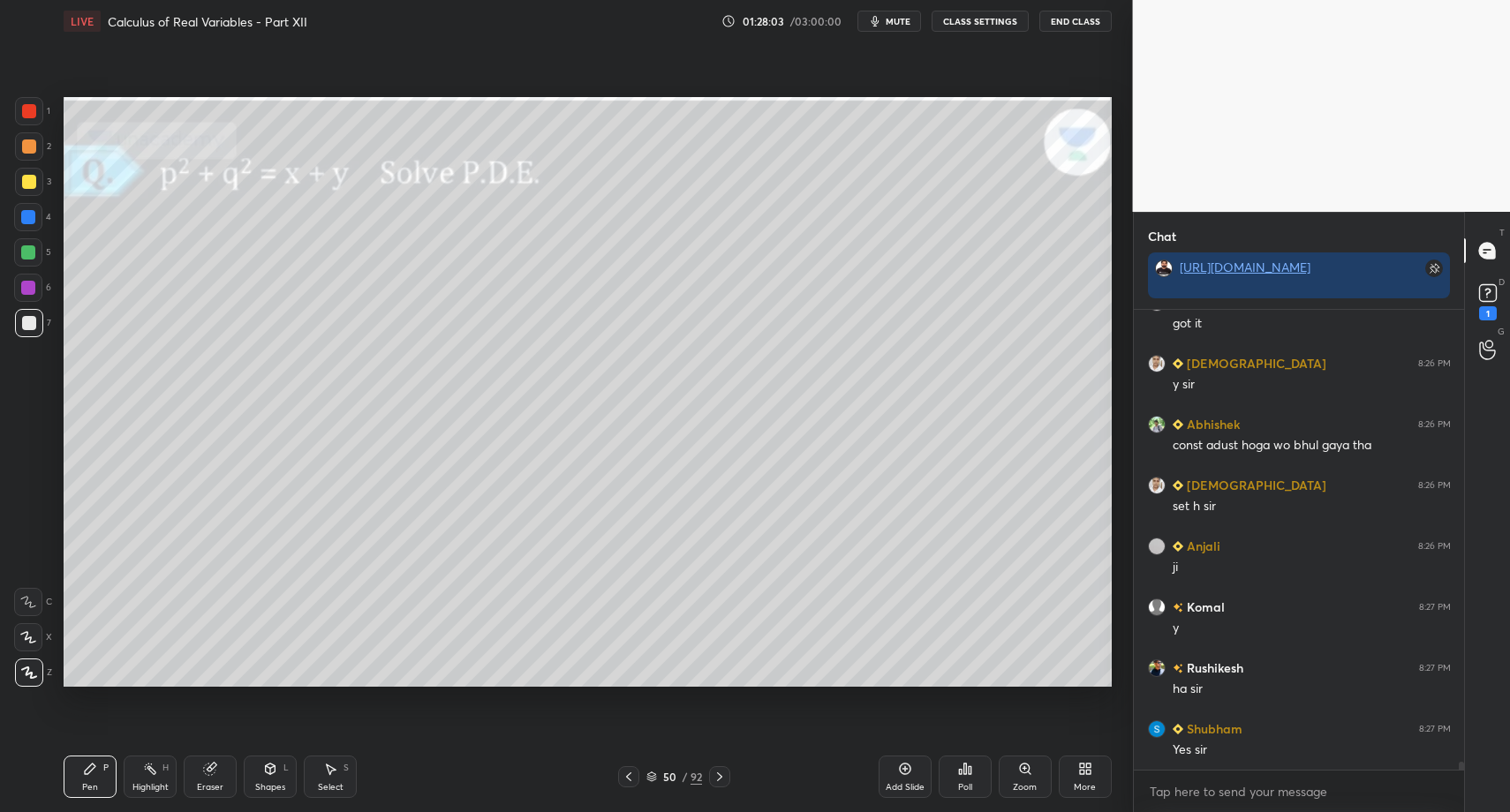click 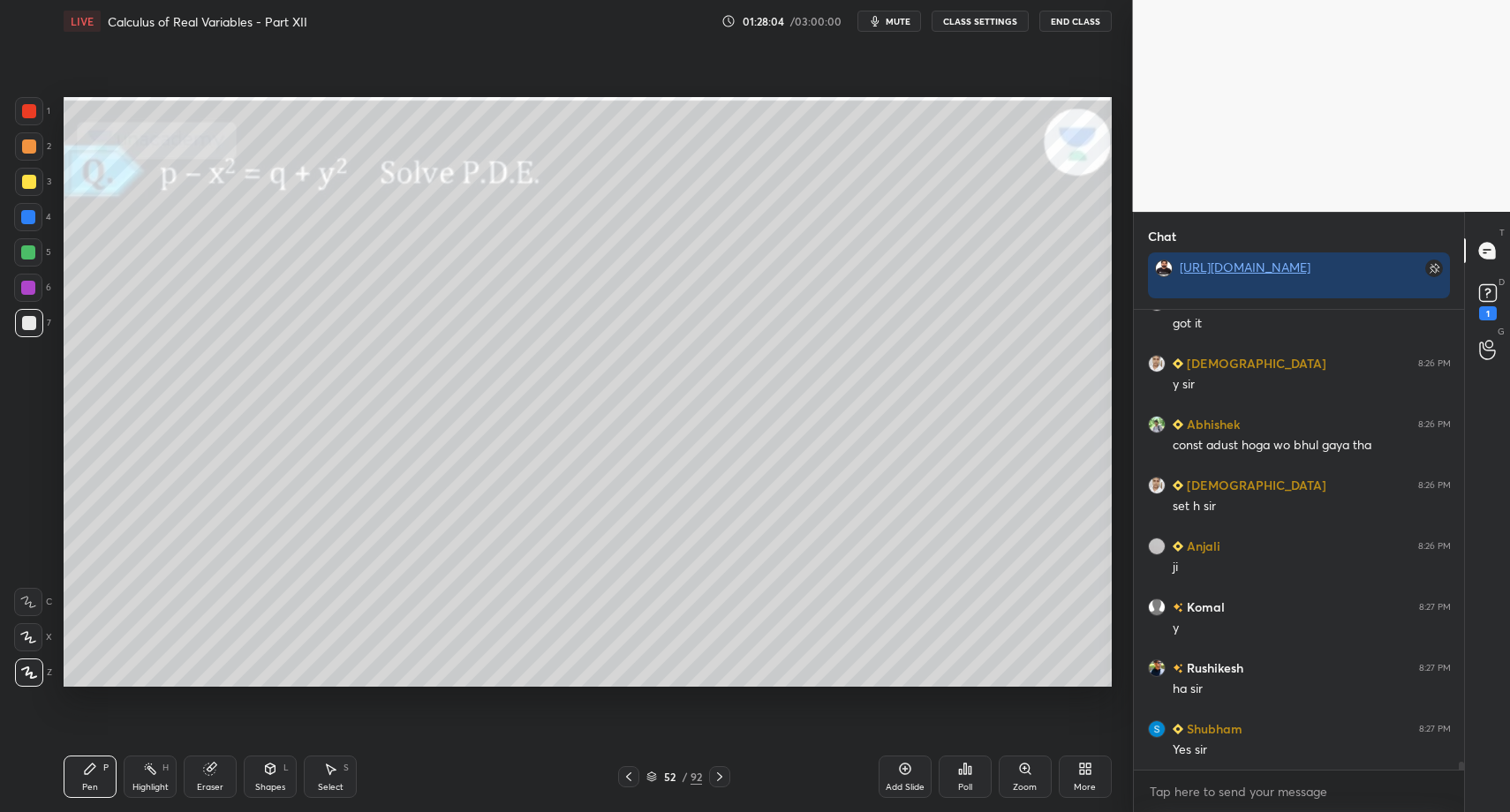 click on "Pen P" at bounding box center [90, 777] 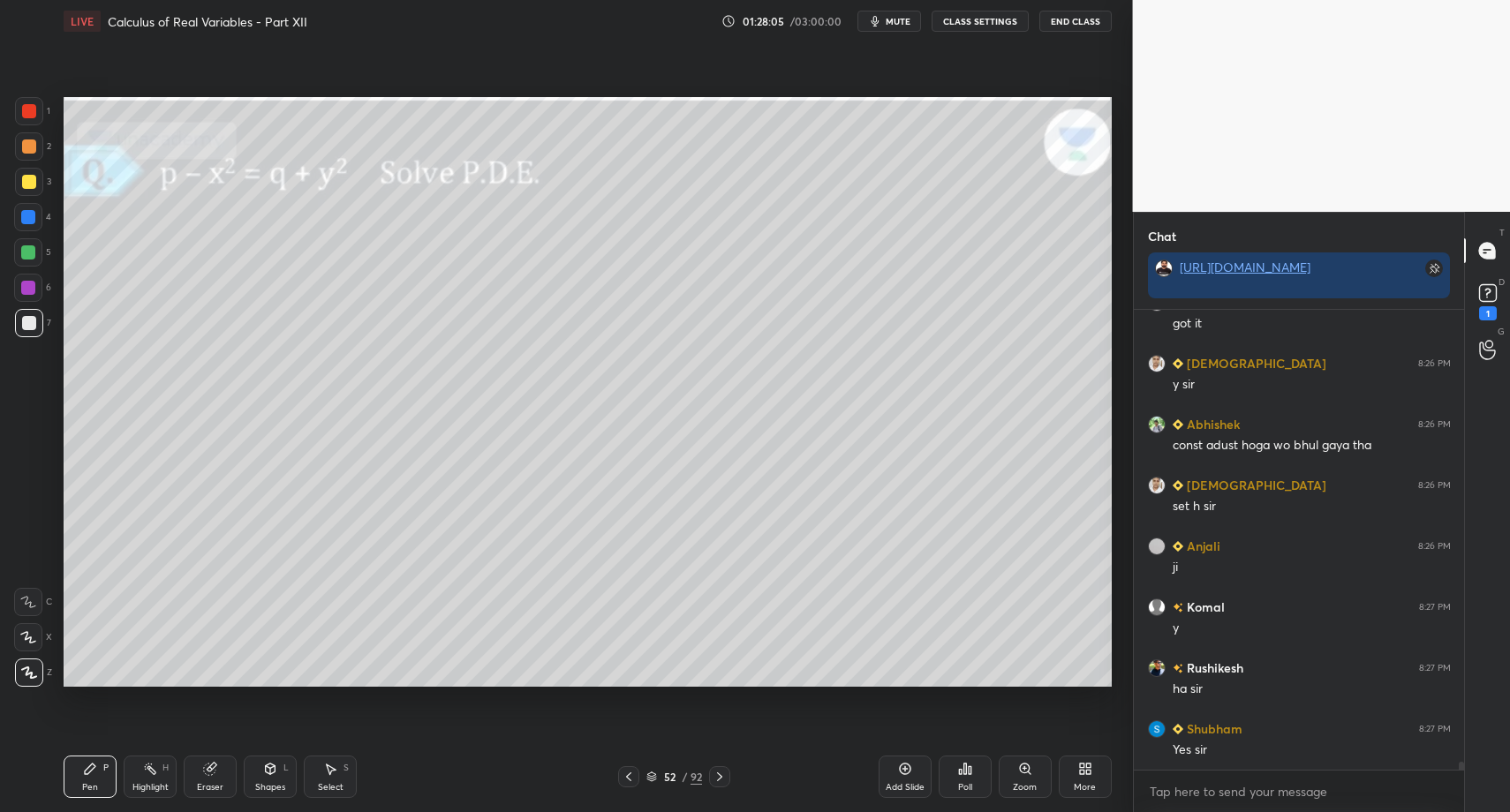 click on "Poll" at bounding box center (965, 777) 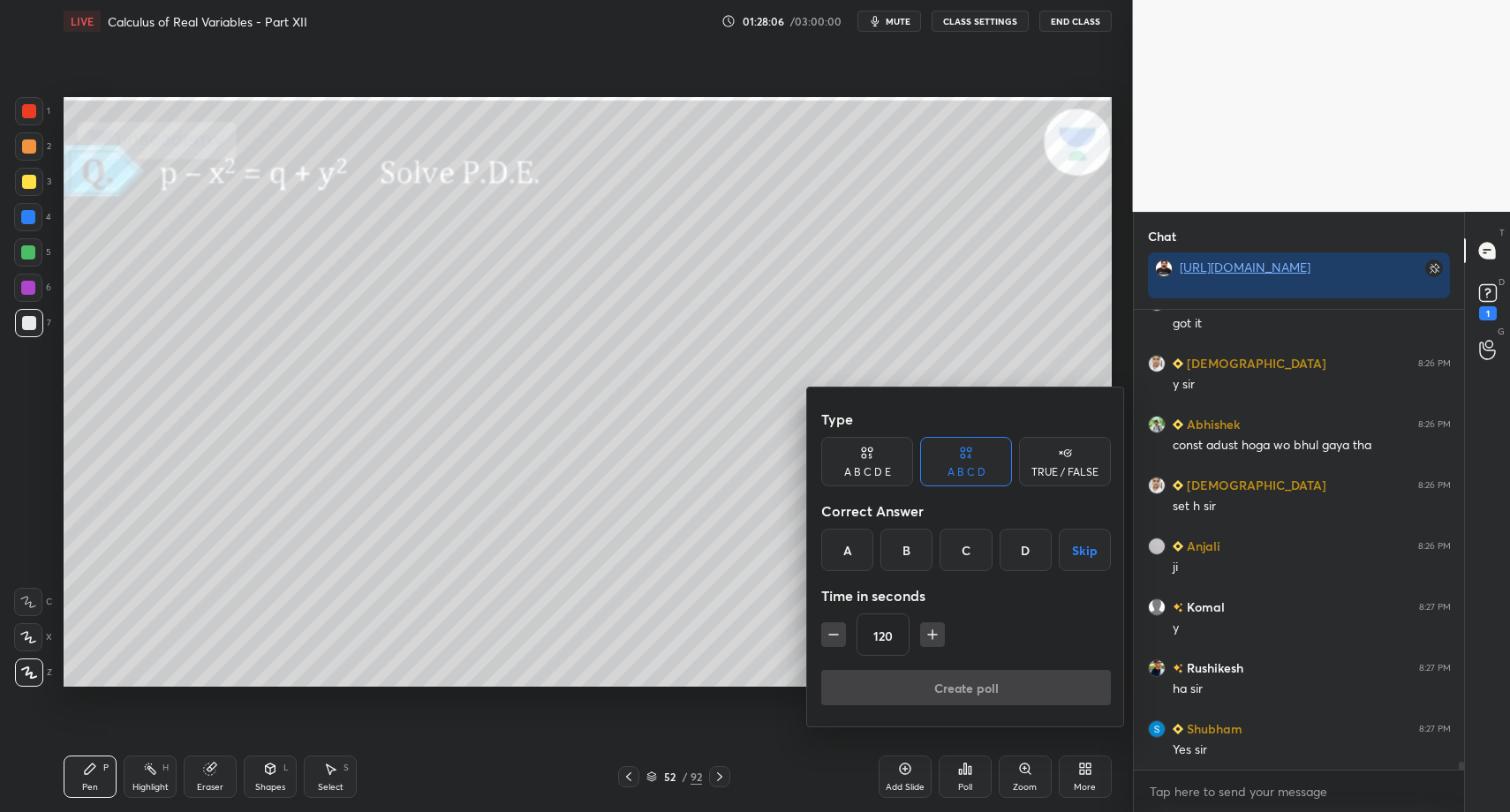 click on "Skip" at bounding box center (1084, 550) 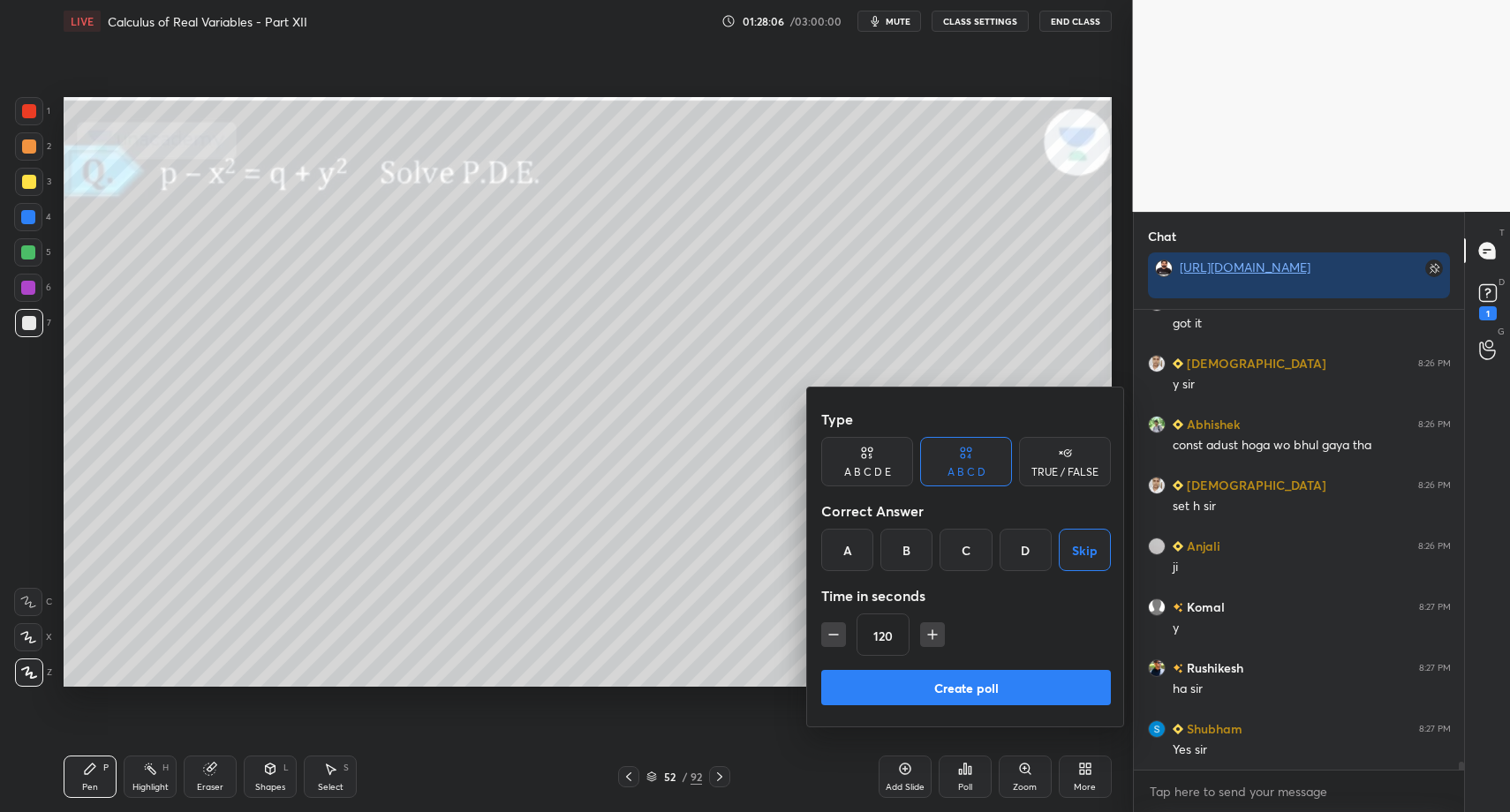 click on "Create poll" at bounding box center (966, 688) 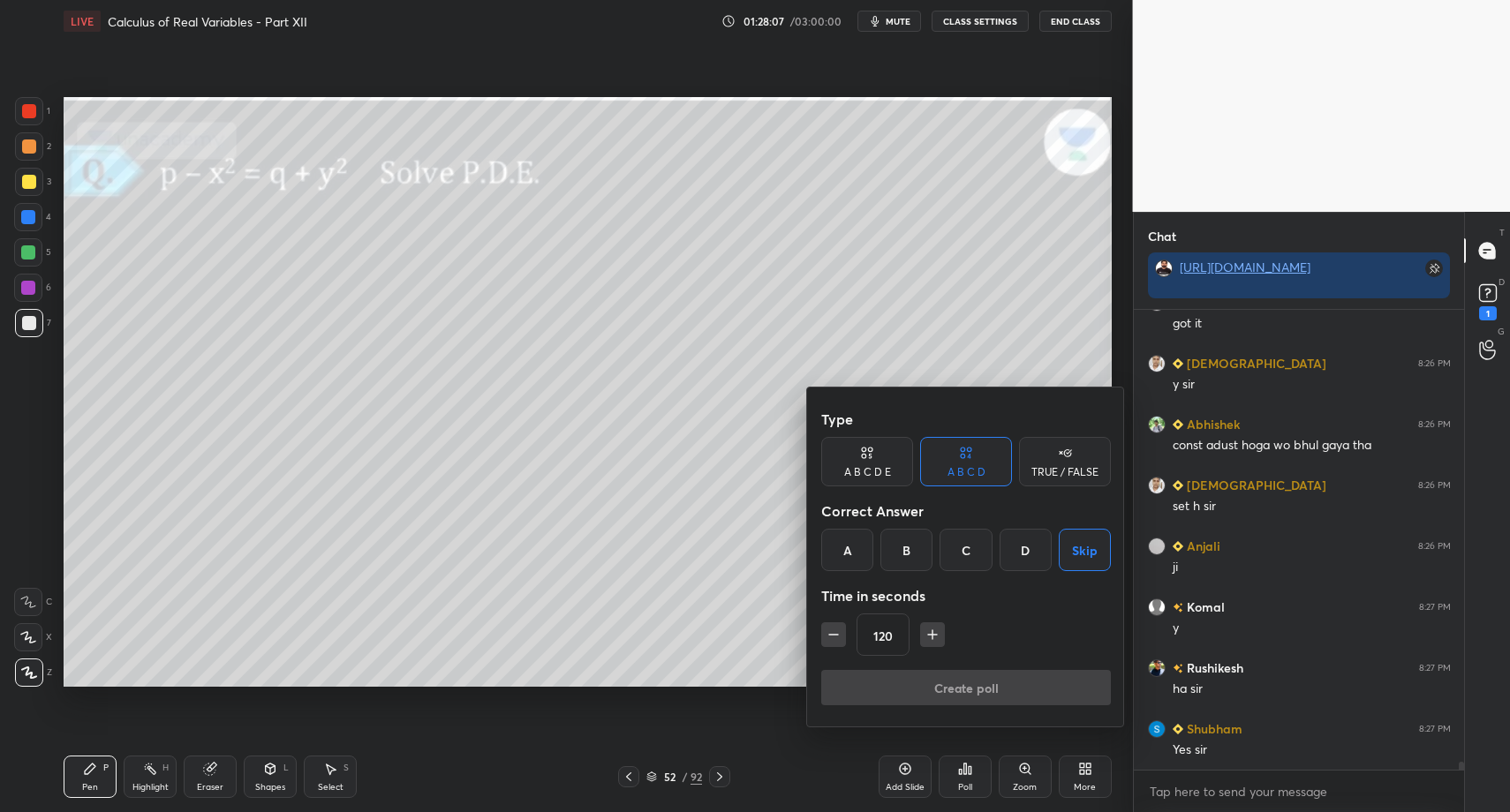 scroll, scrollTop: 425, scrollLeft: 325, axis: both 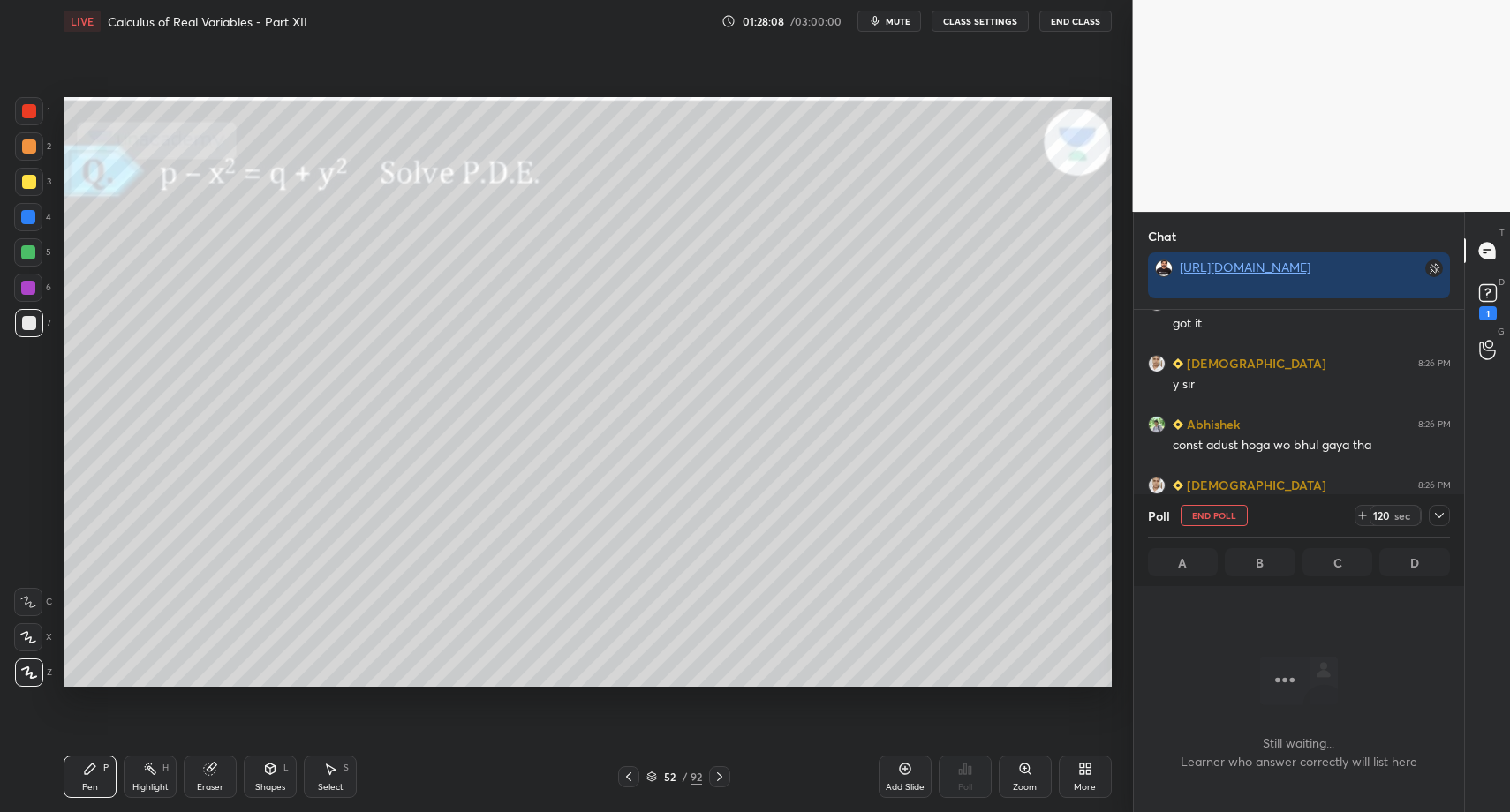 drag, startPoint x: 1439, startPoint y: 515, endPoint x: 1429, endPoint y: 527, distance: 15.620499 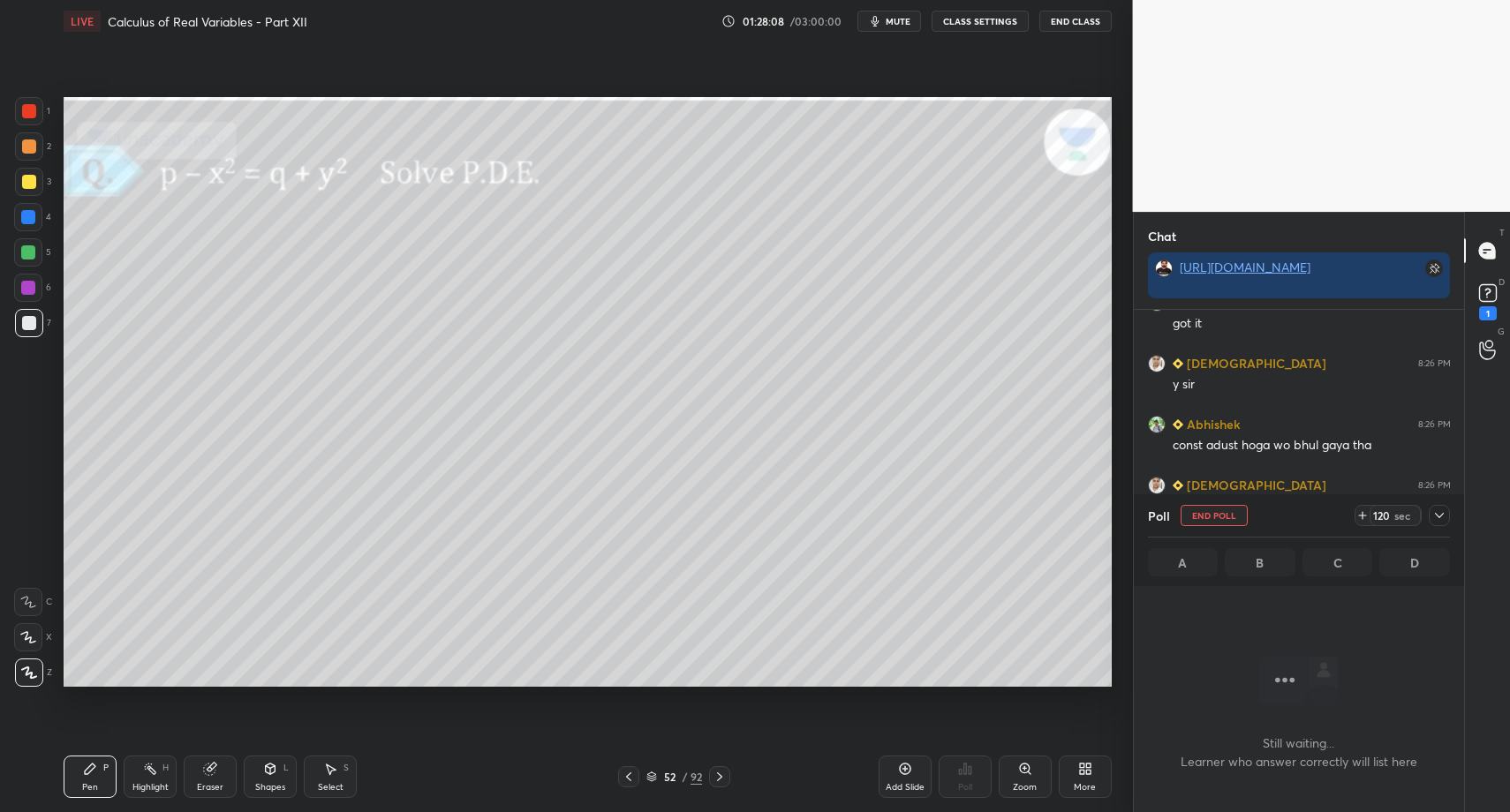 click 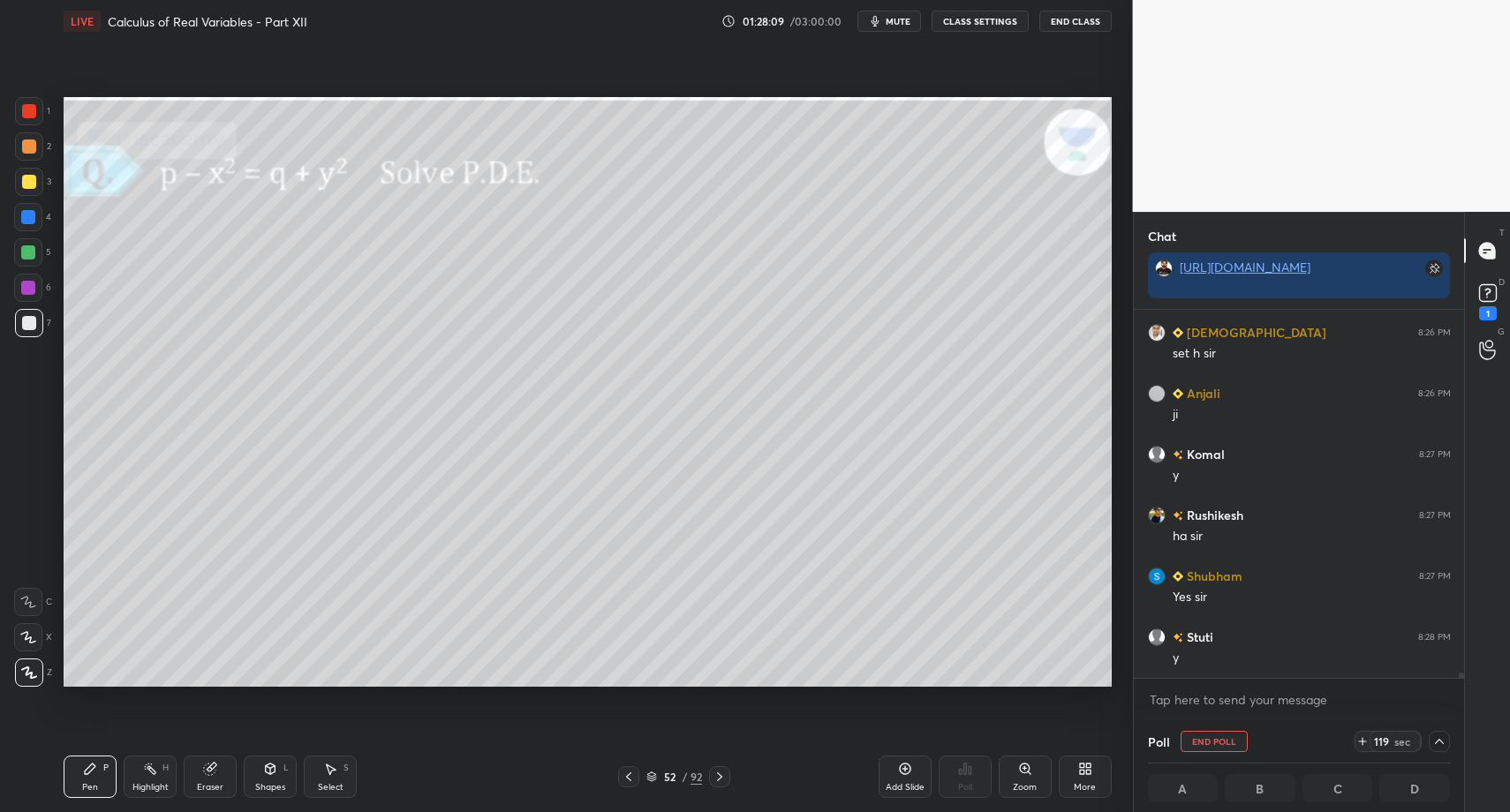 click 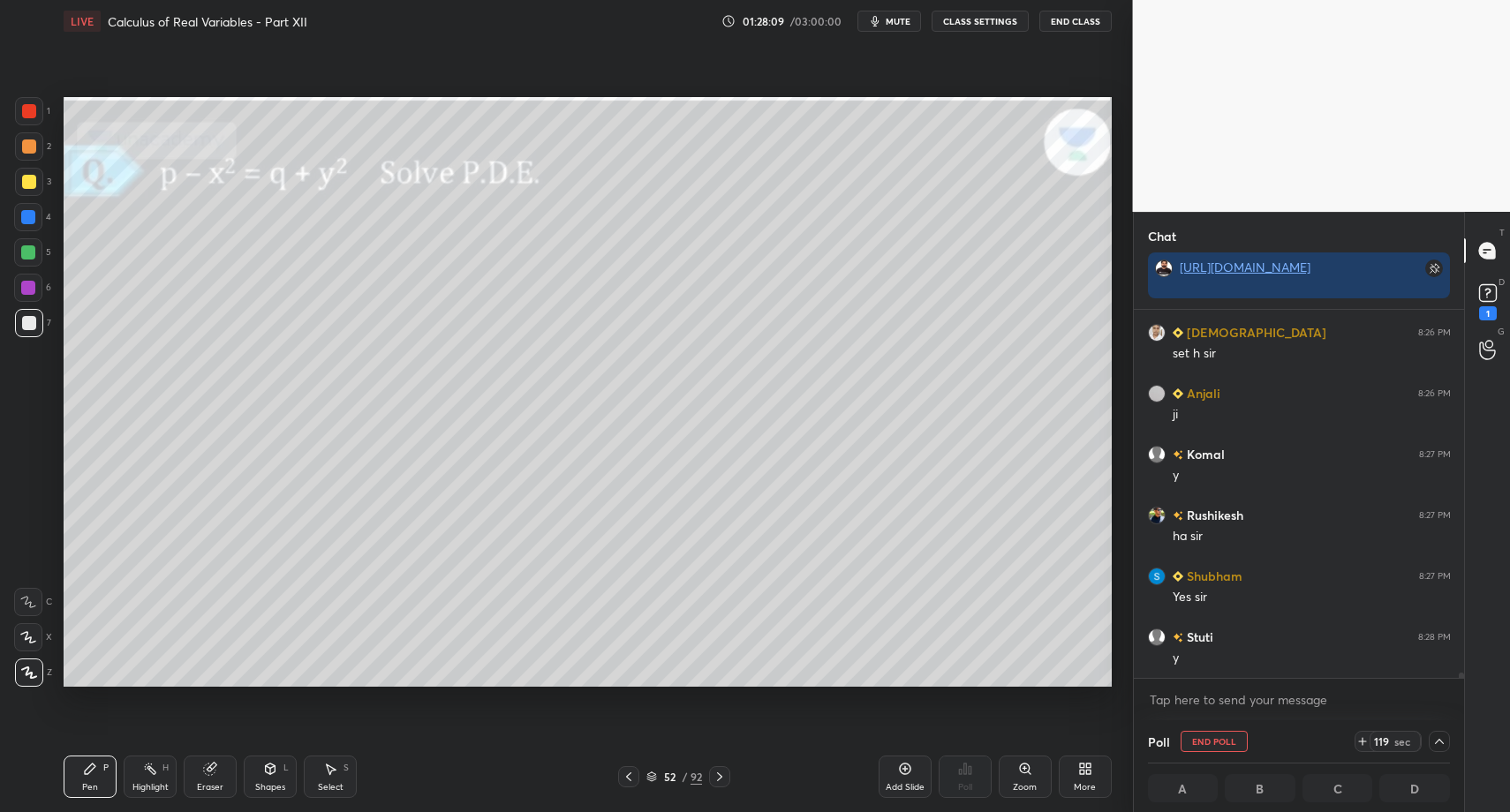 click 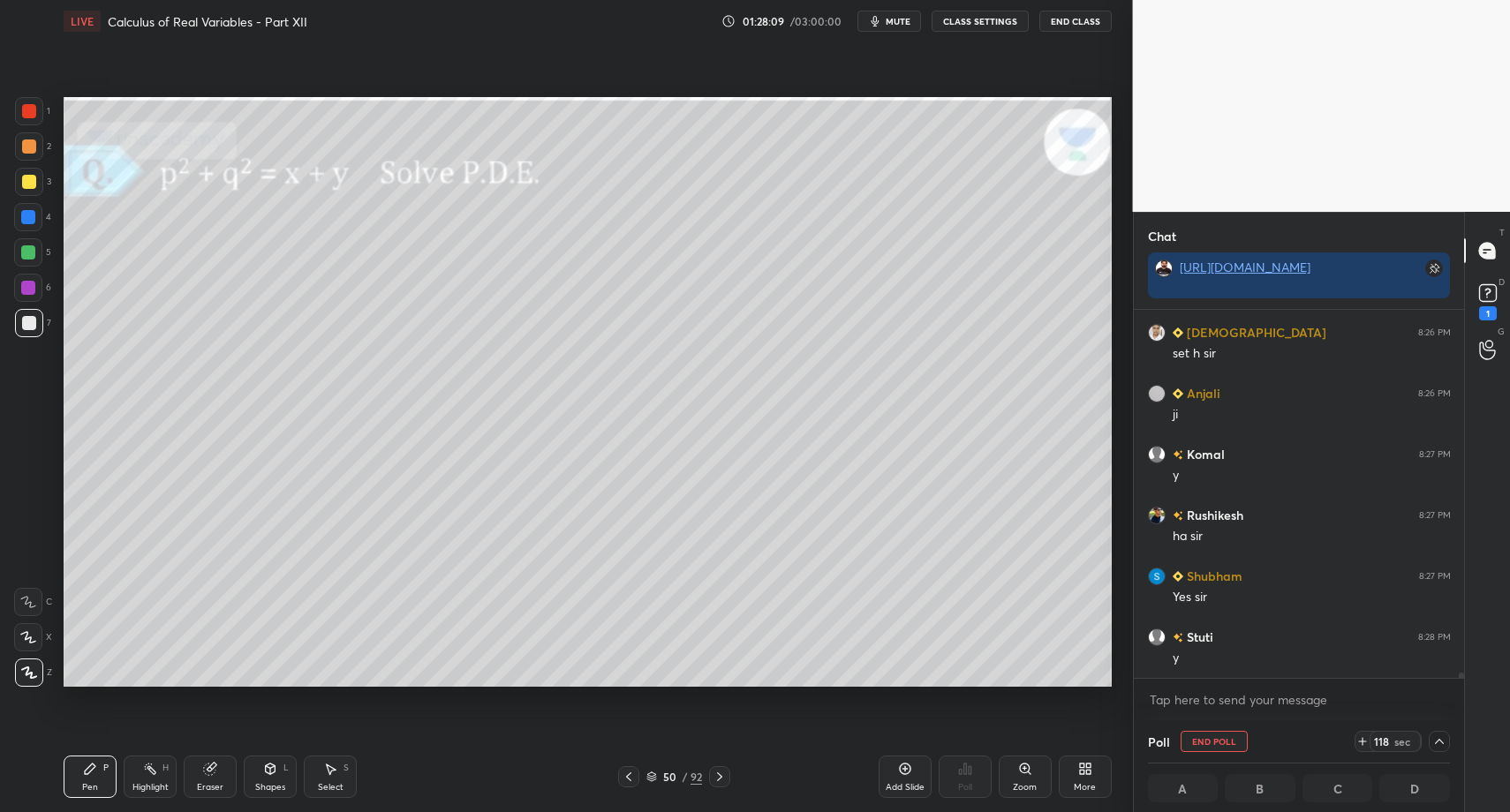 scroll, scrollTop: 26610, scrollLeft: 0, axis: vertical 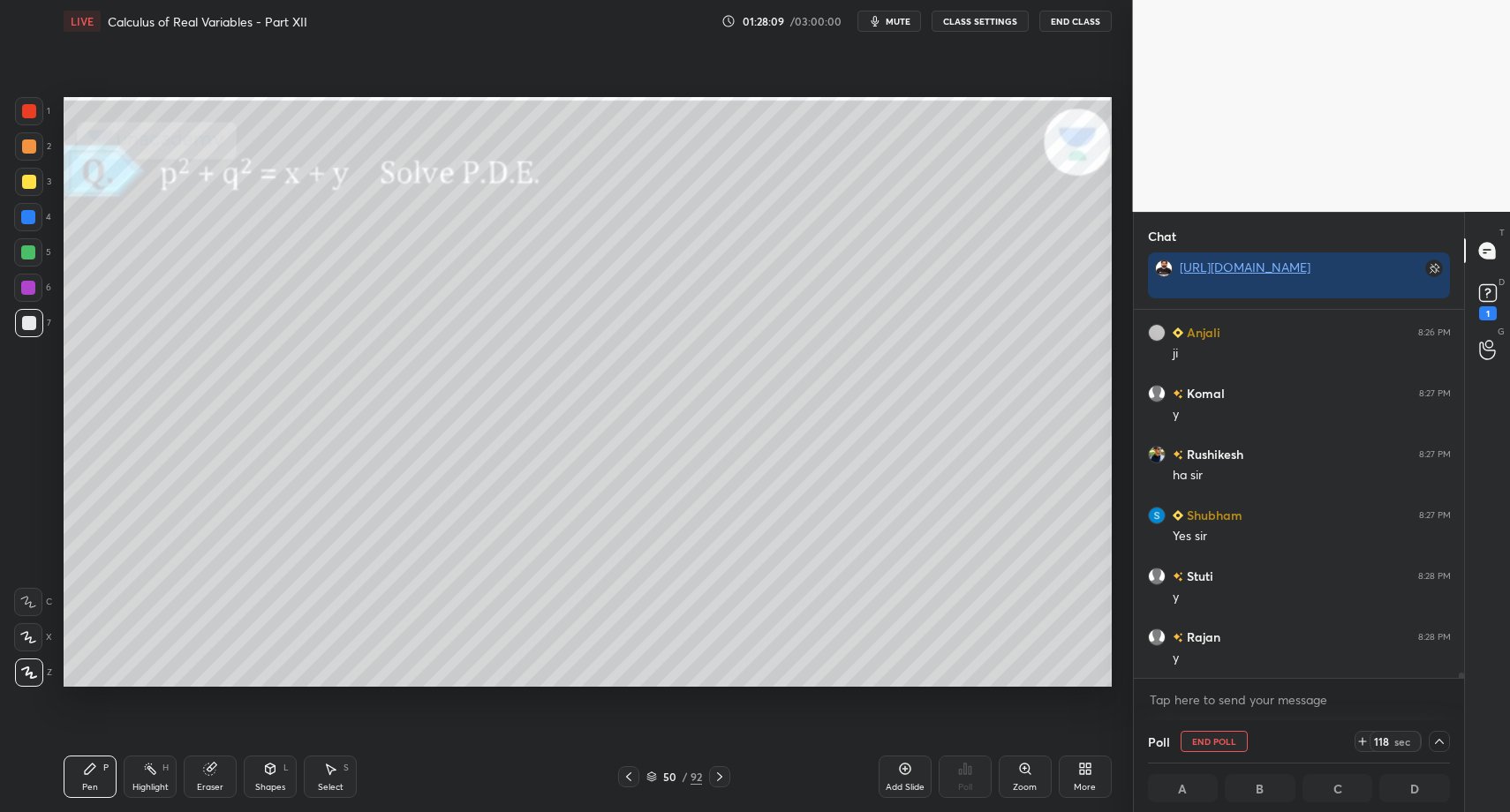 click on "Select S" at bounding box center [330, 777] 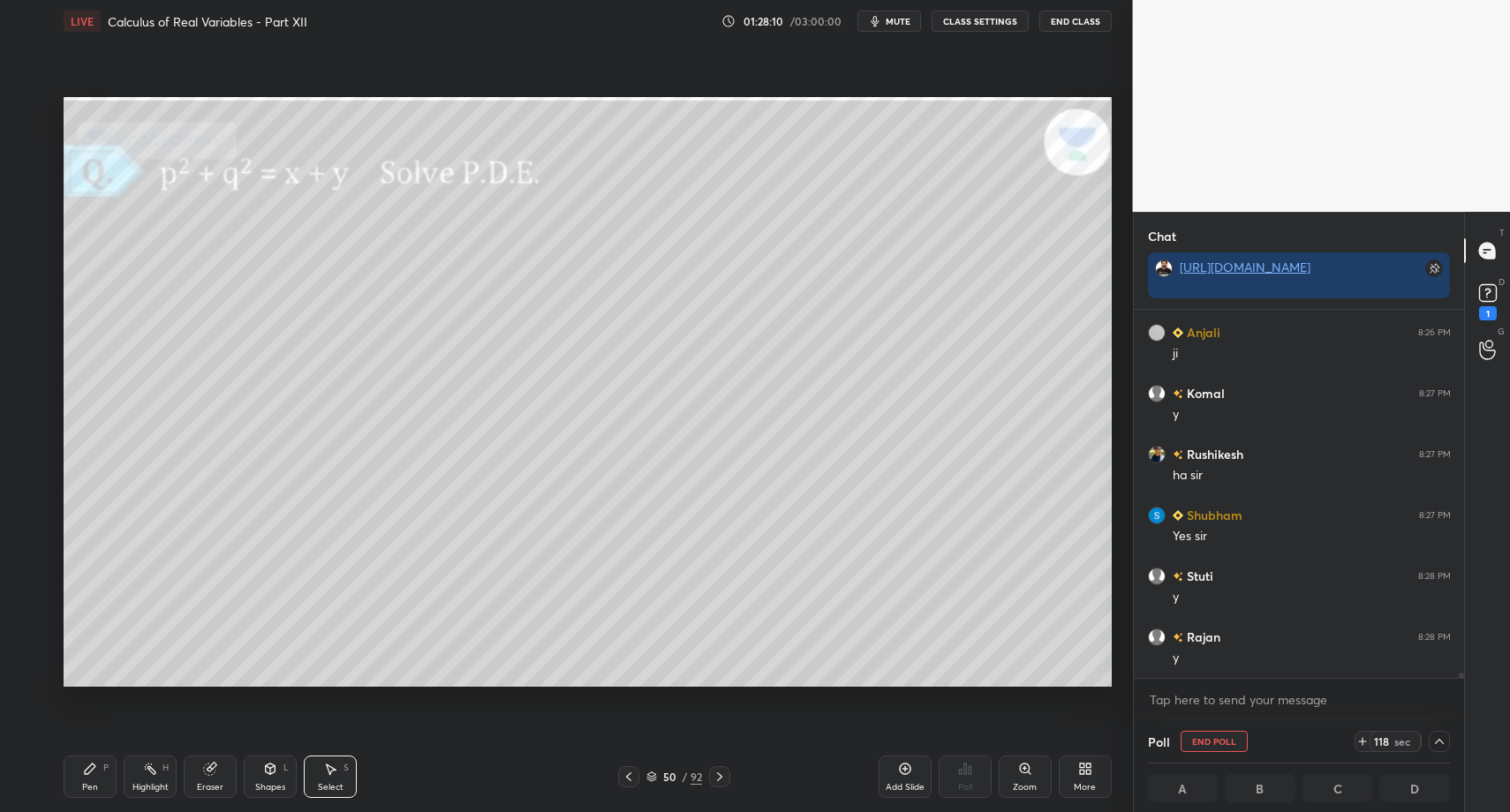 drag, startPoint x: 346, startPoint y: 777, endPoint x: 296, endPoint y: 671, distance: 117.20068 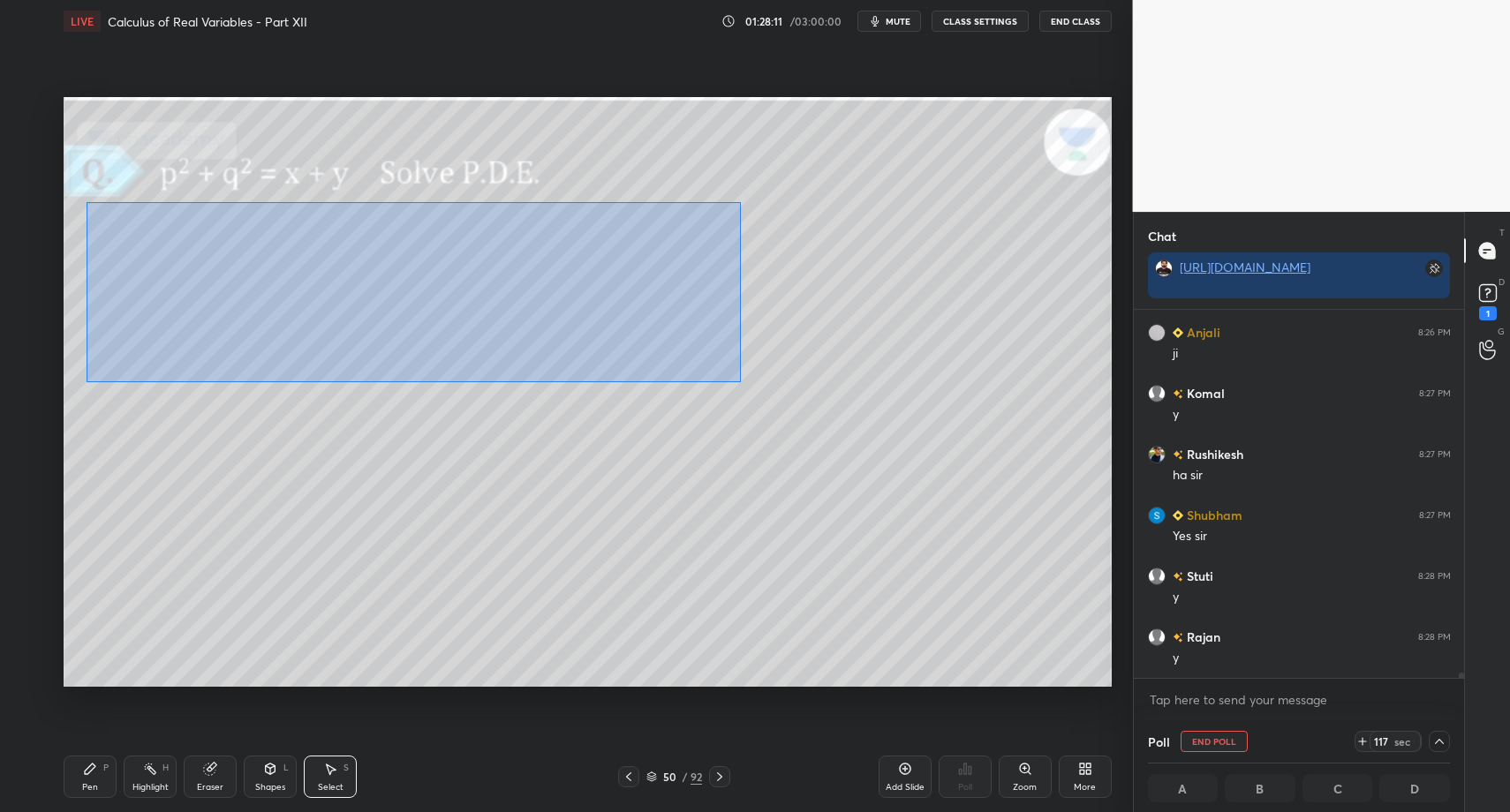 drag, startPoint x: 120, startPoint y: 225, endPoint x: 818, endPoint y: 378, distance: 714.5719 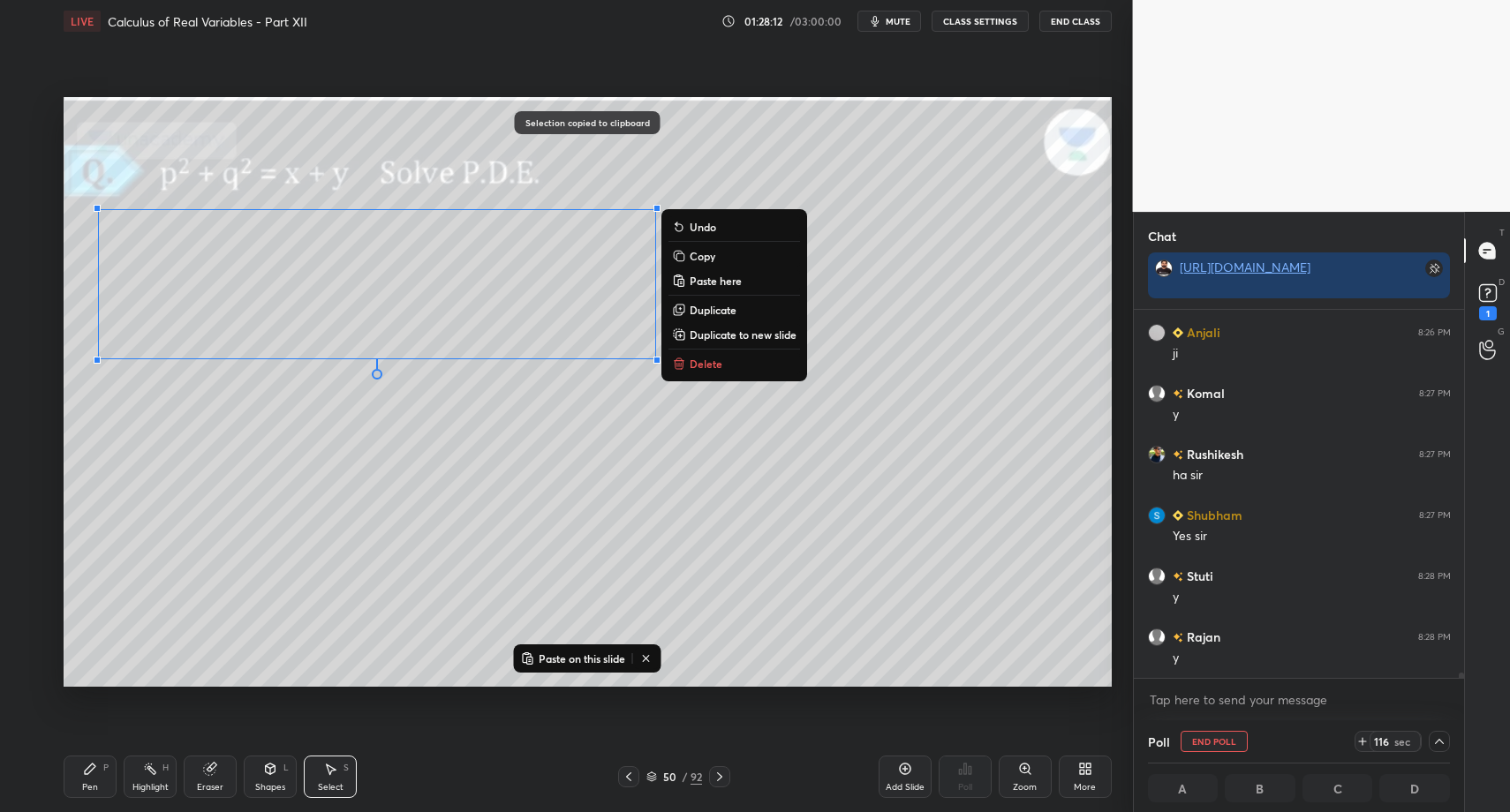 click 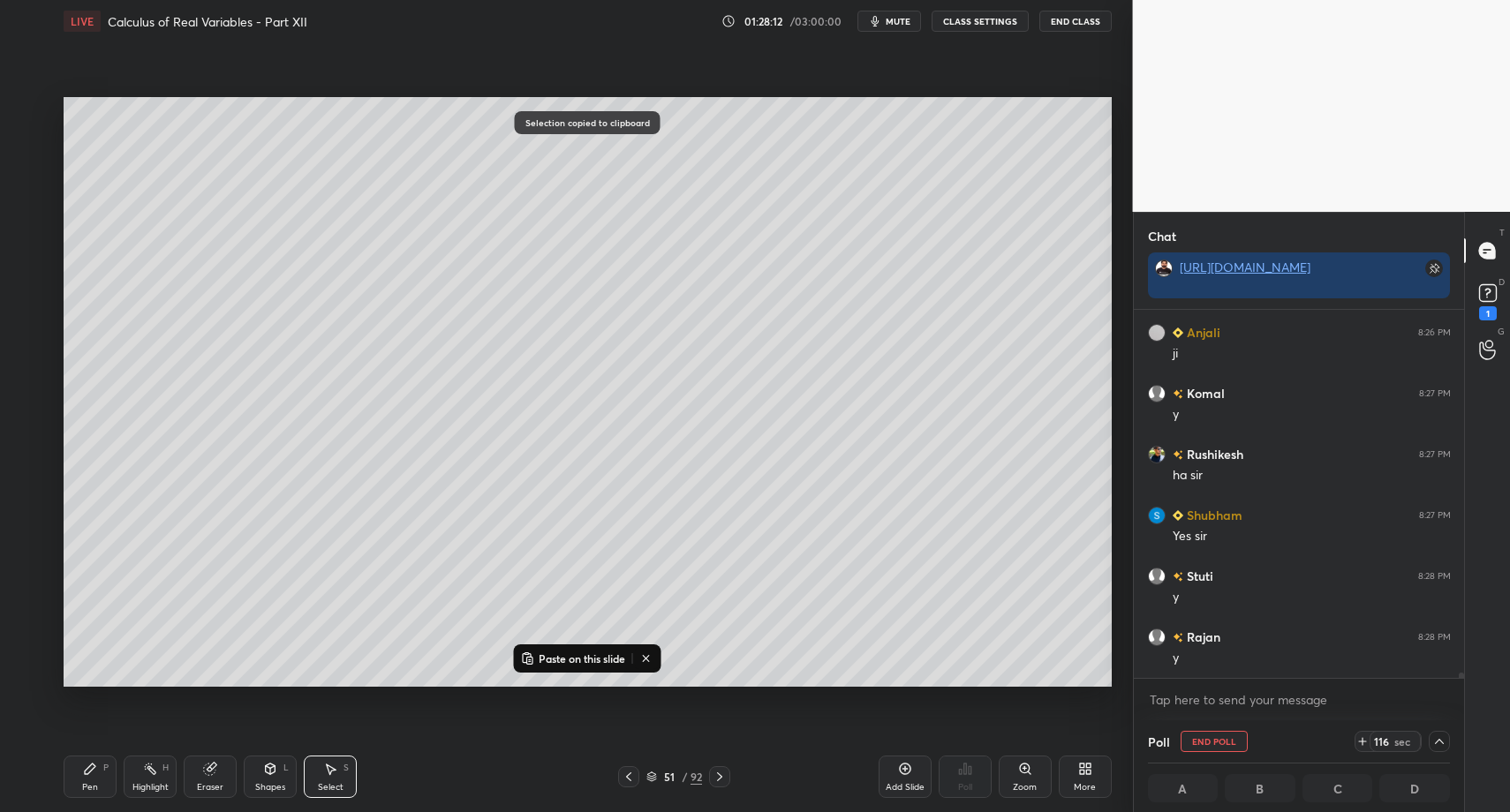 click 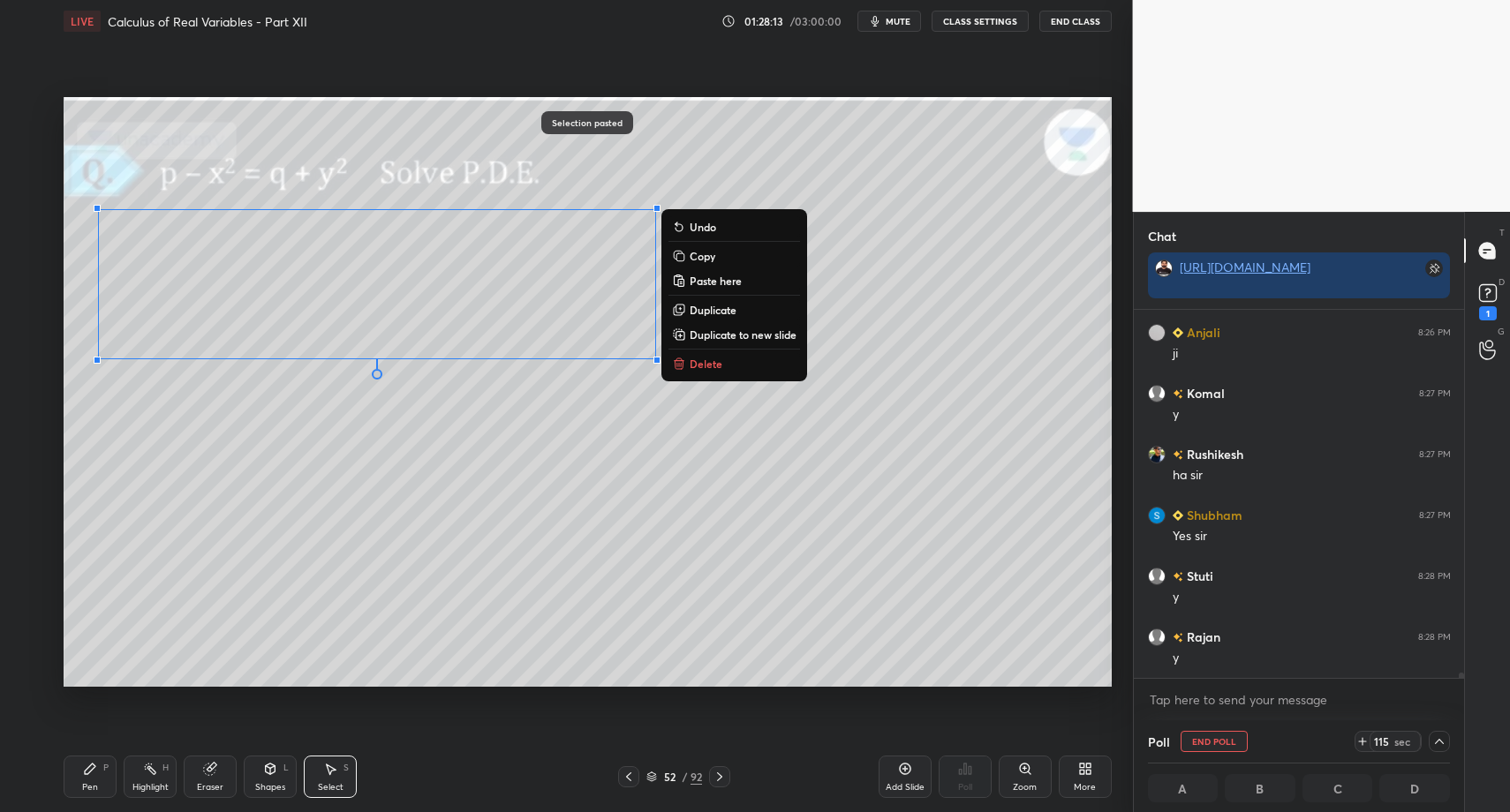 drag, startPoint x: 64, startPoint y: 775, endPoint x: 73, endPoint y: 764, distance: 14.21267 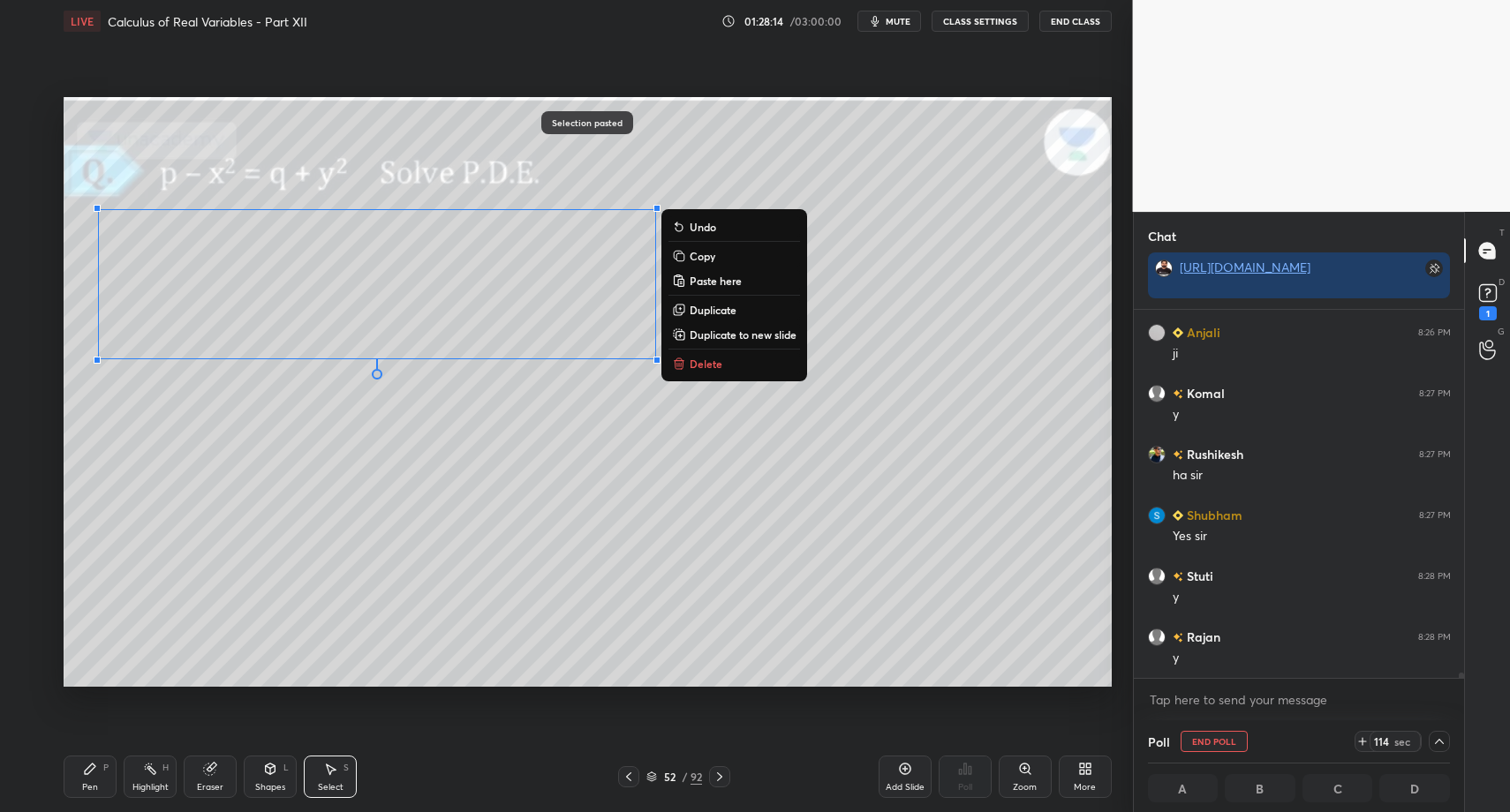 drag, startPoint x: 101, startPoint y: 786, endPoint x: 93, endPoint y: 793, distance: 10.630146 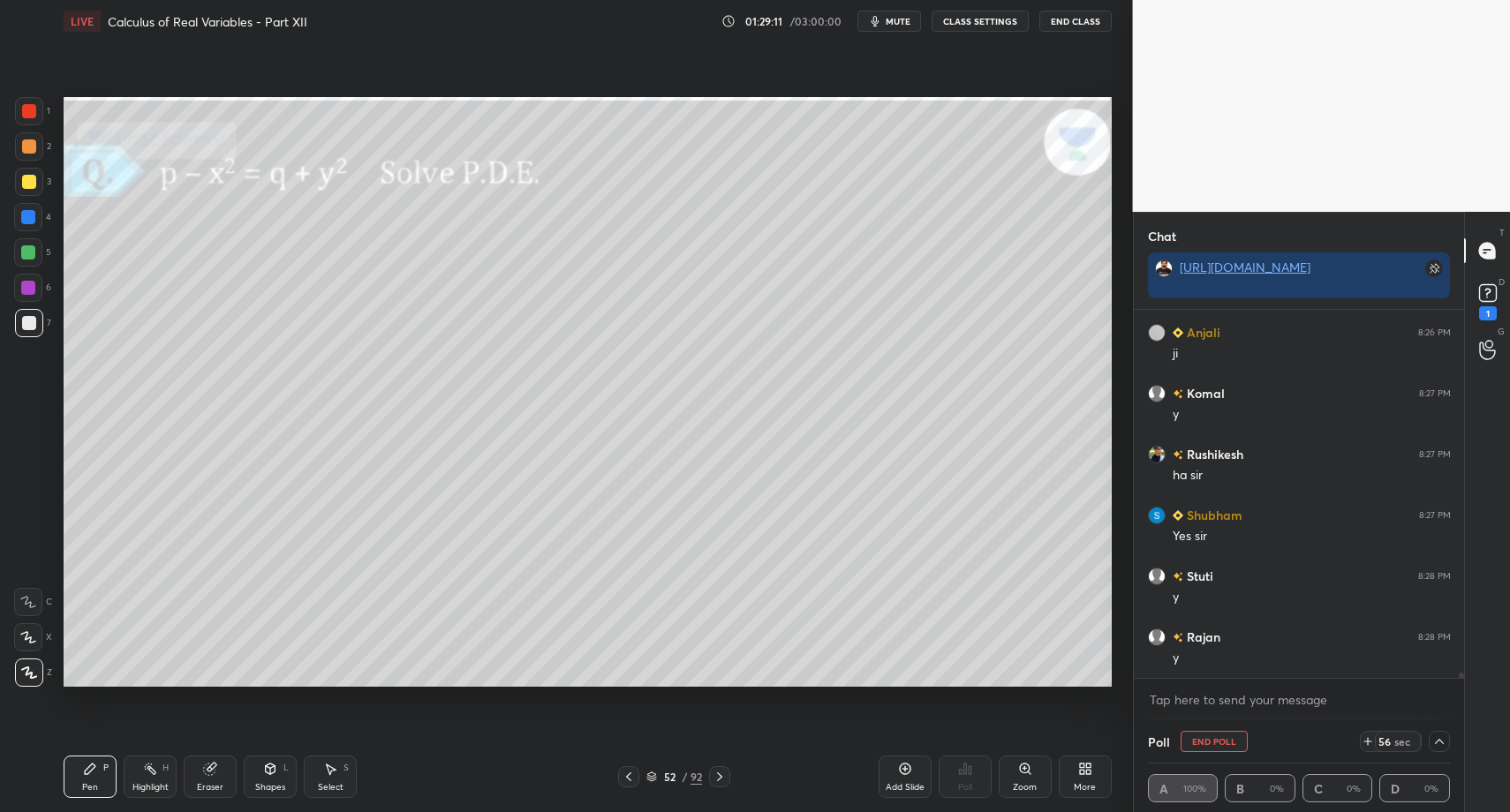 click at bounding box center (28, 252) 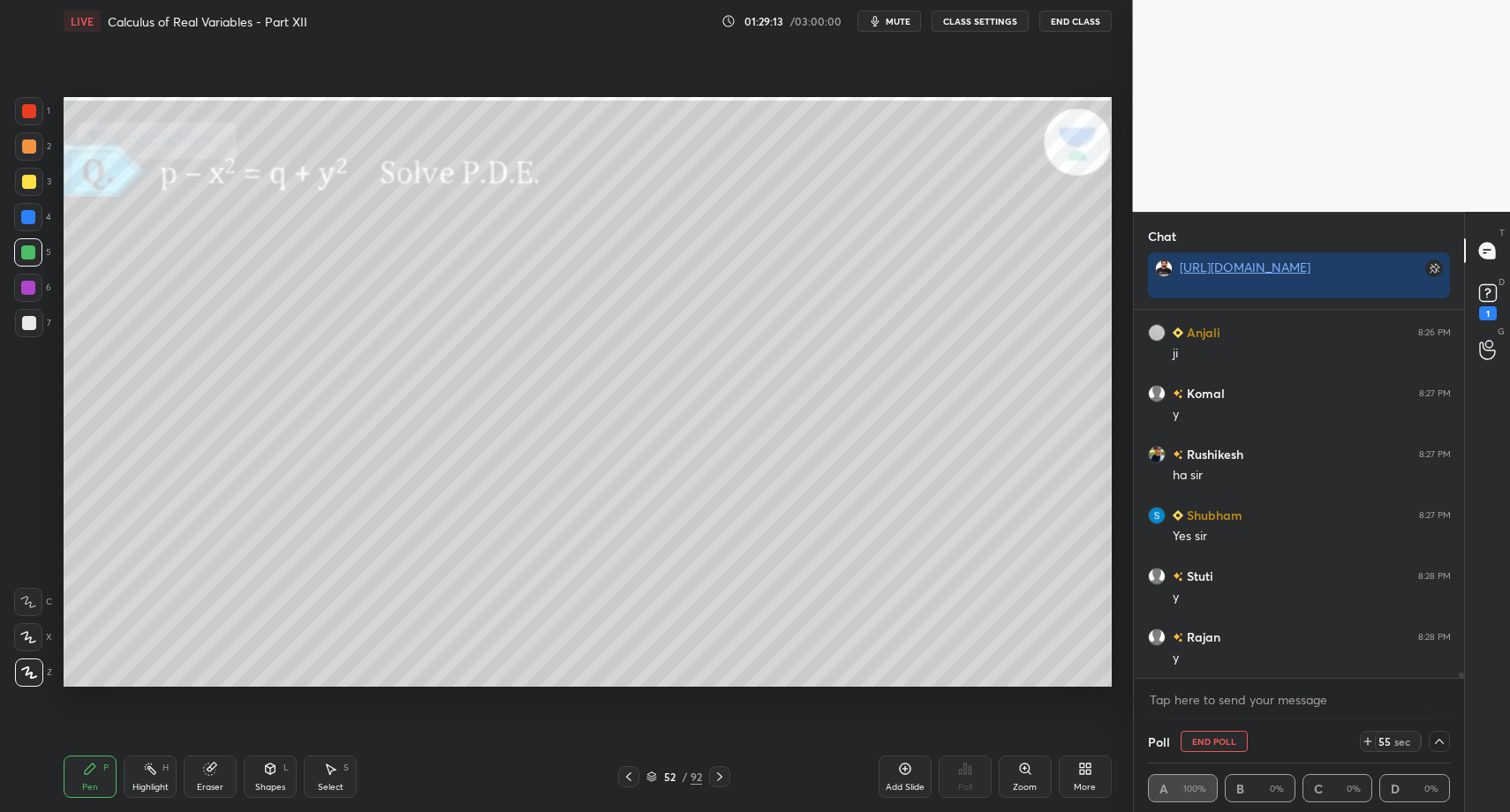 scroll, scrollTop: 26671, scrollLeft: 0, axis: vertical 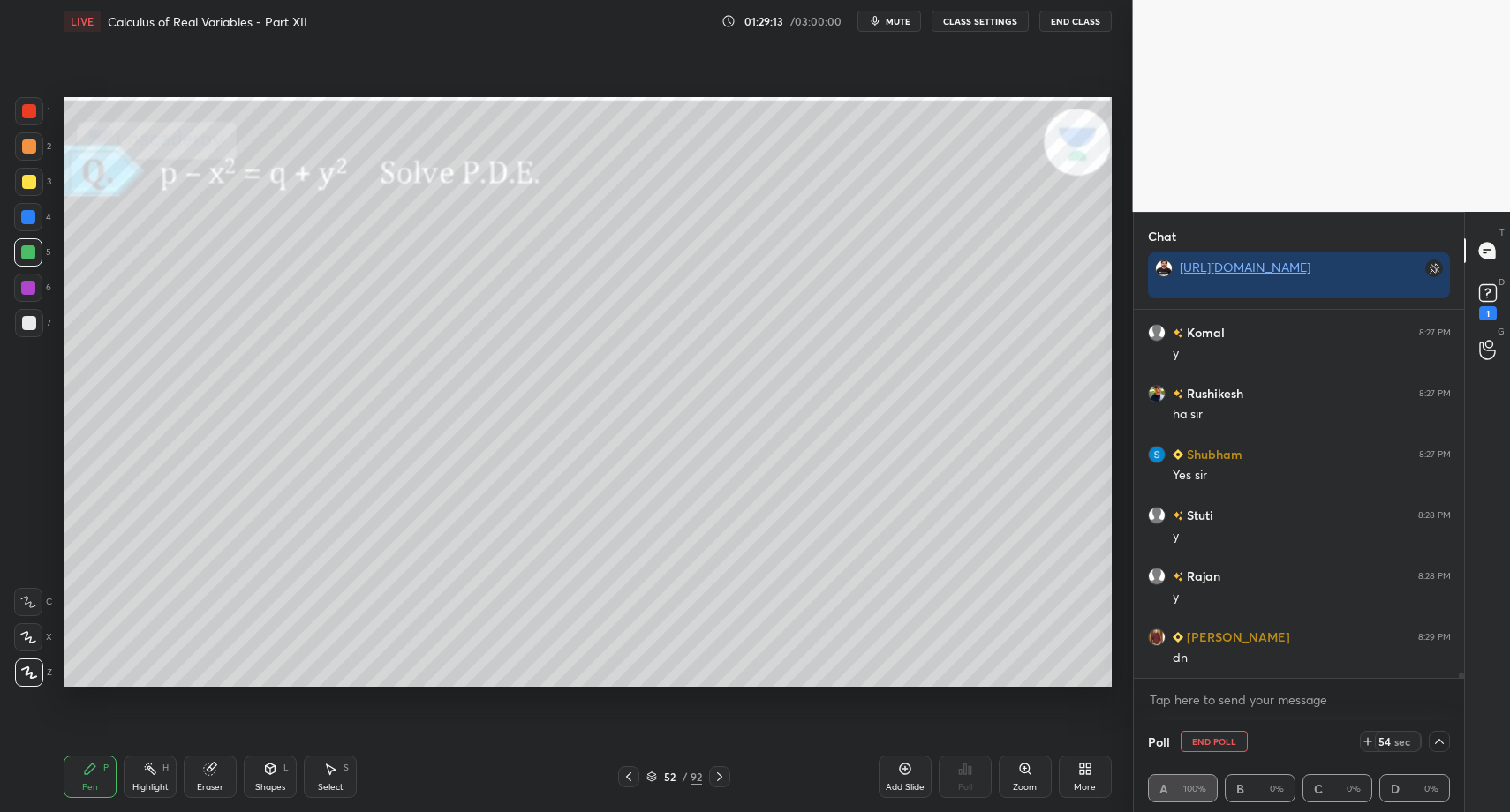 drag, startPoint x: 279, startPoint y: 790, endPoint x: 278, endPoint y: 777, distance: 13.038405 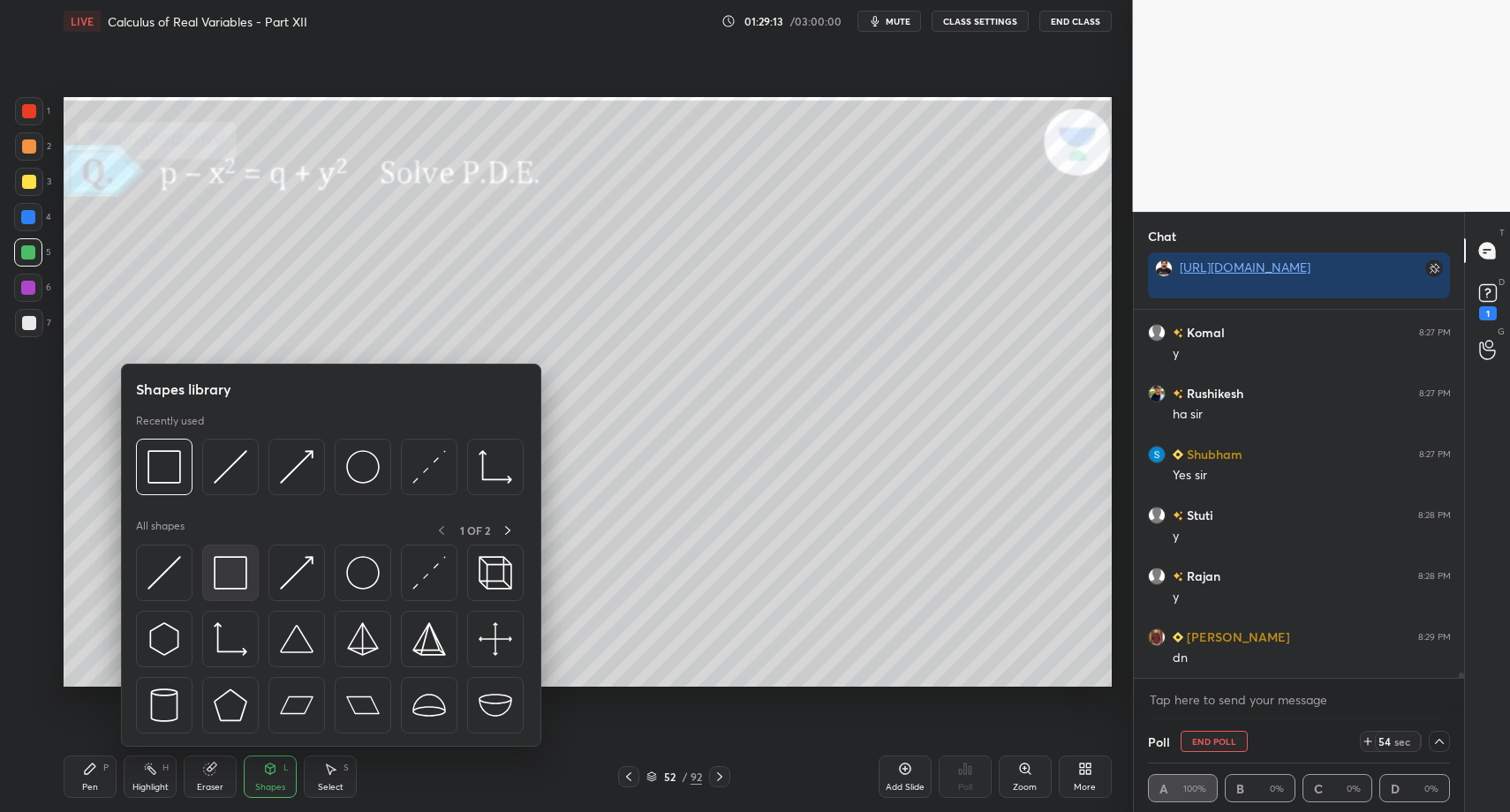 click at bounding box center [230, 573] 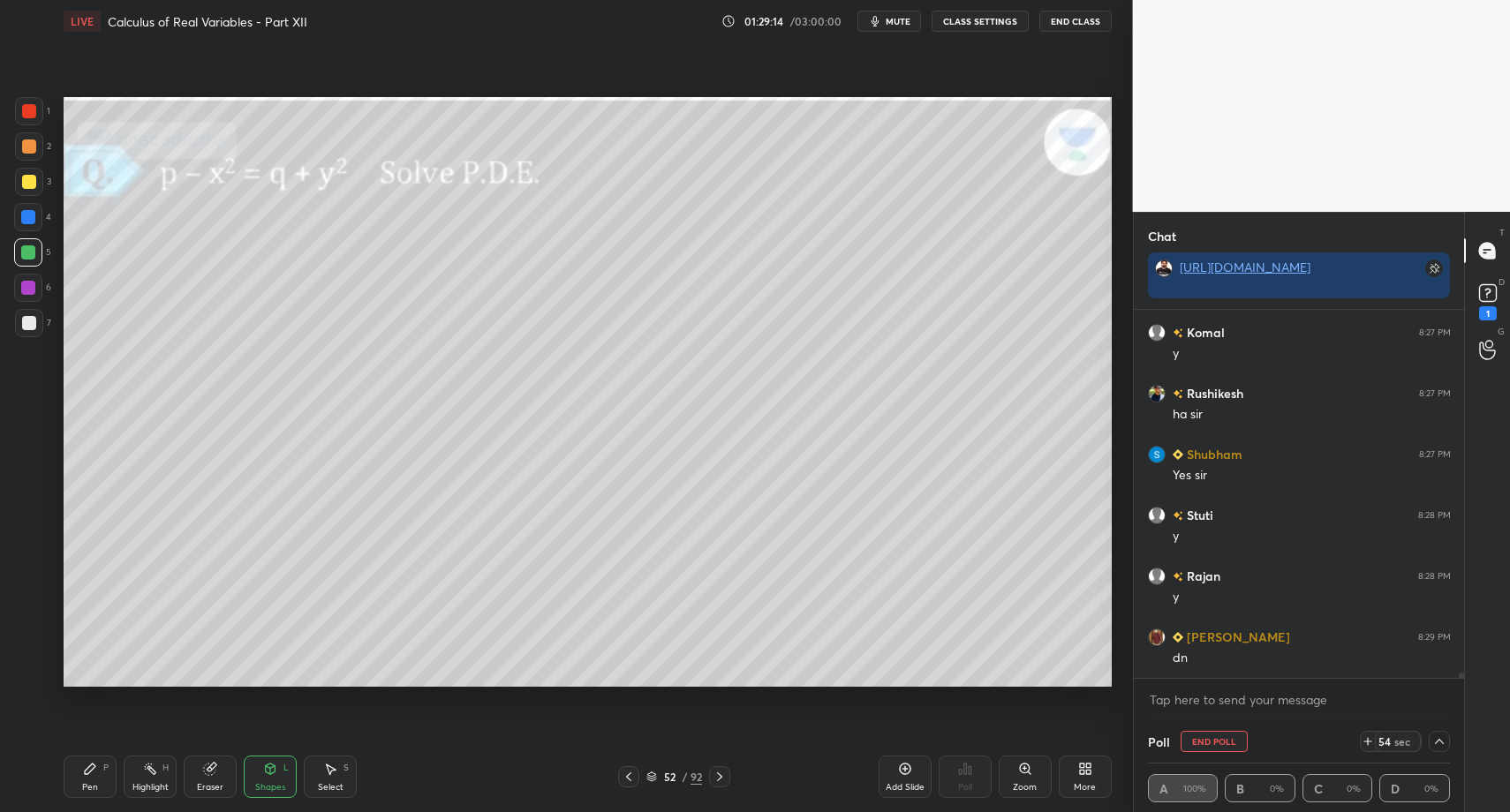 scroll, scrollTop: 26732, scrollLeft: 0, axis: vertical 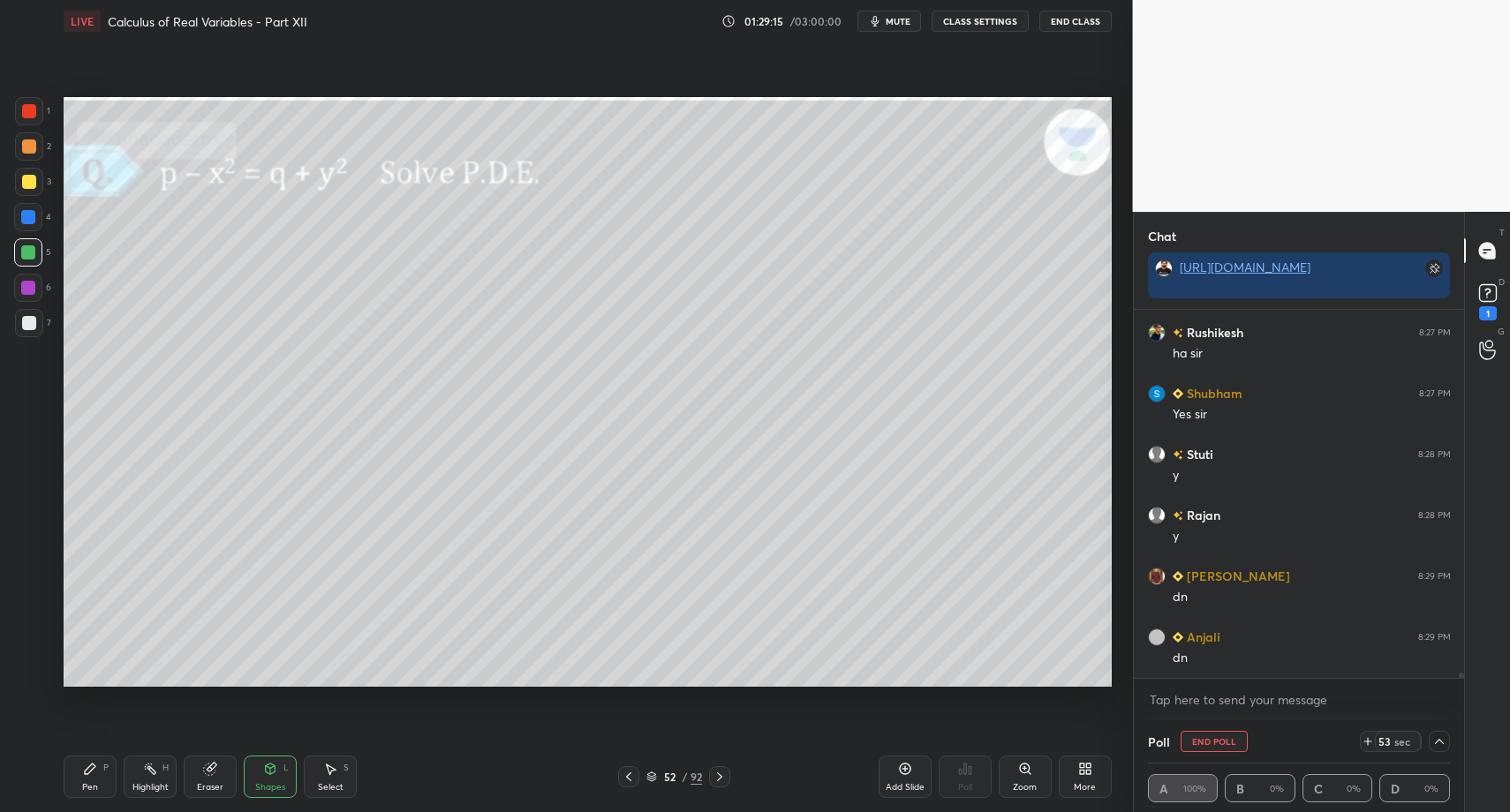 drag, startPoint x: 28, startPoint y: 325, endPoint x: 29, endPoint y: 347, distance: 22.022716 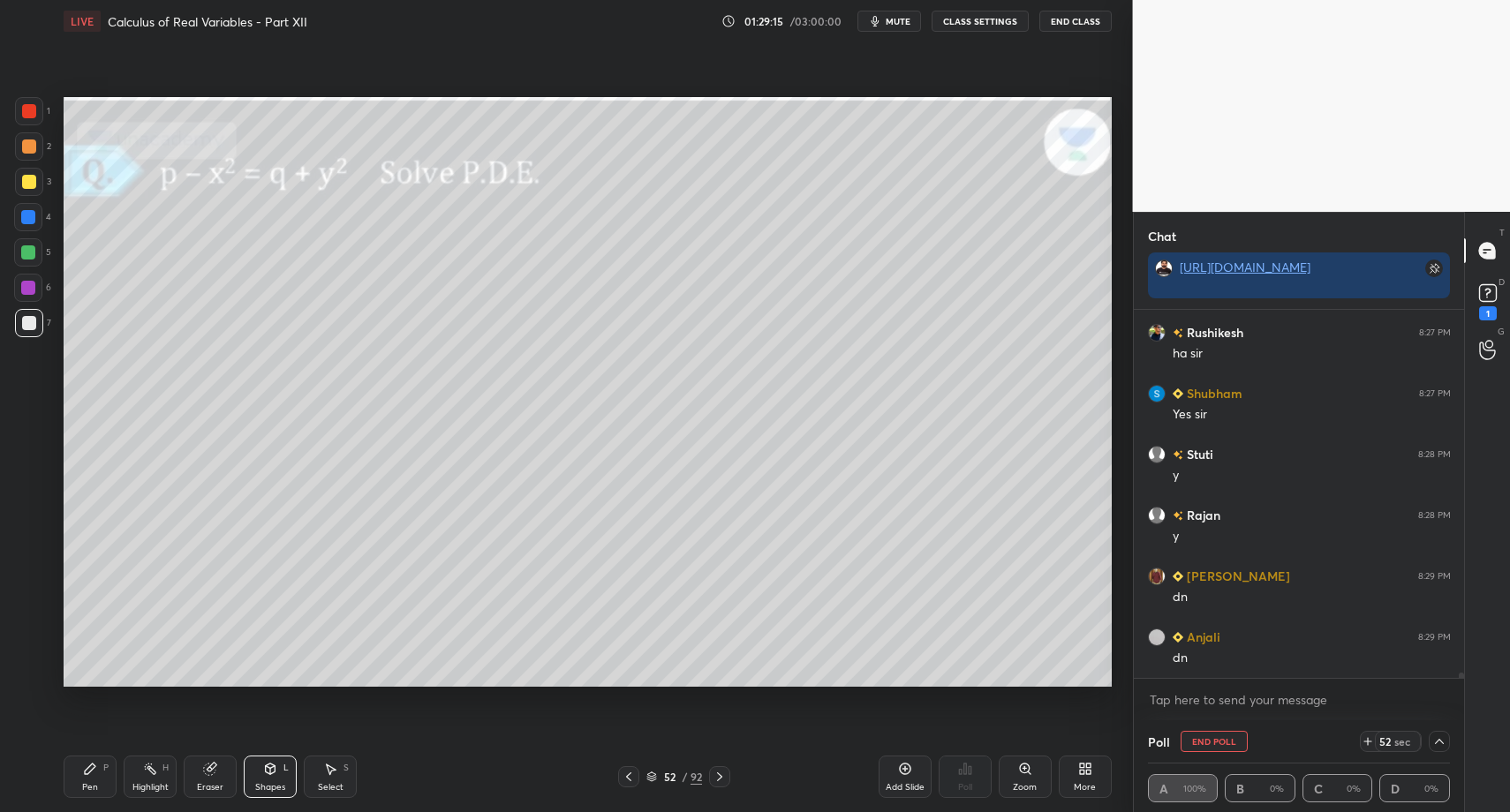 click on "Pen" at bounding box center [90, 787] 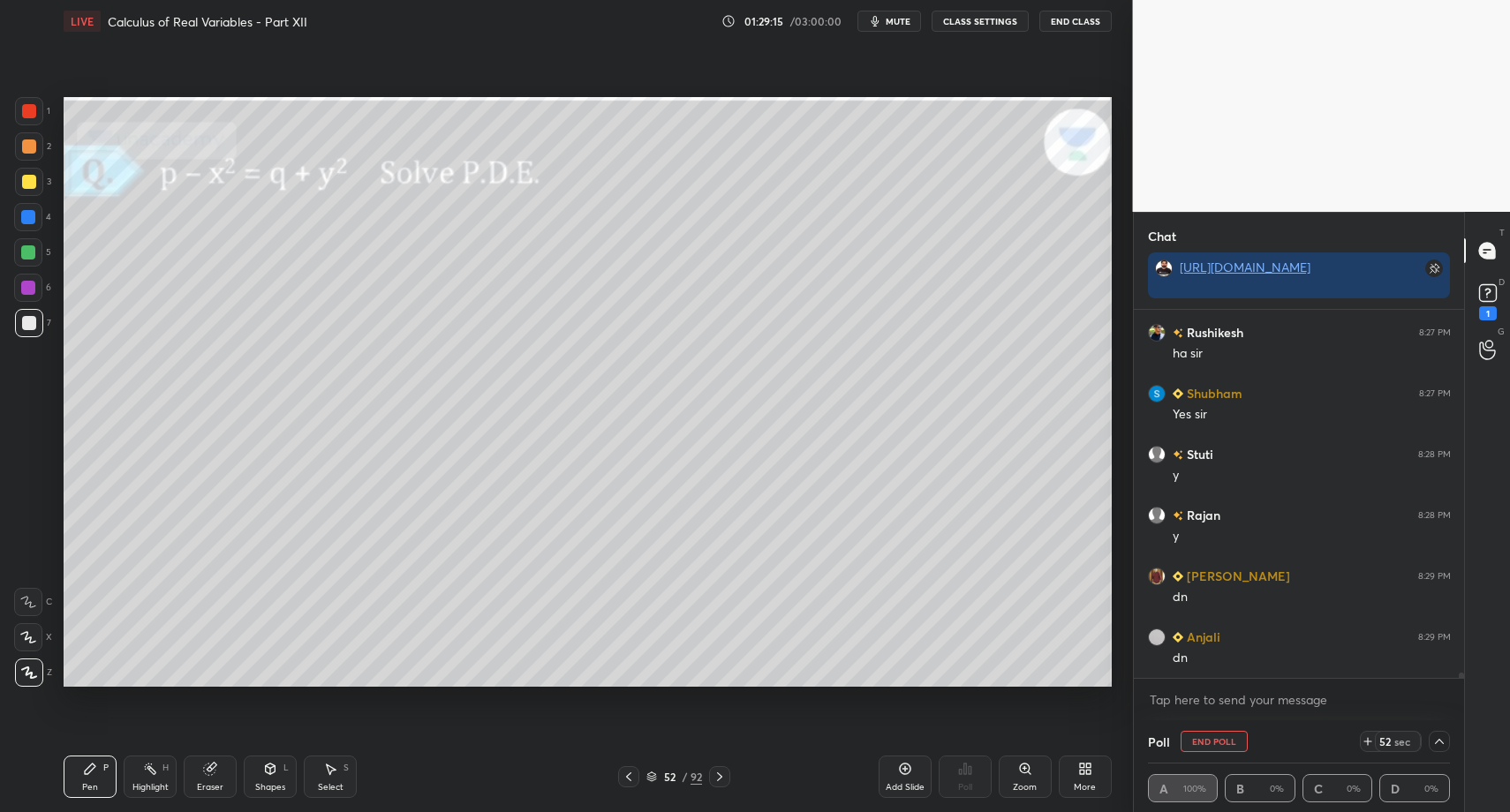 drag, startPoint x: 94, startPoint y: 772, endPoint x: 129, endPoint y: 701, distance: 79.15807 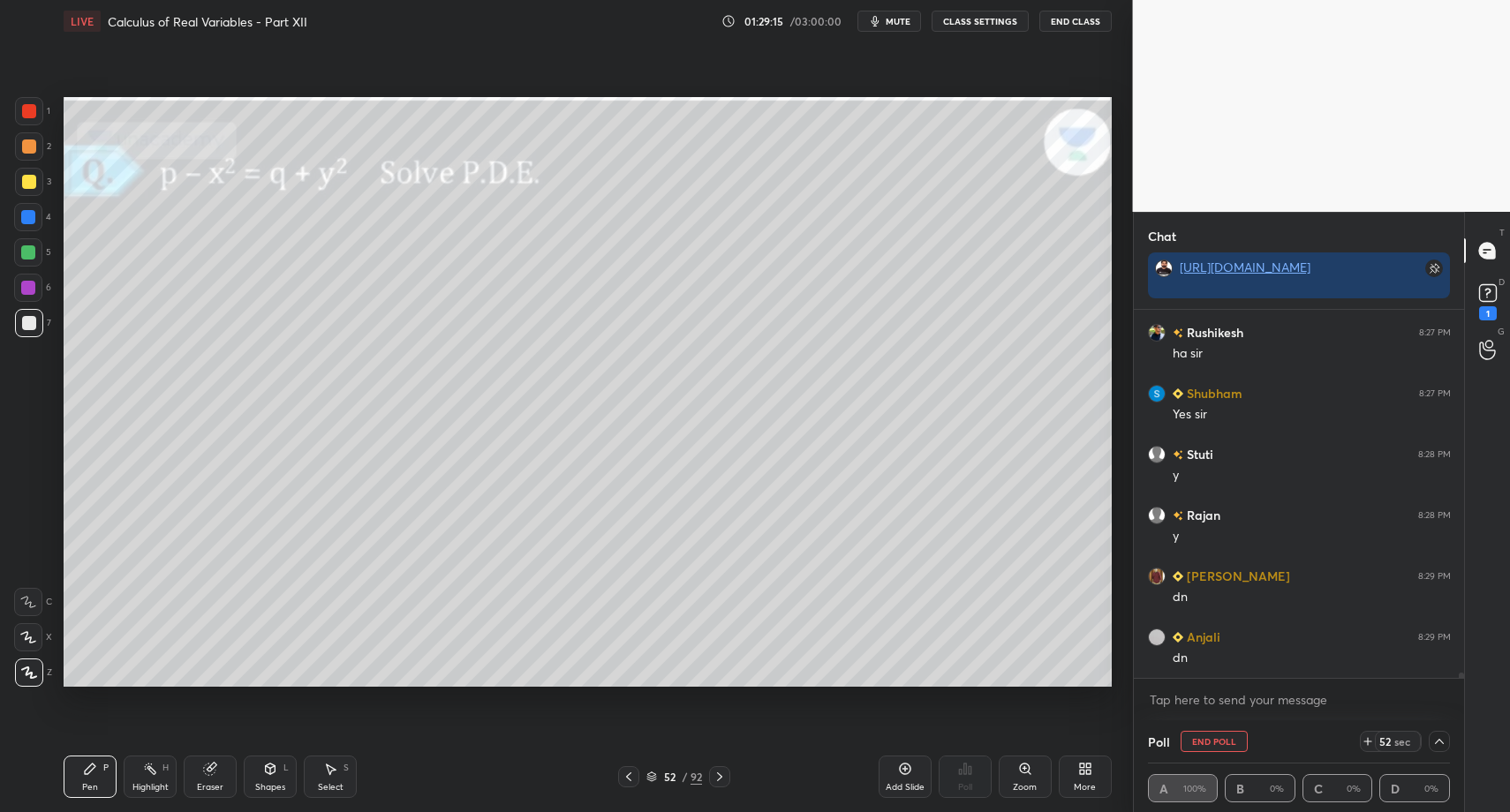 click 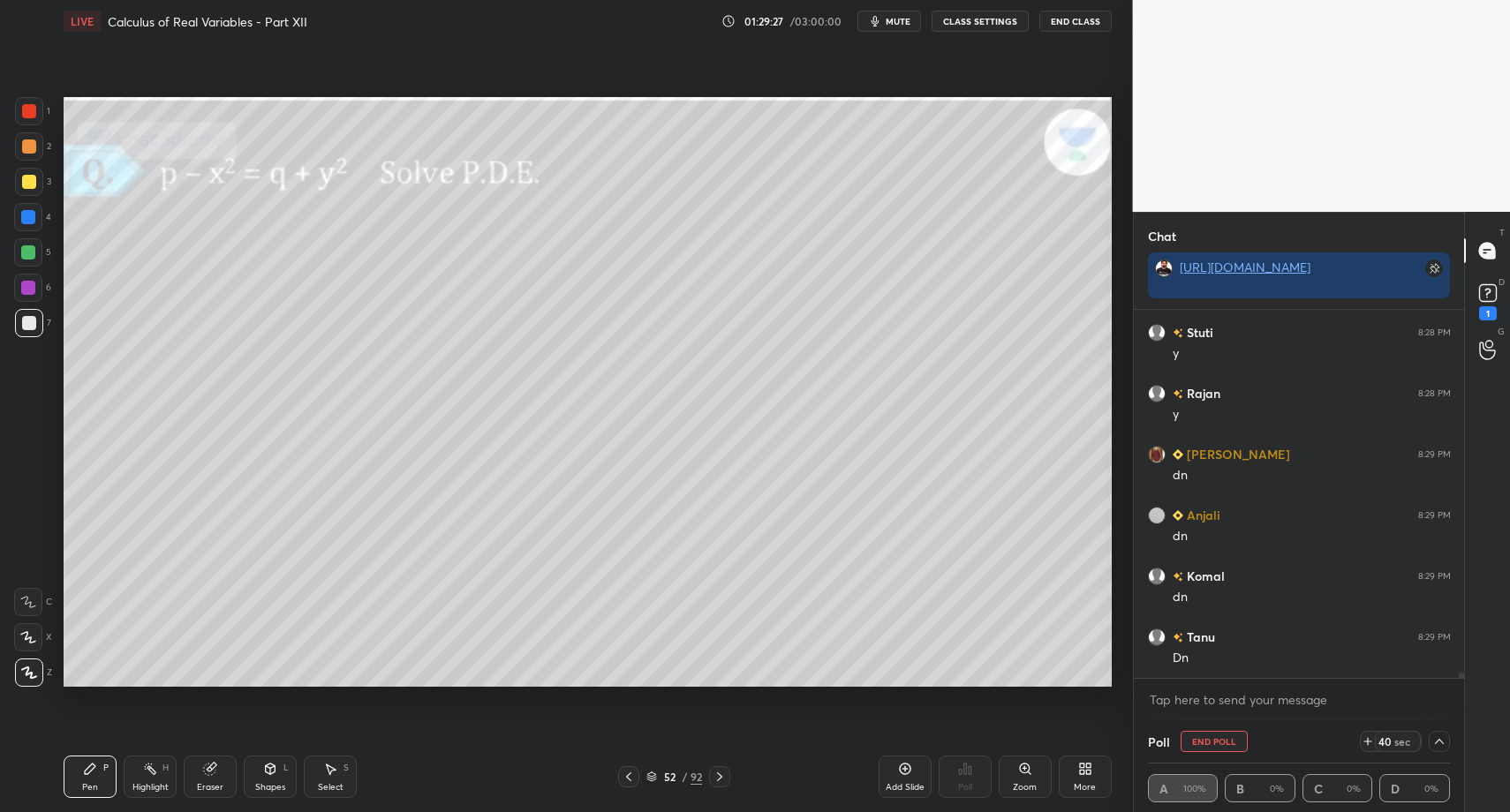 scroll, scrollTop: 26914, scrollLeft: 0, axis: vertical 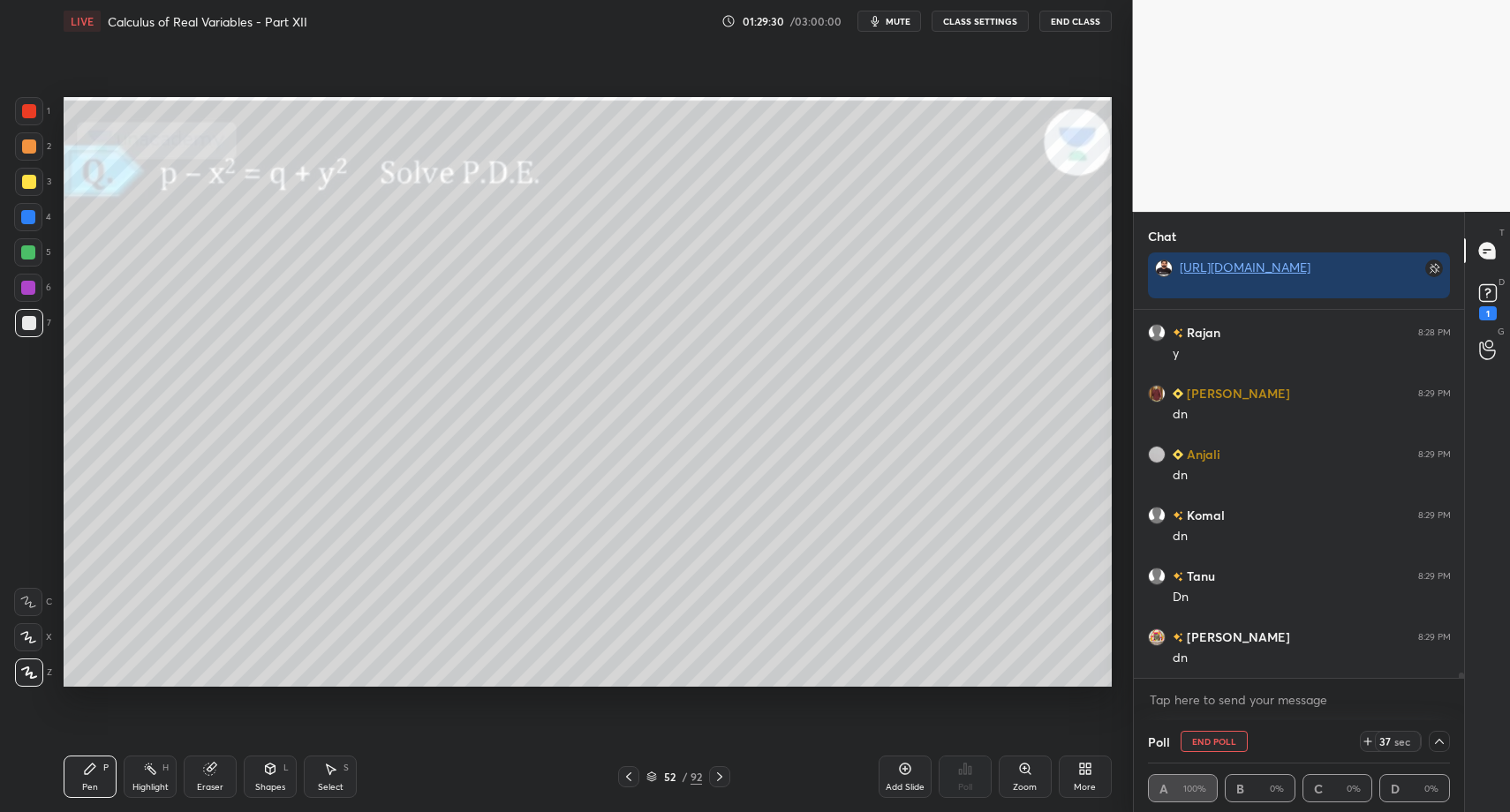 drag, startPoint x: 93, startPoint y: 778, endPoint x: 174, endPoint y: 695, distance: 115.97414 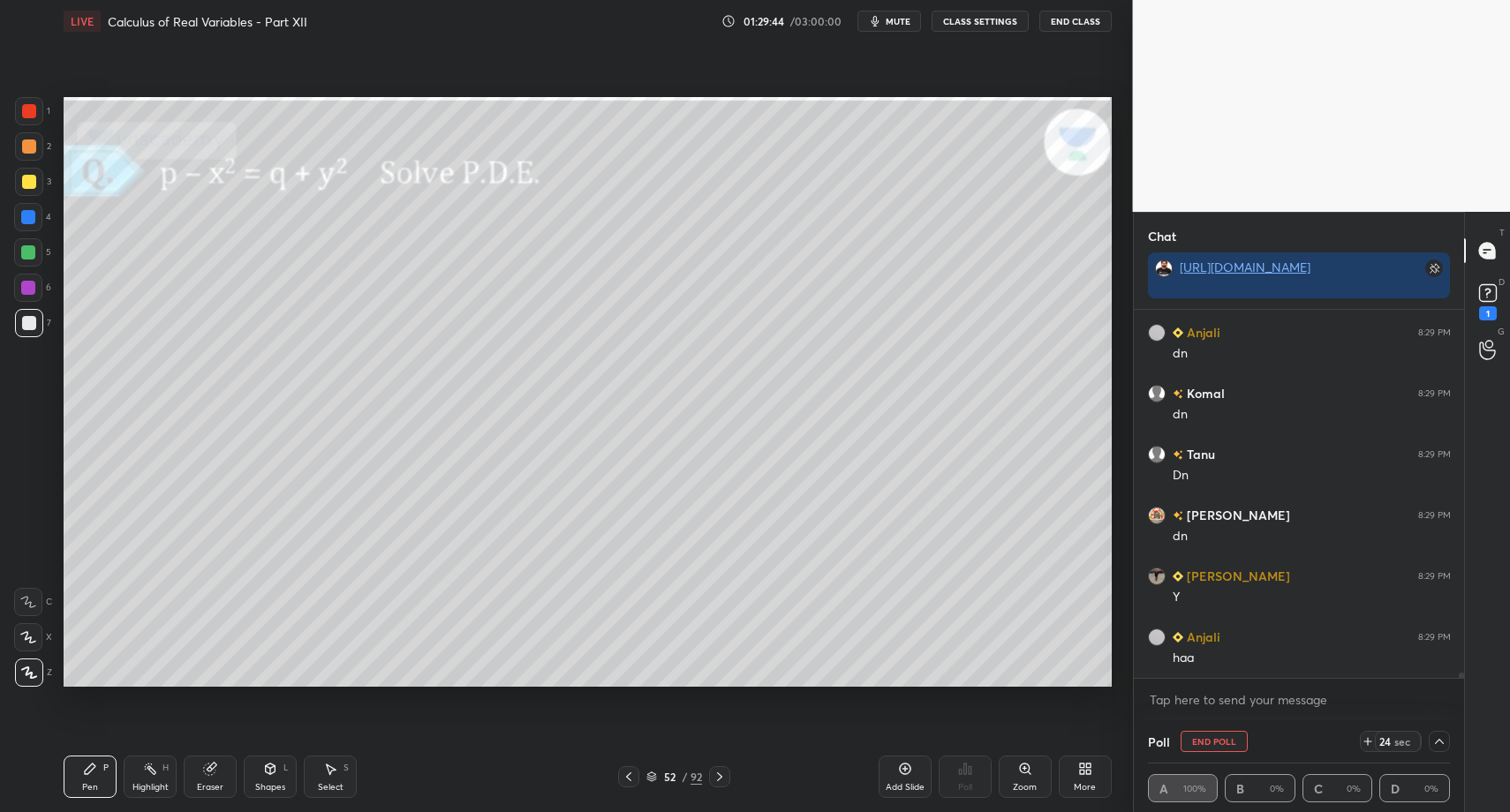 scroll, scrollTop: 27097, scrollLeft: 0, axis: vertical 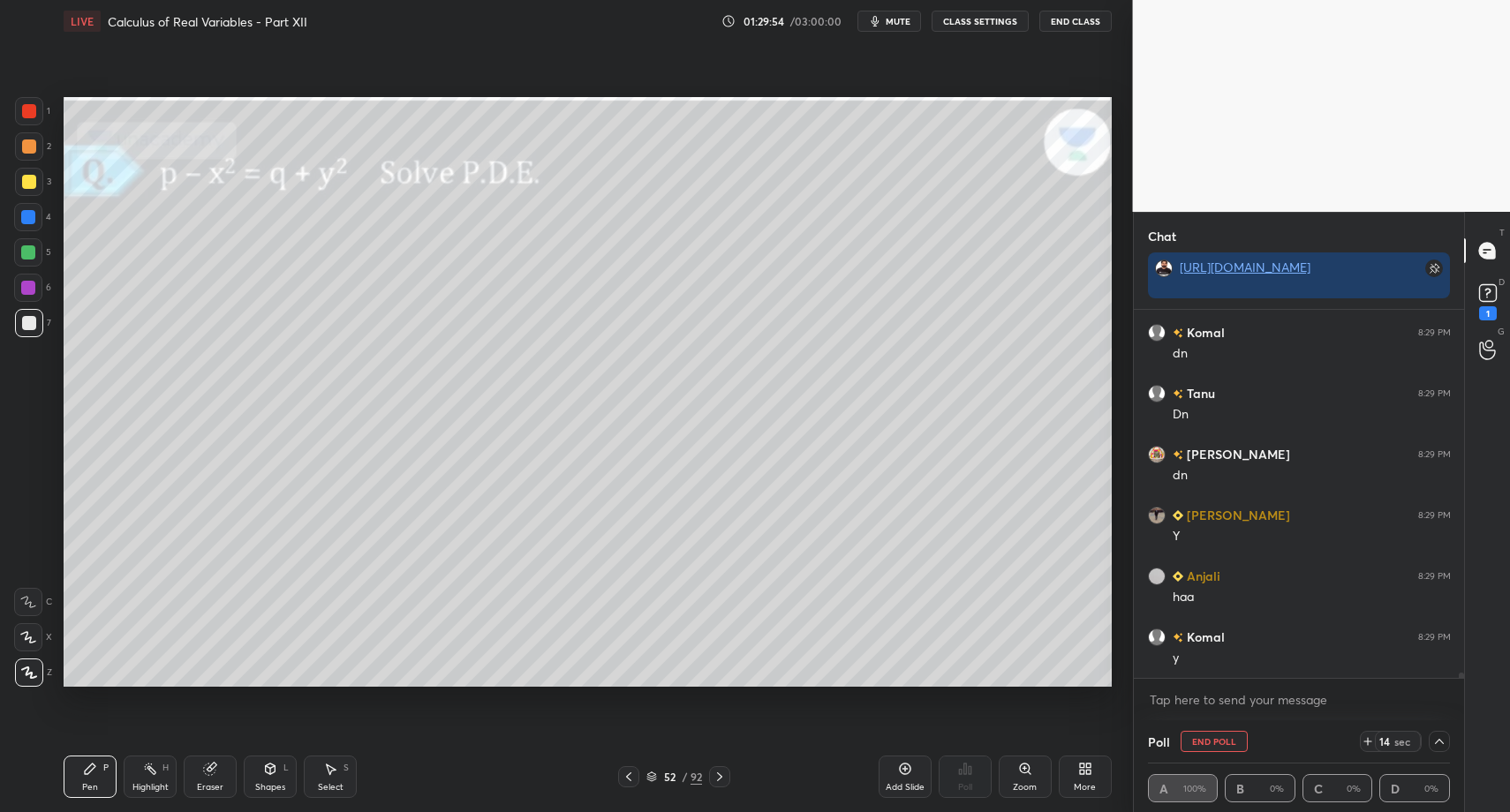 drag, startPoint x: 313, startPoint y: 780, endPoint x: 325, endPoint y: 771, distance: 15 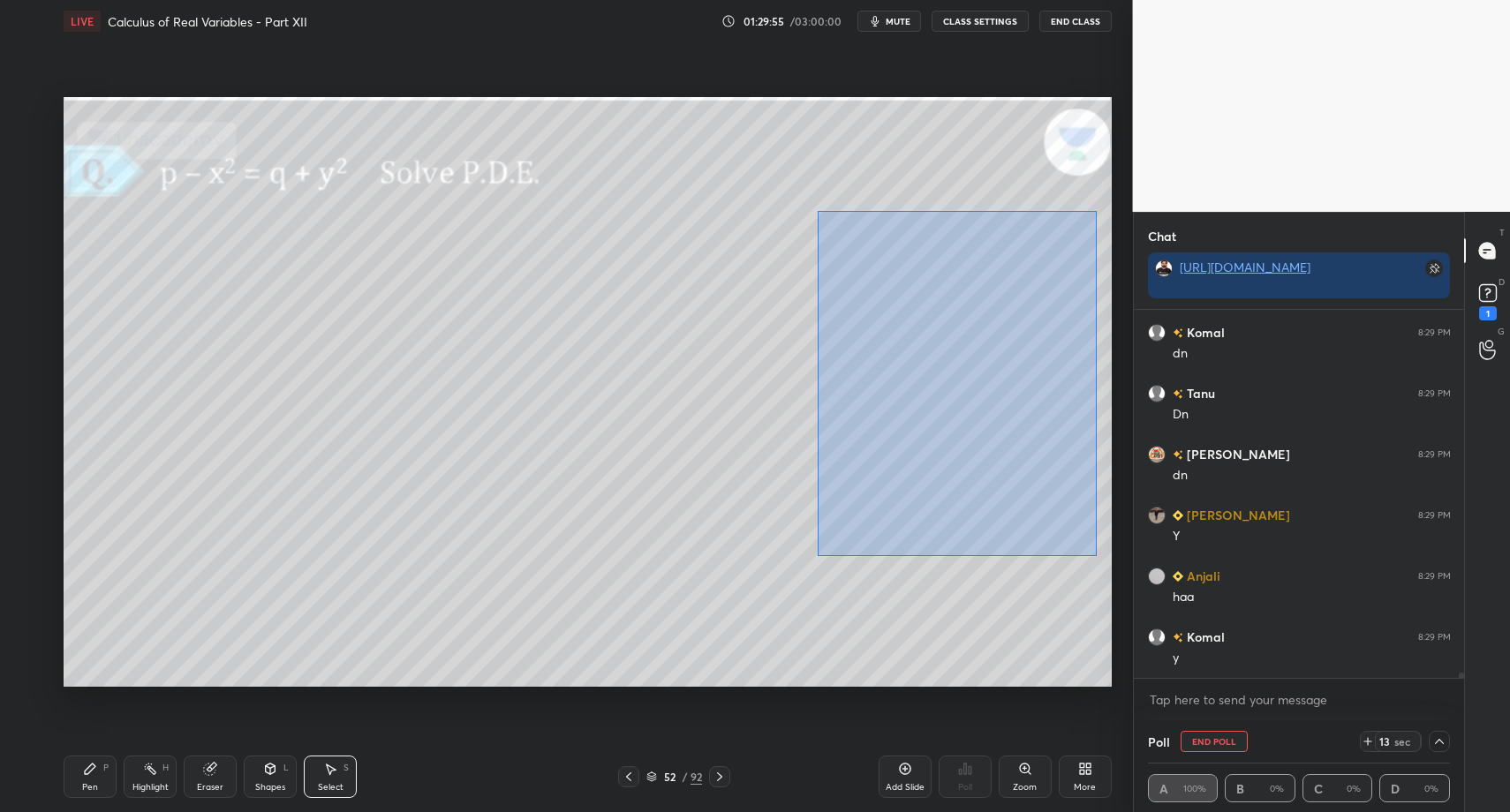 drag, startPoint x: 818, startPoint y: 212, endPoint x: 1091, endPoint y: 530, distance: 419.10977 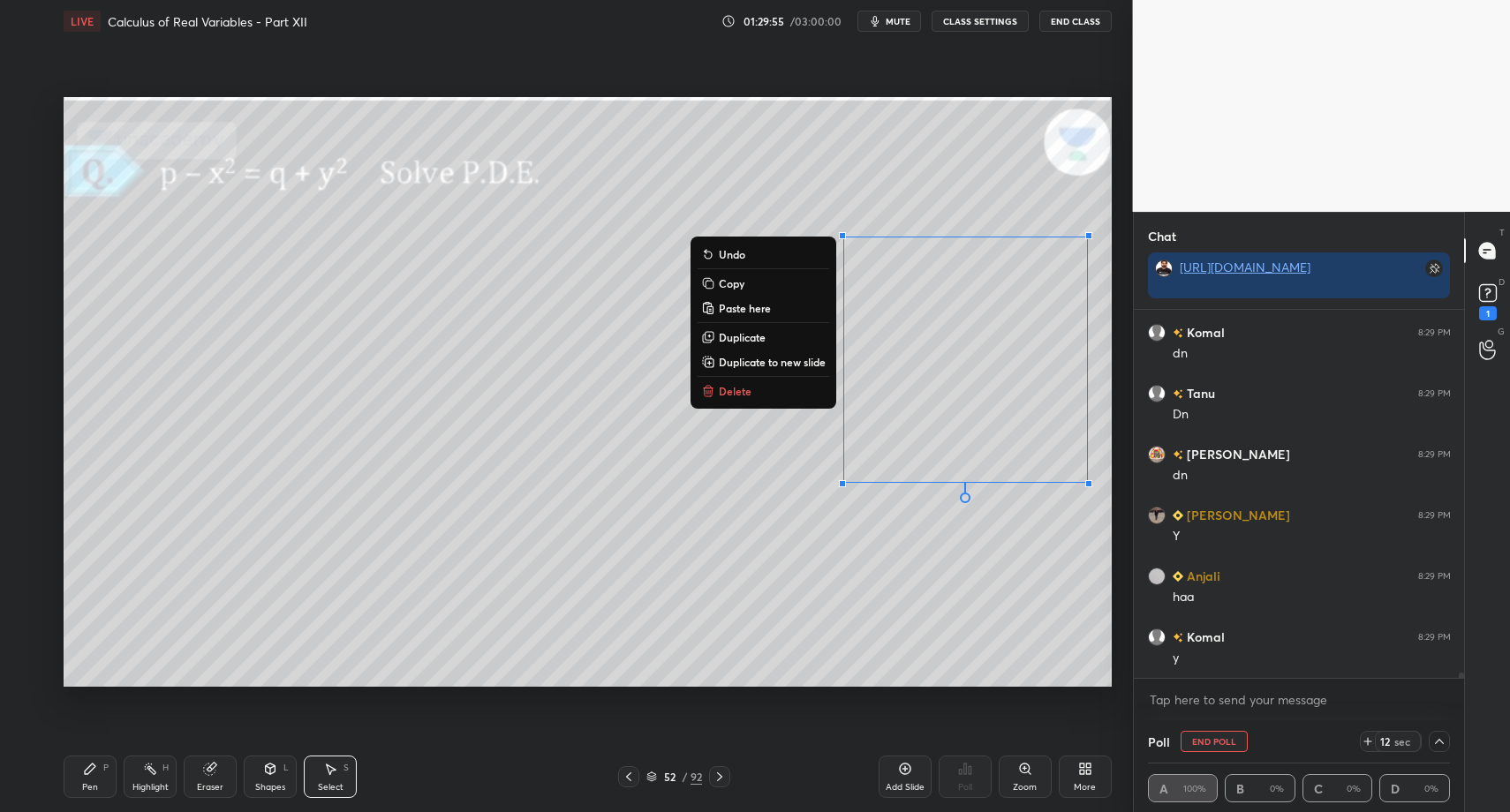 click on "Delete" at bounding box center (735, 391) 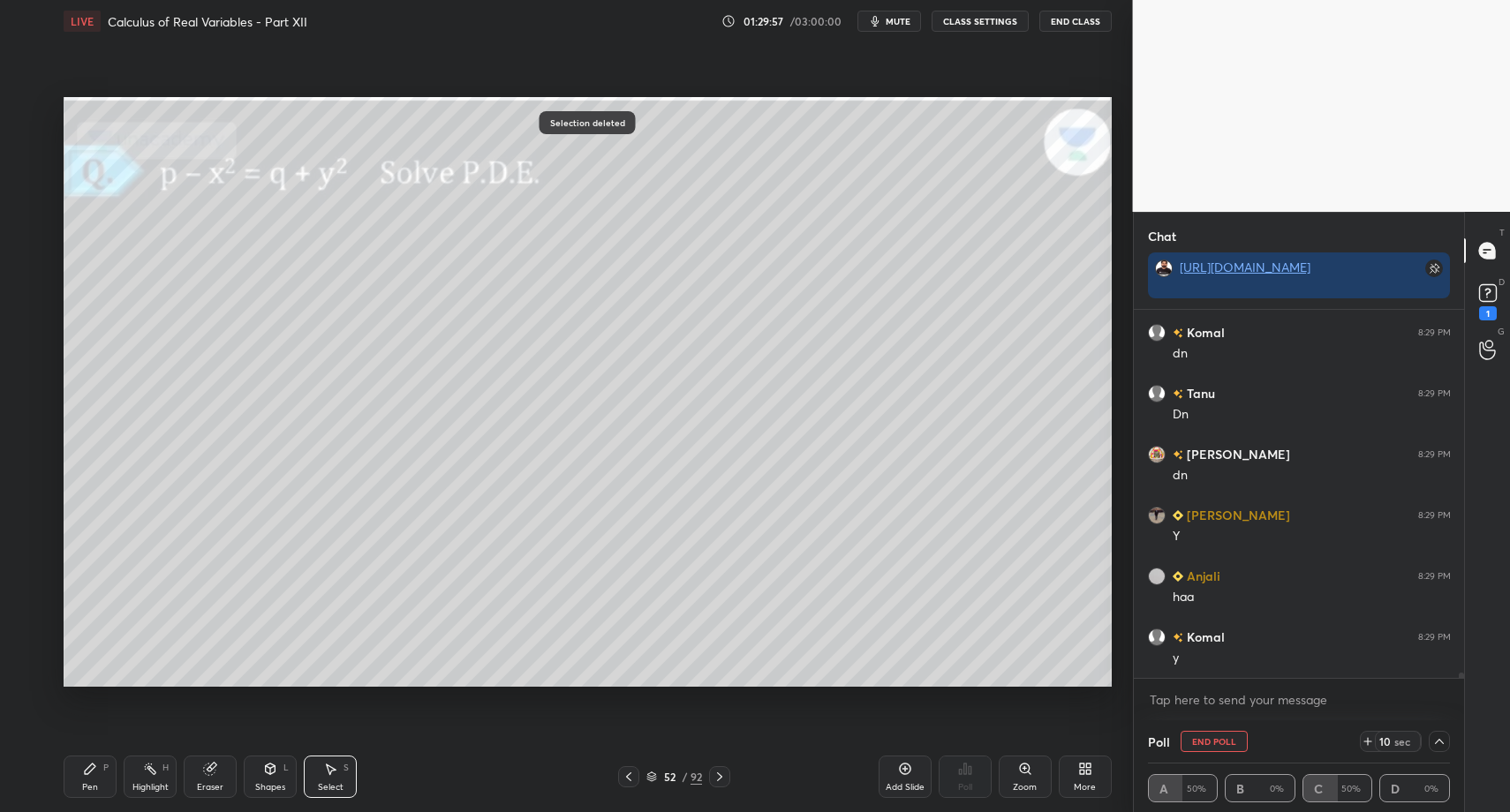 drag, startPoint x: 97, startPoint y: 783, endPoint x: 94, endPoint y: 793, distance: 10.440307 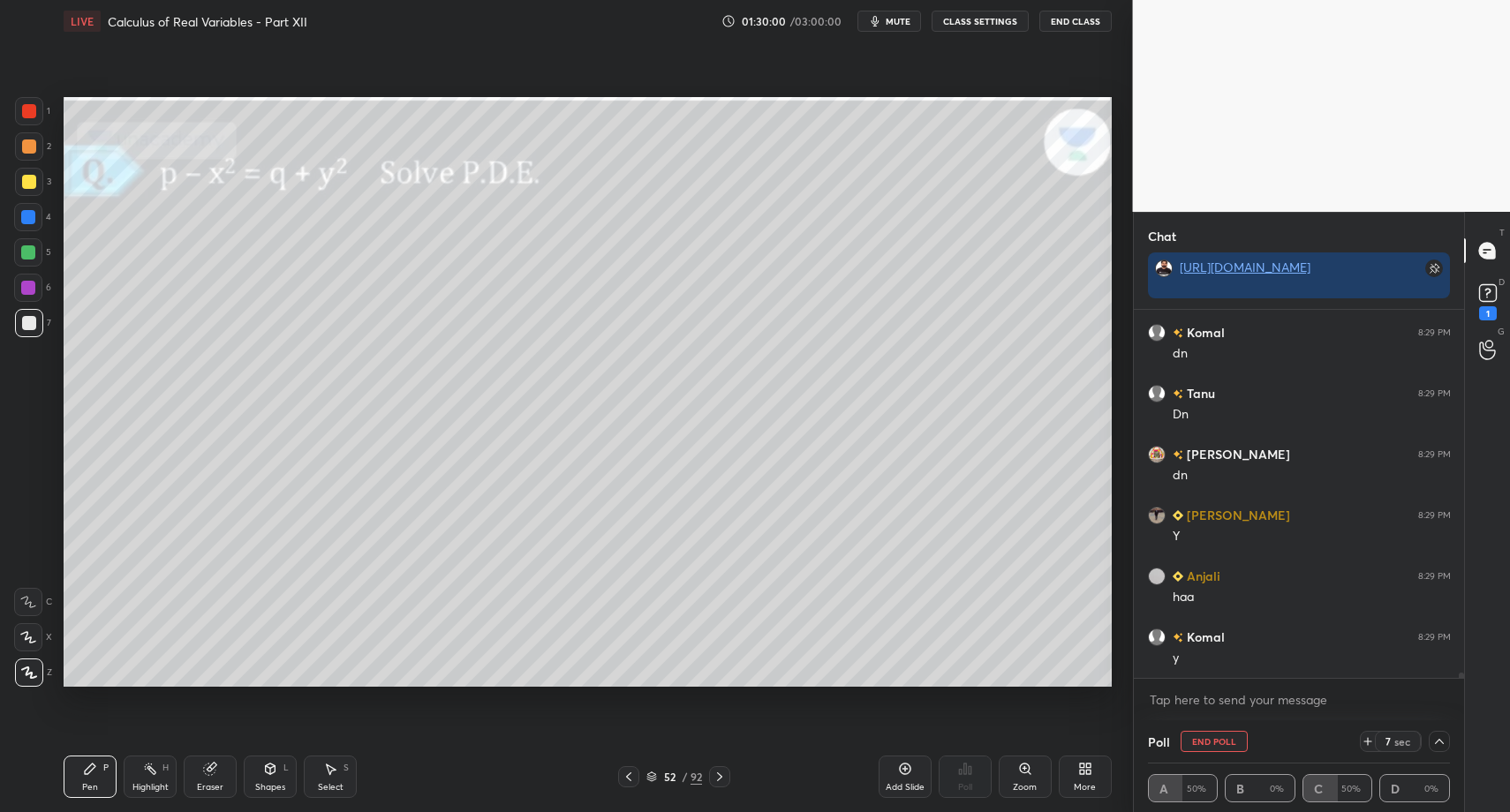 drag, startPoint x: 91, startPoint y: 771, endPoint x: 141, endPoint y: 755, distance: 52.49762 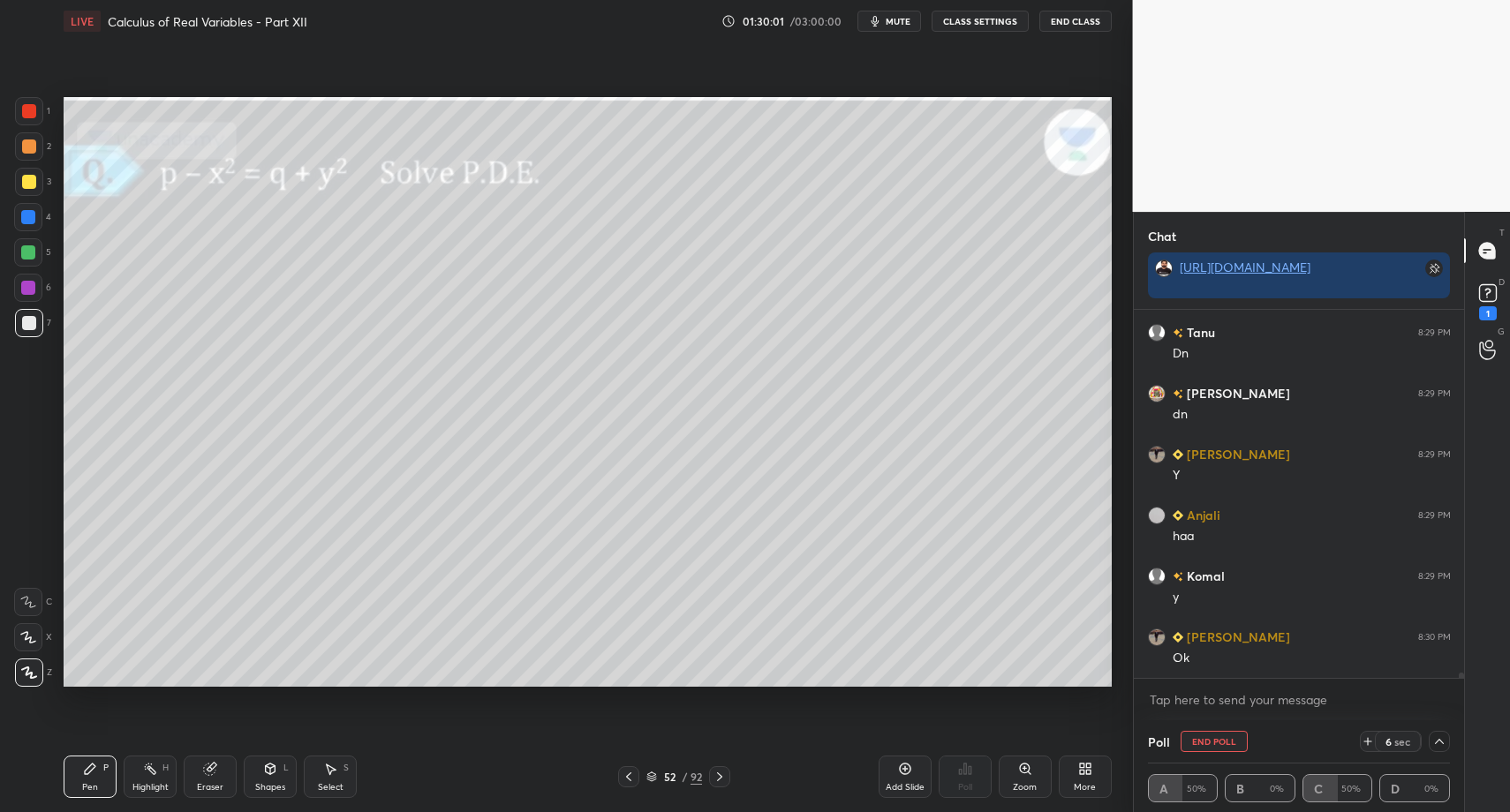 click on "P" at bounding box center (106, 768) 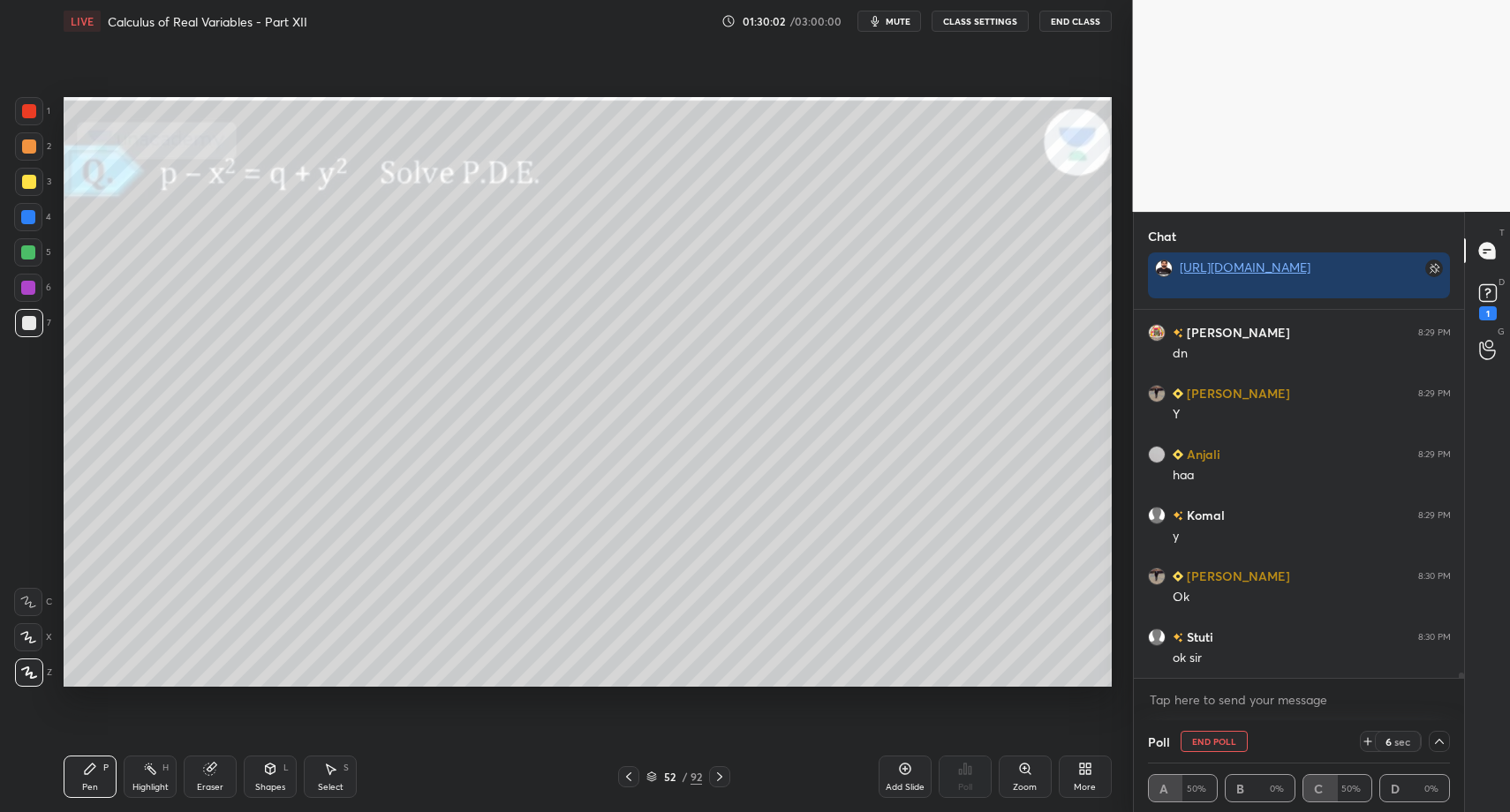 click 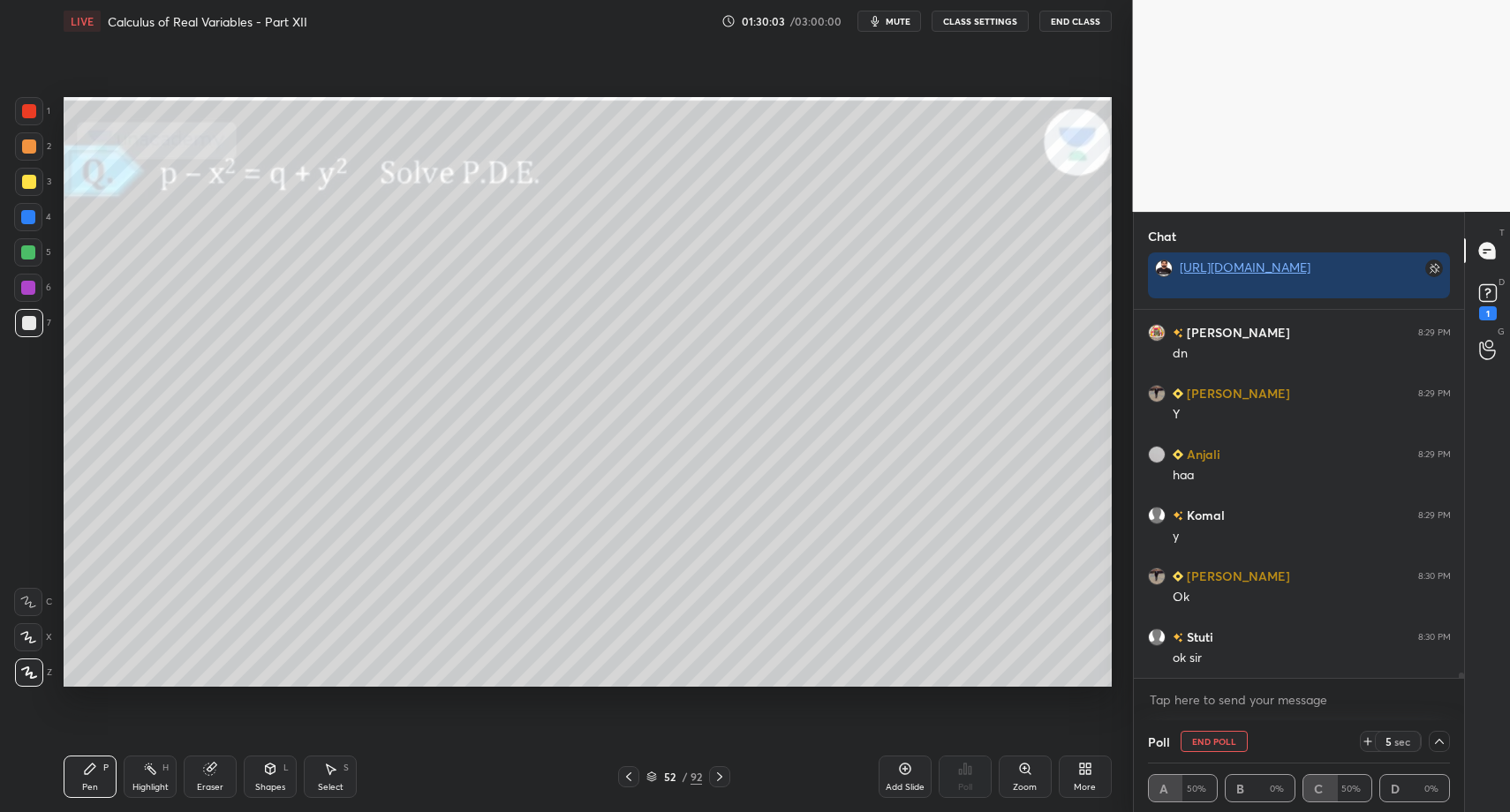 scroll, scrollTop: 27341, scrollLeft: 0, axis: vertical 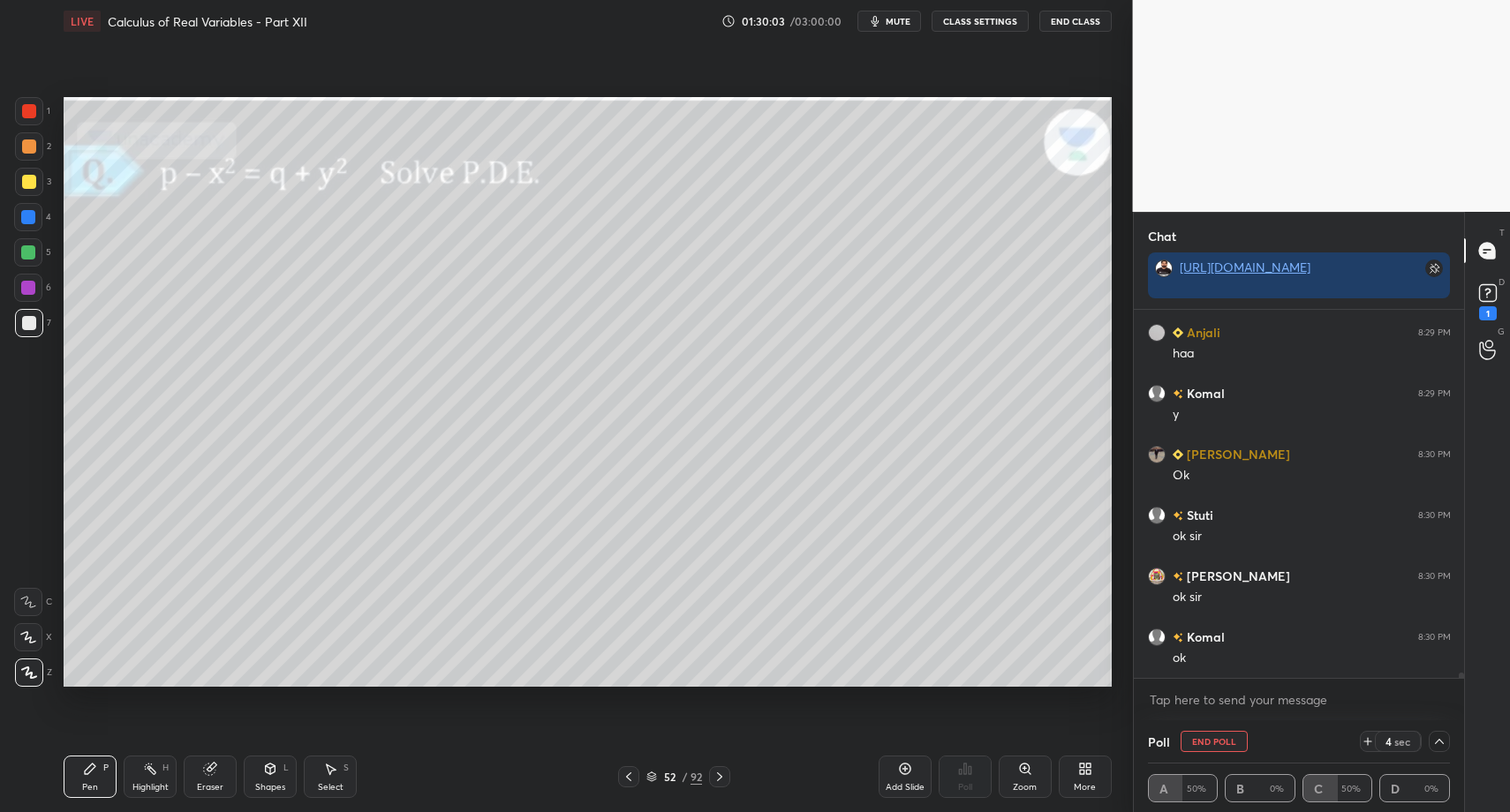 click on "Pen P" at bounding box center [90, 777] 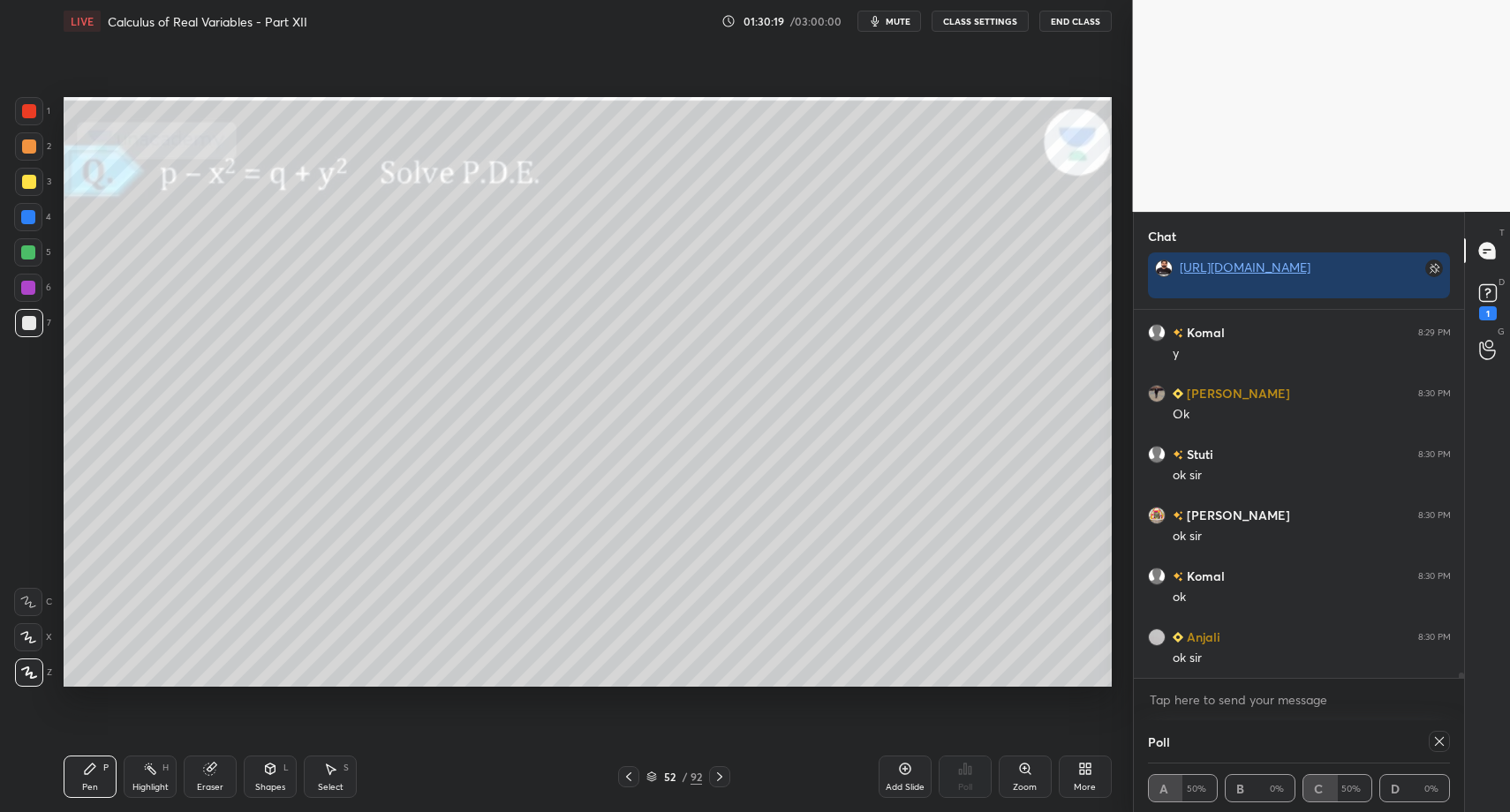 scroll, scrollTop: 27462, scrollLeft: 0, axis: vertical 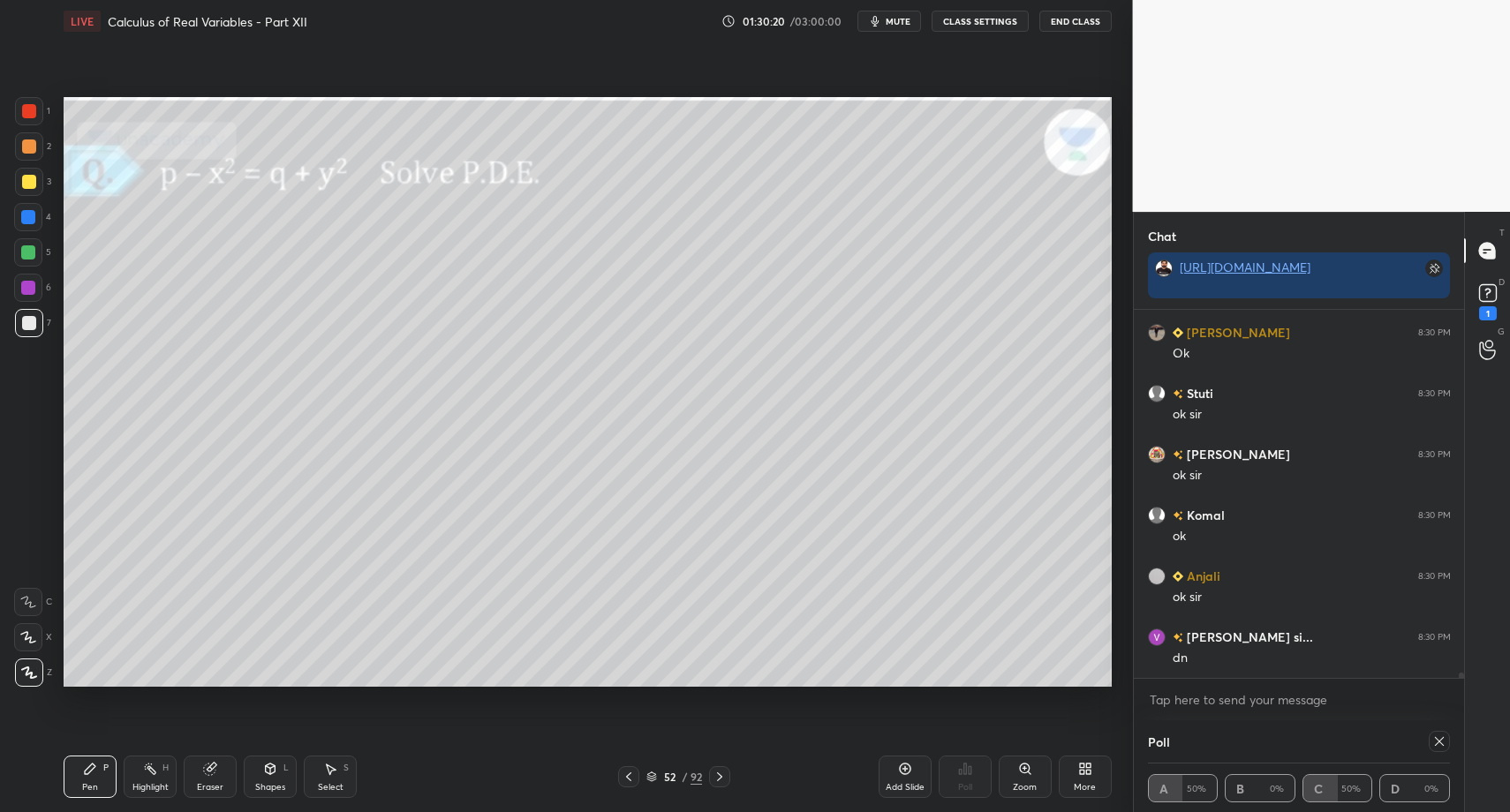 click 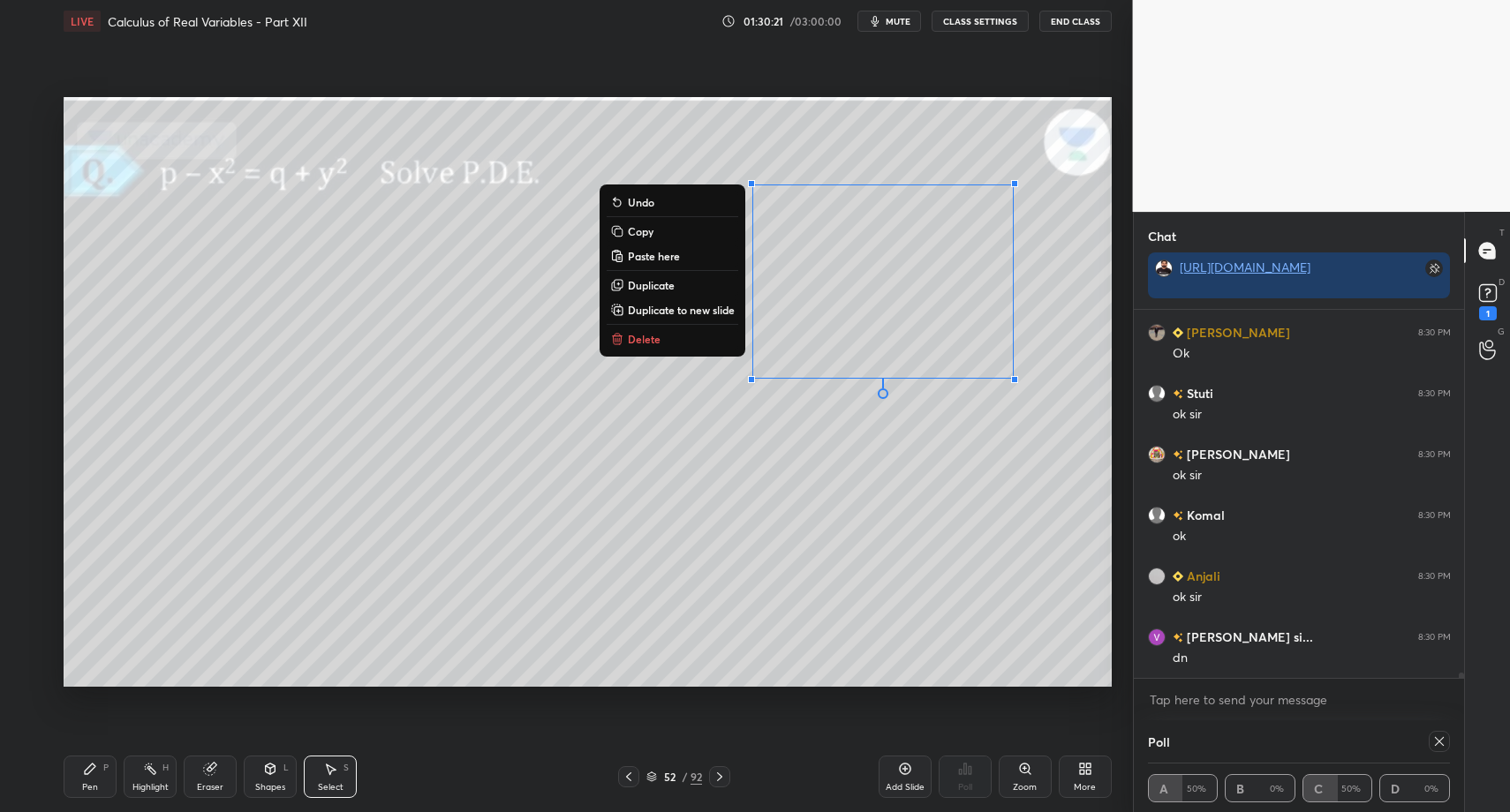 drag, startPoint x: 828, startPoint y: 267, endPoint x: 1094, endPoint y: 443, distance: 318.95454 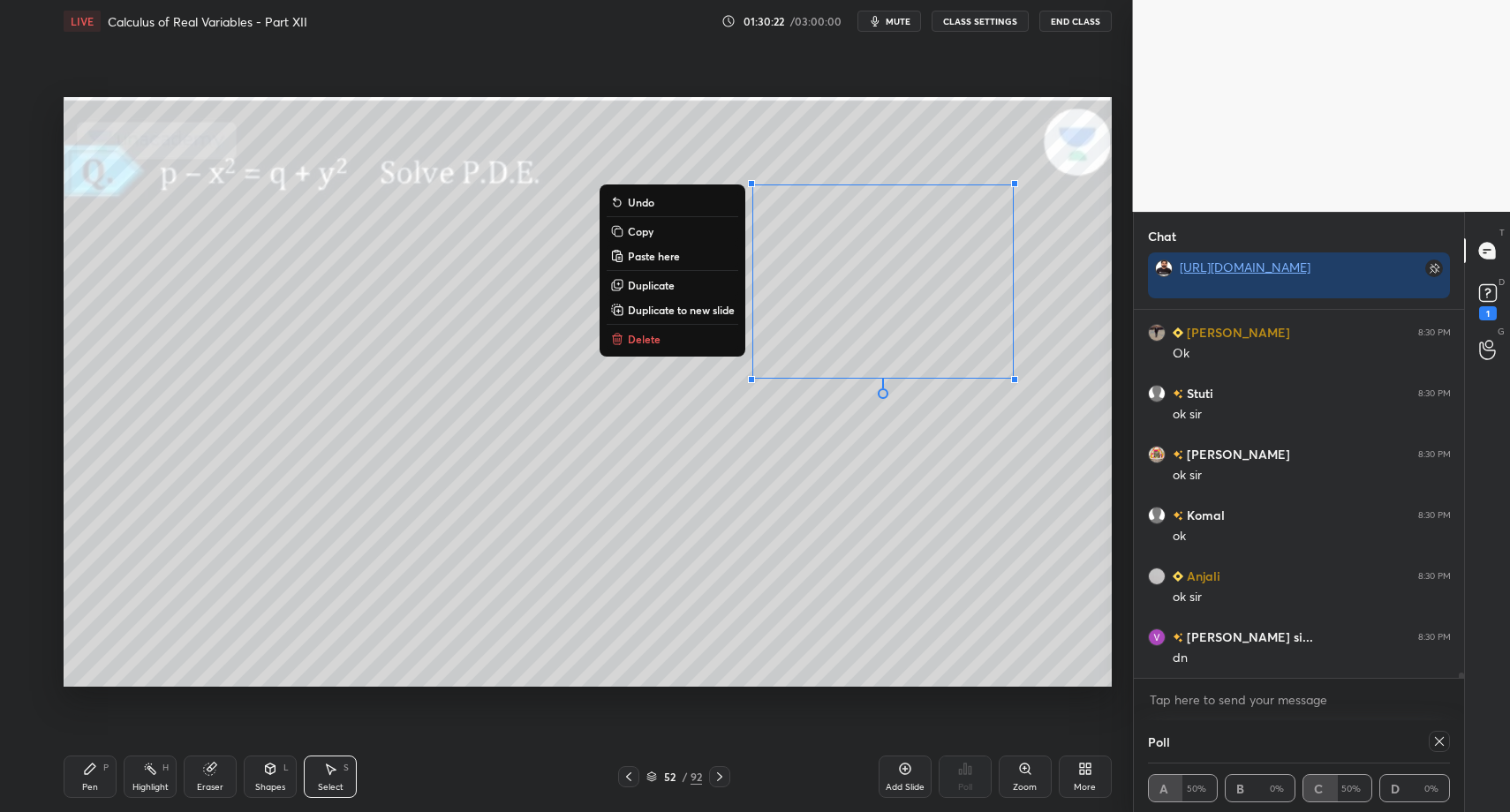 click on "Delete" at bounding box center (644, 339) 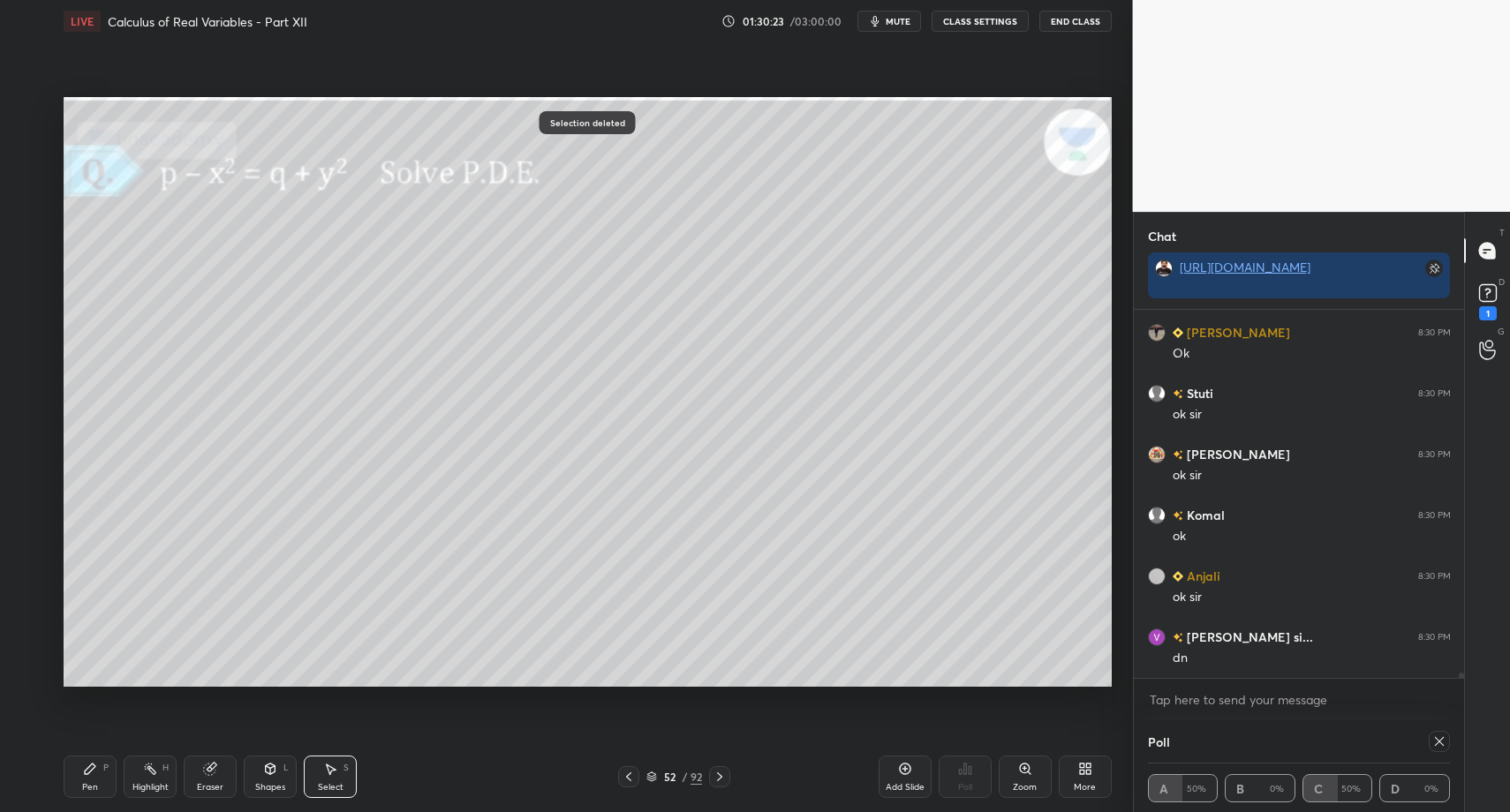click on "Pen P" at bounding box center [90, 777] 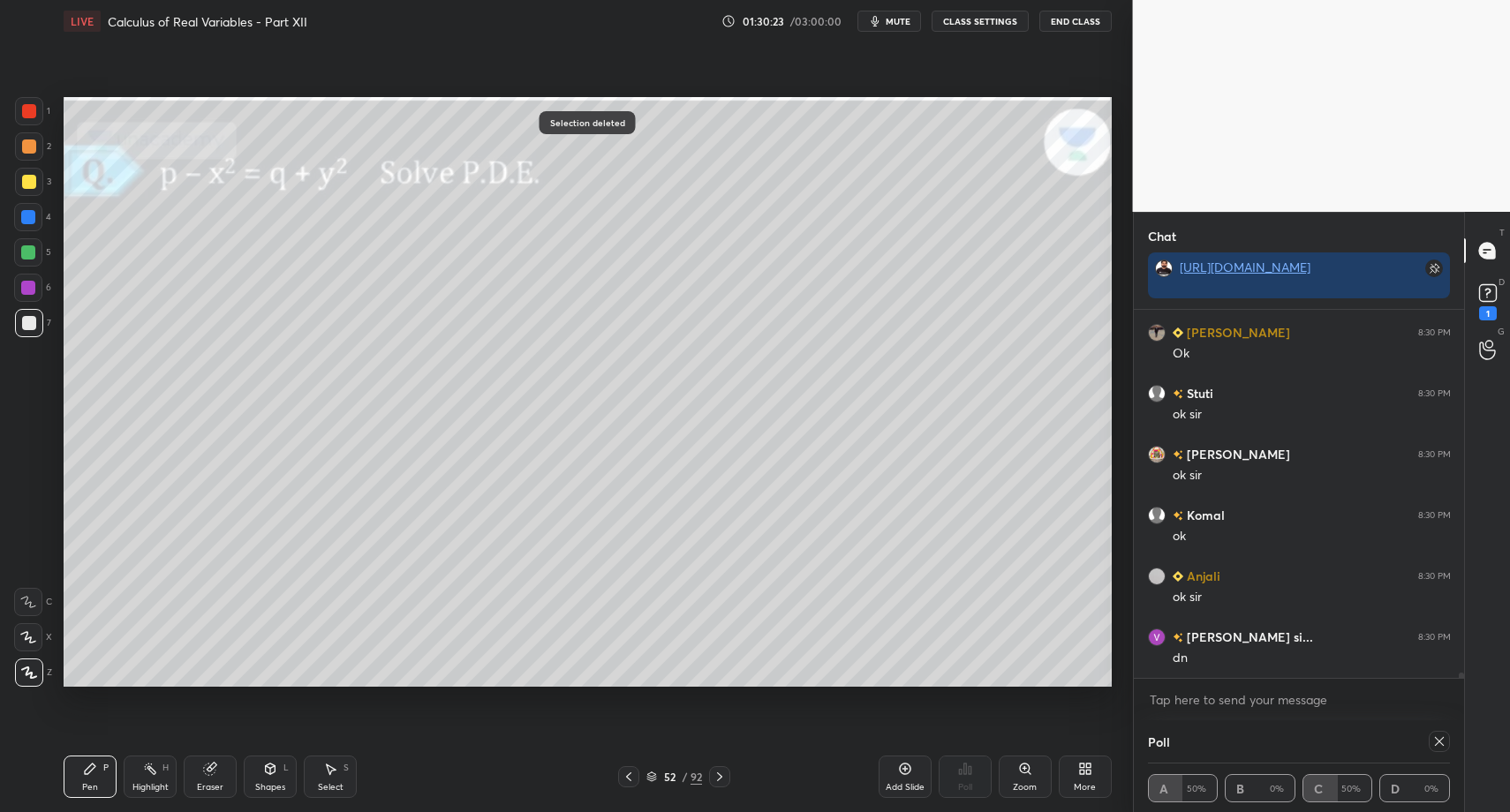 click at bounding box center (29, 323) 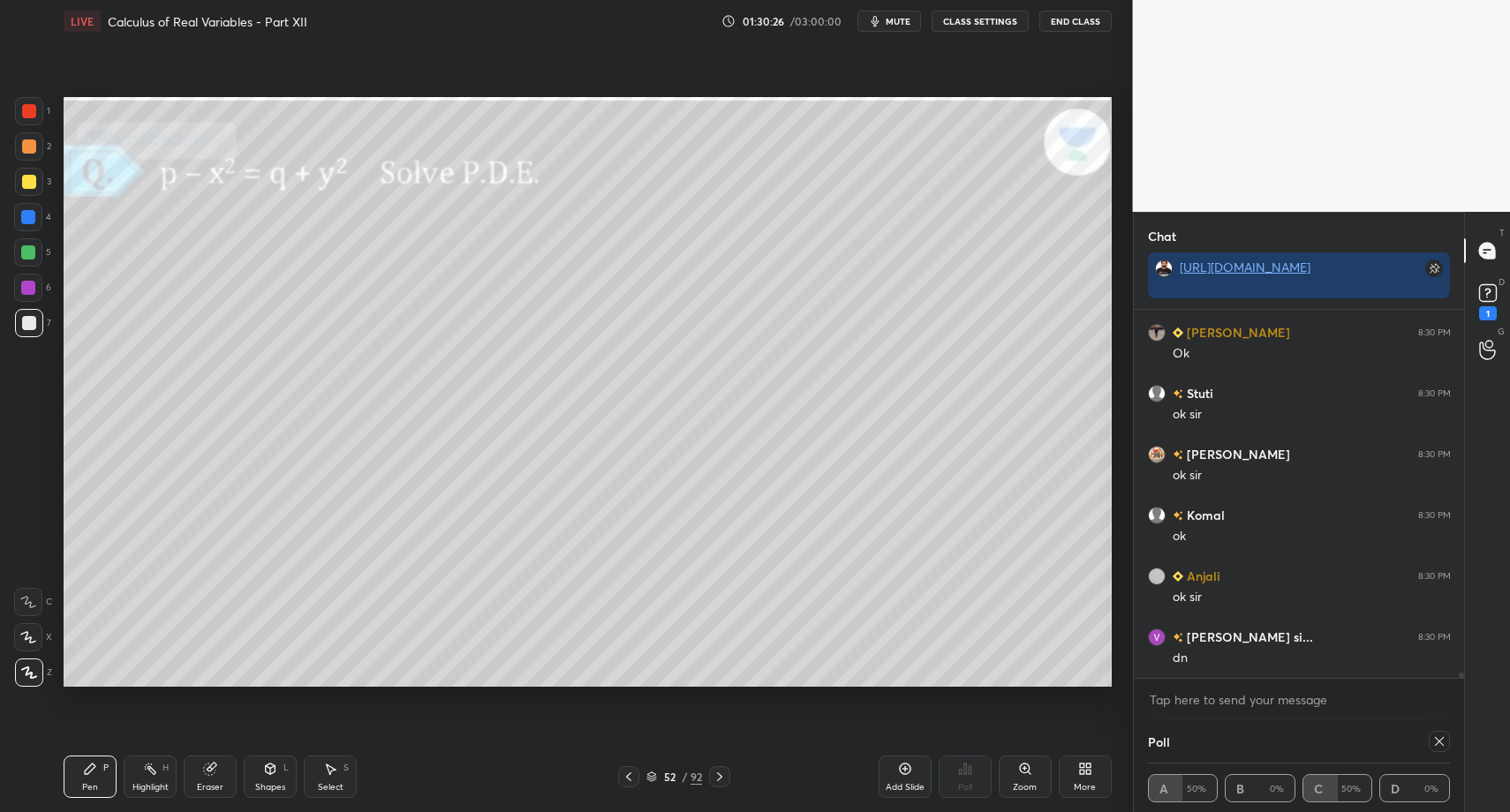 click on "P" at bounding box center [106, 768] 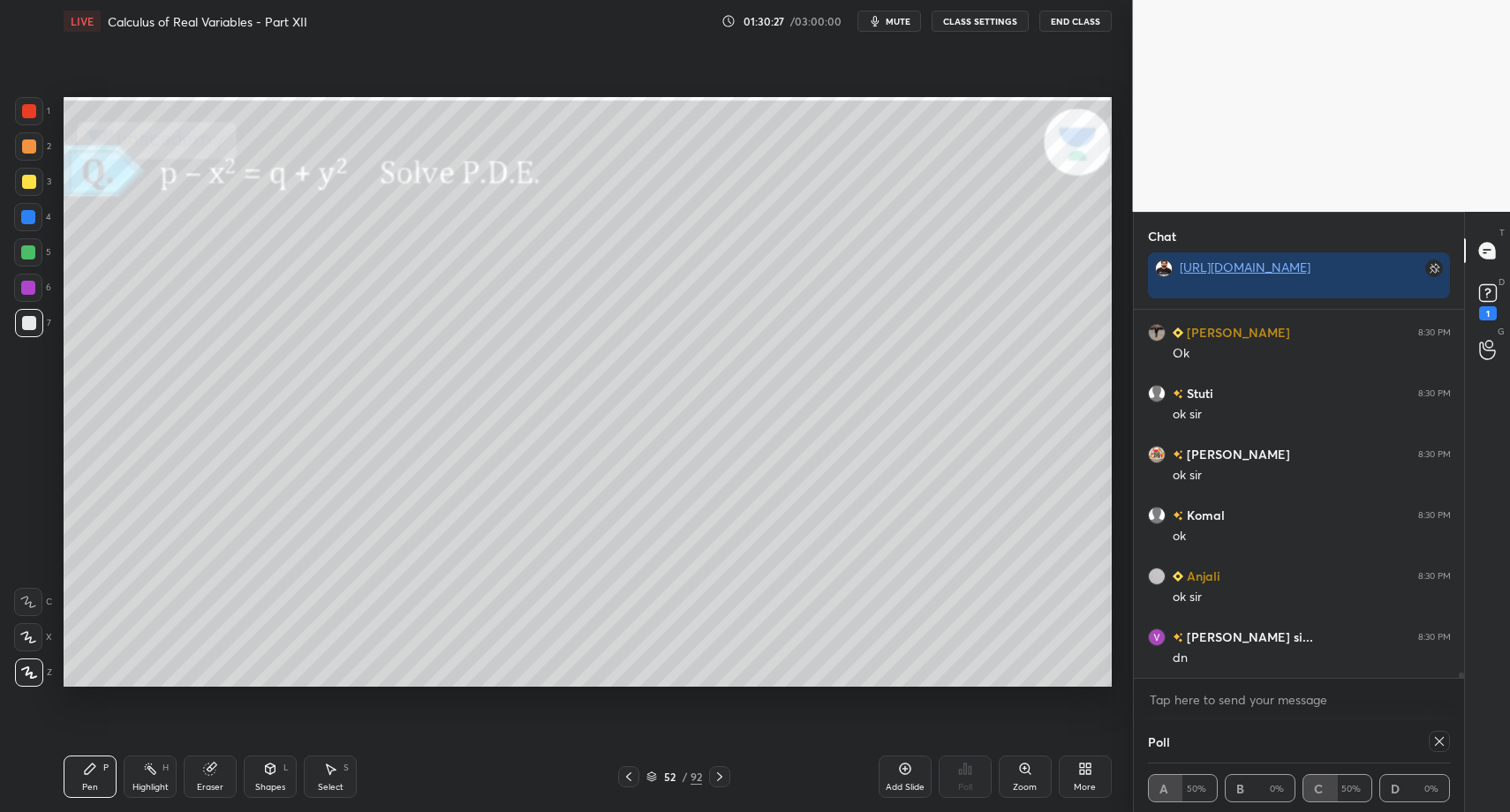 click at bounding box center (29, 323) 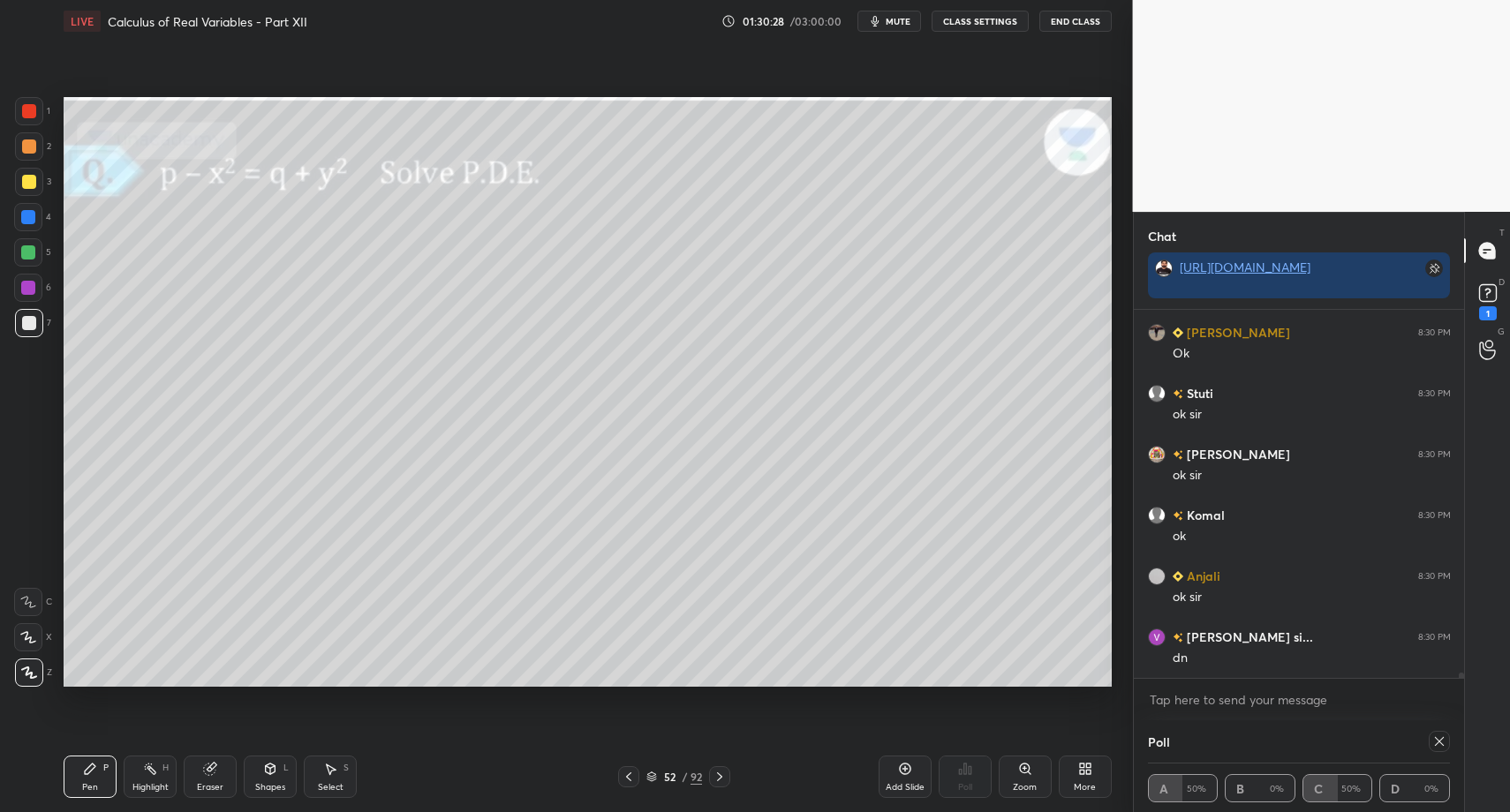 click on "Pen P" at bounding box center (90, 777) 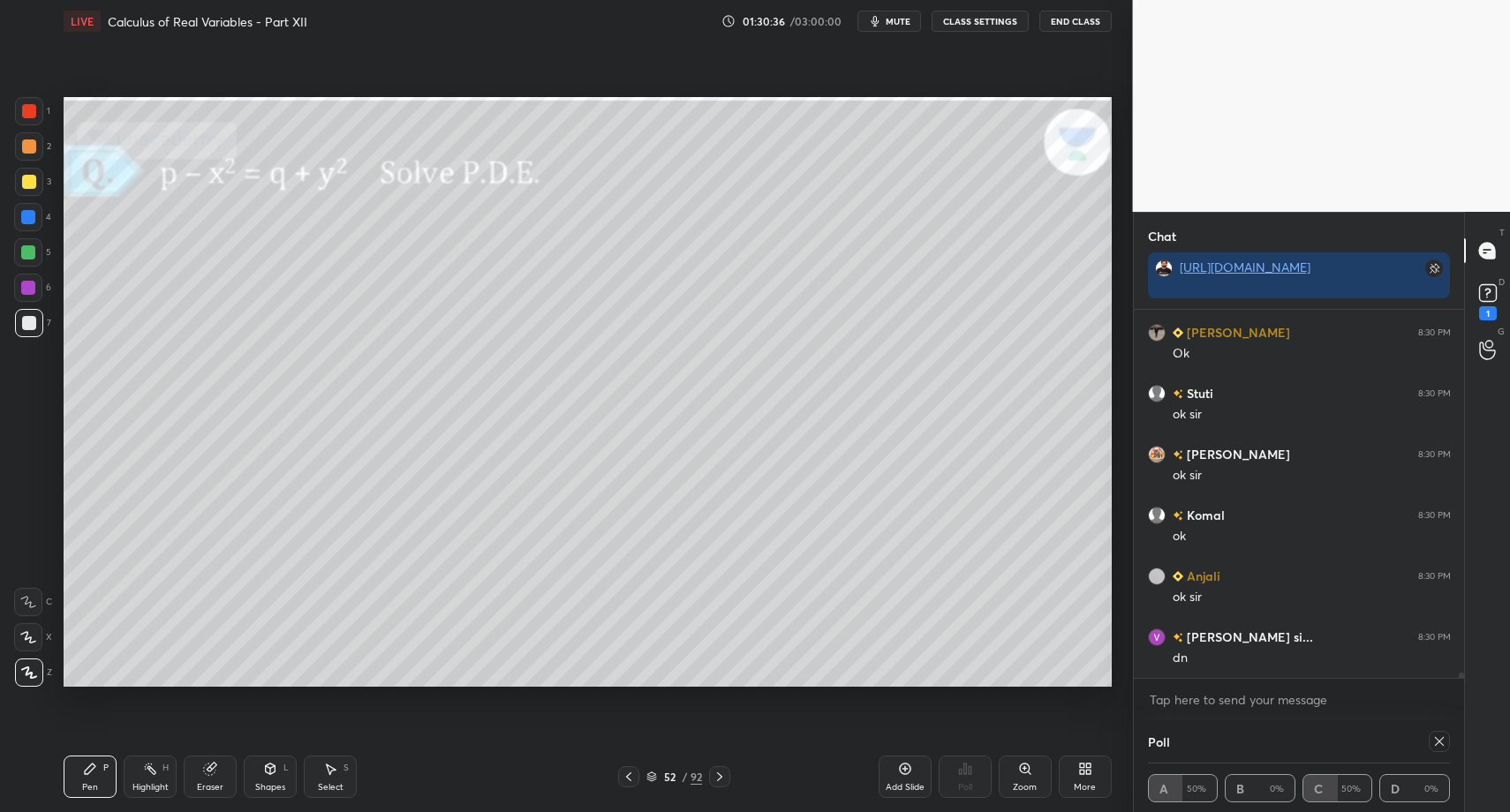 click on "Select S" at bounding box center [330, 777] 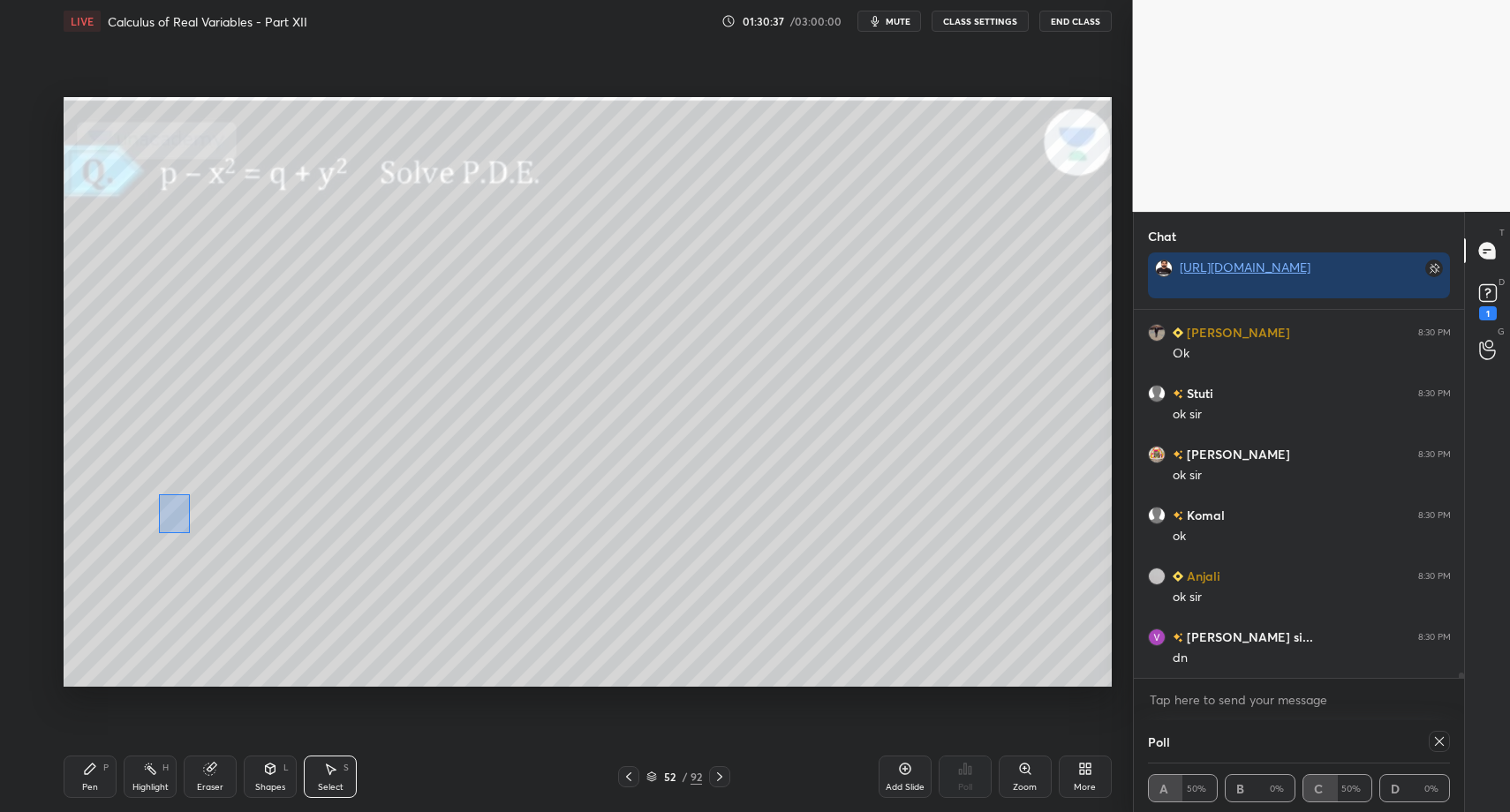 drag, startPoint x: 165, startPoint y: 499, endPoint x: 254, endPoint y: 590, distance: 127.28708 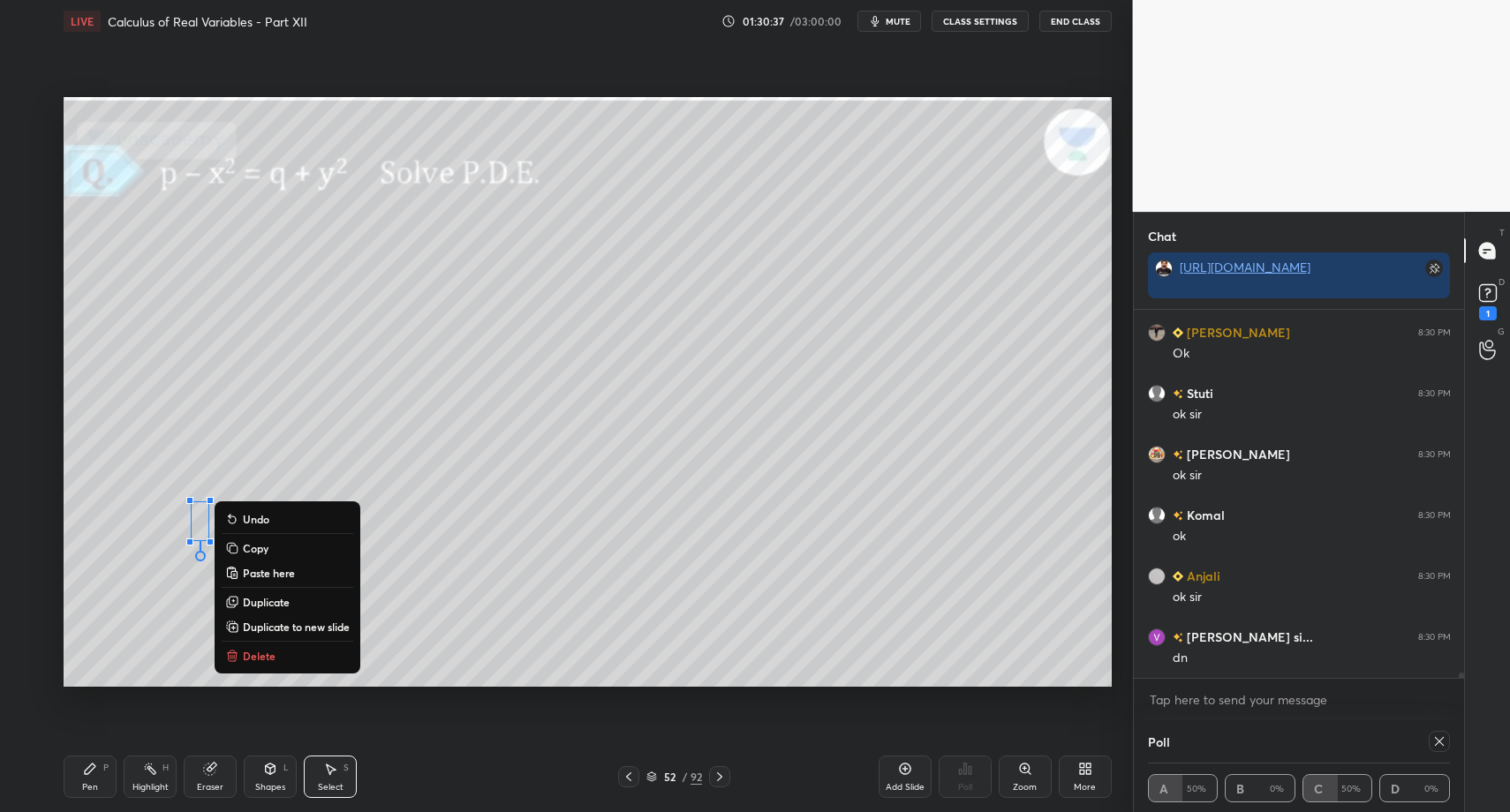 click on "0 ° Undo Copy Paste here Duplicate Duplicate to new slide Delete" at bounding box center (587, 391) 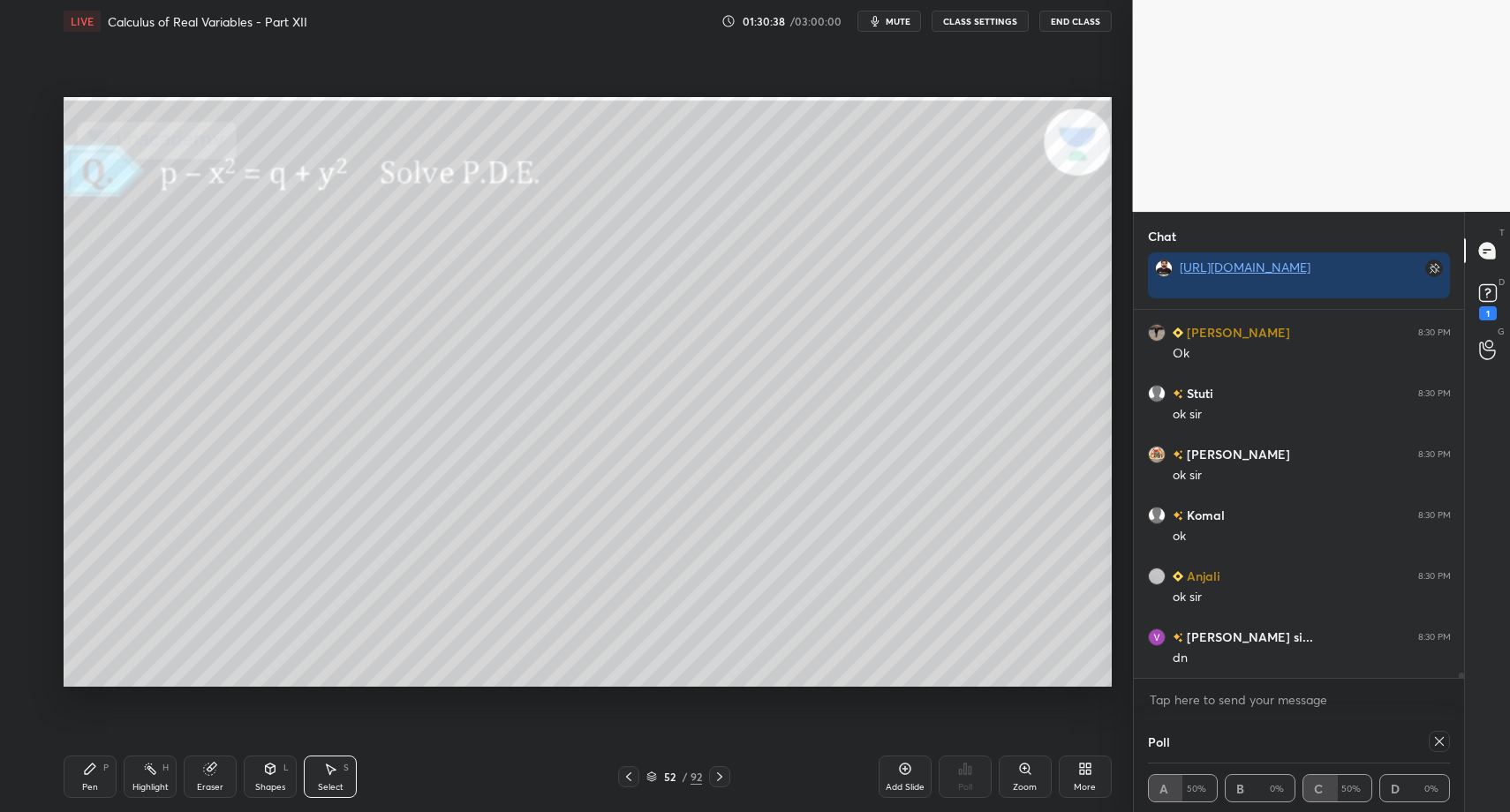 click on "Pen" at bounding box center (90, 787) 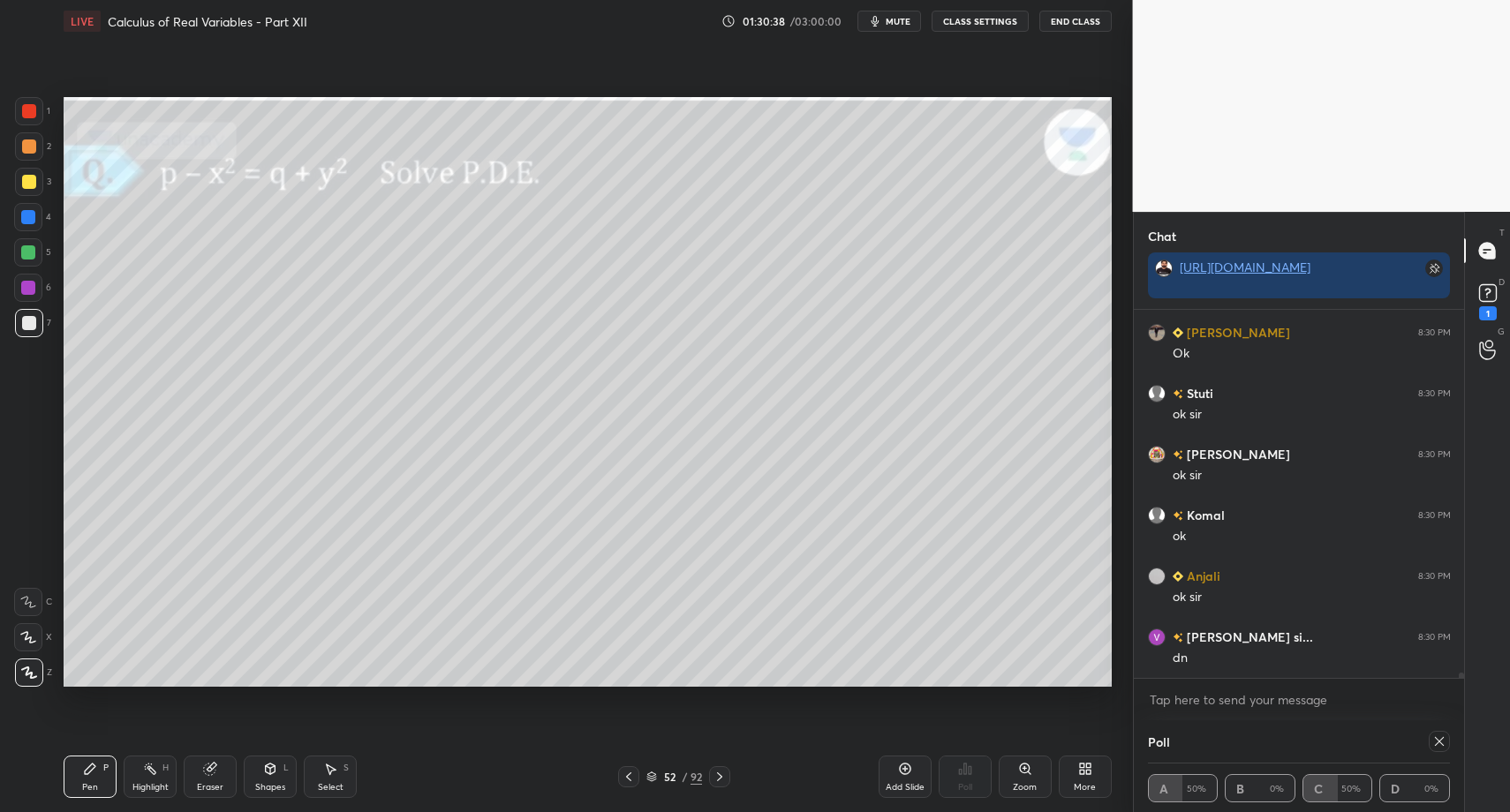 click 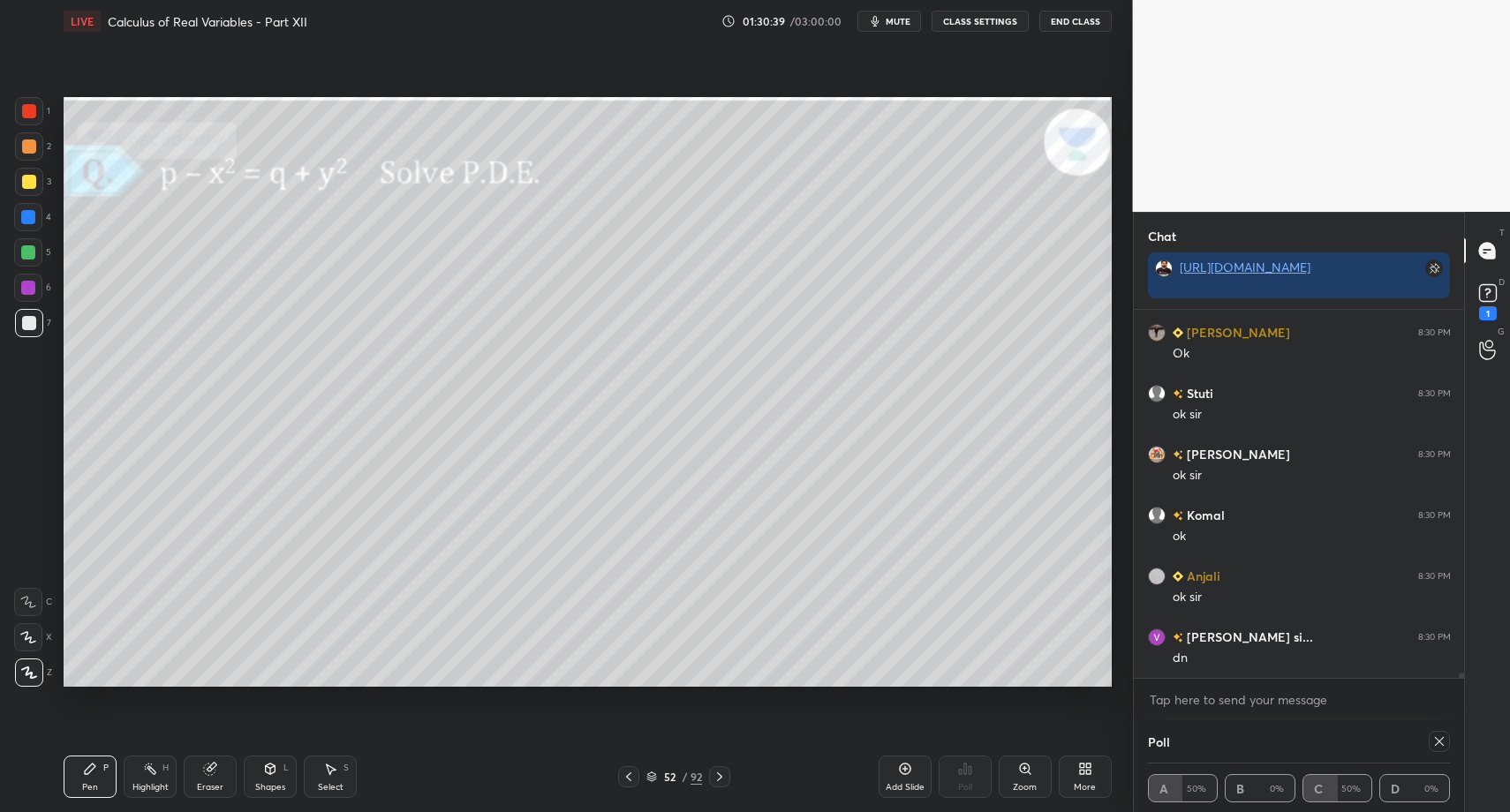 click on "Pen" at bounding box center [90, 787] 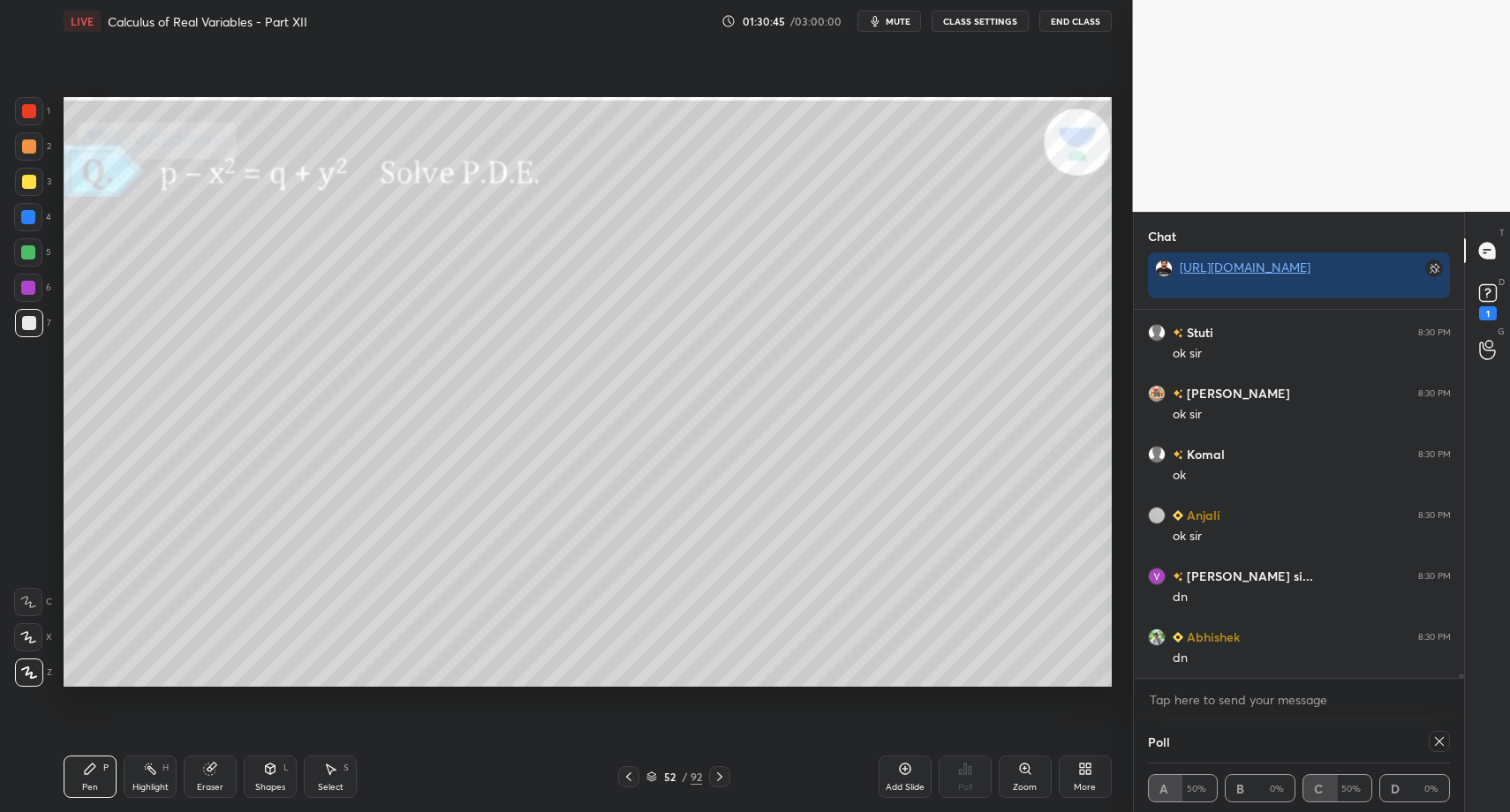 scroll, scrollTop: 27584, scrollLeft: 0, axis: vertical 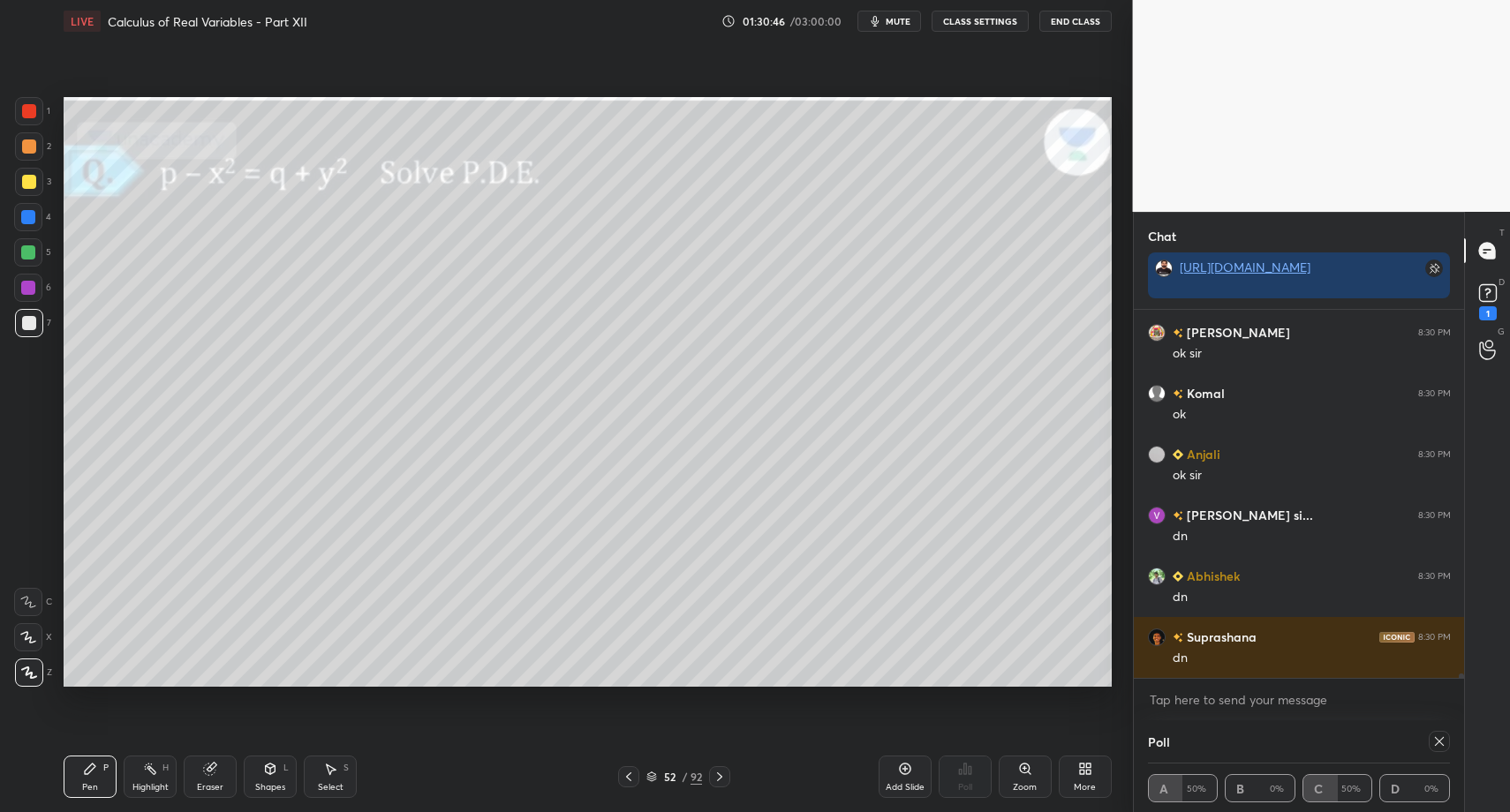 click on "Shapes L" at bounding box center (270, 777) 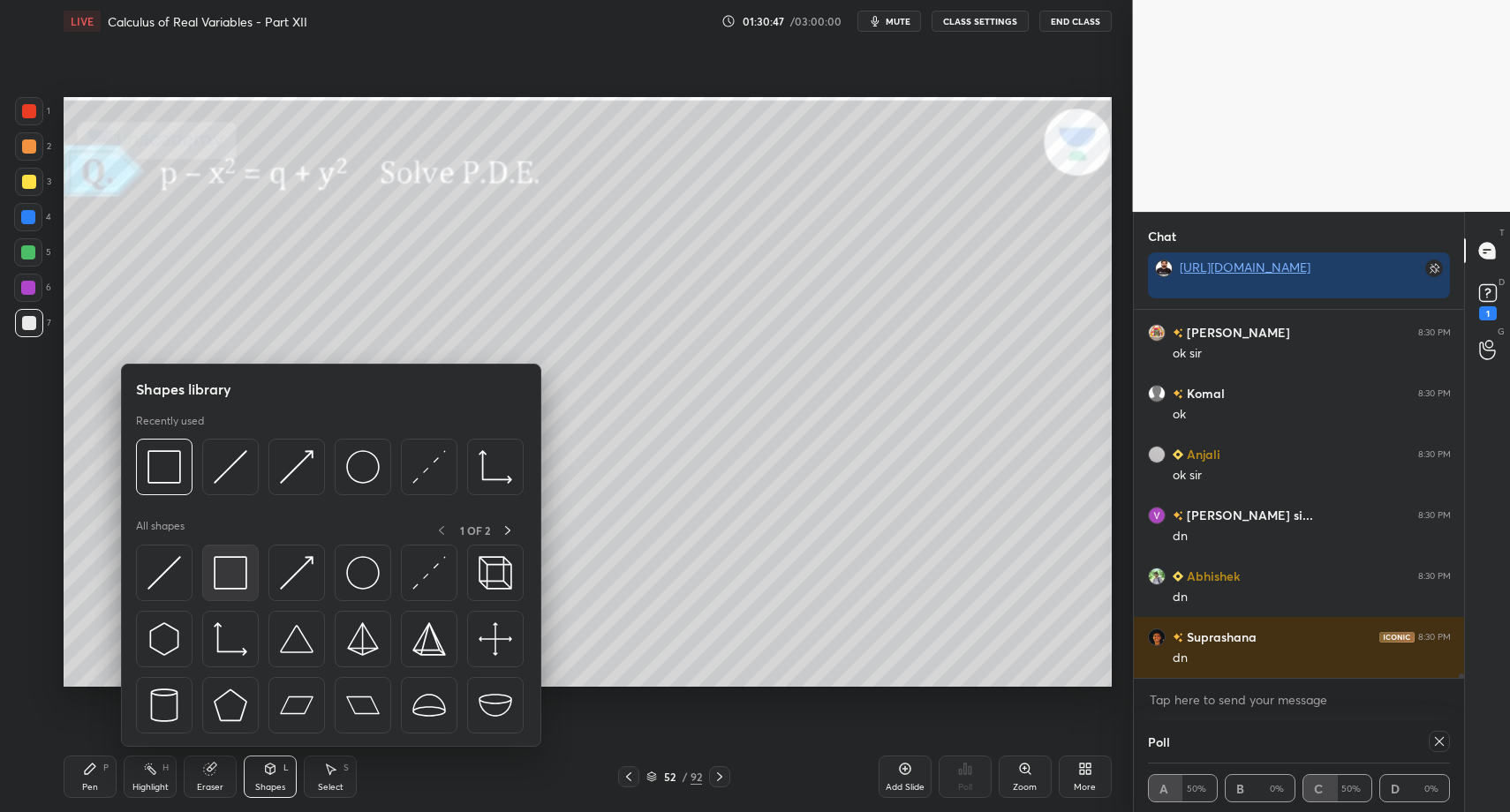 click at bounding box center (230, 573) 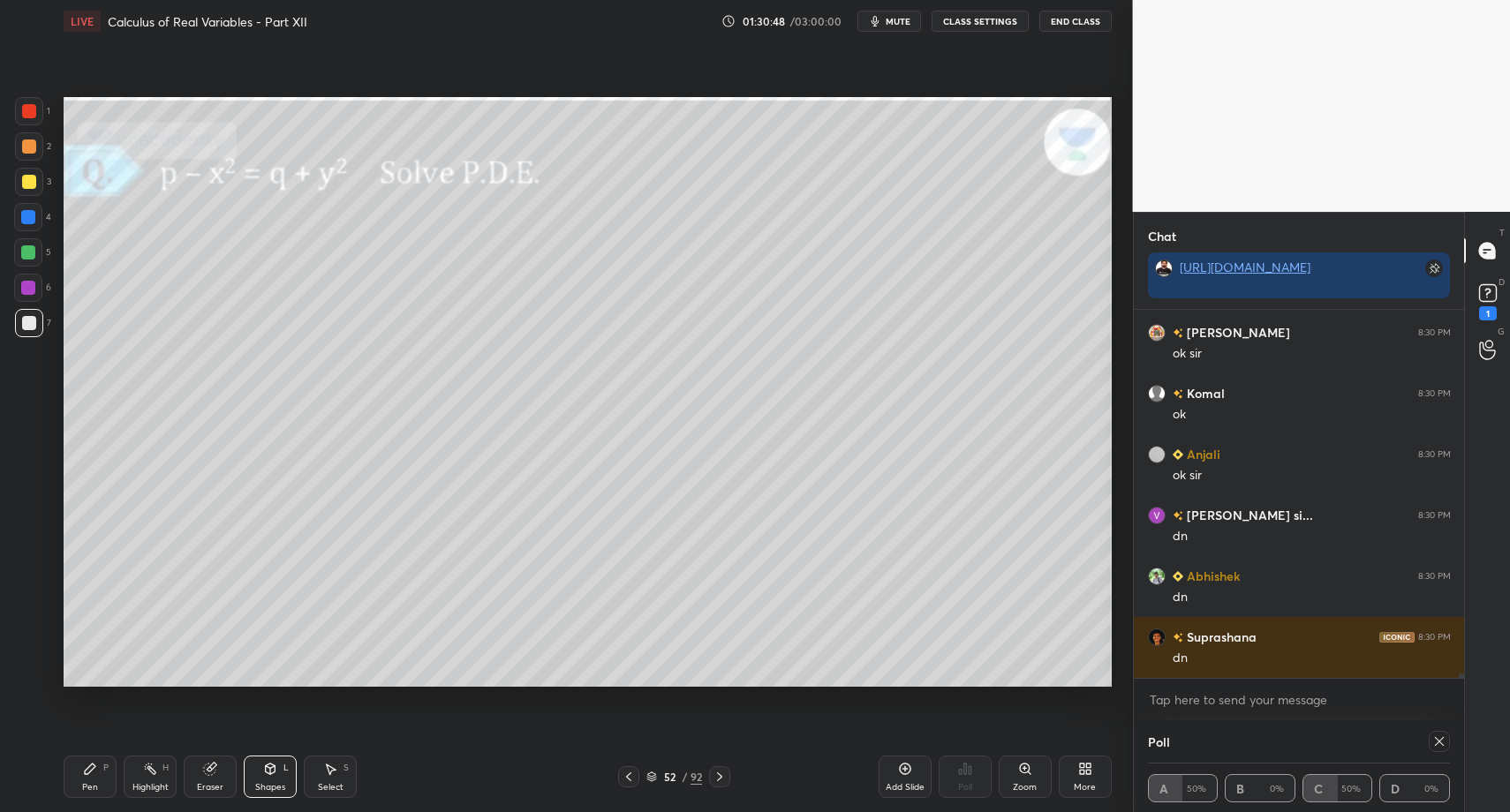 click on "Pen P" at bounding box center [90, 777] 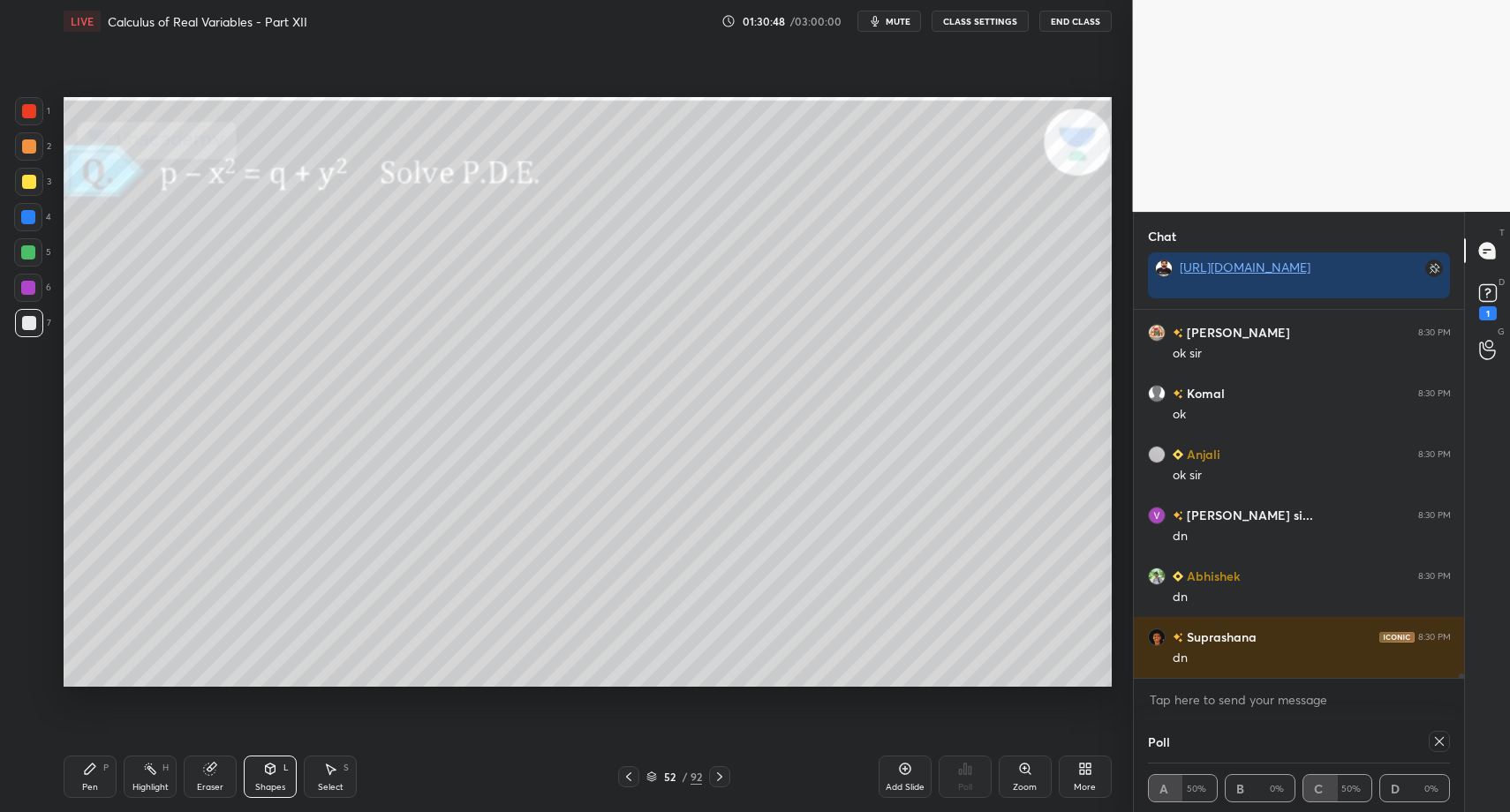 click 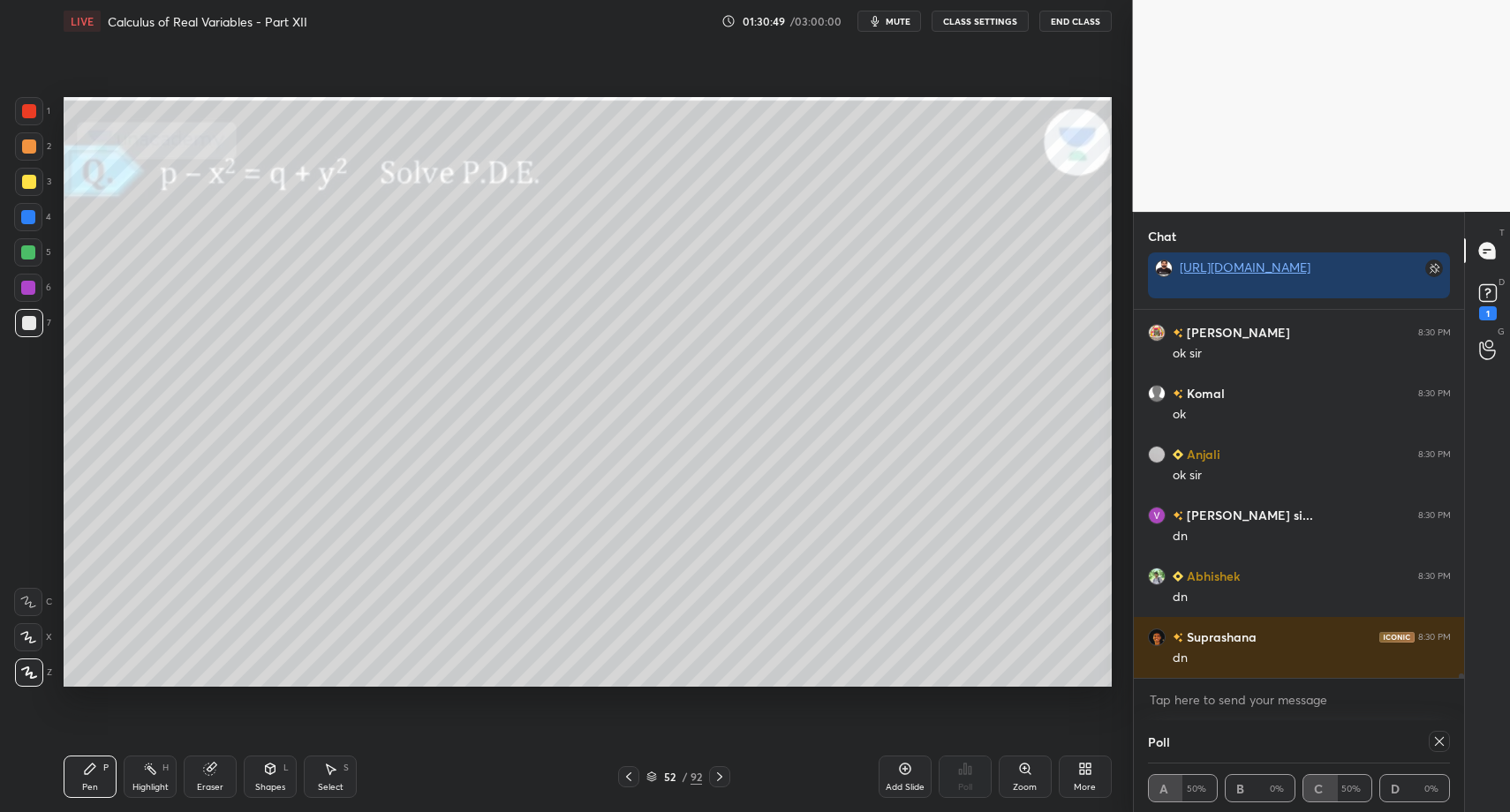 click on "Add Slide" at bounding box center [905, 777] 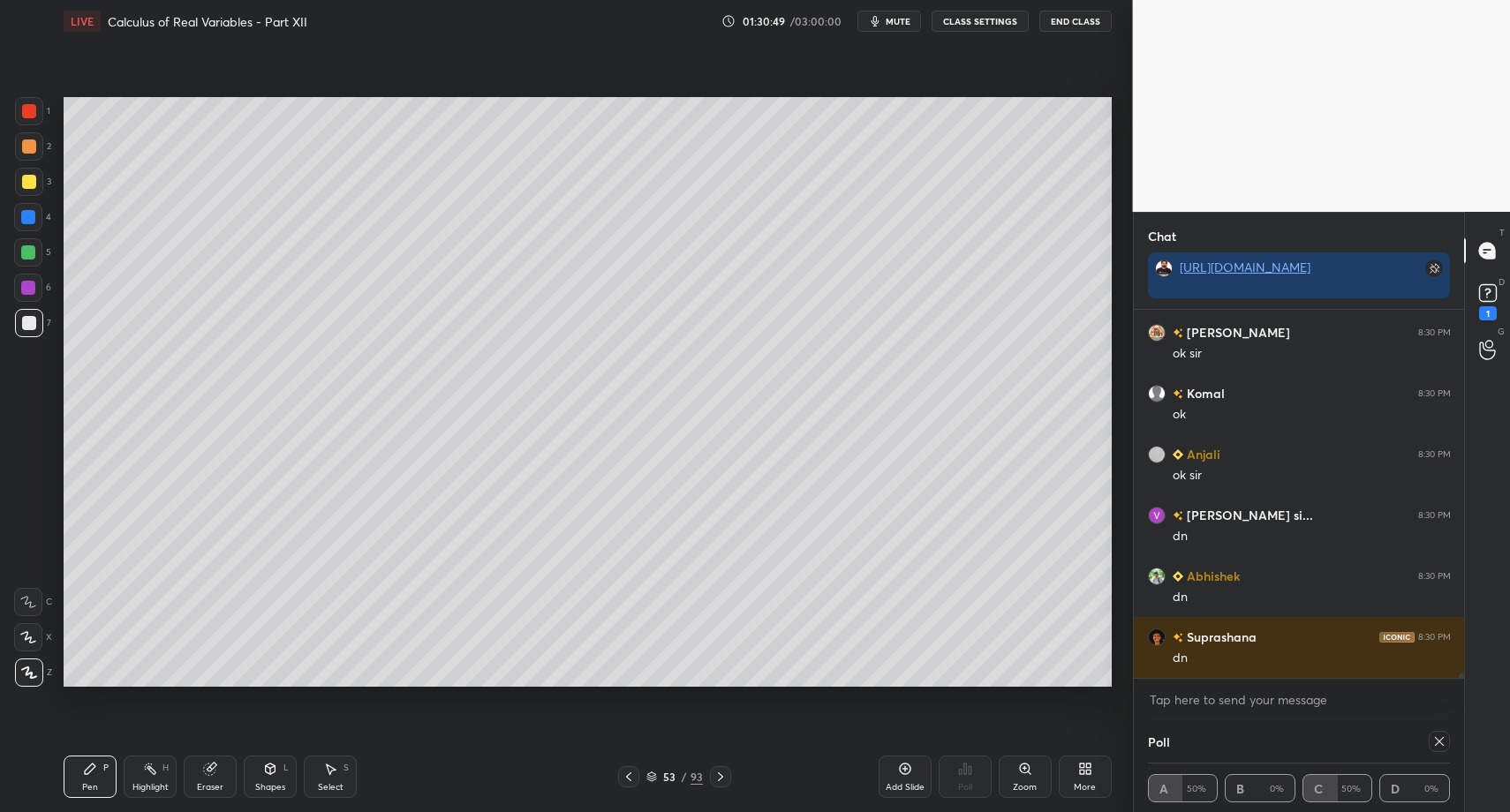 drag, startPoint x: 103, startPoint y: 784, endPoint x: 104, endPoint y: 753, distance: 31.016125 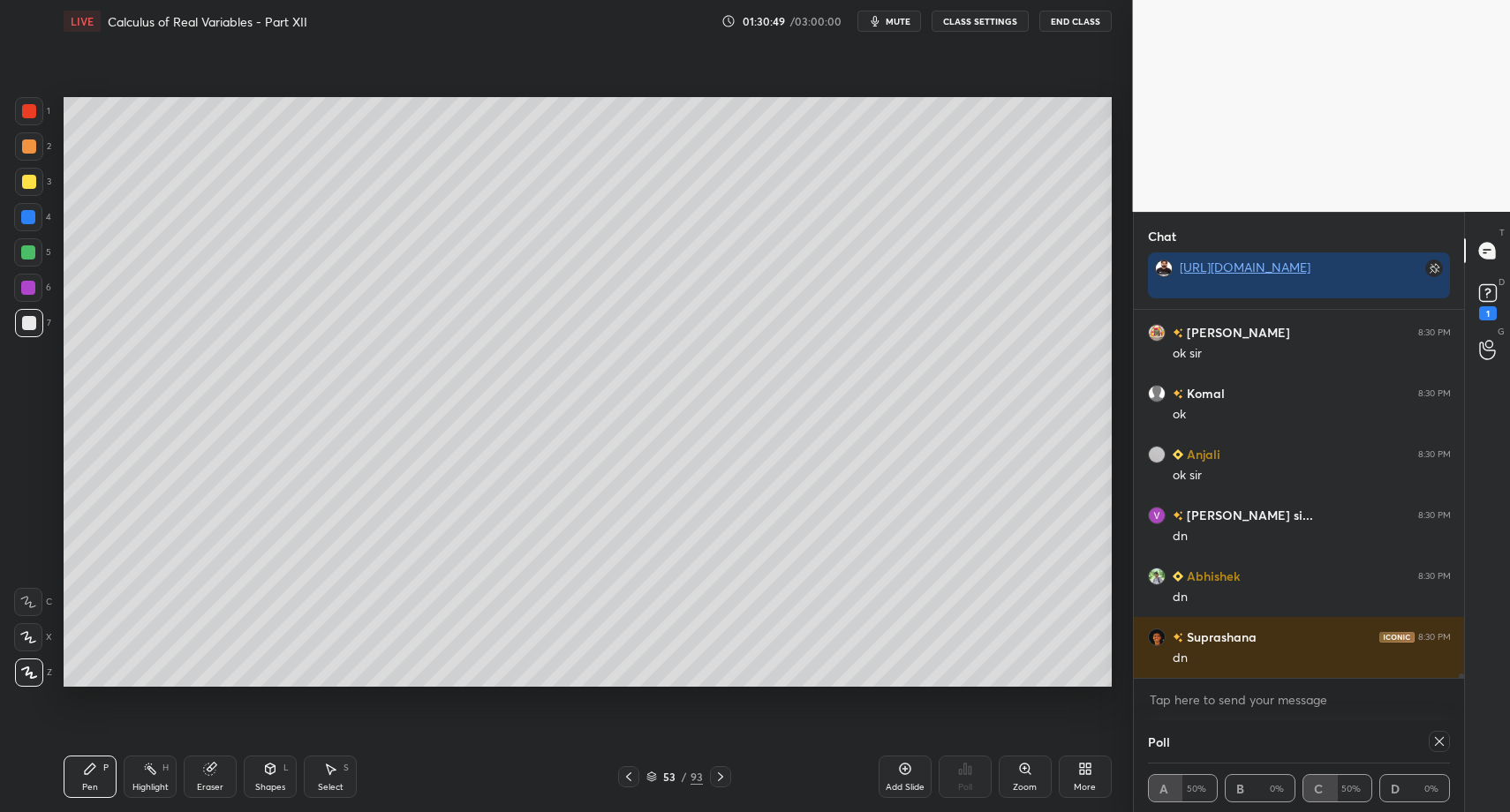 click on "Pen P" at bounding box center [90, 777] 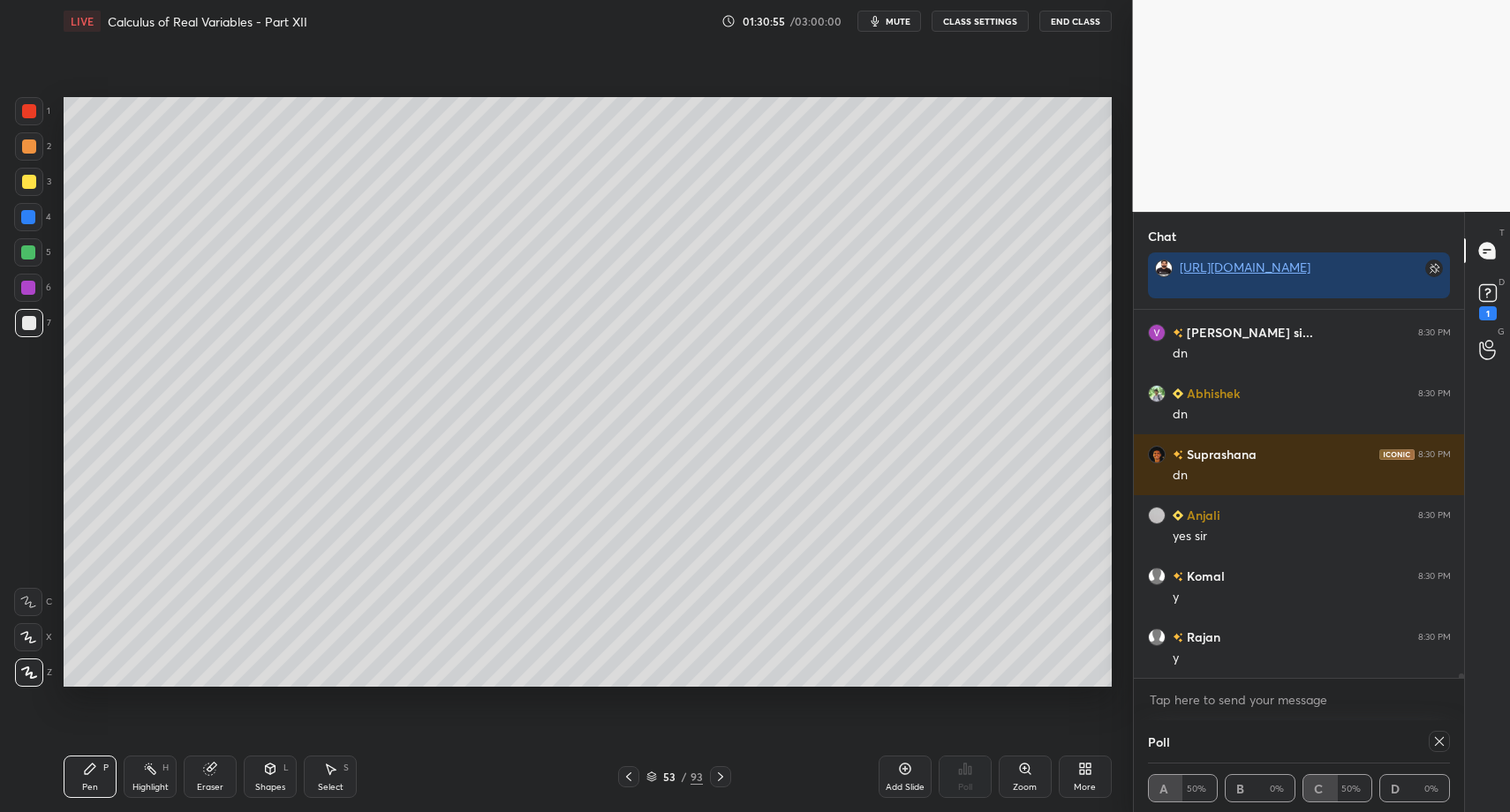 scroll, scrollTop: 27828, scrollLeft: 0, axis: vertical 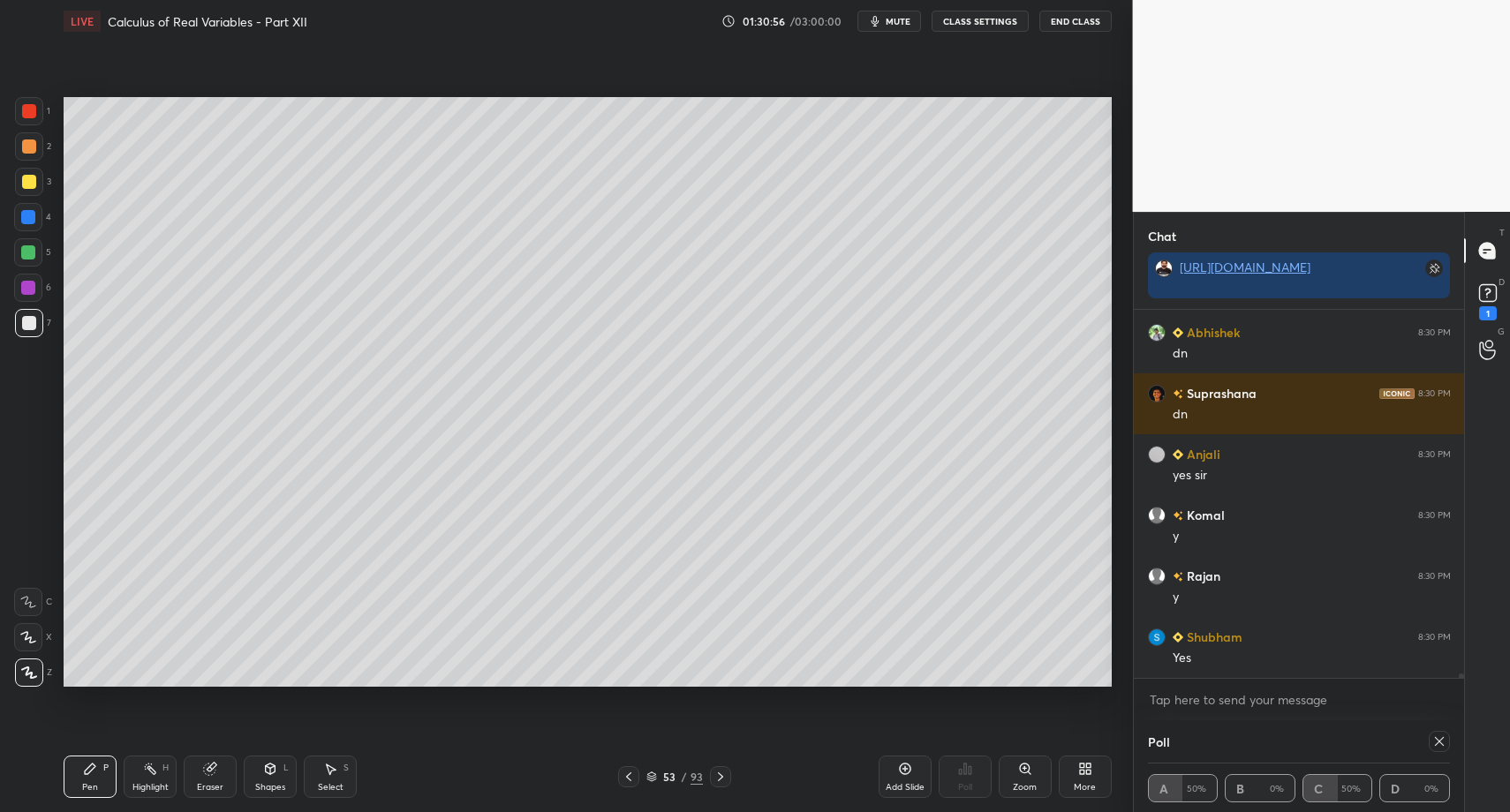 click 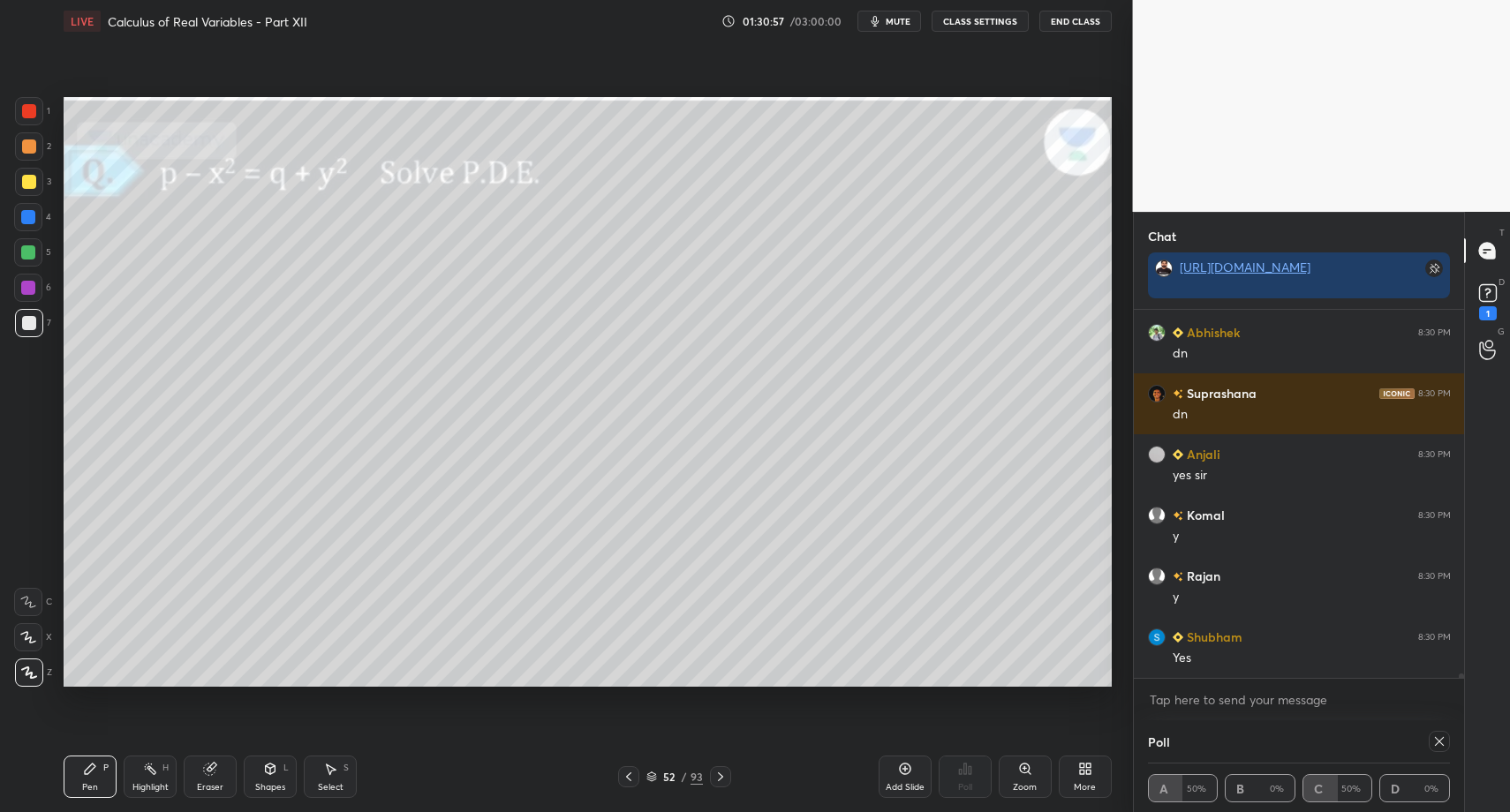click 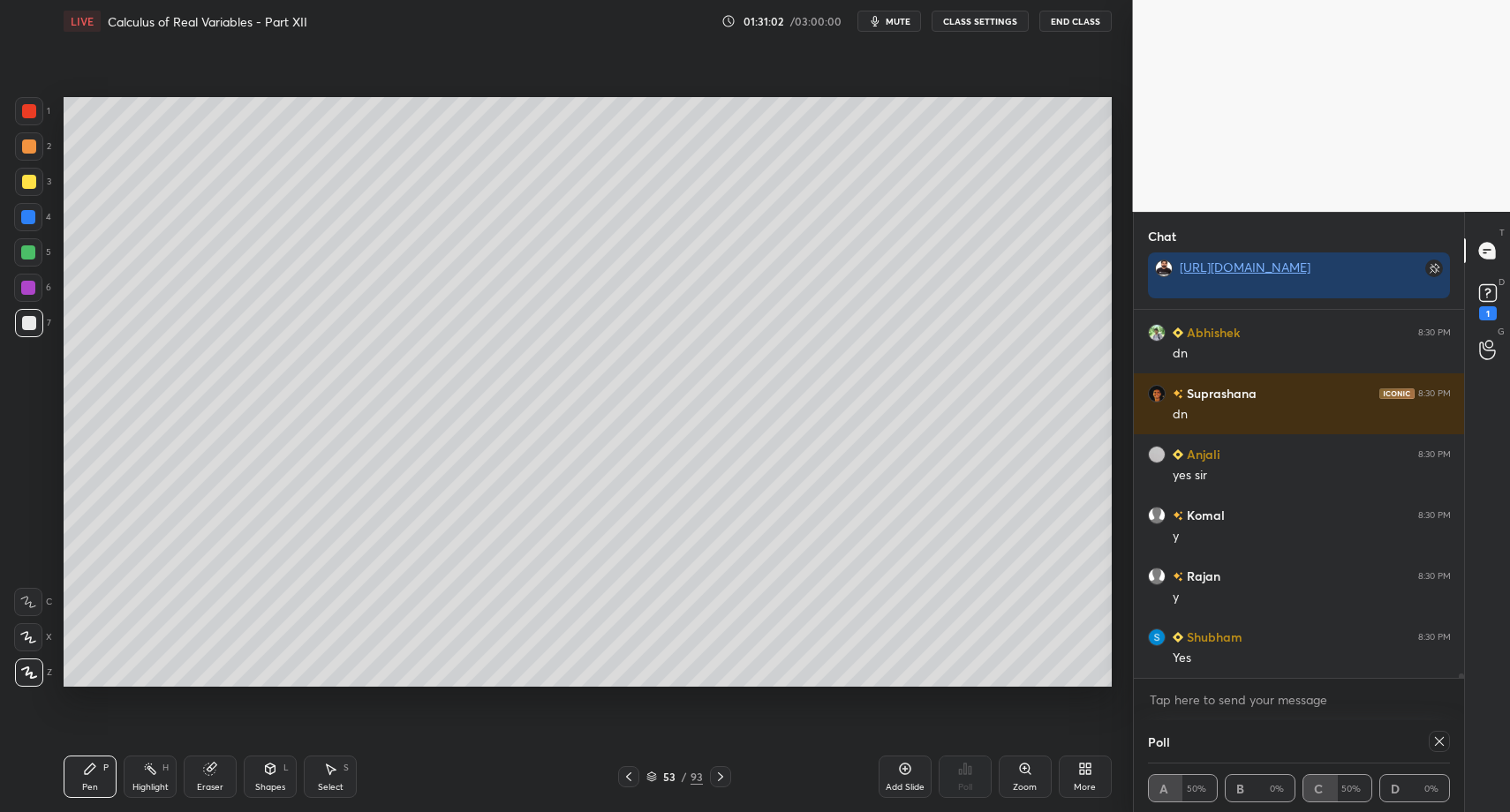 drag, startPoint x: 360, startPoint y: 785, endPoint x: 339, endPoint y: 780, distance: 21.587 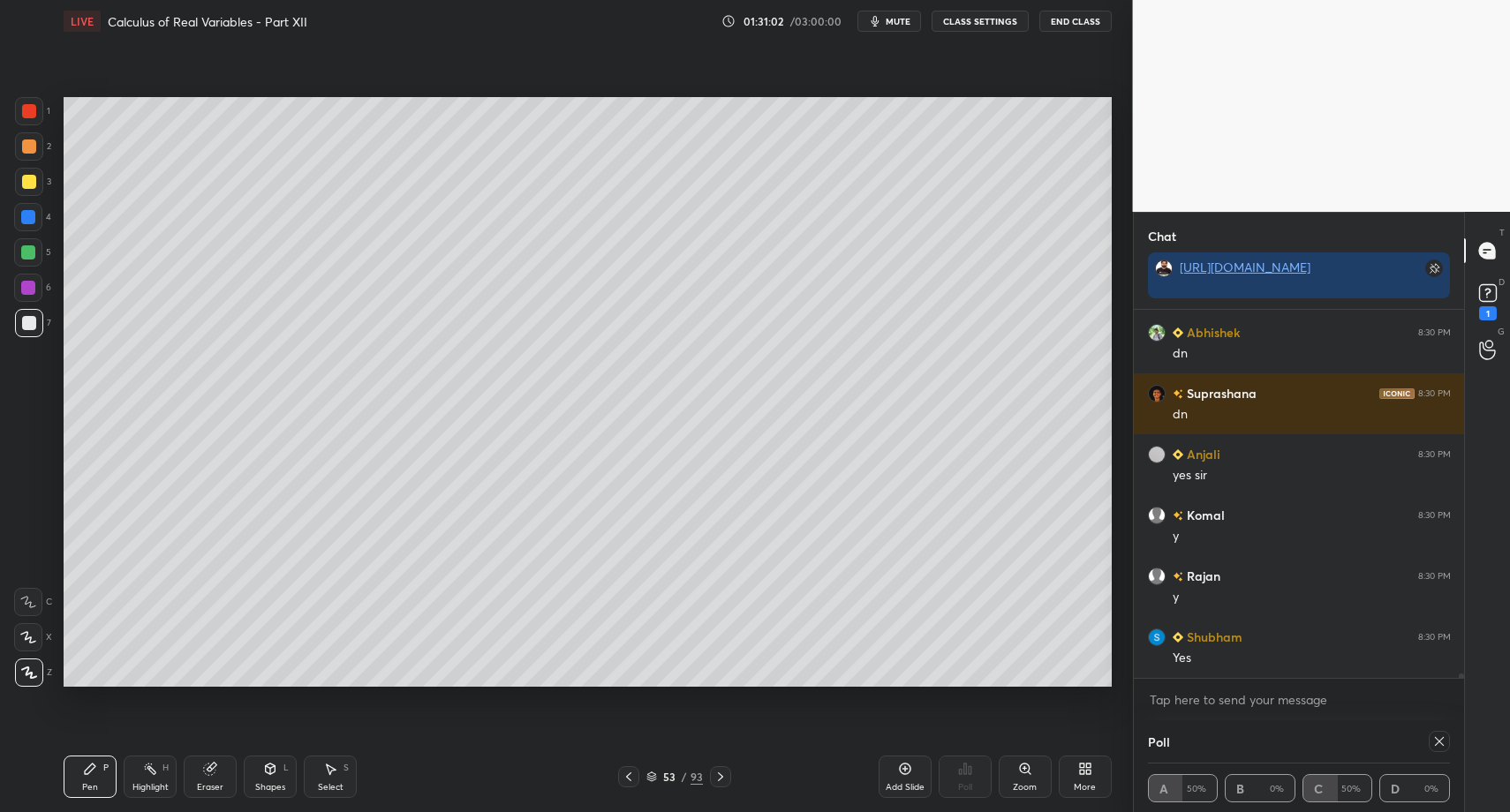 click on "Pen P Highlight H Eraser Shapes L Select S" at bounding box center [267, 777] 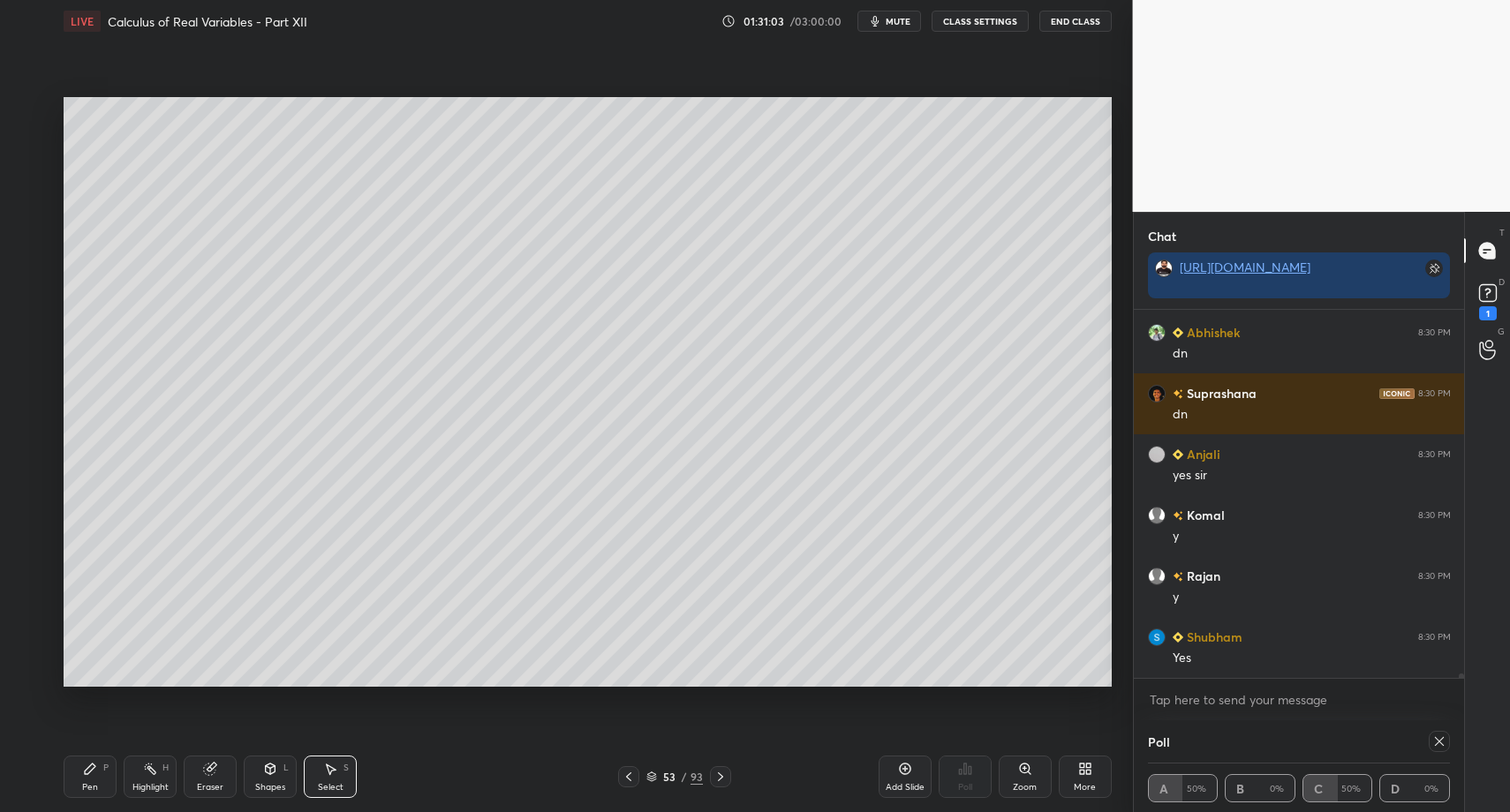 drag, startPoint x: 133, startPoint y: 131, endPoint x: 460, endPoint y: 178, distance: 330.36041 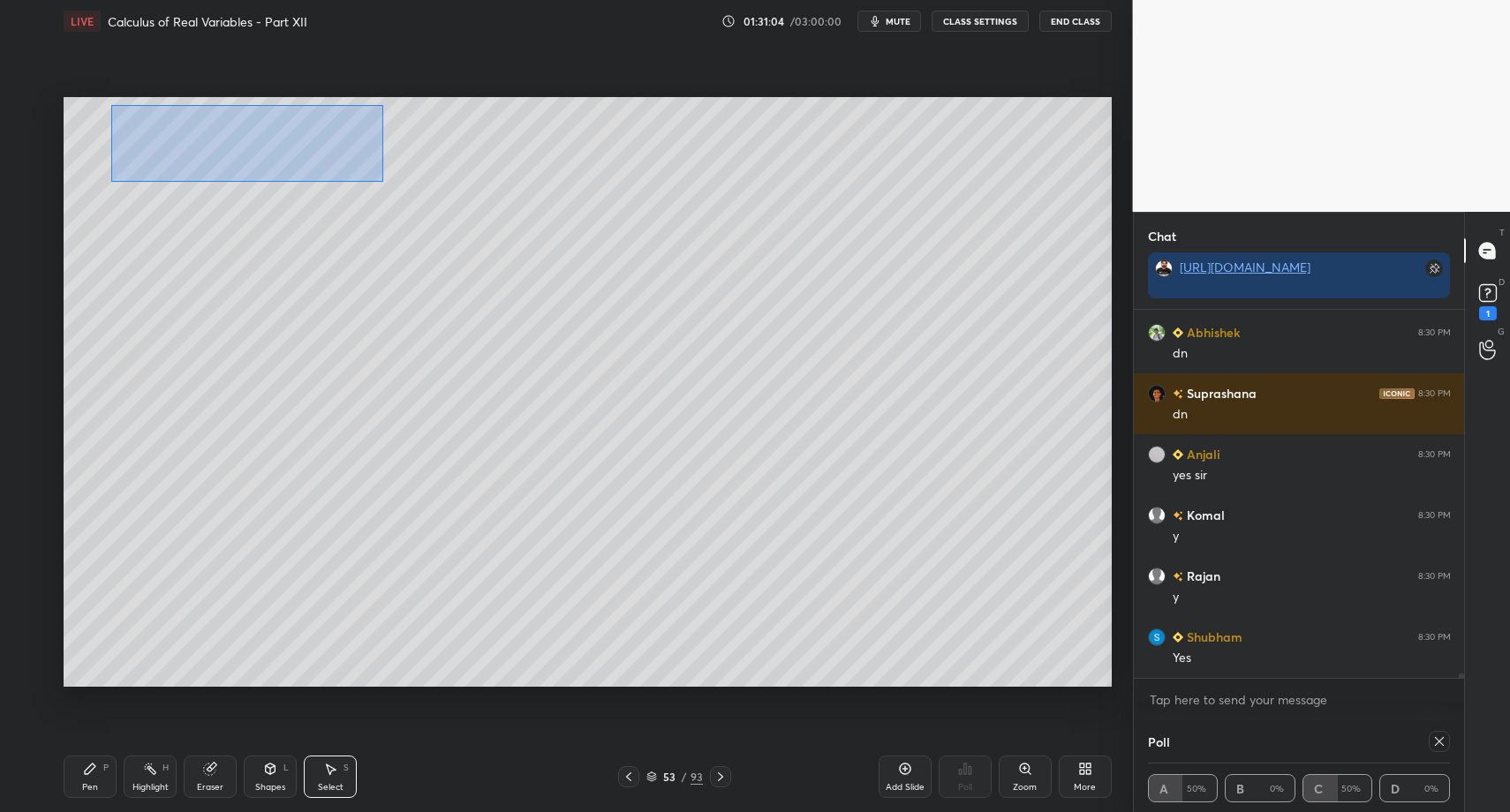 drag, startPoint x: 104, startPoint y: 105, endPoint x: 700, endPoint y: 246, distance: 612.45163 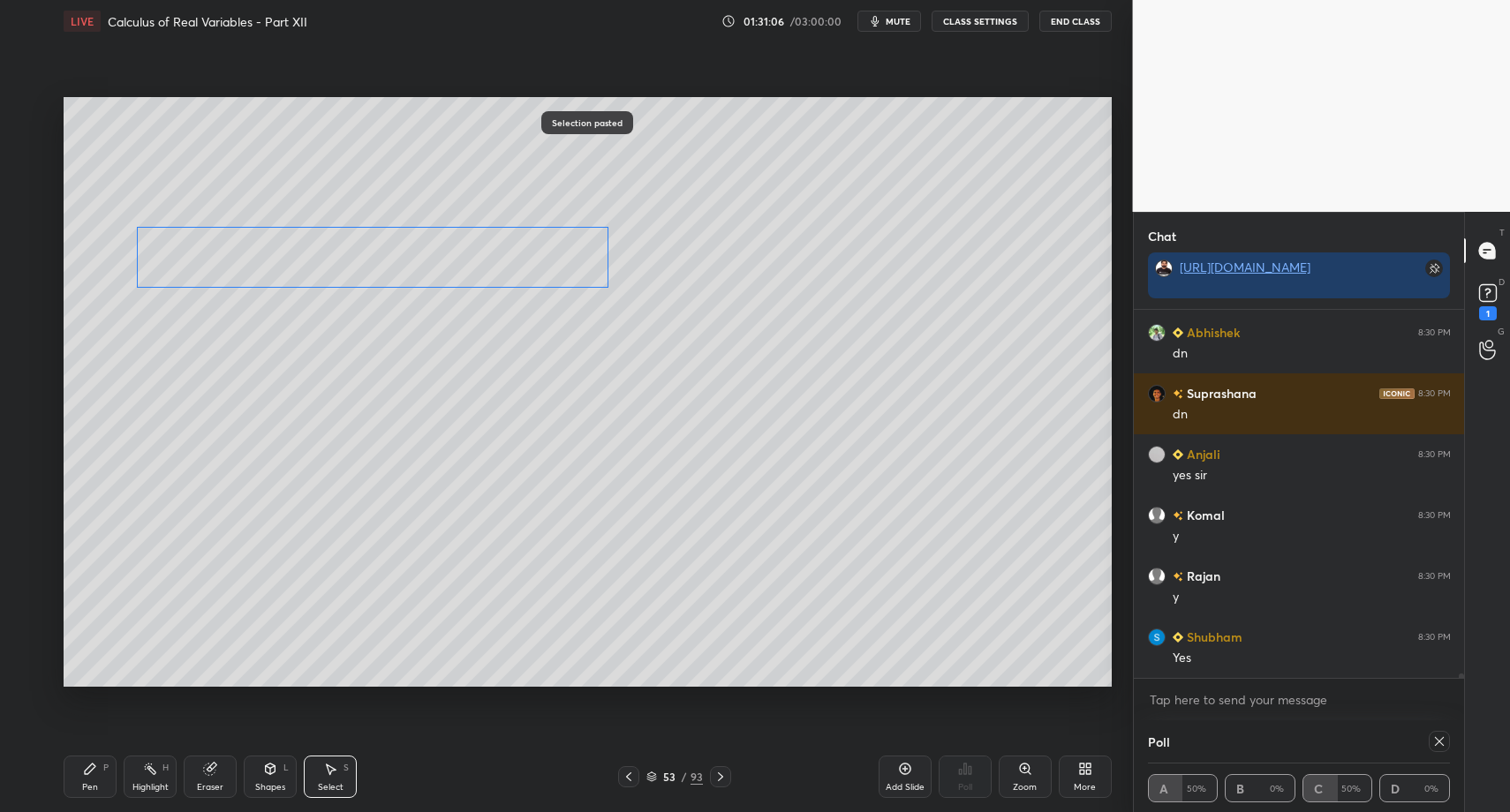 drag, startPoint x: 287, startPoint y: 252, endPoint x: 292, endPoint y: 295, distance: 43.289722 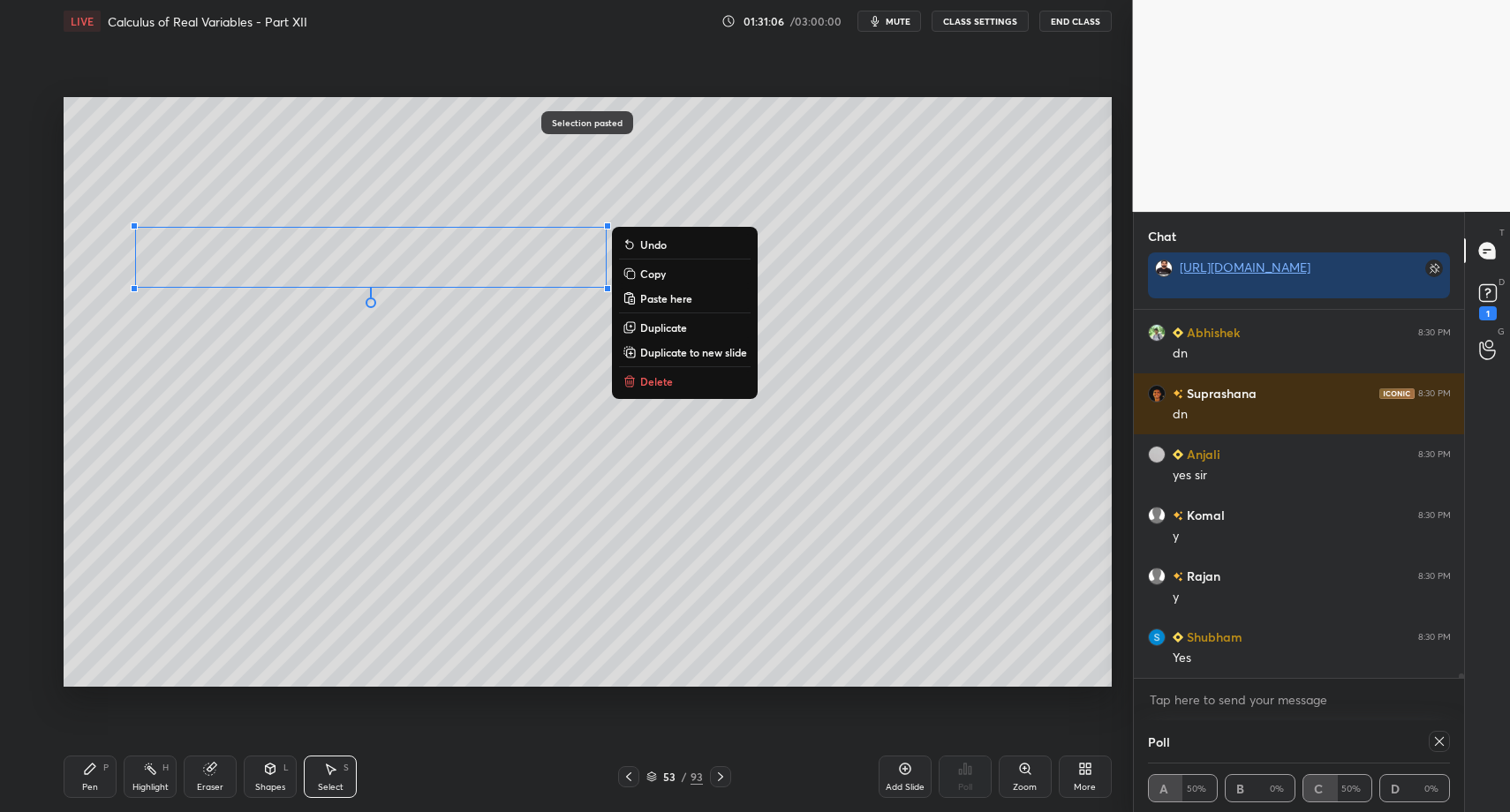 click on "Pen P" at bounding box center (90, 777) 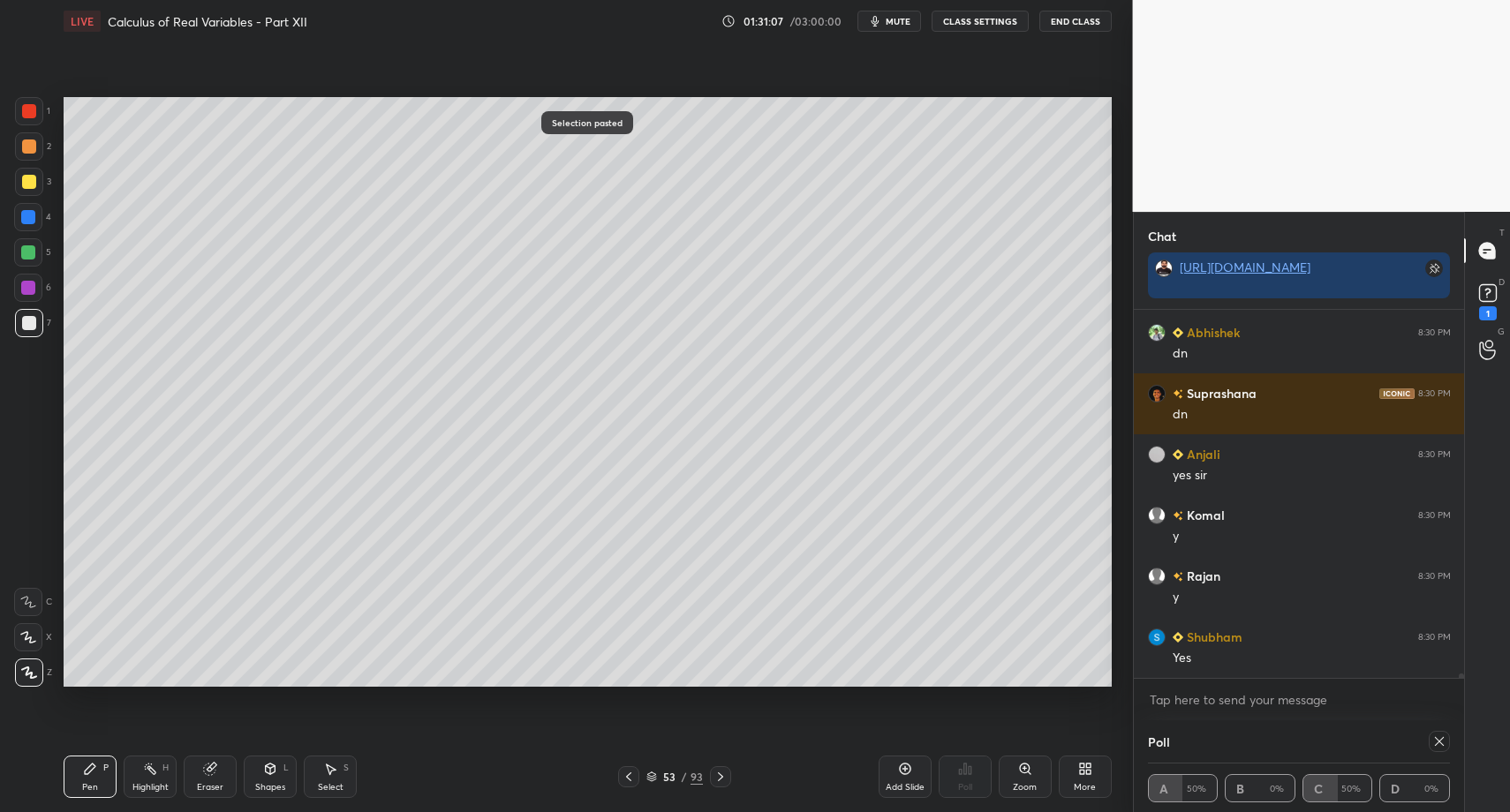 click 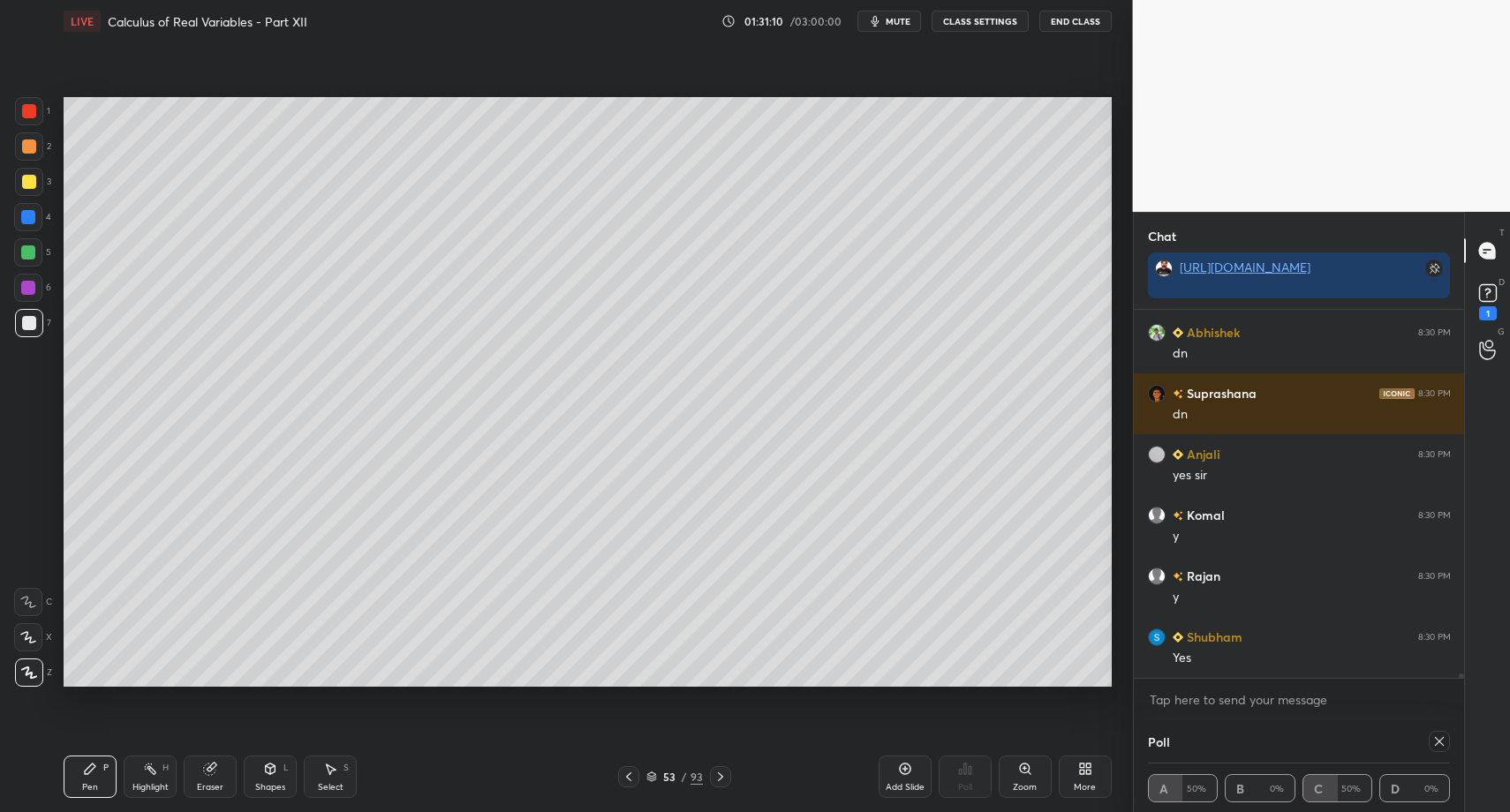 drag, startPoint x: 98, startPoint y: 772, endPoint x: 95, endPoint y: 706, distance: 66.068147 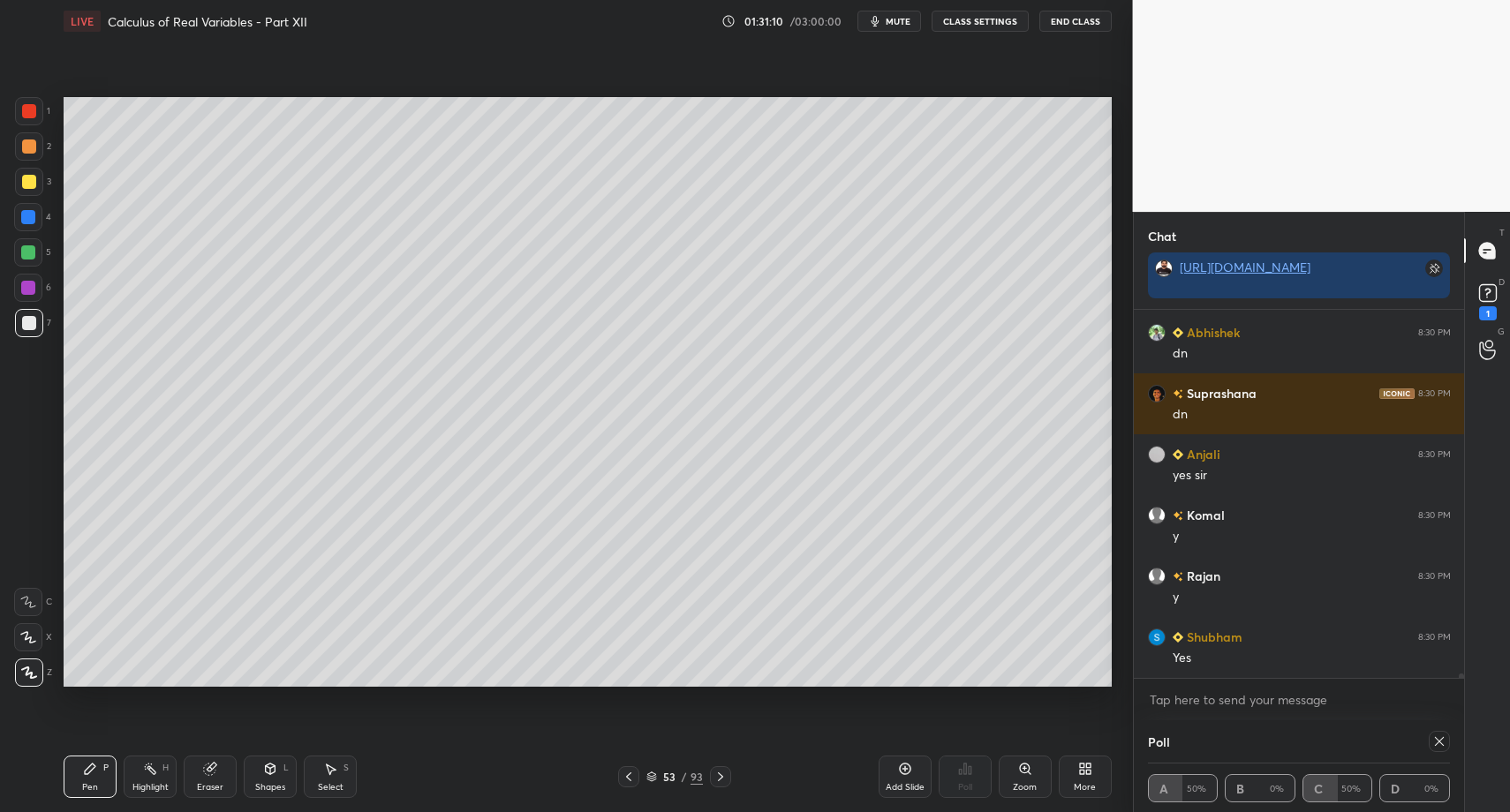 click on "Pen P" at bounding box center [90, 777] 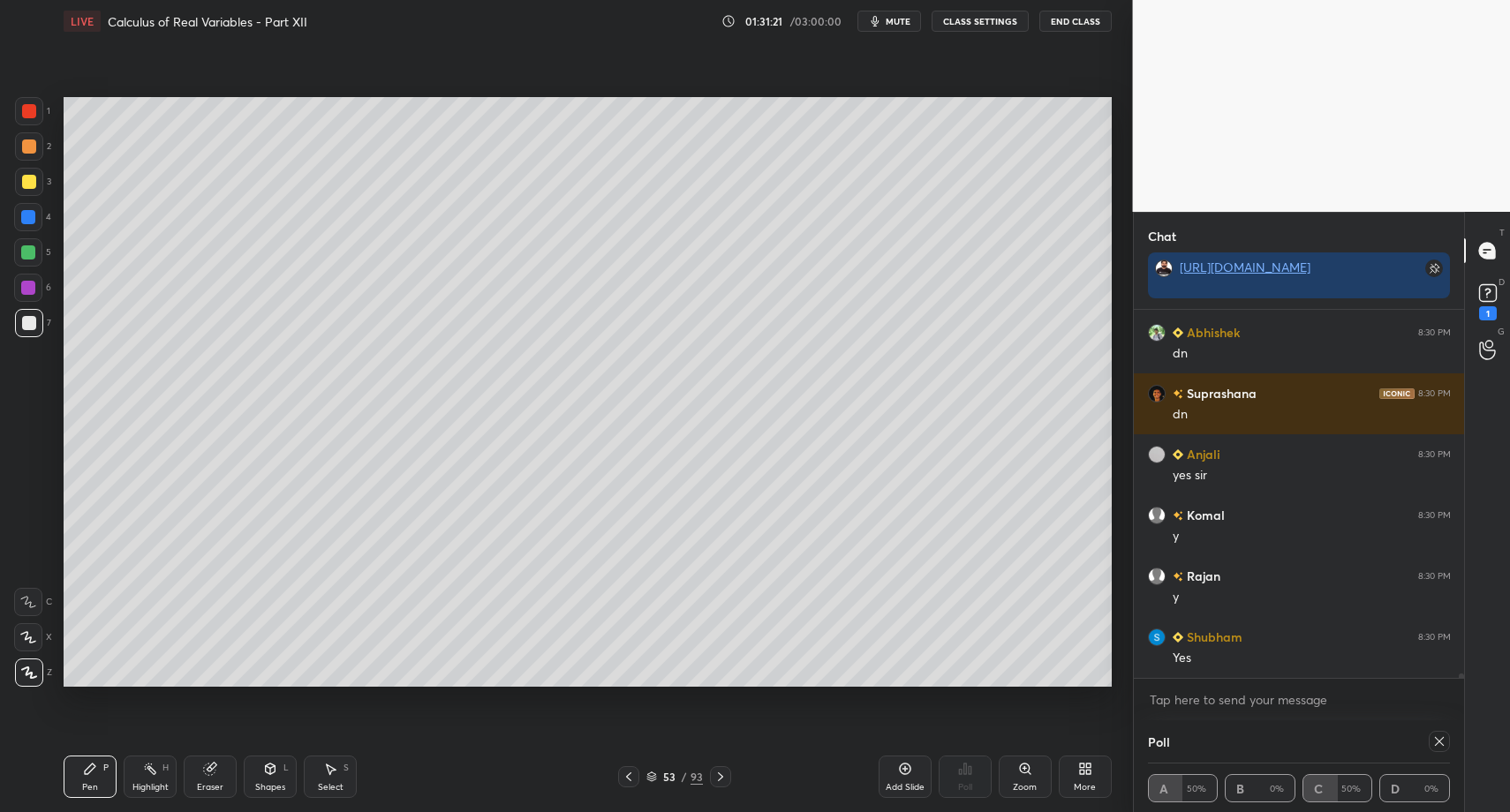 drag, startPoint x: 26, startPoint y: 180, endPoint x: 31, endPoint y: 191, distance: 12 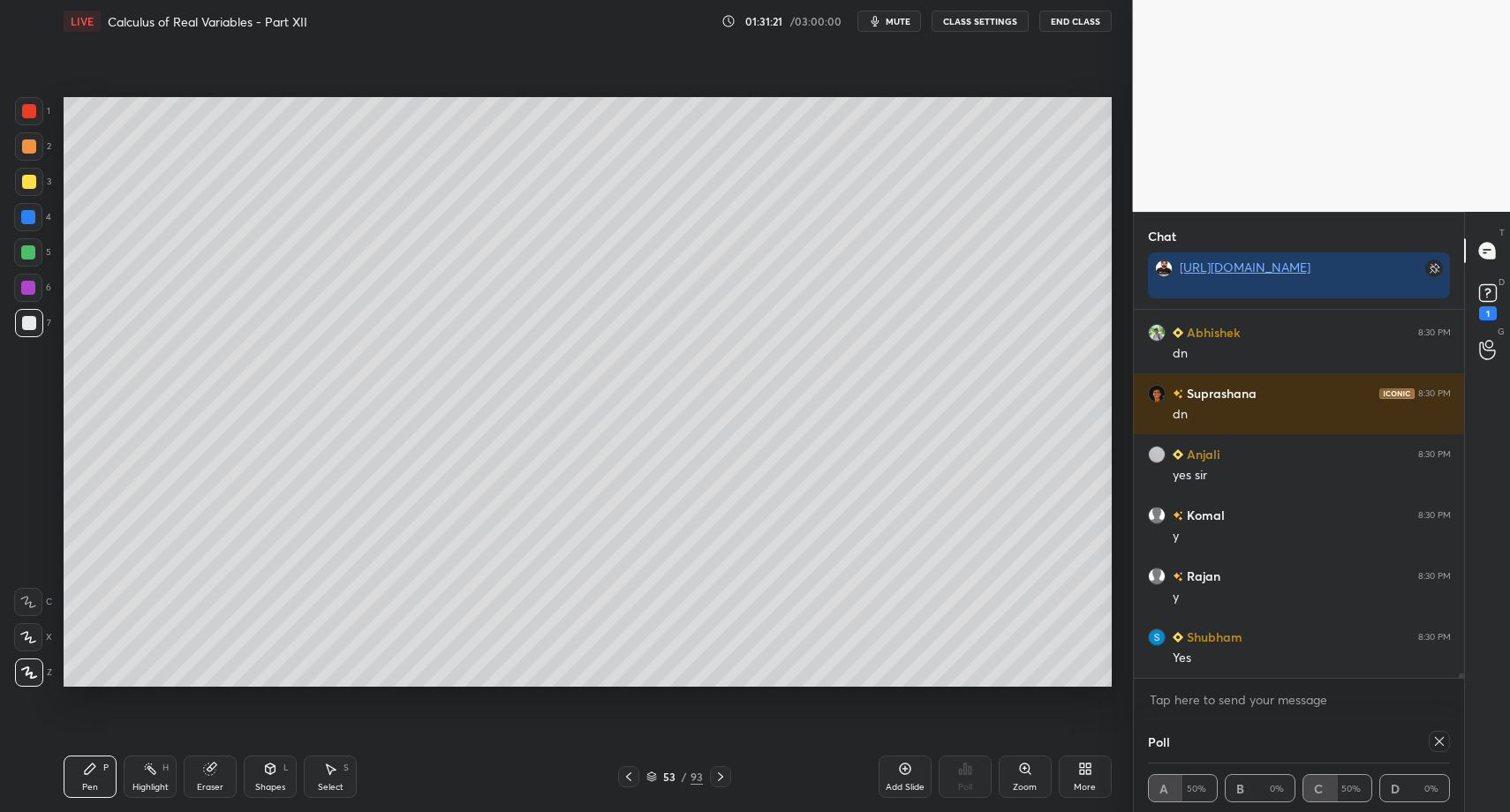 click at bounding box center [29, 182] 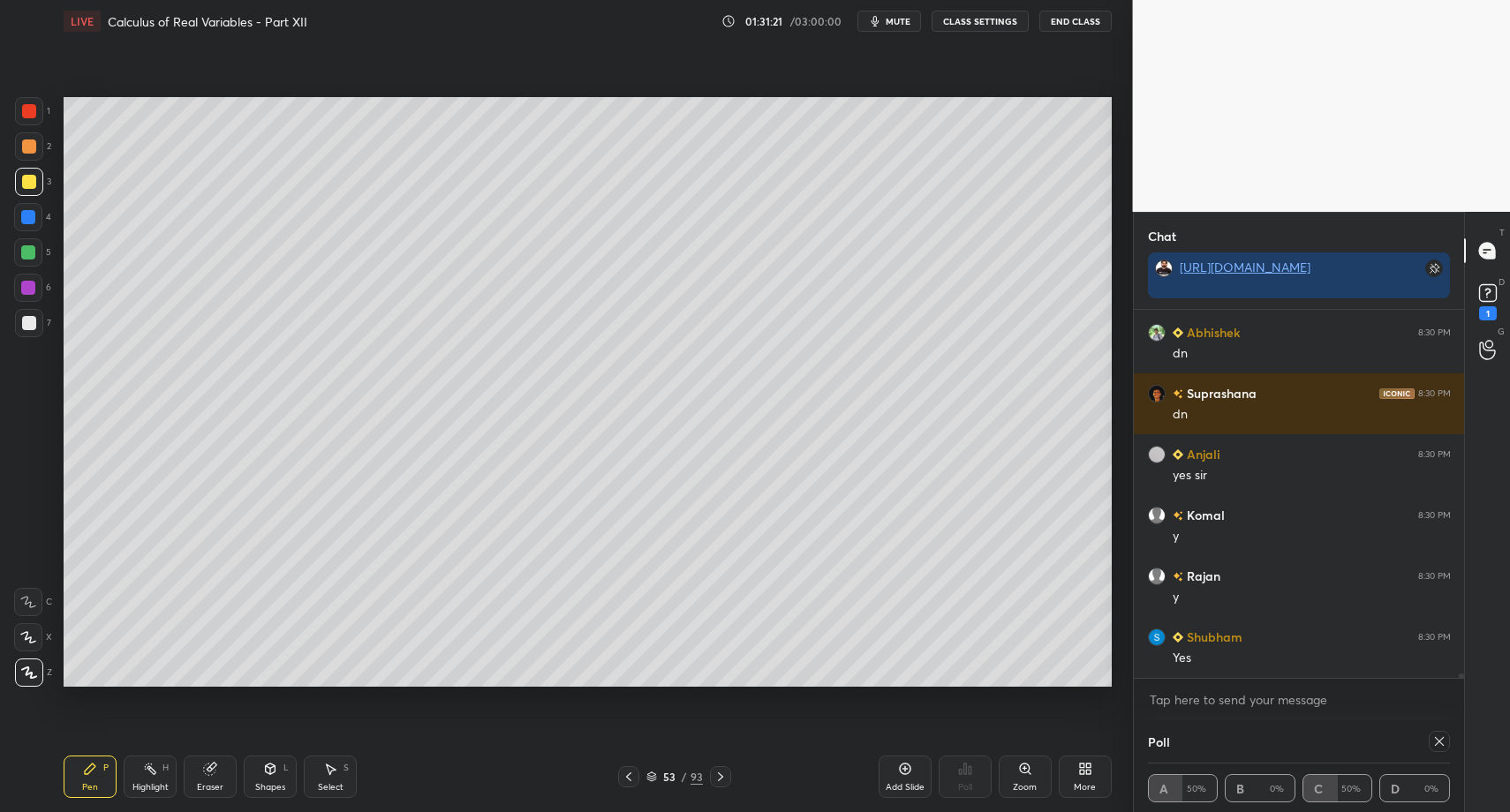 click on "Shapes L" at bounding box center (270, 777) 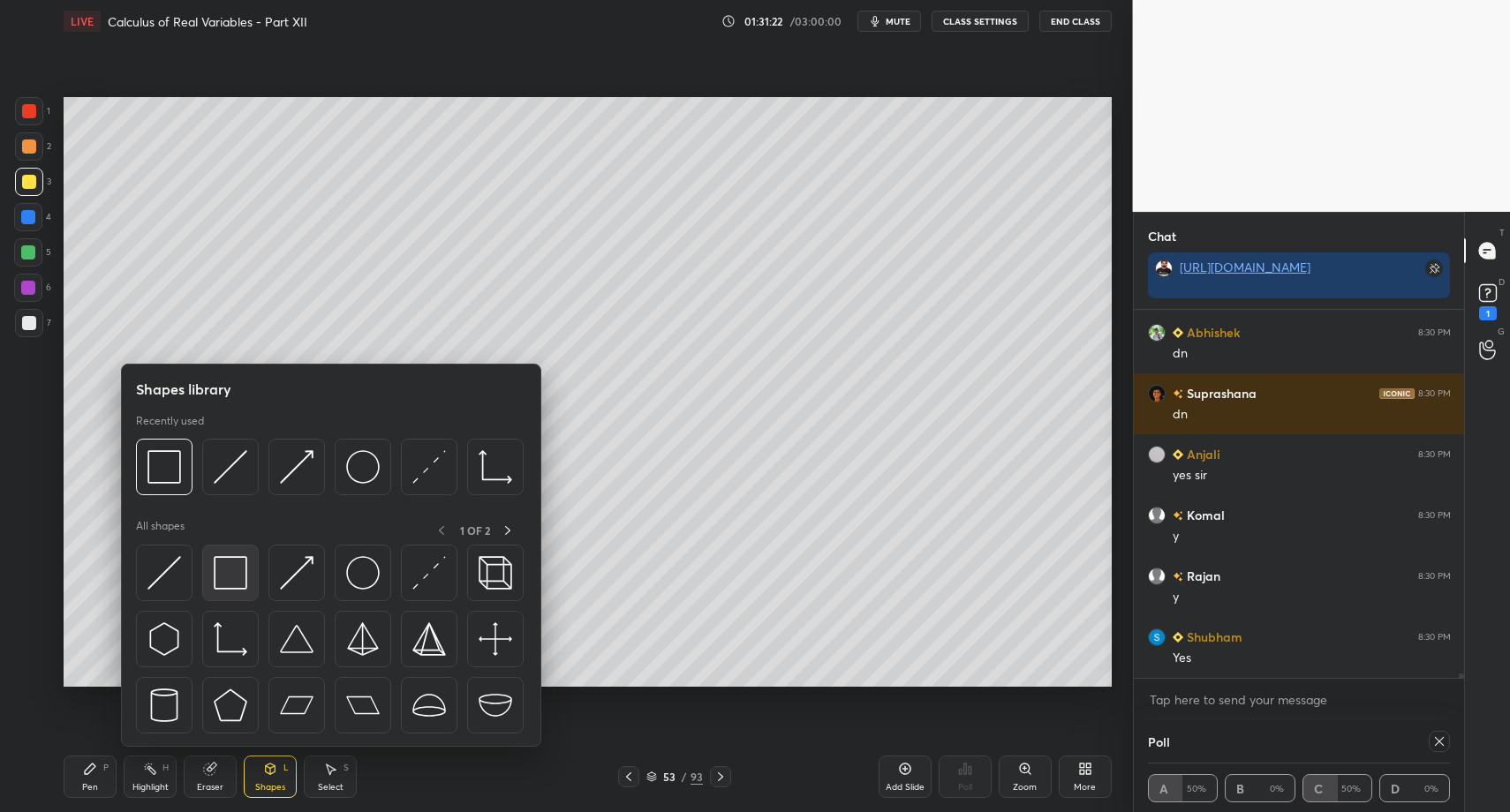 click at bounding box center (230, 573) 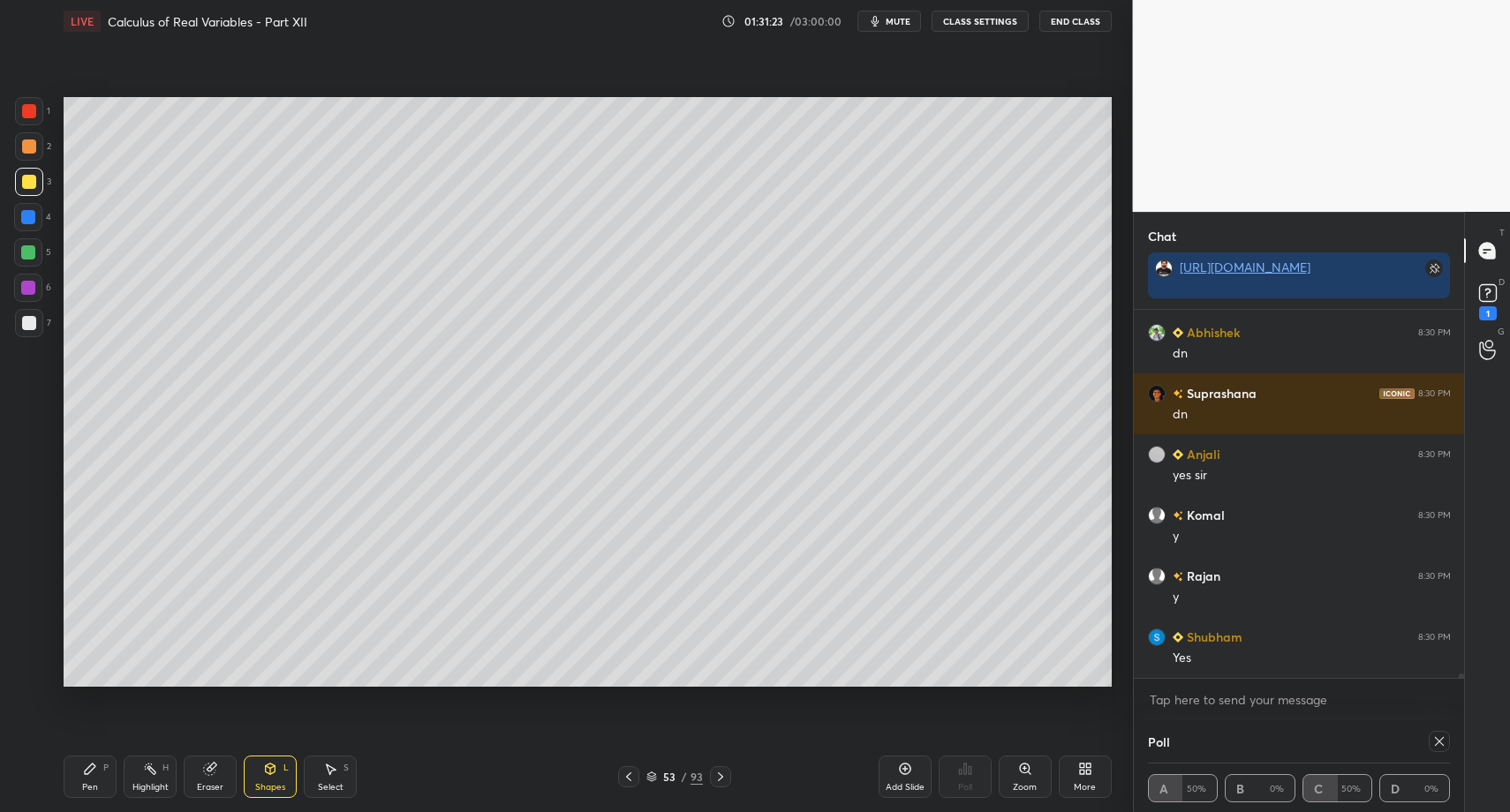 drag, startPoint x: 88, startPoint y: 764, endPoint x: 72, endPoint y: 755, distance: 18.35756 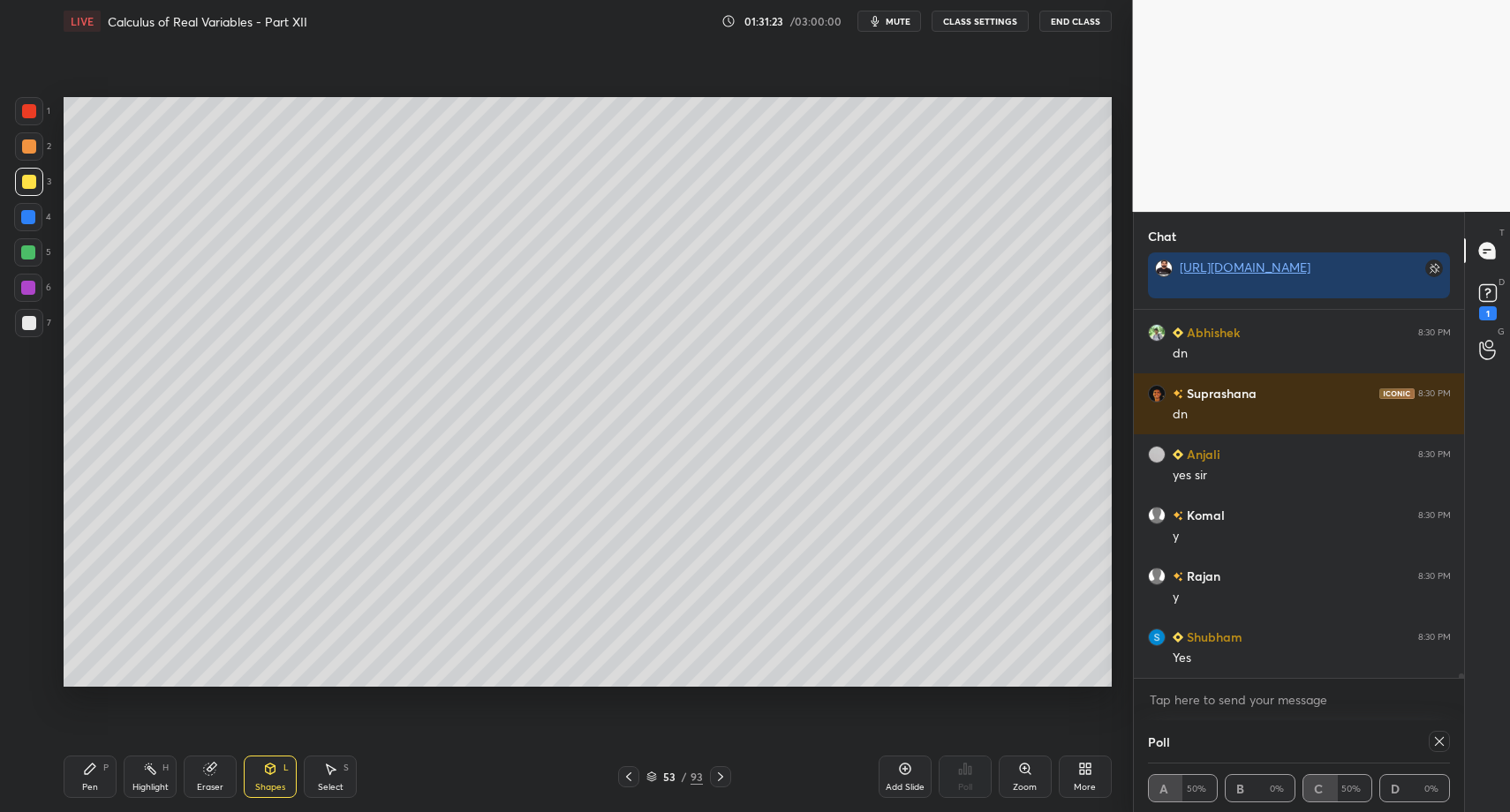 click 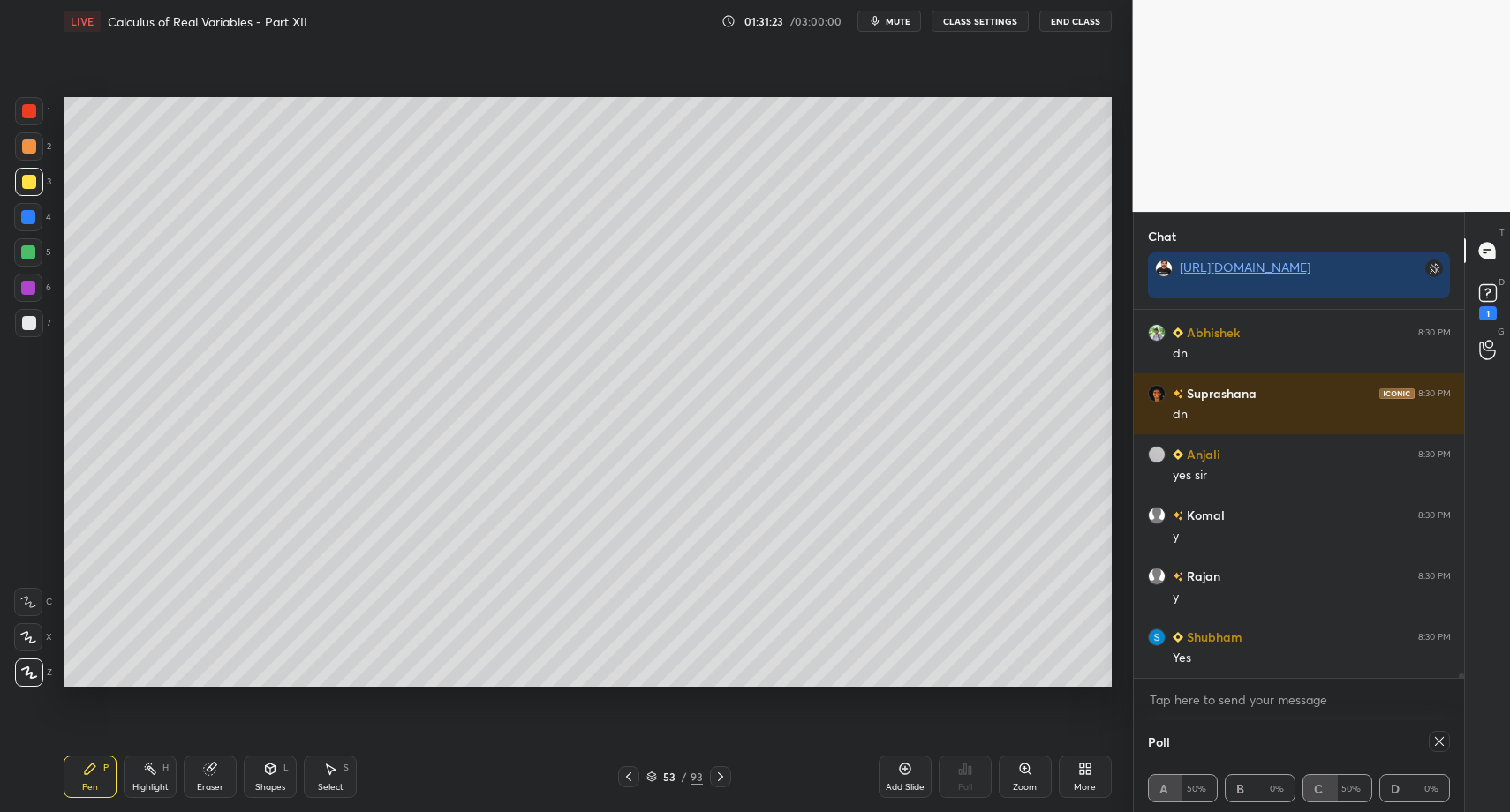 click at bounding box center [28, 288] 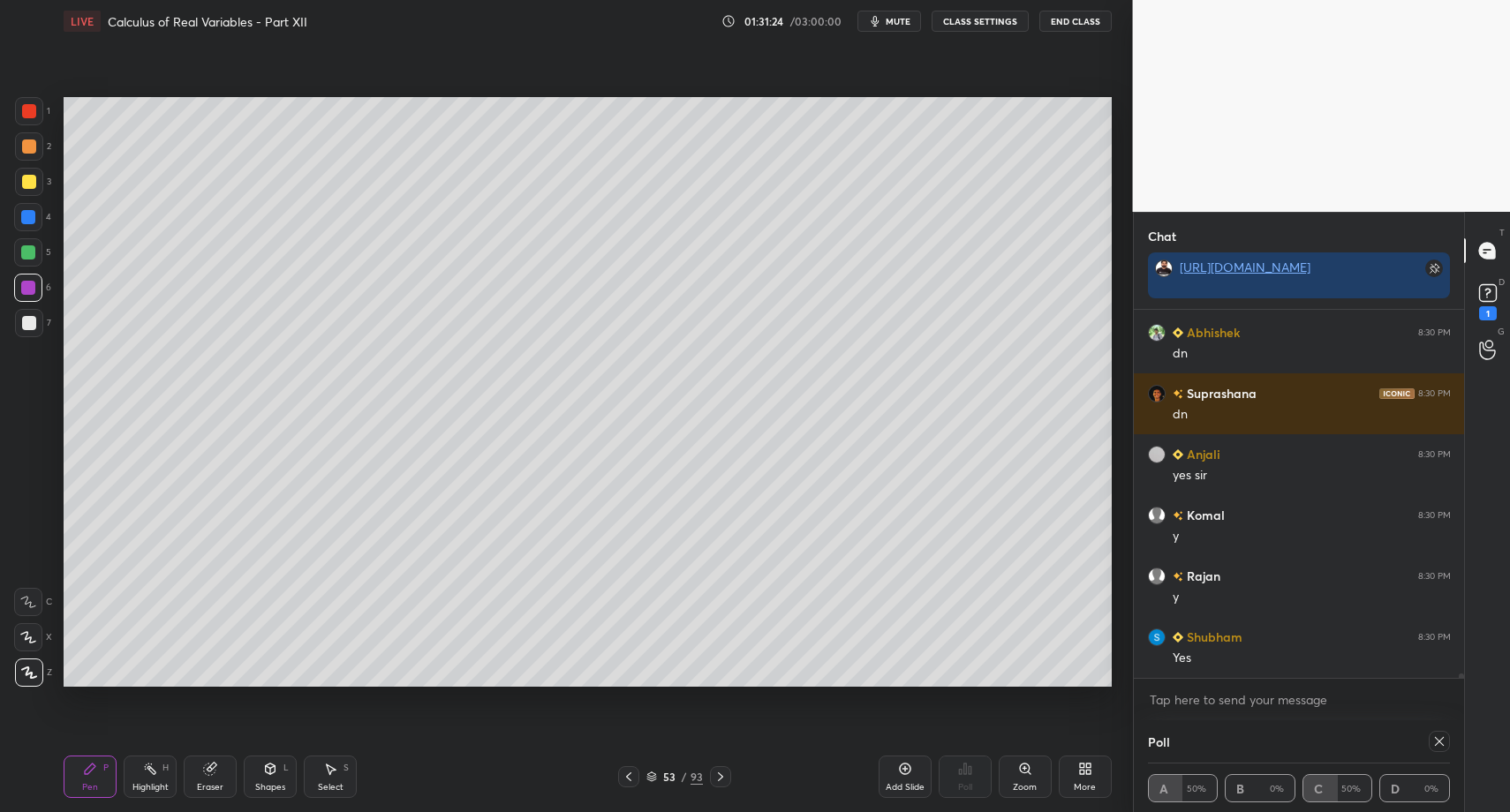 click at bounding box center [29, 323] 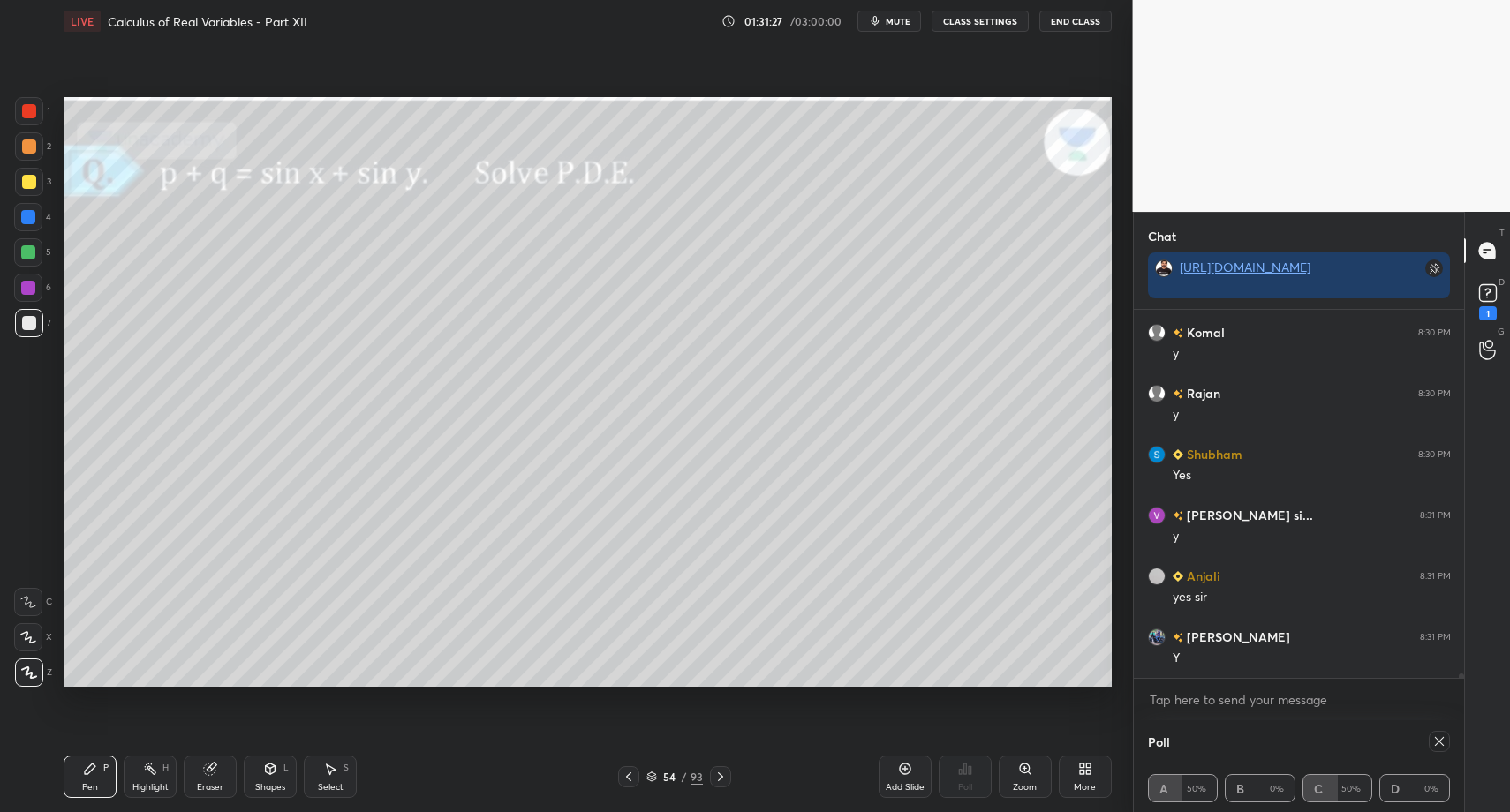 scroll, scrollTop: 28071, scrollLeft: 0, axis: vertical 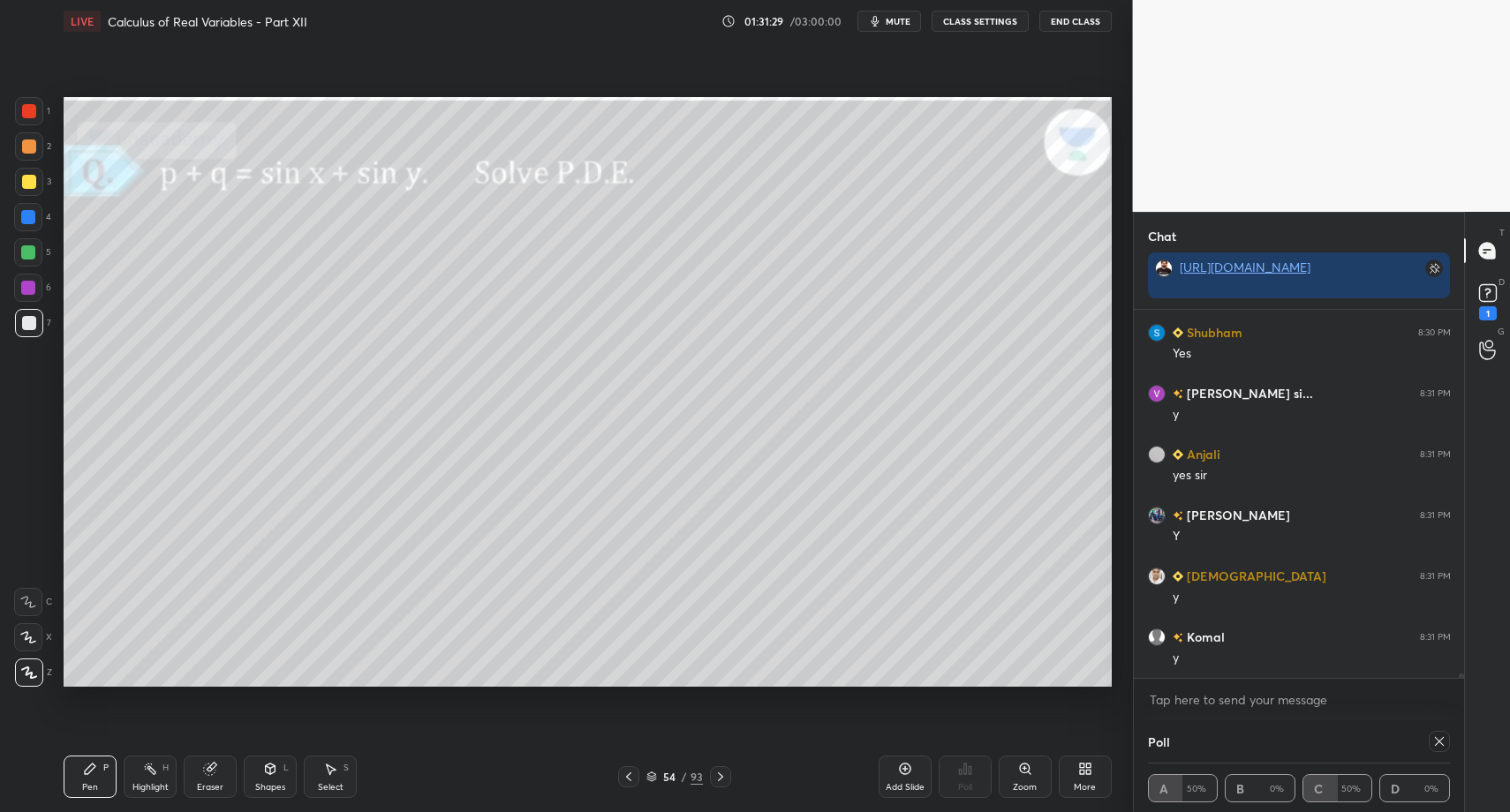 click on "Pen P" at bounding box center (90, 777) 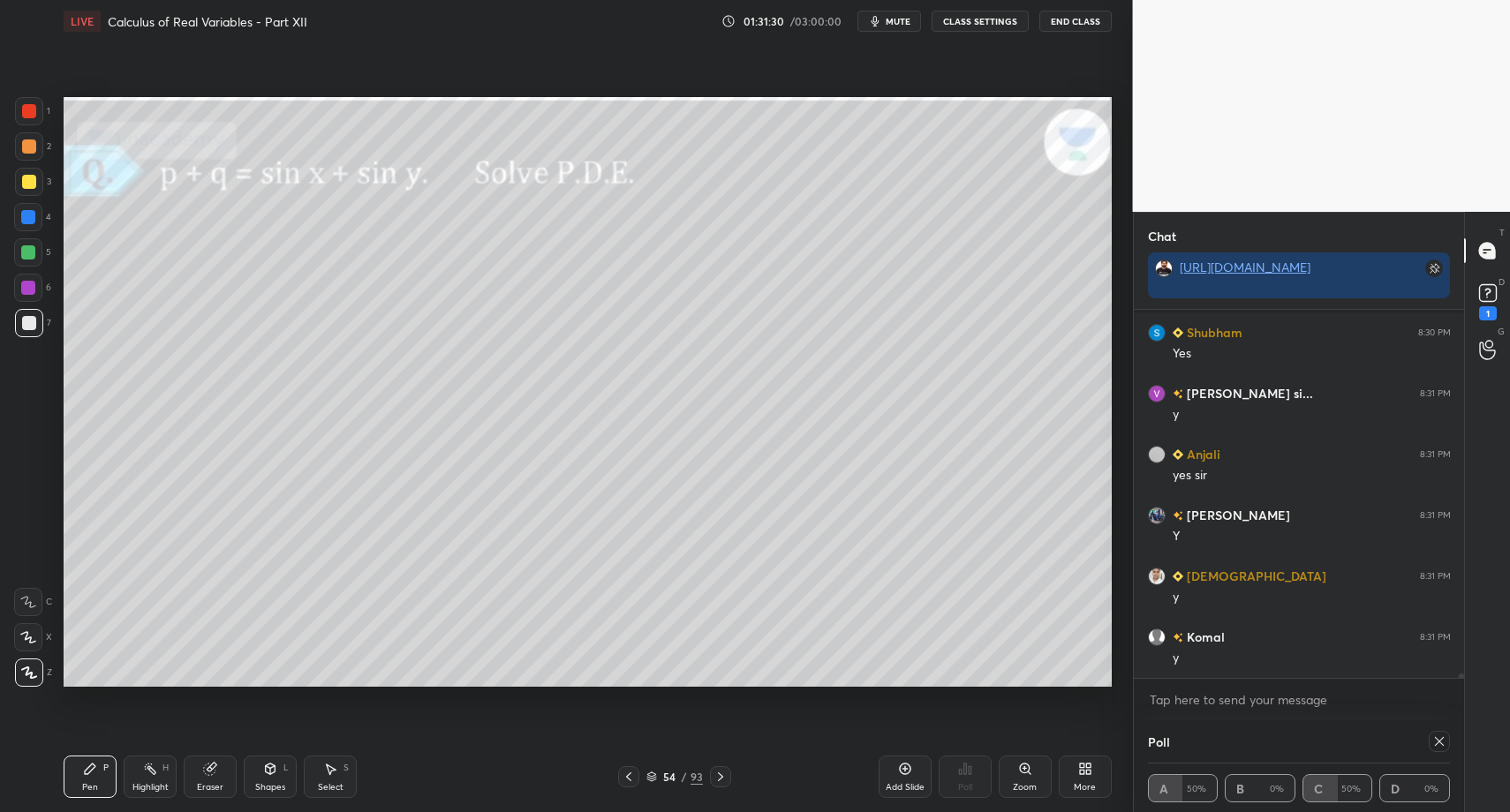 scroll, scrollTop: 28254, scrollLeft: 0, axis: vertical 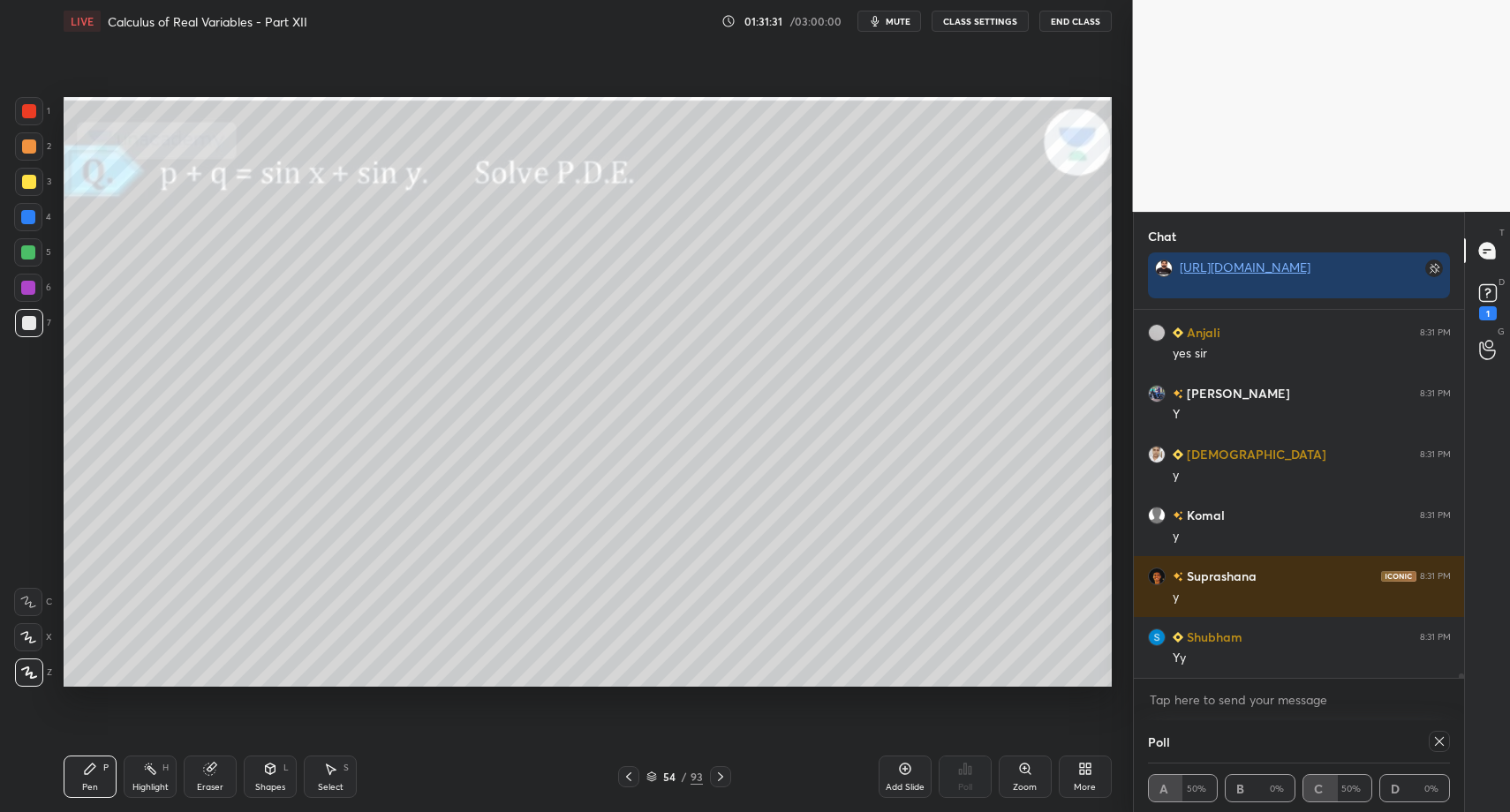click 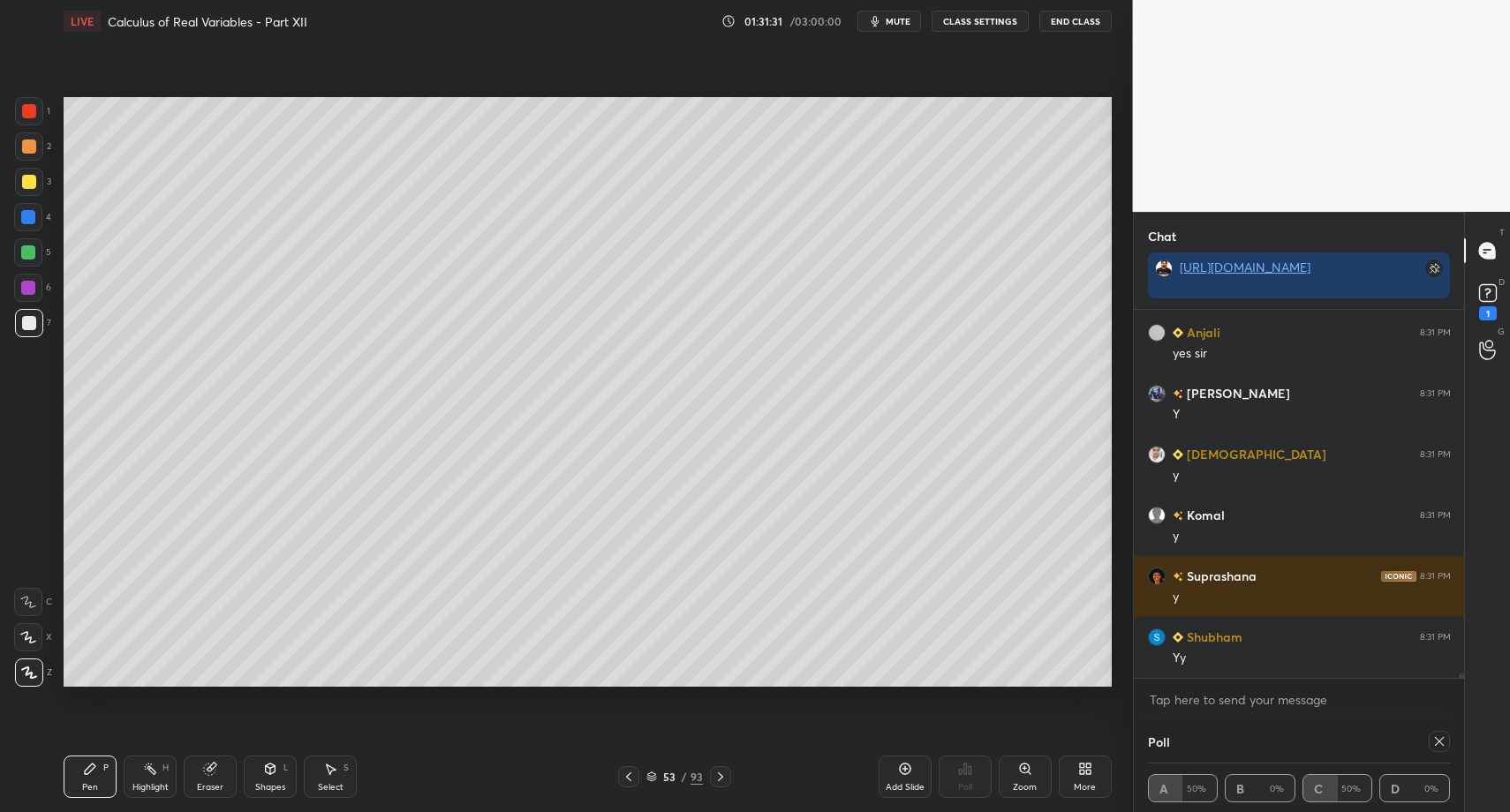 click 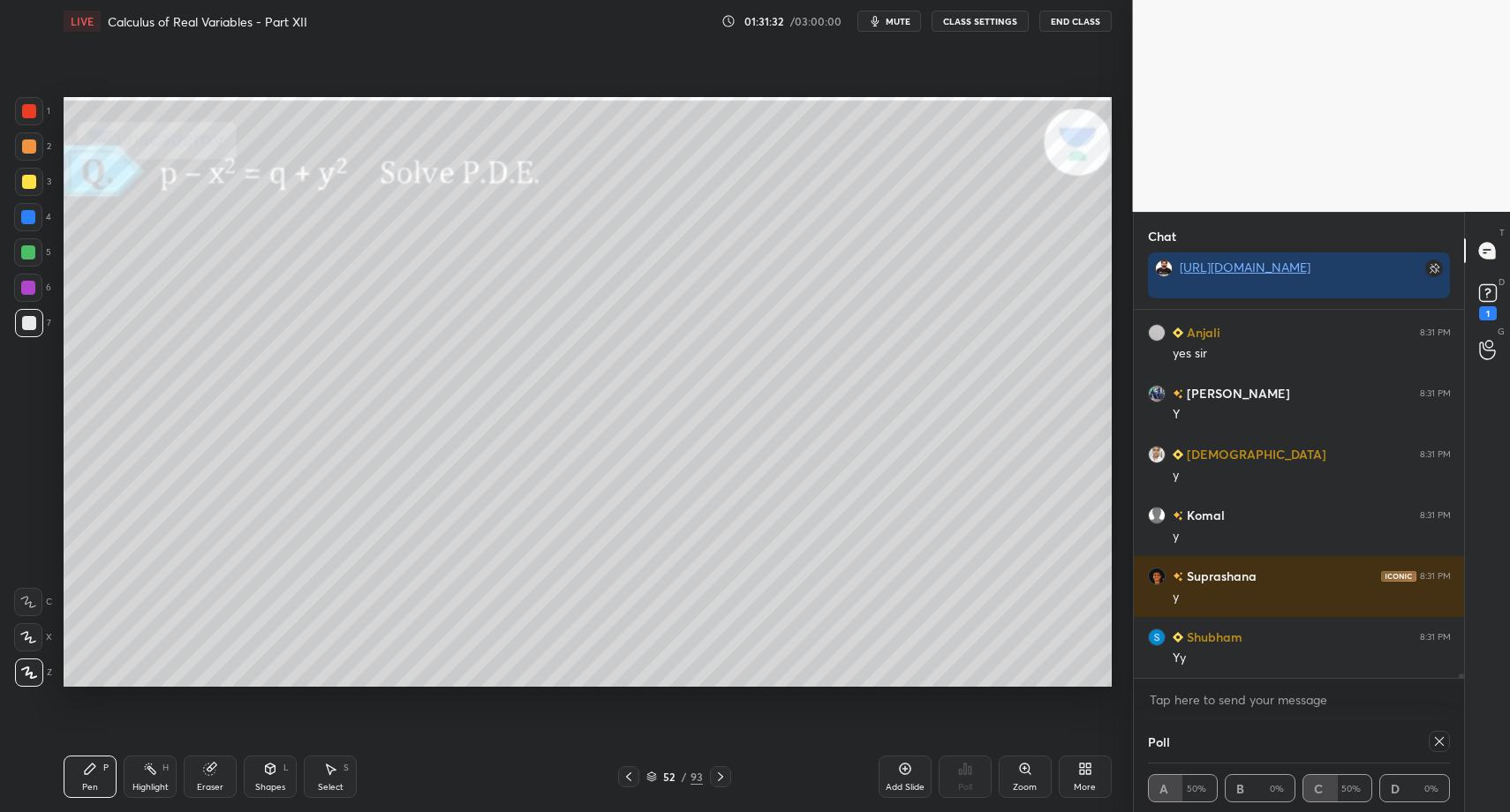 click on "Select S" at bounding box center [330, 777] 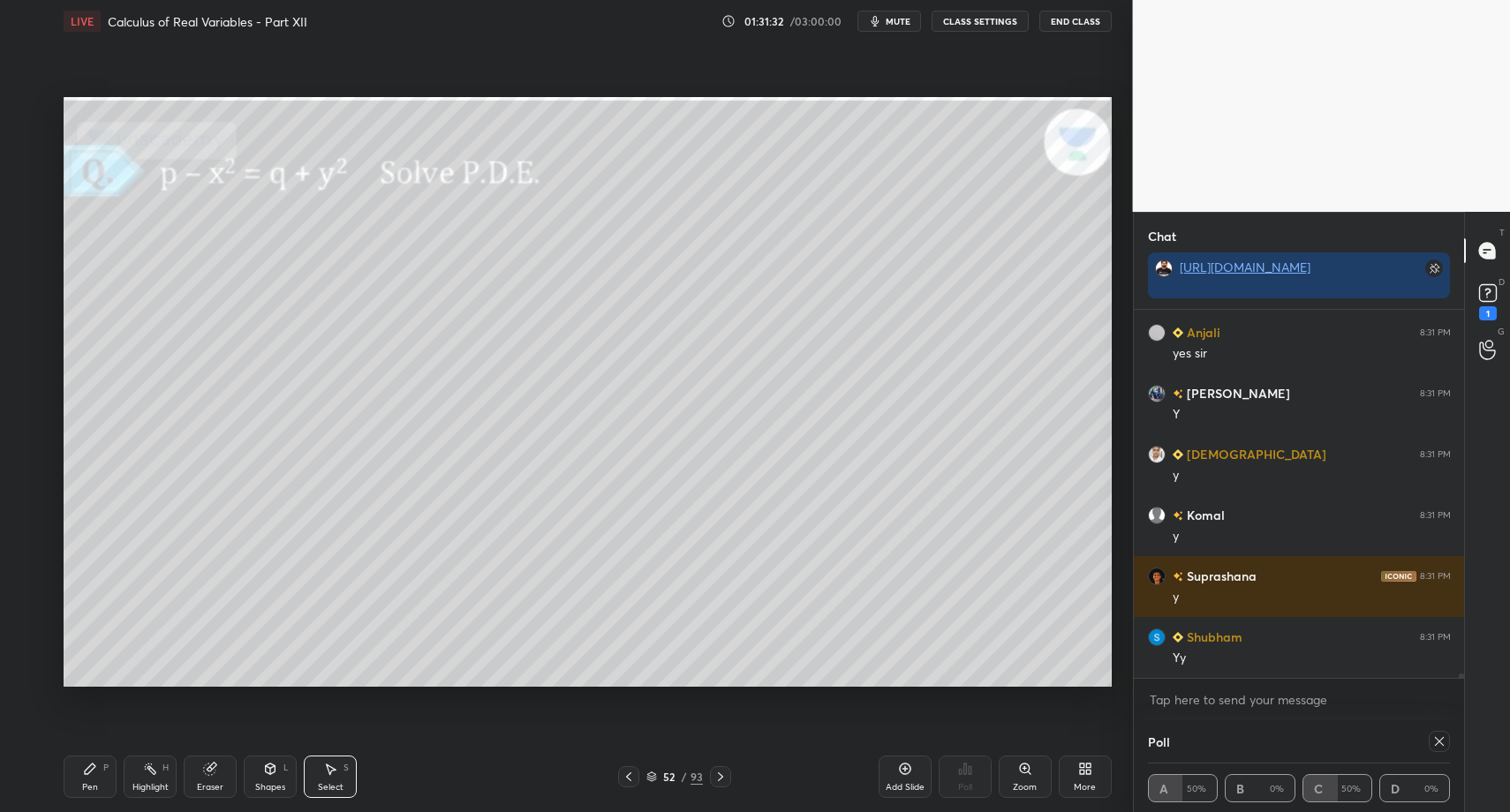drag, startPoint x: 320, startPoint y: 778, endPoint x: 276, endPoint y: 542, distance: 240.067 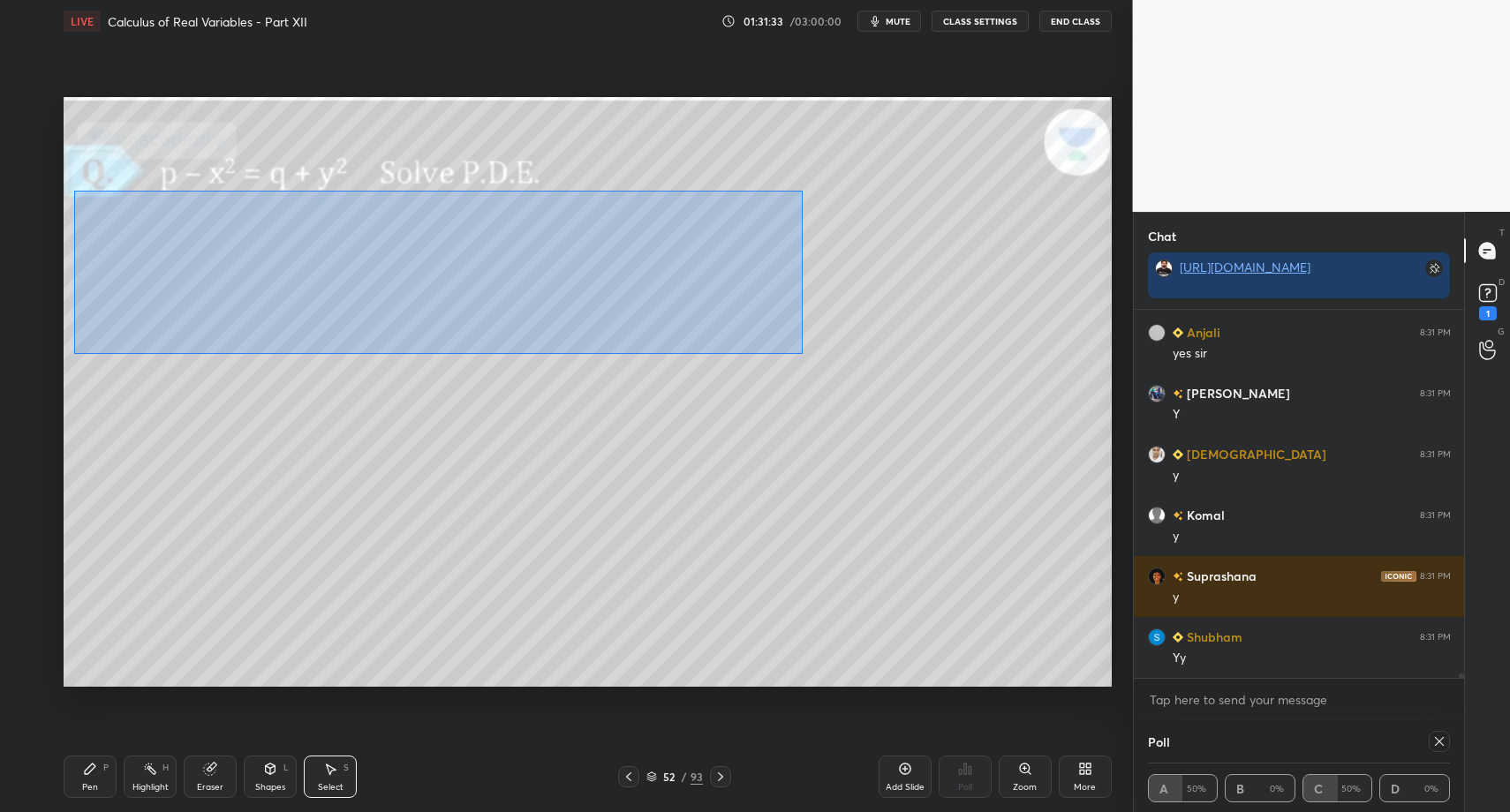 drag, startPoint x: 78, startPoint y: 192, endPoint x: 794, endPoint y: 365, distance: 736.60369 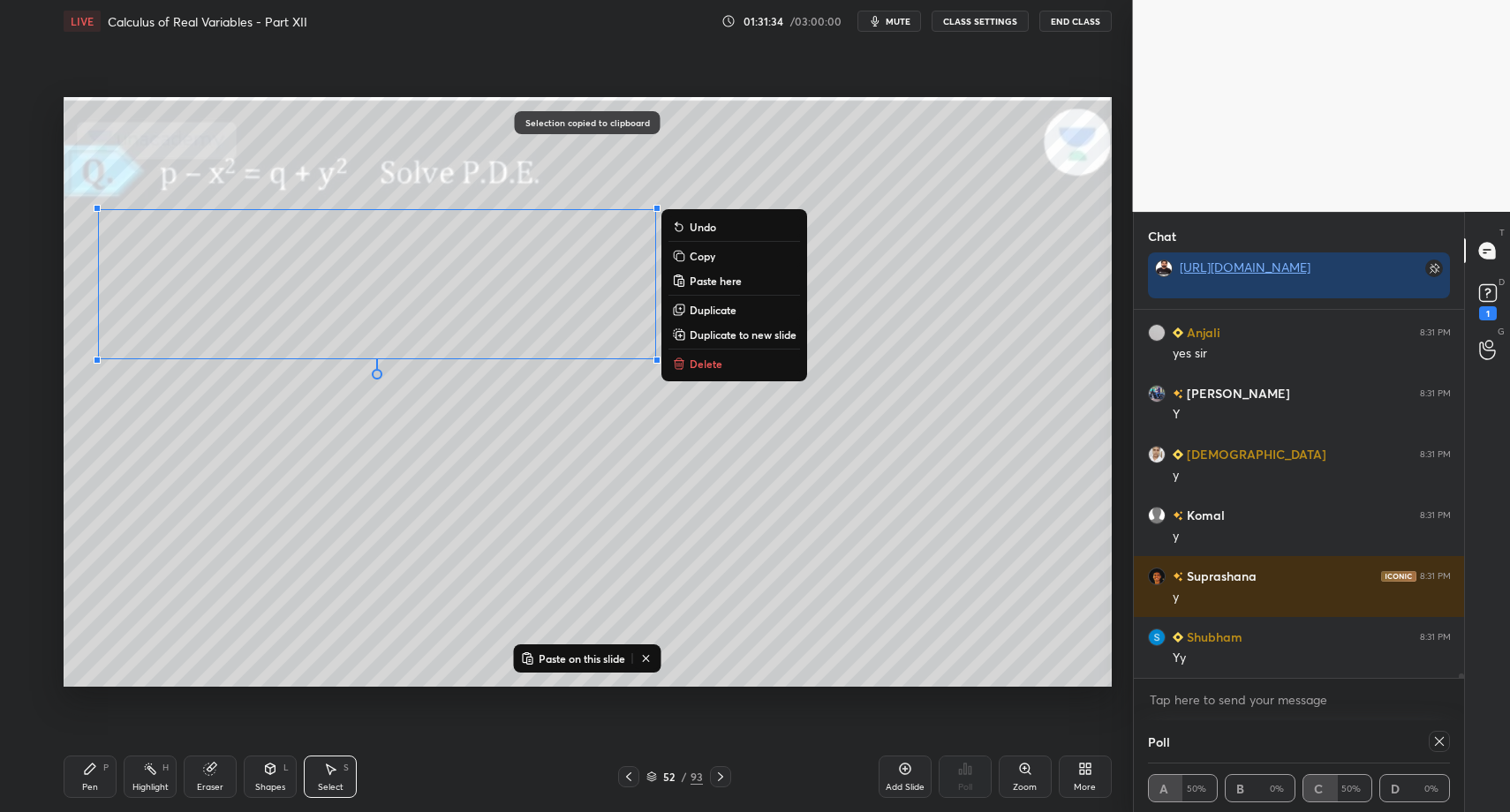 click at bounding box center (721, 777) 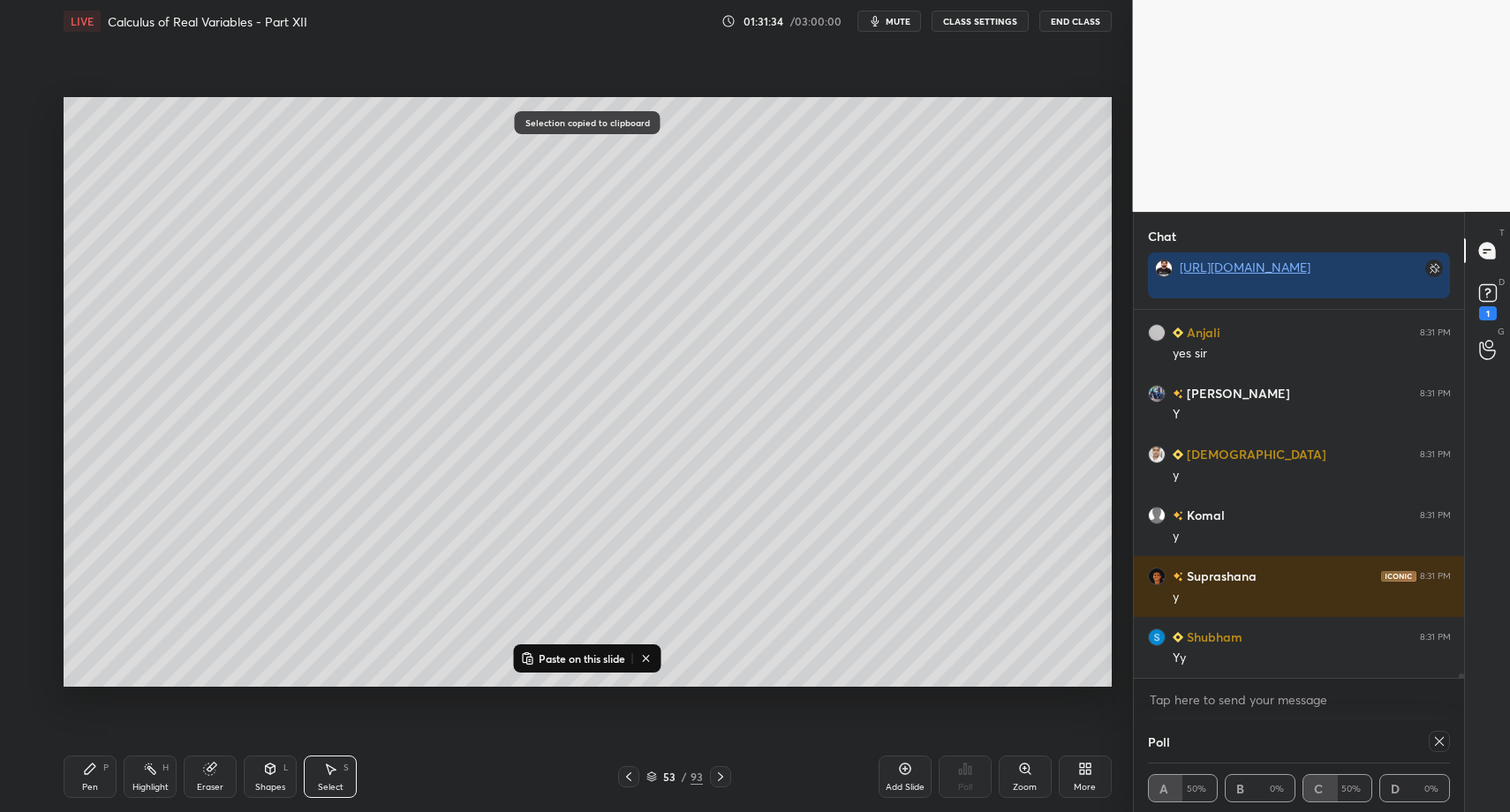 click 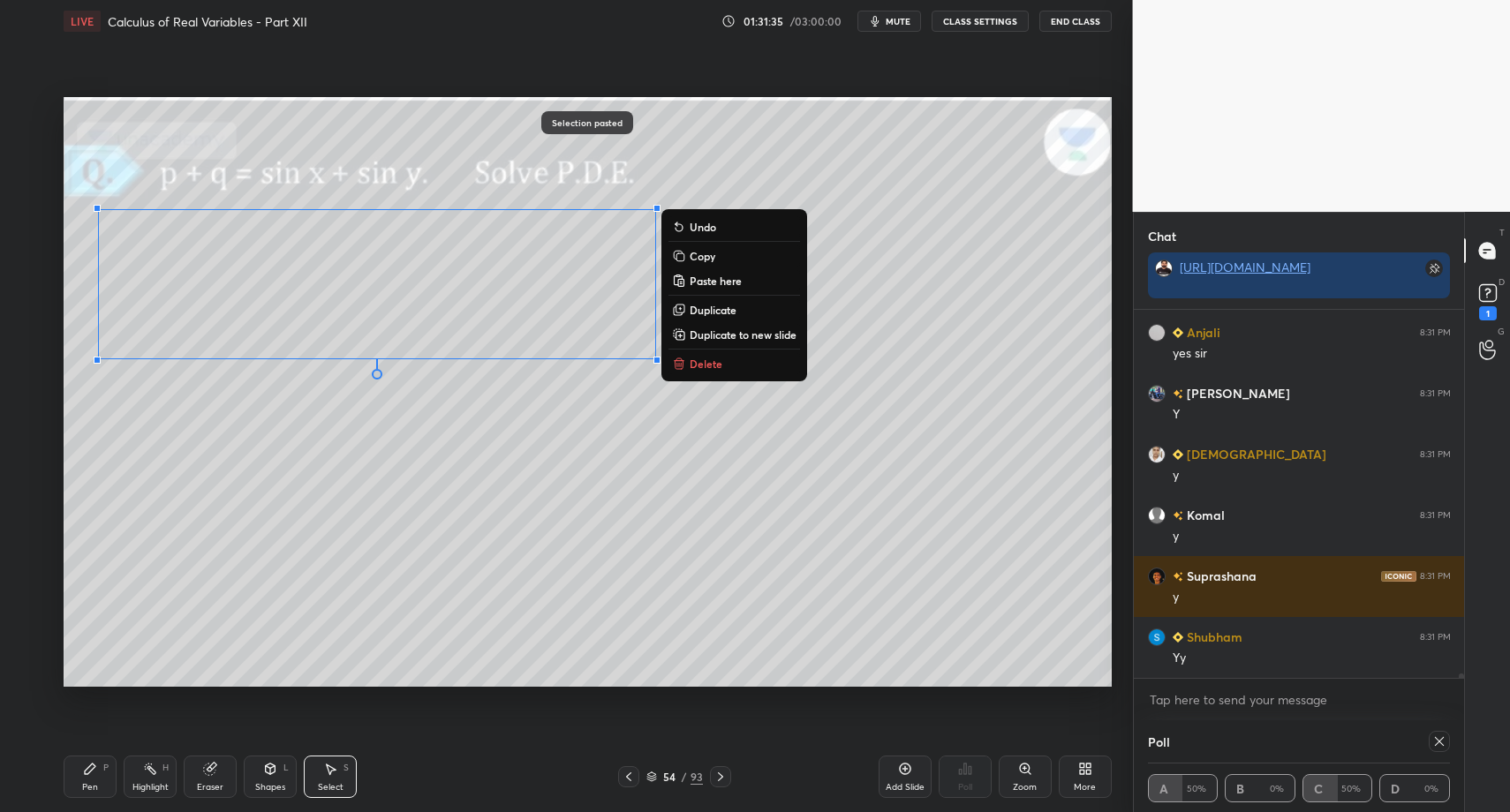 click on "Pen P Highlight H Eraser Shapes L Select S 54 / 93 Add Slide Poll Zoom More" at bounding box center [587, 777] 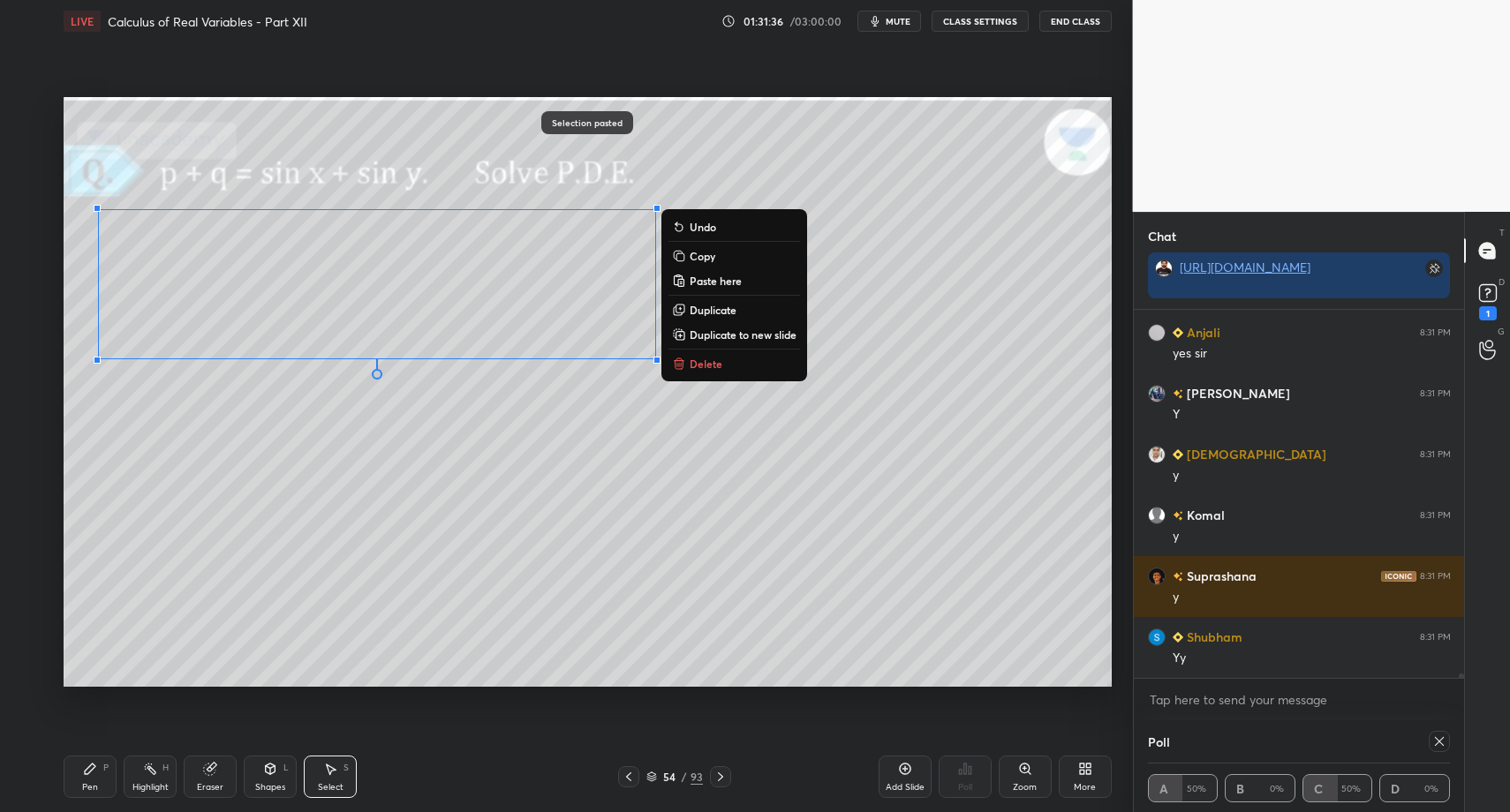 click on "Pen P" at bounding box center (90, 777) 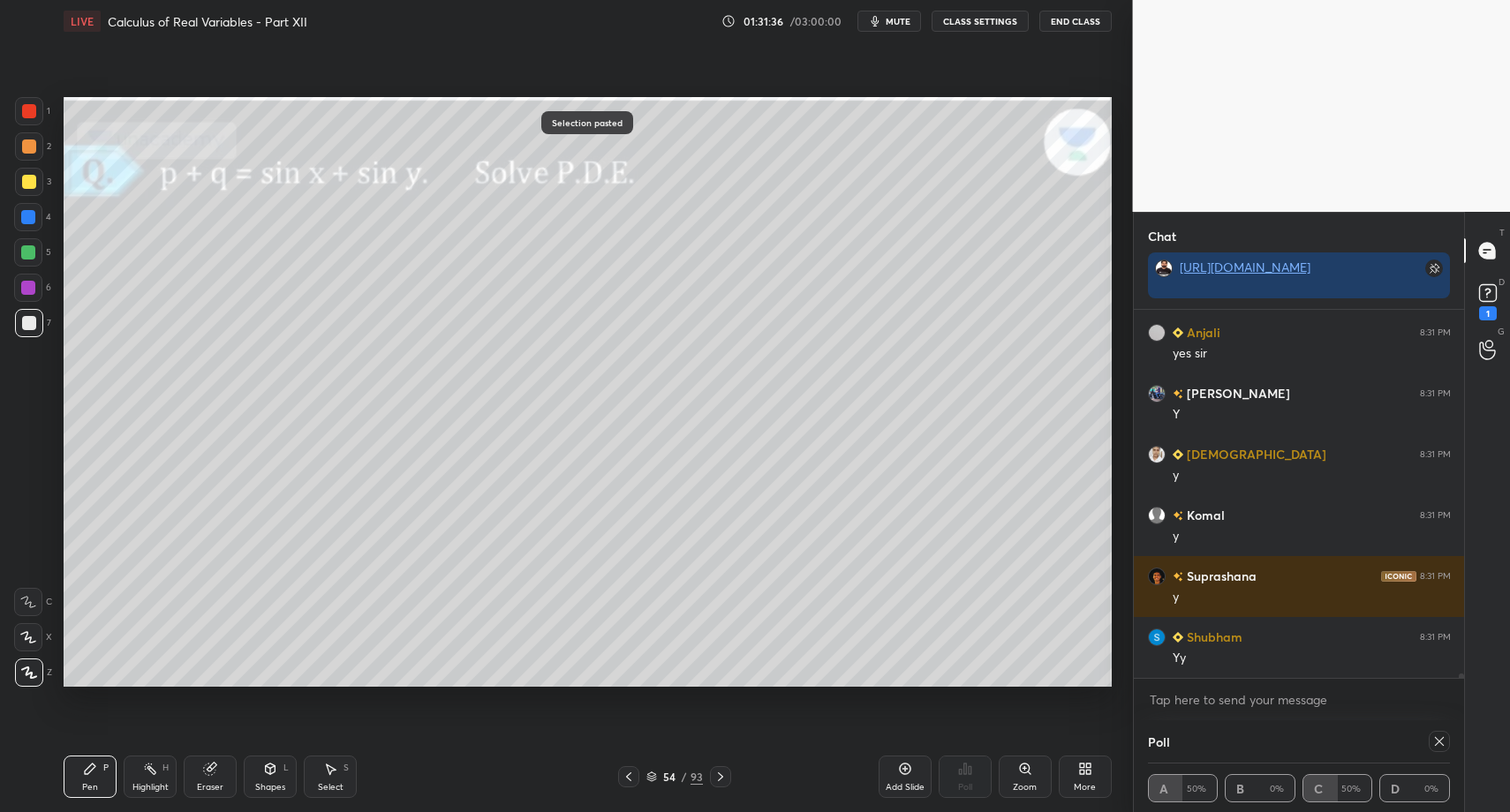 drag, startPoint x: 24, startPoint y: 260, endPoint x: 50, endPoint y: 286, distance: 36.769553 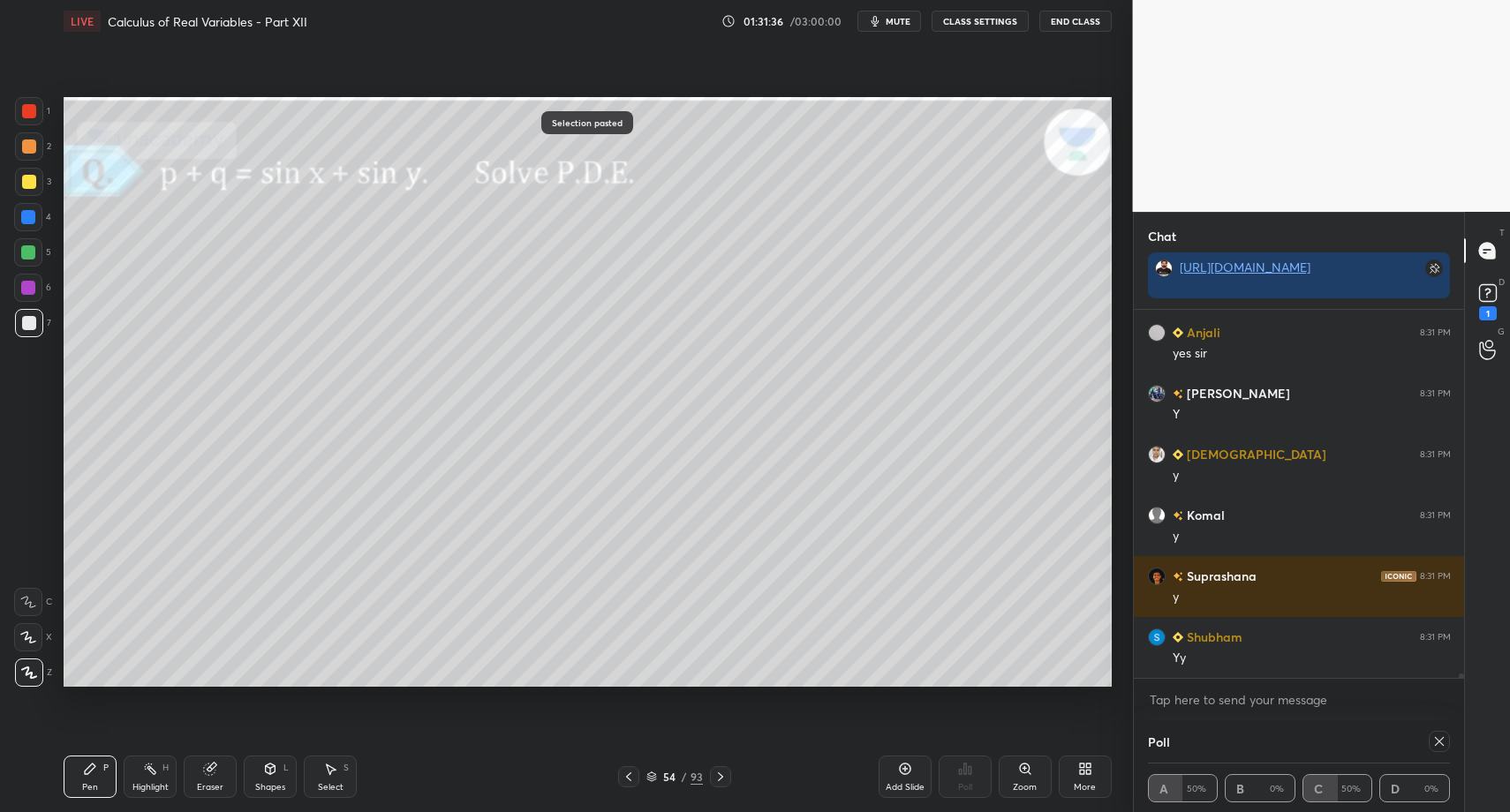 click at bounding box center (28, 252) 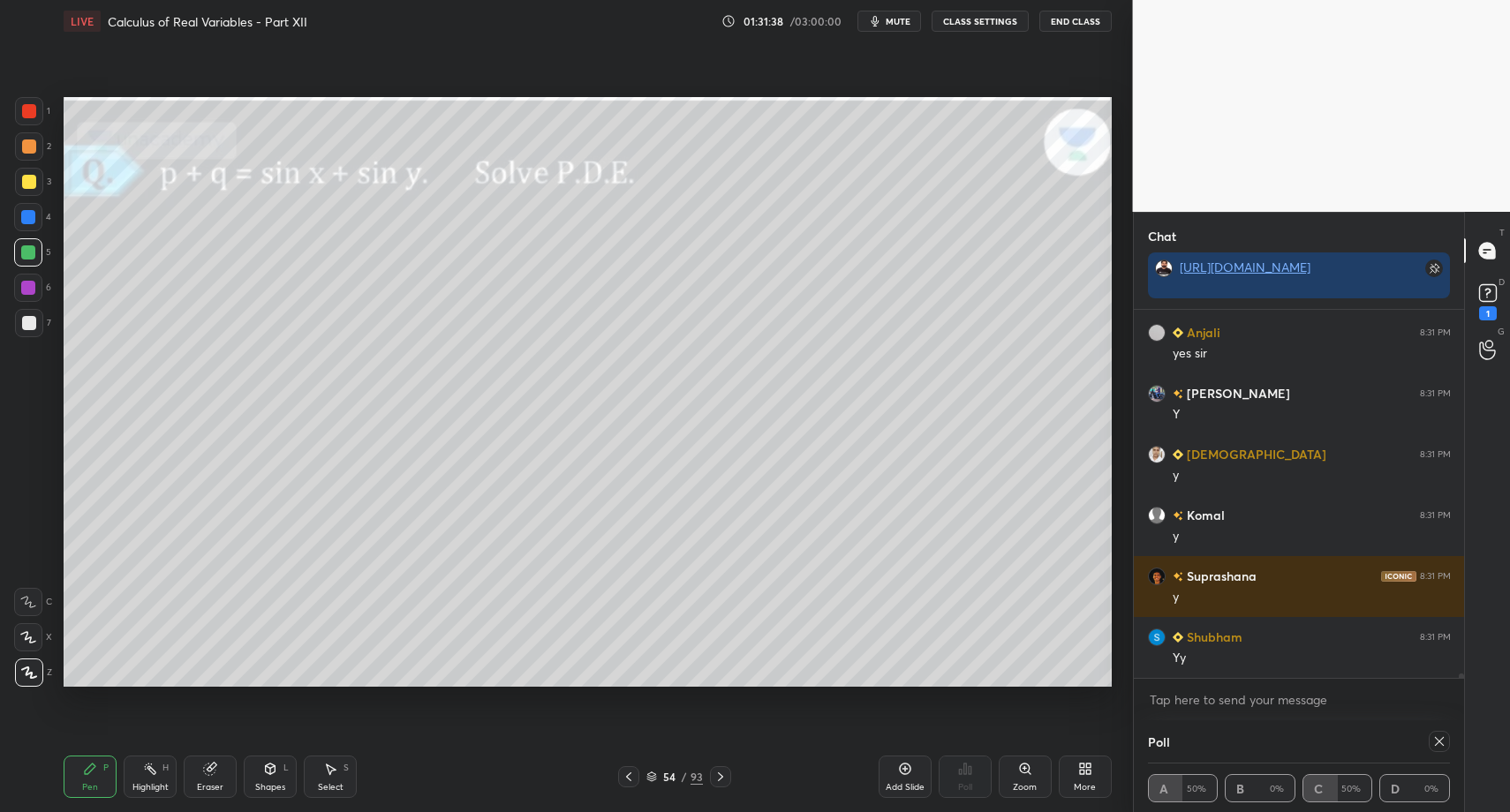 drag, startPoint x: 262, startPoint y: 771, endPoint x: 258, endPoint y: 750, distance: 21.377558 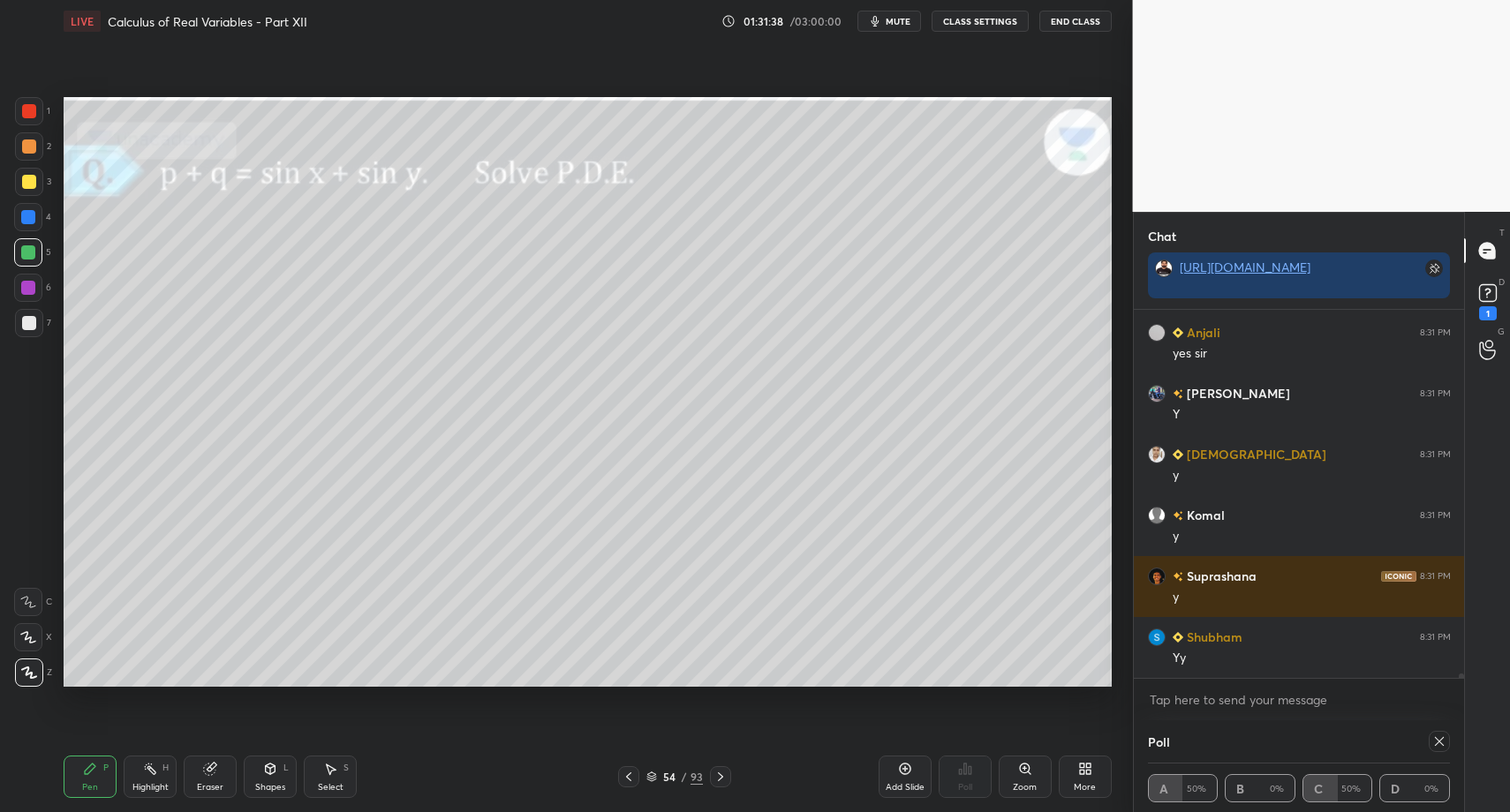 click on "Shapes L" at bounding box center (270, 777) 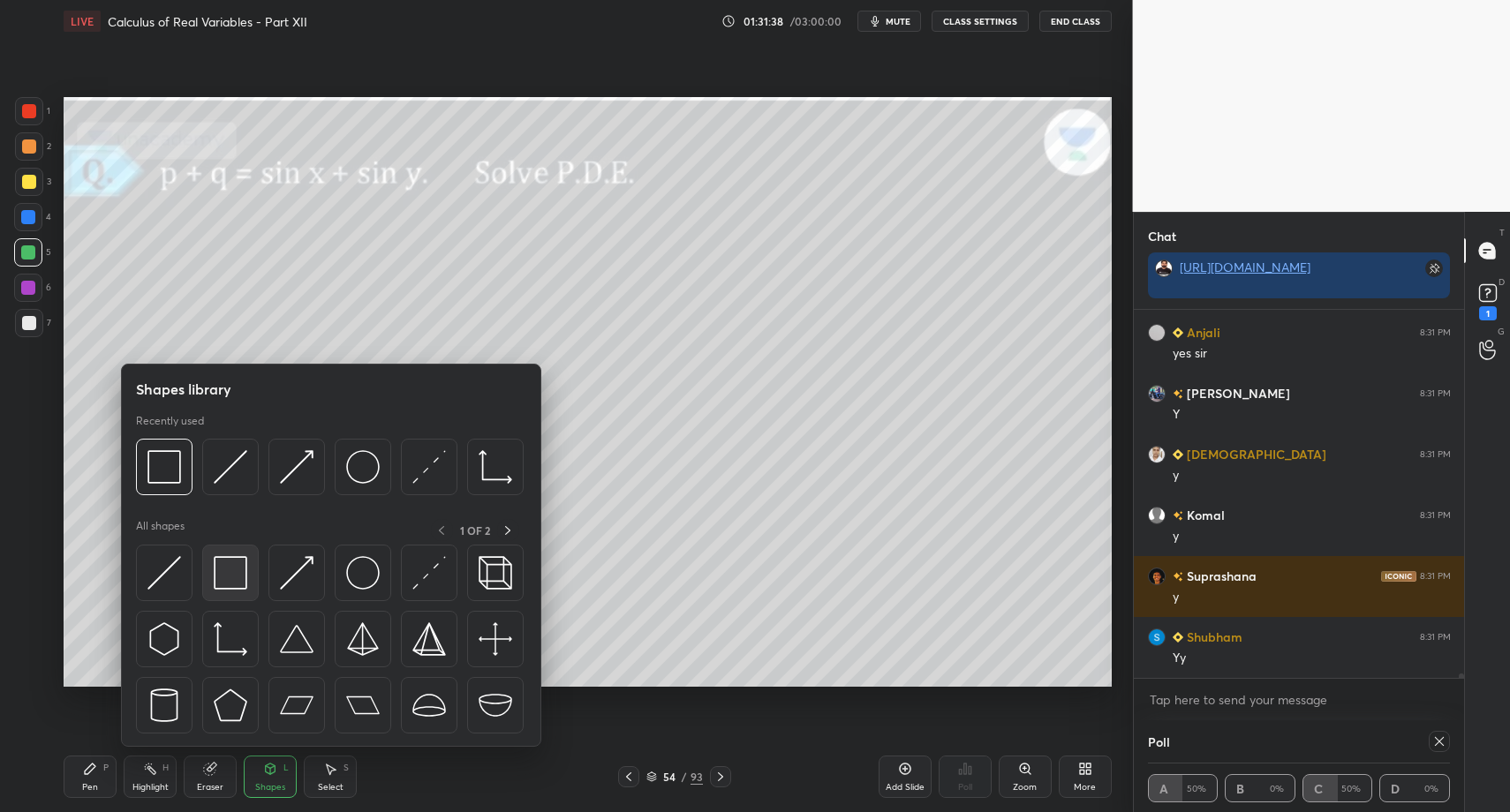 click at bounding box center (230, 573) 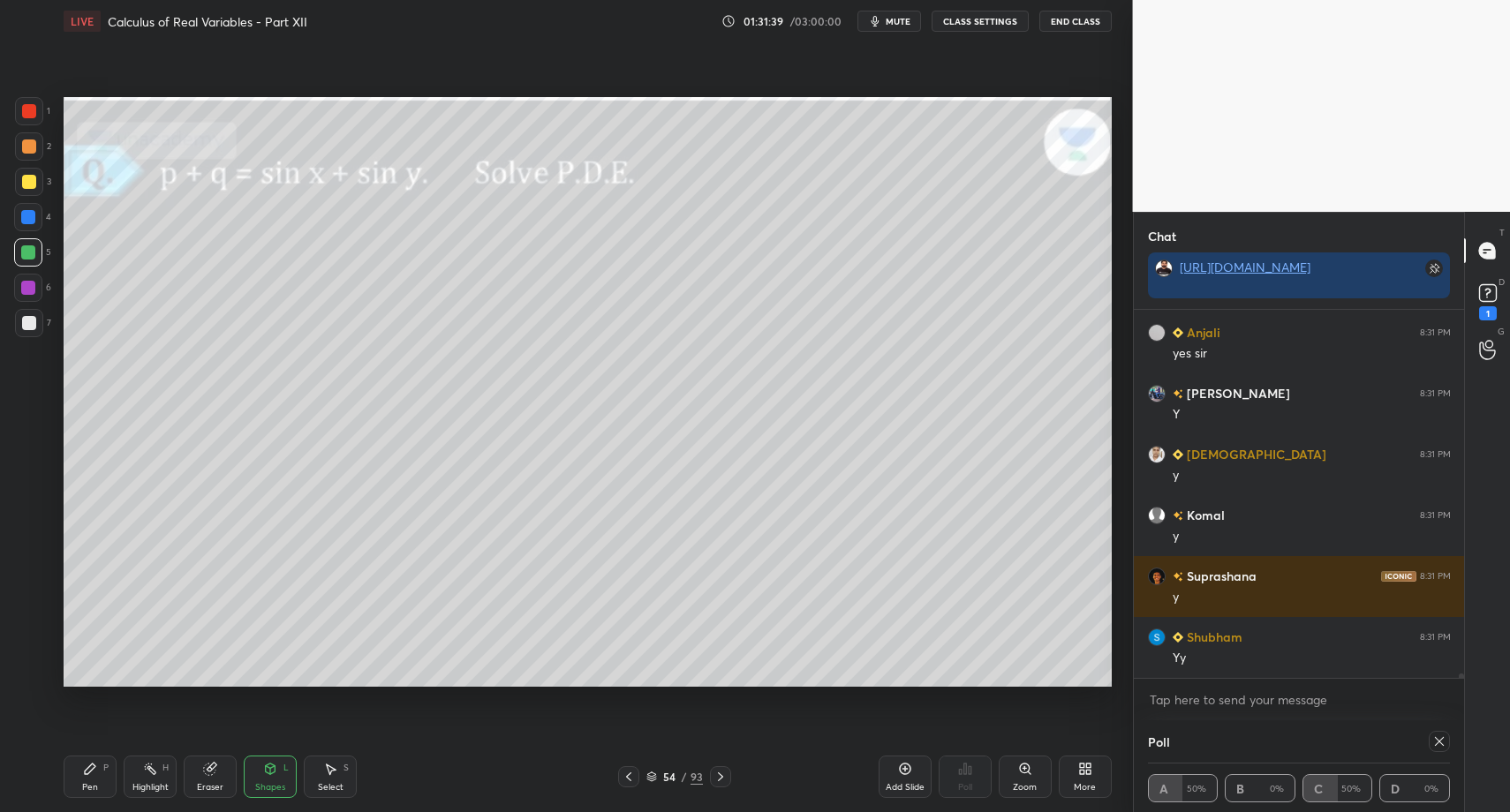 click at bounding box center [29, 323] 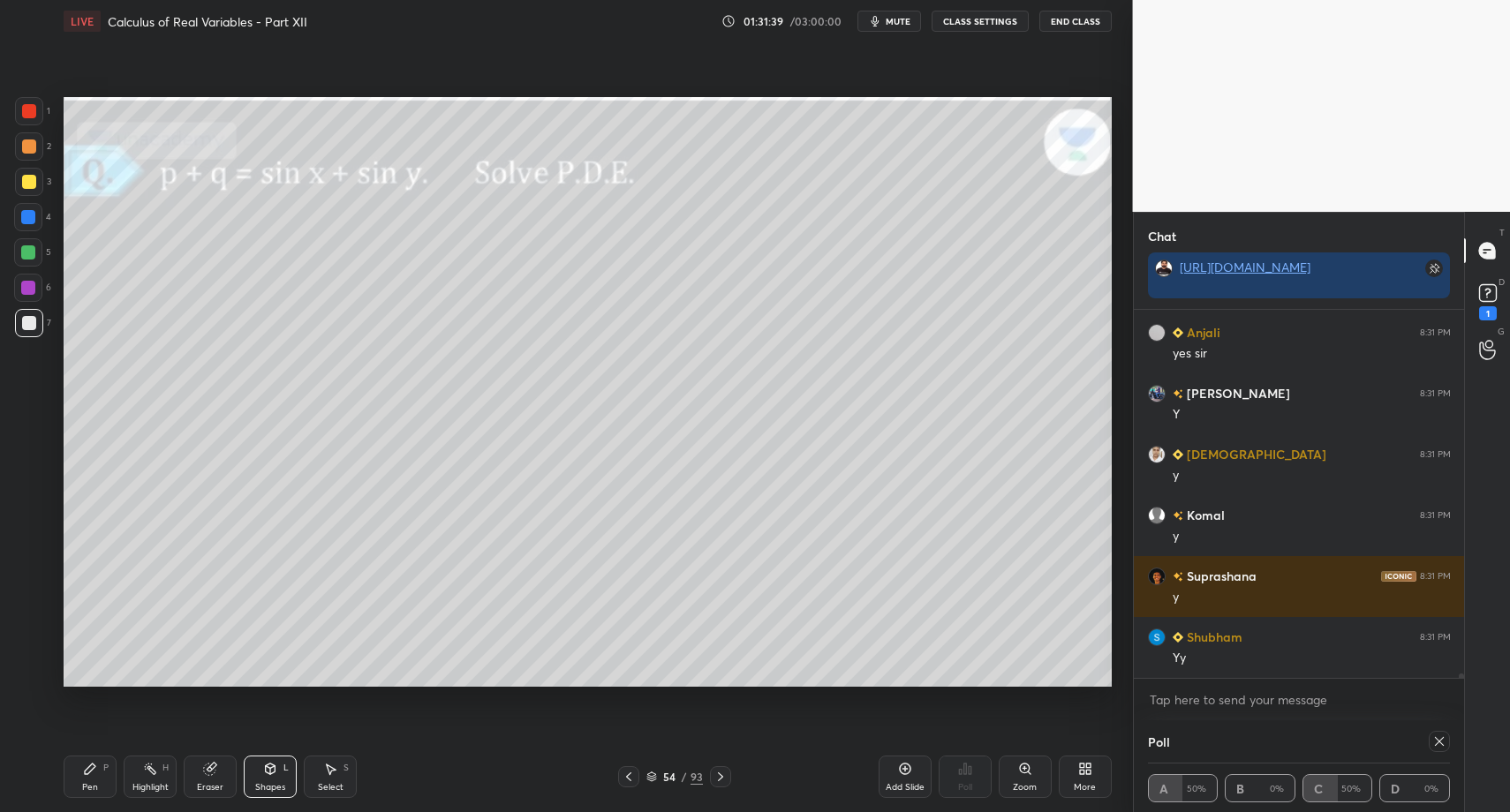 click on "Pen P" at bounding box center [90, 777] 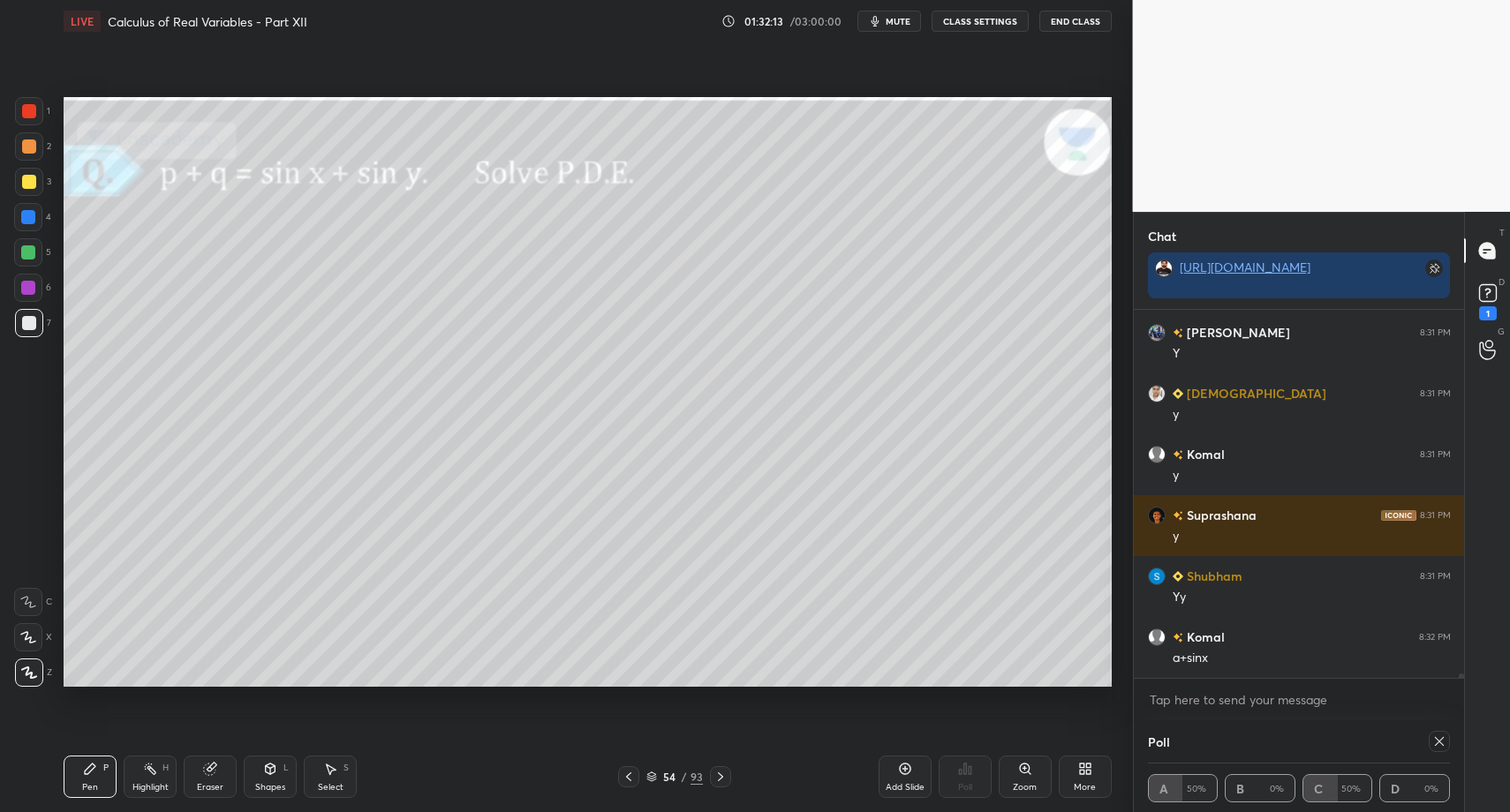 scroll, scrollTop: 28333, scrollLeft: 0, axis: vertical 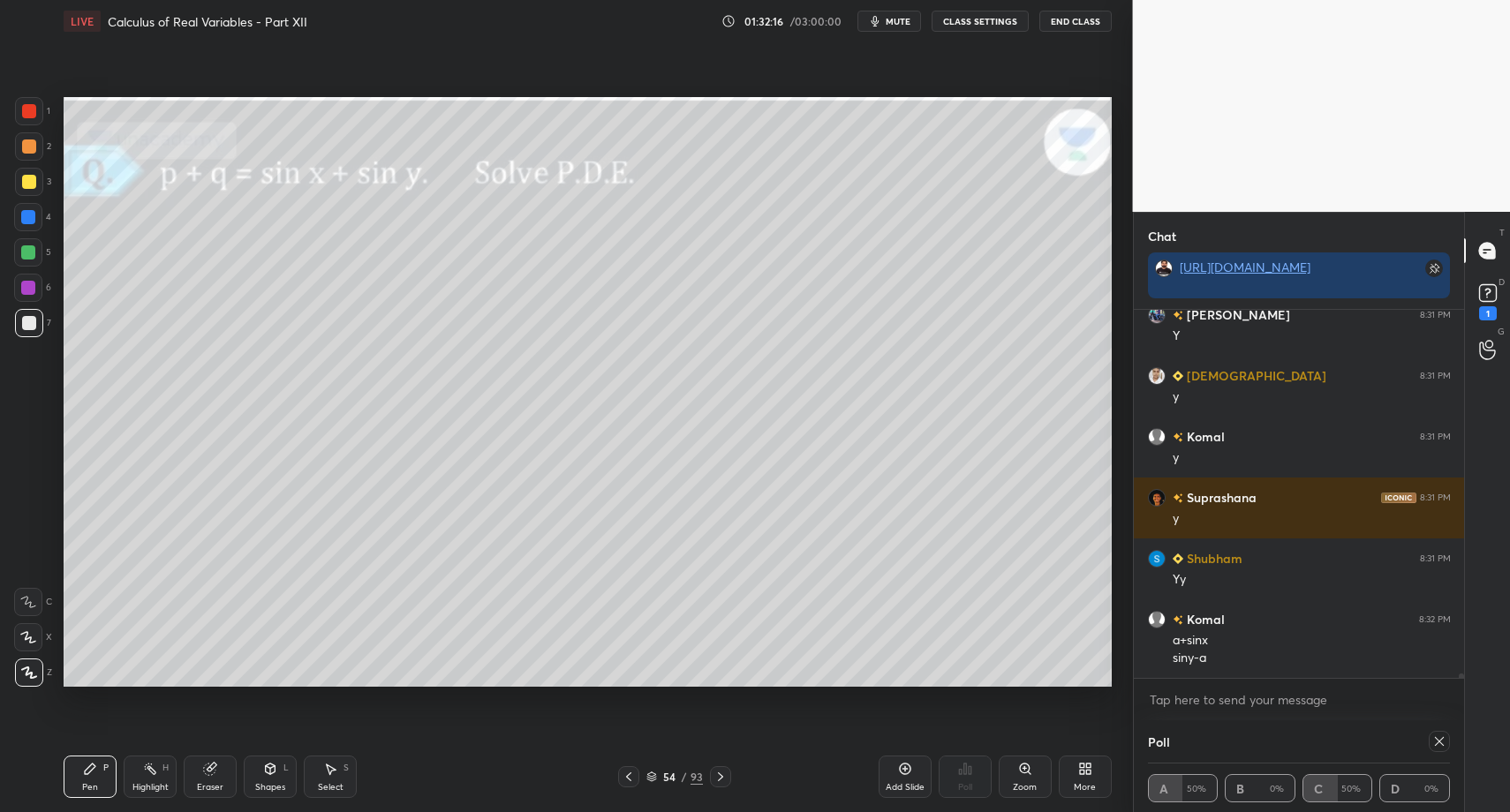 click at bounding box center (29, 147) 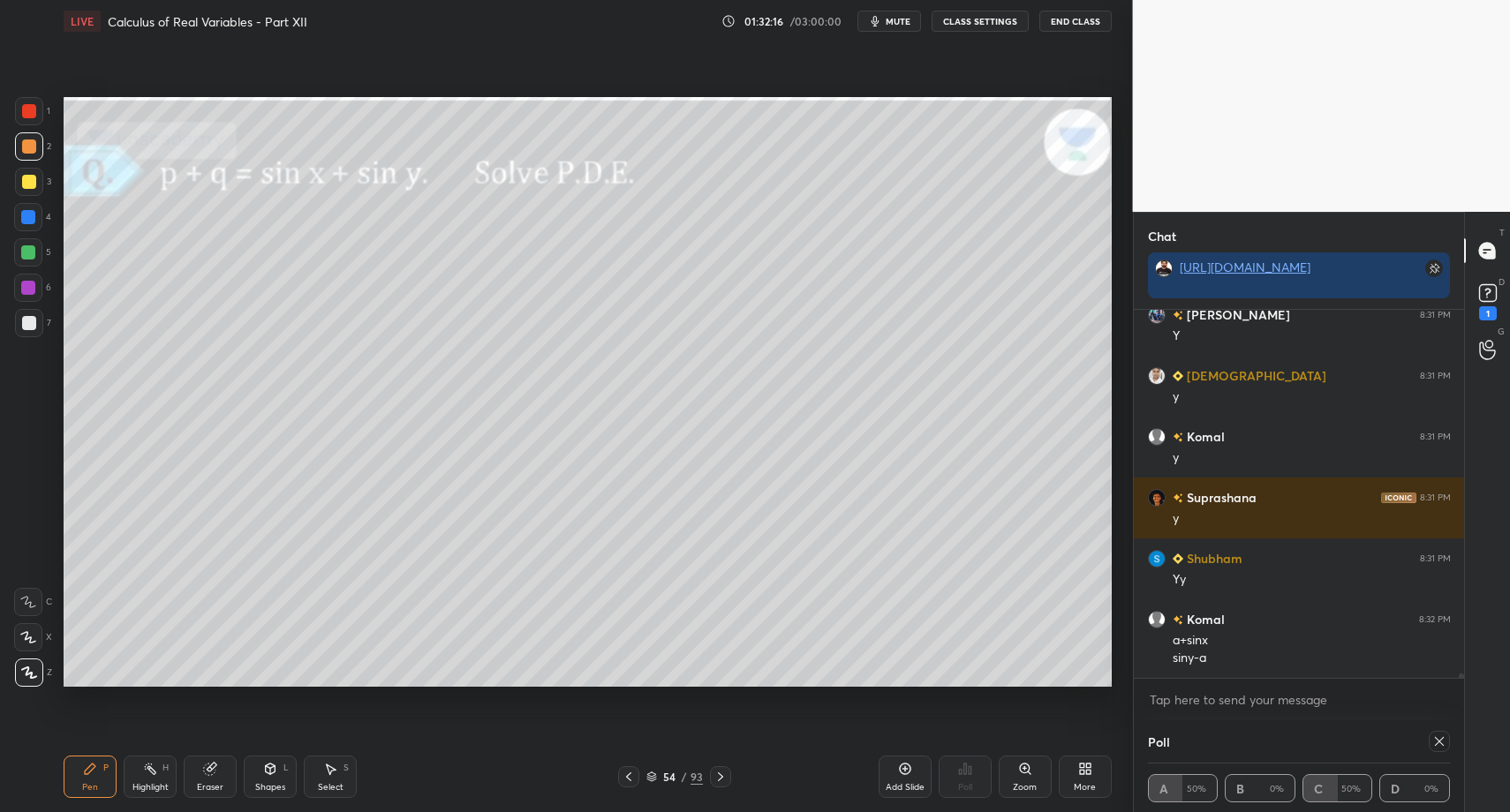 click on "Shapes" at bounding box center (270, 787) 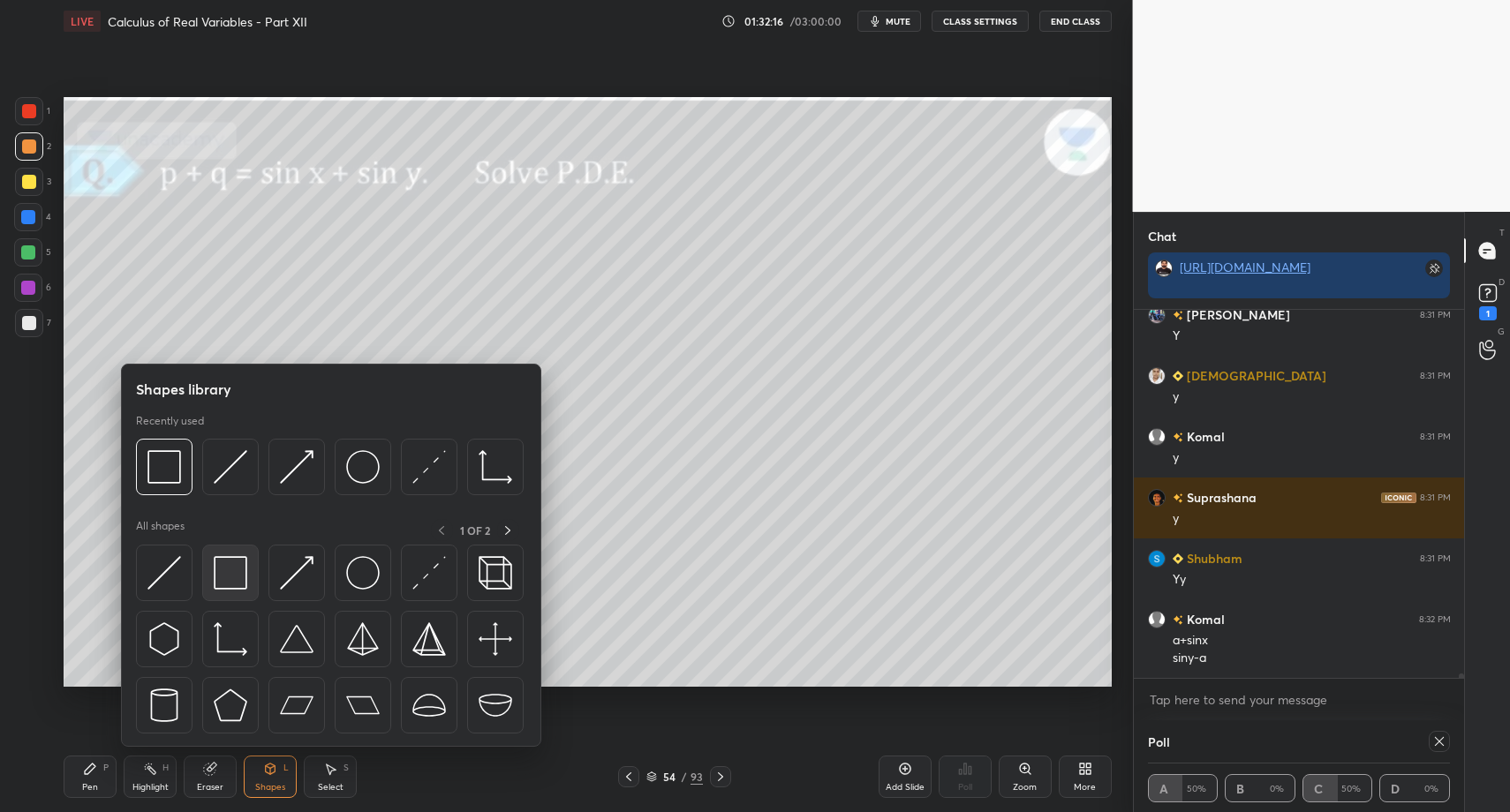 click at bounding box center (230, 573) 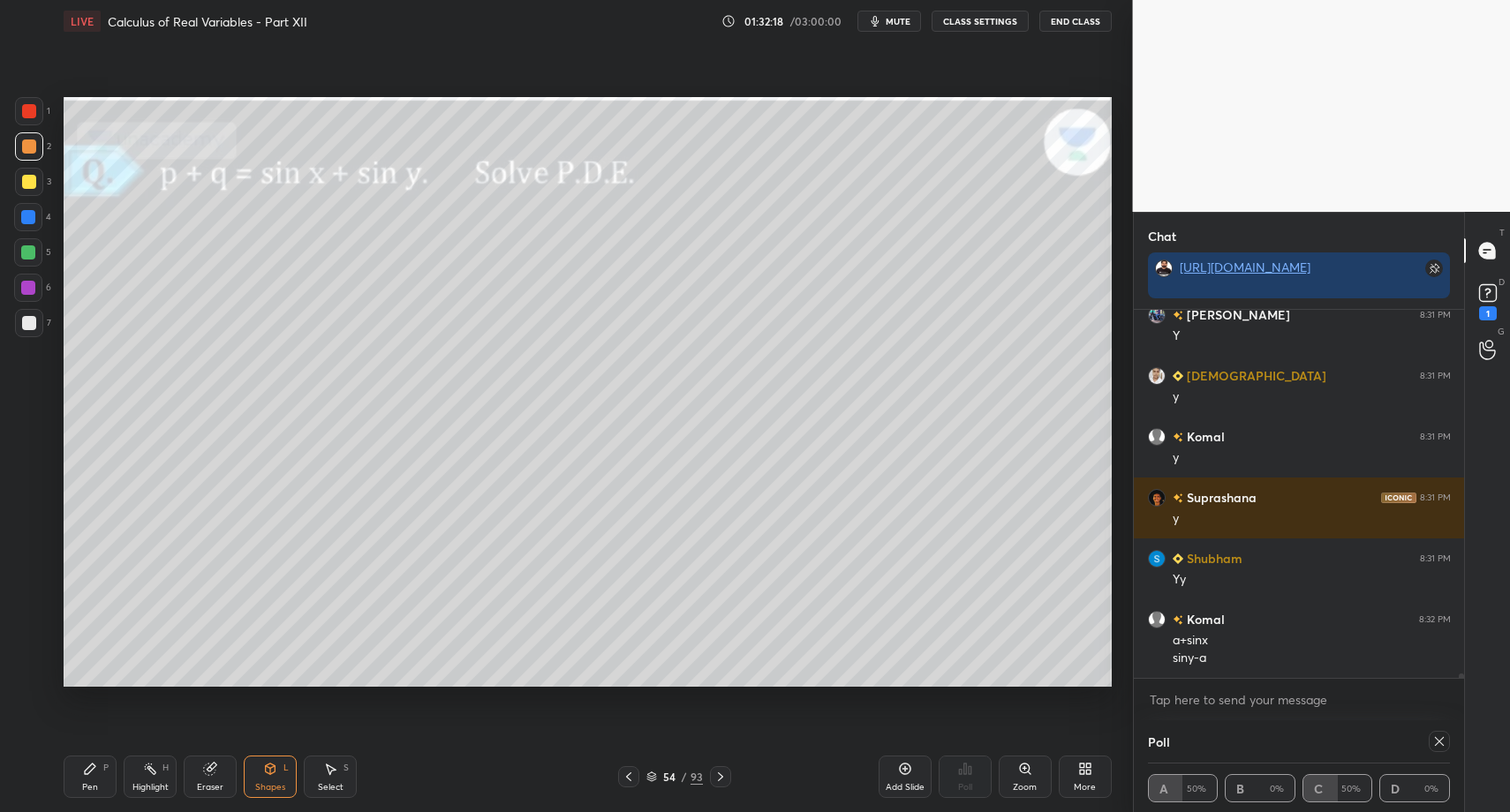 click on "Pen" at bounding box center (90, 787) 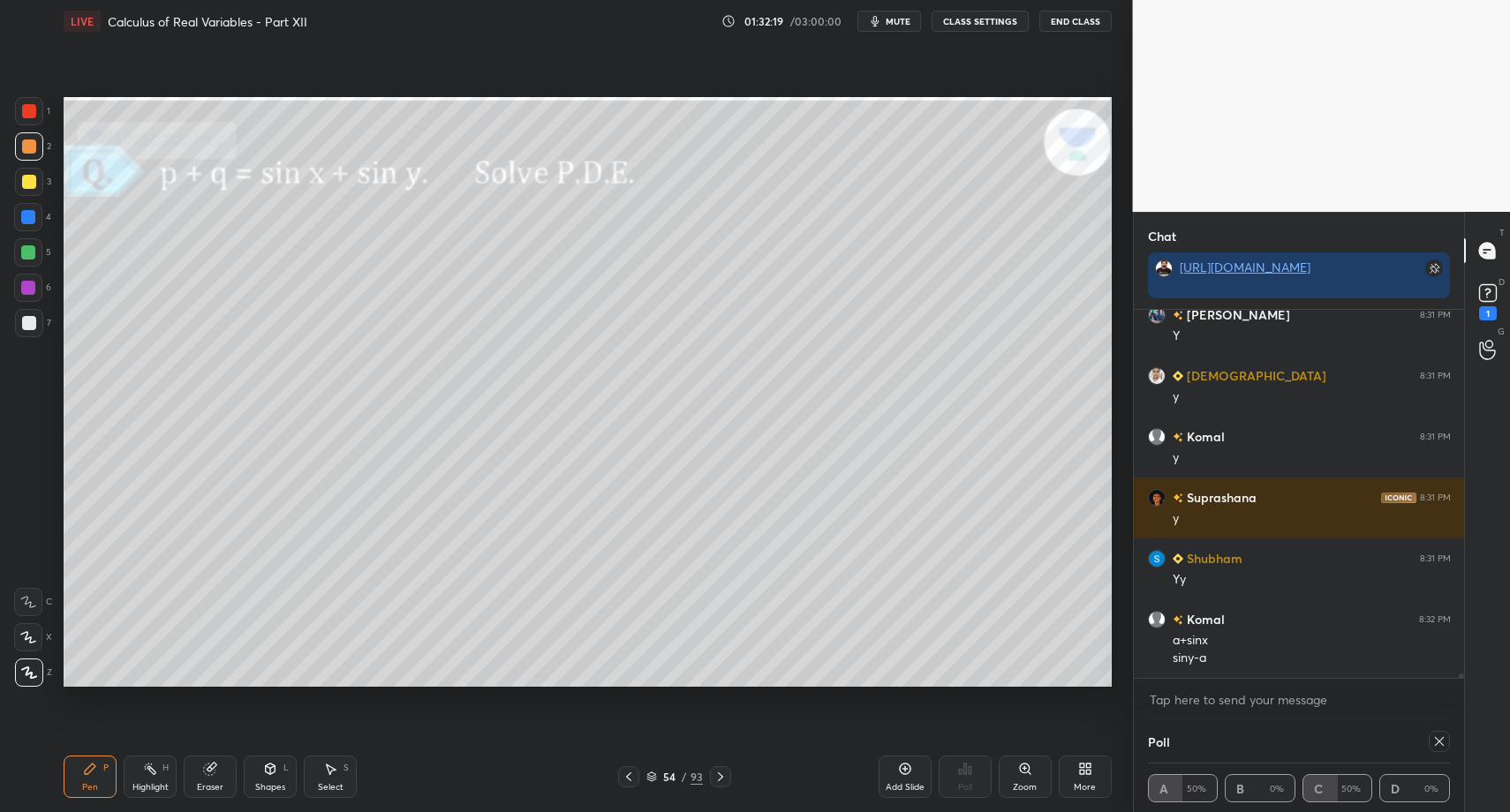 drag, startPoint x: 93, startPoint y: 783, endPoint x: 292, endPoint y: 786, distance: 199.0226 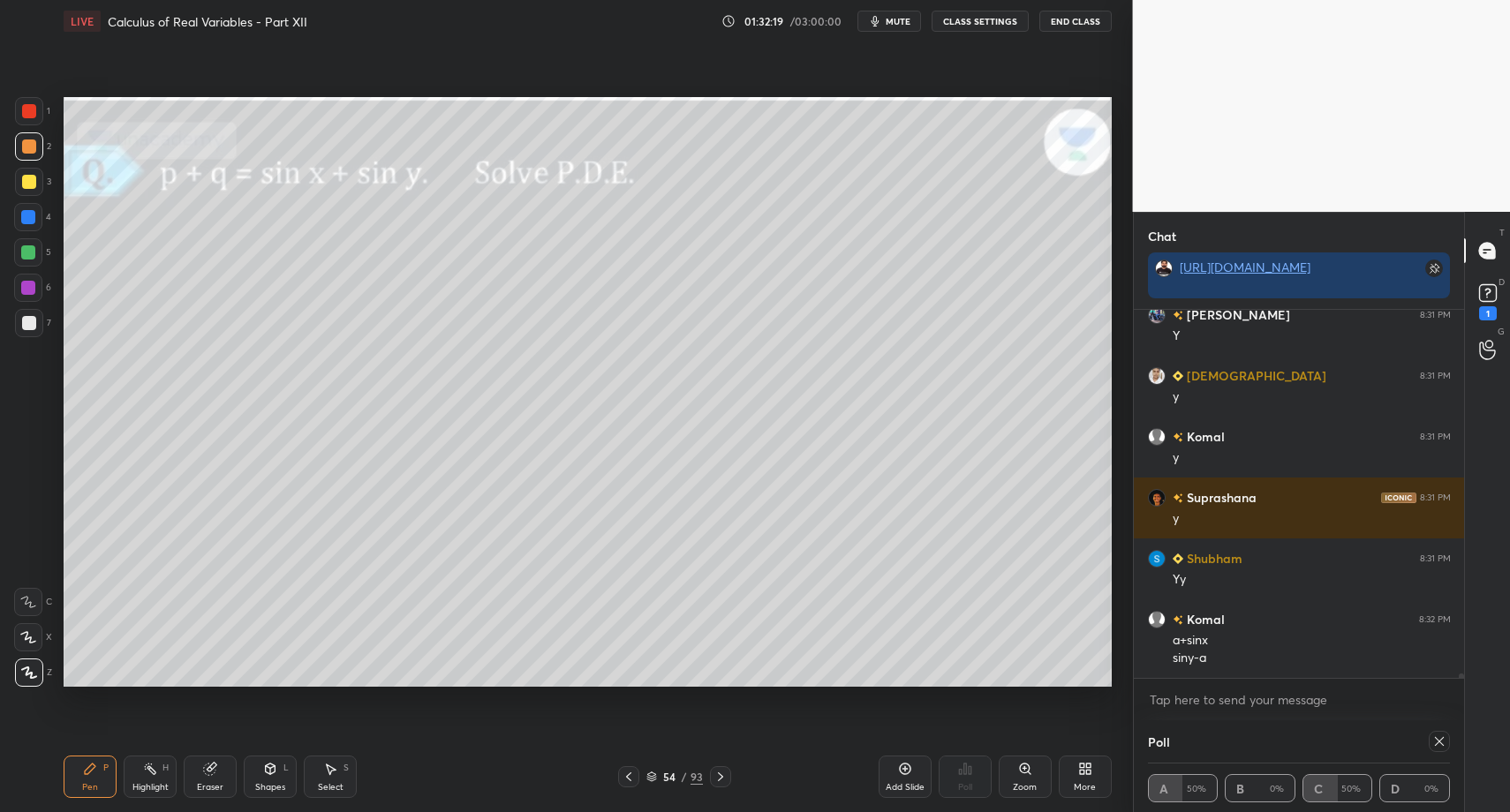 click on "Pen" at bounding box center [90, 787] 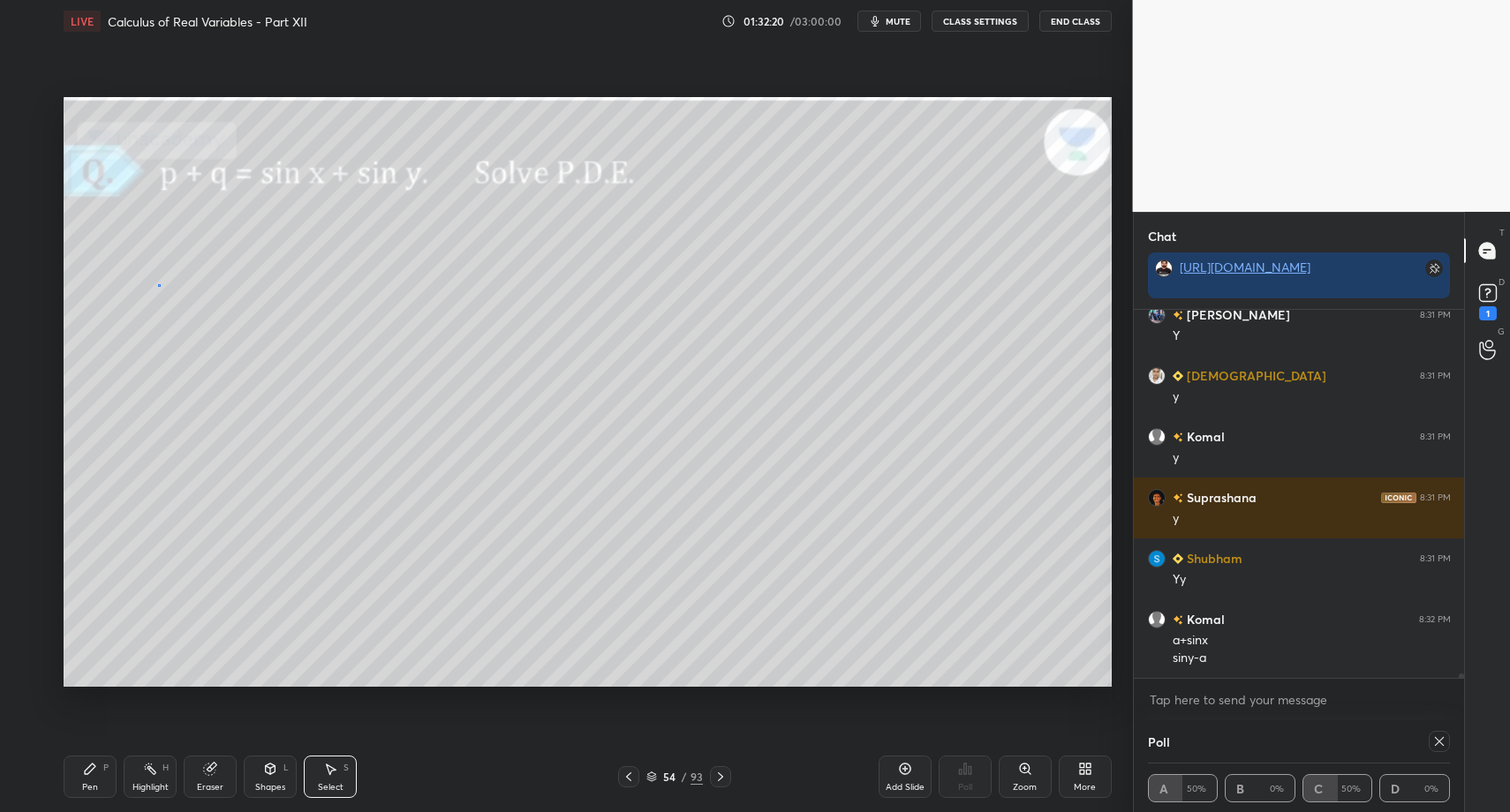 scroll, scrollTop: 28350, scrollLeft: 0, axis: vertical 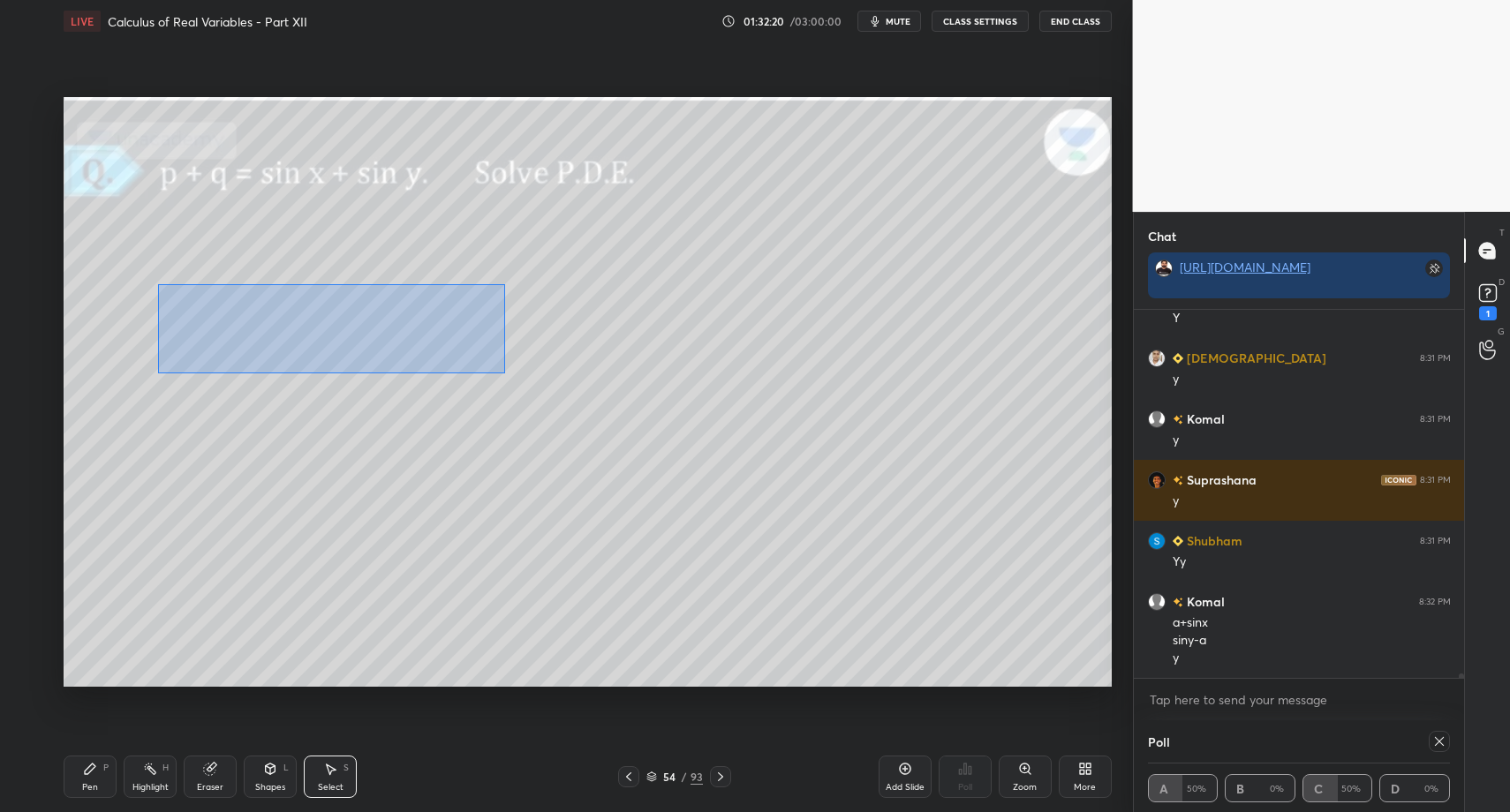 drag, startPoint x: 157, startPoint y: 284, endPoint x: 503, endPoint y: 381, distance: 359.33967 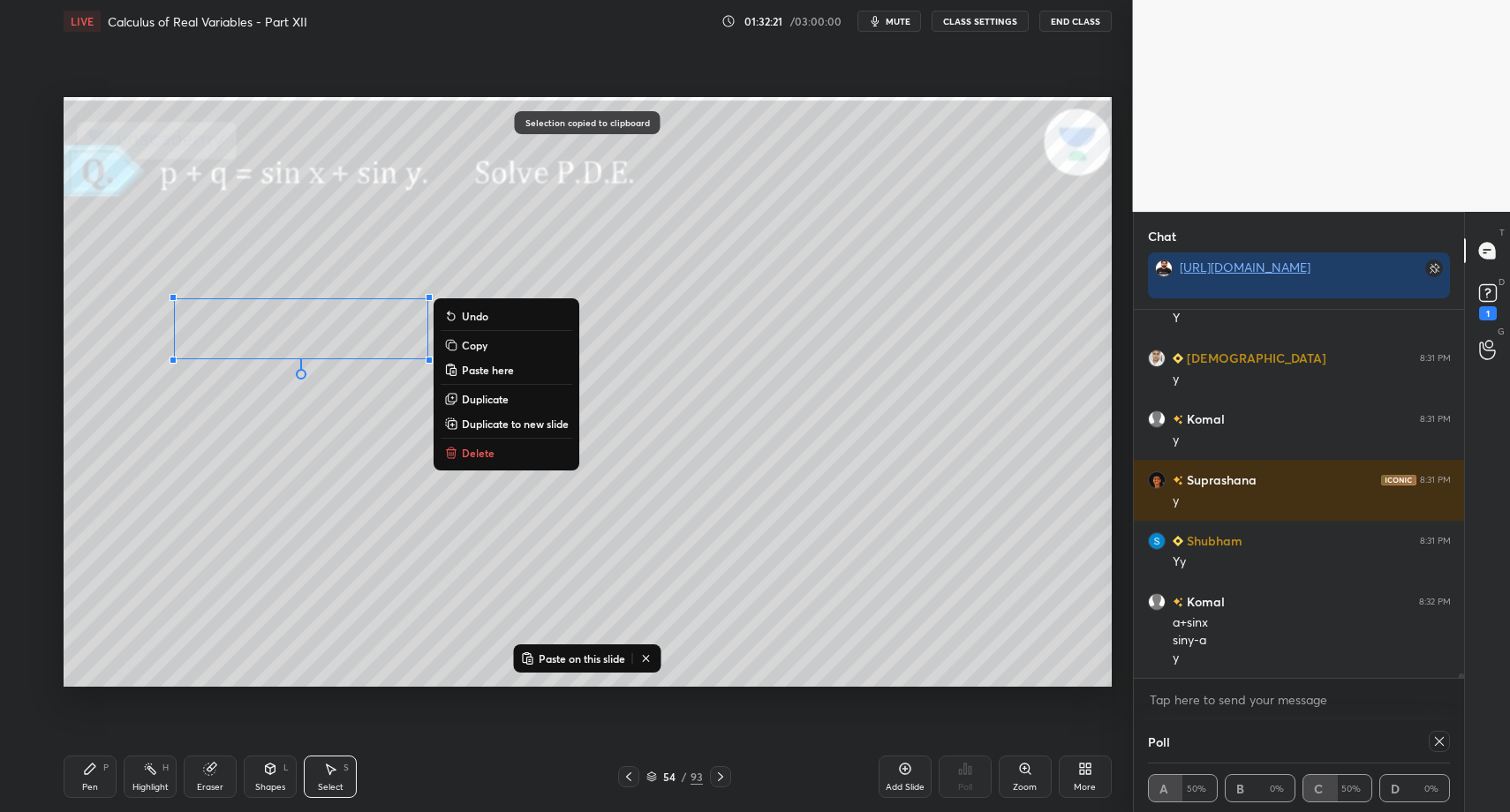click on "Add Slide" at bounding box center [905, 777] 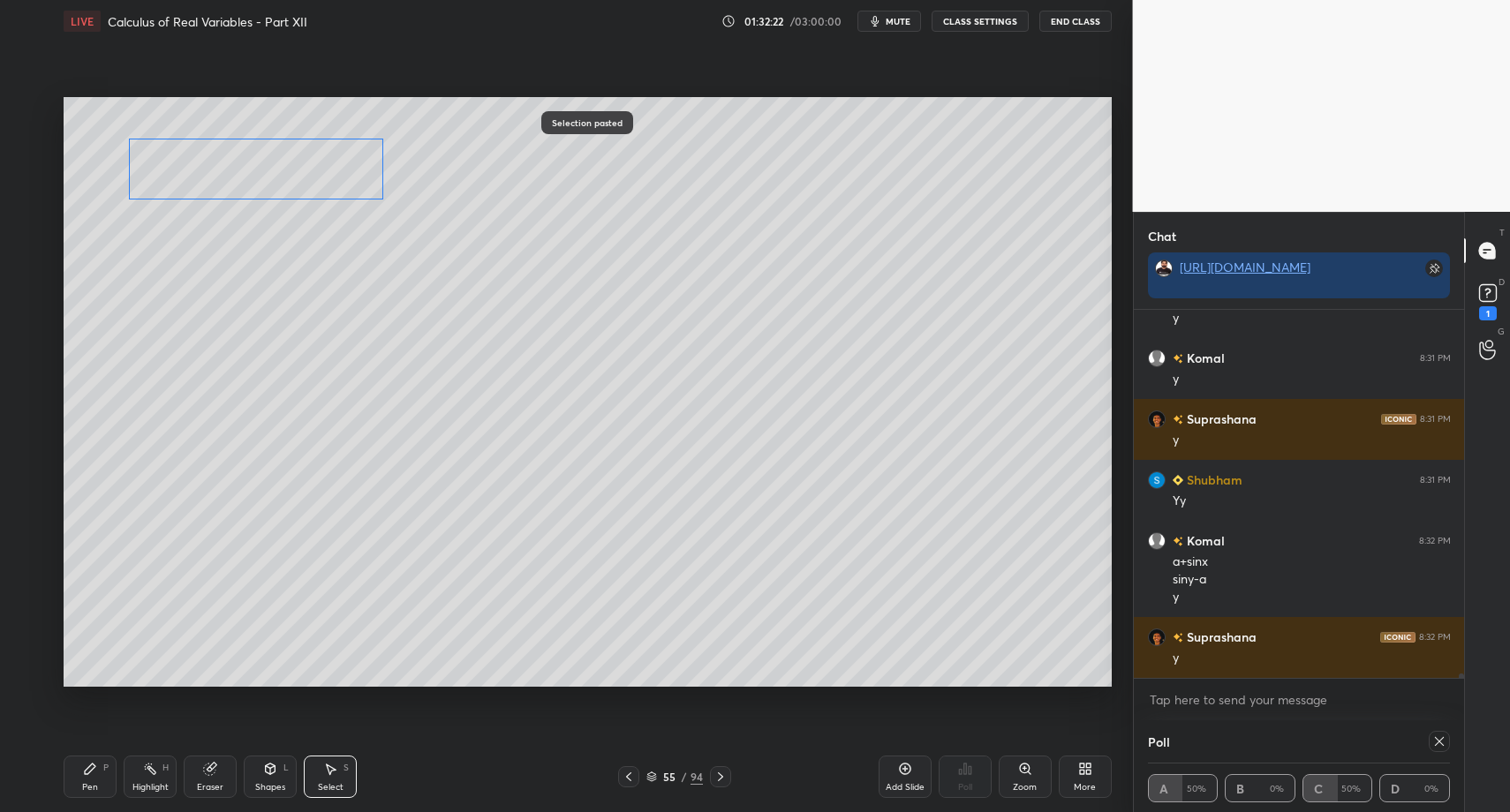 drag, startPoint x: 272, startPoint y: 344, endPoint x: 222, endPoint y: 168, distance: 182.96448 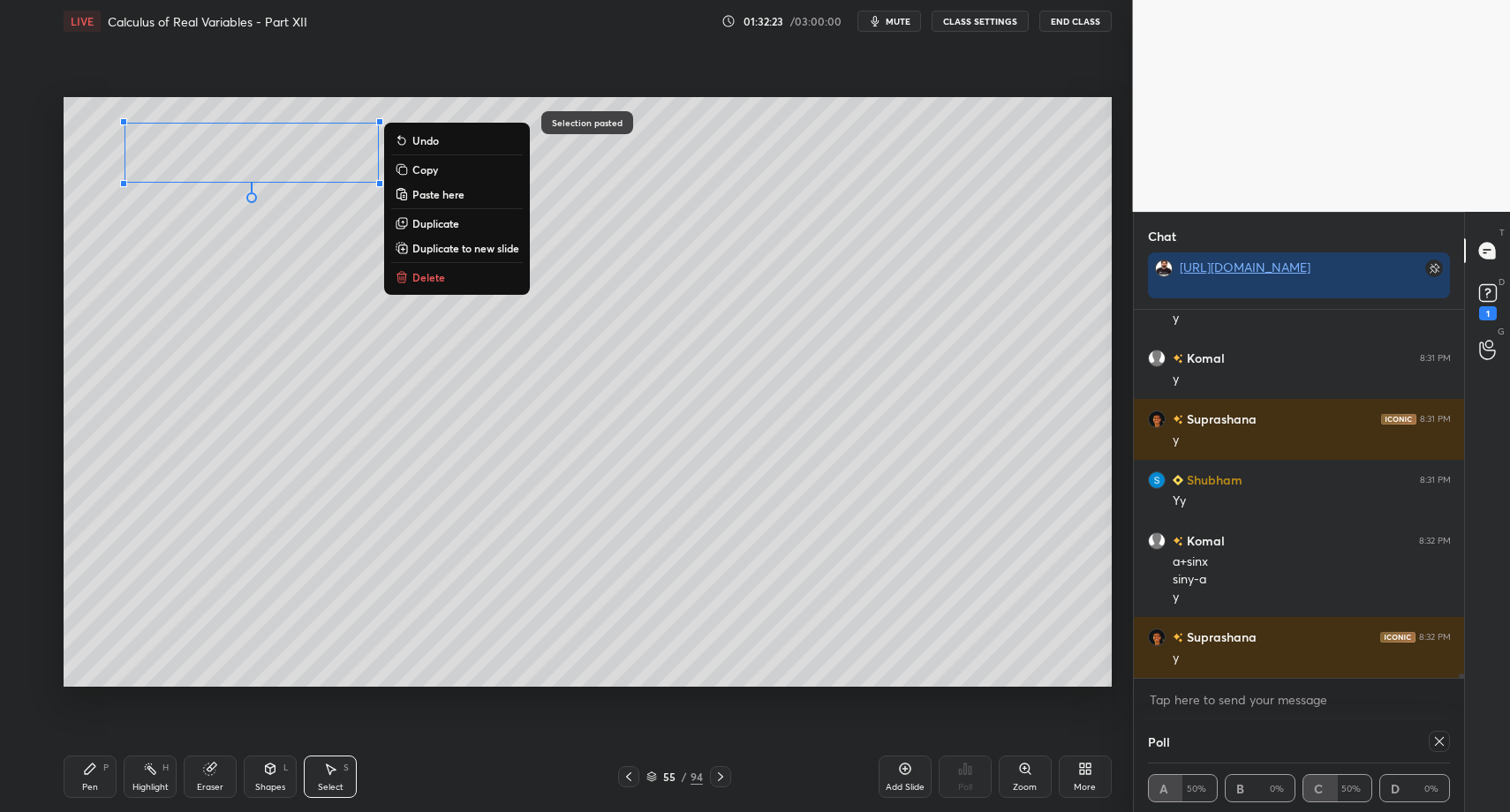 drag, startPoint x: 97, startPoint y: 779, endPoint x: 89, endPoint y: 773, distance: 10 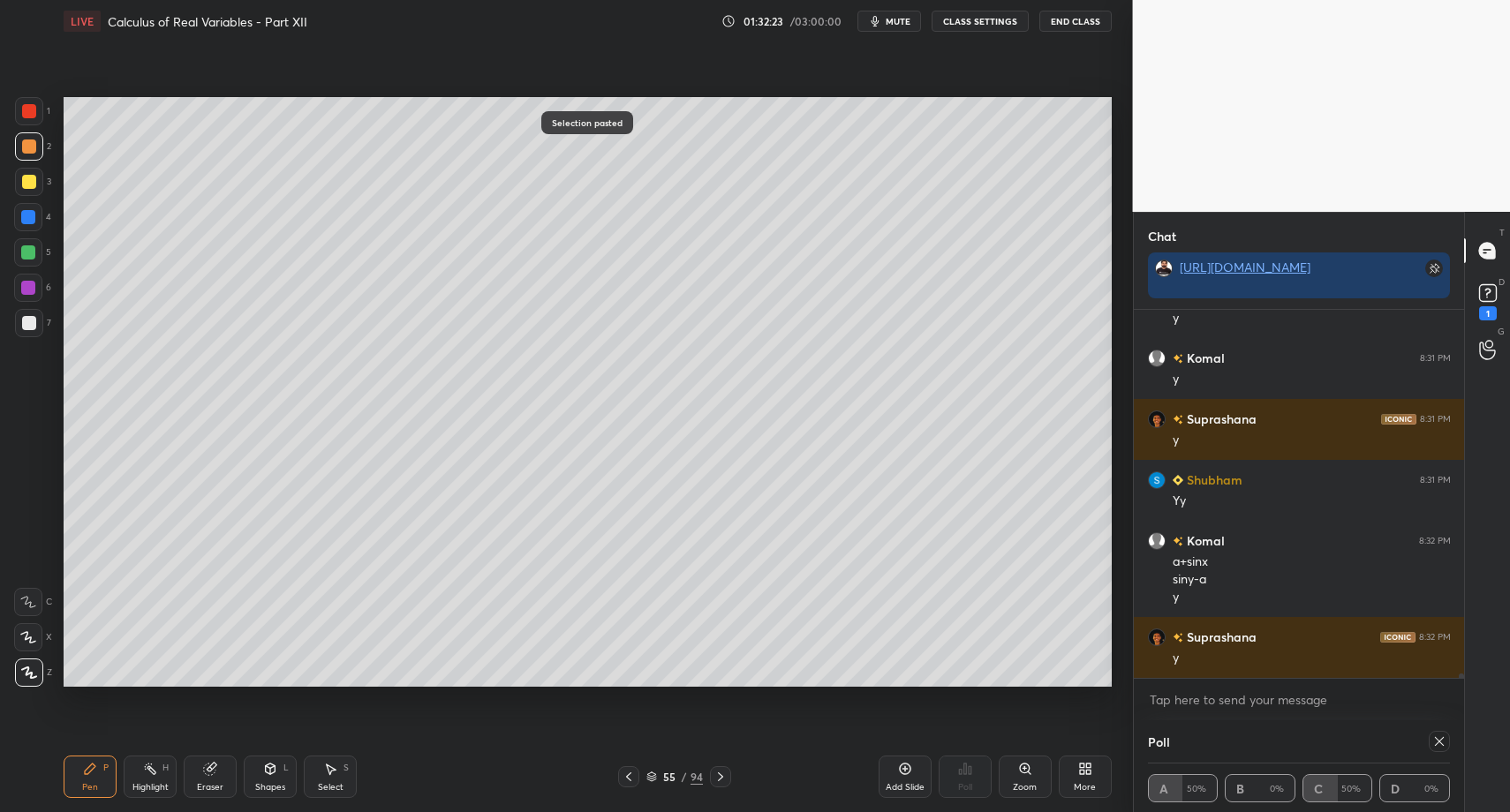 click on "7" at bounding box center (33, 323) 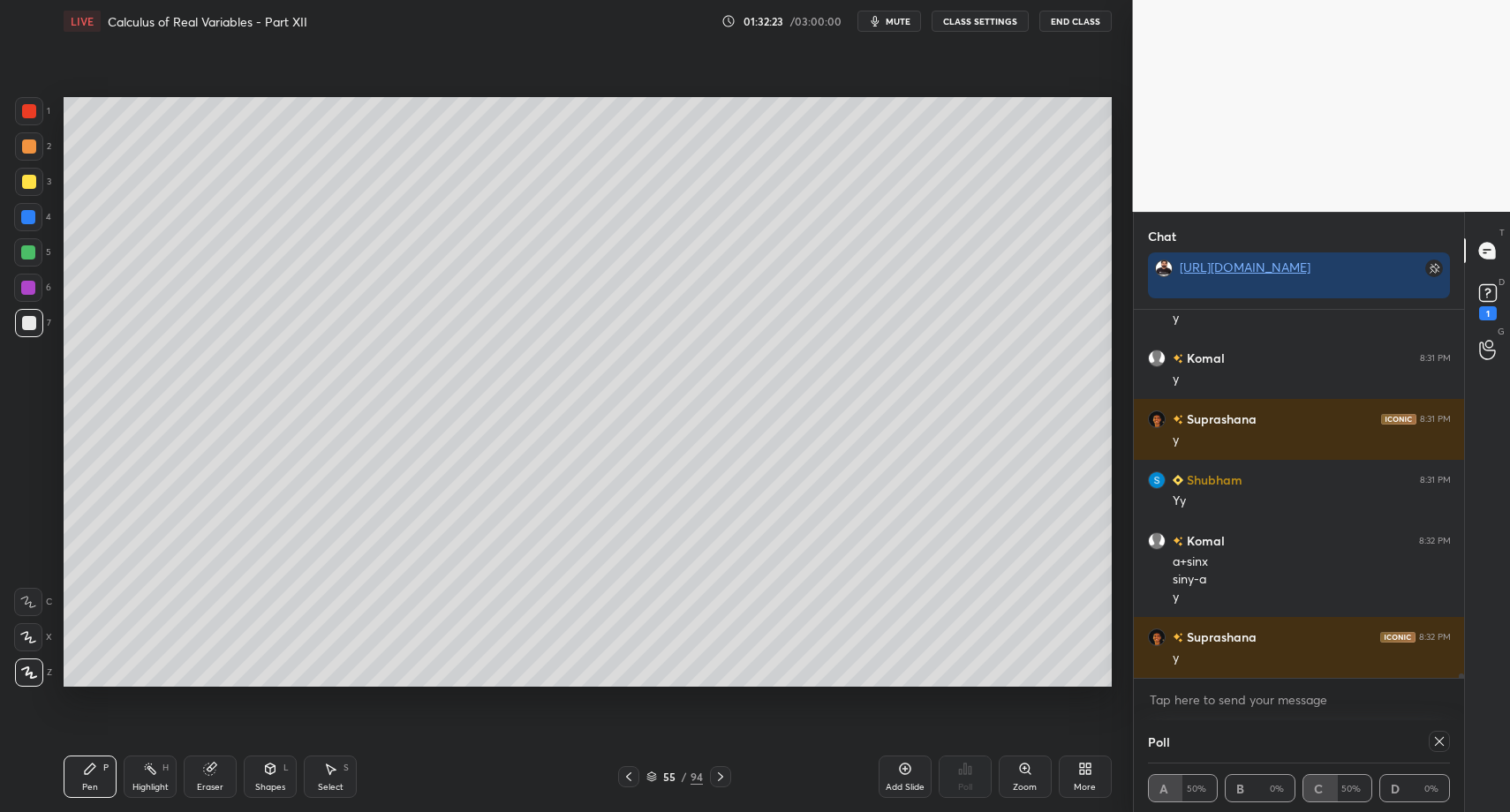 click at bounding box center [29, 323] 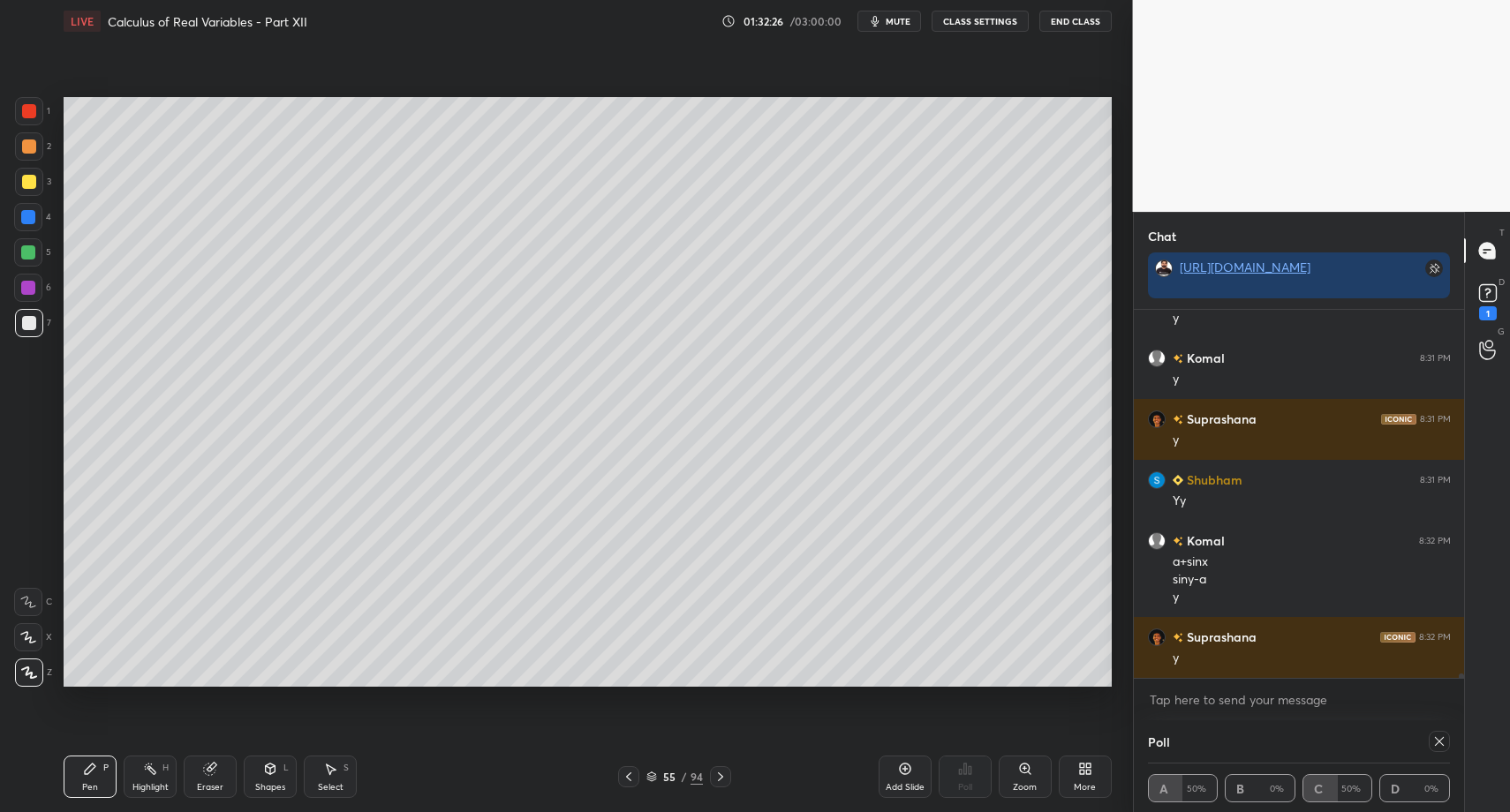 click 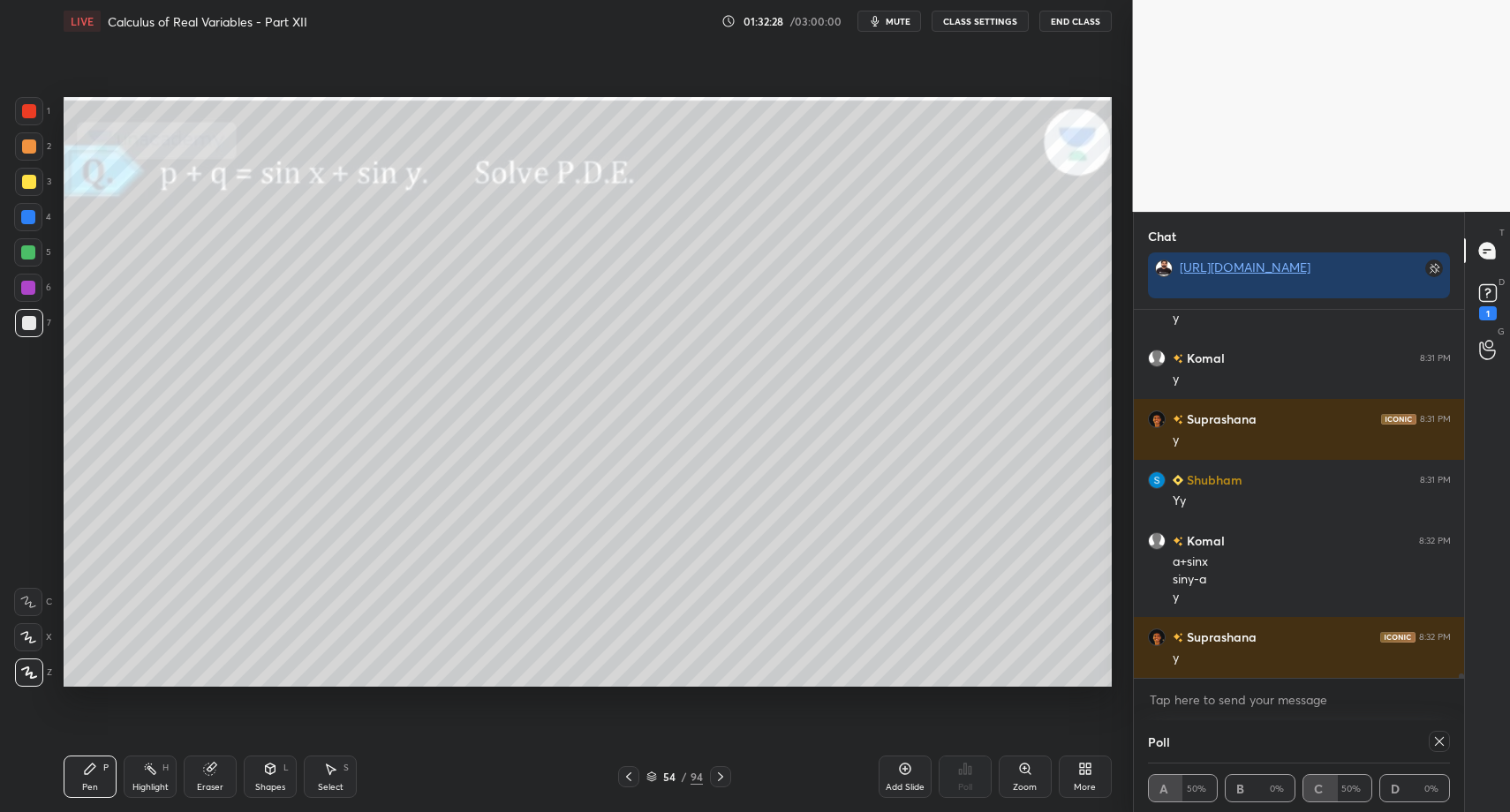 drag, startPoint x: 725, startPoint y: 778, endPoint x: 538, endPoint y: 763, distance: 187.60064 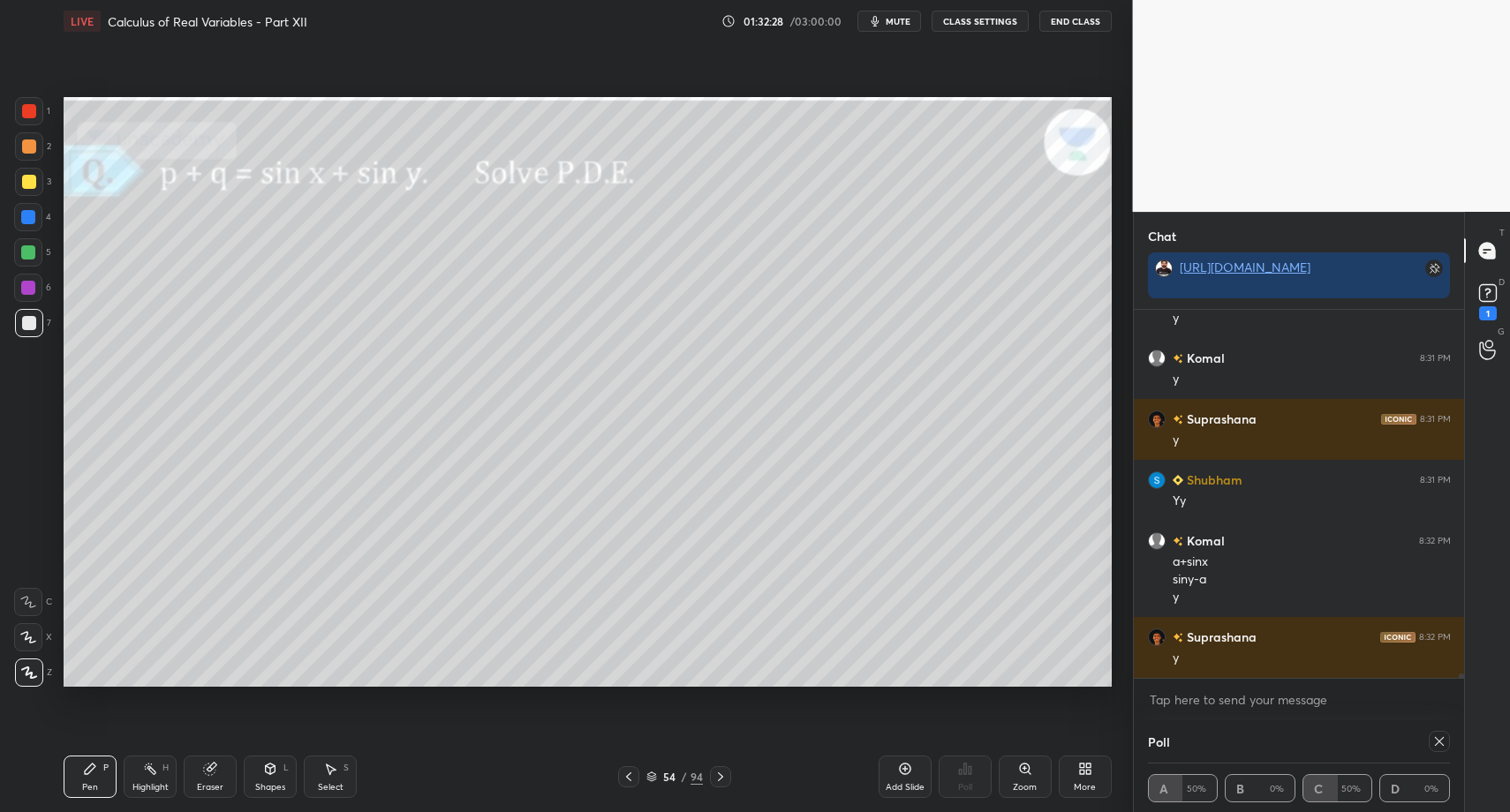 click 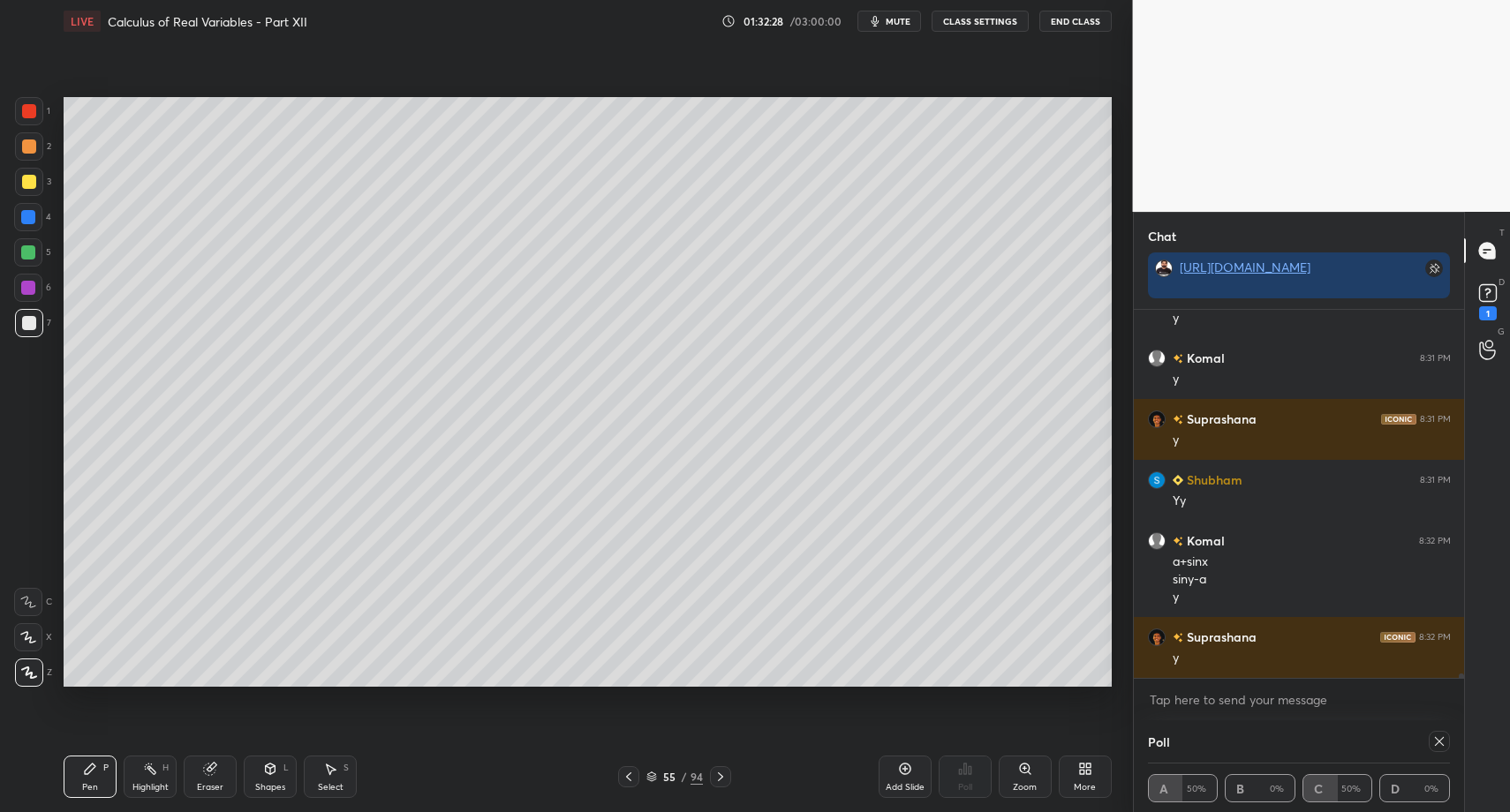 click 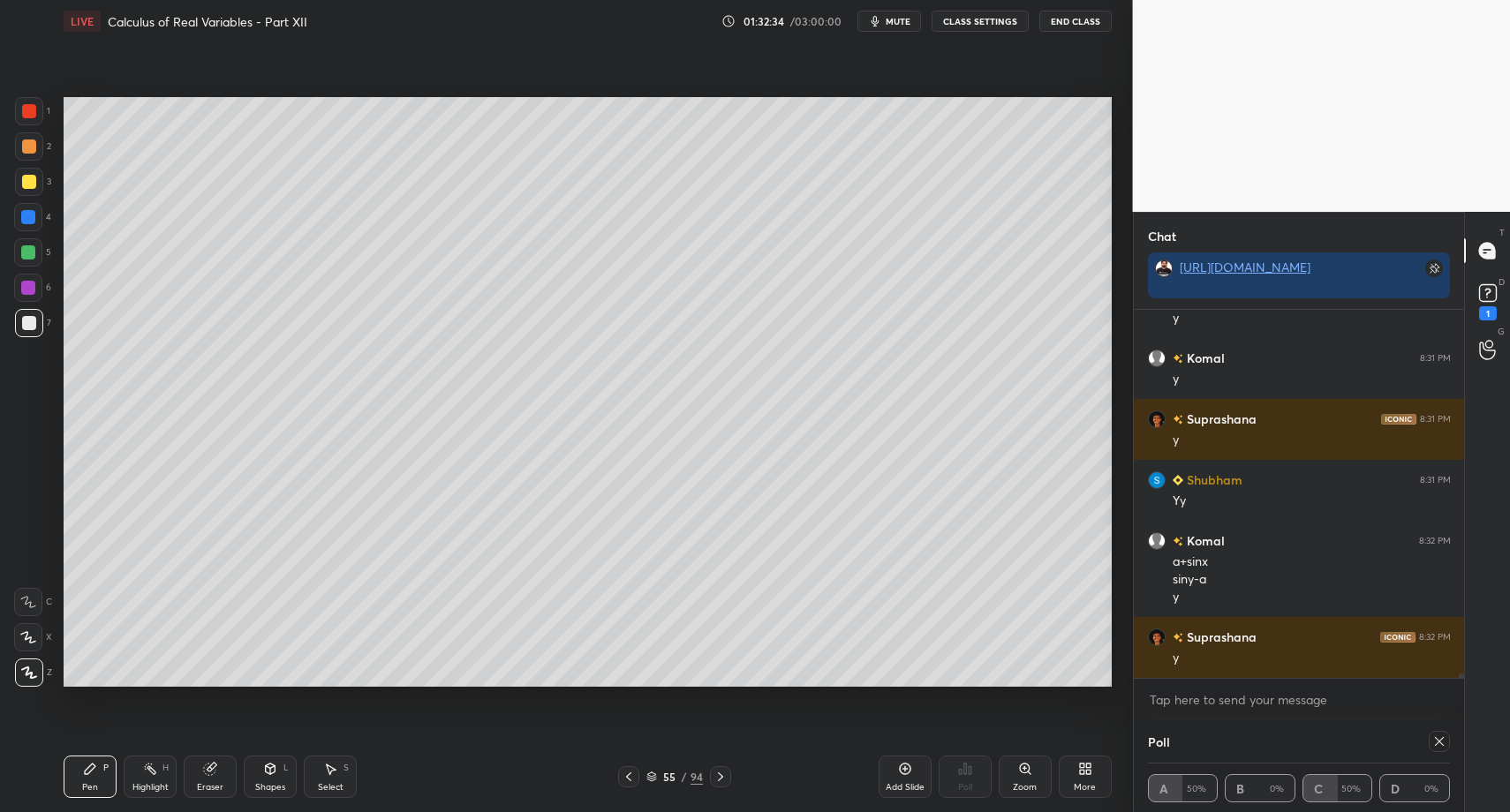 click at bounding box center (629, 777) 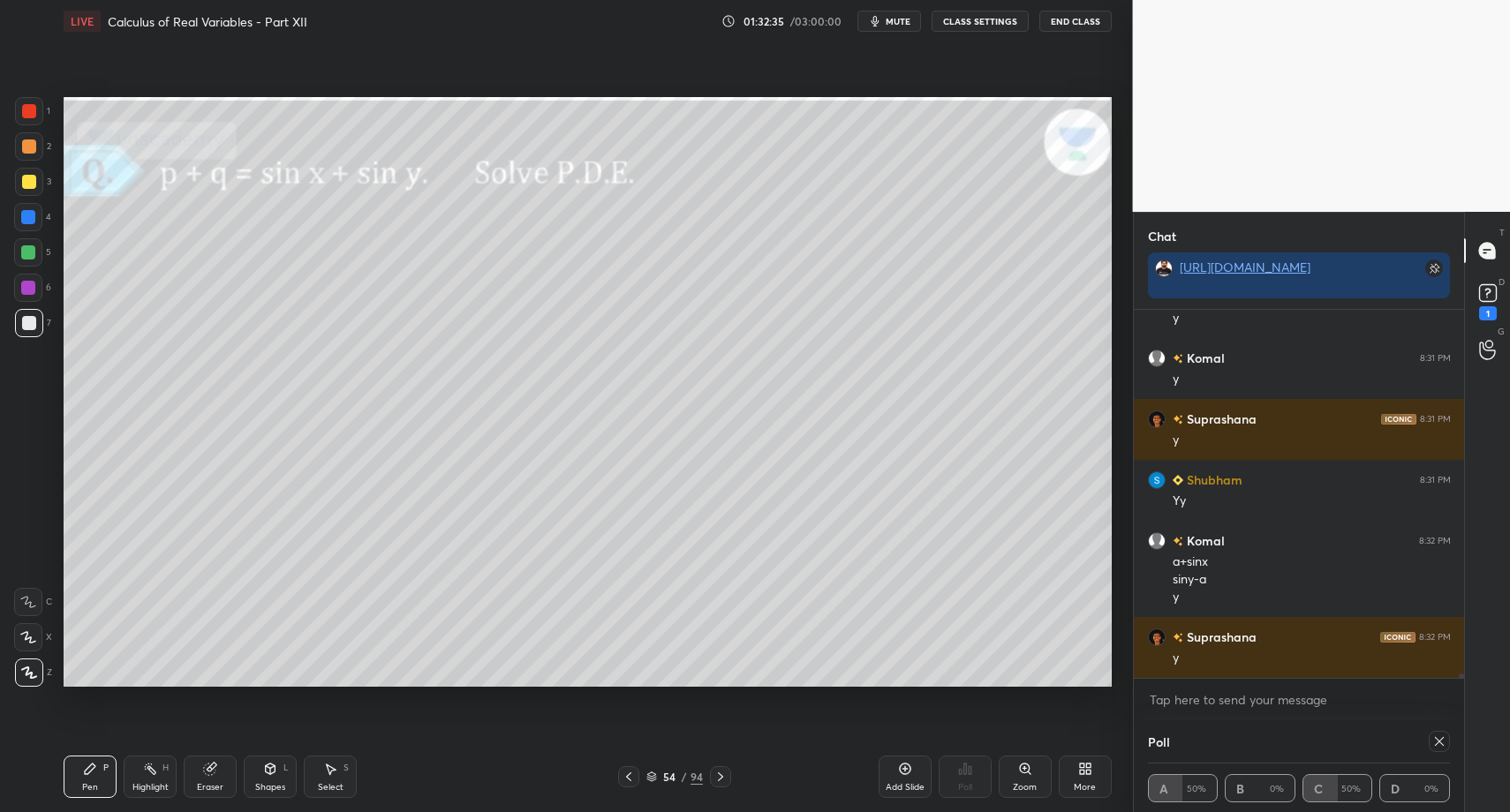 click on "54 / 94" at bounding box center (675, 777) 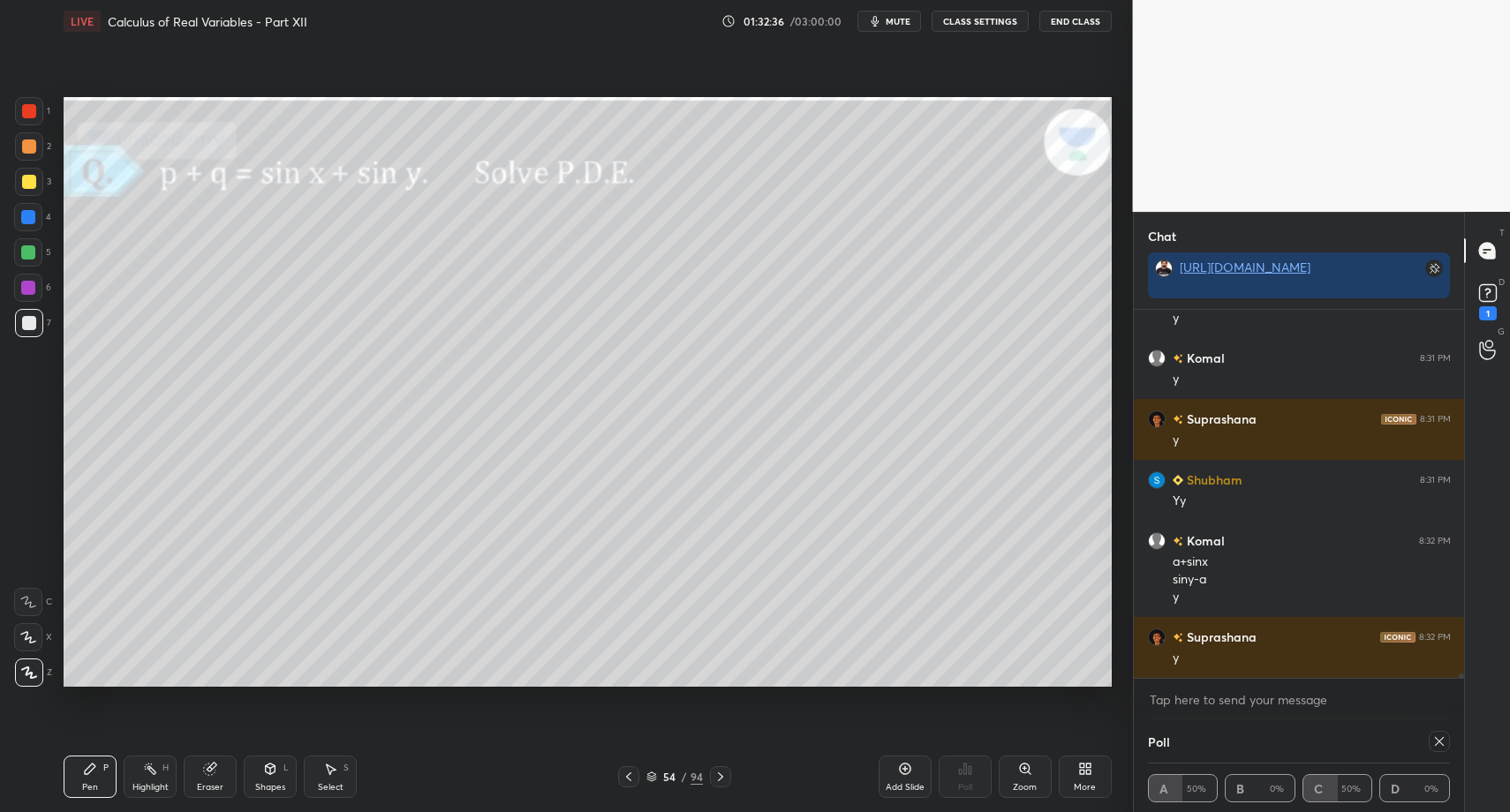 click 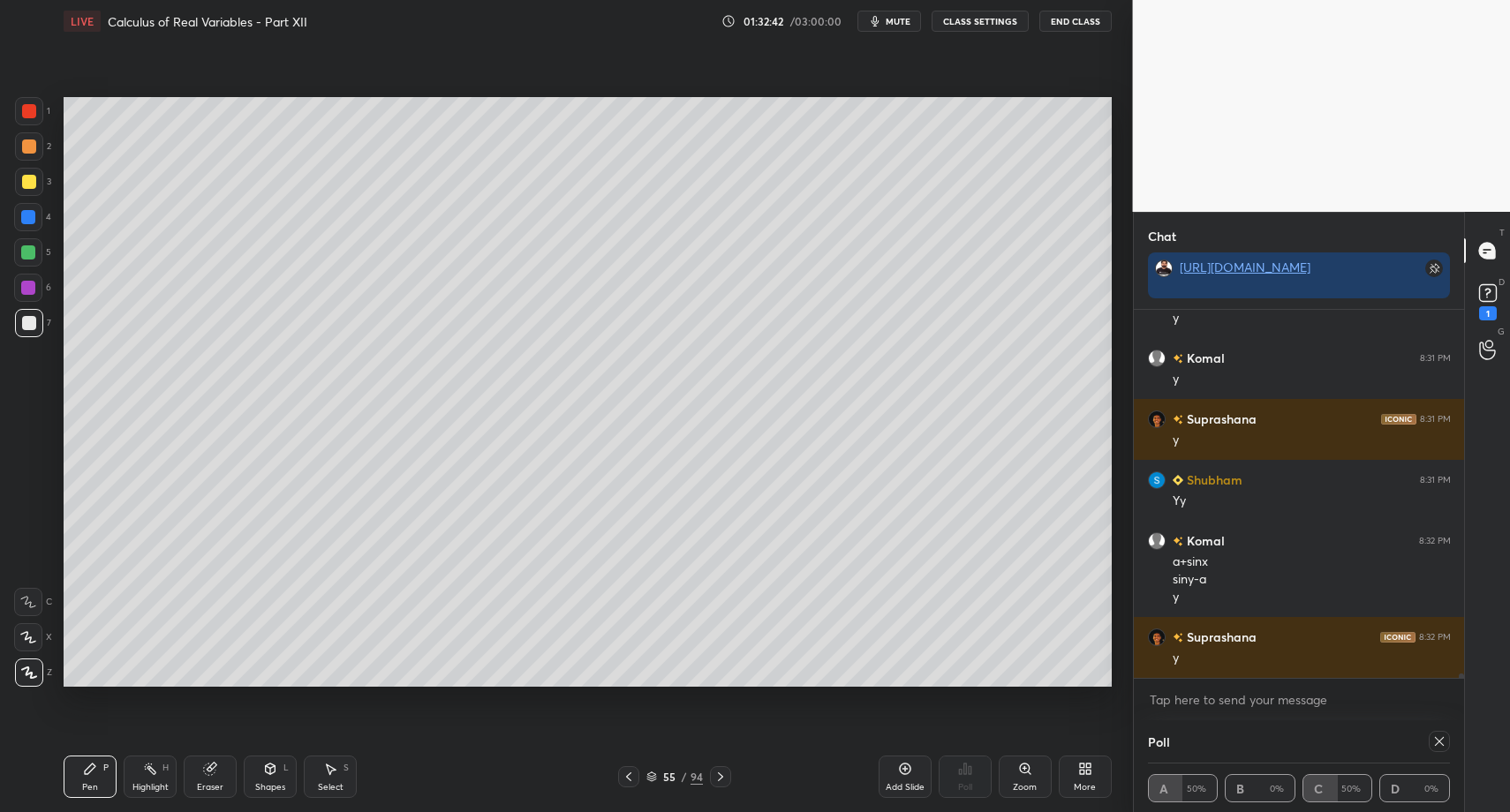 click on "Pen P" at bounding box center [90, 777] 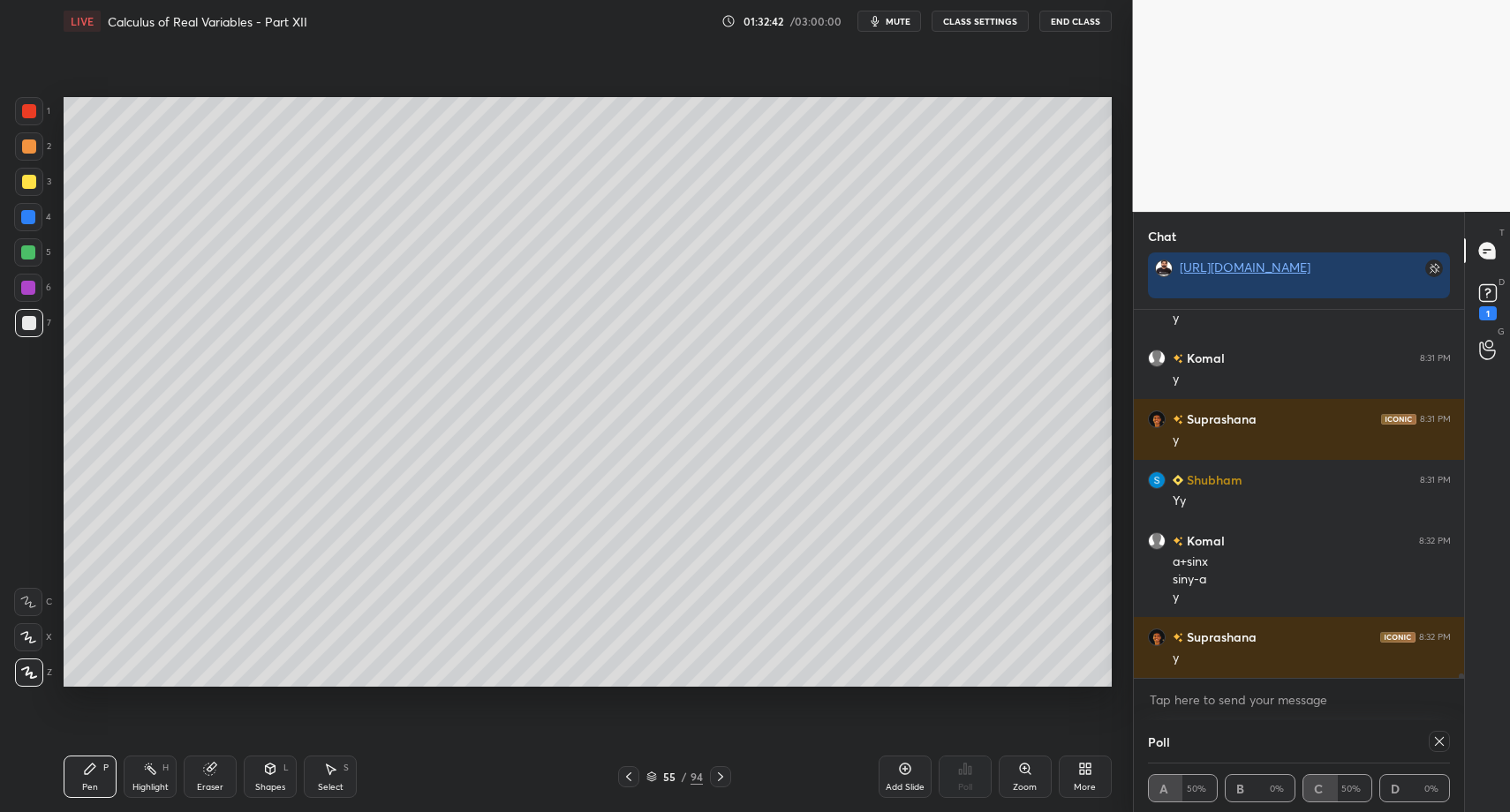 drag, startPoint x: 101, startPoint y: 777, endPoint x: 141, endPoint y: 727, distance: 64.03124 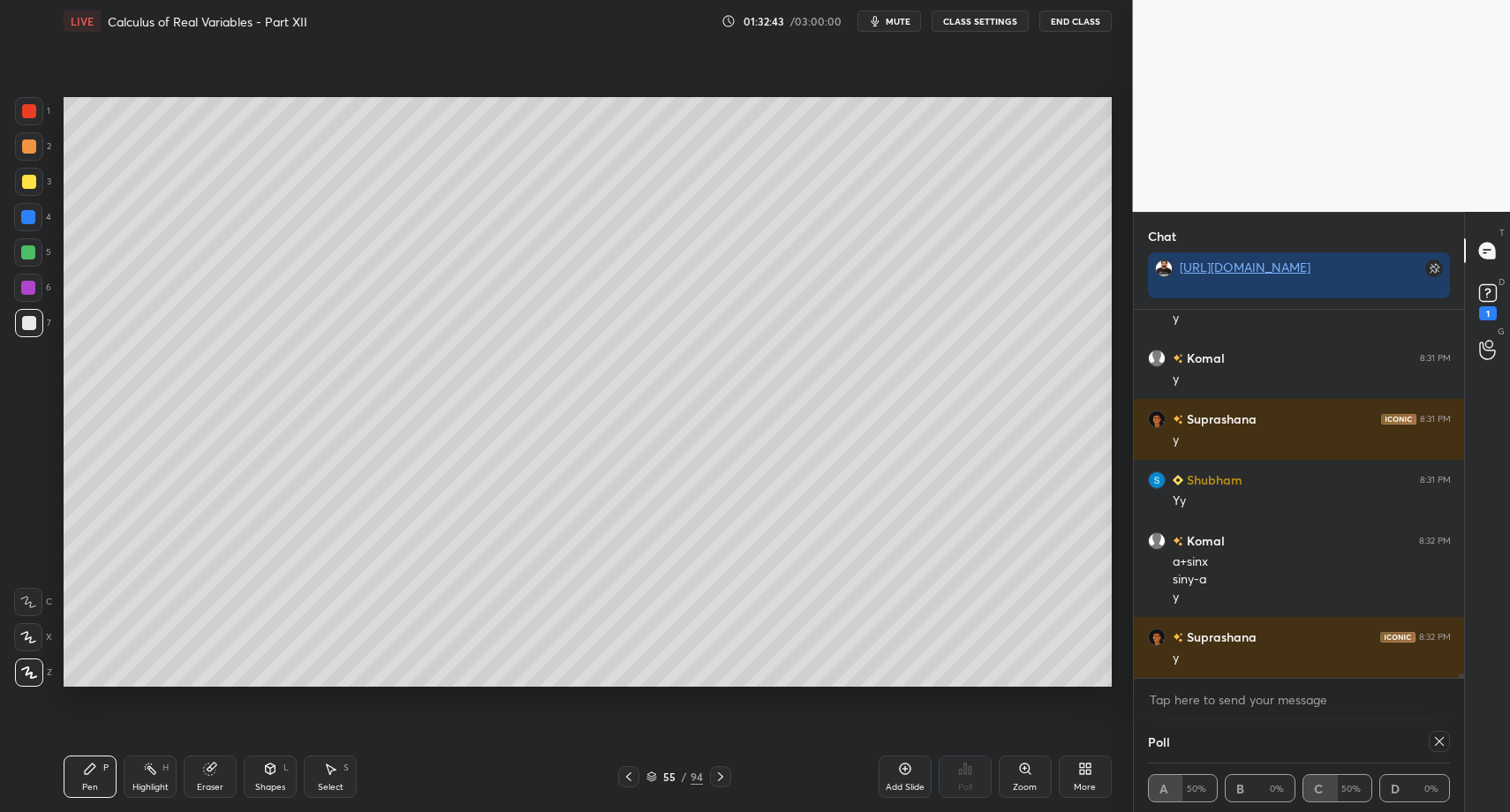 click on "Select S" at bounding box center [330, 777] 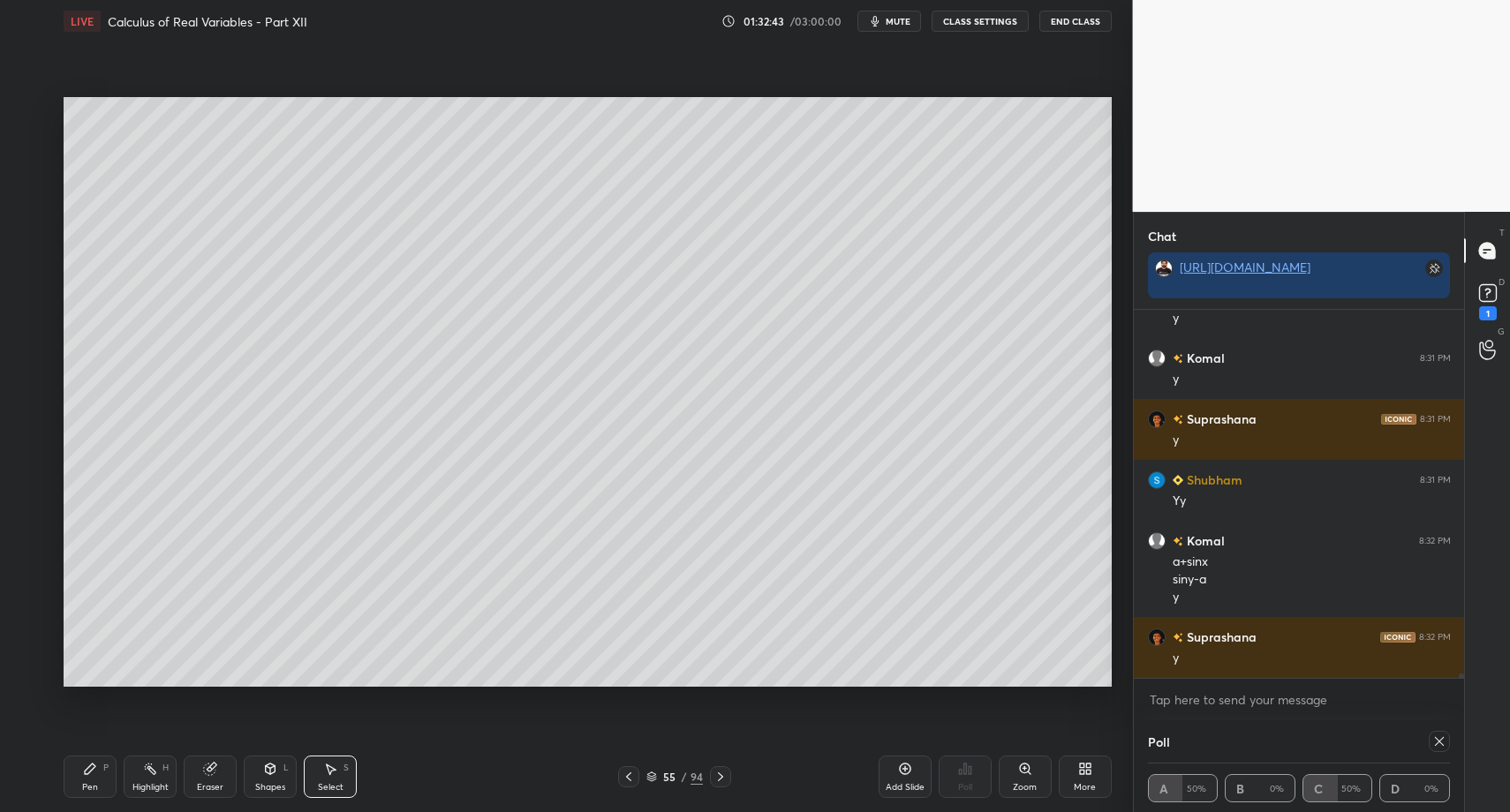 click on "Select S" at bounding box center (330, 777) 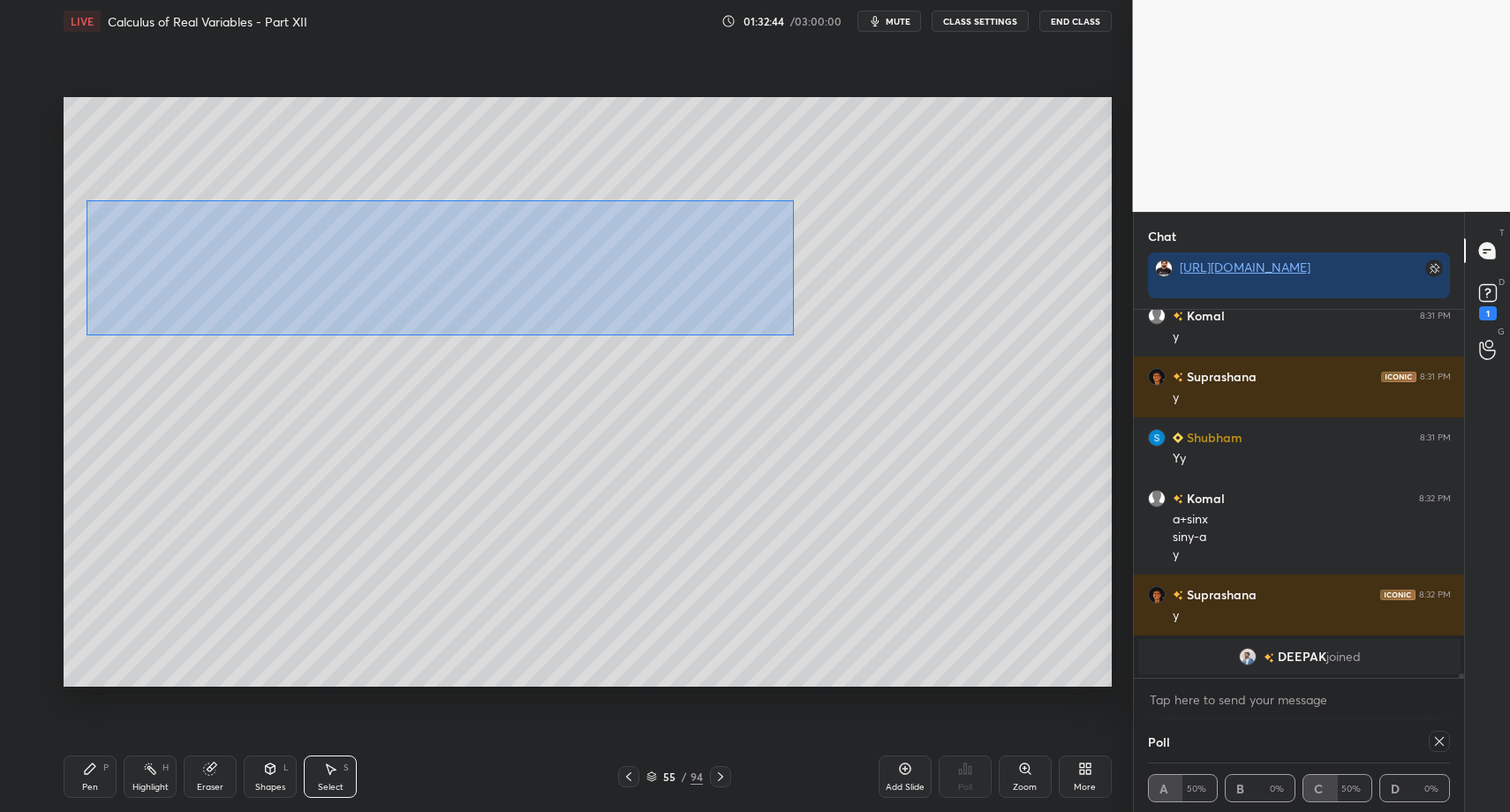 drag, startPoint x: 117, startPoint y: 212, endPoint x: 788, endPoint y: 327, distance: 680.7834 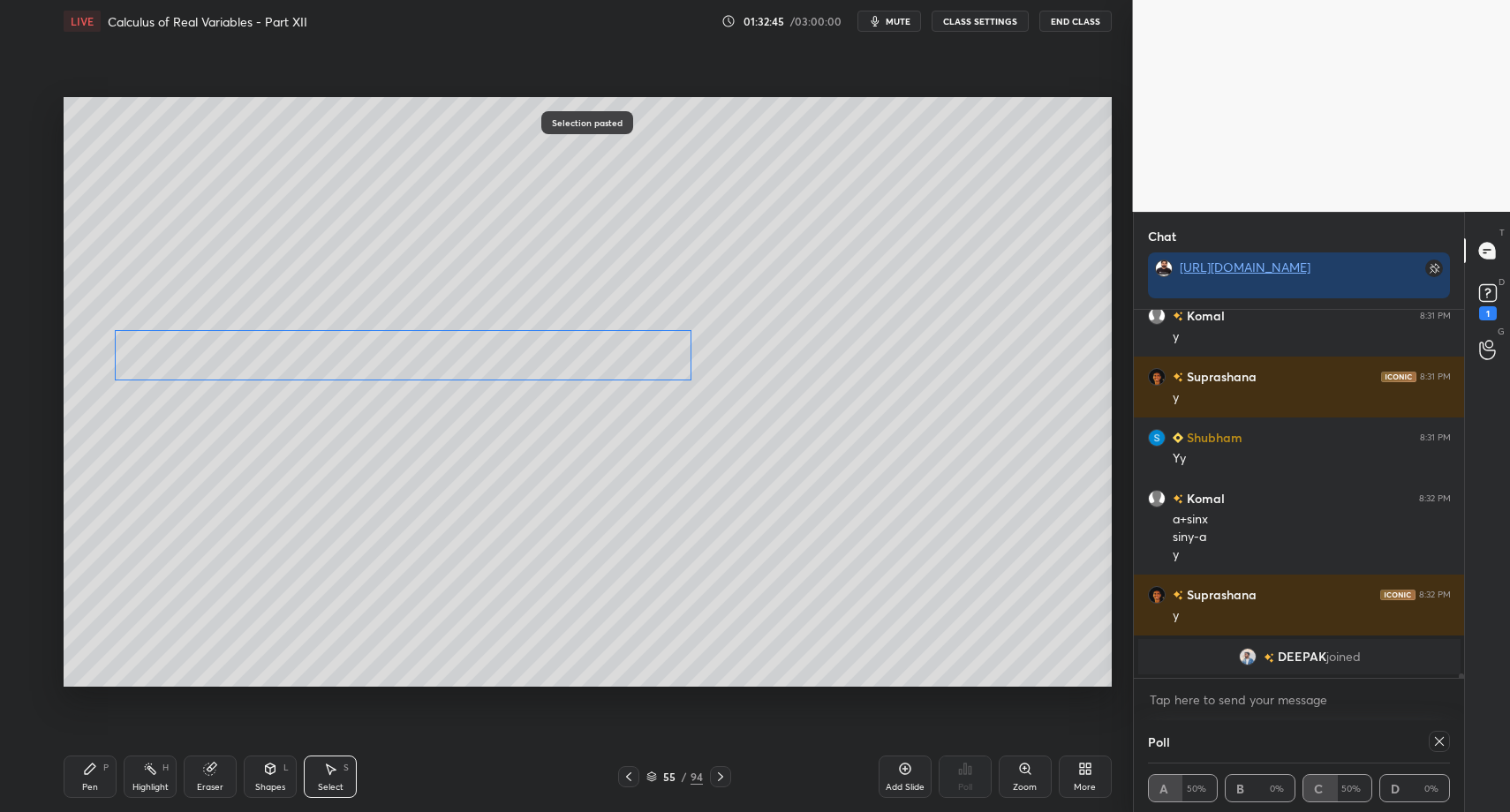 drag, startPoint x: 313, startPoint y: 318, endPoint x: 291, endPoint y: 387, distance: 72.4224 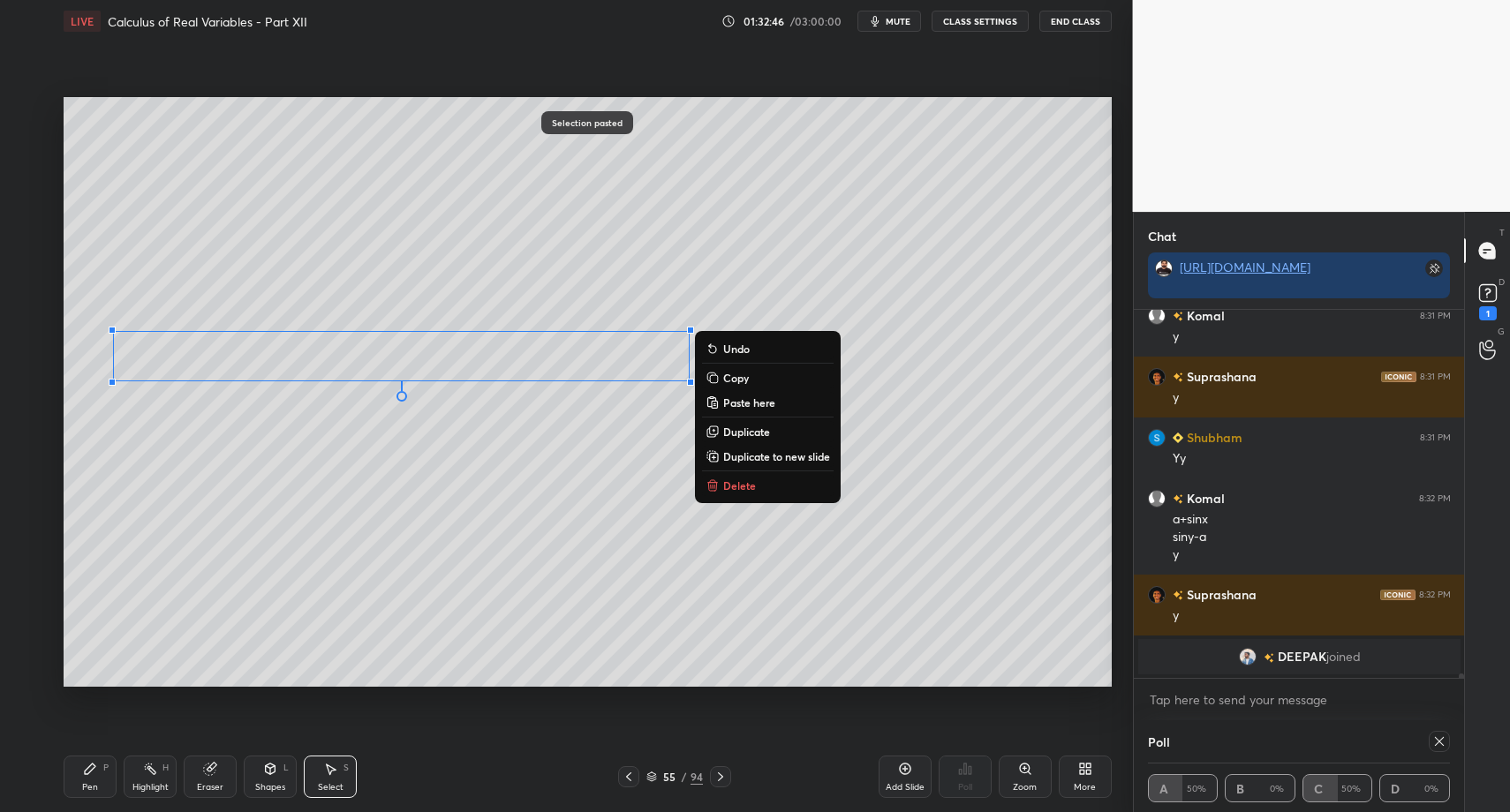 drag, startPoint x: 106, startPoint y: 781, endPoint x: 95, endPoint y: 779, distance: 11.18034 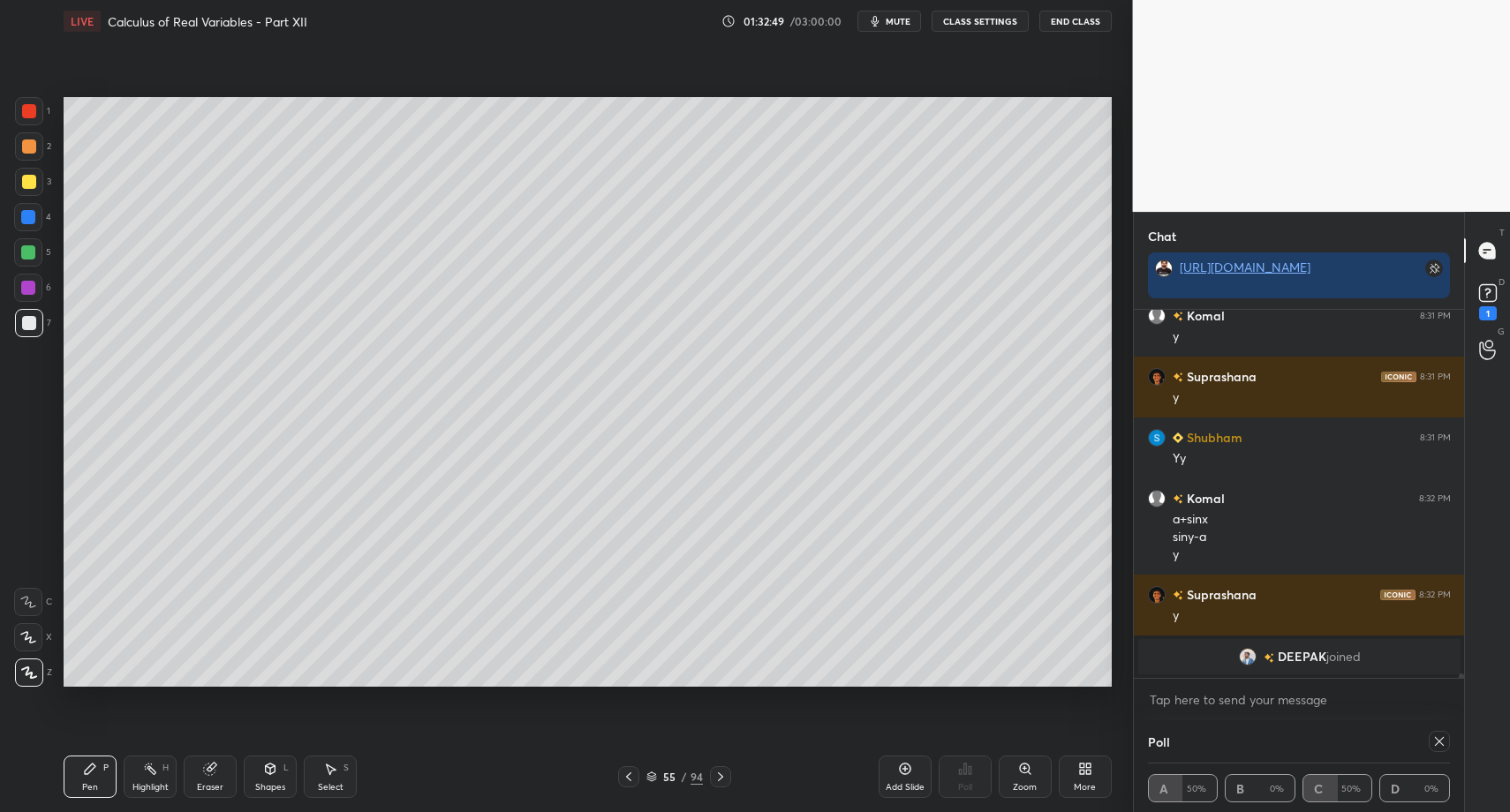 click 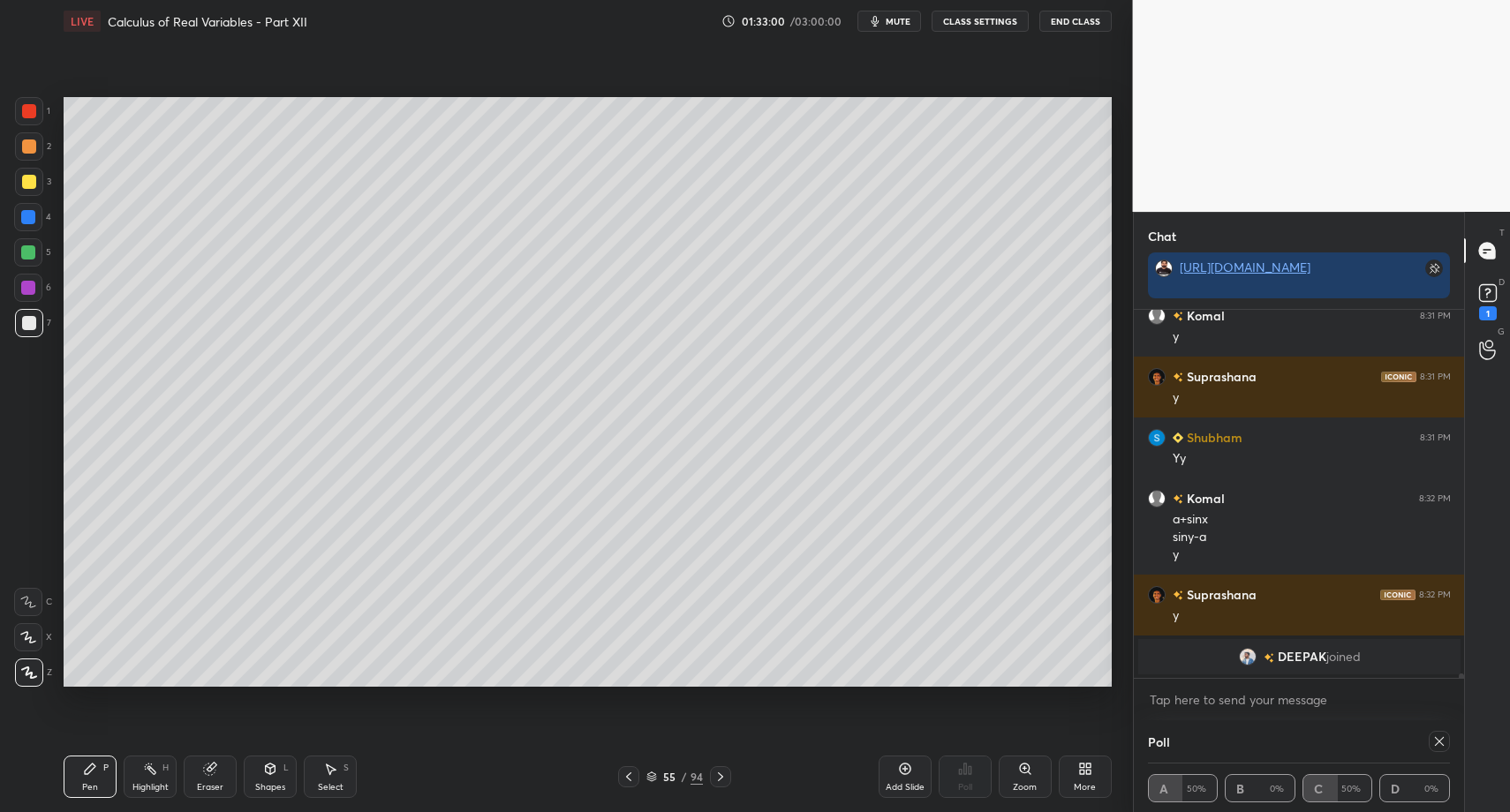 click on "Select S" at bounding box center [330, 777] 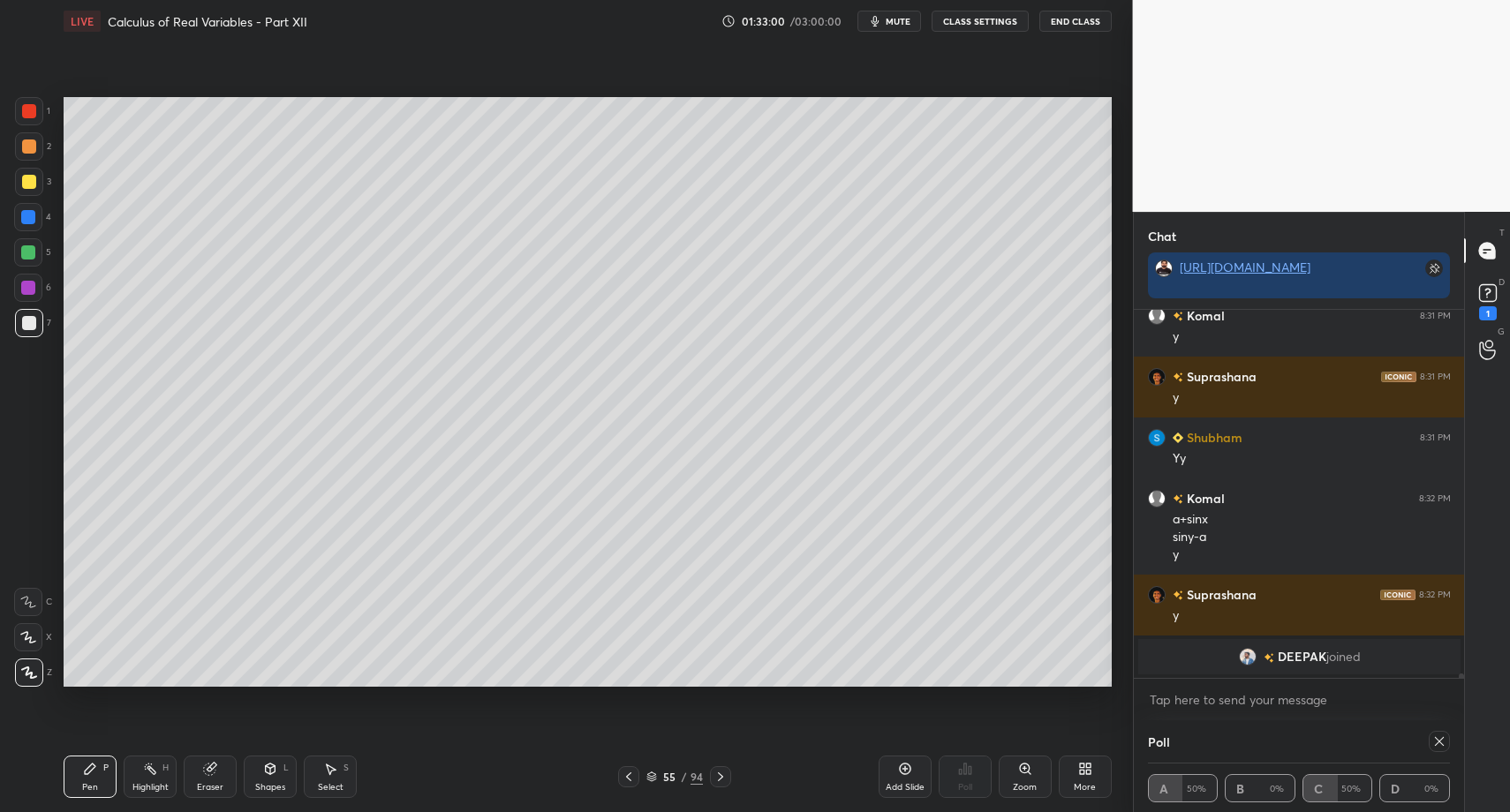 drag, startPoint x: 333, startPoint y: 784, endPoint x: 337, endPoint y: 749, distance: 35.22783 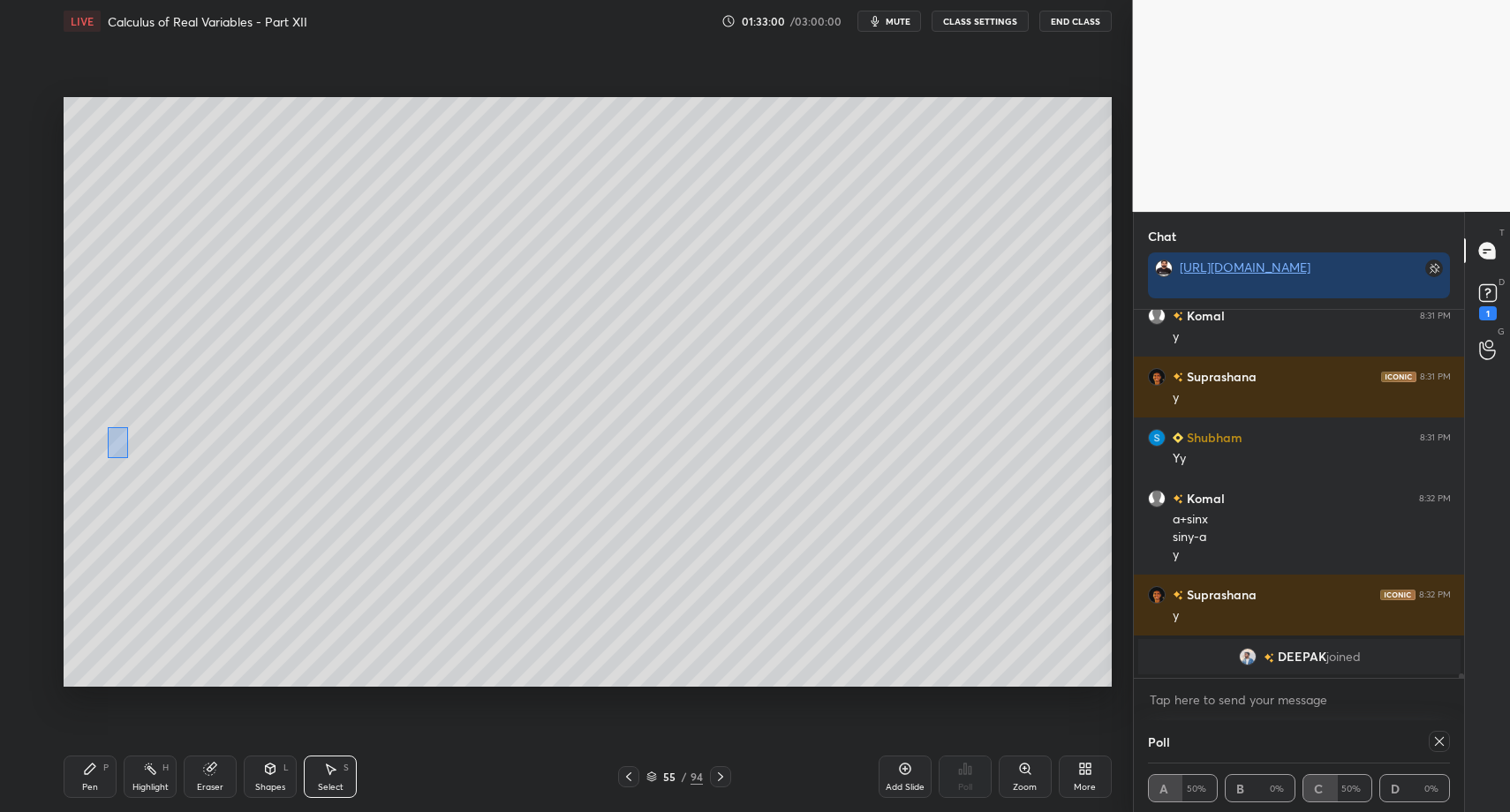 drag, startPoint x: 126, startPoint y: 457, endPoint x: 159, endPoint y: 499, distance: 53.413481 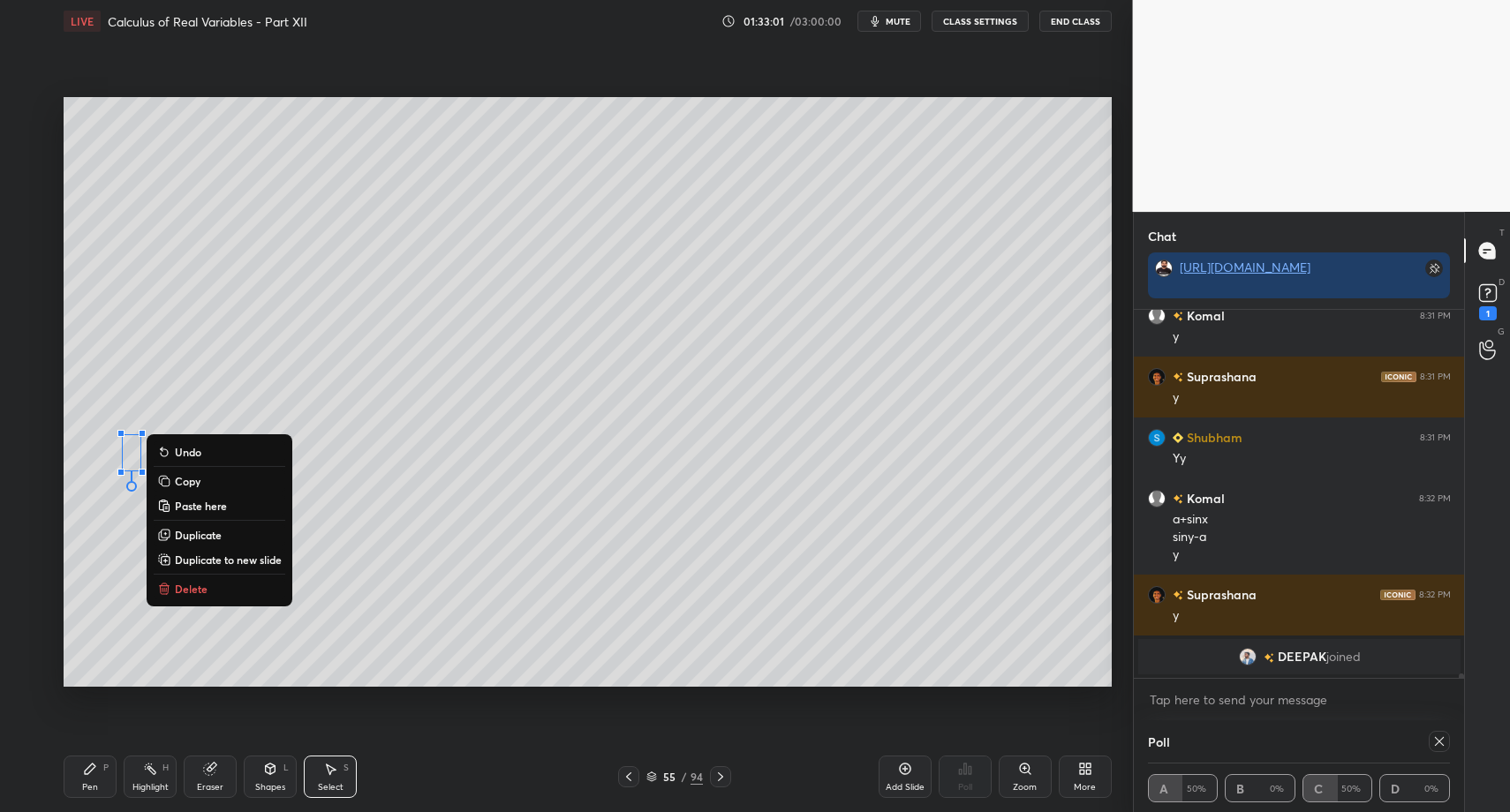 click on "Delete" at bounding box center [191, 589] 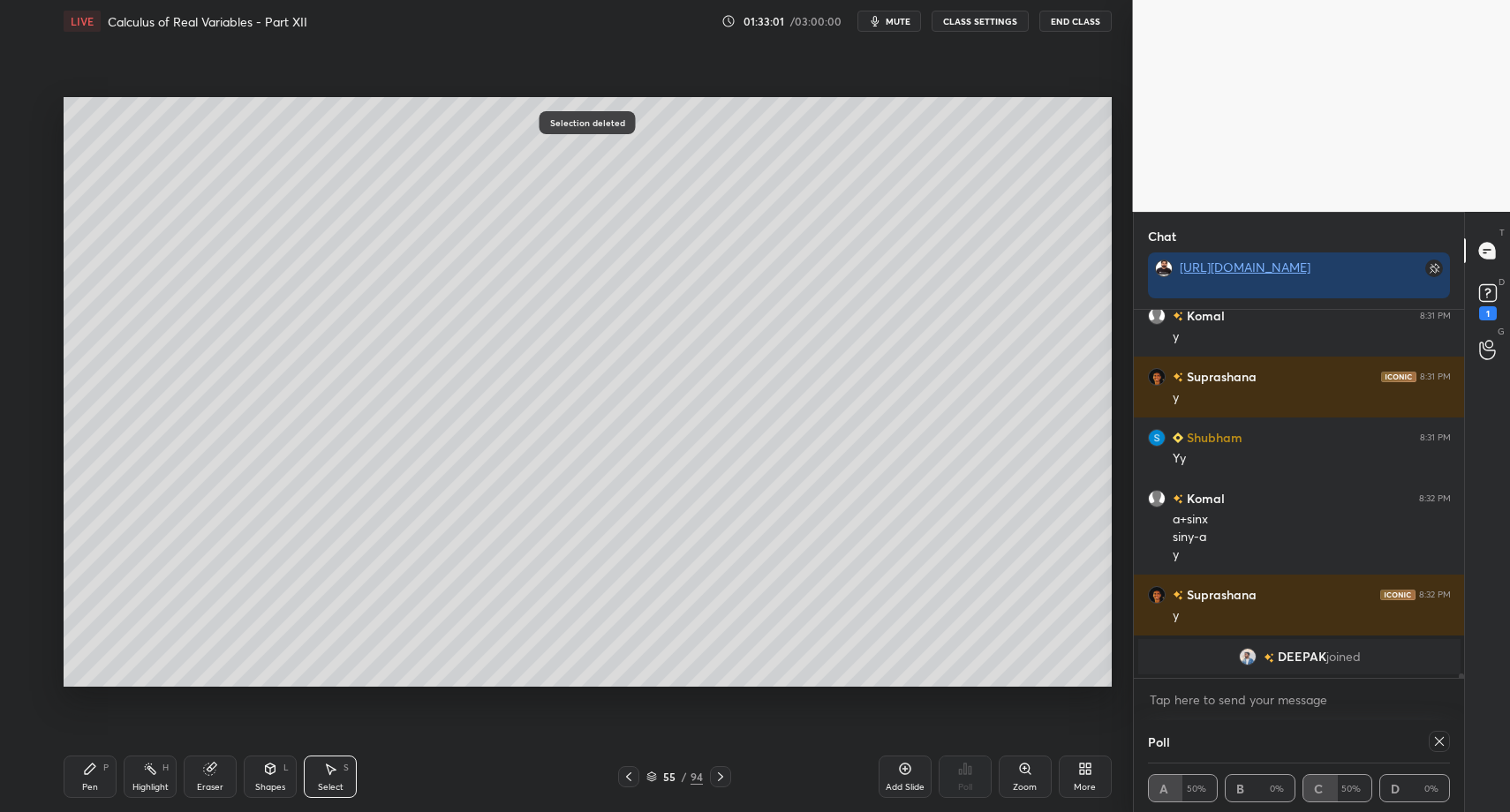 drag, startPoint x: 92, startPoint y: 791, endPoint x: 91, endPoint y: 763, distance: 28.01785 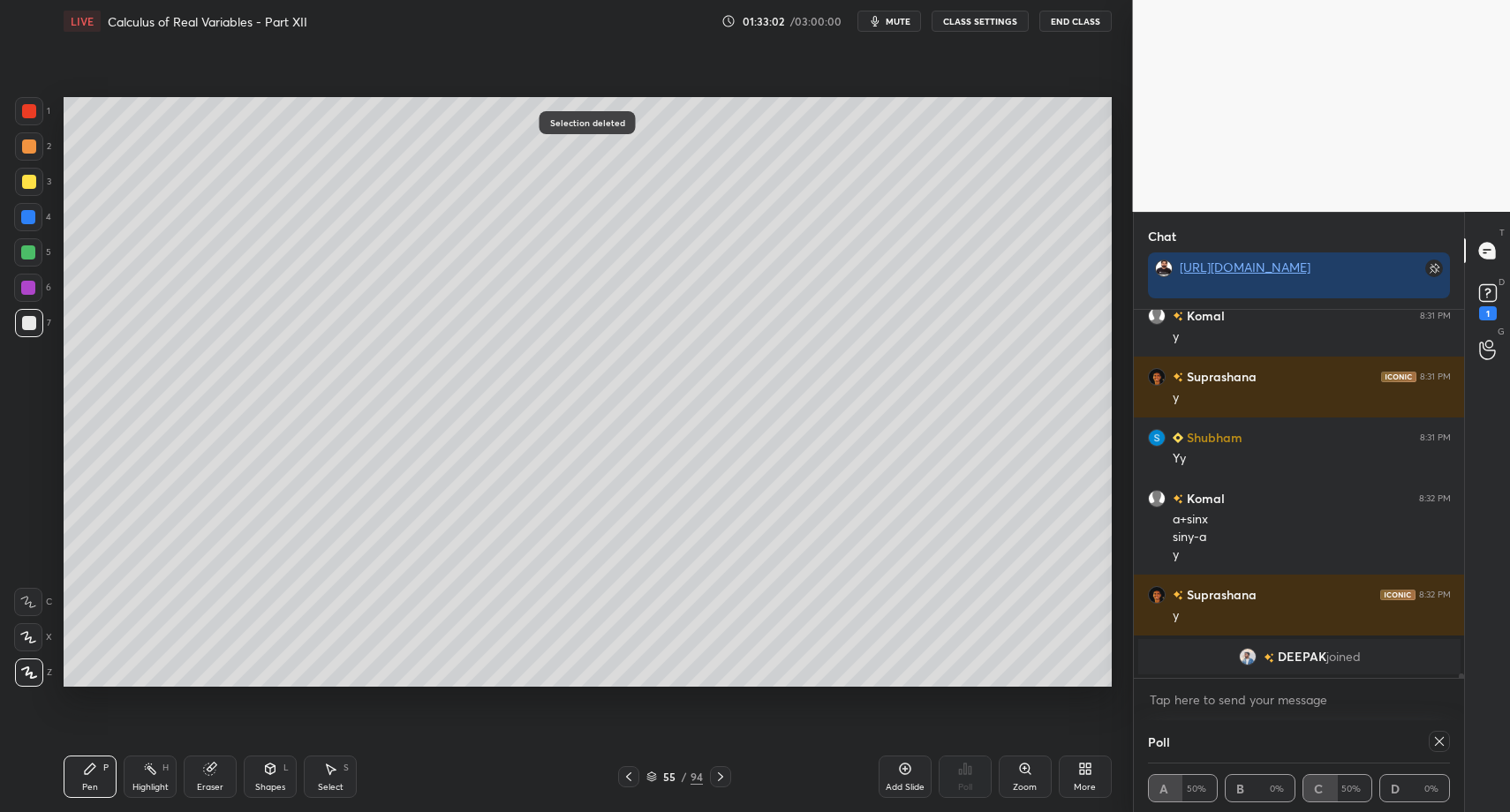 click at bounding box center (29, 111) 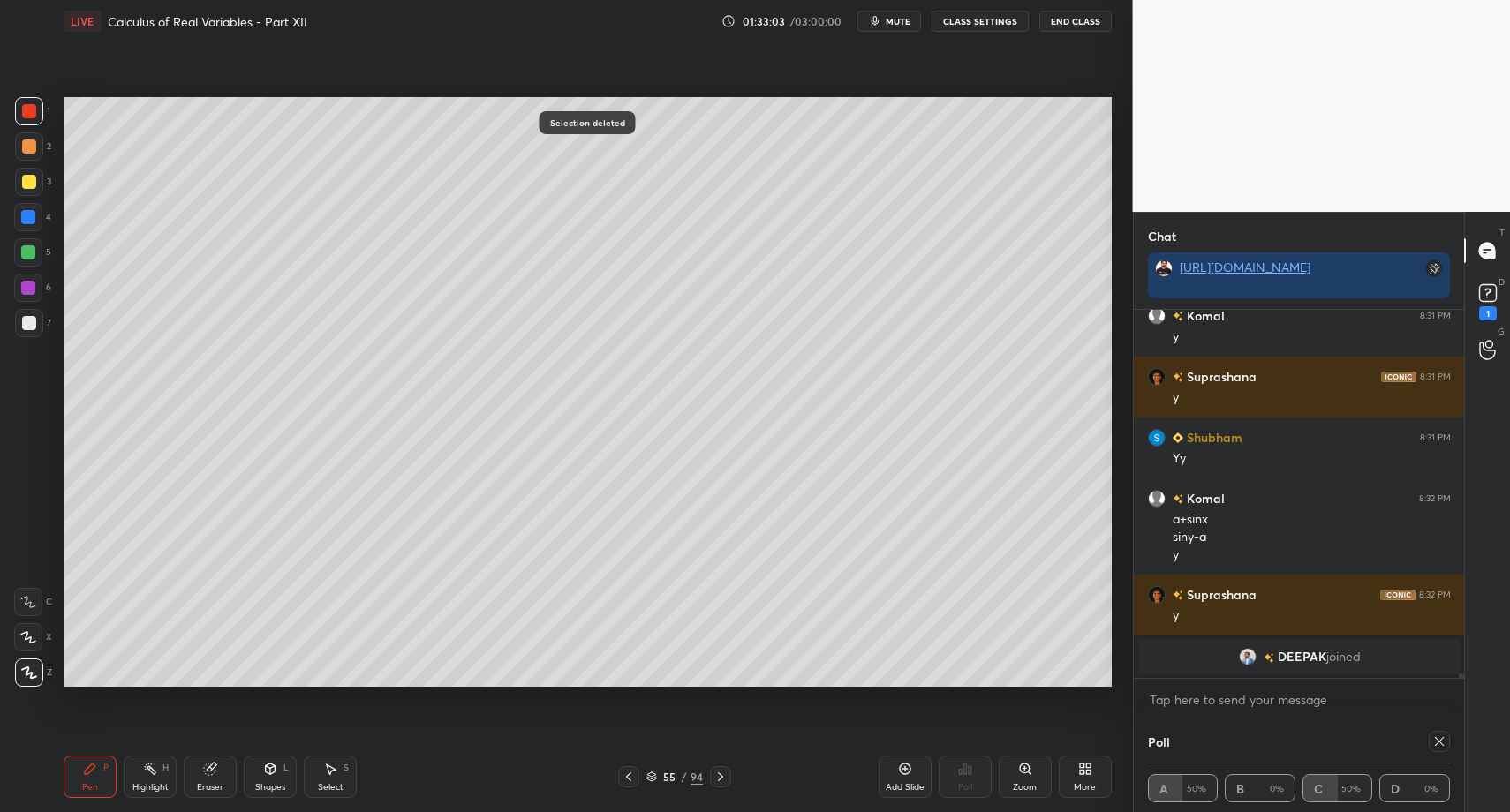 drag, startPoint x: 110, startPoint y: 769, endPoint x: 94, endPoint y: 705, distance: 65.96969 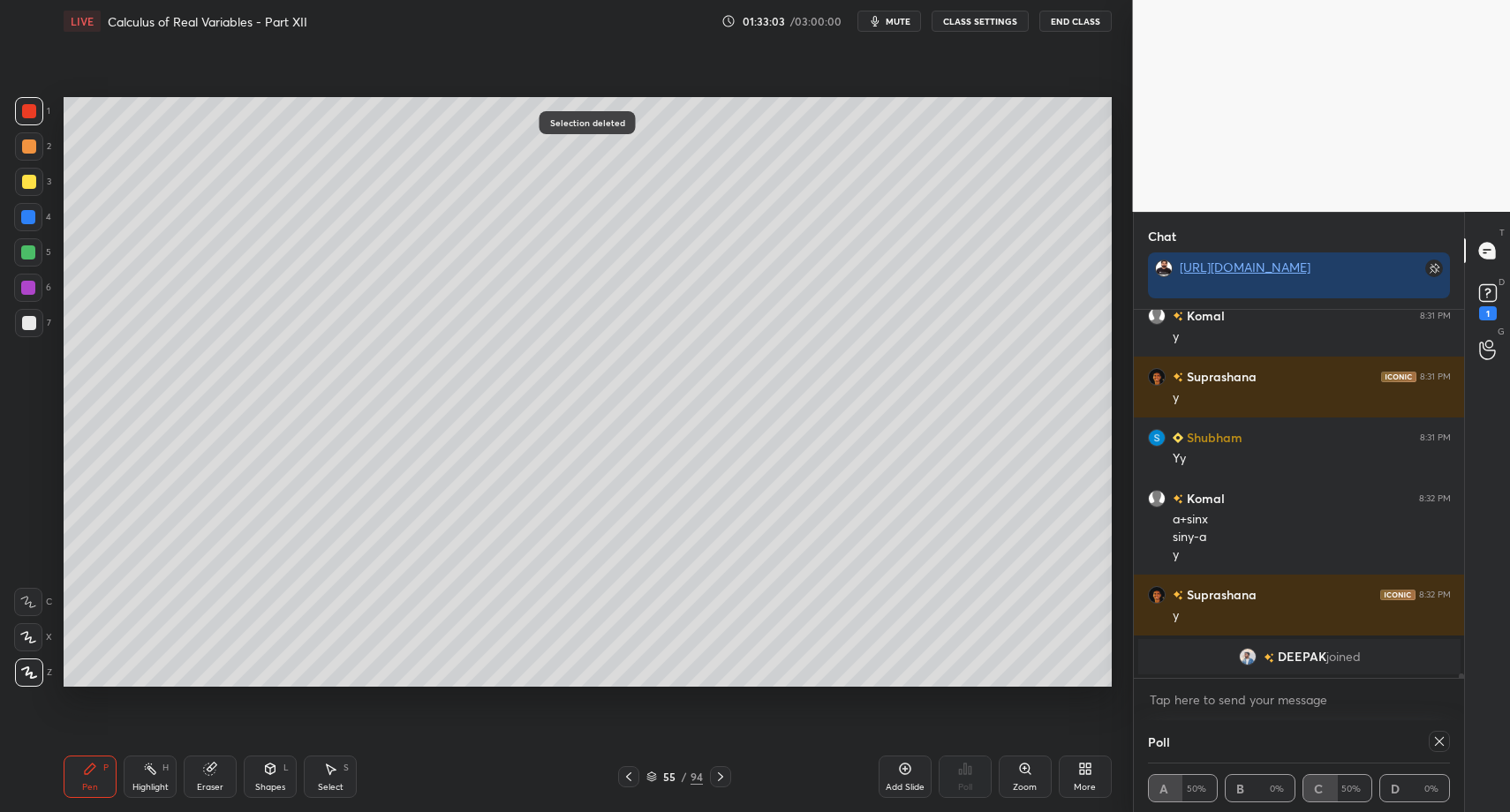 click on "Pen P" at bounding box center [90, 777] 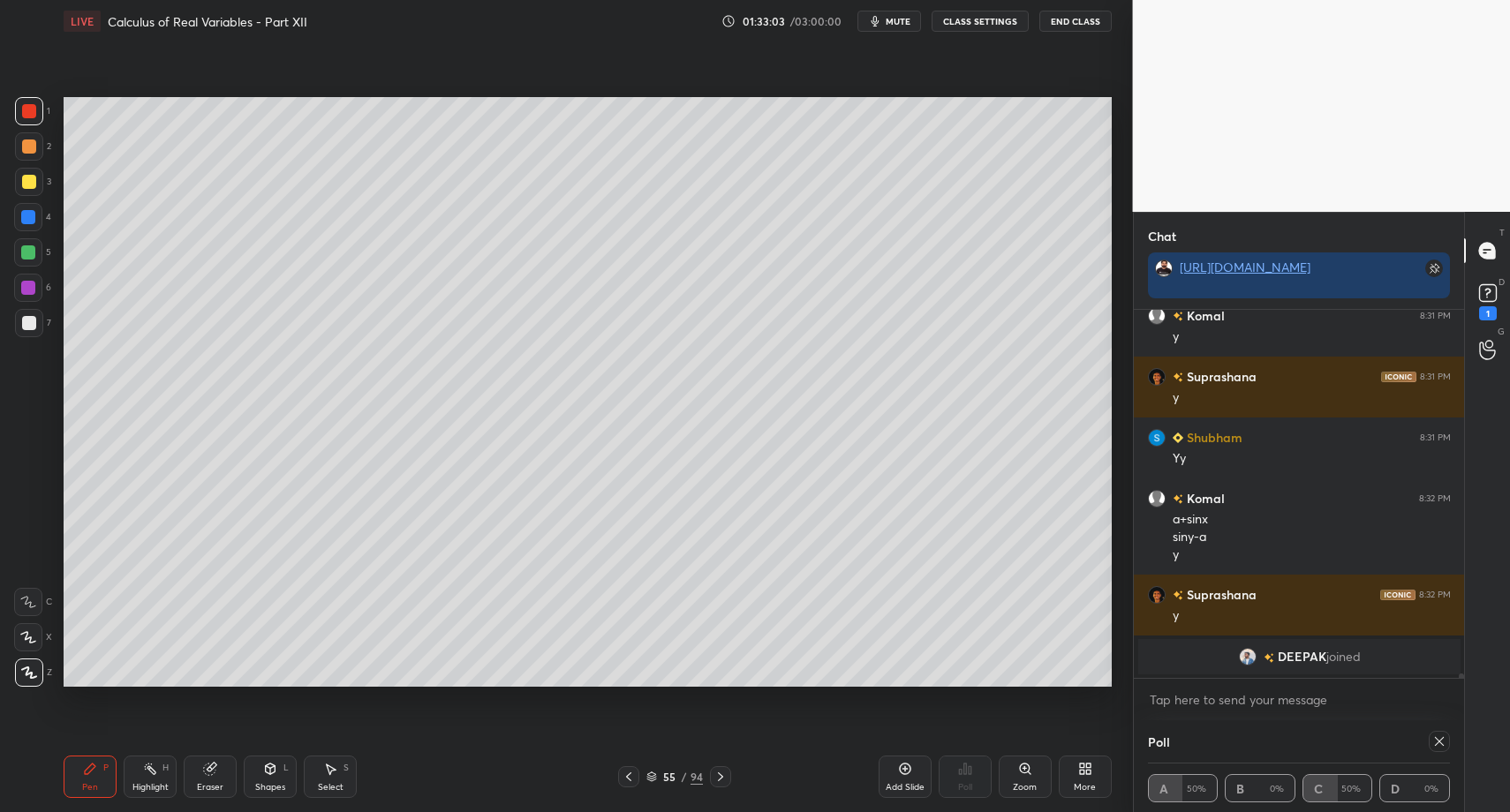 click at bounding box center [29, 323] 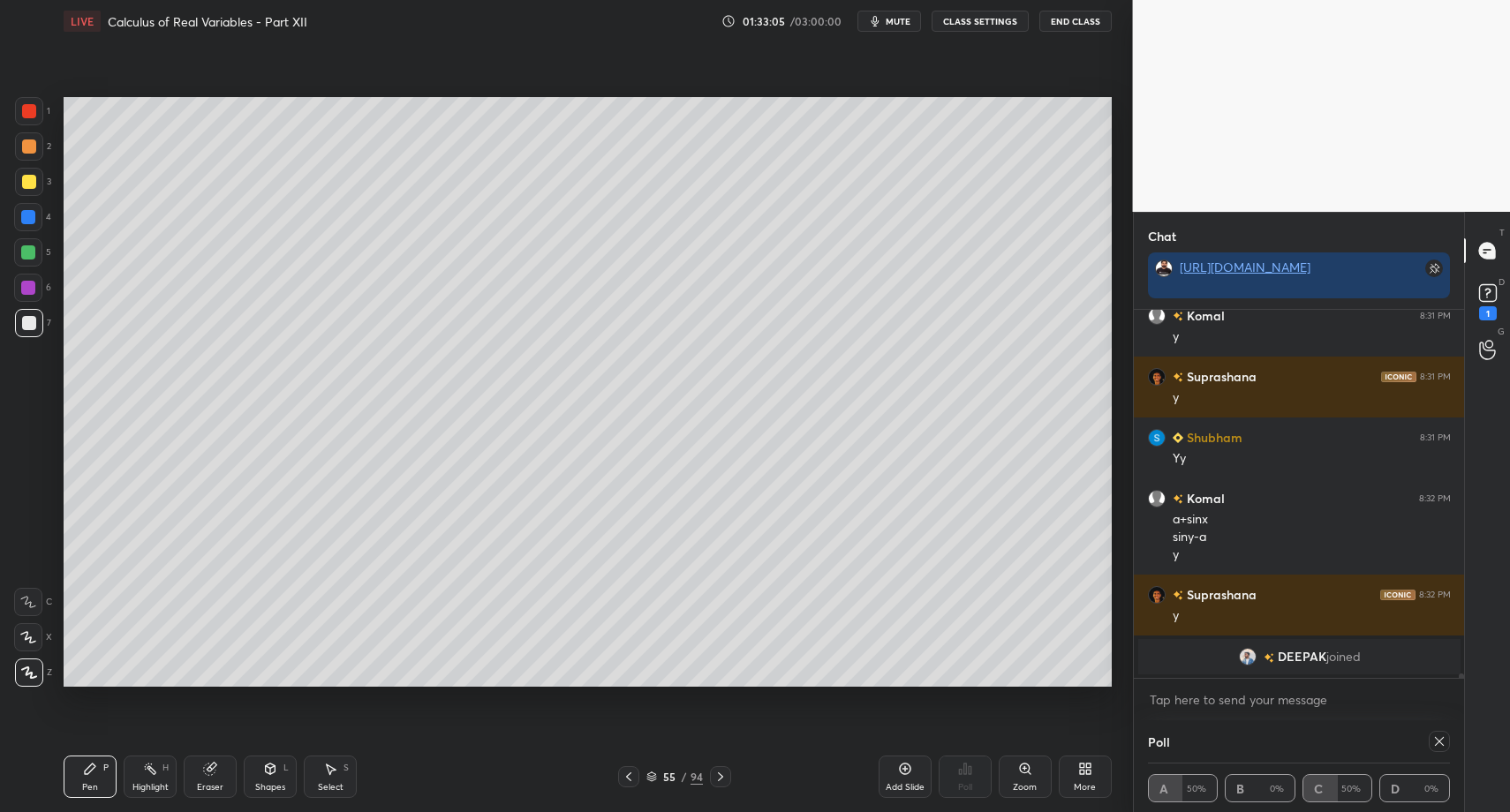 drag, startPoint x: 27, startPoint y: 107, endPoint x: 29, endPoint y: 122, distance: 15.132746 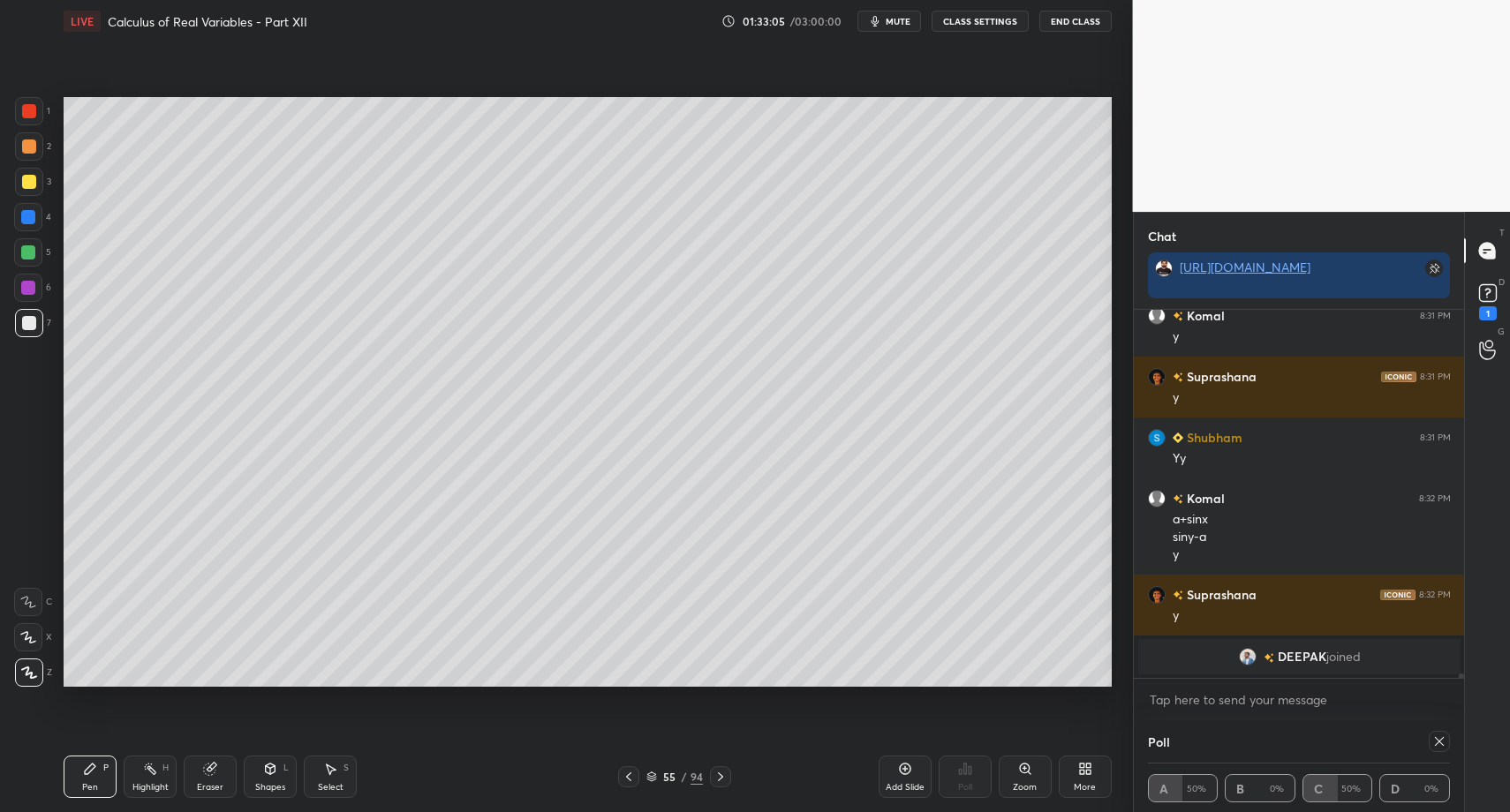 click at bounding box center (29, 111) 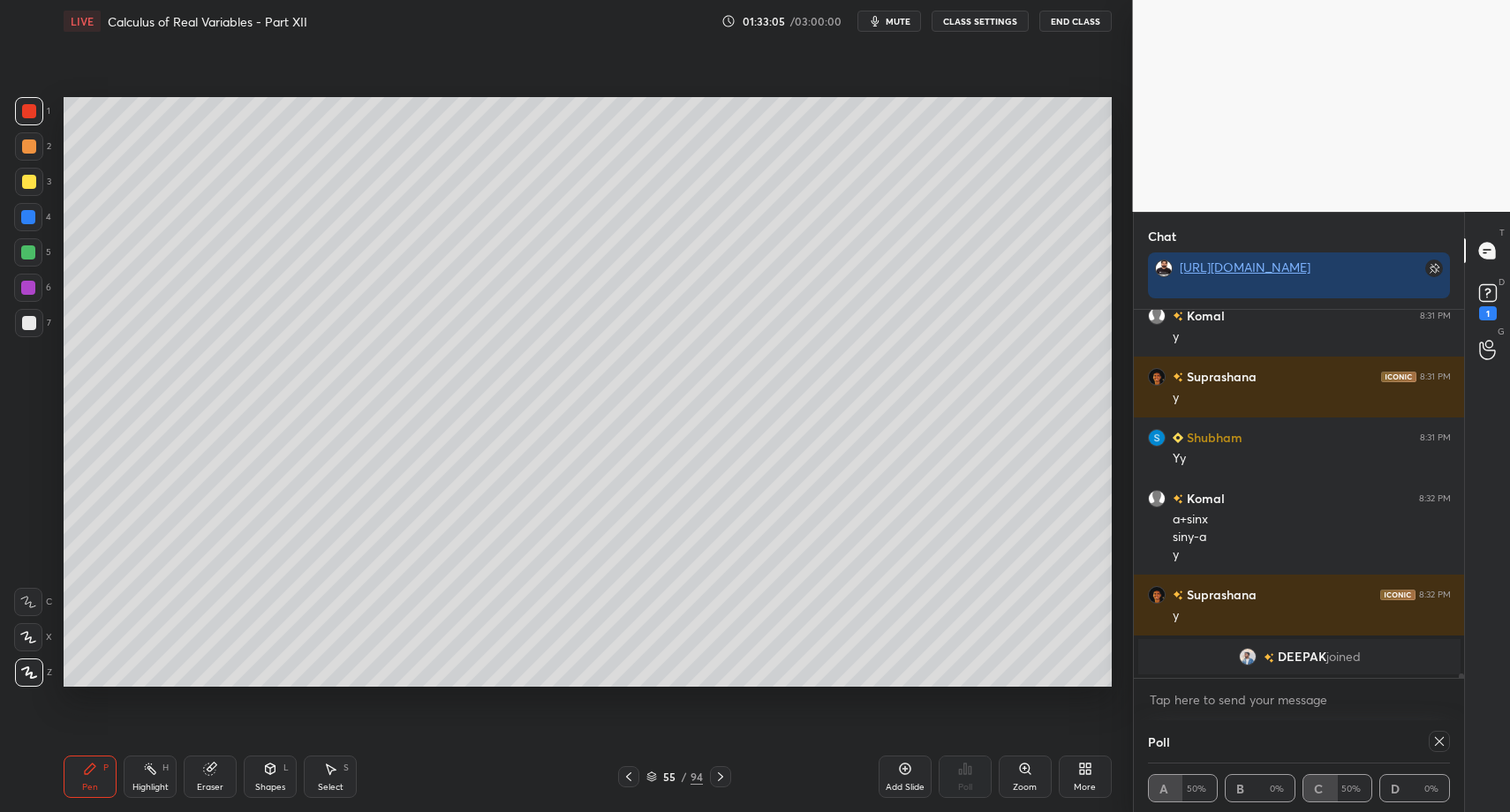 drag, startPoint x: 269, startPoint y: 780, endPoint x: 268, endPoint y: 761, distance: 19.026298 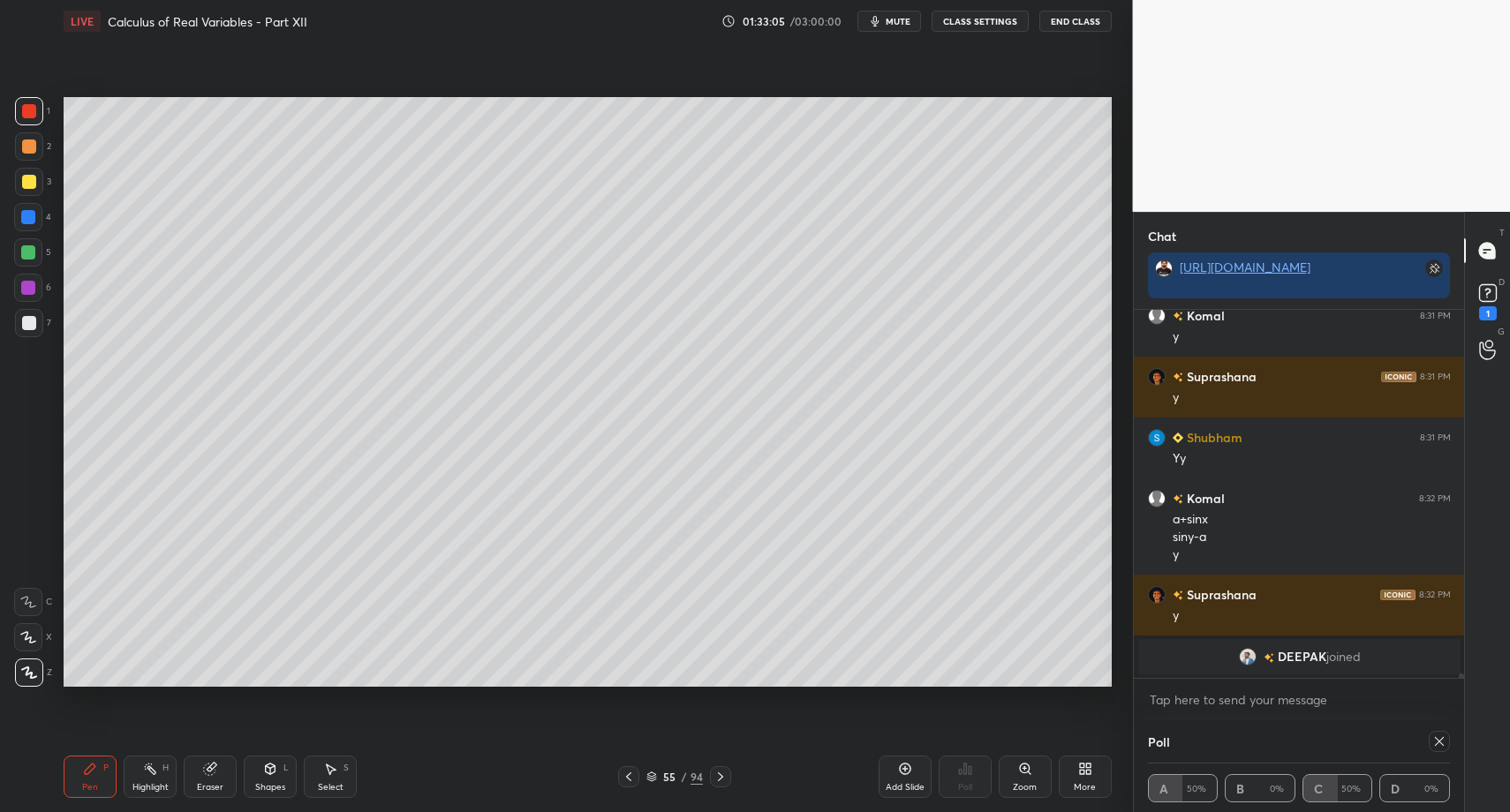 click on "Shapes L" at bounding box center (270, 777) 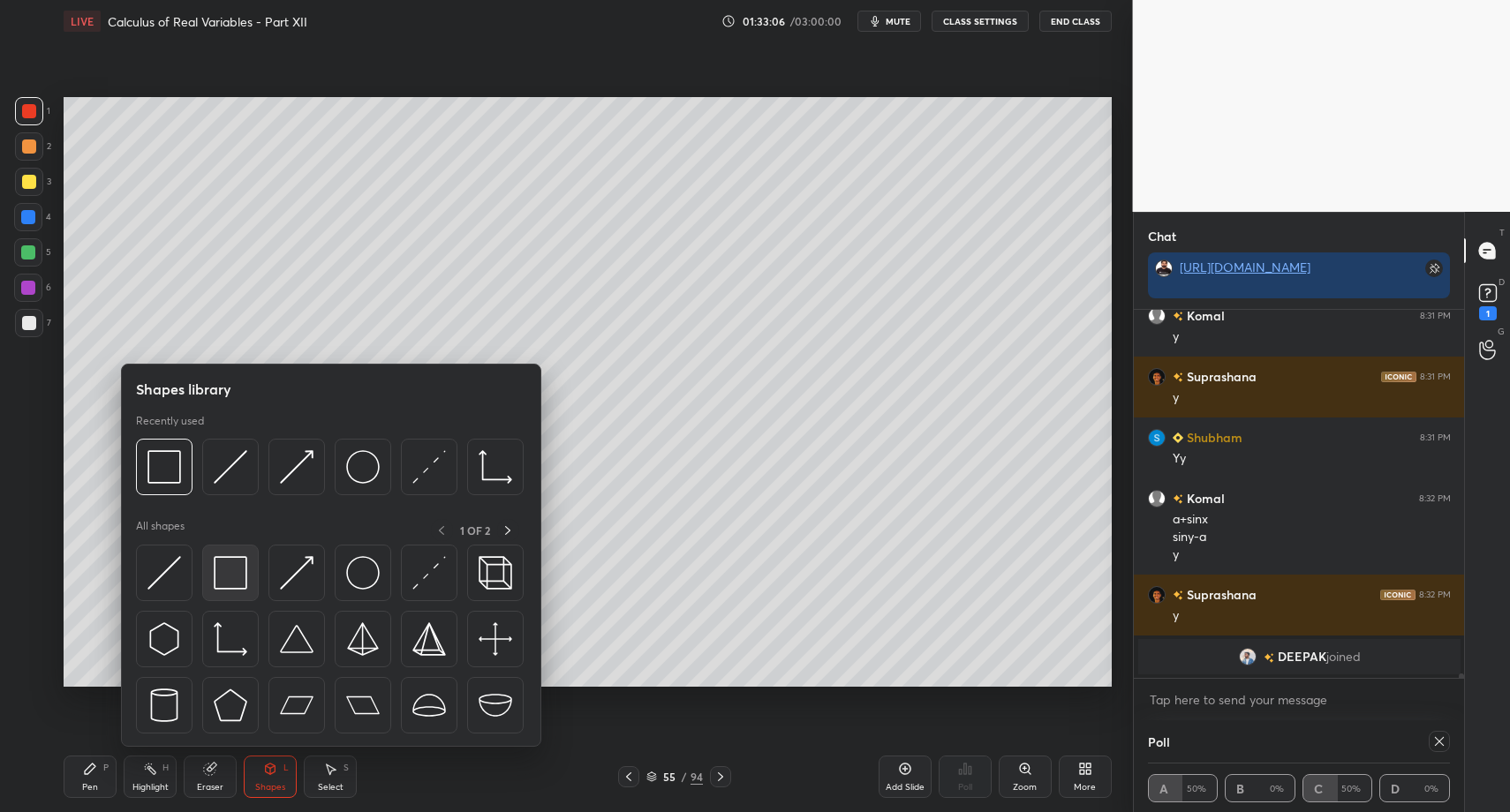 click at bounding box center (230, 573) 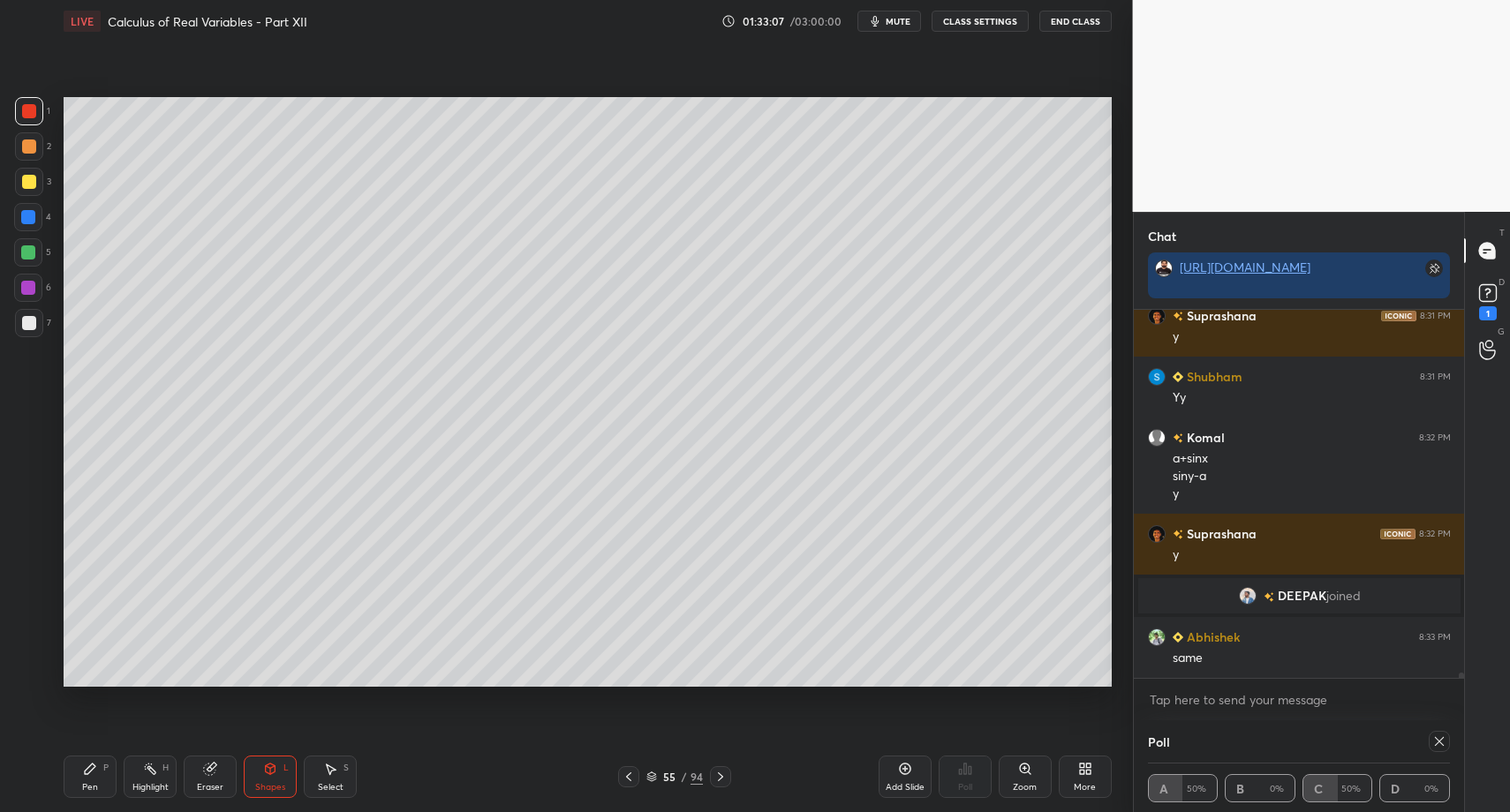 drag, startPoint x: 114, startPoint y: 778, endPoint x: 106, endPoint y: 725, distance: 53.60037 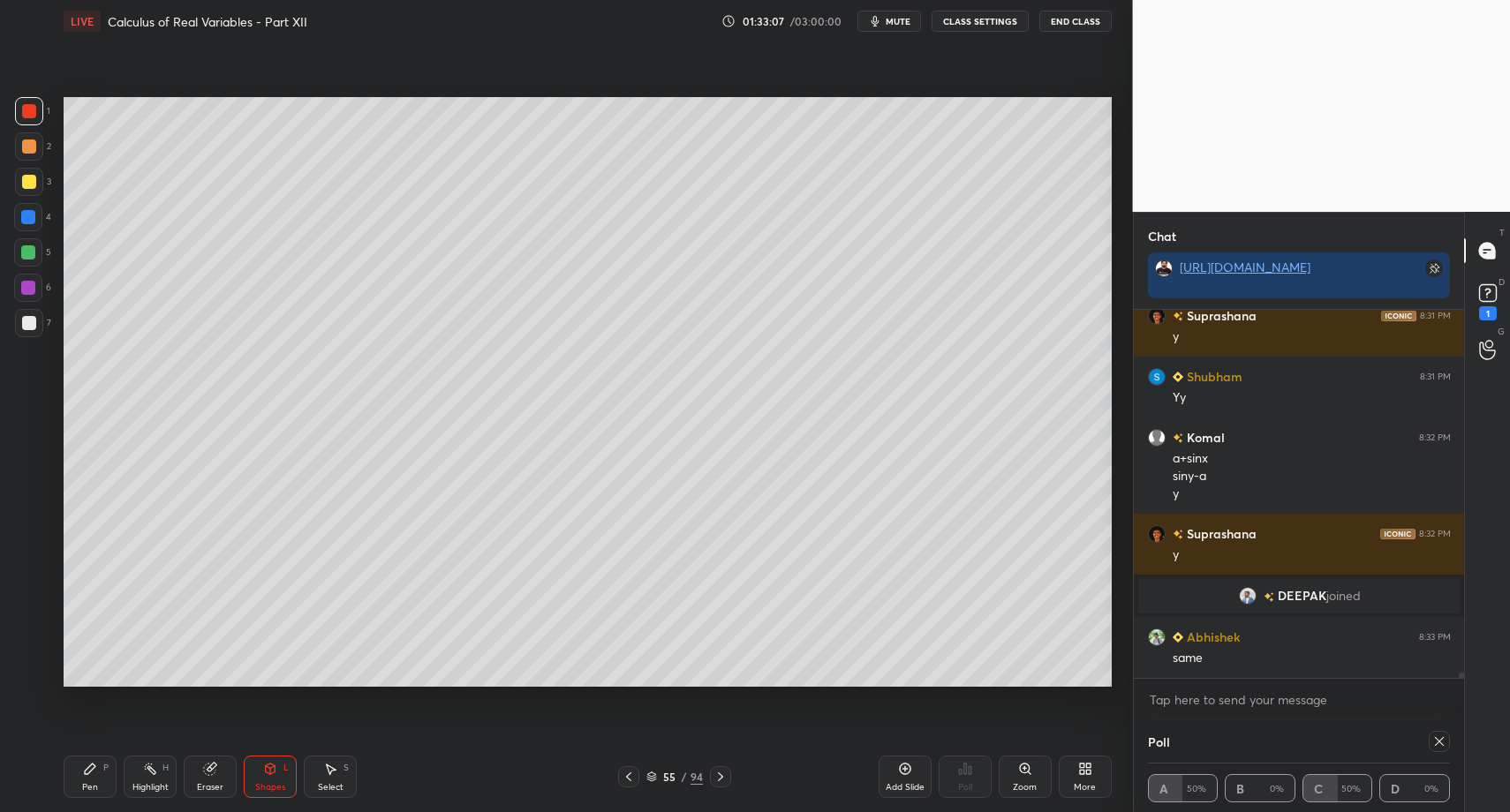 click on "Pen P" at bounding box center (90, 777) 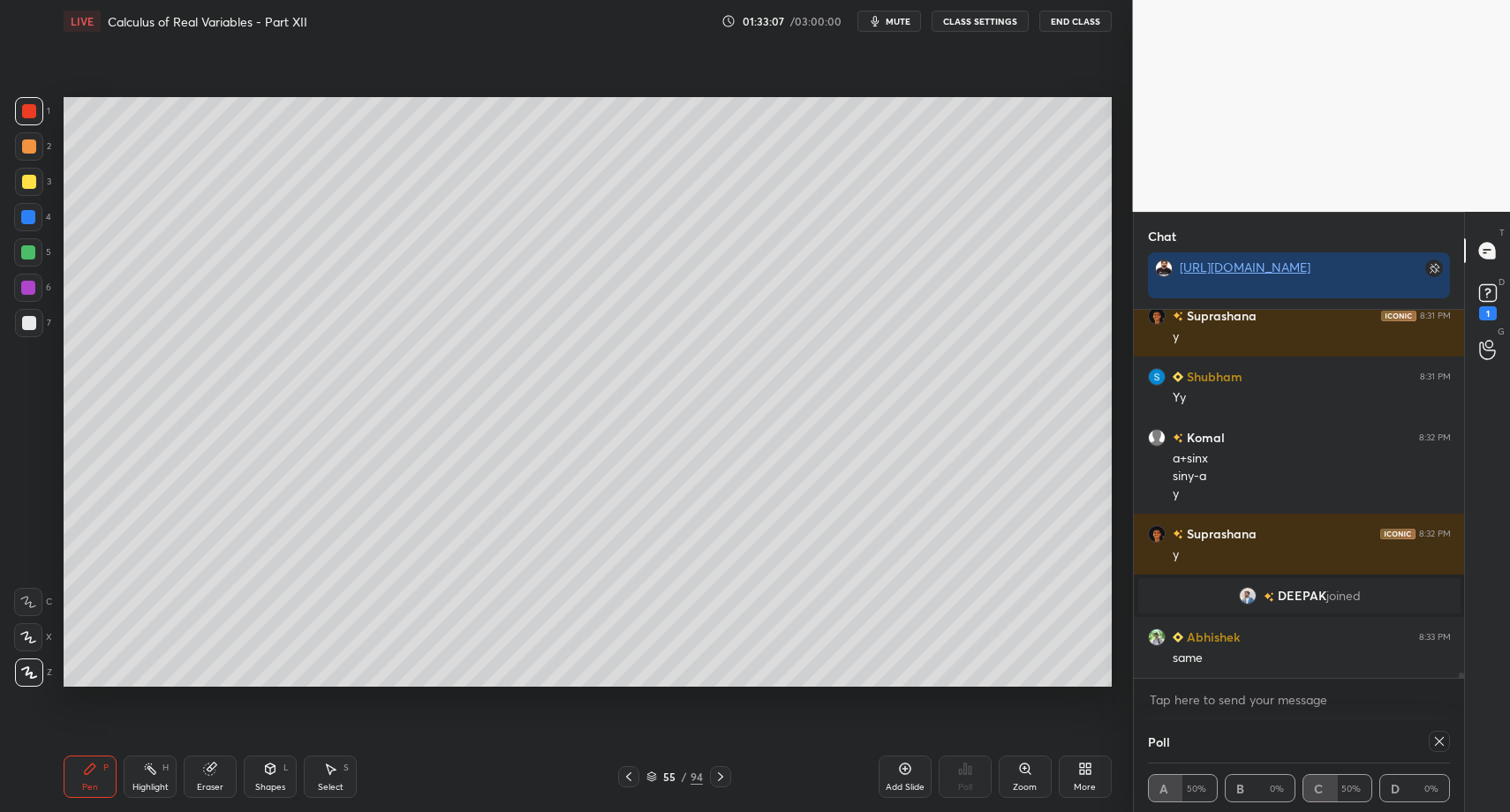 scroll, scrollTop: 27080, scrollLeft: 0, axis: vertical 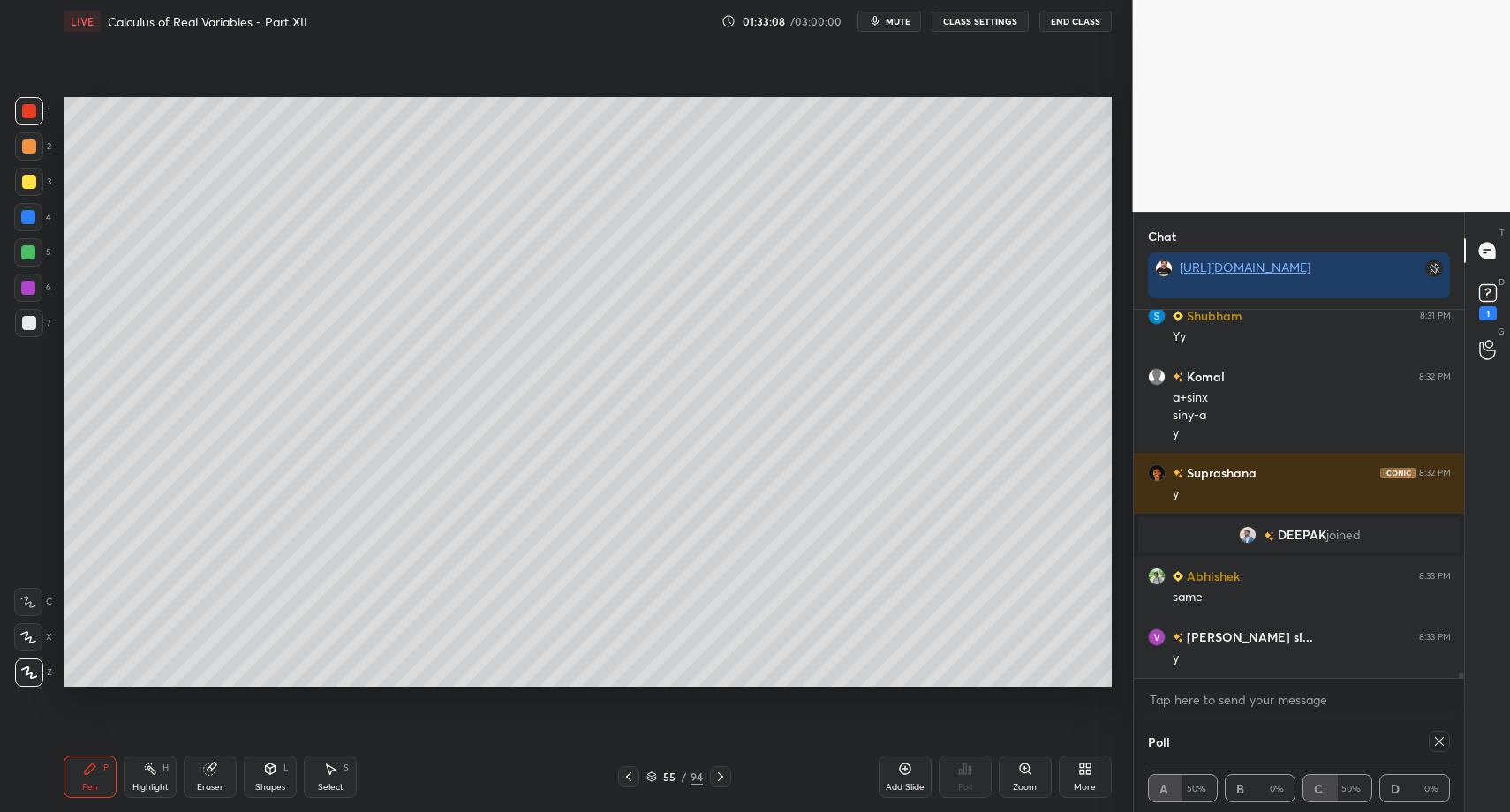 click at bounding box center [29, 323] 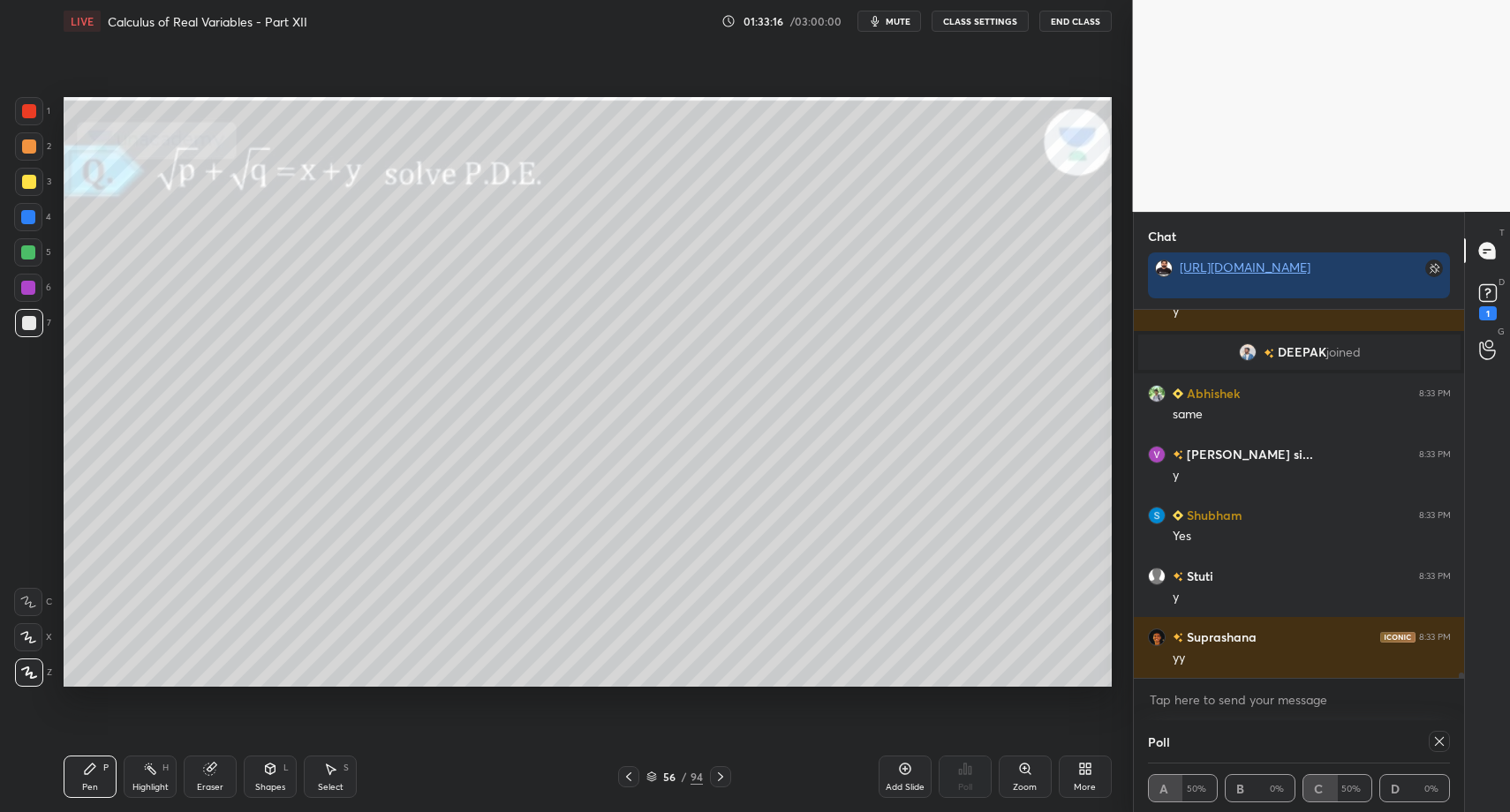 scroll, scrollTop: 27324, scrollLeft: 0, axis: vertical 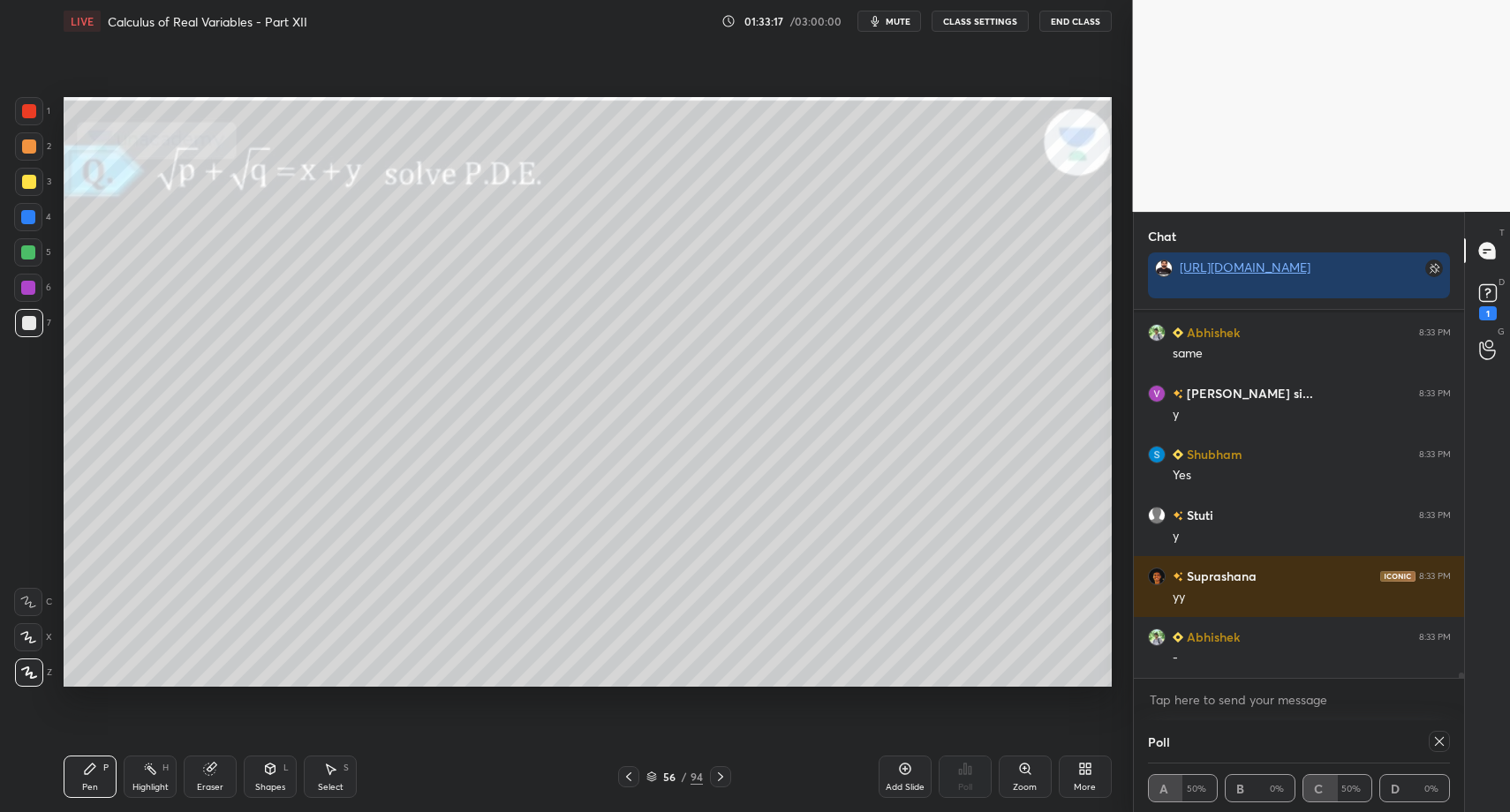 click 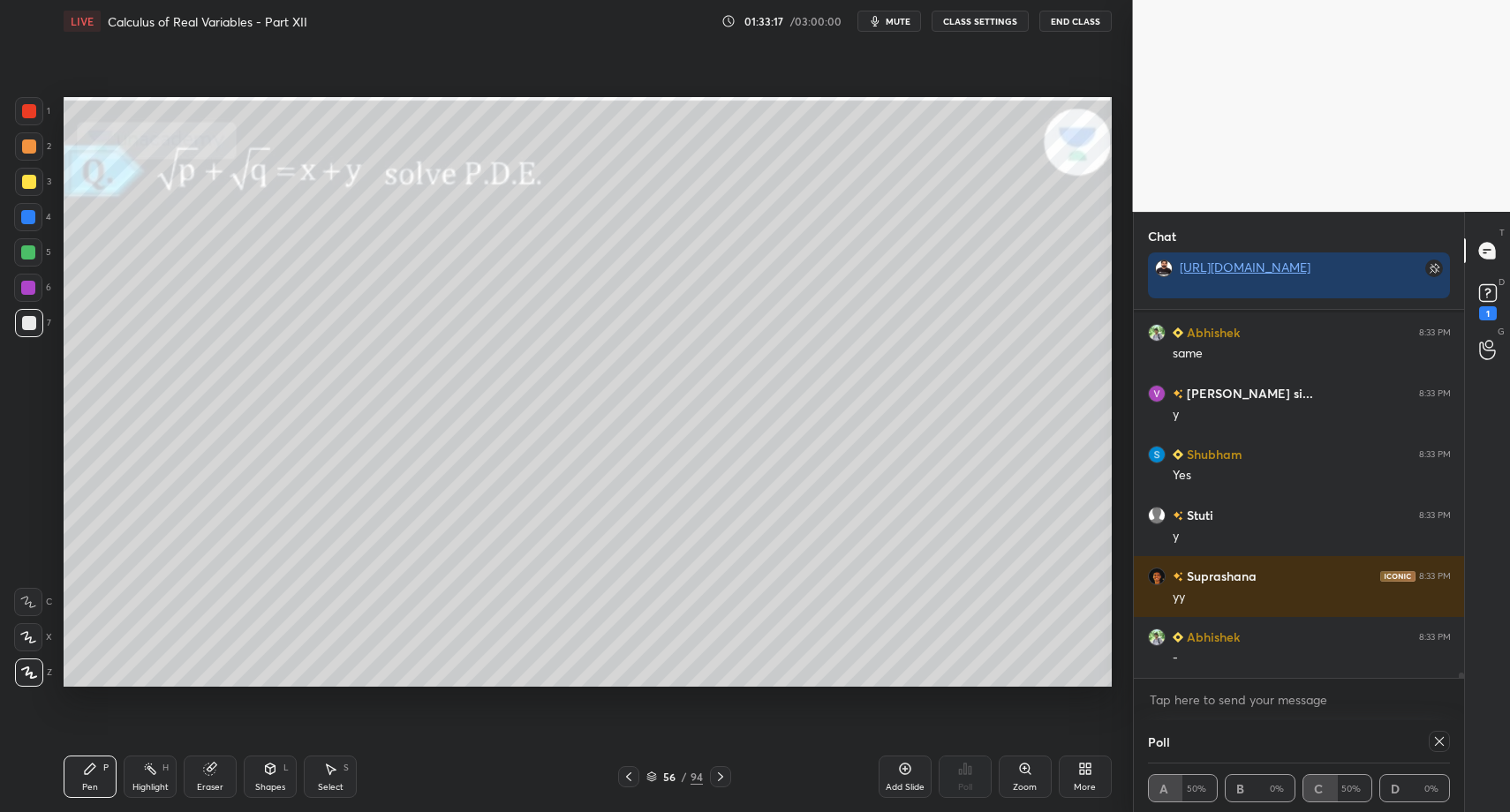 drag, startPoint x: 94, startPoint y: 769, endPoint x: 233, endPoint y: 741, distance: 141.7921 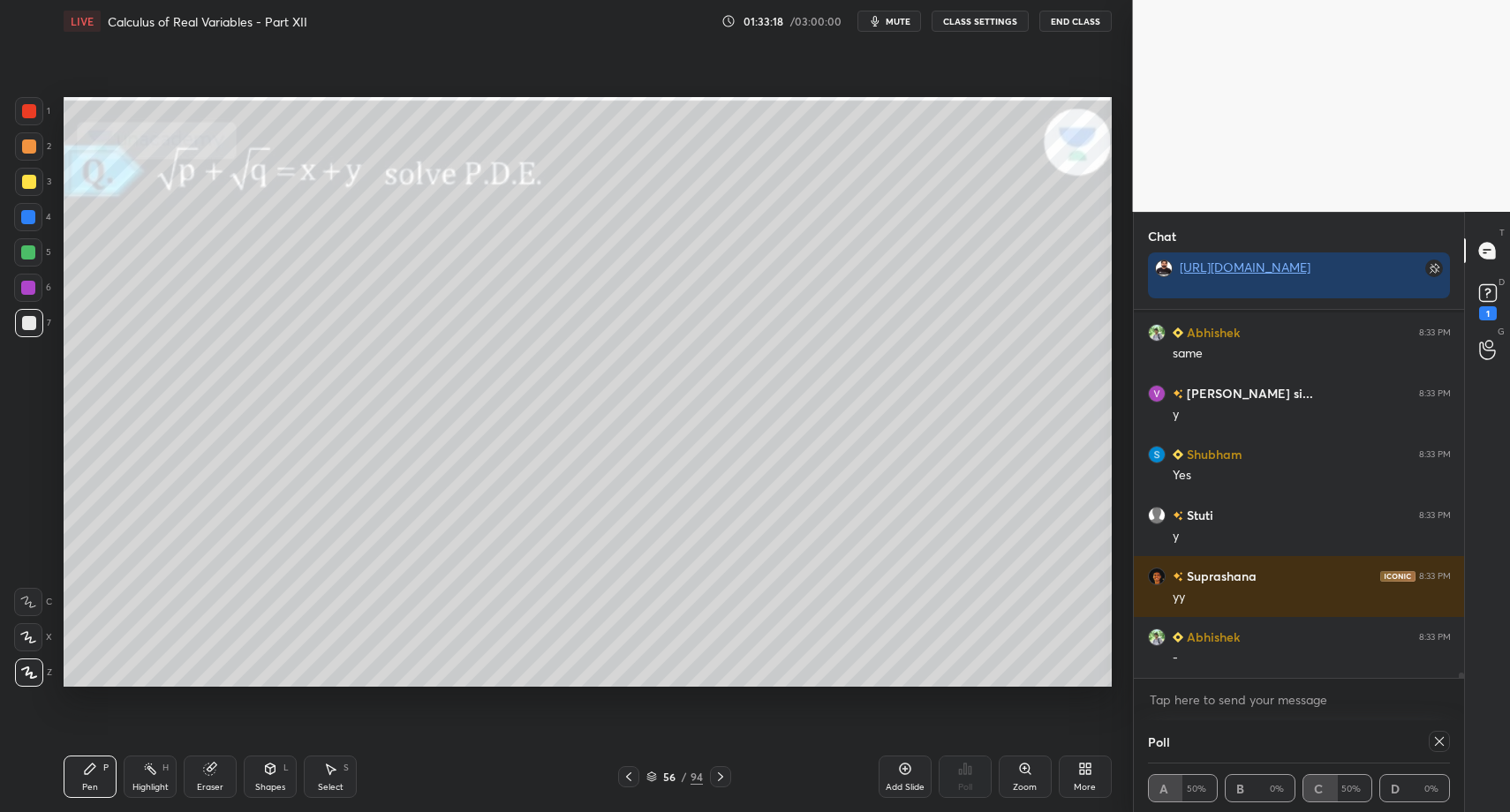 click 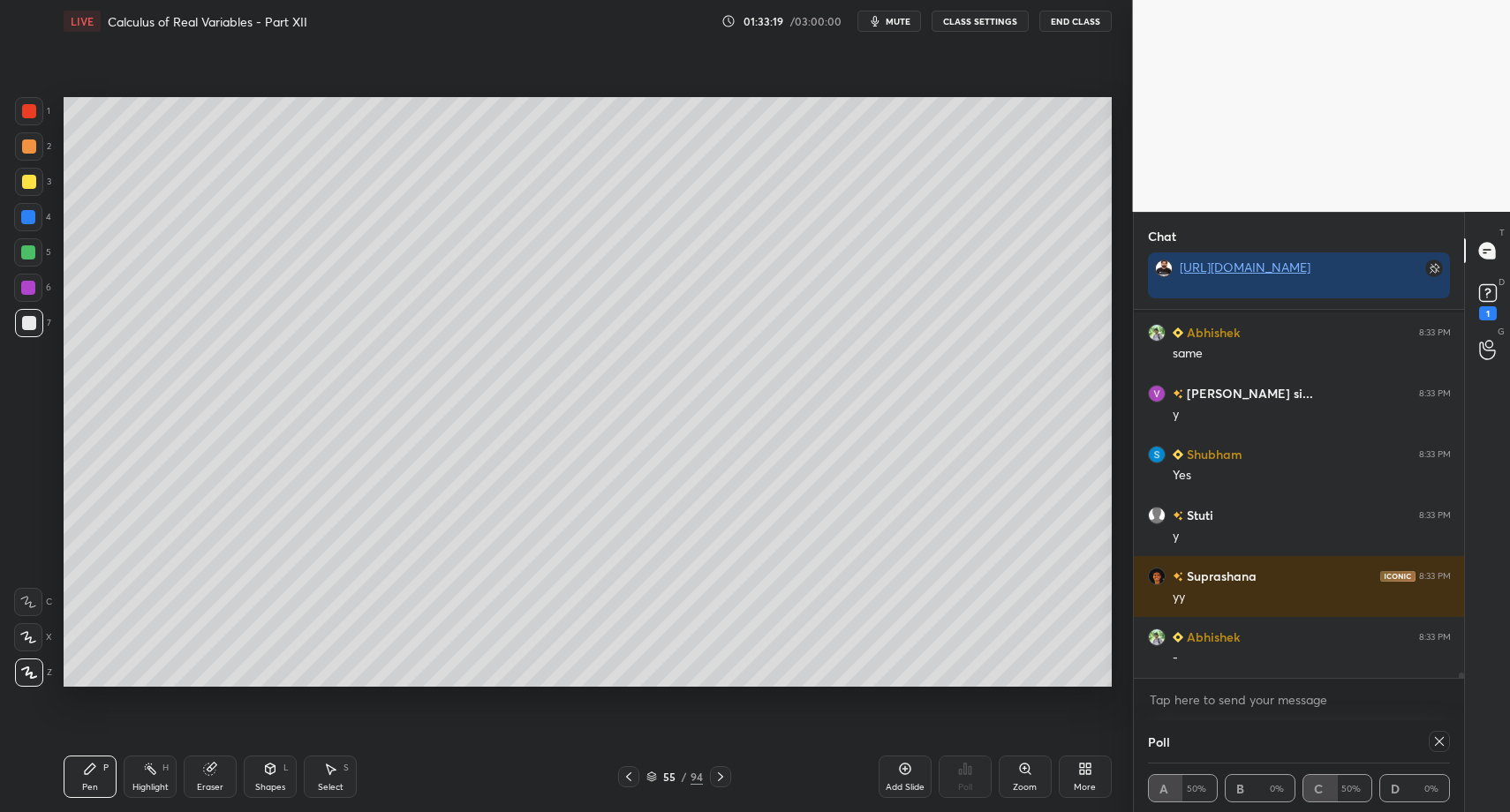 click on "Pen P" at bounding box center (90, 777) 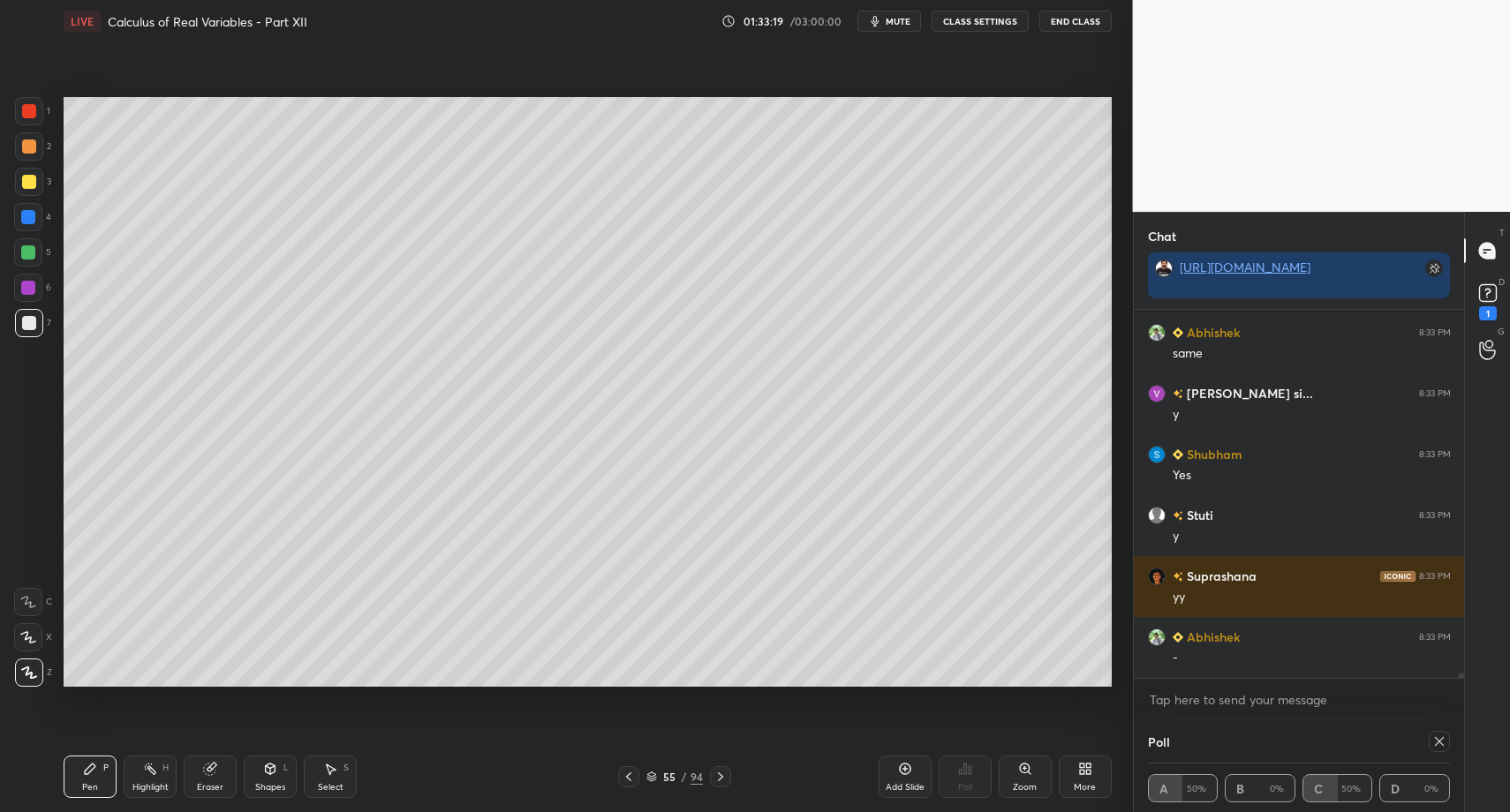 scroll, scrollTop: 27385, scrollLeft: 0, axis: vertical 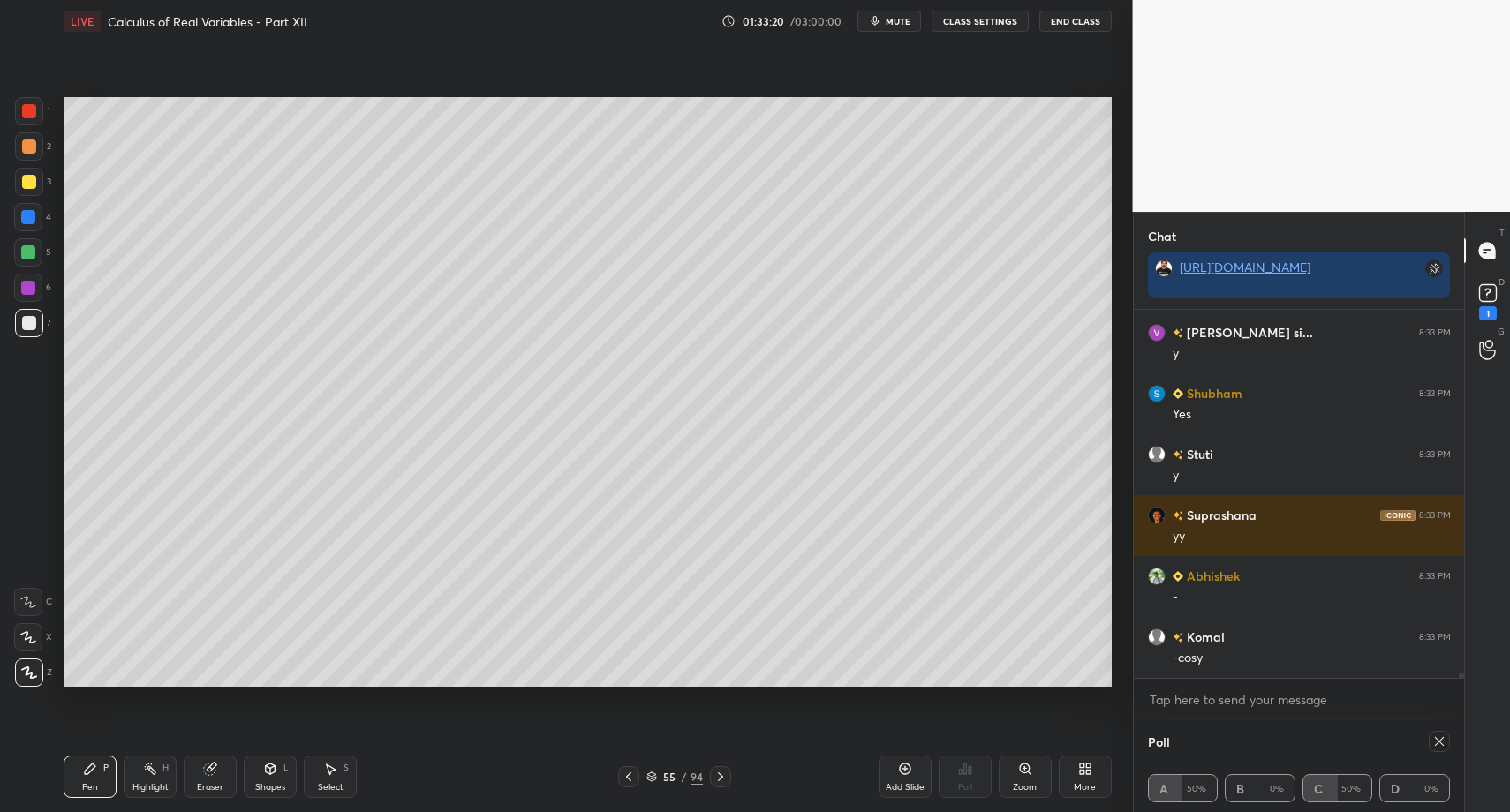click 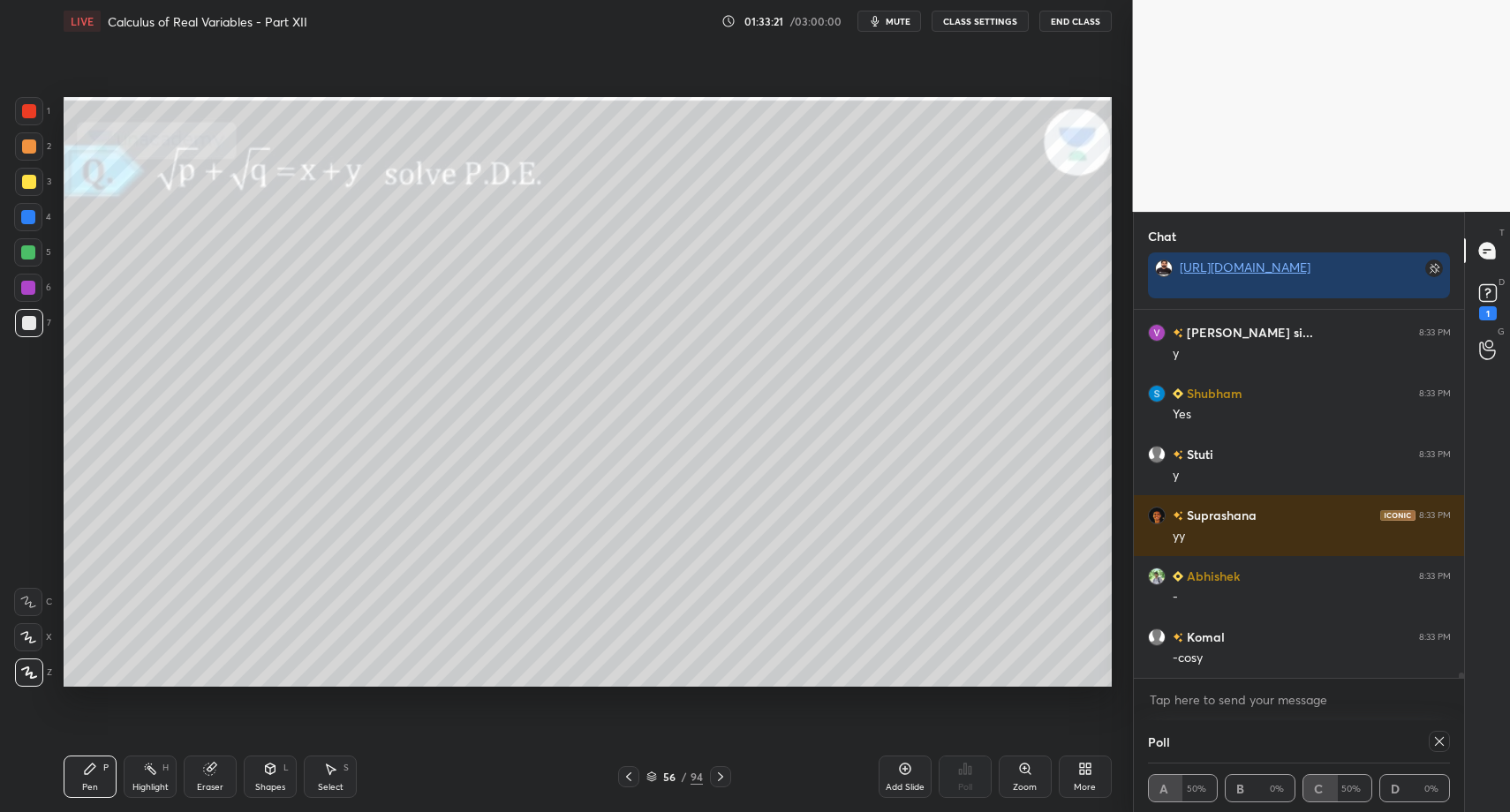 click on "Pen P" at bounding box center [90, 777] 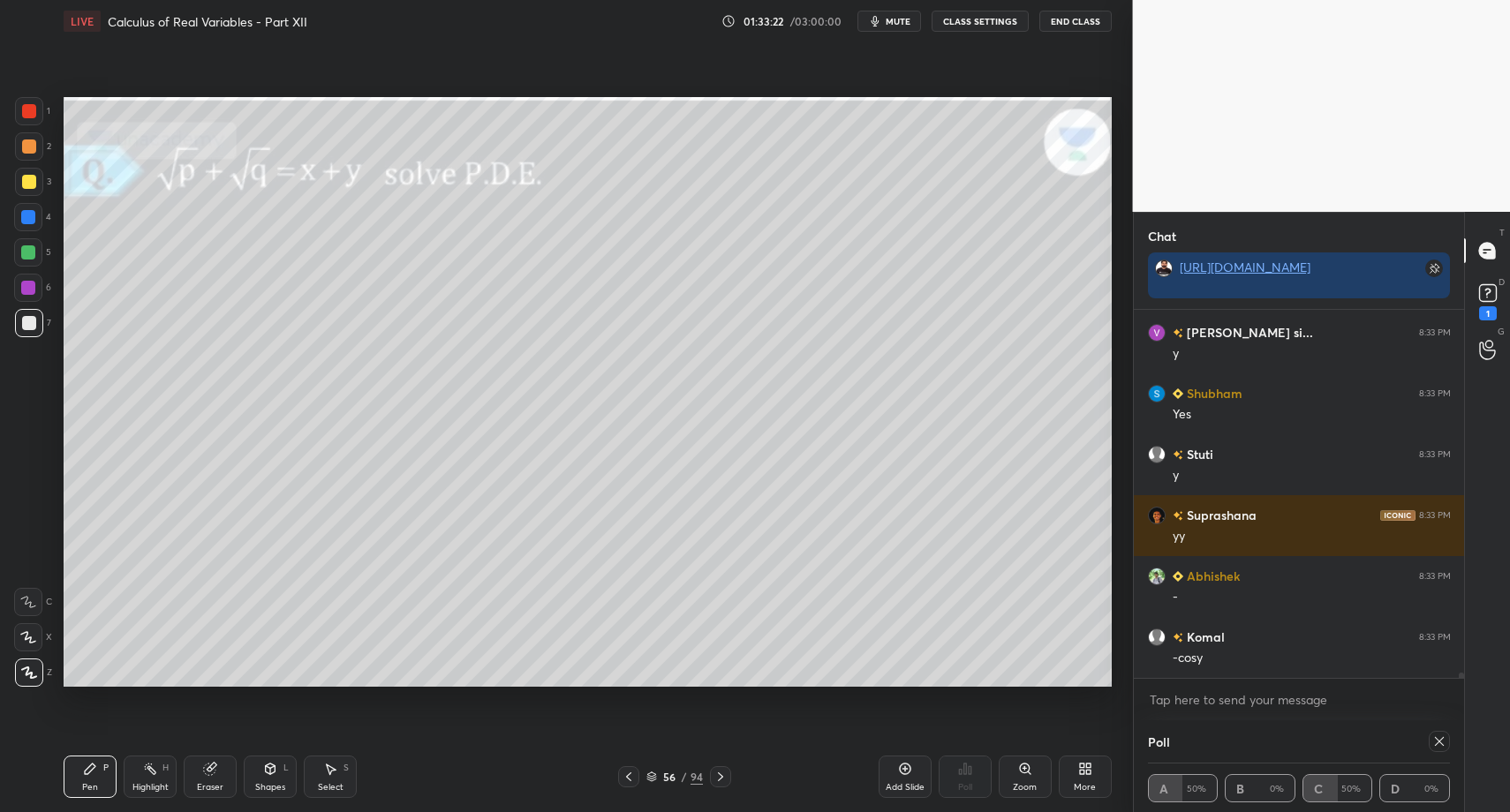 click 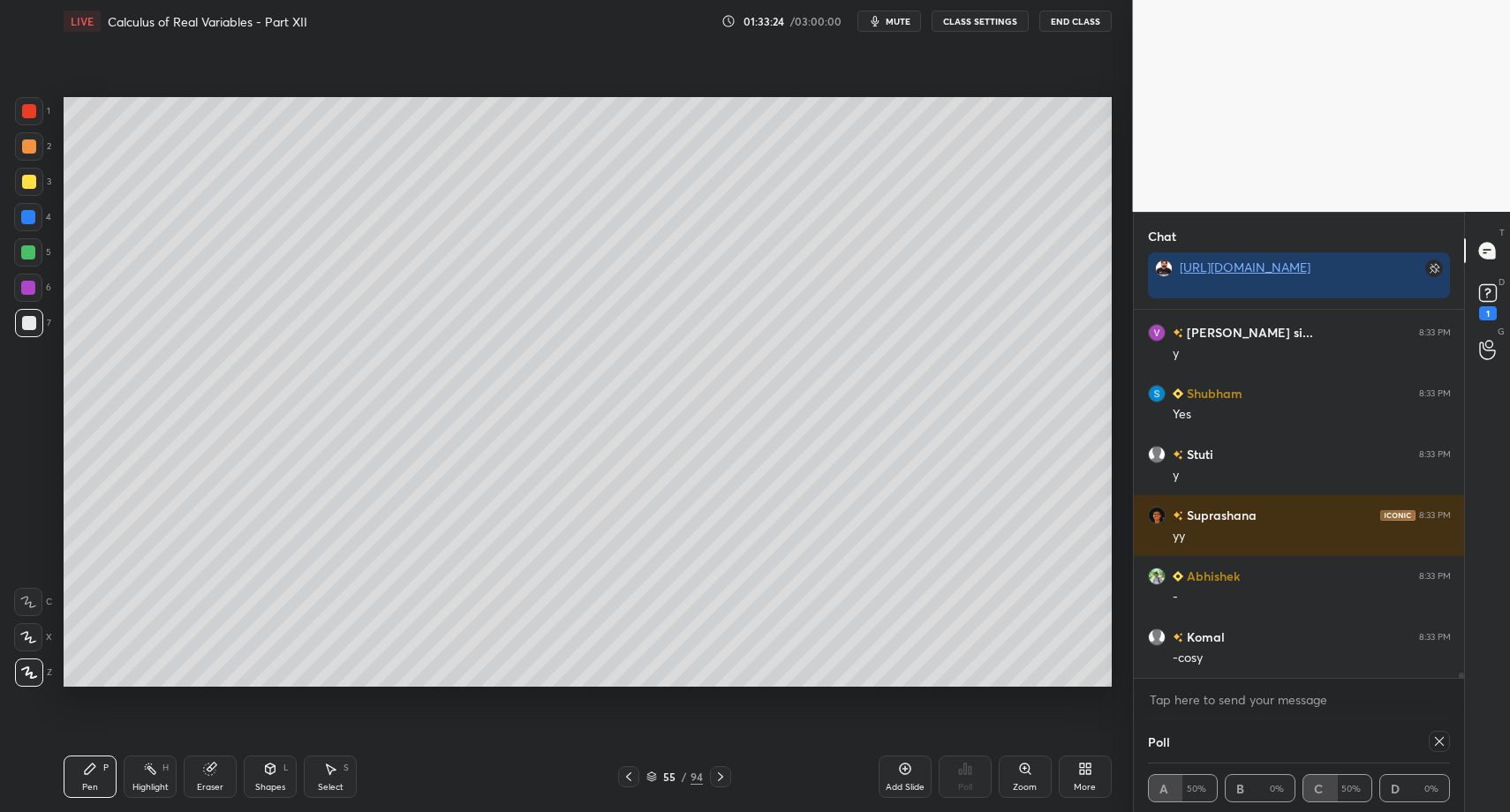 scroll, scrollTop: 27446, scrollLeft: 0, axis: vertical 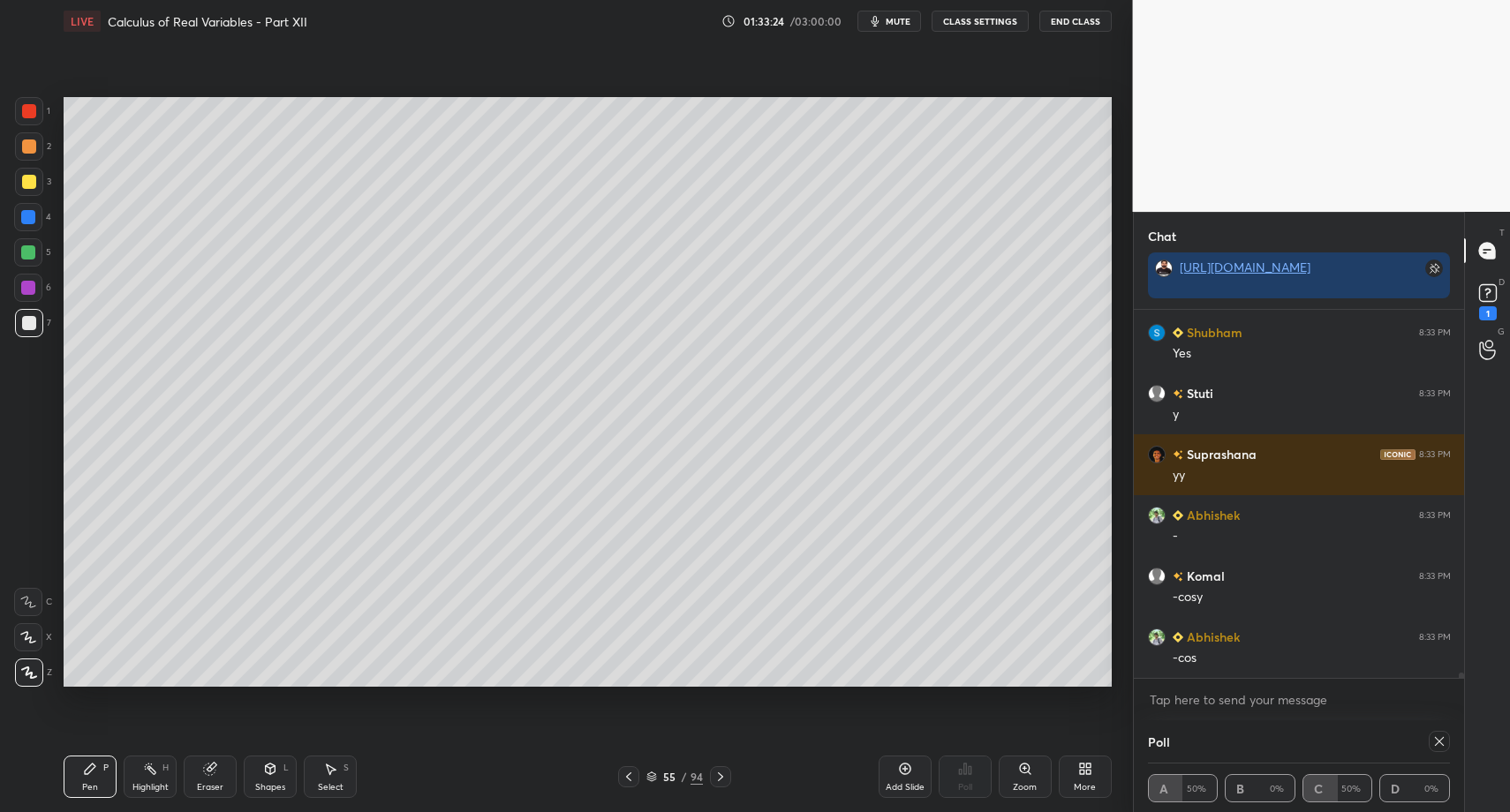 click on "Select S" at bounding box center (330, 777) 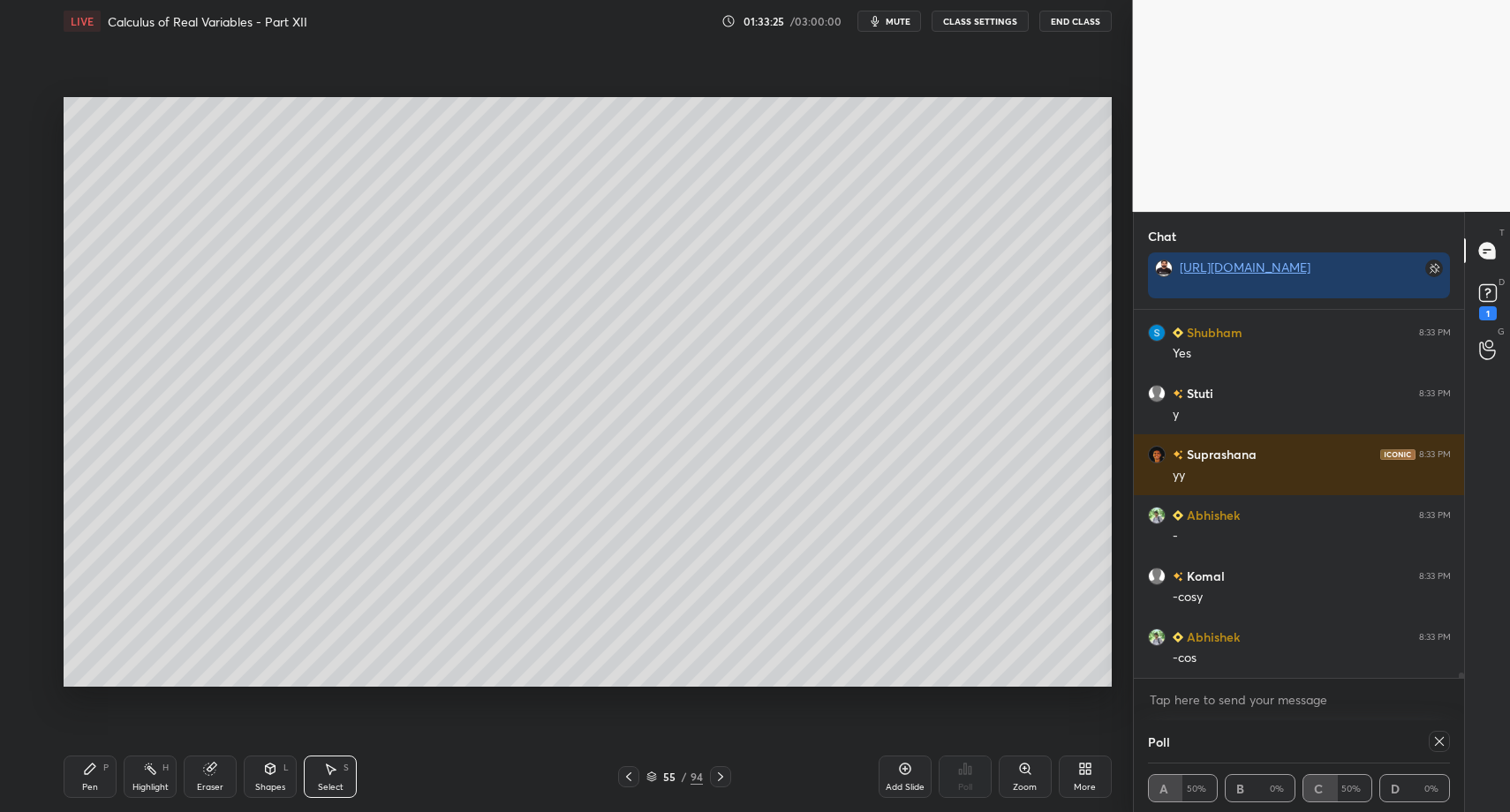 drag, startPoint x: 482, startPoint y: 457, endPoint x: 500, endPoint y: 506, distance: 52.2015 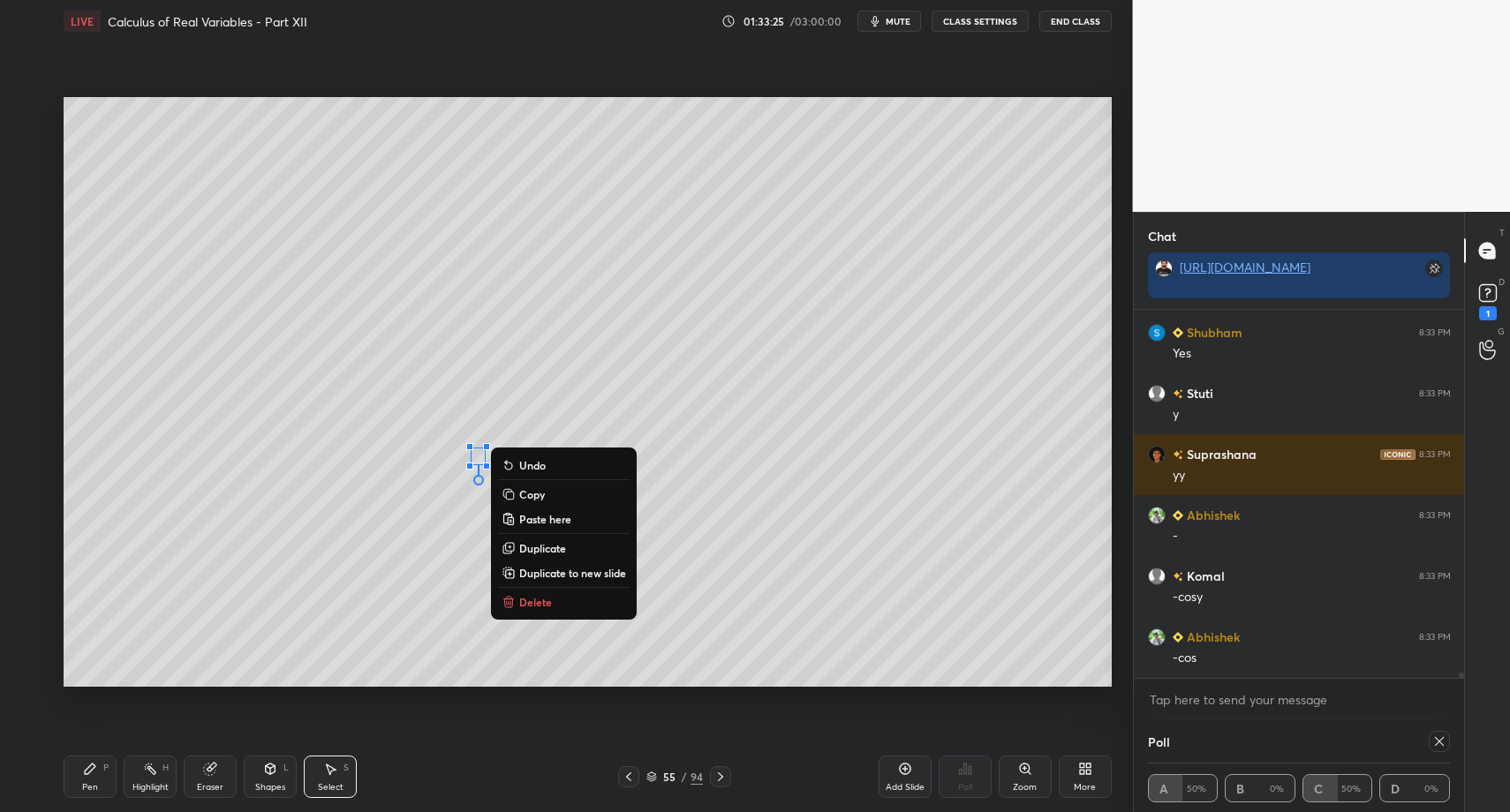 click on "Delete" at bounding box center [535, 602] 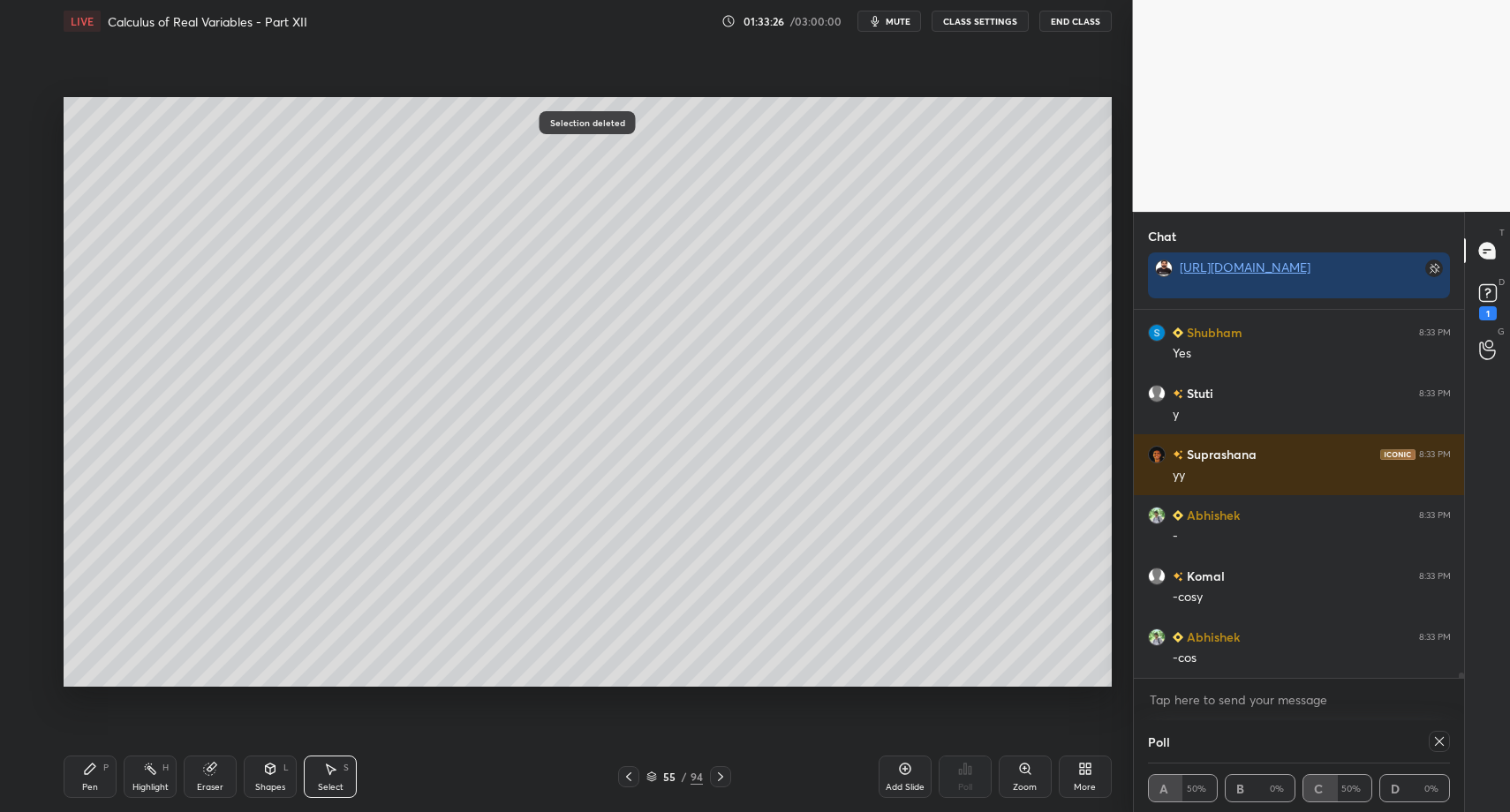 click on "Pen P" at bounding box center [90, 777] 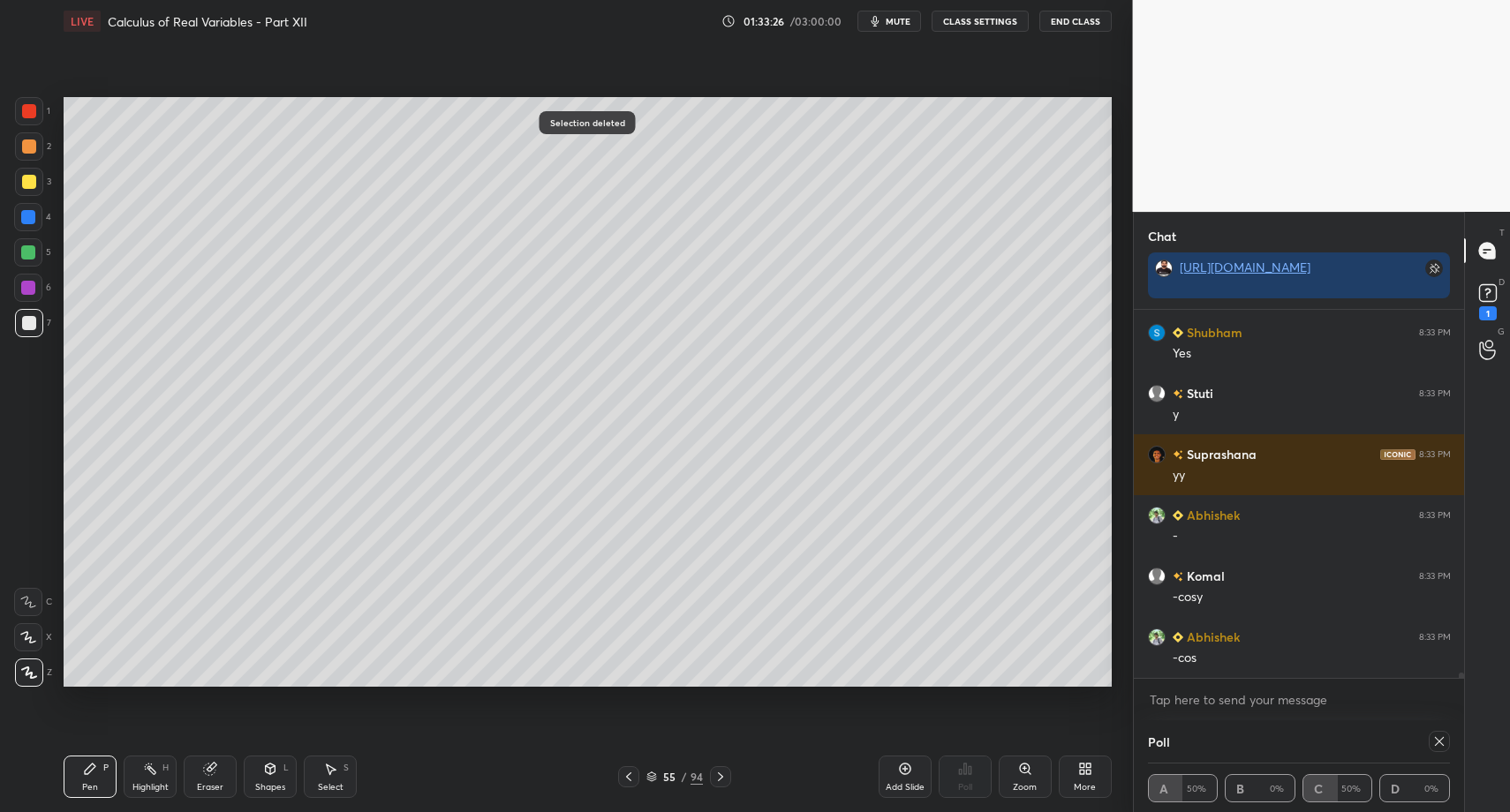 click at bounding box center [29, 323] 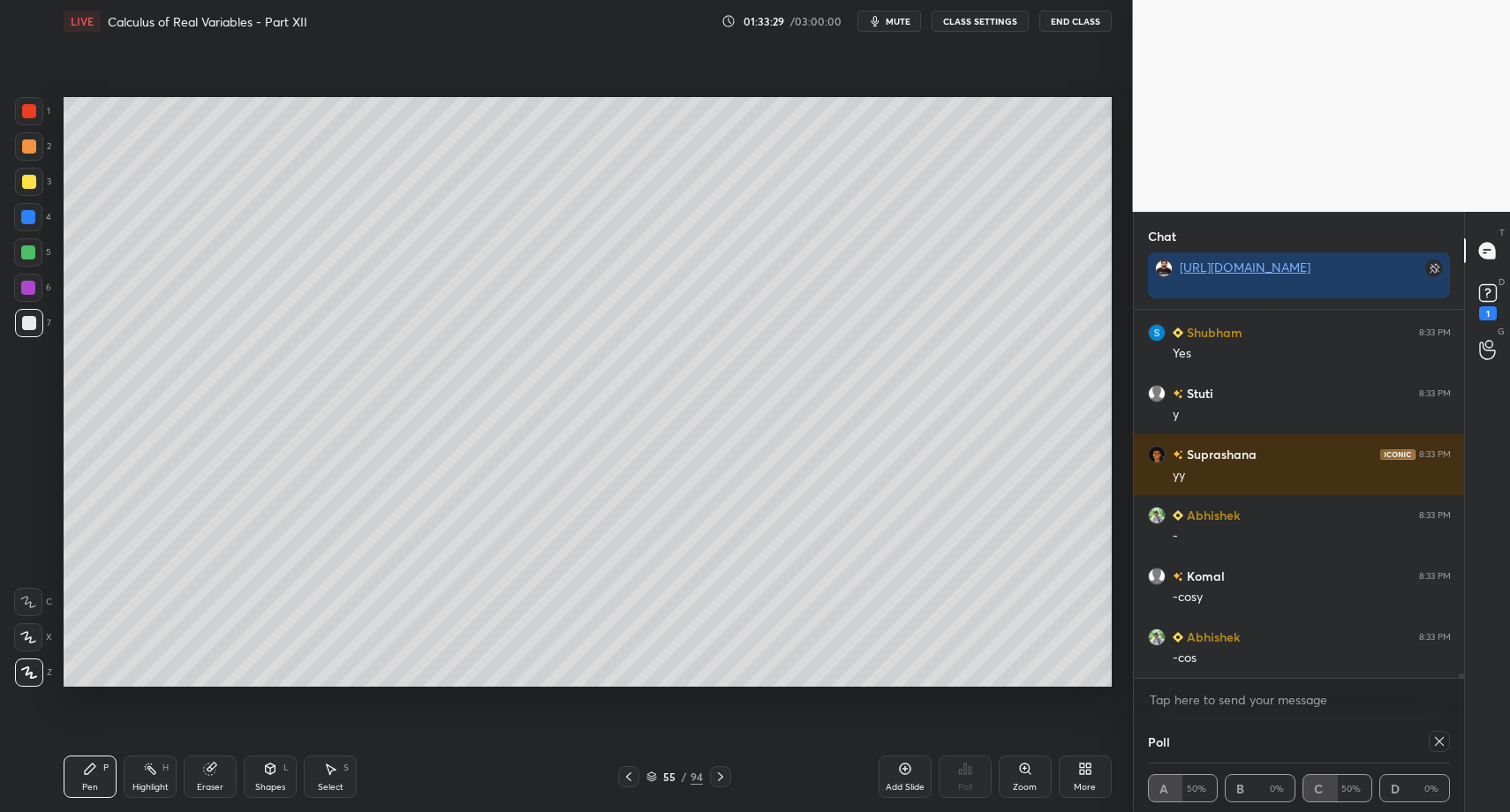 click 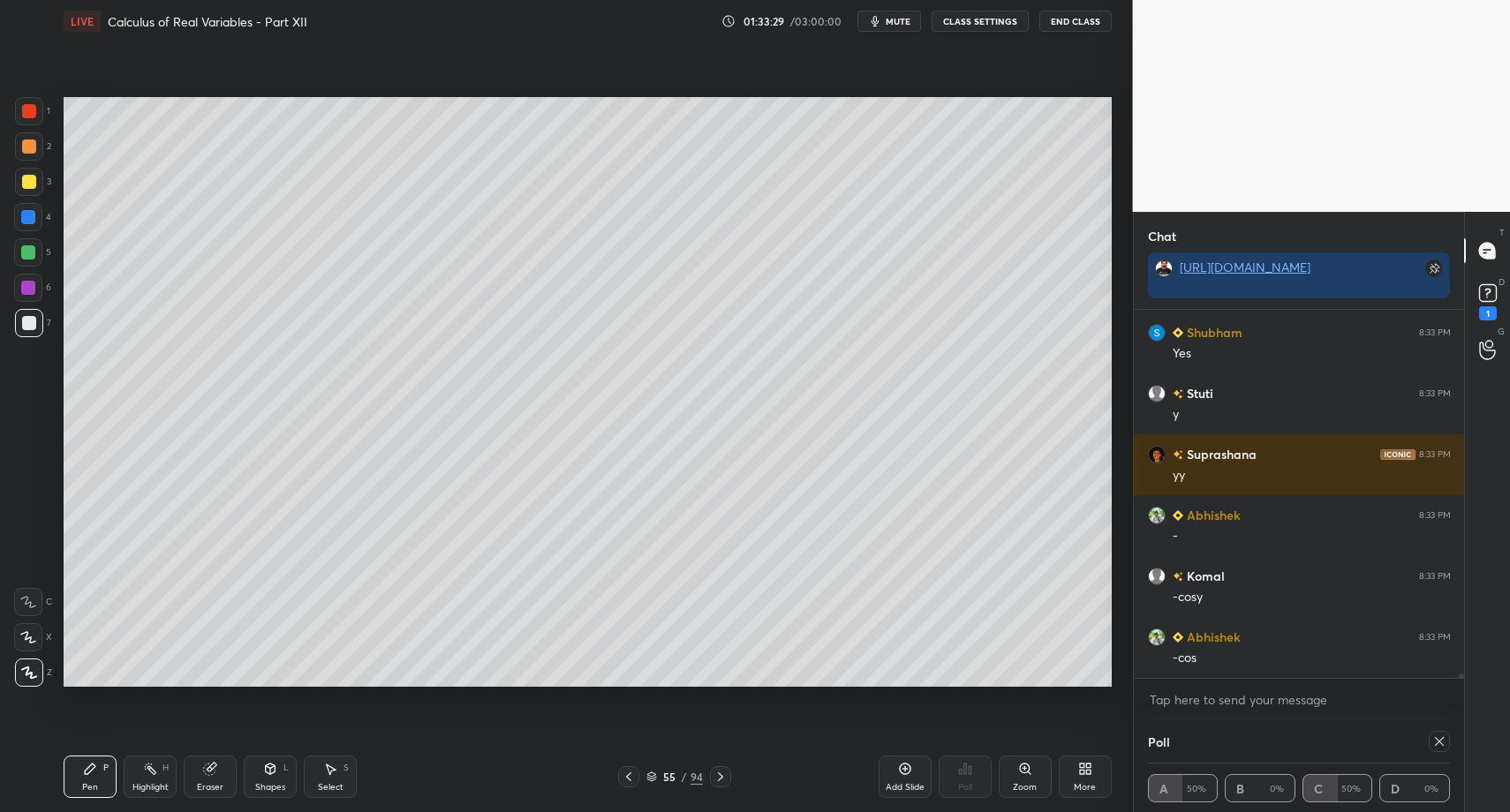 scroll, scrollTop: 27506, scrollLeft: 0, axis: vertical 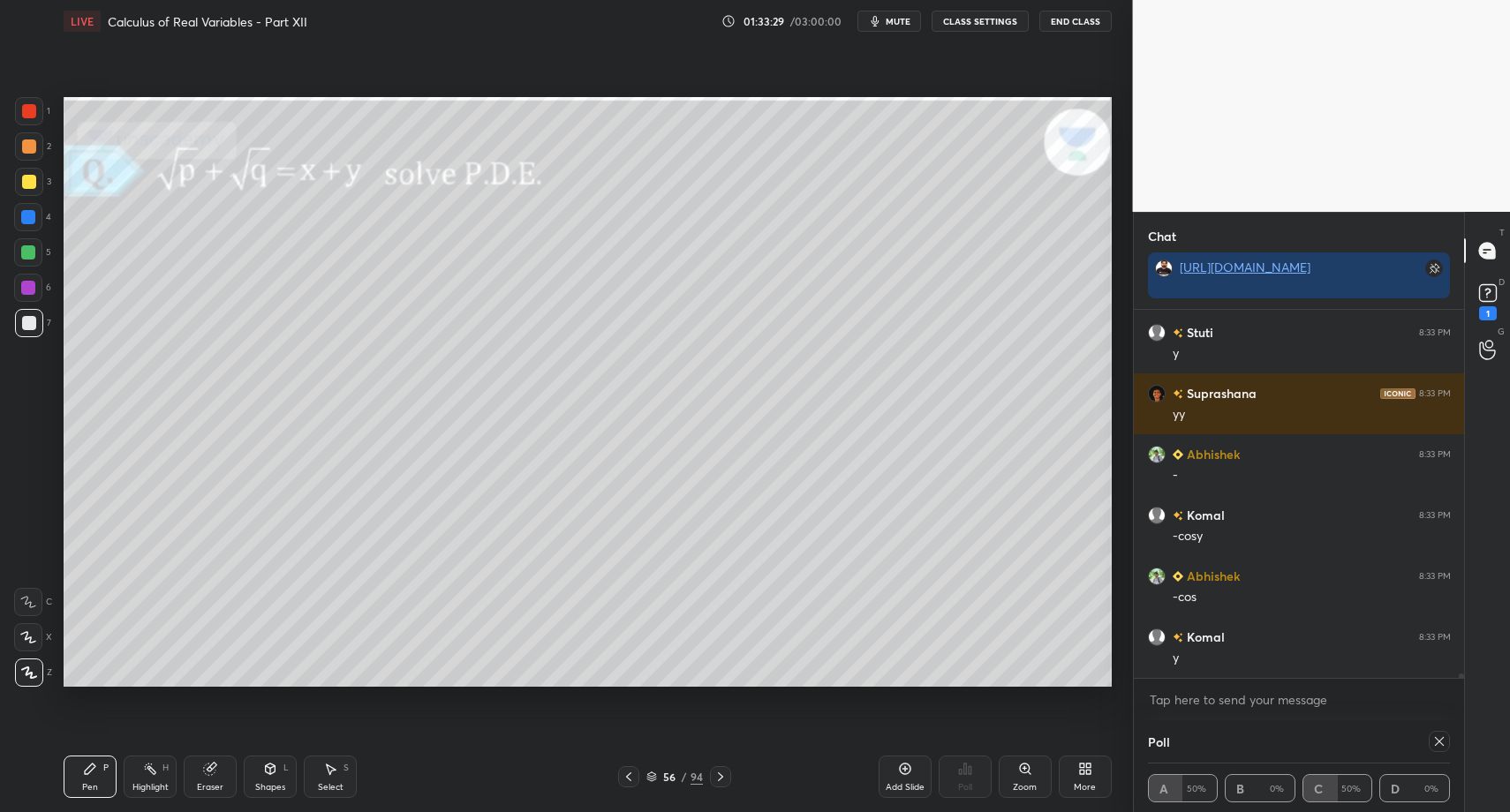 drag, startPoint x: 76, startPoint y: 785, endPoint x: 79, endPoint y: 759, distance: 26.172505 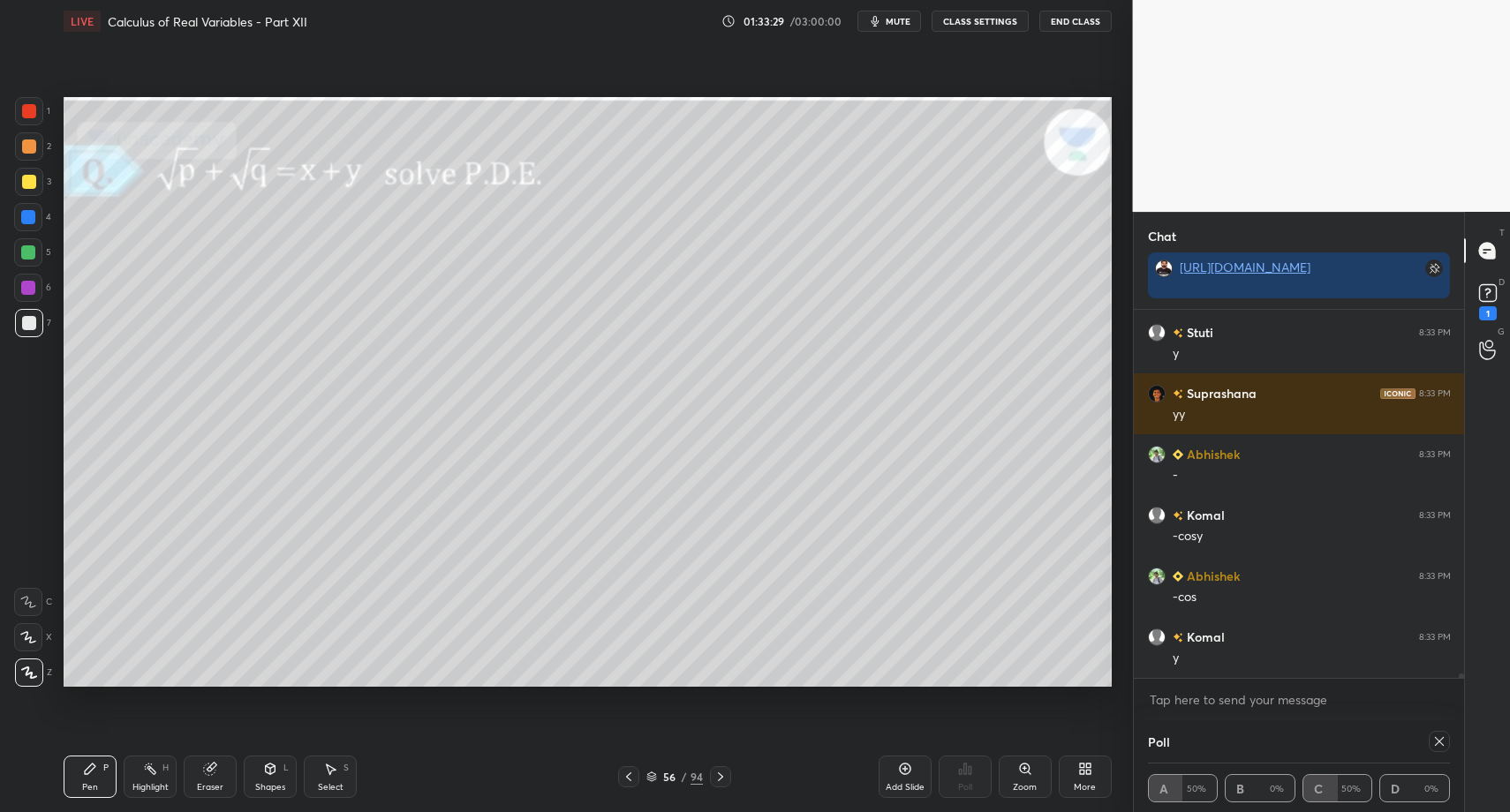 click on "Pen P" at bounding box center (90, 777) 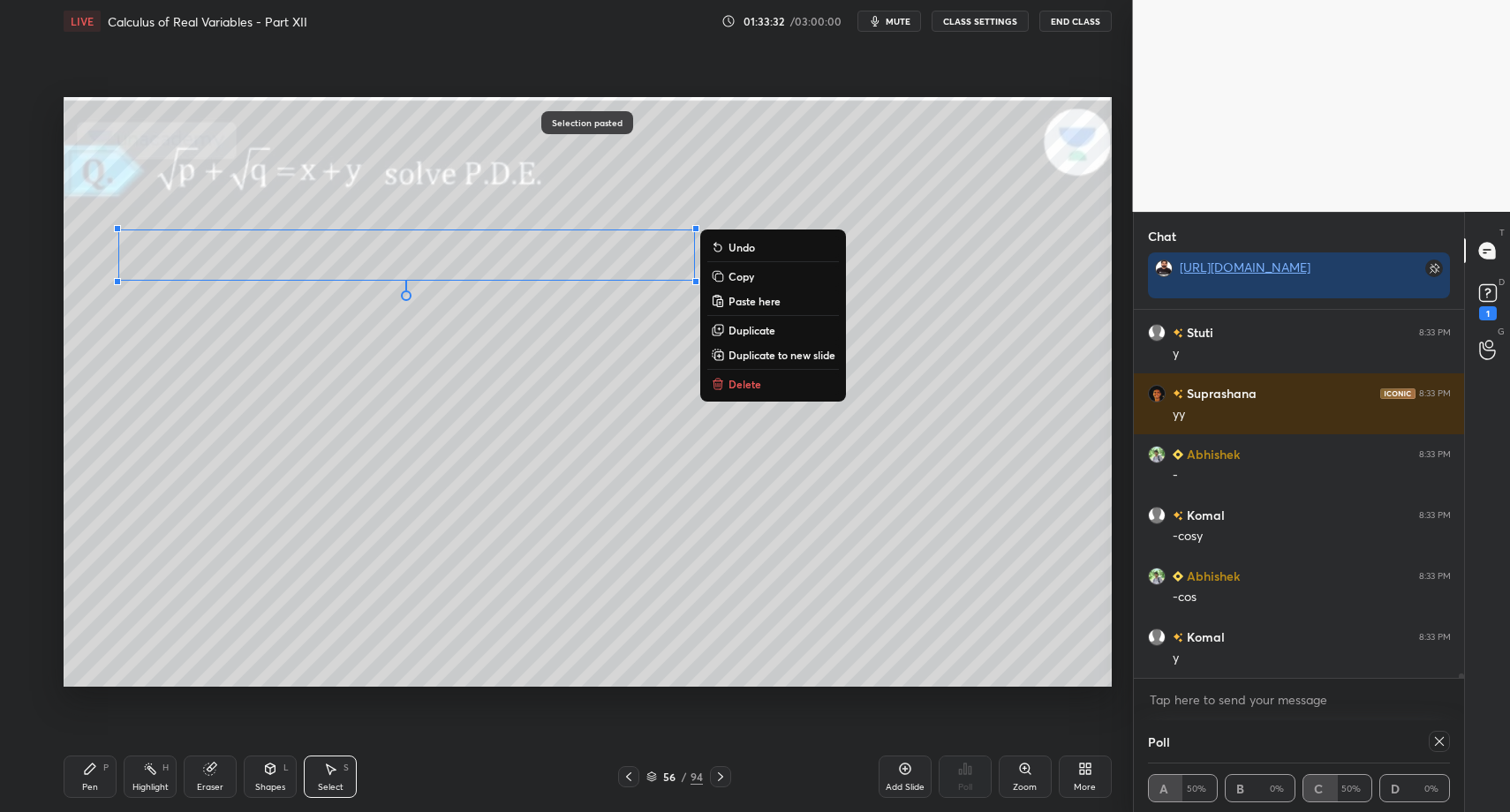 drag, startPoint x: 759, startPoint y: 375, endPoint x: 755, endPoint y: 398, distance: 23.345235 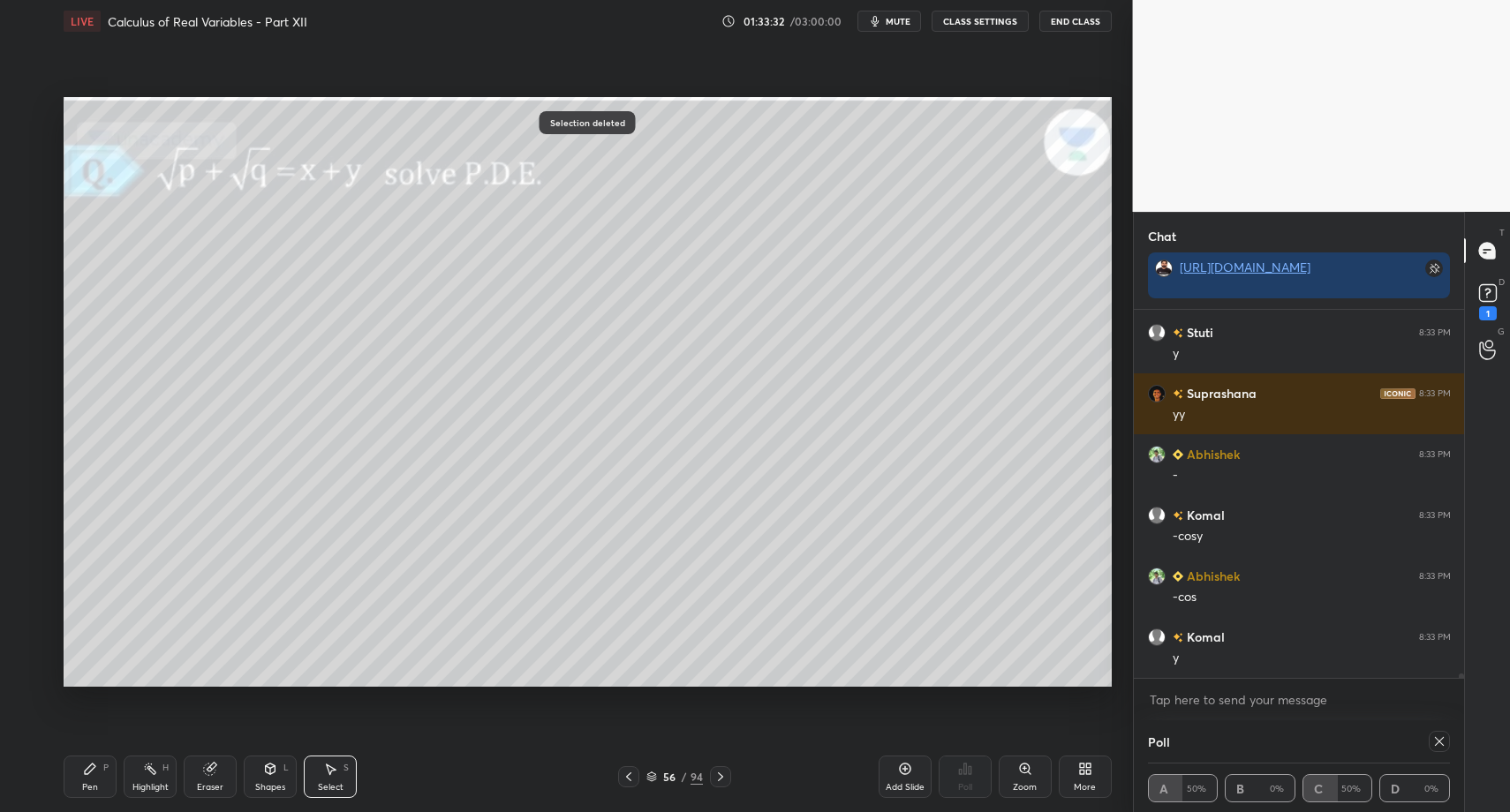 click at bounding box center (629, 777) 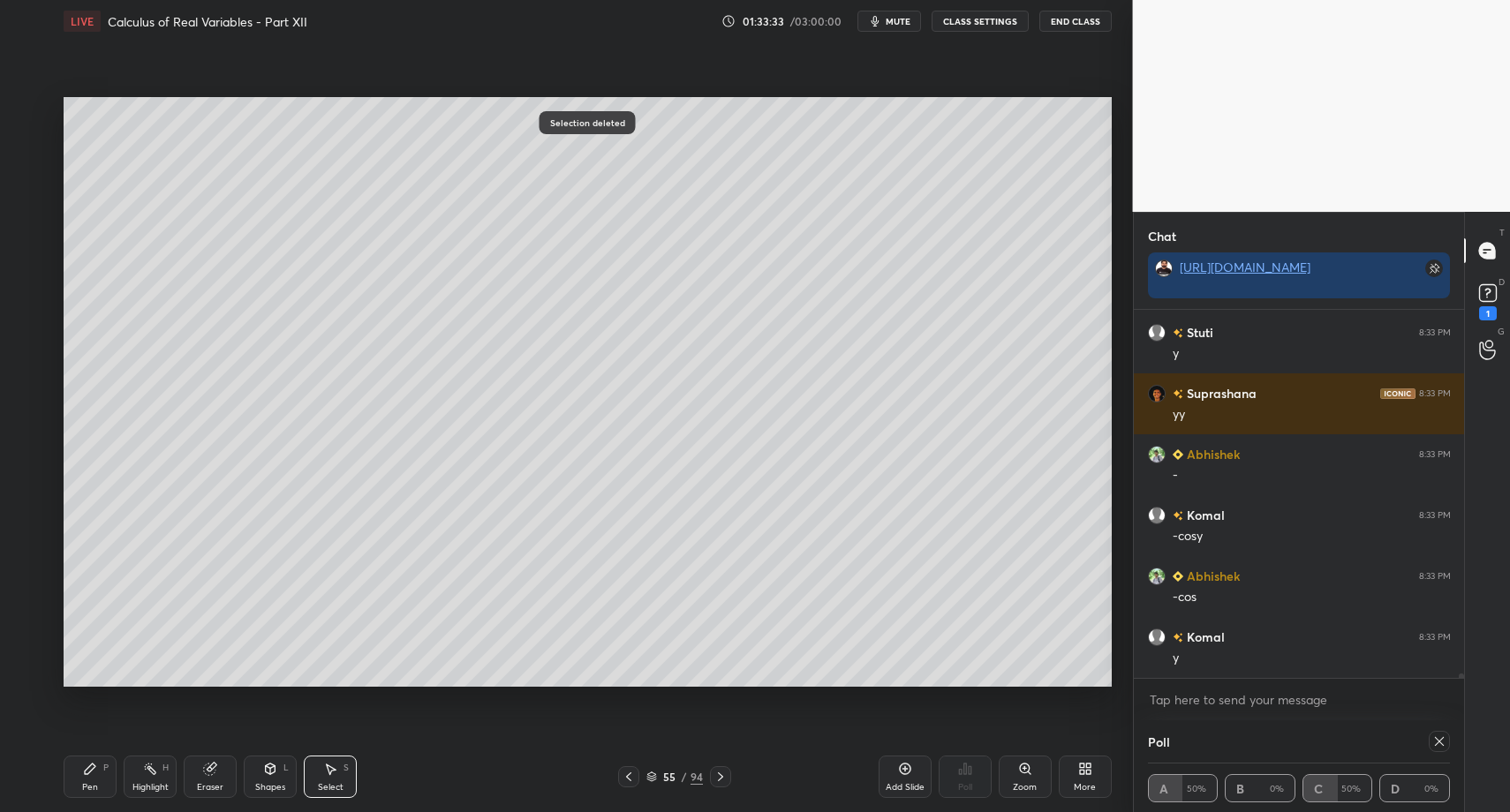 click 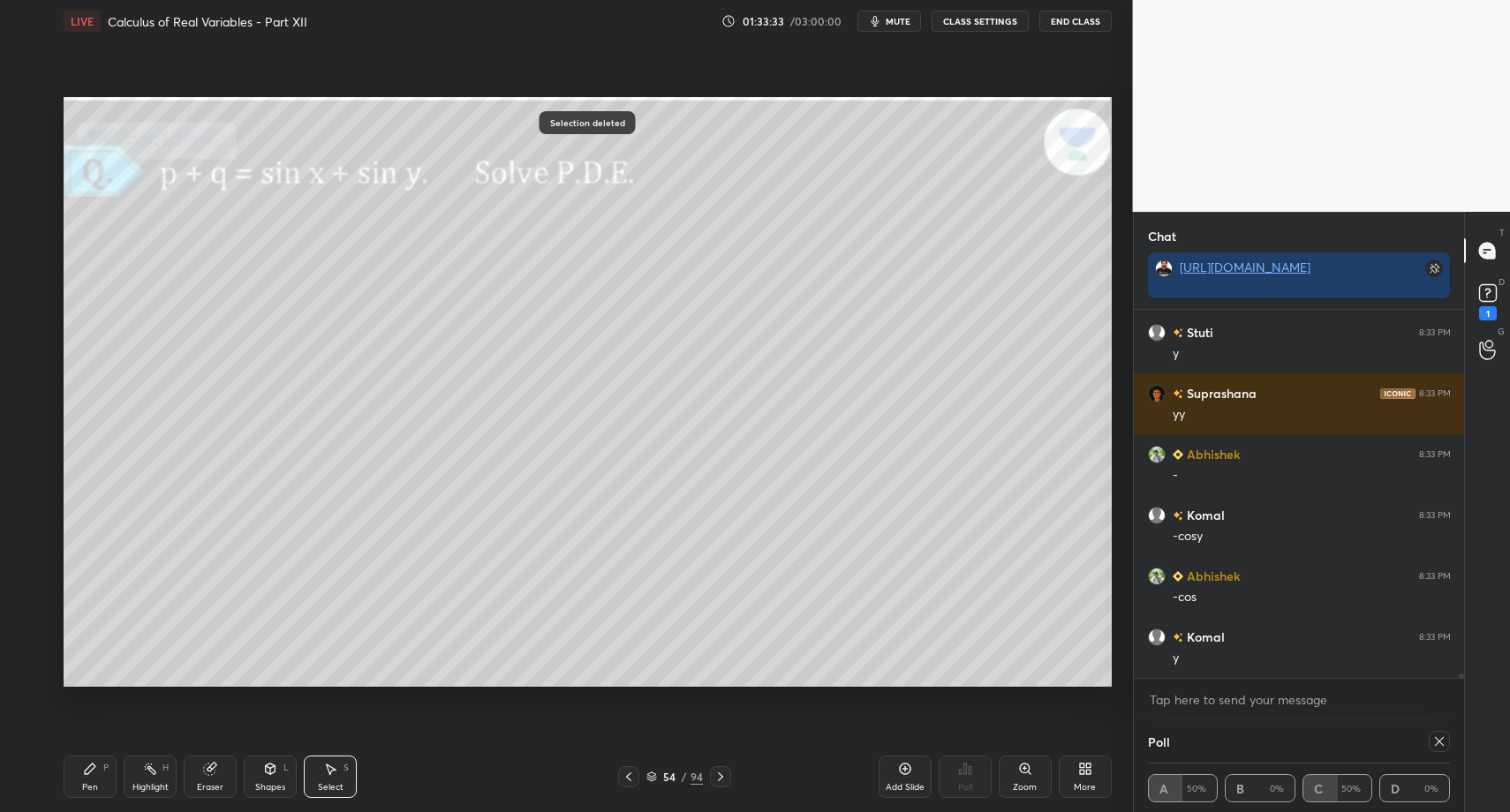 drag, startPoint x: 320, startPoint y: 794, endPoint x: 335, endPoint y: 786, distance: 17 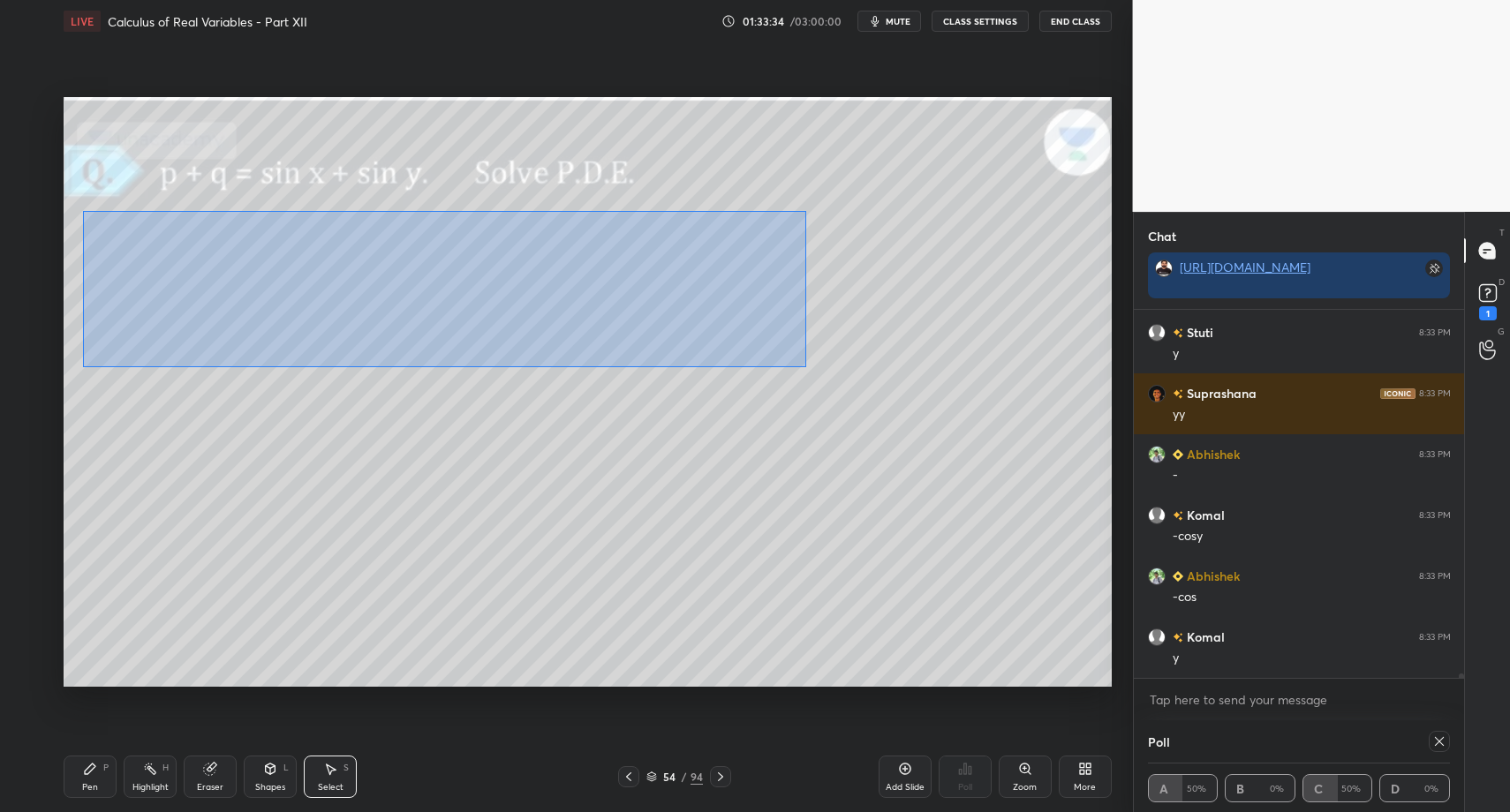 drag, startPoint x: 117, startPoint y: 229, endPoint x: 805, endPoint y: 368, distance: 701.901 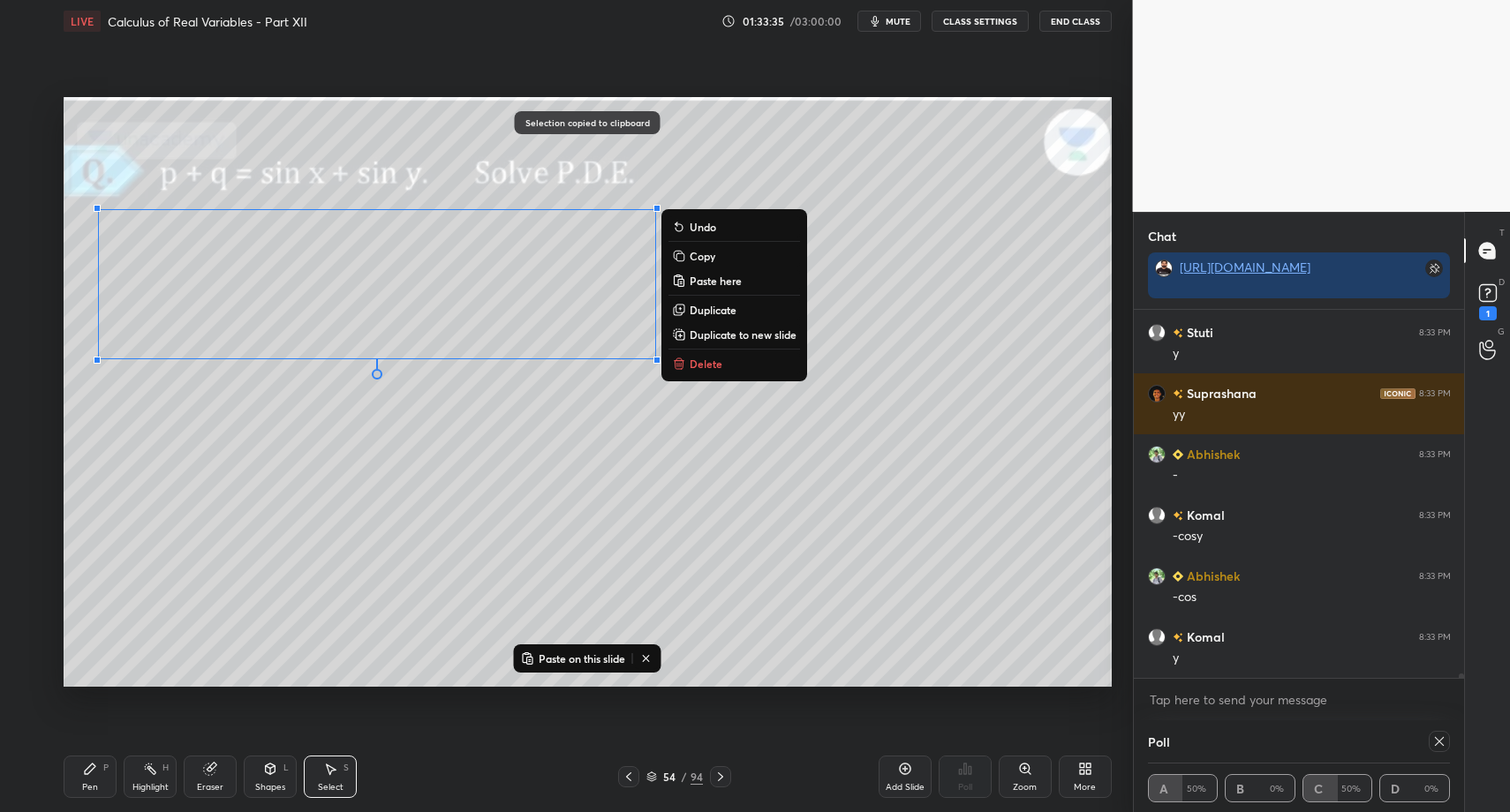 click 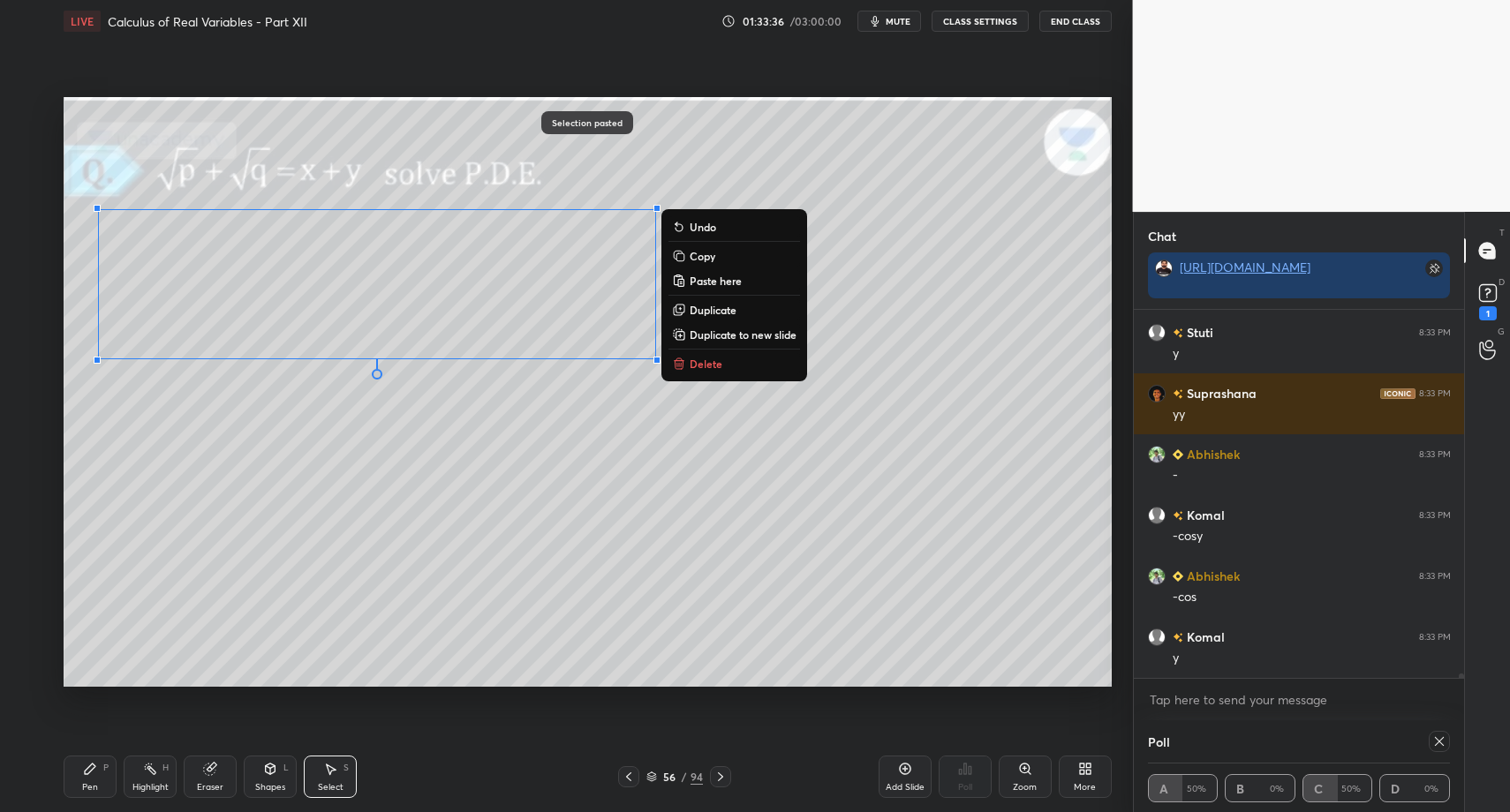 drag, startPoint x: 102, startPoint y: 765, endPoint x: 96, endPoint y: 775, distance: 11.661904 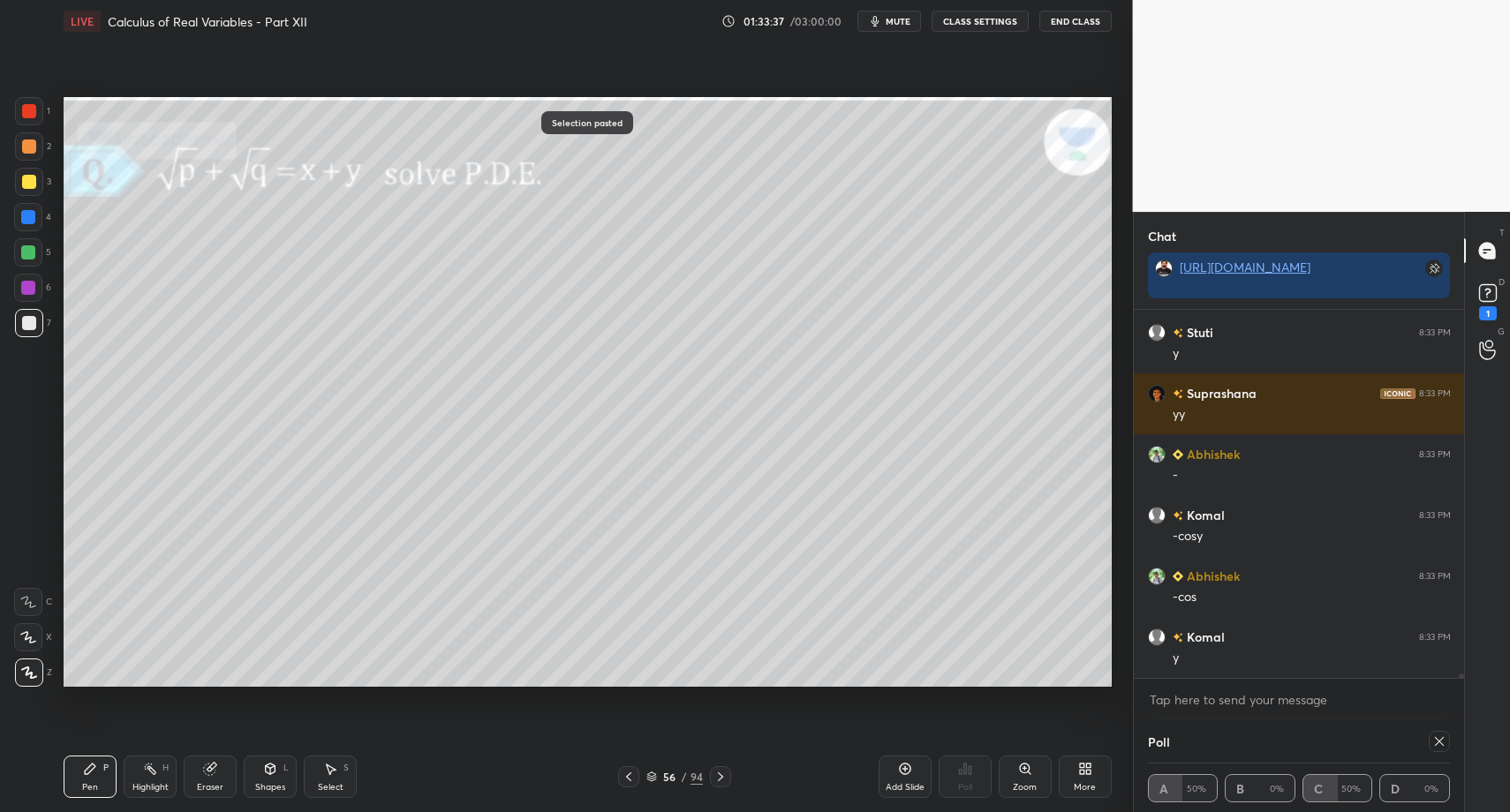drag, startPoint x: 96, startPoint y: 775, endPoint x: 102, endPoint y: 698, distance: 77.23341 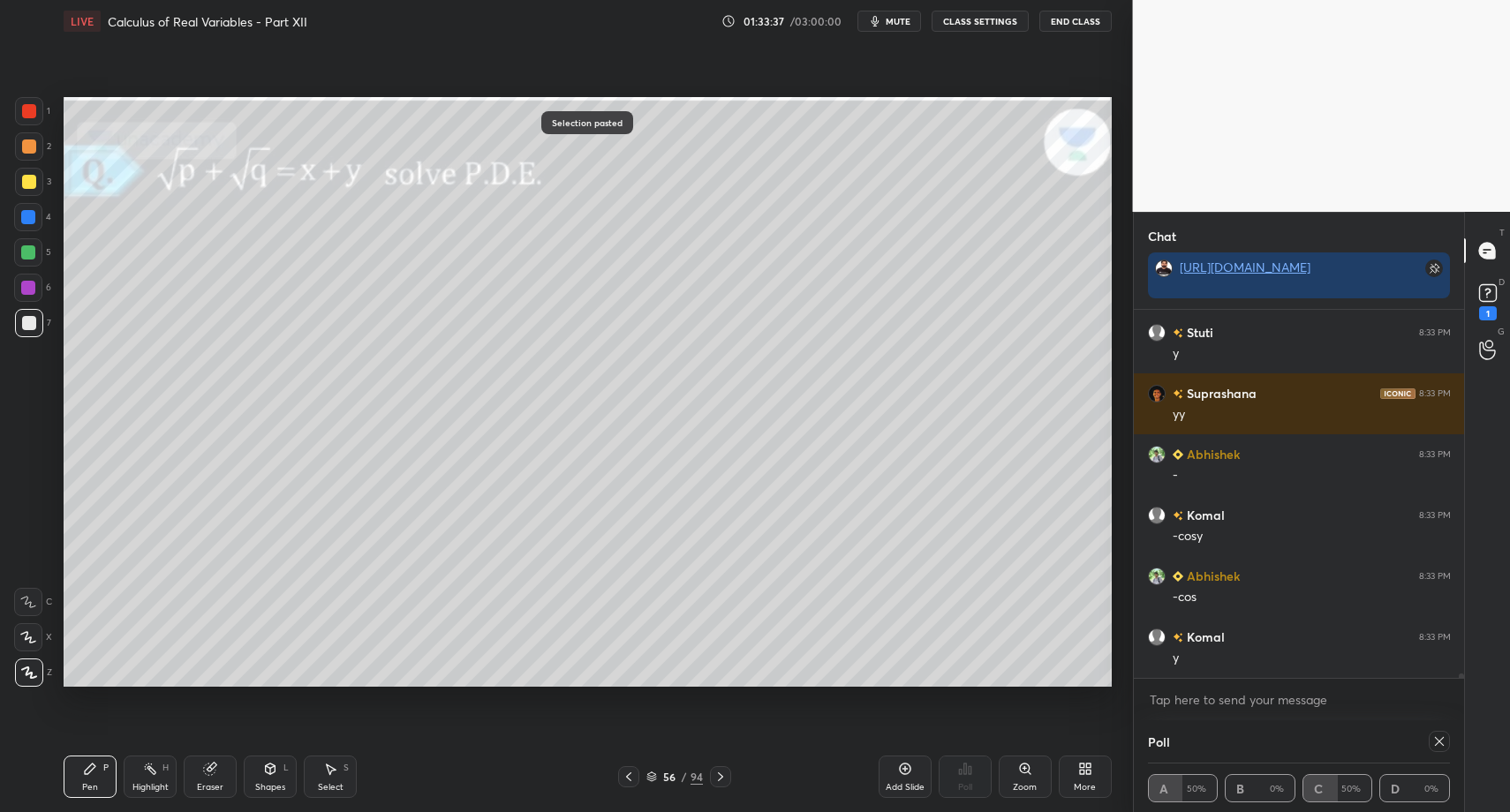 click on "Pen P" at bounding box center (90, 777) 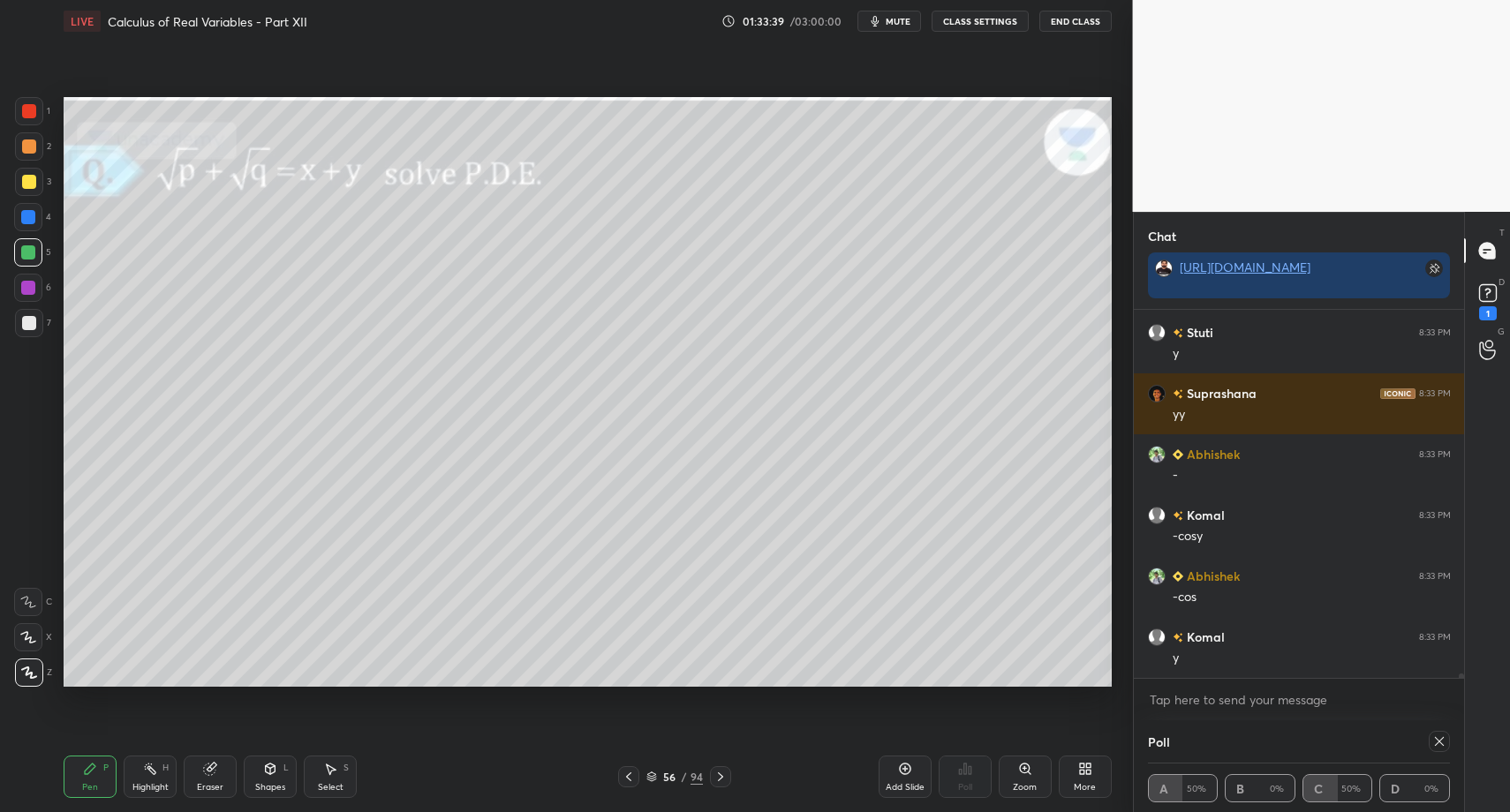 click 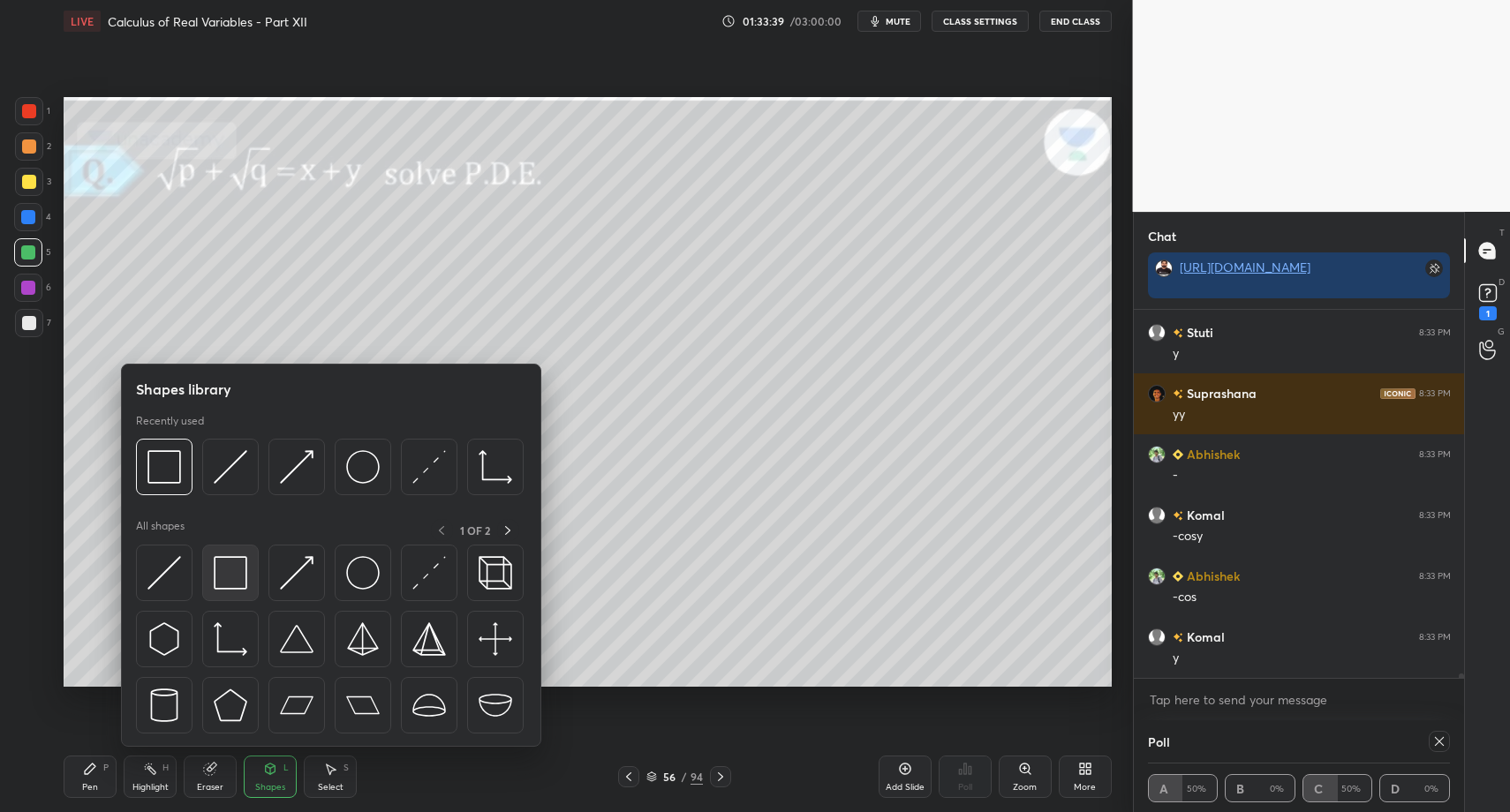 click at bounding box center (331, 643) 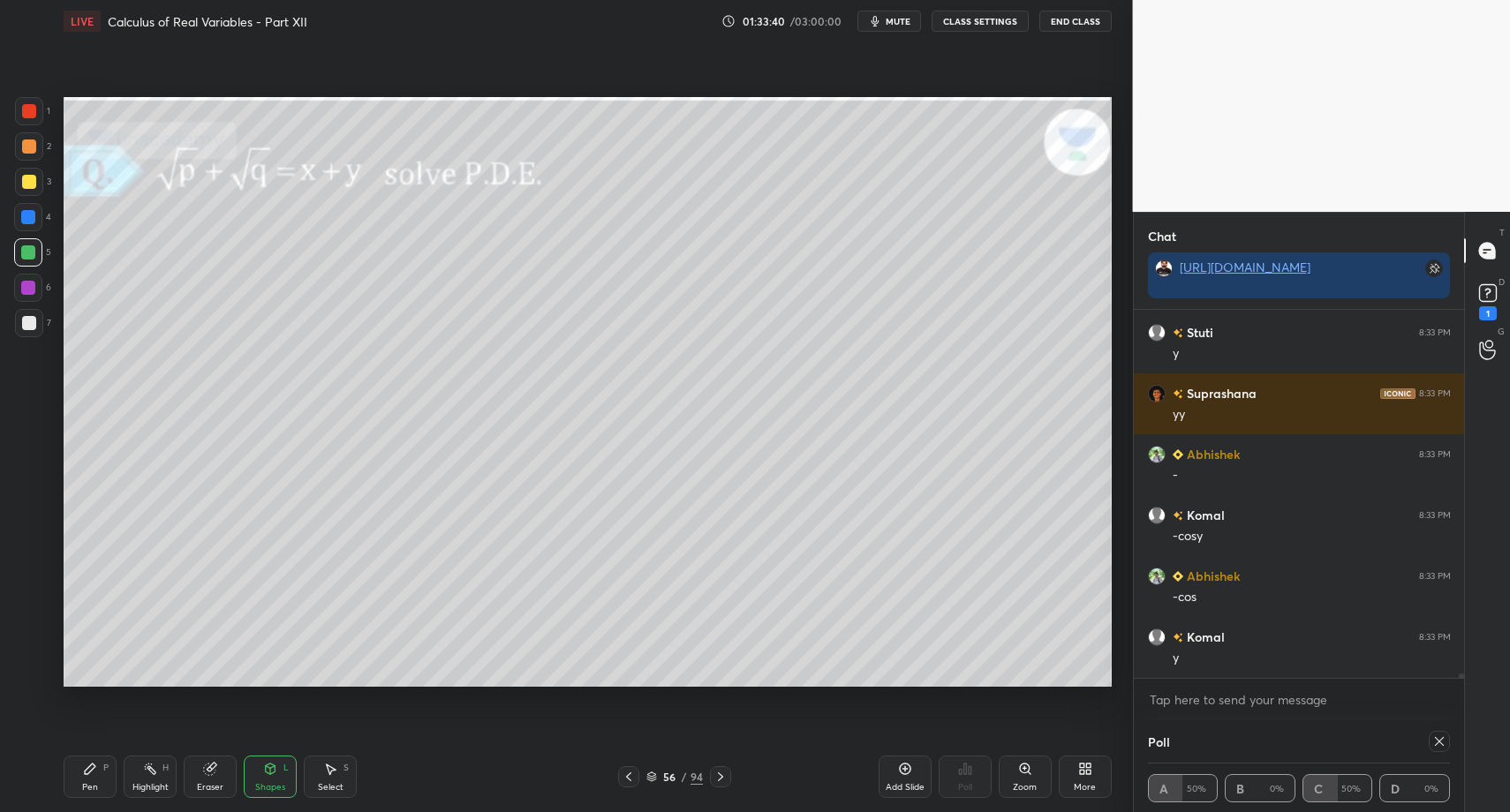 click at bounding box center (29, 323) 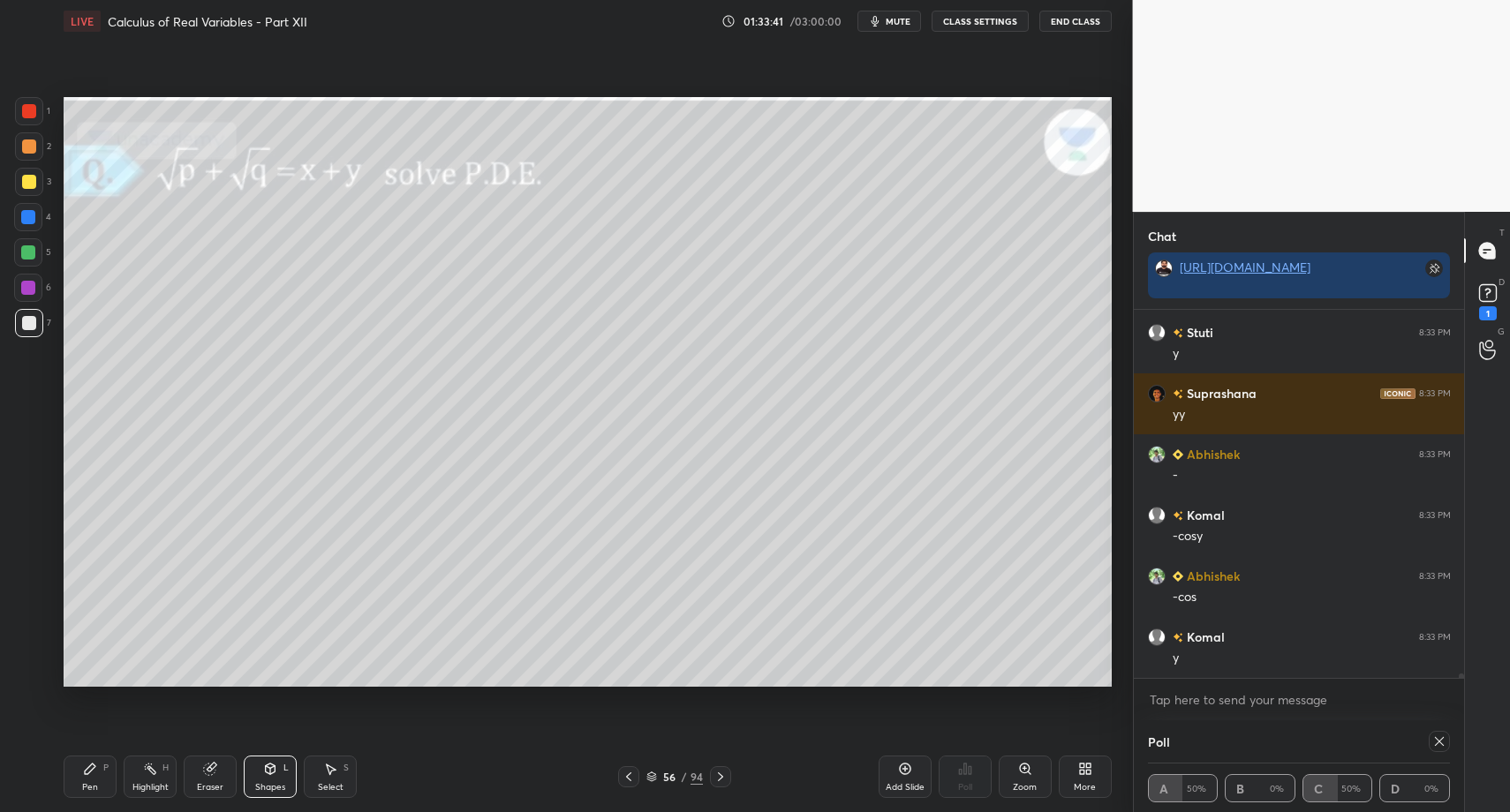 drag, startPoint x: 94, startPoint y: 784, endPoint x: 125, endPoint y: 724, distance: 67.53518 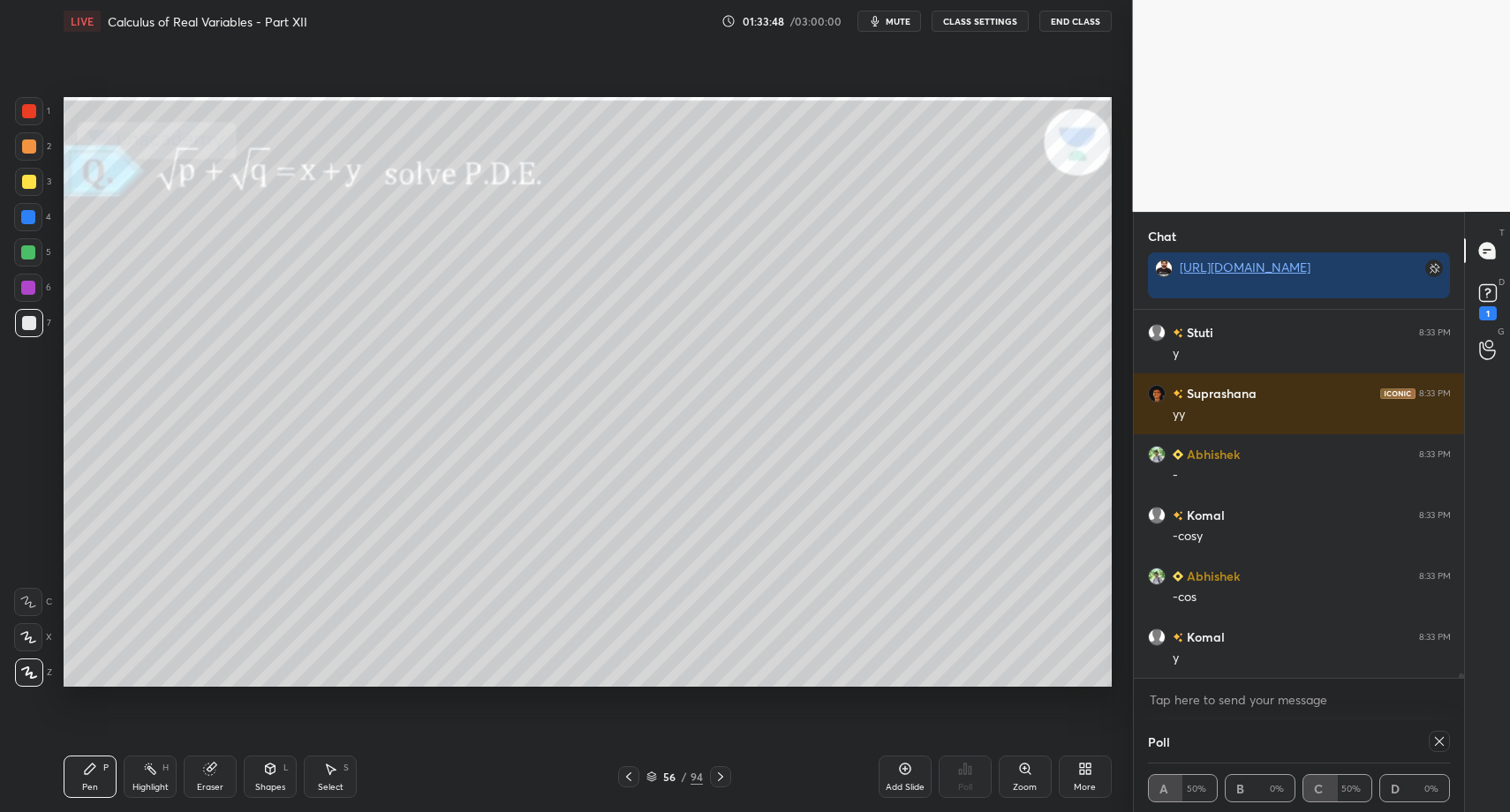 click on "Pen P" at bounding box center [90, 777] 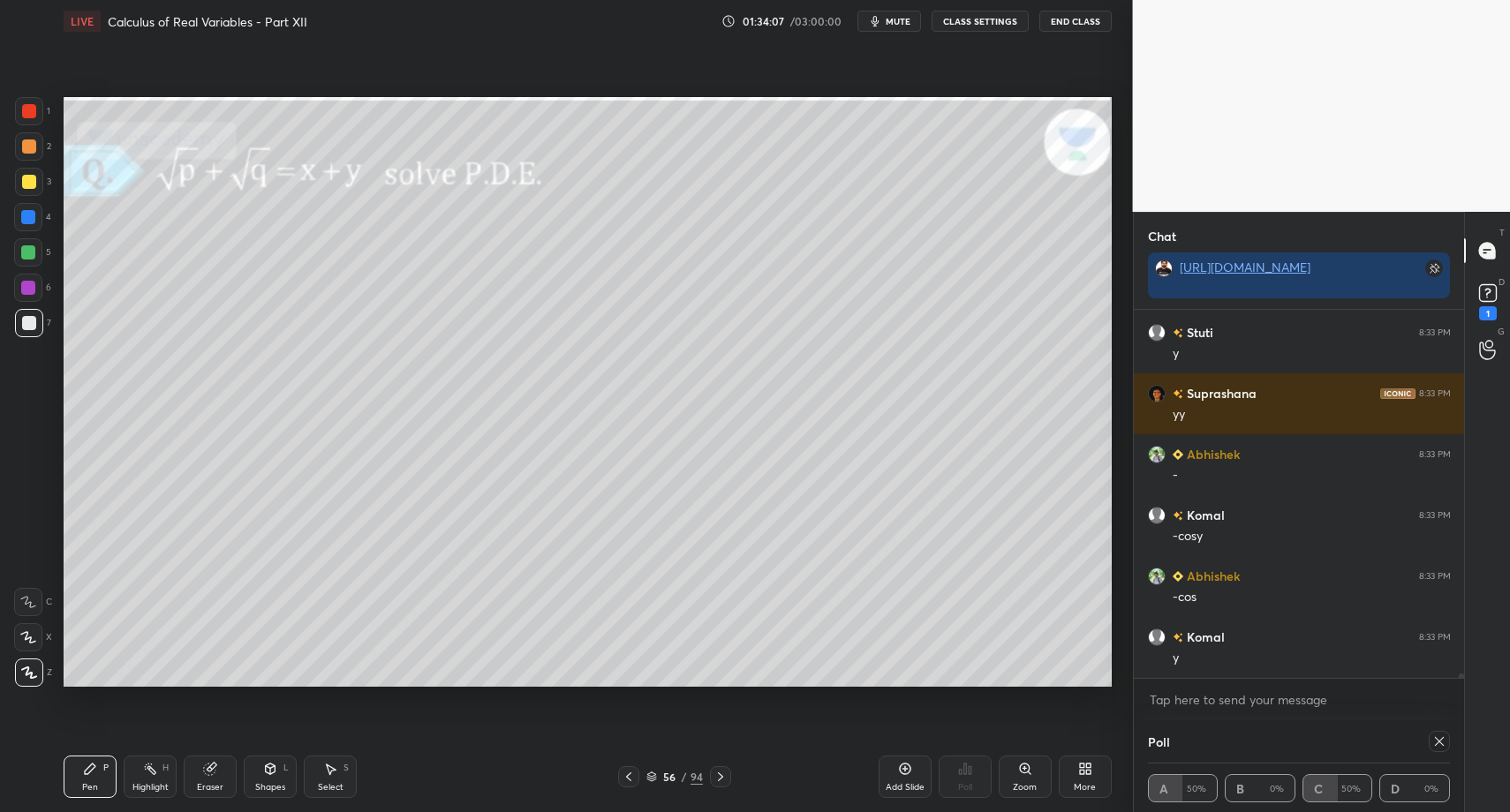 click at bounding box center (29, 111) 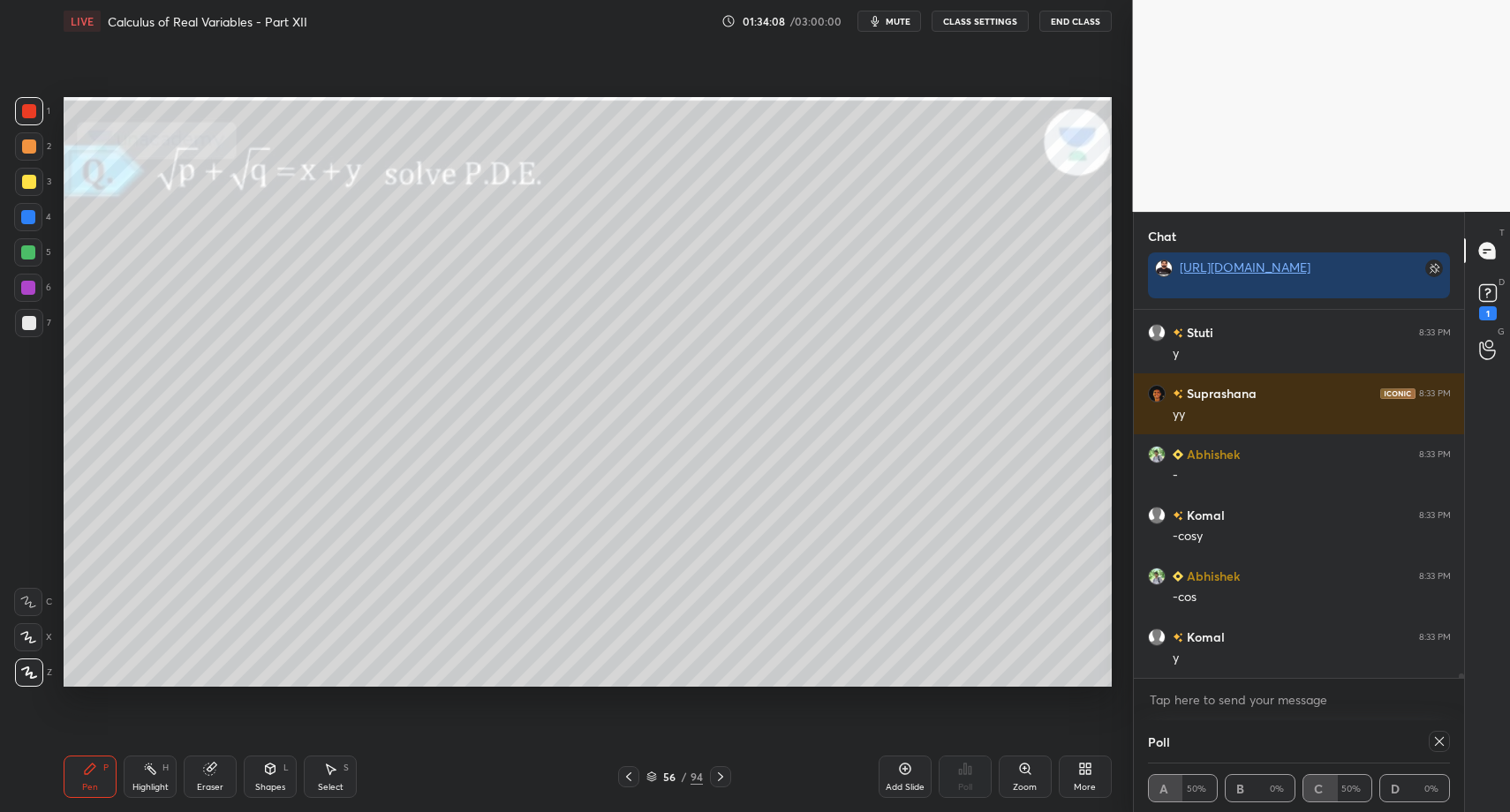 click on "Shapes L" at bounding box center (270, 777) 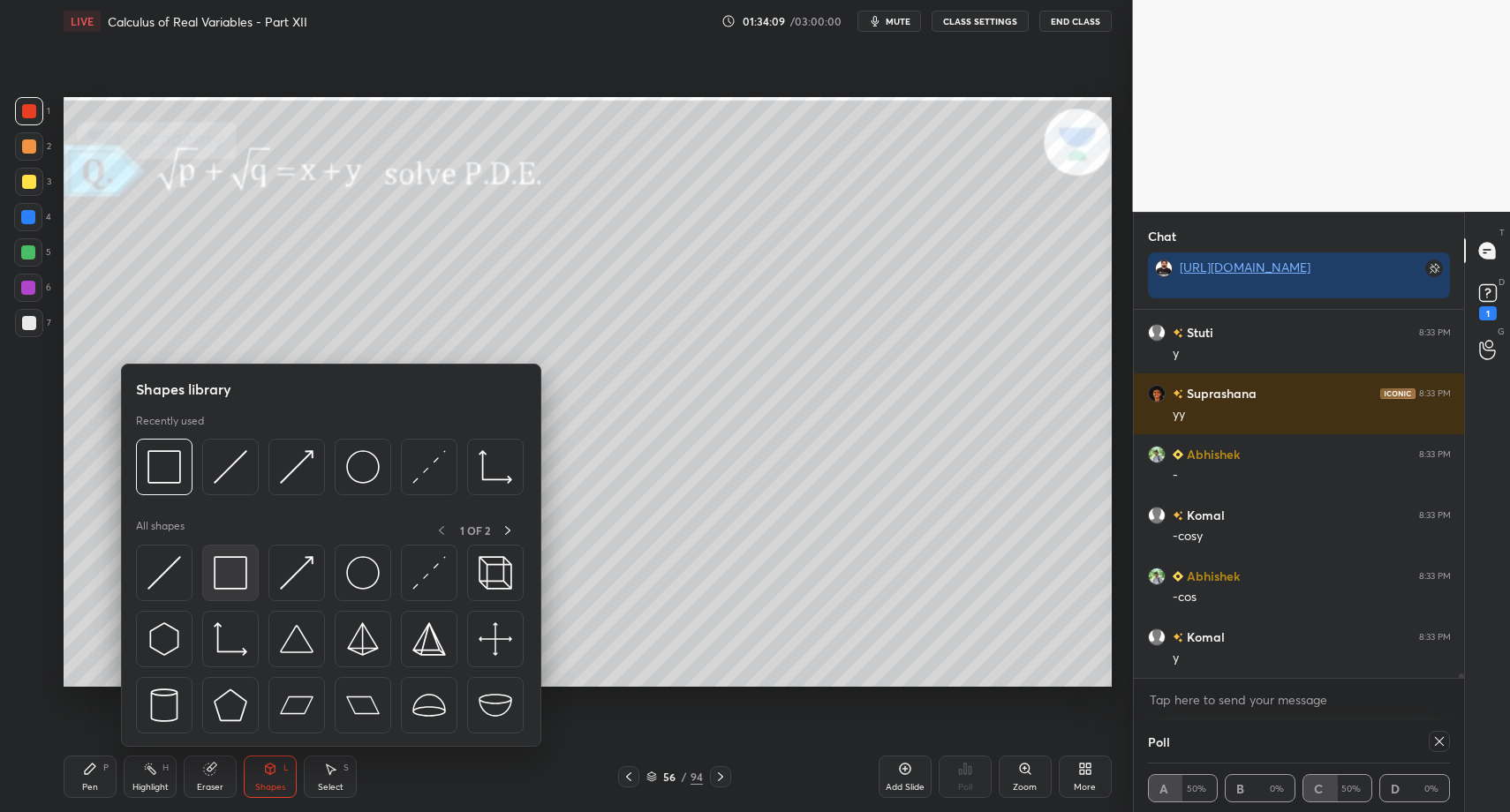 click at bounding box center (230, 573) 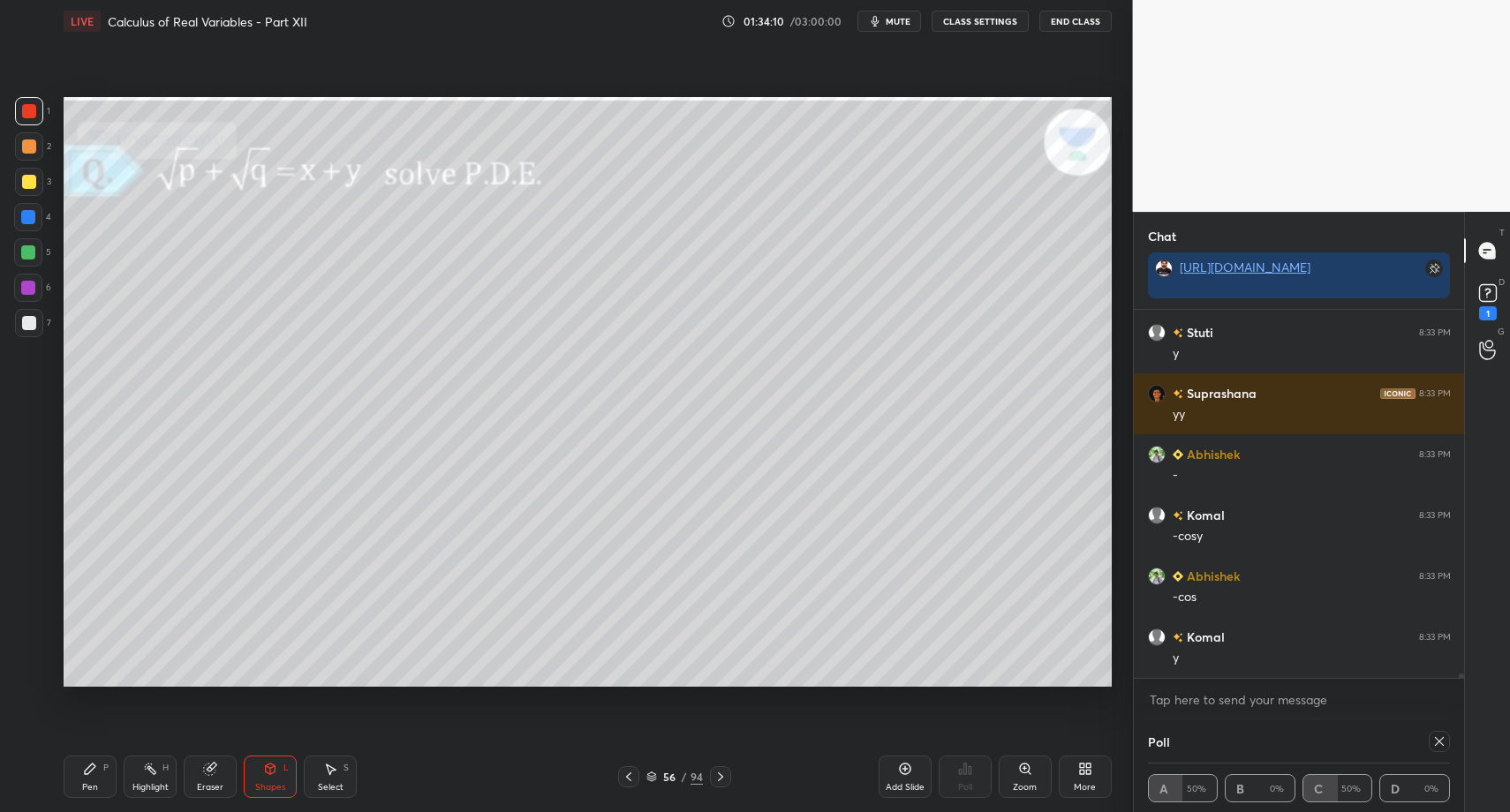 click on "Pen" at bounding box center [90, 787] 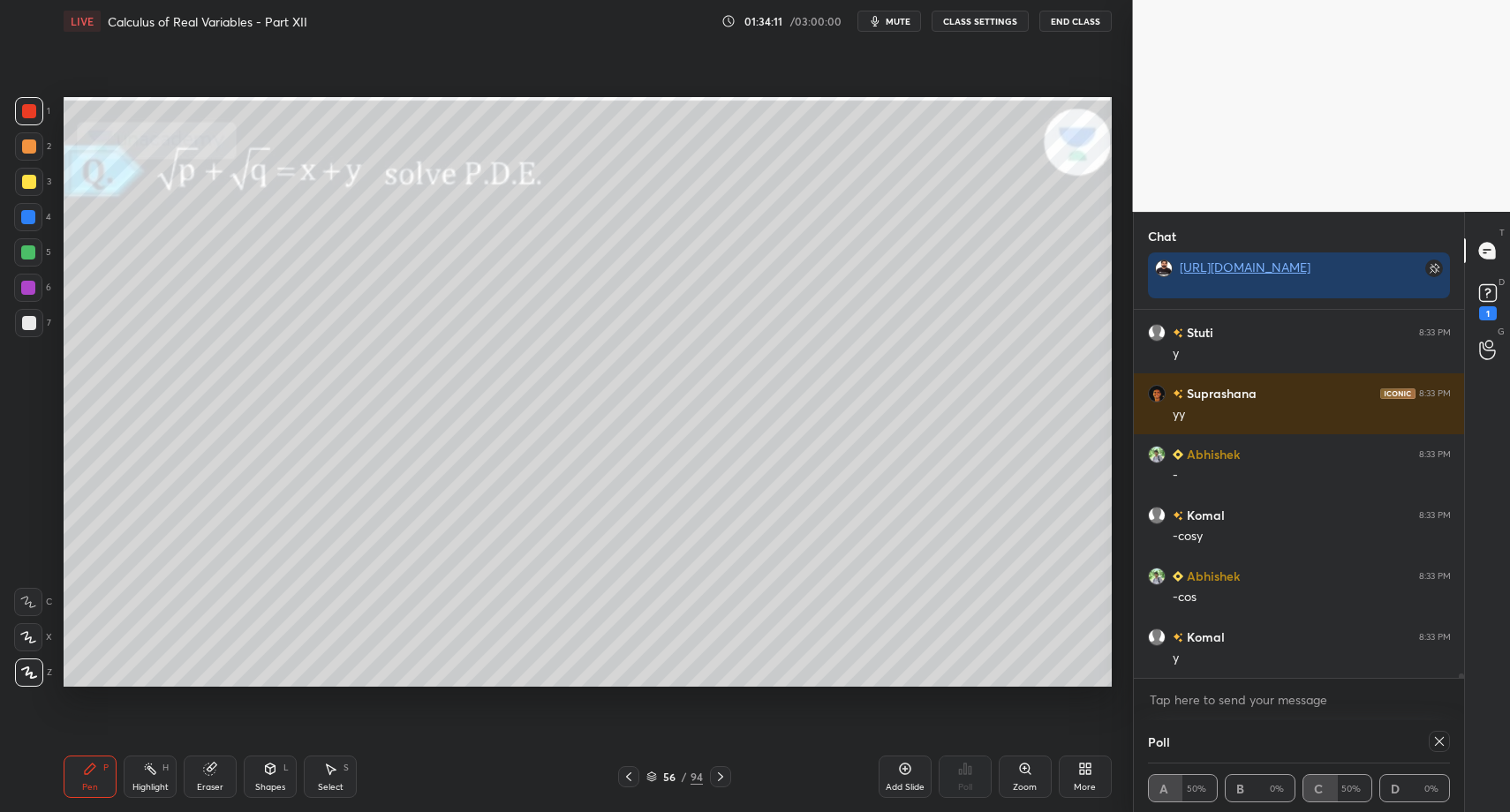 click at bounding box center (29, 323) 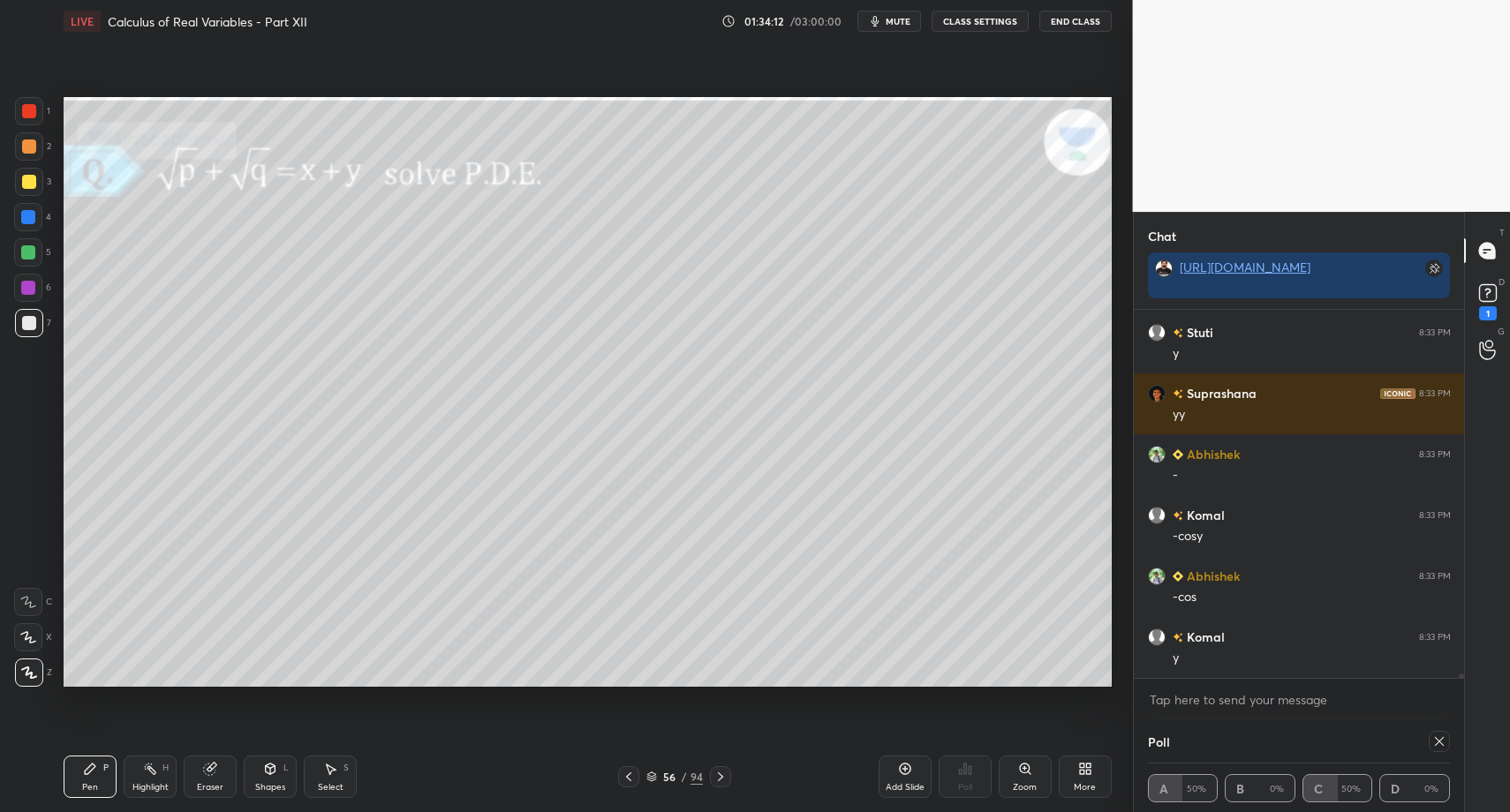 click on "Select" at bounding box center (330, 787) 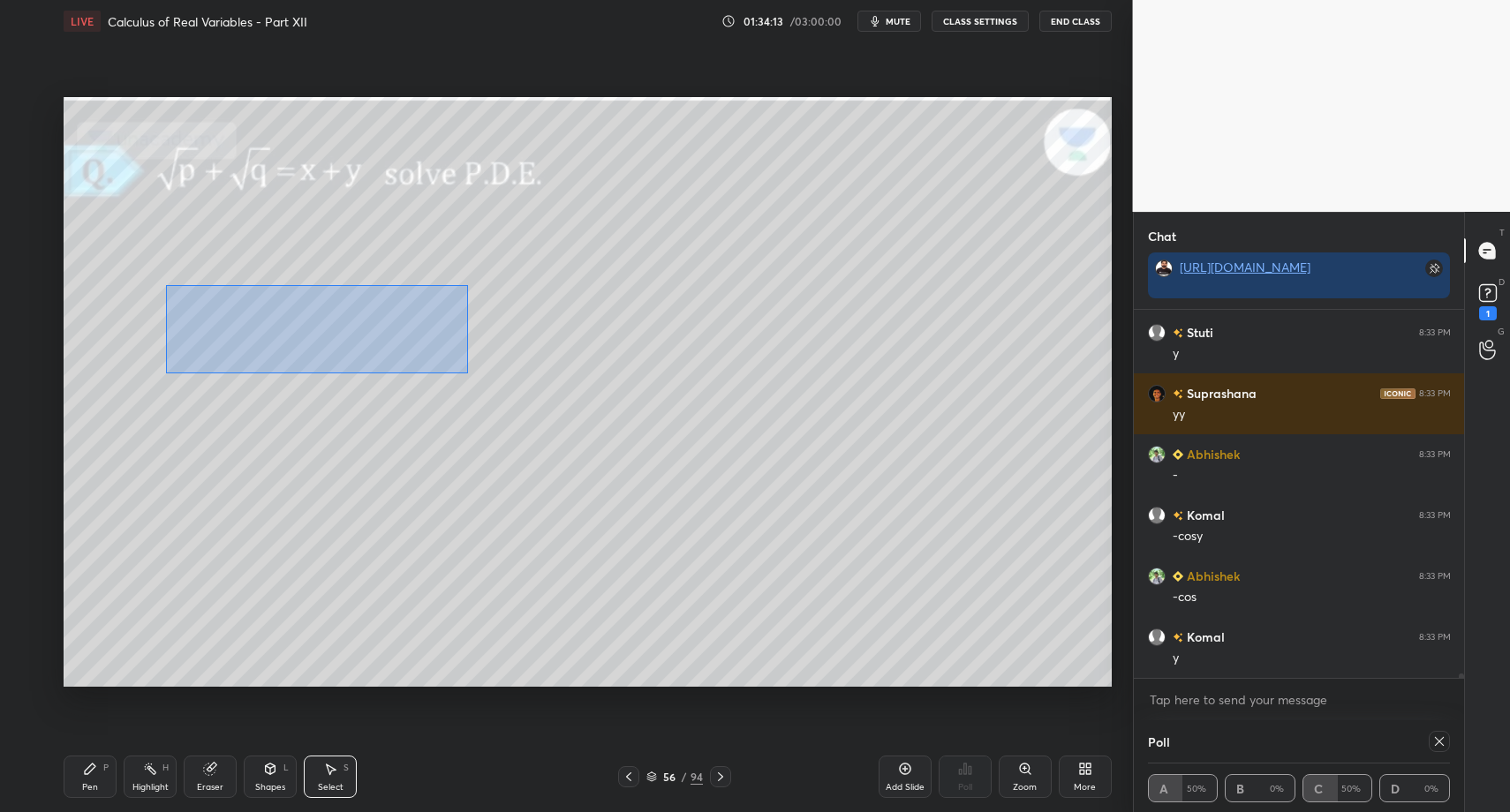 drag, startPoint x: 268, startPoint y: 347, endPoint x: 487, endPoint y: 365, distance: 219.73848 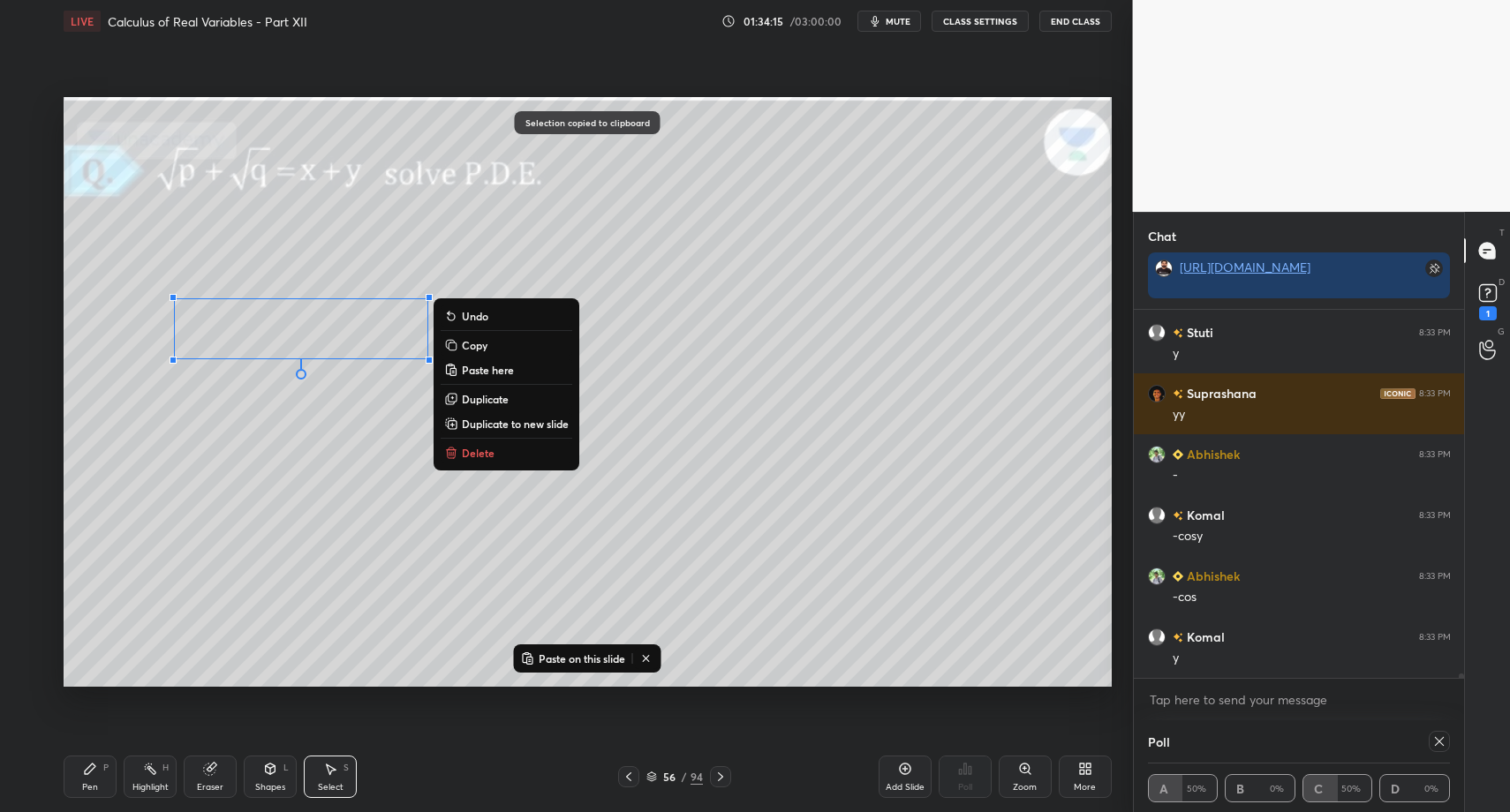 click on "Add Slide" at bounding box center (905, 777) 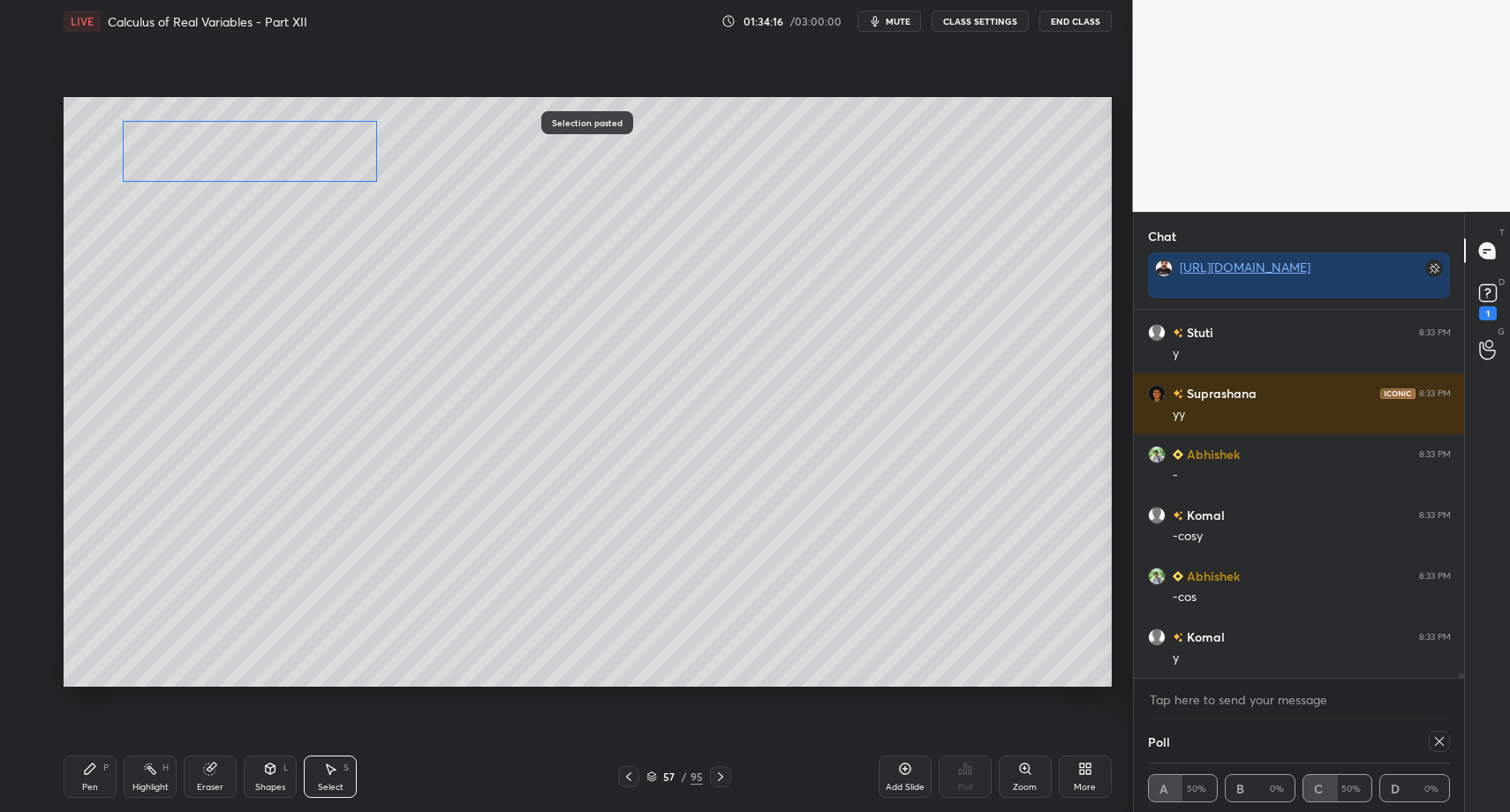 drag, startPoint x: 191, startPoint y: 220, endPoint x: 193, endPoint y: 156, distance: 64.03124 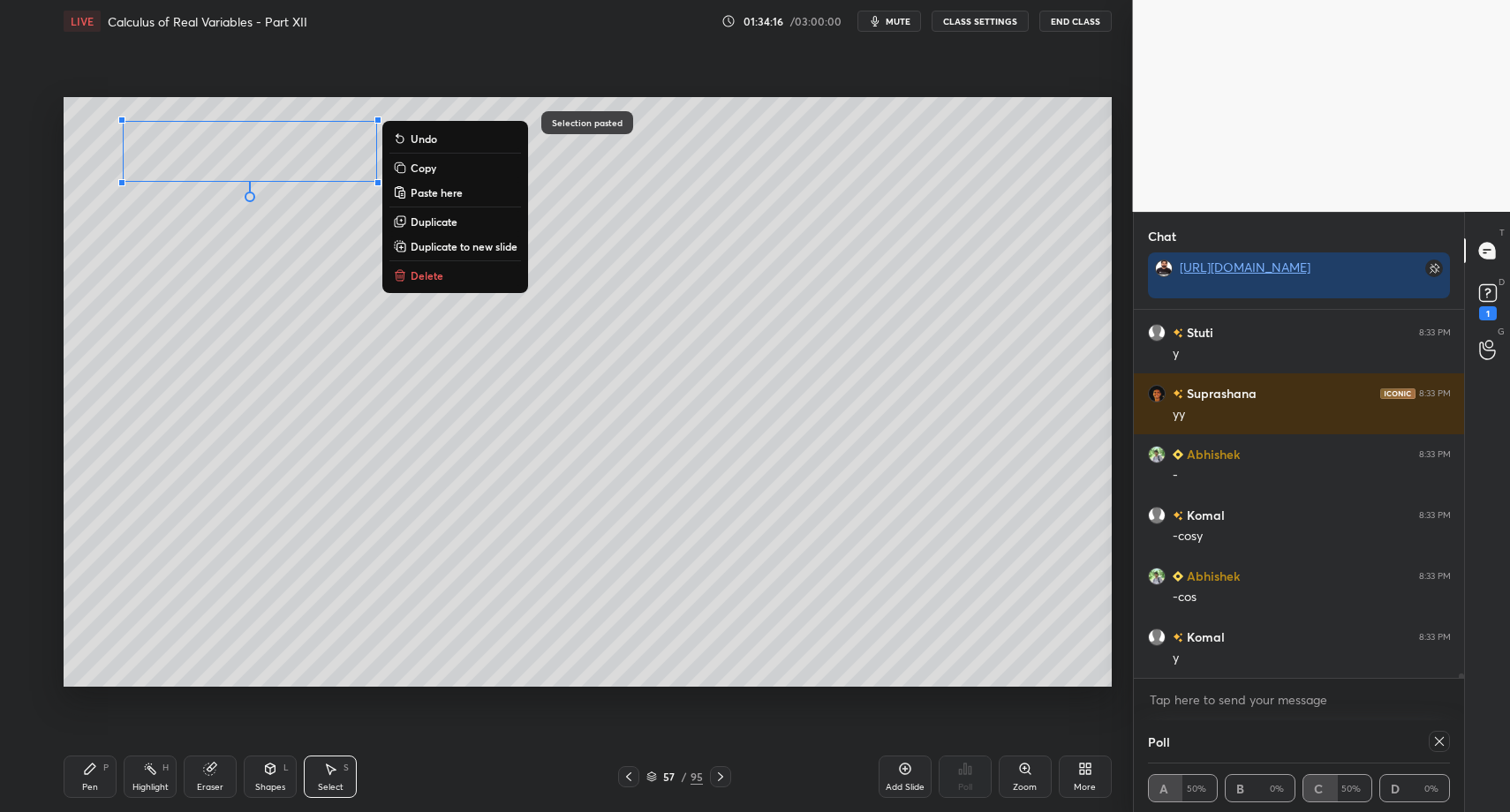 drag, startPoint x: 92, startPoint y: 776, endPoint x: 79, endPoint y: 782, distance: 14.317821 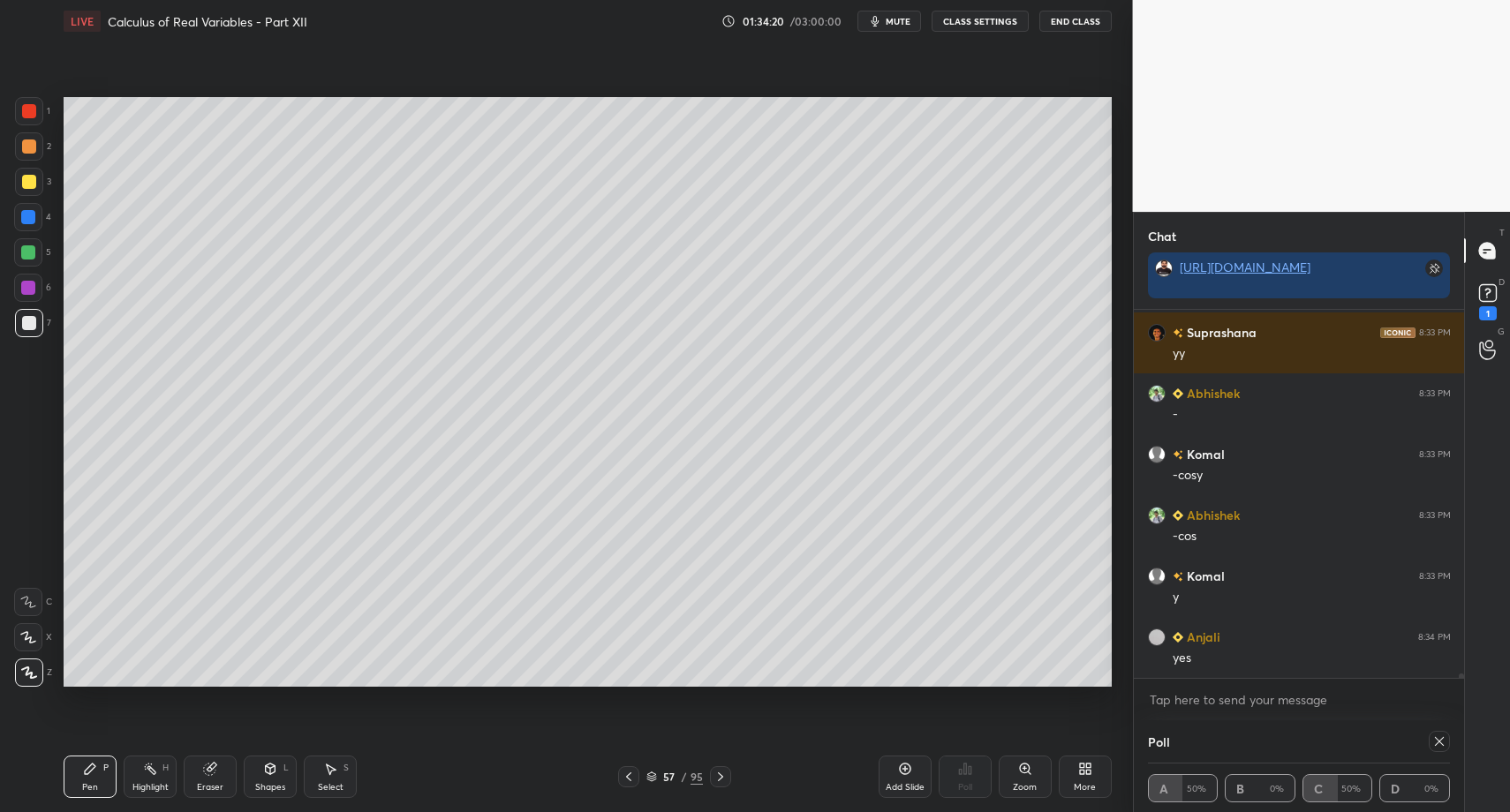scroll, scrollTop: 27628, scrollLeft: 0, axis: vertical 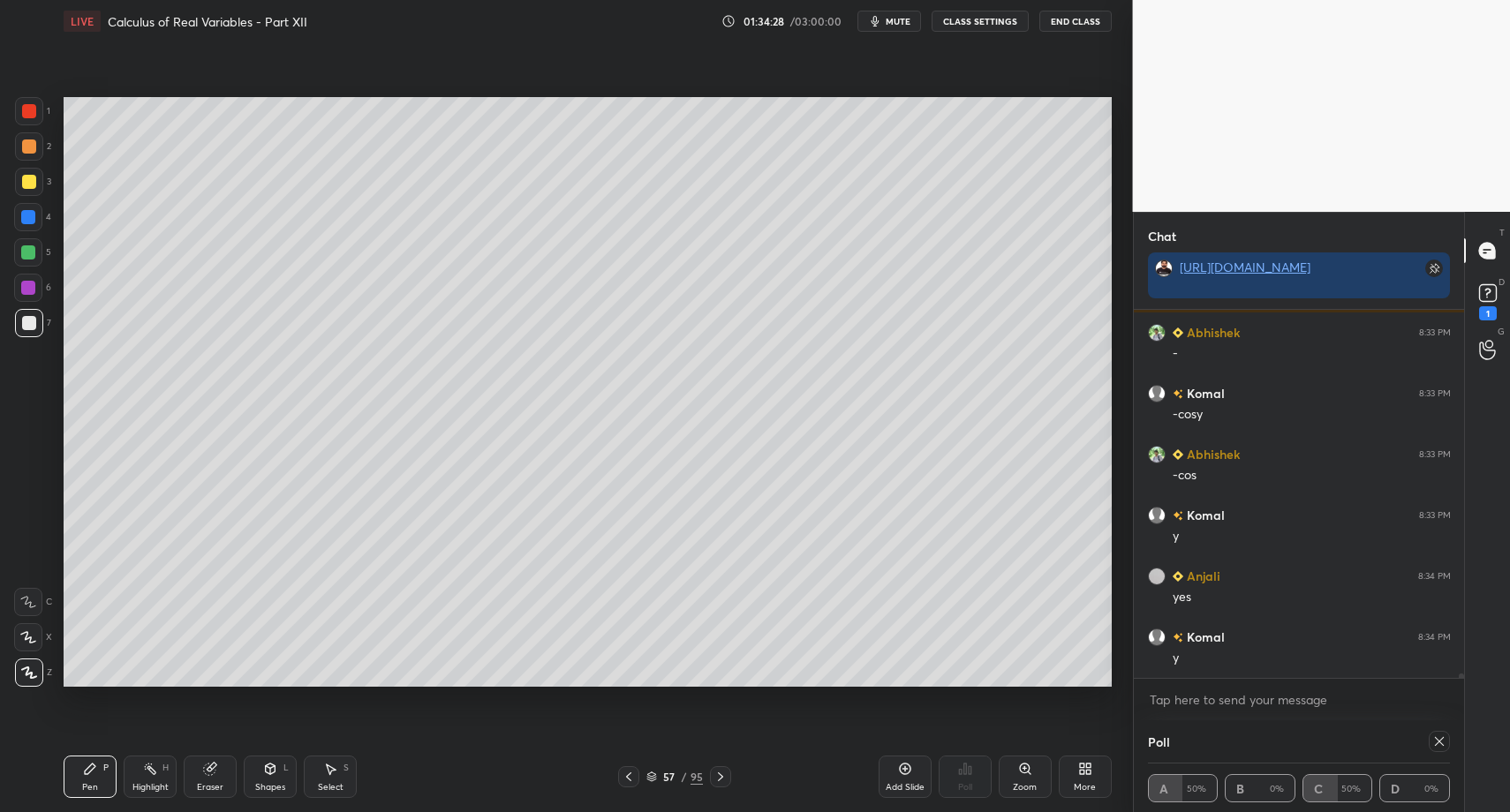 click on "Select S" at bounding box center [330, 777] 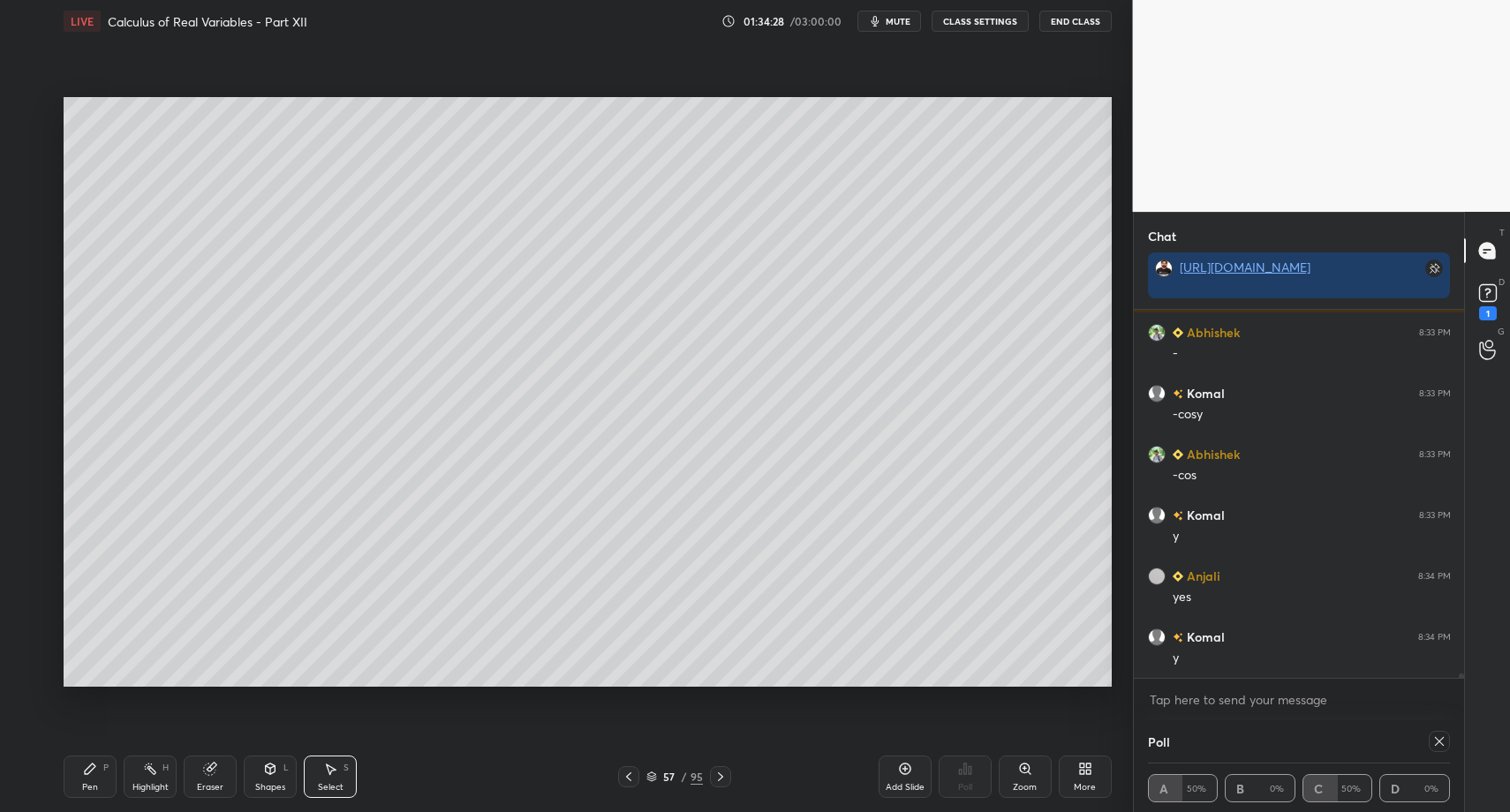 click on "Pen P Highlight H Eraser Shapes L Select S 57 / 95 Add Slide Poll Zoom More" at bounding box center (587, 777) 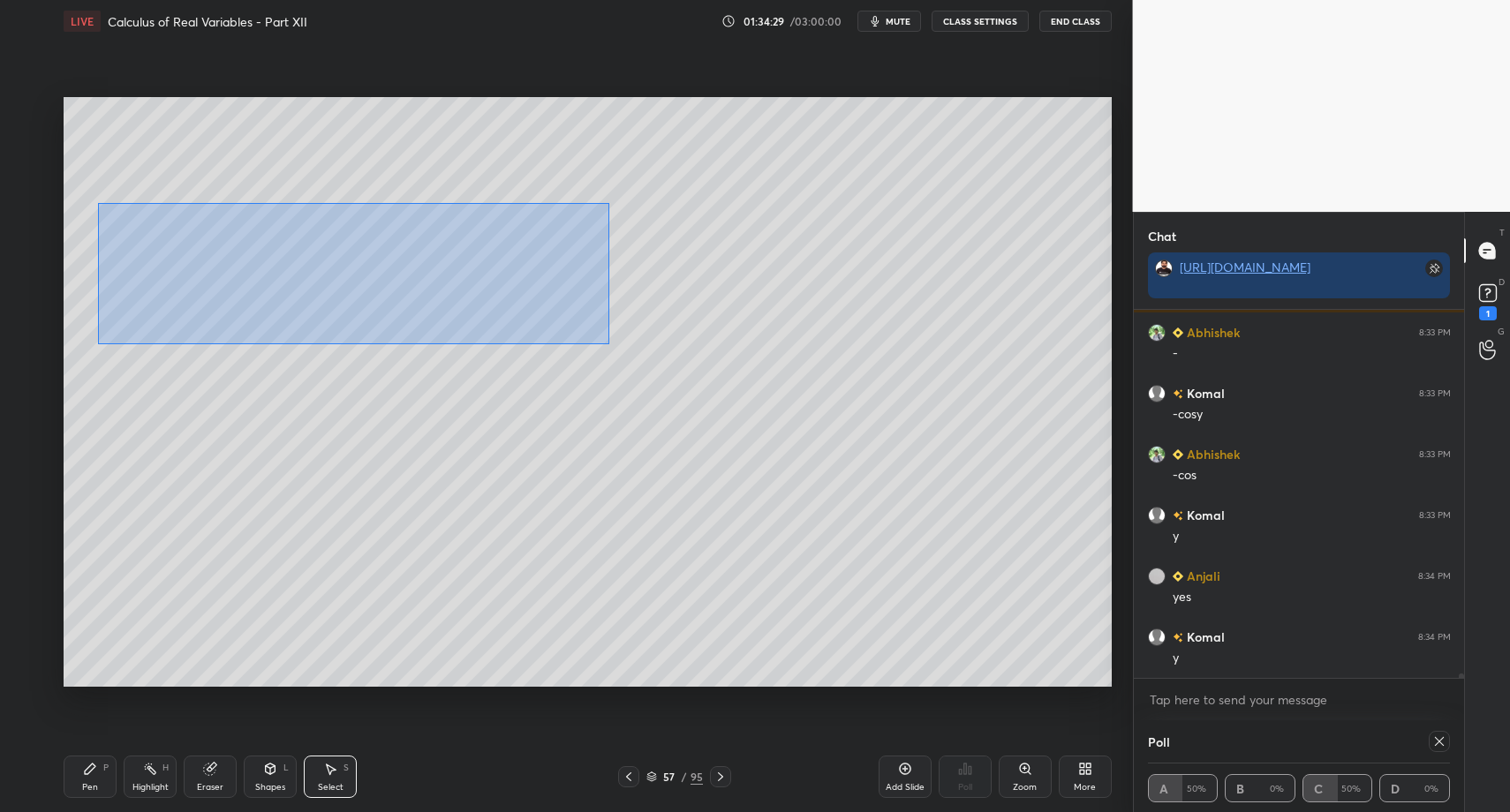 drag, startPoint x: 99, startPoint y: 203, endPoint x: 663, endPoint y: 343, distance: 581.1162 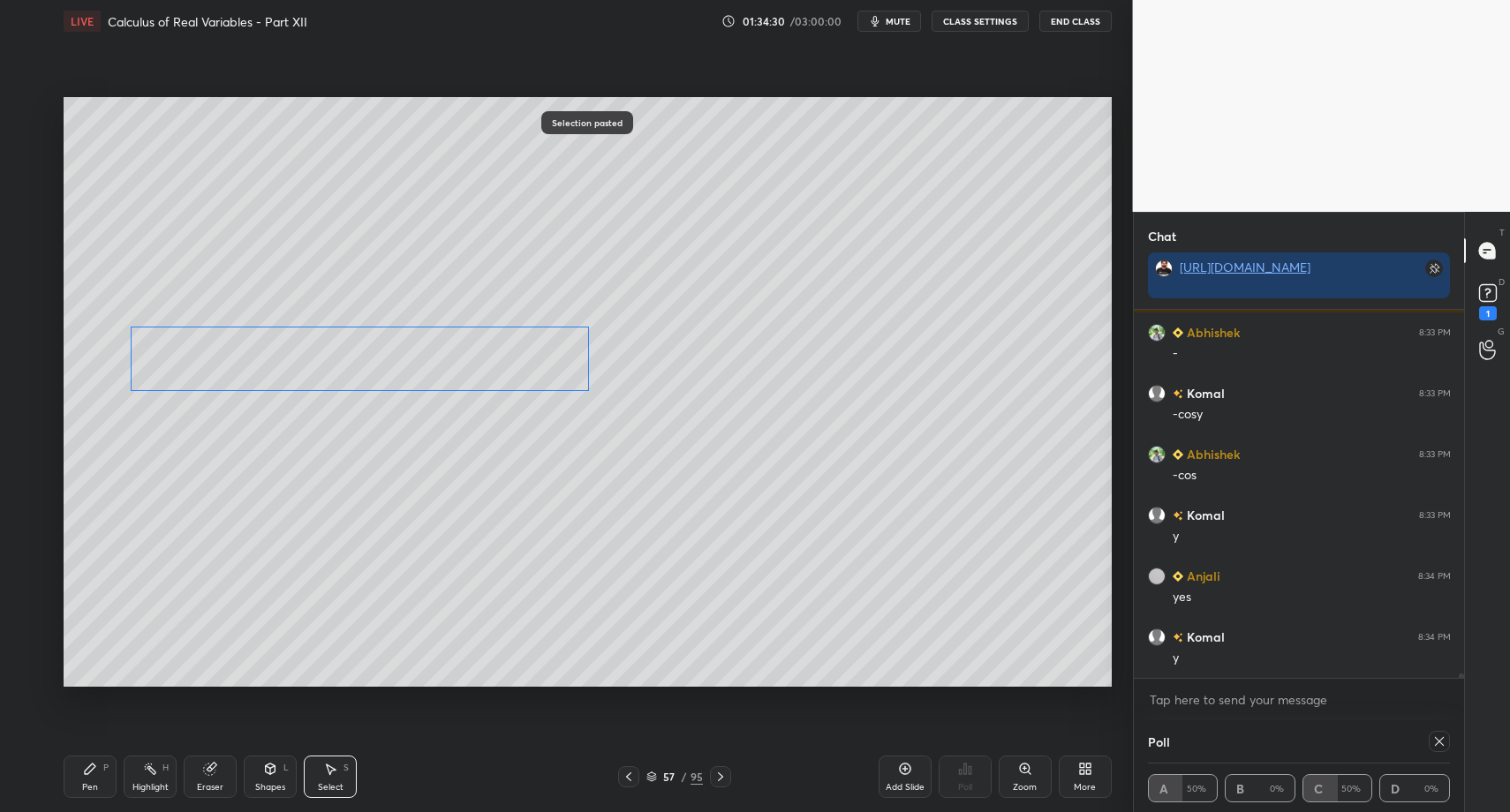 drag, startPoint x: 268, startPoint y: 289, endPoint x: 253, endPoint y: 372, distance: 84.344532 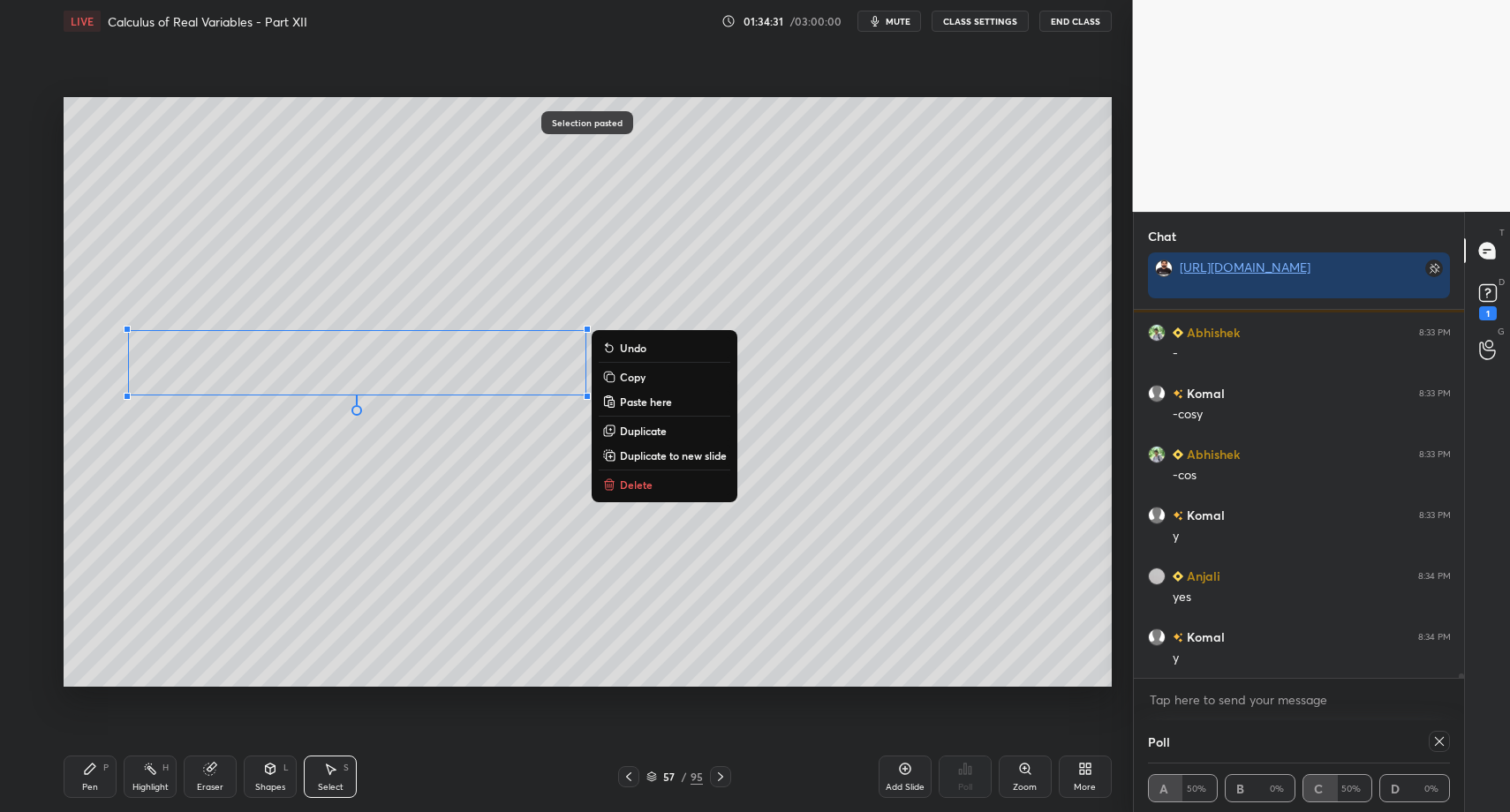 click on "Pen P" at bounding box center [90, 777] 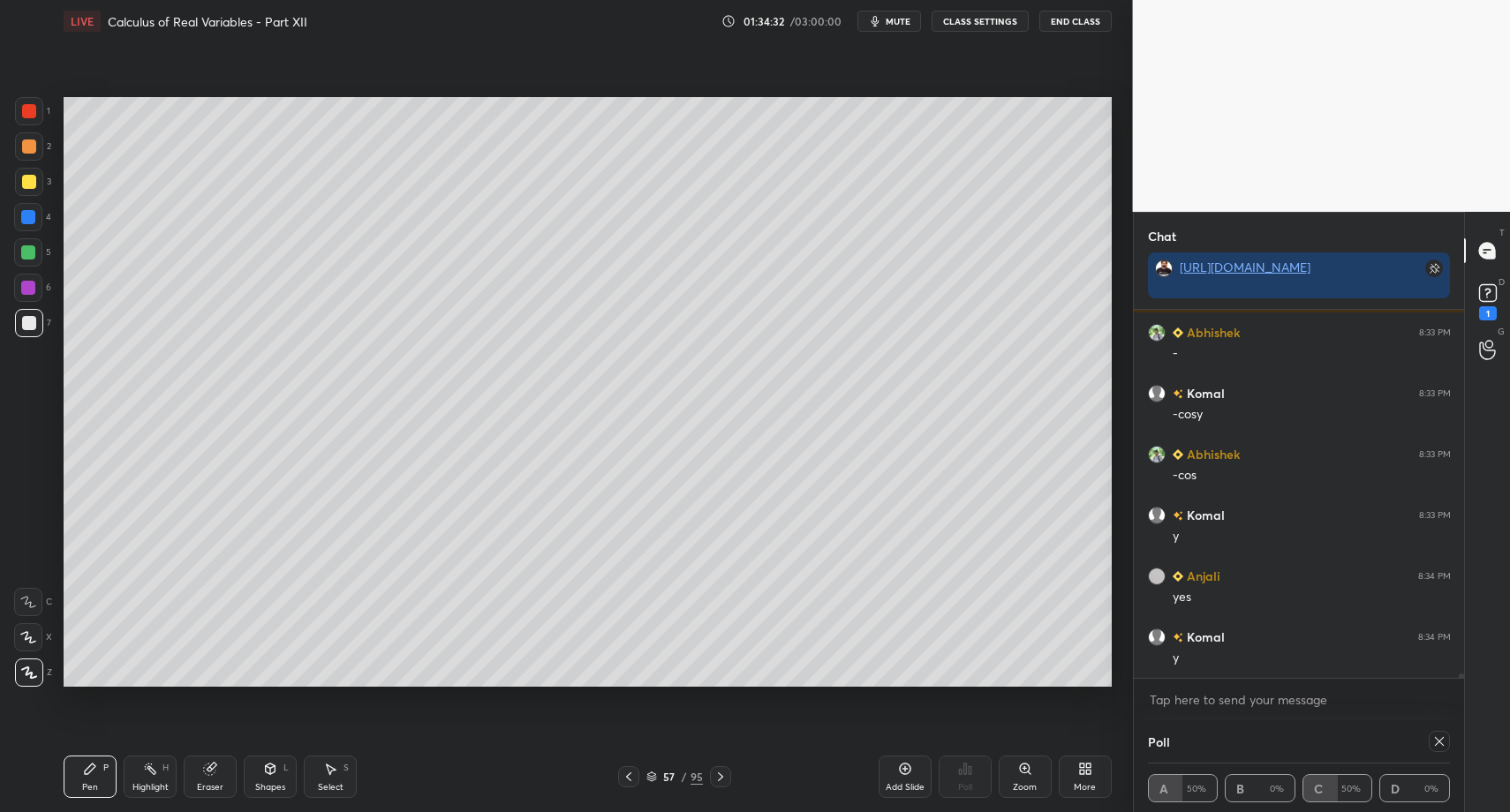 scroll, scrollTop: 27689, scrollLeft: 0, axis: vertical 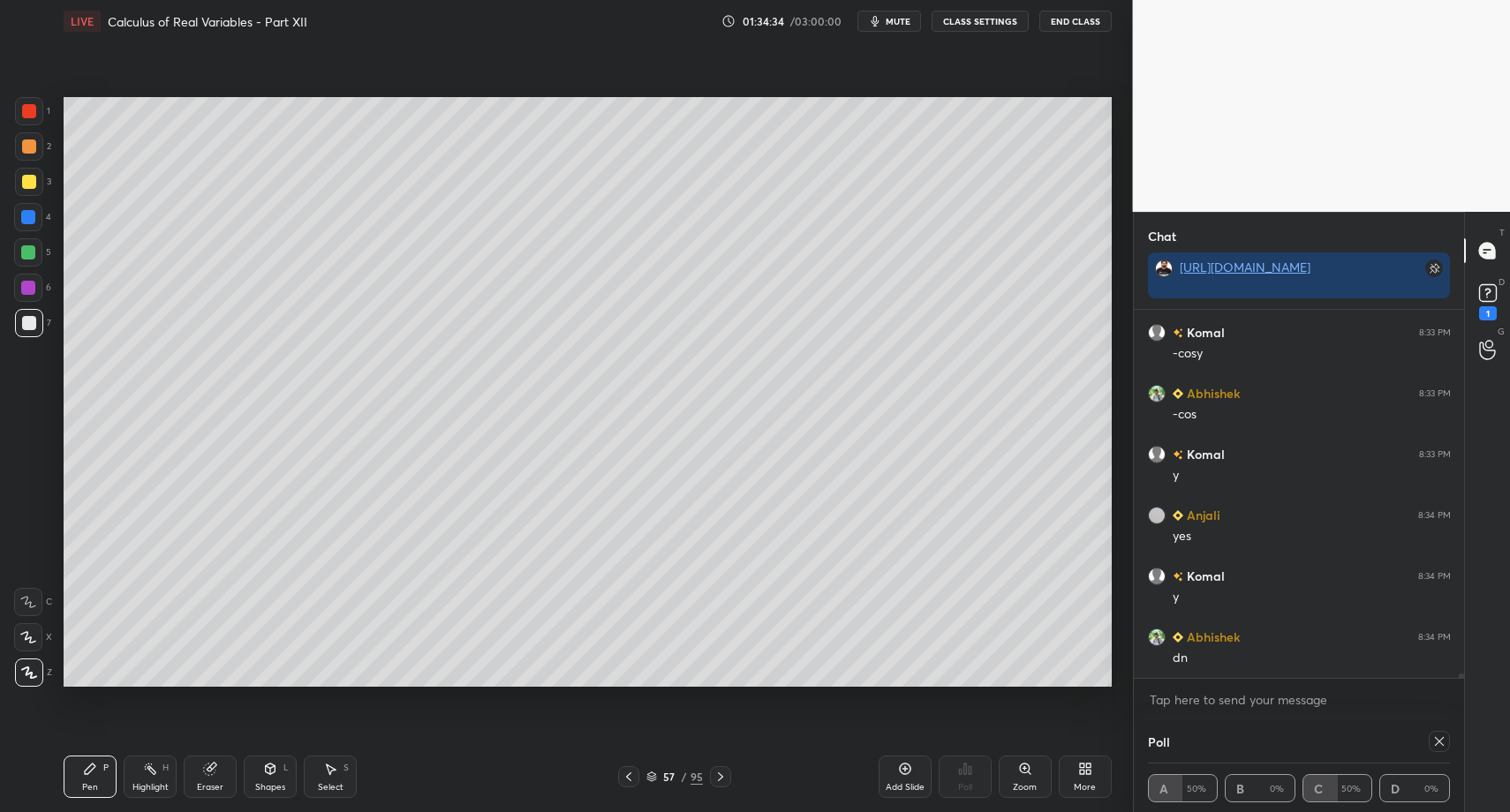 click on "Pen" at bounding box center (90, 787) 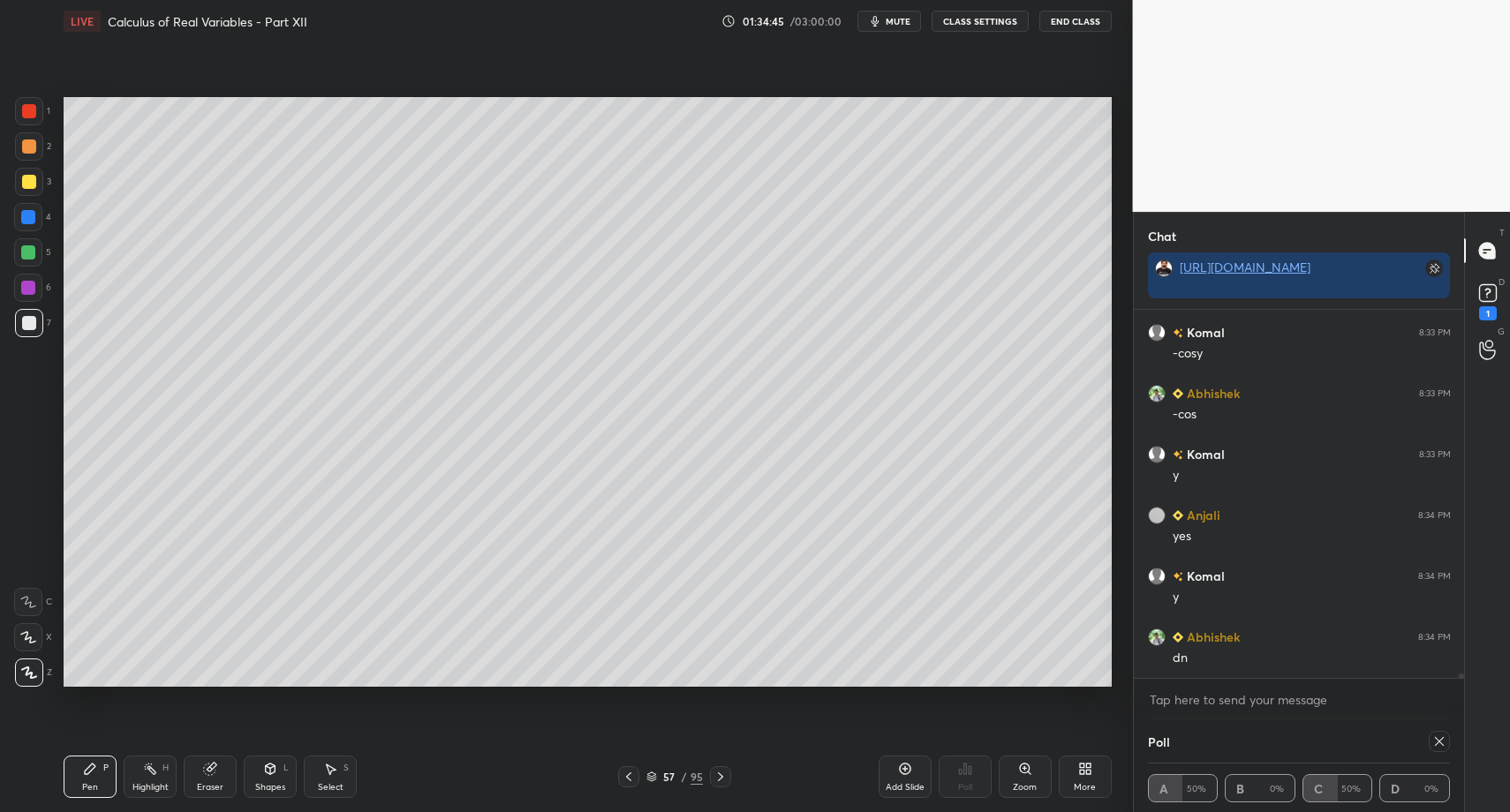 drag, startPoint x: 36, startPoint y: 106, endPoint x: 57, endPoint y: 184, distance: 80.77747 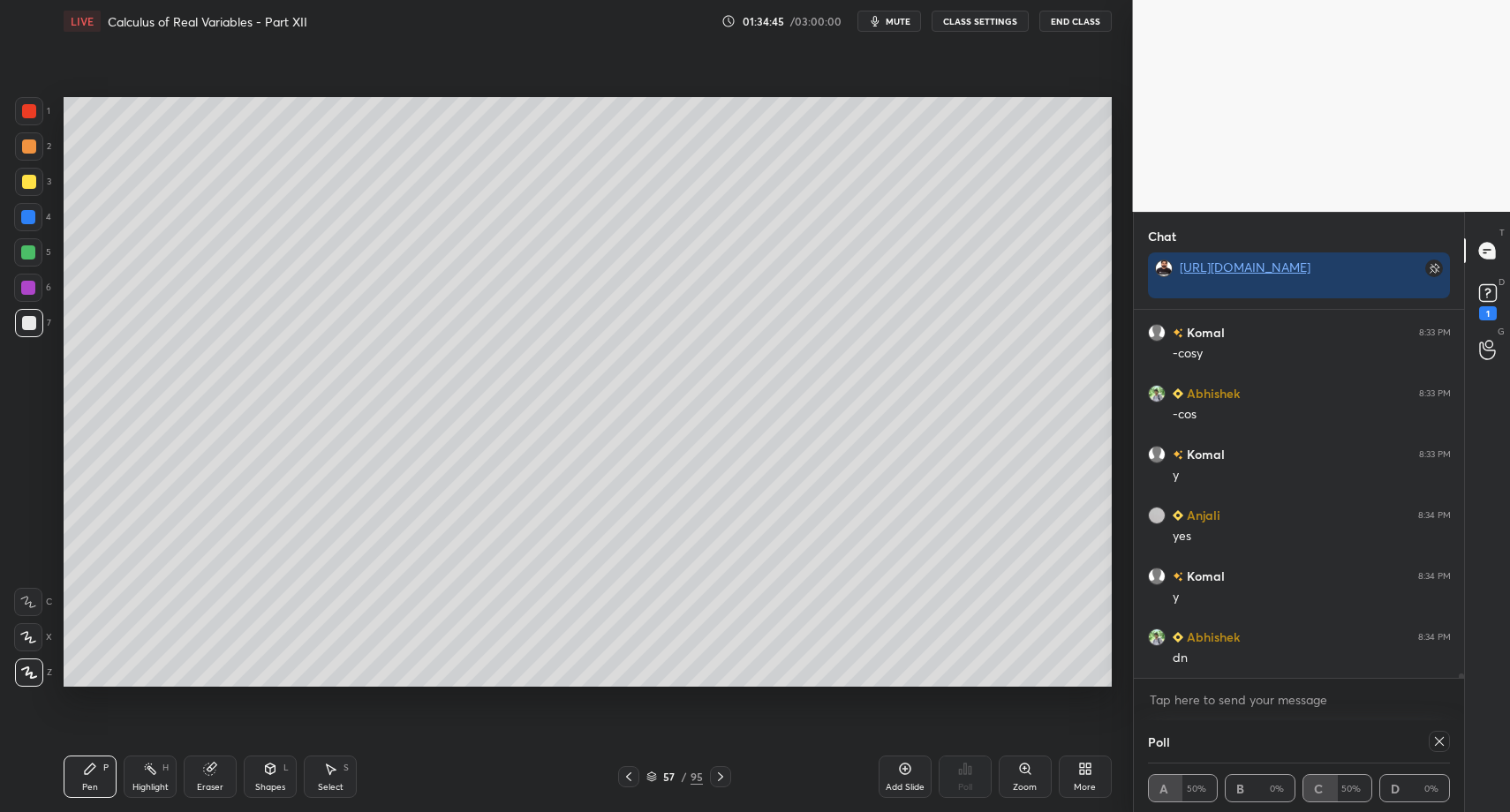 click at bounding box center [29, 111] 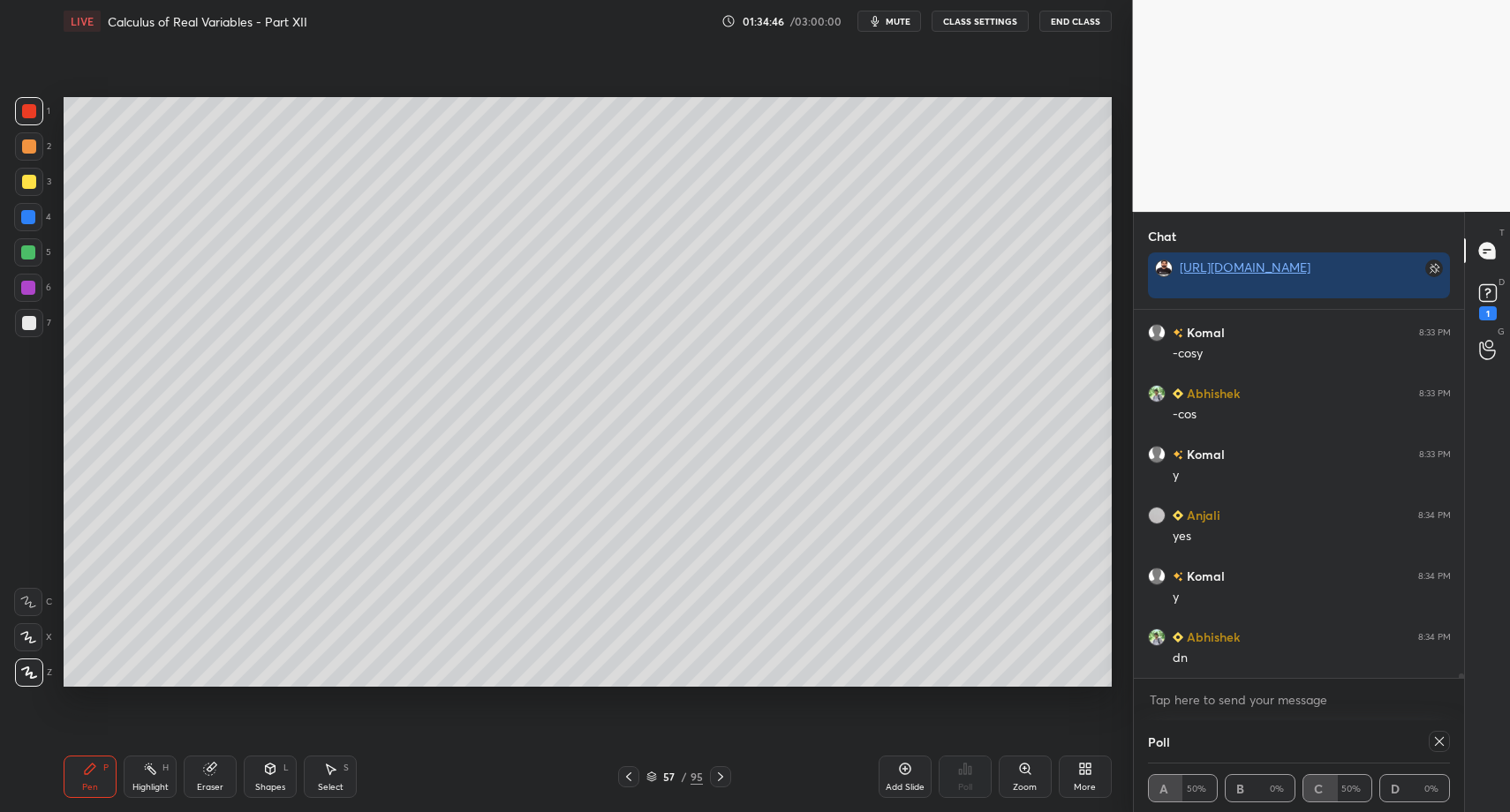 drag, startPoint x: 265, startPoint y: 793, endPoint x: 271, endPoint y: 752, distance: 41.436699 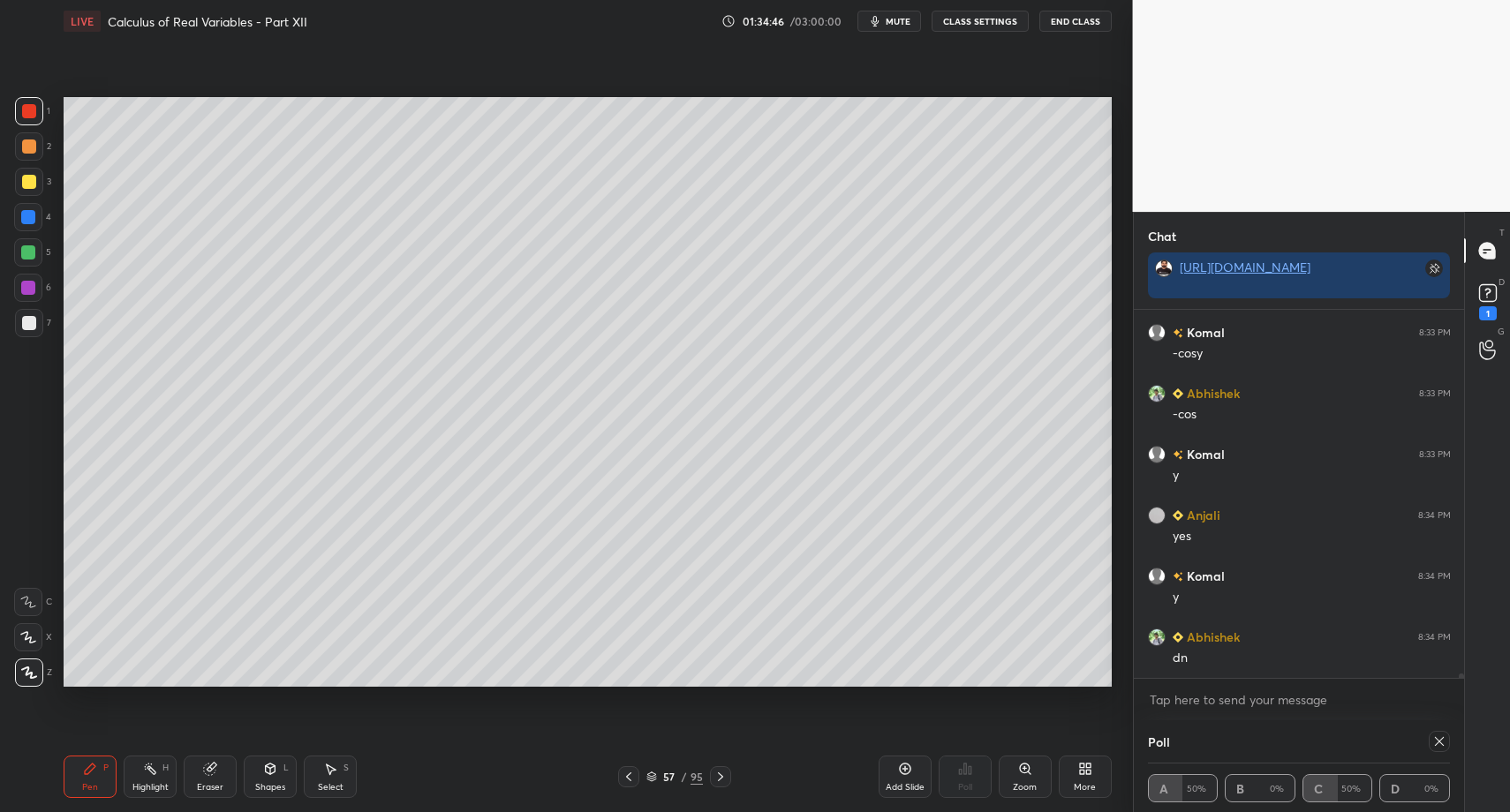click on "Shapes L" at bounding box center [270, 777] 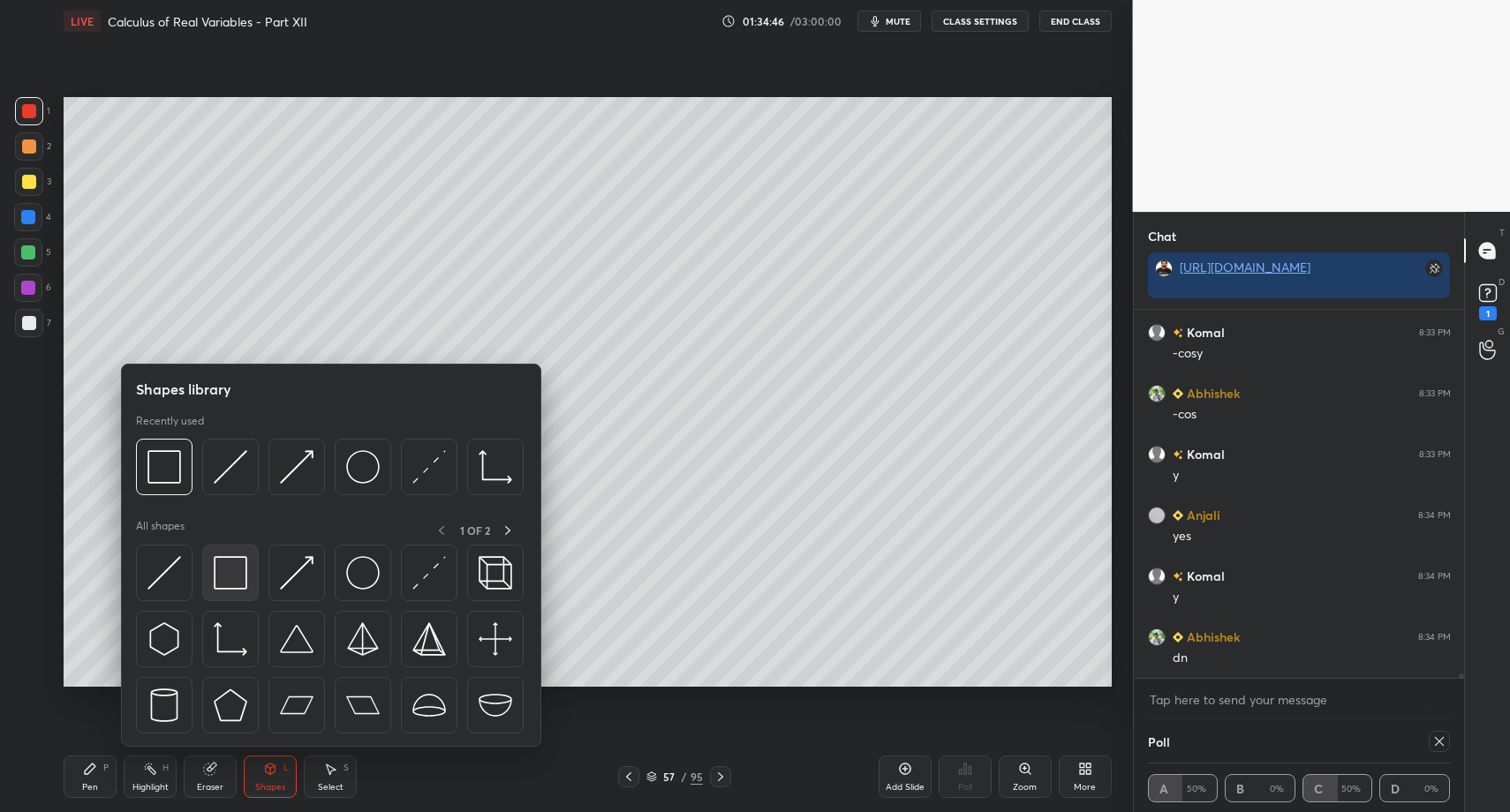 click at bounding box center (230, 573) 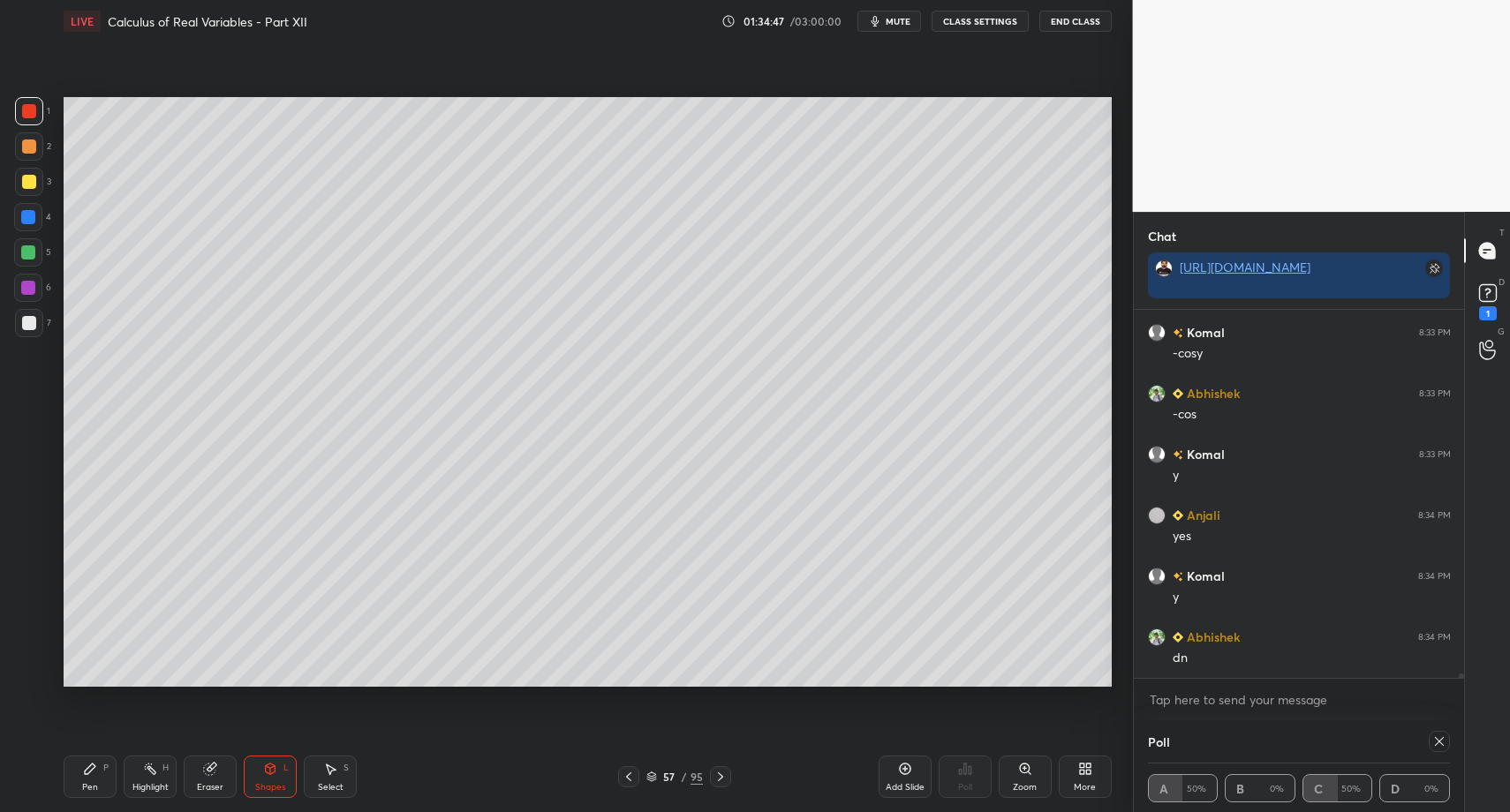 drag, startPoint x: 89, startPoint y: 771, endPoint x: 85, endPoint y: 726, distance: 45.17743 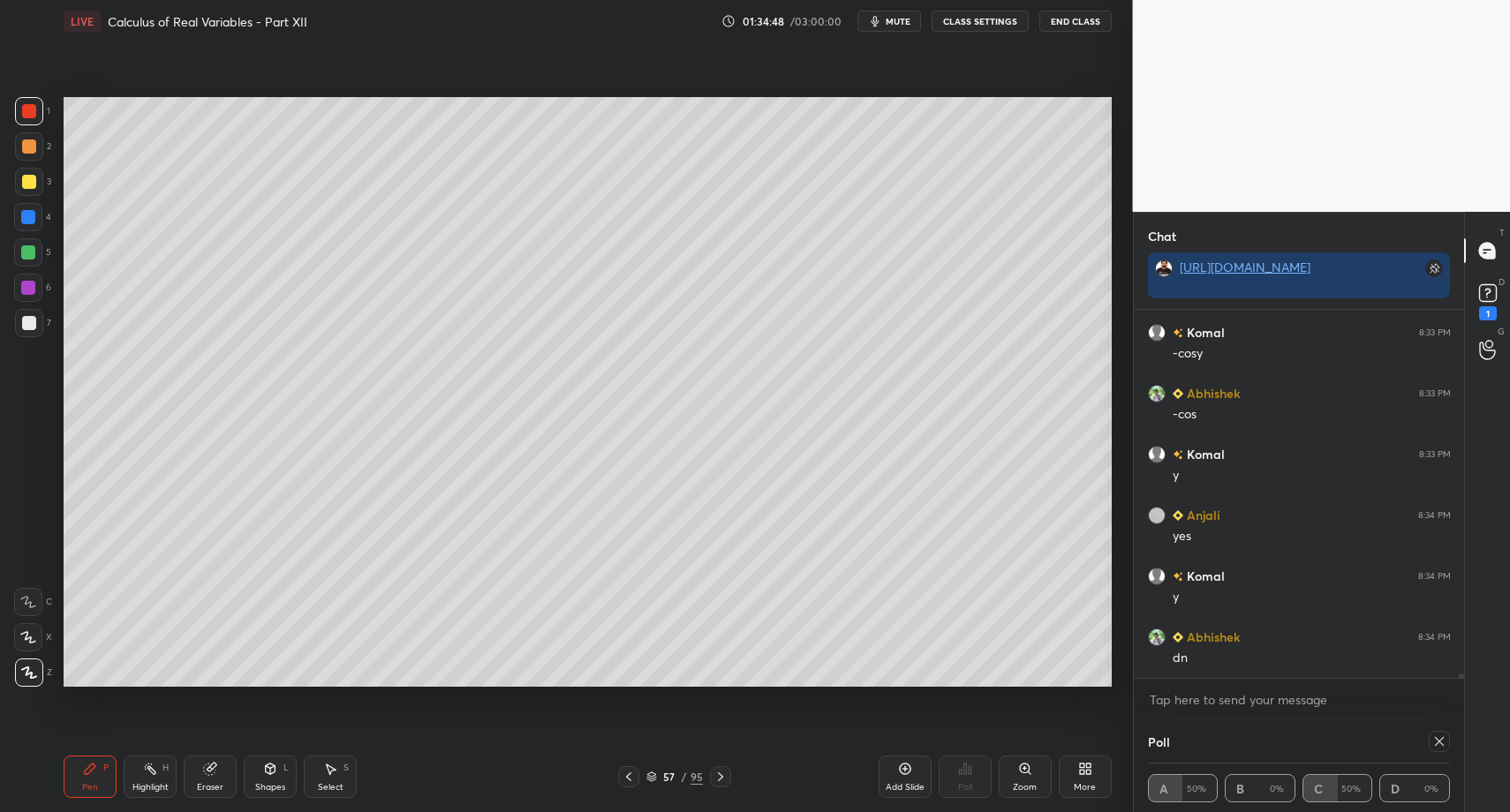 drag, startPoint x: 31, startPoint y: 339, endPoint x: 19, endPoint y: 327, distance: 16.970563 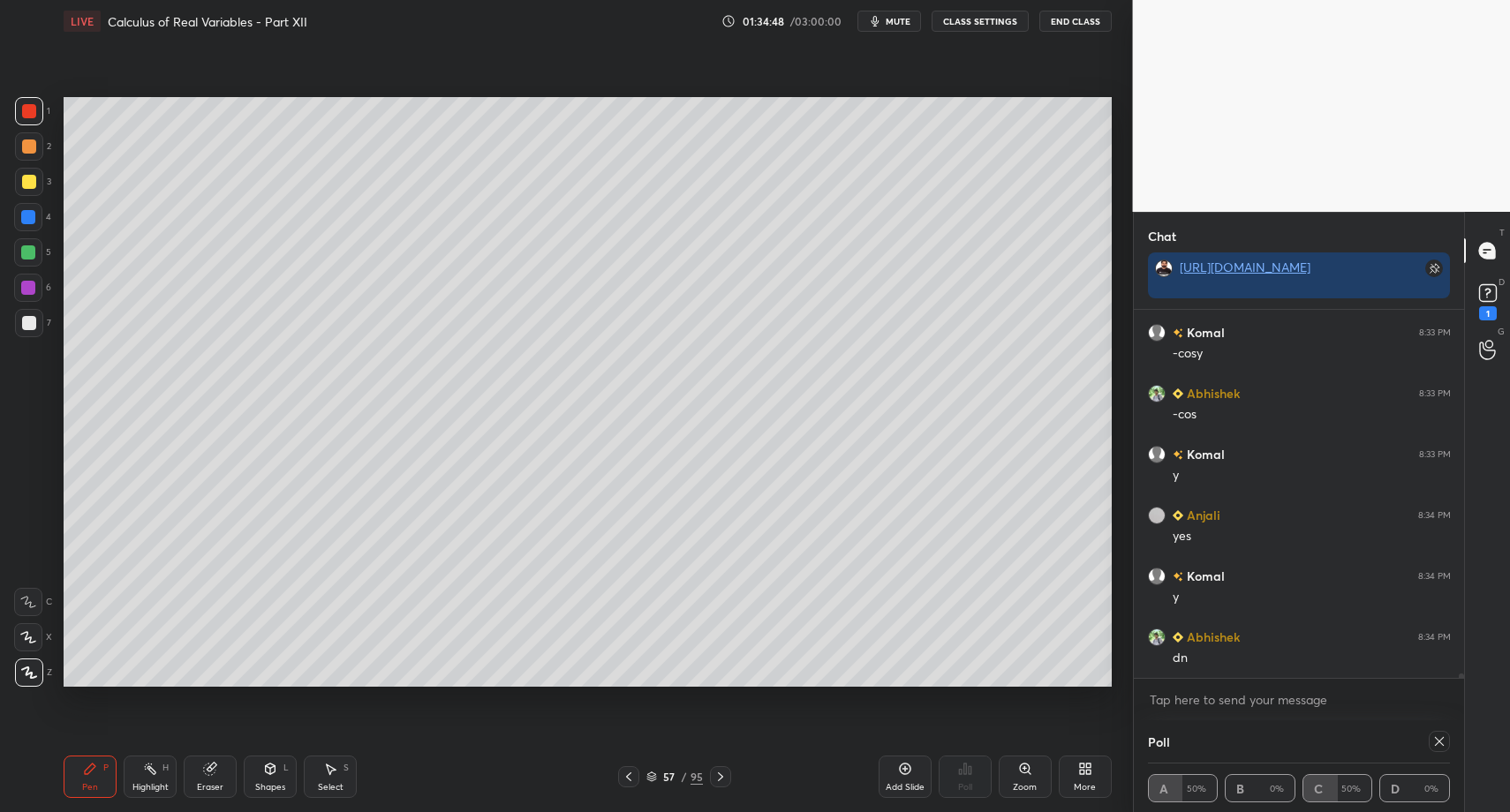 click on "7" at bounding box center (33, 327) 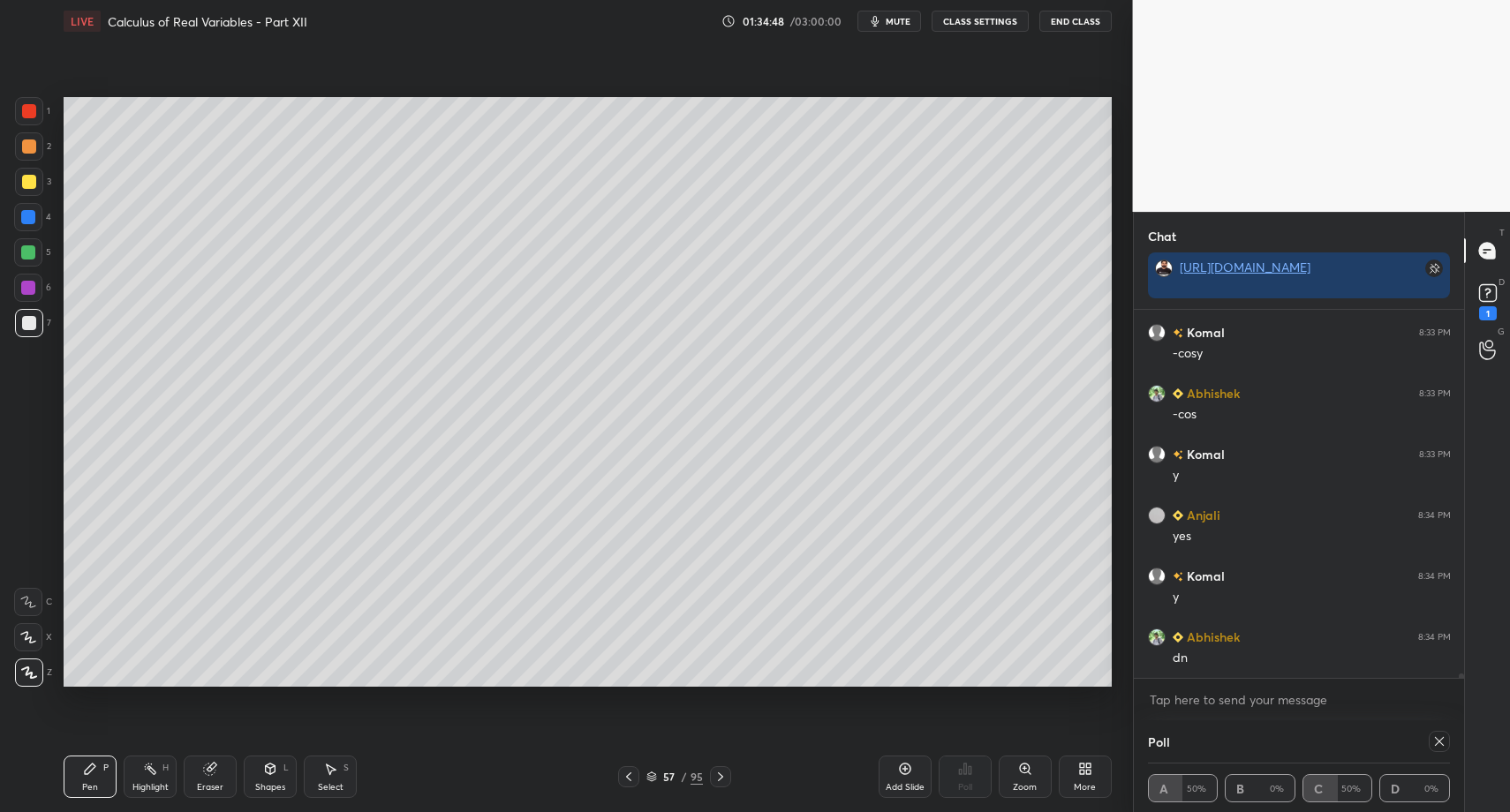 drag, startPoint x: 19, startPoint y: 327, endPoint x: 41, endPoint y: 327, distance: 22 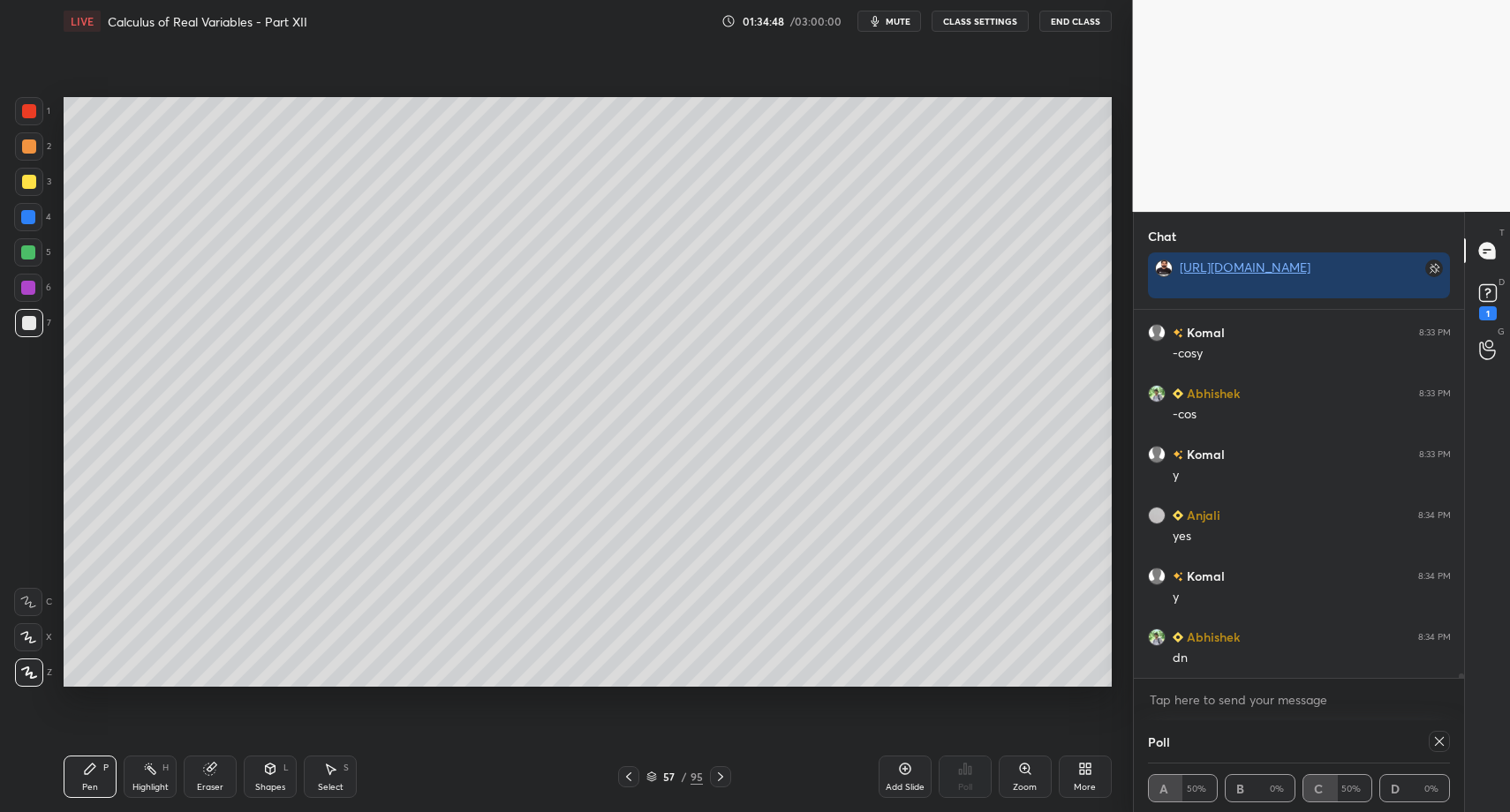 click at bounding box center [29, 323] 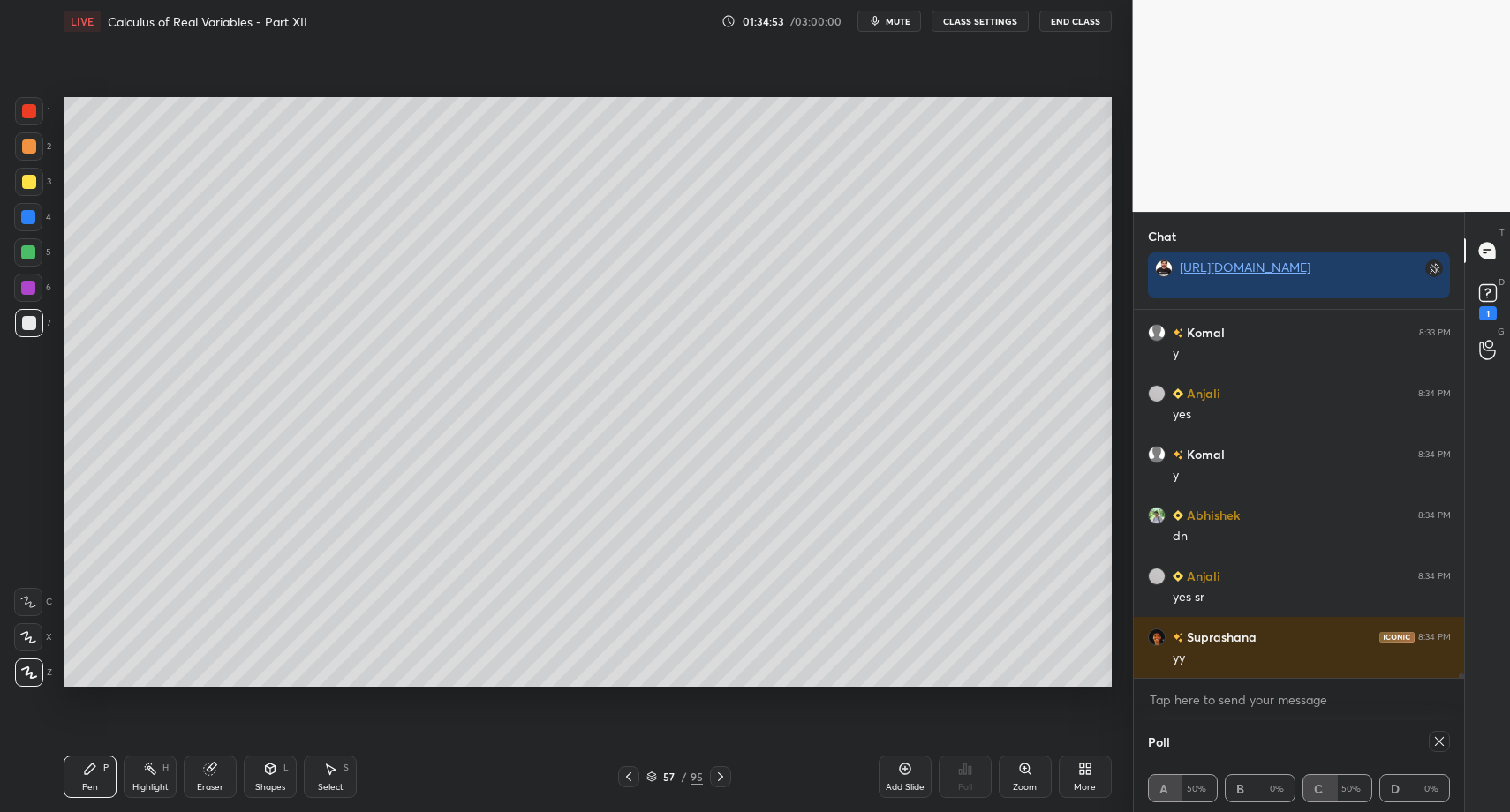 scroll, scrollTop: 27933, scrollLeft: 0, axis: vertical 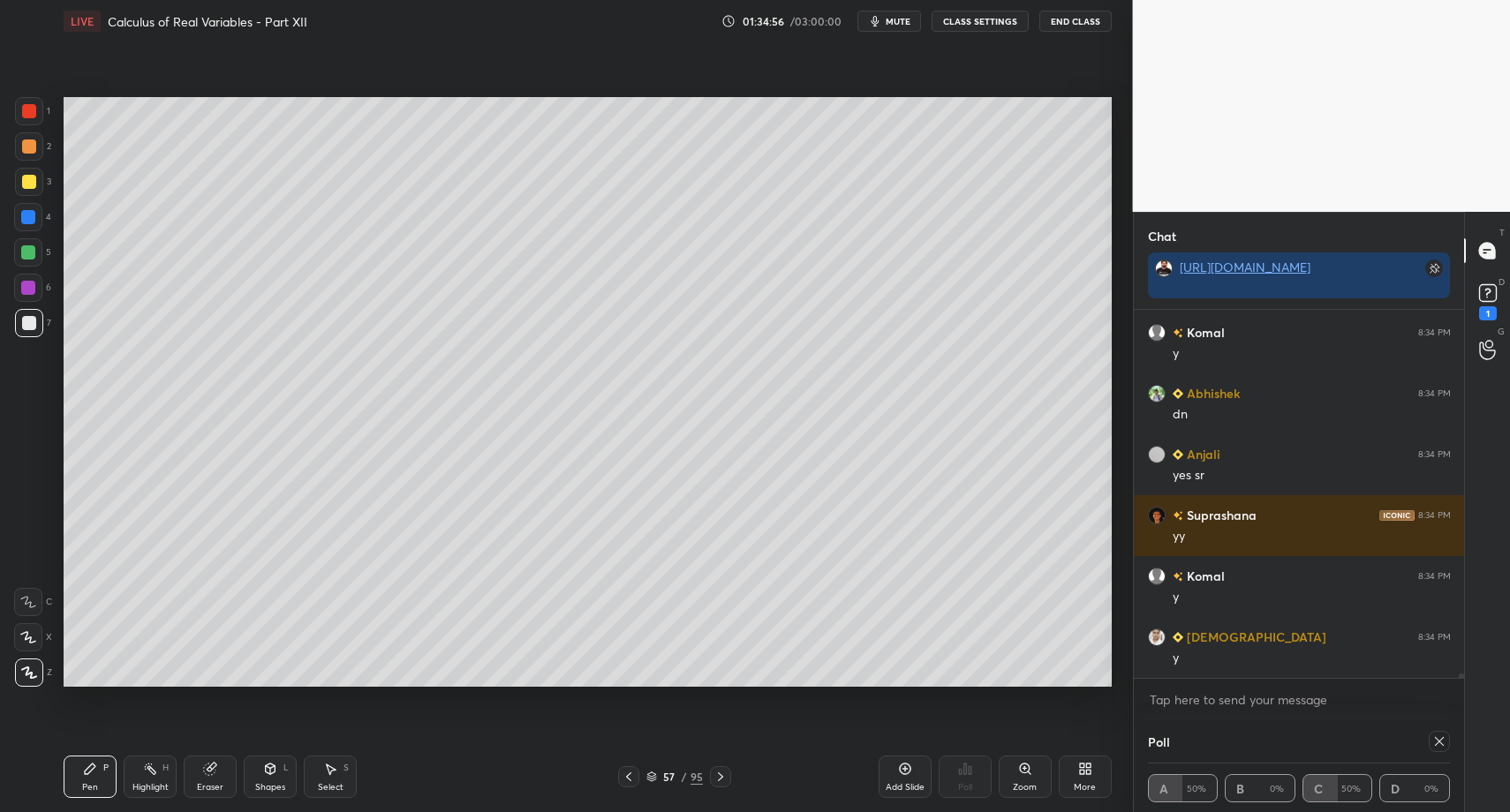 click 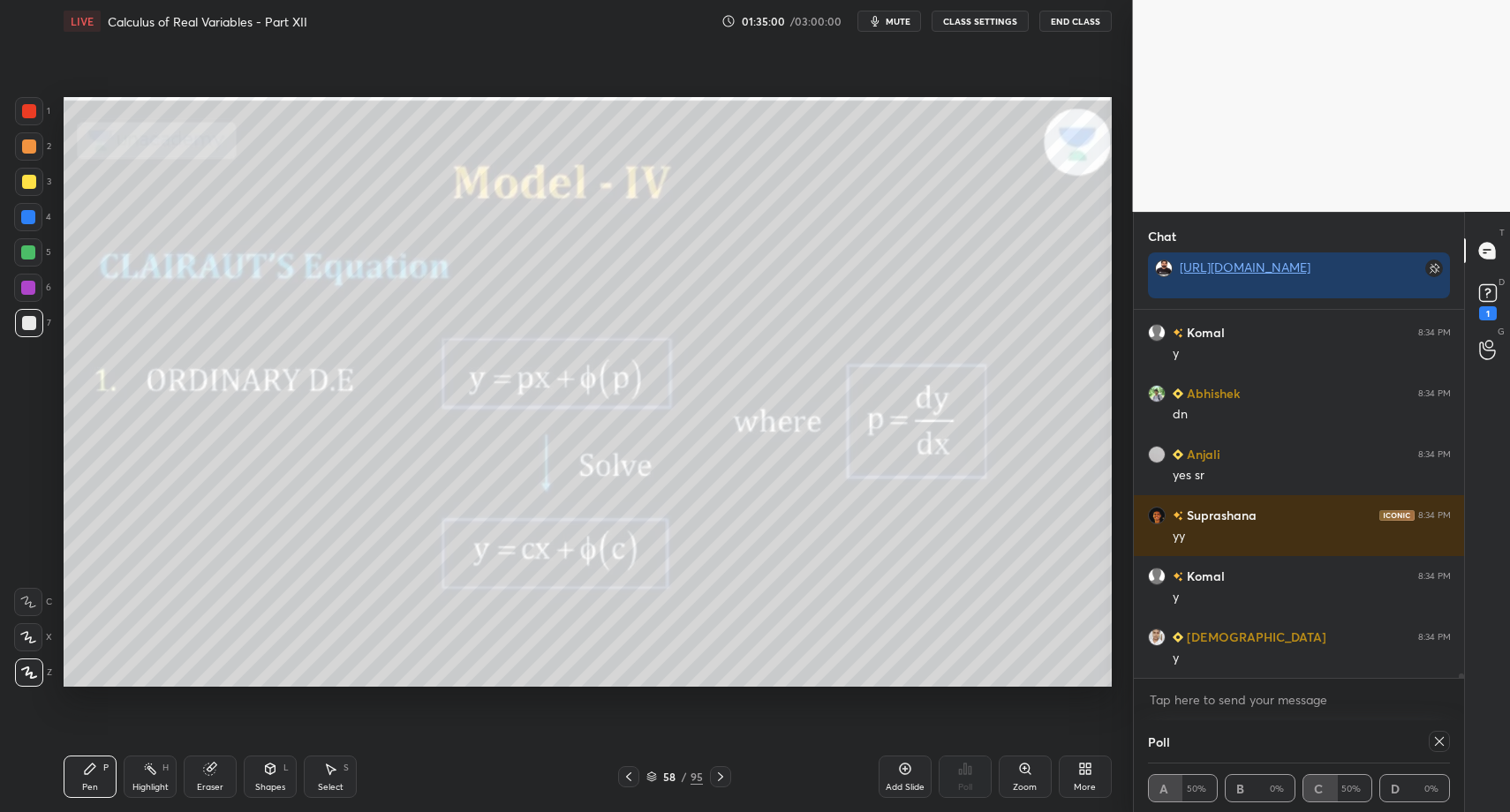 click at bounding box center (29, 111) 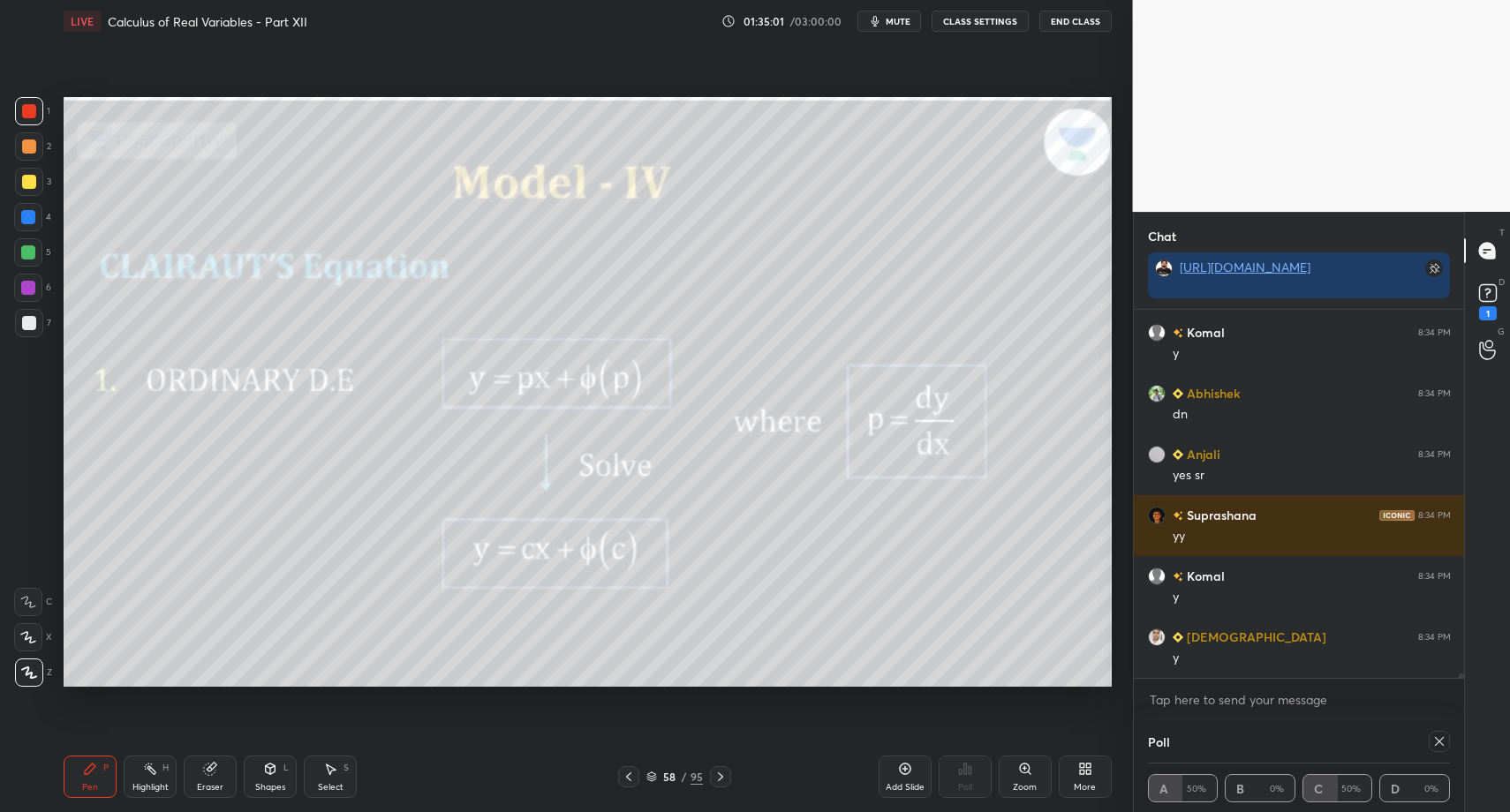 scroll, scrollTop: 27994, scrollLeft: 0, axis: vertical 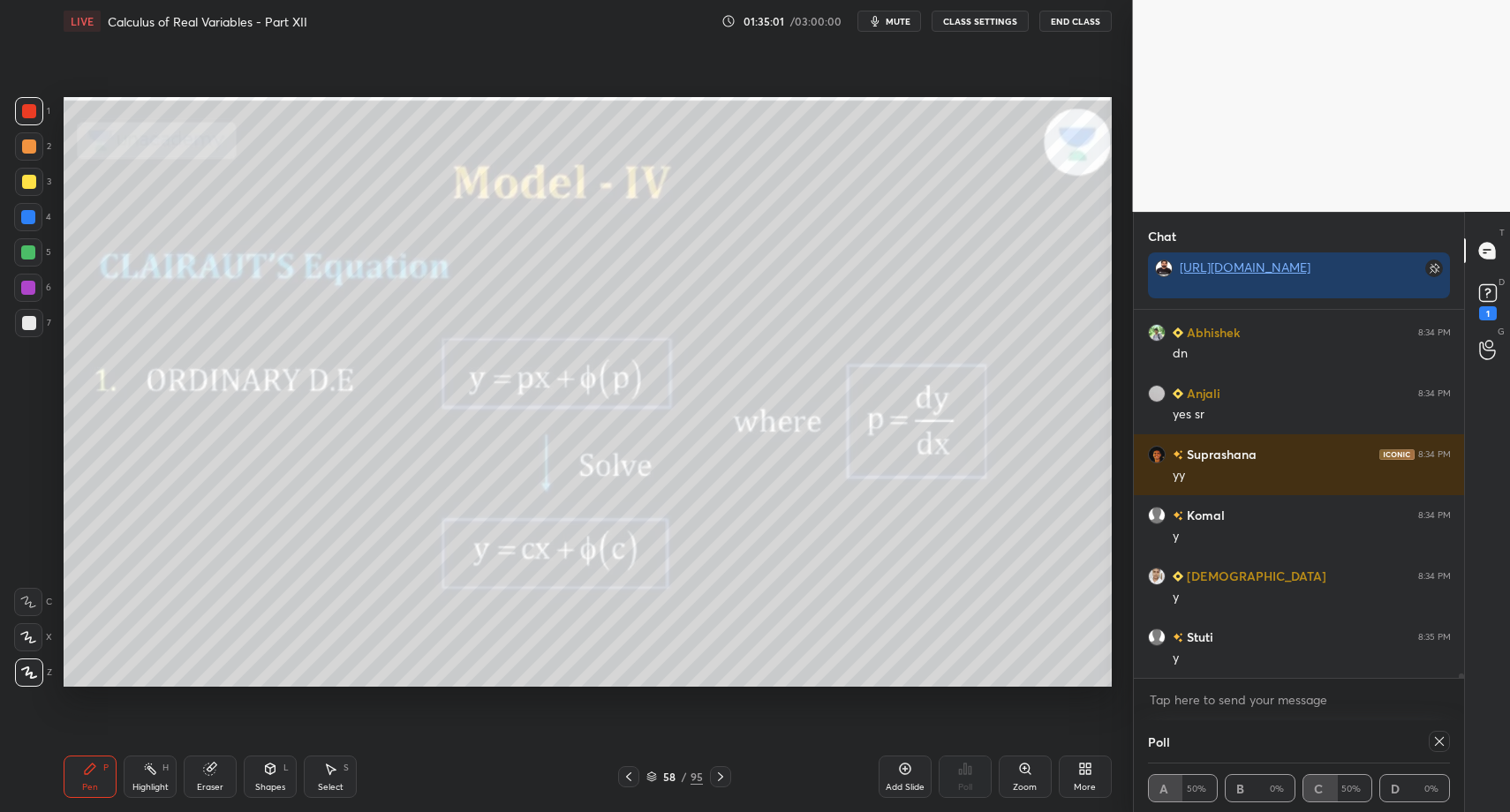click on "Shapes L" at bounding box center (270, 777) 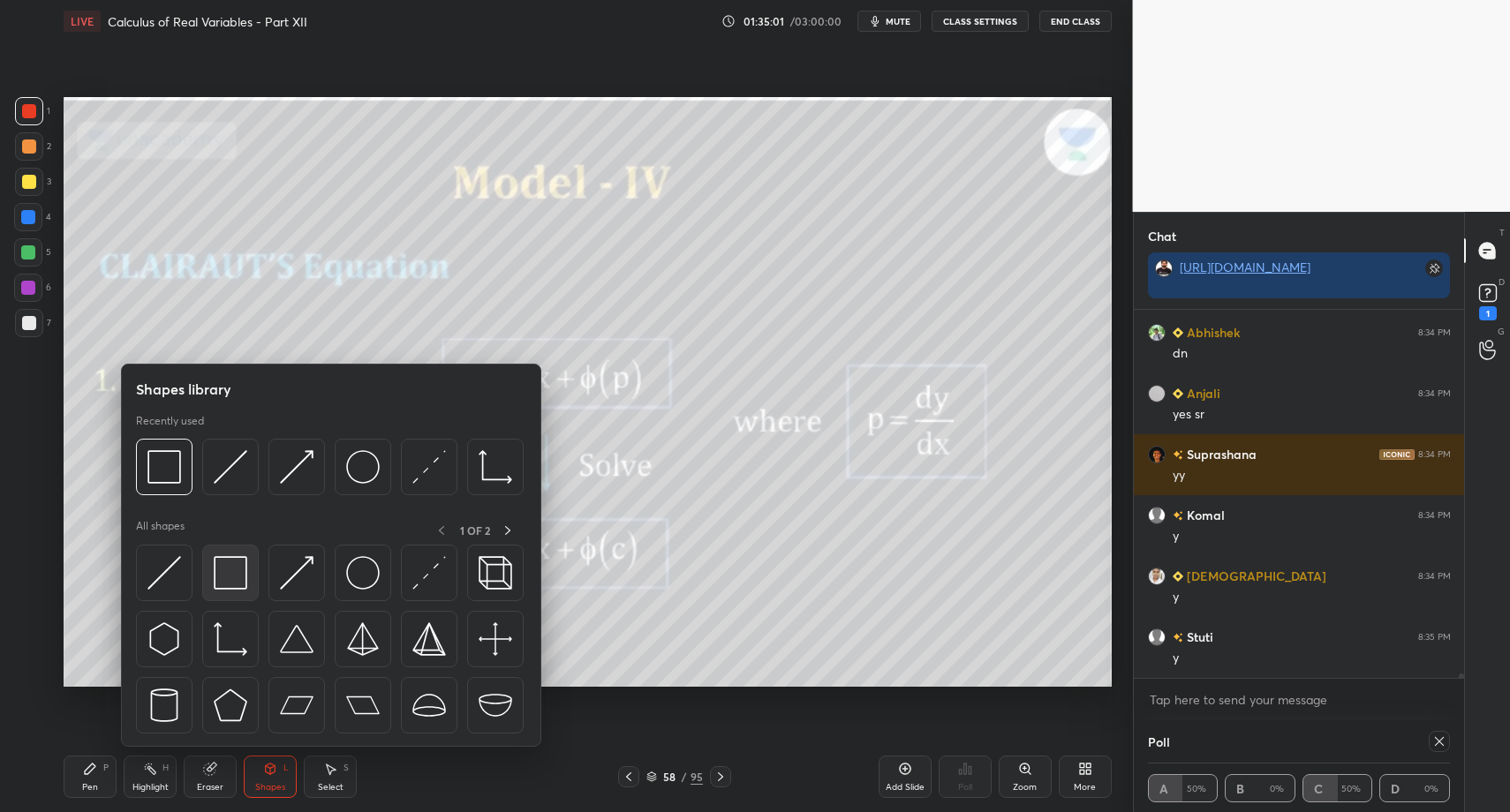 click at bounding box center (230, 573) 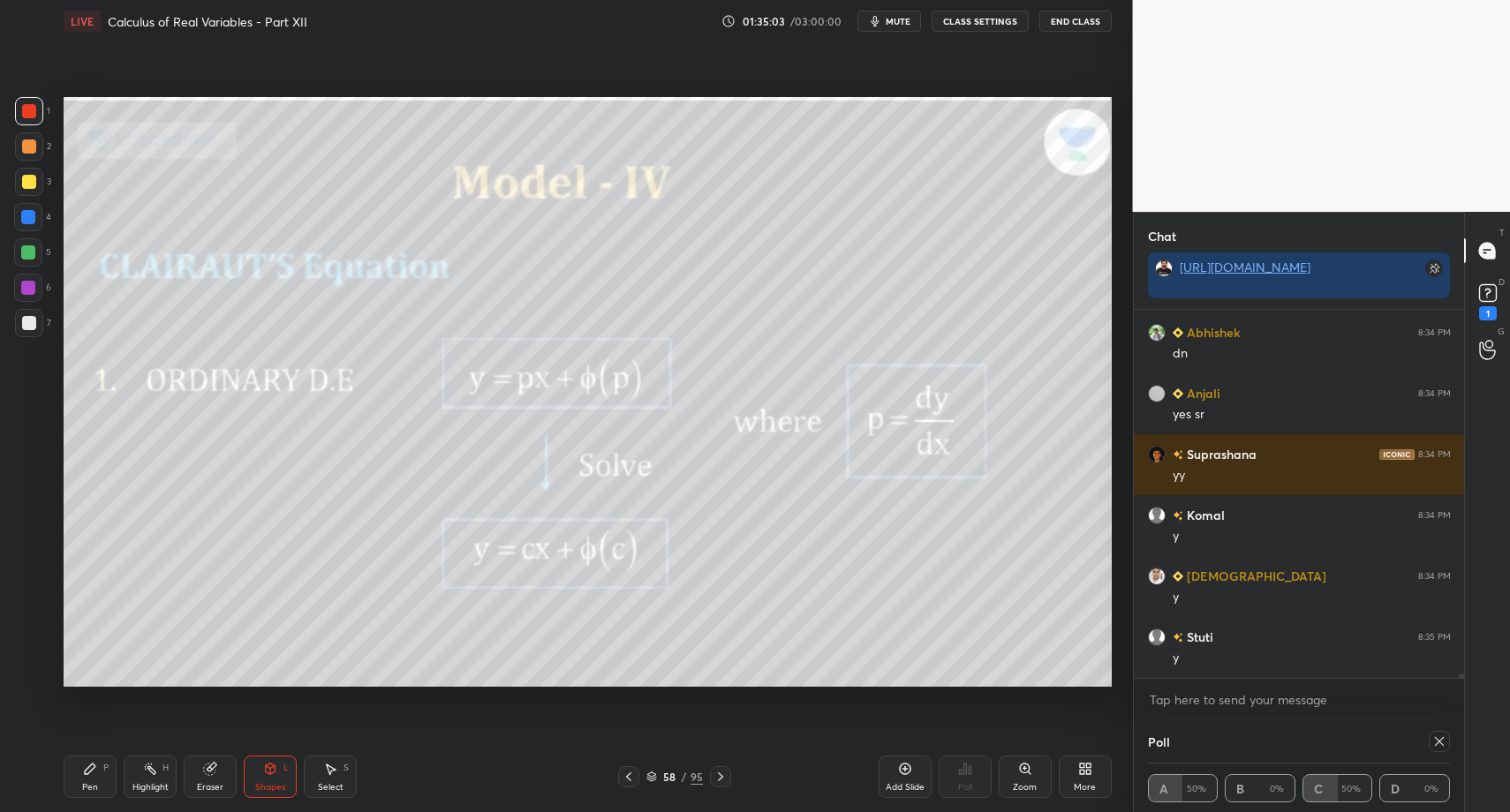 click on "Pen" at bounding box center [90, 787] 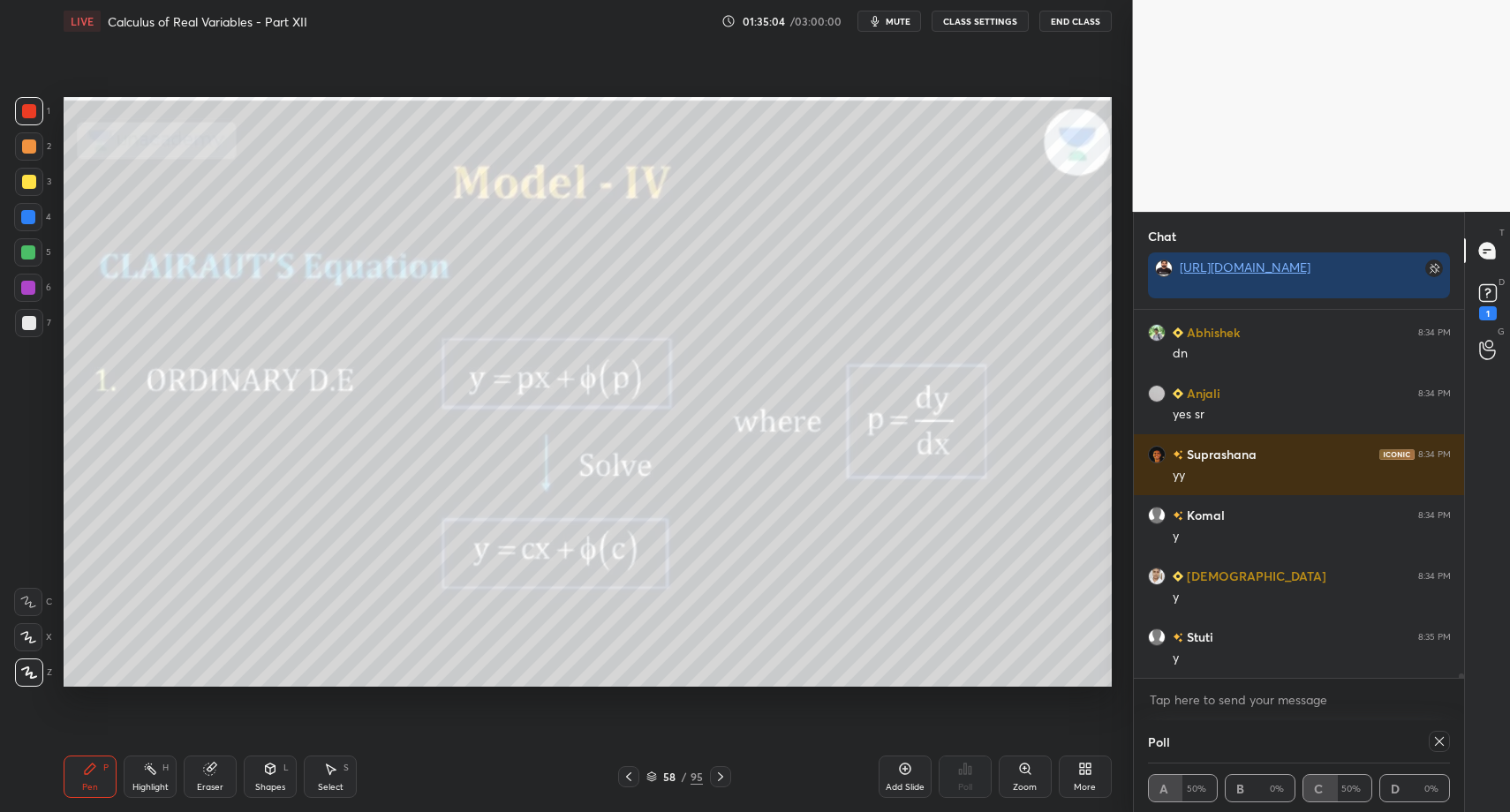 click at bounding box center (29, 323) 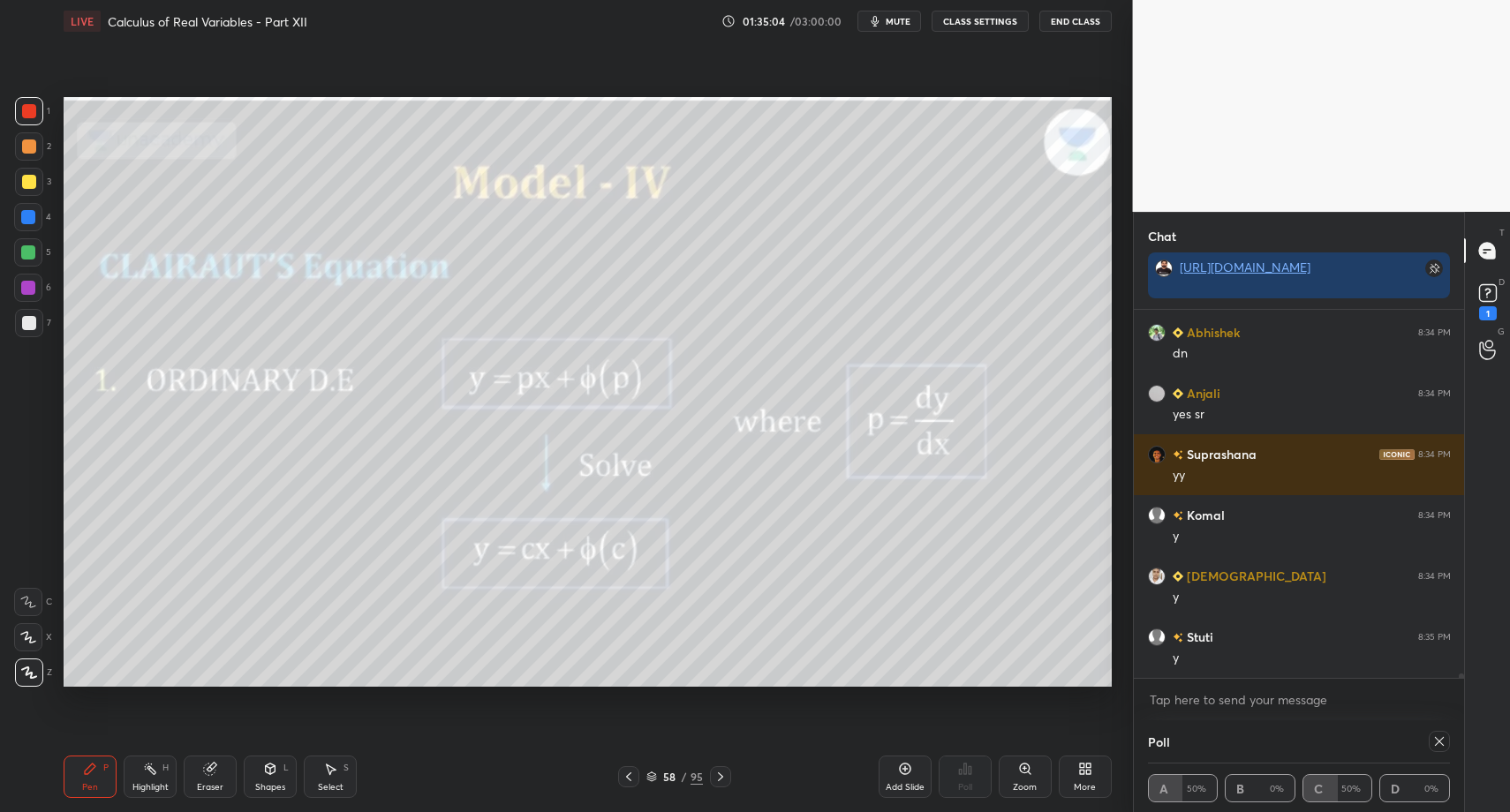 click at bounding box center [29, 323] 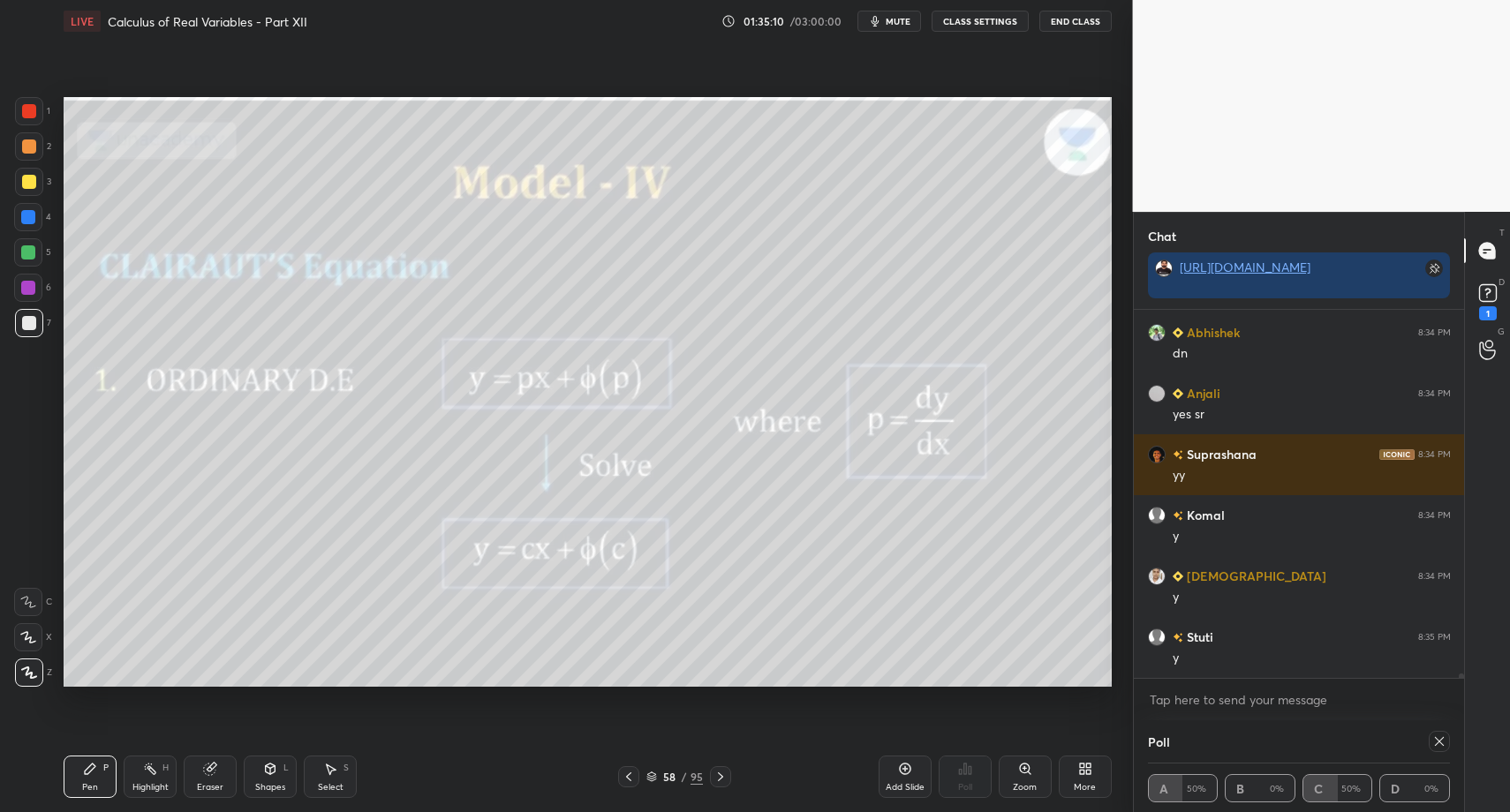 drag, startPoint x: 38, startPoint y: 279, endPoint x: 59, endPoint y: 299, distance: 29 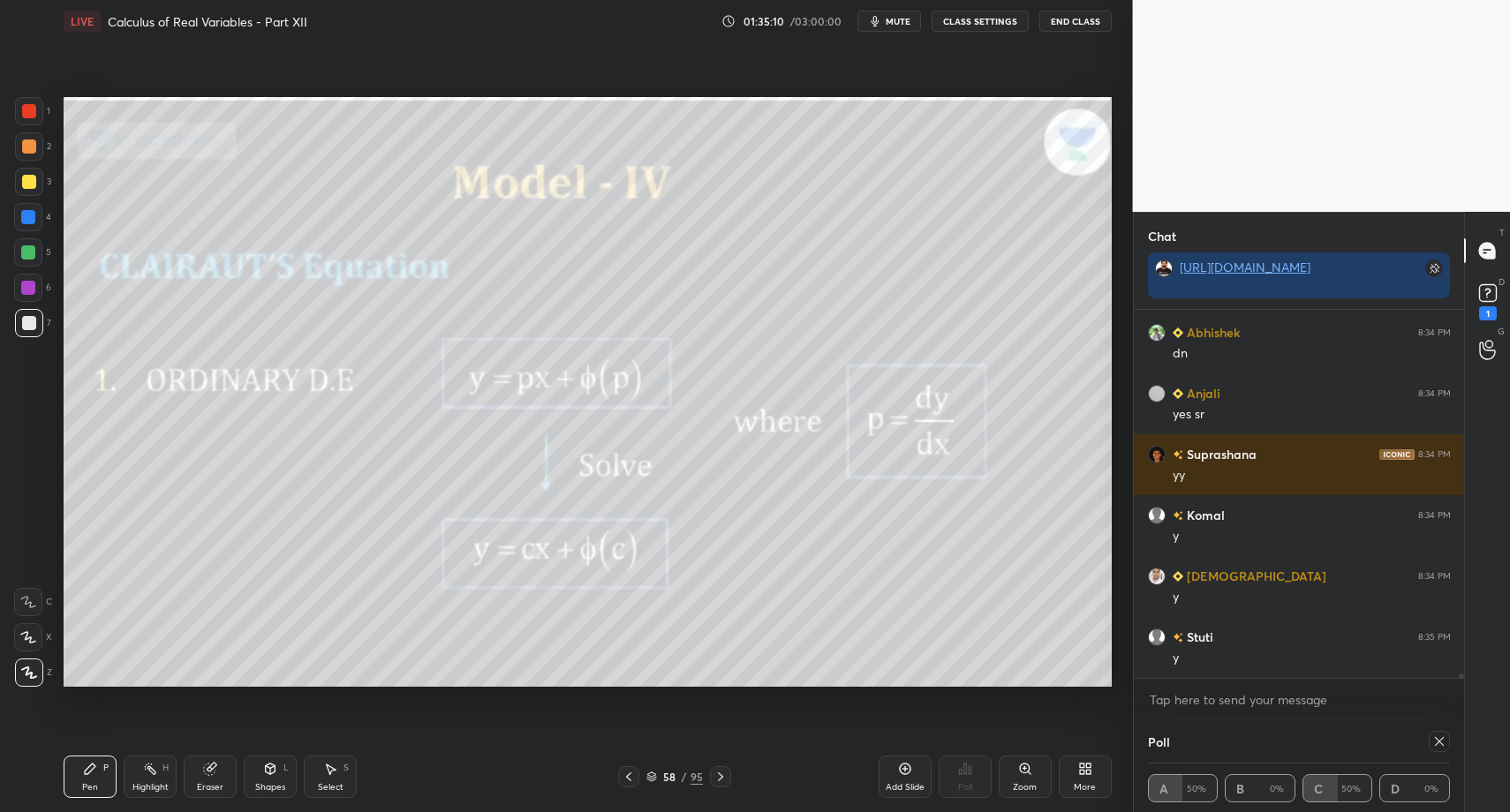 click at bounding box center (28, 288) 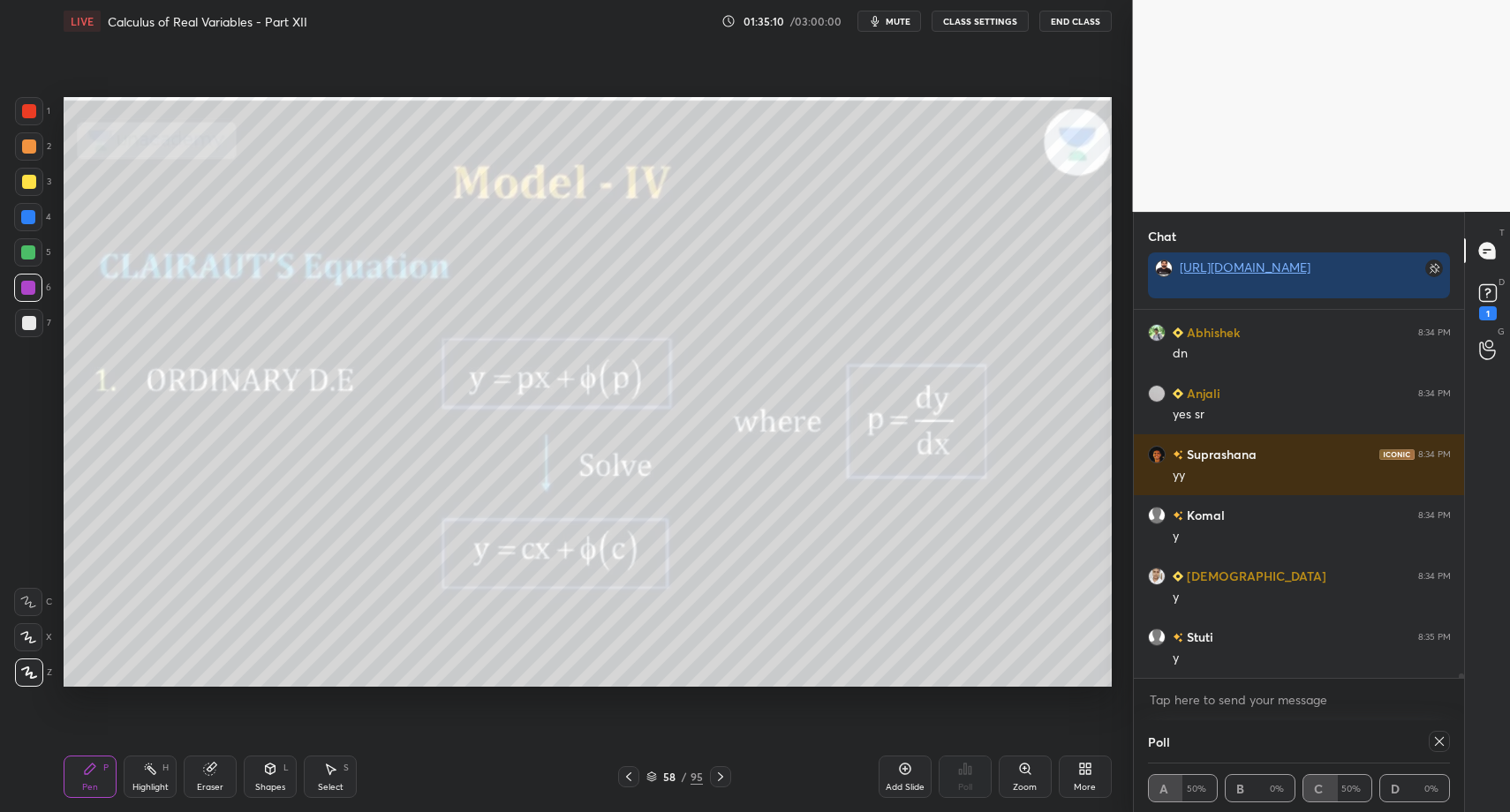 drag, startPoint x: 273, startPoint y: 771, endPoint x: 276, endPoint y: 756, distance: 15.297059 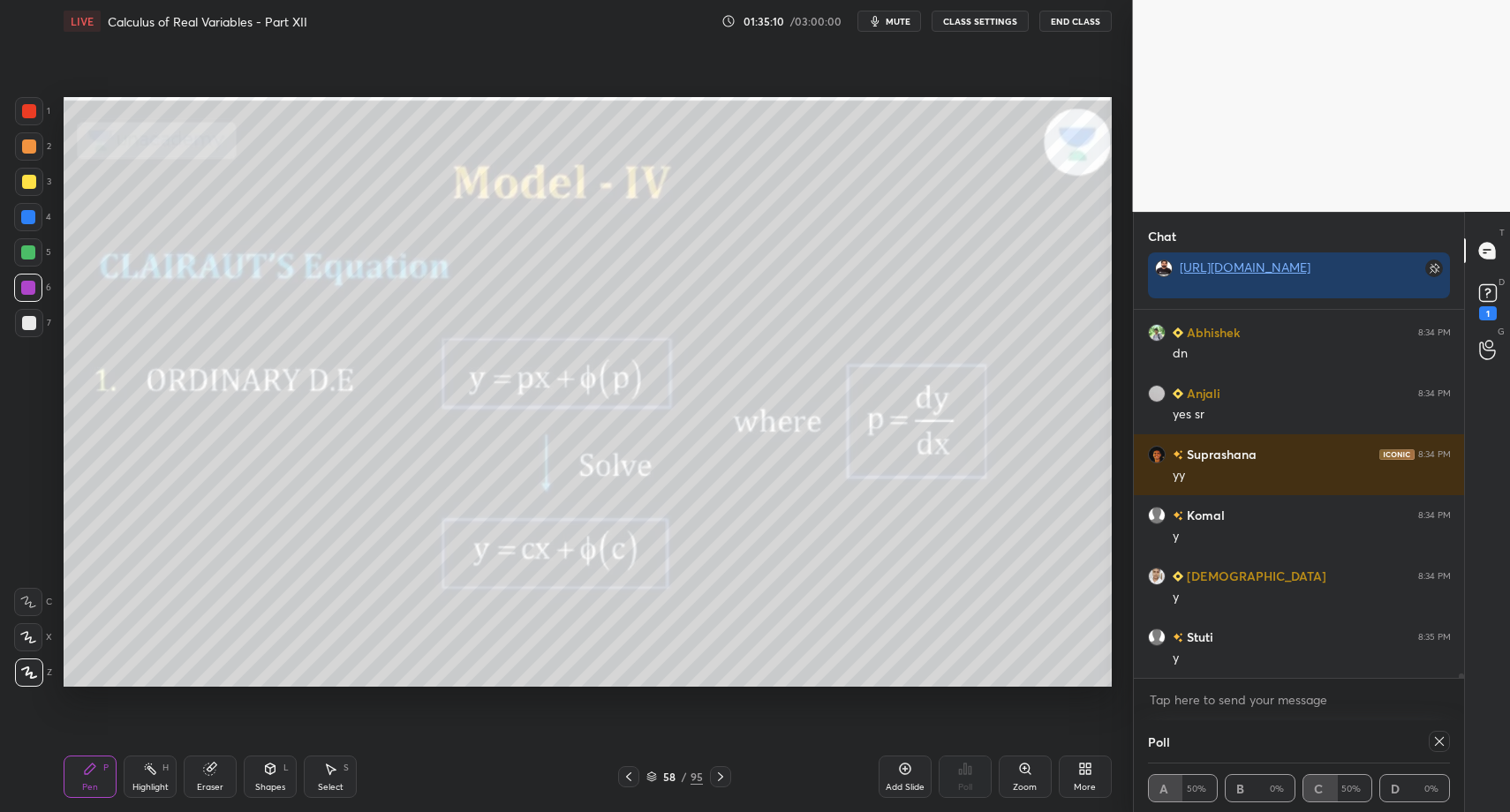 click on "Shapes L" at bounding box center [270, 777] 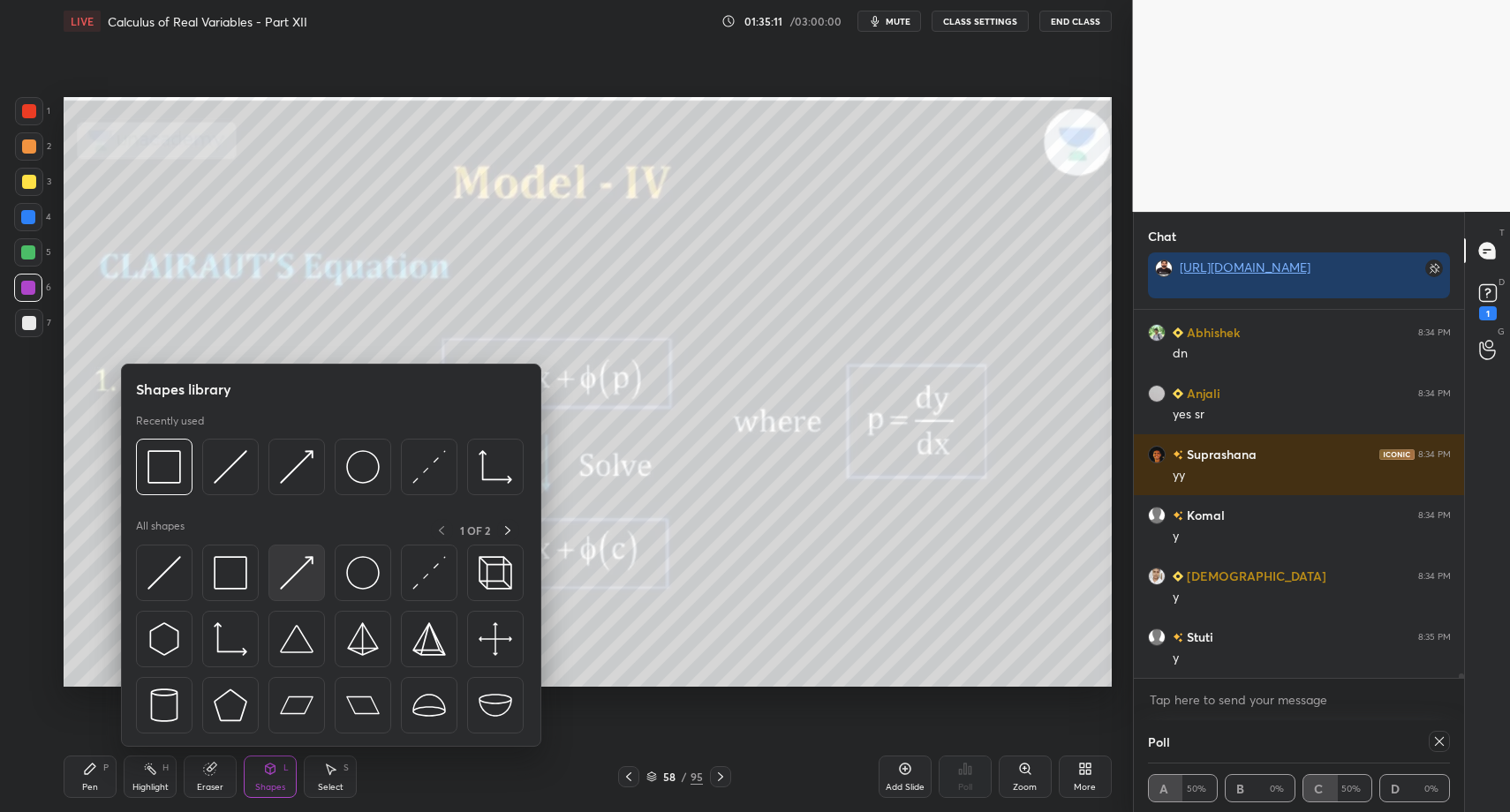 click at bounding box center [297, 573] 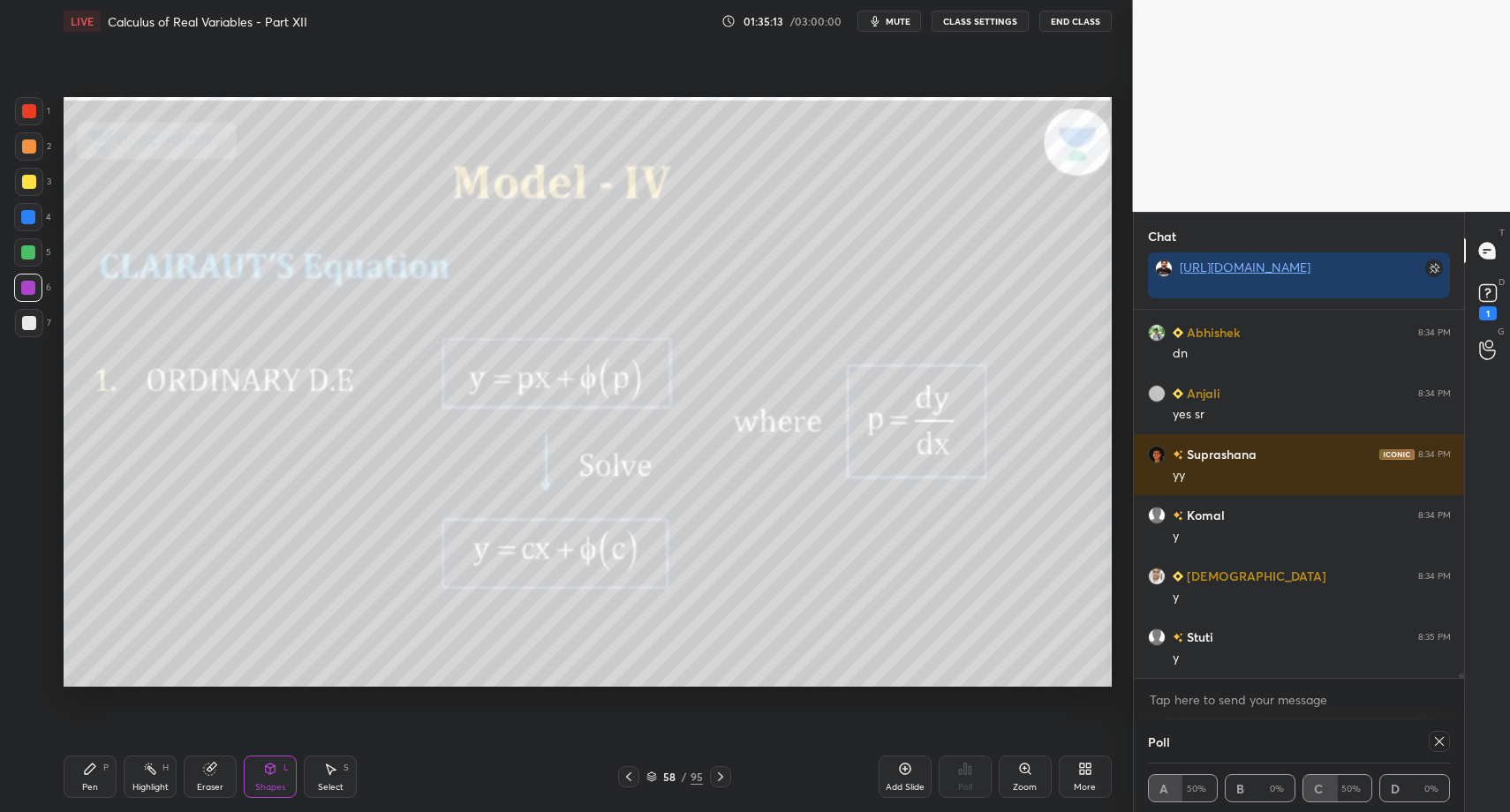drag, startPoint x: 147, startPoint y: 777, endPoint x: 220, endPoint y: 696, distance: 109.04128 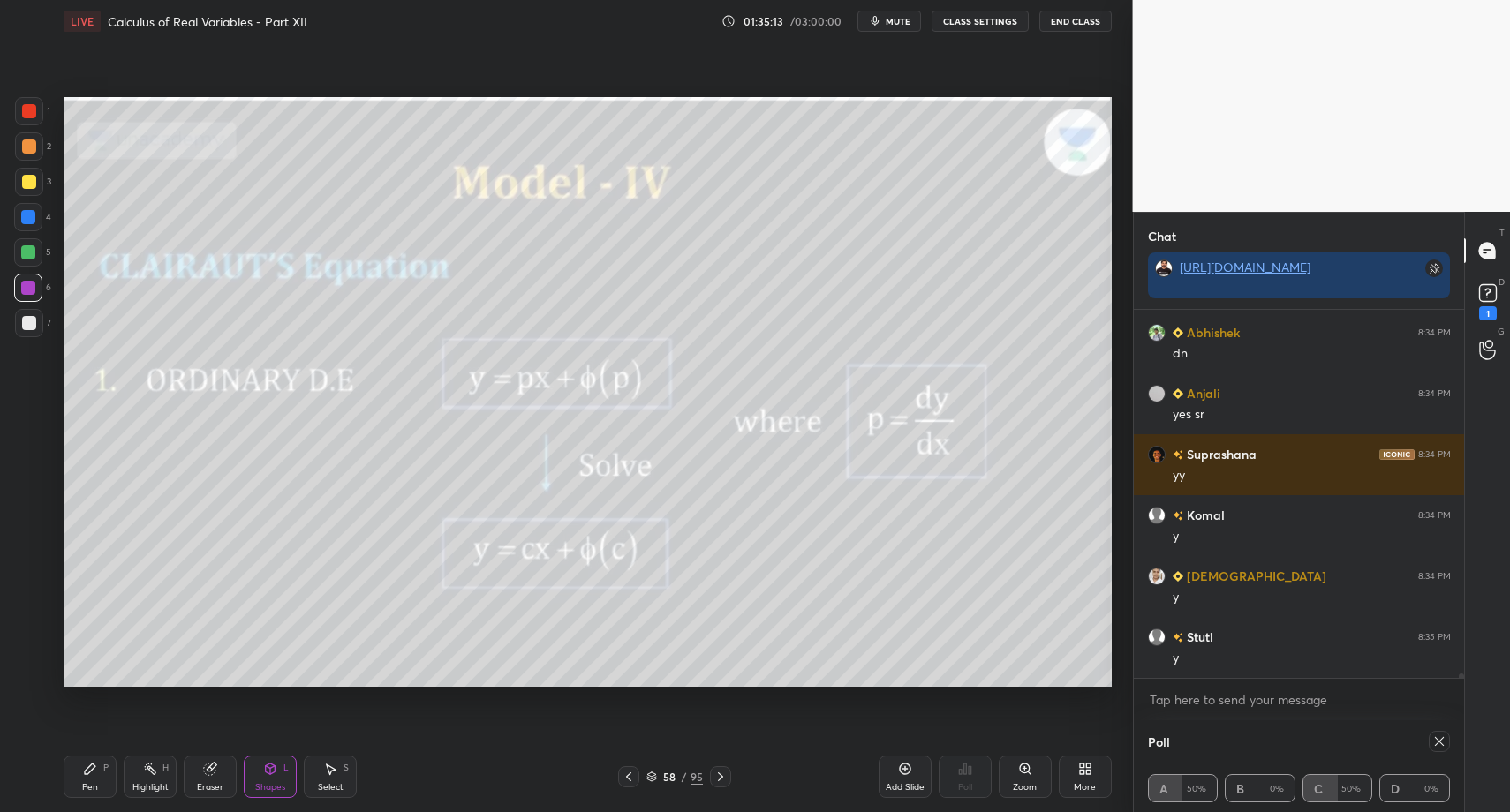 click on "LIVE Calculus of Real Variables - Part XII 01:35:13 /  03:00:00 mute CLASS SETTINGS End Class Setting up your live class Poll for   secs No correct answer Start poll Back Calculus of Real Variables - Part XII • L67 of Comprehensive Course on Engineering Mathematics [PERSON_NAME] Pen P Highlight H Eraser Shapes L Select S 58 / 95 Add Slide Poll Zoom More" at bounding box center [587, 406] 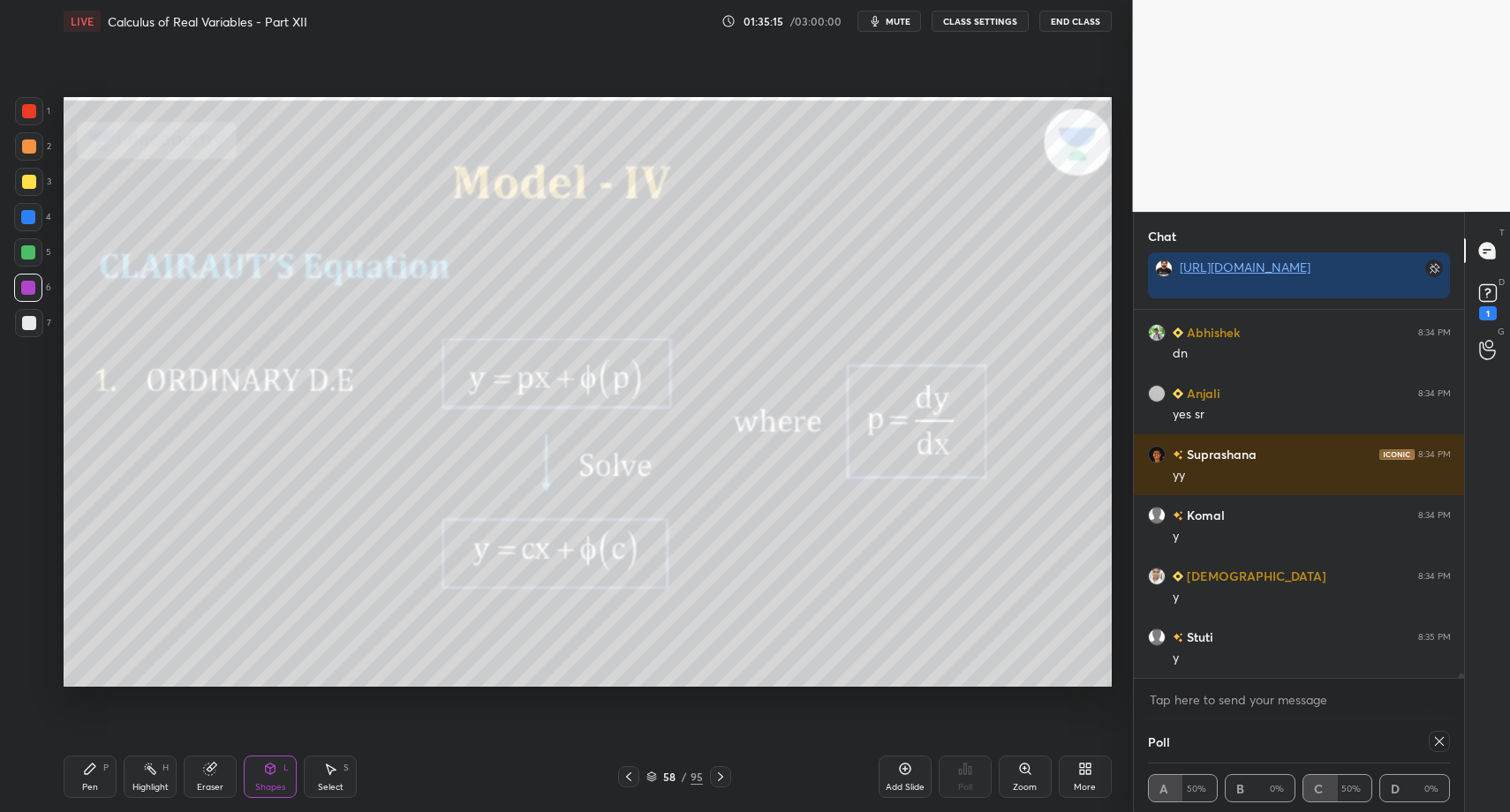 drag, startPoint x: 299, startPoint y: 763, endPoint x: 328, endPoint y: 777, distance: 32.20248 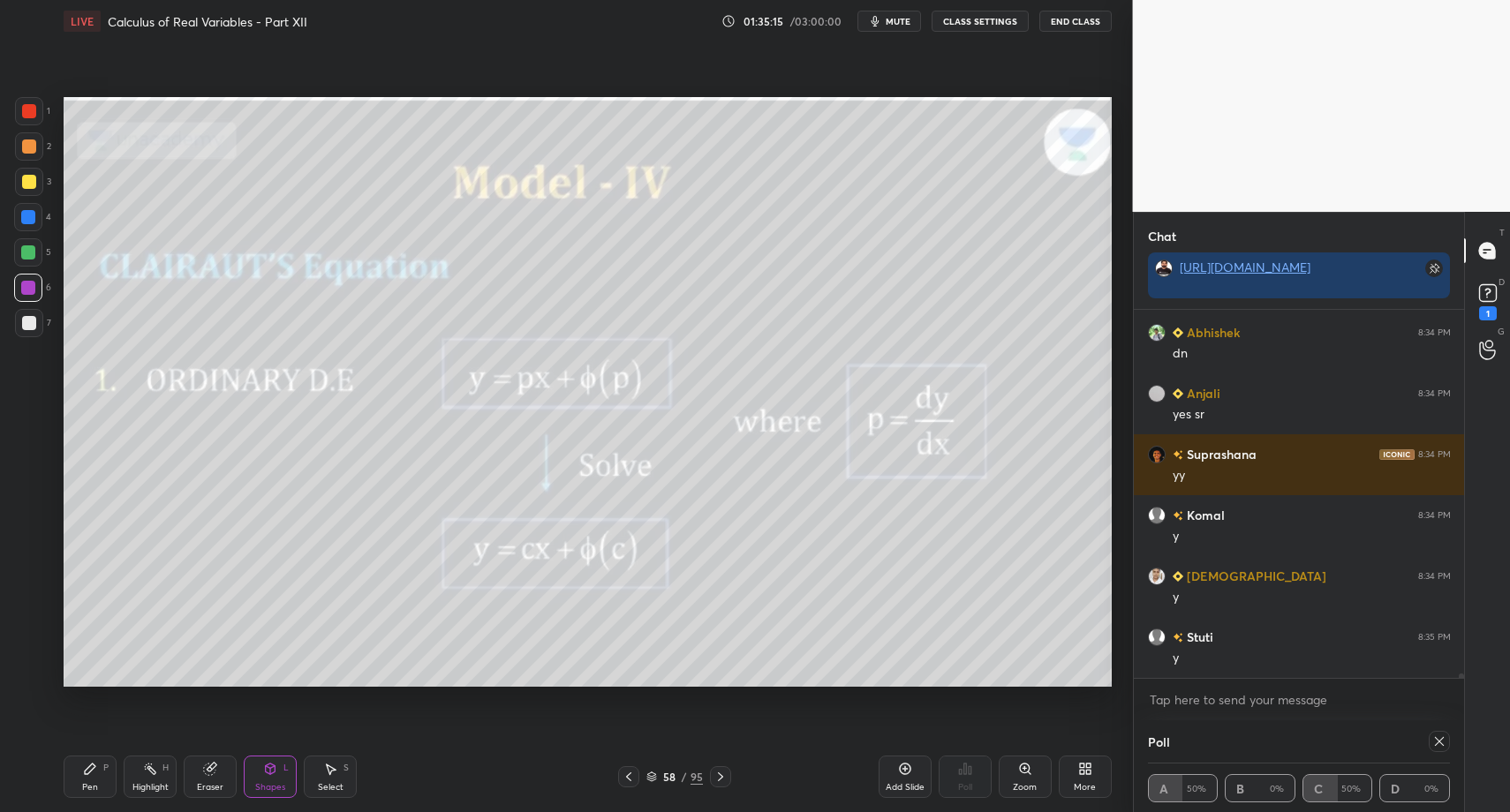 click on "Pen P Highlight H Eraser Shapes L Select S" at bounding box center [267, 777] 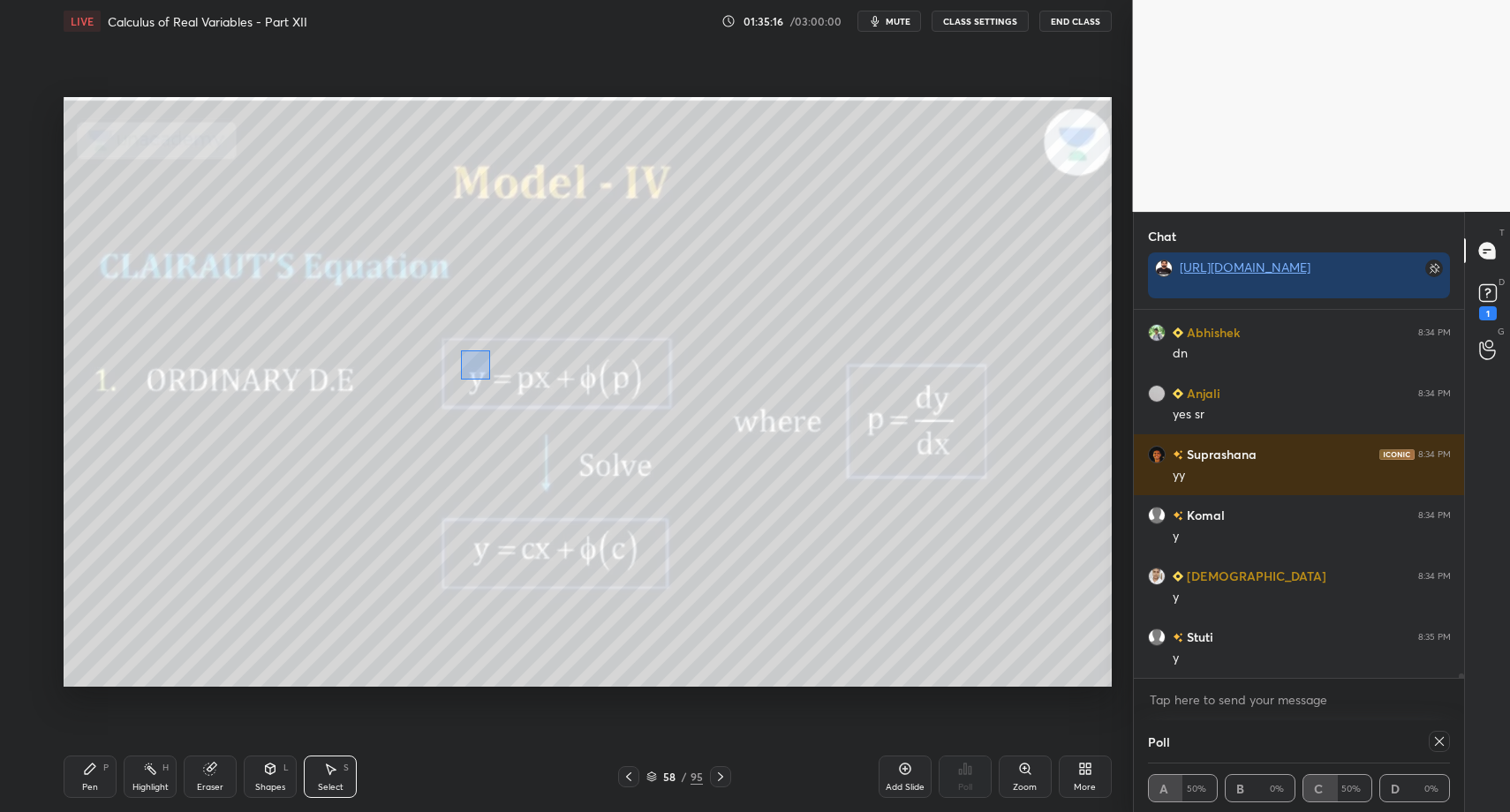 drag, startPoint x: 466, startPoint y: 360, endPoint x: 513, endPoint y: 407, distance: 66.468037 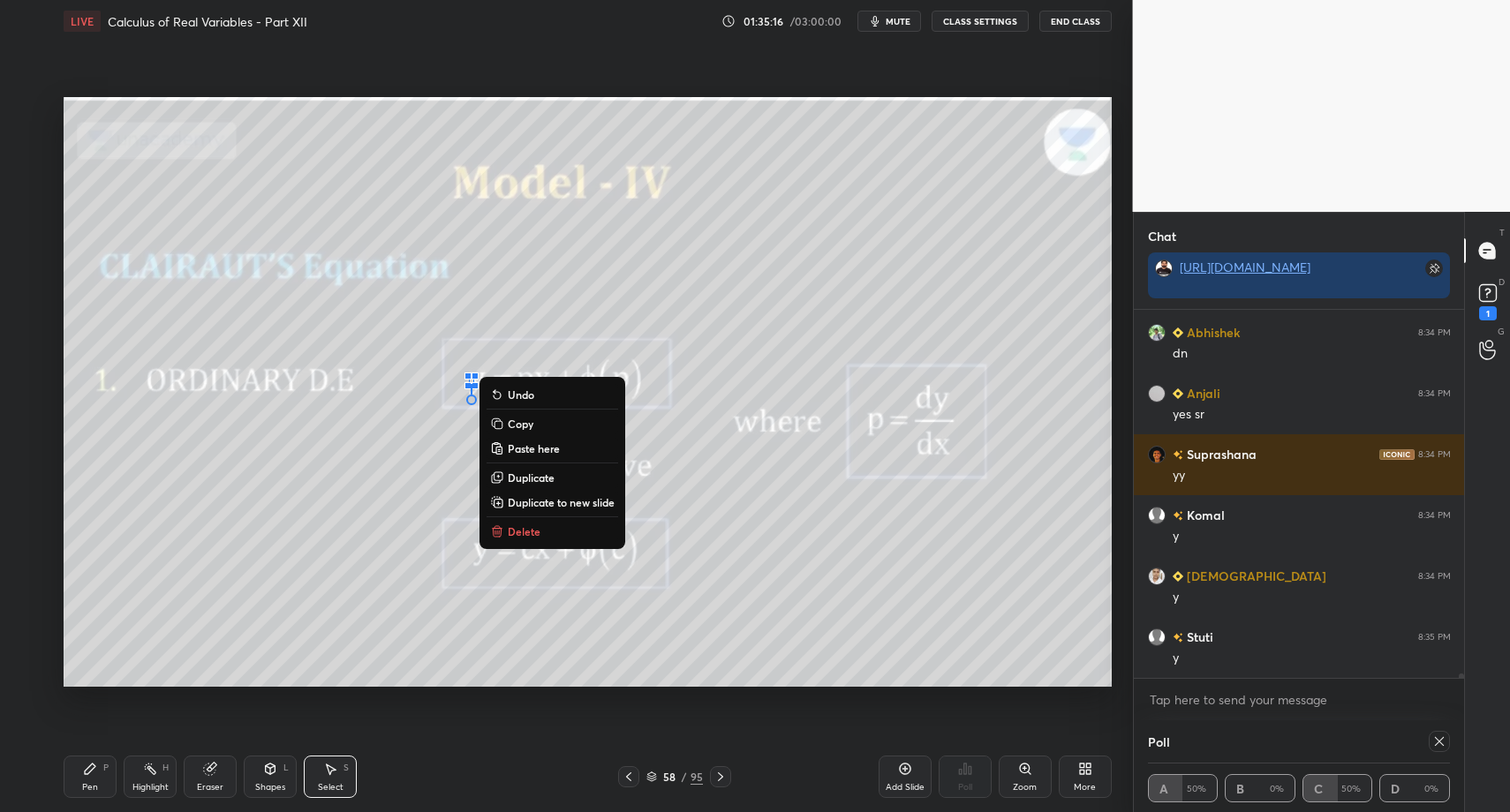 click on "Delete" at bounding box center (524, 531) 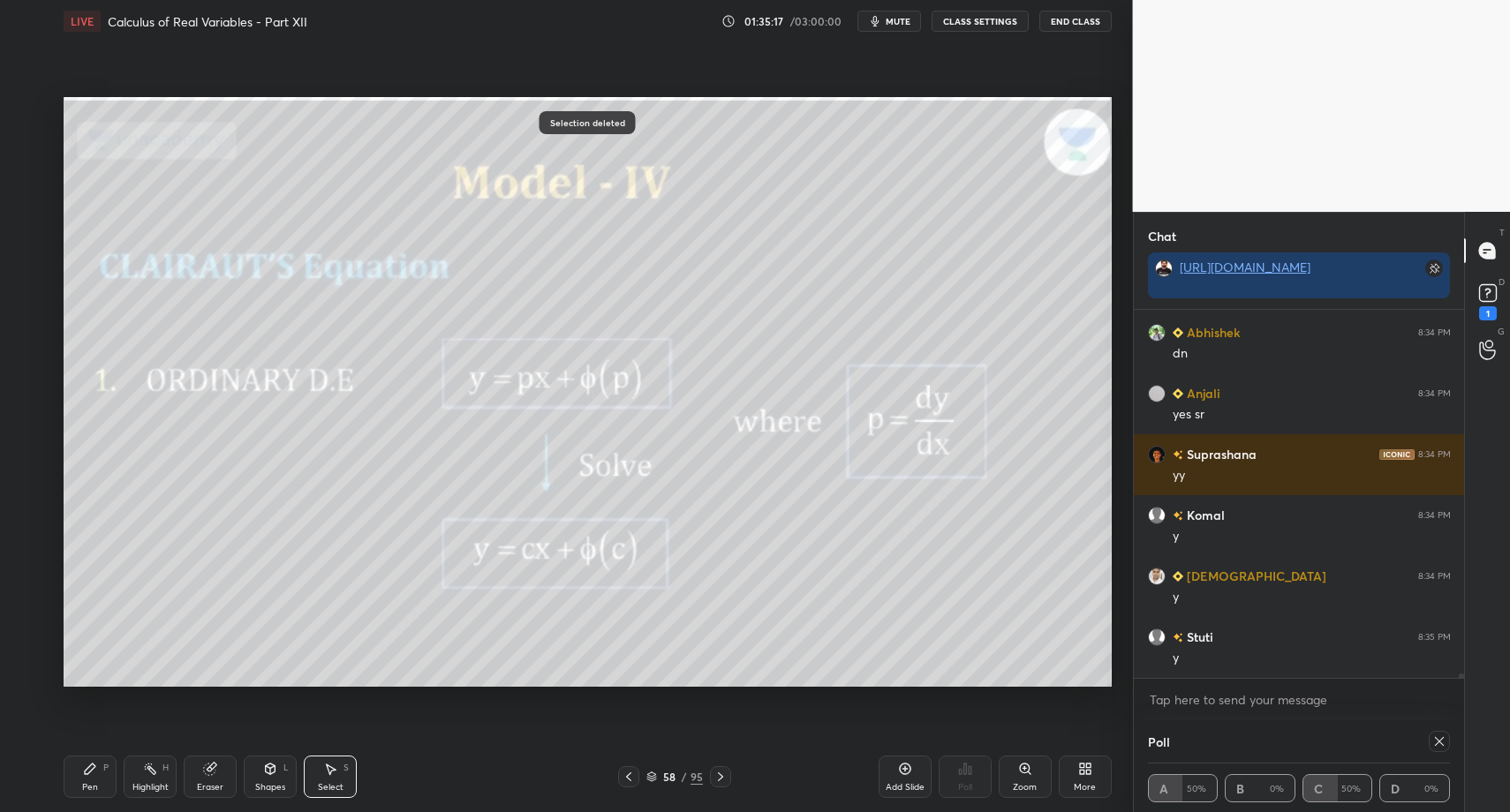 click on "Highlight H" at bounding box center (150, 777) 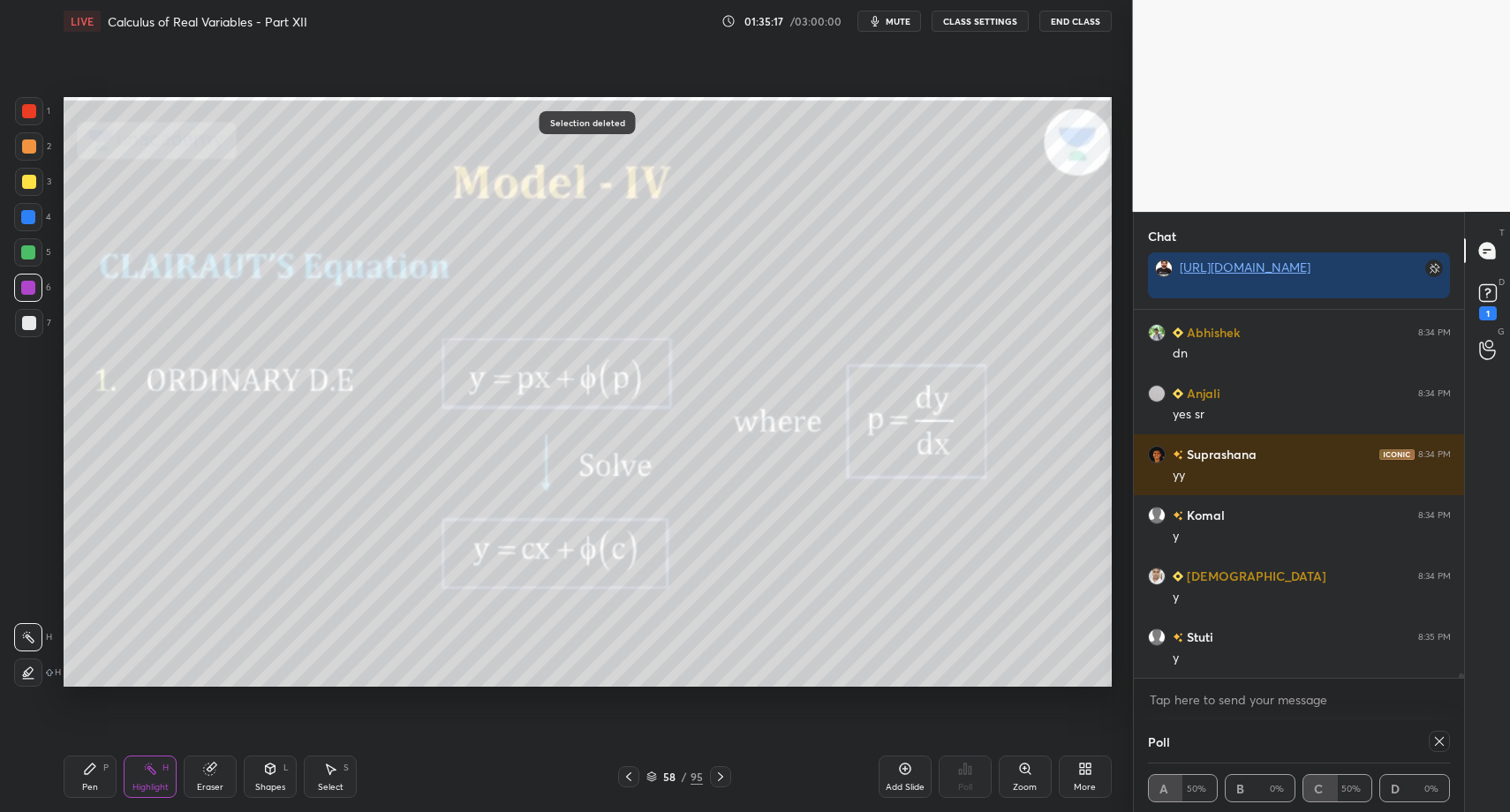 click on "Highlight" at bounding box center (150, 787) 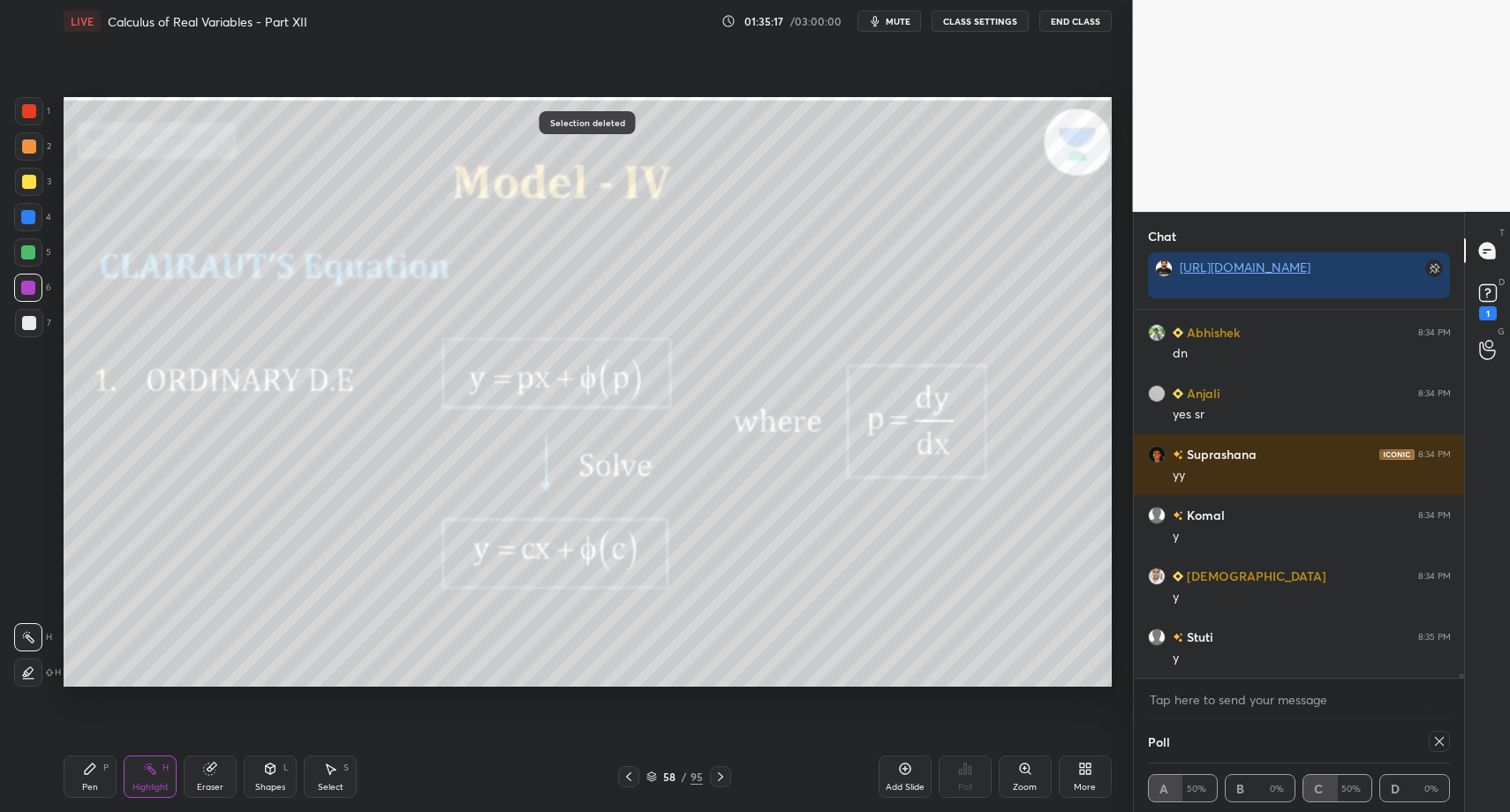 drag, startPoint x: 147, startPoint y: 771, endPoint x: 212, endPoint y: 701, distance: 95.52487 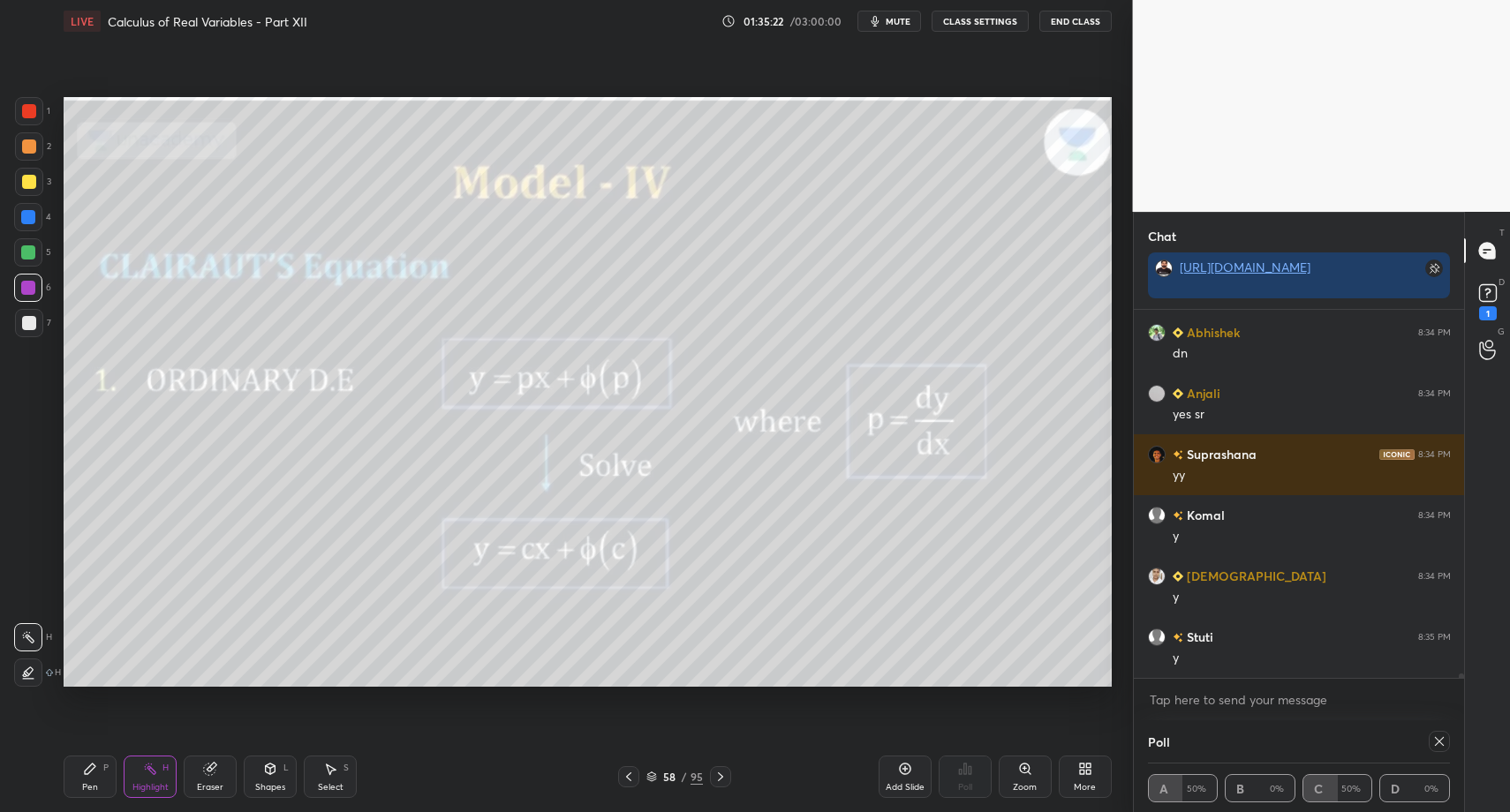click on "Shapes L" at bounding box center (270, 777) 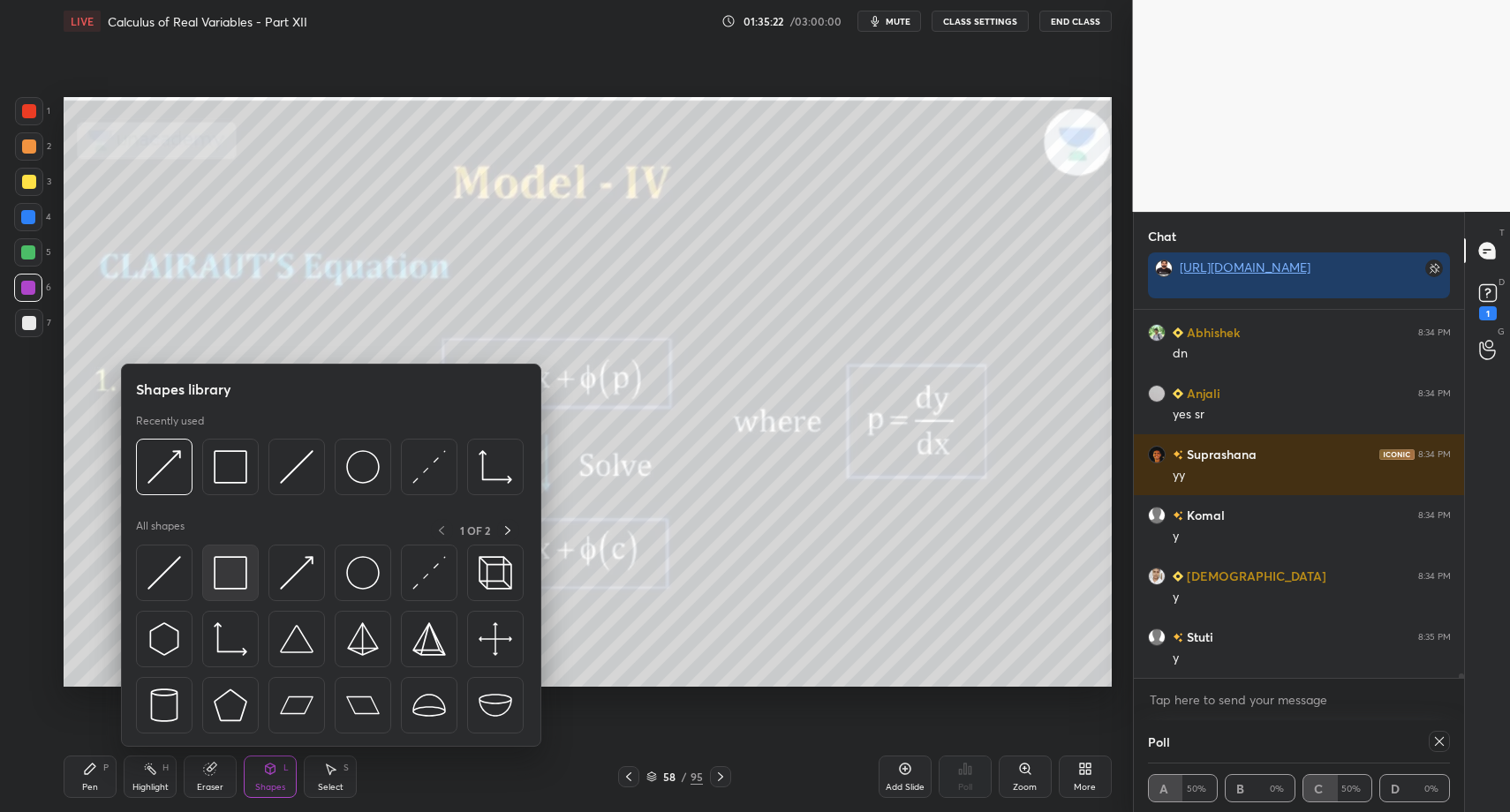 click at bounding box center (230, 573) 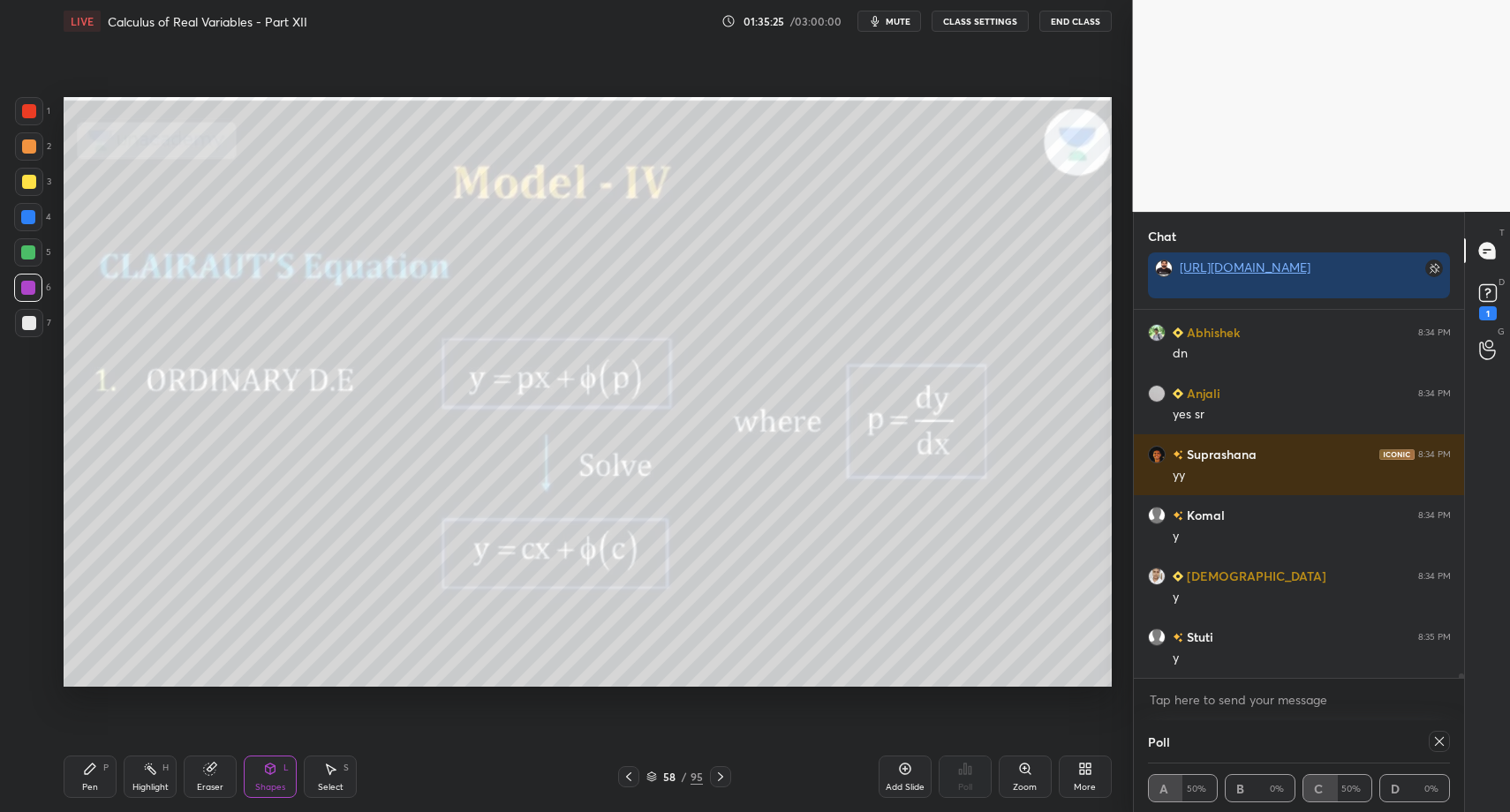 click on "Pen P" at bounding box center [90, 777] 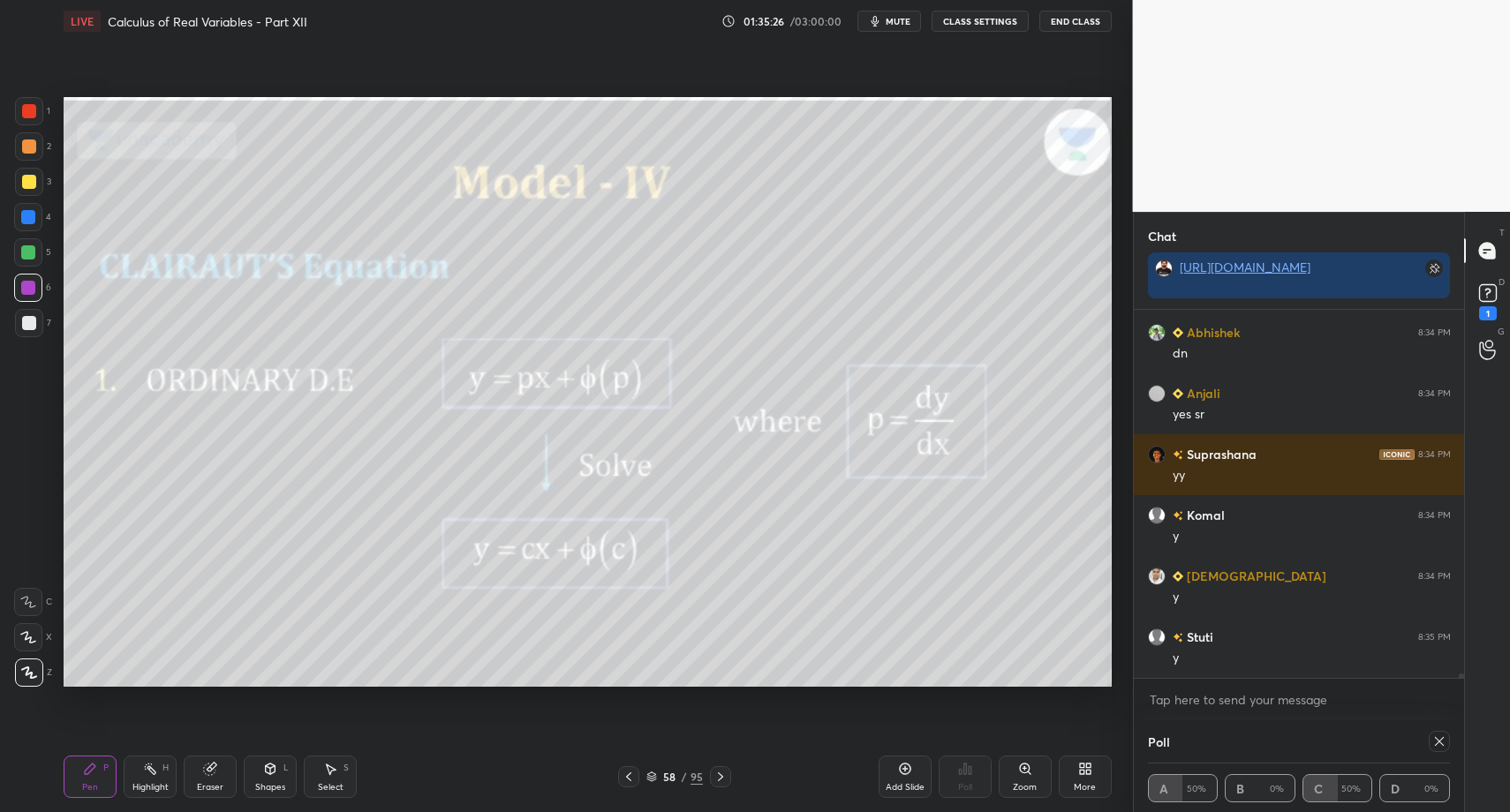 drag, startPoint x: 27, startPoint y: 319, endPoint x: 22, endPoint y: 310, distance: 10.29563 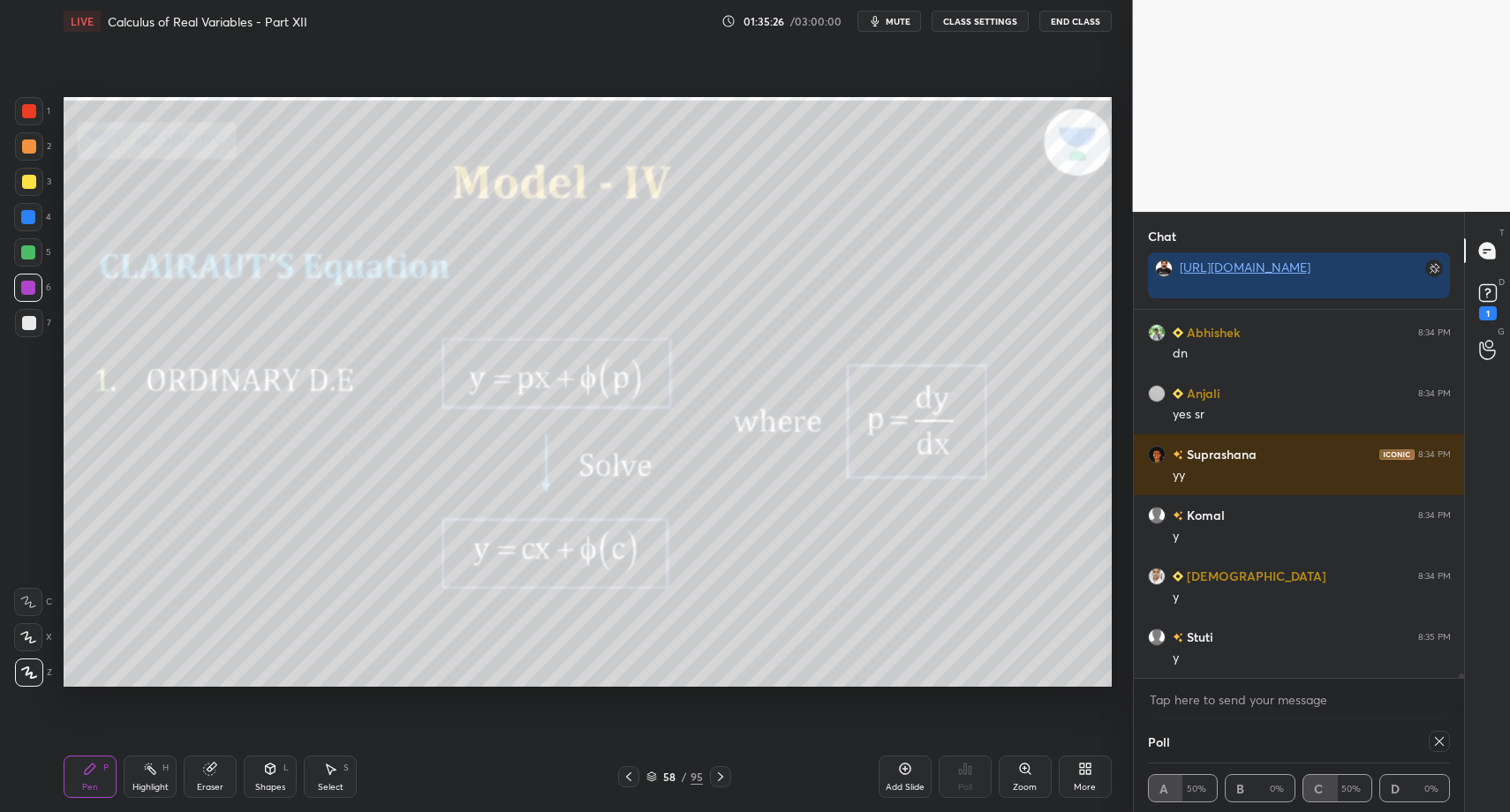 click at bounding box center (29, 323) 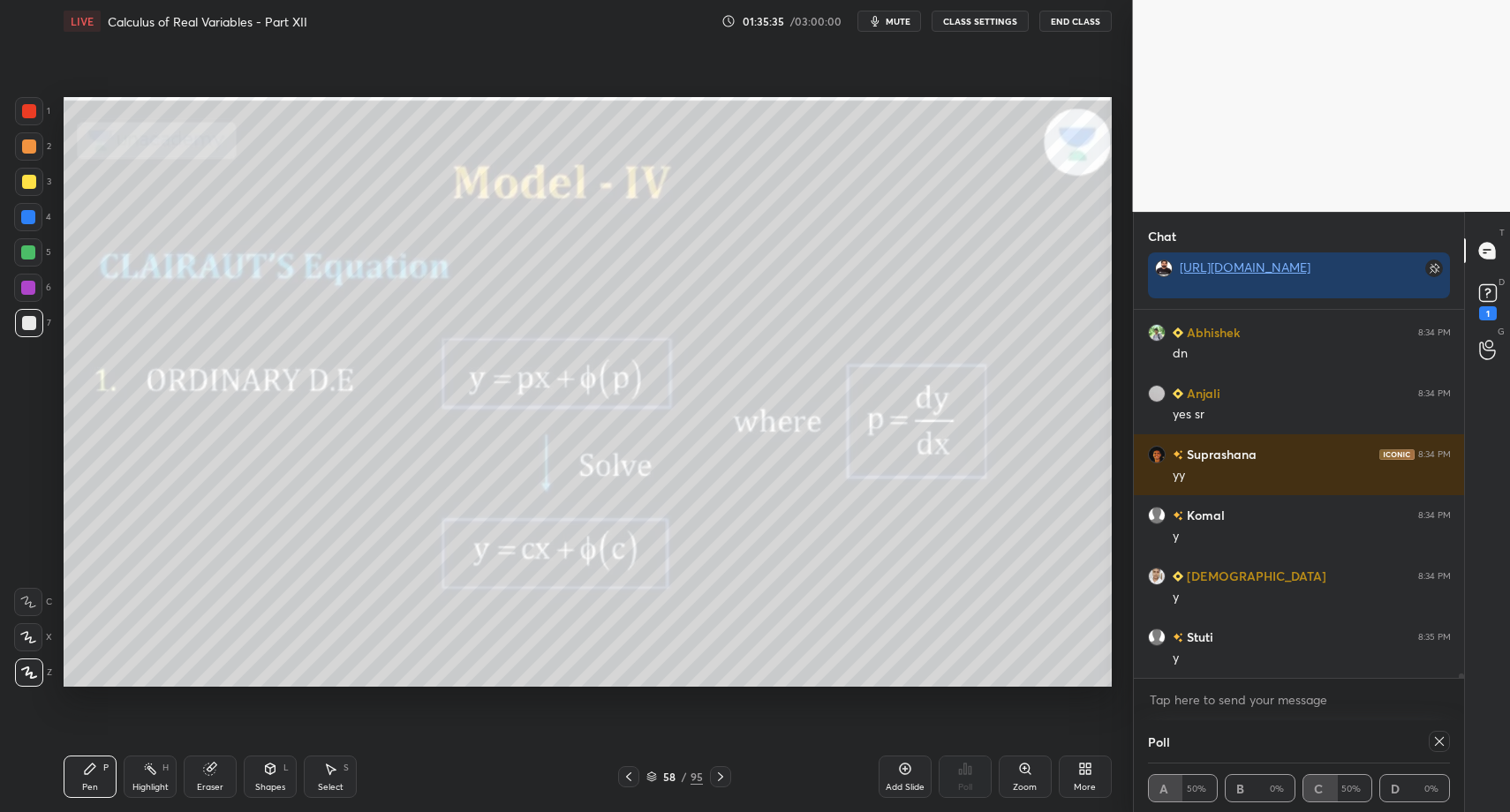 drag, startPoint x: 83, startPoint y: 776, endPoint x: 82, endPoint y: 690, distance: 86.00581 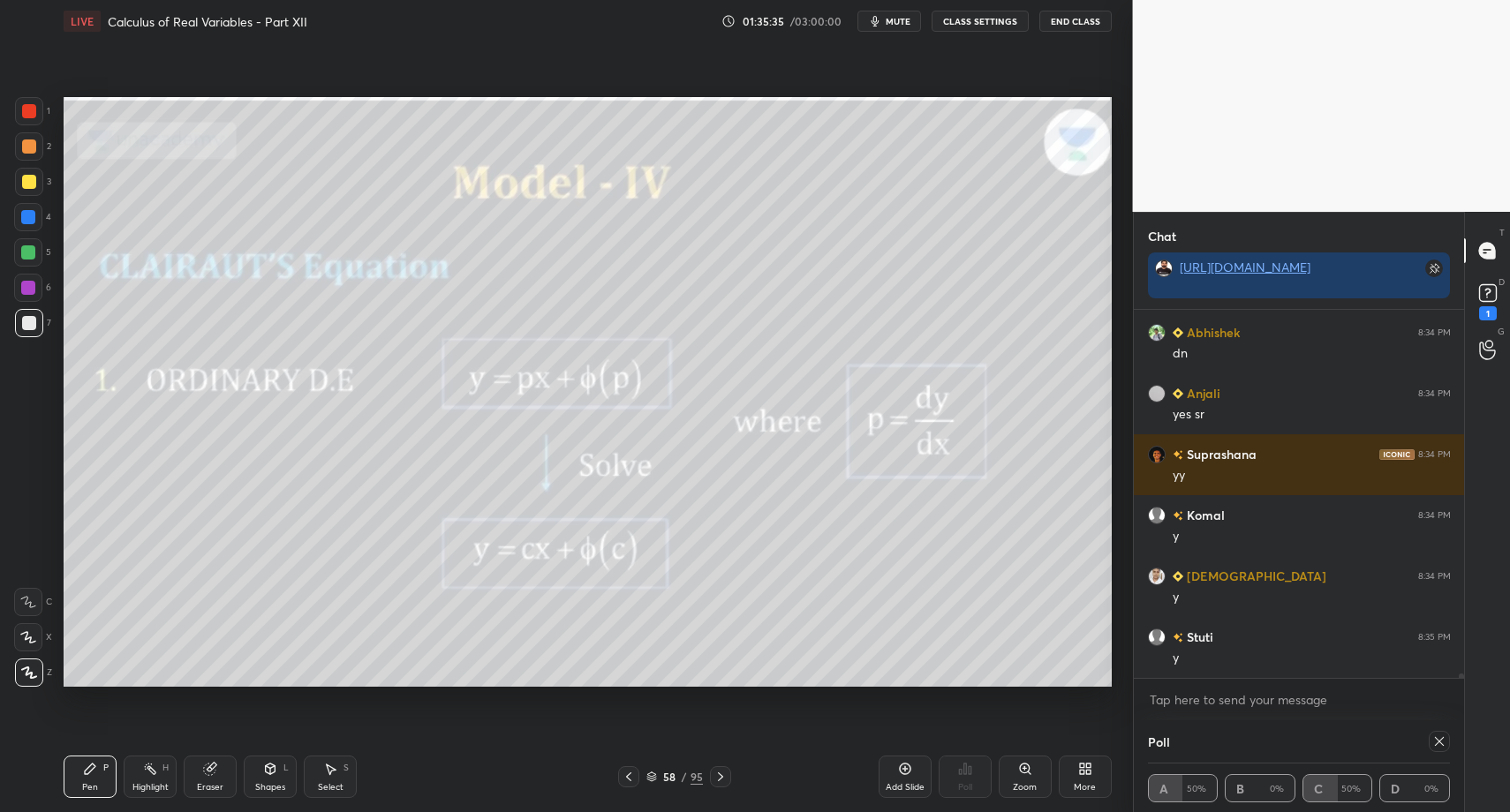click on "Pen P" at bounding box center [90, 777] 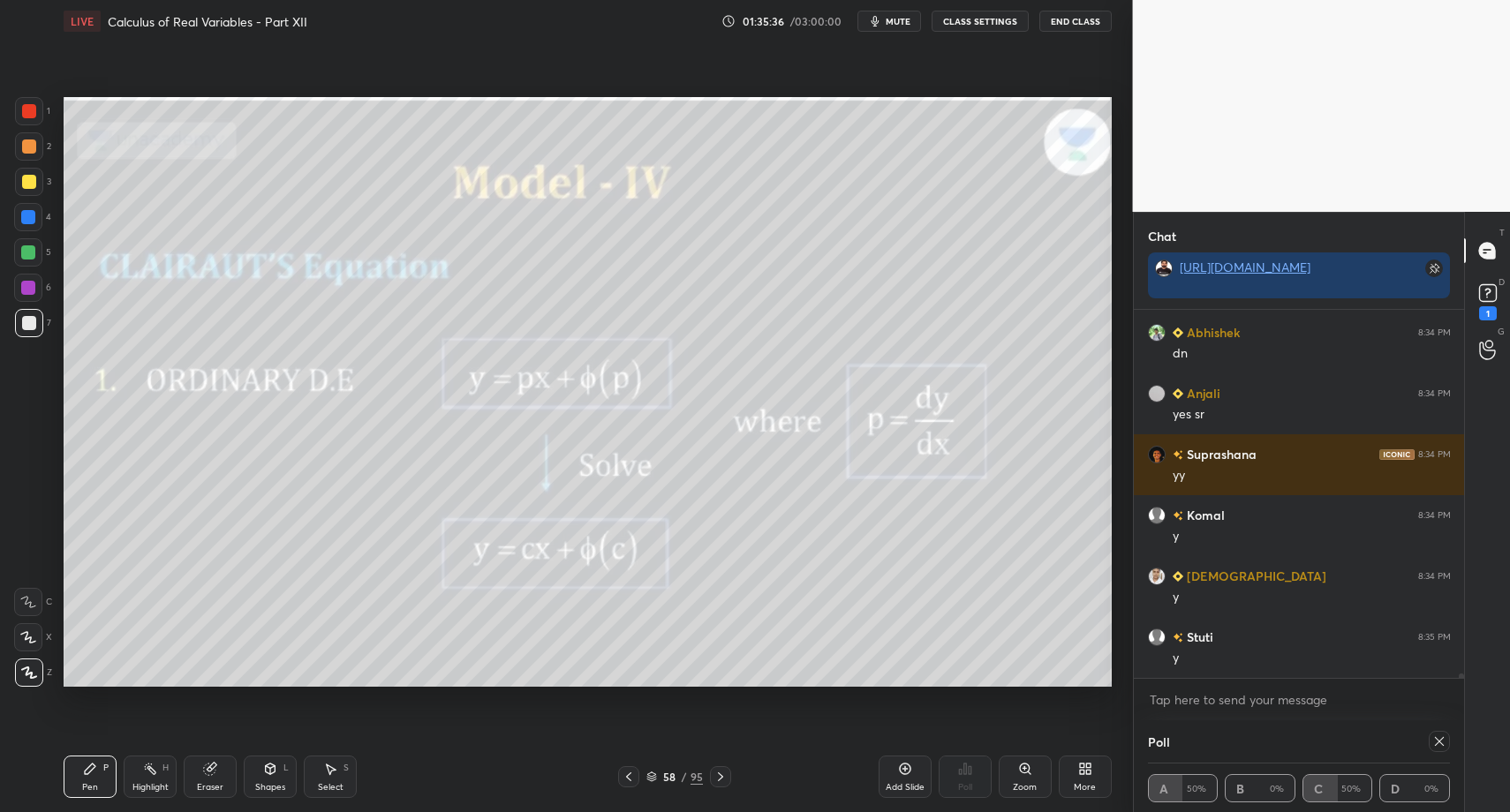 click at bounding box center (28, 252) 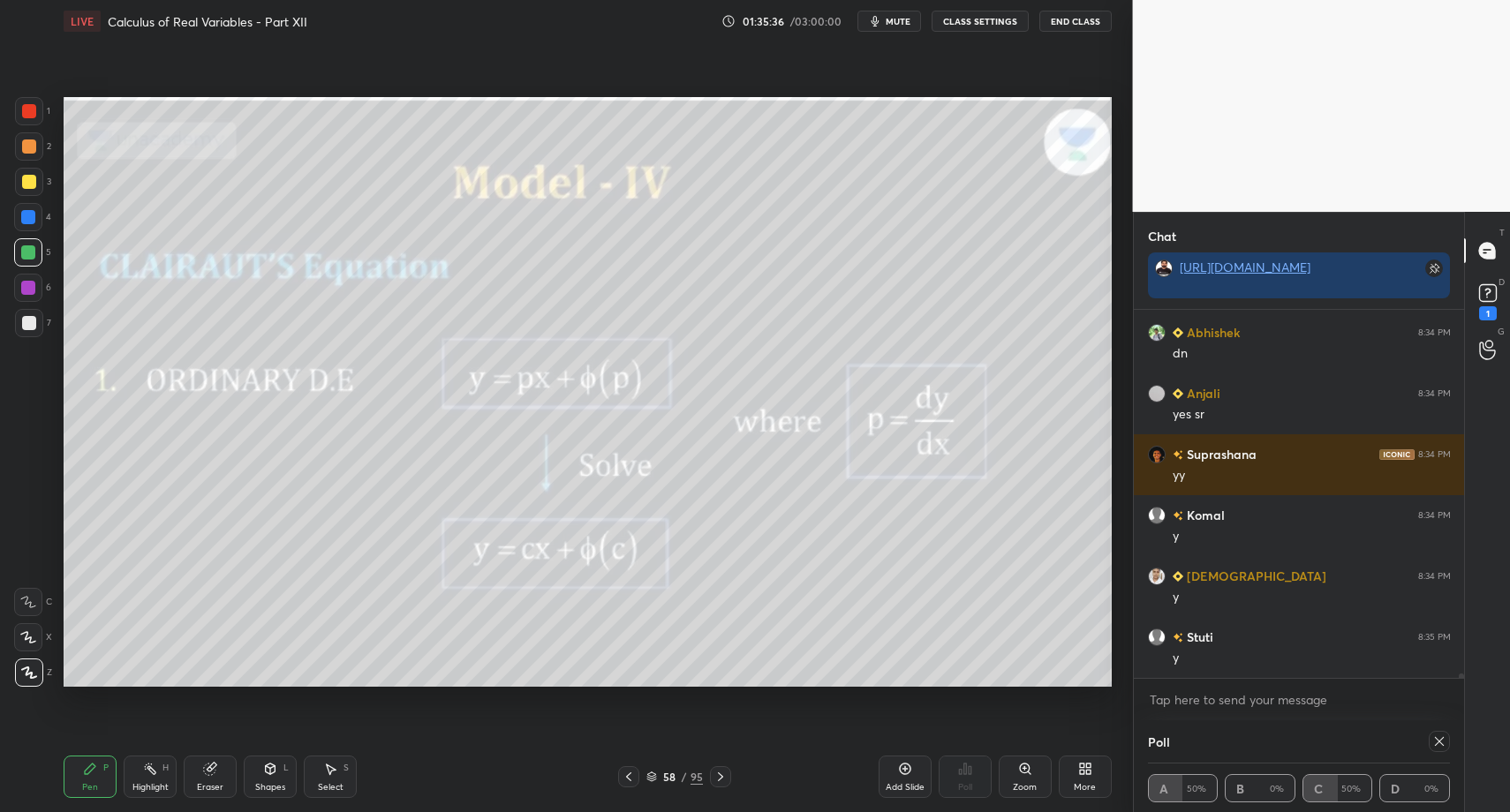 click at bounding box center [29, 182] 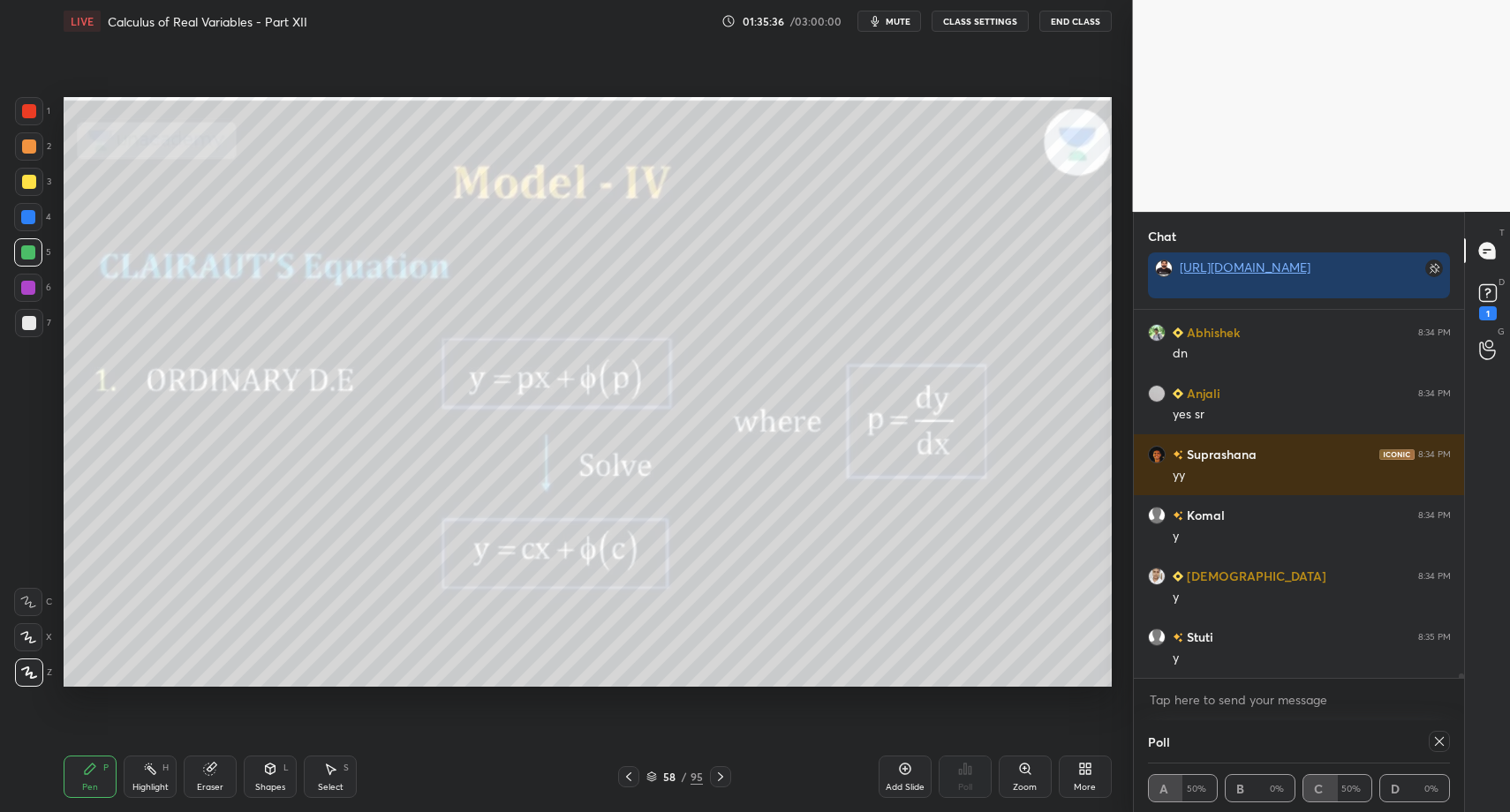 click at bounding box center (29, 182) 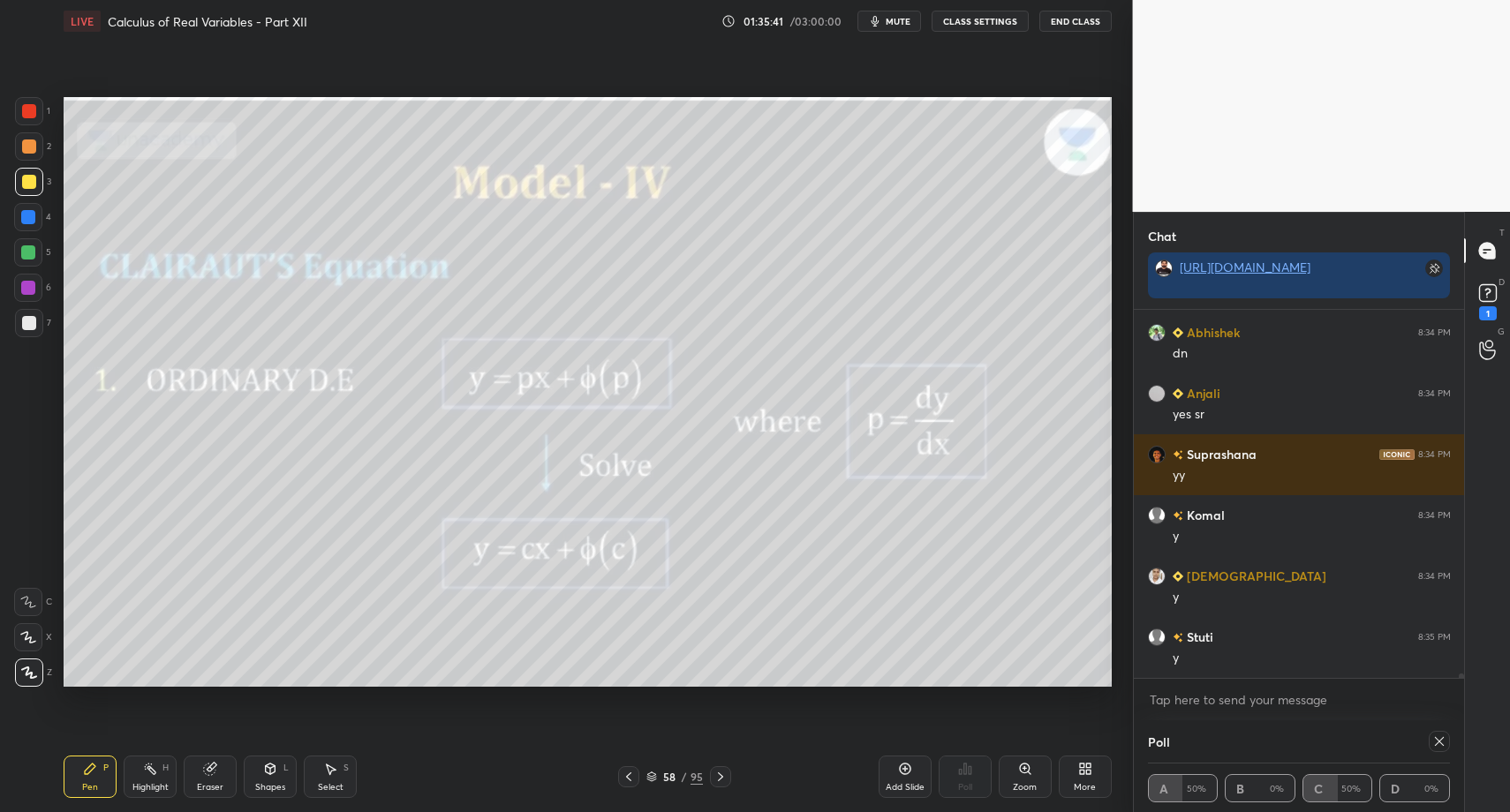 scroll, scrollTop: 28055, scrollLeft: 0, axis: vertical 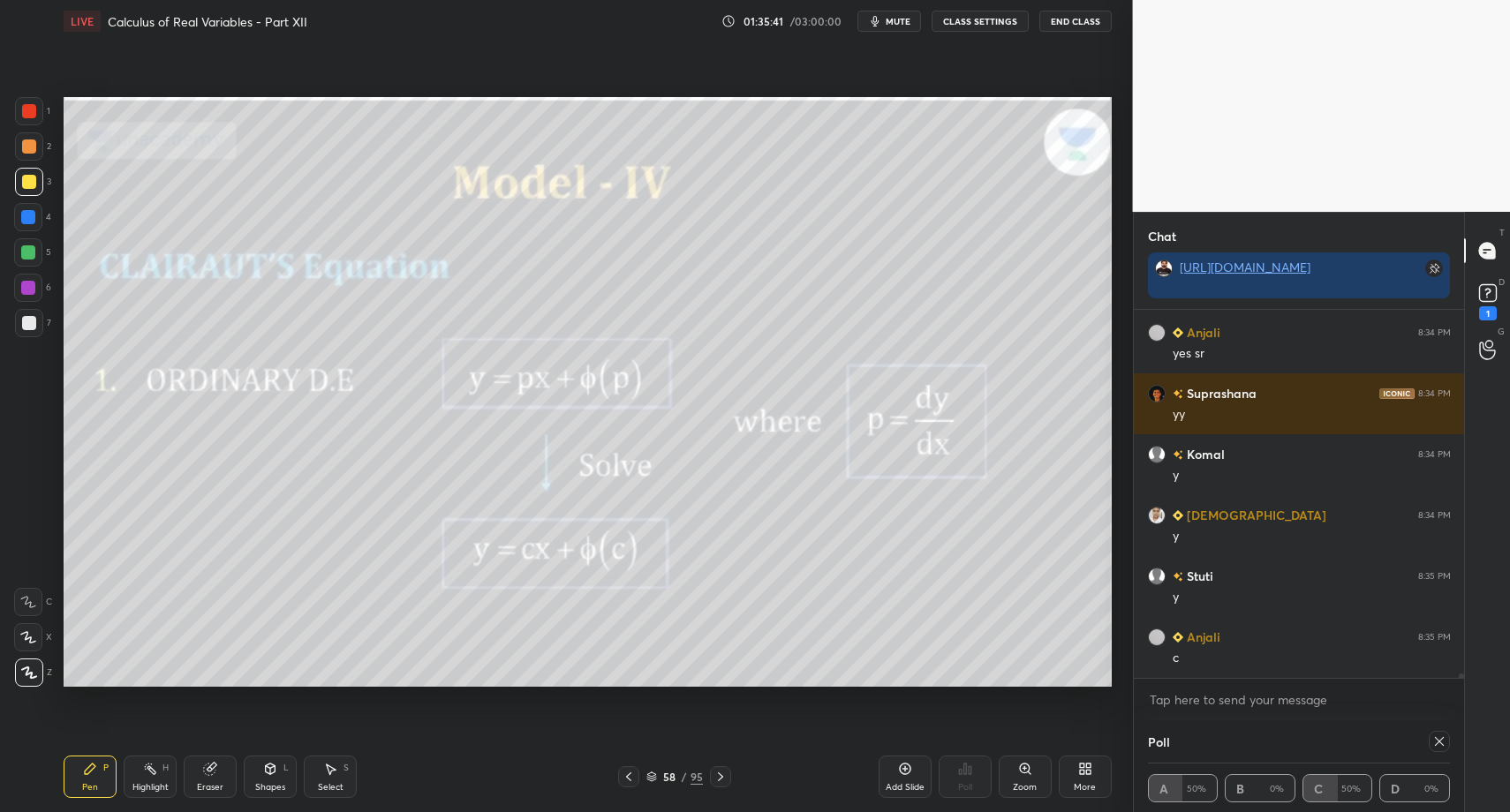 click 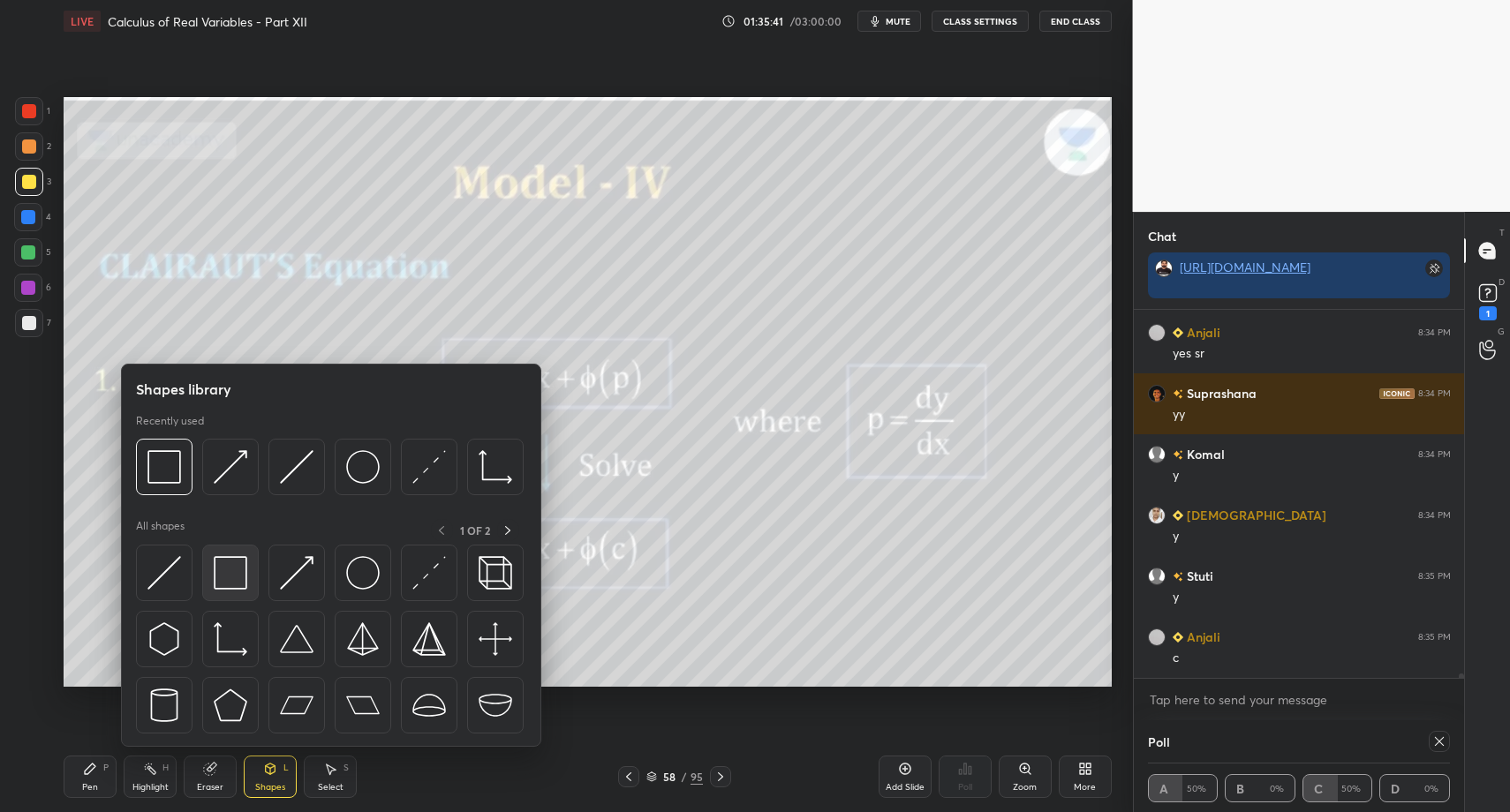 click at bounding box center [230, 573] 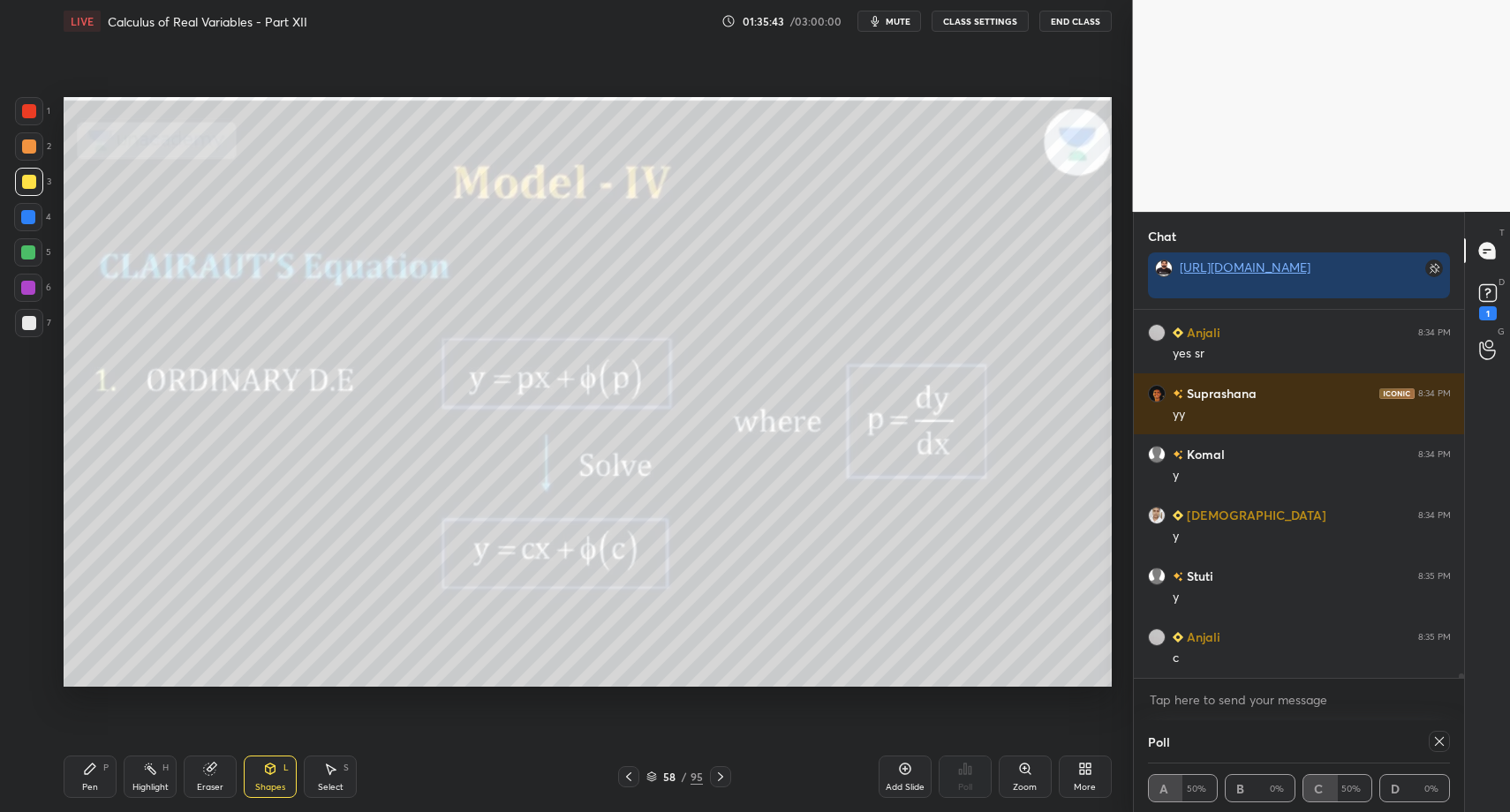click on "Pen P" at bounding box center [90, 777] 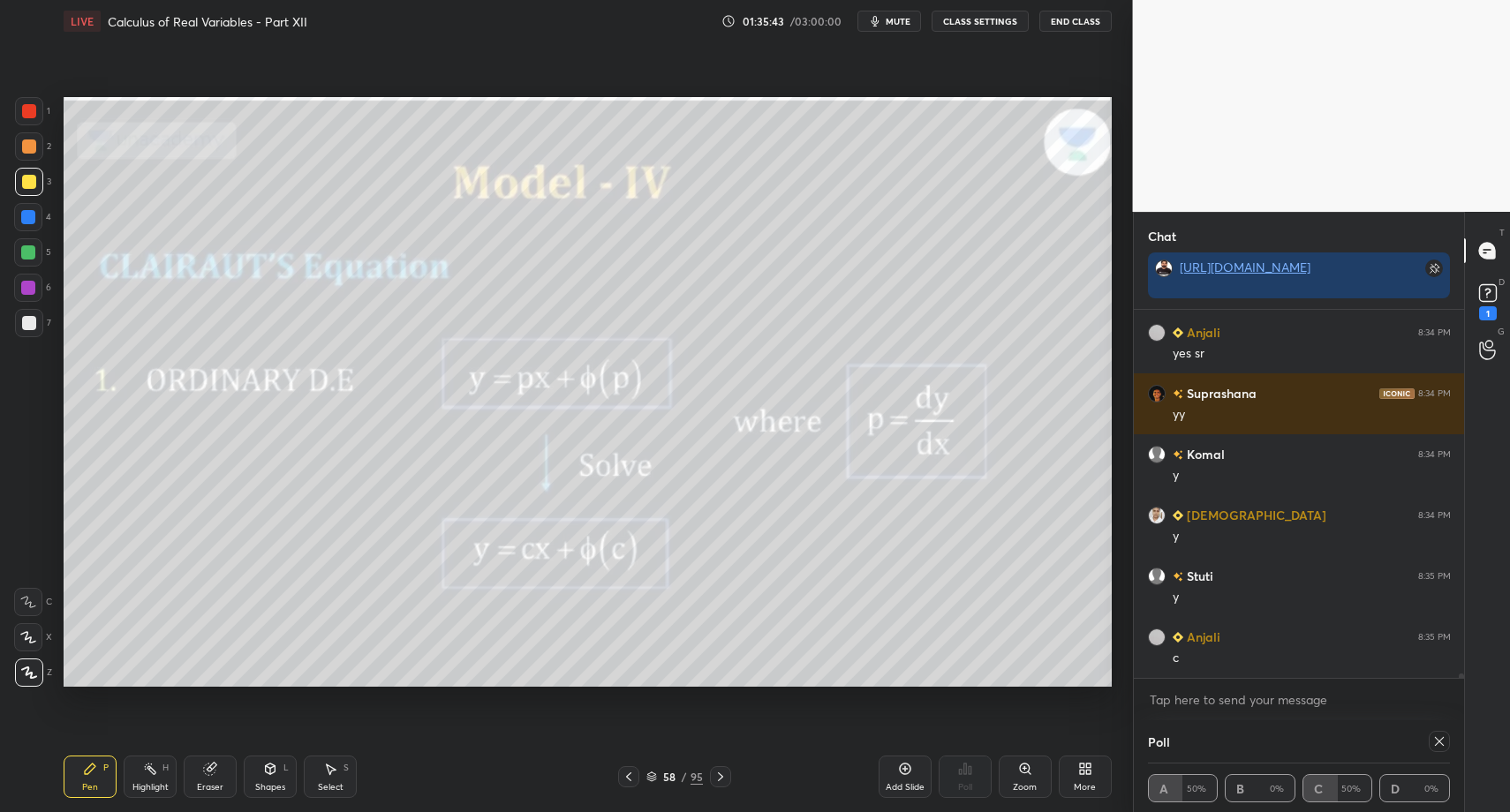 click at bounding box center (29, 323) 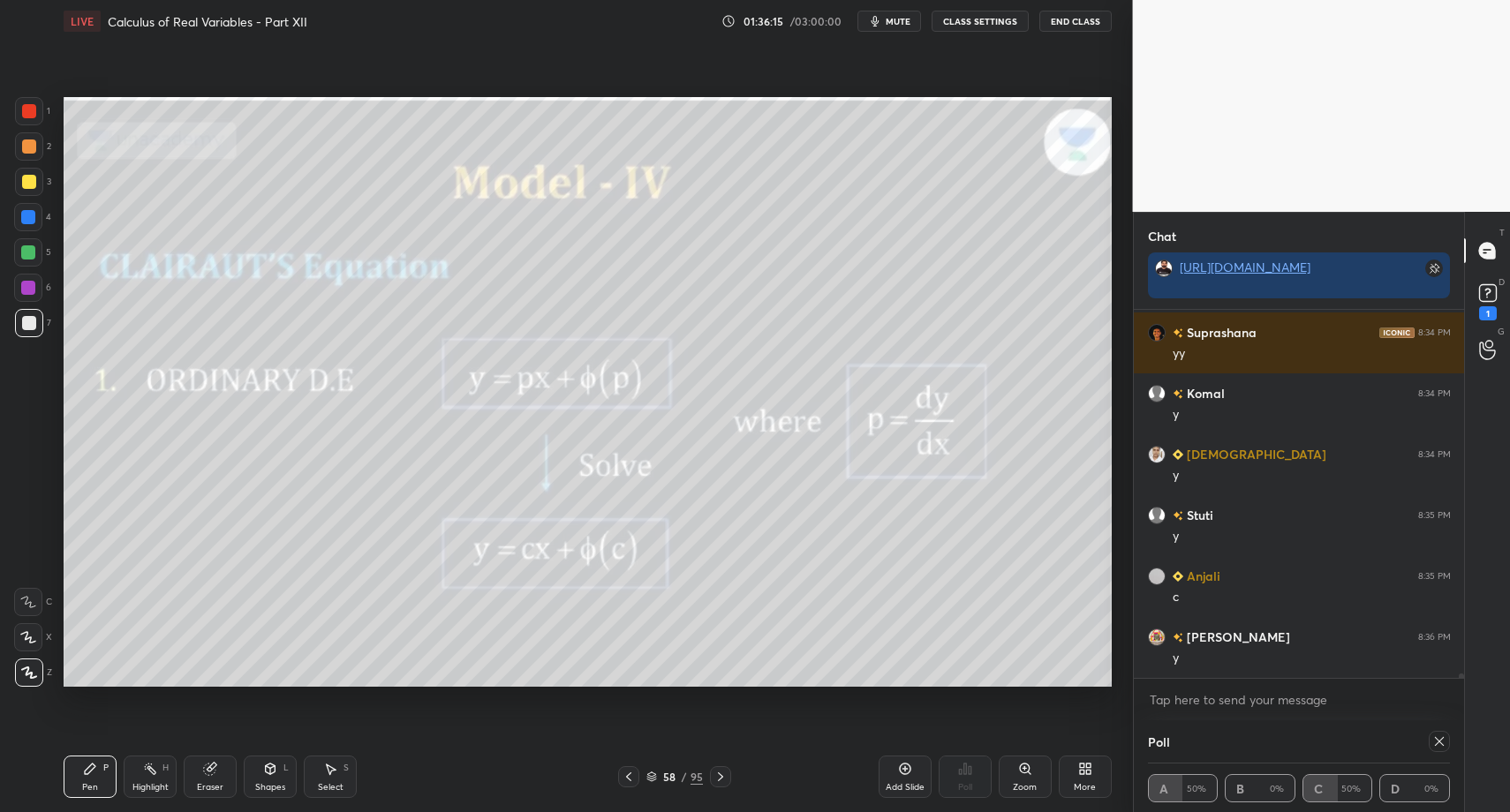 scroll, scrollTop: 28176, scrollLeft: 0, axis: vertical 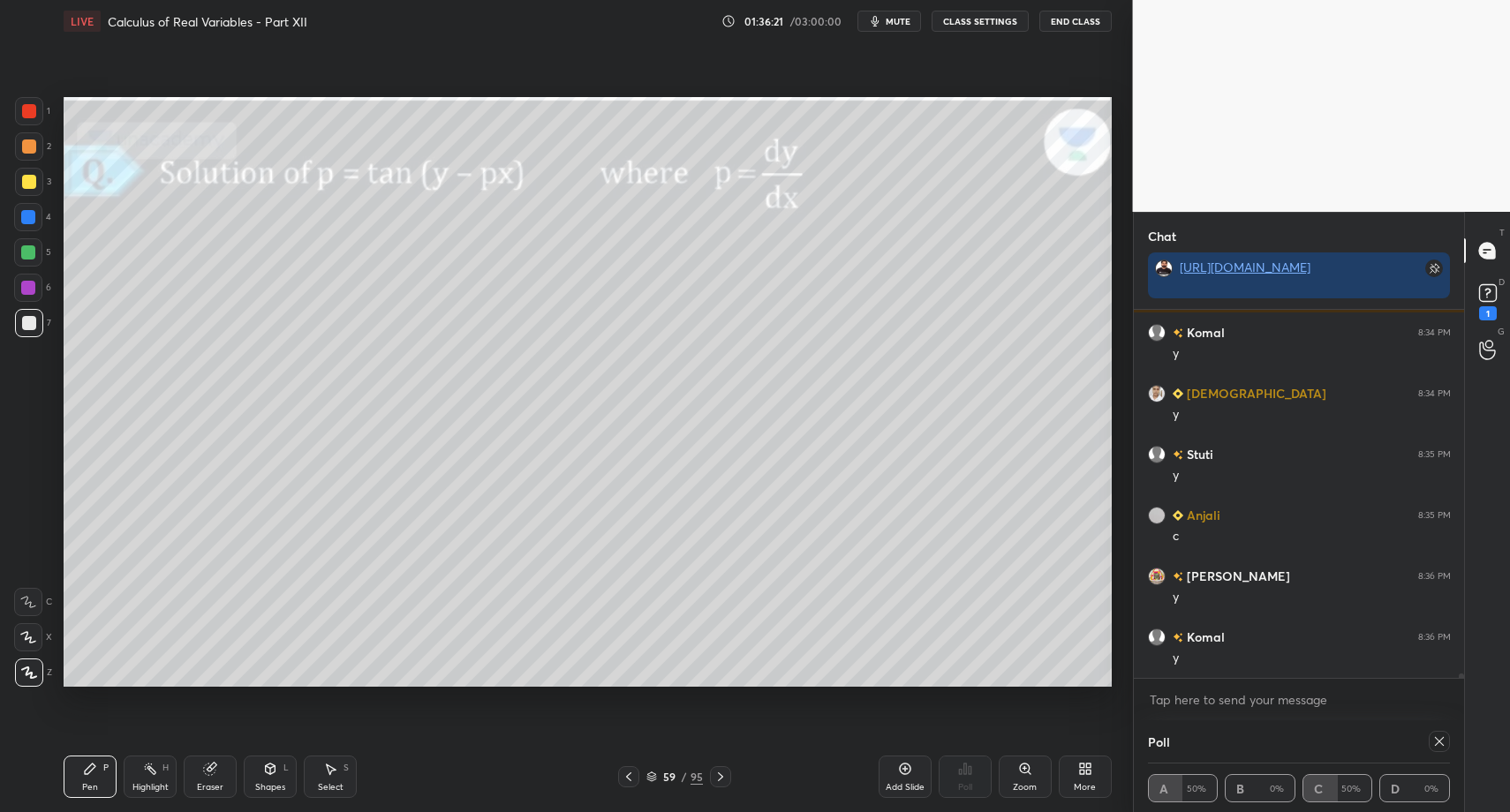 click 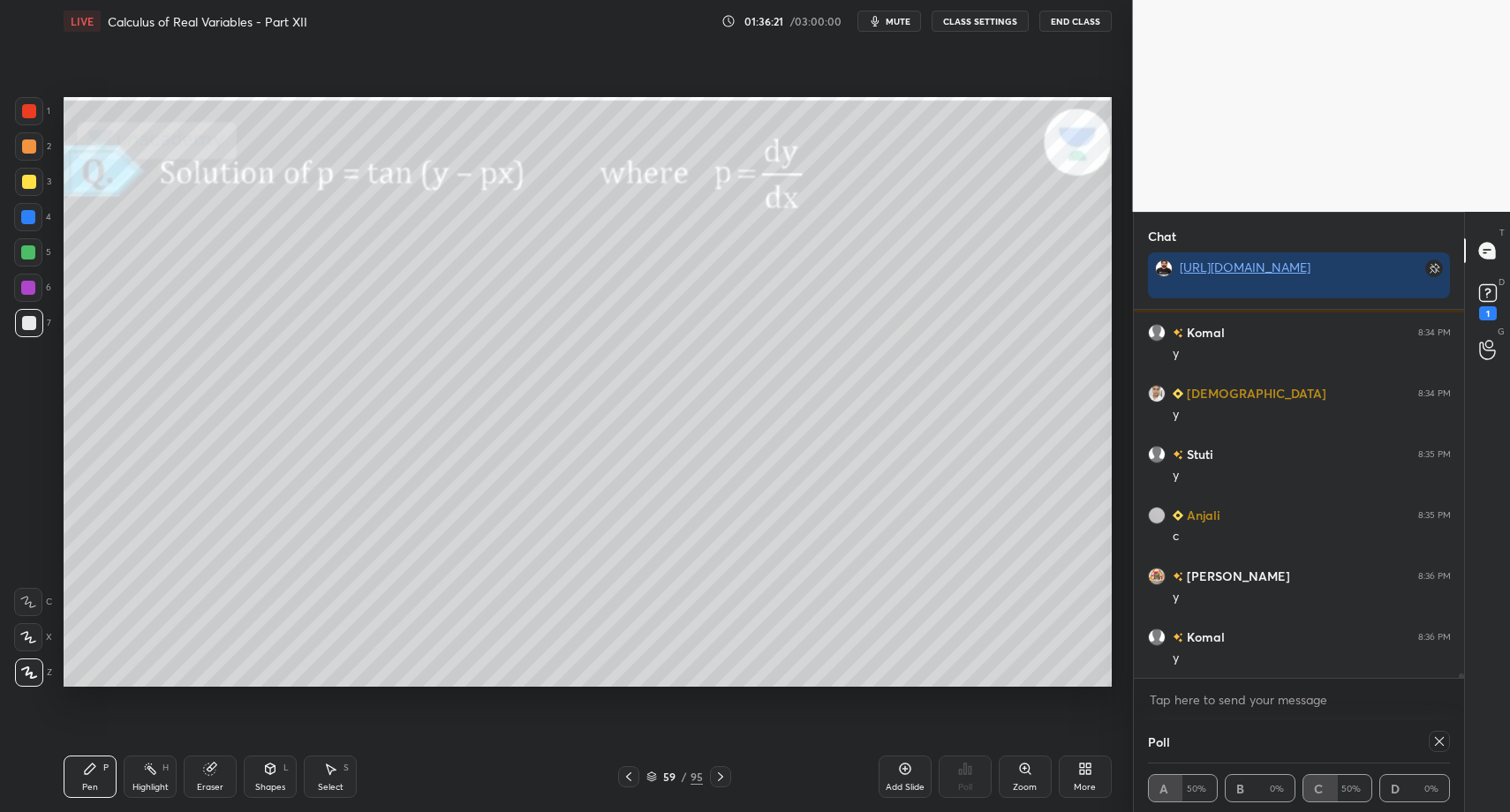 type on "x" 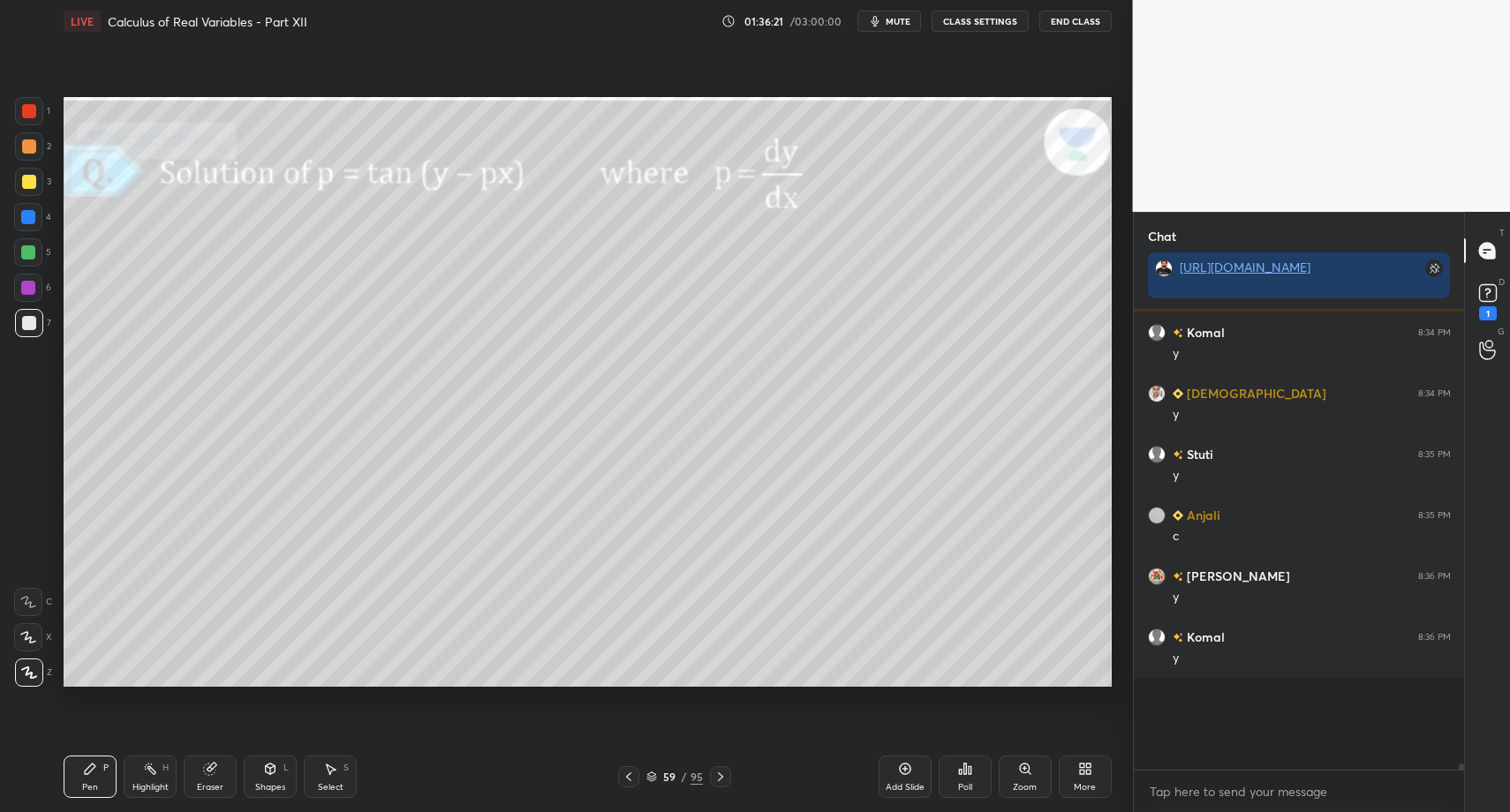 scroll, scrollTop: 6, scrollLeft: 6, axis: both 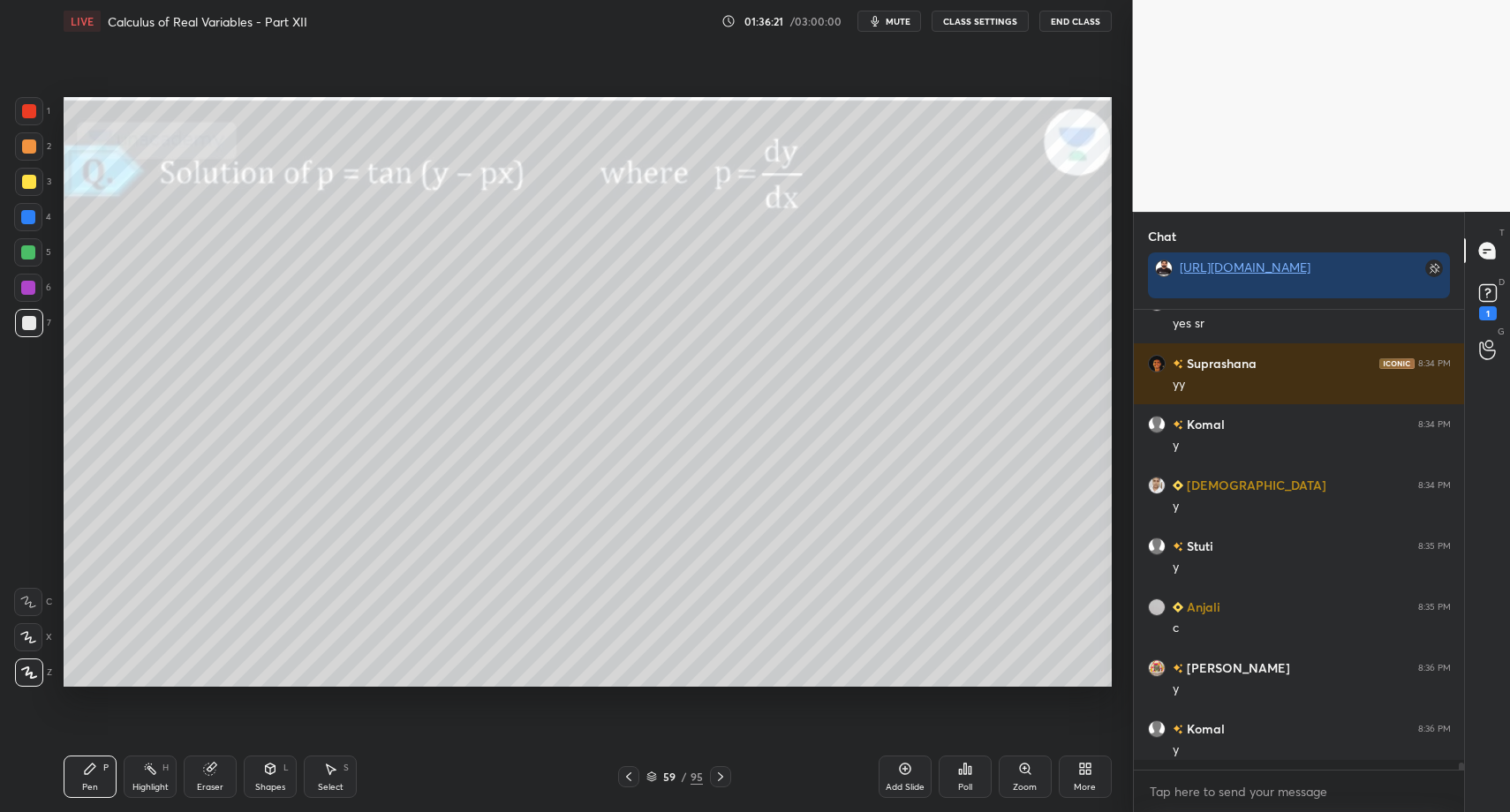 click on "Poll" at bounding box center [965, 777] 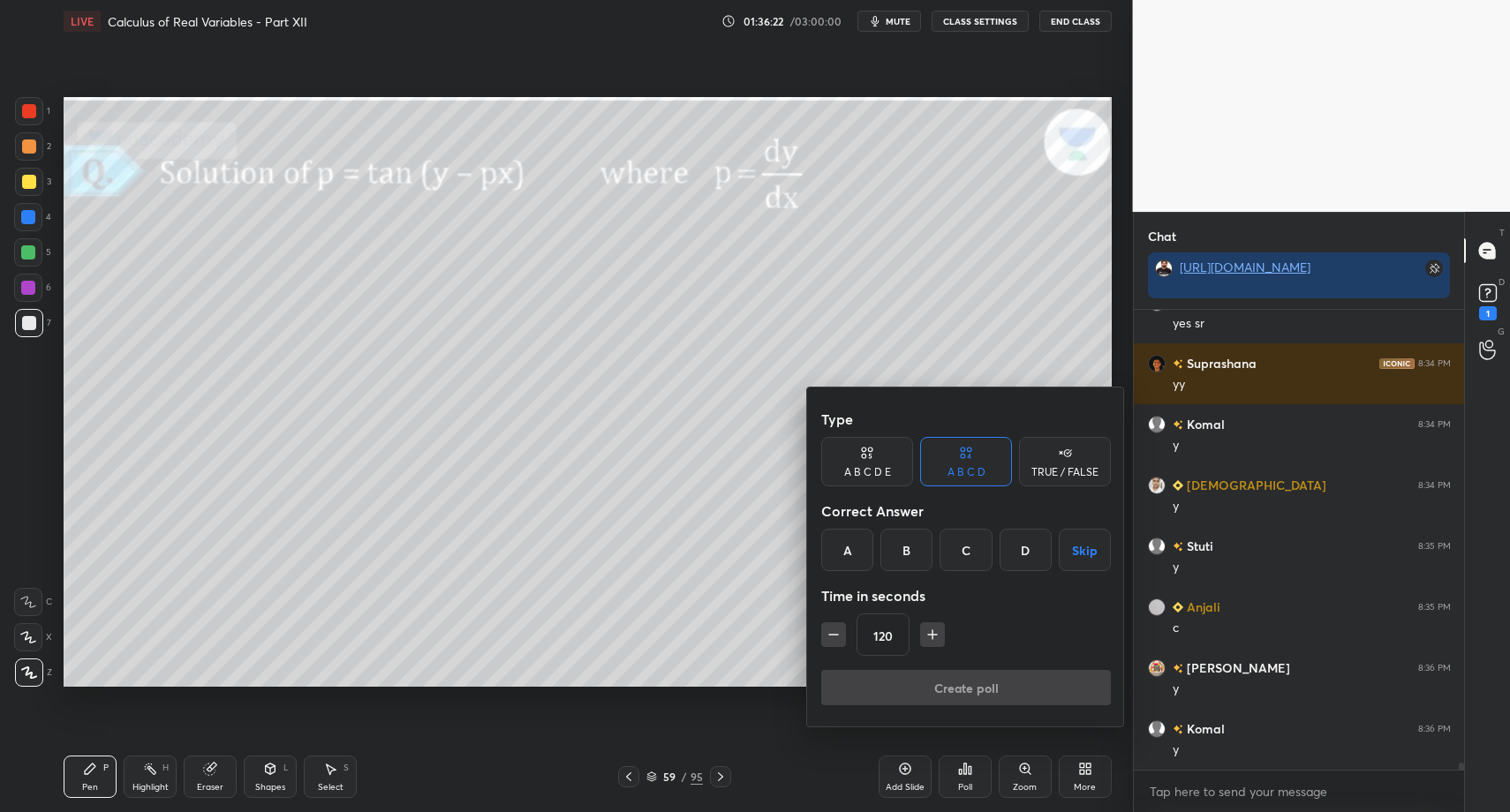 click 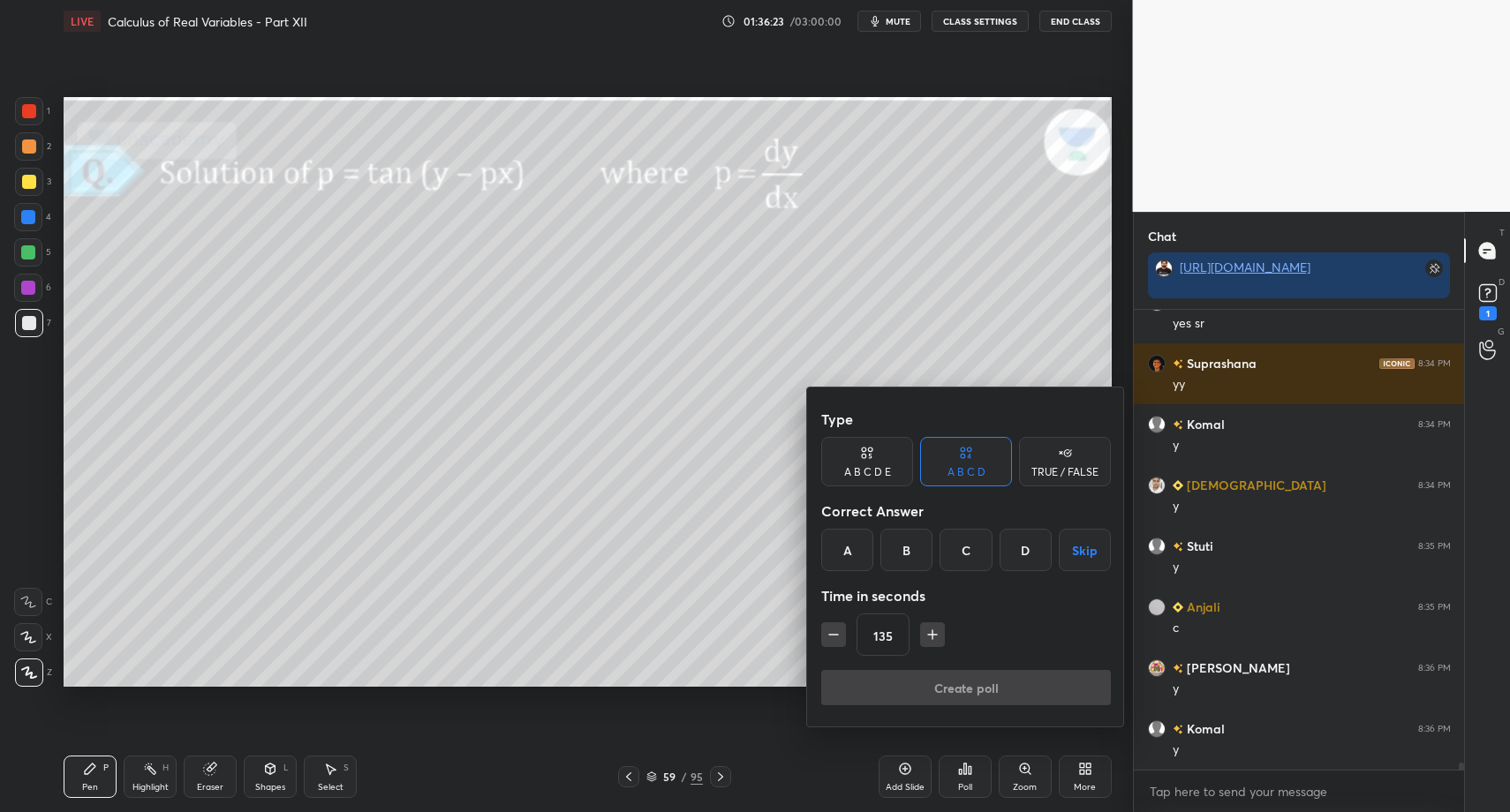 click on "Skip" at bounding box center [1084, 550] 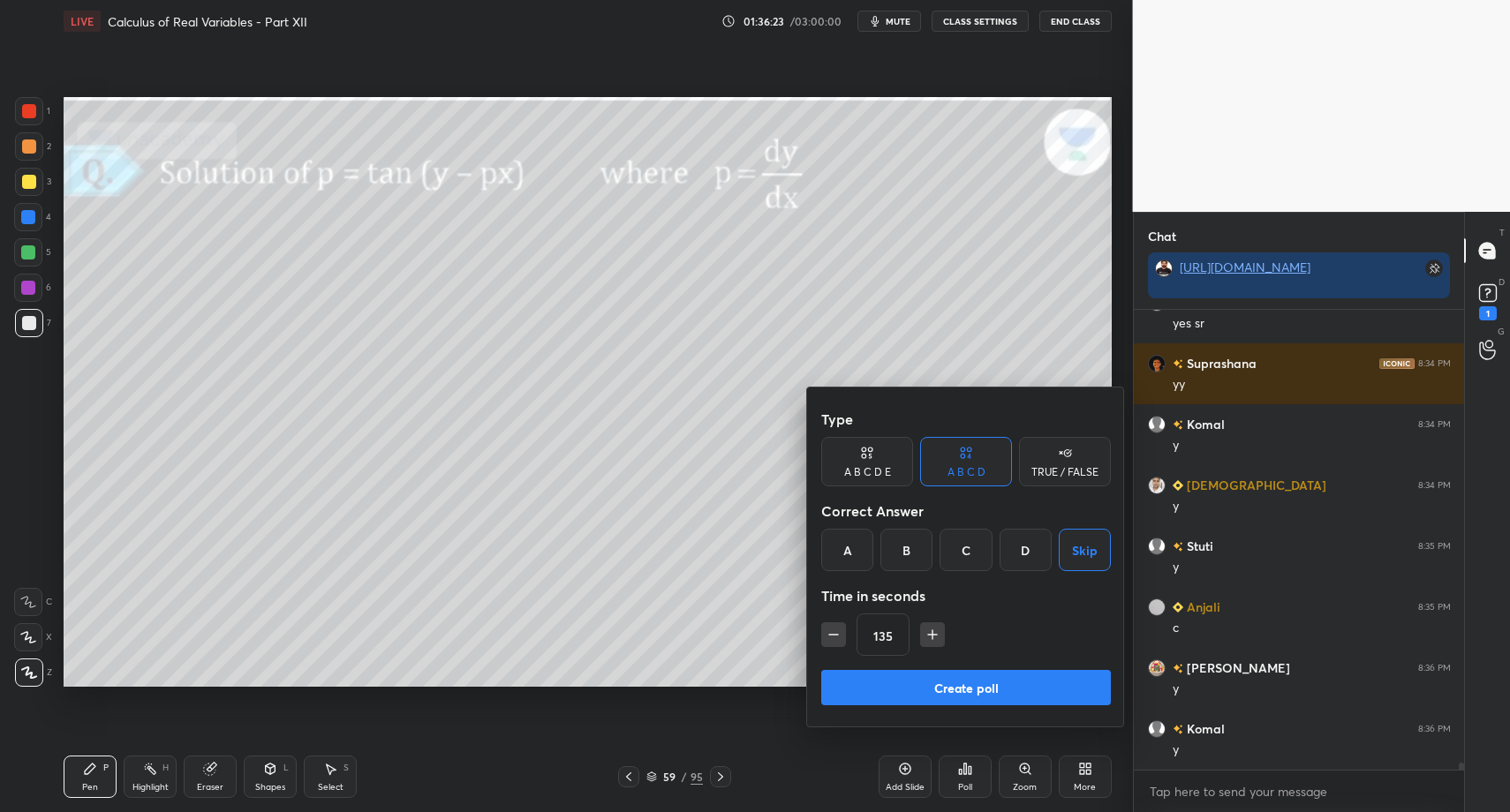 click on "Create poll" at bounding box center (966, 688) 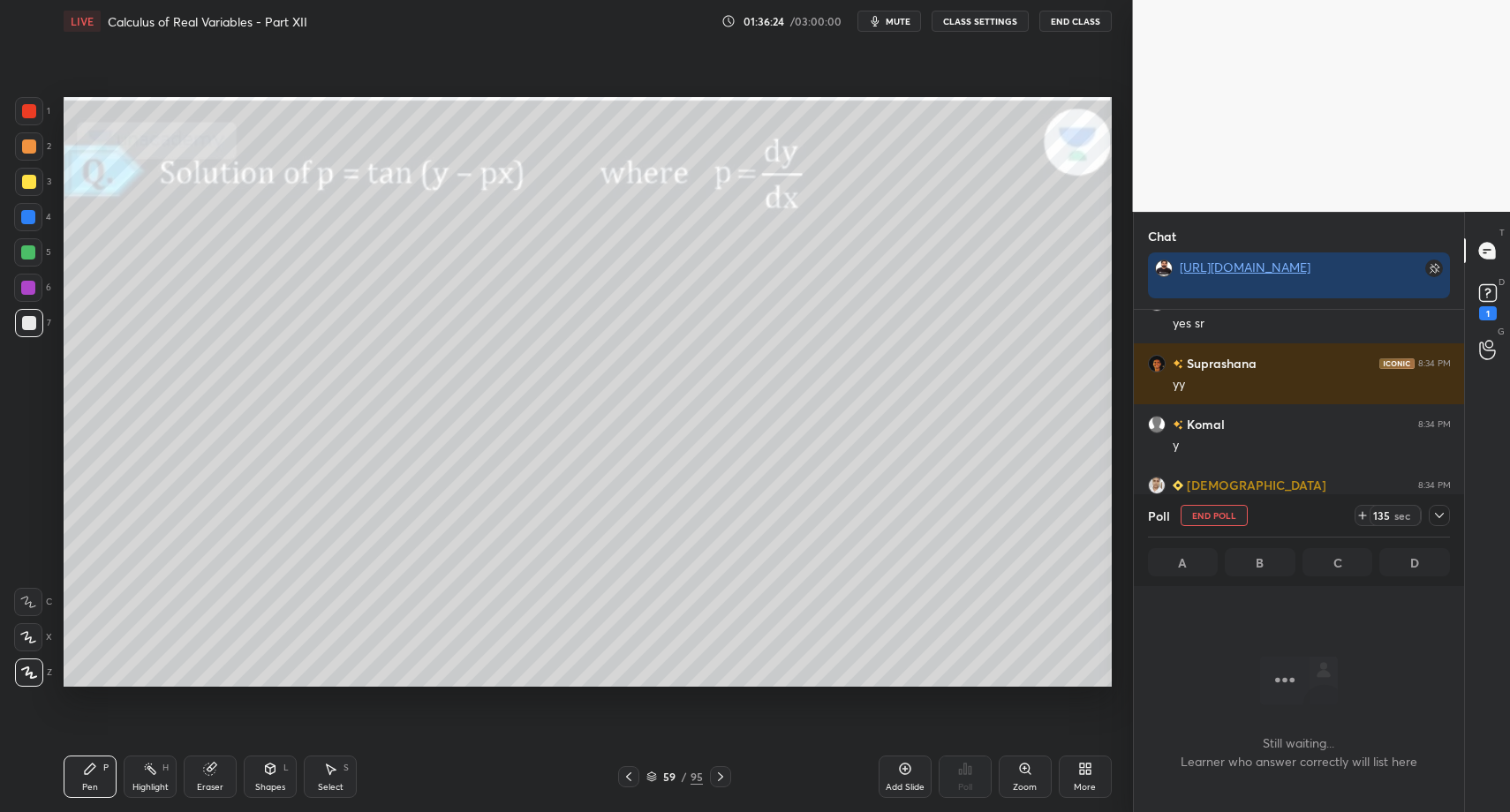 scroll, scrollTop: 372, scrollLeft: 325, axis: both 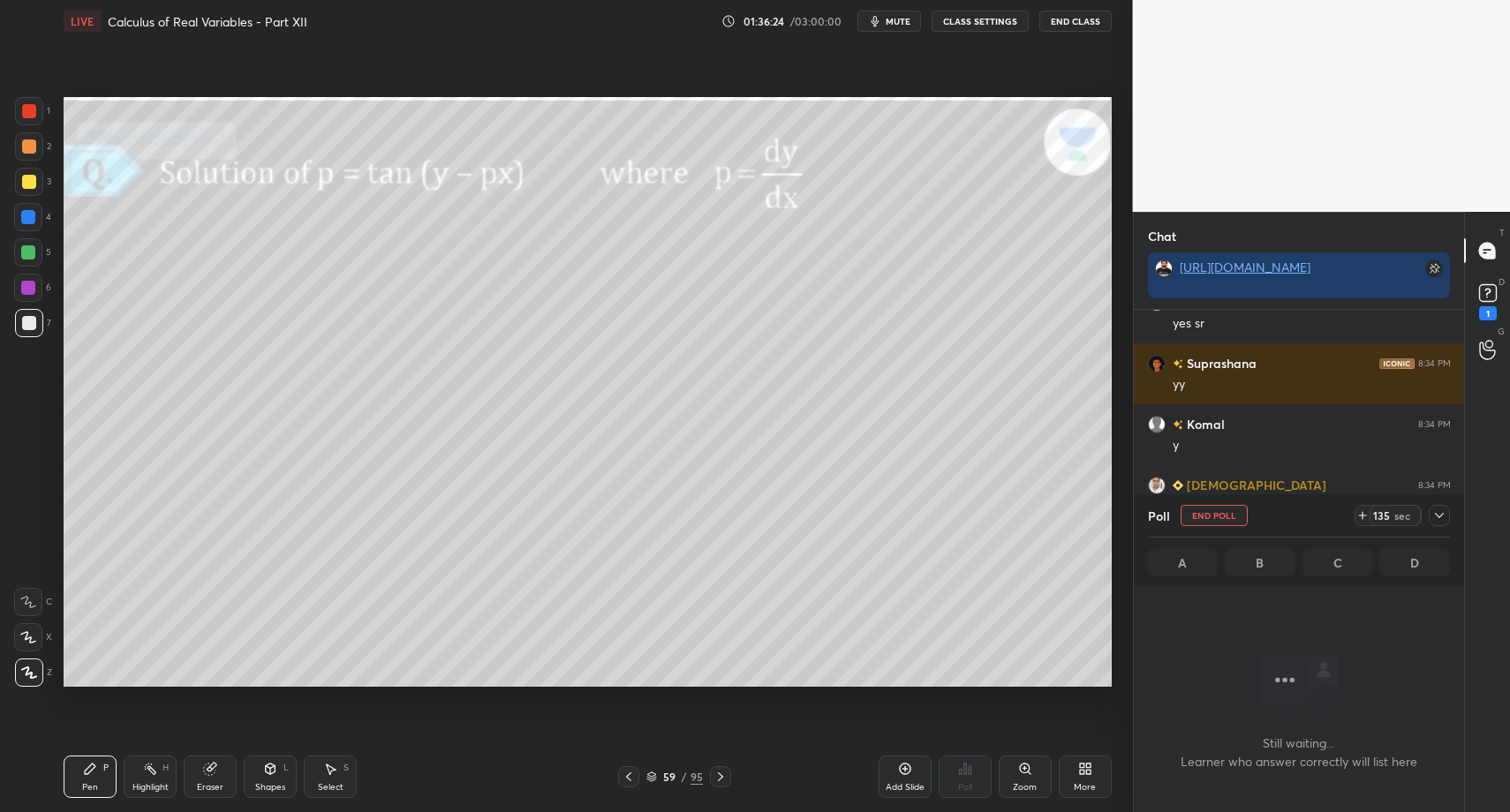 click at bounding box center (1439, 515) 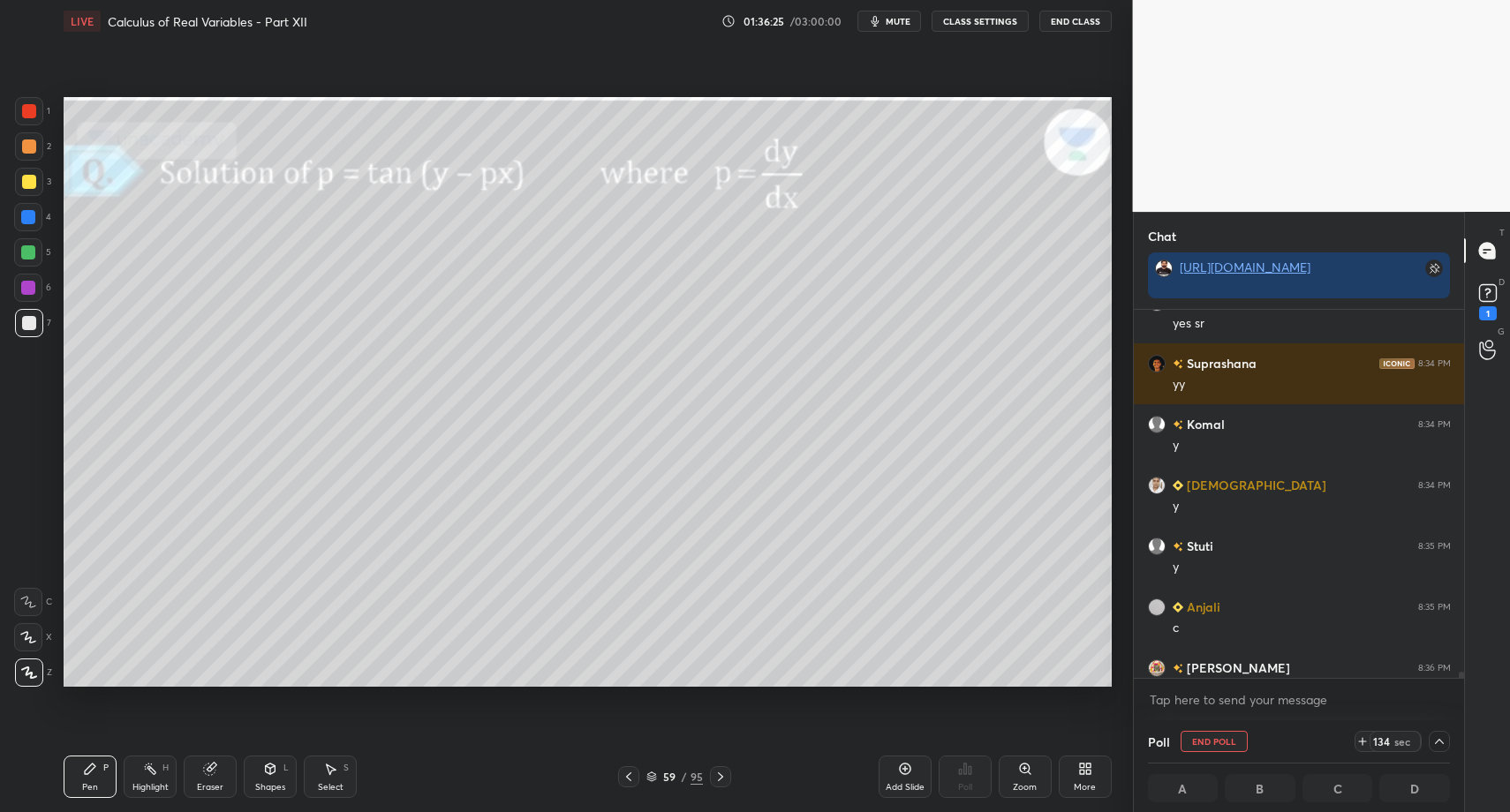 drag, startPoint x: 276, startPoint y: 783, endPoint x: 270, endPoint y: 752, distance: 31.57531 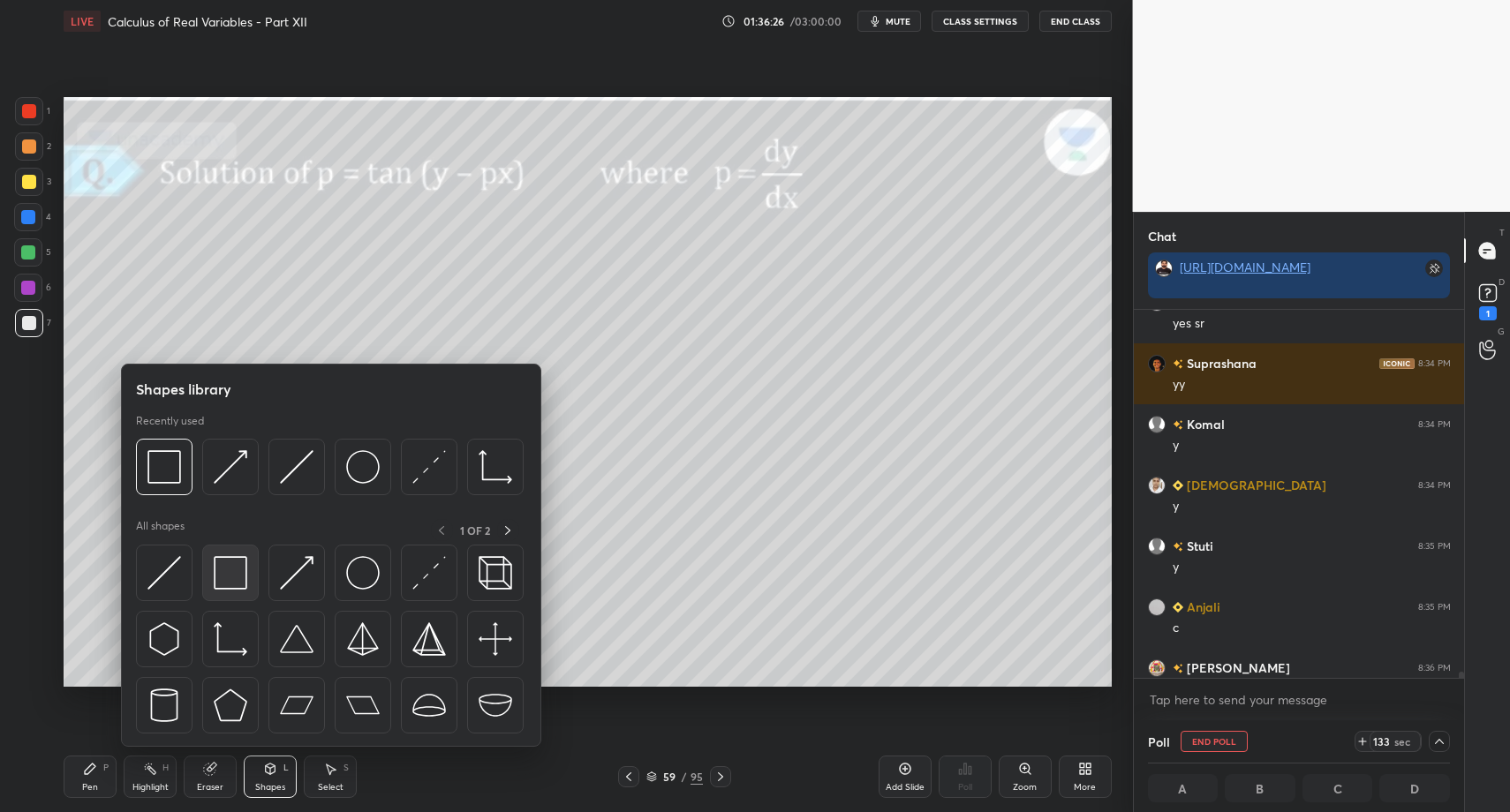 click at bounding box center (230, 573) 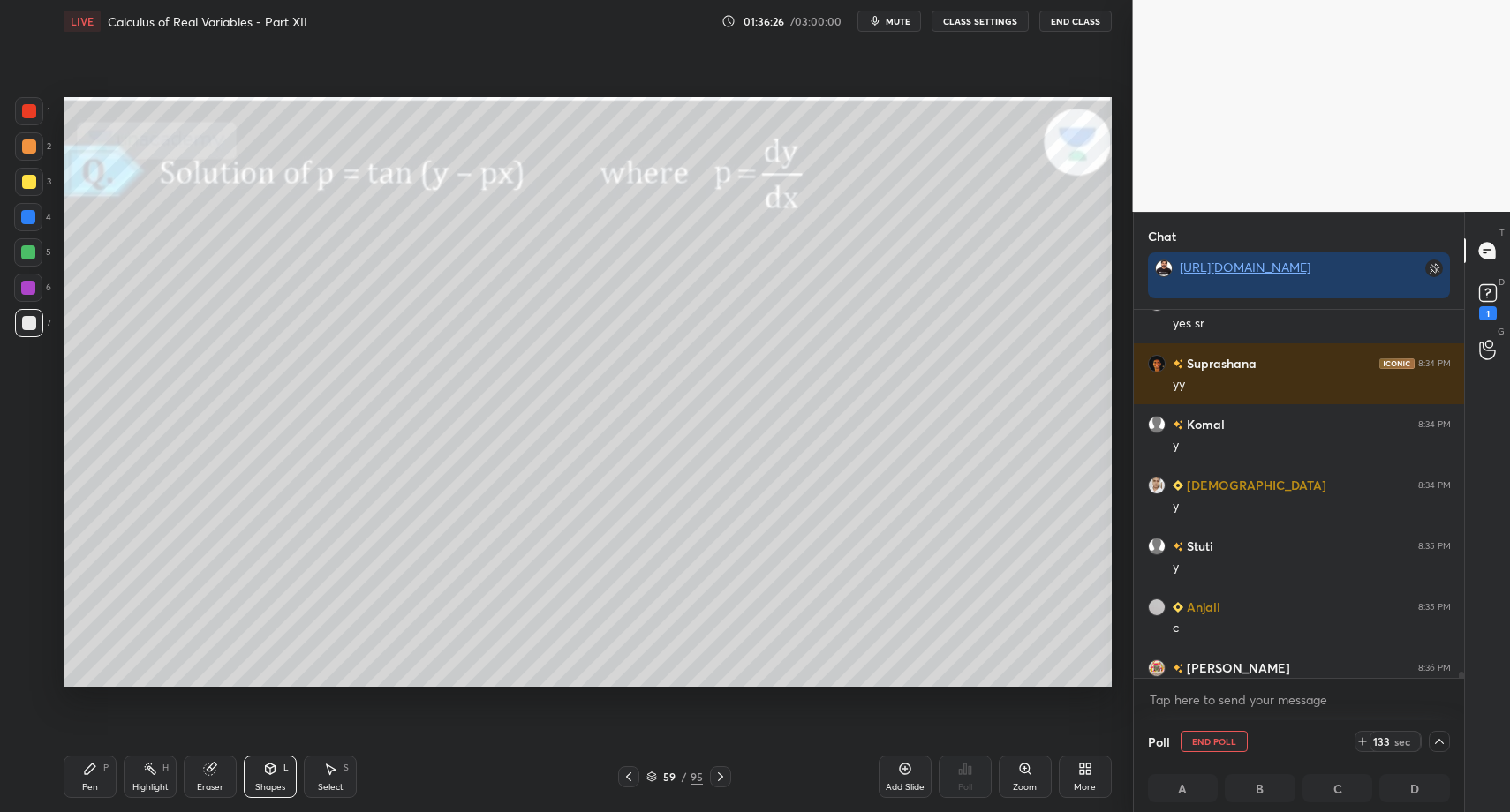 drag, startPoint x: 25, startPoint y: 156, endPoint x: 43, endPoint y: 160, distance: 18.439089 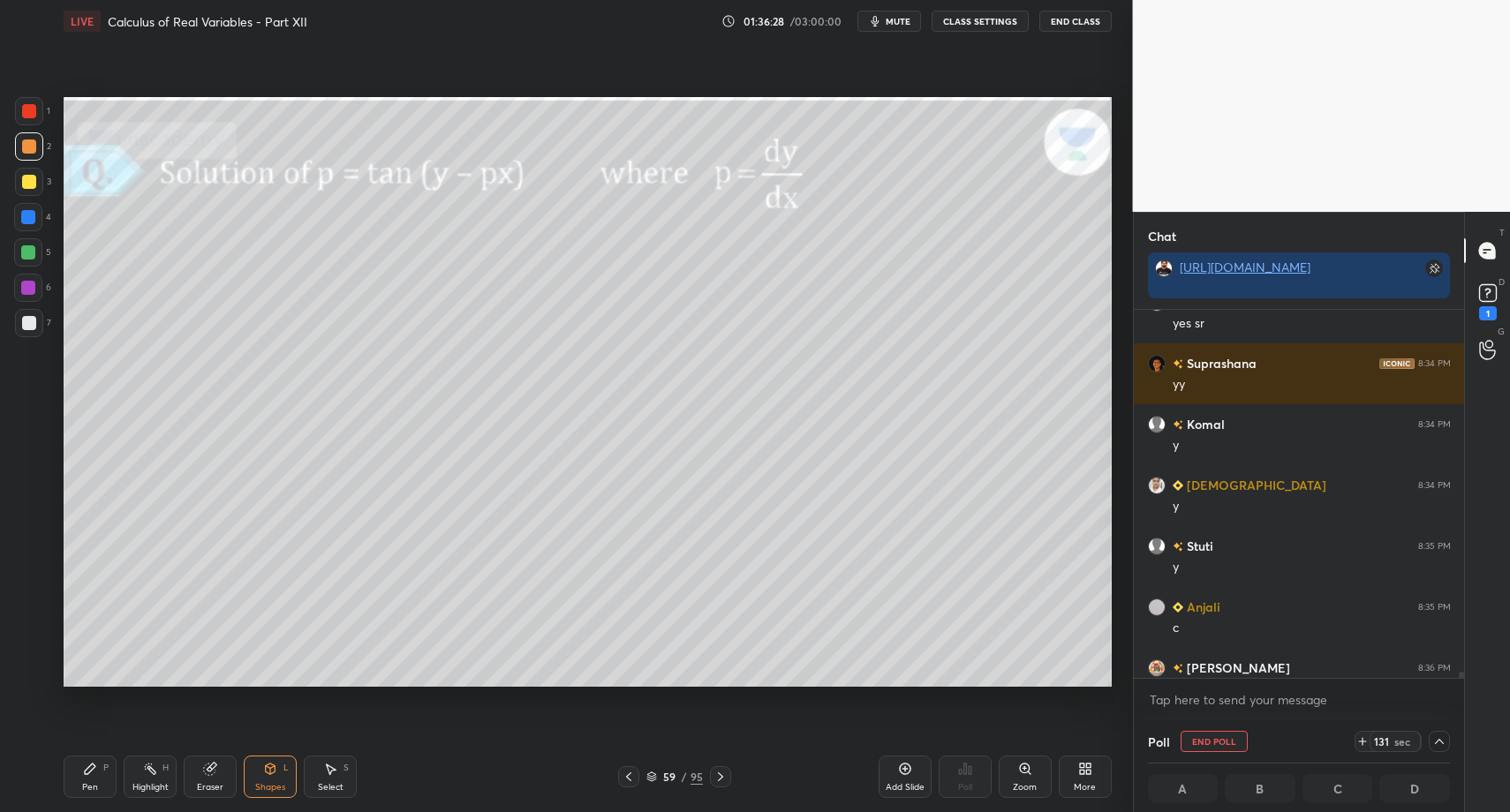 click at bounding box center [29, 323] 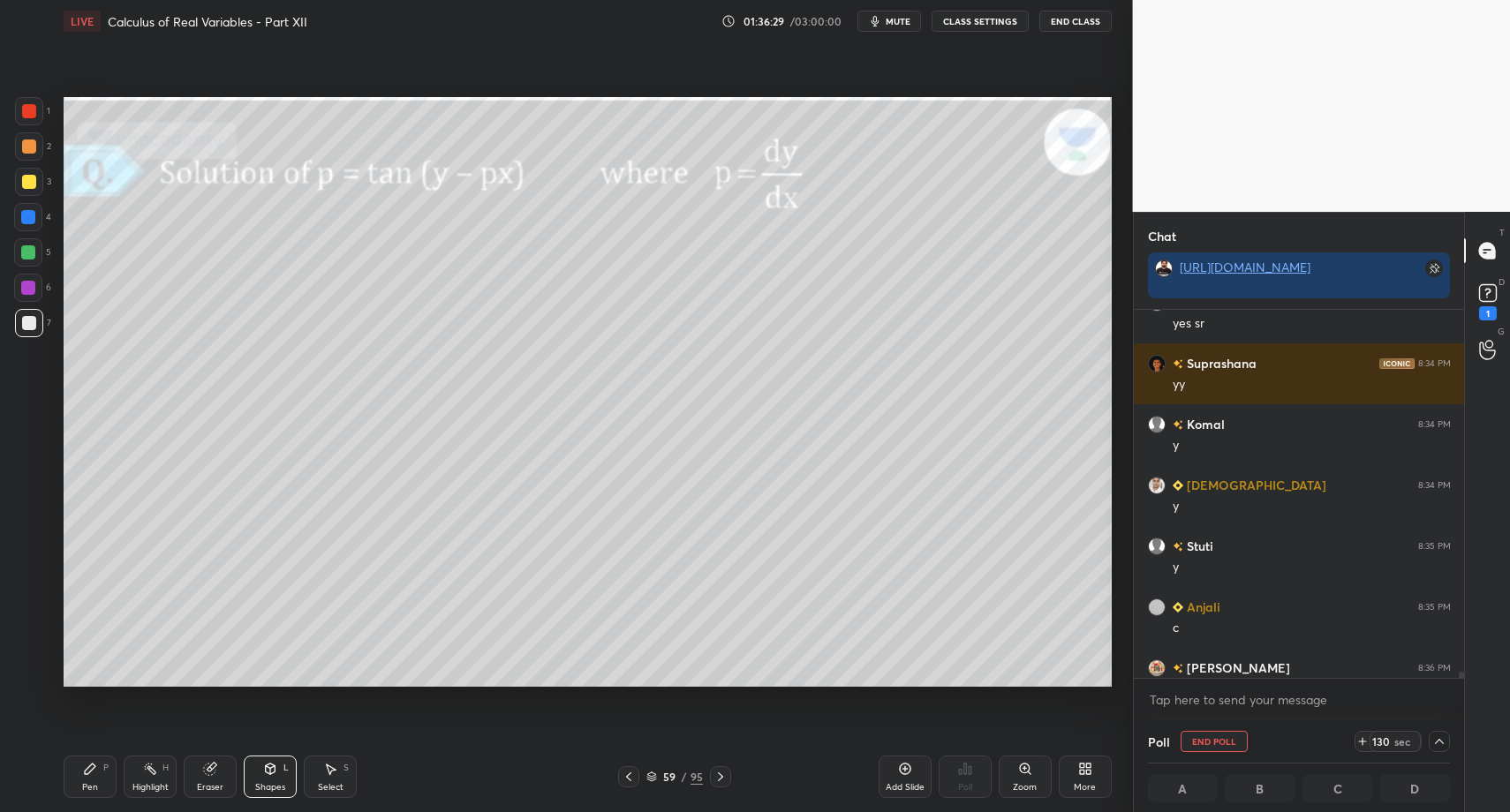 click 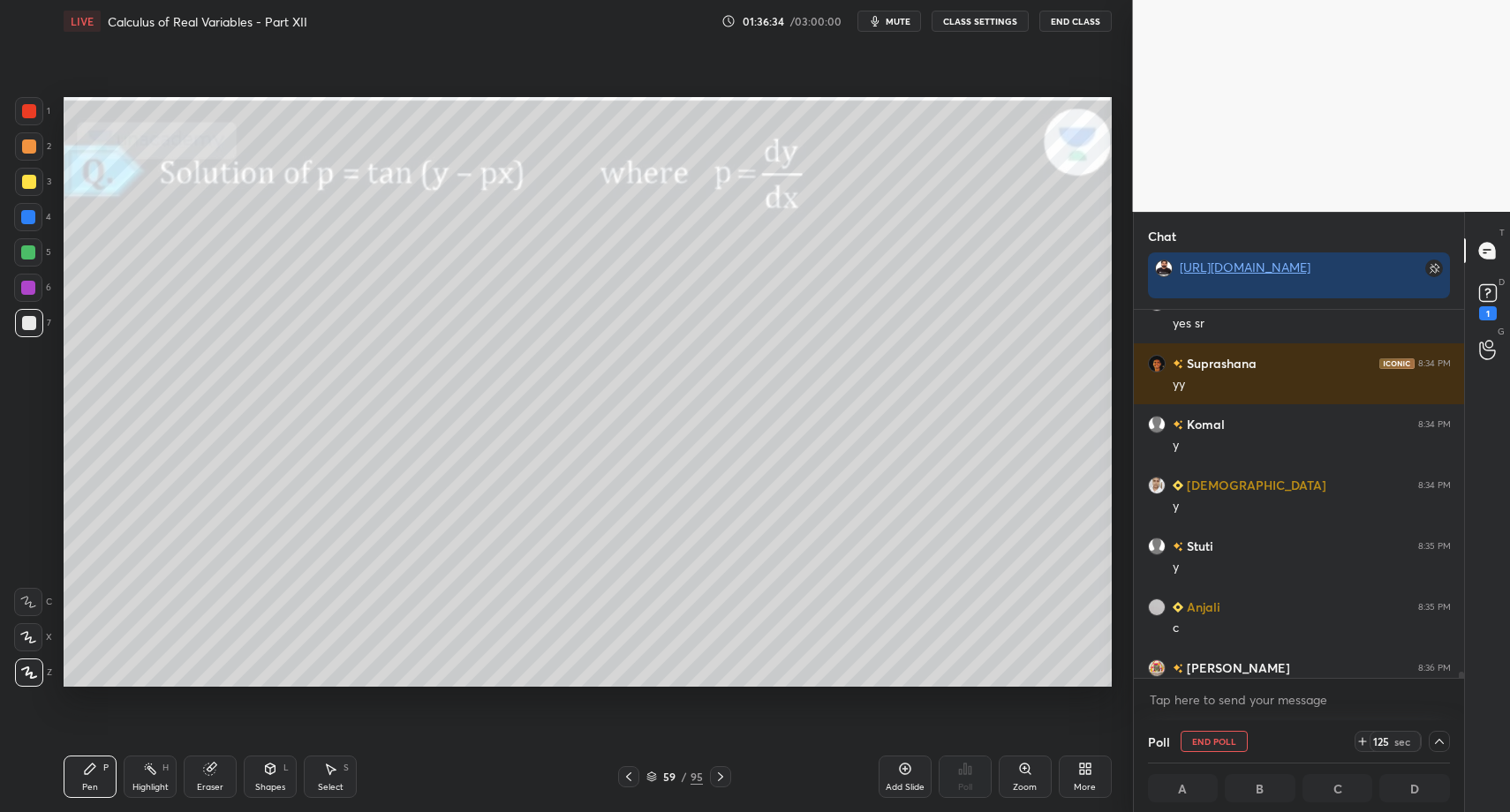 drag, startPoint x: 1219, startPoint y: 738, endPoint x: 1134, endPoint y: 737, distance: 85.00588 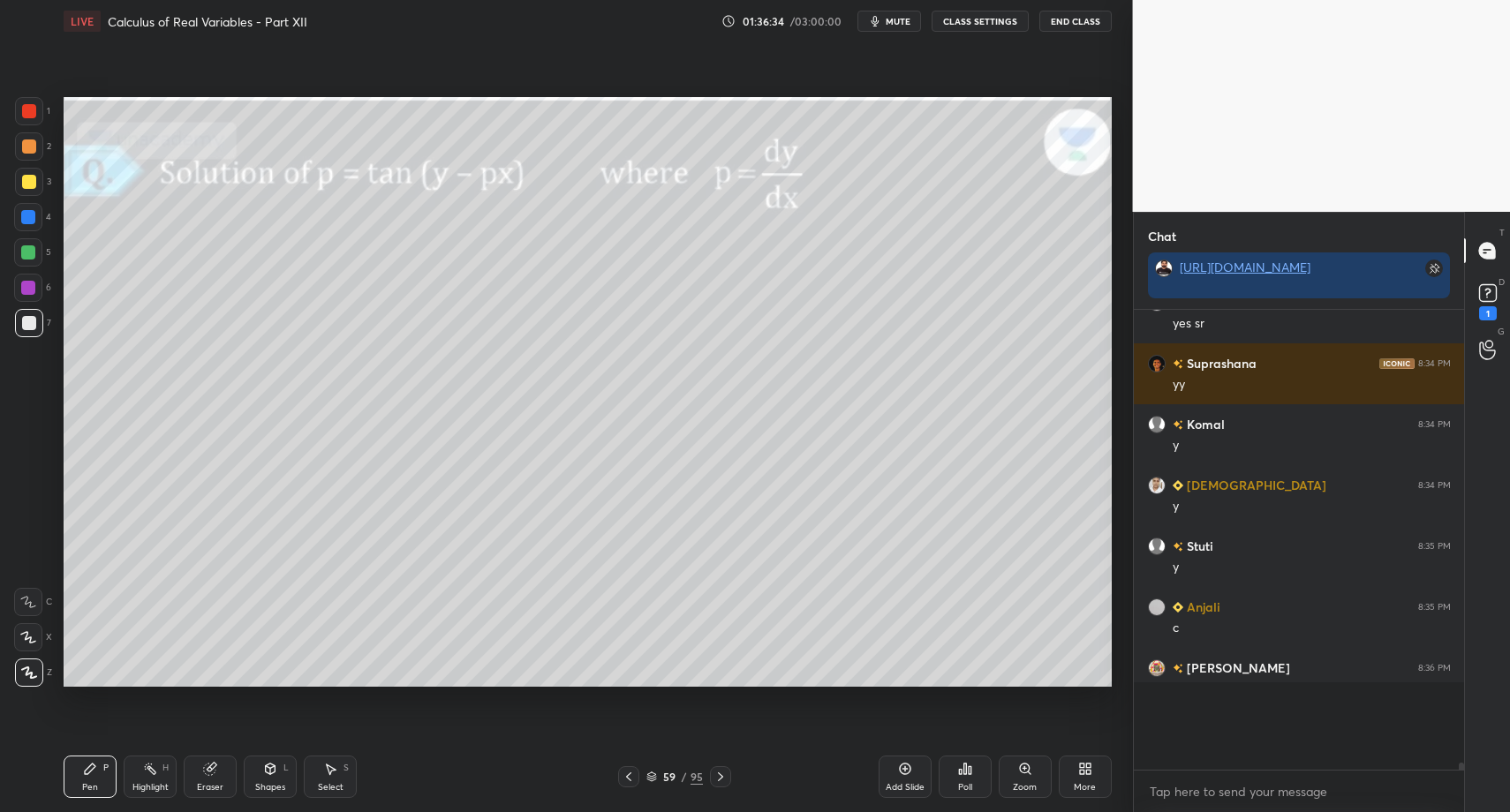 scroll, scrollTop: 6, scrollLeft: 6, axis: both 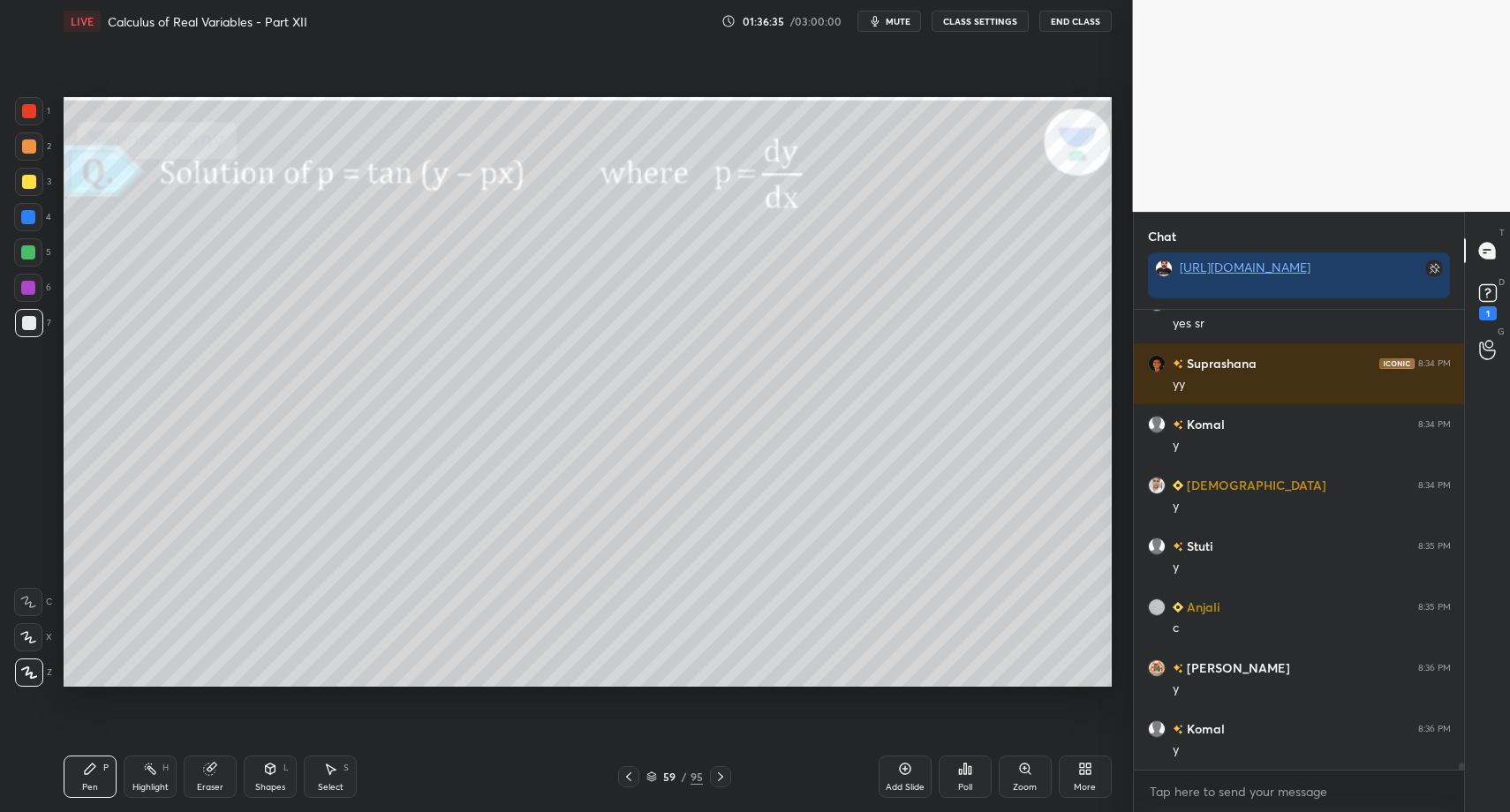 click 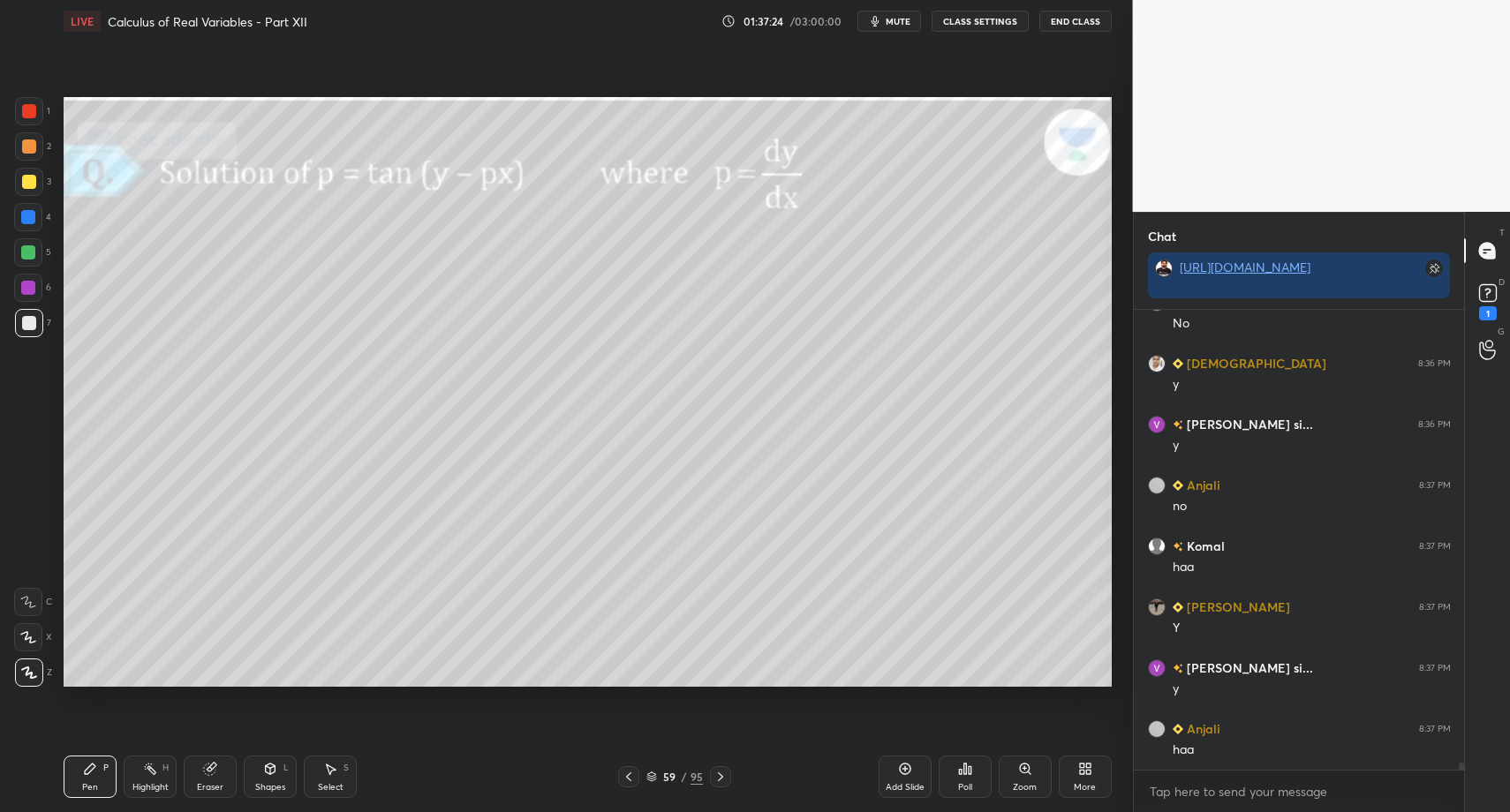 scroll, scrollTop: 29364, scrollLeft: 0, axis: vertical 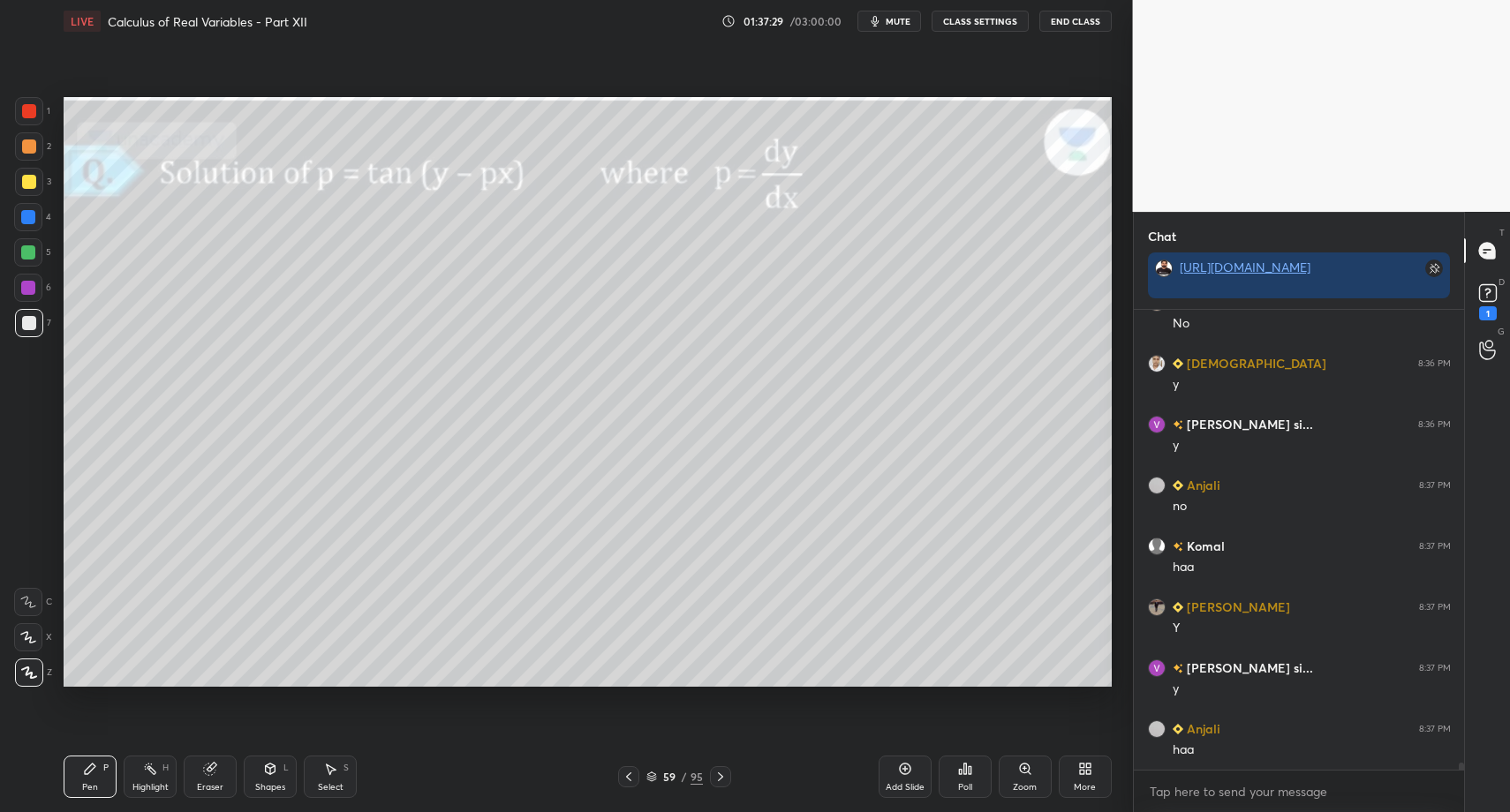 drag, startPoint x: 72, startPoint y: 794, endPoint x: 73, endPoint y: 699, distance: 95.00526 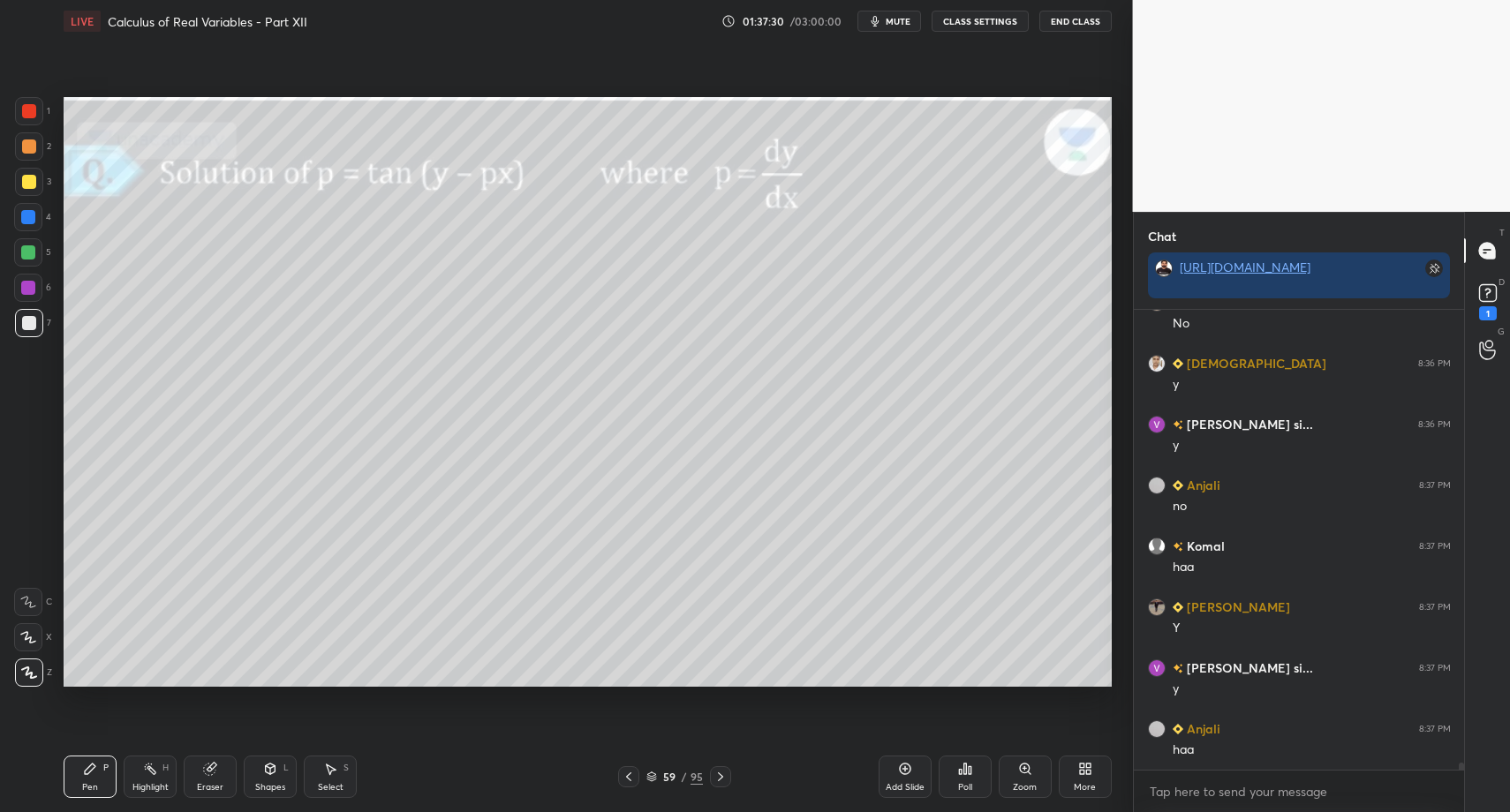 click at bounding box center (29, 323) 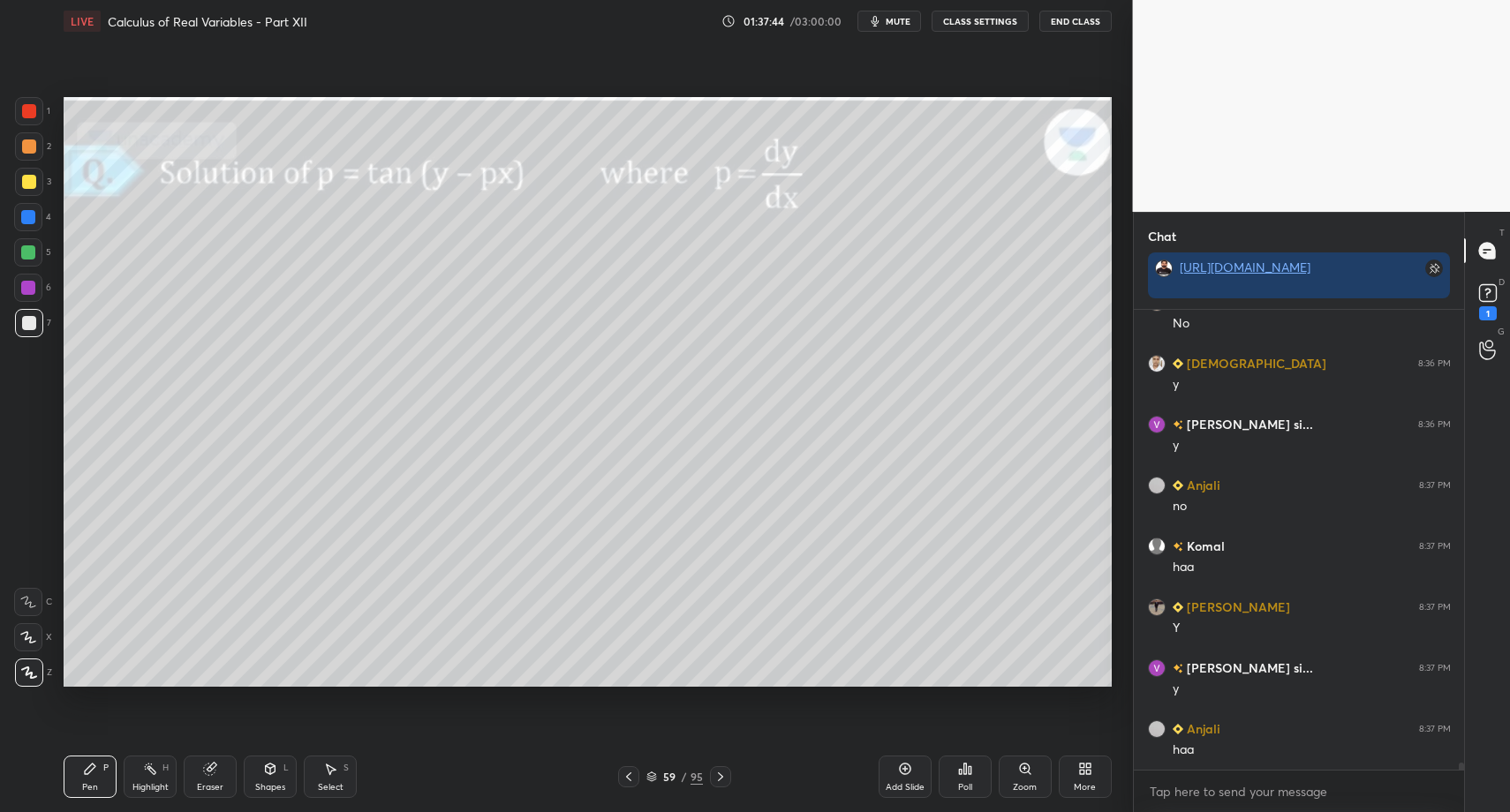 drag, startPoint x: 38, startPoint y: 182, endPoint x: 40, endPoint y: 168, distance: 14.142136 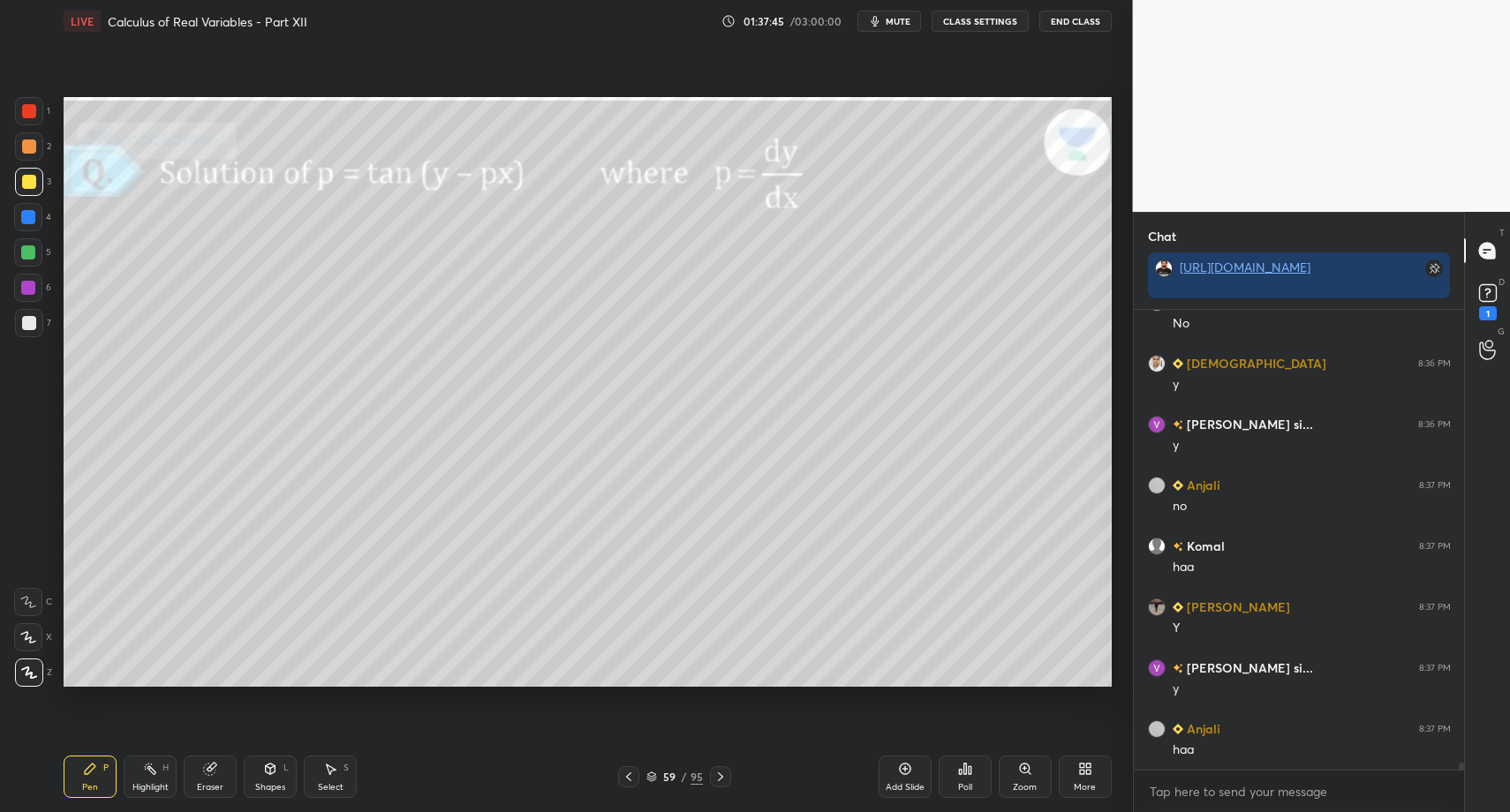 click on "Shapes L" at bounding box center [270, 777] 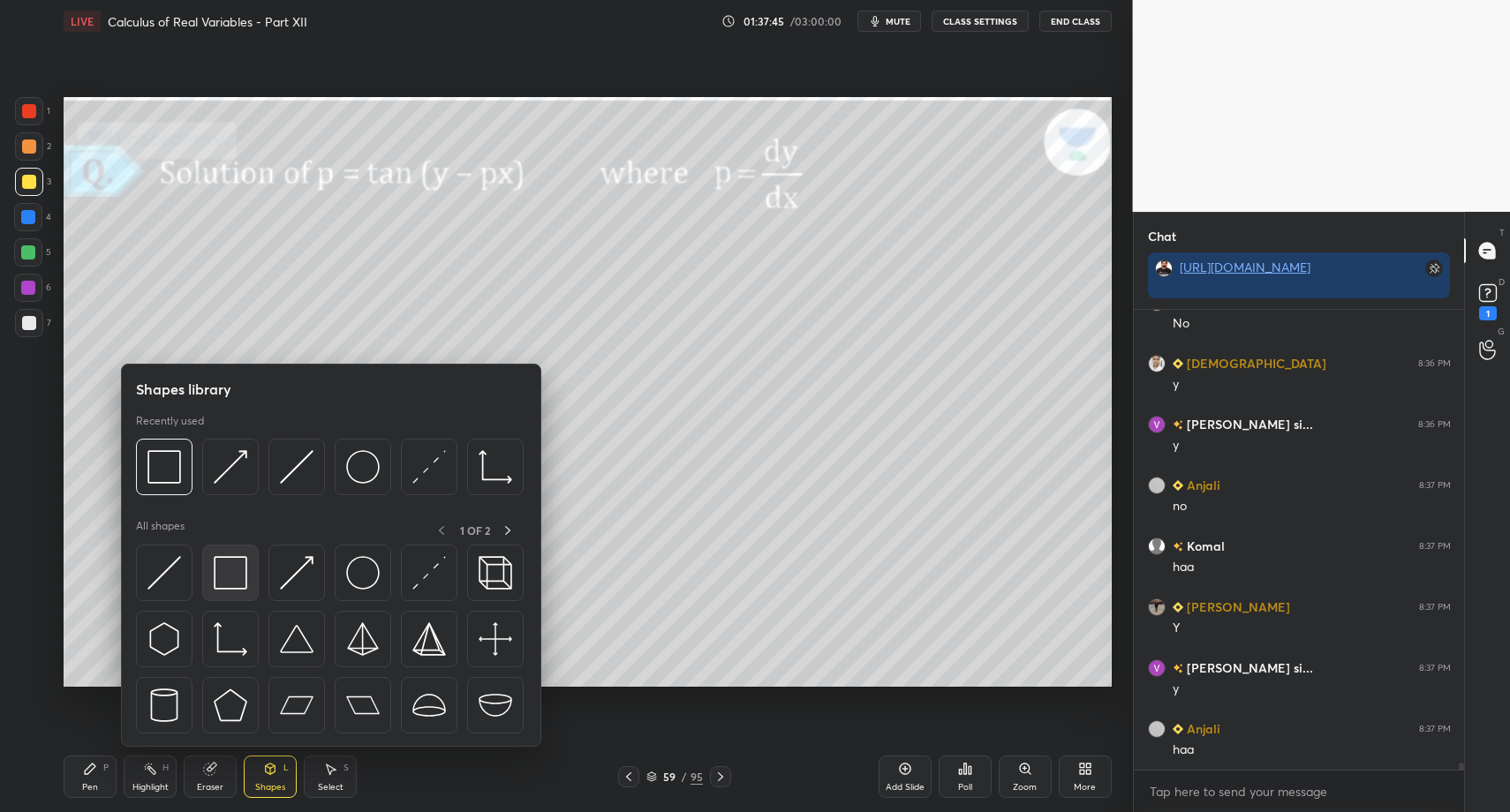 click at bounding box center [230, 573] 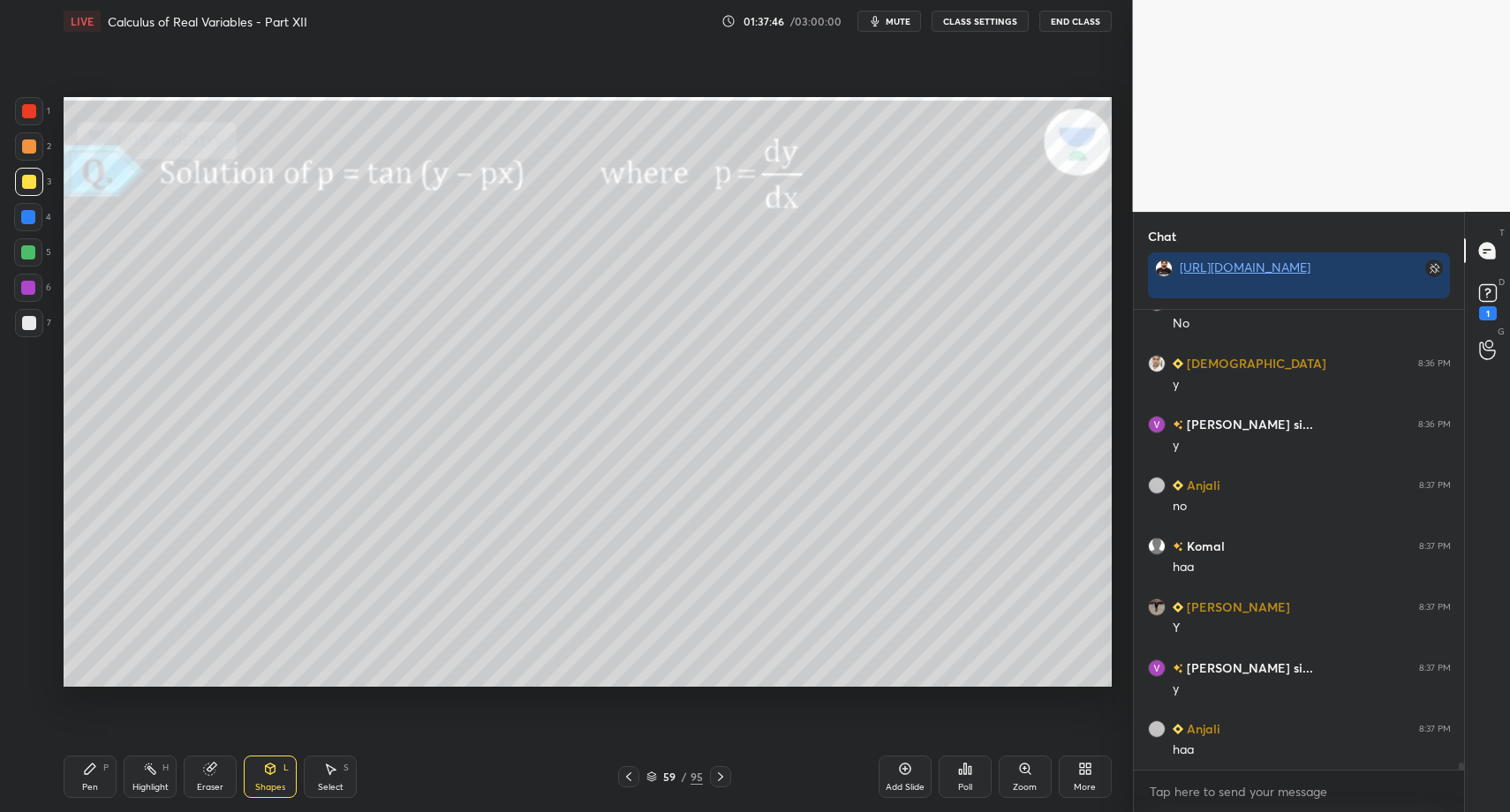 drag, startPoint x: 95, startPoint y: 767, endPoint x: 220, endPoint y: 762, distance: 125.09996 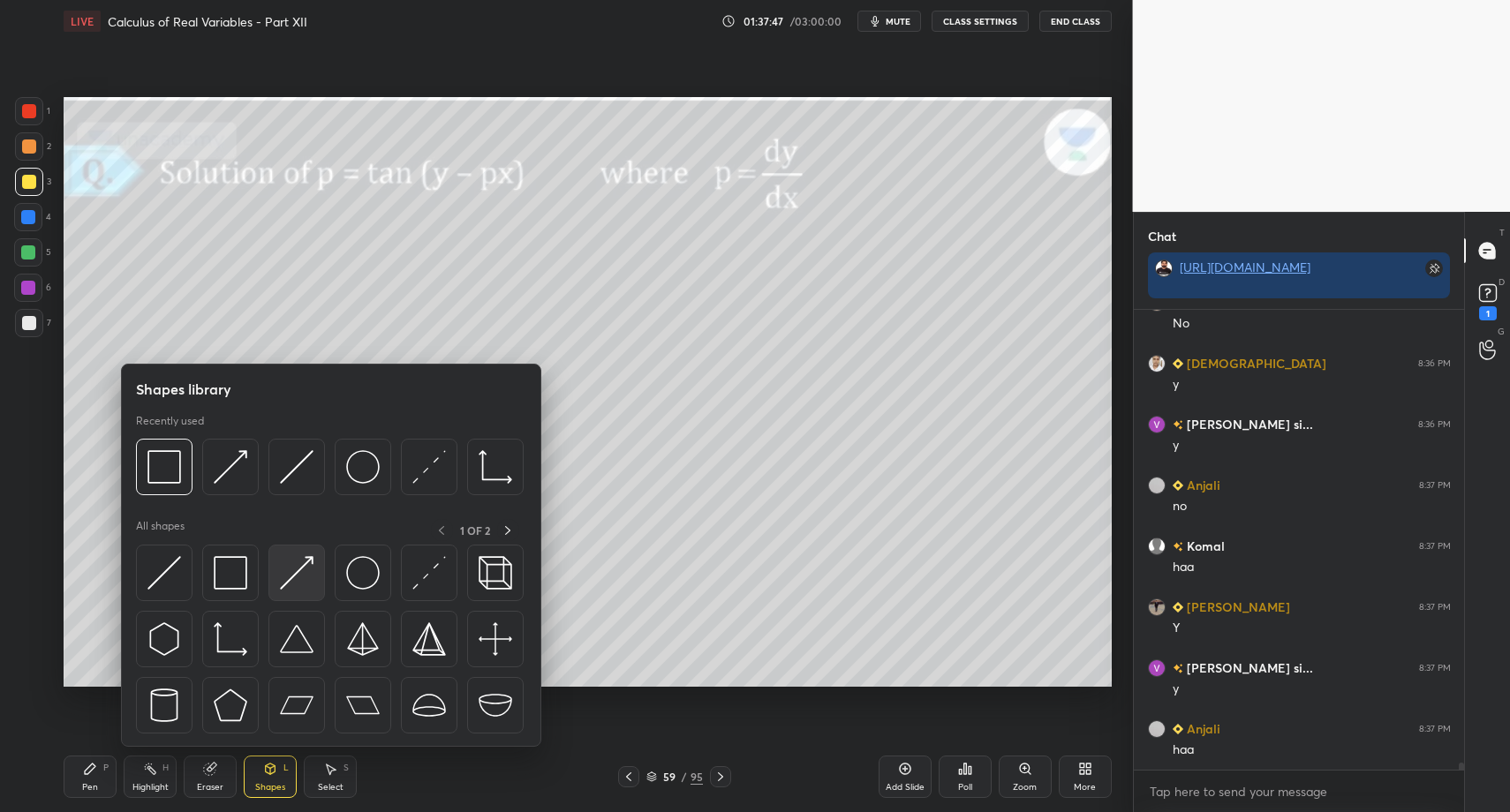 click at bounding box center (297, 573) 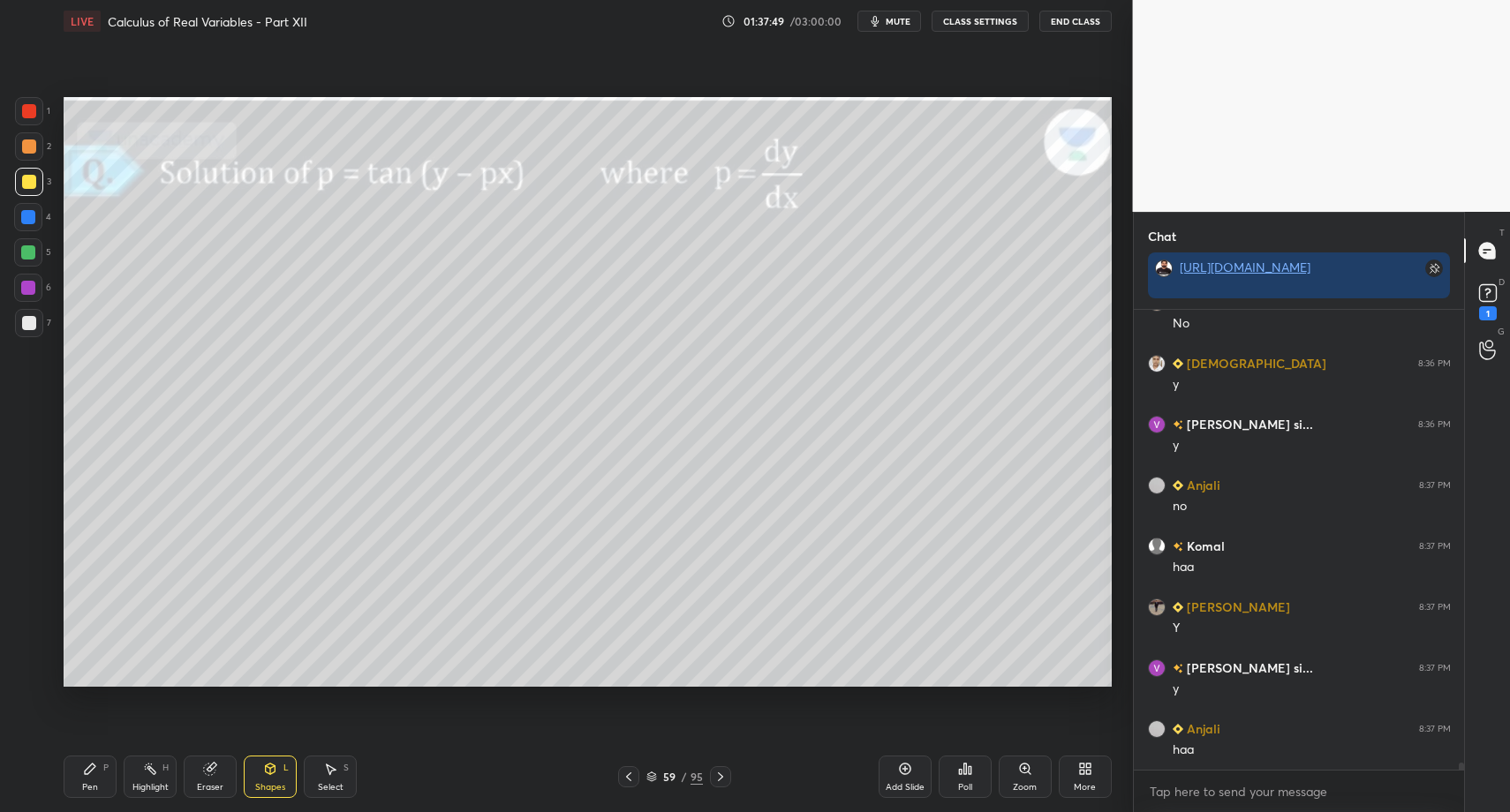 click on "Pen P" at bounding box center (90, 777) 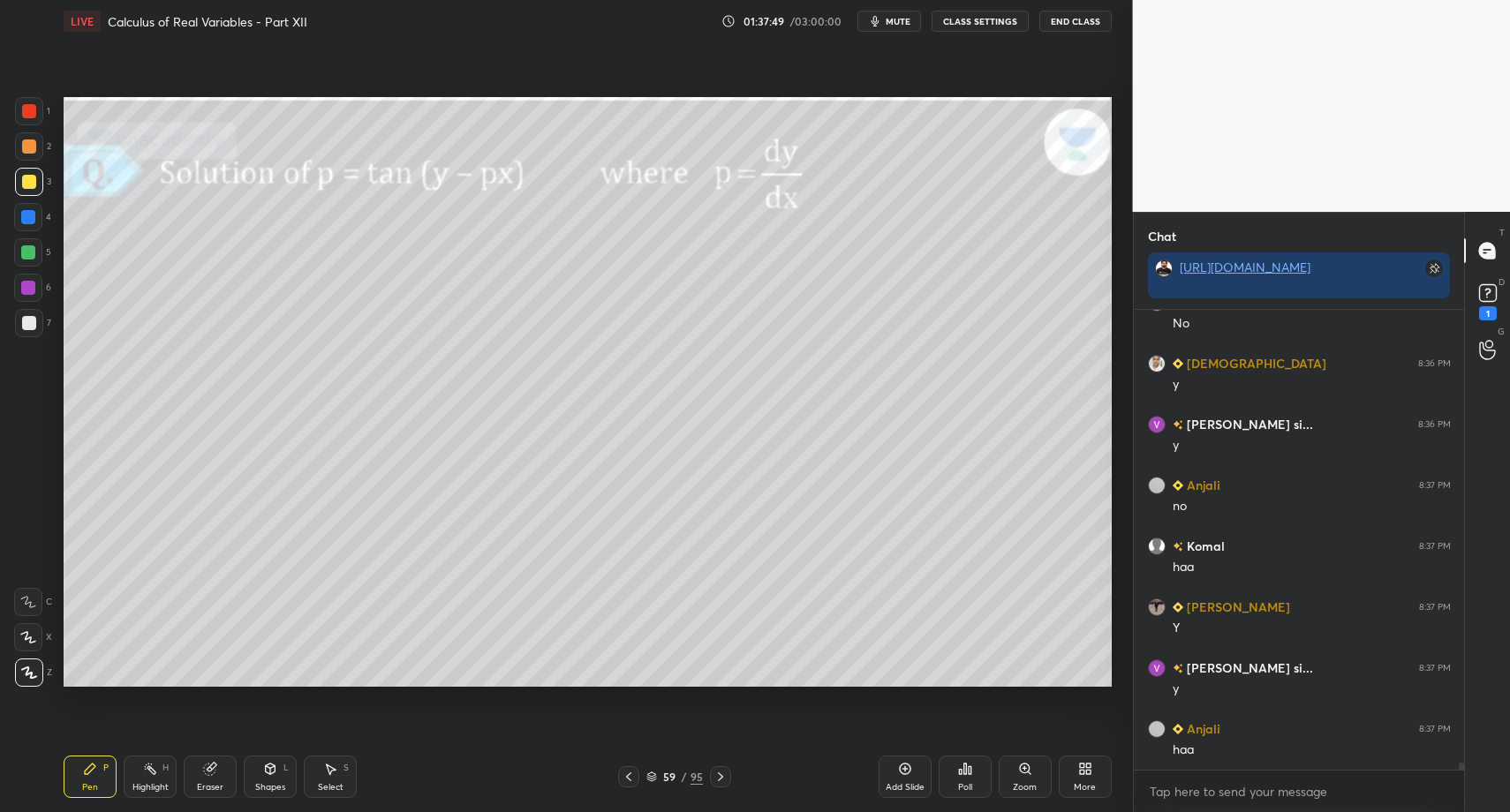 click on "Pen P" at bounding box center [90, 777] 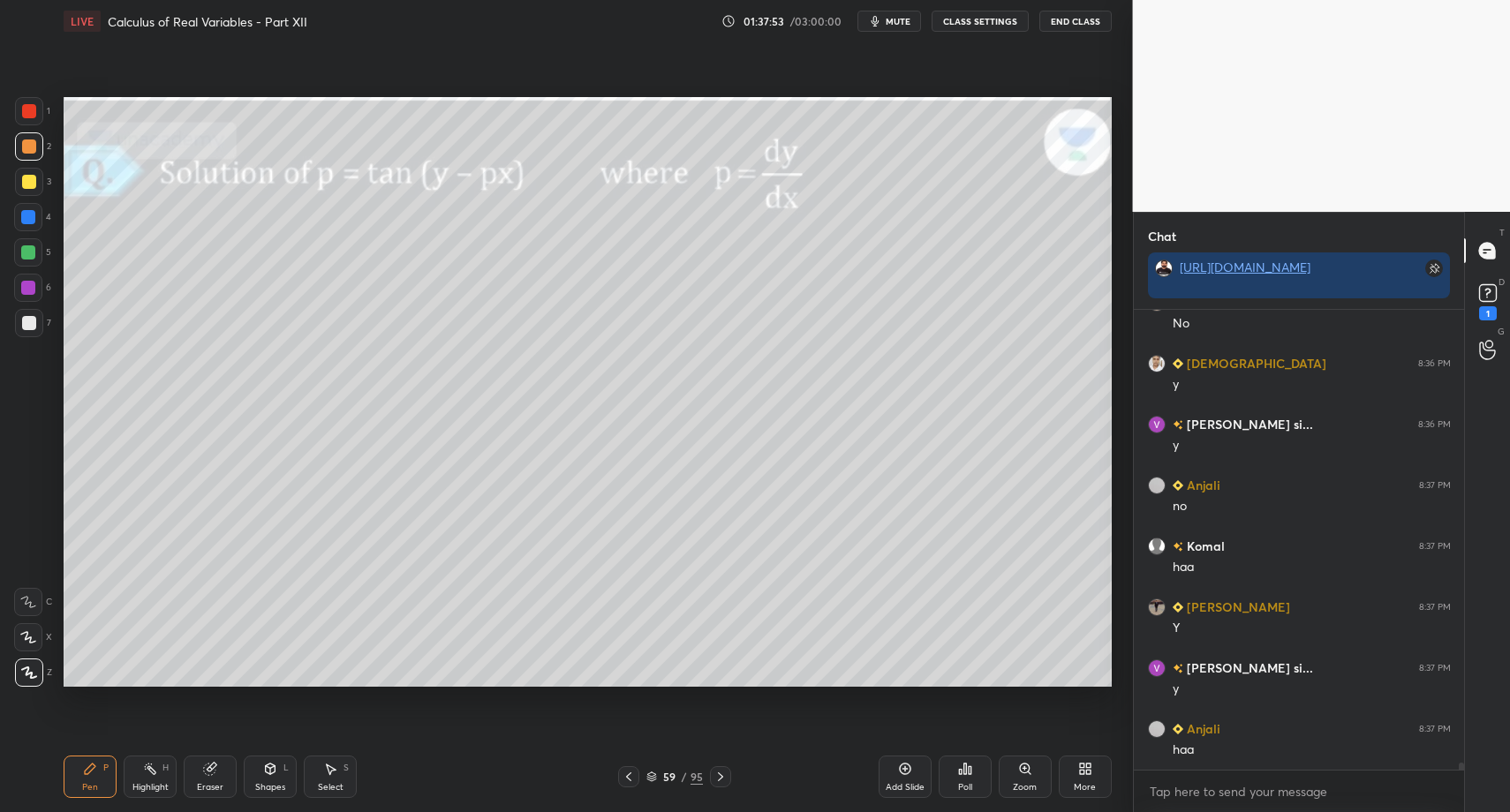 scroll, scrollTop: 29424, scrollLeft: 0, axis: vertical 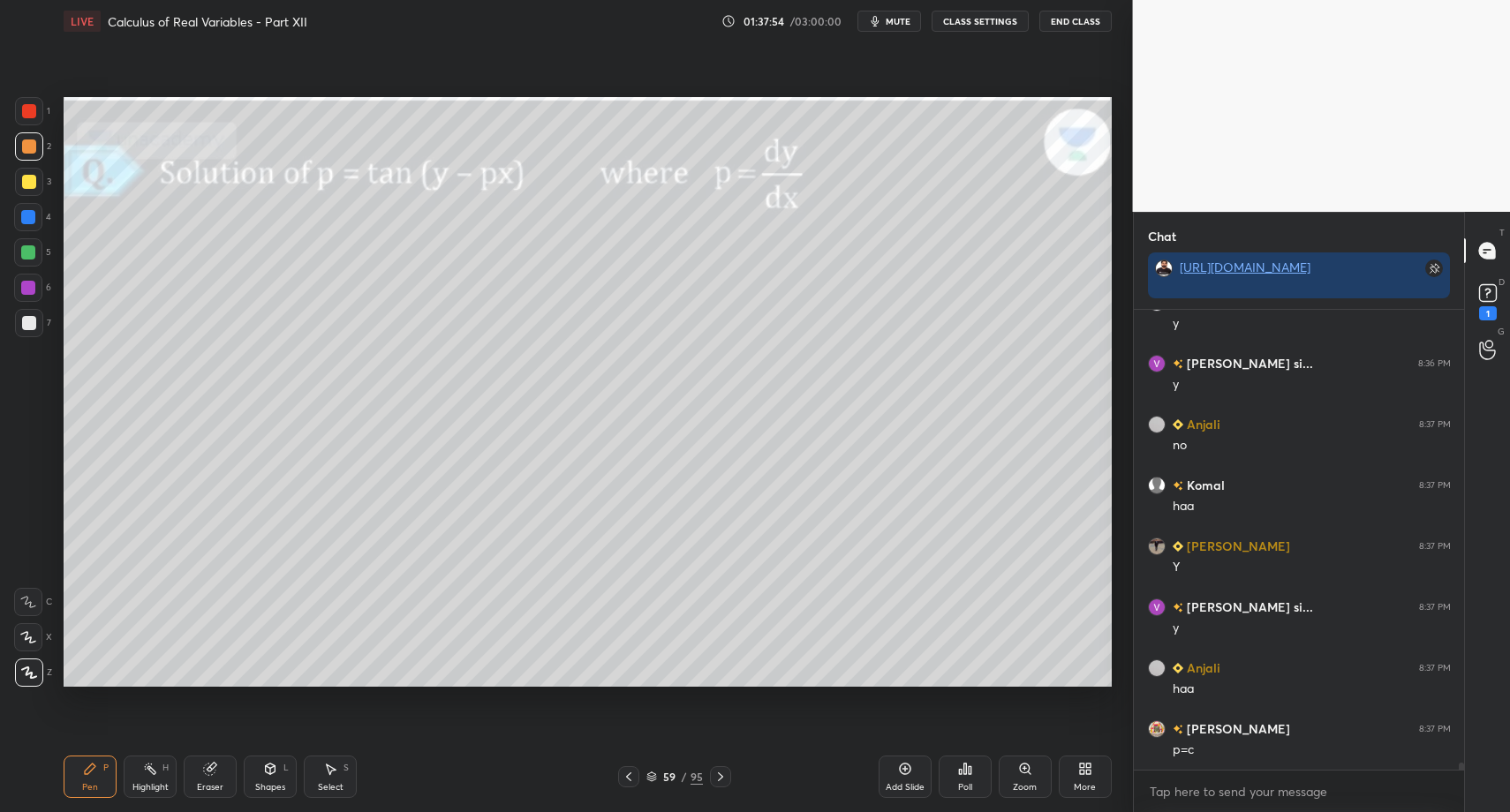 drag, startPoint x: 34, startPoint y: 323, endPoint x: 47, endPoint y: 532, distance: 209.40392 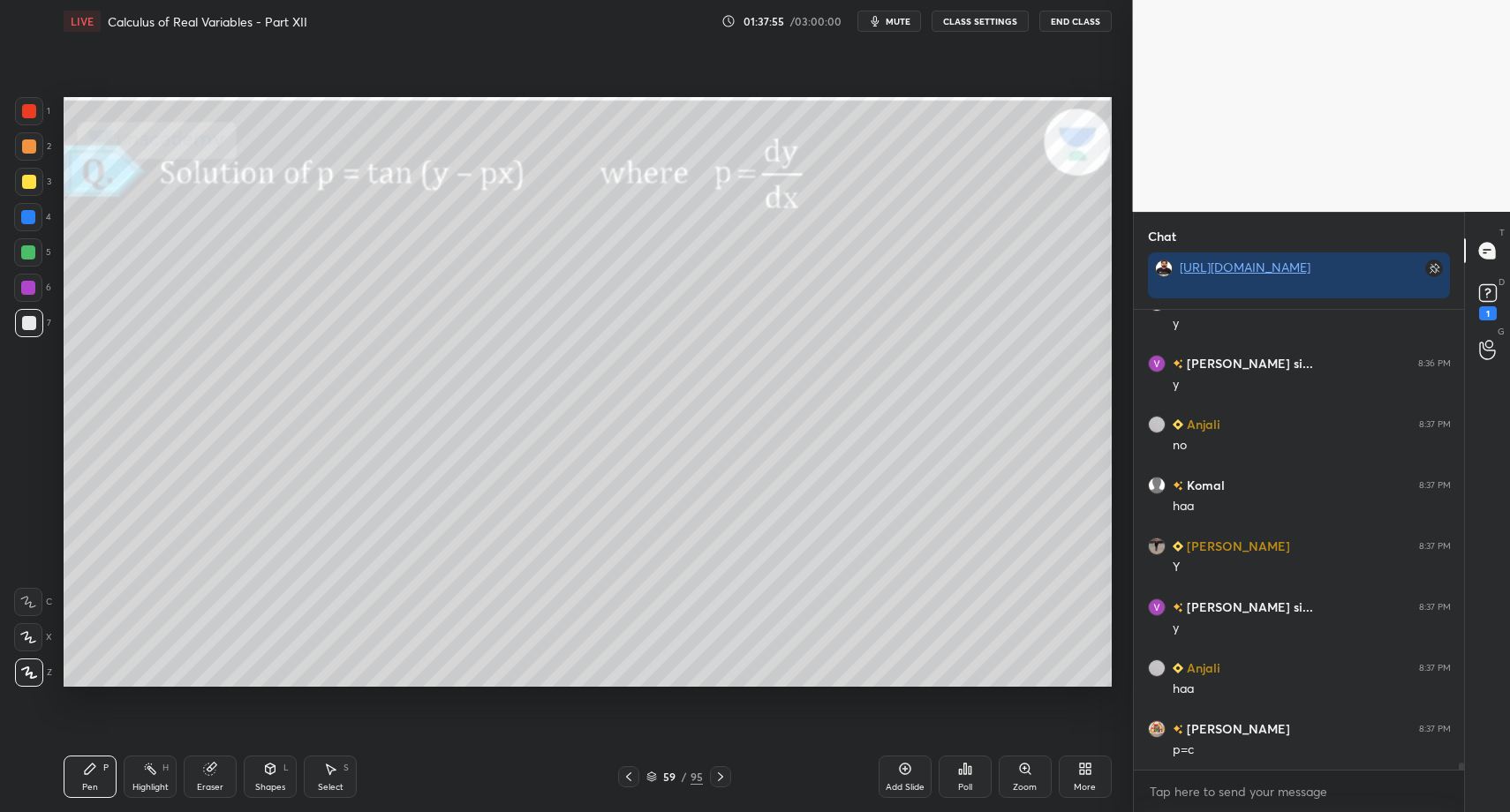 scroll, scrollTop: 29485, scrollLeft: 0, axis: vertical 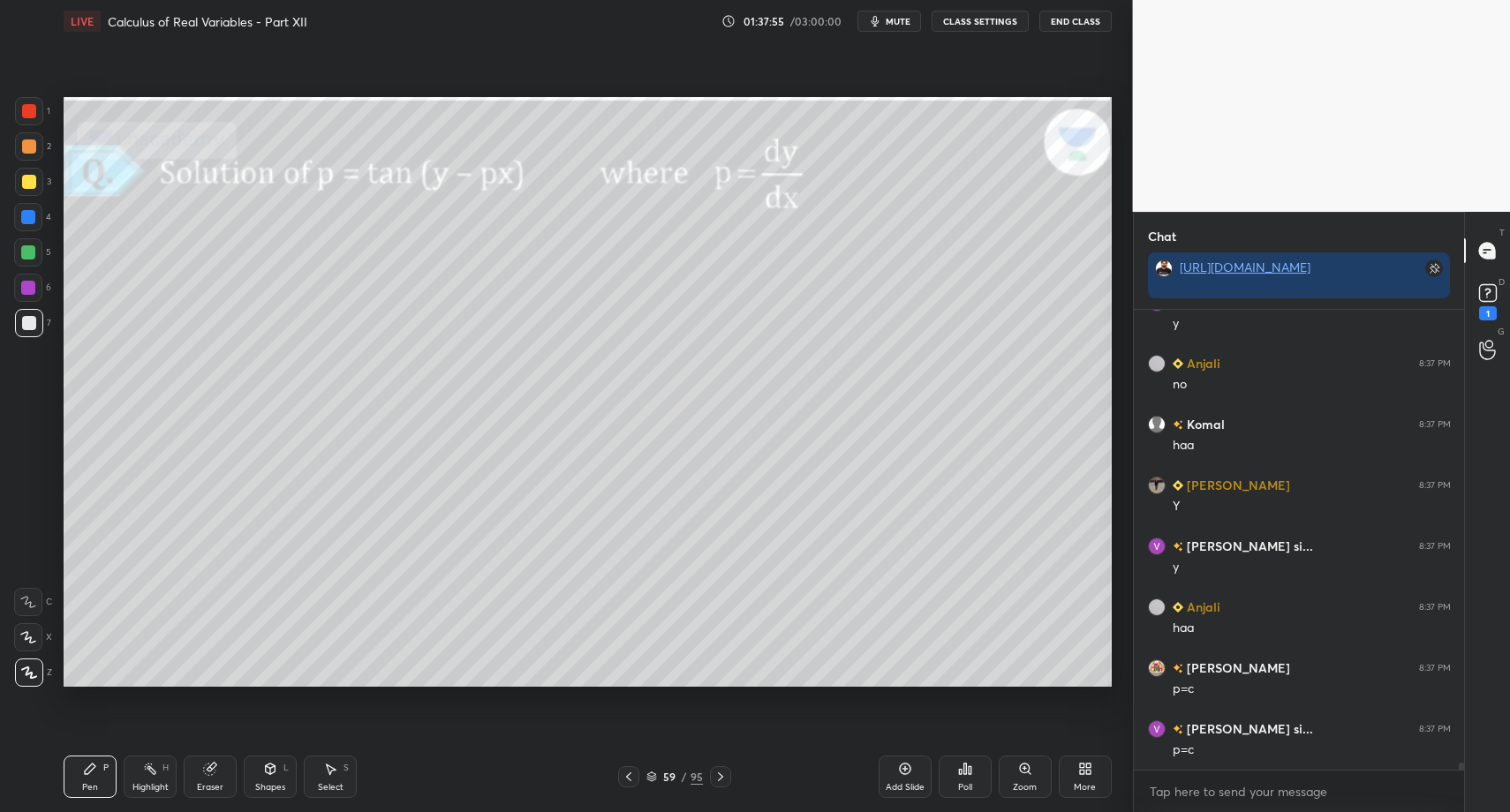 click on "LIVE Calculus of Real Variables - Part XII 01:37:55 /  03:00:00 mute CLASS SETTINGS End Class Setting up your live class Poll for   secs No correct answer Start poll Back Calculus of Real Variables - Part XII • L67 of Comprehensive Course on Engineering Mathematics [PERSON_NAME] Pen P Highlight H Eraser Shapes L Select S 59 / 95 Add Slide Poll Zoom More" at bounding box center (587, 406) 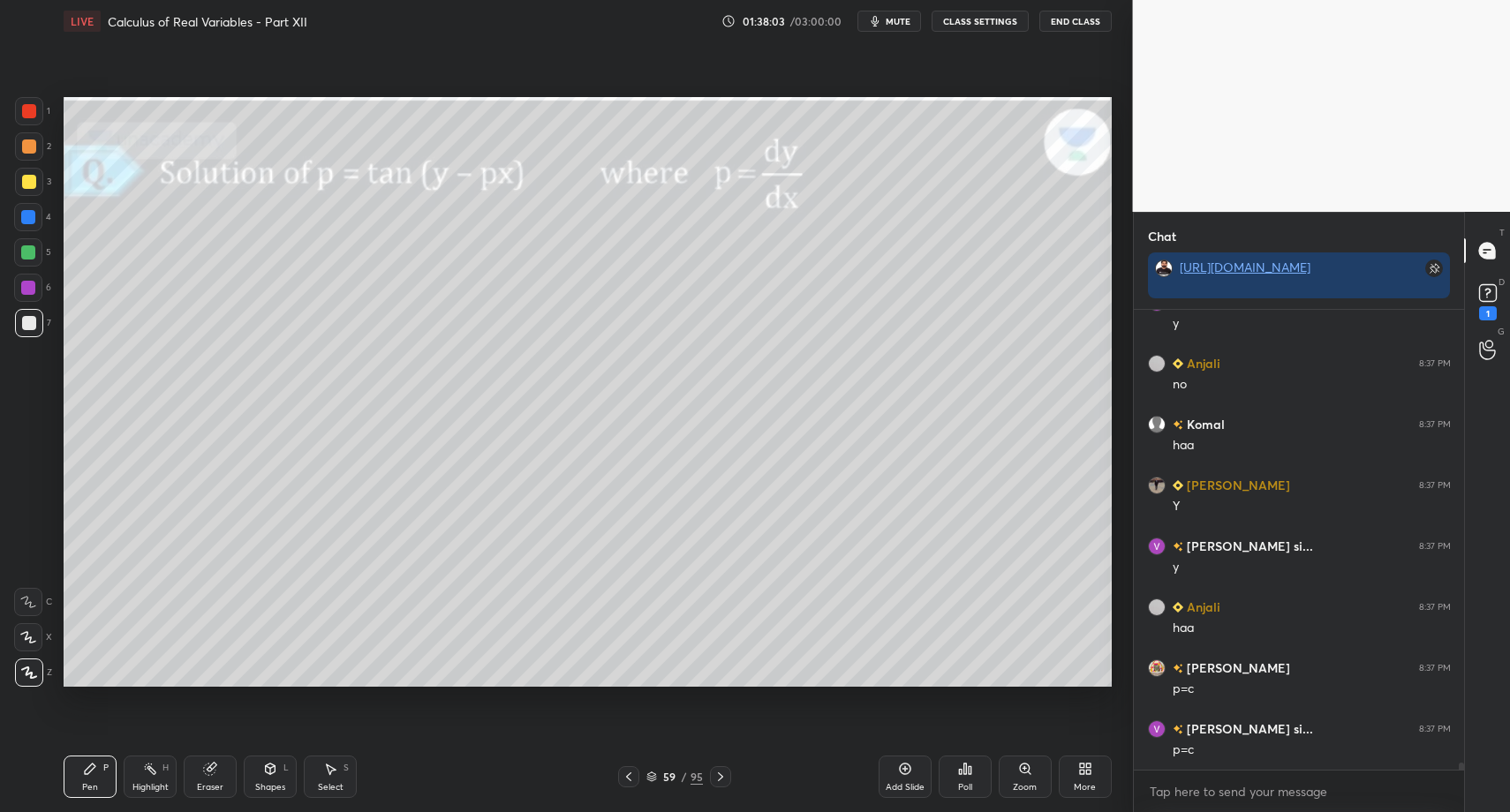 click at bounding box center (29, 111) 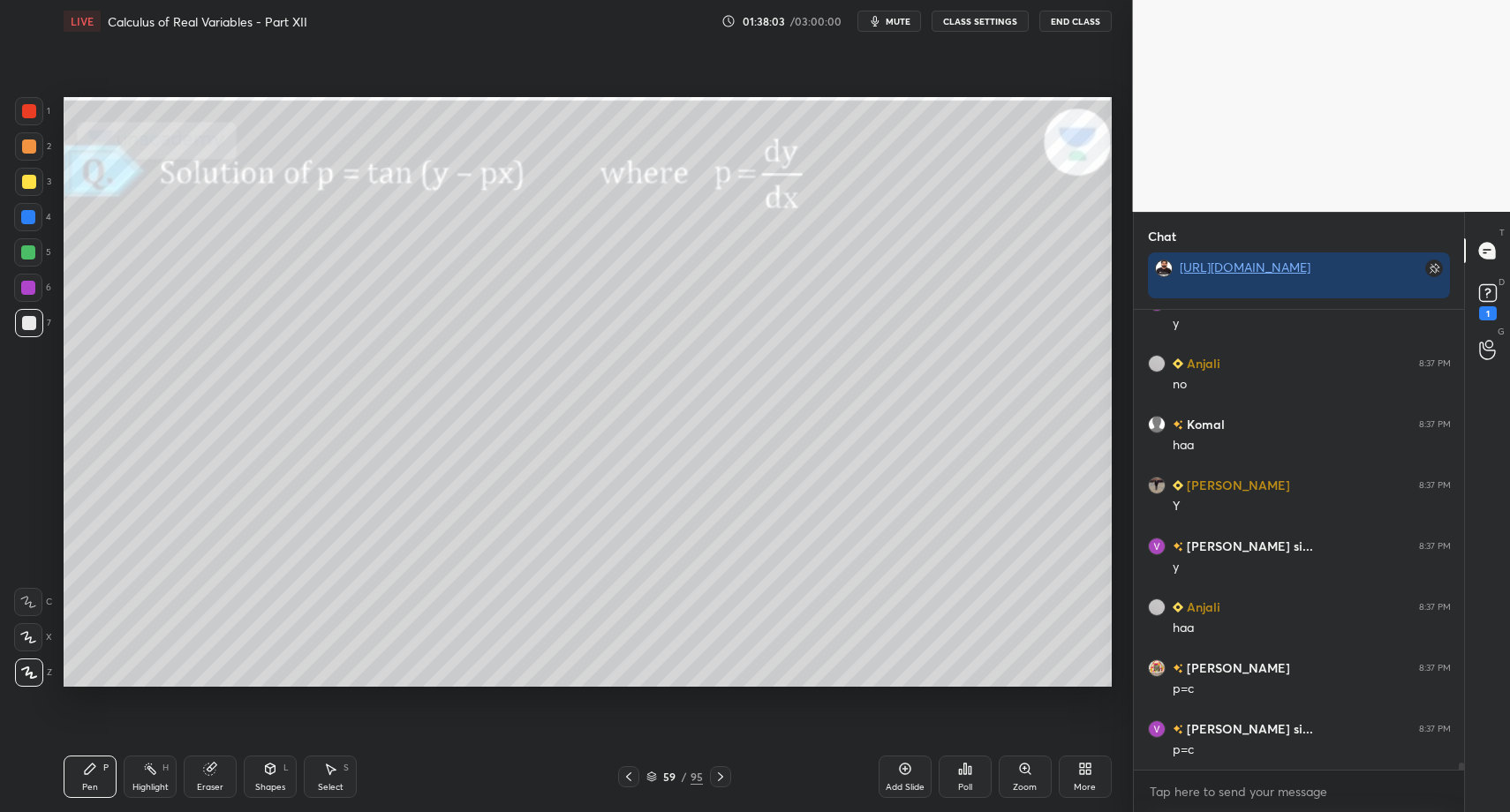 click at bounding box center [29, 147] 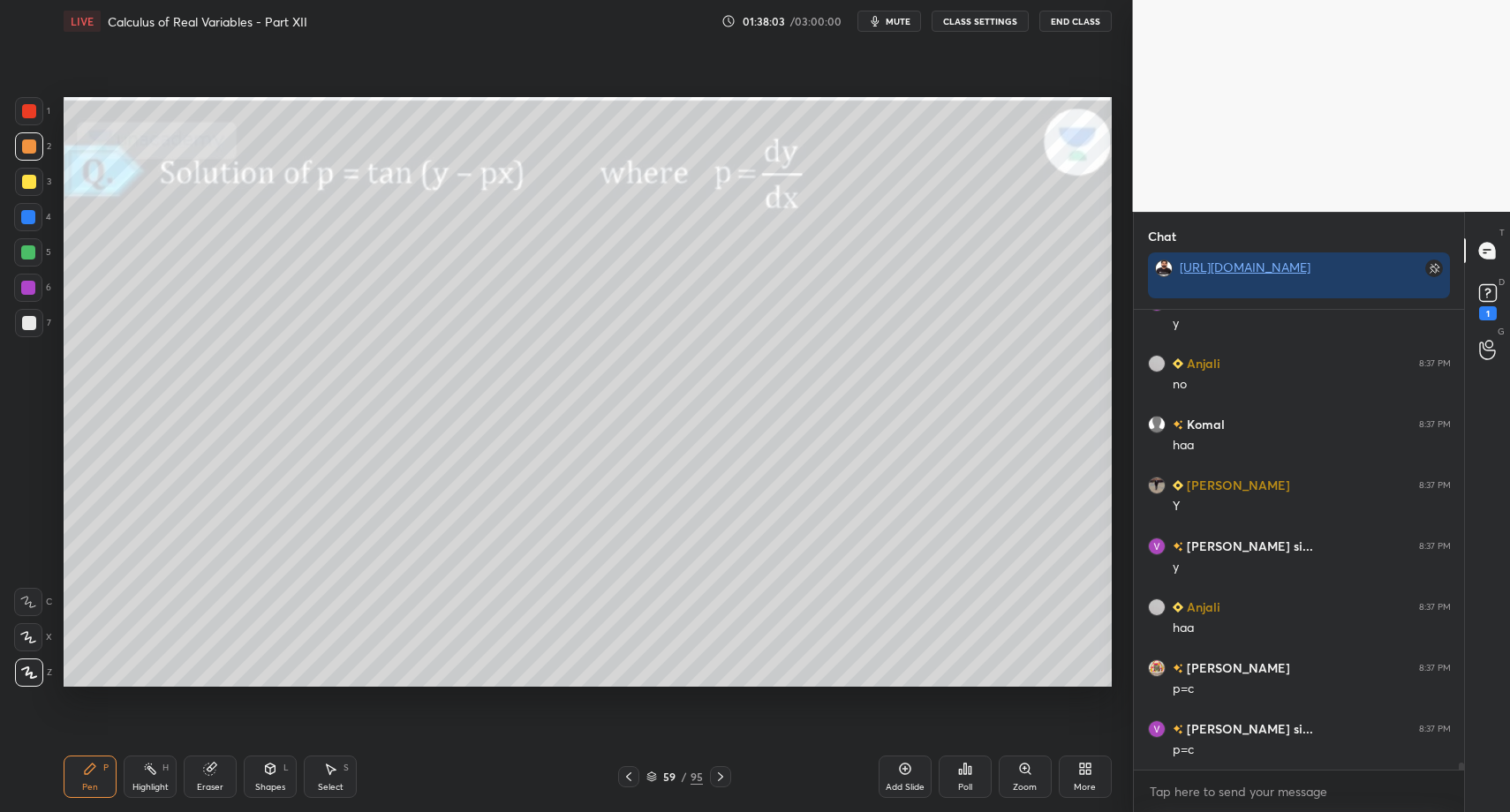 scroll, scrollTop: 29546, scrollLeft: 0, axis: vertical 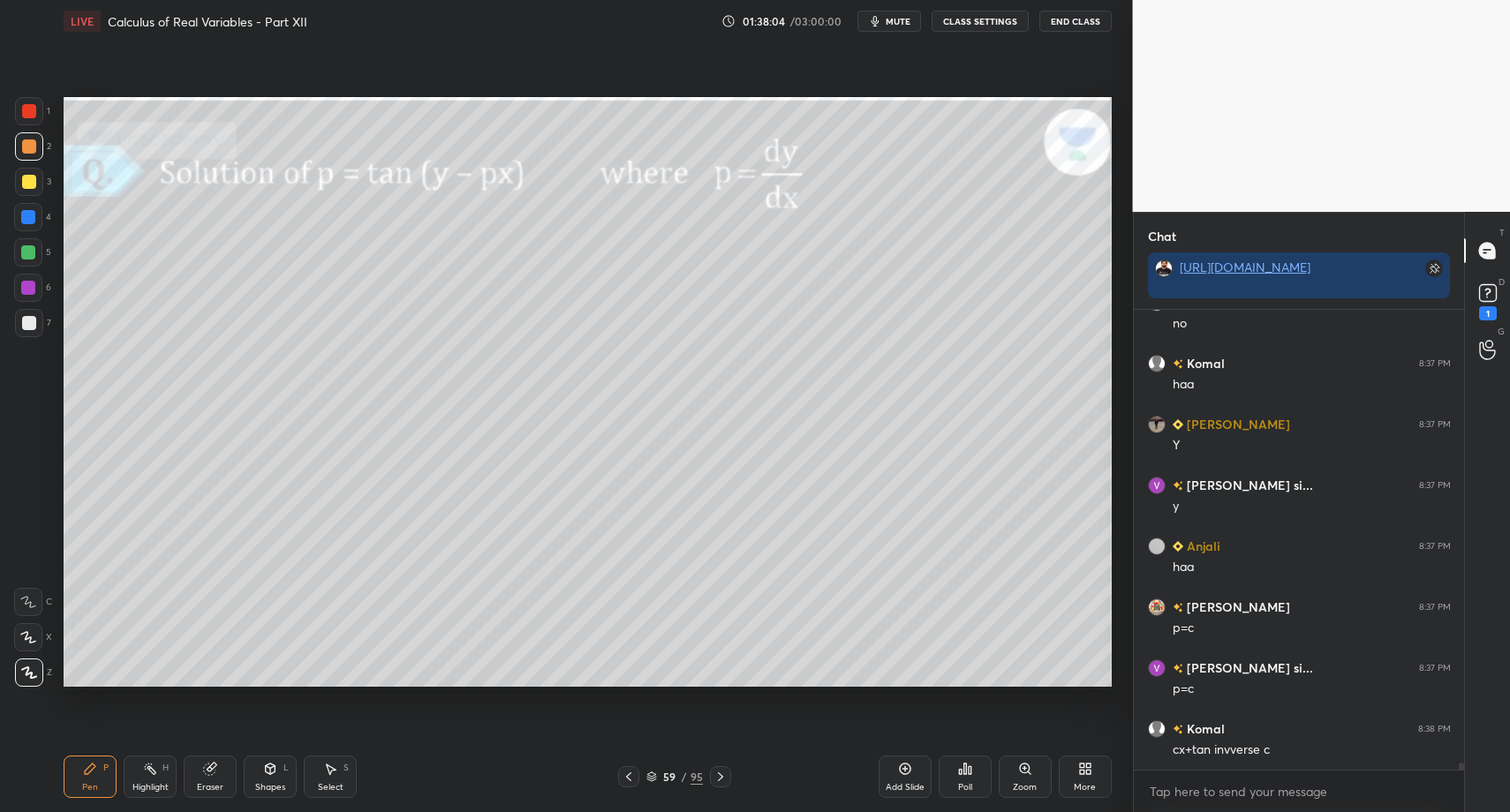 drag, startPoint x: 250, startPoint y: 792, endPoint x: 260, endPoint y: 764, distance: 29.73214 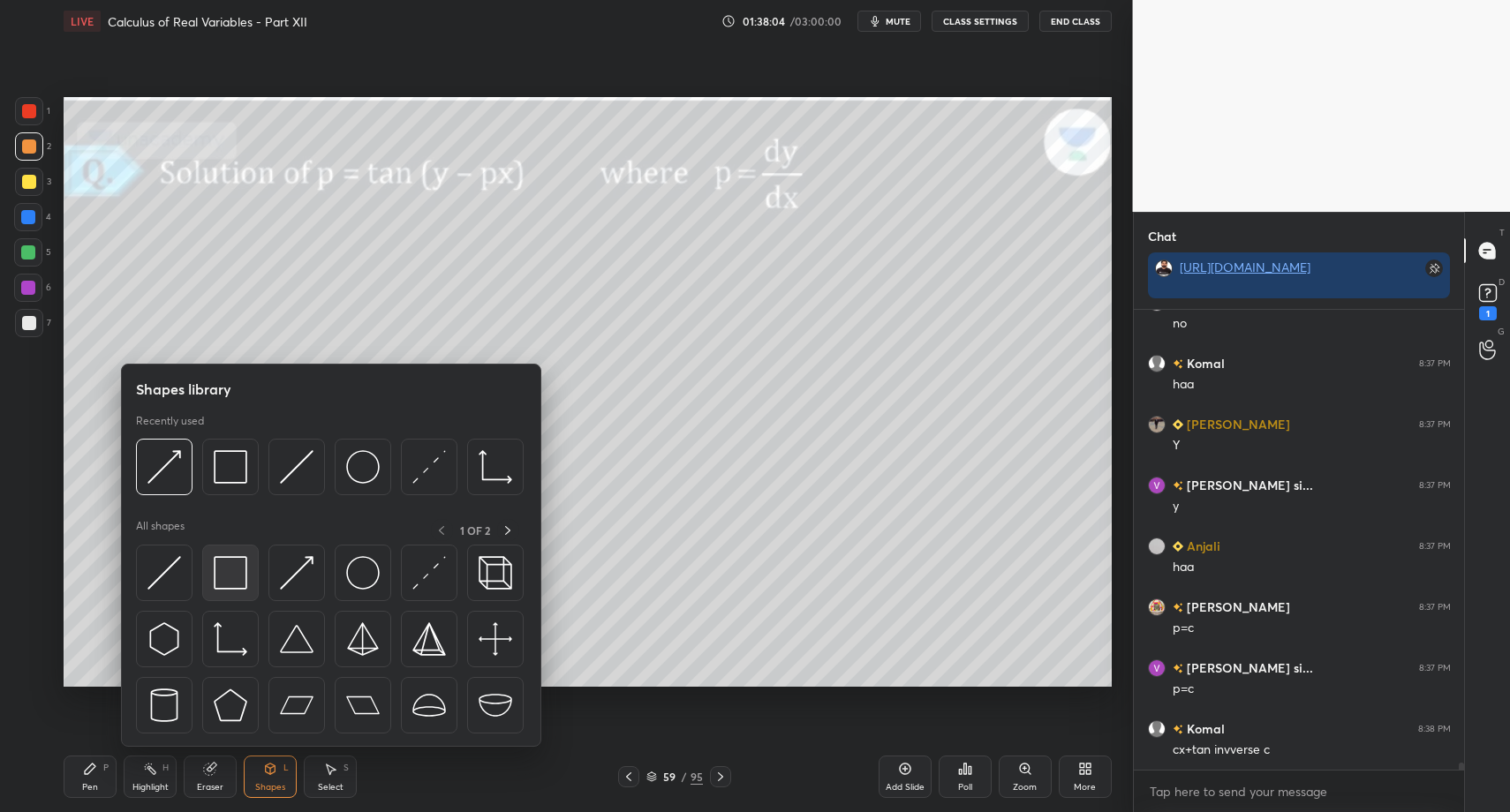 click at bounding box center [230, 573] 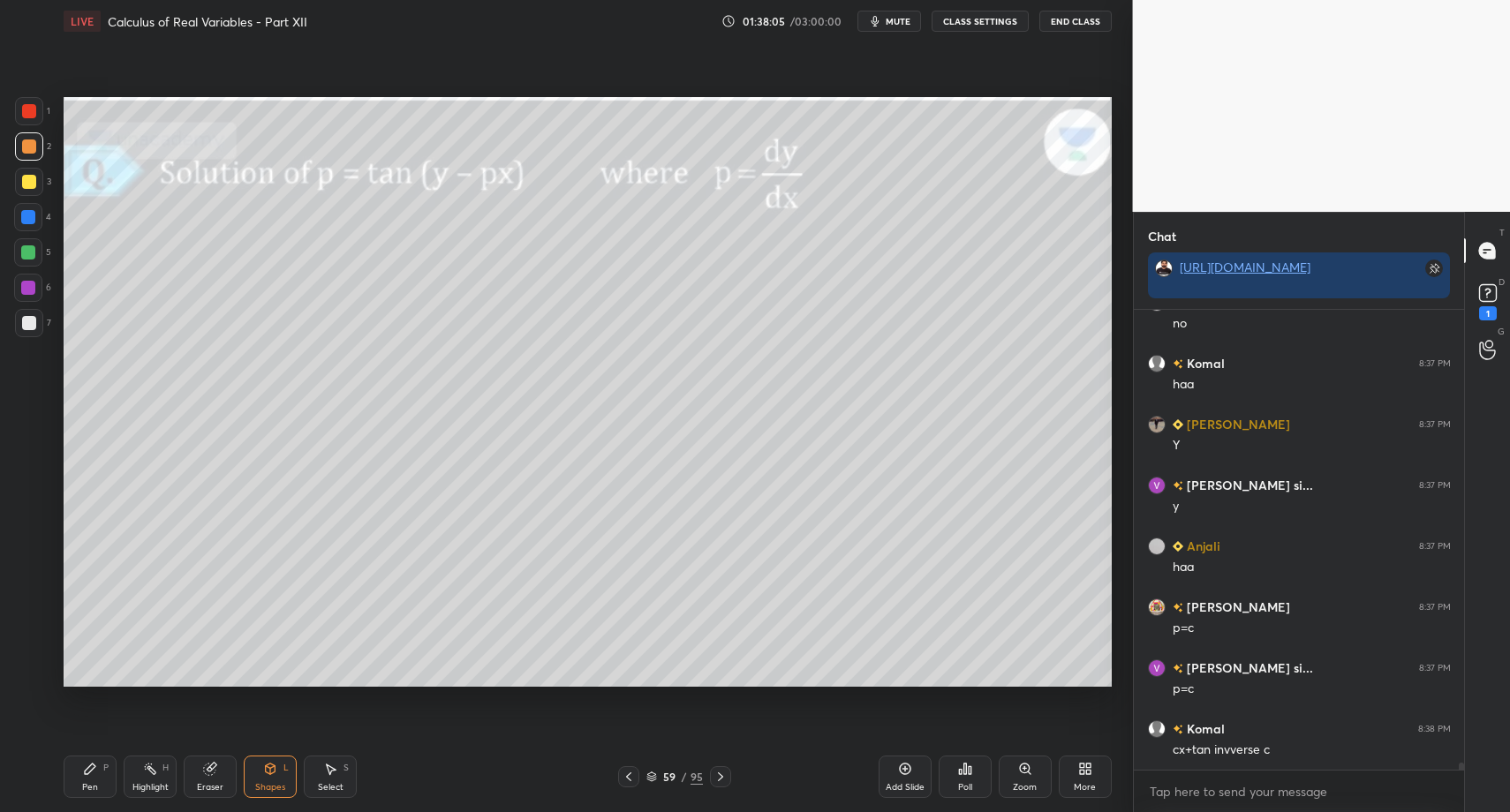 click on "Pen P" at bounding box center [90, 777] 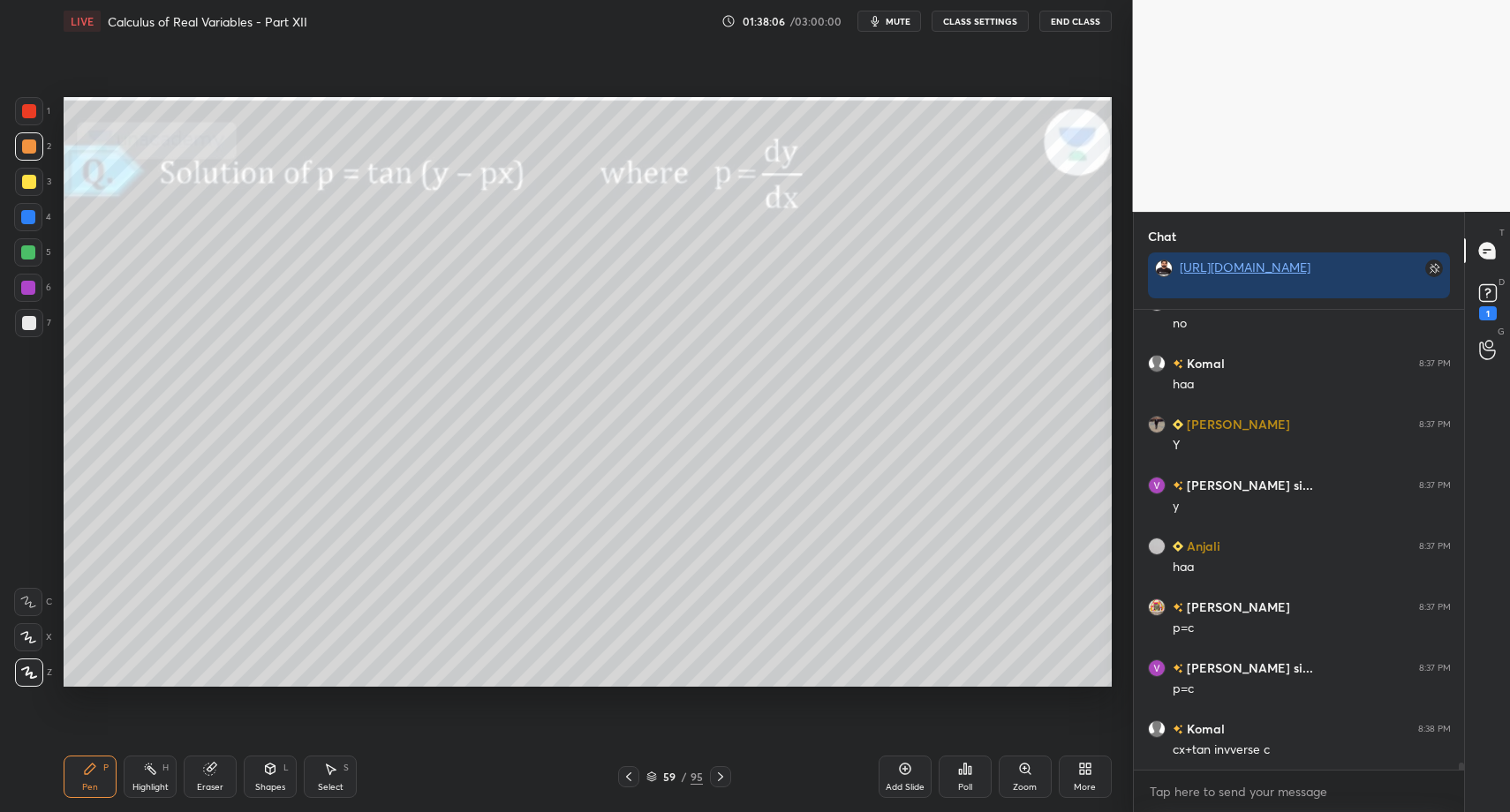 drag, startPoint x: 84, startPoint y: 780, endPoint x: 207, endPoint y: 703, distance: 145.1137 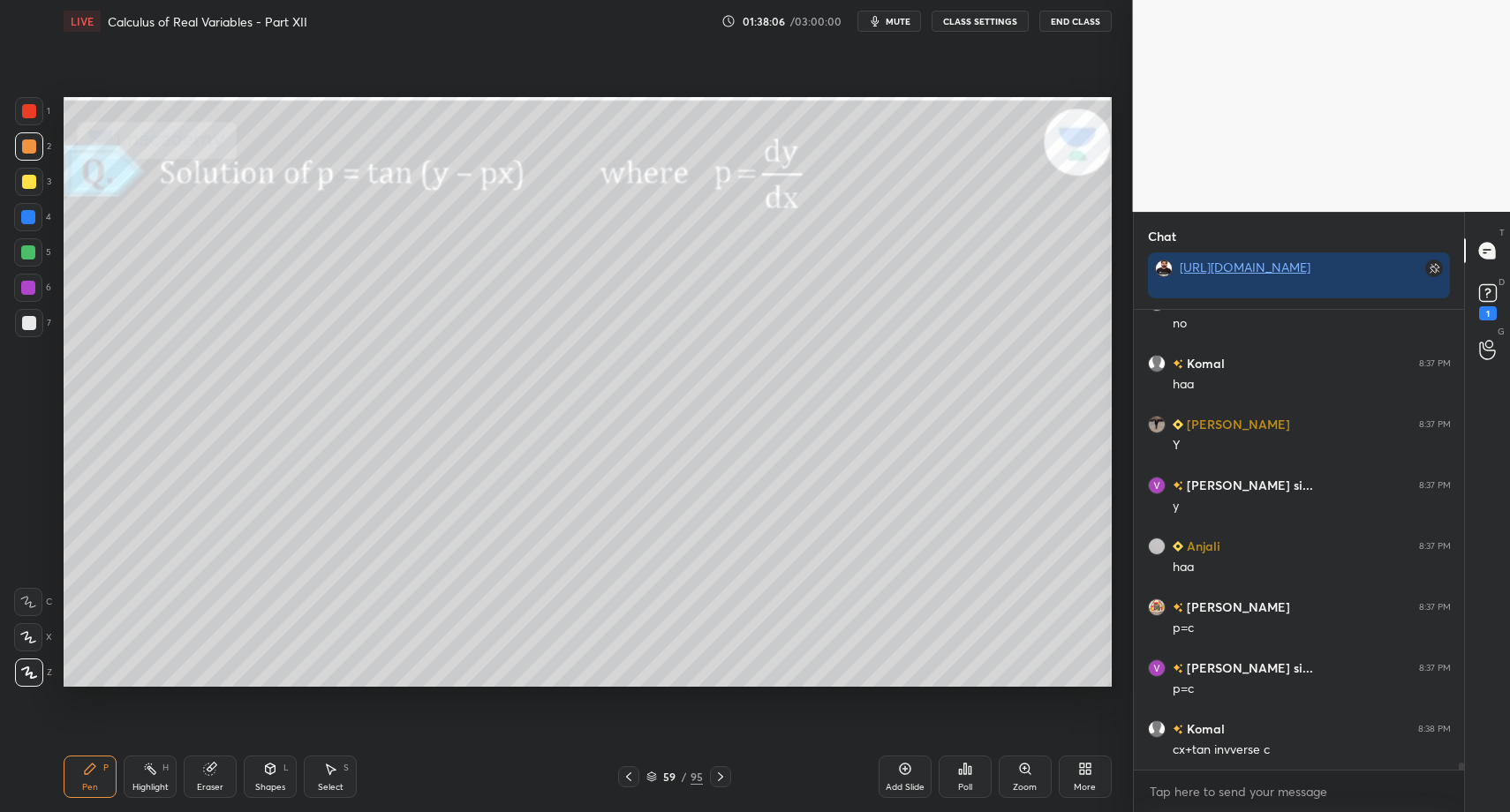 click on "Pen P" at bounding box center (90, 777) 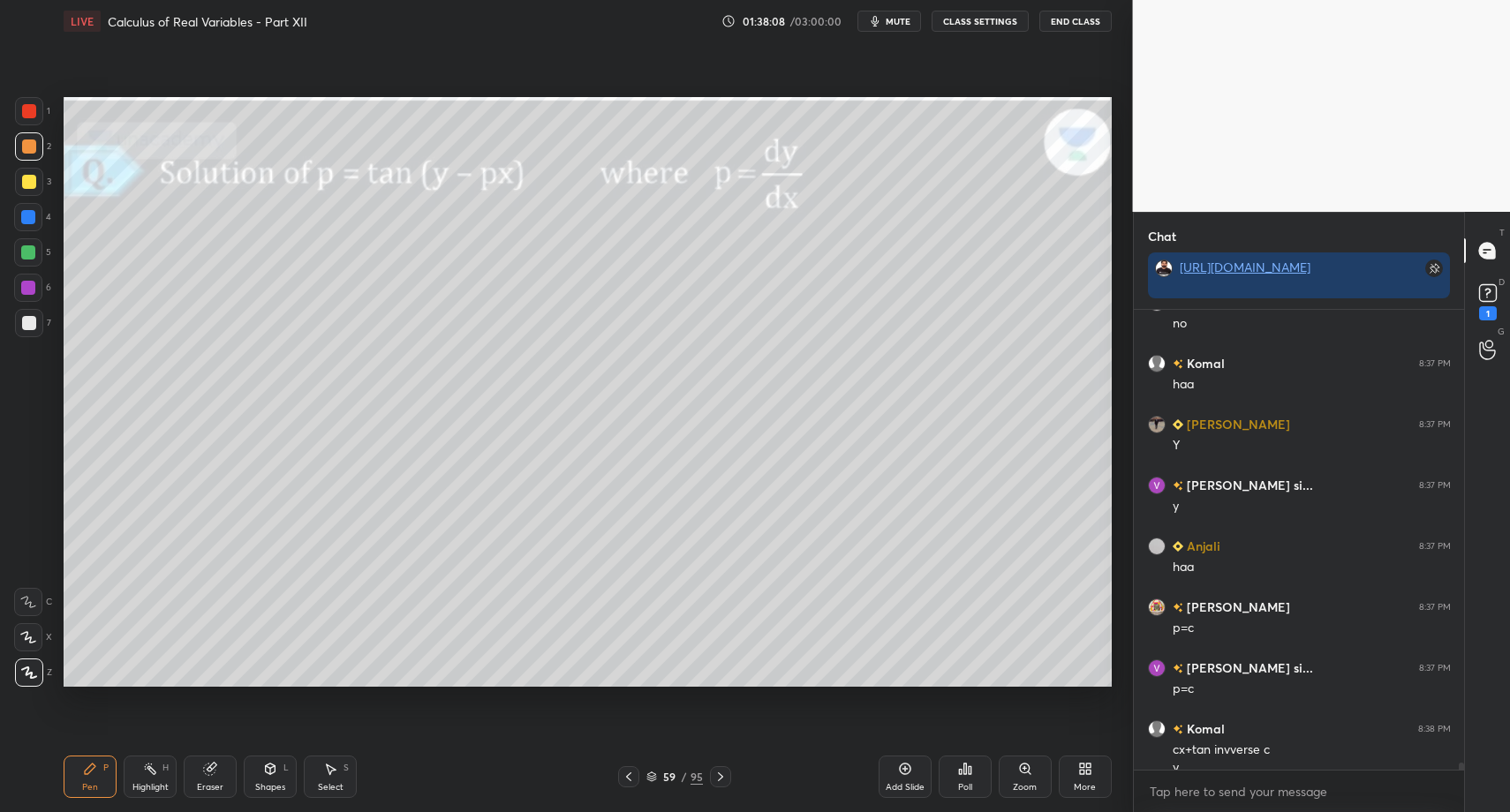 scroll, scrollTop: 29564, scrollLeft: 0, axis: vertical 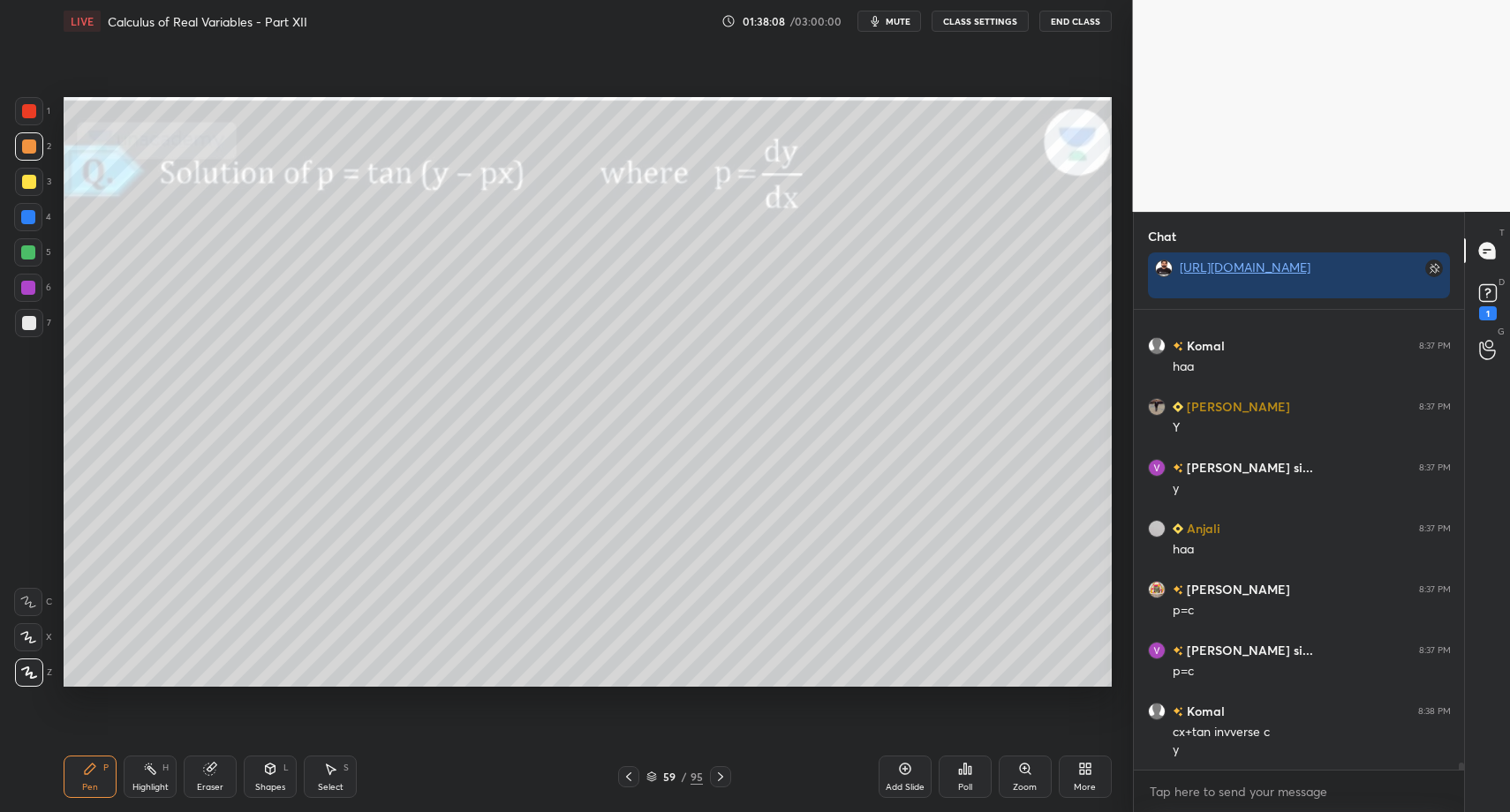click on "Shapes" at bounding box center [270, 787] 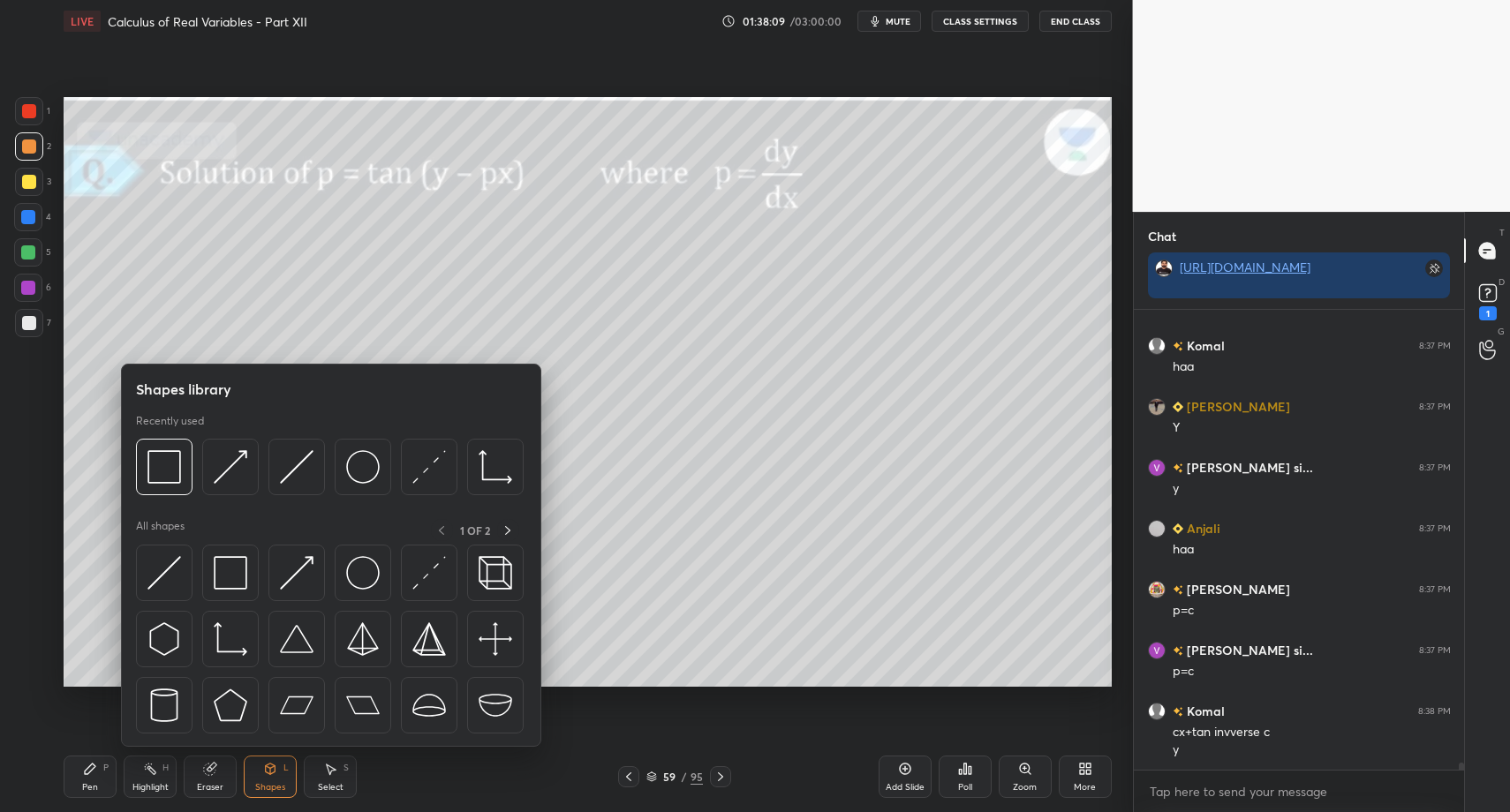 click at bounding box center (28, 288) 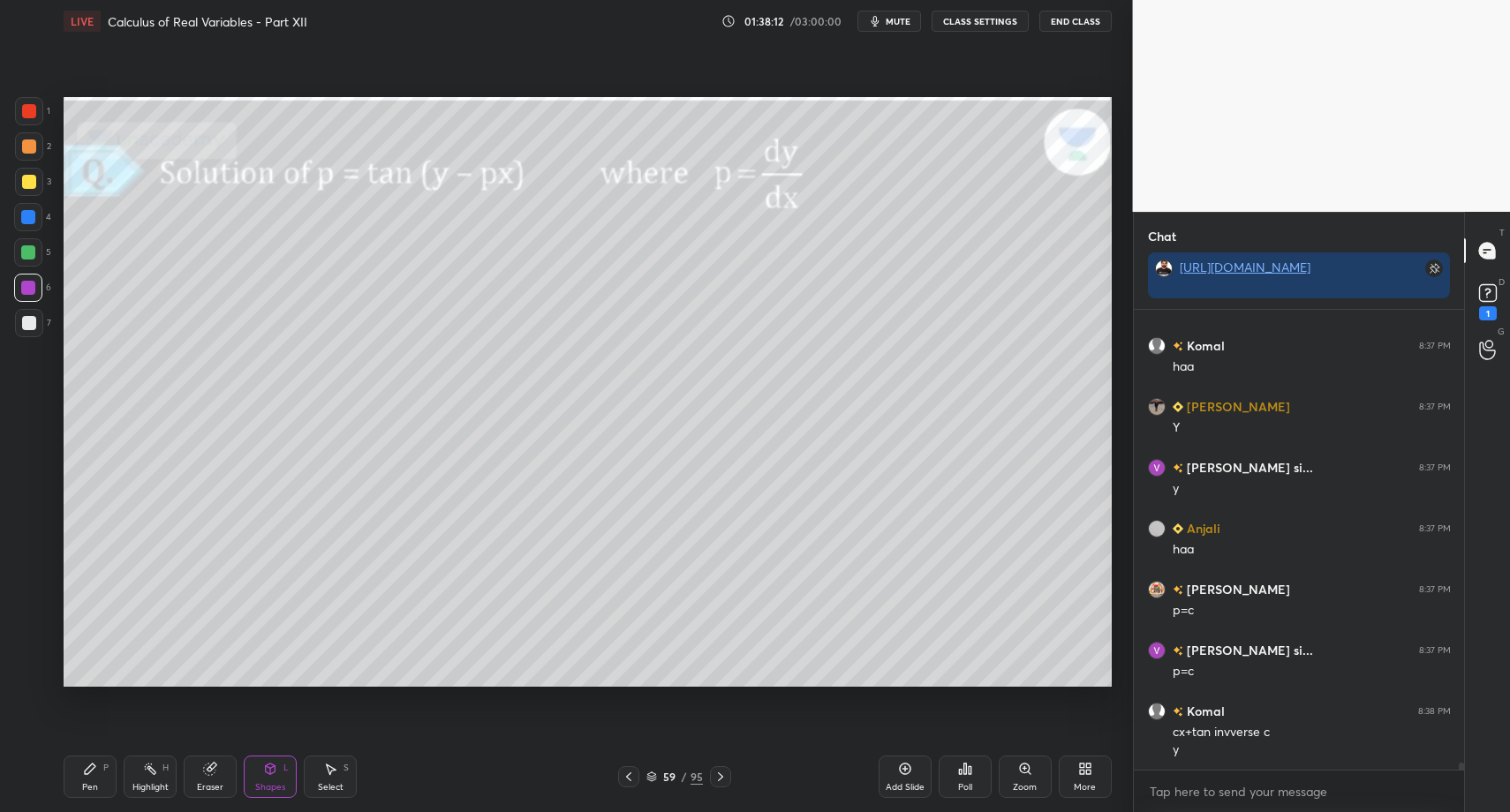 click at bounding box center [29, 111] 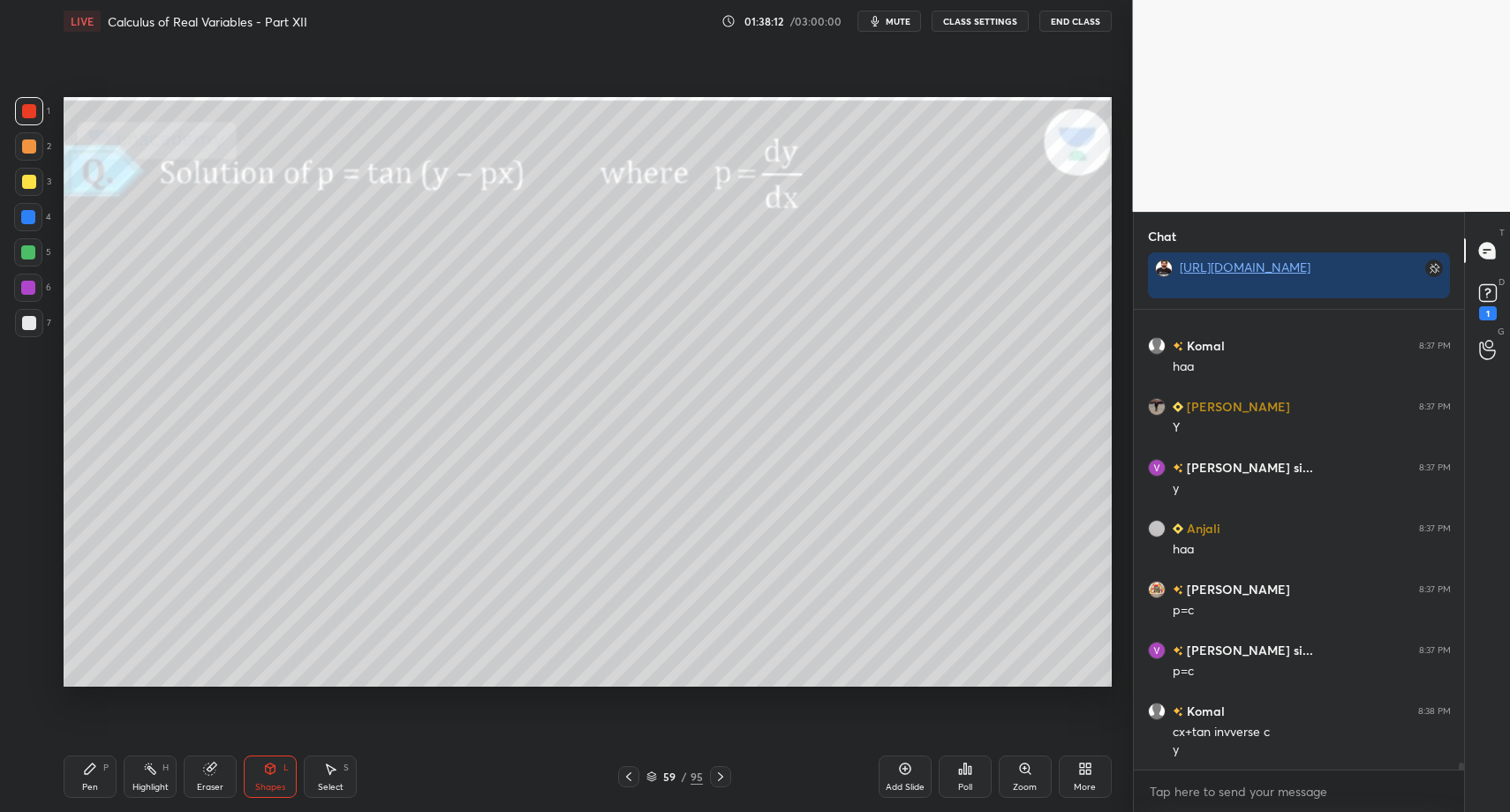 drag, startPoint x: 100, startPoint y: 778, endPoint x: 79, endPoint y: 779, distance: 21.023796 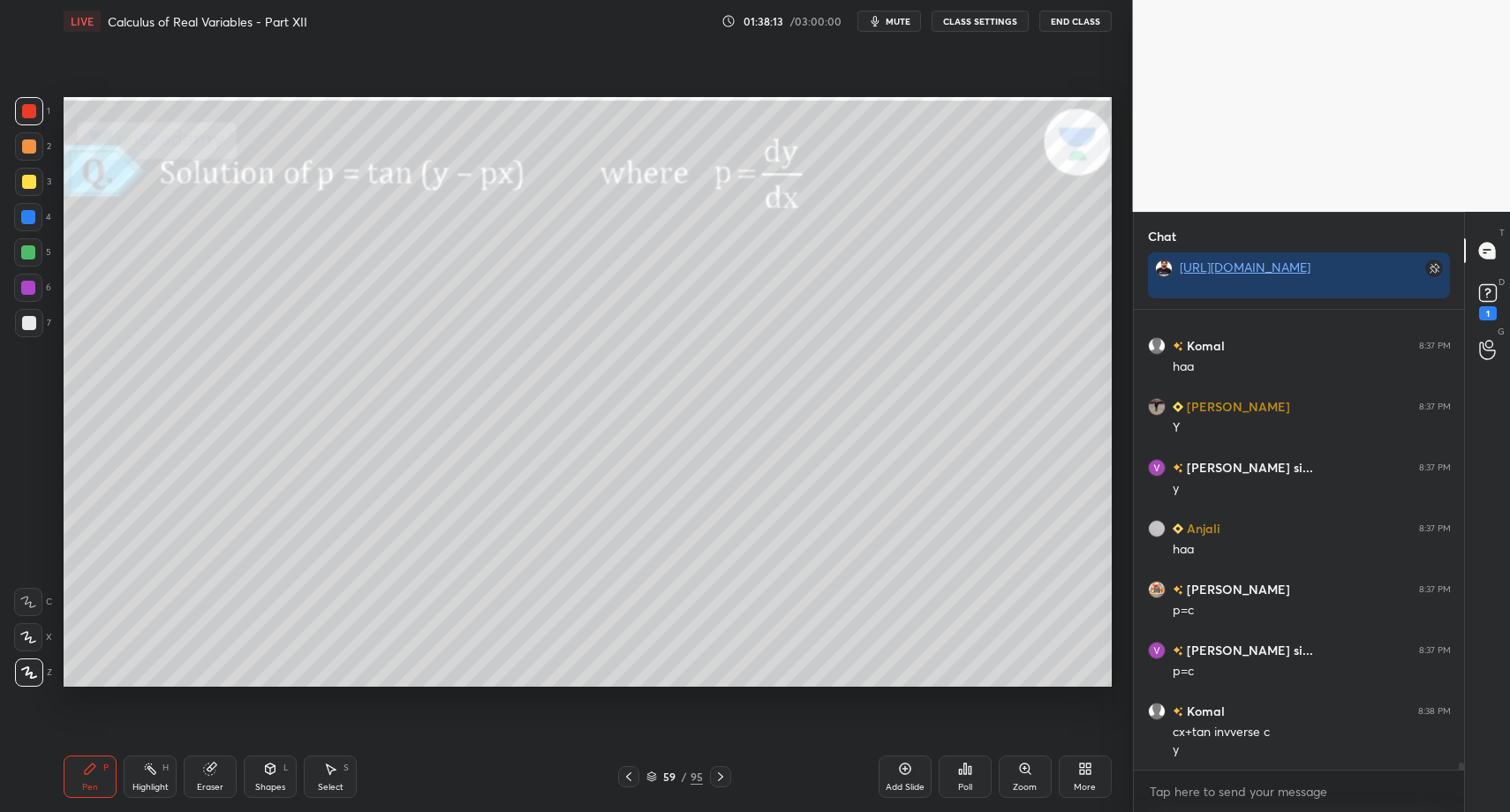 drag, startPoint x: 20, startPoint y: 594, endPoint x: 20, endPoint y: 607, distance: 13 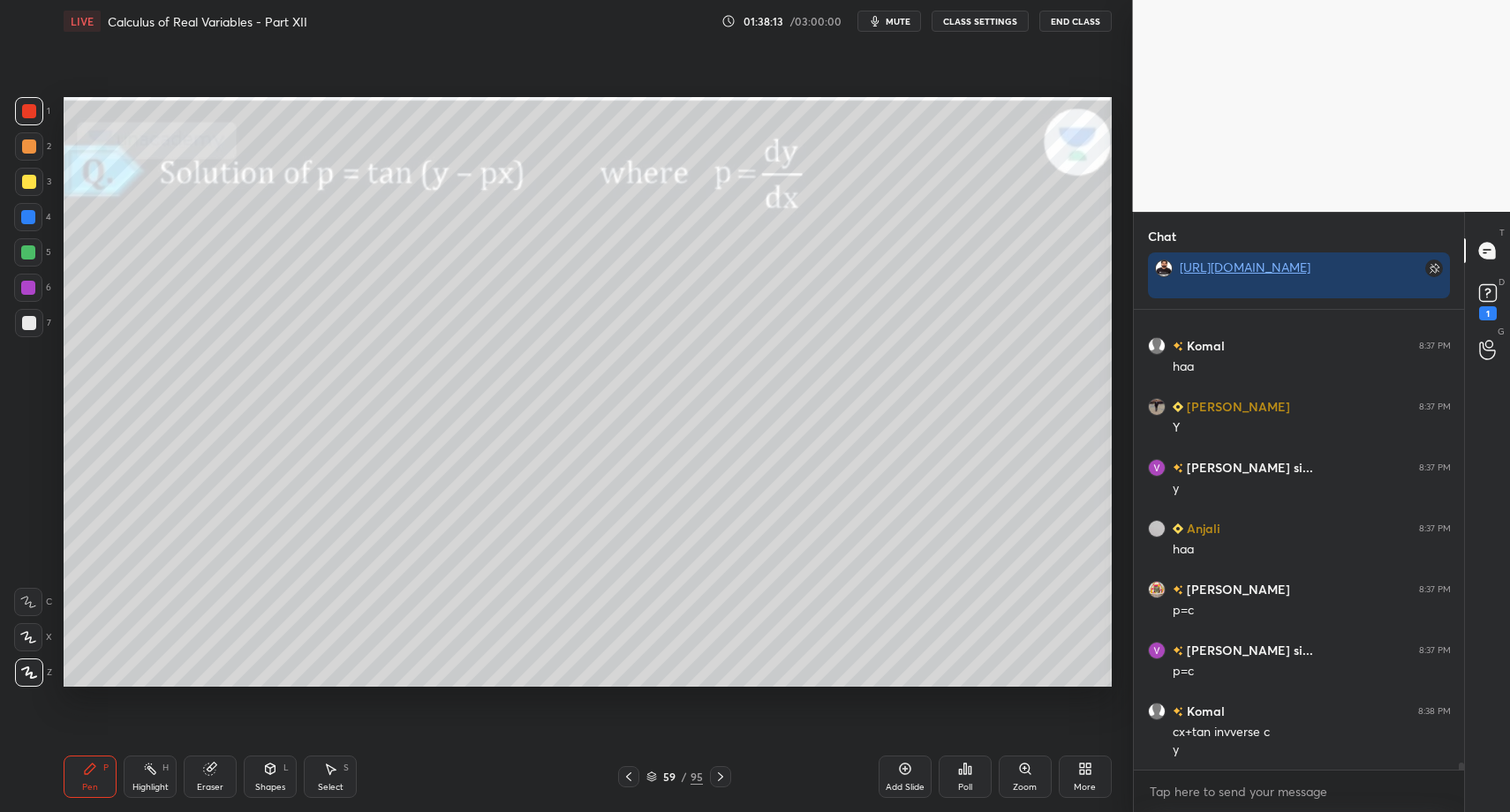 click at bounding box center [28, 602] 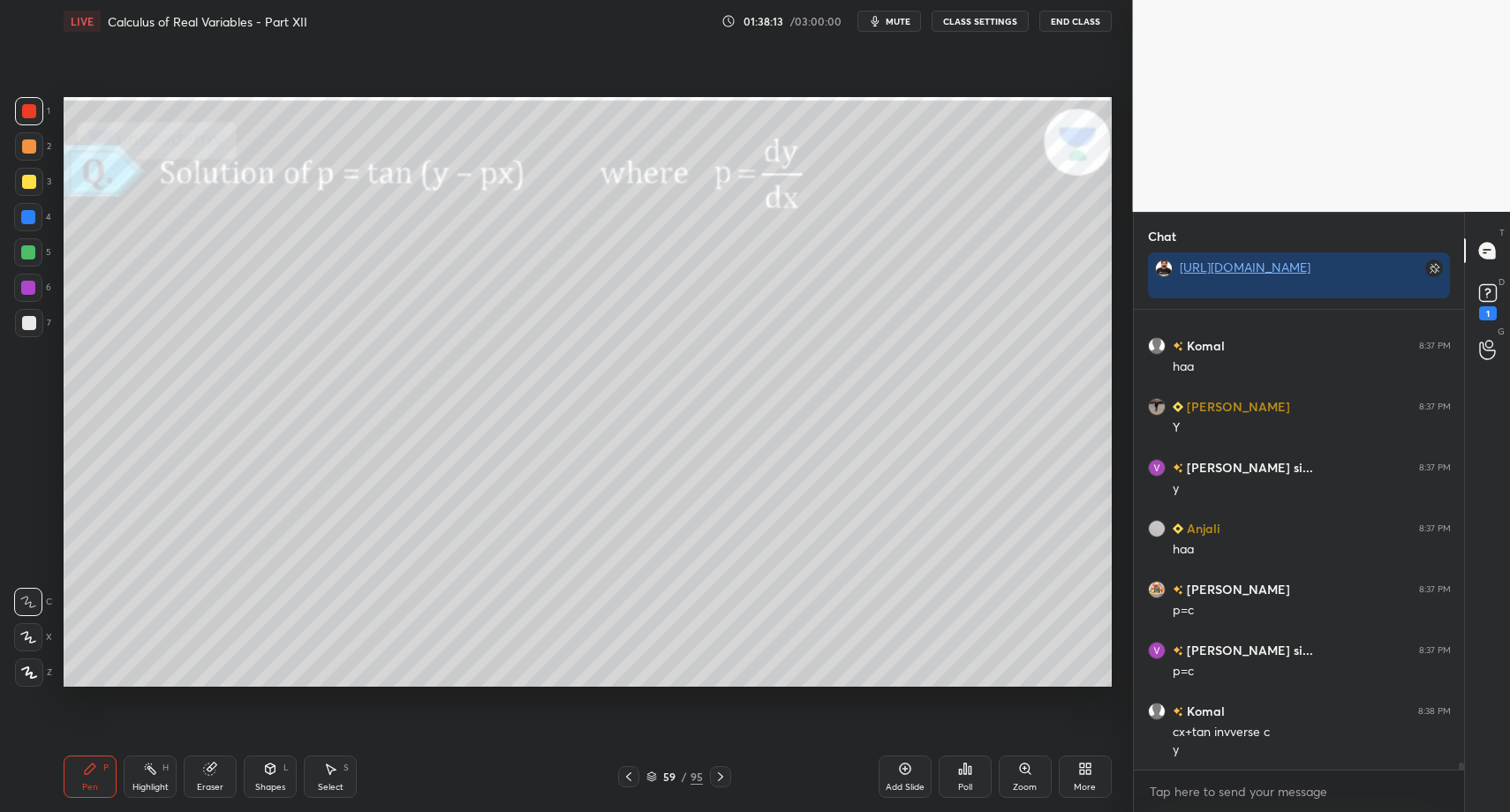 click 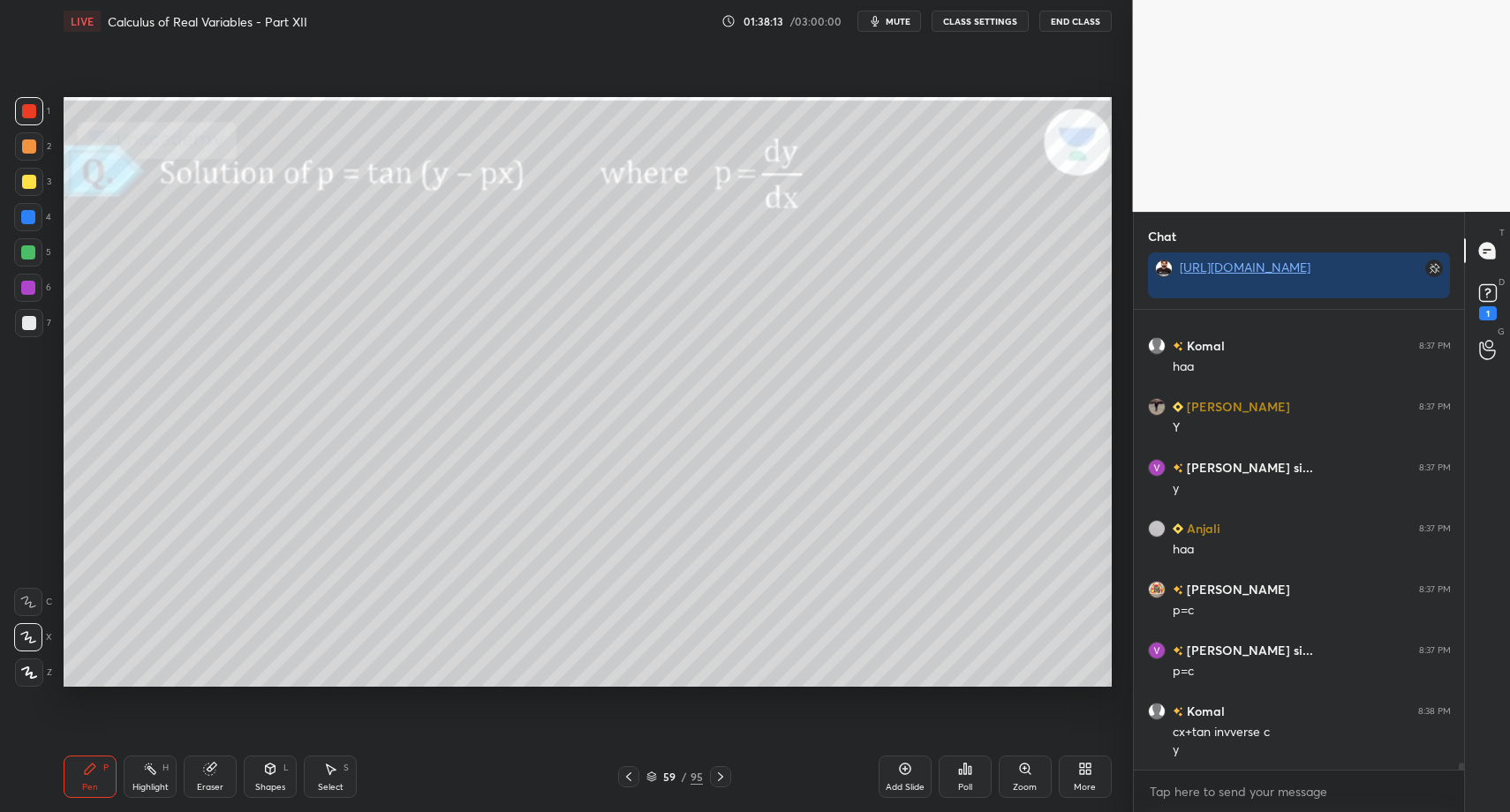 click on "L" at bounding box center [286, 768] 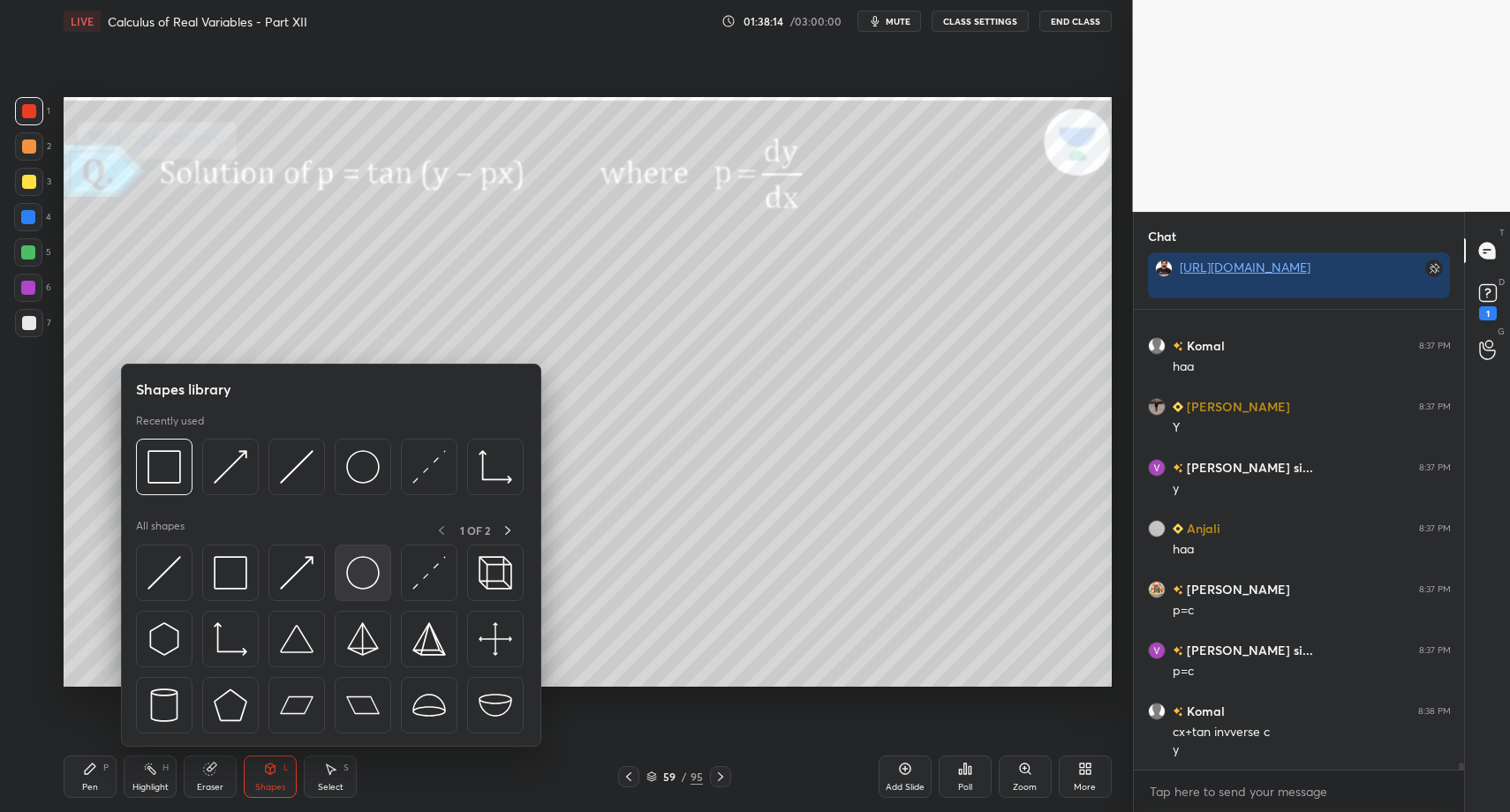 click at bounding box center (363, 573) 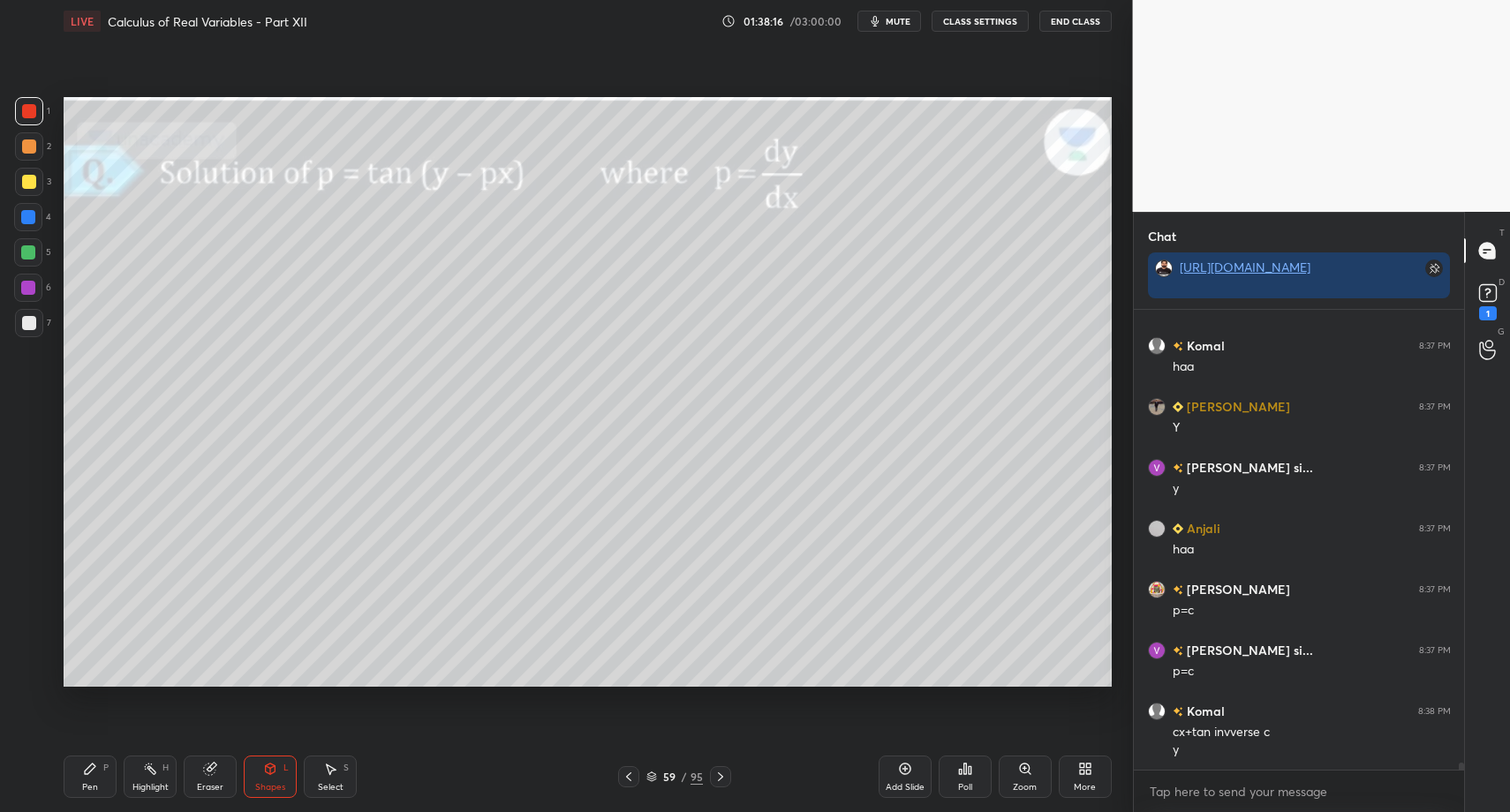 click on "Pen P" at bounding box center (90, 777) 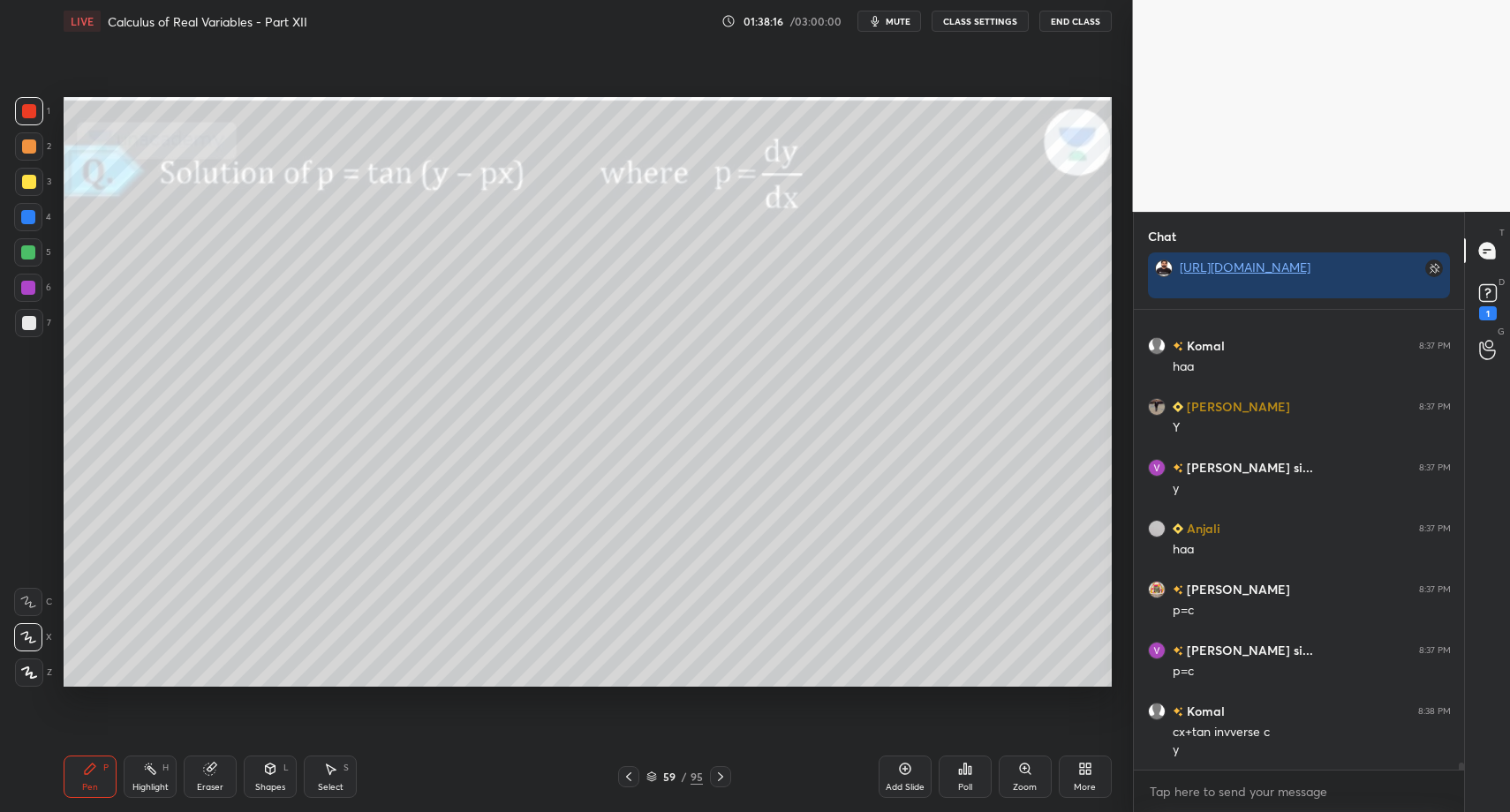 click on "1 2 3 4 5 6 7" at bounding box center [33, 221] 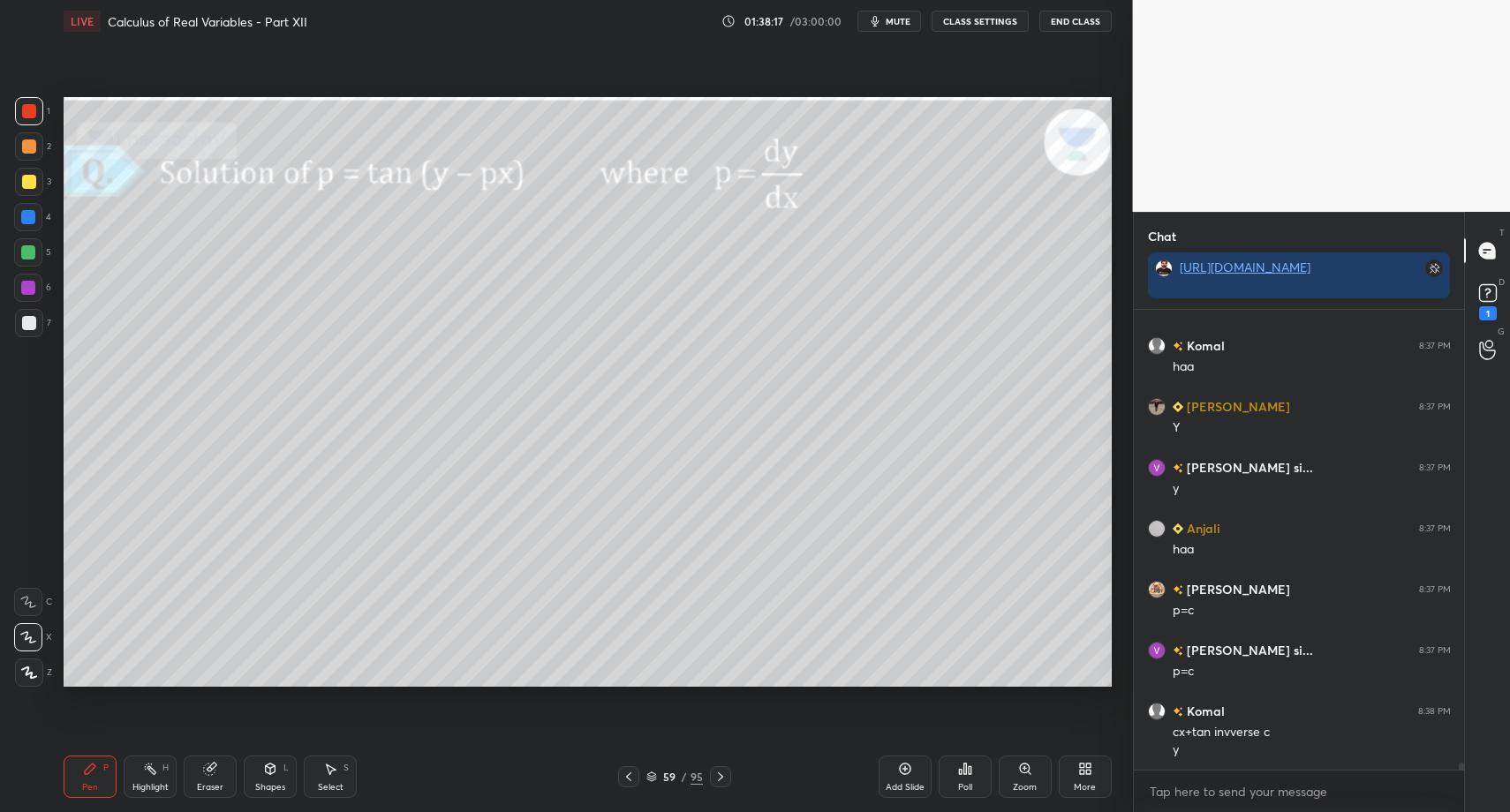 drag, startPoint x: 35, startPoint y: 670, endPoint x: 23, endPoint y: 597, distance: 73.97973 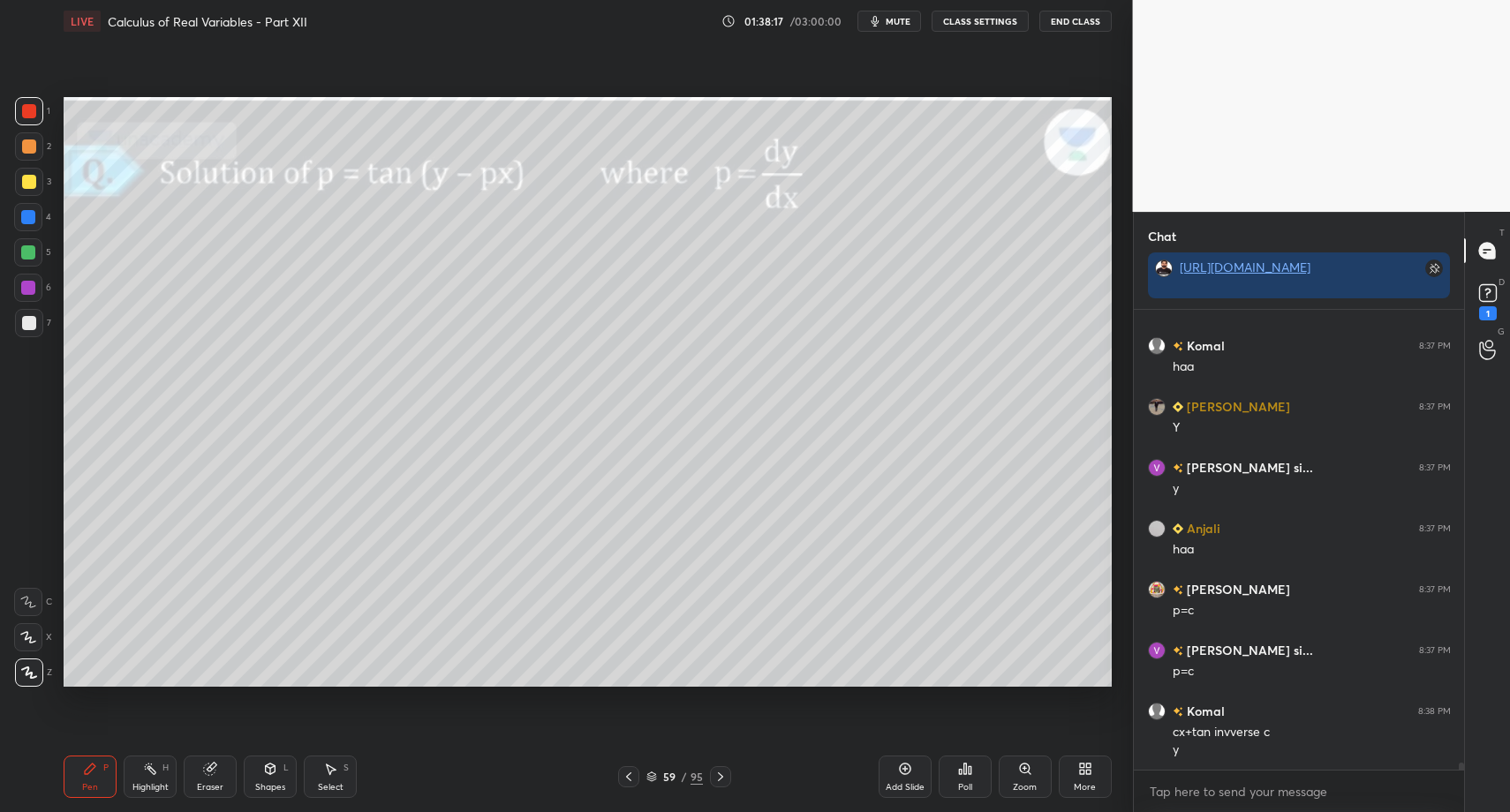 click at bounding box center [29, 323] 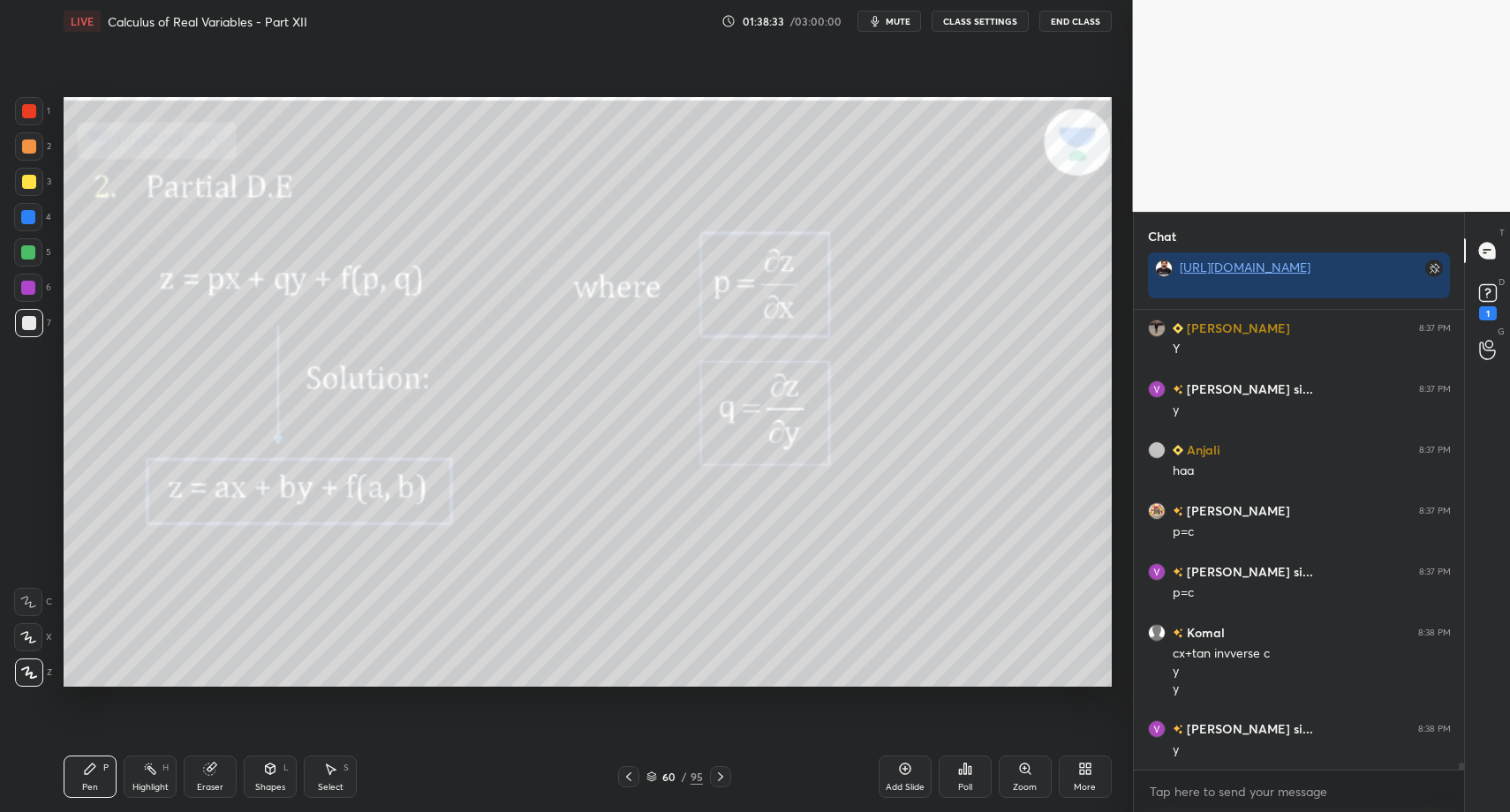 scroll, scrollTop: 29703, scrollLeft: 0, axis: vertical 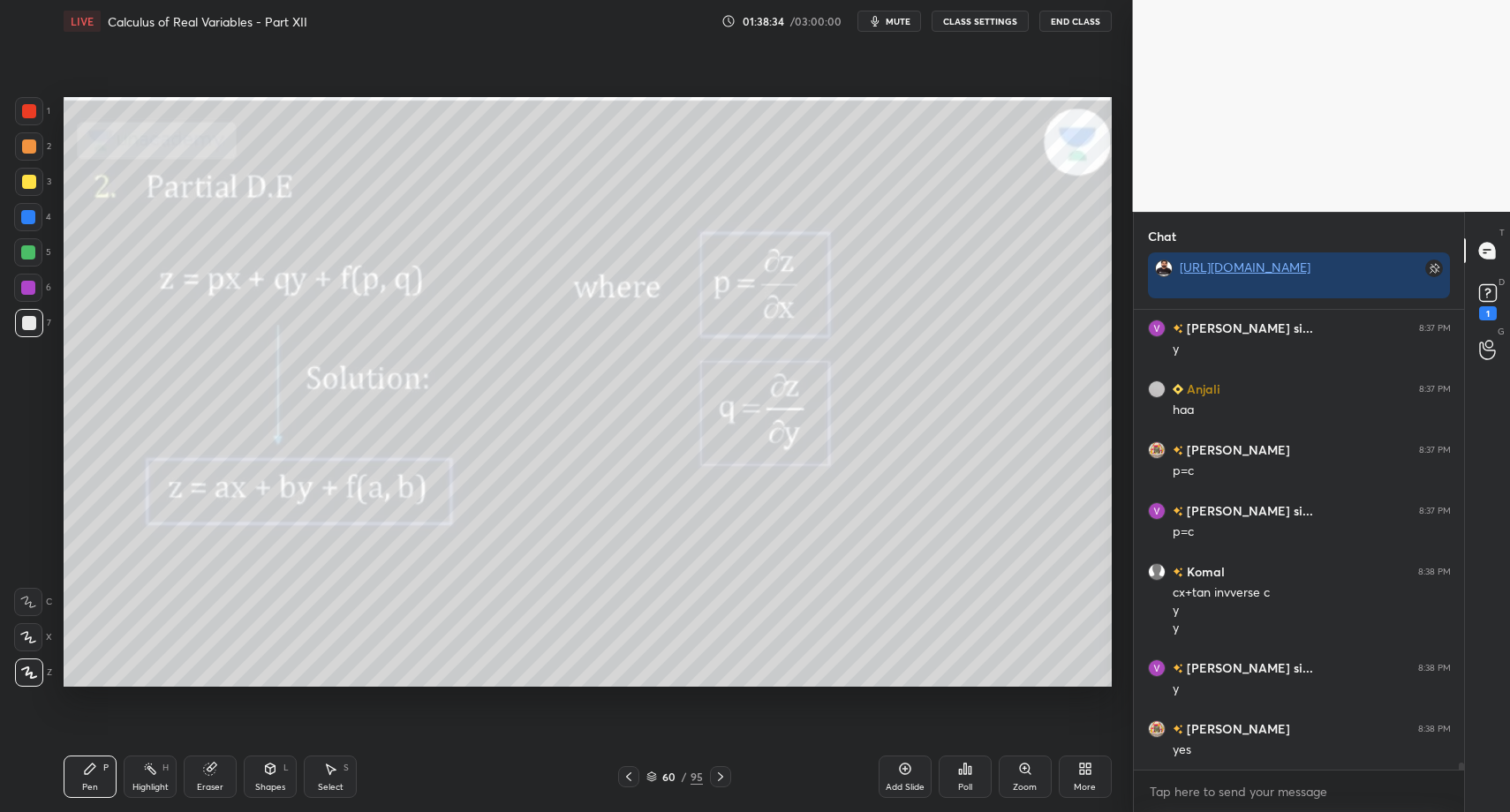 click on "Highlight H" at bounding box center [150, 777] 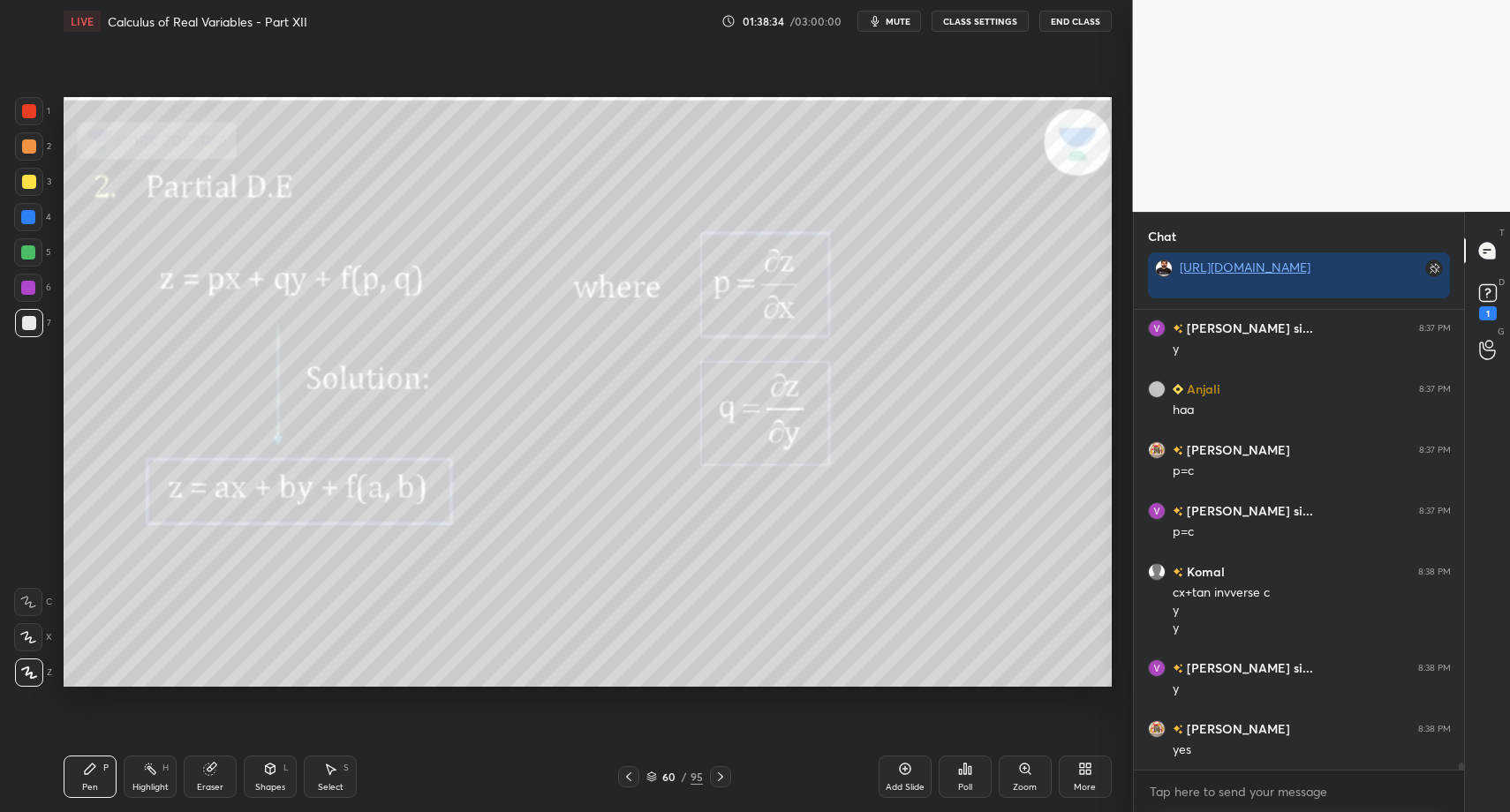 click 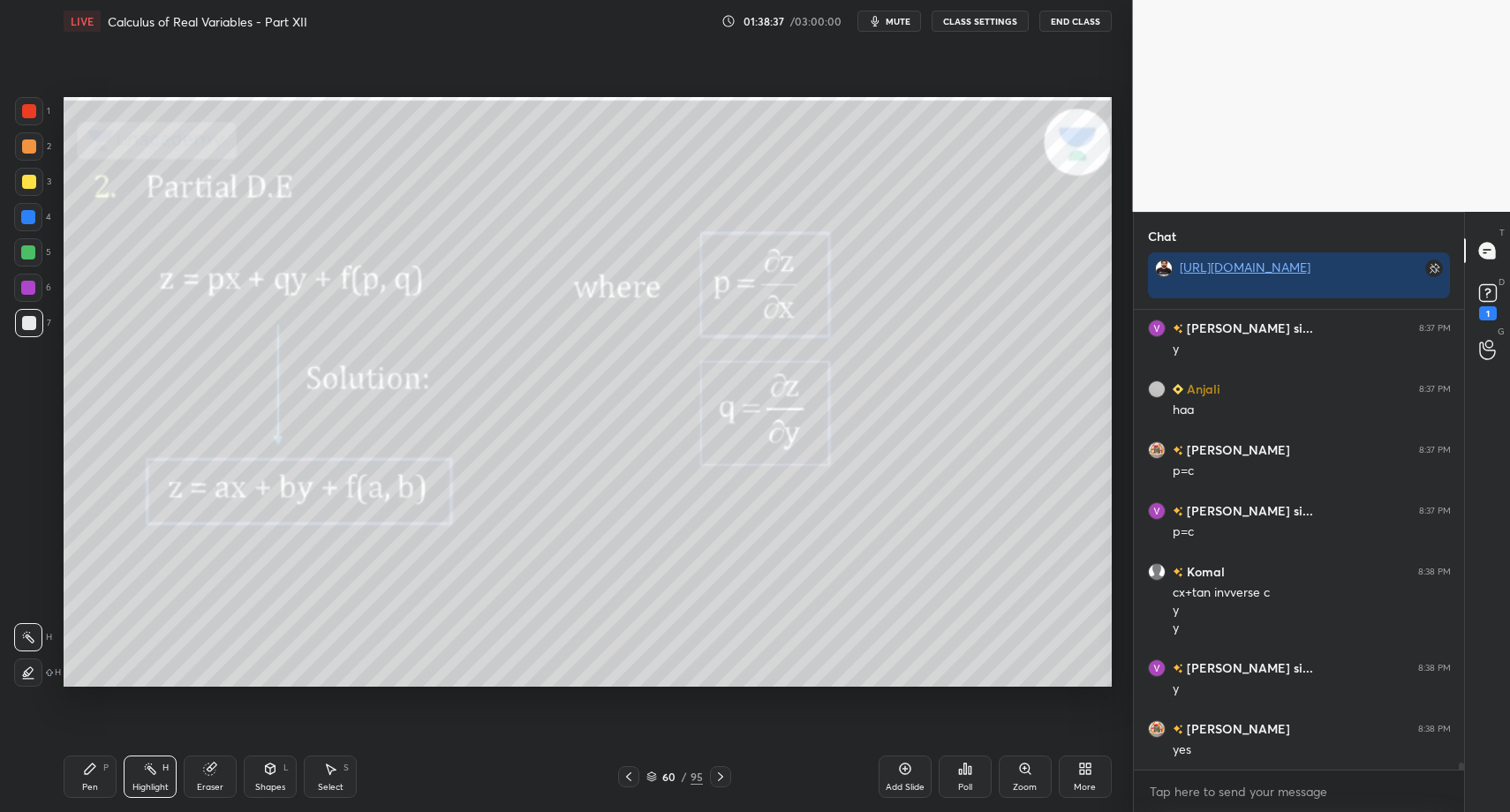 drag, startPoint x: 99, startPoint y: 764, endPoint x: 85, endPoint y: 771, distance: 15.652476 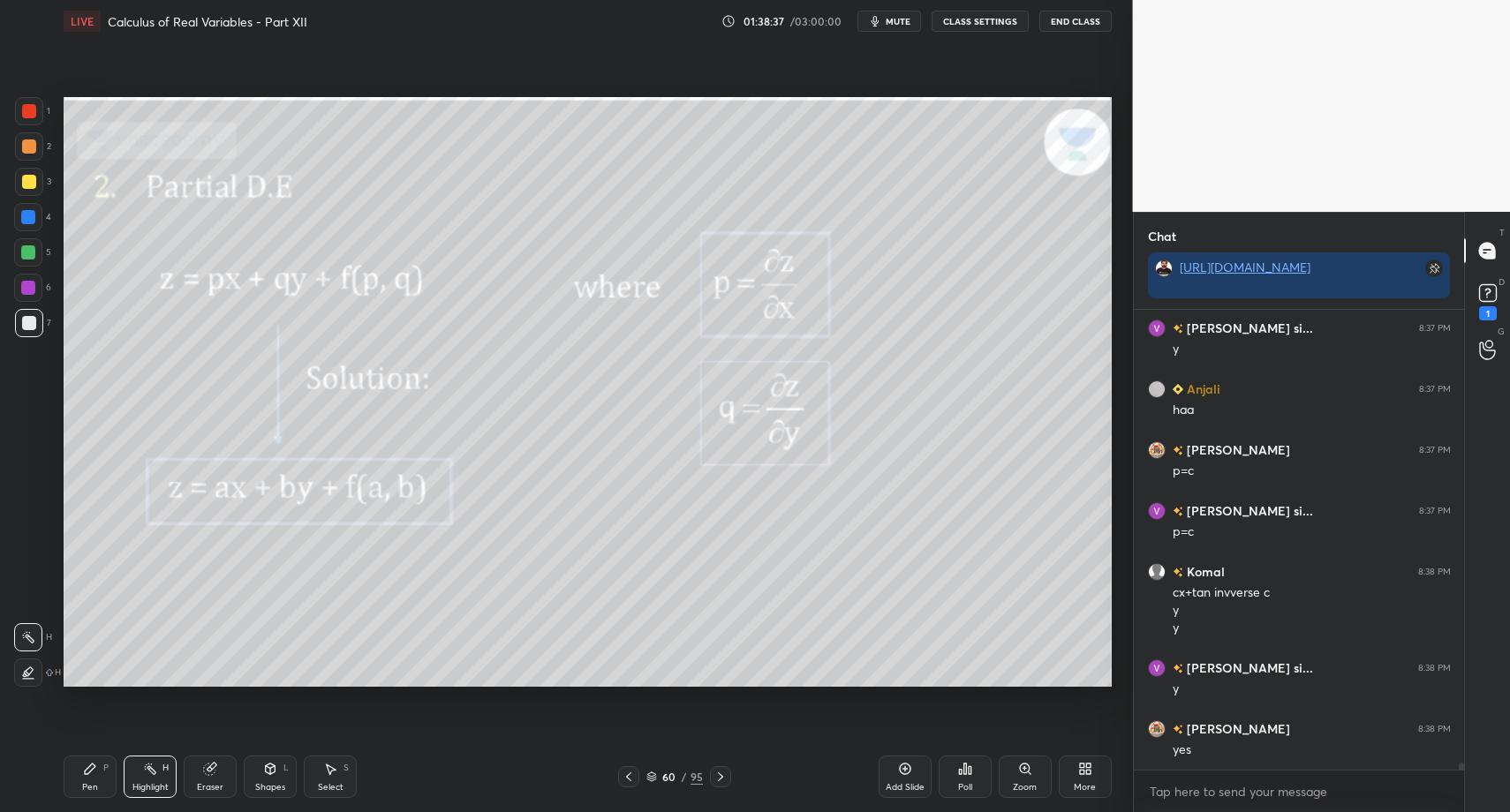 click on "Pen P" at bounding box center [90, 777] 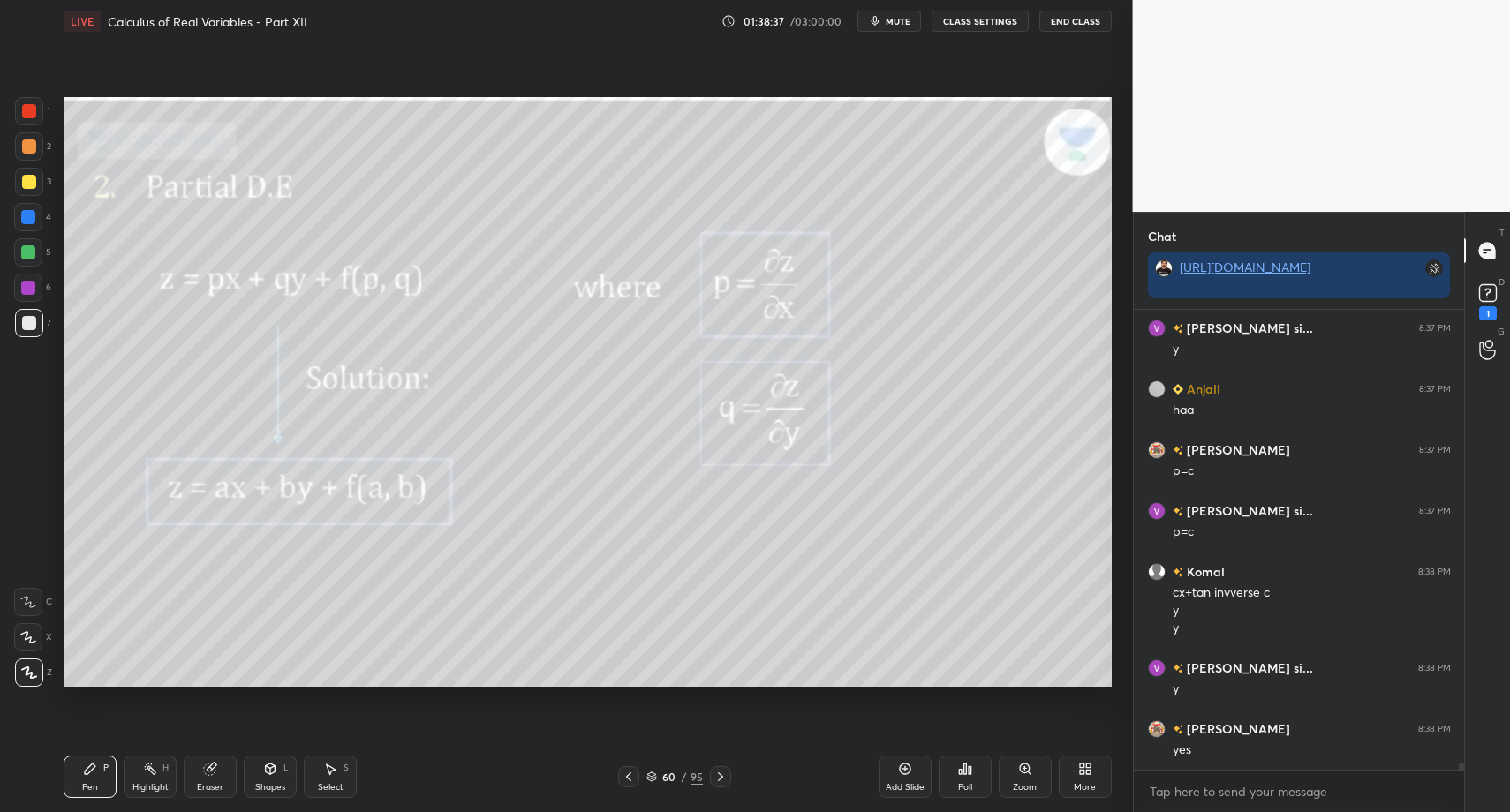drag, startPoint x: 269, startPoint y: 773, endPoint x: 261, endPoint y: 756, distance: 18.788294 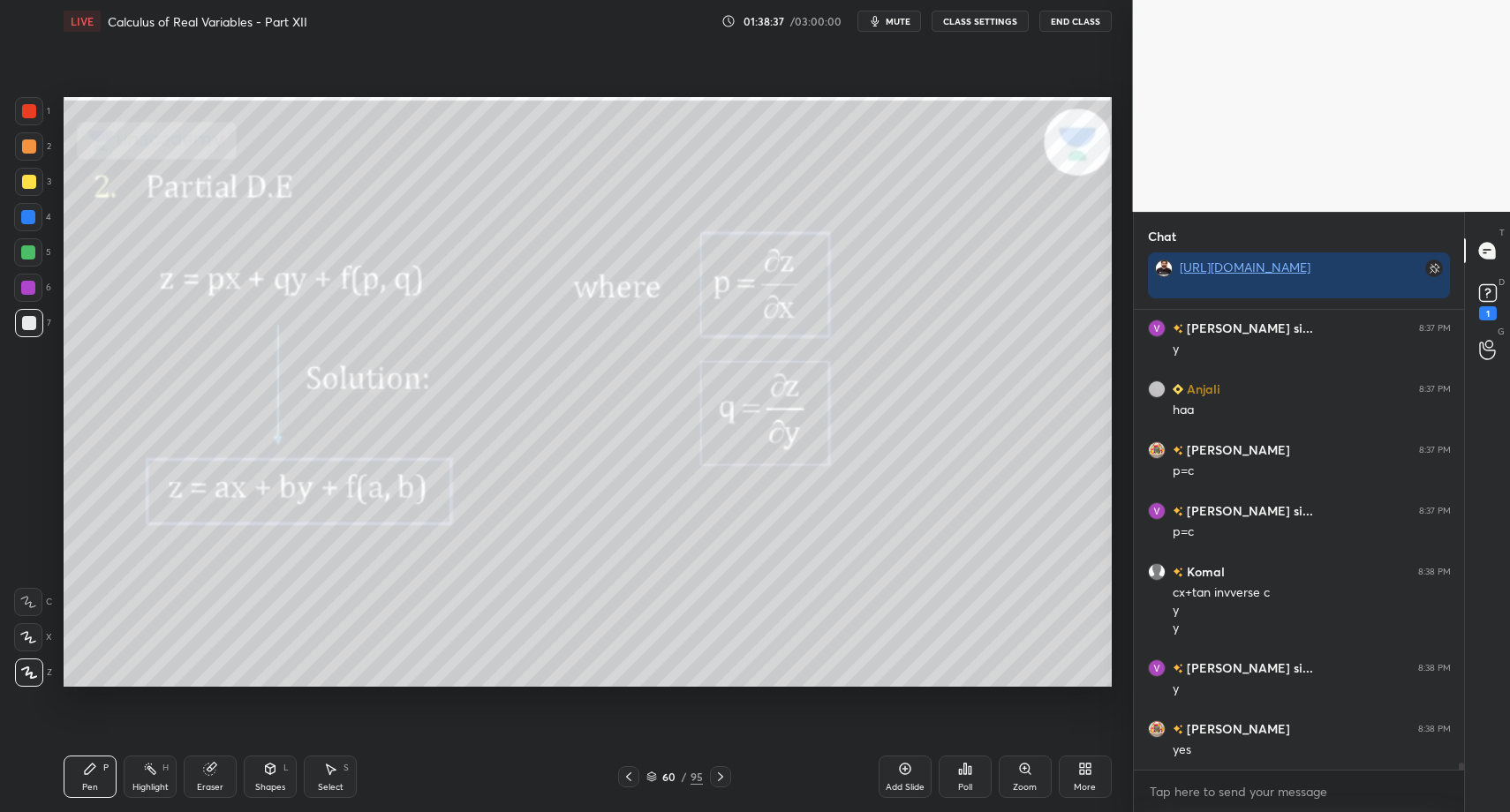 click 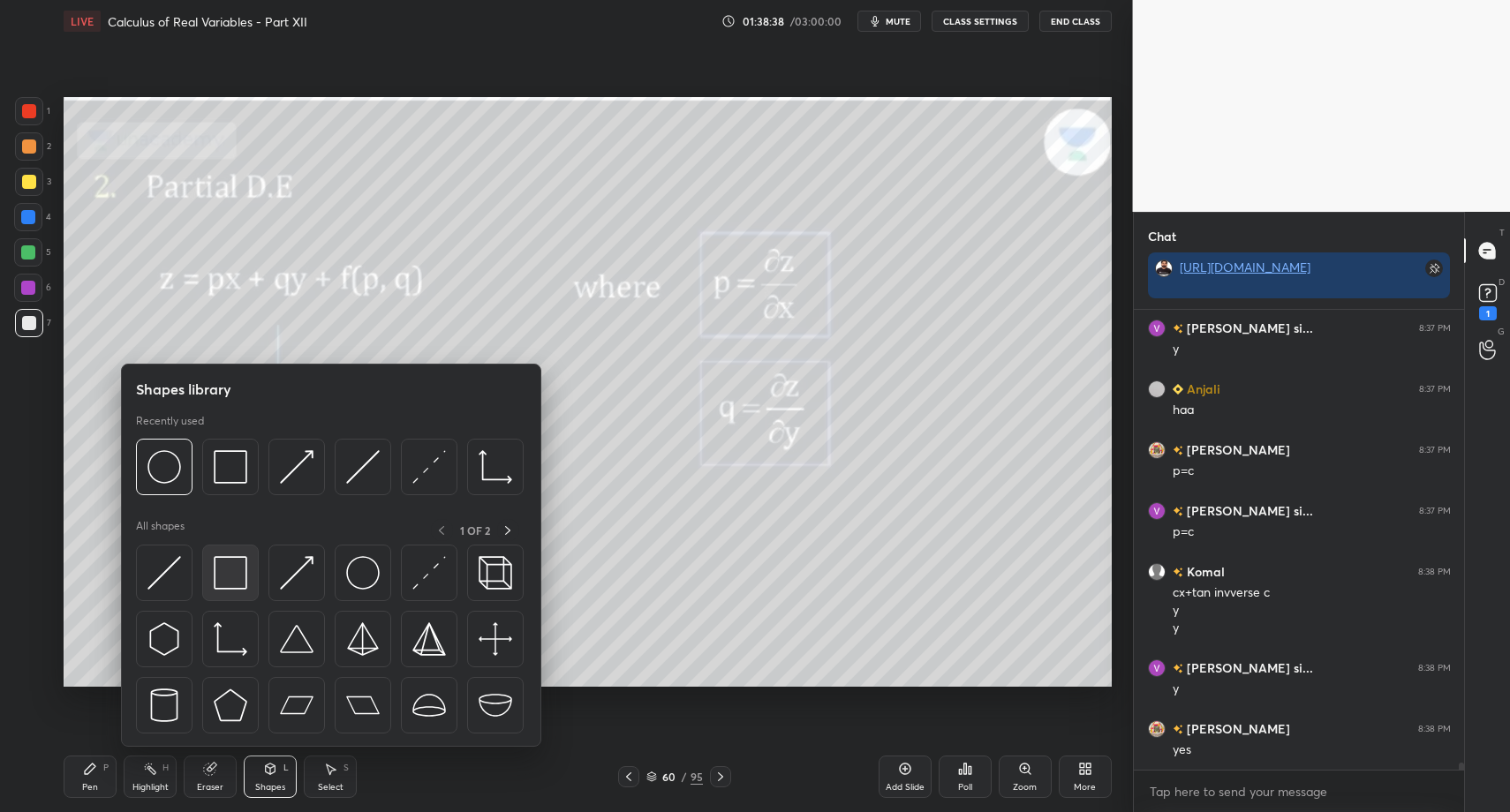 click at bounding box center (230, 573) 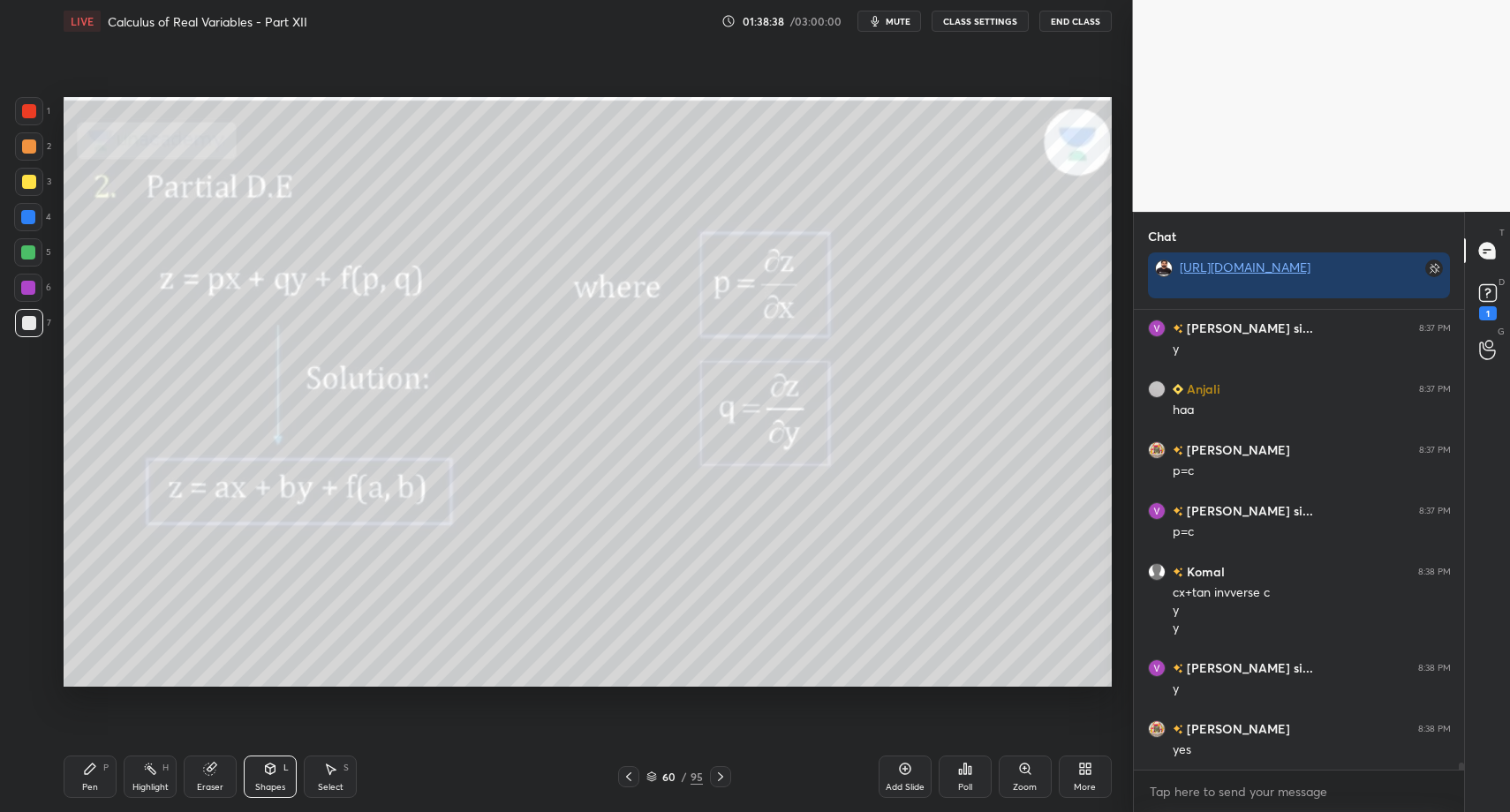 click at bounding box center [29, 182] 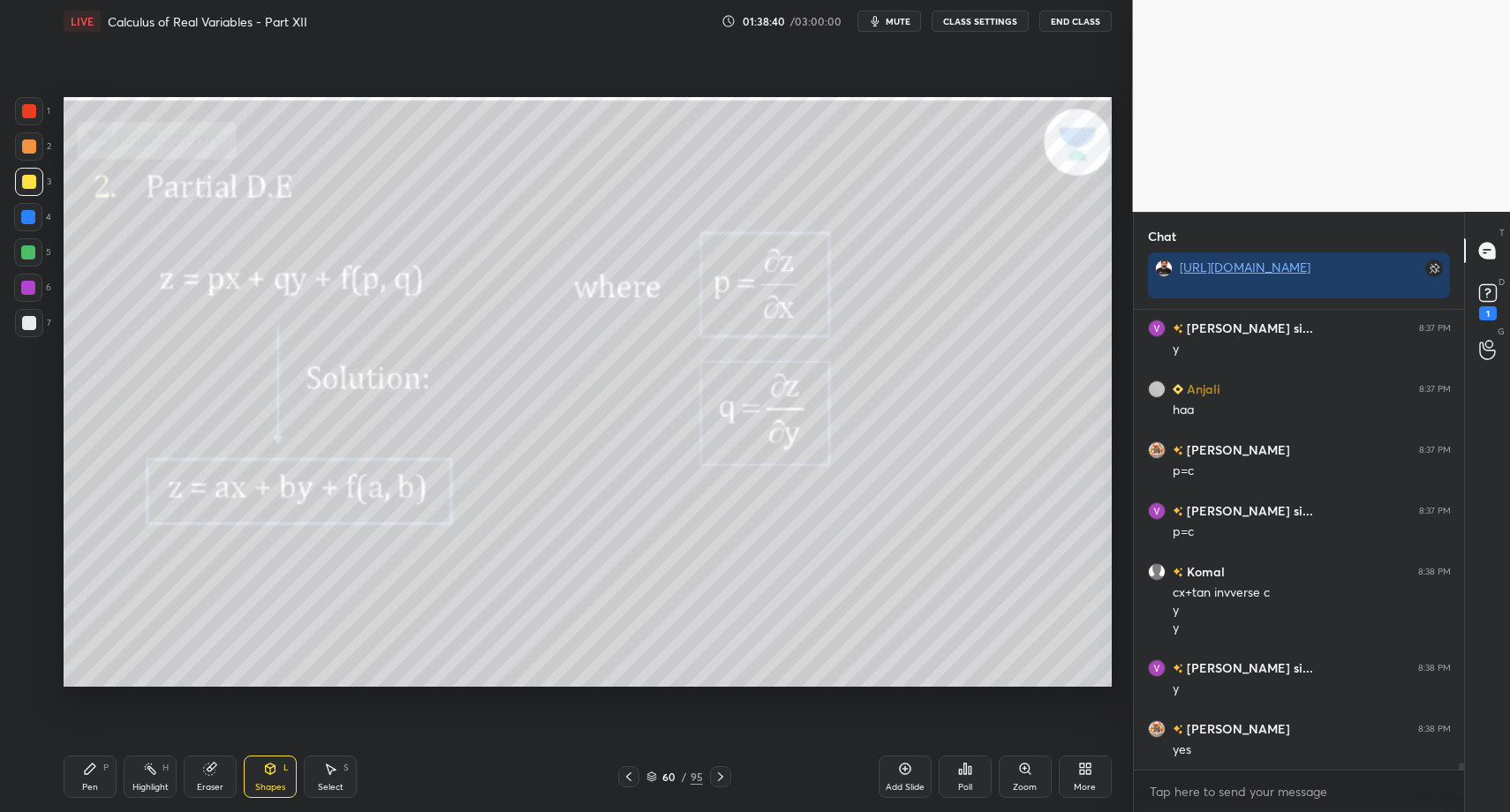 click on "LIVE Calculus of Real Variables - Part XII 01:38:40 /  03:00:00 mute CLASS SETTINGS End Class Setting up your live class Poll for   secs No correct answer Start poll Back Calculus of Real Variables - Part XII • L67 of Comprehensive Course on Engineering Mathematics [PERSON_NAME] Pen P Highlight H Eraser Shapes L Select S 60 / 95 Add Slide Poll Zoom More" at bounding box center (587, 406) 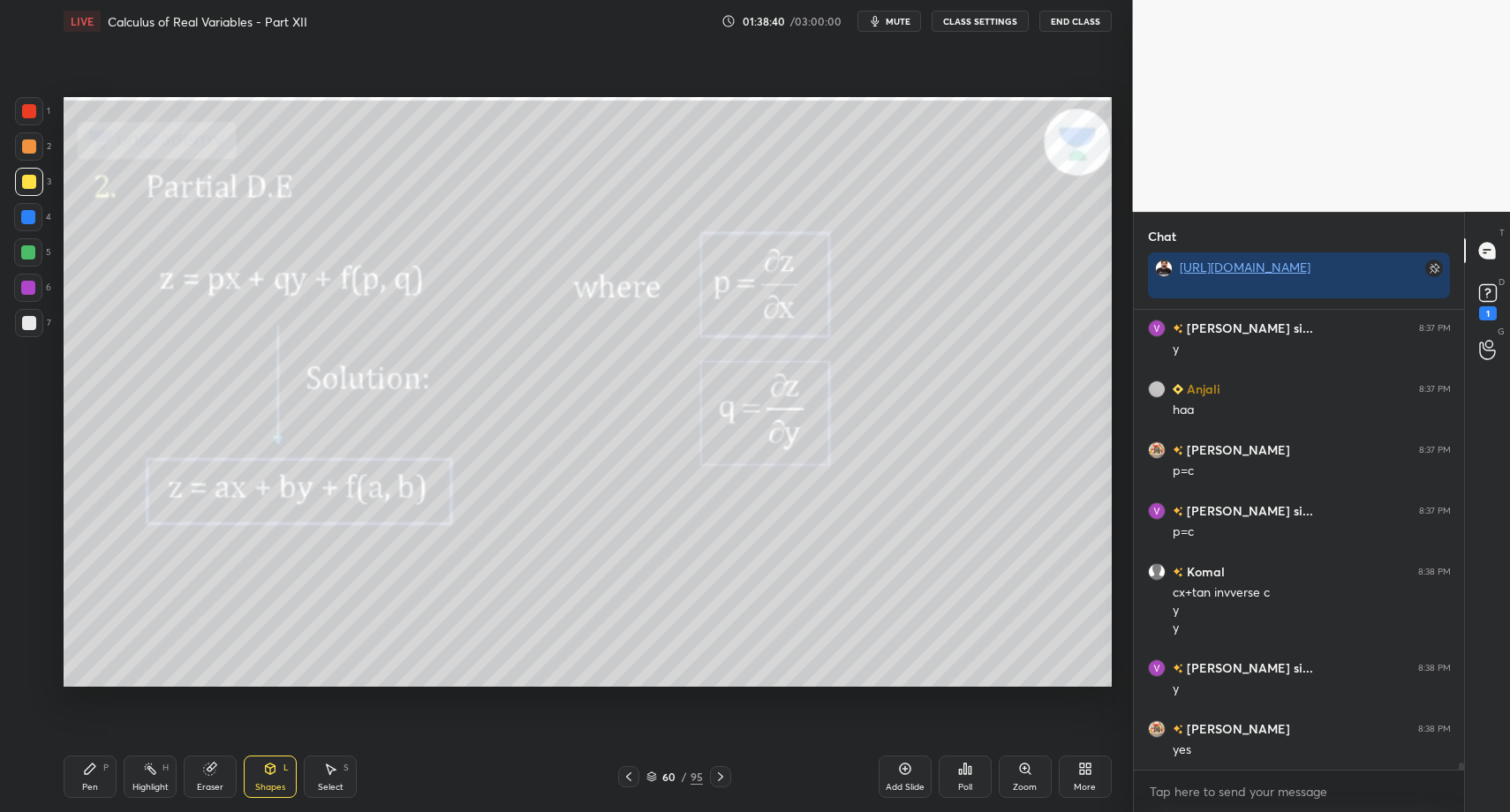 click on "Pen P" at bounding box center [90, 777] 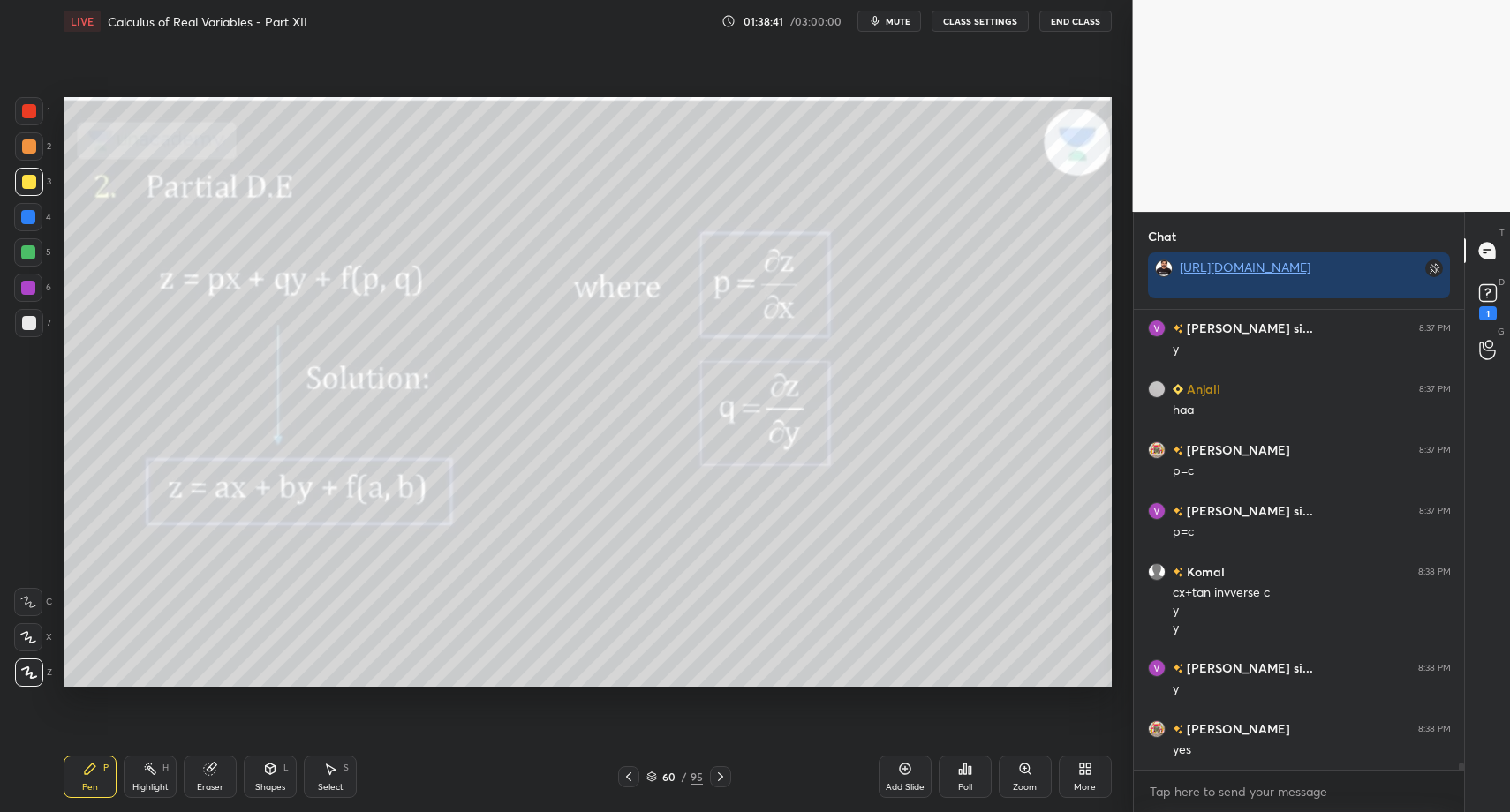 click on "6" at bounding box center (33, 291) 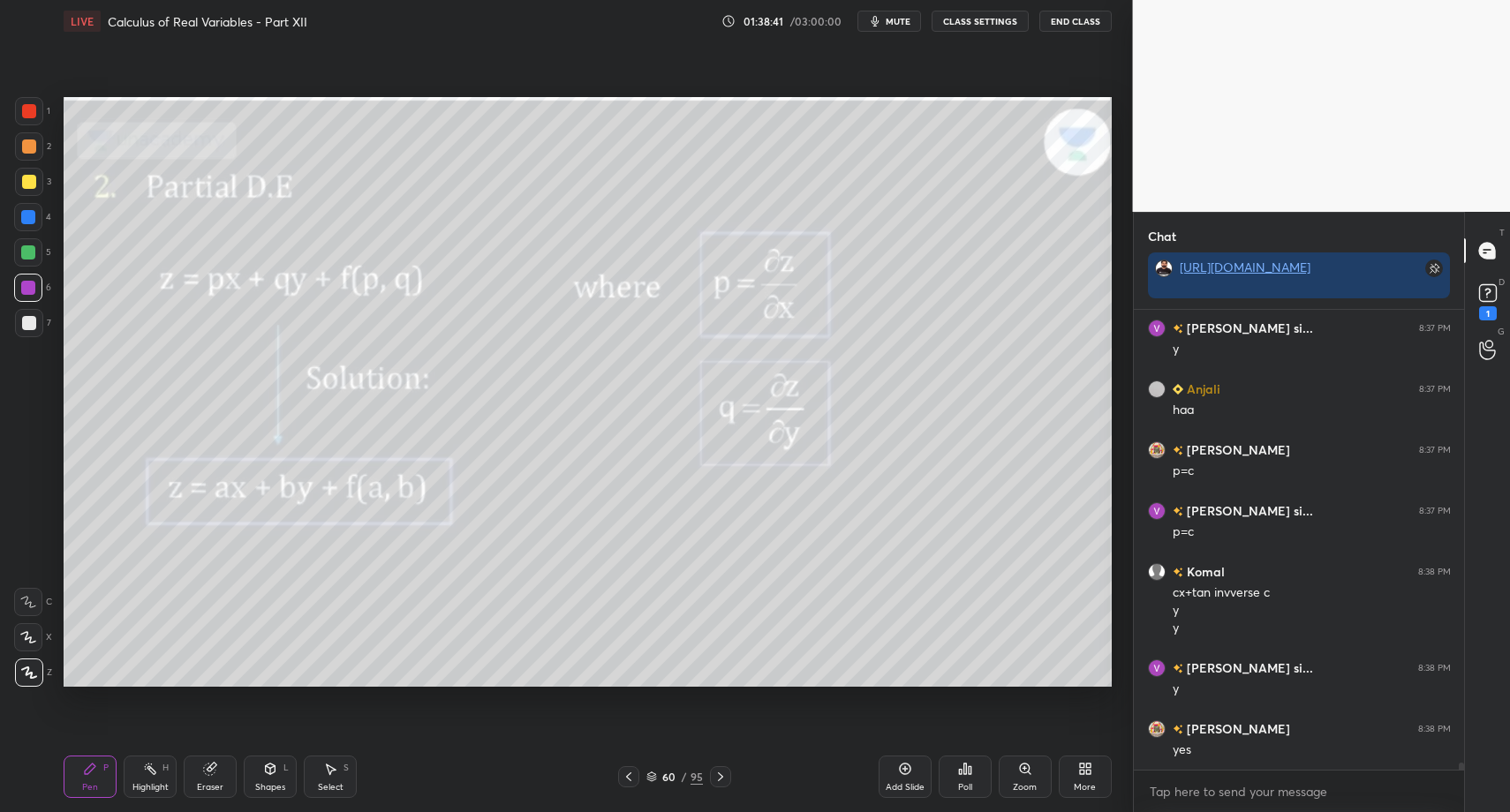 click at bounding box center (29, 323) 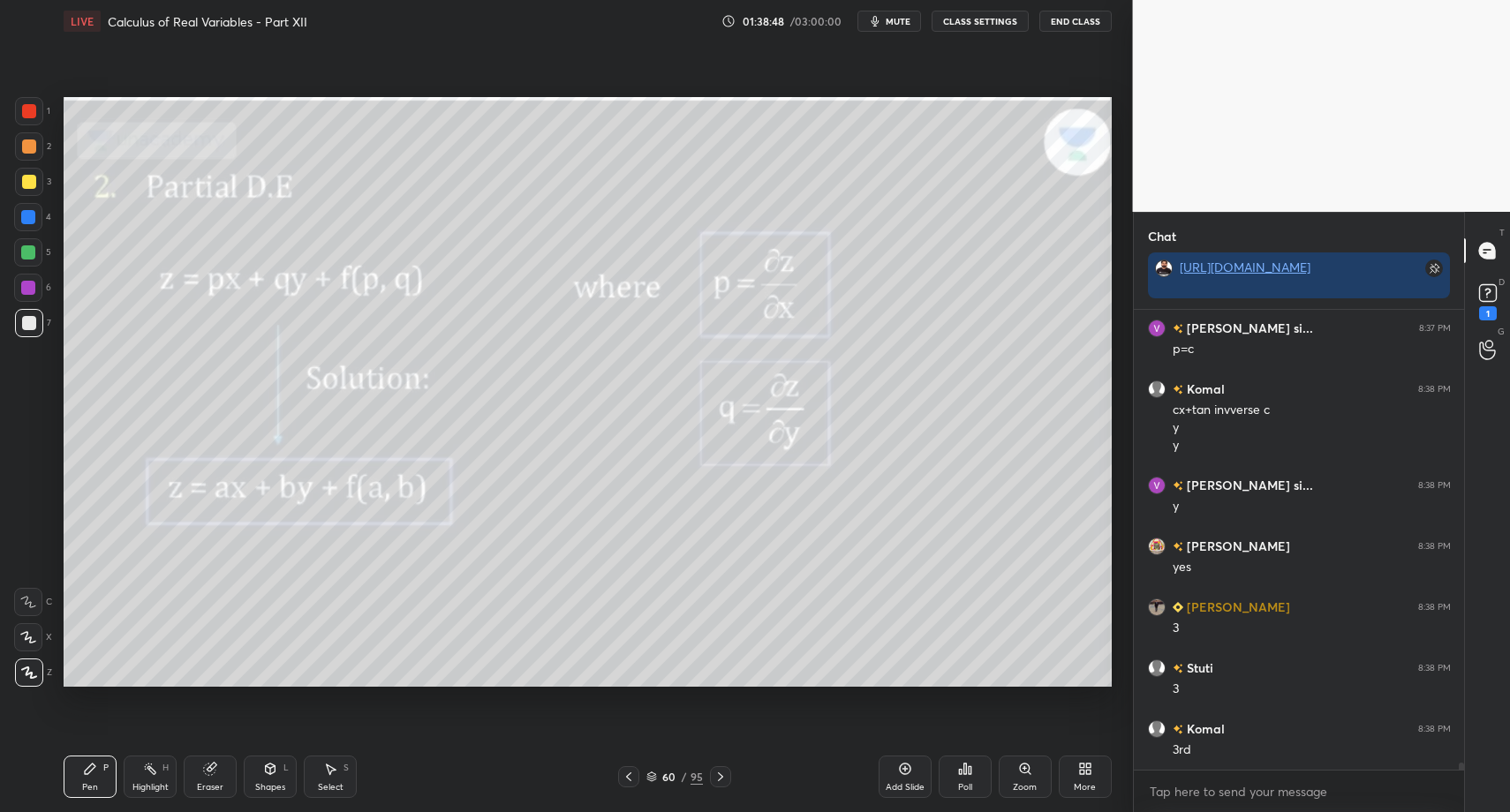 scroll, scrollTop: 30008, scrollLeft: 0, axis: vertical 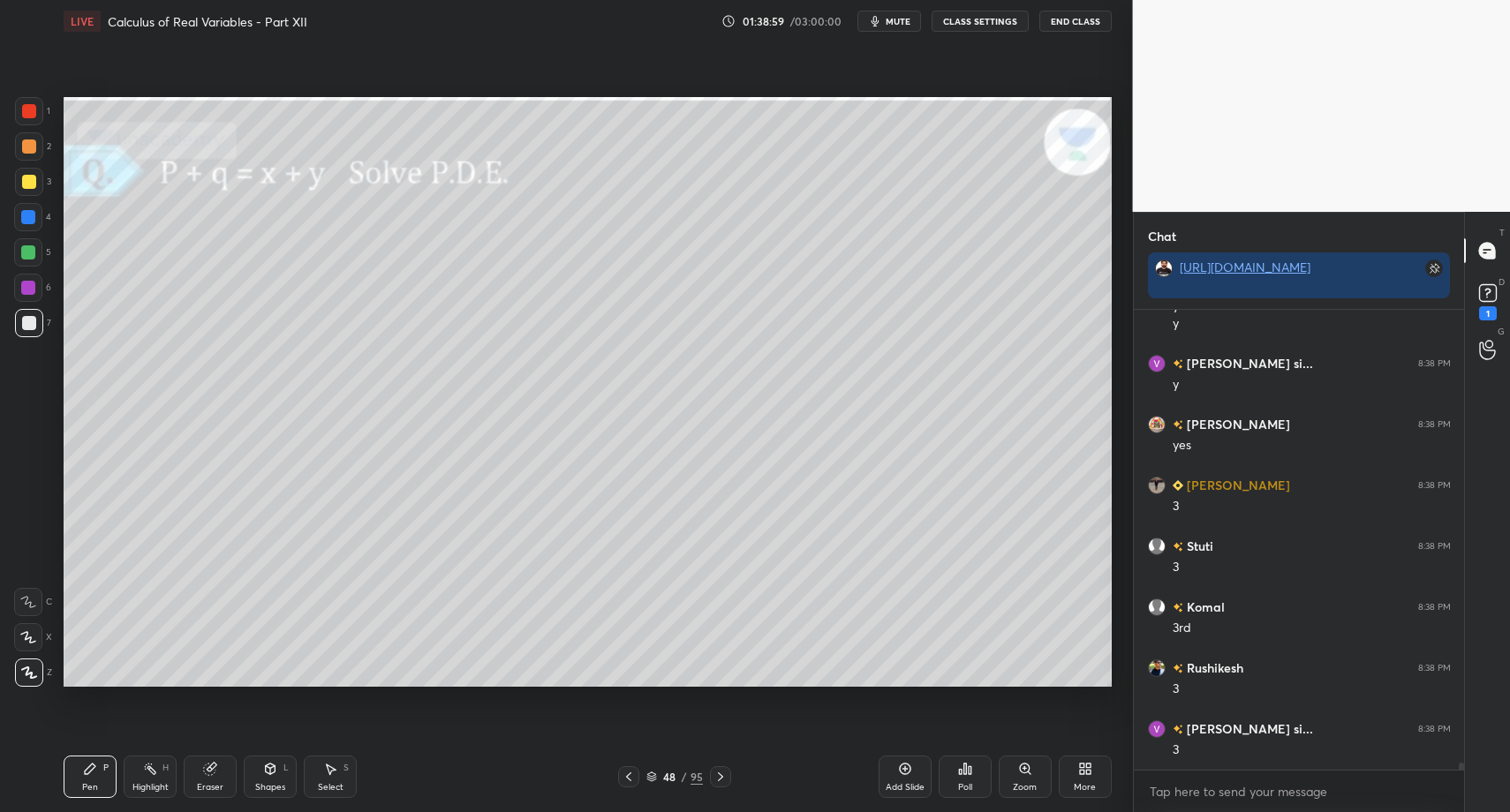 drag, startPoint x: 141, startPoint y: 774, endPoint x: 147, endPoint y: 747, distance: 27.658633 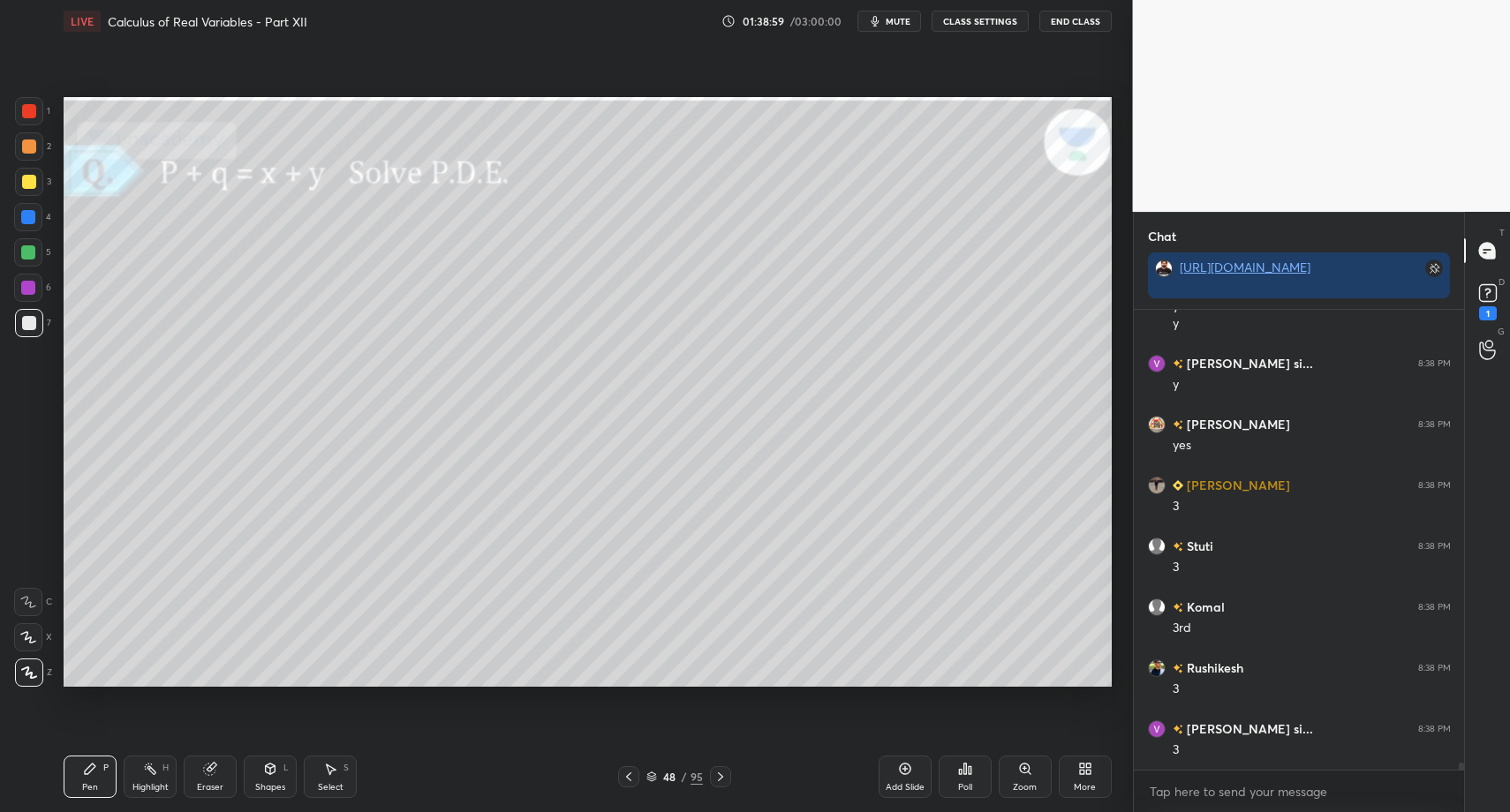 click on "Highlight H" at bounding box center [150, 777] 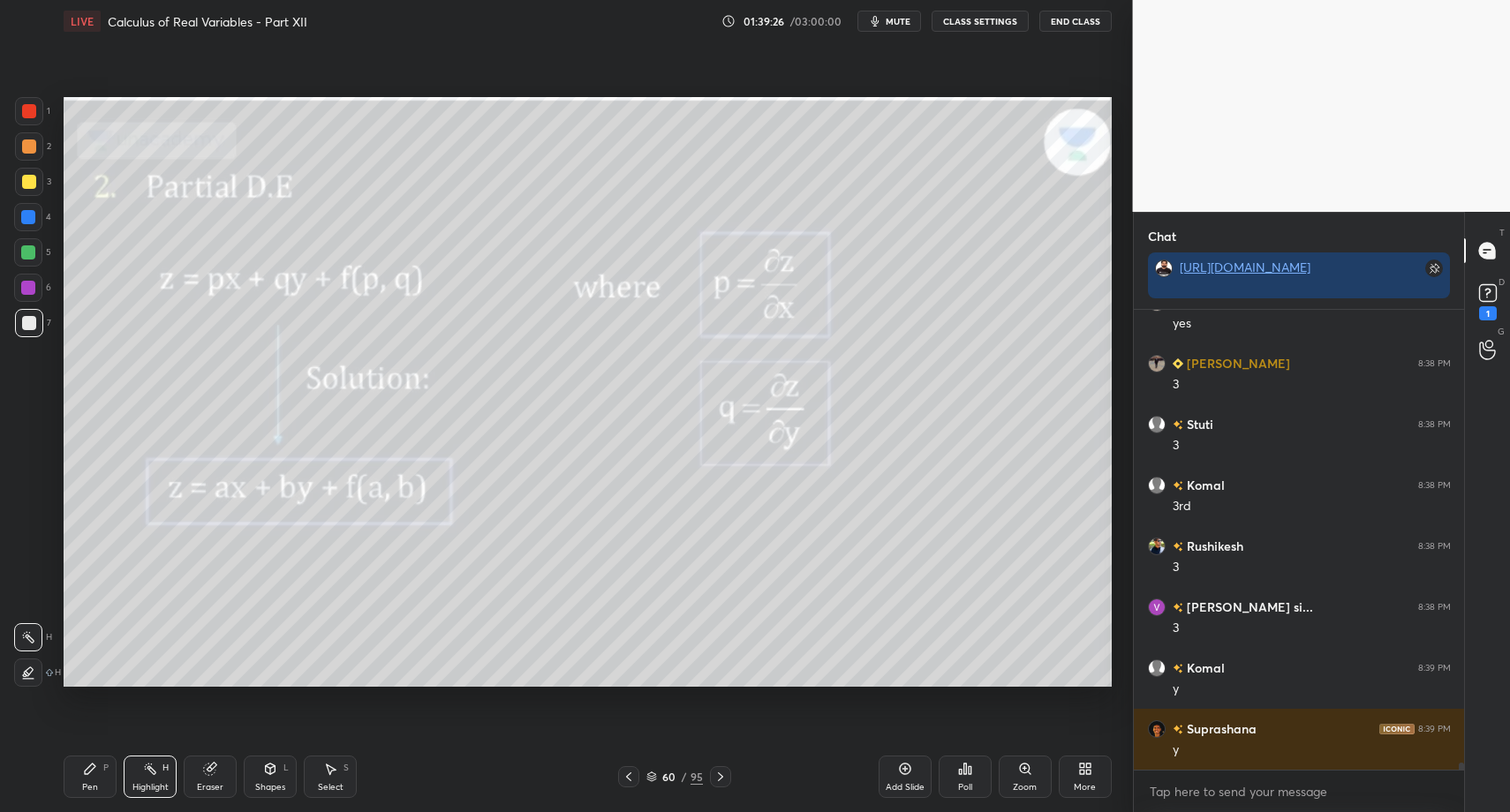 scroll, scrollTop: 30191, scrollLeft: 0, axis: vertical 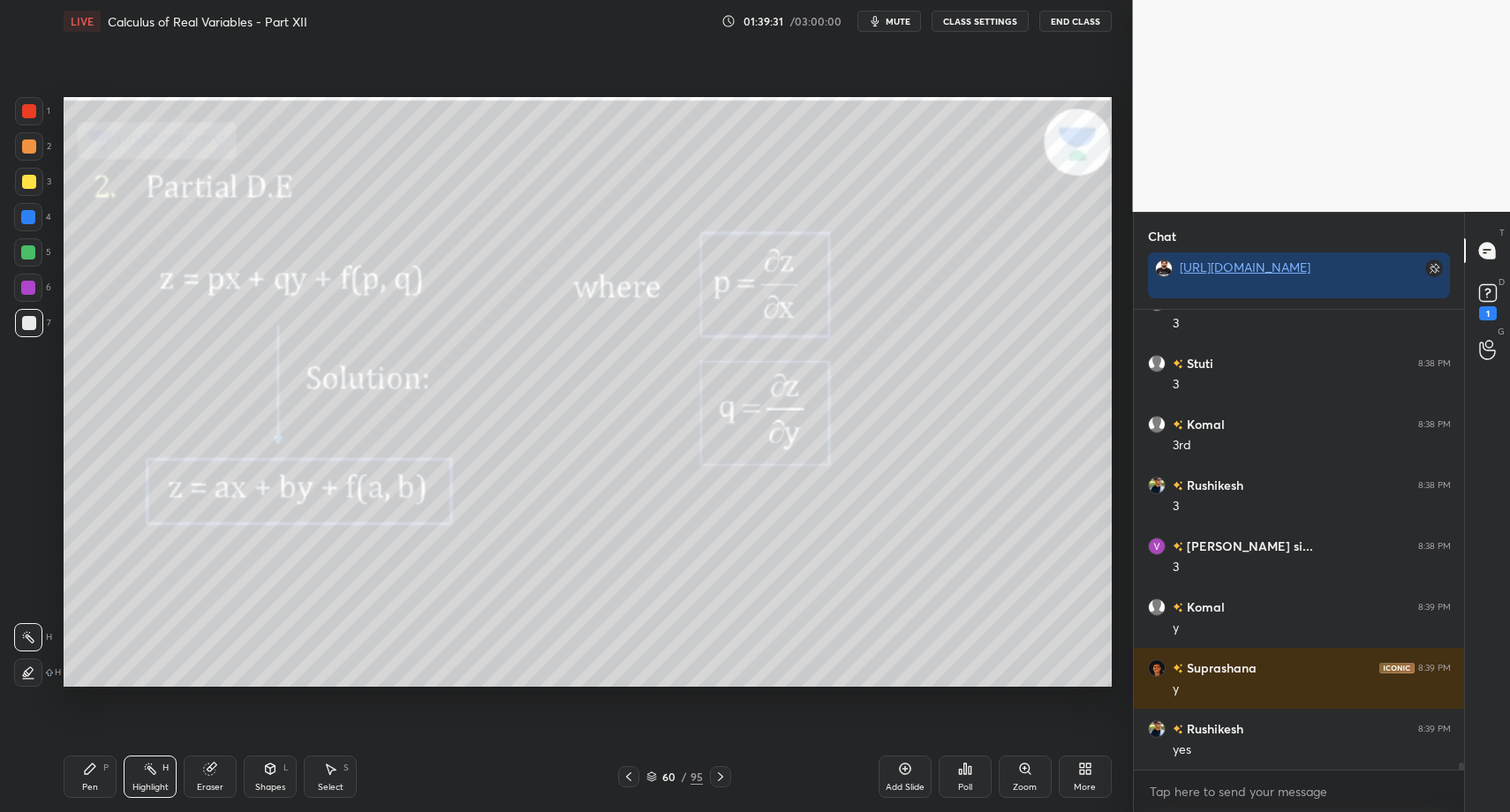 drag, startPoint x: 73, startPoint y: 763, endPoint x: 117, endPoint y: 774, distance: 45.354162 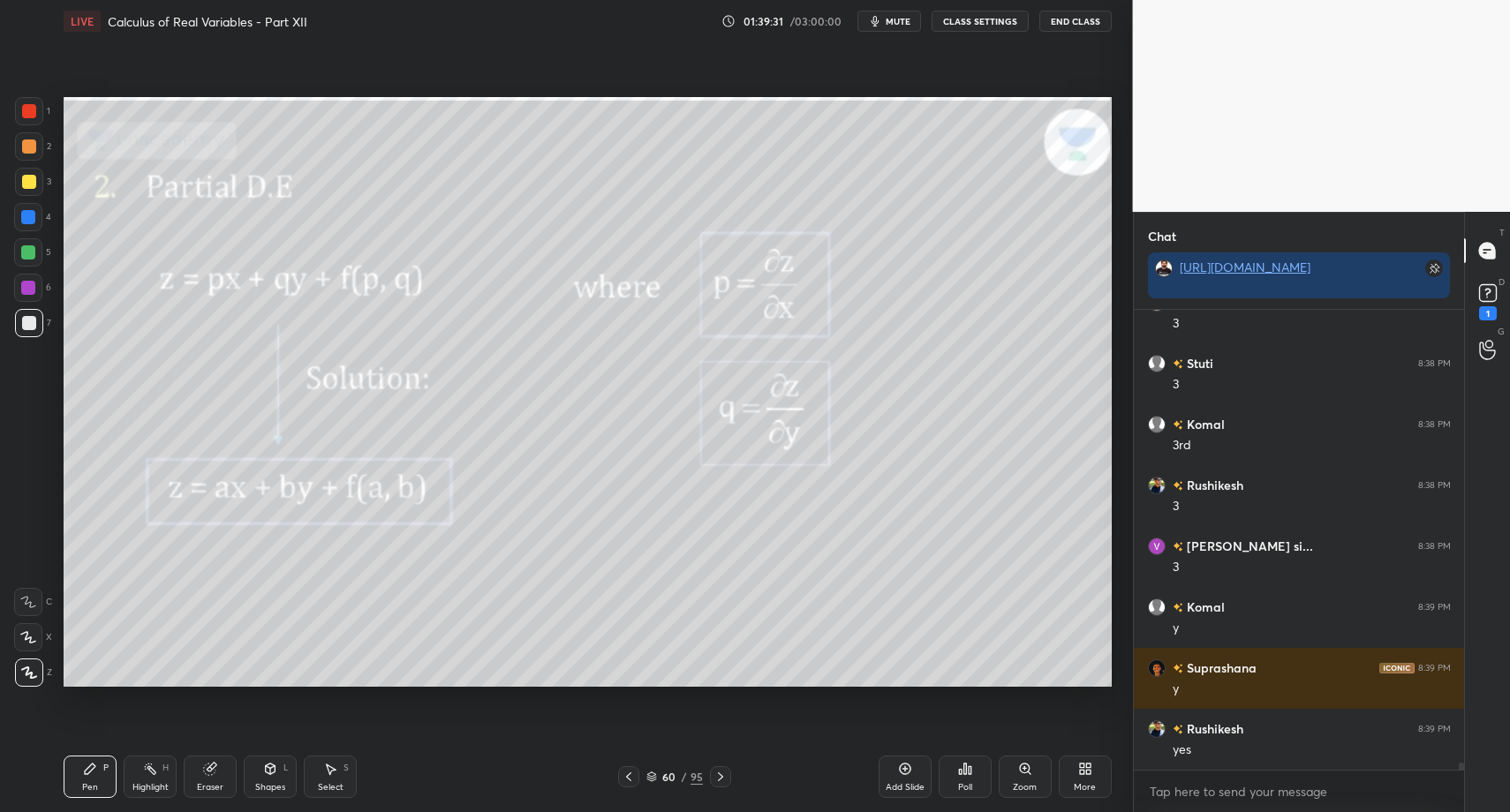 click 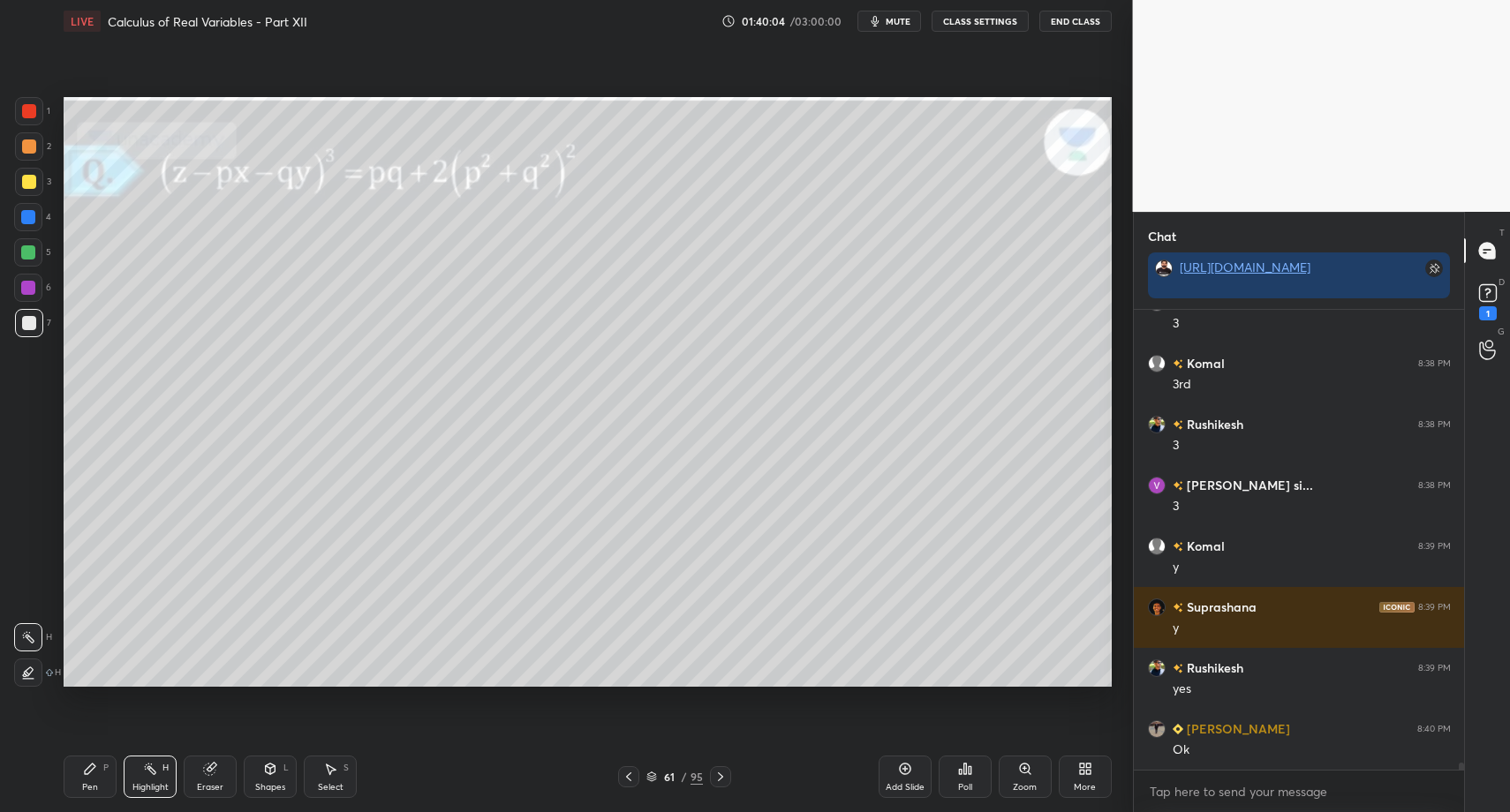 scroll, scrollTop: 30312, scrollLeft: 0, axis: vertical 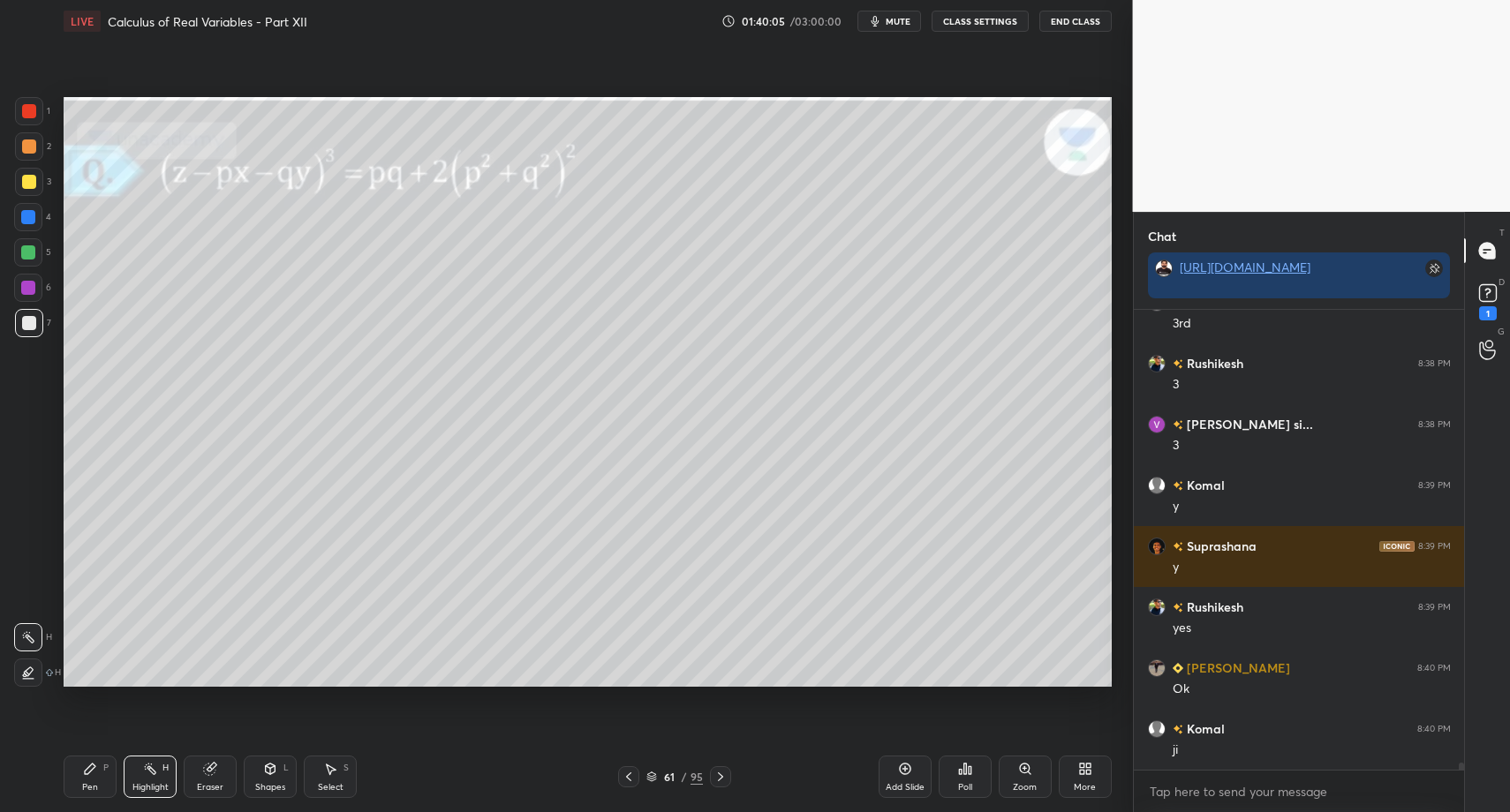 click on "Pen P" at bounding box center [90, 777] 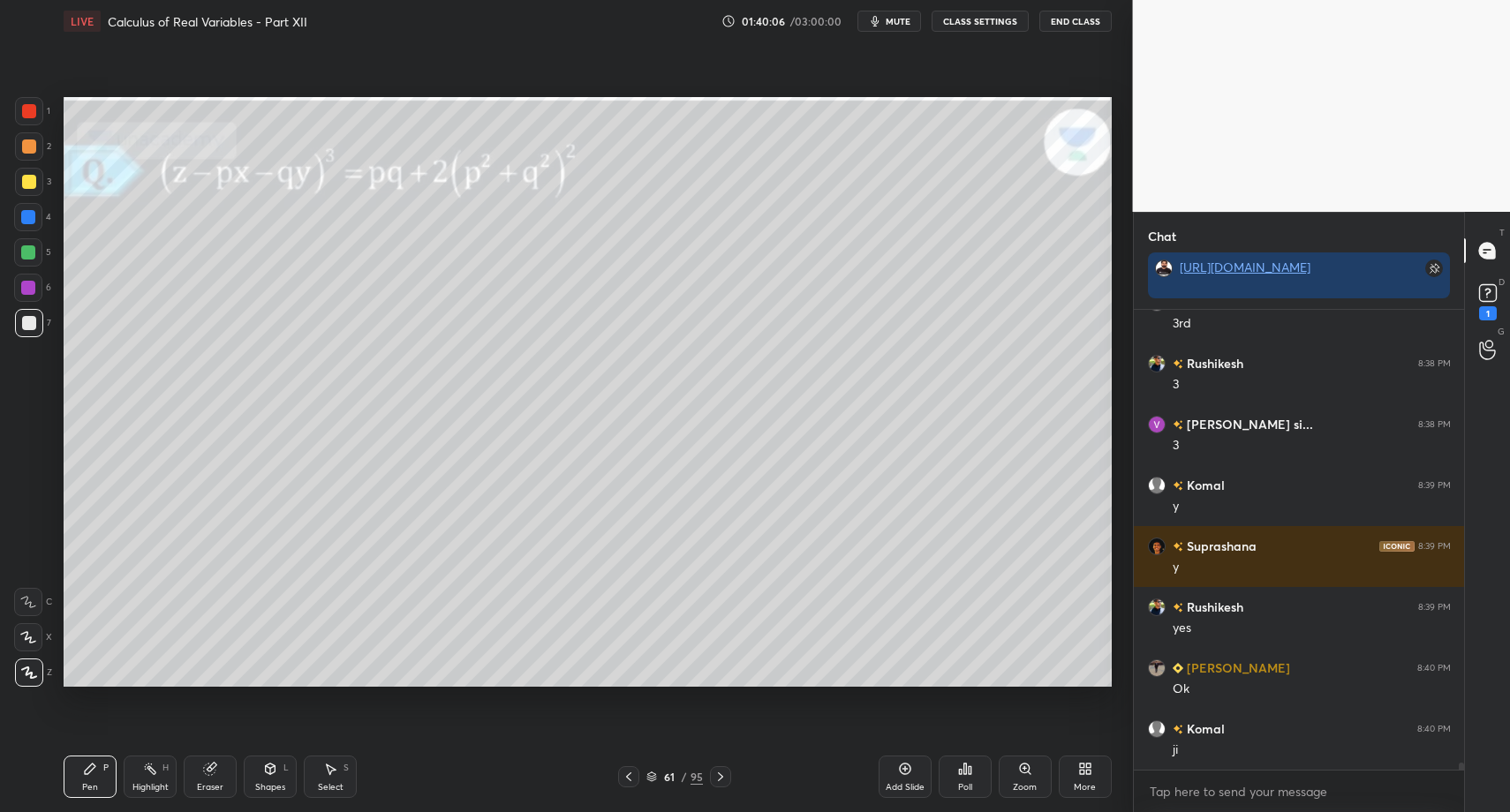 click 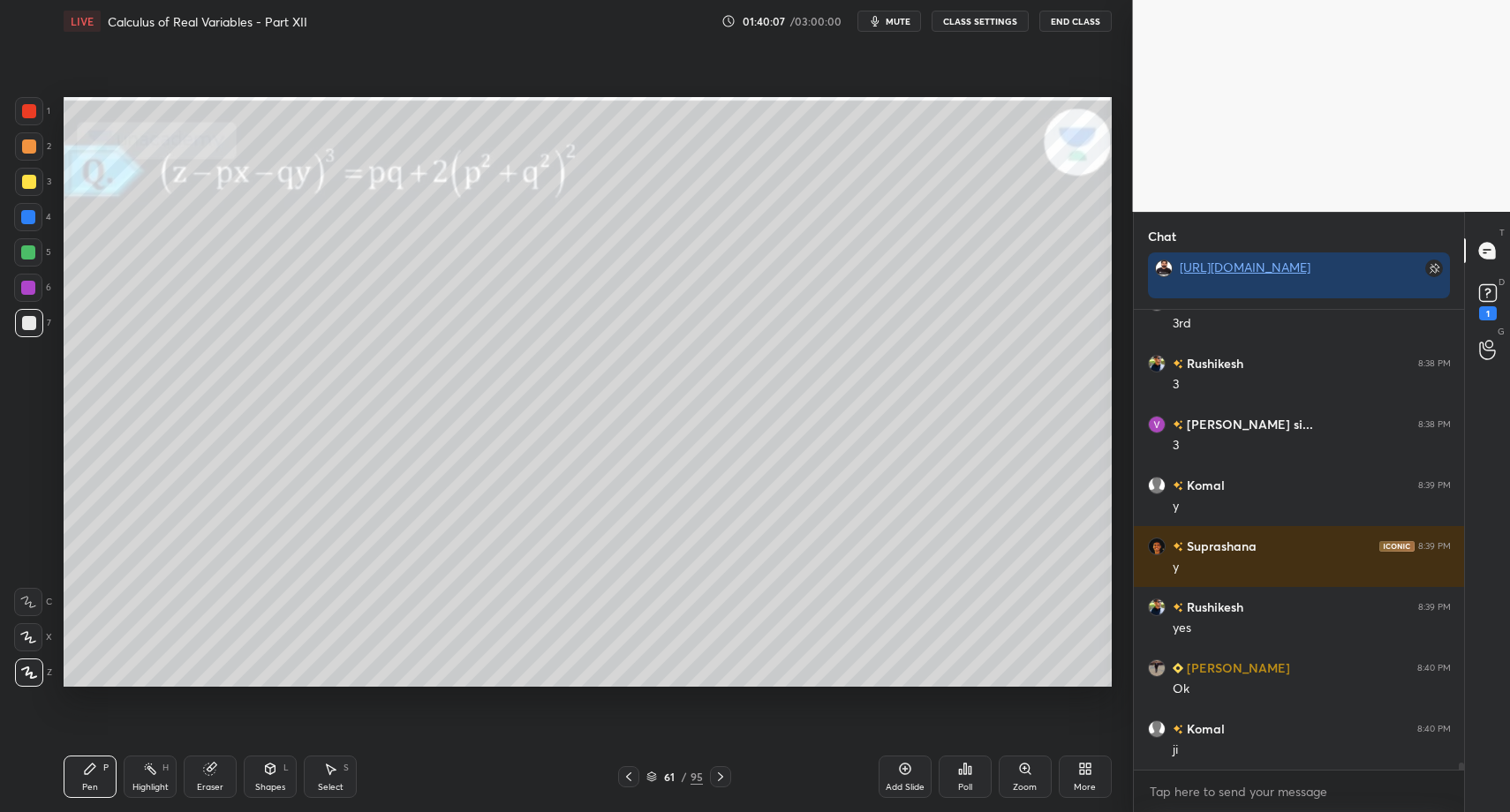 click on "Pen P" at bounding box center (90, 777) 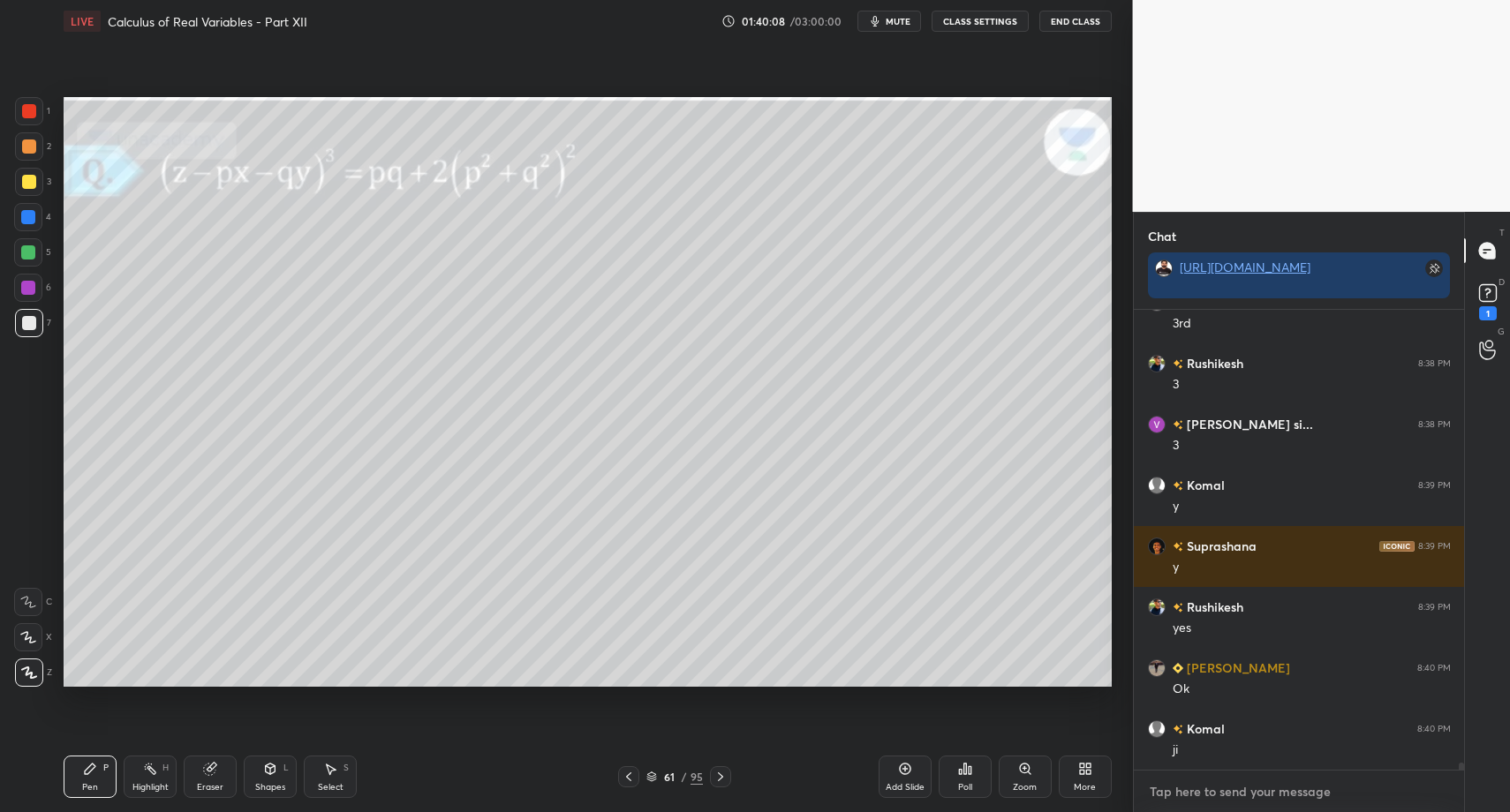 click at bounding box center [1299, 792] 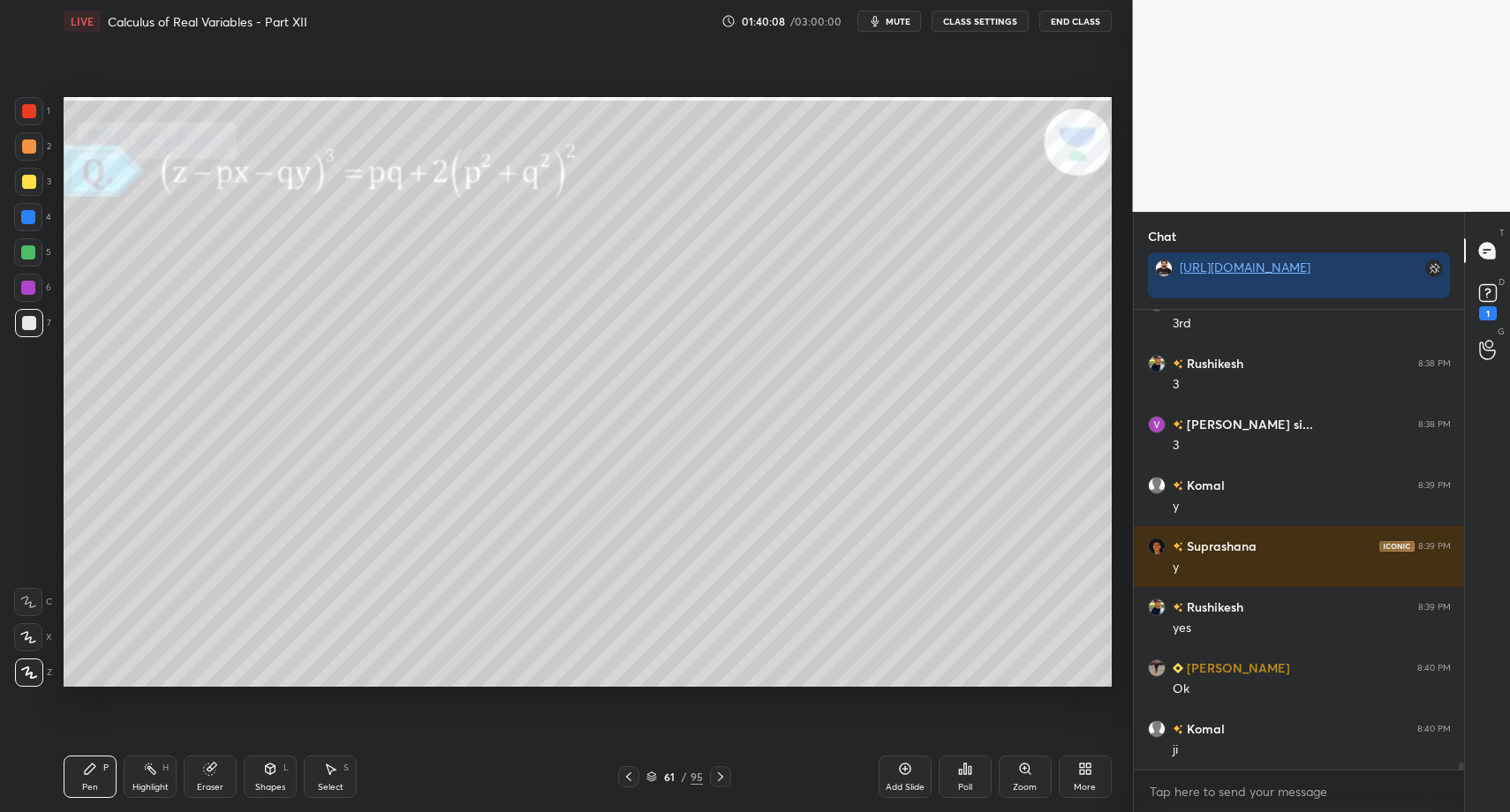 click on "1 2 3 4 5 6 7 C X Z C X Z E E Erase all   H H LIVE Calculus of Real Variables - Part XII 01:40:08 /  03:00:00 mute CLASS SETTINGS End Class Setting up your live class Poll for   secs No correct answer Start poll Back Calculus of Real Variables - Part XII • L67 of Comprehensive Course on Engineering Mathematics [PERSON_NAME] Pen P Highlight H Eraser Shapes L Select S 61 / 95 Add Slide Poll Zoom More" at bounding box center [559, 406] 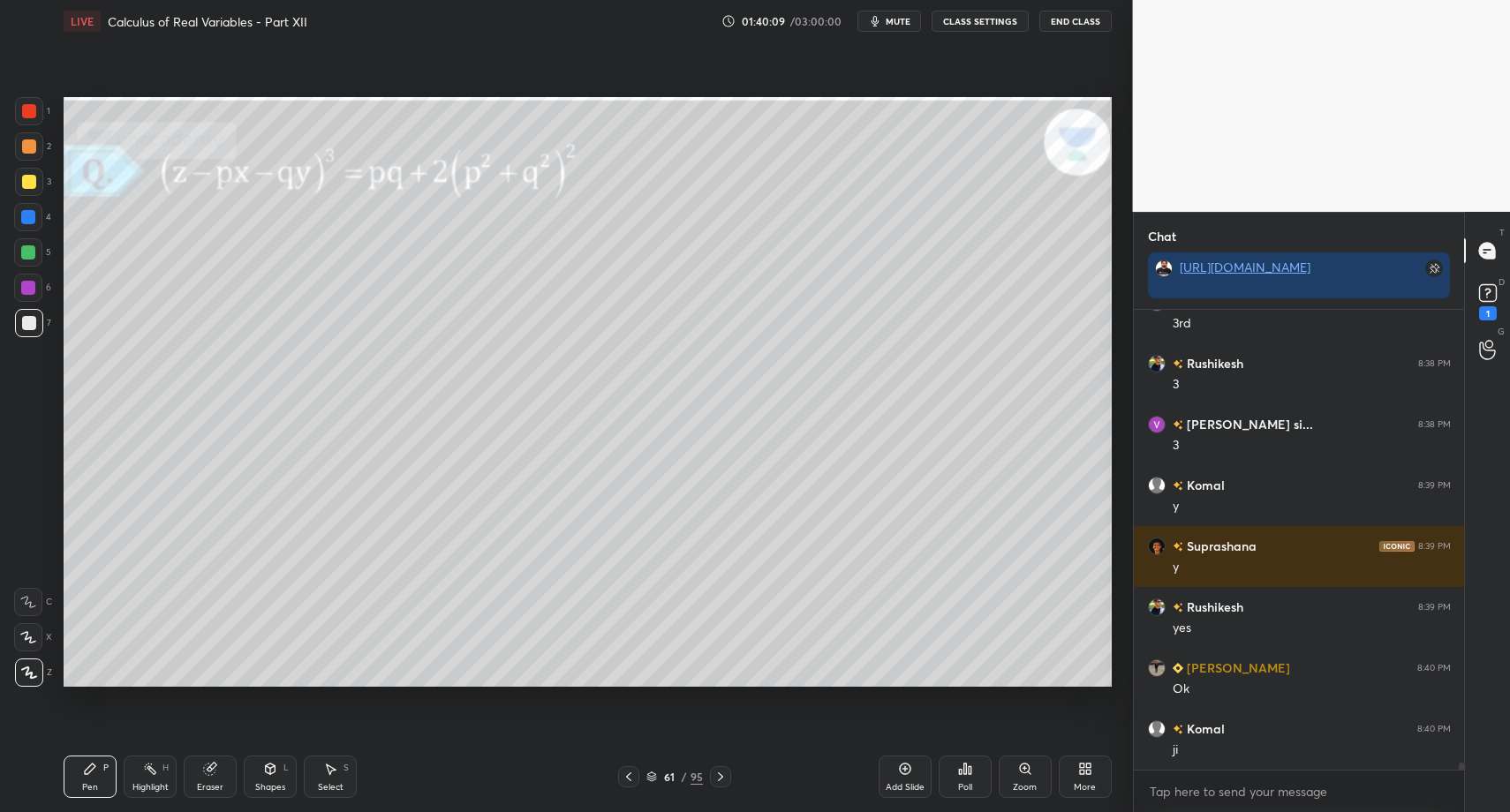 click at bounding box center [29, 323] 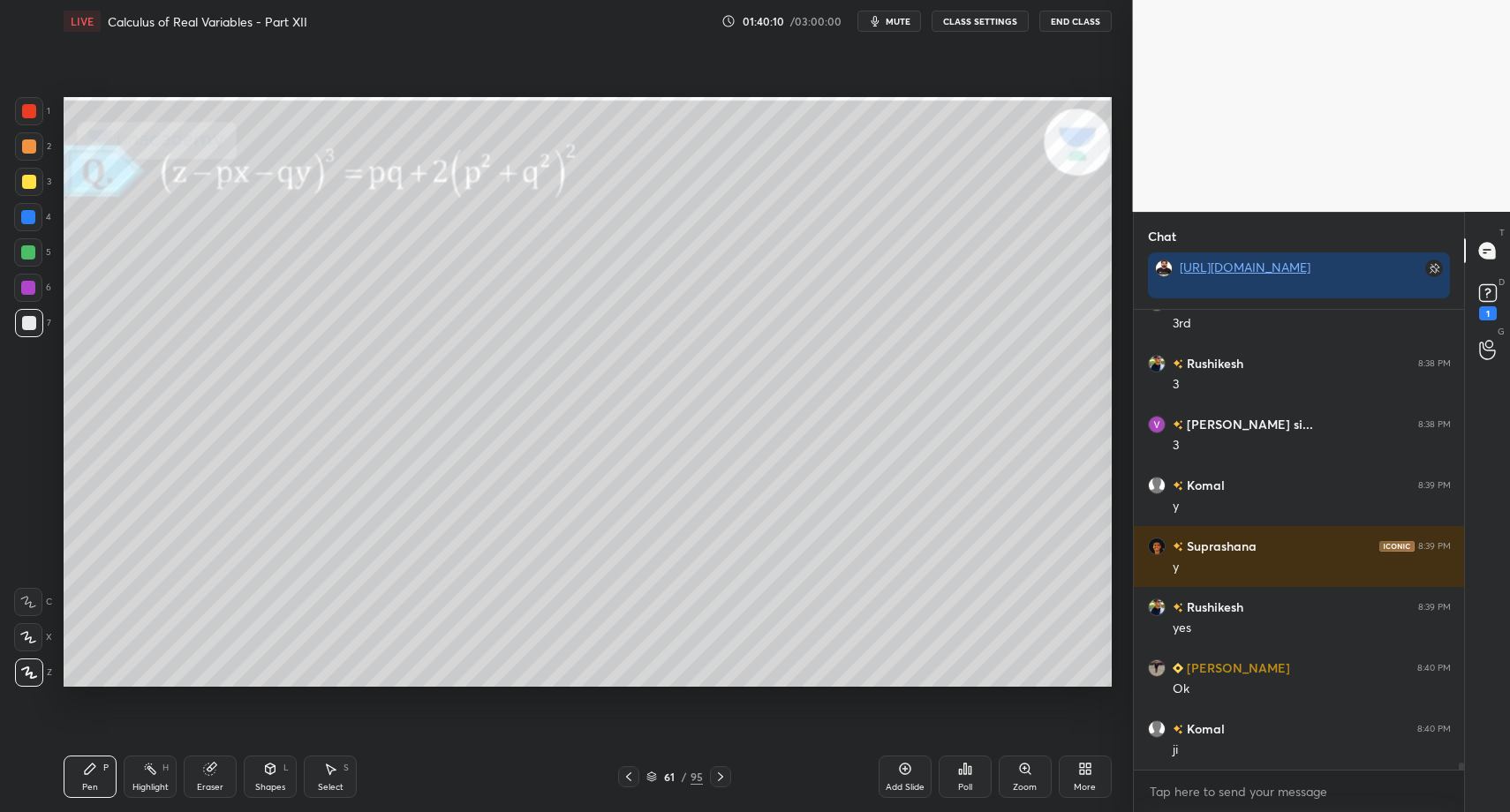 click on "Pen" at bounding box center (90, 787) 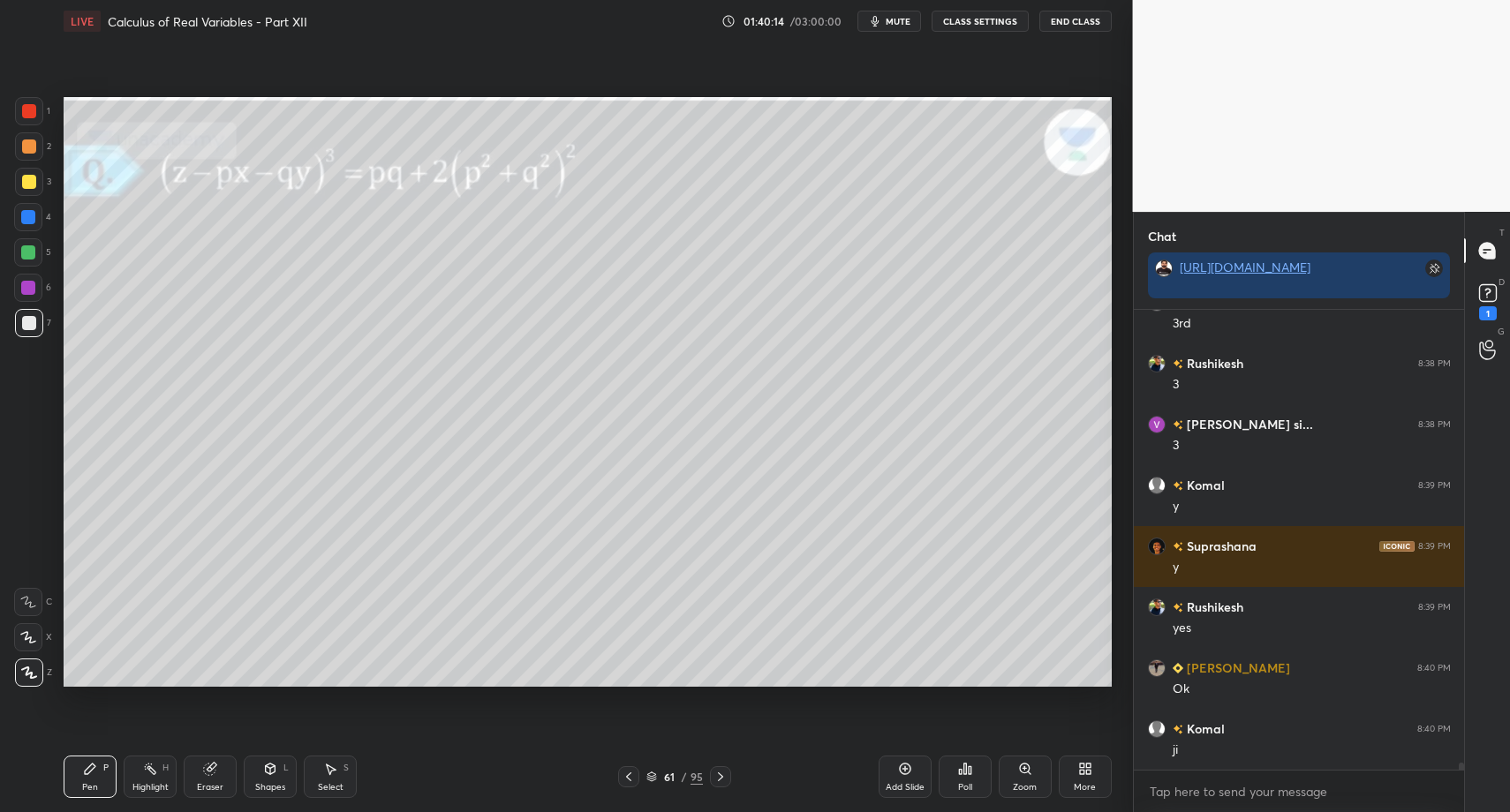 scroll, scrollTop: 30373, scrollLeft: 0, axis: vertical 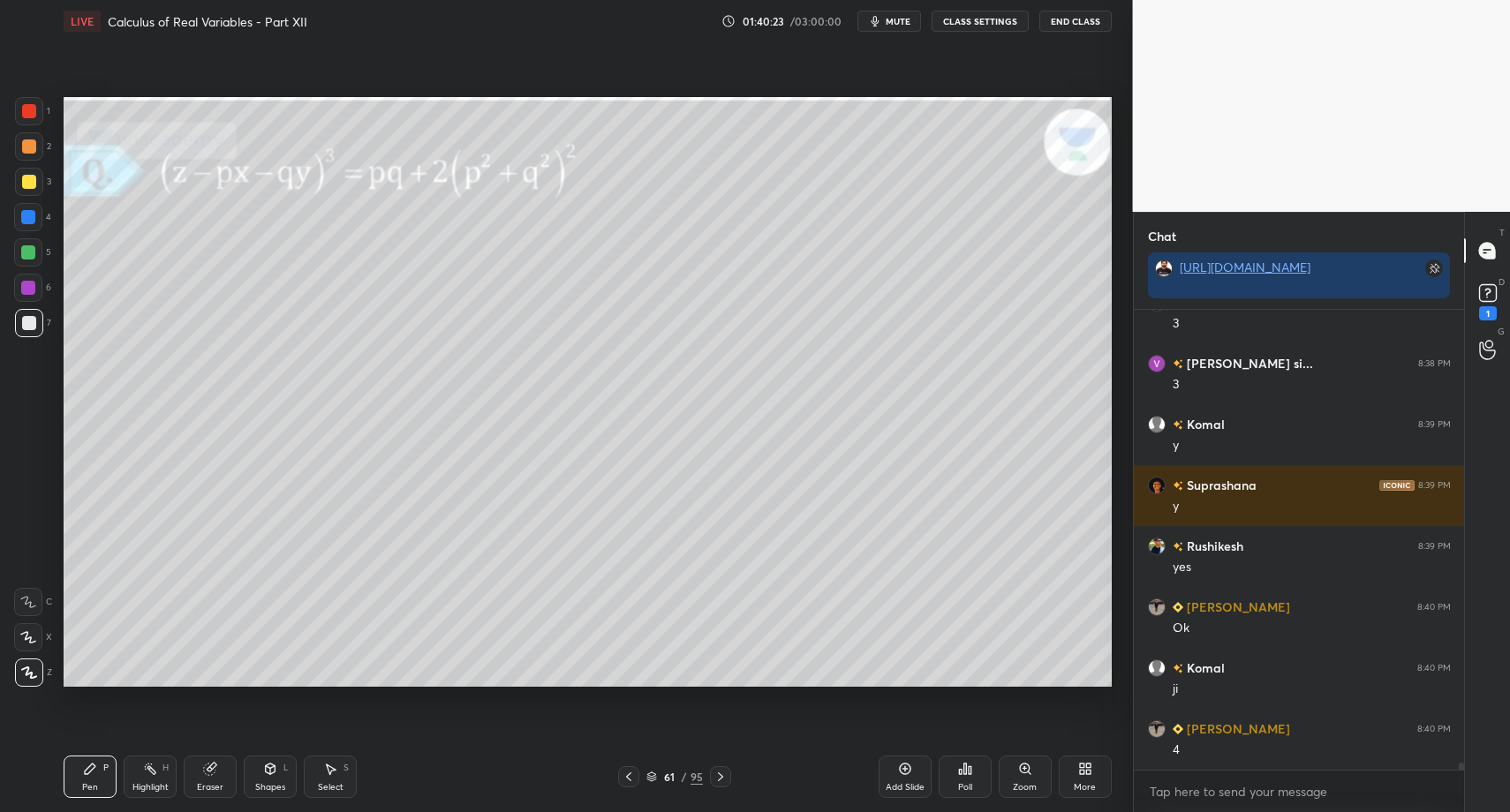 click on "Shapes" at bounding box center [270, 787] 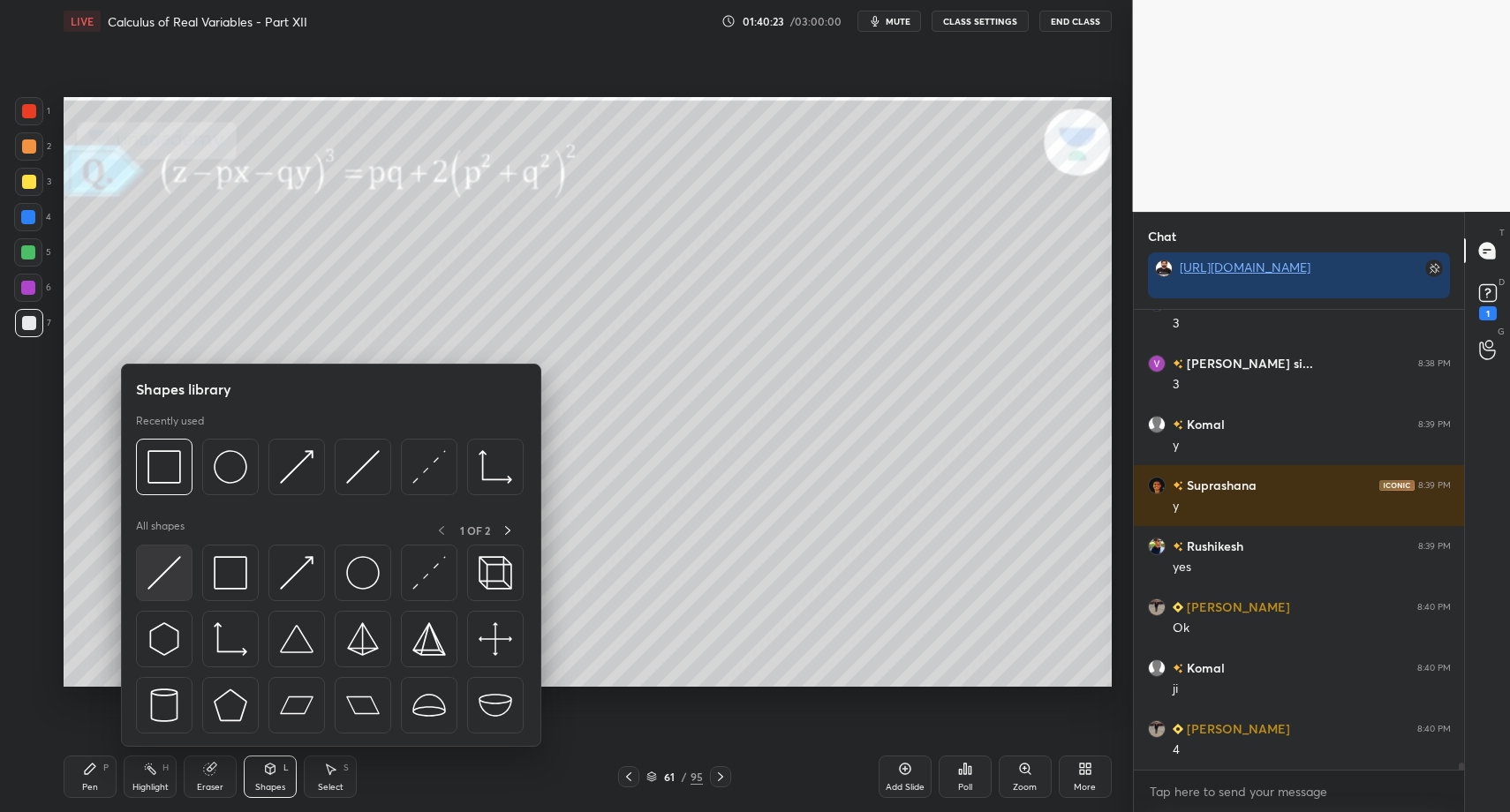 click at bounding box center [164, 573] 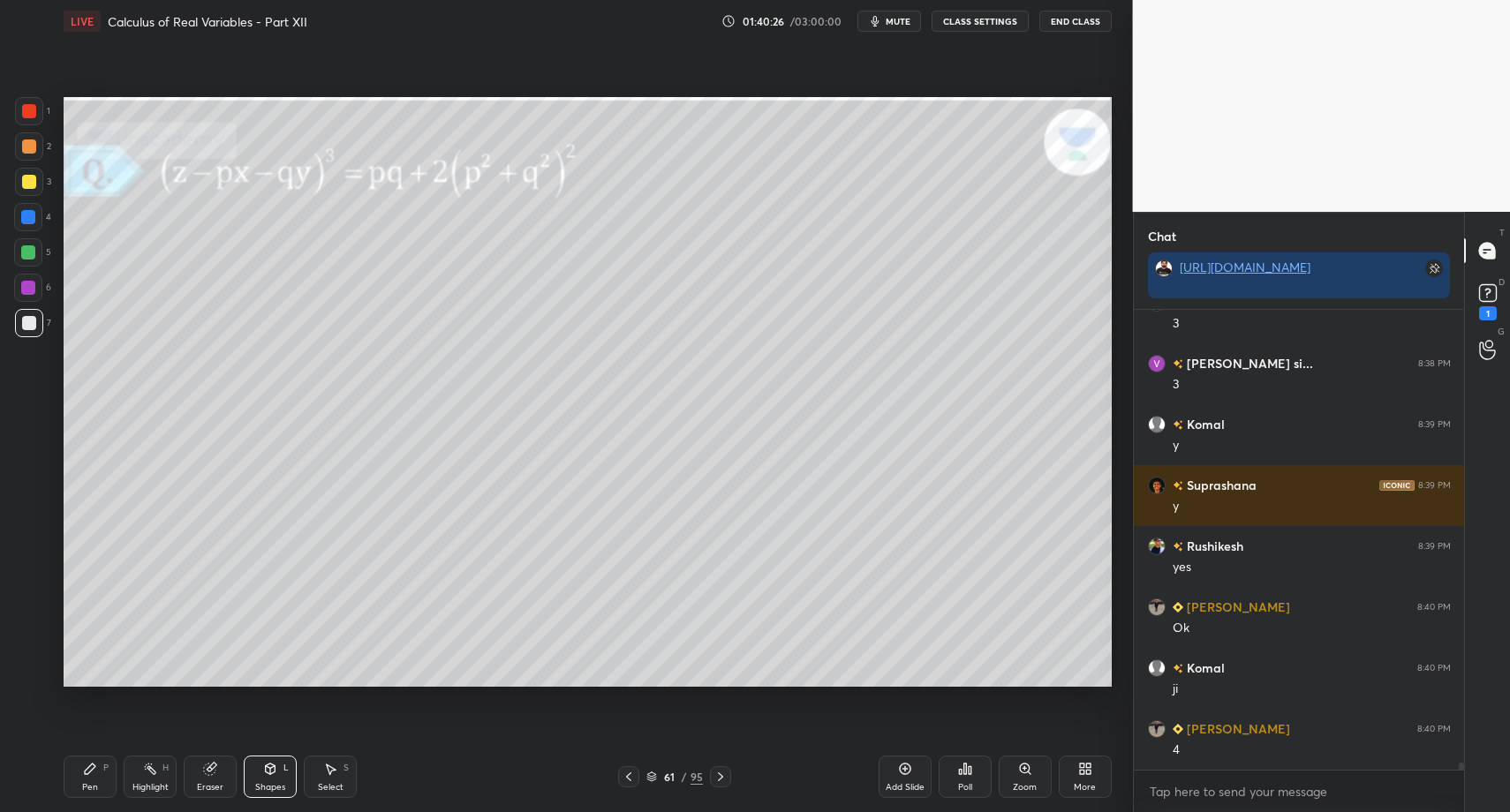 click on "Select S" at bounding box center (330, 777) 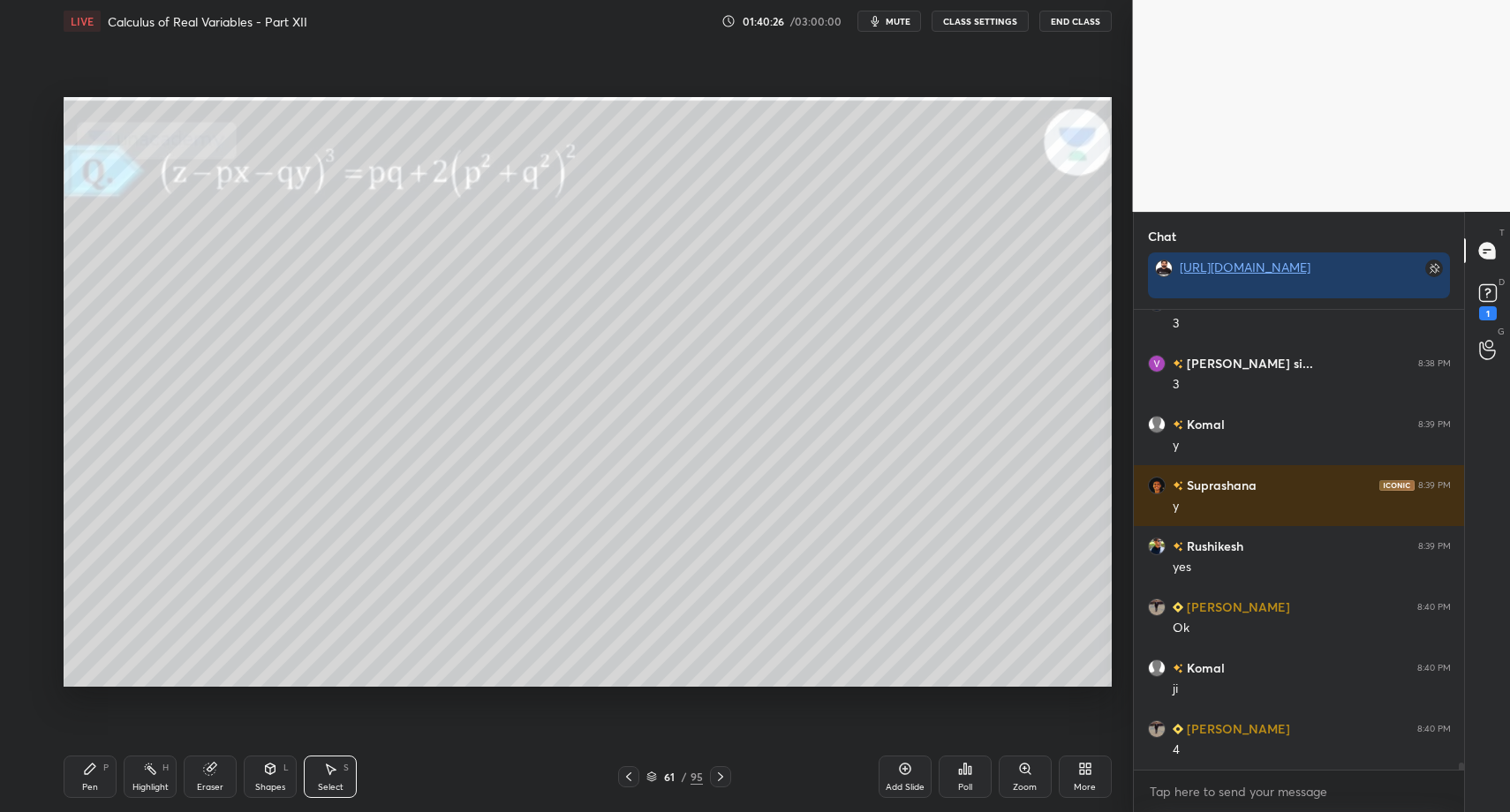 click on "Pen P" at bounding box center [90, 777] 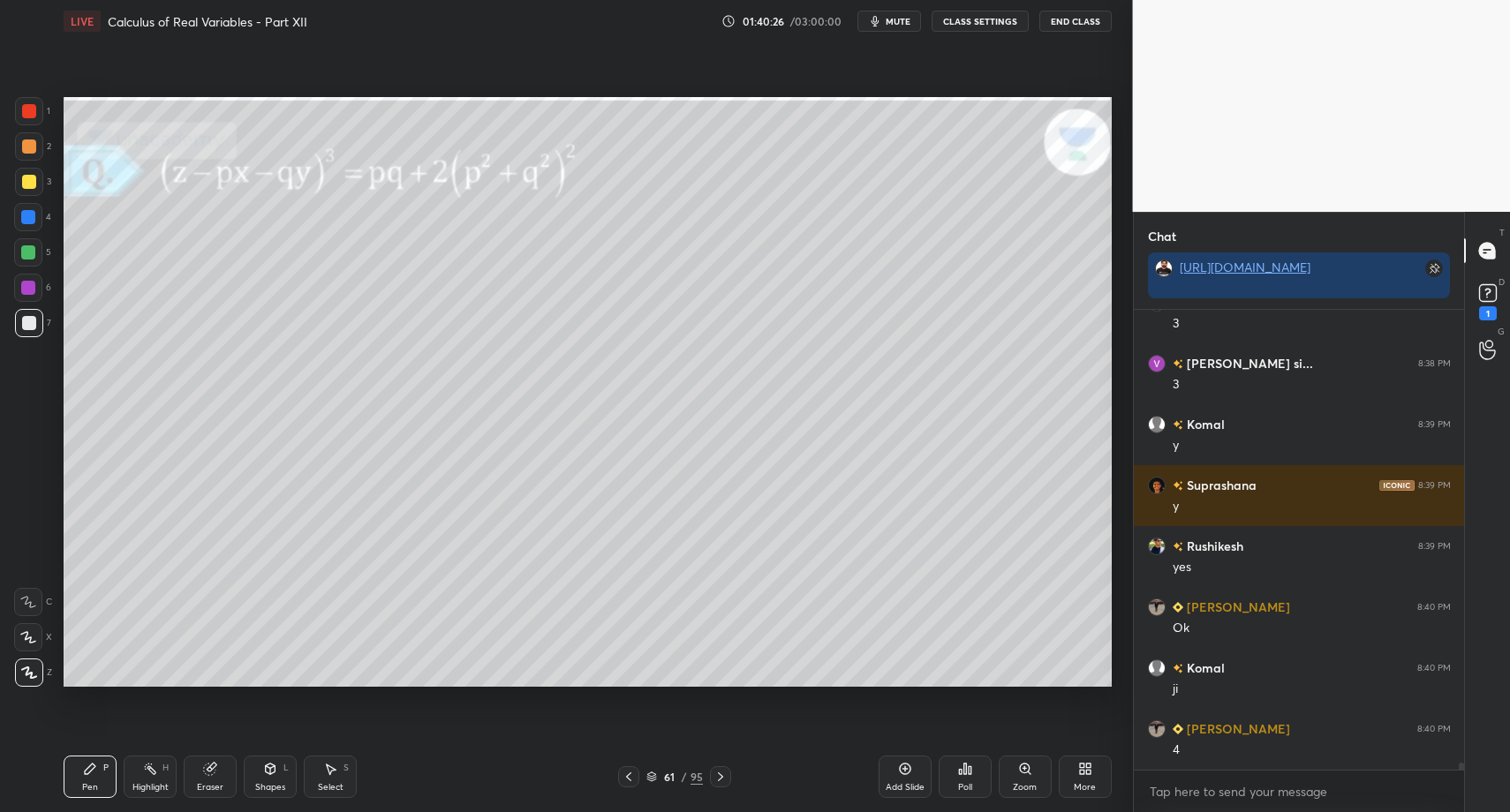 drag, startPoint x: 262, startPoint y: 773, endPoint x: 255, endPoint y: 754, distance: 20.248457 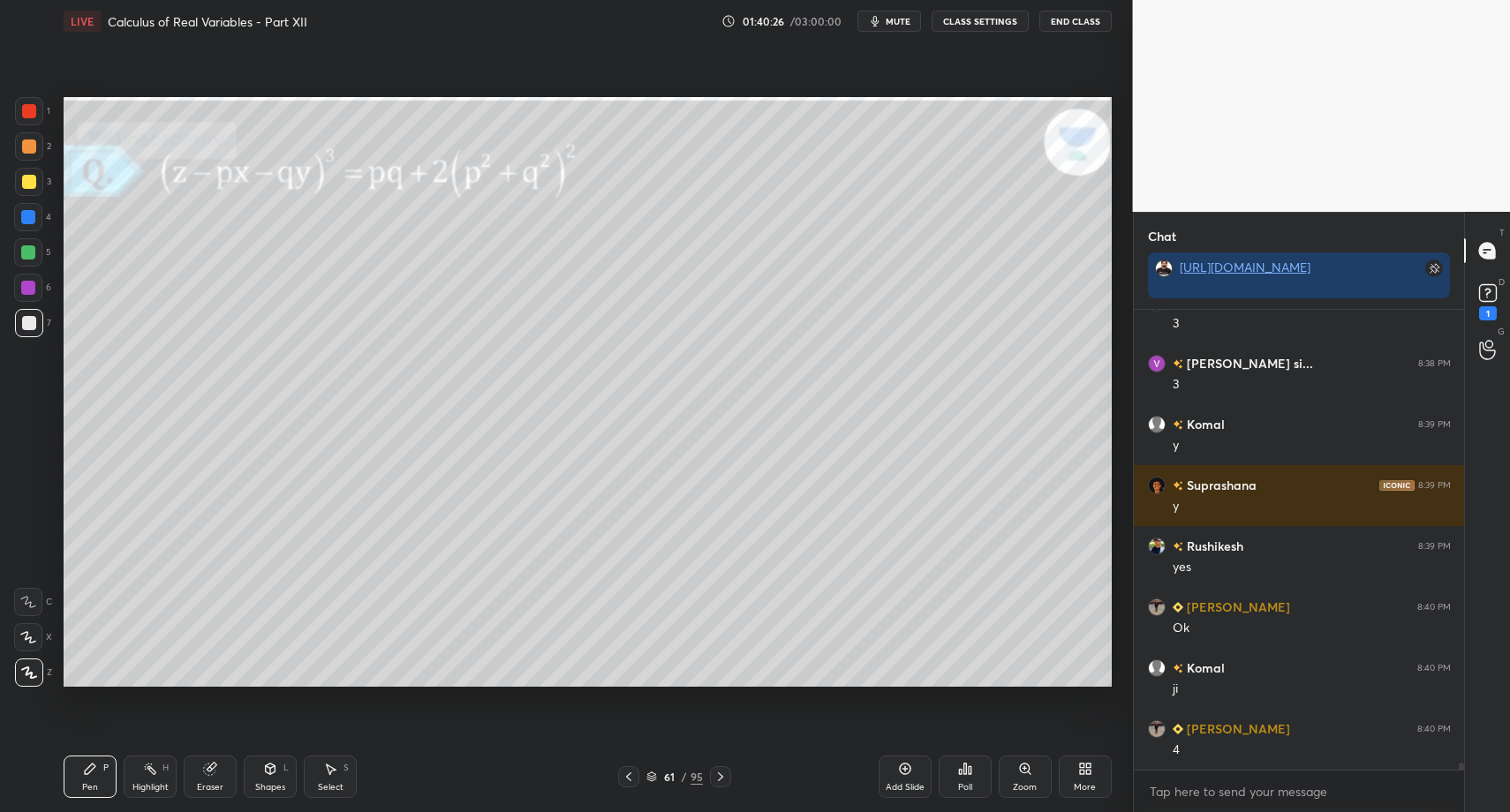 click 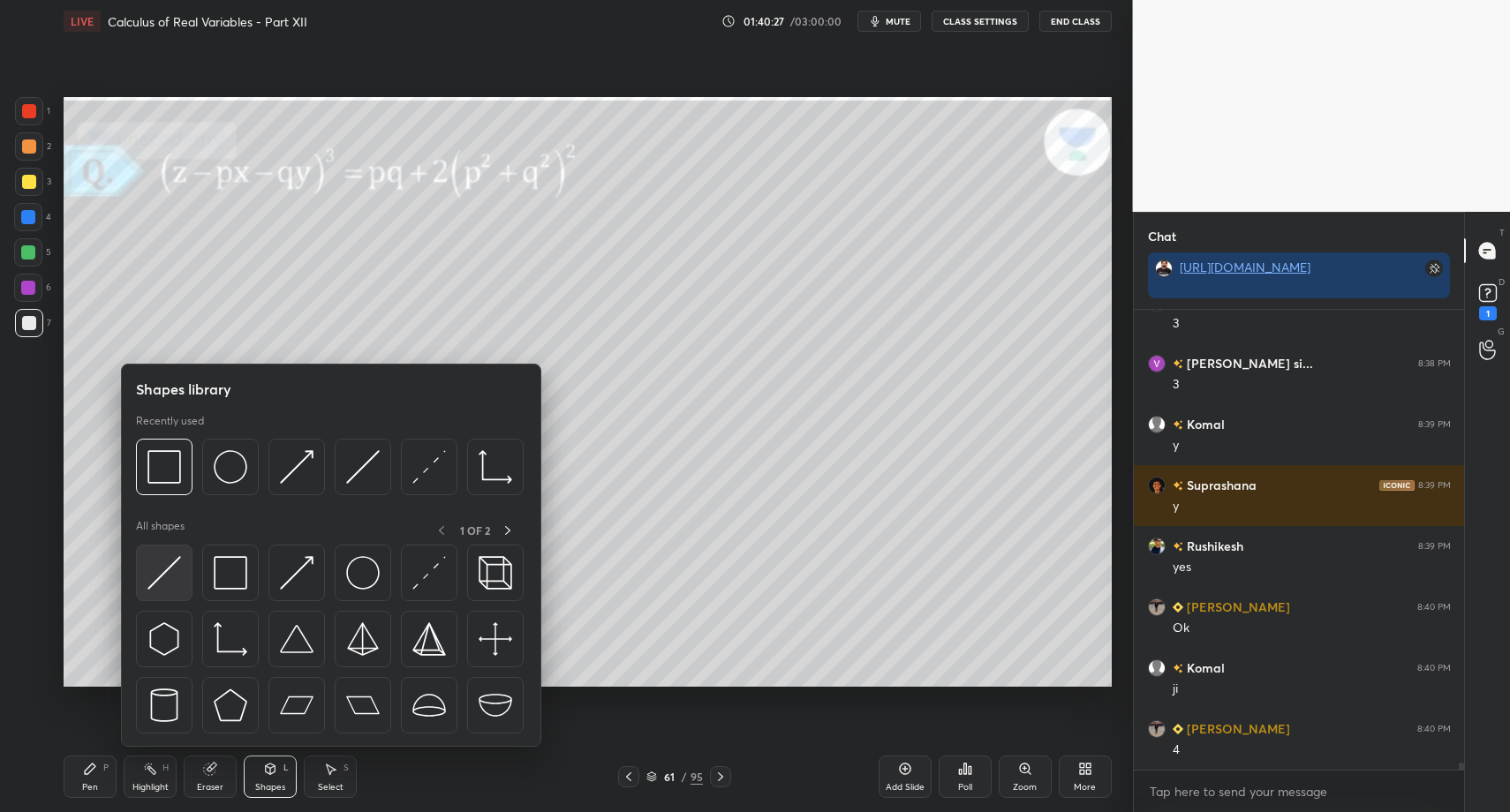 click at bounding box center [164, 573] 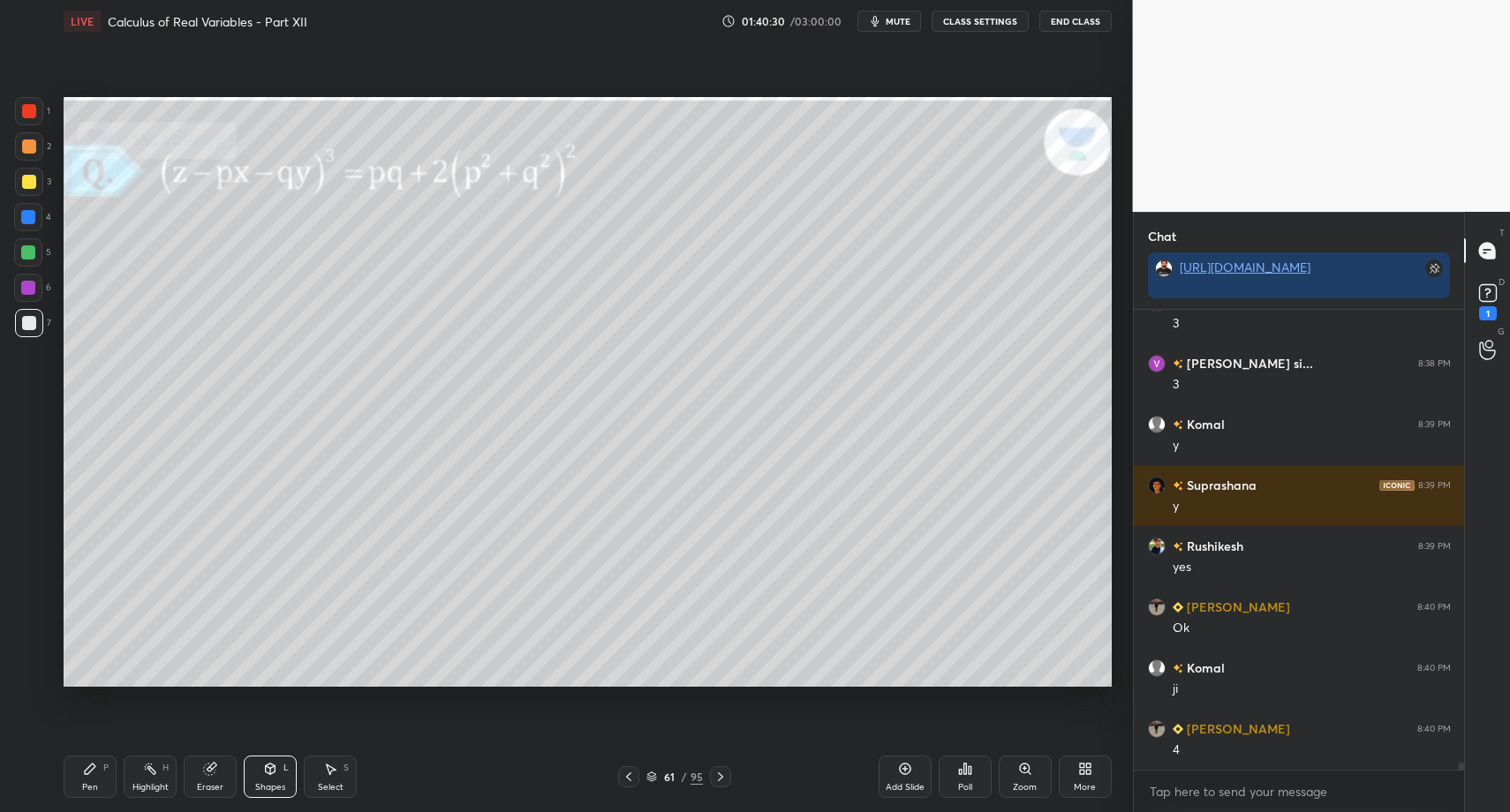 click on "Pen P Highlight H Eraser Shapes L Select S 61 / 95 Add Slide Poll Zoom More" at bounding box center (587, 777) 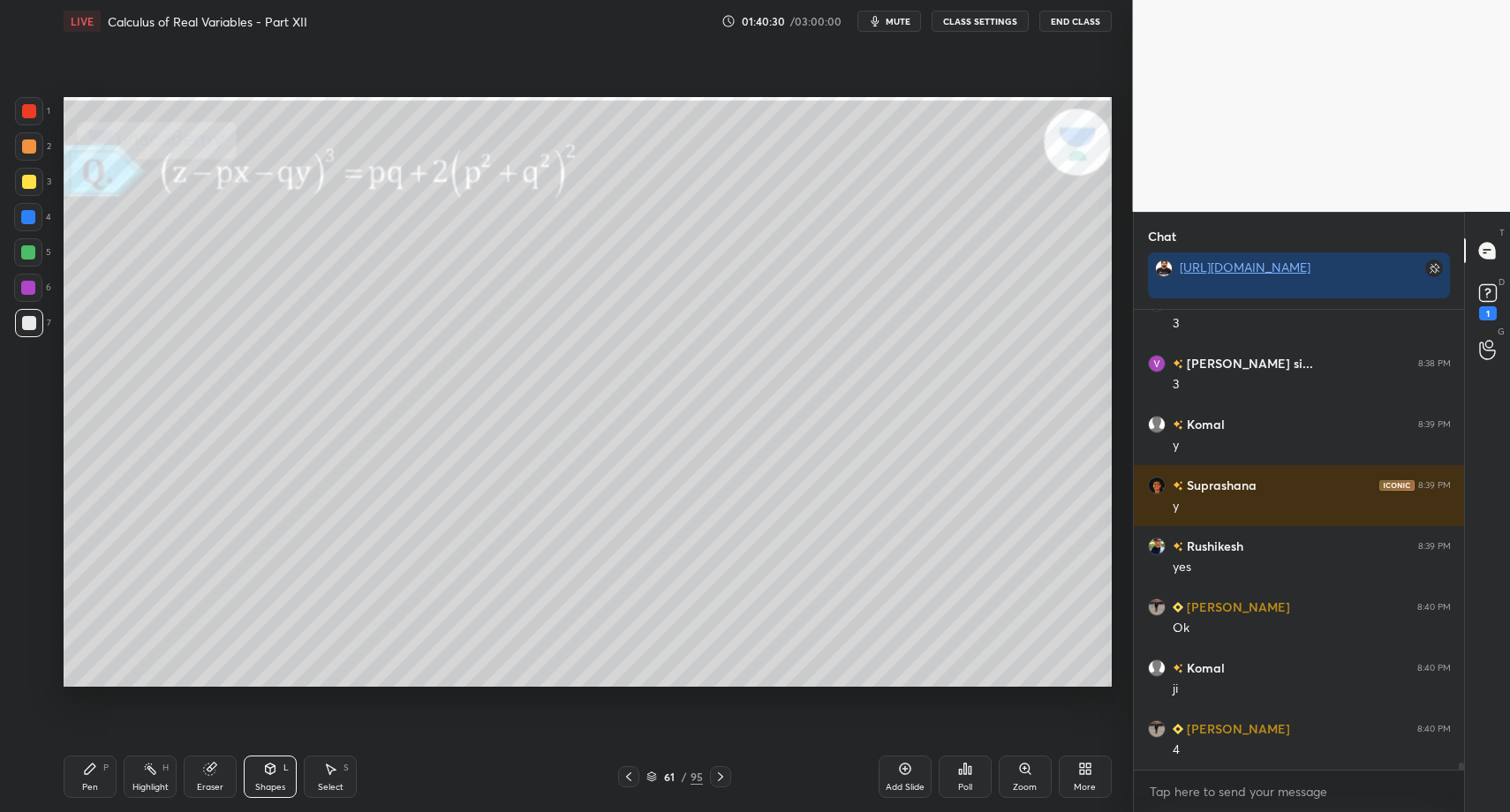 drag, startPoint x: 81, startPoint y: 782, endPoint x: 171, endPoint y: 699, distance: 122.42957 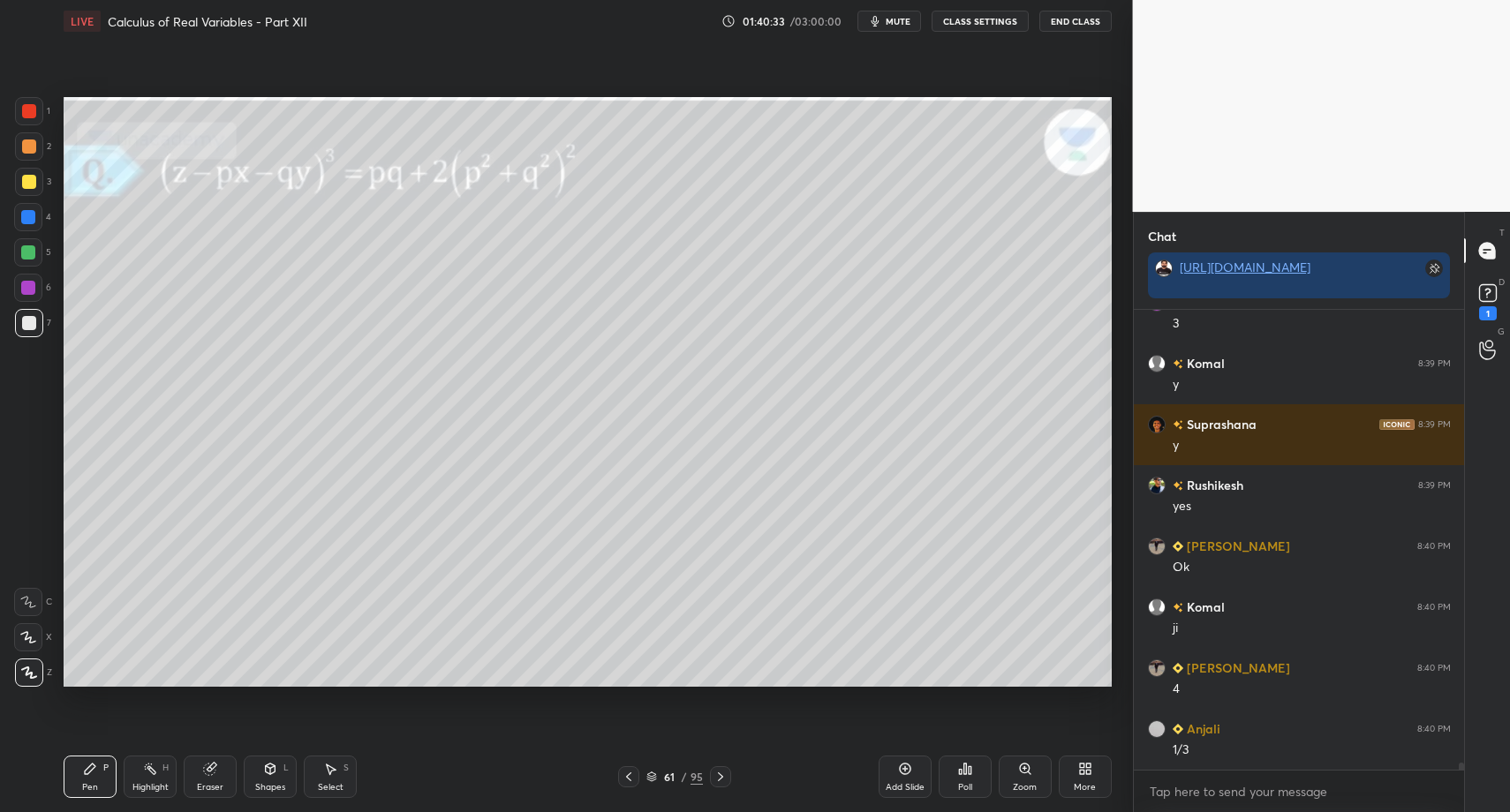 scroll, scrollTop: 30495, scrollLeft: 0, axis: vertical 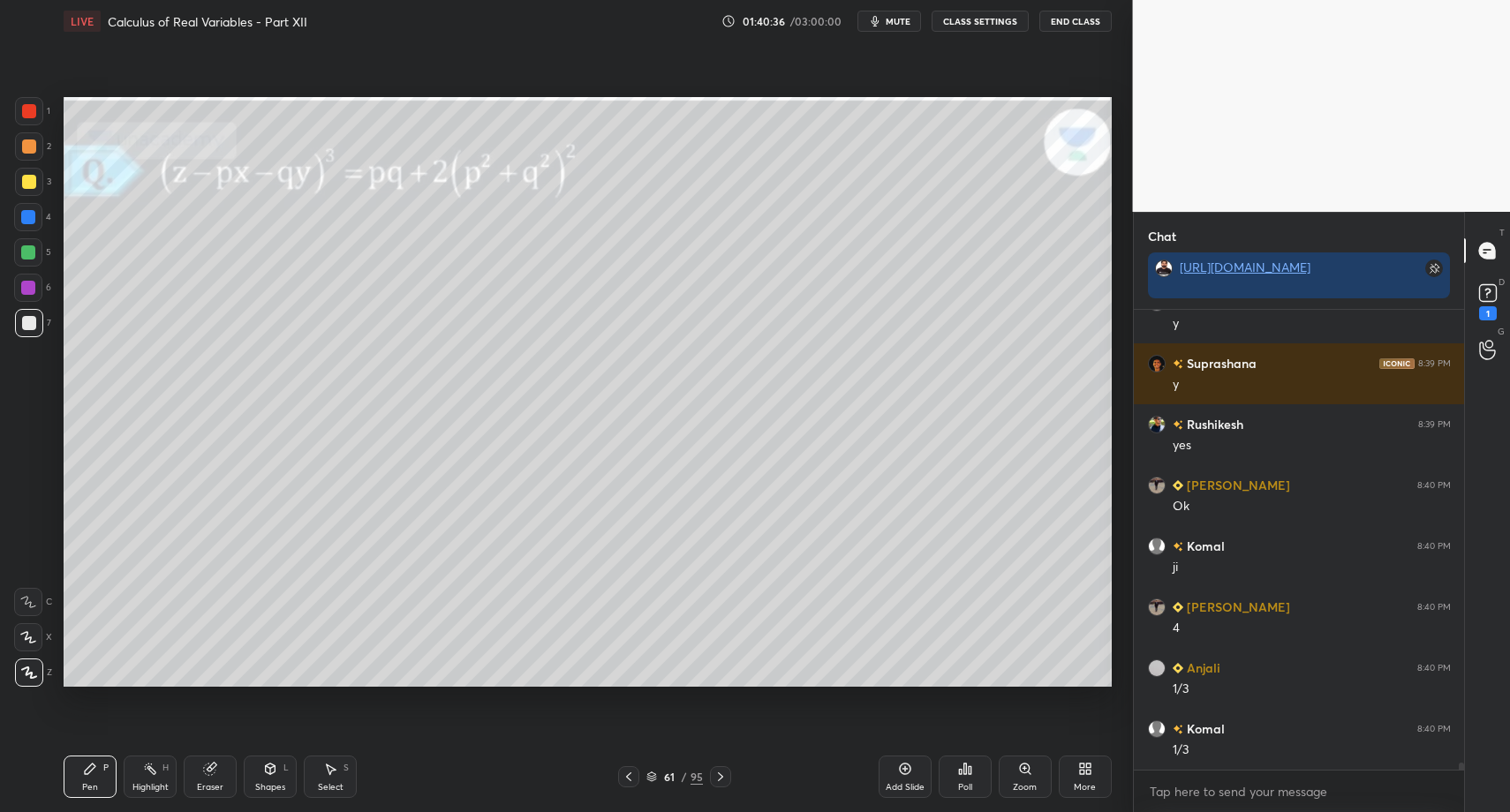 drag, startPoint x: 280, startPoint y: 784, endPoint x: 278, endPoint y: 749, distance: 35.057096 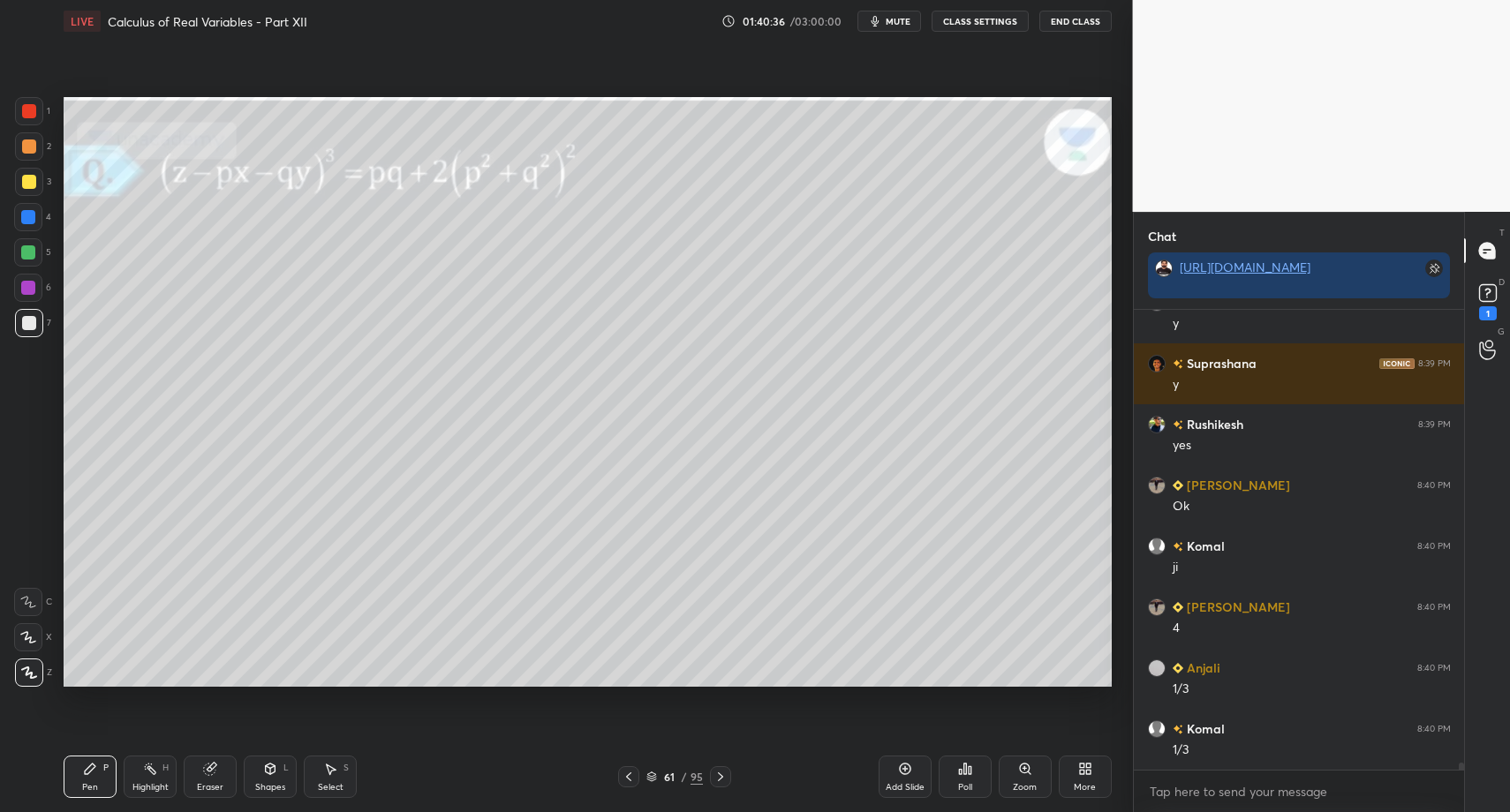 click on "Shapes" at bounding box center (270, 787) 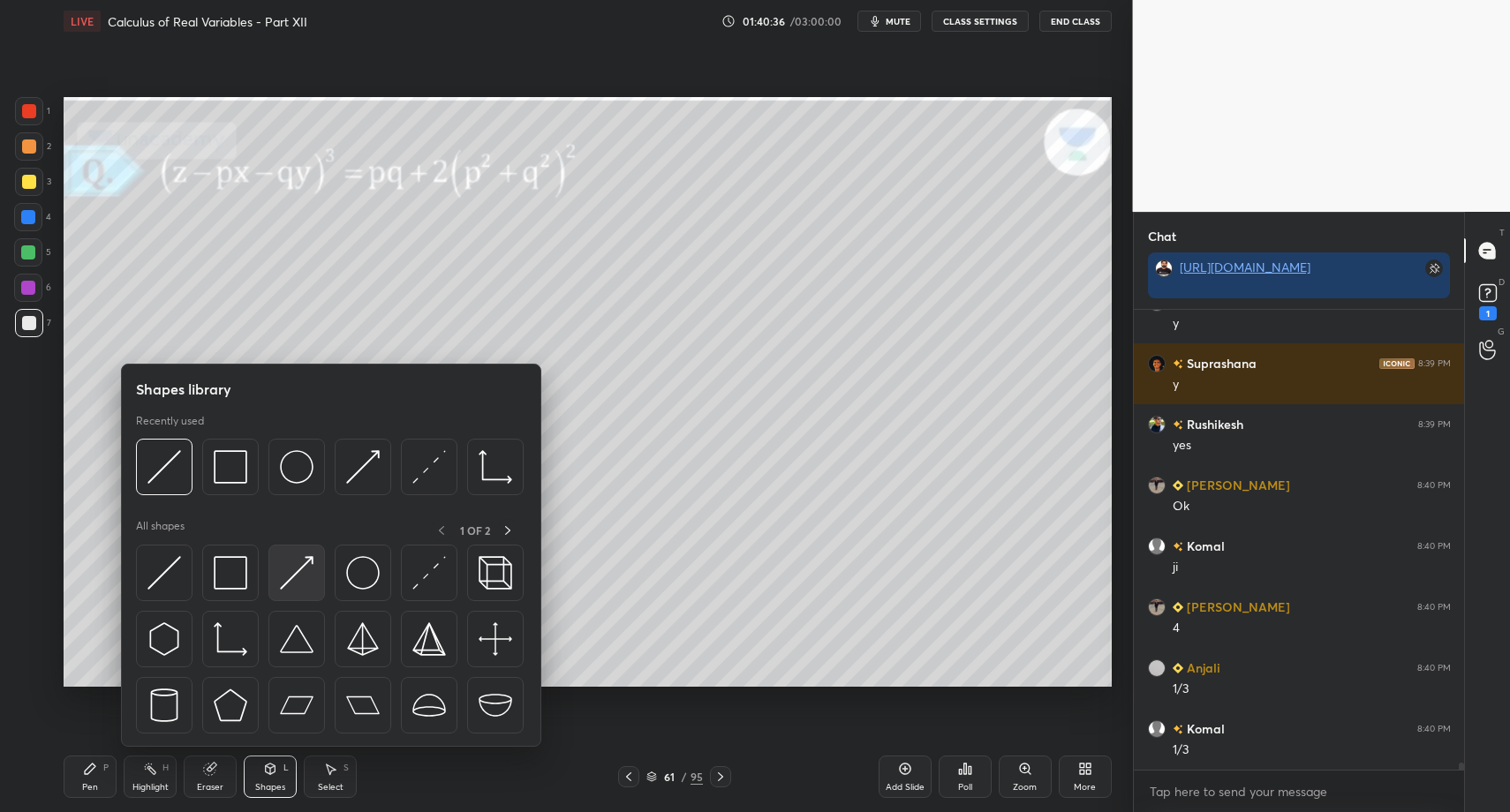 click at bounding box center [297, 573] 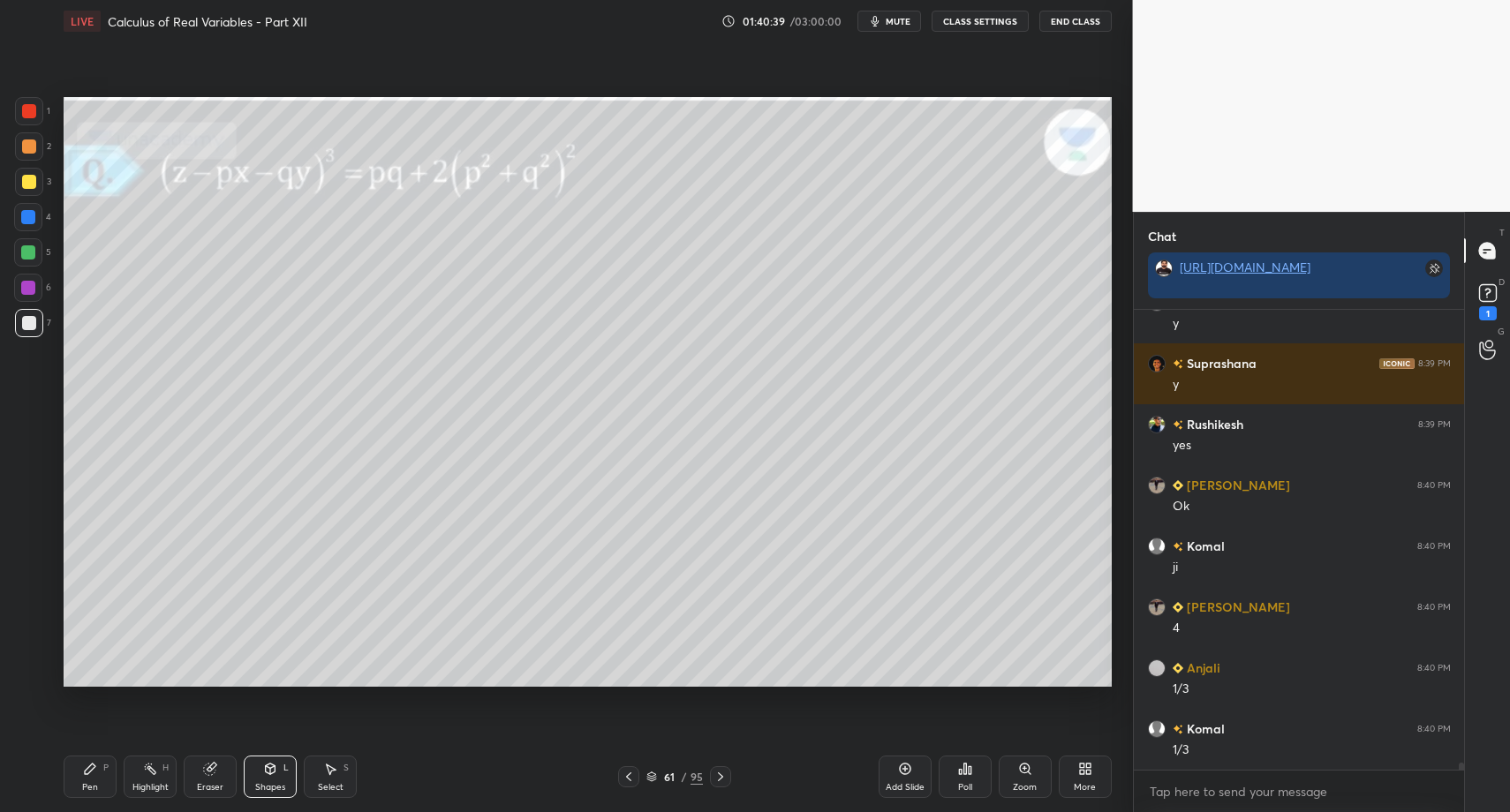 scroll, scrollTop: 30556, scrollLeft: 0, axis: vertical 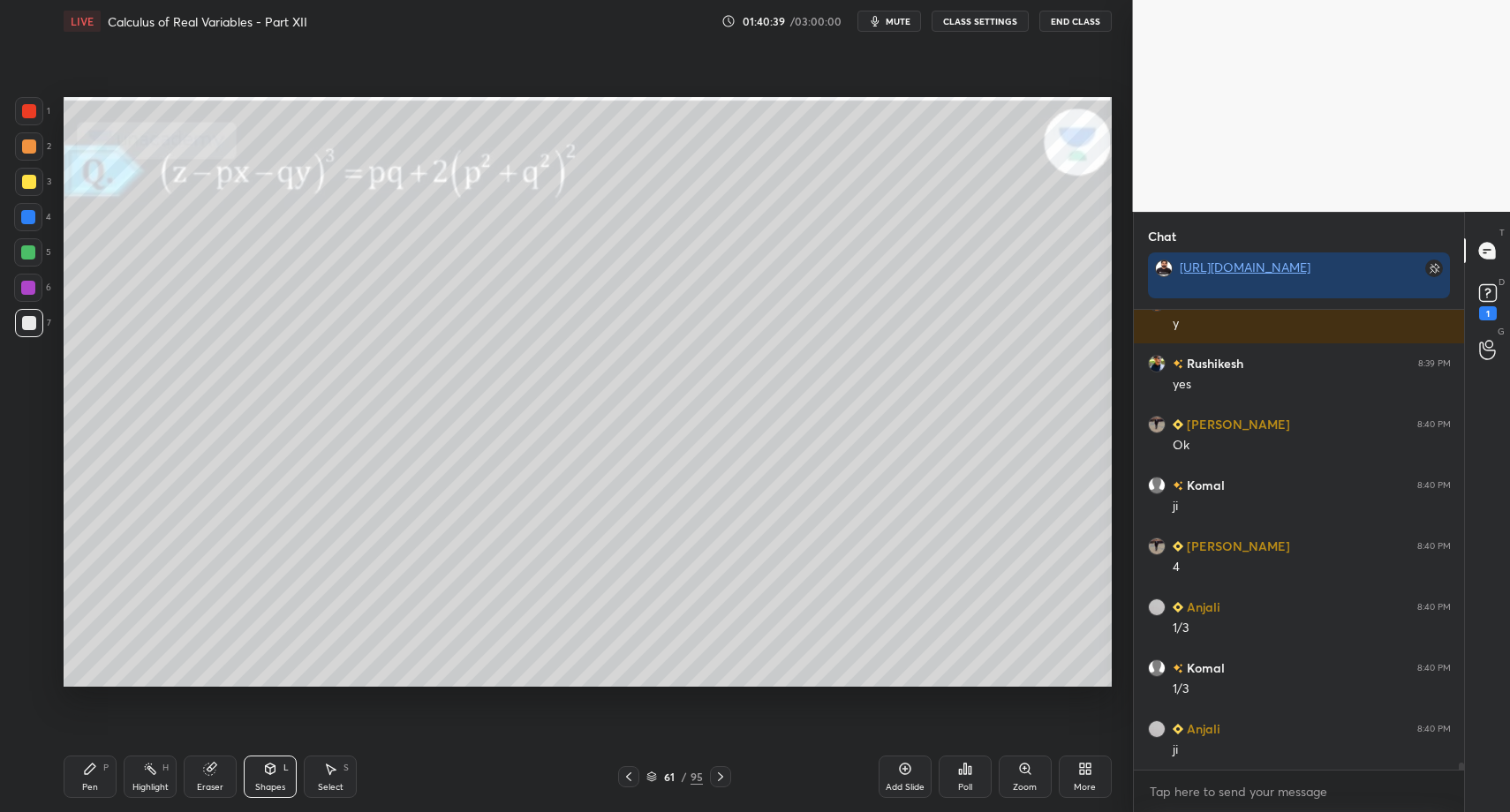 click on "Pen P" at bounding box center [90, 777] 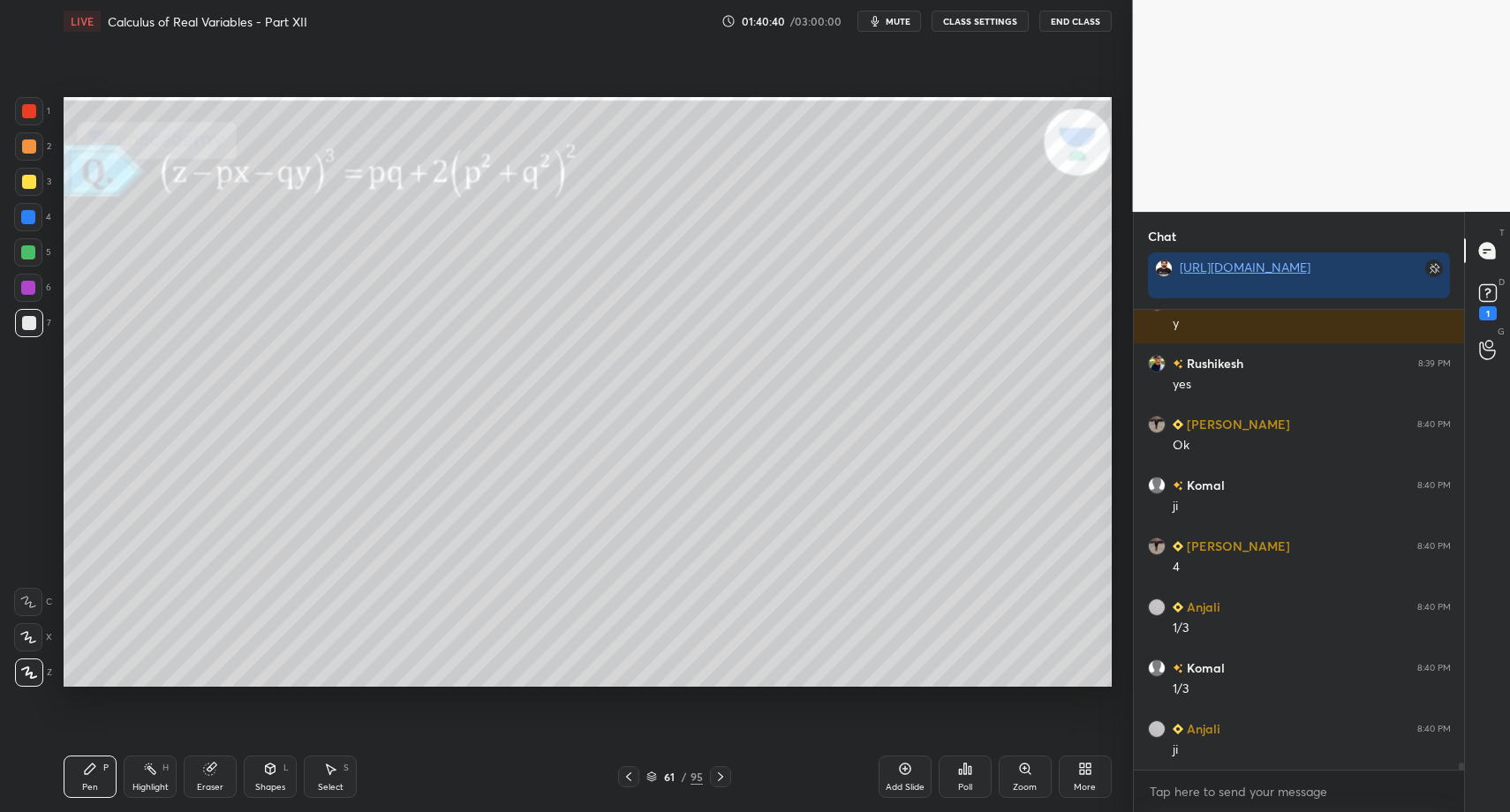 drag, startPoint x: 34, startPoint y: 181, endPoint x: 51, endPoint y: 190, distance: 19.23538 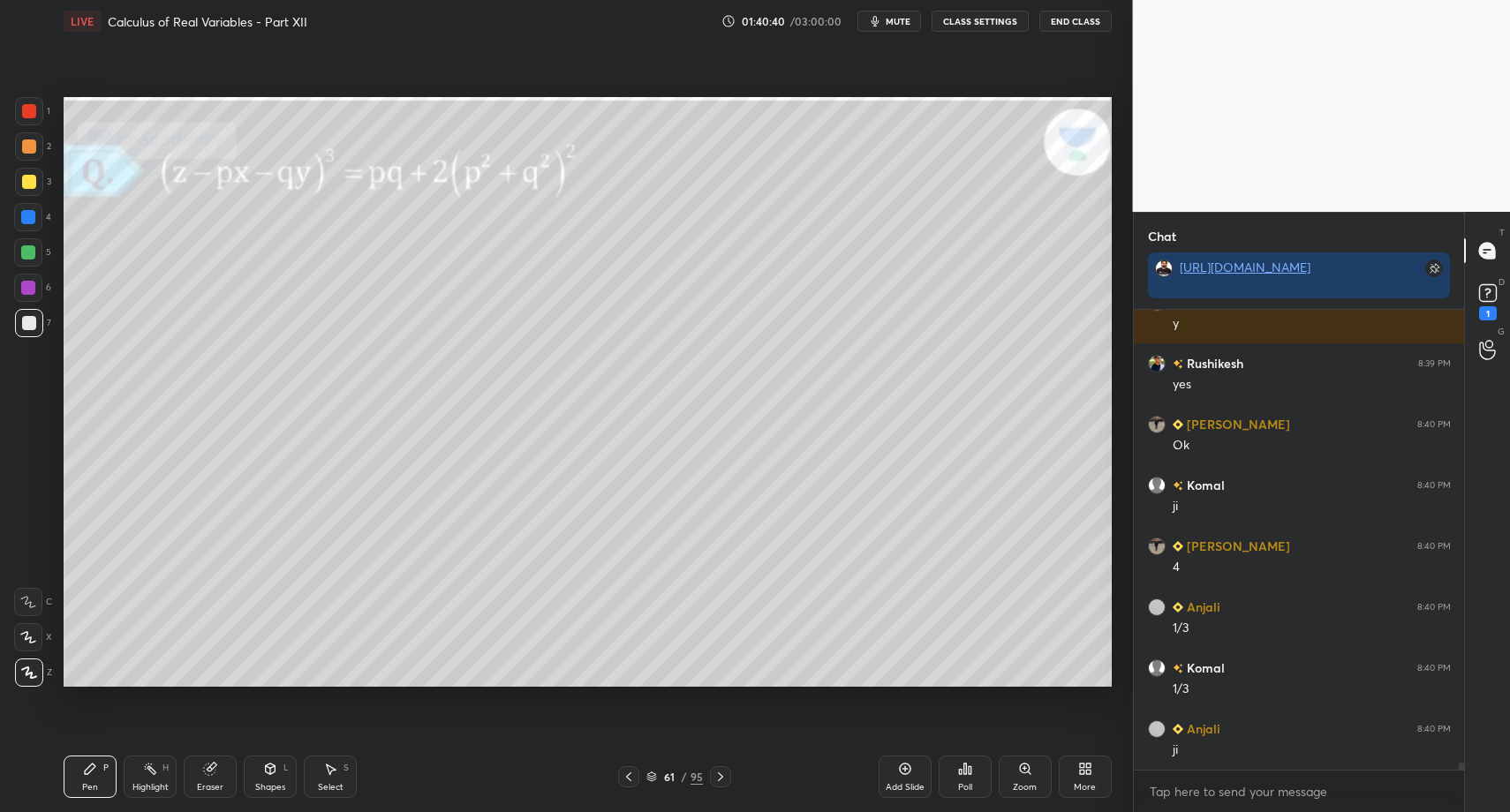 click at bounding box center [29, 182] 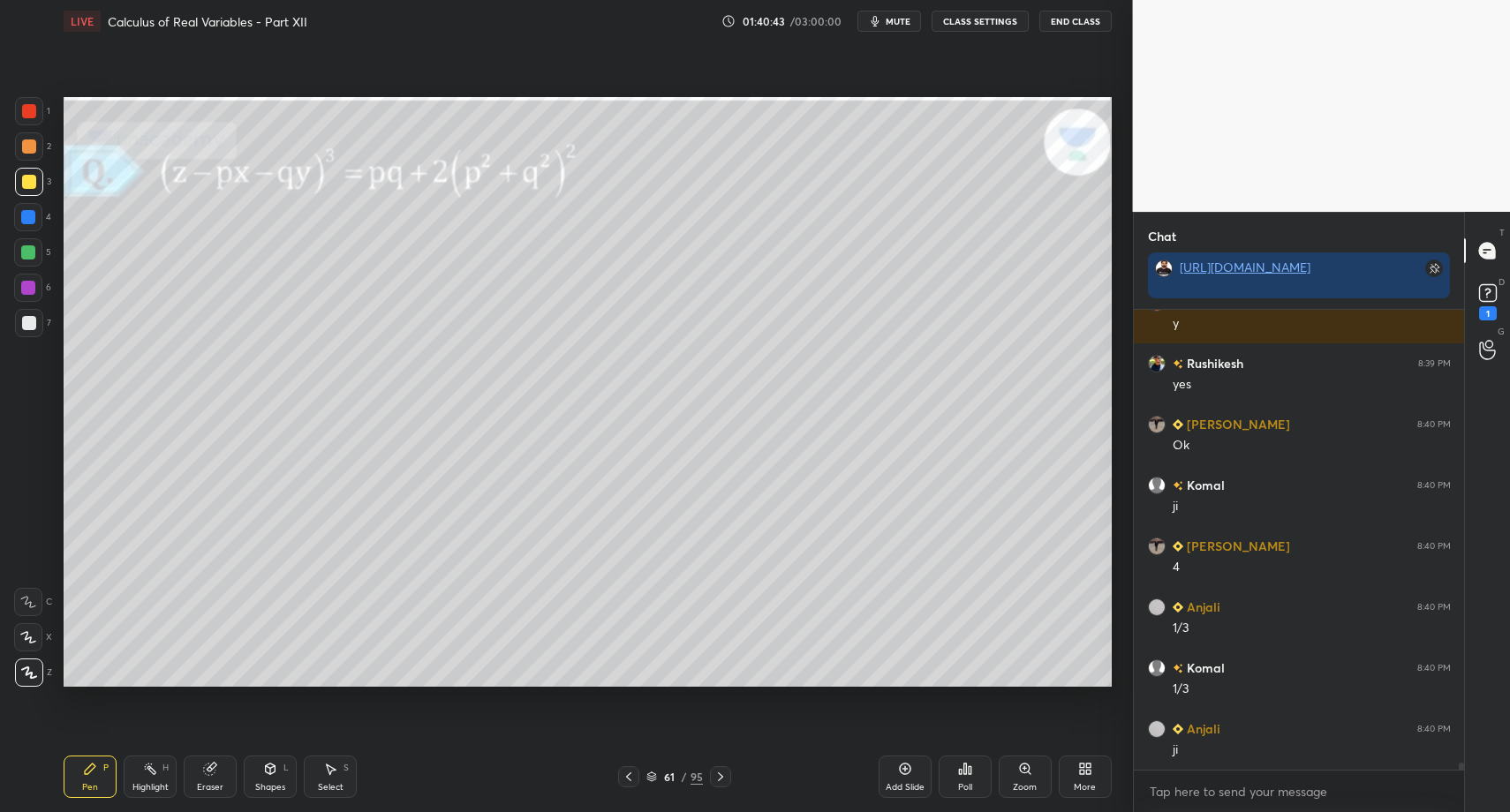 scroll, scrollTop: 30617, scrollLeft: 0, axis: vertical 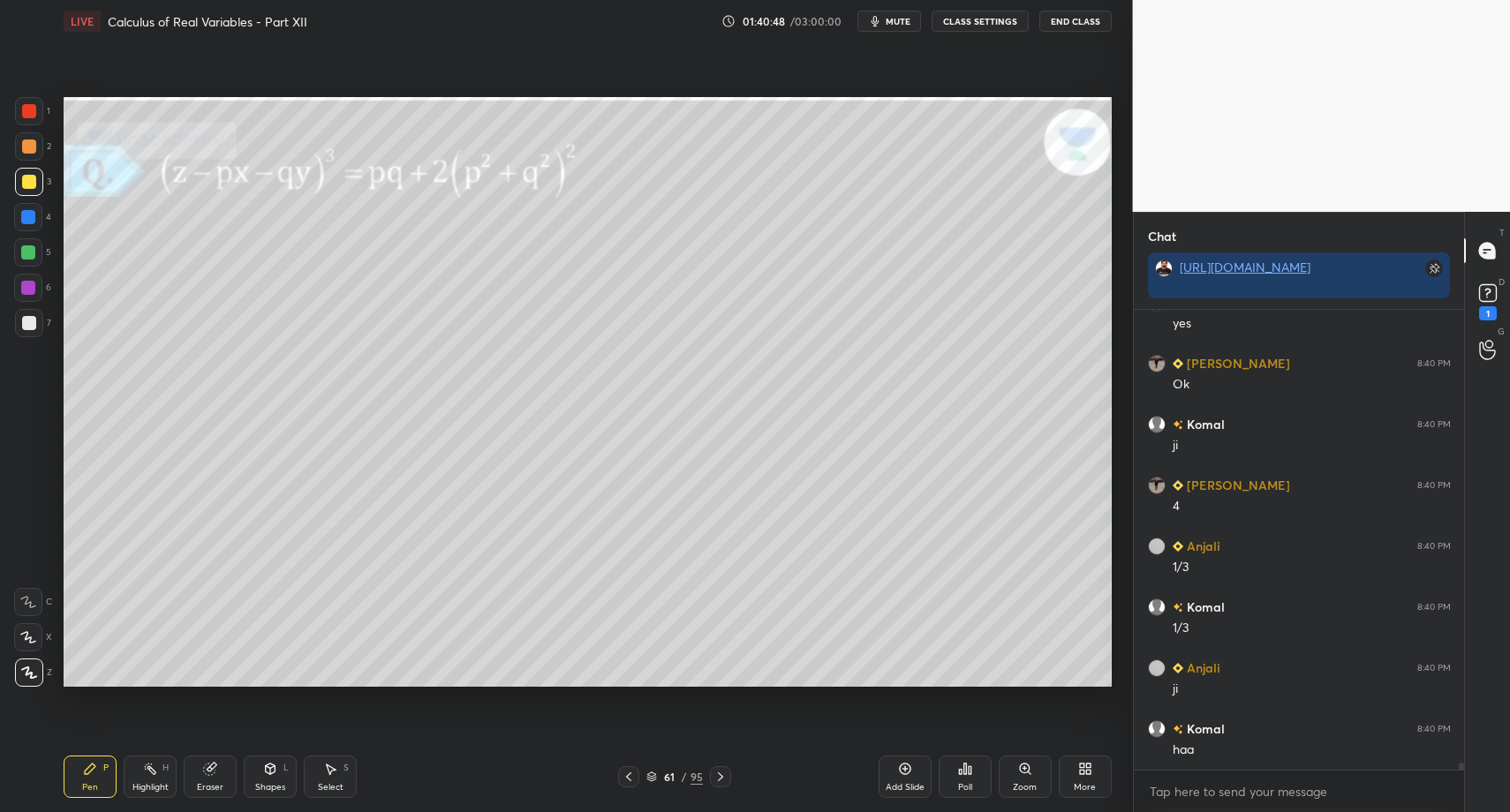 click 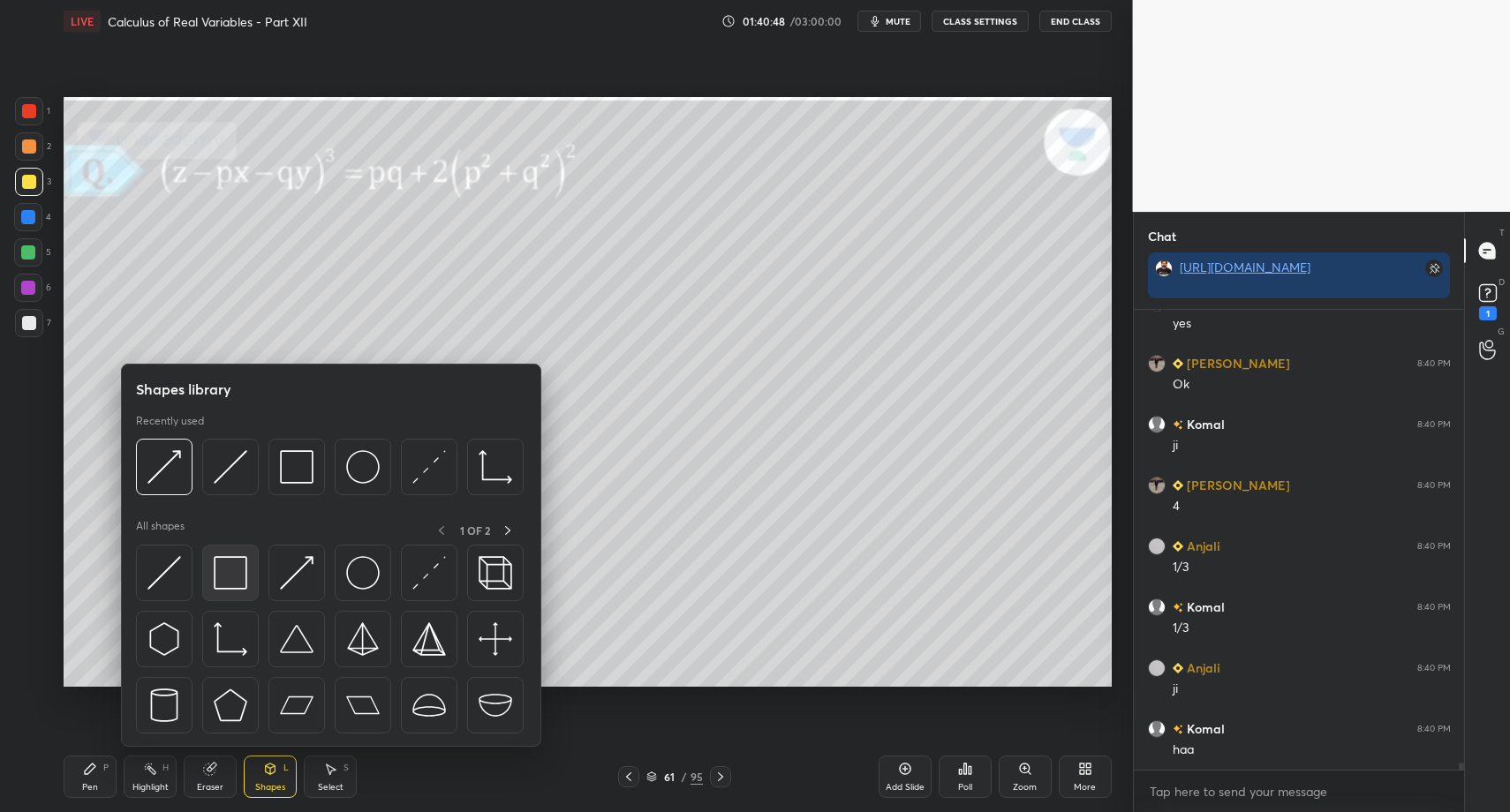 click at bounding box center [230, 573] 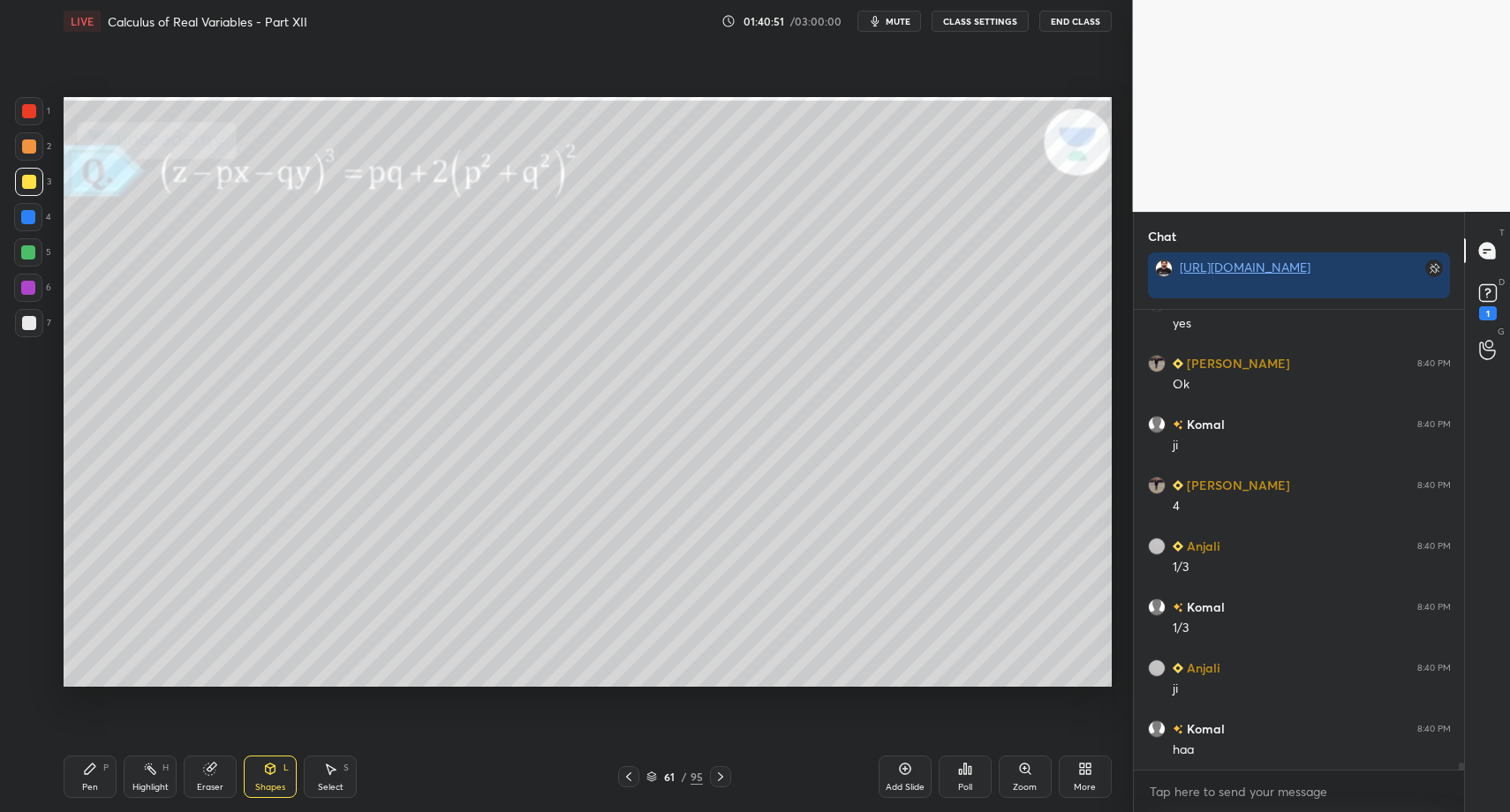 click at bounding box center (29, 323) 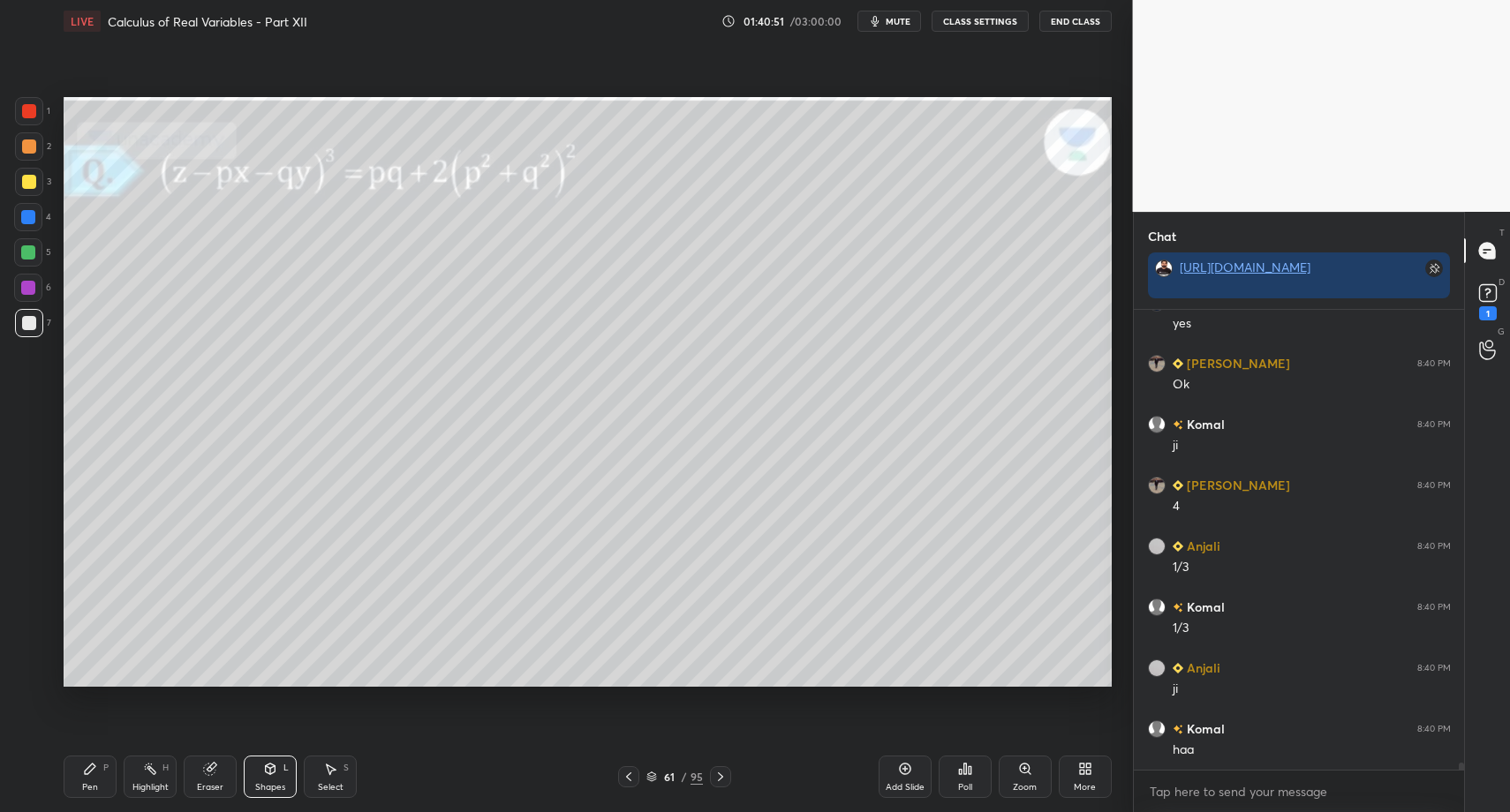 drag, startPoint x: 64, startPoint y: 766, endPoint x: 85, endPoint y: 770, distance: 21.377558 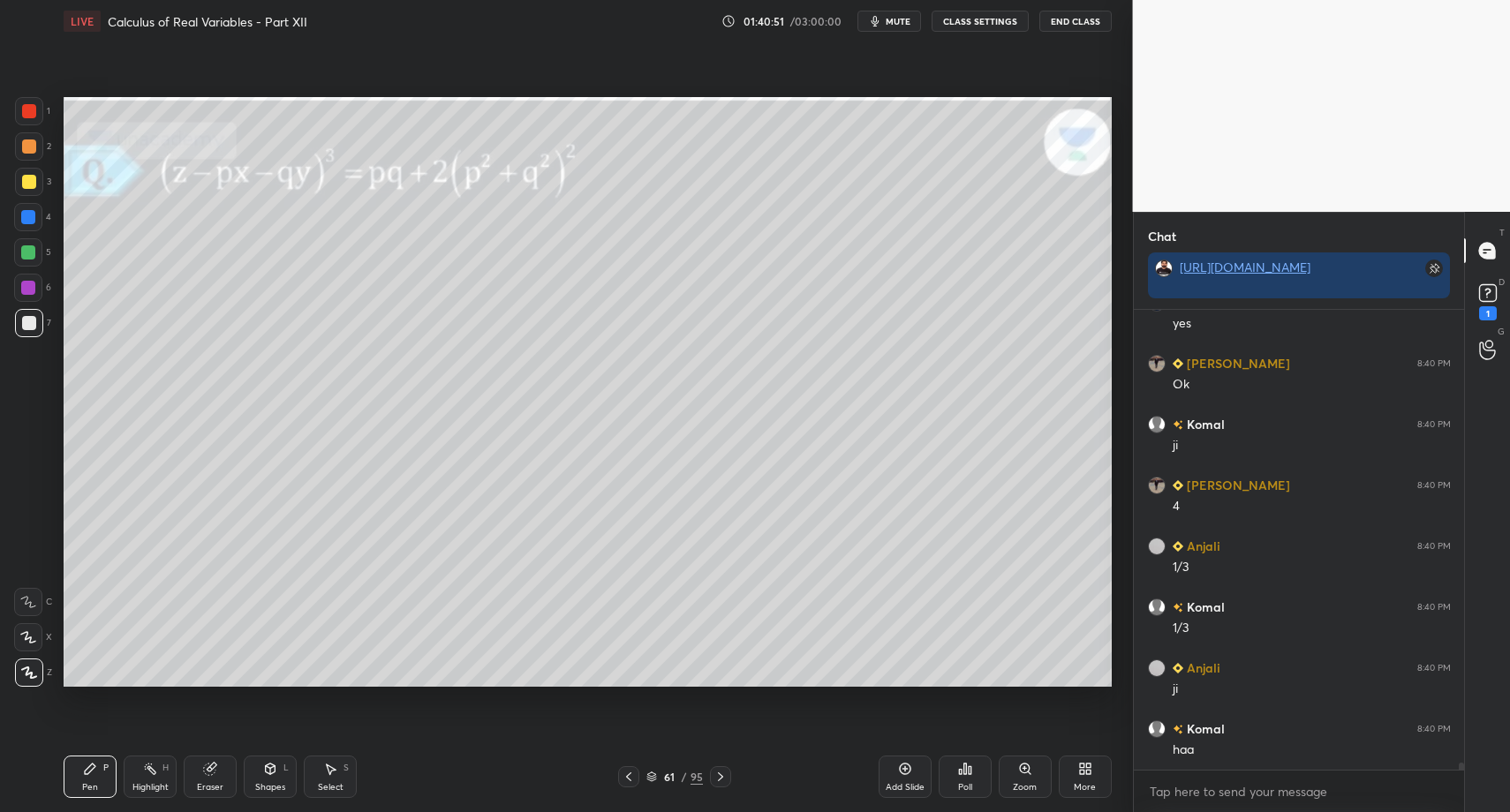 drag, startPoint x: 96, startPoint y: 766, endPoint x: 109, endPoint y: 748, distance: 22.203603 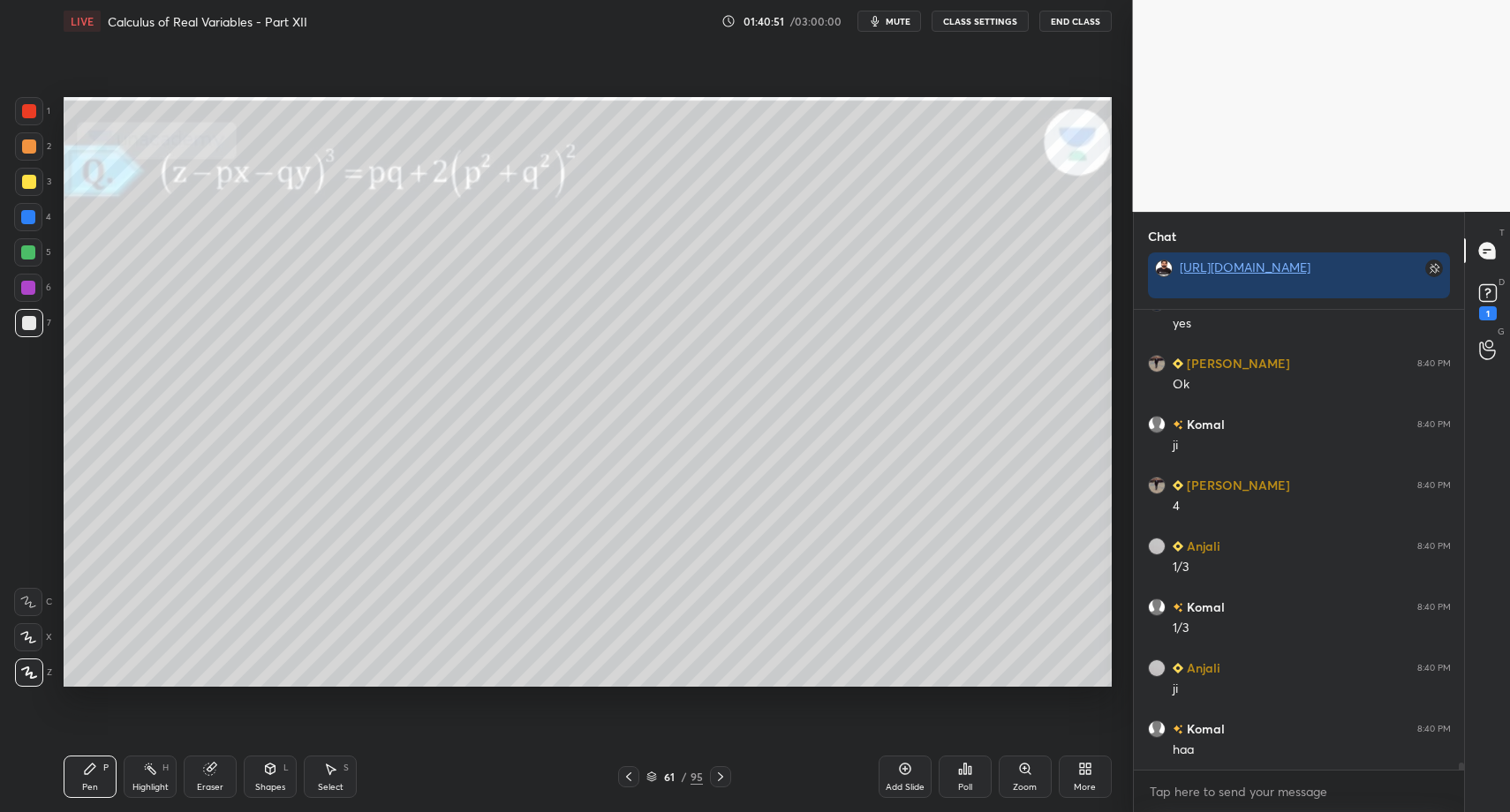 click 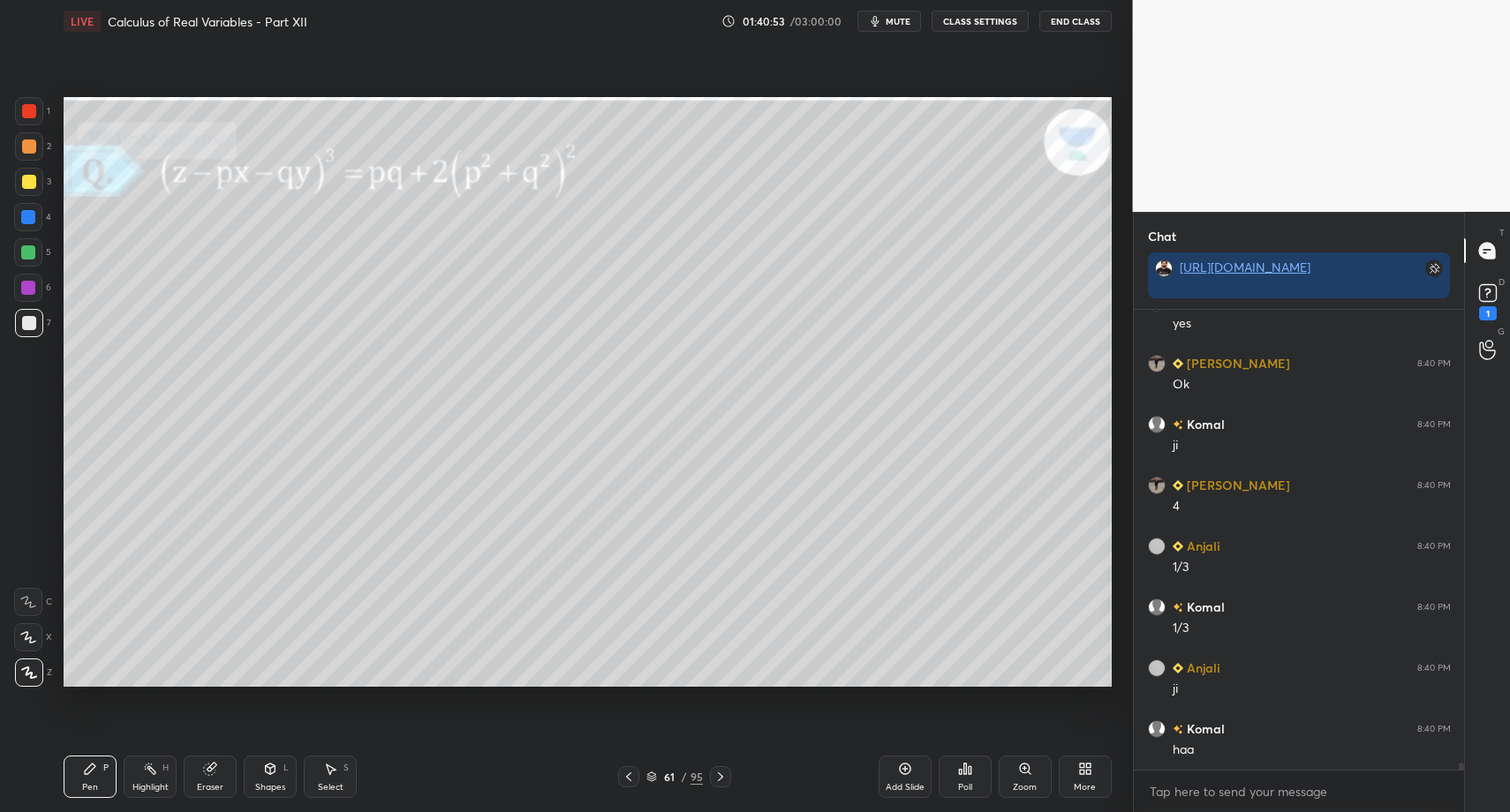 click on "Pen P" at bounding box center (90, 777) 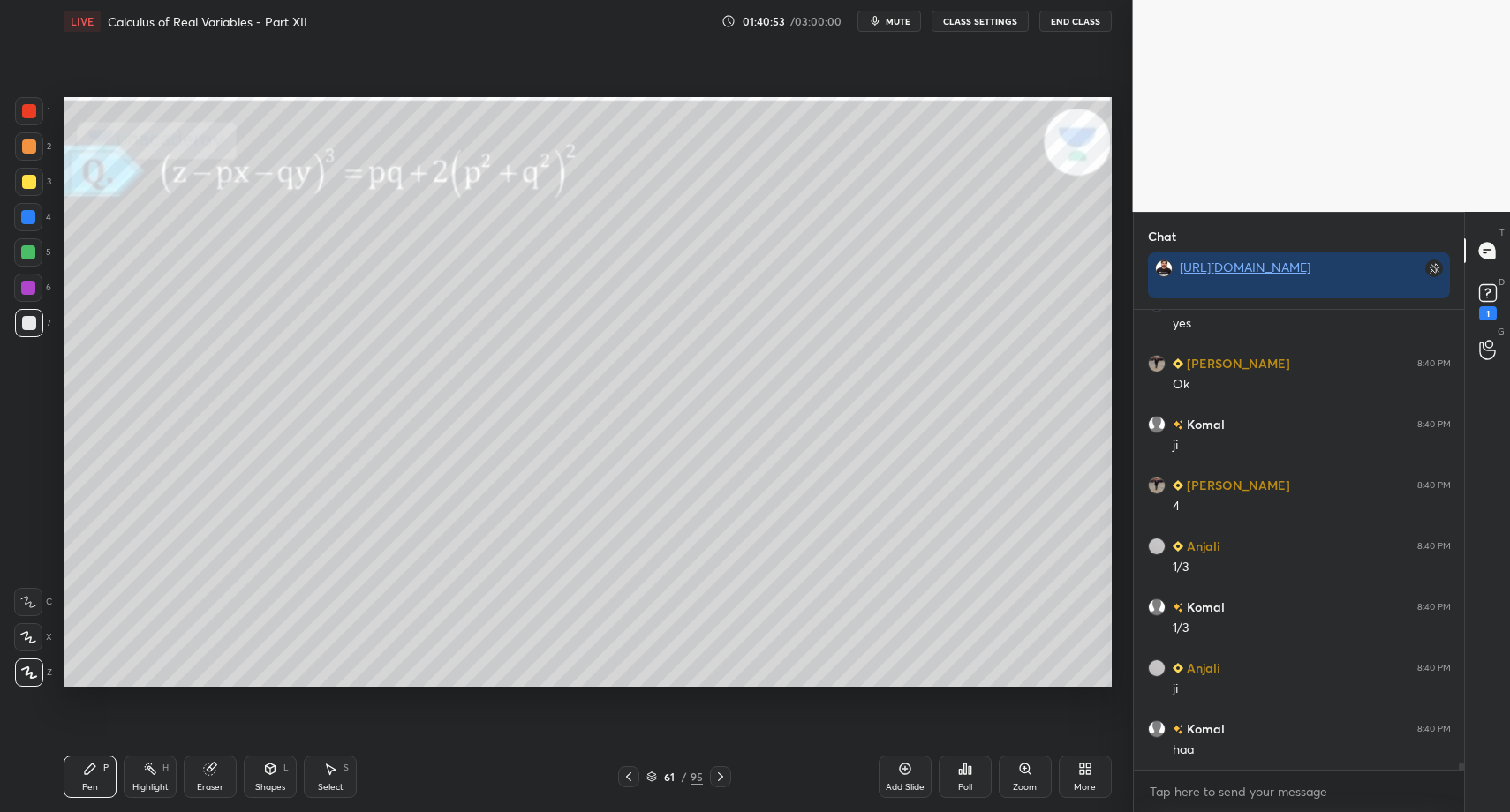 click on "Pen P" at bounding box center [90, 777] 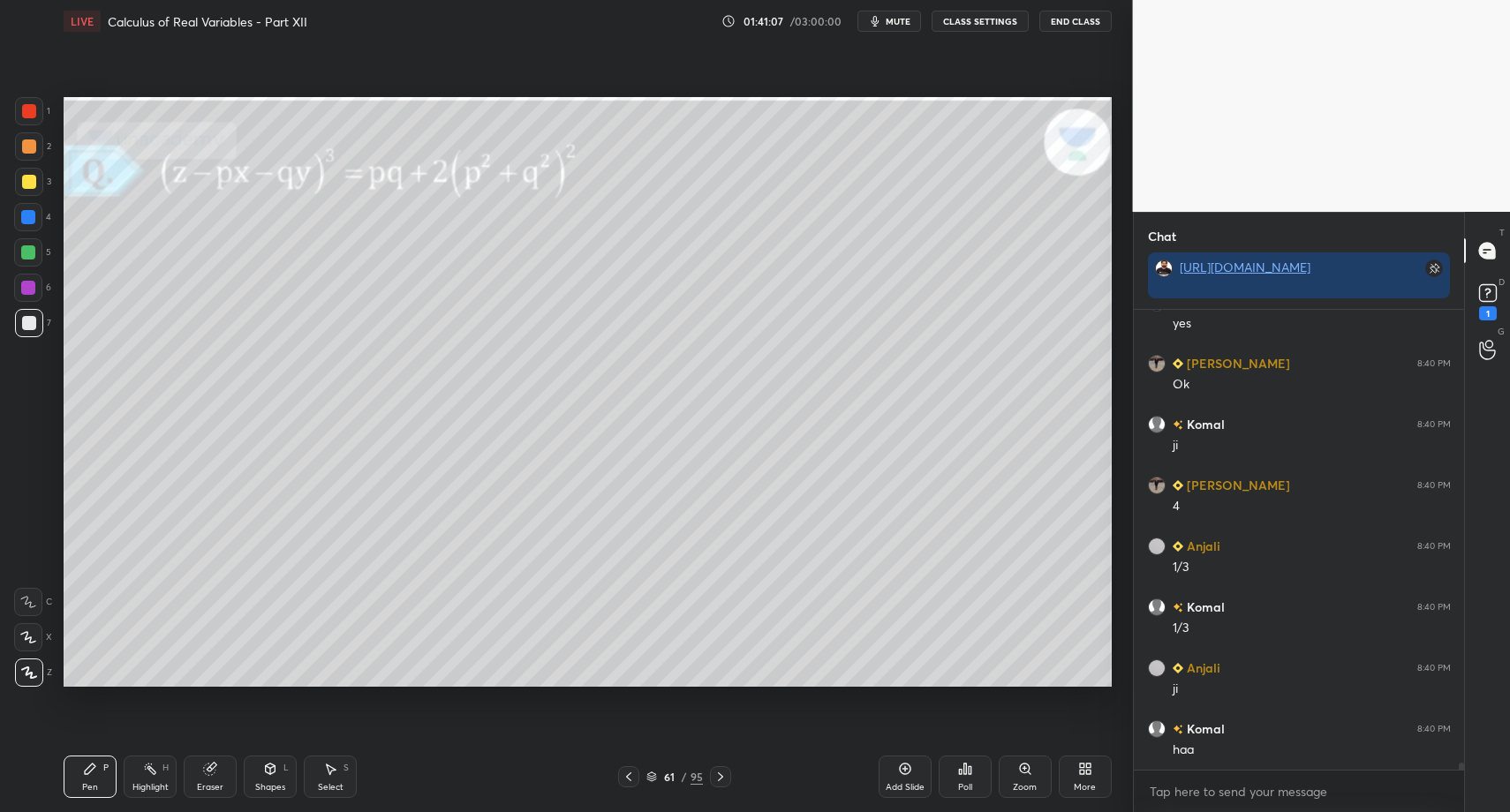 click at bounding box center [29, 111] 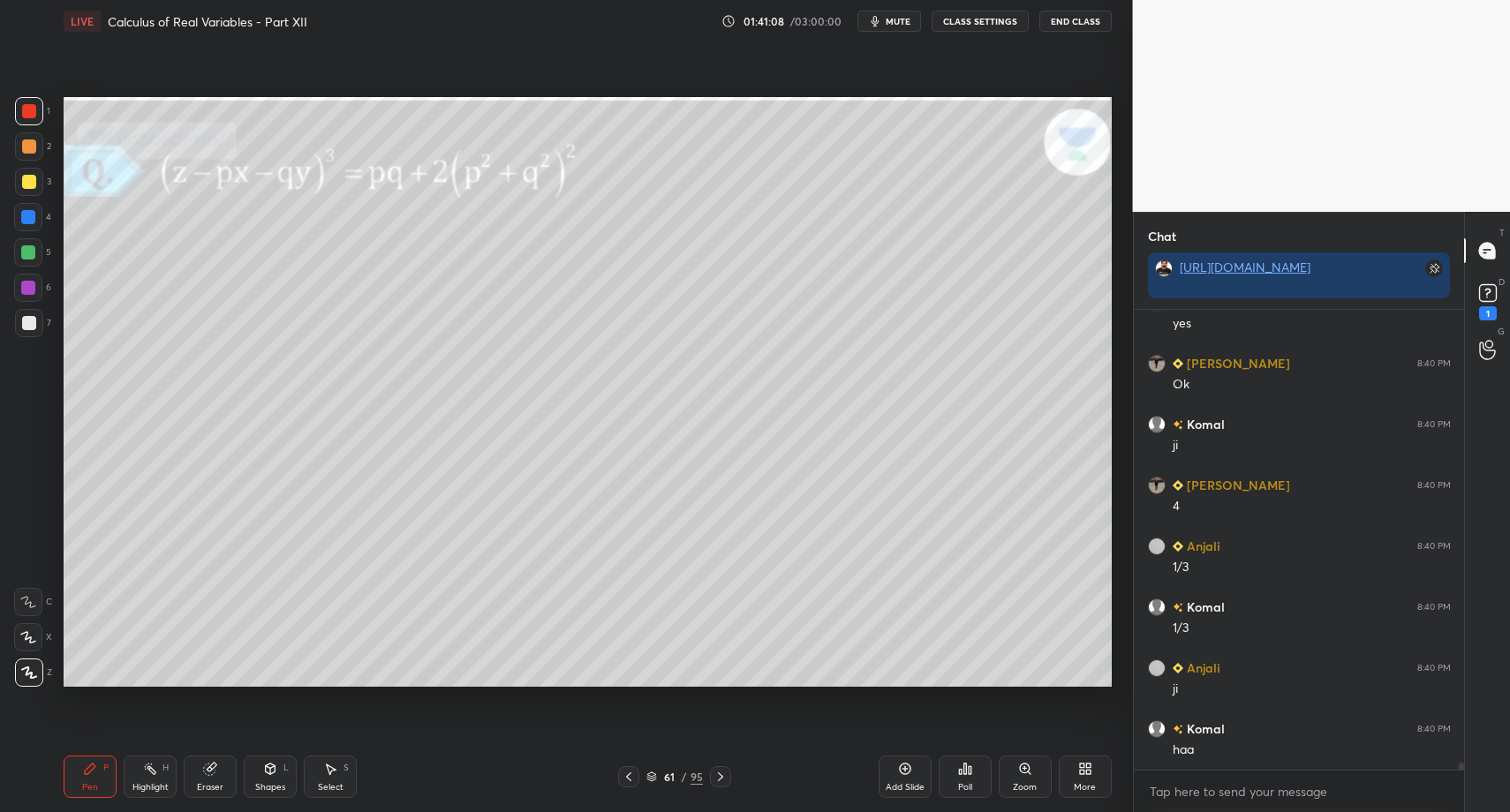 click on "Select S" at bounding box center [330, 777] 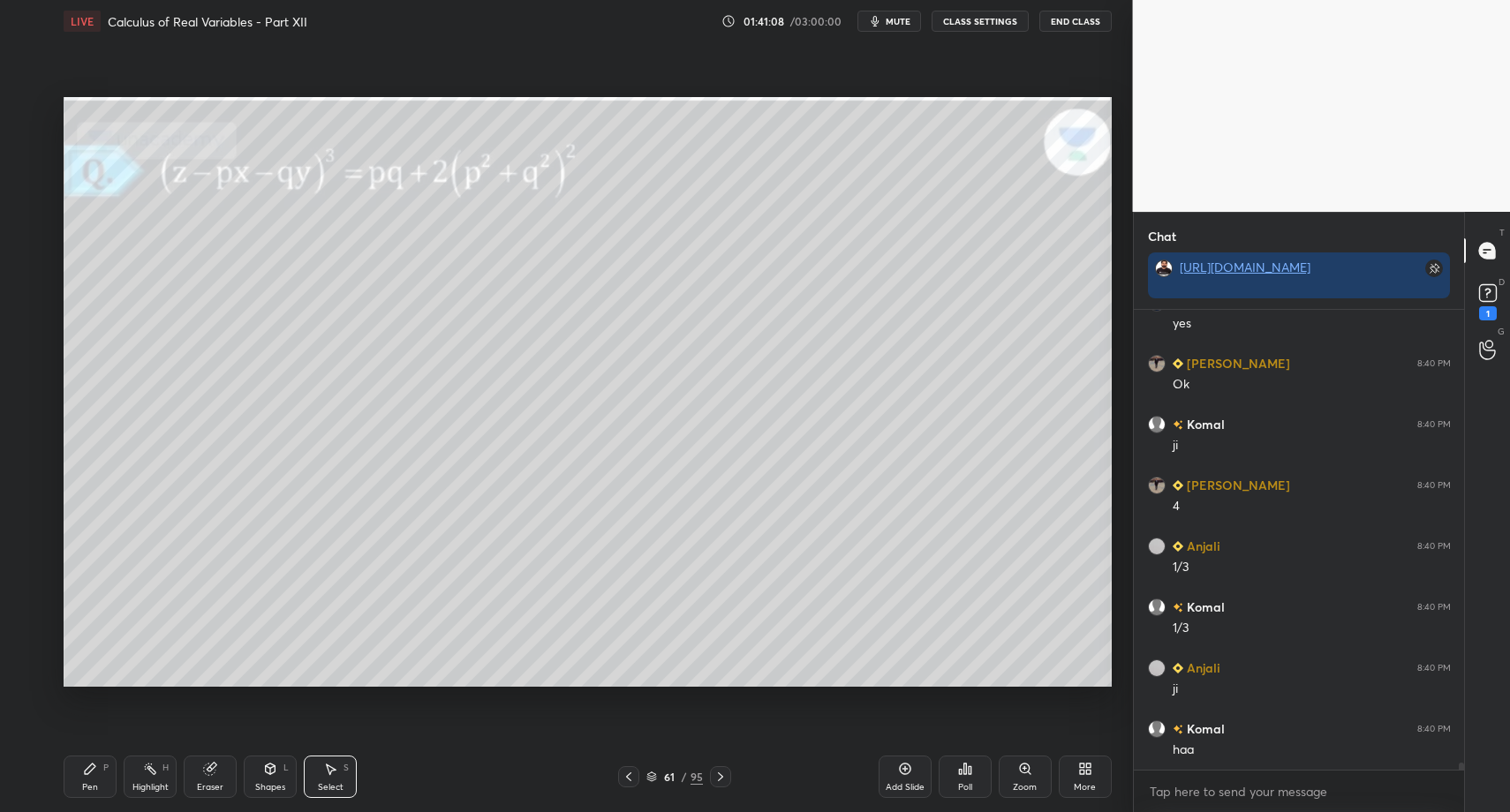 drag, startPoint x: 340, startPoint y: 778, endPoint x: 438, endPoint y: 628, distance: 179.1759 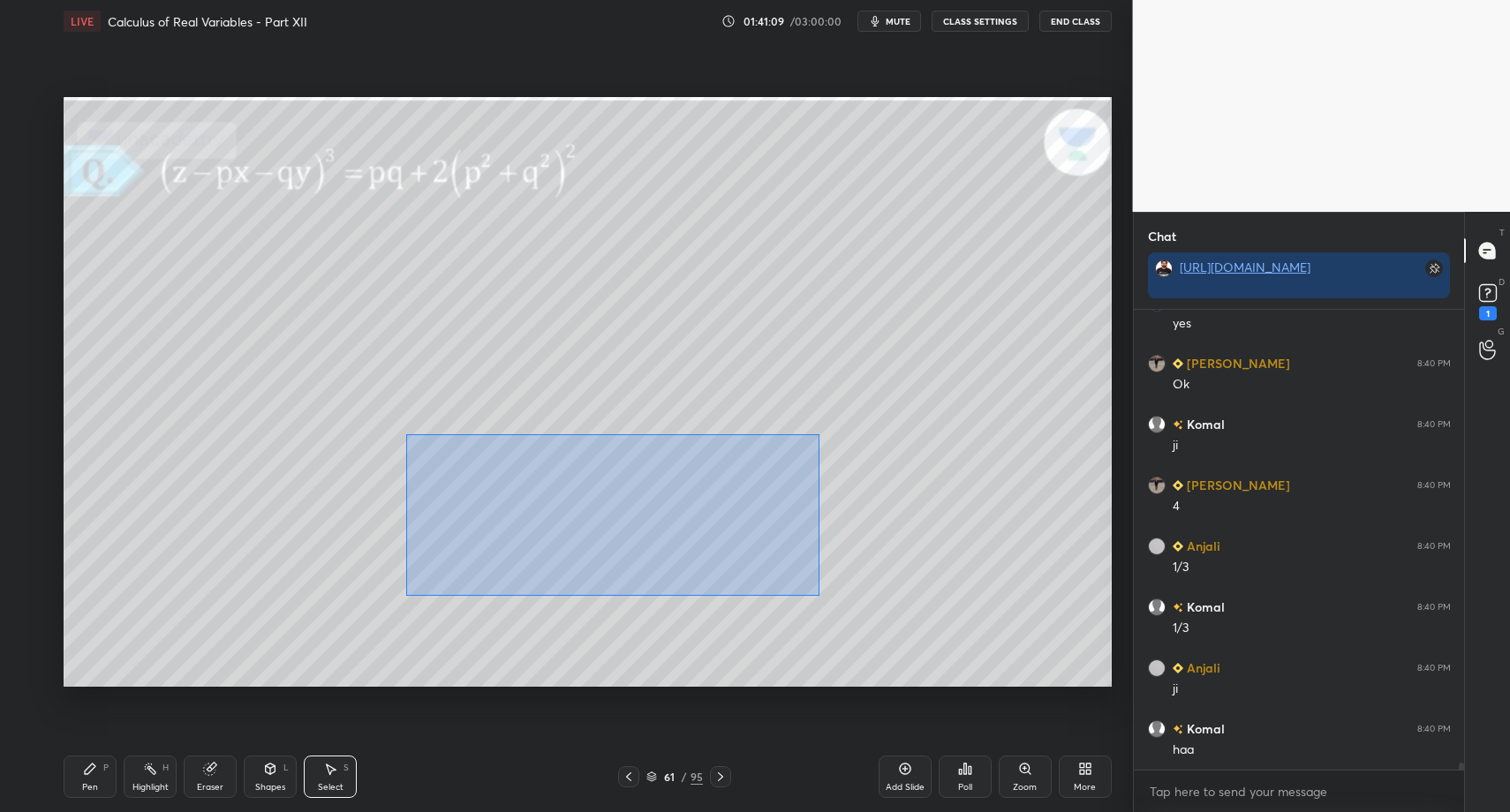 drag, startPoint x: 429, startPoint y: 462, endPoint x: 710, endPoint y: 543, distance: 292.44145 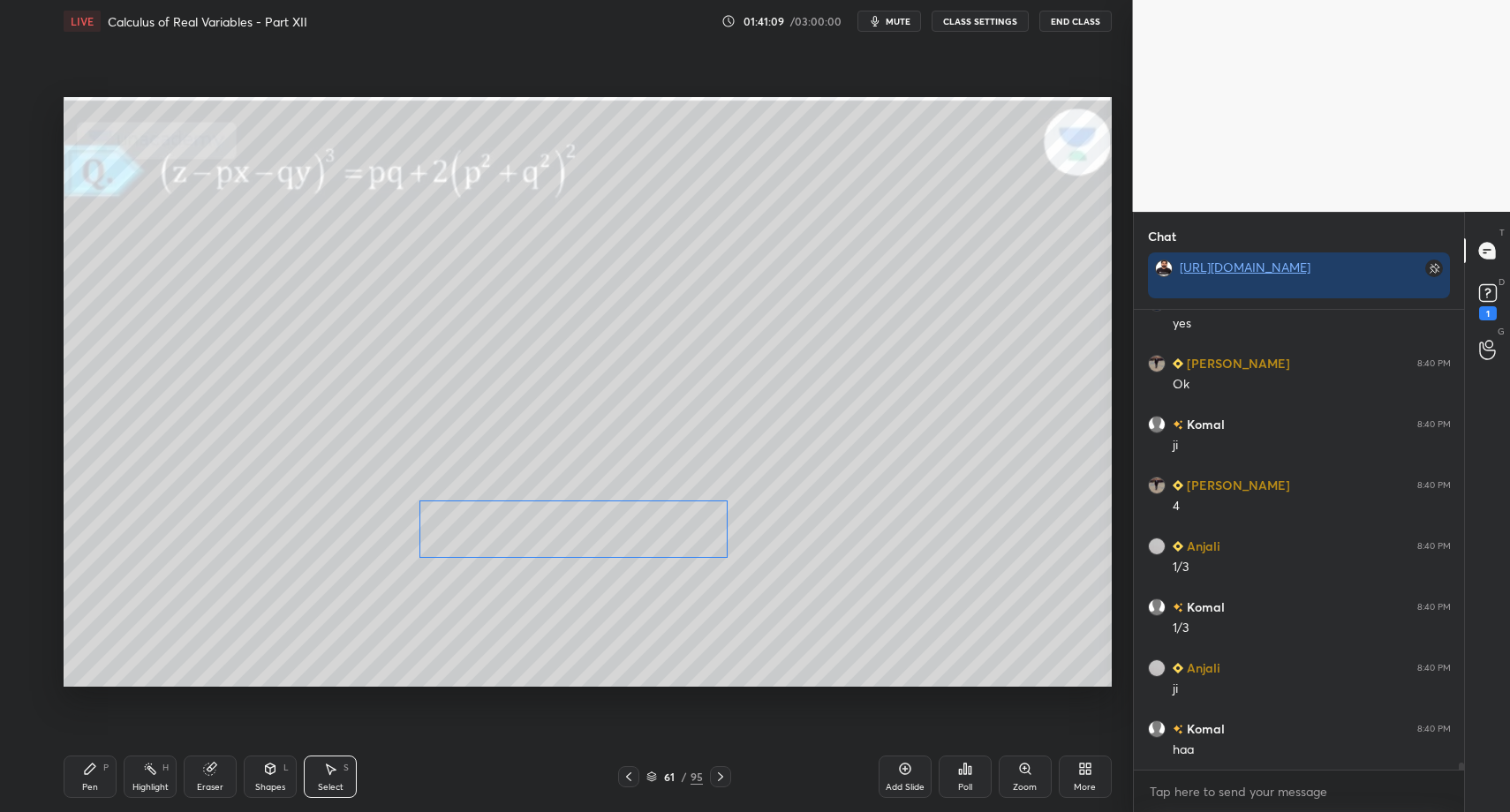 drag, startPoint x: 627, startPoint y: 508, endPoint x: 632, endPoint y: 557, distance: 49.25444 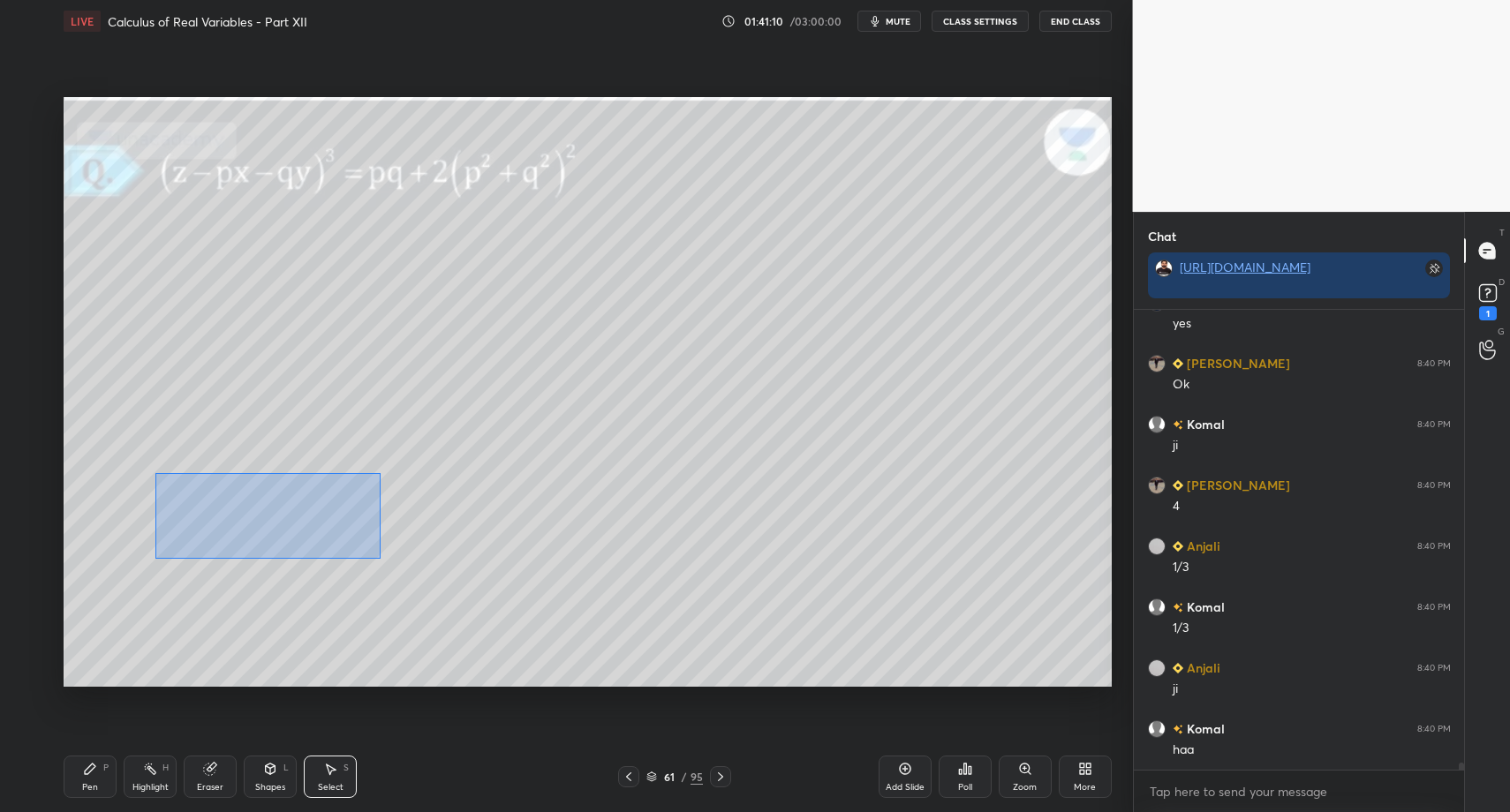 drag, startPoint x: 156, startPoint y: 473, endPoint x: 403, endPoint y: 554, distance: 259.9423 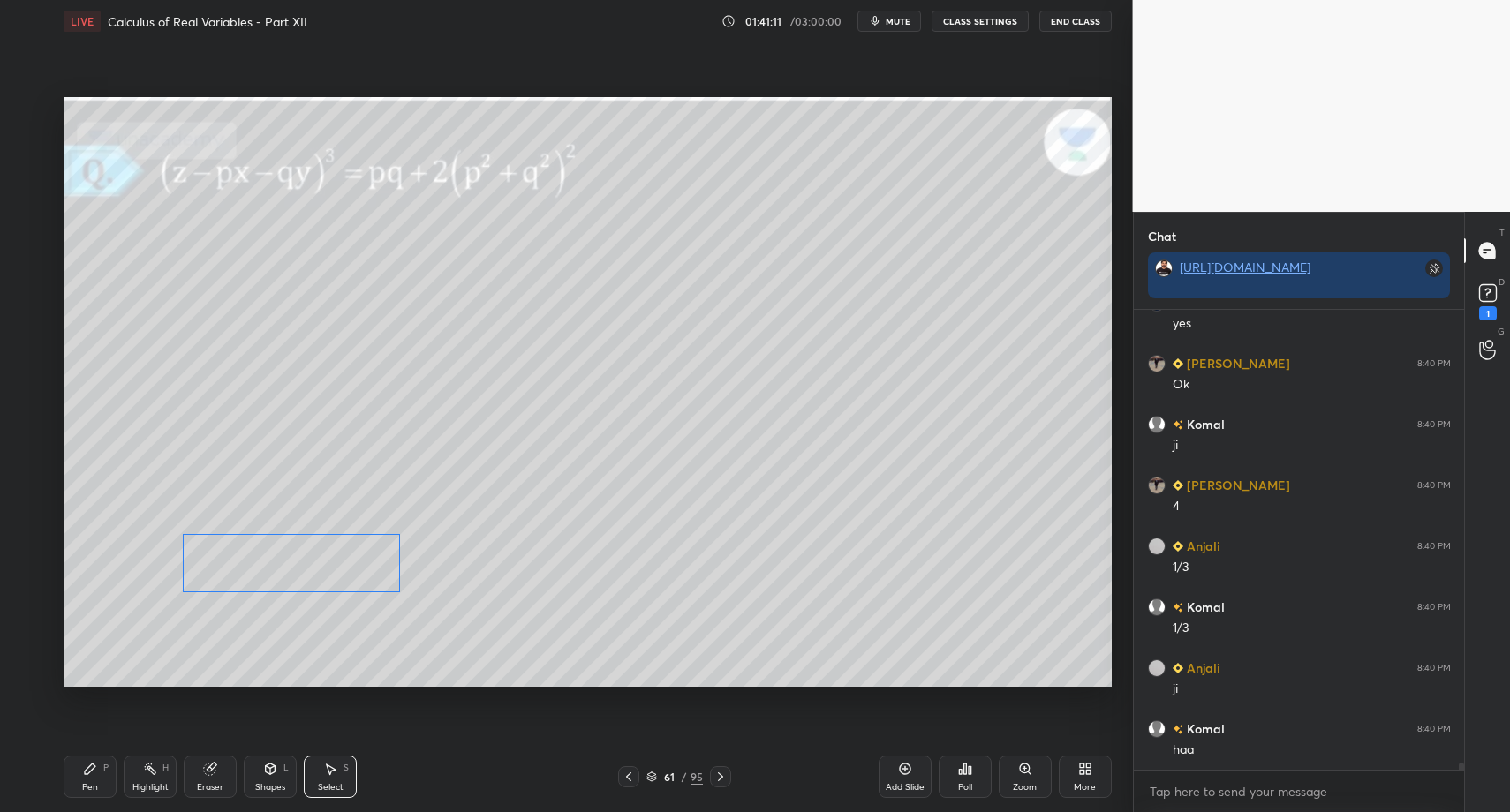 drag, startPoint x: 322, startPoint y: 508, endPoint x: 306, endPoint y: 586, distance: 79.624117 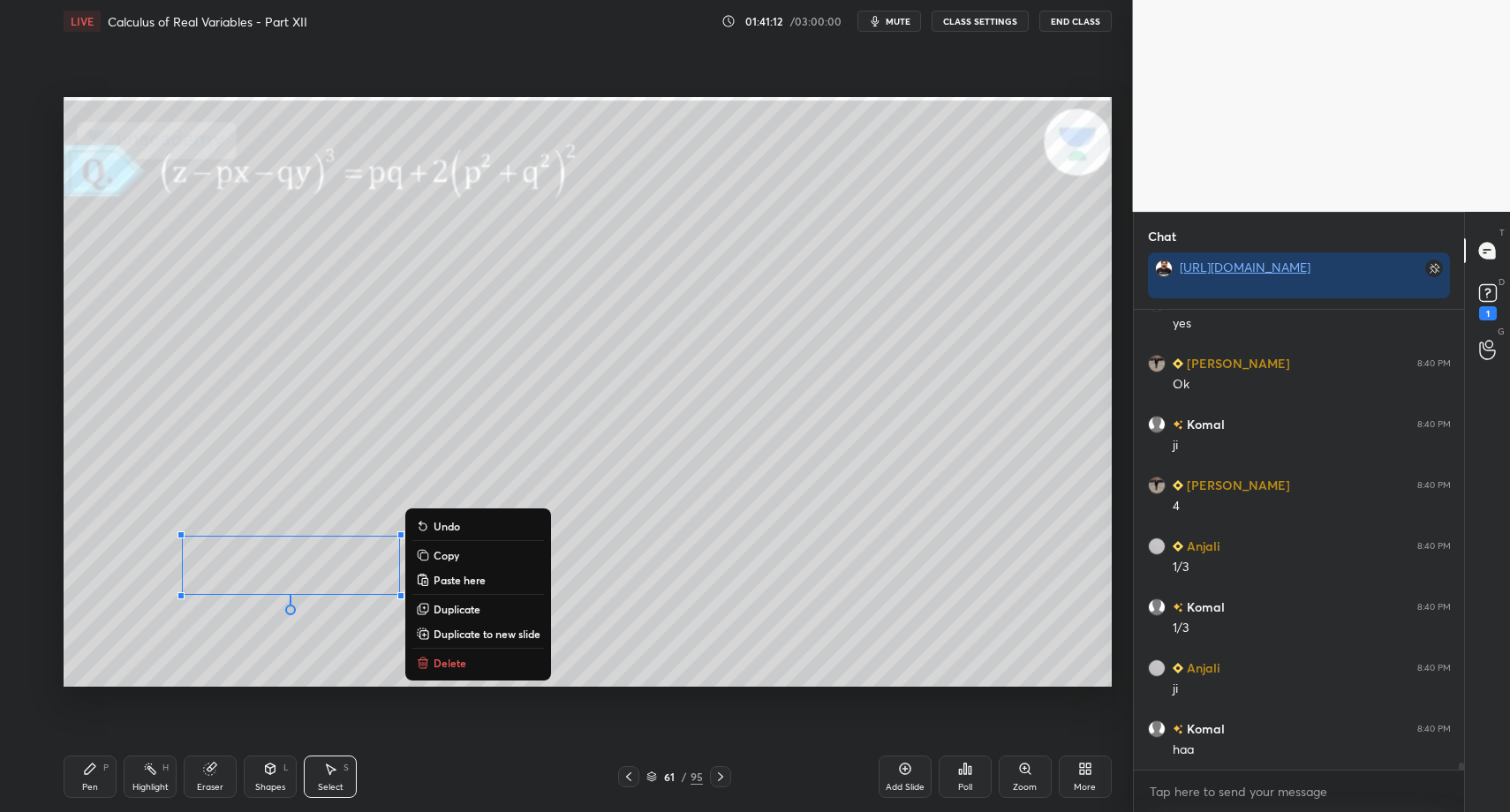 click on "Pen P" at bounding box center (90, 777) 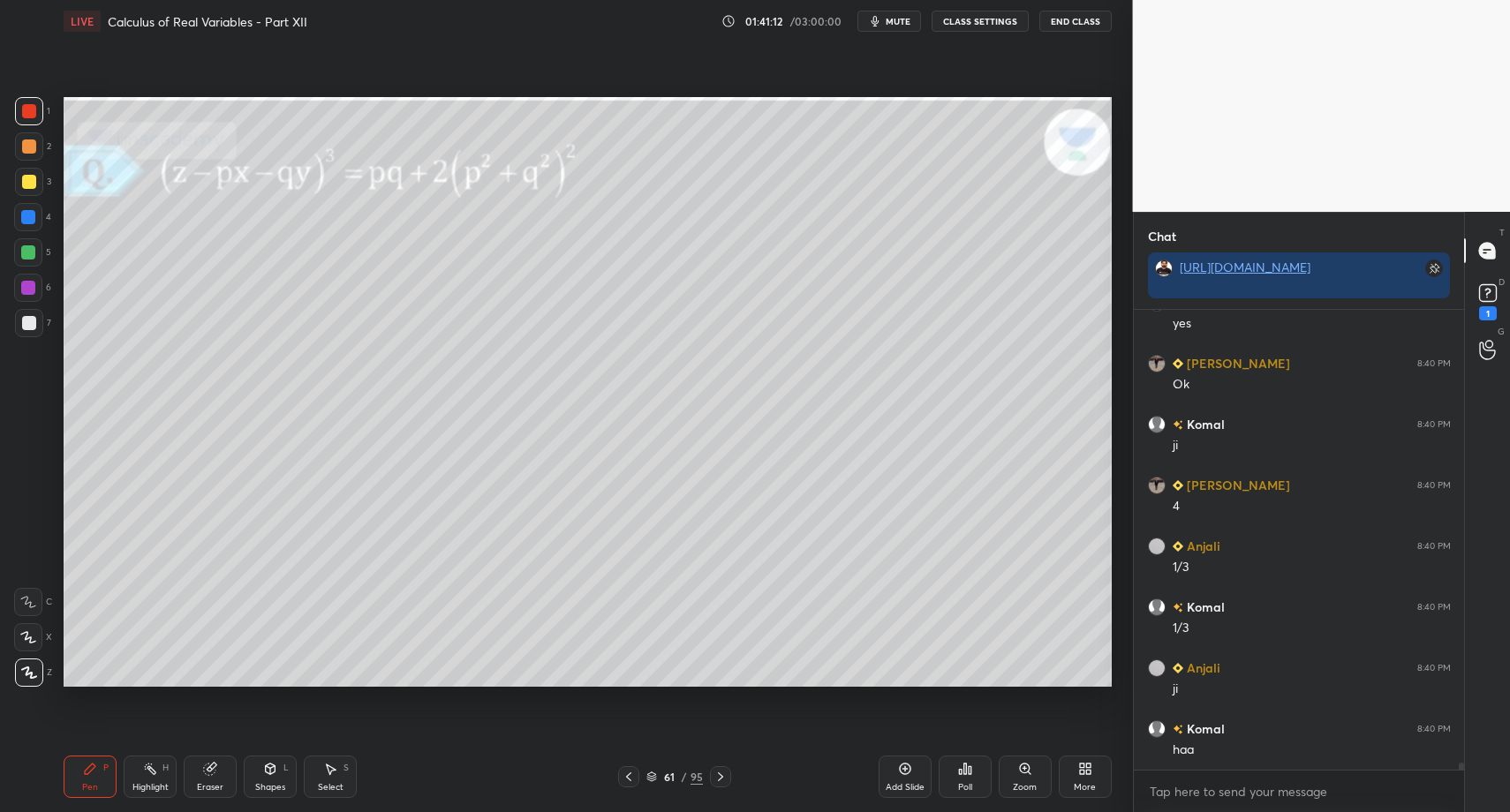 click at bounding box center (29, 147) 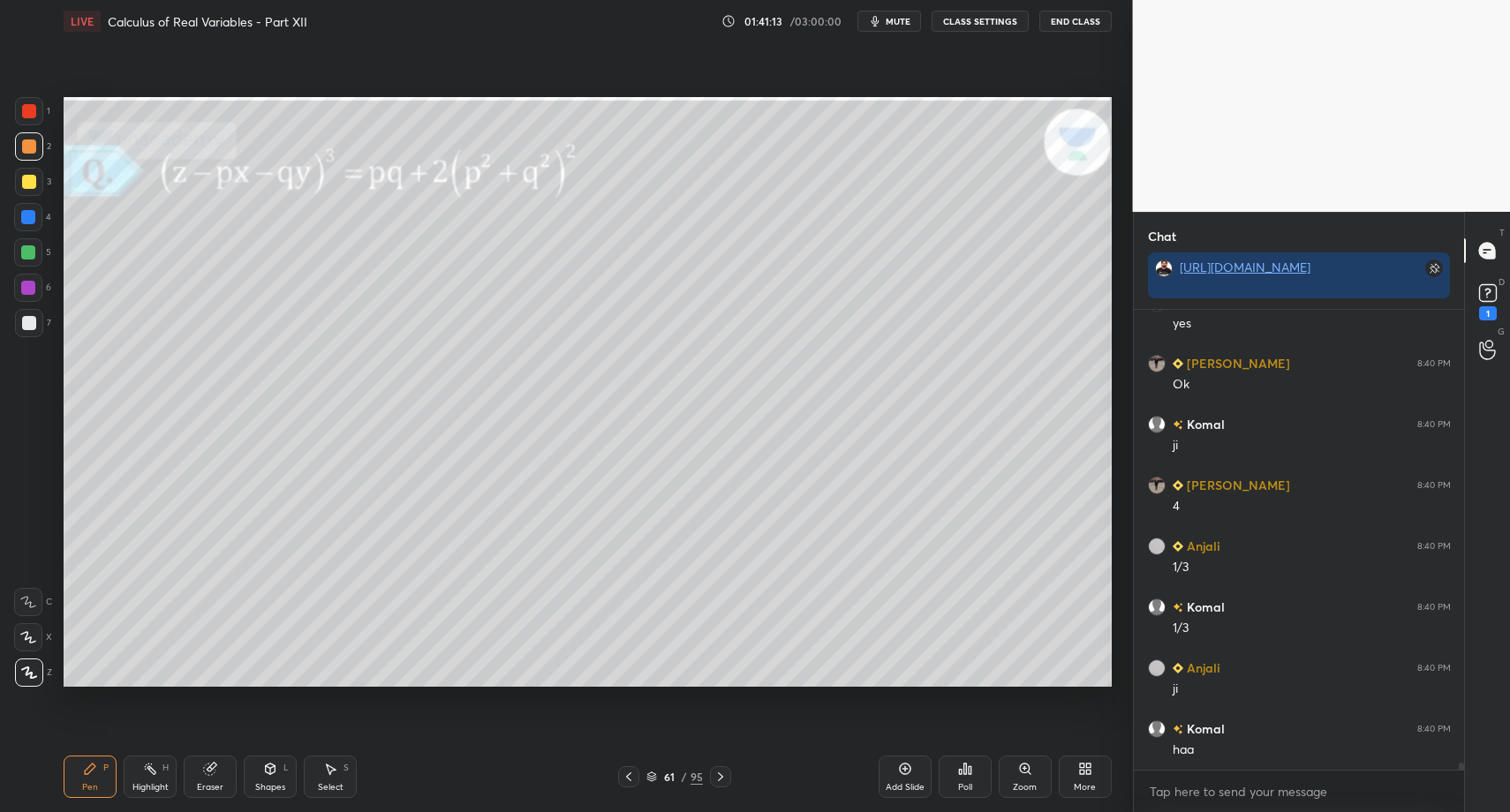 click at bounding box center [29, 182] 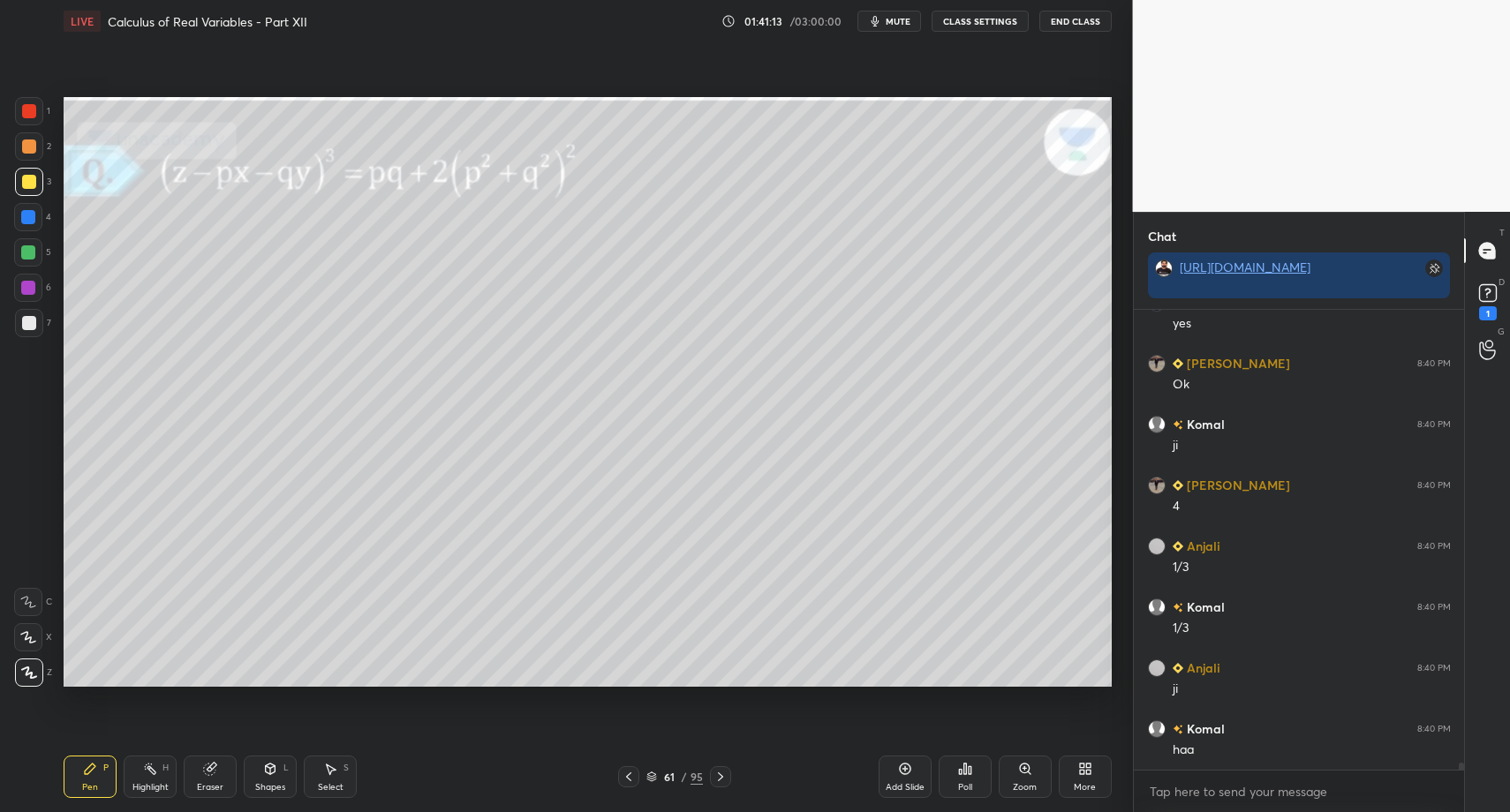 click at bounding box center [28, 602] 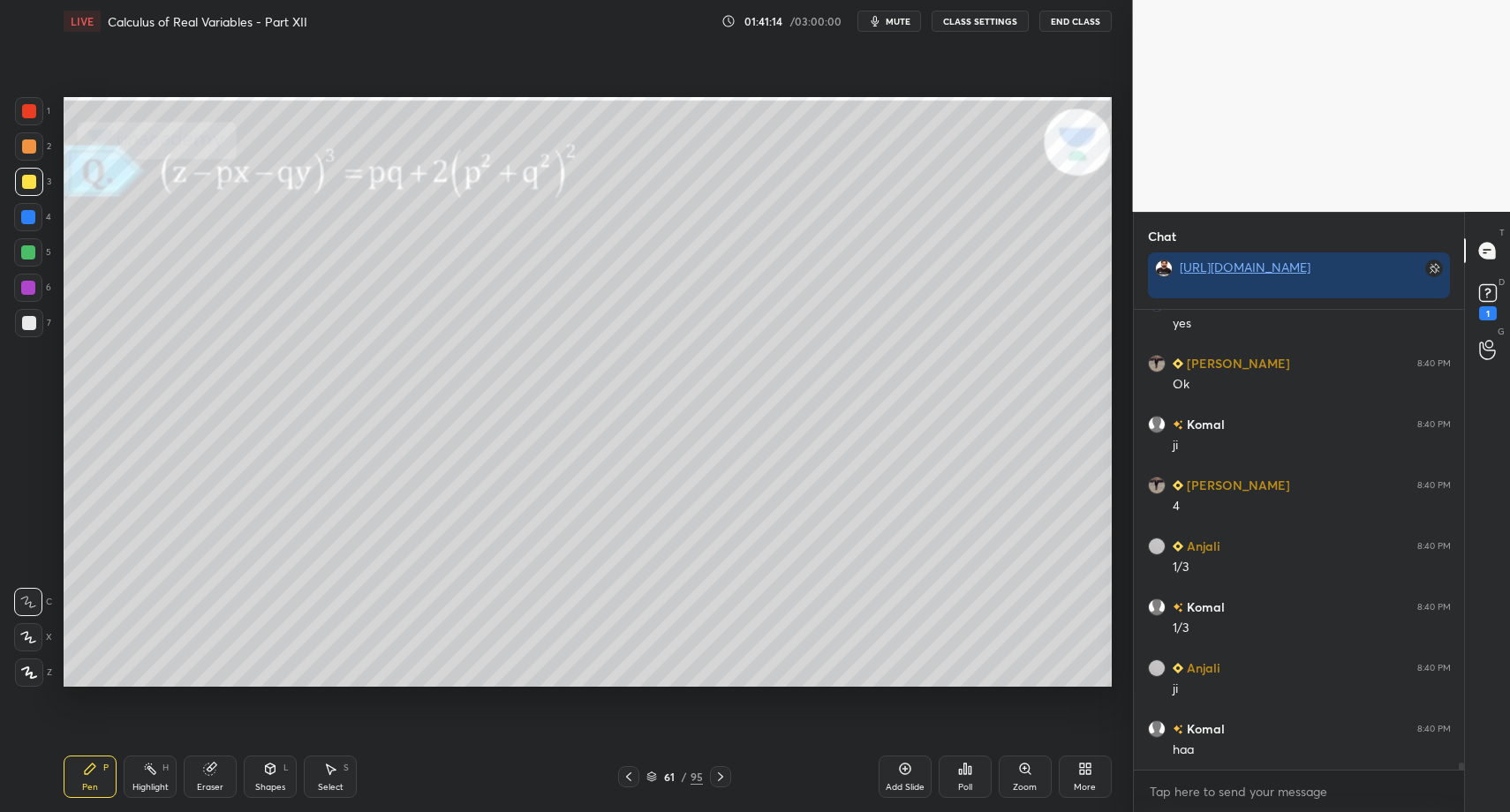 click 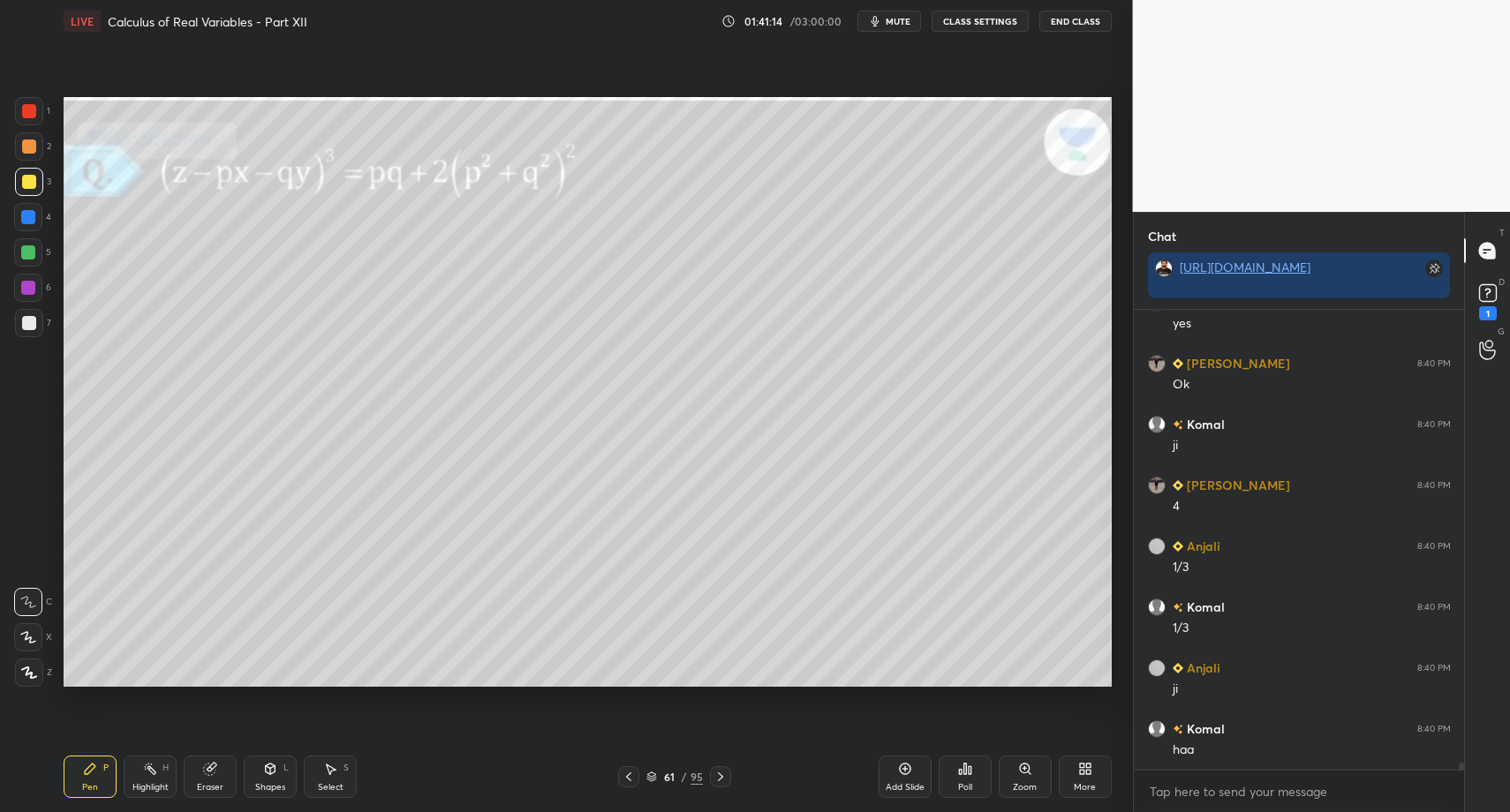 click on "Pen P Highlight H Eraser Shapes L Select S" at bounding box center [267, 777] 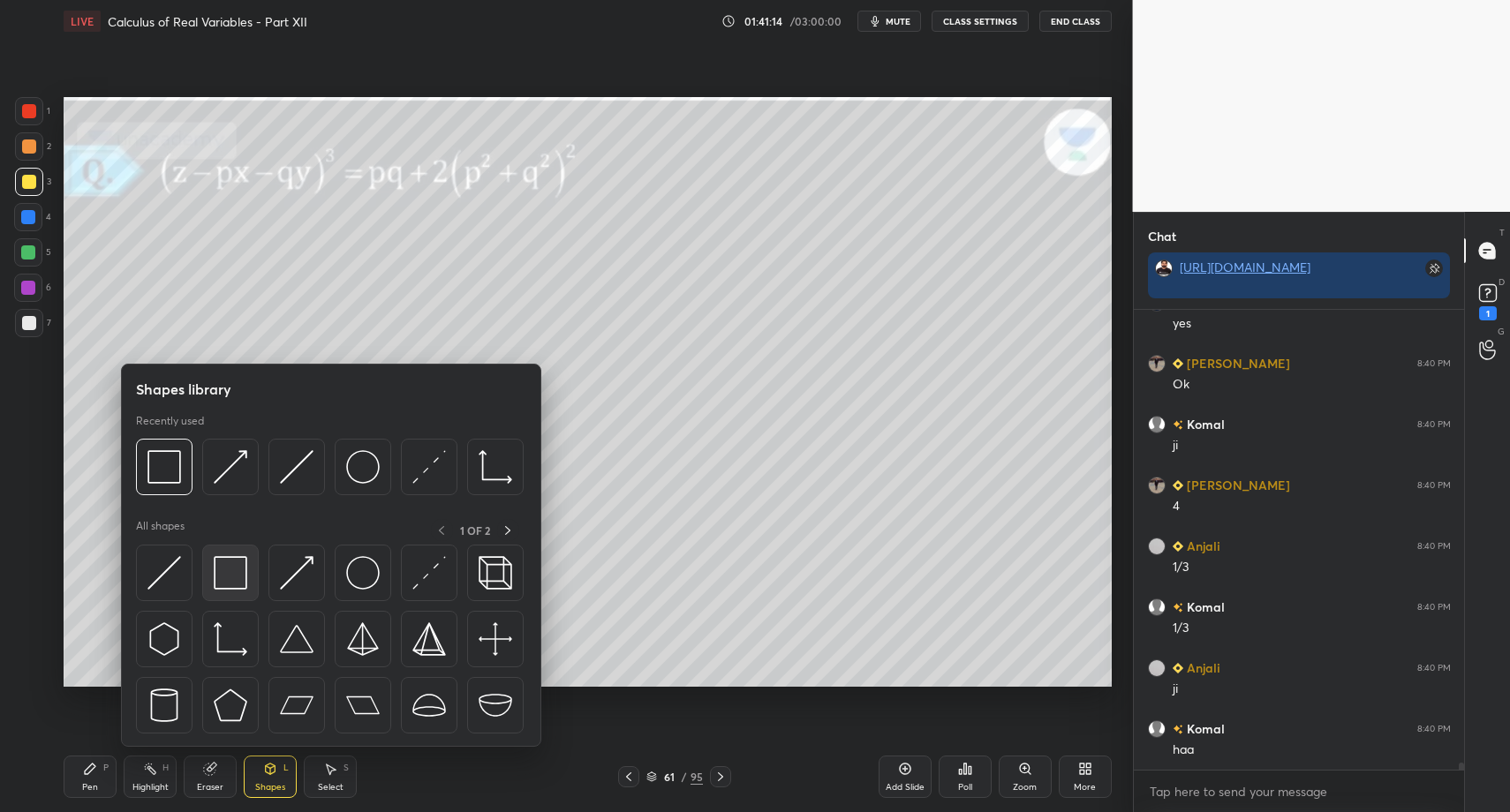 click at bounding box center [230, 573] 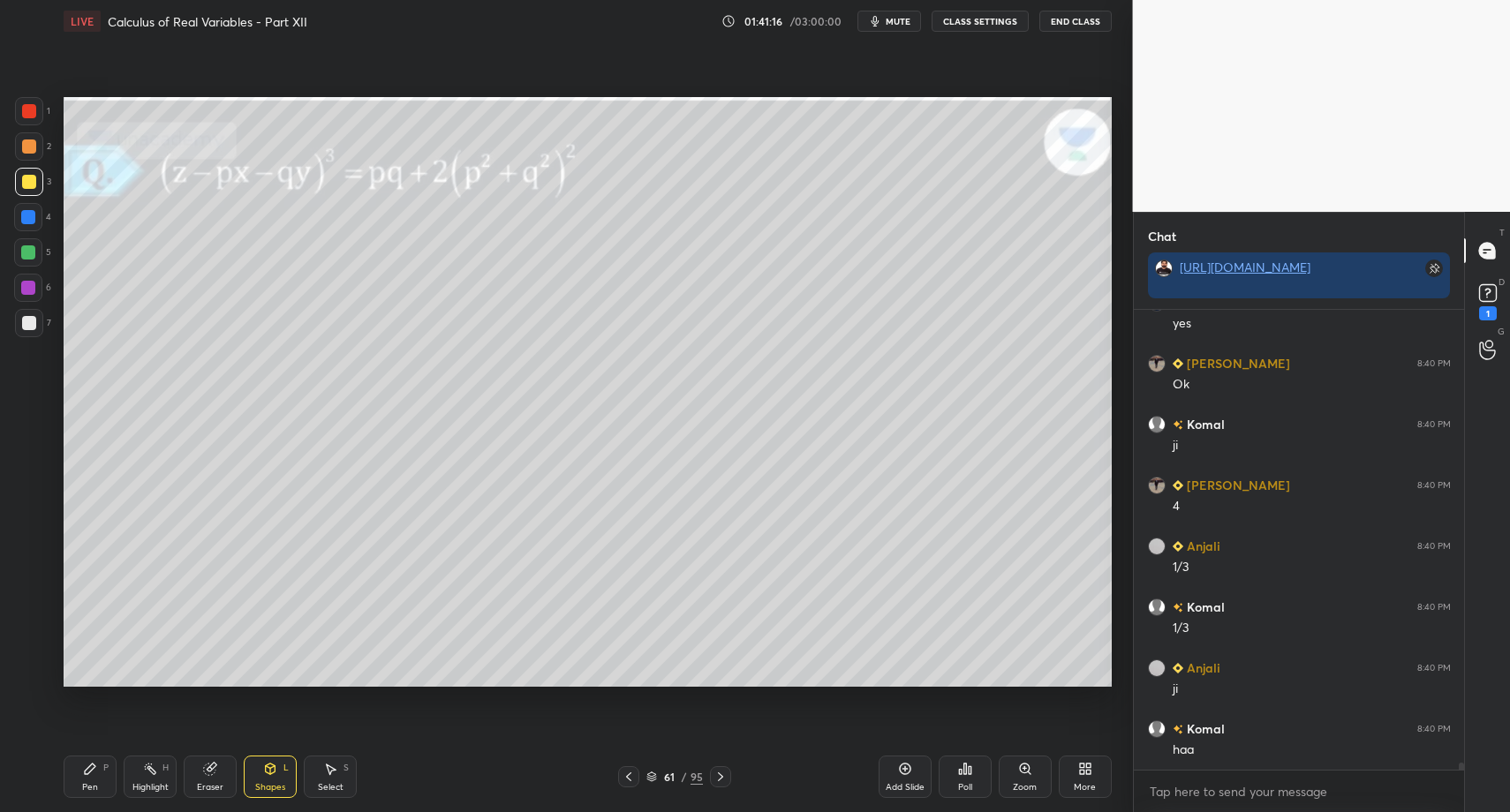 drag, startPoint x: 104, startPoint y: 778, endPoint x: 86, endPoint y: 767, distance: 21.095023 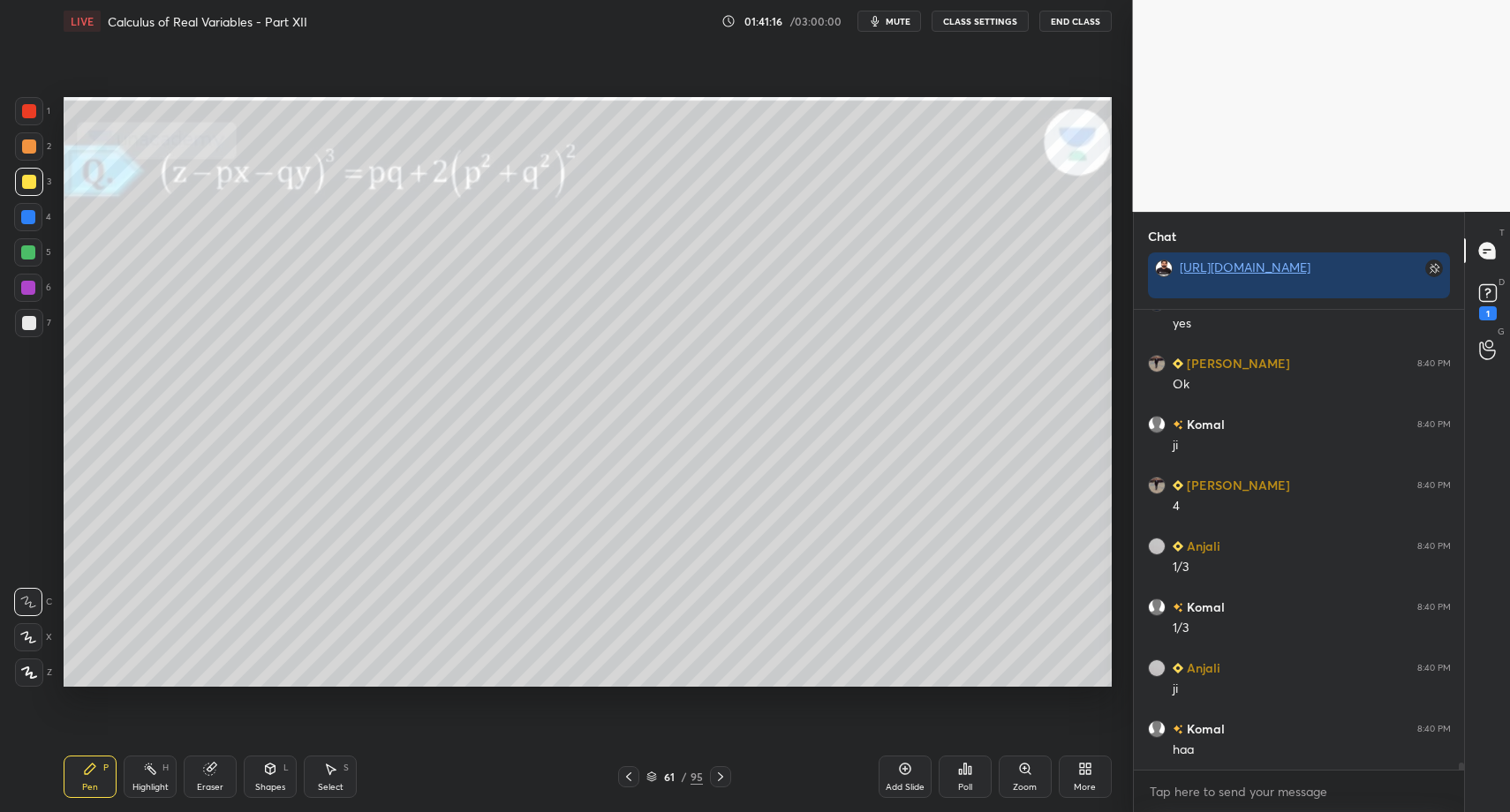 drag, startPoint x: 31, startPoint y: 321, endPoint x: 23, endPoint y: 440, distance: 119.2686 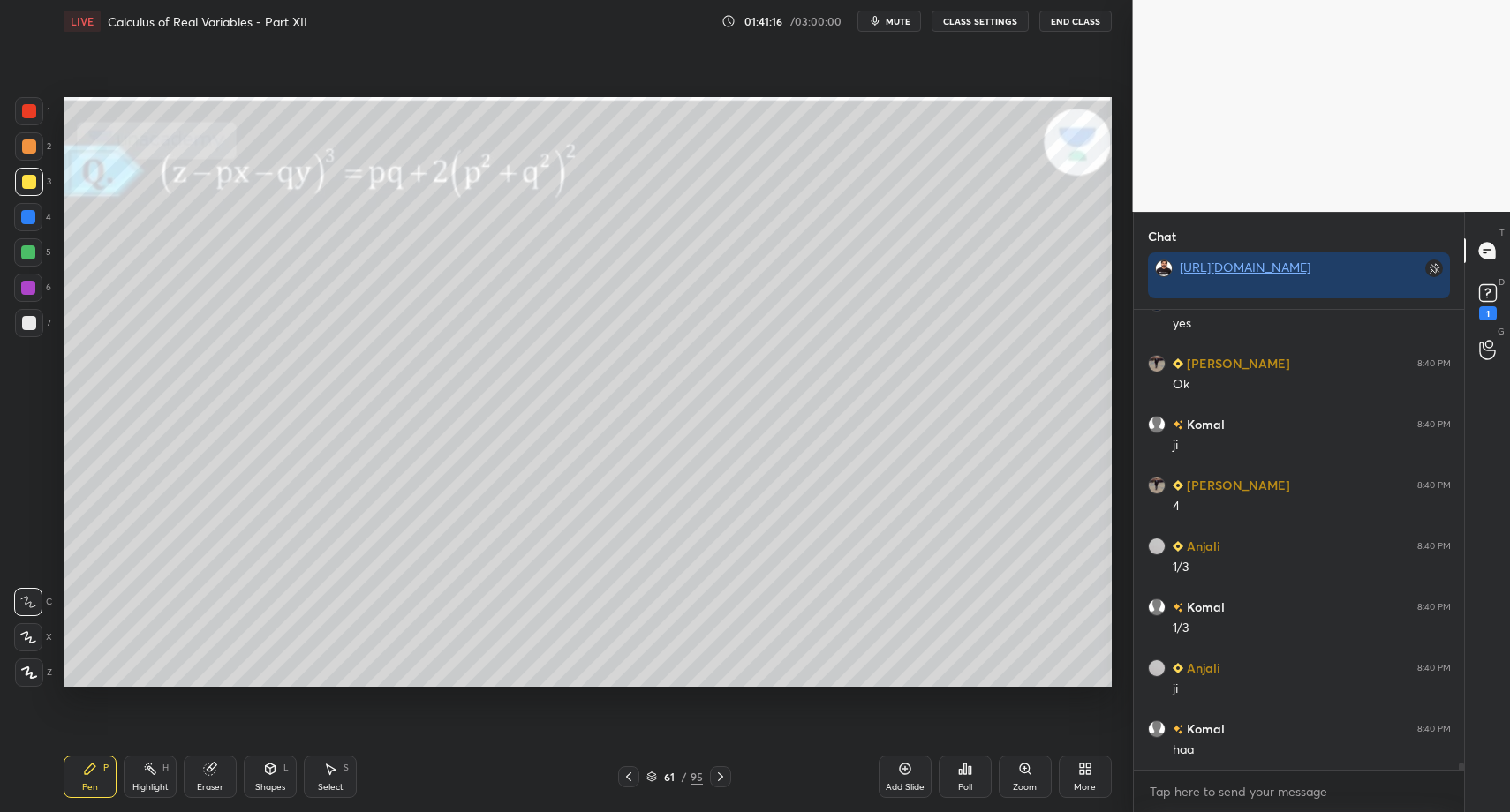 click at bounding box center (29, 323) 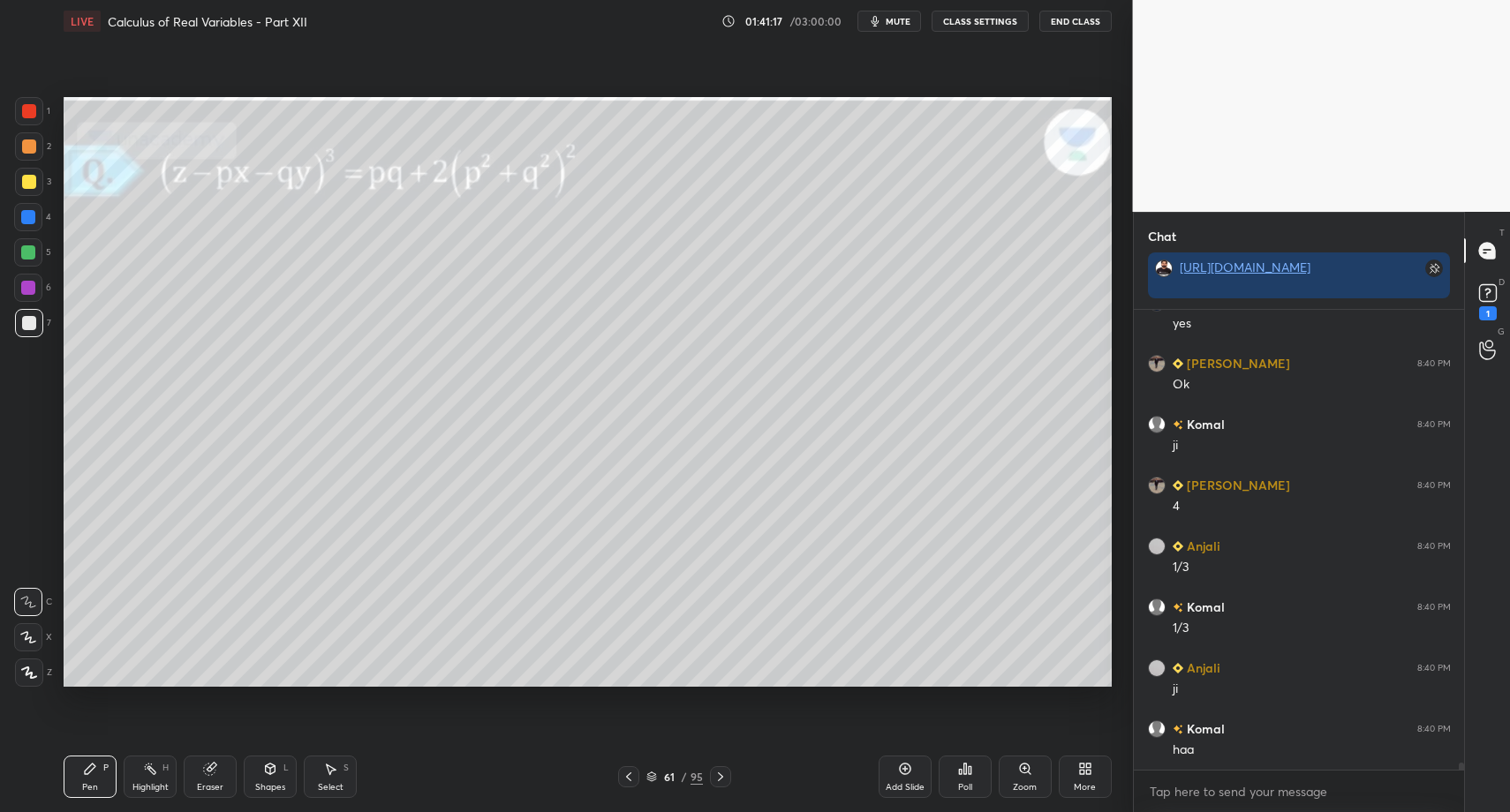 click 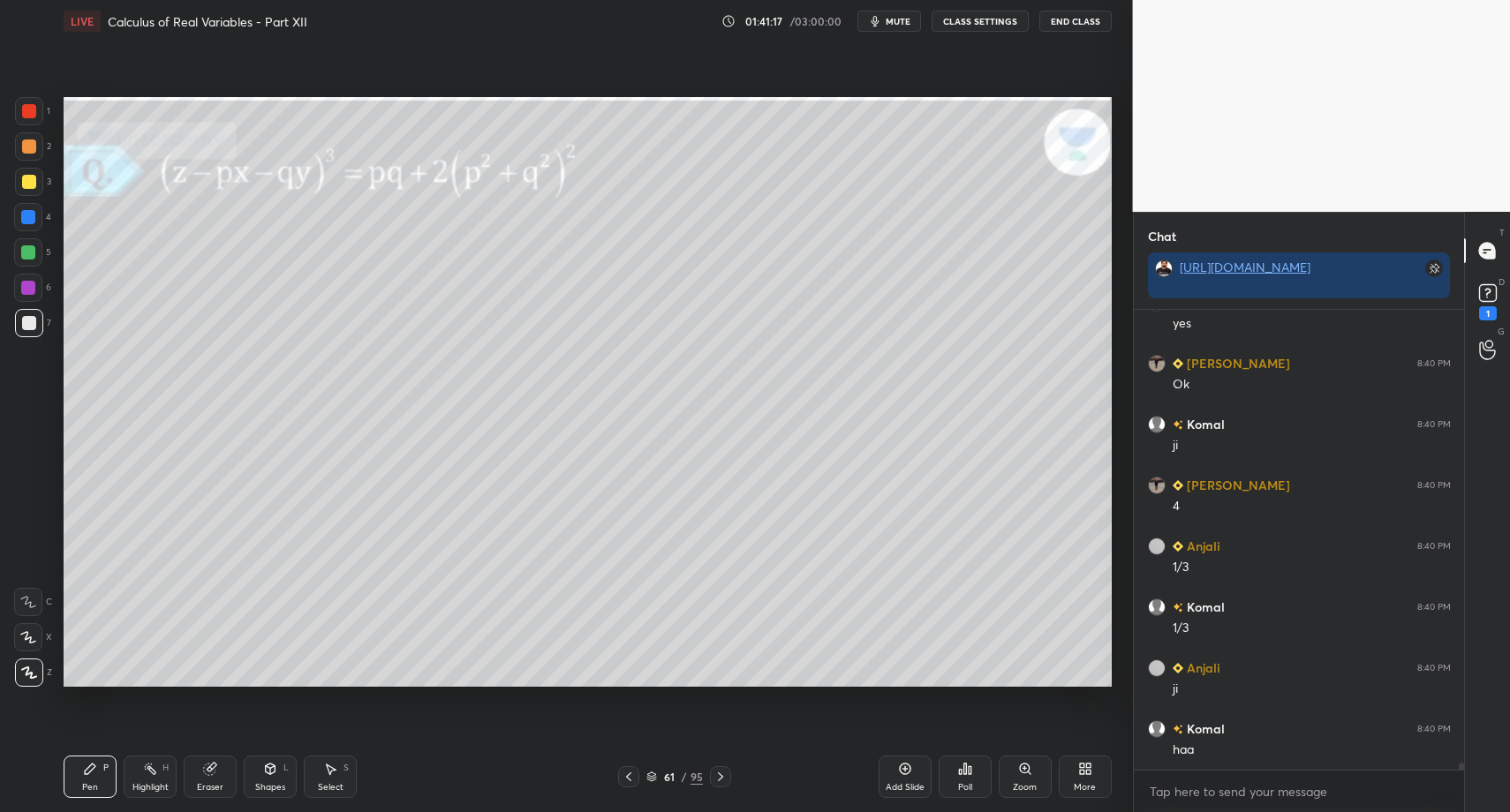 click 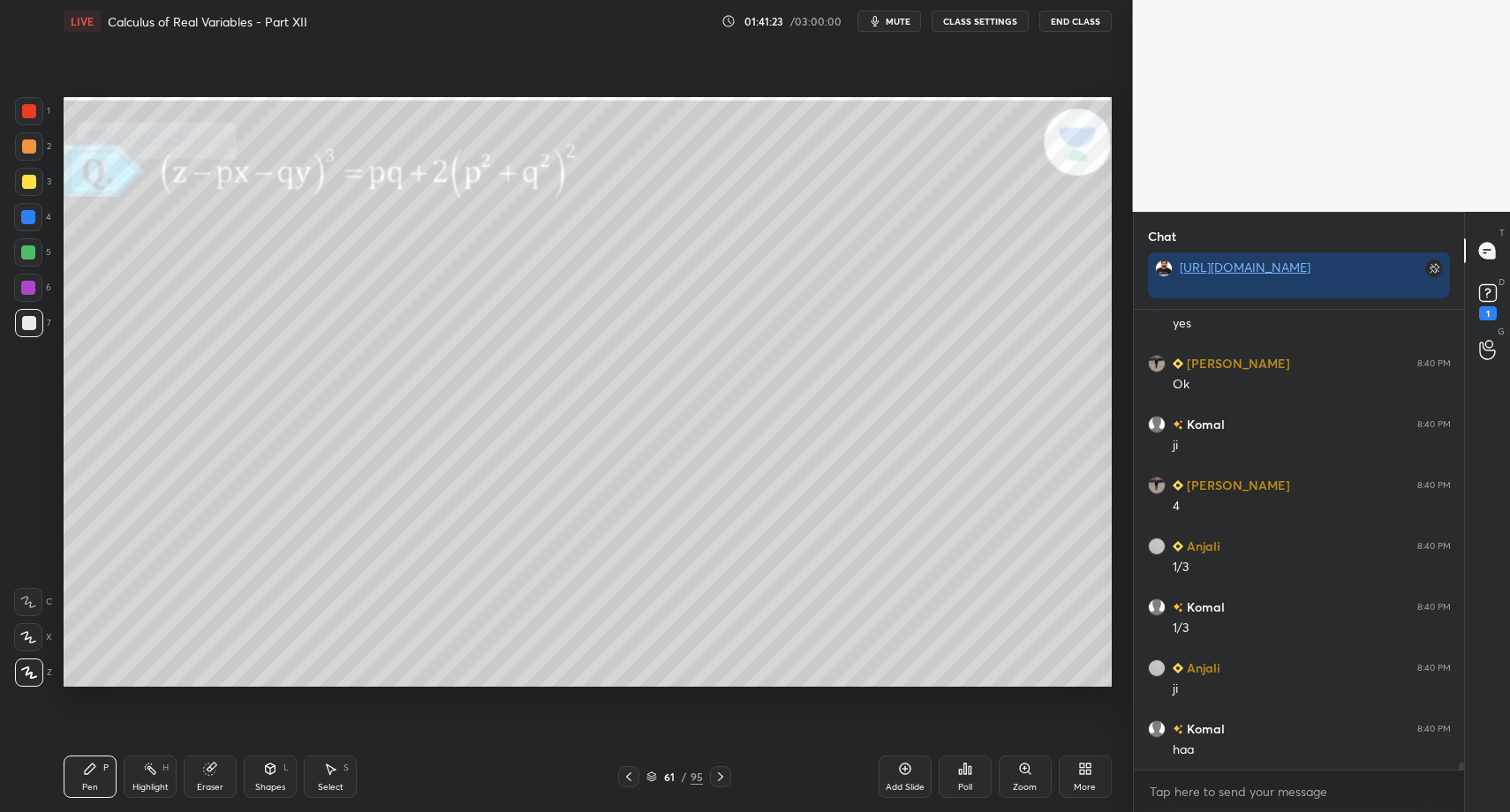 click 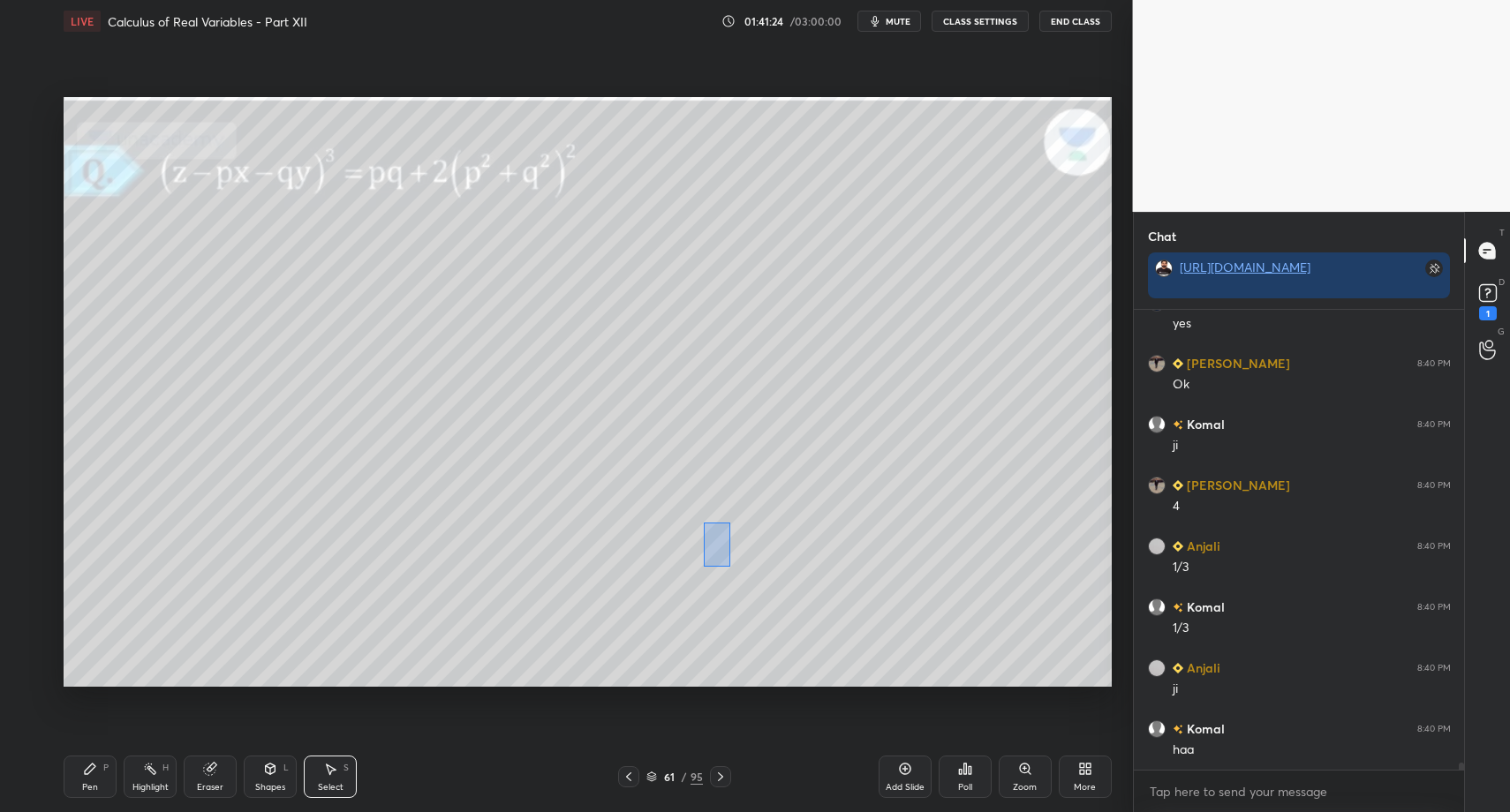 drag, startPoint x: 707, startPoint y: 530, endPoint x: 717, endPoint y: 554, distance: 26 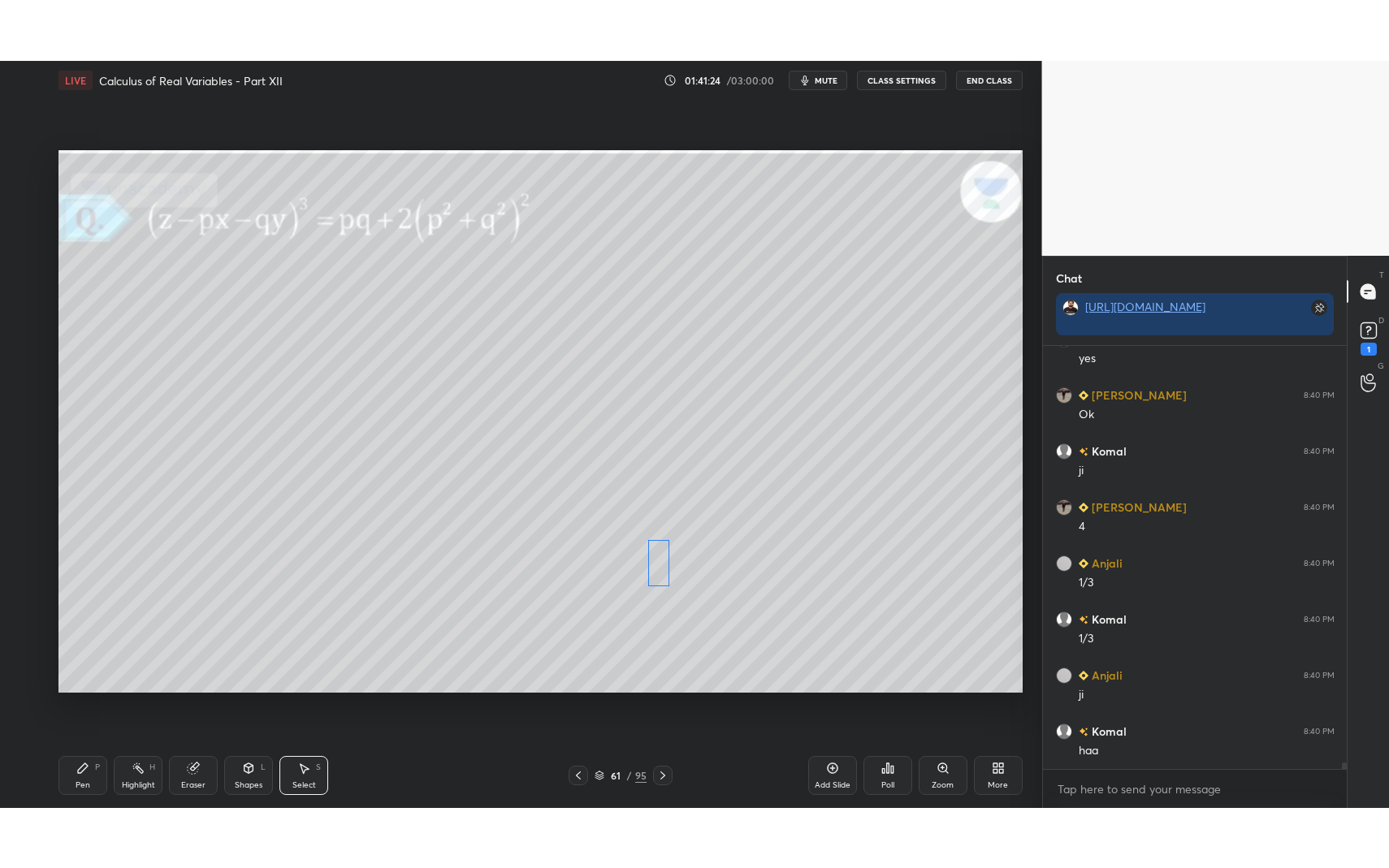 scroll, scrollTop: 28223, scrollLeft: 0, axis: vertical 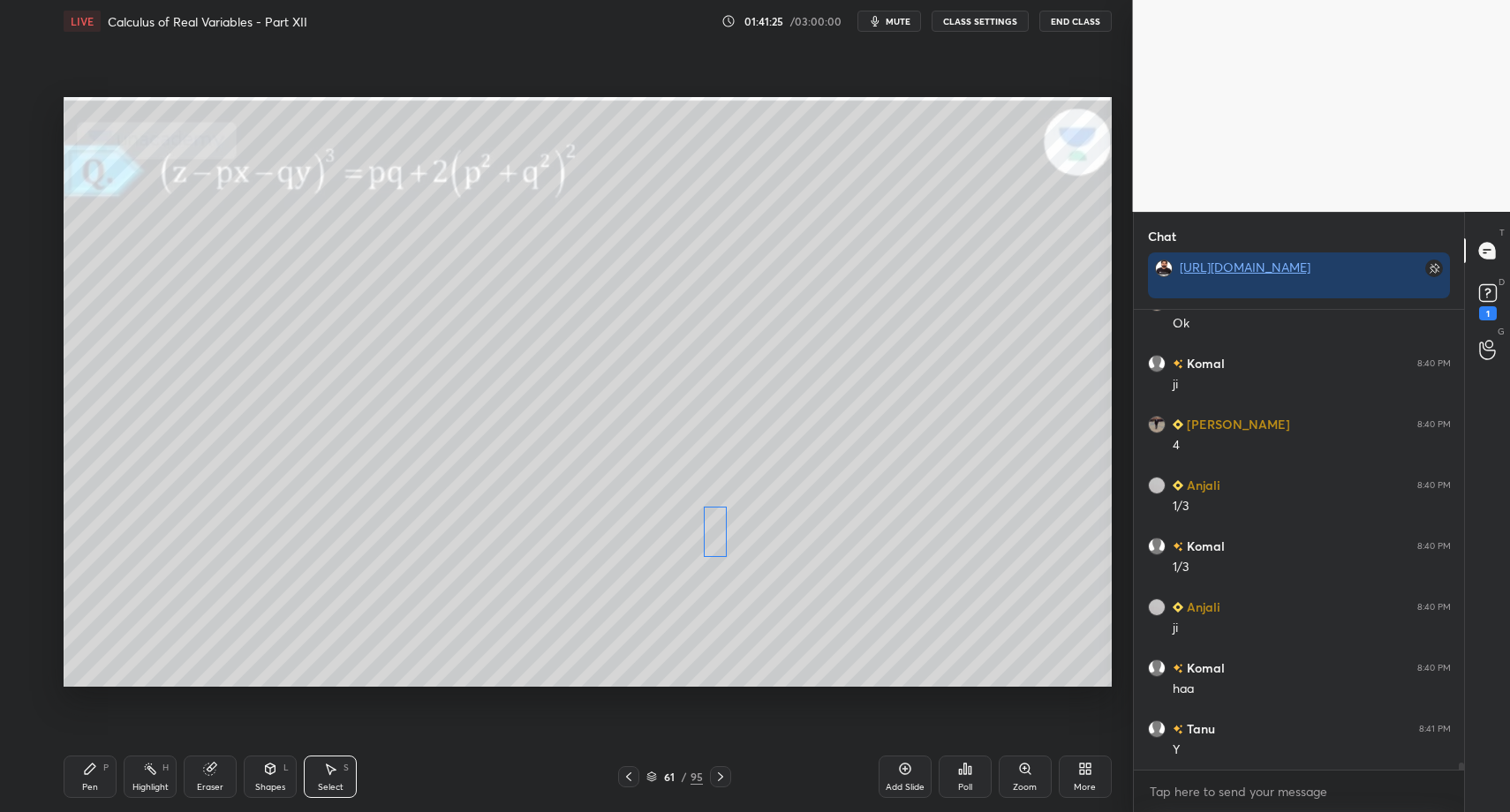 drag, startPoint x: 716, startPoint y: 553, endPoint x: 714, endPoint y: 542, distance: 11.18034 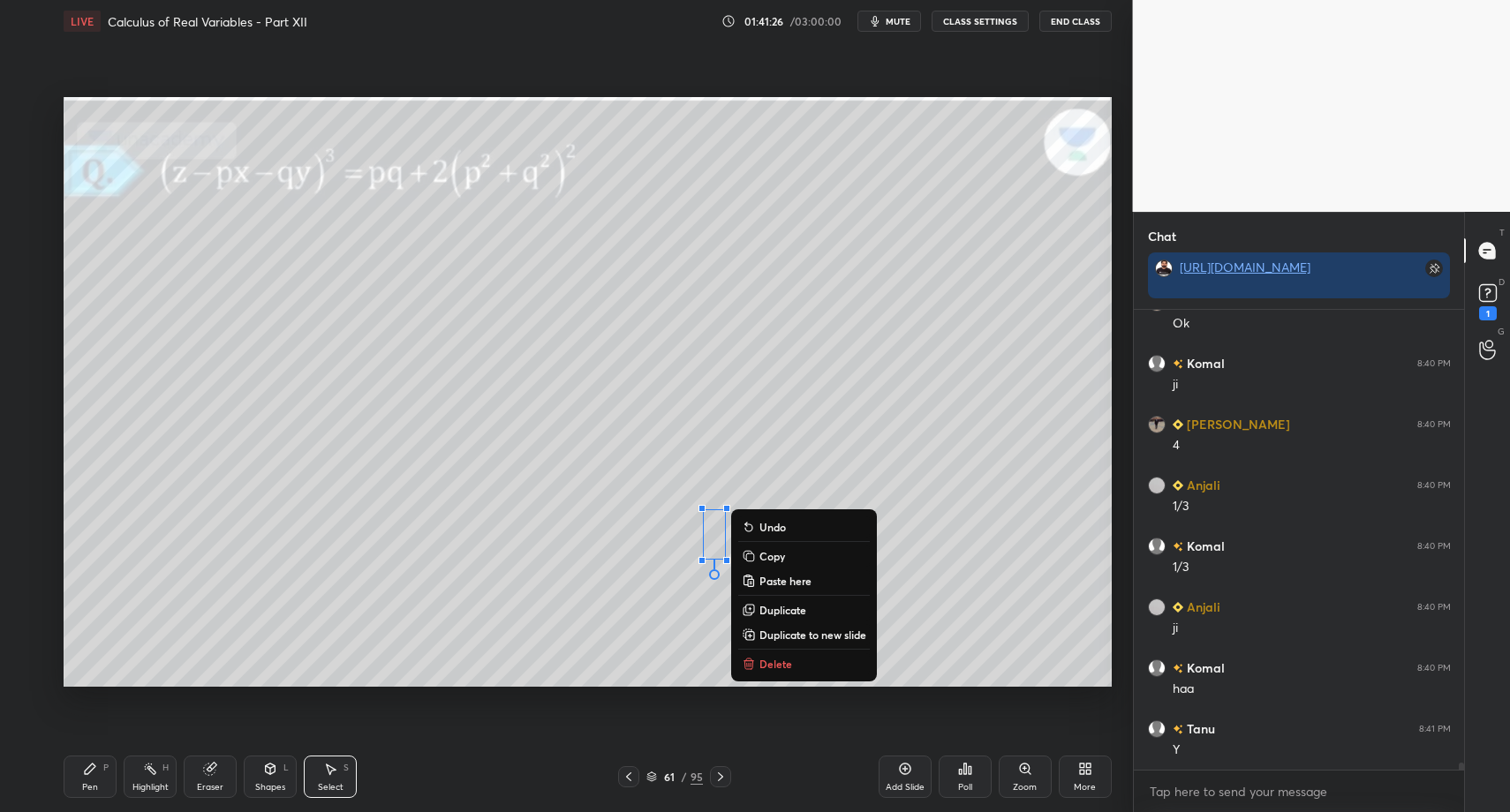 click 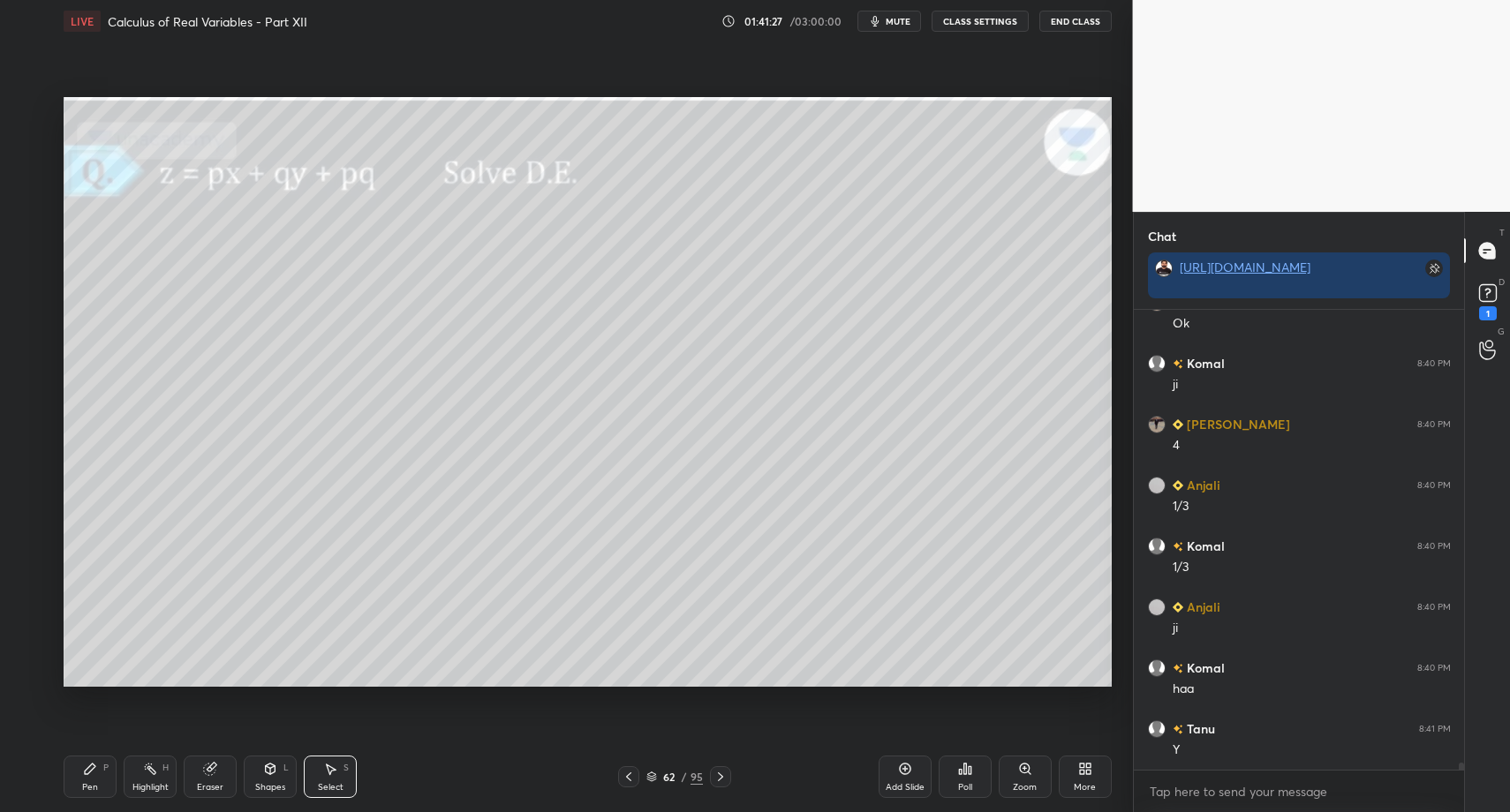 click on "Pen" at bounding box center [90, 787] 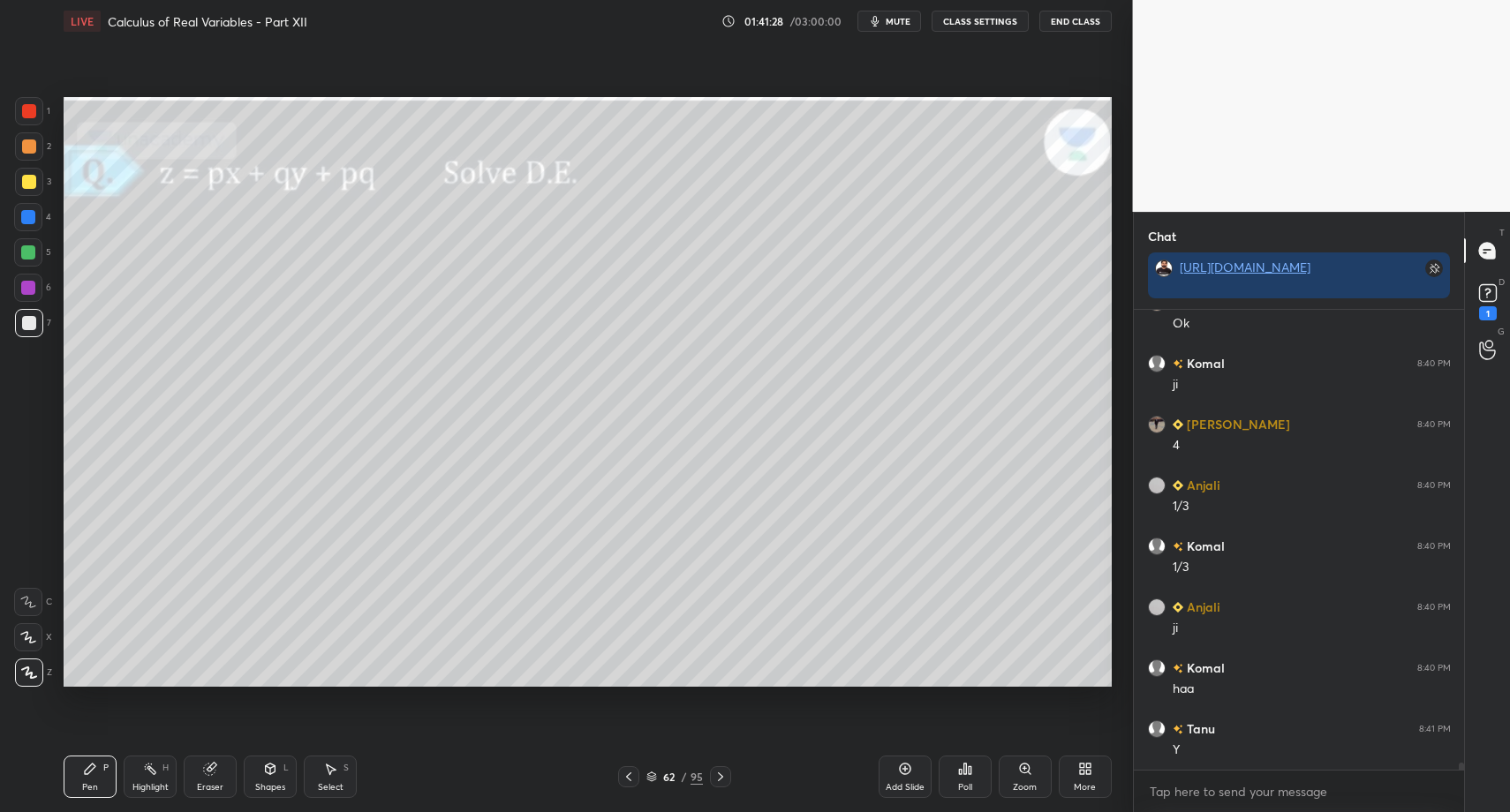 click at bounding box center (29, 323) 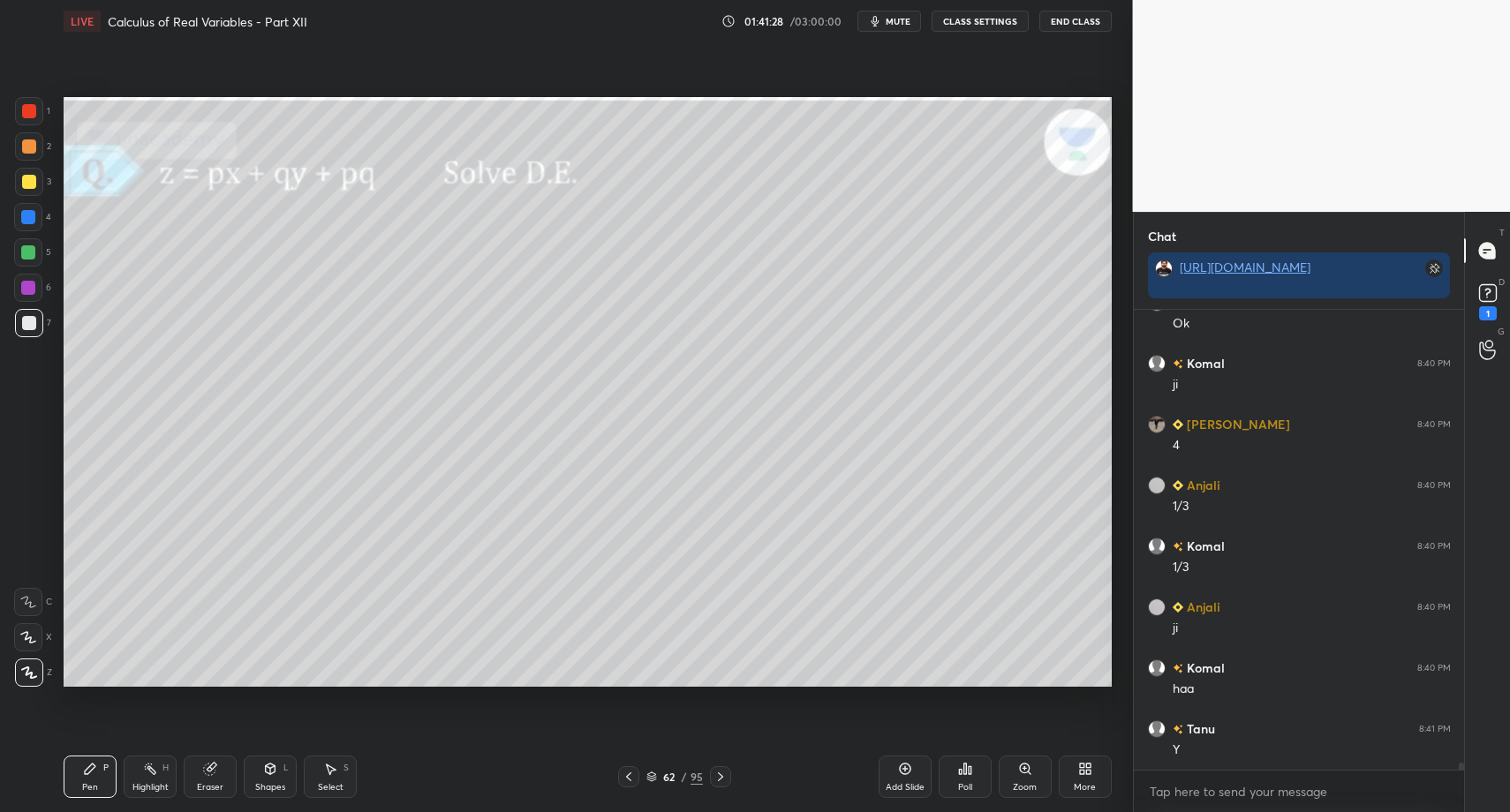 click 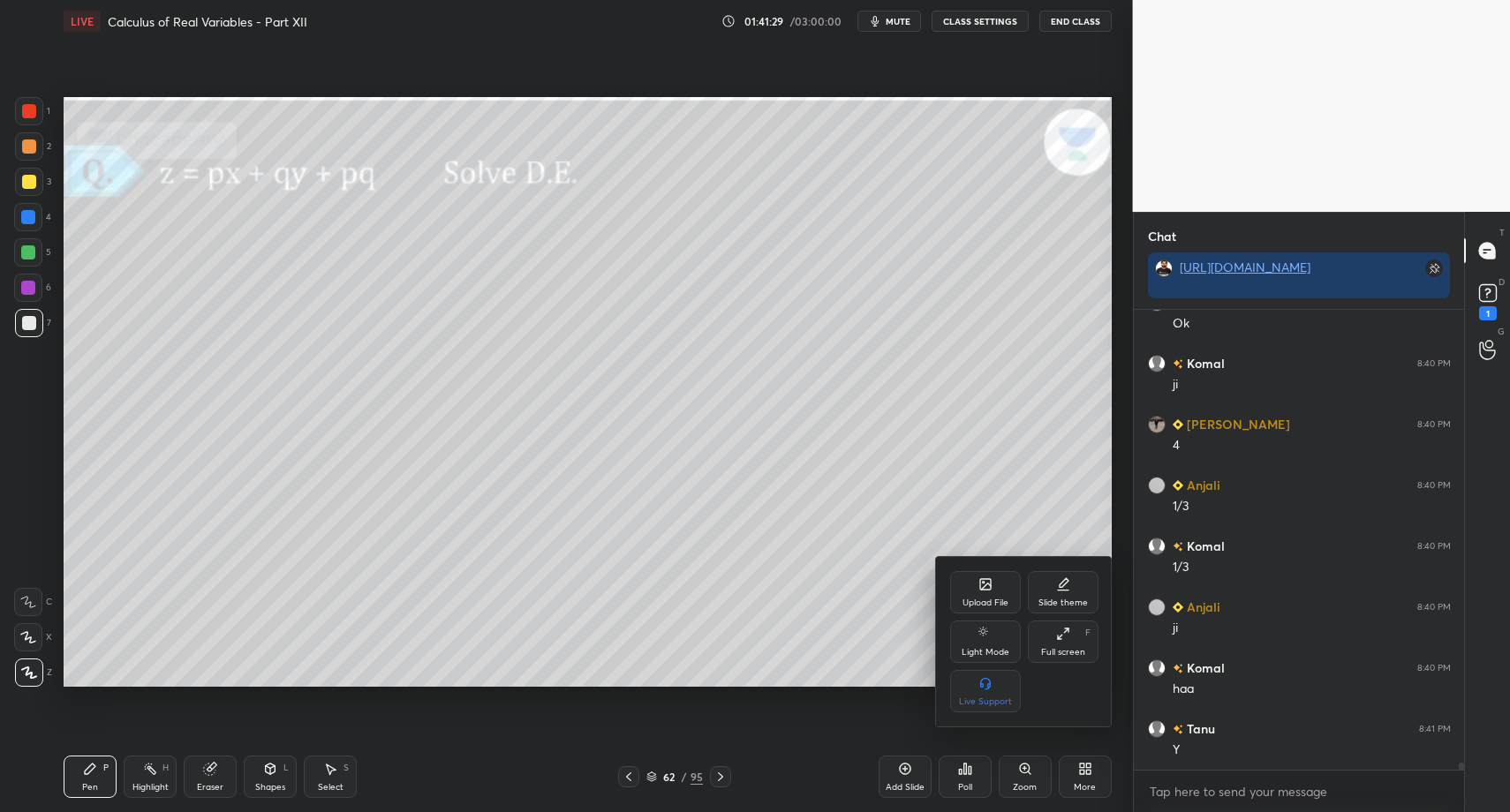 click on "Full screen F" at bounding box center (1063, 642) 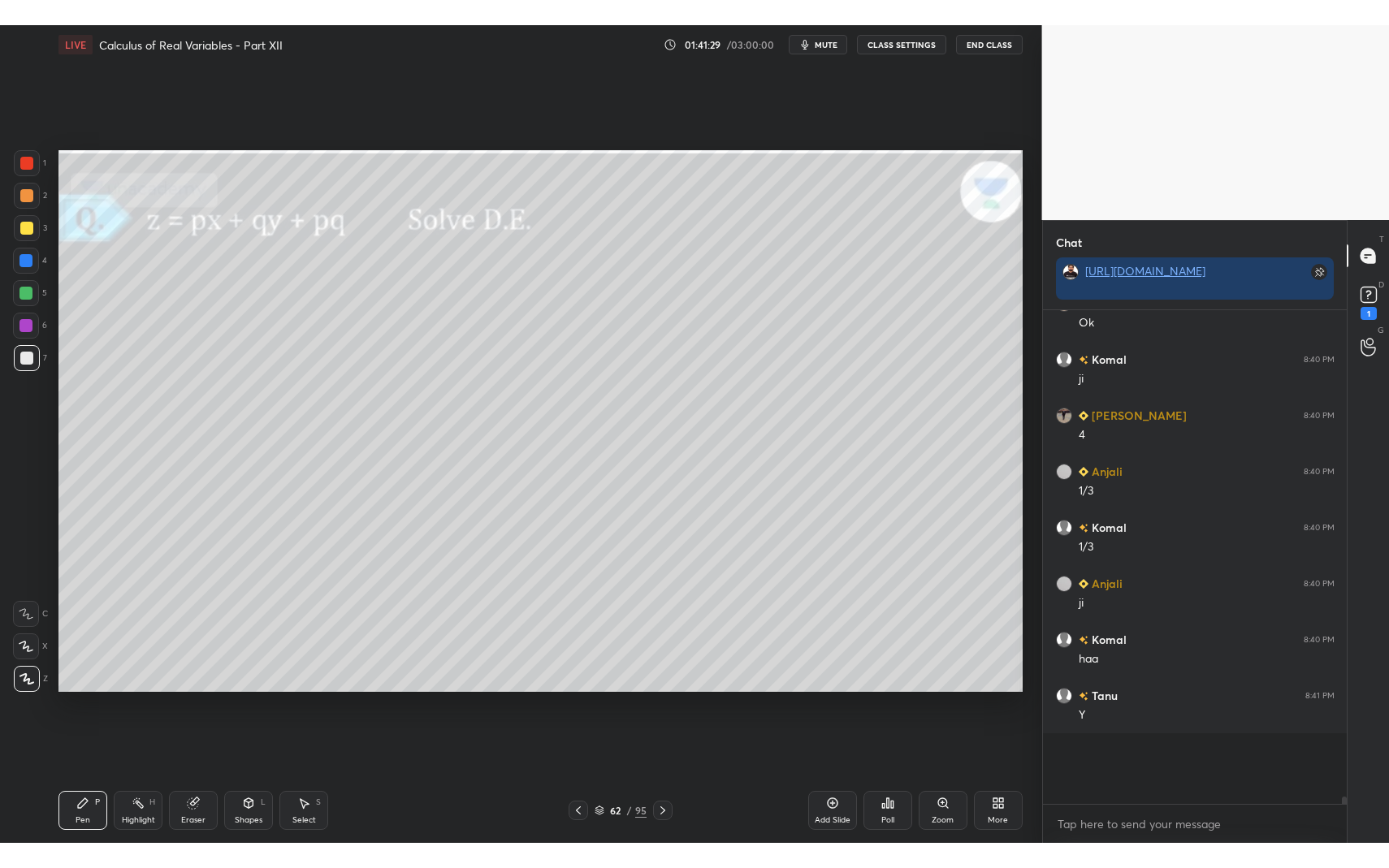 scroll, scrollTop: 80433, scrollLeft: 80251, axis: both 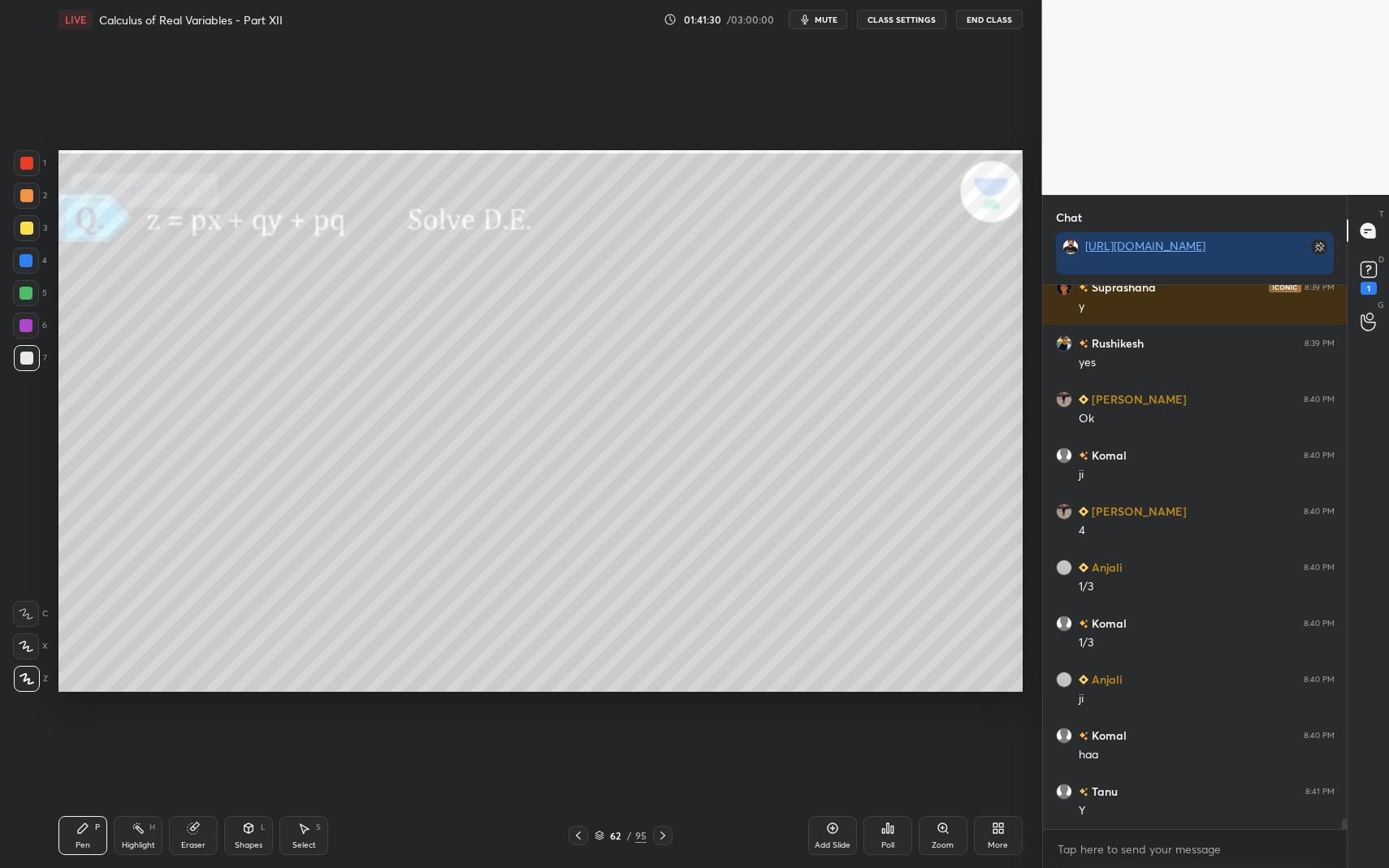 click on "Pen P Highlight H Eraser Shapes L Select S 62 / 95 Add Slide Poll Zoom More" at bounding box center [540, 836] 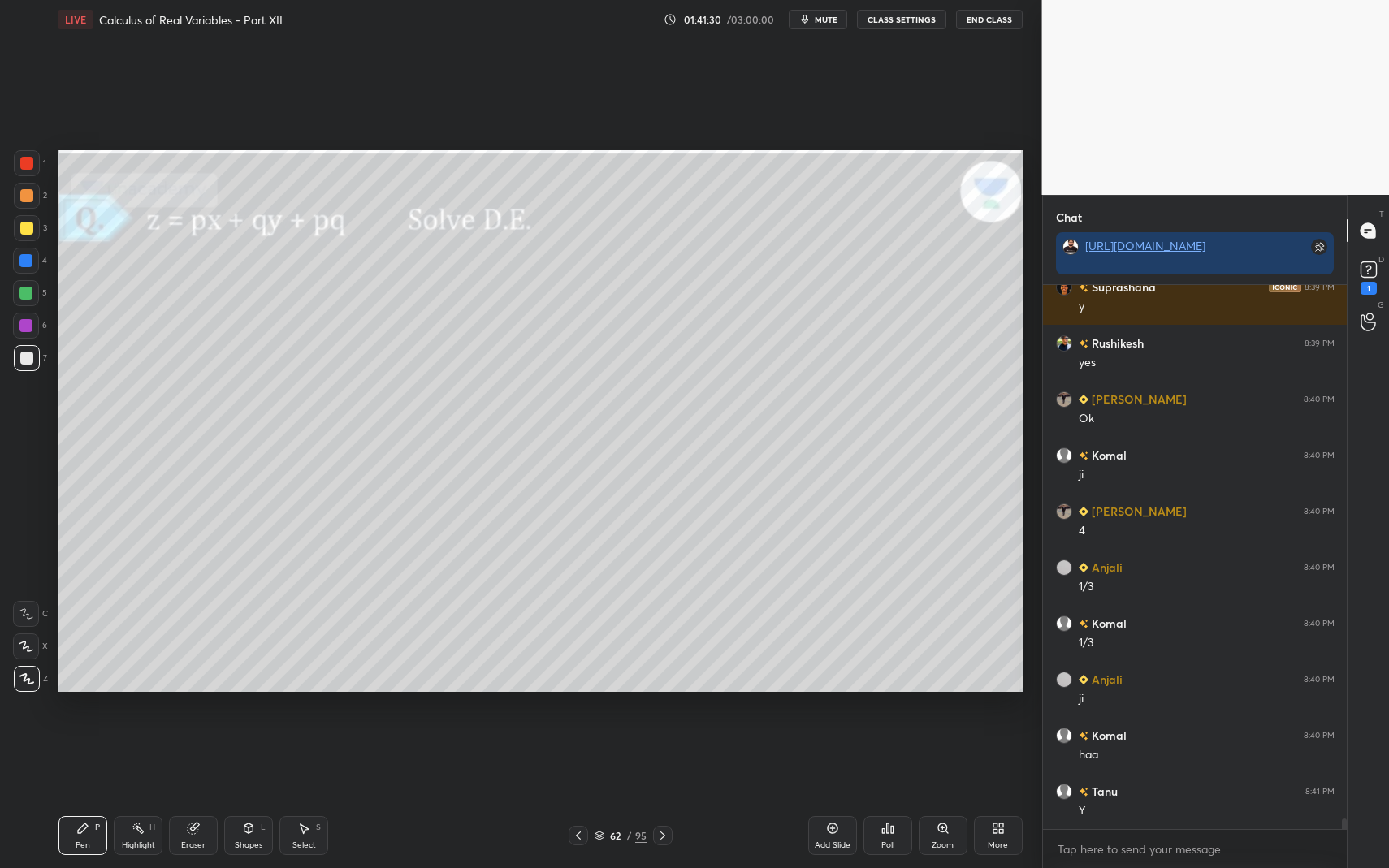 click 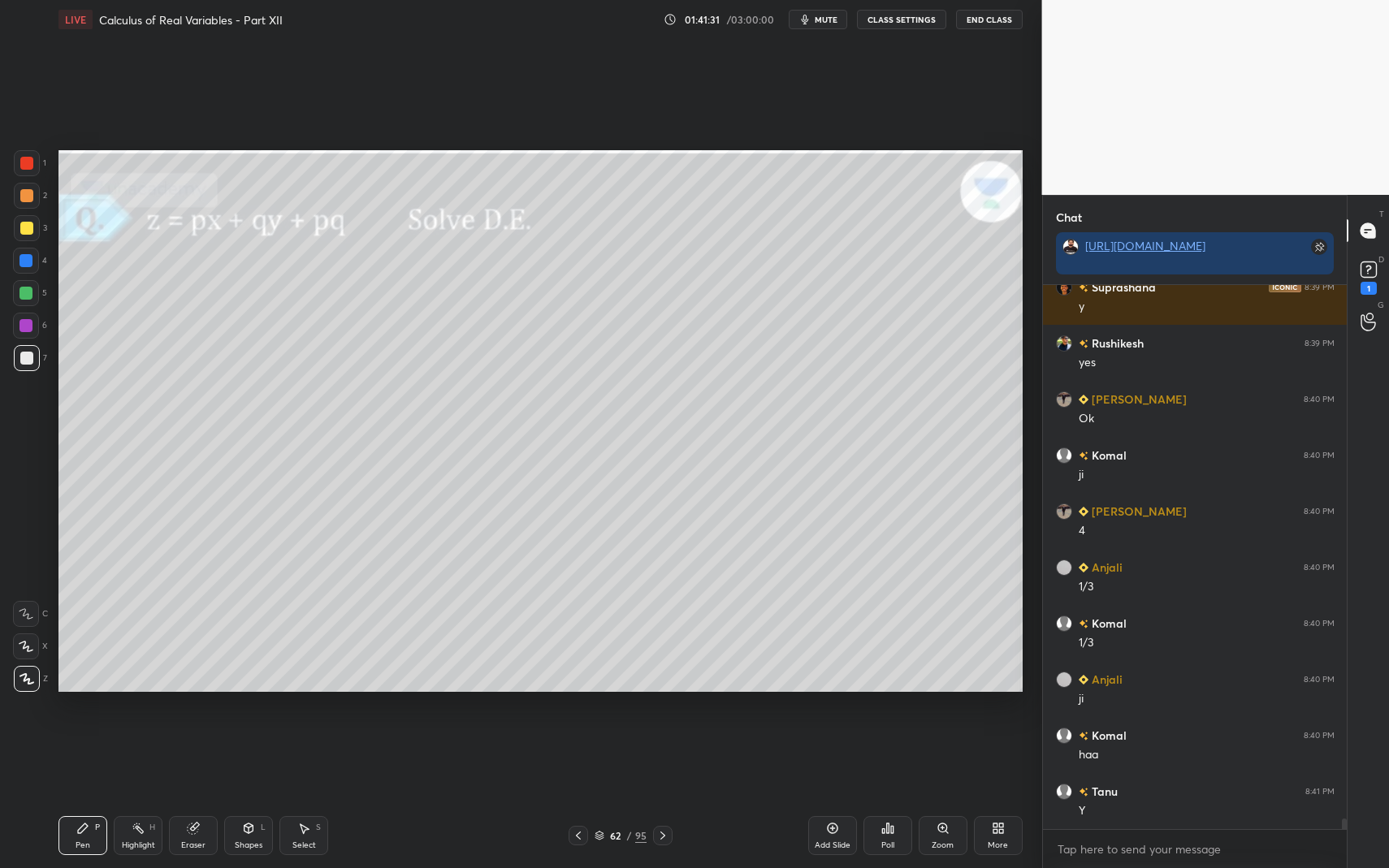 click 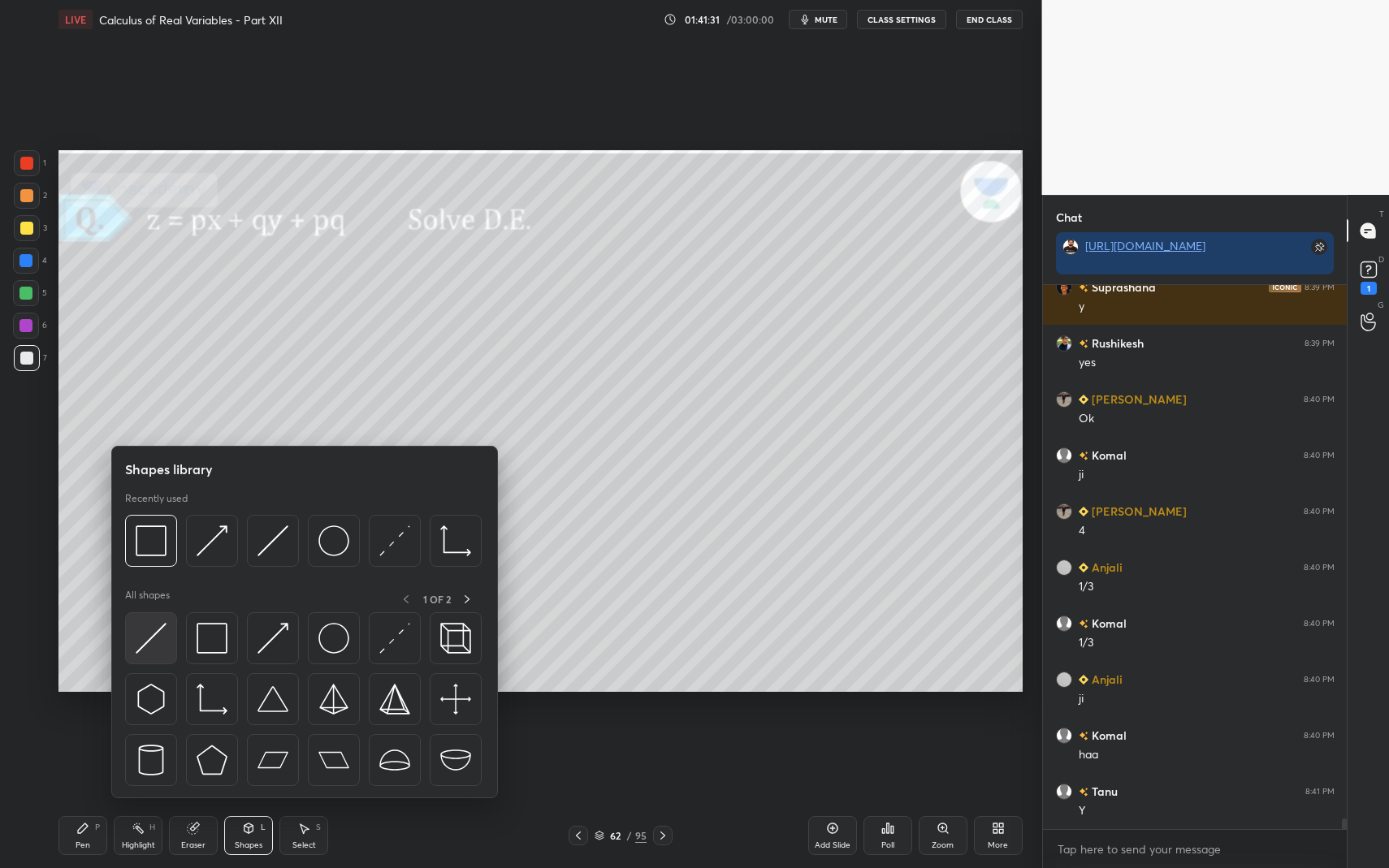 click at bounding box center [151, 638] 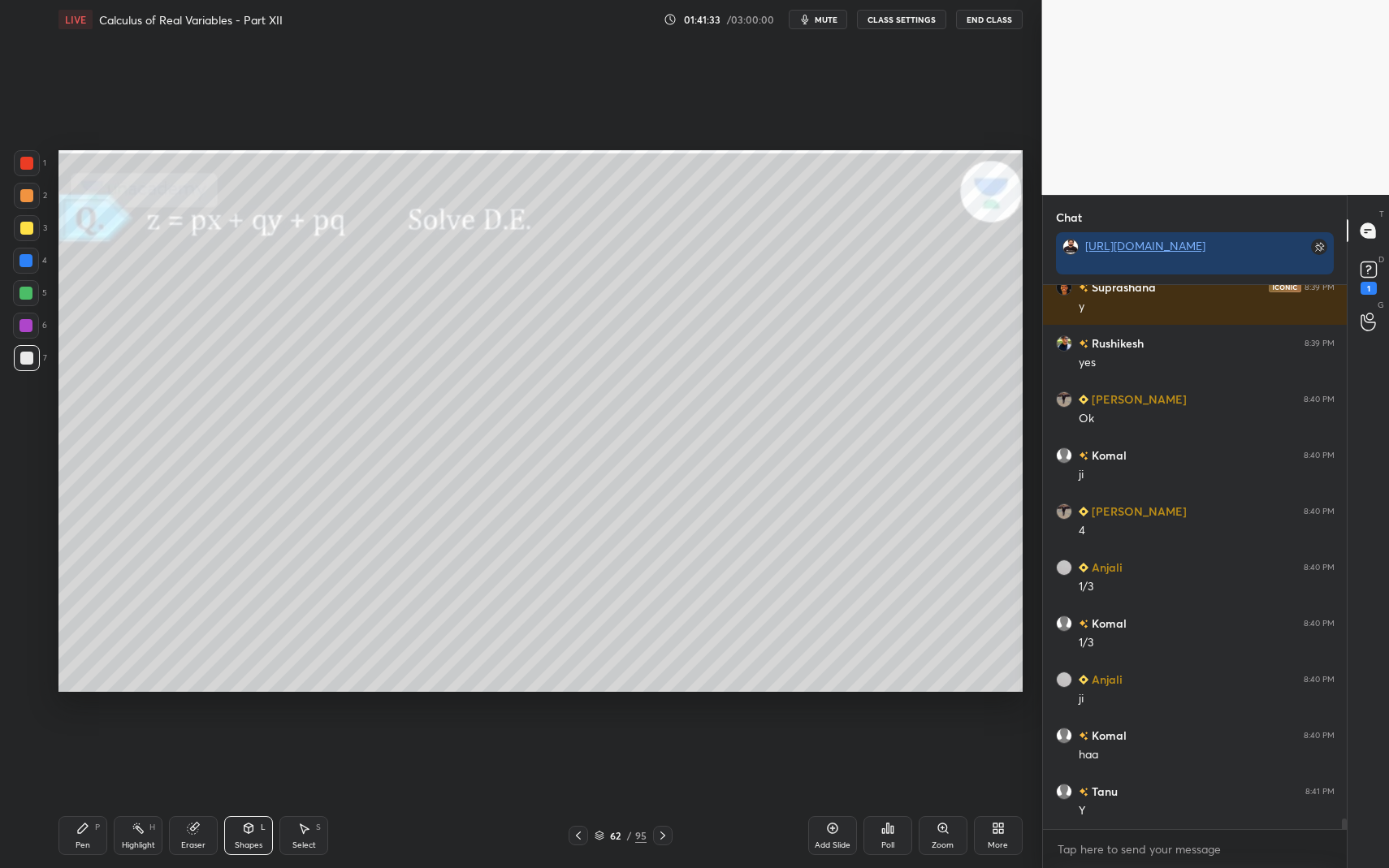 click on "Setting up your live class Poll for   secs No correct answer Start poll" at bounding box center [540, 421] 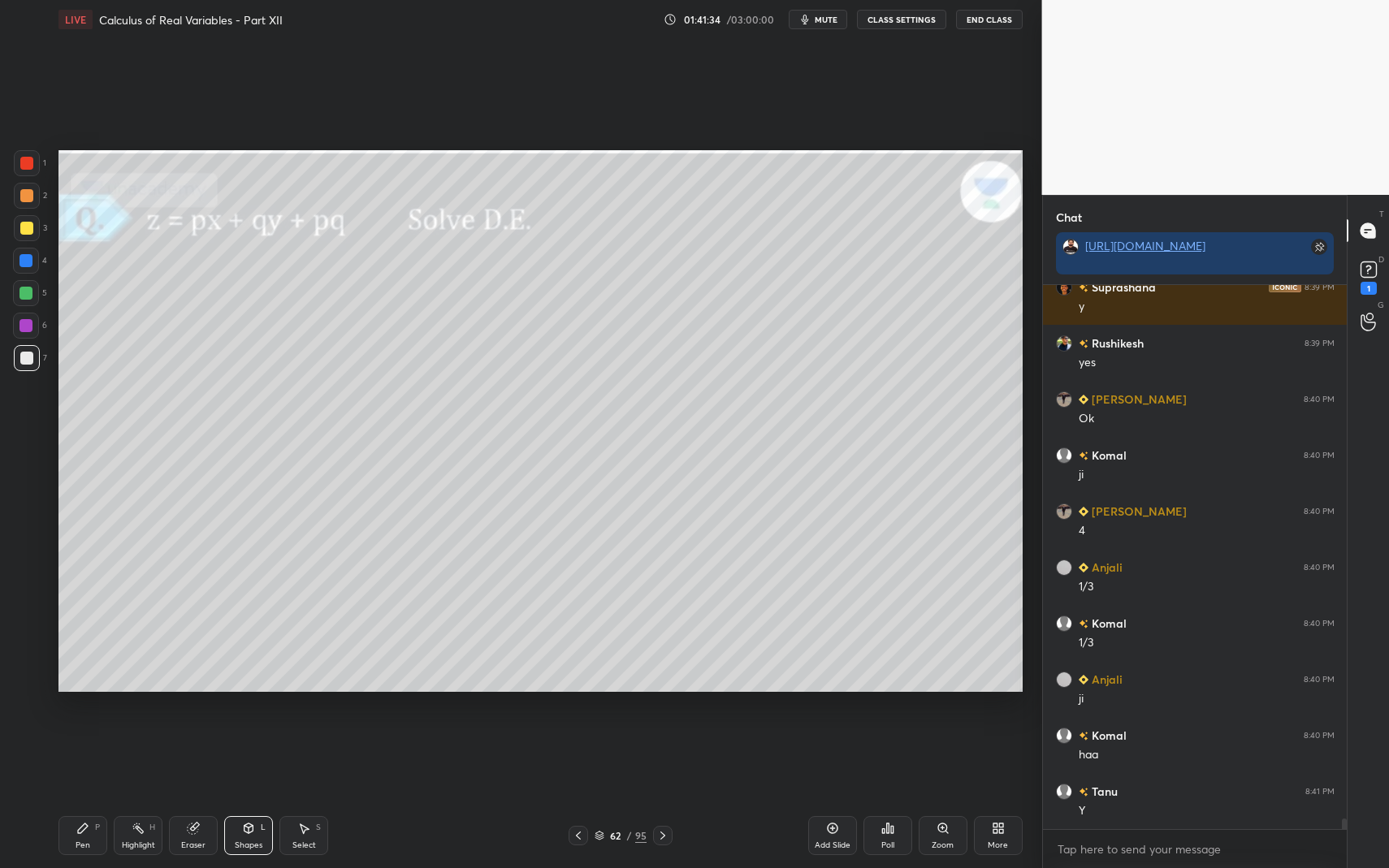 click on "Pen P Highlight H Eraser Shapes L Select S 62 / 95 Add Slide Poll Zoom More" at bounding box center [540, 836] 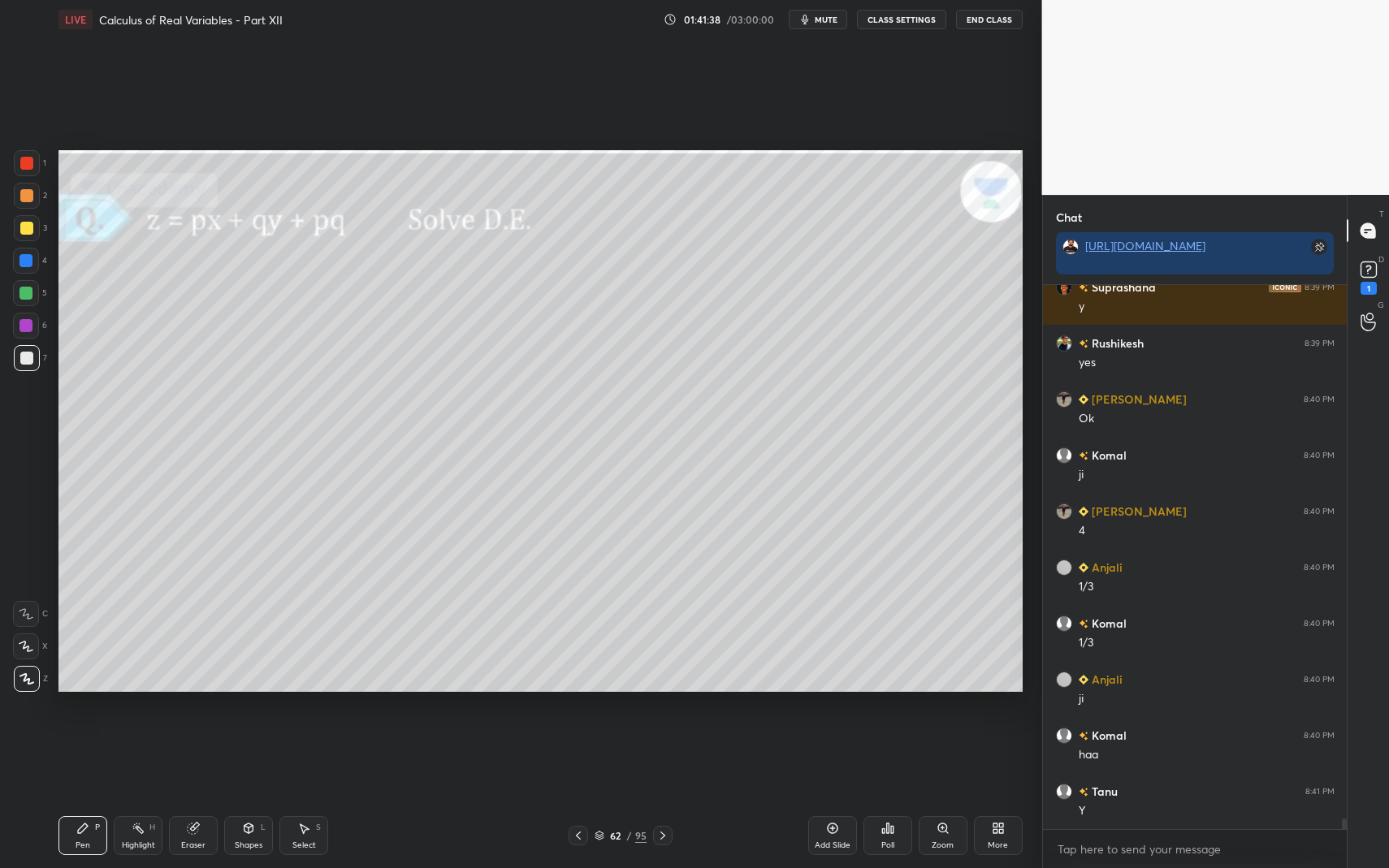 click on "3" at bounding box center [30, 228] 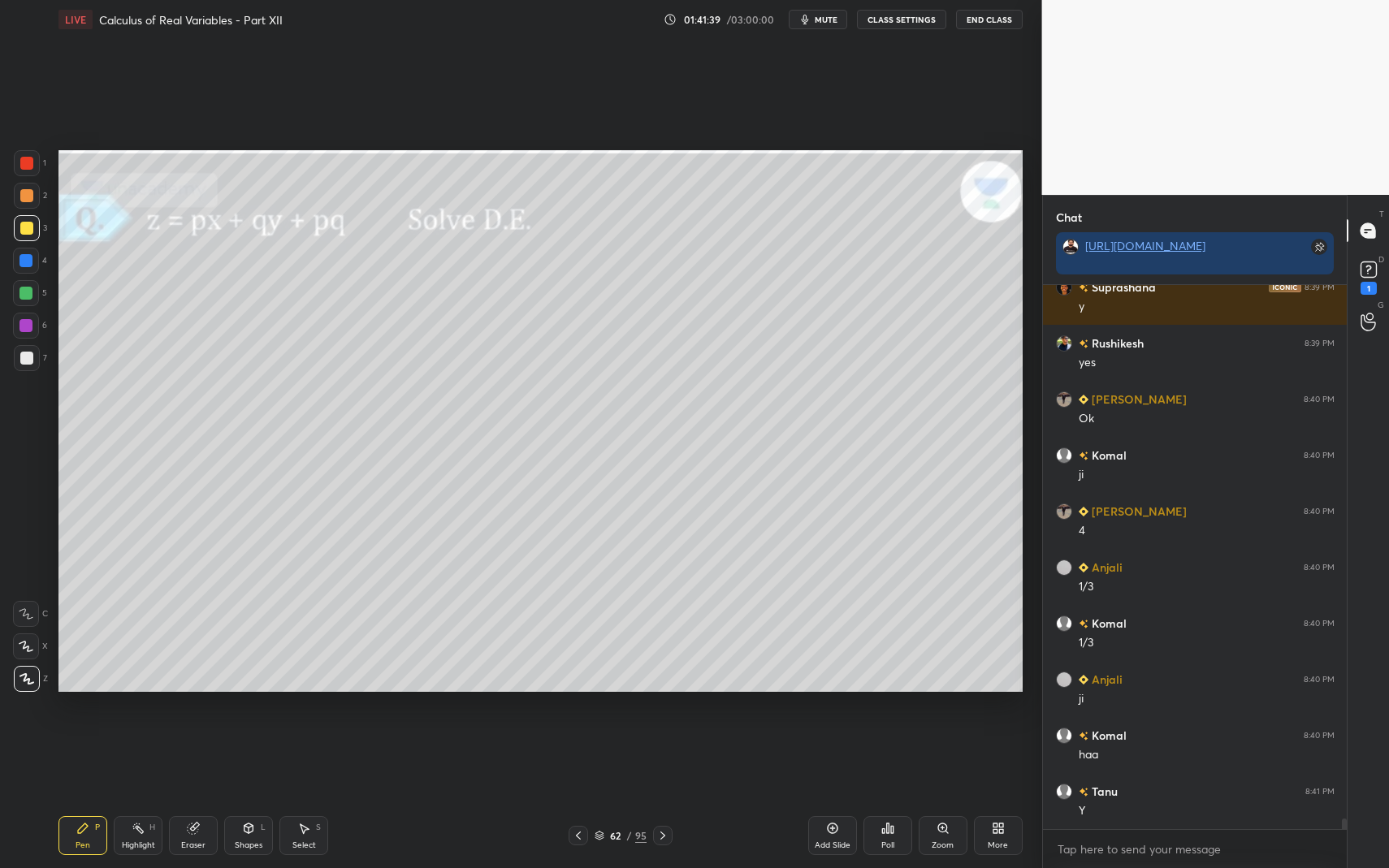 drag, startPoint x: 25, startPoint y: 227, endPoint x: 57, endPoint y: 222, distance: 32.388269 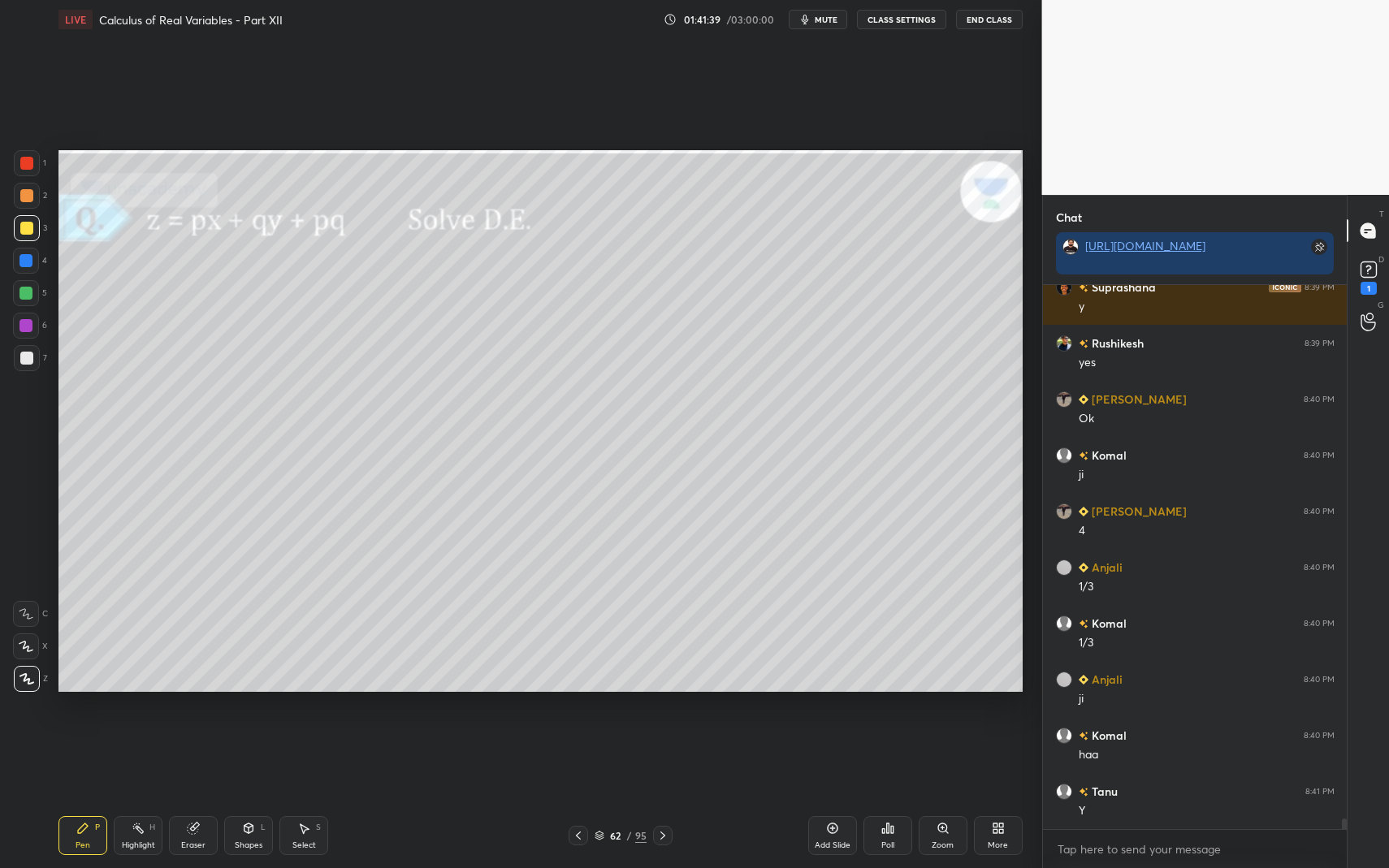 click at bounding box center (27, 228) 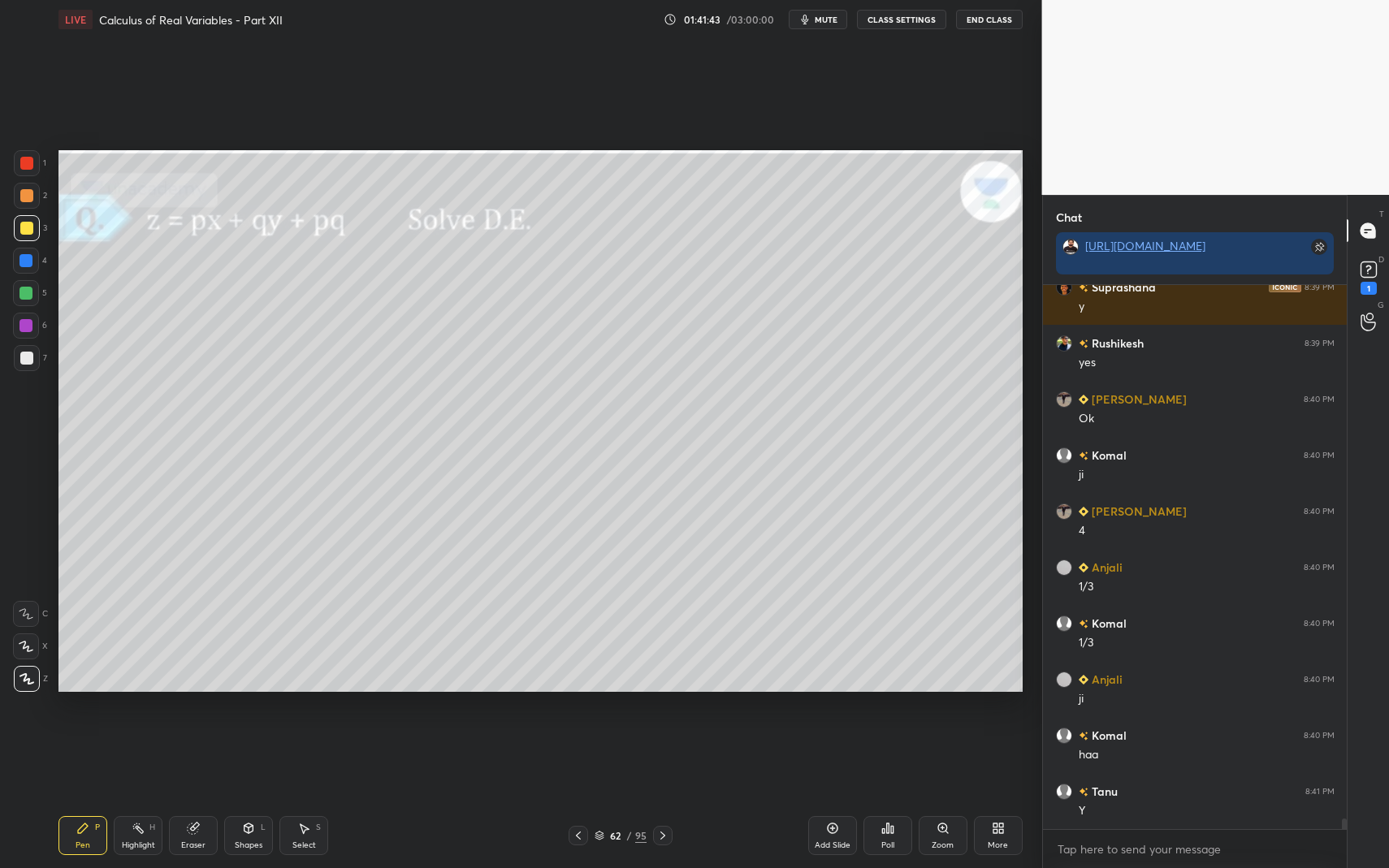 click at bounding box center (27, 358) 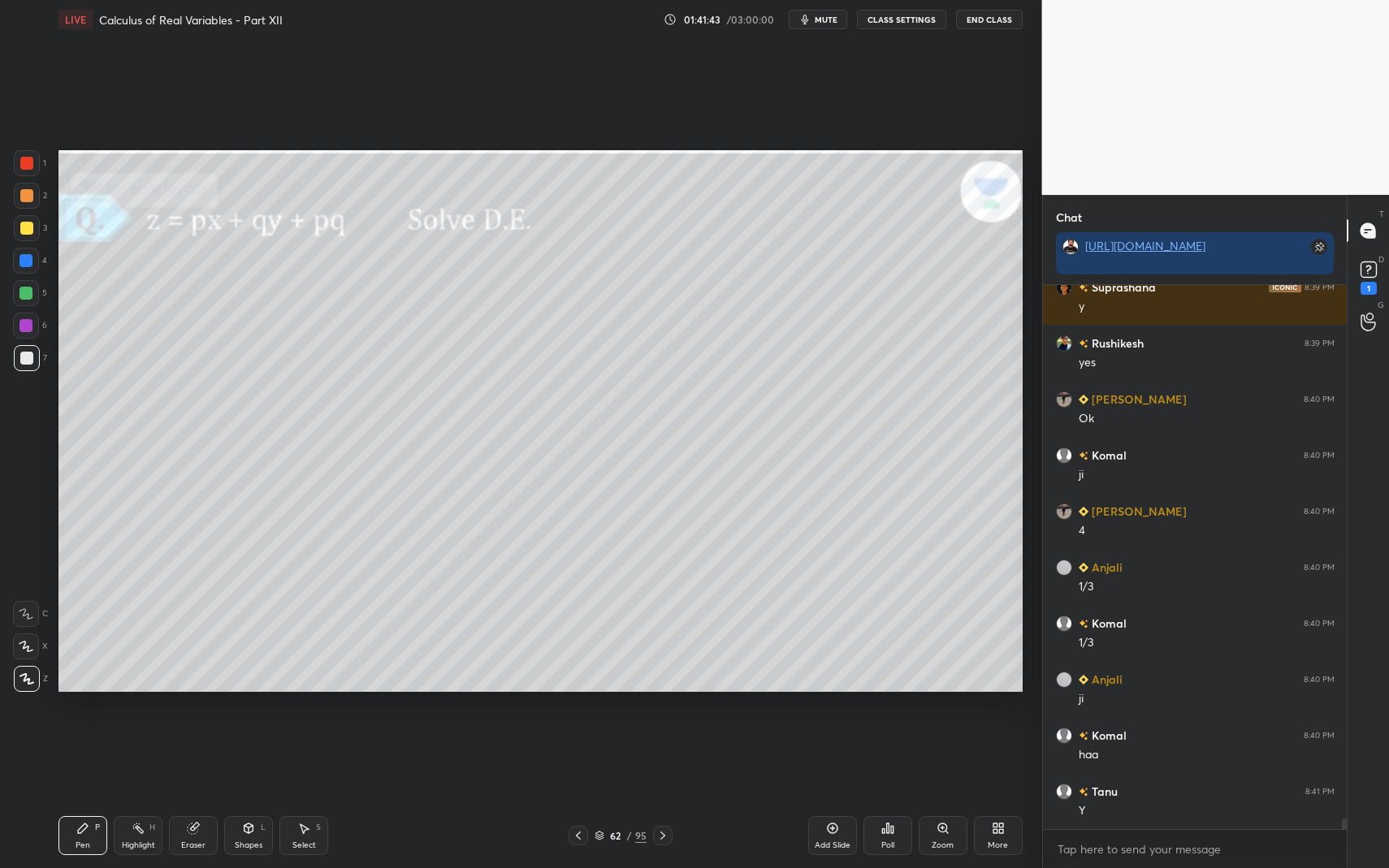 drag, startPoint x: 74, startPoint y: 814, endPoint x: 149, endPoint y: 705, distance: 132.3102 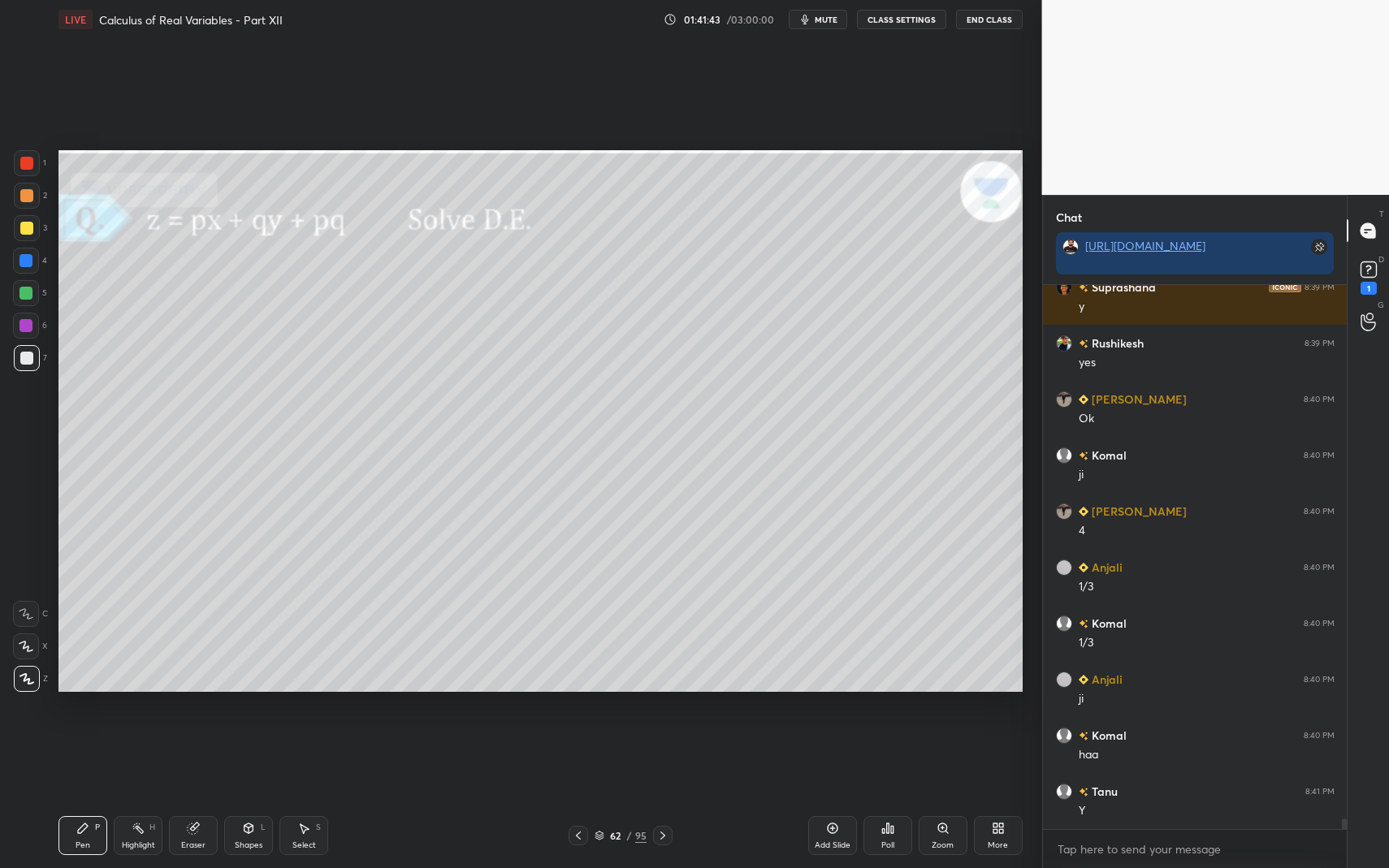 click on "Pen P Highlight H Eraser Shapes L Select S 62 / 95 Add Slide Poll Zoom More" at bounding box center (540, 836) 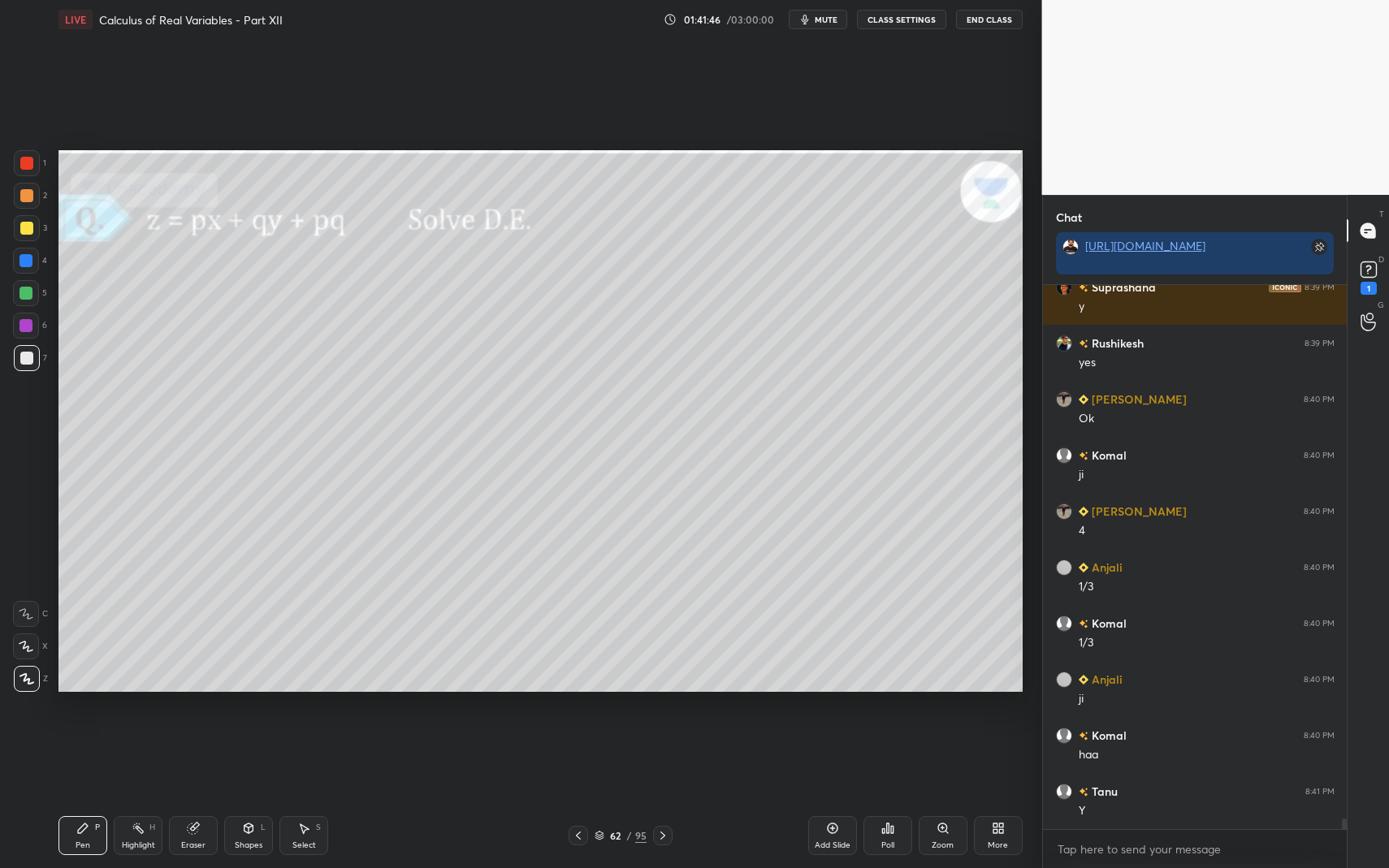 scroll, scrollTop: 28158, scrollLeft: 0, axis: vertical 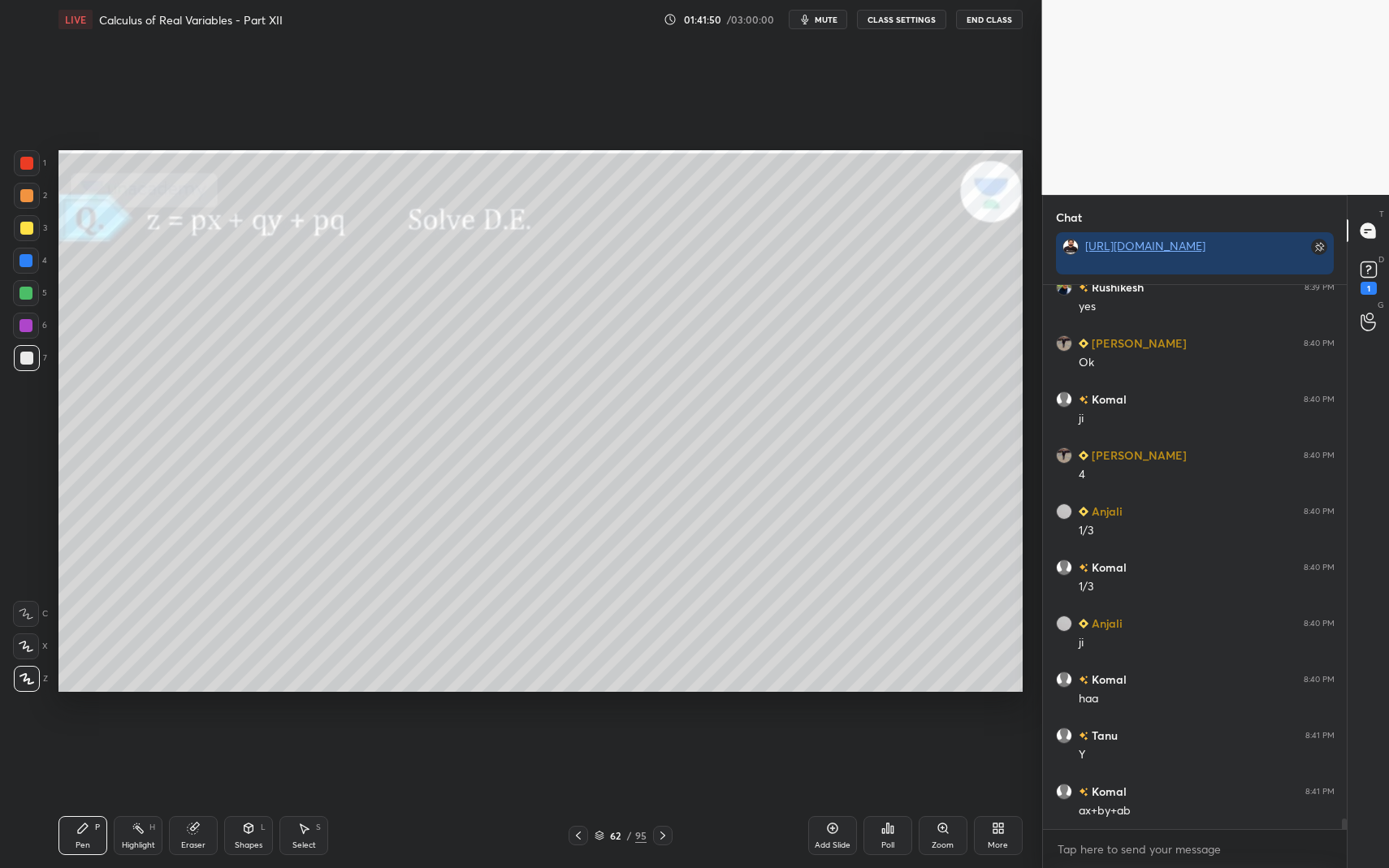 drag, startPoint x: 27, startPoint y: 192, endPoint x: 40, endPoint y: 249, distance: 58.463664 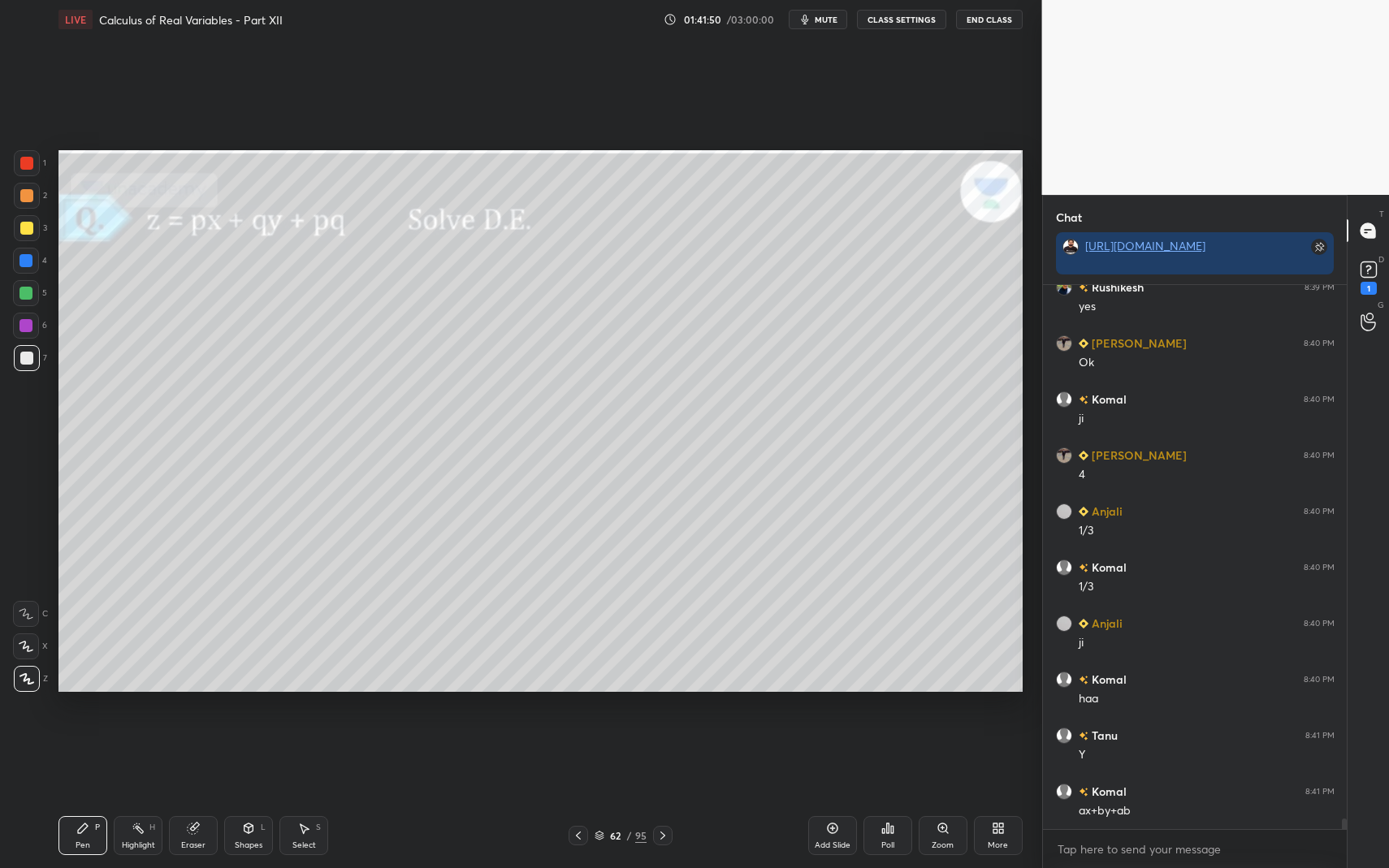 click at bounding box center [27, 196] 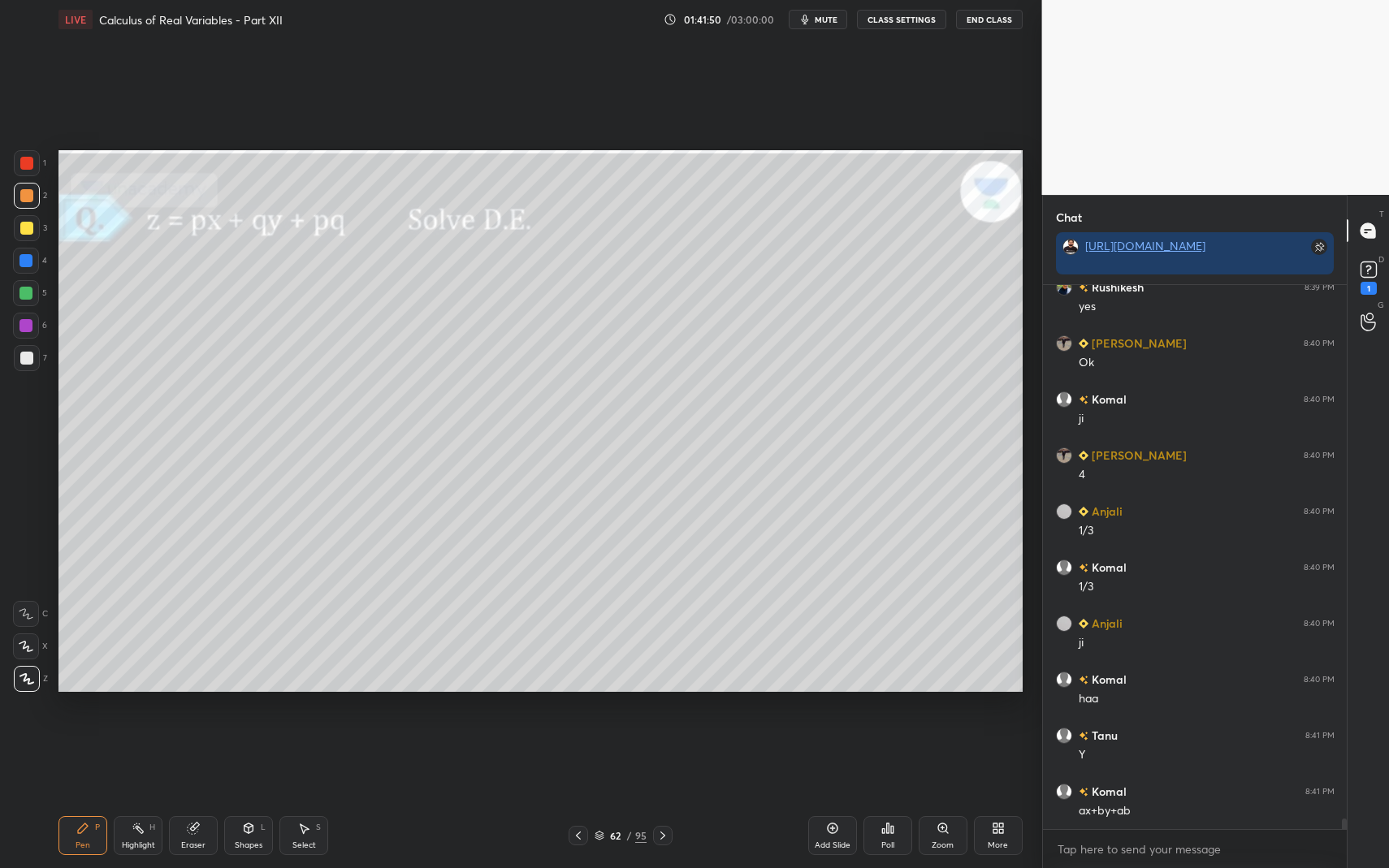 drag, startPoint x: 244, startPoint y: 808, endPoint x: 233, endPoint y: 763, distance: 46.324939 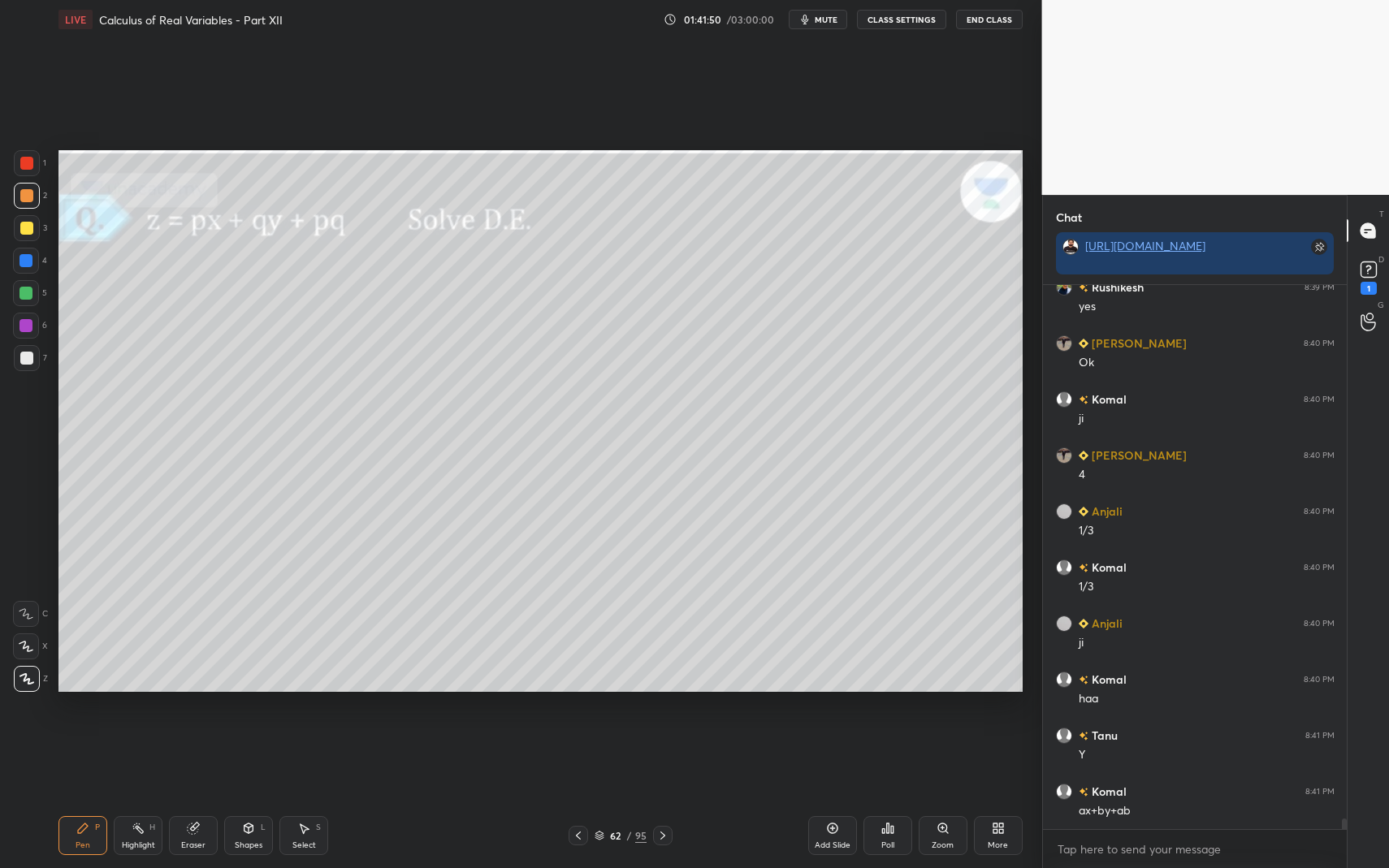 click on "Pen P Highlight H Eraser Shapes L Select S 62 / 95 Add Slide Poll Zoom More" at bounding box center [540, 836] 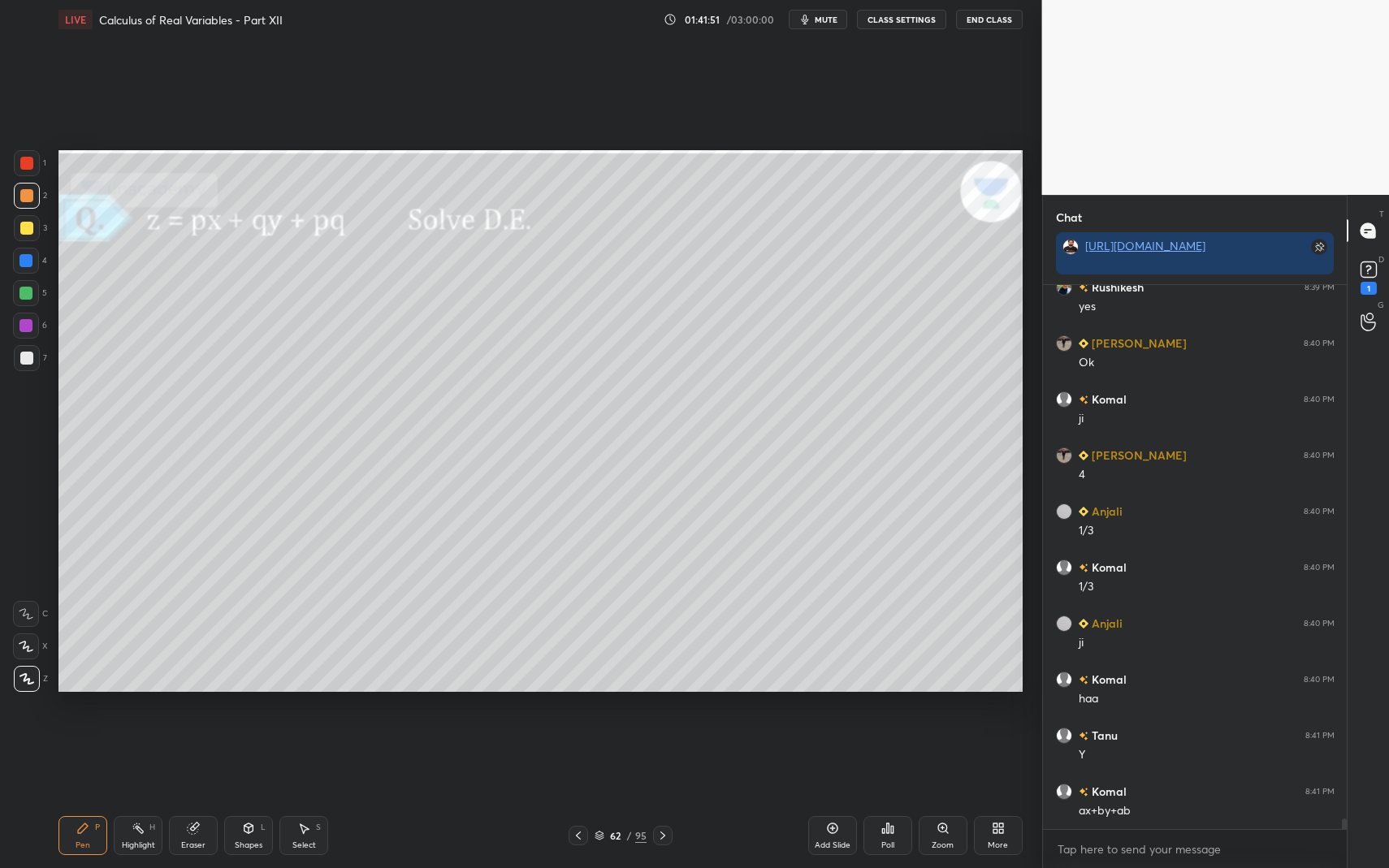 click on "L" at bounding box center (263, 827) 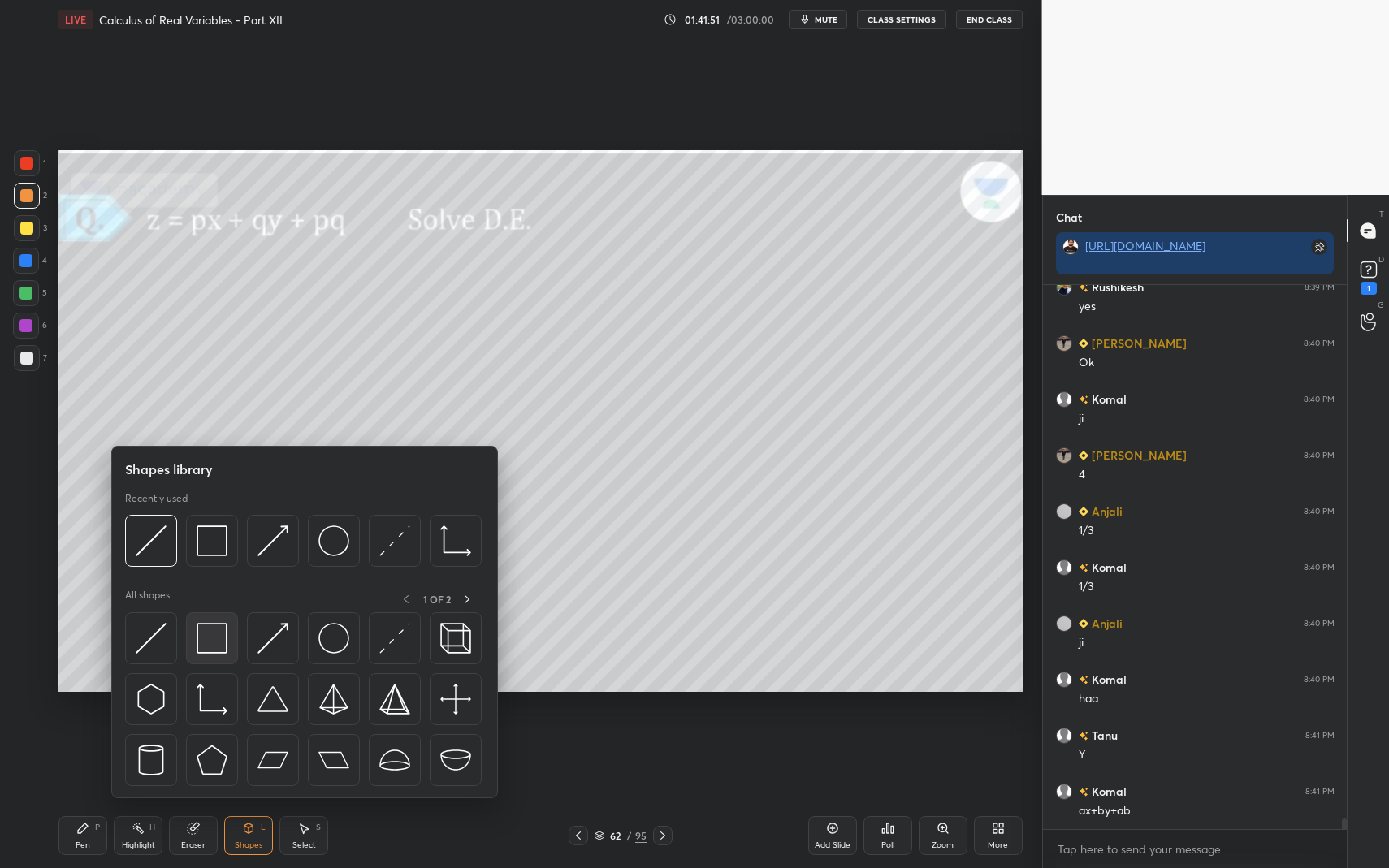 click at bounding box center [212, 638] 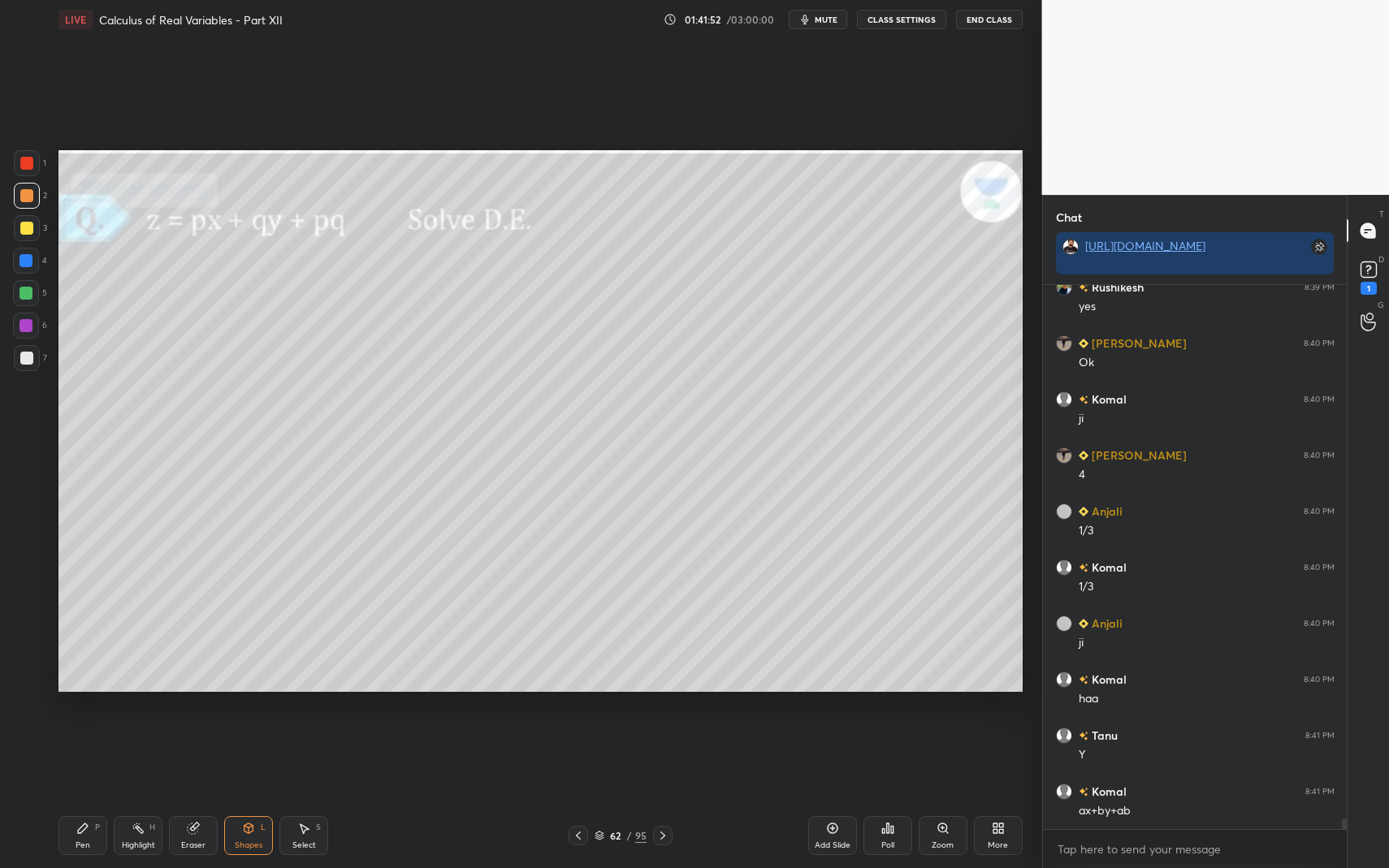 scroll, scrollTop: 28214, scrollLeft: 0, axis: vertical 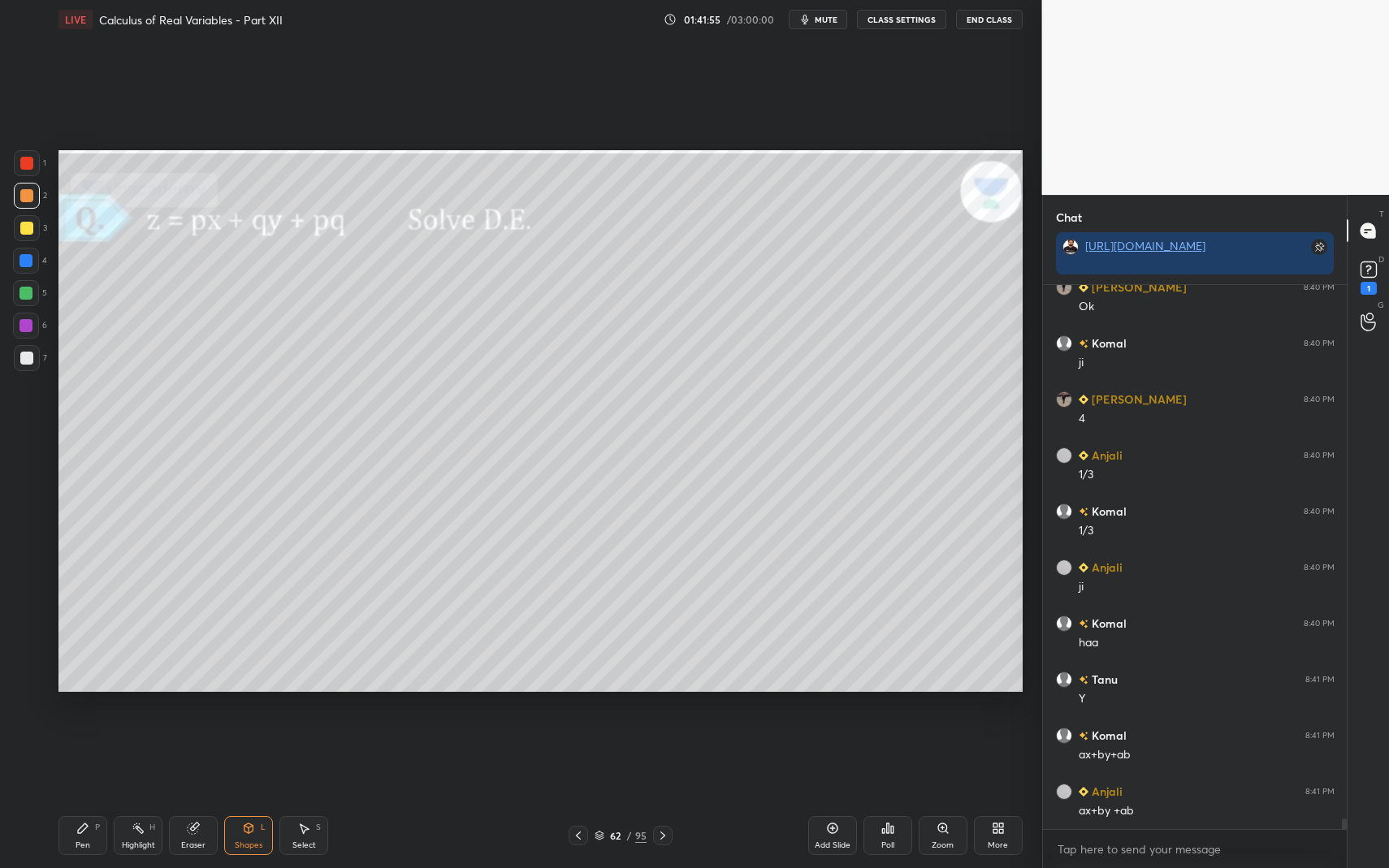 click 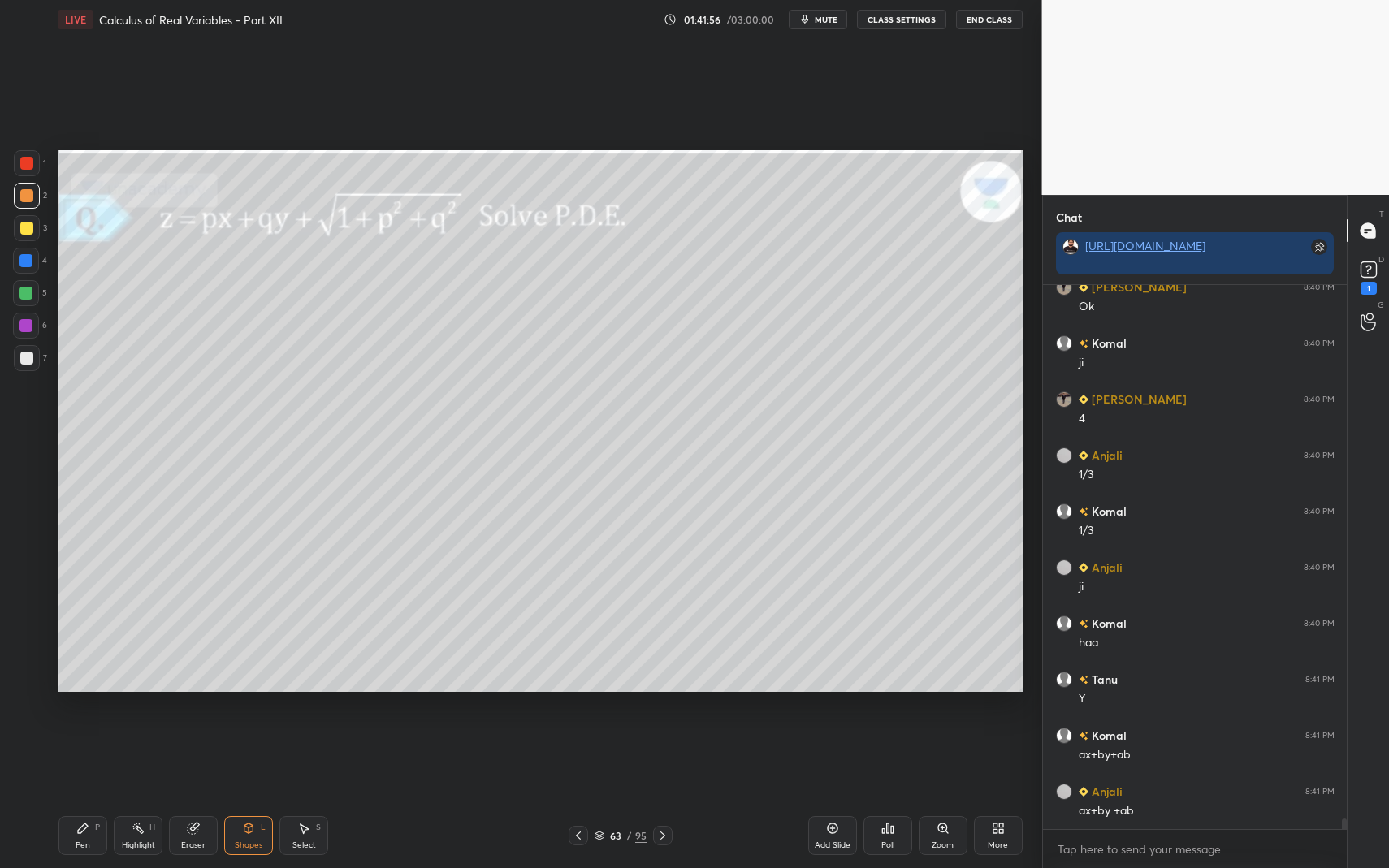 click on "Setting up your live class Poll for   secs No correct answer Start poll" at bounding box center (540, 421) 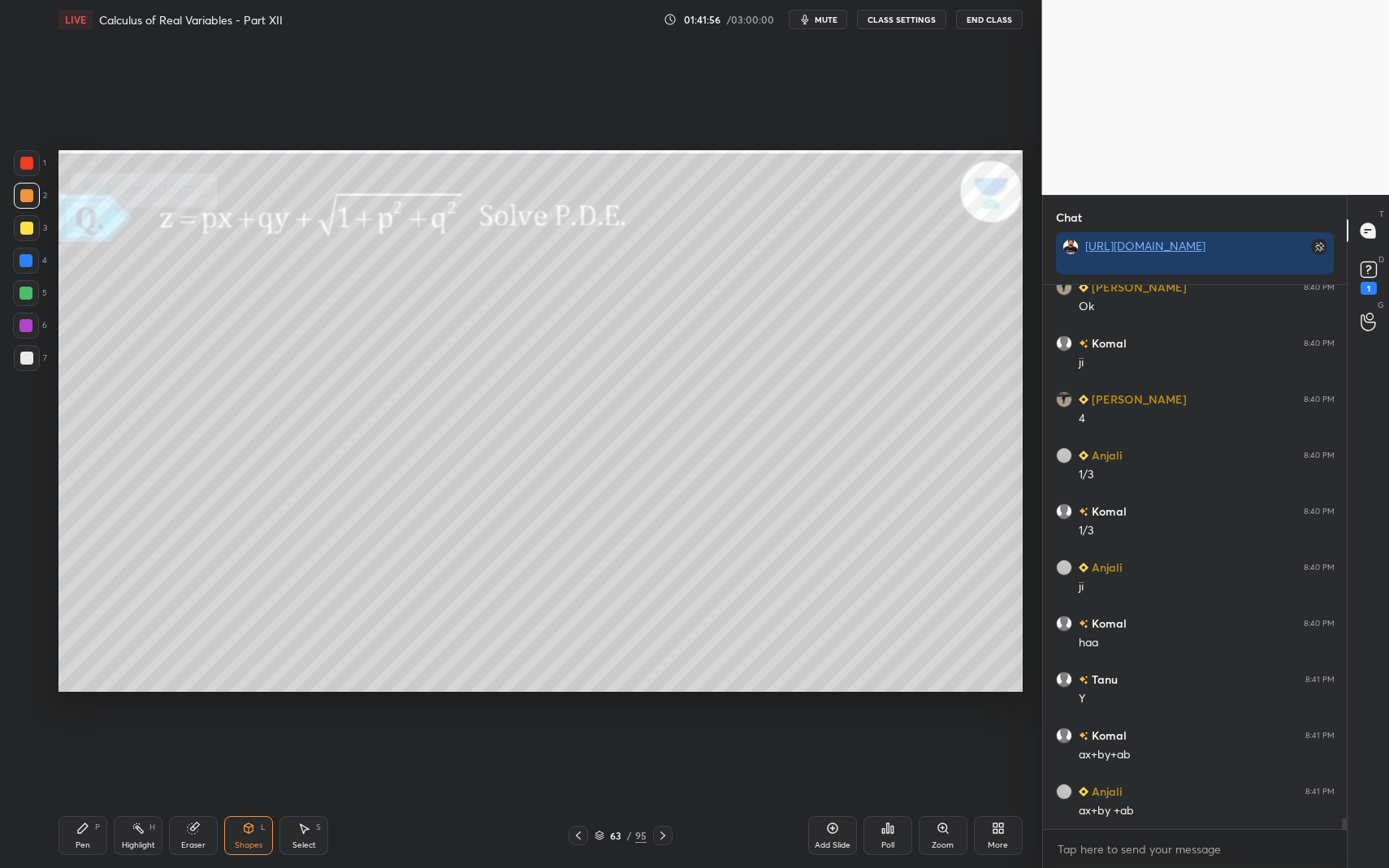 click 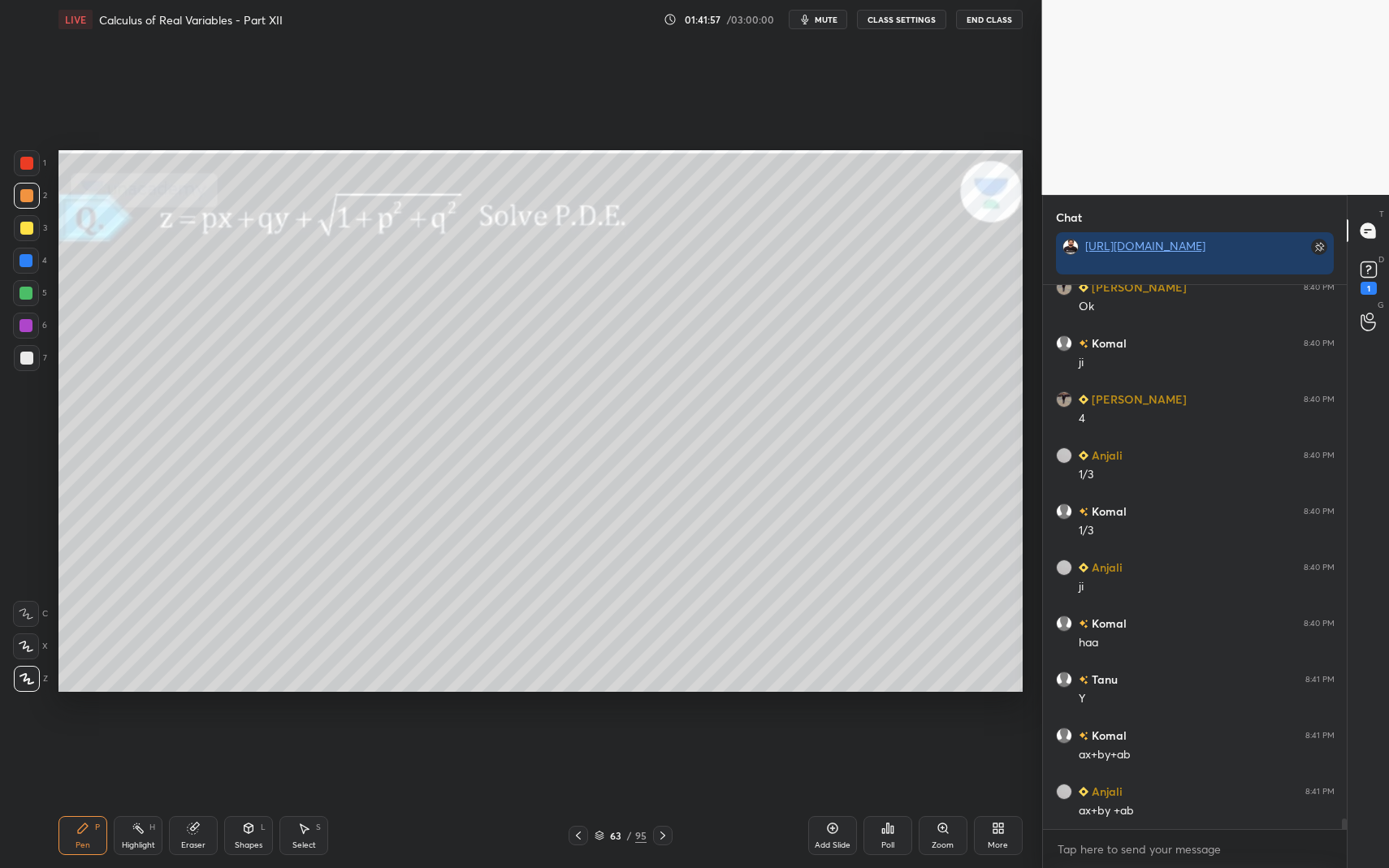 drag, startPoint x: 19, startPoint y: 355, endPoint x: 23, endPoint y: 365, distance: 10.77033 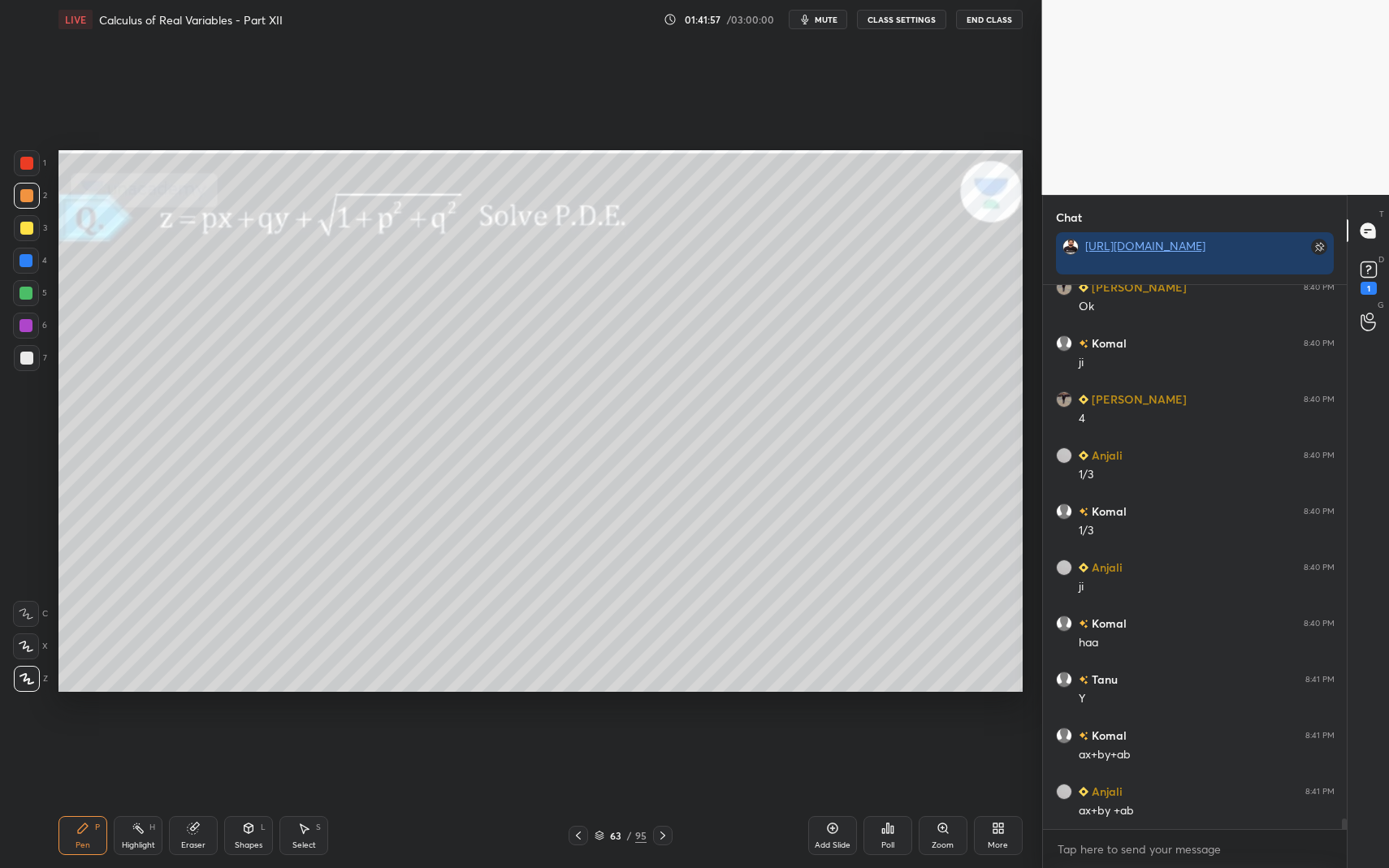click at bounding box center (27, 358) 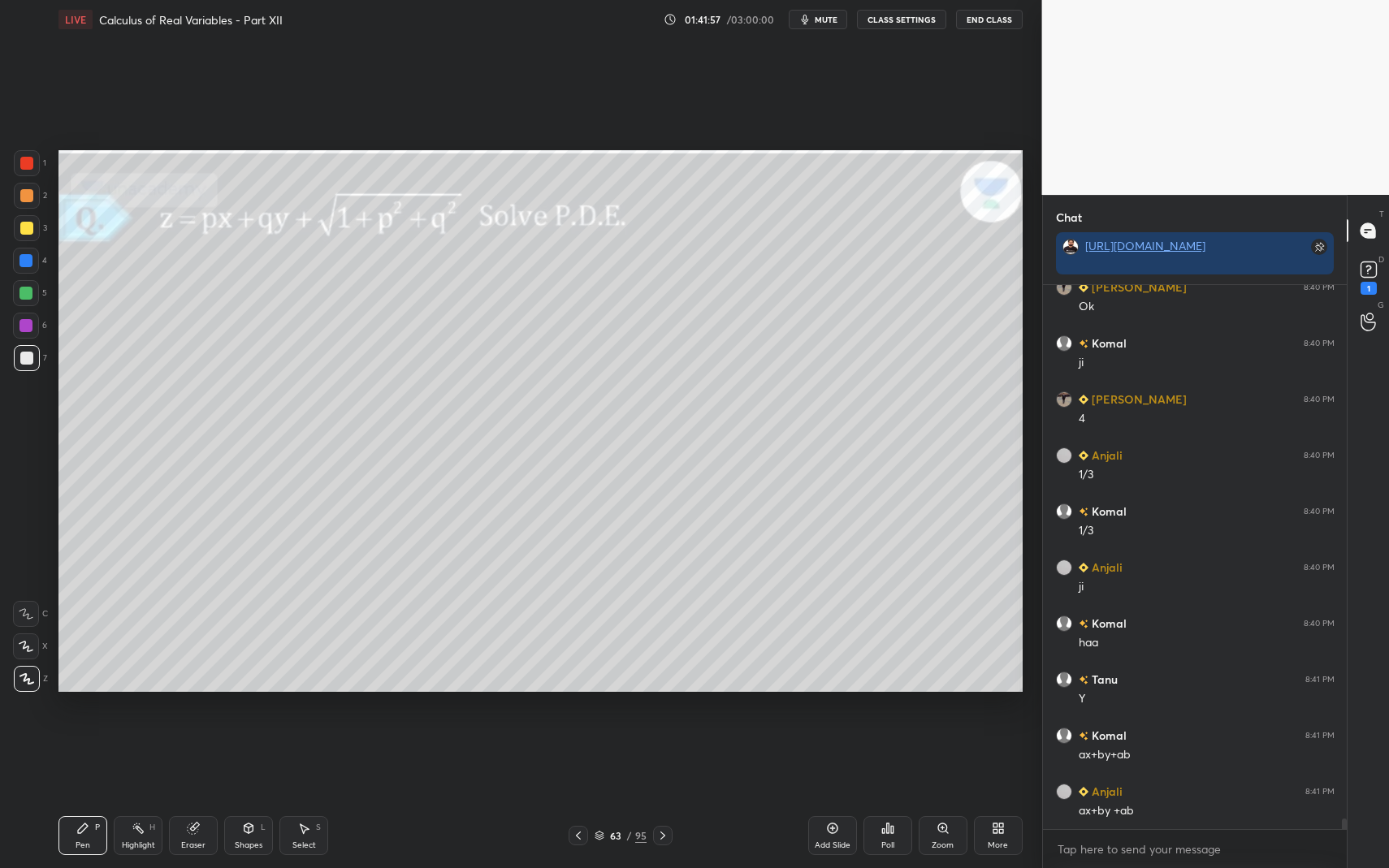 drag, startPoint x: 249, startPoint y: 823, endPoint x: 247, endPoint y: 801, distance: 22.090722 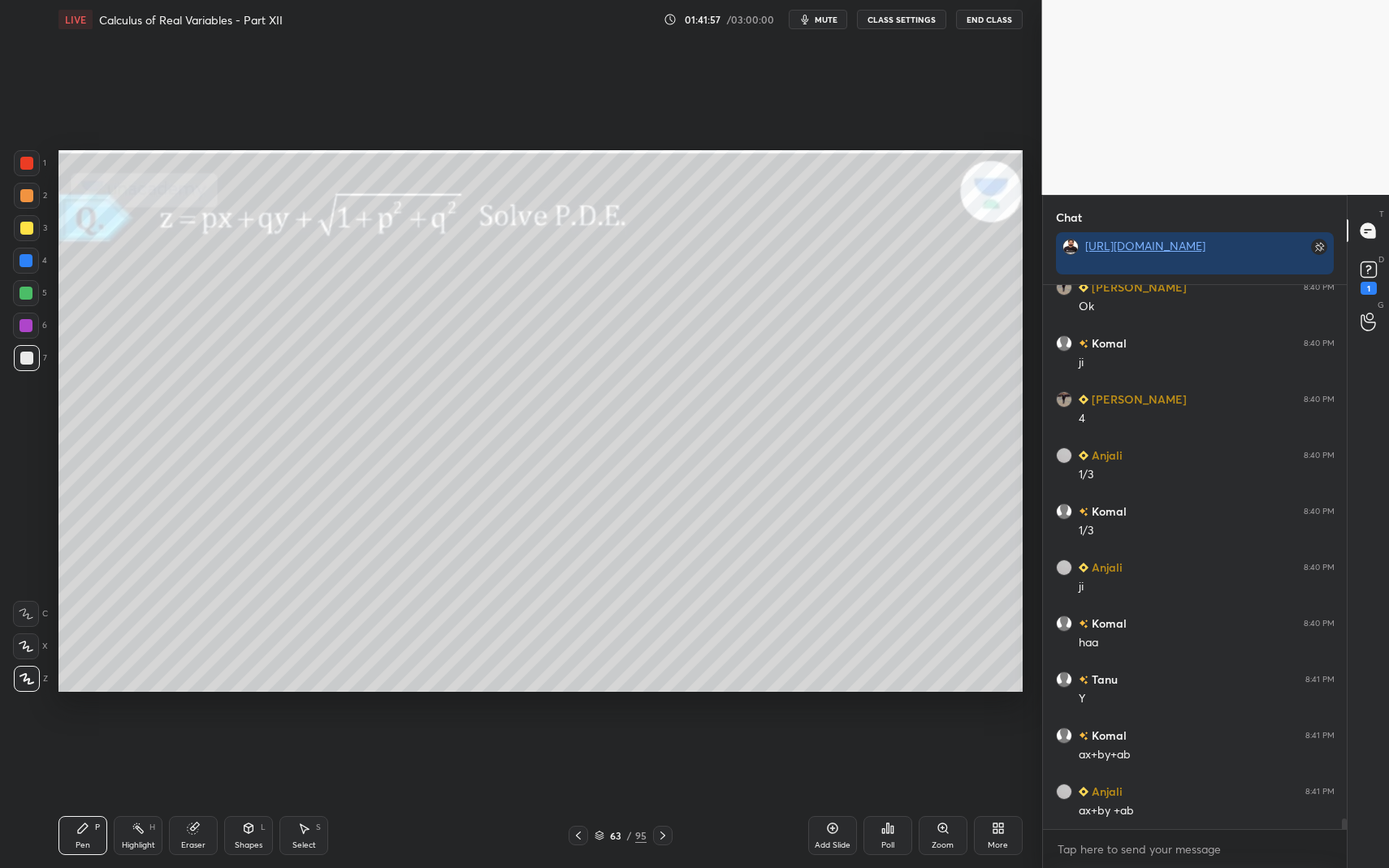 click 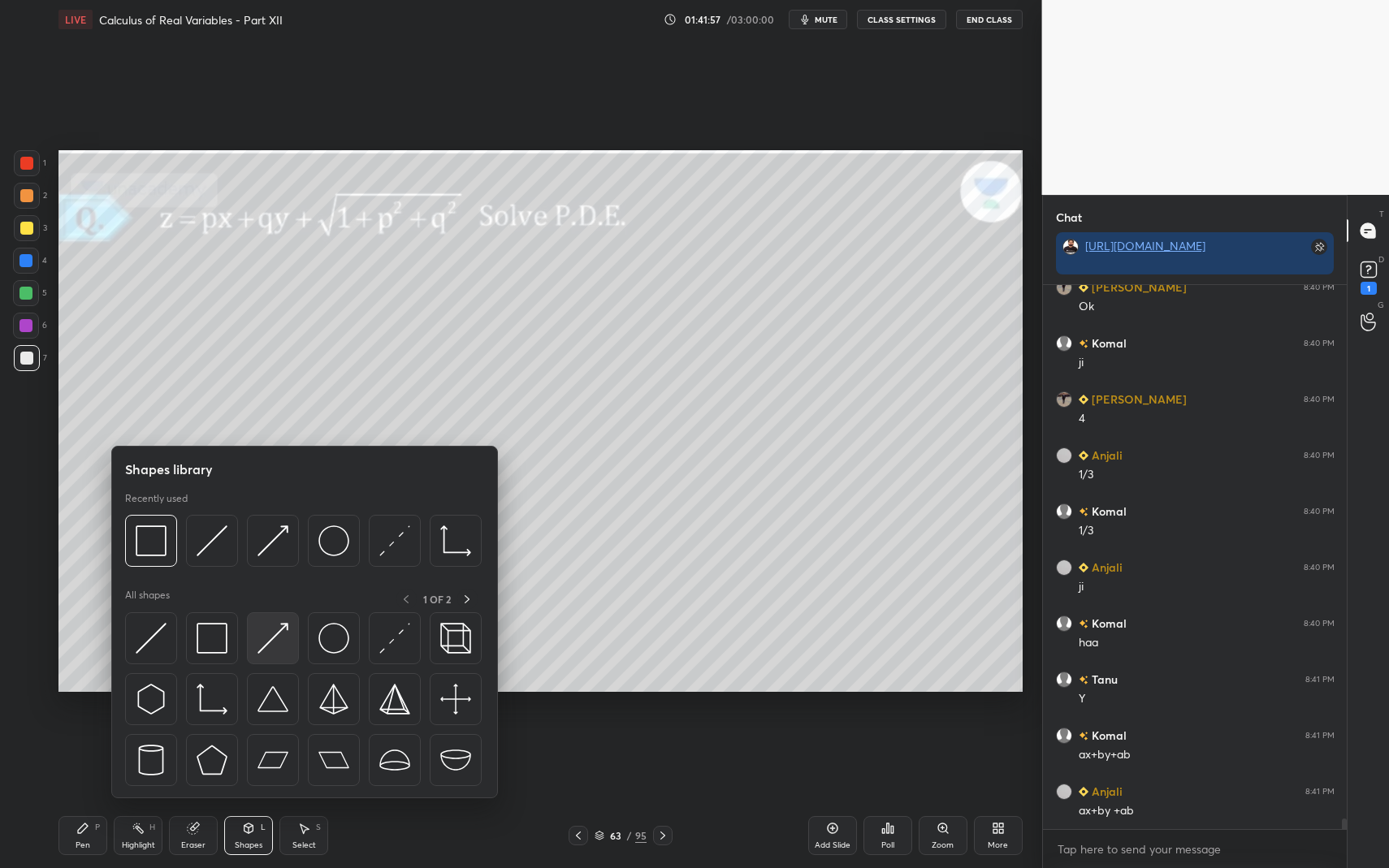 click at bounding box center (273, 638) 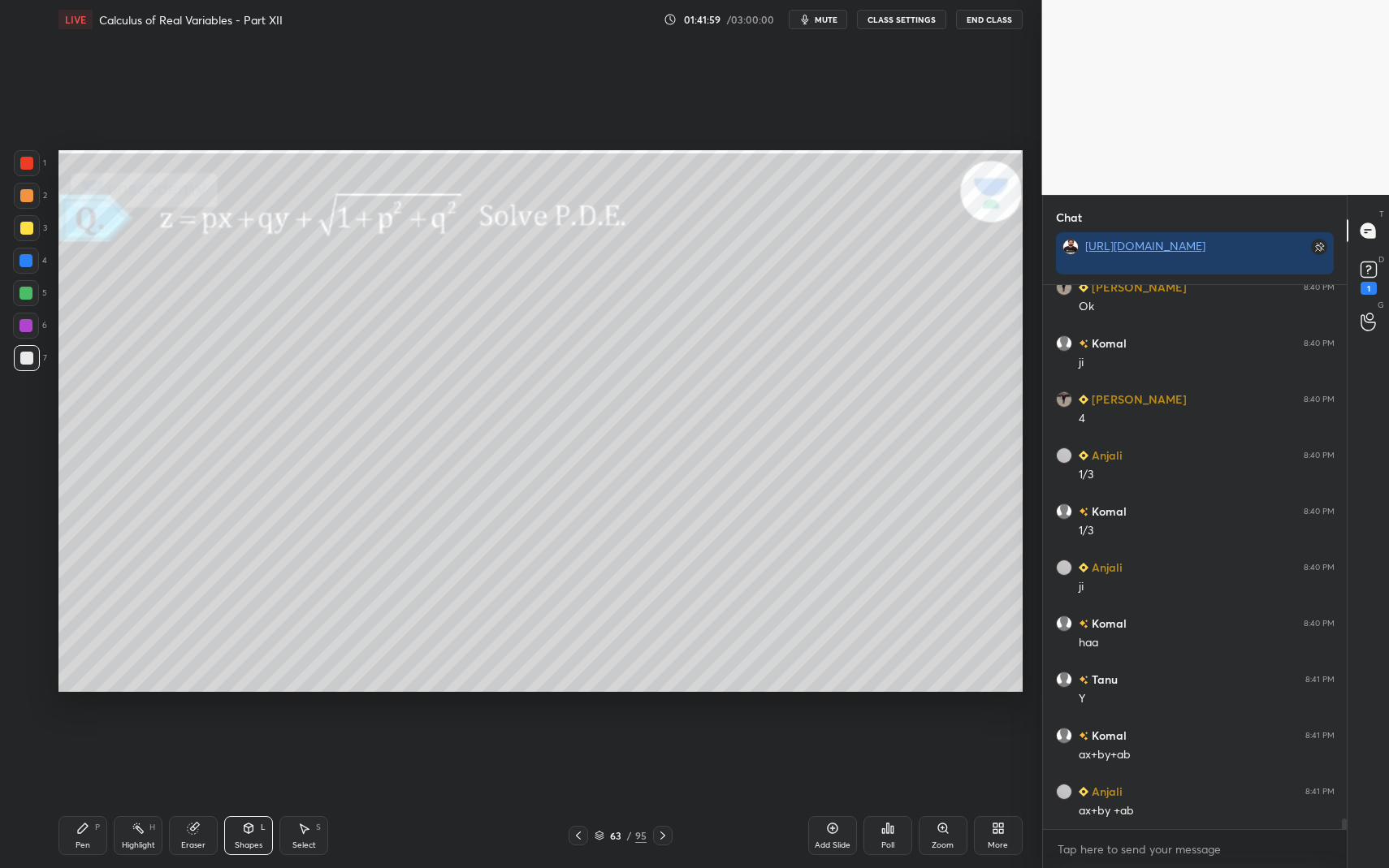 click on "Pen P Highlight H Eraser Shapes L Select S 63 / 95 Add Slide Poll Zoom More" at bounding box center [540, 836] 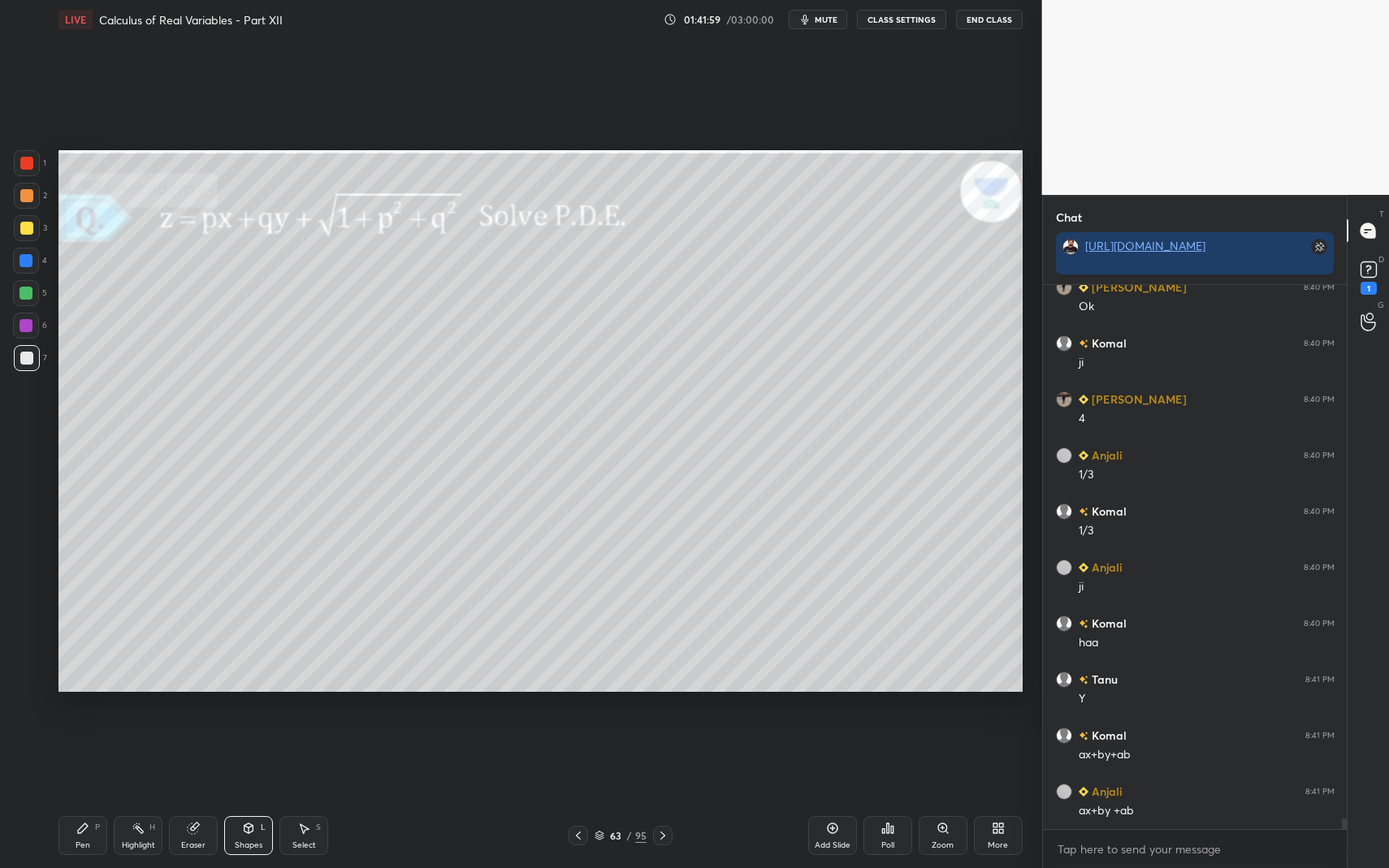 drag, startPoint x: 94, startPoint y: 831, endPoint x: 98, endPoint y: 728, distance: 103.07764 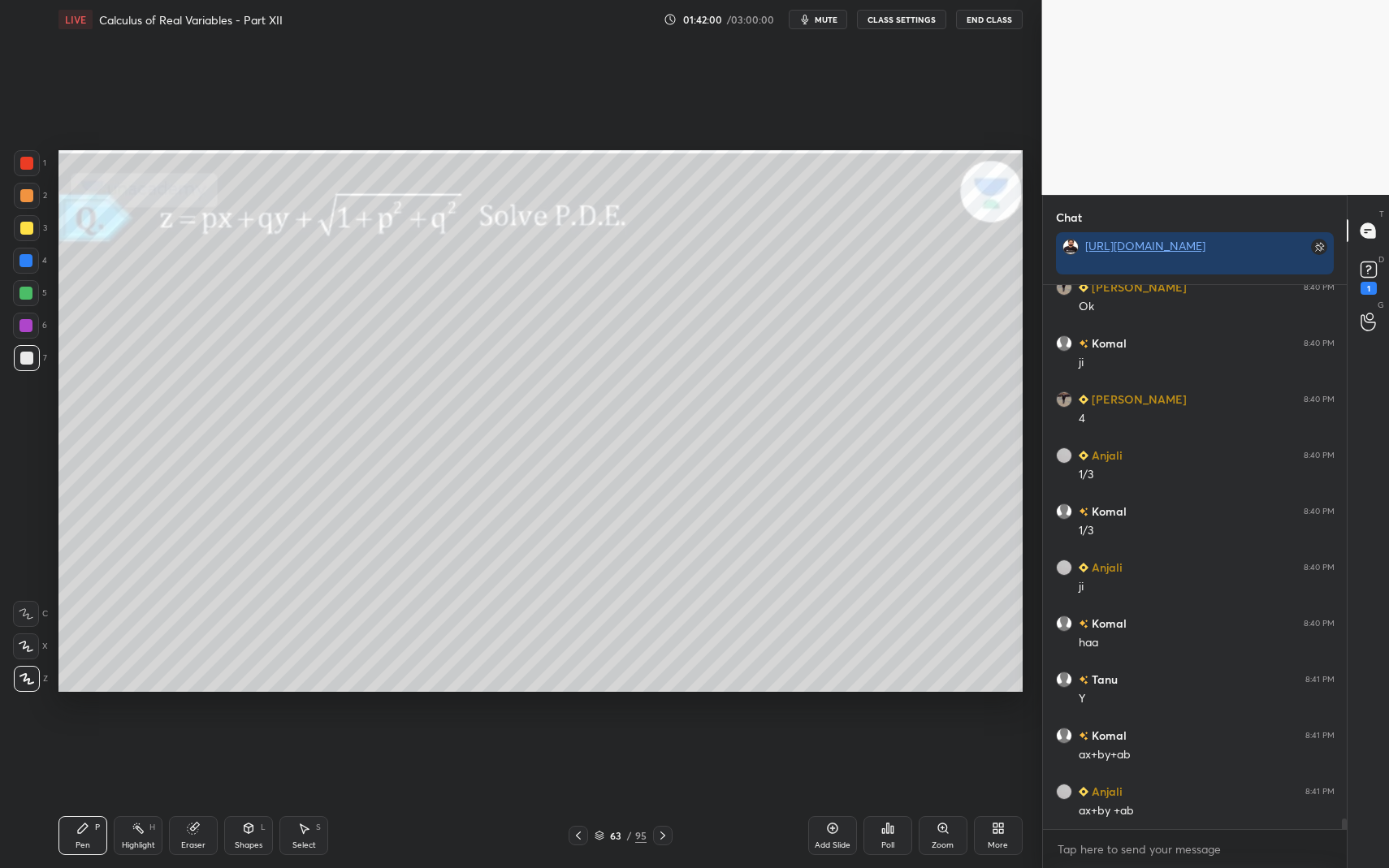 click at bounding box center [27, 228] 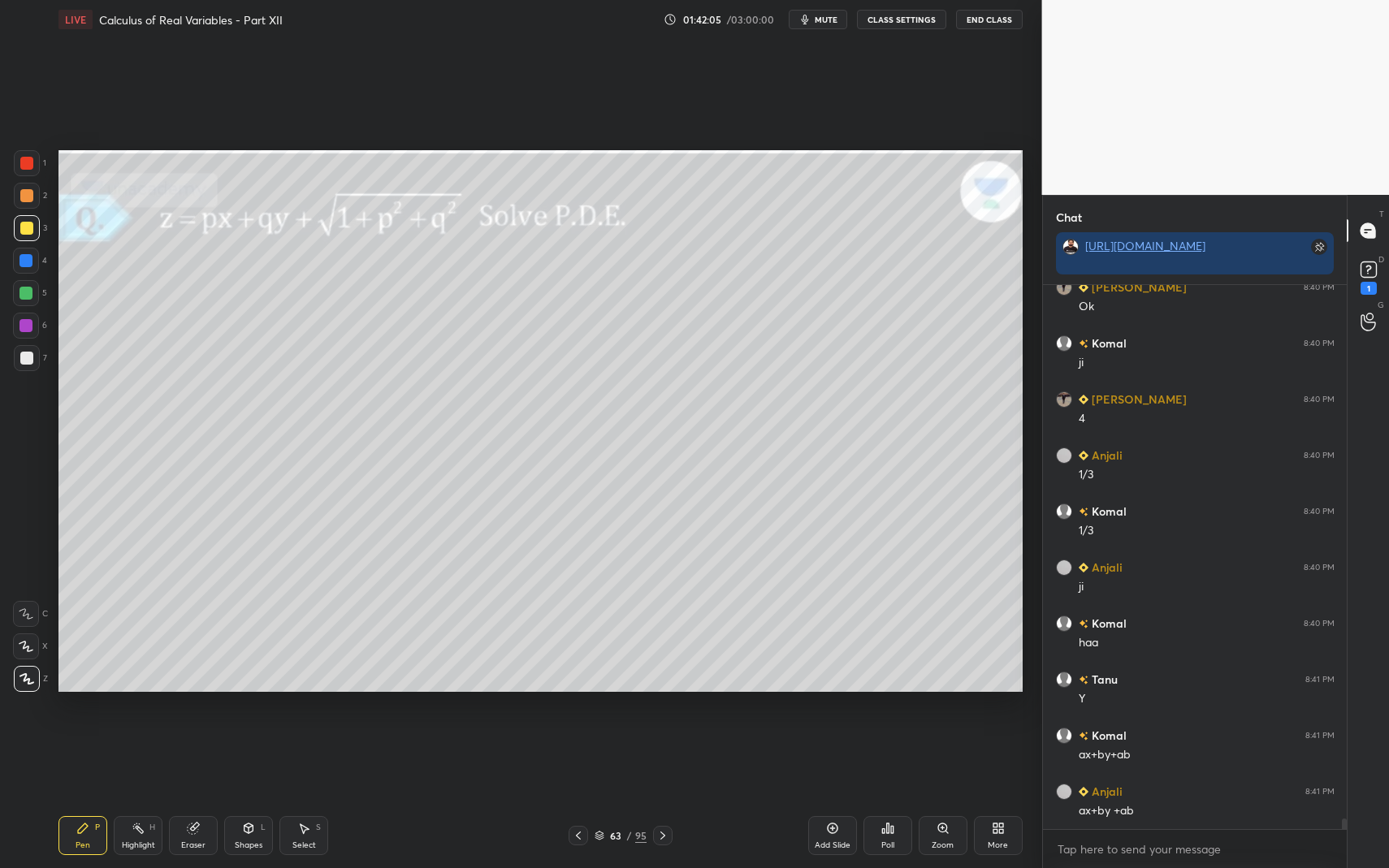 click at bounding box center [27, 358] 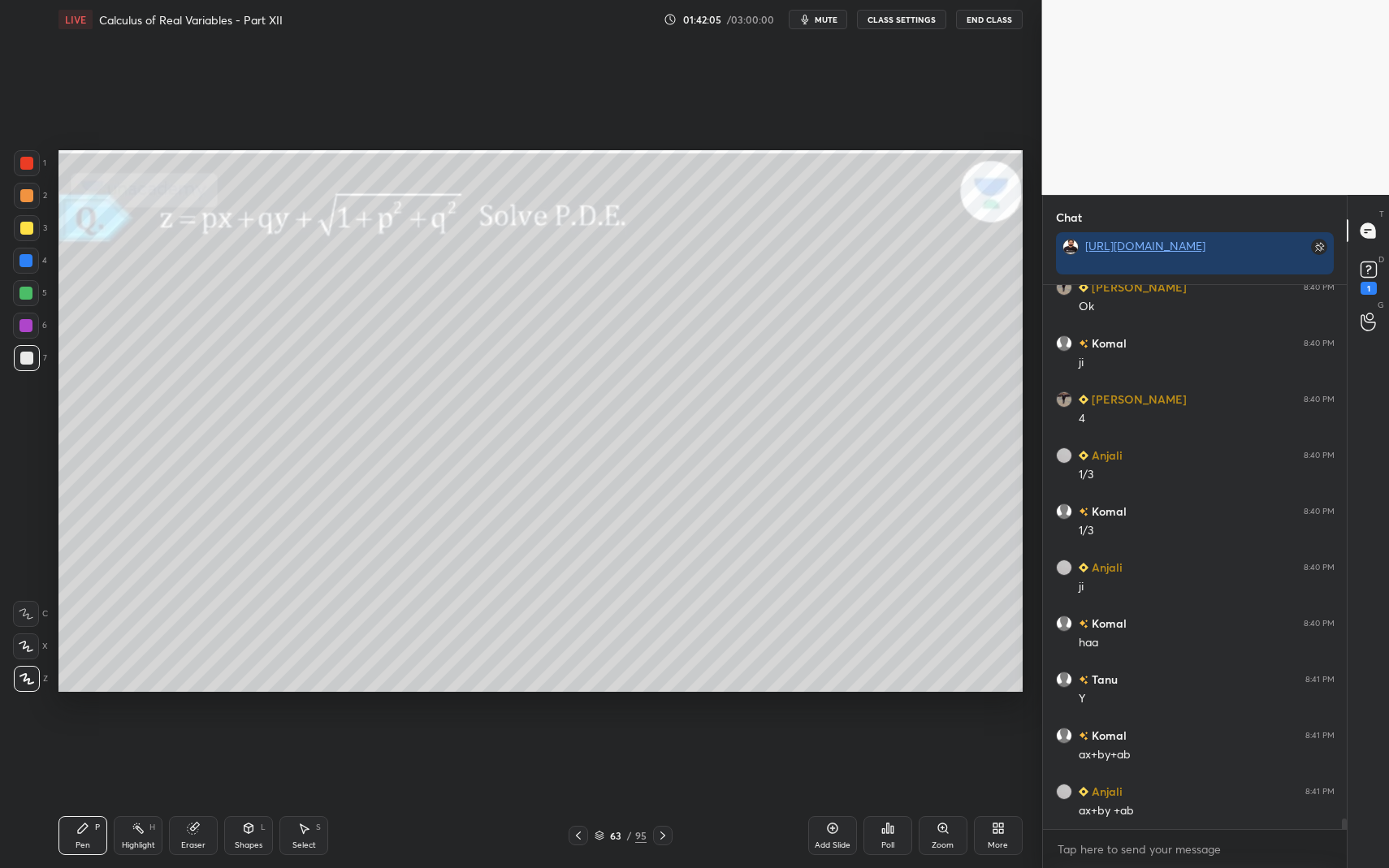drag, startPoint x: 89, startPoint y: 818, endPoint x: 193, endPoint y: 701, distance: 156.54073 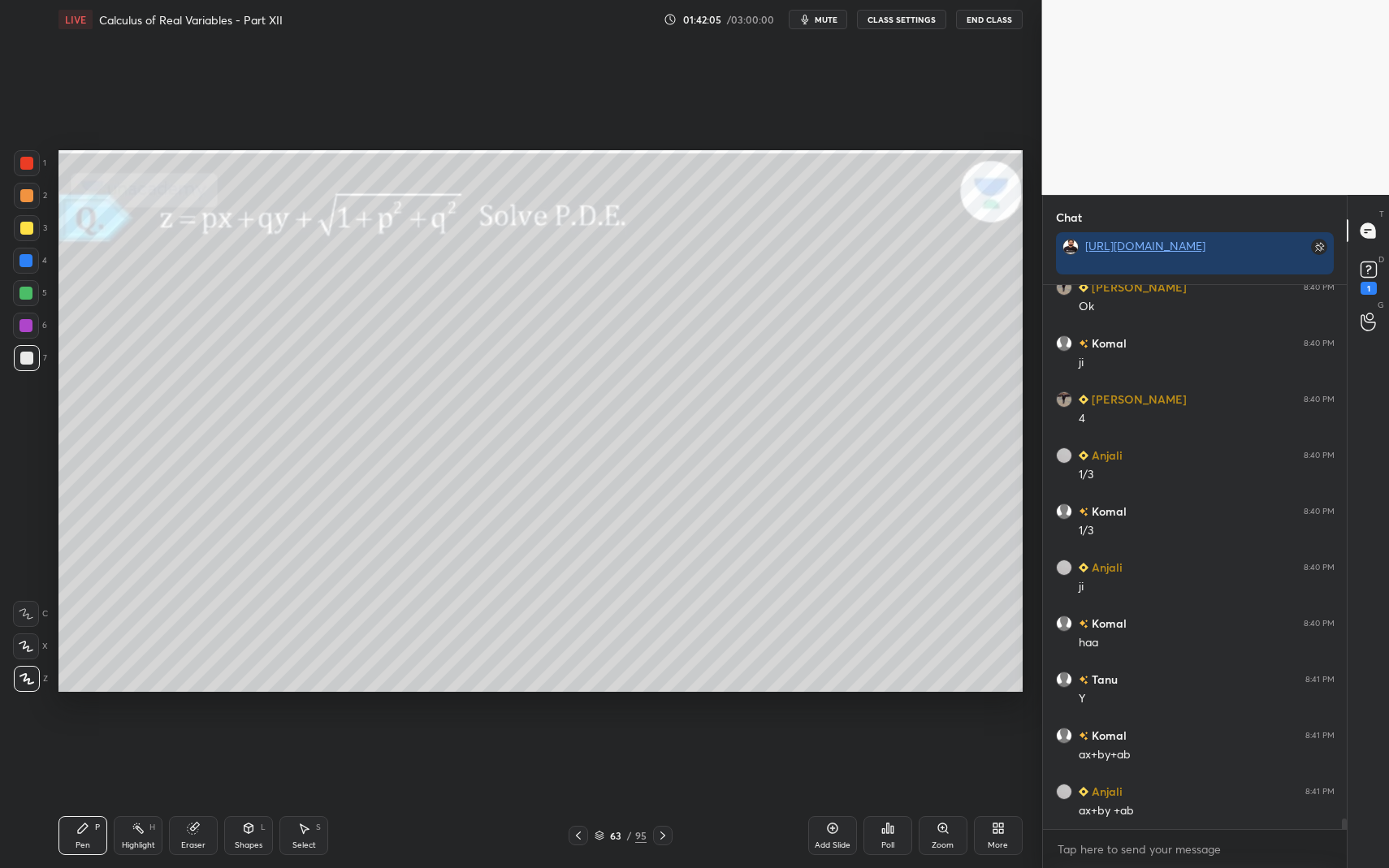 click on "Pen P" at bounding box center [83, 836] 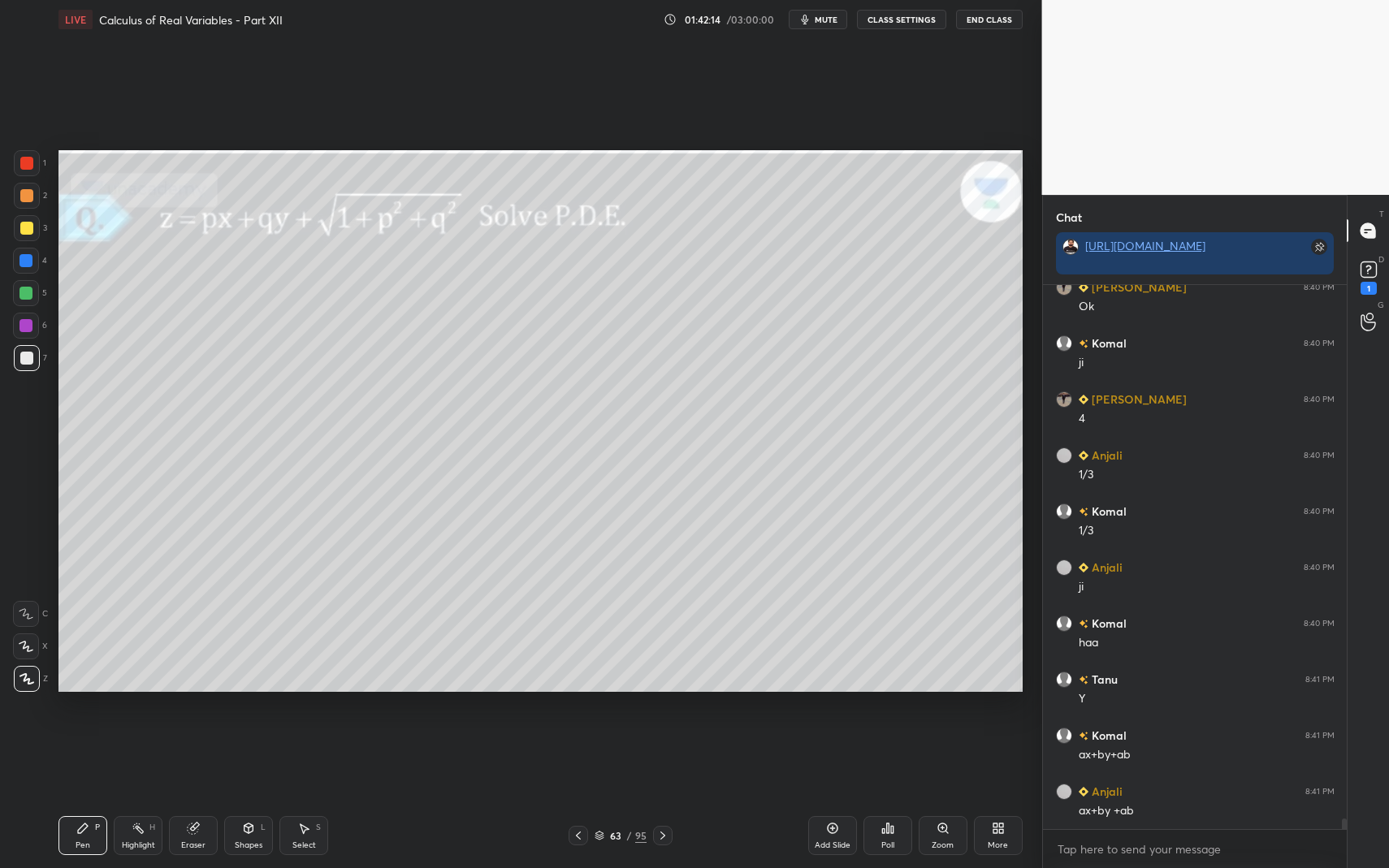 drag, startPoint x: 250, startPoint y: 814, endPoint x: 220, endPoint y: 749, distance: 71.589105 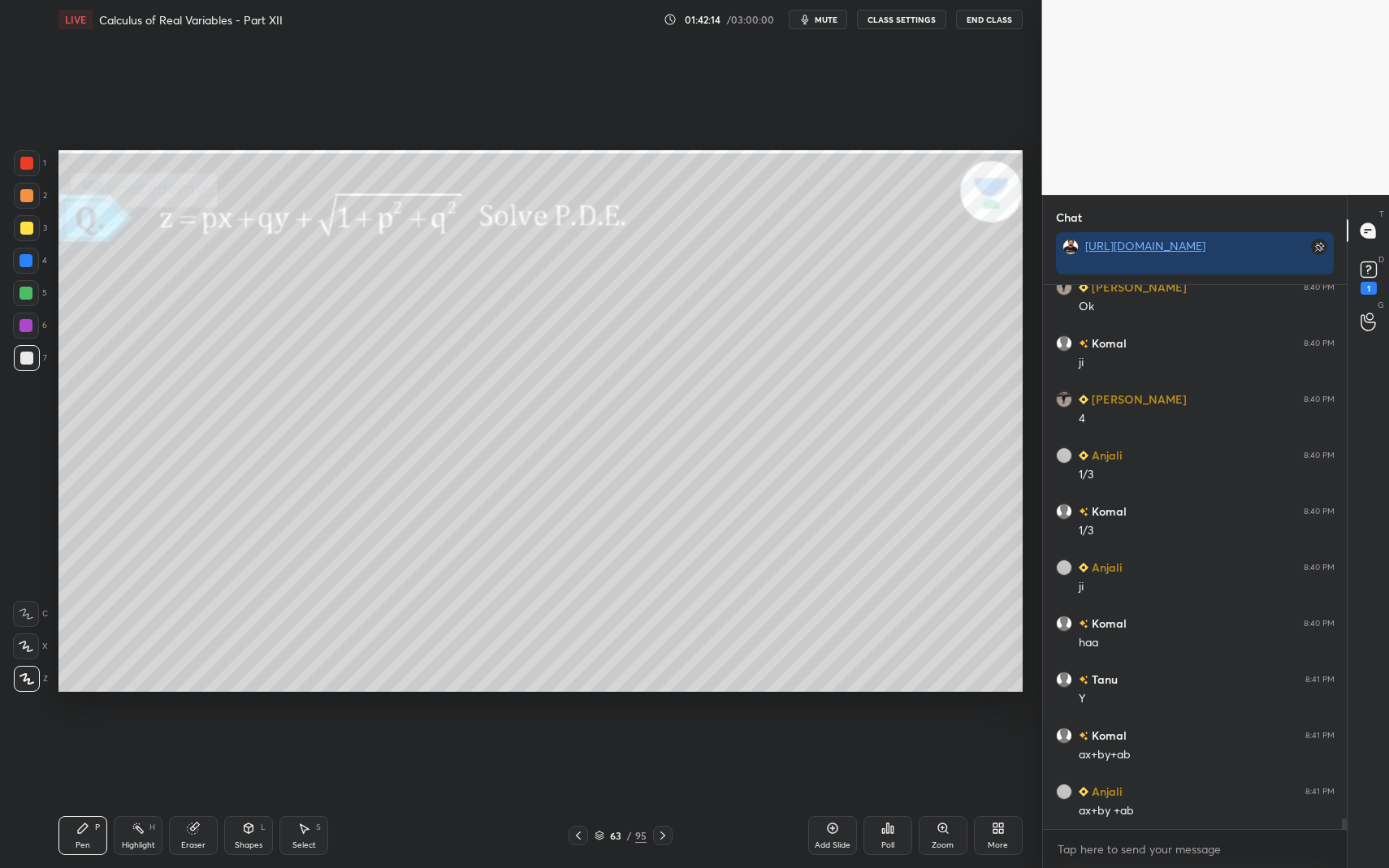 click on "Pen P Highlight H Eraser Shapes L Select S 63 / 95 Add Slide Poll Zoom More" at bounding box center [540, 836] 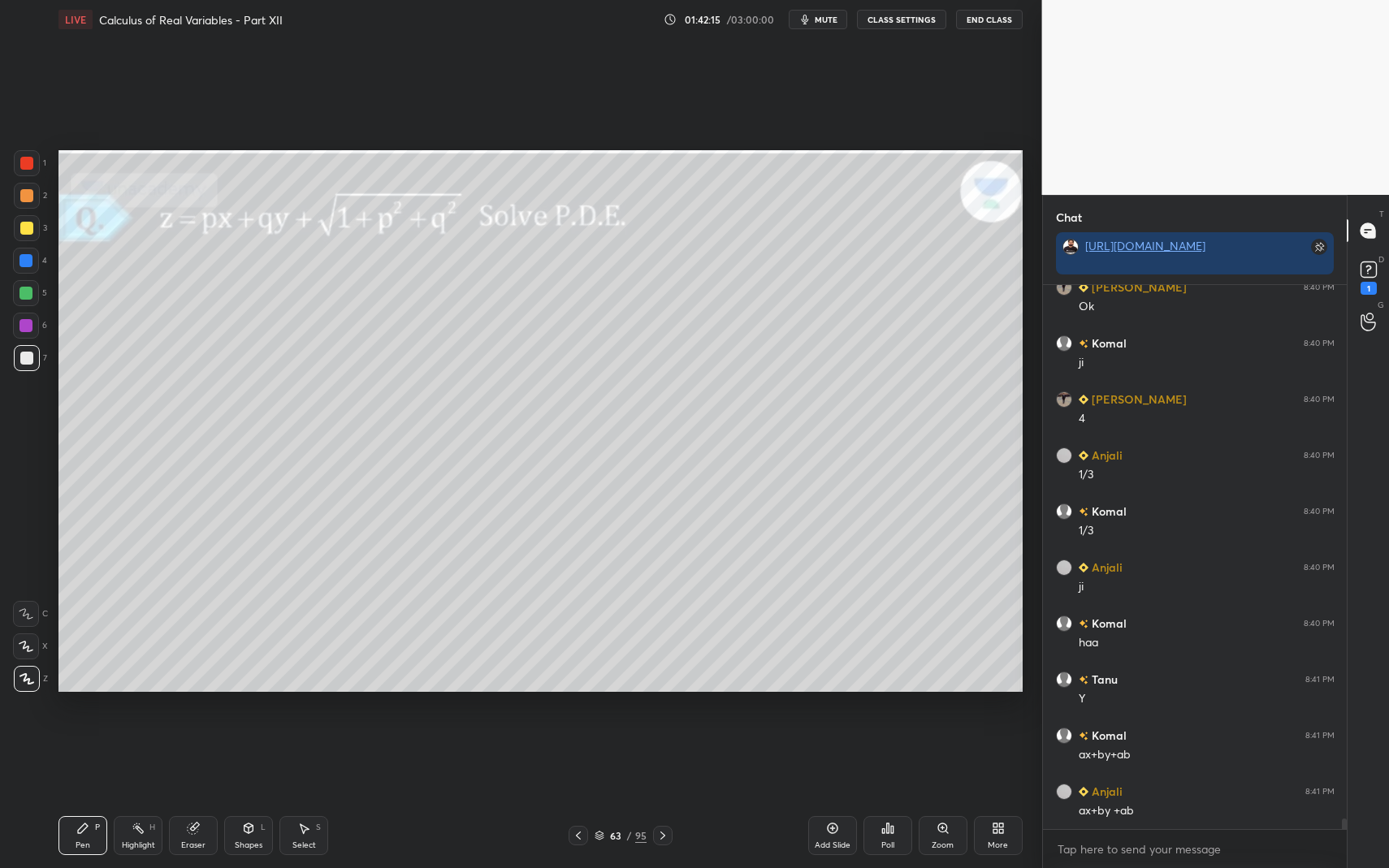 click on "Shapes L" at bounding box center [249, 836] 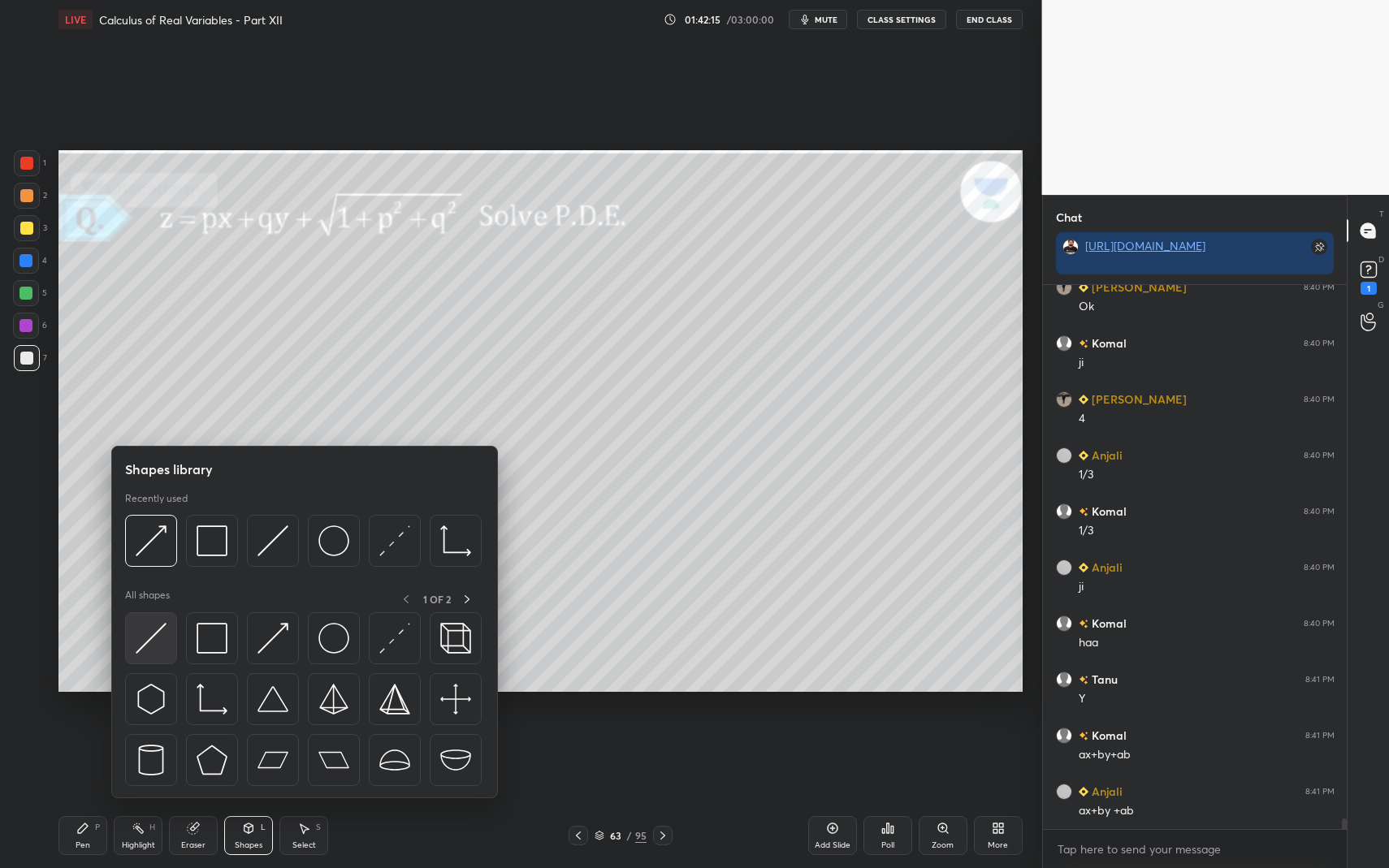 click at bounding box center (151, 638) 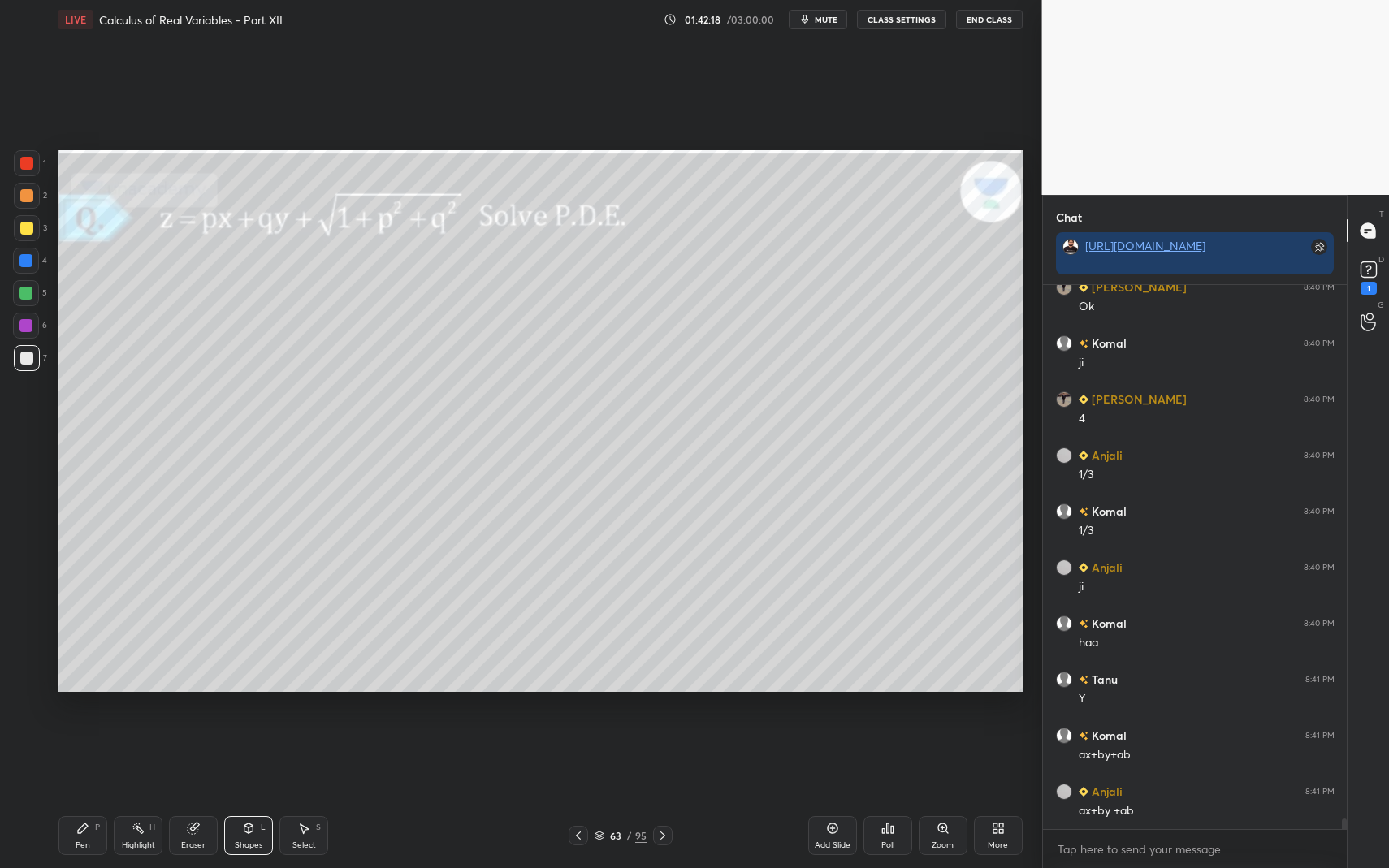 drag, startPoint x: 88, startPoint y: 815, endPoint x: 84, endPoint y: 824, distance: 9.8488578 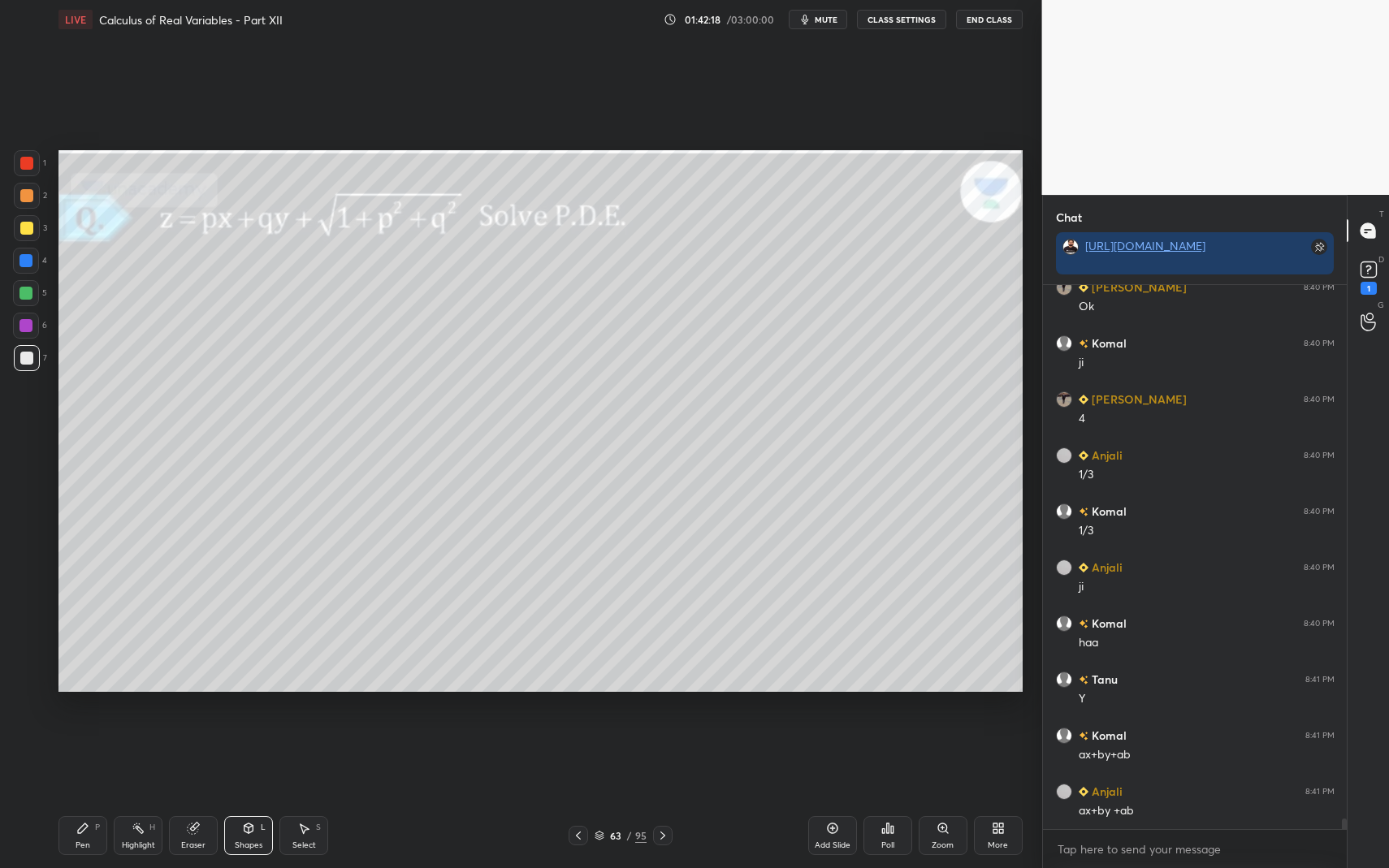 click on "Pen P Highlight H Eraser Shapes L Select S 63 / 95 Add Slide Poll Zoom More" at bounding box center (540, 836) 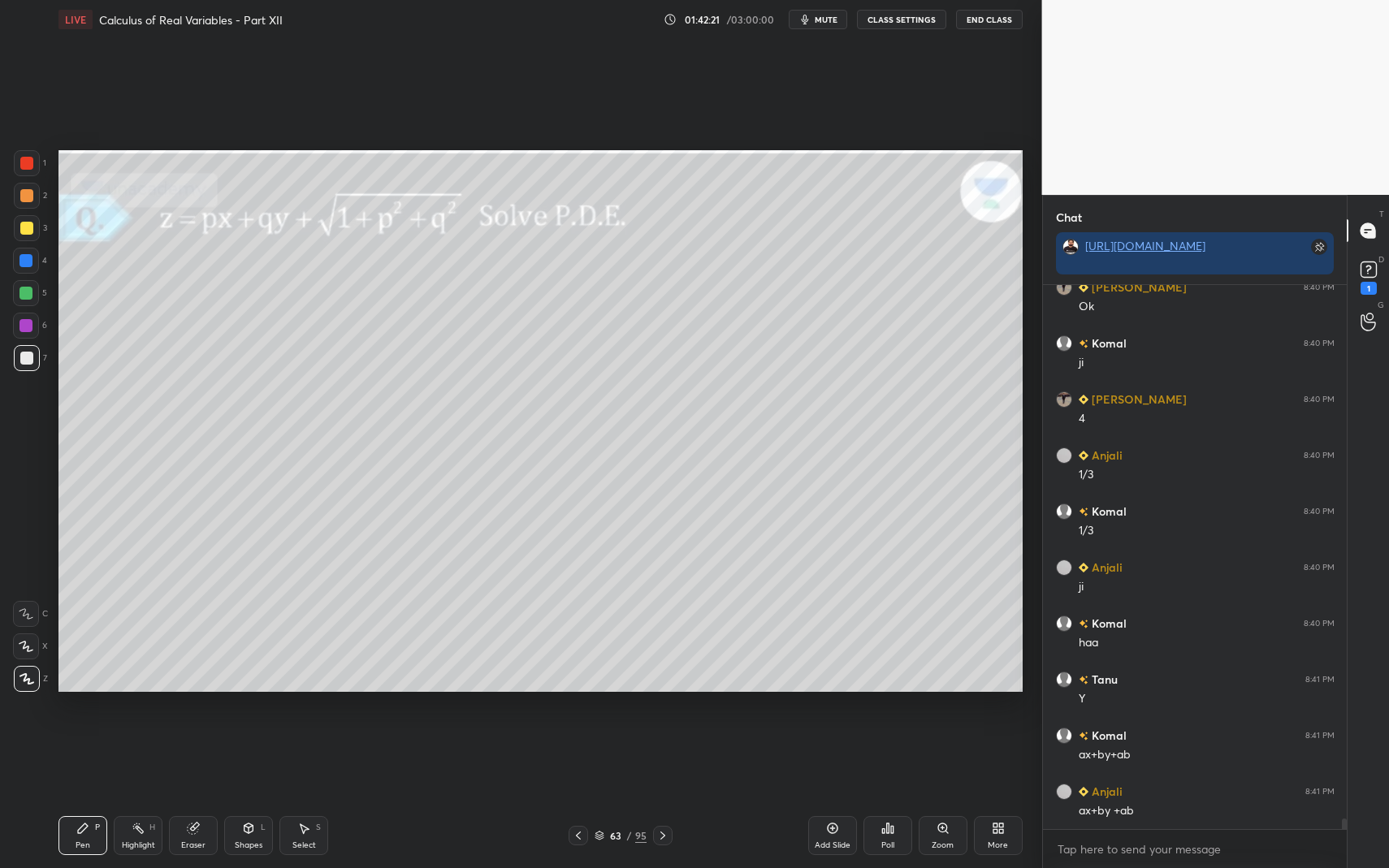 scroll, scrollTop: 28270, scrollLeft: 0, axis: vertical 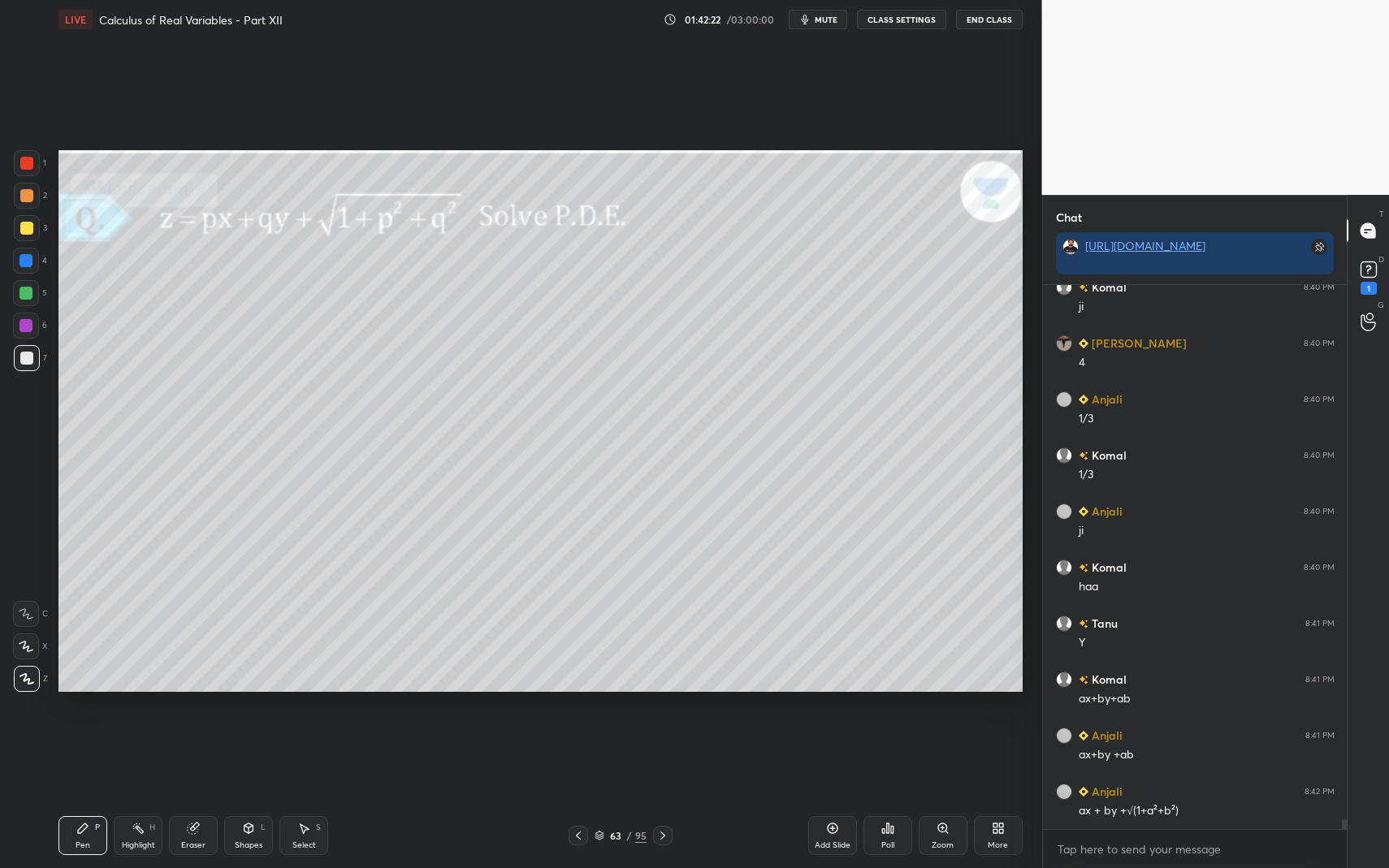 click at bounding box center (27, 228) 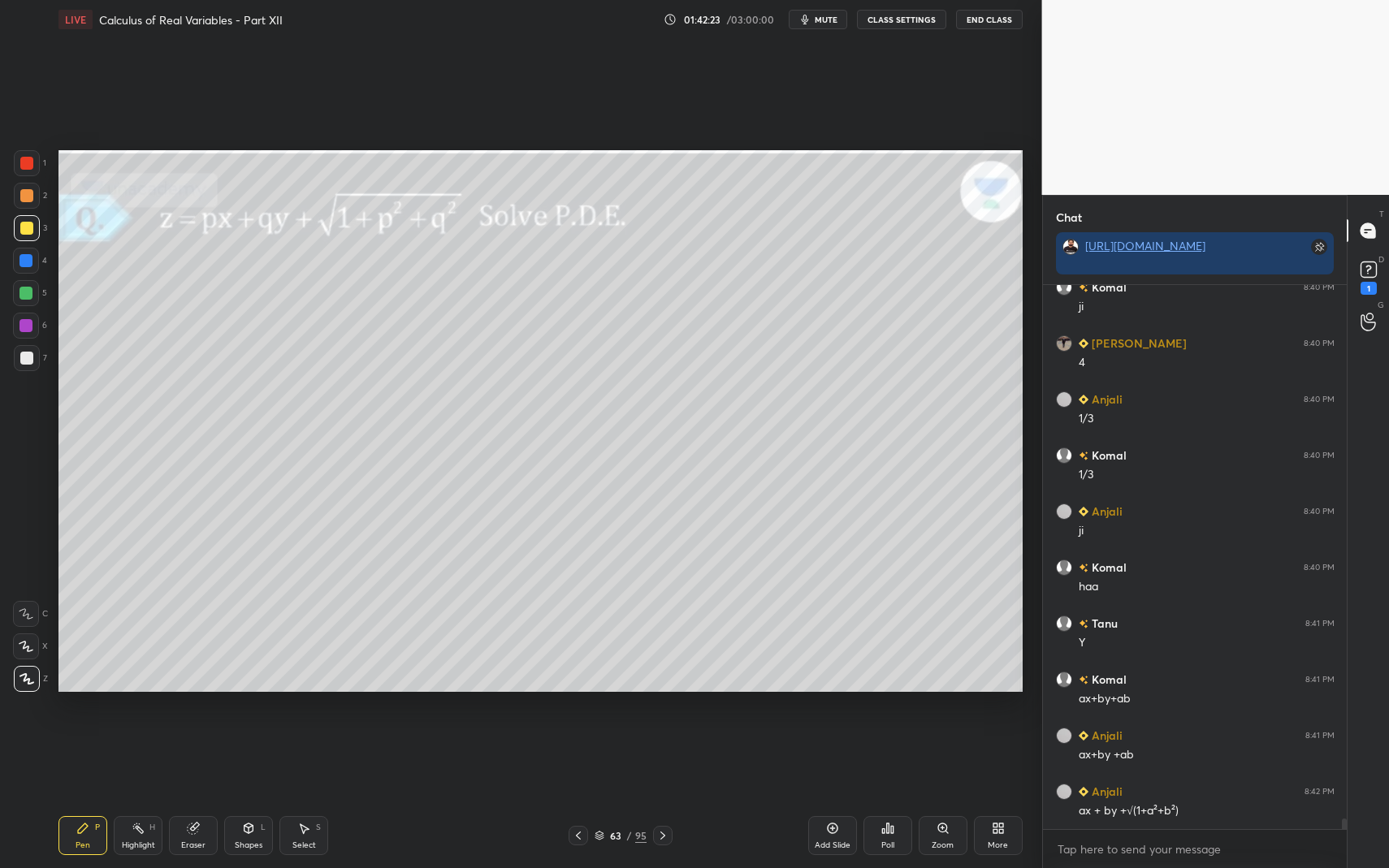 drag, startPoint x: 244, startPoint y: 829, endPoint x: 244, endPoint y: 801, distance: 28 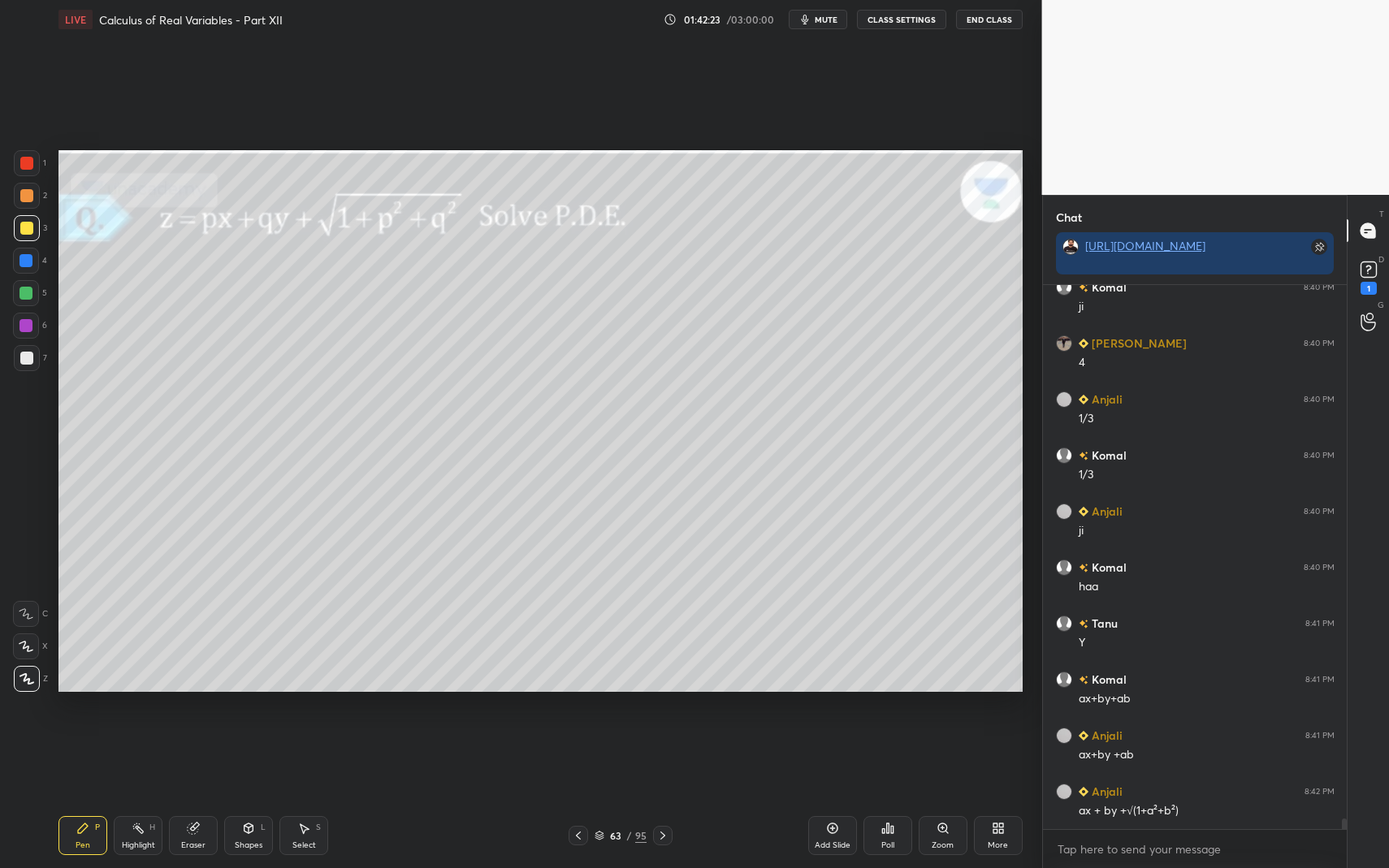click 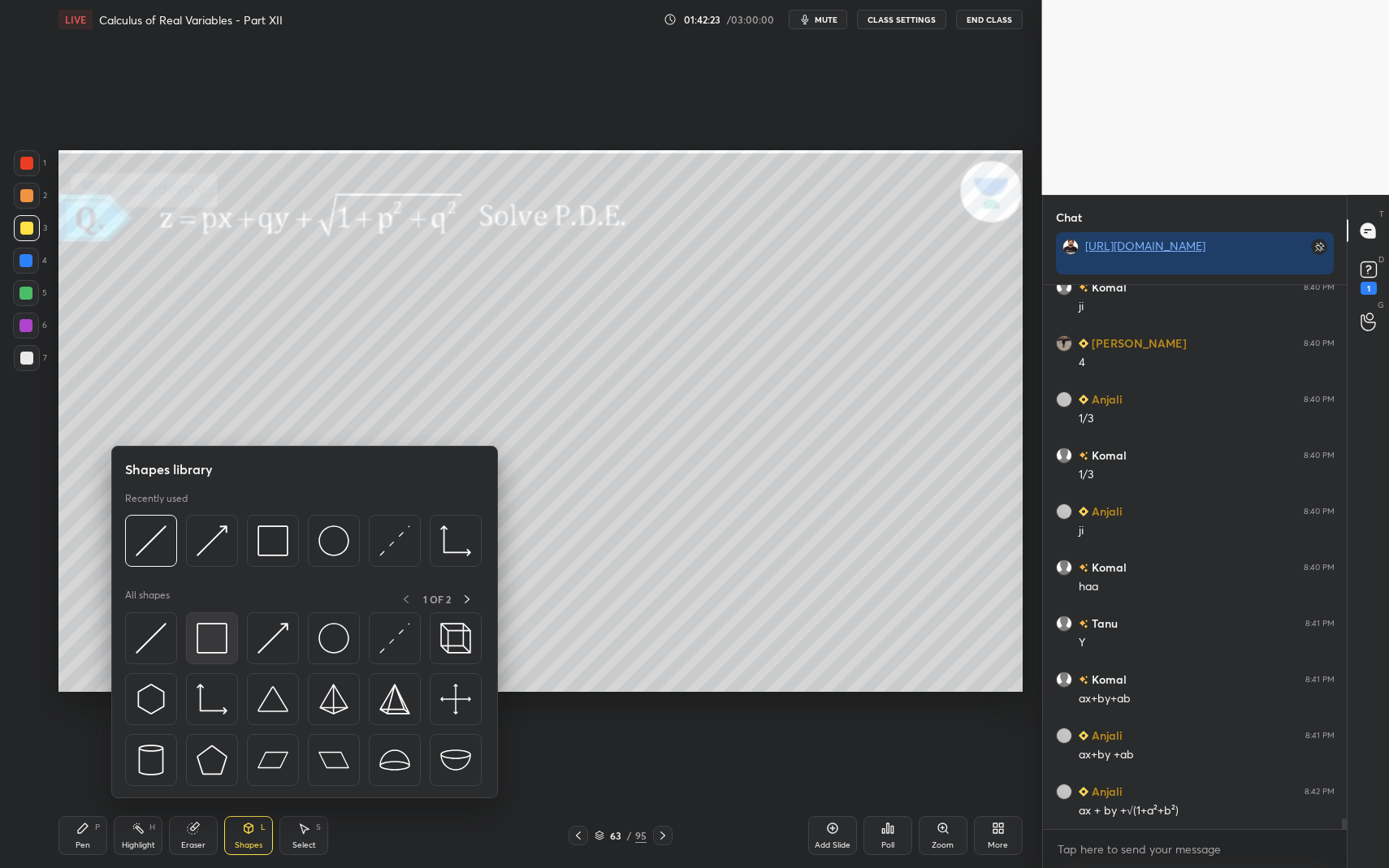 click at bounding box center [212, 638] 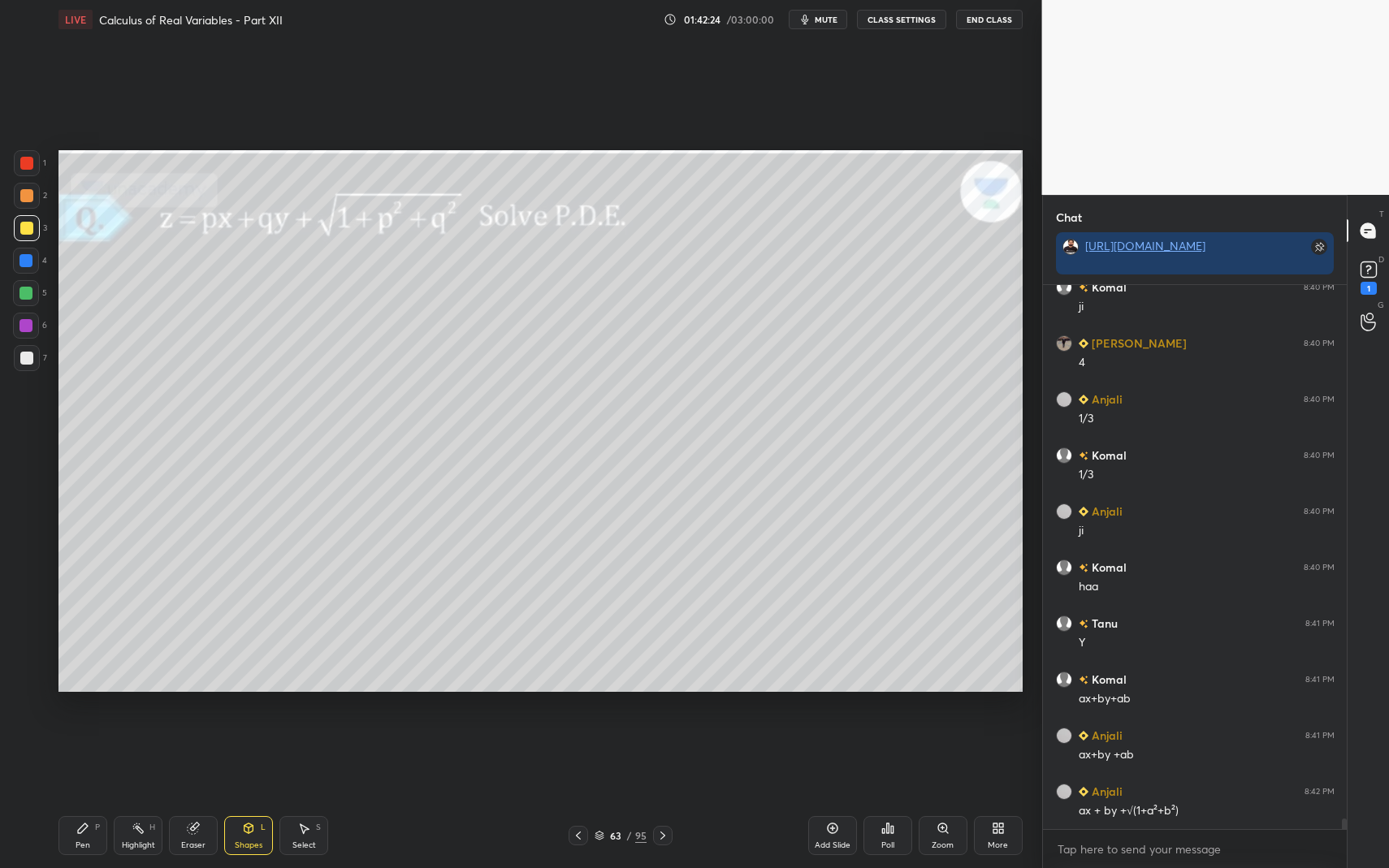 drag, startPoint x: 306, startPoint y: 813, endPoint x: 300, endPoint y: 819, distance: 8.485281 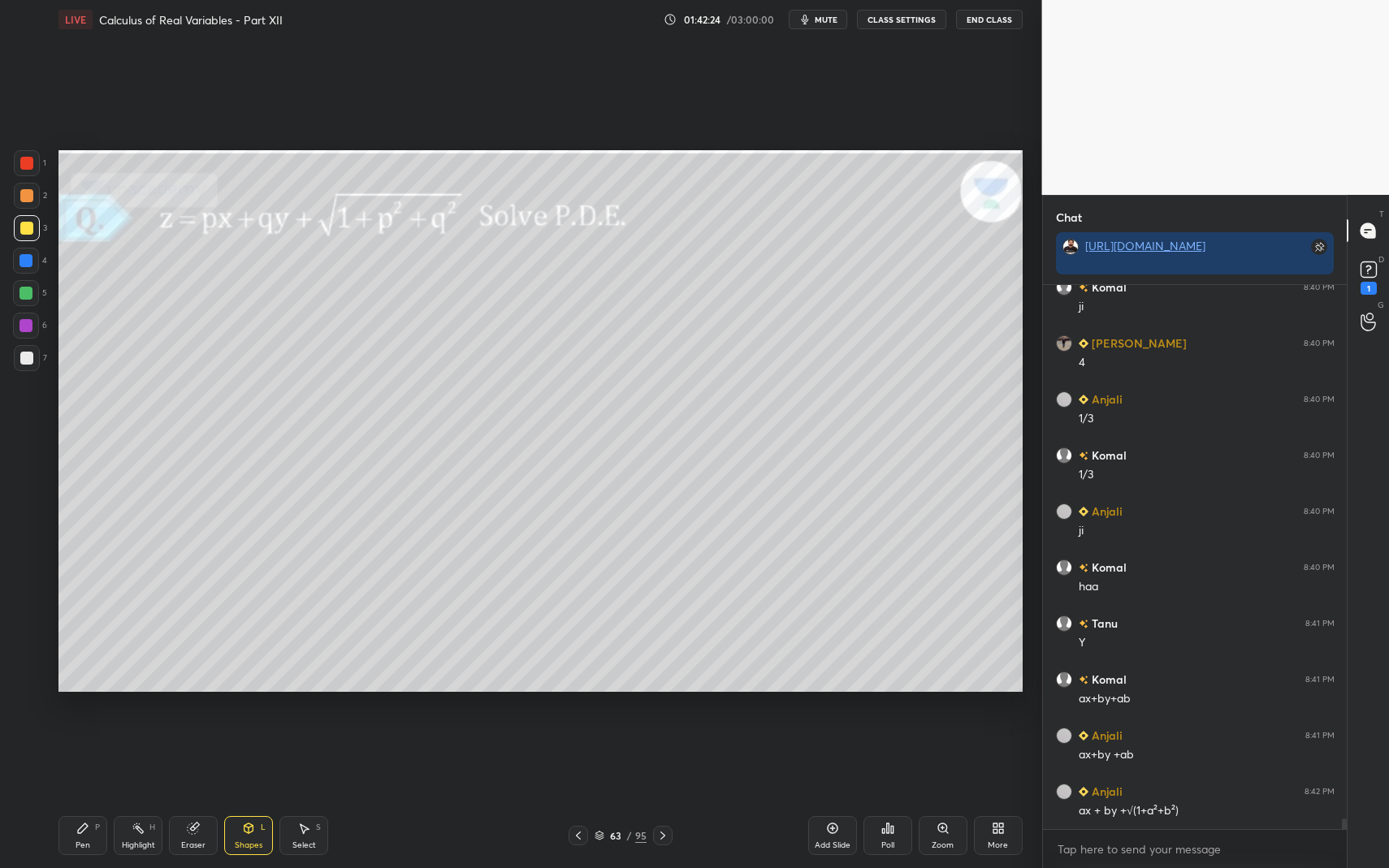 click on "Pen P Highlight H Eraser Shapes L Select S 63 / 95 Add Slide Poll Zoom More" at bounding box center (540, 836) 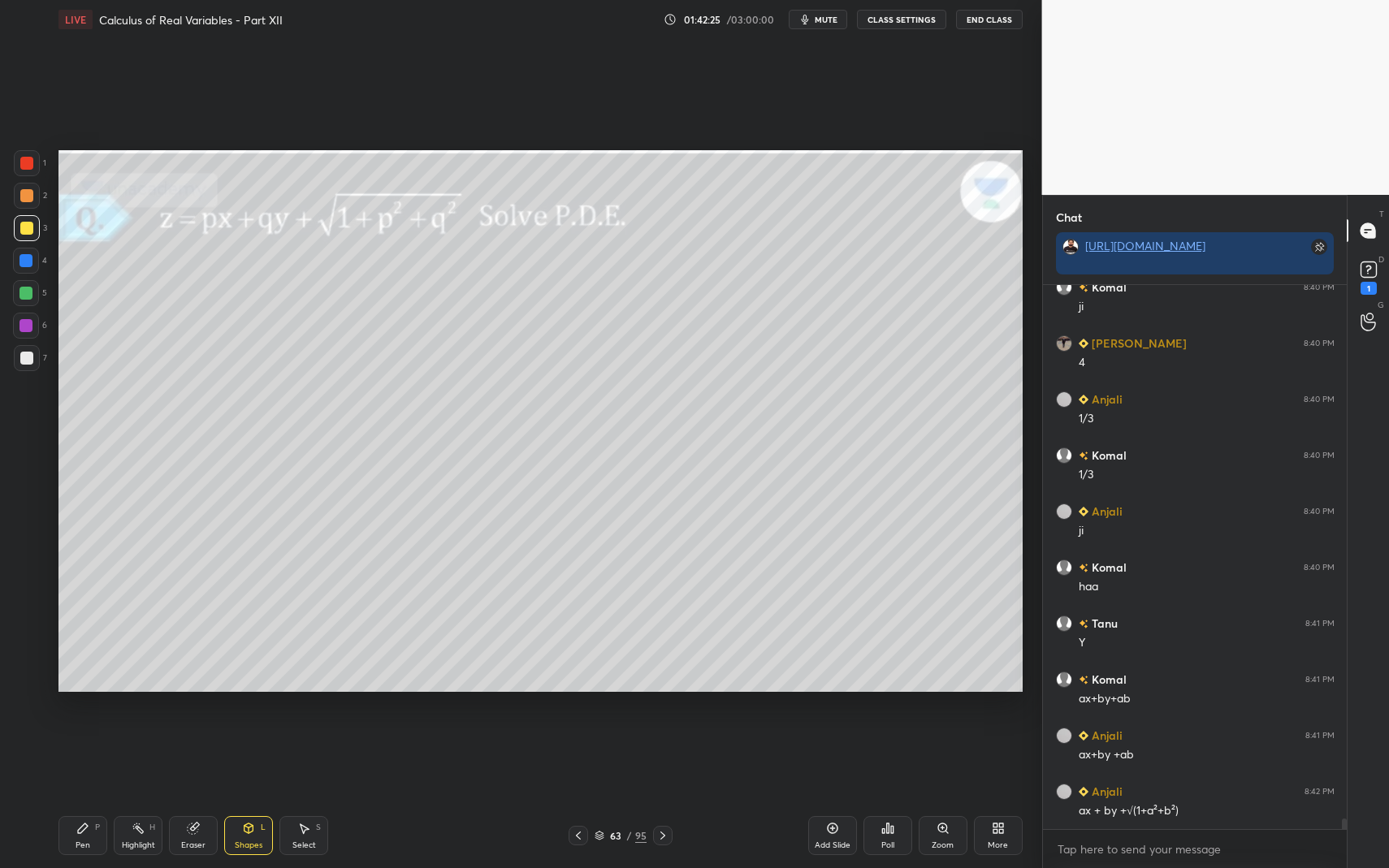 drag, startPoint x: 309, startPoint y: 821, endPoint x: 278, endPoint y: 773, distance: 57.140179 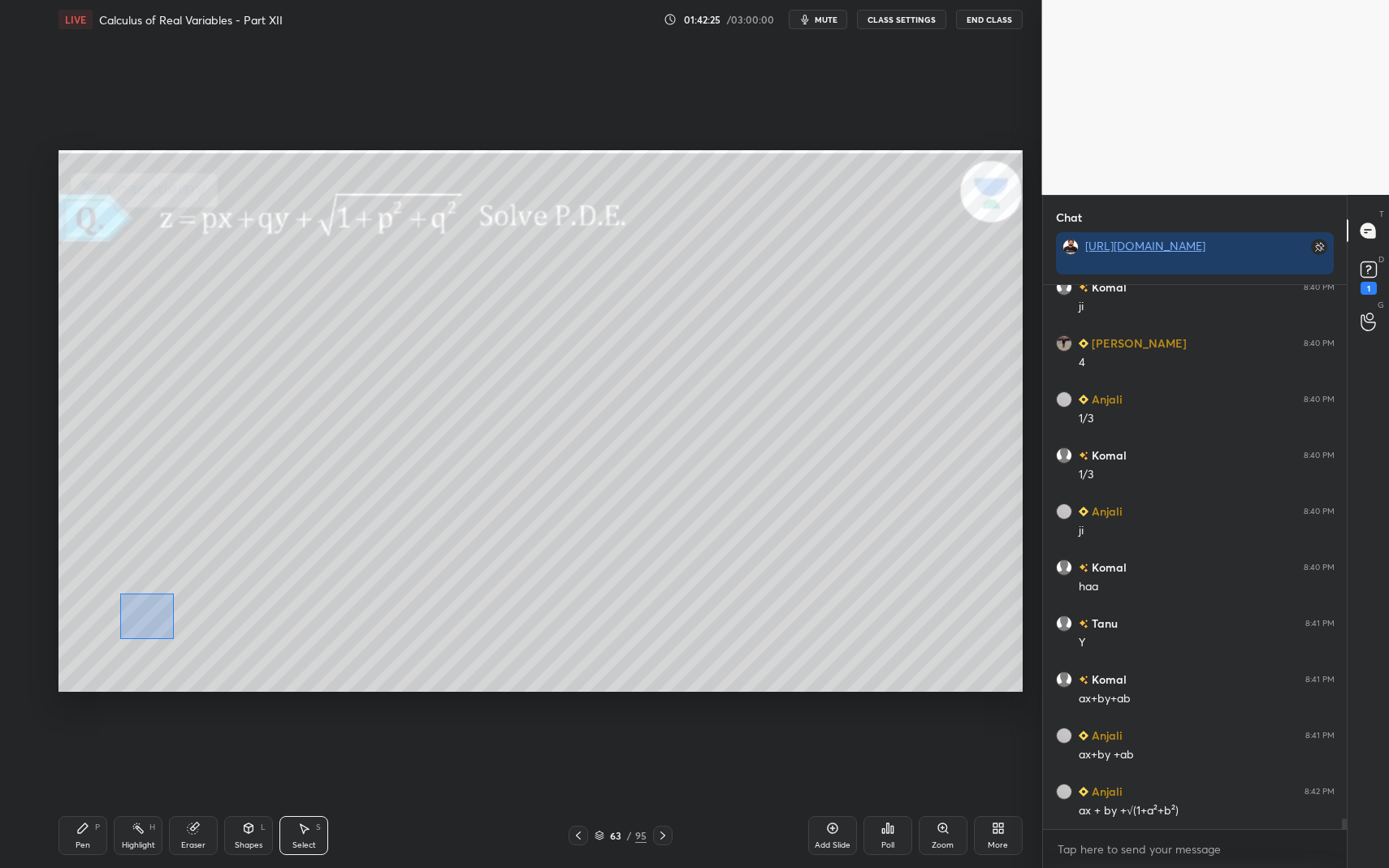 drag, startPoint x: 125, startPoint y: 598, endPoint x: 213, endPoint y: 665, distance: 110.60289 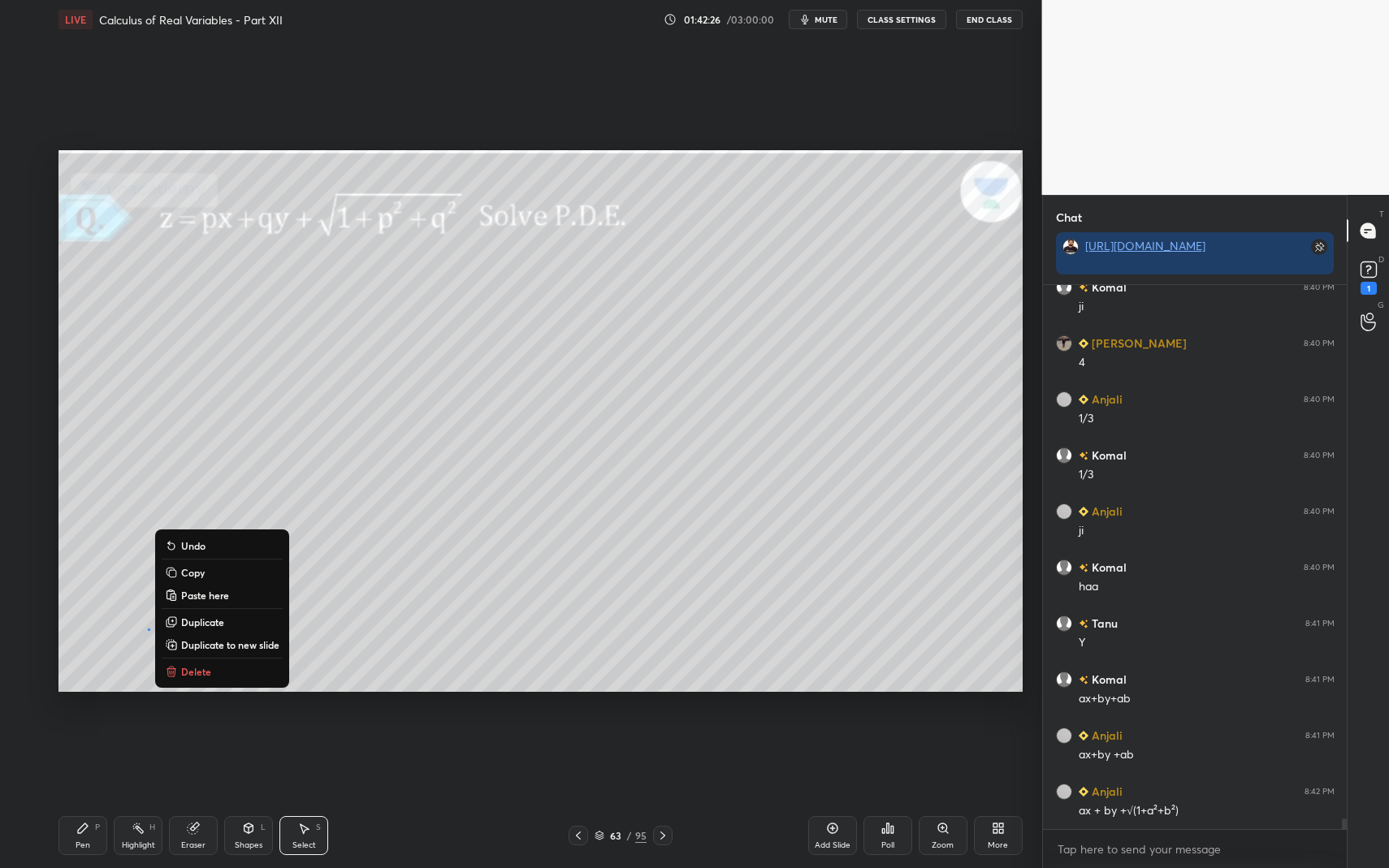 click on "Delete" at bounding box center [196, 672] 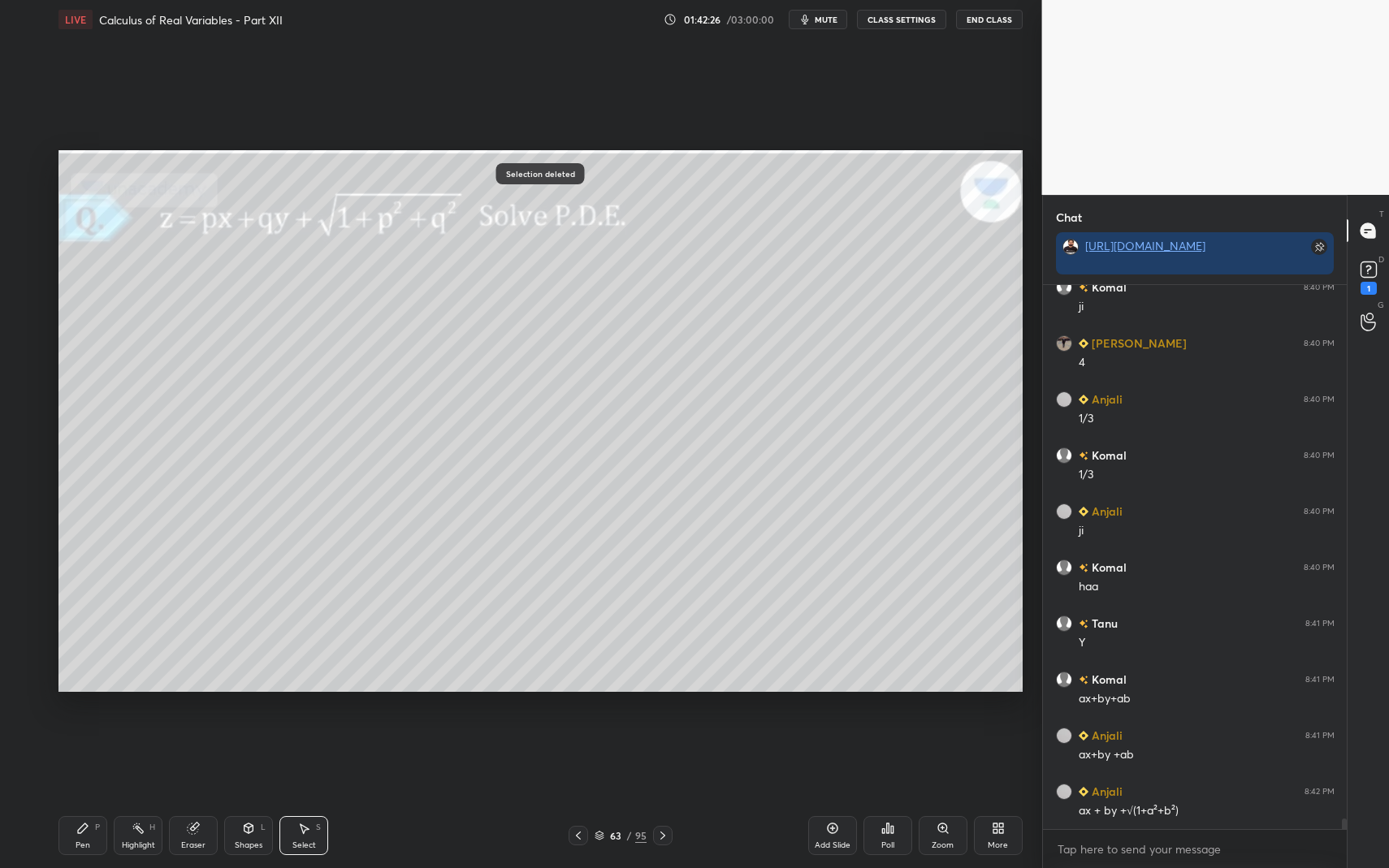 drag, startPoint x: 97, startPoint y: 827, endPoint x: 89, endPoint y: 733, distance: 94.33981 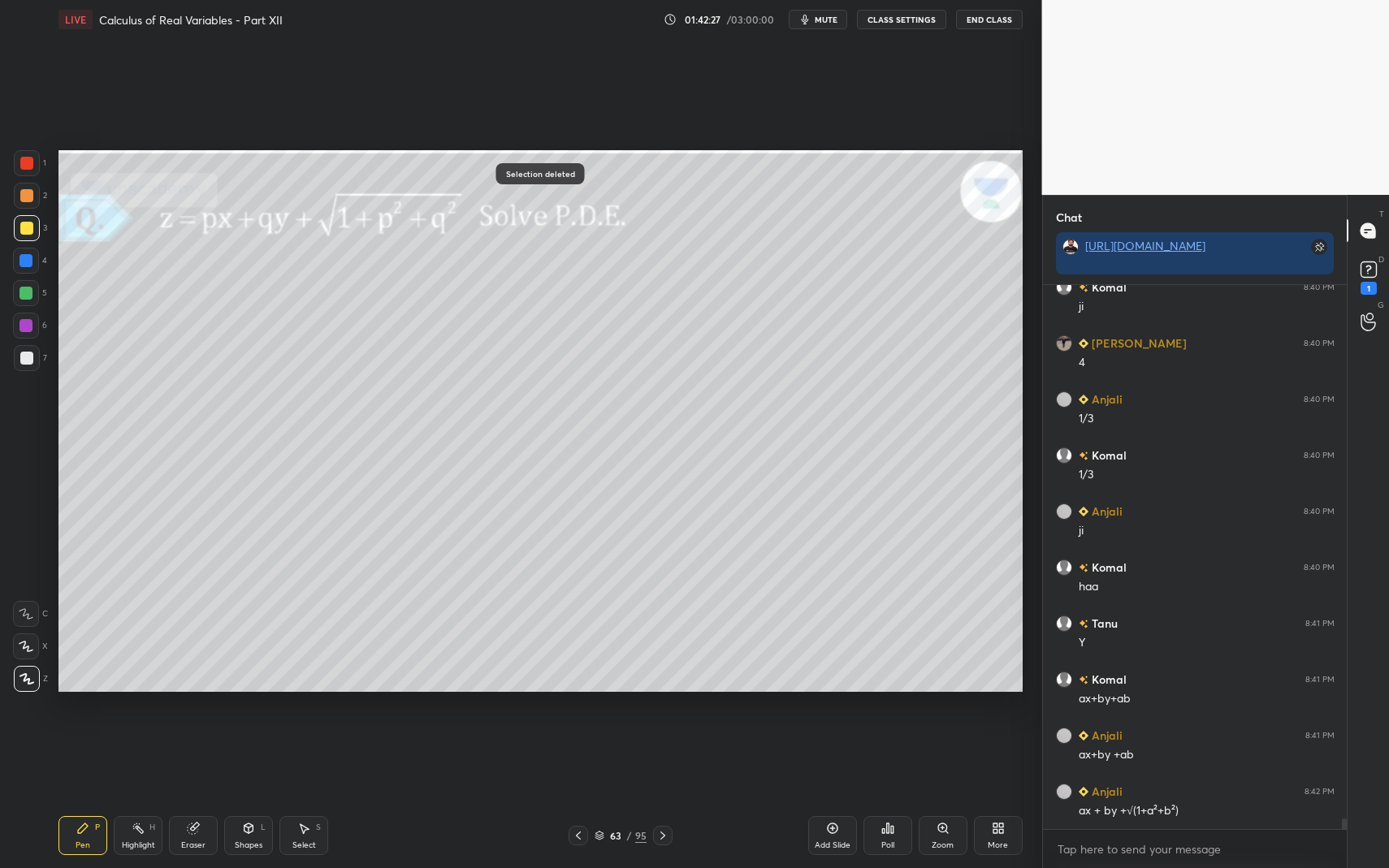 click at bounding box center [27, 358] 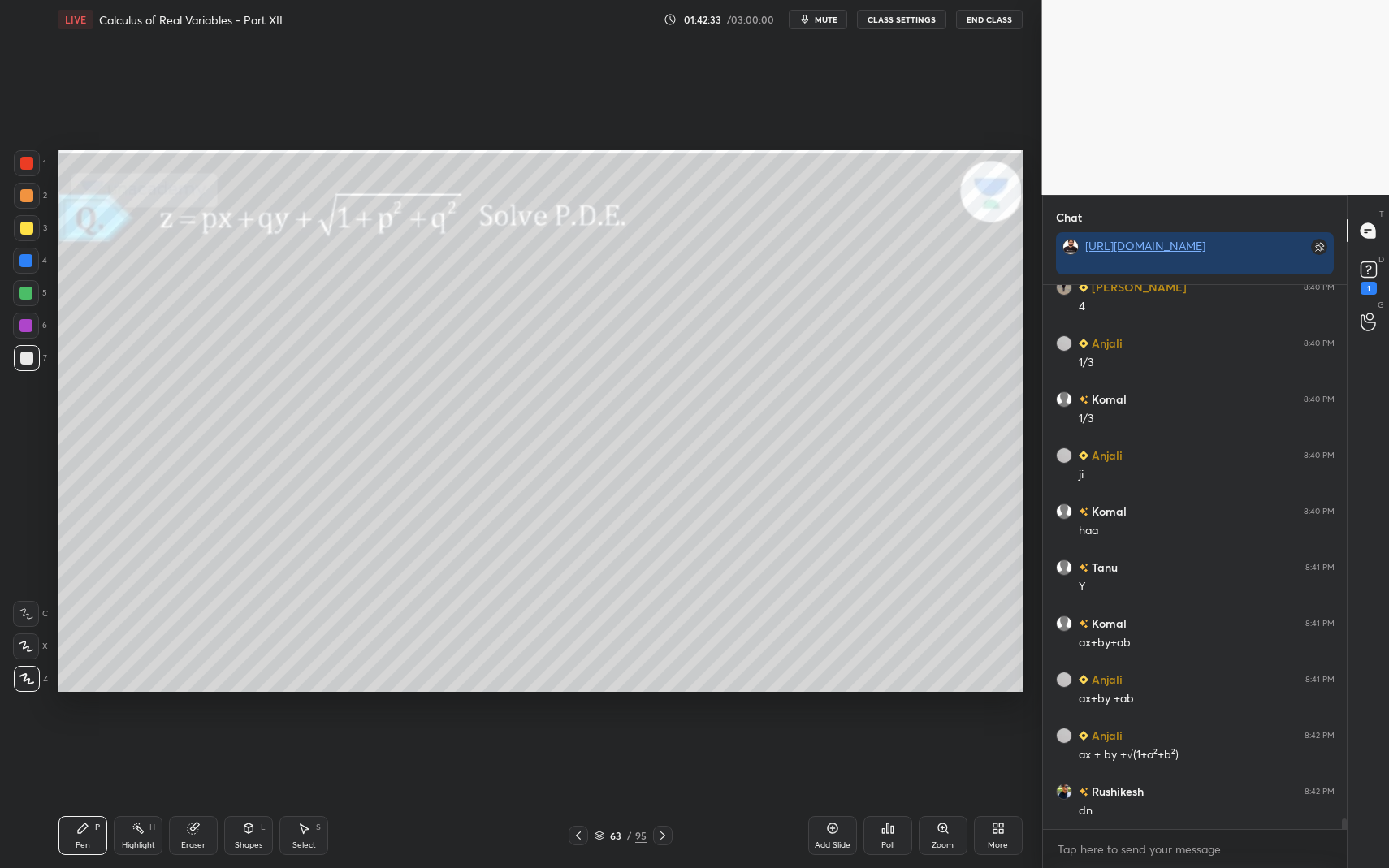 scroll, scrollTop: 28382, scrollLeft: 0, axis: vertical 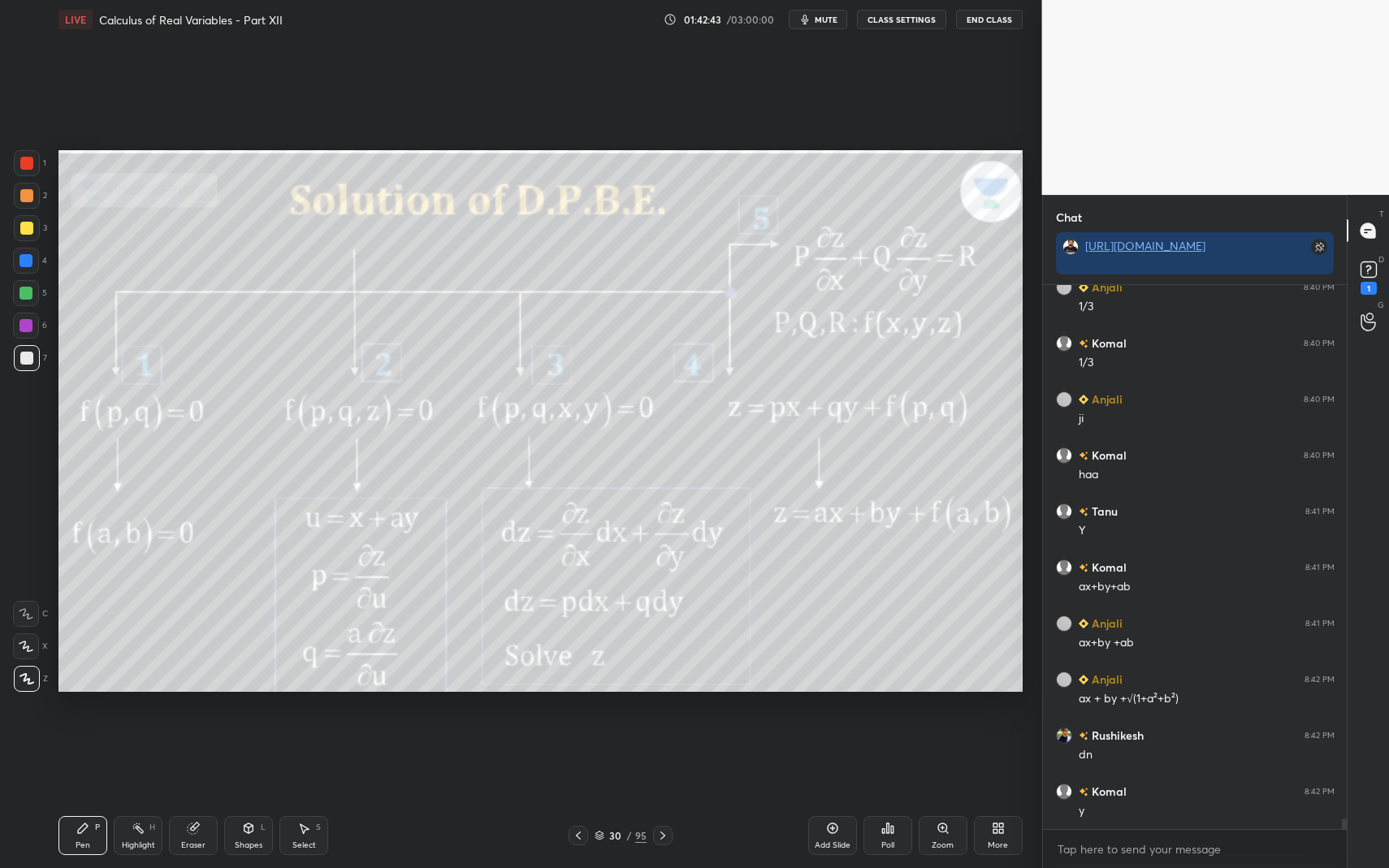 click on "Highlight" at bounding box center [138, 845] 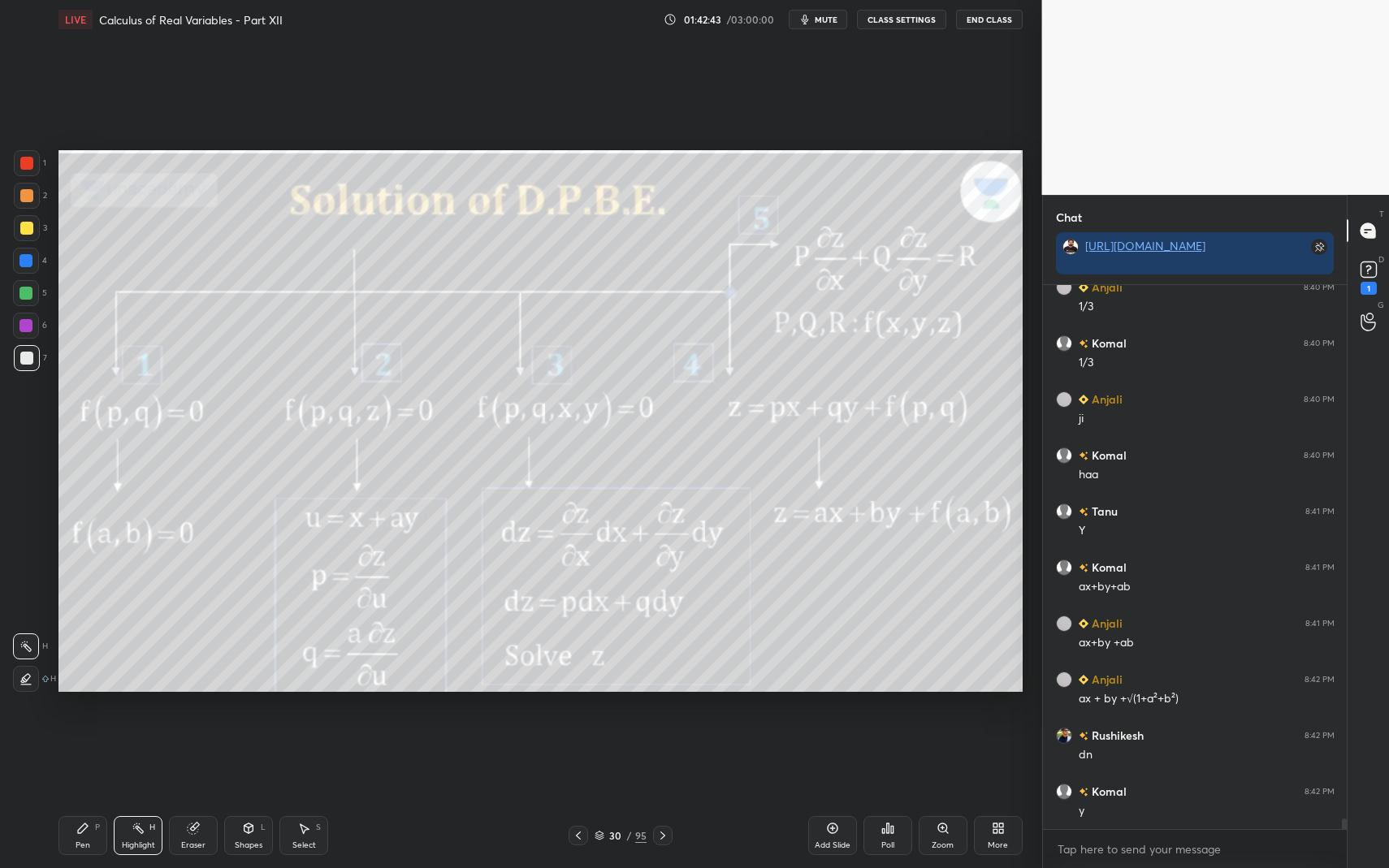 drag, startPoint x: 142, startPoint y: 840, endPoint x: 140, endPoint y: 826, distance: 14.142136 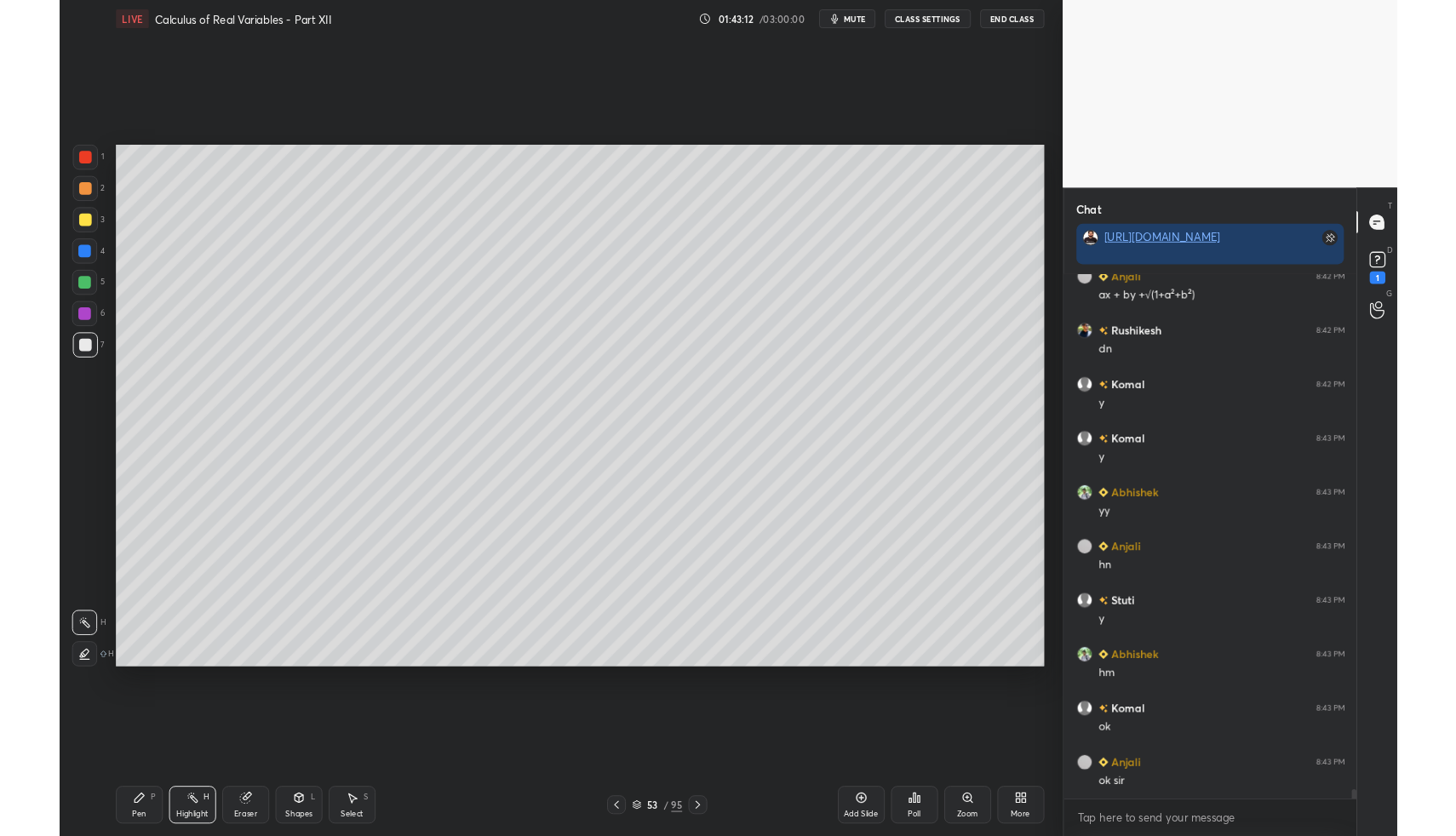 scroll, scrollTop: 30227, scrollLeft: 0, axis: vertical 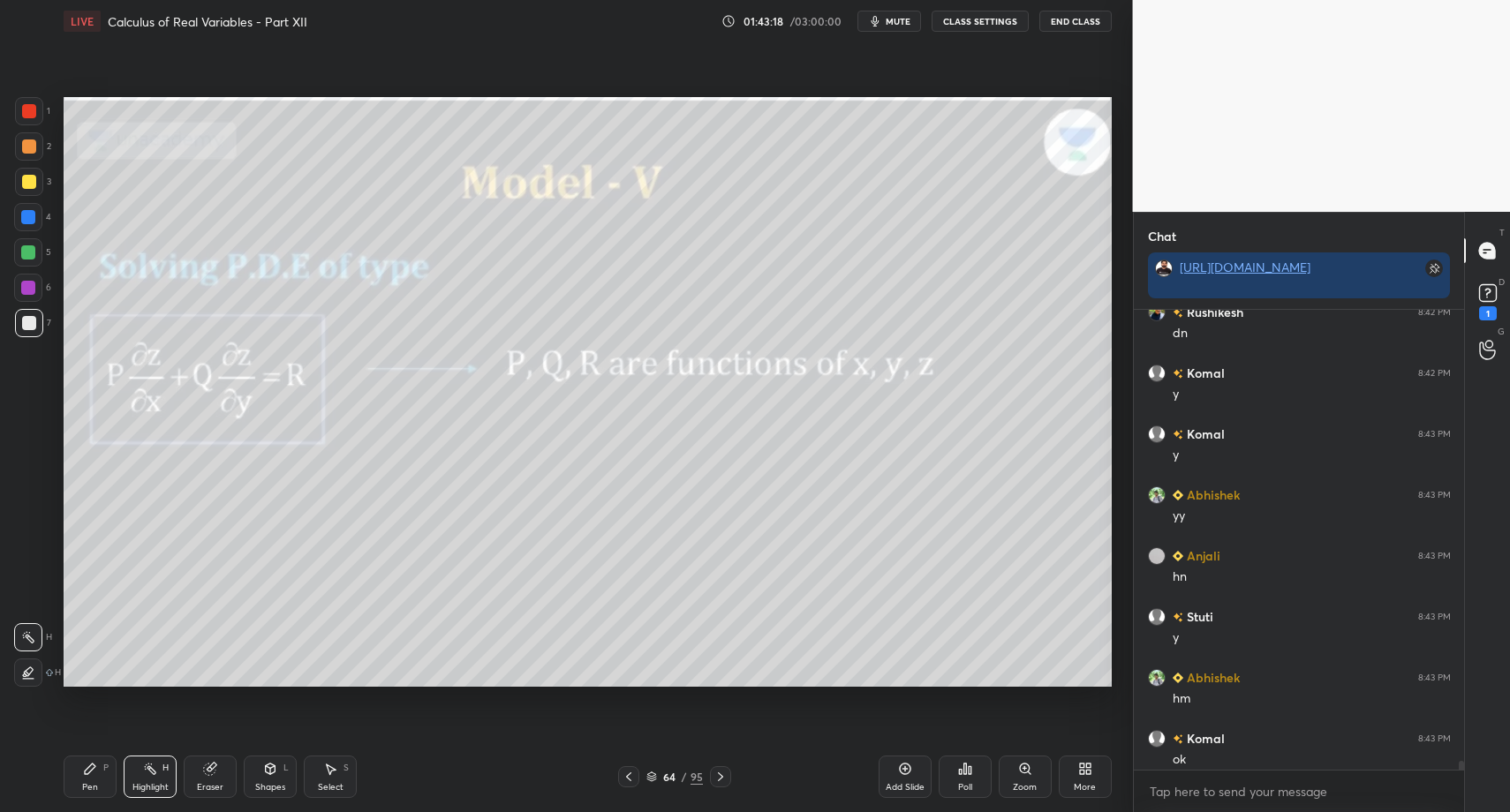 type on "x" 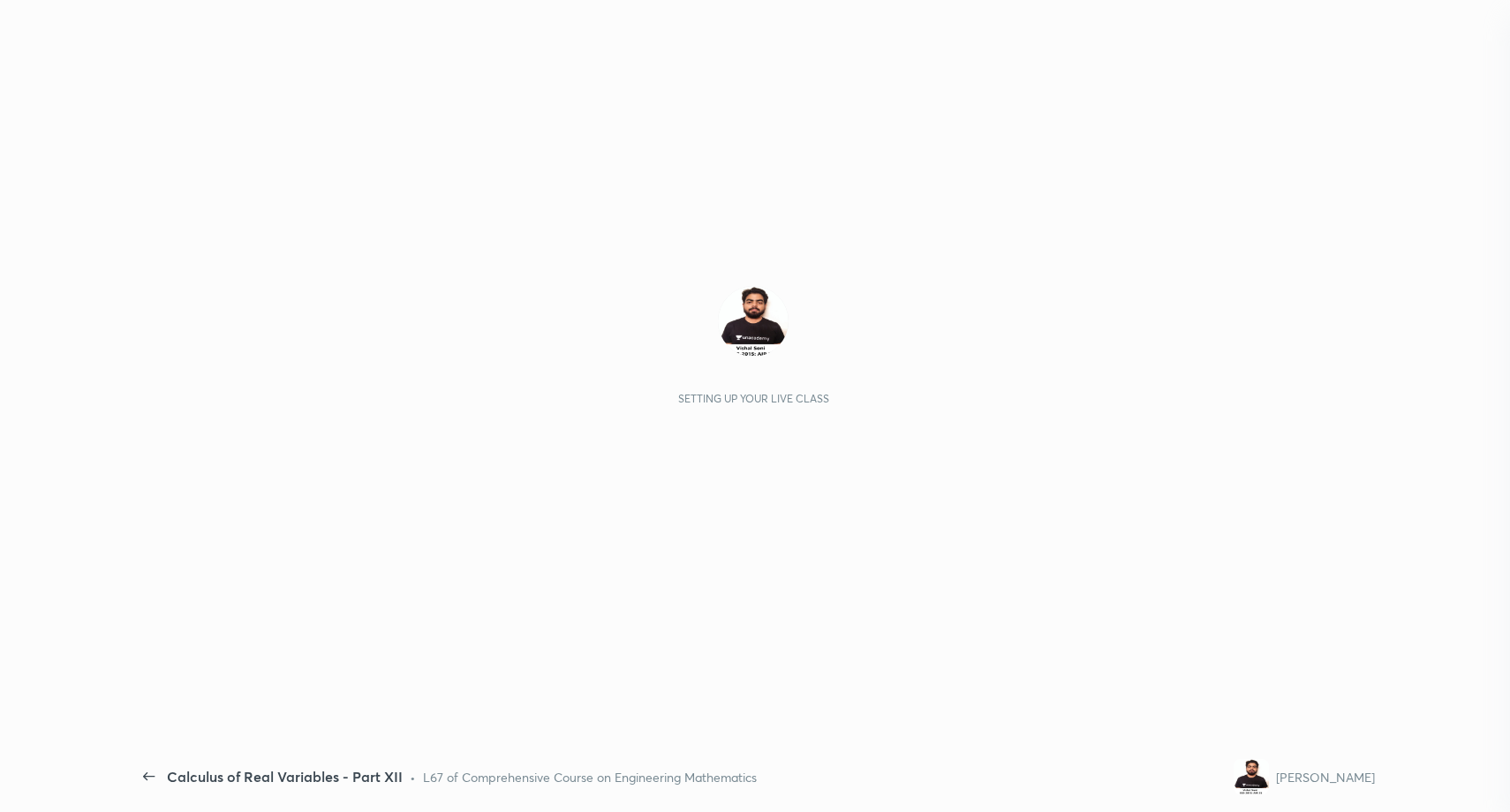 scroll, scrollTop: 0, scrollLeft: 0, axis: both 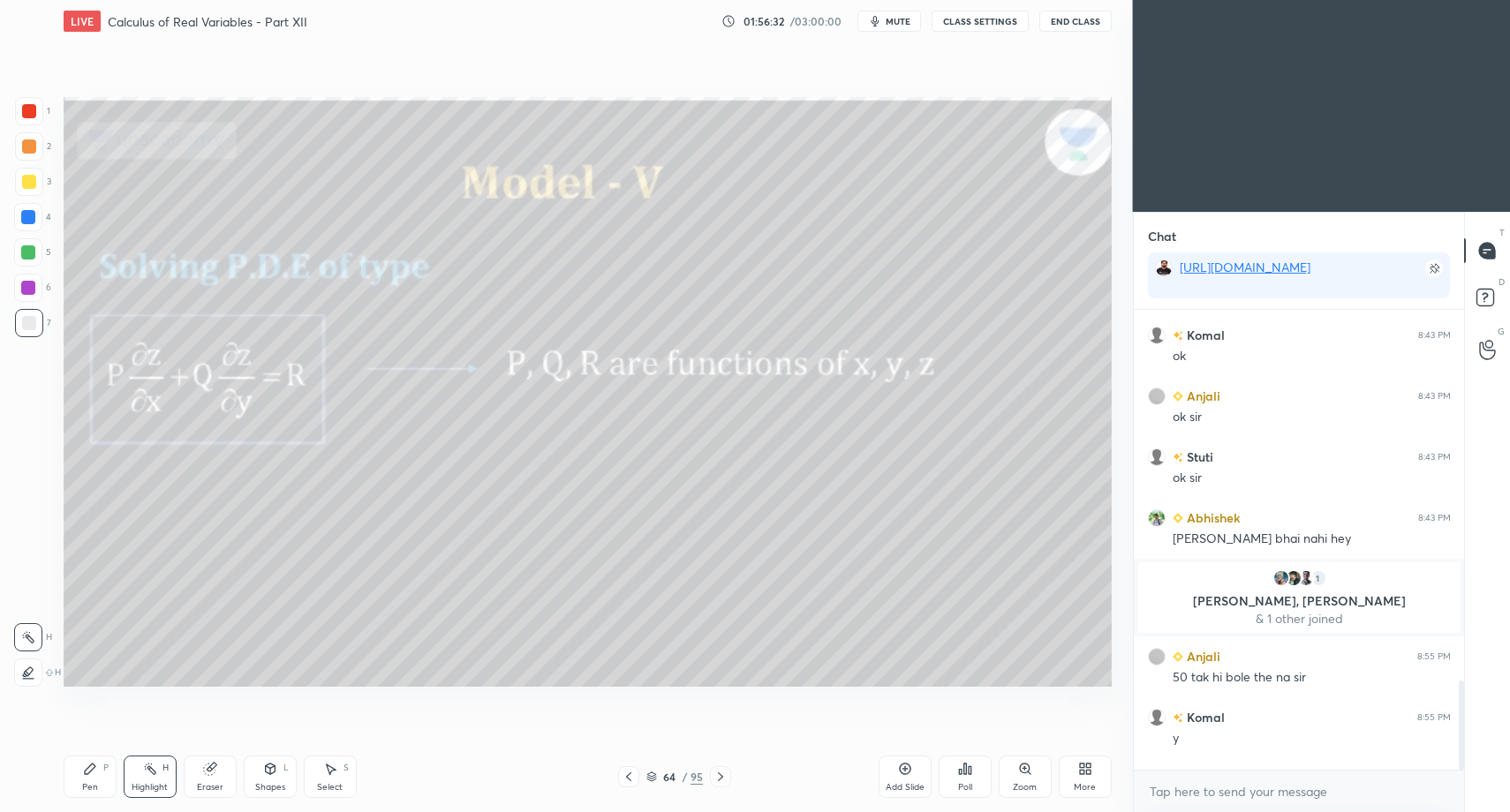 click on "More" at bounding box center [1085, 777] 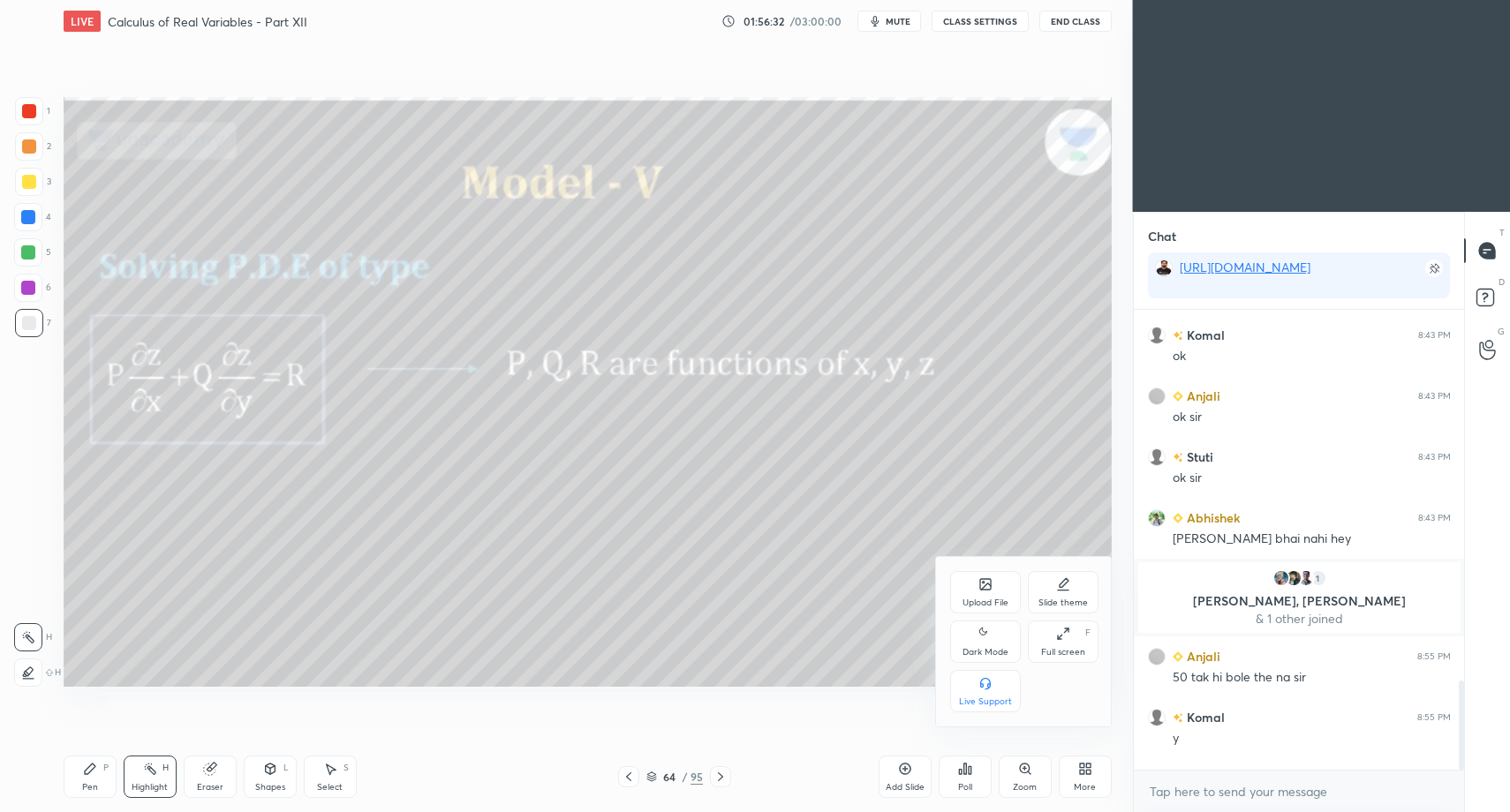 drag, startPoint x: 986, startPoint y: 641, endPoint x: 1007, endPoint y: 650, distance: 22.847319 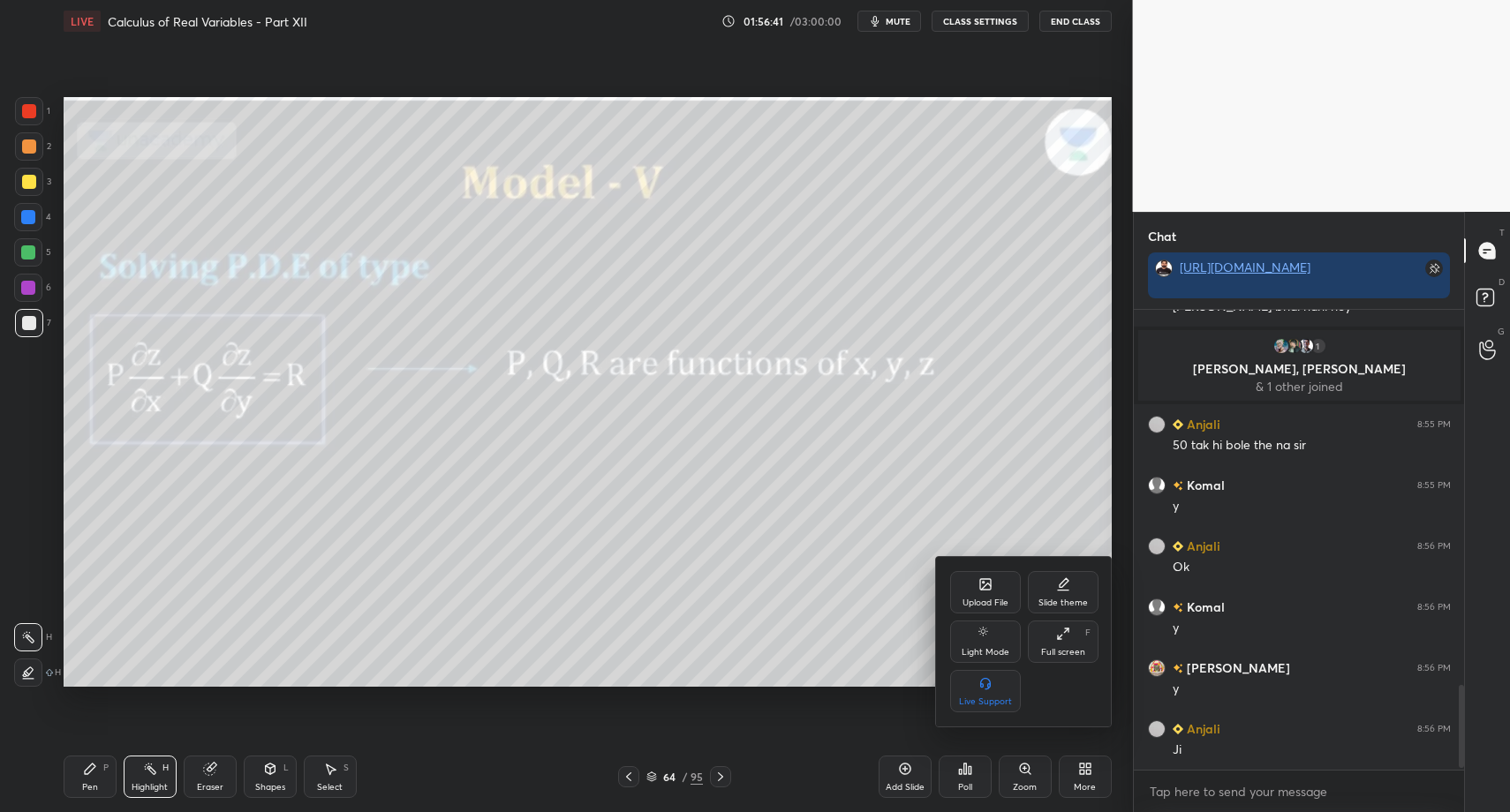 scroll, scrollTop: 2088, scrollLeft: 0, axis: vertical 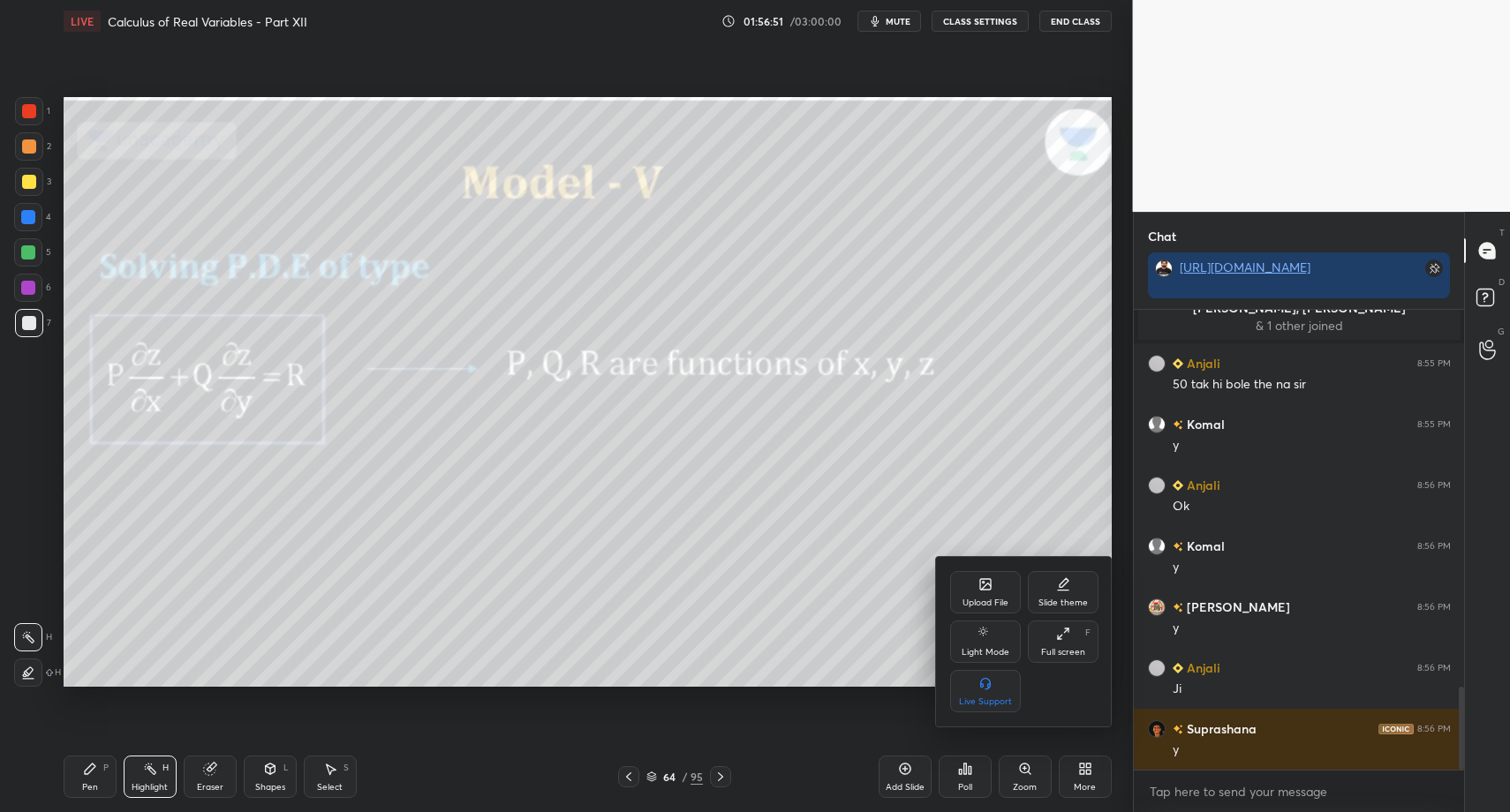 click at bounding box center (755, 406) 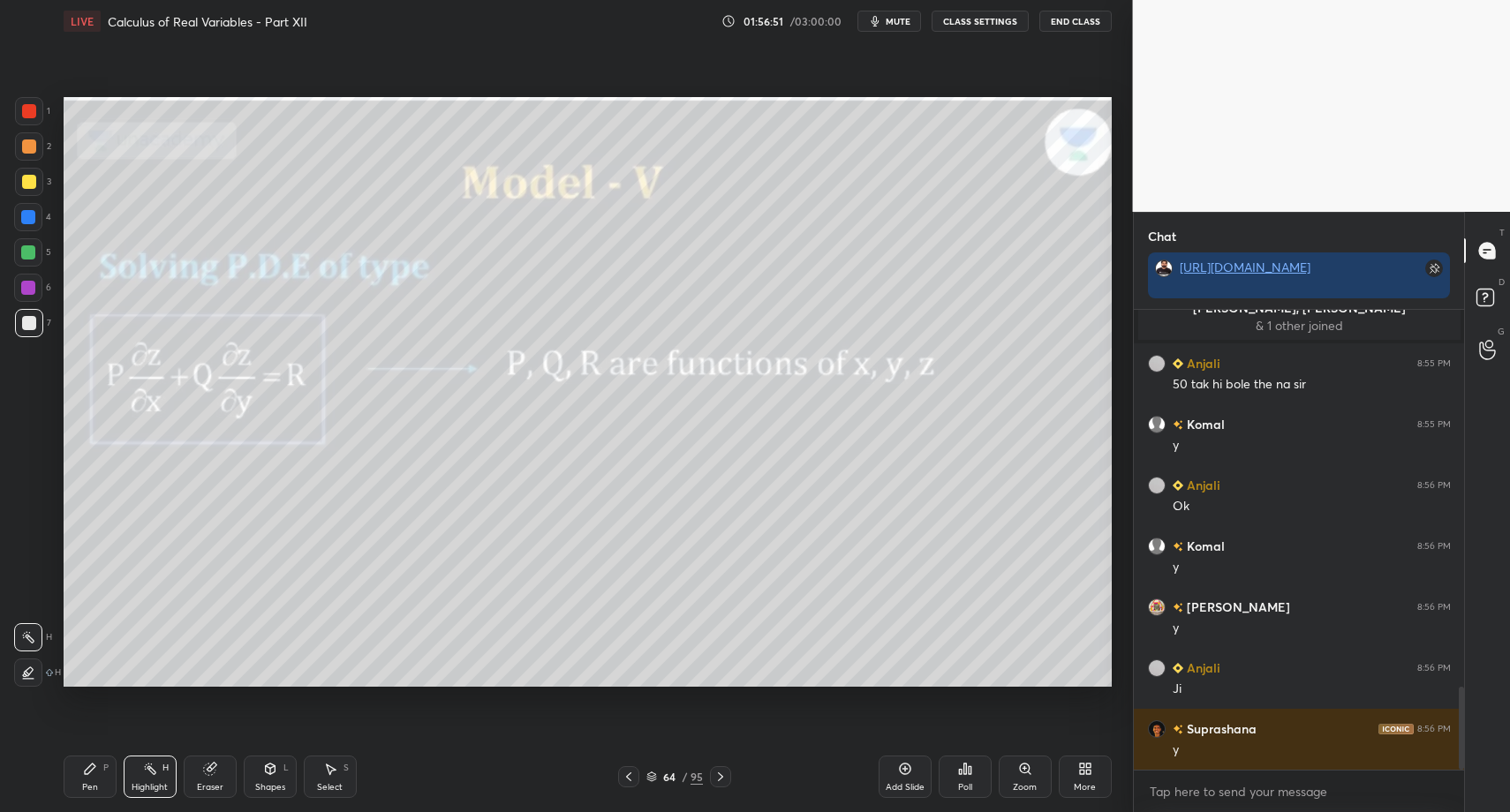 click on "Pen P" at bounding box center (90, 777) 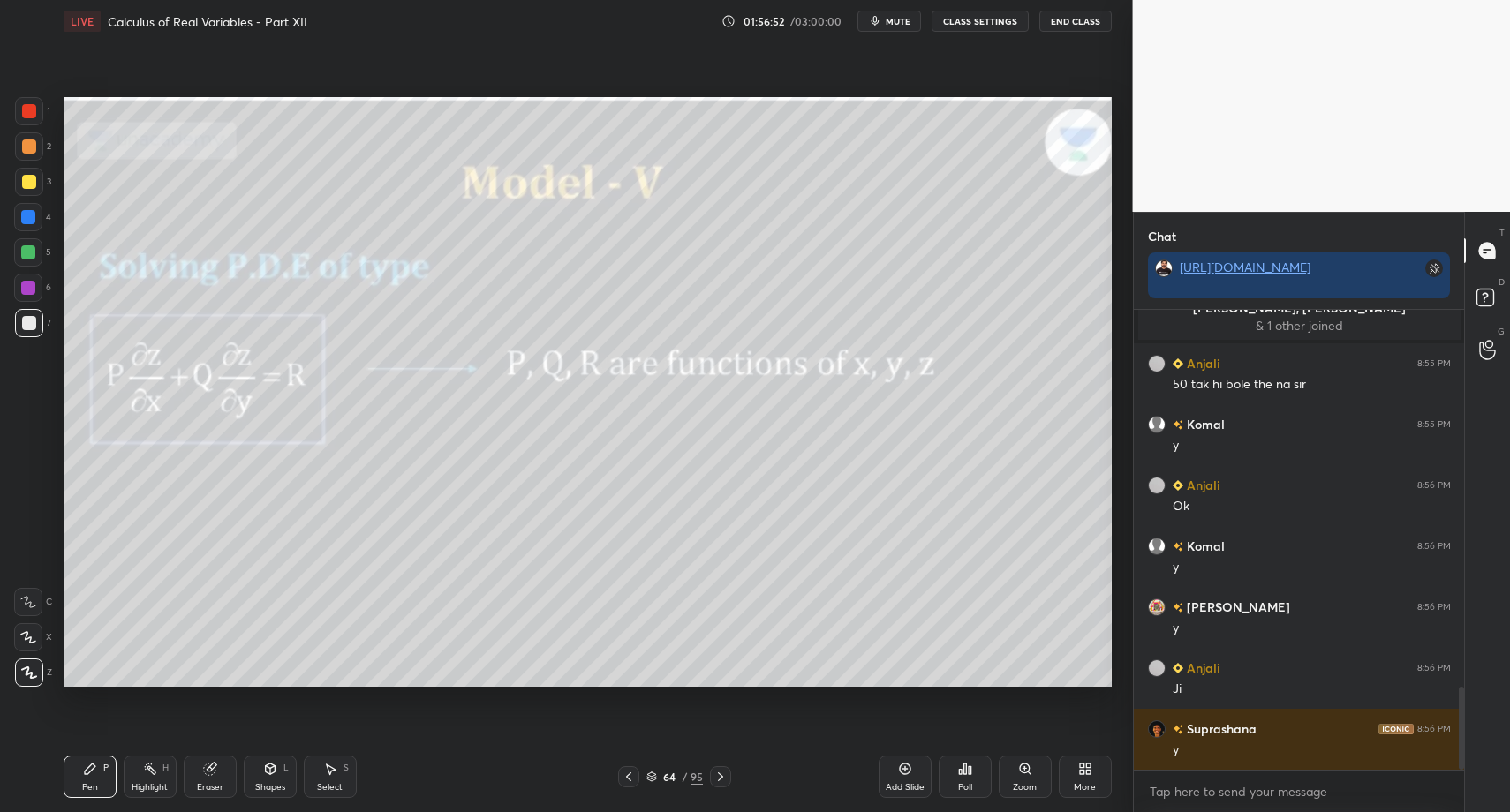 drag, startPoint x: 92, startPoint y: 757, endPoint x: 114, endPoint y: 760, distance: 22.203603 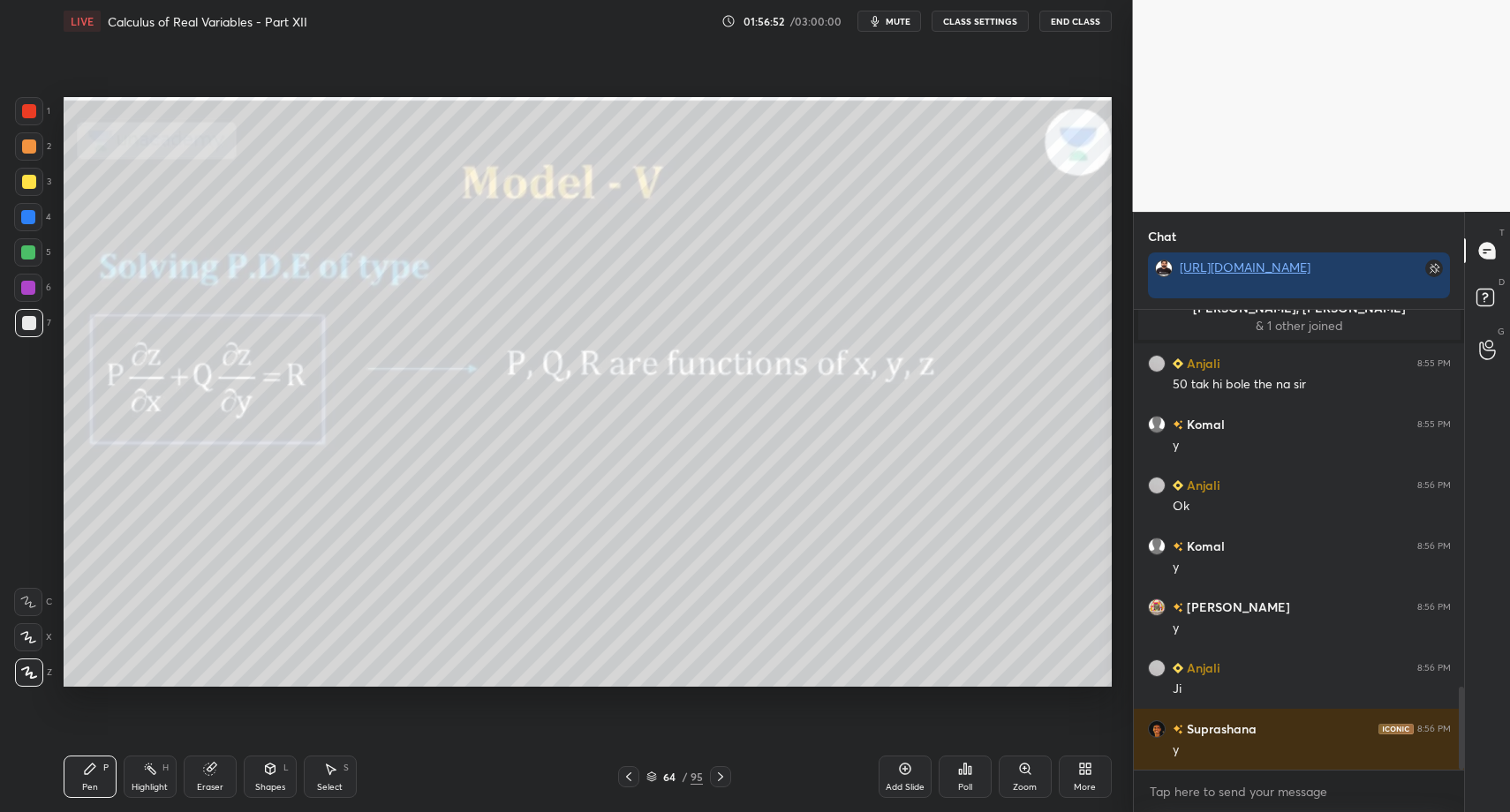 click on "Pen P" at bounding box center [90, 777] 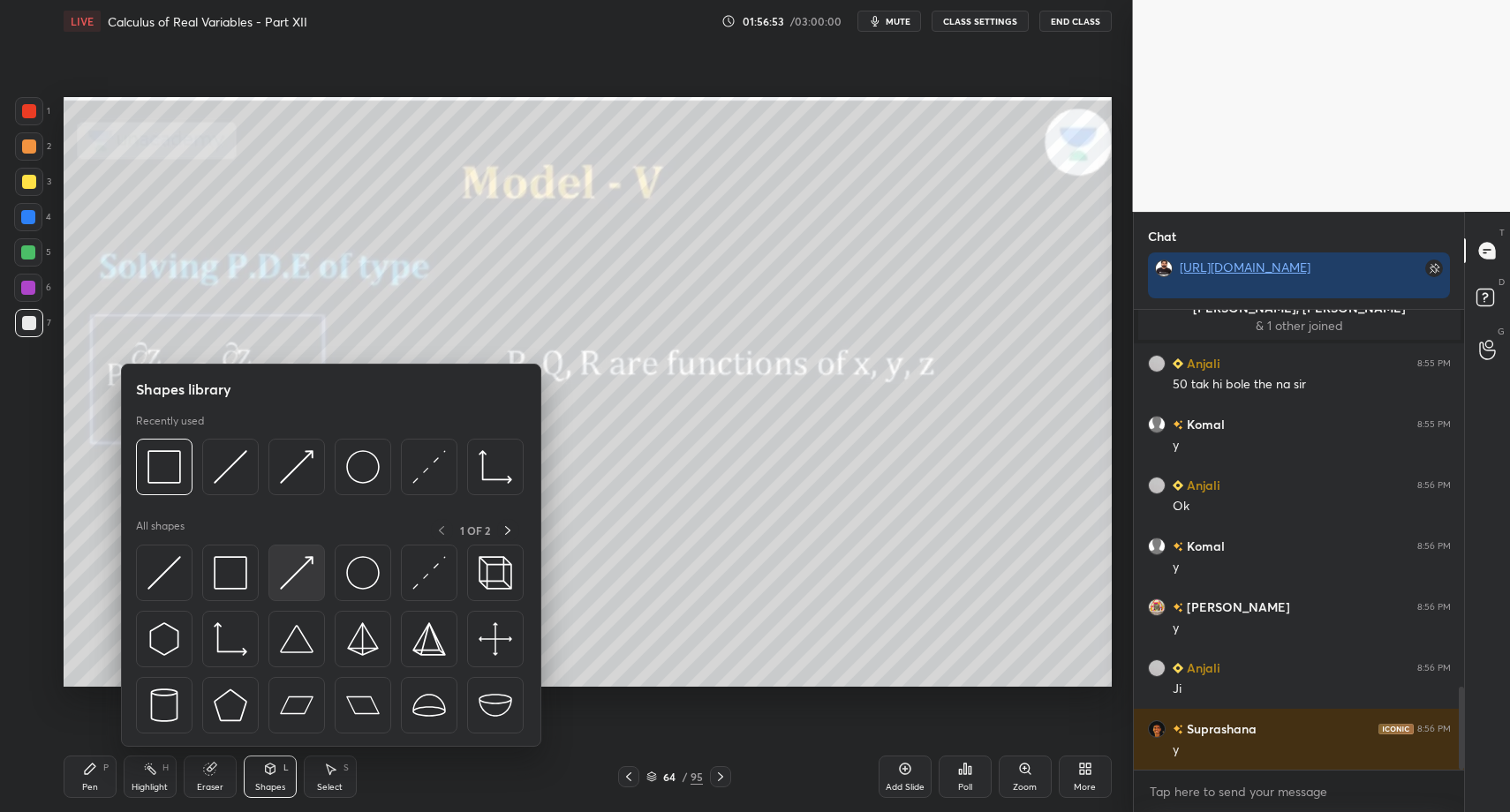 click at bounding box center (297, 573) 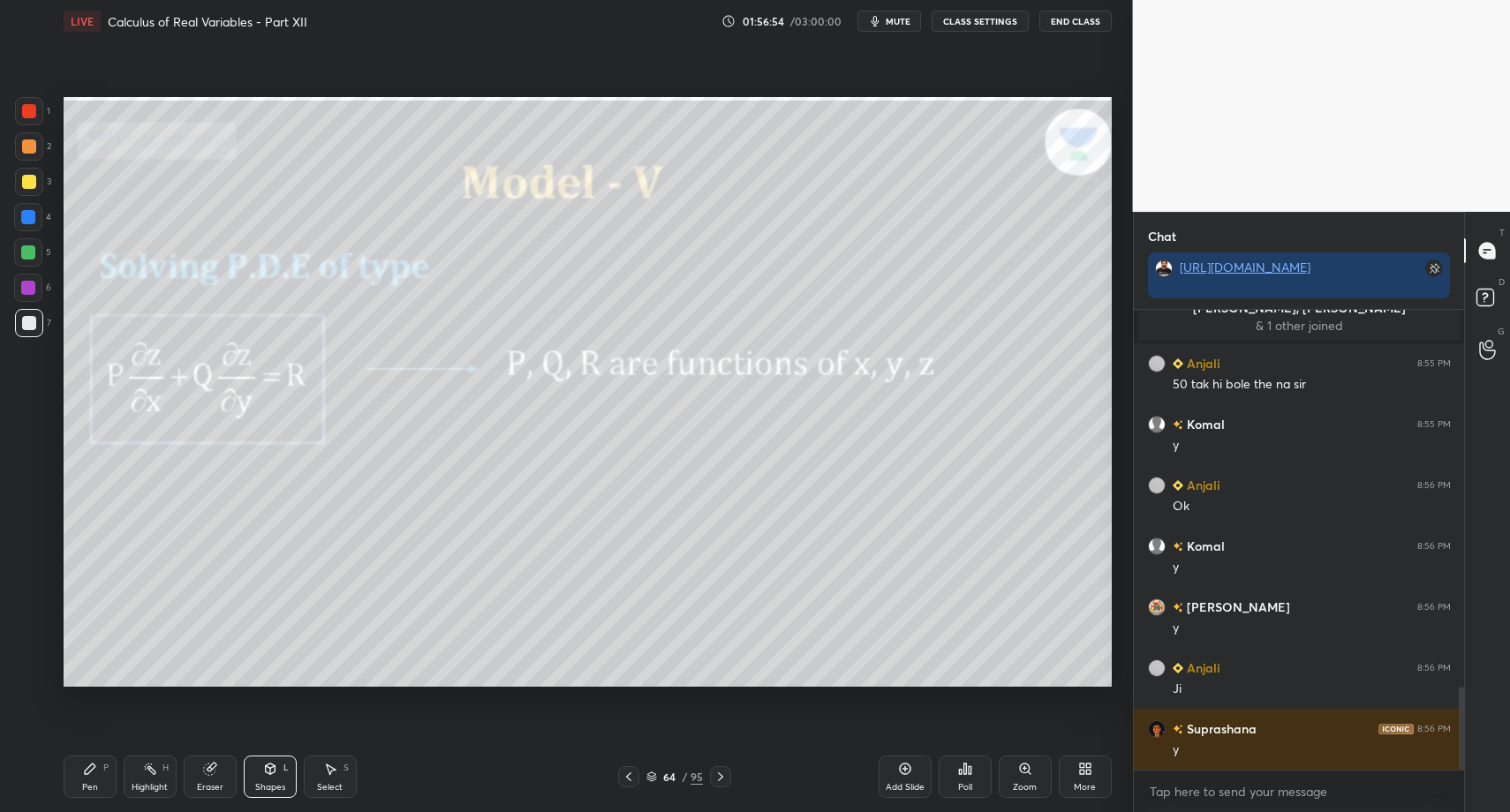 click on "Pen P" at bounding box center (90, 777) 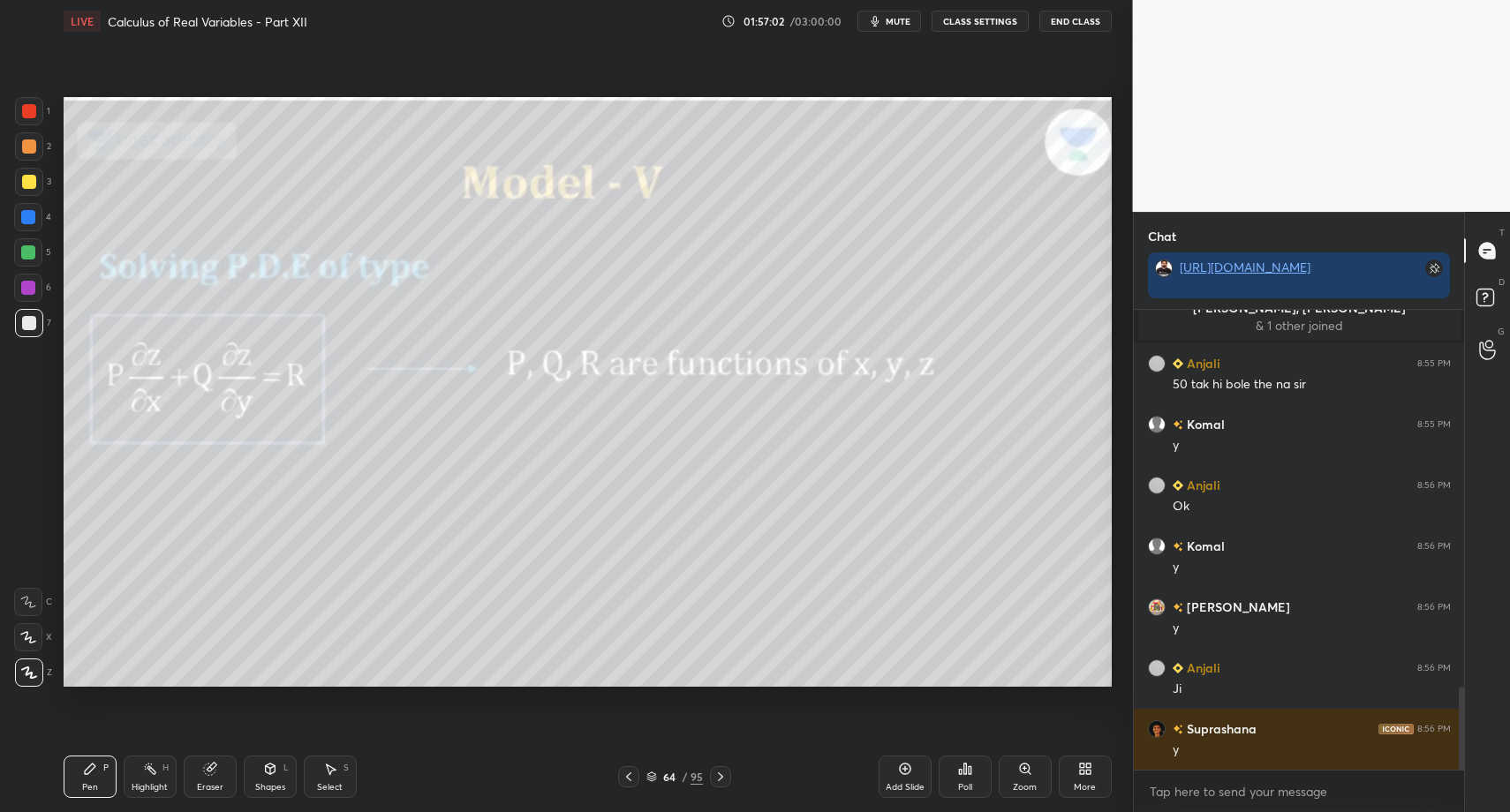 click on "Shapes L" at bounding box center (270, 777) 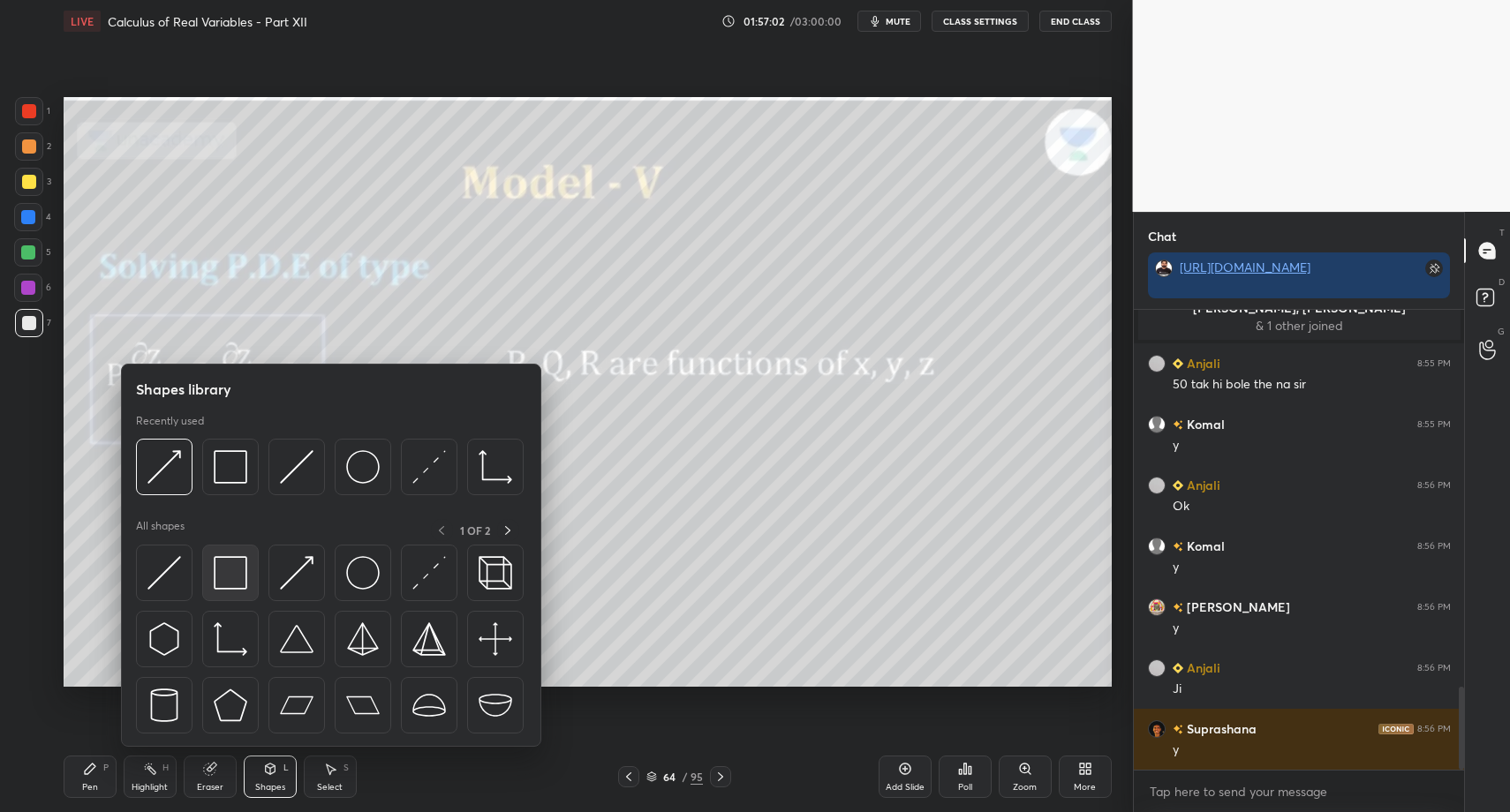 click at bounding box center [230, 573] 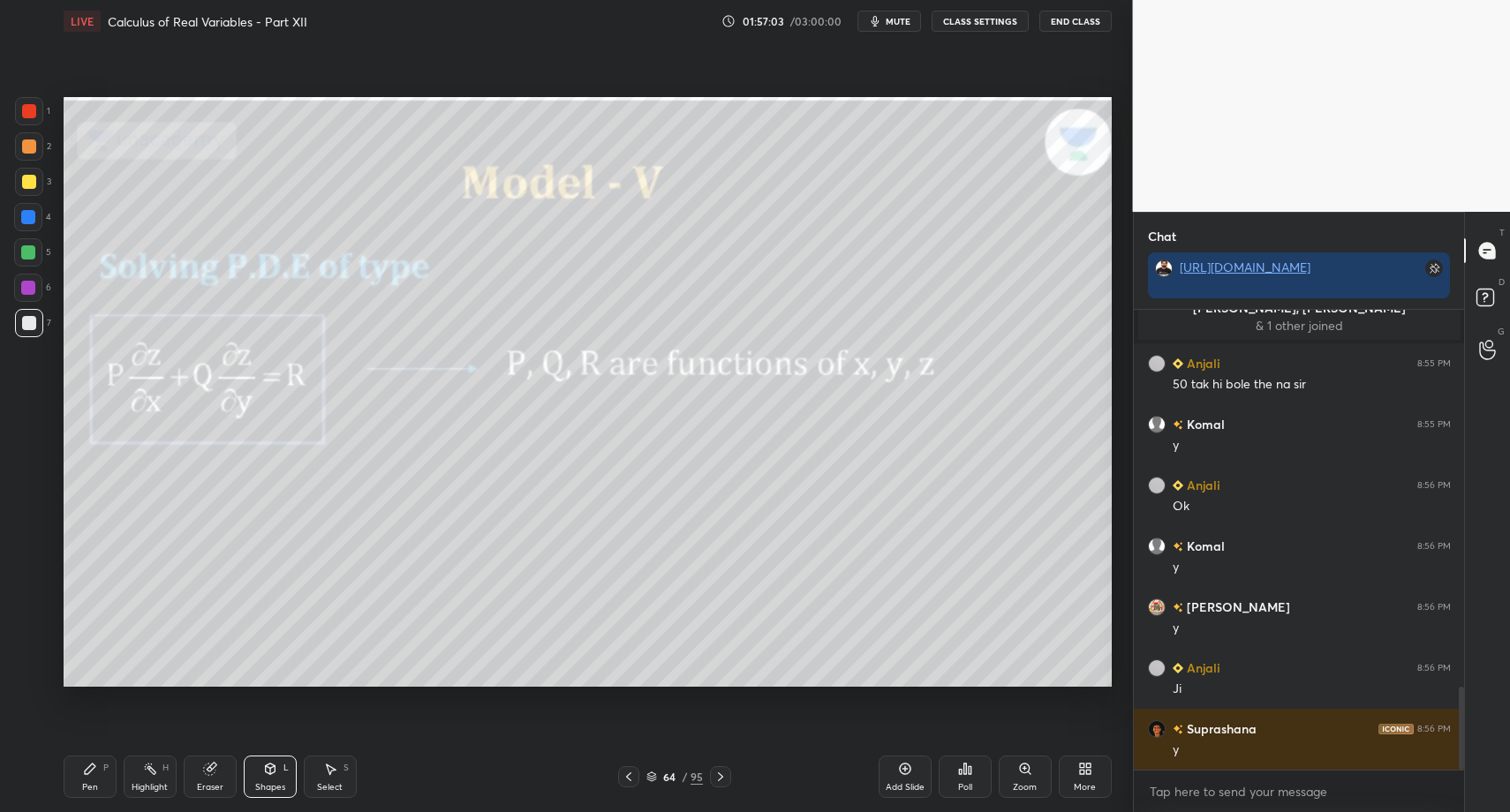 click 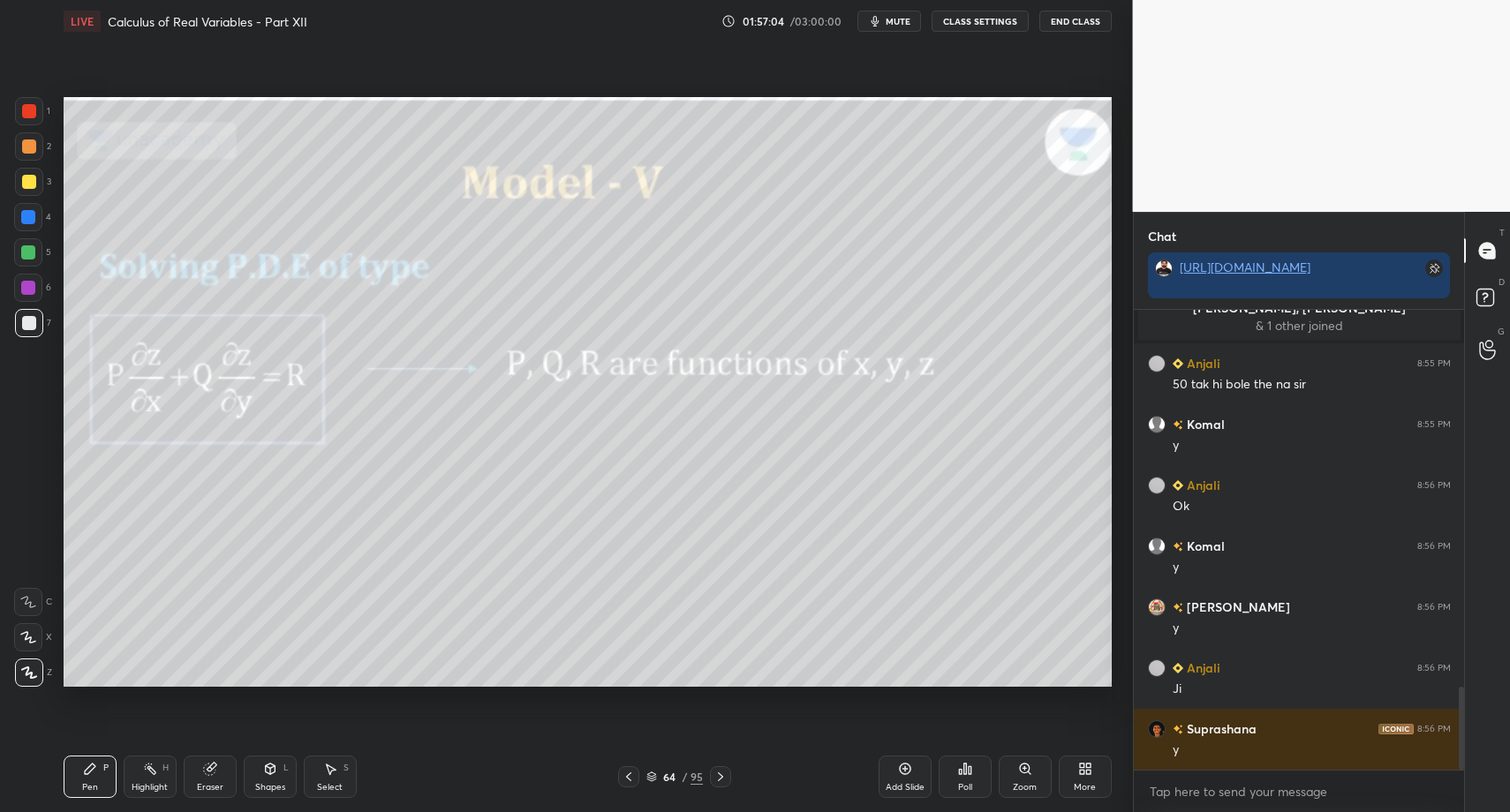 click on "7" at bounding box center [33, 327] 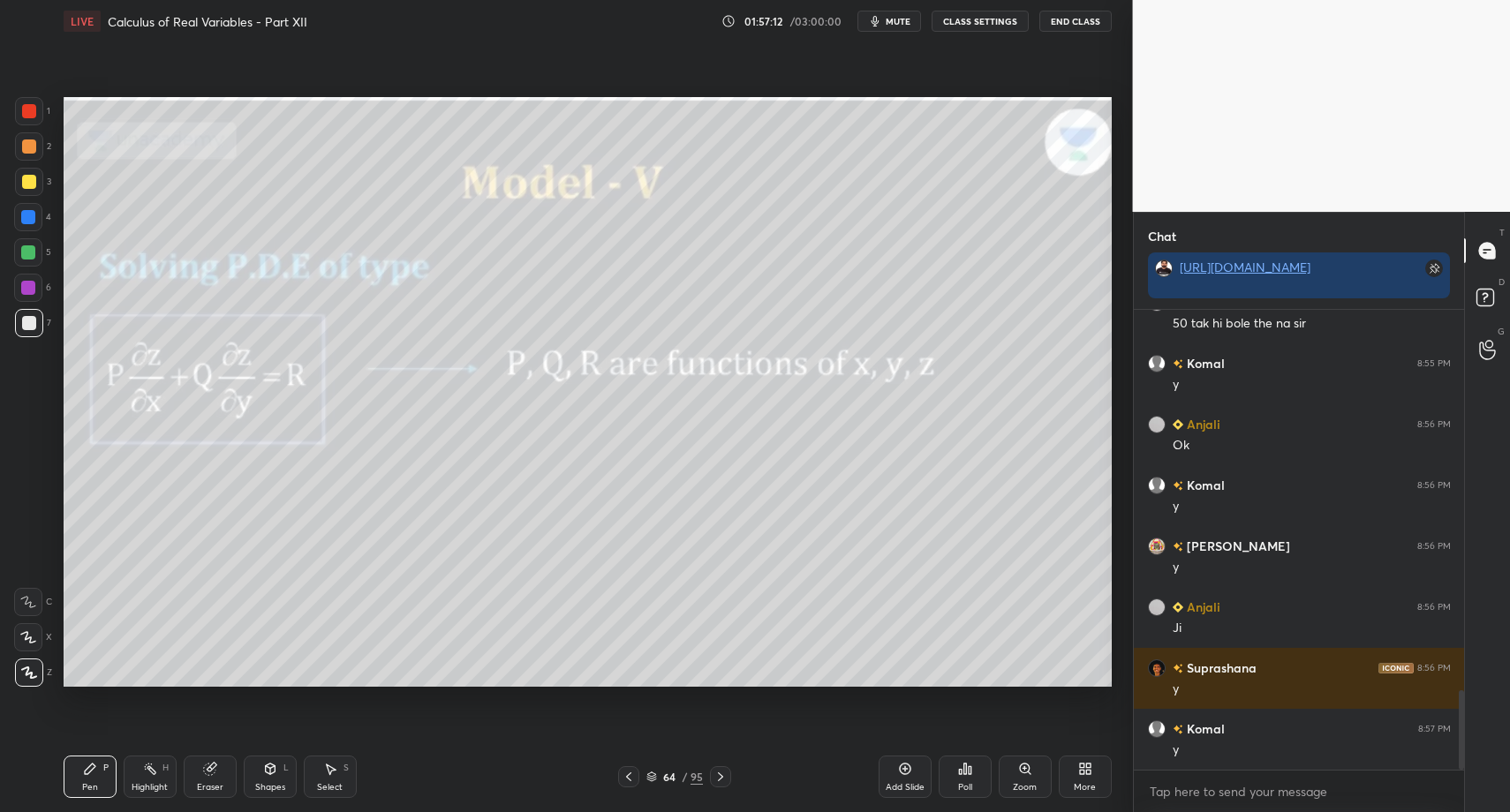 scroll, scrollTop: 2210, scrollLeft: 0, axis: vertical 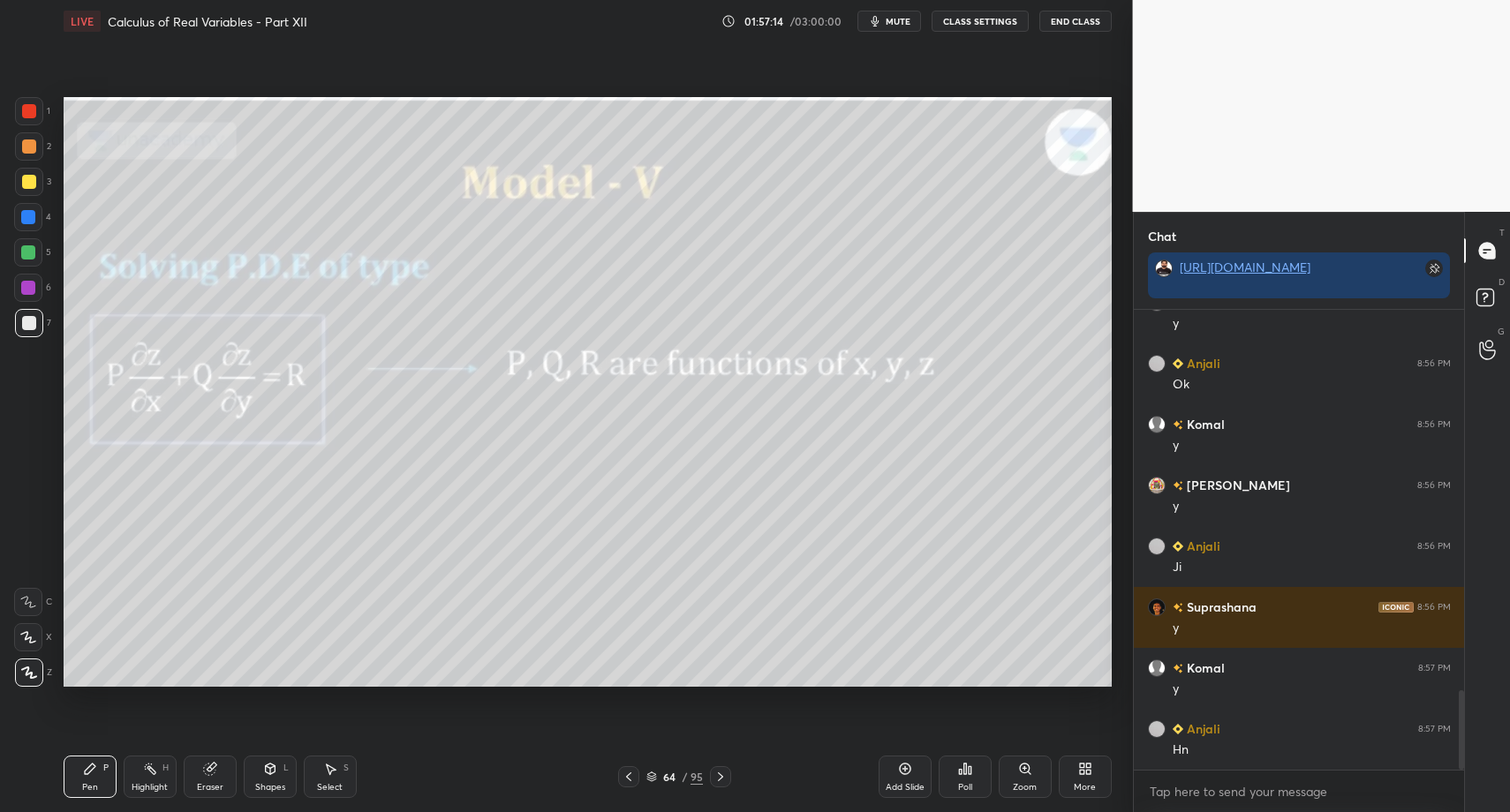click at bounding box center (721, 777) 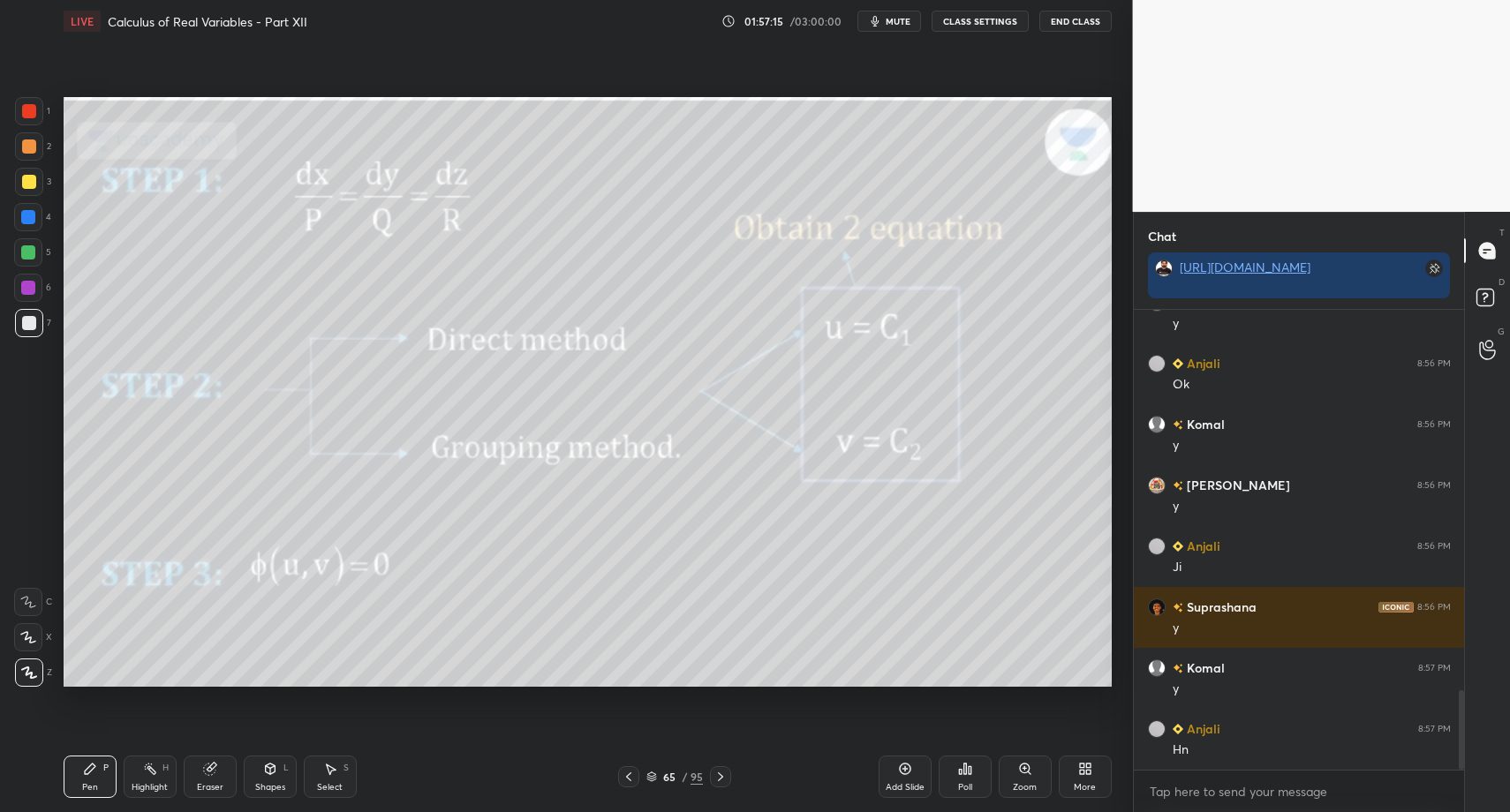 click on "Highlight H" at bounding box center [150, 777] 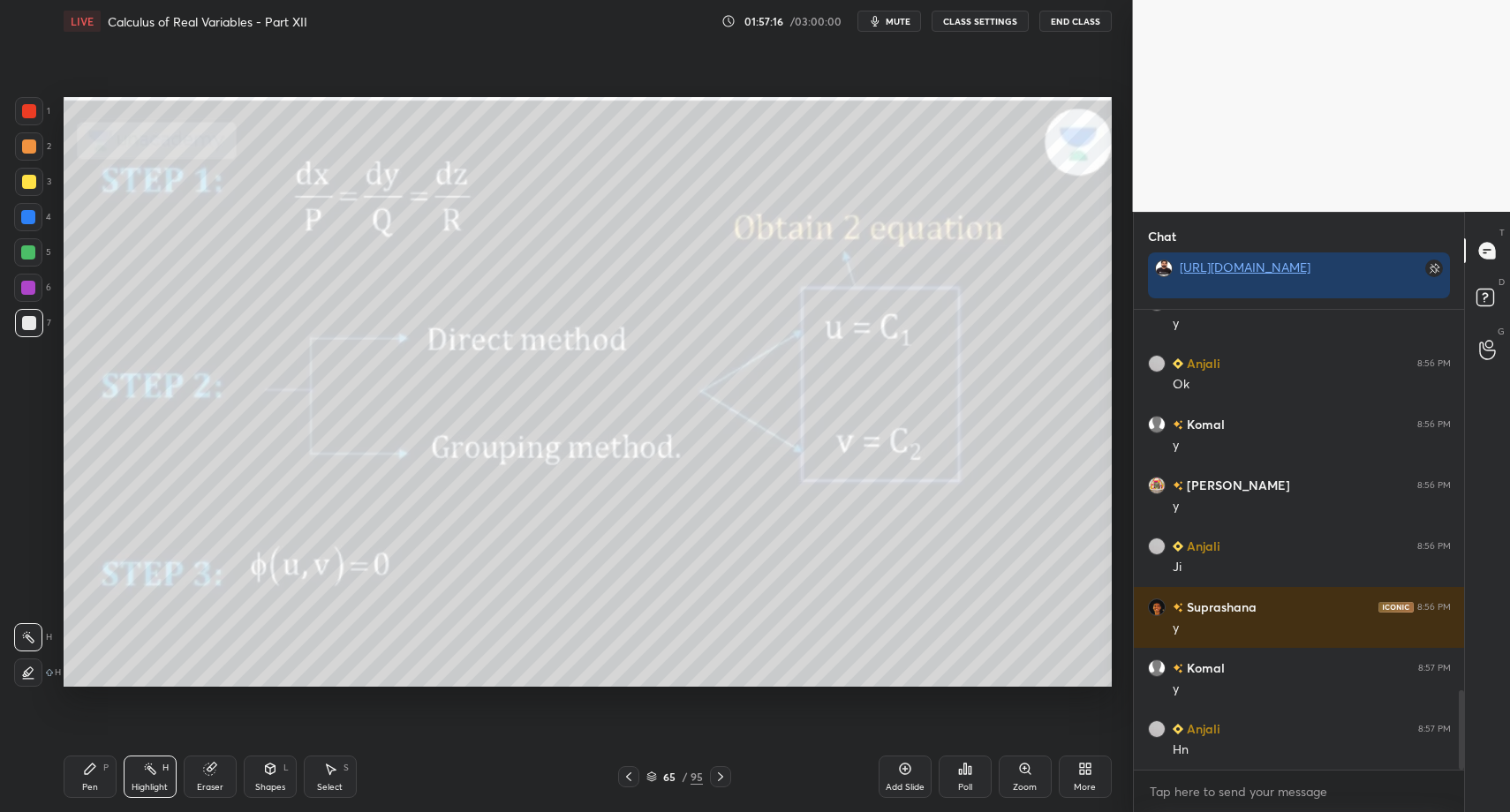 drag, startPoint x: 146, startPoint y: 779, endPoint x: 160, endPoint y: 709, distance: 71.38627 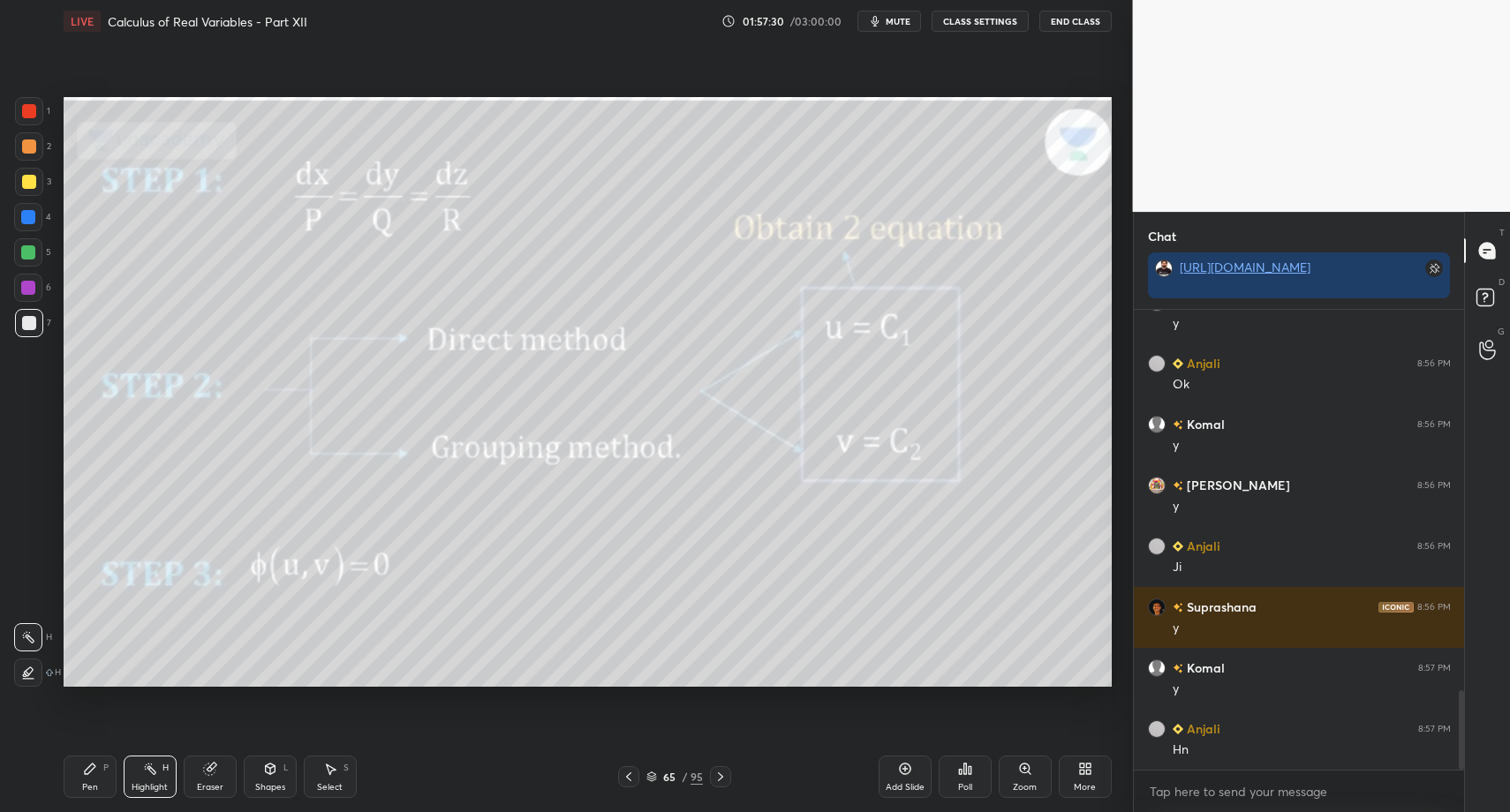 click on "Highlight H" at bounding box center (150, 777) 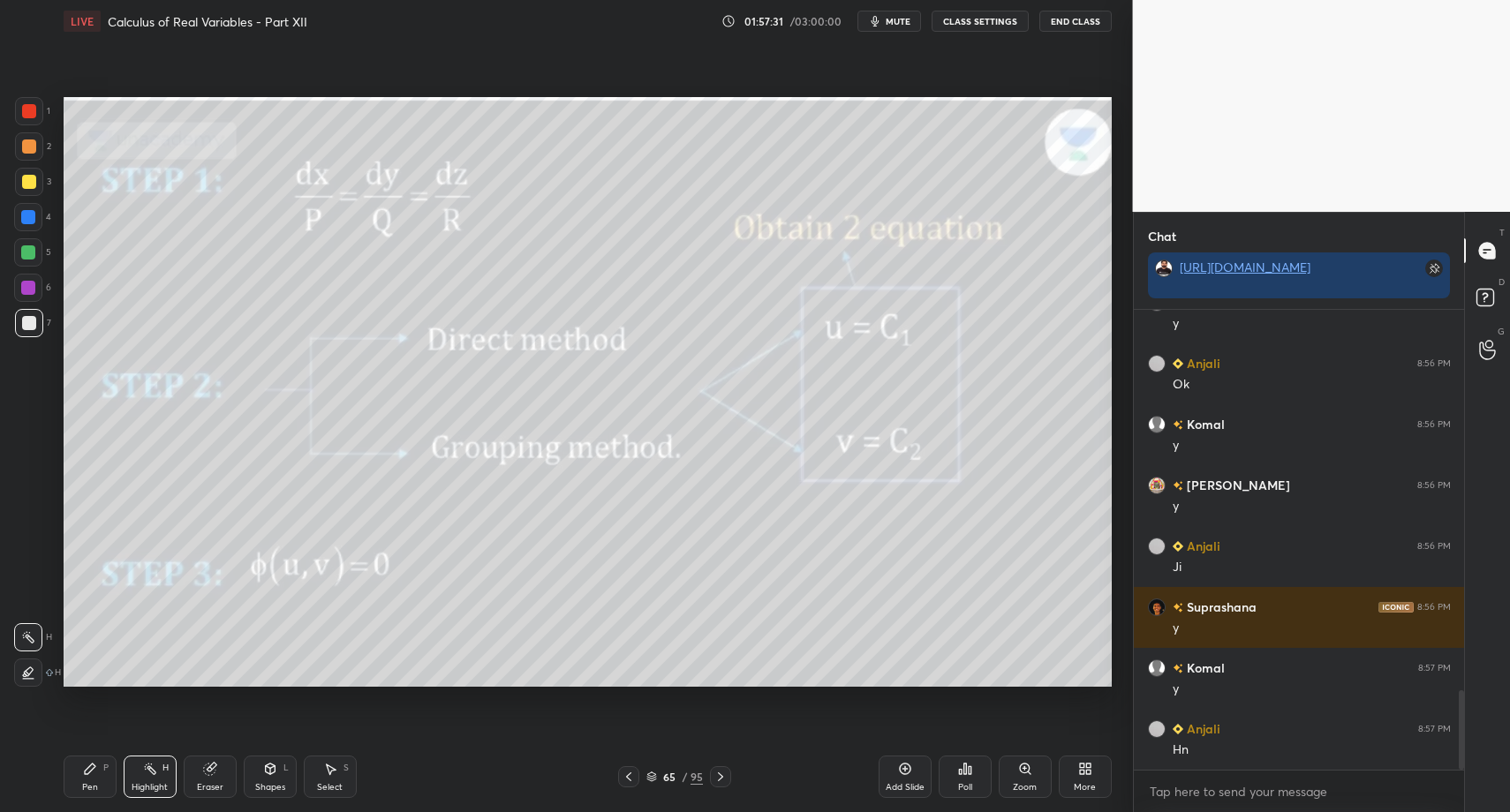drag, startPoint x: 155, startPoint y: 779, endPoint x: 159, endPoint y: 771, distance: 8.94427 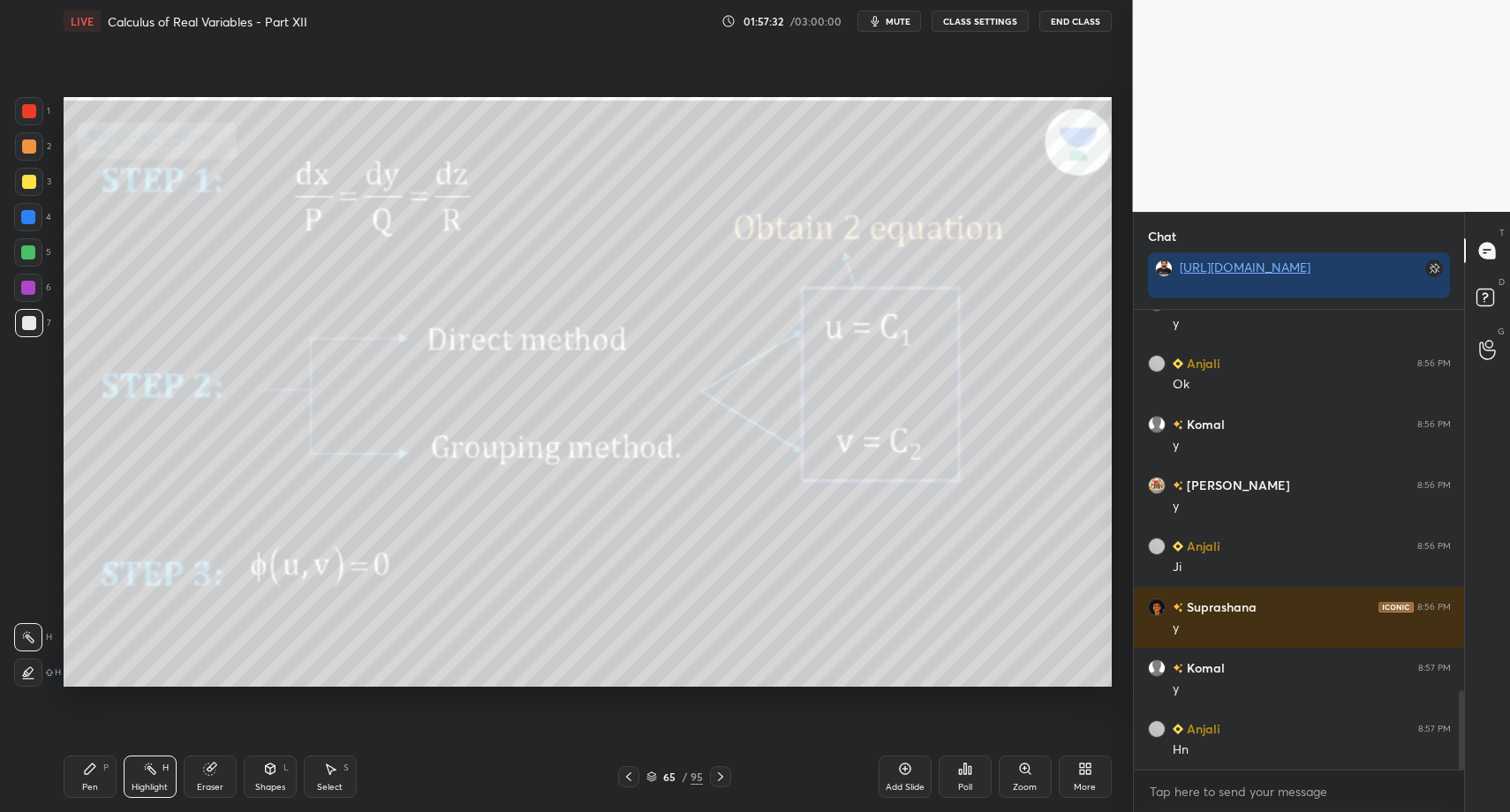 click 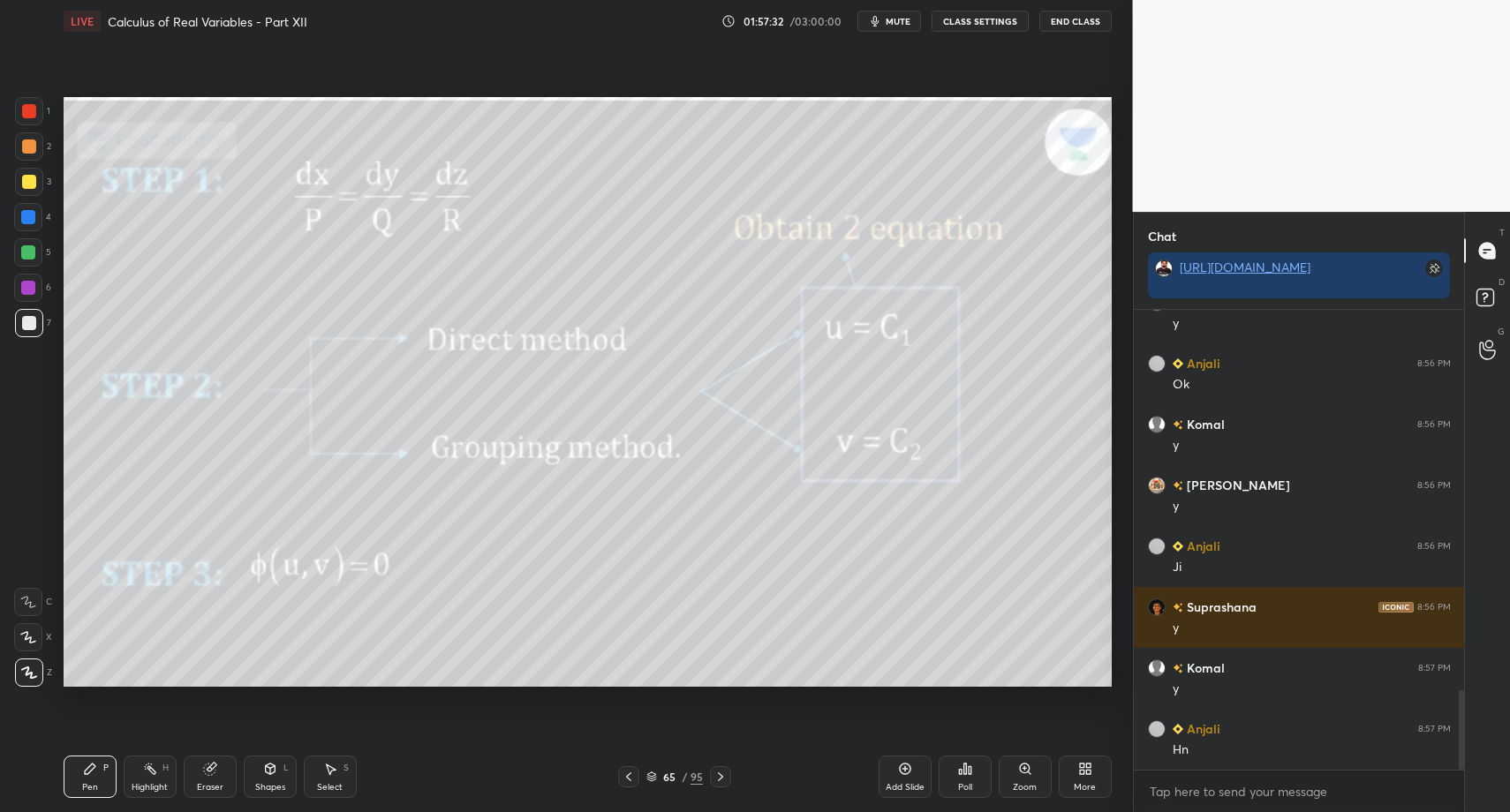click on "Highlight H" at bounding box center (150, 777) 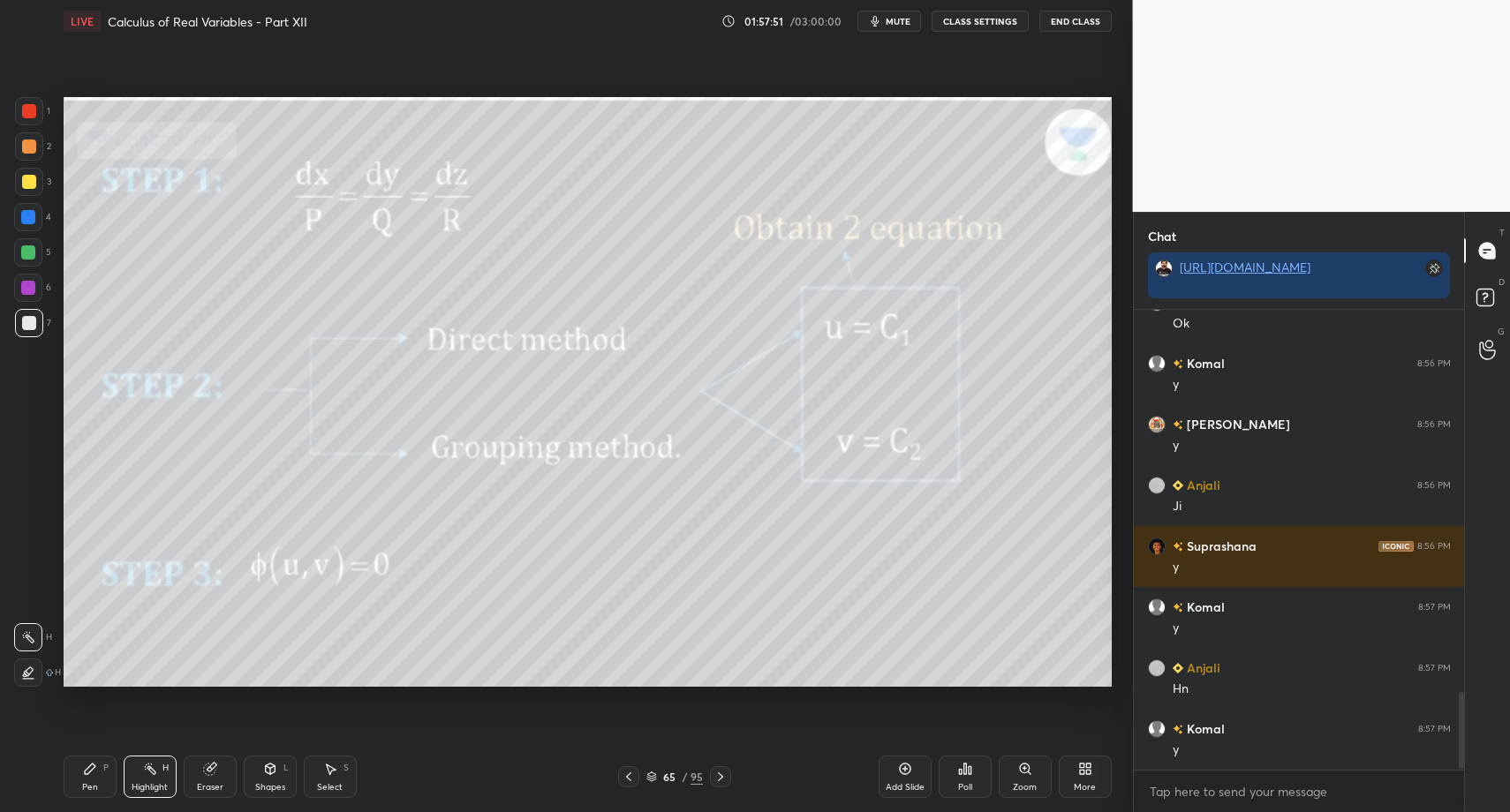 scroll, scrollTop: 2332, scrollLeft: 0, axis: vertical 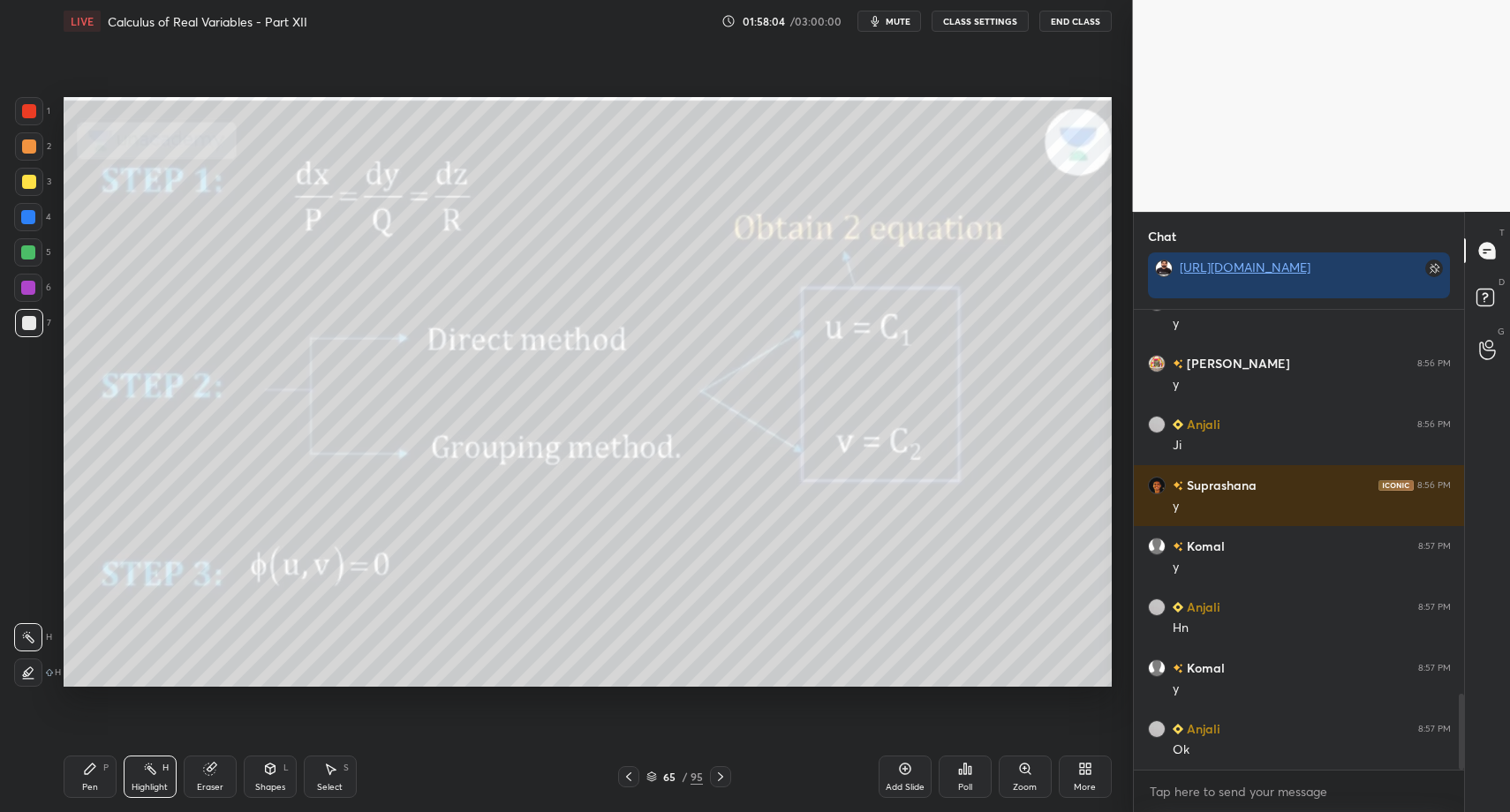 drag, startPoint x: 729, startPoint y: 767, endPoint x: 738, endPoint y: 778, distance: 14.21267 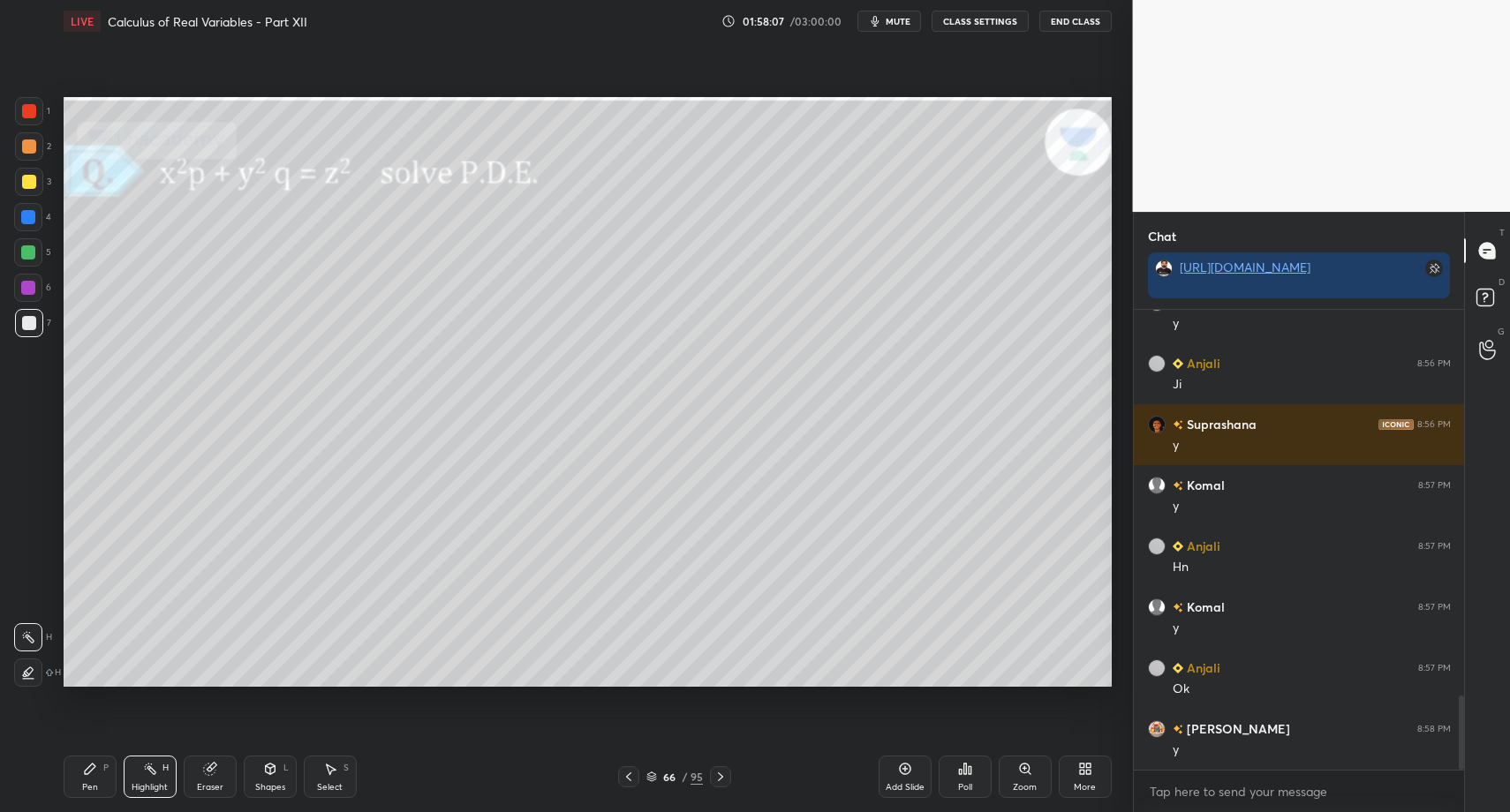 scroll, scrollTop: 2454, scrollLeft: 0, axis: vertical 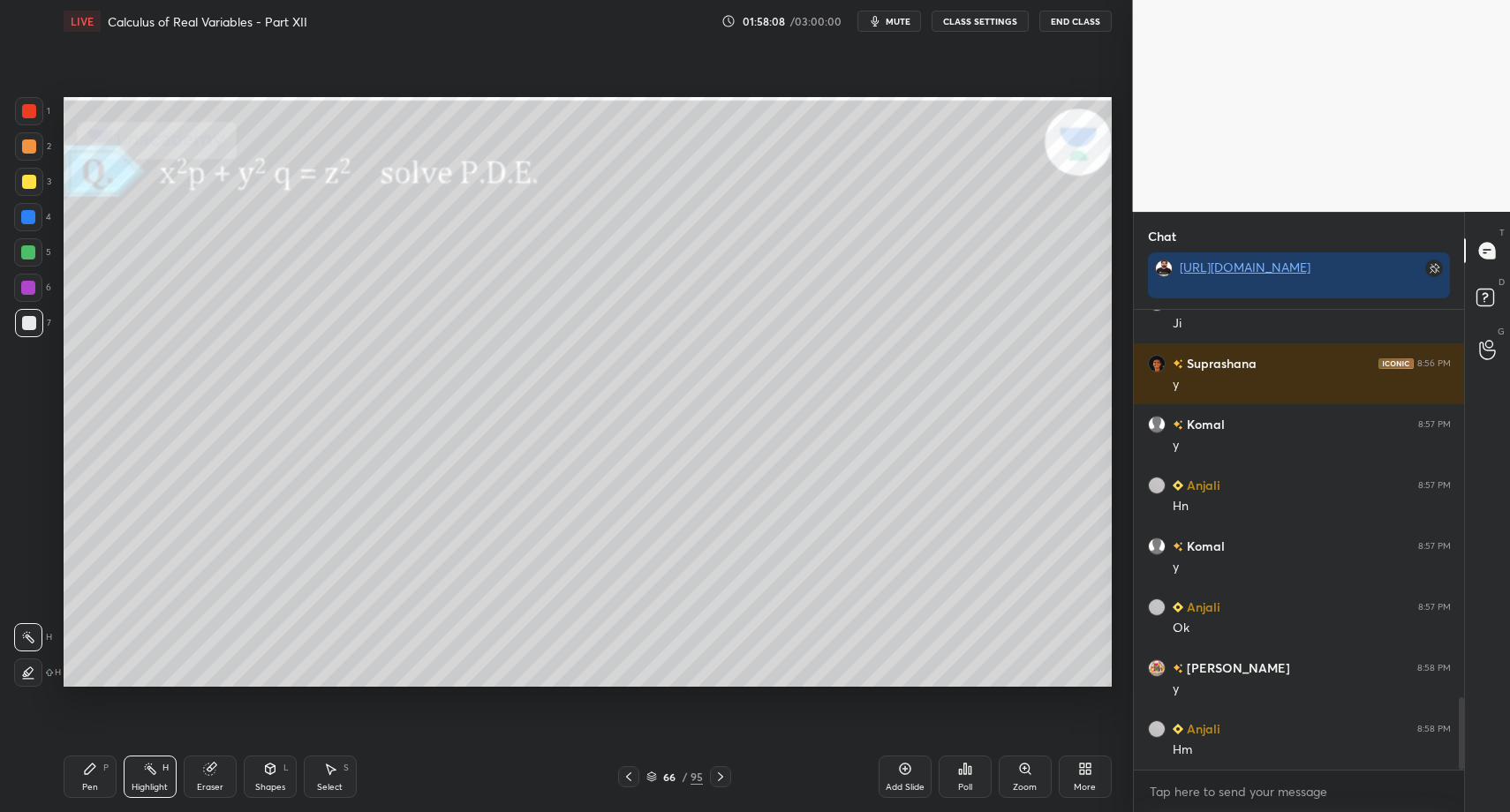 drag, startPoint x: 63, startPoint y: 788, endPoint x: 87, endPoint y: 783, distance: 24.515301 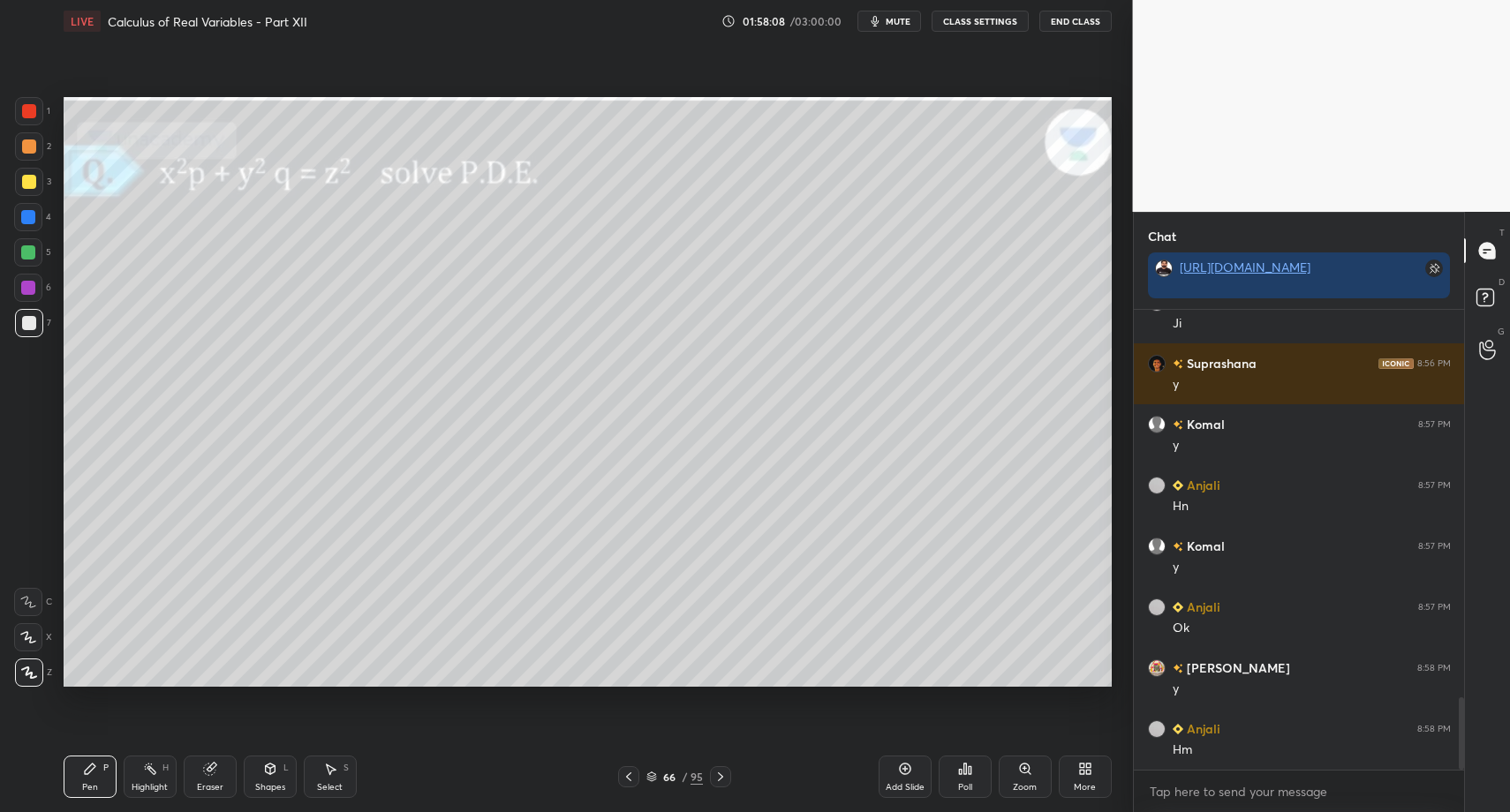 click on "Pen P" at bounding box center (90, 777) 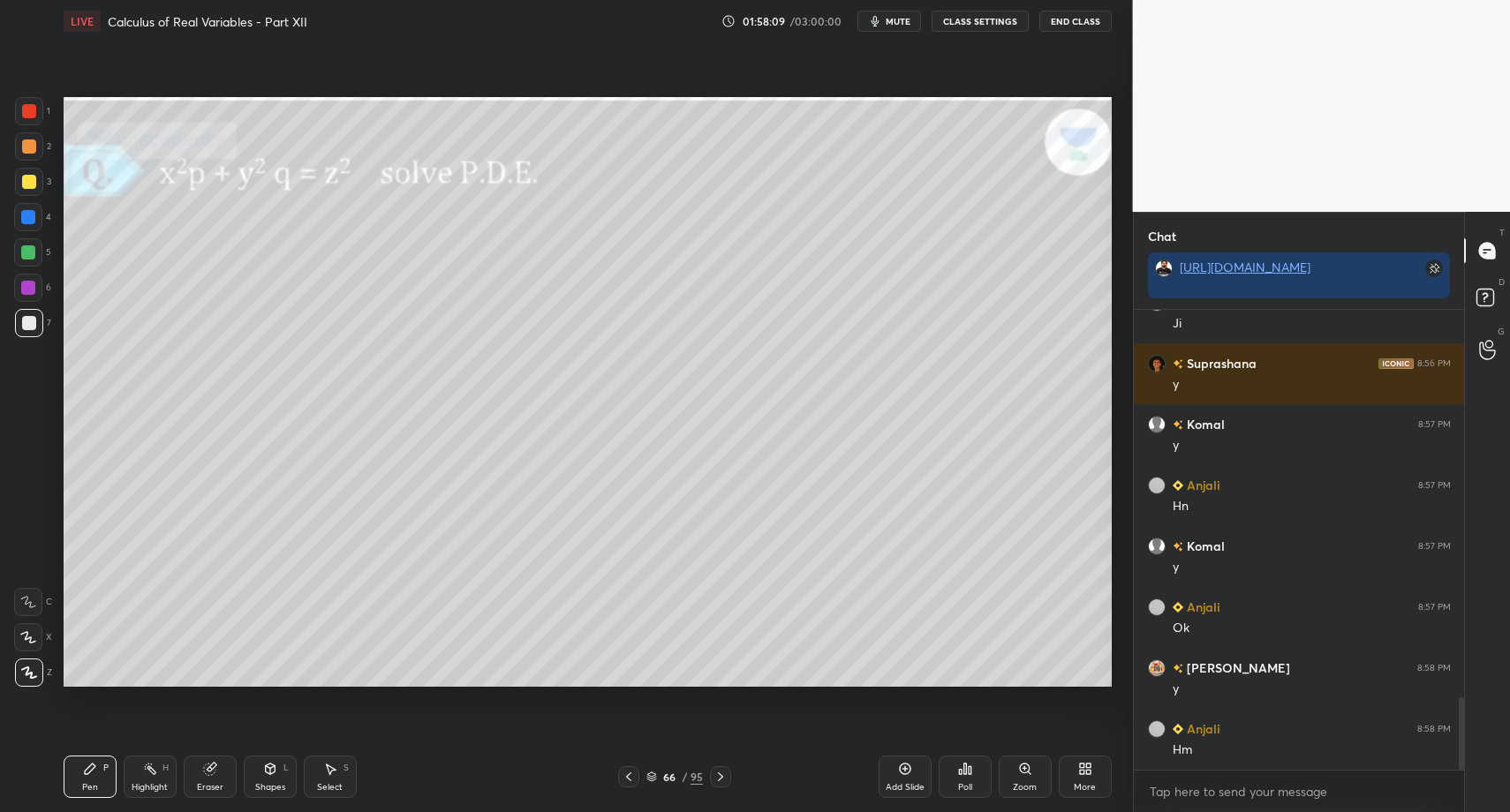 click at bounding box center (28, 252) 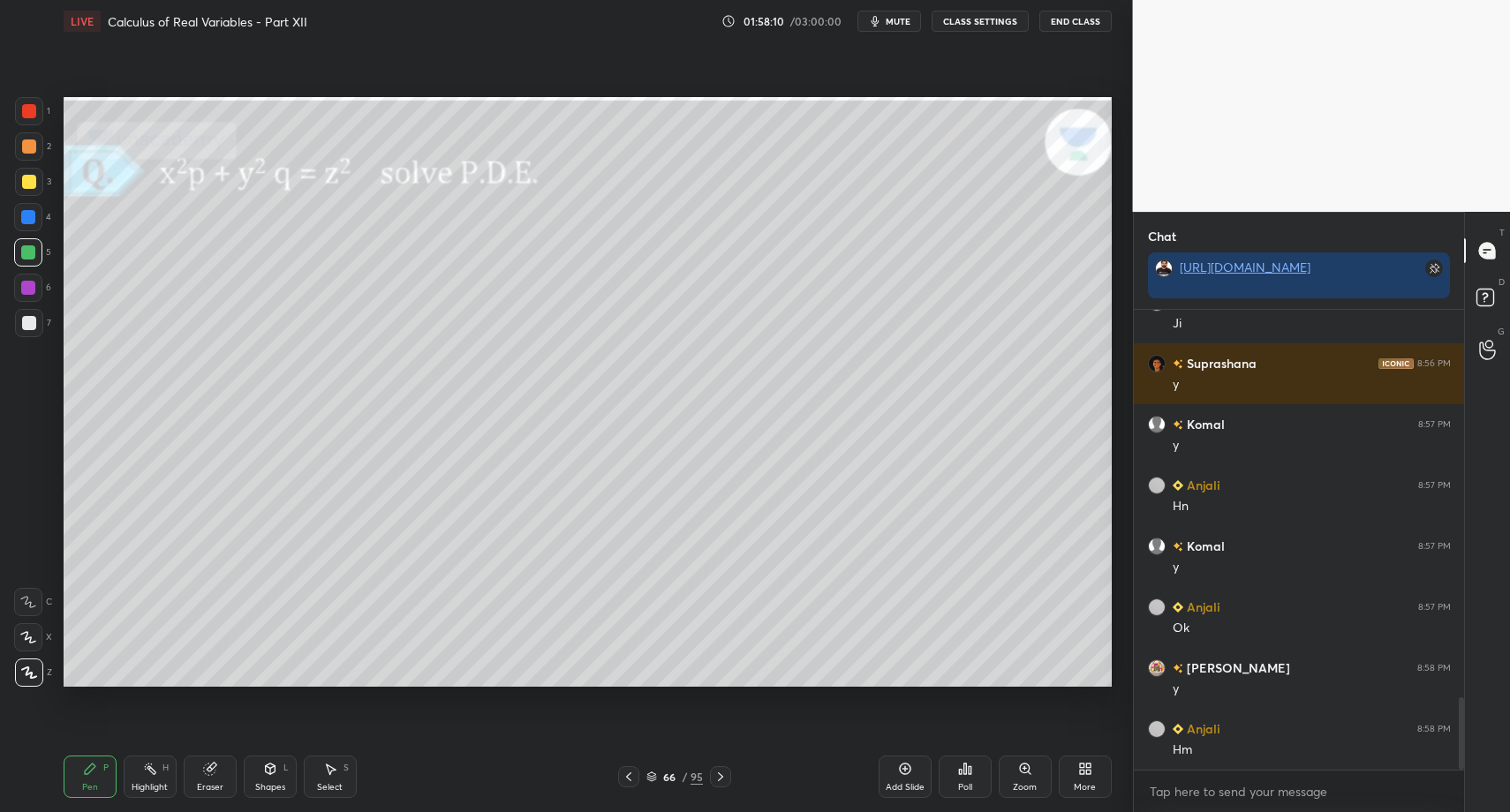 click on "Pen P Highlight H Eraser Shapes L Select S 66 / 95 Add Slide Poll Zoom More" at bounding box center (587, 777) 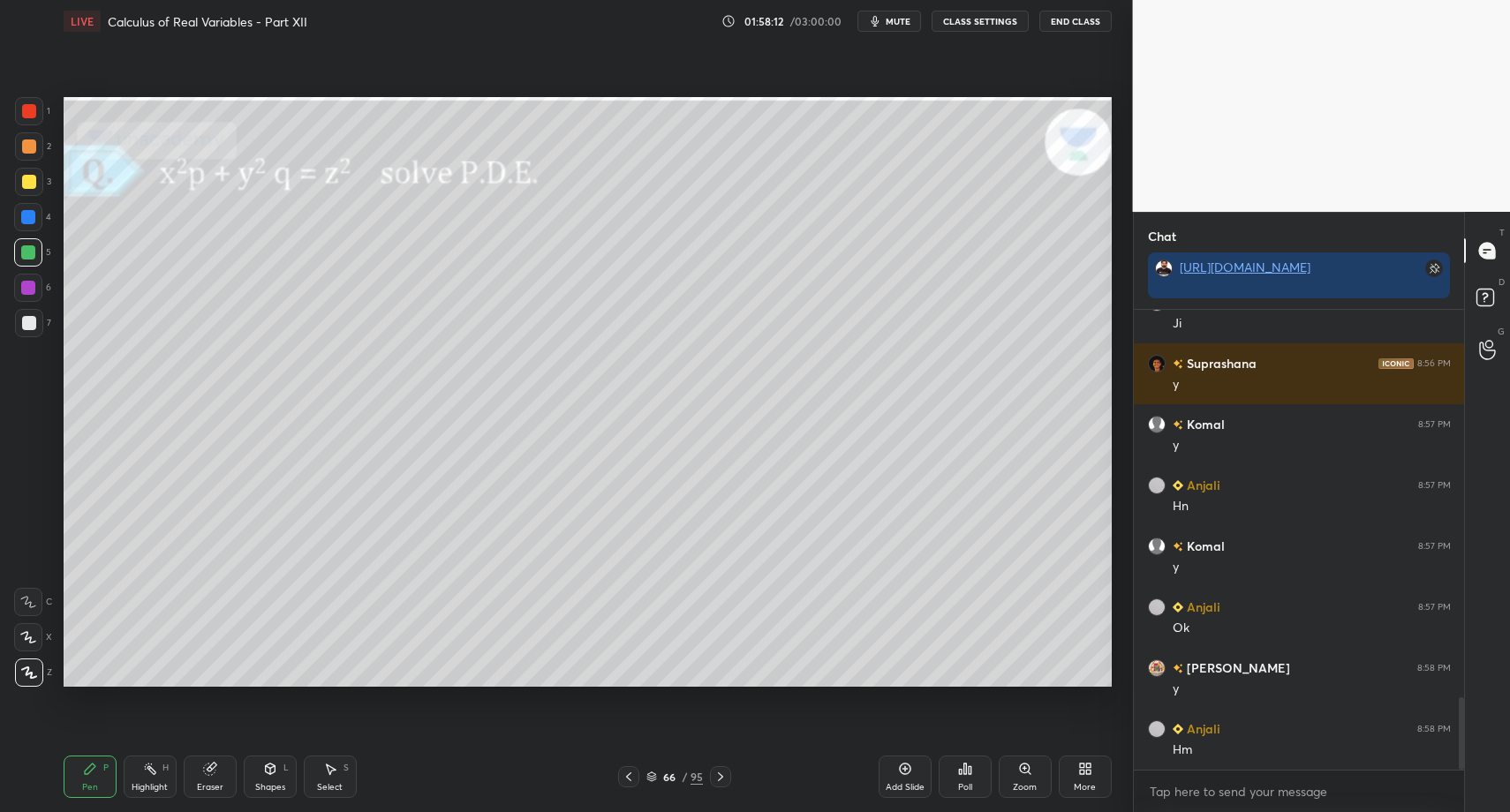 drag, startPoint x: 268, startPoint y: 795, endPoint x: 269, endPoint y: 763, distance: 32.015621 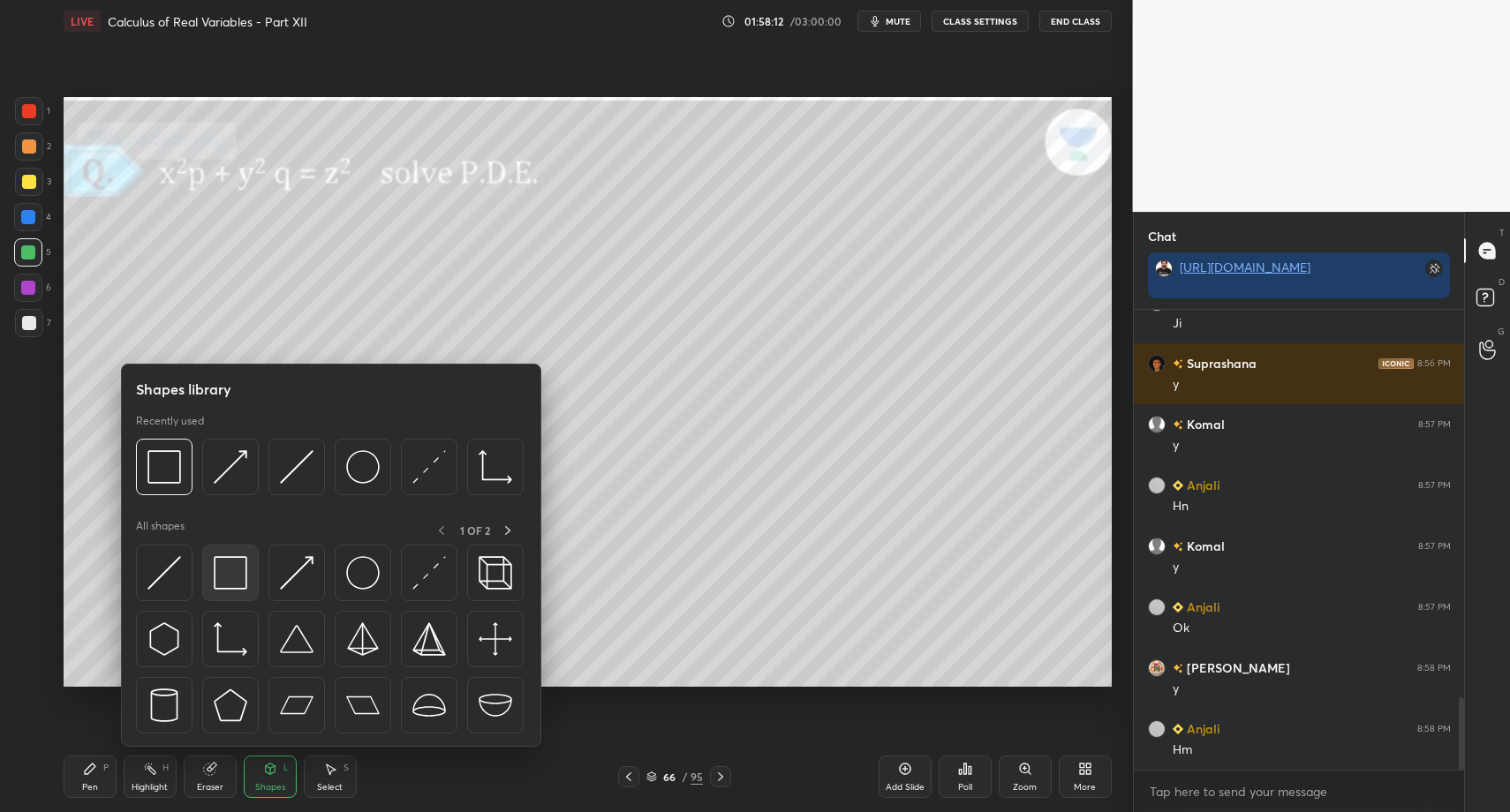 click at bounding box center [230, 573] 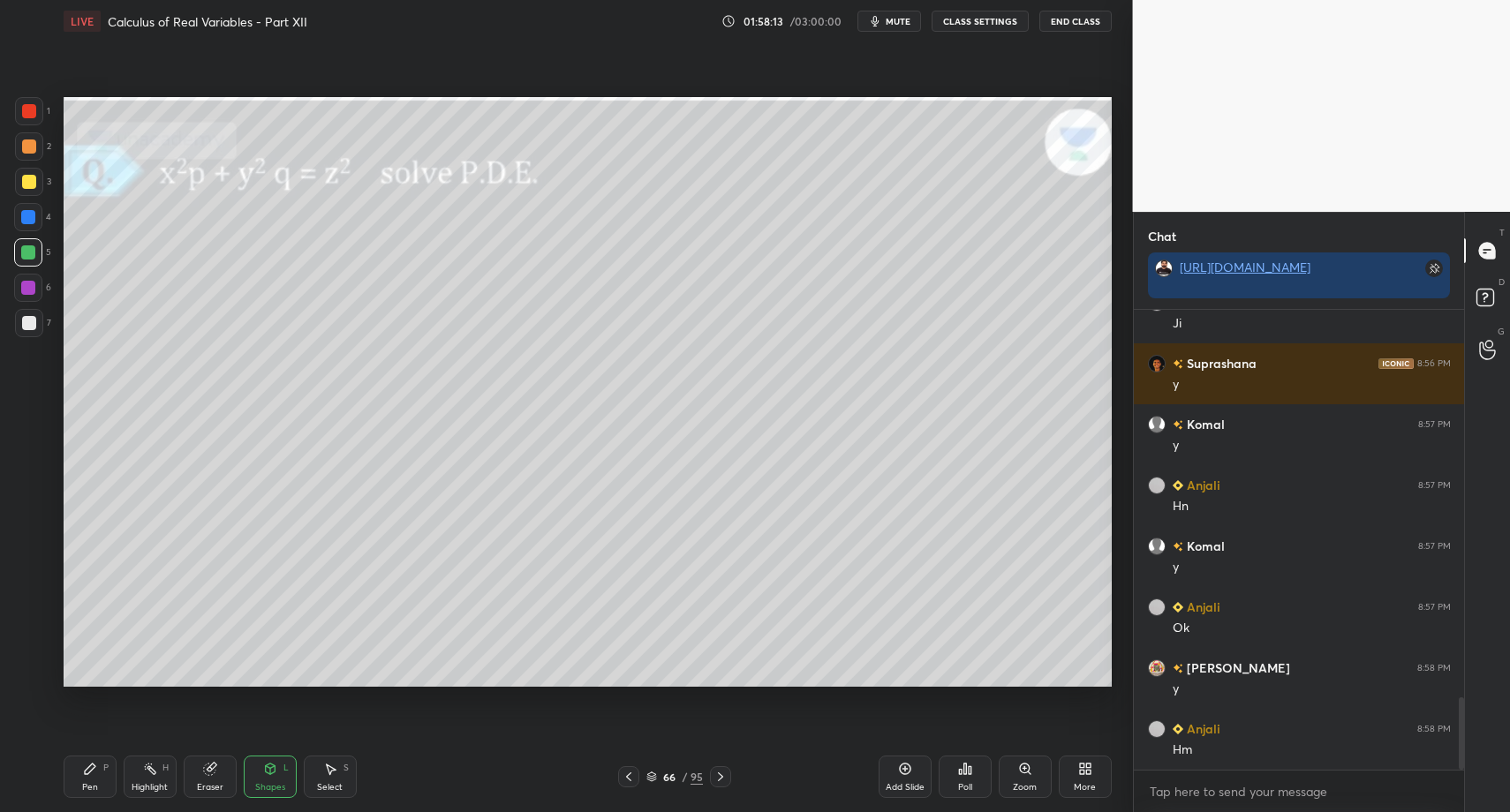 click at bounding box center [29, 323] 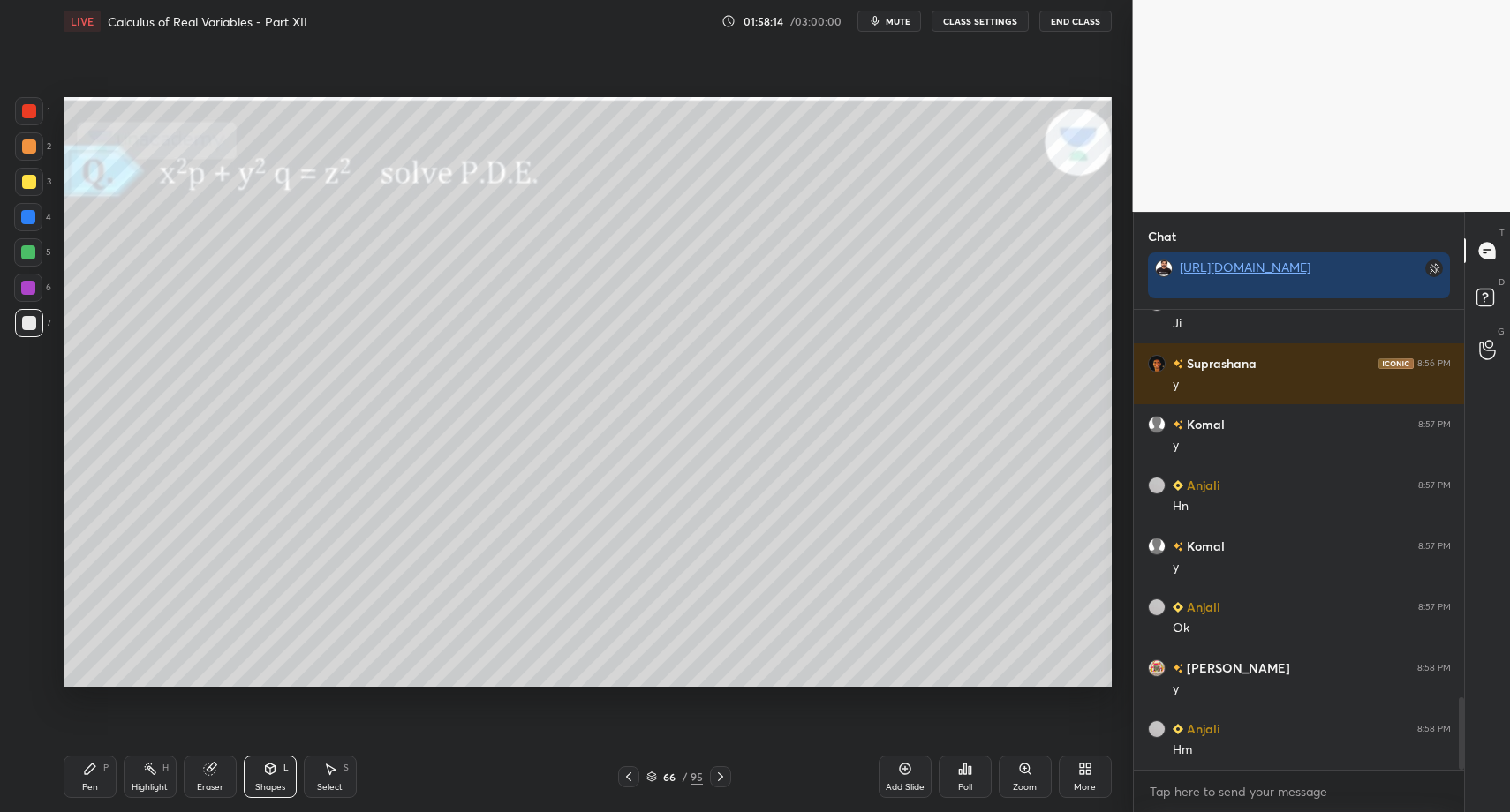 drag, startPoint x: 33, startPoint y: 315, endPoint x: 46, endPoint y: 439, distance: 124.67959 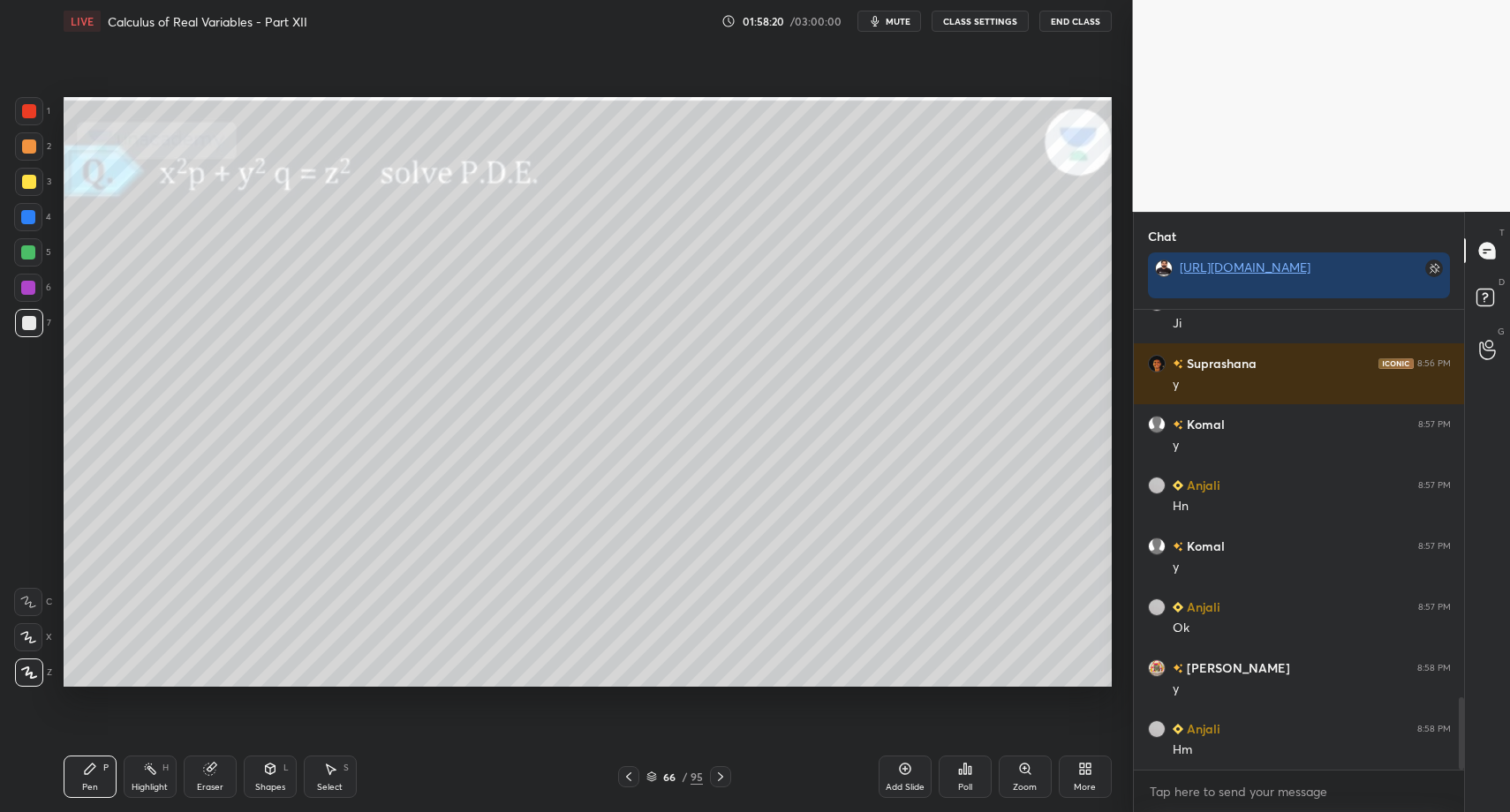 scroll, scrollTop: 2515, scrollLeft: 0, axis: vertical 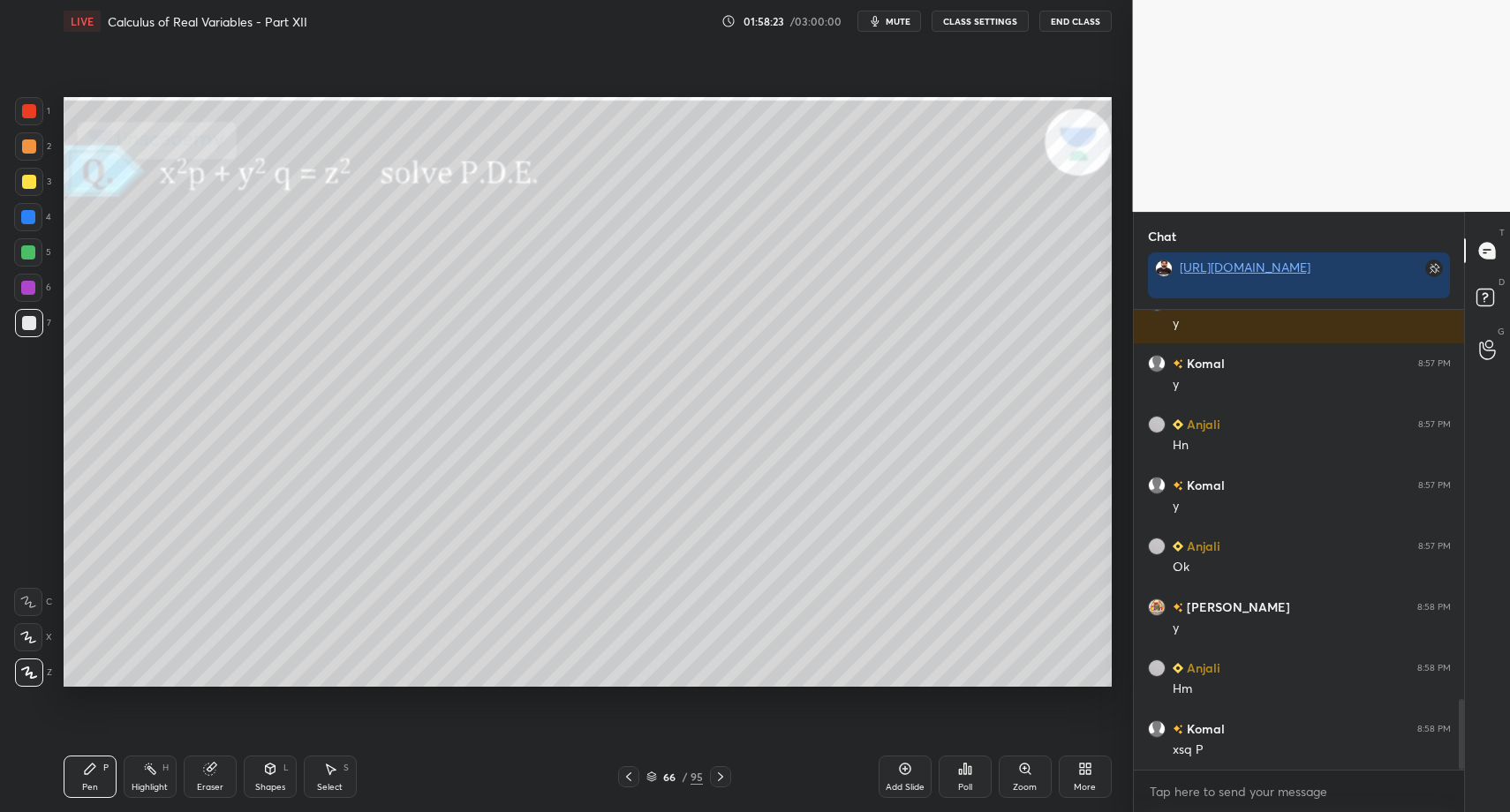 click at bounding box center [28, 252] 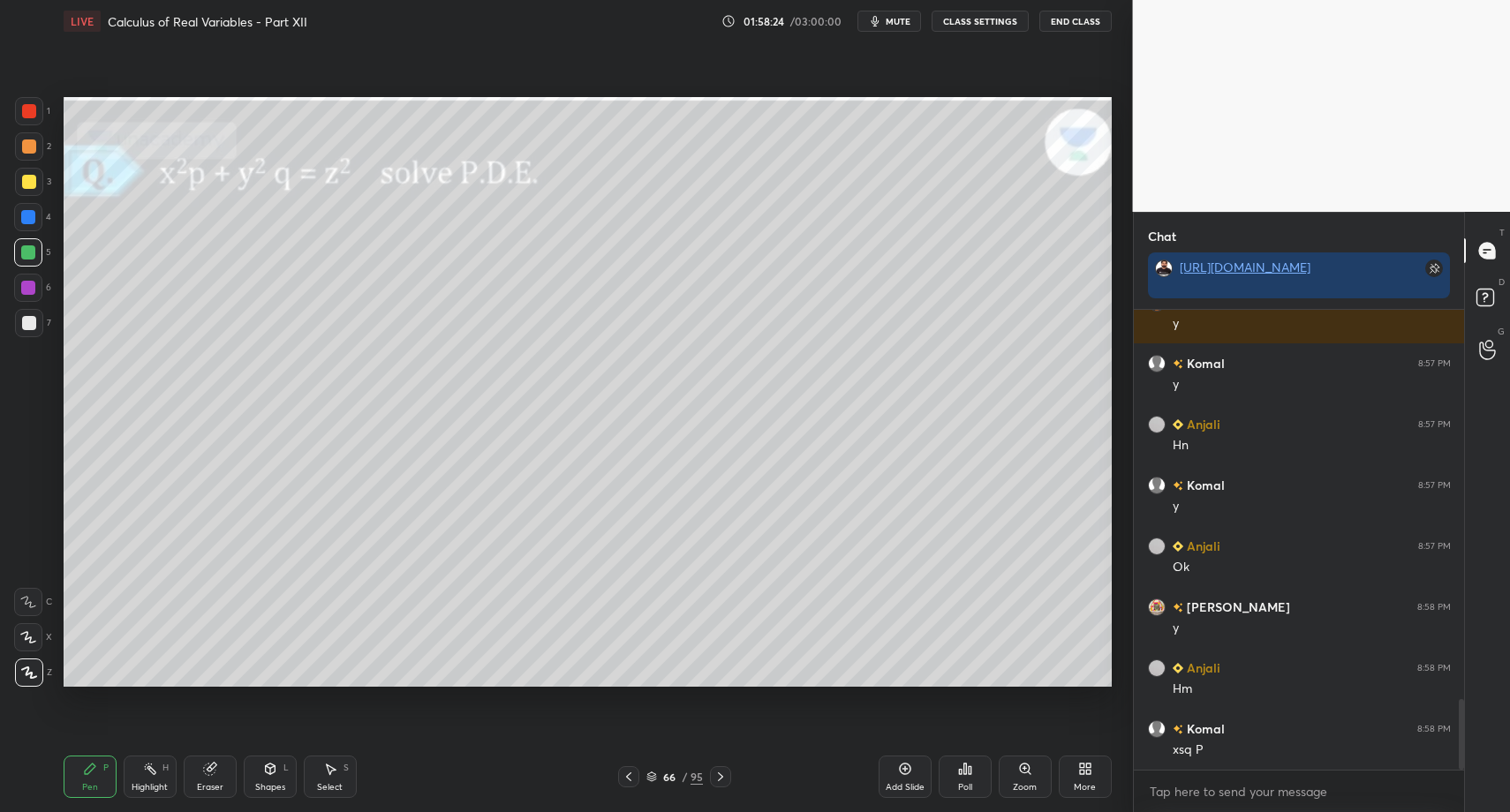 click 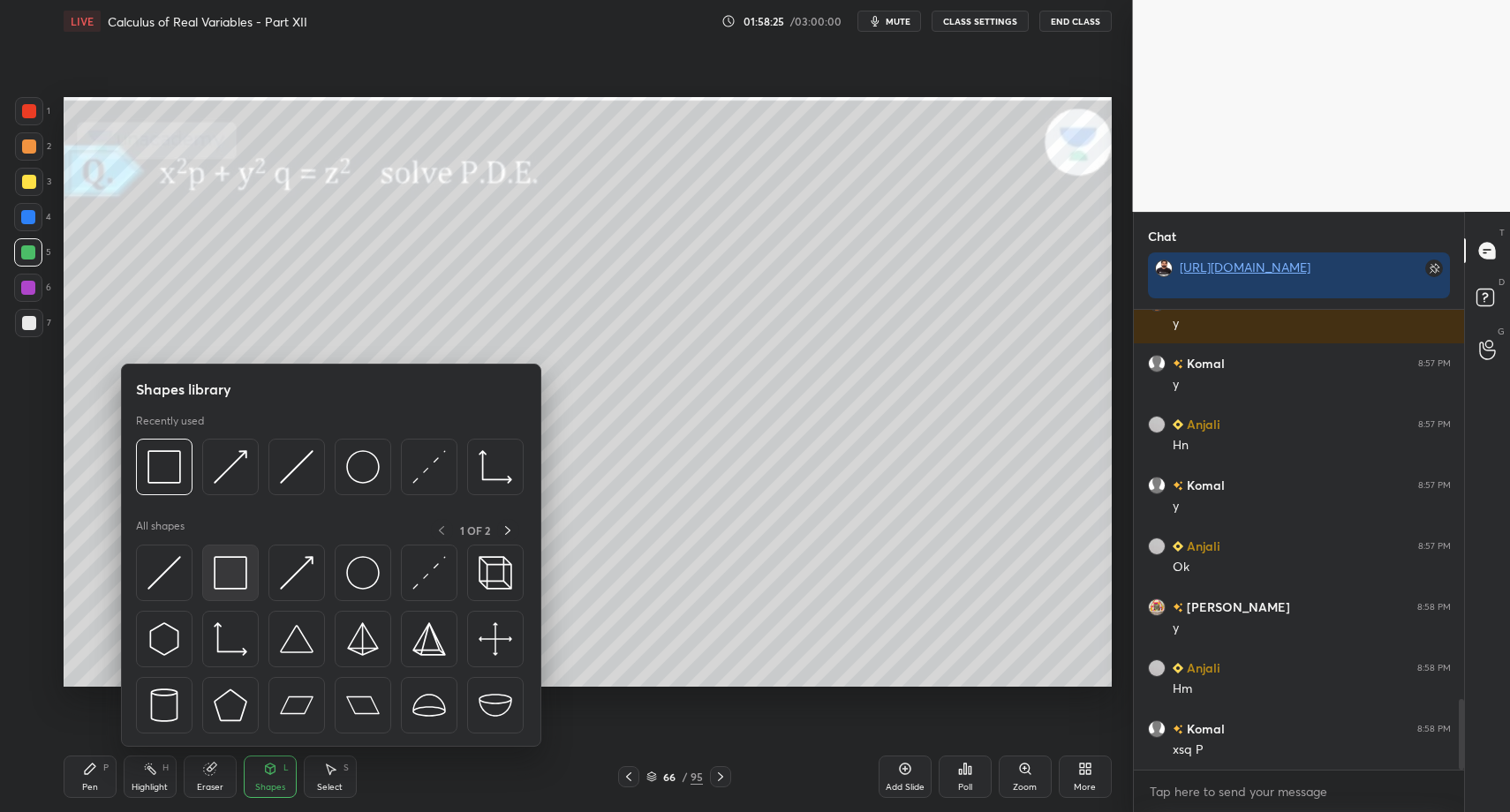click at bounding box center [230, 573] 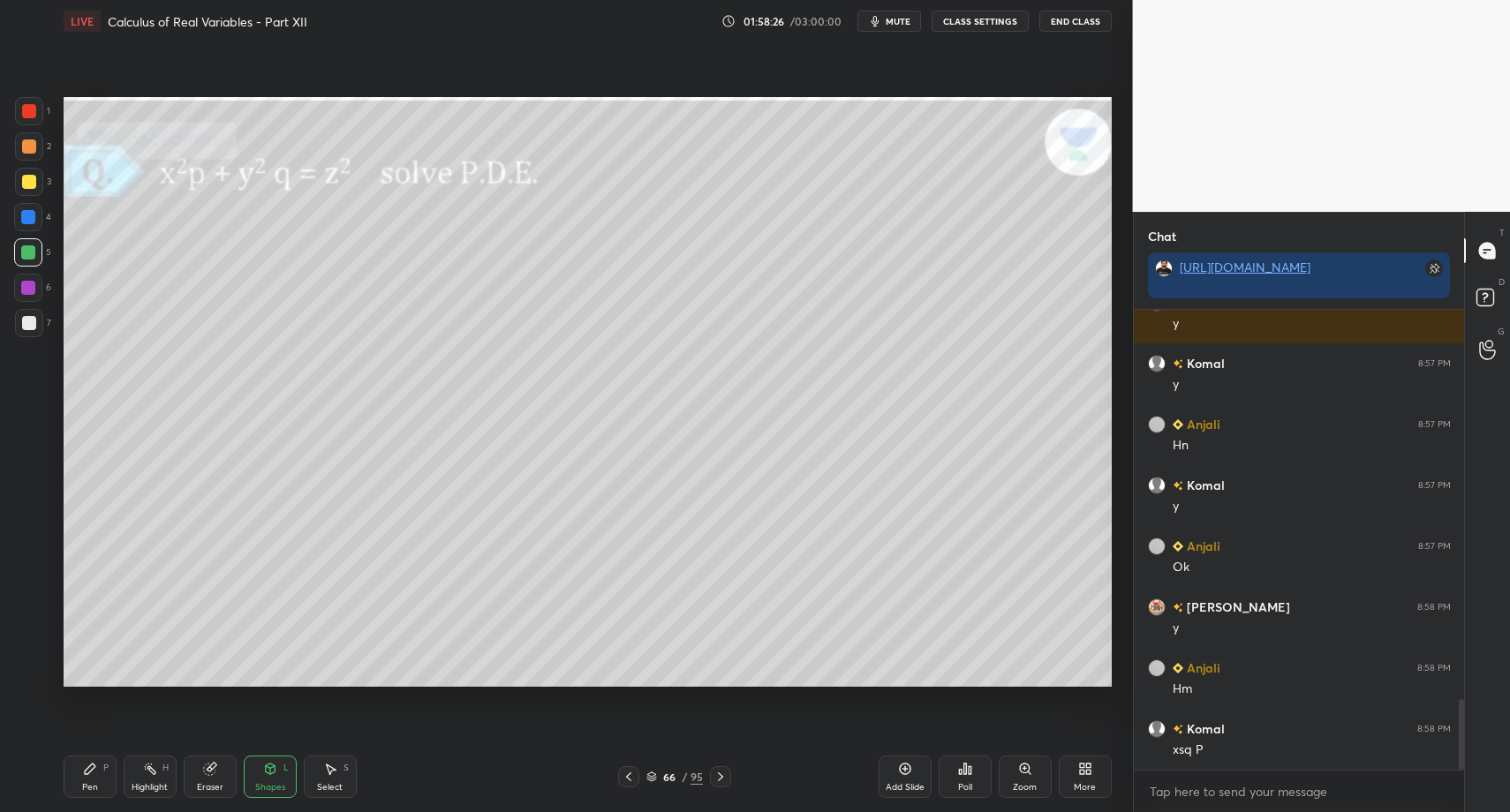 click at bounding box center (29, 323) 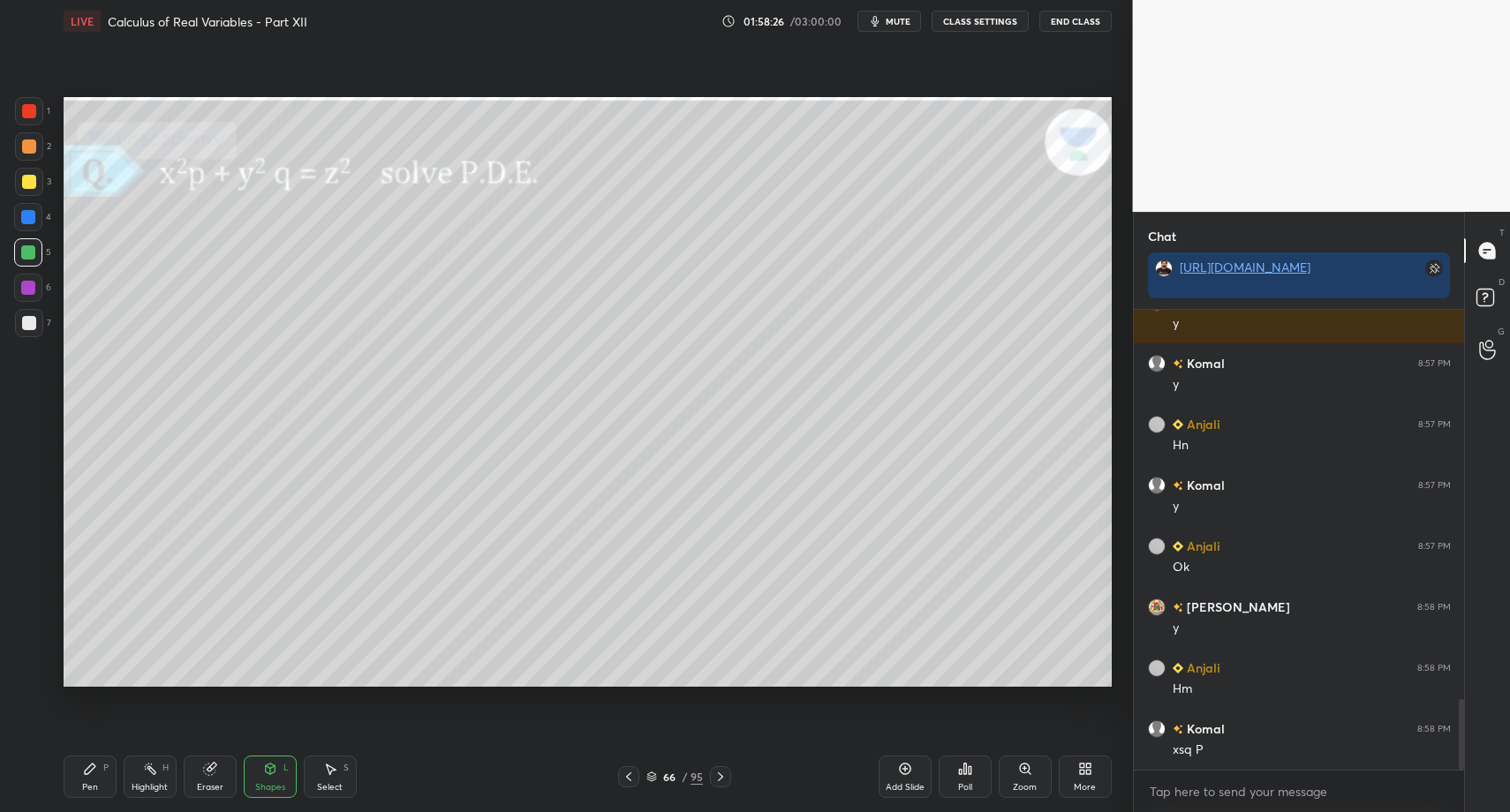 click at bounding box center (29, 323) 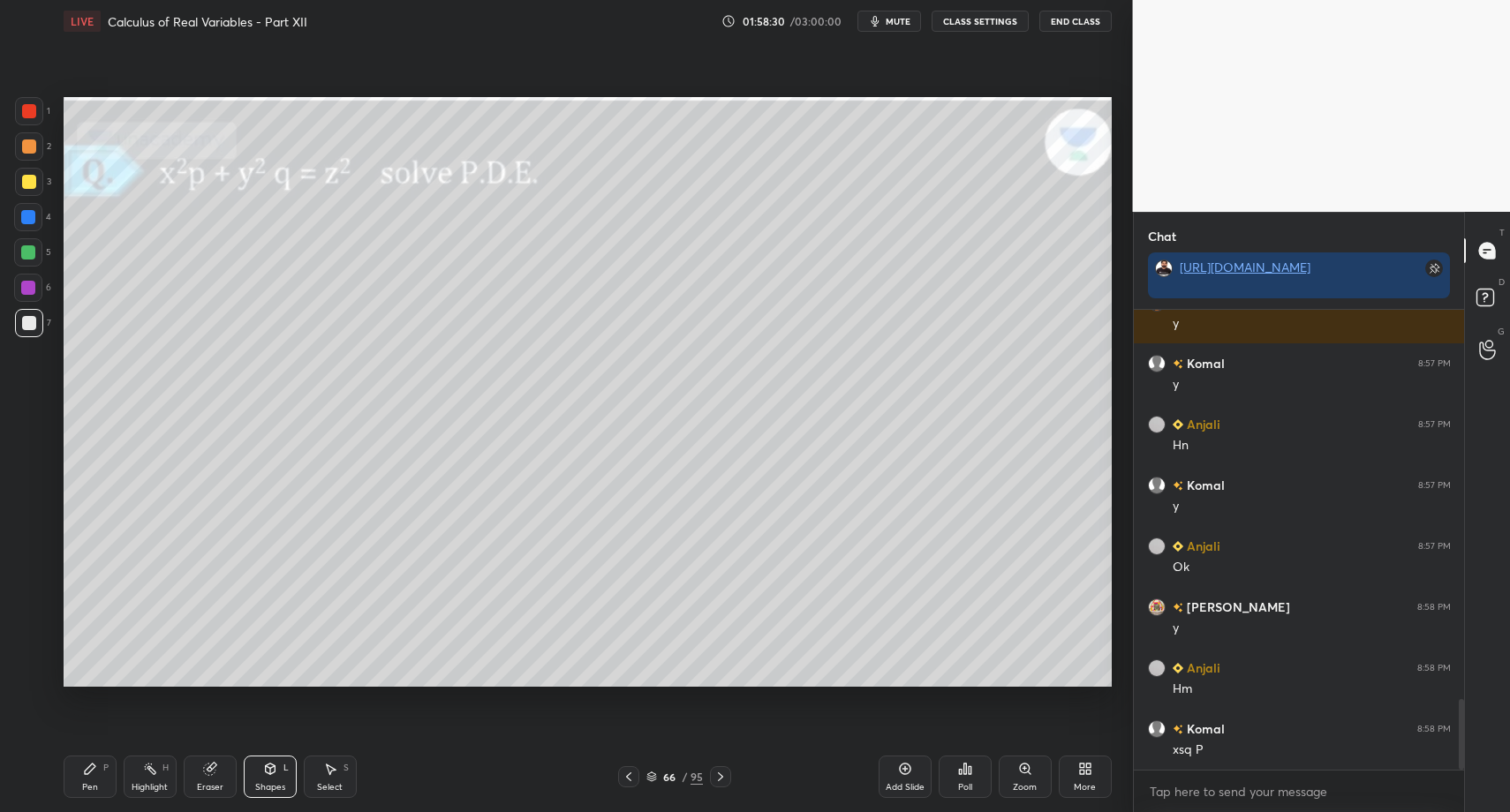 click 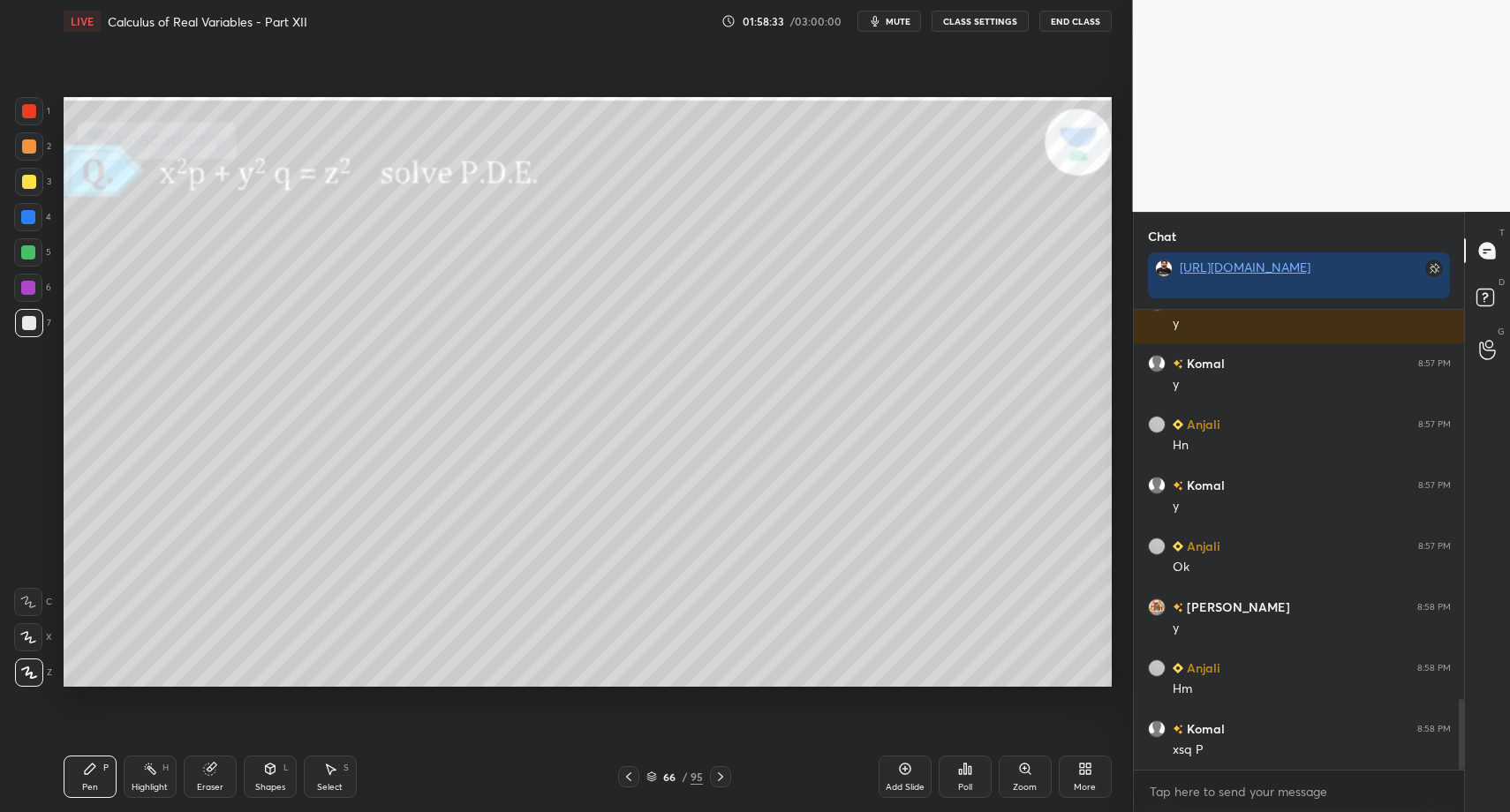 drag, startPoint x: 263, startPoint y: 772, endPoint x: 264, endPoint y: 747, distance: 25.019992 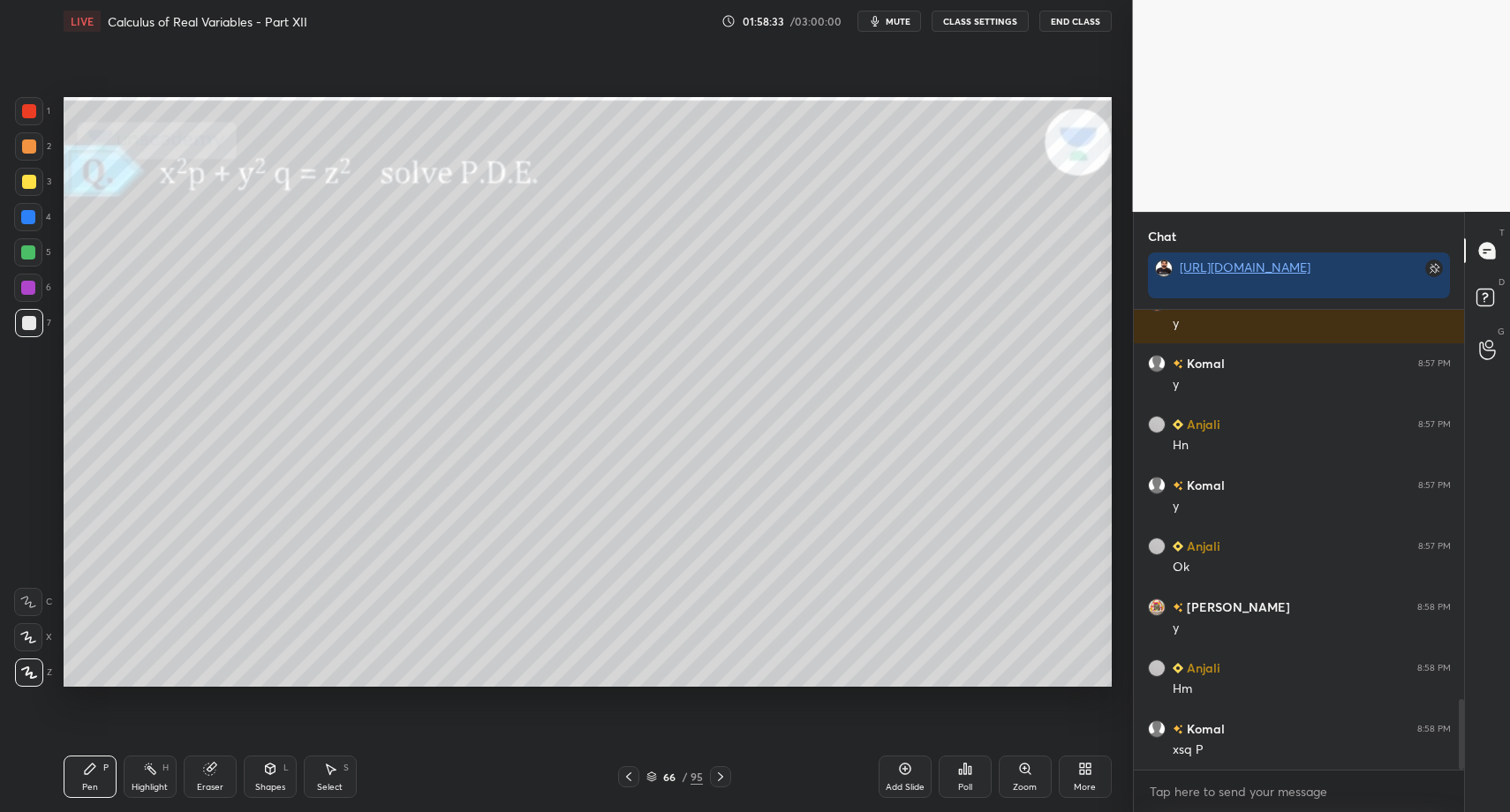 click 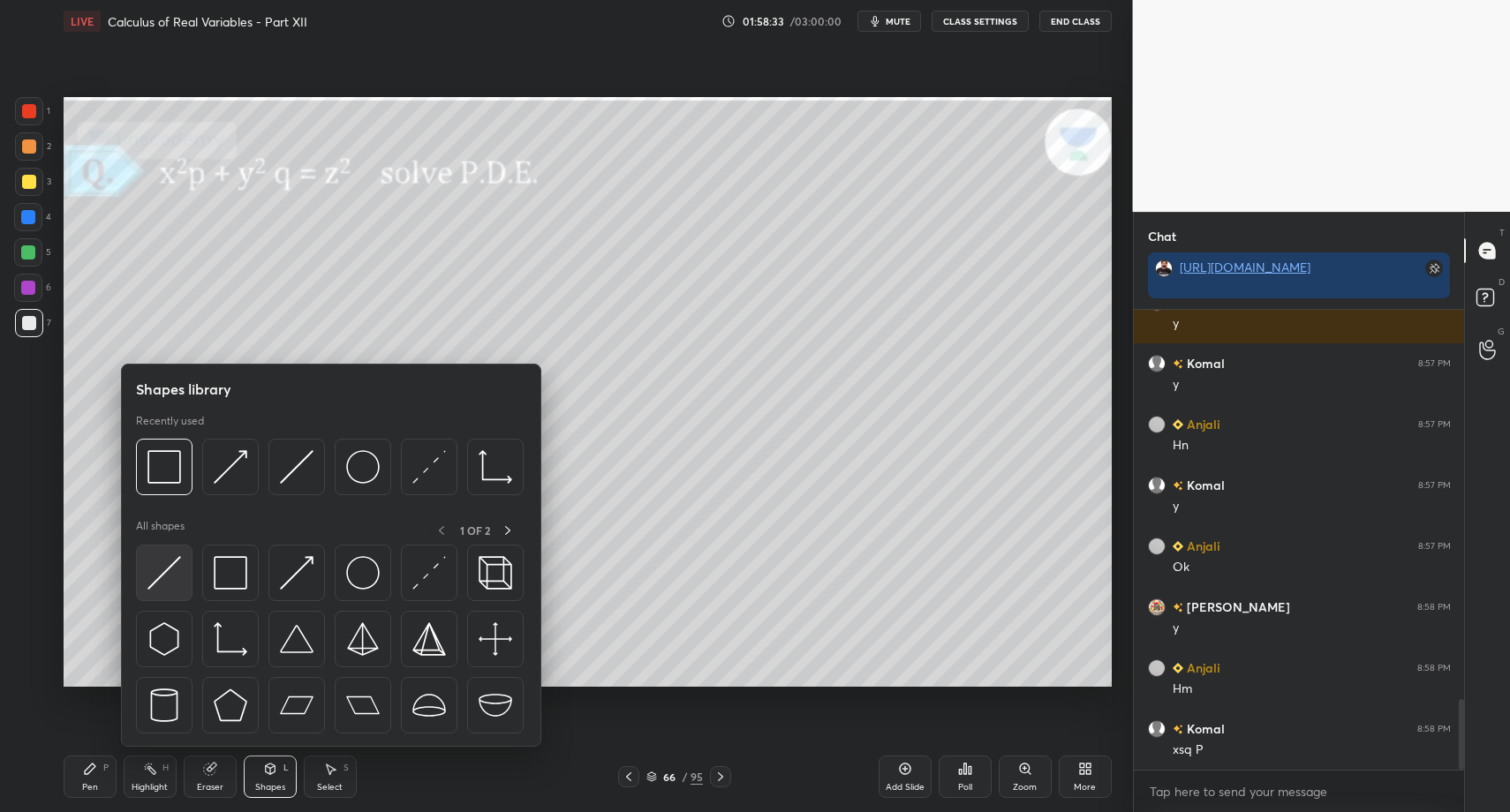 click at bounding box center (164, 573) 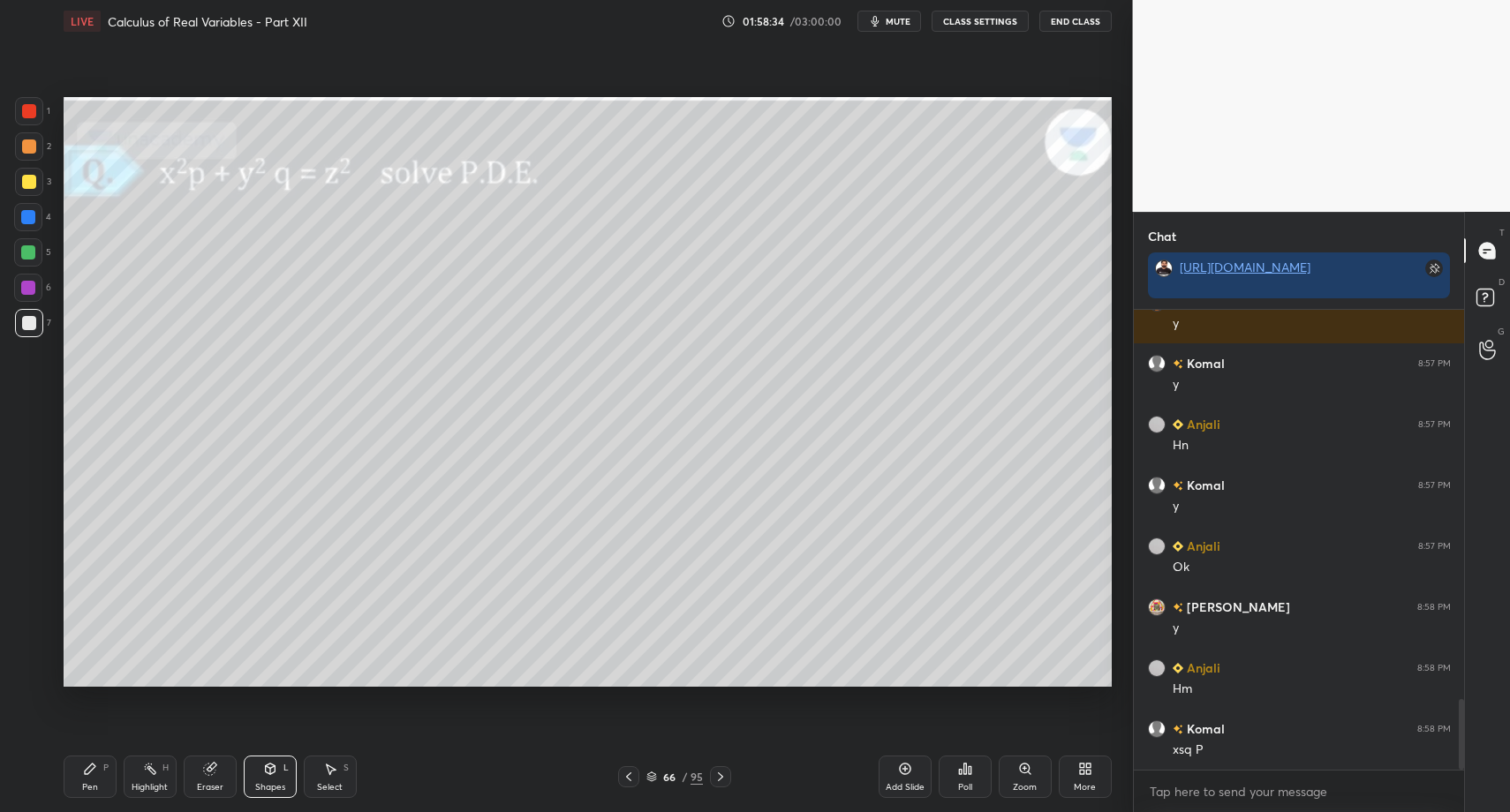 click 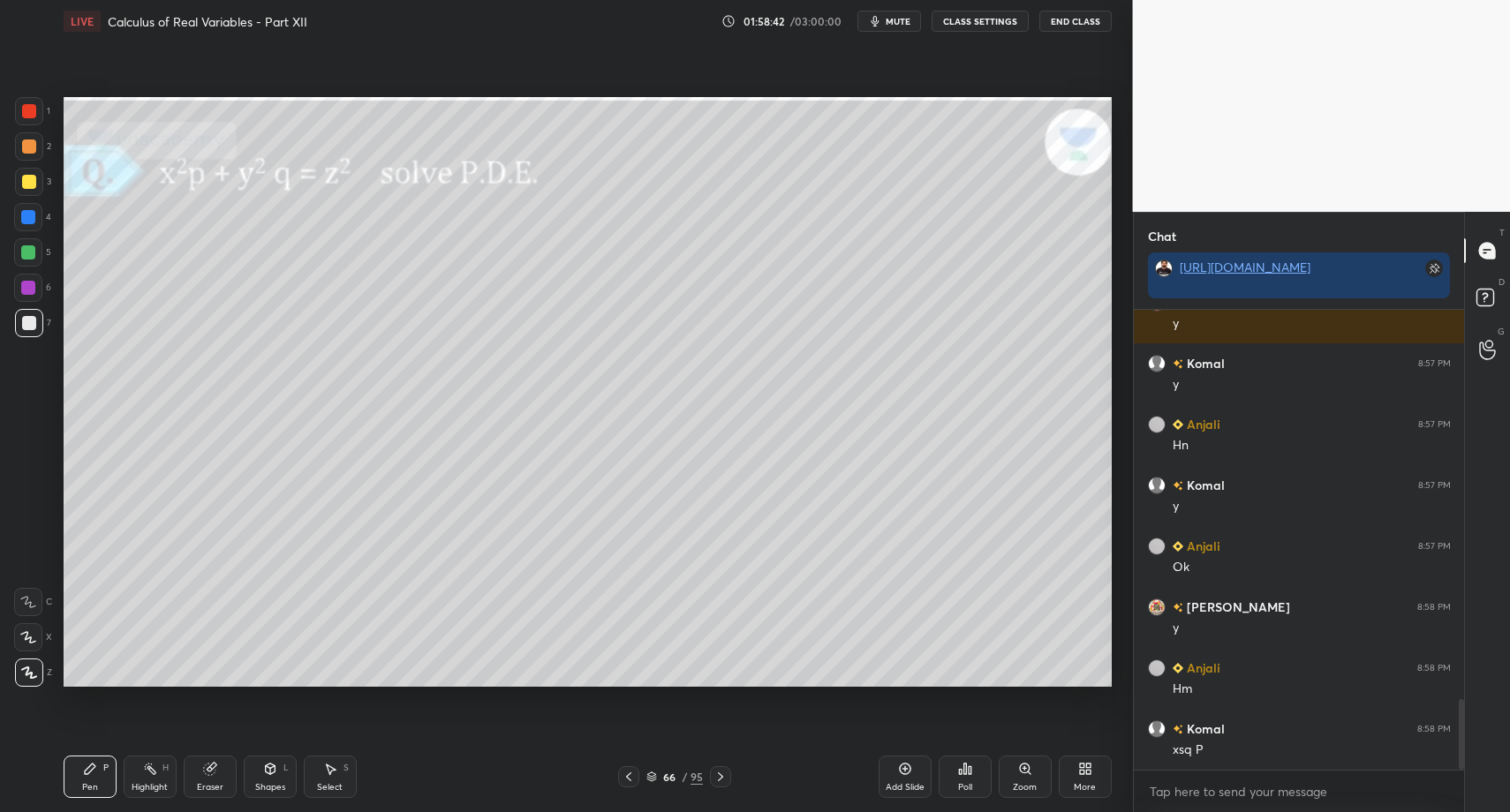 click on "Pen P" at bounding box center [90, 777] 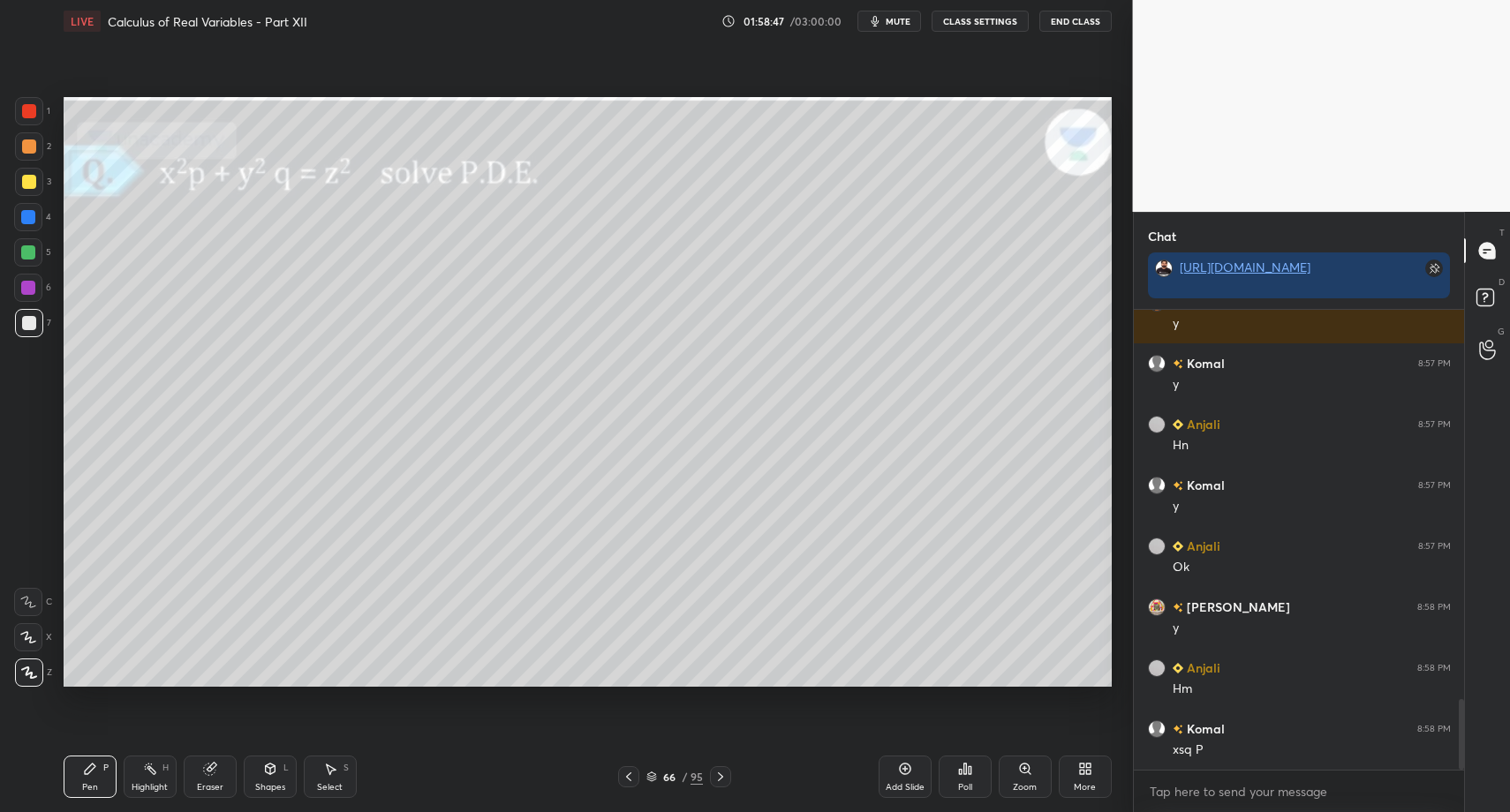 scroll, scrollTop: 2575, scrollLeft: 0, axis: vertical 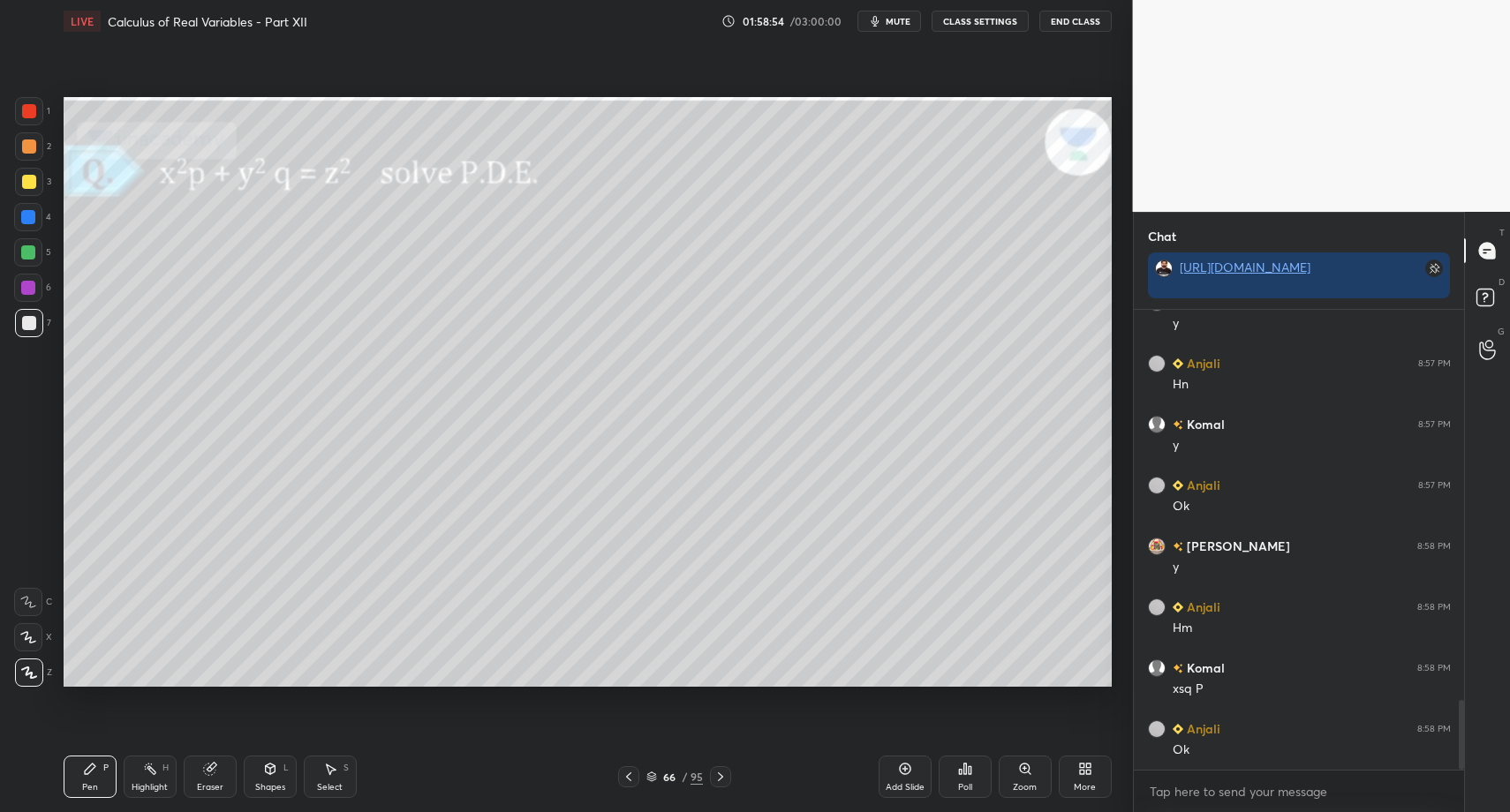 click at bounding box center [629, 777] 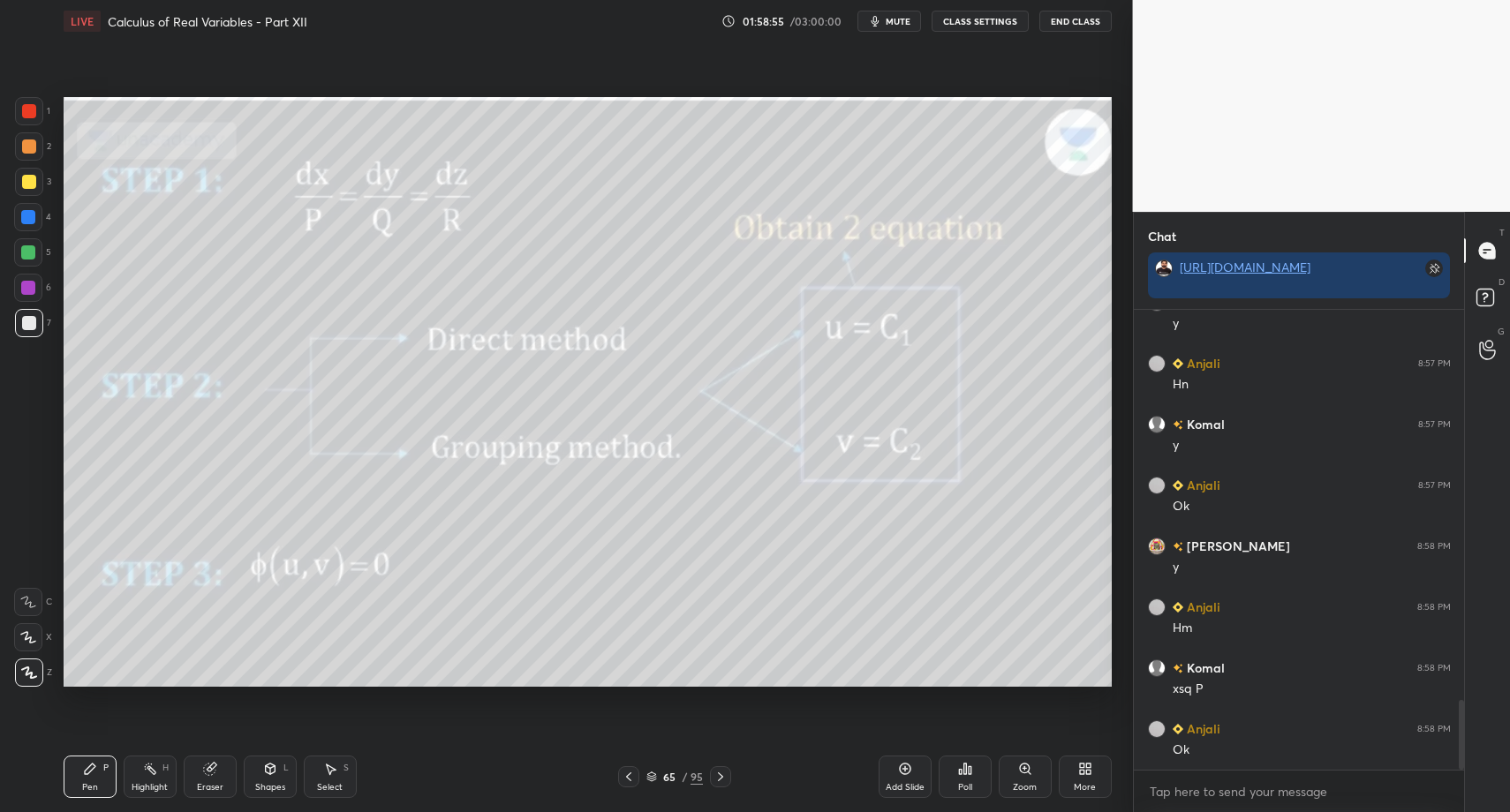 click on "Highlight H" at bounding box center [150, 777] 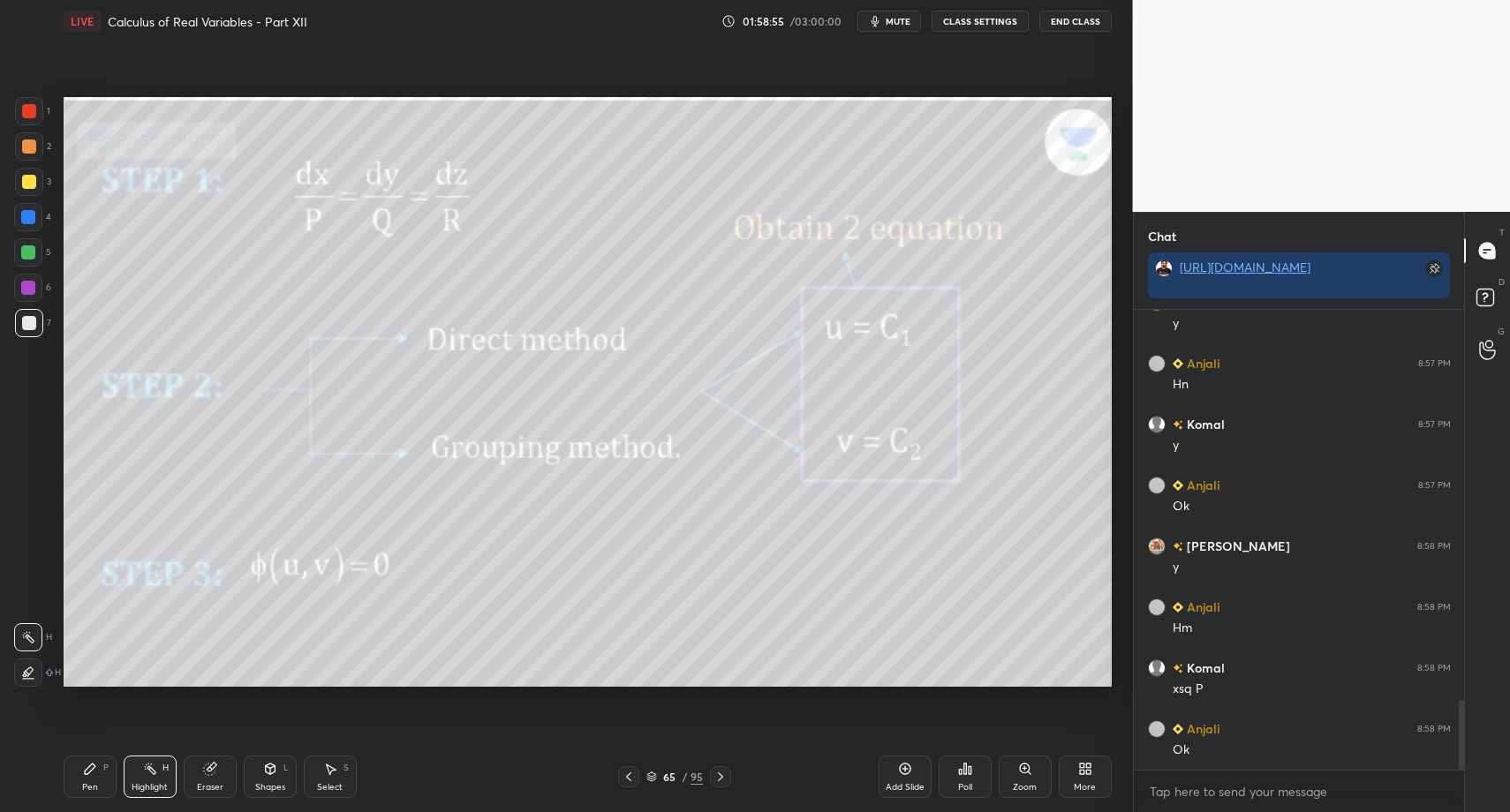 drag, startPoint x: 141, startPoint y: 764, endPoint x: 162, endPoint y: 708, distance: 59.808026 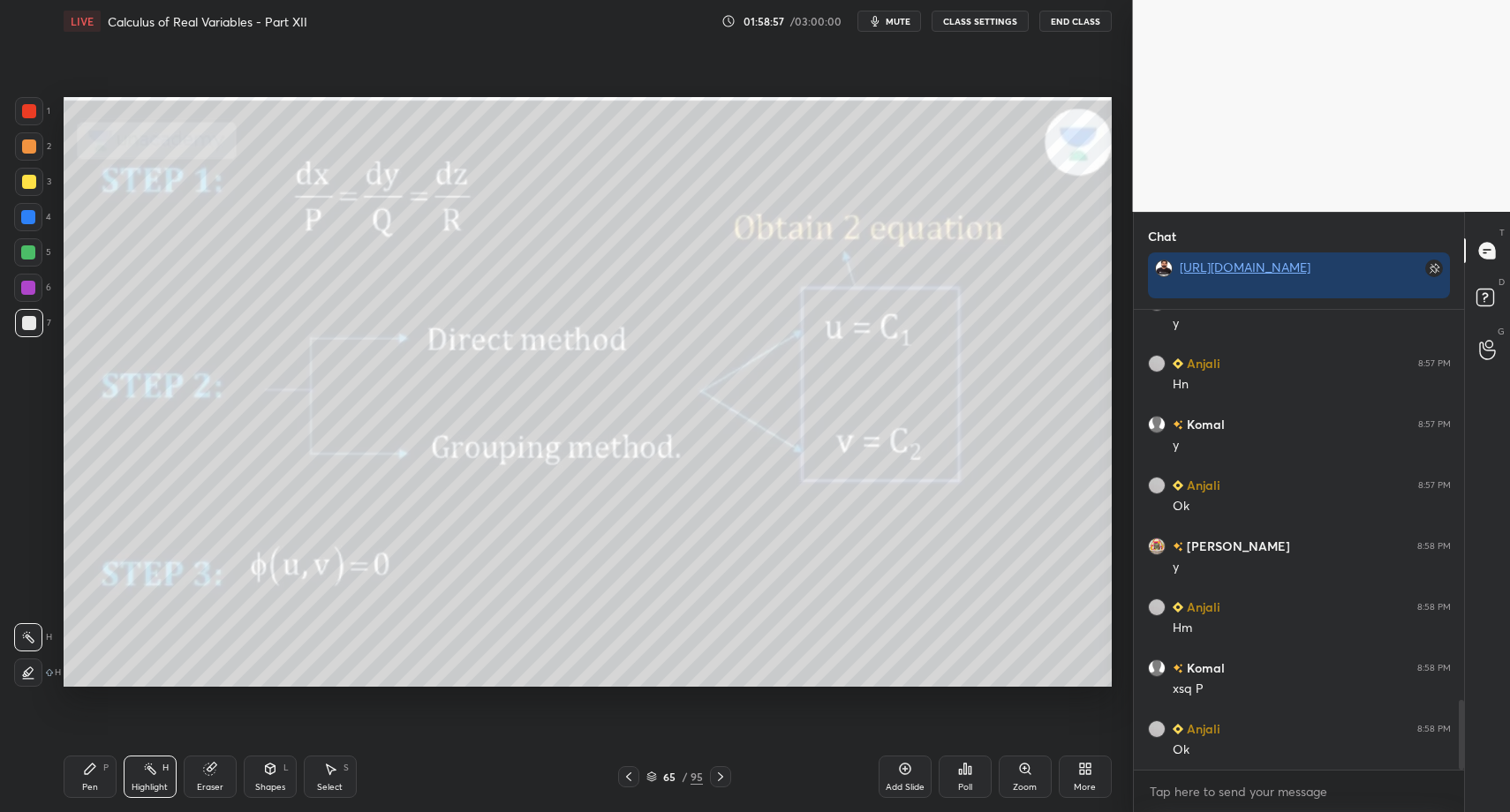 drag, startPoint x: 721, startPoint y: 771, endPoint x: 709, endPoint y: 771, distance: 12 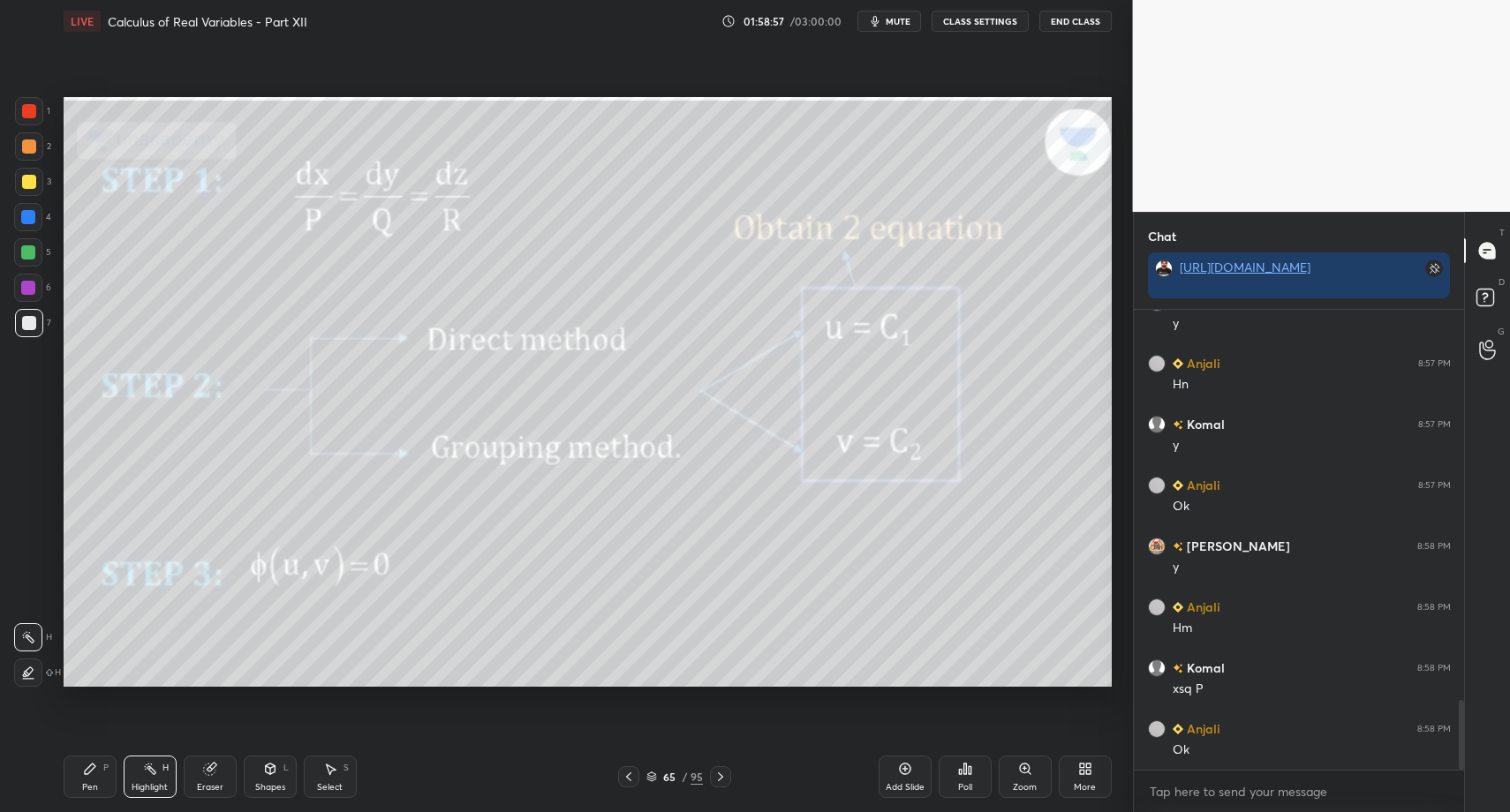 click 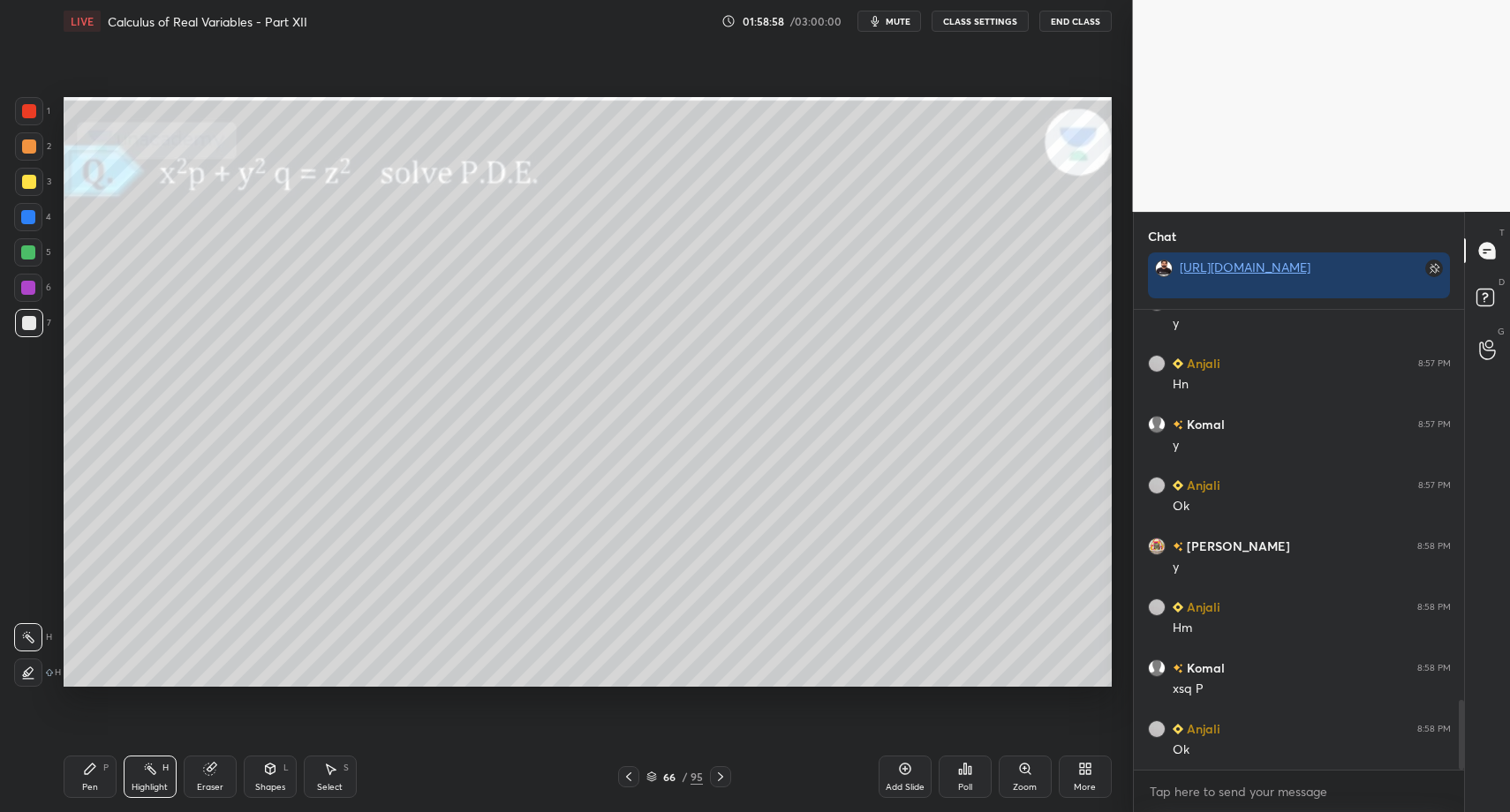 click 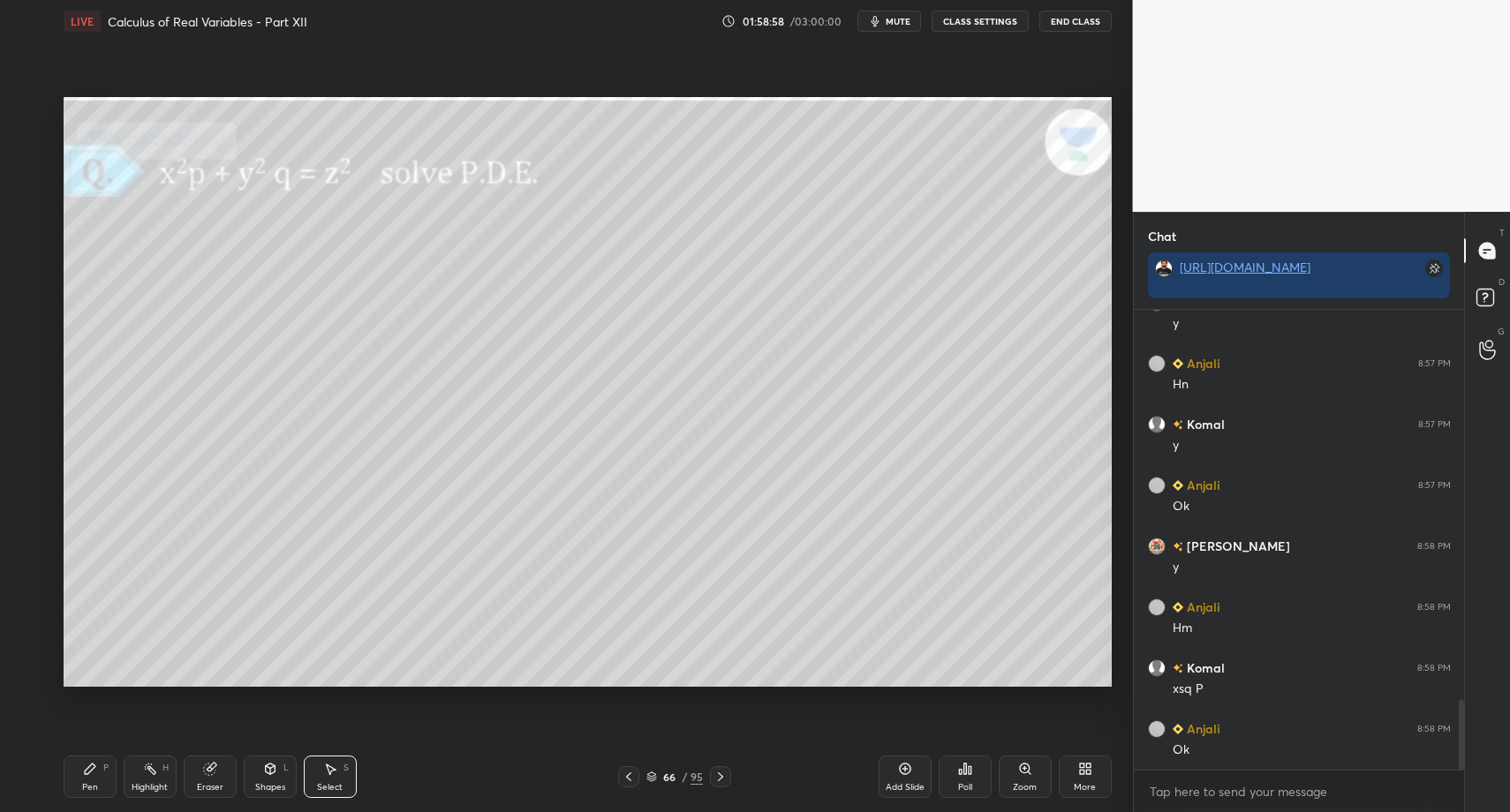 click on "Select S" at bounding box center (330, 777) 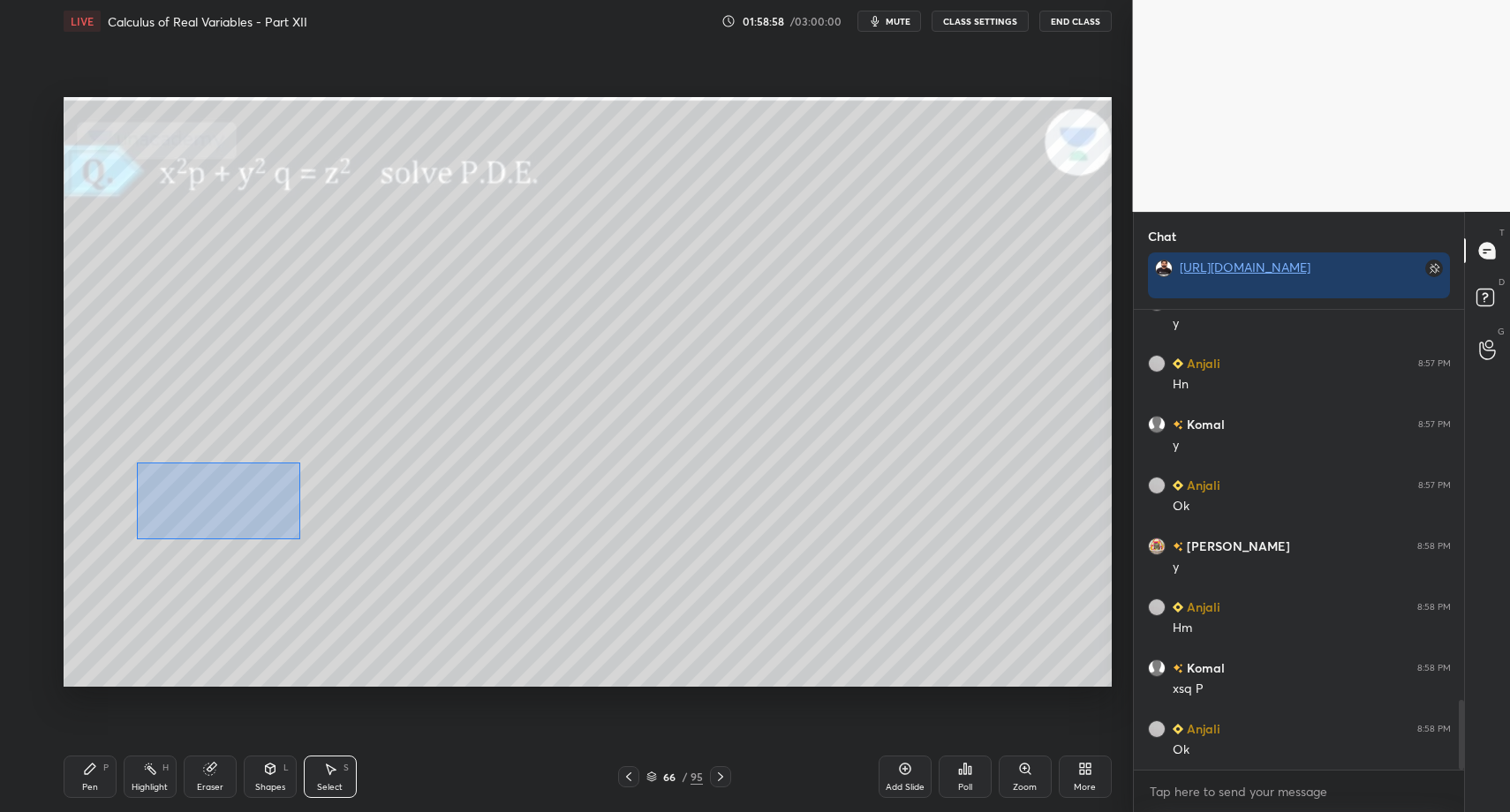 drag, startPoint x: 262, startPoint y: 523, endPoint x: 593, endPoint y: 620, distance: 344.92 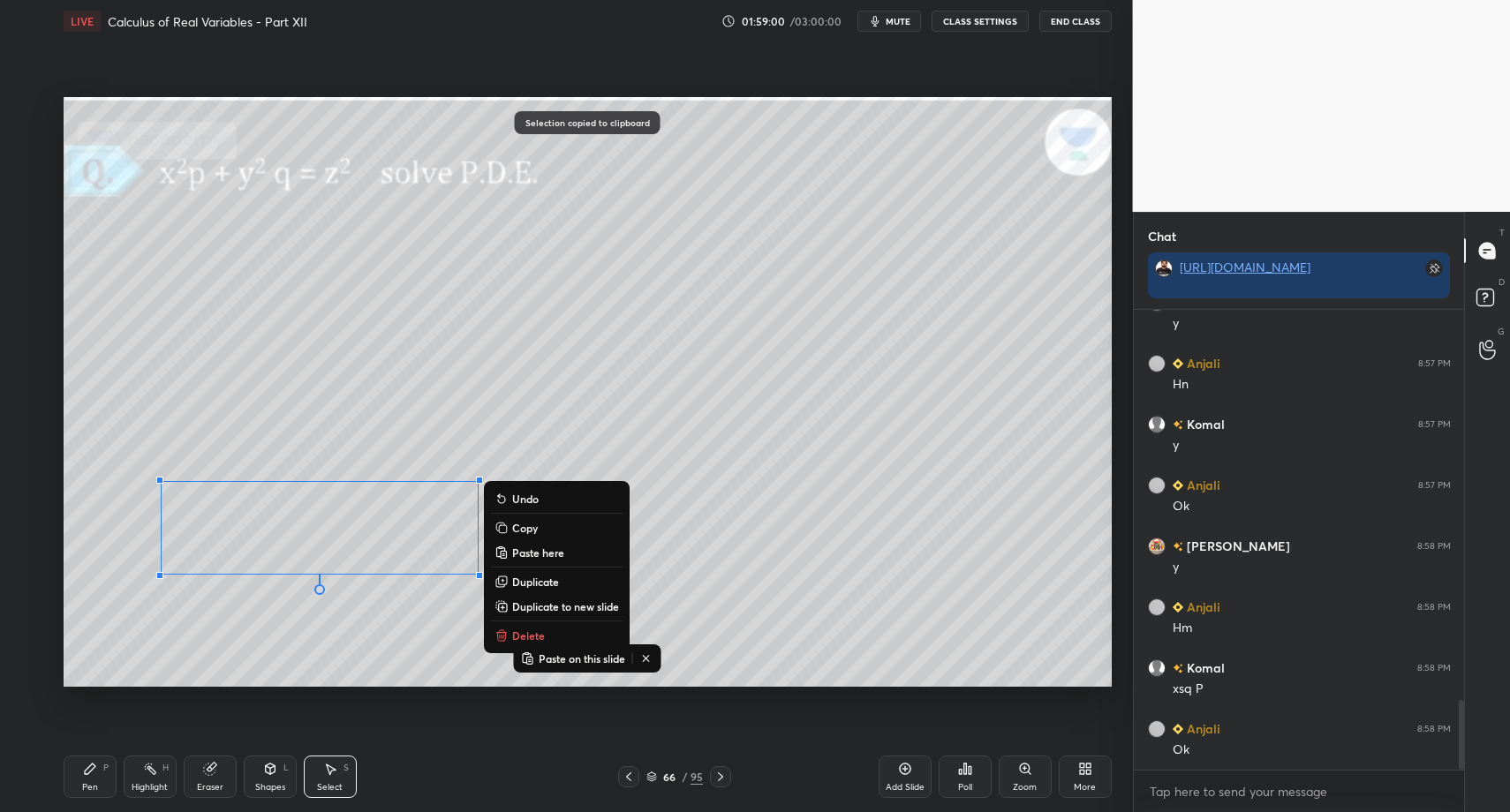 click 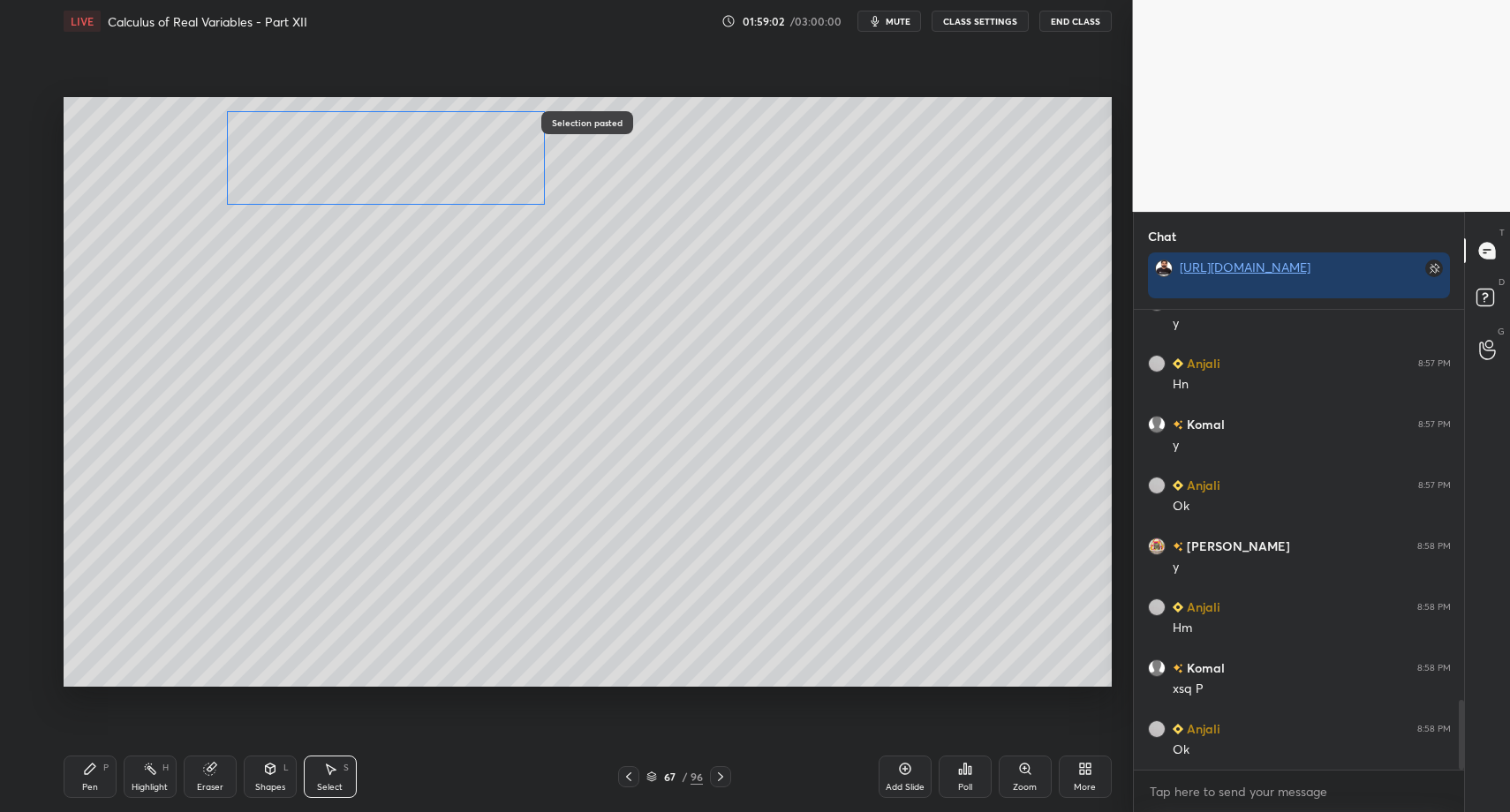 drag, startPoint x: 264, startPoint y: 431, endPoint x: 322, endPoint y: 146, distance: 290.84188 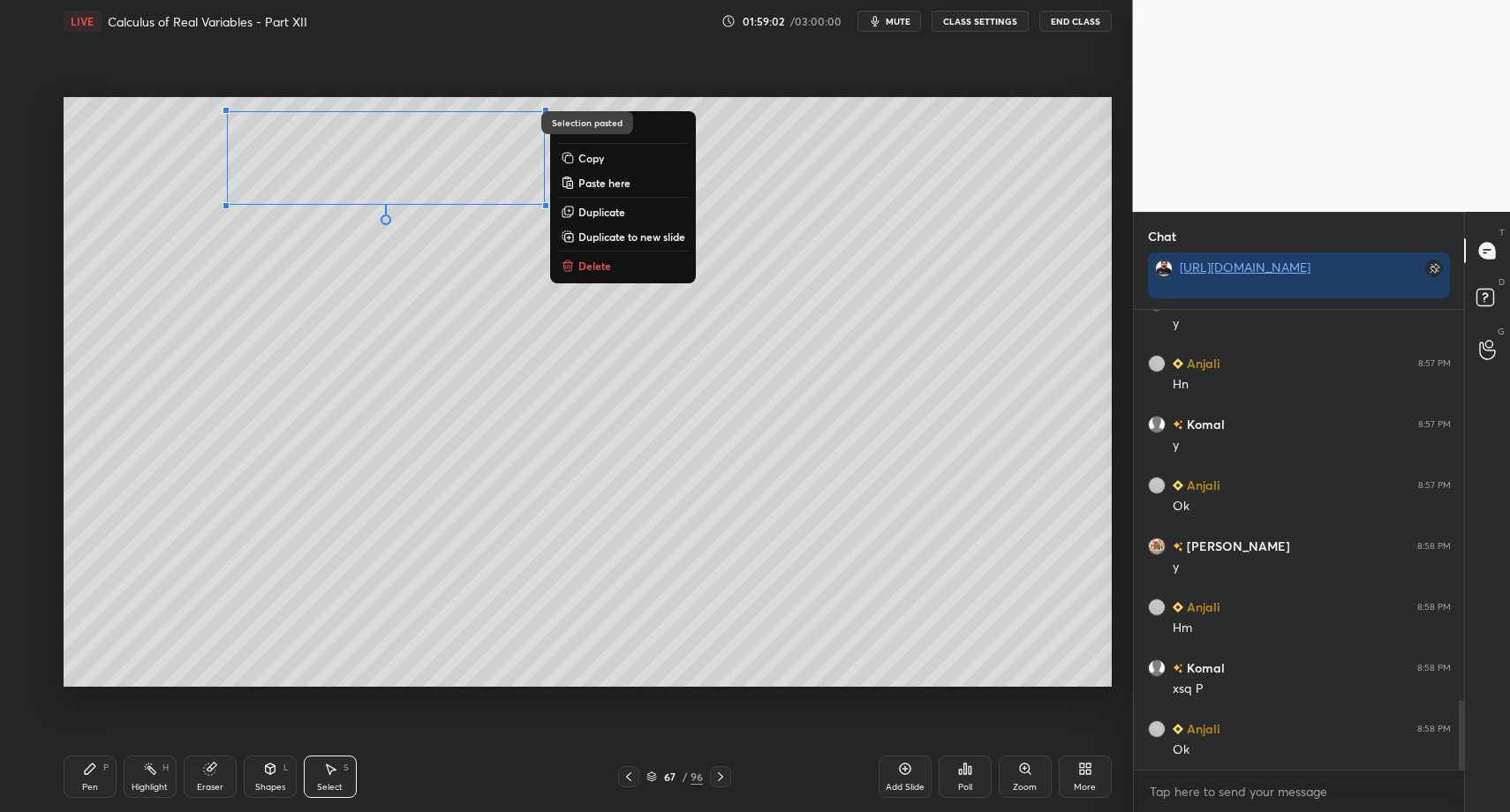click on "Pen" at bounding box center (90, 787) 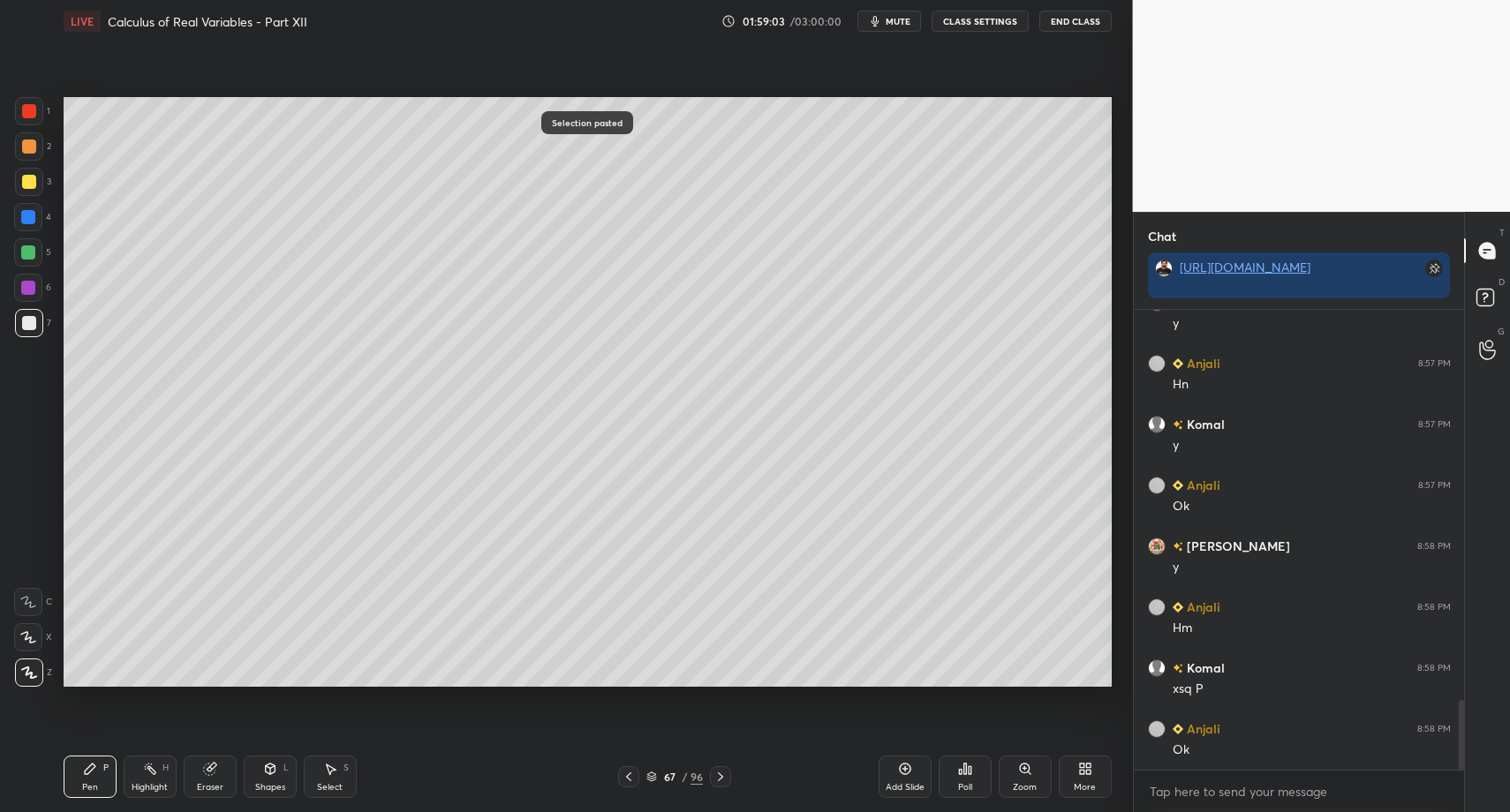 click on "Pen P" at bounding box center [90, 777] 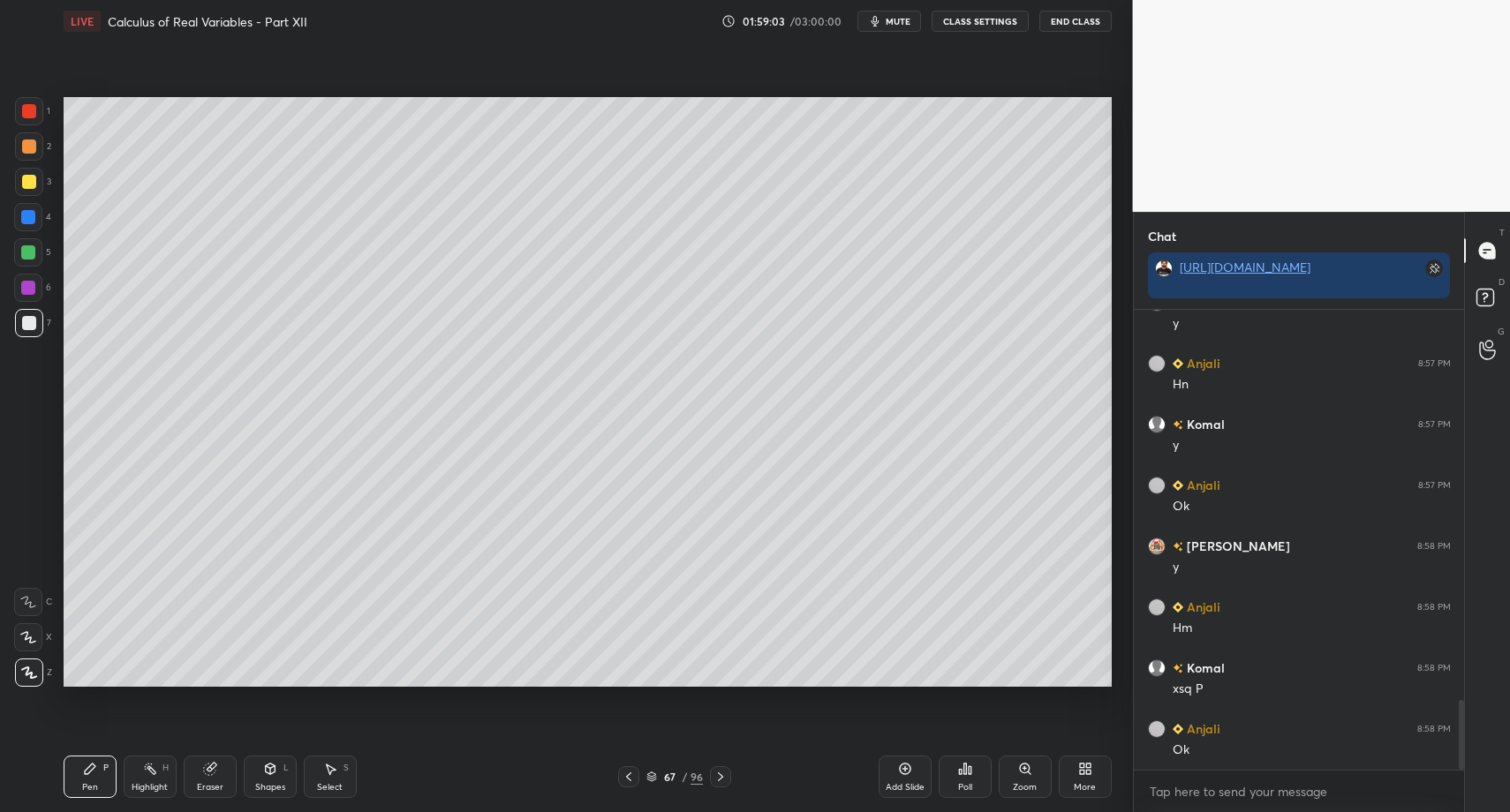 click at bounding box center [28, 252] 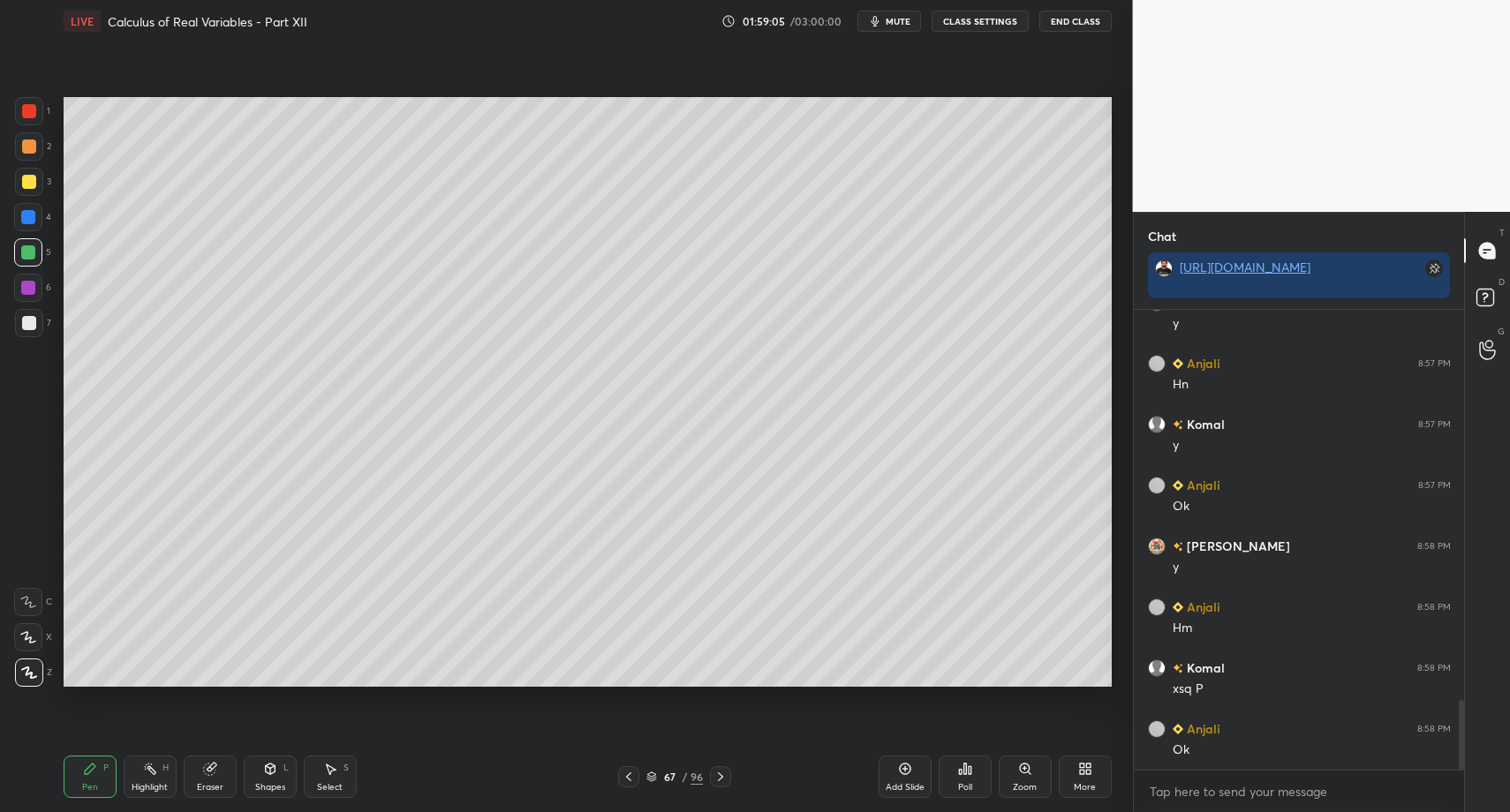 click on "Shapes L" at bounding box center [270, 777] 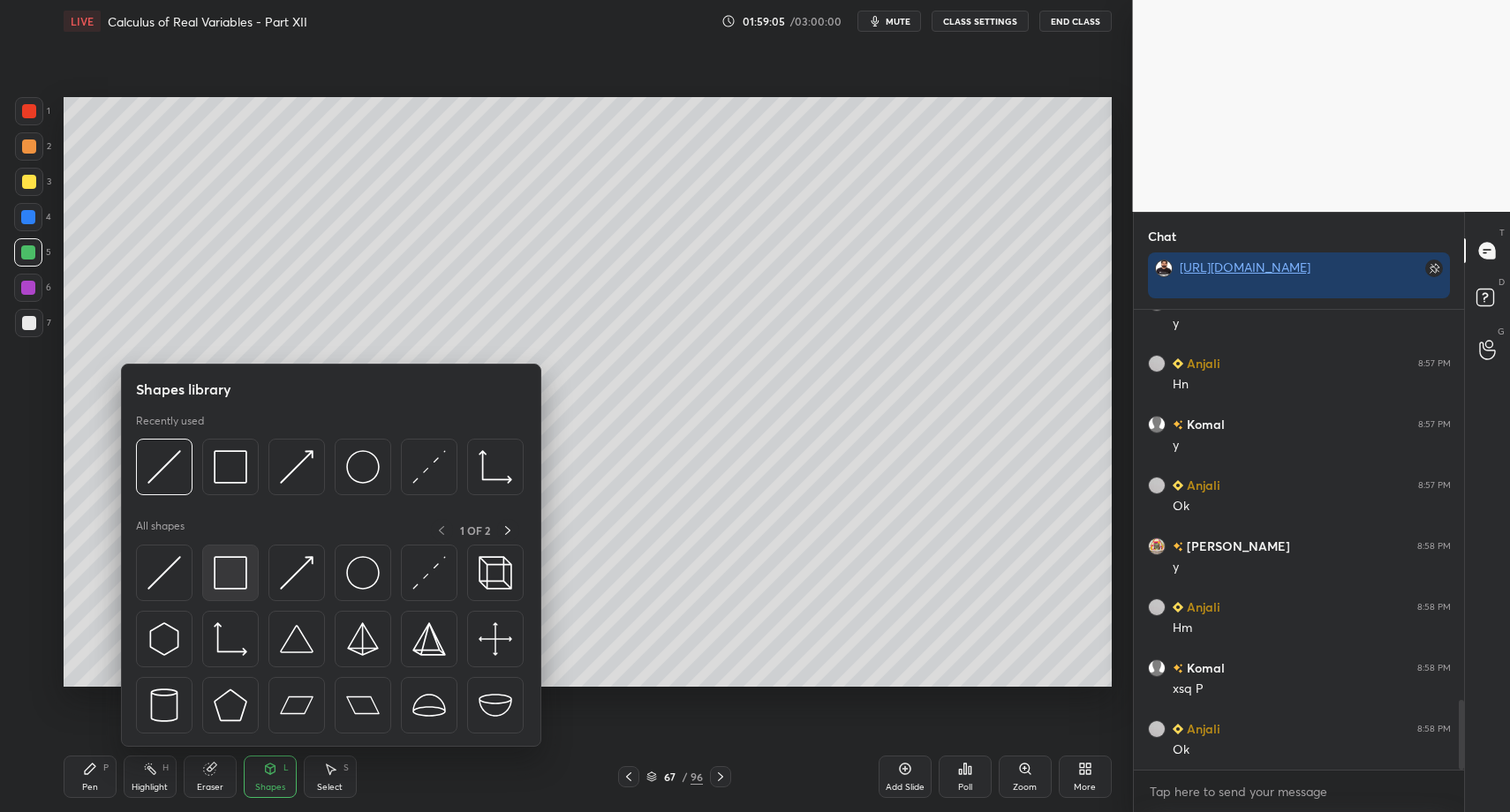 click at bounding box center [230, 573] 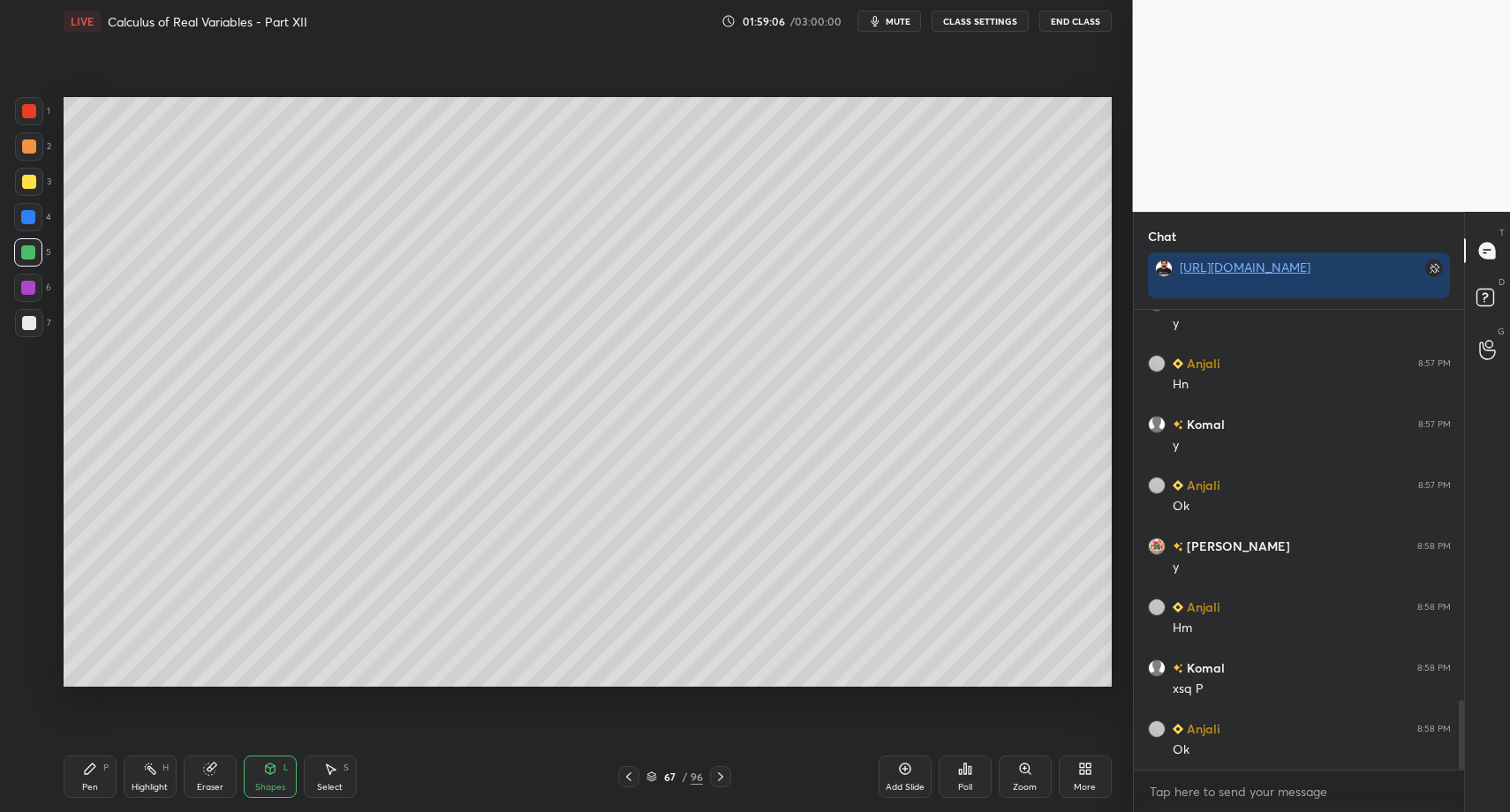 click on "6" at bounding box center [33, 291] 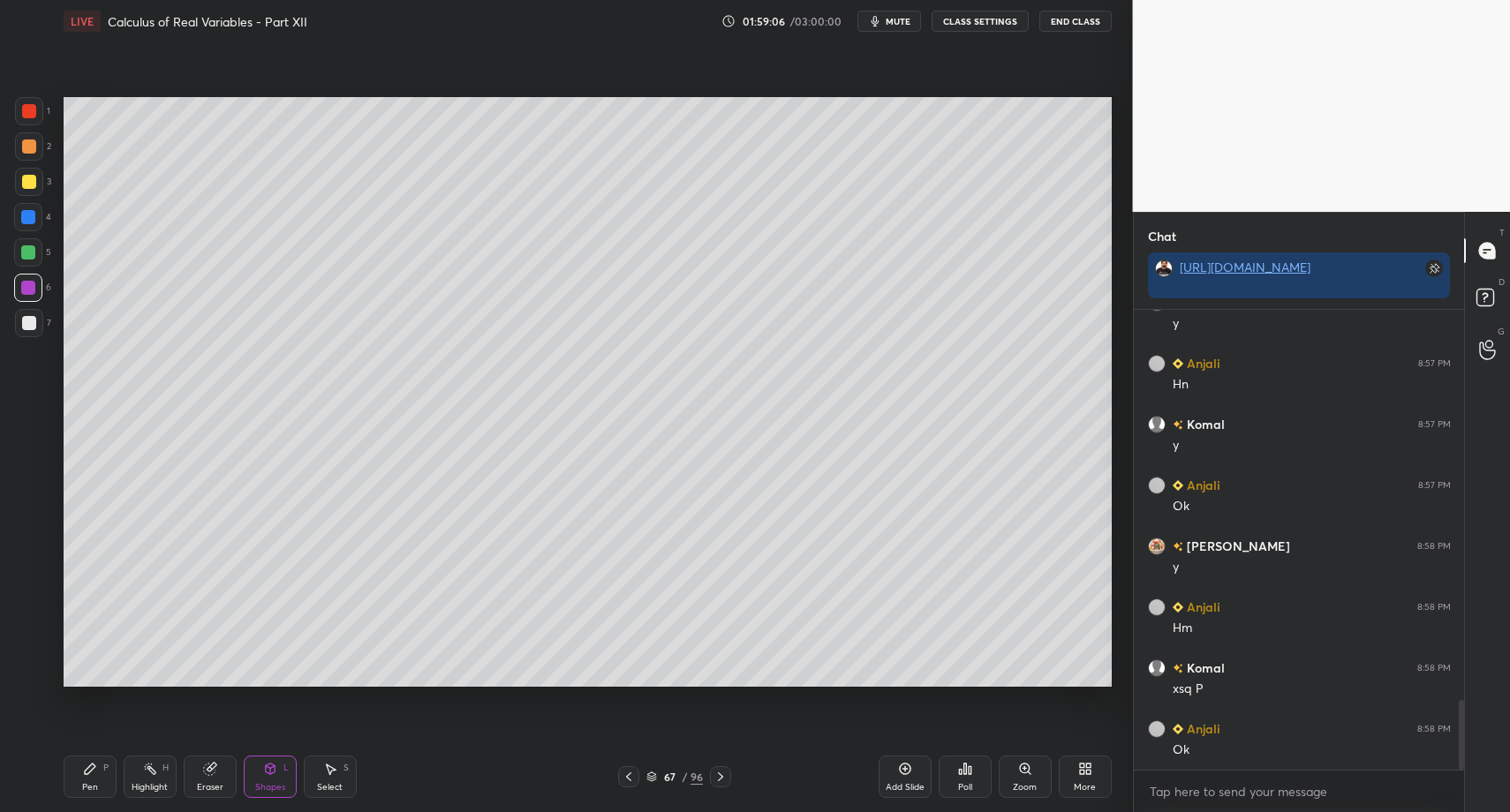 drag, startPoint x: 35, startPoint y: 315, endPoint x: 26, endPoint y: 418, distance: 103.392456 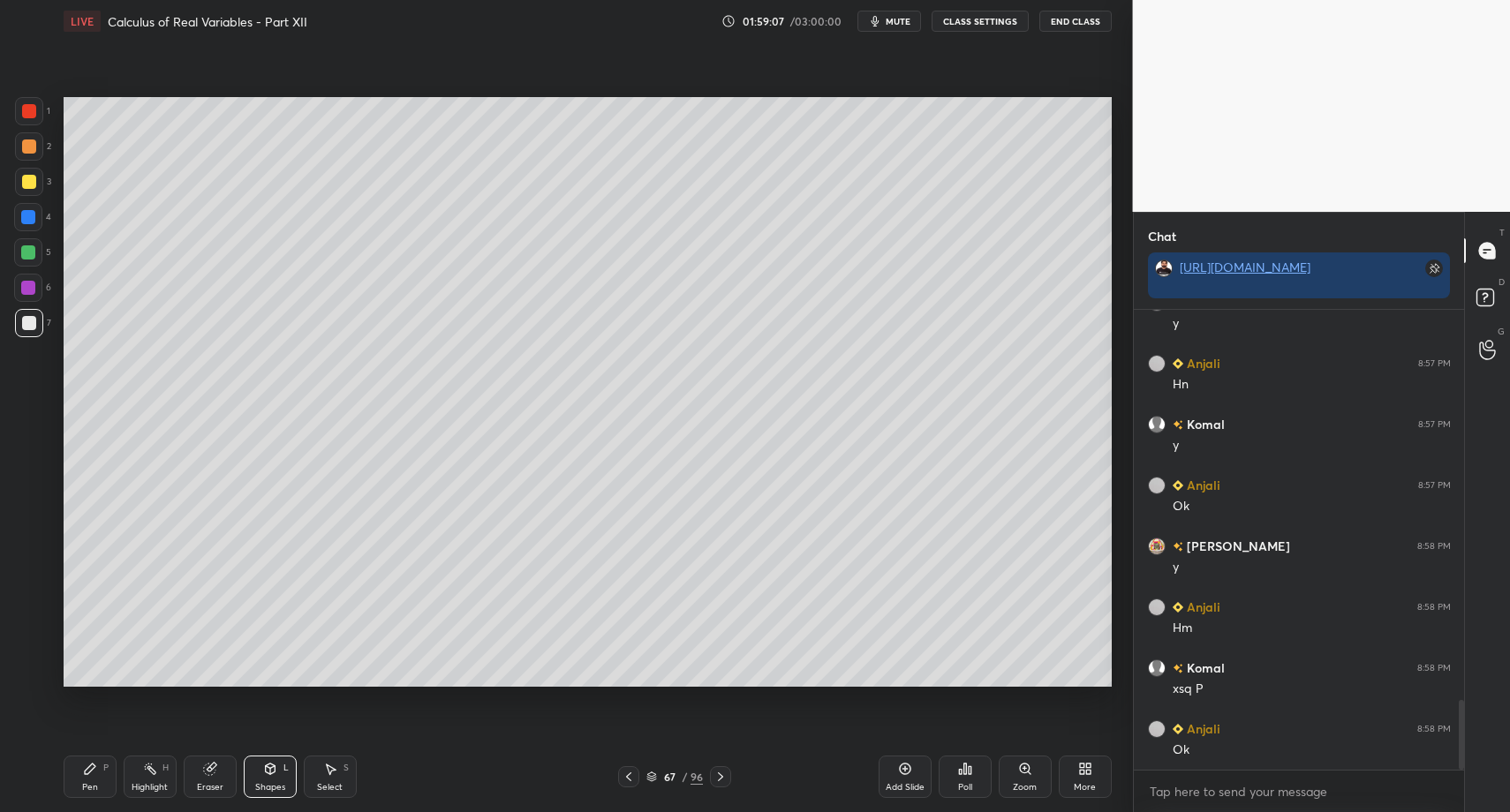 drag, startPoint x: 87, startPoint y: 786, endPoint x: 88, endPoint y: 776, distance: 10.049876 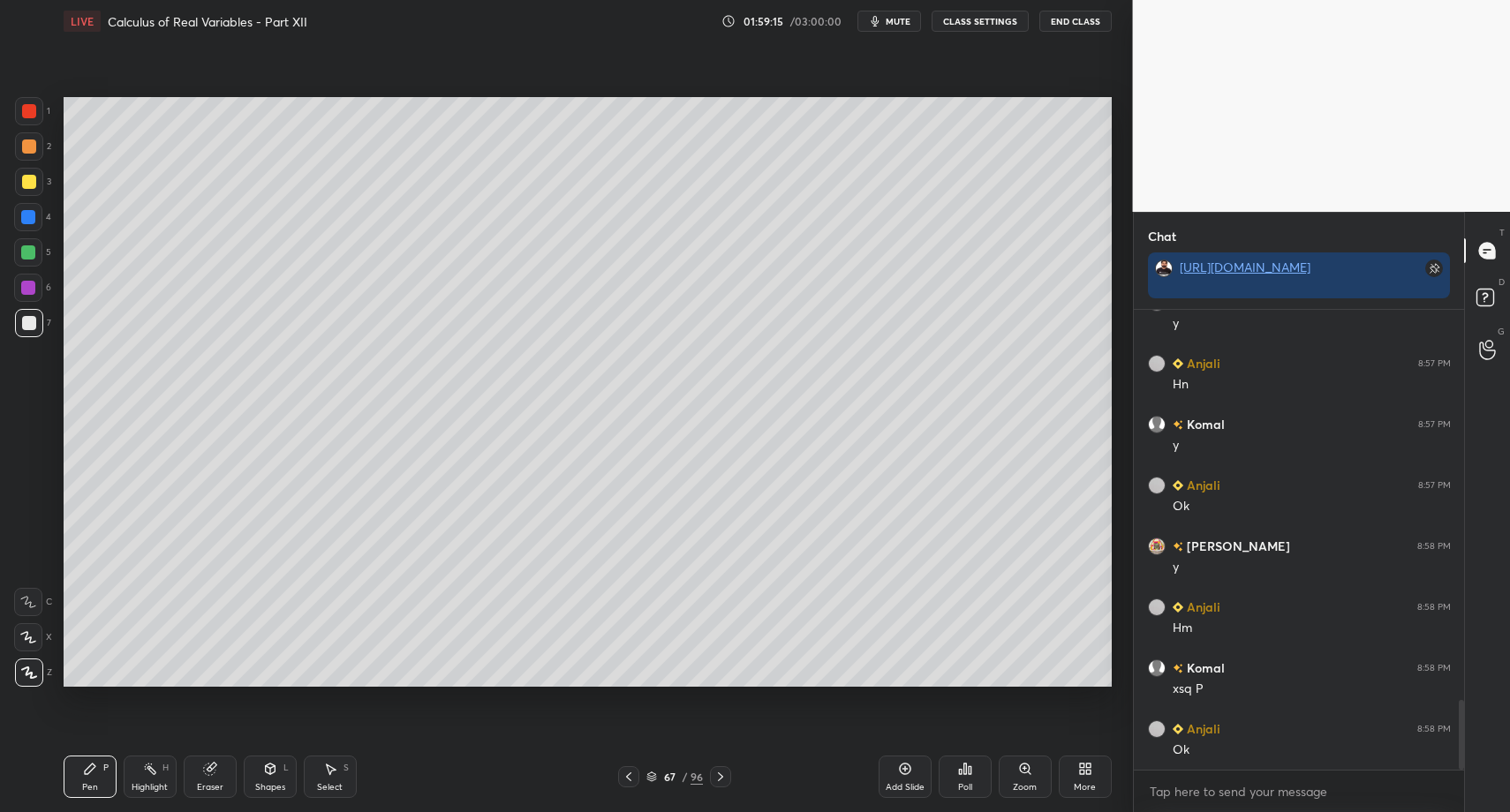 drag, startPoint x: 321, startPoint y: 776, endPoint x: 326, endPoint y: 765, distance: 12.083046 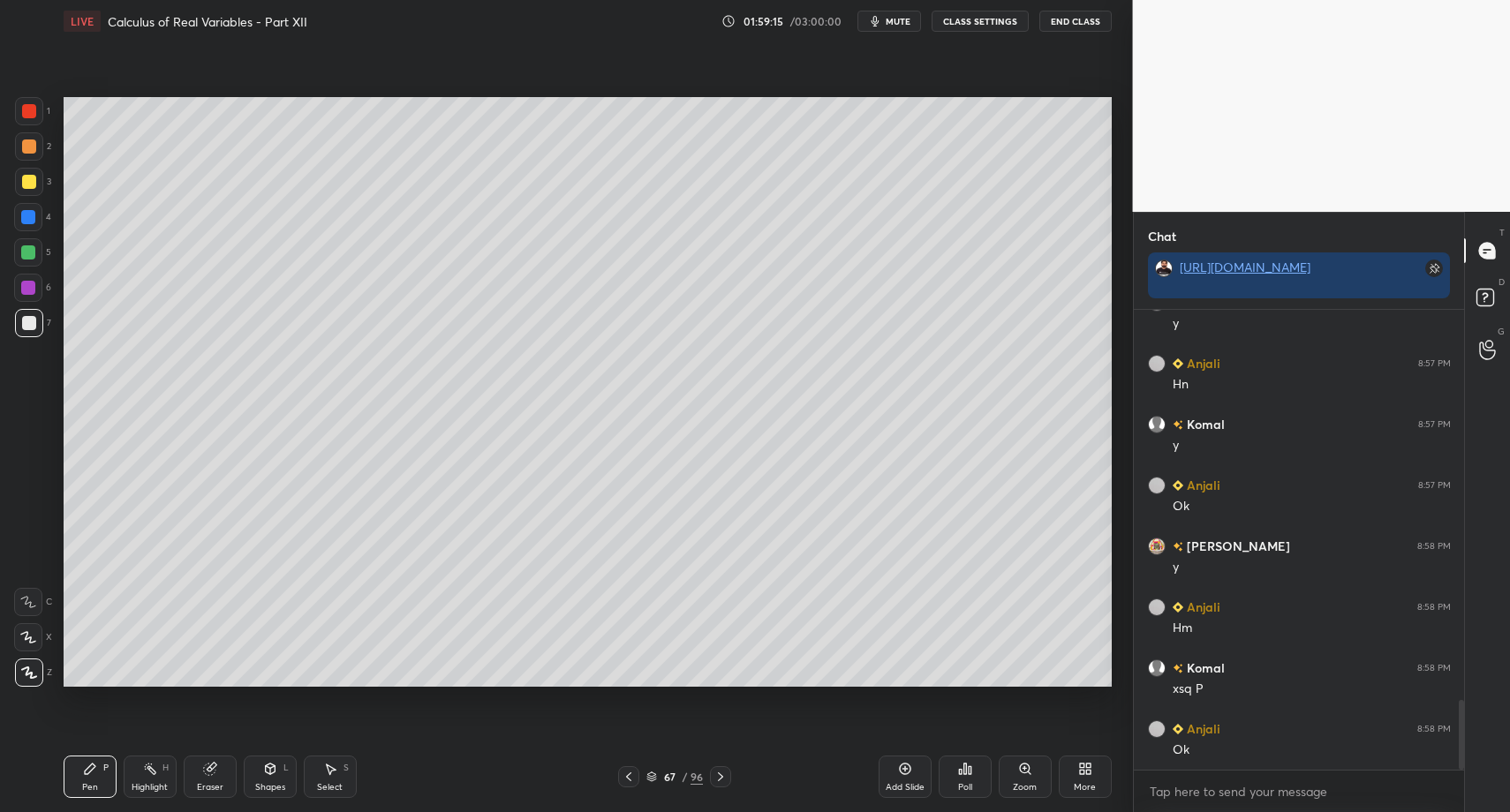 click on "Select S" at bounding box center [330, 777] 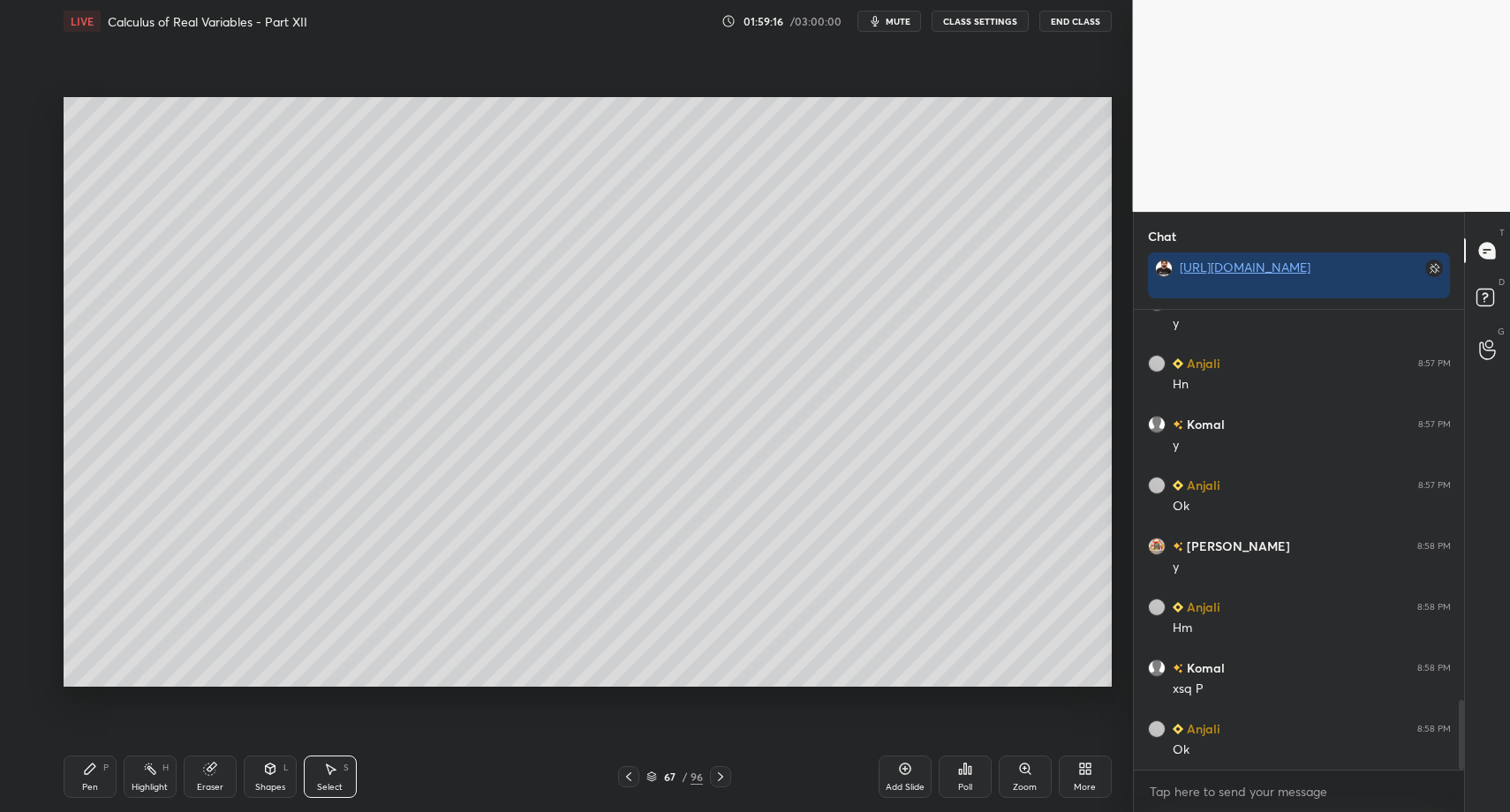 click on "0 ° Undo Copy Paste here Duplicate Duplicate to new slide Delete" at bounding box center [587, 392] 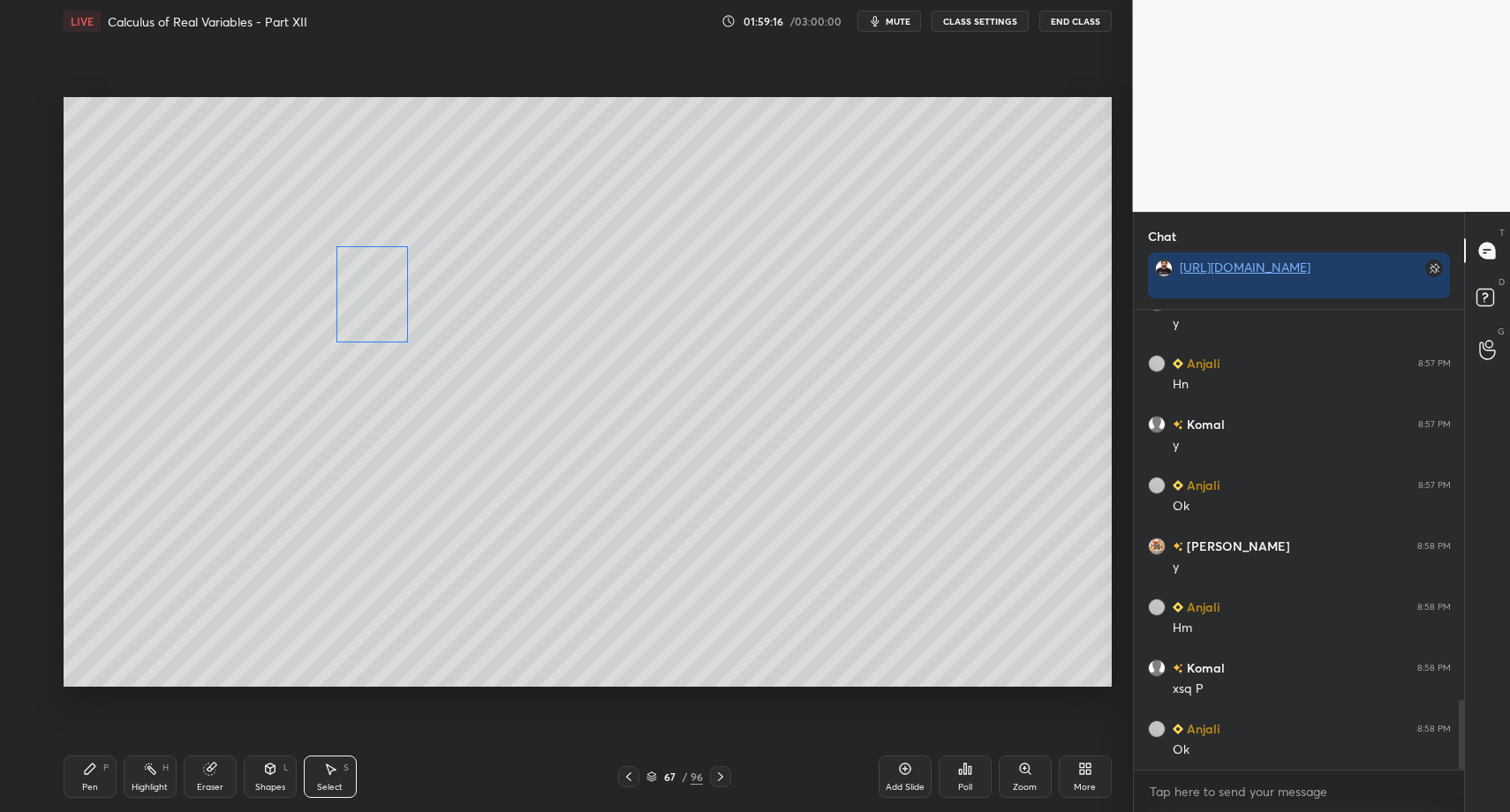 drag, startPoint x: 333, startPoint y: 307, endPoint x: 324, endPoint y: 296, distance: 14.21267 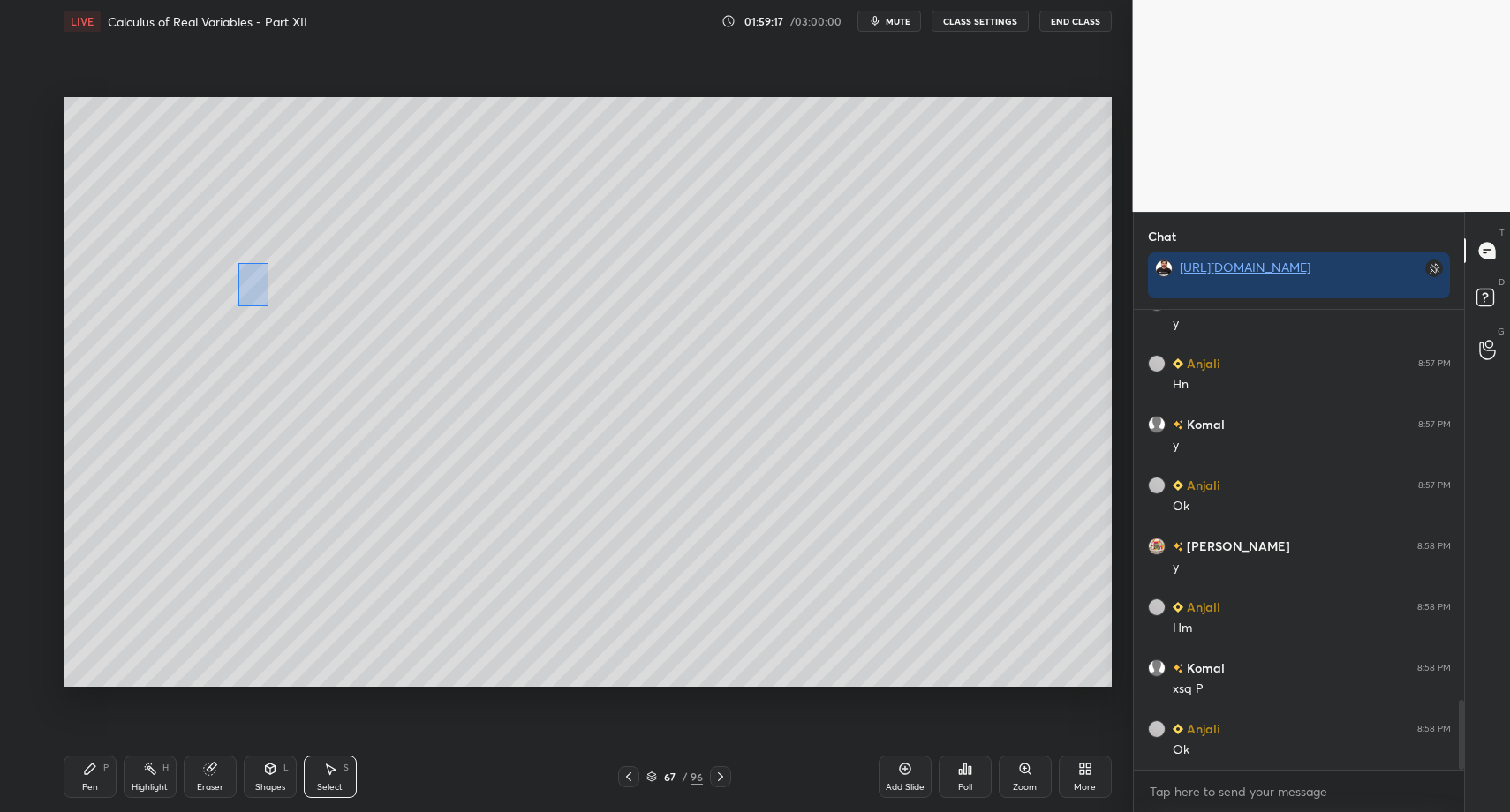 drag, startPoint x: 267, startPoint y: 304, endPoint x: 254, endPoint y: 287, distance: 21.40093 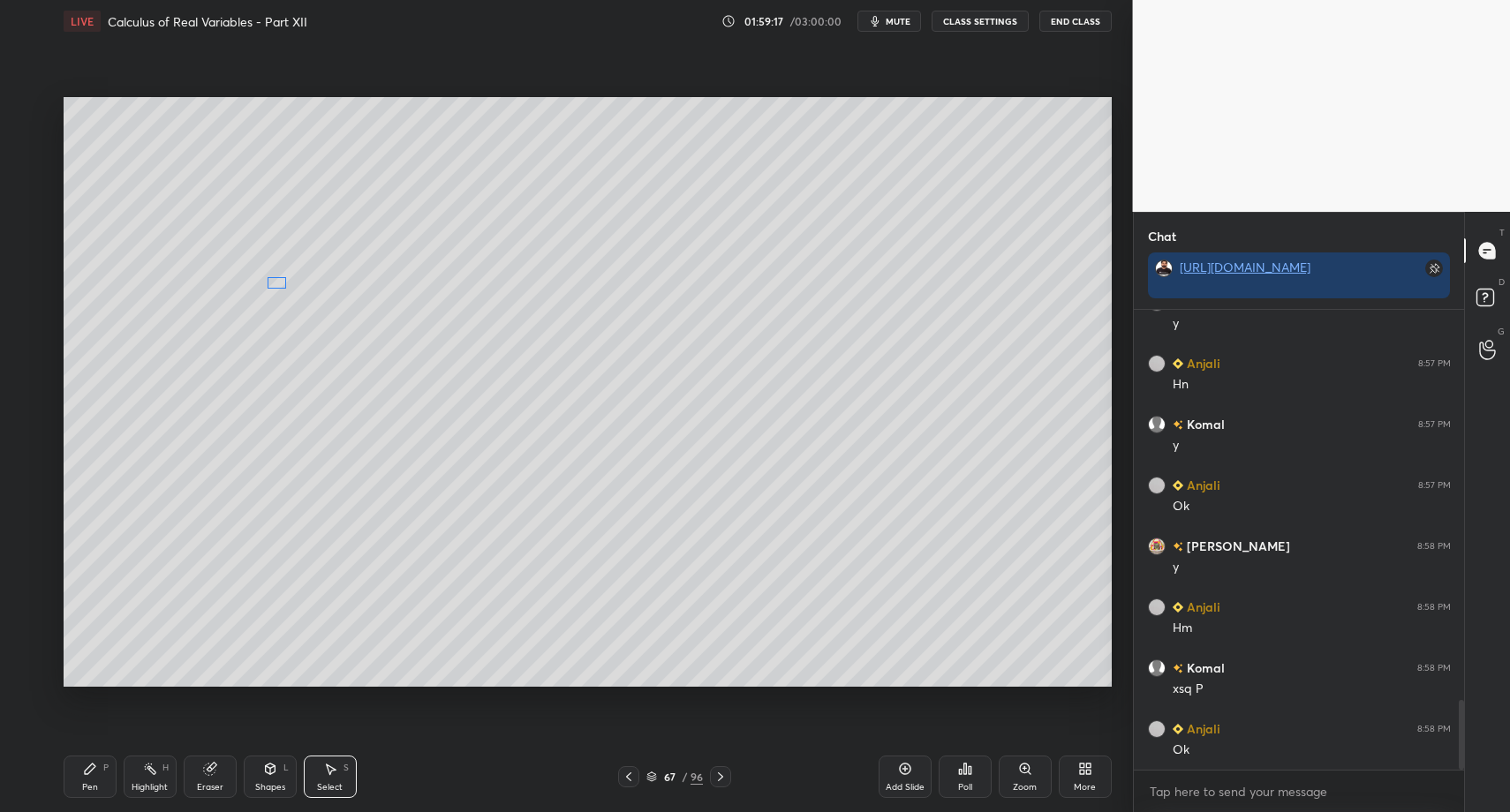 drag, startPoint x: 257, startPoint y: 283, endPoint x: 278, endPoint y: 282, distance: 21.023796 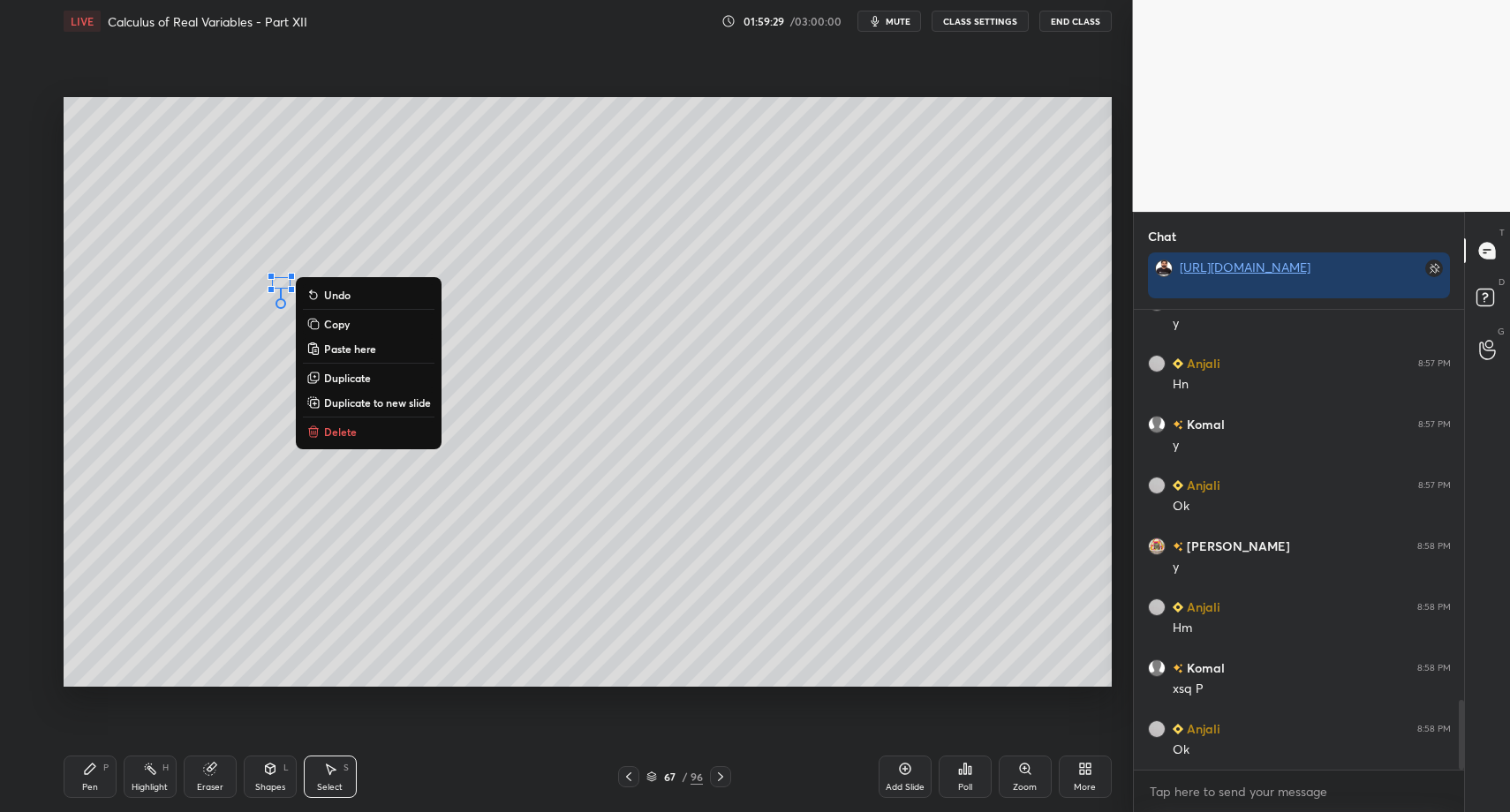 scroll, scrollTop: 2636, scrollLeft: 0, axis: vertical 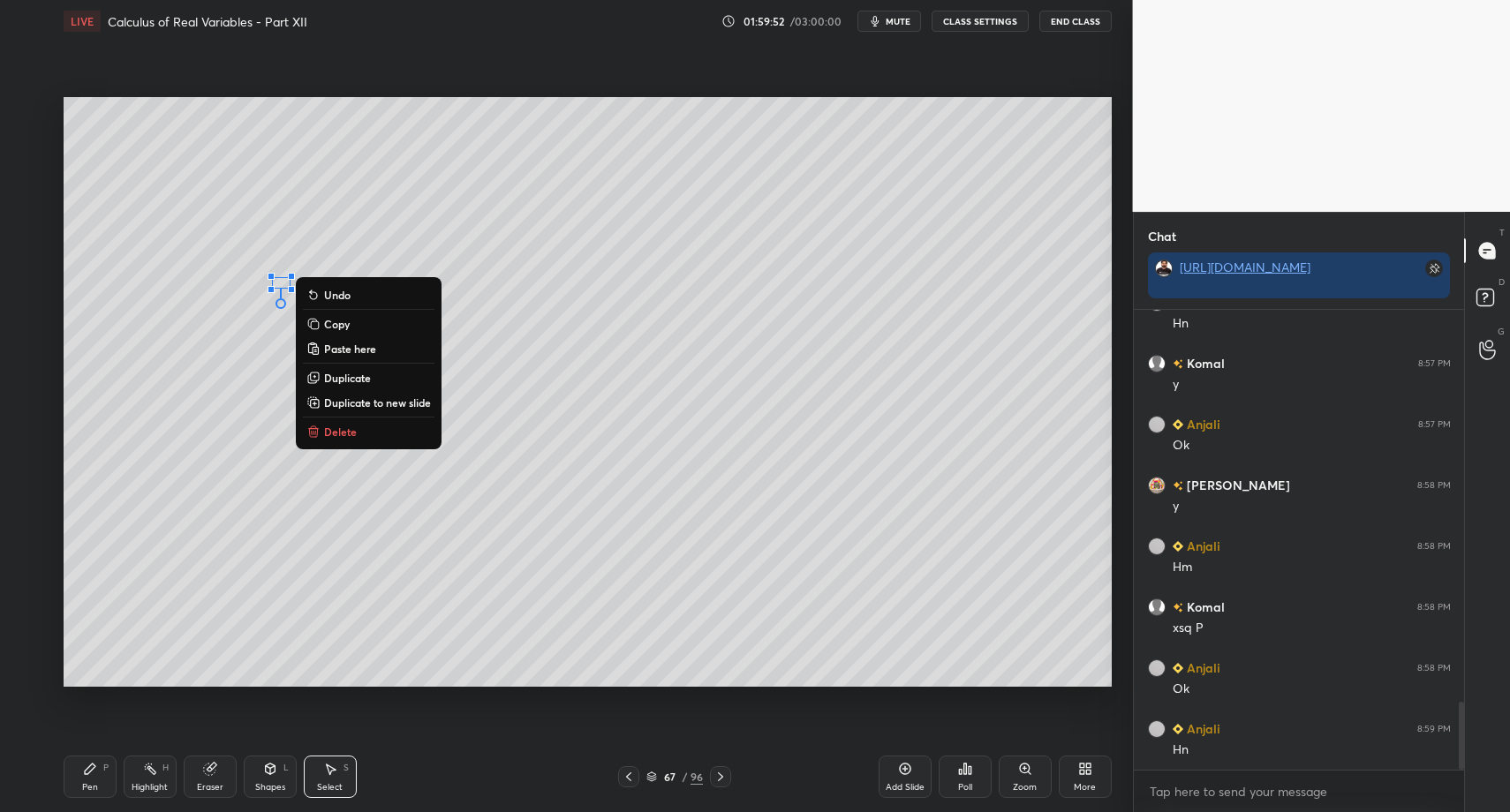 click on "Pen P" at bounding box center [90, 777] 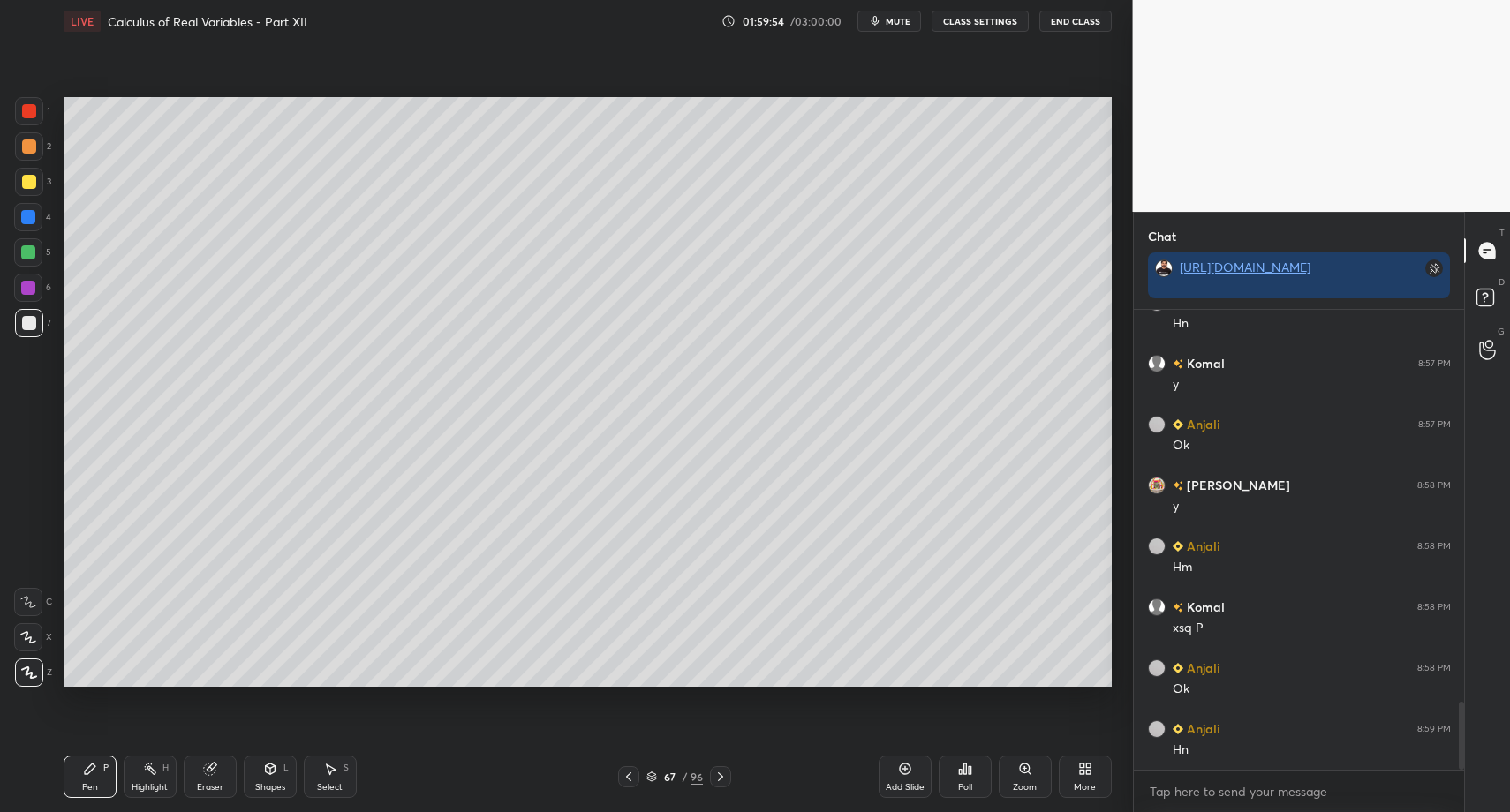 drag, startPoint x: 349, startPoint y: 791, endPoint x: 354, endPoint y: 774, distance: 17.720045 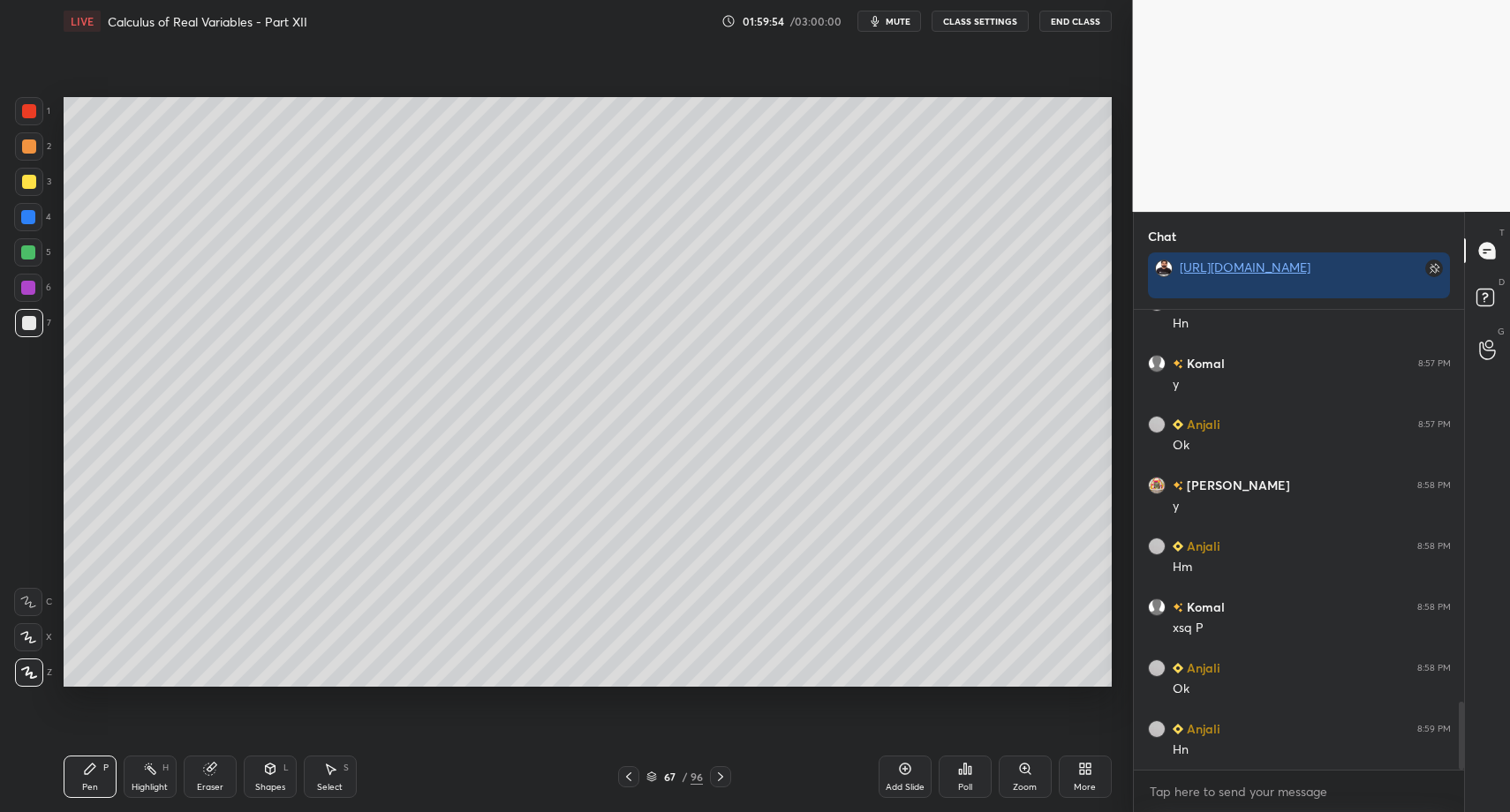click on "Select S" at bounding box center (330, 777) 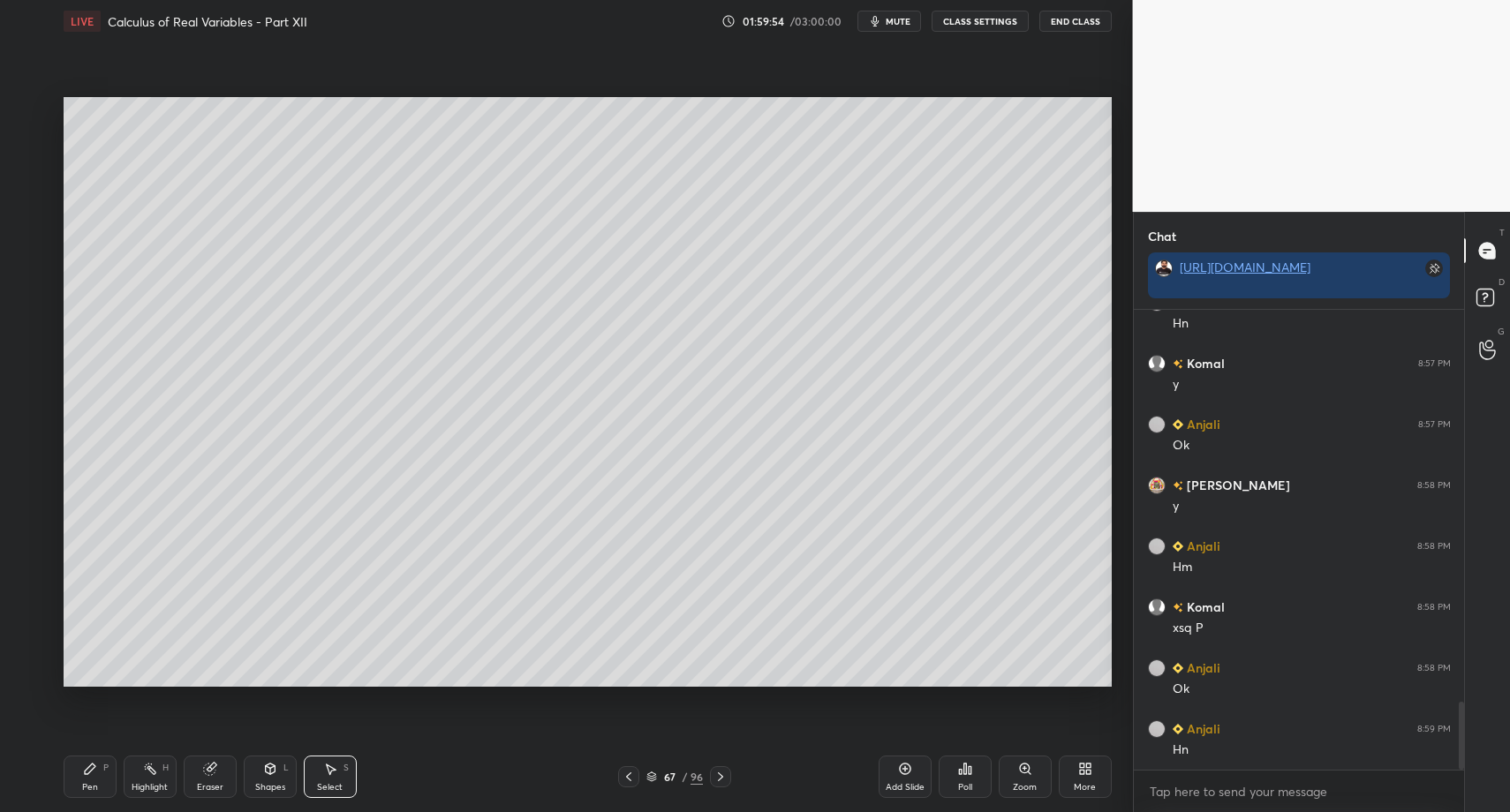 click on "1 2 3 4 5 6 7 C X Z C X Z E E Erase all   H H LIVE Calculus of Real Variables - Part XII 01:59:54 /  03:00:00 mute CLASS SETTINGS End Class 0 ° Undo Copy Paste here Duplicate Duplicate to new slide Delete Setting up your live class Poll for   secs No correct answer Start poll Back Calculus of Real Variables - Part XII • L67 of Comprehensive Course on Engineering Mathematics Vishal Soni Pen P Highlight H Eraser Shapes L Select S 67 / 96 Add Slide Poll Zoom More" at bounding box center [559, 406] 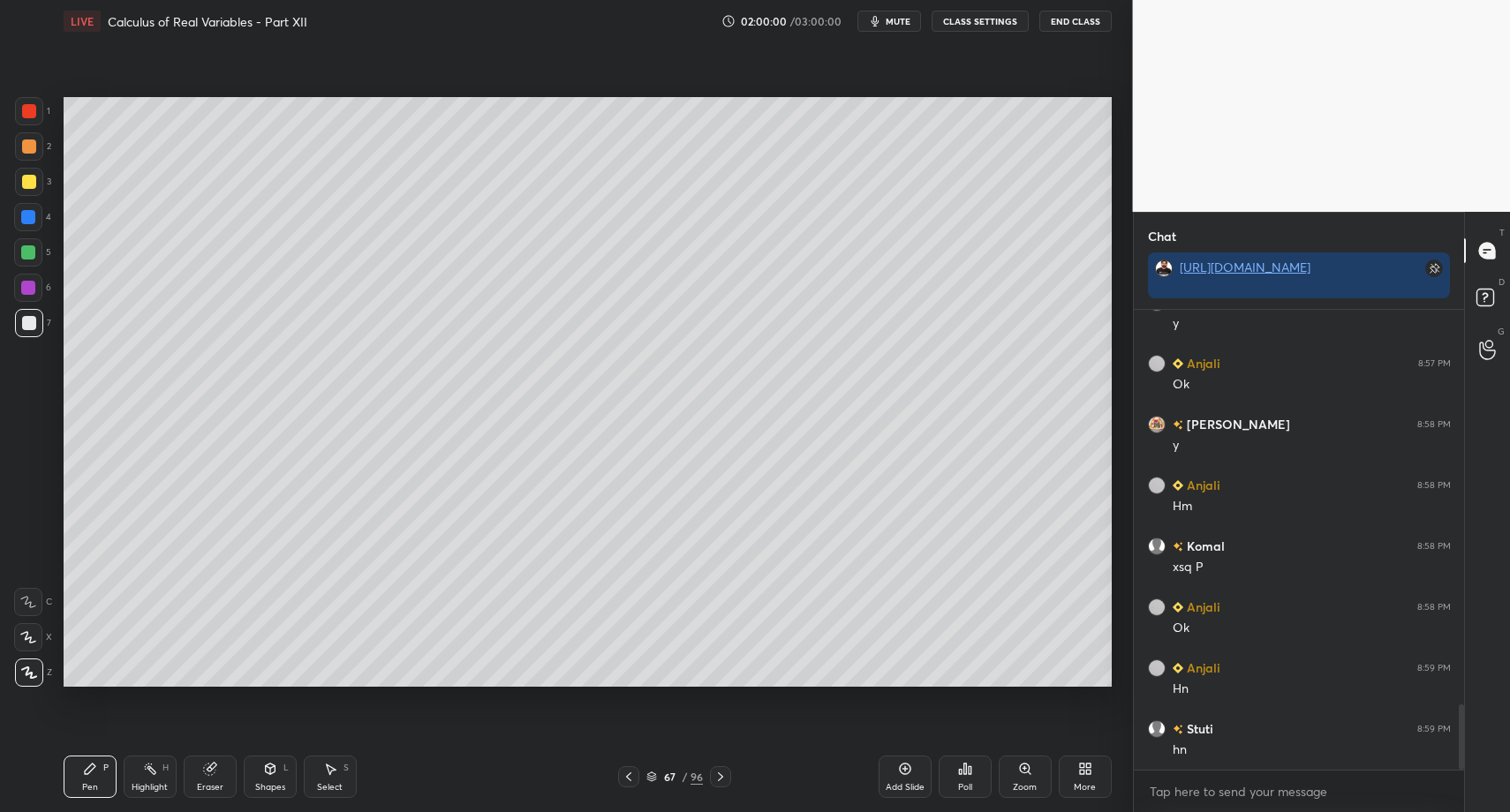 scroll, scrollTop: 2758, scrollLeft: 0, axis: vertical 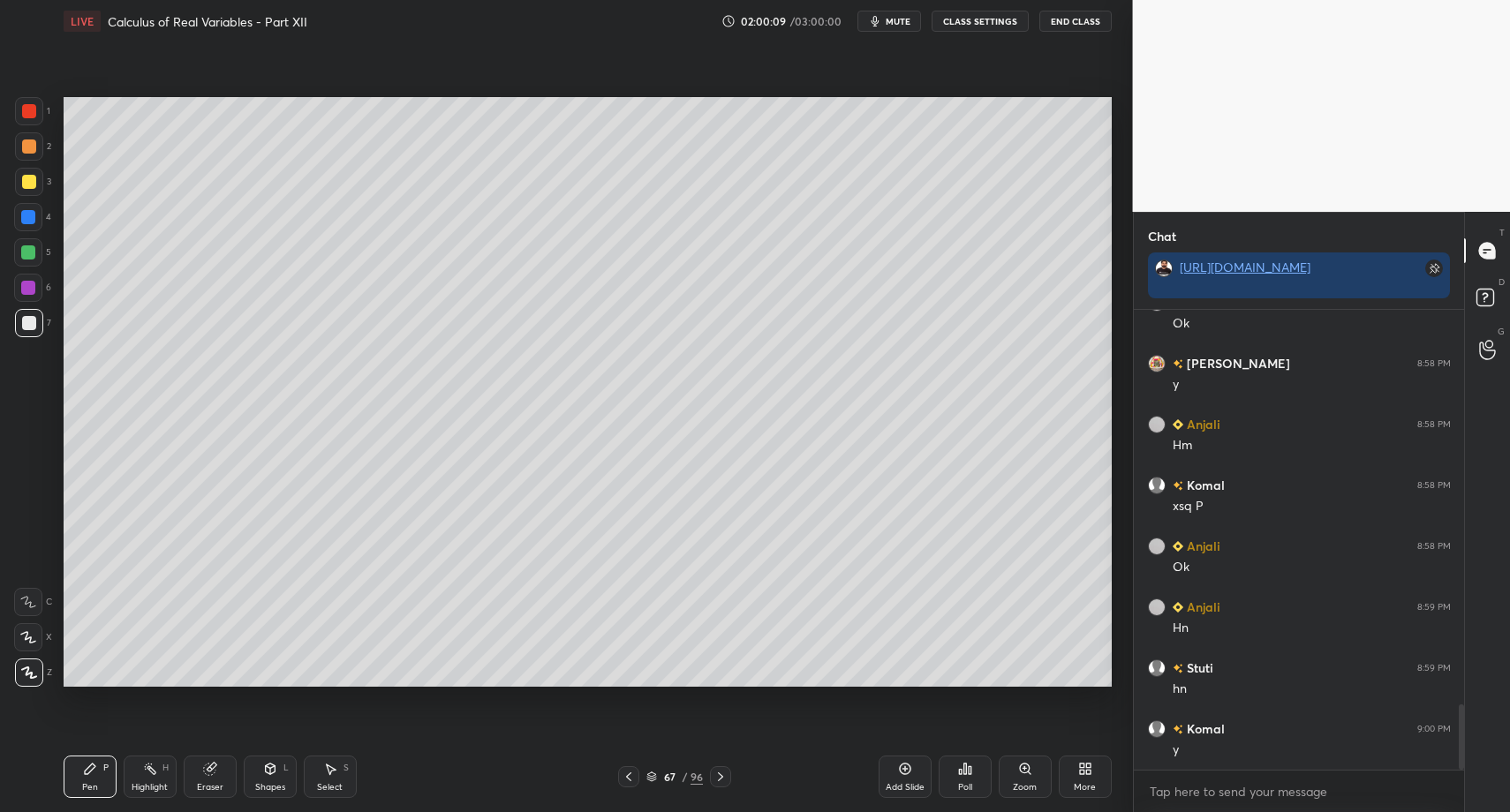 click on "1 2 3 4 5 6 7 C X Z C X Z E E Erase all   H H LIVE Calculus of Real Variables - Part XII 02:00:09 /  03:00:00 mute CLASS SETTINGS End Class Setting up your live class Poll for   secs No correct answer Start poll Back Calculus of Real Variables - Part XII • L67 of Comprehensive Course on Engineering Mathematics Vishal Soni Pen P Highlight H Eraser Shapes L Select S 67 / 96 Add Slide Poll Zoom More" at bounding box center [559, 406] 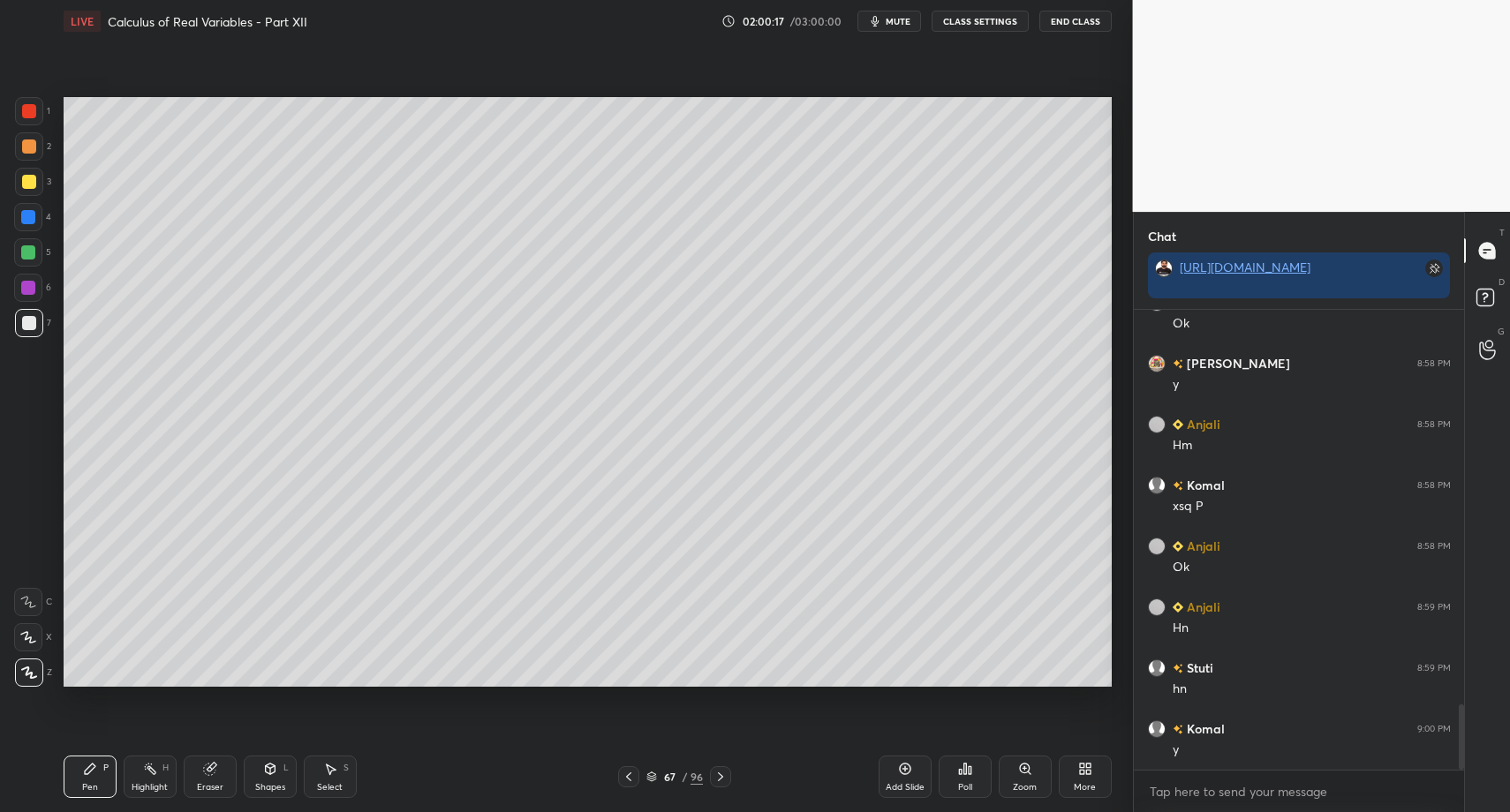 click on "Select" at bounding box center (329, 787) 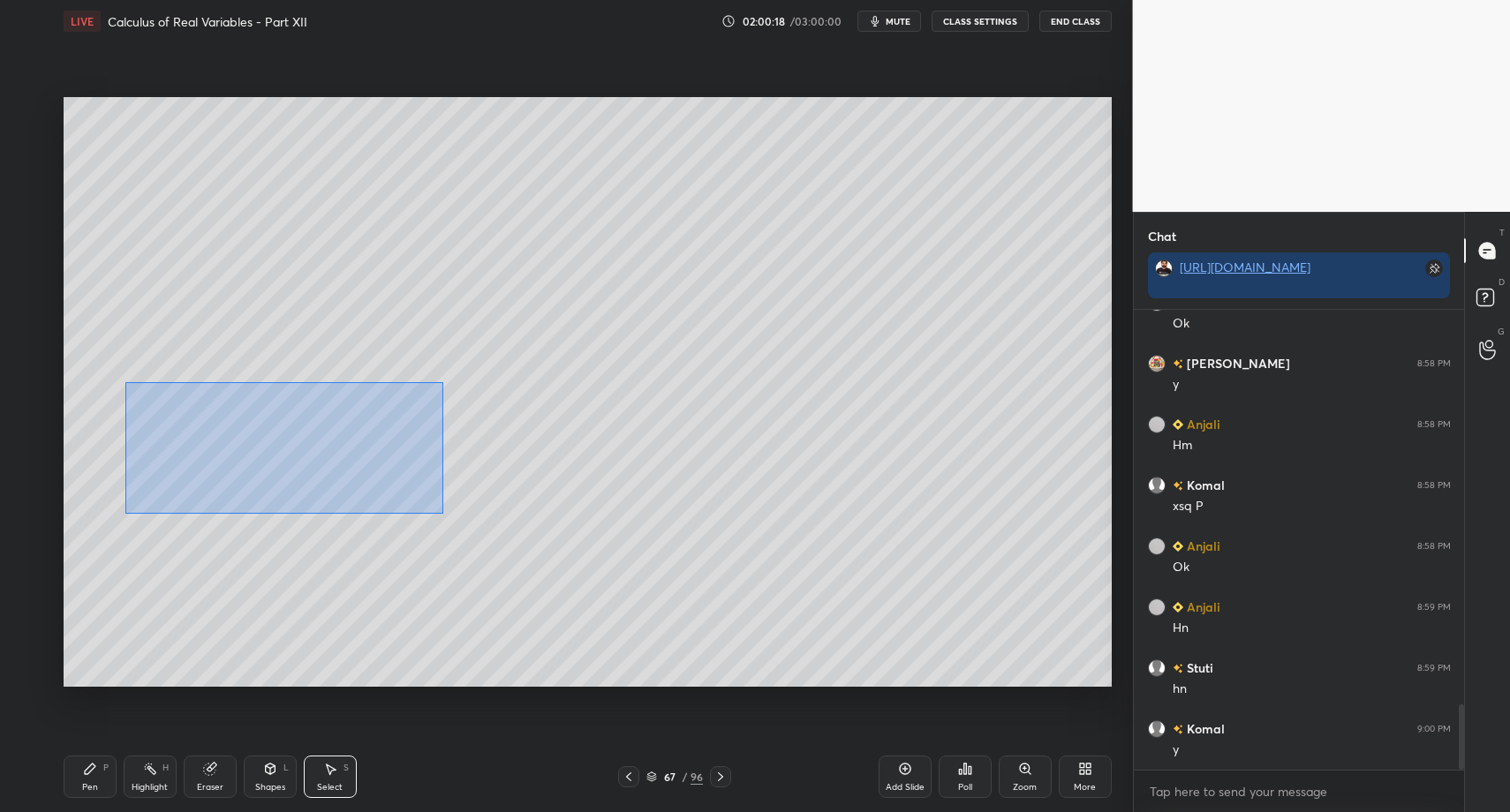 drag, startPoint x: 136, startPoint y: 390, endPoint x: 435, endPoint y: 475, distance: 310.8472 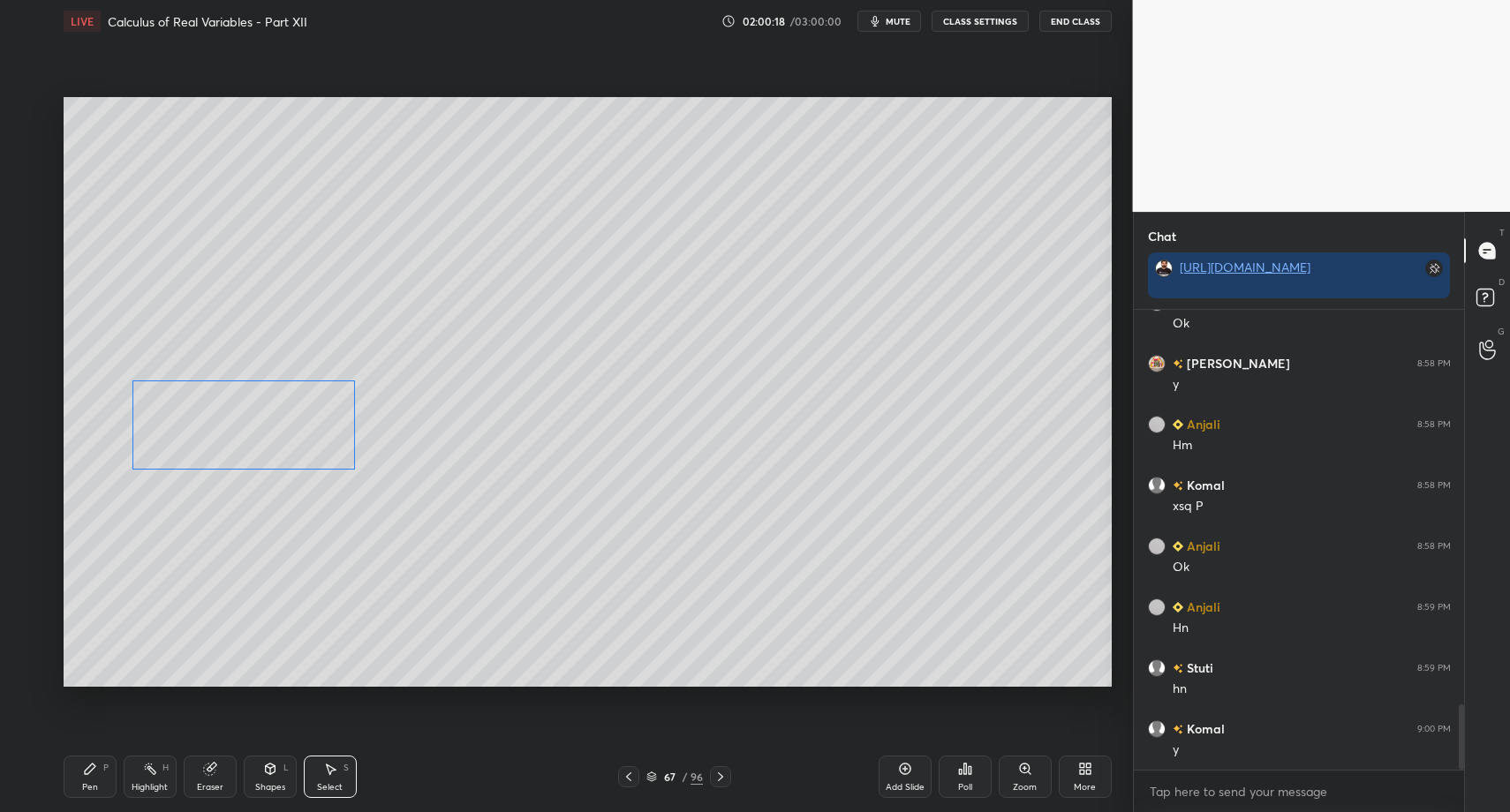 drag, startPoint x: 342, startPoint y: 447, endPoint x: 206, endPoint y: 488, distance: 142.04577 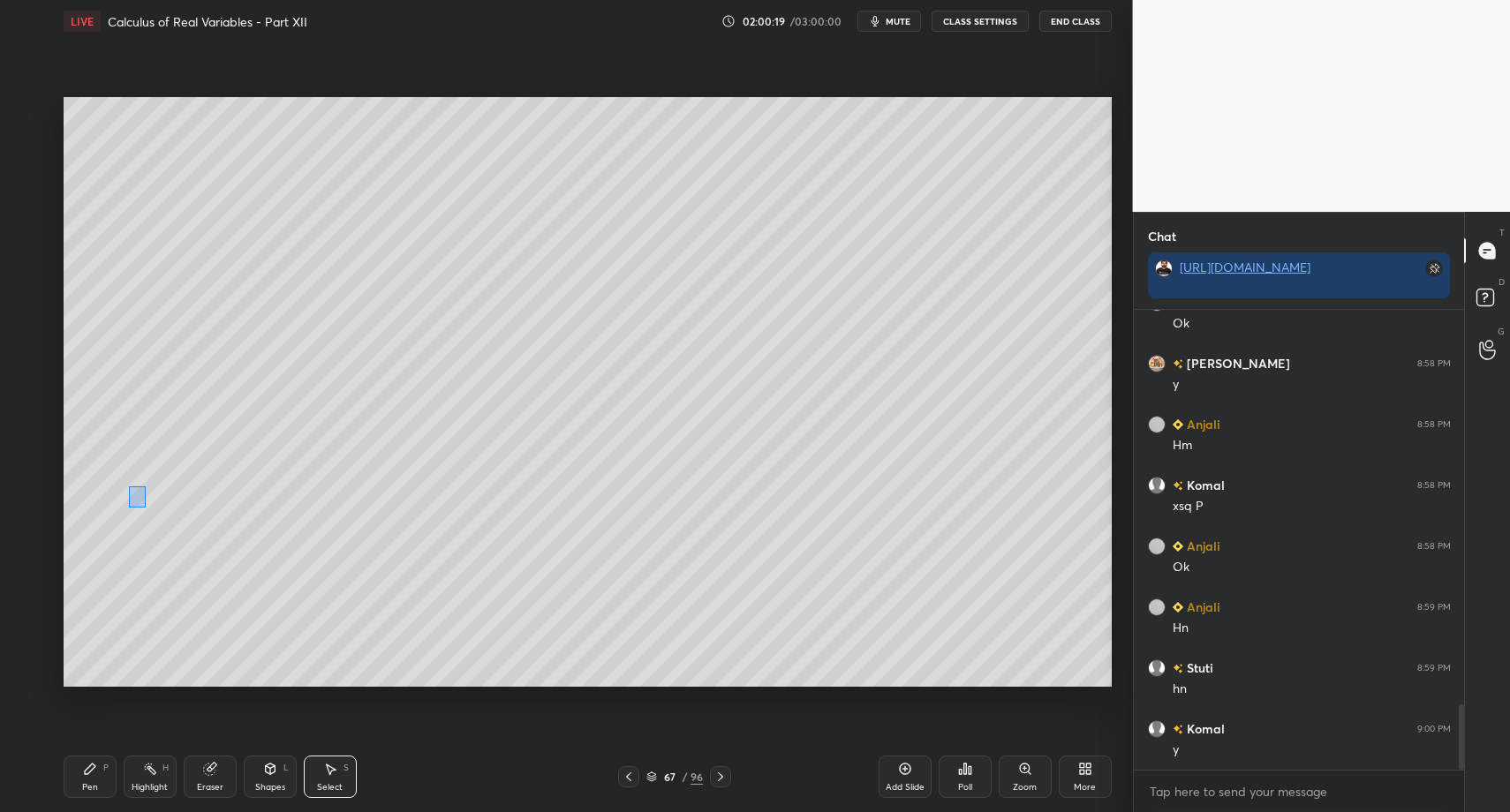 drag, startPoint x: 145, startPoint y: 506, endPoint x: 465, endPoint y: 628, distance: 342.46752 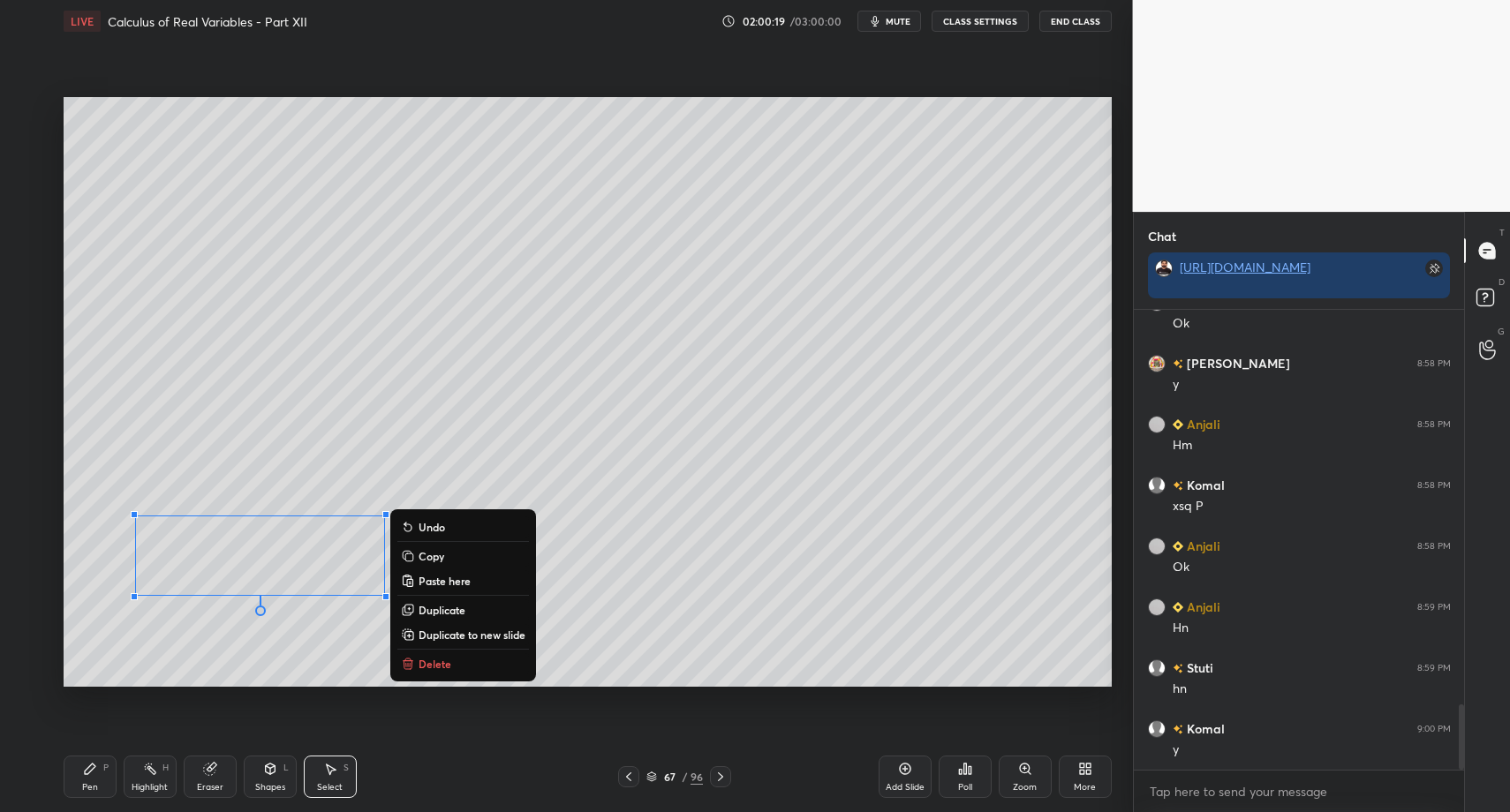 click on "0 ° Undo Copy Paste here Duplicate Duplicate to new slide Delete" at bounding box center [587, 392] 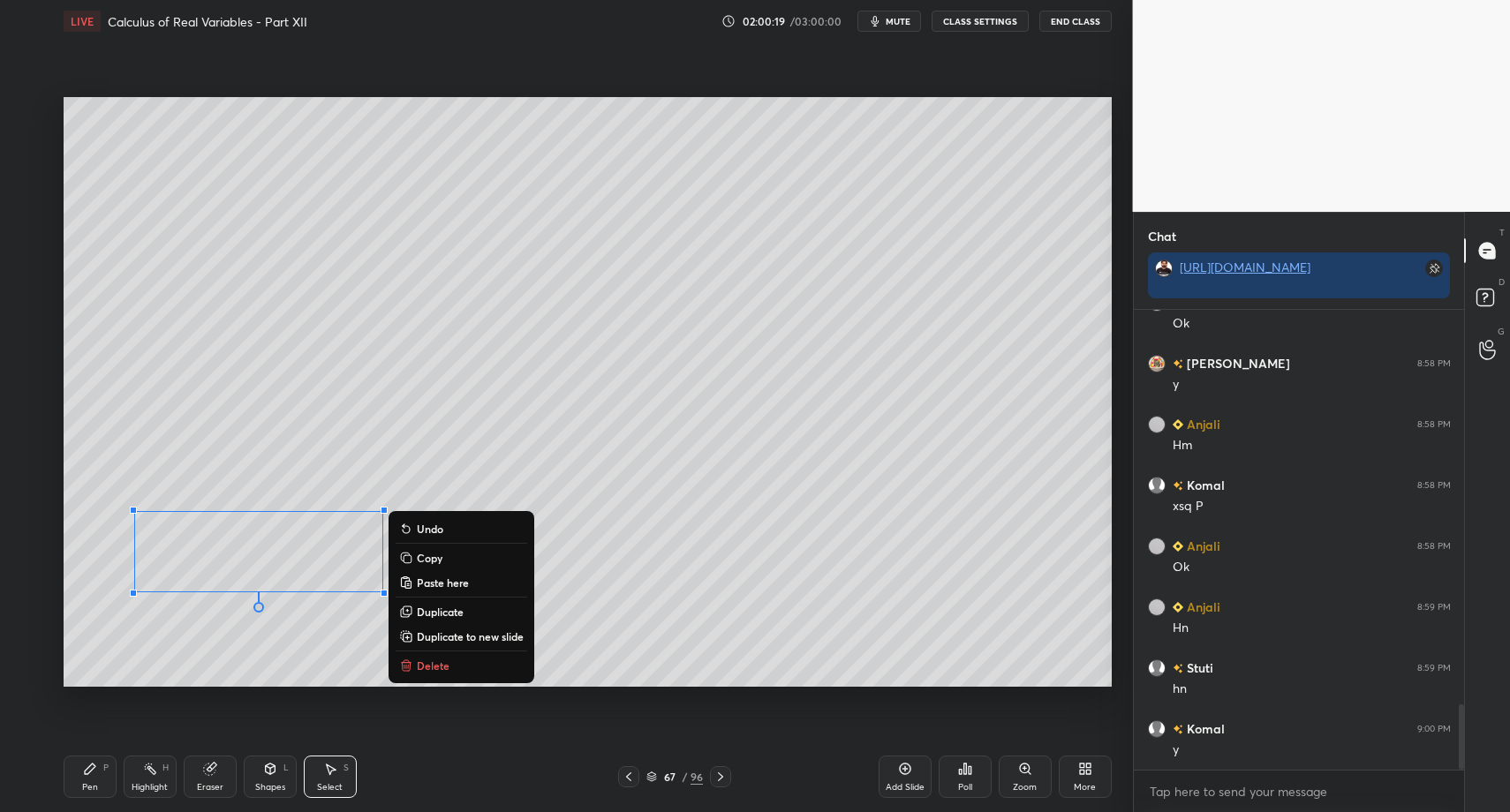 click on "LIVE Calculus of Real Variables - Part XII 02:00:19 /  03:00:00 mute CLASS SETTINGS End Class 0 ° Undo Copy Paste here Duplicate Duplicate to new slide Delete Setting up your live class Poll for   secs No correct answer Start poll Back Calculus of Real Variables - Part XII • L67 of Comprehensive Course on Engineering Mathematics Vishal Soni Pen P Highlight H Eraser Shapes L Select S 67 / 96 Add Slide Poll Zoom More" at bounding box center [587, 406] 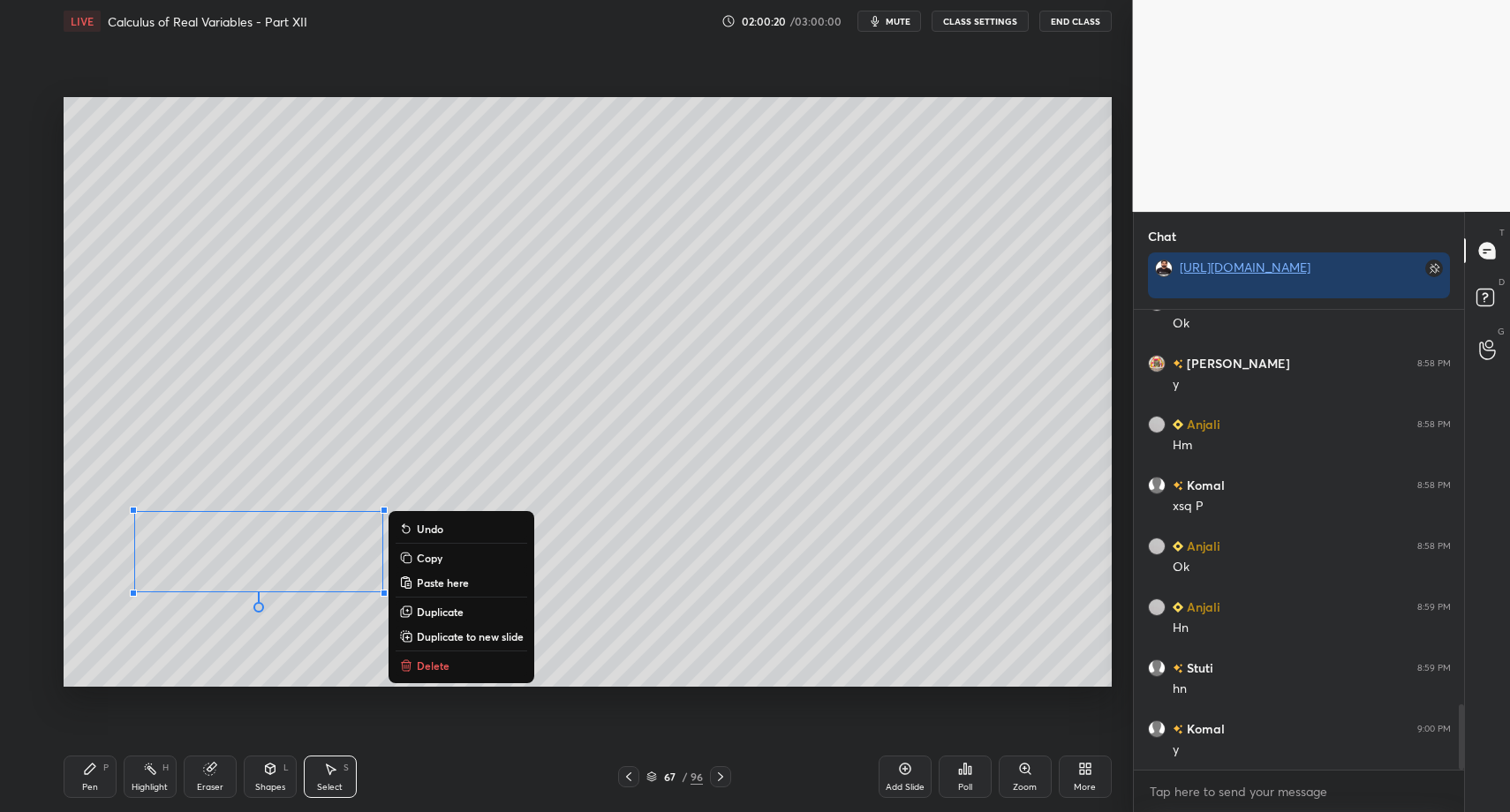 click on "Pen P" at bounding box center [90, 777] 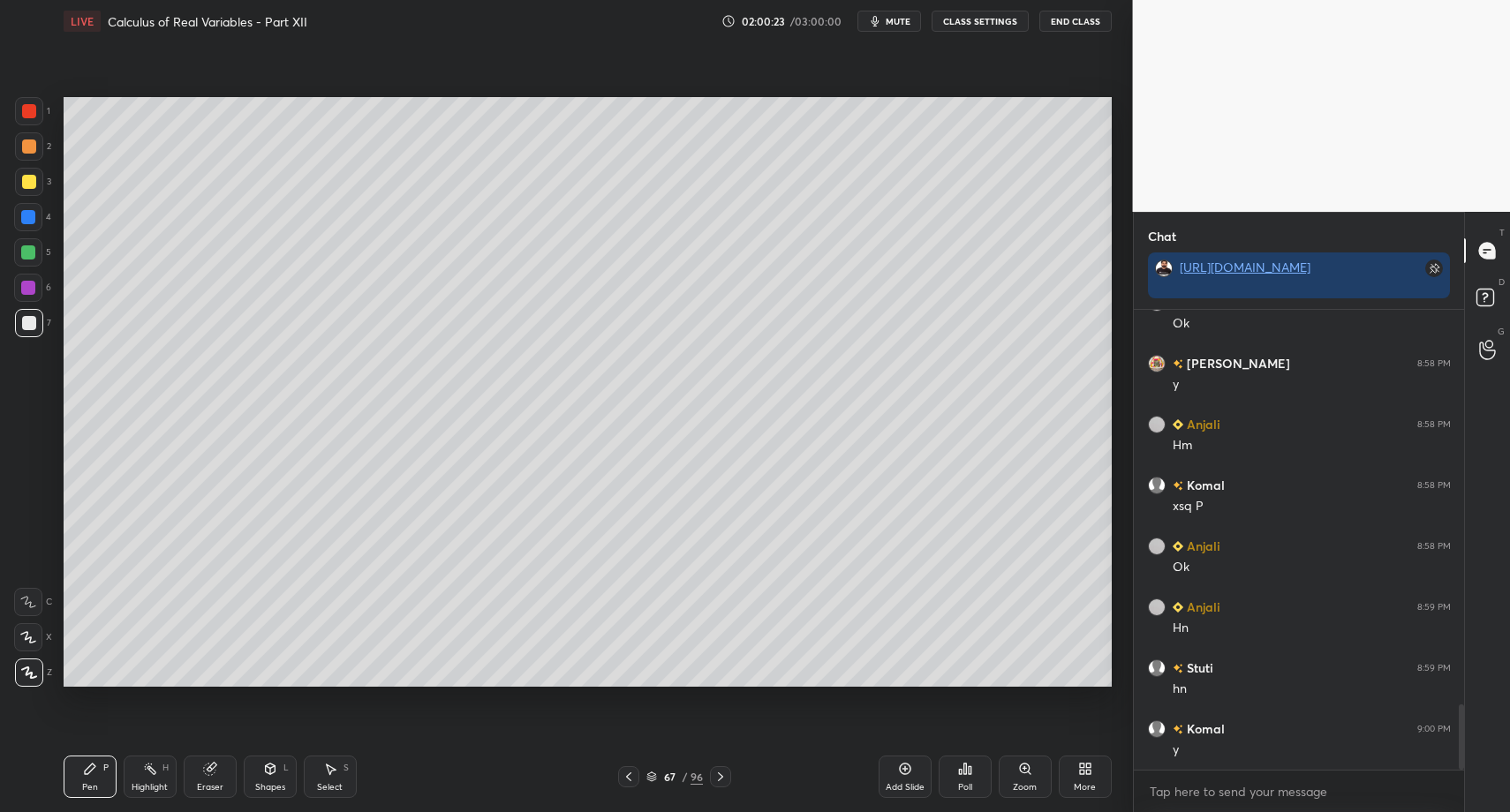 drag, startPoint x: 24, startPoint y: 113, endPoint x: 33, endPoint y: 167, distance: 54.74486 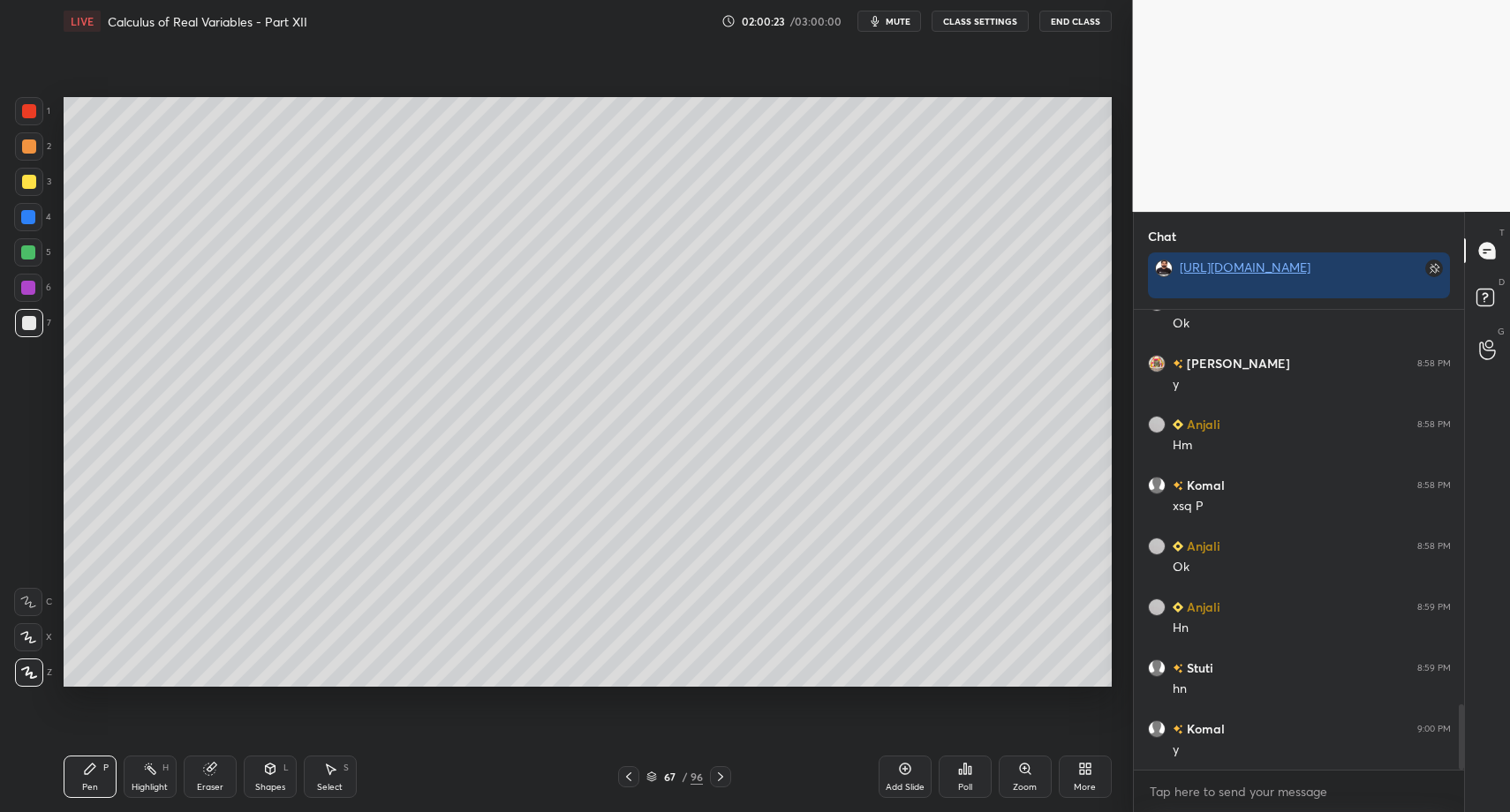 click at bounding box center (29, 111) 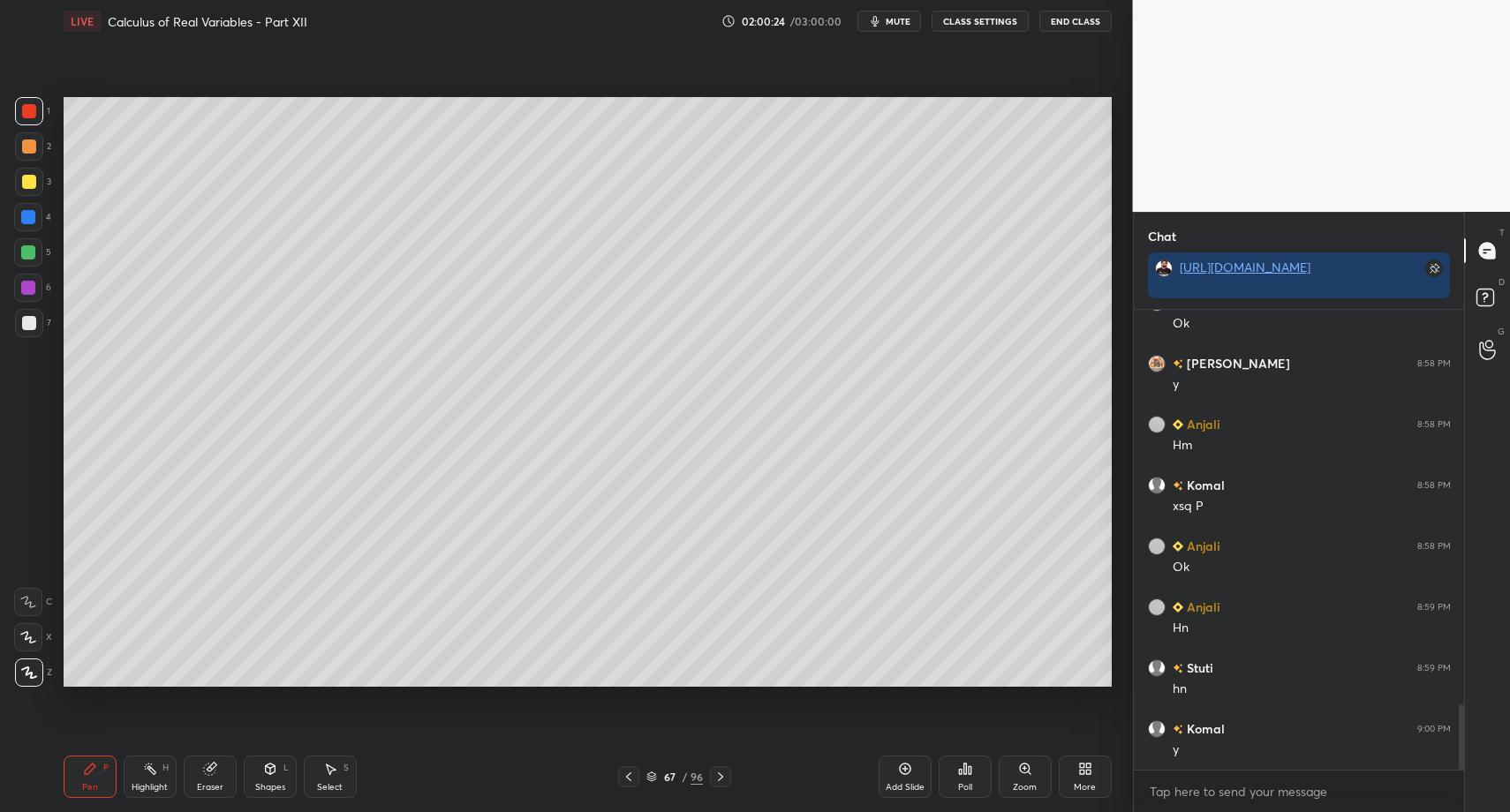 drag, startPoint x: 256, startPoint y: 790, endPoint x: 259, endPoint y: 776, distance: 14.31782 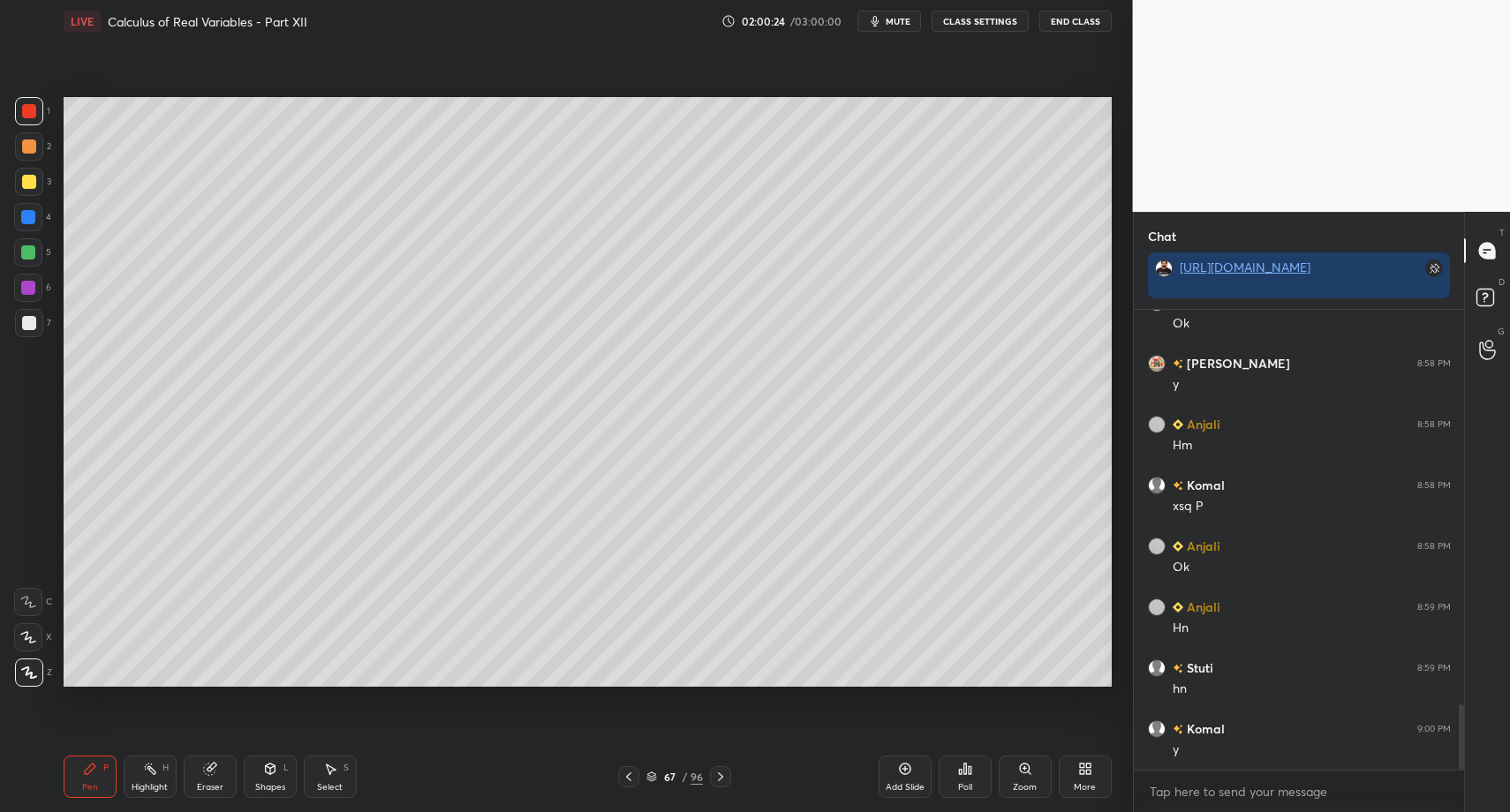 click on "Shapes" at bounding box center (270, 787) 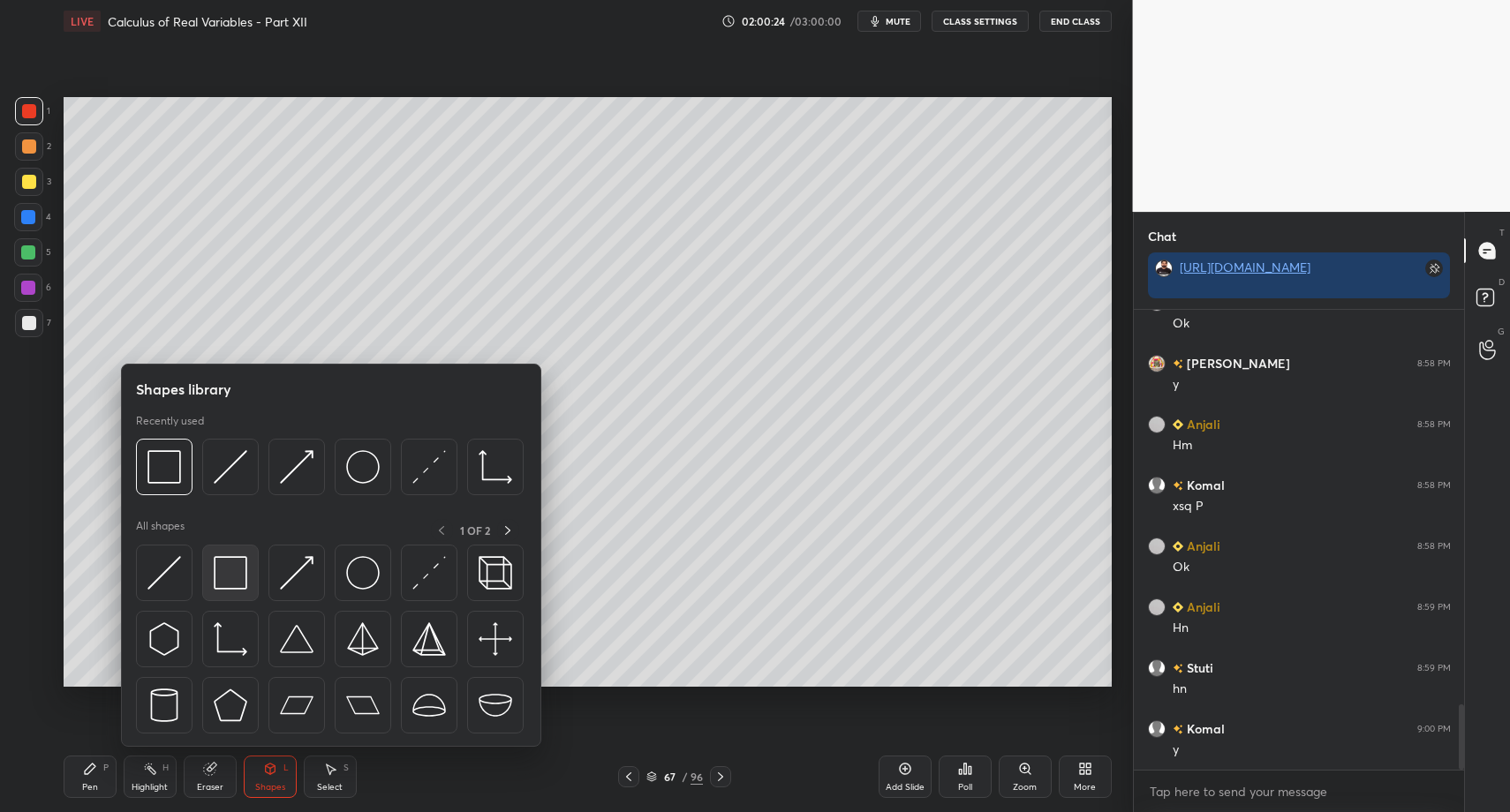 click at bounding box center (230, 573) 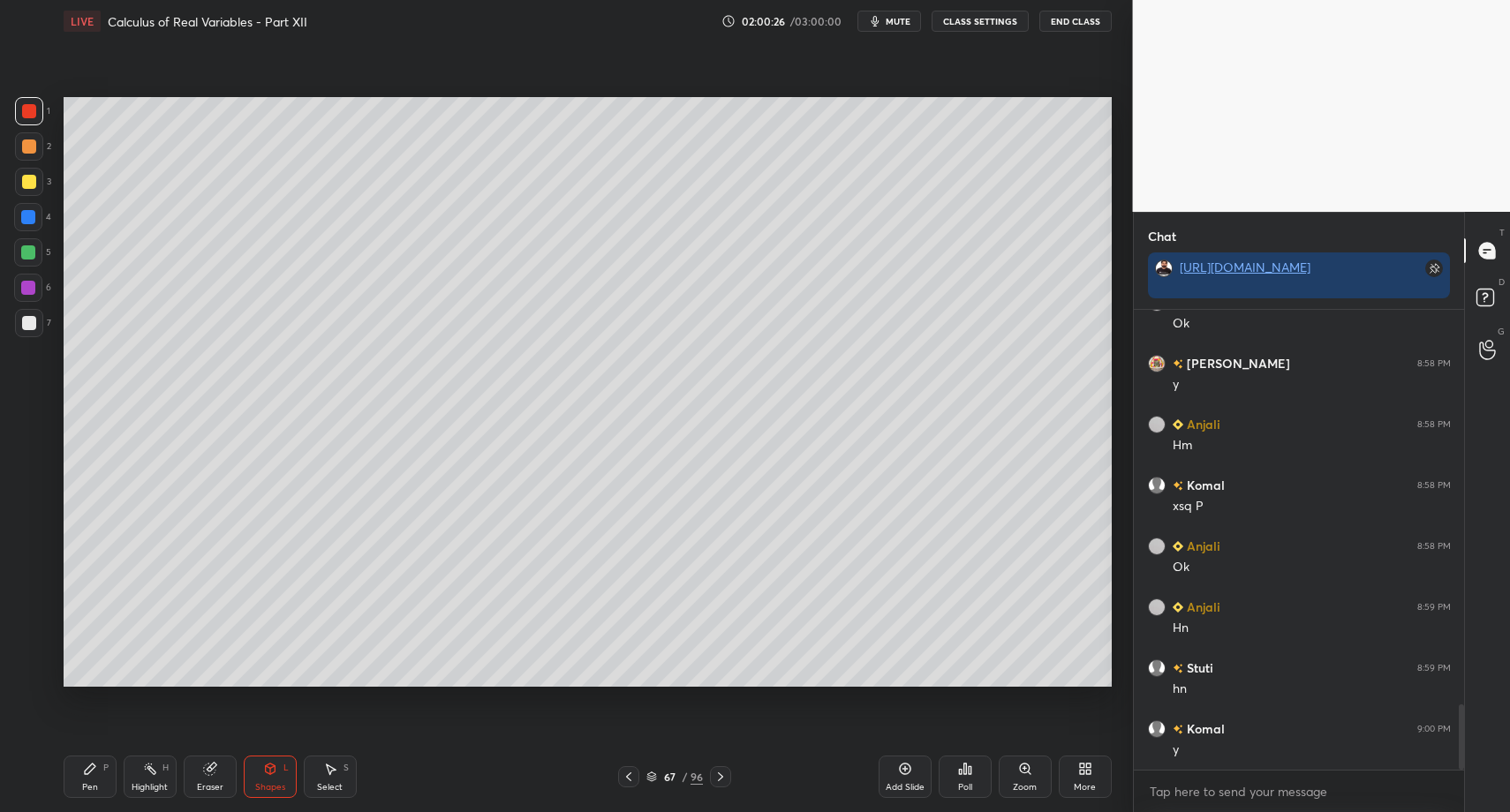 drag, startPoint x: 75, startPoint y: 788, endPoint x: 78, endPoint y: 693, distance: 95.04736 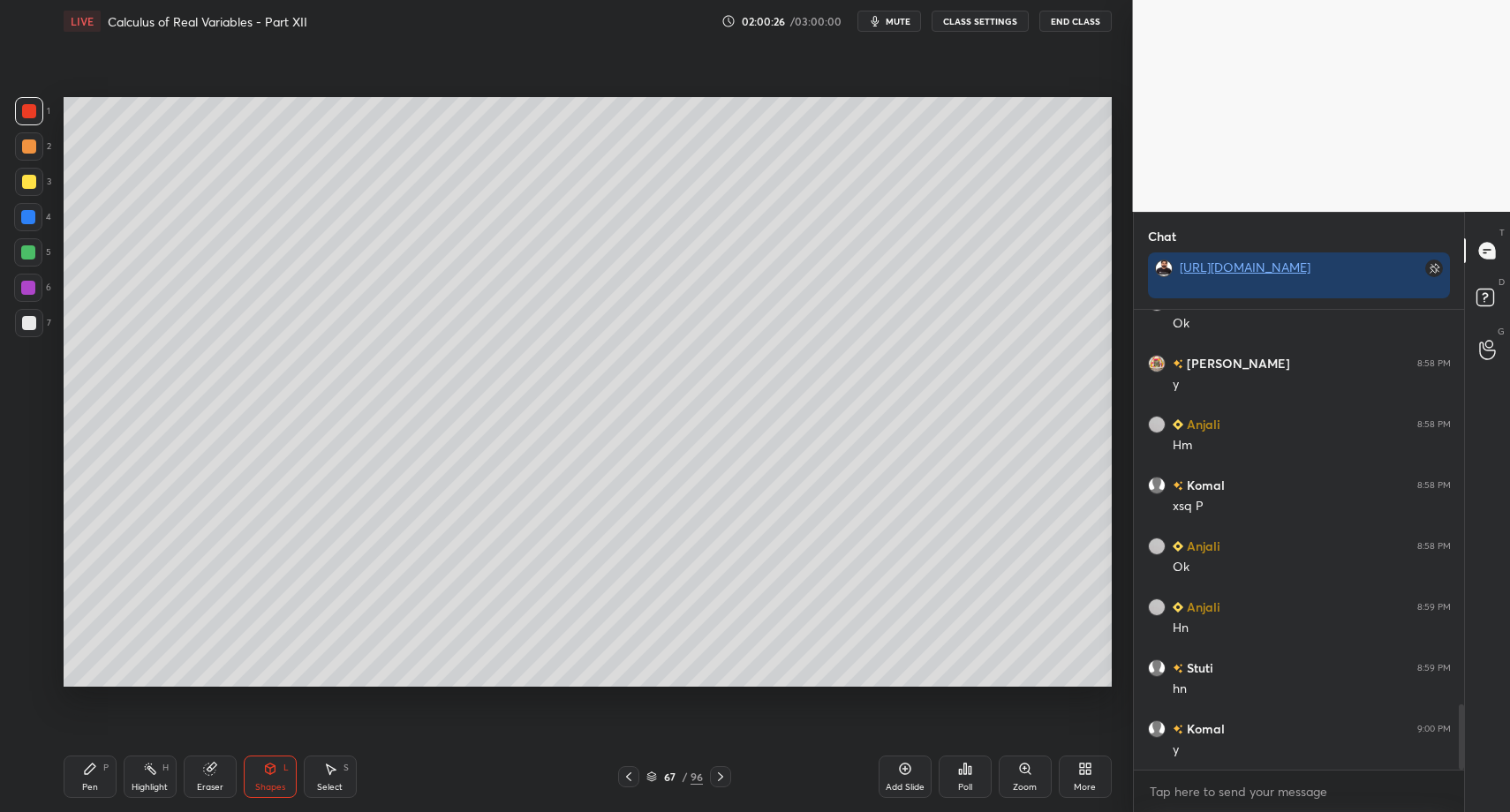click on "Pen P" at bounding box center (90, 777) 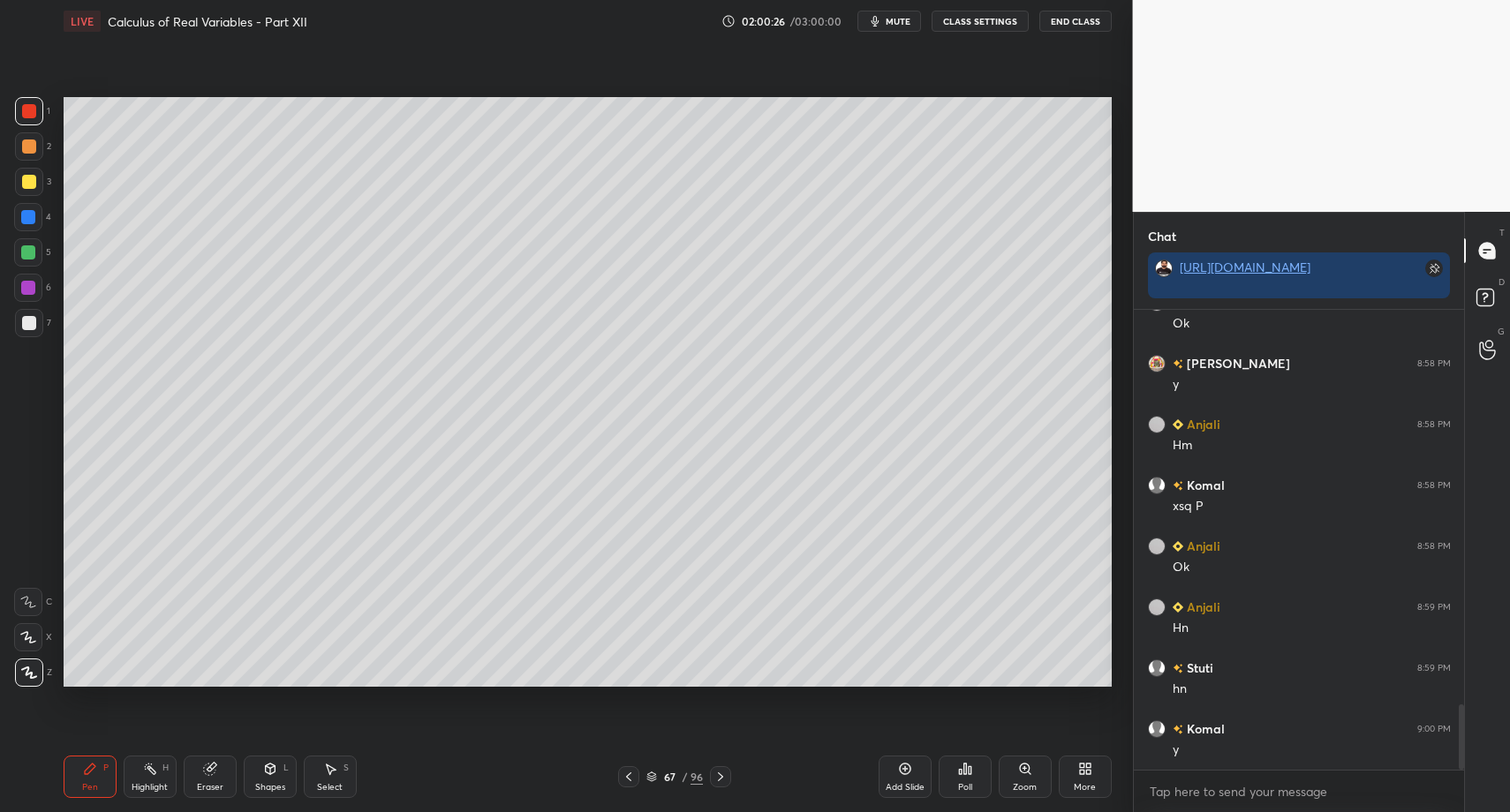 click at bounding box center [29, 323] 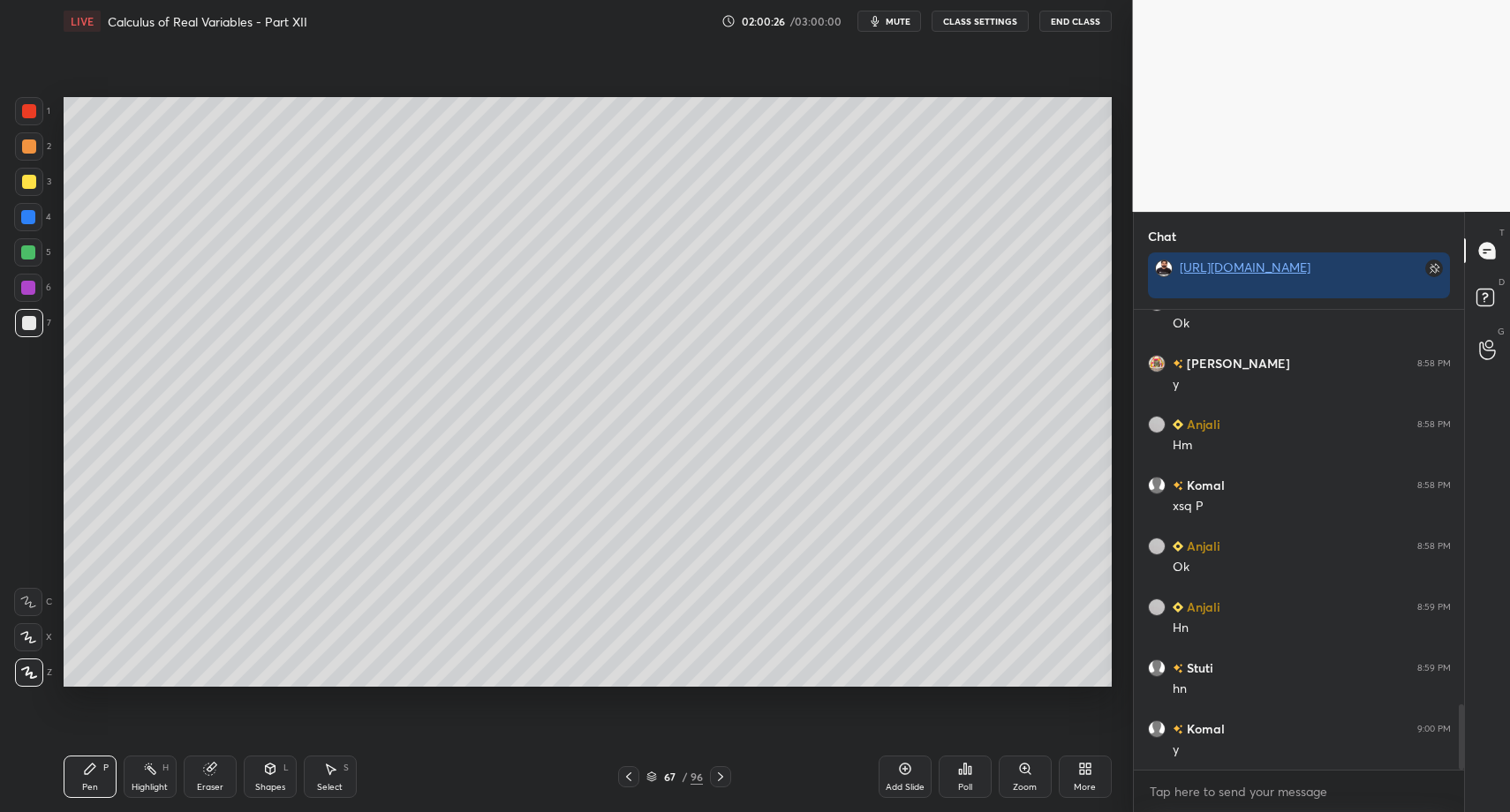 drag, startPoint x: 36, startPoint y: 330, endPoint x: 35, endPoint y: 321, distance: 9.055385 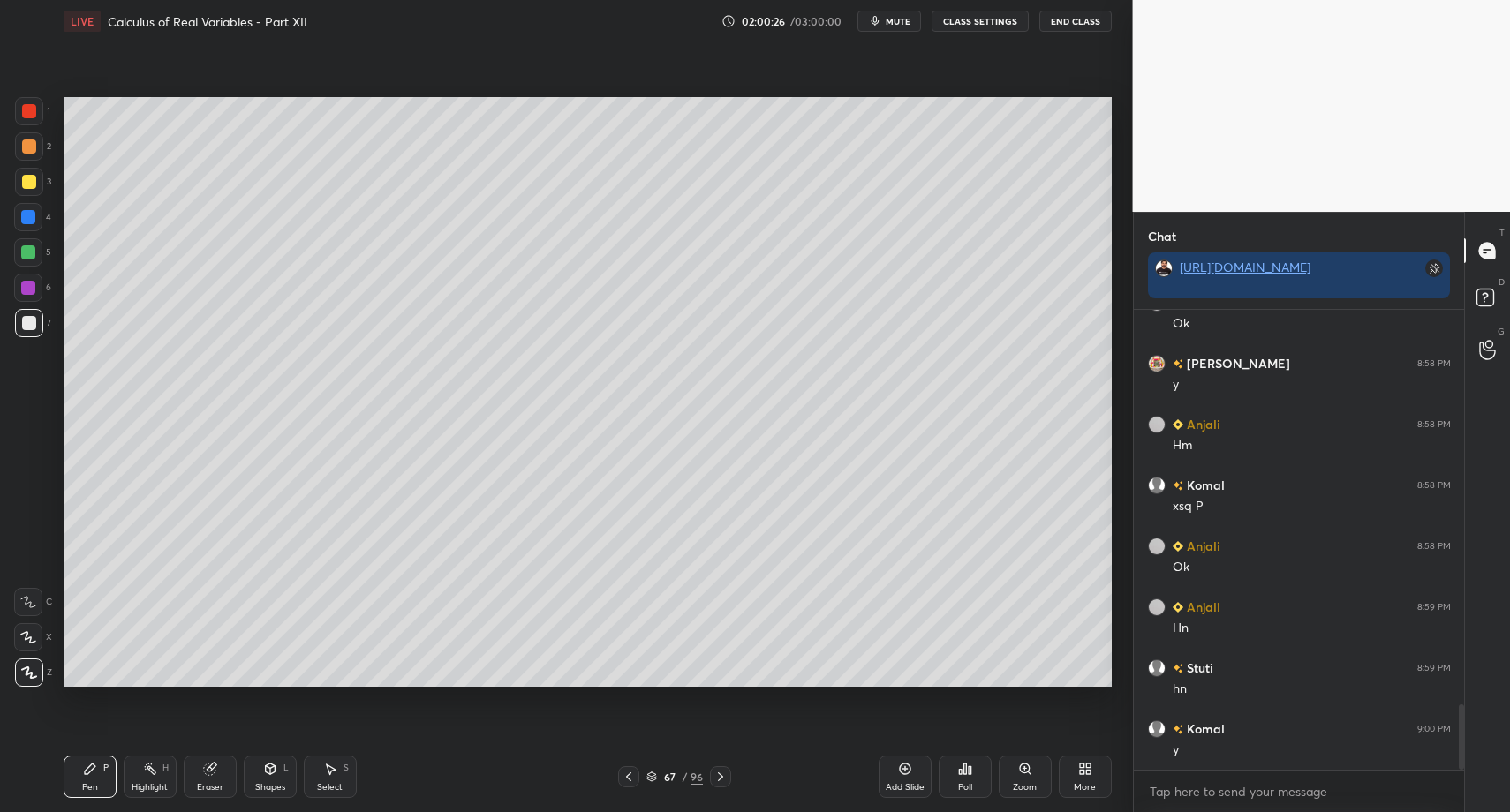 click at bounding box center [29, 323] 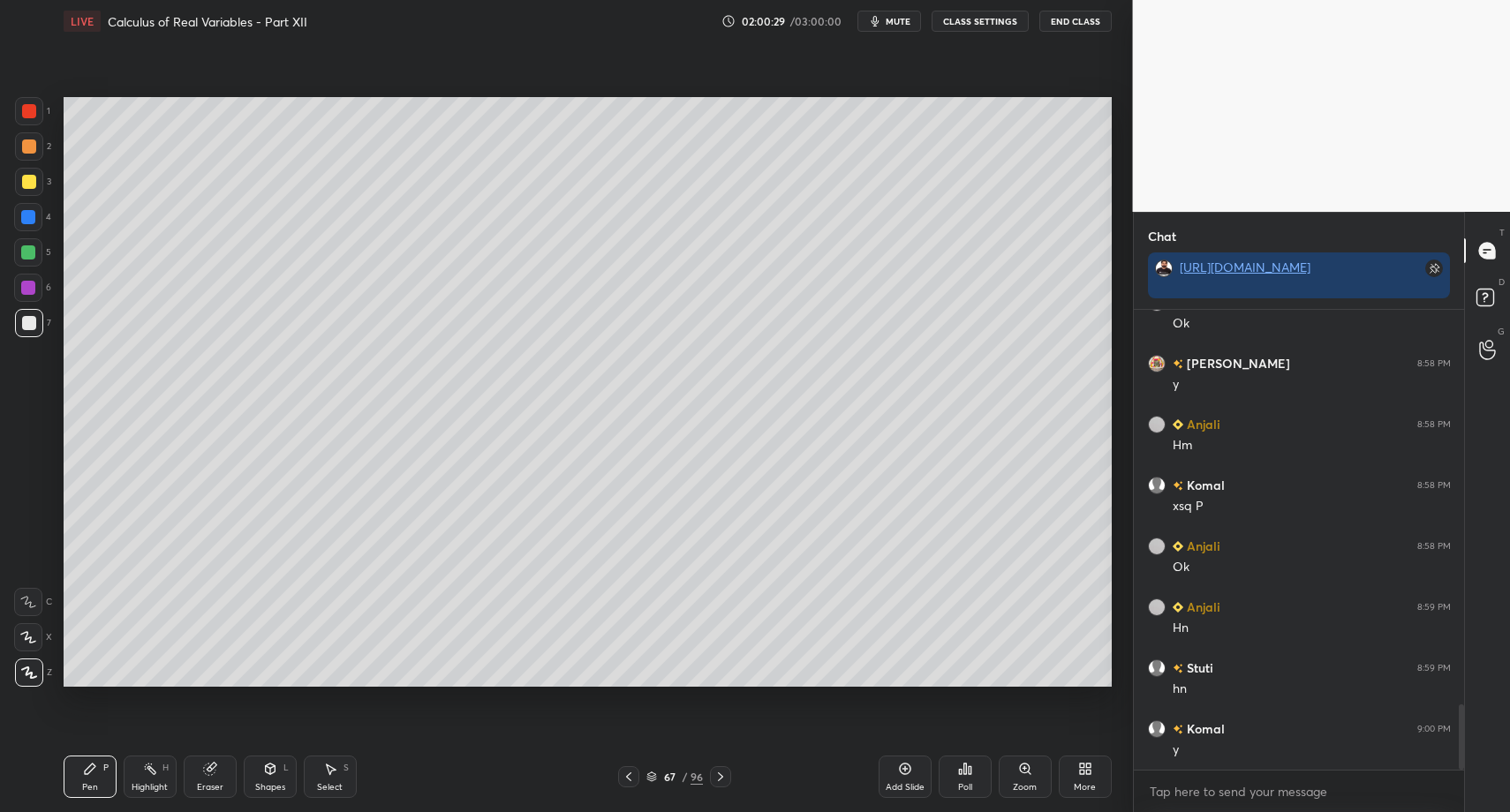 click on "Shapes L" at bounding box center [270, 777] 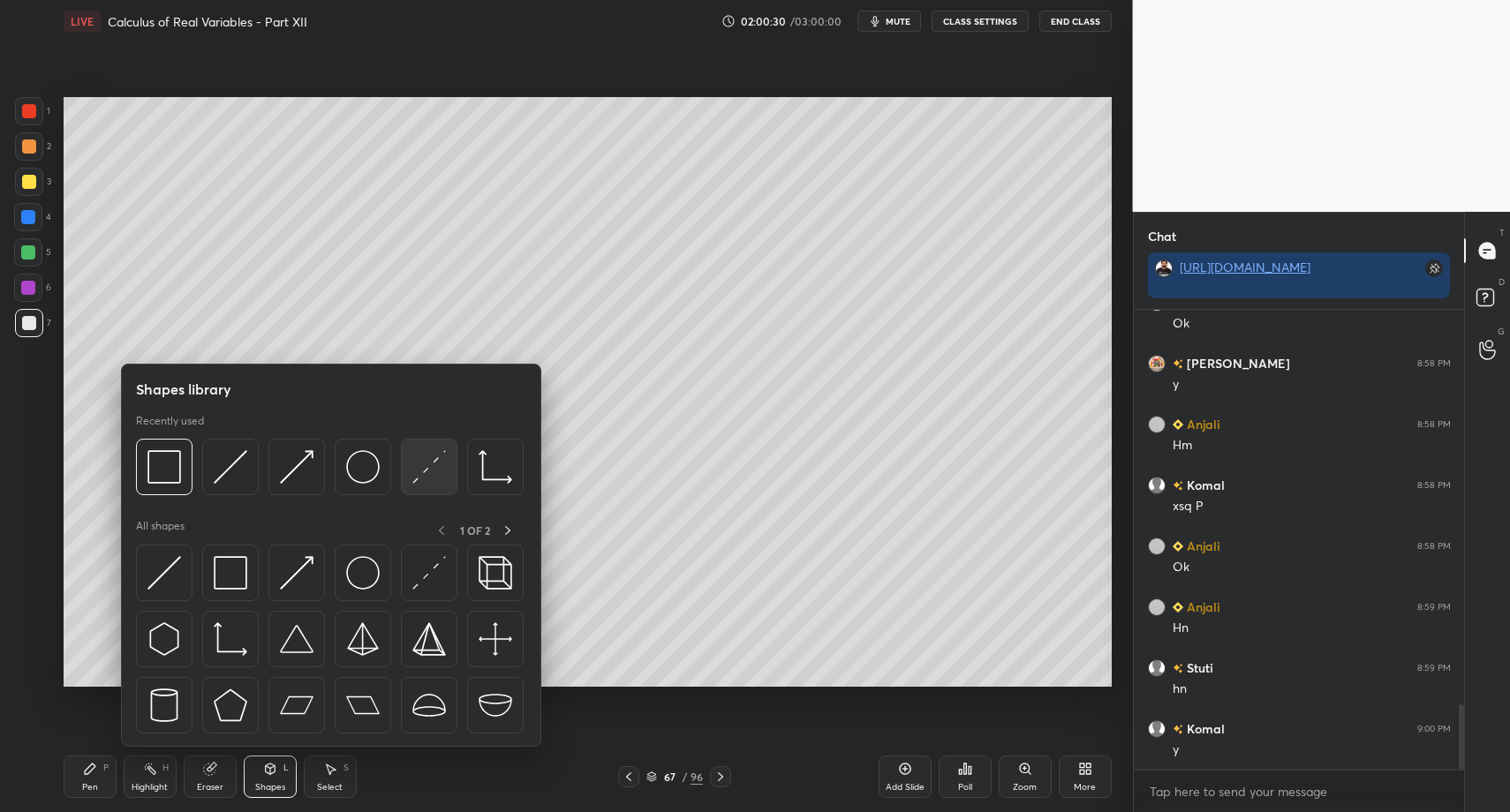 click at bounding box center [429, 467] 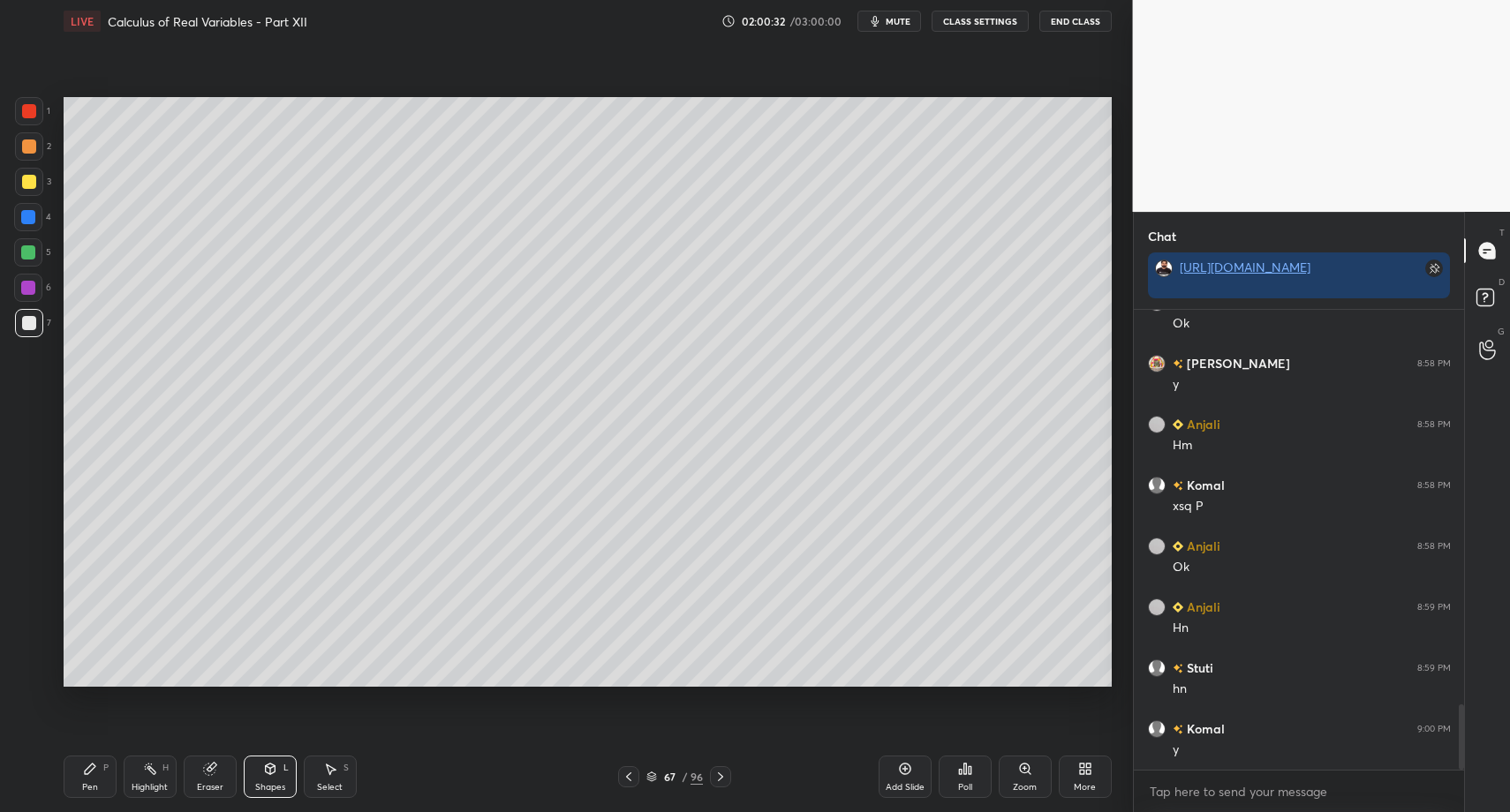 click on "Pen P" at bounding box center (90, 777) 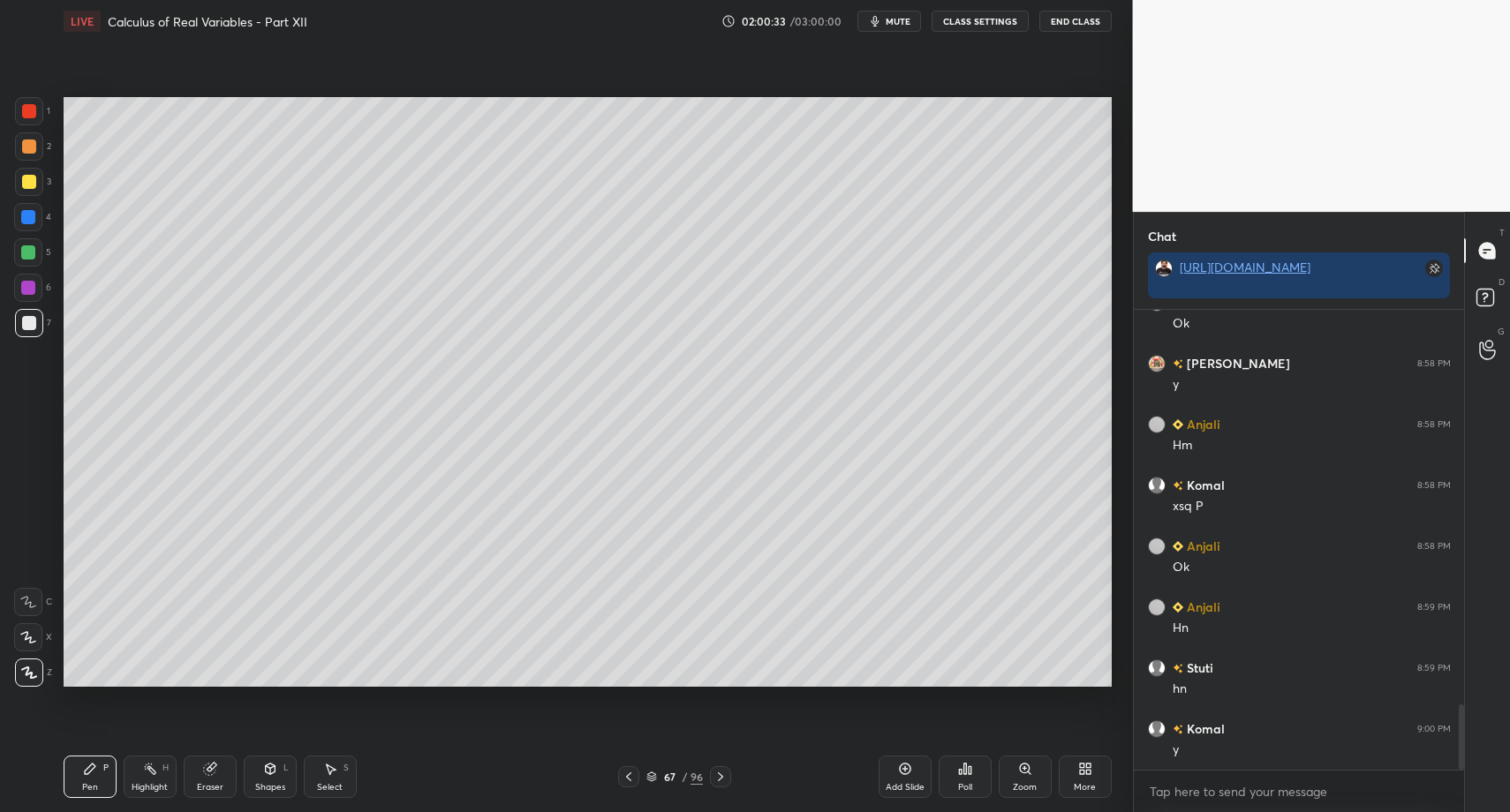 click at bounding box center [28, 252] 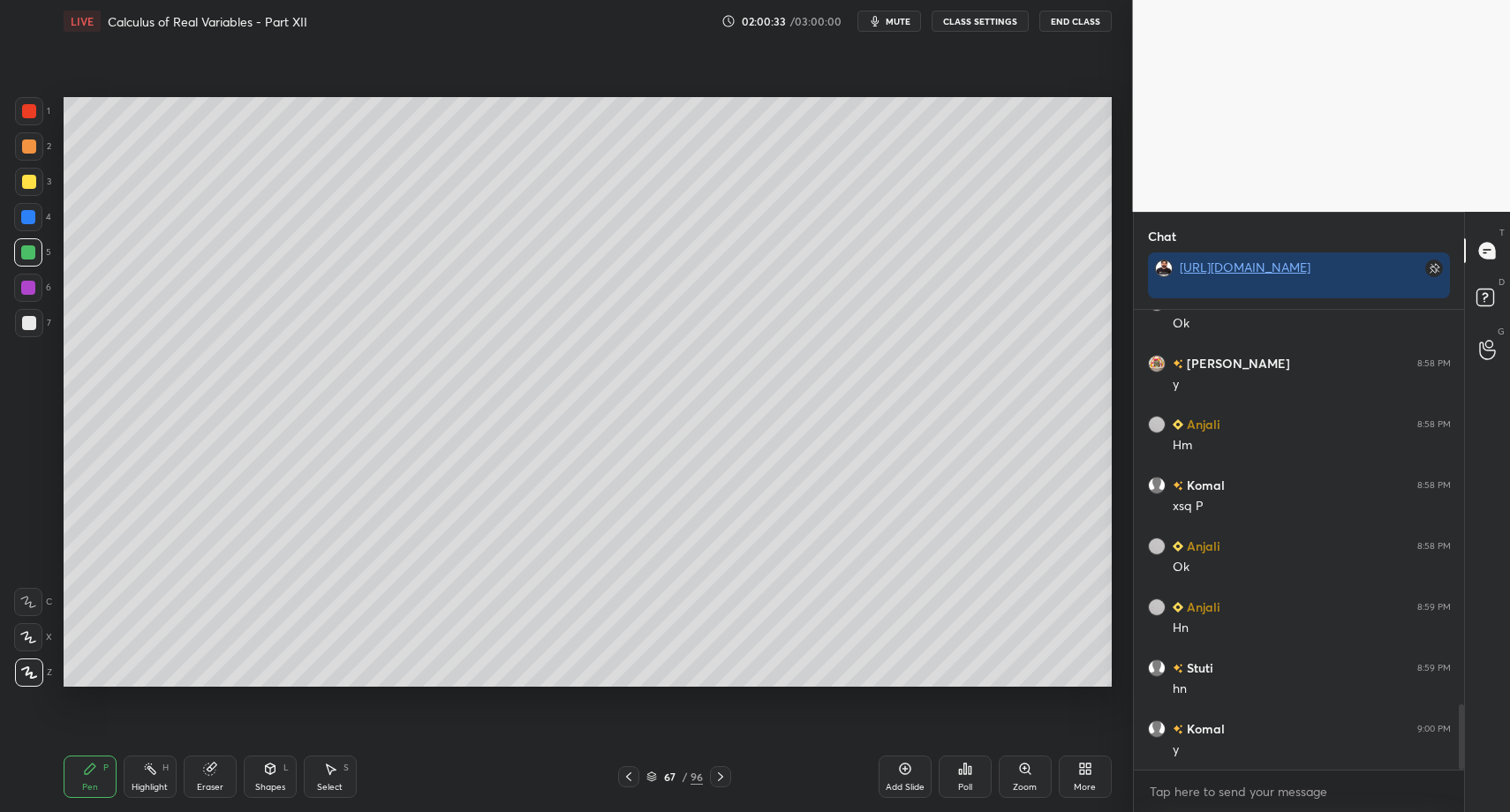 click on "5" at bounding box center [33, 252] 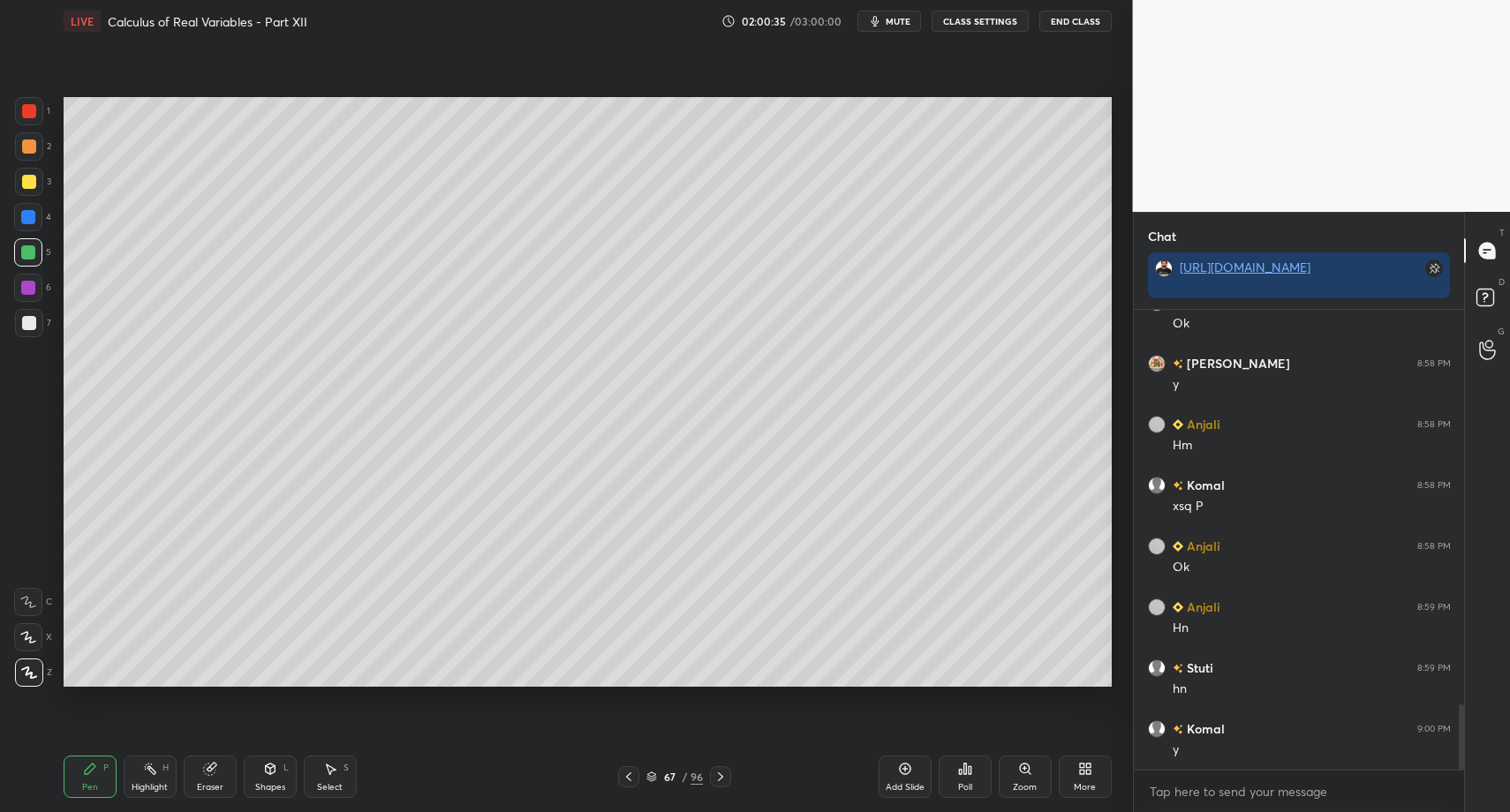 click on "Shapes L" at bounding box center [270, 777] 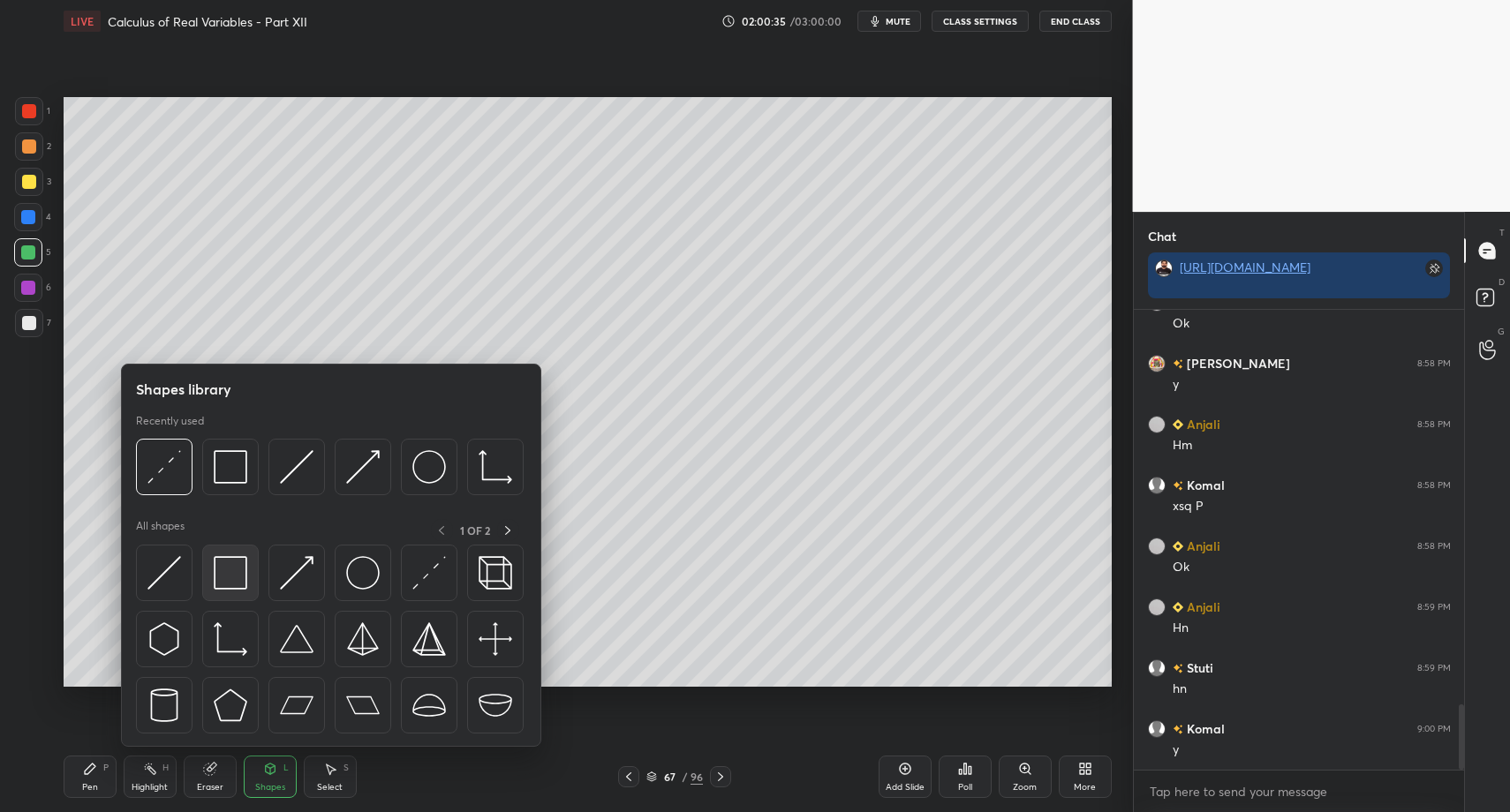 click at bounding box center [230, 573] 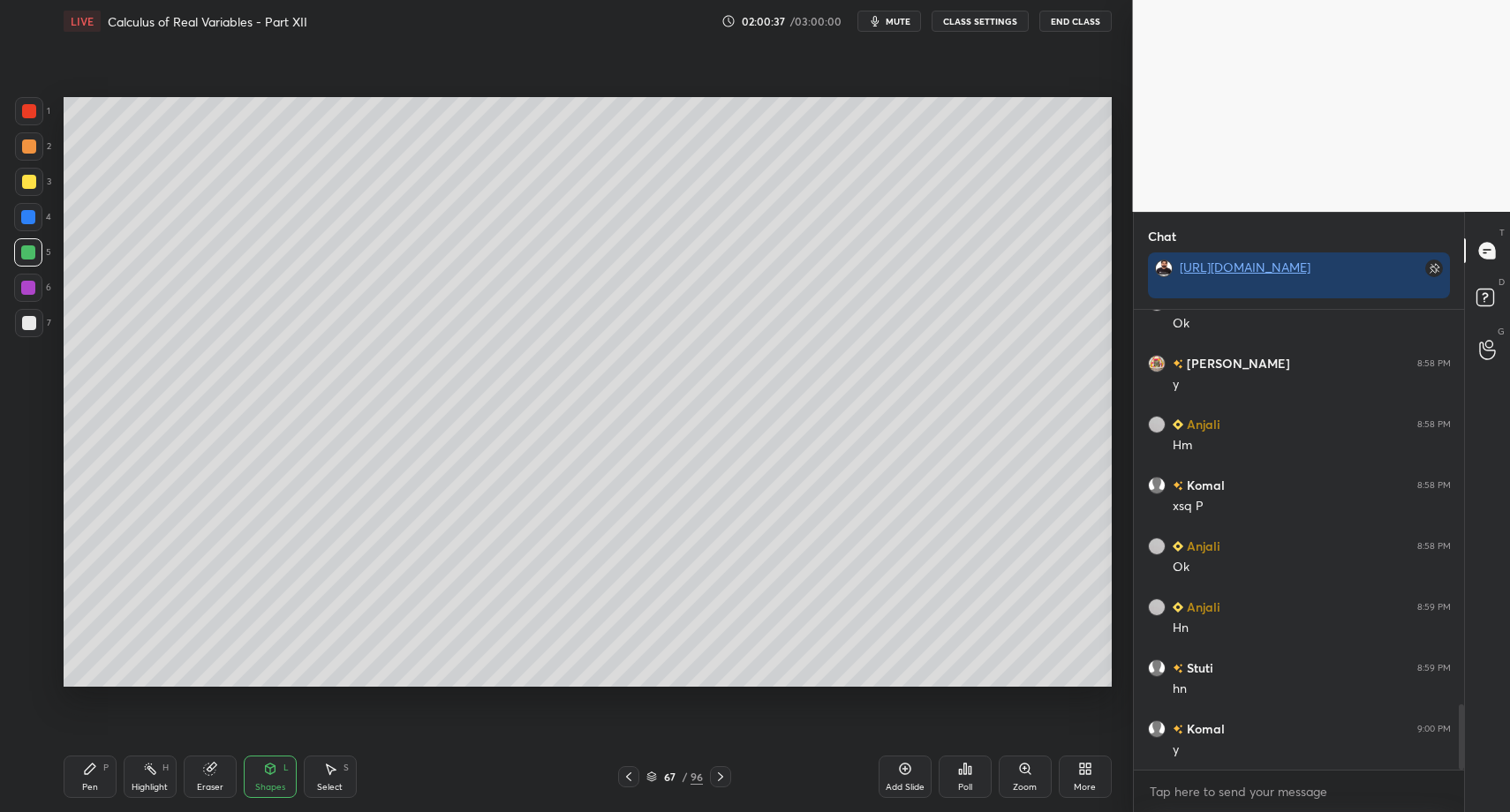 drag, startPoint x: 355, startPoint y: 774, endPoint x: 327, endPoint y: 766, distance: 29.12044 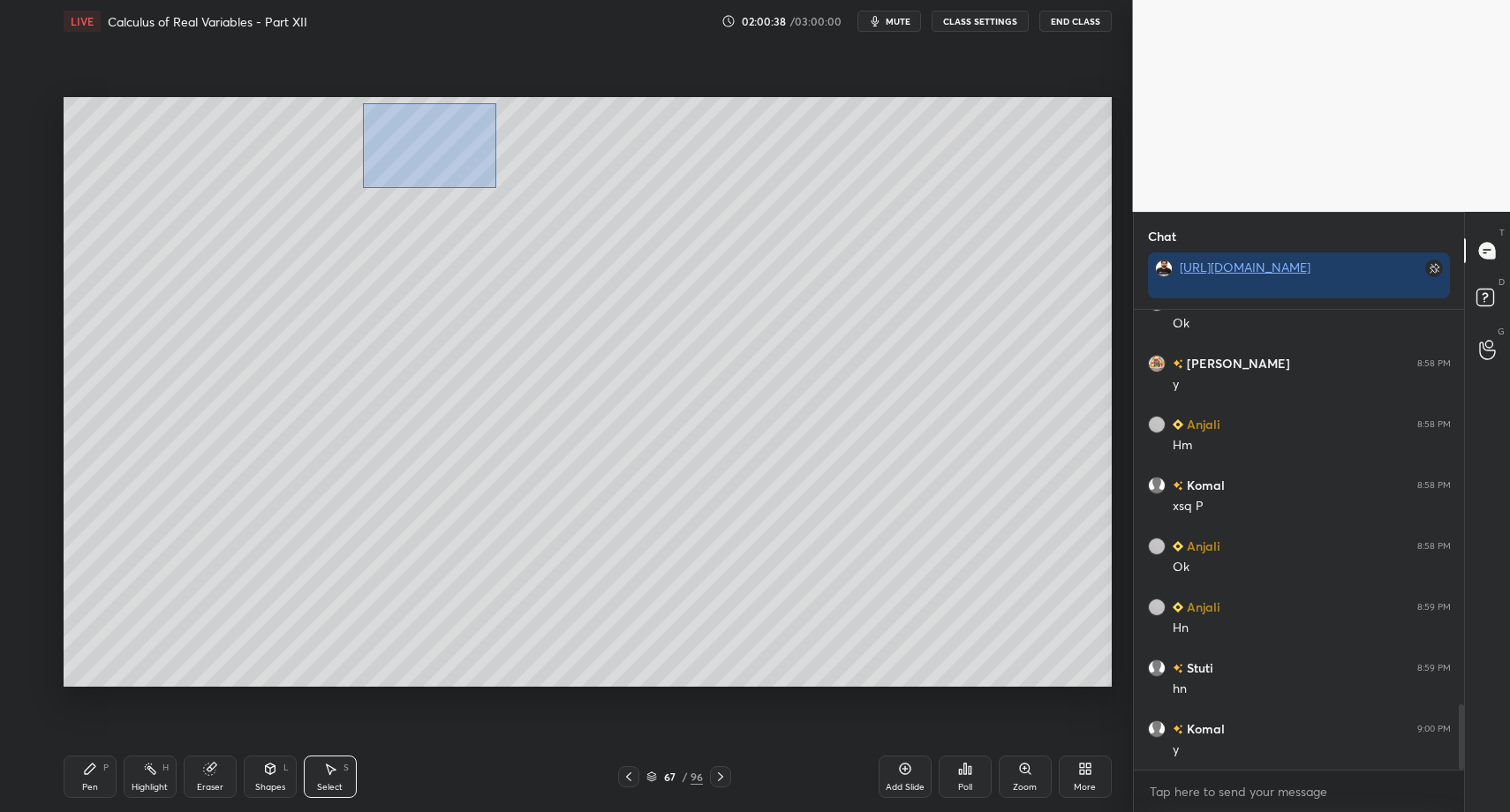 drag, startPoint x: 364, startPoint y: 103, endPoint x: 636, endPoint y: 207, distance: 291.2044 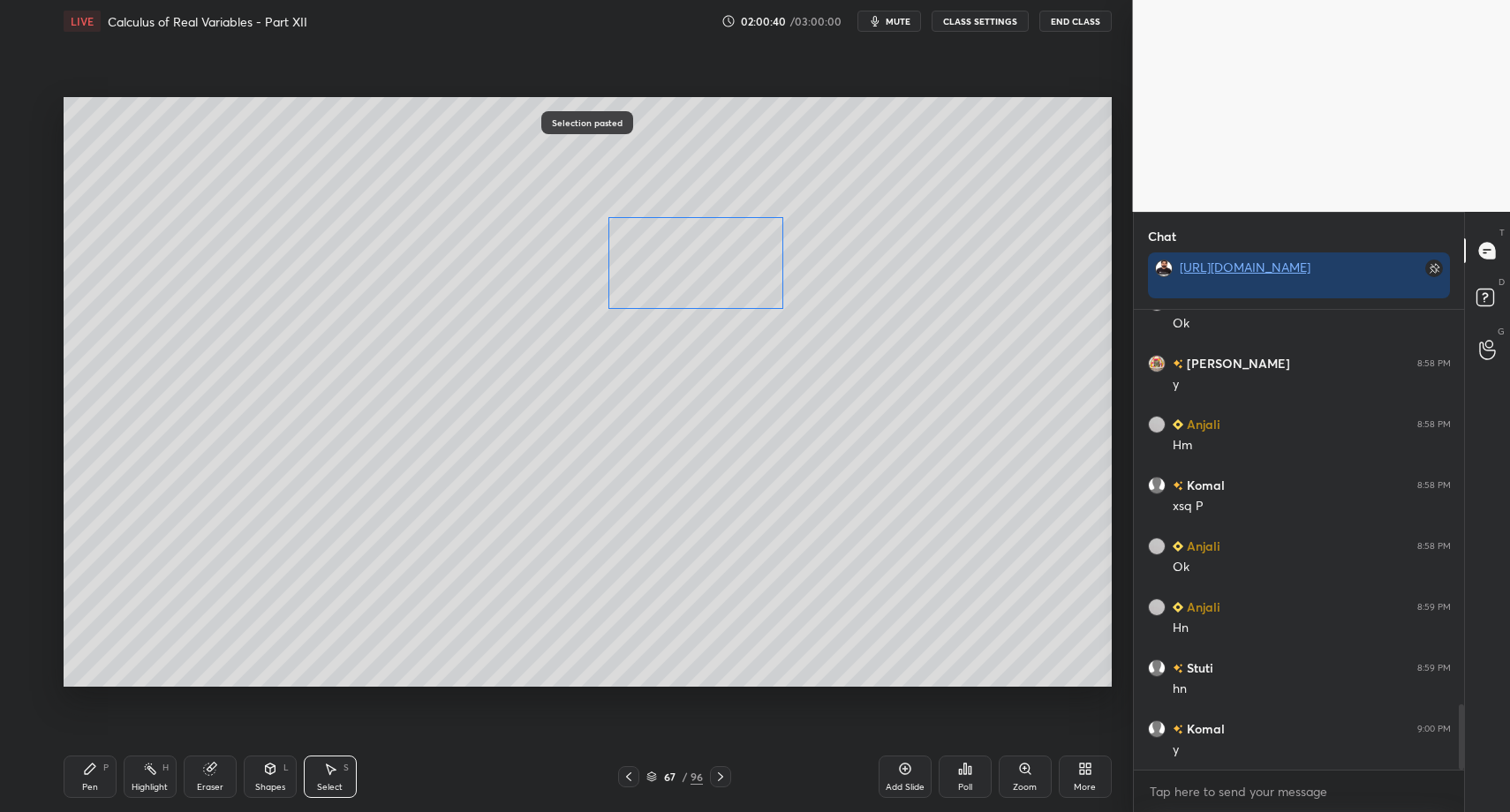 drag, startPoint x: 496, startPoint y: 189, endPoint x: 666, endPoint y: 317, distance: 212.80038 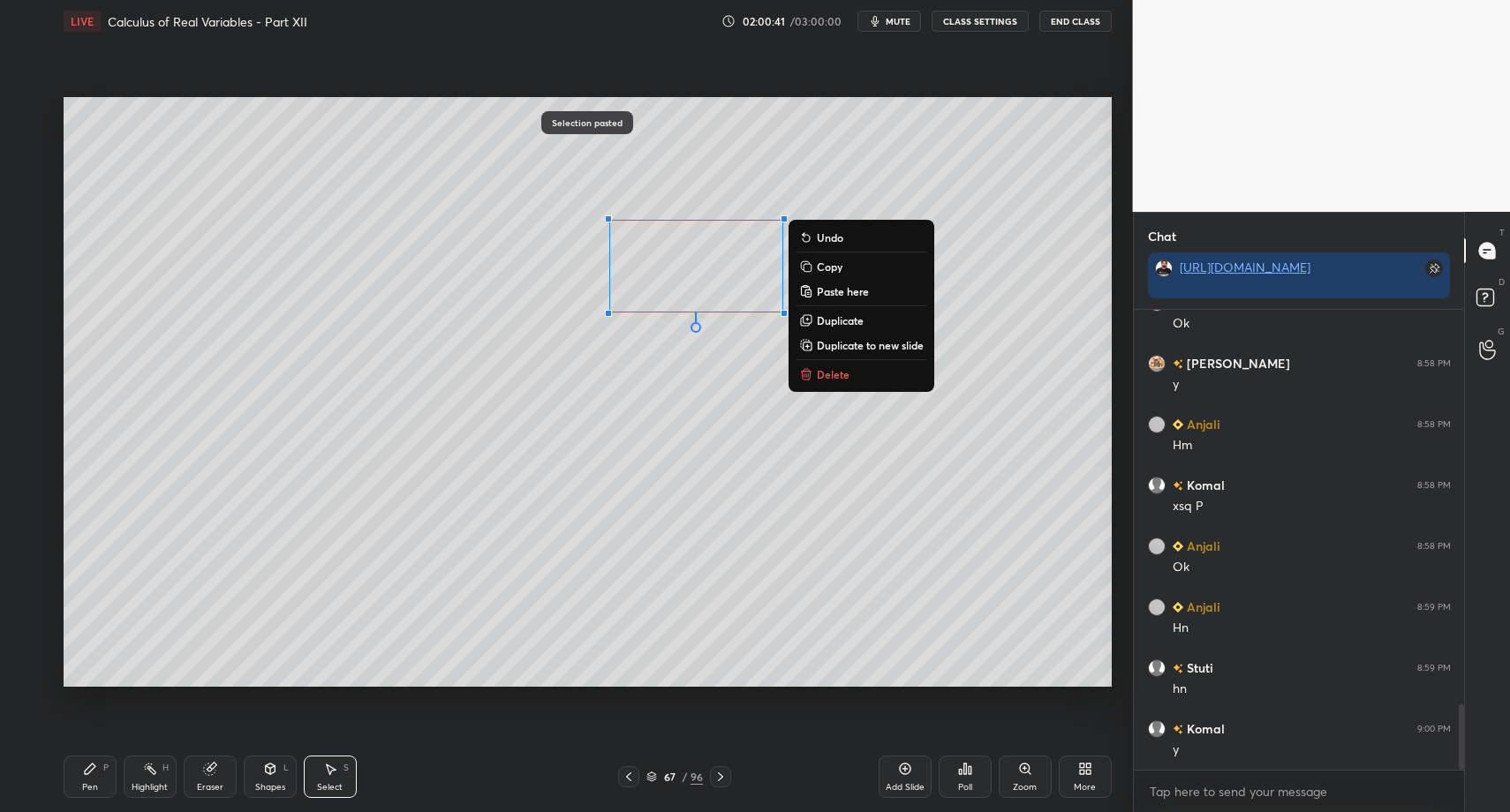 drag, startPoint x: 84, startPoint y: 774, endPoint x: 75, endPoint y: 775, distance: 9.055385 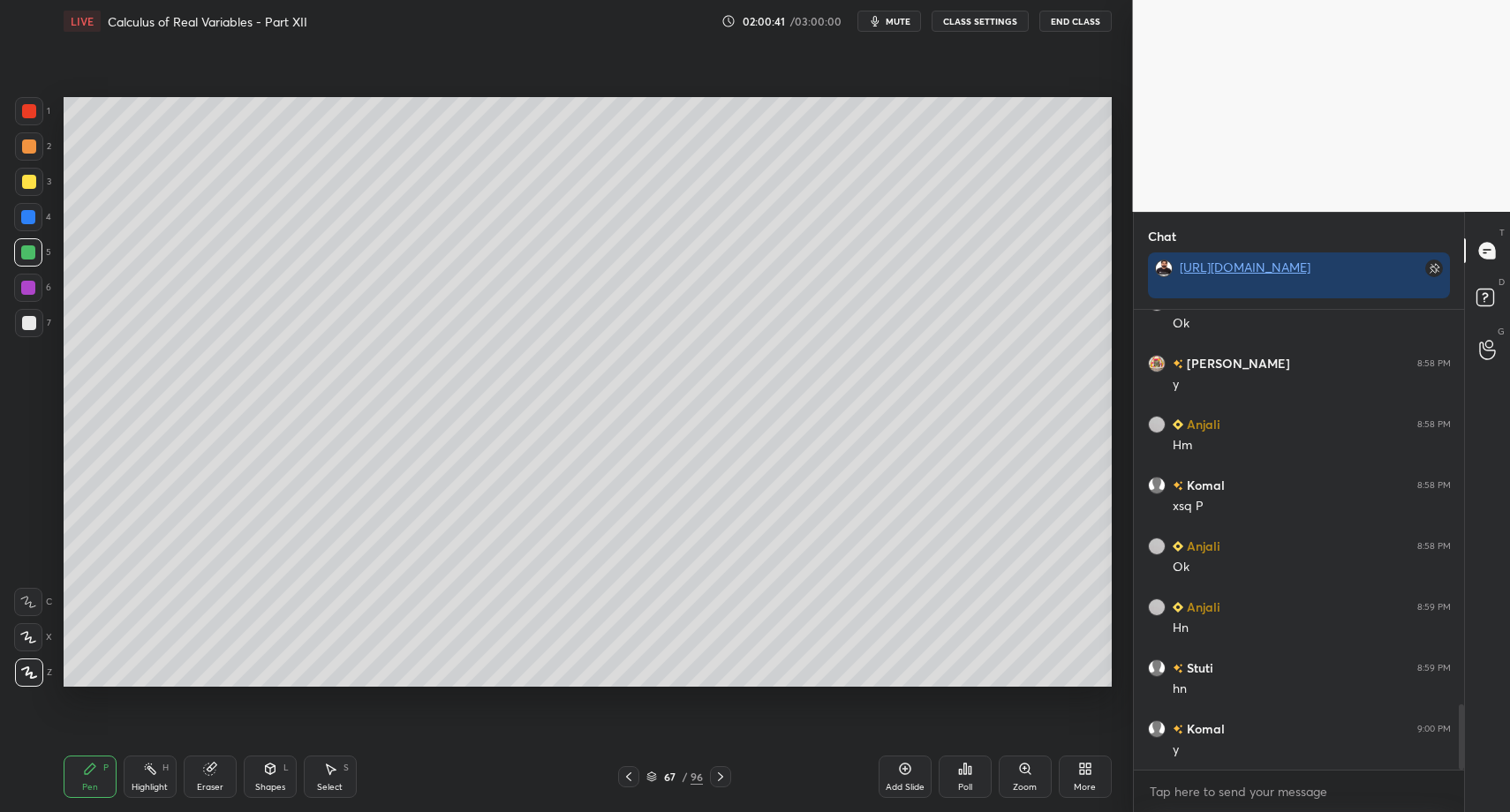 click at bounding box center [29, 323] 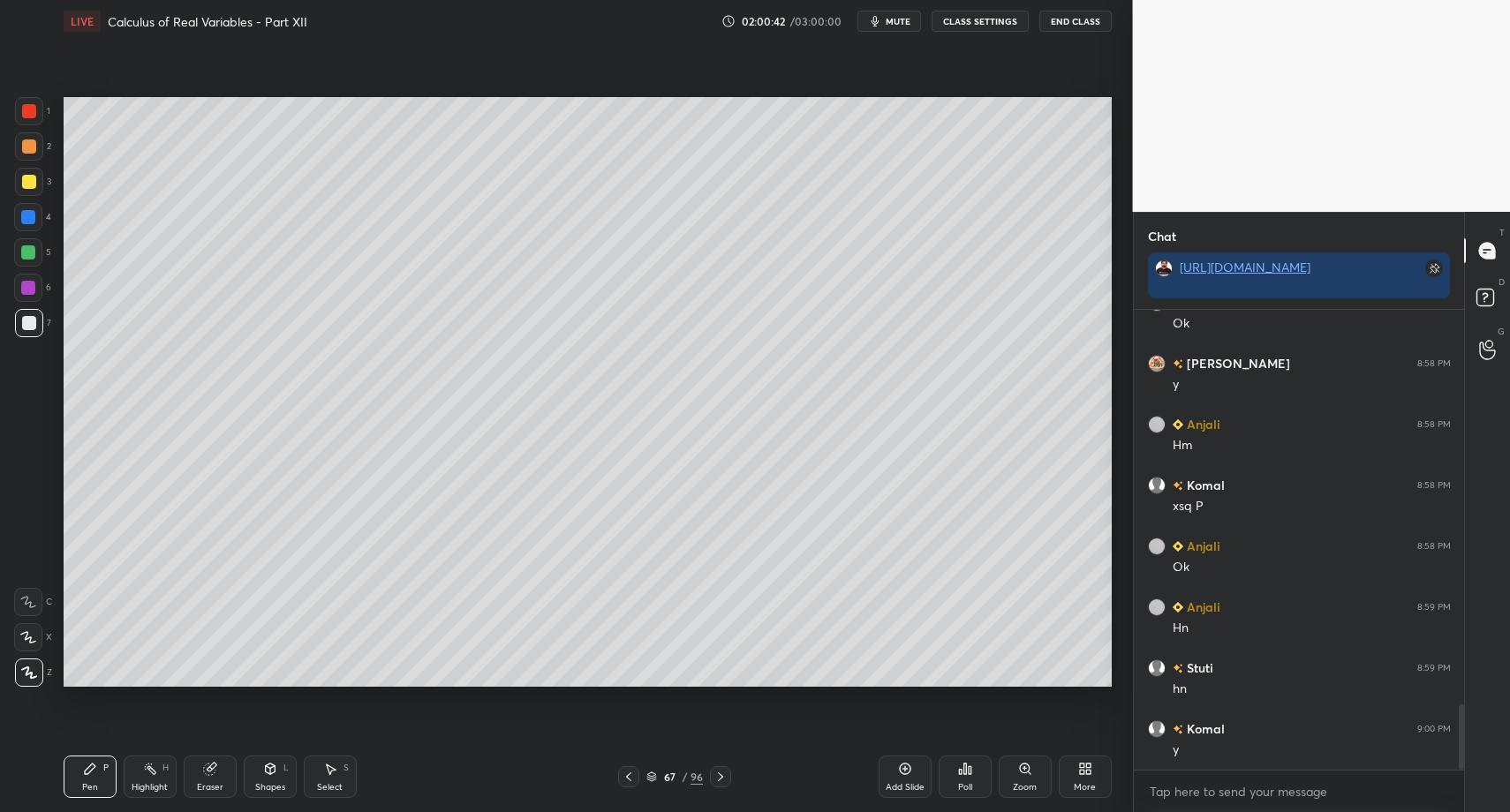 click on "1 2 3 4 5 6 7" at bounding box center [33, 221] 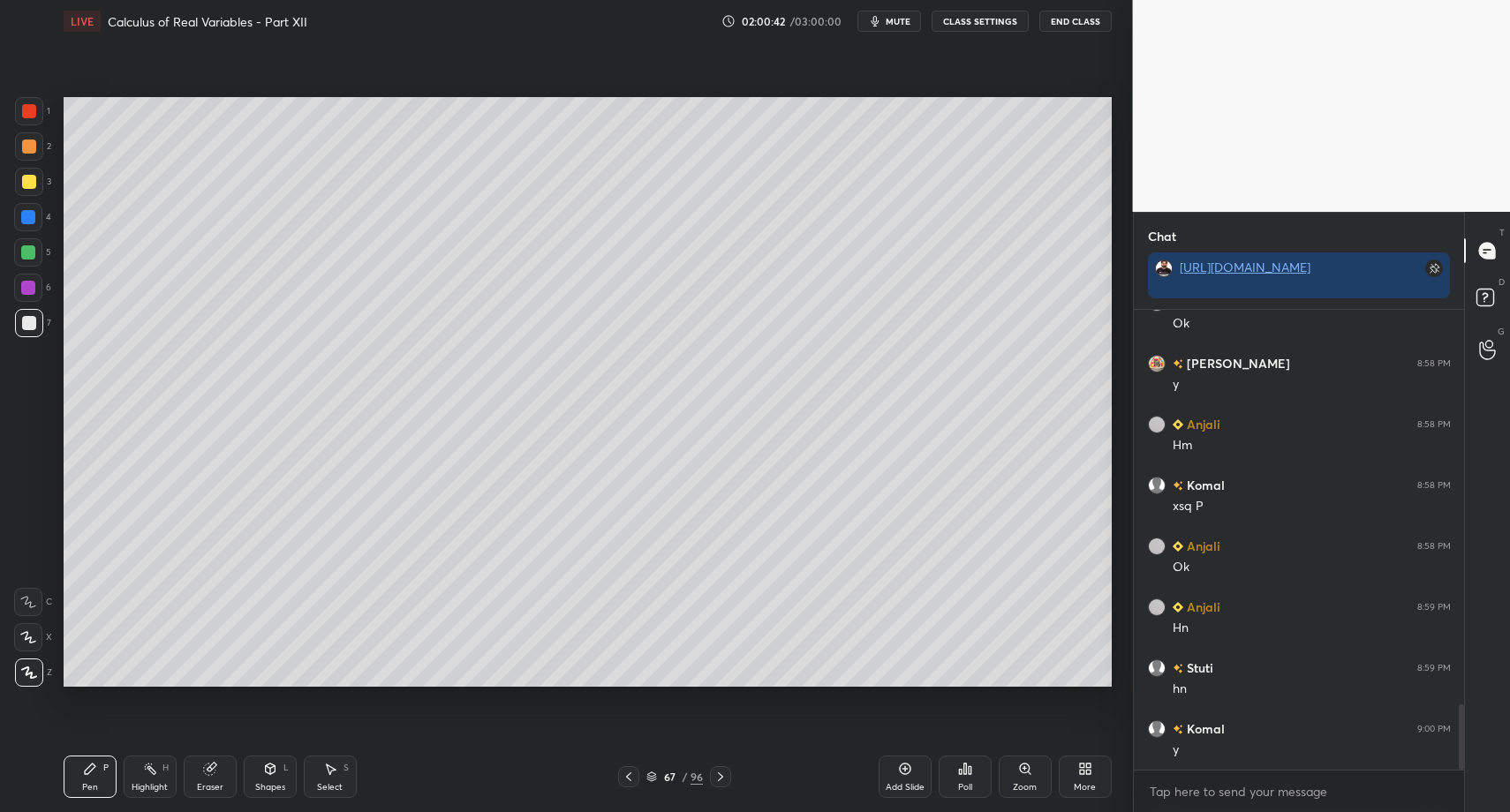 click on "Select" at bounding box center (329, 787) 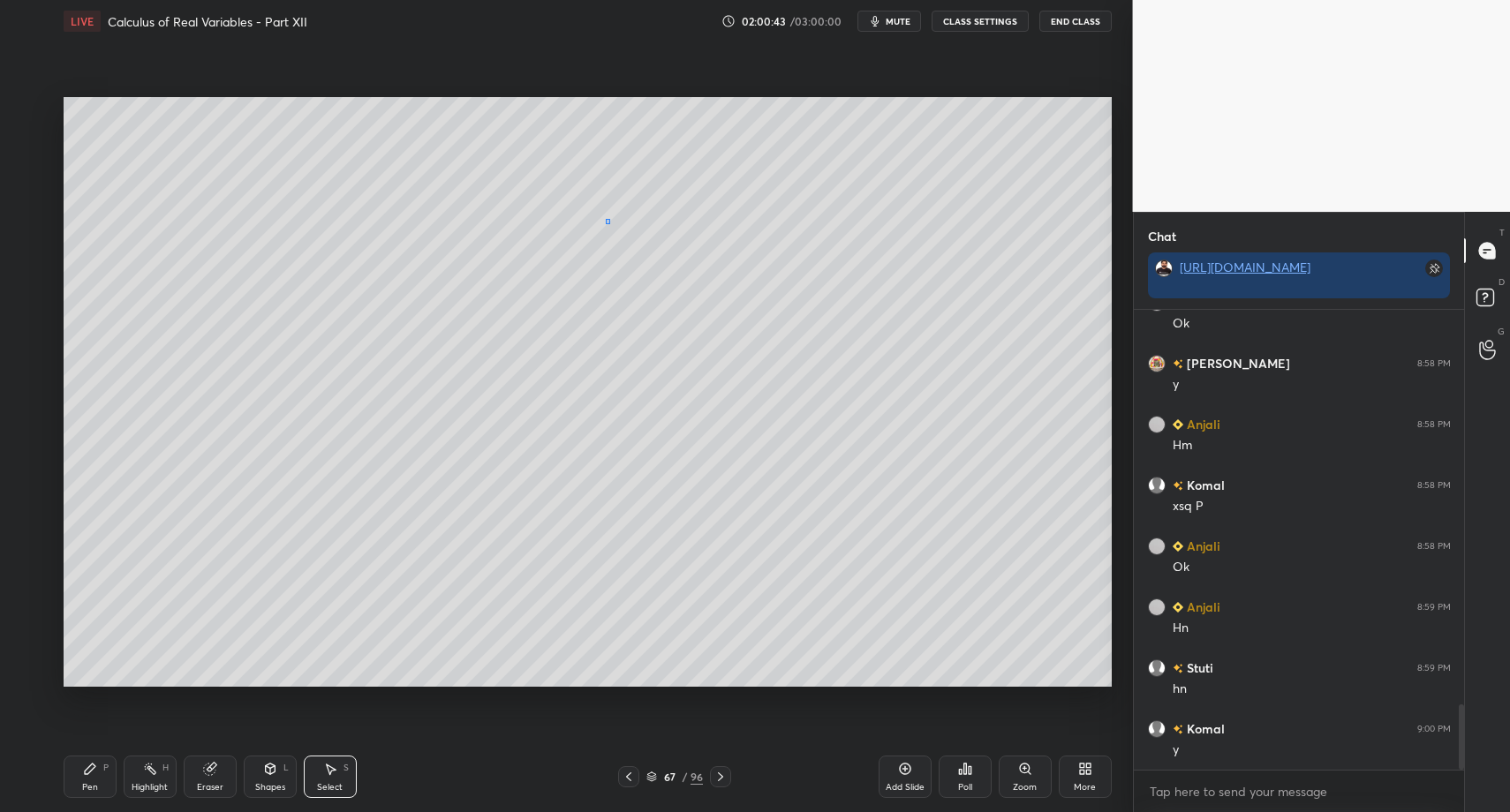 drag, startPoint x: 609, startPoint y: 219, endPoint x: 851, endPoint y: 342, distance: 271.46455 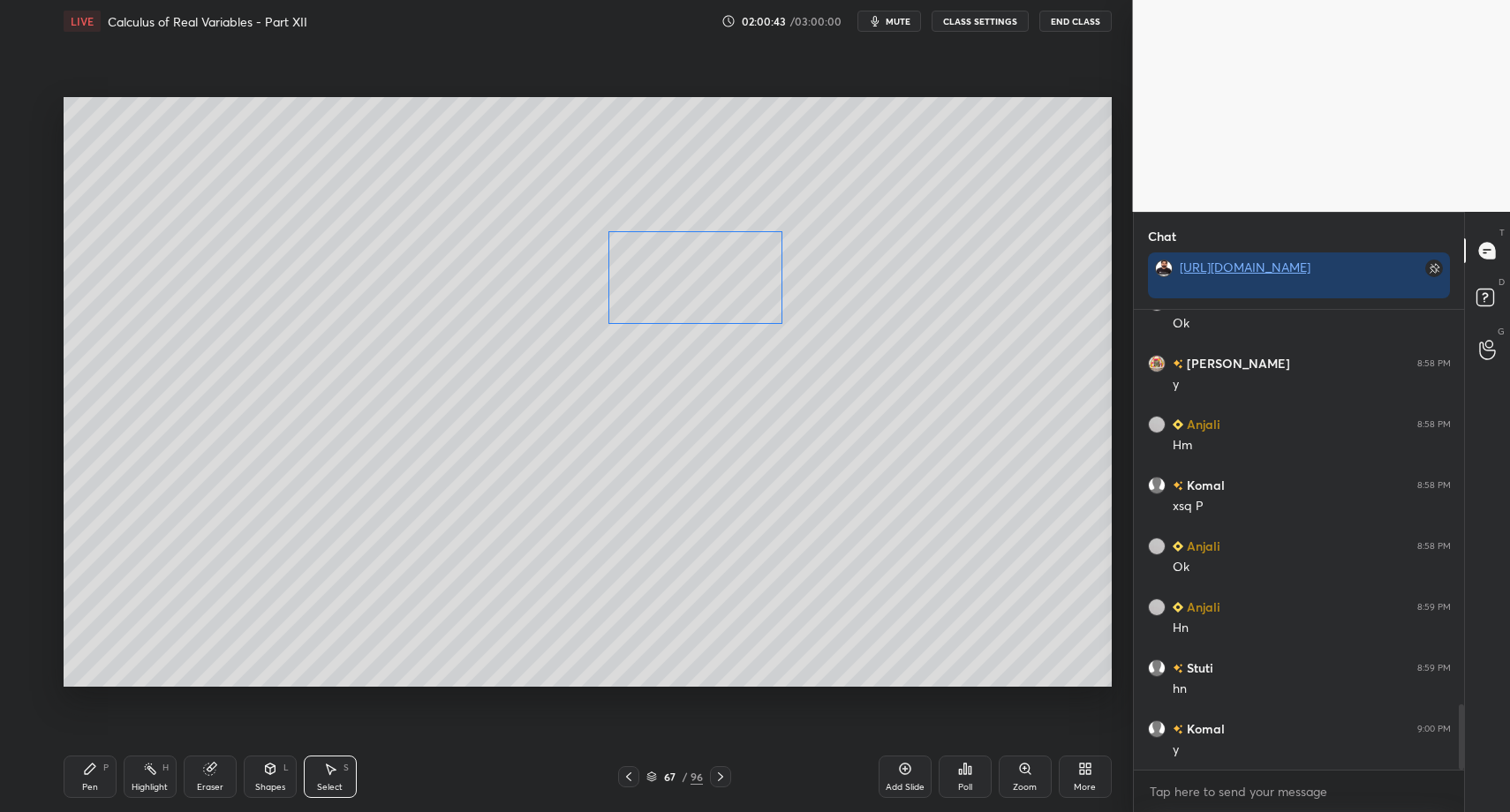 drag, startPoint x: 698, startPoint y: 278, endPoint x: 695, endPoint y: 291, distance: 13.341664 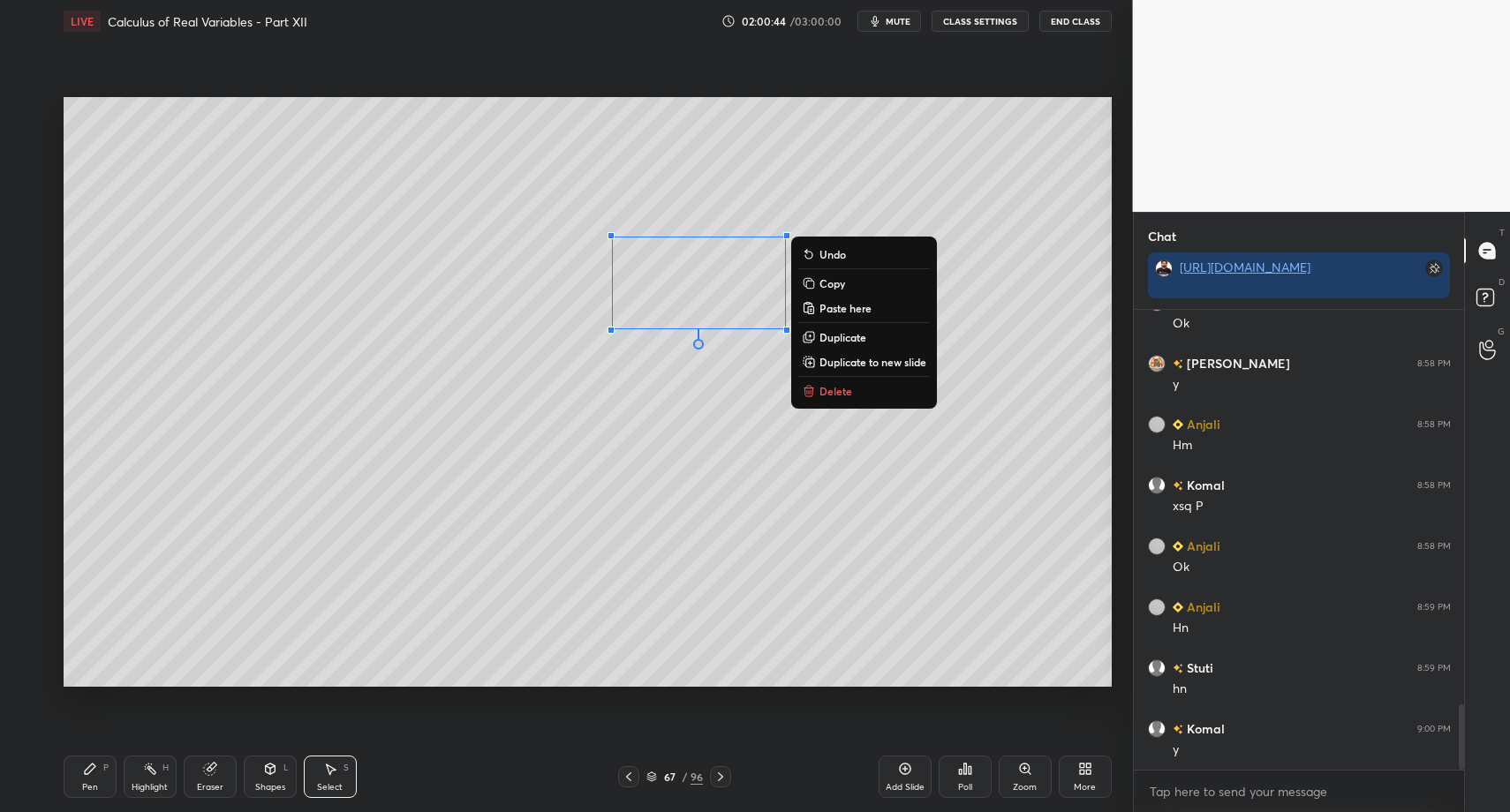 click on "Pen P" at bounding box center (90, 777) 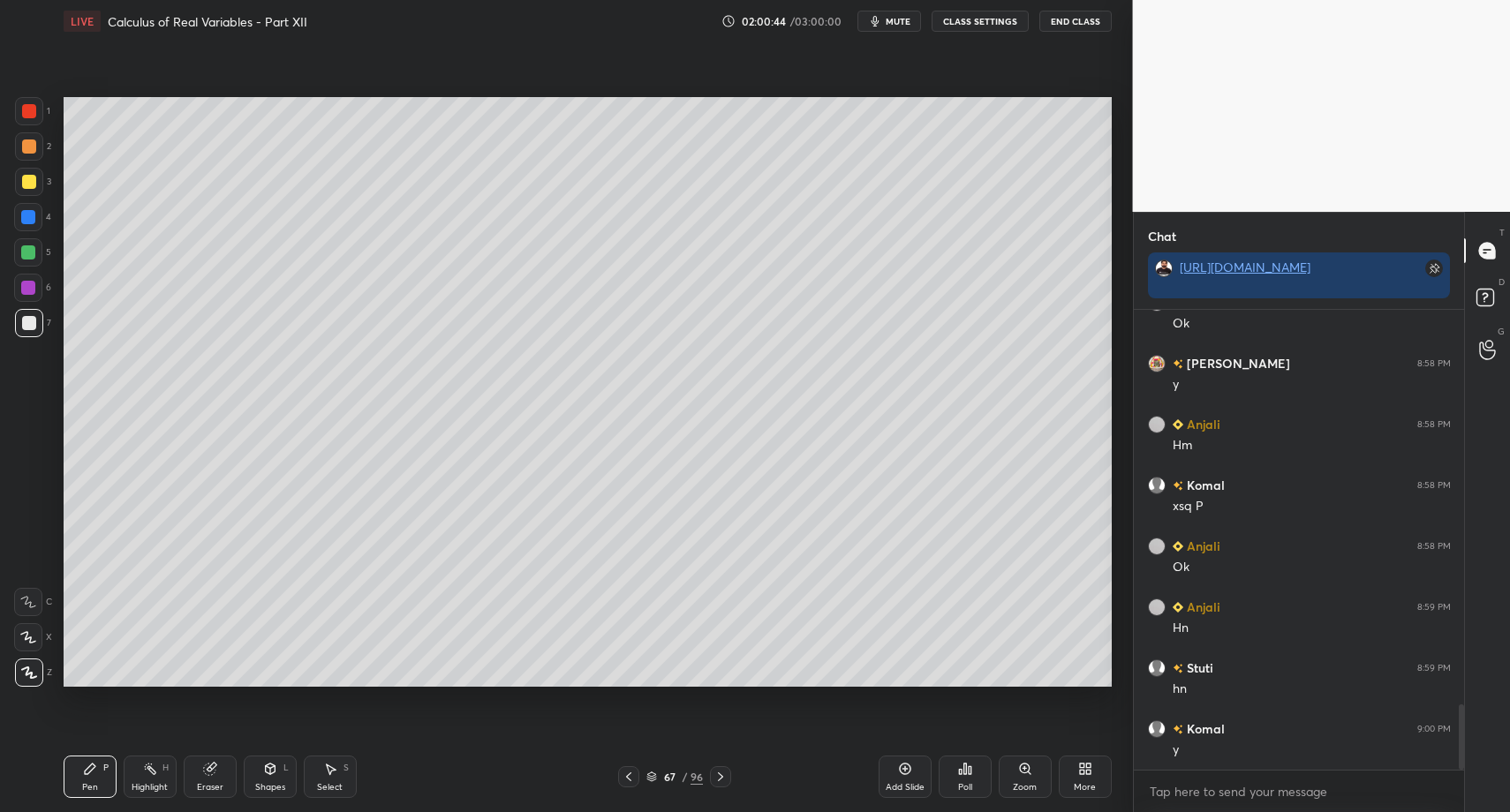 click on "Pen P" at bounding box center (90, 777) 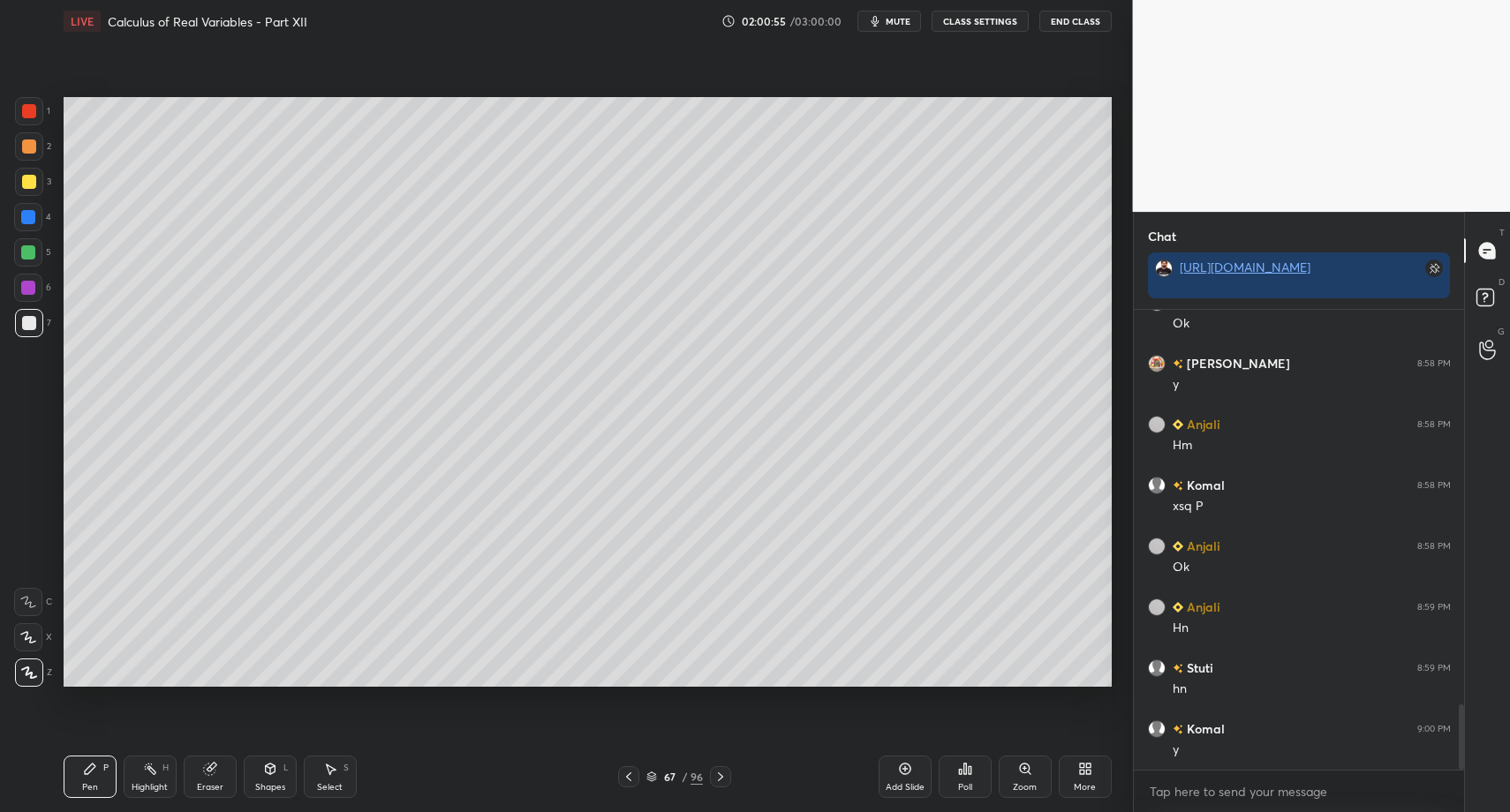 drag, startPoint x: 94, startPoint y: 777, endPoint x: 102, endPoint y: 770, distance: 10.630146 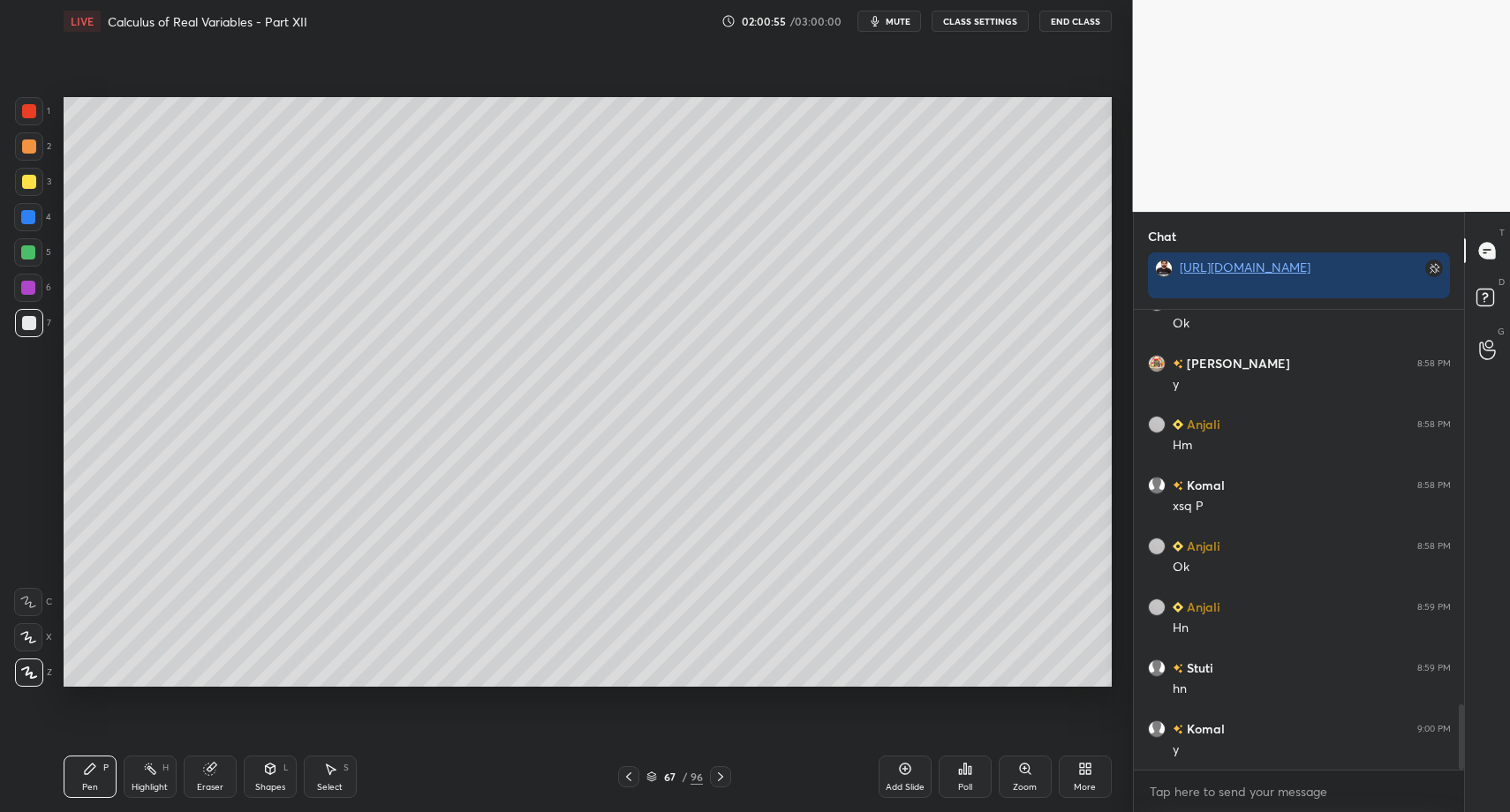 click on "Pen P" at bounding box center (90, 777) 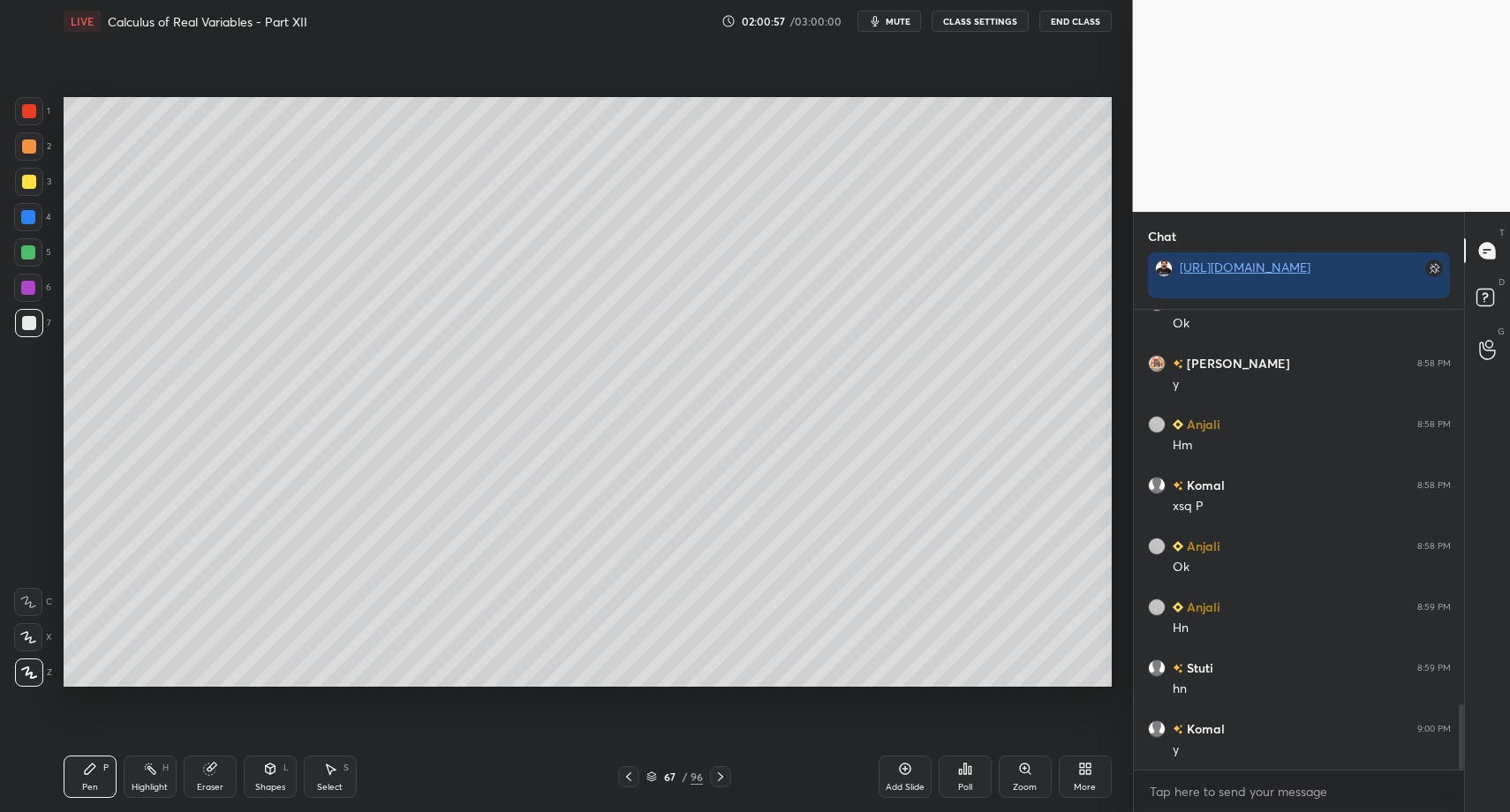 drag, startPoint x: 335, startPoint y: 775, endPoint x: 324, endPoint y: 773, distance: 11.18034 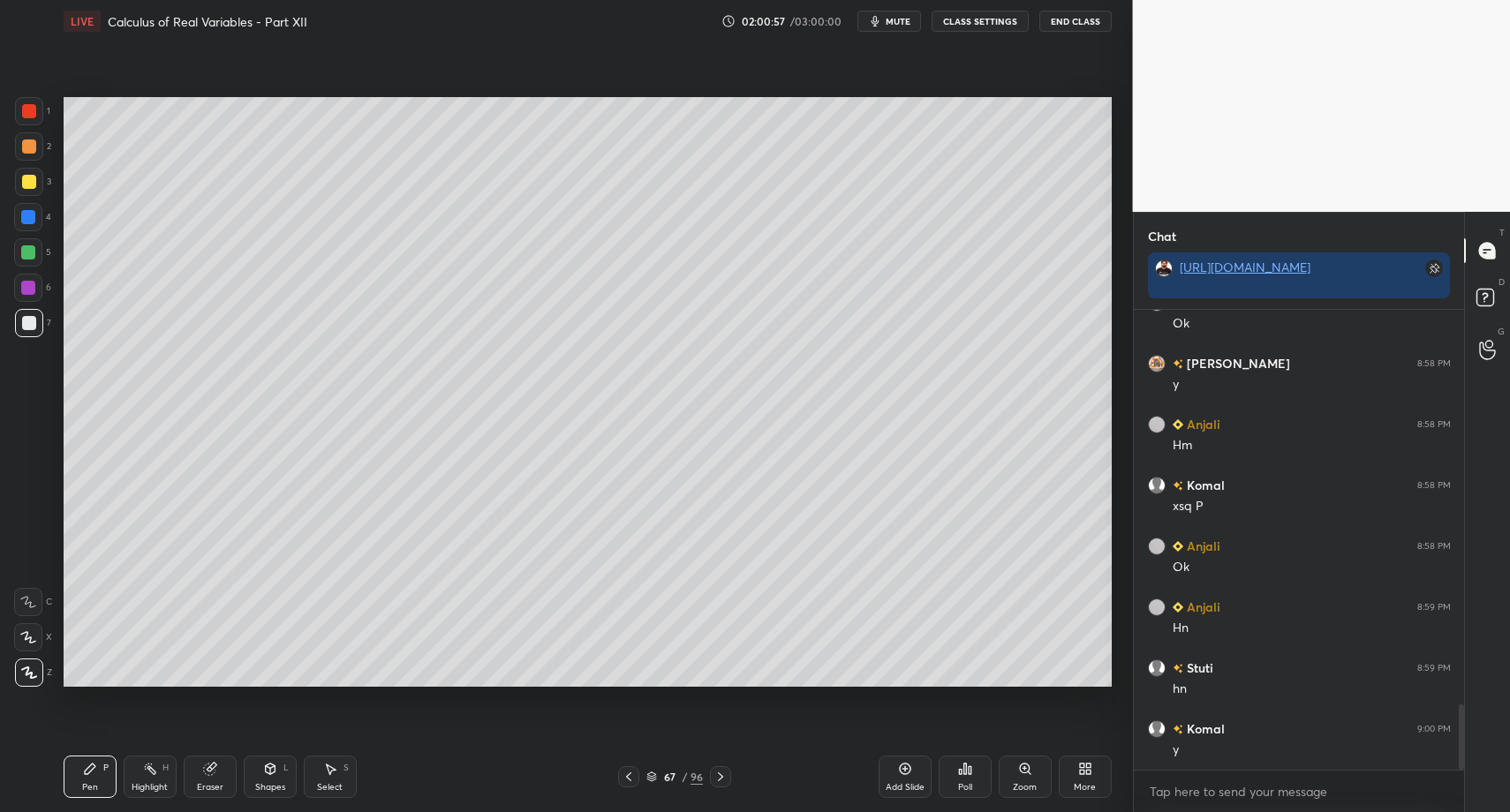 click 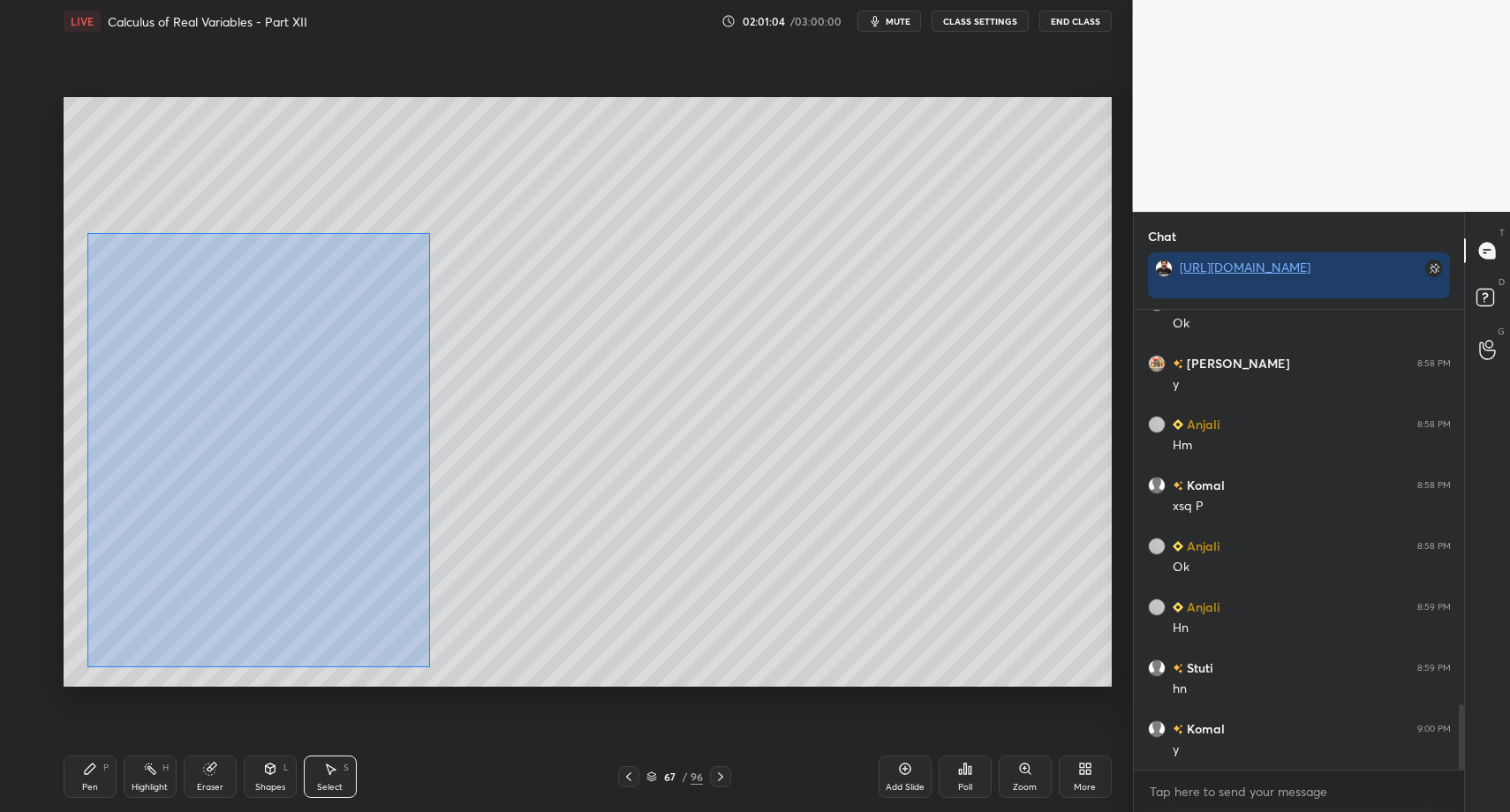 drag, startPoint x: 88, startPoint y: 233, endPoint x: 408, endPoint y: 665, distance: 537.60952 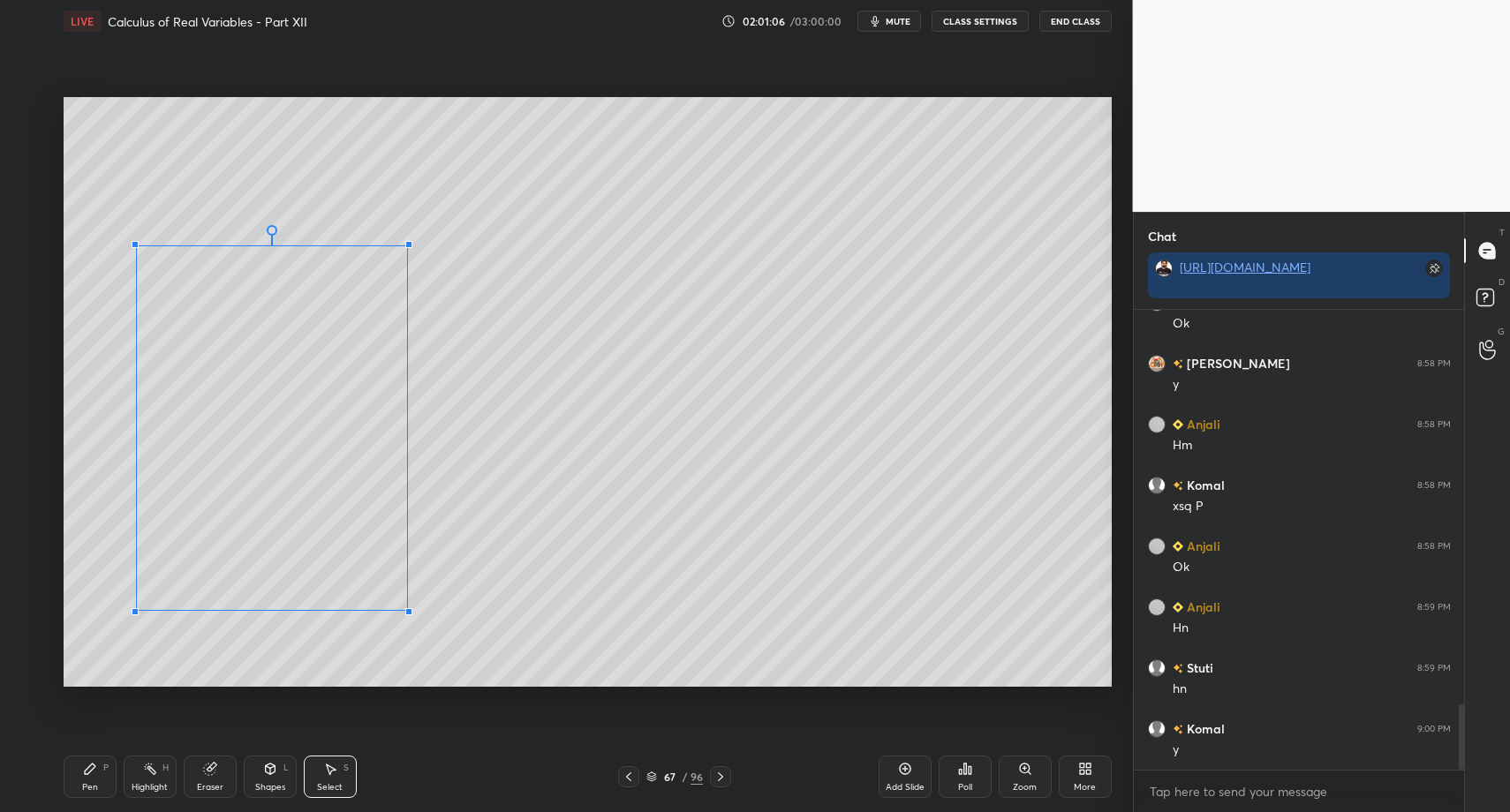 drag, startPoint x: 102, startPoint y: 658, endPoint x: 137, endPoint y: 608, distance: 61.03278 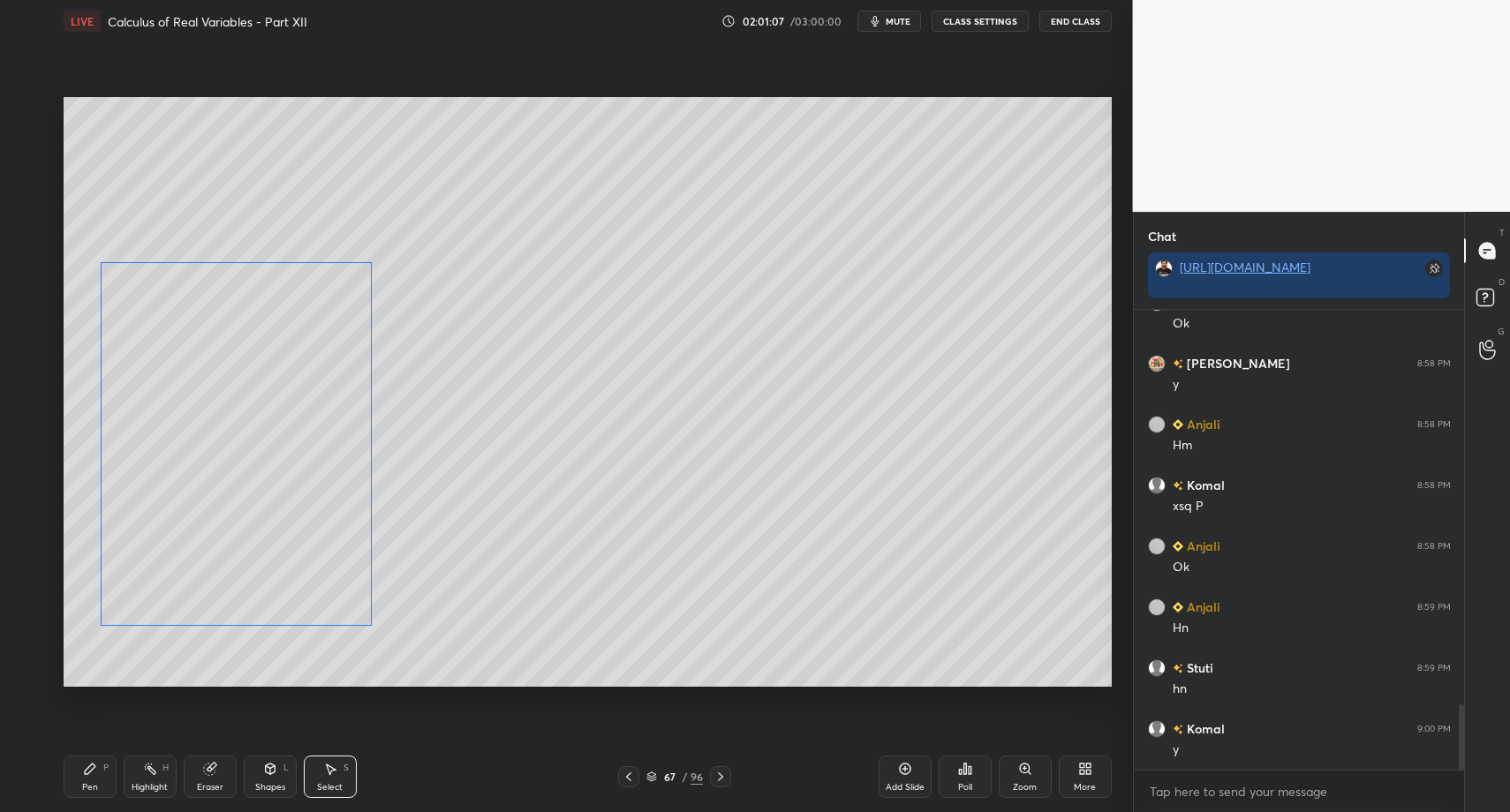 drag, startPoint x: 144, startPoint y: 605, endPoint x: 140, endPoint y: 618, distance: 13.601471 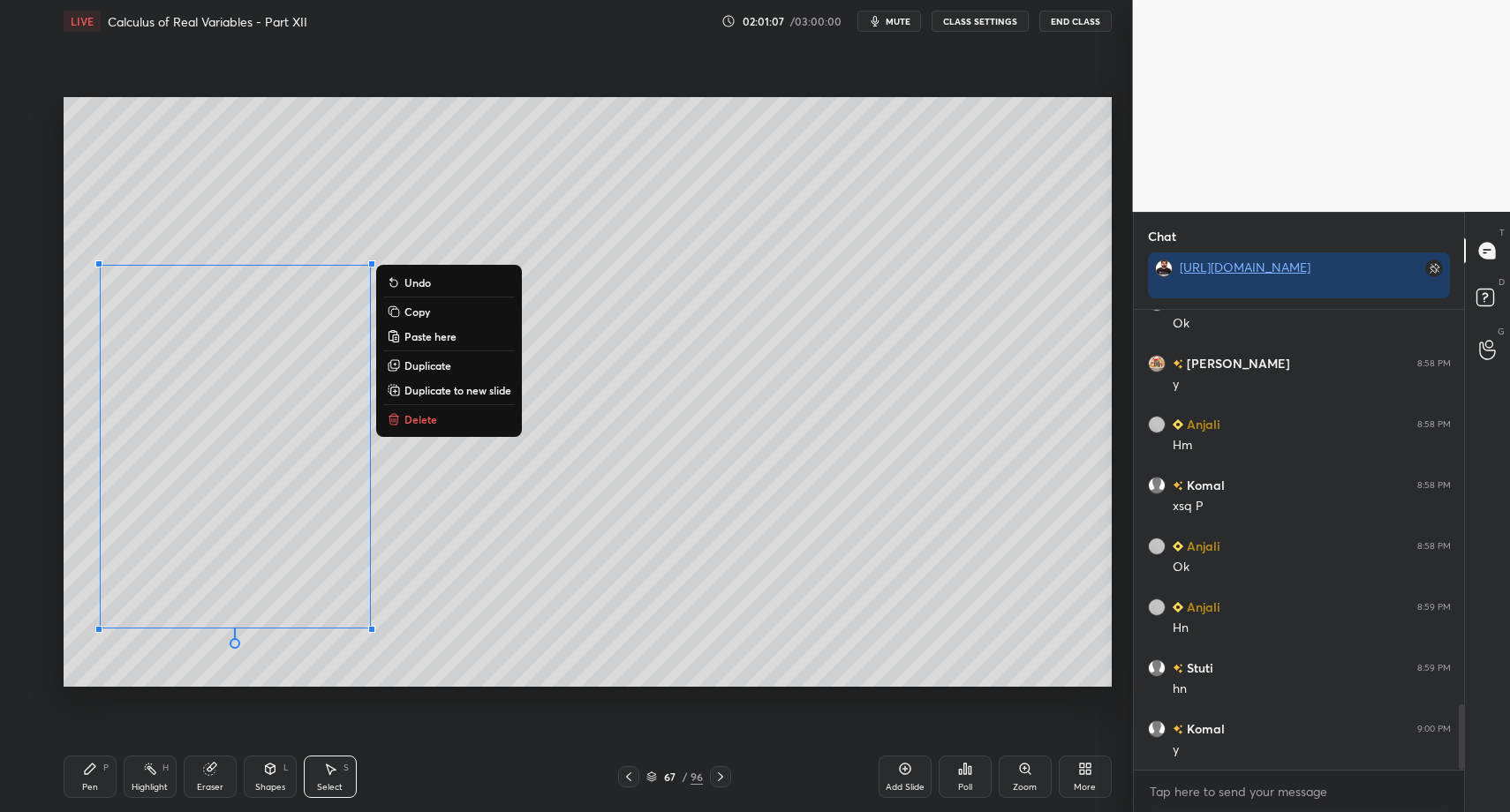 click on "Pen P" at bounding box center (90, 777) 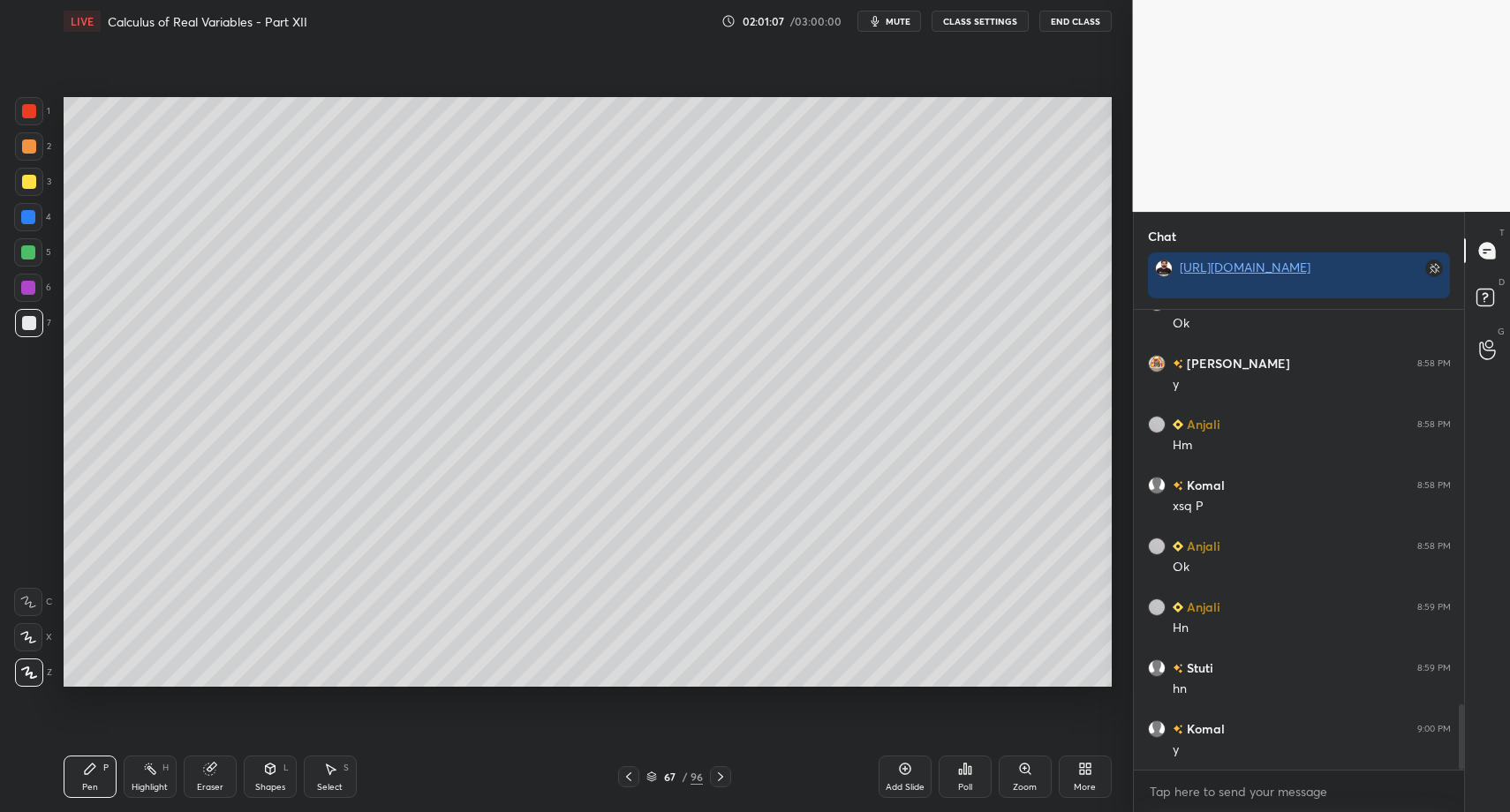 drag, startPoint x: 79, startPoint y: 792, endPoint x: 127, endPoint y: 777, distance: 50.289164 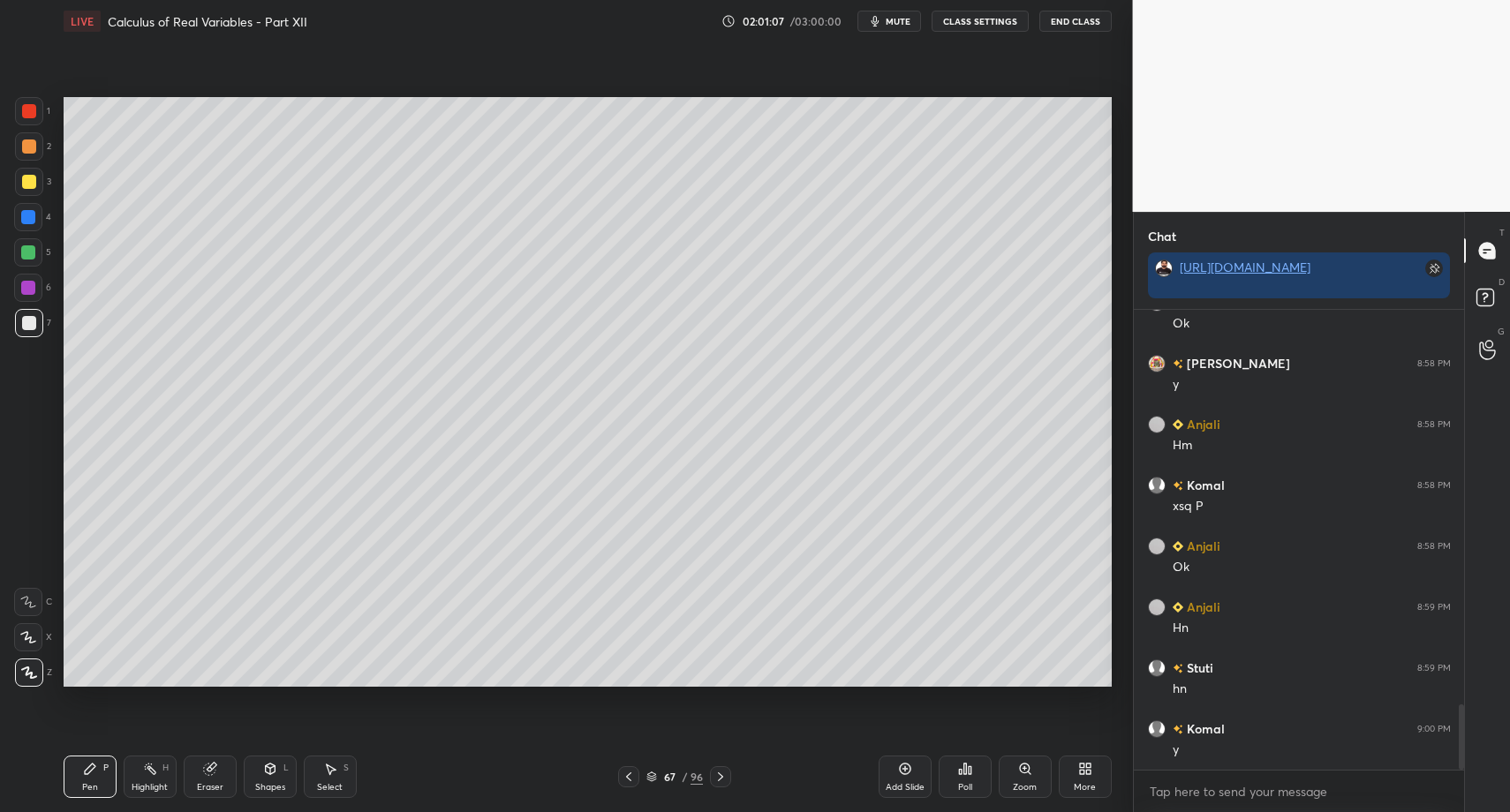 click on "Pen P" at bounding box center [90, 777] 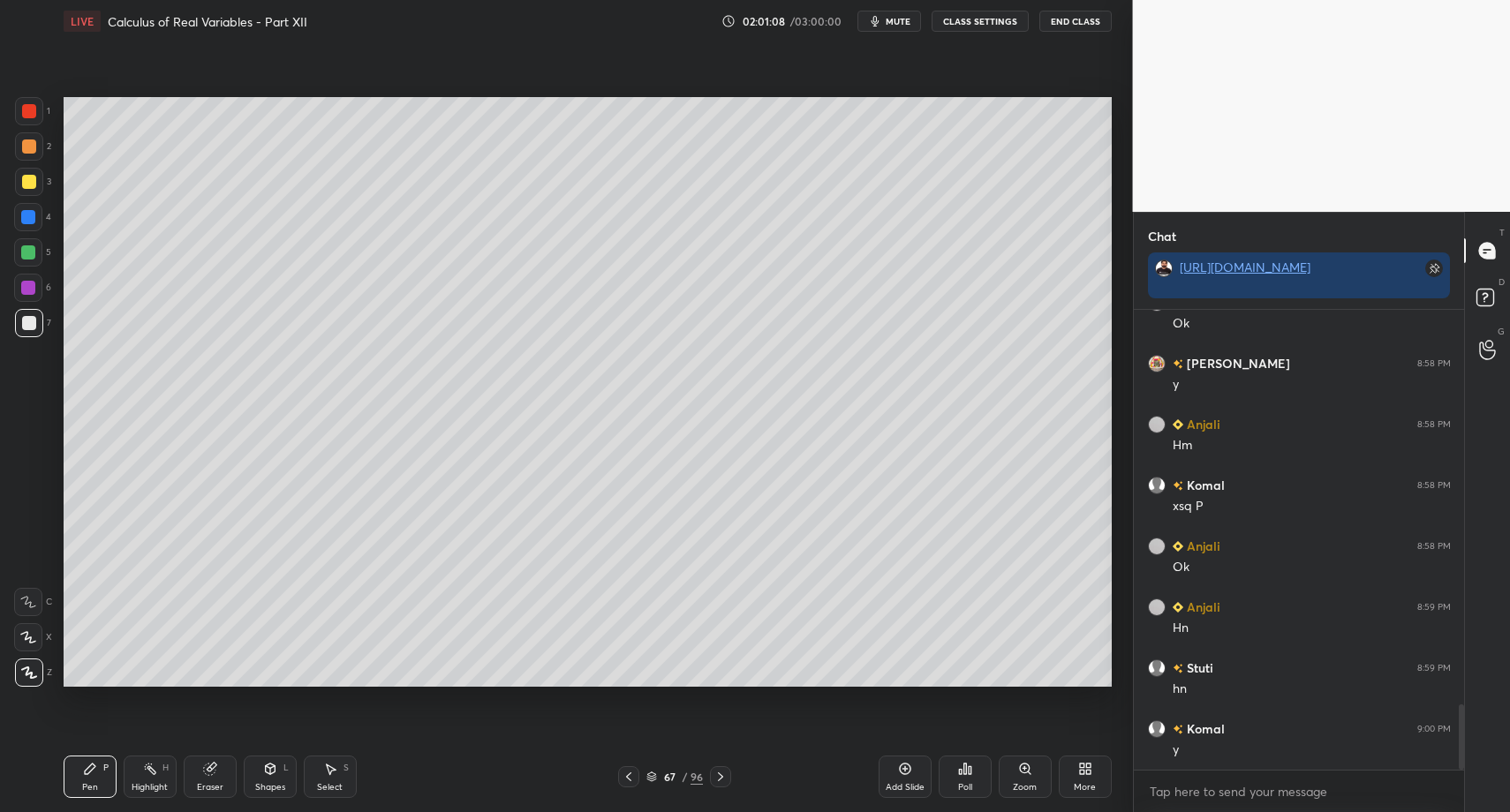 click on "Select S" at bounding box center (330, 777) 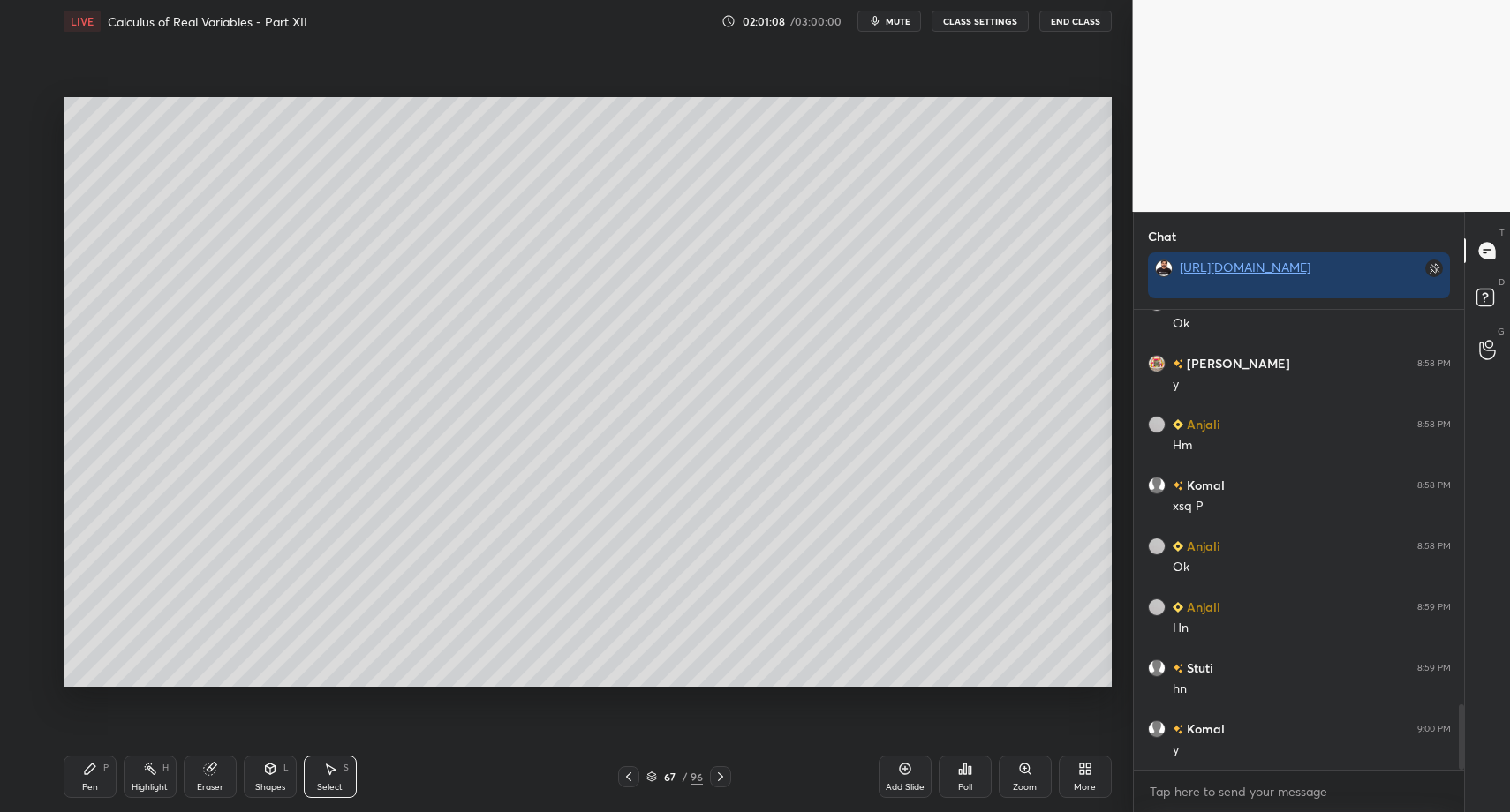 click on "Select S" at bounding box center [330, 777] 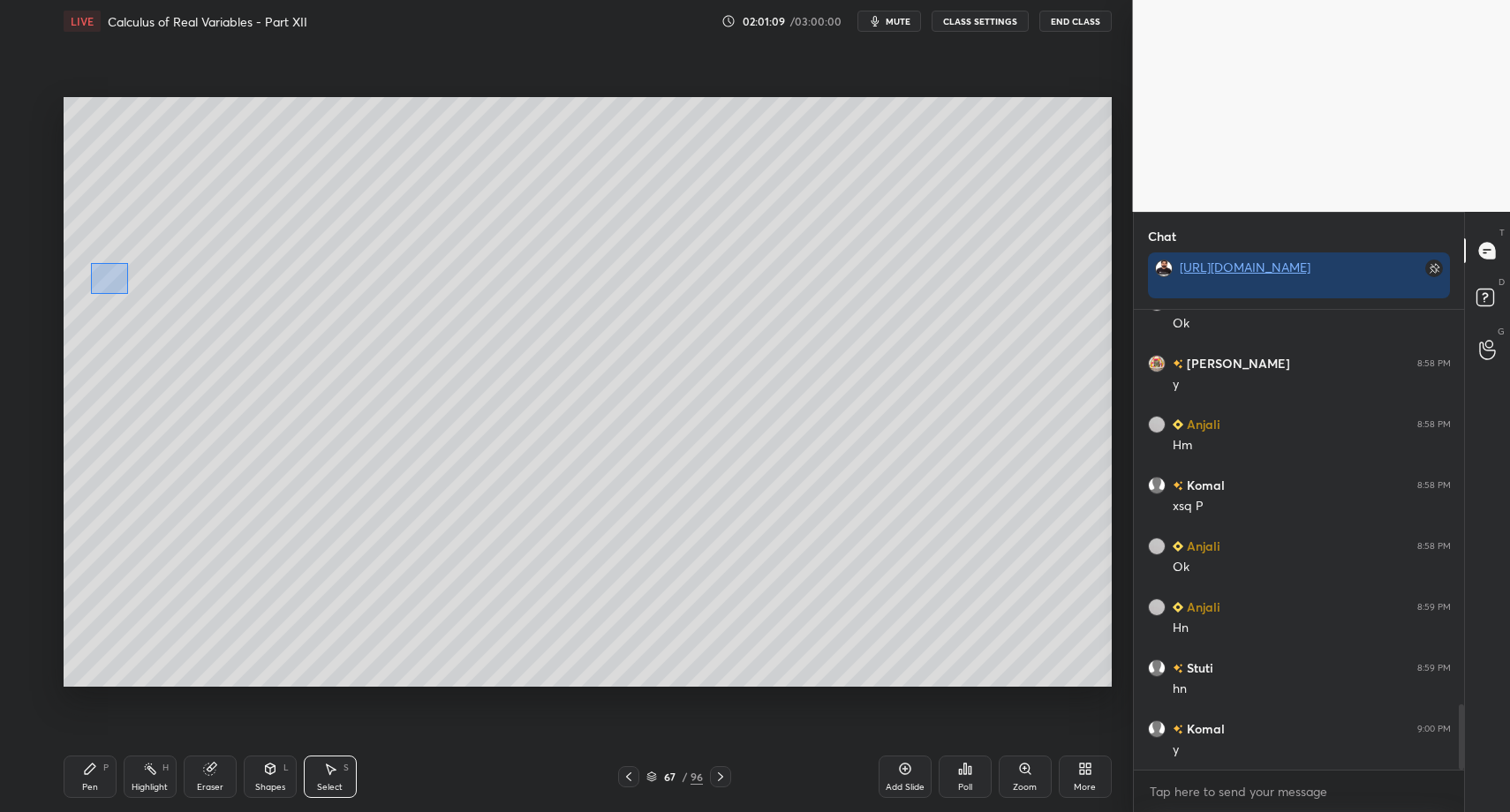 drag, startPoint x: 126, startPoint y: 293, endPoint x: 116, endPoint y: 292, distance: 10.0498756 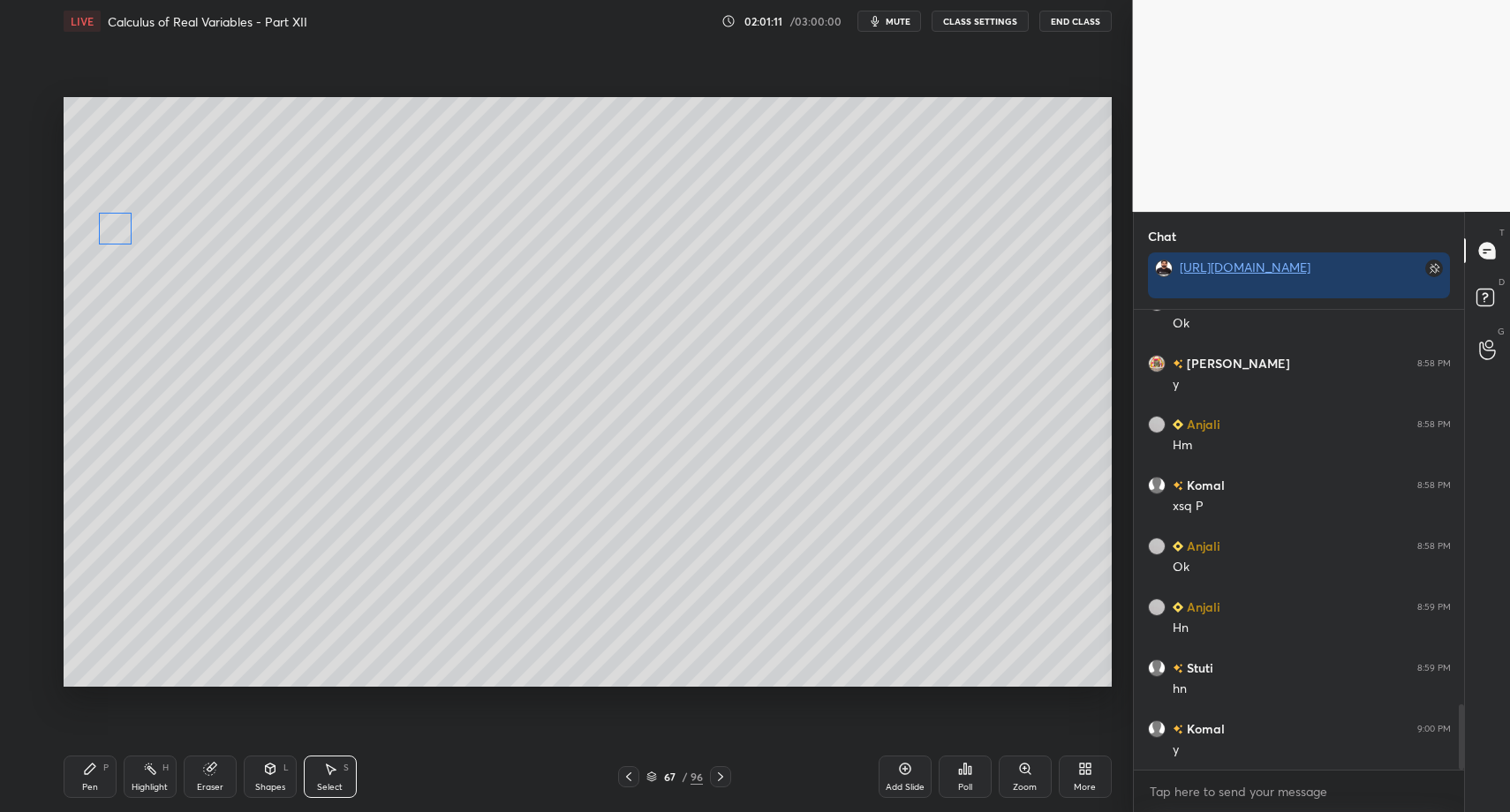 drag, startPoint x: 109, startPoint y: 273, endPoint x: 104, endPoint y: 242, distance: 31.400637 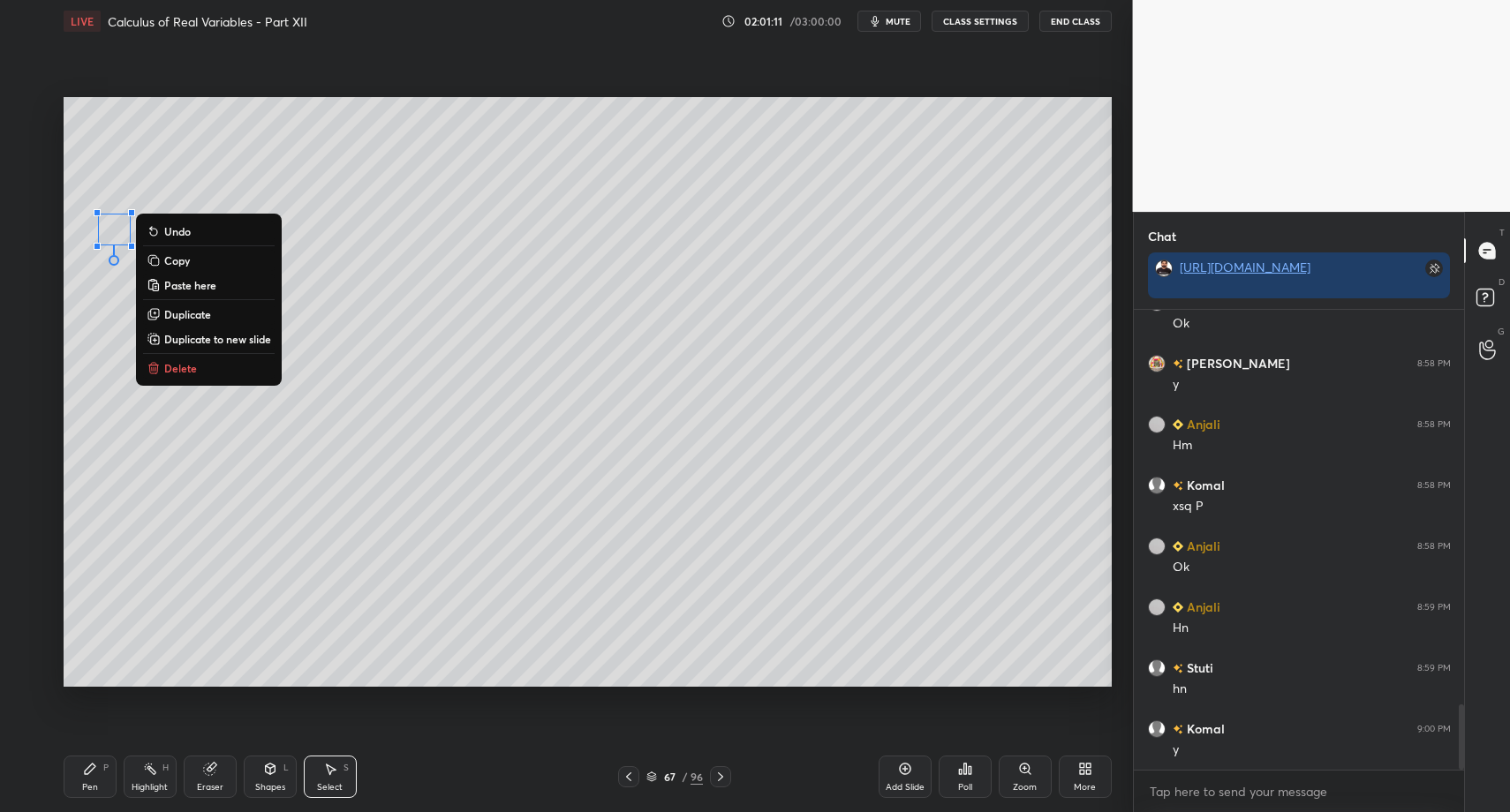 click on "Pen P" at bounding box center (90, 777) 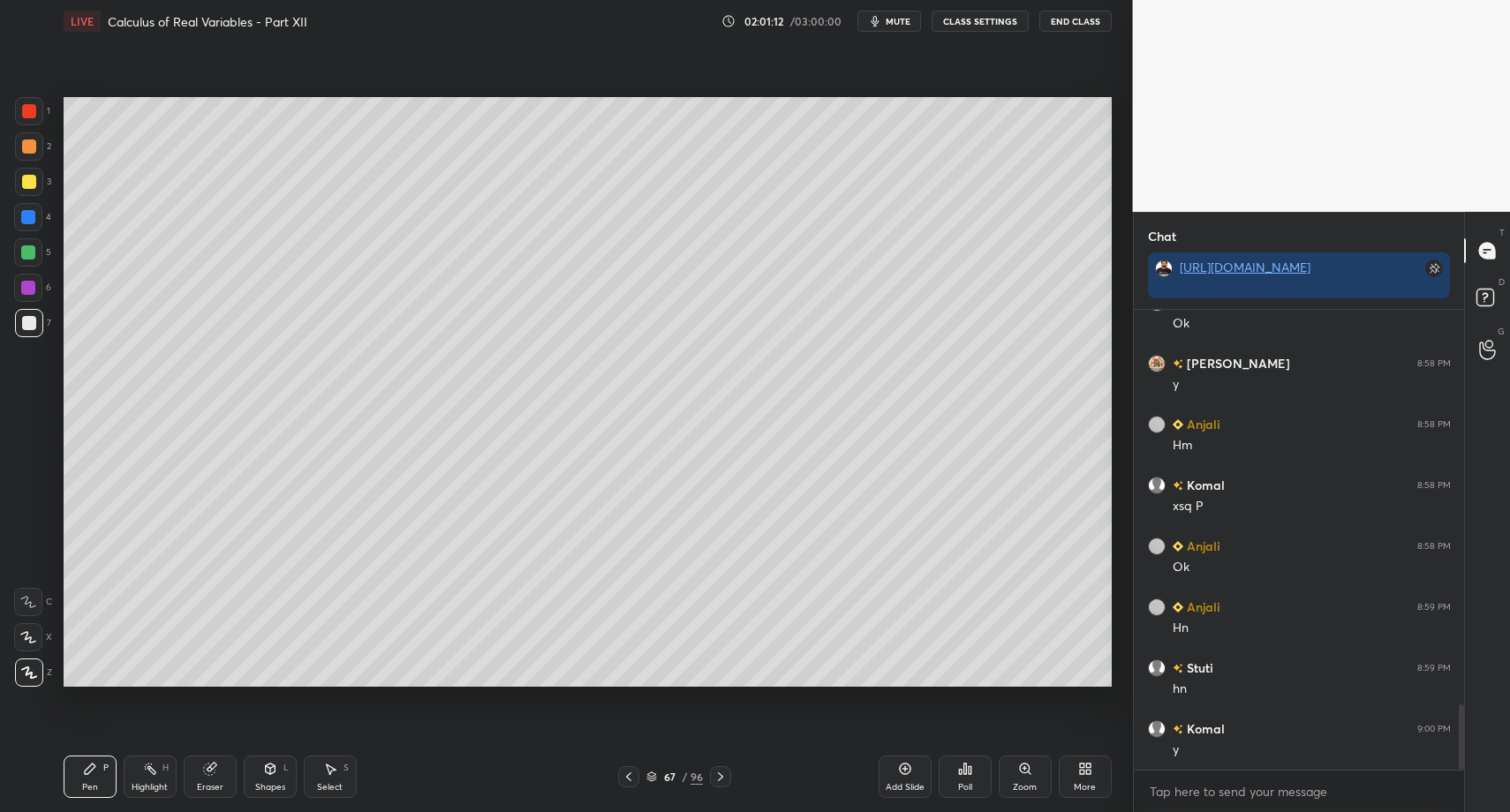 click on "Pen P" at bounding box center (90, 777) 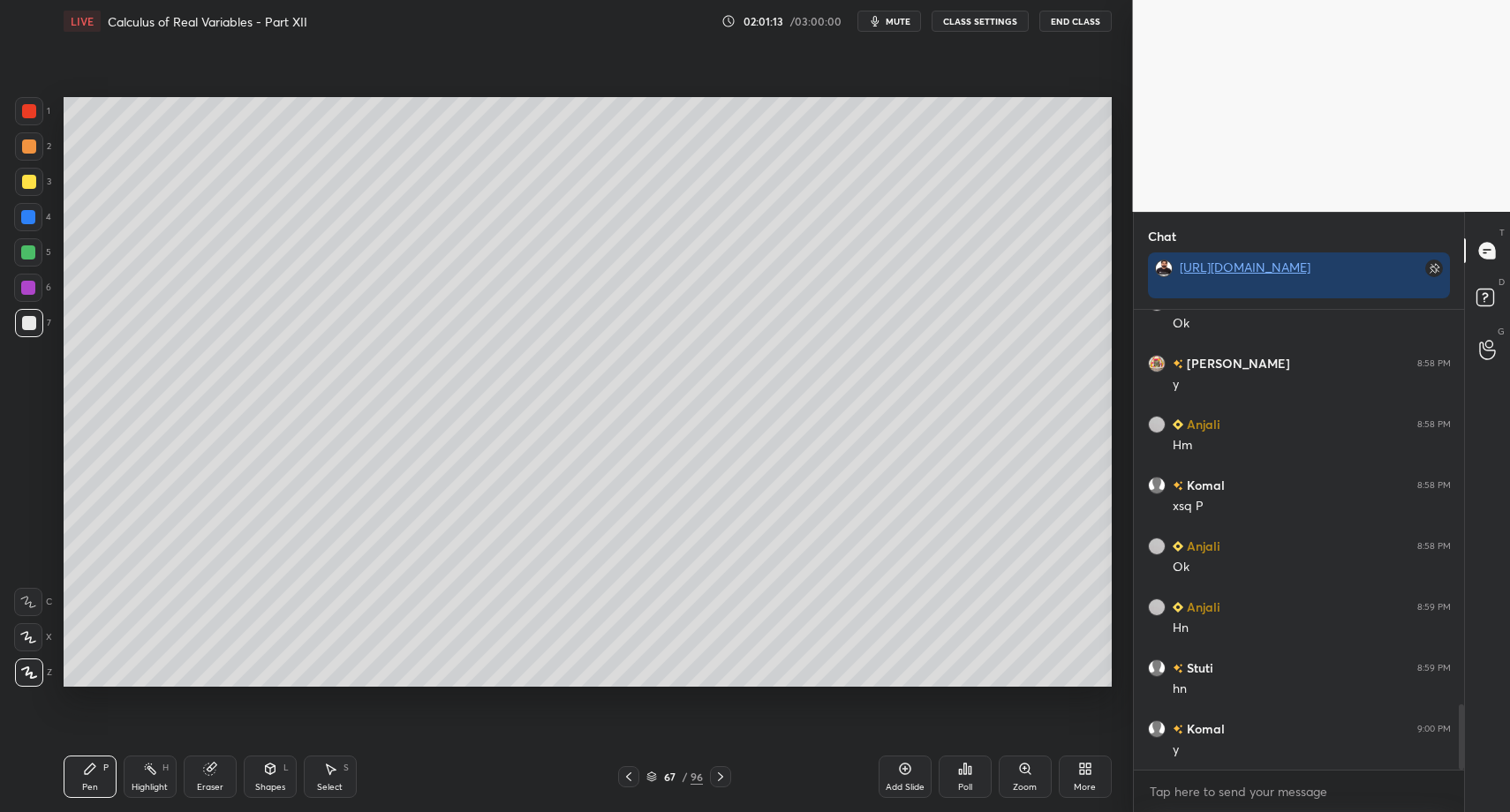 drag, startPoint x: 349, startPoint y: 784, endPoint x: 349, endPoint y: 773, distance: 11 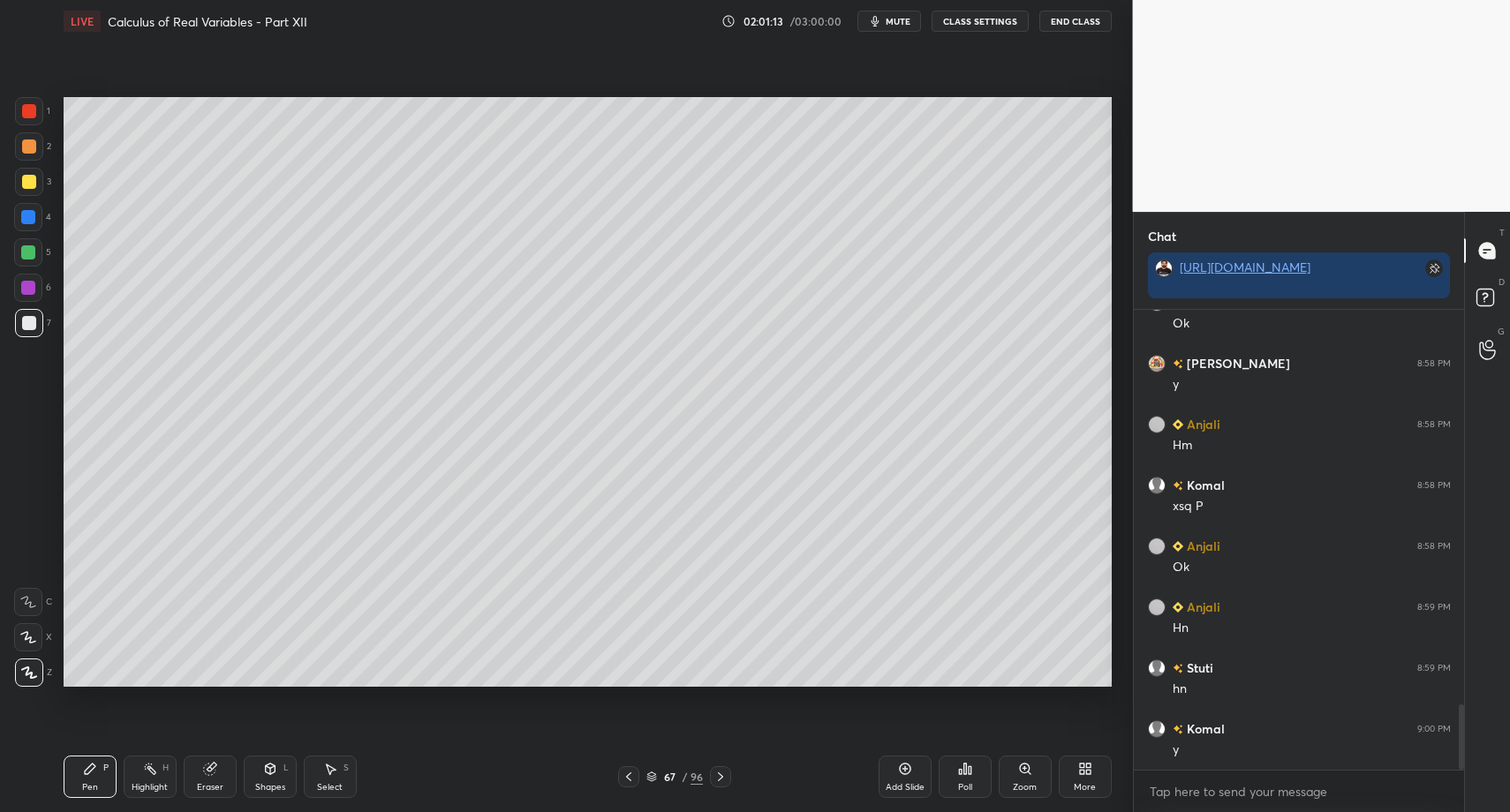click on "Select S" at bounding box center (330, 777) 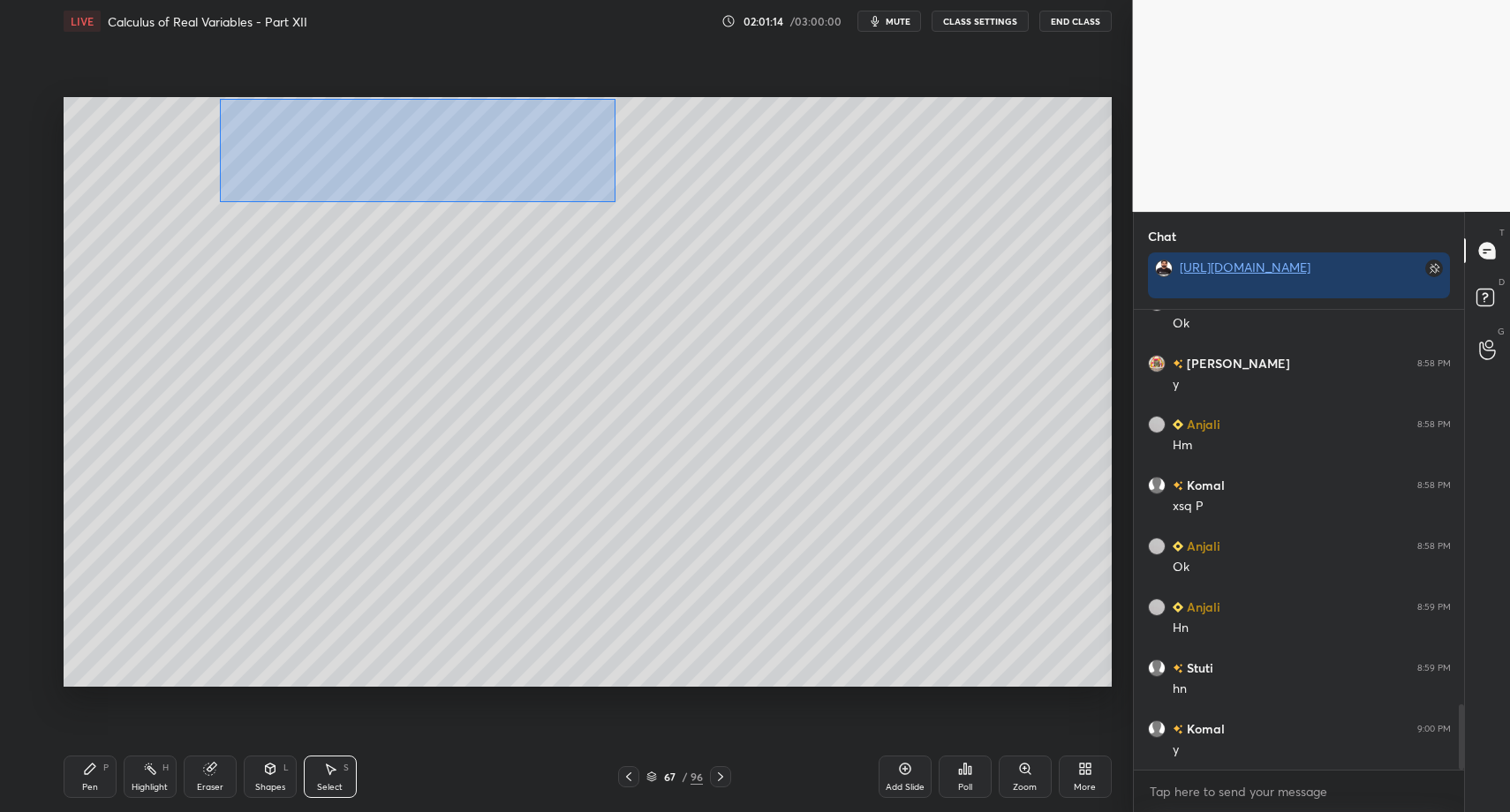 drag, startPoint x: 221, startPoint y: 99, endPoint x: 612, endPoint y: 200, distance: 403.8341 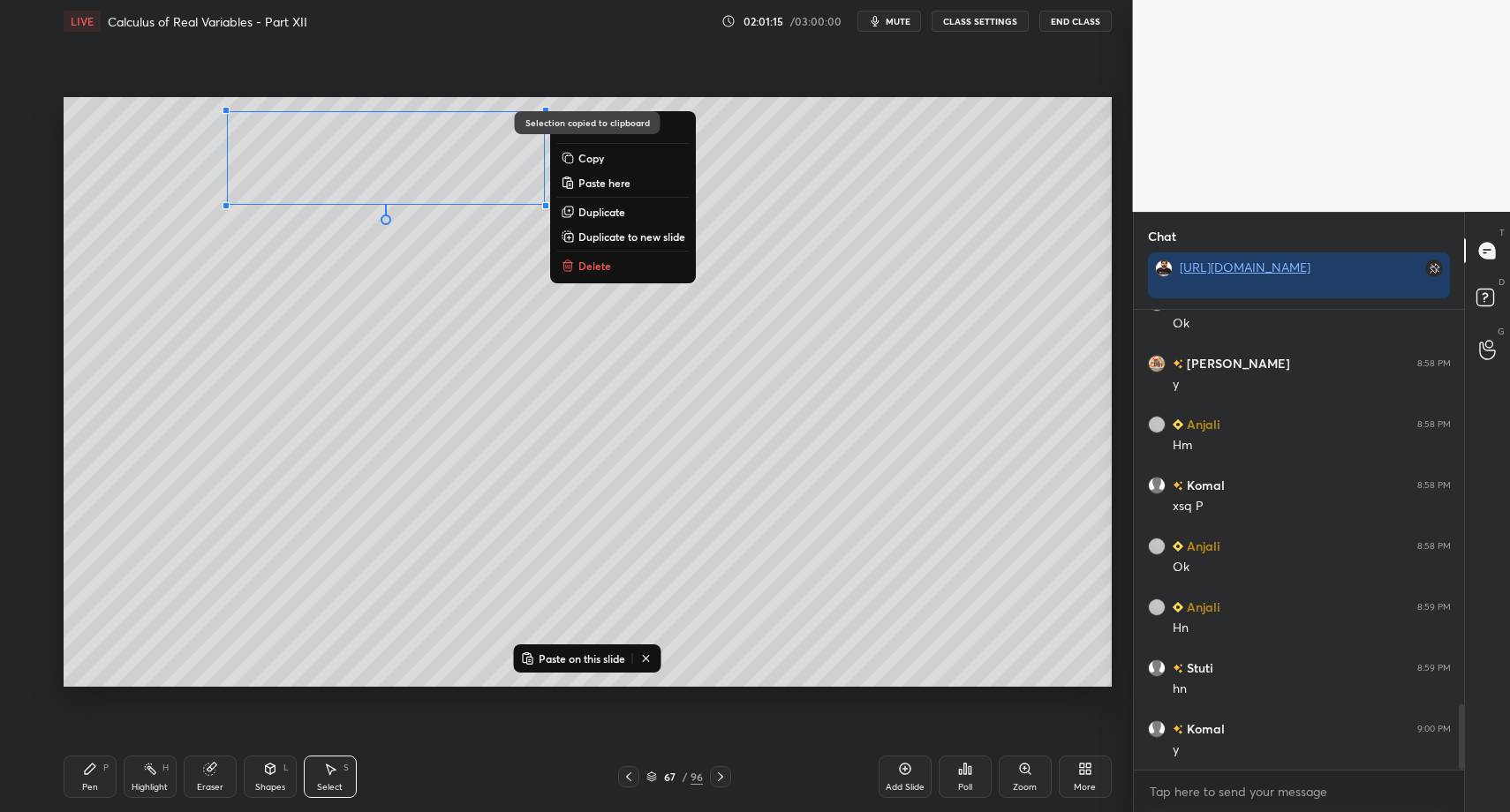 click 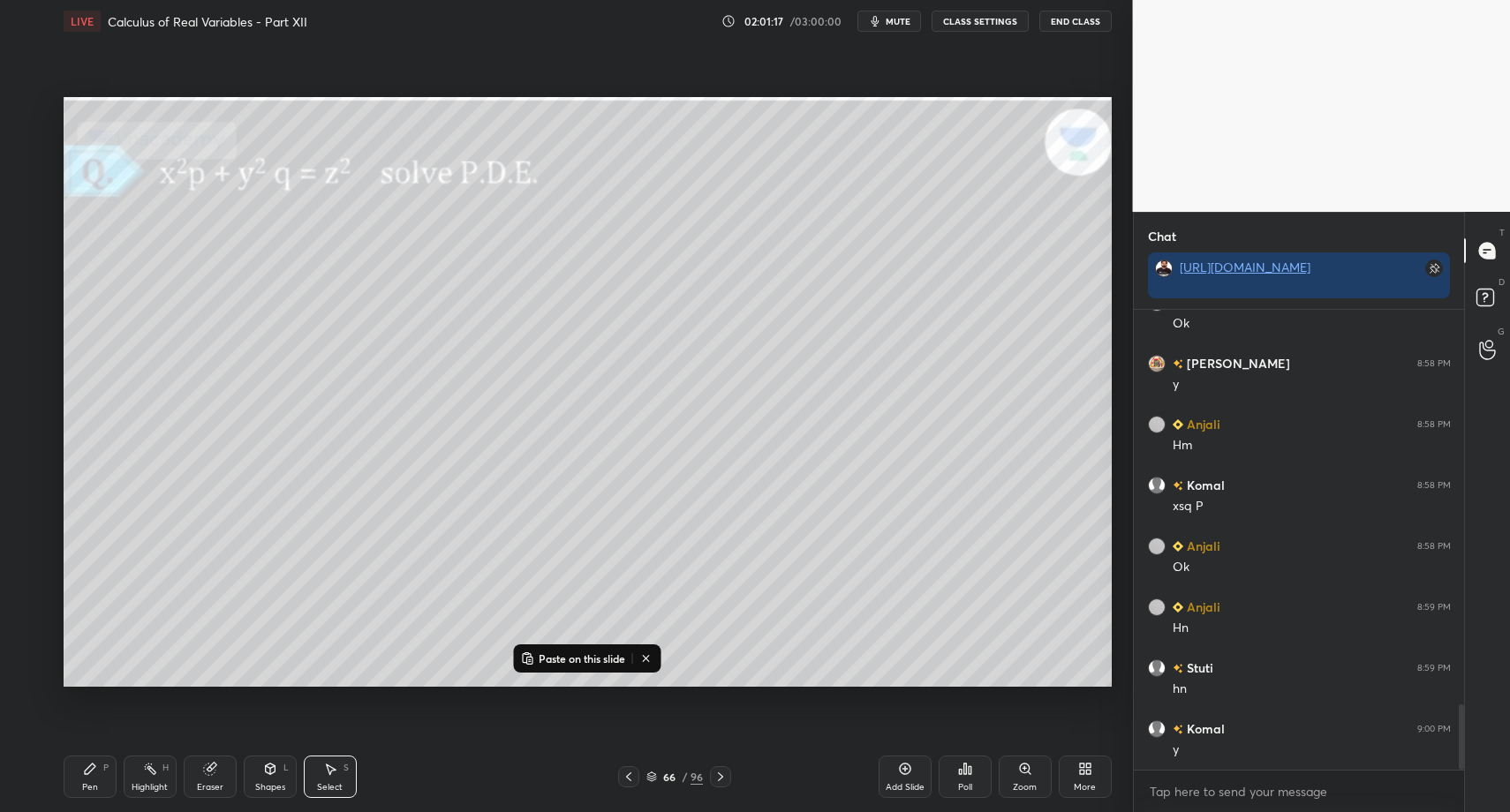 click 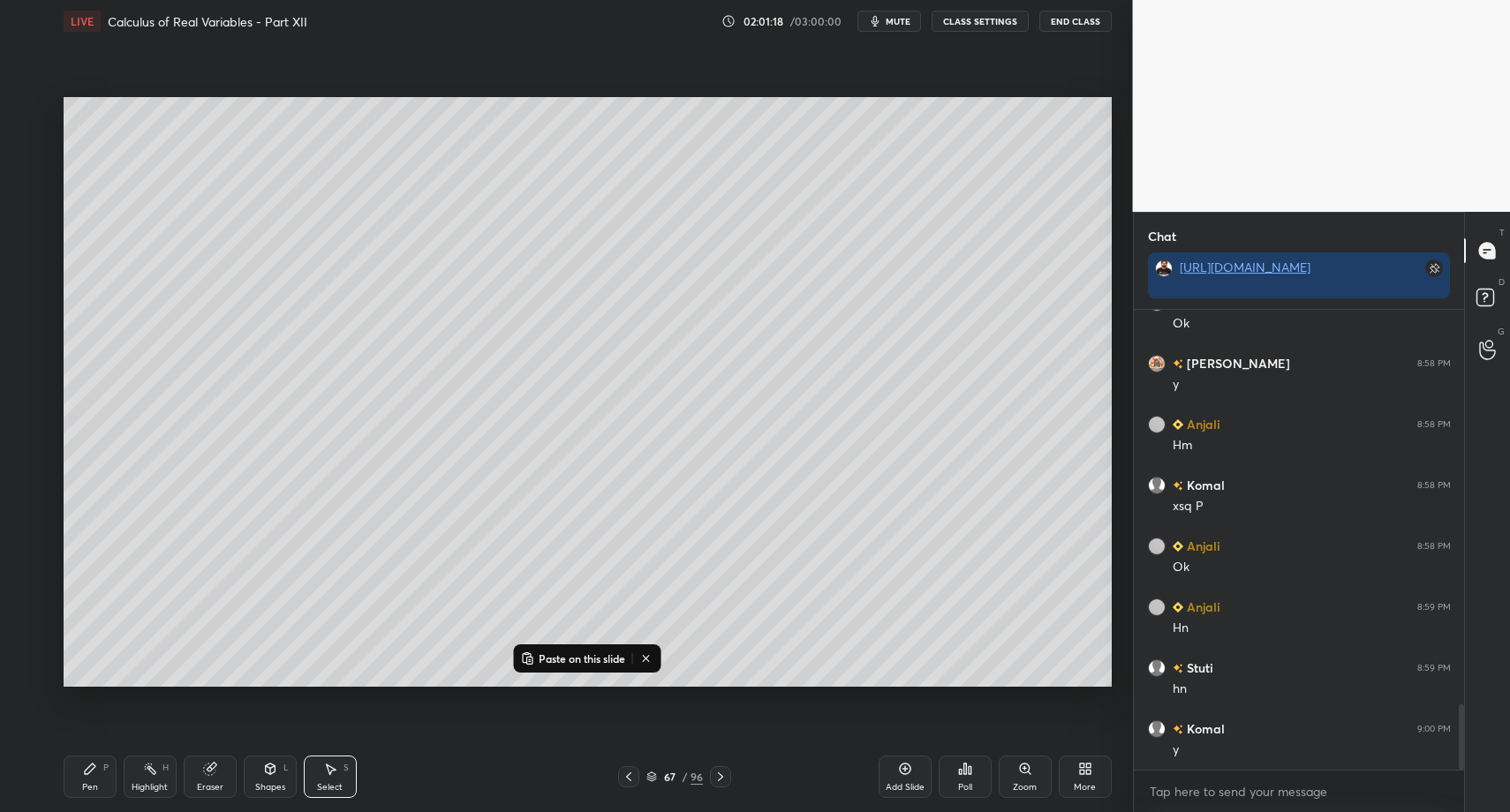 click on "Select S" at bounding box center (330, 777) 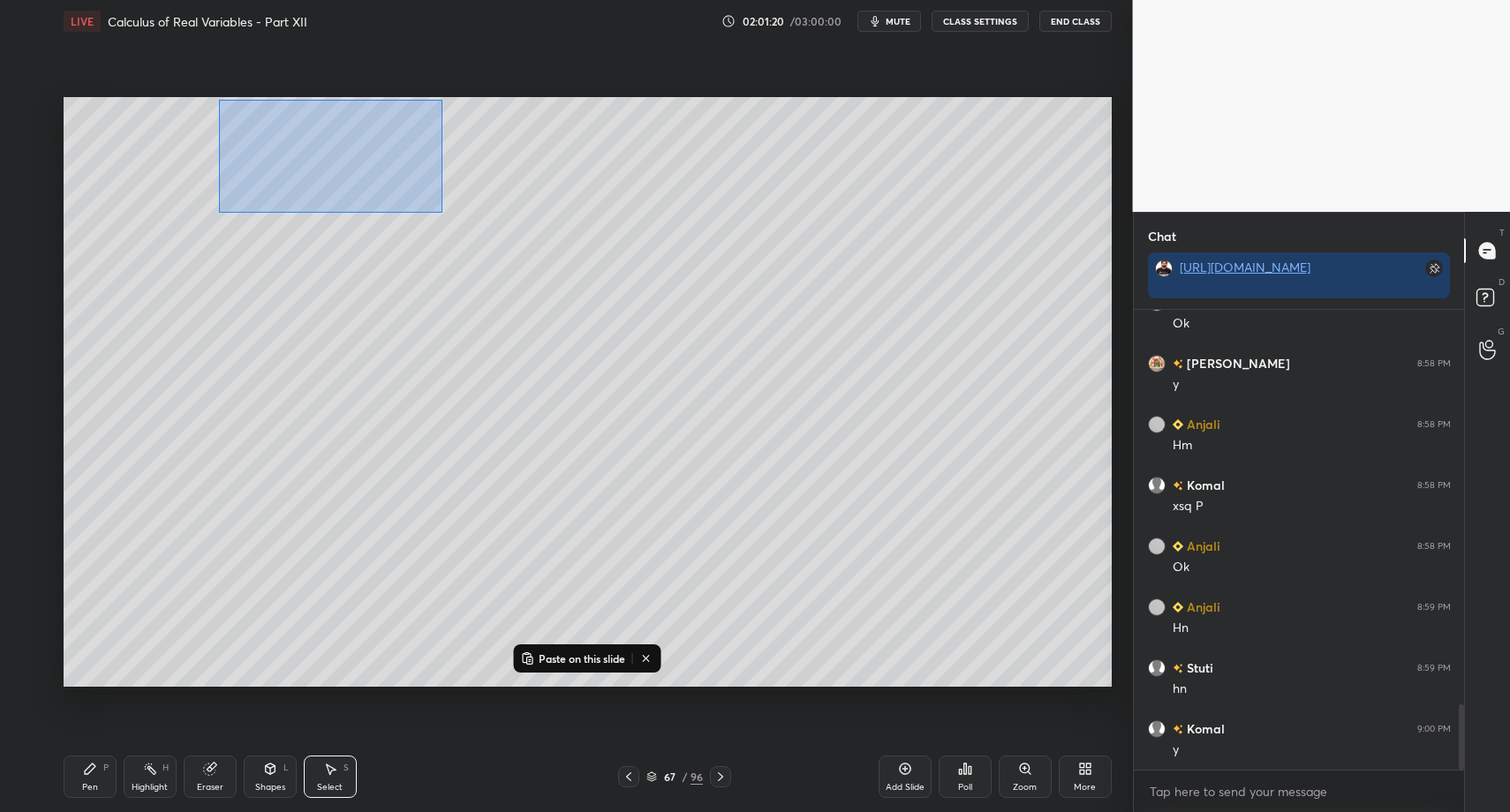 drag, startPoint x: 218, startPoint y: 102, endPoint x: 435, endPoint y: 214, distance: 244.1987 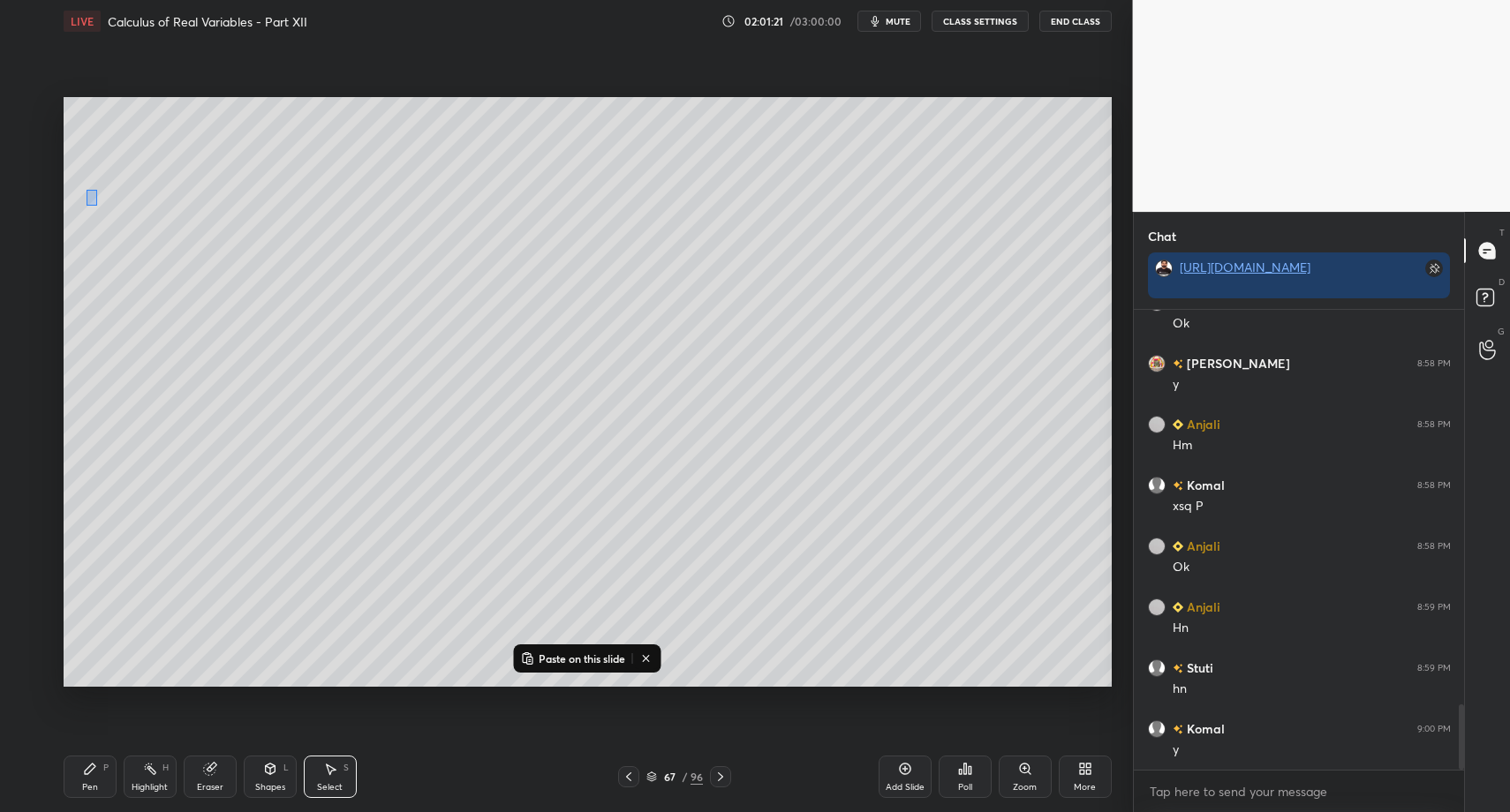 drag, startPoint x: 87, startPoint y: 190, endPoint x: 127, endPoint y: 242, distance: 65.6049 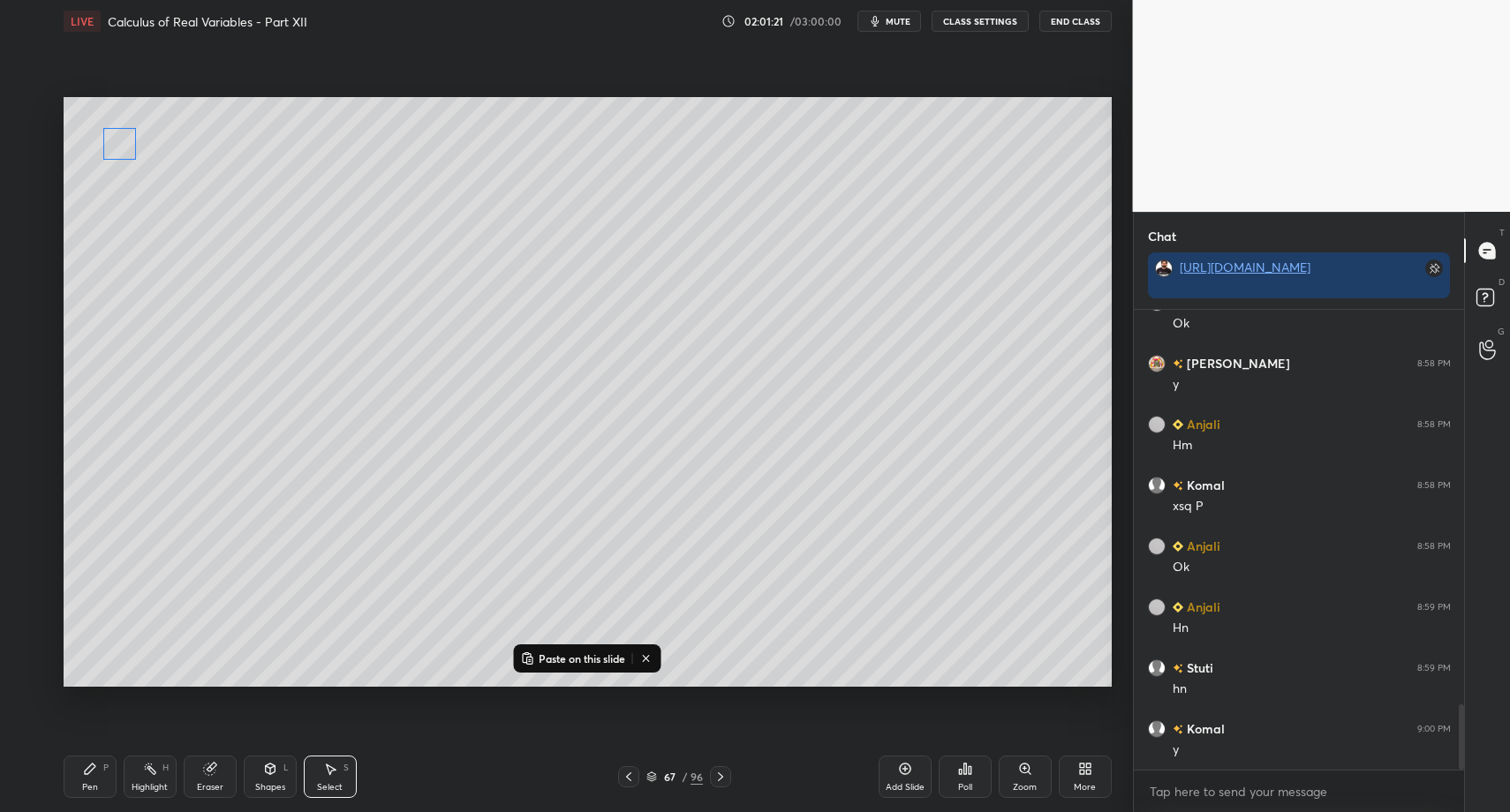 drag, startPoint x: 104, startPoint y: 221, endPoint x: 94, endPoint y: 180, distance: 42.201896 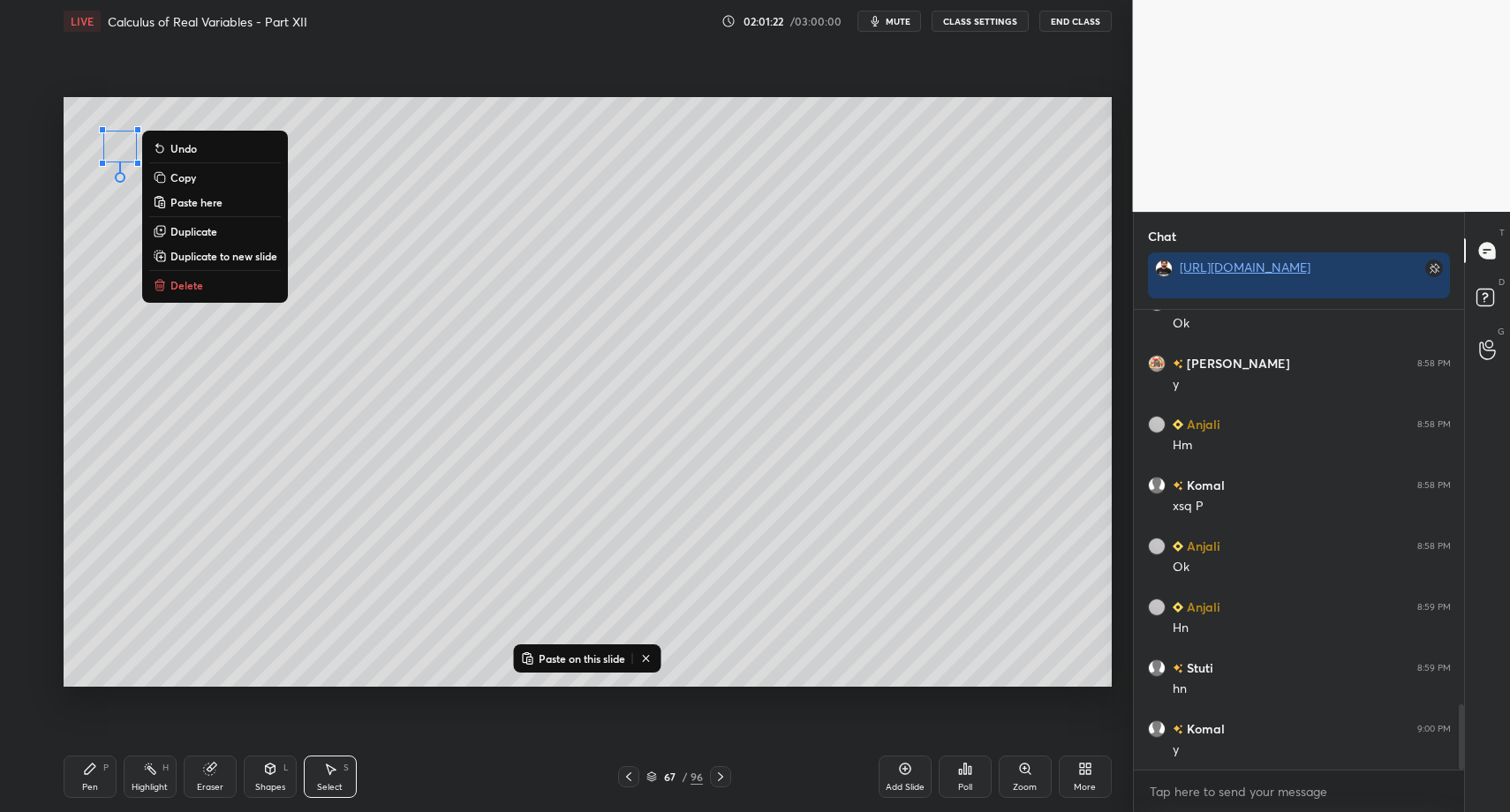 click on "0 ° Undo Copy Paste here Duplicate Duplicate to new slide Delete" at bounding box center [587, 392] 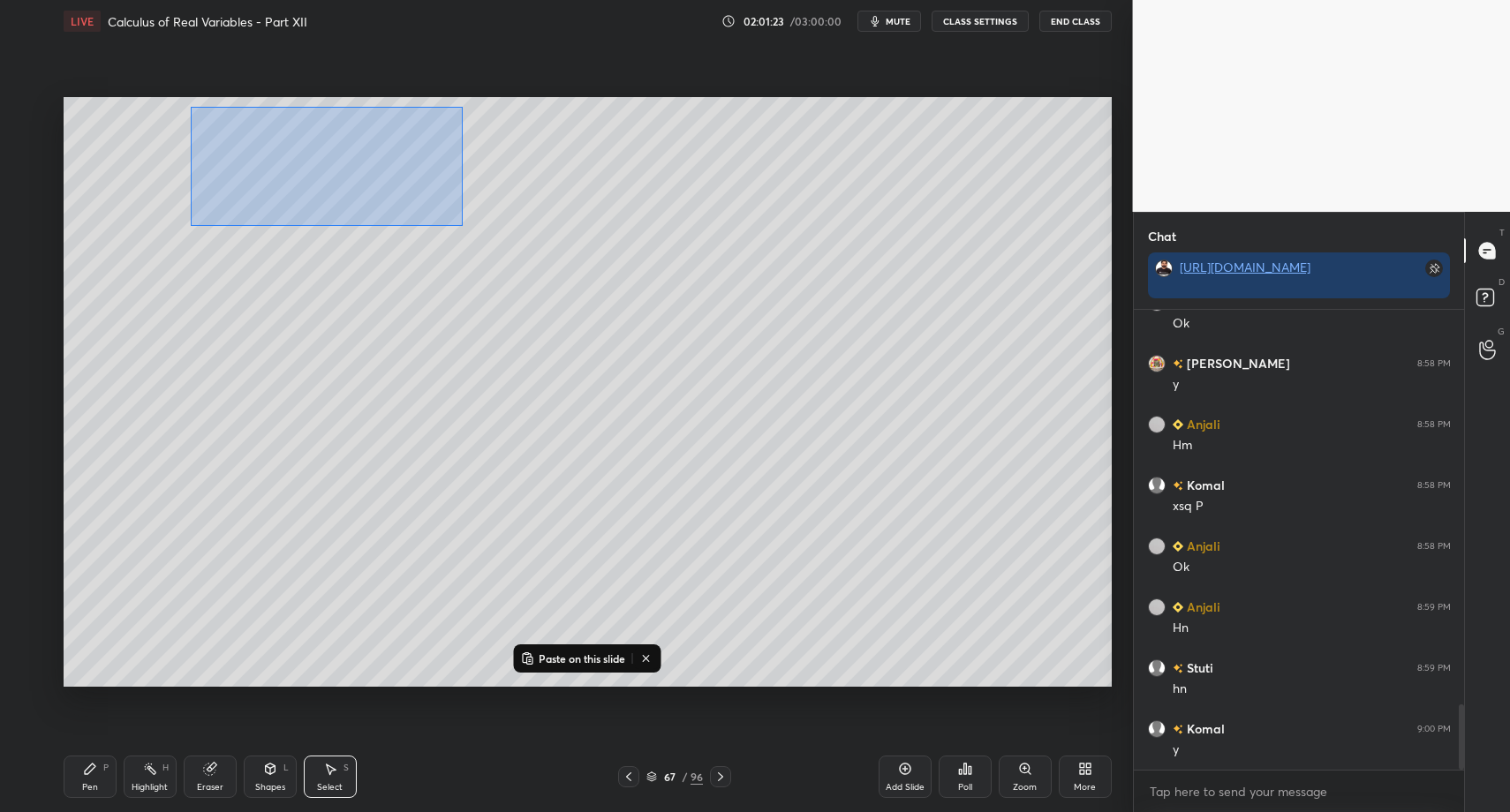 drag, startPoint x: 201, startPoint y: 112, endPoint x: 423, endPoint y: 205, distance: 240.6928 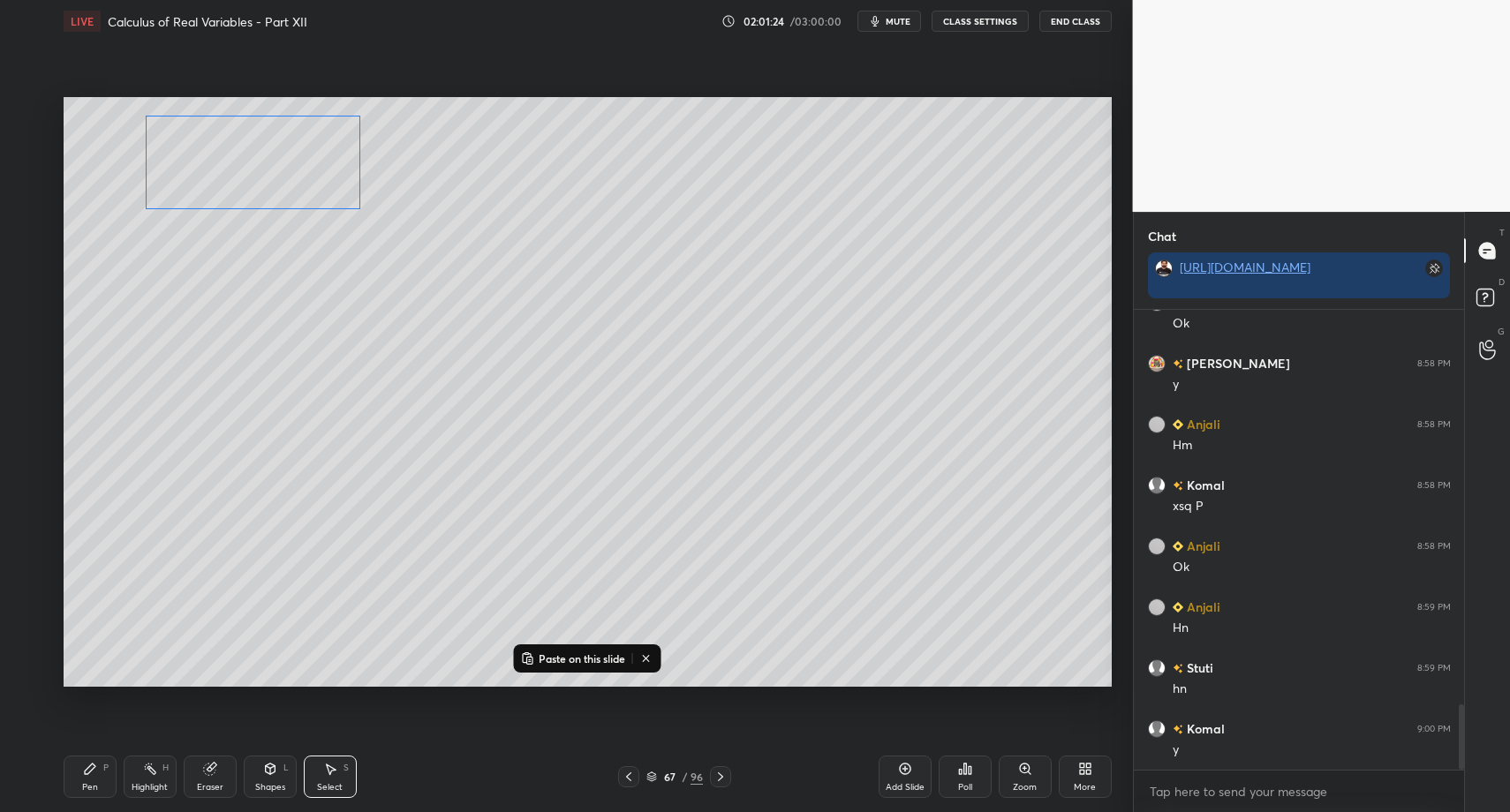 drag, startPoint x: 386, startPoint y: 184, endPoint x: 291, endPoint y: 193, distance: 95.425364 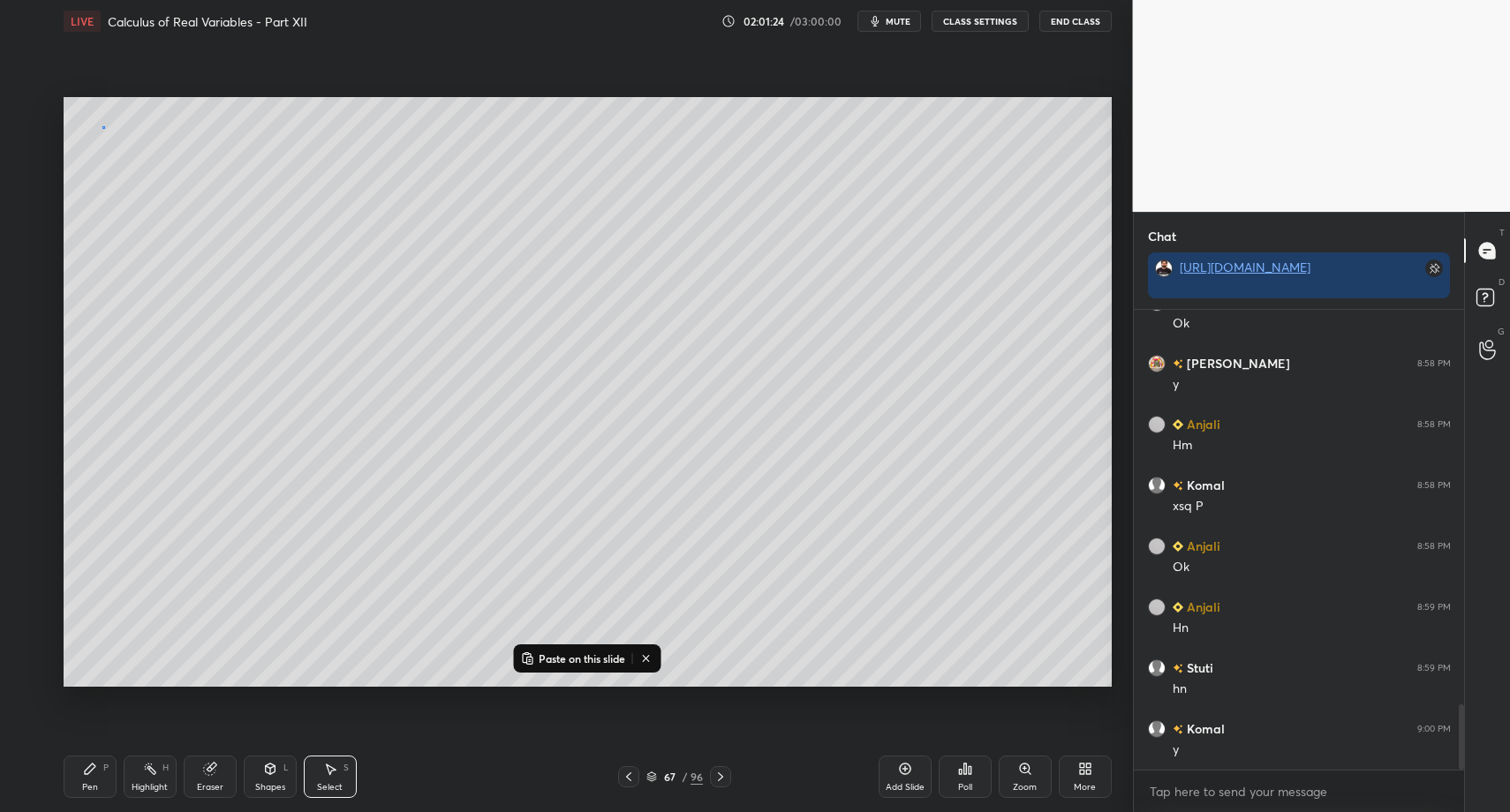 drag, startPoint x: 103, startPoint y: 126, endPoint x: 120, endPoint y: 152, distance: 31.064449 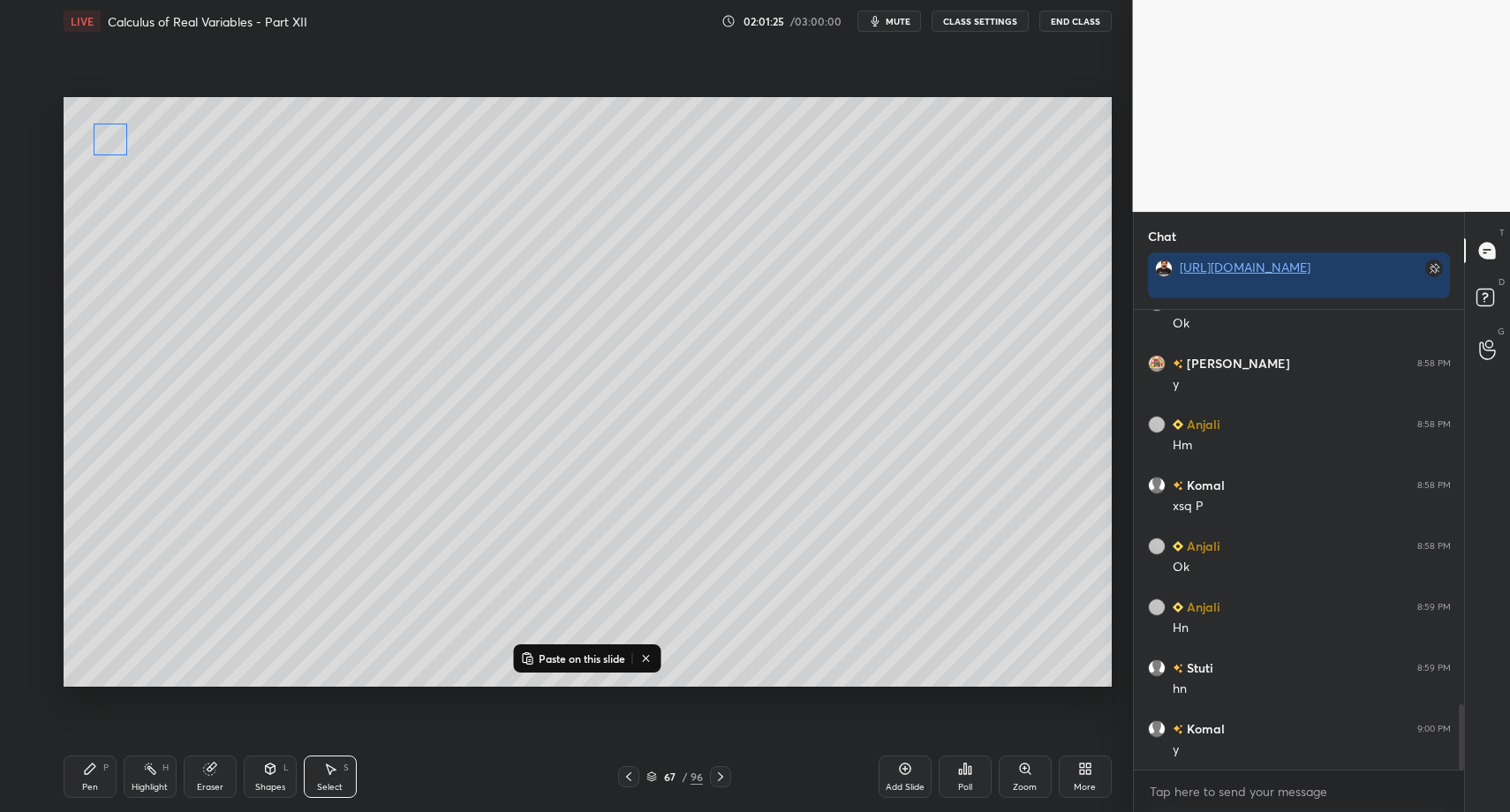 drag, startPoint x: 105, startPoint y: 139, endPoint x: 120, endPoint y: 162, distance: 27.45906 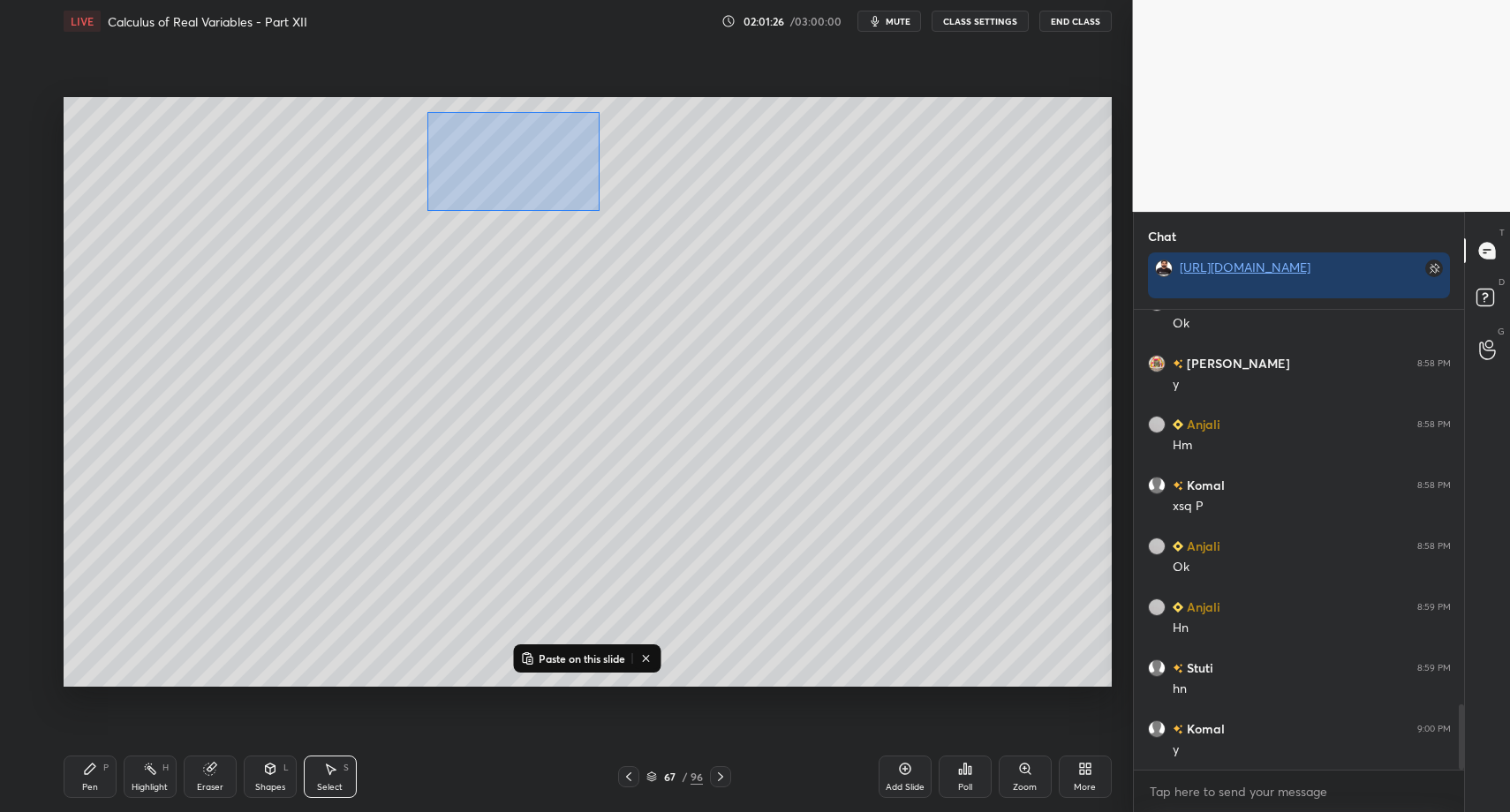drag, startPoint x: 427, startPoint y: 113, endPoint x: 565, endPoint y: 183, distance: 154.73849 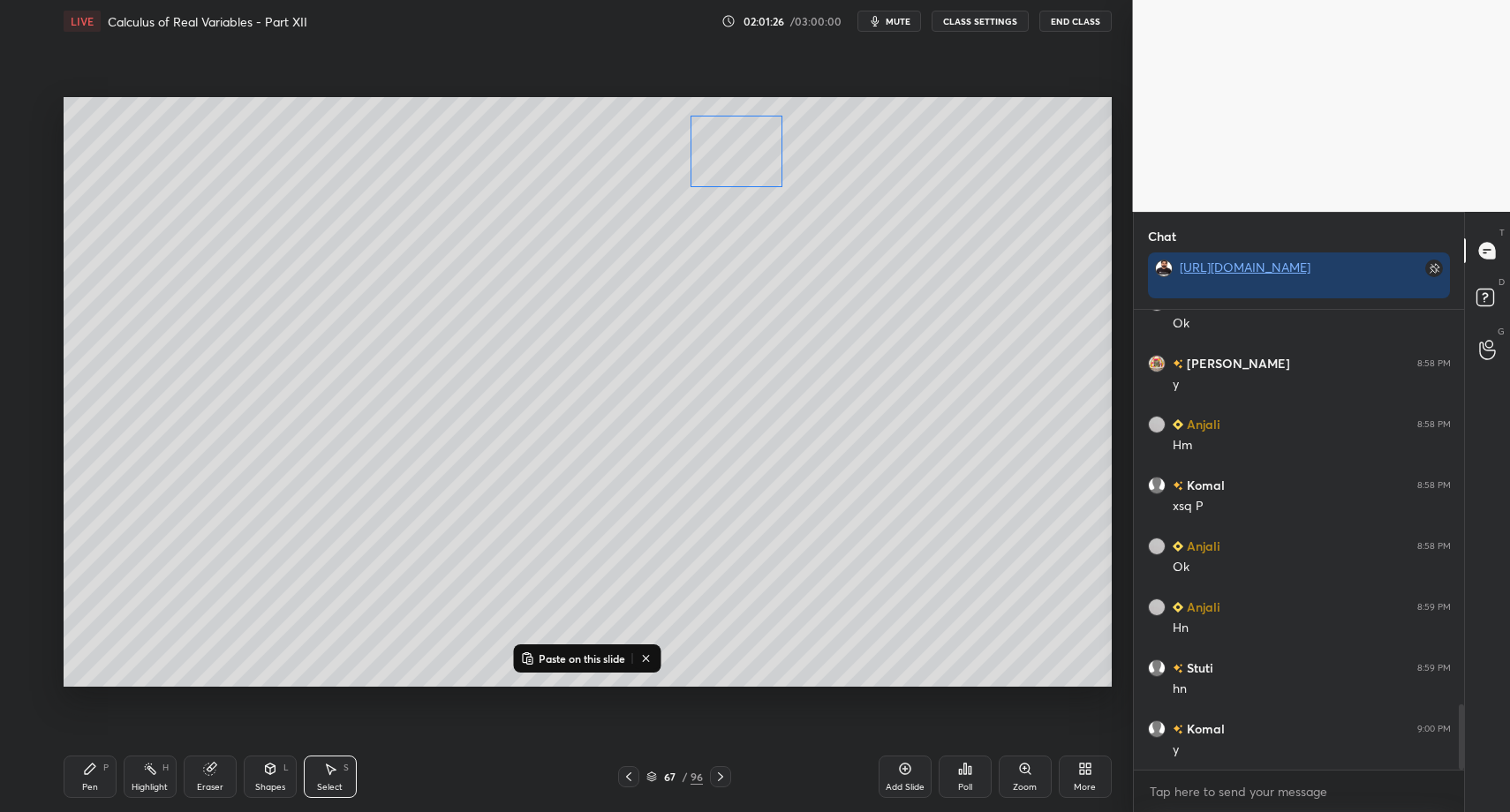 drag, startPoint x: 521, startPoint y: 160, endPoint x: 585, endPoint y: 156, distance: 64.12488 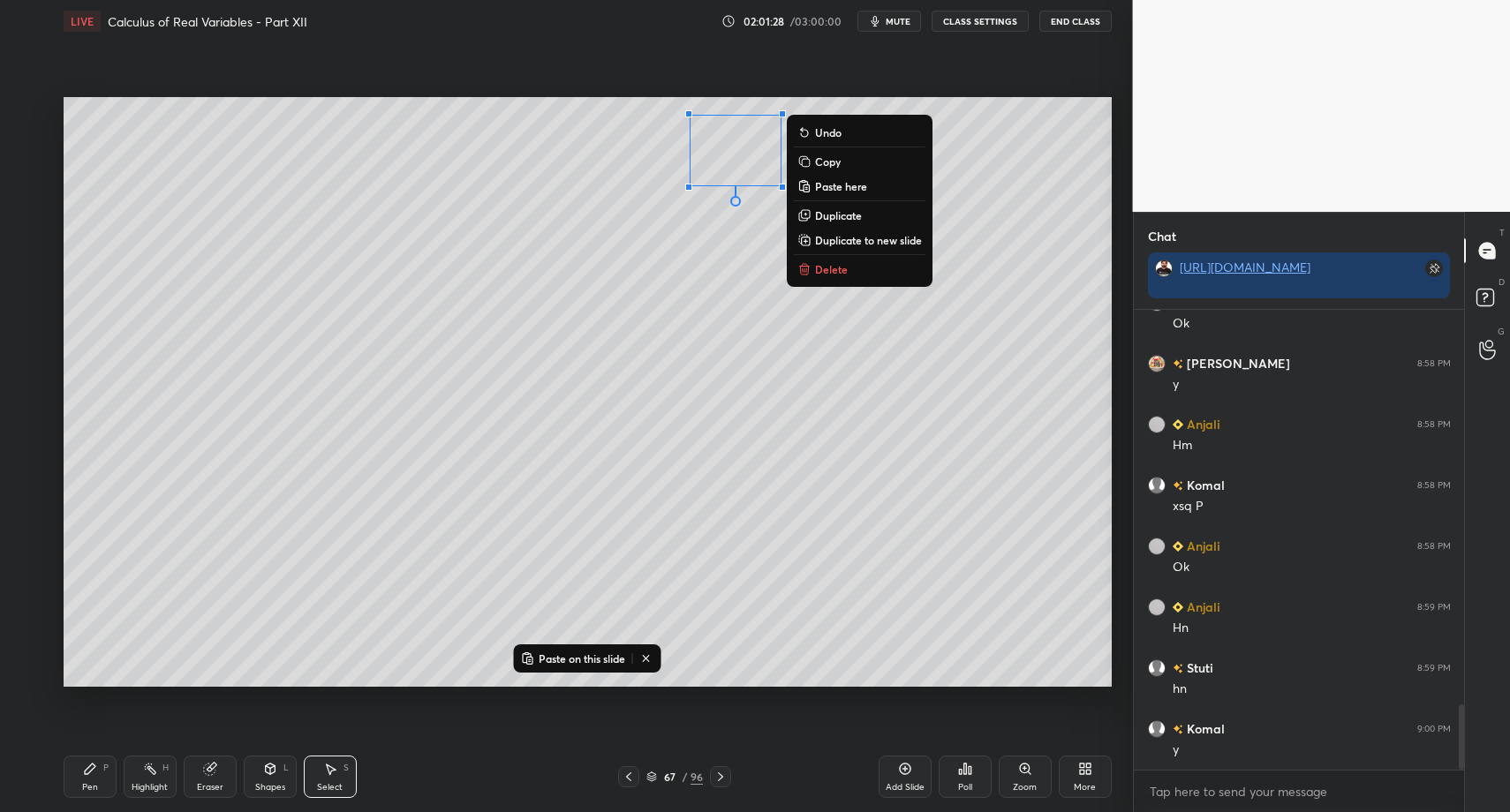 click 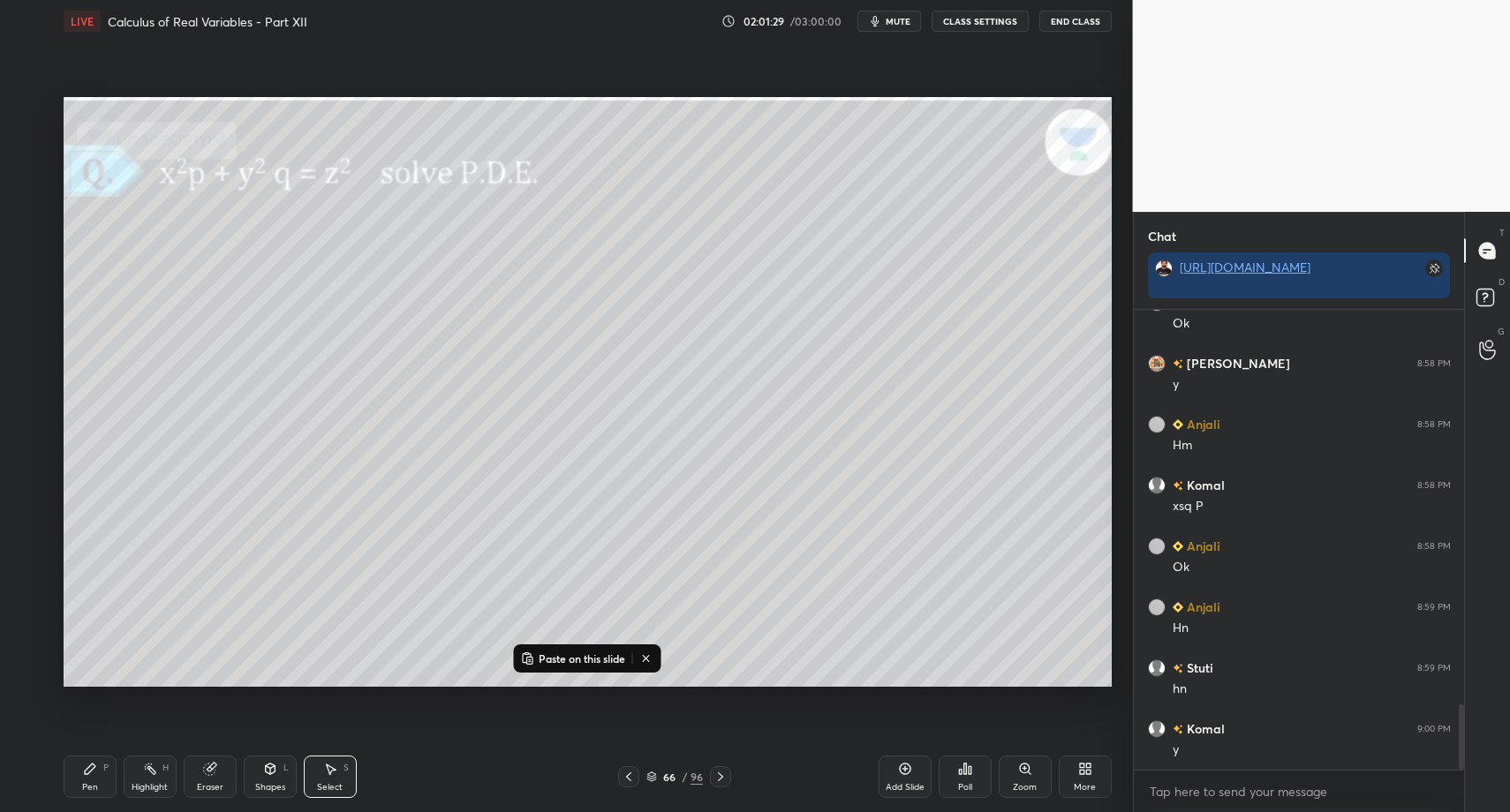 click on "Select S" at bounding box center (330, 777) 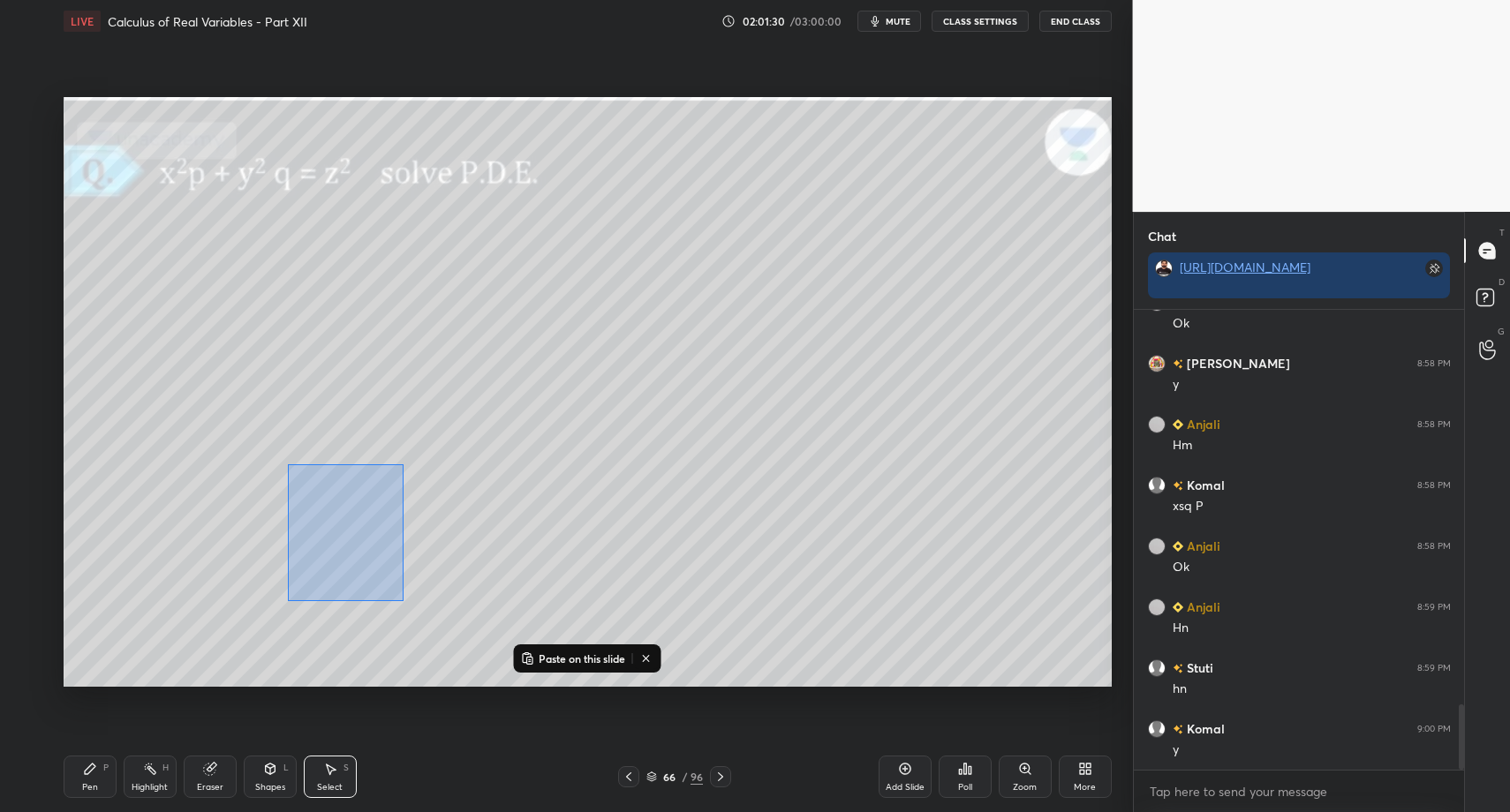 drag, startPoint x: 287, startPoint y: 464, endPoint x: 407, endPoint y: 604, distance: 184.39089 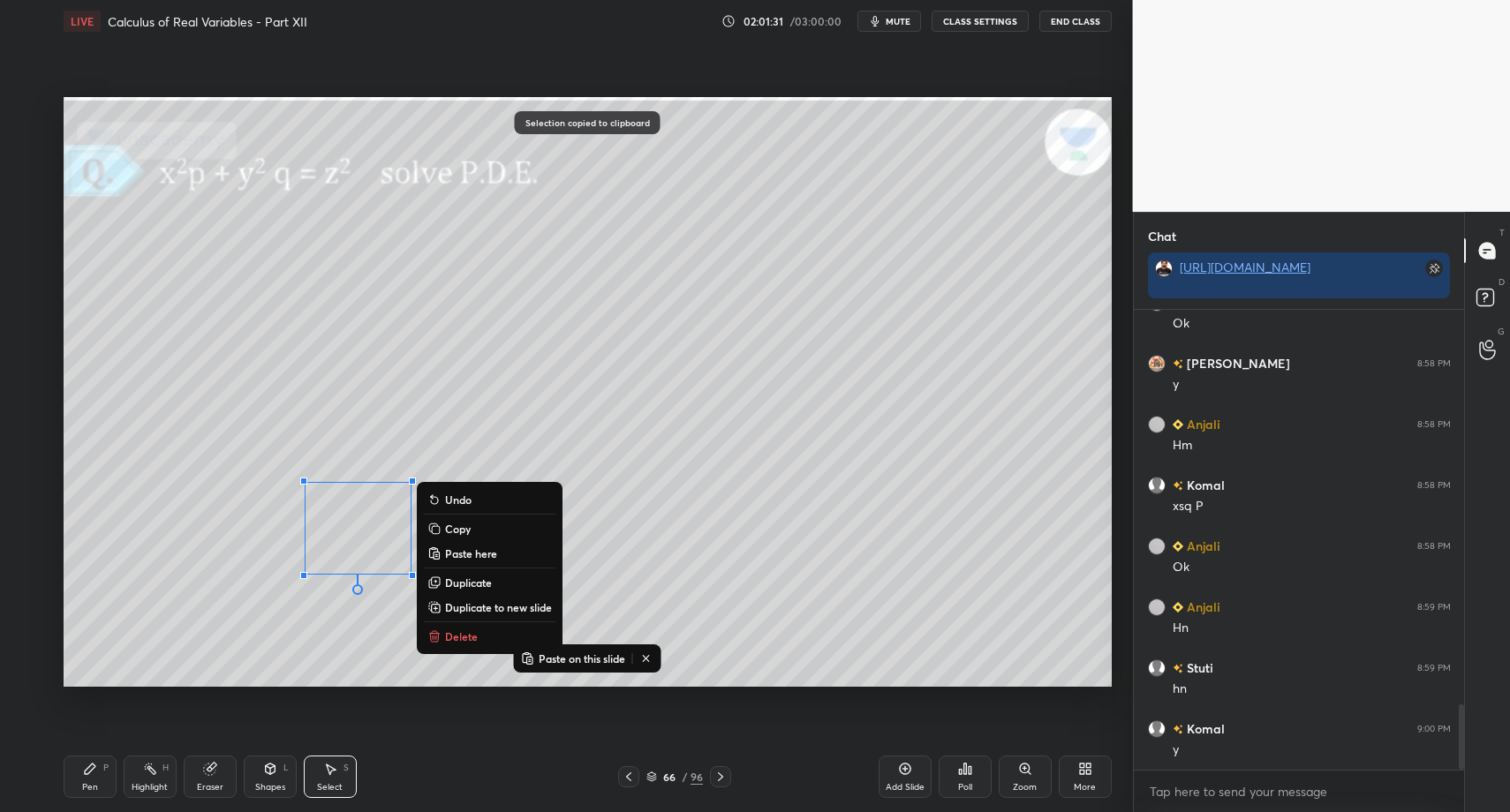 click at bounding box center (721, 777) 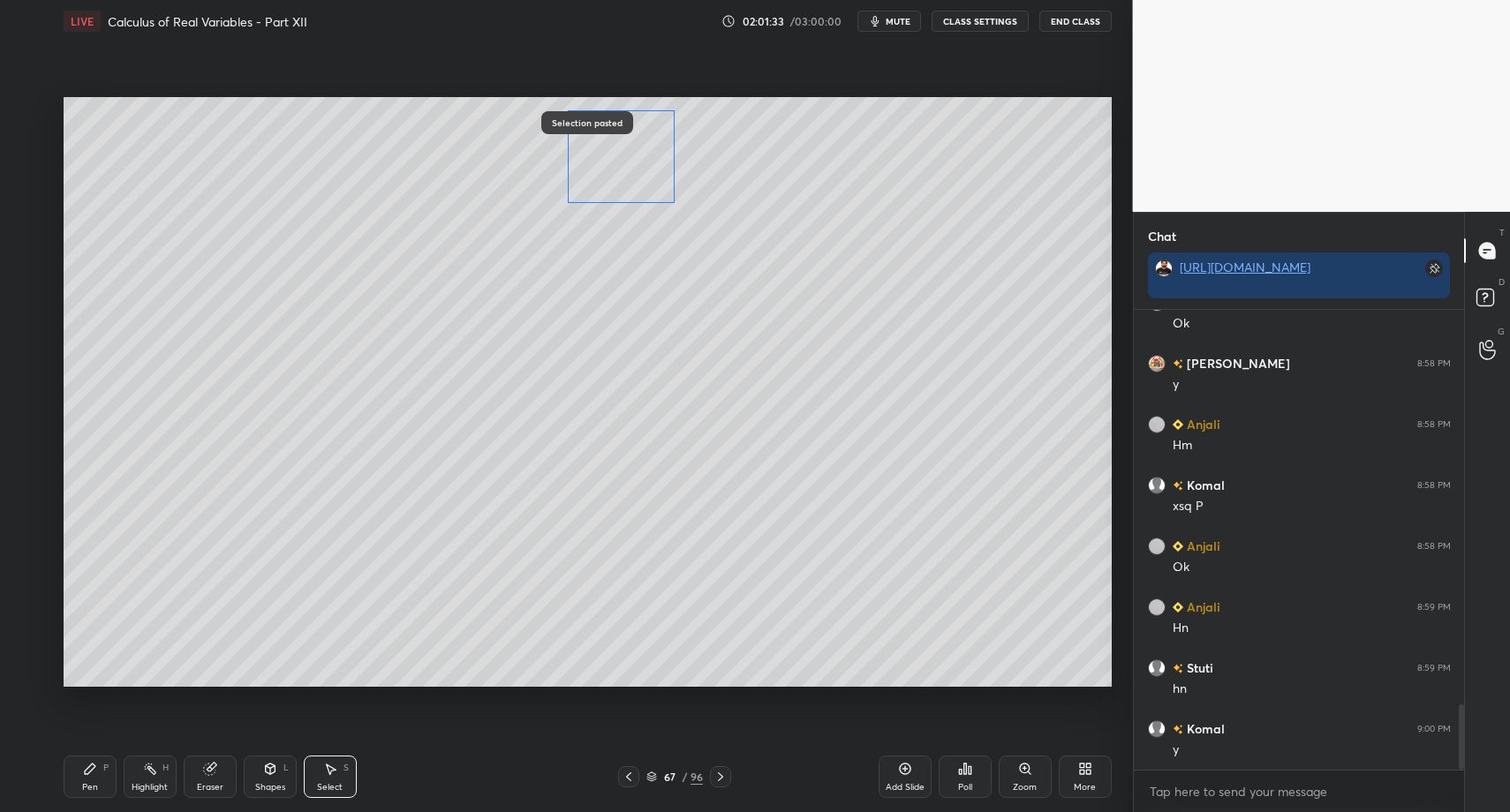 drag 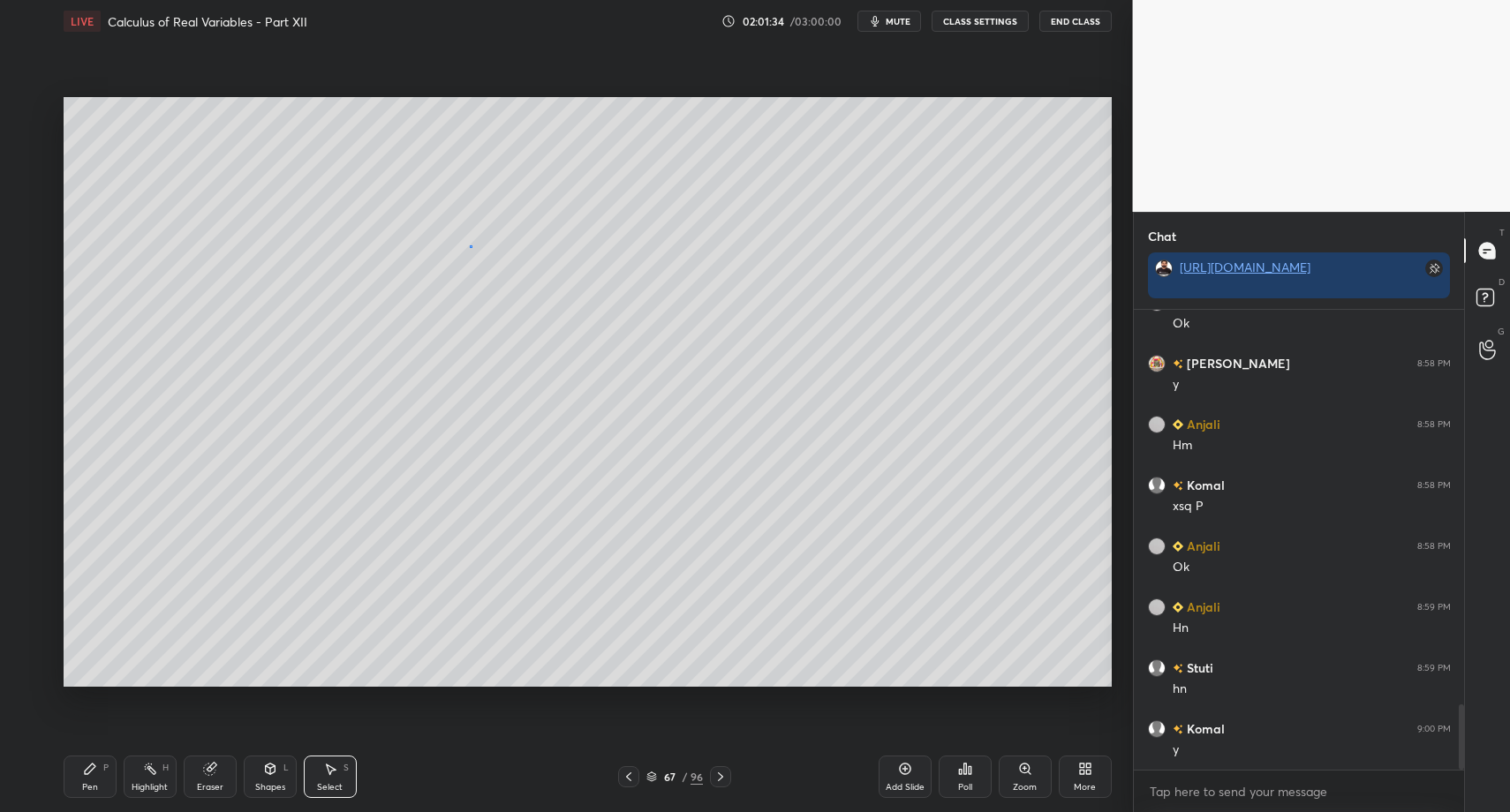 click on "0 ° Undo Copy Paste here Duplicate Duplicate to new slide Delete" at bounding box center (587, 392) 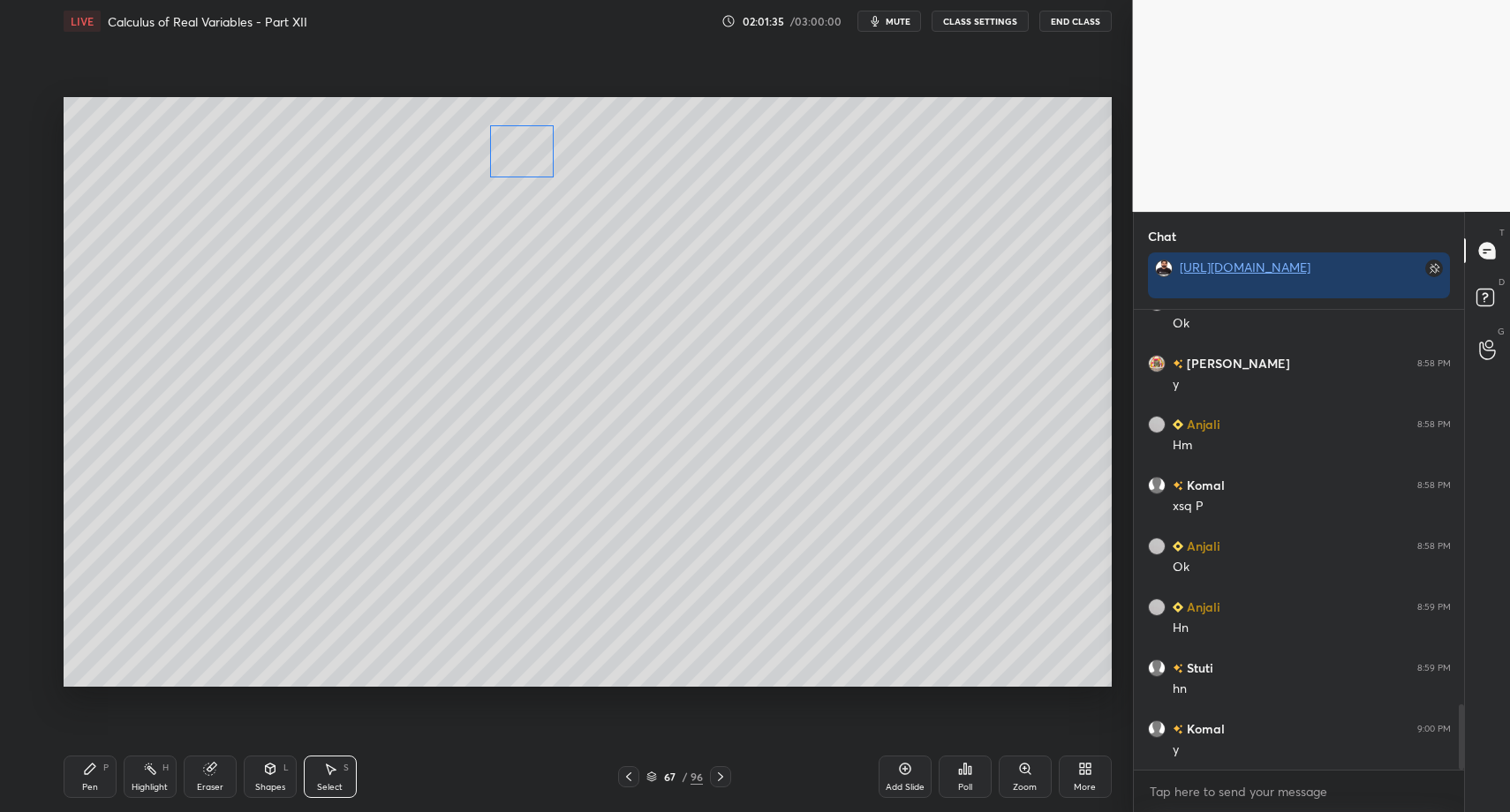 click on "0 ° Undo Copy Paste here Duplicate Duplicate to new slide Delete" at bounding box center (587, 392) 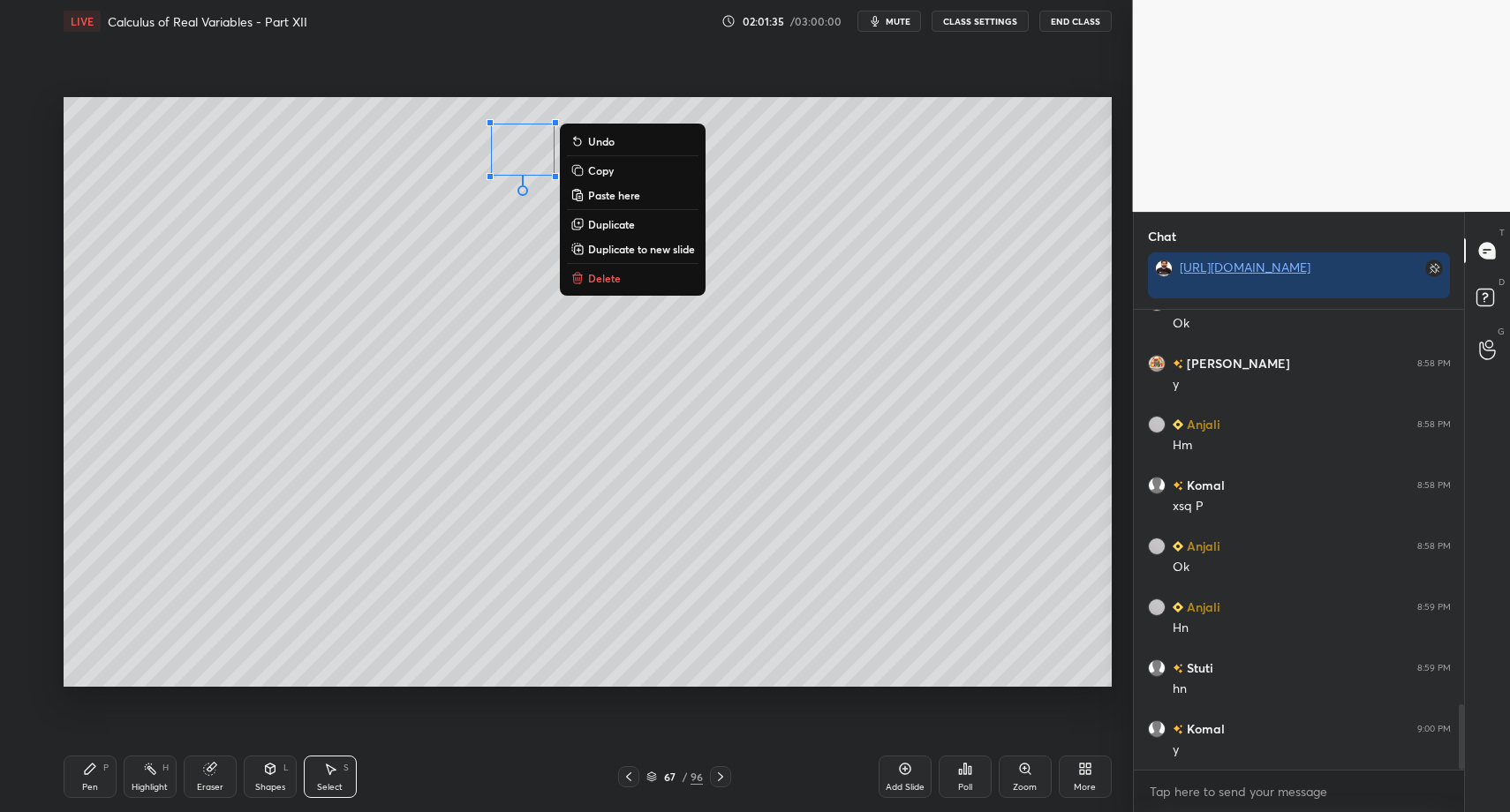 click on "Shapes L" at bounding box center [270, 777] 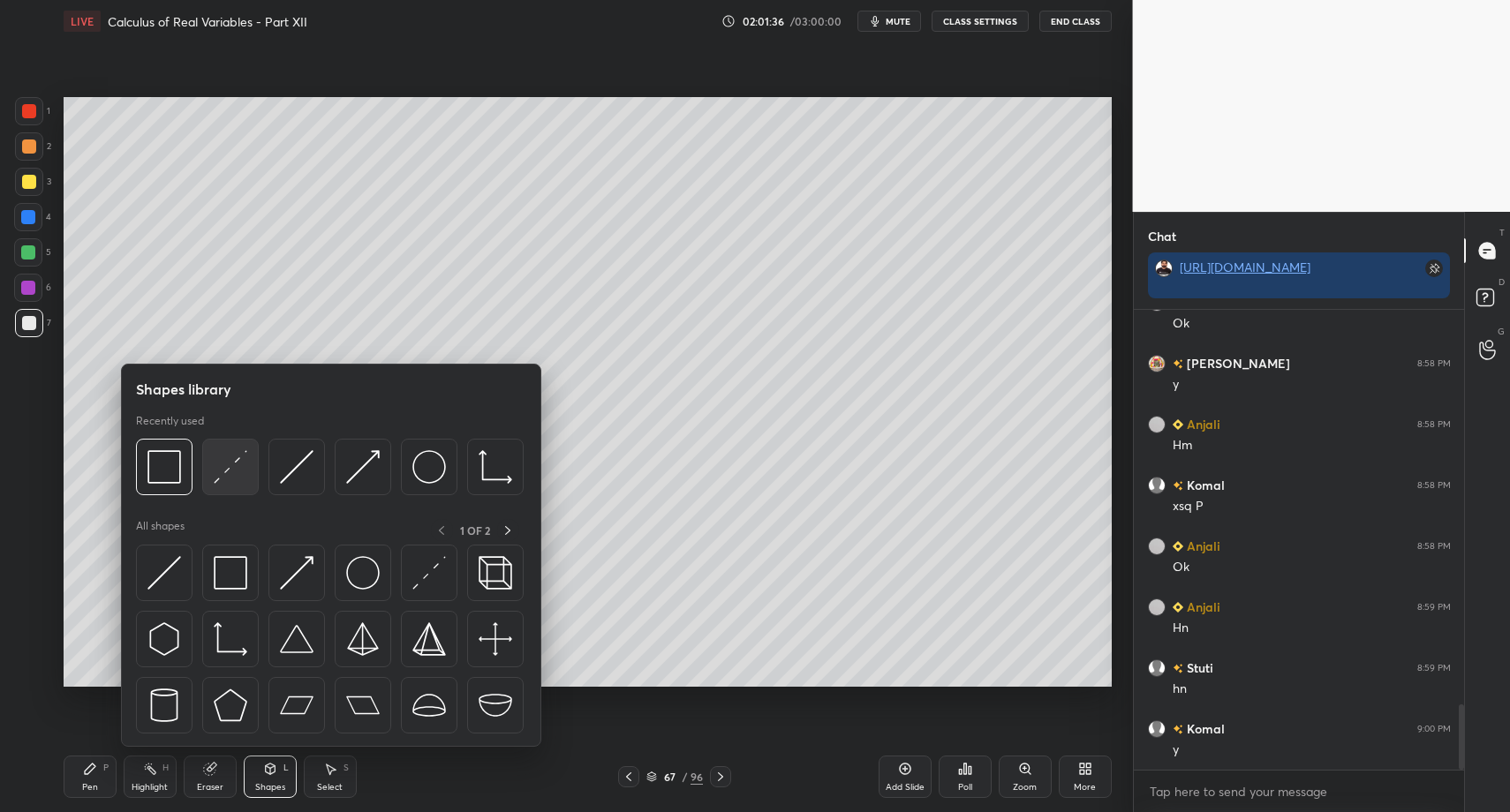click at bounding box center (230, 467) 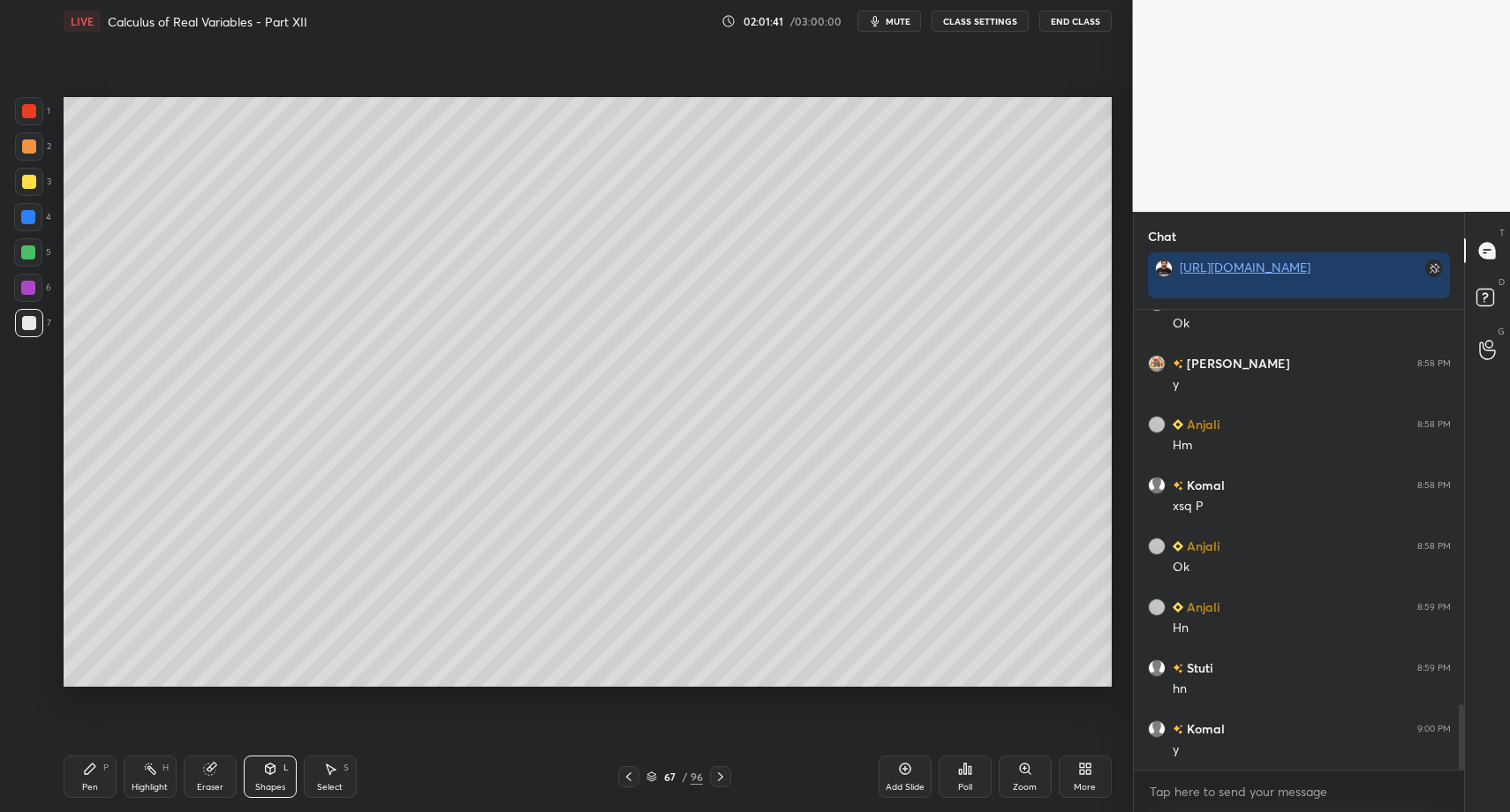 drag, startPoint x: 321, startPoint y: 781, endPoint x: 328, endPoint y: 774, distance: 9.899495 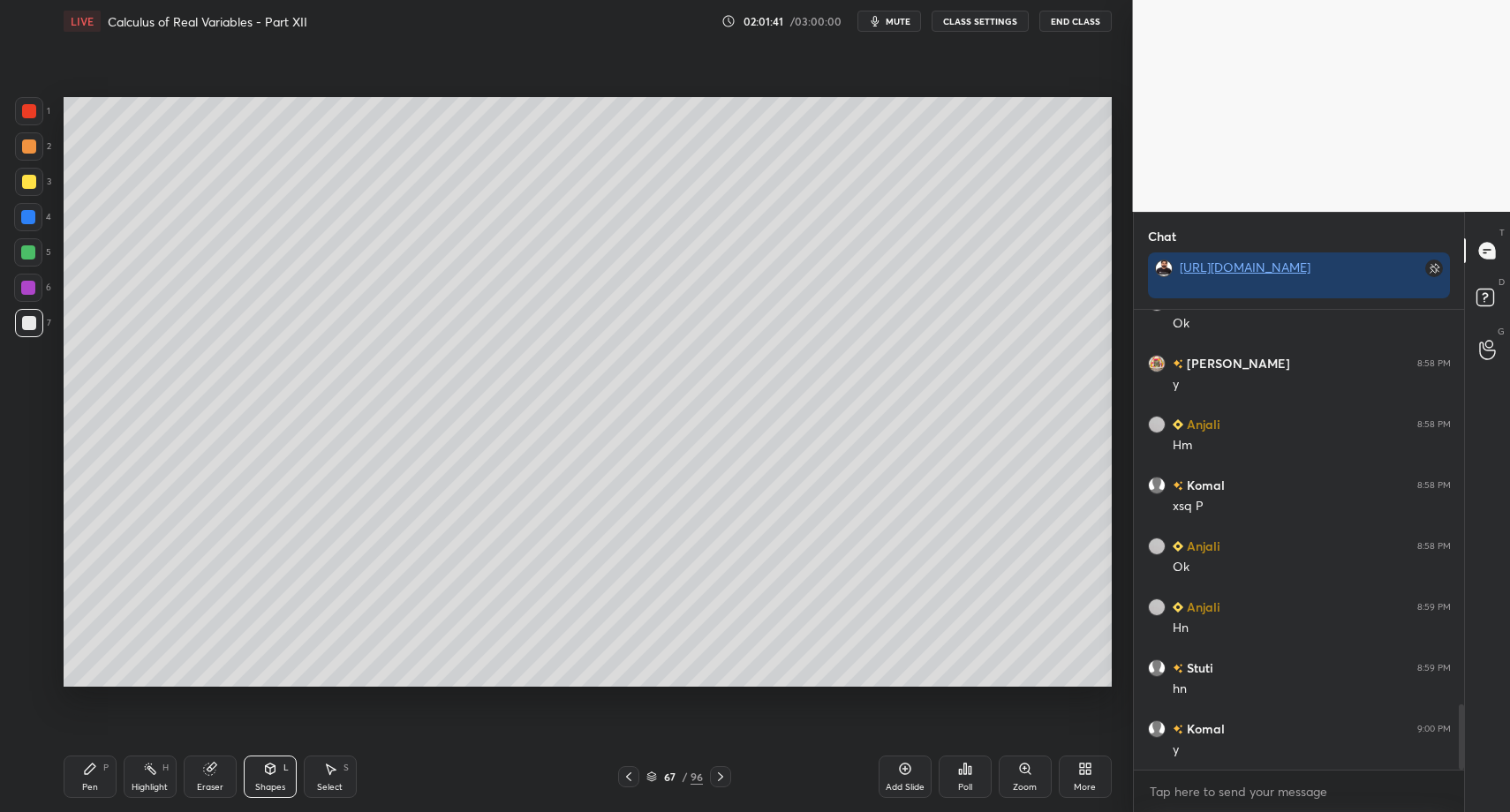 click on "Select" at bounding box center (329, 787) 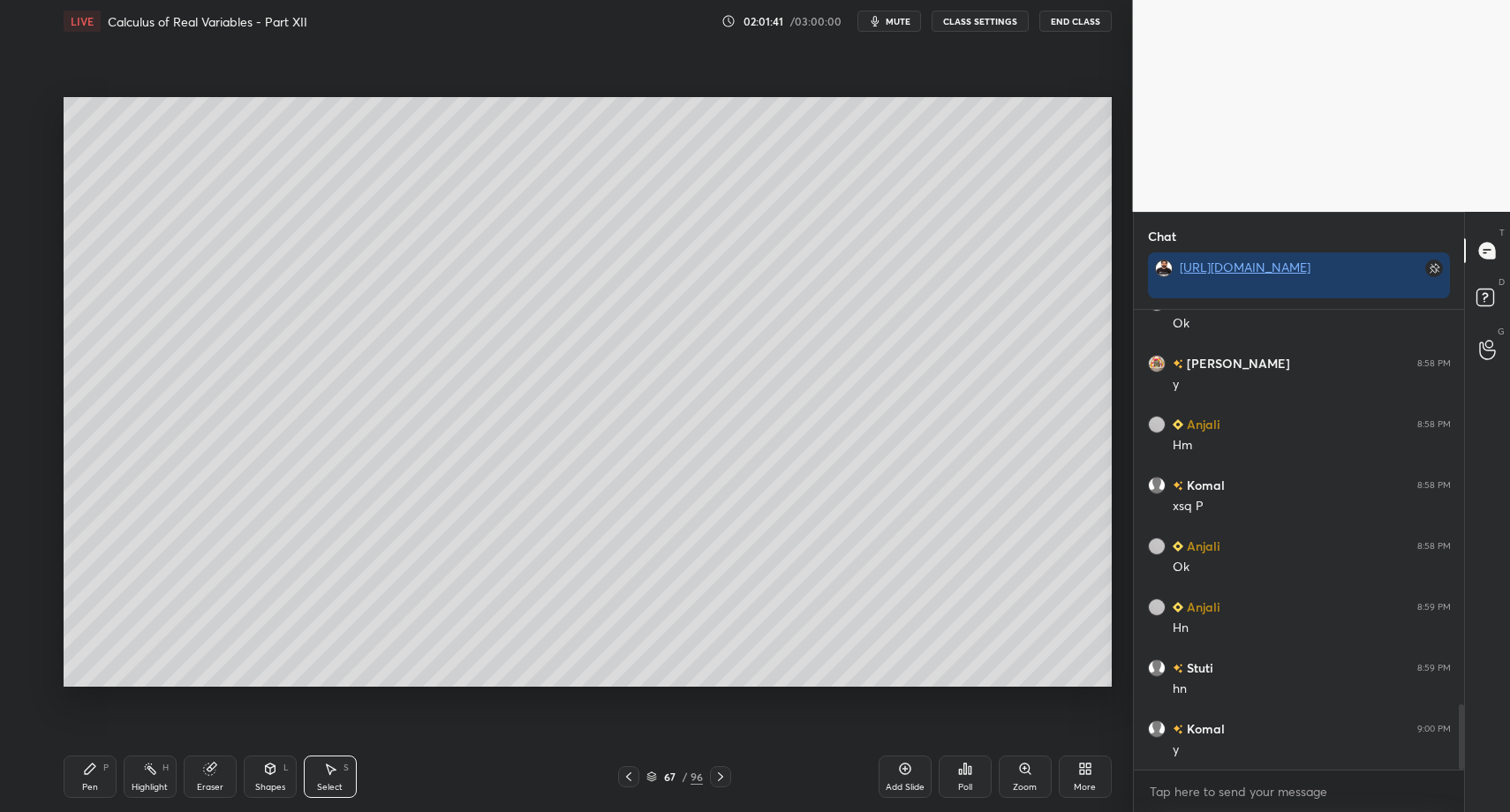drag, startPoint x: 328, startPoint y: 774, endPoint x: 328, endPoint y: 763, distance: 11 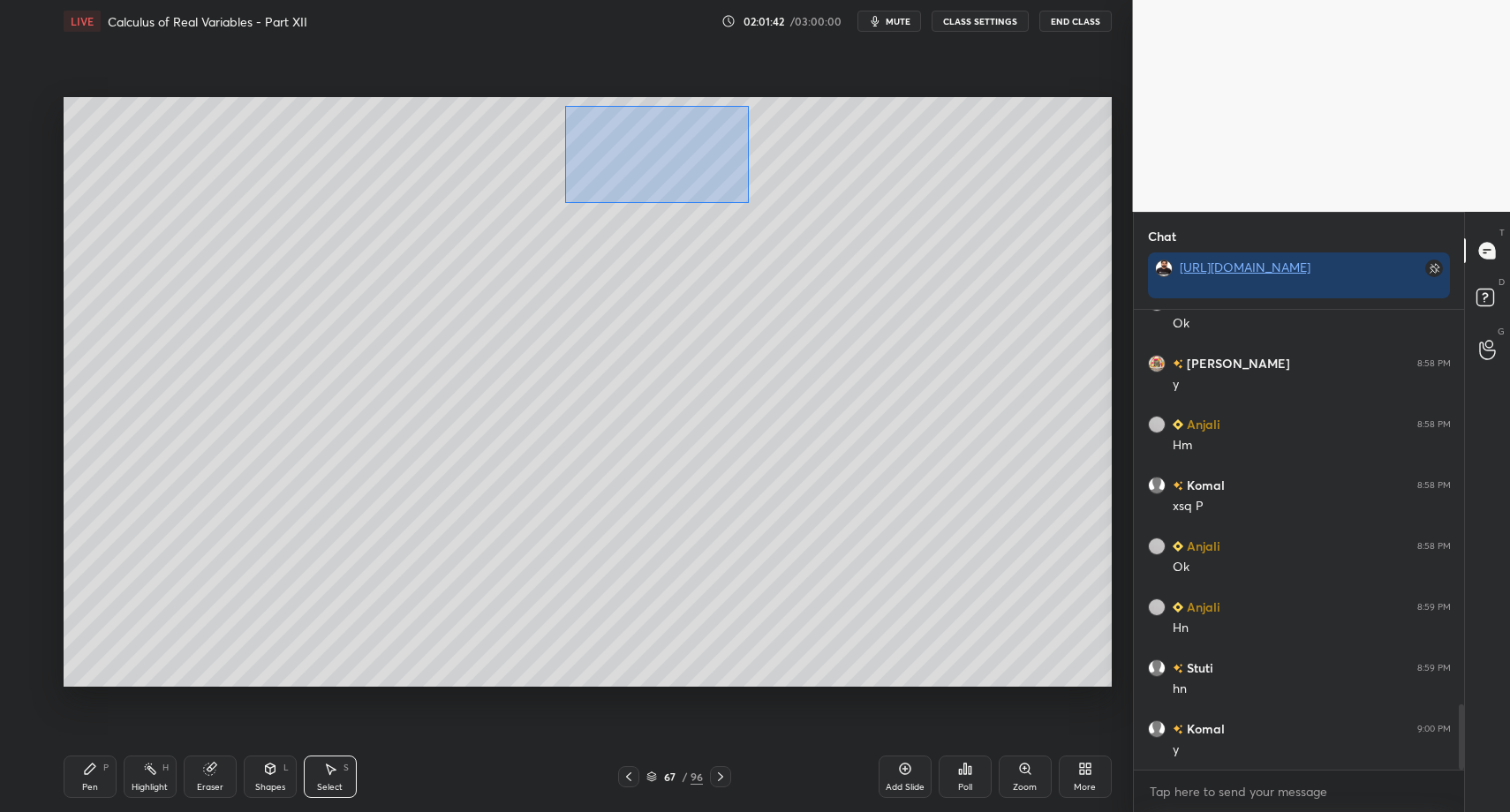 drag, startPoint x: 565, startPoint y: 105, endPoint x: 763, endPoint y: 184, distance: 213.17833 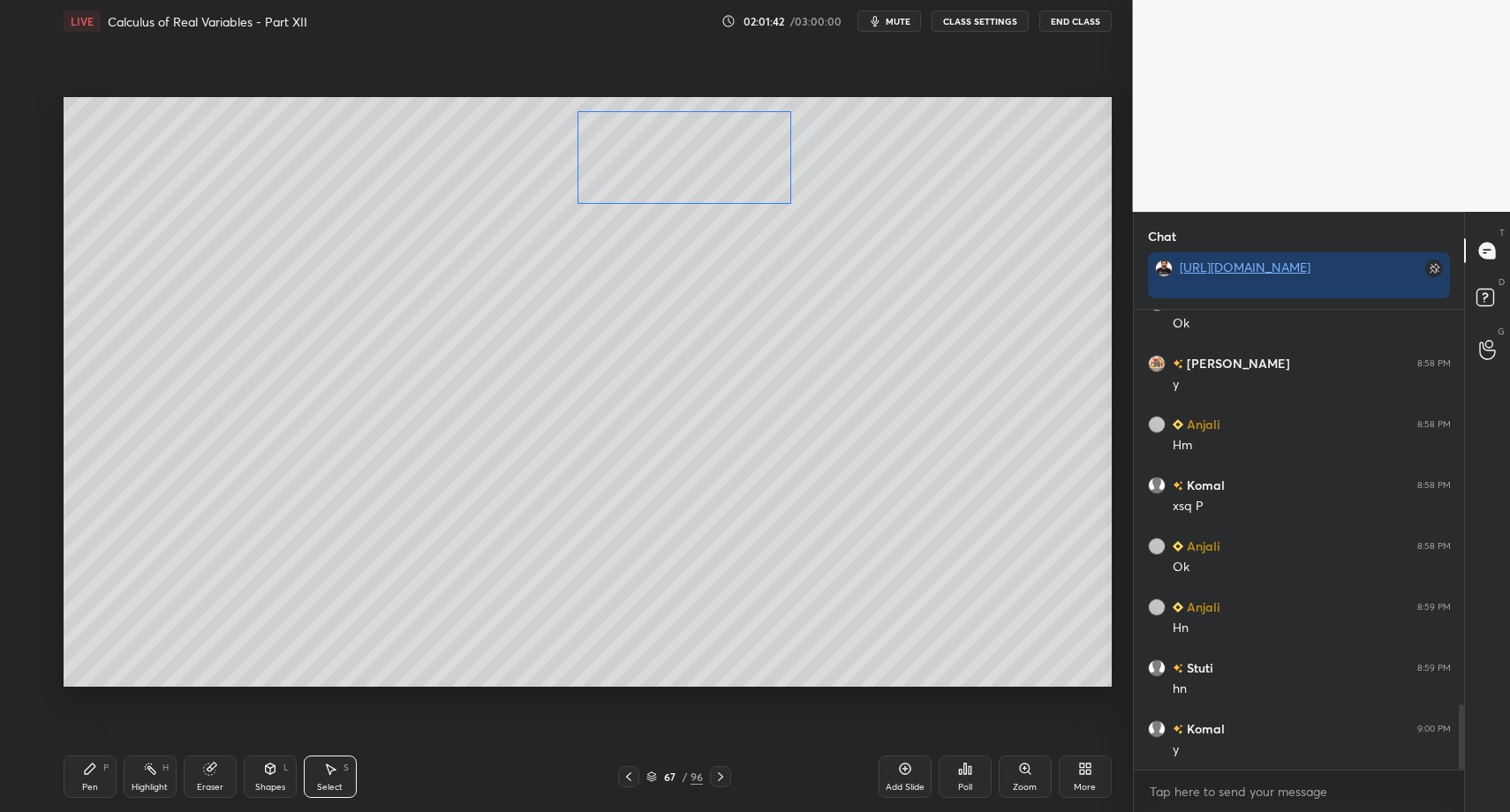 drag, startPoint x: 727, startPoint y: 171, endPoint x: 743, endPoint y: 172, distance: 16.03122 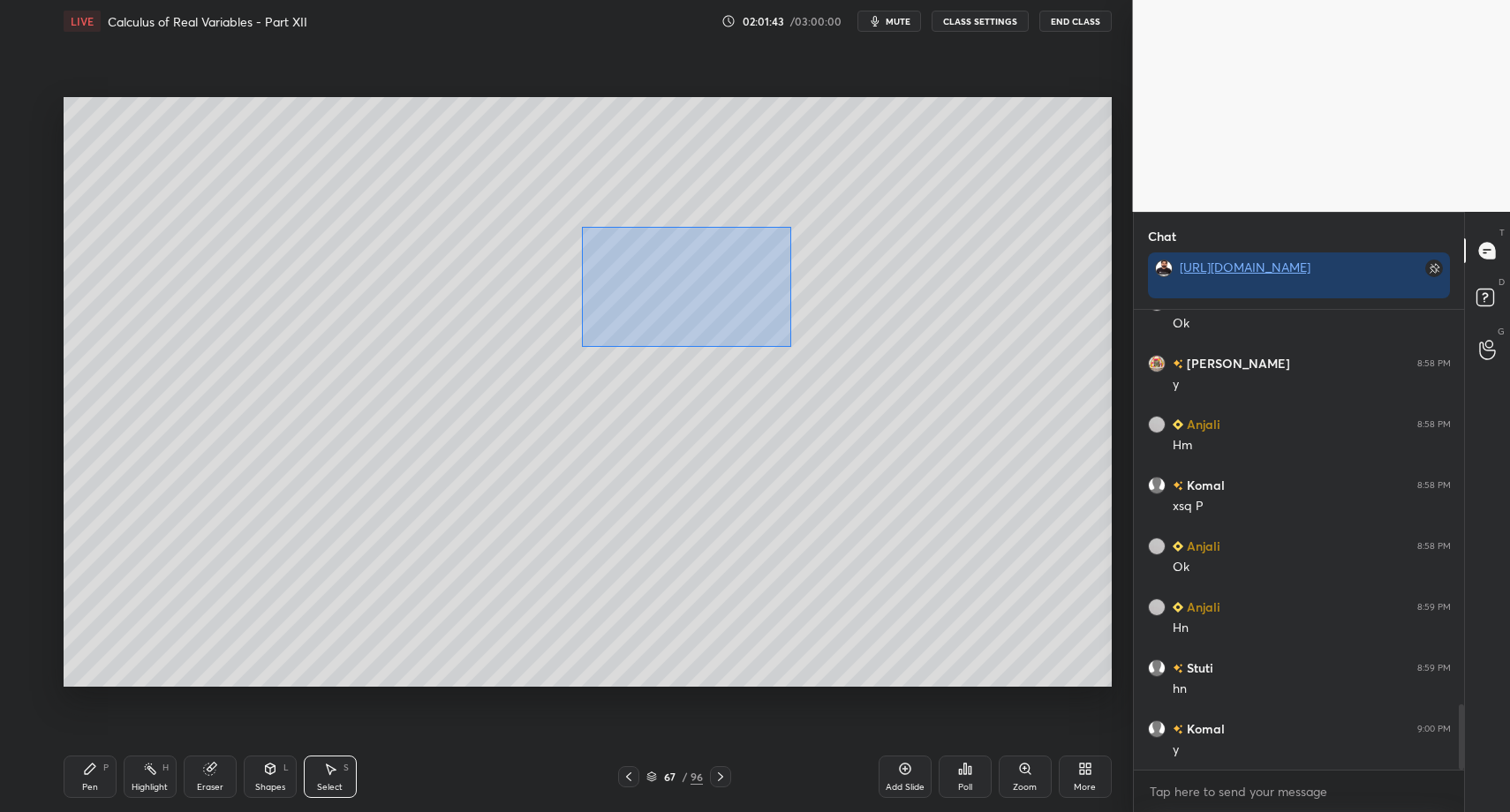 drag, startPoint x: 601, startPoint y: 247, endPoint x: 832, endPoint y: 350, distance: 252.92291 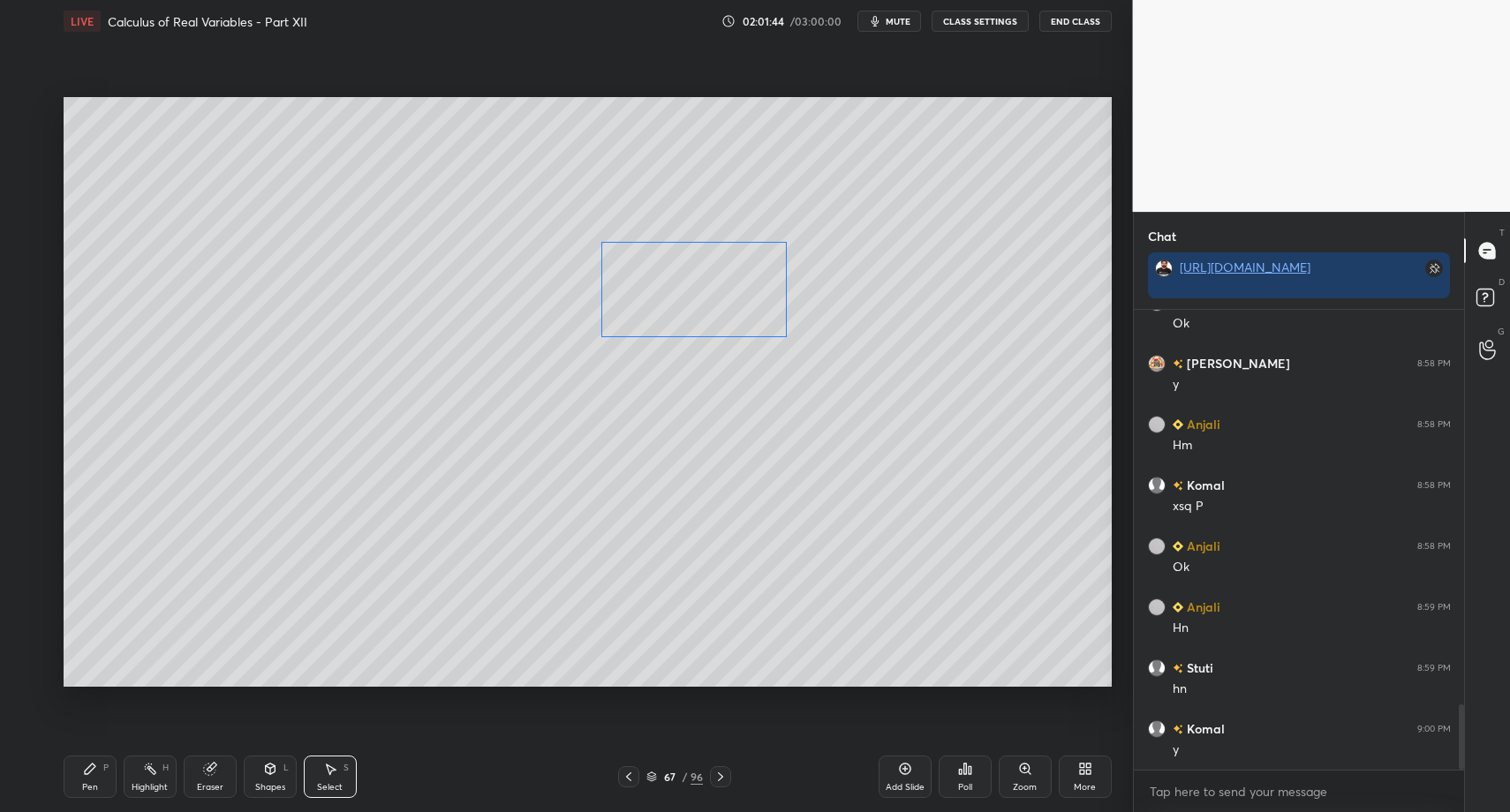 click on "0 ° Undo Copy Paste here Duplicate Duplicate to new slide Delete" at bounding box center (587, 392) 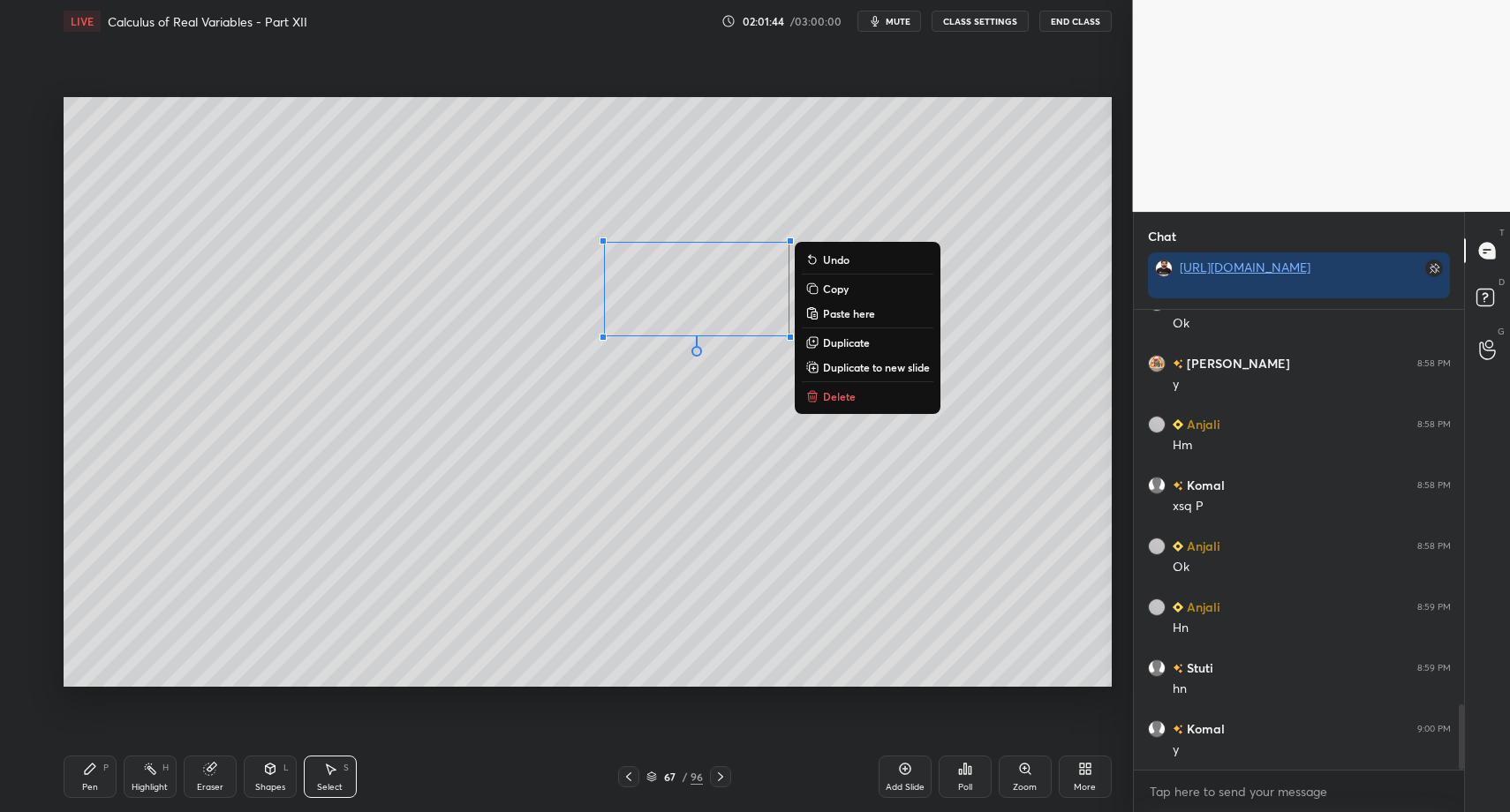 click on "Pen P" at bounding box center (90, 777) 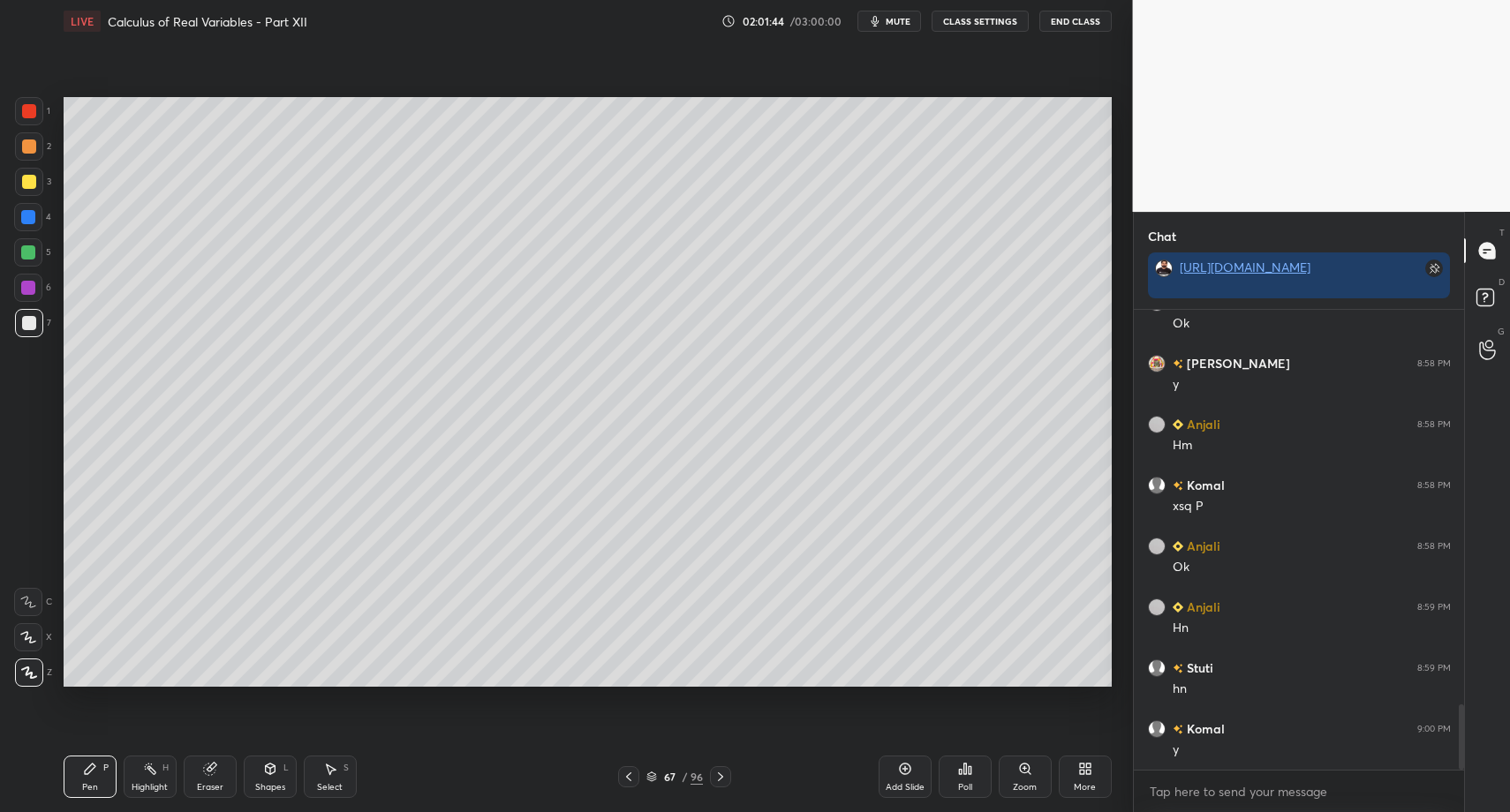 drag, startPoint x: 69, startPoint y: 775, endPoint x: 84, endPoint y: 703, distance: 73.545904 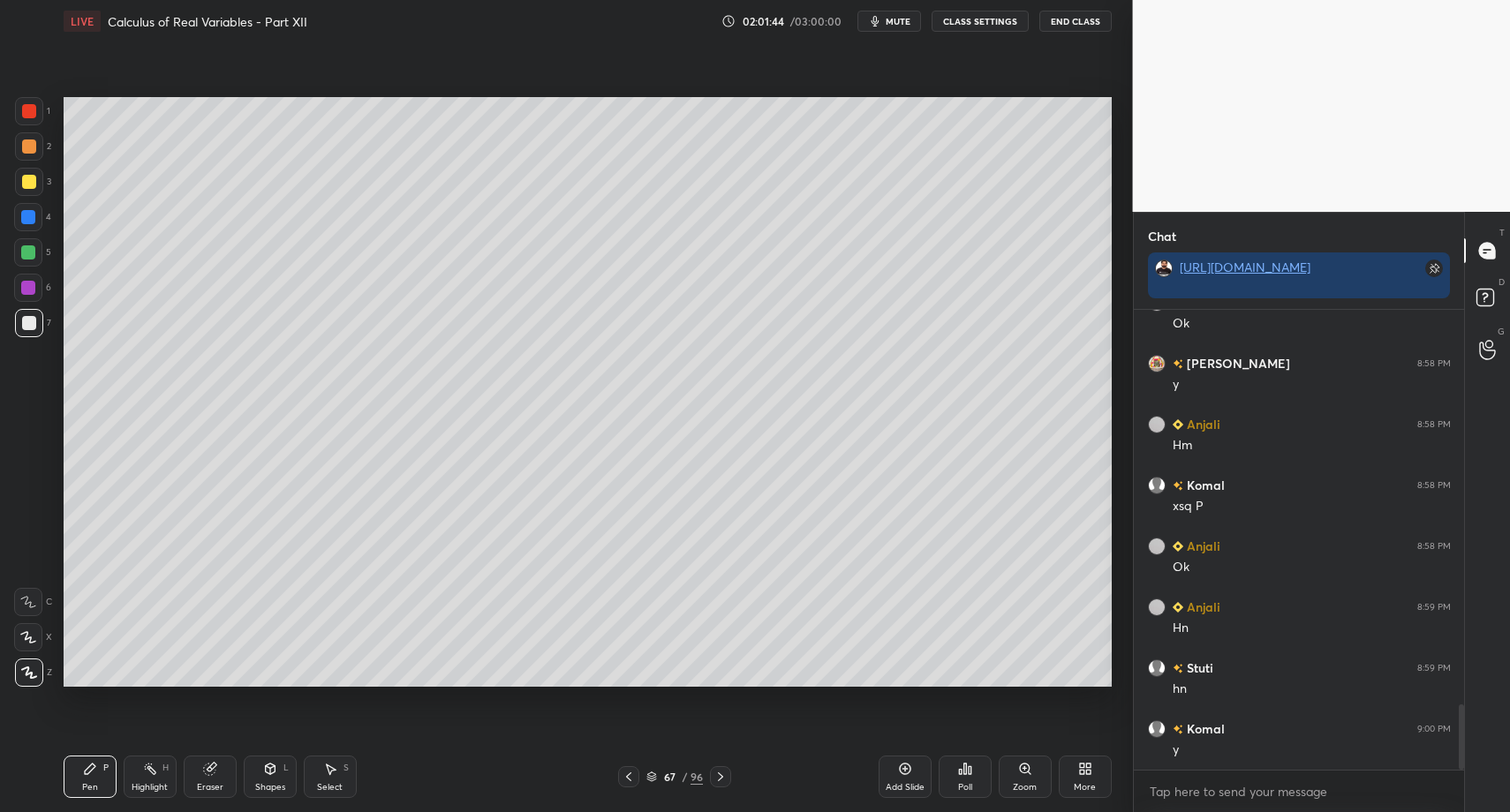 click on "Pen P" at bounding box center [90, 777] 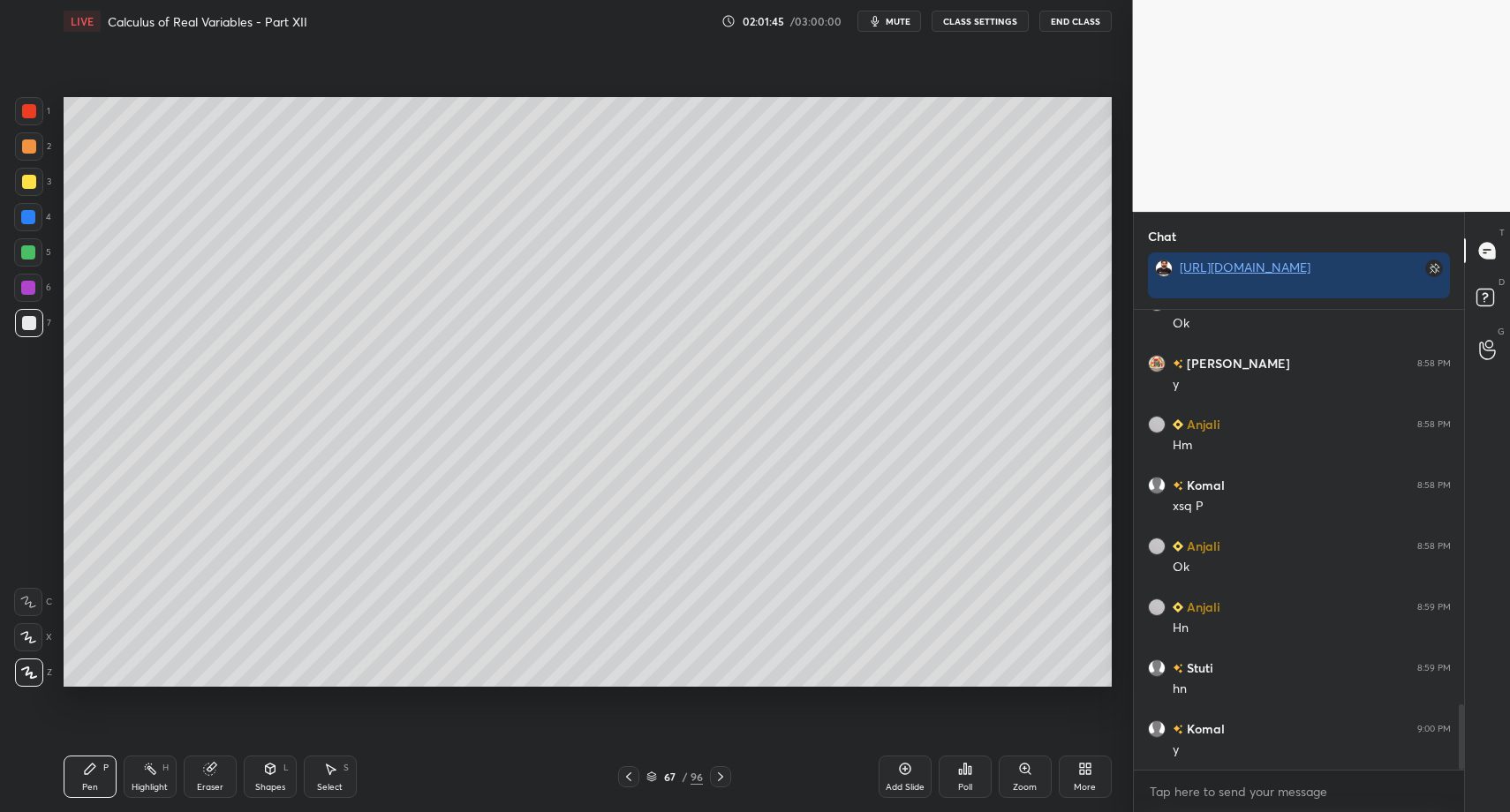 click at bounding box center (29, 323) 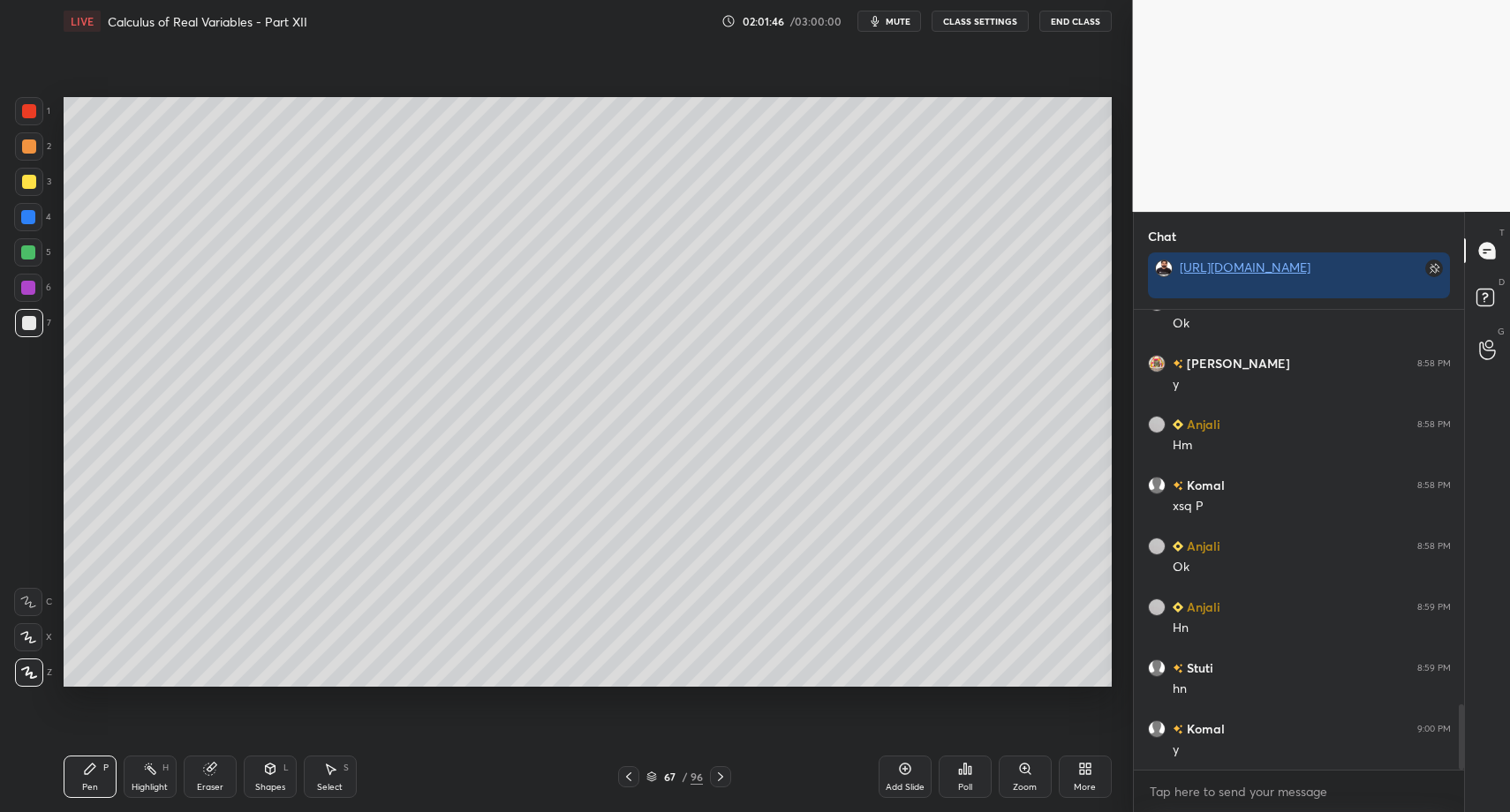 click on "Pen P" at bounding box center [90, 777] 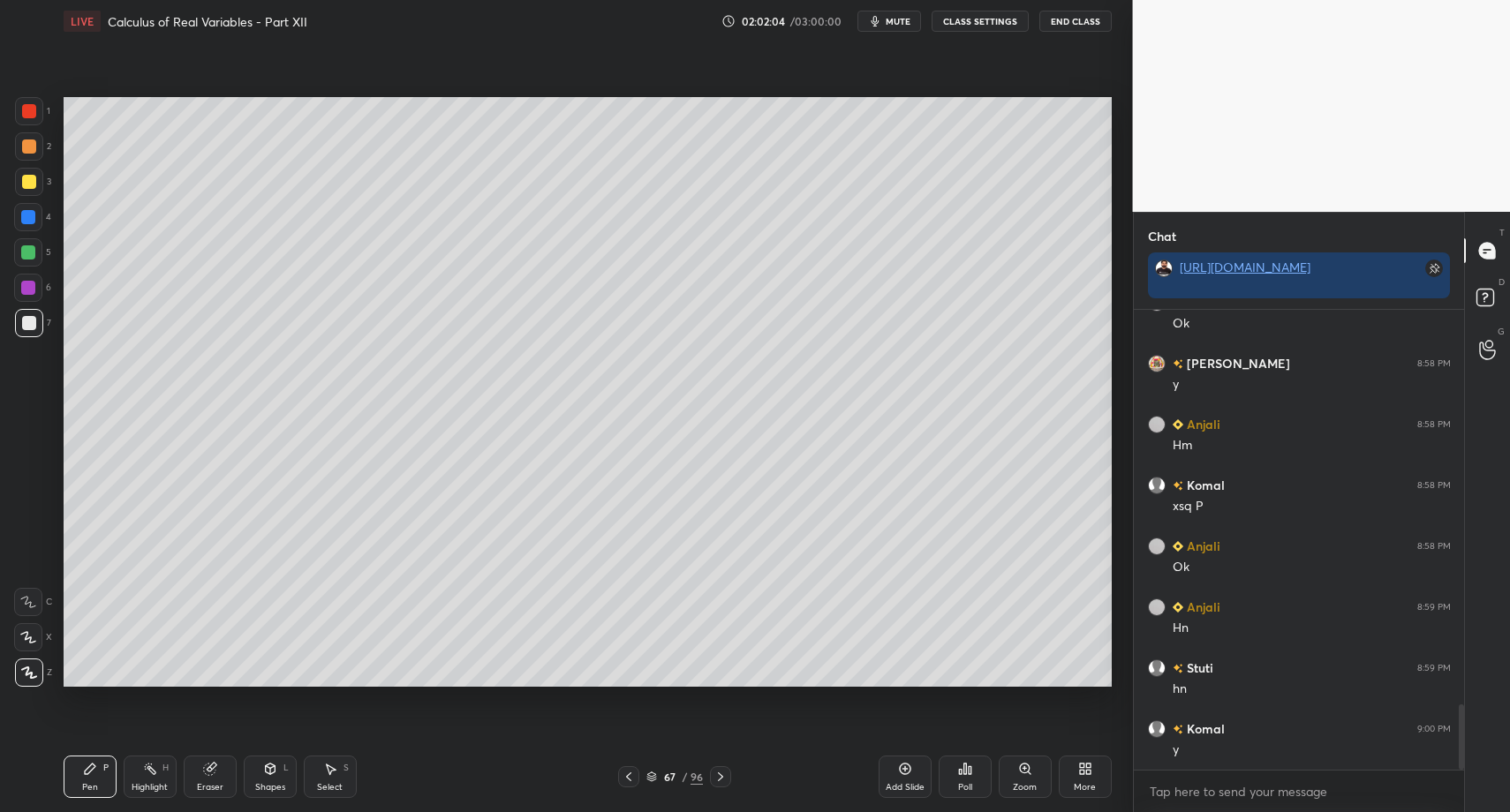 click at bounding box center [29, 111] 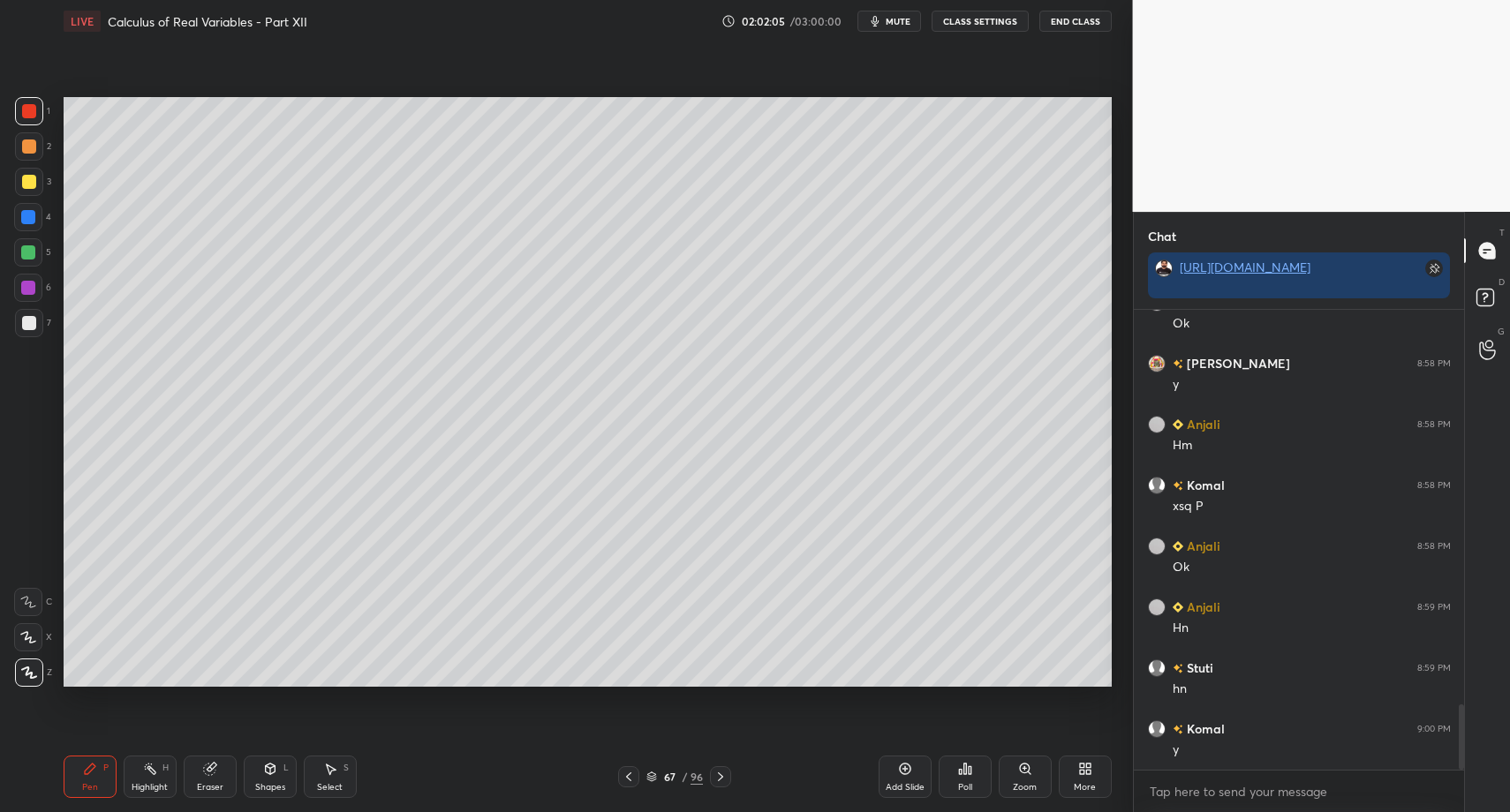 click on "Shapes" at bounding box center (270, 787) 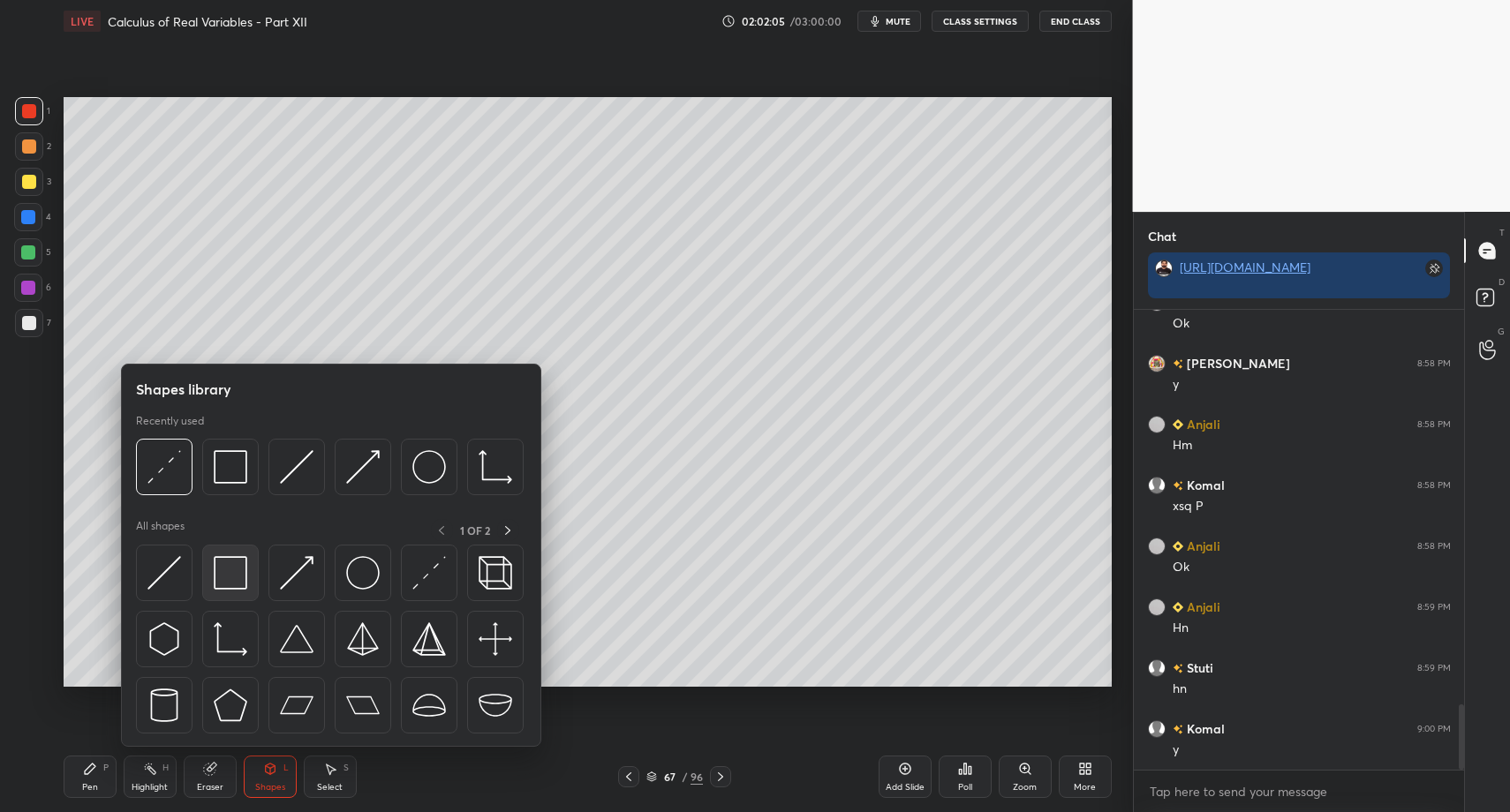 click at bounding box center (230, 573) 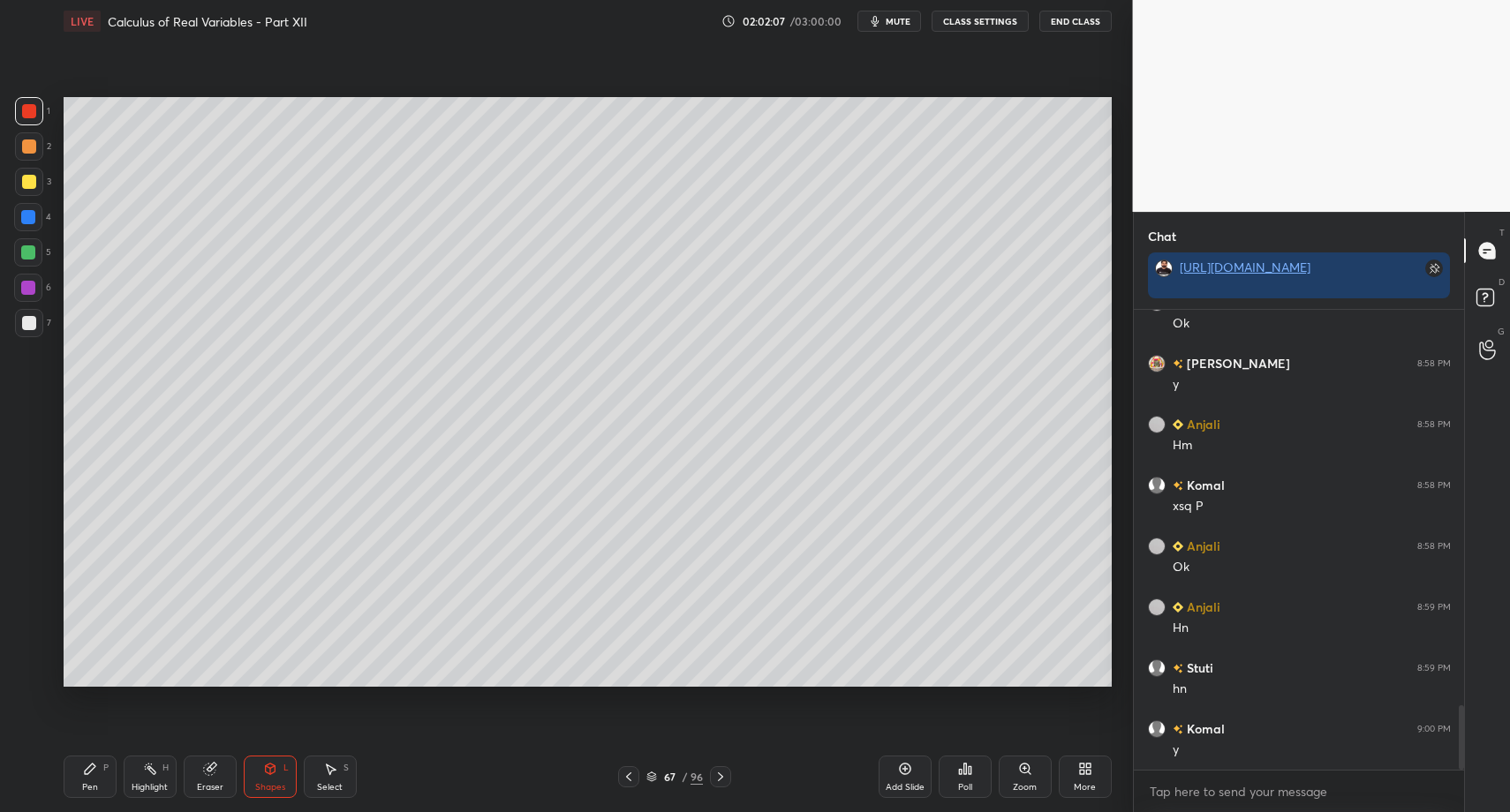 scroll, scrollTop: 2819, scrollLeft: 0, axis: vertical 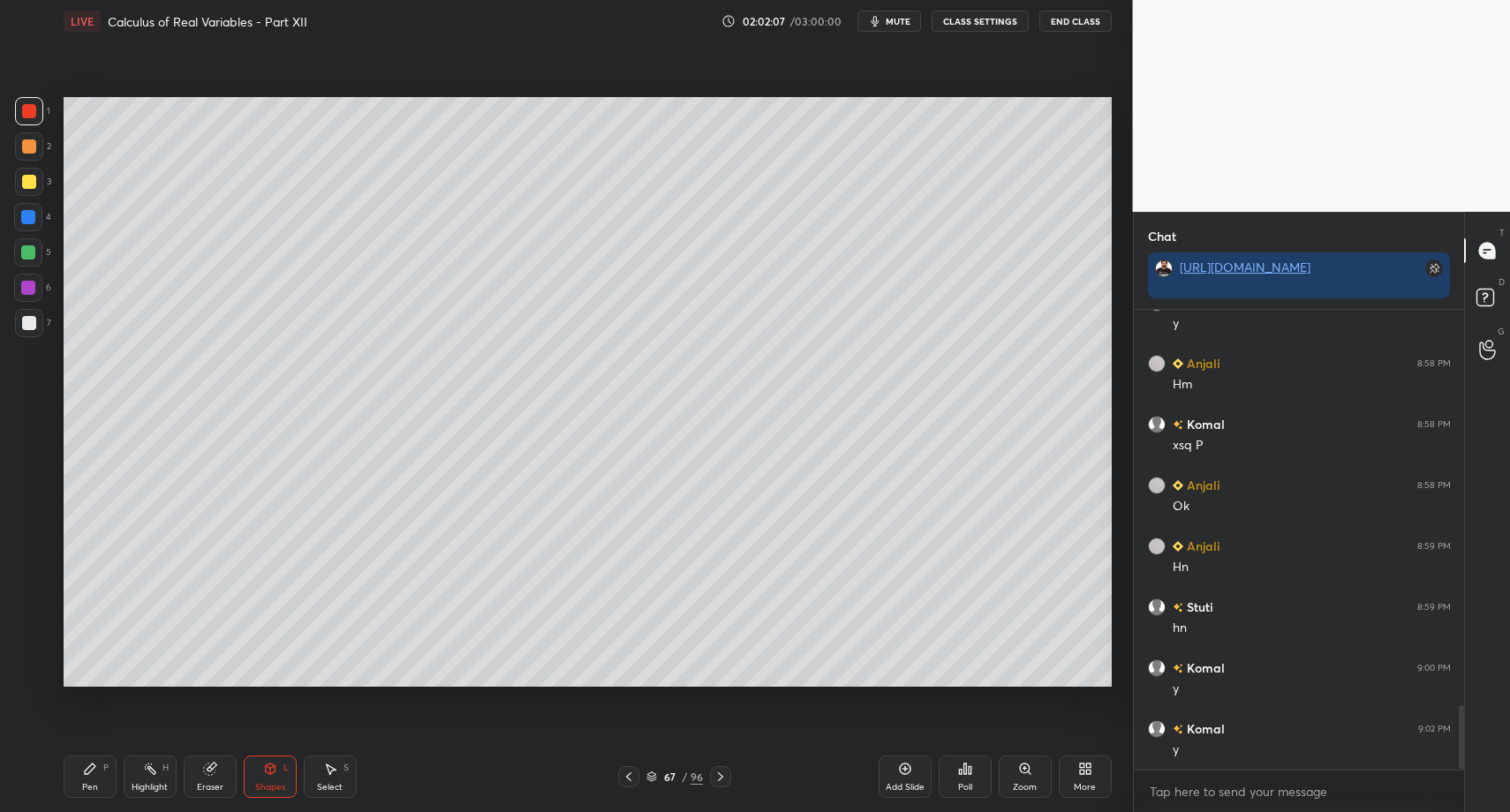 click on "Pen" at bounding box center [90, 787] 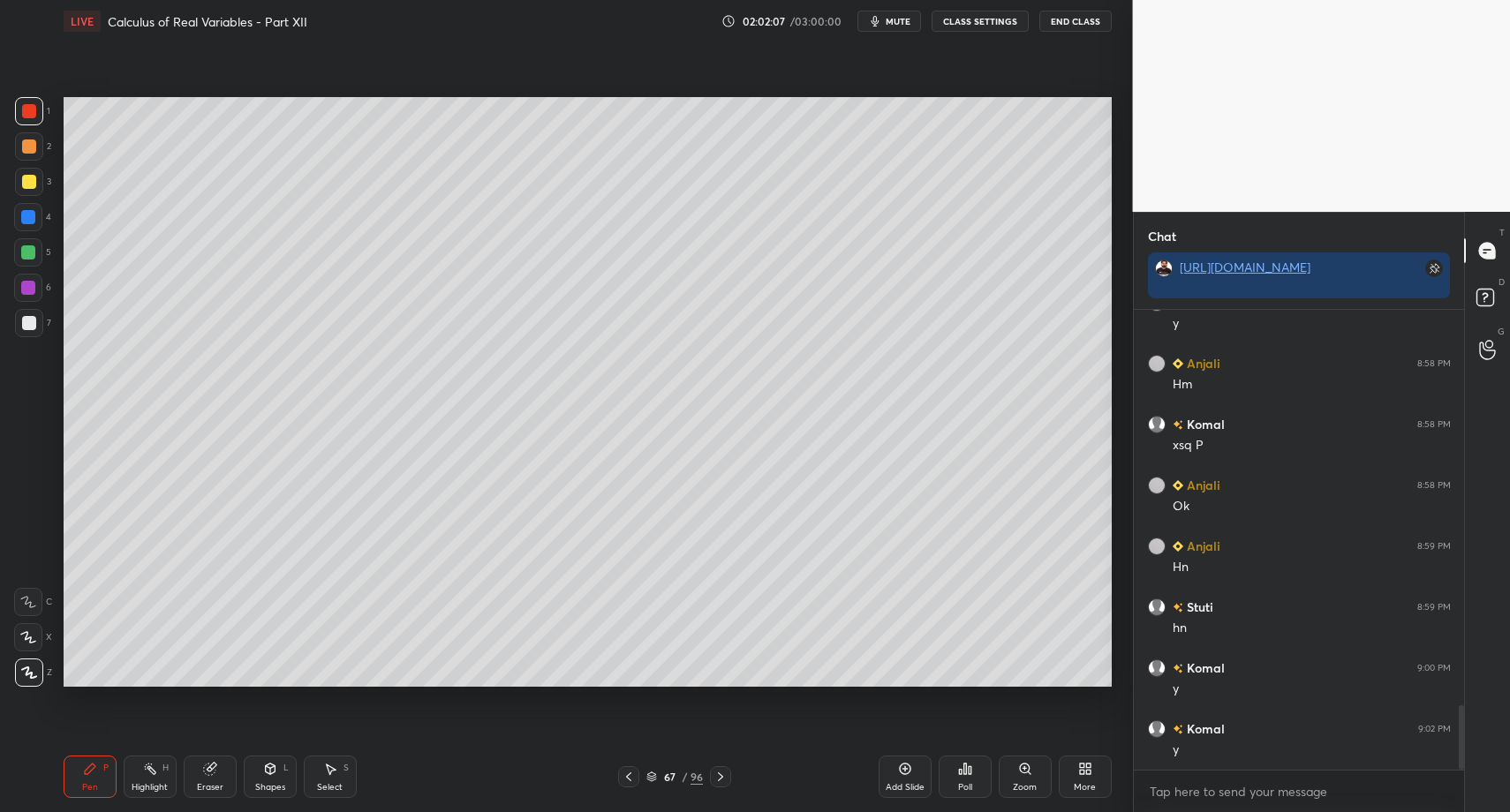 click at bounding box center [29, 323] 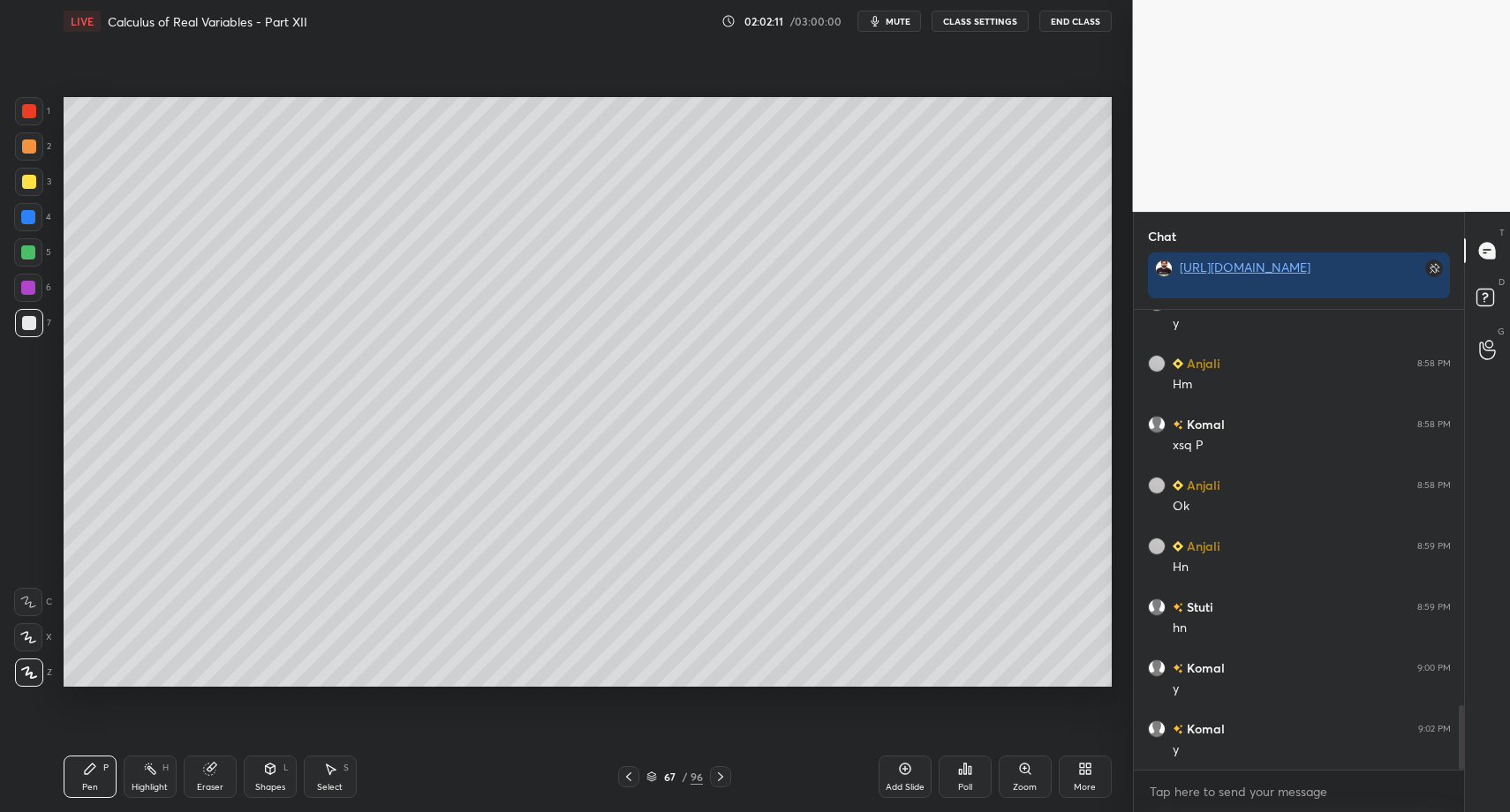 click on "Add Slide" at bounding box center [905, 777] 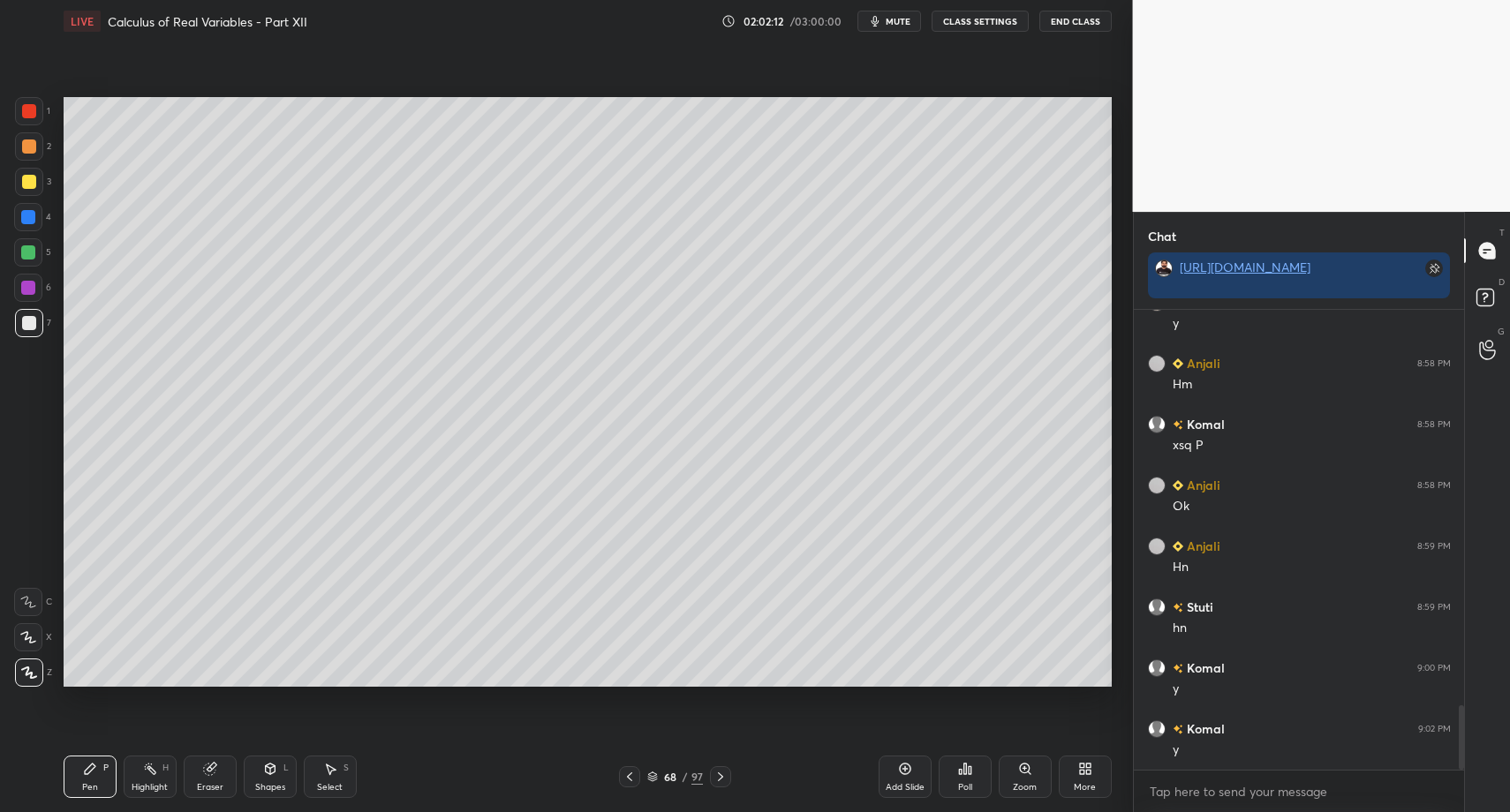 click on "Pen P" at bounding box center (90, 777) 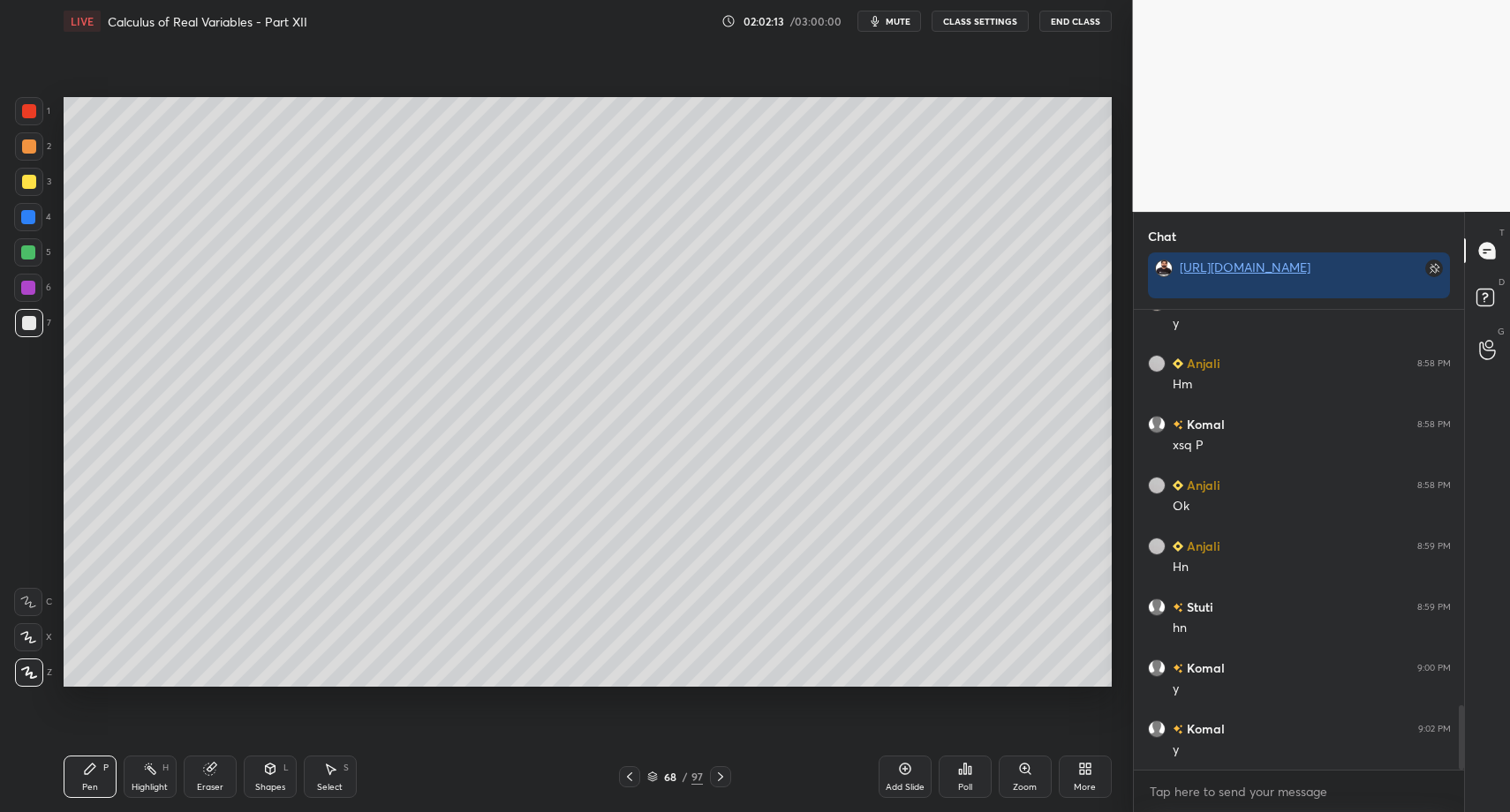 click at bounding box center [29, 147] 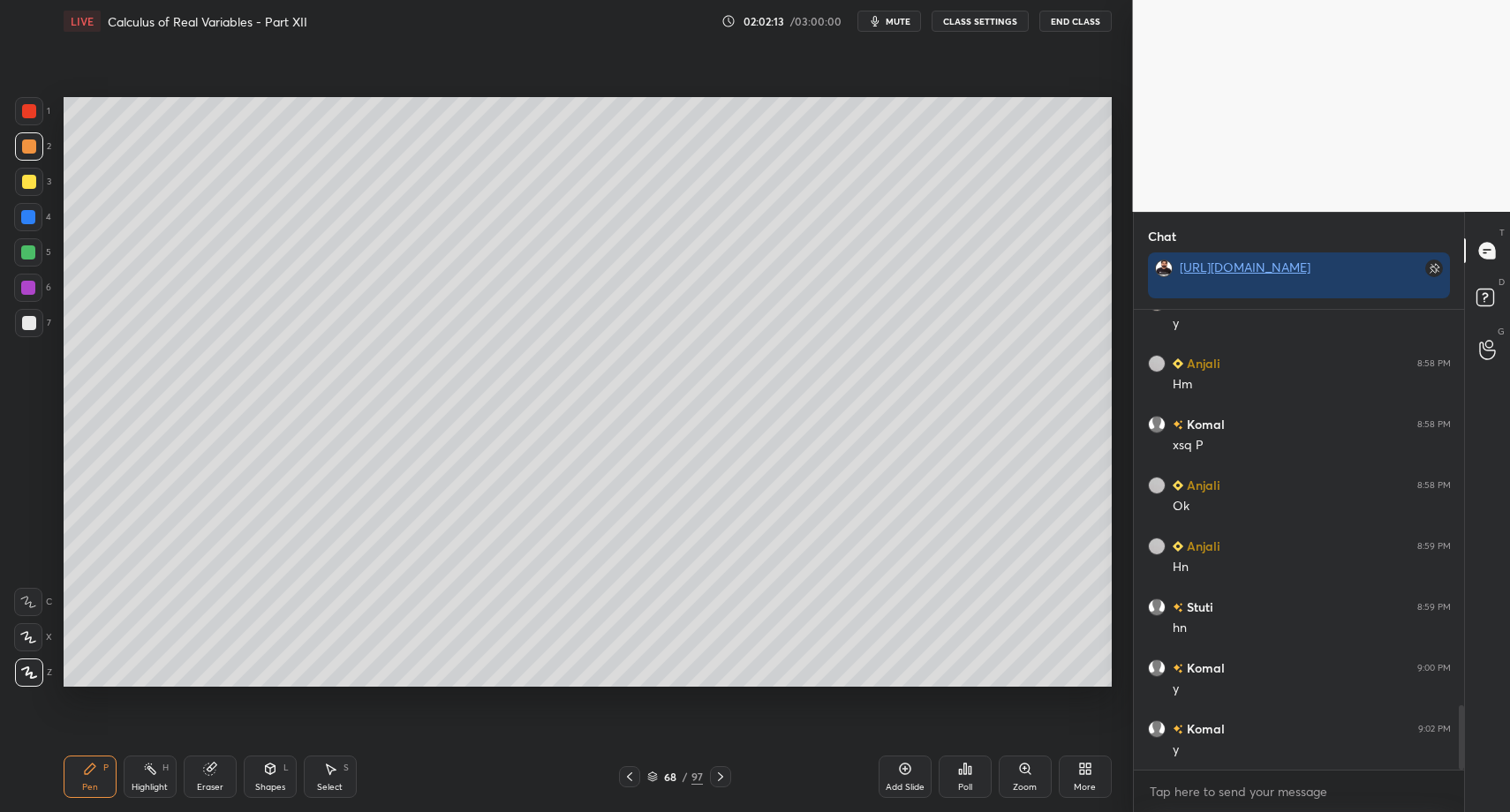 drag, startPoint x: 28, startPoint y: 169, endPoint x: 59, endPoint y: 158, distance: 32.893768 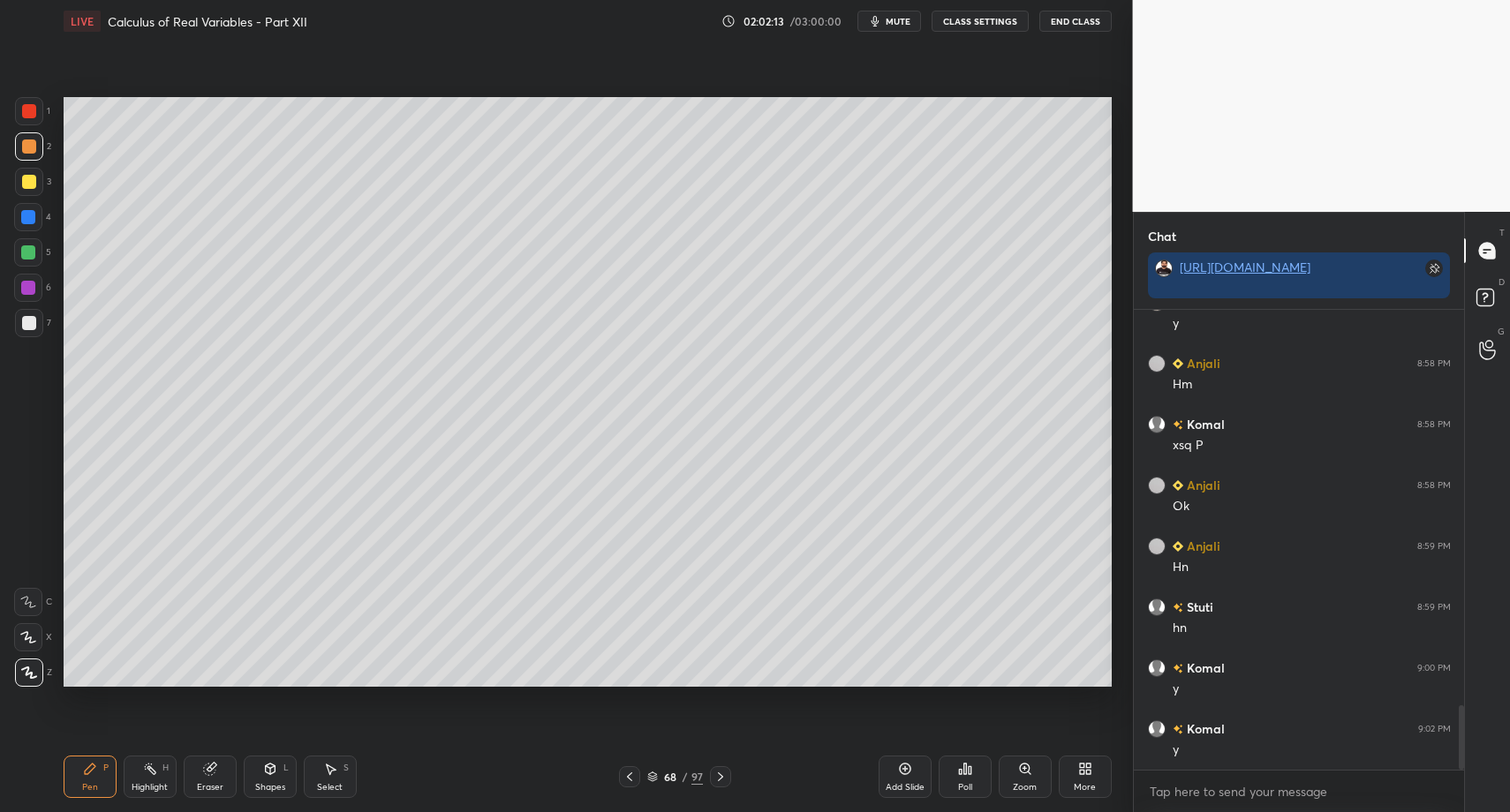 click at bounding box center [29, 182] 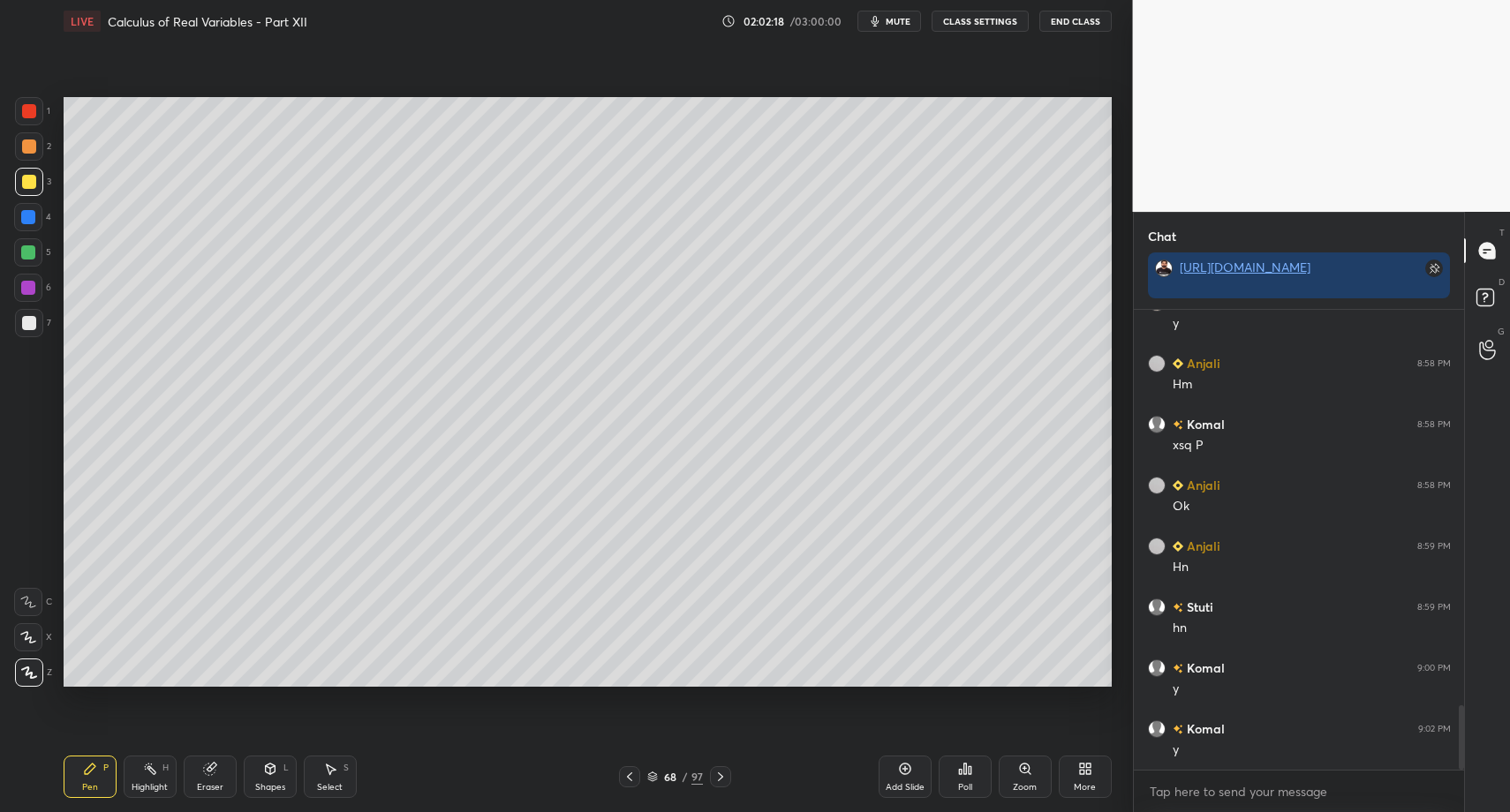 drag, startPoint x: 265, startPoint y: 772, endPoint x: 261, endPoint y: 756, distance: 16.492423 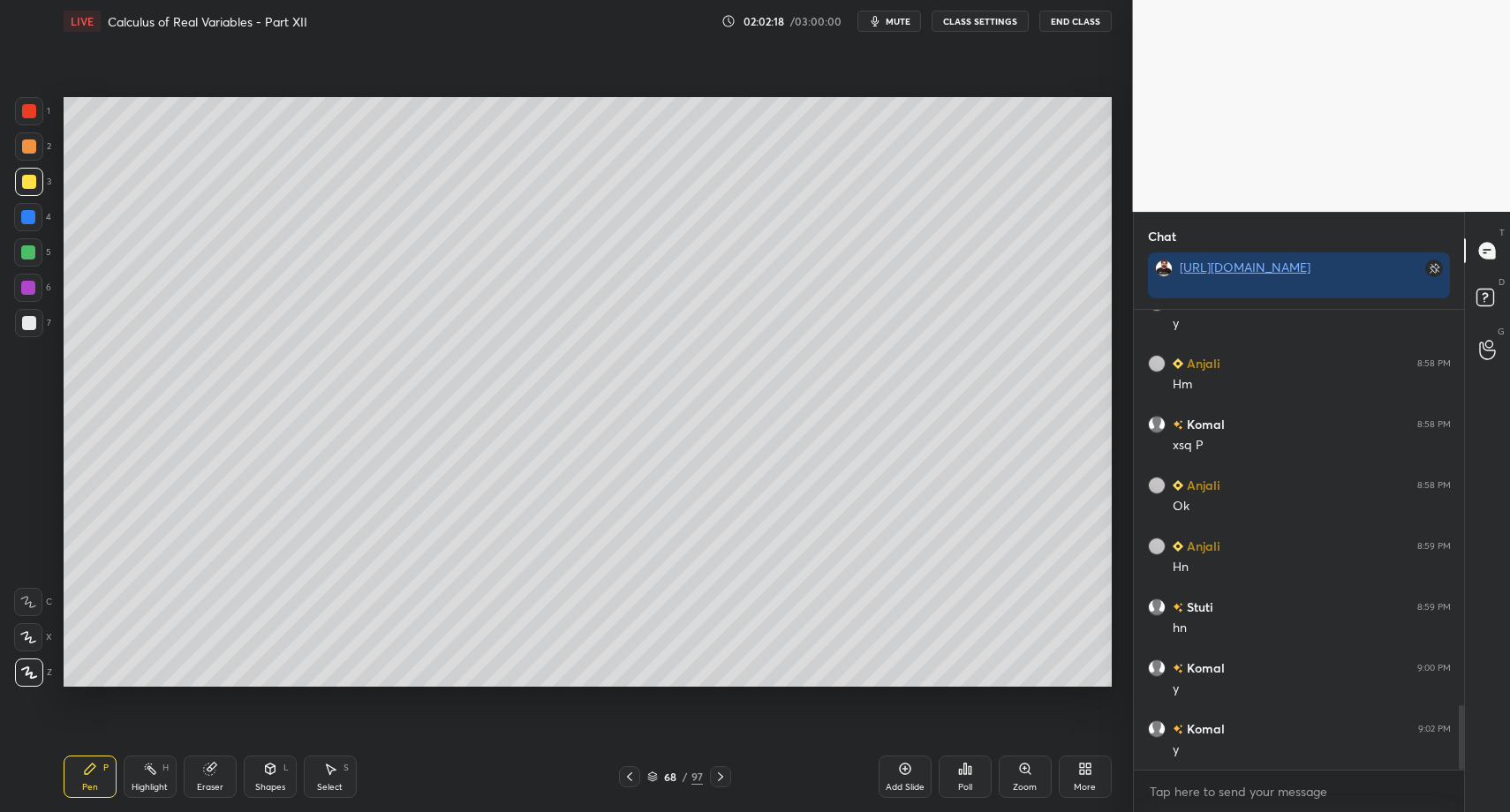 click 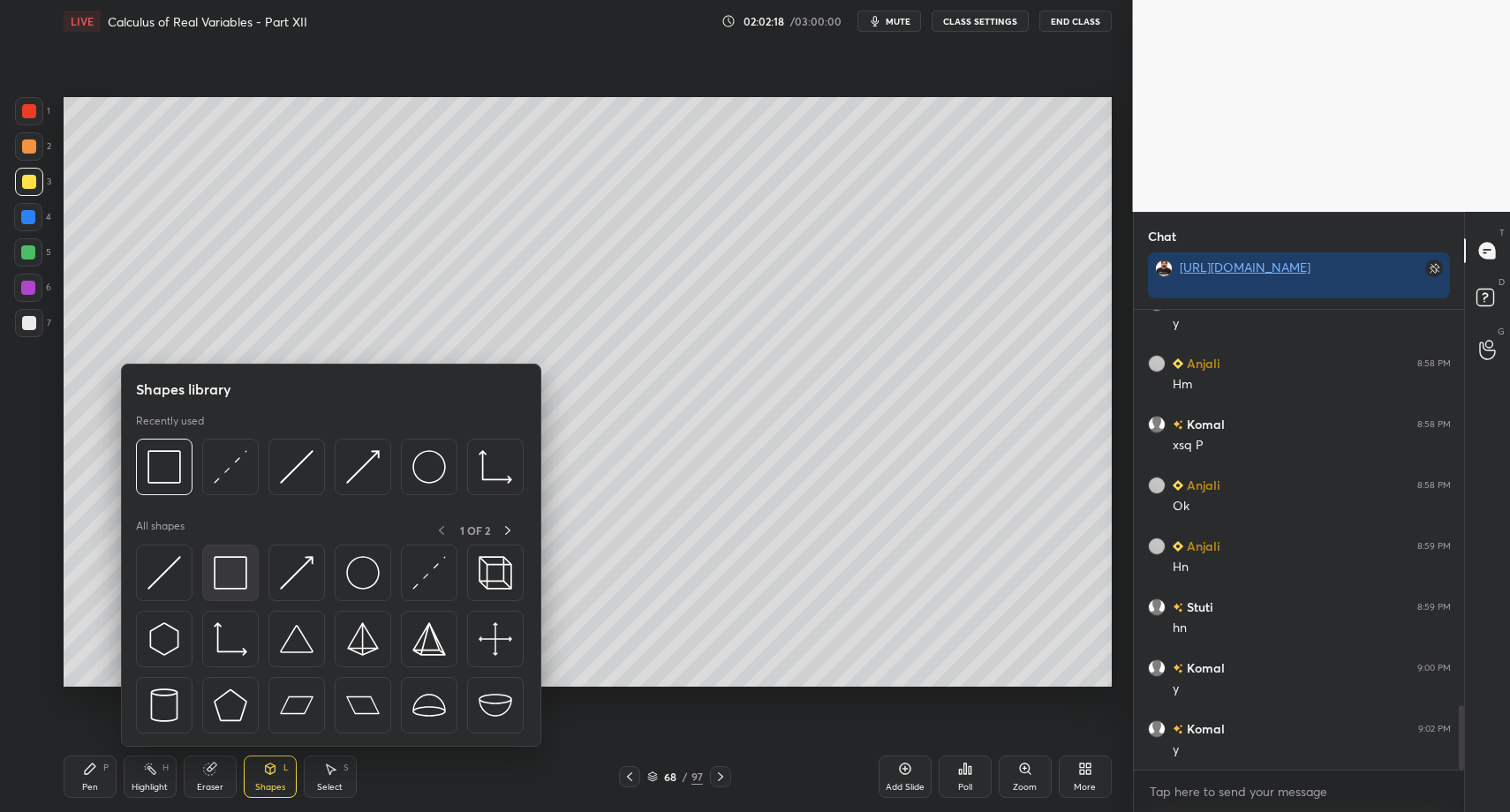click at bounding box center [230, 573] 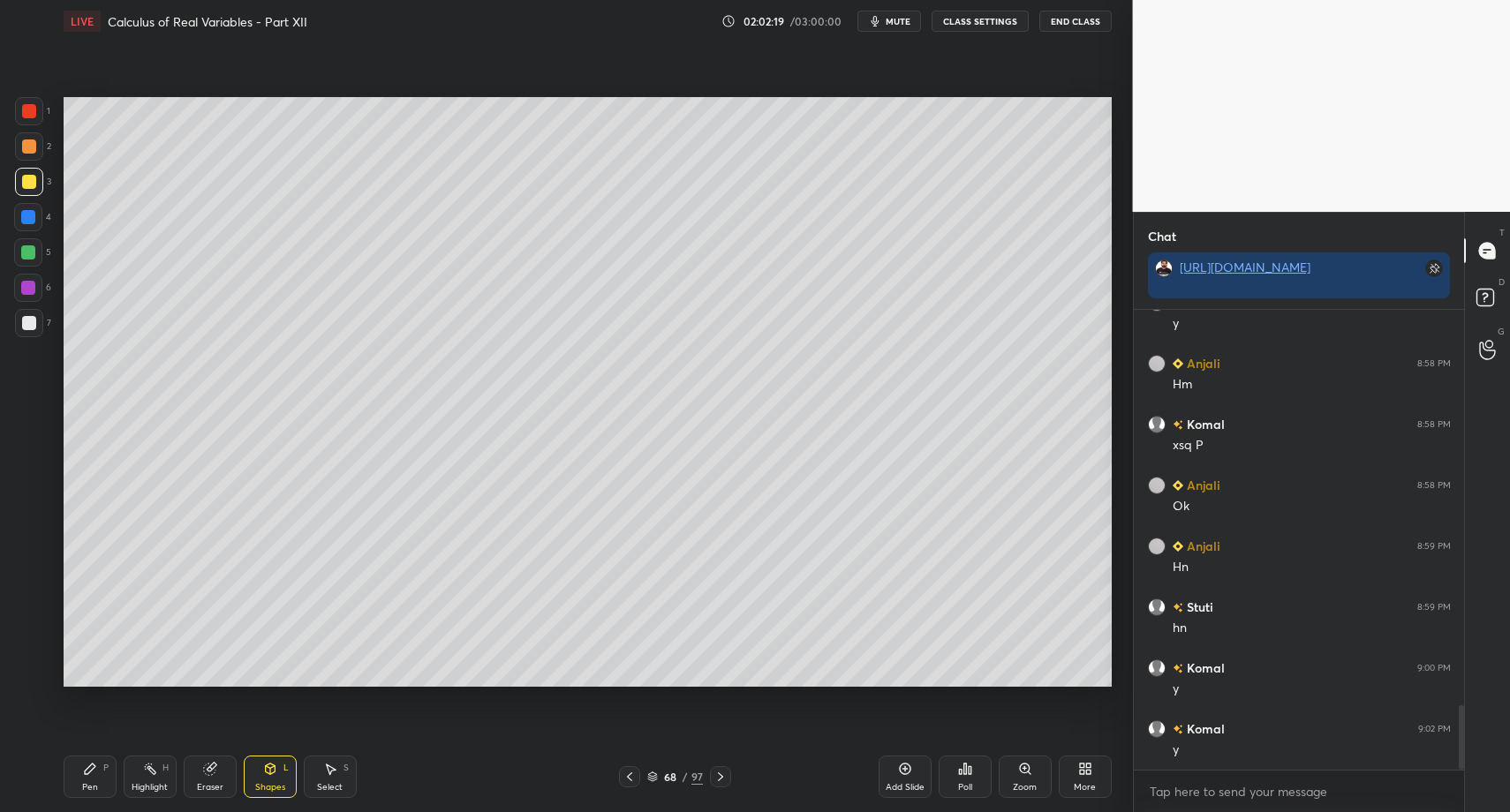 click at bounding box center [29, 323] 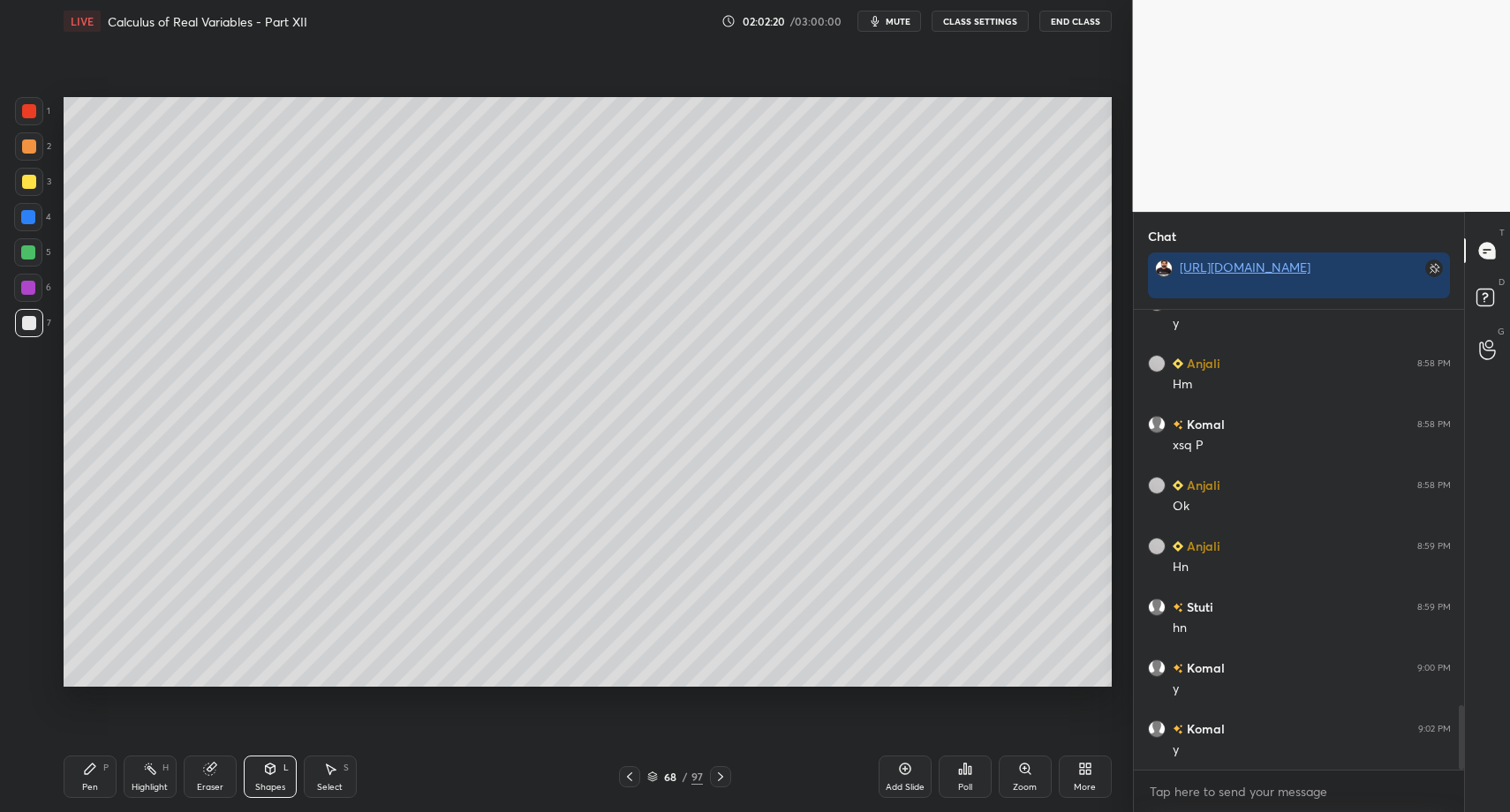 drag, startPoint x: 94, startPoint y: 784, endPoint x: 94, endPoint y: 774, distance: 10 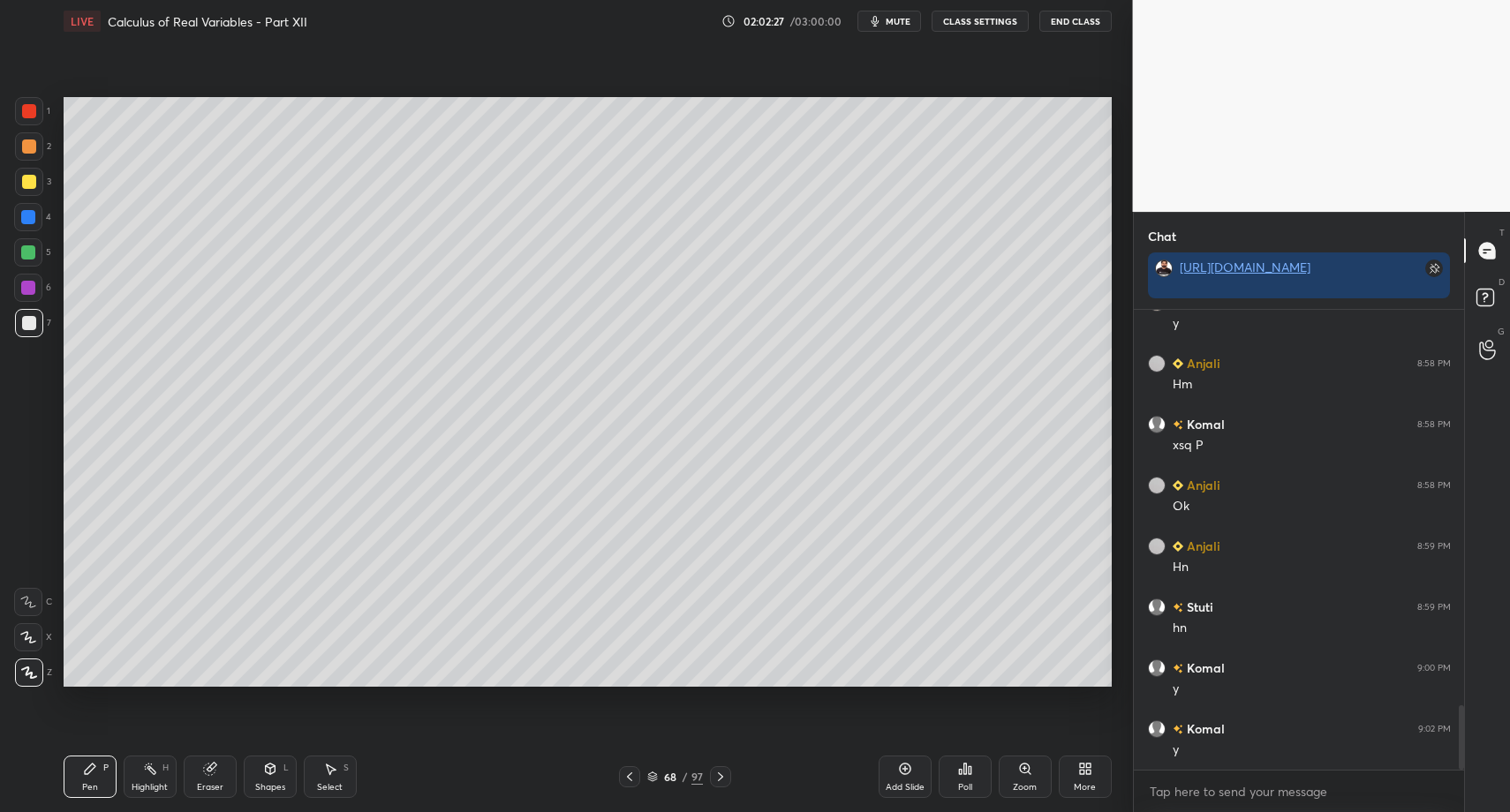 click 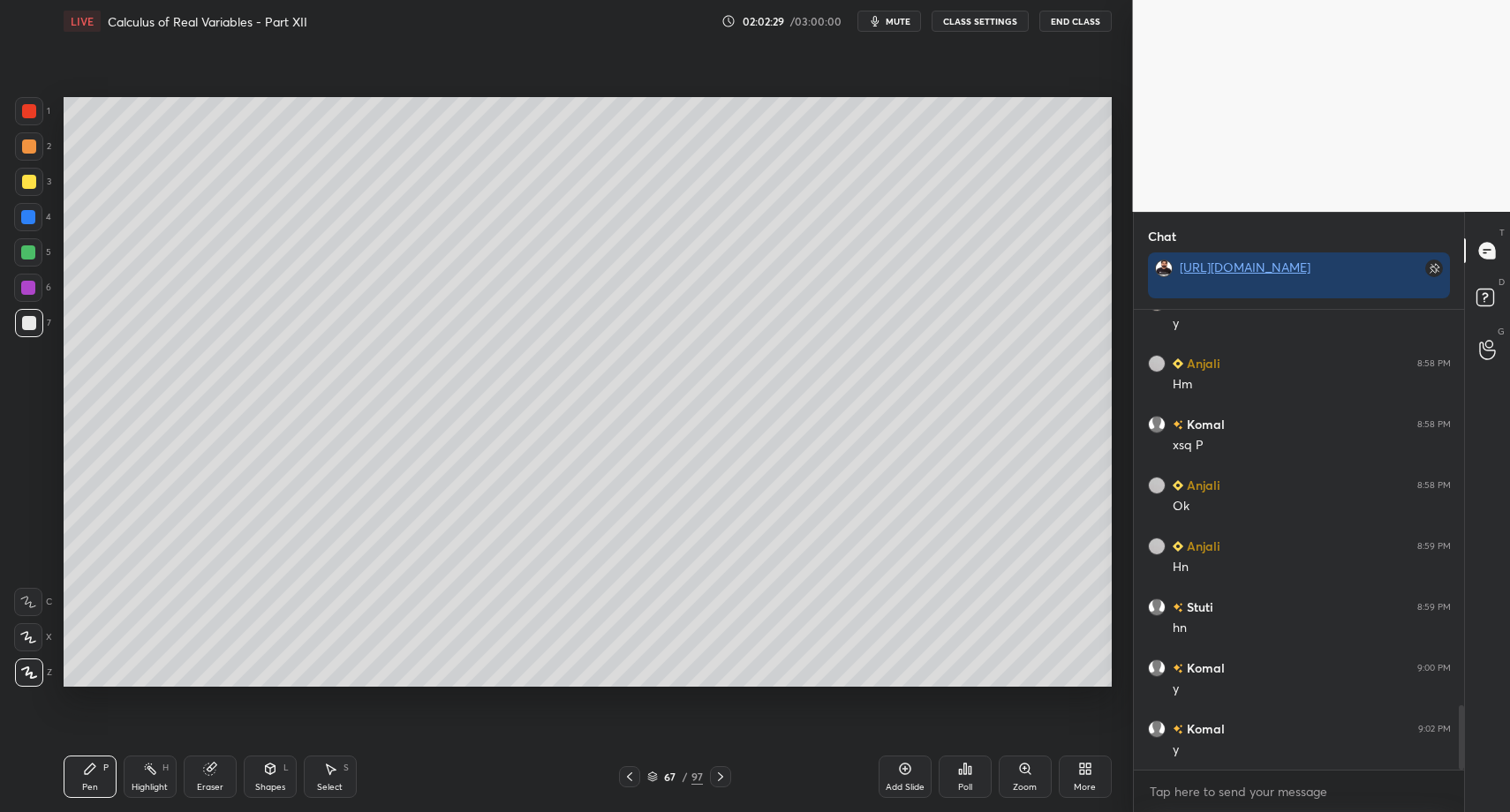 click on "Select" at bounding box center [329, 787] 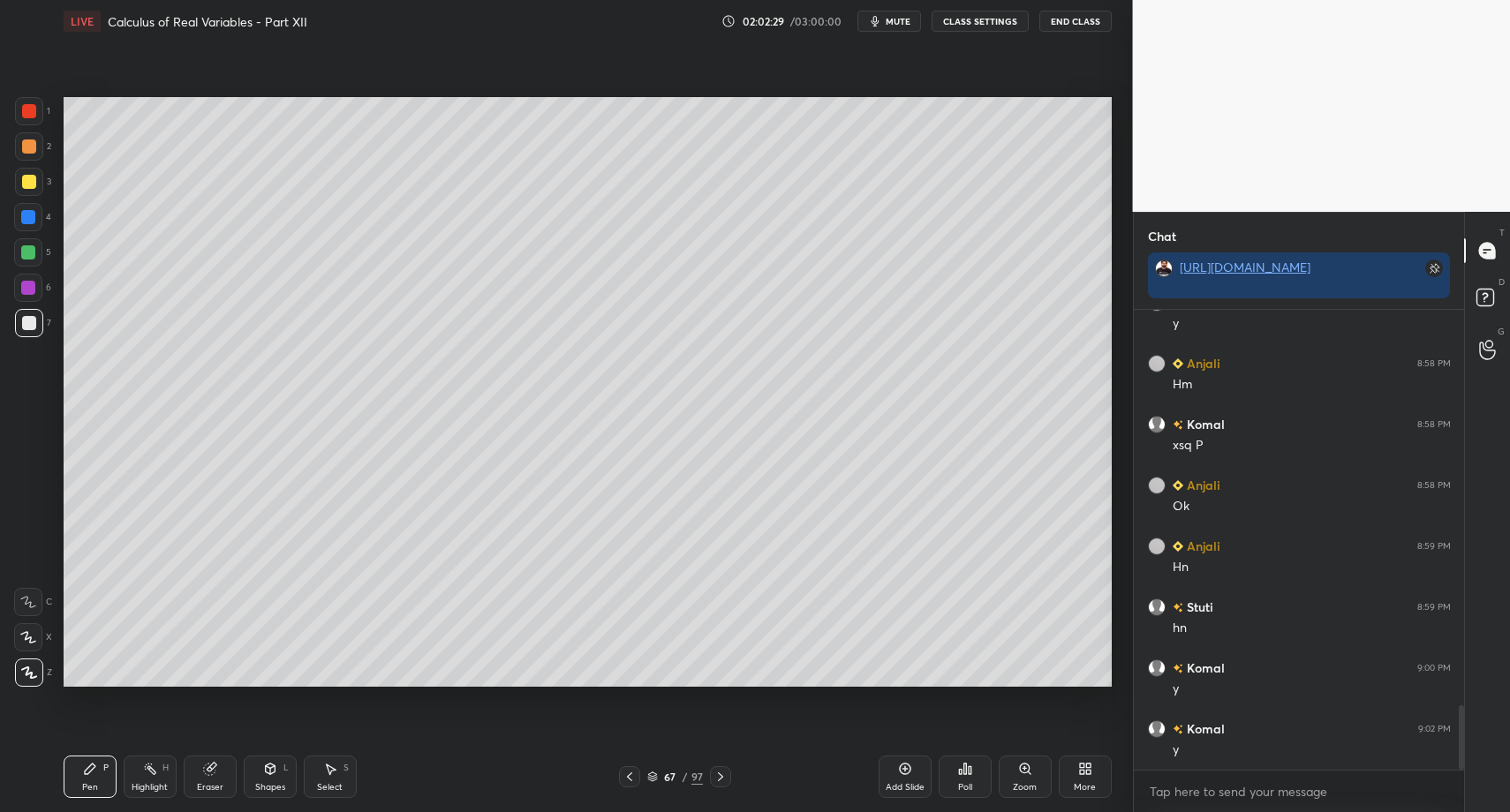 drag, startPoint x: 319, startPoint y: 773, endPoint x: 293, endPoint y: 734, distance: 46.87217 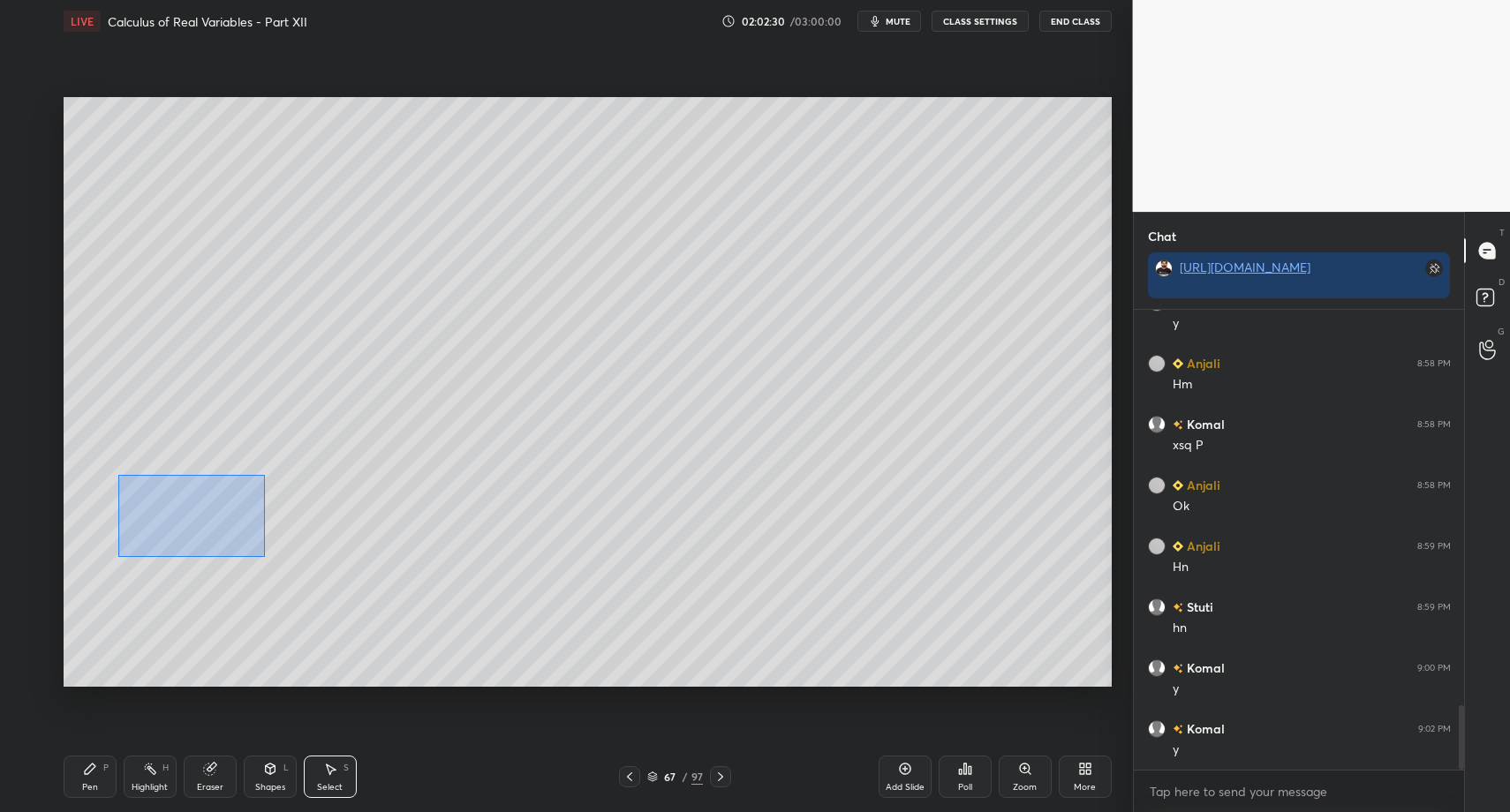 drag, startPoint x: 118, startPoint y: 474, endPoint x: 274, endPoint y: 564, distance: 180.09997 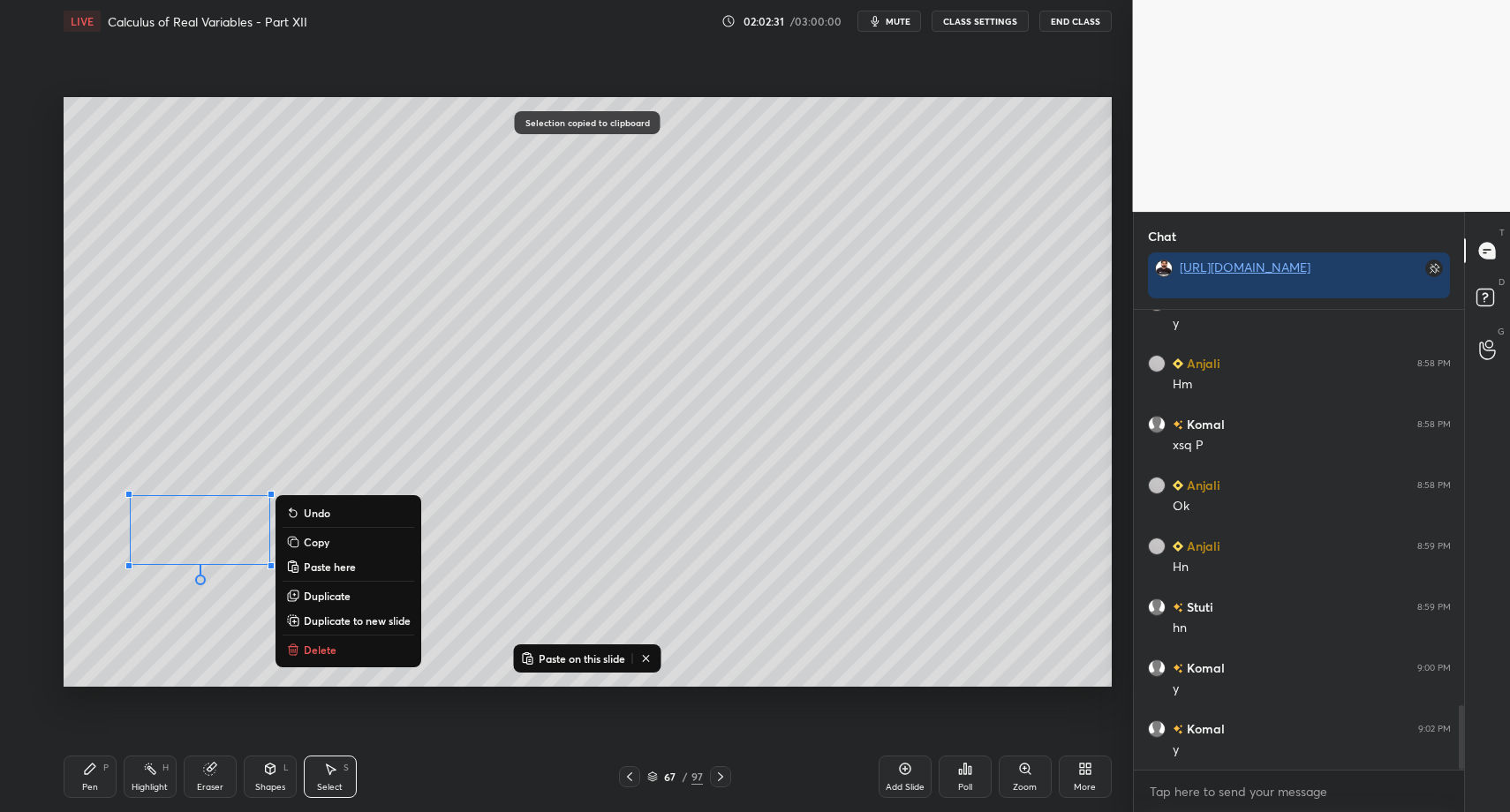 click 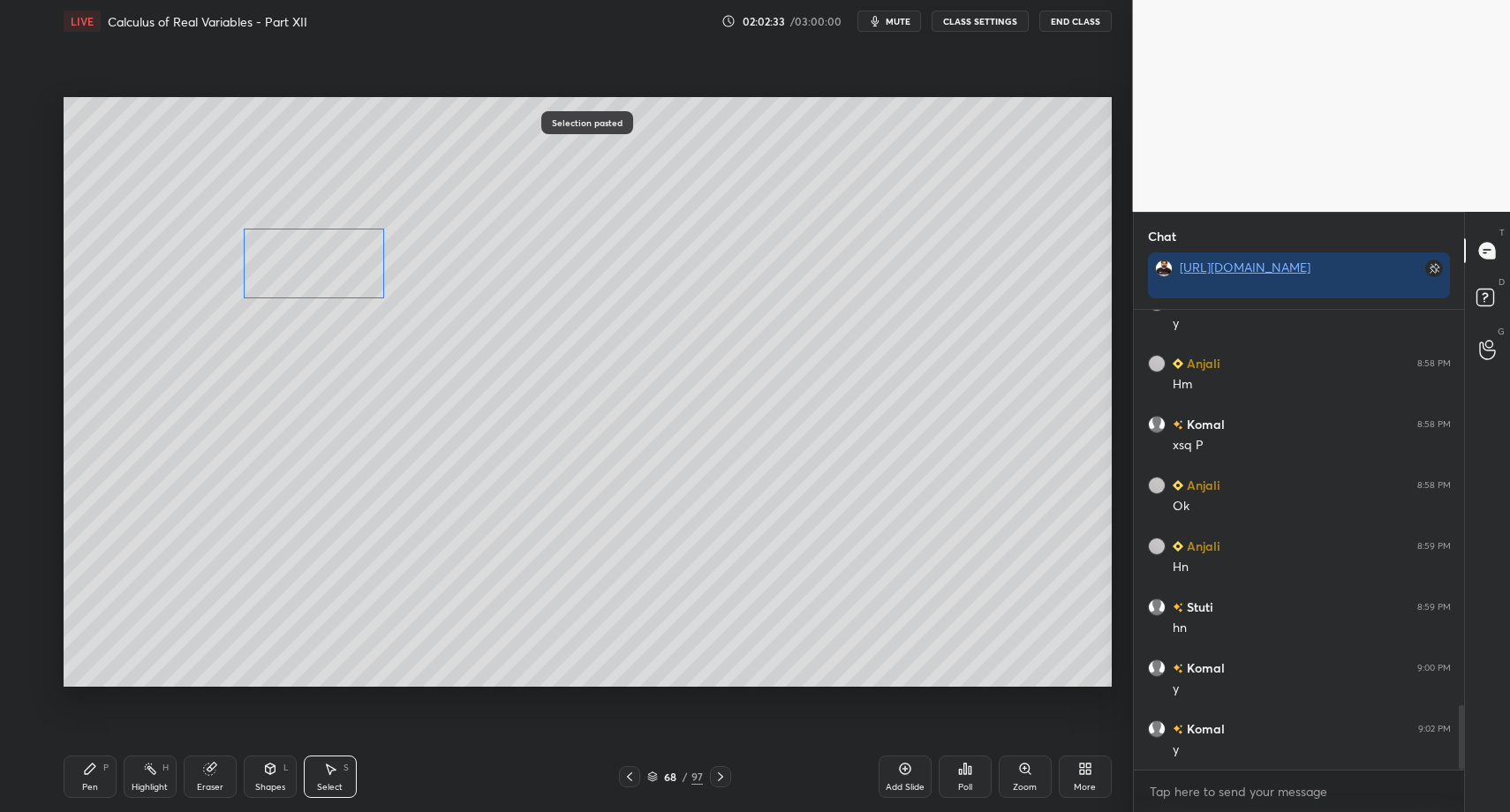 drag, startPoint x: 210, startPoint y: 541, endPoint x: 324, endPoint y: 277, distance: 287.5622 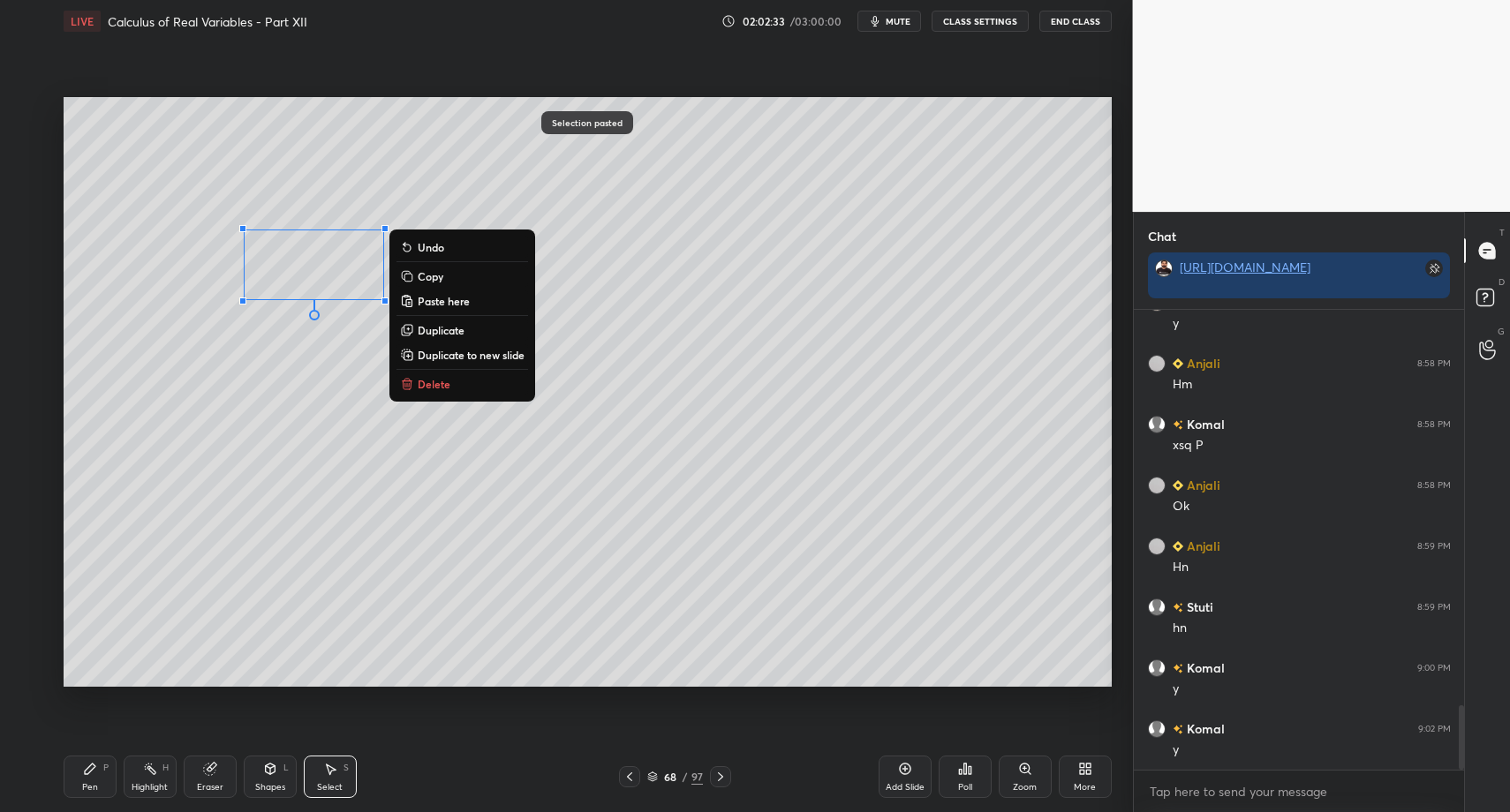 click on "Pen P" at bounding box center [90, 777] 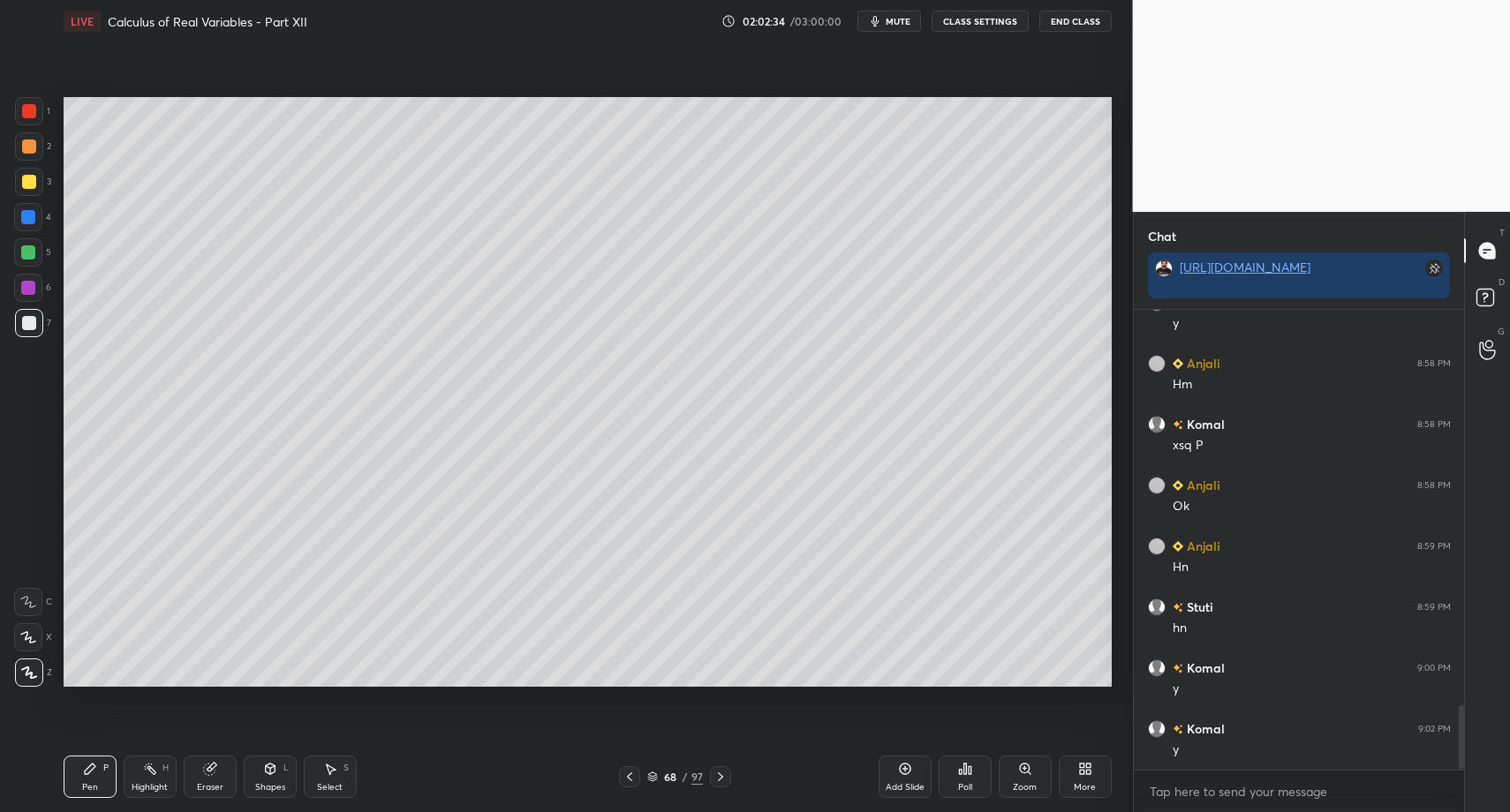 drag, startPoint x: 257, startPoint y: 775, endPoint x: 253, endPoint y: 763, distance: 12.649111 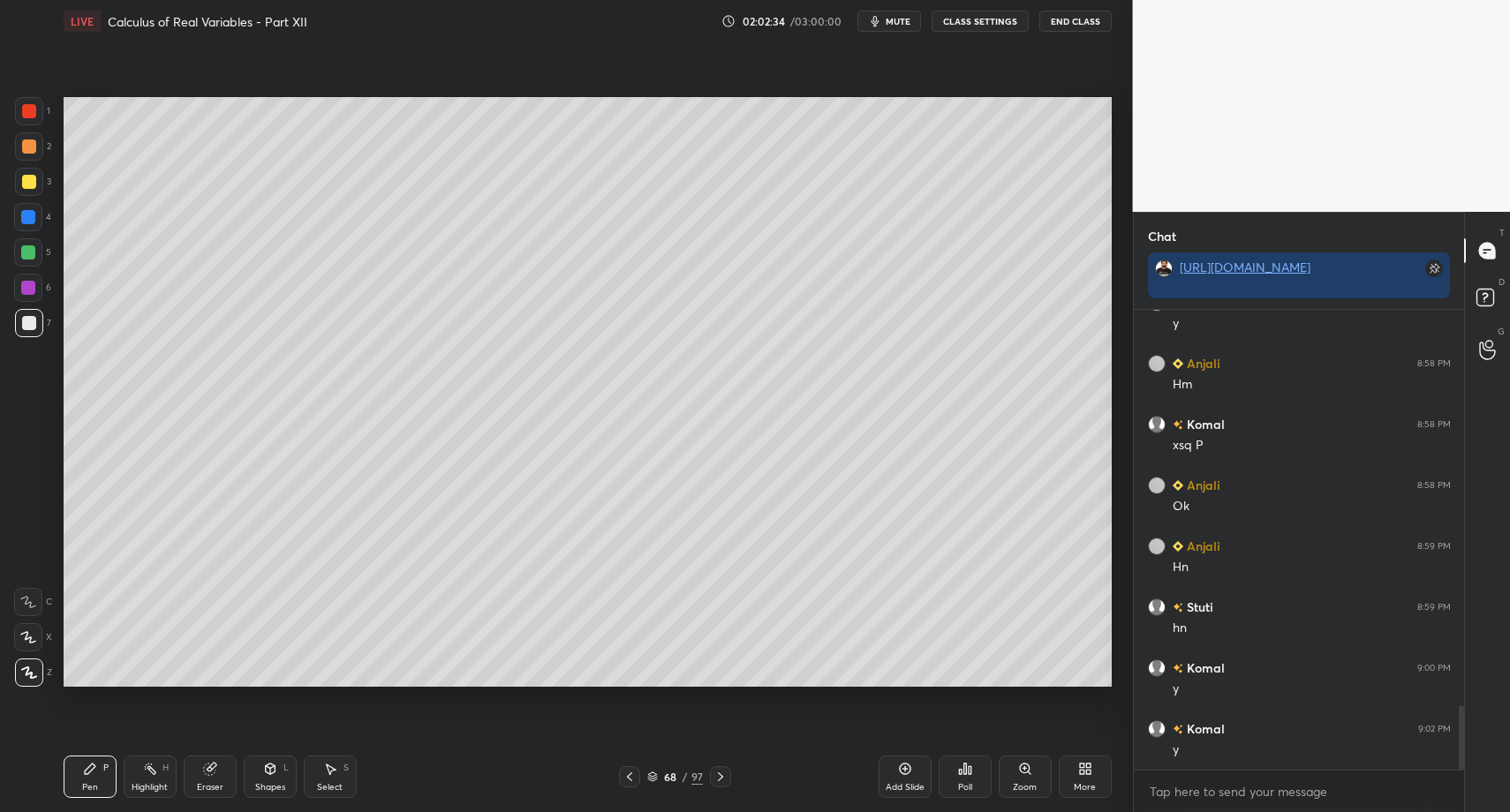 click on "Shapes L" at bounding box center [270, 777] 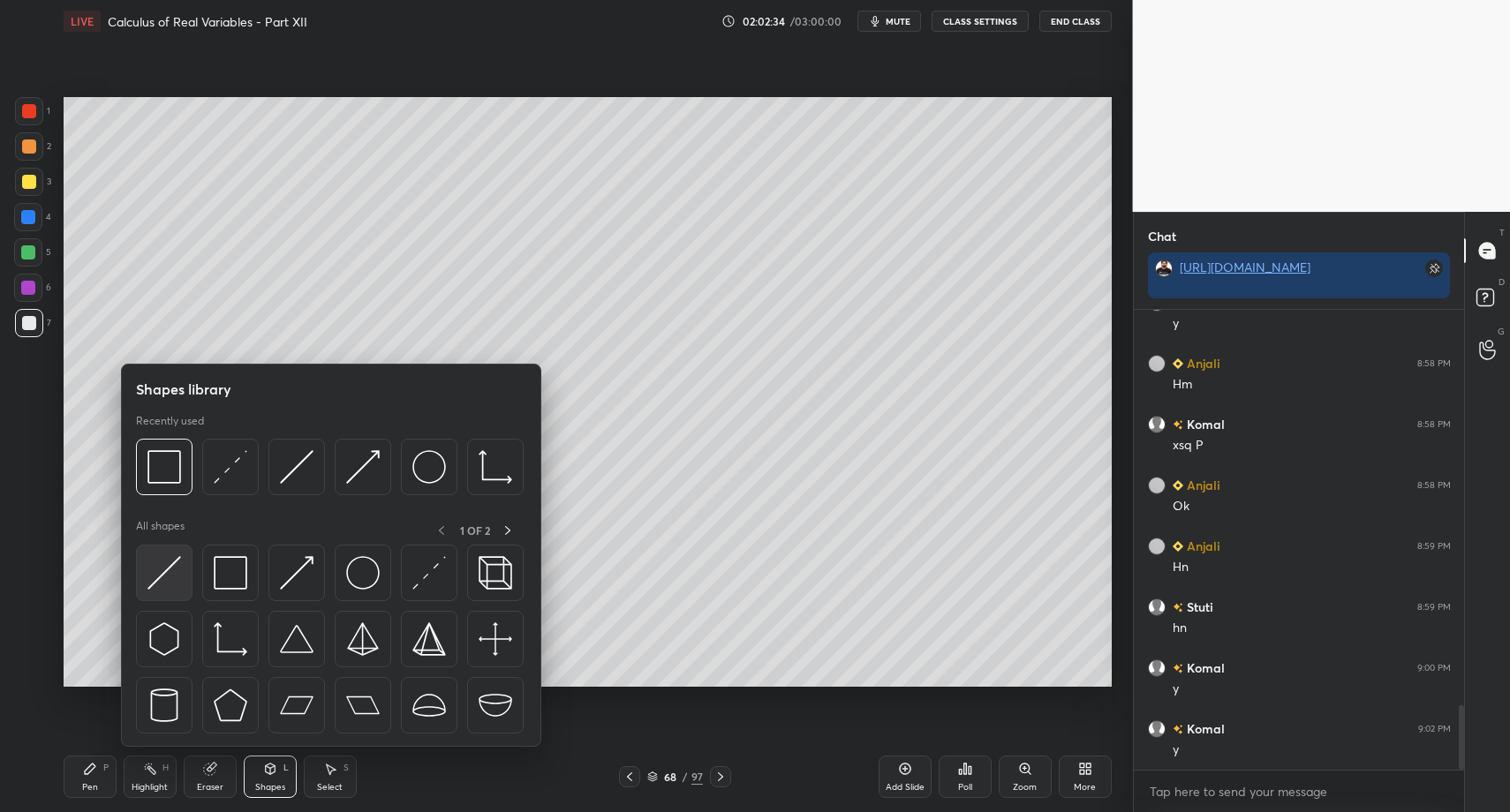 click at bounding box center (164, 573) 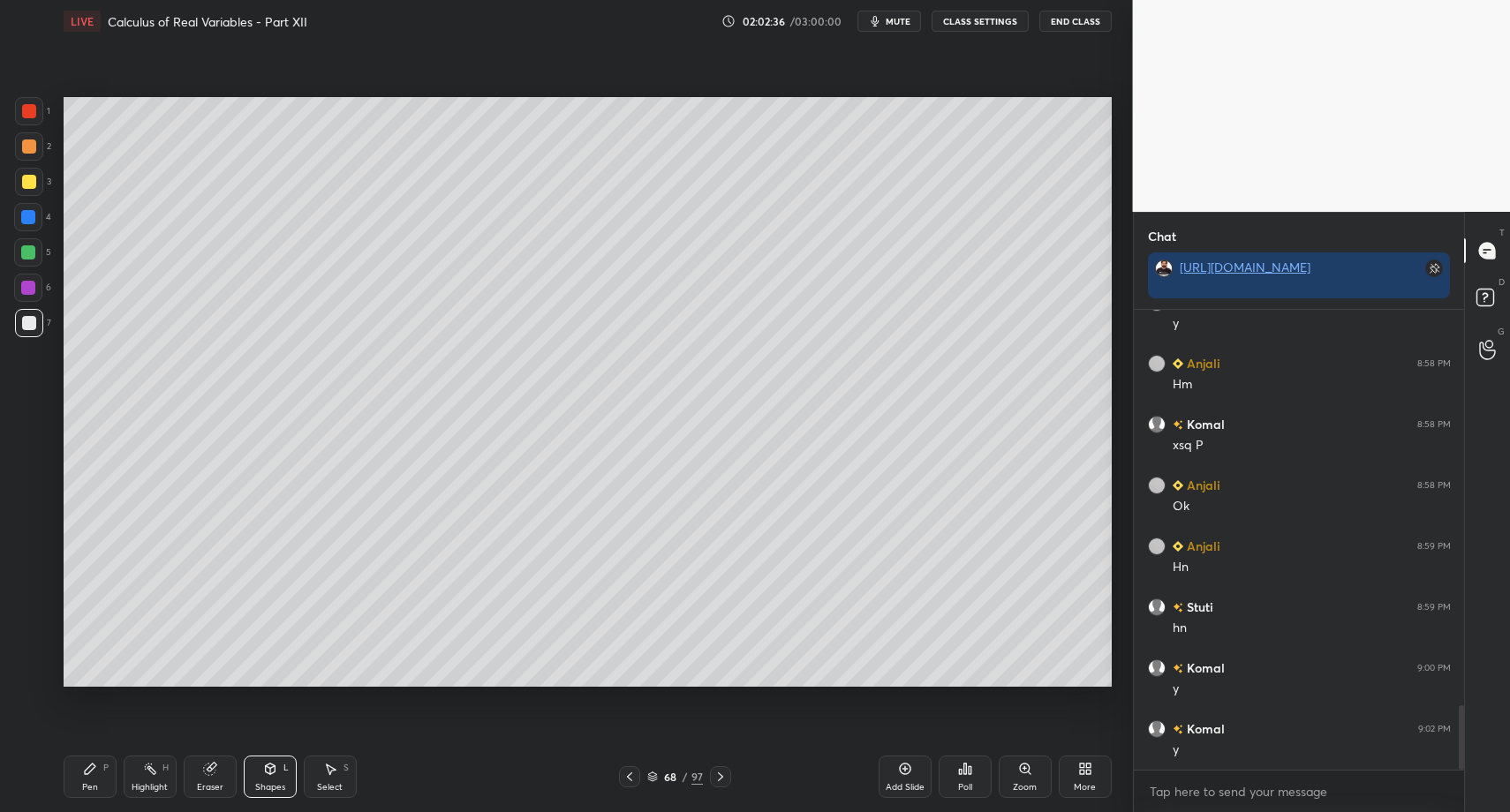 click 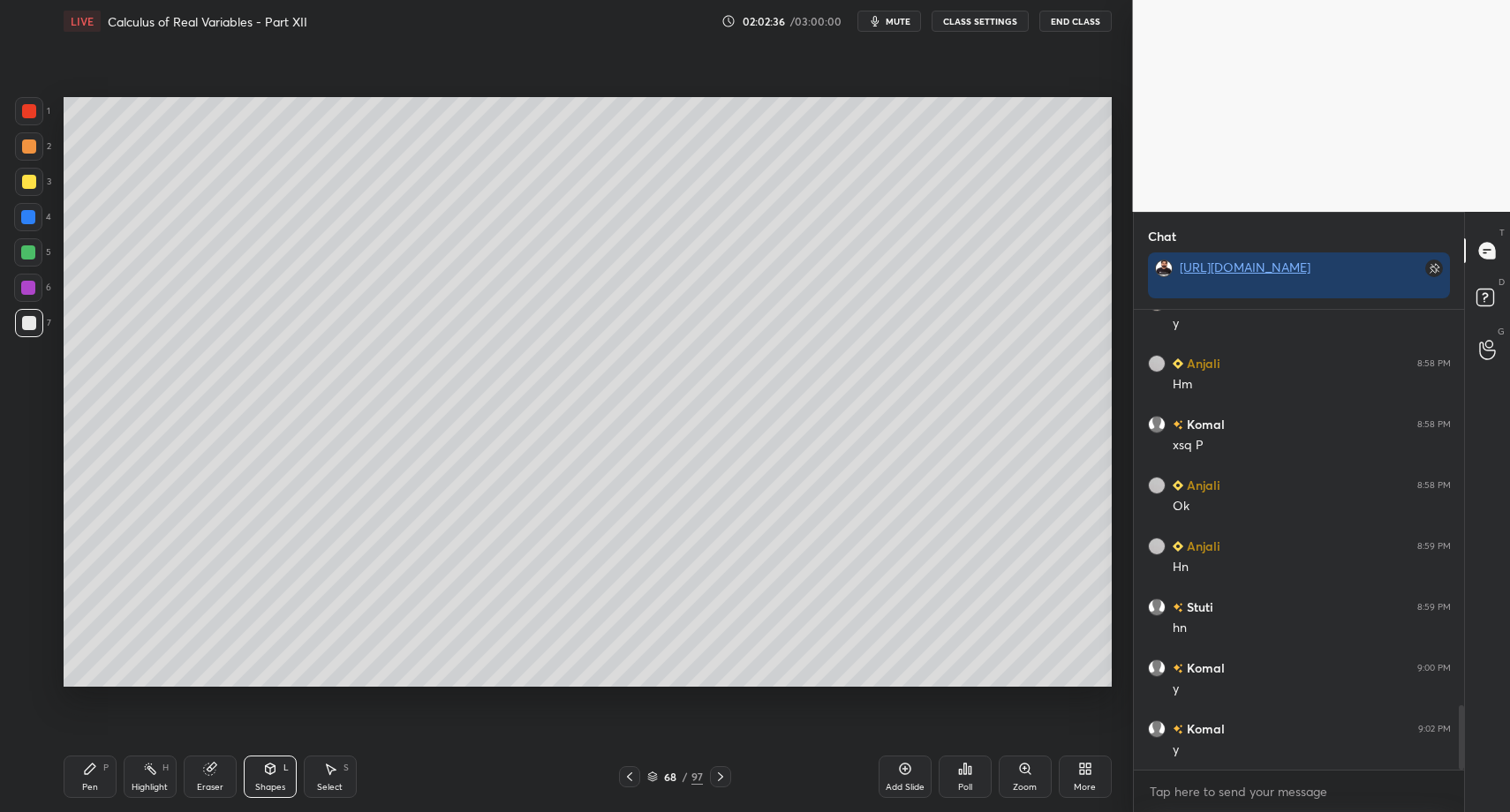 drag, startPoint x: 91, startPoint y: 775, endPoint x: 102, endPoint y: 759, distance: 19.416488 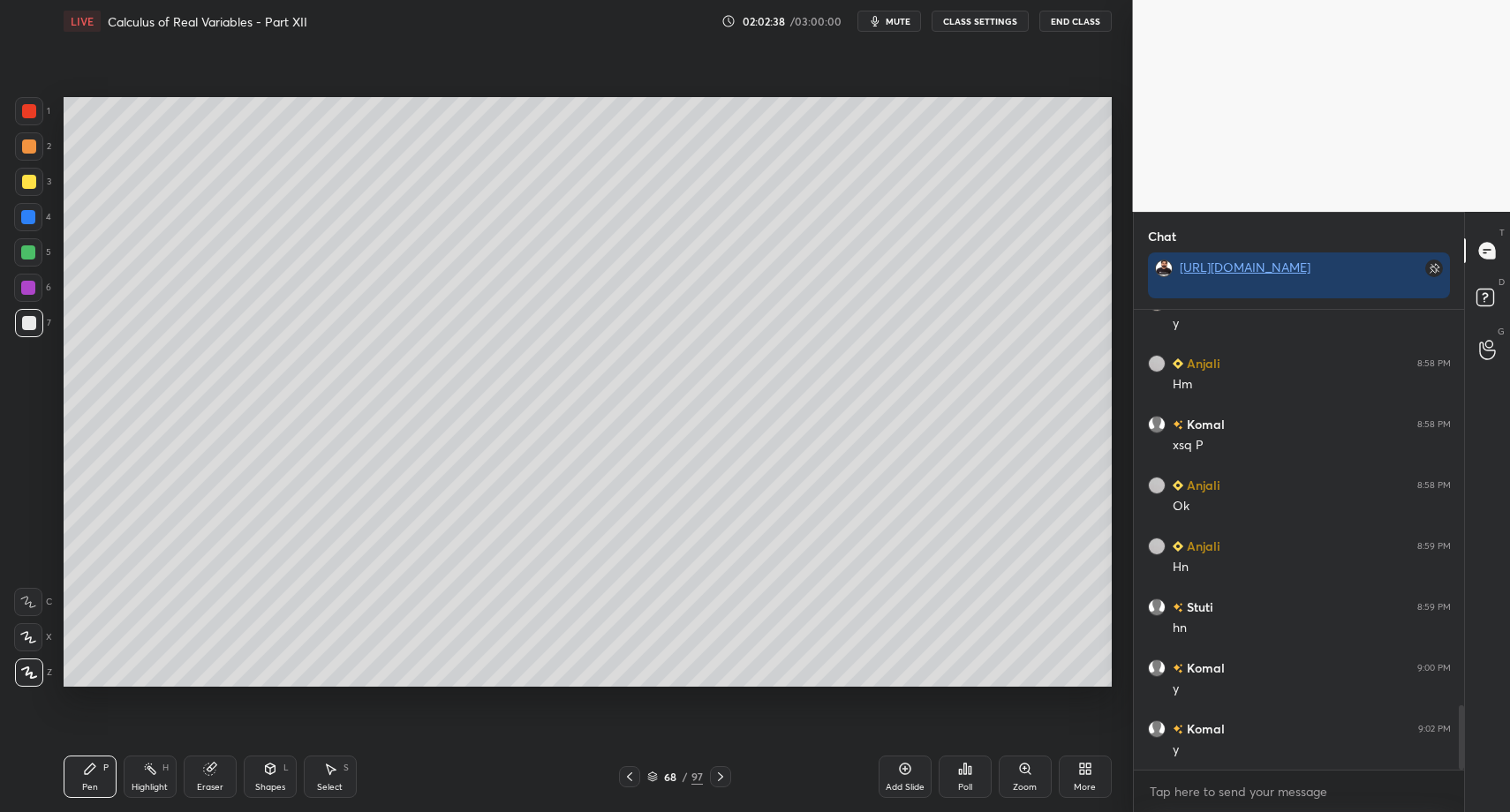 click 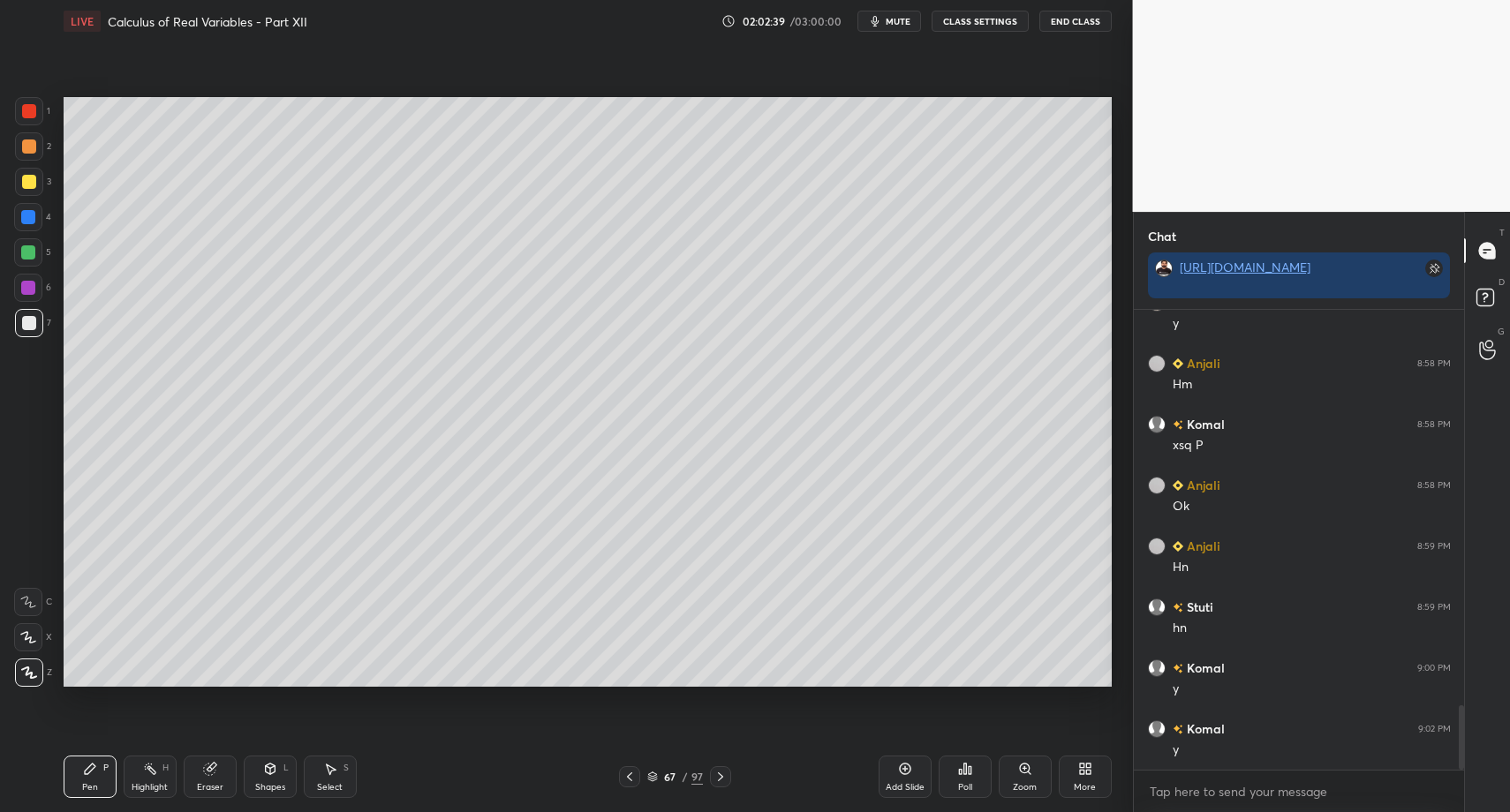 click 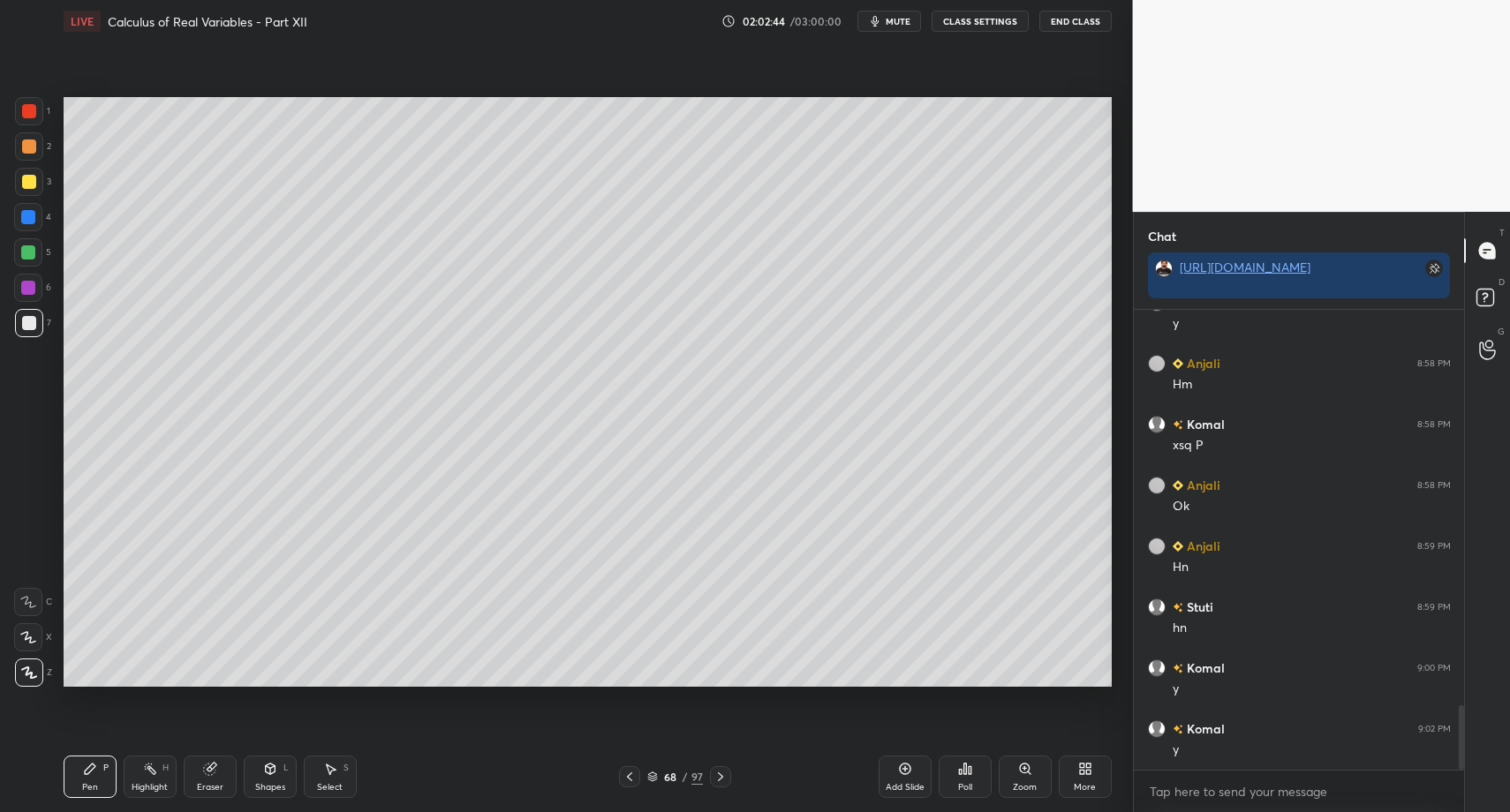 click on "Shapes" at bounding box center (270, 787) 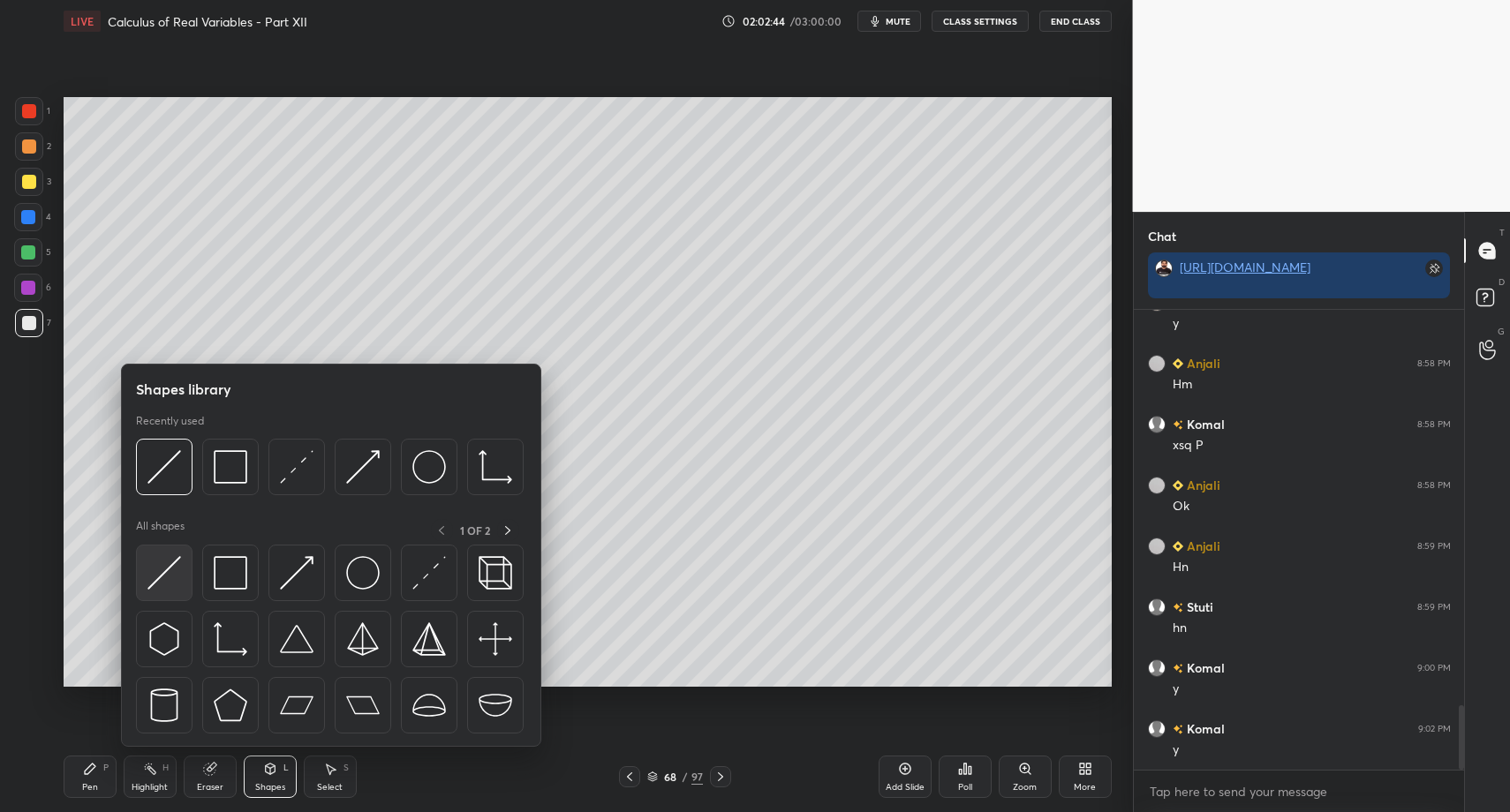 click at bounding box center [164, 573] 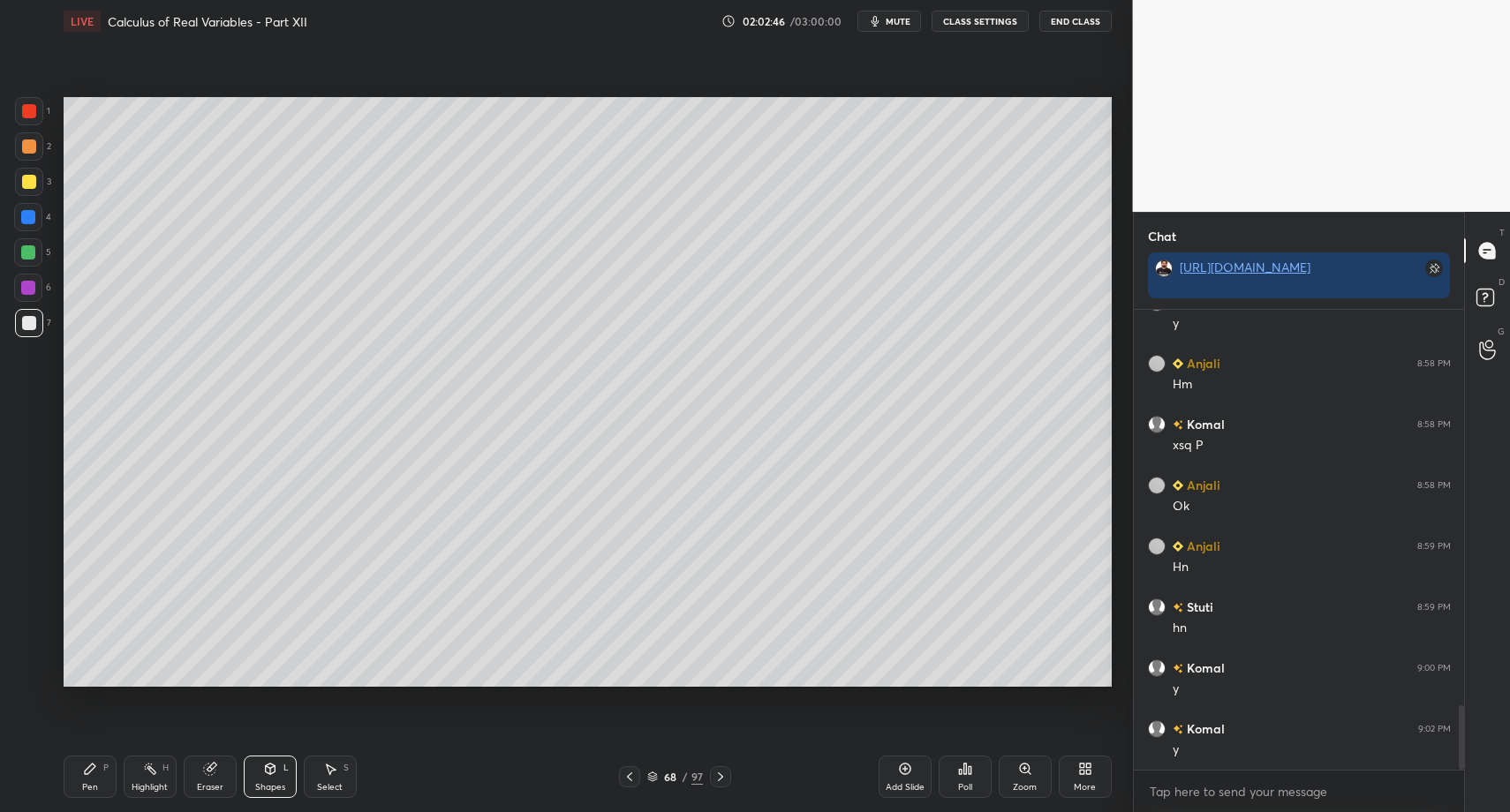 drag, startPoint x: 103, startPoint y: 780, endPoint x: 87, endPoint y: 785, distance: 16.763055 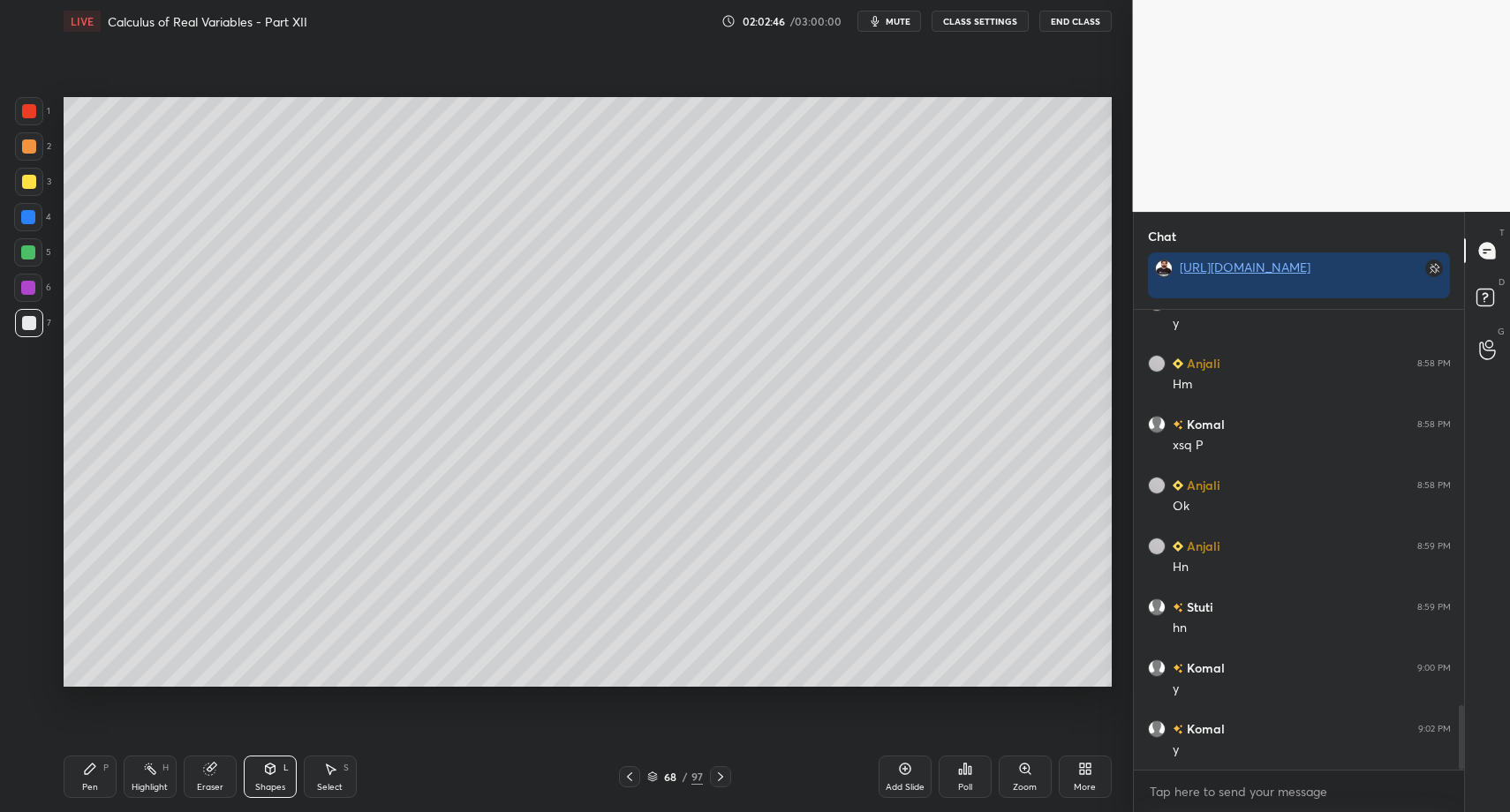 click on "Pen P" at bounding box center (90, 777) 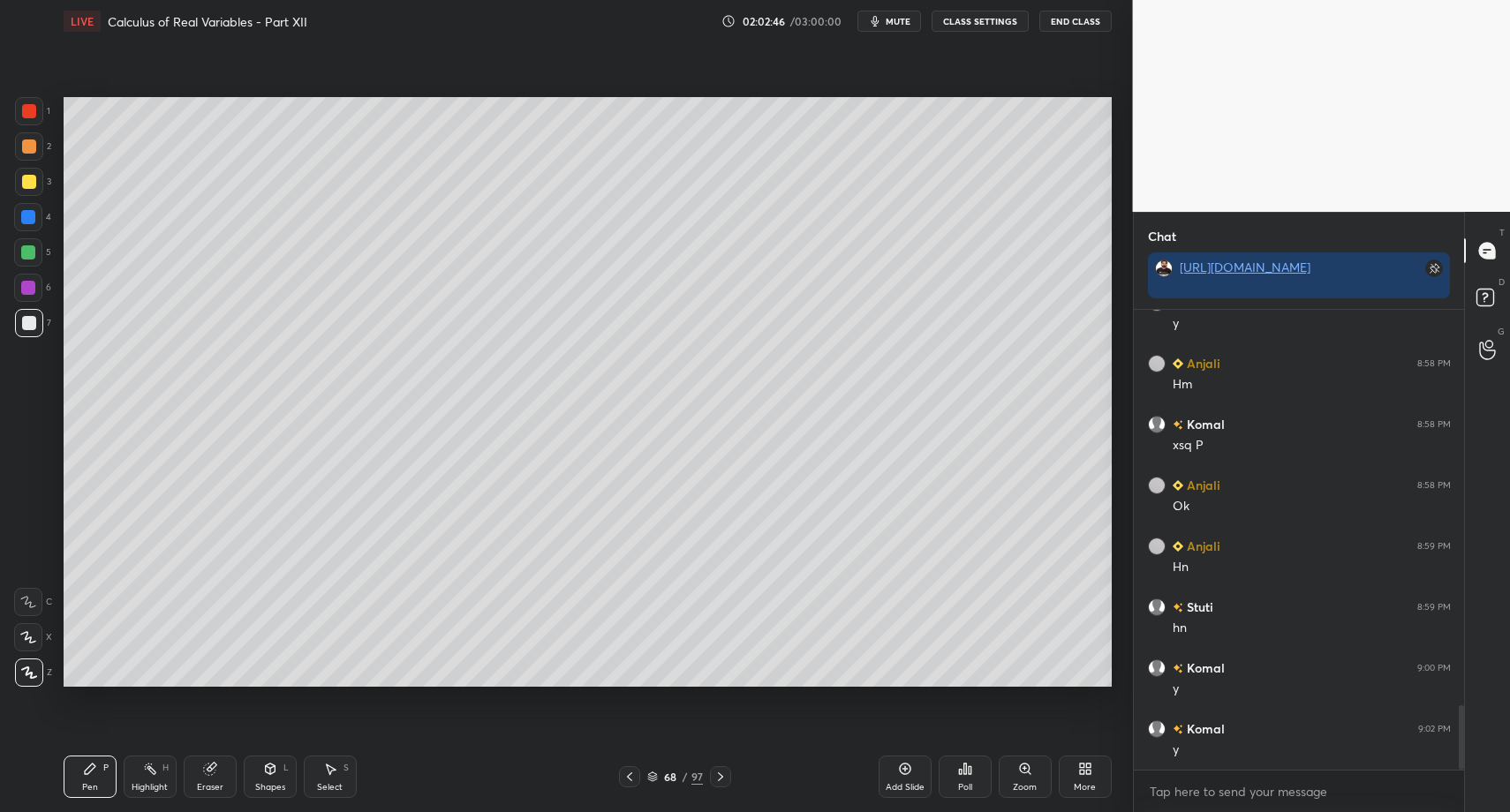 click on "Pen P" at bounding box center (90, 777) 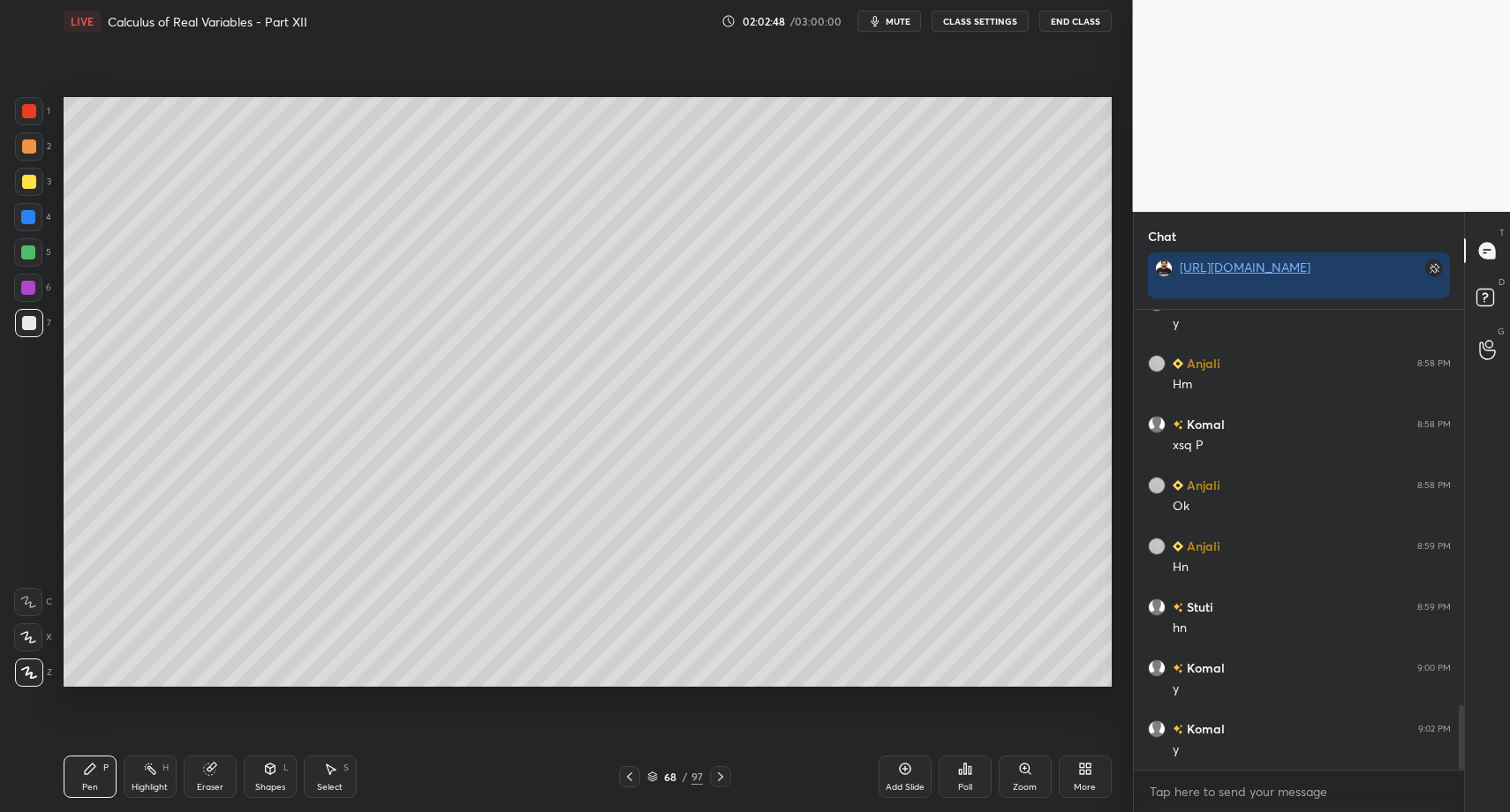 click at bounding box center [29, 147] 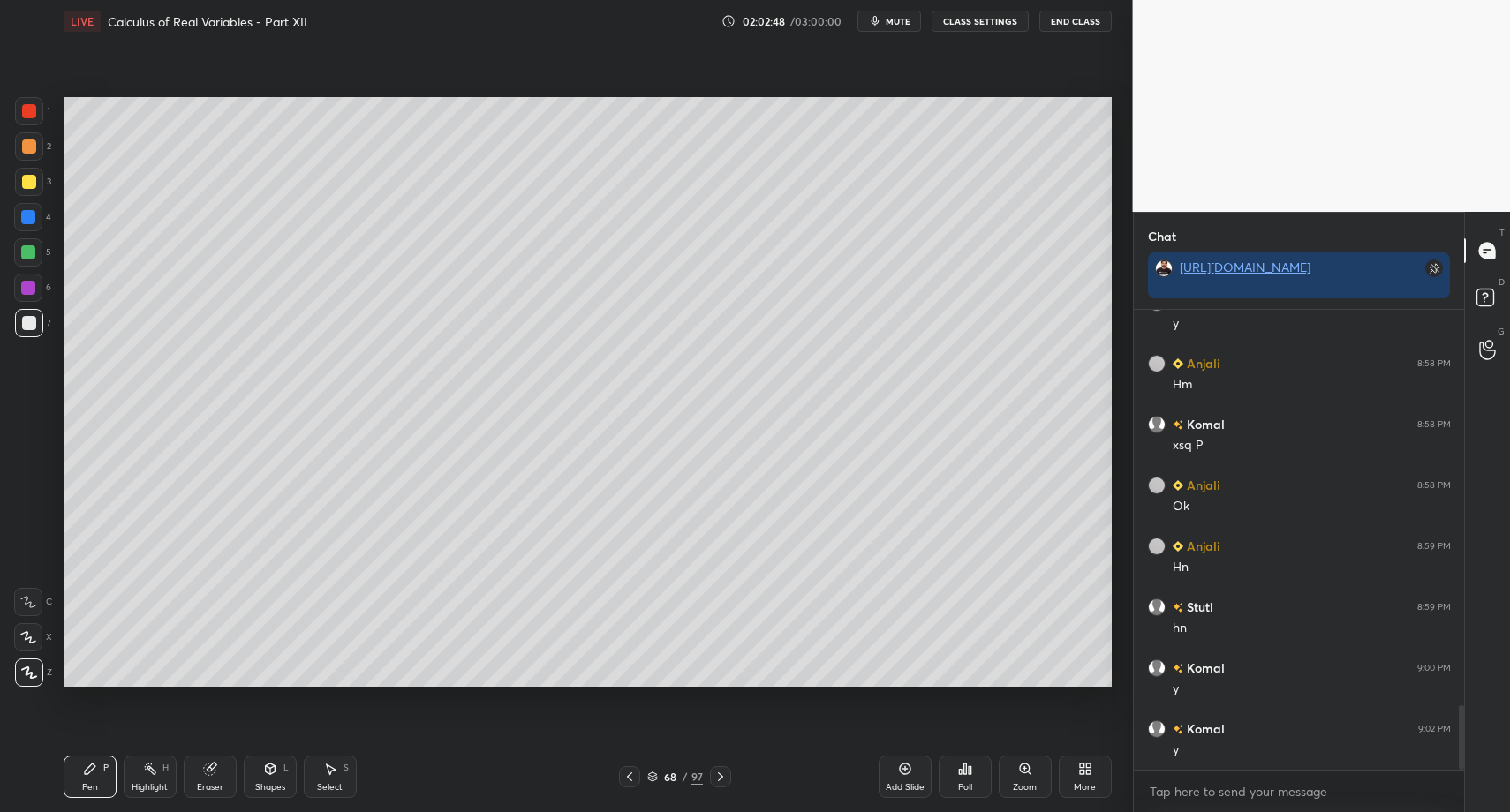 drag, startPoint x: 34, startPoint y: 148, endPoint x: 38, endPoint y: 159, distance: 12 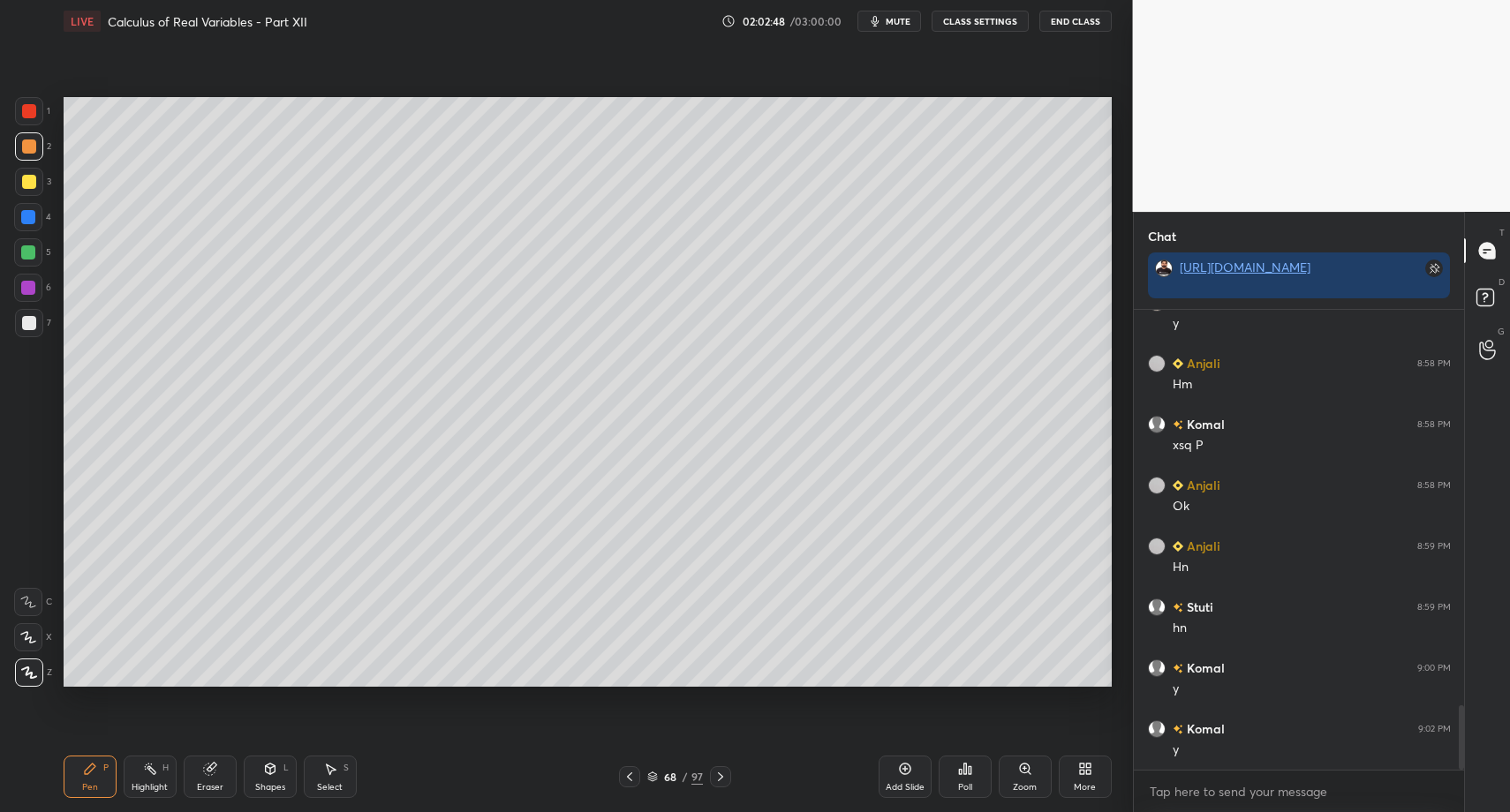 drag, startPoint x: 263, startPoint y: 778, endPoint x: 262, endPoint y: 755, distance: 23.021729 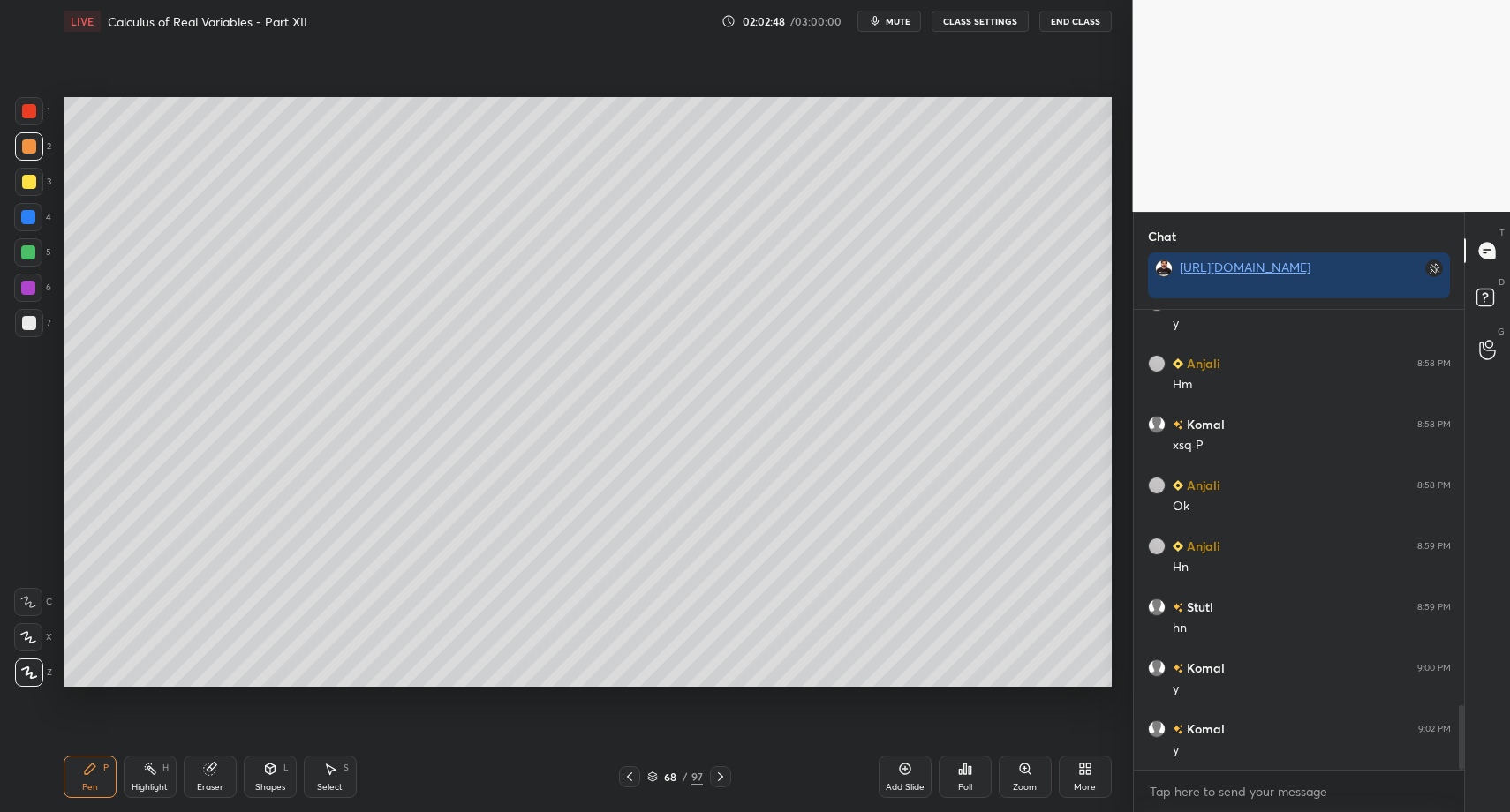click on "Shapes L" at bounding box center (270, 777) 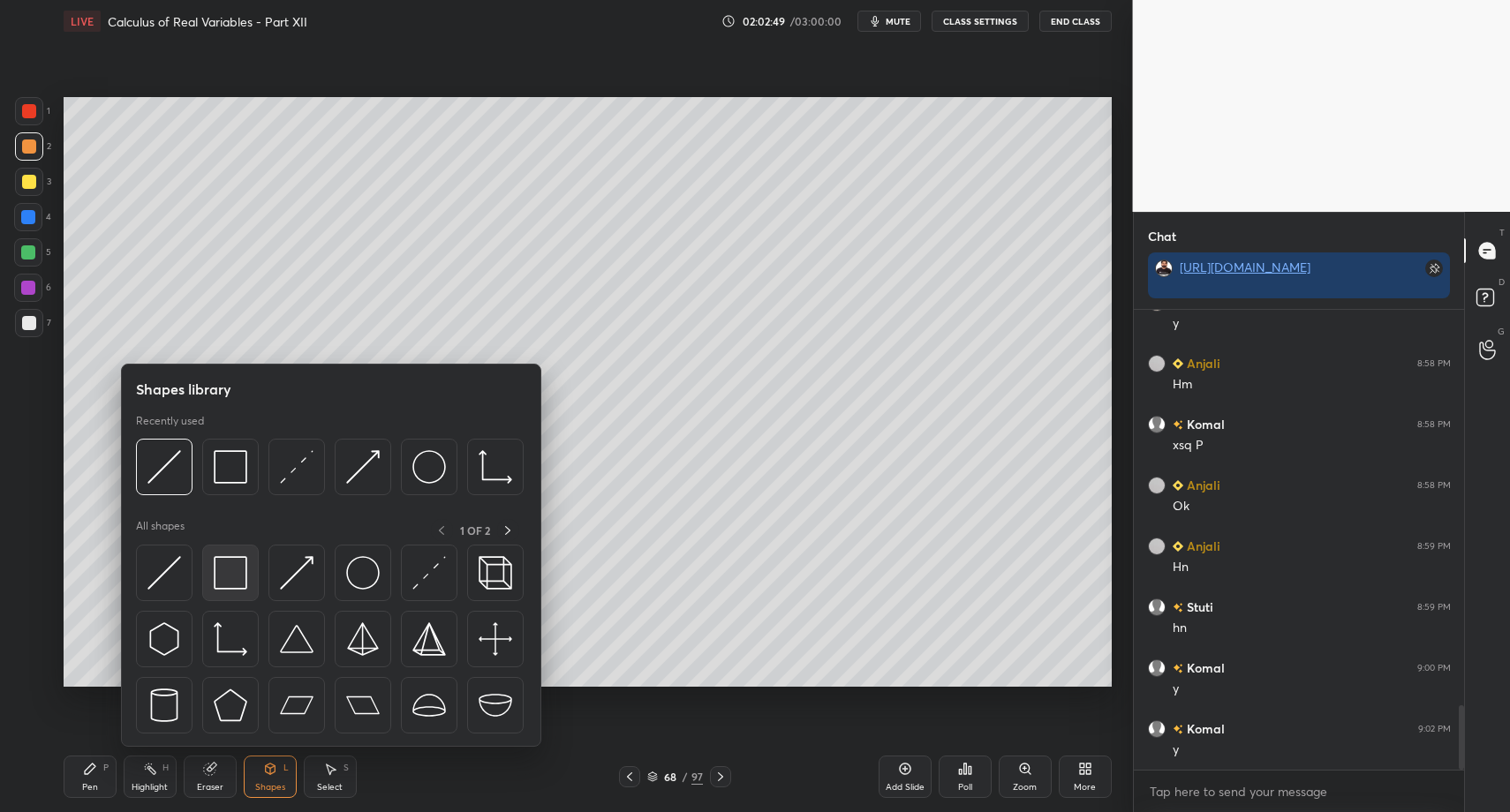 click at bounding box center (230, 573) 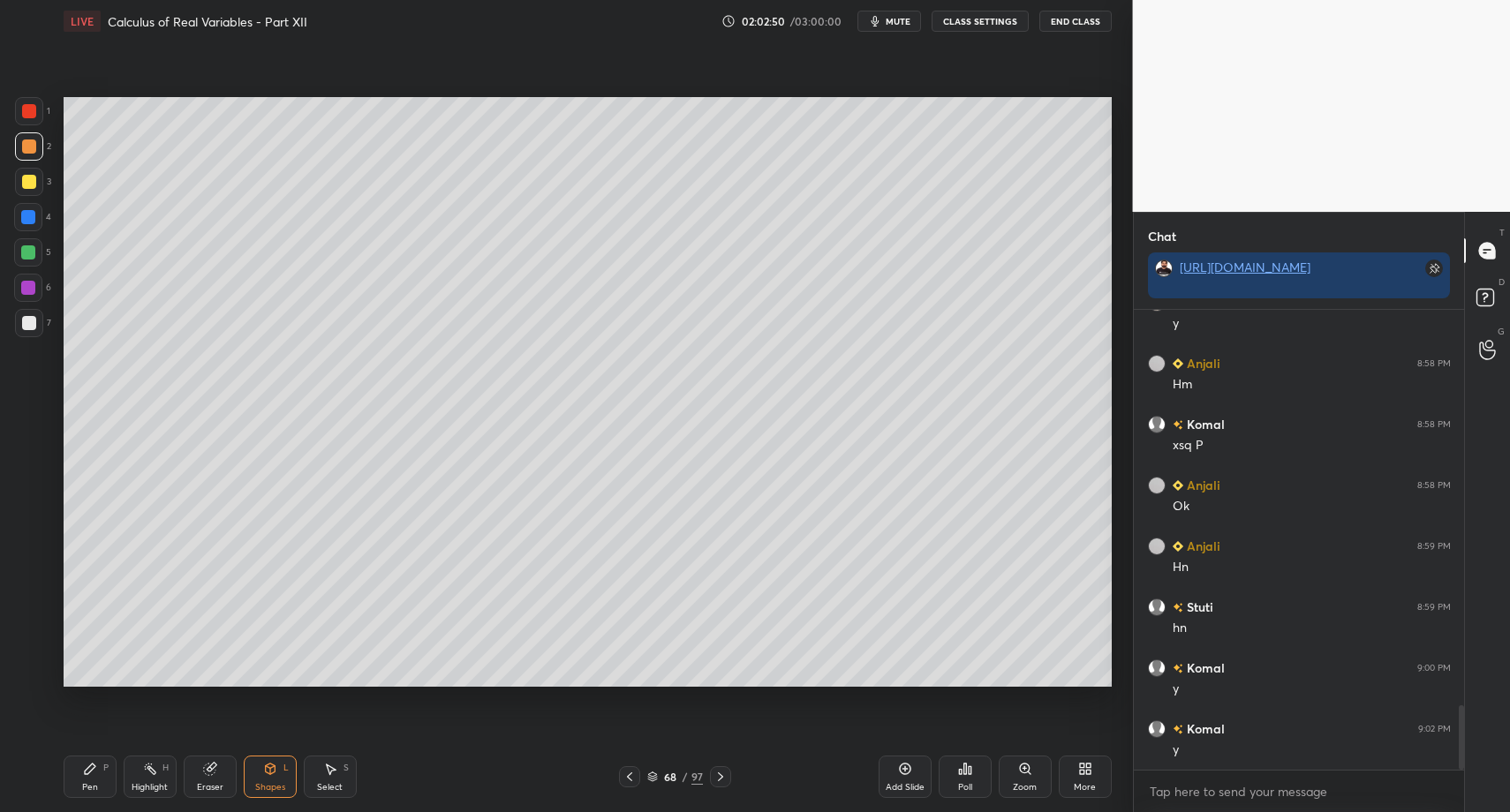 click at bounding box center (29, 323) 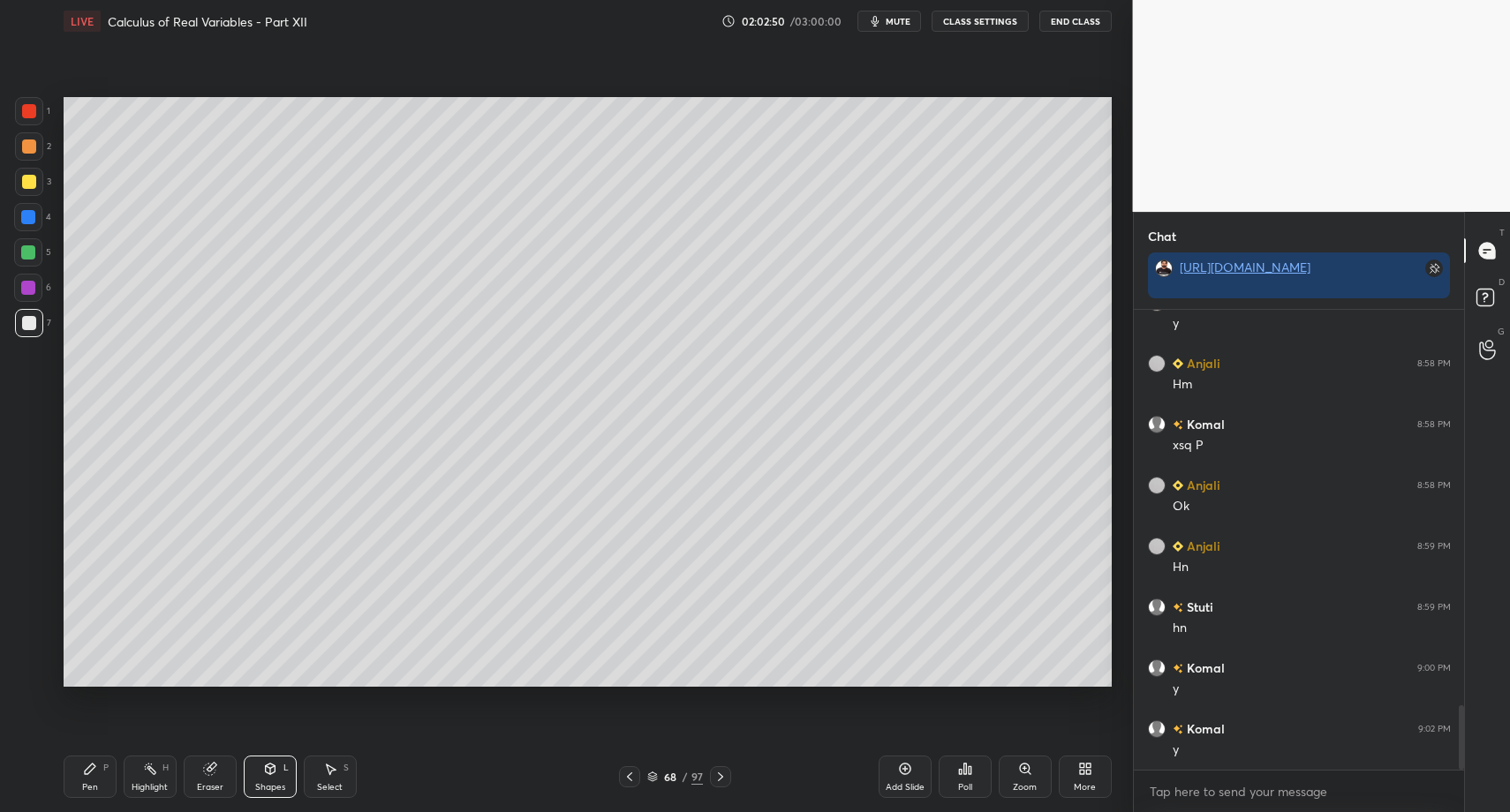 click at bounding box center (29, 323) 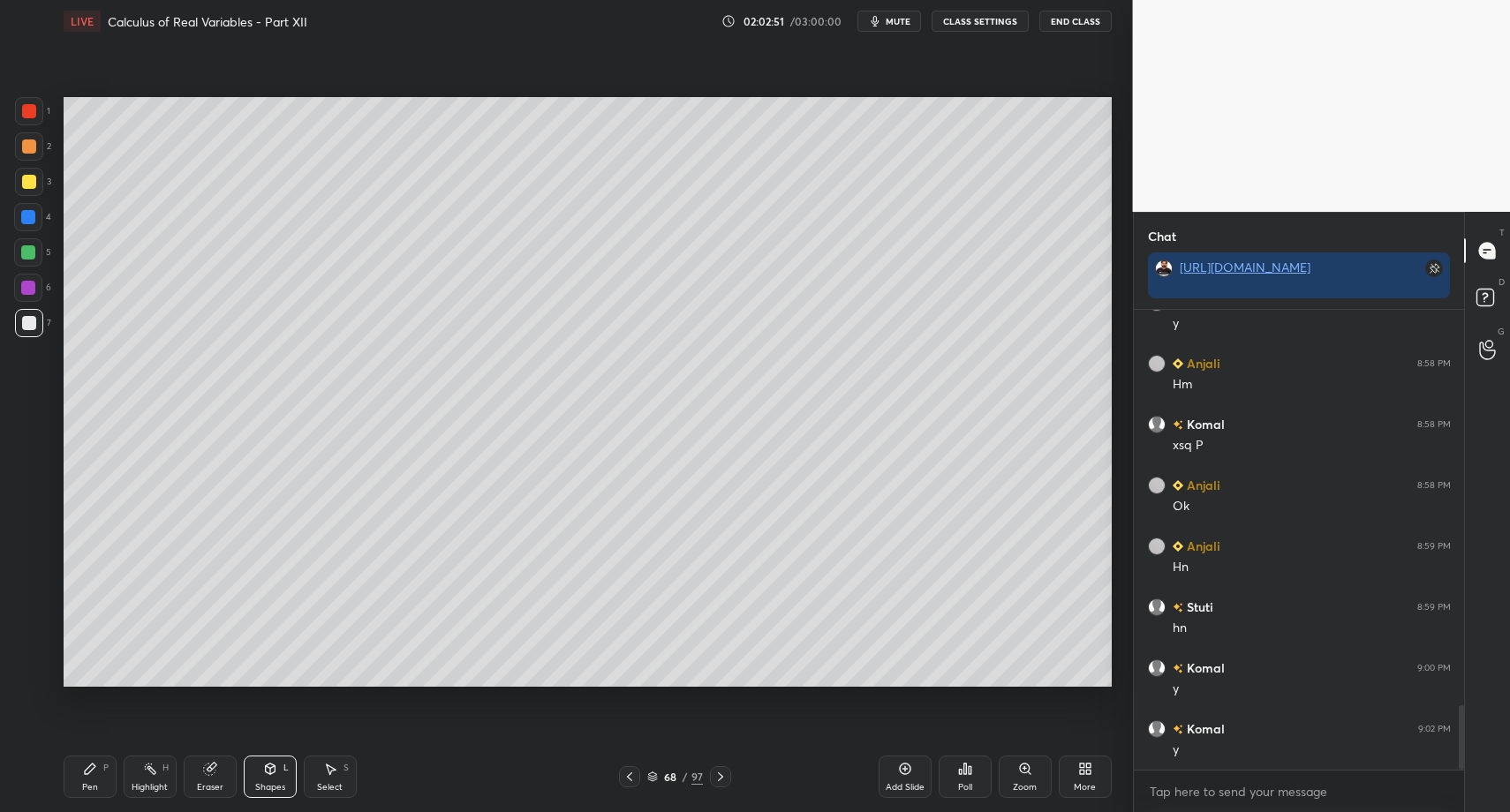click on "Pen P" at bounding box center (90, 777) 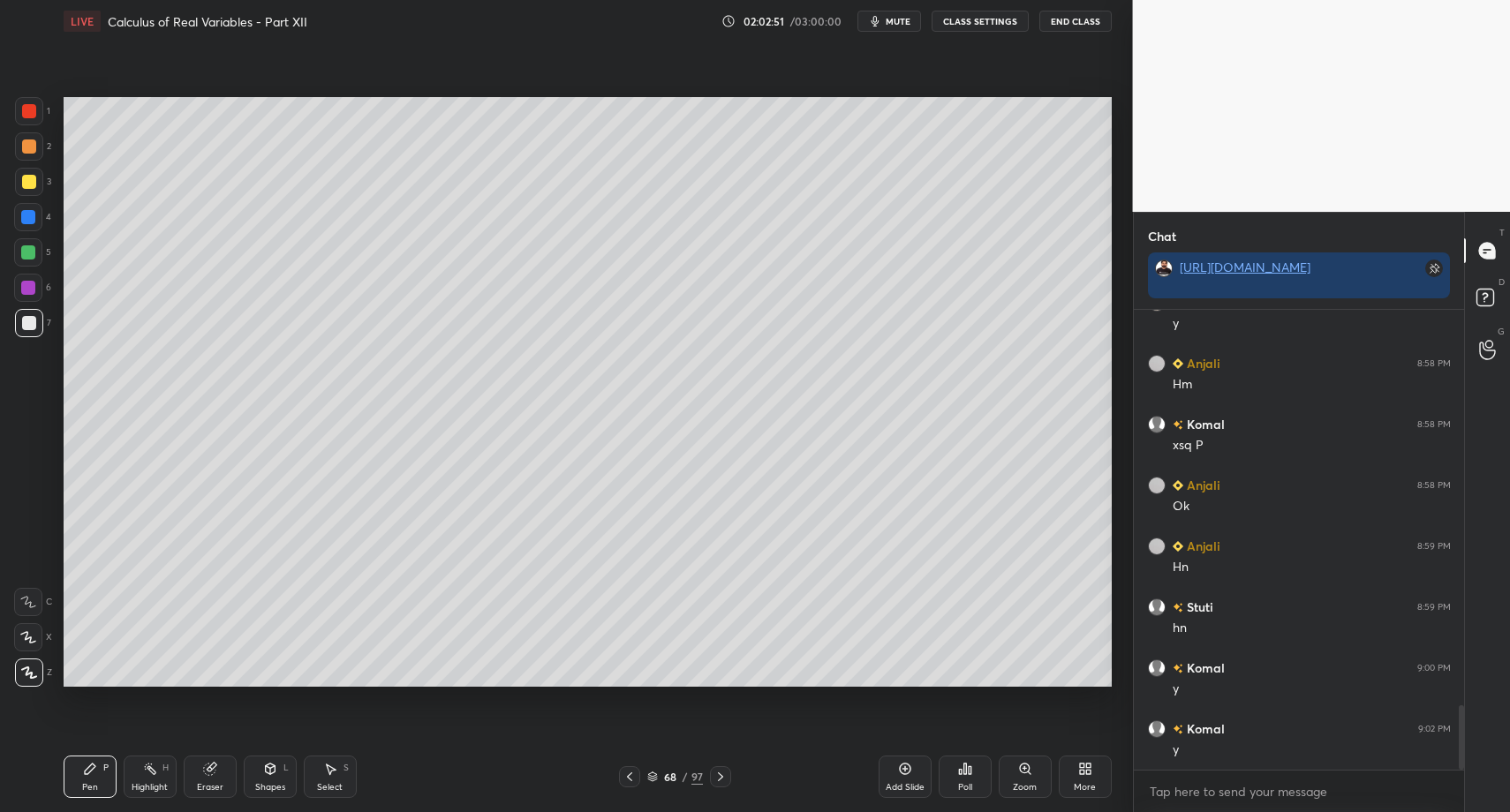 drag, startPoint x: 82, startPoint y: 779, endPoint x: 70, endPoint y: 761, distance: 21.63331 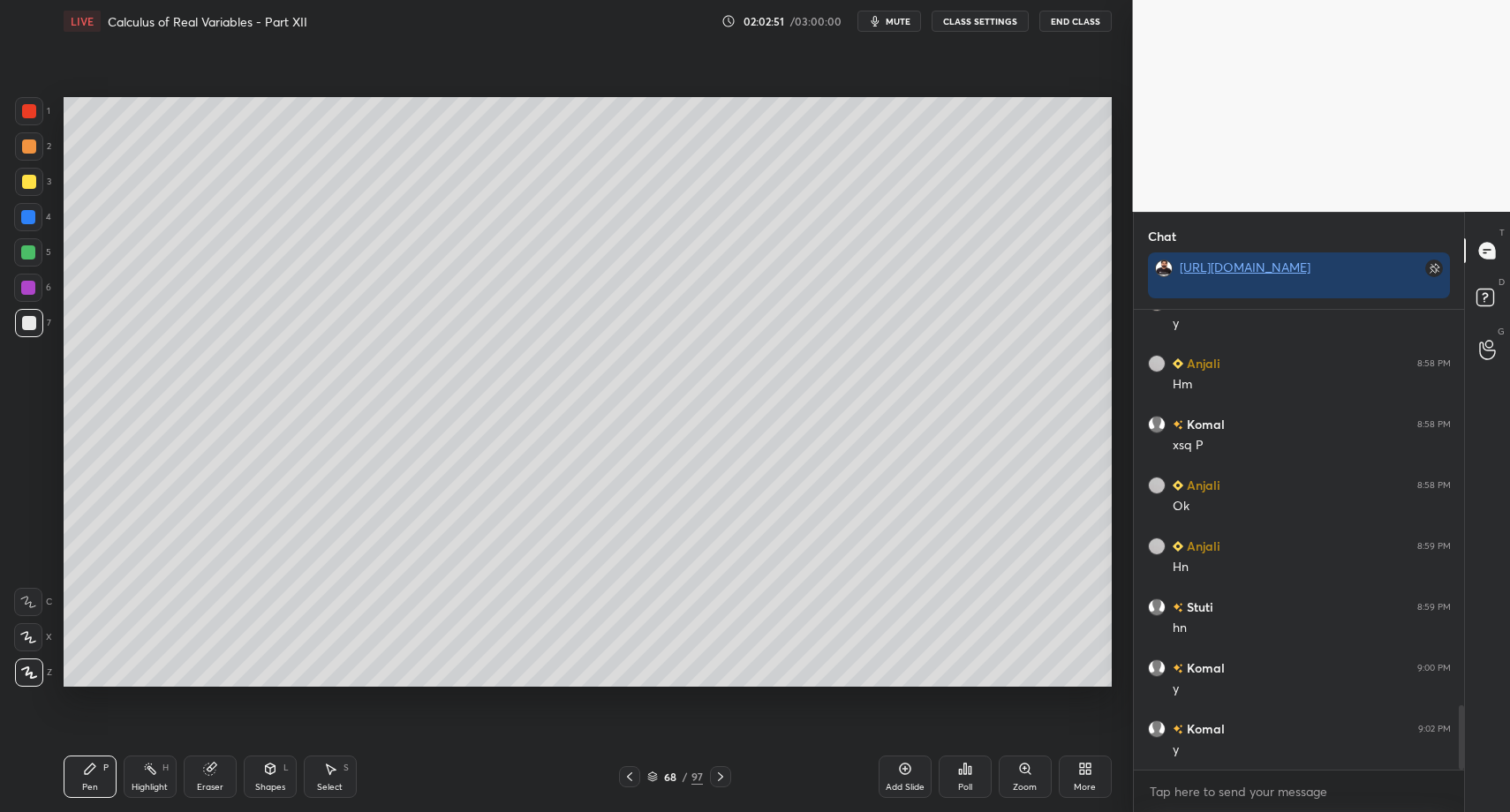 click on "Pen P" at bounding box center (90, 777) 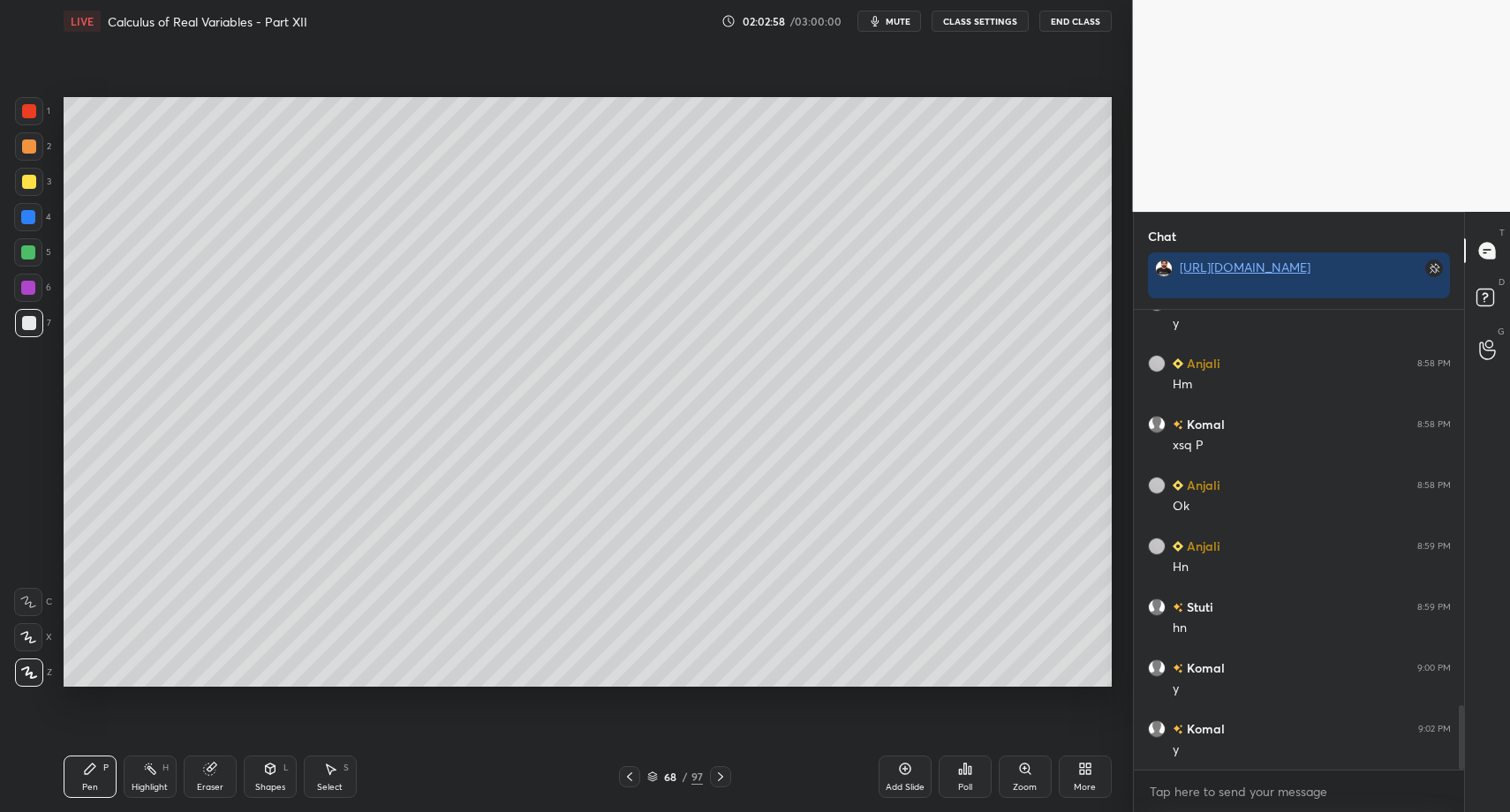drag, startPoint x: 26, startPoint y: 108, endPoint x: 57, endPoint y: 159, distance: 59.68249 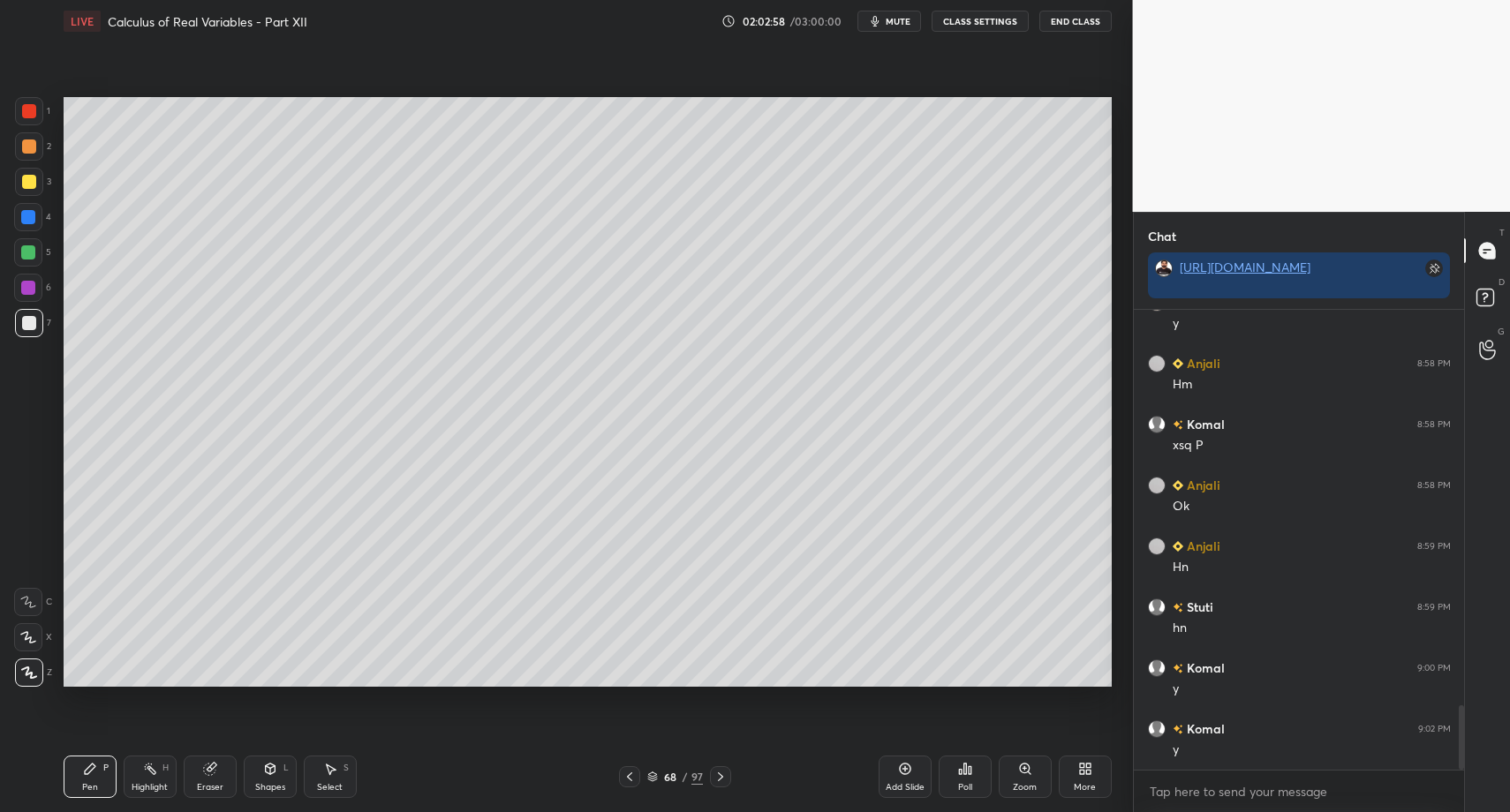 click at bounding box center (29, 111) 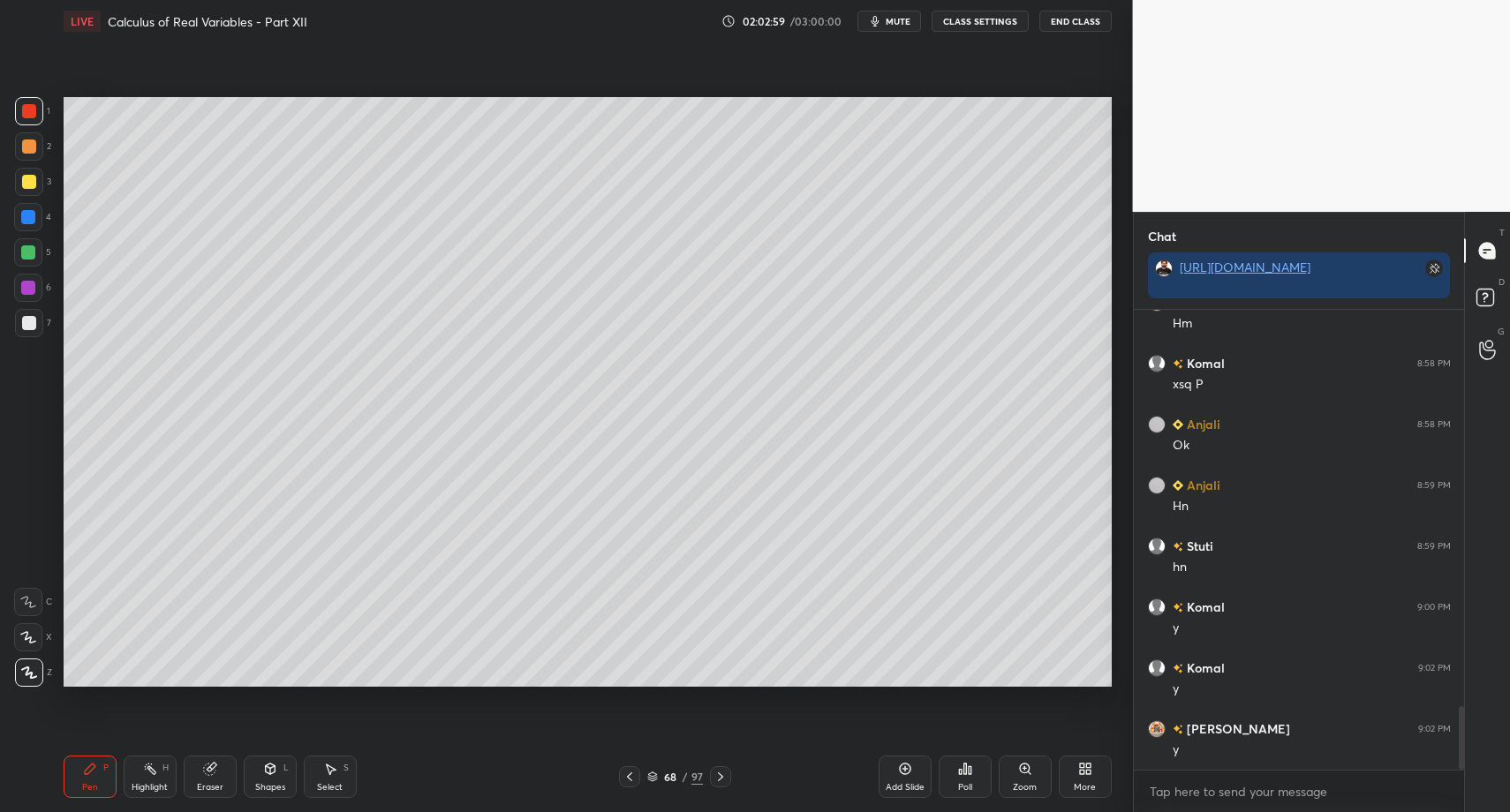 scroll, scrollTop: 2941, scrollLeft: 0, axis: vertical 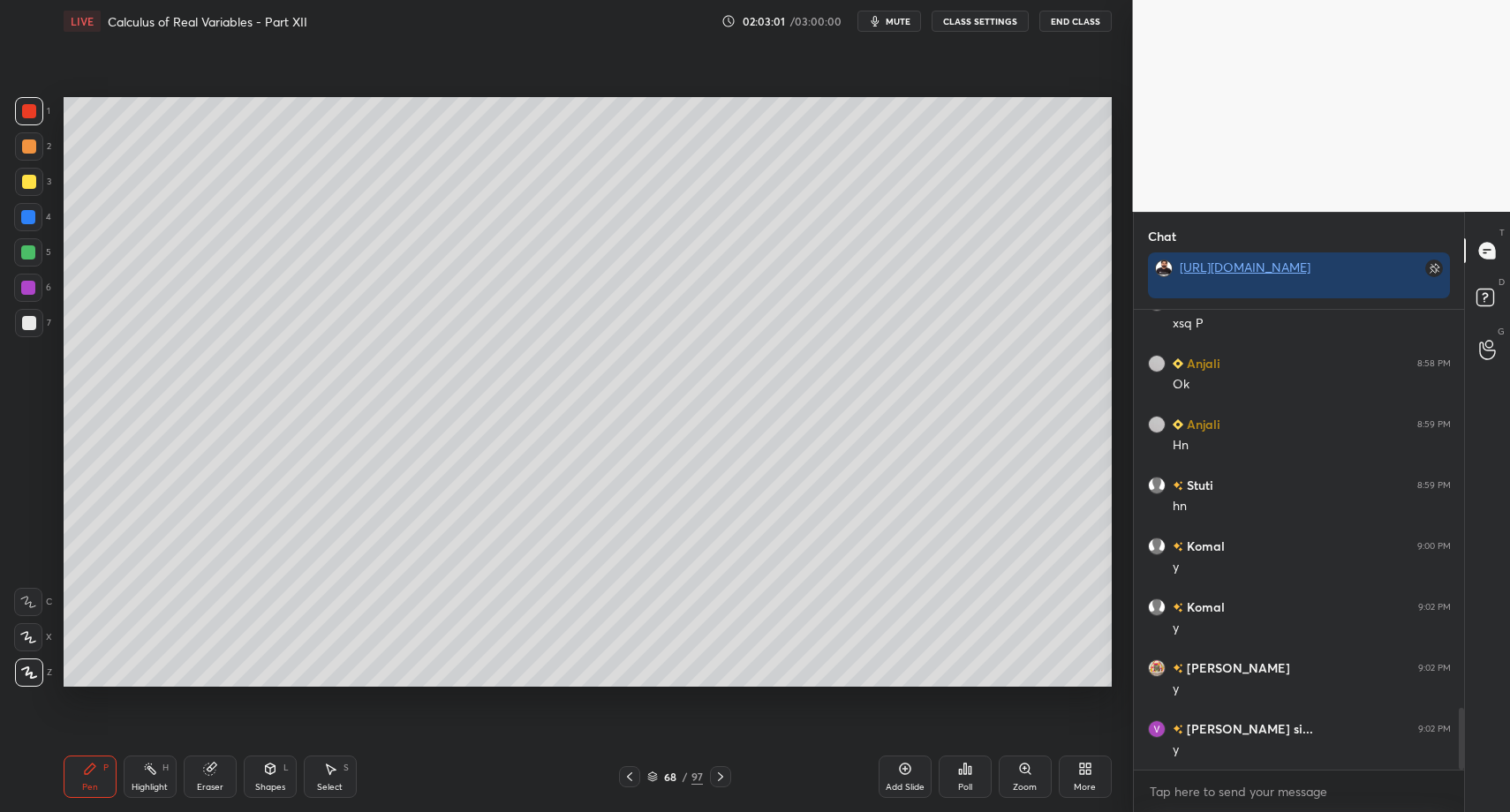 drag, startPoint x: 320, startPoint y: 771, endPoint x: 318, endPoint y: 742, distance: 29.06888 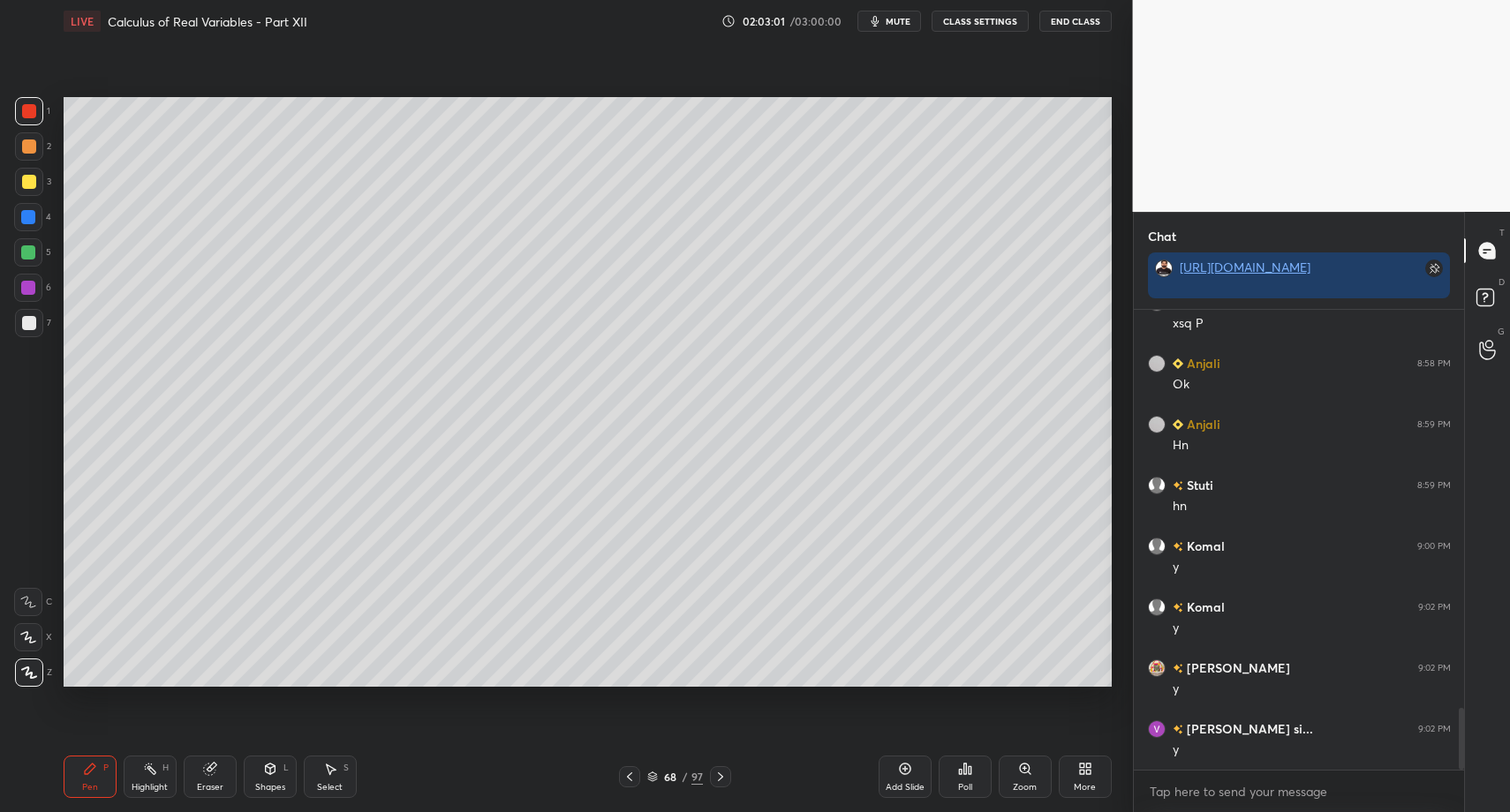 click on "Select S" at bounding box center [330, 777] 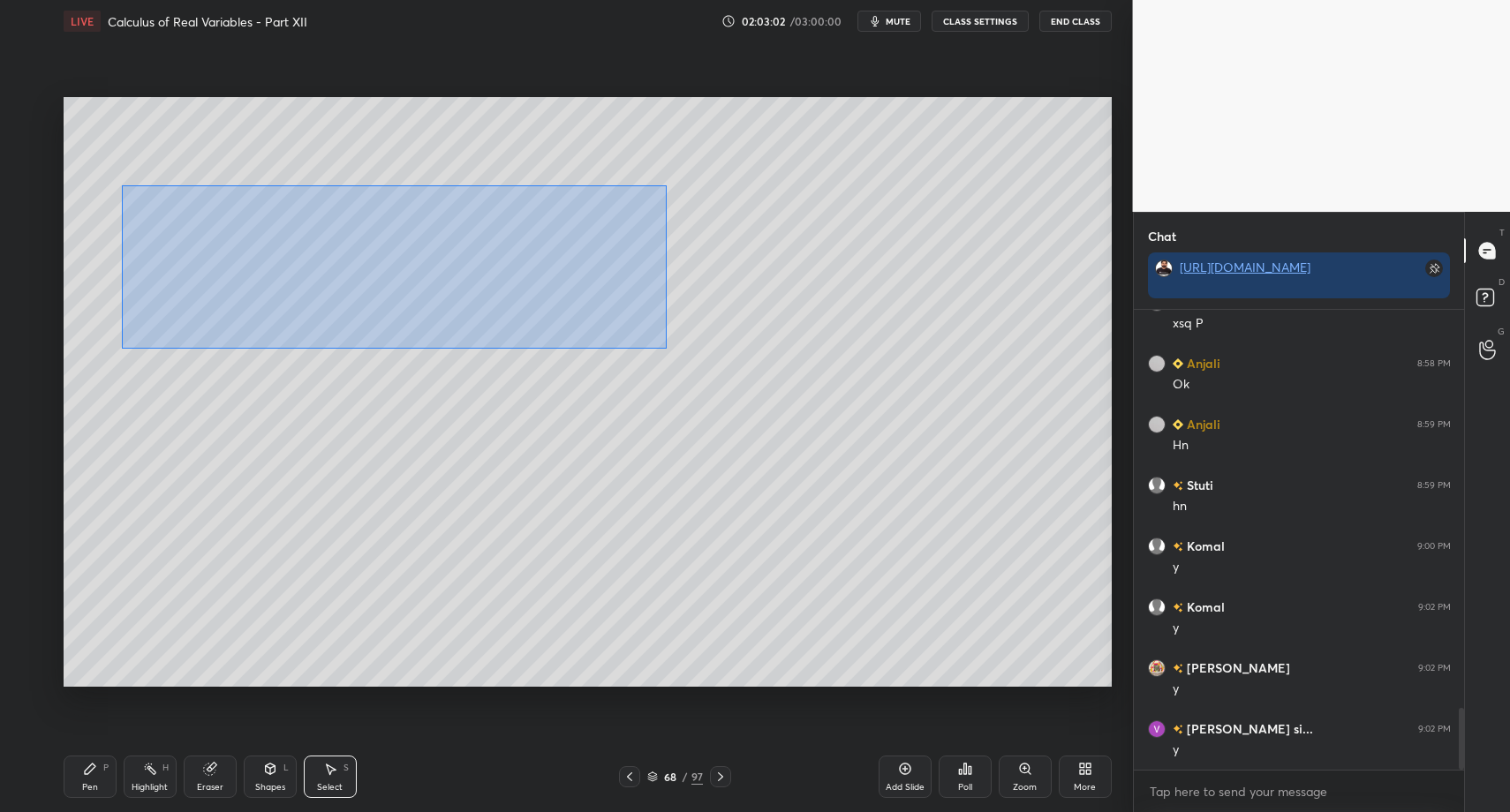 drag, startPoint x: 121, startPoint y: 185, endPoint x: 681, endPoint y: 342, distance: 581.5918 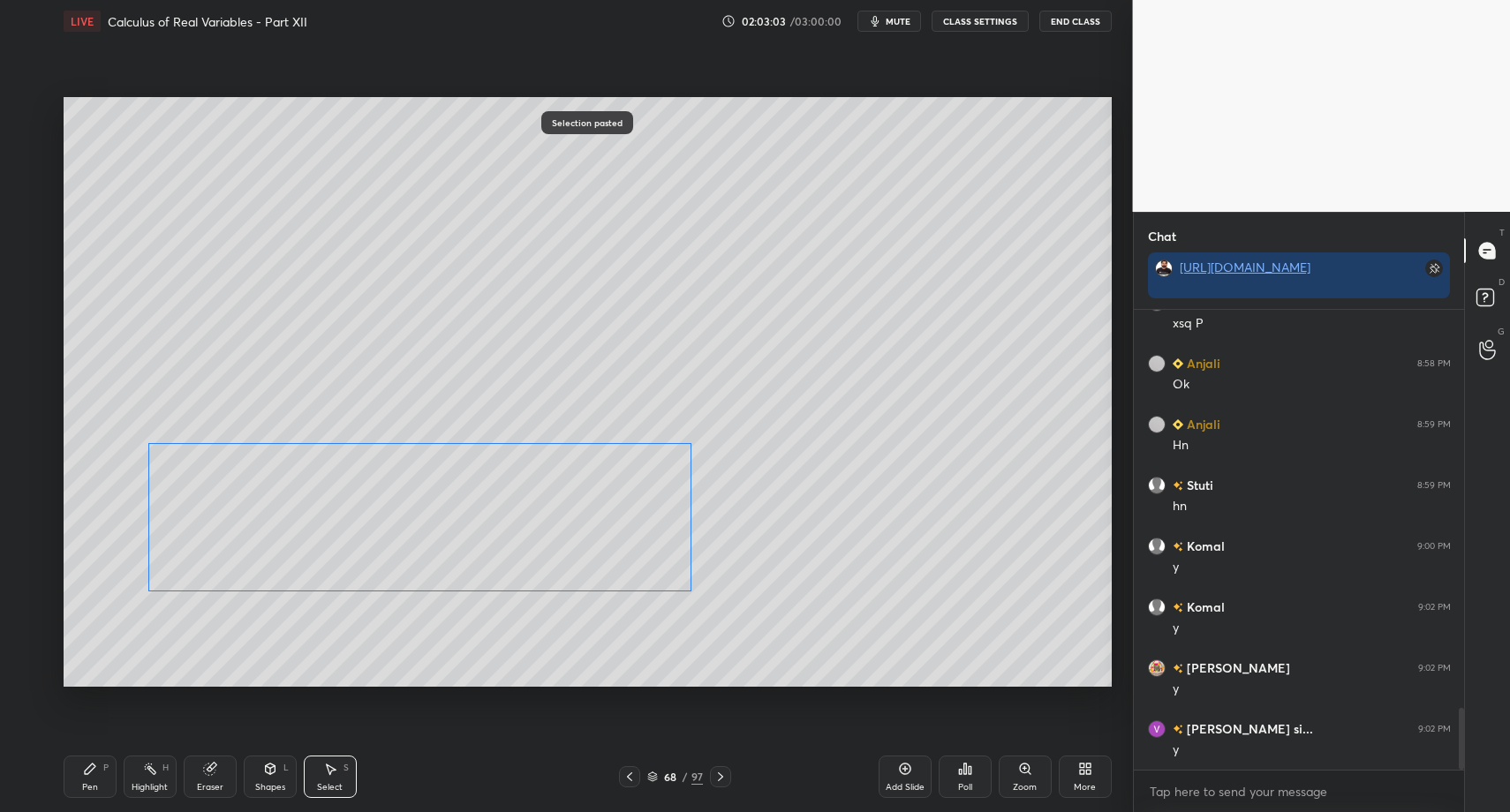 drag, startPoint x: 346, startPoint y: 339, endPoint x: 283, endPoint y: 569, distance: 238.47222 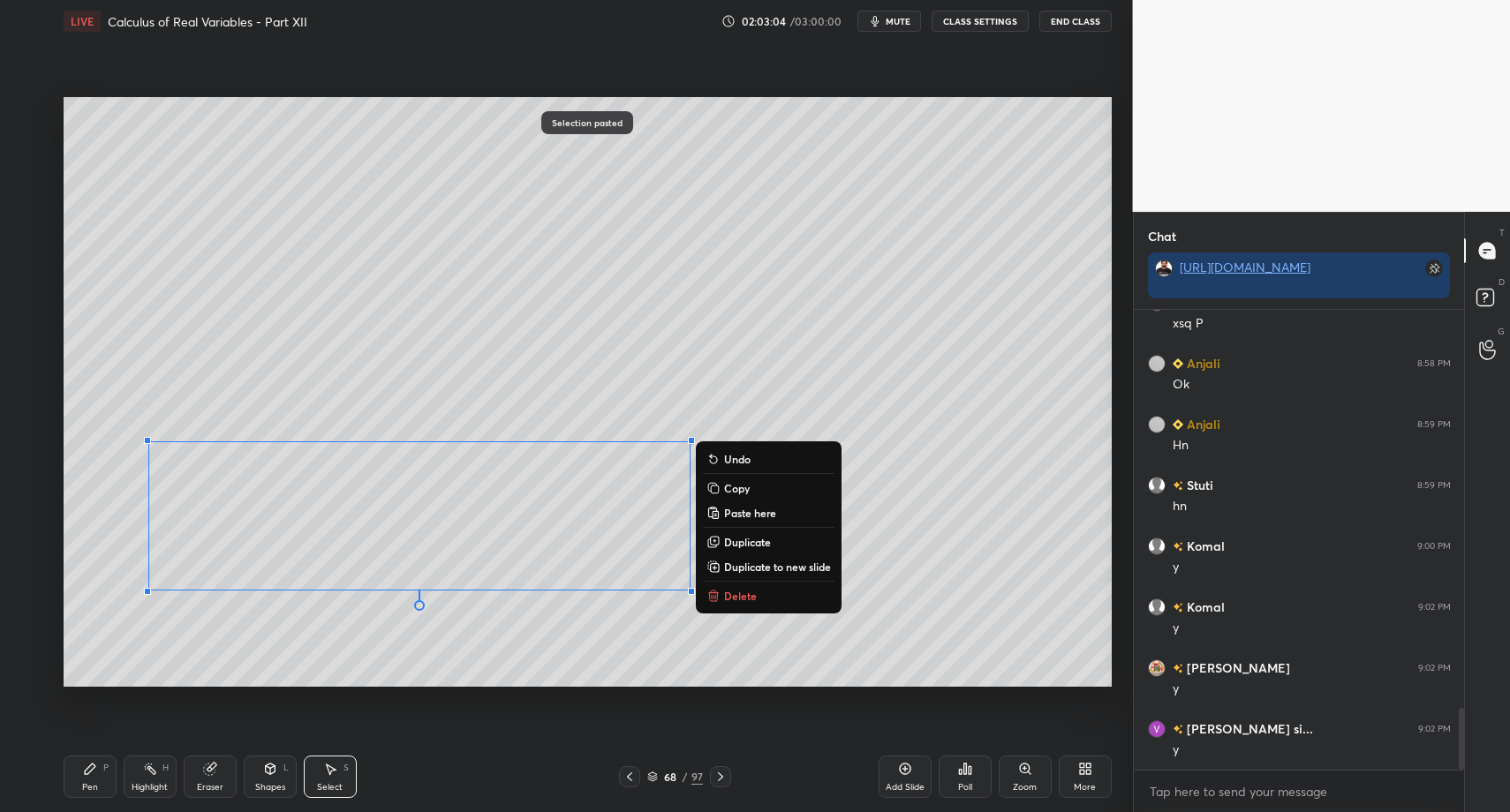 drag, startPoint x: 84, startPoint y: 788, endPoint x: 260, endPoint y: 781, distance: 176.13915 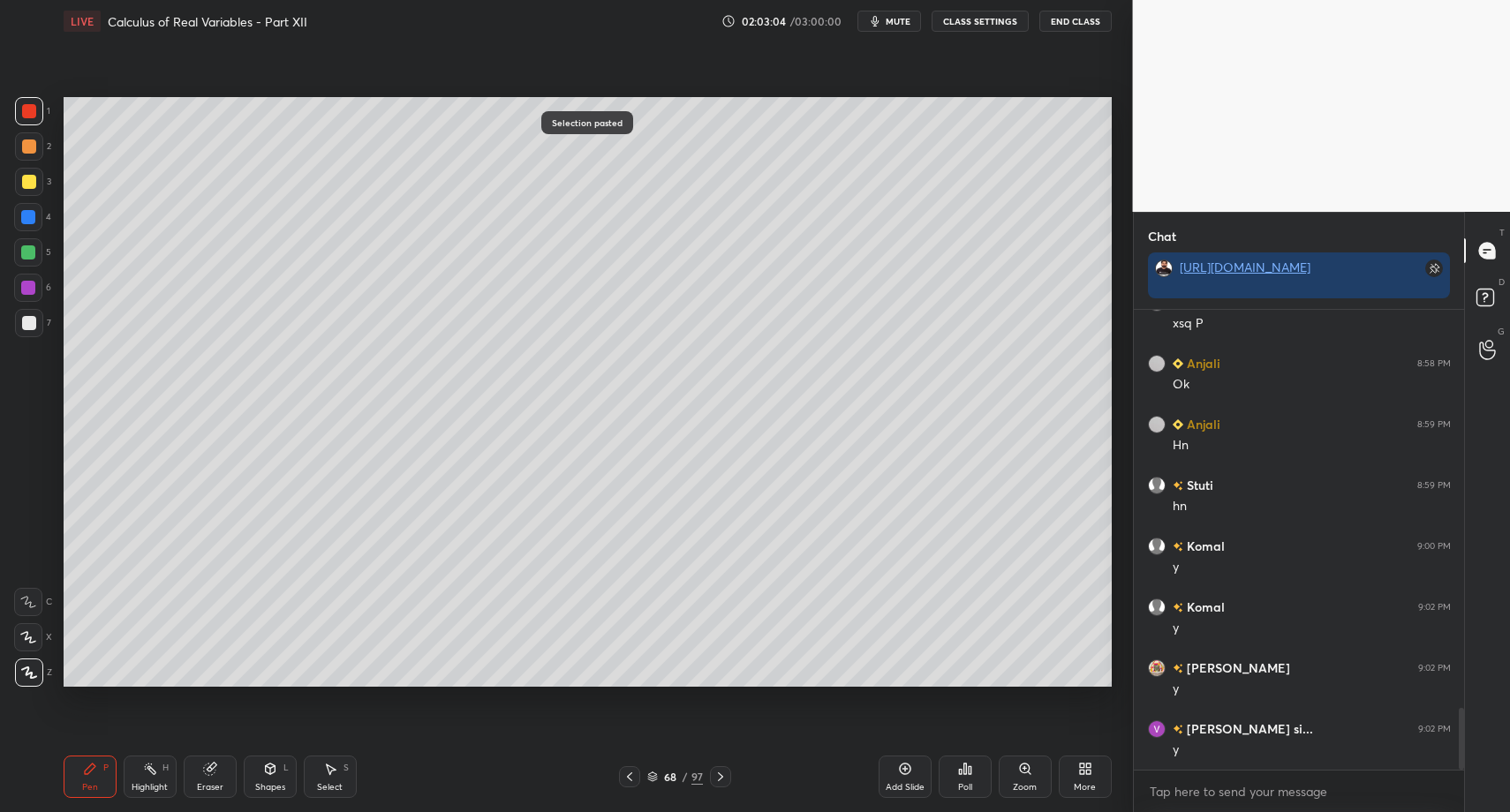 click on "Select S" at bounding box center [330, 777] 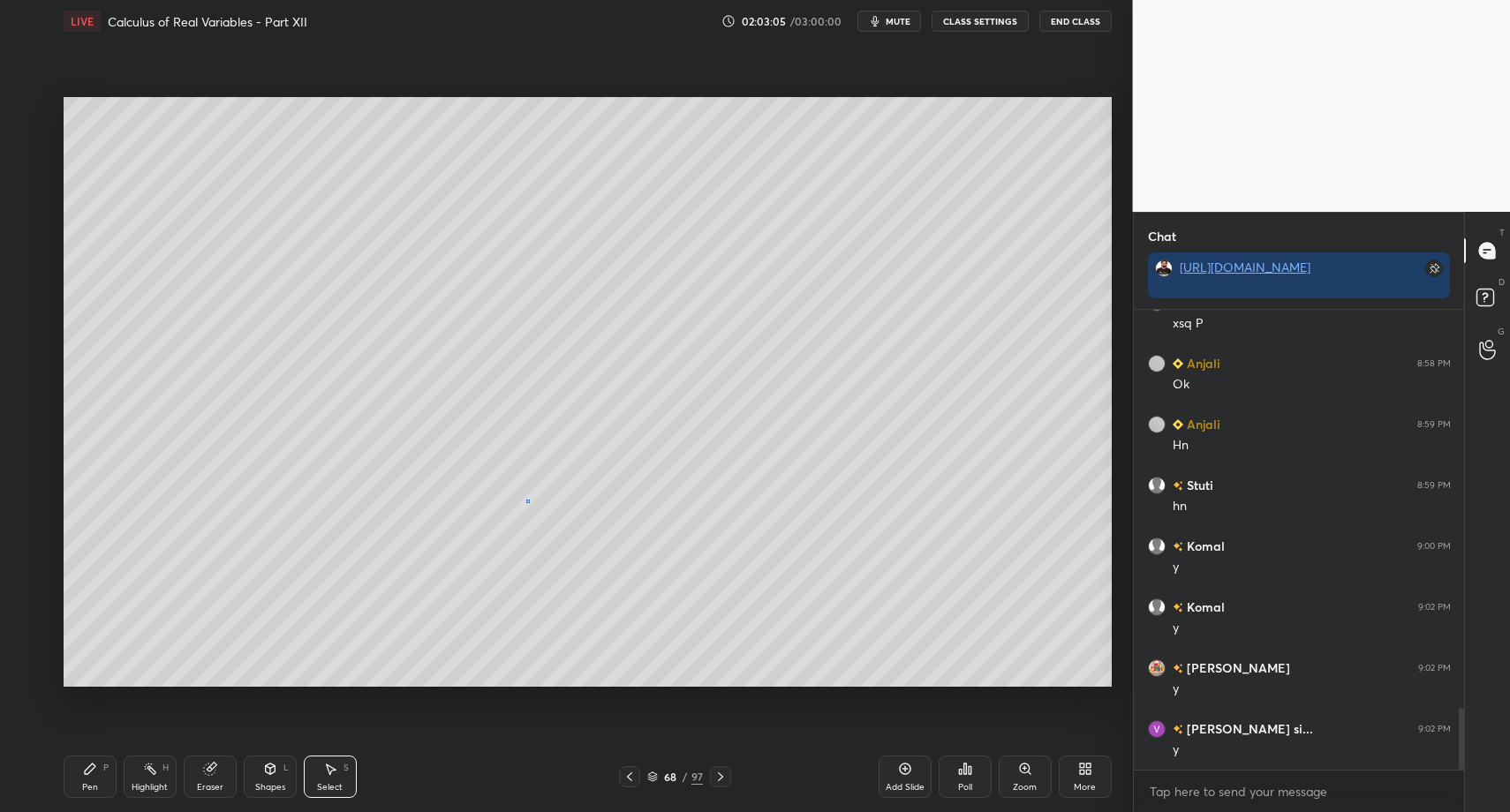 drag, startPoint x: 527, startPoint y: 500, endPoint x: 558, endPoint y: 591, distance: 96.13532 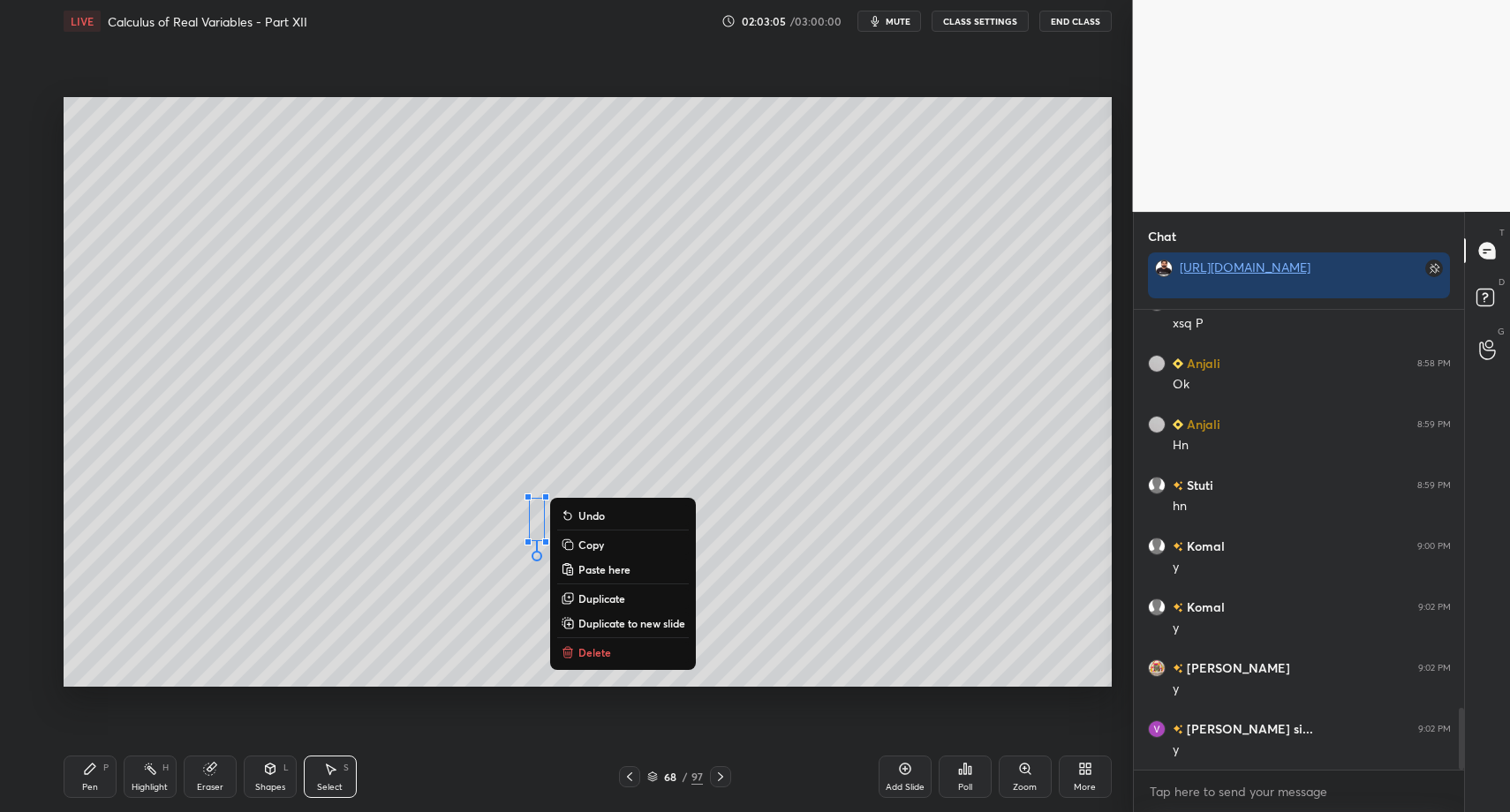click on "0 ° Undo Copy Paste here Duplicate Duplicate to new slide Delete" at bounding box center [587, 392] 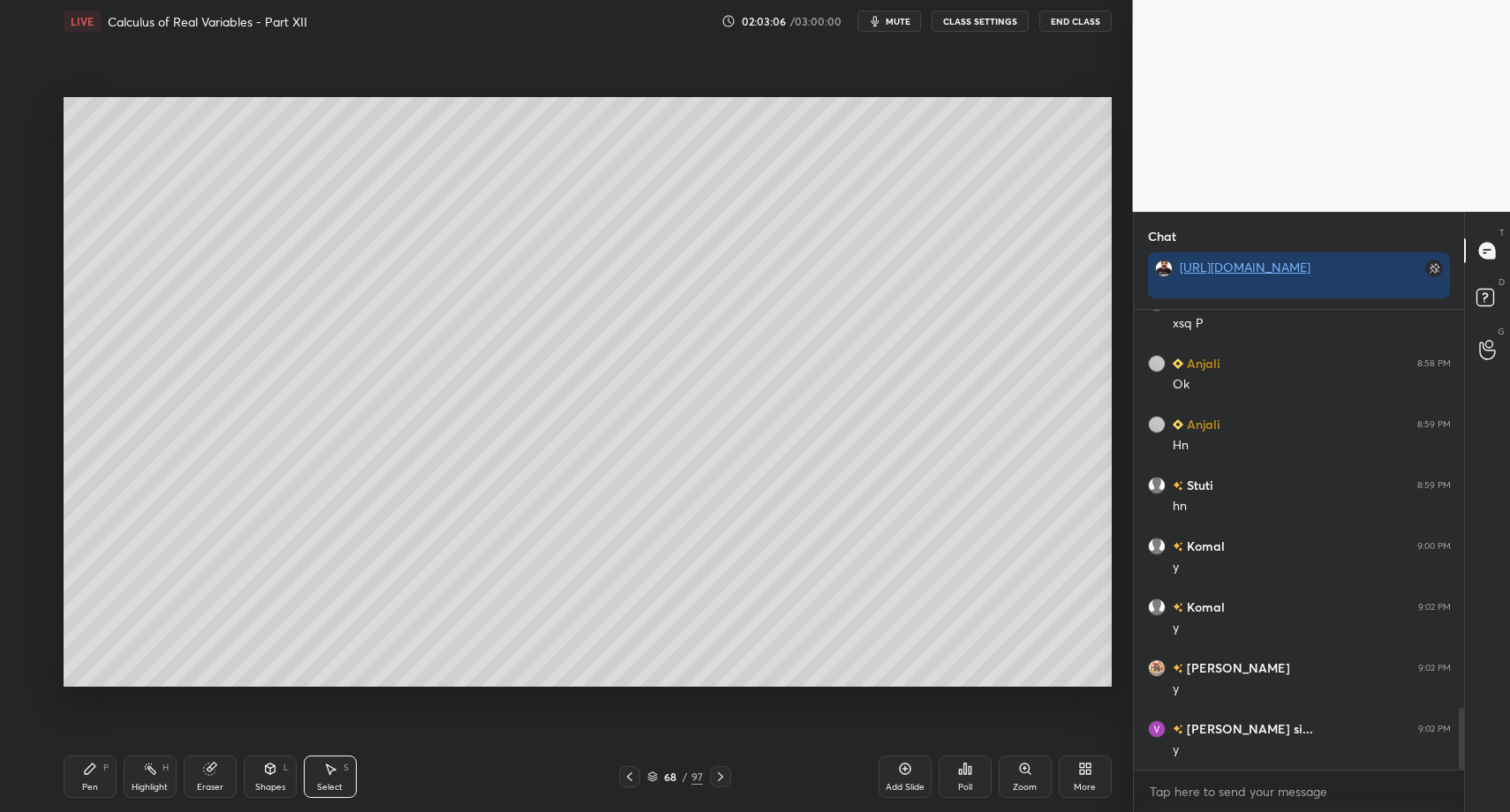 drag, startPoint x: 531, startPoint y: 525, endPoint x: 555, endPoint y: 557, distance: 40 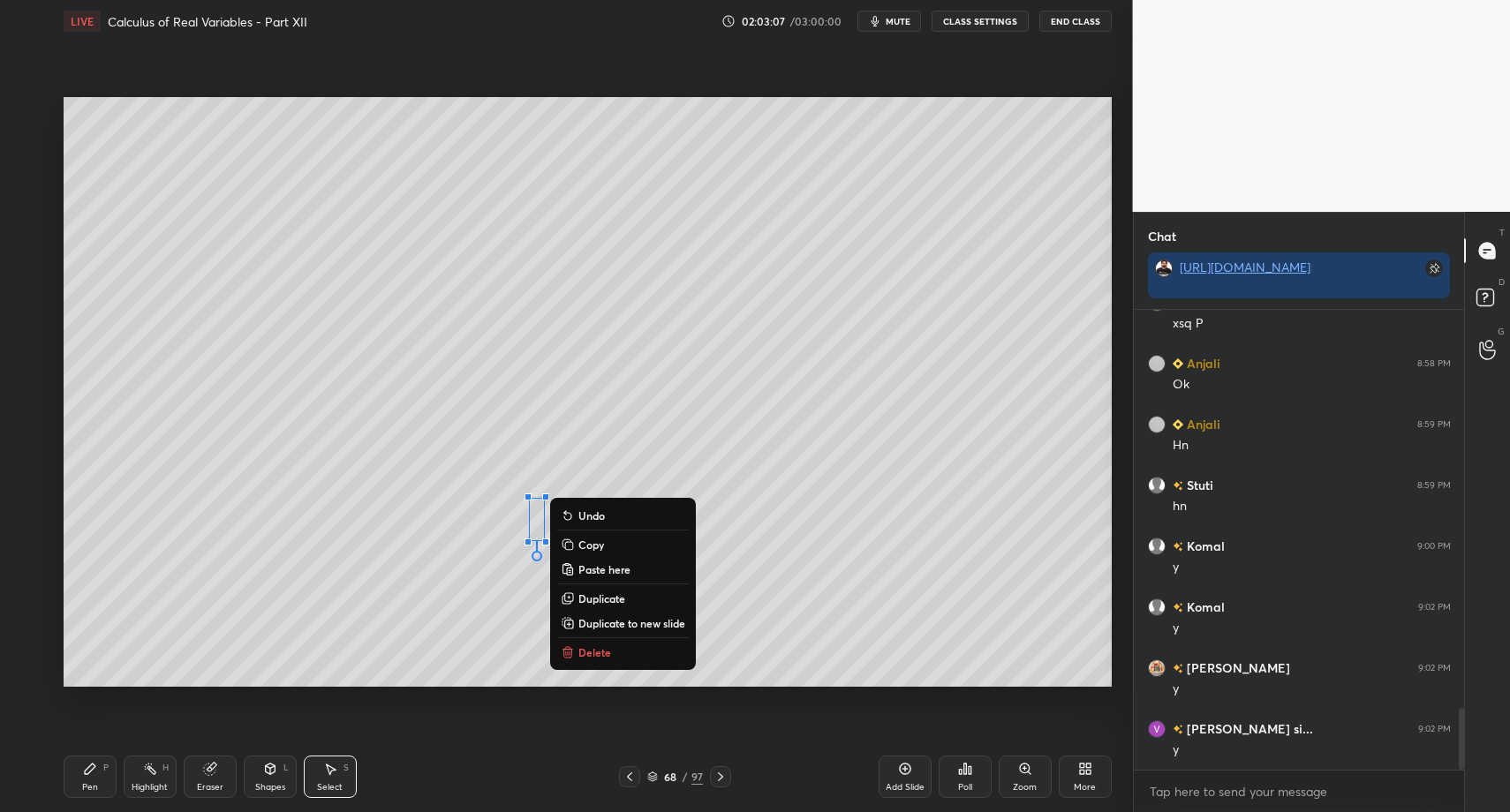 drag, startPoint x: 587, startPoint y: 652, endPoint x: 344, endPoint y: 714, distance: 250.7848 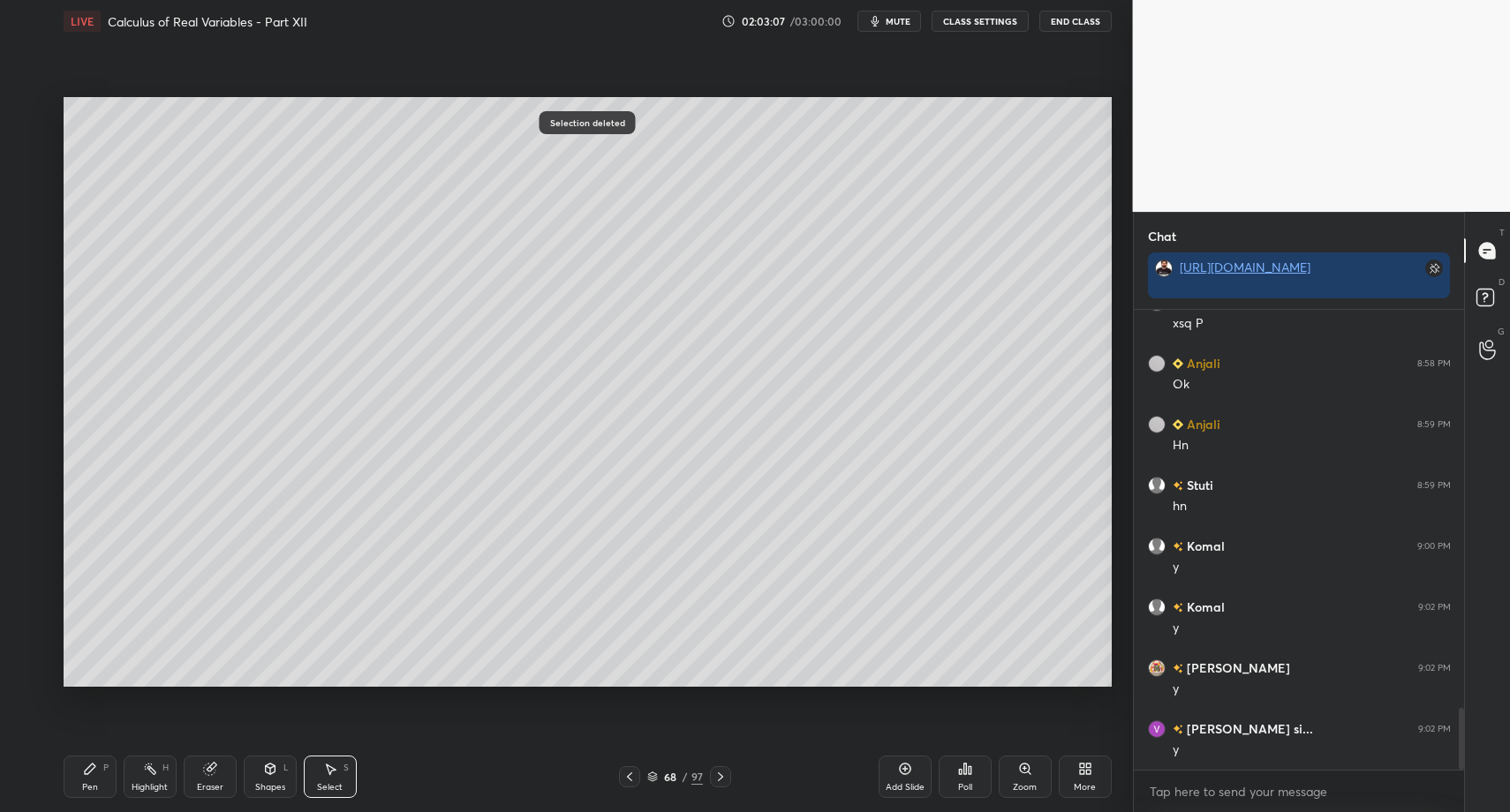 click on "Pen" at bounding box center [90, 787] 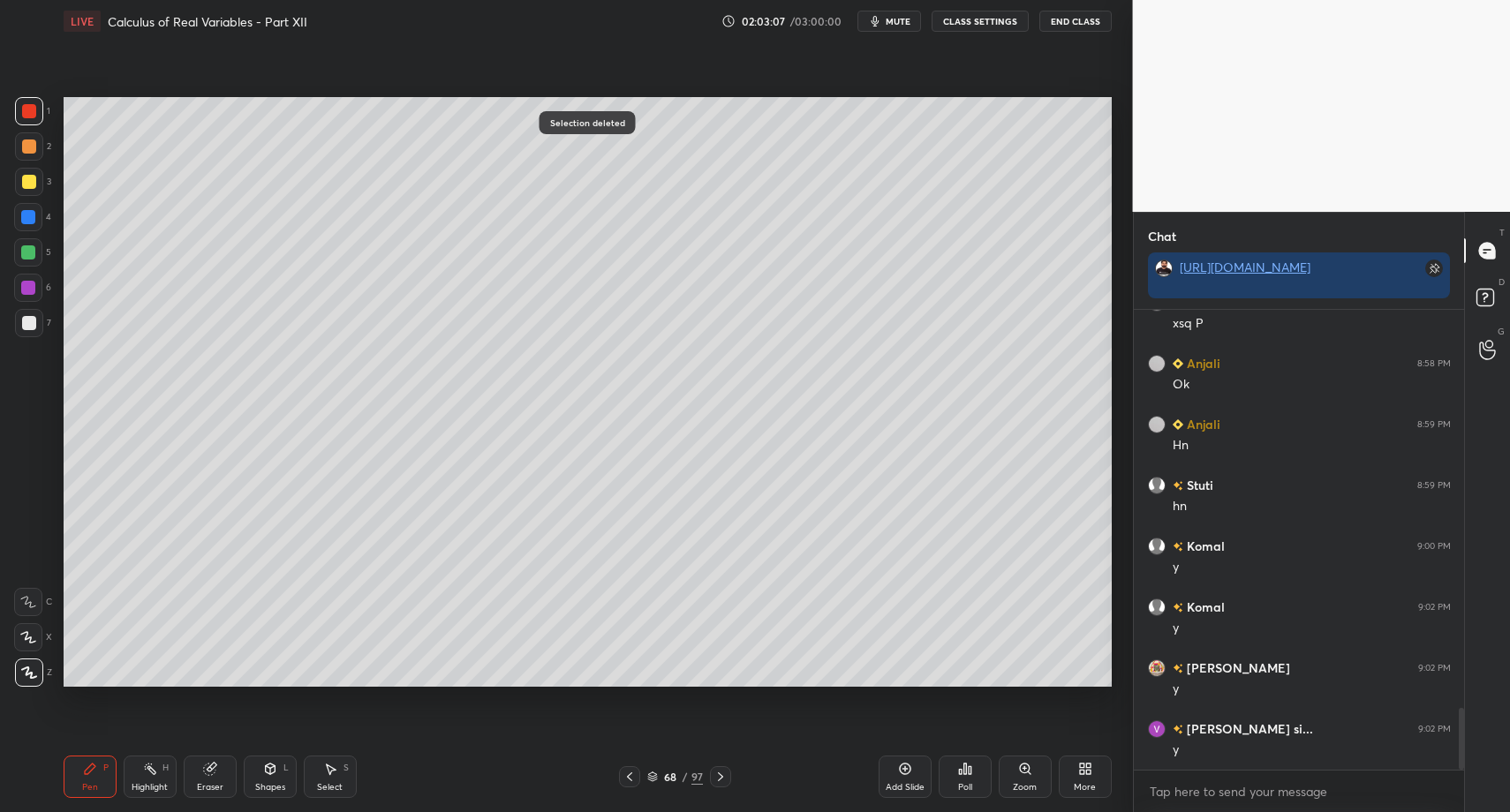 click on "Pen P" at bounding box center (90, 777) 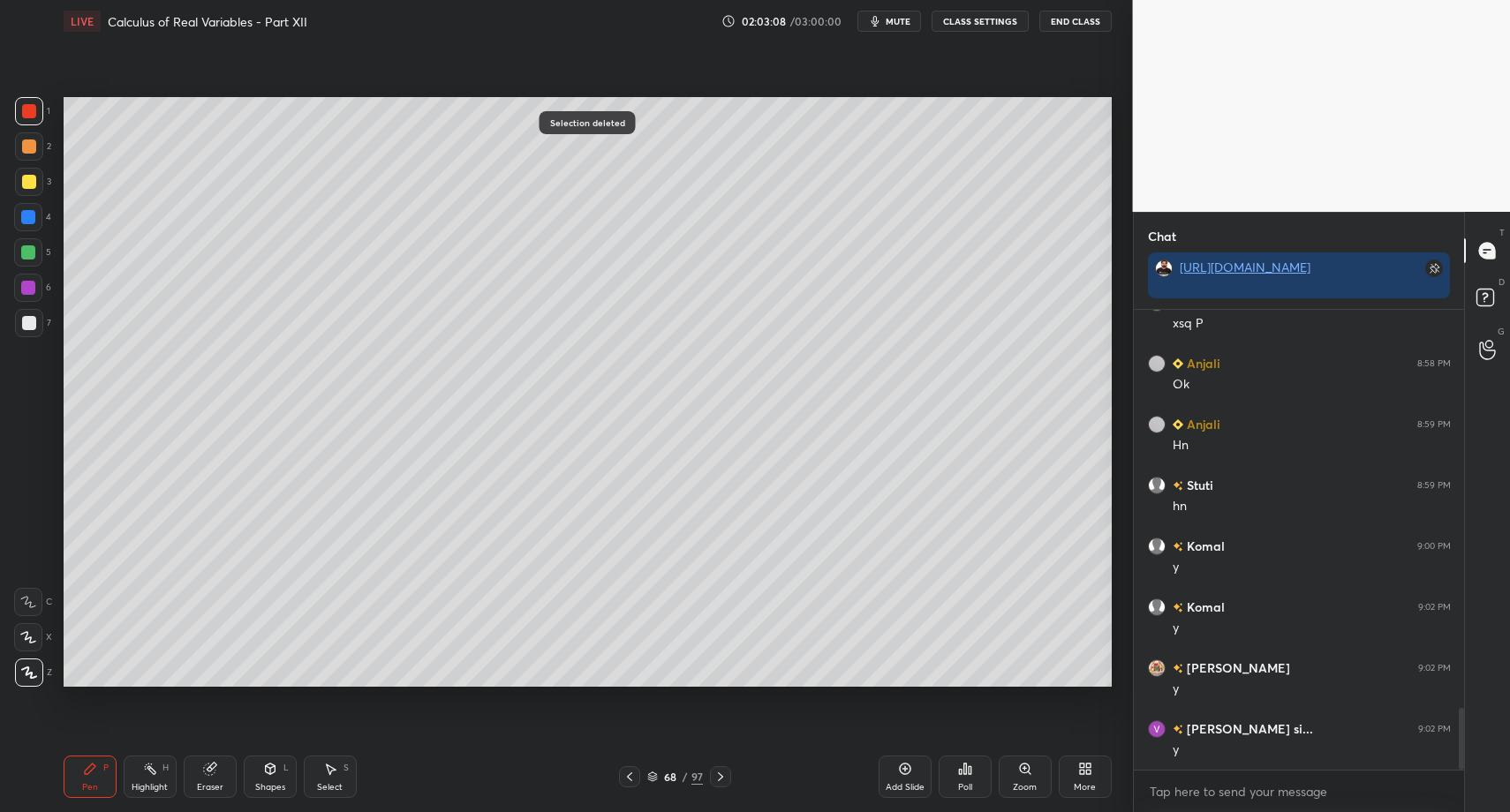 click at bounding box center (29, 323) 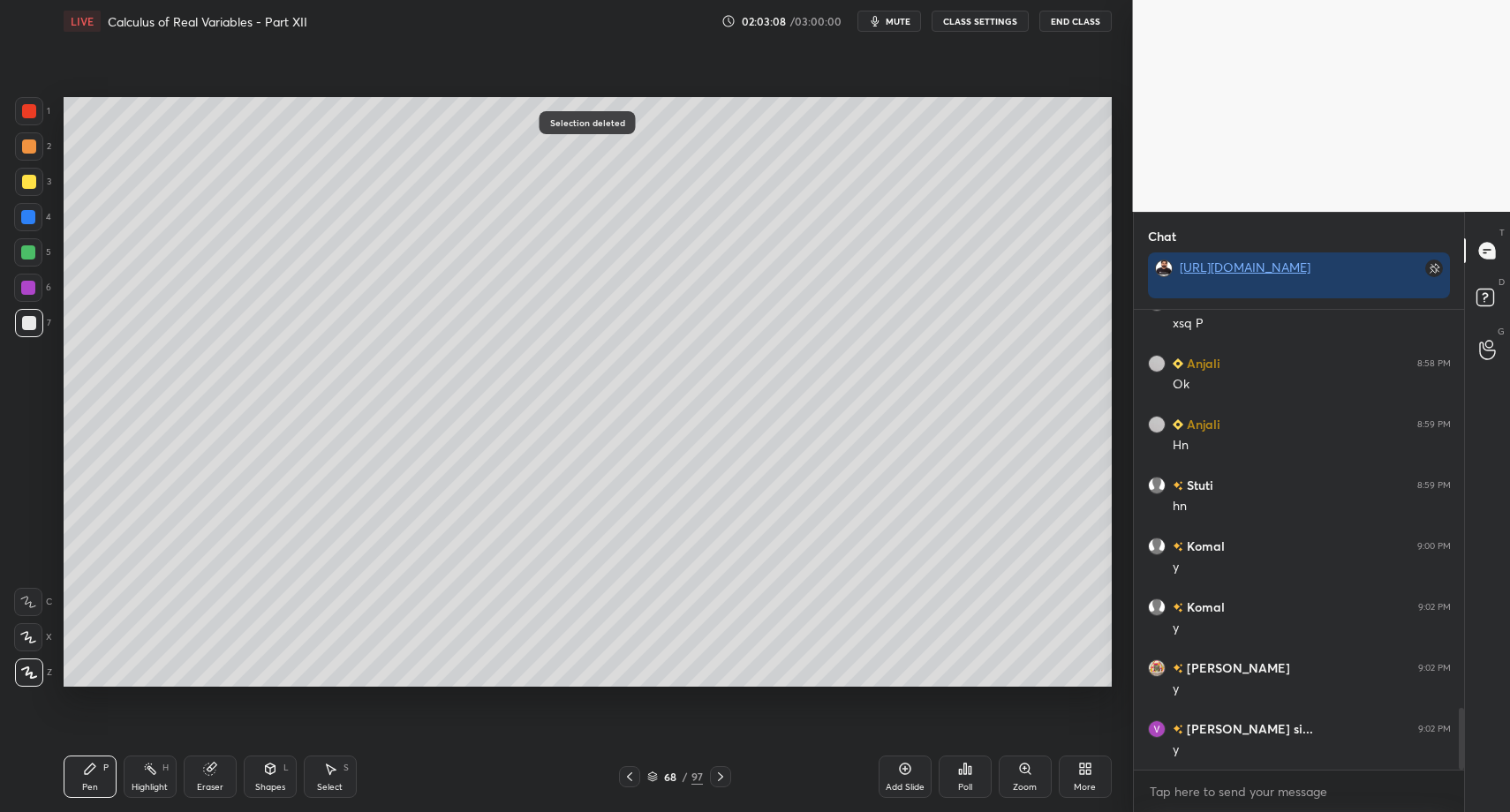 click at bounding box center [29, 323] 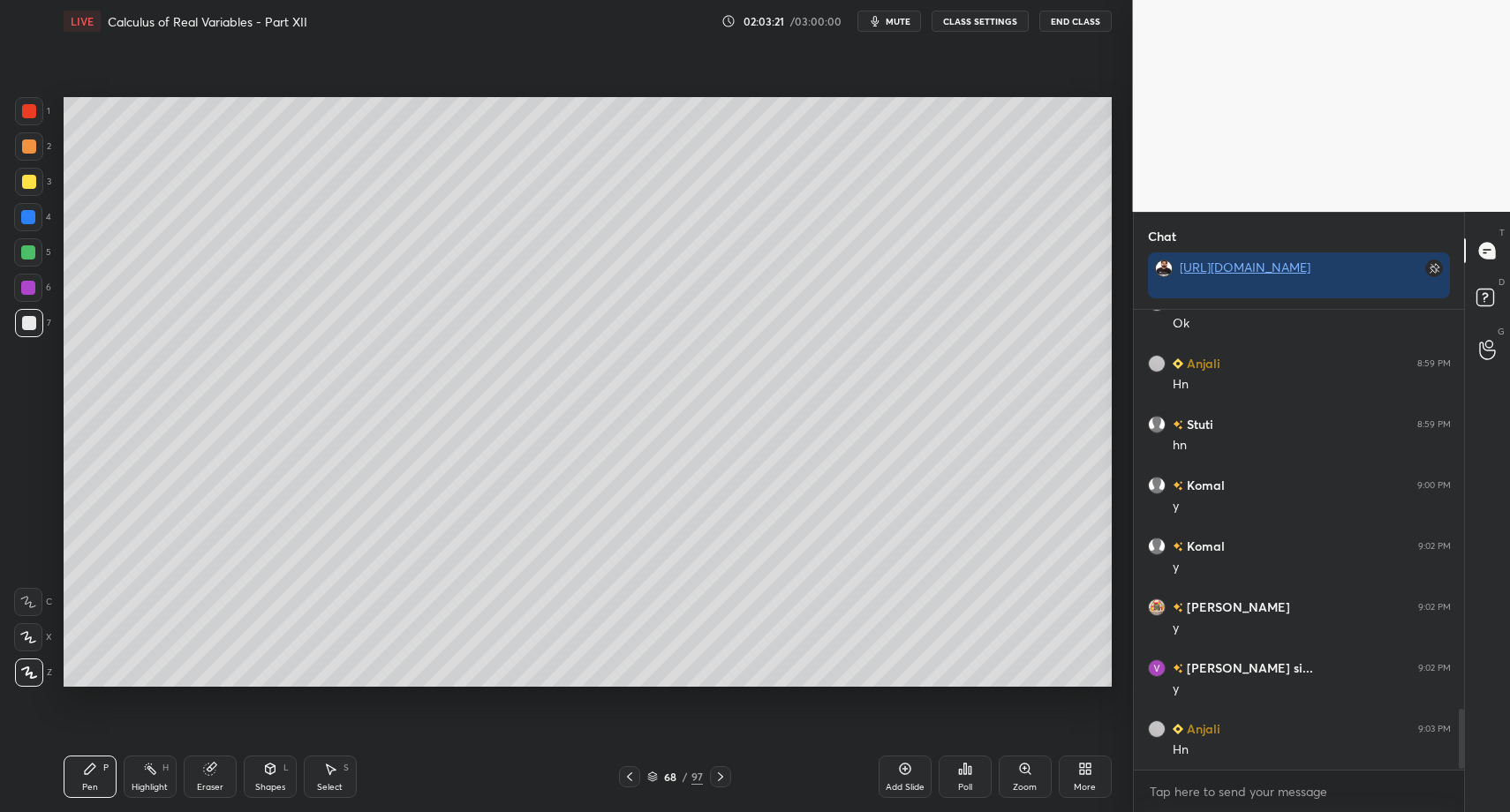 scroll, scrollTop: 3063, scrollLeft: 0, axis: vertical 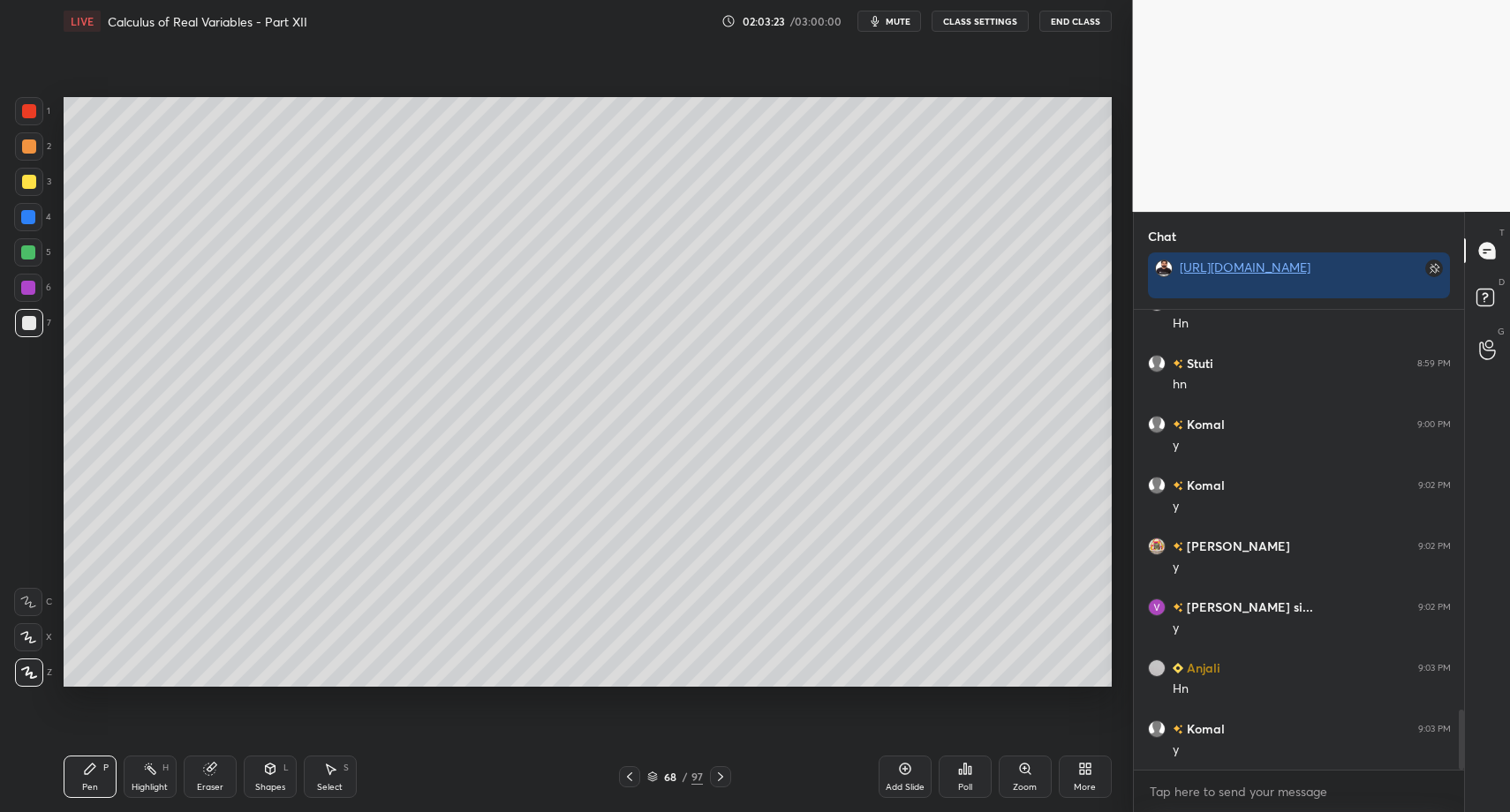 click at bounding box center (721, 777) 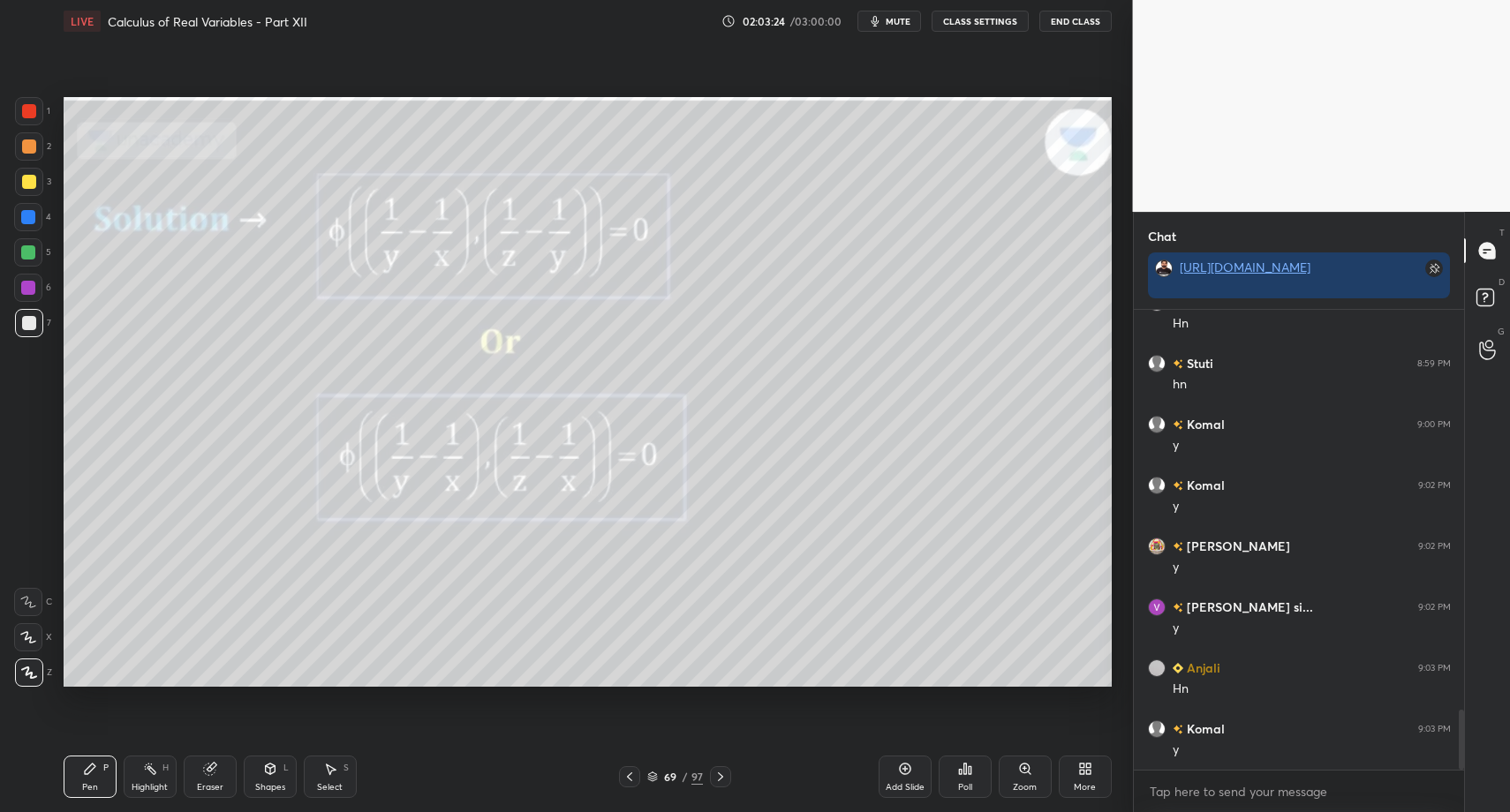 click on "69 / 97" at bounding box center (675, 777) 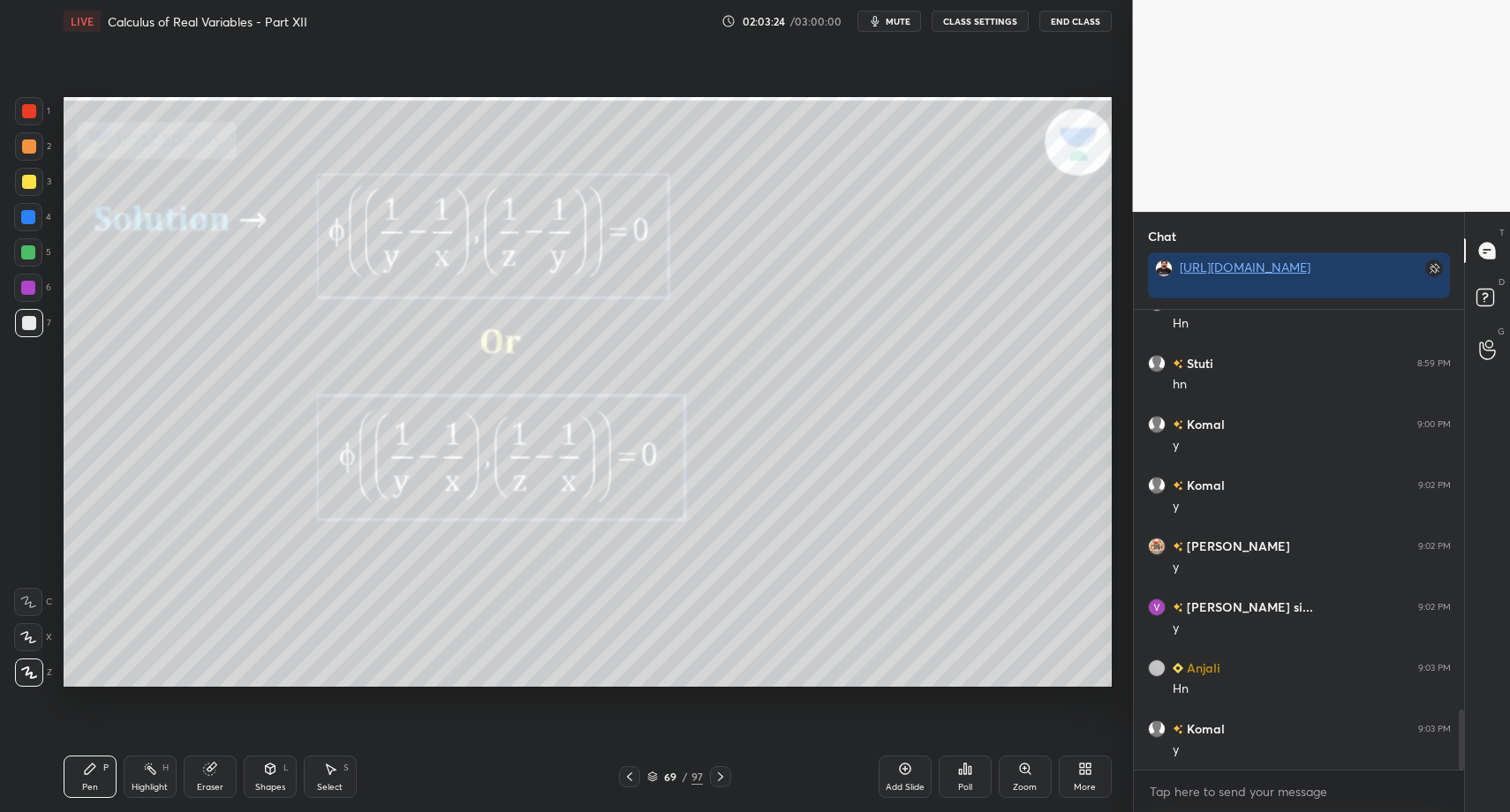 click 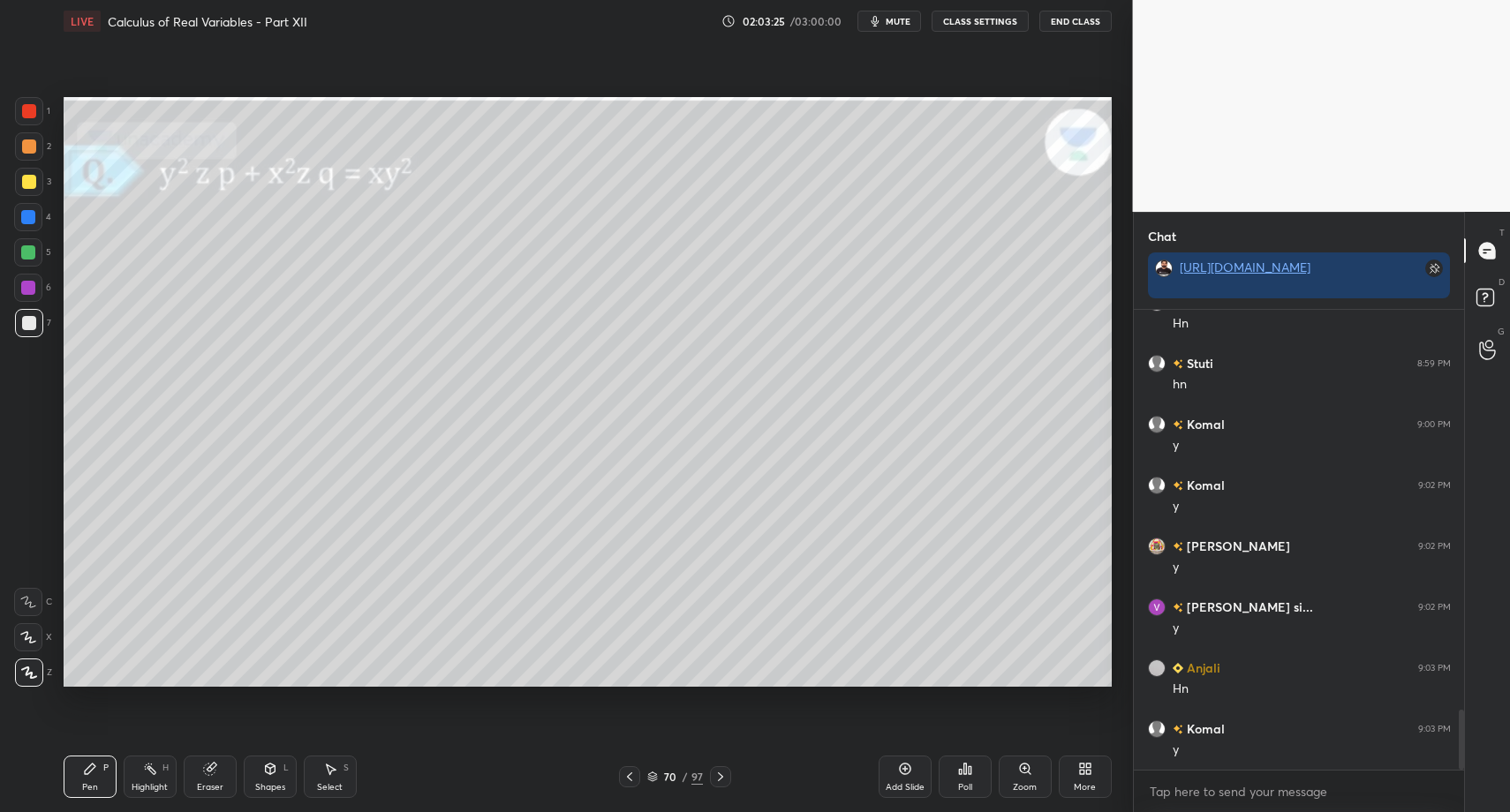 click 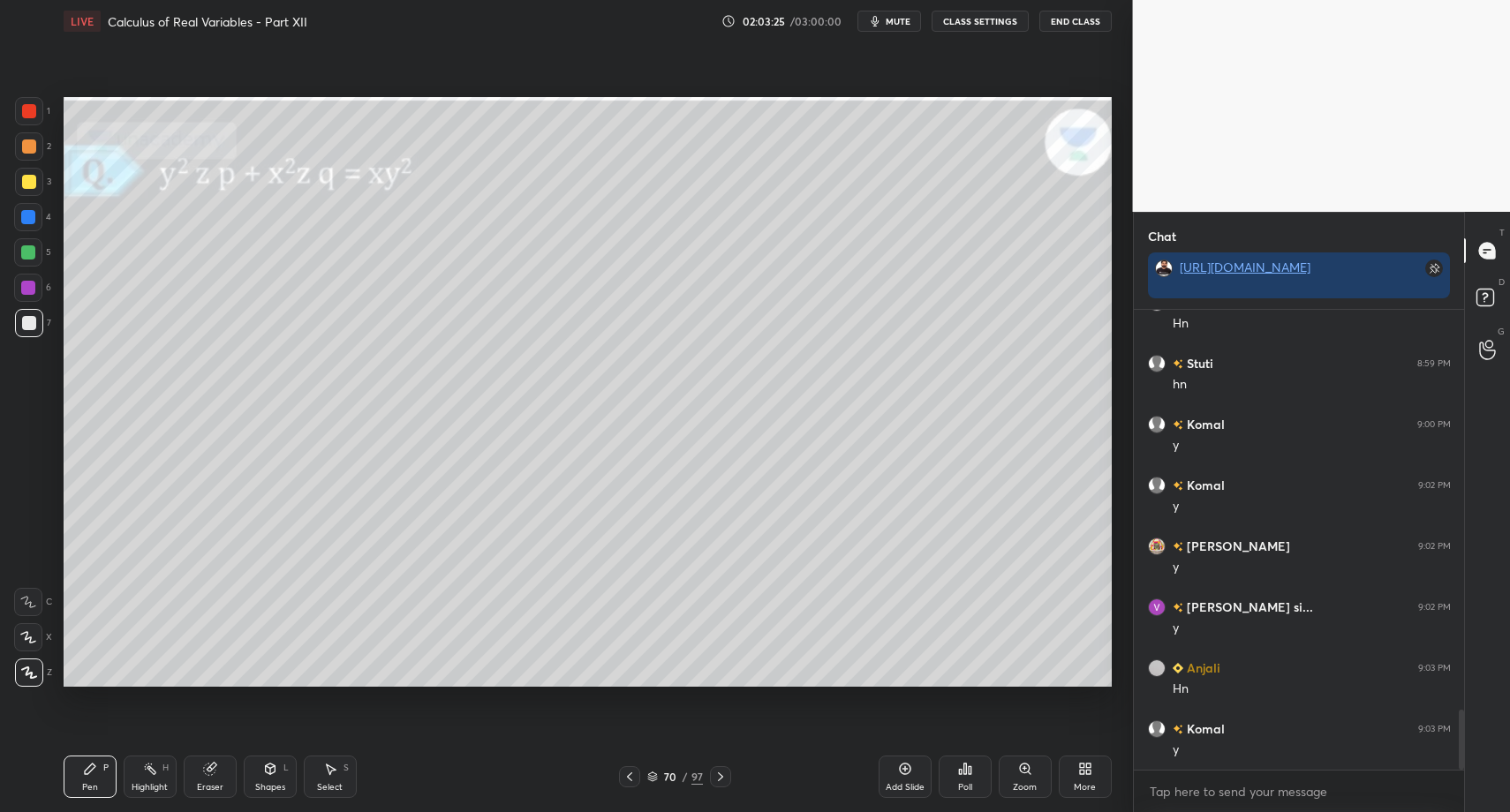 drag, startPoint x: 83, startPoint y: 778, endPoint x: 97, endPoint y: 707, distance: 72.36712 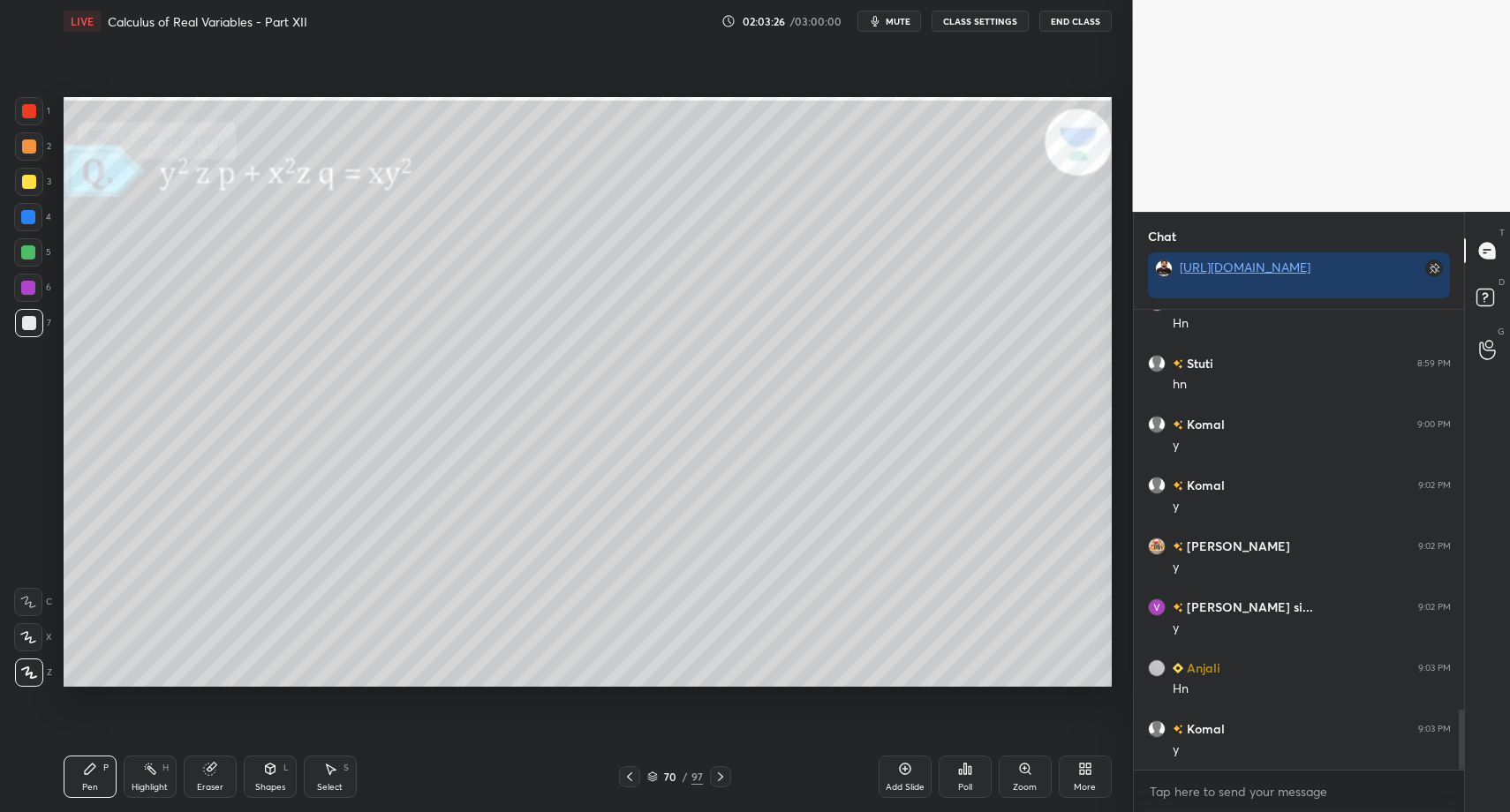 click on "7" at bounding box center [33, 327] 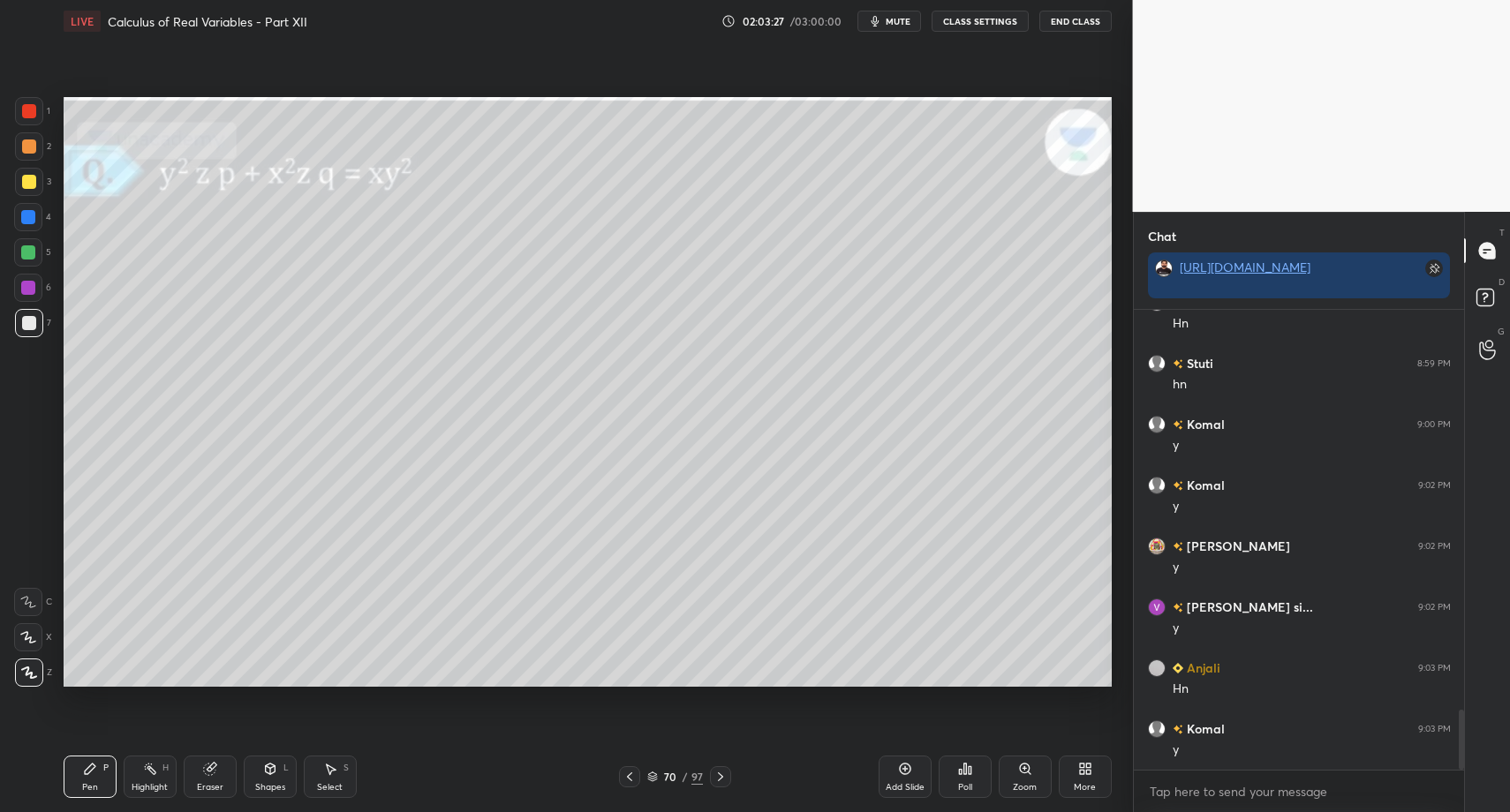 drag, startPoint x: 87, startPoint y: 786, endPoint x: 120, endPoint y: 708, distance: 84.69357 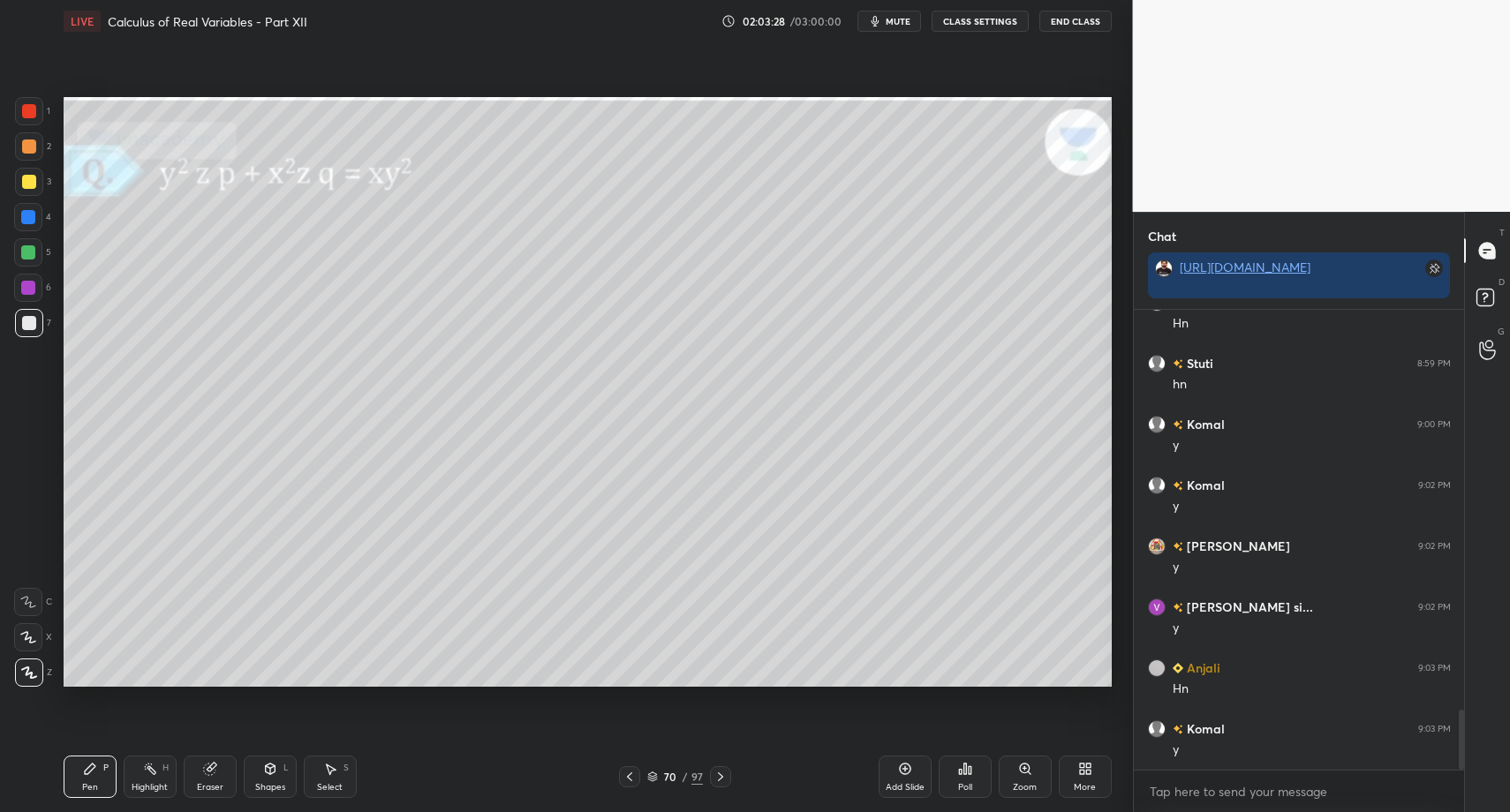 drag, startPoint x: 22, startPoint y: 257, endPoint x: 51, endPoint y: 253, distance: 29.27456 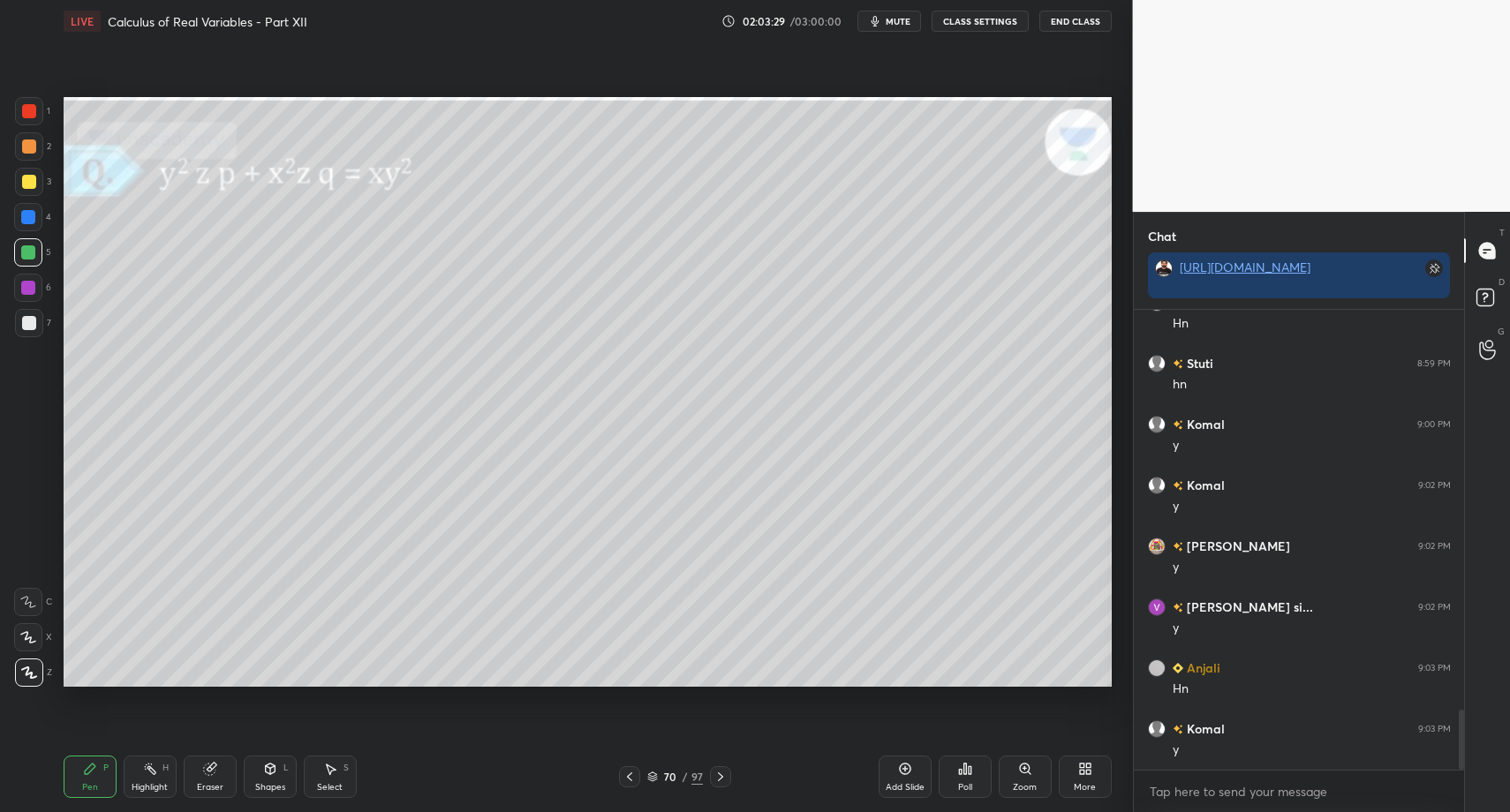click on "Shapes L" at bounding box center [270, 777] 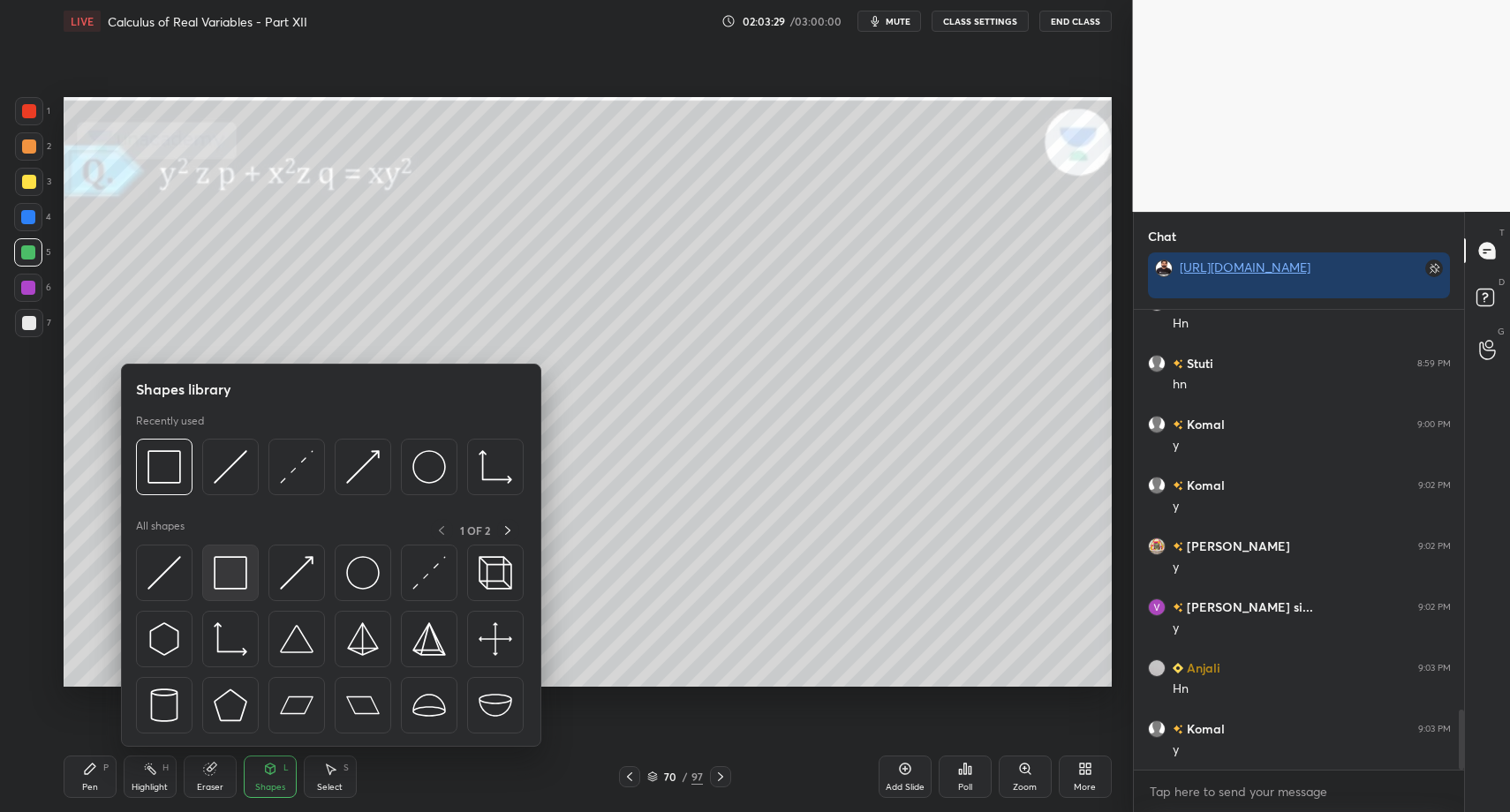 click at bounding box center (230, 573) 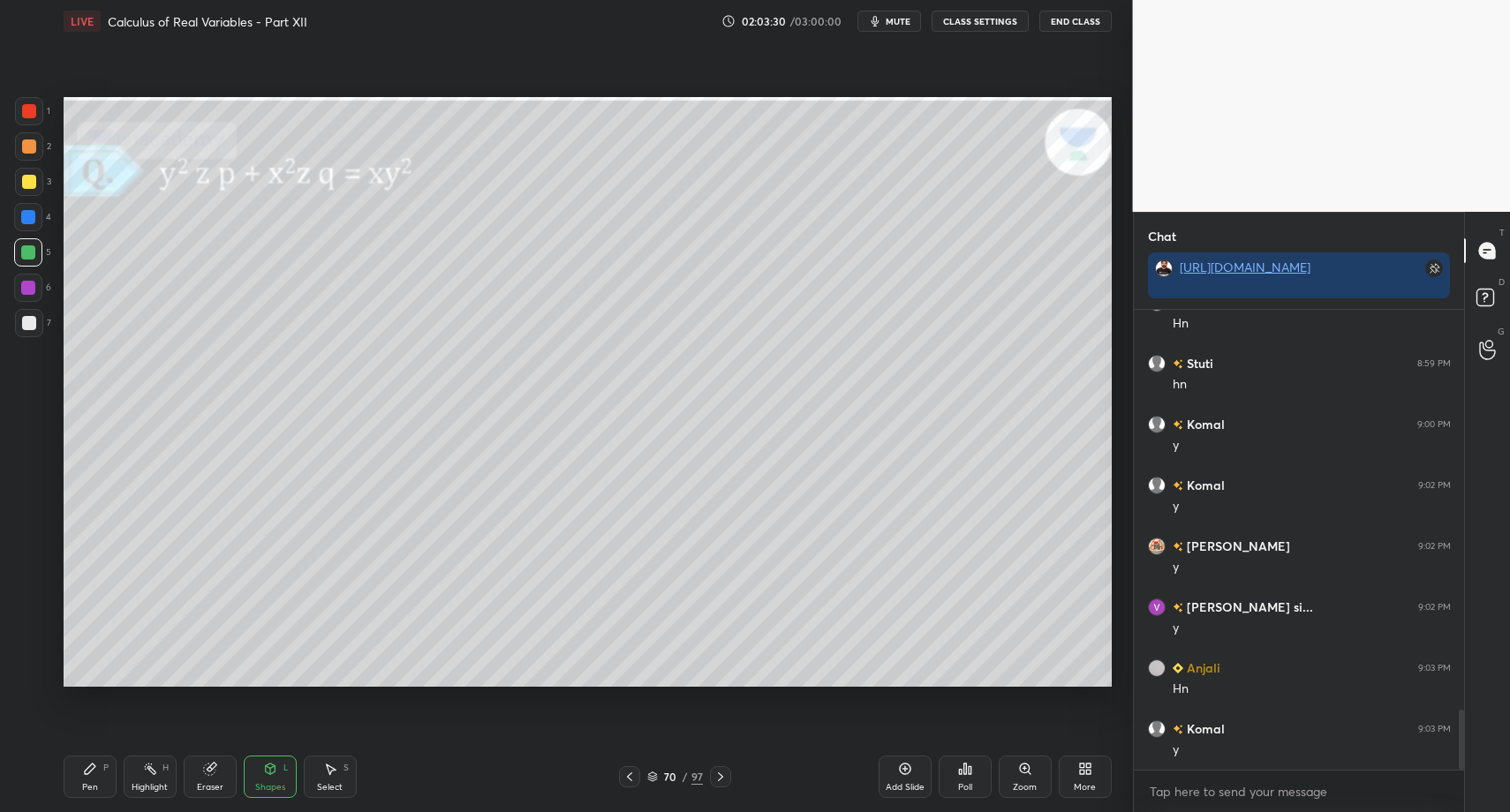 drag, startPoint x: 35, startPoint y: 327, endPoint x: 36, endPoint y: 445, distance: 118.00424 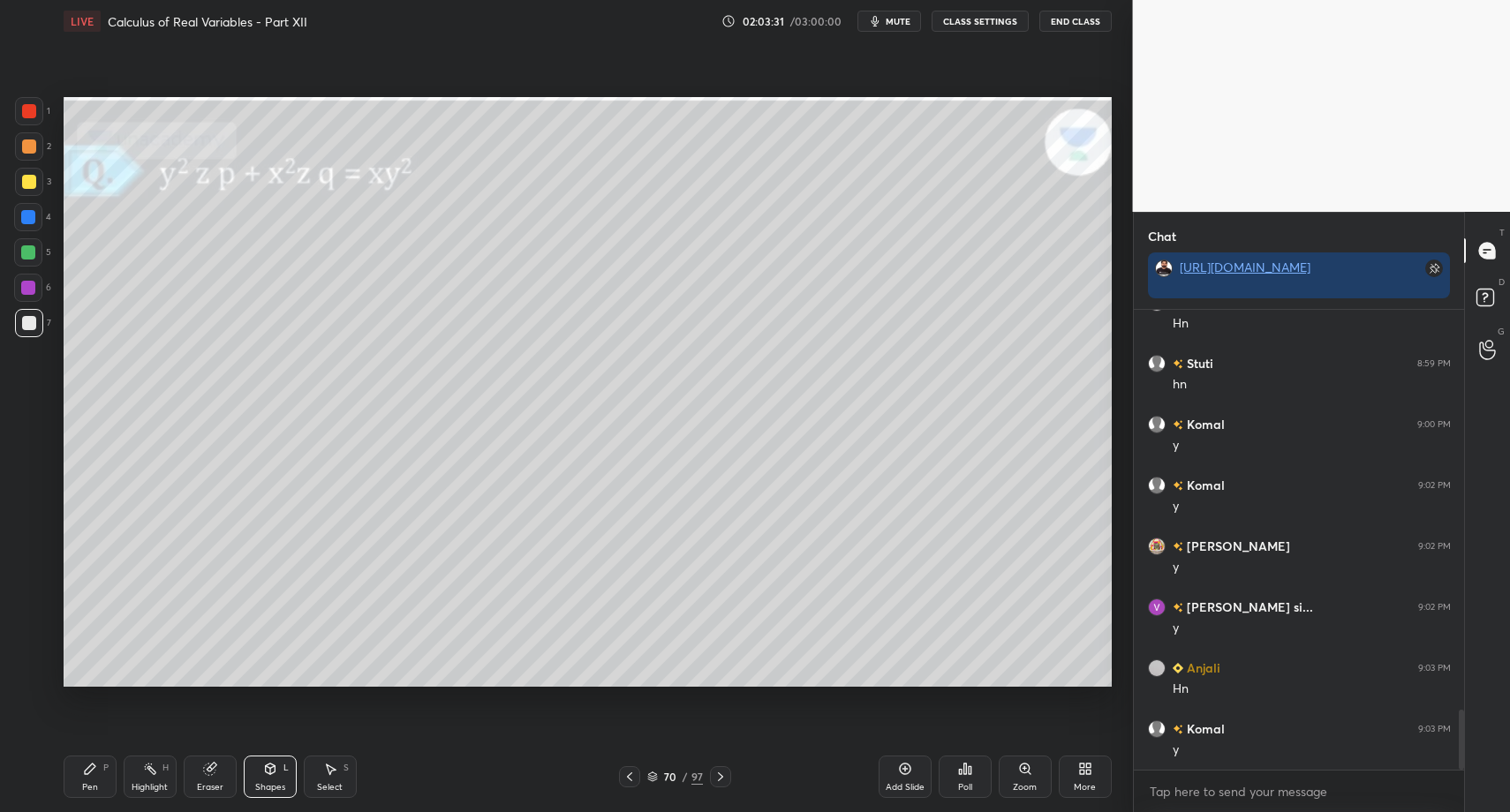 drag, startPoint x: 92, startPoint y: 776, endPoint x: 91, endPoint y: 742, distance: 34.014703 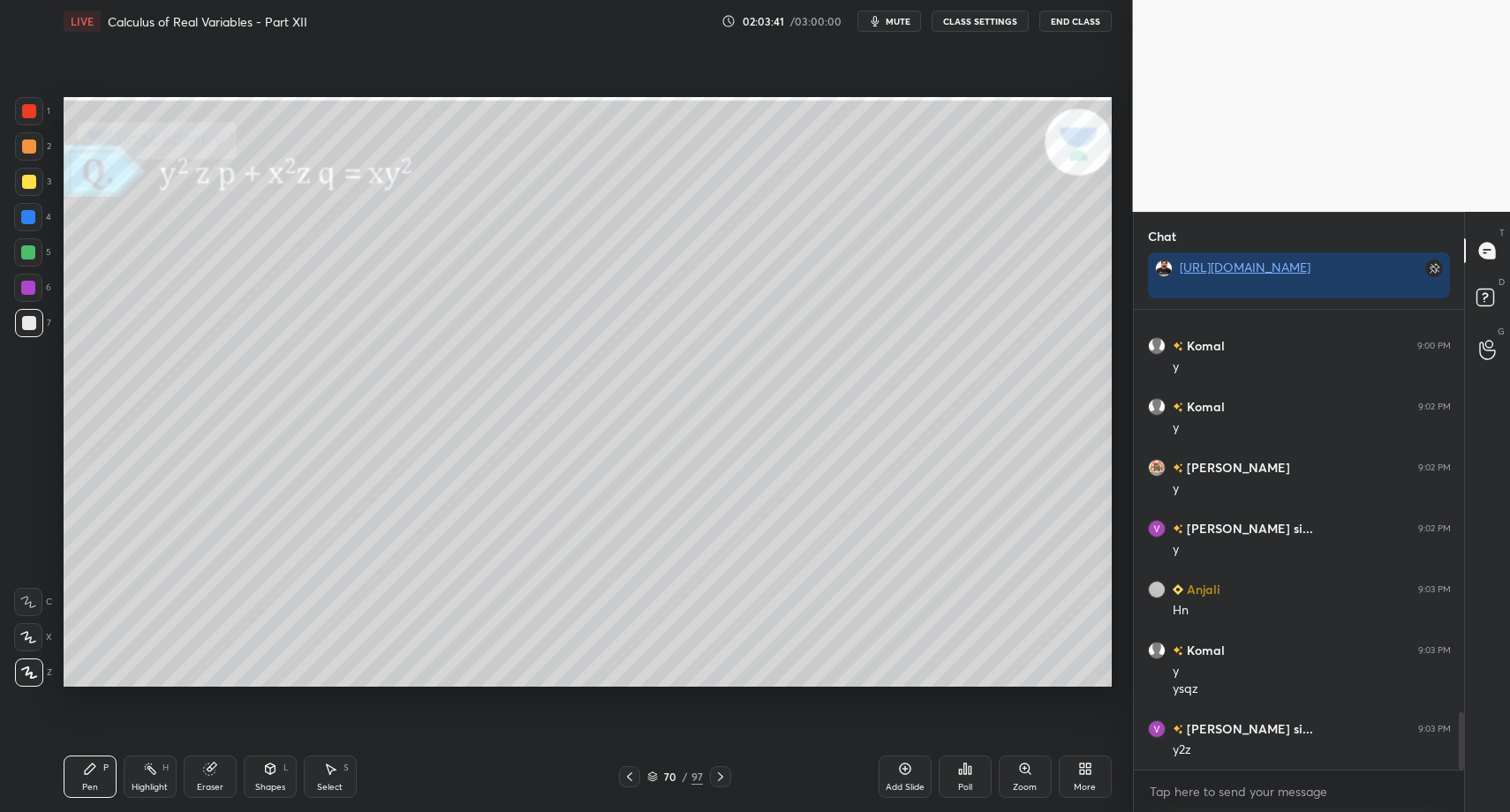 scroll, scrollTop: 3202, scrollLeft: 0, axis: vertical 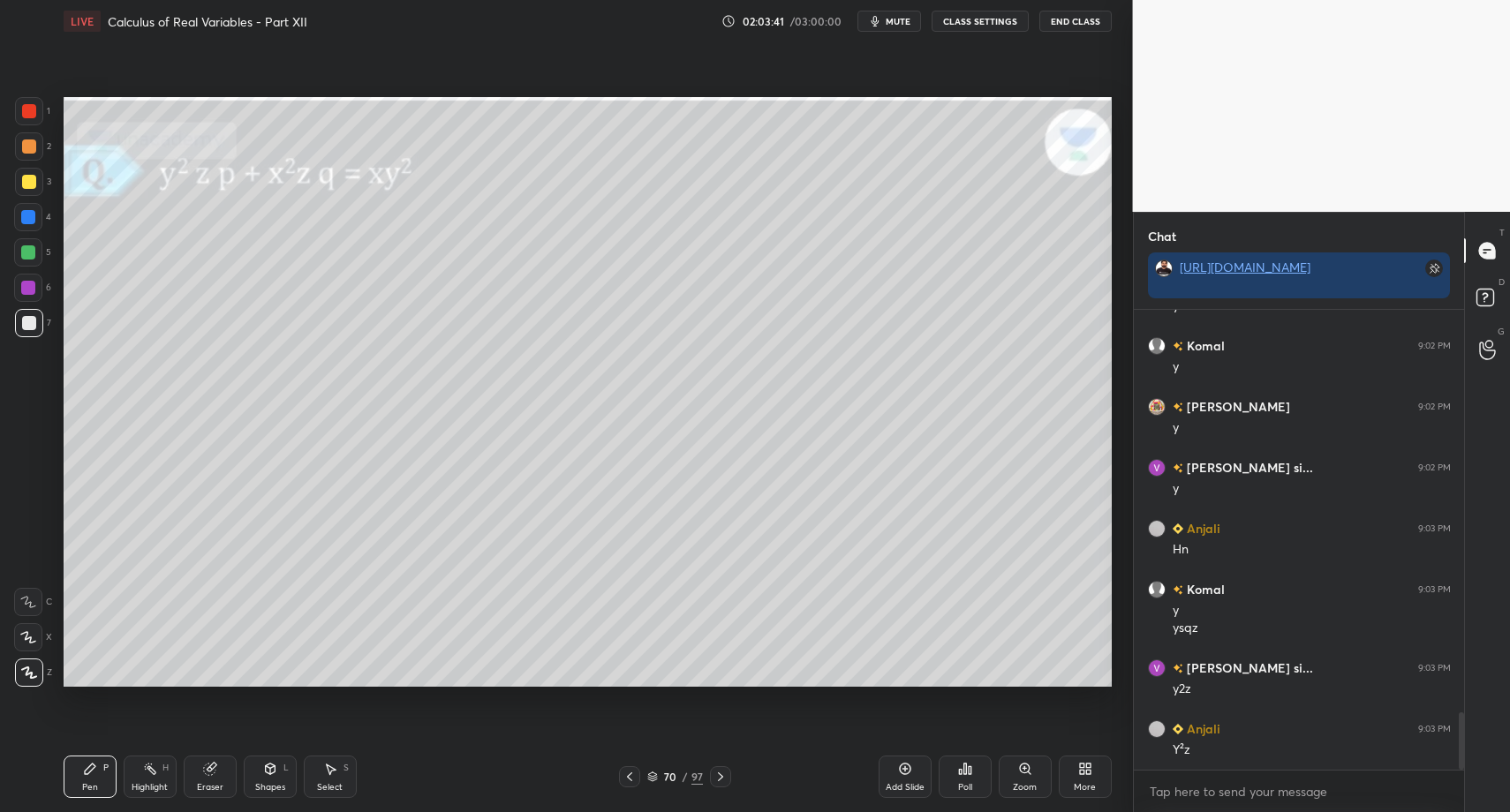 click at bounding box center [28, 252] 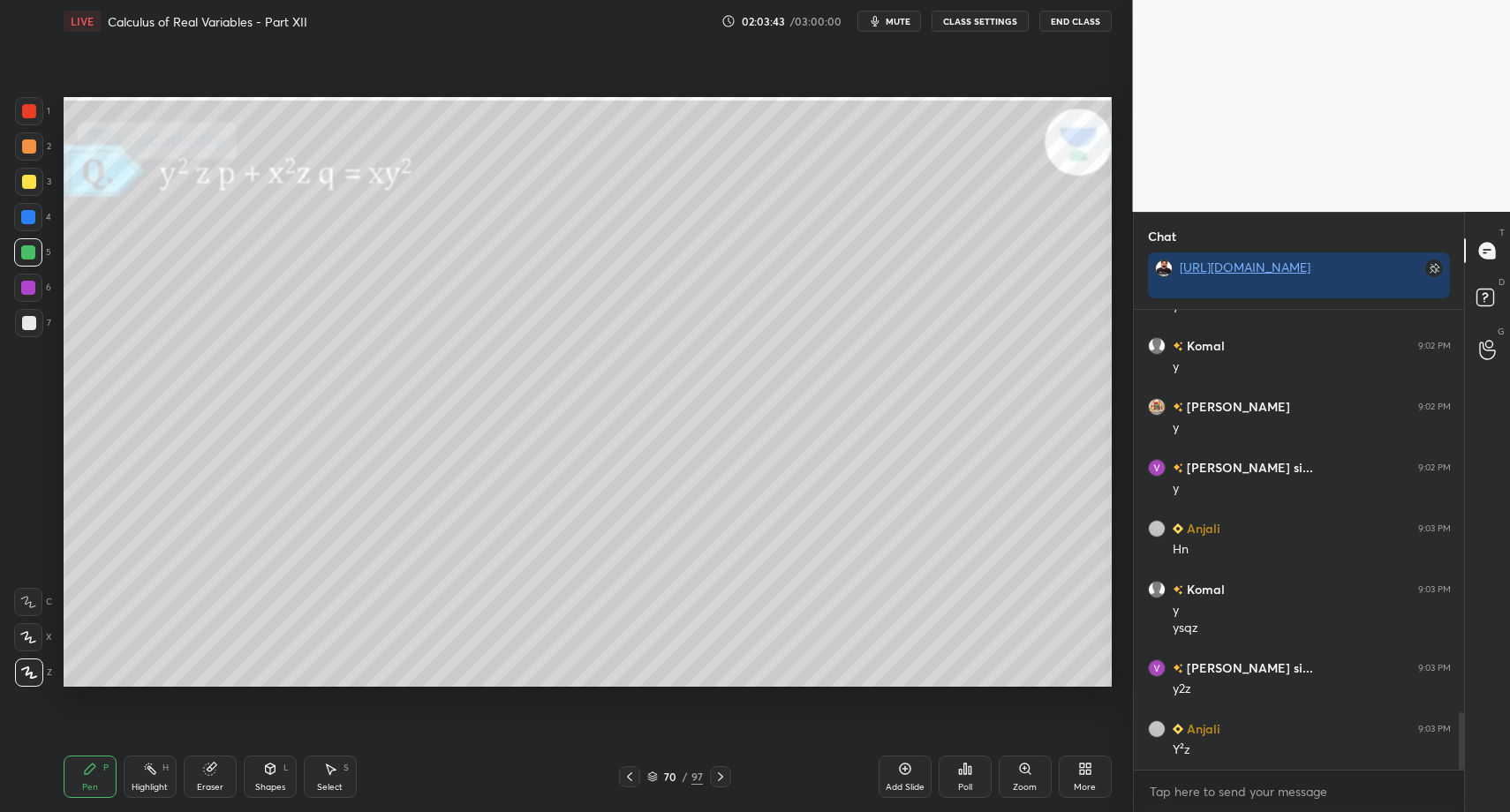 drag, startPoint x: 240, startPoint y: 770, endPoint x: 241, endPoint y: 737, distance: 33.01515 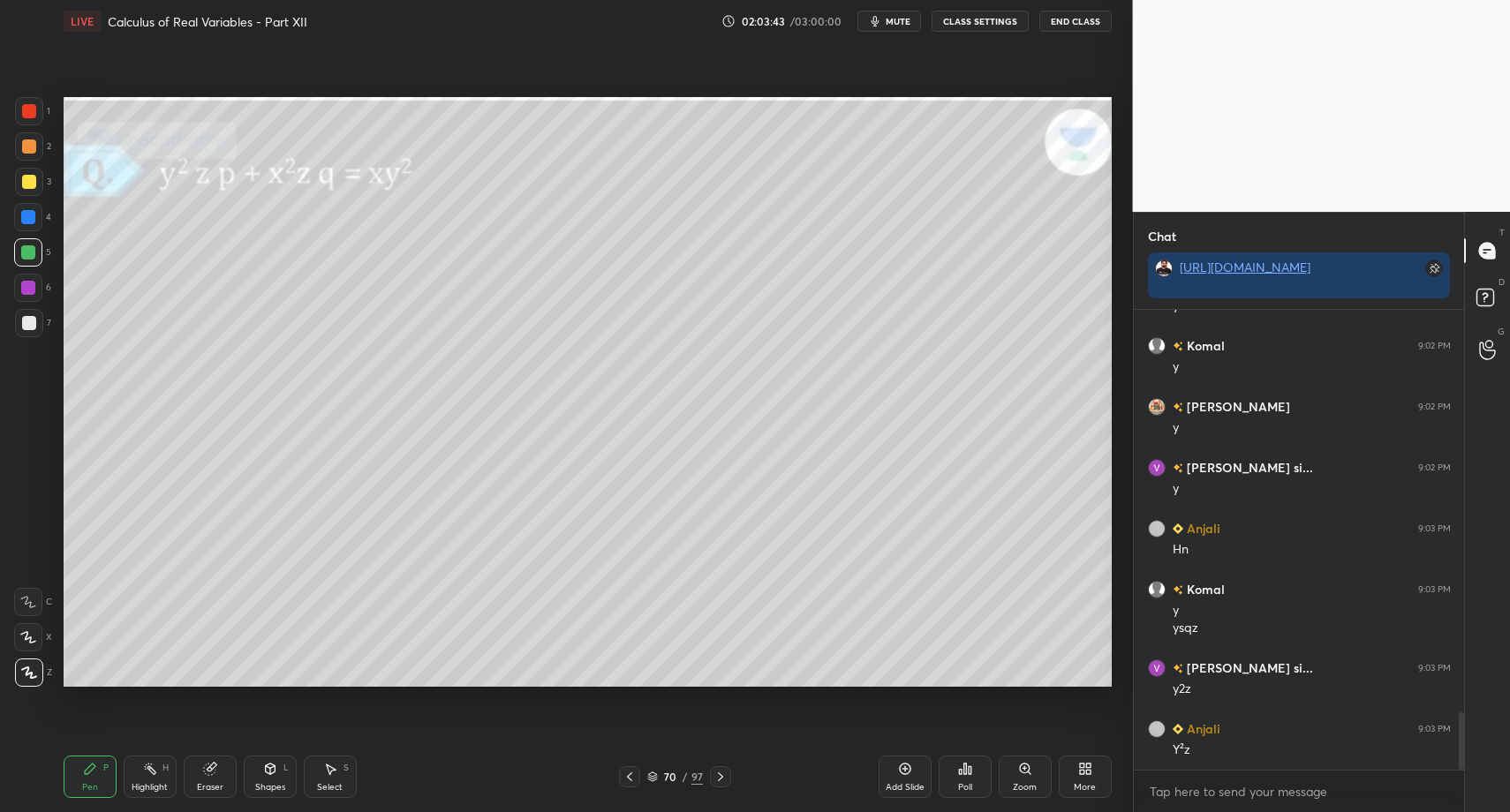click on "Pen P Highlight H Eraser Shapes L Select S" at bounding box center [268, 777] 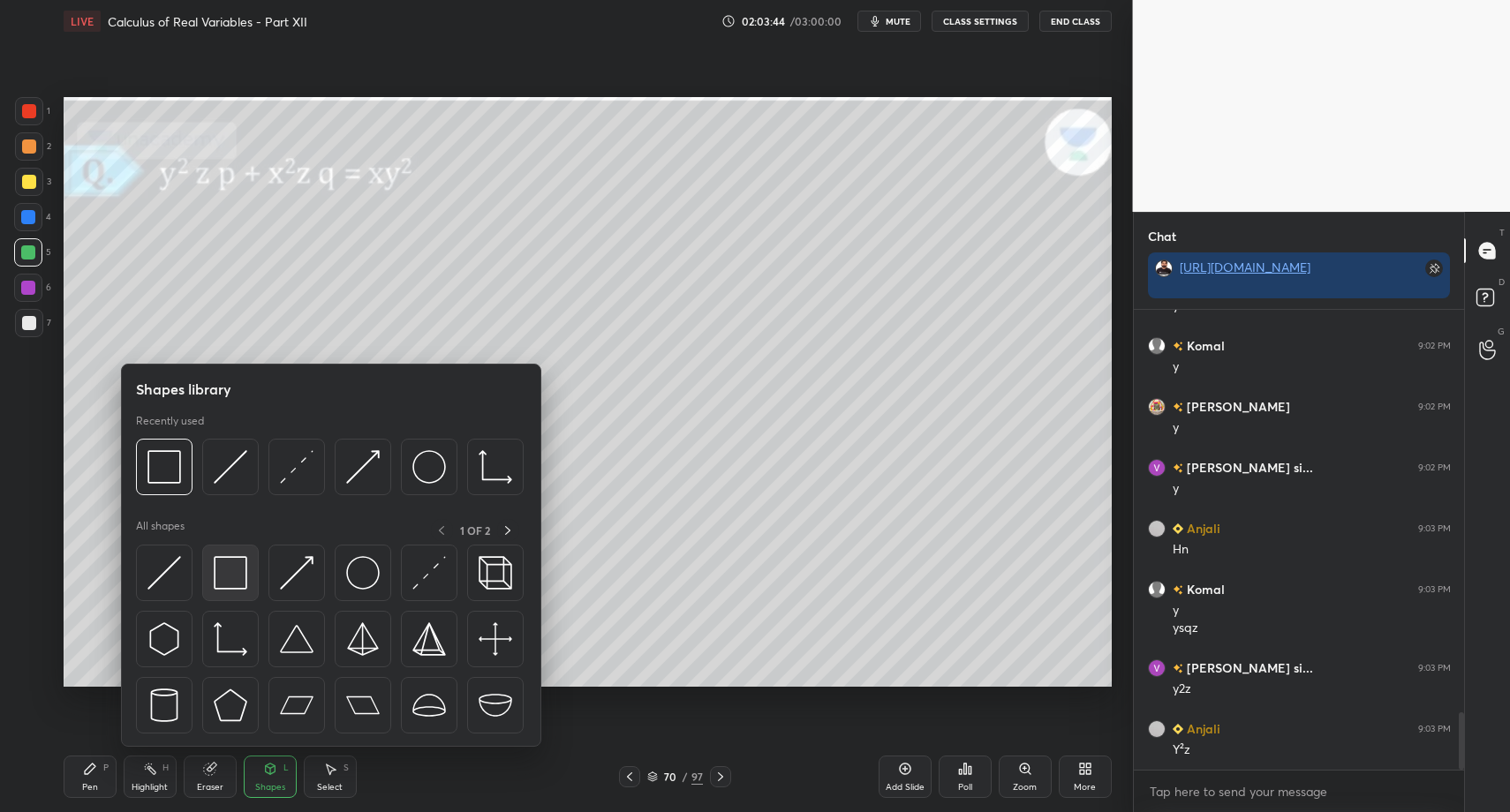 click at bounding box center (230, 573) 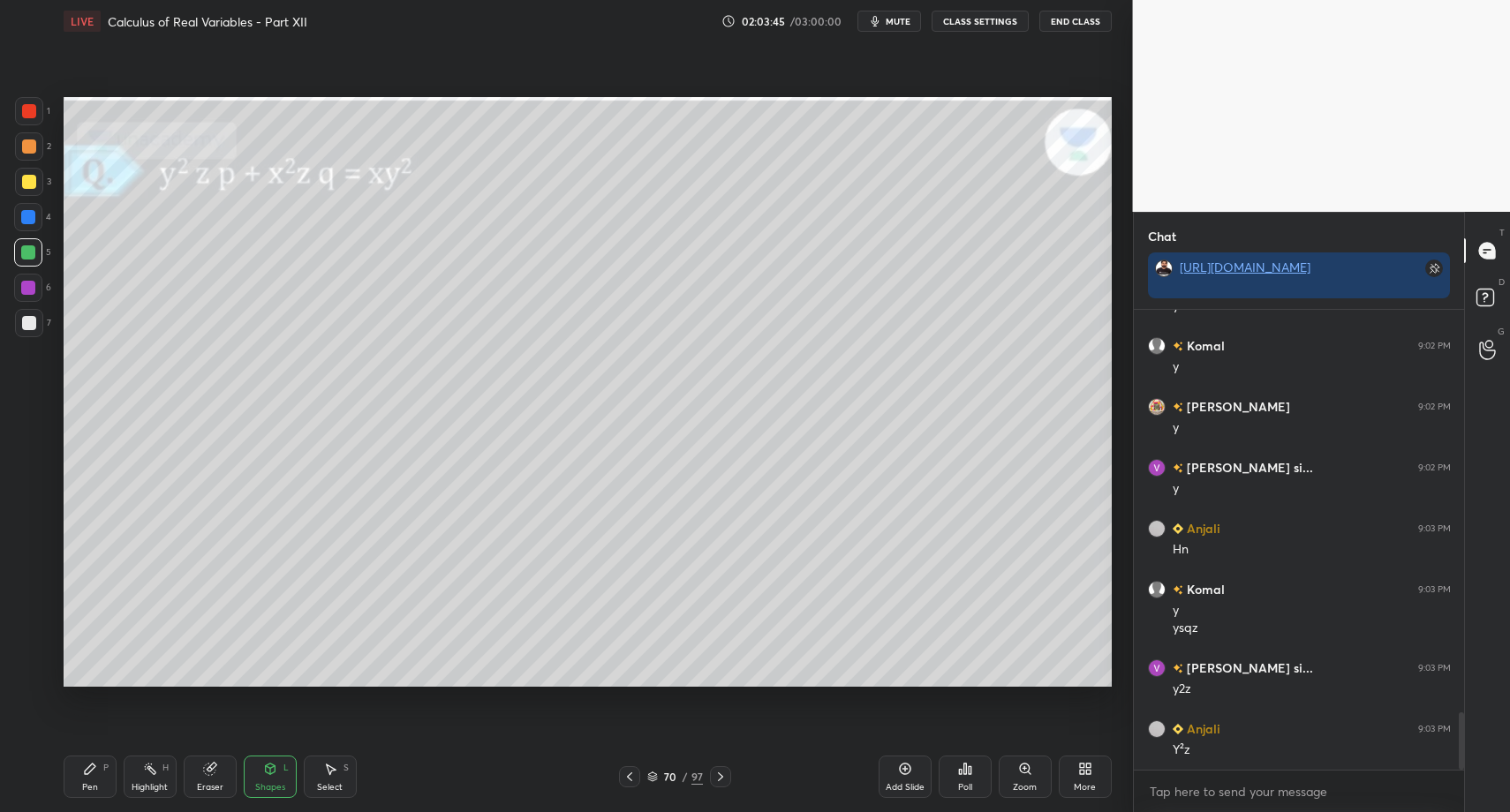 drag, startPoint x: 92, startPoint y: 801, endPoint x: 59, endPoint y: 649, distance: 155.54099 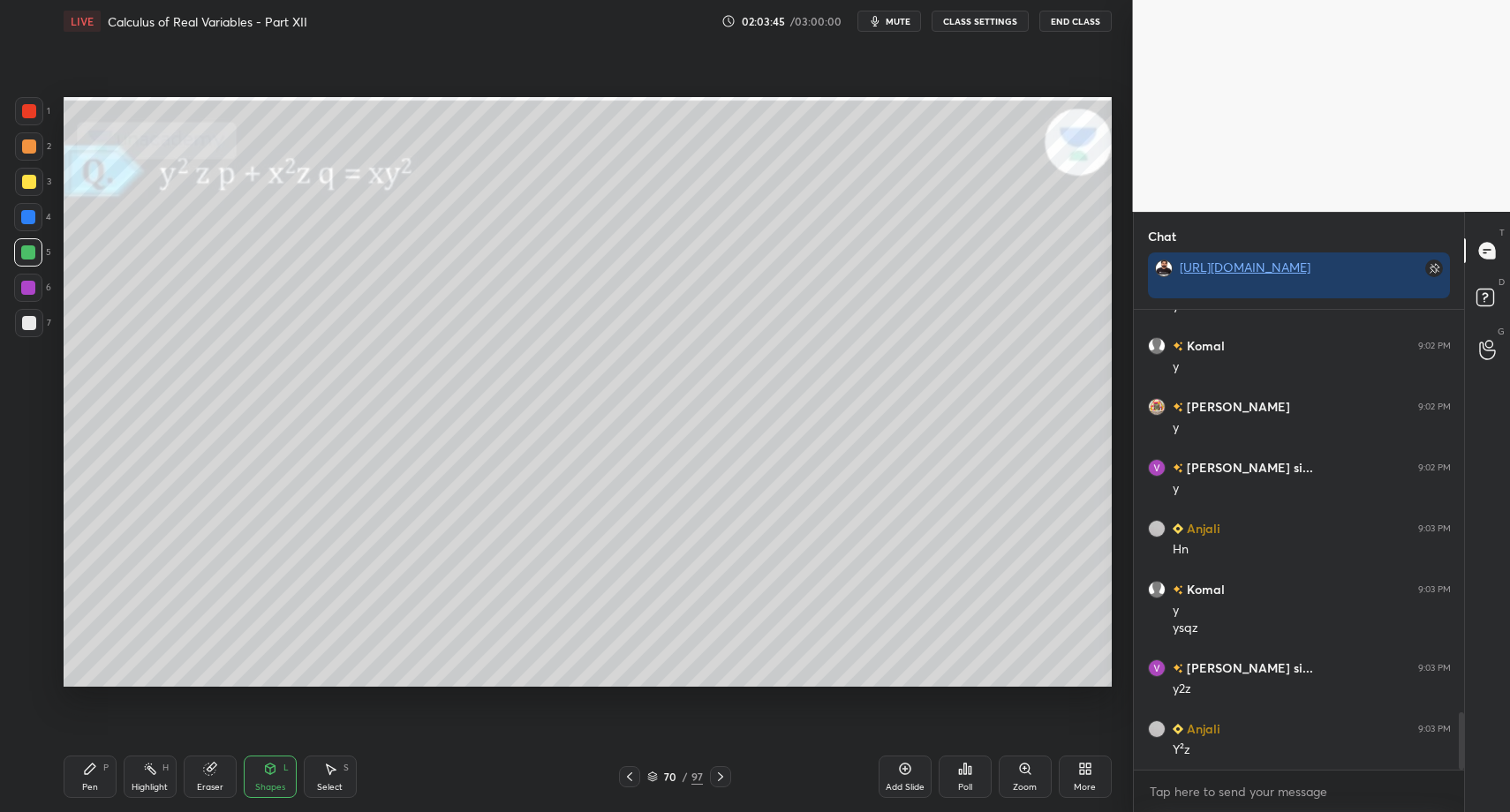 click on "Pen P Highlight H Eraser Shapes L Select S 70 / 97 Add Slide Poll Zoom More" at bounding box center [587, 777] 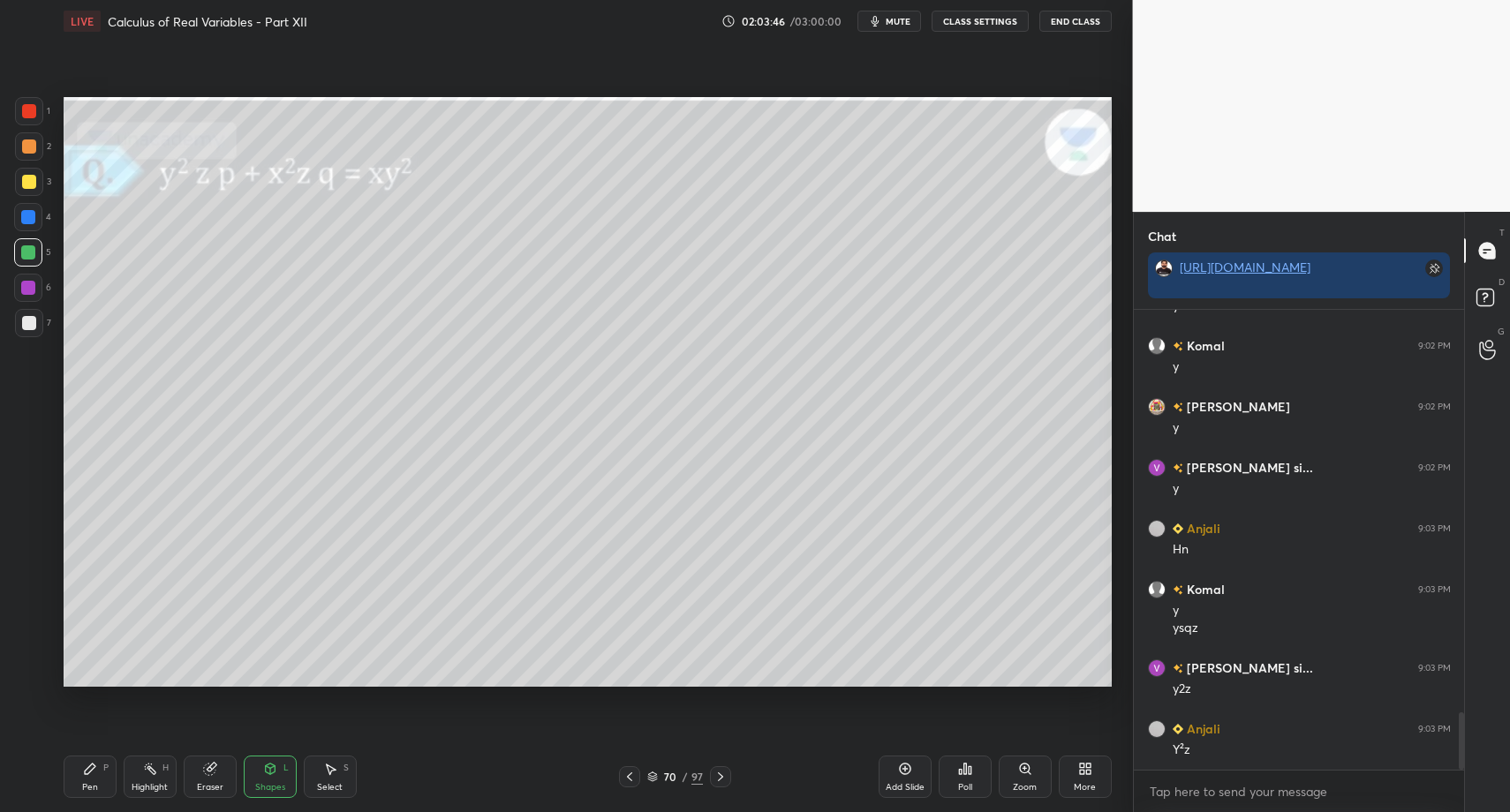 drag, startPoint x: 28, startPoint y: 317, endPoint x: 26, endPoint y: 404, distance: 87.023 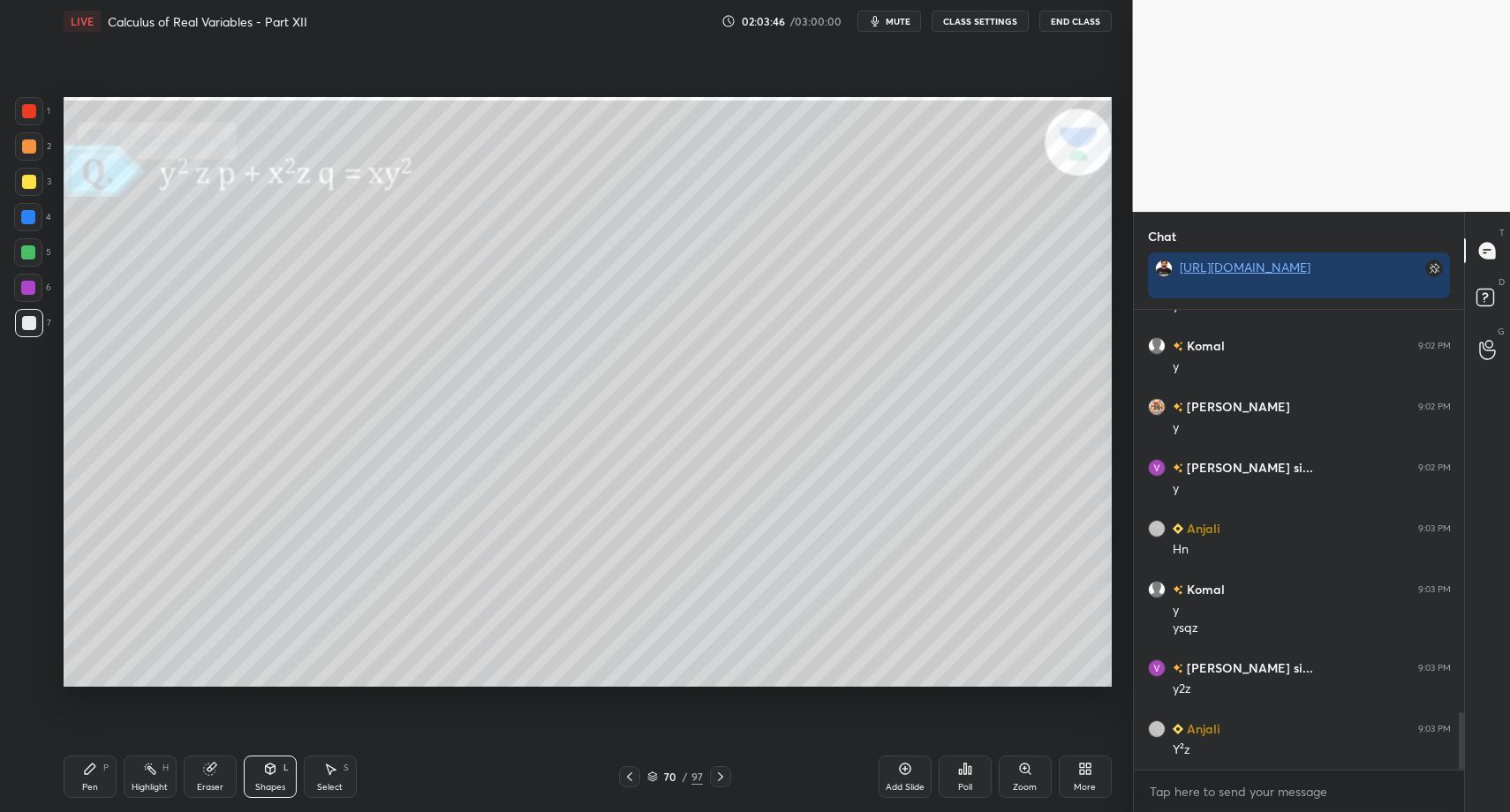 click on "Pen P Highlight H Eraser Shapes L Select S 70 / 97 Add Slide Poll Zoom More" at bounding box center (587, 777) 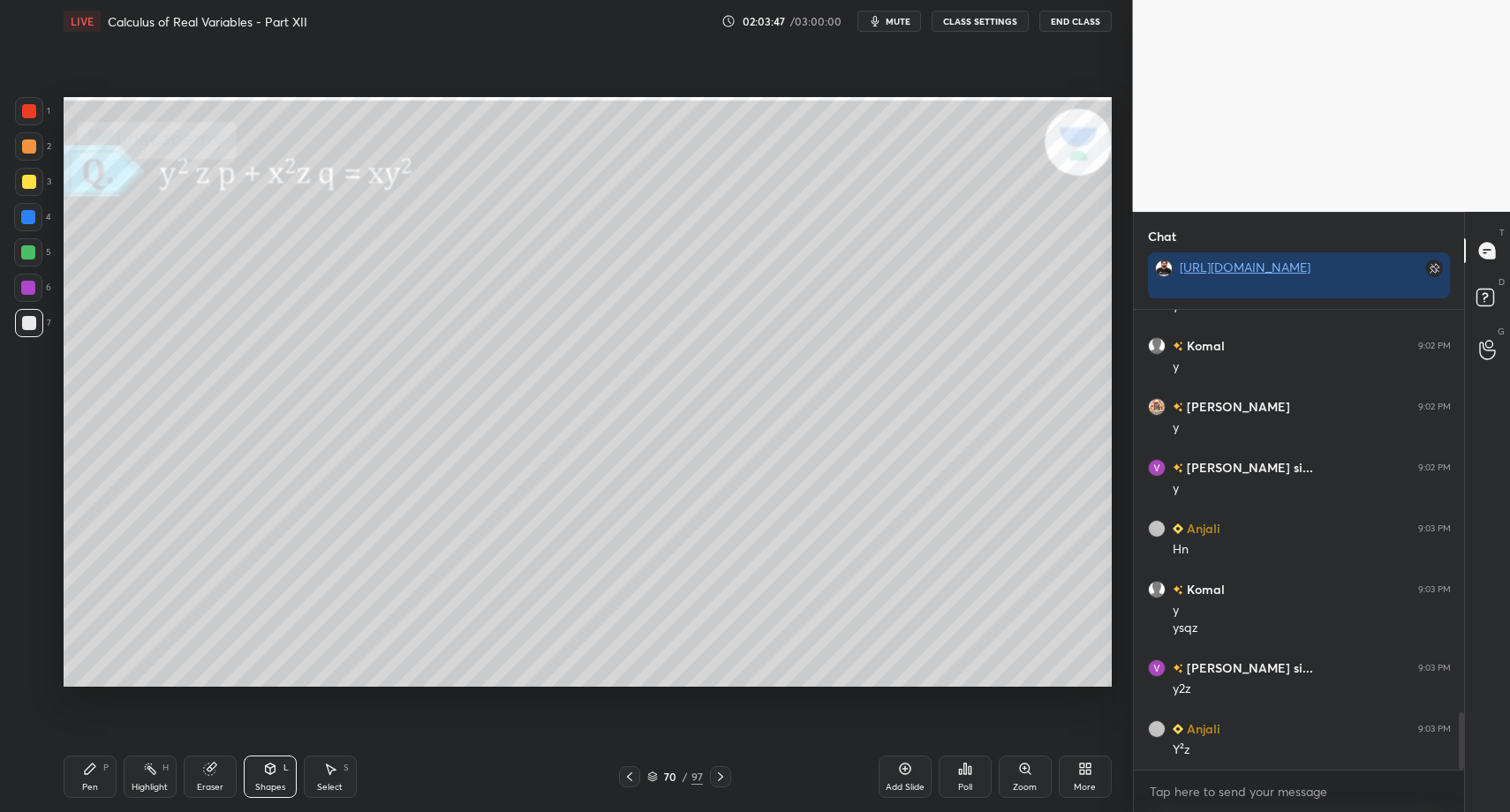 click on "Pen P Highlight H Eraser Shapes L Select S 70 / 97 Add Slide Poll Zoom More" at bounding box center [587, 777] 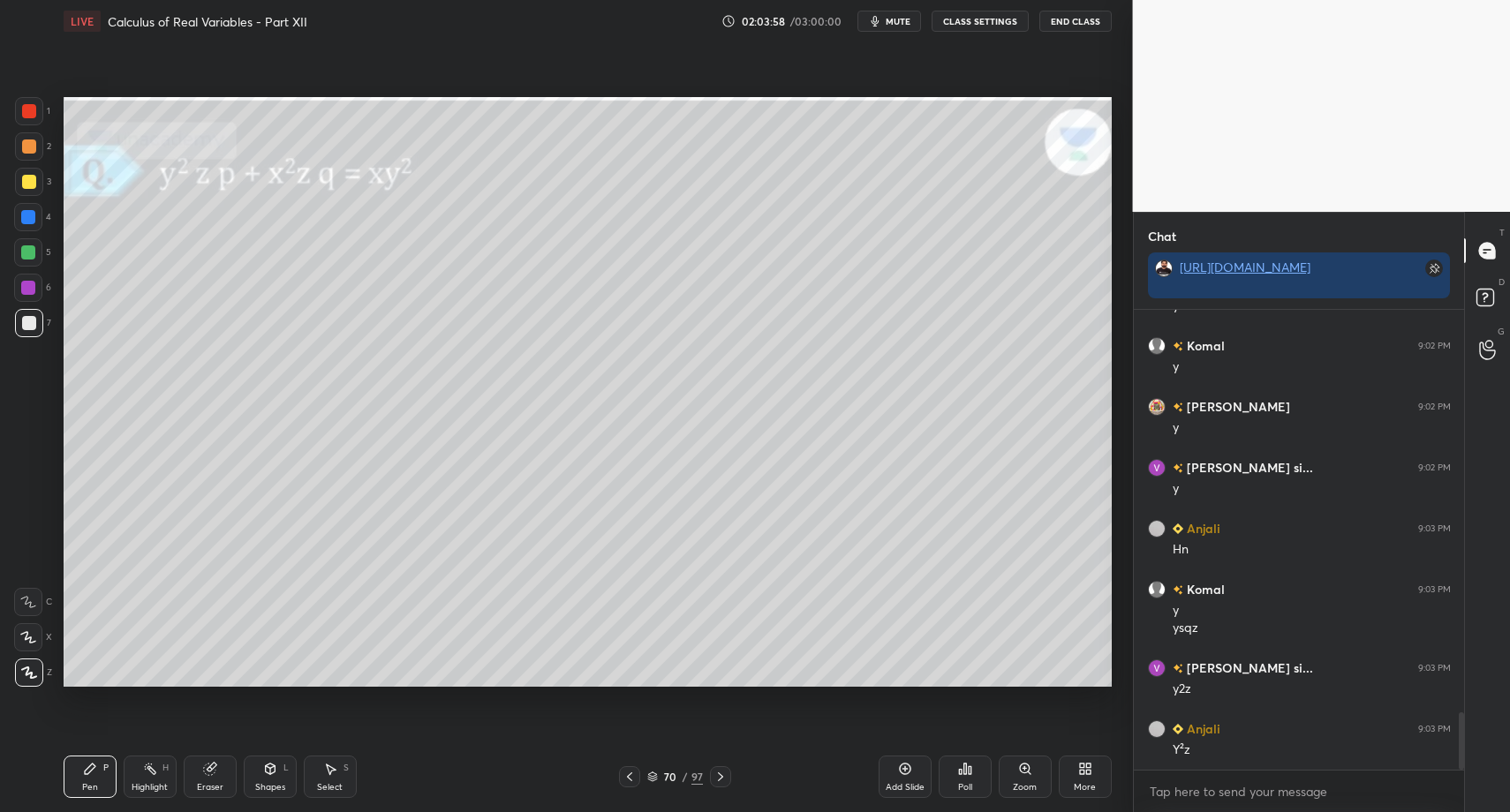 drag, startPoint x: 276, startPoint y: 787, endPoint x: 269, endPoint y: 754, distance: 33.73426 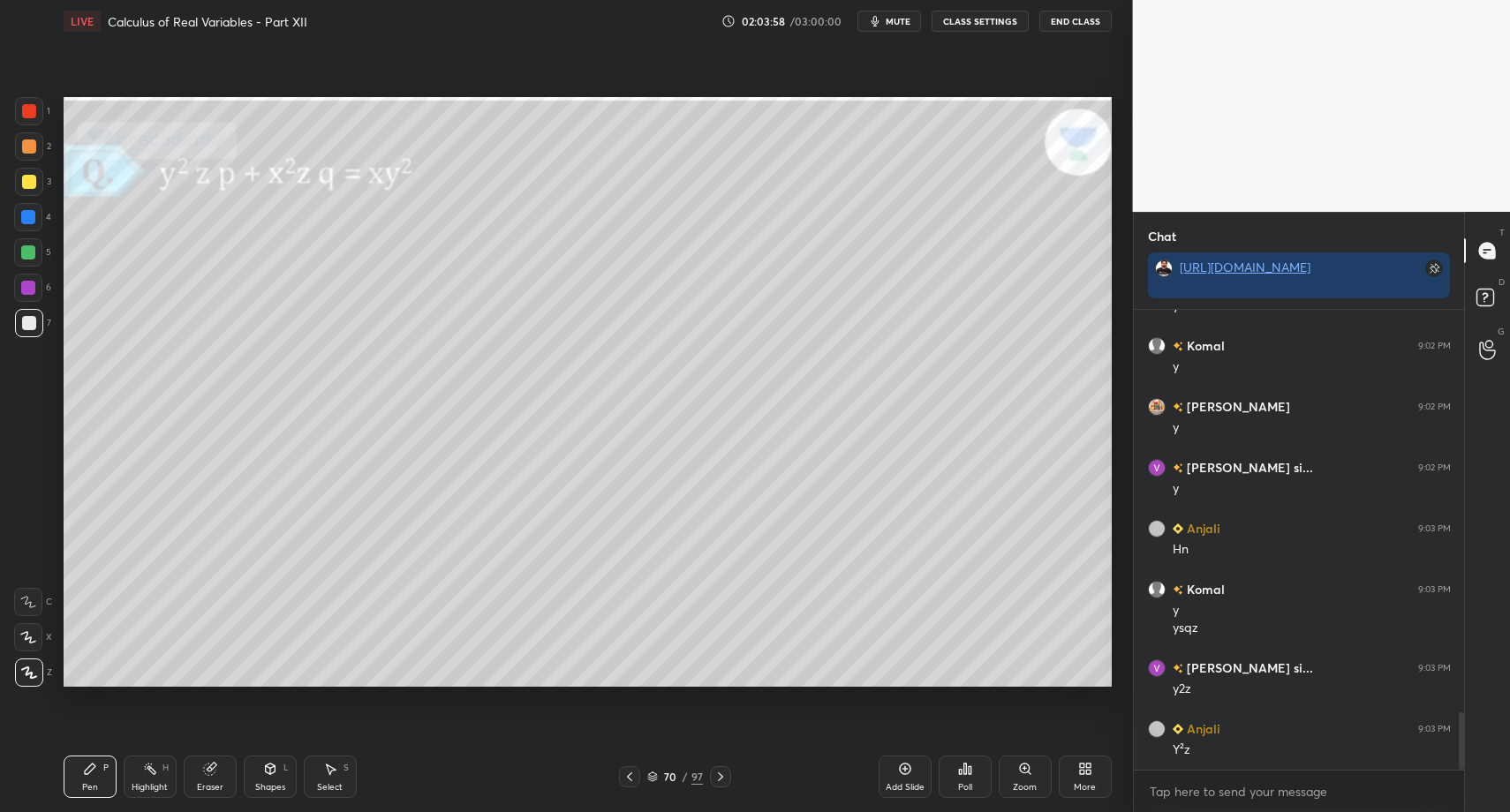 click on "Shapes" at bounding box center [270, 787] 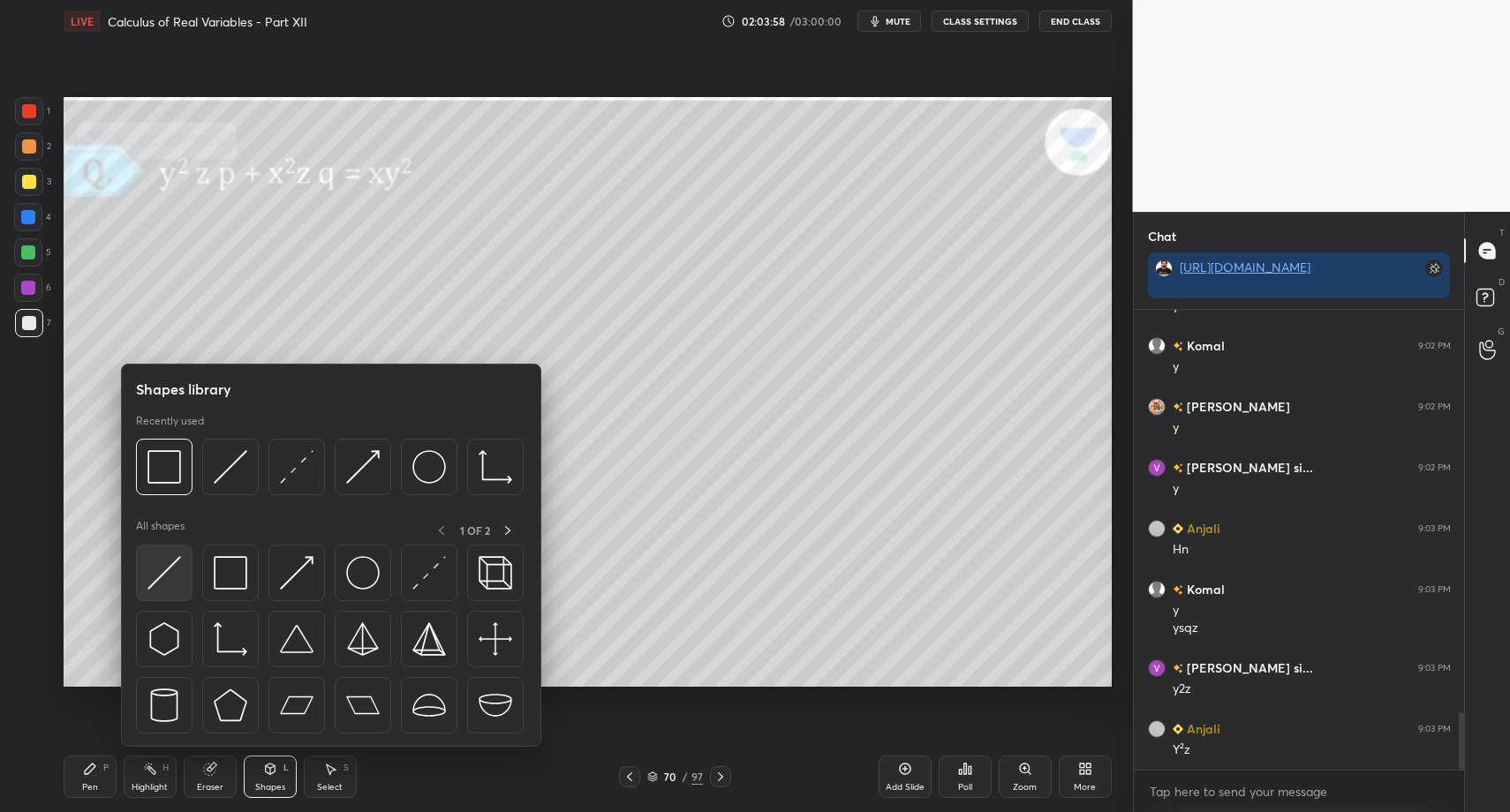 click at bounding box center [164, 573] 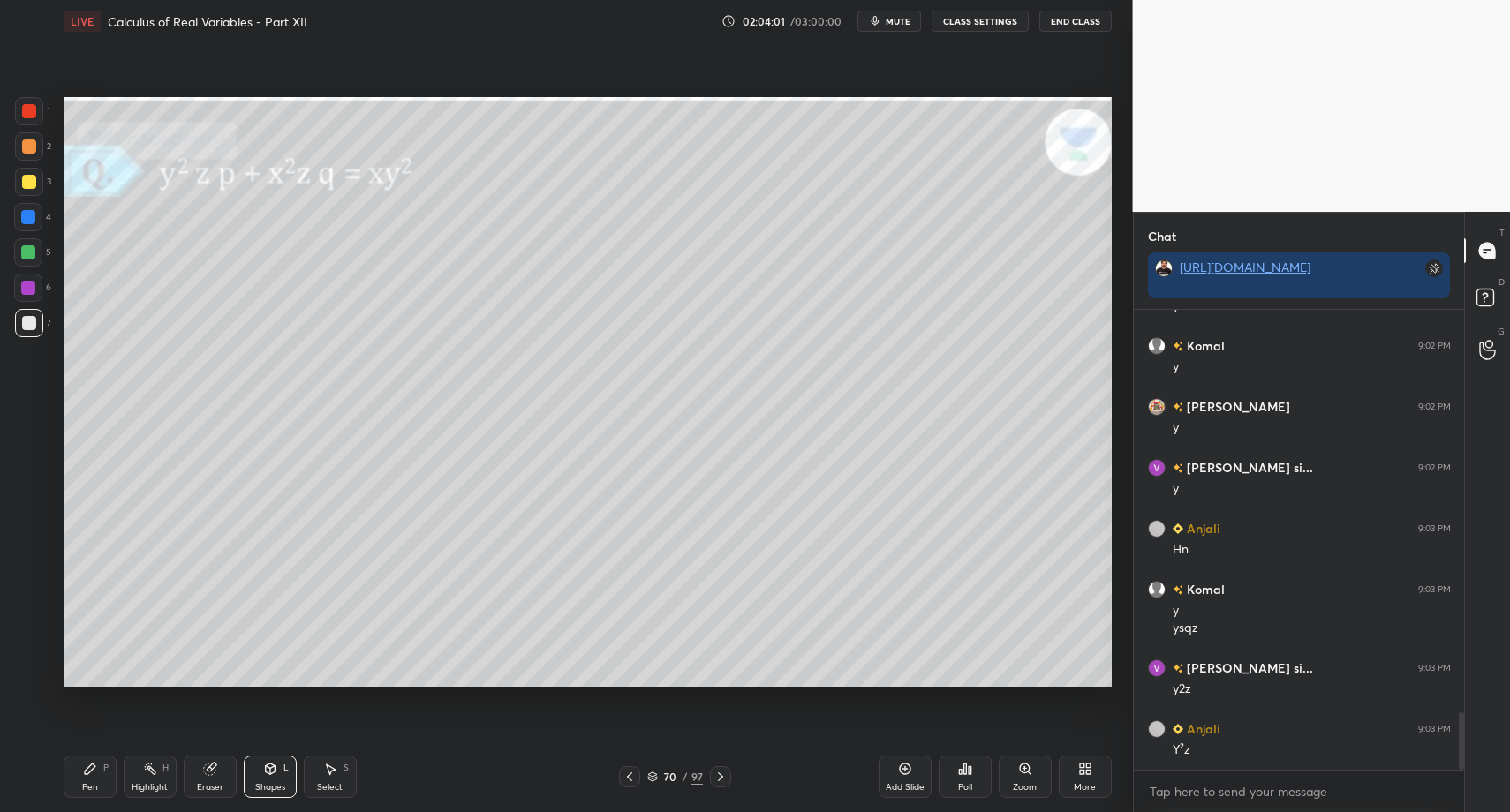 click on "Pen P" at bounding box center (90, 777) 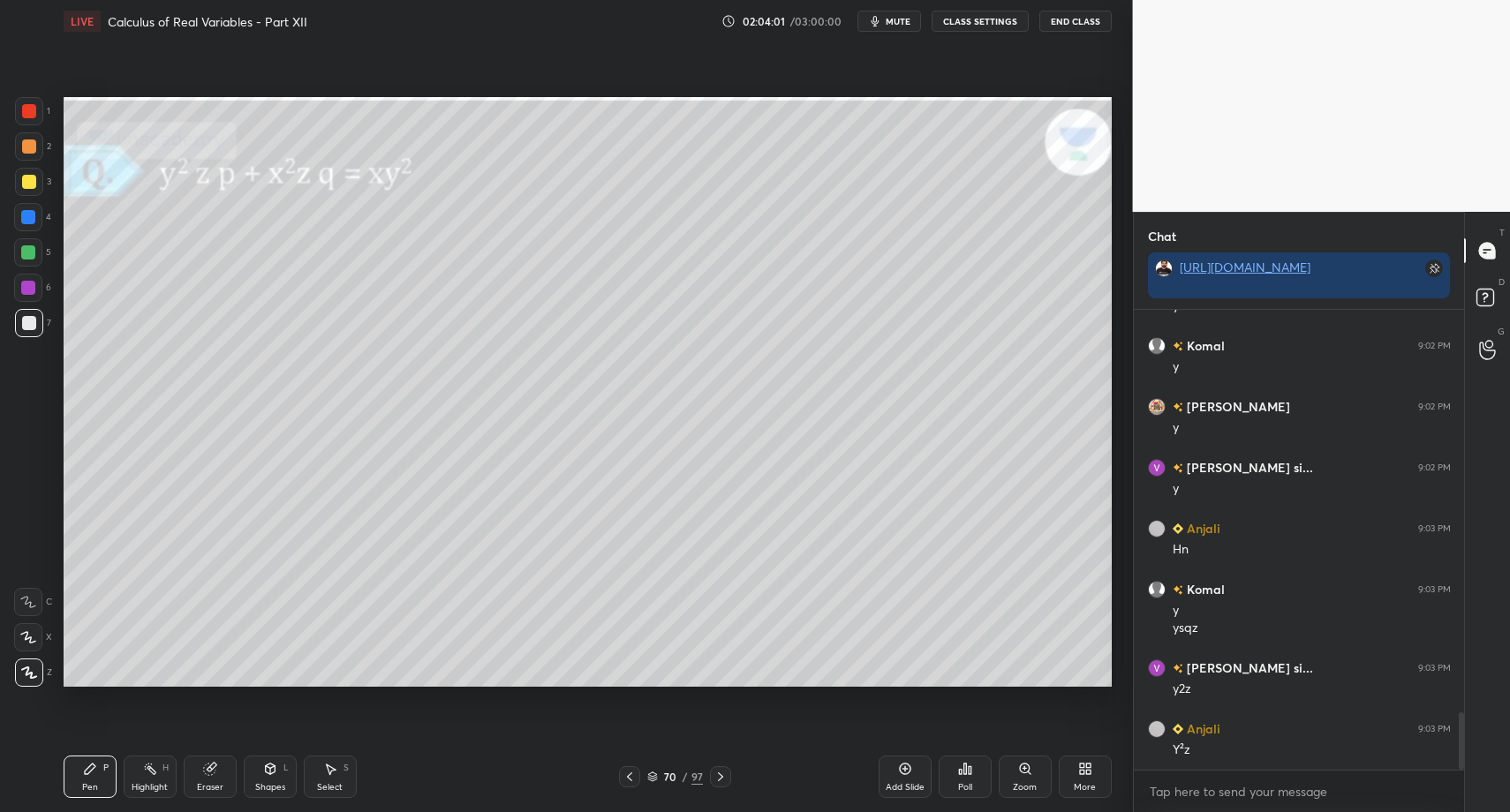 drag, startPoint x: 94, startPoint y: 774, endPoint x: 126, endPoint y: 726, distance: 57.68882 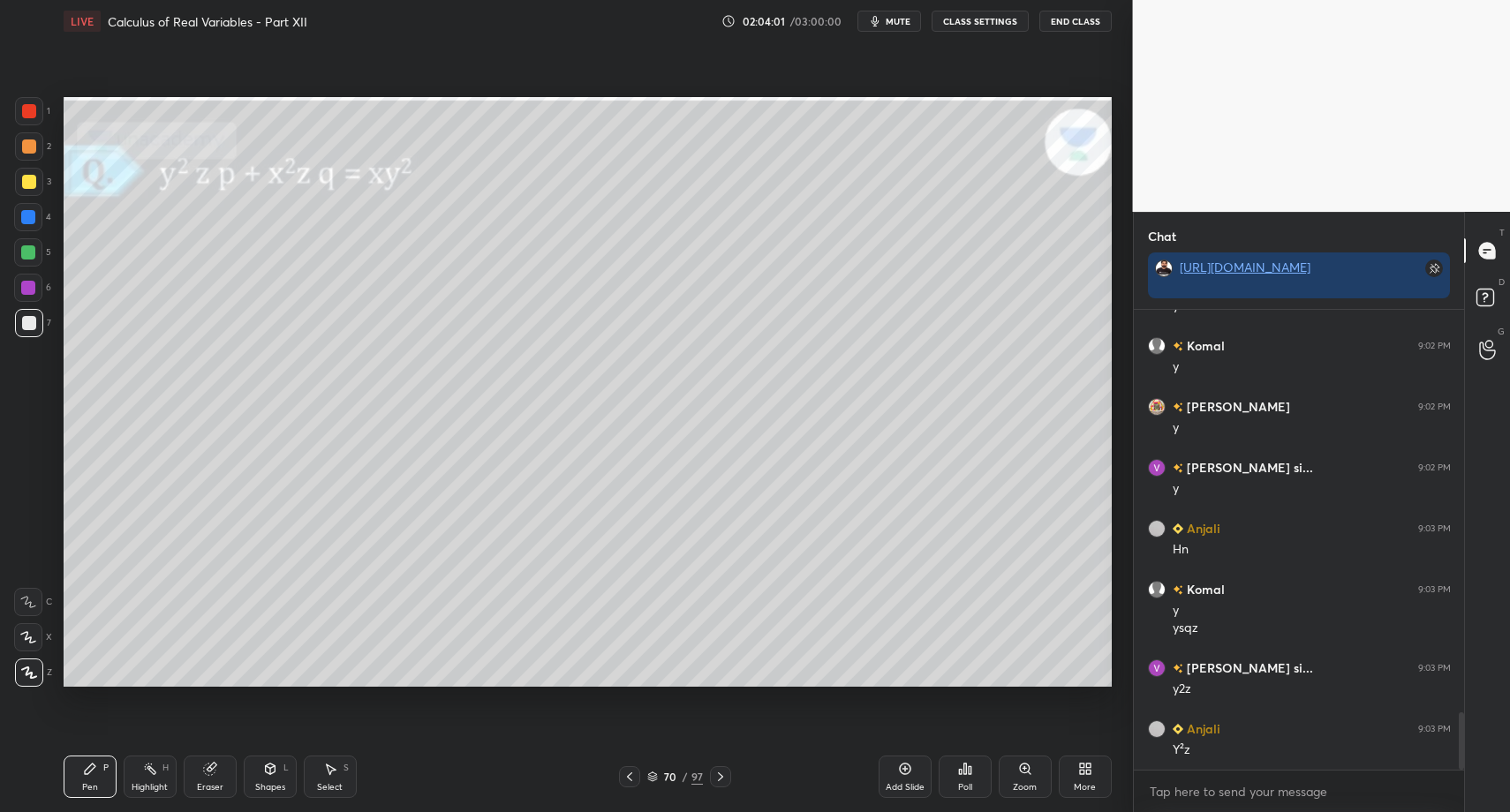 click 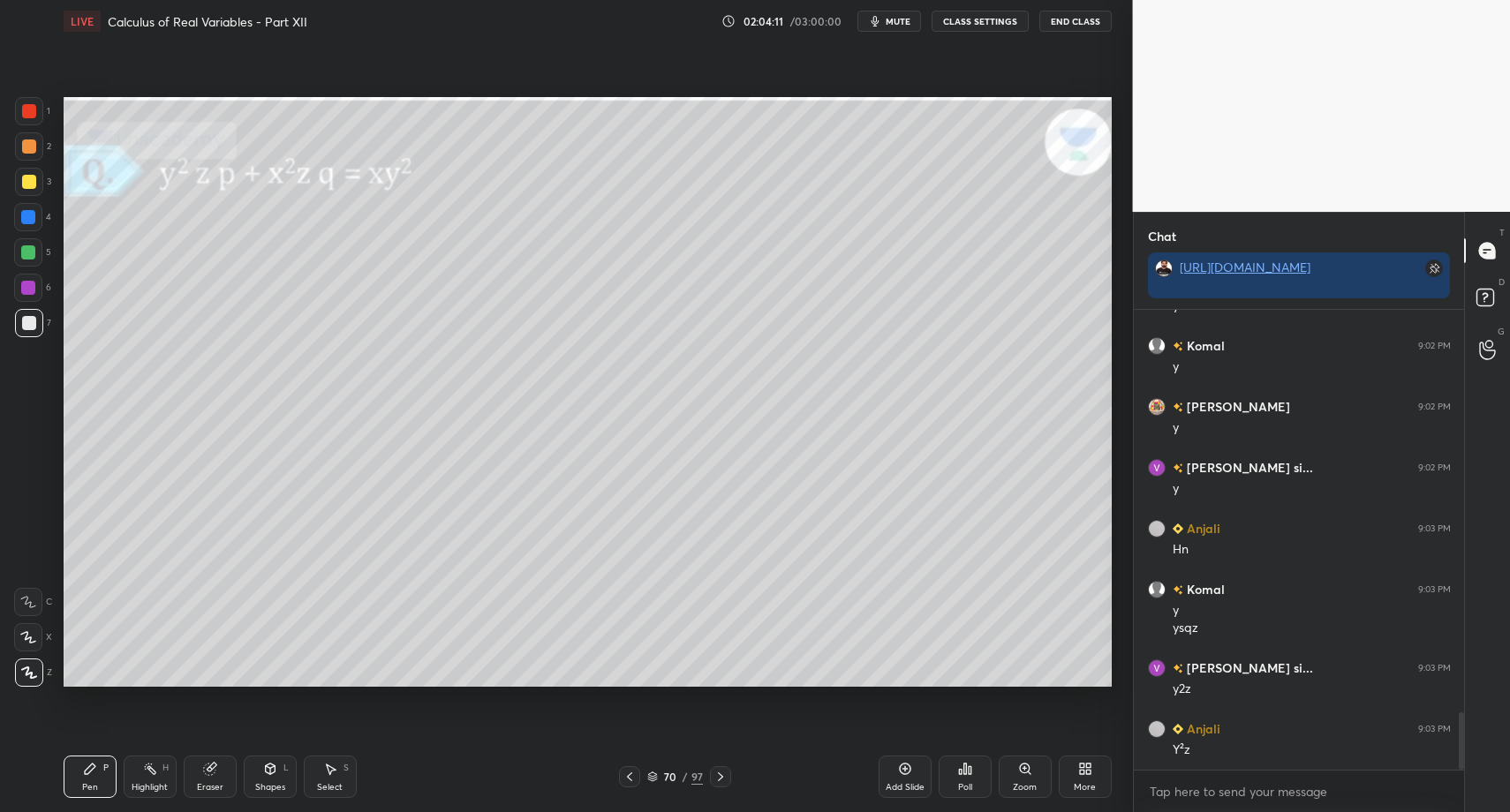 drag, startPoint x: 316, startPoint y: 770, endPoint x: 326, endPoint y: 771, distance: 10.04988 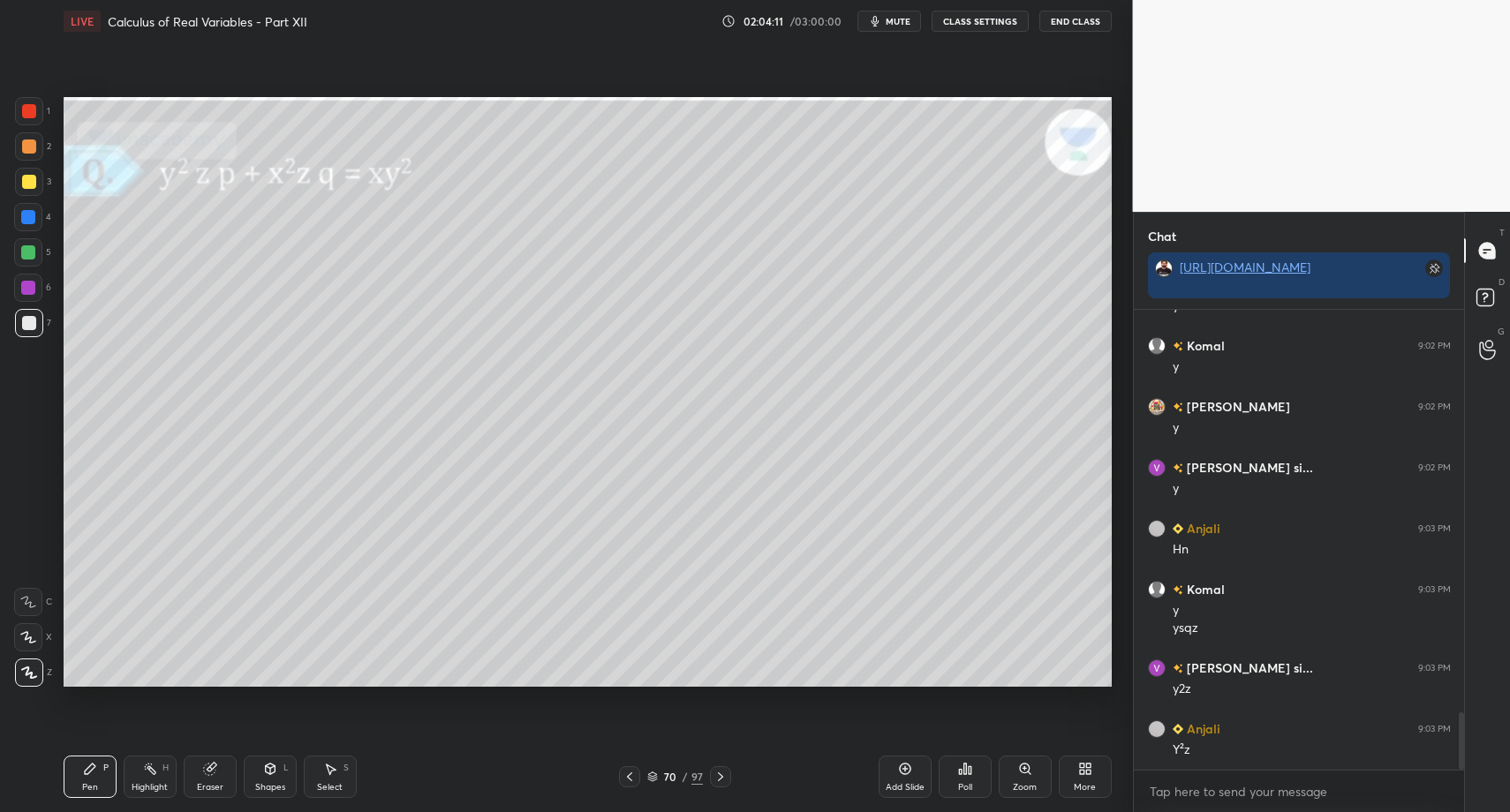 click on "Select S" at bounding box center (330, 777) 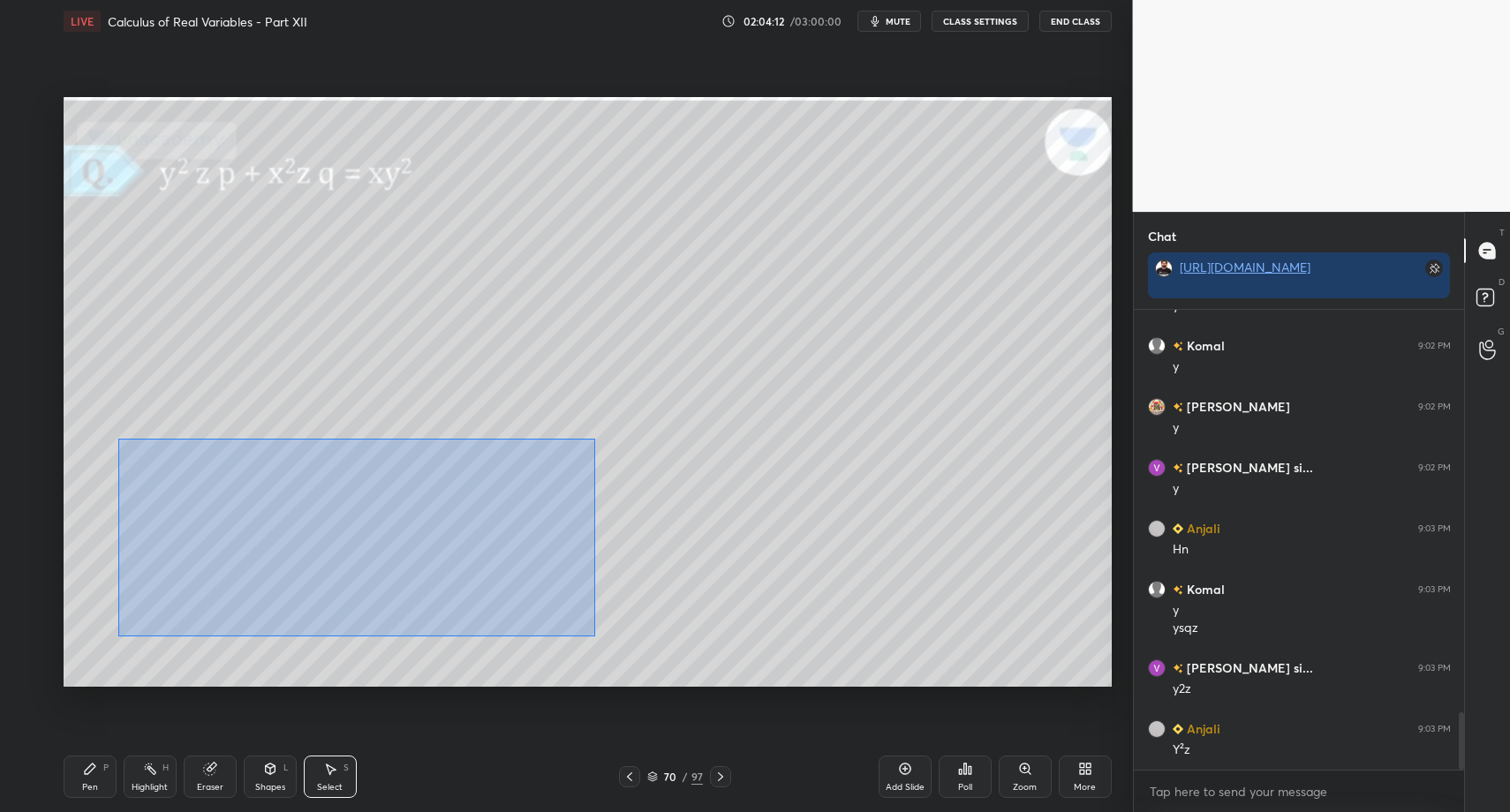 drag, startPoint x: 117, startPoint y: 439, endPoint x: 593, endPoint y: 627, distance: 511.7812 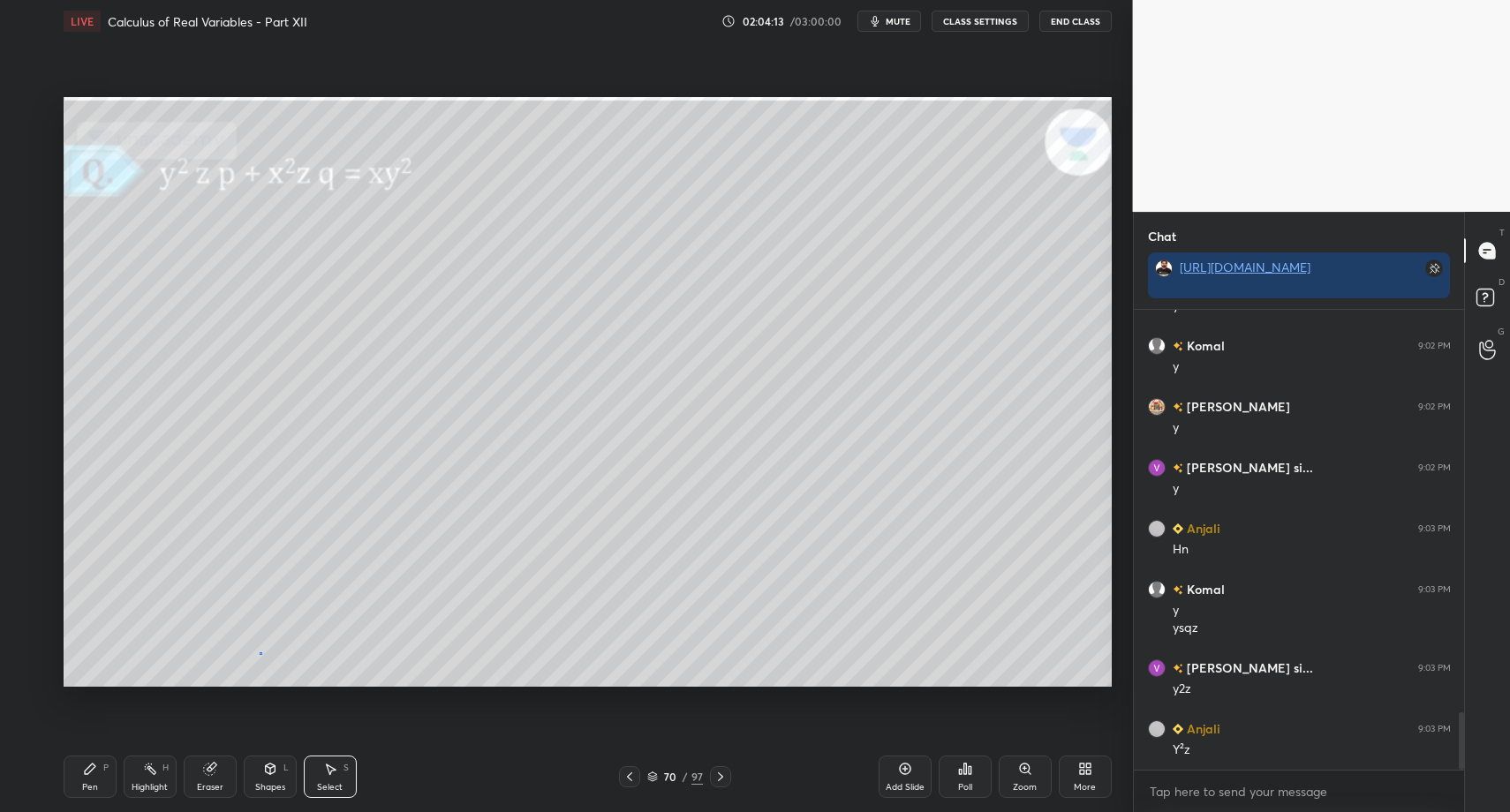 drag, startPoint x: 260, startPoint y: 653, endPoint x: 256, endPoint y: 613, distance: 40.1995 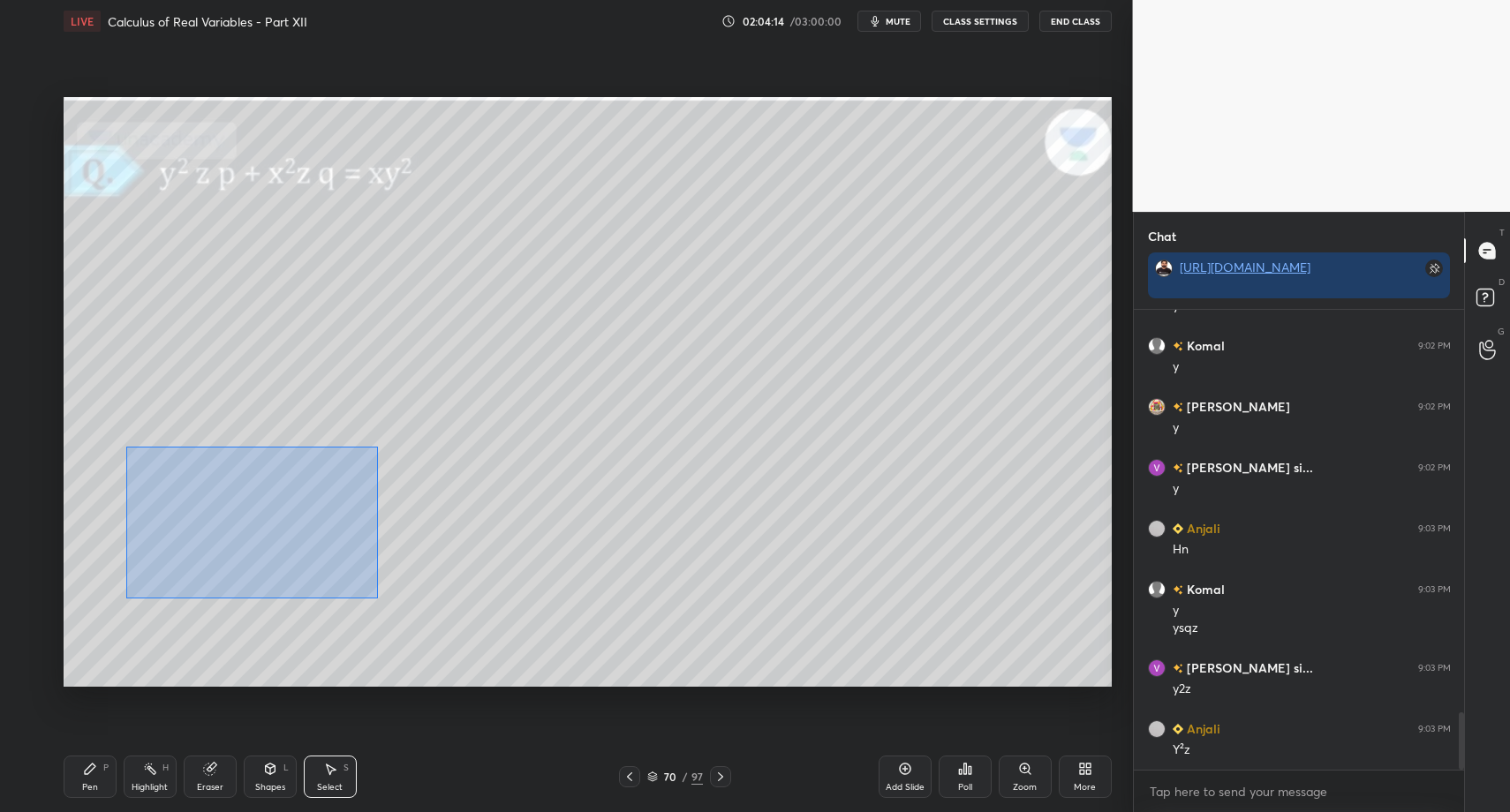 drag, startPoint x: 161, startPoint y: 480, endPoint x: 377, endPoint y: 600, distance: 247.09512 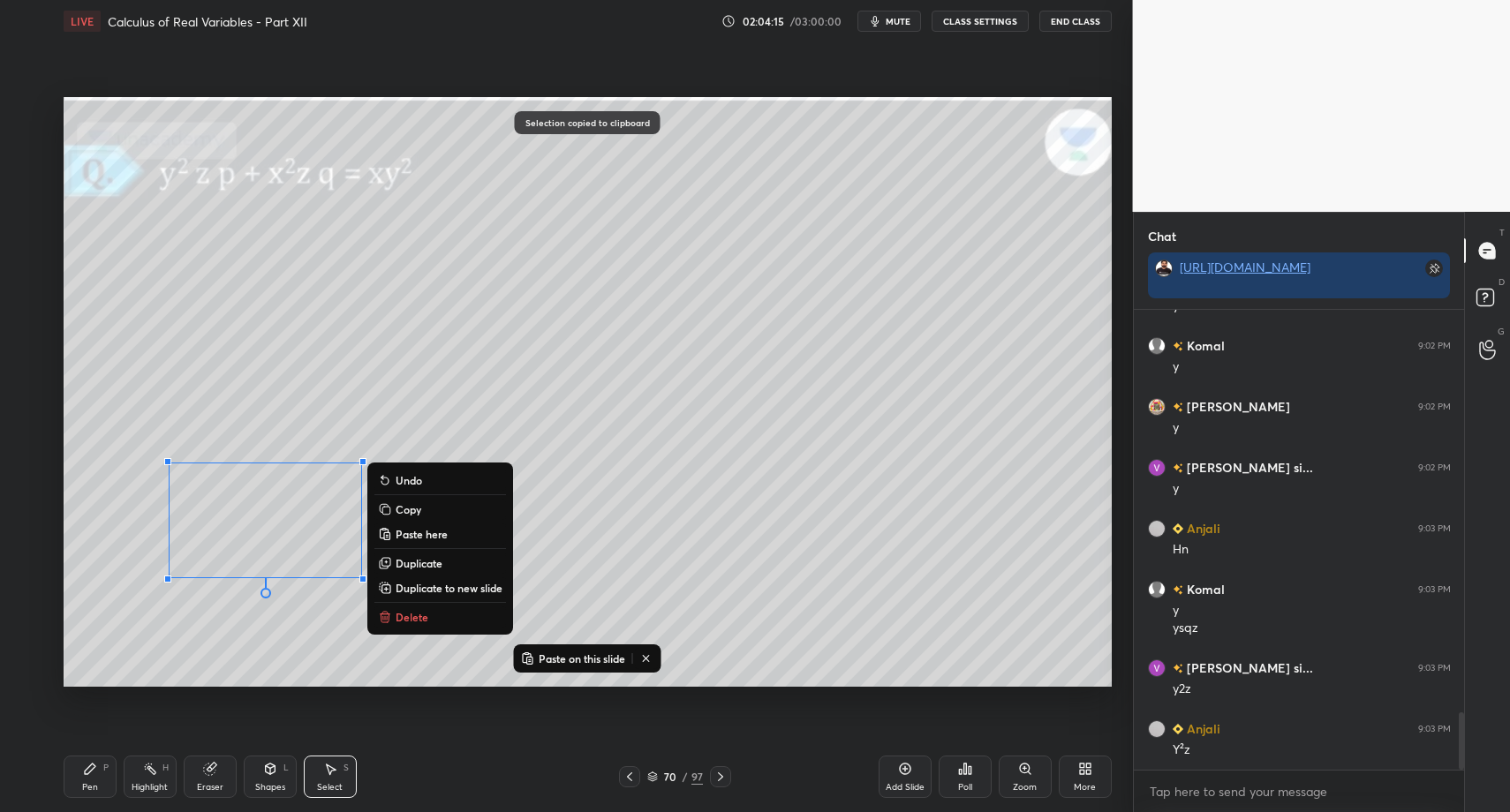 click 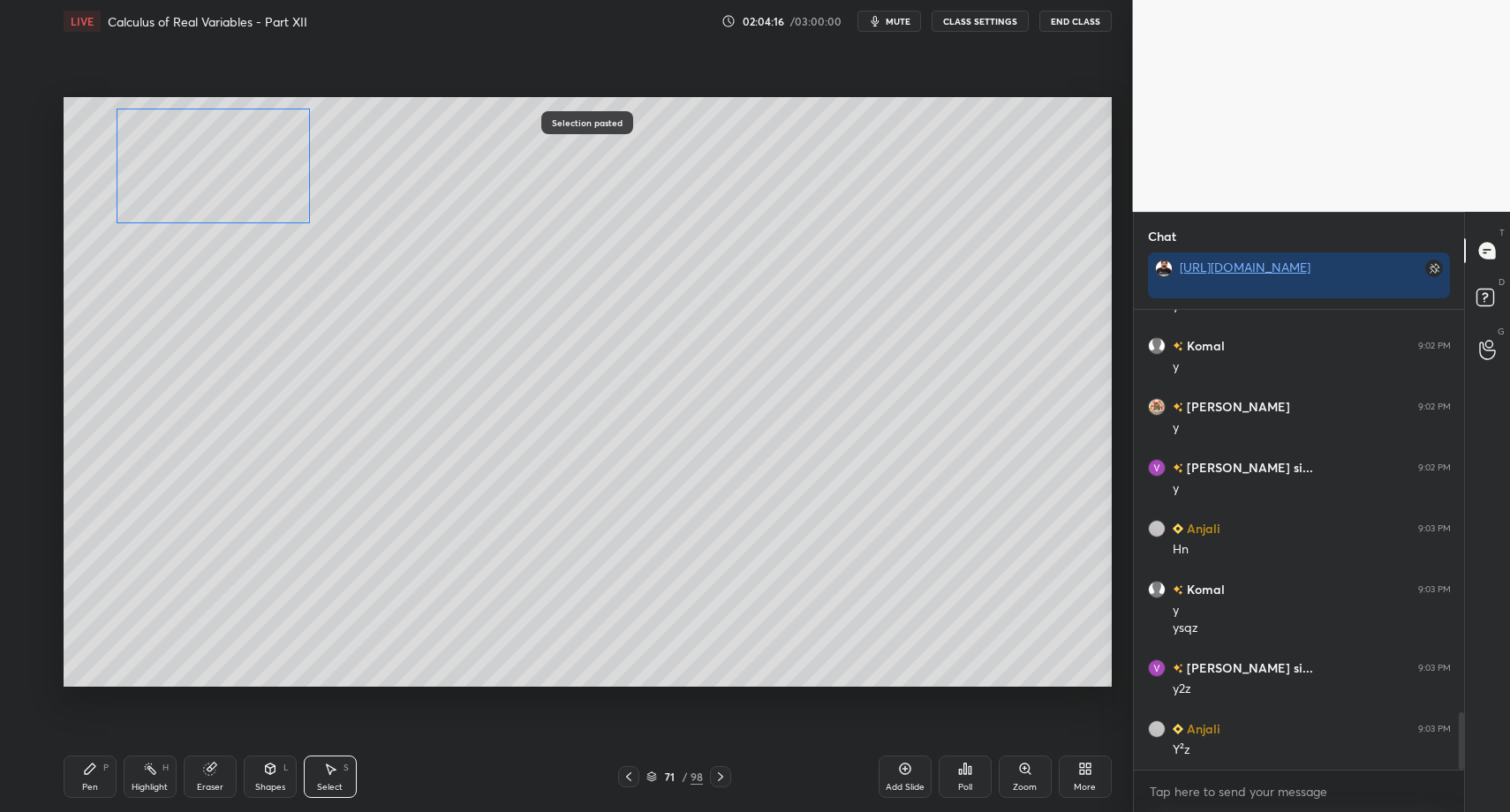 drag, startPoint x: 255, startPoint y: 498, endPoint x: 215, endPoint y: 205, distance: 295.7178 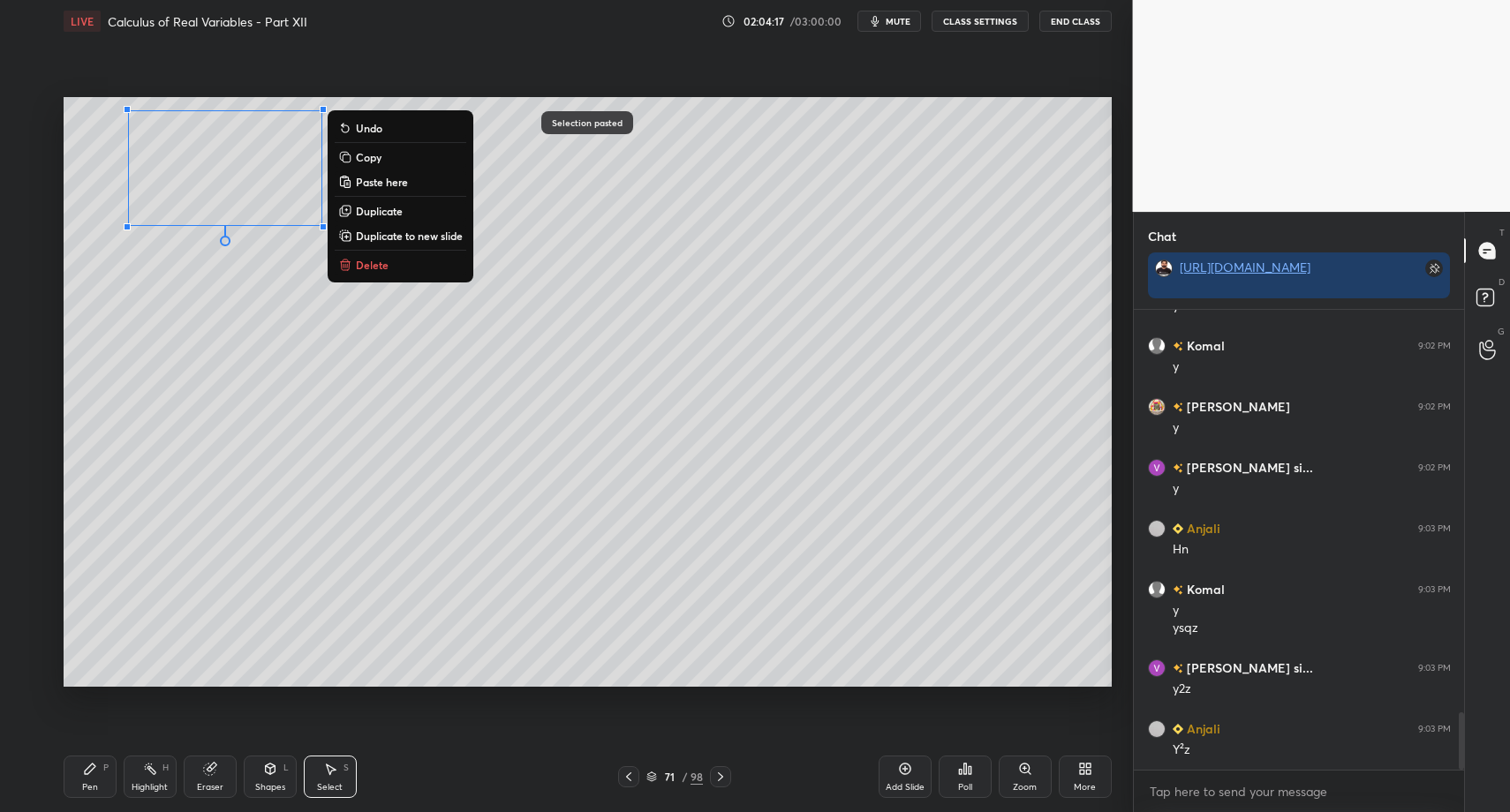click on "Pen P" at bounding box center (90, 777) 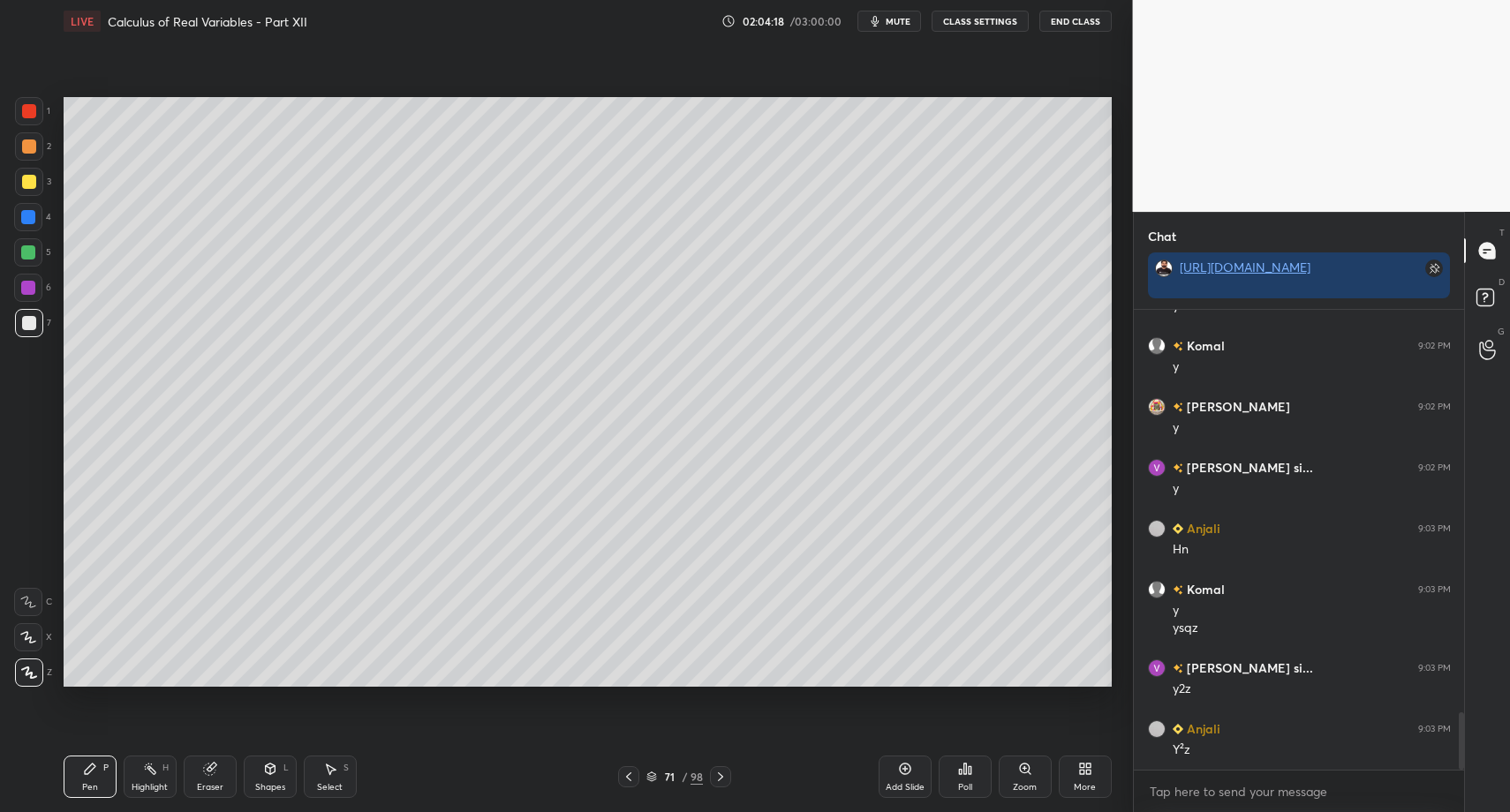 drag, startPoint x: 30, startPoint y: 253, endPoint x: 43, endPoint y: 240, distance: 18.384776 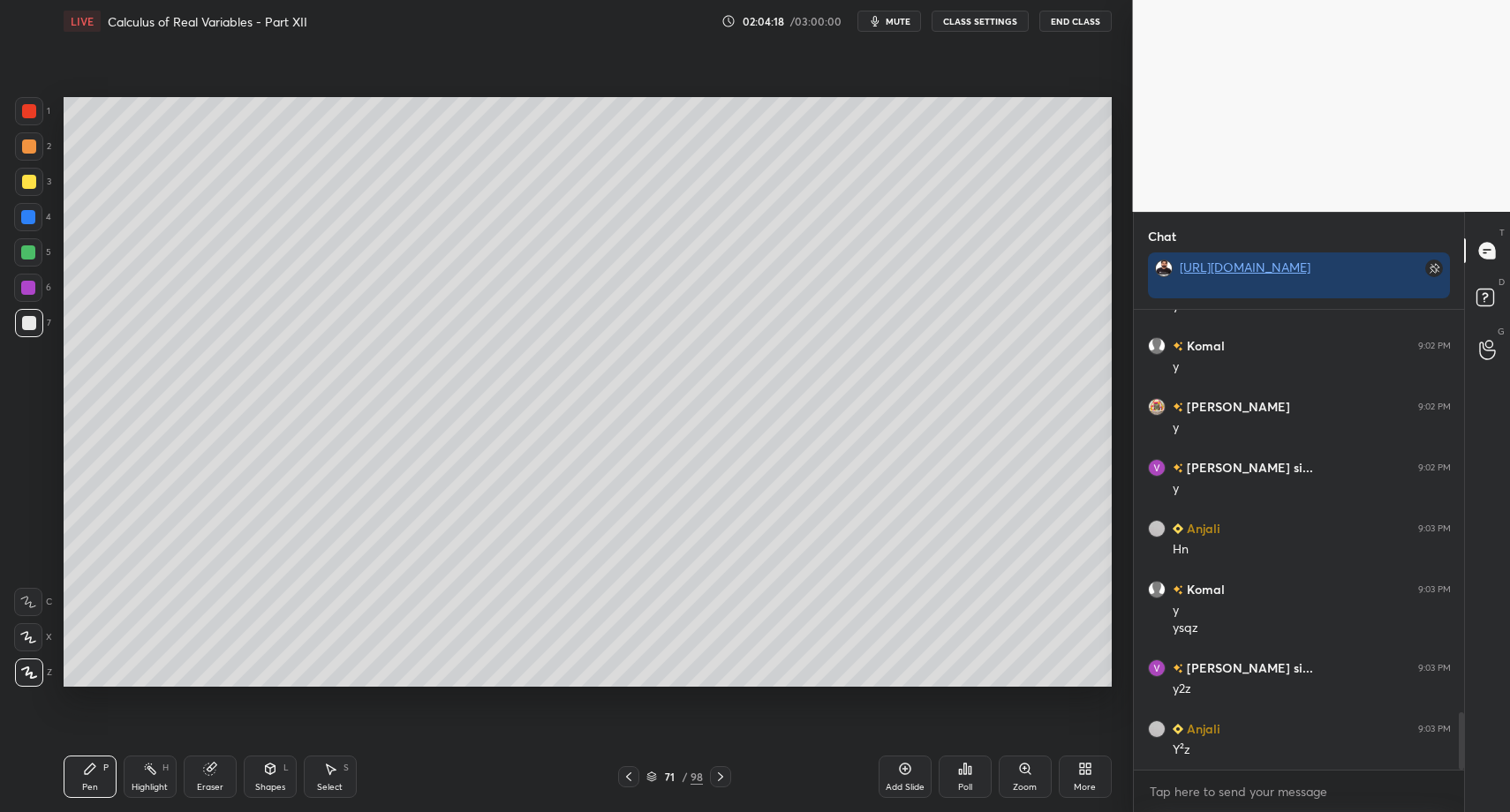 click at bounding box center [28, 252] 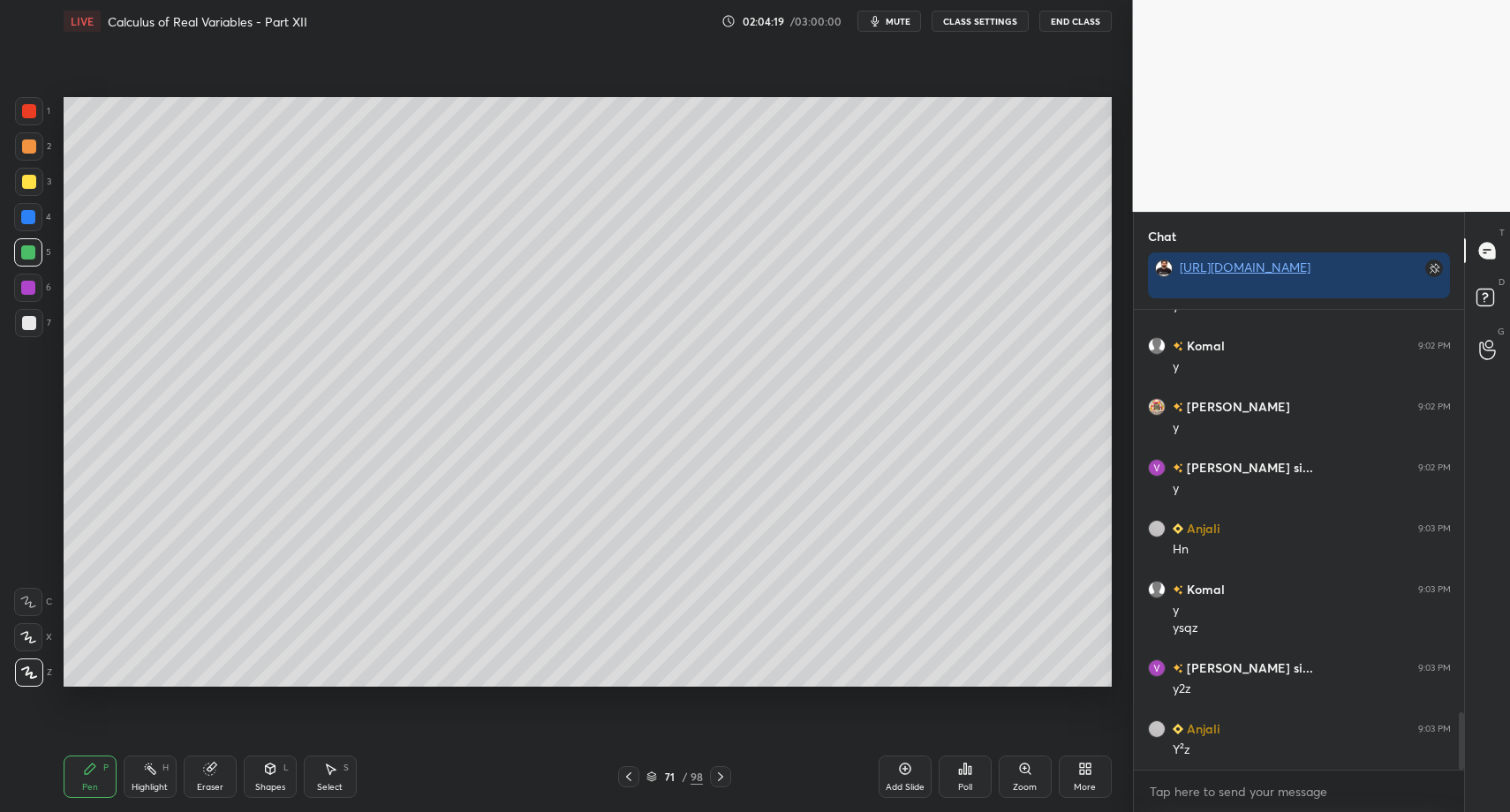drag, startPoint x: 256, startPoint y: 780, endPoint x: 254, endPoint y: 762, distance: 18.11077 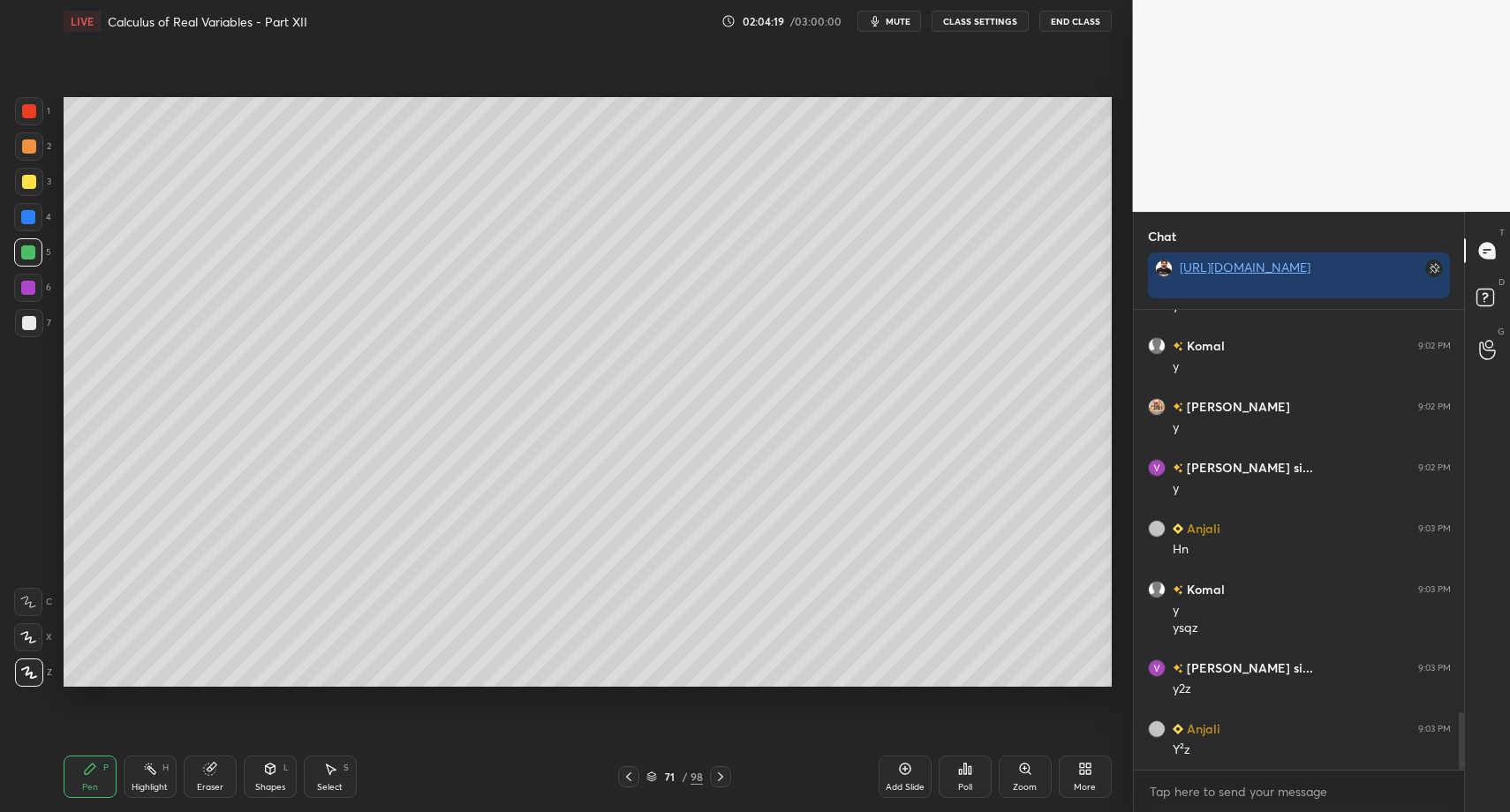 click on "Shapes L" at bounding box center (270, 777) 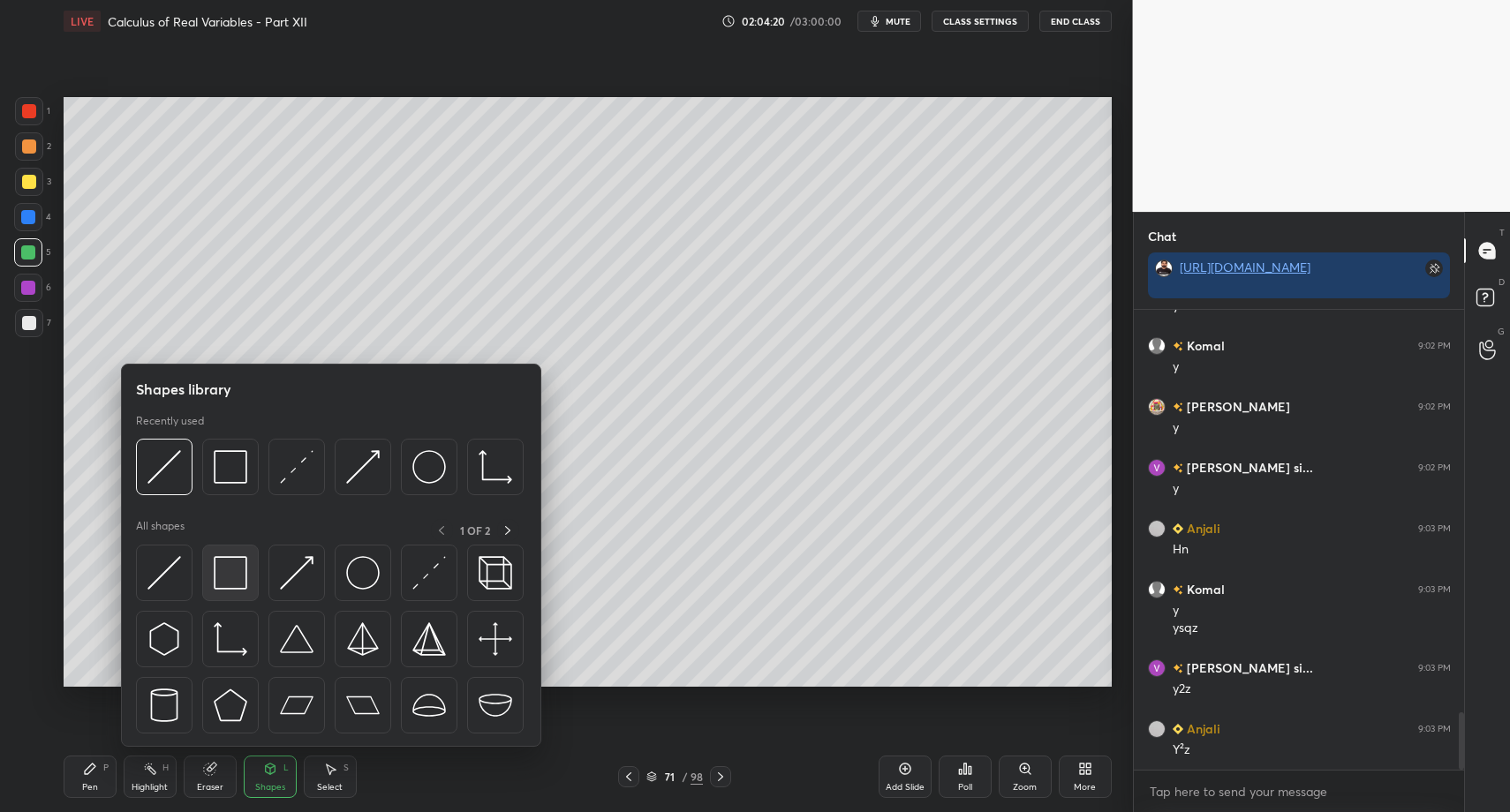 click at bounding box center (230, 573) 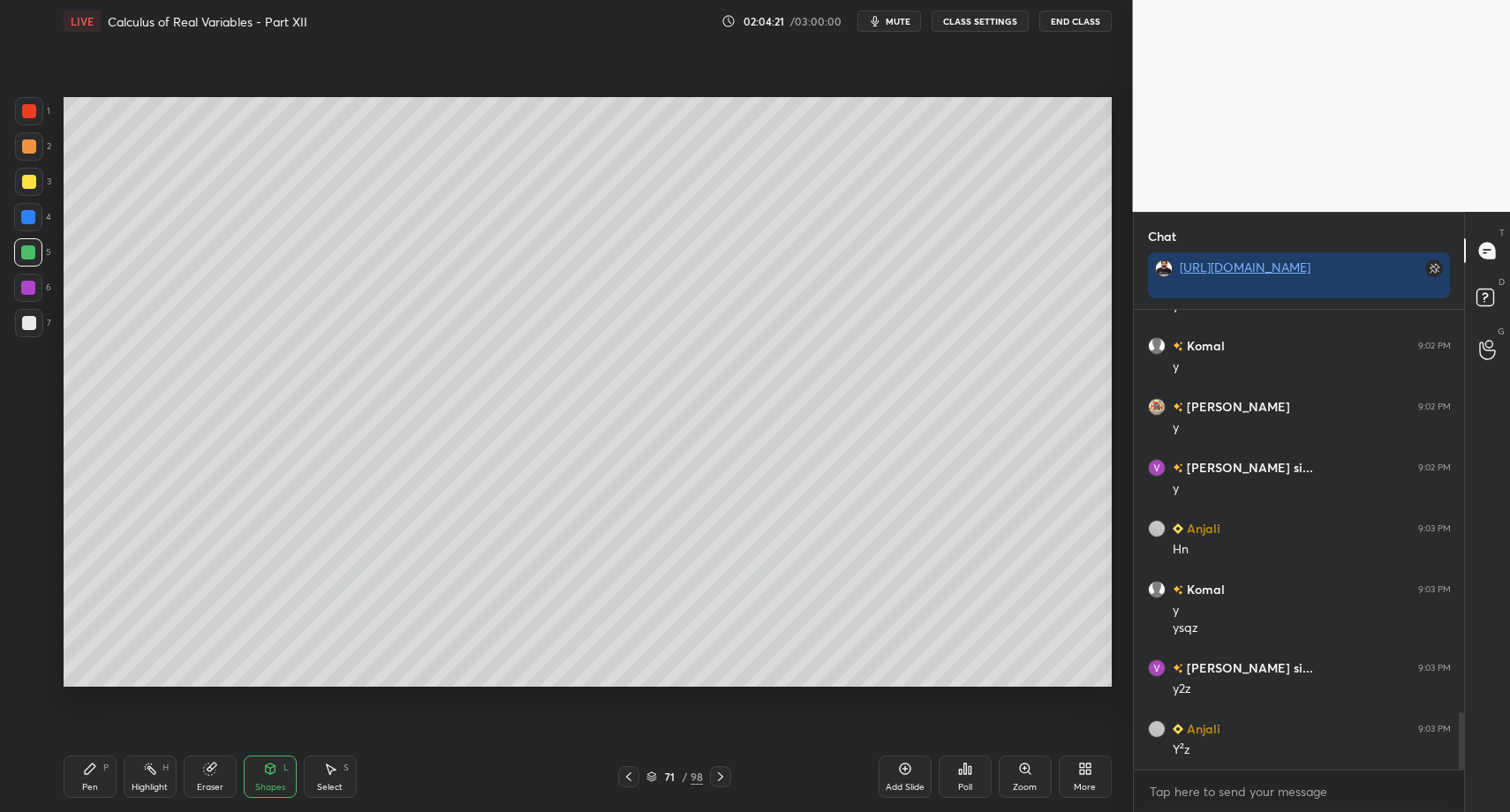 drag, startPoint x: 19, startPoint y: 317, endPoint x: 41, endPoint y: 494, distance: 178.36199 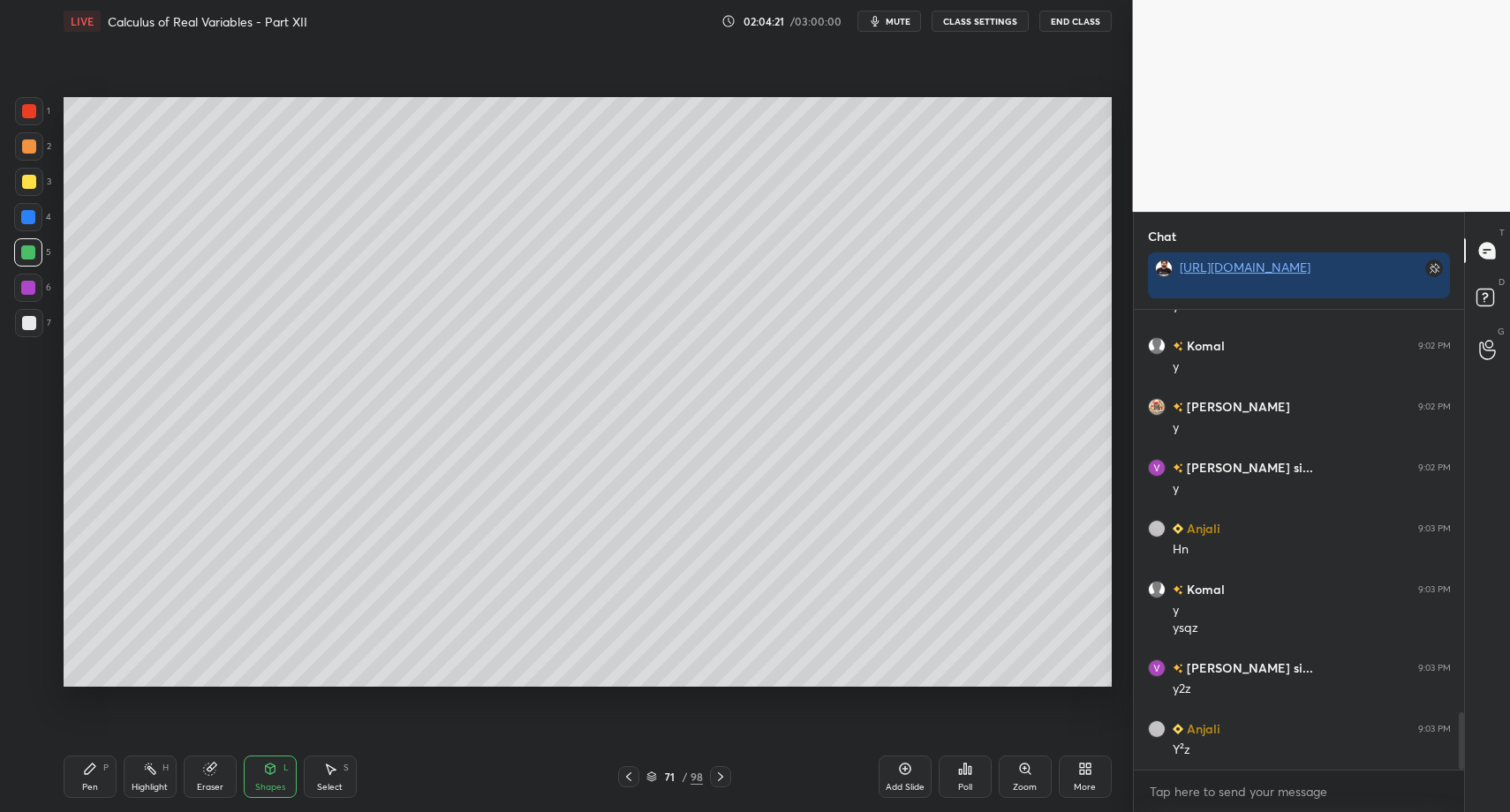 click at bounding box center (29, 323) 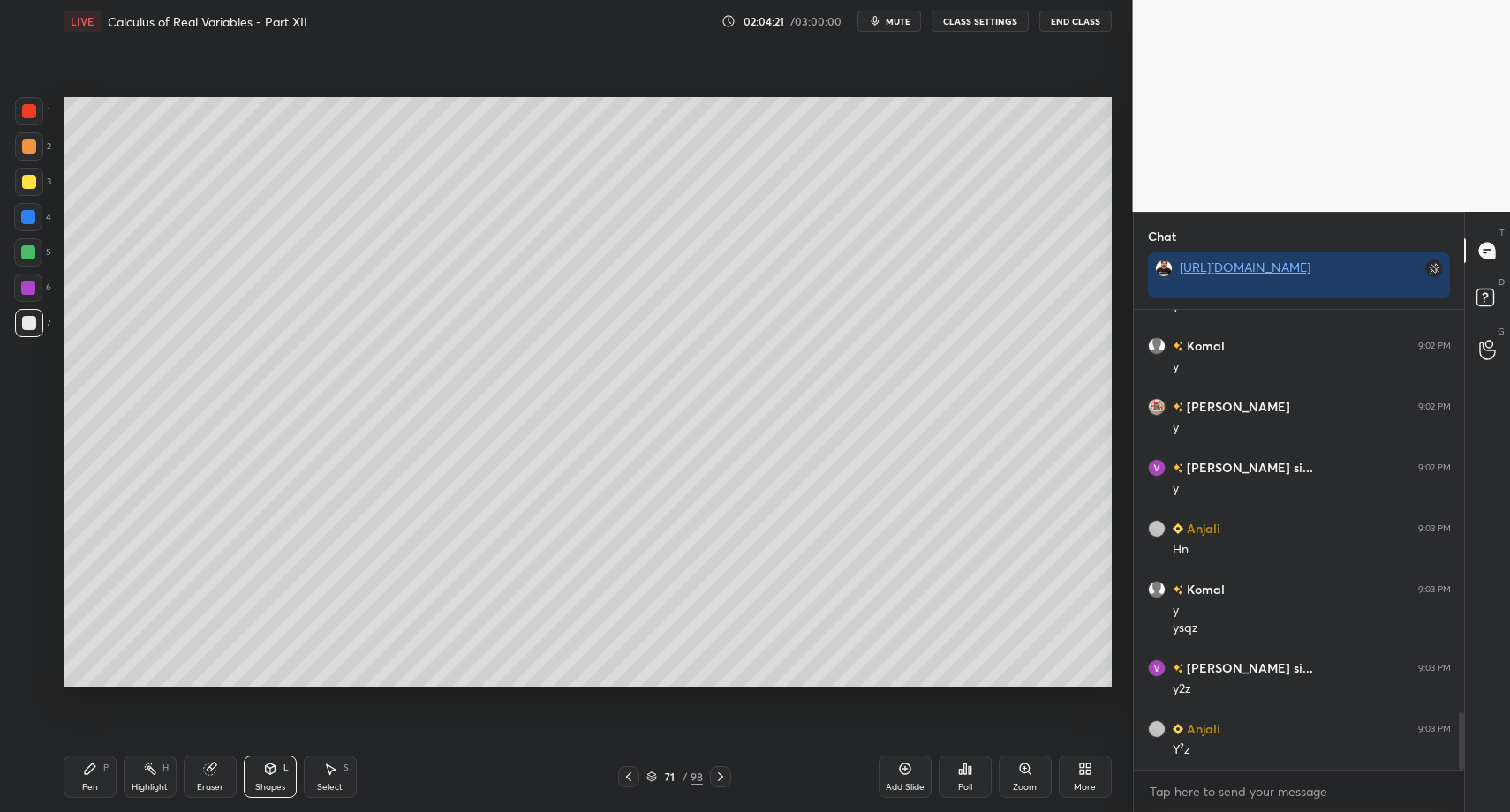 click on "Pen P" at bounding box center [90, 777] 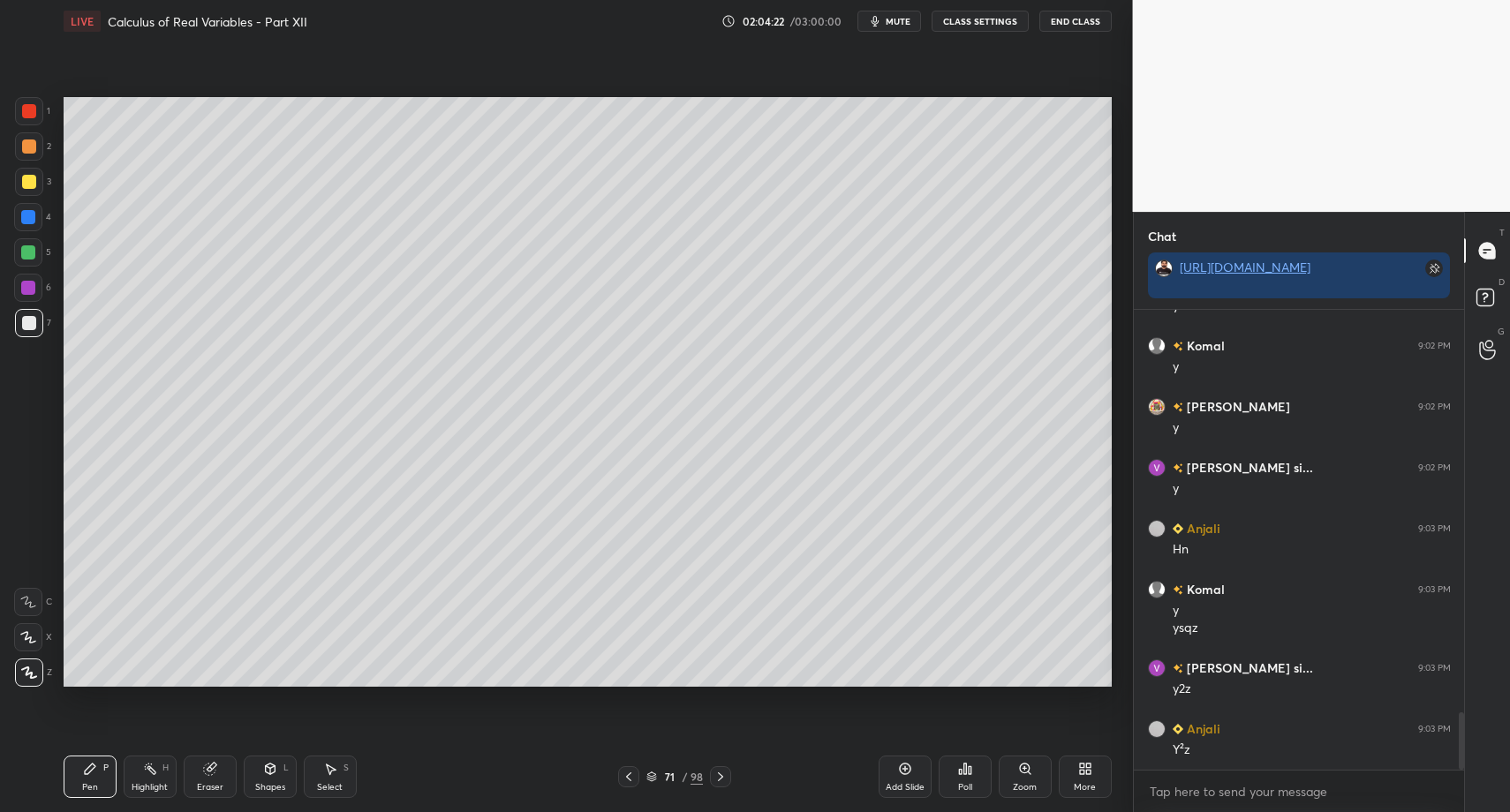 click 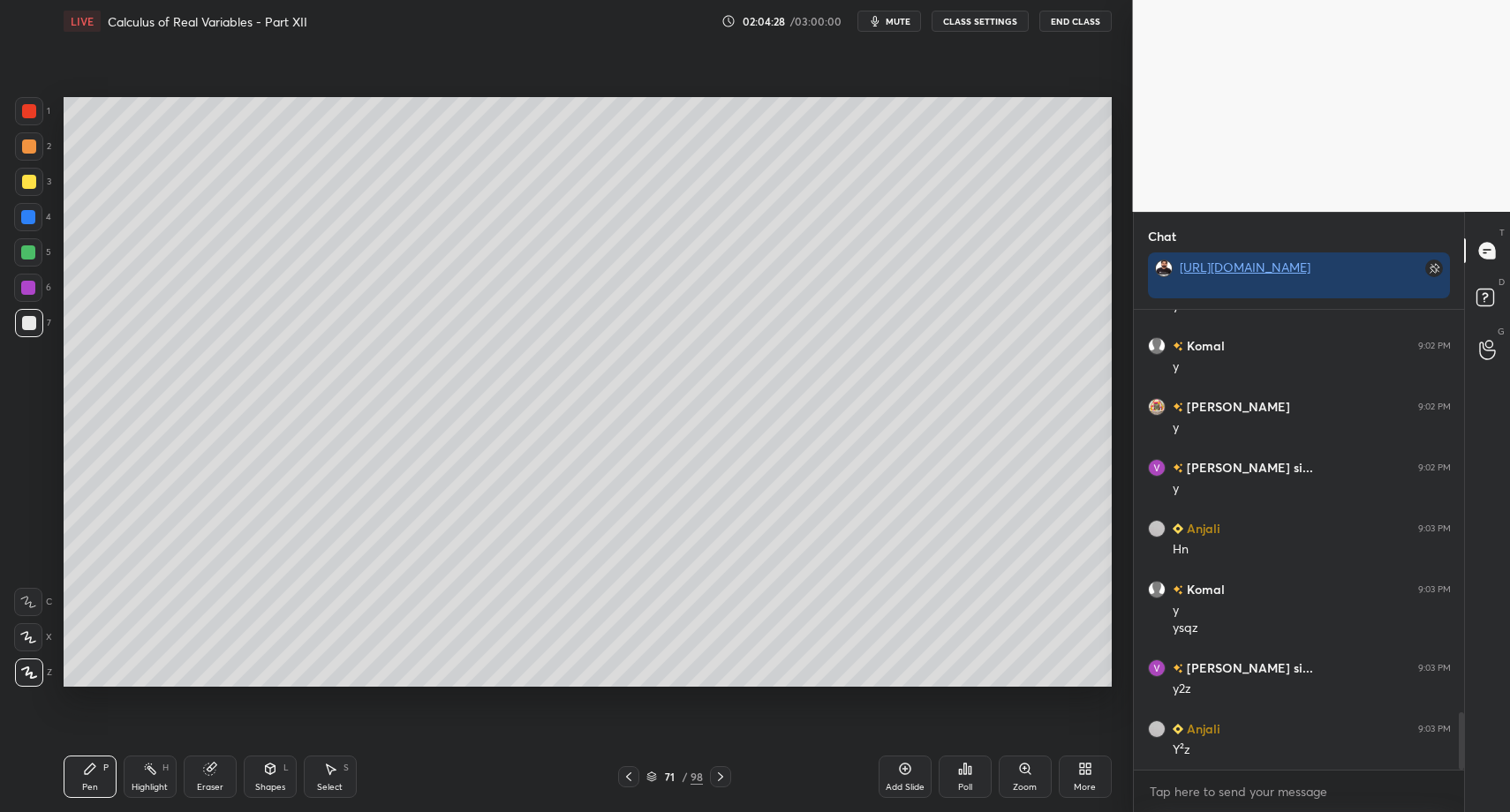click on "Pen P Highlight H Eraser Shapes L Select S 71 / 98 Add Slide Poll Zoom More" at bounding box center (587, 777) 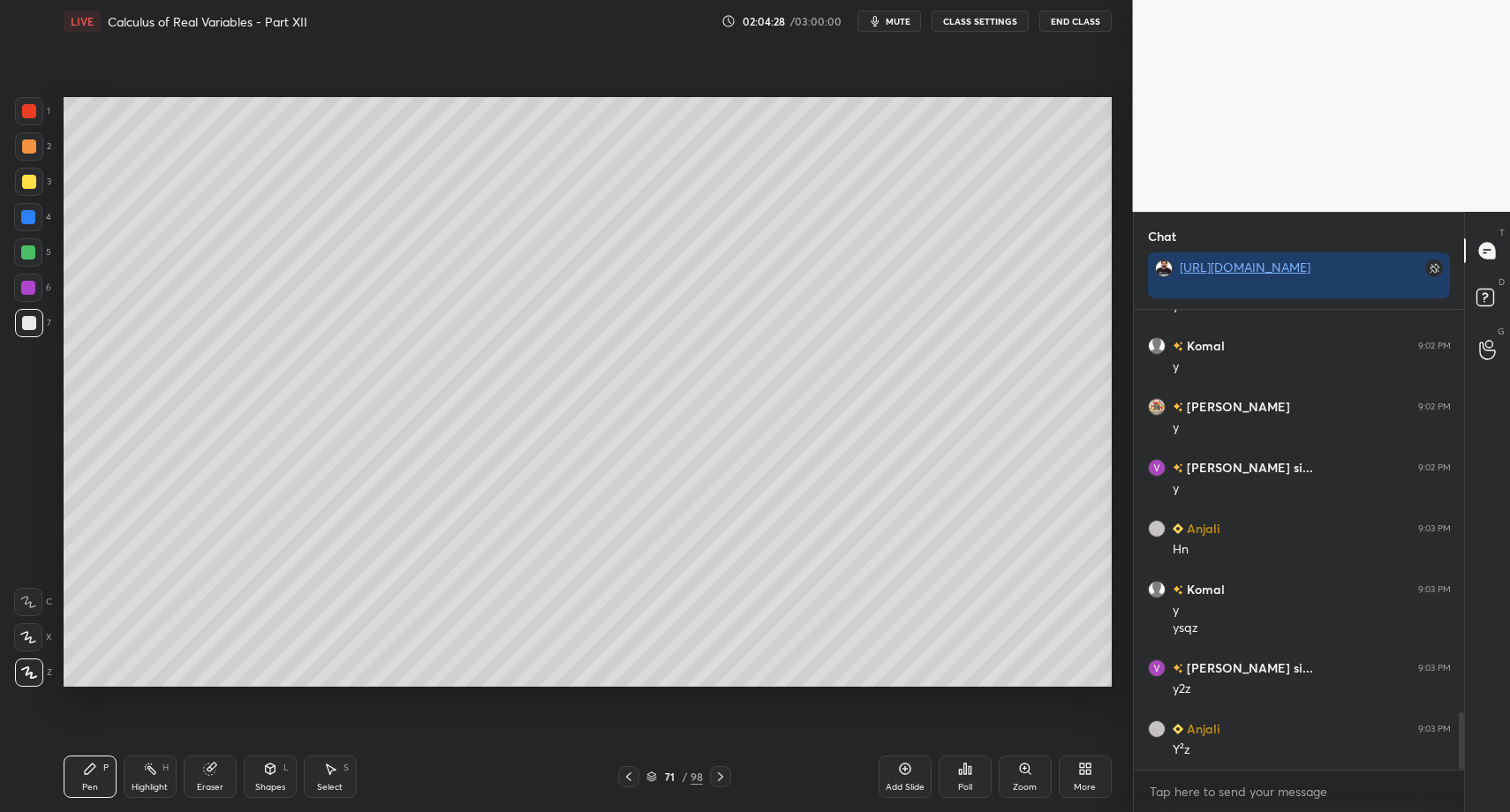 click on "Pen P" at bounding box center [90, 777] 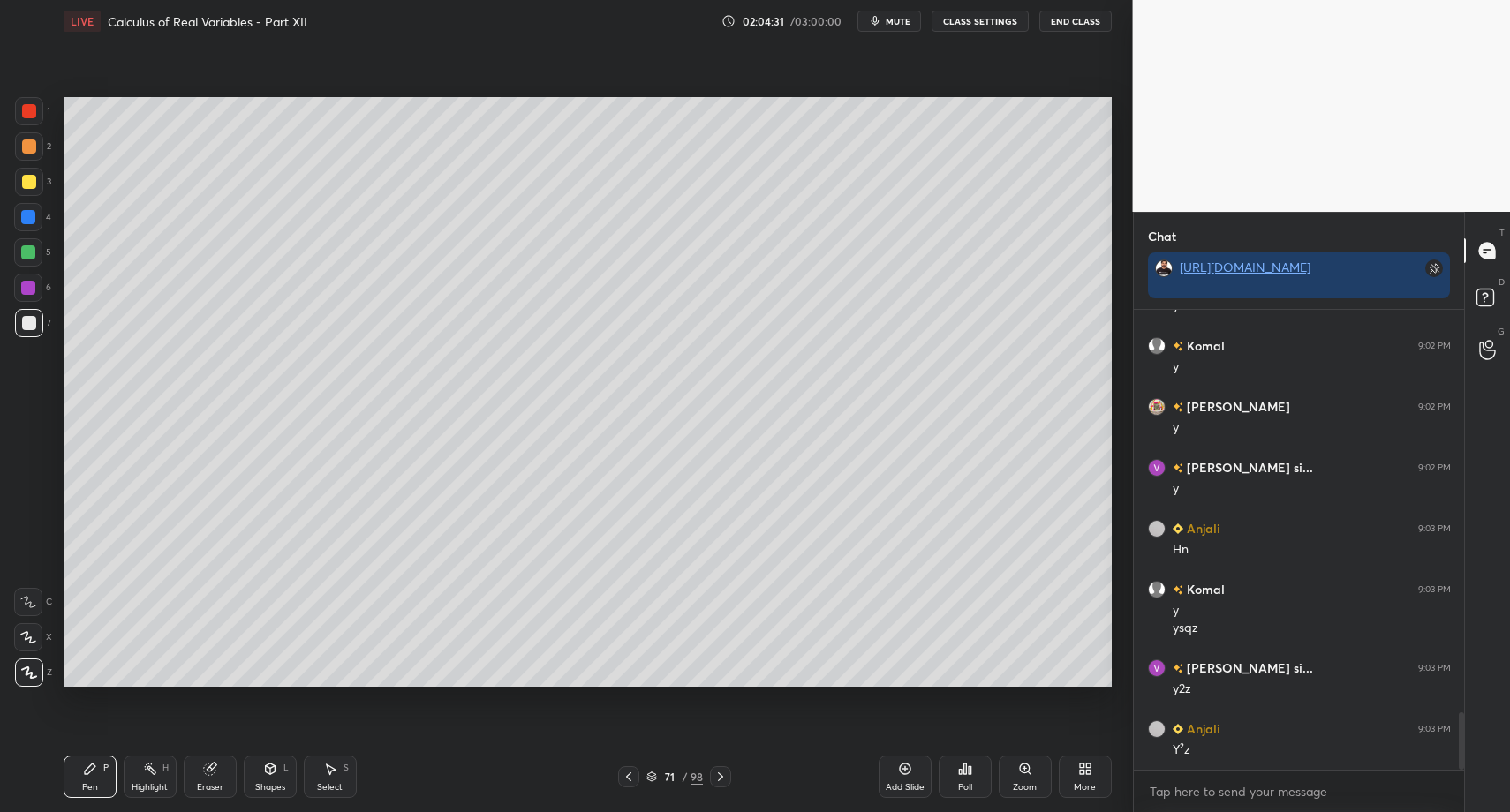 drag, startPoint x: 328, startPoint y: 779, endPoint x: 285, endPoint y: 699, distance: 90.82401 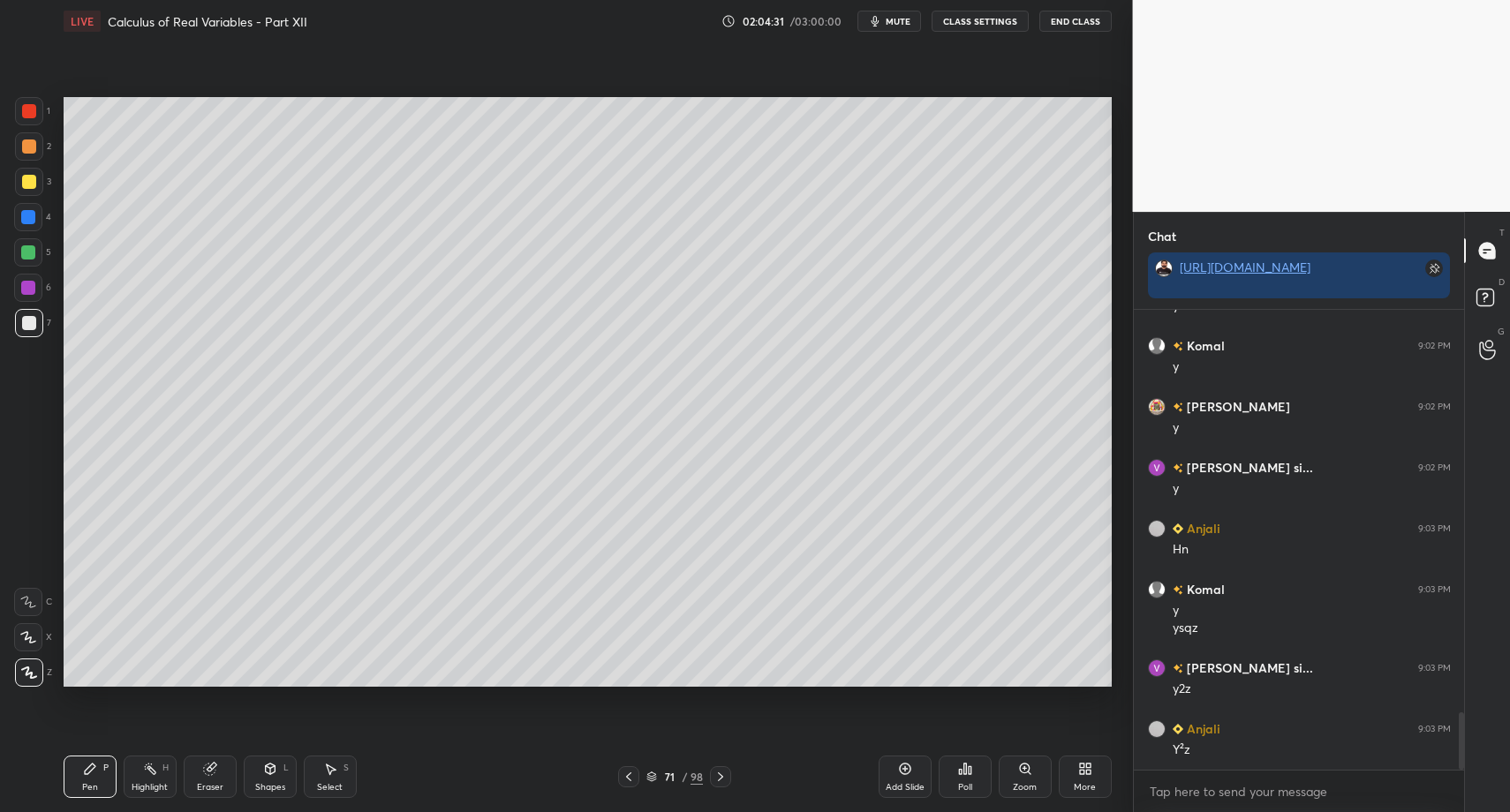 click on "Select S" at bounding box center [330, 777] 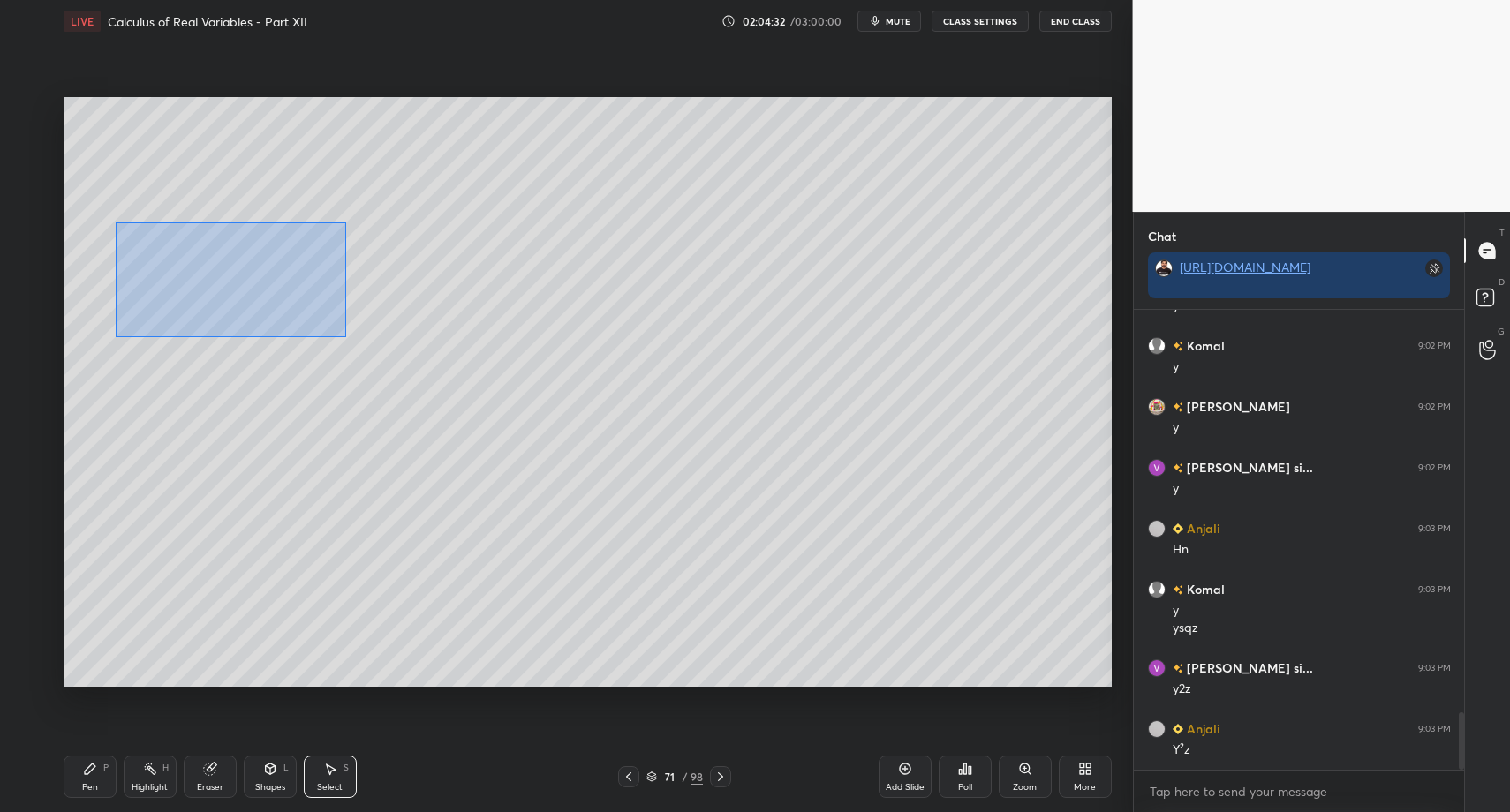 drag, startPoint x: 116, startPoint y: 222, endPoint x: 393, endPoint y: 357, distance: 308.14607 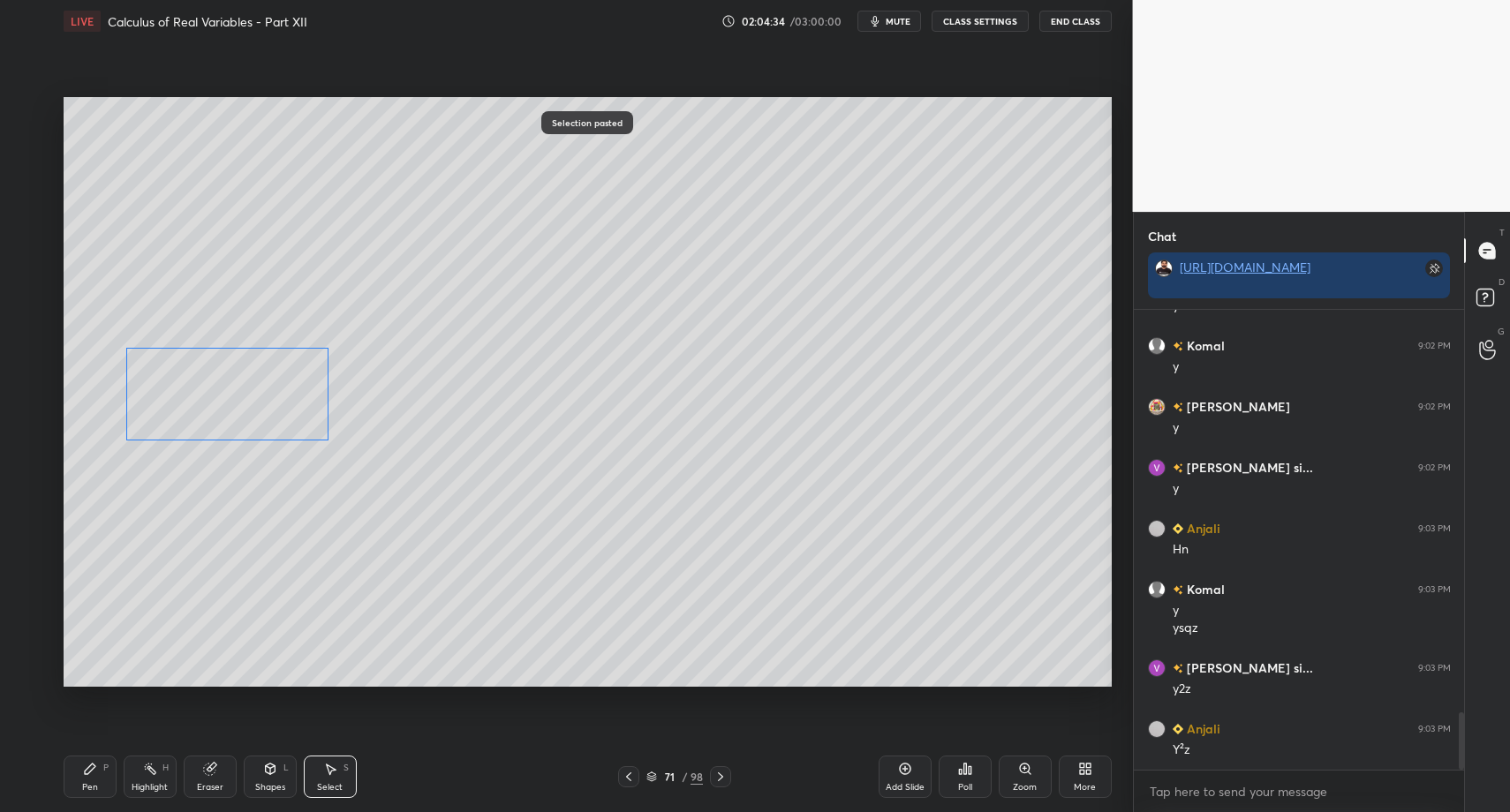 drag, startPoint x: 246, startPoint y: 304, endPoint x: 223, endPoint y: 401, distance: 99.68952 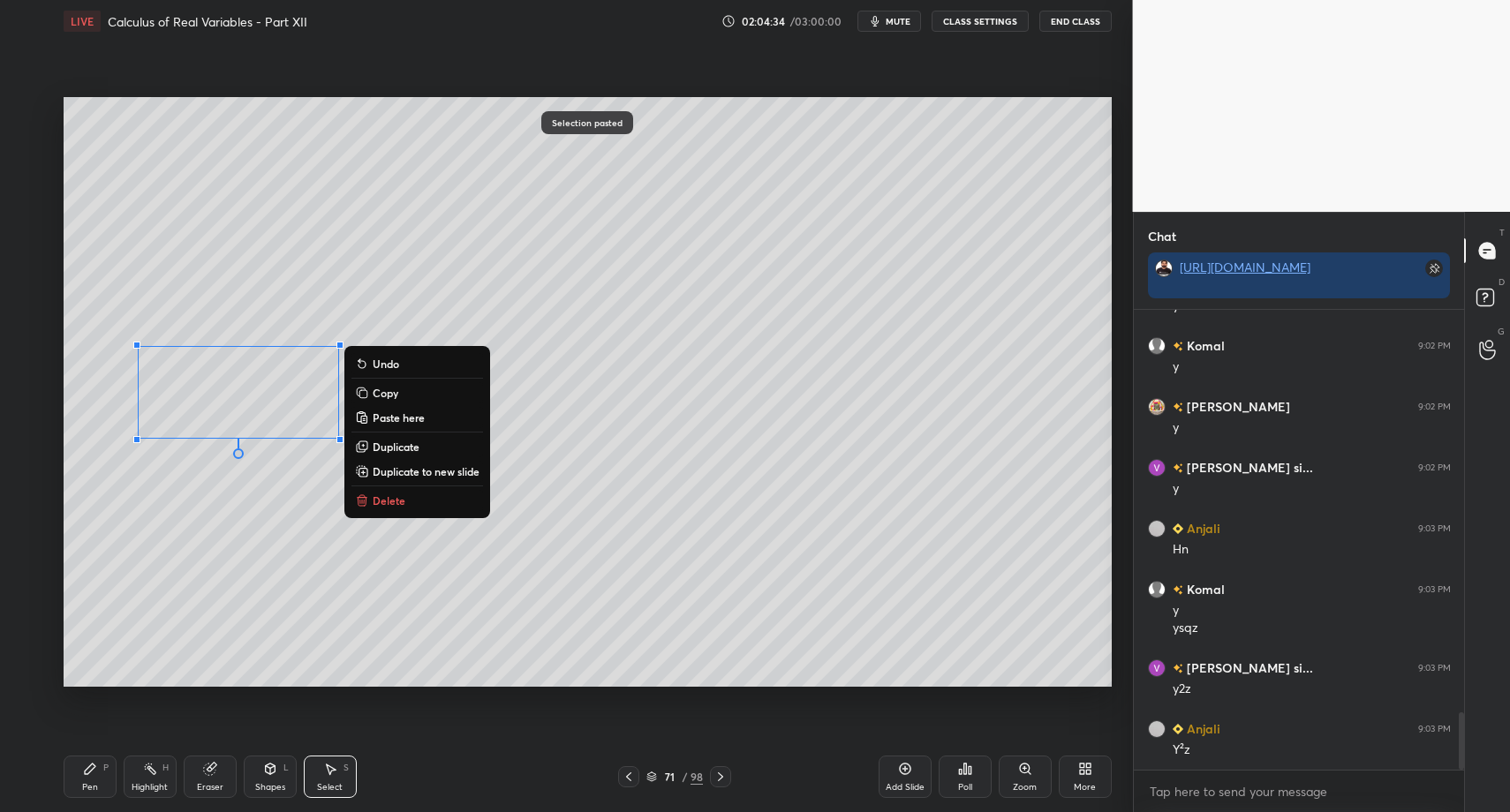 click on "Pen P" at bounding box center [90, 777] 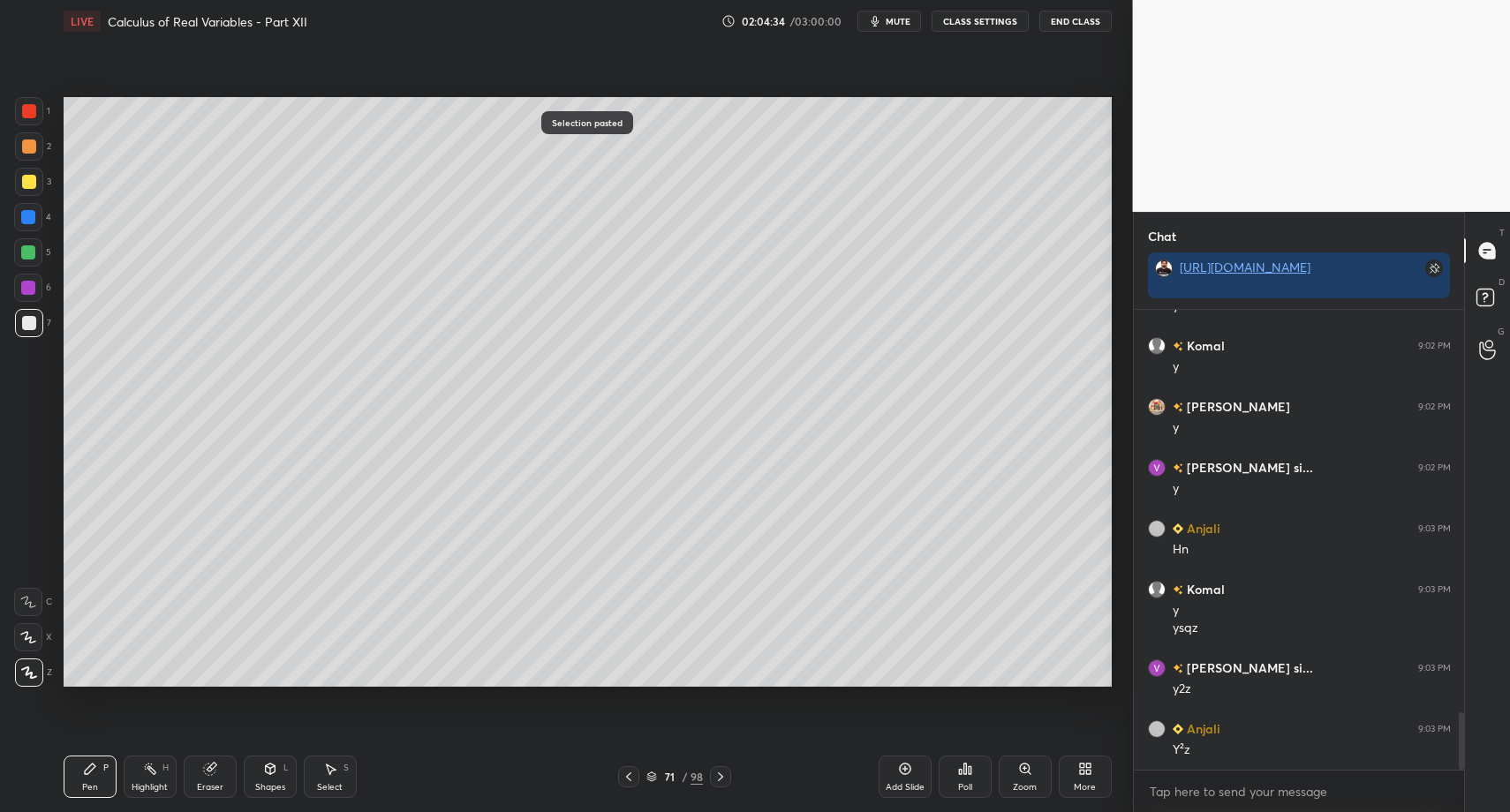 click 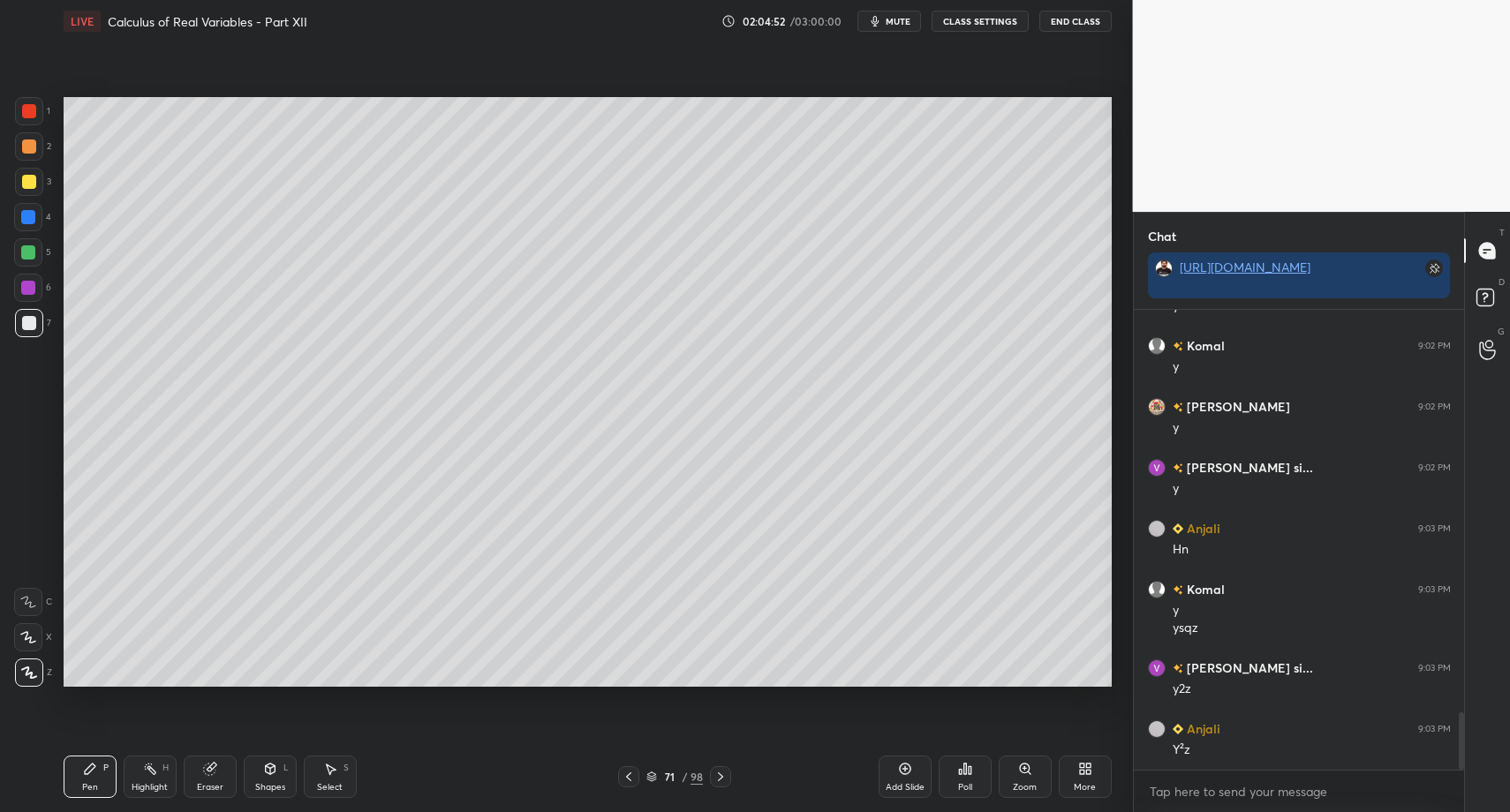drag, startPoint x: 35, startPoint y: 174, endPoint x: 50, endPoint y: 214, distance: 42.72 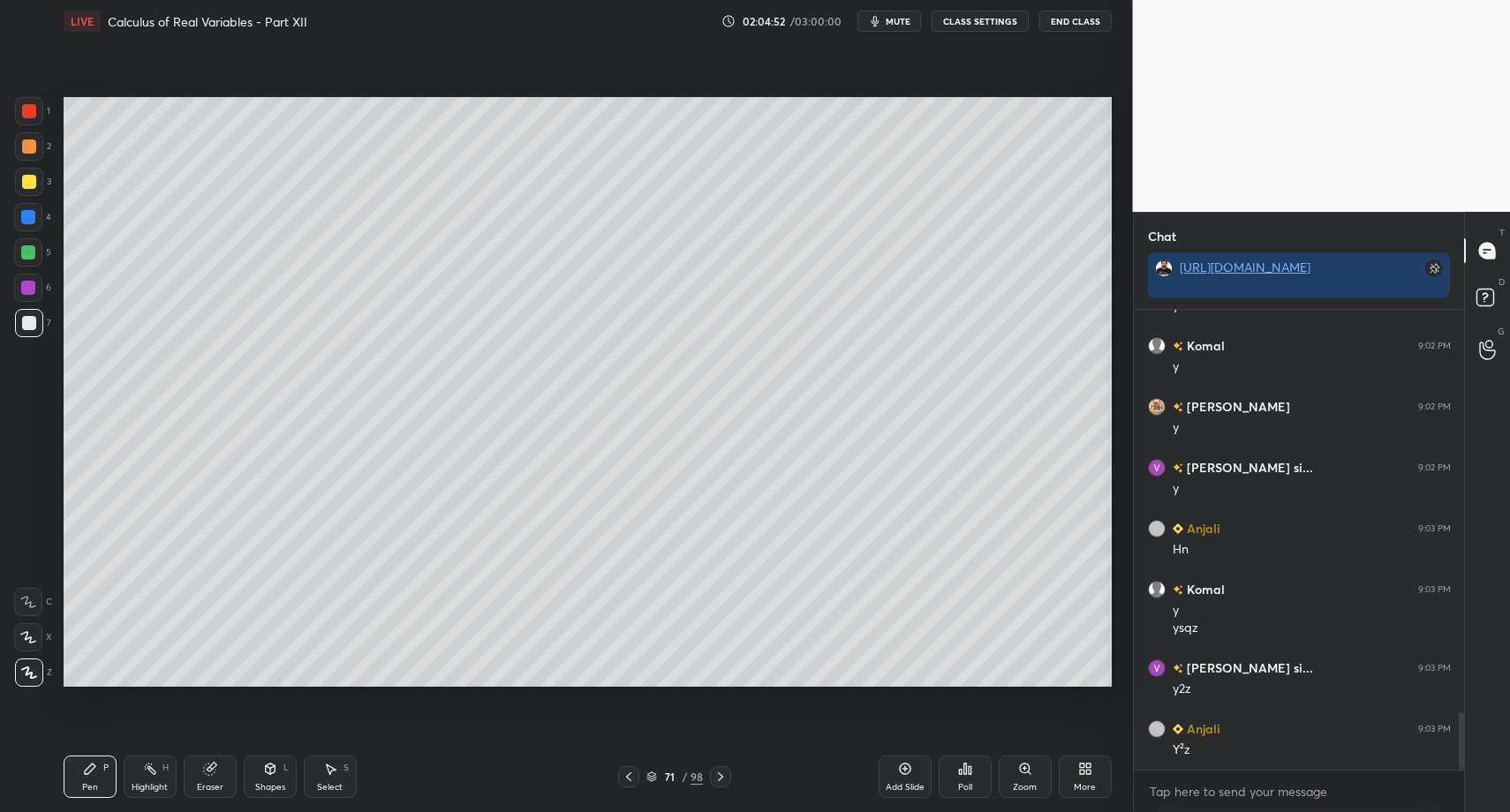 click at bounding box center [29, 182] 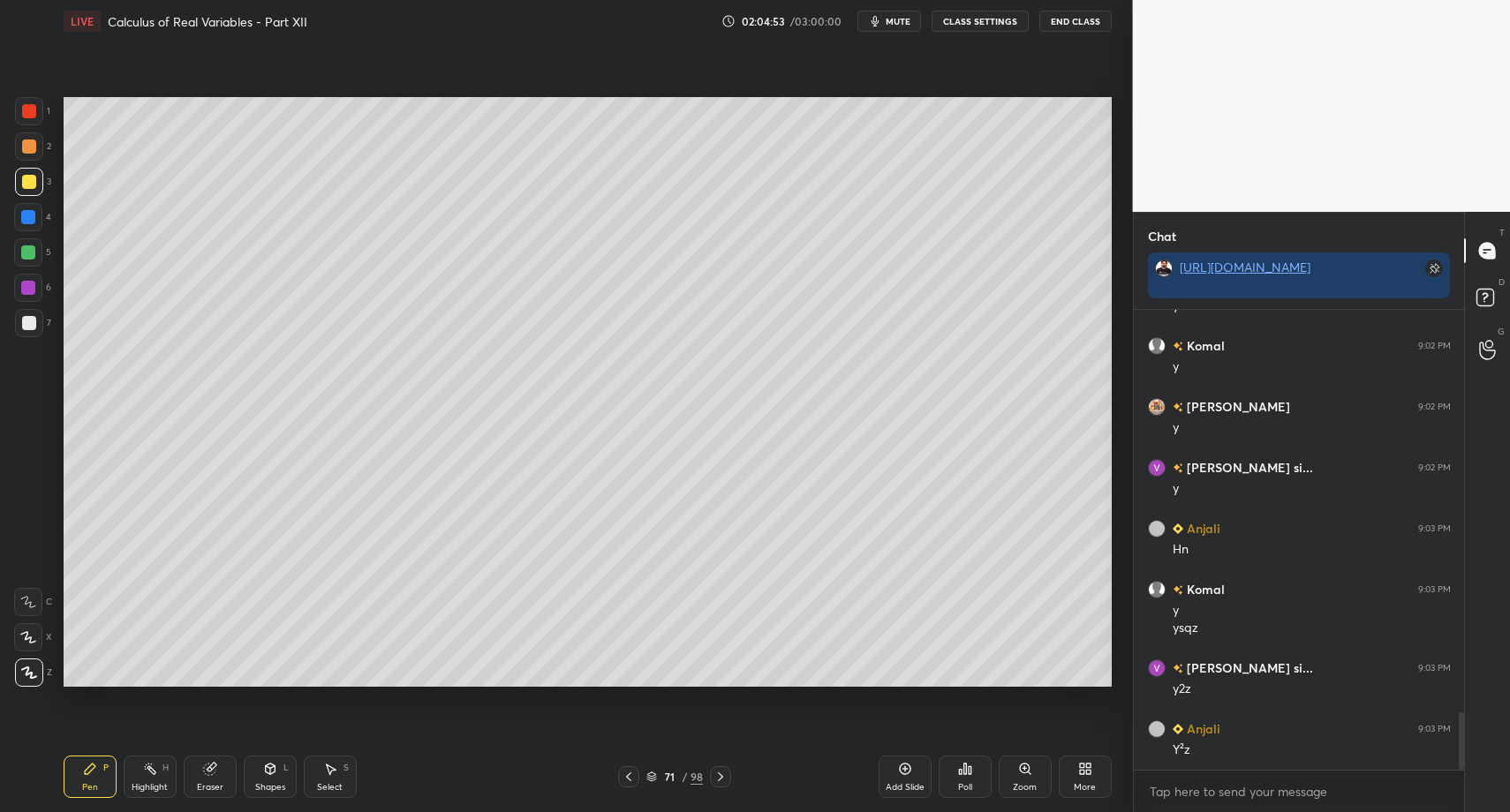click on "Shapes" at bounding box center (270, 787) 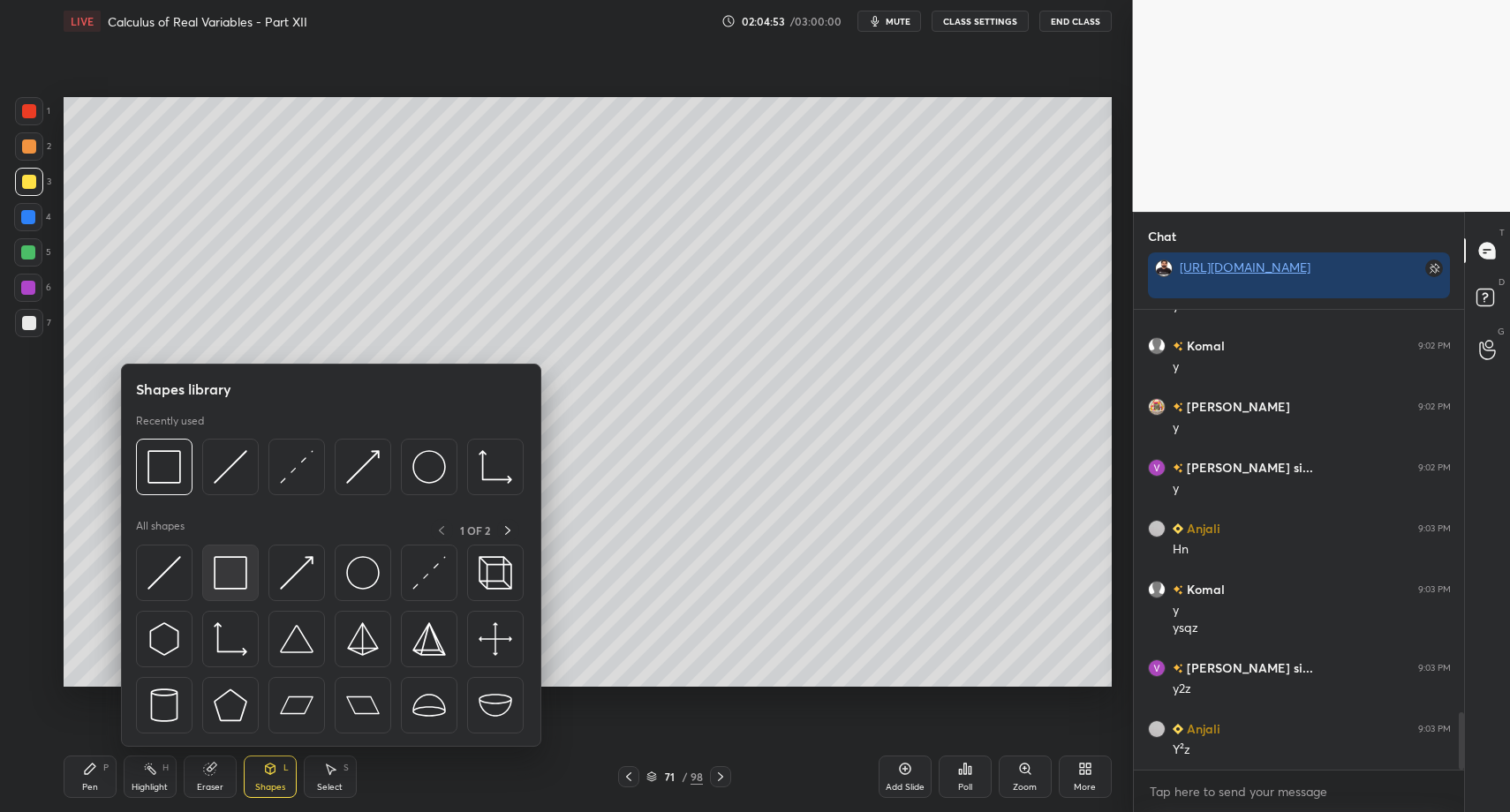 click at bounding box center [230, 573] 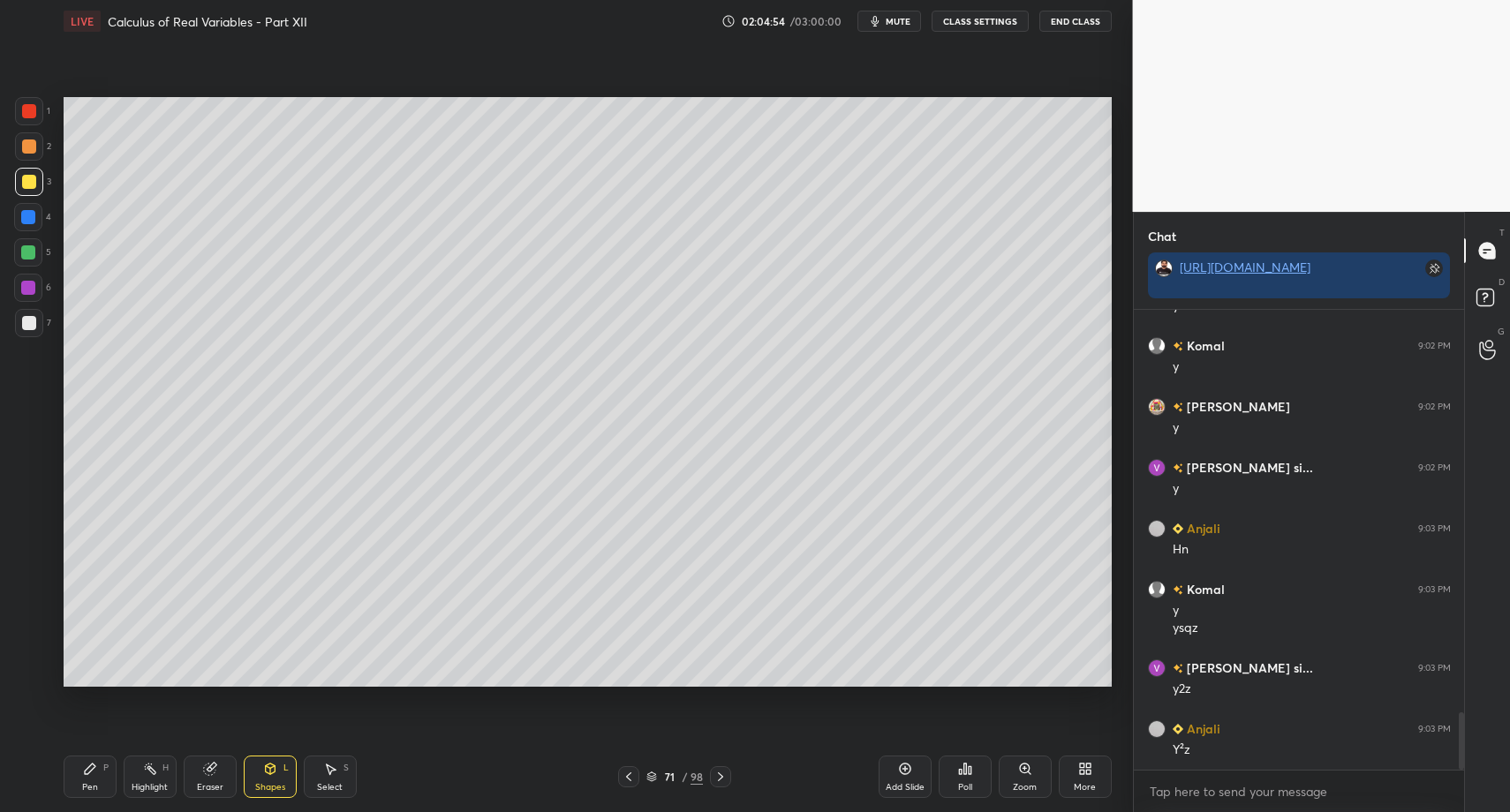 click on "Shapes L" at bounding box center [270, 777] 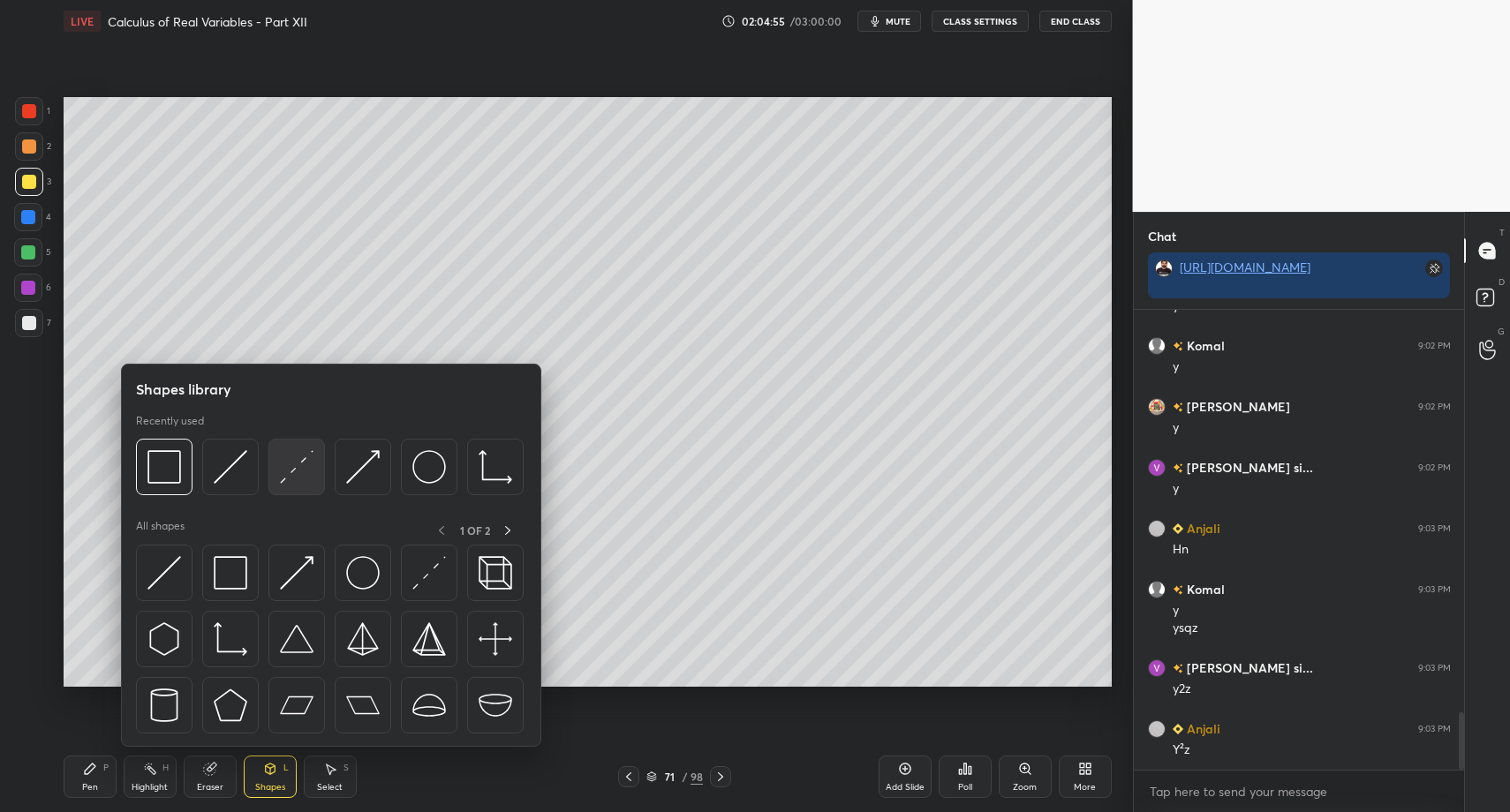 click at bounding box center [297, 467] 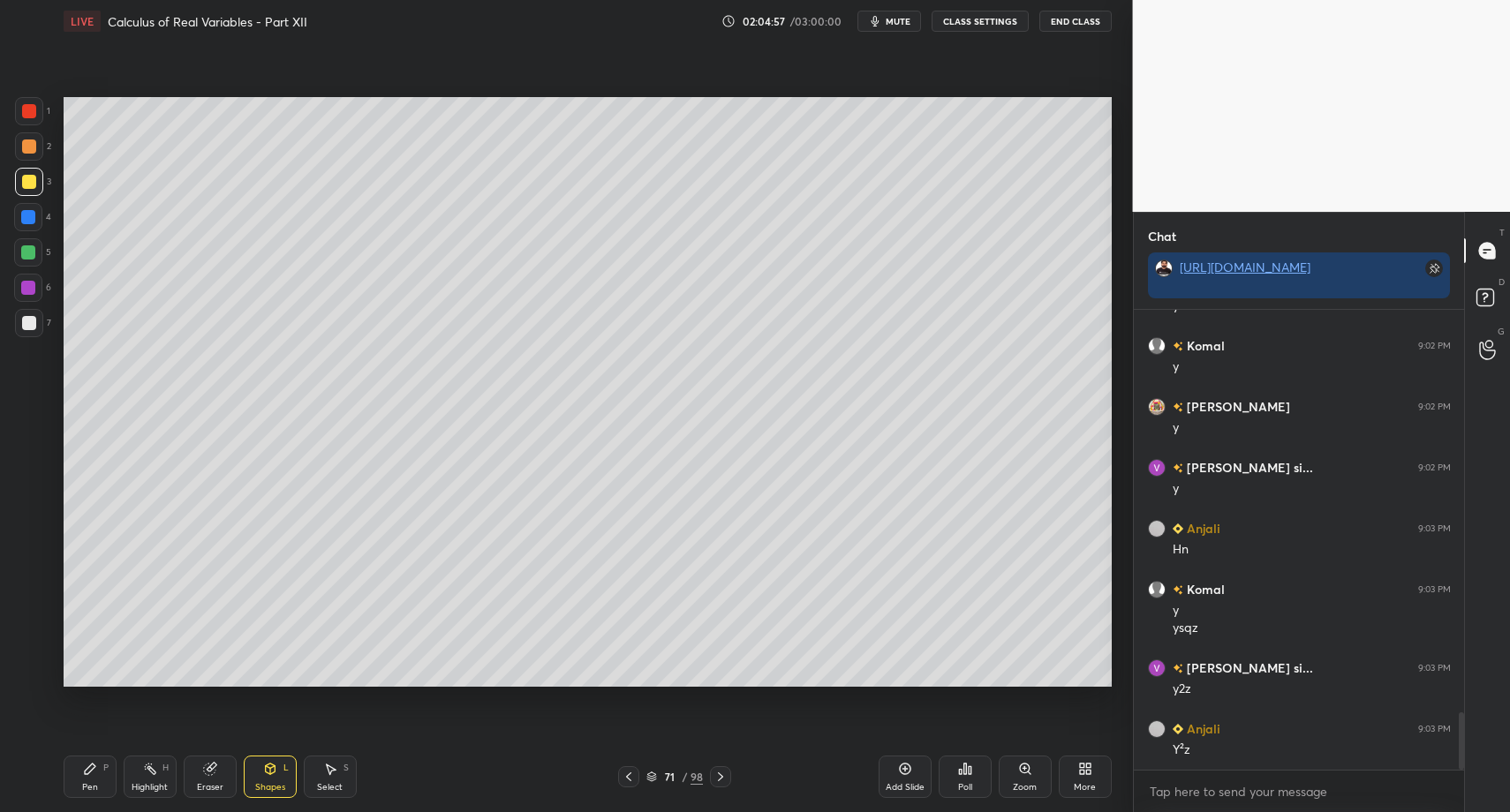 click on "Pen P" at bounding box center (90, 777) 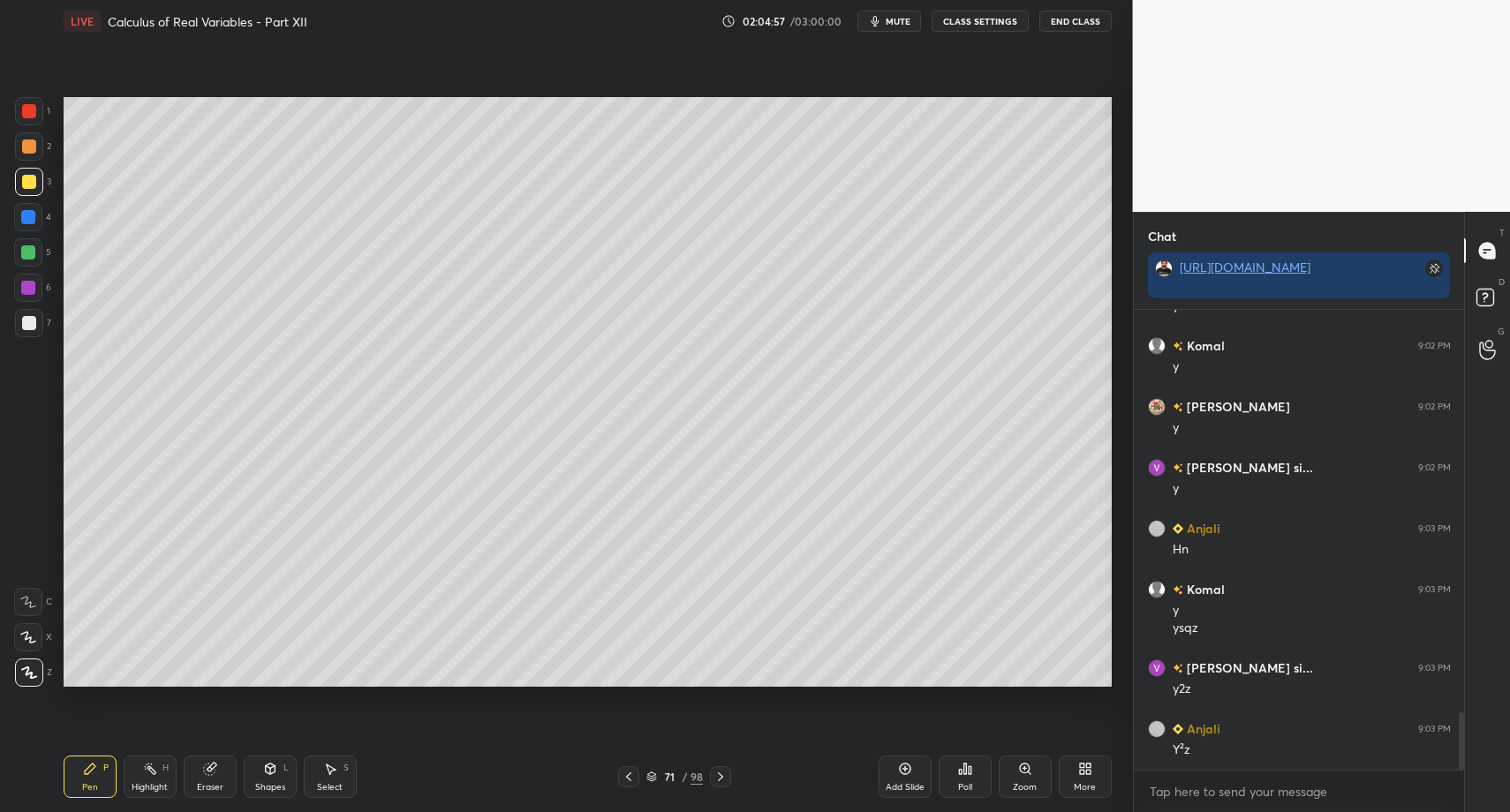 drag, startPoint x: 32, startPoint y: 320, endPoint x: 32, endPoint y: 248, distance: 72 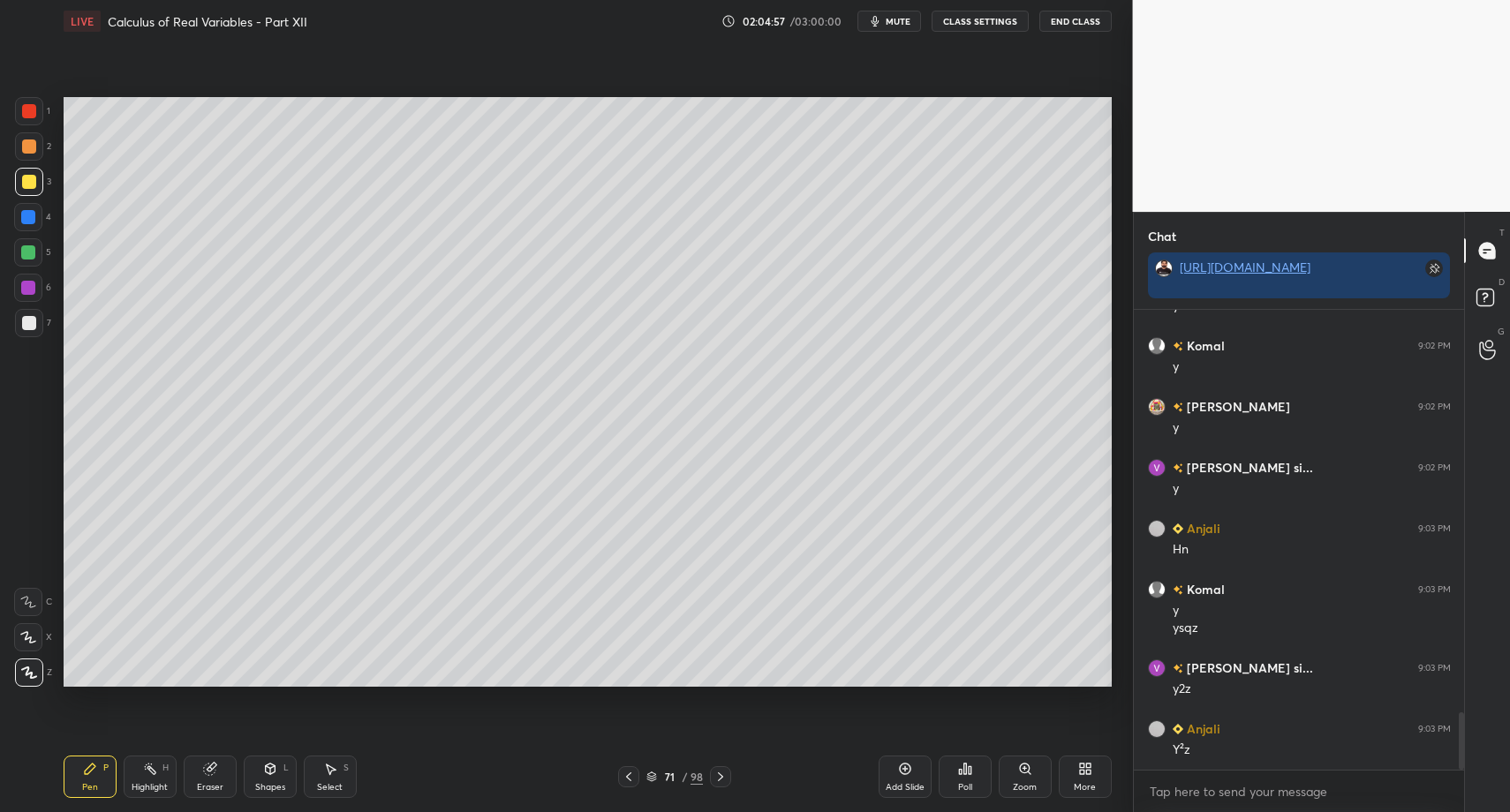 click at bounding box center (29, 323) 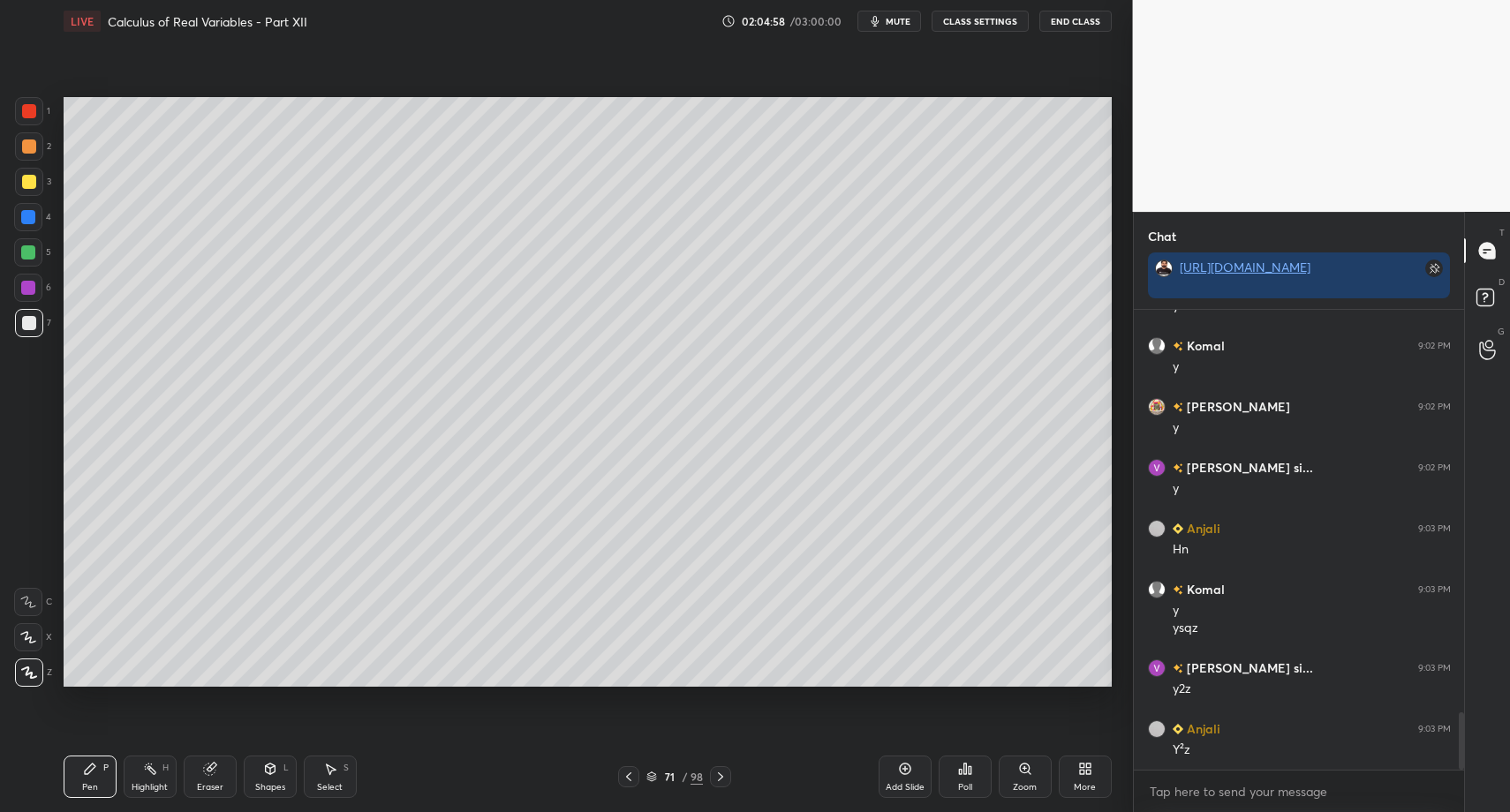 click on "1 2 3 4 5 6 7" at bounding box center (33, 221) 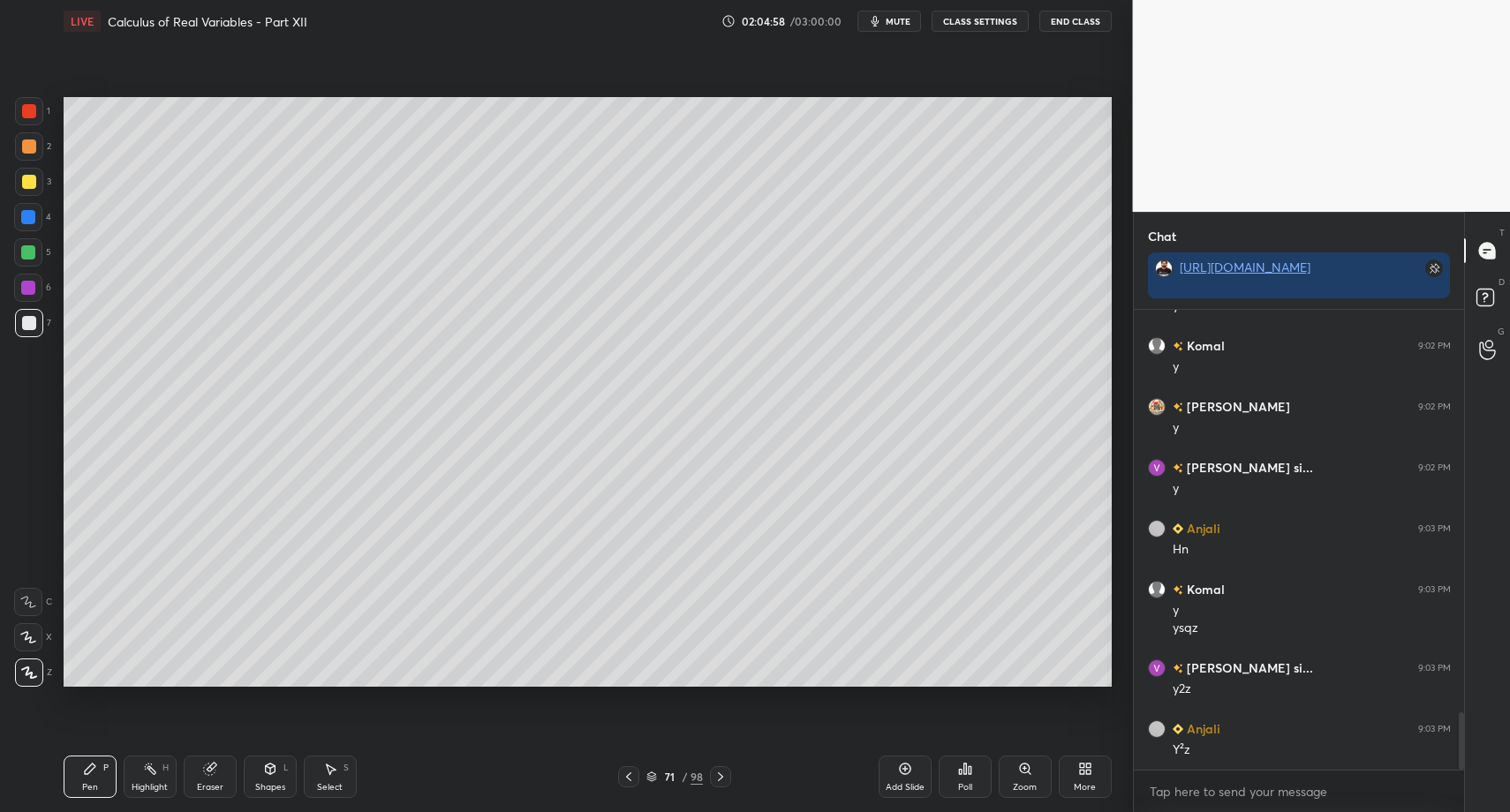 click at bounding box center (28, 252) 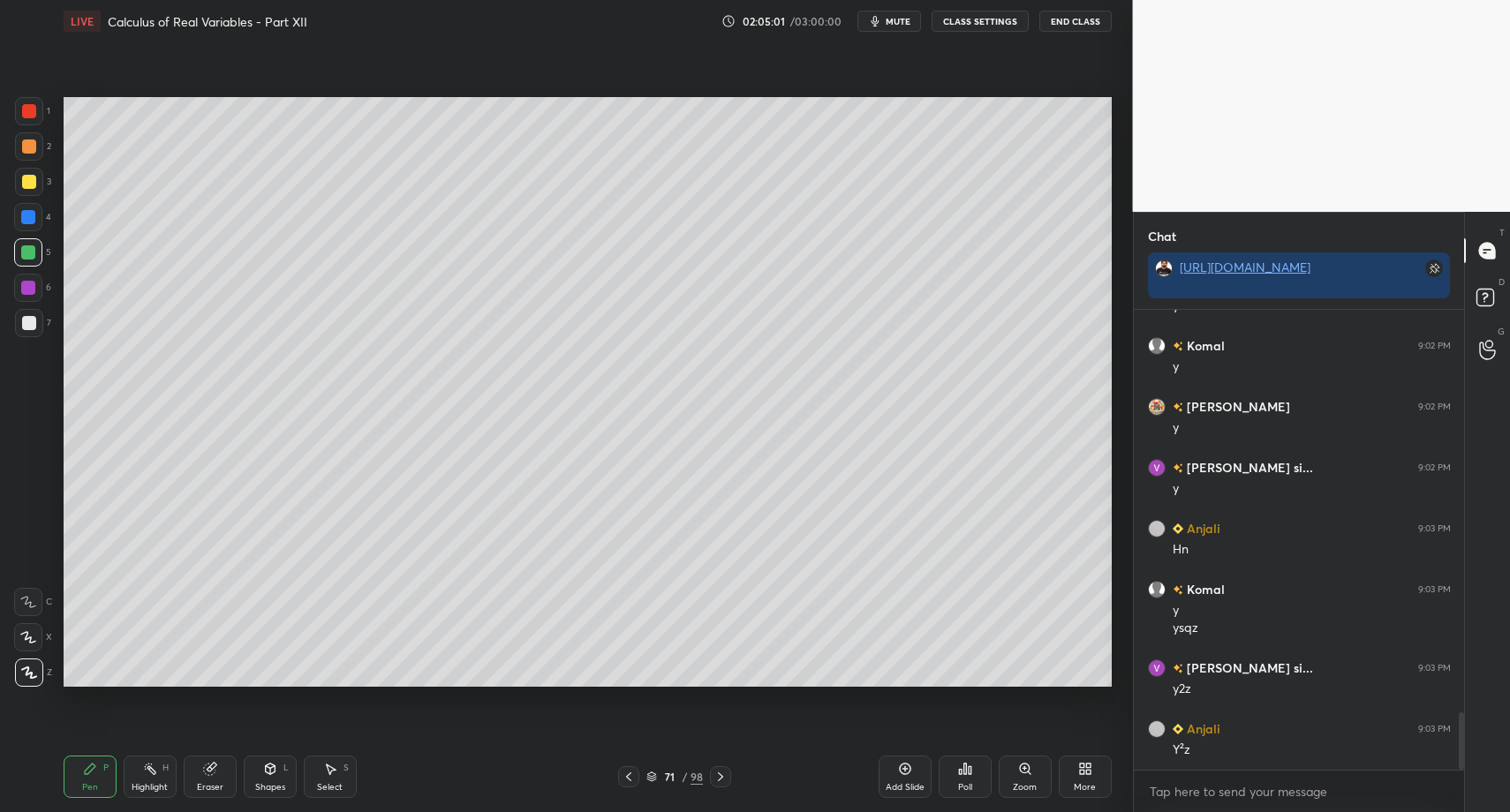 click on "Shapes L" at bounding box center (270, 777) 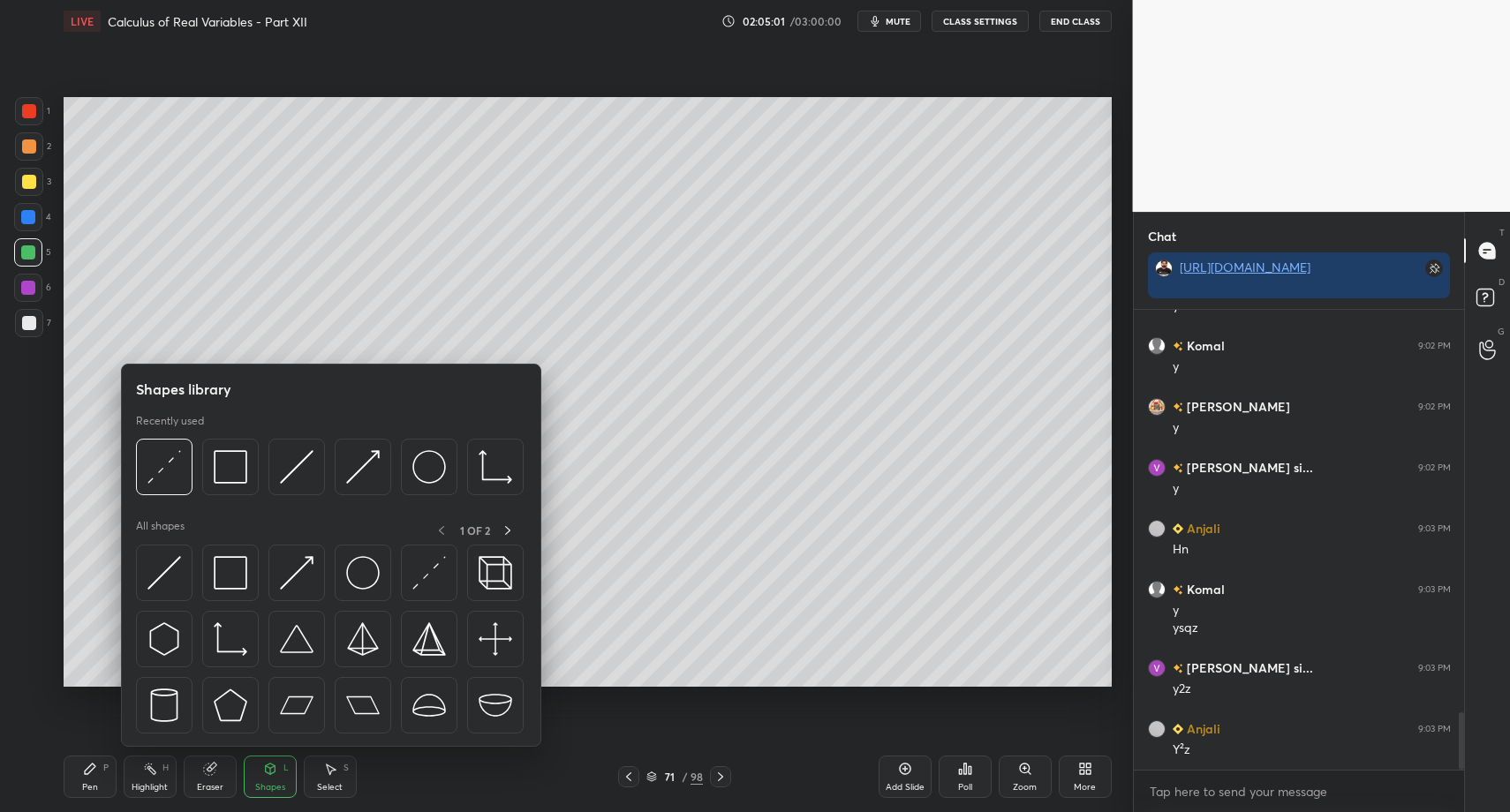 click at bounding box center (331, 643) 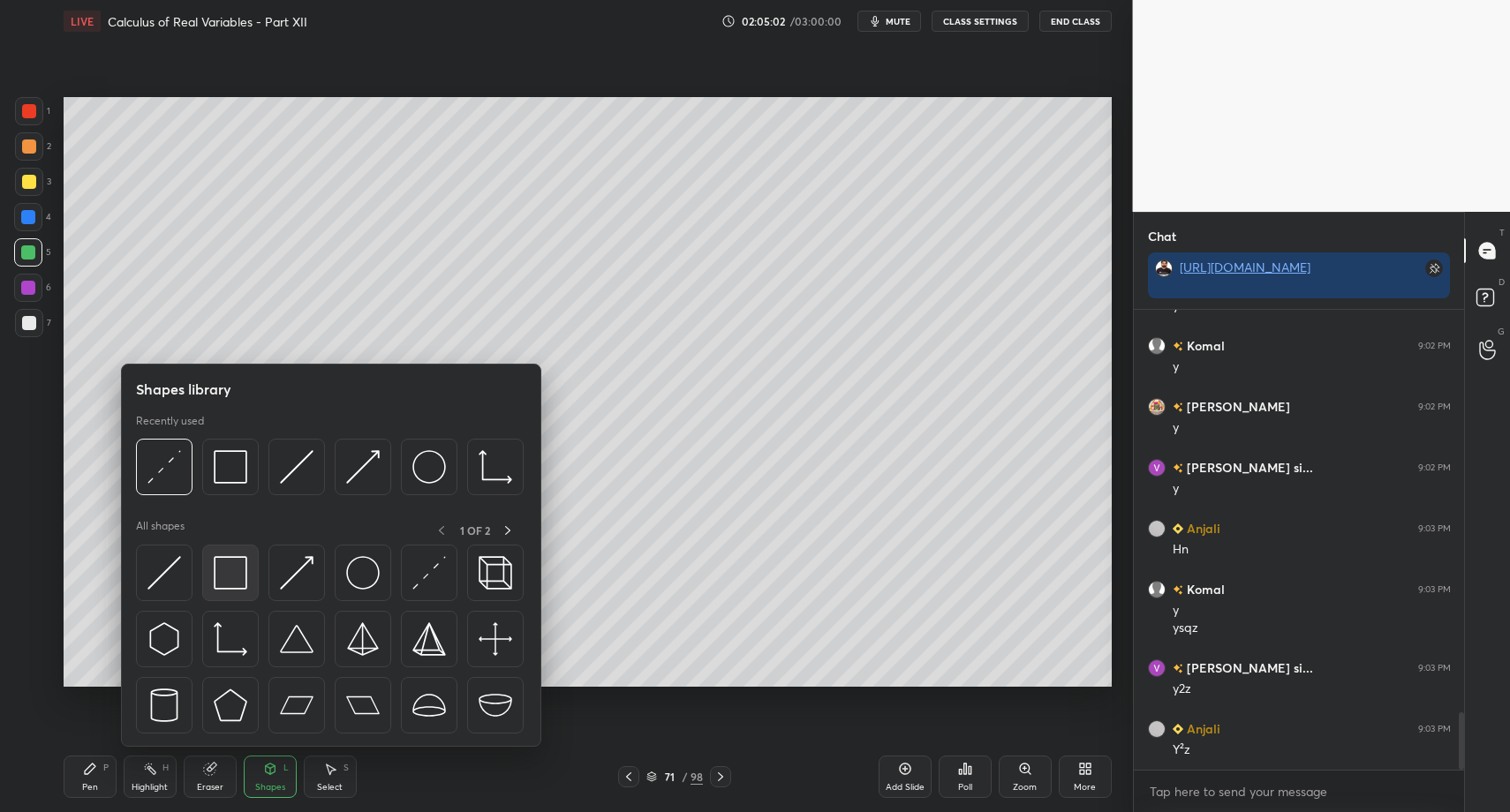 click at bounding box center [230, 573] 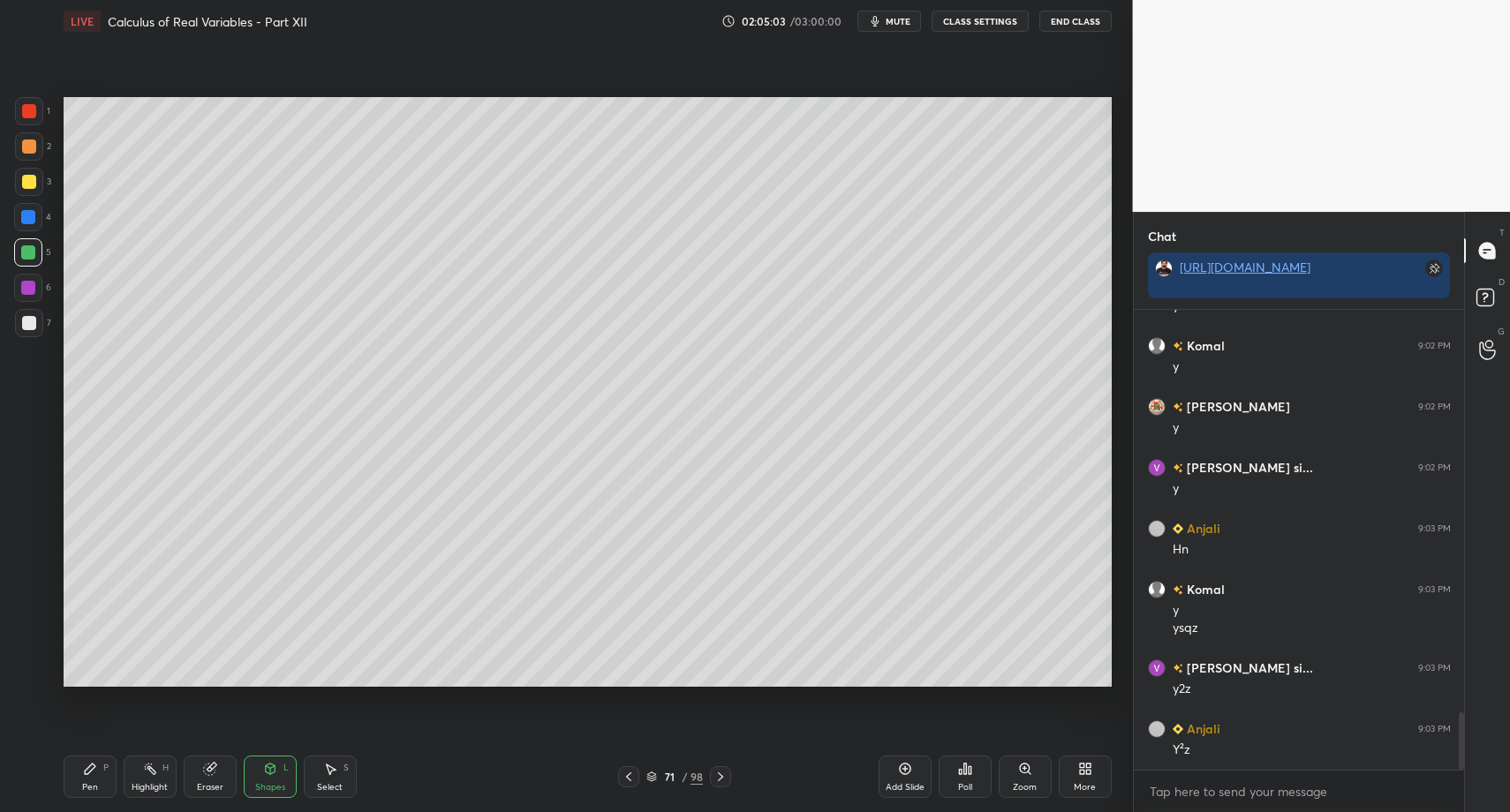 click at bounding box center (29, 323) 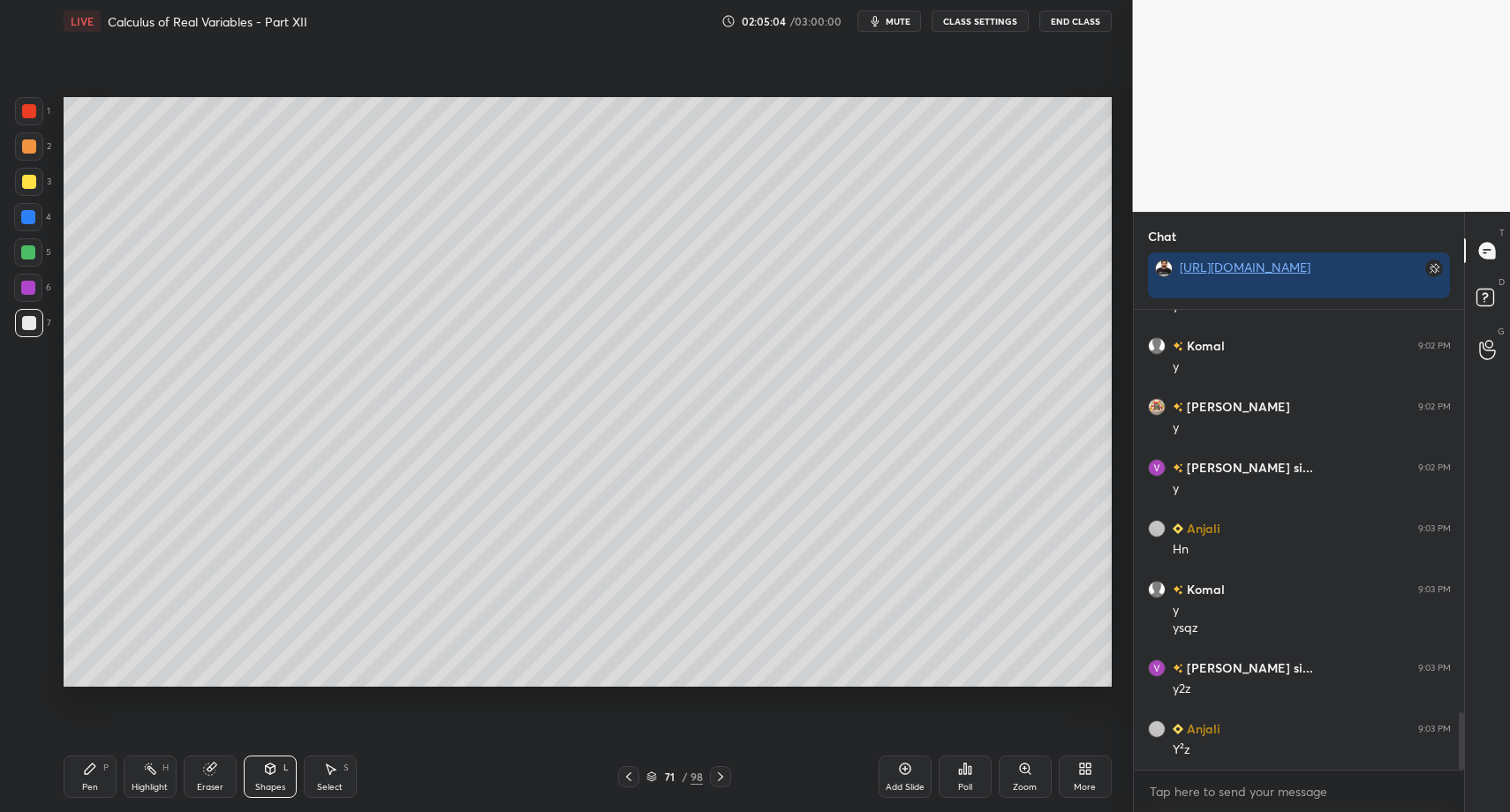 drag, startPoint x: 77, startPoint y: 792, endPoint x: 65, endPoint y: 792, distance: 12 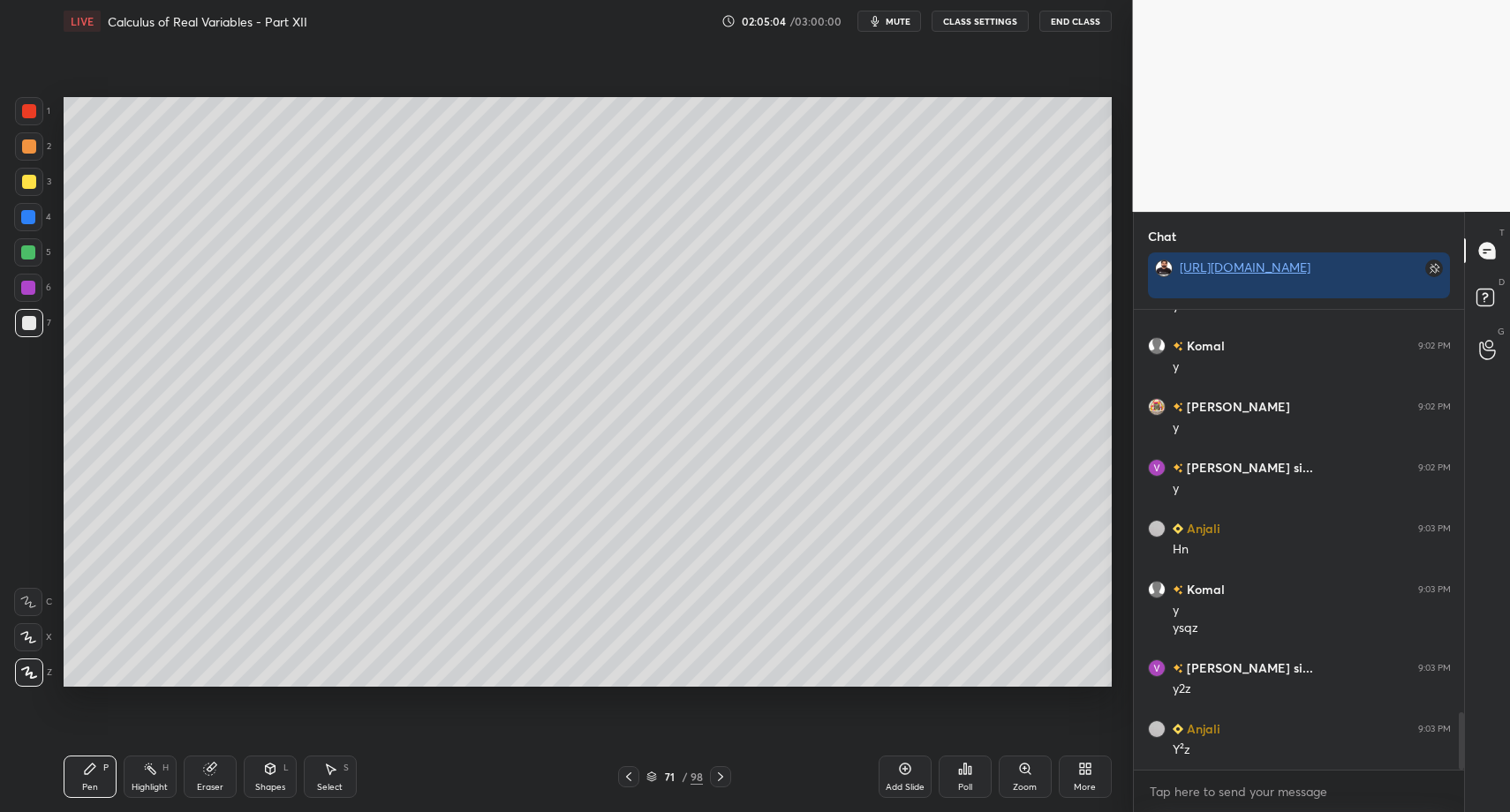 drag, startPoint x: 65, startPoint y: 792, endPoint x: 143, endPoint y: 786, distance: 78.23043 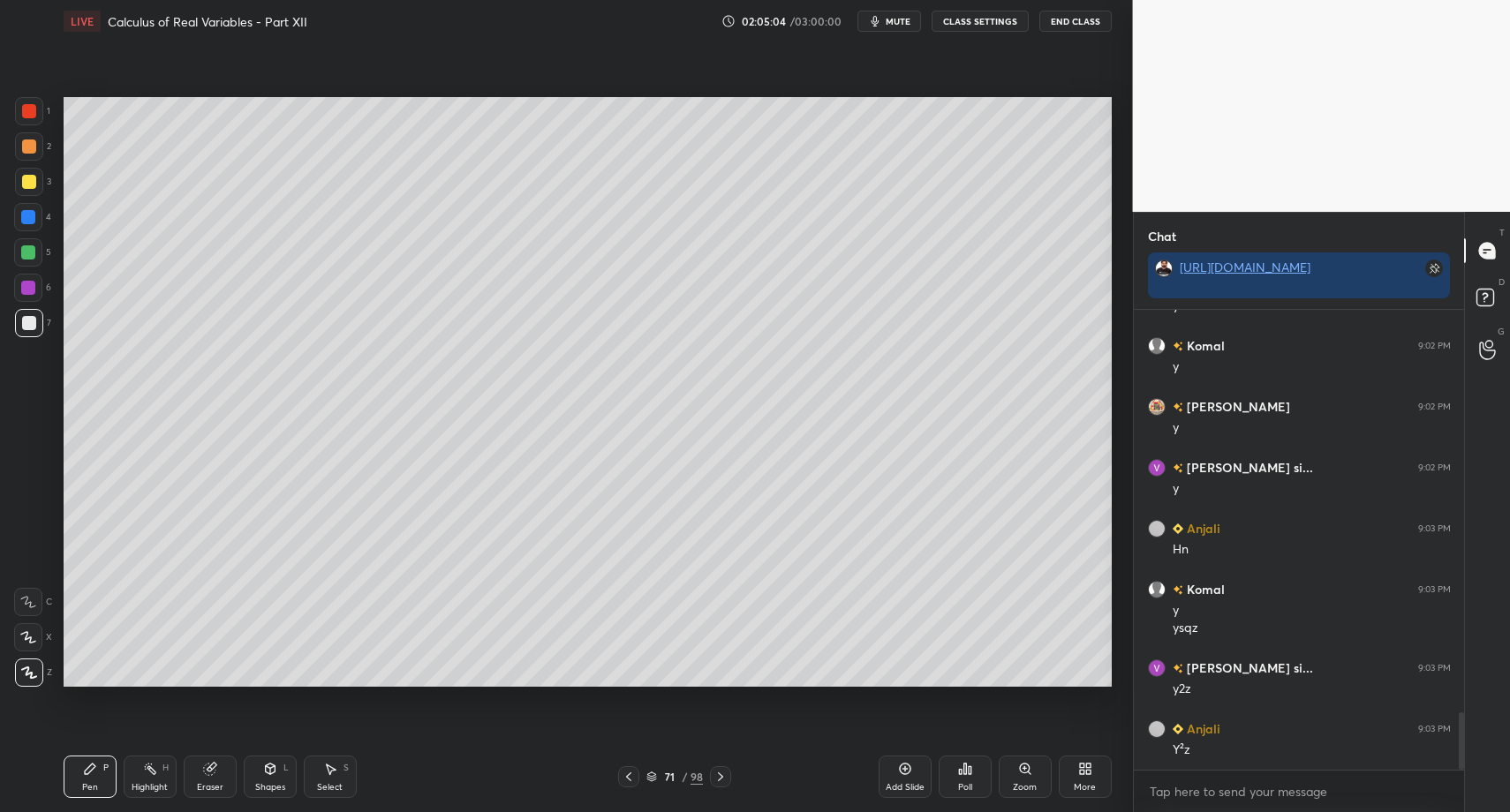 click on "Pen P" at bounding box center (90, 777) 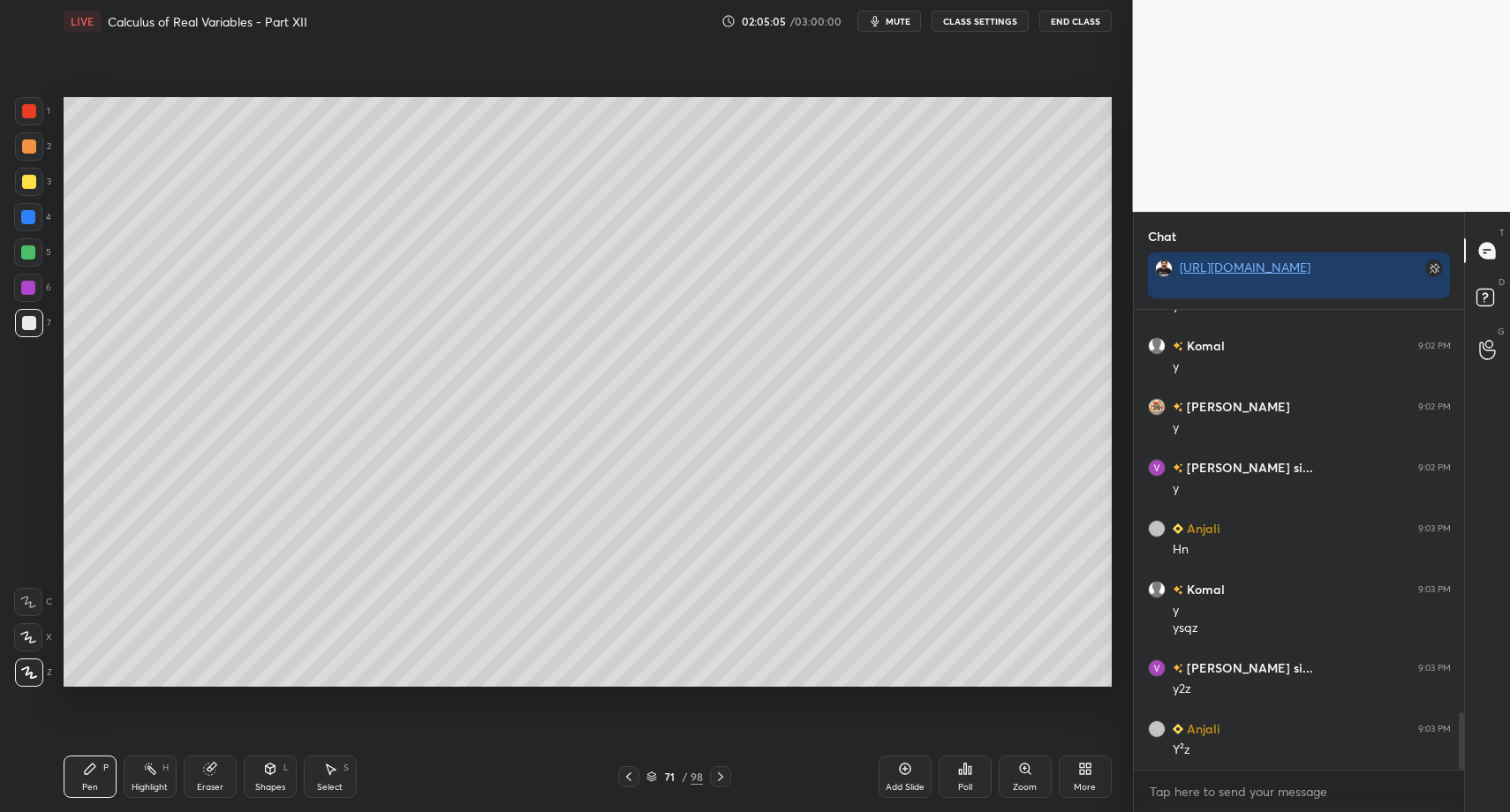 drag, startPoint x: 629, startPoint y: 776, endPoint x: 386, endPoint y: 786, distance: 243.2057 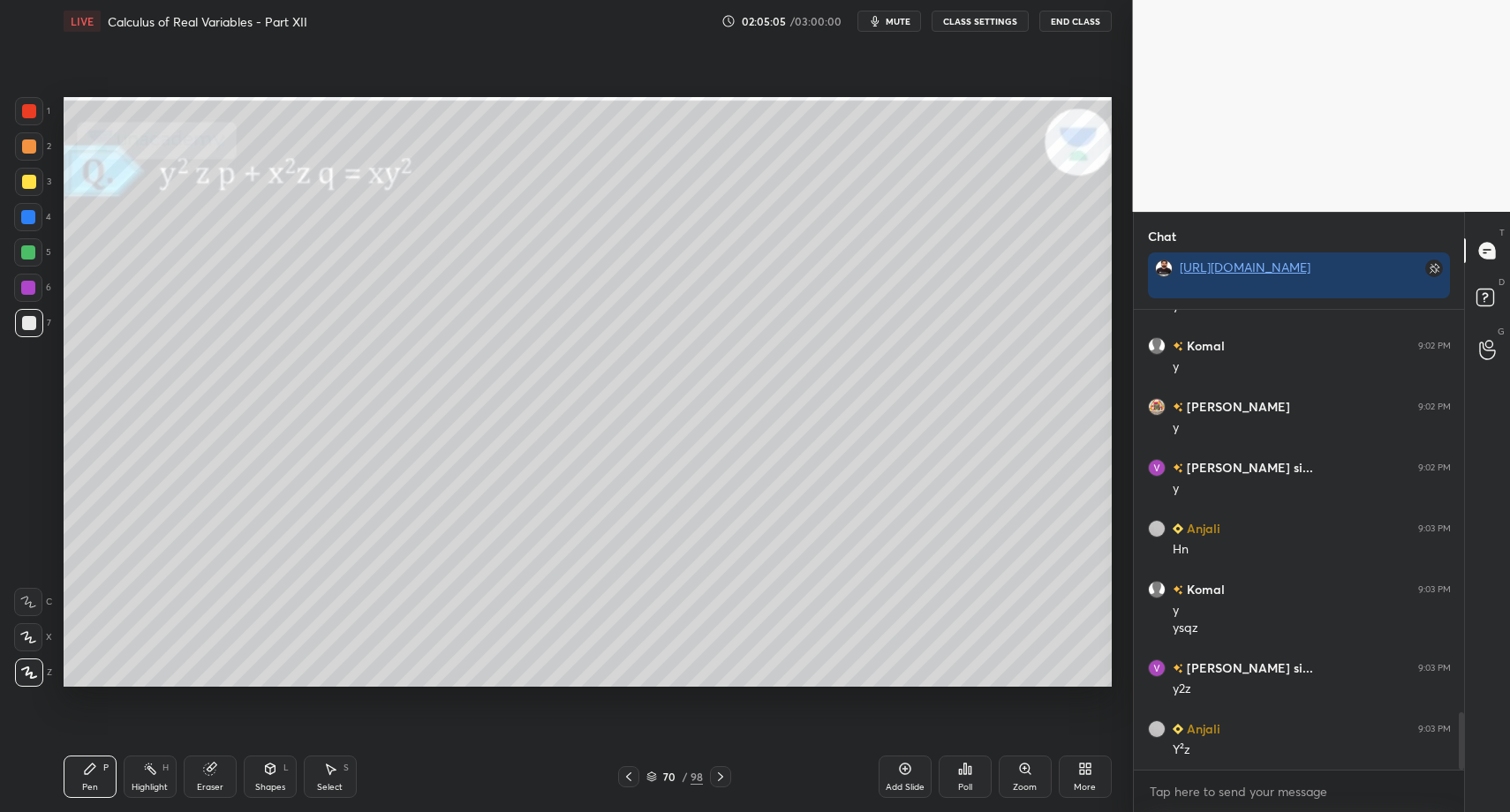 drag, startPoint x: 316, startPoint y: 786, endPoint x: 321, endPoint y: 777, distance: 10.29563 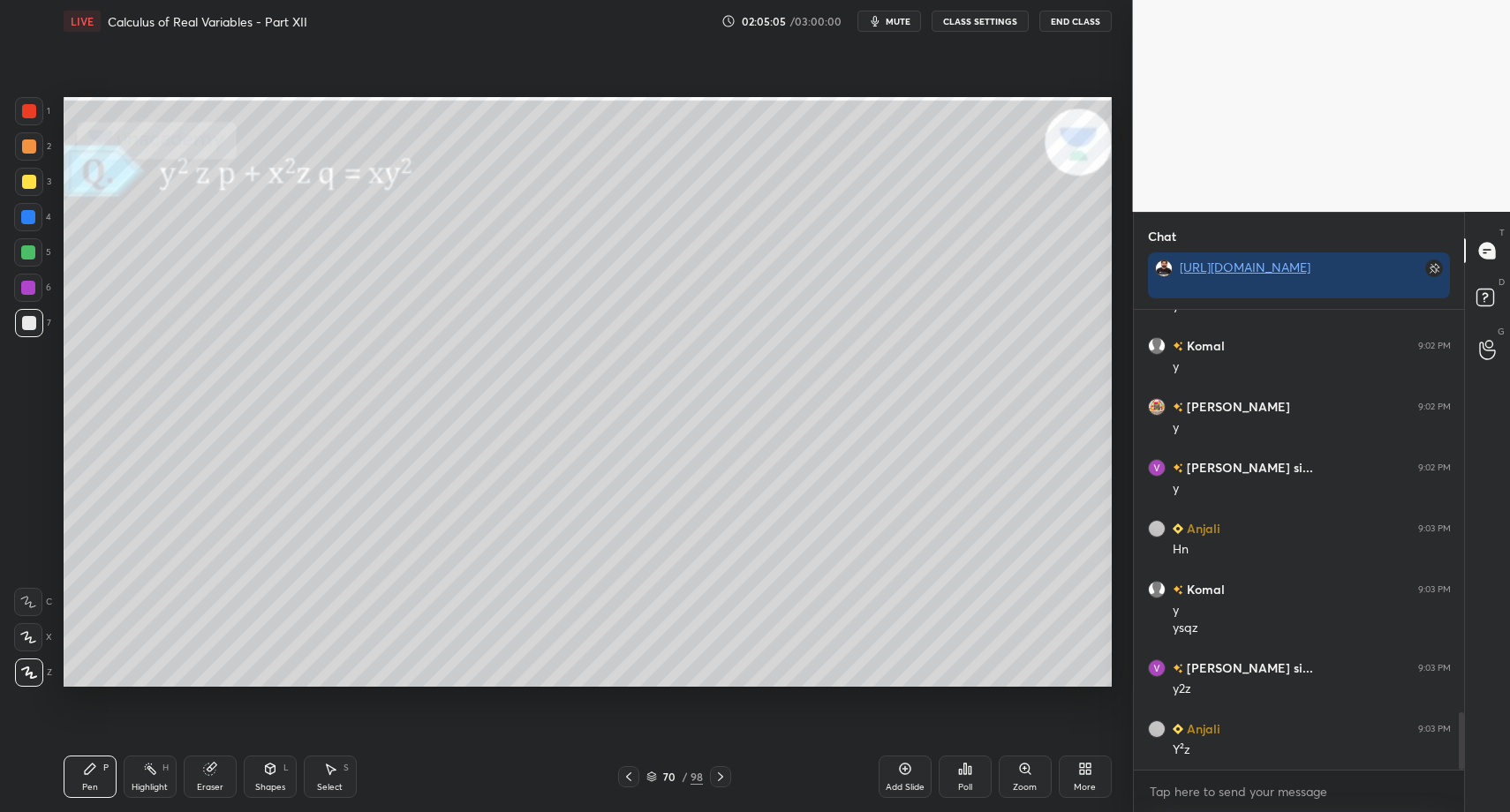click on "Select S" at bounding box center (330, 777) 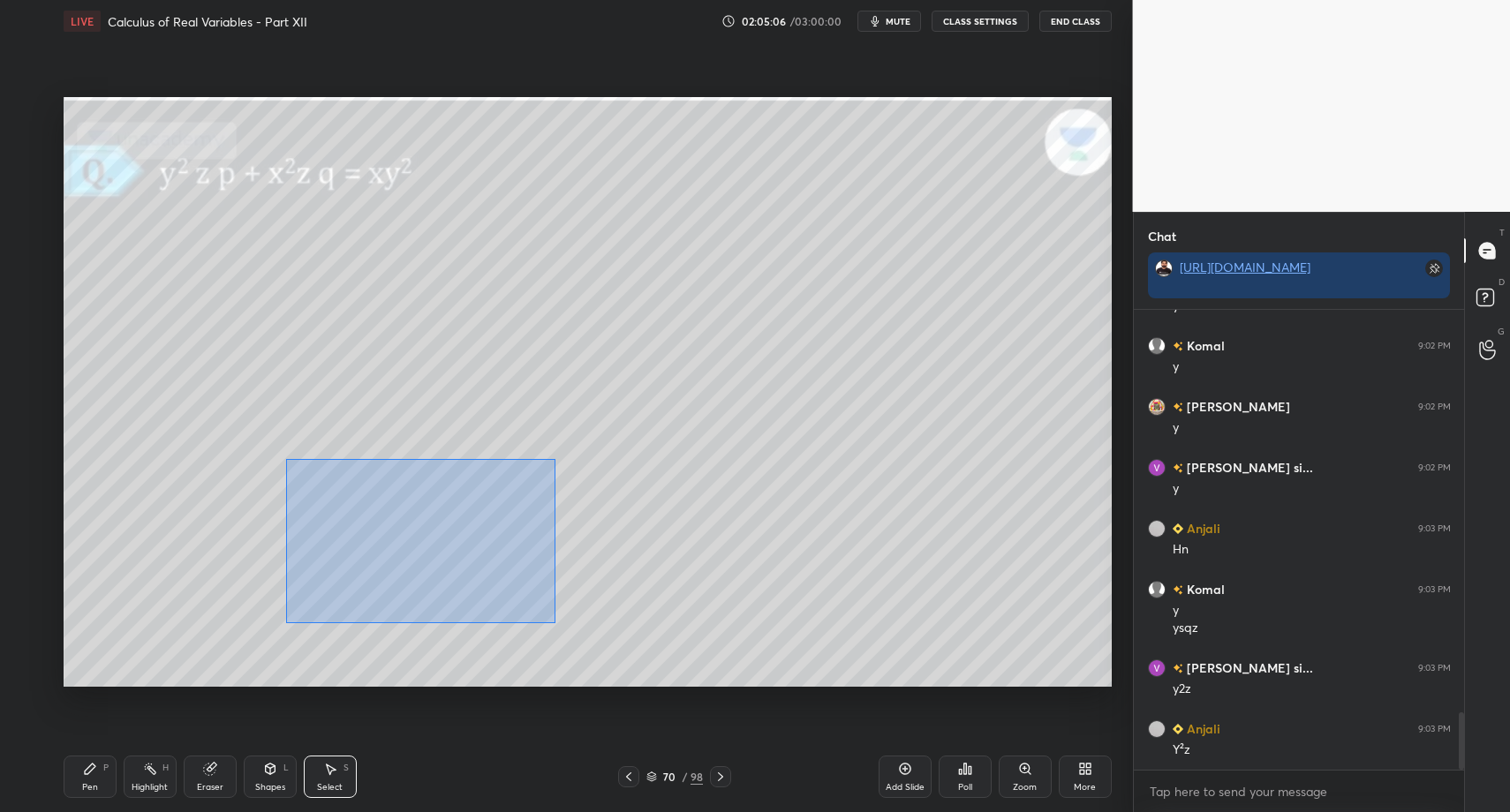drag, startPoint x: 302, startPoint y: 476, endPoint x: 553, endPoint y: 621, distance: 289.87239 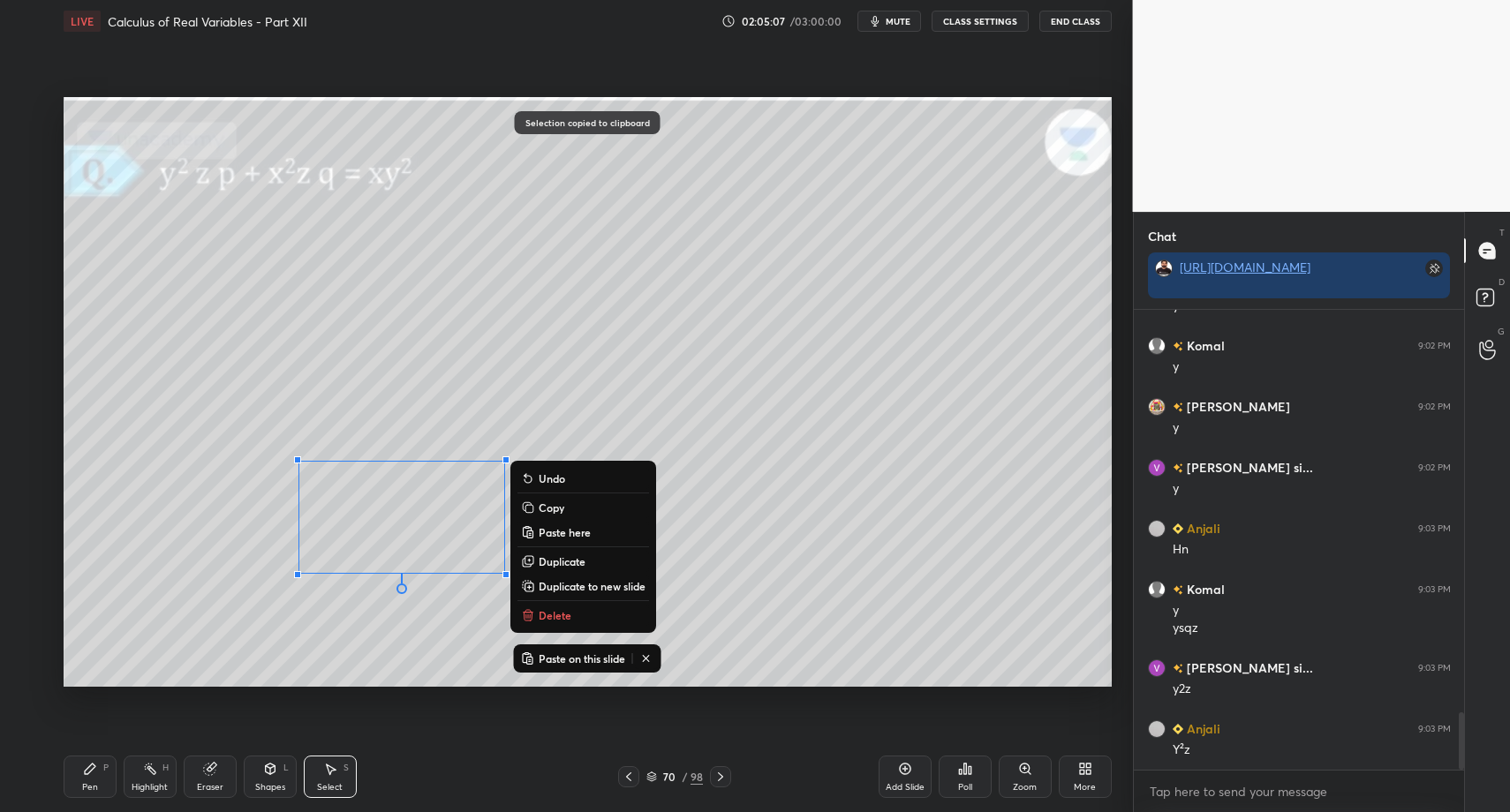 click 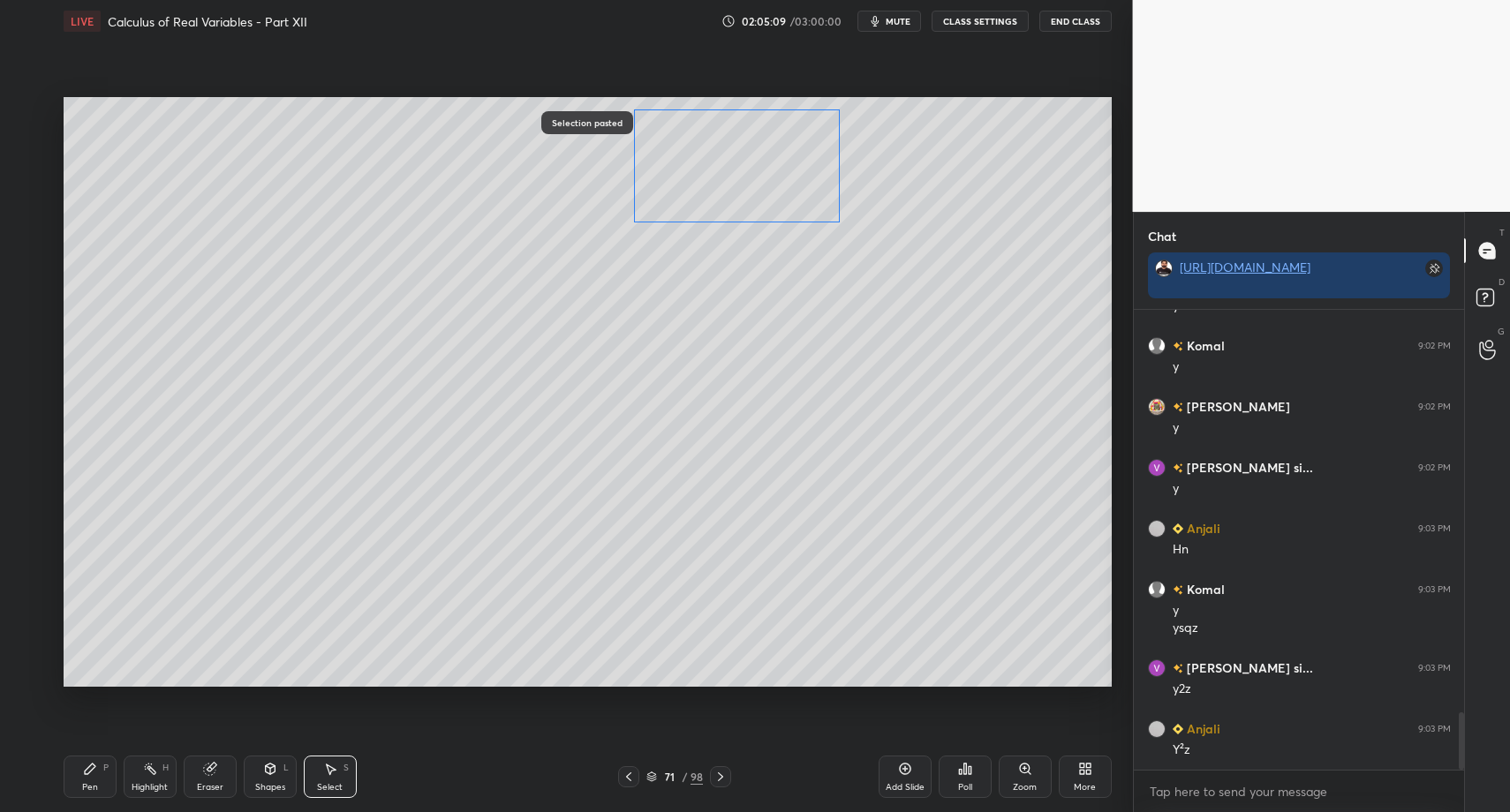 drag, startPoint x: 442, startPoint y: 453, endPoint x: 721, endPoint y: 139, distance: 420.044 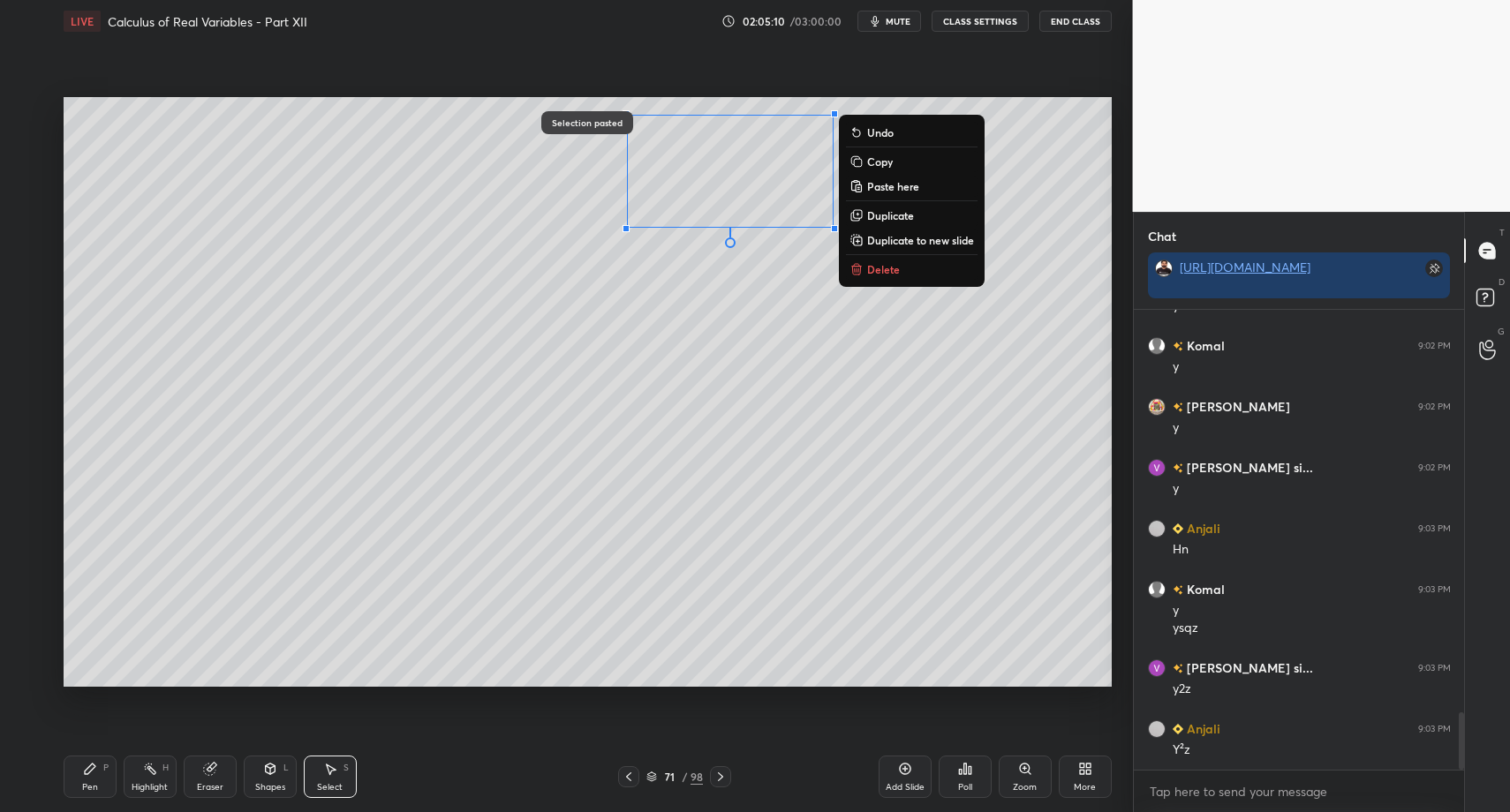 click on "Pen" at bounding box center (90, 787) 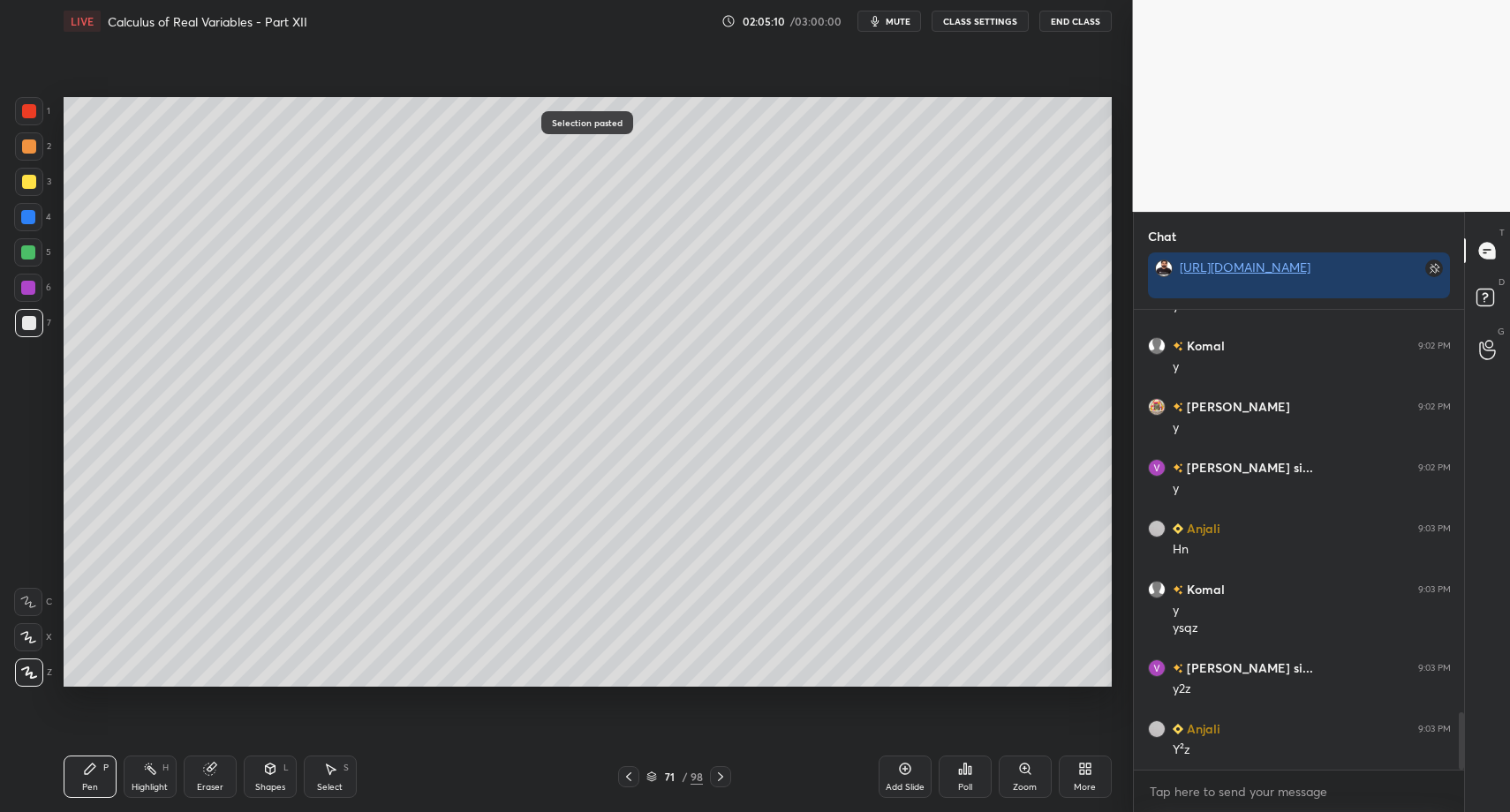 click 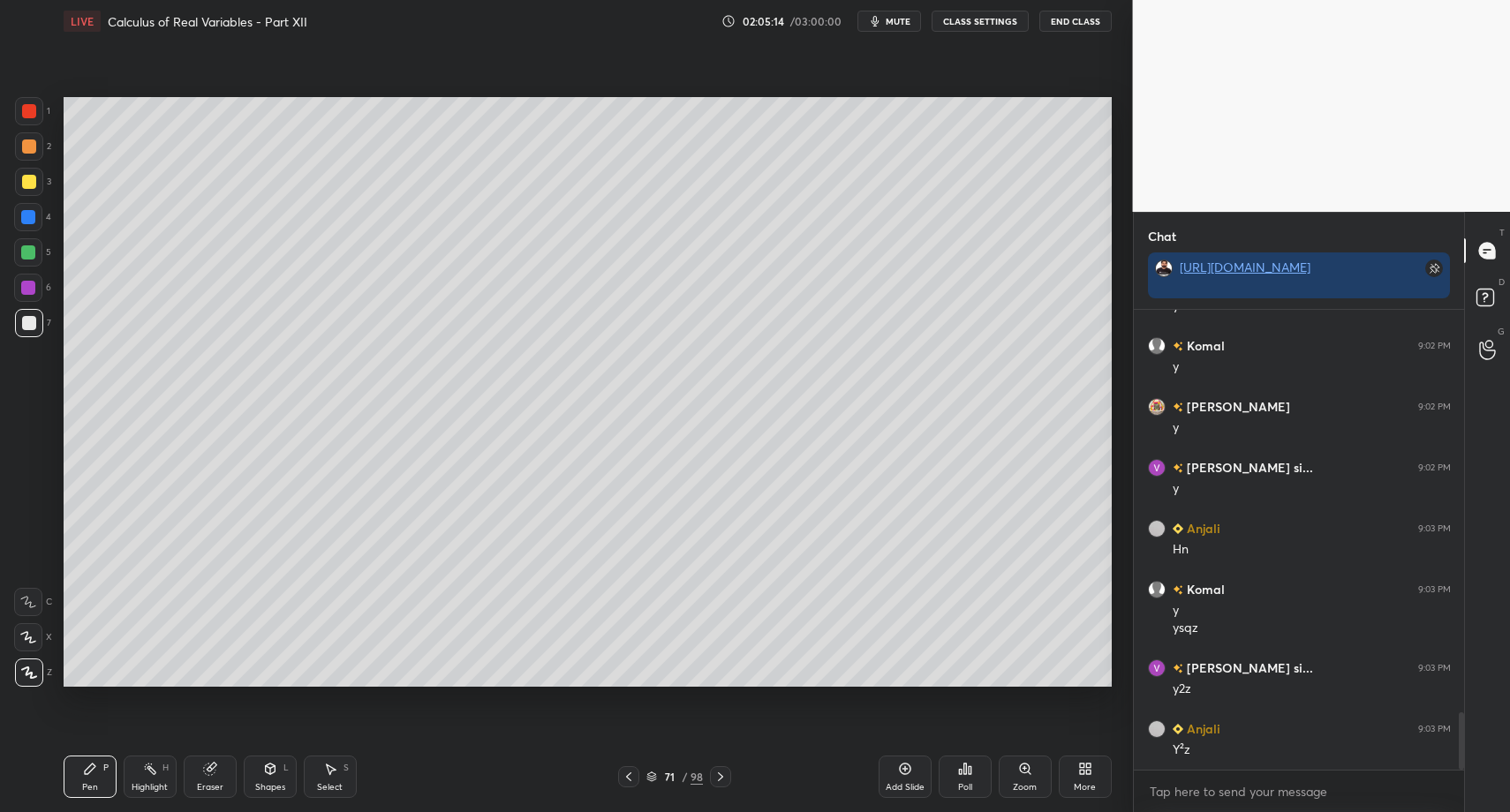 click at bounding box center [629, 777] 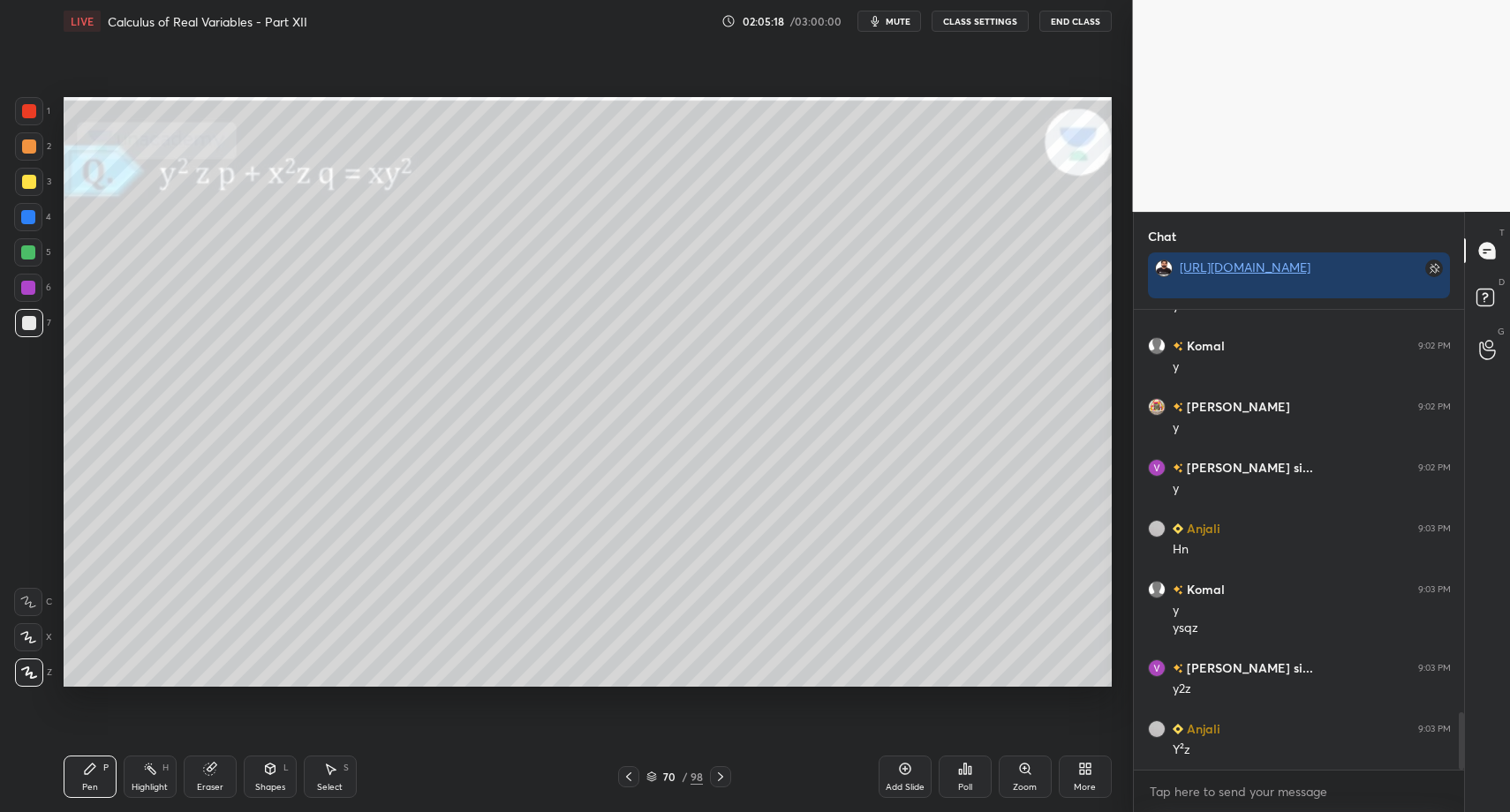 click on "Select S" at bounding box center (330, 777) 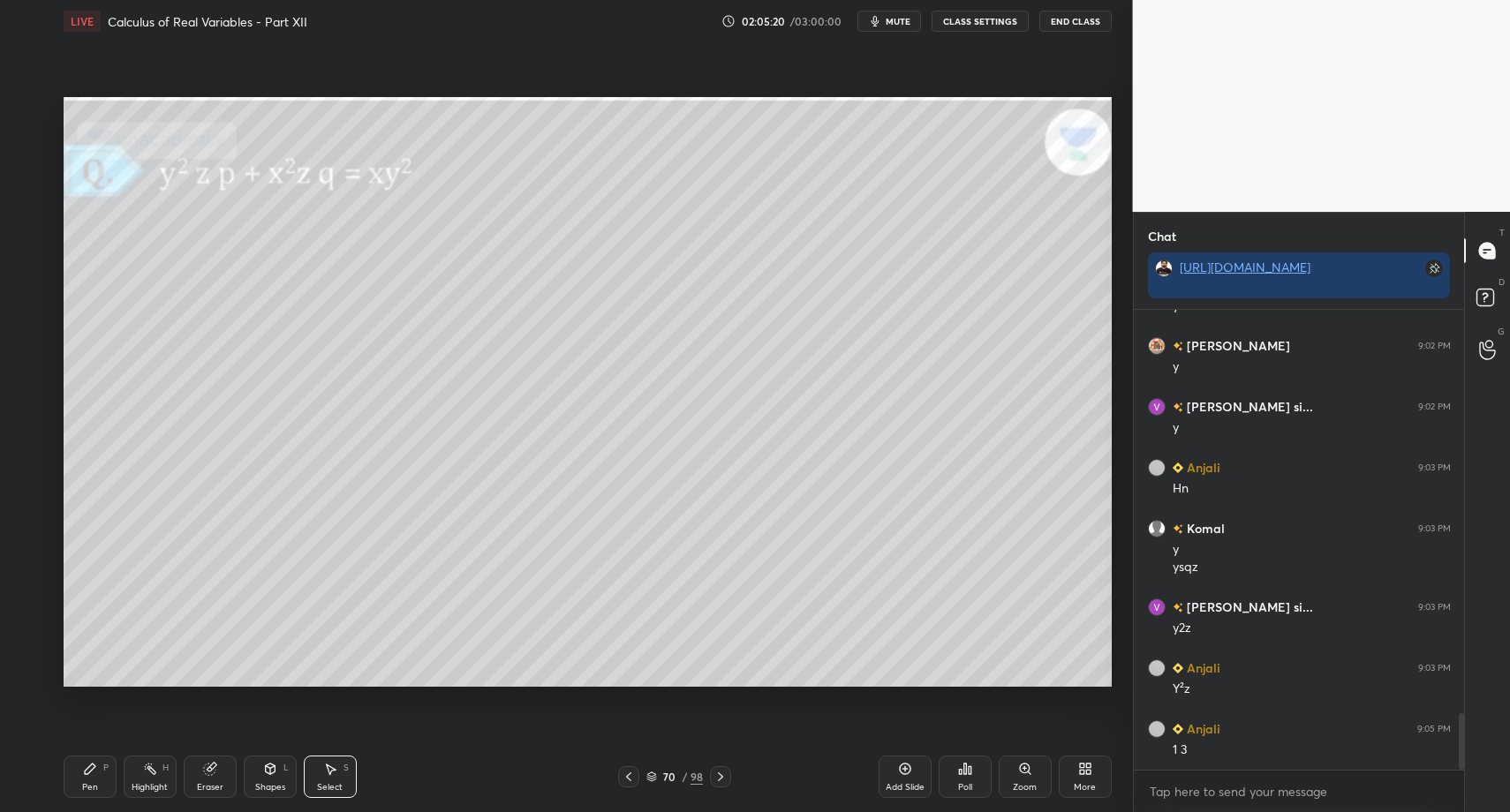 drag, startPoint x: 723, startPoint y: 777, endPoint x: 713, endPoint y: 777, distance: 10 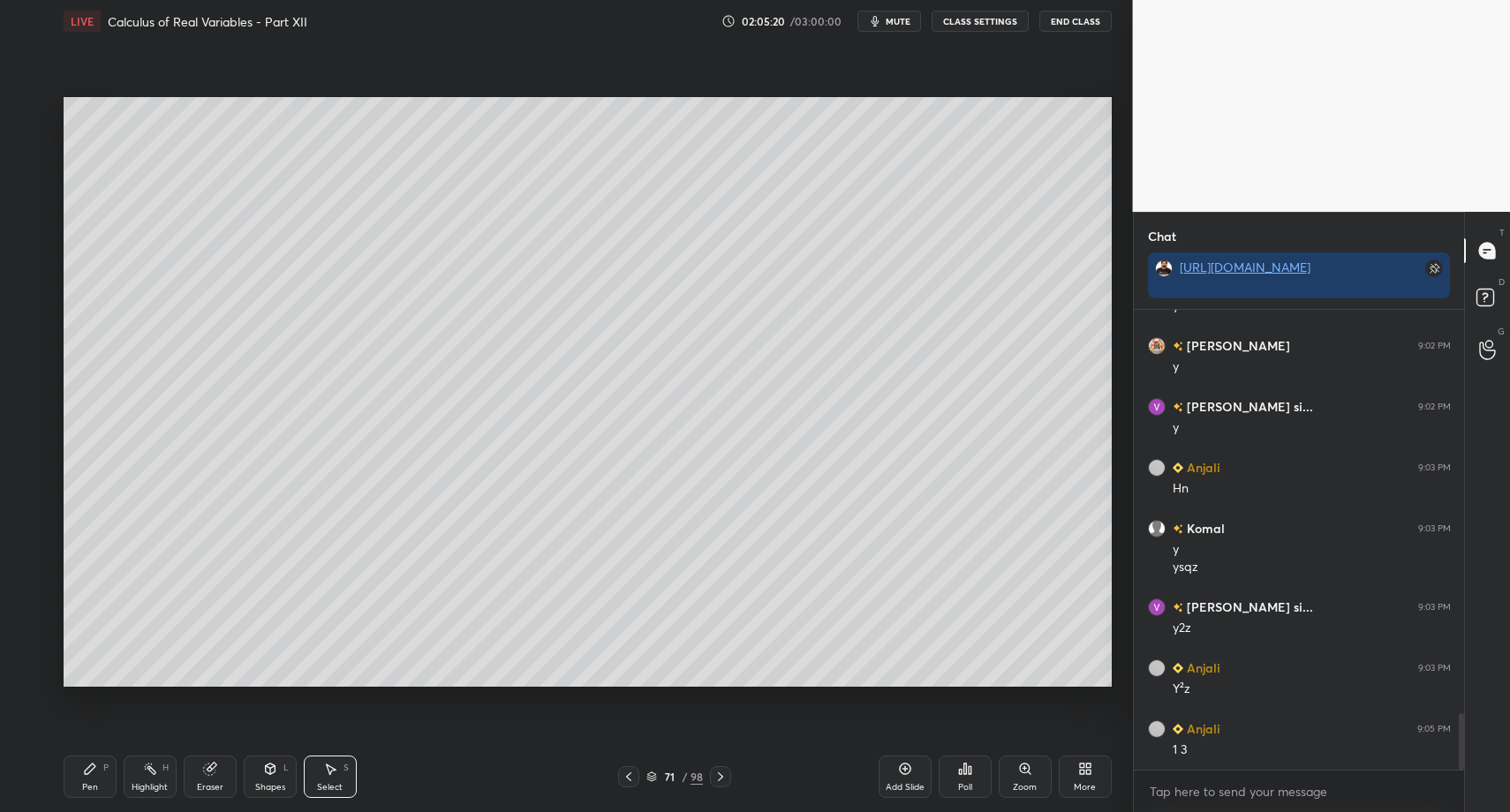 click on "Select" at bounding box center [329, 787] 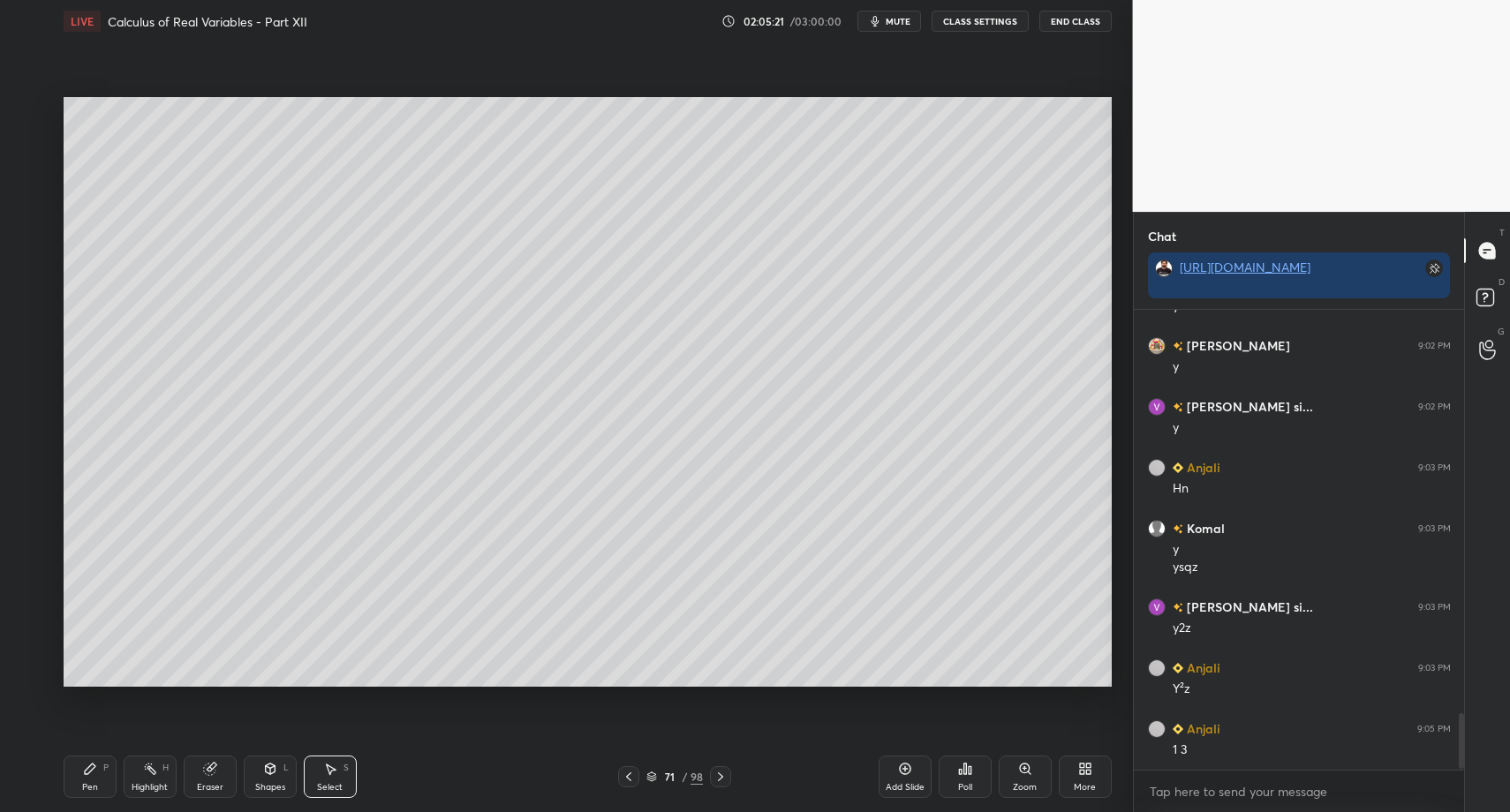 click on "Select S" at bounding box center [330, 777] 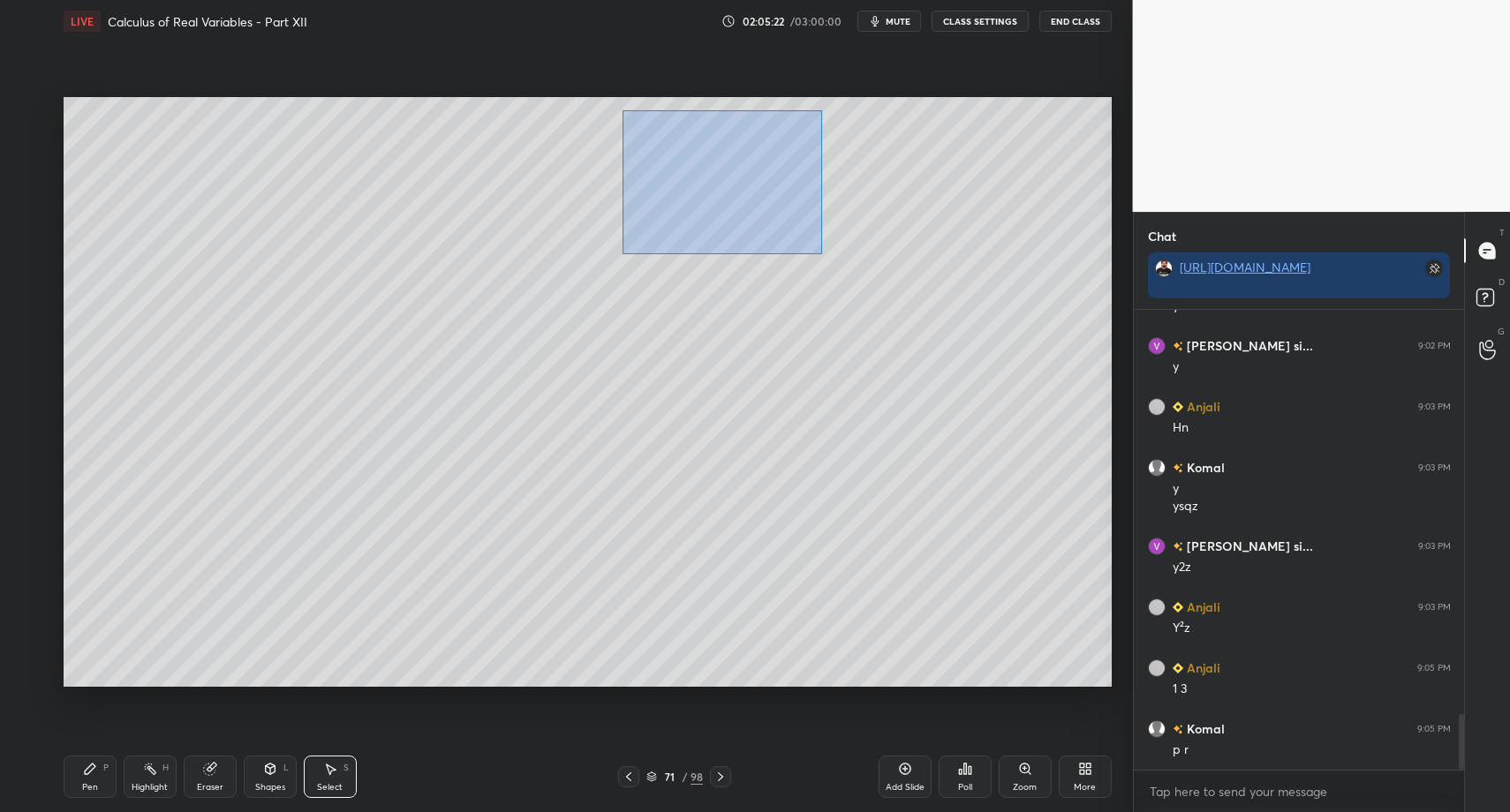 drag, startPoint x: 622, startPoint y: 115, endPoint x: 899, endPoint y: 303, distance: 334.7731 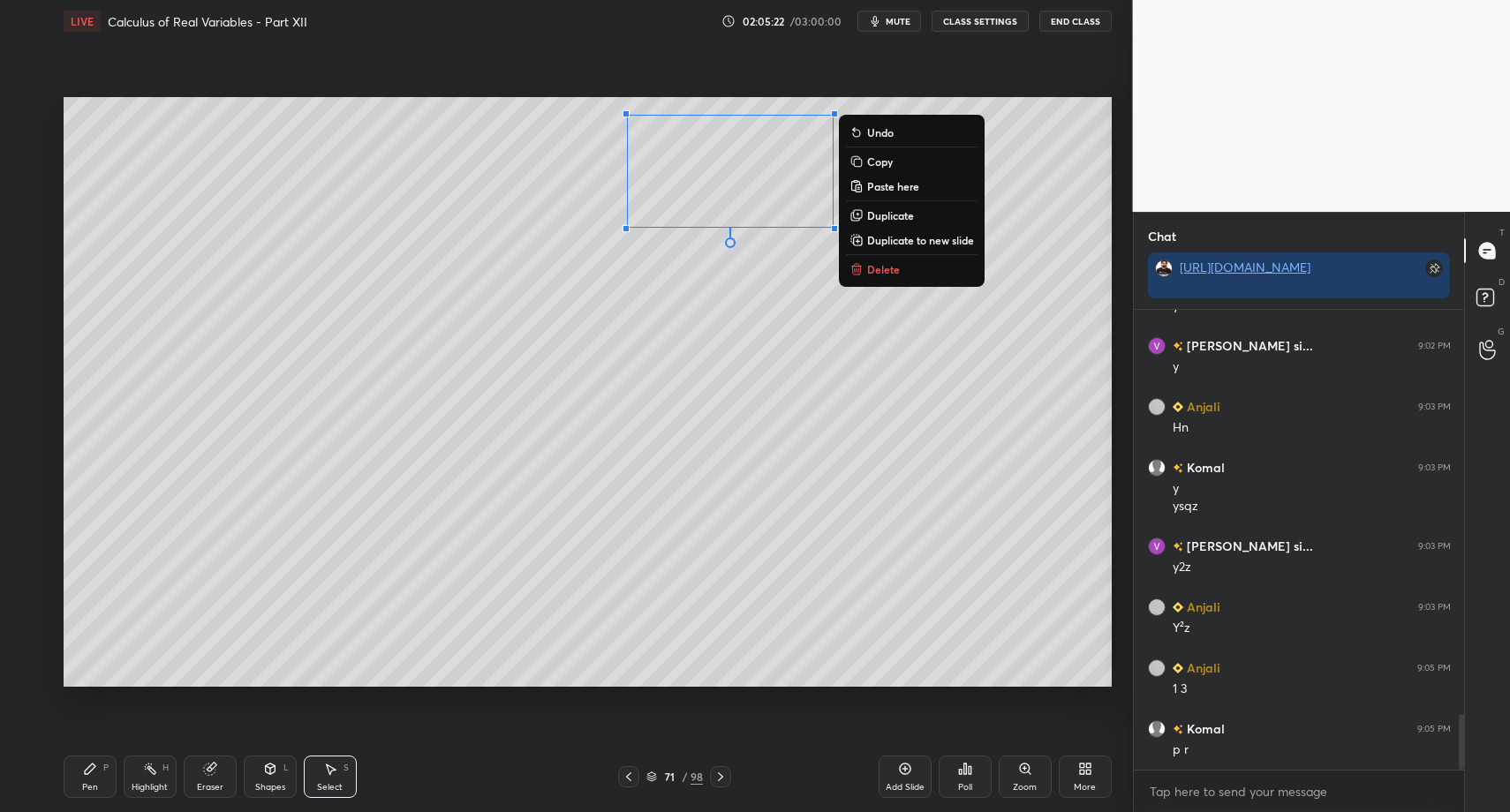 drag, startPoint x: 875, startPoint y: 277, endPoint x: 782, endPoint y: 342, distance: 113.46365 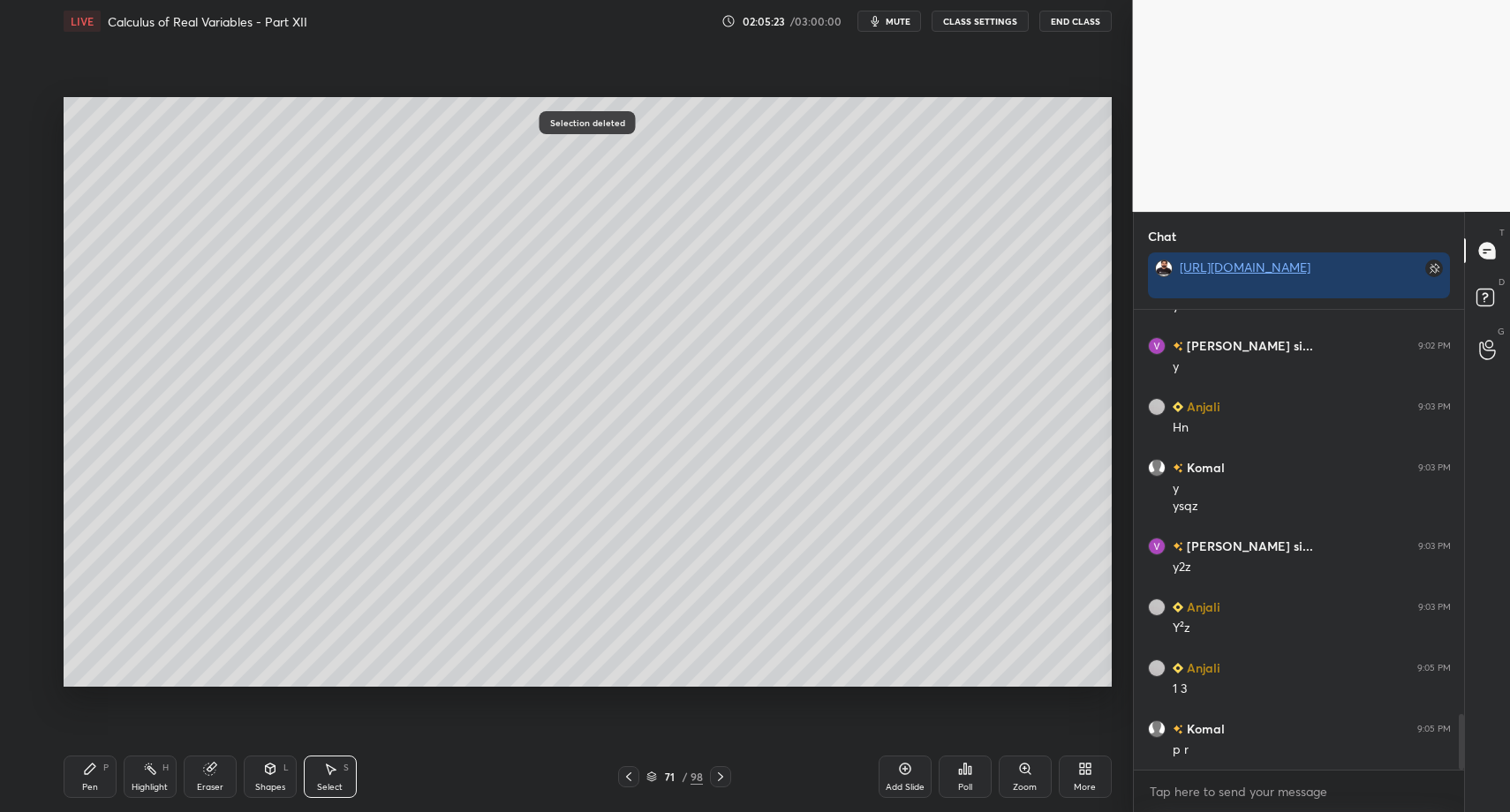 click on "Pen P Highlight H Eraser Shapes L Select S" at bounding box center (268, 777) 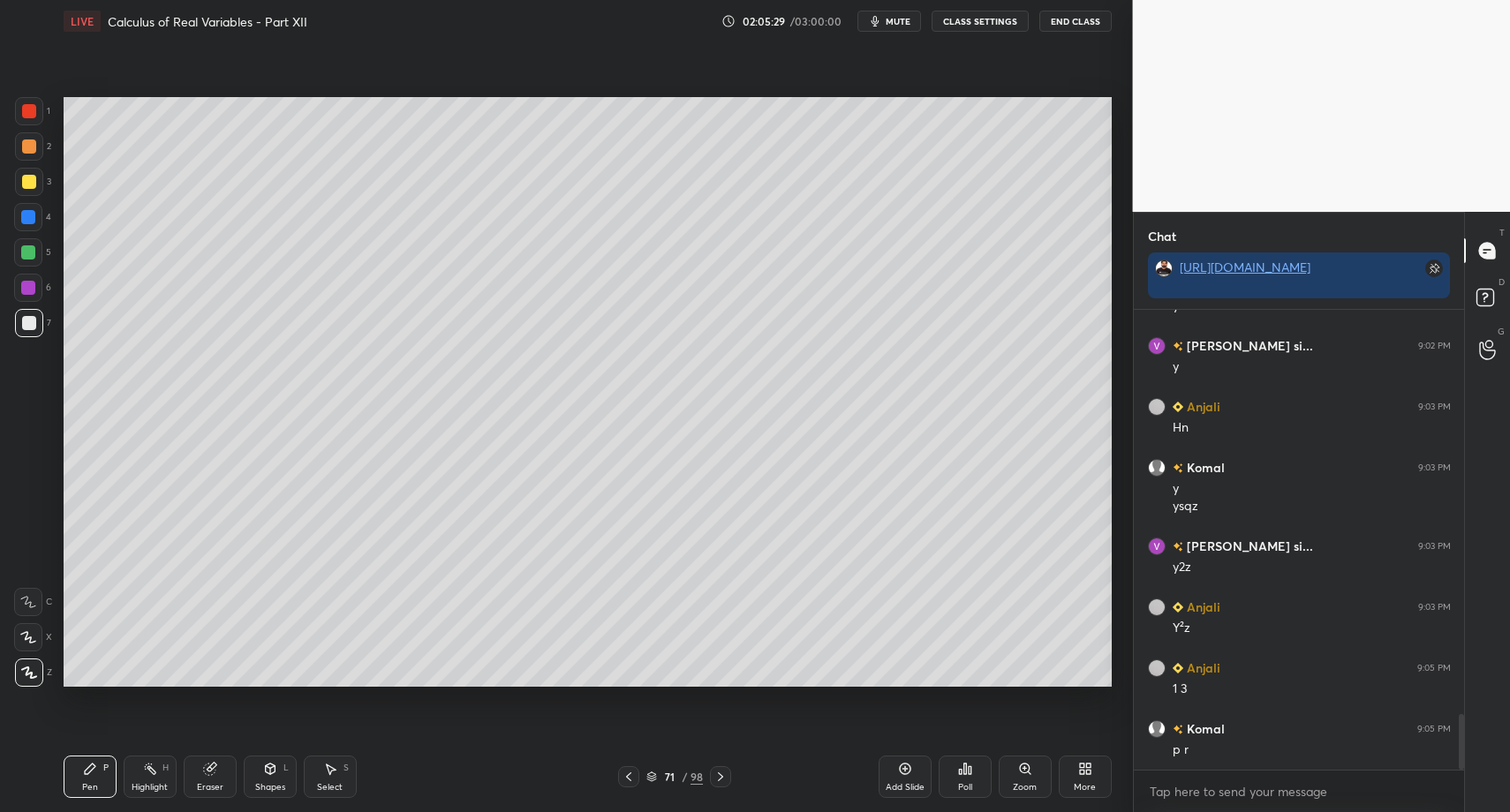 click on "Shapes L" at bounding box center [270, 777] 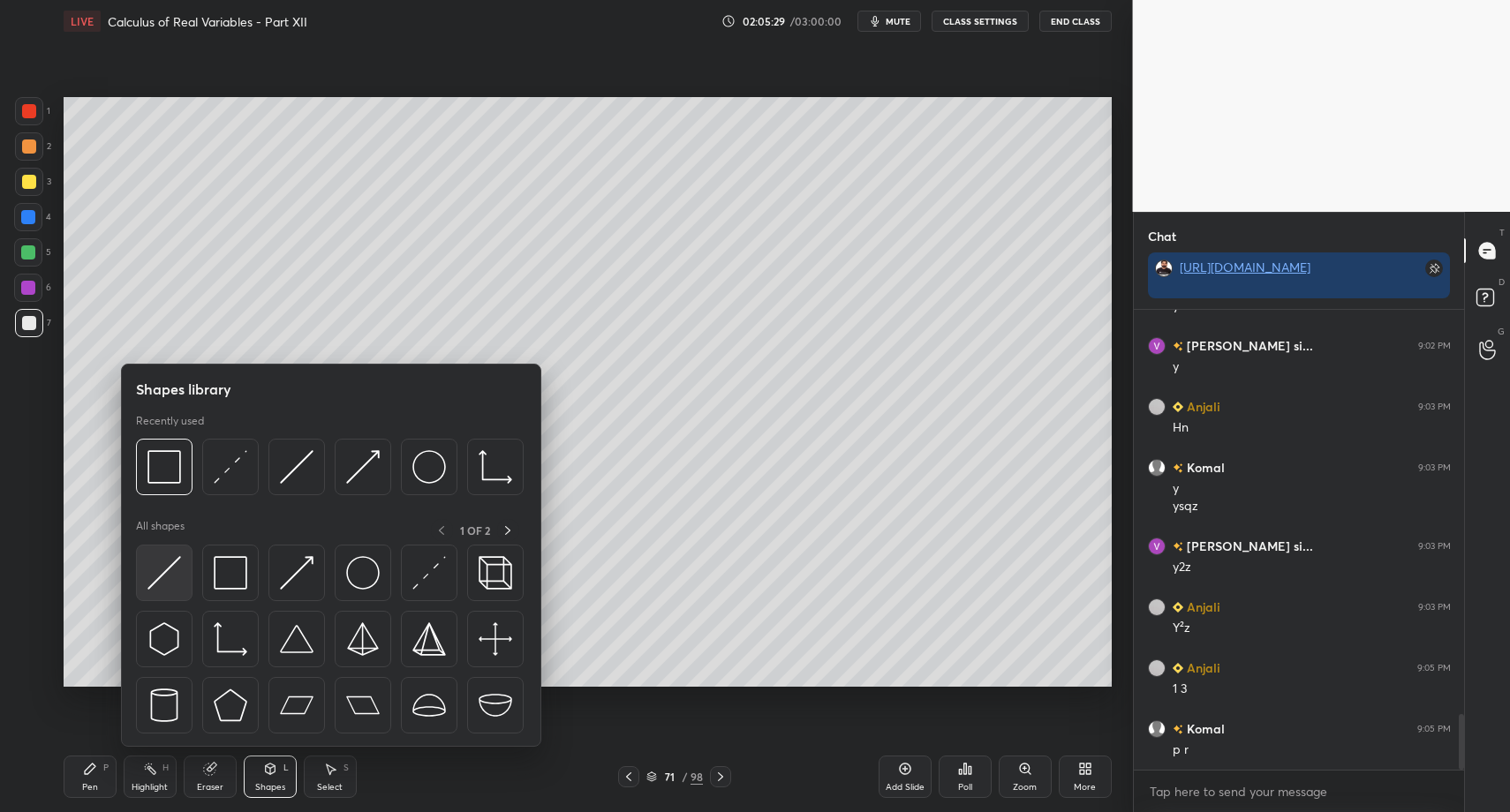 click at bounding box center (164, 573) 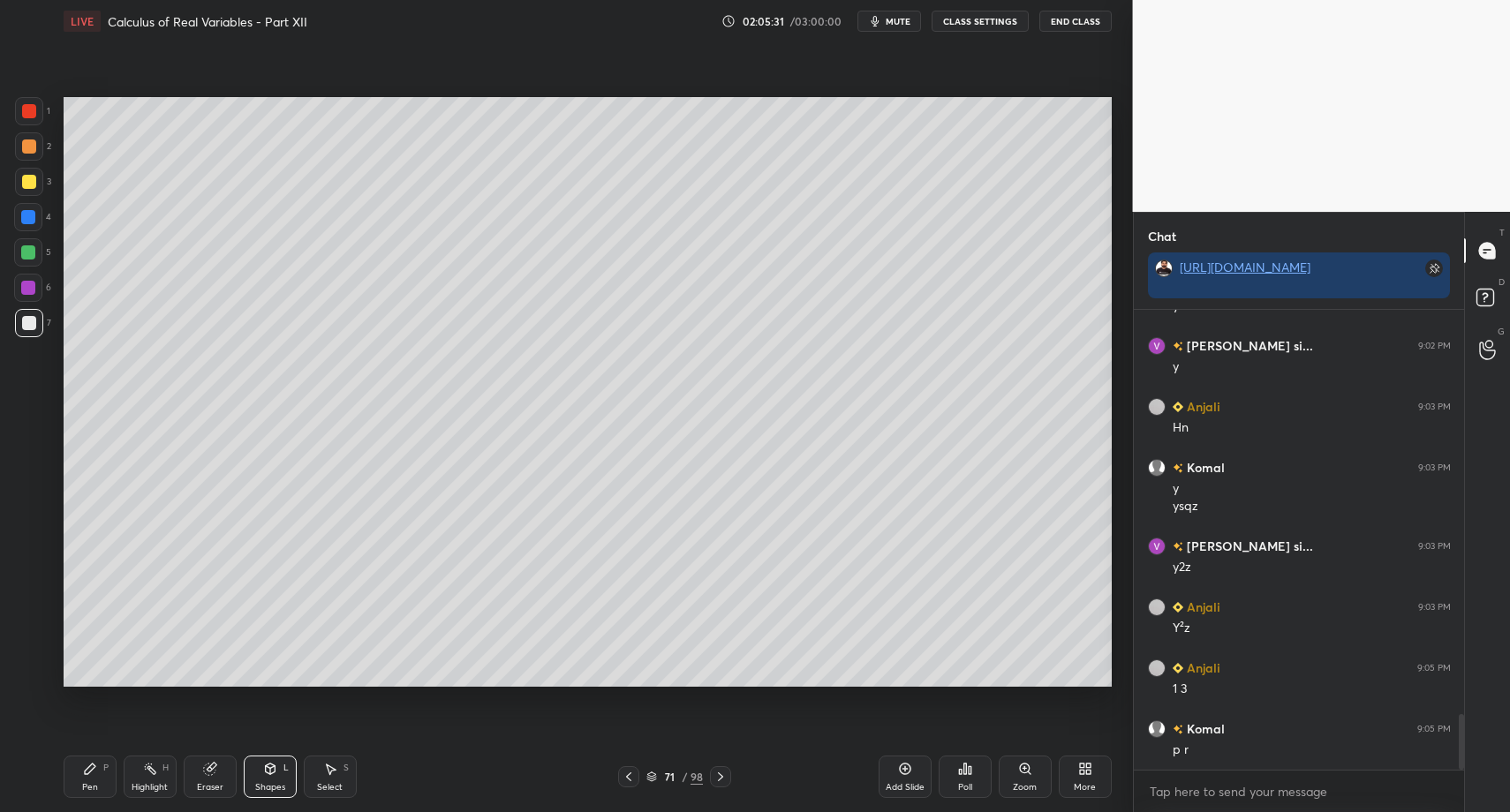 click on "P" at bounding box center (106, 768) 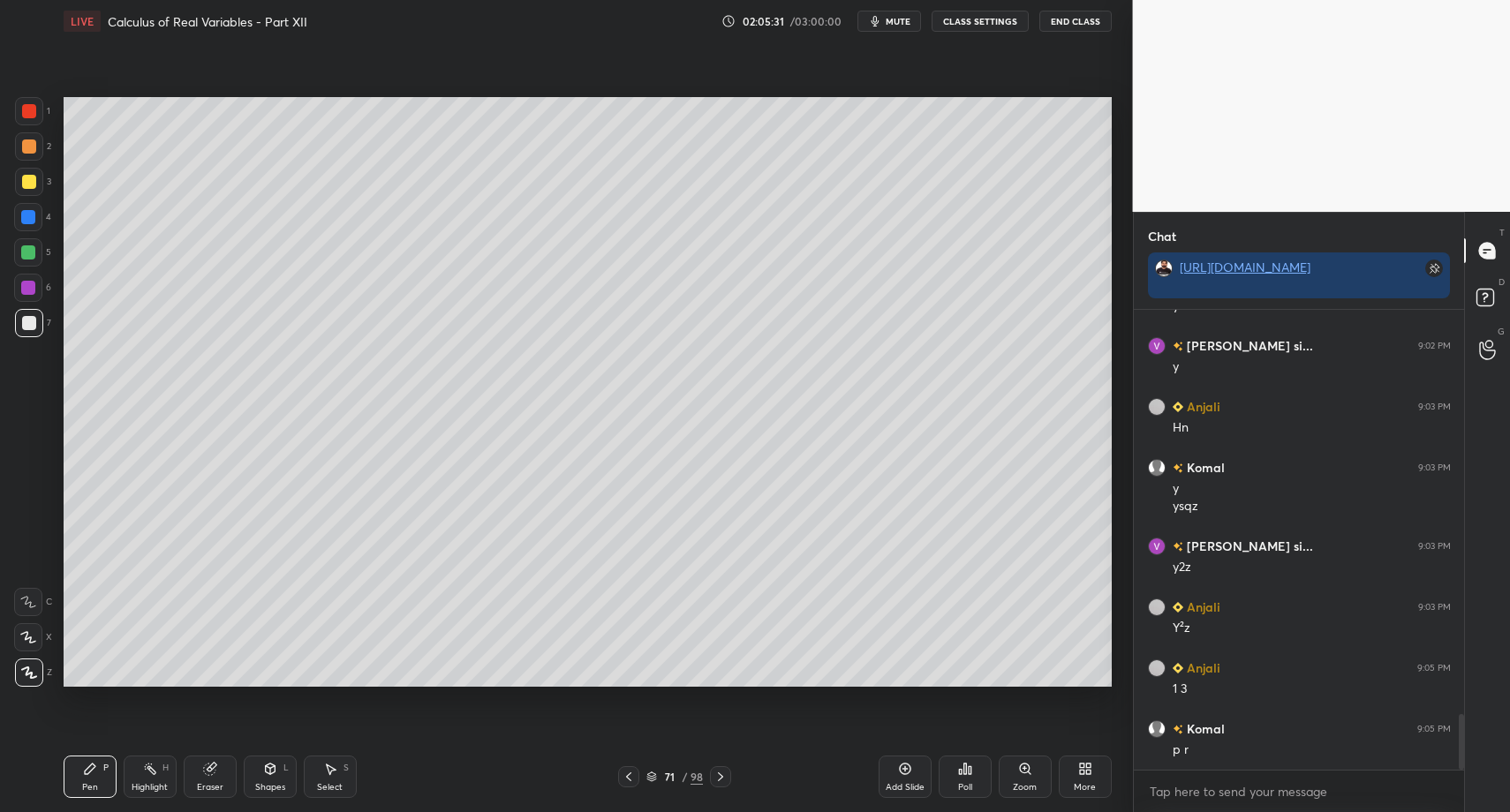 click on "Pen P" at bounding box center [90, 777] 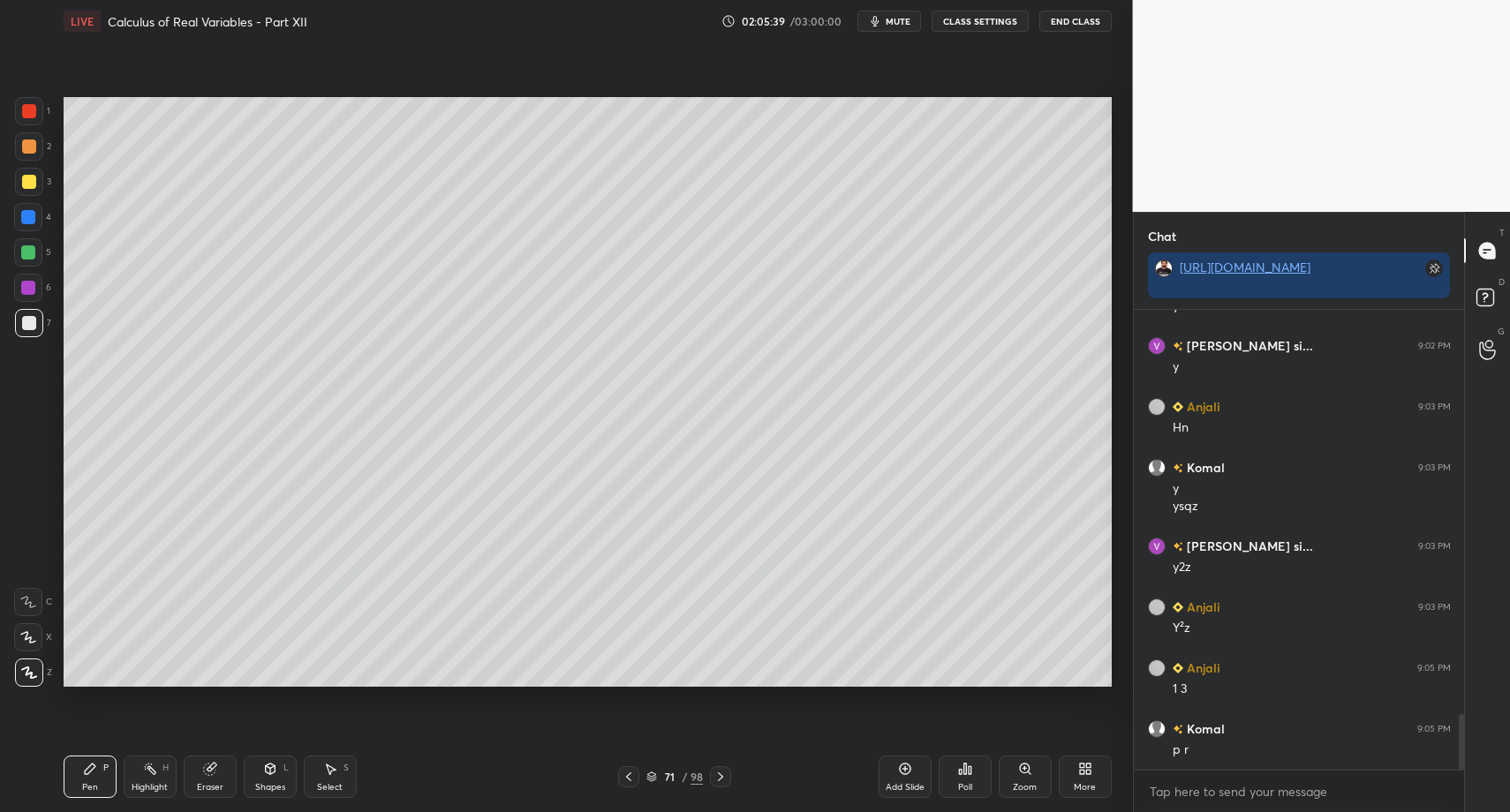 click on "Select S" at bounding box center [330, 777] 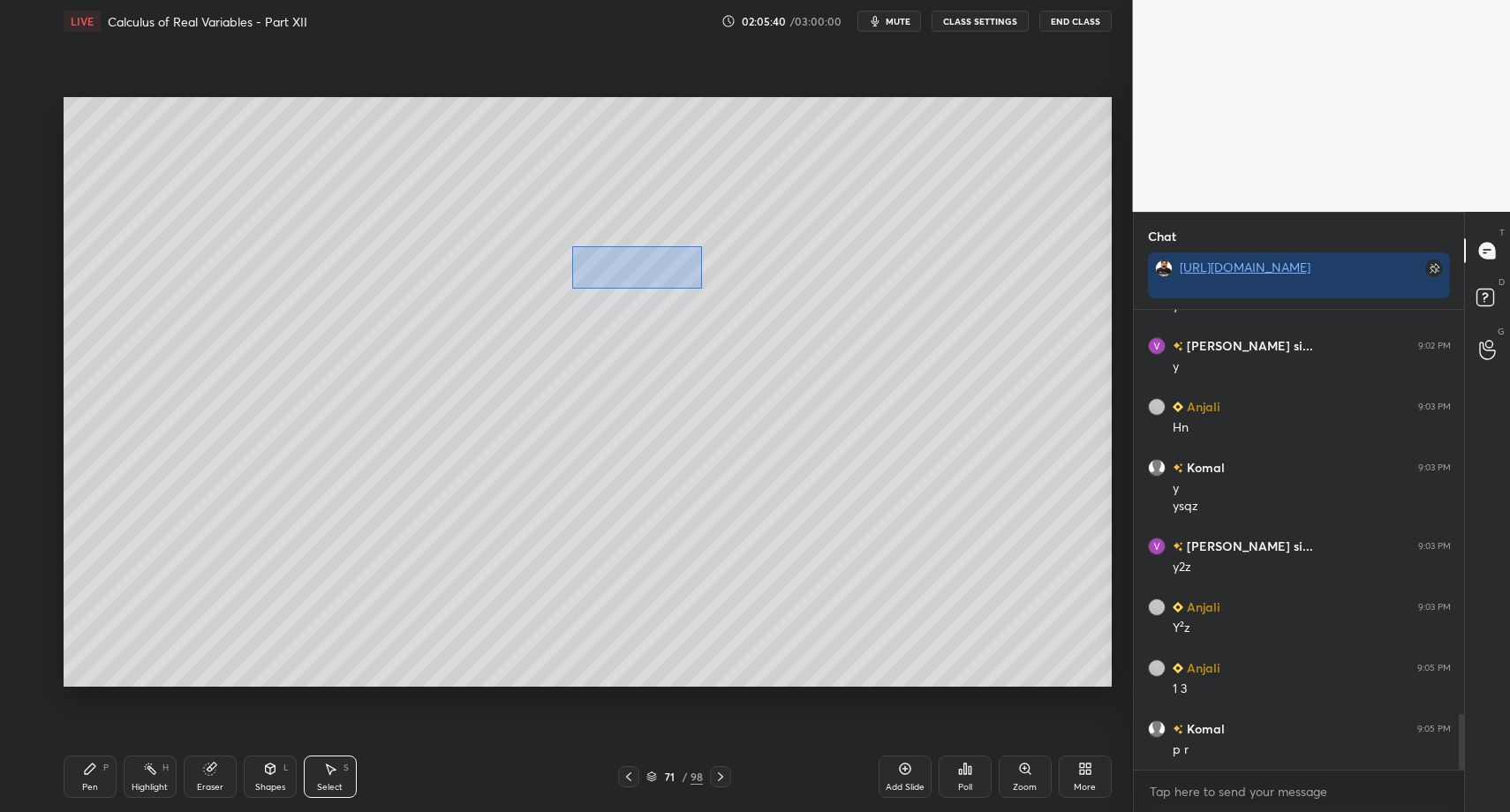 drag, startPoint x: 702, startPoint y: 288, endPoint x: 849, endPoint y: 317, distance: 149.83324 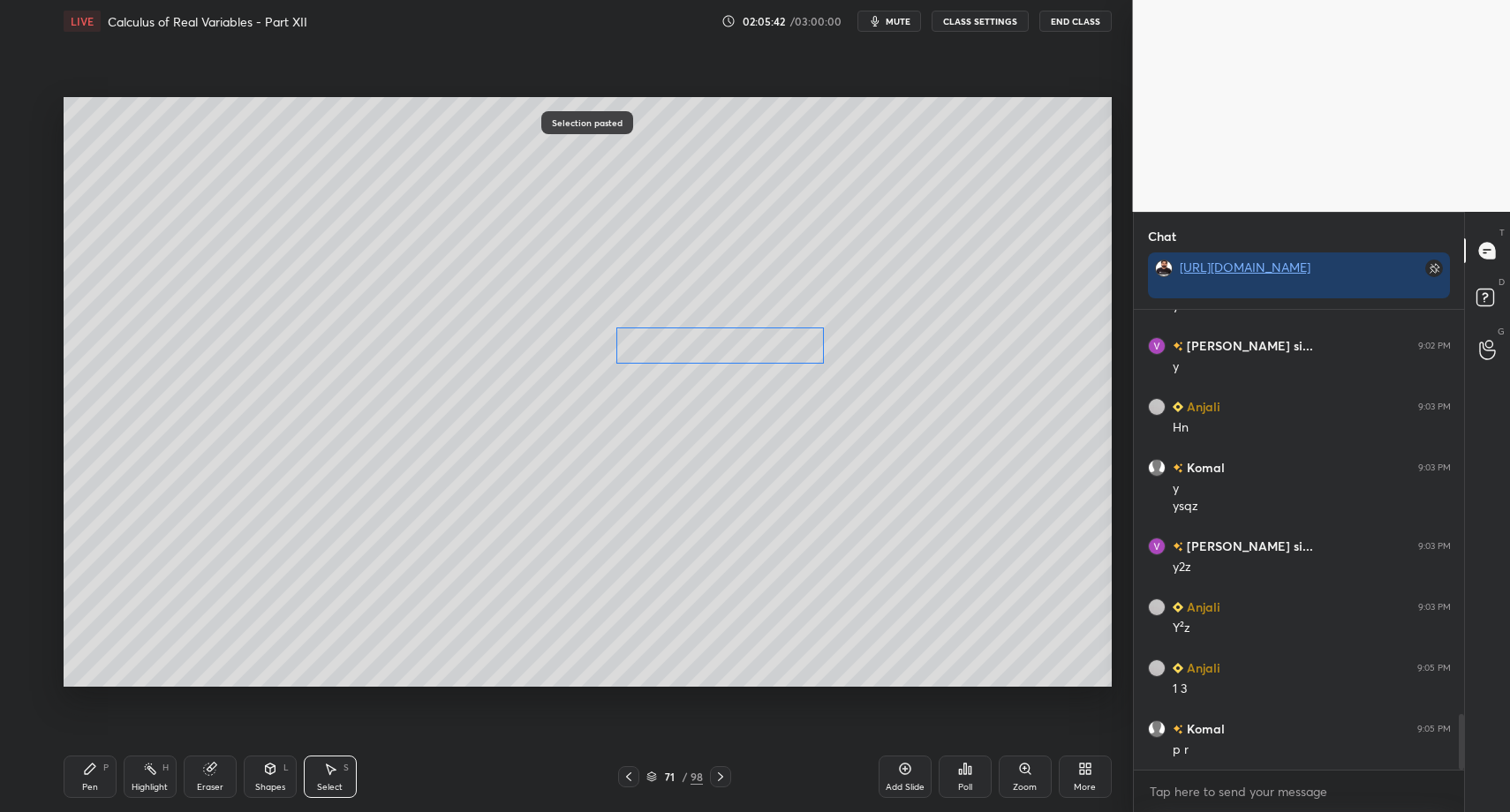 drag, startPoint x: 689, startPoint y: 320, endPoint x: 680, endPoint y: 352, distance: 33.24154 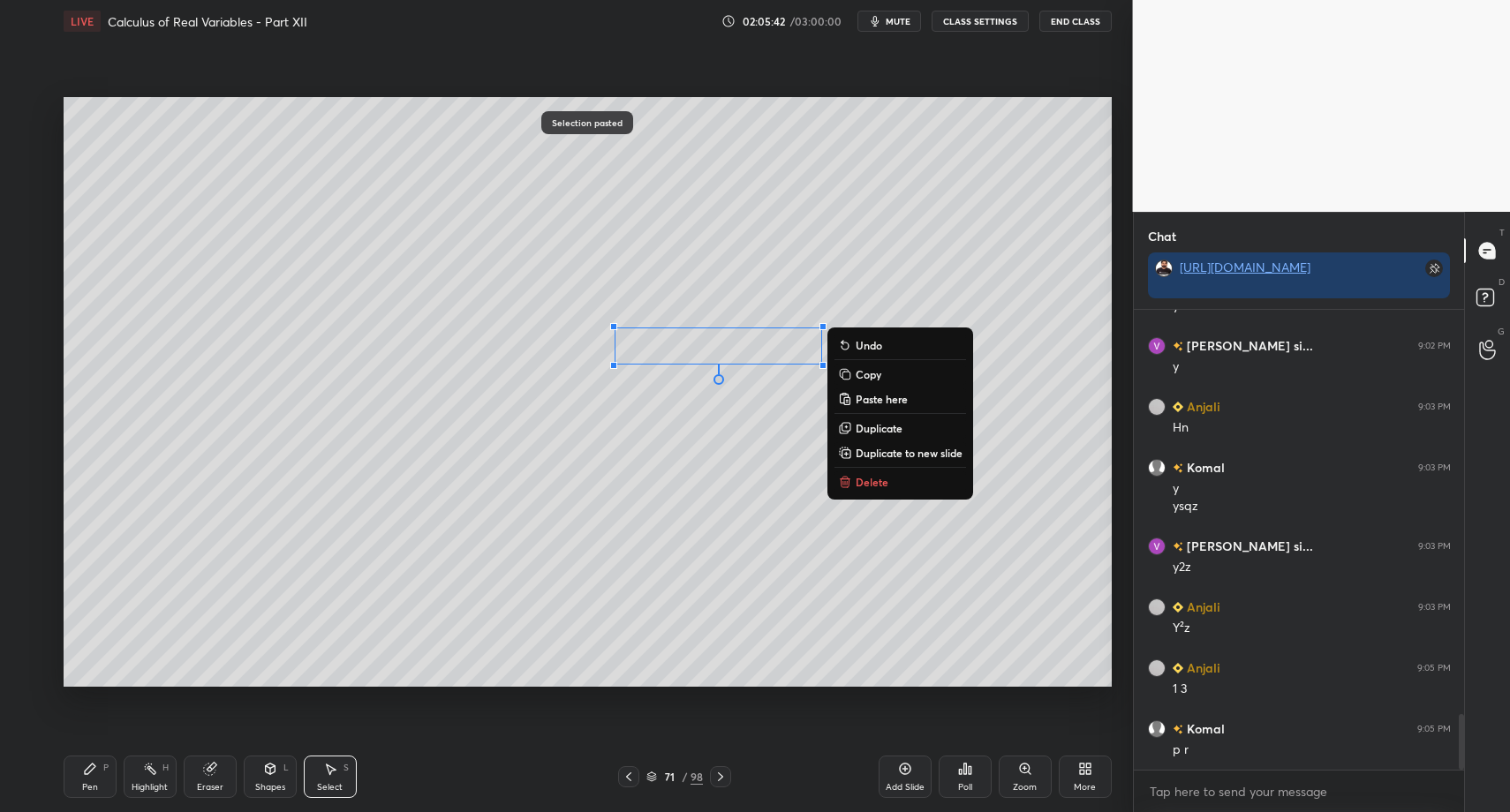 click 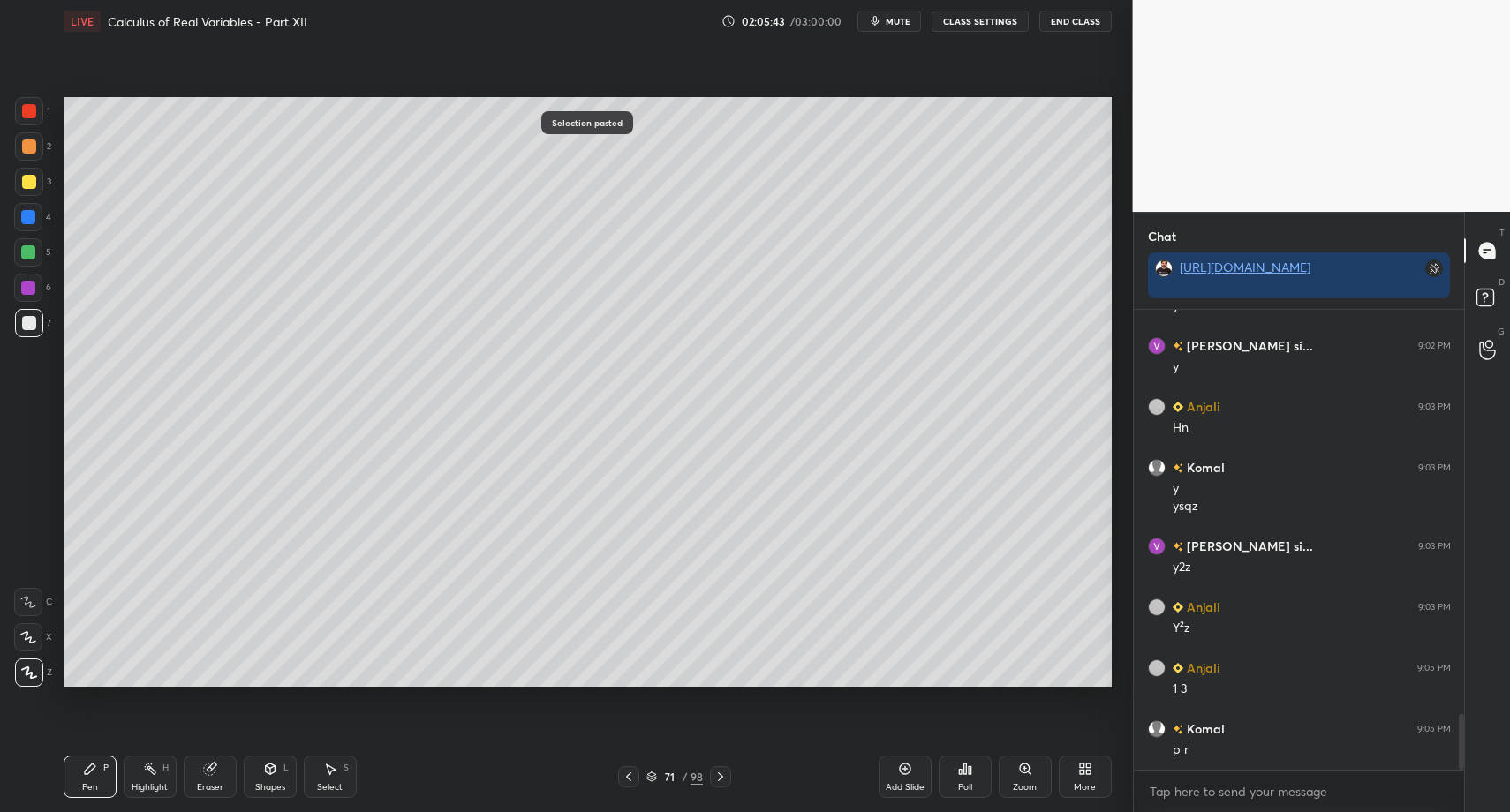 drag, startPoint x: 86, startPoint y: 766, endPoint x: 147, endPoint y: 696, distance: 92.84934 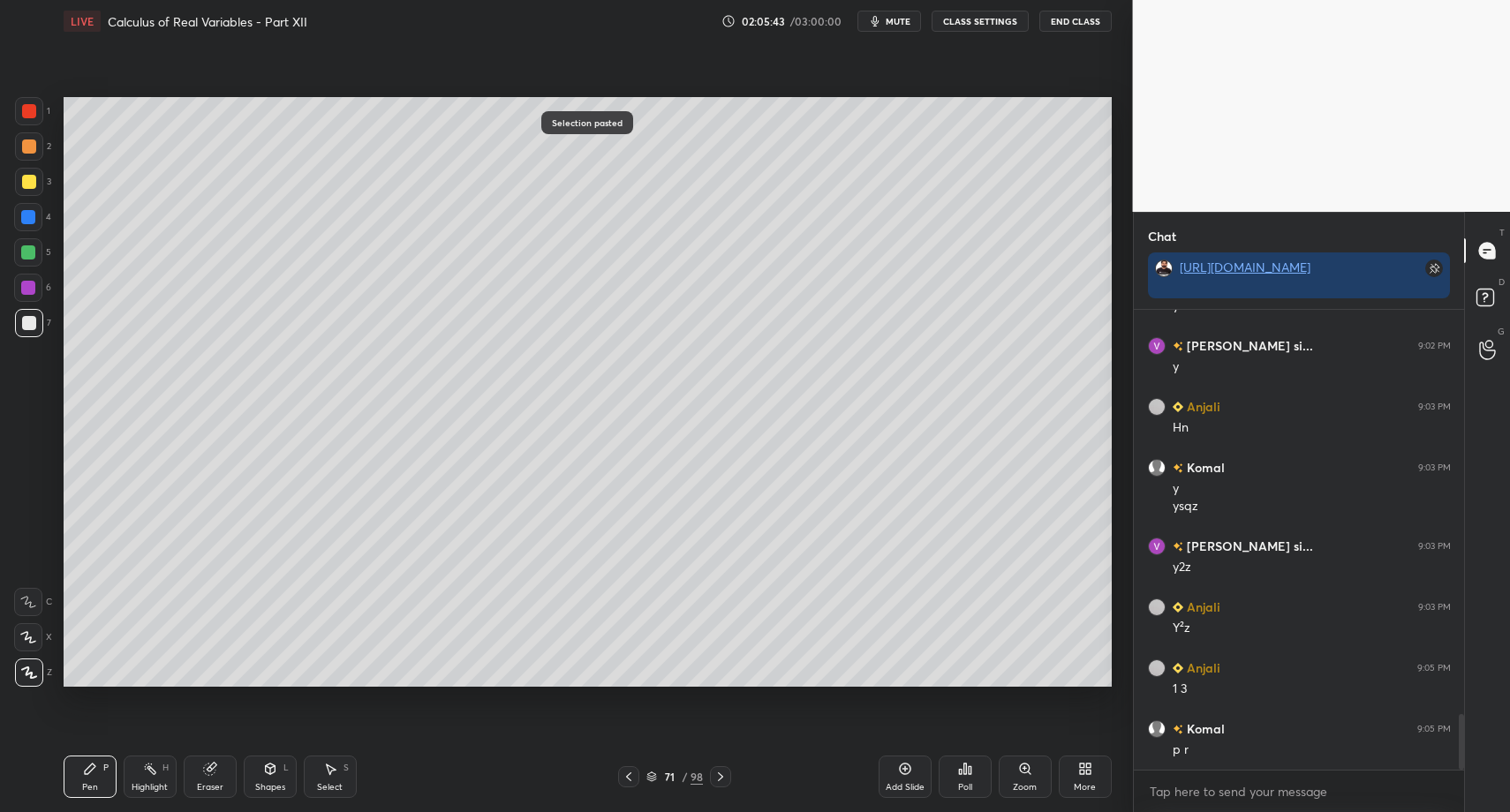 click 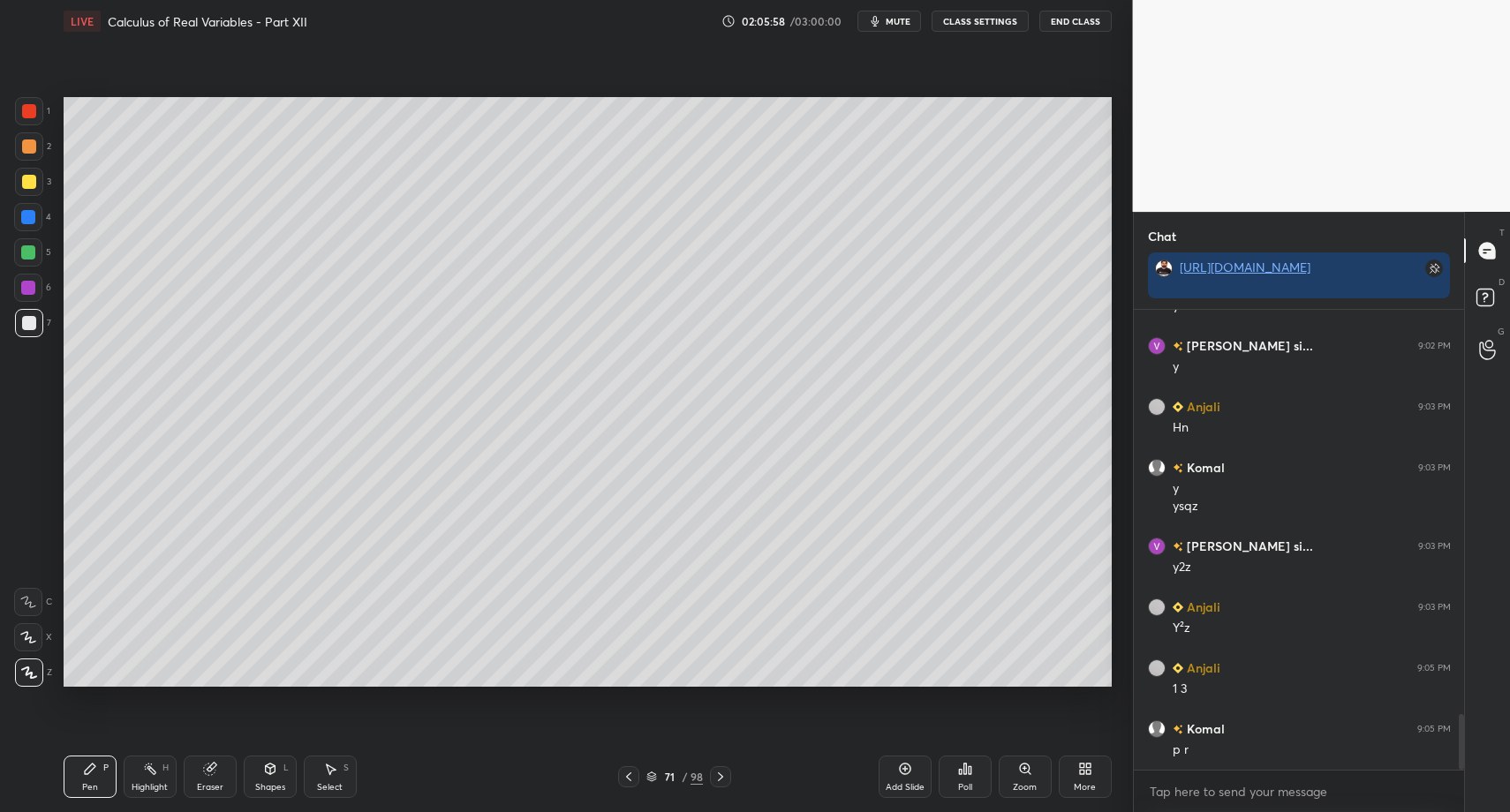 click at bounding box center (29, 182) 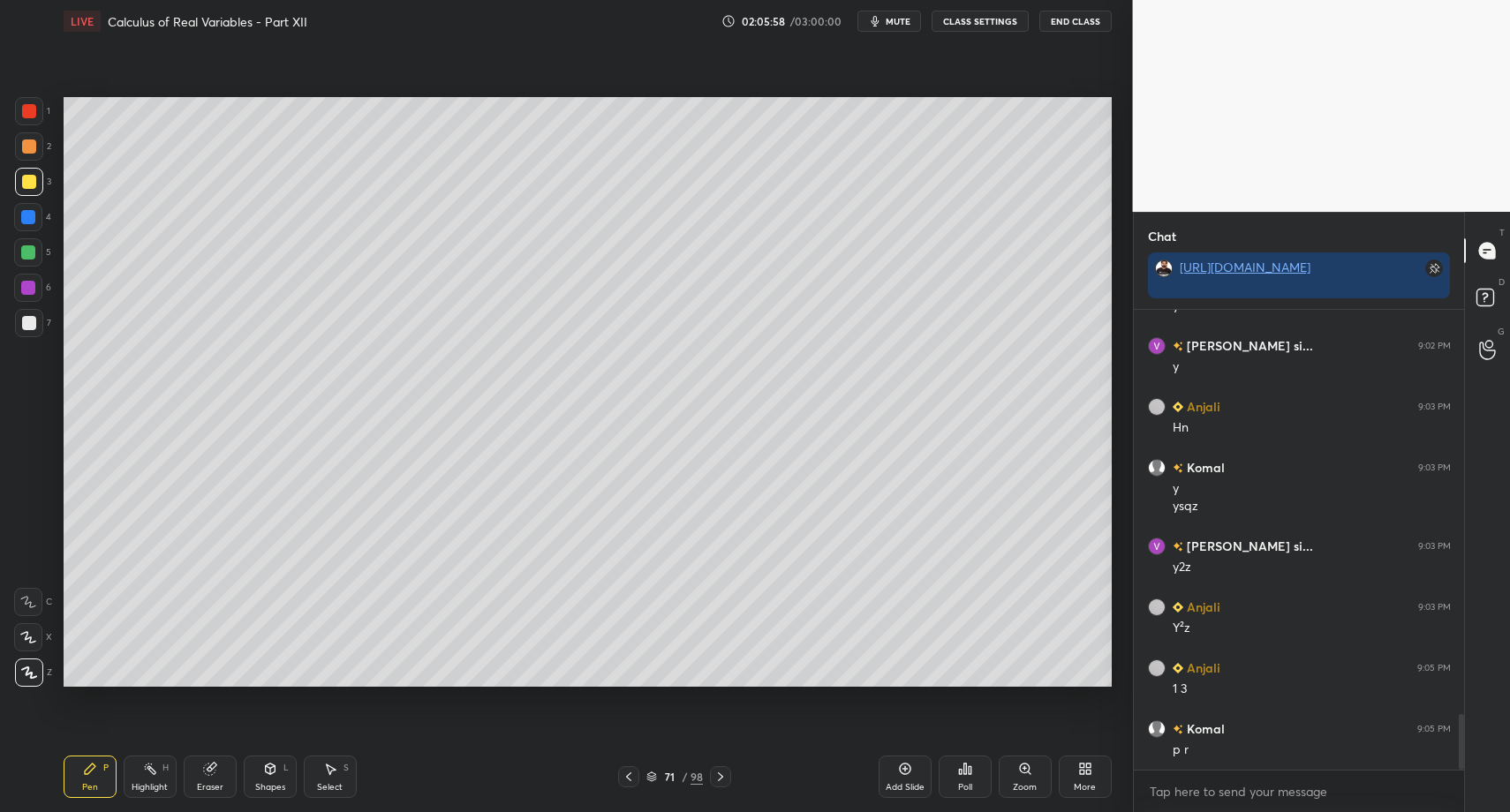 click on "Shapes L" at bounding box center [270, 777] 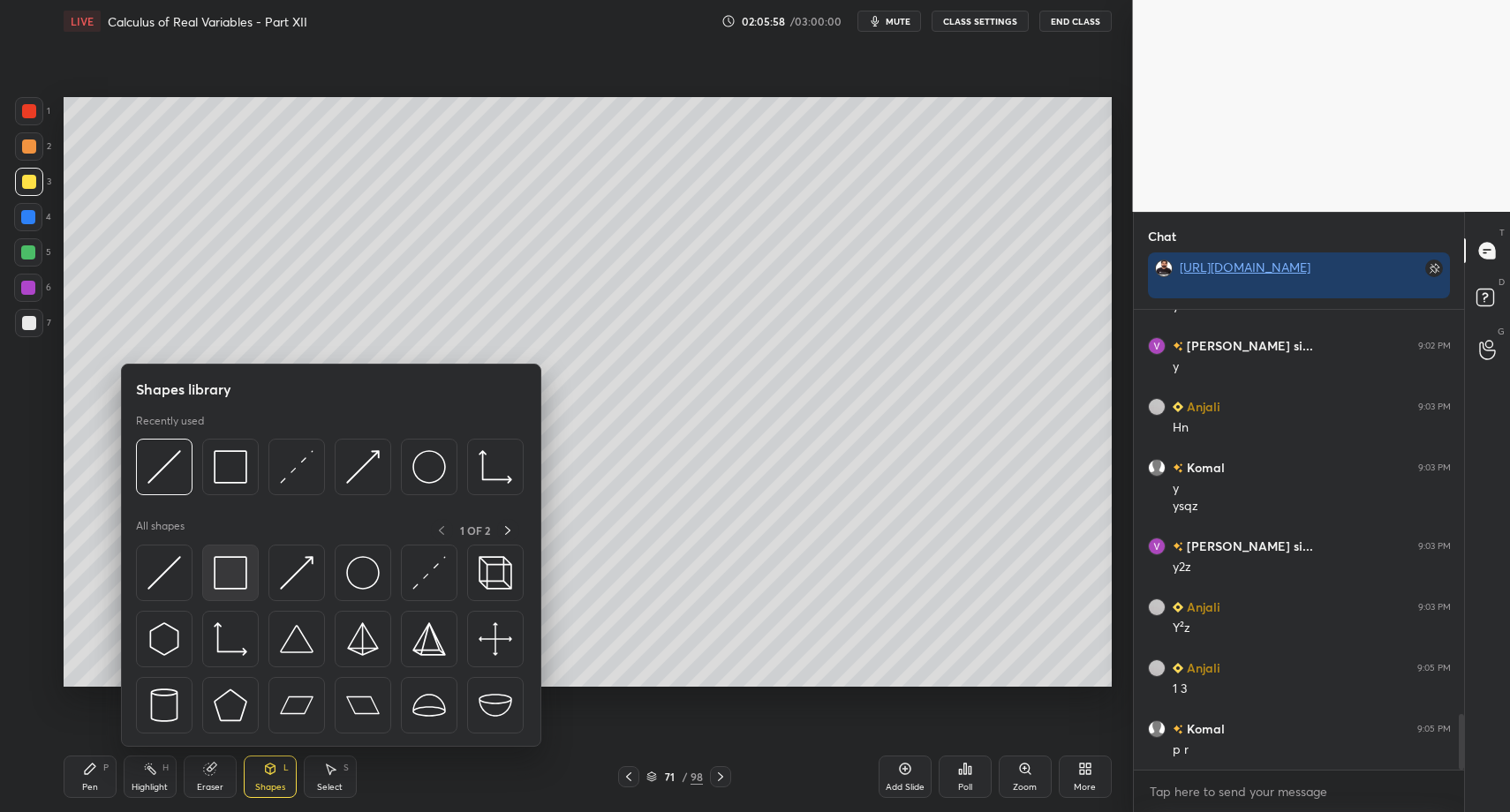 click at bounding box center (230, 573) 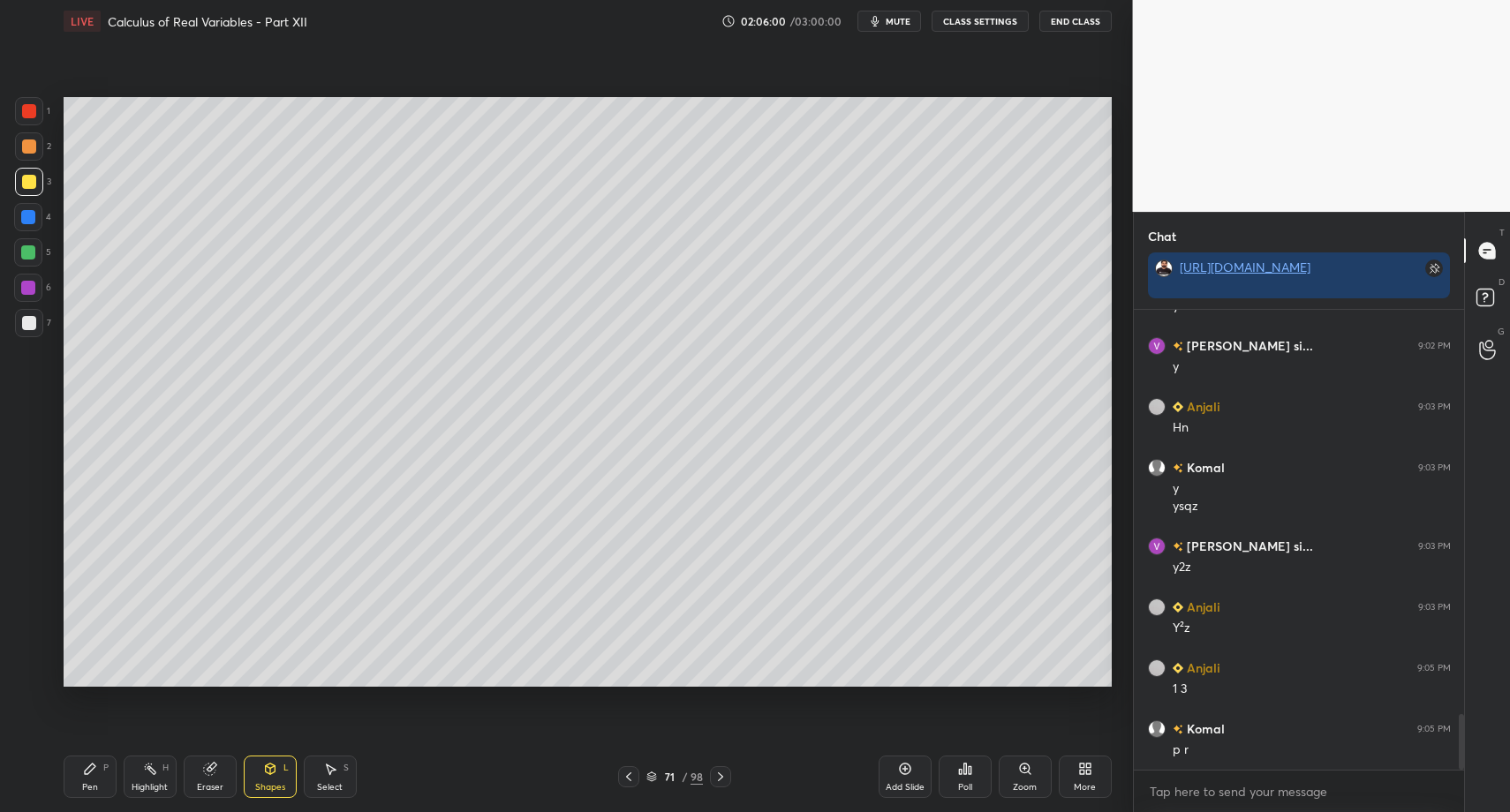 drag, startPoint x: 97, startPoint y: 786, endPoint x: 62, endPoint y: 698, distance: 94.7048 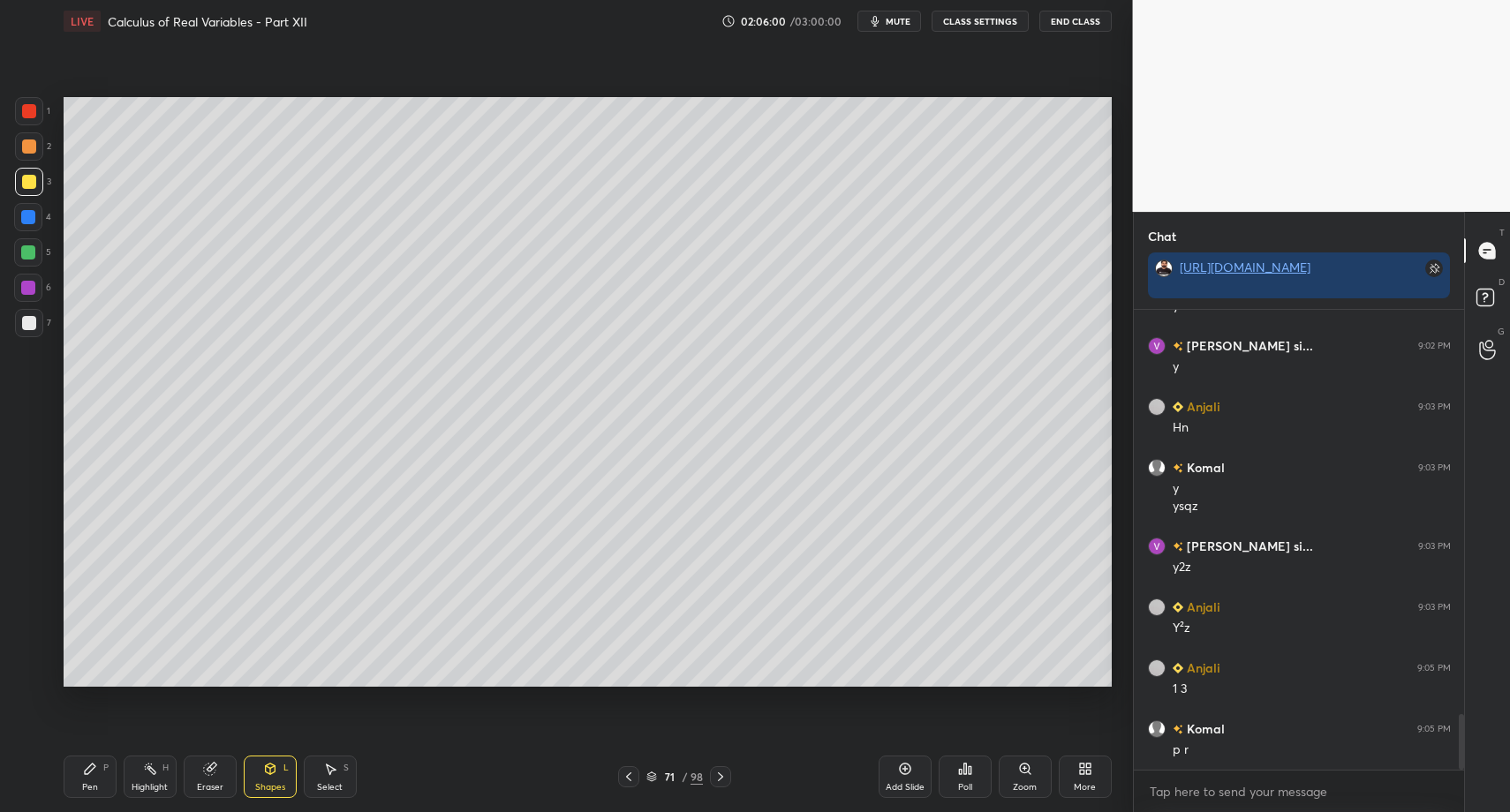 click on "Pen P" at bounding box center (90, 777) 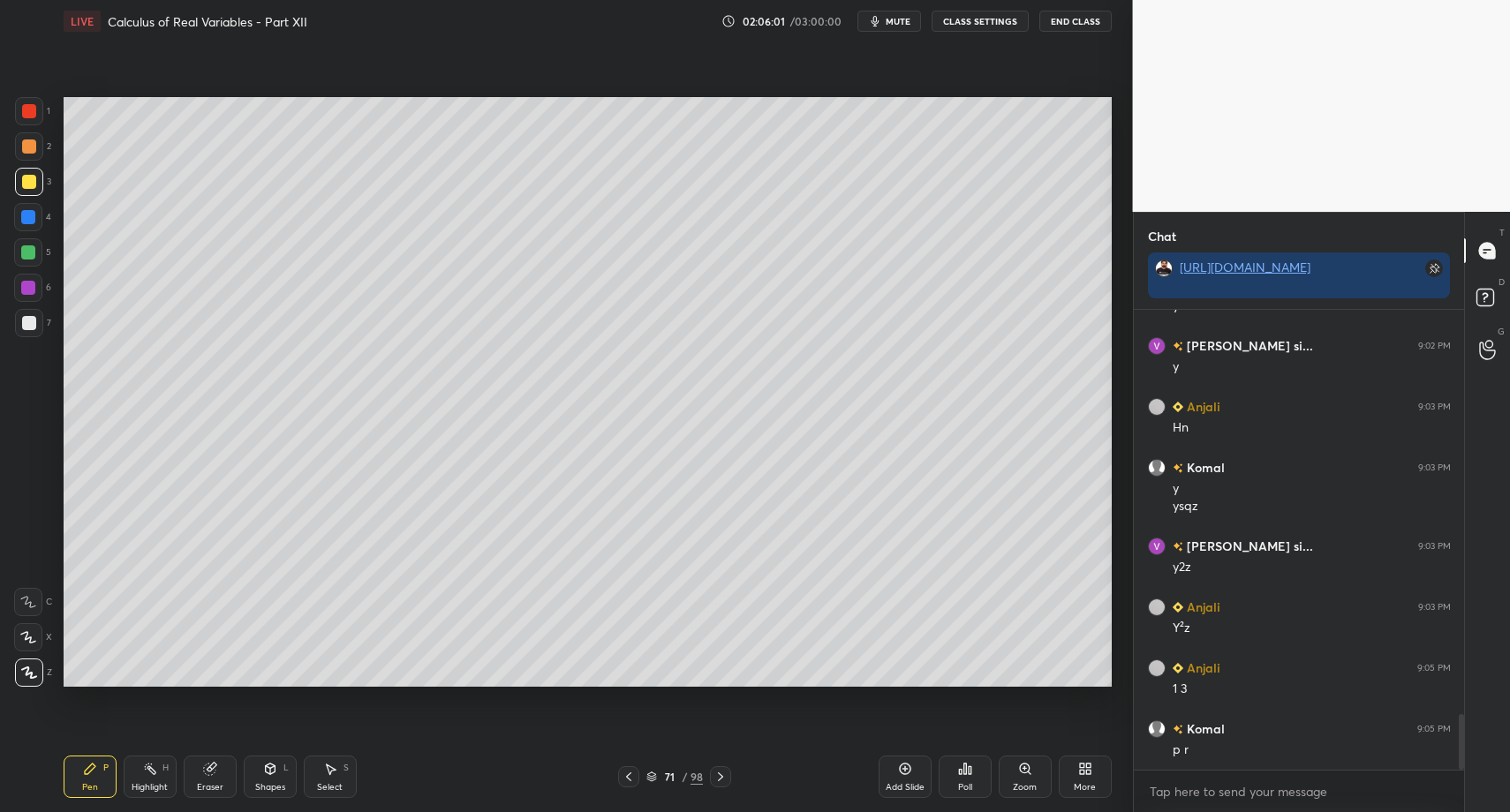 drag, startPoint x: 34, startPoint y: 329, endPoint x: 19, endPoint y: 328, distance: 15.0333 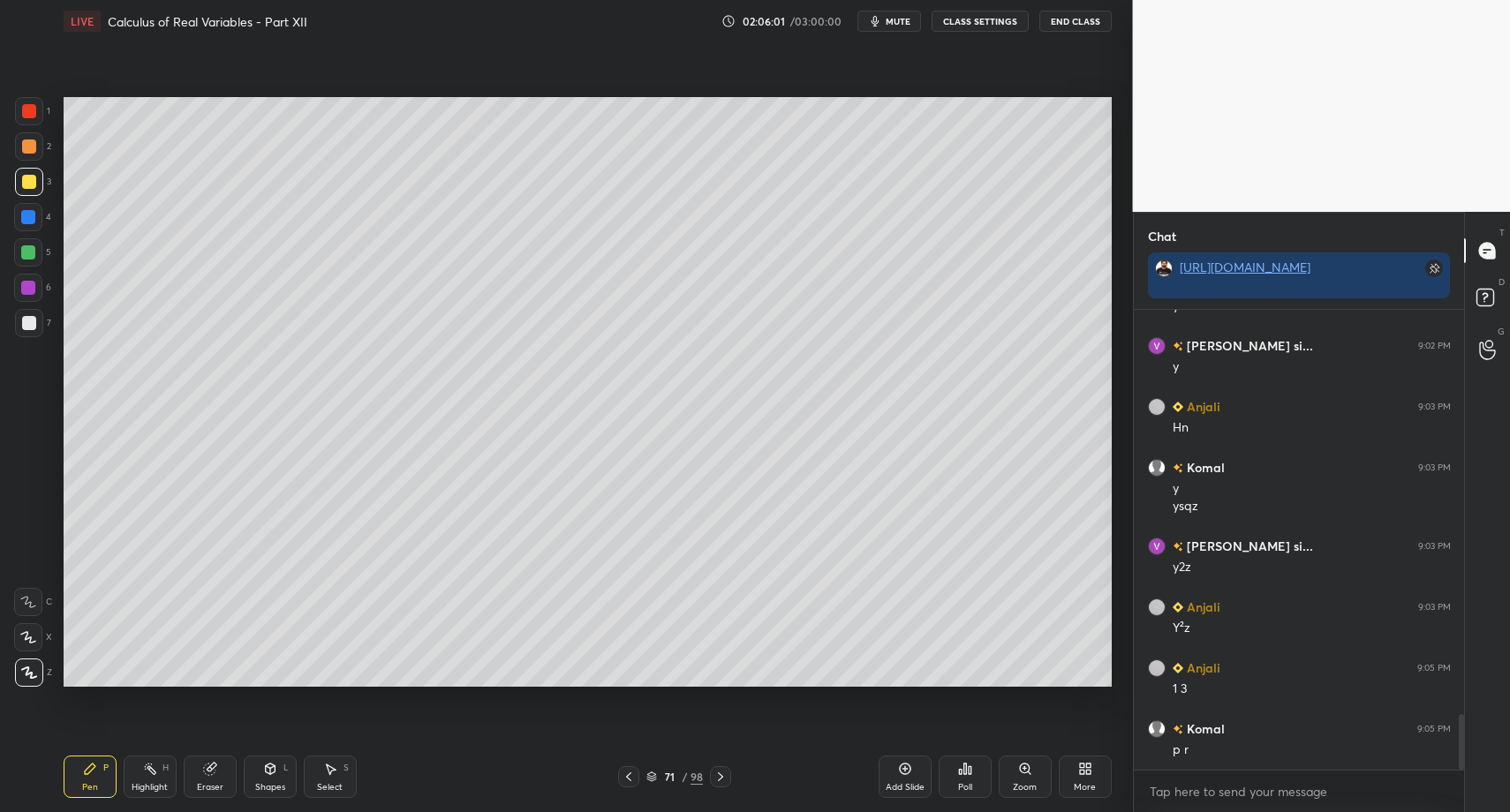 click at bounding box center [29, 323] 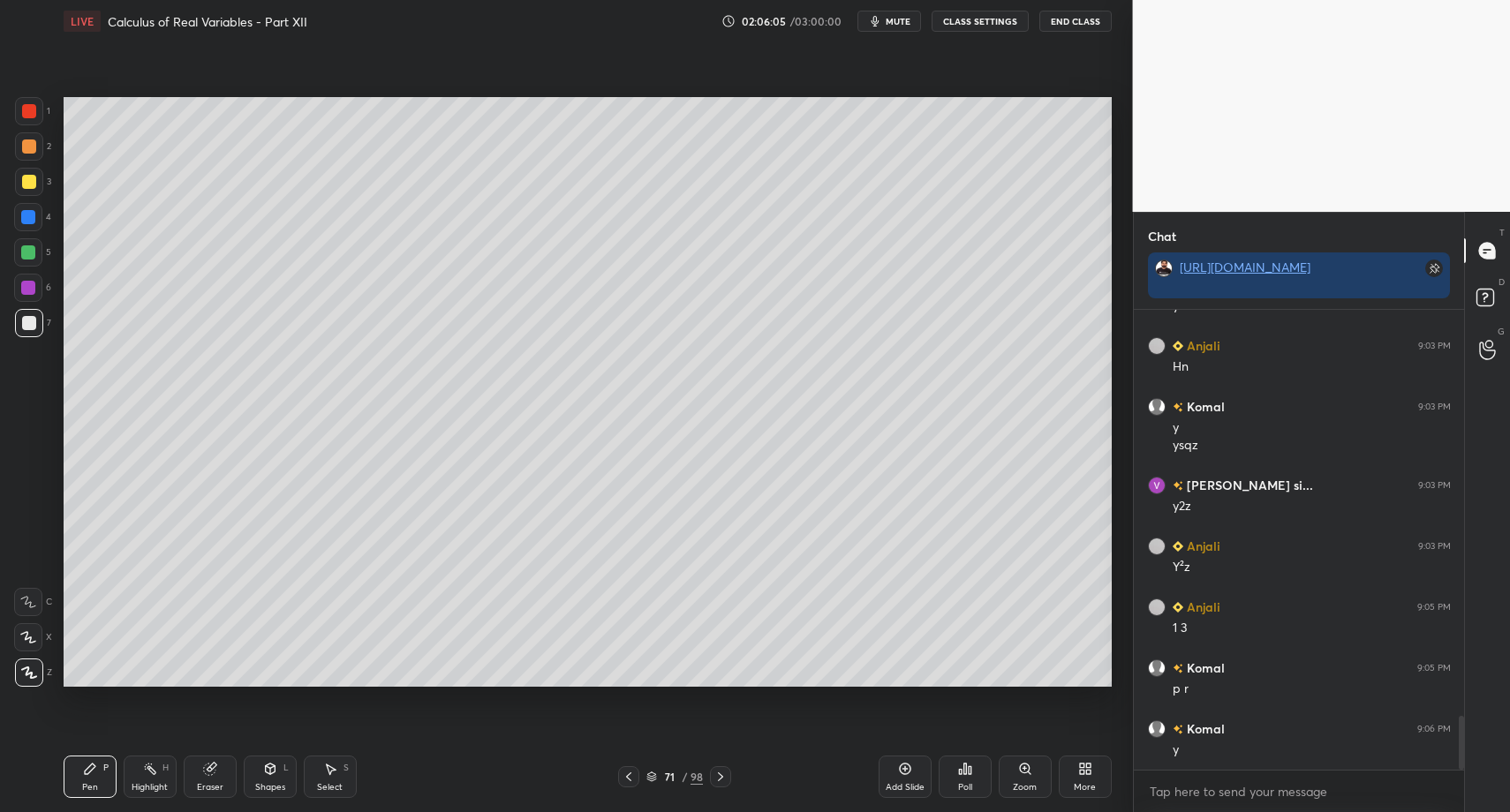 scroll, scrollTop: 3446, scrollLeft: 0, axis: vertical 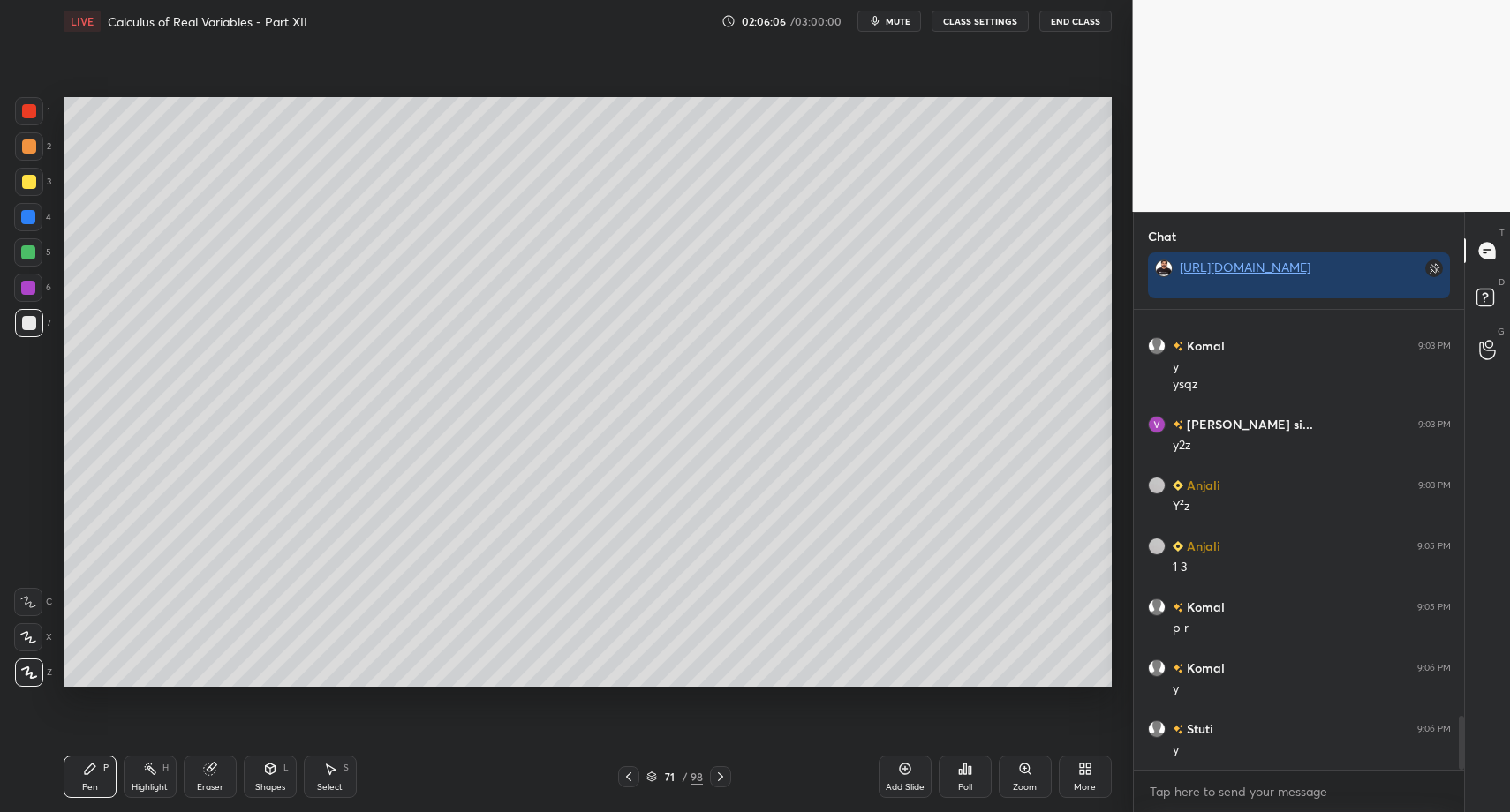 click on "Add Slide" at bounding box center (905, 777) 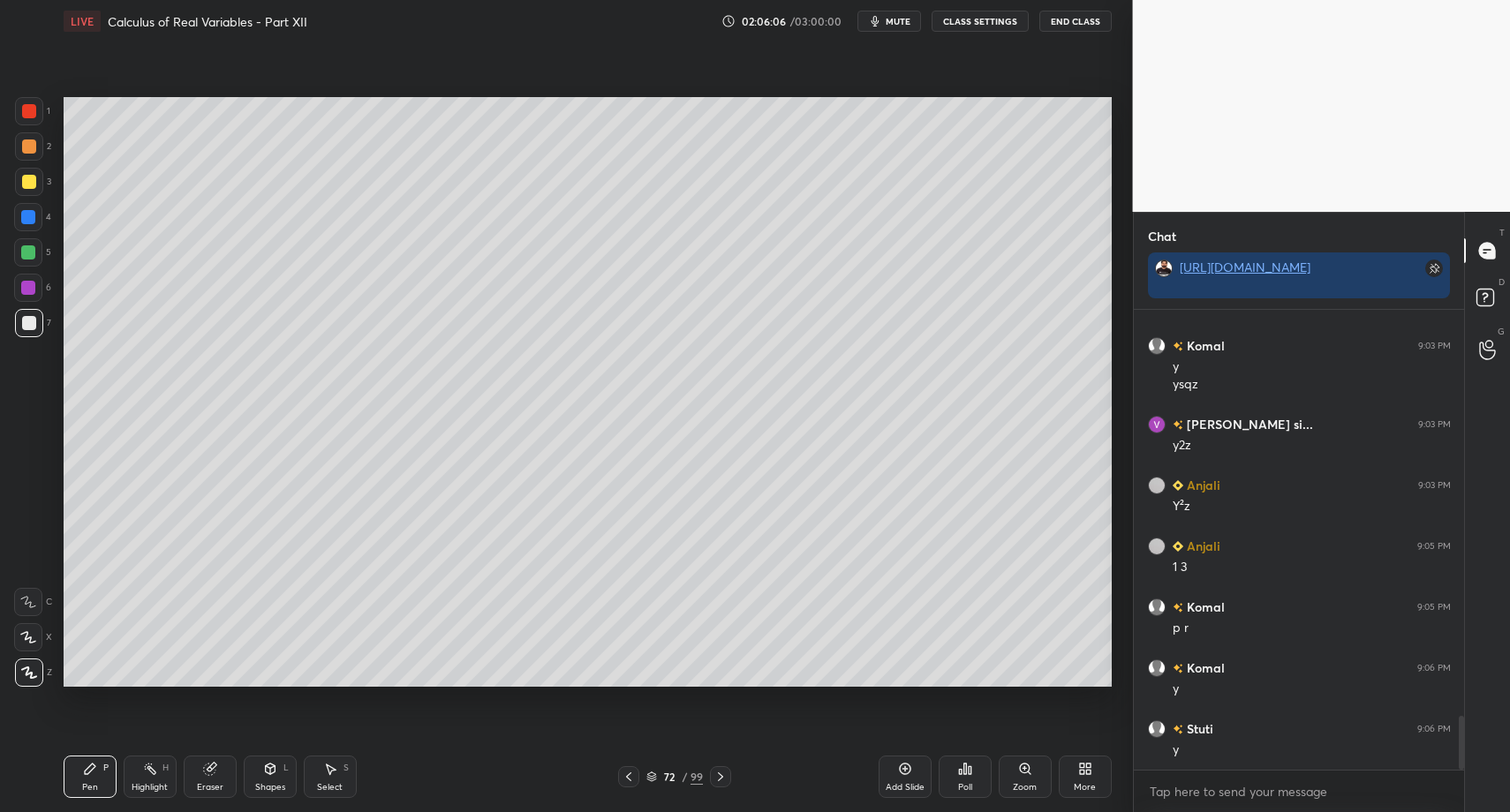 click on "Pen" at bounding box center (90, 787) 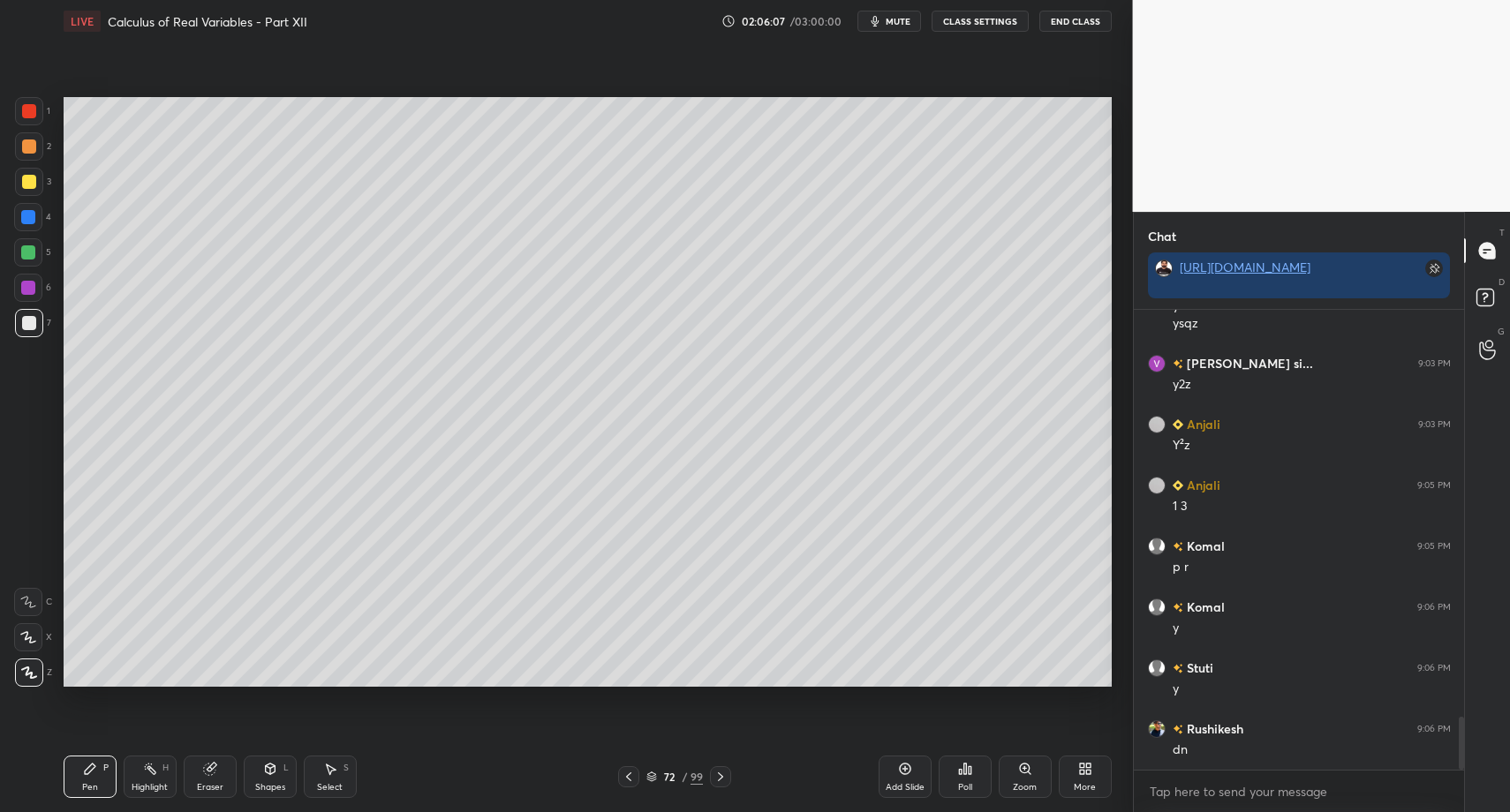 drag, startPoint x: 31, startPoint y: 143, endPoint x: 60, endPoint y: 140, distance: 29.15476 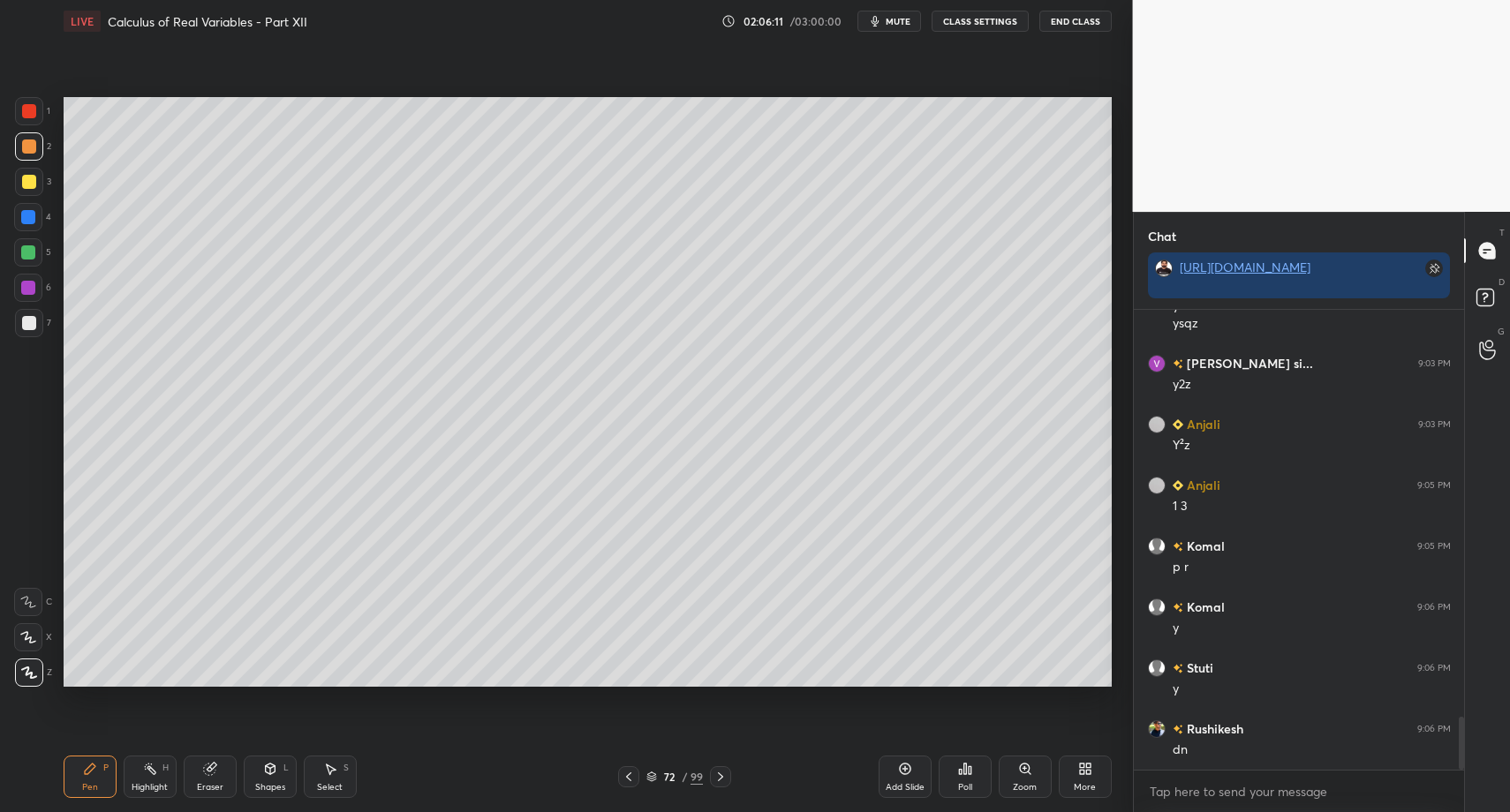 click on "Shapes L" at bounding box center (270, 777) 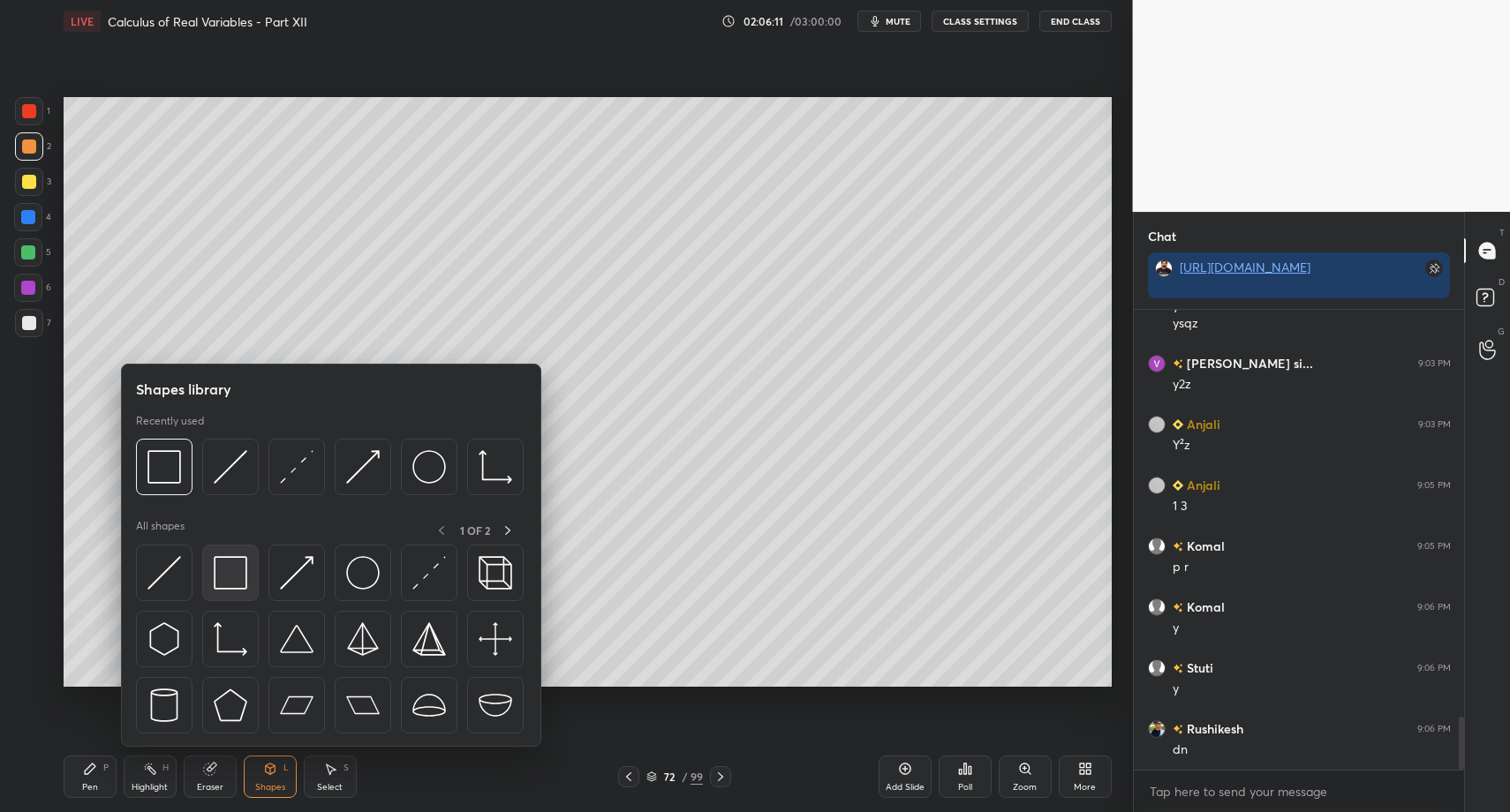 click at bounding box center (230, 573) 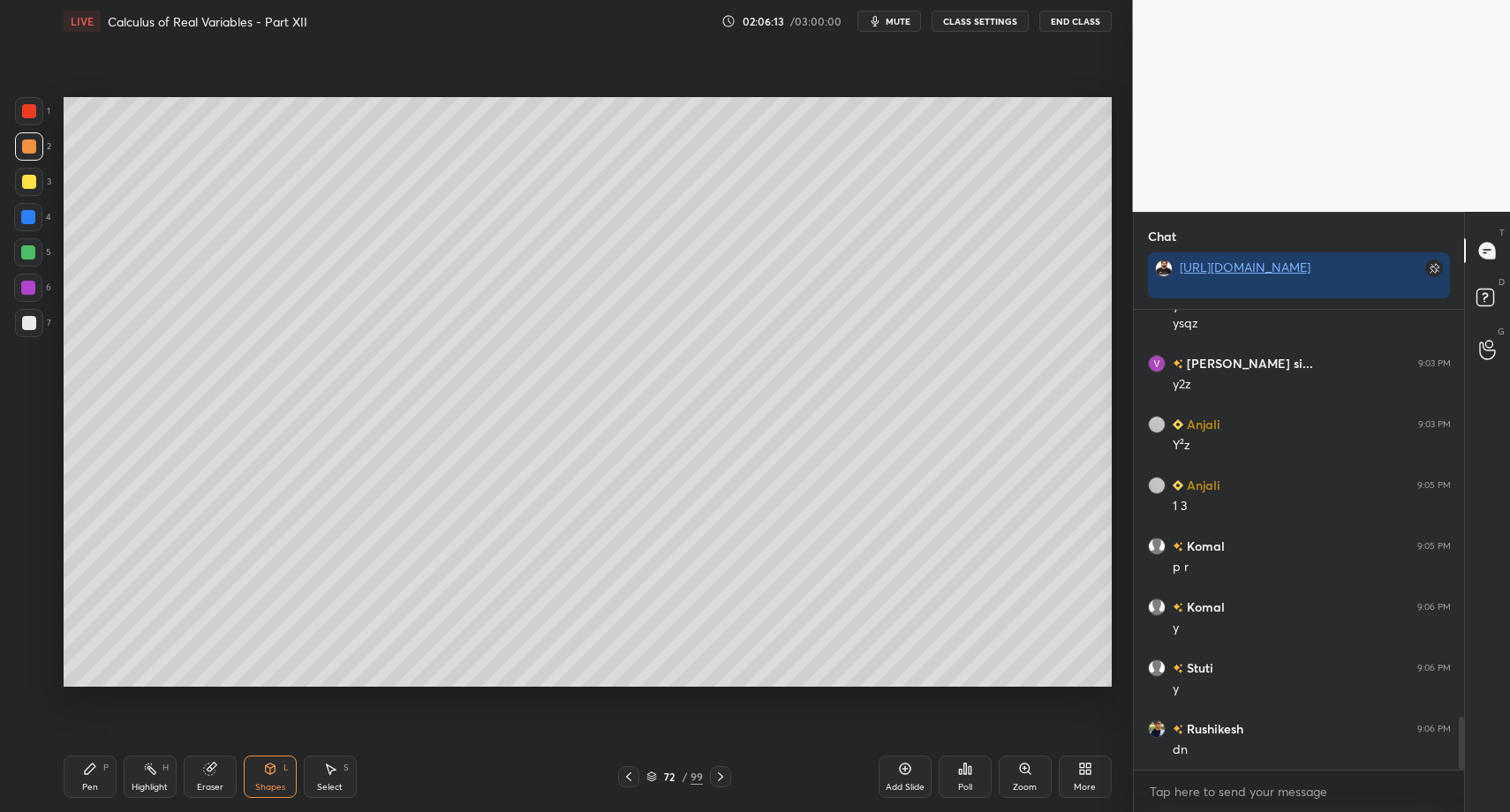 click at bounding box center (29, 323) 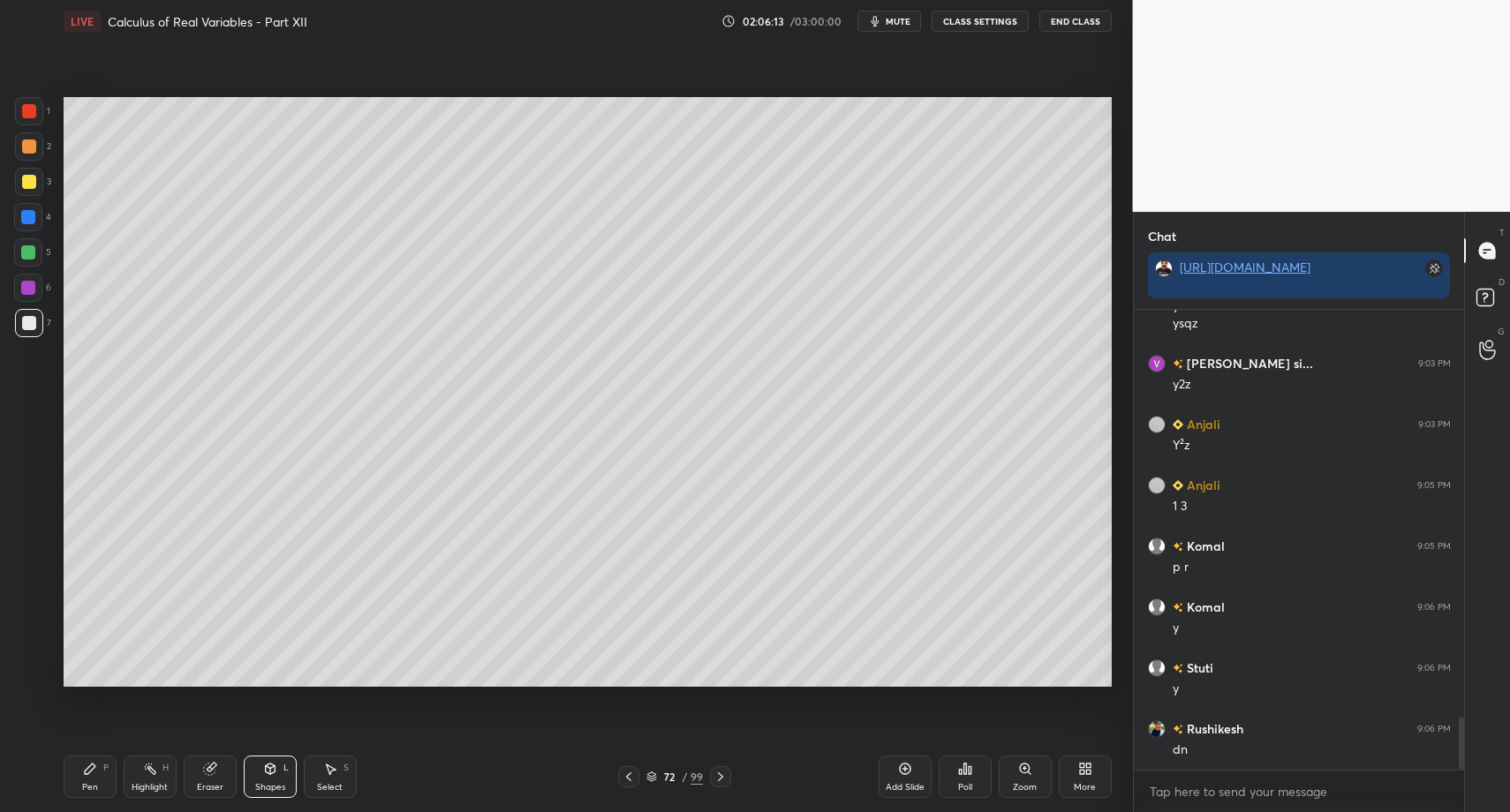 drag, startPoint x: 93, startPoint y: 763, endPoint x: 141, endPoint y: 756, distance: 48.5077 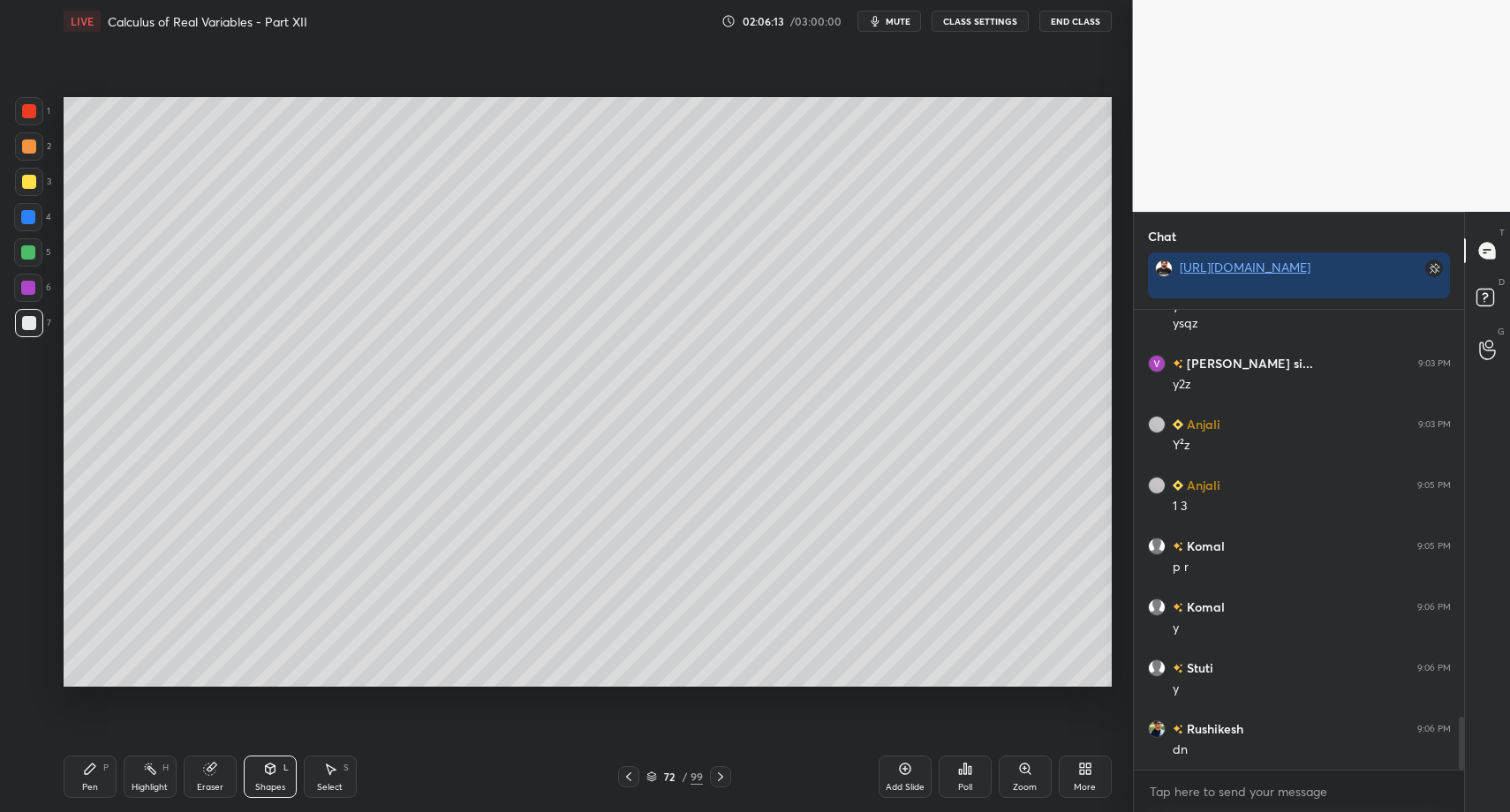 click 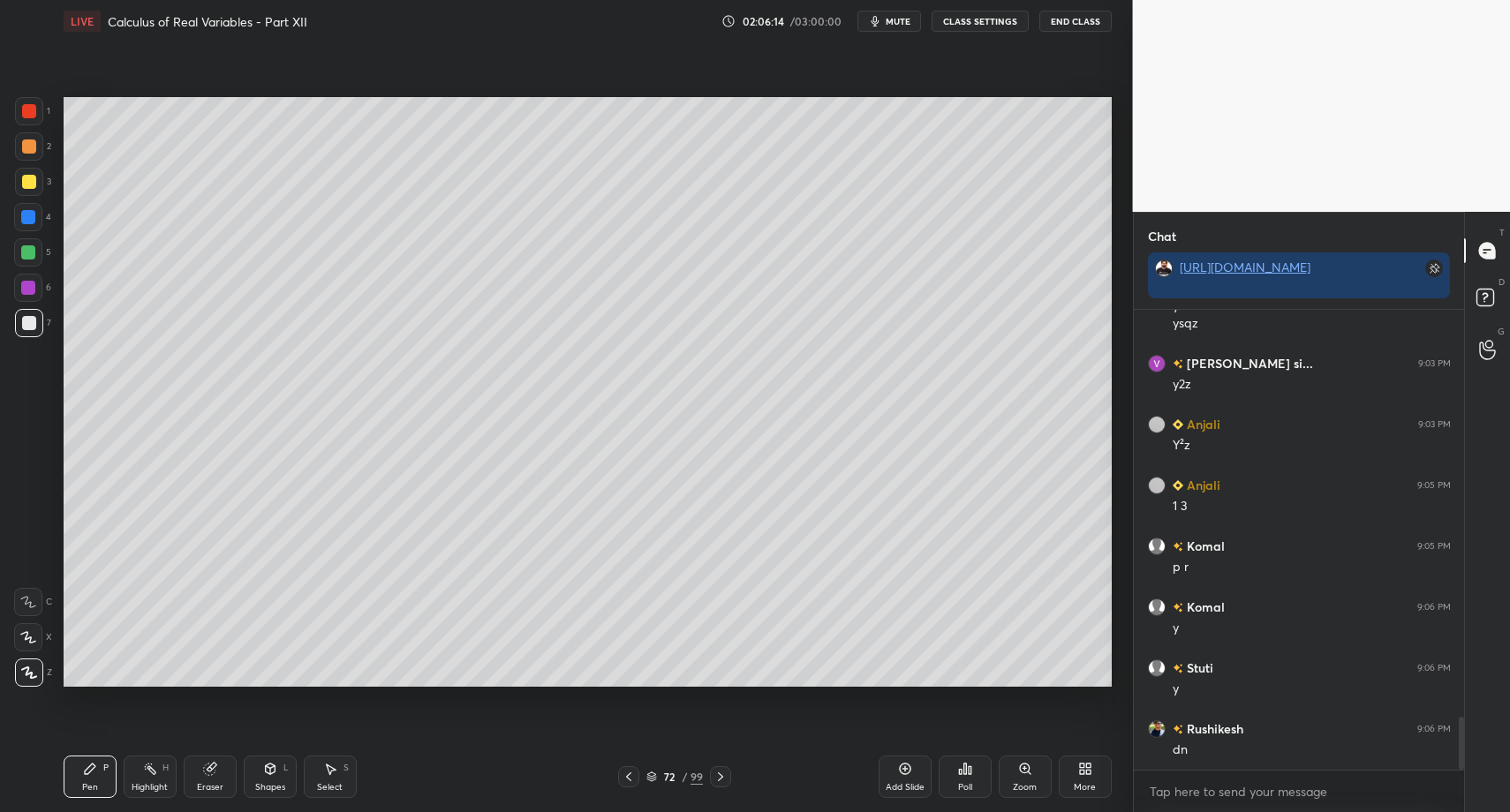click 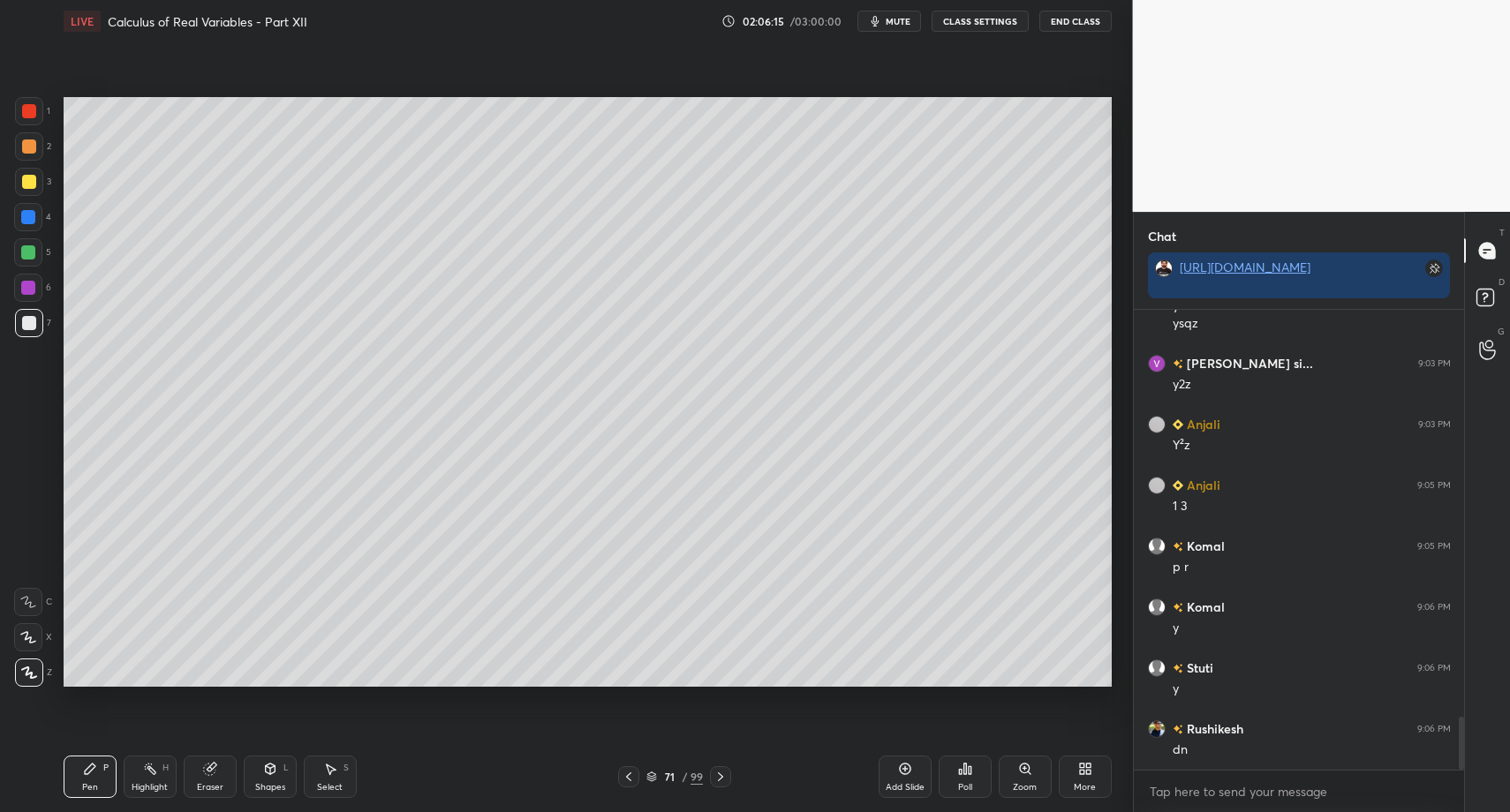 drag, startPoint x: 728, startPoint y: 780, endPoint x: 684, endPoint y: 785, distance: 44.28318 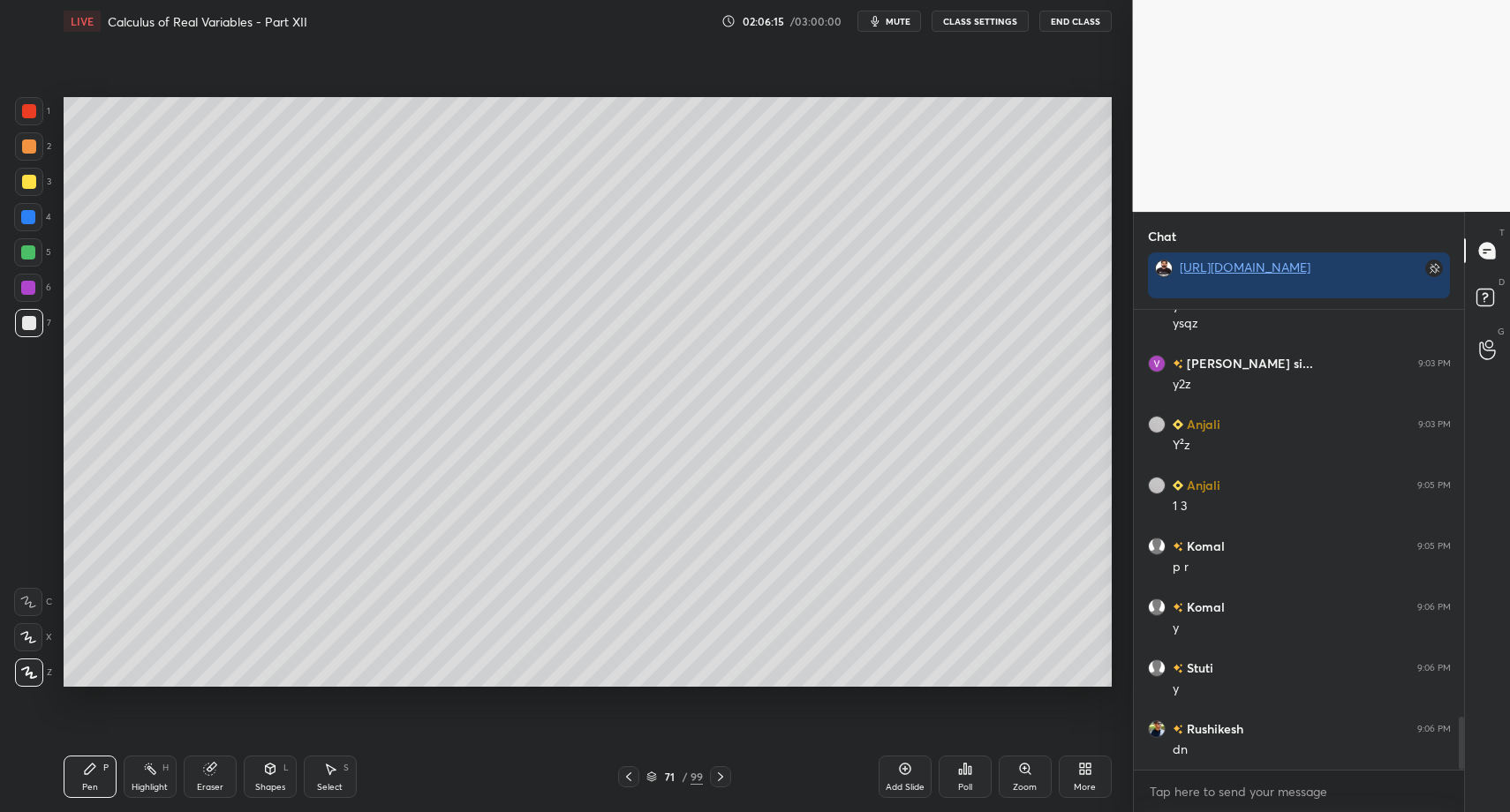 click at bounding box center (721, 777) 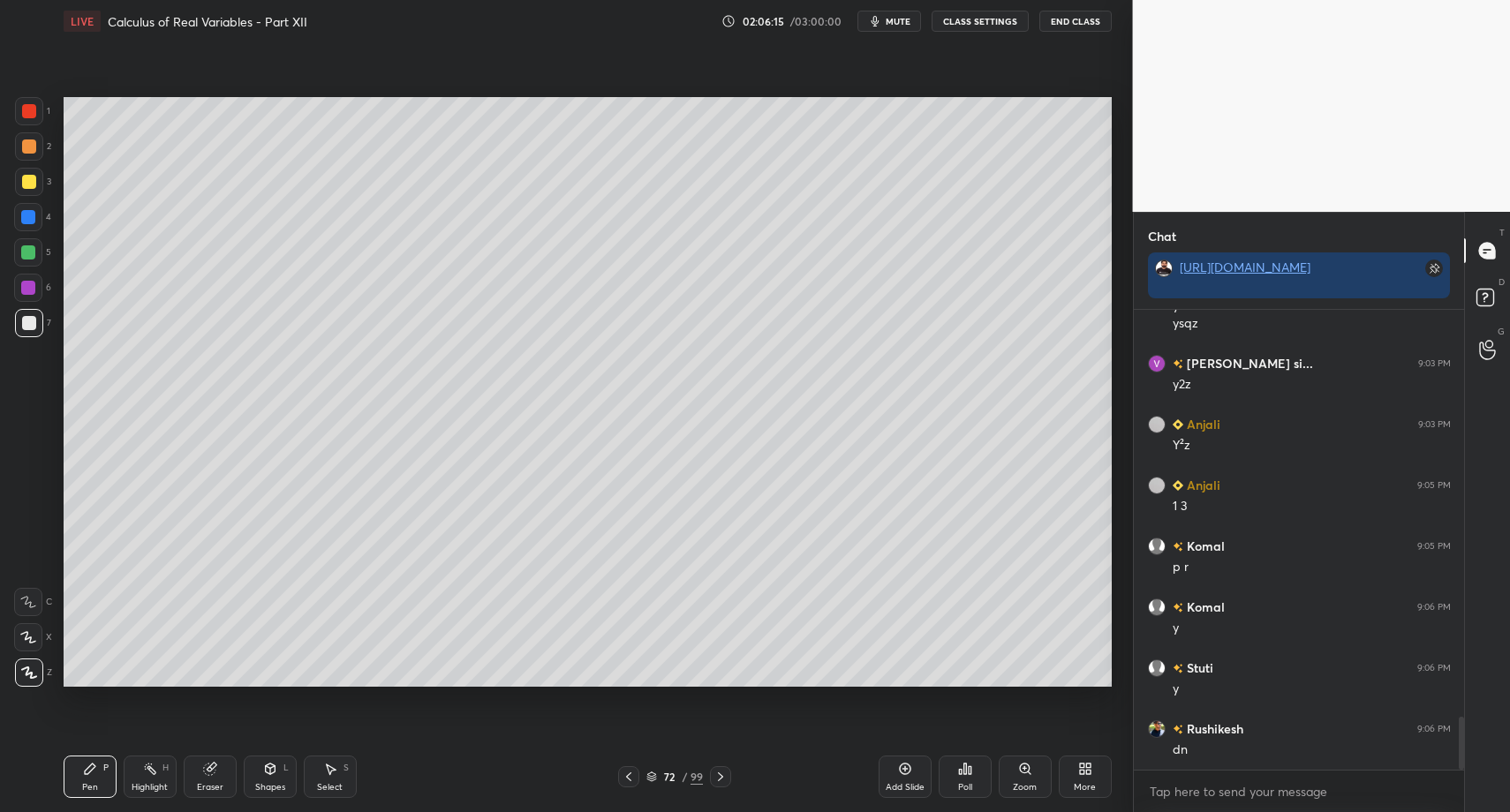 click on "Pen P" at bounding box center [90, 777] 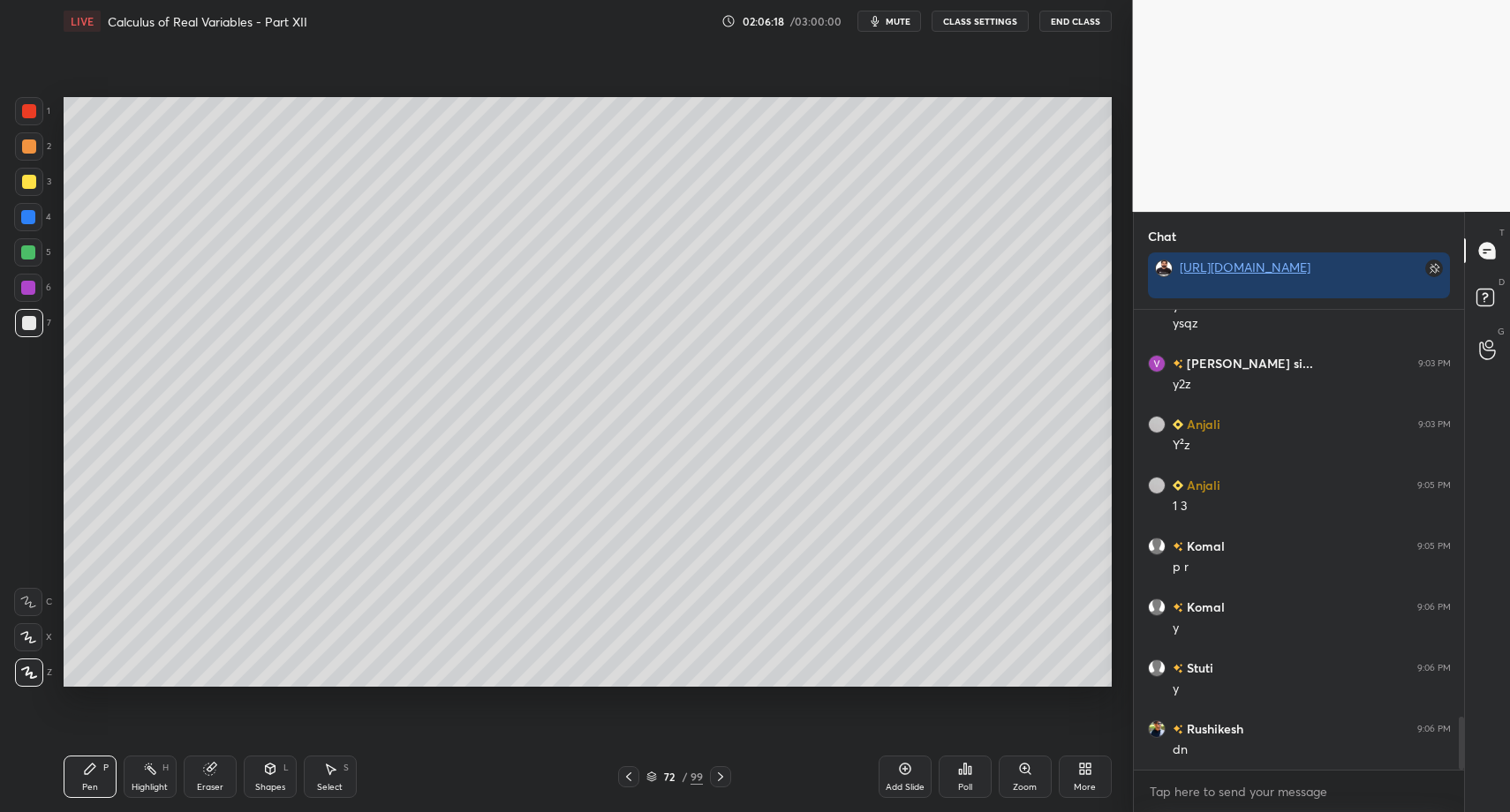 click 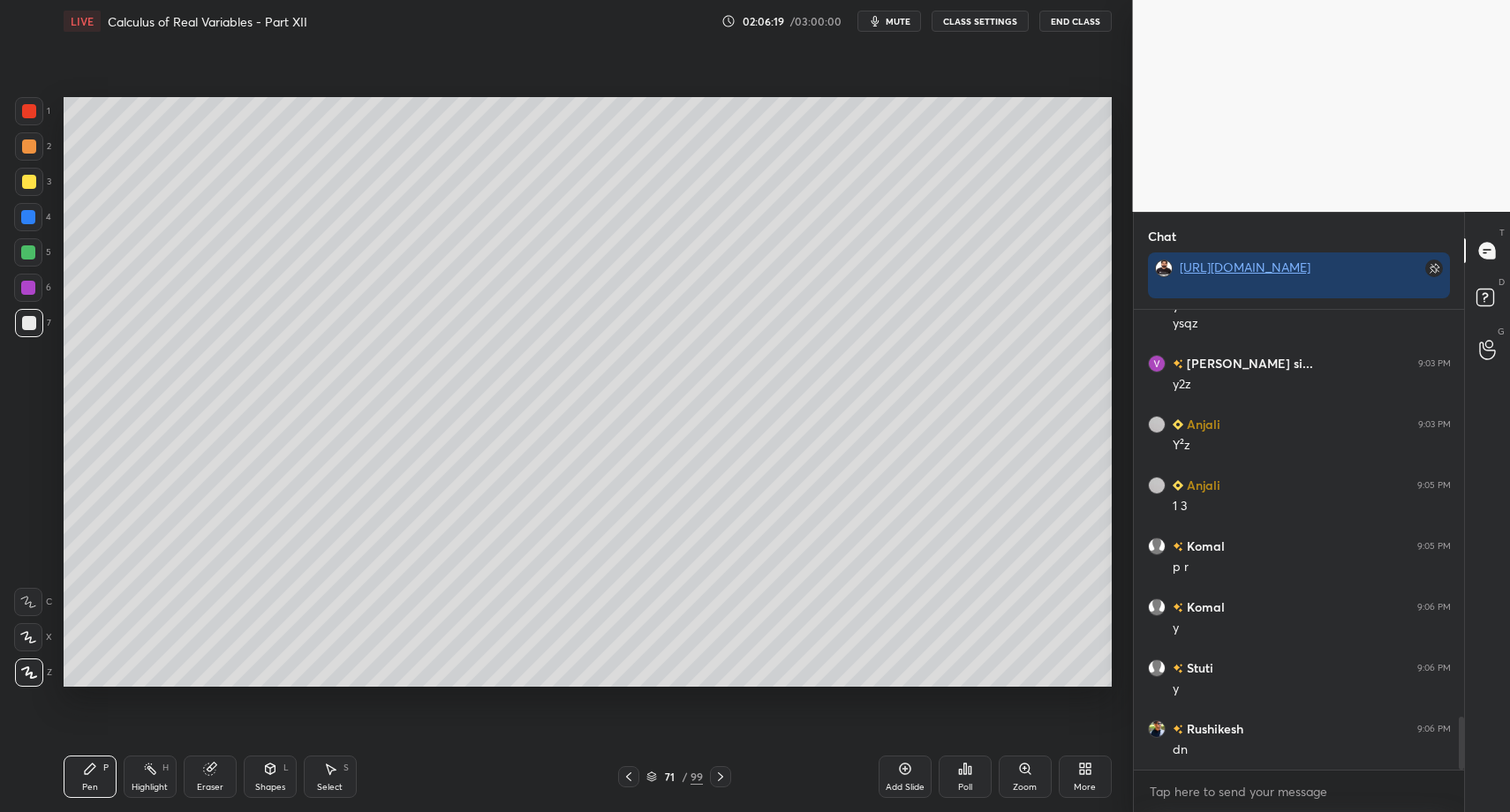click 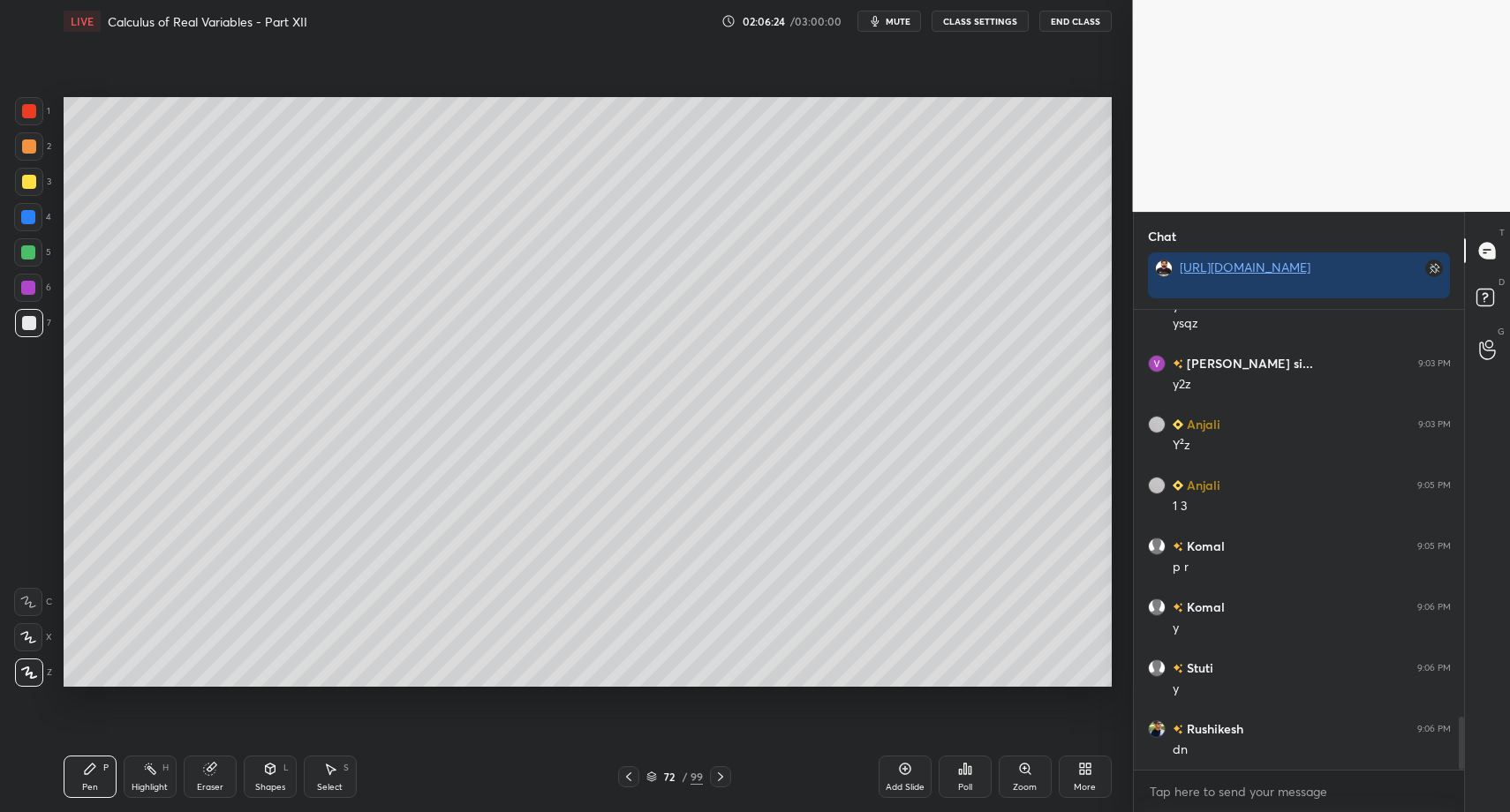 click on "Select" at bounding box center [329, 787] 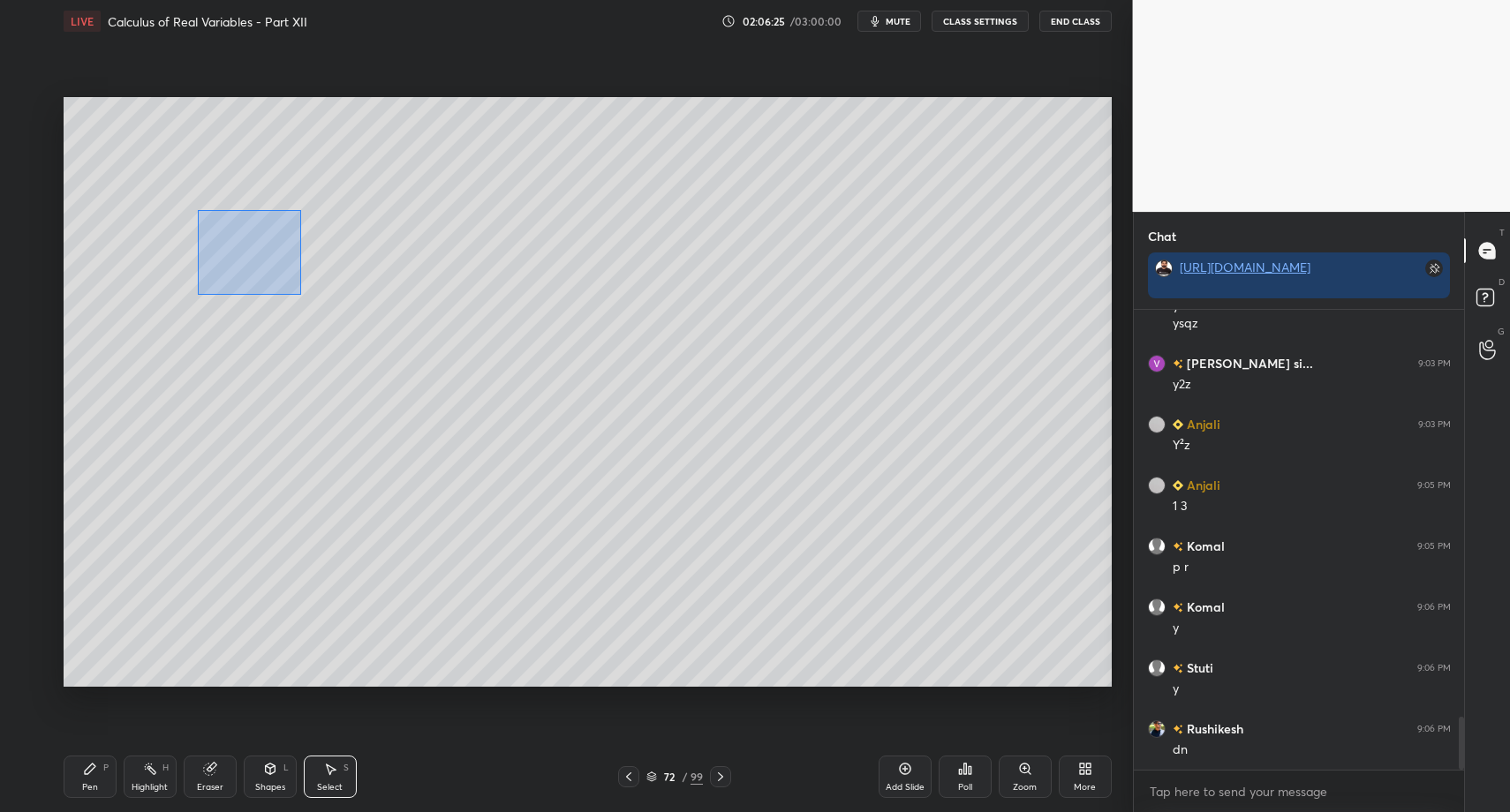 drag, startPoint x: 245, startPoint y: 252, endPoint x: 312, endPoint y: 284, distance: 74.249579 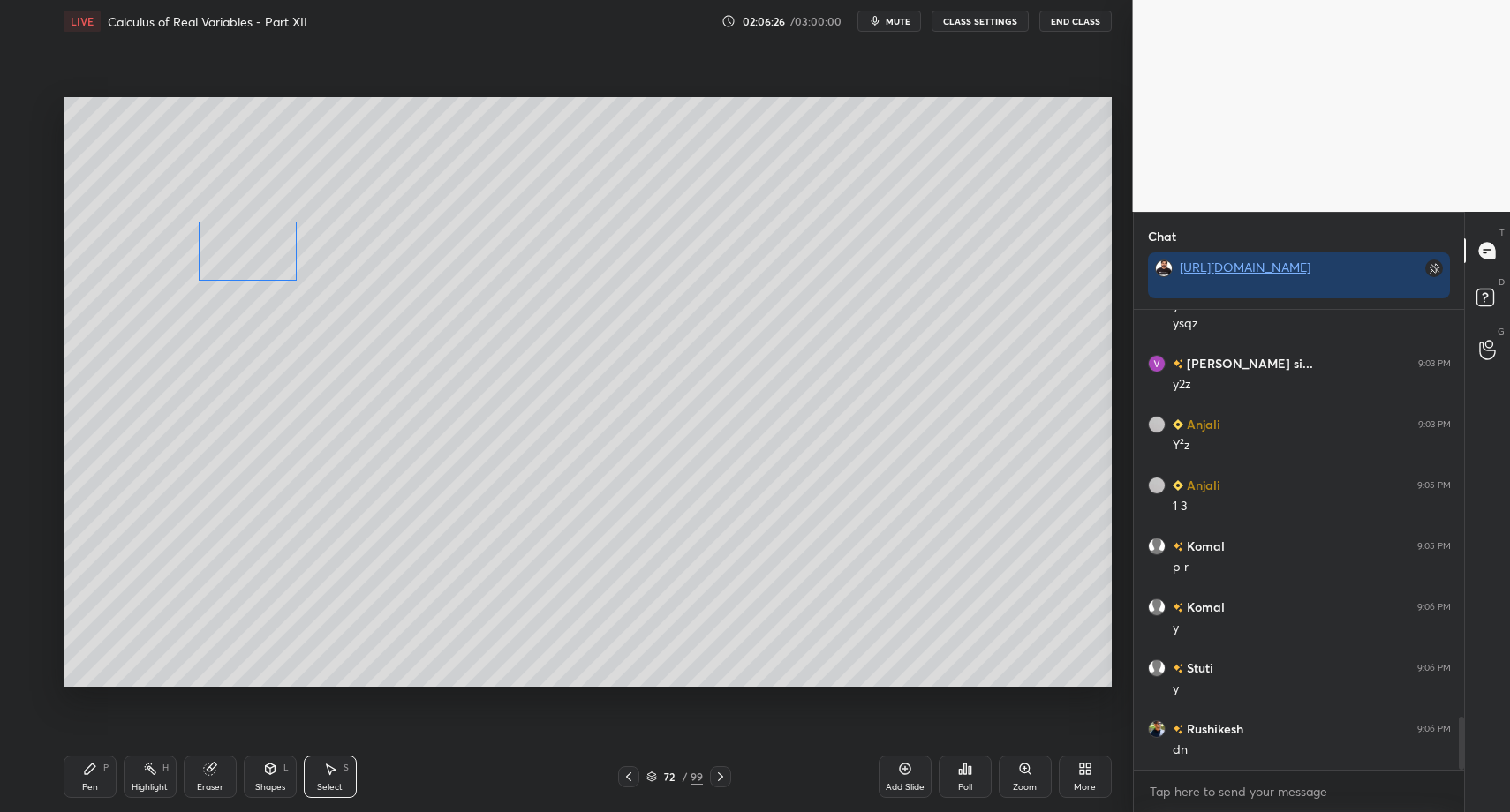 drag, startPoint x: 267, startPoint y: 261, endPoint x: 287, endPoint y: 260, distance: 20.024984 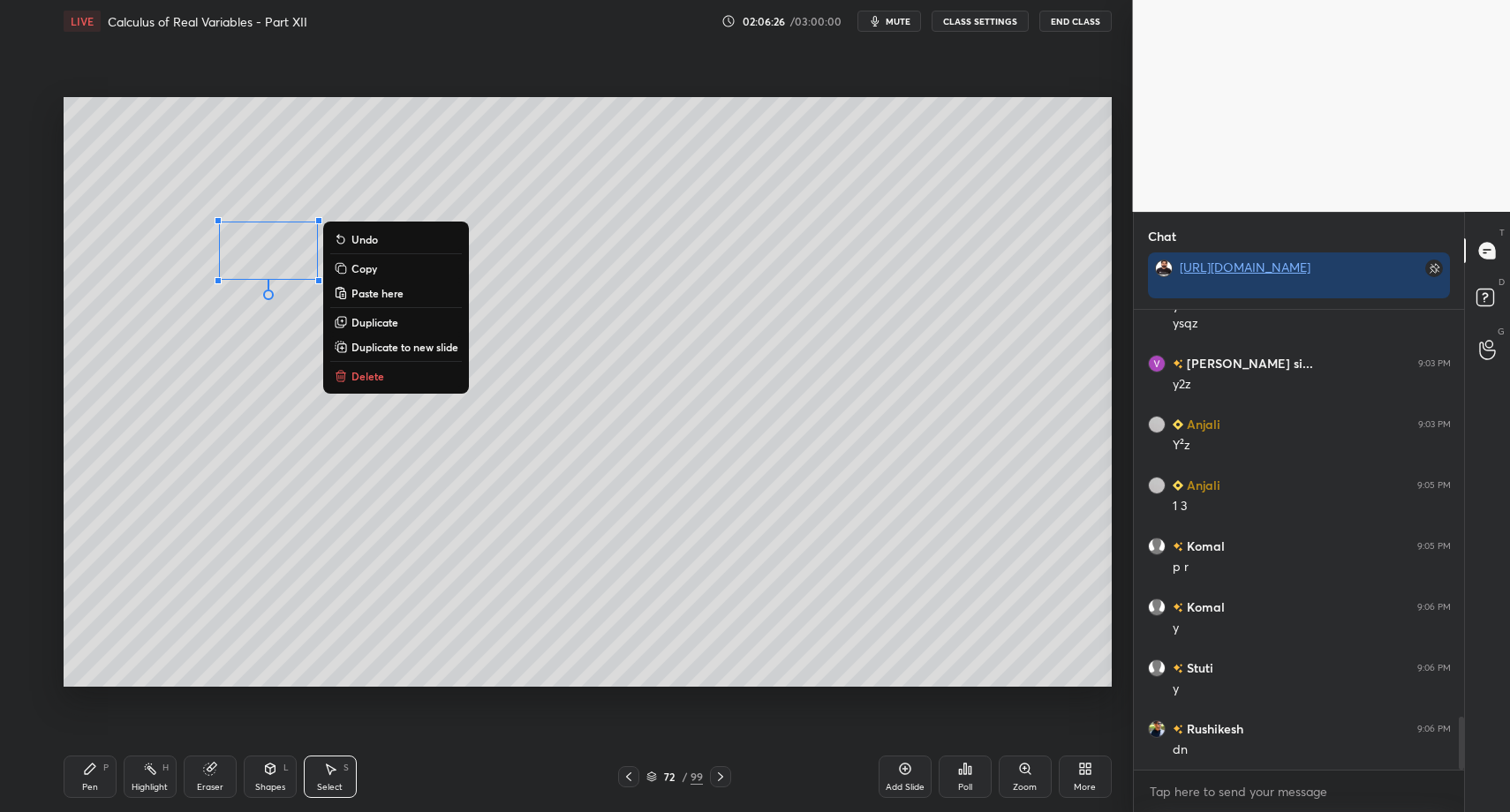 drag, startPoint x: 91, startPoint y: 787, endPoint x: 91, endPoint y: 770, distance: 17 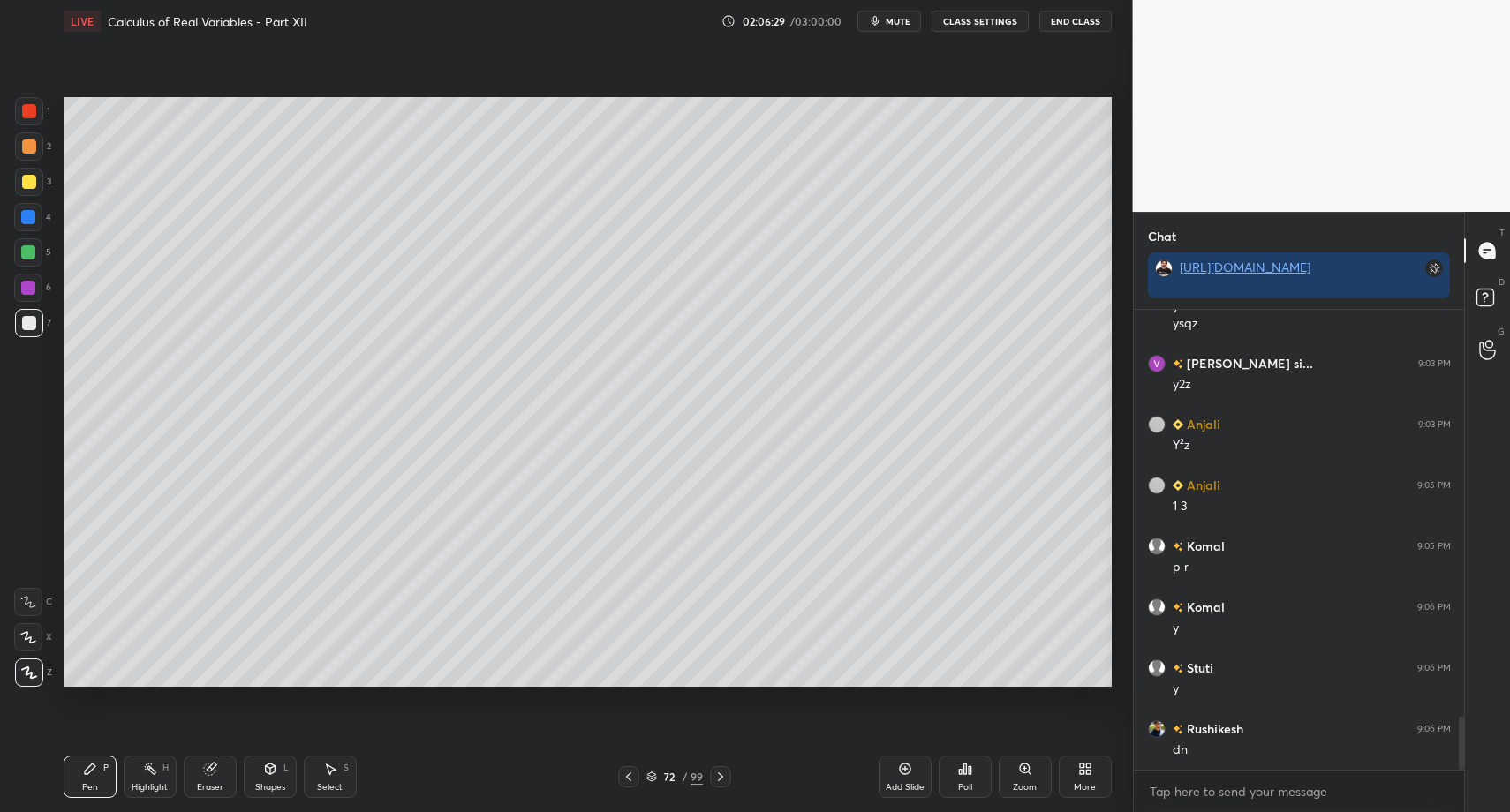click 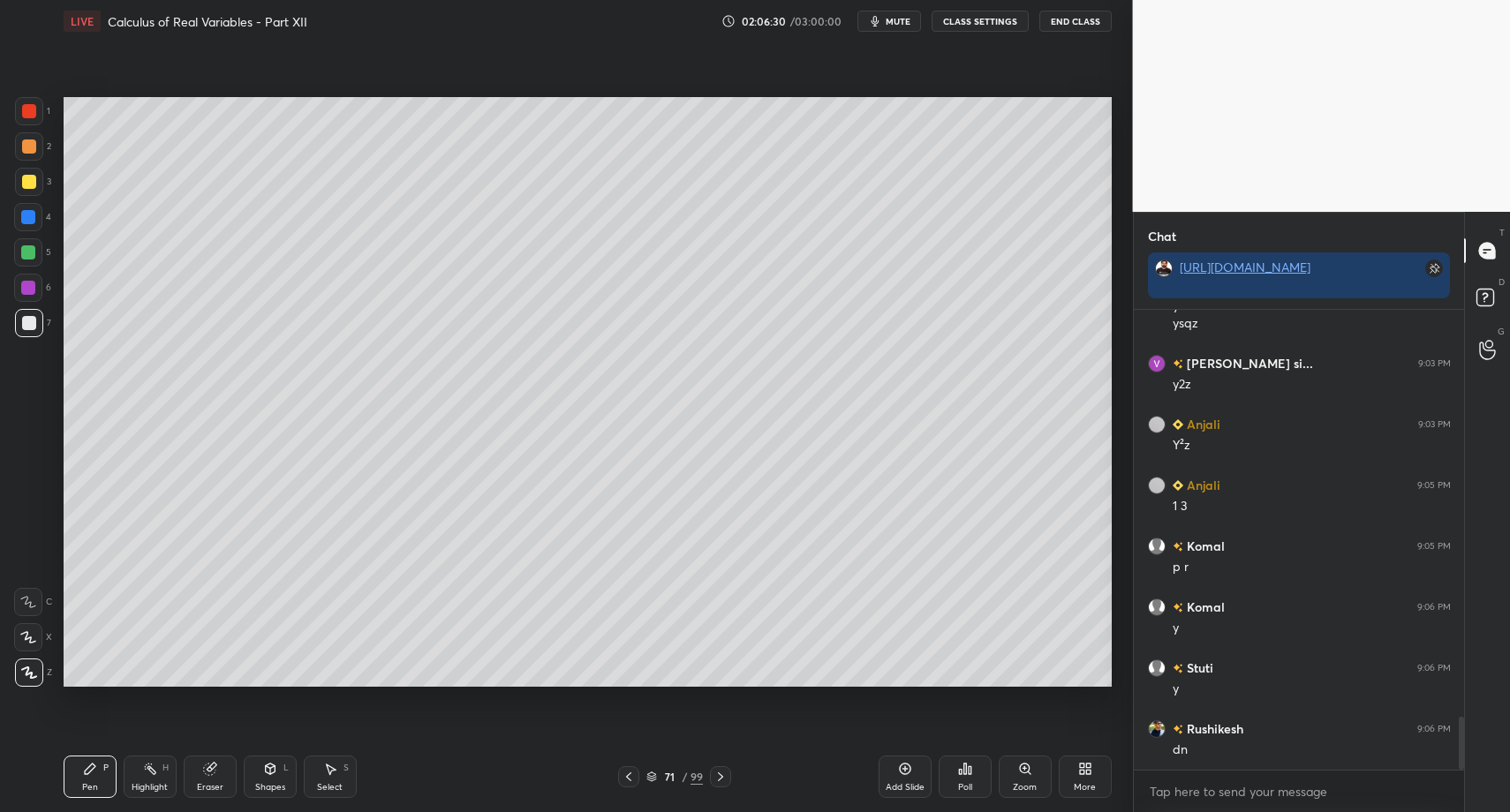 click 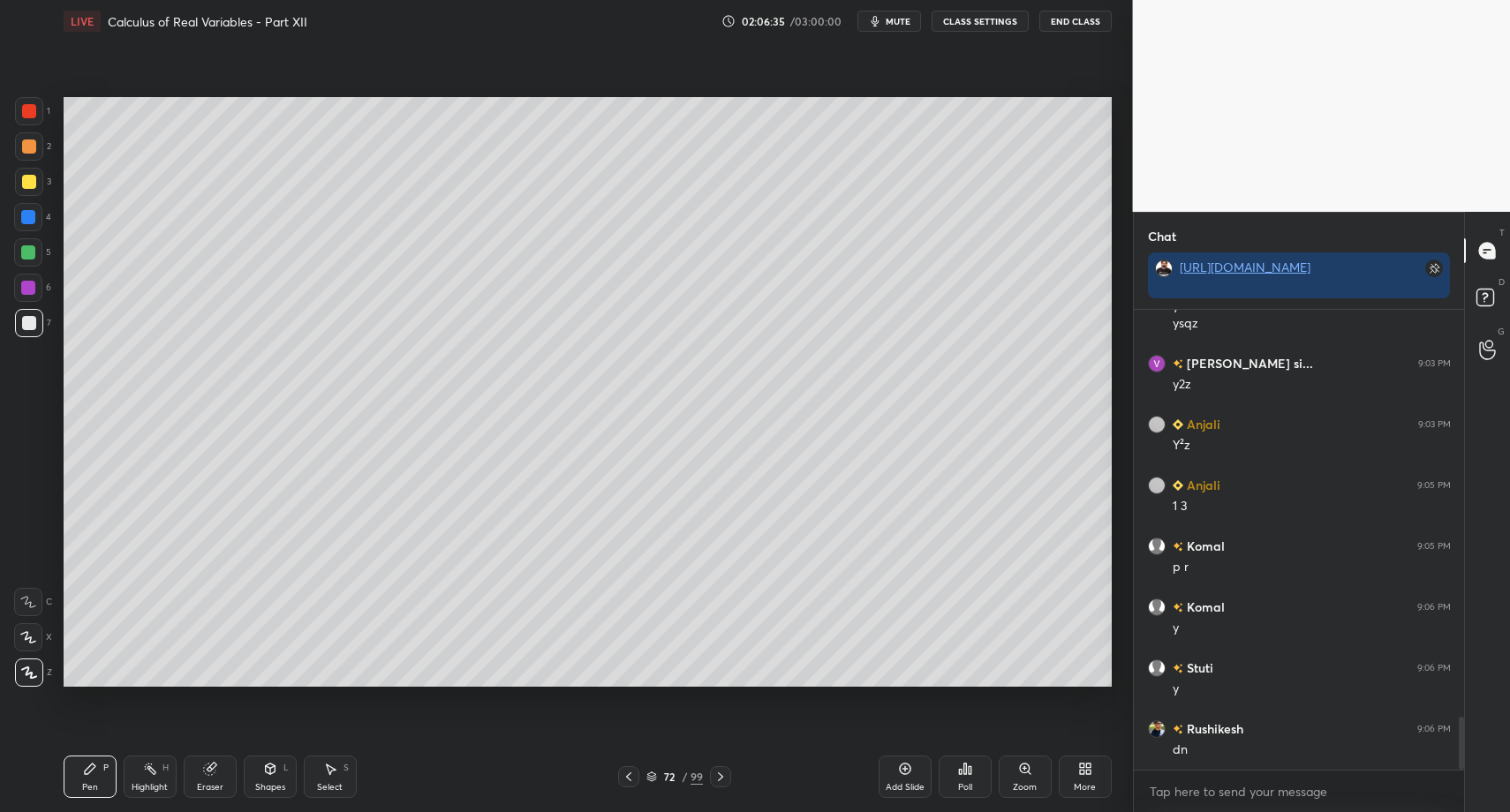 click 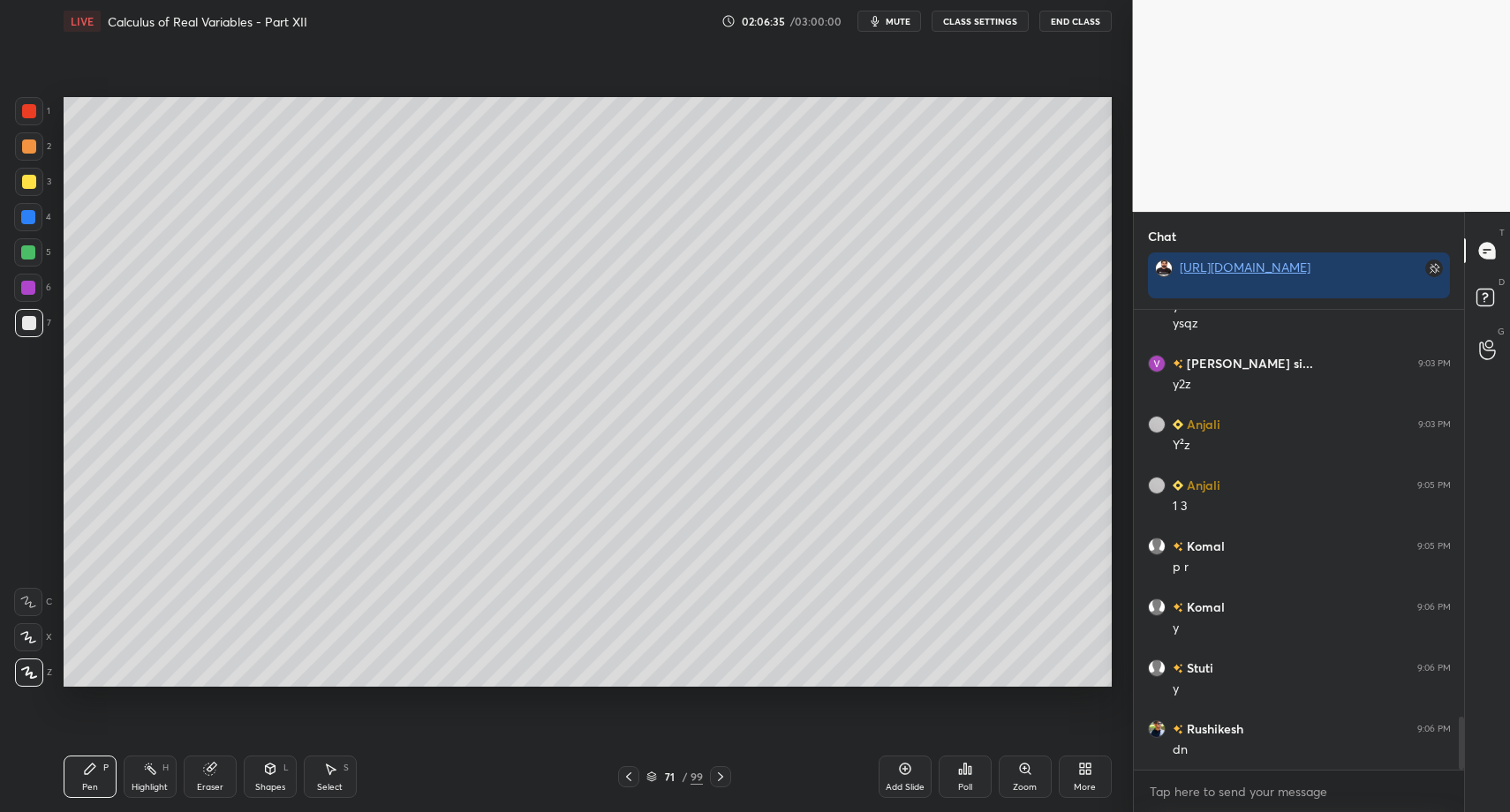 click on "Highlight H" at bounding box center (150, 777) 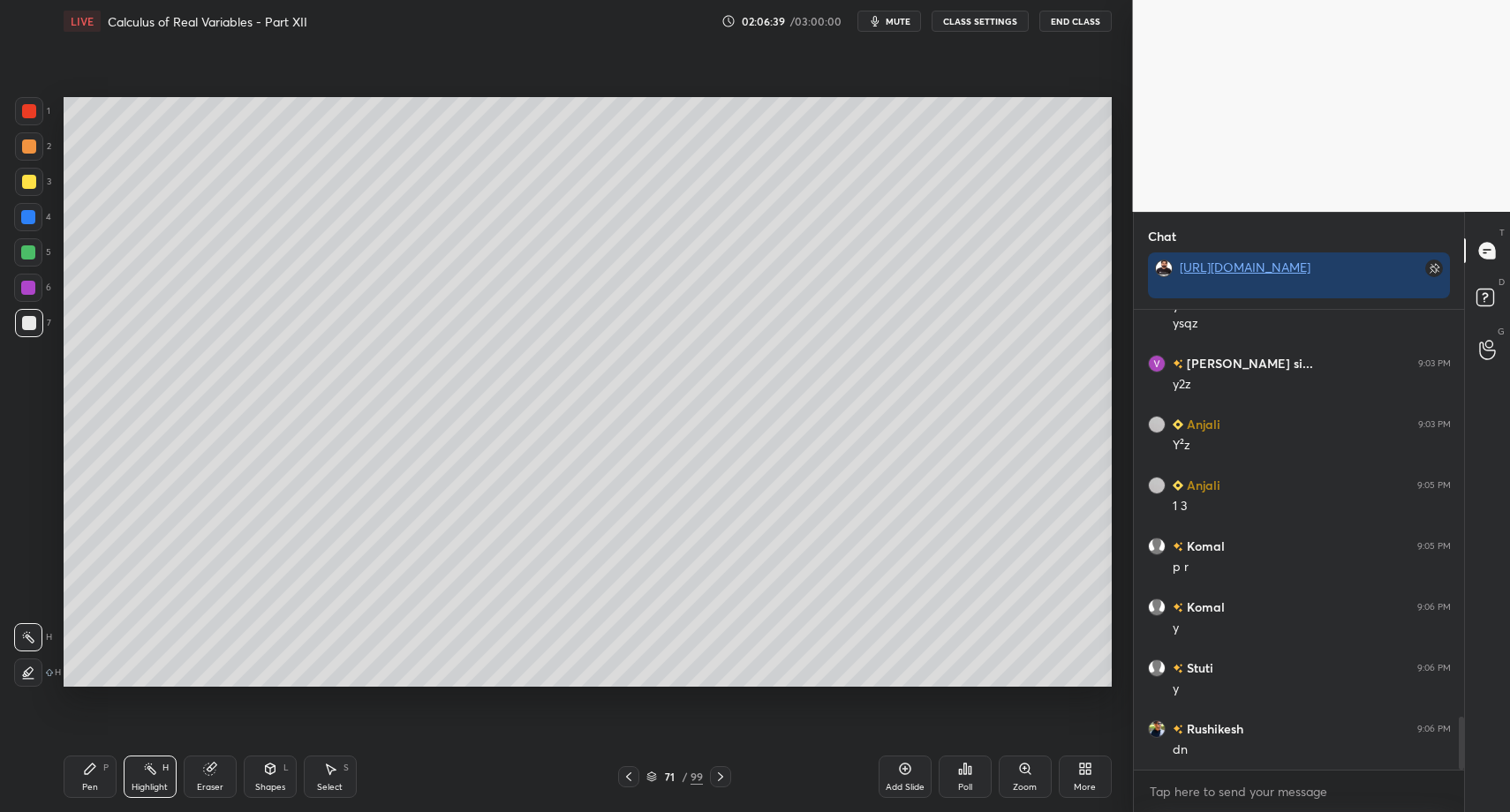 click 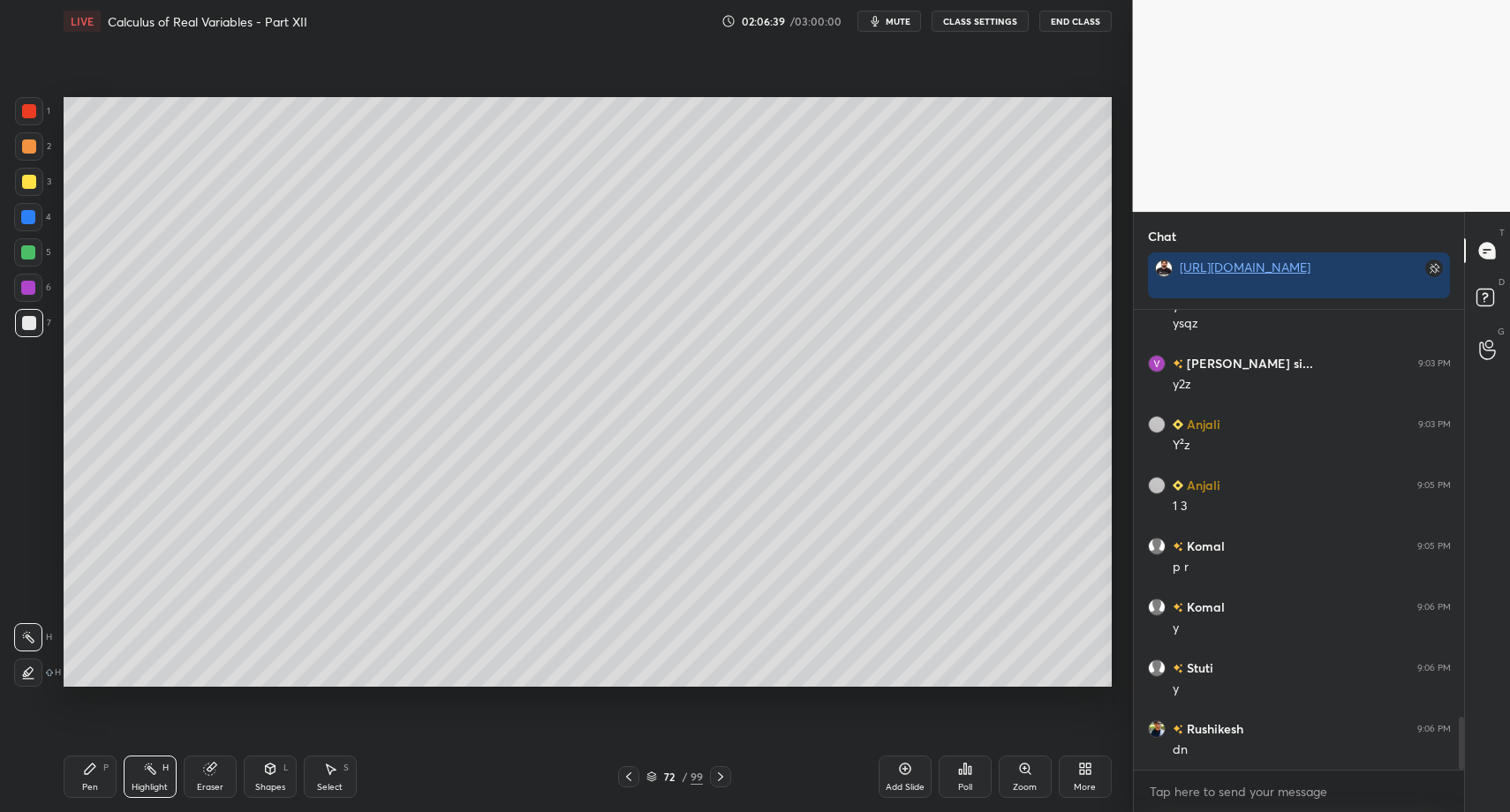 click on "Shapes" at bounding box center [270, 787] 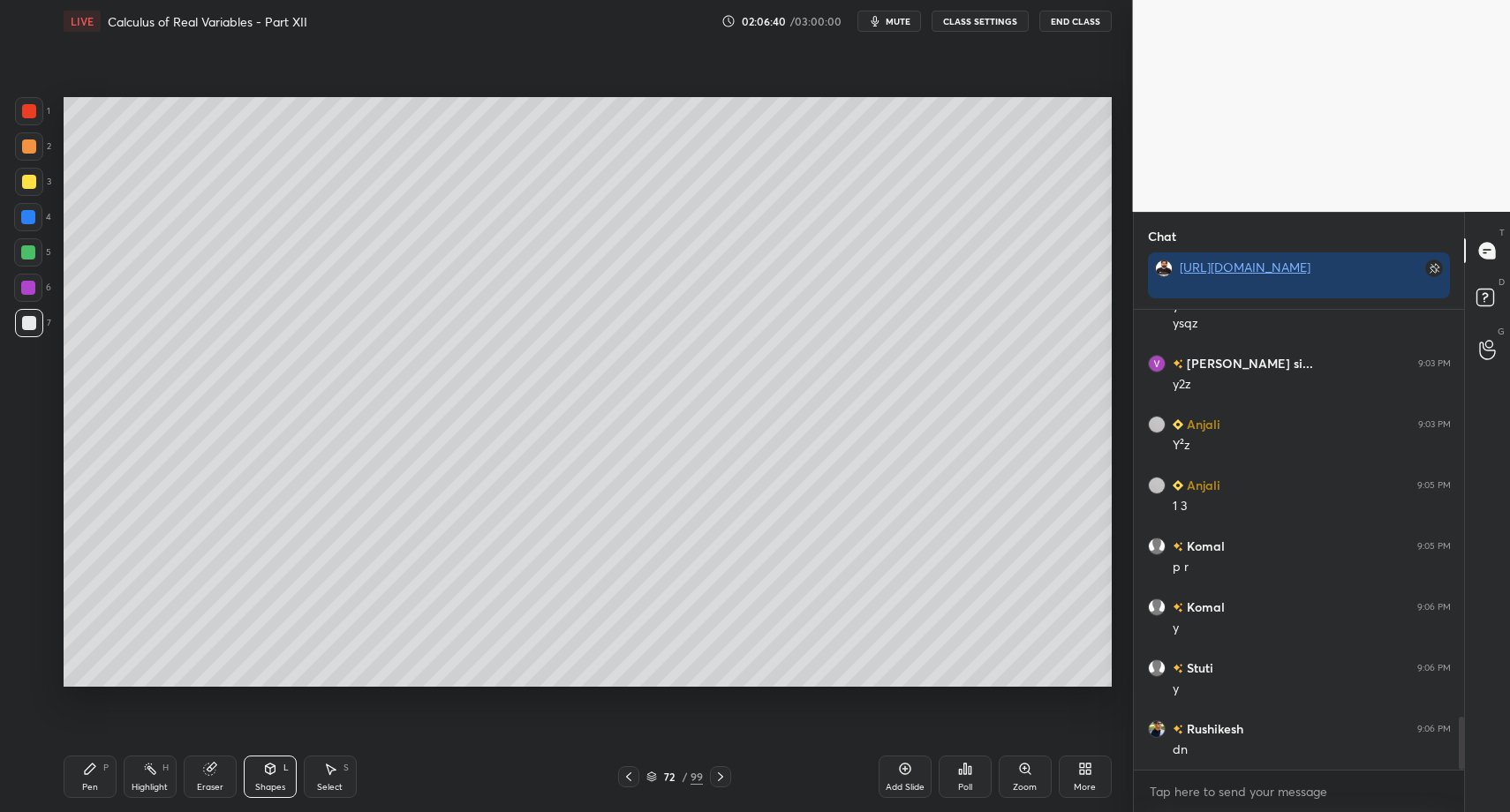 drag, startPoint x: 368, startPoint y: 789, endPoint x: 351, endPoint y: 789, distance: 17 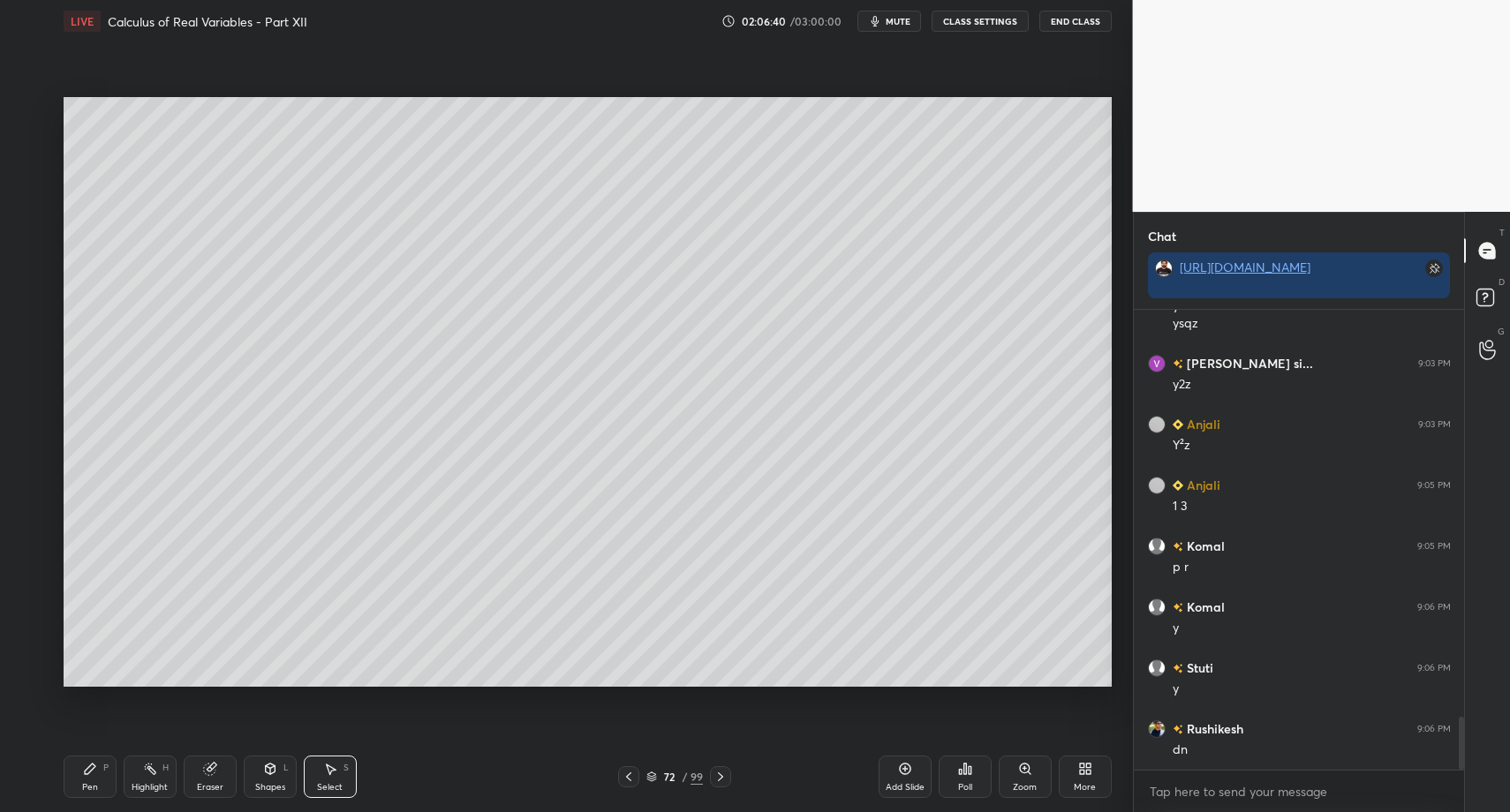 click on "Select S" at bounding box center [330, 777] 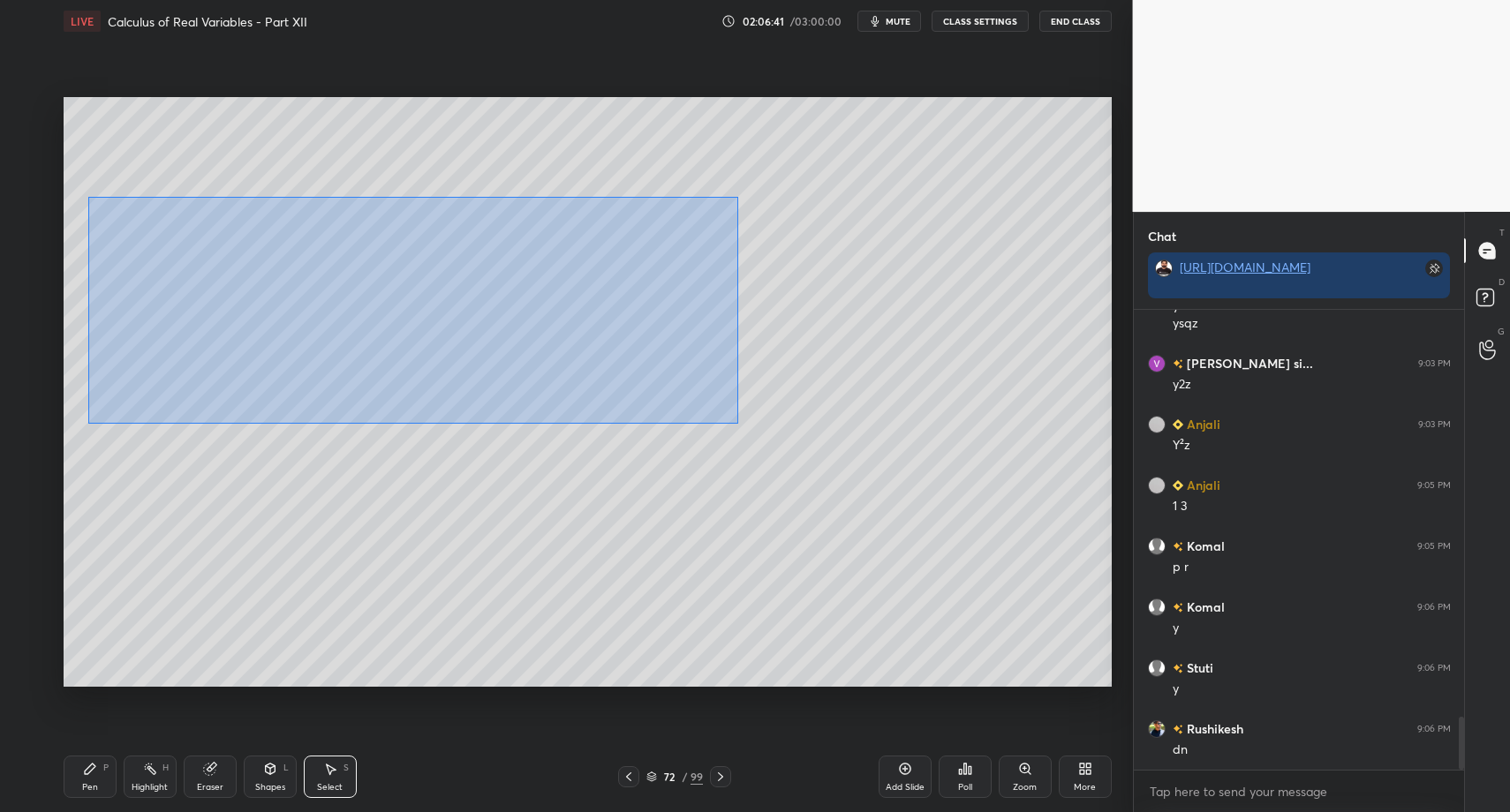 drag, startPoint x: 87, startPoint y: 197, endPoint x: 744, endPoint y: 418, distance: 693.1739 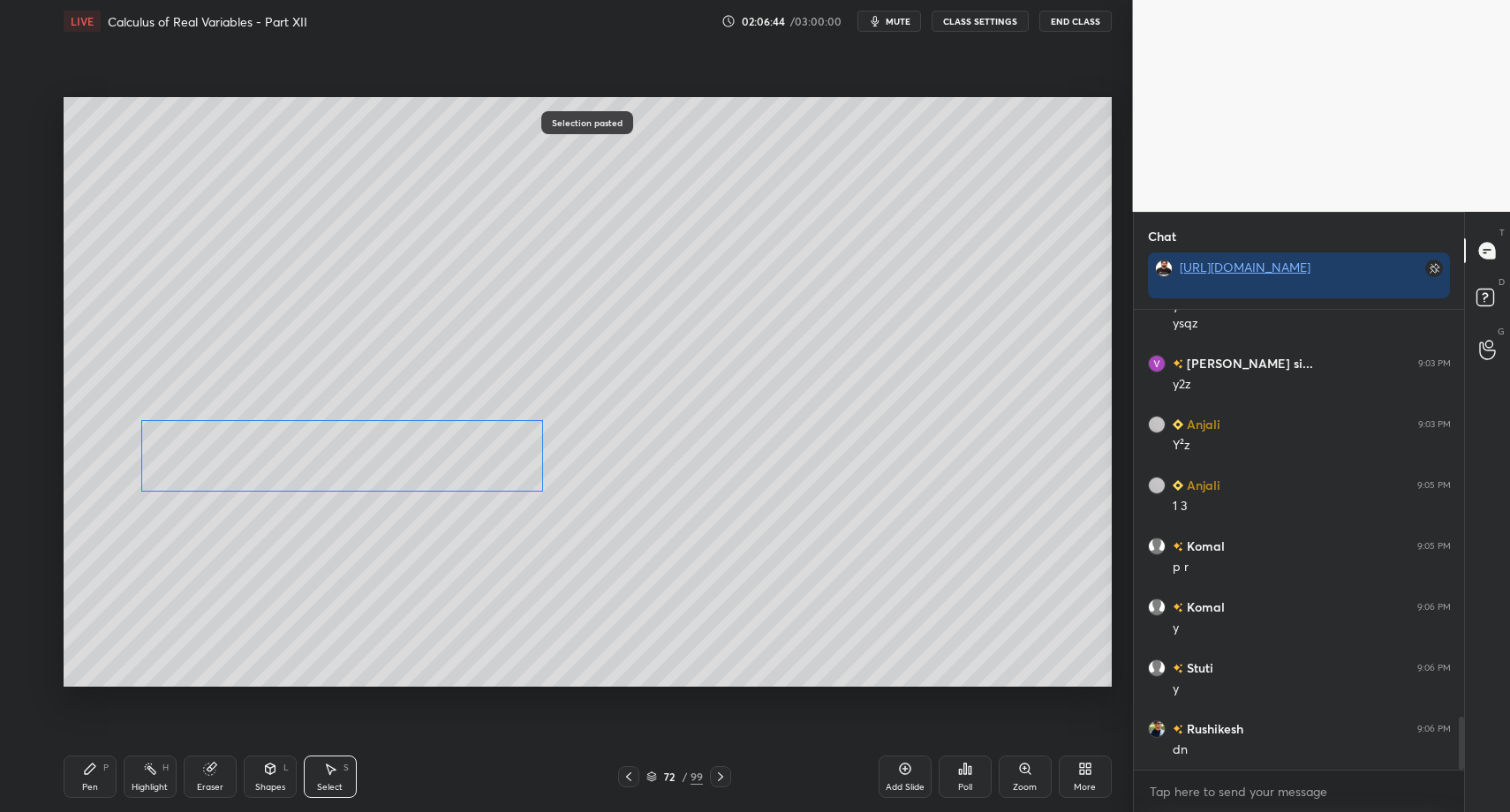 drag, startPoint x: 299, startPoint y: 281, endPoint x: 290, endPoint y: 468, distance: 187.21645 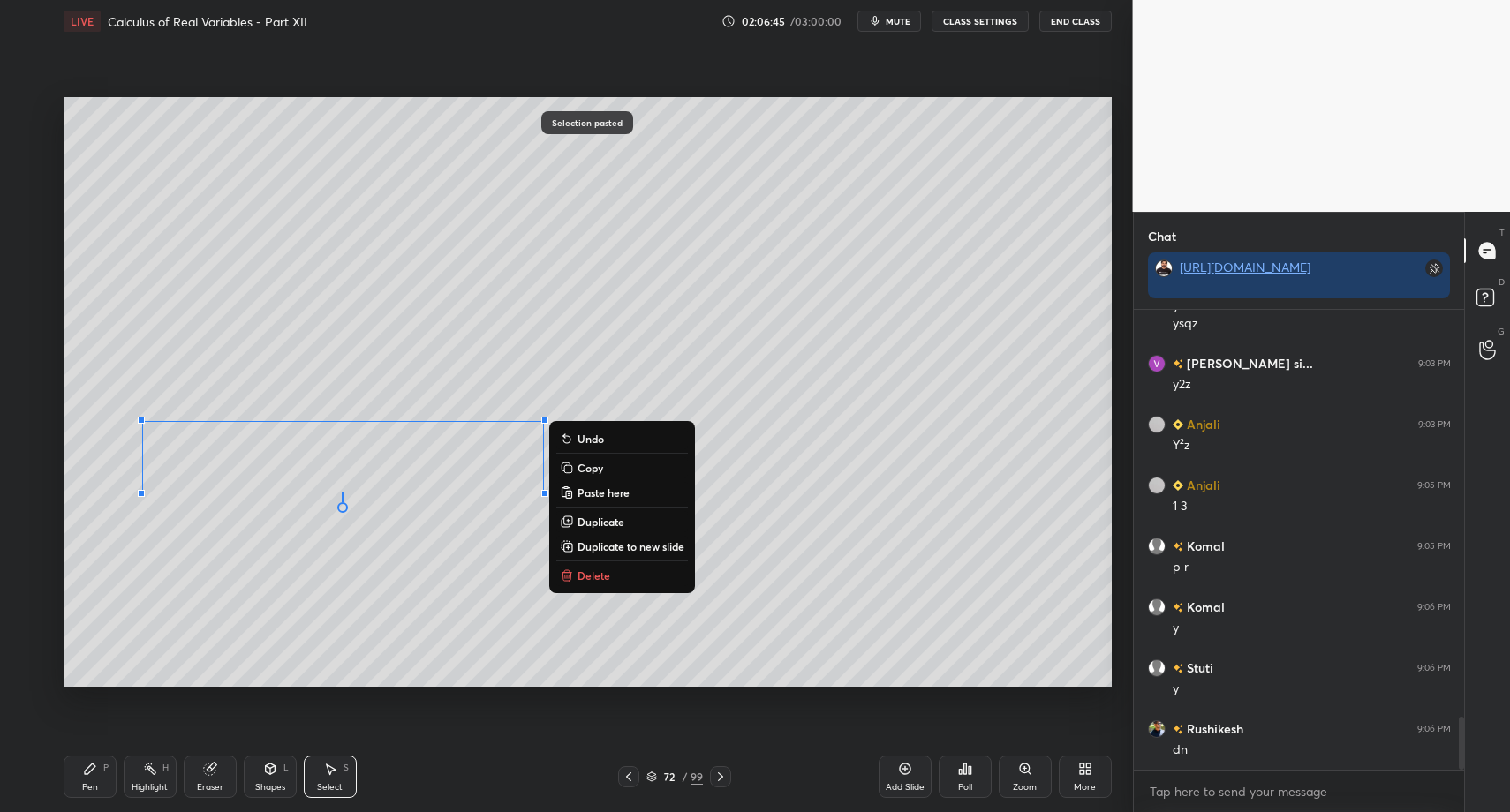 click on "Shapes L" at bounding box center [270, 777] 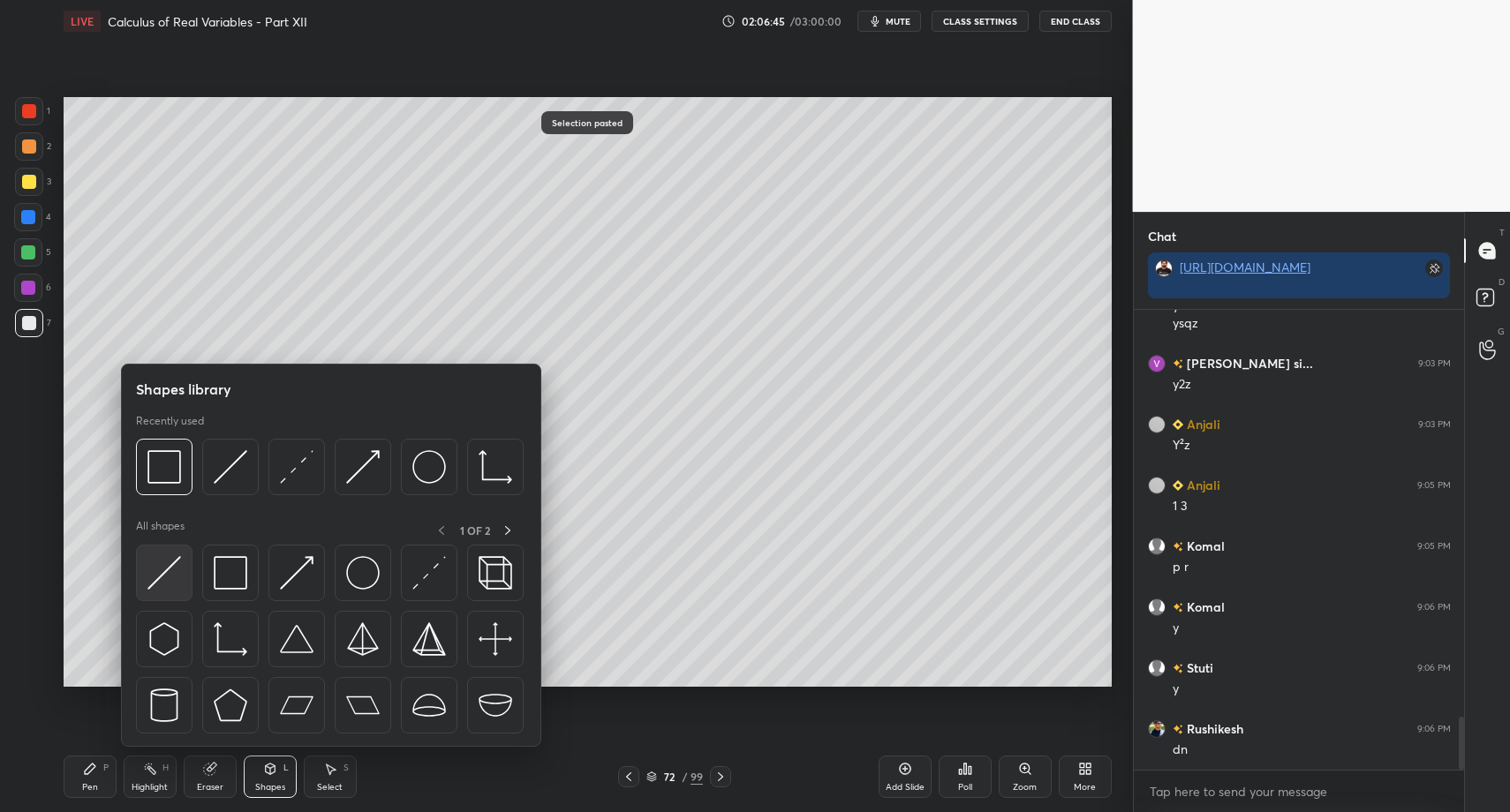 click on "Shapes library Recently used All shapes 1 OF 2" at bounding box center (331, 555) 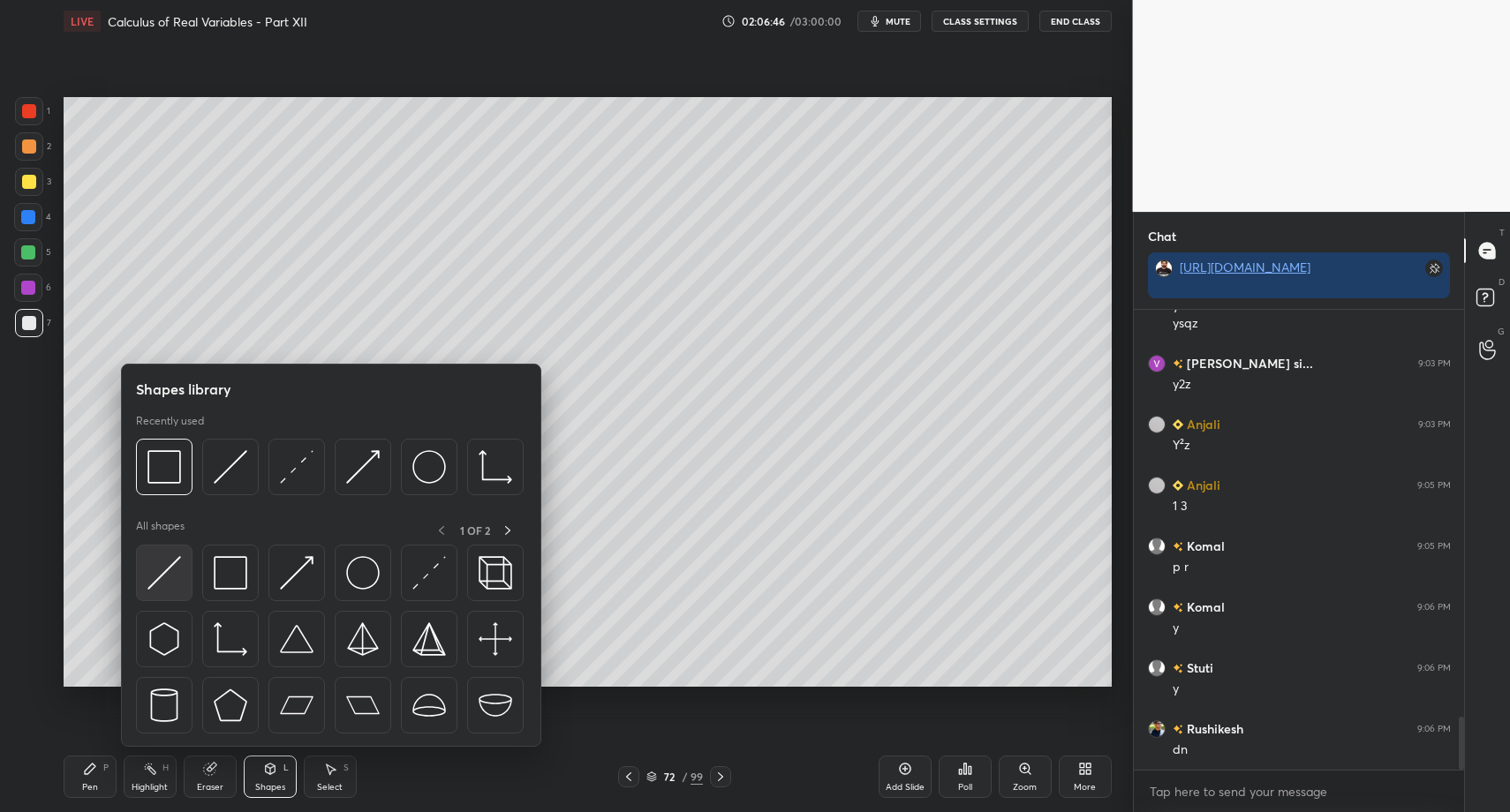 click at bounding box center (164, 573) 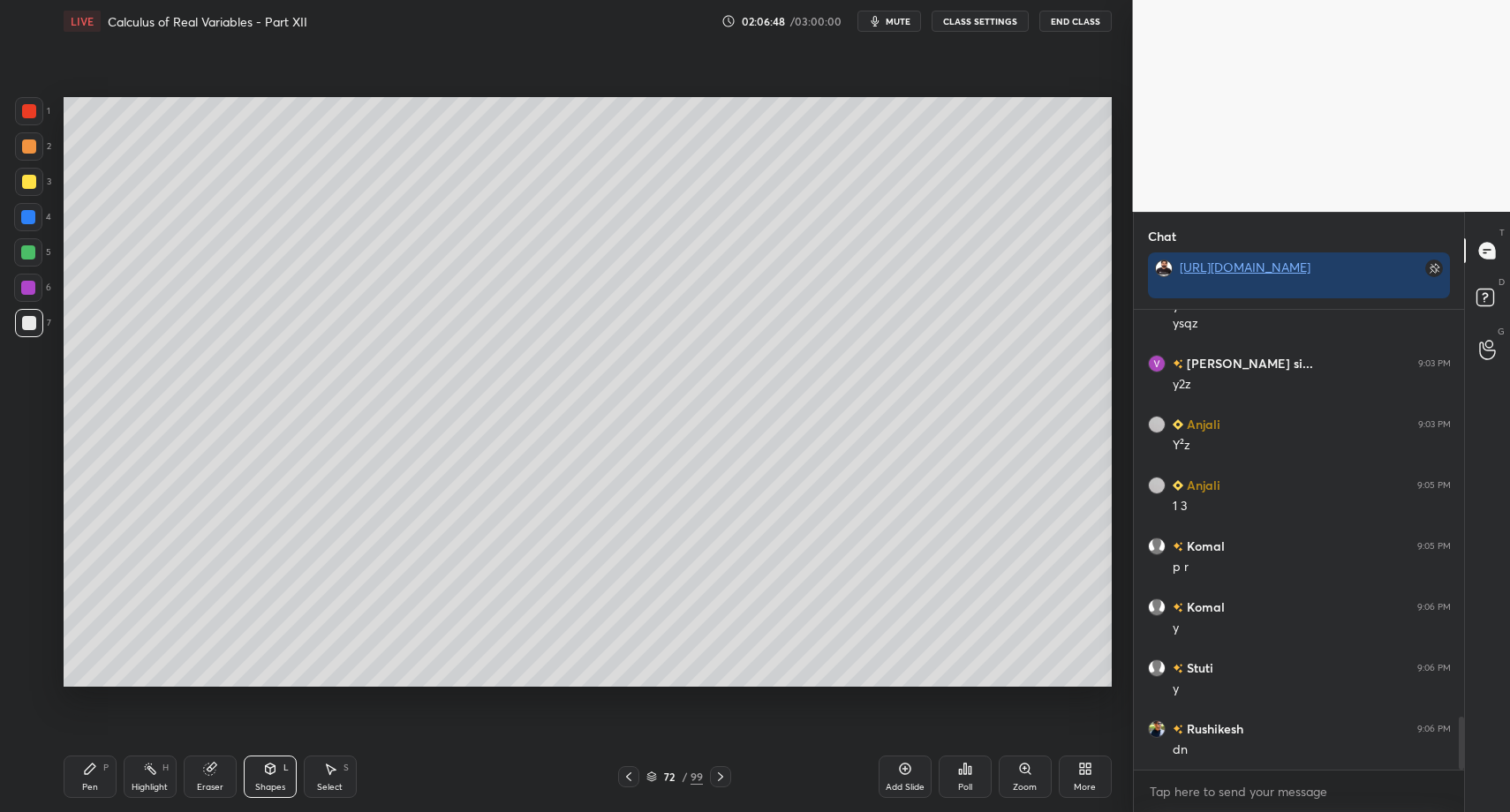 click on "Pen P" at bounding box center [90, 777] 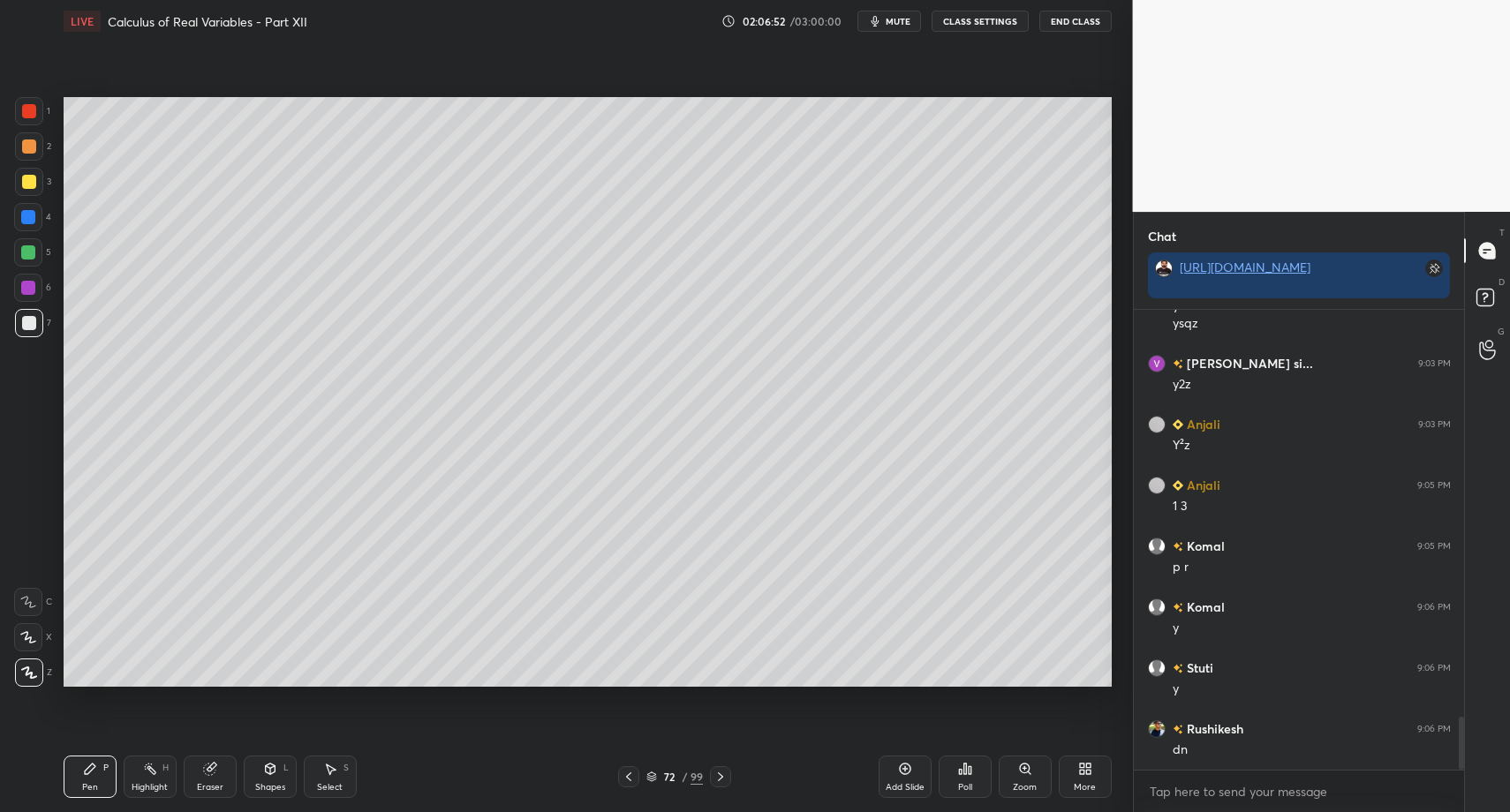 click at bounding box center [29, 147] 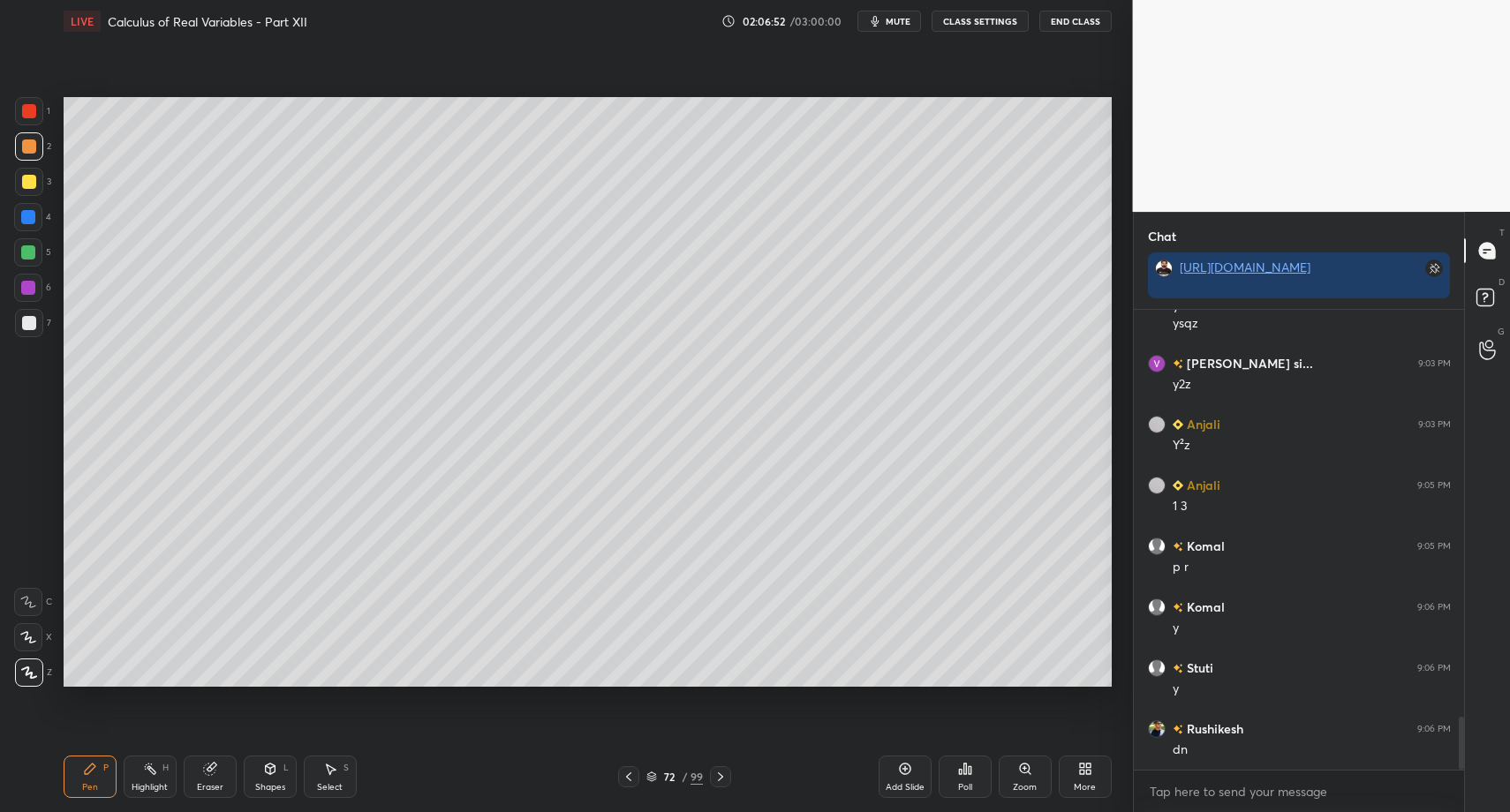 click at bounding box center [29, 147] 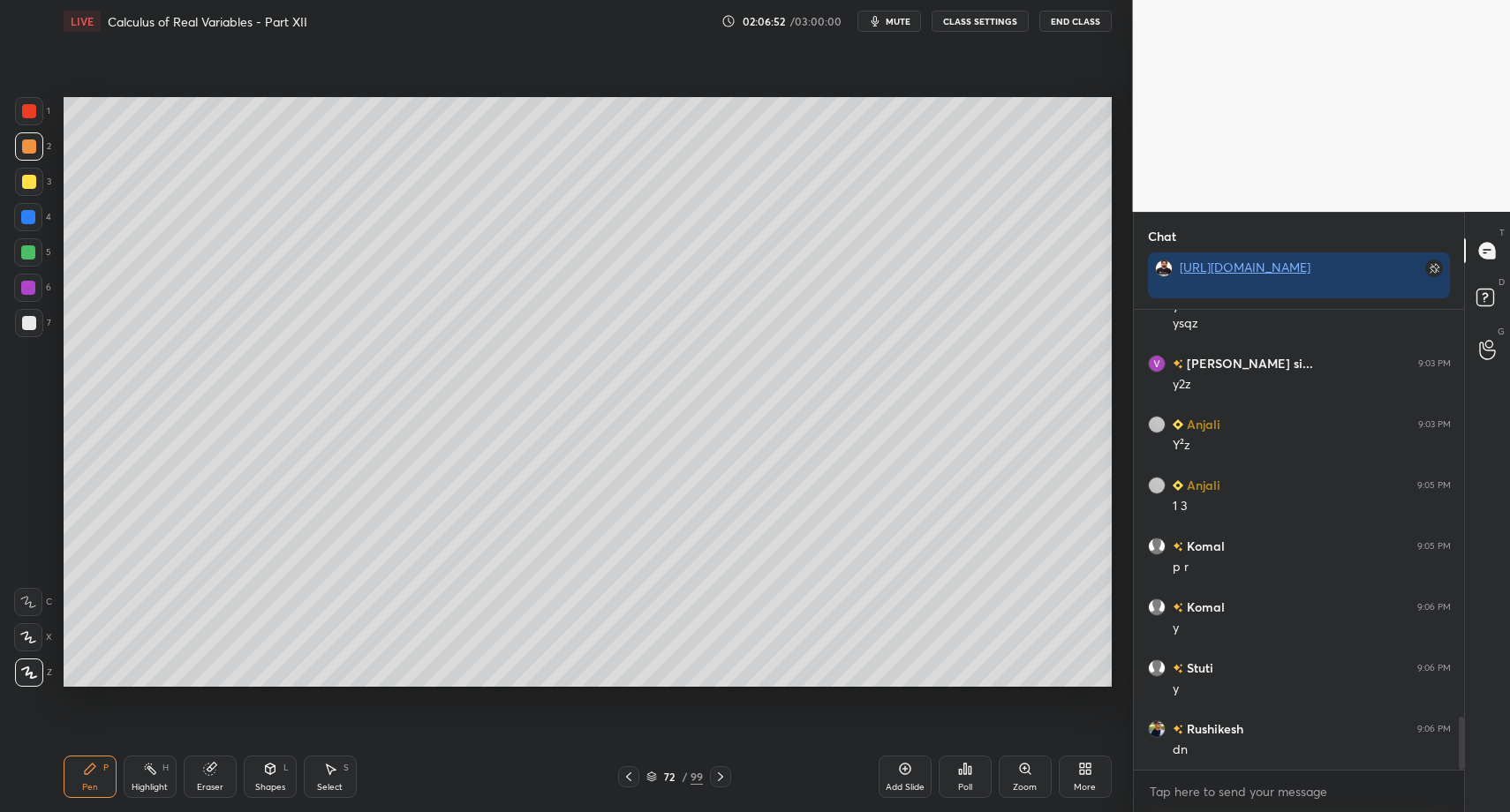 click at bounding box center (29, 111) 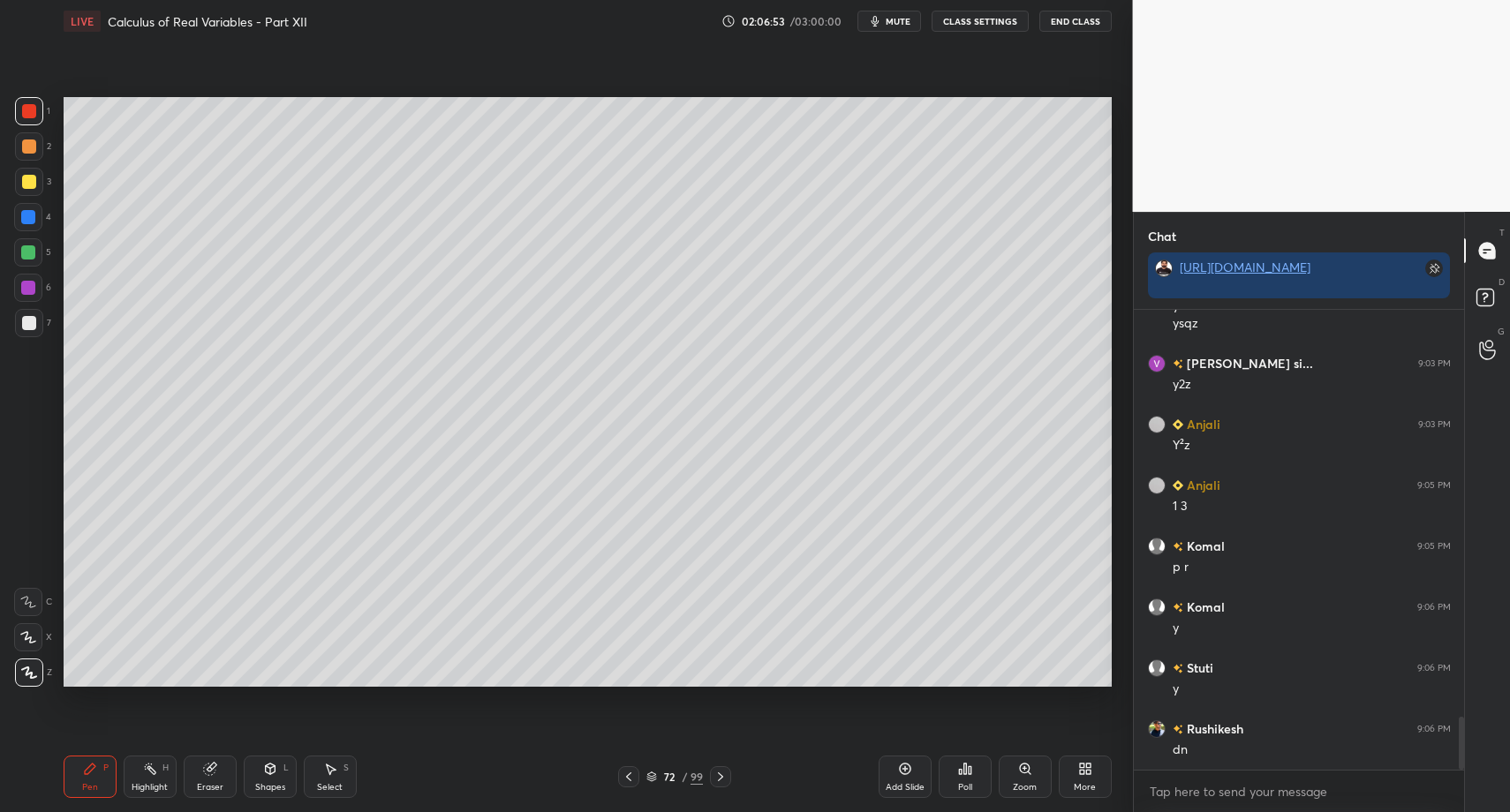 click on "C" at bounding box center (33, 598) 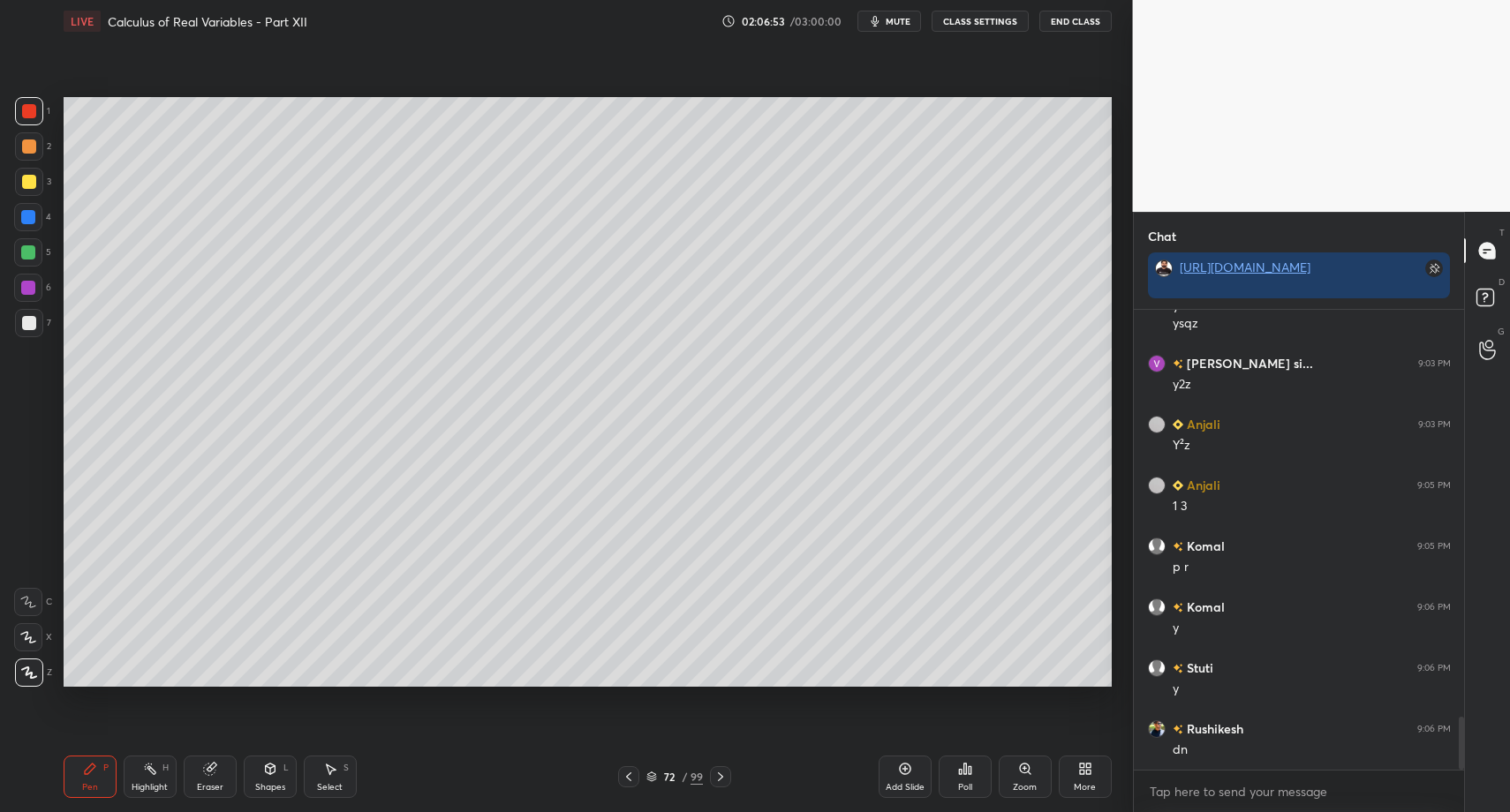 click at bounding box center (28, 602) 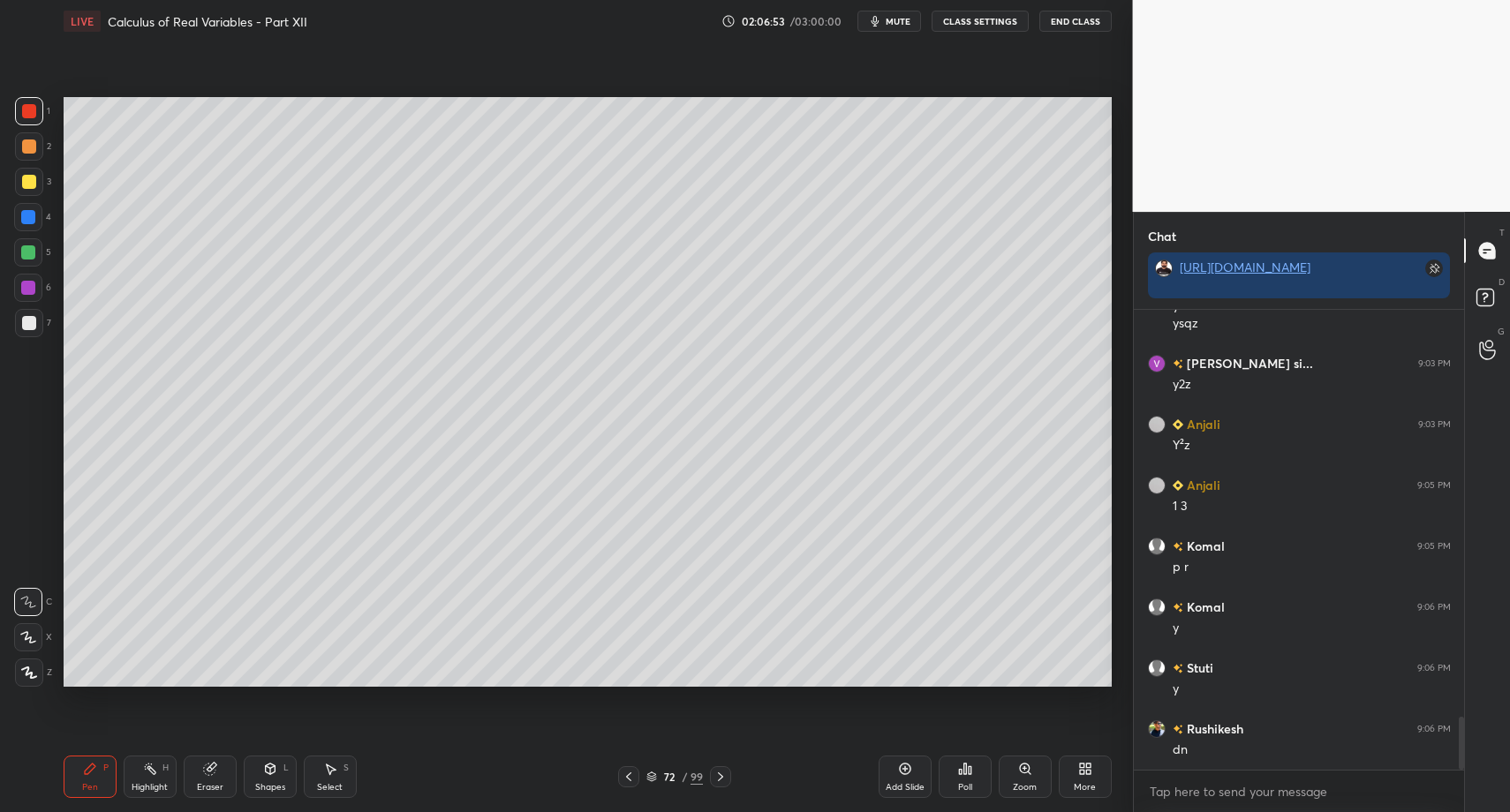 click on "Shapes L" at bounding box center (270, 777) 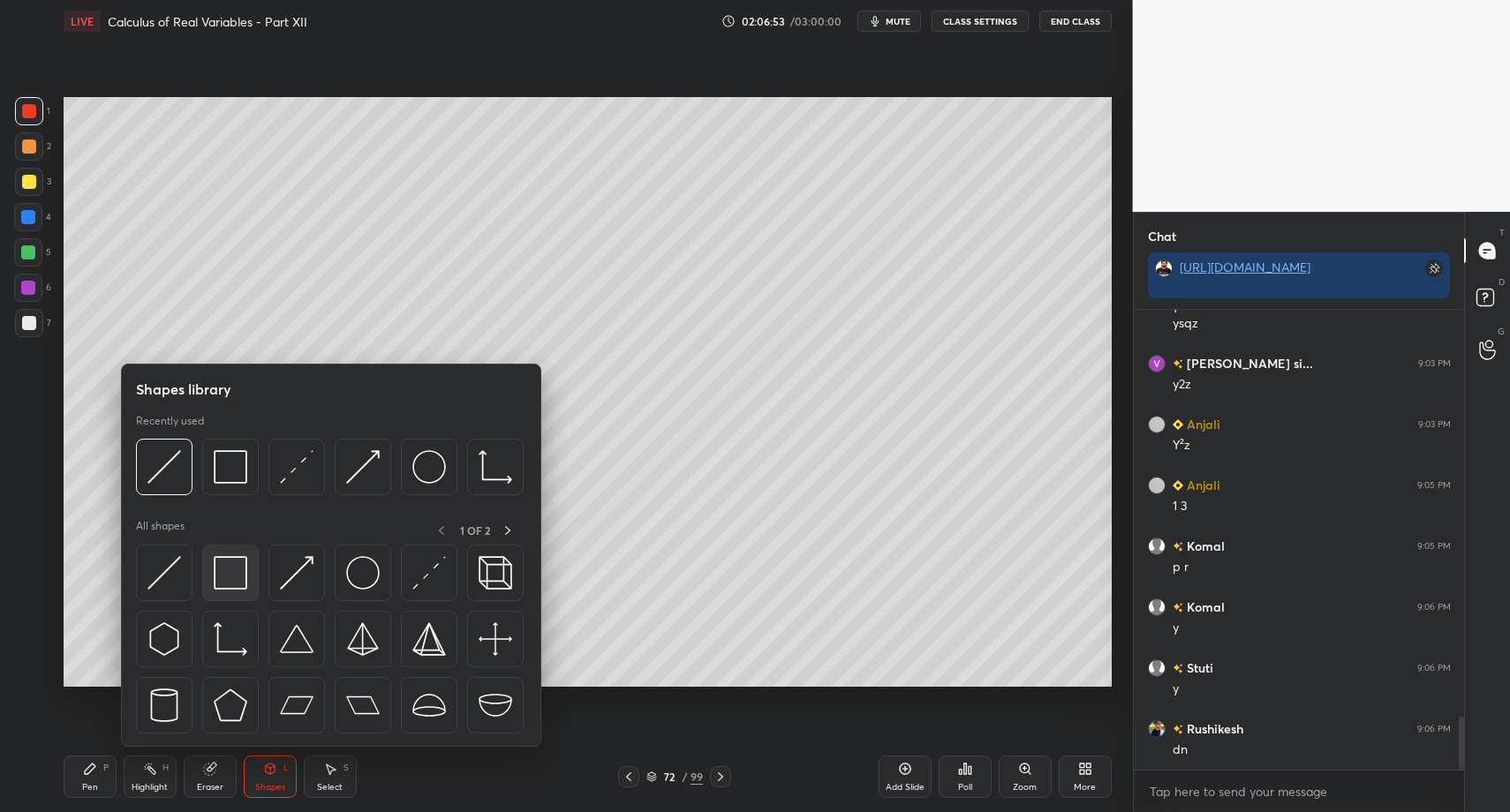 click at bounding box center [230, 573] 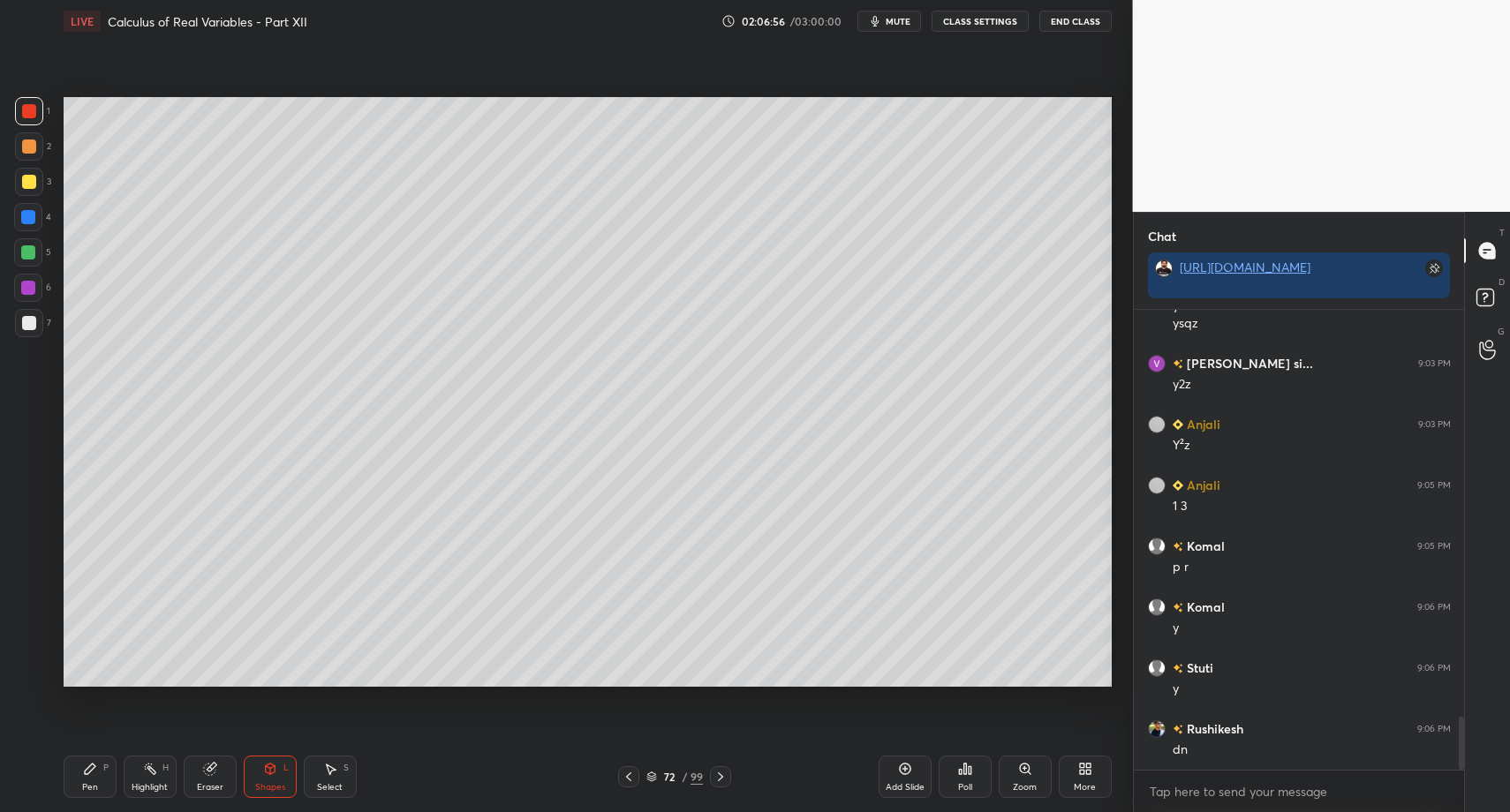 click on "Pen" at bounding box center (90, 787) 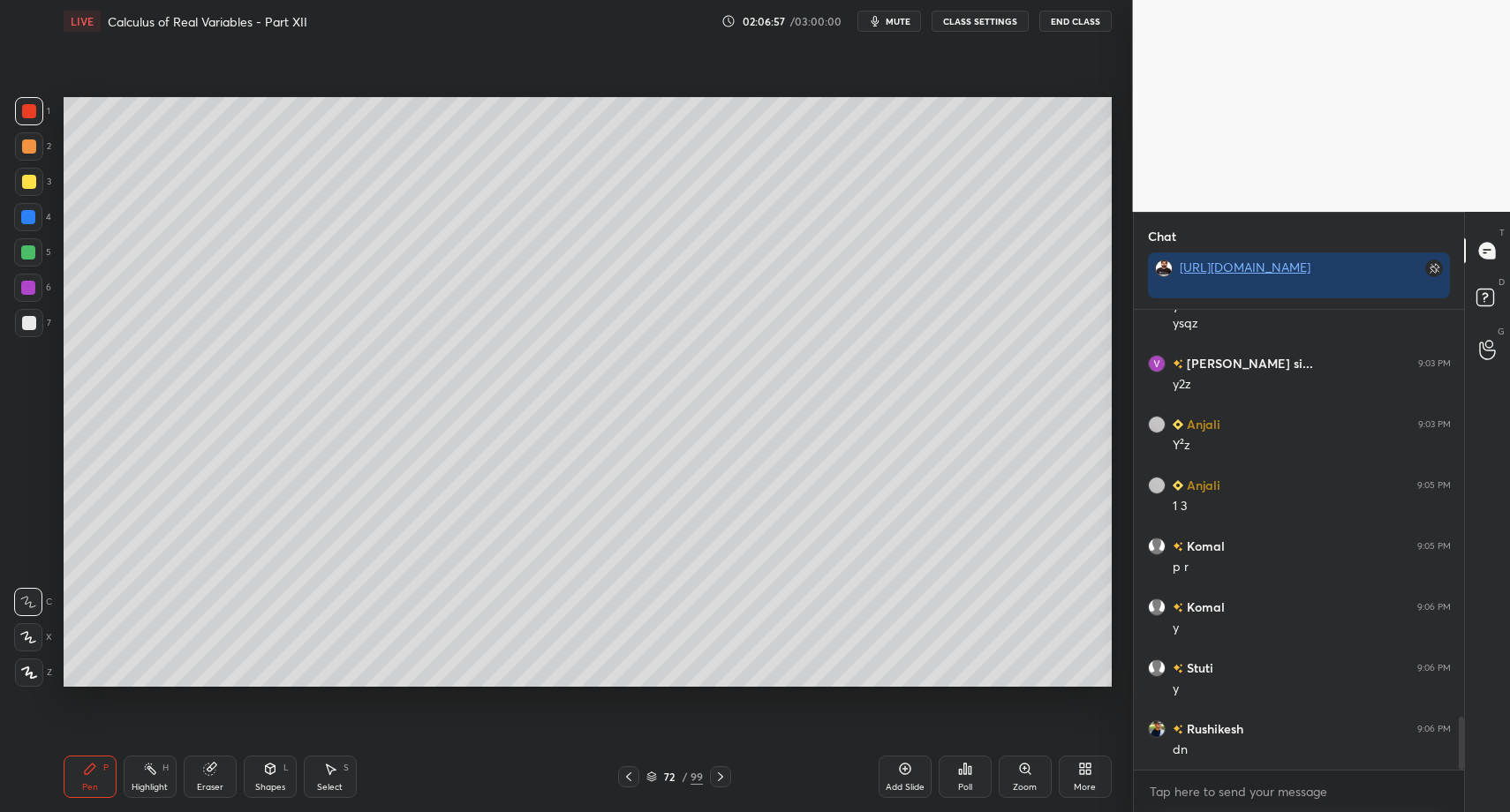 drag, startPoint x: 35, startPoint y: 331, endPoint x: 26, endPoint y: 409, distance: 78.51751 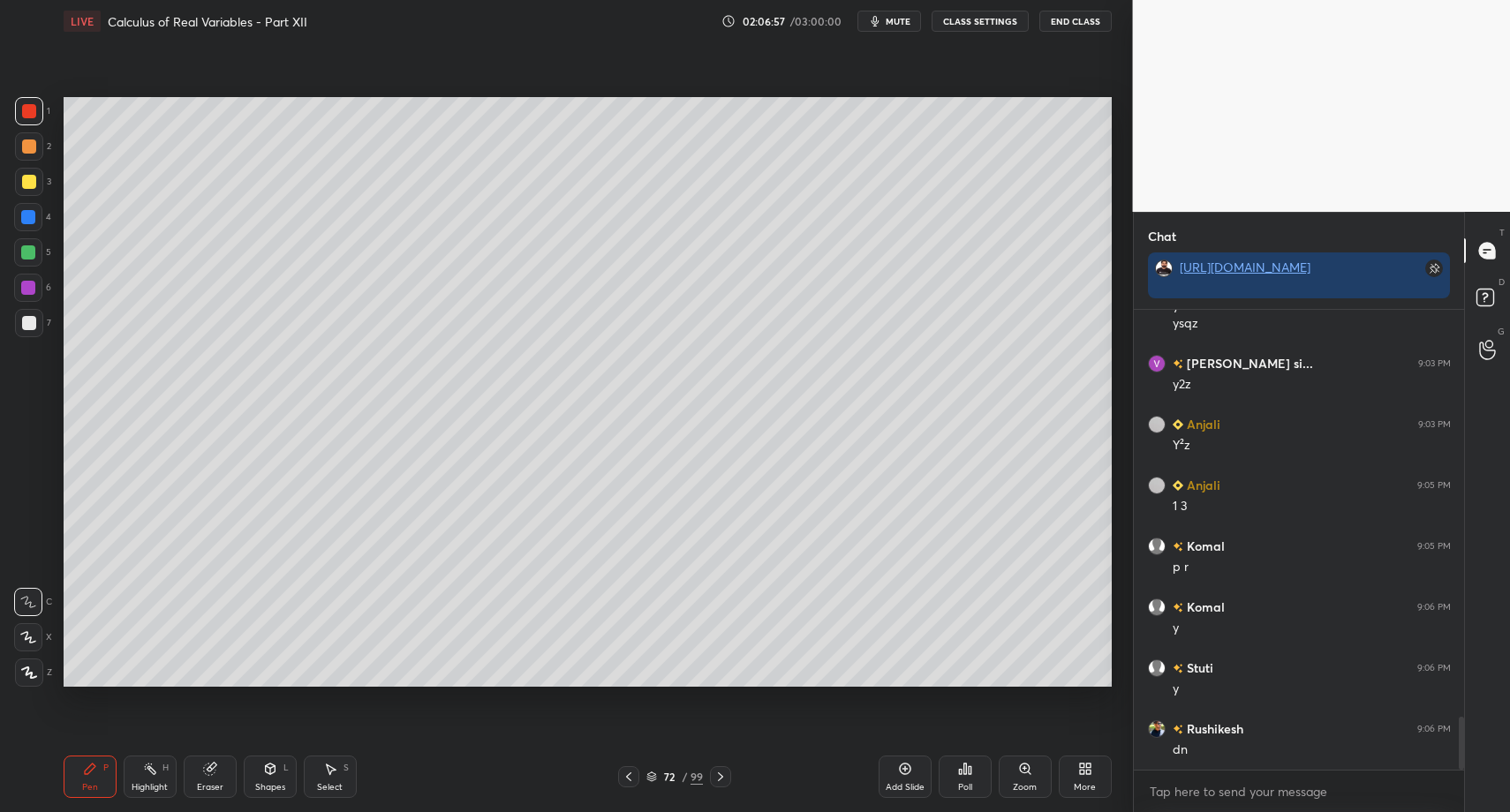 click at bounding box center [29, 323] 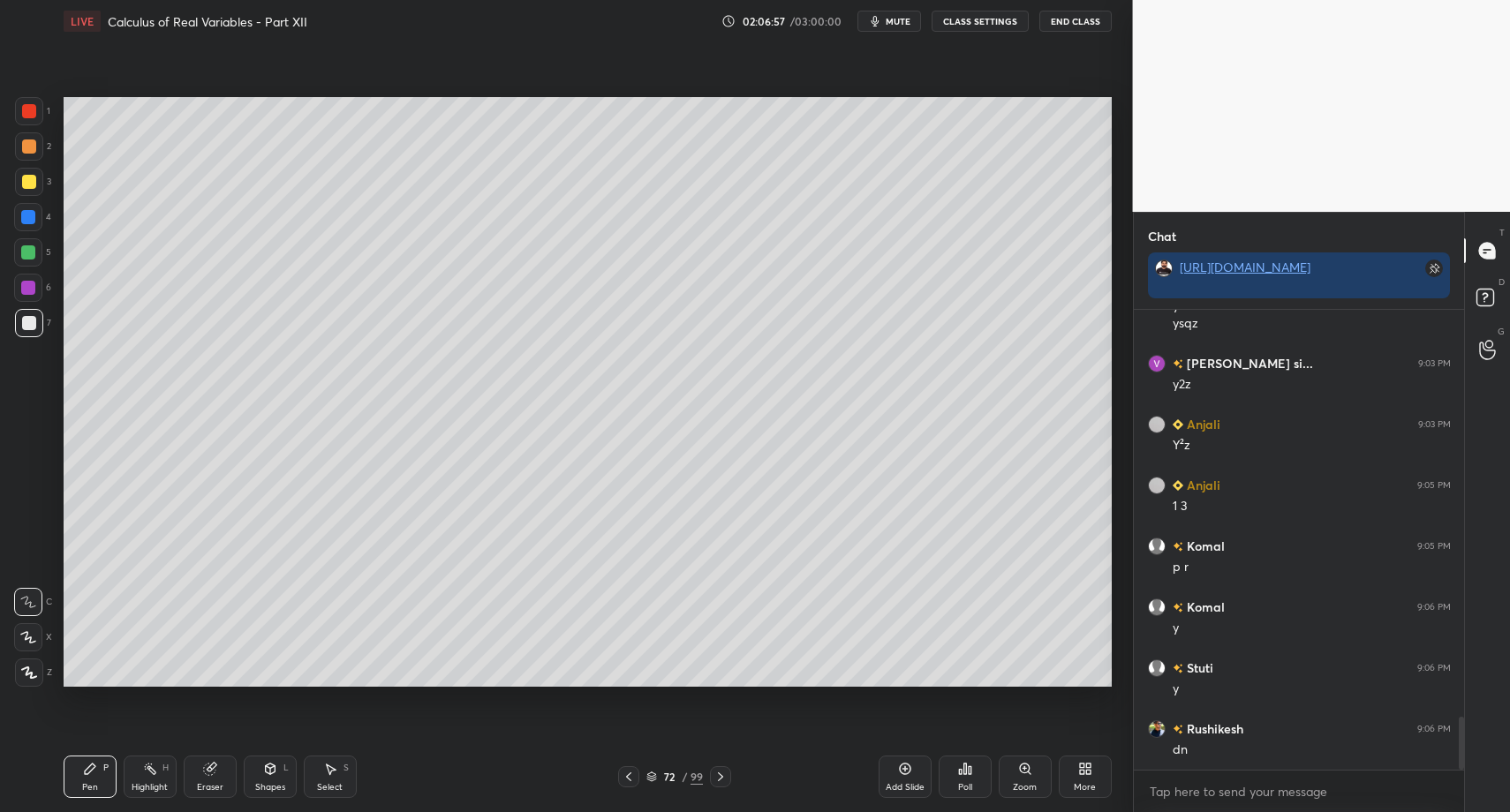click at bounding box center [28, 637] 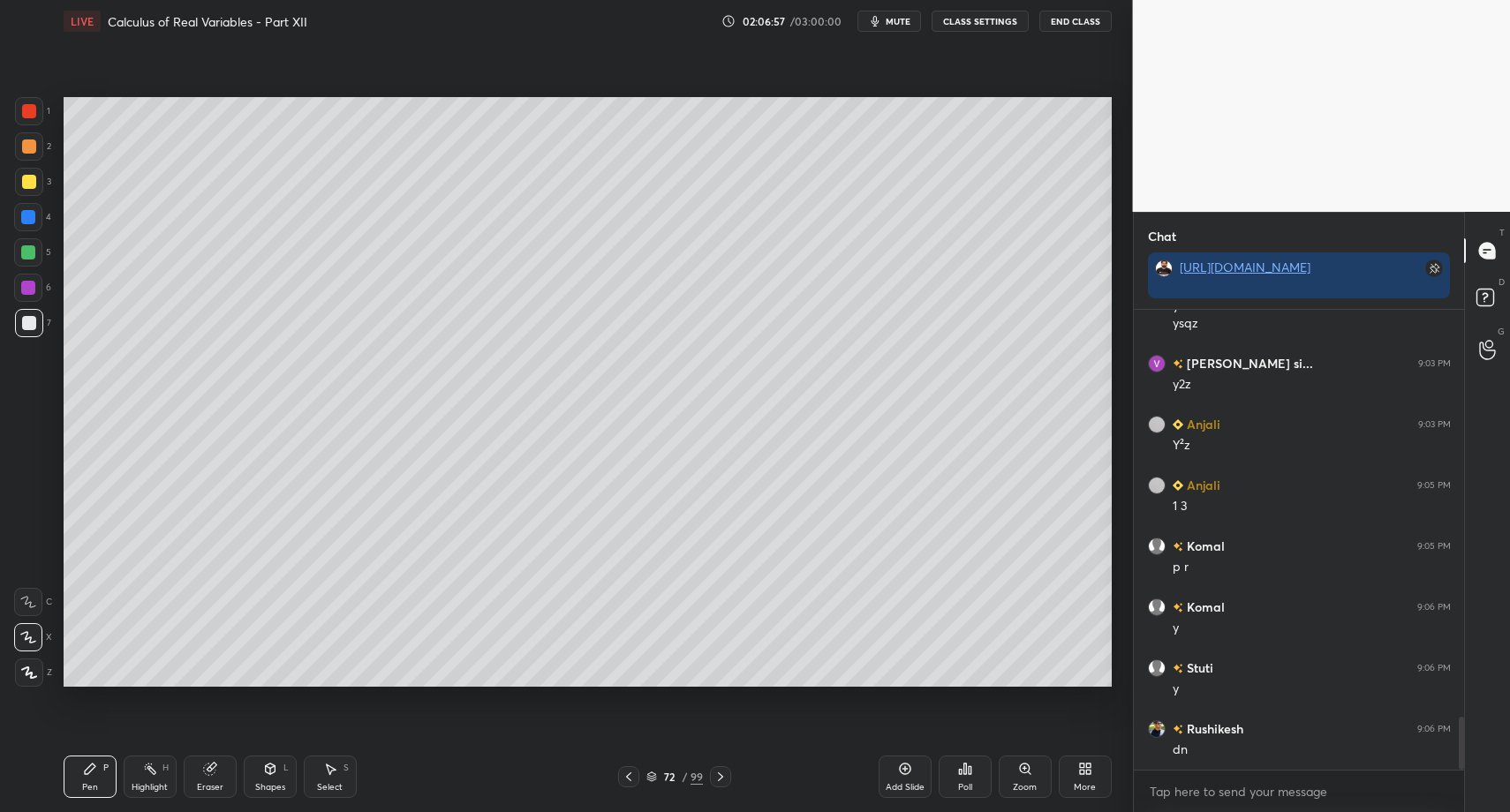 drag, startPoint x: 30, startPoint y: 669, endPoint x: 17, endPoint y: 667, distance: 13.152946 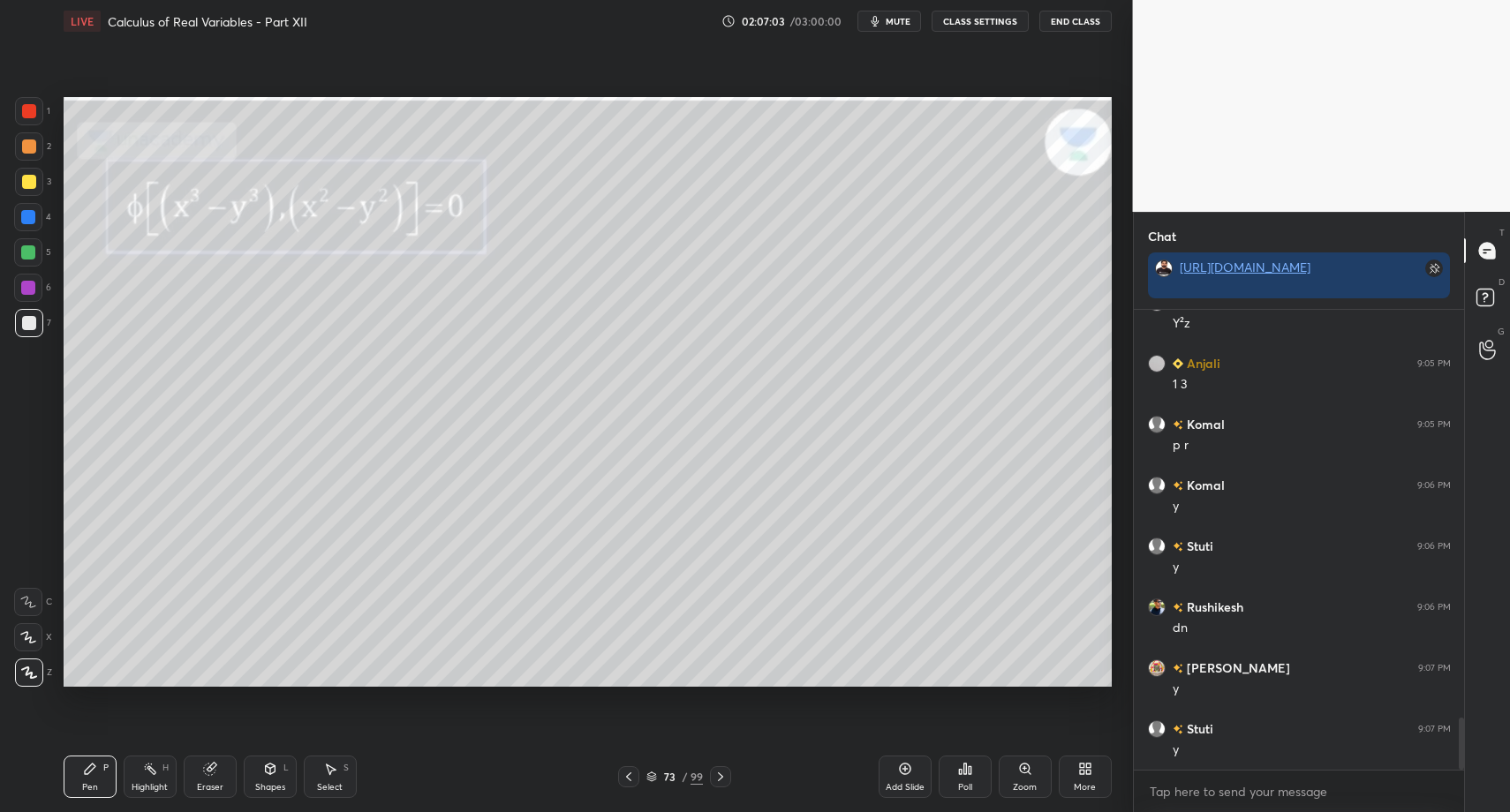 scroll, scrollTop: 3689, scrollLeft: 0, axis: vertical 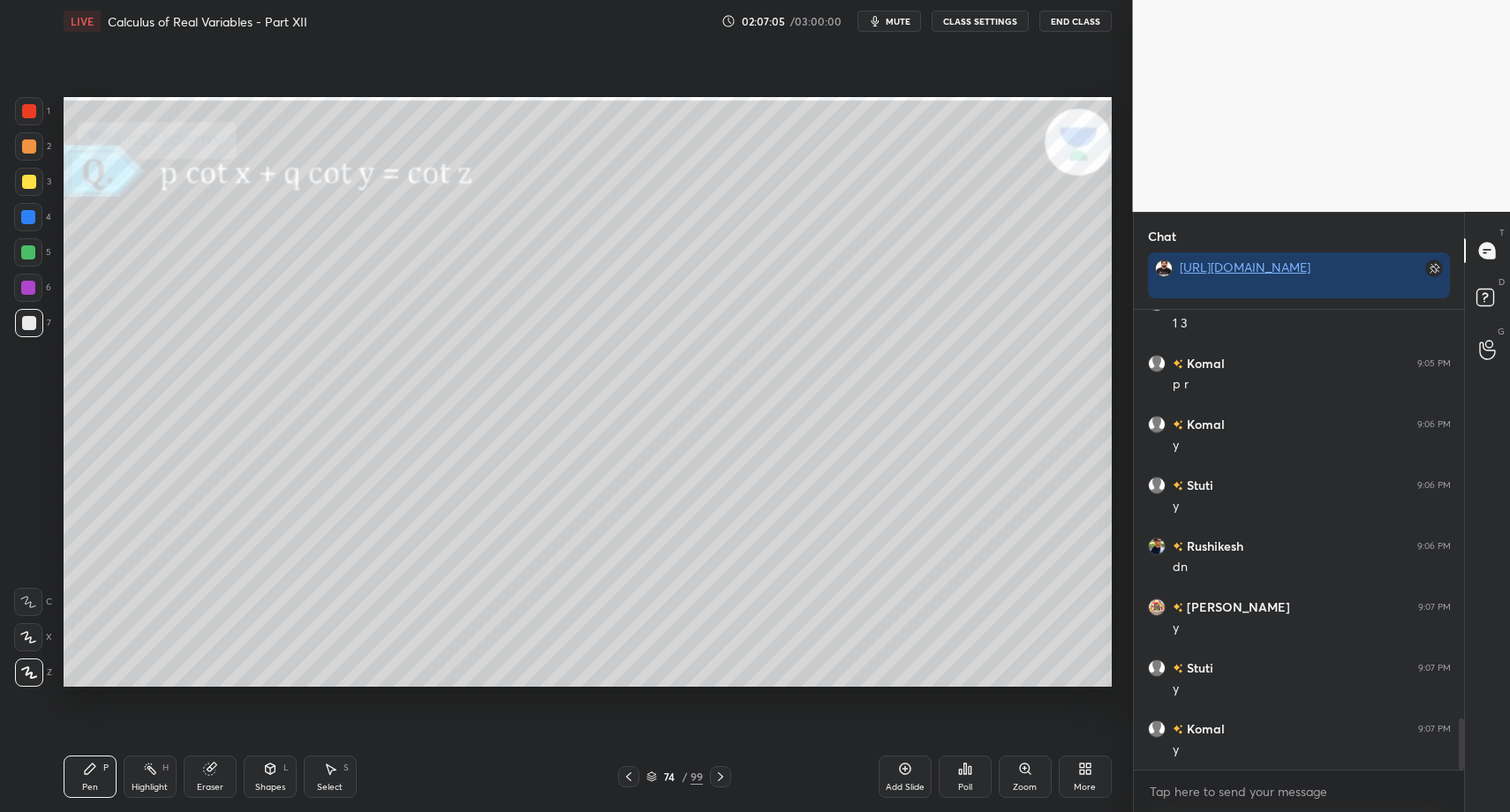 click on "Pen" at bounding box center (90, 787) 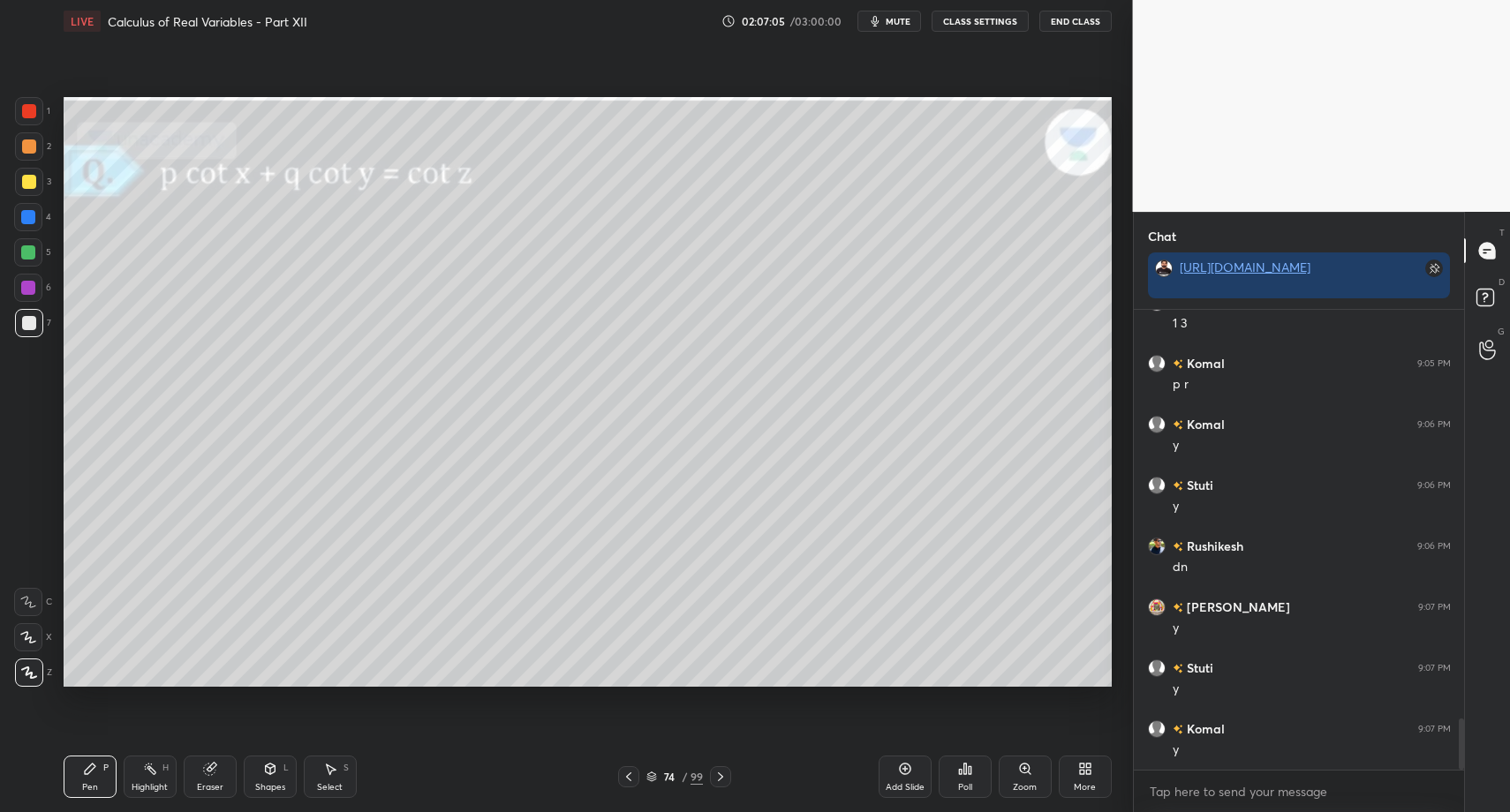 click on "1 2 3 4 5 6 7 C X Z C X Z E E Erase all   H H" at bounding box center [28, 392] 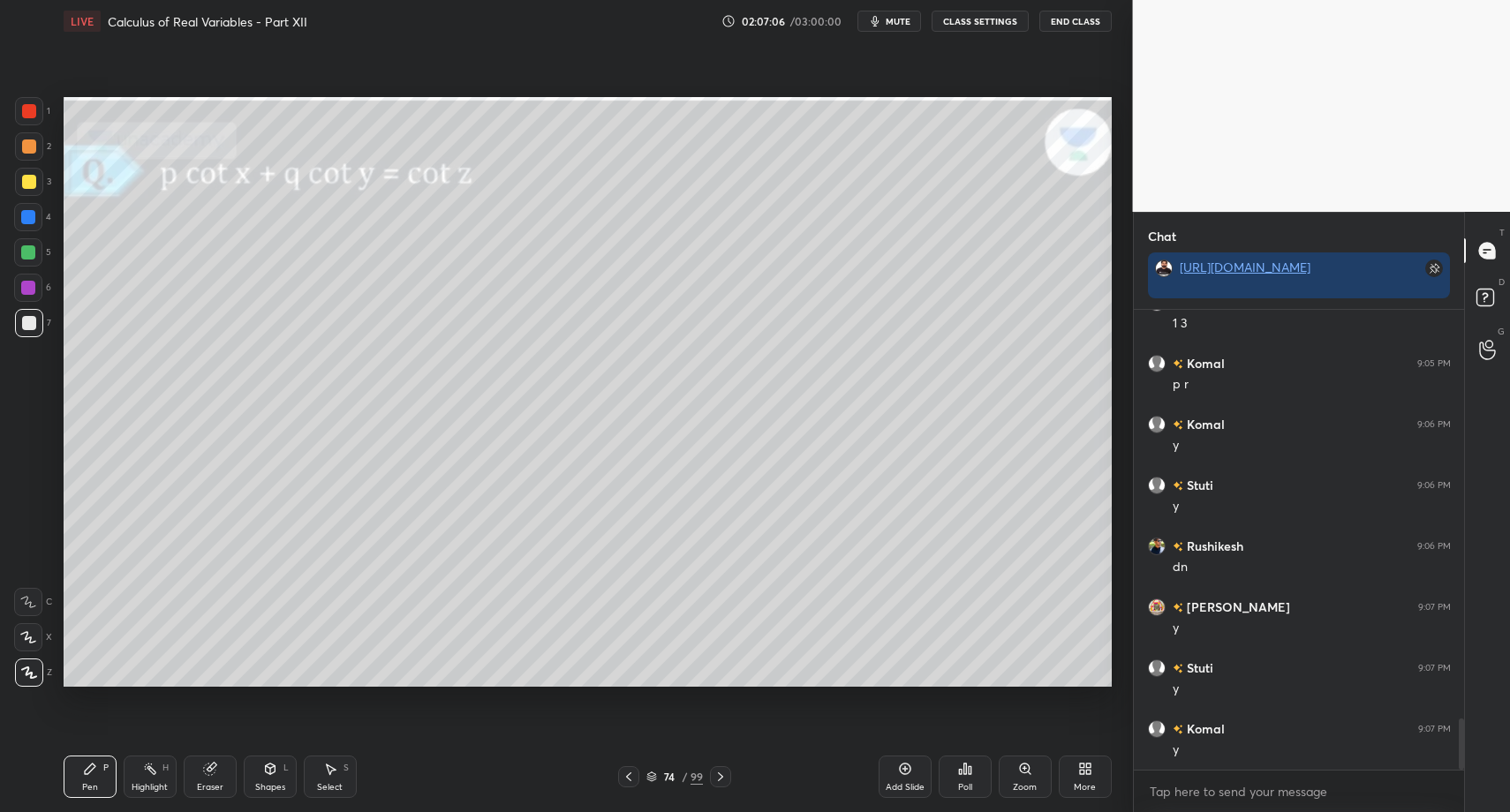 click at bounding box center [28, 252] 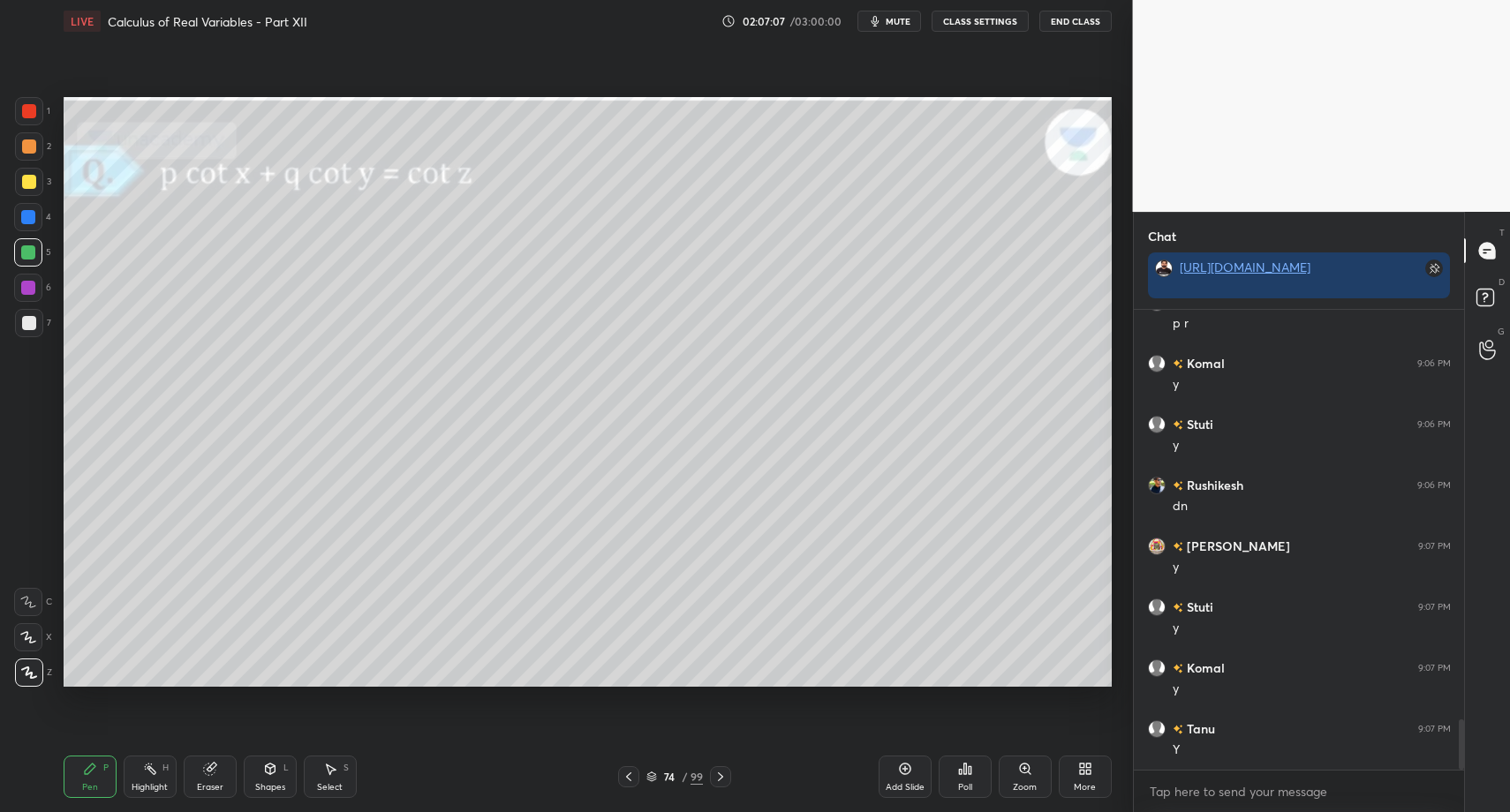 scroll, scrollTop: 3811, scrollLeft: 0, axis: vertical 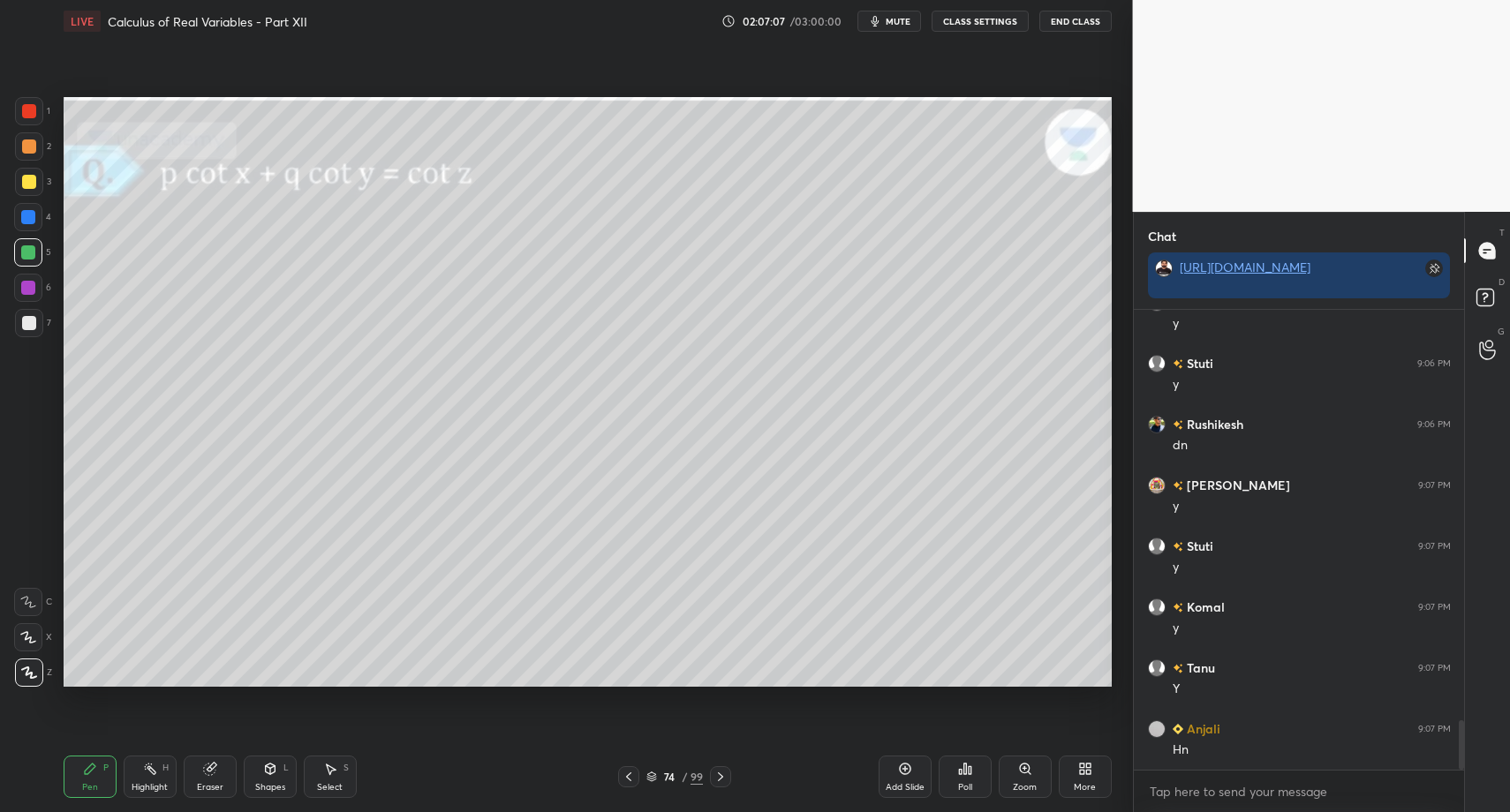 click on "Shapes L" at bounding box center (270, 777) 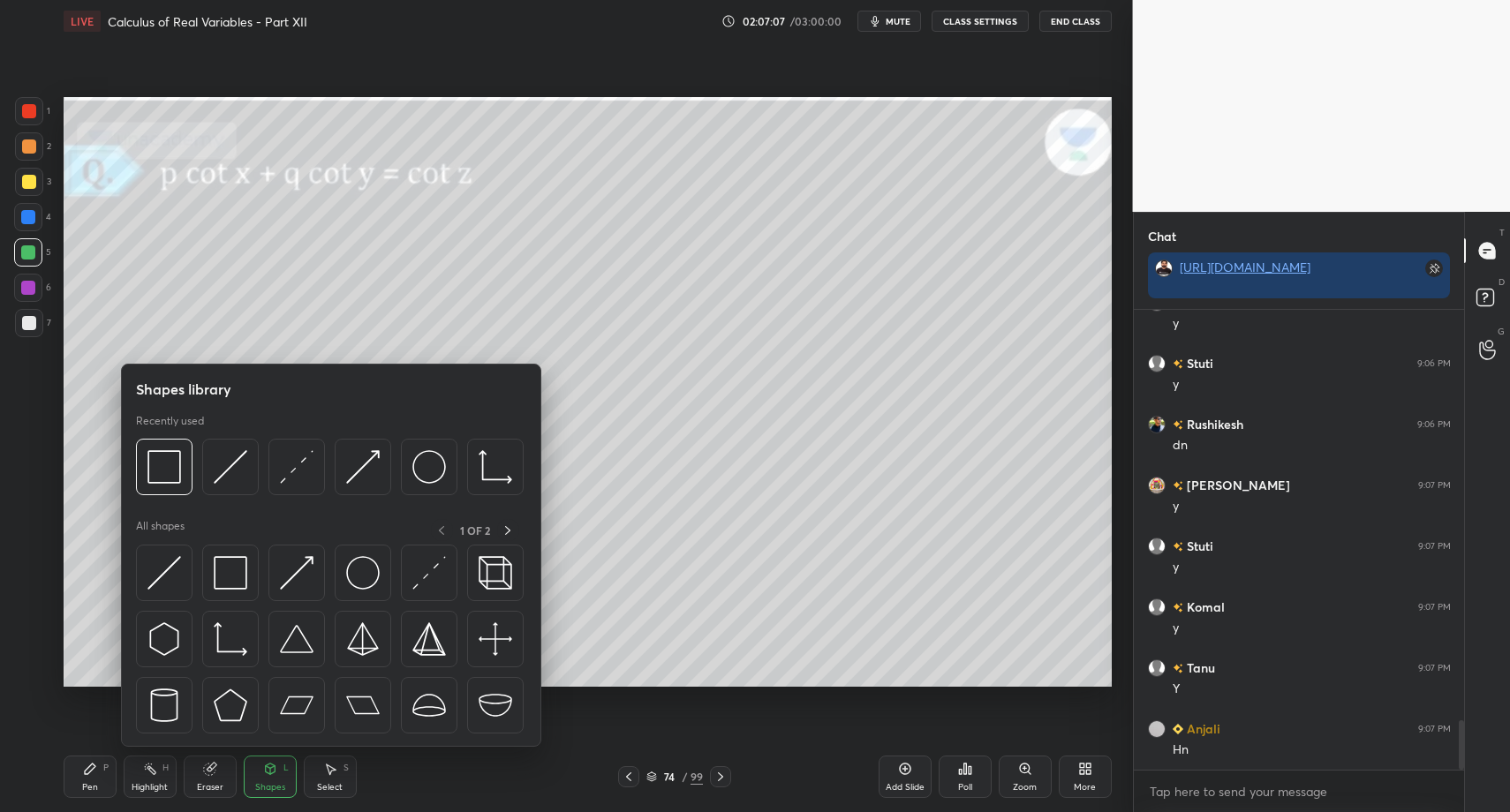 click at bounding box center [230, 573] 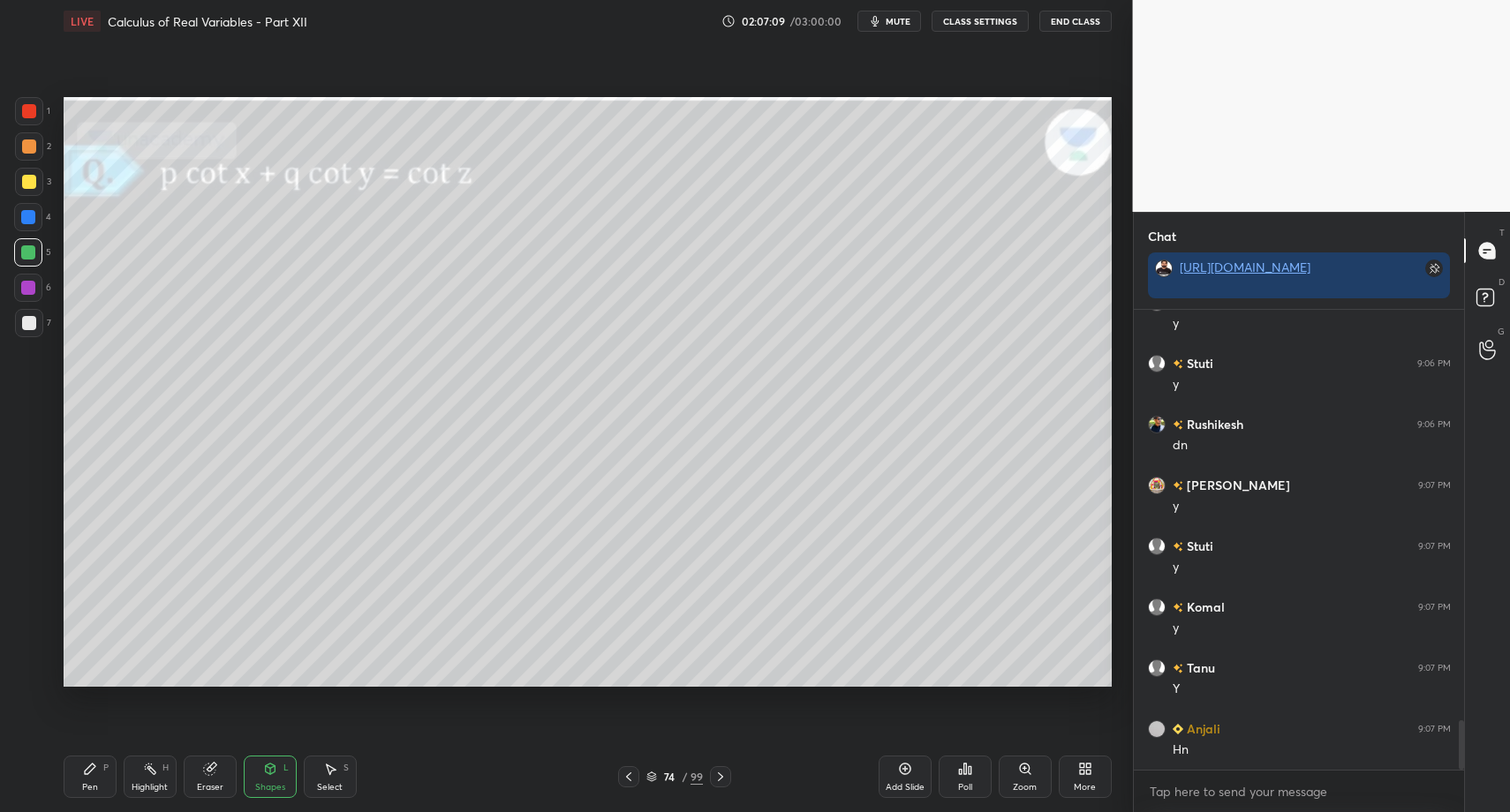 drag, startPoint x: 29, startPoint y: 328, endPoint x: 25, endPoint y: 387, distance: 59.135438 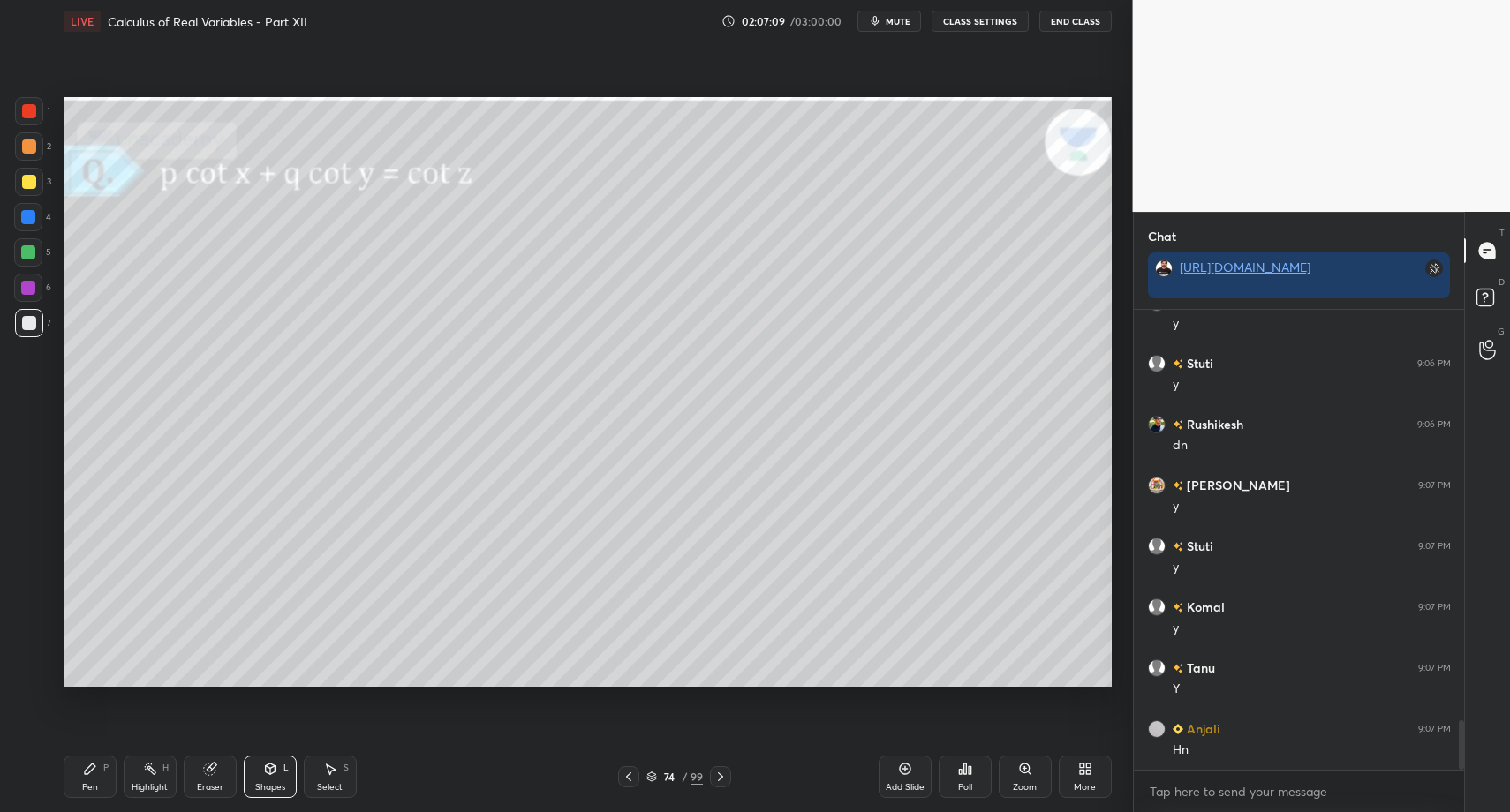 click 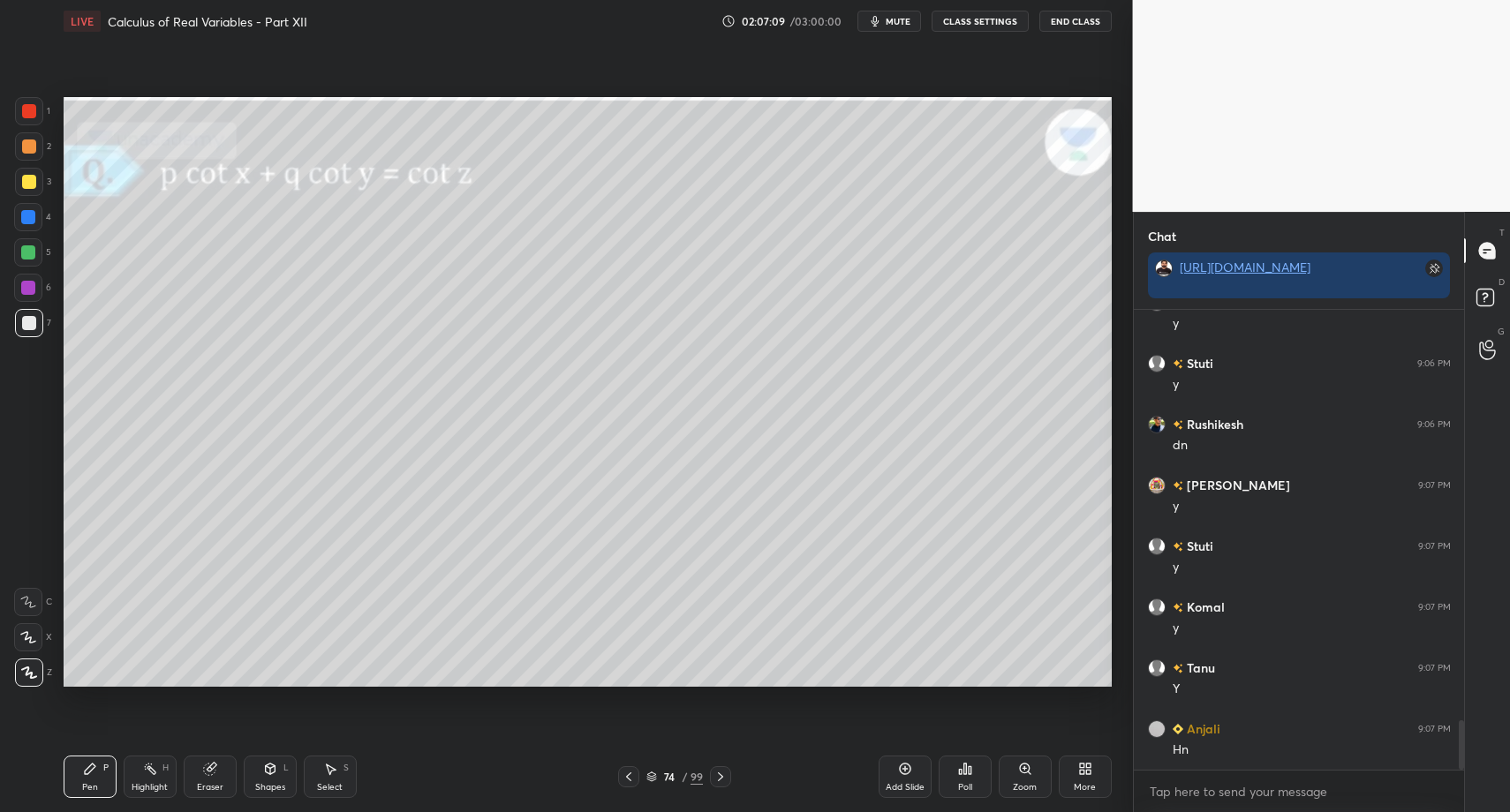 drag, startPoint x: 79, startPoint y: 777, endPoint x: 90, endPoint y: 752, distance: 27.313001 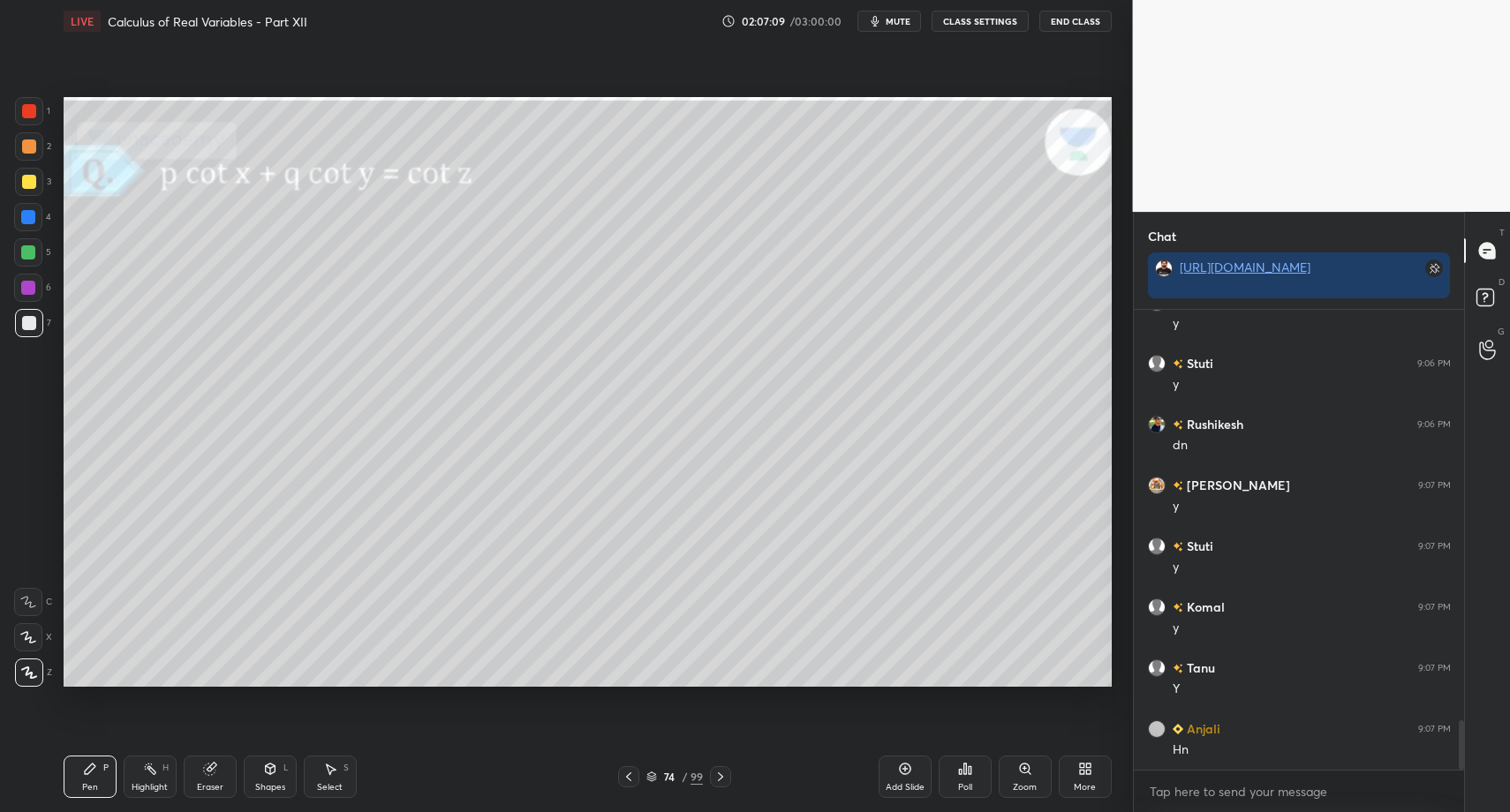 click on "Pen P" at bounding box center (90, 777) 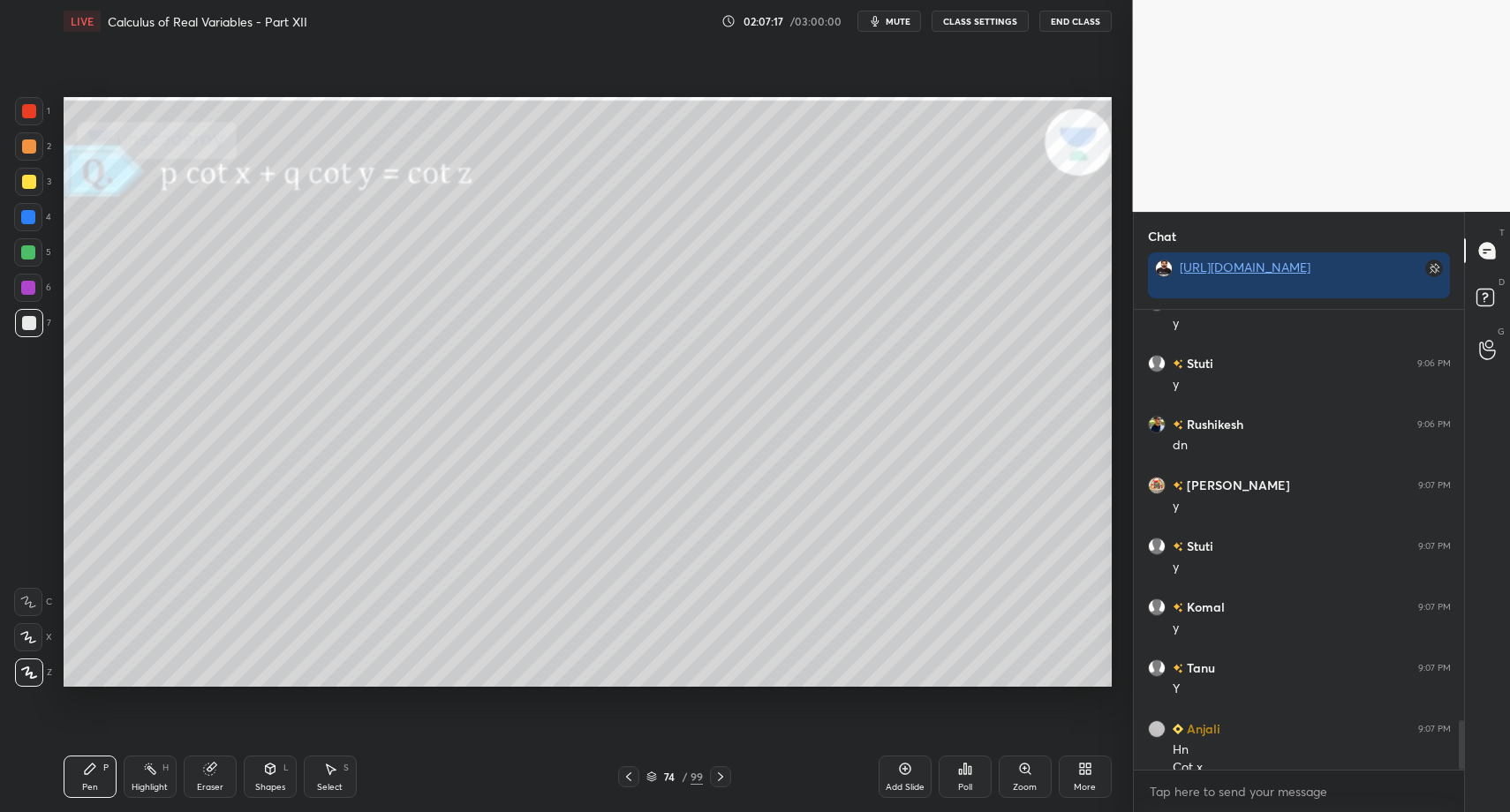 scroll, scrollTop: 3829, scrollLeft: 0, axis: vertical 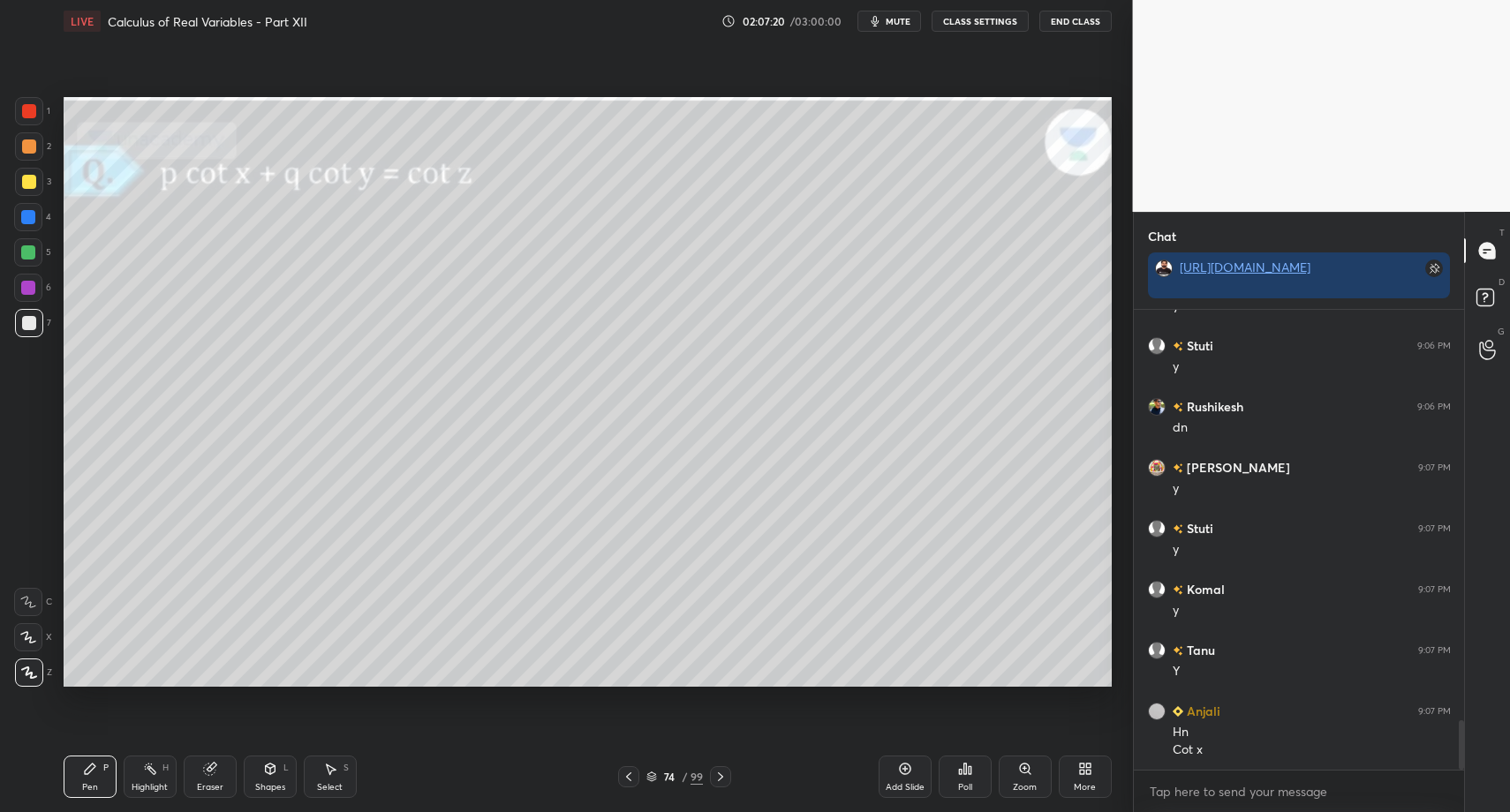 click on "5" at bounding box center (33, 252) 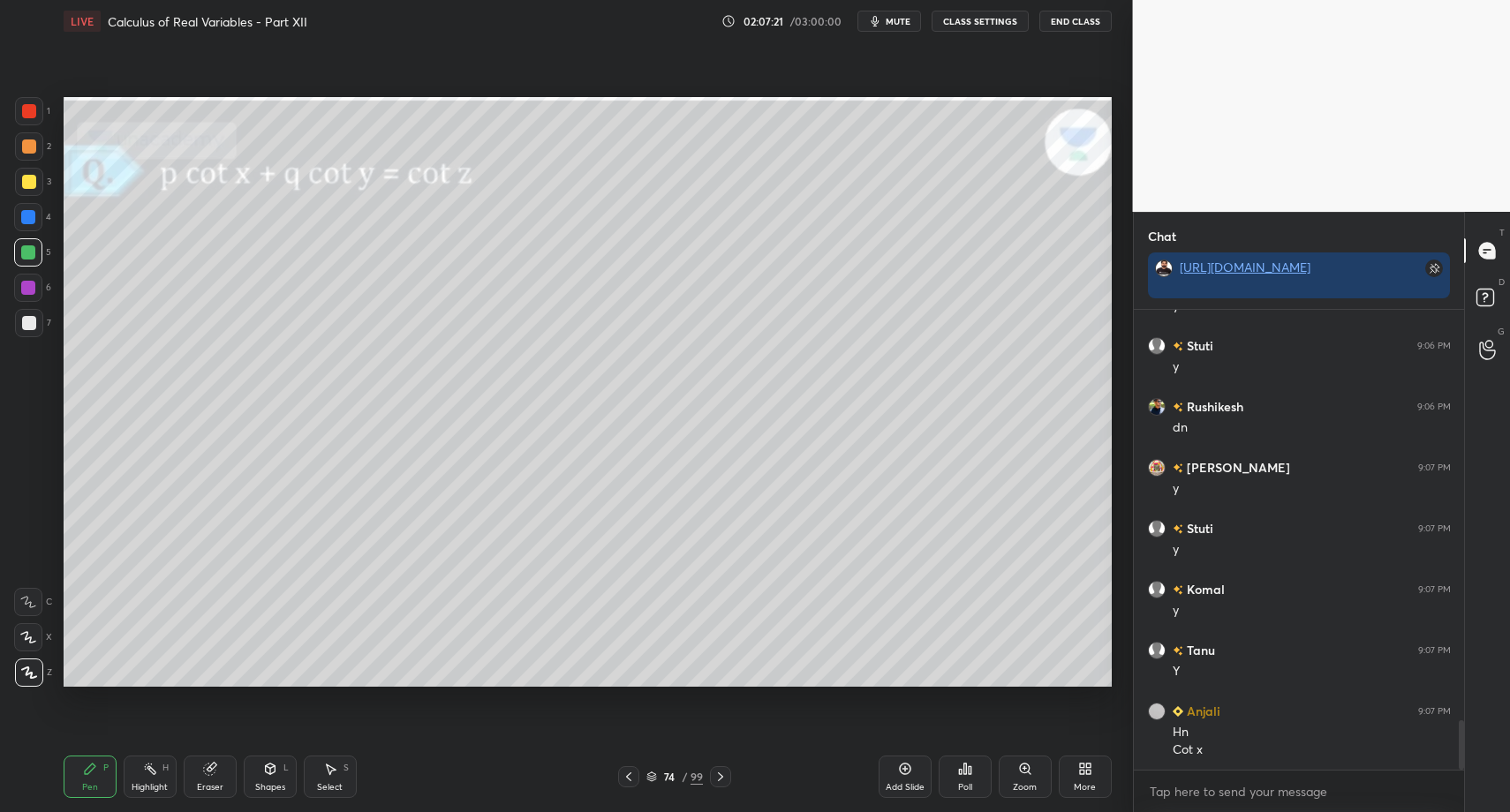 drag, startPoint x: 278, startPoint y: 788, endPoint x: 273, endPoint y: 755, distance: 33.376639 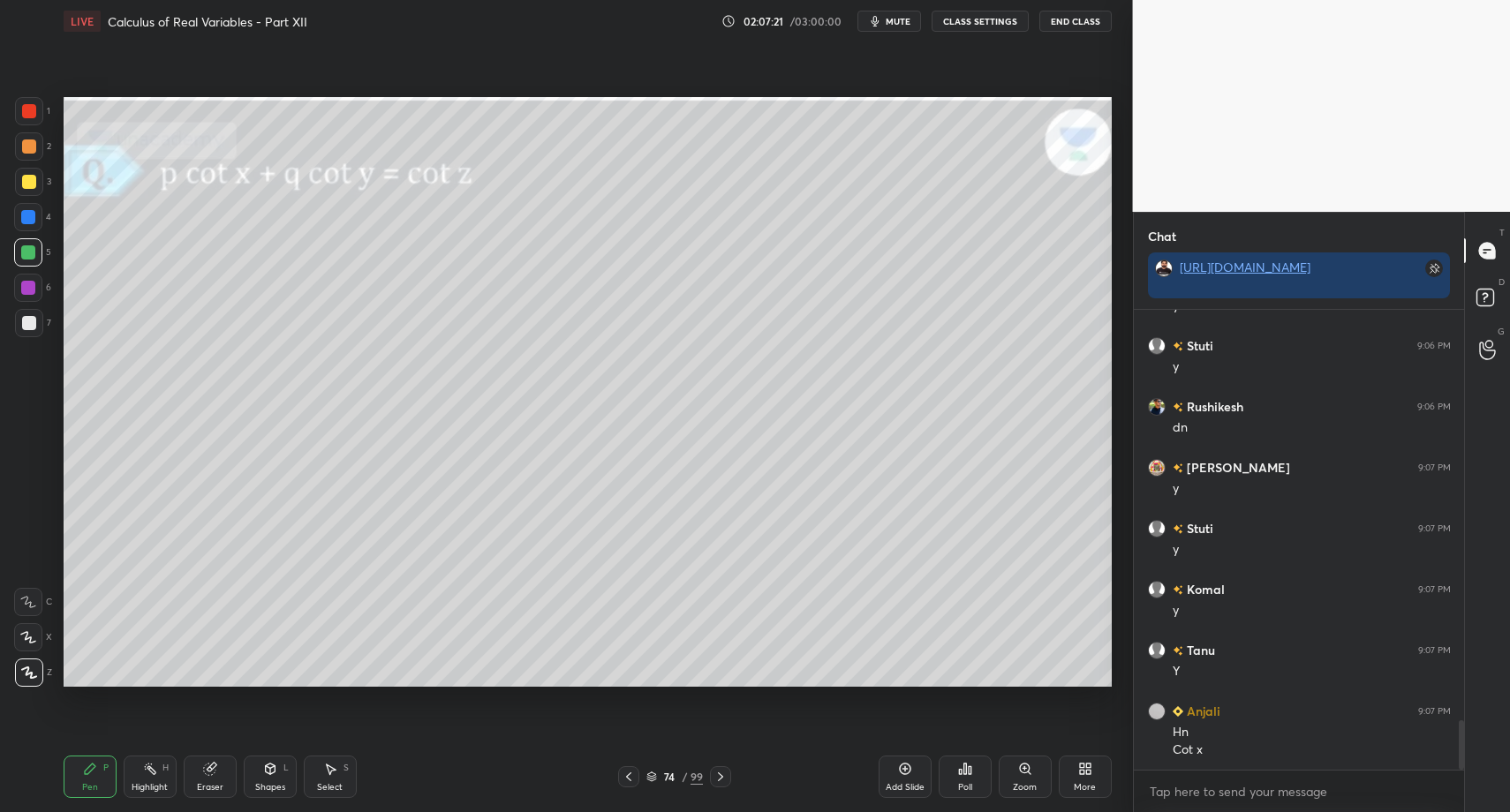 click on "Shapes" at bounding box center (270, 787) 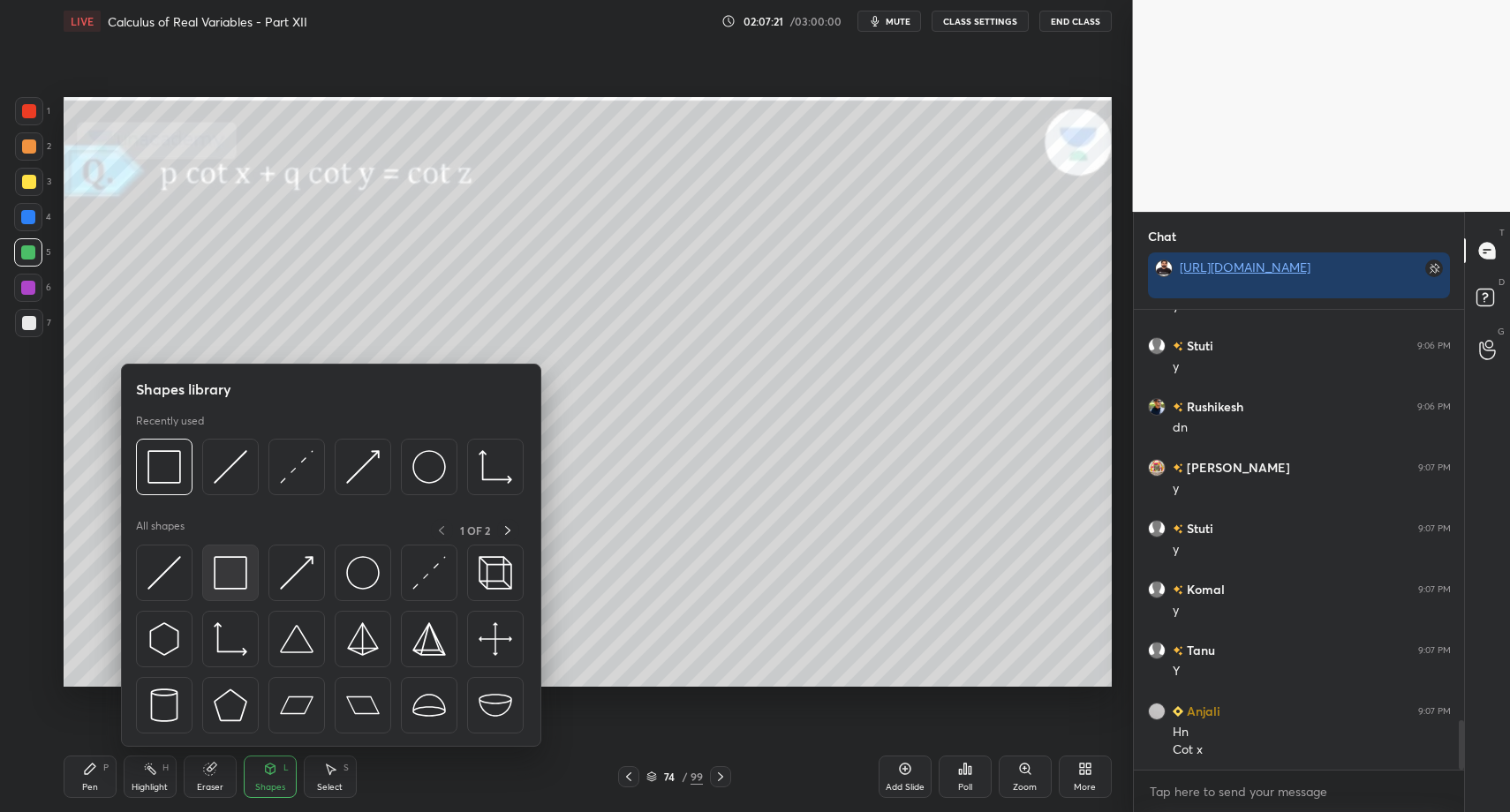 click at bounding box center [230, 573] 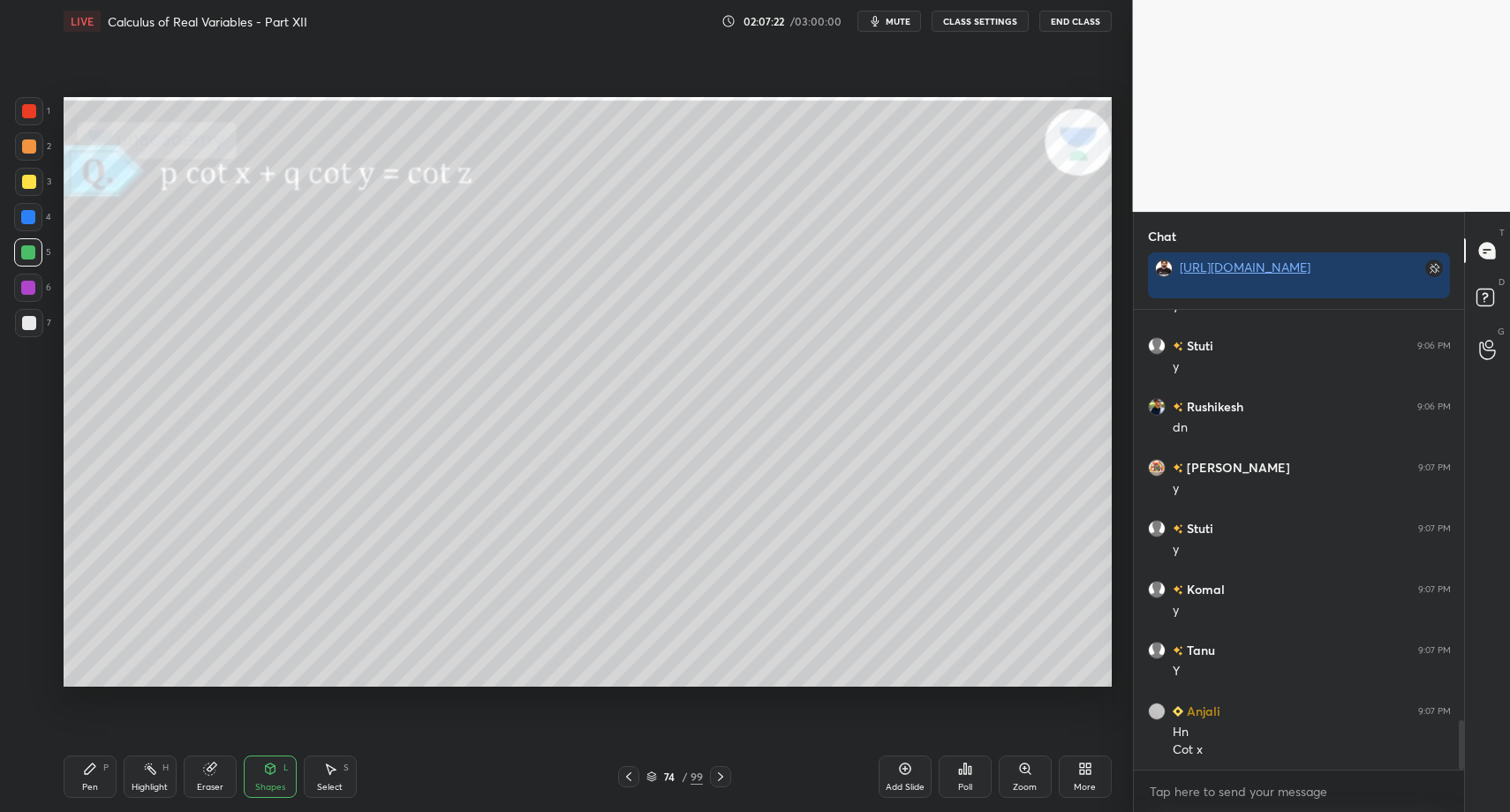 drag, startPoint x: 27, startPoint y: 331, endPoint x: 50, endPoint y: 448, distance: 119.23926 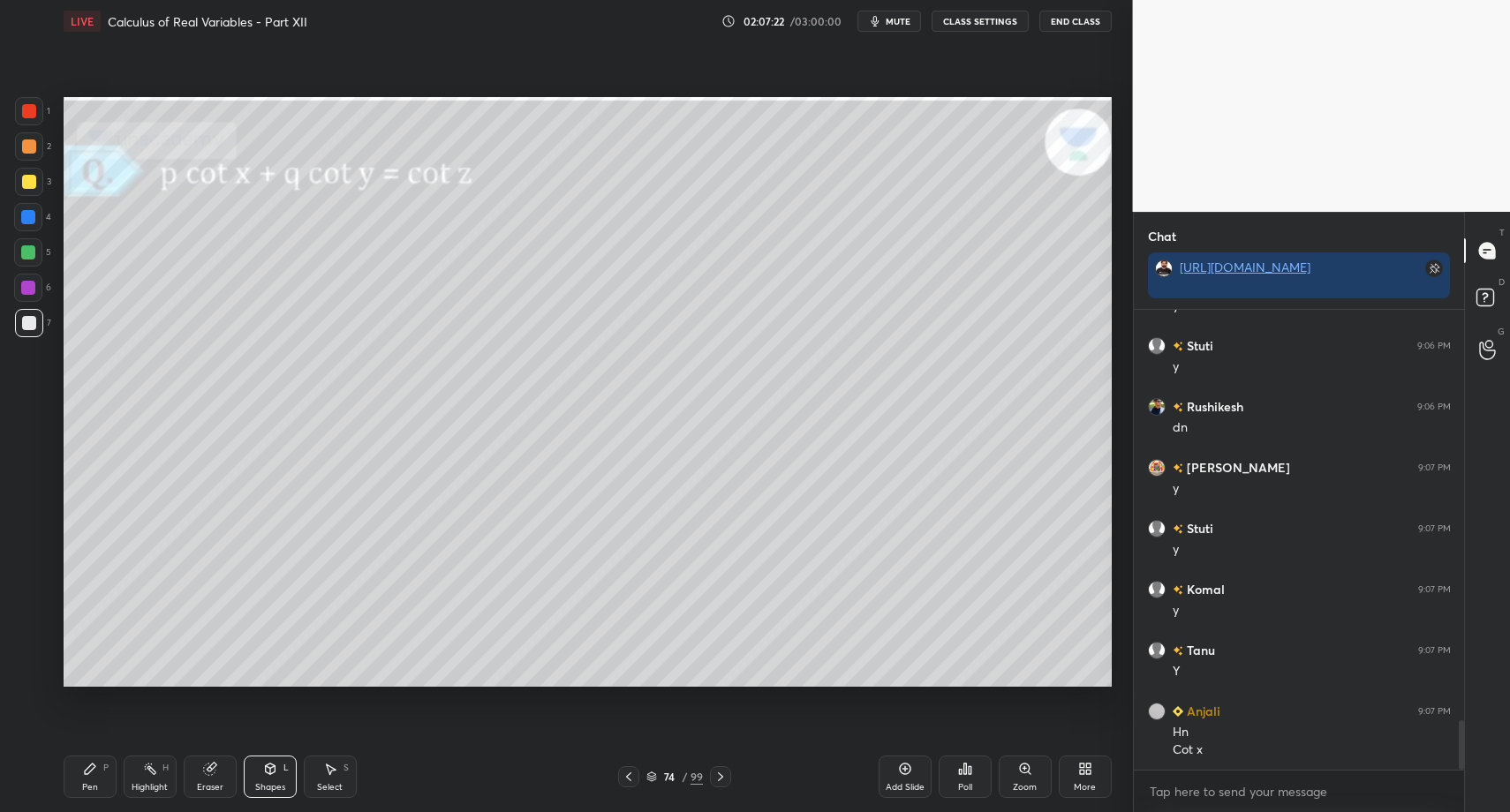 click 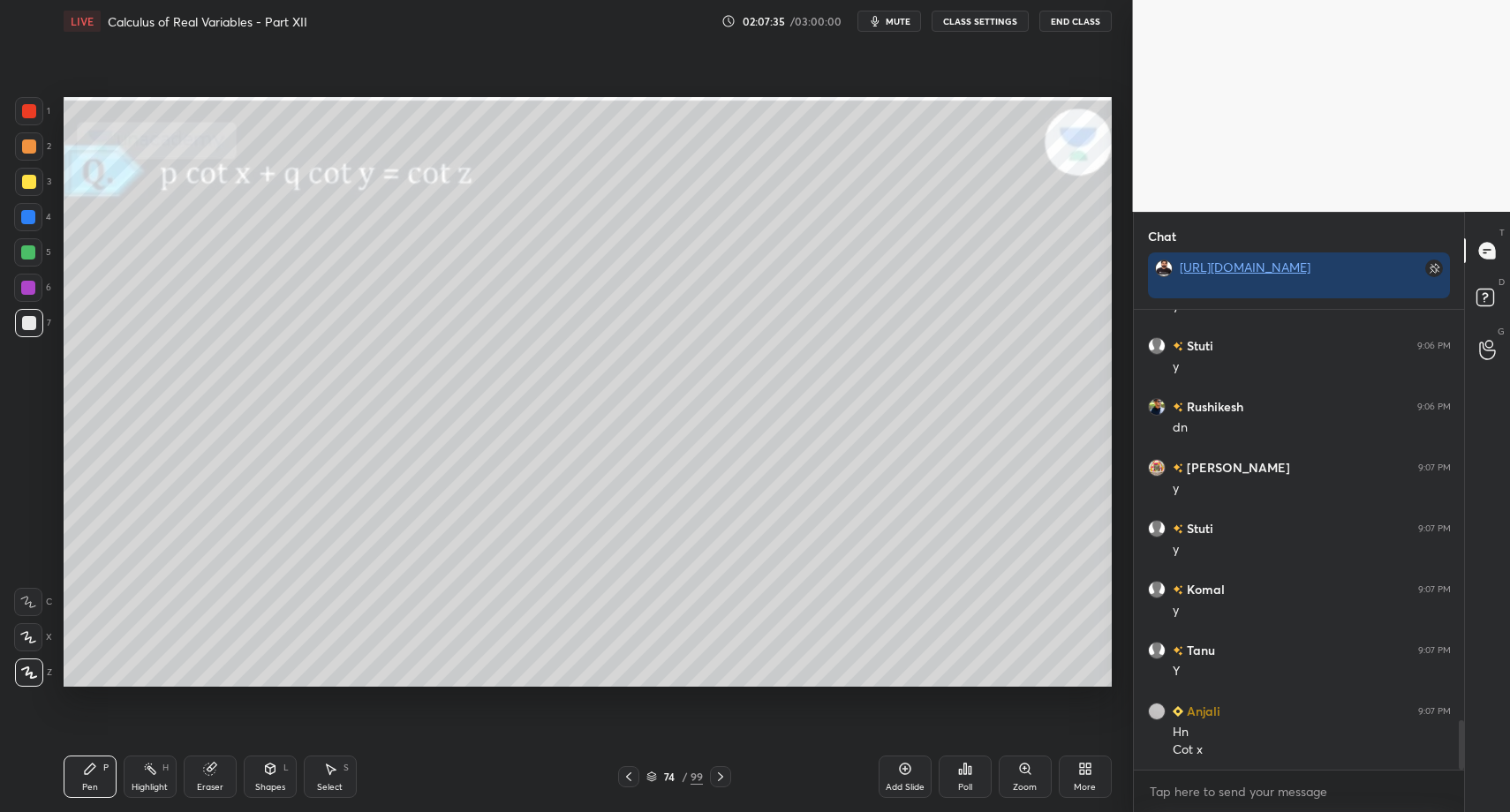drag, startPoint x: 321, startPoint y: 779, endPoint x: 264, endPoint y: 689, distance: 106.5317 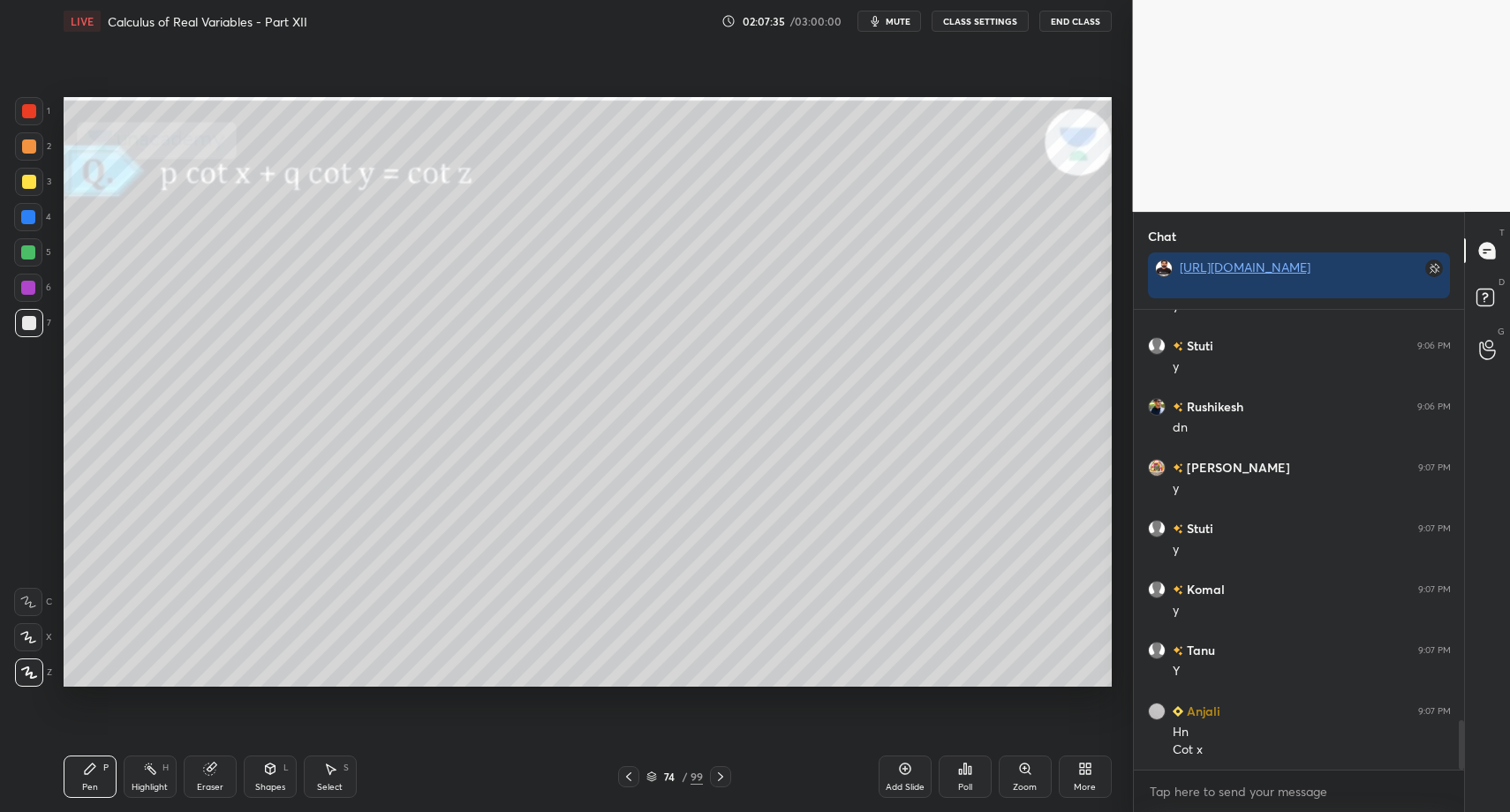 click on "Select S" at bounding box center (330, 777) 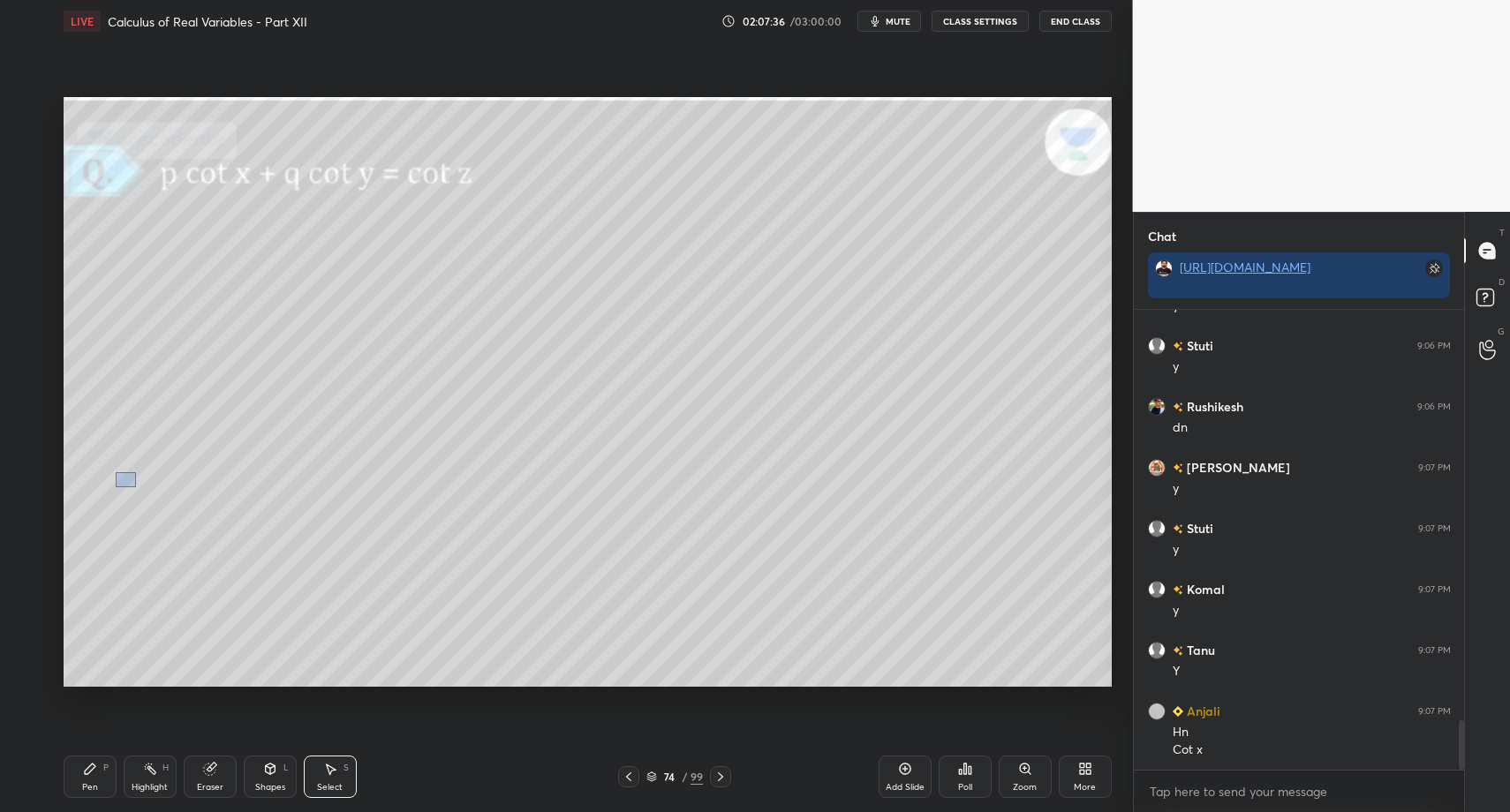 drag, startPoint x: 136, startPoint y: 487, endPoint x: 191, endPoint y: 516, distance: 62.17717 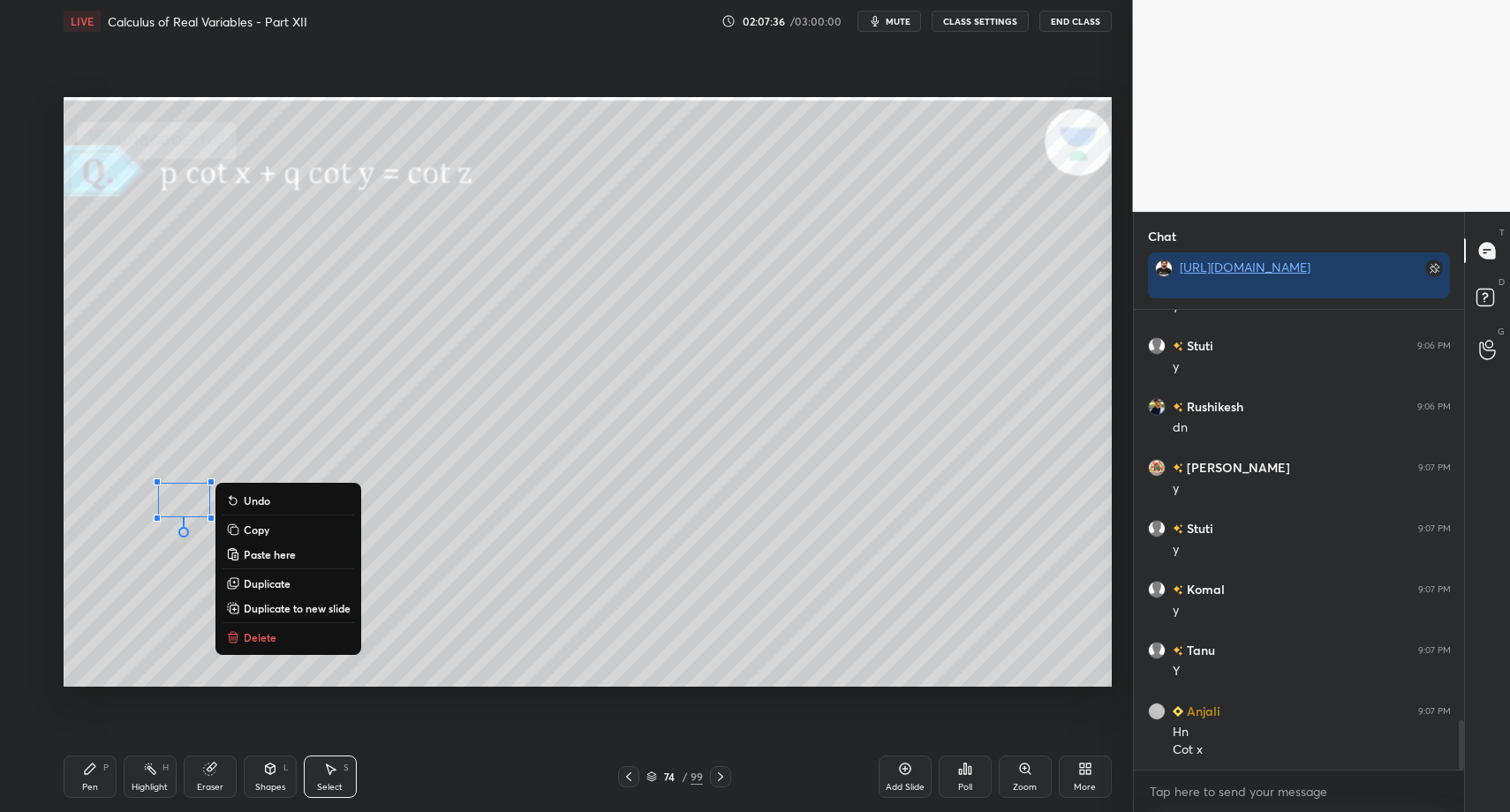 drag, startPoint x: 208, startPoint y: 513, endPoint x: 185, endPoint y: 558, distance: 50.537115 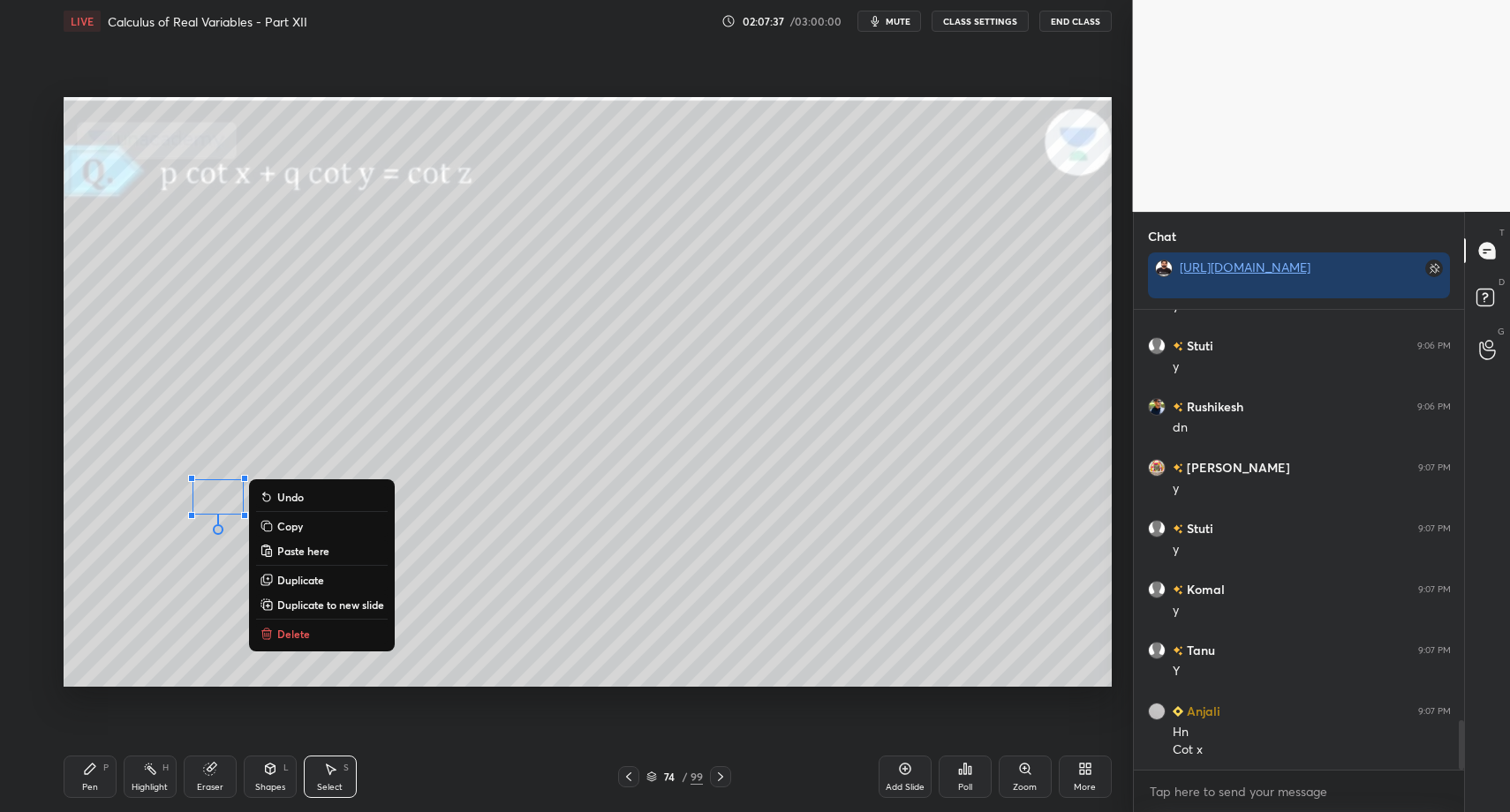 click on "Pen P" at bounding box center (90, 777) 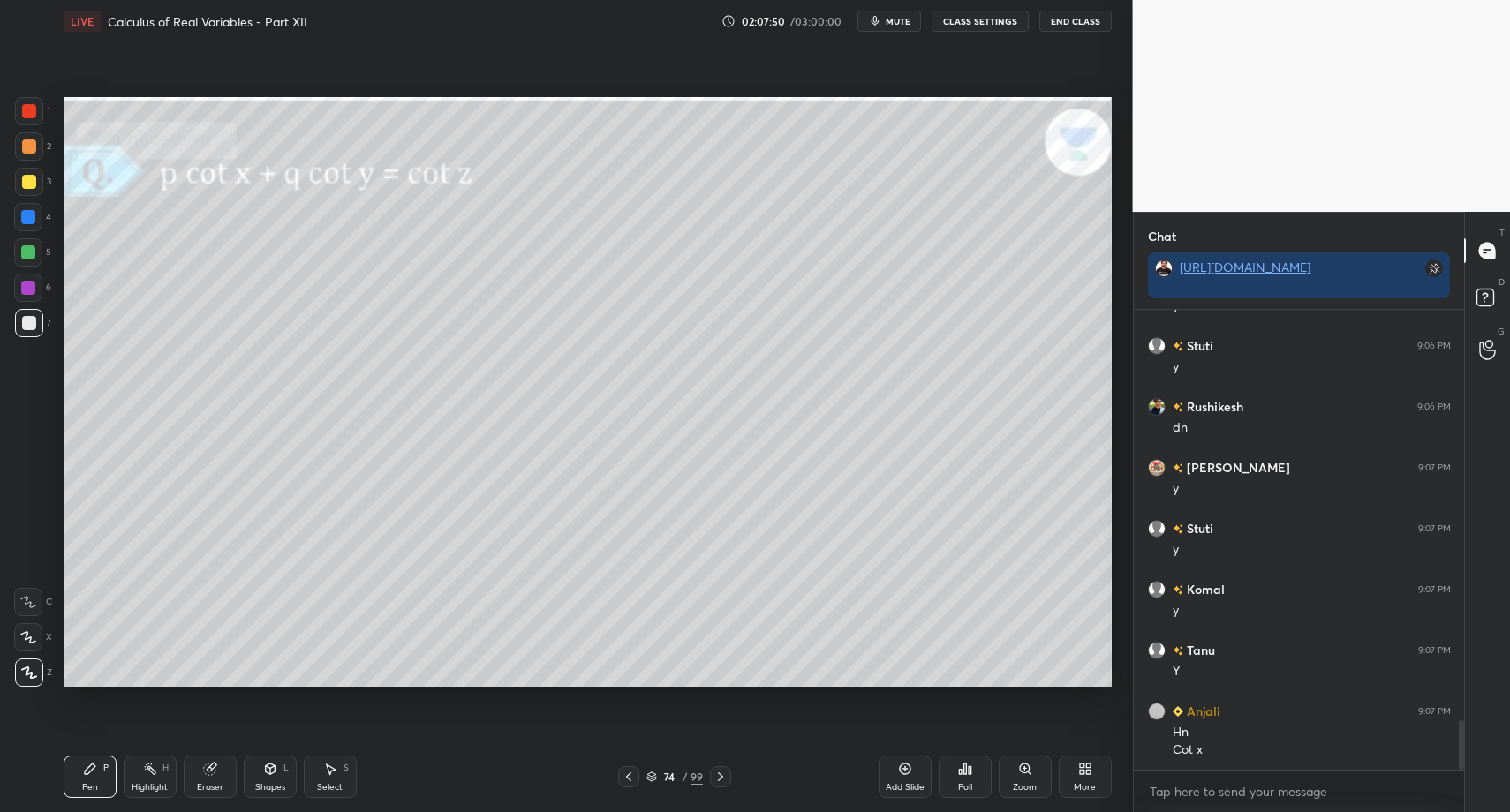 click on "Select S" at bounding box center [330, 777] 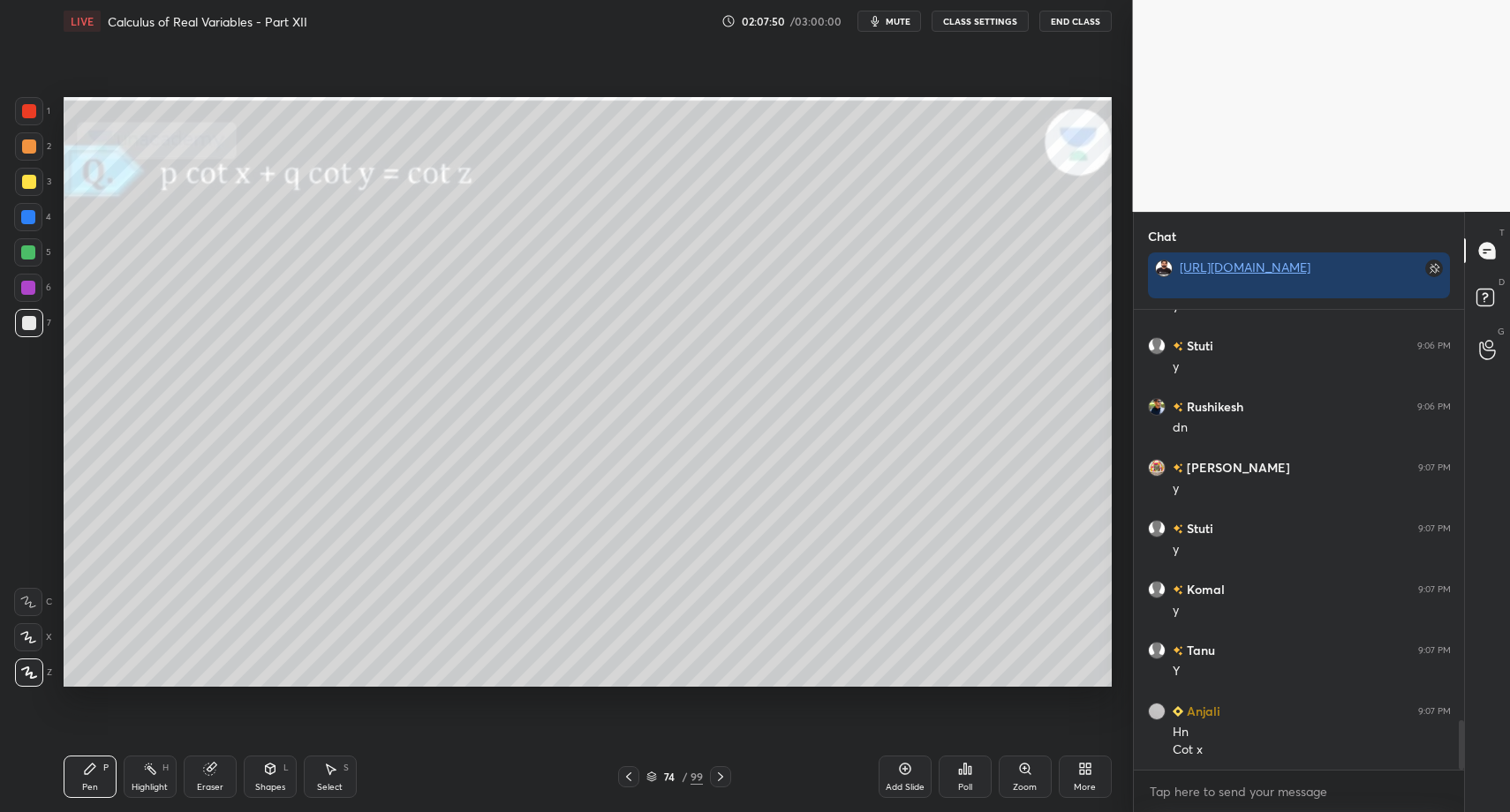 click on "Select S" at bounding box center [330, 777] 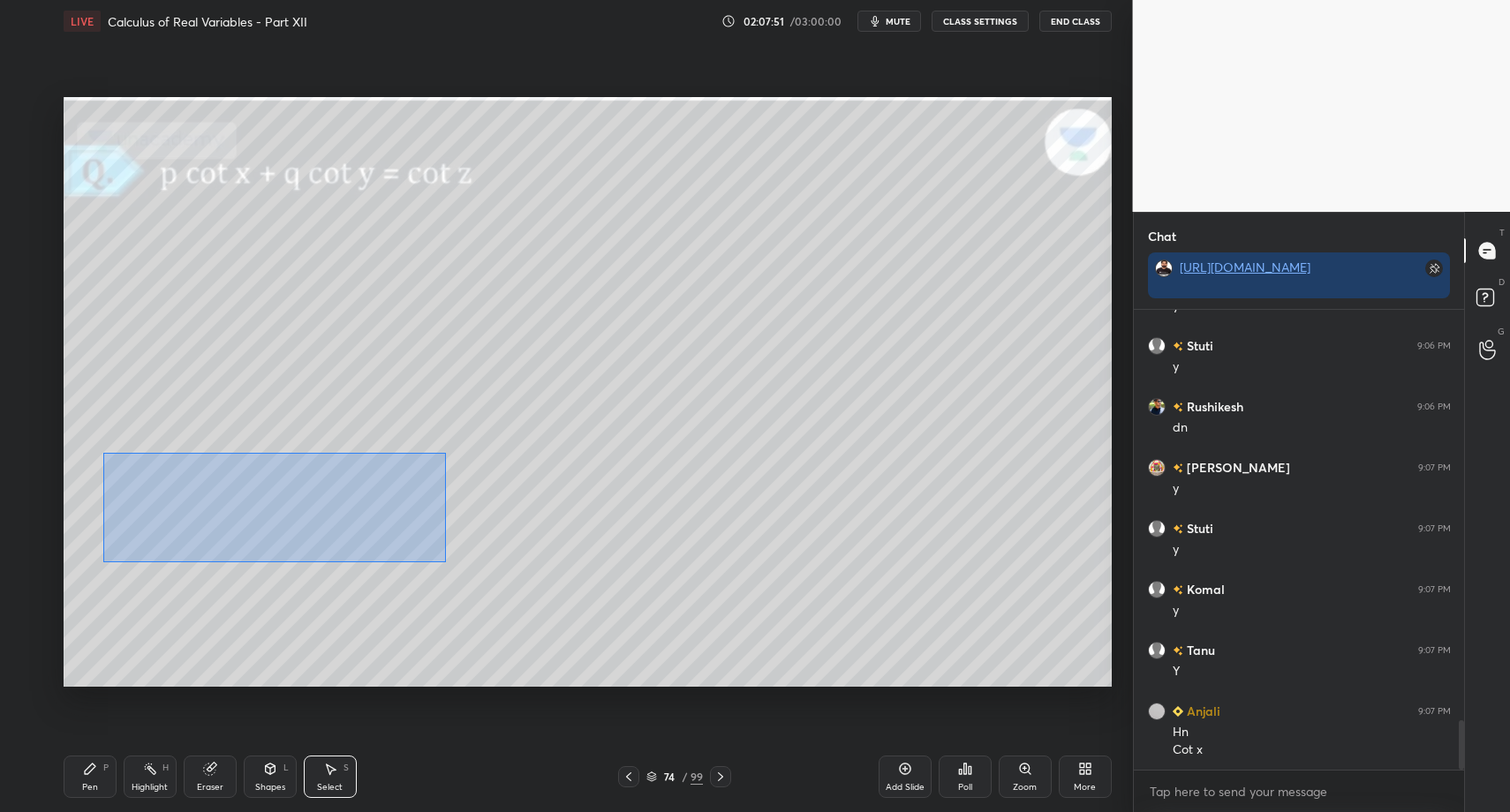 drag, startPoint x: 104, startPoint y: 454, endPoint x: 435, endPoint y: 556, distance: 346.35964 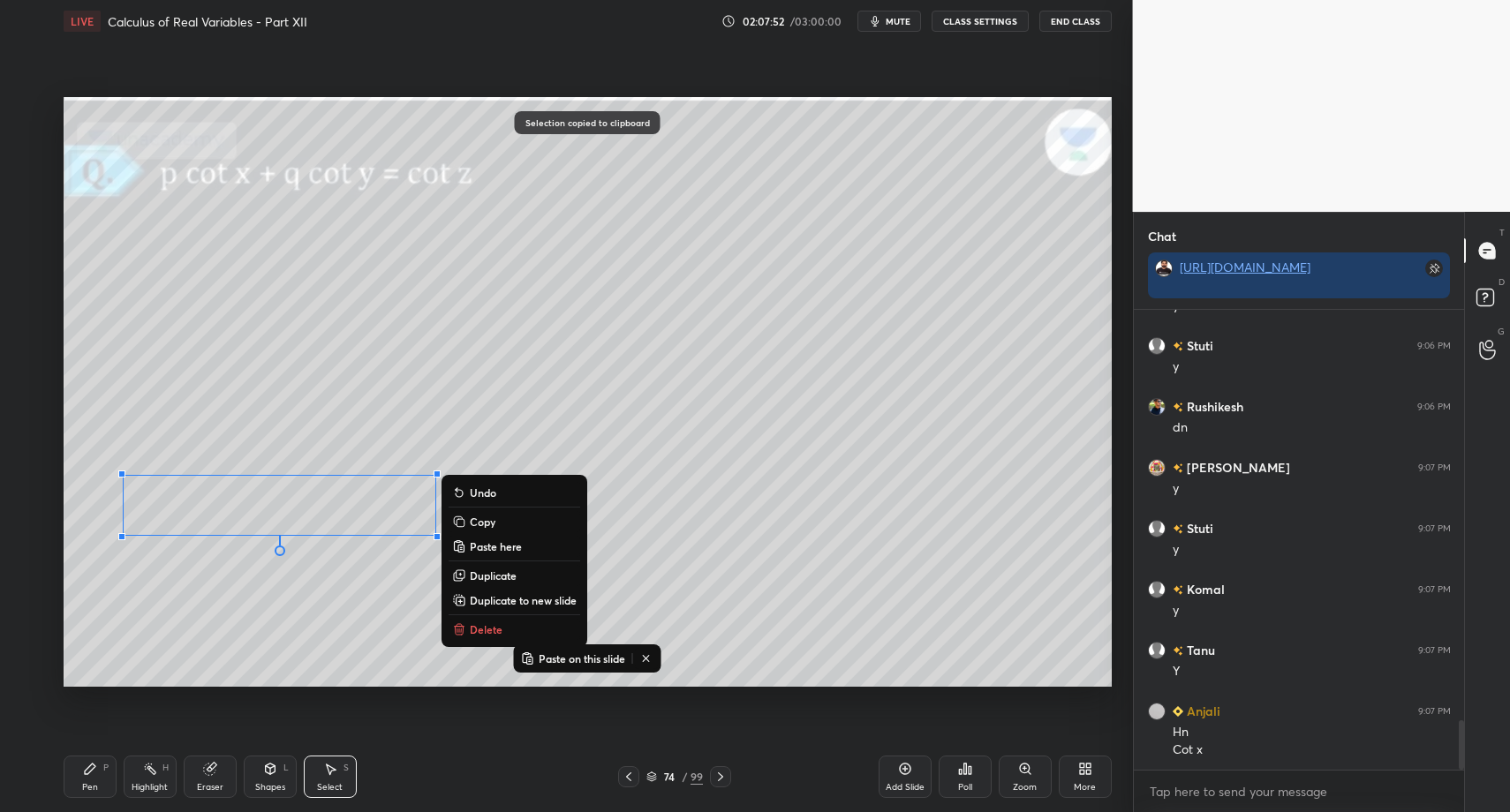 drag, startPoint x: 911, startPoint y: 765, endPoint x: 872, endPoint y: 744, distance: 44.294469 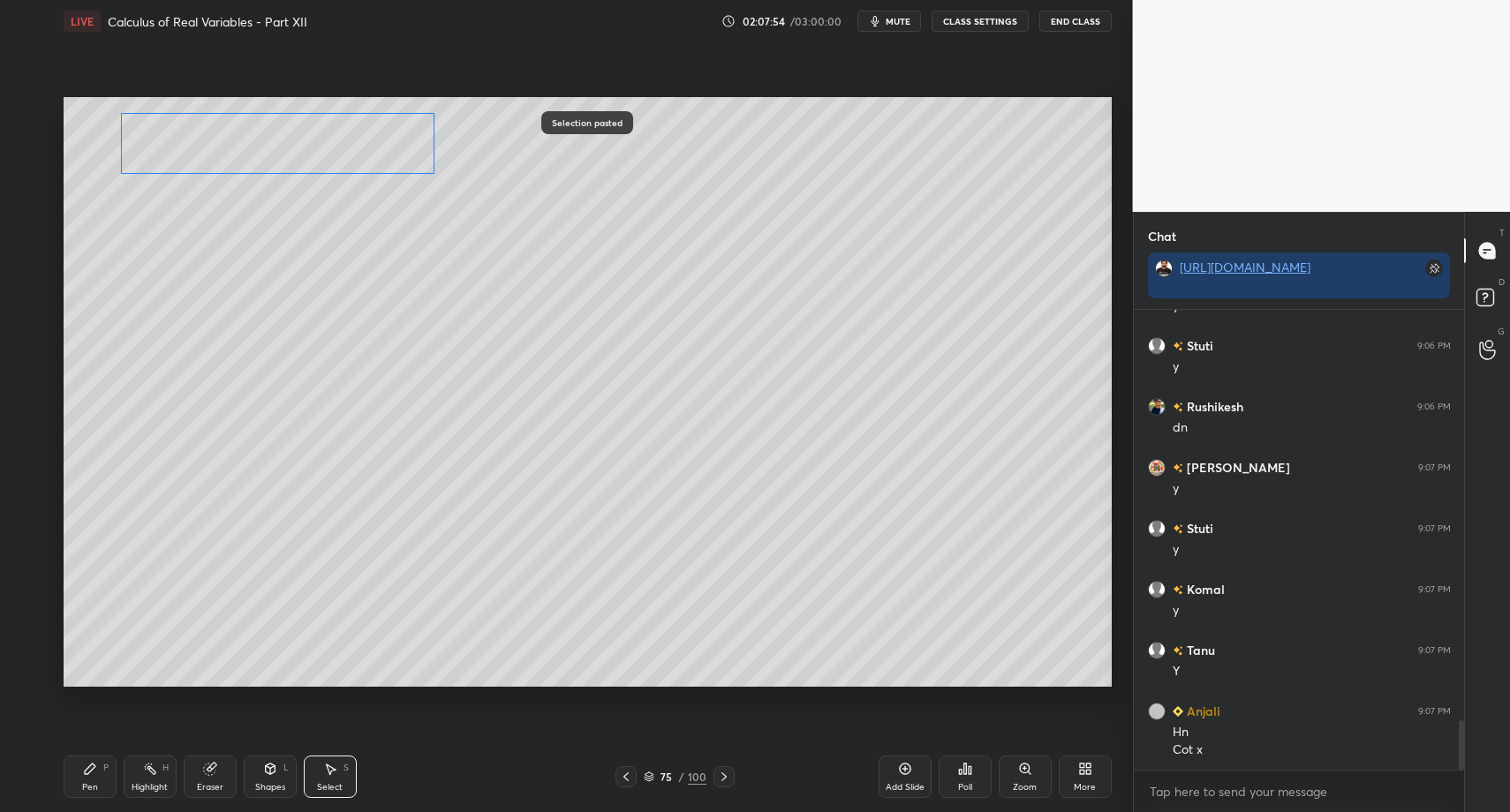 drag, startPoint x: 276, startPoint y: 505, endPoint x: 265, endPoint y: 141, distance: 364.1662 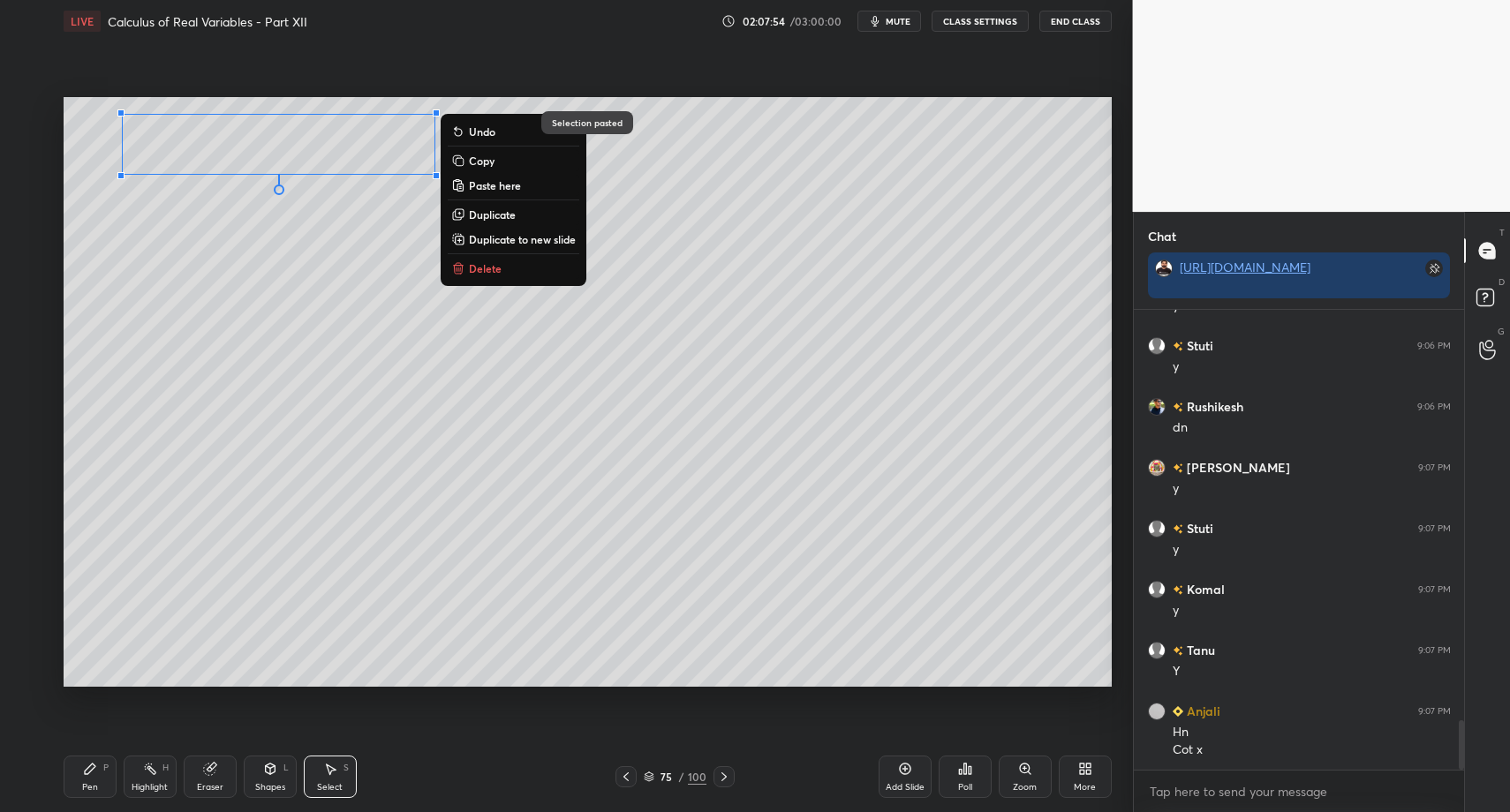 drag, startPoint x: 98, startPoint y: 791, endPoint x: 87, endPoint y: 771, distance: 22.825424 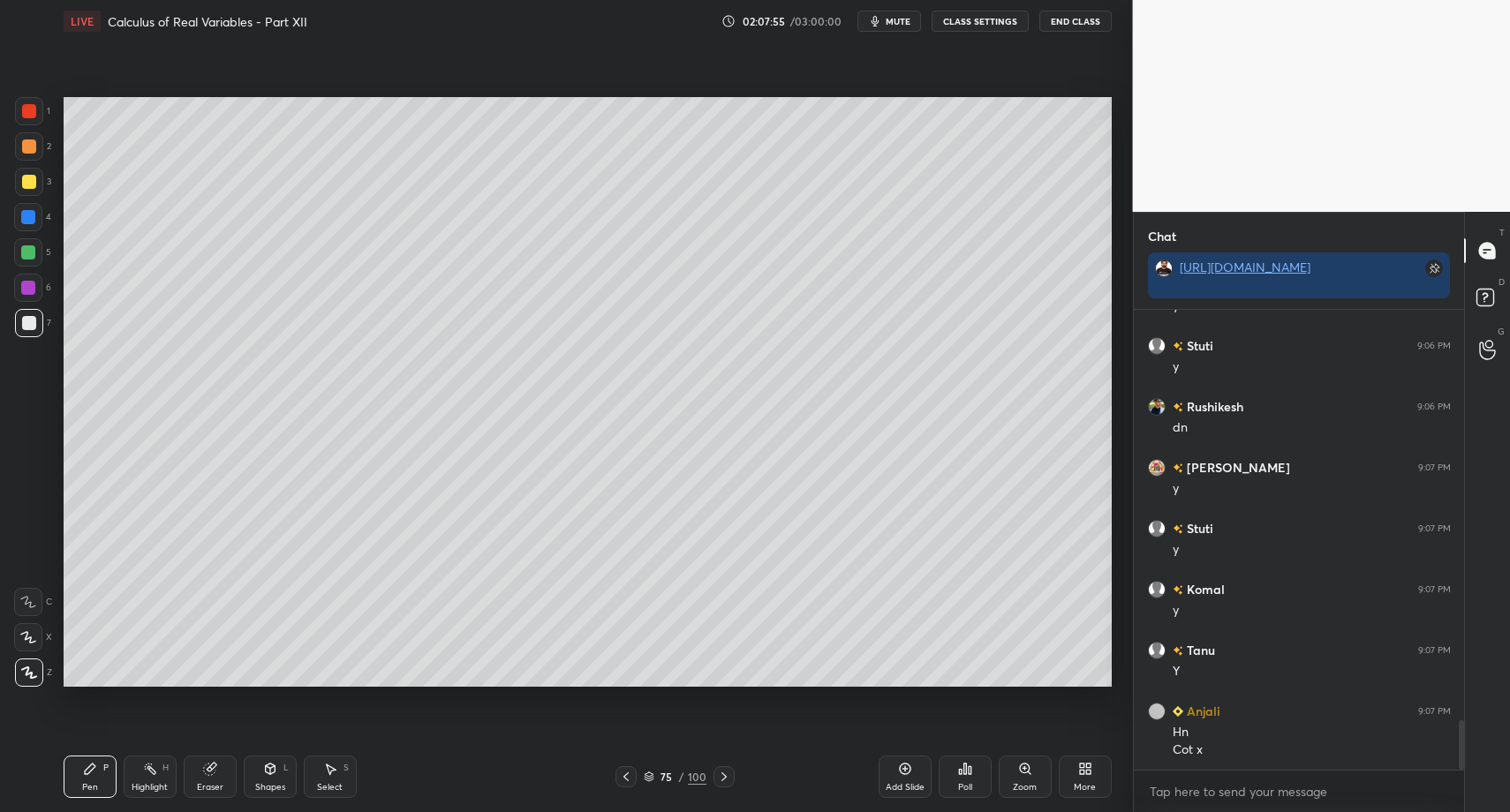 drag, startPoint x: 30, startPoint y: 260, endPoint x: 40, endPoint y: 245, distance: 18.027756 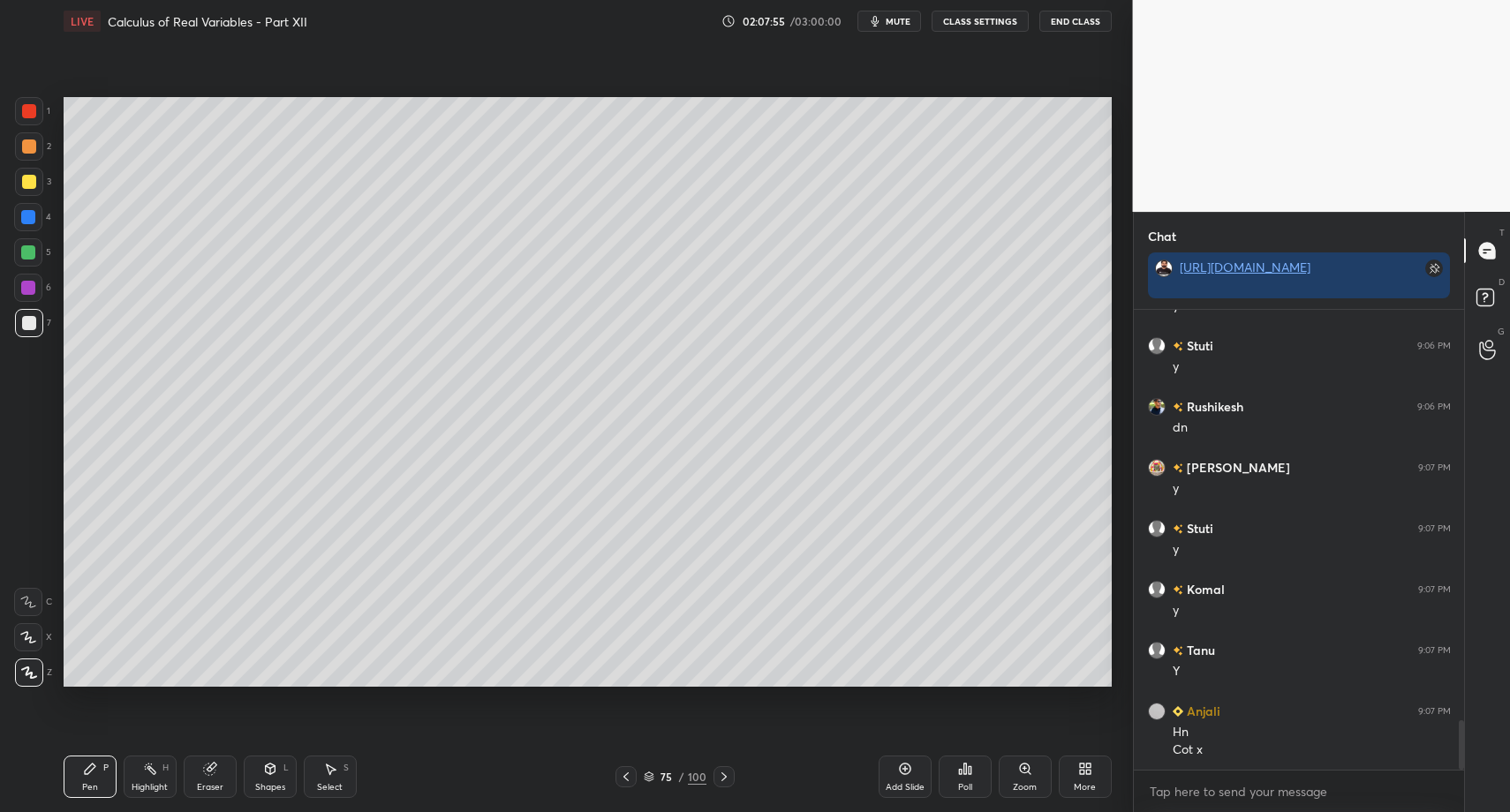 click at bounding box center [28, 252] 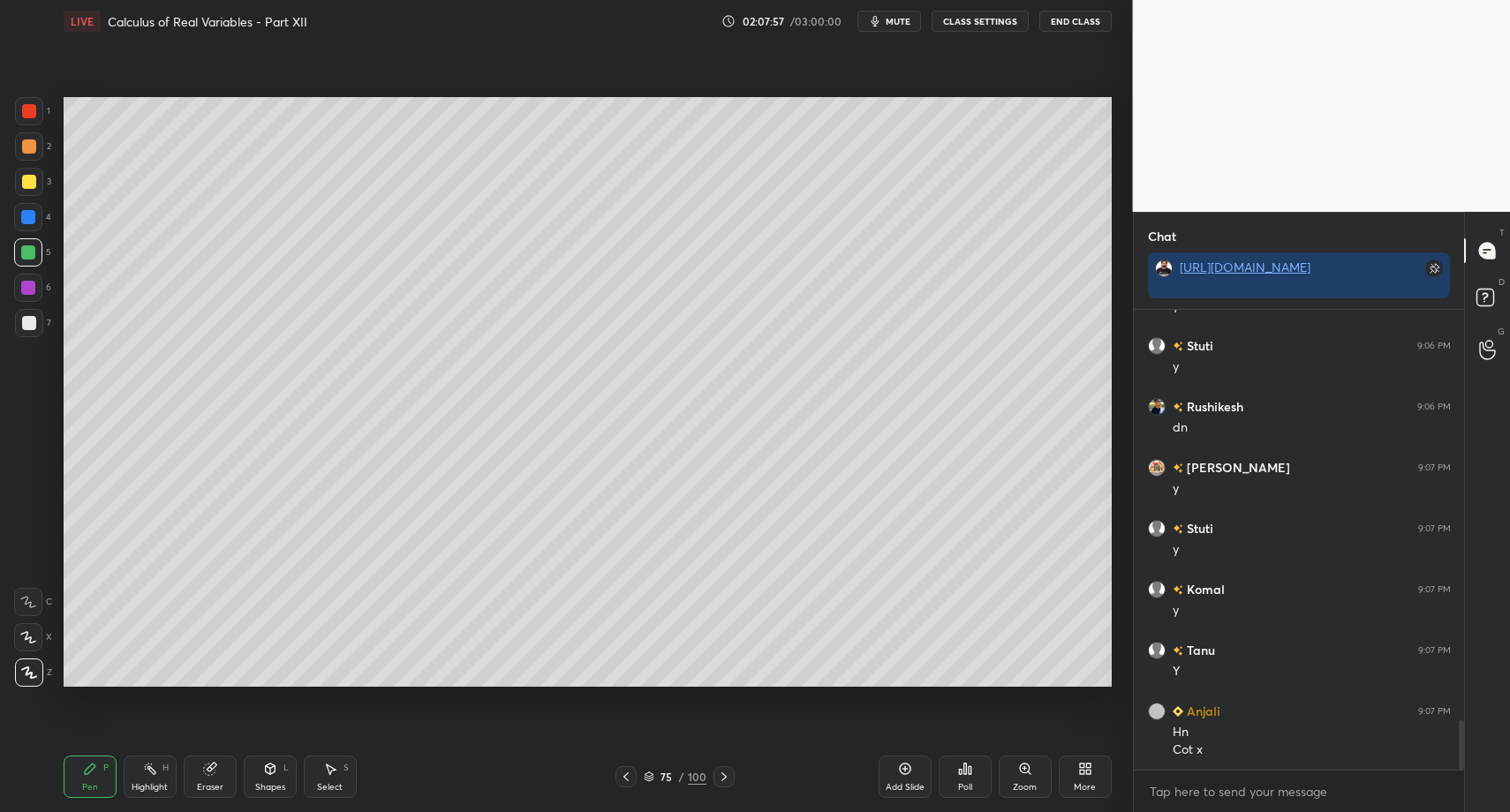 click on "Shapes L" at bounding box center (270, 777) 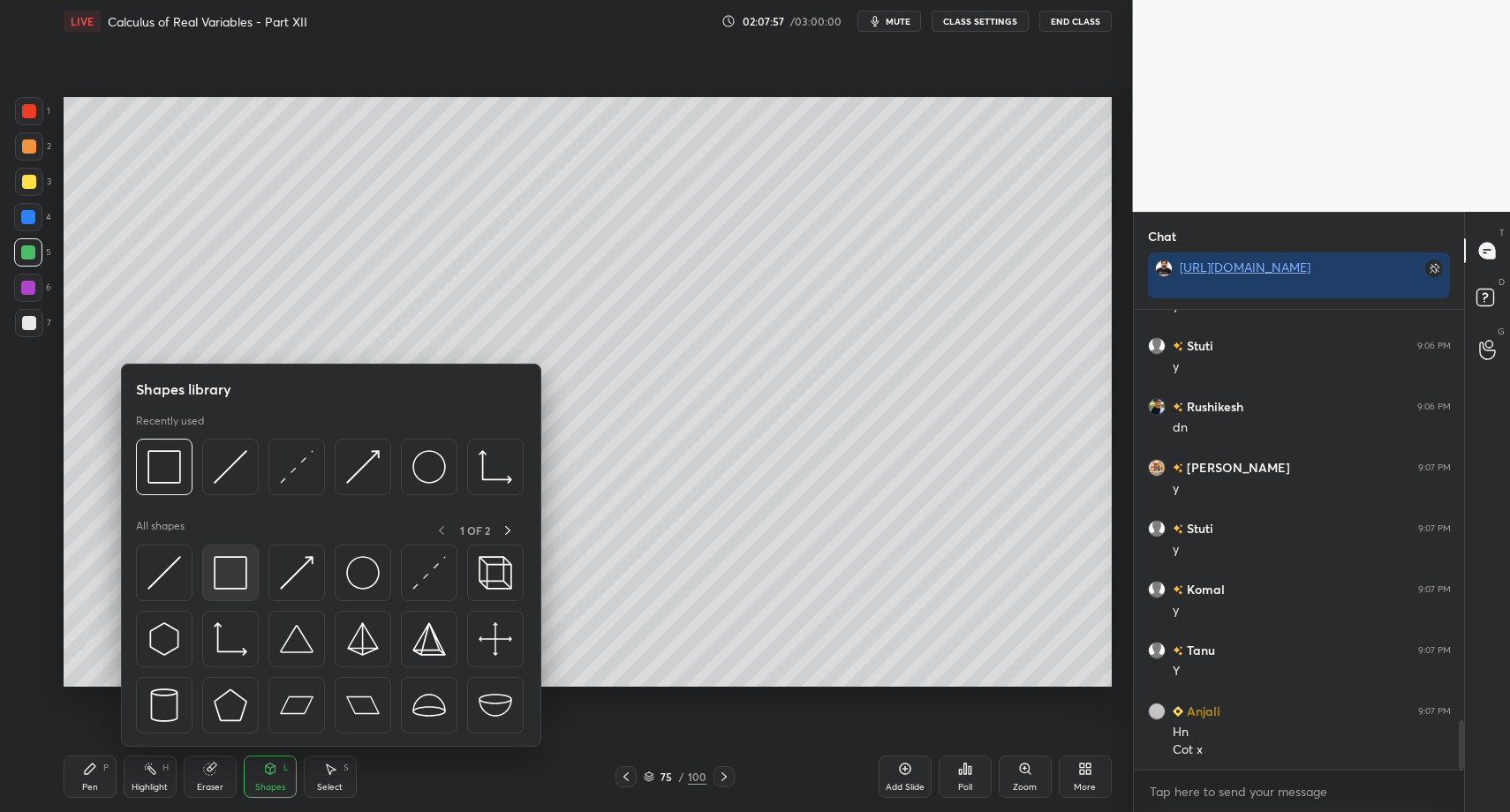 click at bounding box center [230, 573] 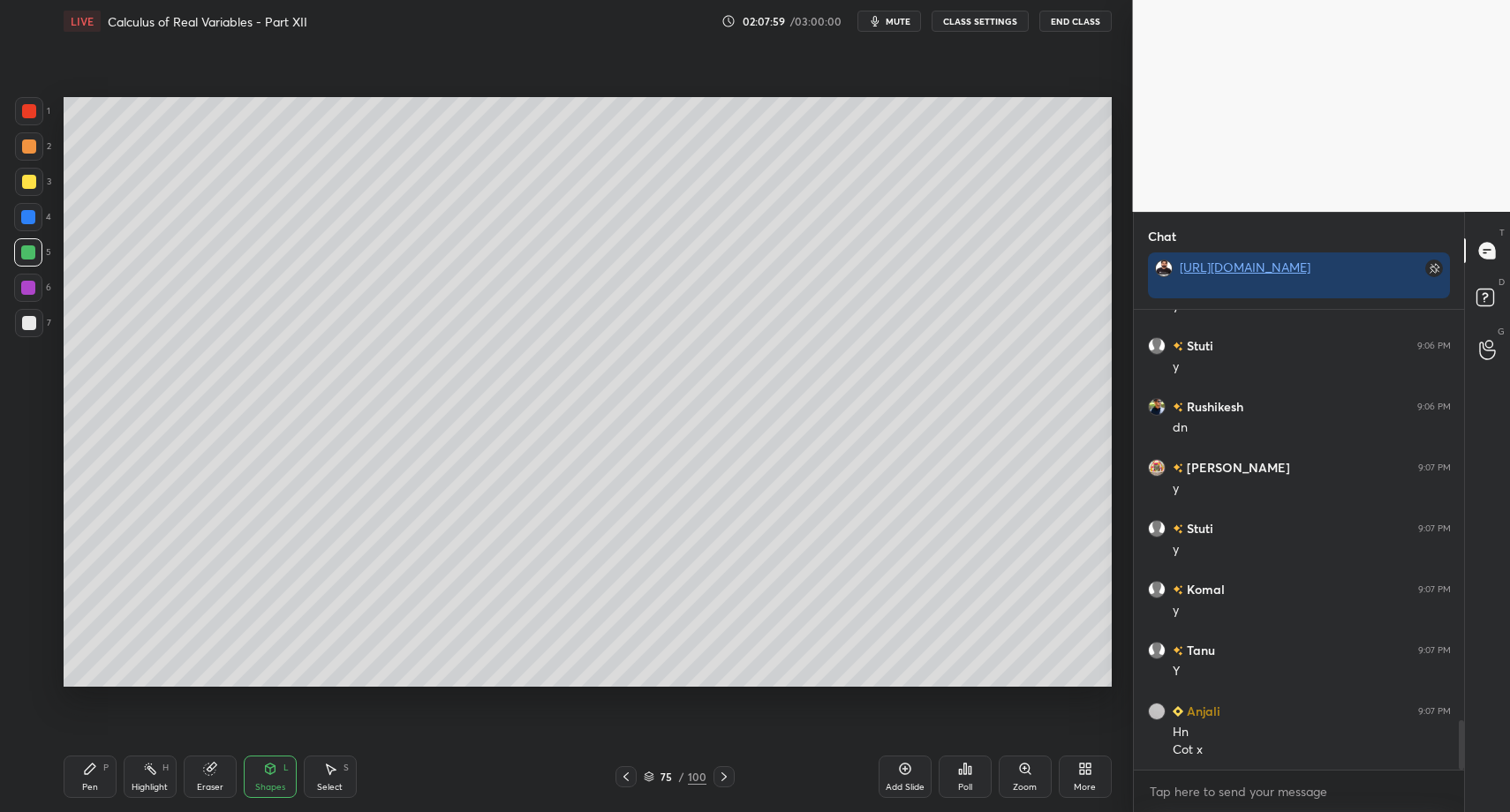 drag, startPoint x: 94, startPoint y: 781, endPoint x: 179, endPoint y: 785, distance: 85.0941 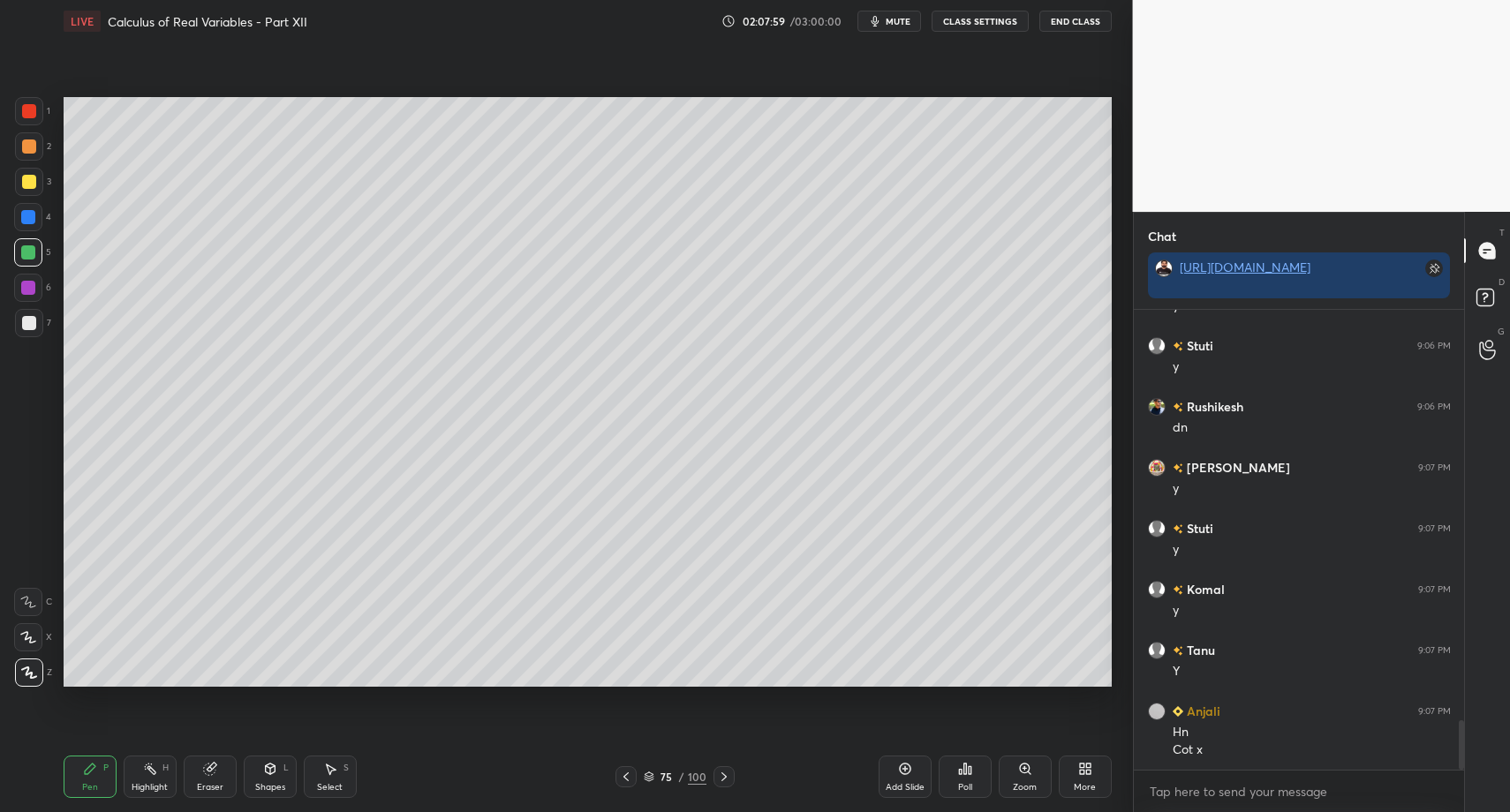drag, startPoint x: 323, startPoint y: 791, endPoint x: 327, endPoint y: 720, distance: 71.11259 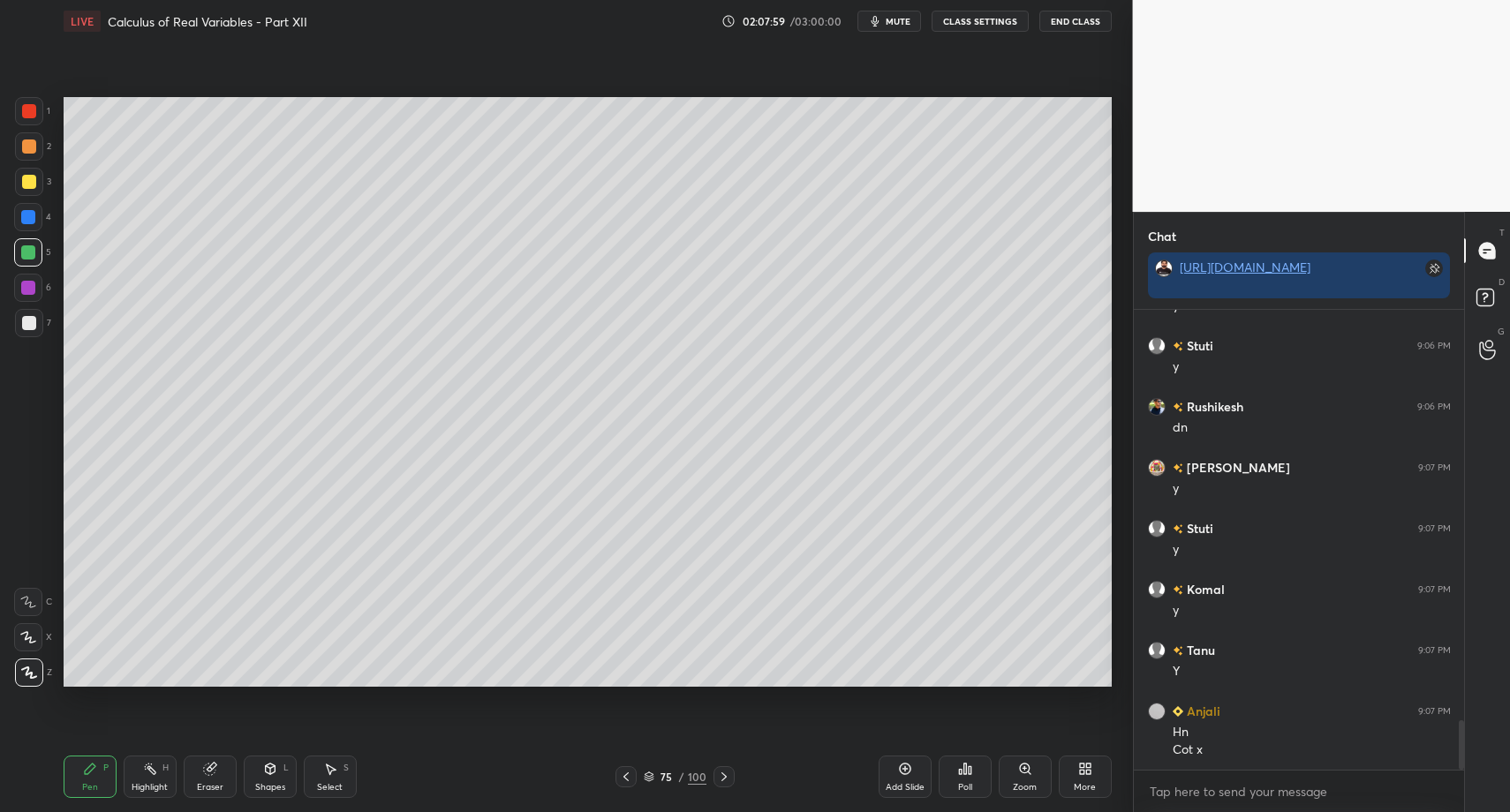 click on "Select" at bounding box center (329, 787) 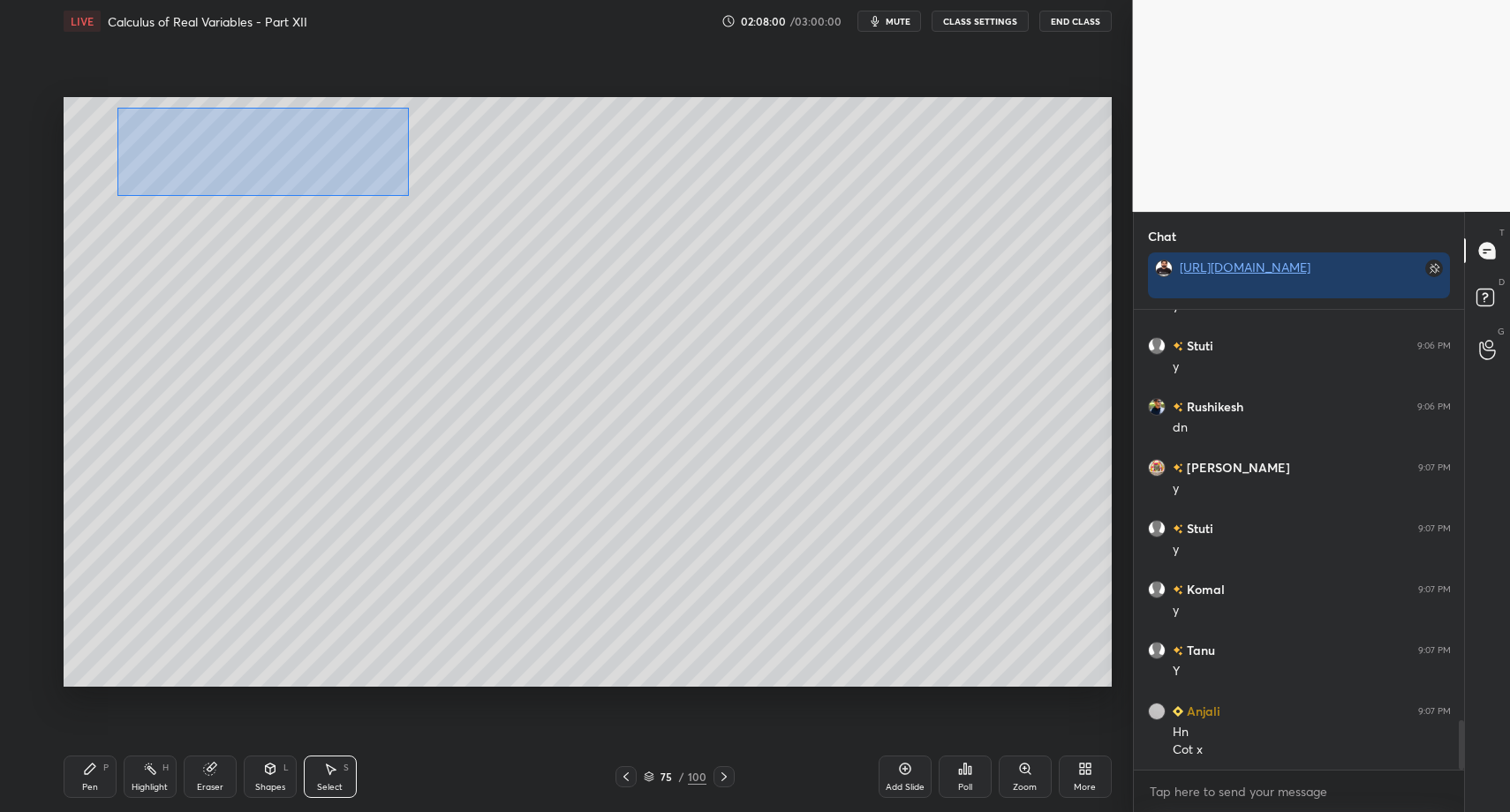 drag, startPoint x: 118, startPoint y: 109, endPoint x: 472, endPoint y: 203, distance: 366.26766 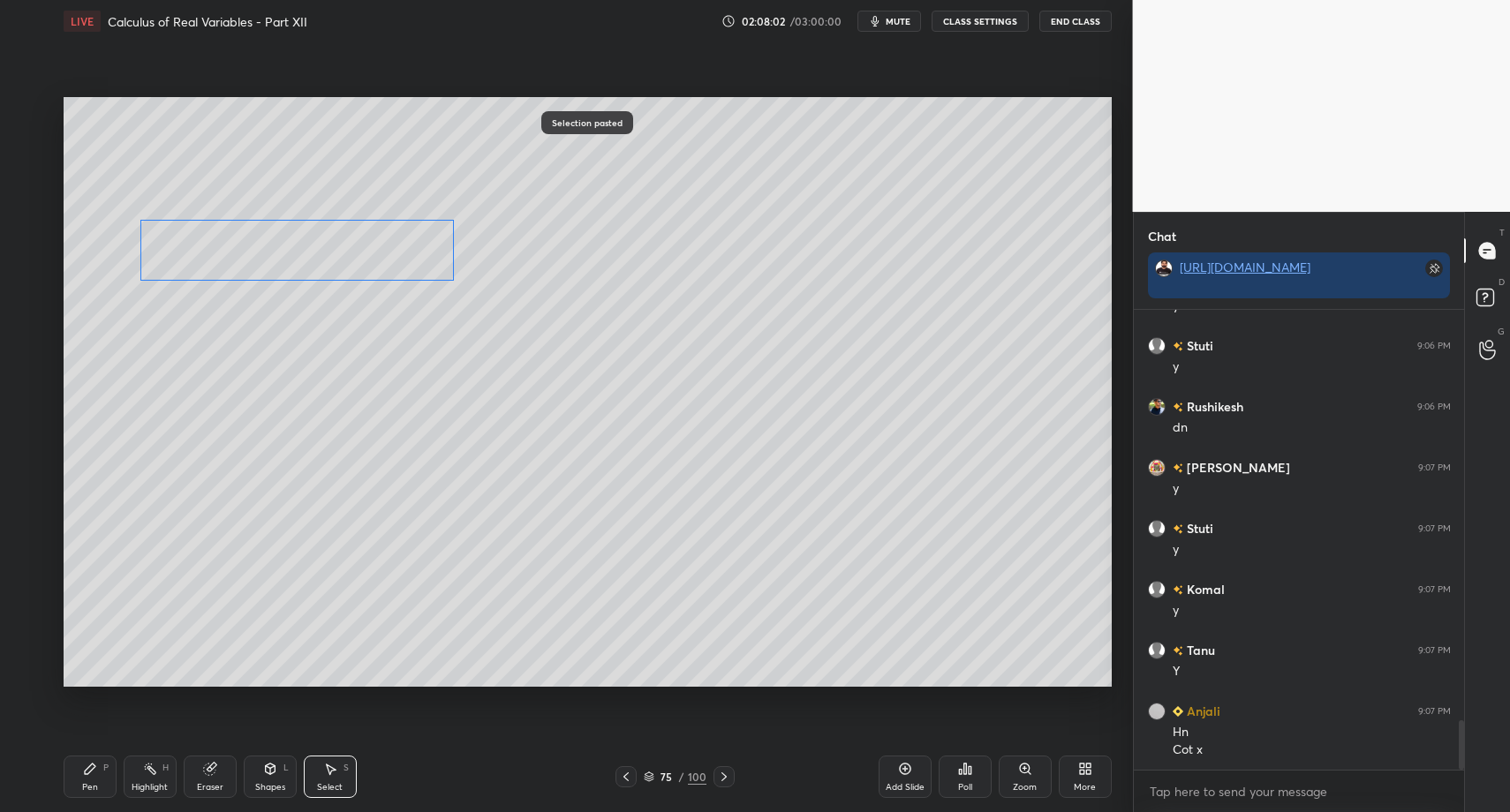 drag, startPoint x: 330, startPoint y: 175, endPoint x: 319, endPoint y: 255, distance: 80.75271 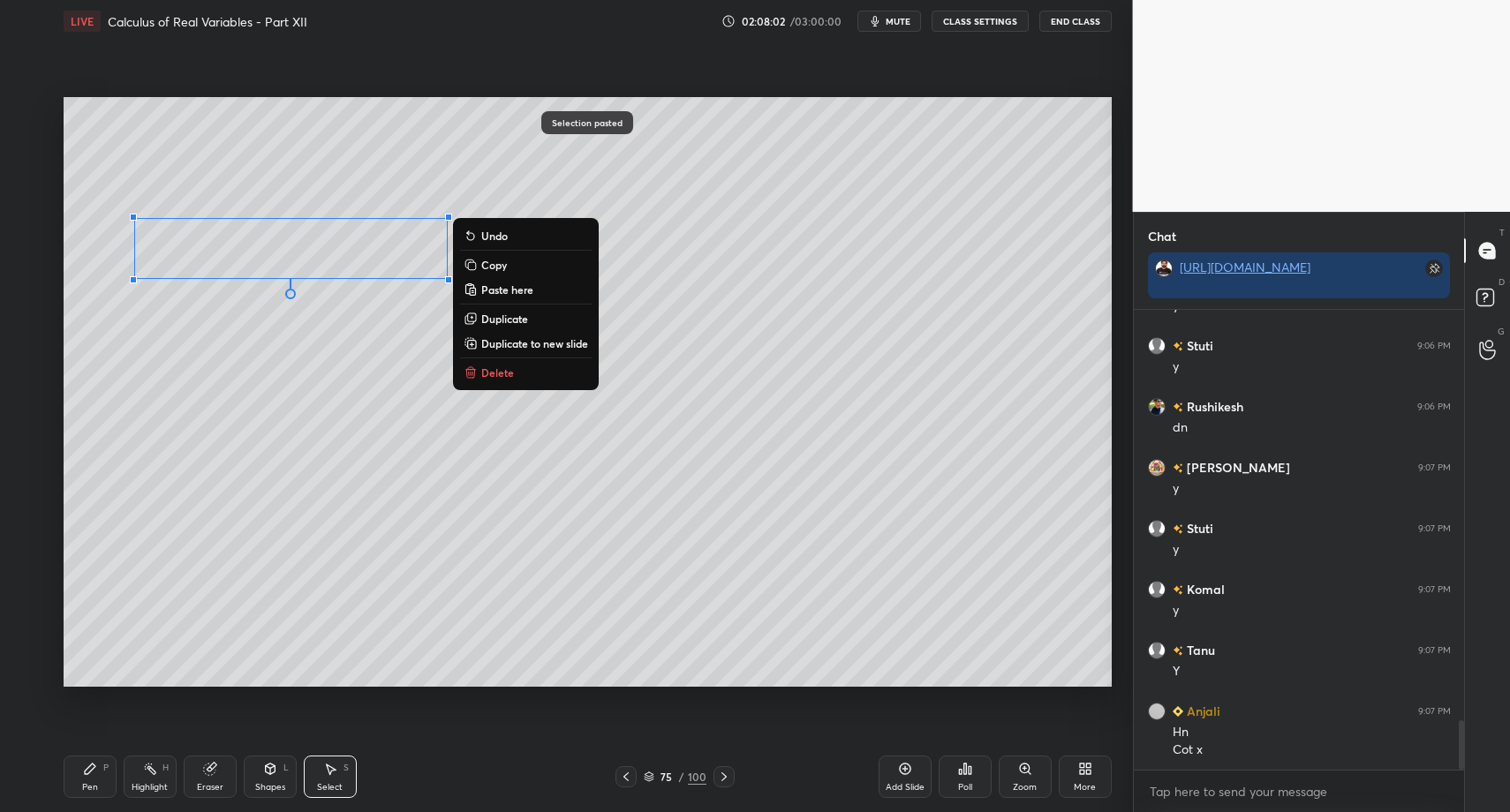 drag, startPoint x: 98, startPoint y: 762, endPoint x: 94, endPoint y: 771, distance: 9.848858 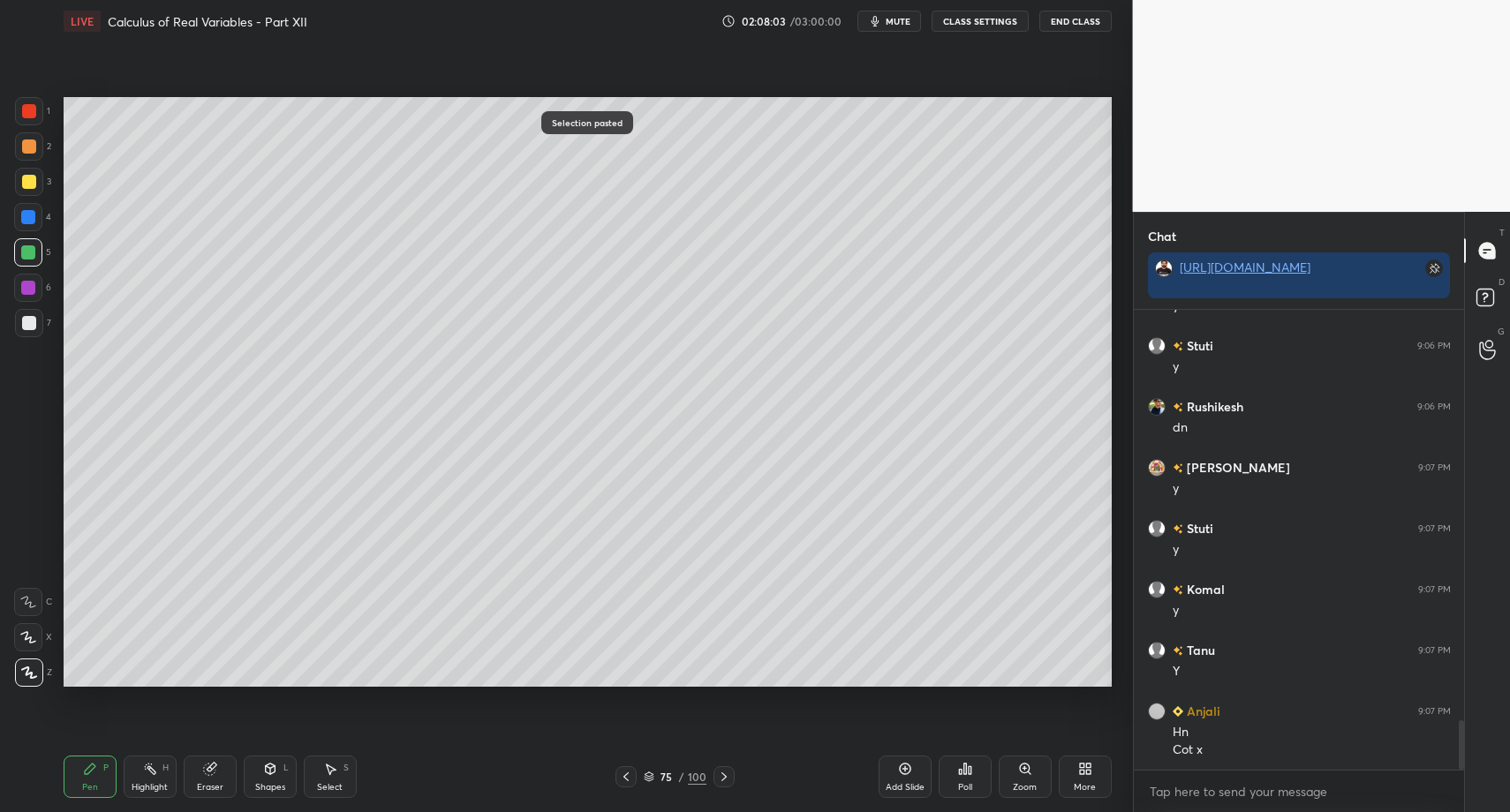 drag, startPoint x: 81, startPoint y: 765, endPoint x: 79, endPoint y: 688, distance: 77.02597 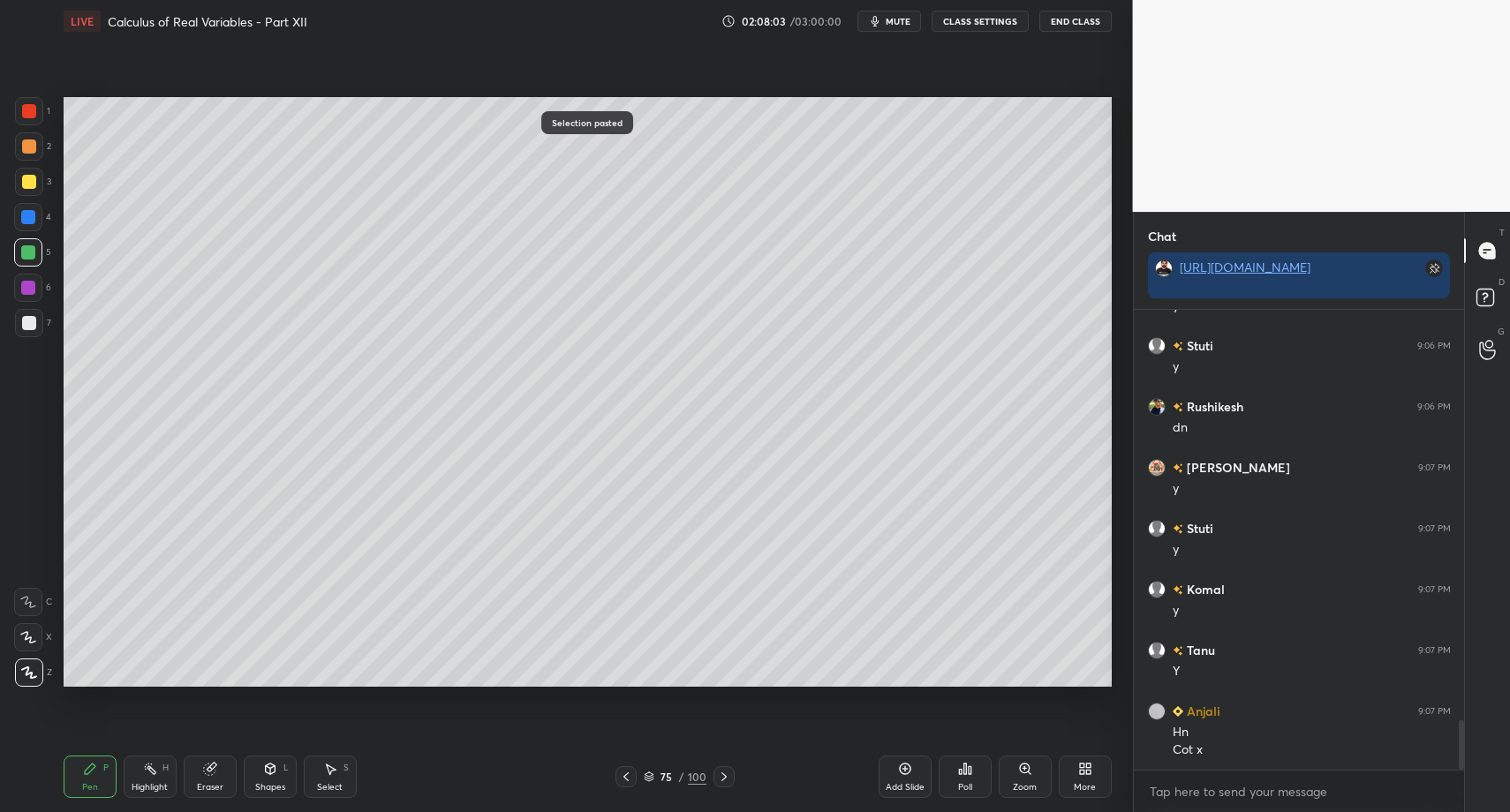 click on "Pen P" at bounding box center (90, 777) 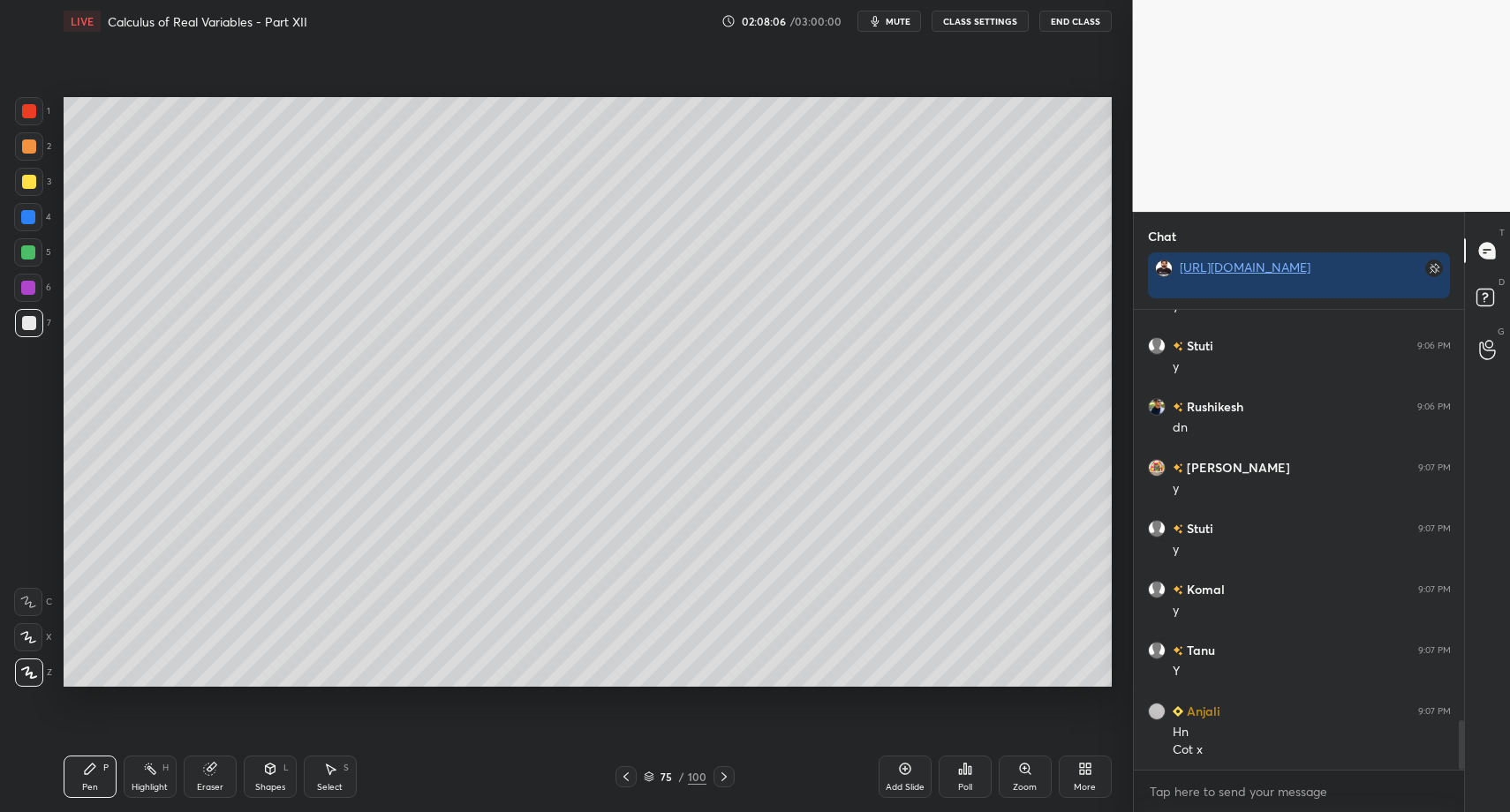 click on "Pen P" at bounding box center [90, 777] 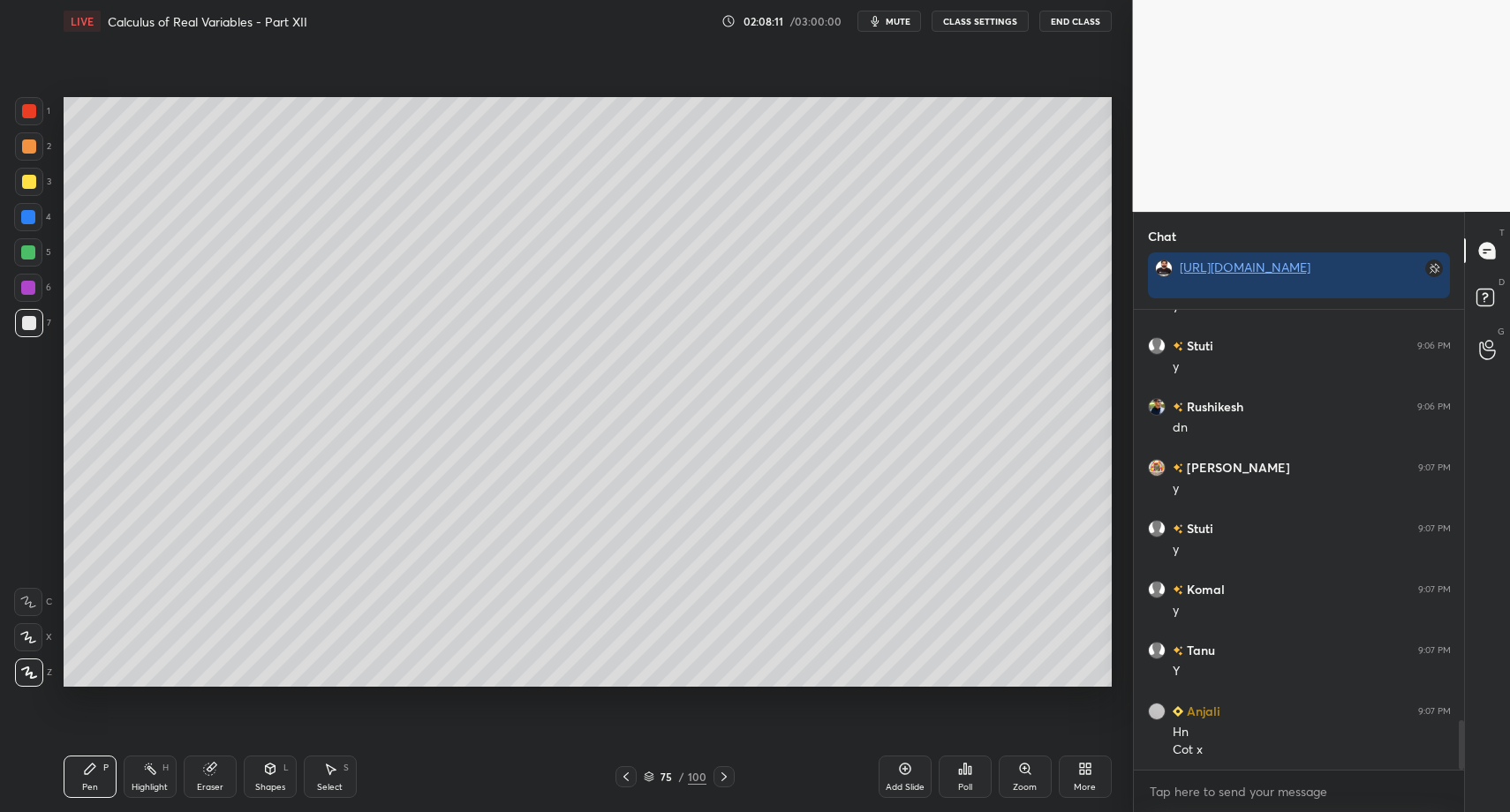 scroll, scrollTop: 3890, scrollLeft: 0, axis: vertical 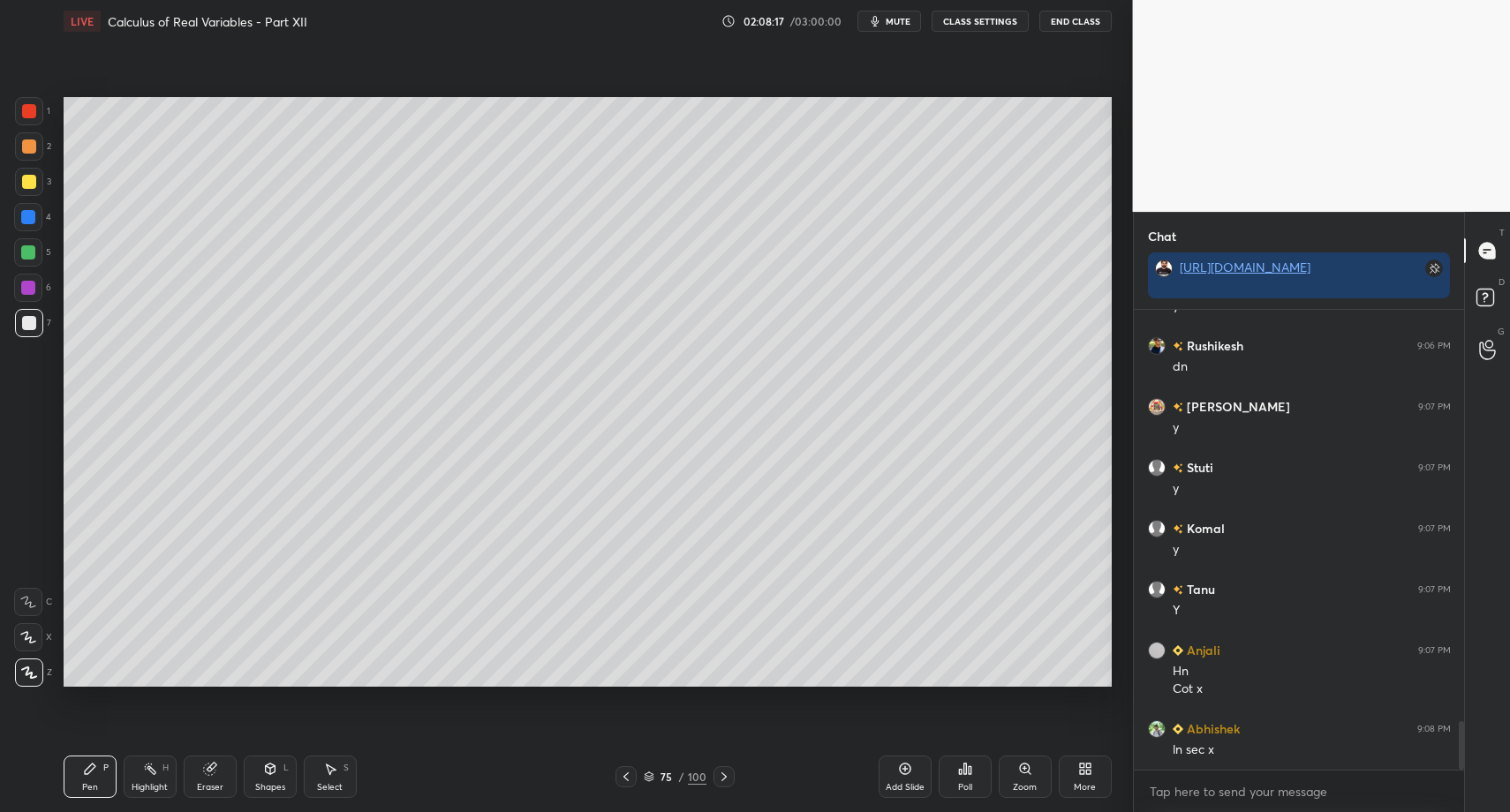 click on "1 2 3 4 5 6 7 C X Z C X Z E E Erase all   H H LIVE Calculus of Real Variables - Part XII 02:08:17 /  03:00:00 mute CLASS SETTINGS End Class Setting up your live class Poll for   secs No correct answer Start poll Back Calculus of Real Variables - Part XII • L67 of Comprehensive Course on Engineering Mathematics Vishal Soni Pen P Highlight H Eraser Shapes L Select S 75 / 100 Add Slide Poll Zoom More" at bounding box center [559, 406] 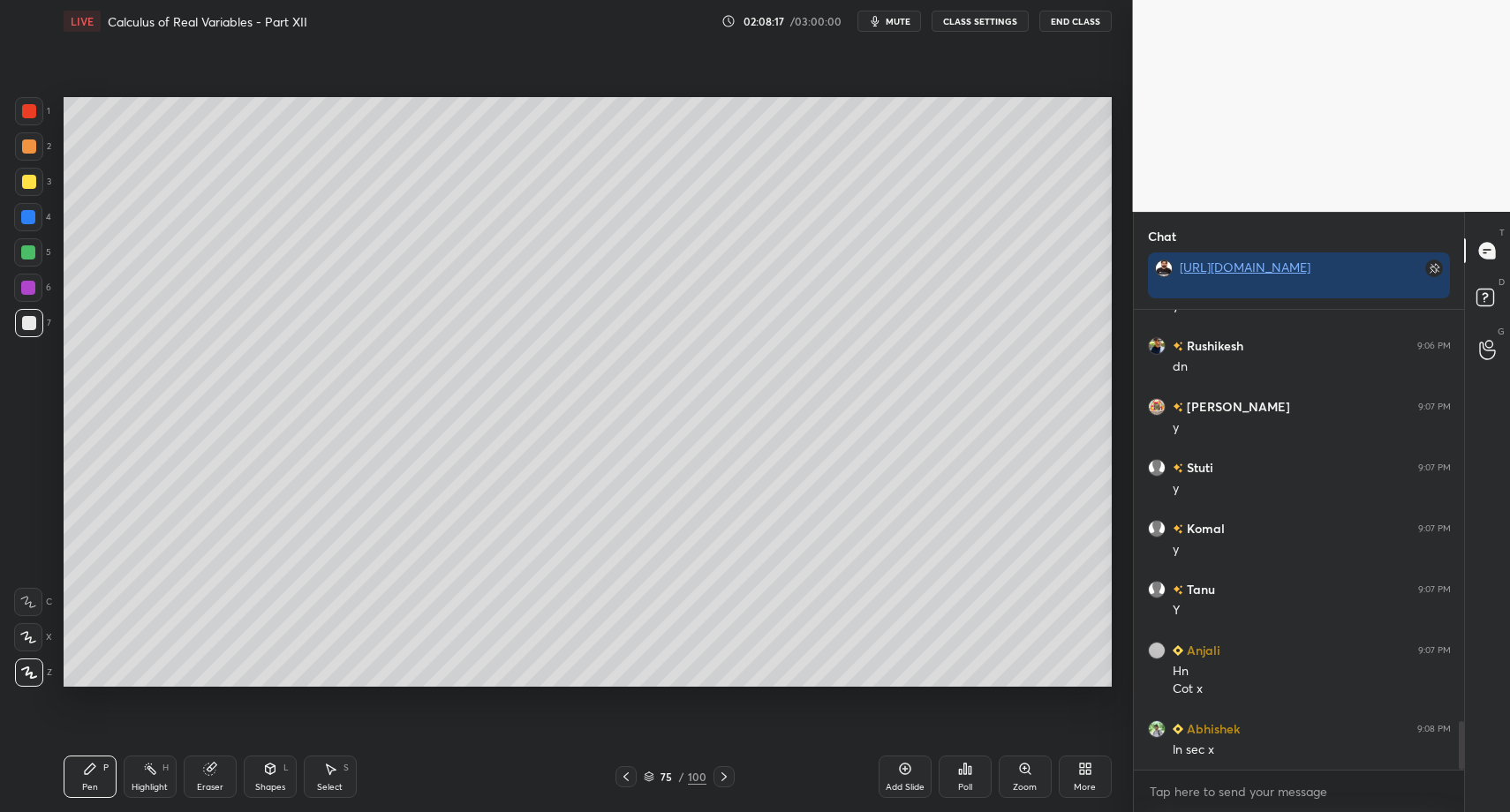 click on "Pen P" at bounding box center (90, 777) 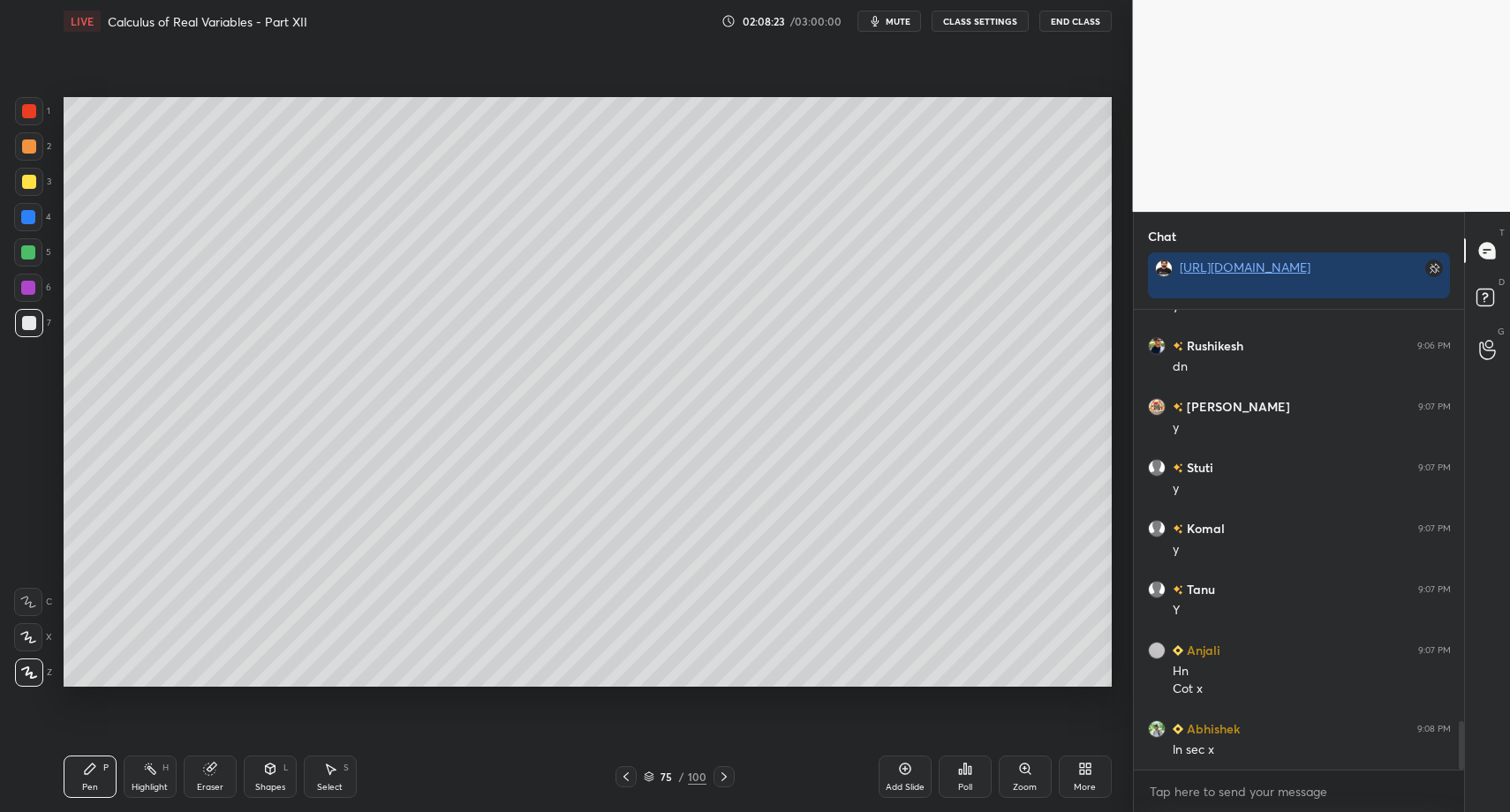 scroll, scrollTop: 3907, scrollLeft: 0, axis: vertical 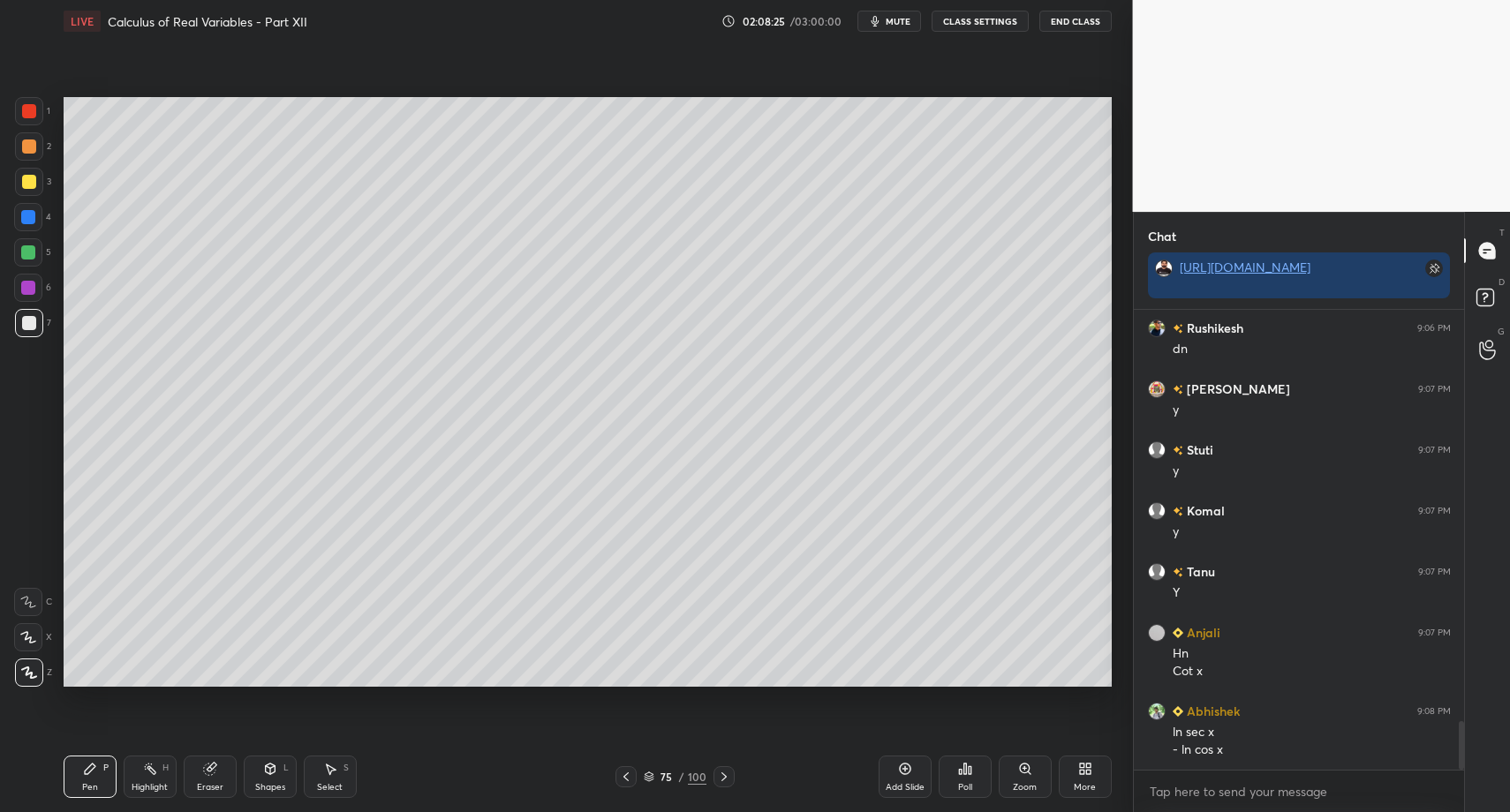 drag, startPoint x: 271, startPoint y: 788, endPoint x: 272, endPoint y: 754, distance: 34.014703 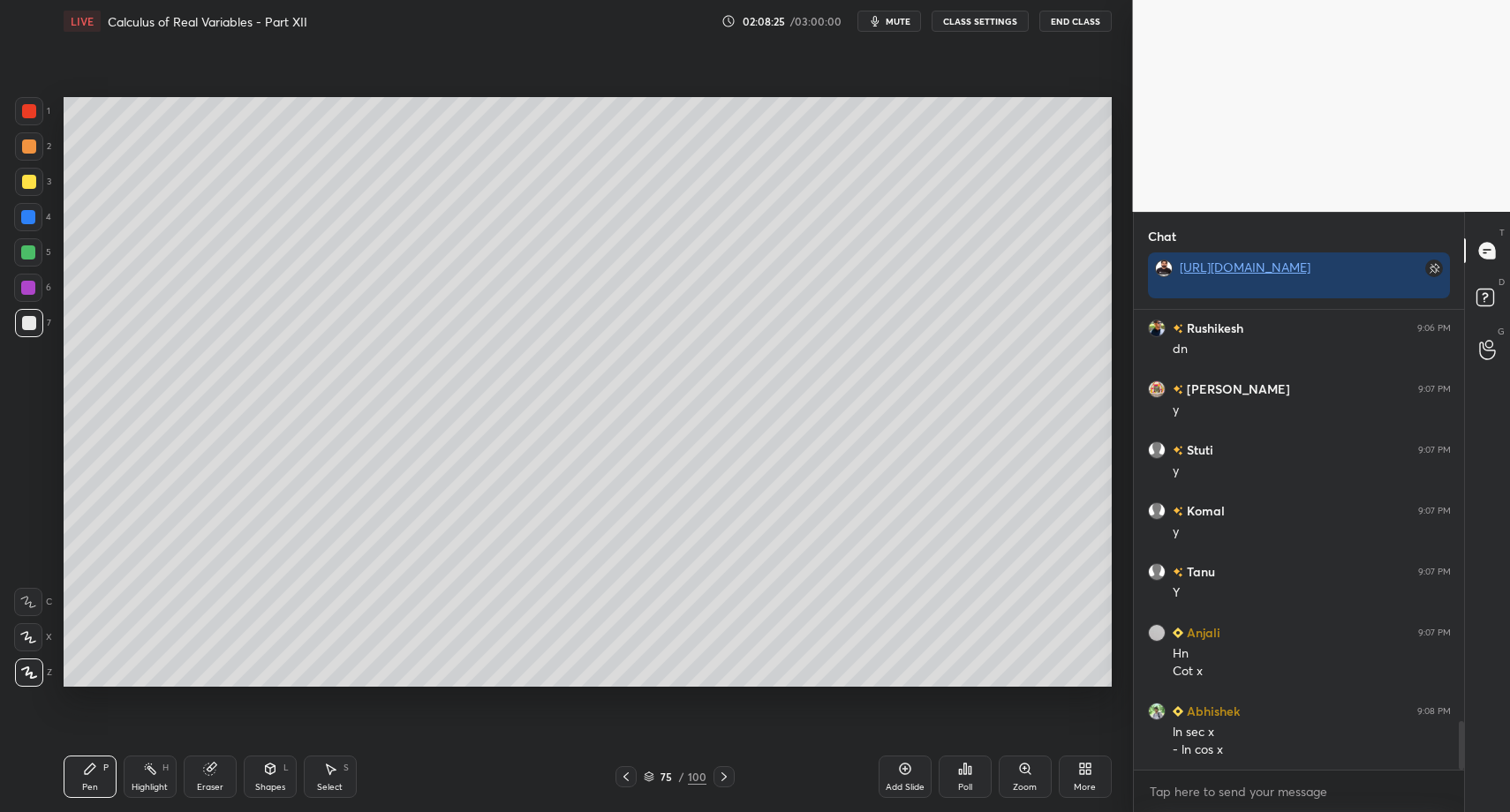 click on "Shapes" at bounding box center [270, 787] 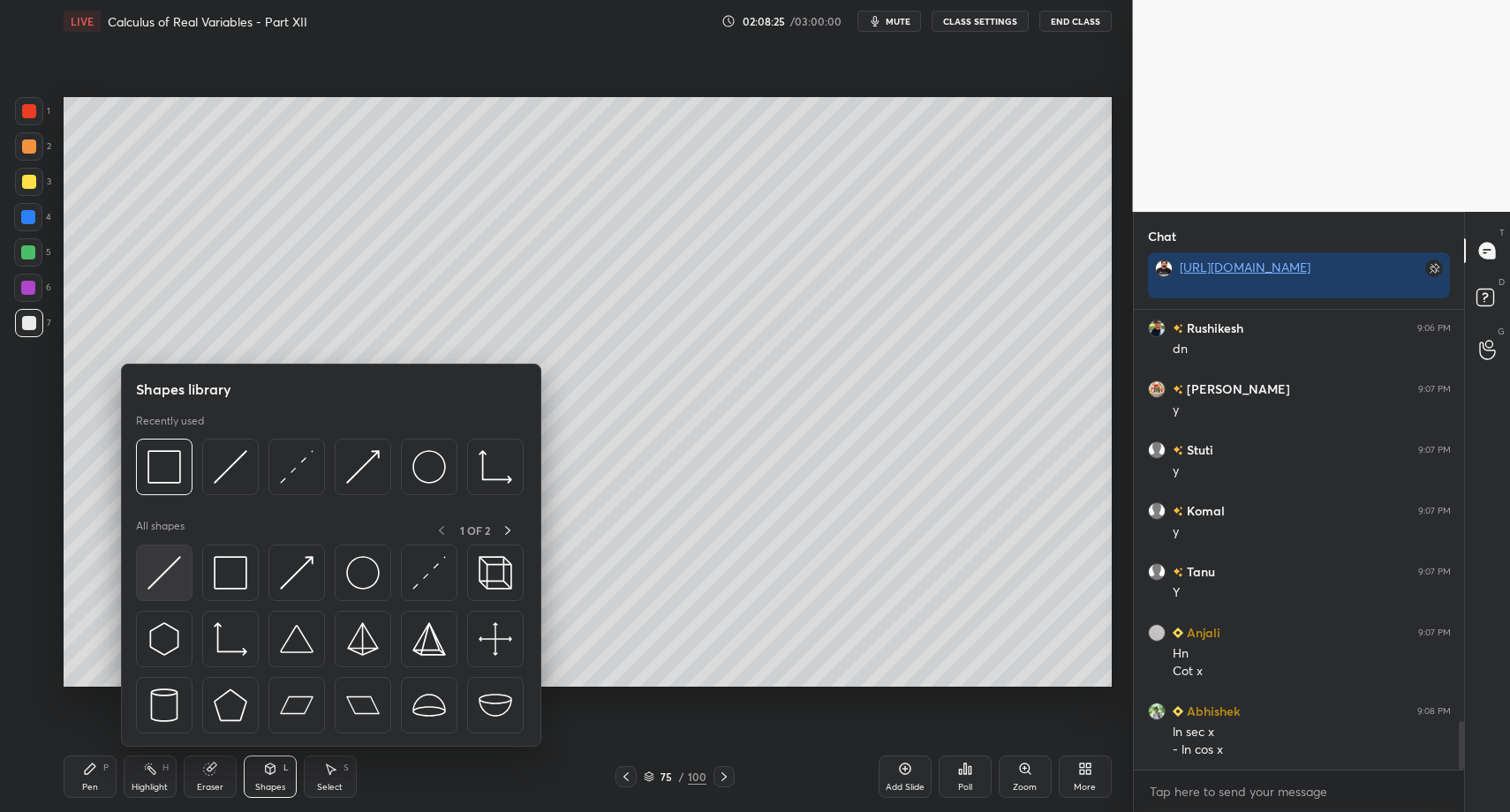 click at bounding box center [164, 573] 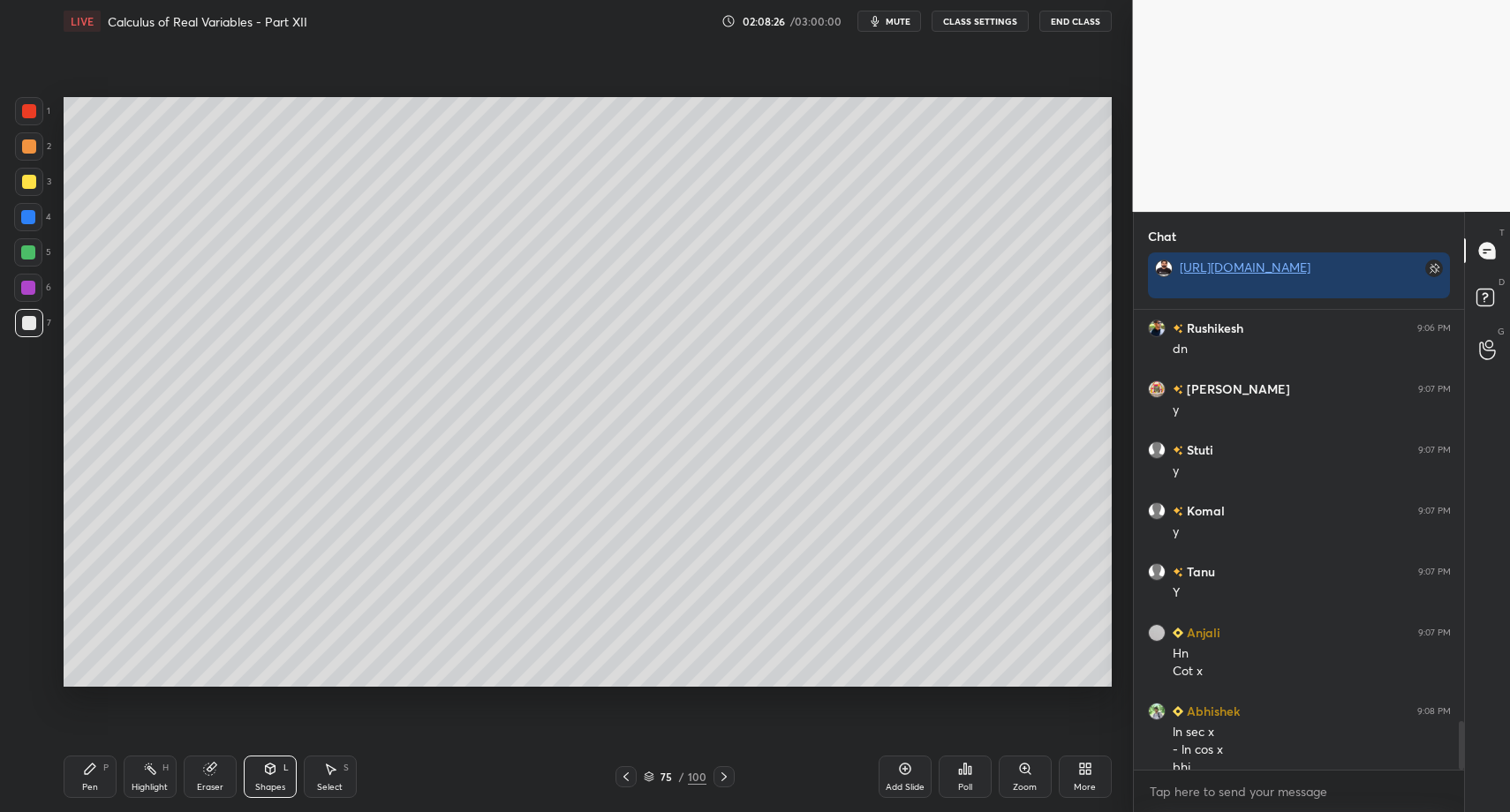 scroll, scrollTop: 3925, scrollLeft: 0, axis: vertical 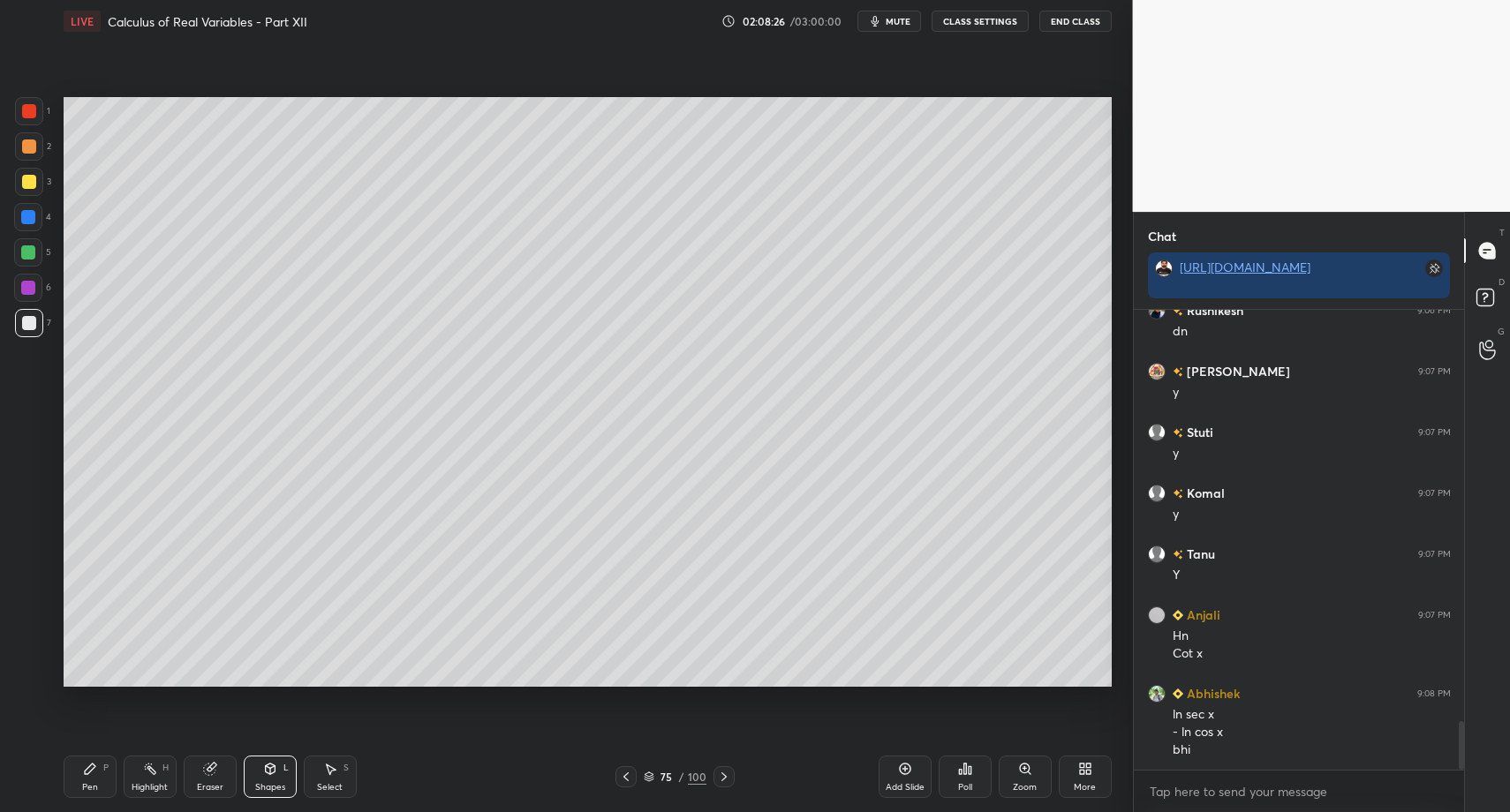 click on "Pen P Highlight H Eraser Shapes L Select S 75 / 100 Add Slide Poll Zoom More" at bounding box center [587, 777] 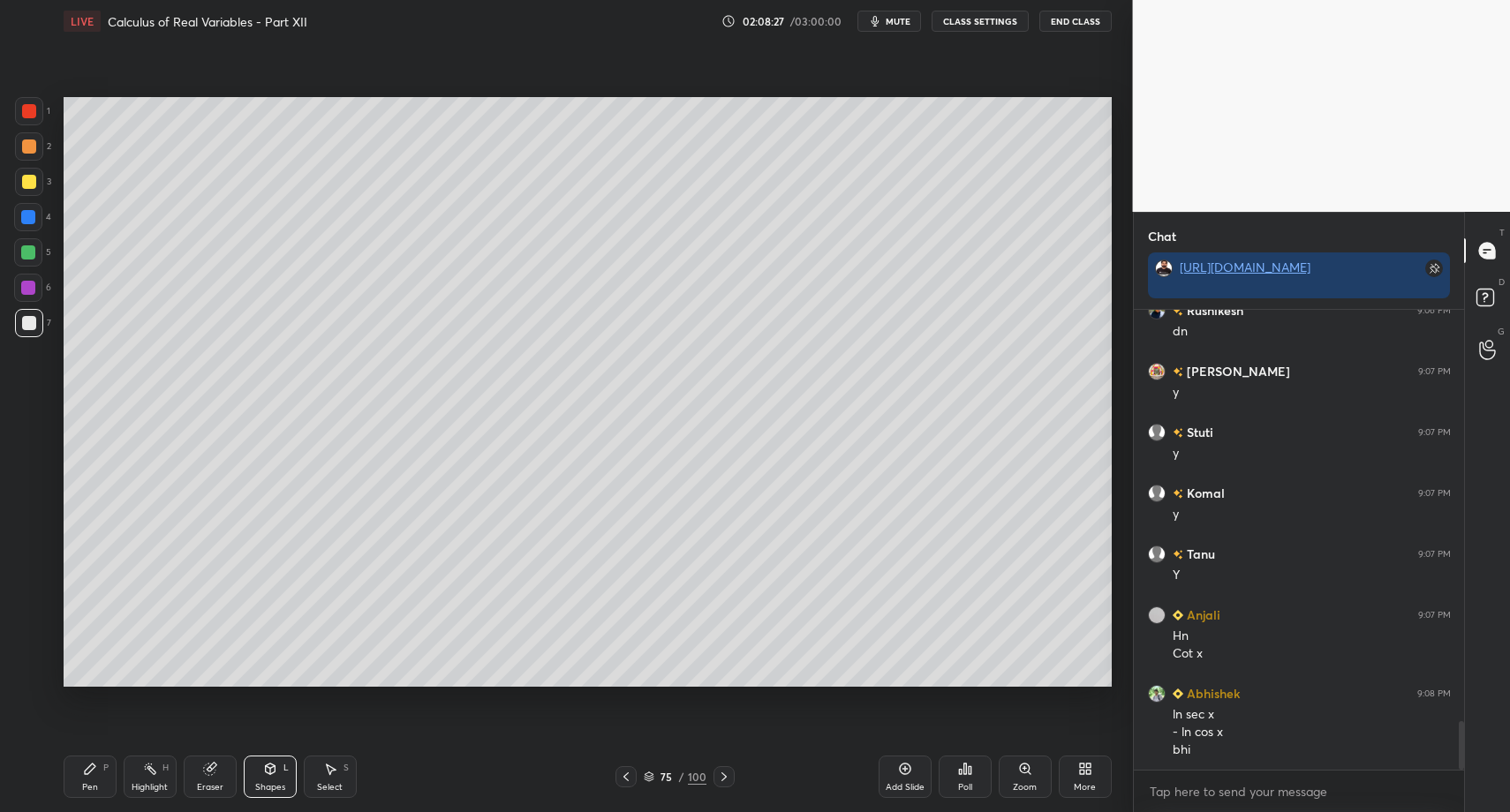 drag, startPoint x: 87, startPoint y: 771, endPoint x: 100, endPoint y: 744, distance: 29.96665 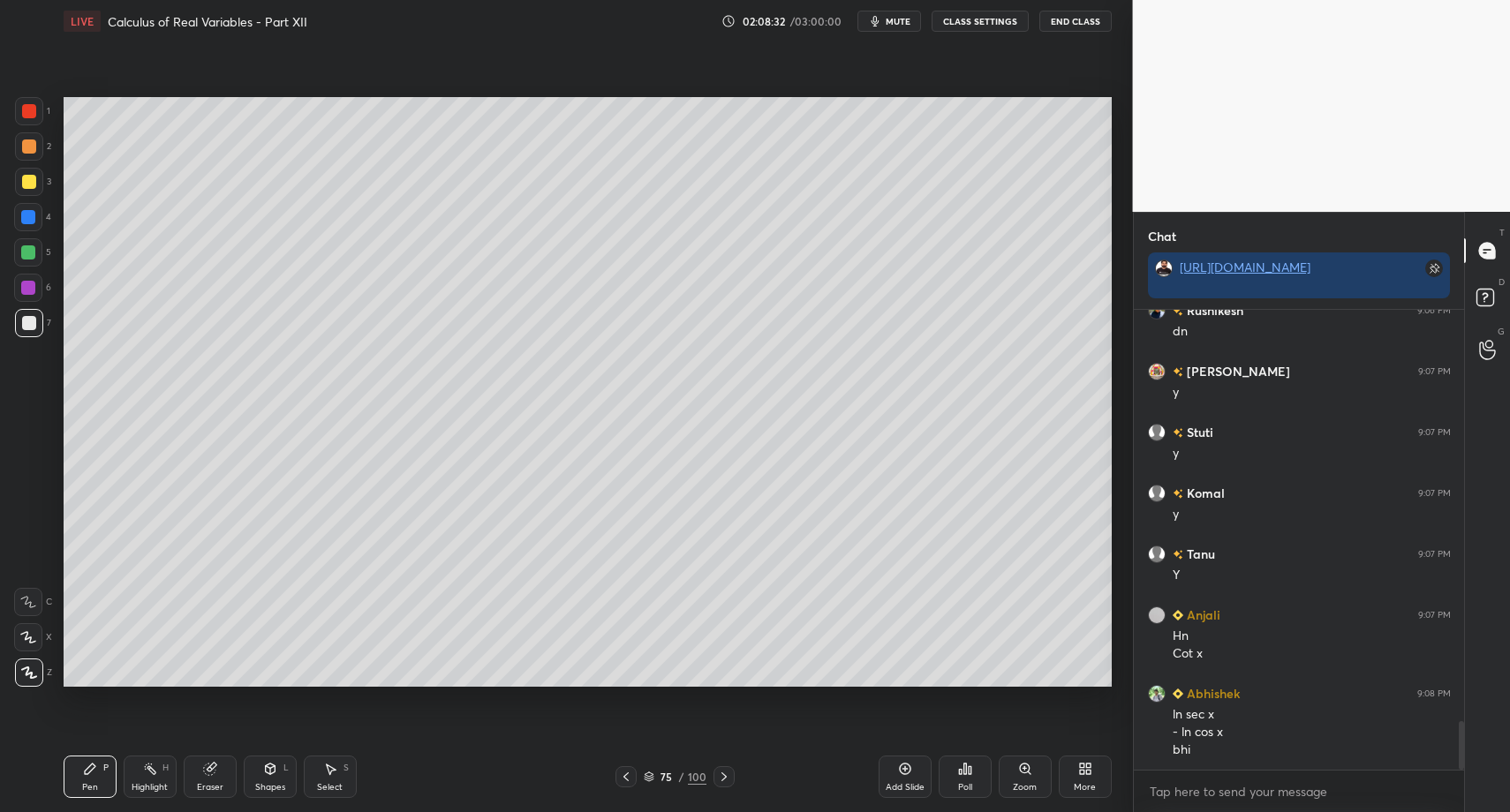 click at bounding box center [29, 182] 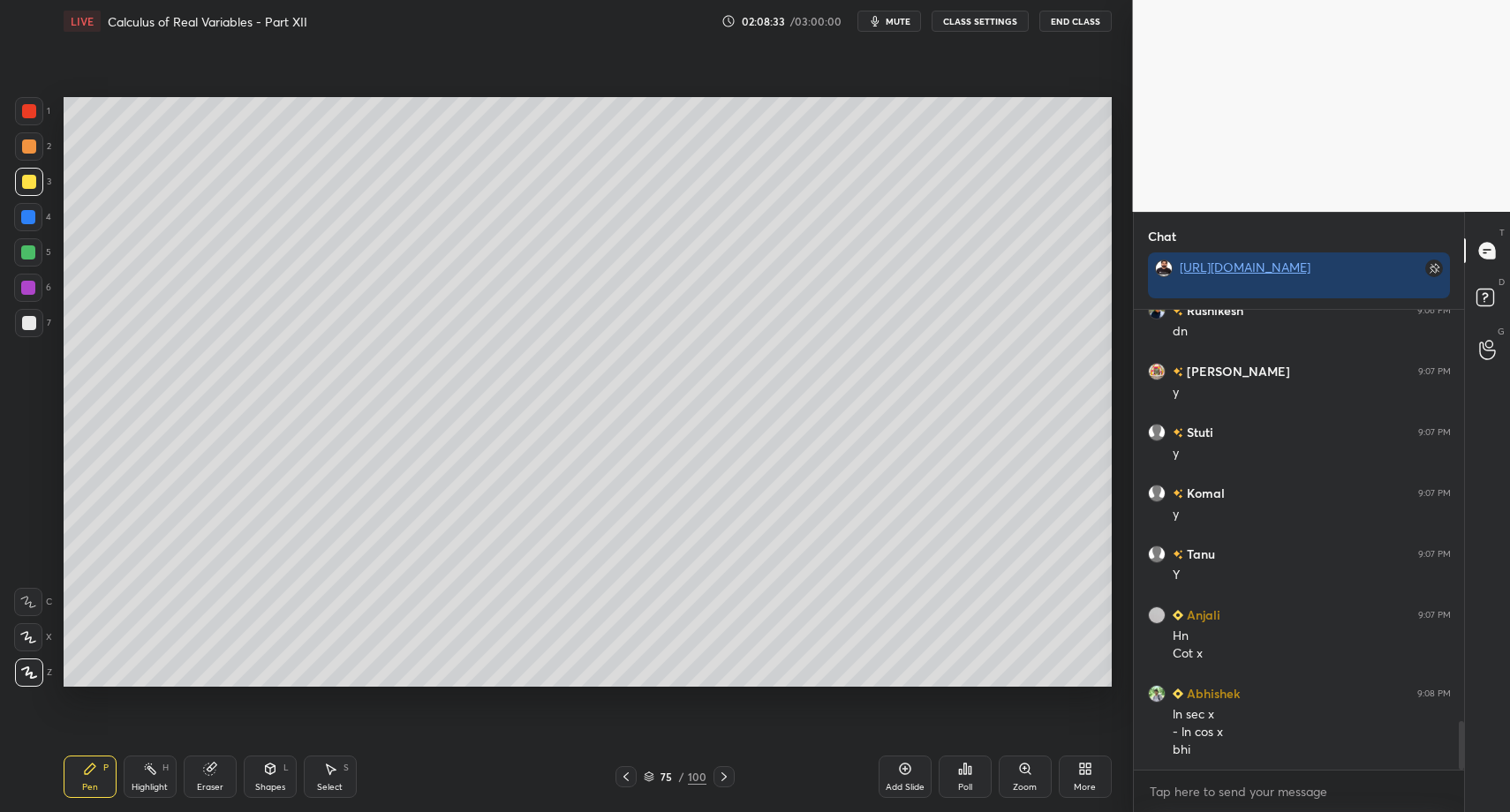 click on "Shapes L" at bounding box center [270, 777] 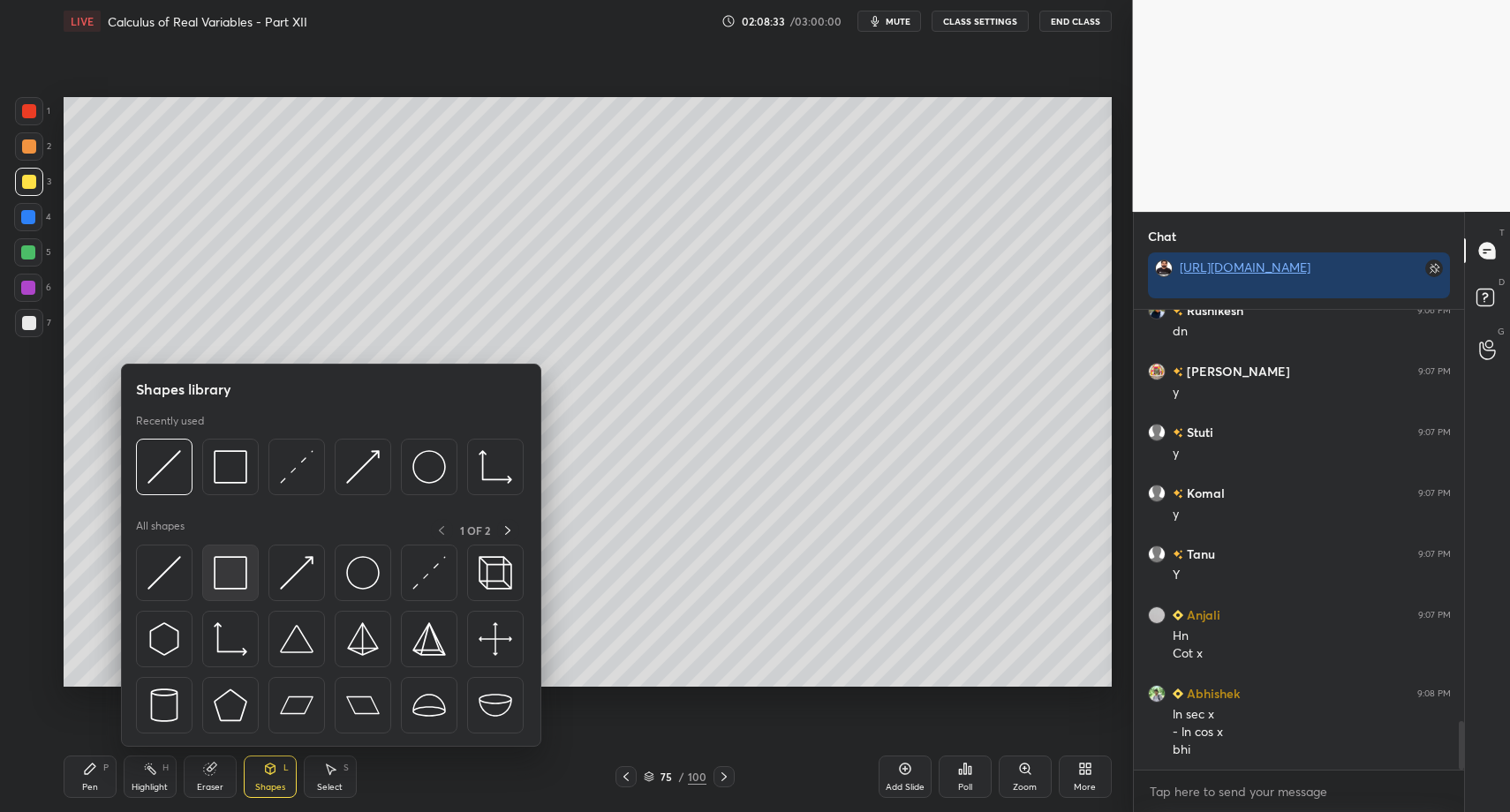 click at bounding box center [230, 573] 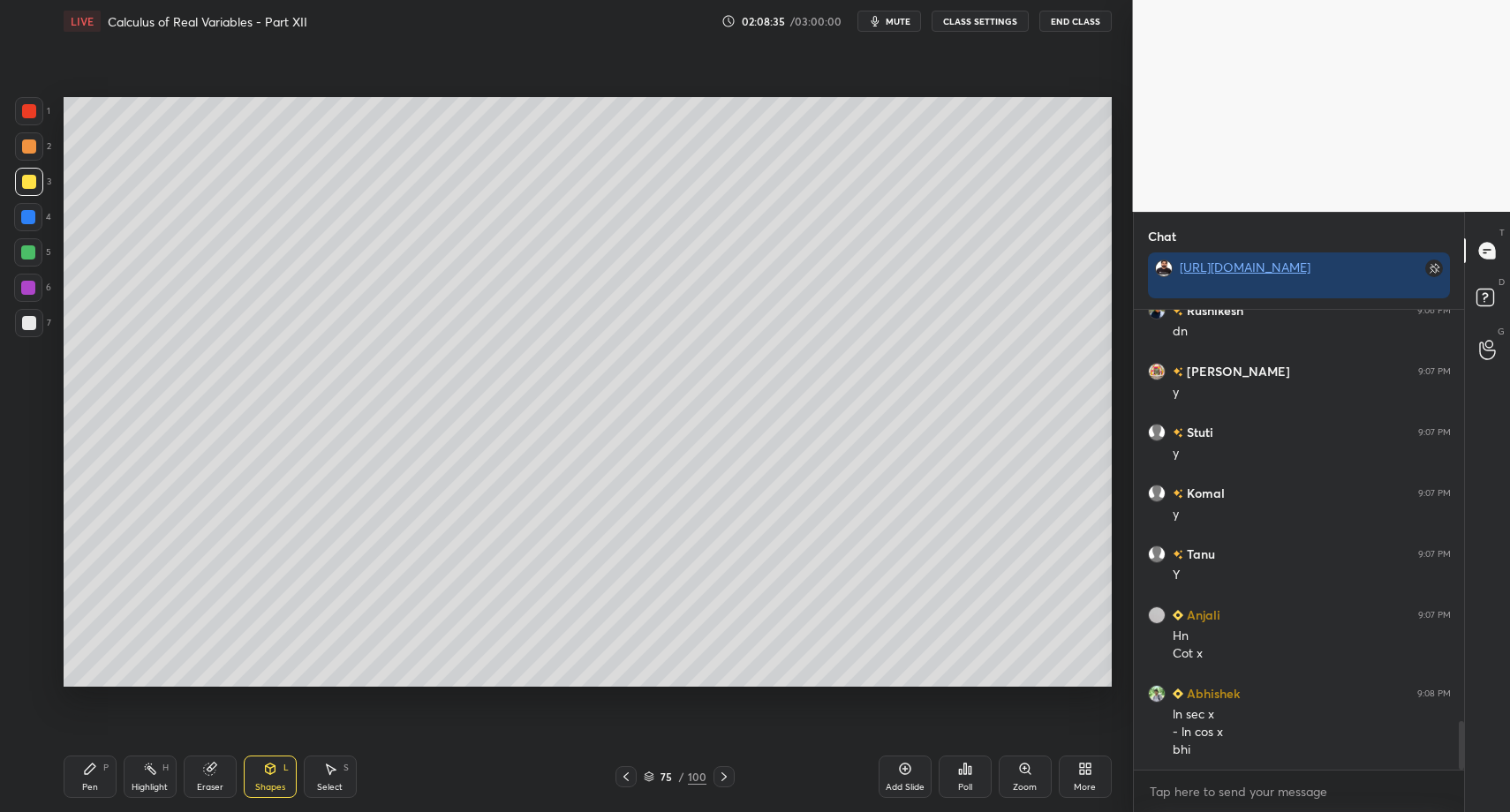 drag, startPoint x: 272, startPoint y: 797, endPoint x: 270, endPoint y: 748, distance: 49.0408 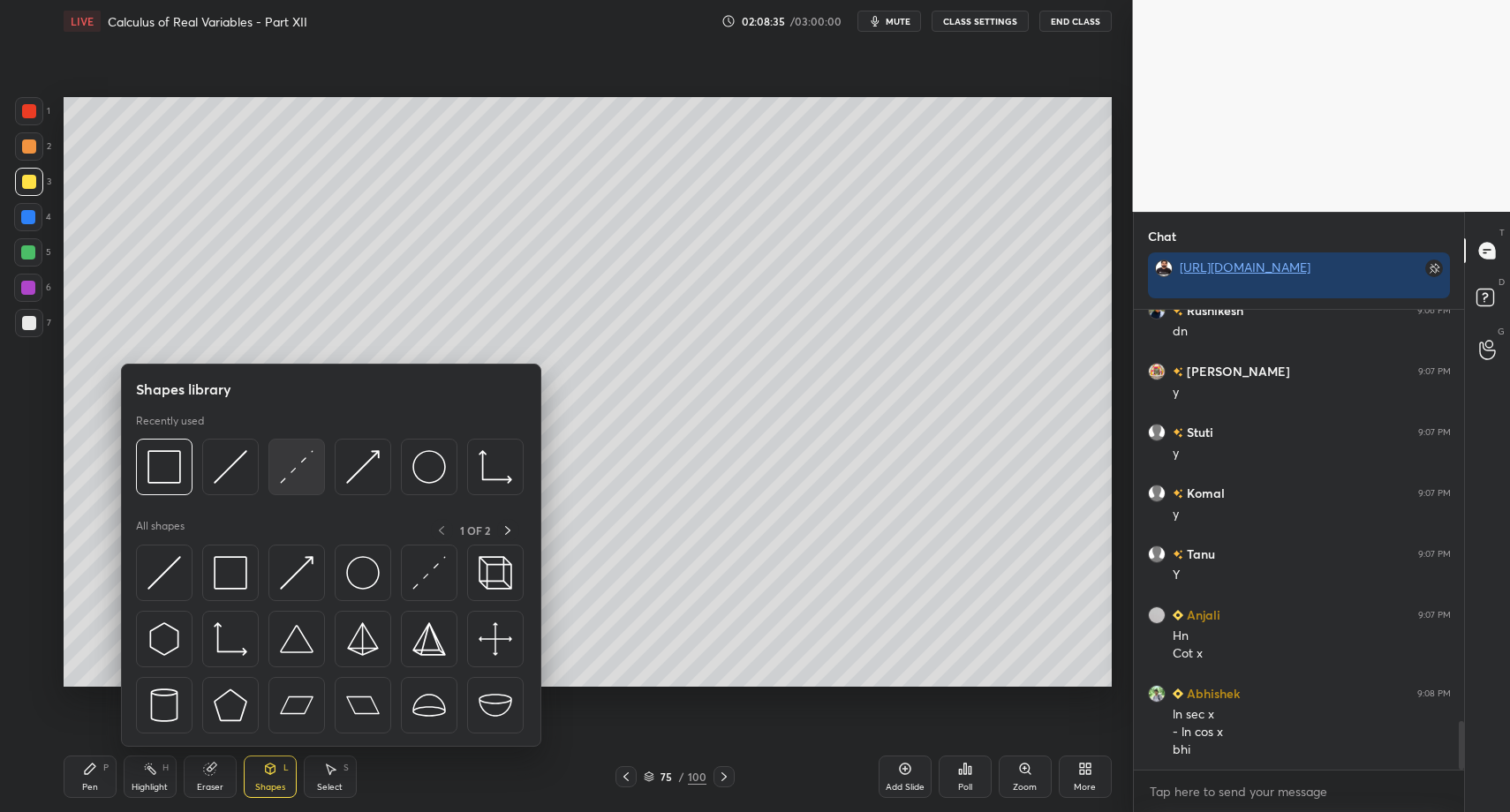 click at bounding box center (297, 467) 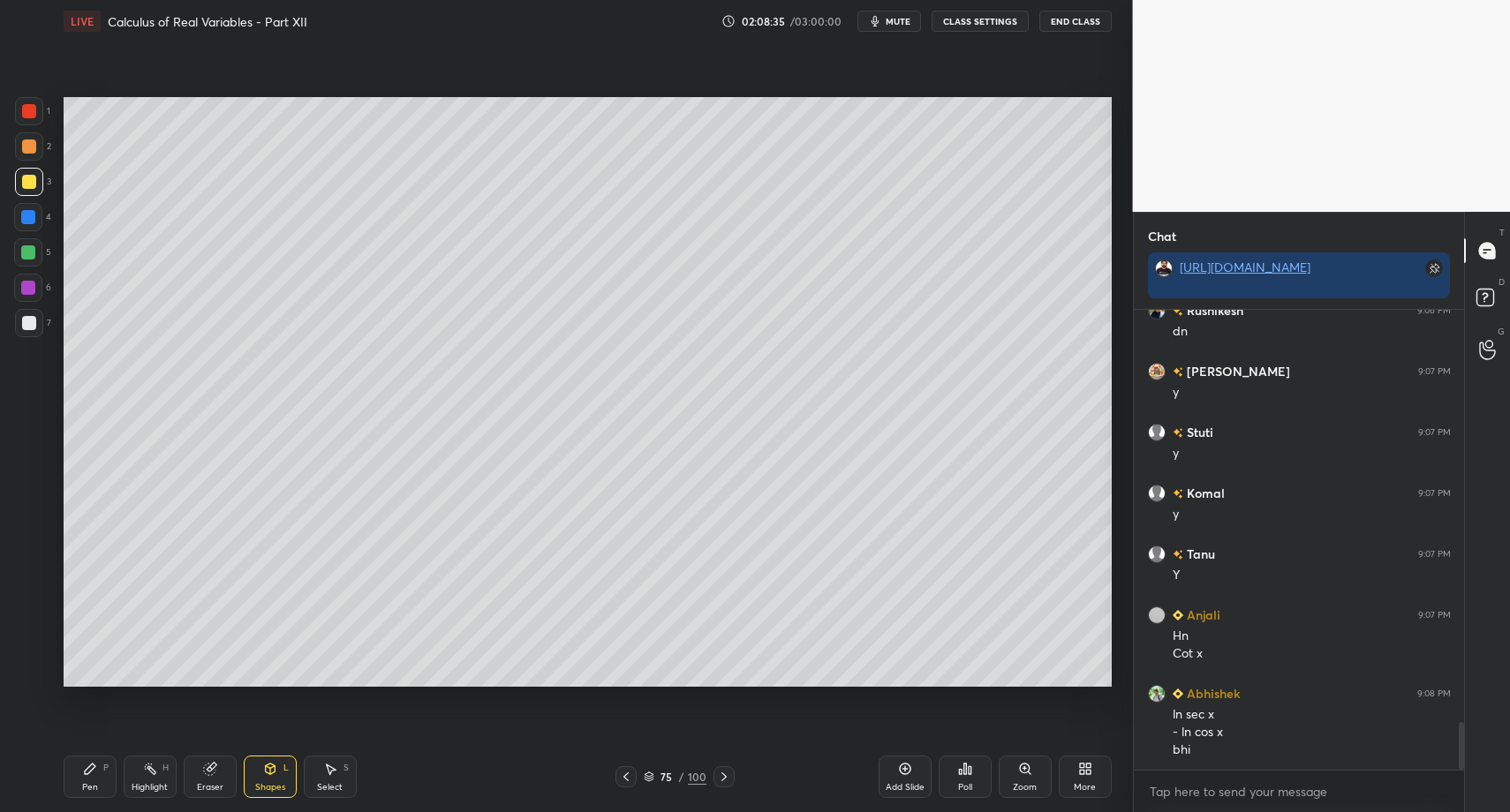 scroll, scrollTop: 3967, scrollLeft: 0, axis: vertical 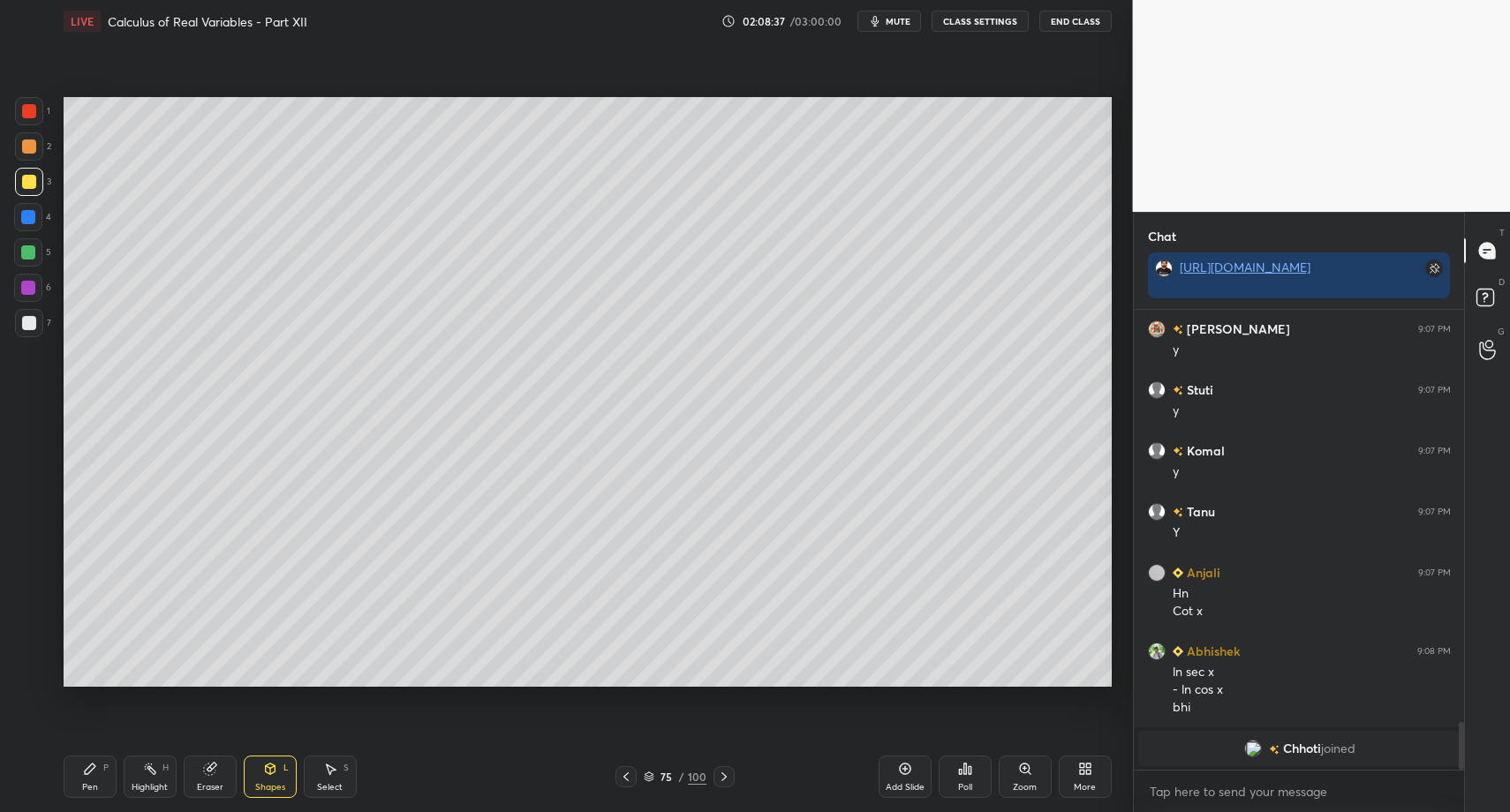 click on "Pen P" at bounding box center (90, 777) 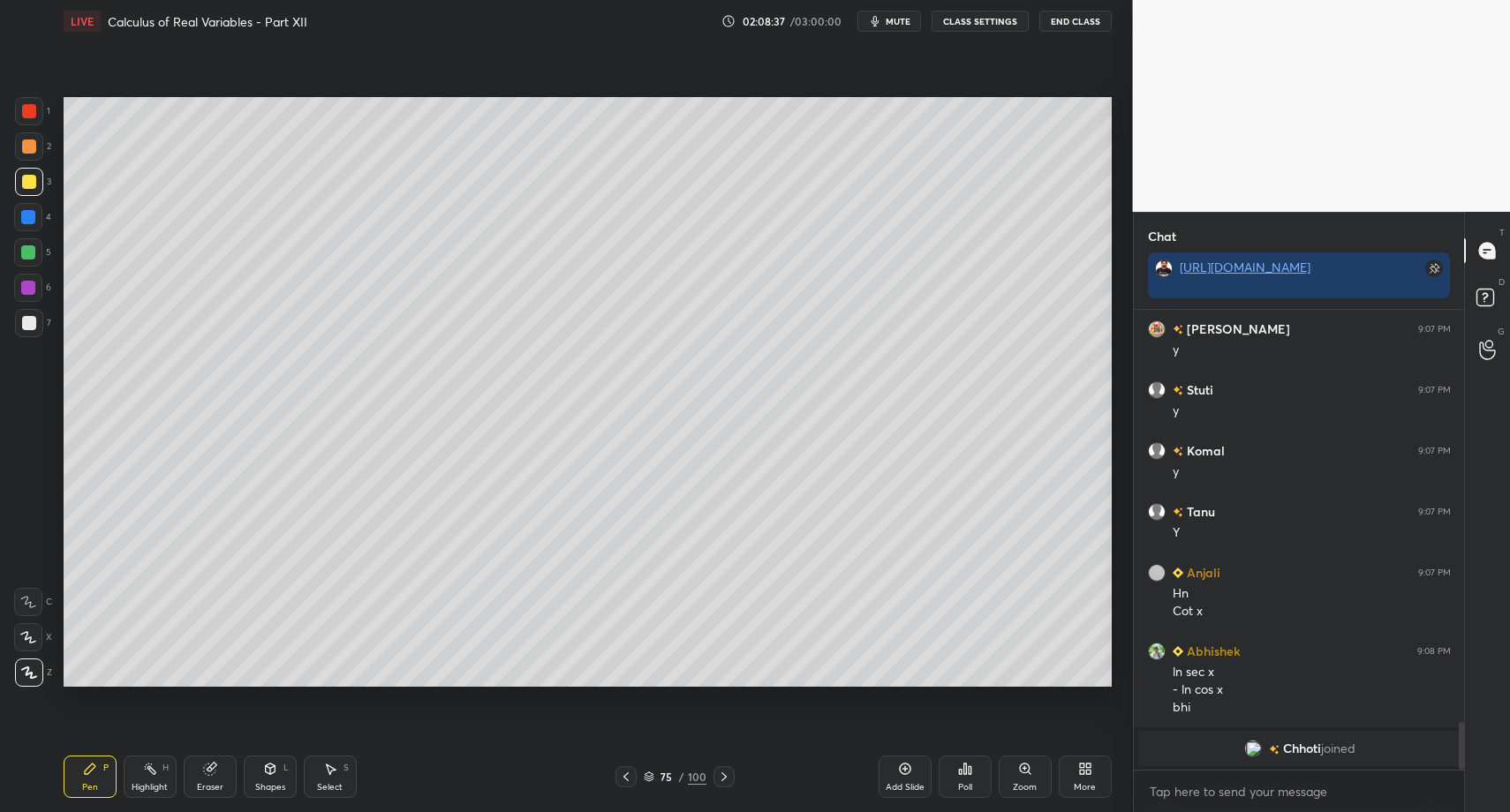 drag, startPoint x: 153, startPoint y: 785, endPoint x: 147, endPoint y: 773, distance: 13.416408 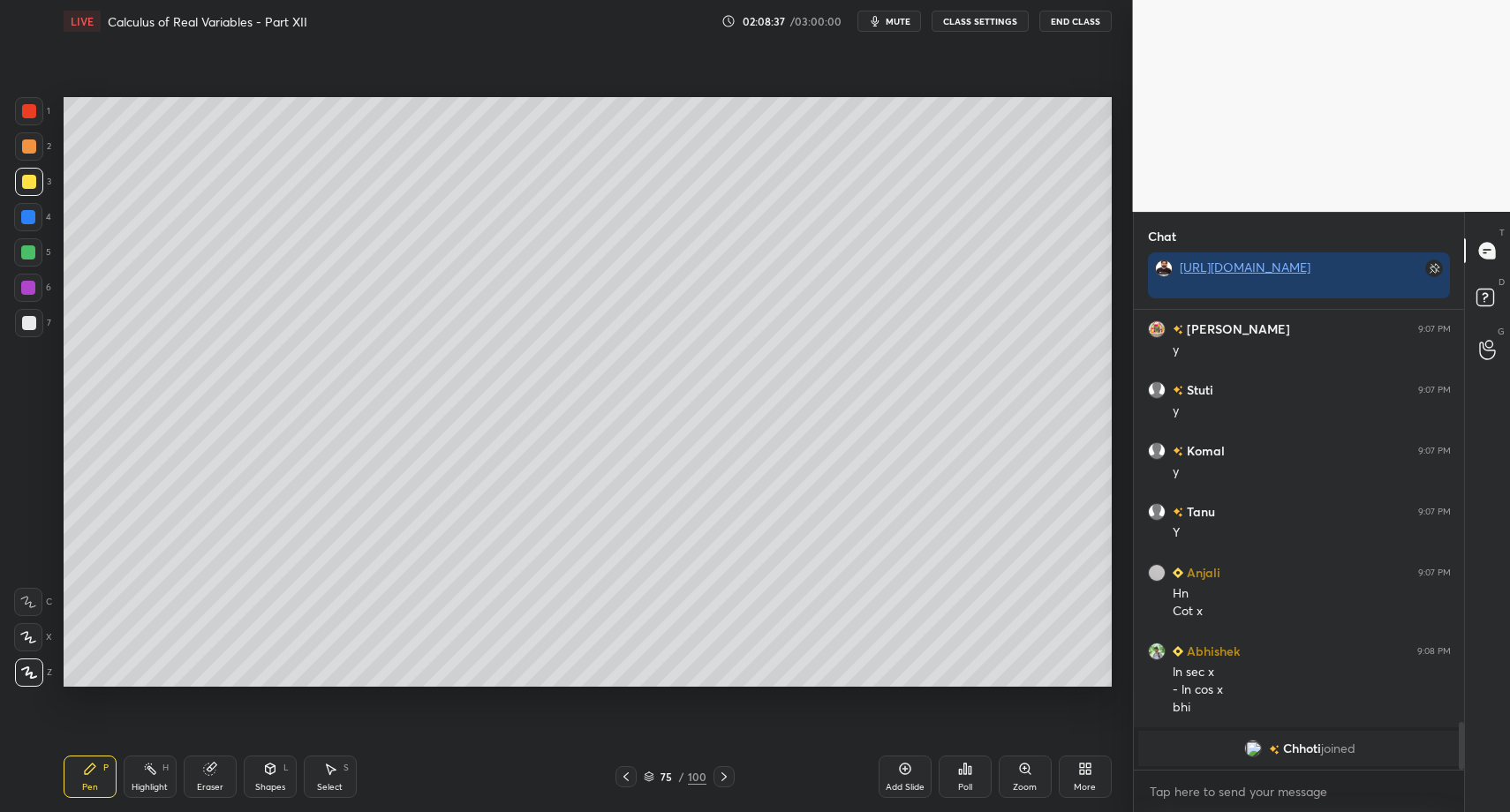 click on "Highlight" at bounding box center (149, 787) 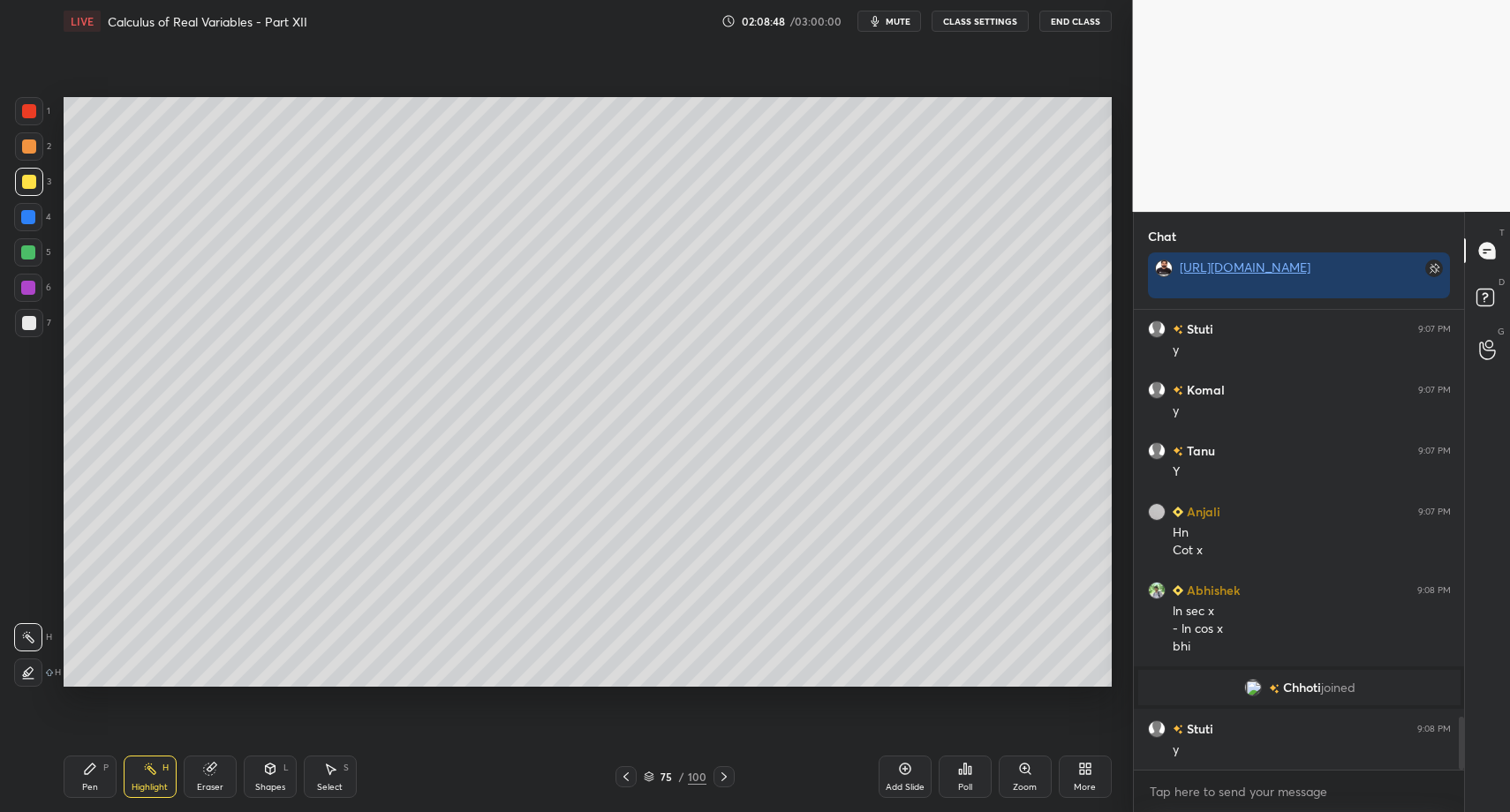 scroll, scrollTop: 3536, scrollLeft: 0, axis: vertical 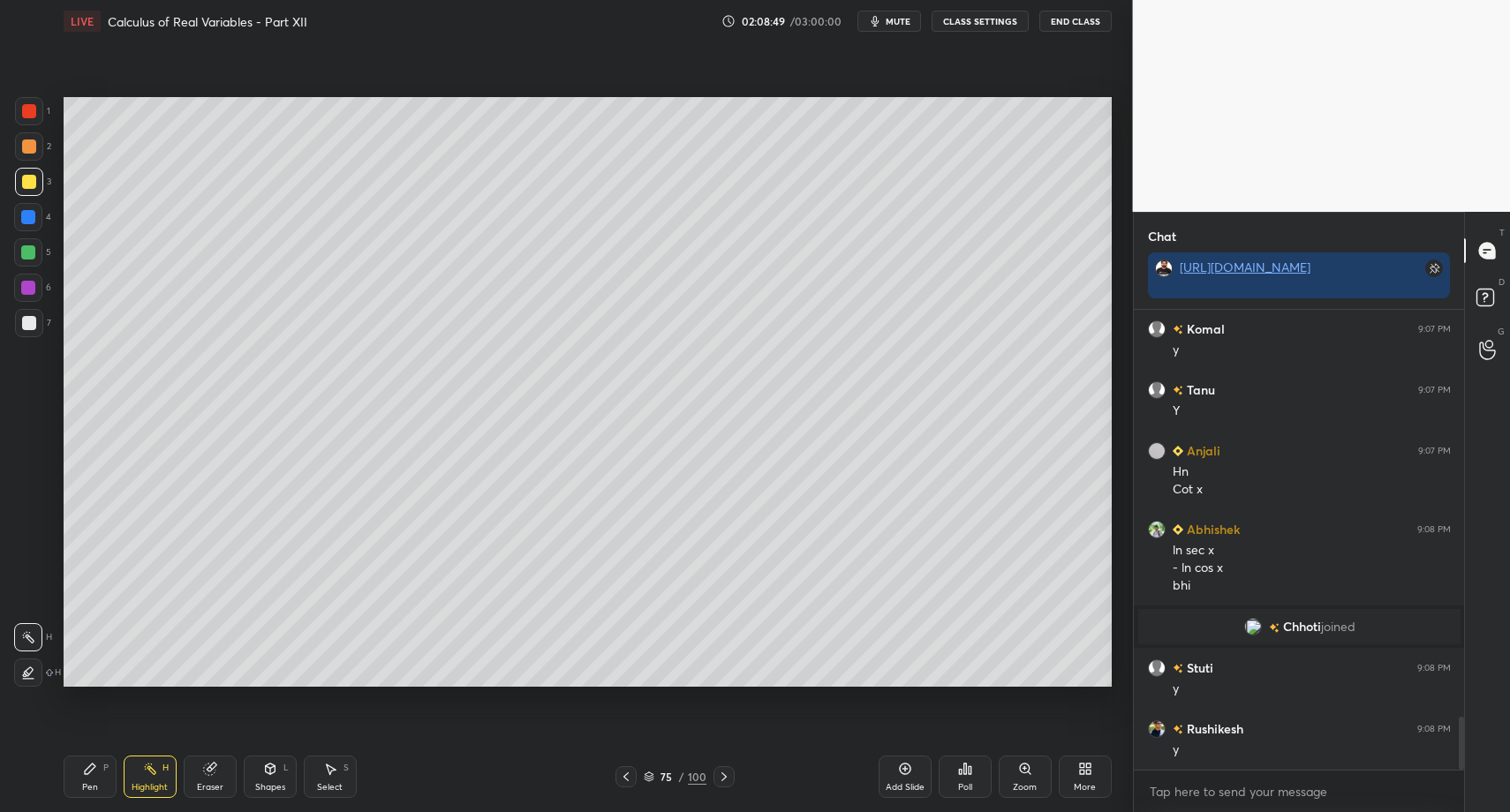 click at bounding box center [29, 323] 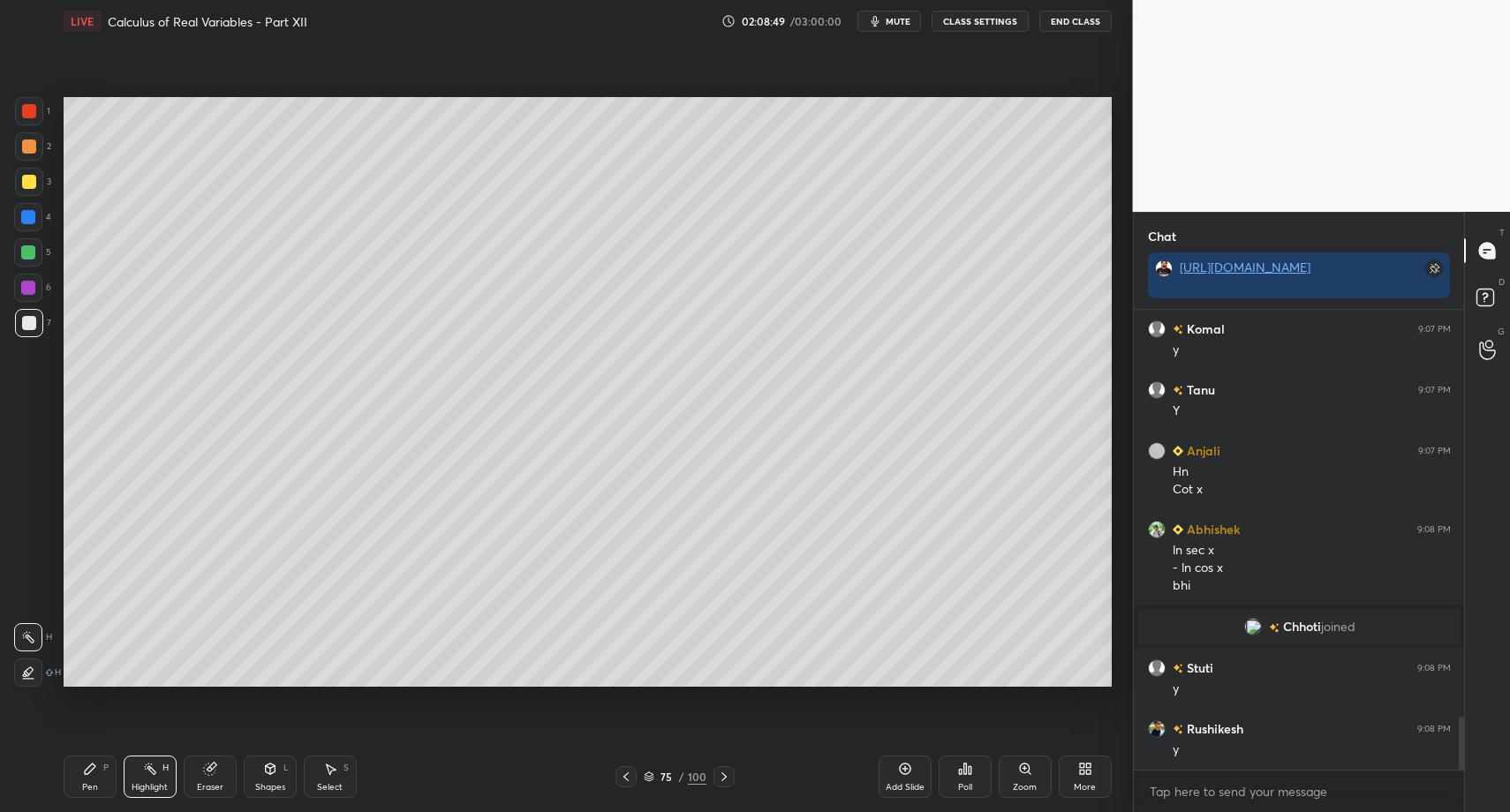 click on "Pen P" at bounding box center [90, 777] 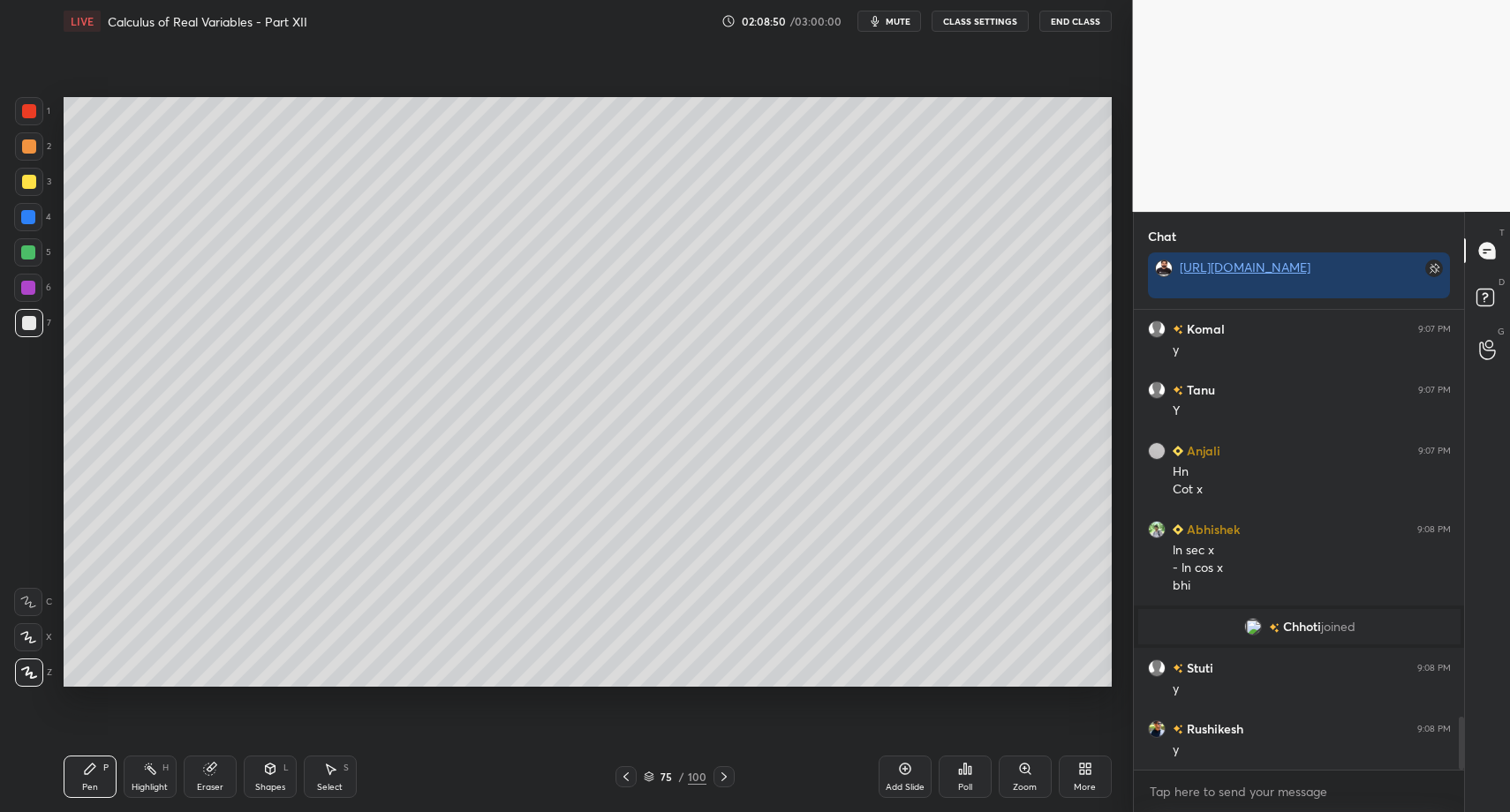 click on "Pen P" at bounding box center (90, 777) 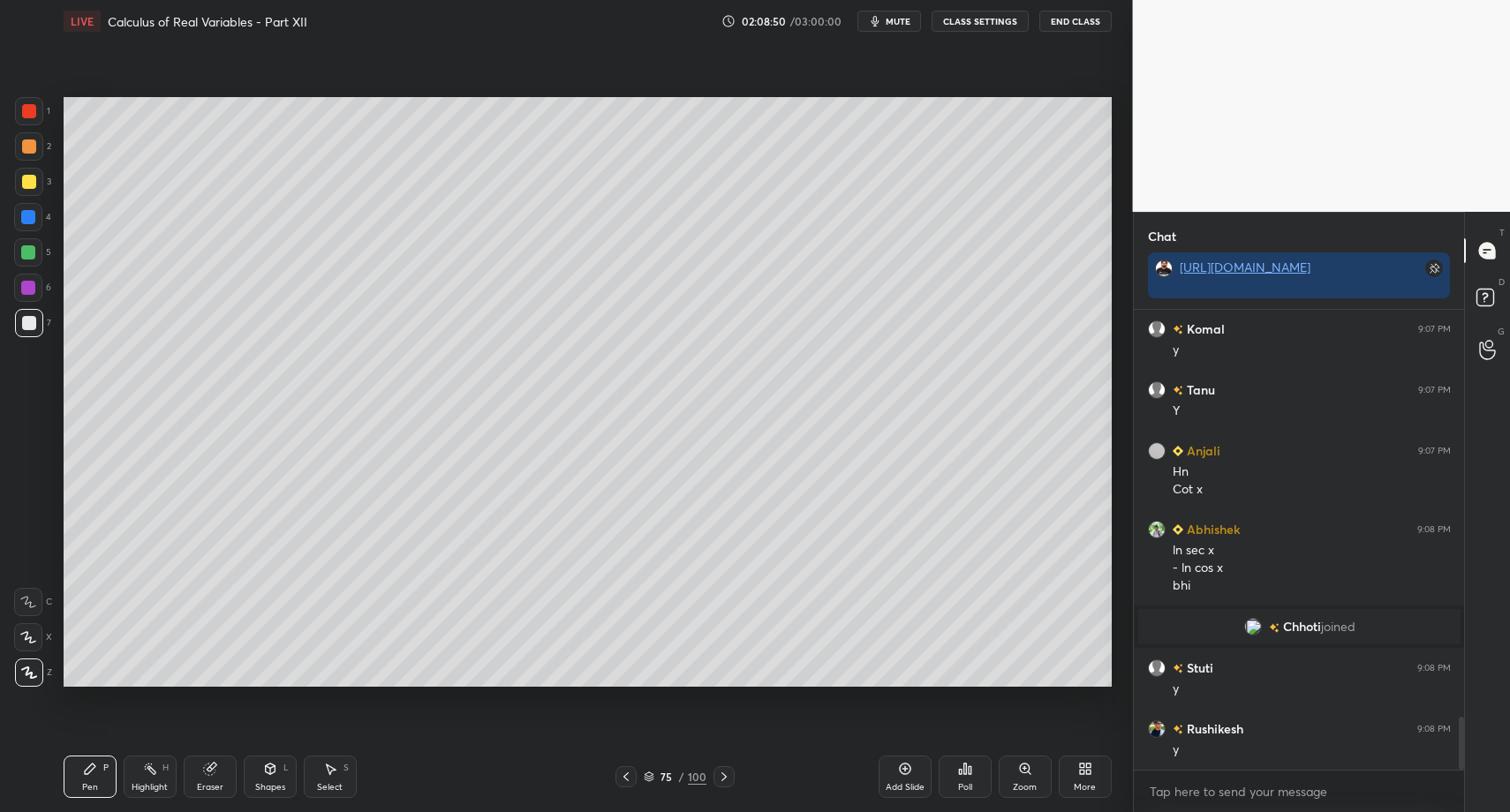 drag, startPoint x: 627, startPoint y: 771, endPoint x: 572, endPoint y: 763, distance: 55.578773 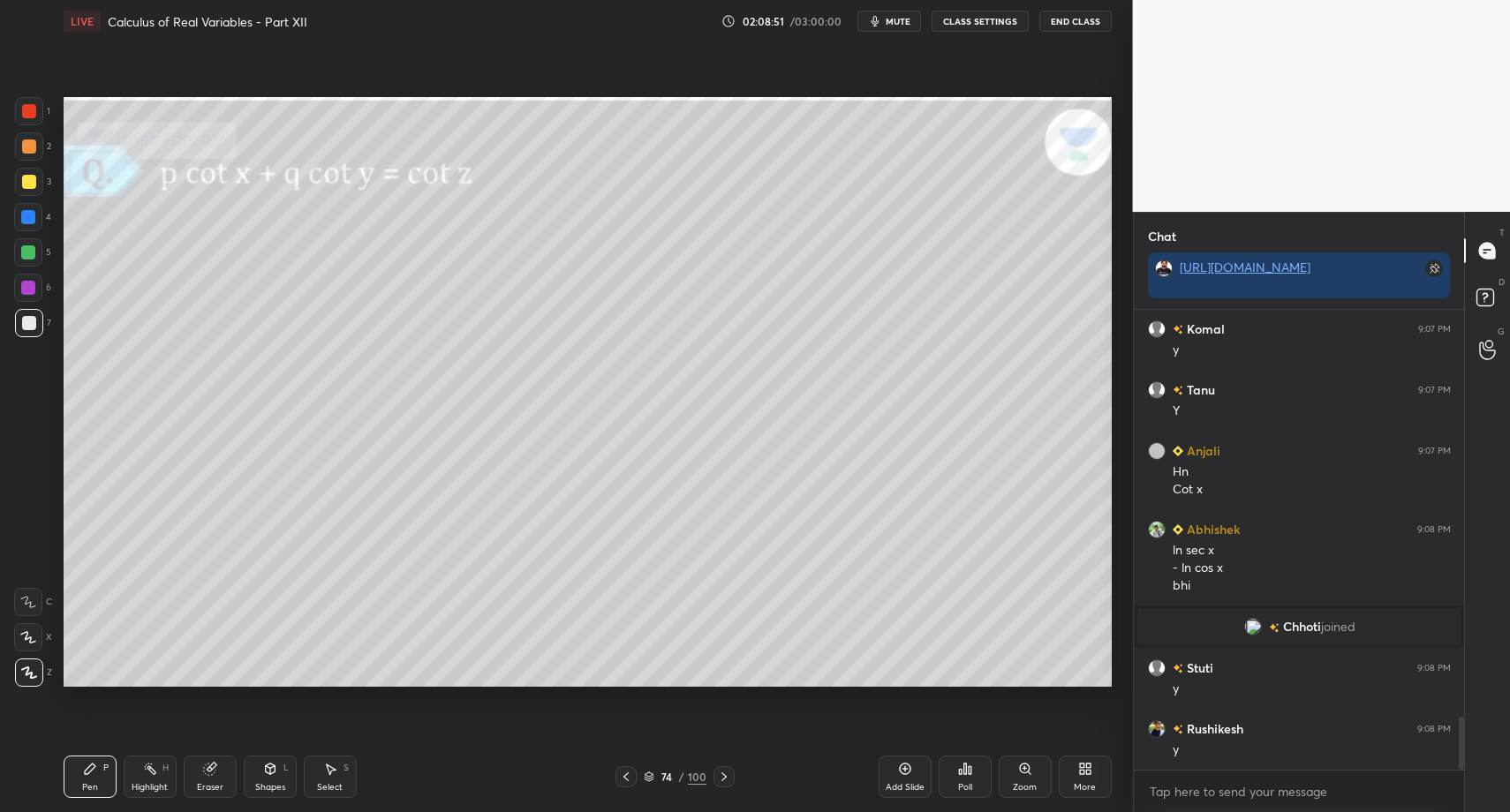 click on "Select" at bounding box center [329, 787] 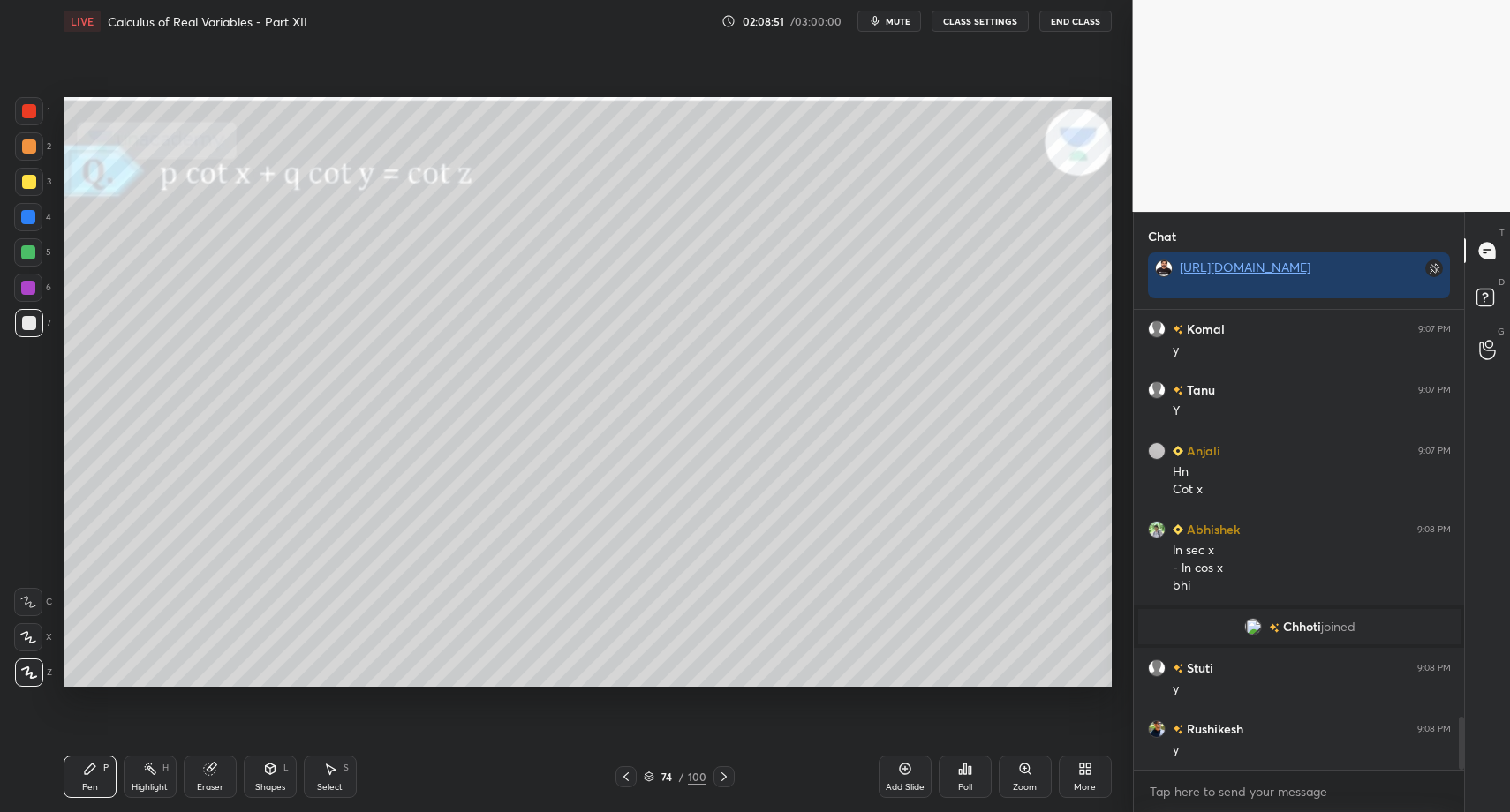 drag, startPoint x: 320, startPoint y: 781, endPoint x: 353, endPoint y: 766, distance: 36.24914 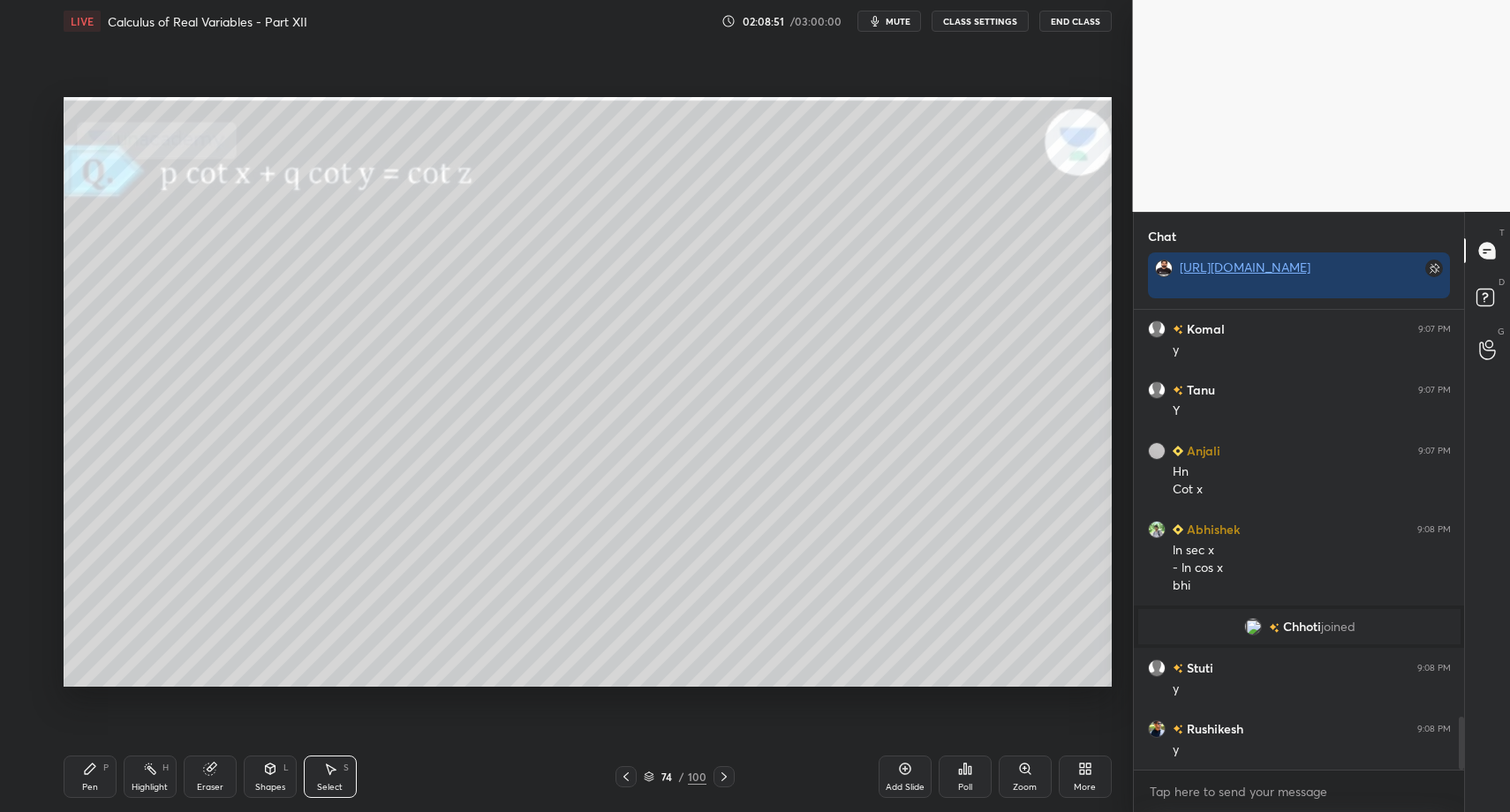 drag, startPoint x: 728, startPoint y: 775, endPoint x: 602, endPoint y: 763, distance: 126.57014 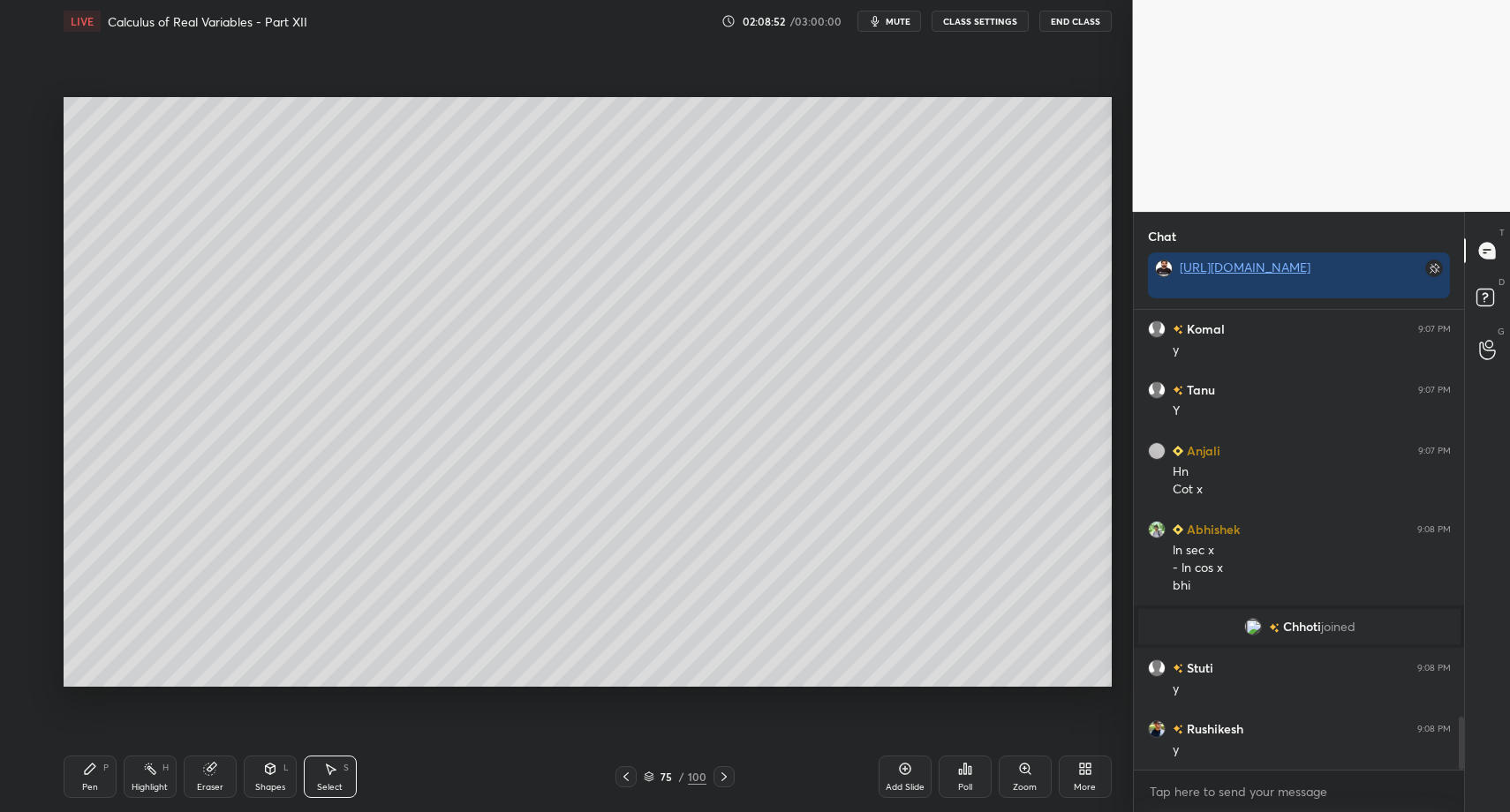 drag, startPoint x: 55, startPoint y: 782, endPoint x: 76, endPoint y: 785, distance: 21.213203 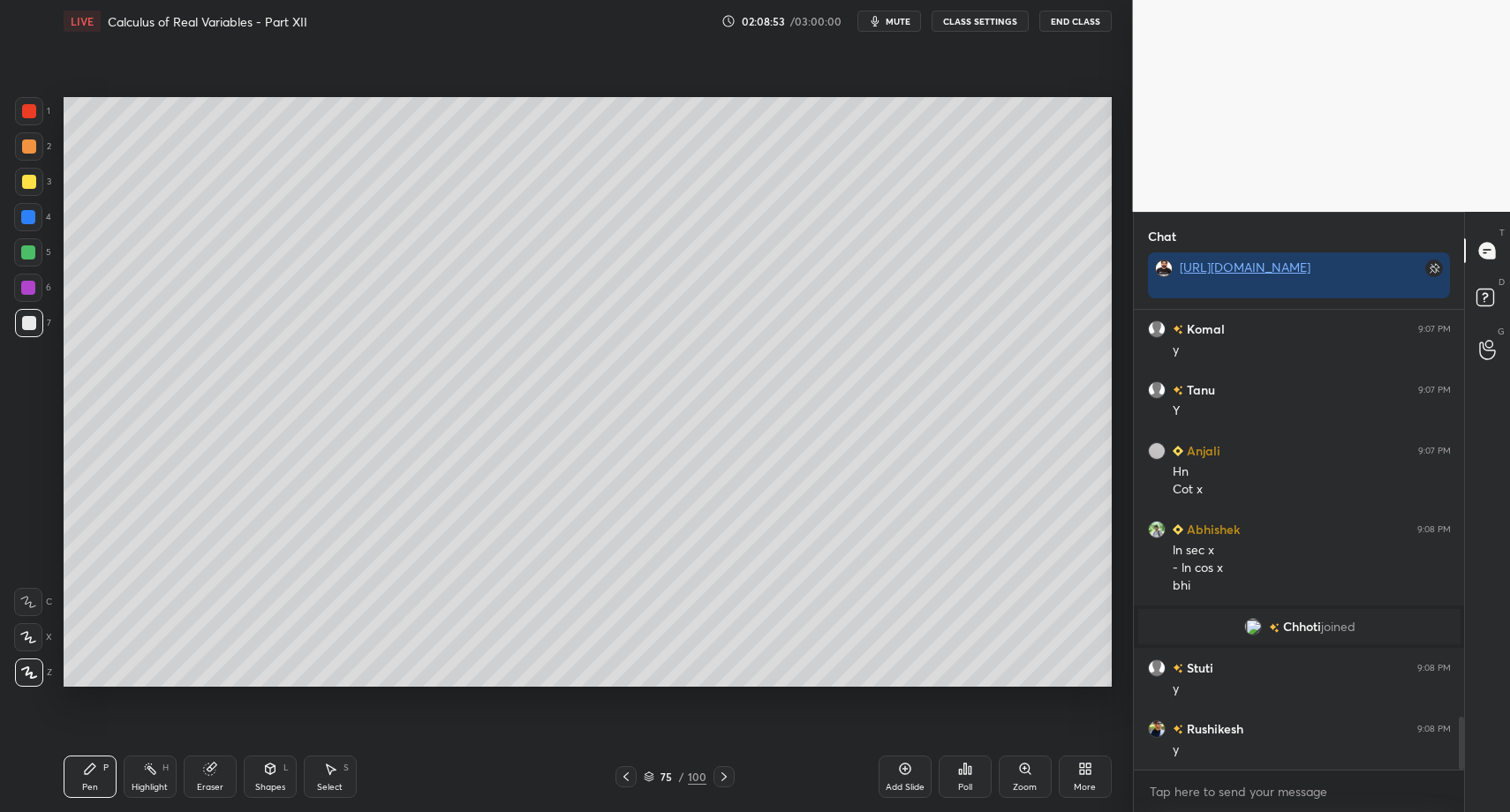 click 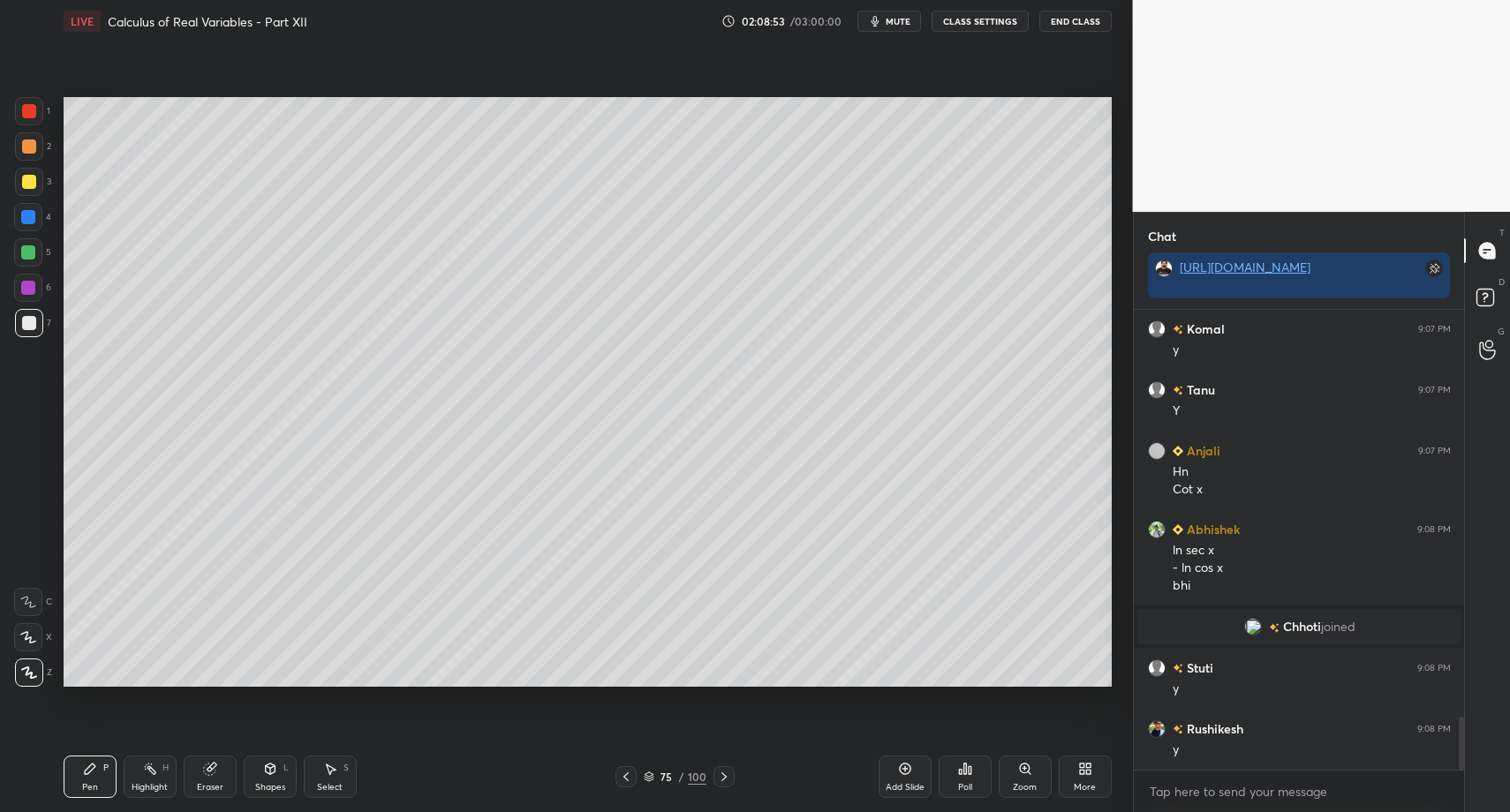 click at bounding box center [28, 252] 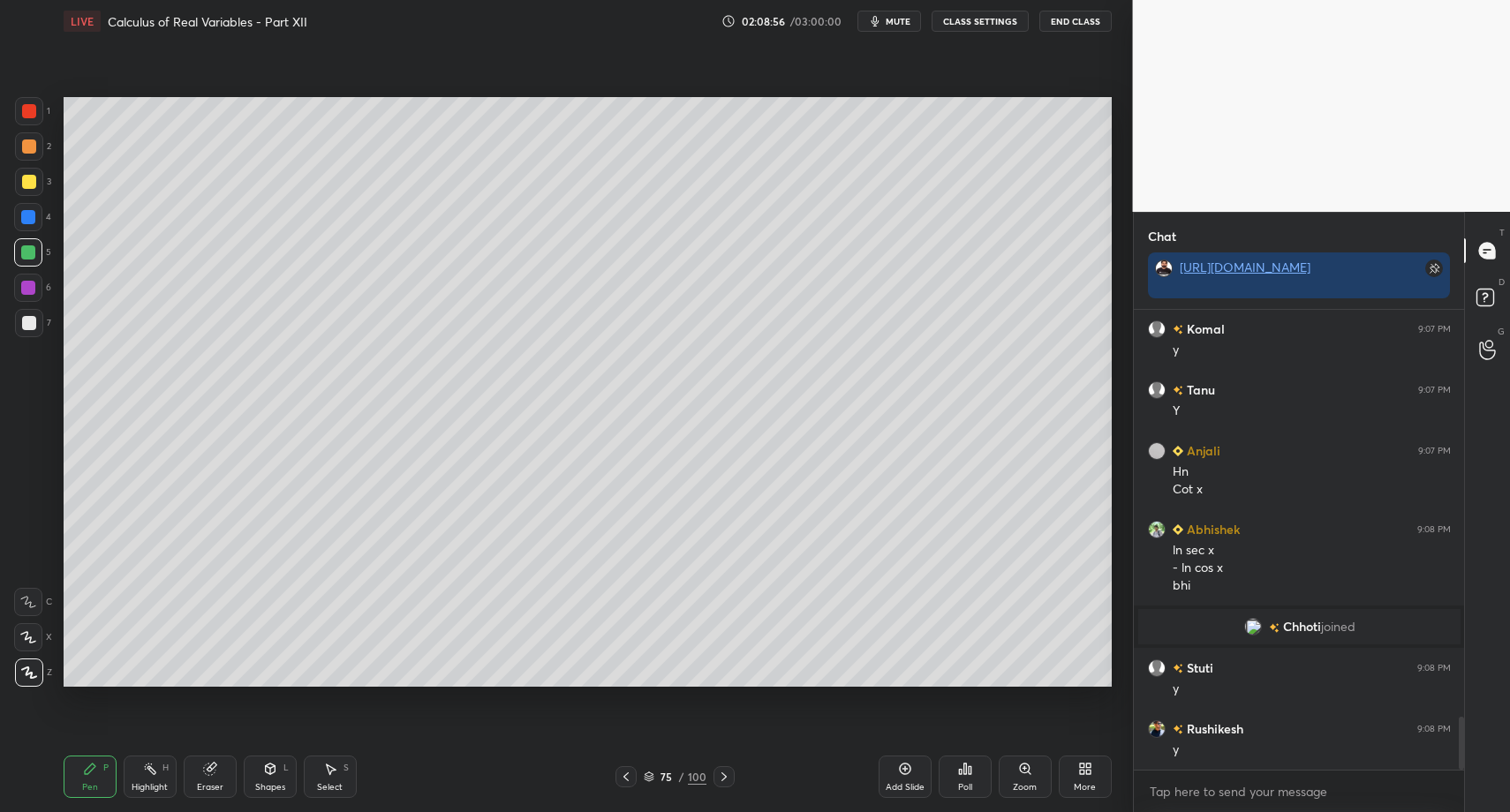 click on "Shapes L" at bounding box center (270, 777) 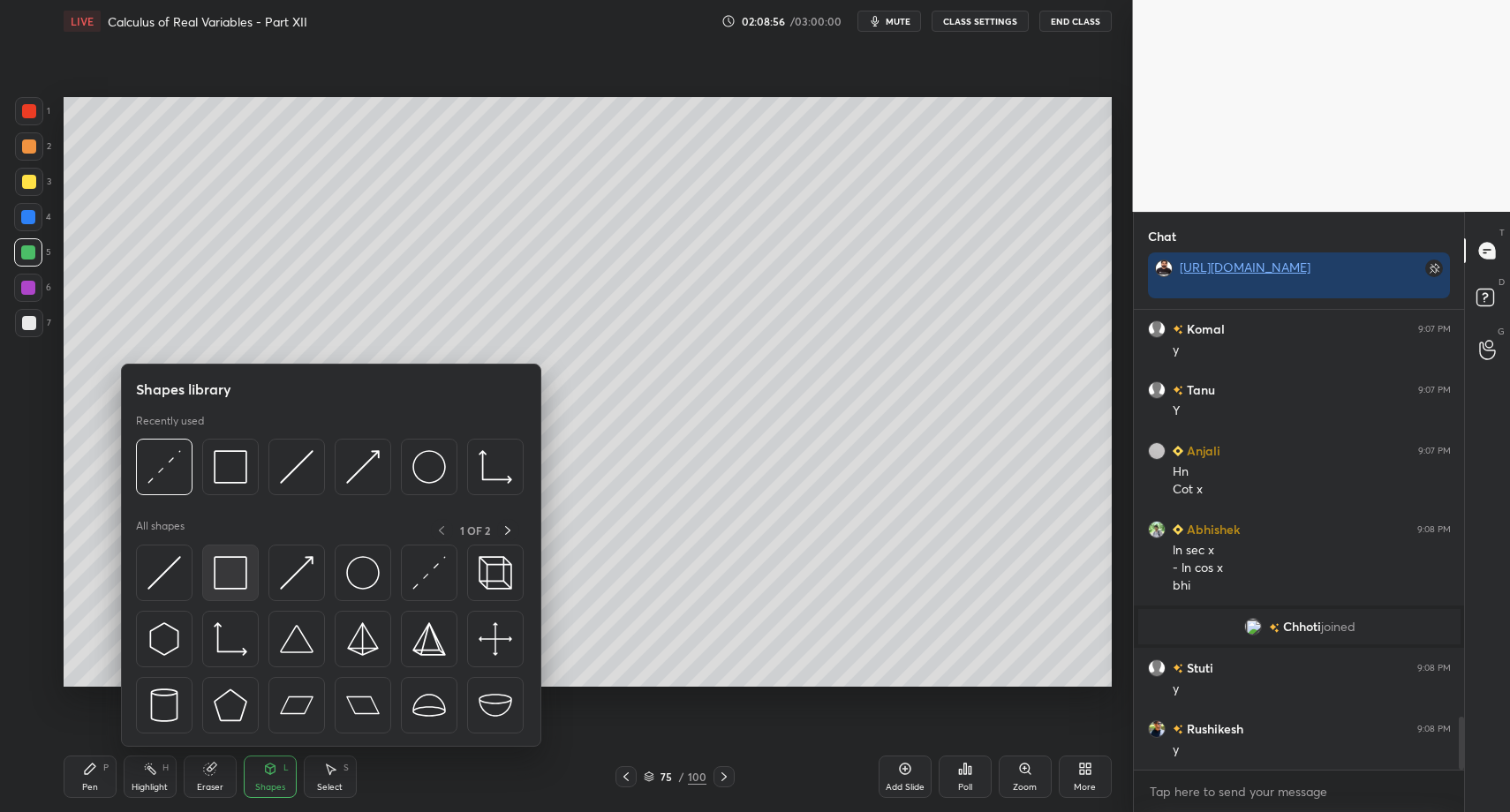 click at bounding box center [230, 573] 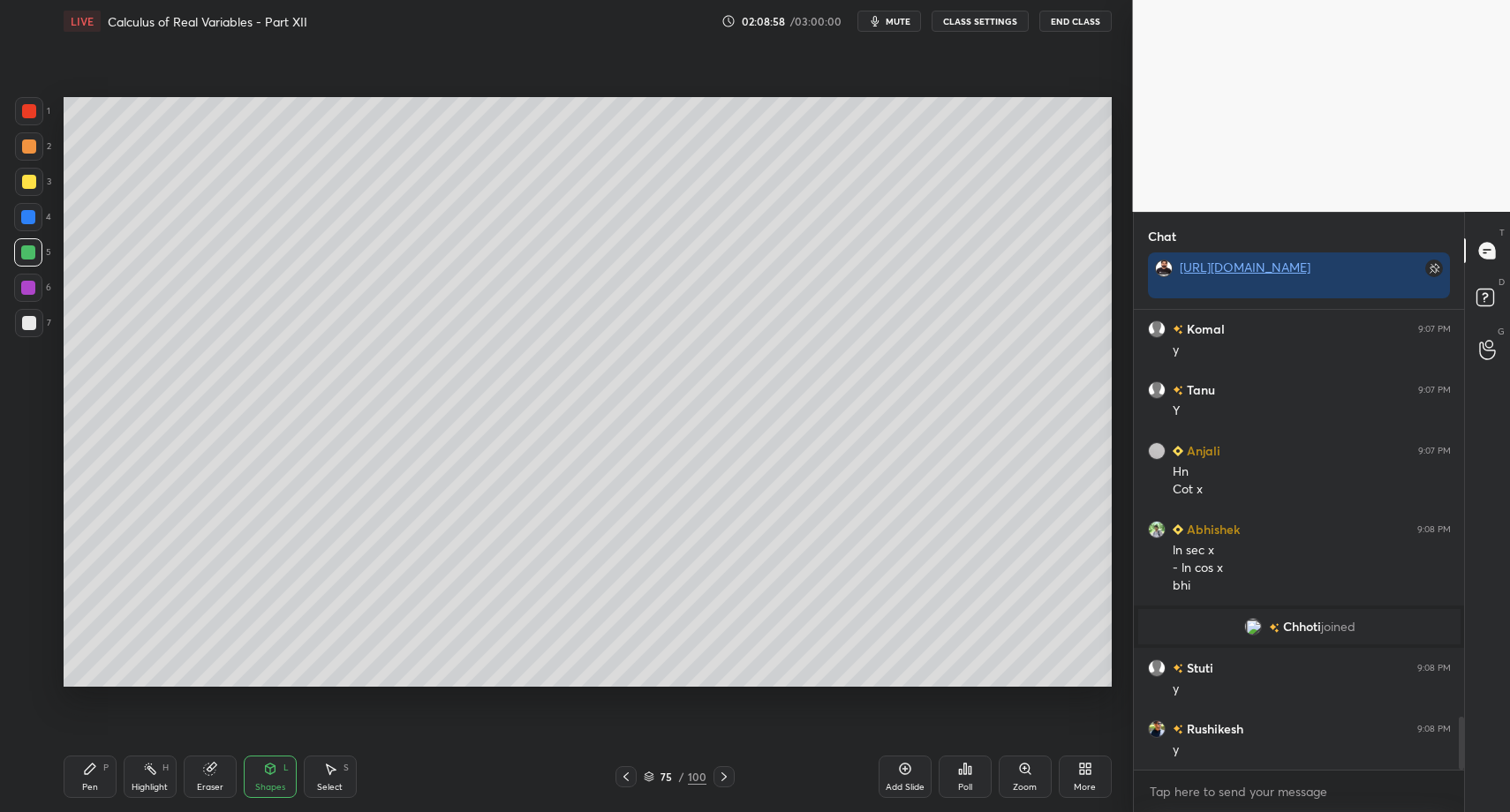 click at bounding box center [29, 323] 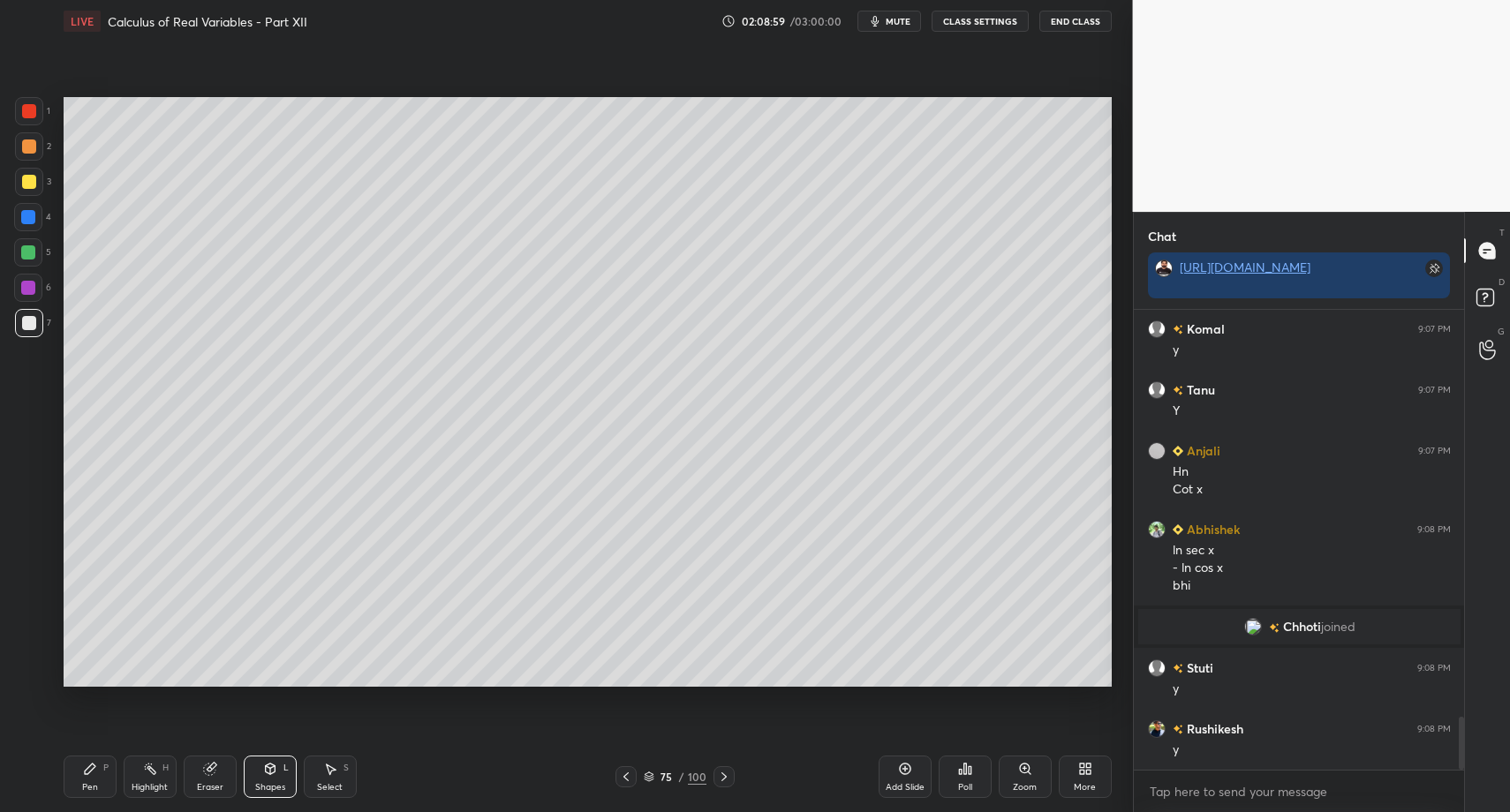 drag, startPoint x: 93, startPoint y: 771, endPoint x: 91, endPoint y: 748, distance: 23.086793 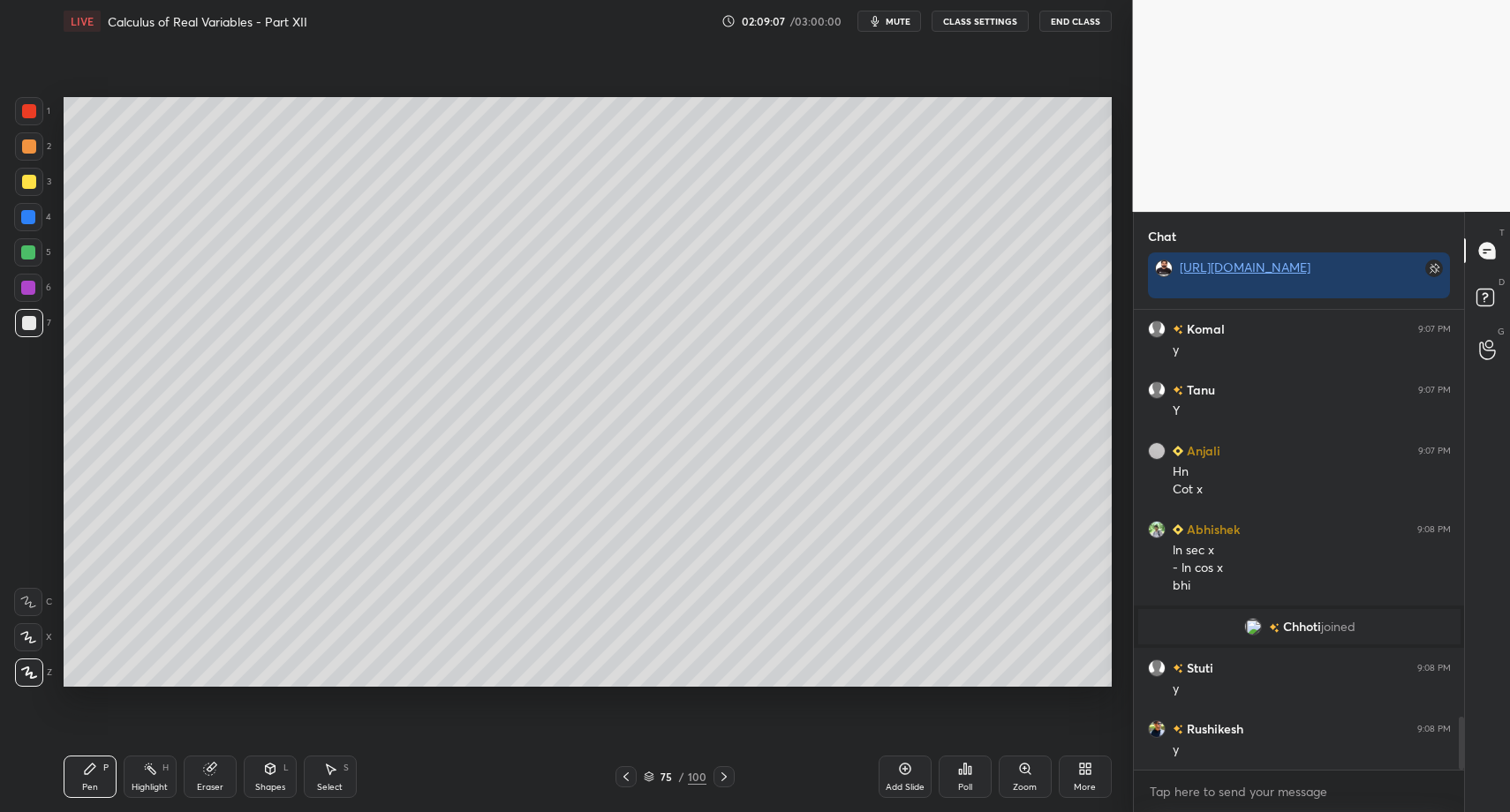 drag, startPoint x: 332, startPoint y: 777, endPoint x: 340, endPoint y: 781, distance: 8.94427 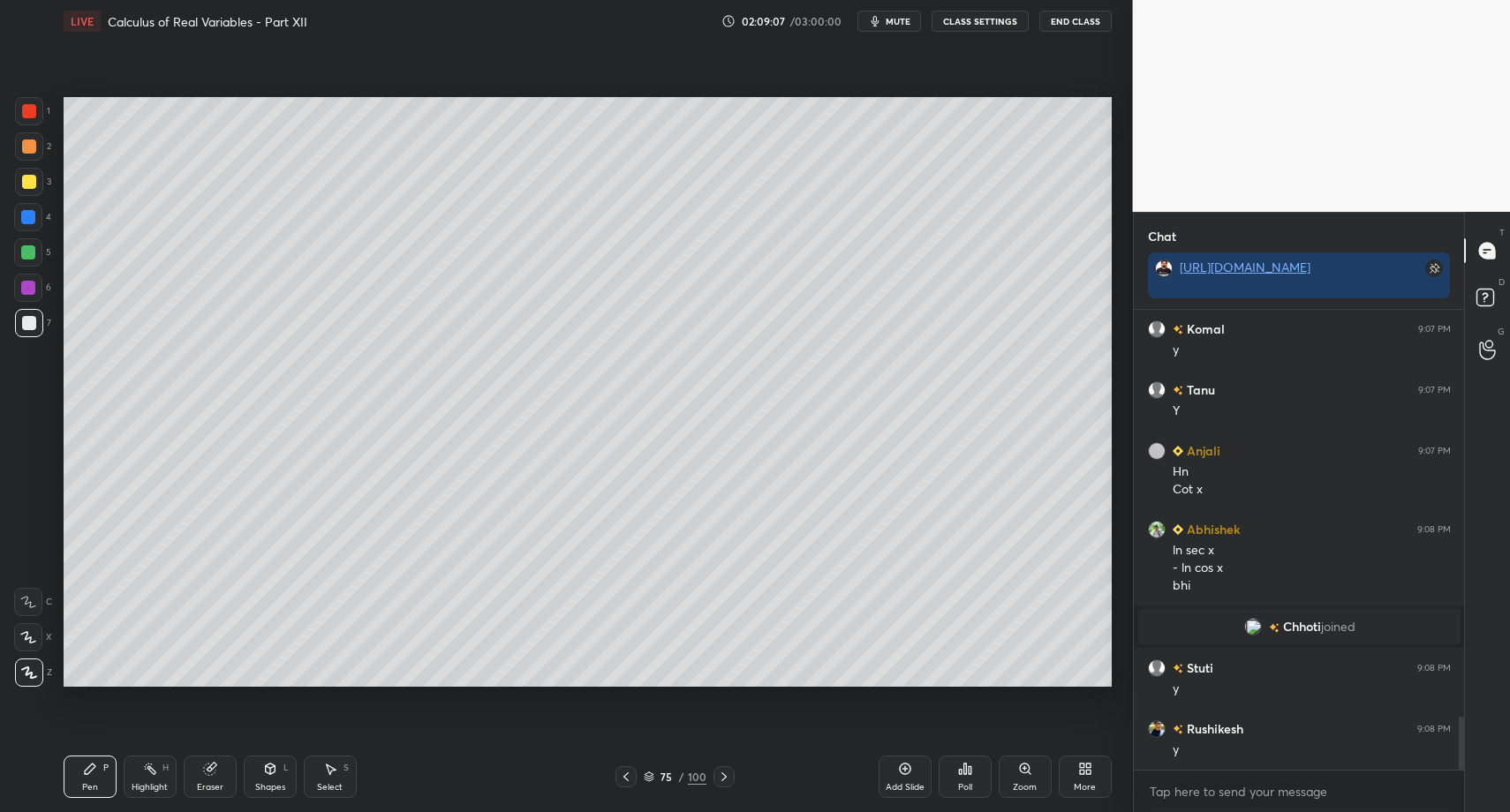 click on "Select S" at bounding box center [330, 777] 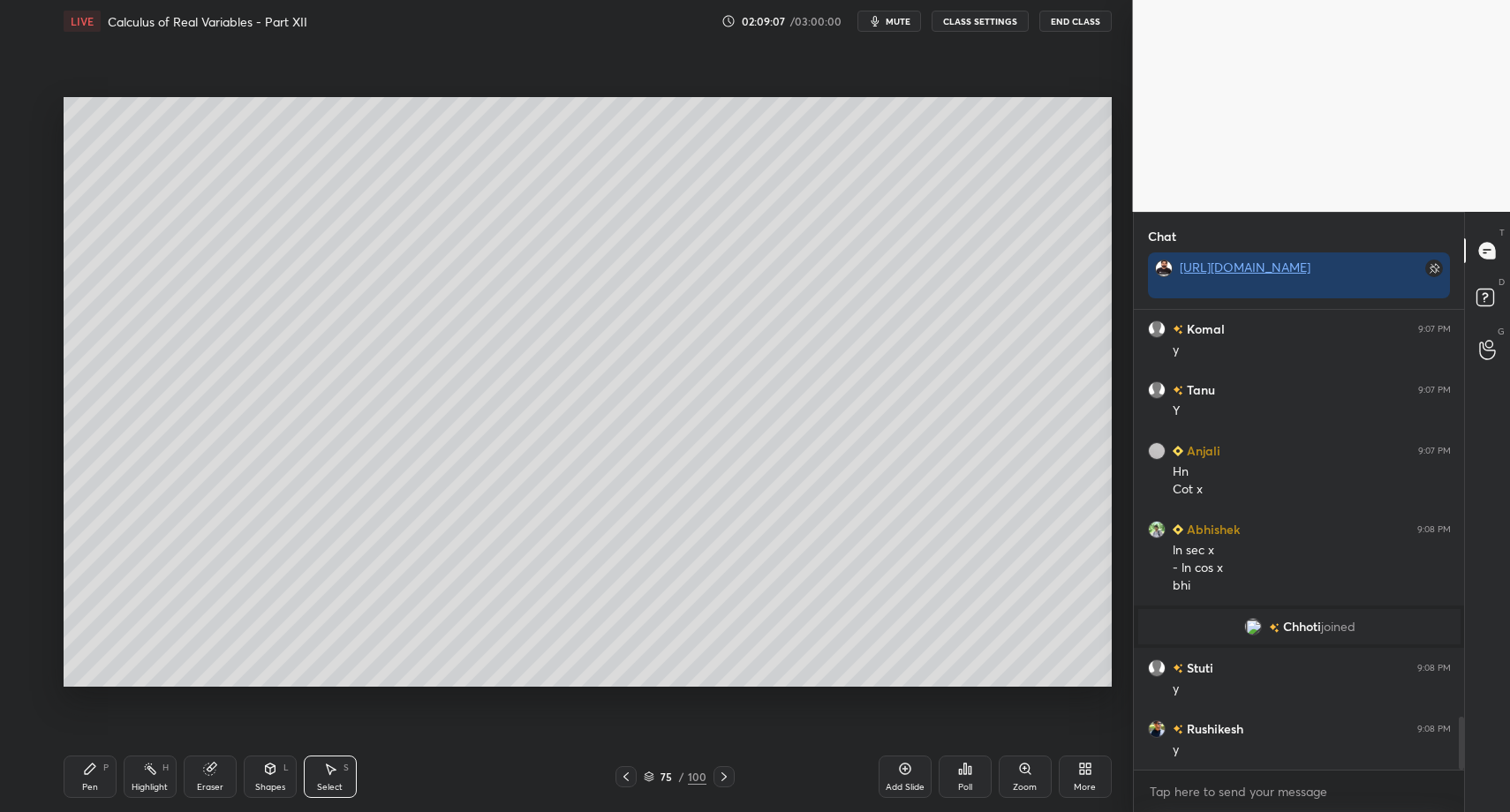 drag, startPoint x: 340, startPoint y: 781, endPoint x: 341, endPoint y: 764, distance: 17.029386 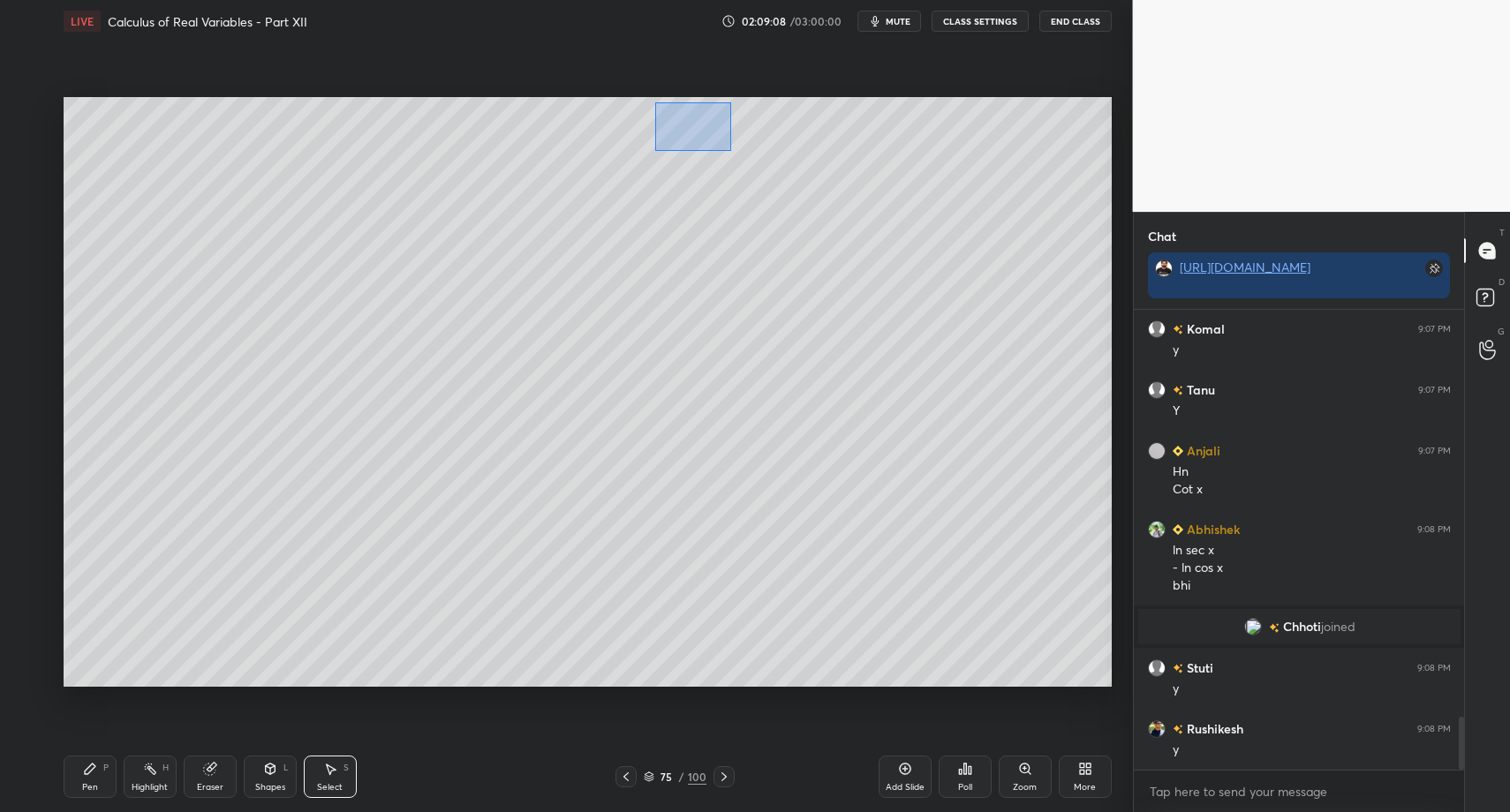 drag, startPoint x: 654, startPoint y: 102, endPoint x: 977, endPoint y: 192, distance: 335.30434 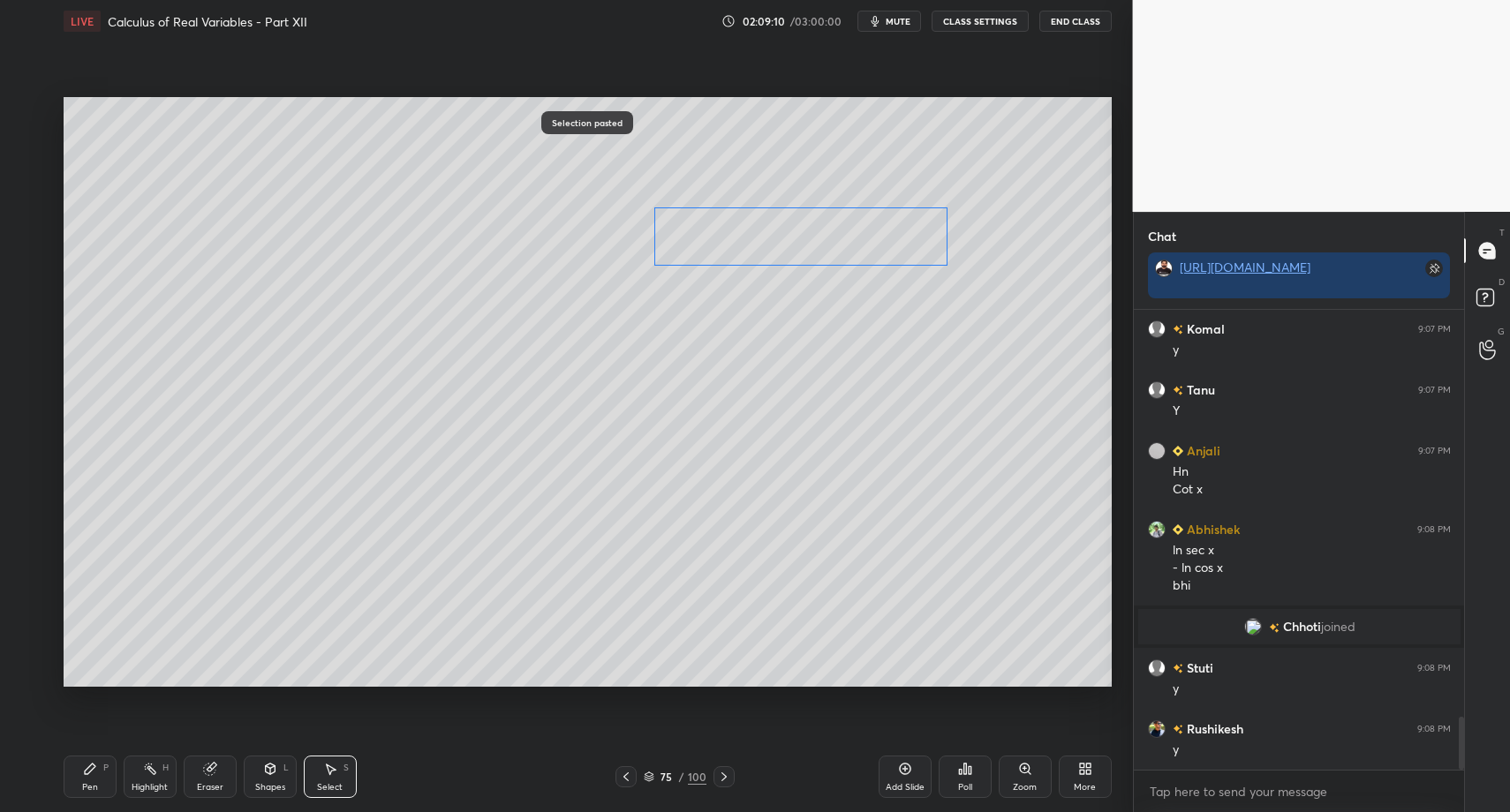 drag, startPoint x: 765, startPoint y: 233, endPoint x: 699, endPoint y: 285, distance: 84.023806 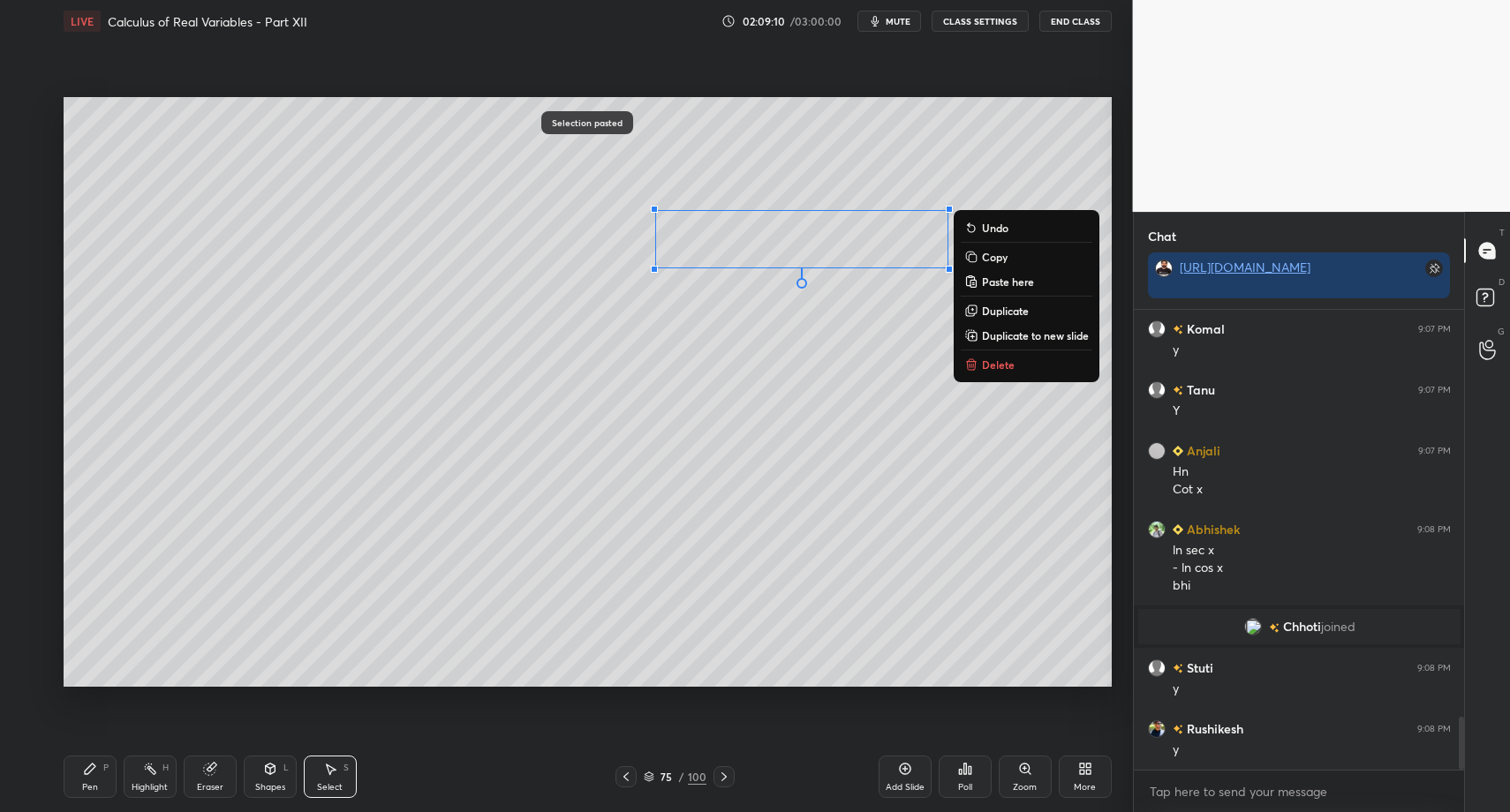 drag, startPoint x: 116, startPoint y: 768, endPoint x: 107, endPoint y: 748, distance: 21.931712 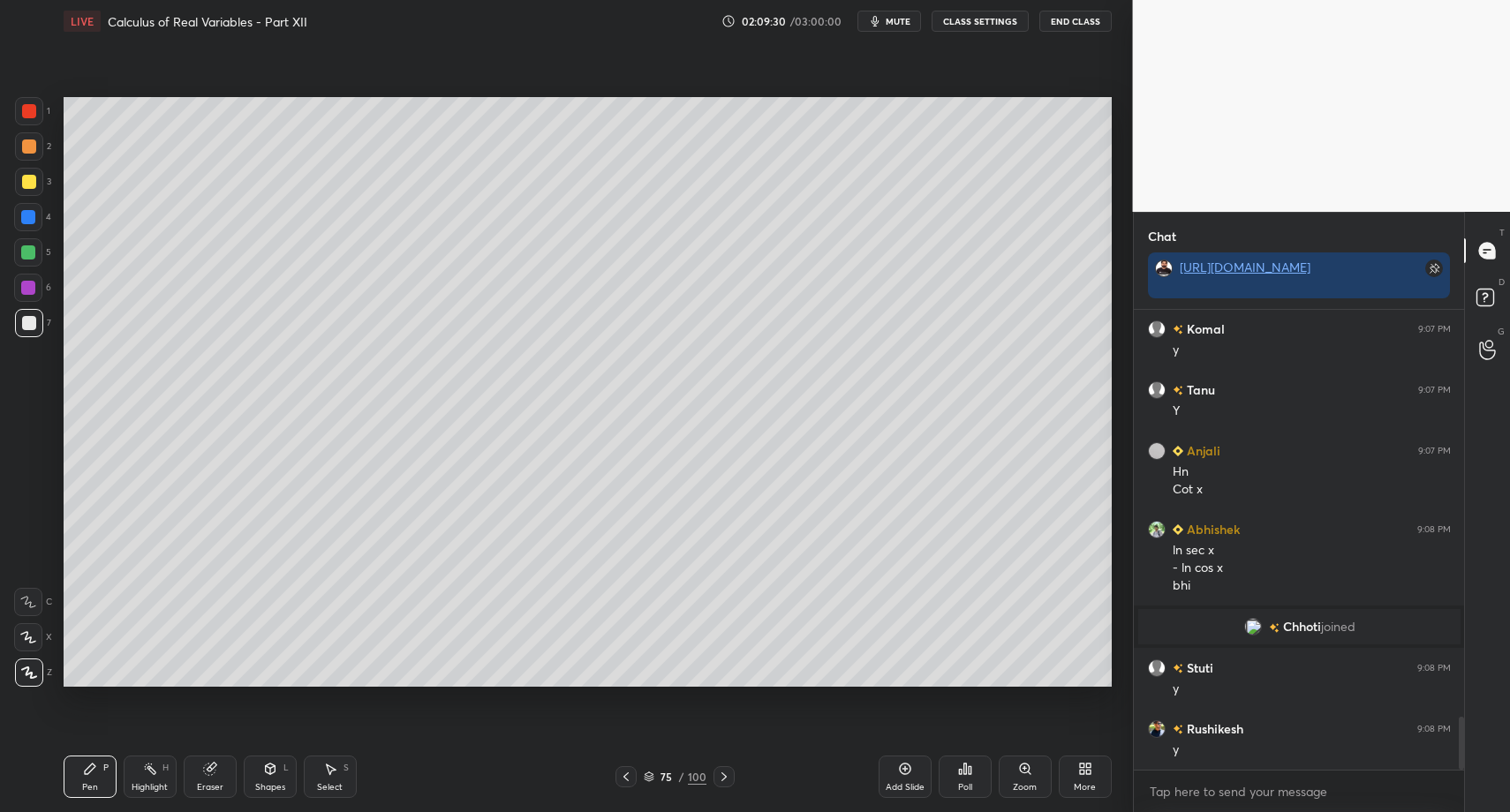 click at bounding box center [29, 182] 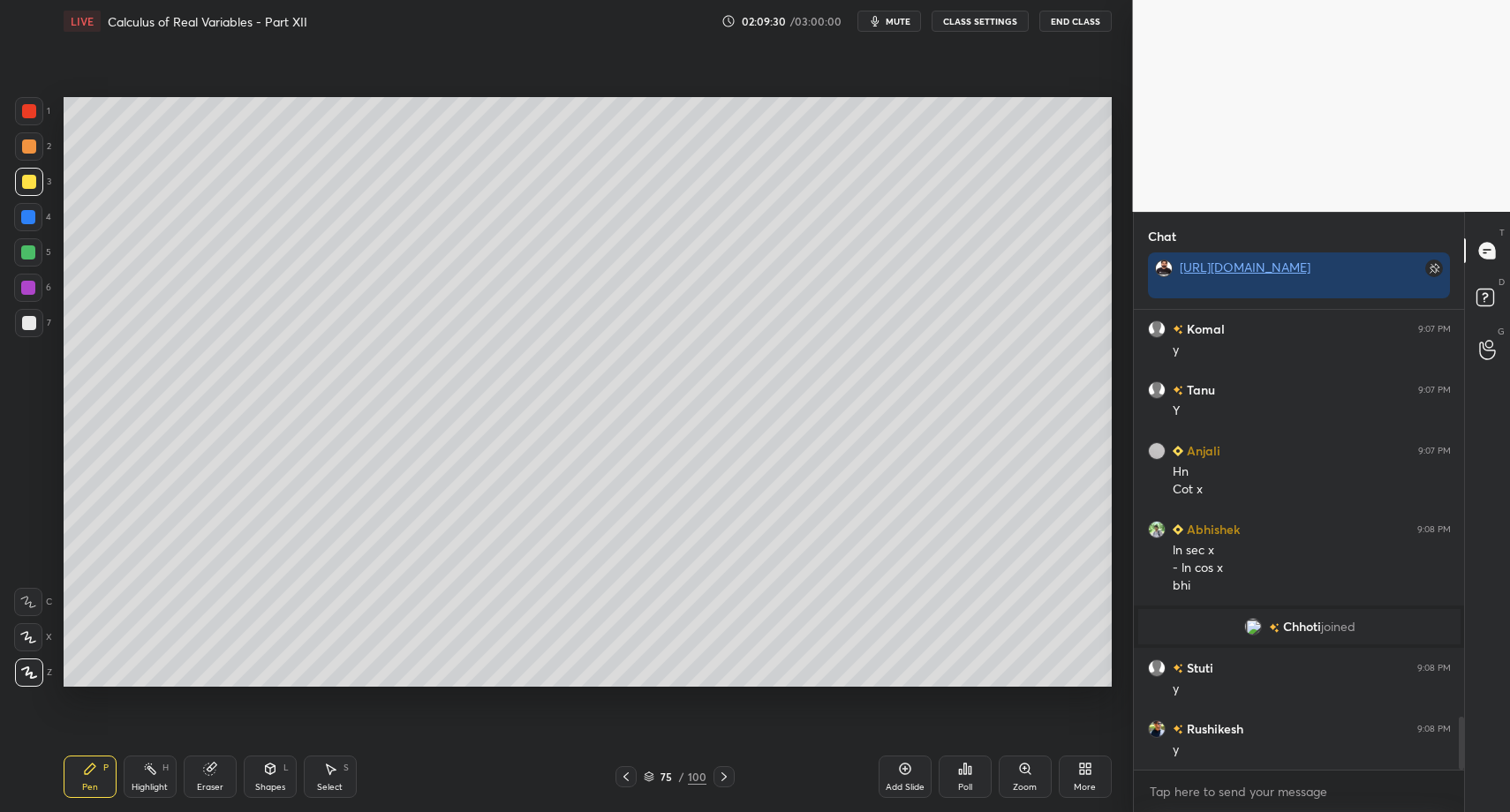 click on "Shapes L" at bounding box center [270, 777] 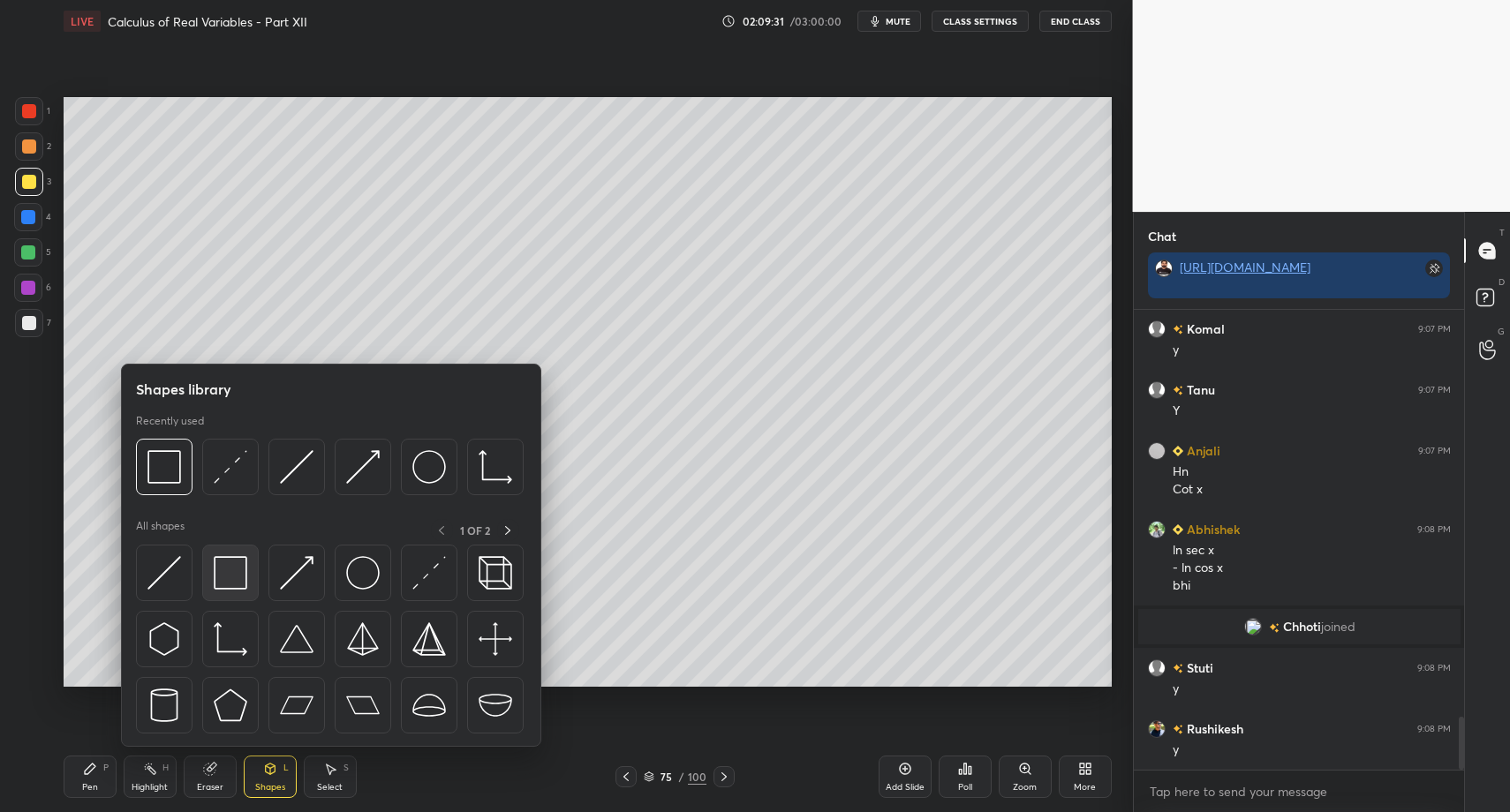 click at bounding box center [230, 573] 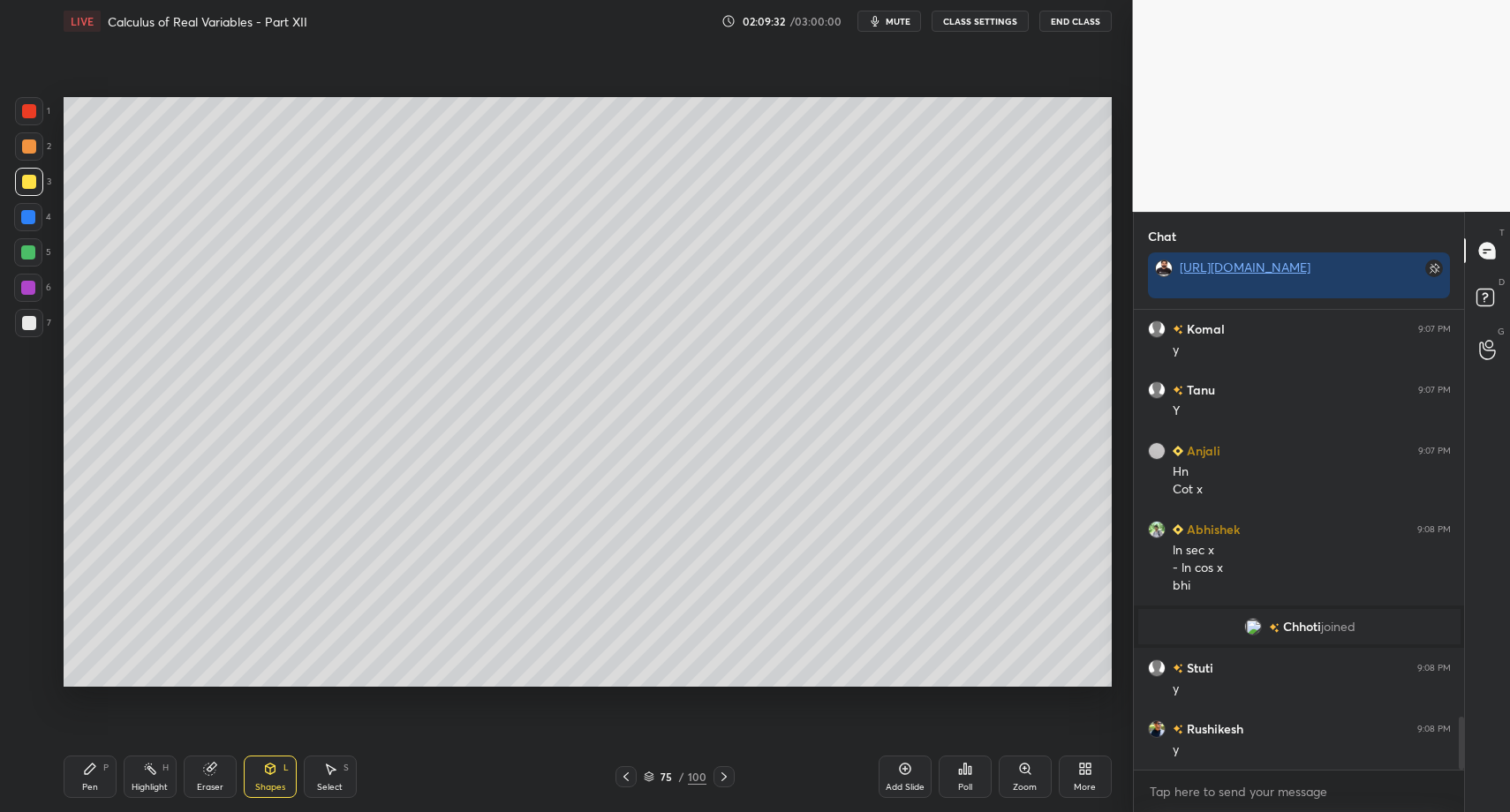 click on "Pen" at bounding box center [90, 787] 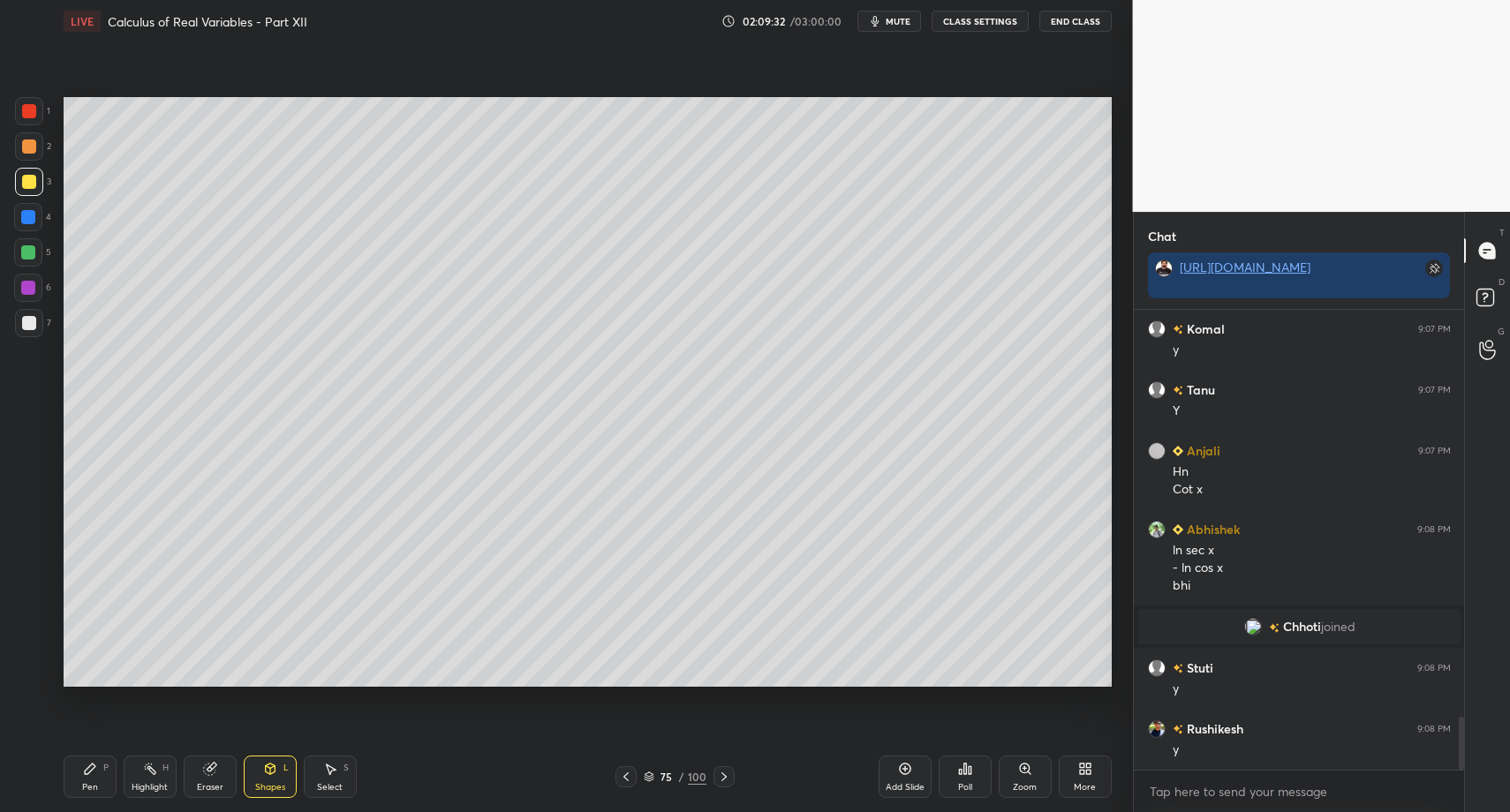 drag, startPoint x: 77, startPoint y: 779, endPoint x: 79, endPoint y: 758, distance: 21.095023 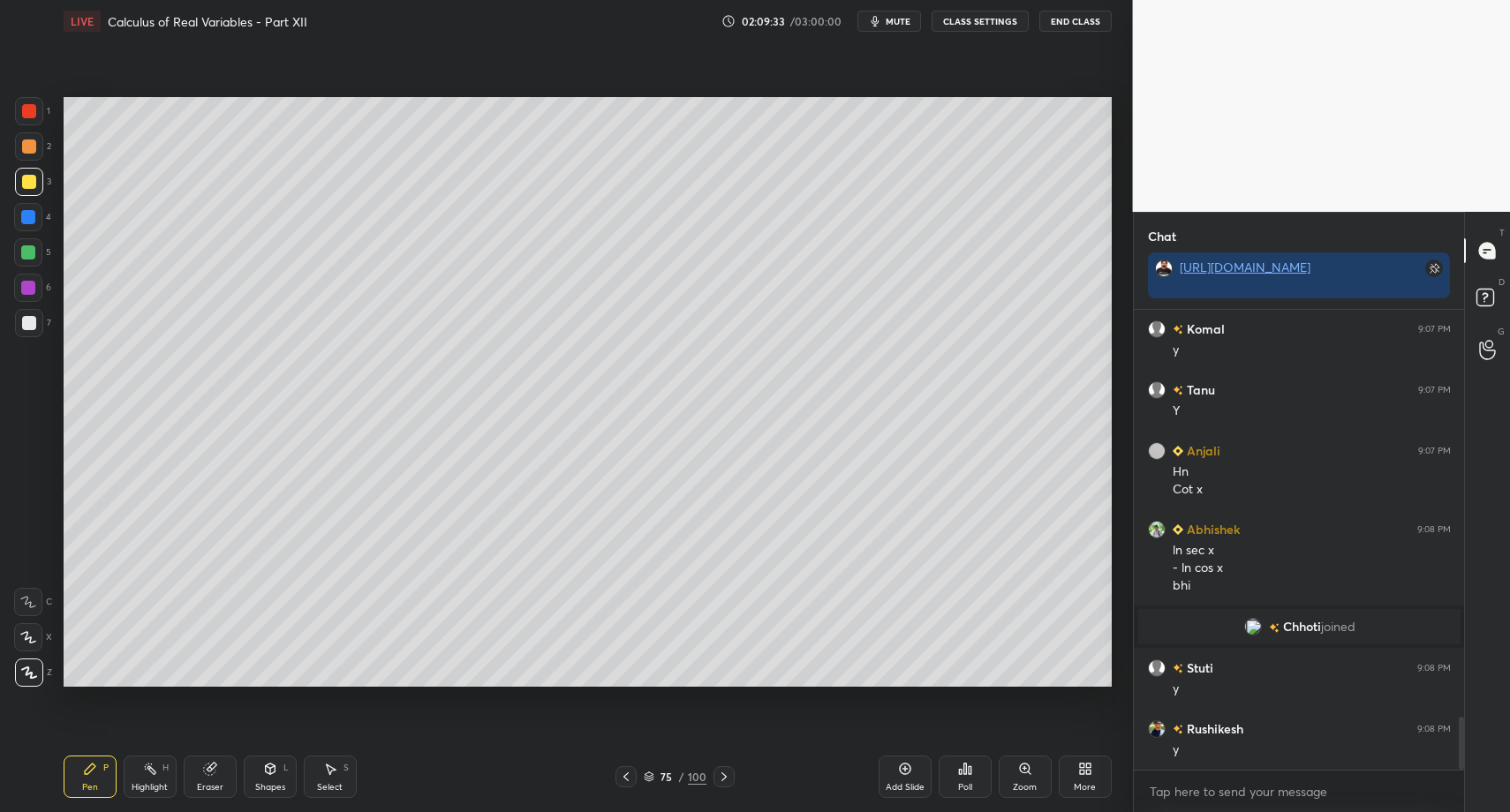 click on "7" at bounding box center (33, 323) 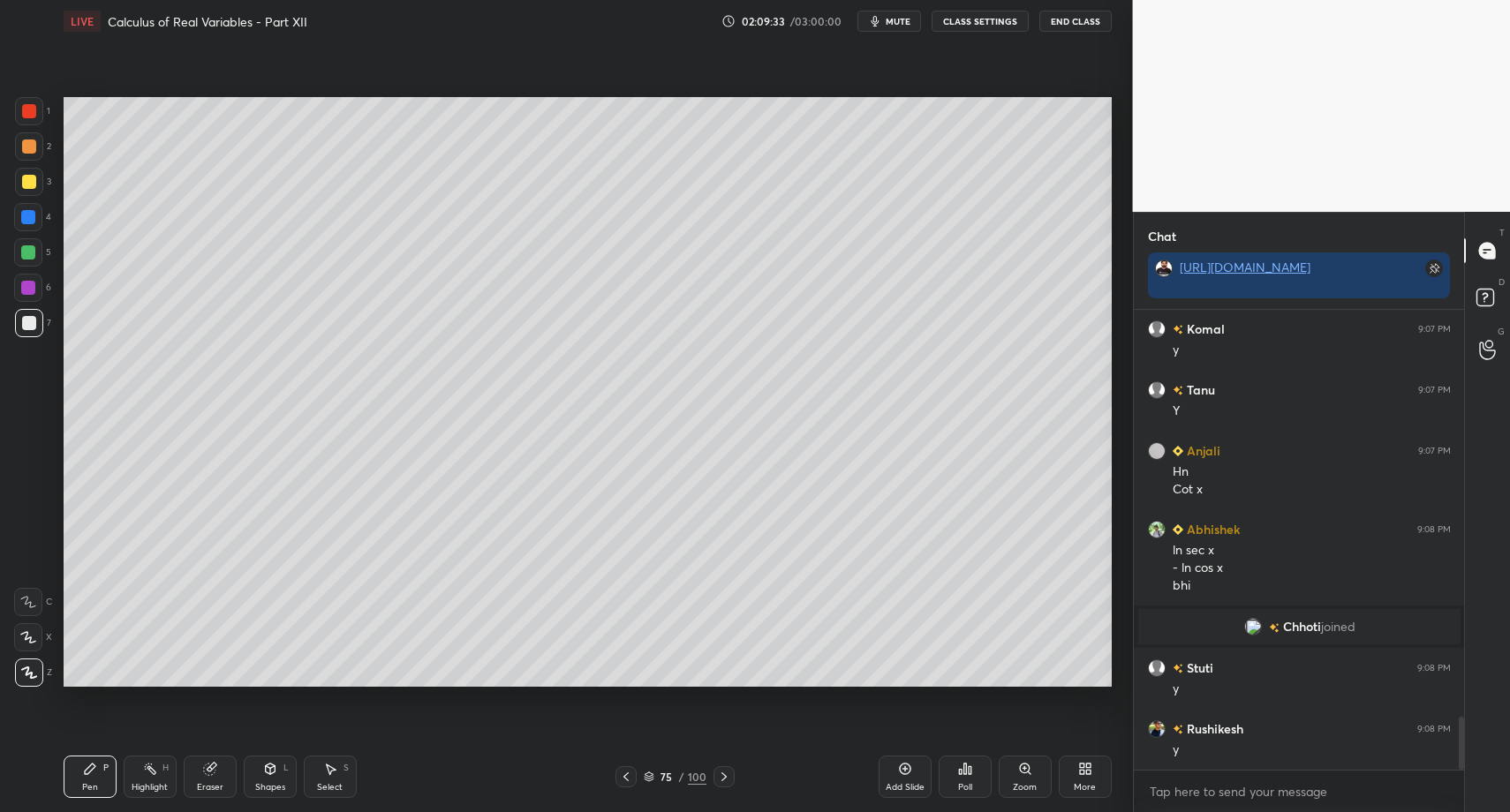 click at bounding box center (29, 323) 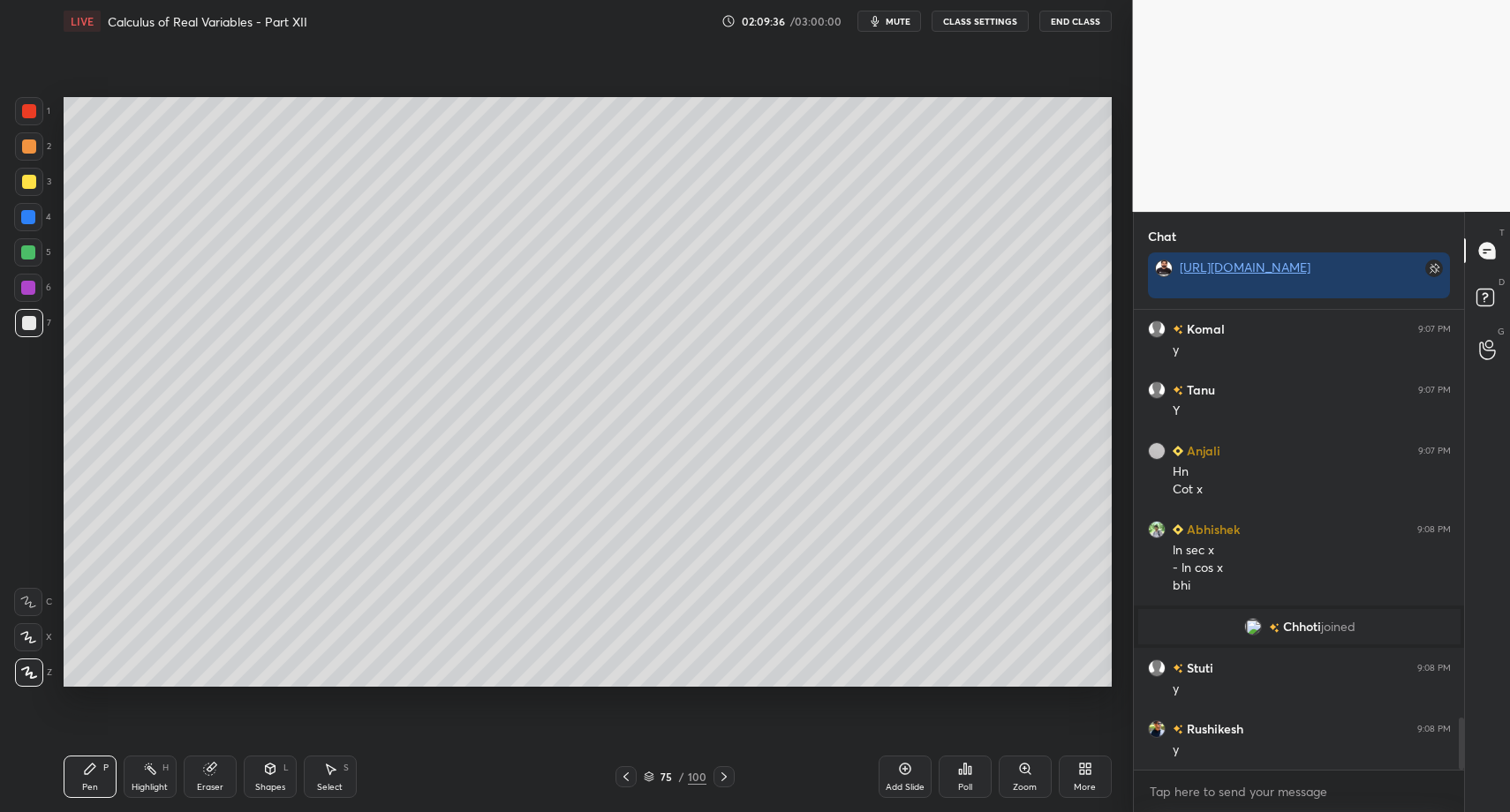 scroll, scrollTop: 3597, scrollLeft: 0, axis: vertical 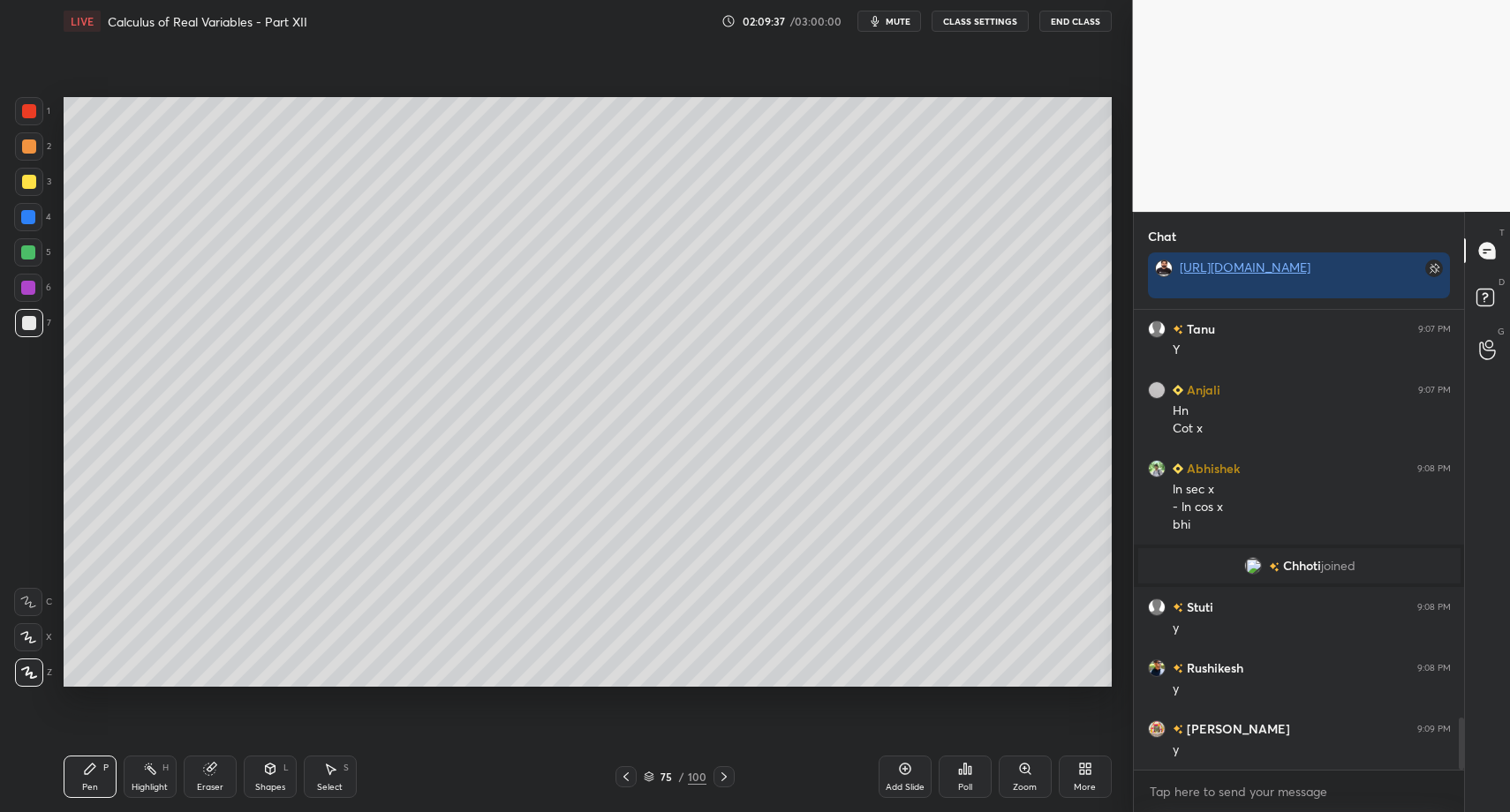 click 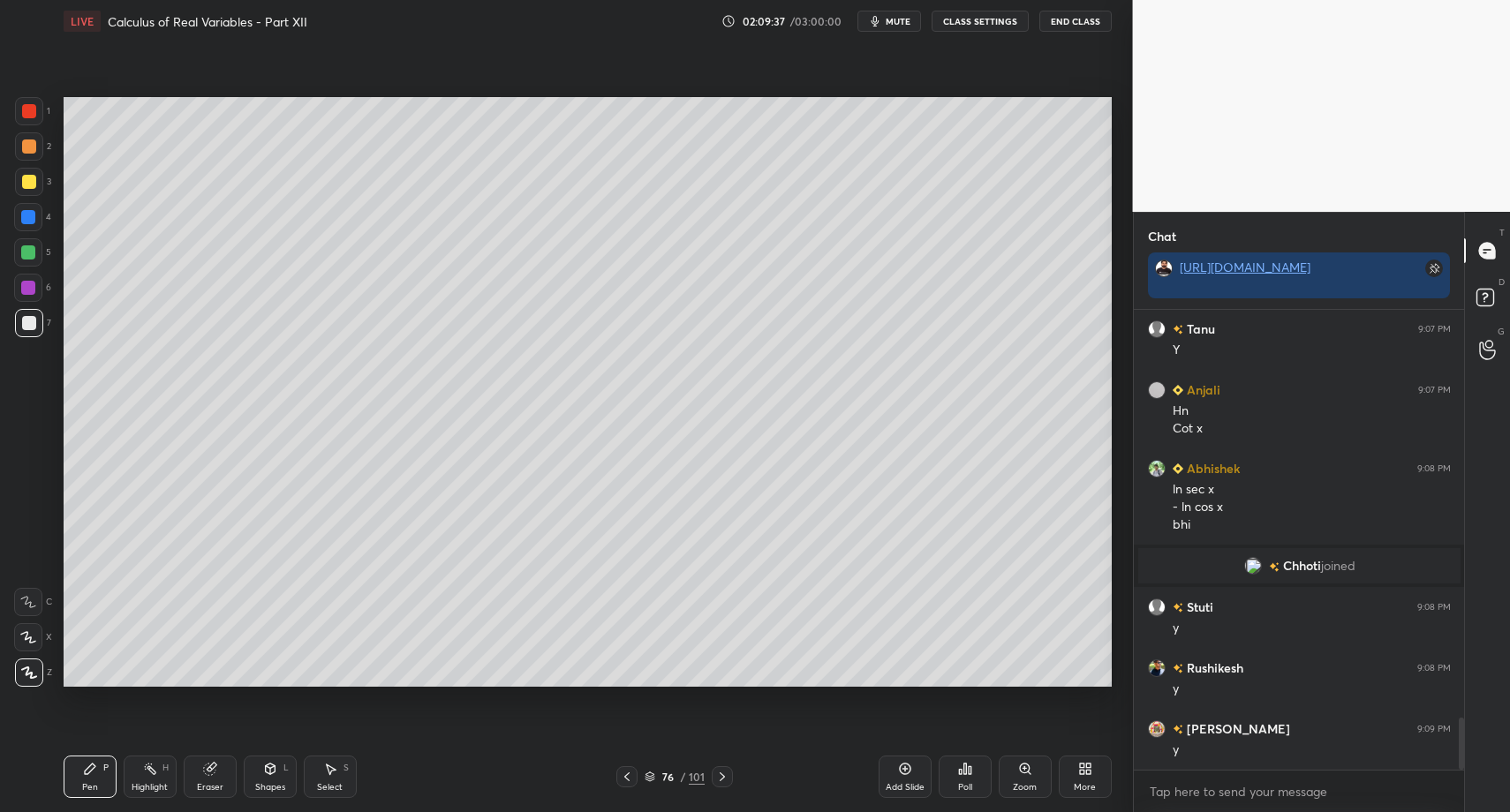 click on "Pen P" at bounding box center [90, 777] 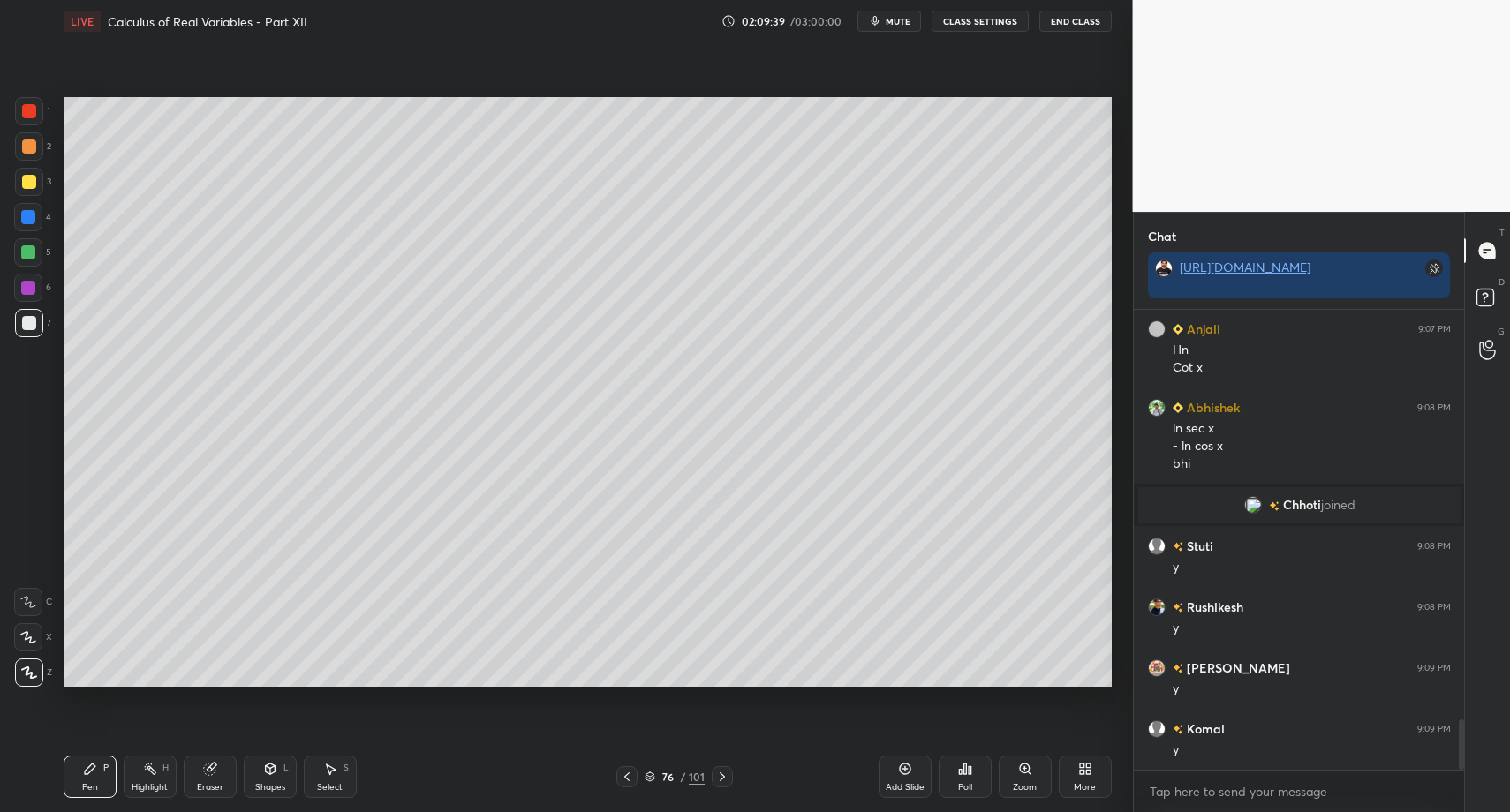 scroll, scrollTop: 3718, scrollLeft: 0, axis: vertical 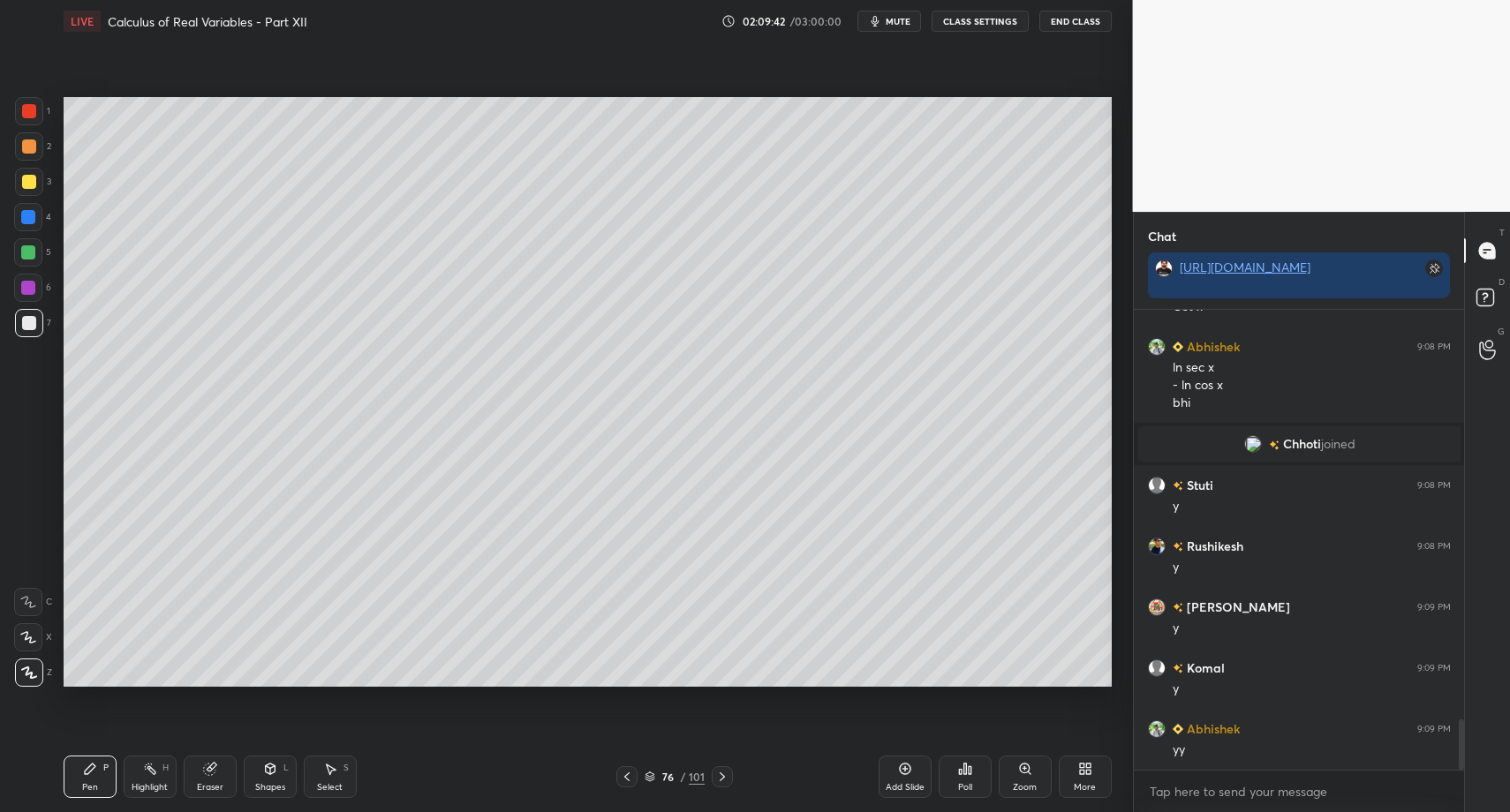 drag, startPoint x: 267, startPoint y: 768, endPoint x: 263, endPoint y: 747, distance: 21.37756 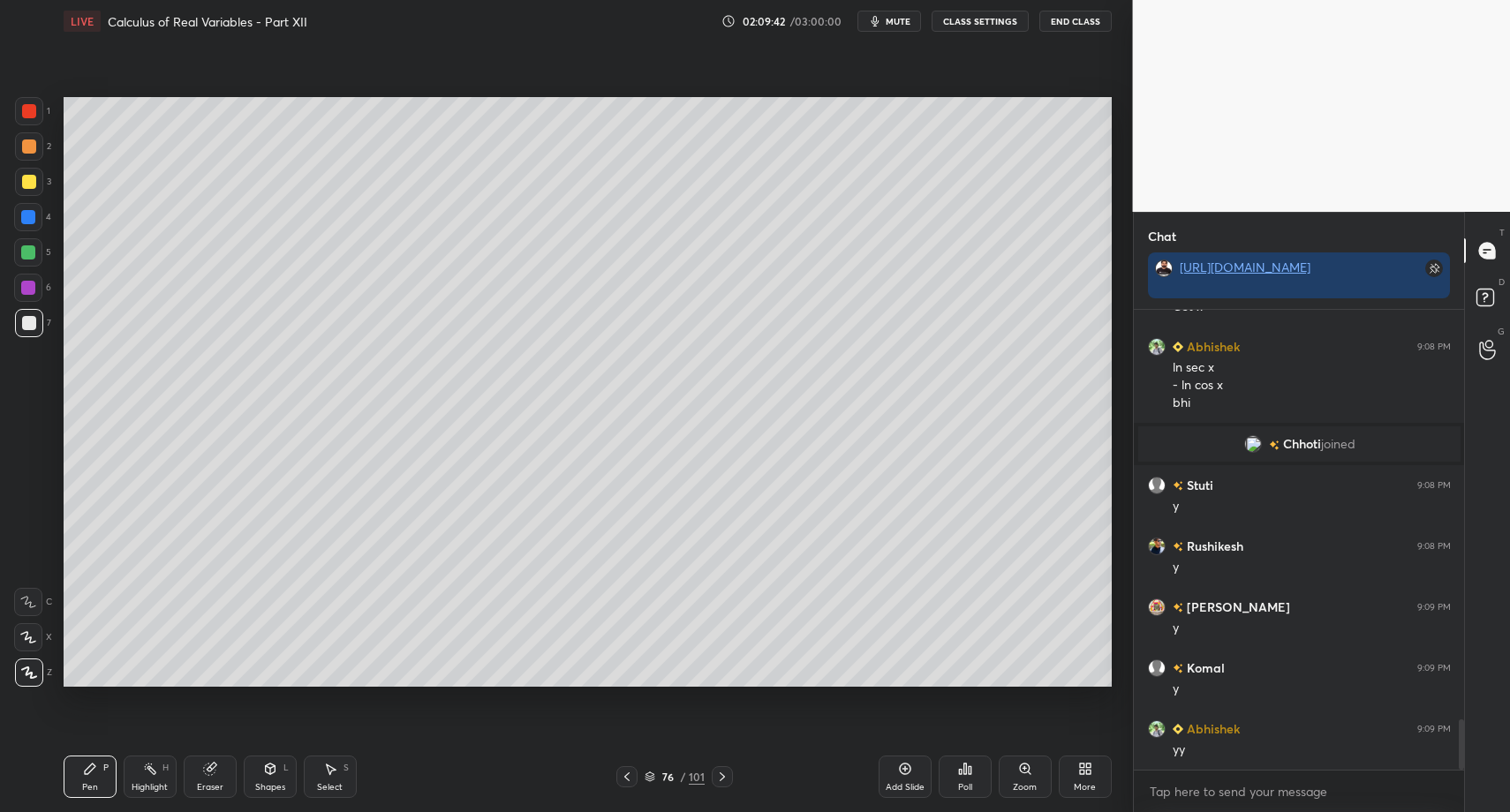 click 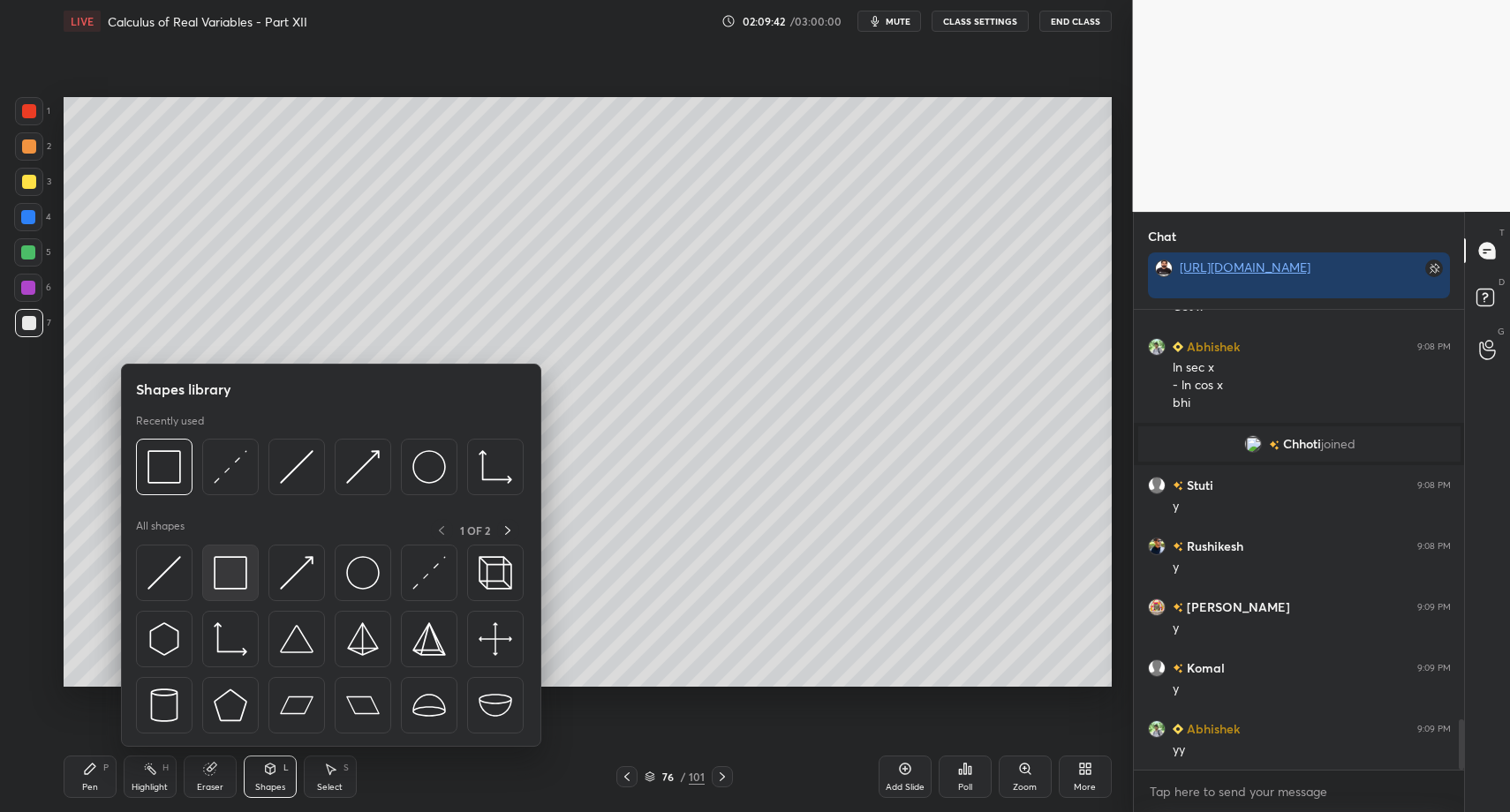 click at bounding box center [230, 573] 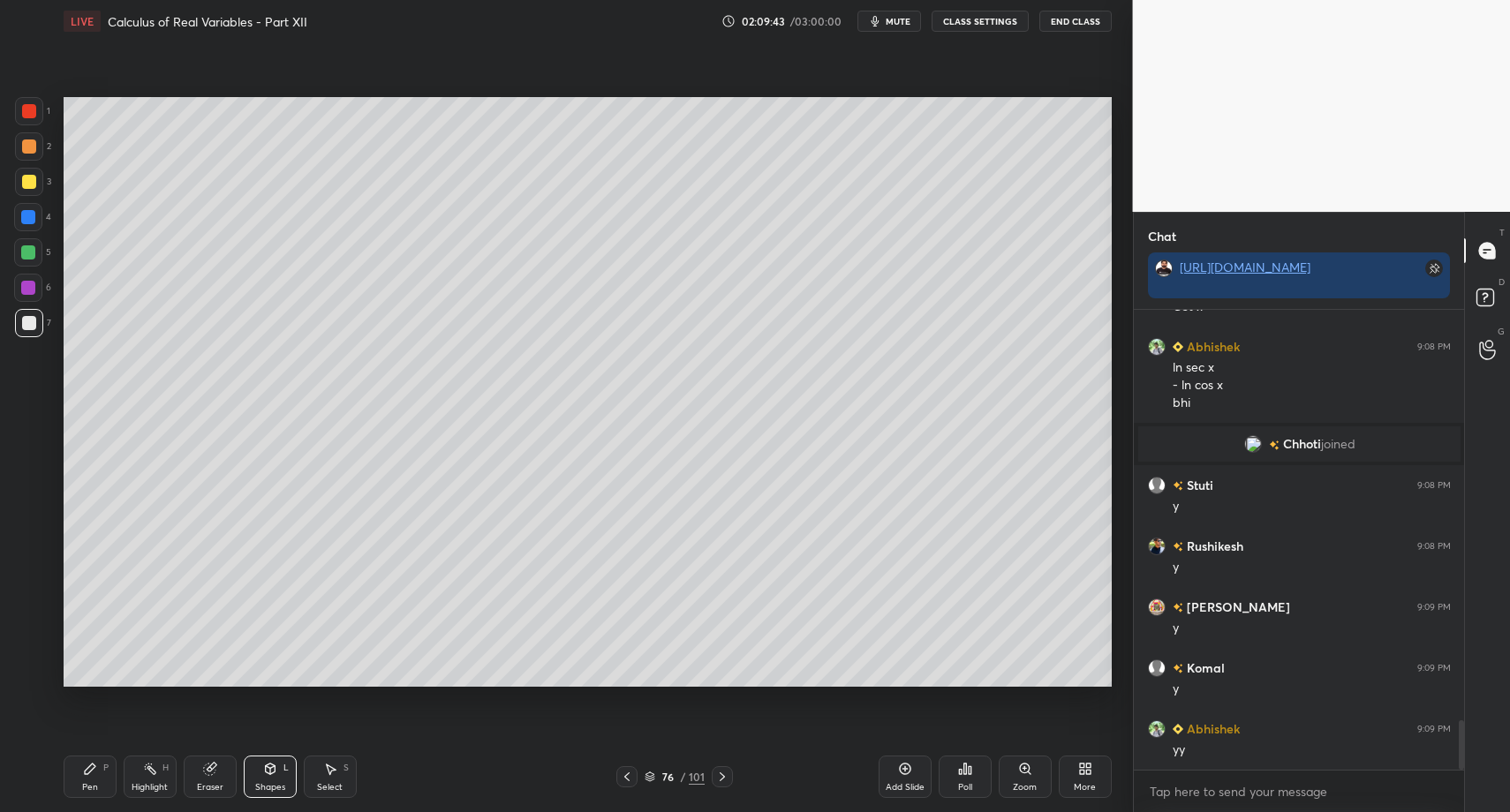 scroll, scrollTop: 3779, scrollLeft: 0, axis: vertical 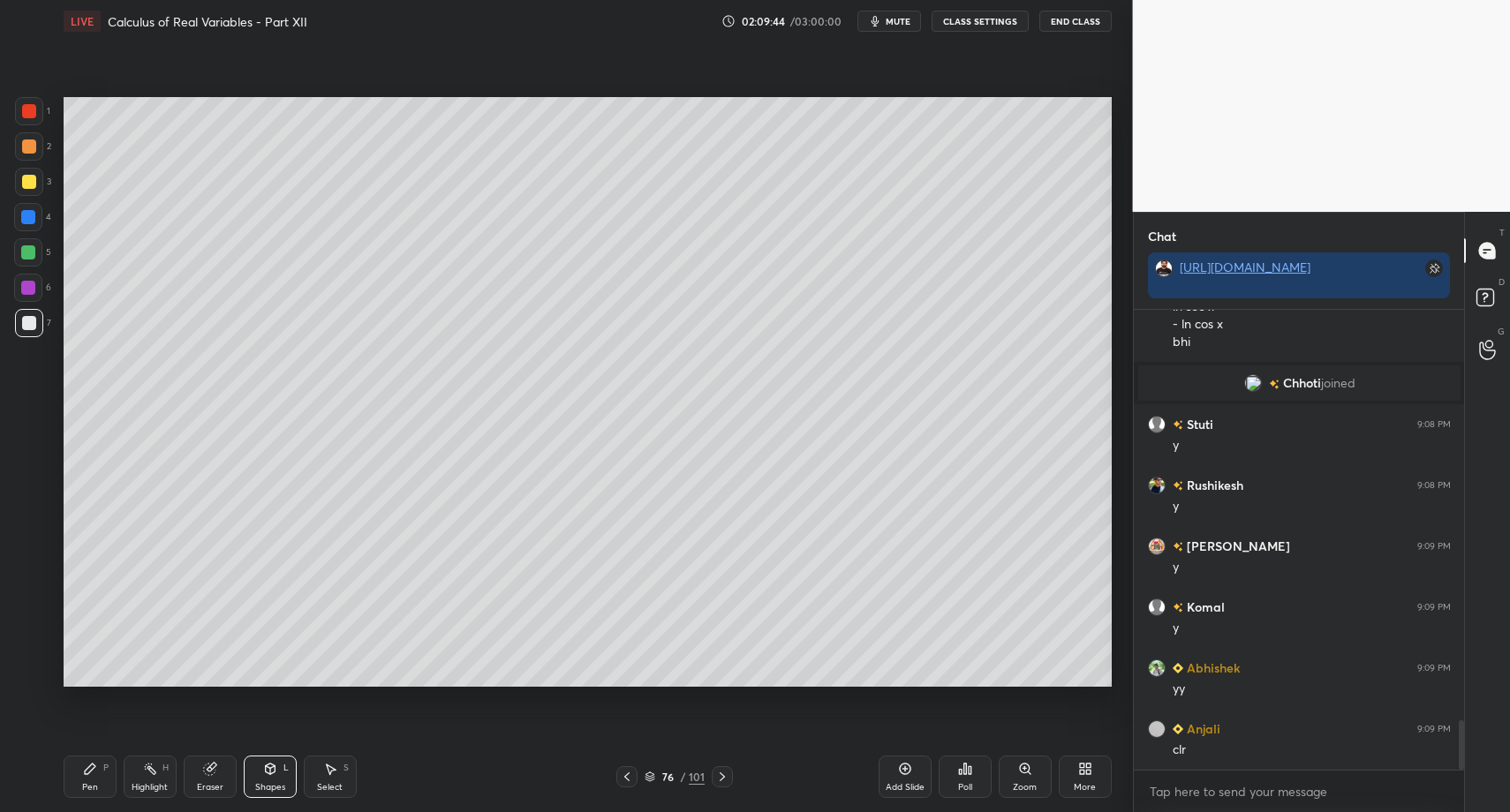 drag, startPoint x: 95, startPoint y: 772, endPoint x: 90, endPoint y: 756, distance: 16.763055 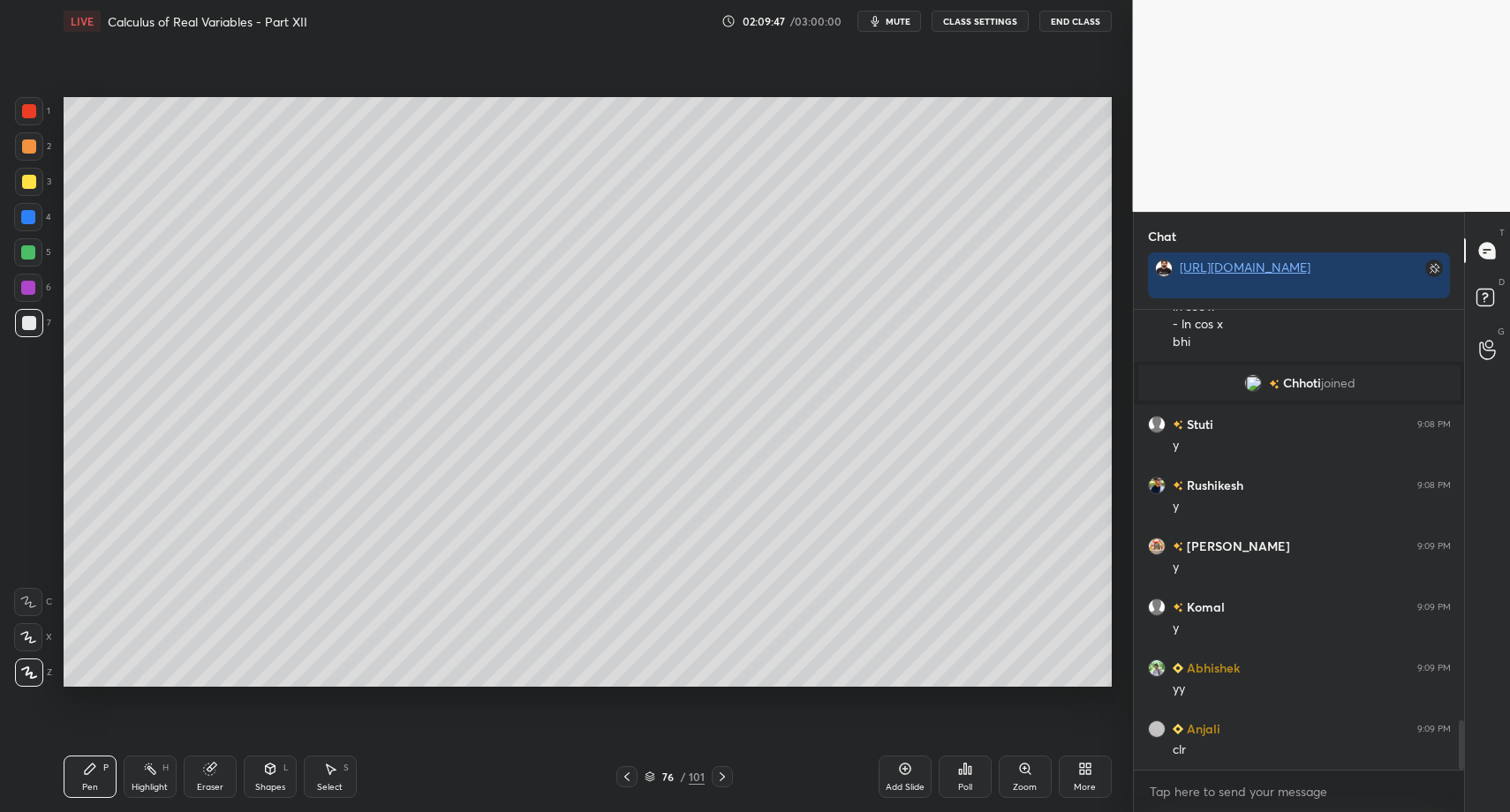 click on "1 2 3 4 5 6 7 C X Z C X Z E E Erase all   H H LIVE Calculus of Real Variables - Part XII 02:09:47 /  03:00:00 mute CLASS SETTINGS End Class Setting up your live class Poll for   secs No correct answer Start poll Back Calculus of Real Variables - Part XII • L67 of Comprehensive Course on Engineering Mathematics Vishal Soni Pen P Highlight H Eraser Shapes L Select S 76 / 101 Add Slide Poll Zoom More" at bounding box center [559, 406] 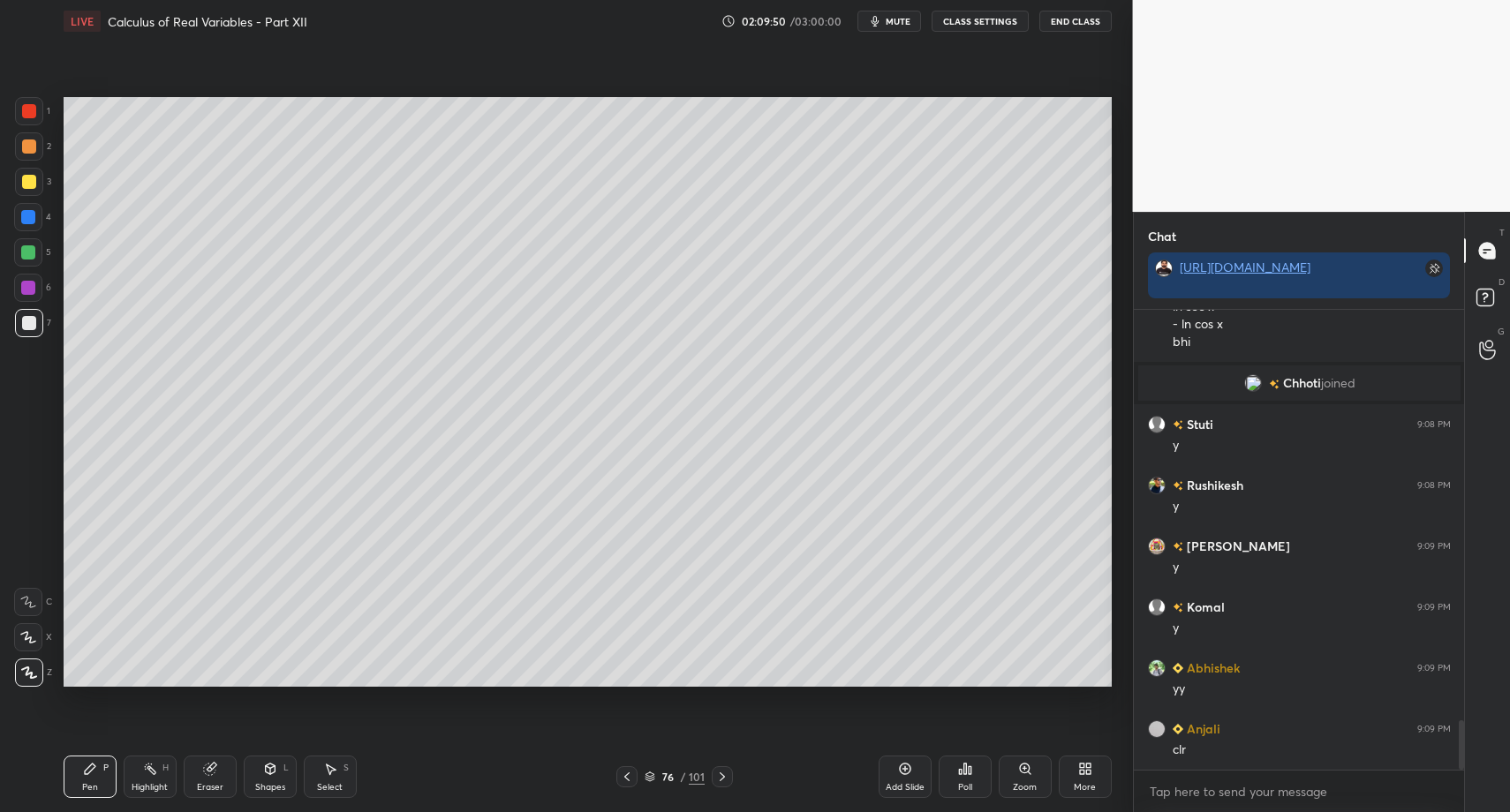 drag, startPoint x: 268, startPoint y: 792, endPoint x: 261, endPoint y: 778, distance: 15.652476 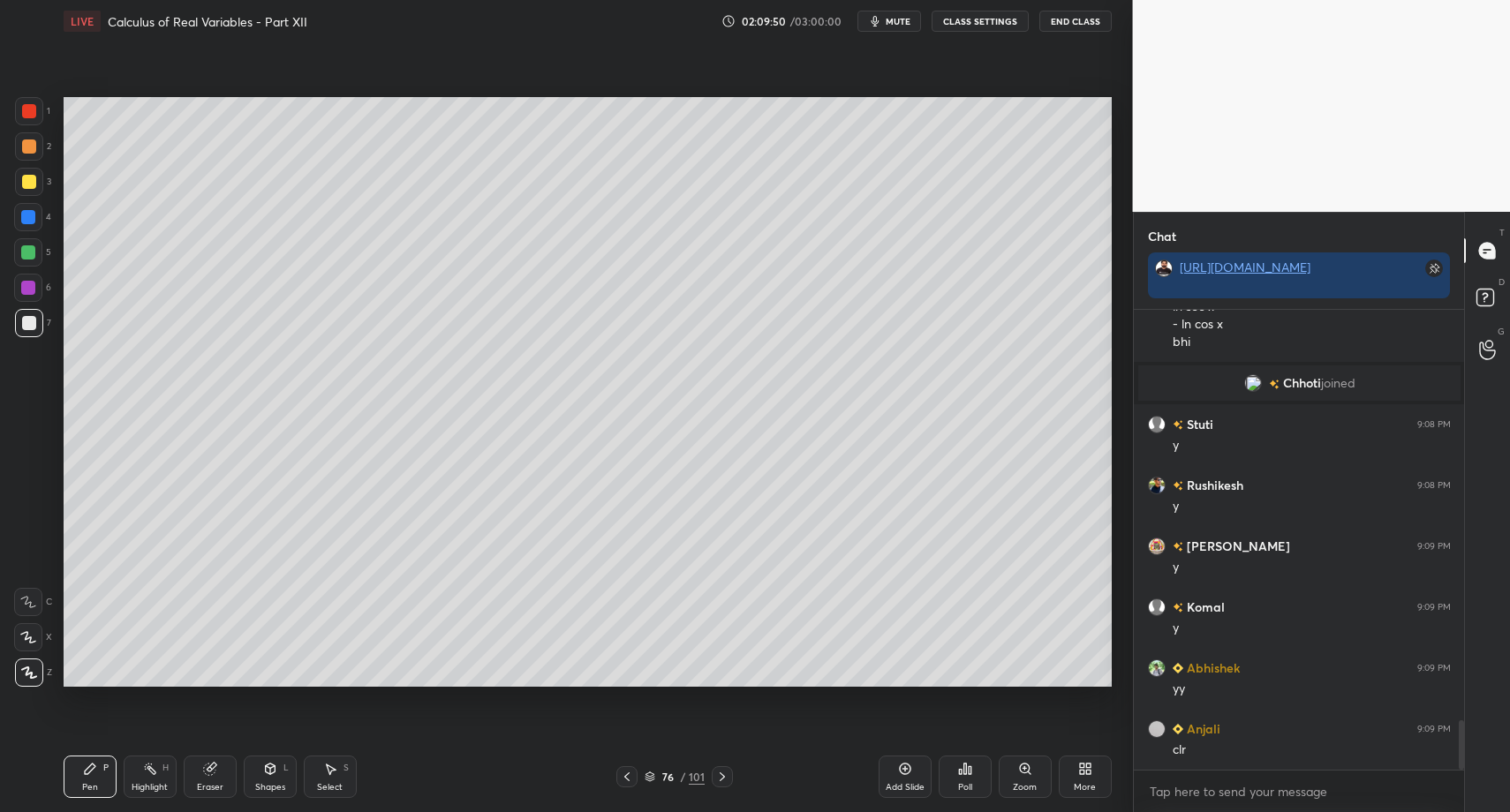 click on "Shapes" at bounding box center (270, 787) 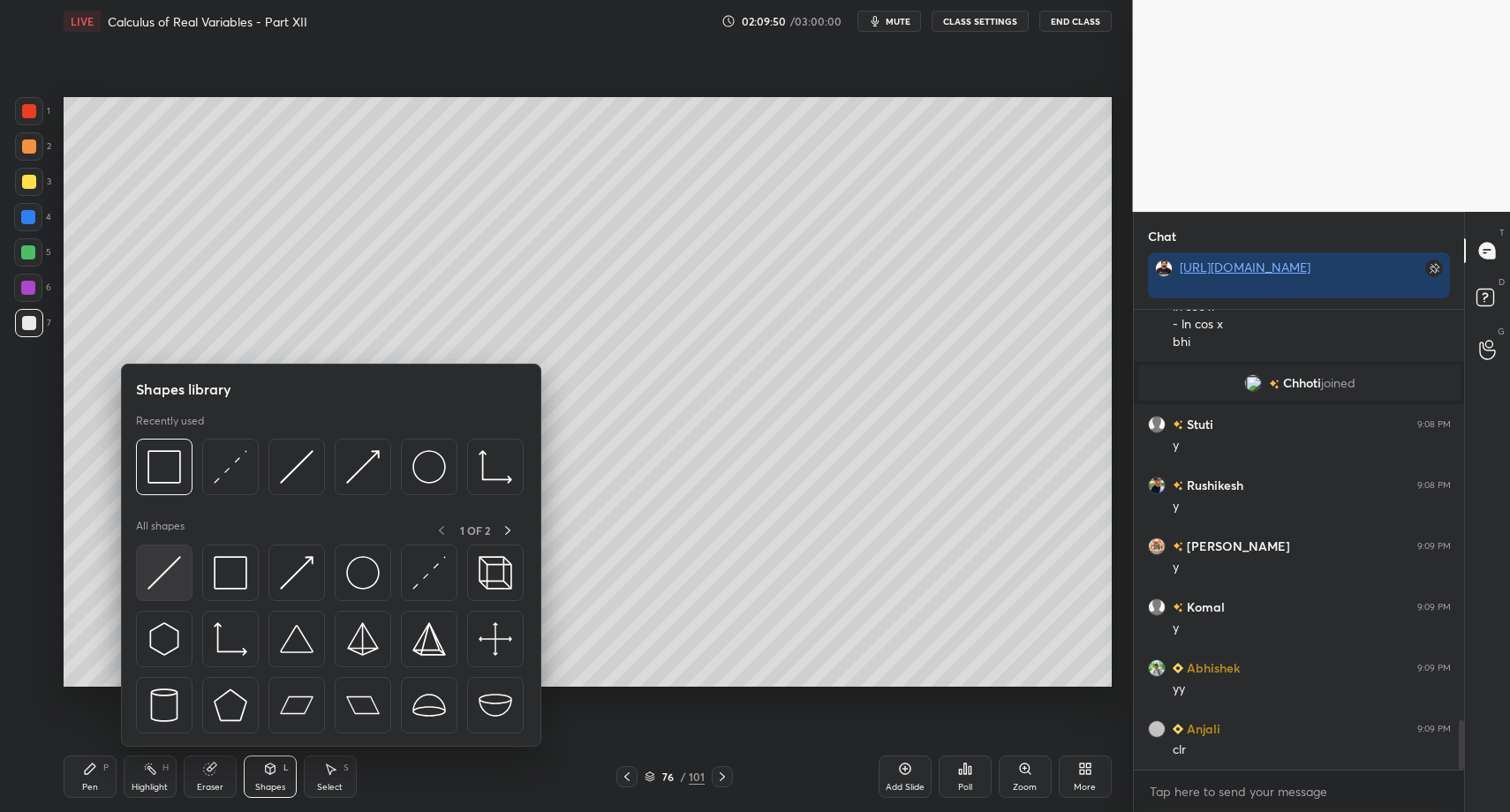 click at bounding box center [164, 573] 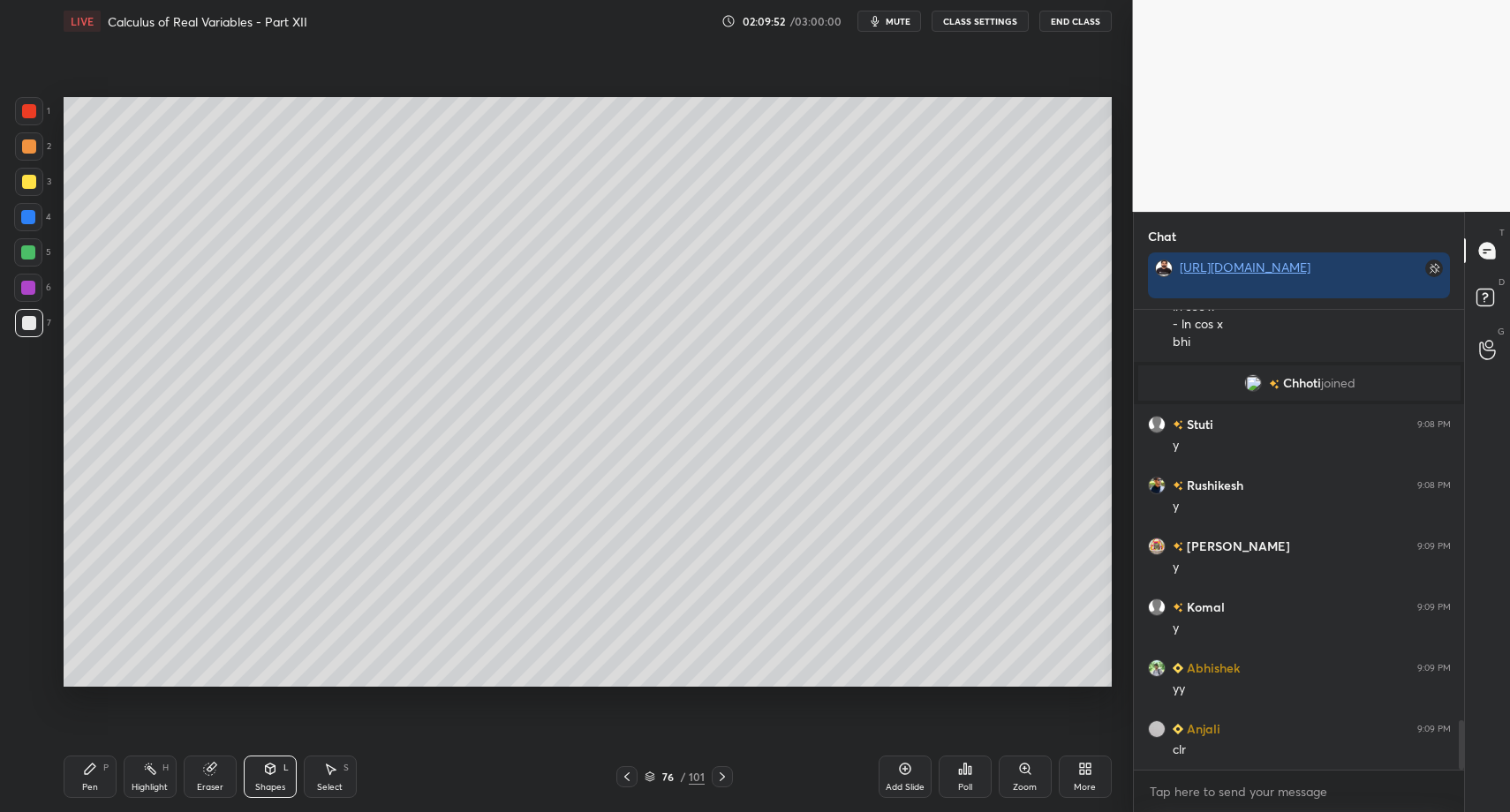 drag, startPoint x: 85, startPoint y: 790, endPoint x: 93, endPoint y: 750, distance: 40.792156 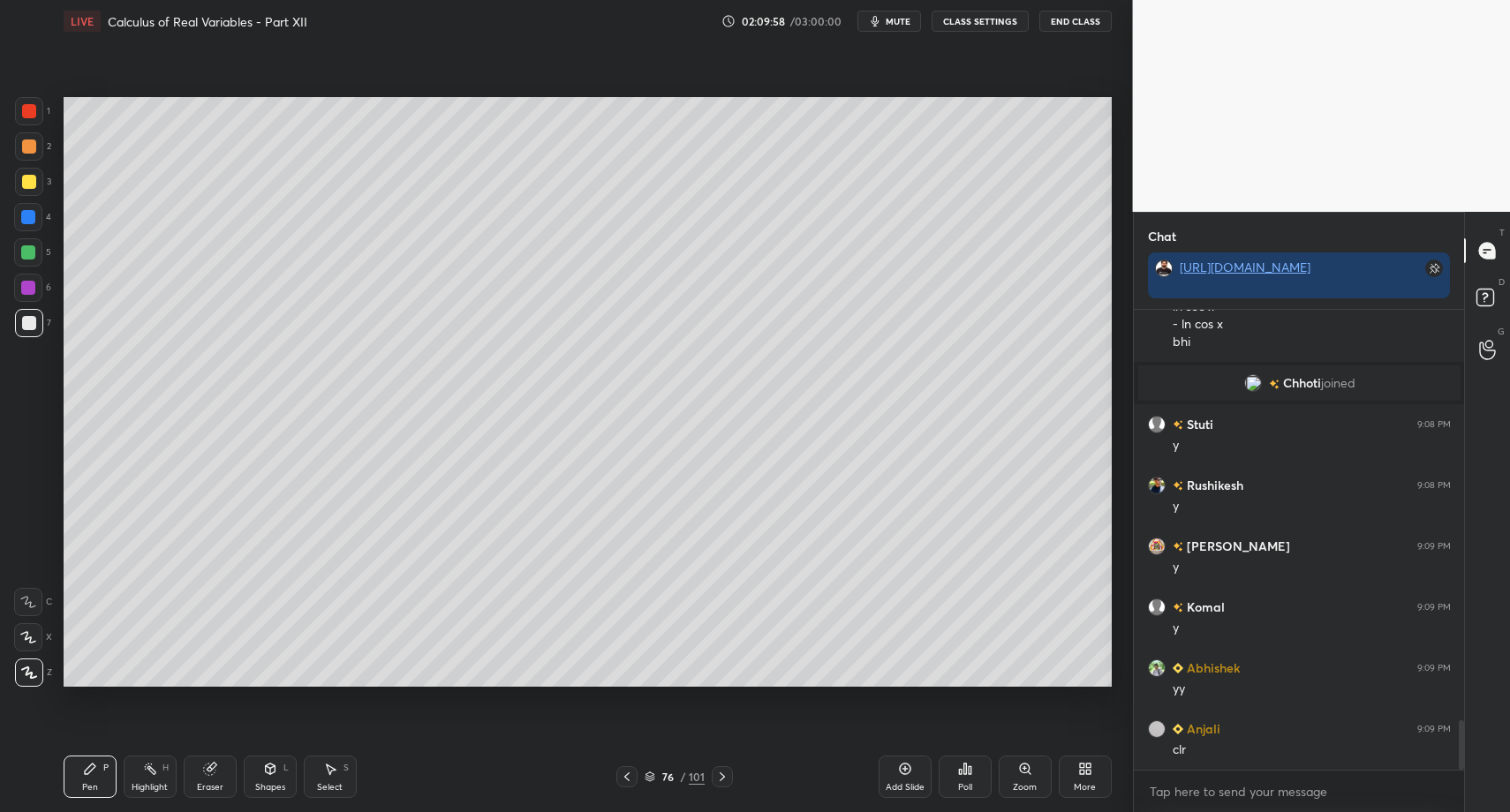 click on "Shapes" at bounding box center (270, 787) 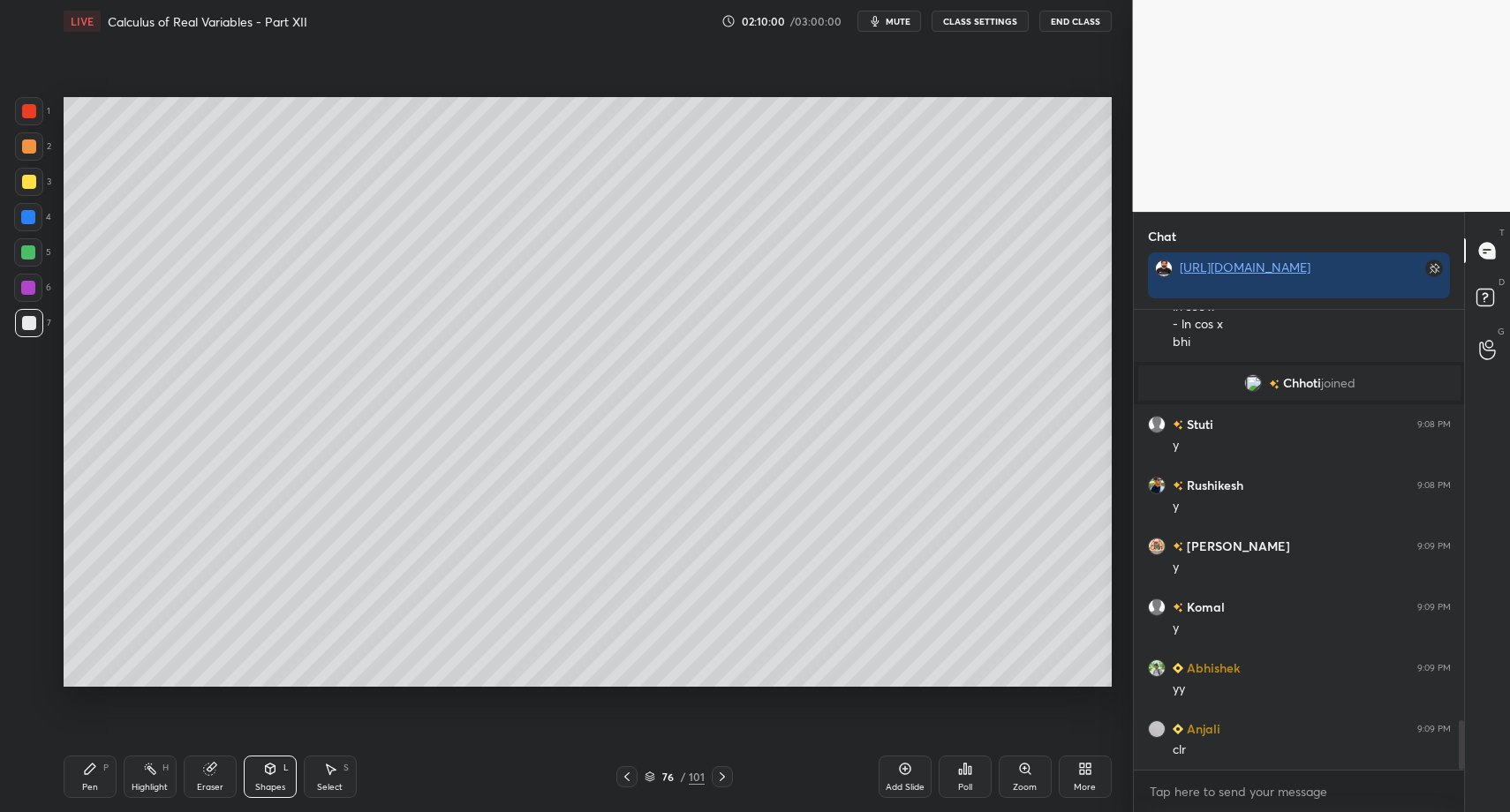 drag, startPoint x: 80, startPoint y: 786, endPoint x: 87, endPoint y: 756, distance: 30.805844 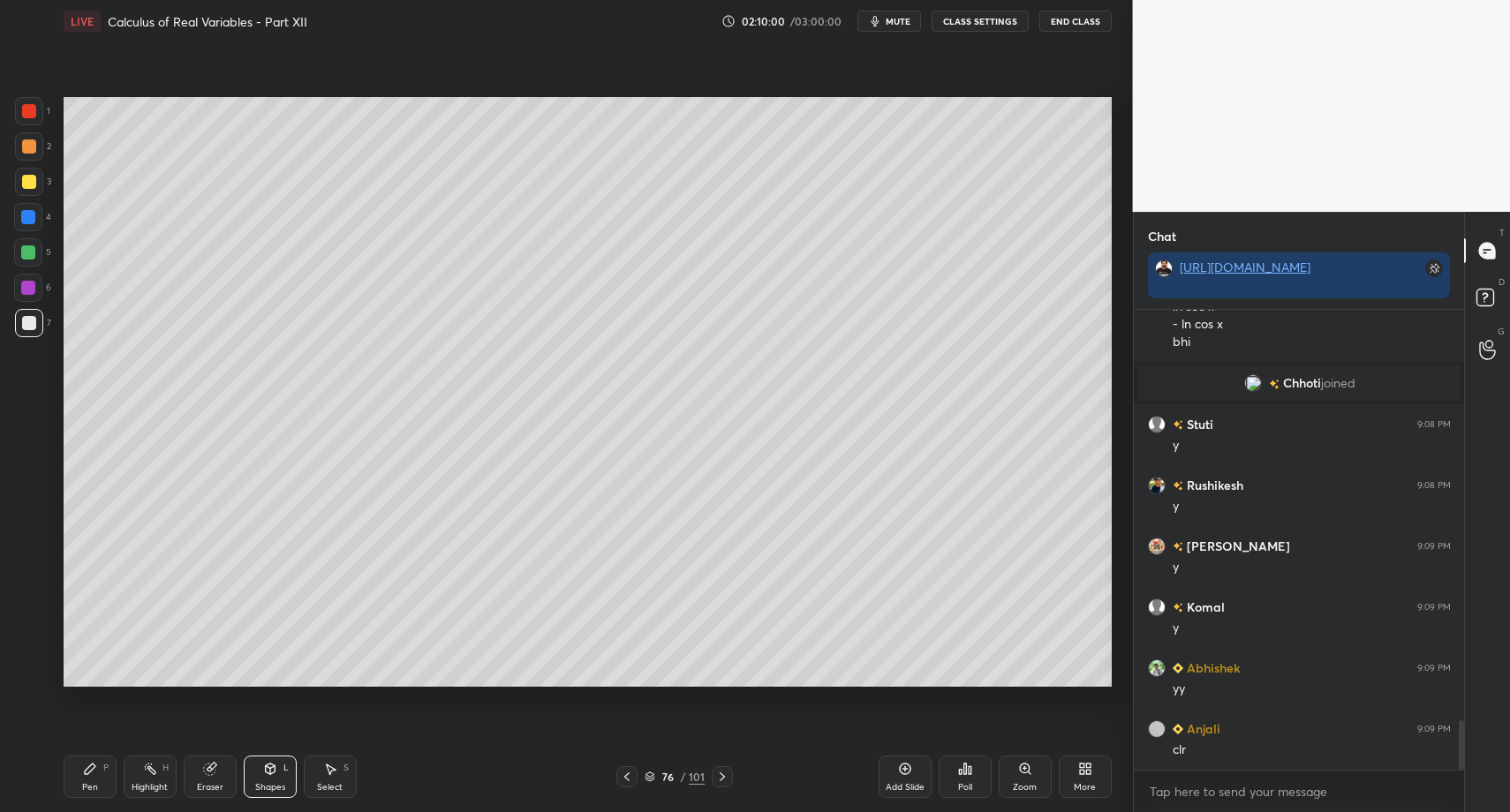 click on "Pen P" at bounding box center (90, 777) 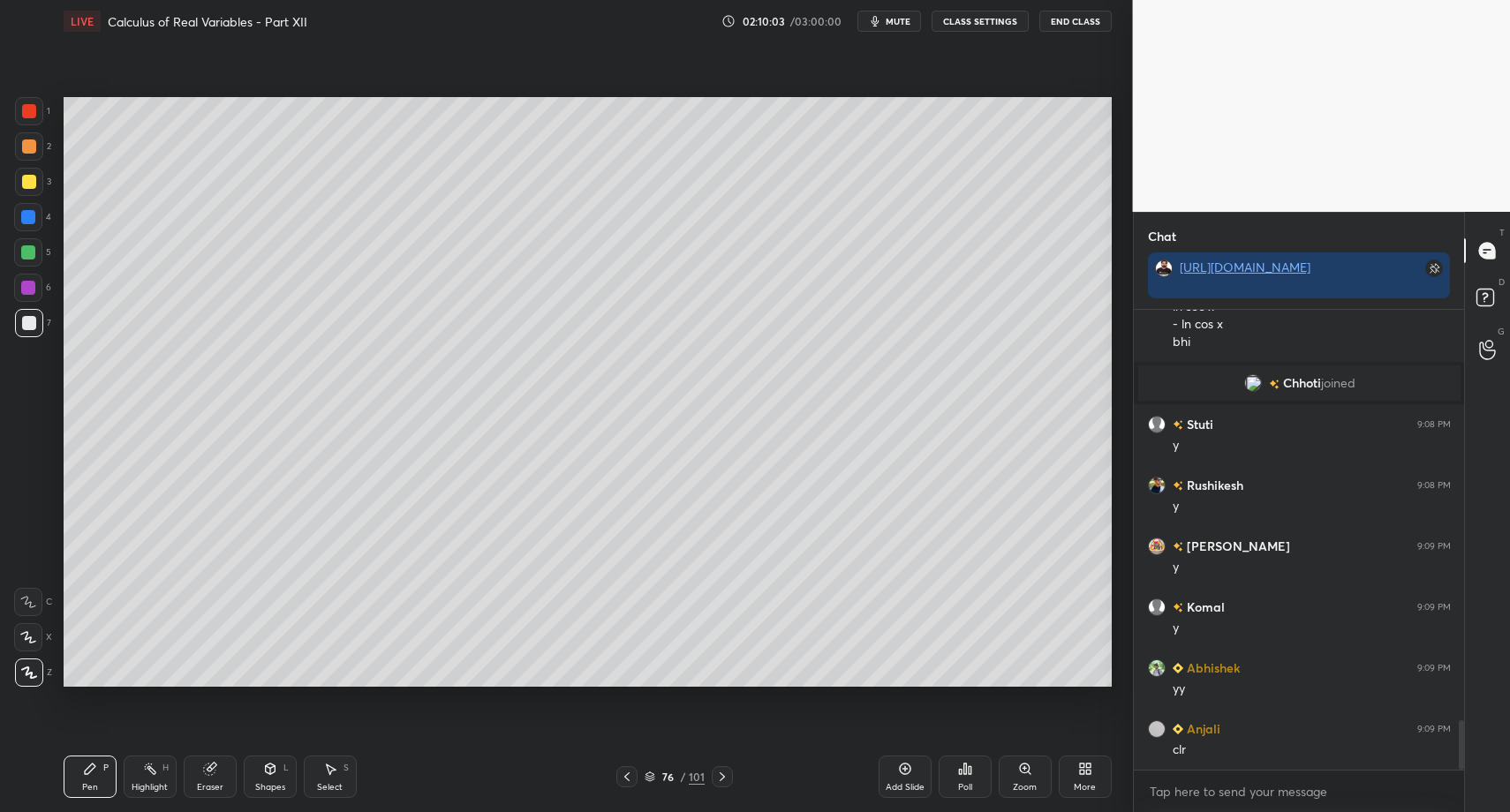 drag, startPoint x: 267, startPoint y: 794, endPoint x: 260, endPoint y: 756, distance: 38.63936 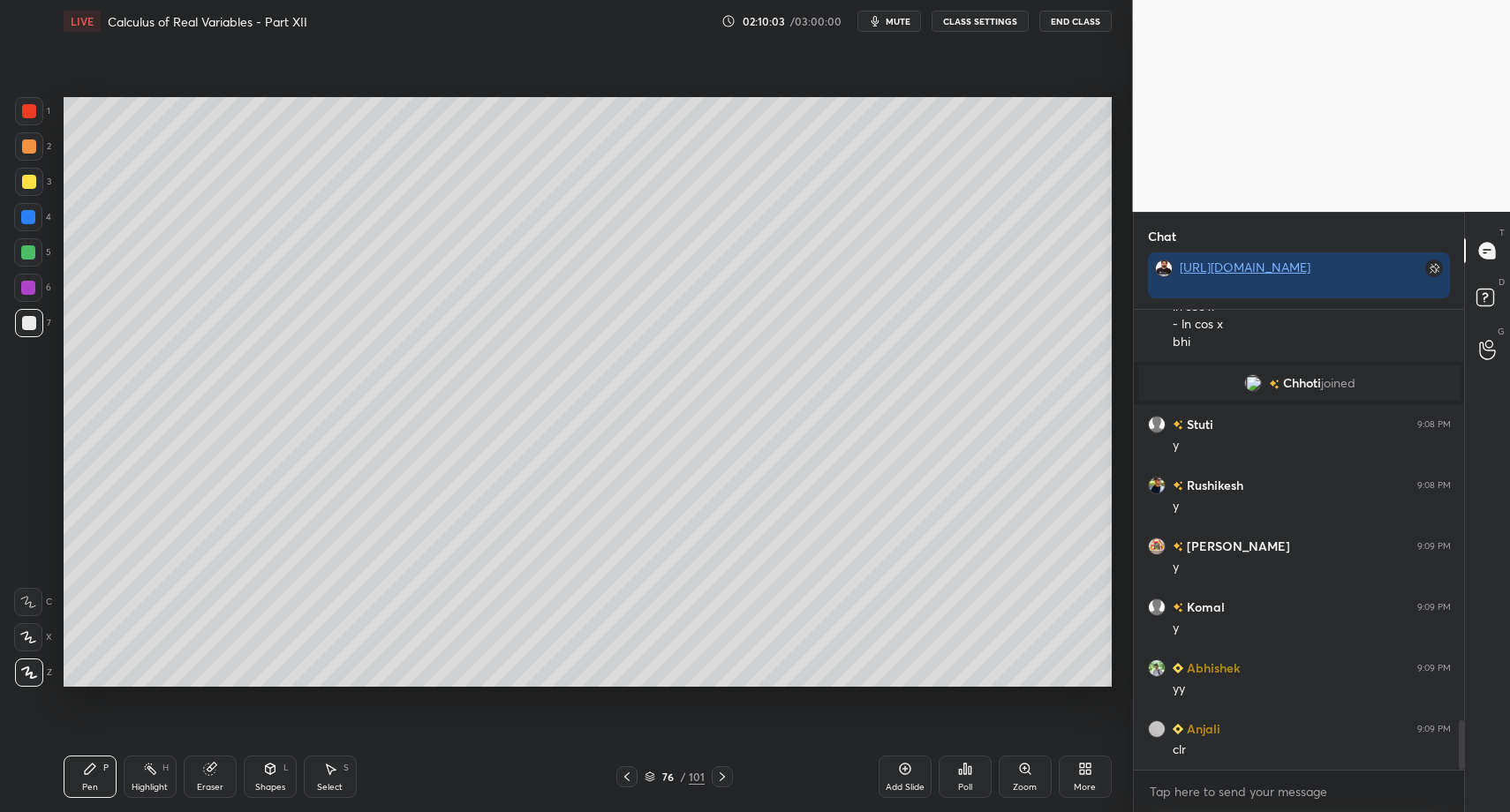 click on "Shapes L" at bounding box center [270, 777] 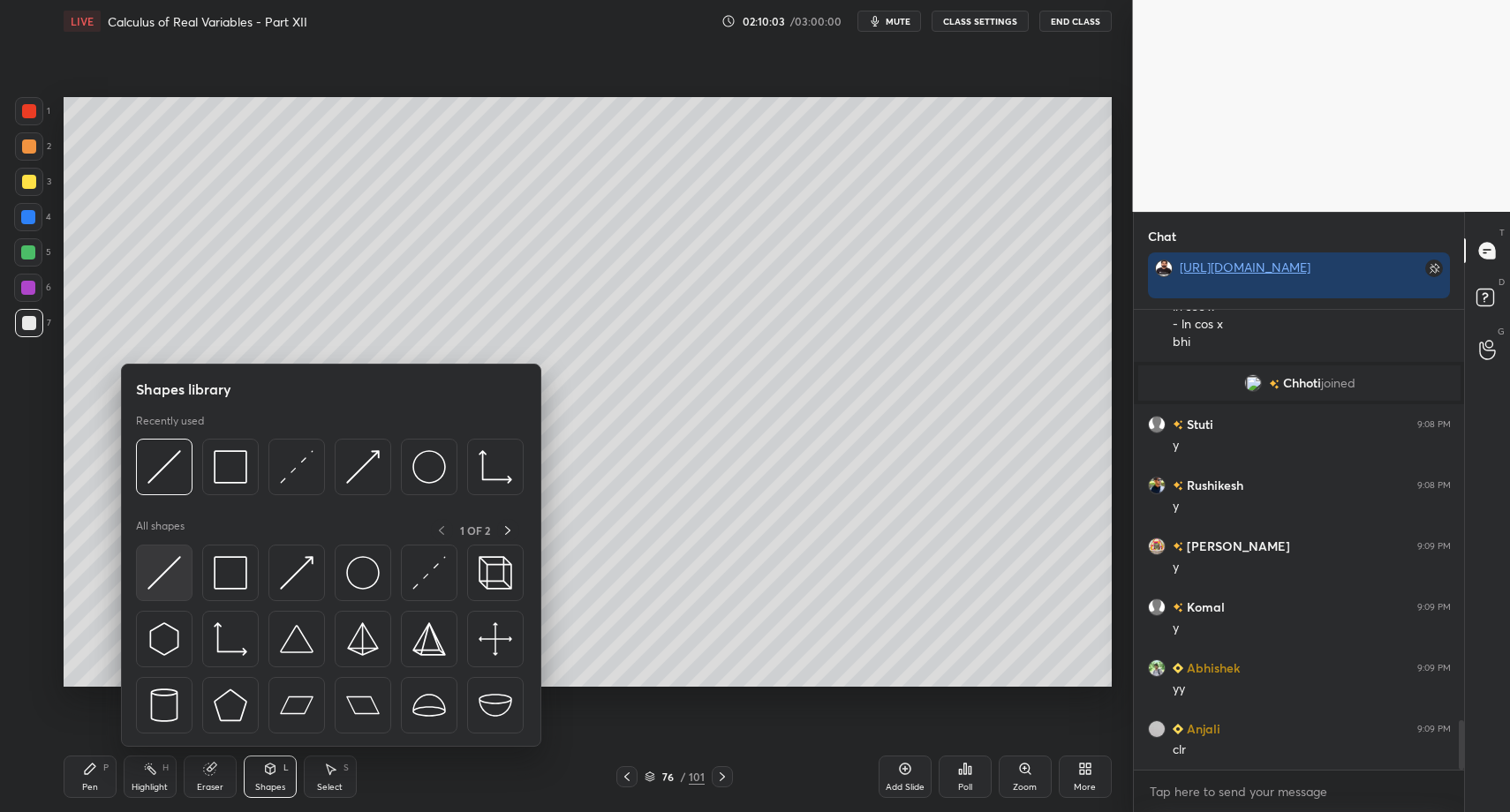 click at bounding box center (164, 573) 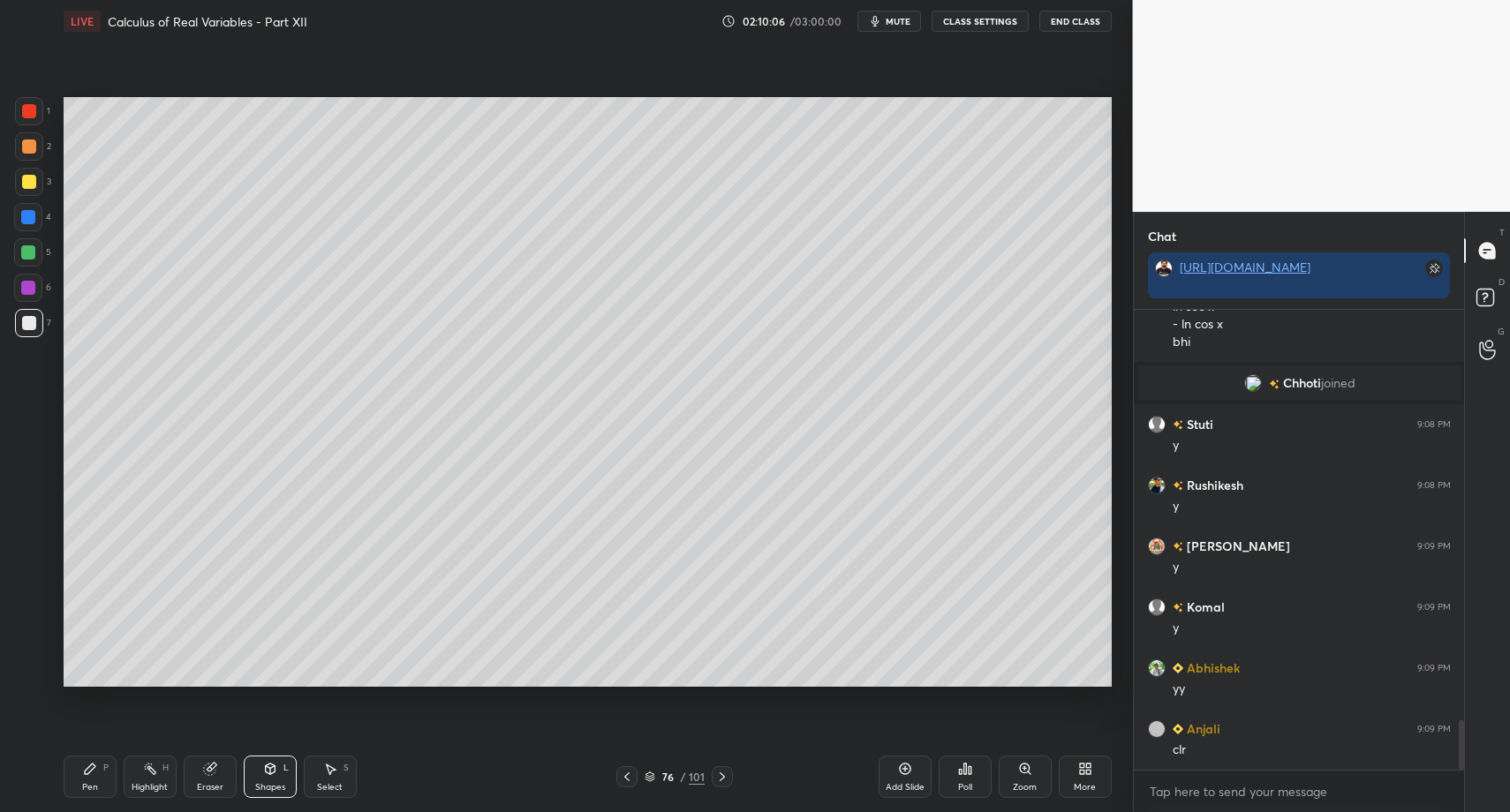 click at bounding box center [29, 111] 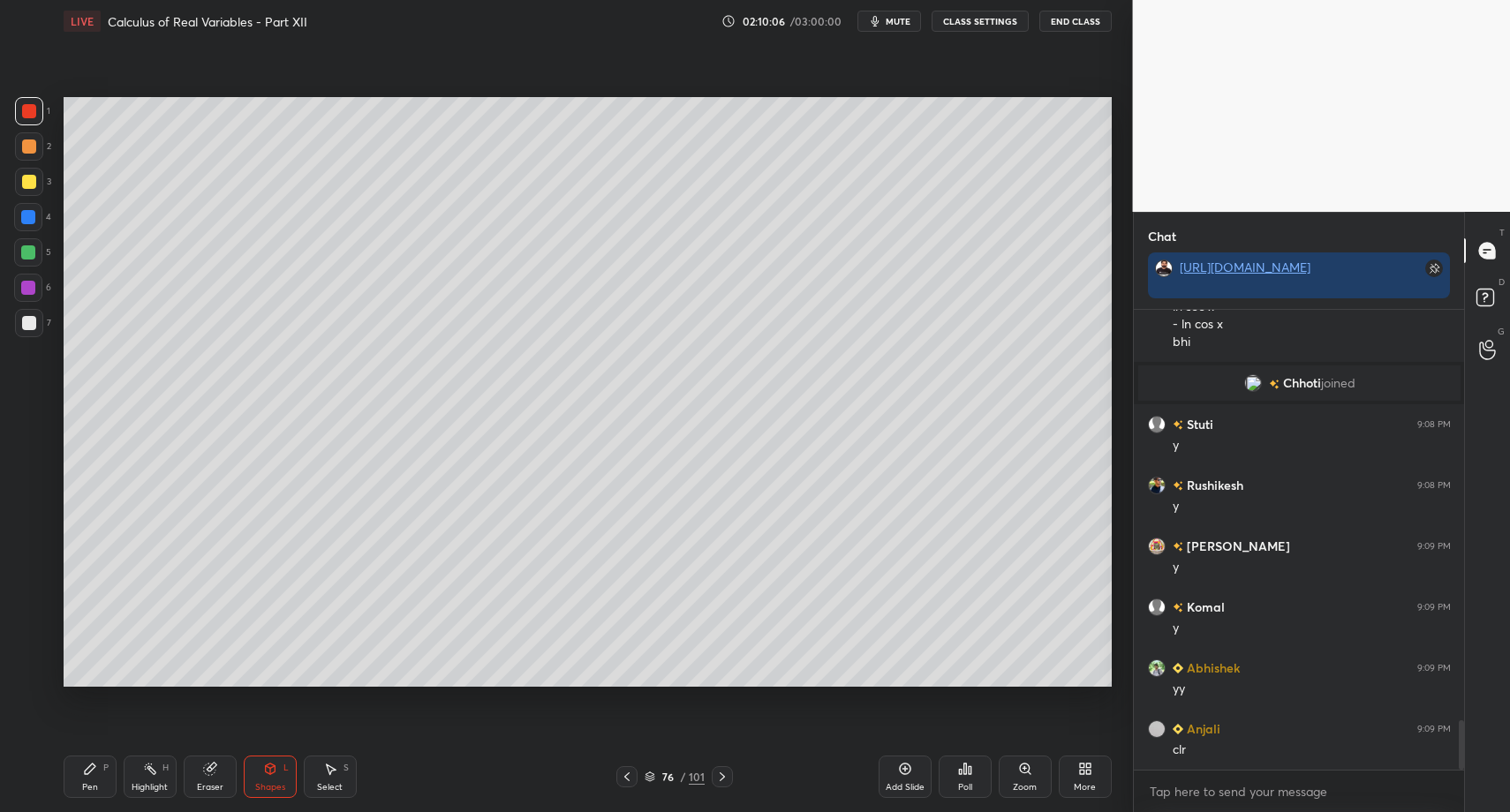 click 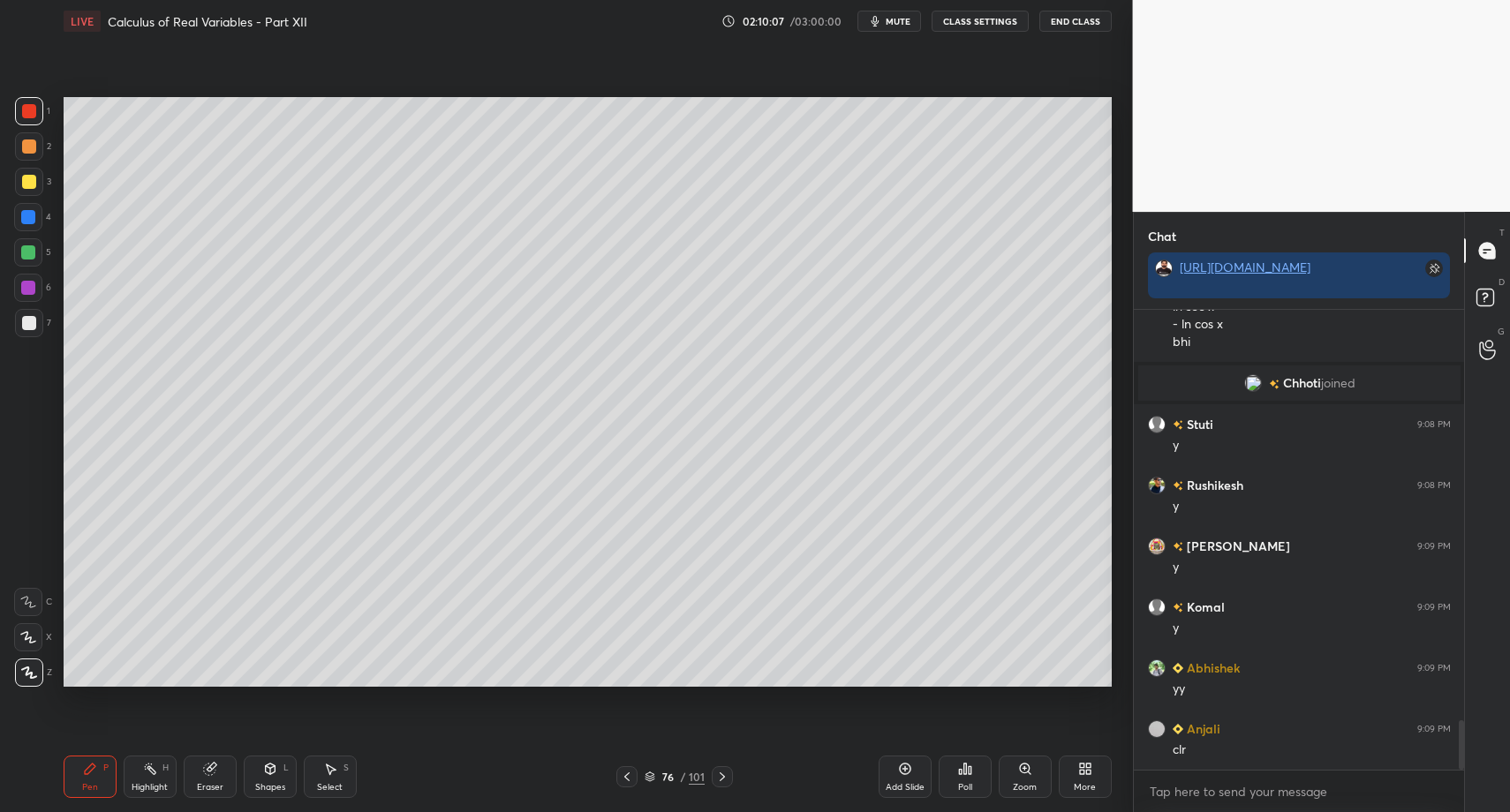 drag, startPoint x: 34, startPoint y: 603, endPoint x: 37, endPoint y: 613, distance: 10.4403065 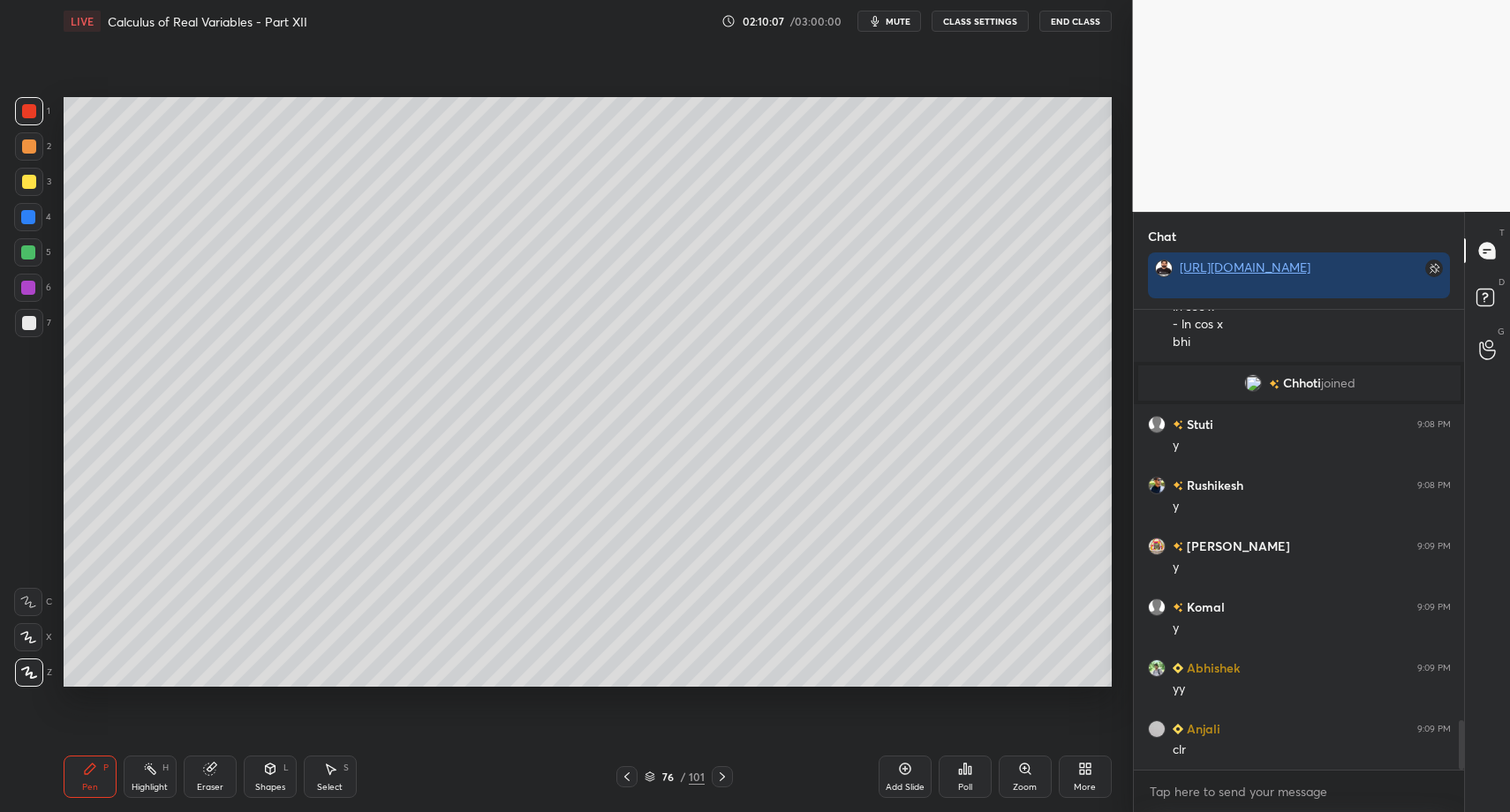 click at bounding box center (28, 602) 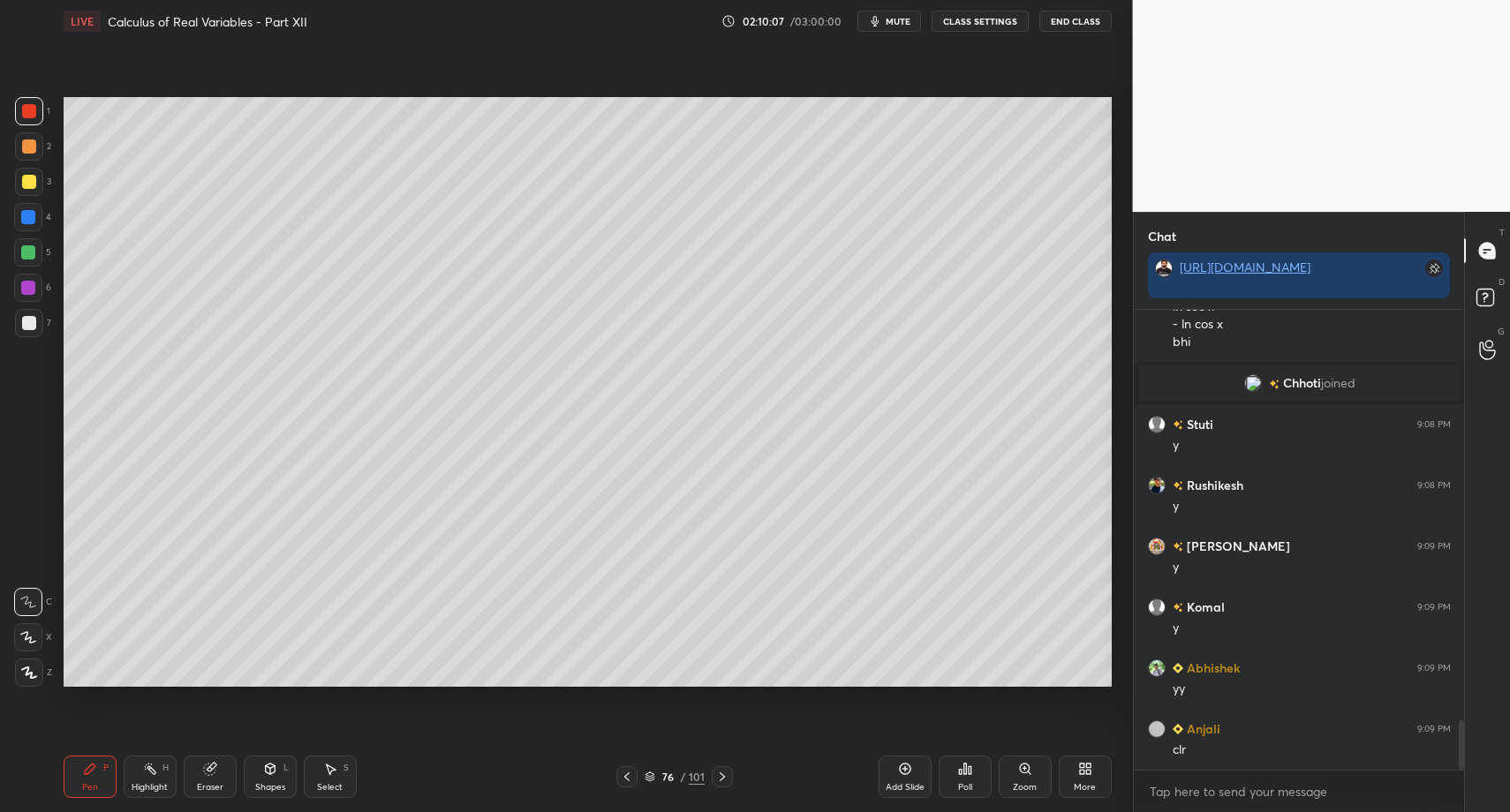 click on "Shapes L" at bounding box center [270, 777] 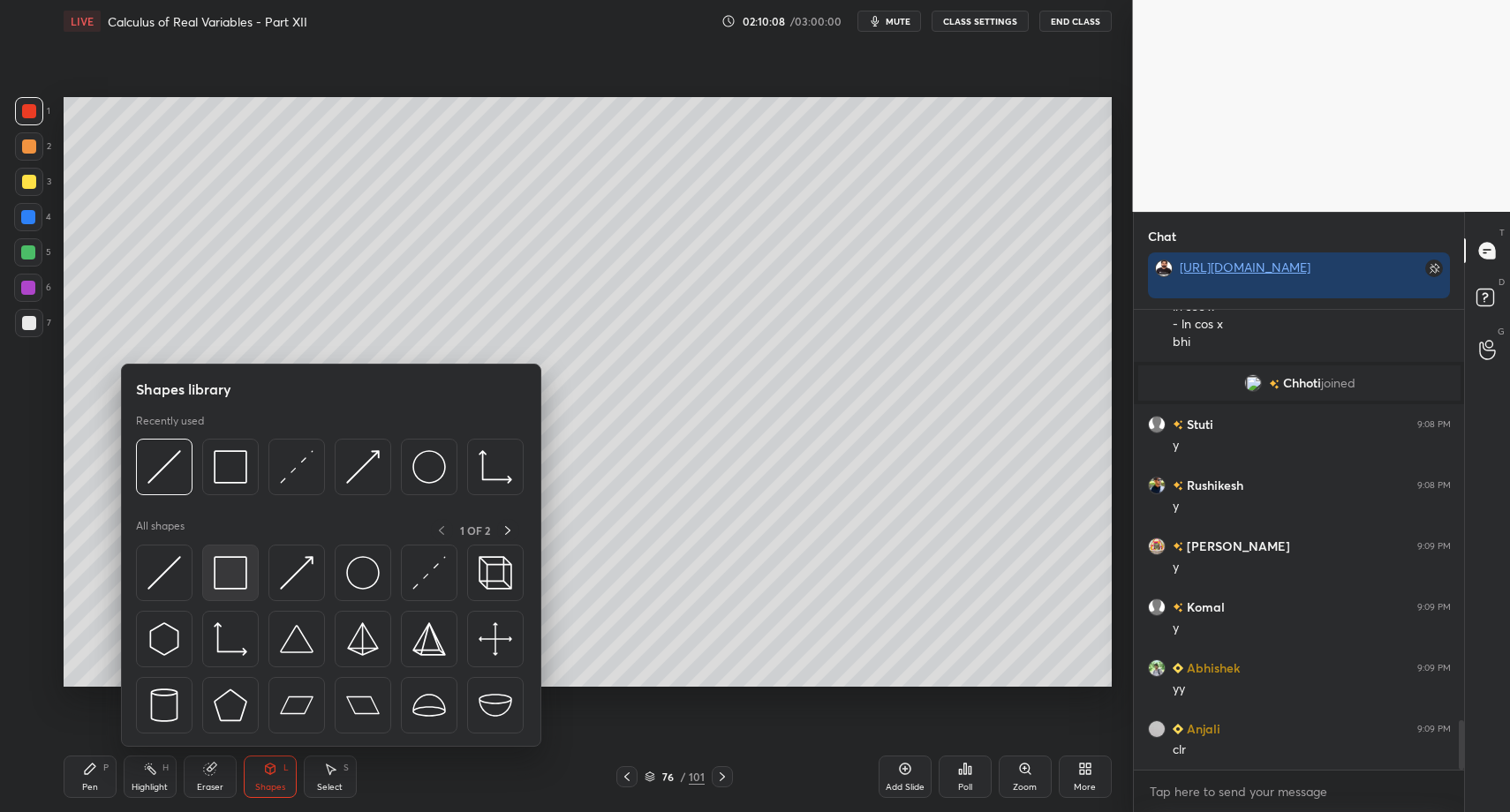 click at bounding box center [230, 573] 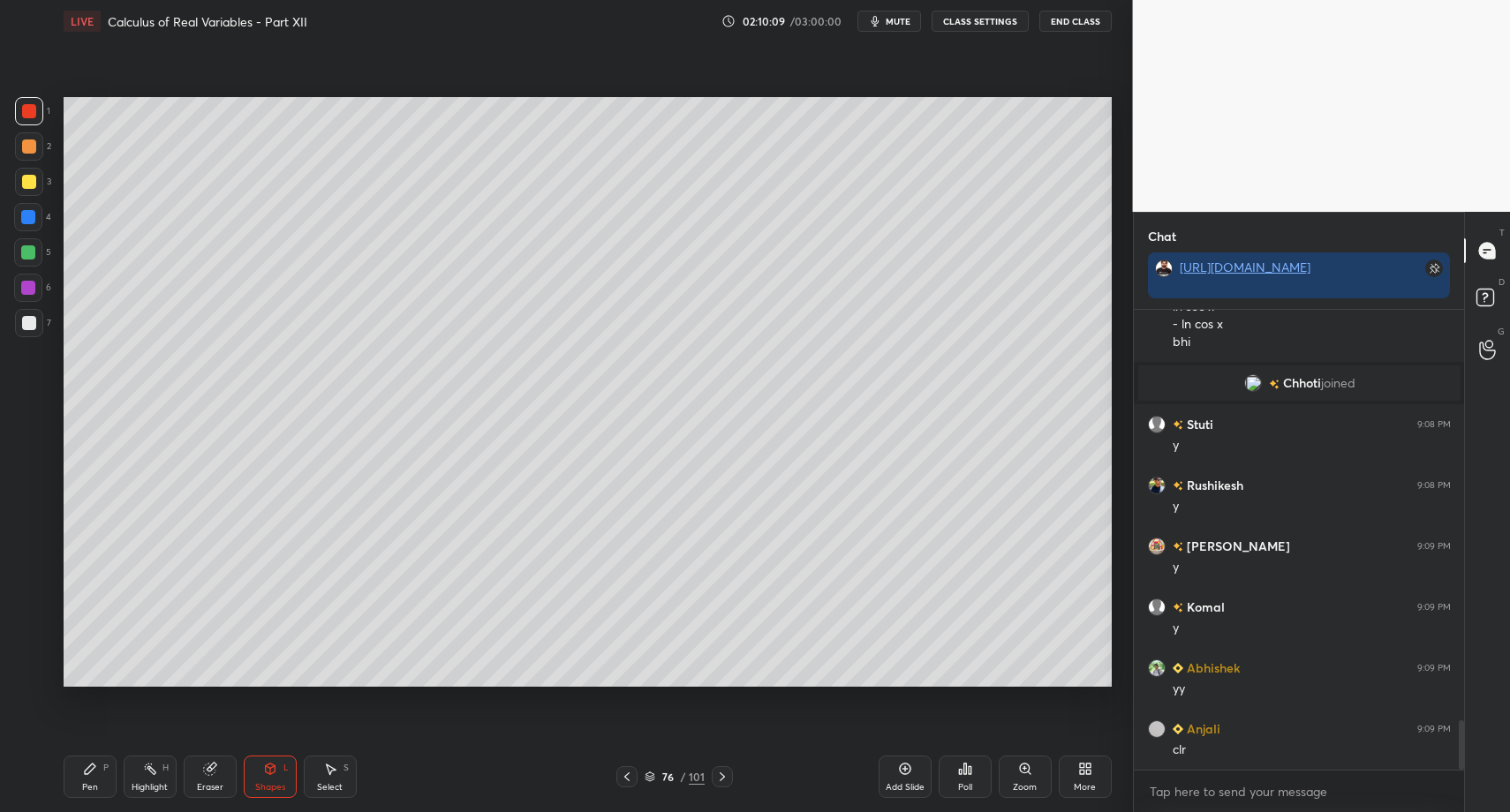 click on "Pen P Highlight H Eraser Shapes L Select S" at bounding box center (268, 777) 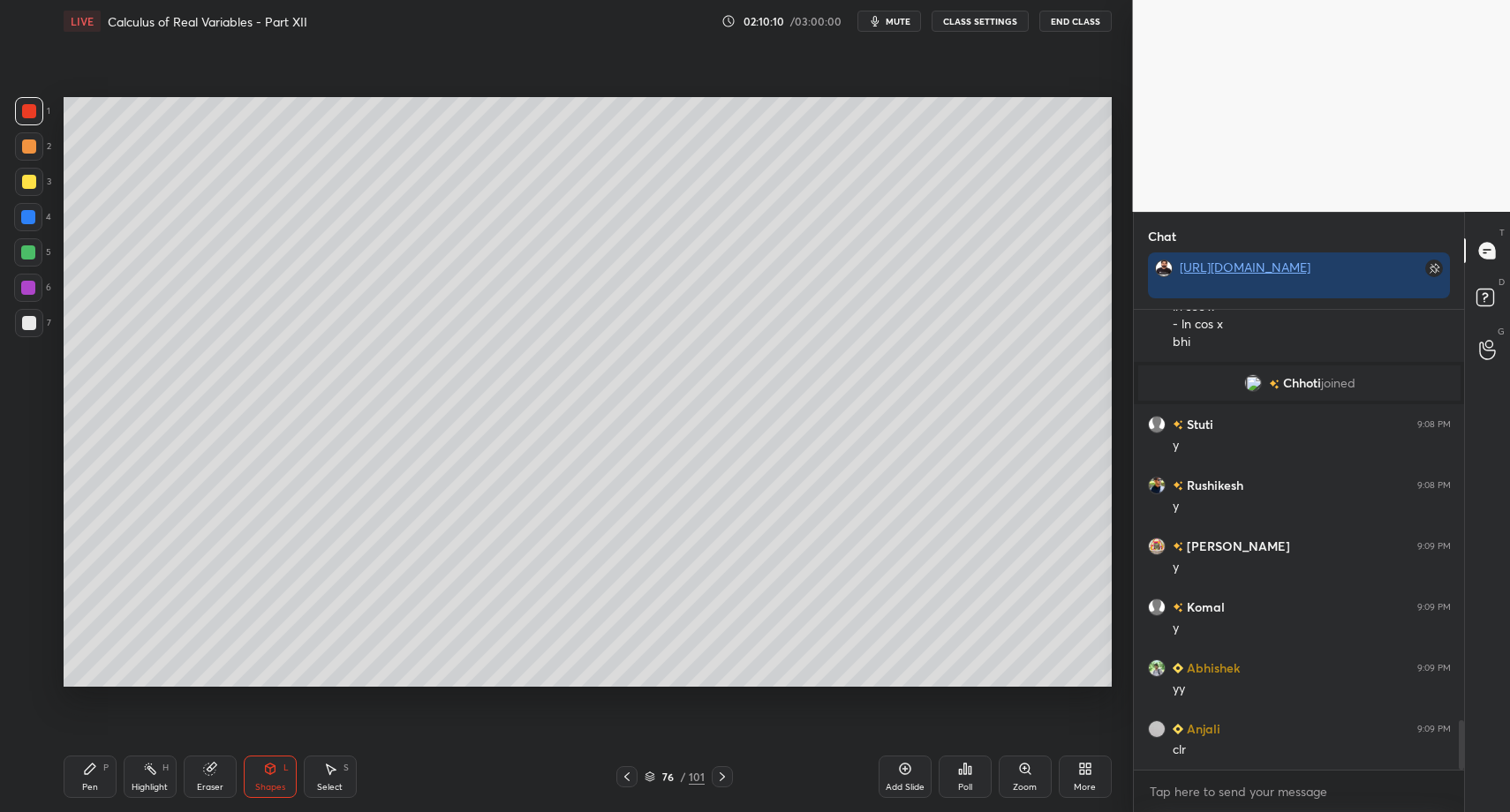 drag, startPoint x: 75, startPoint y: 794, endPoint x: 74, endPoint y: 707, distance: 87.00575 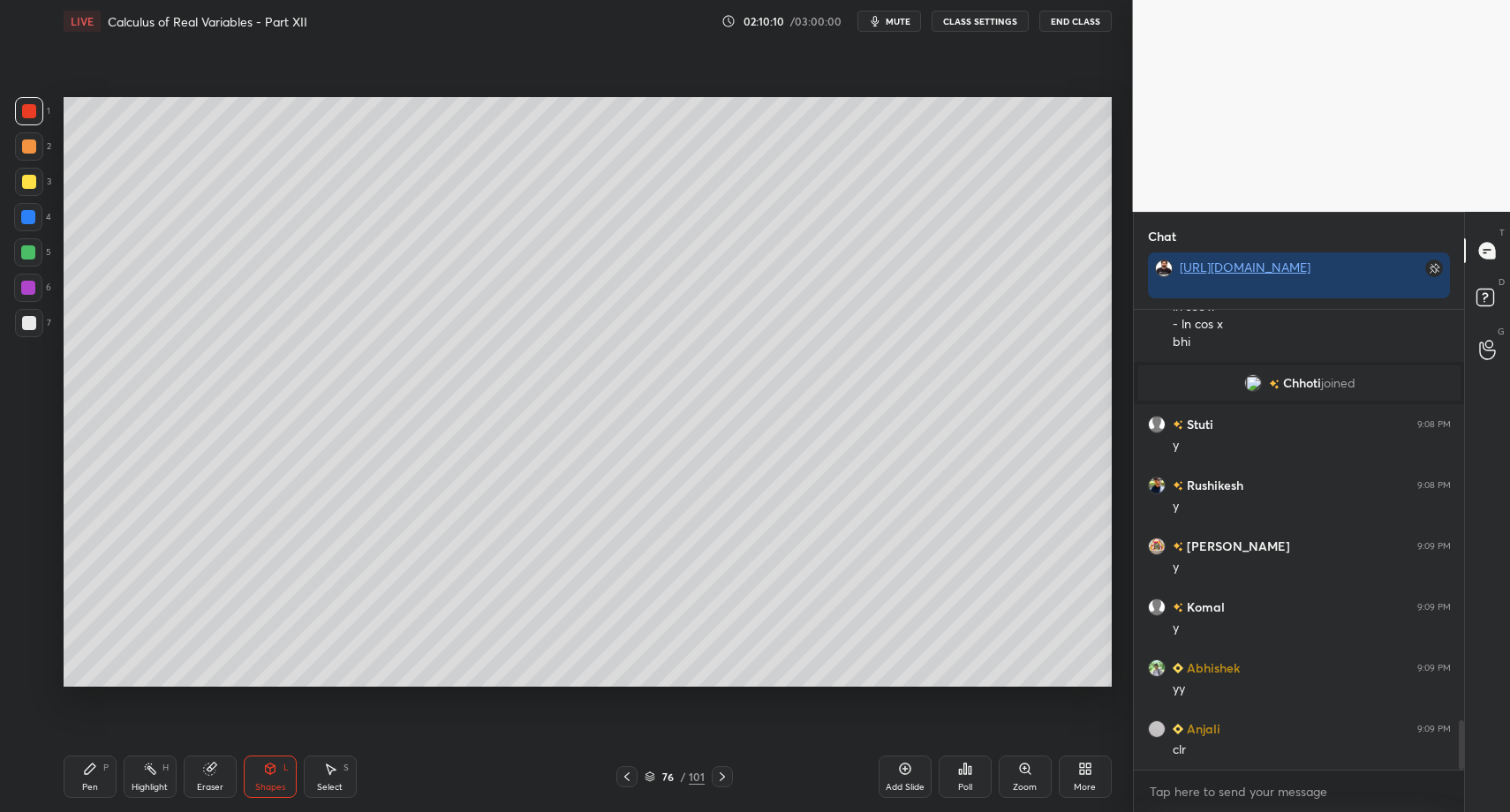 click on "Pen P" at bounding box center [90, 777] 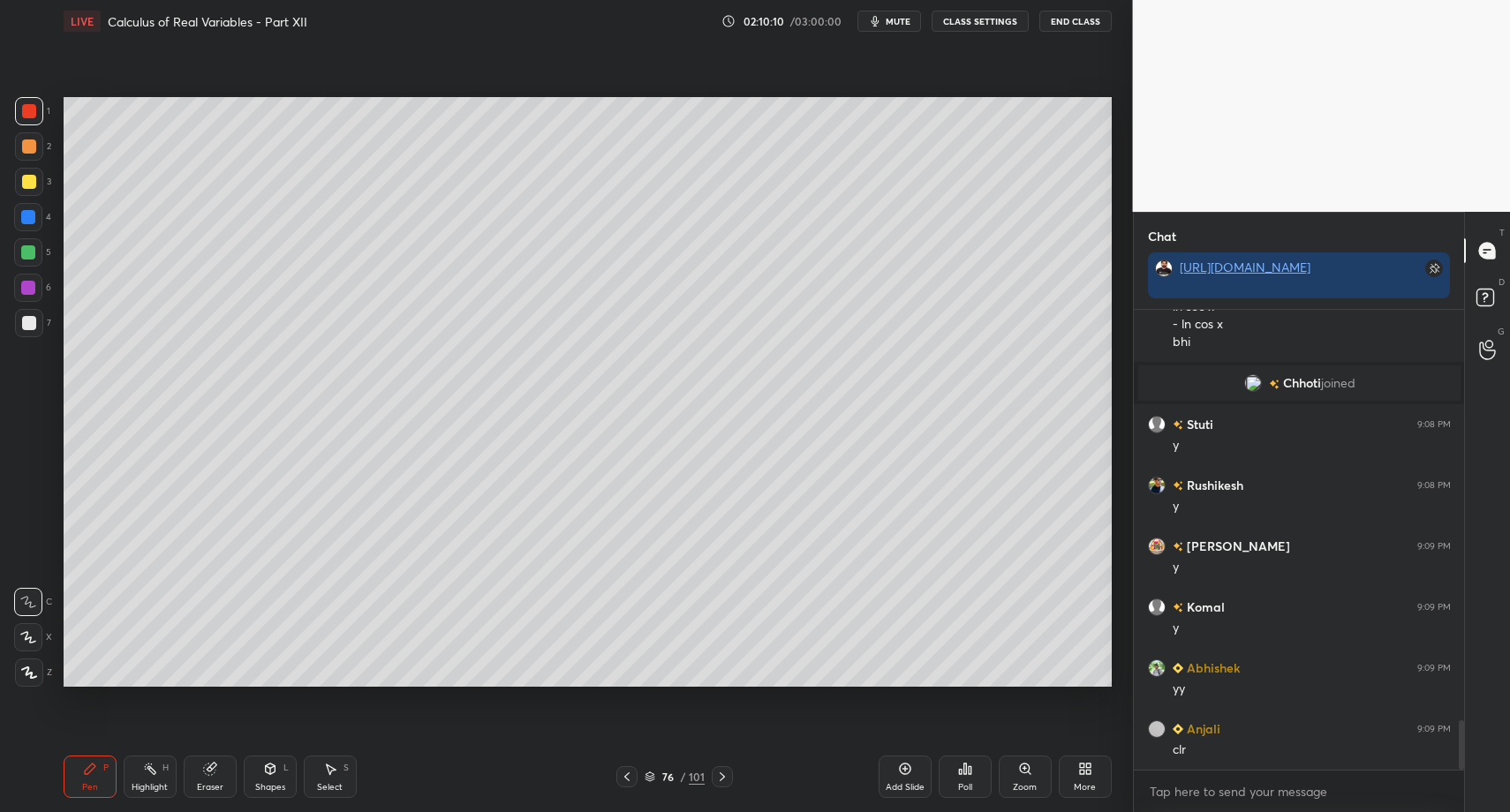 click on "1 2 3 4 5 6 7 C X Z C X Z E E Erase all   H H" at bounding box center [28, 392] 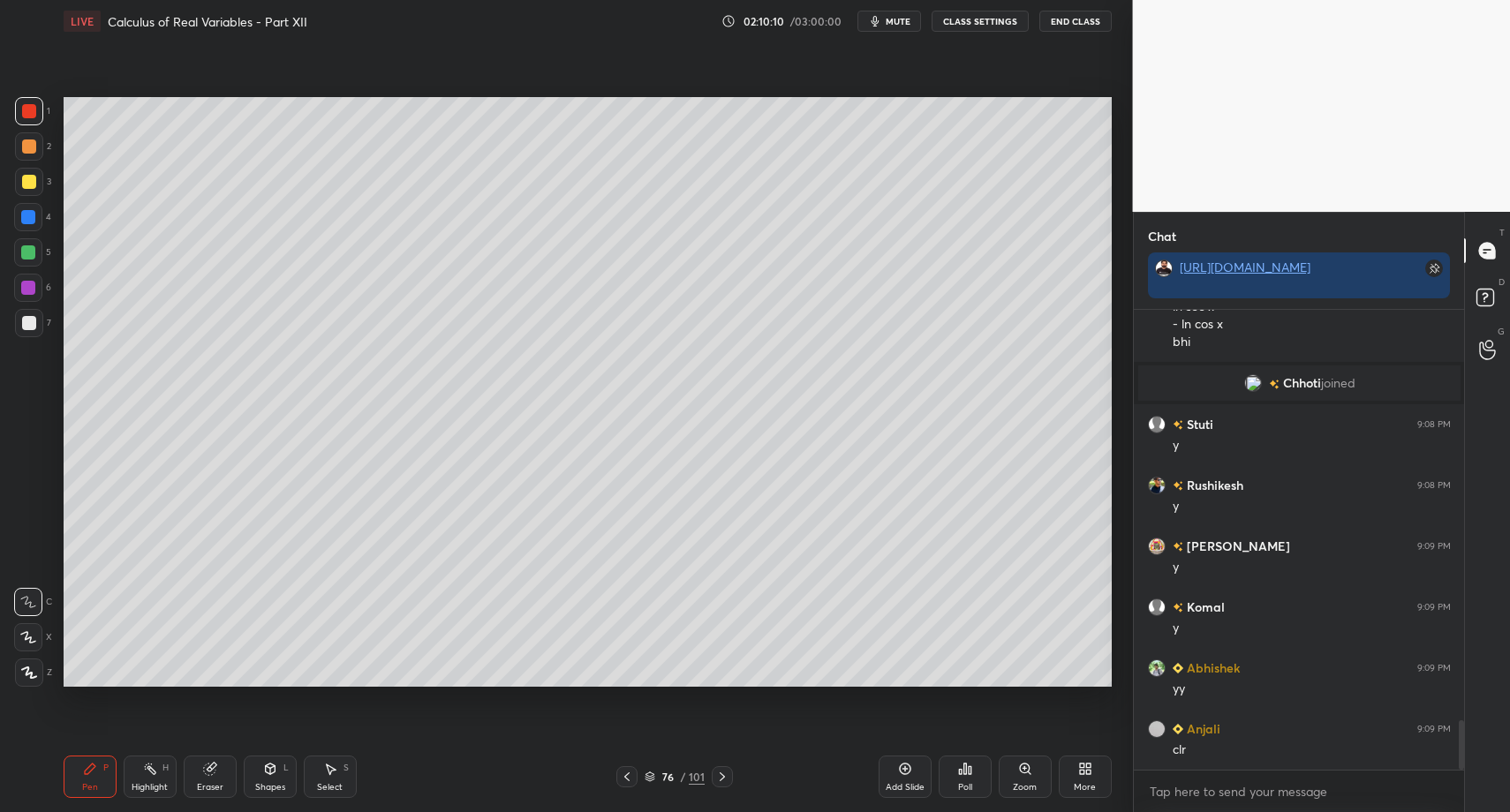 click on "X" at bounding box center (33, 637) 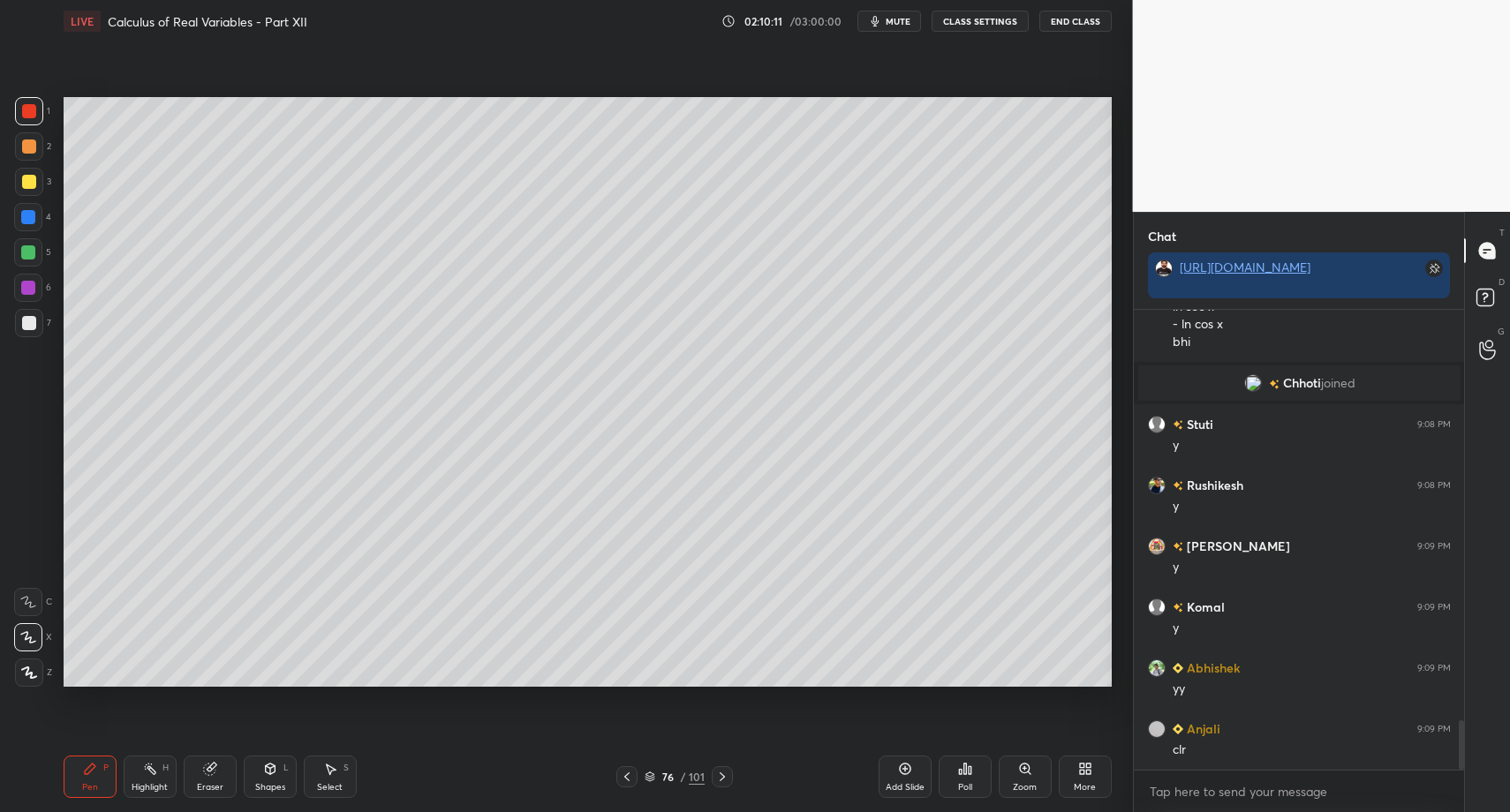 click at bounding box center [29, 673] 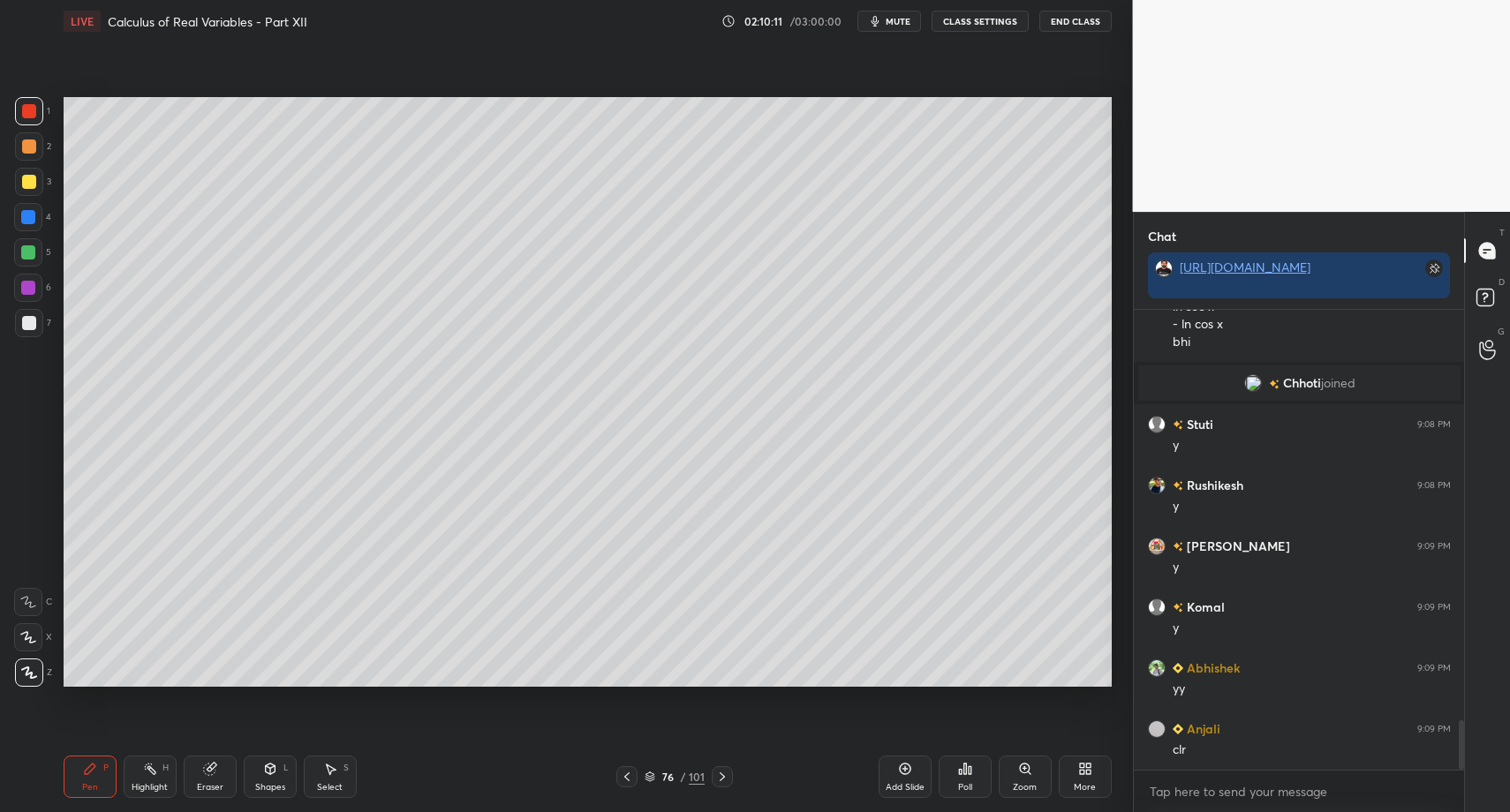 click on "7" at bounding box center (33, 323) 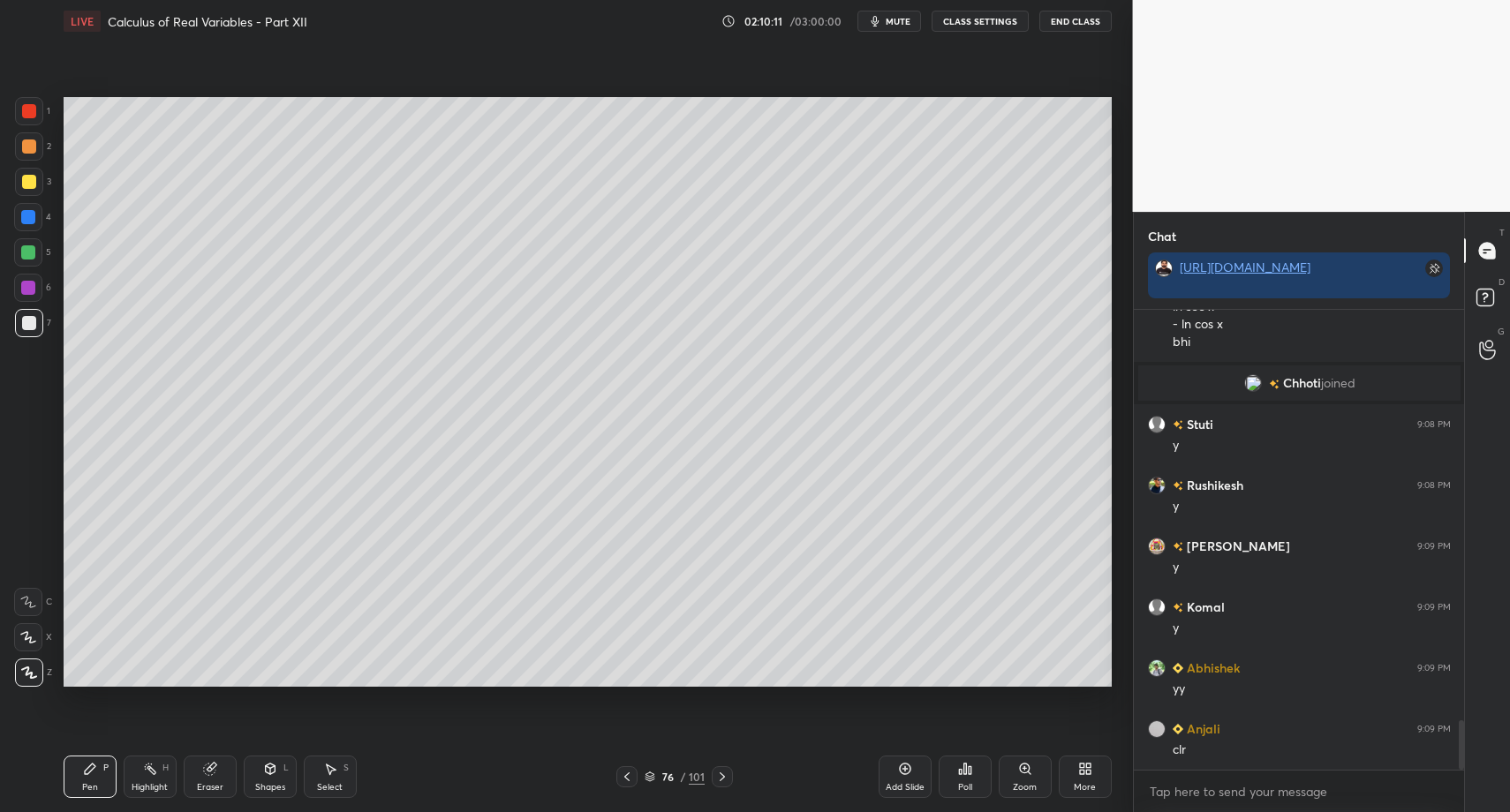 drag, startPoint x: 33, startPoint y: 319, endPoint x: 24, endPoint y: 334, distance: 17.492856 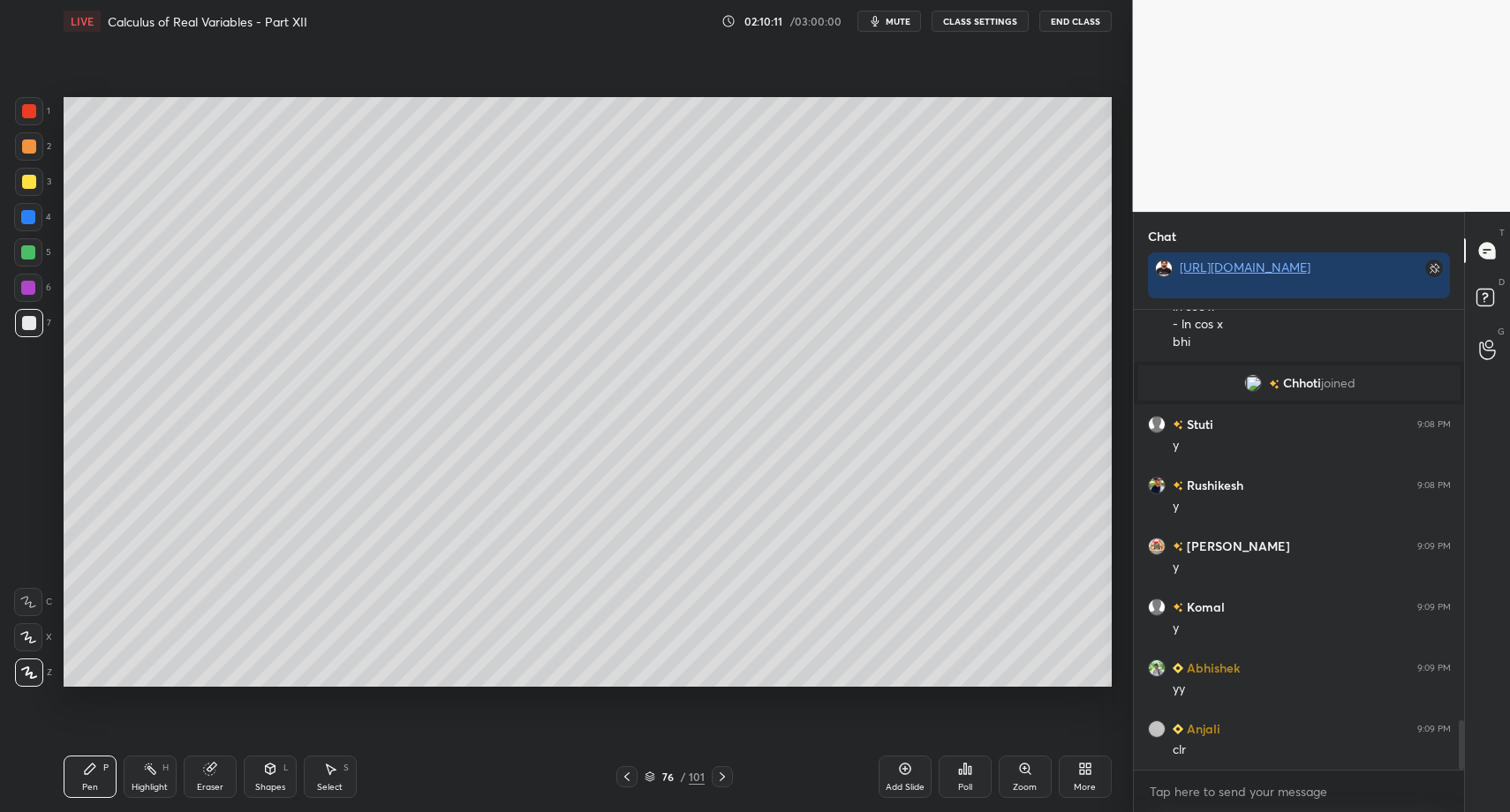 click at bounding box center [29, 323] 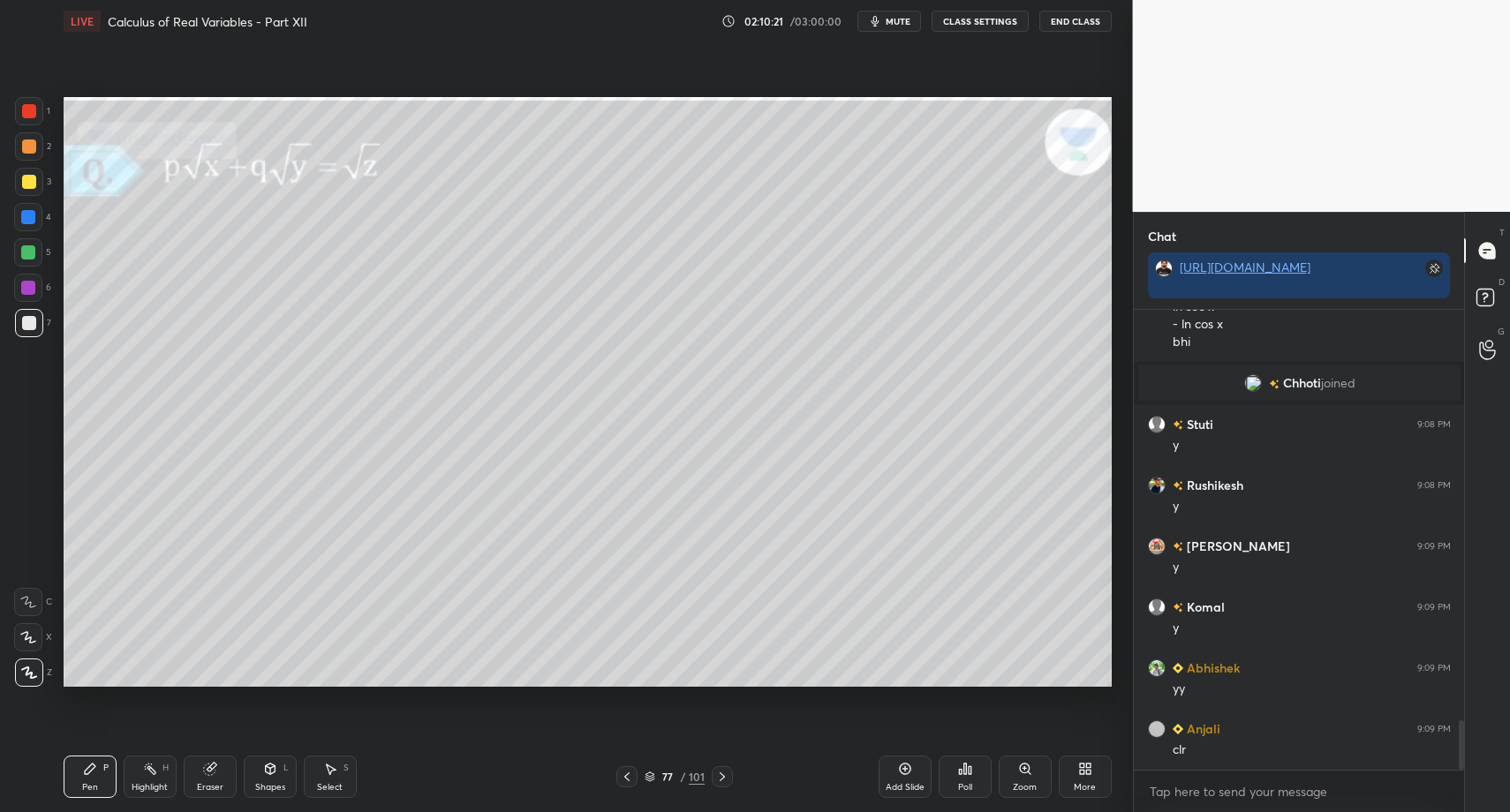 scroll, scrollTop: 3840, scrollLeft: 0, axis: vertical 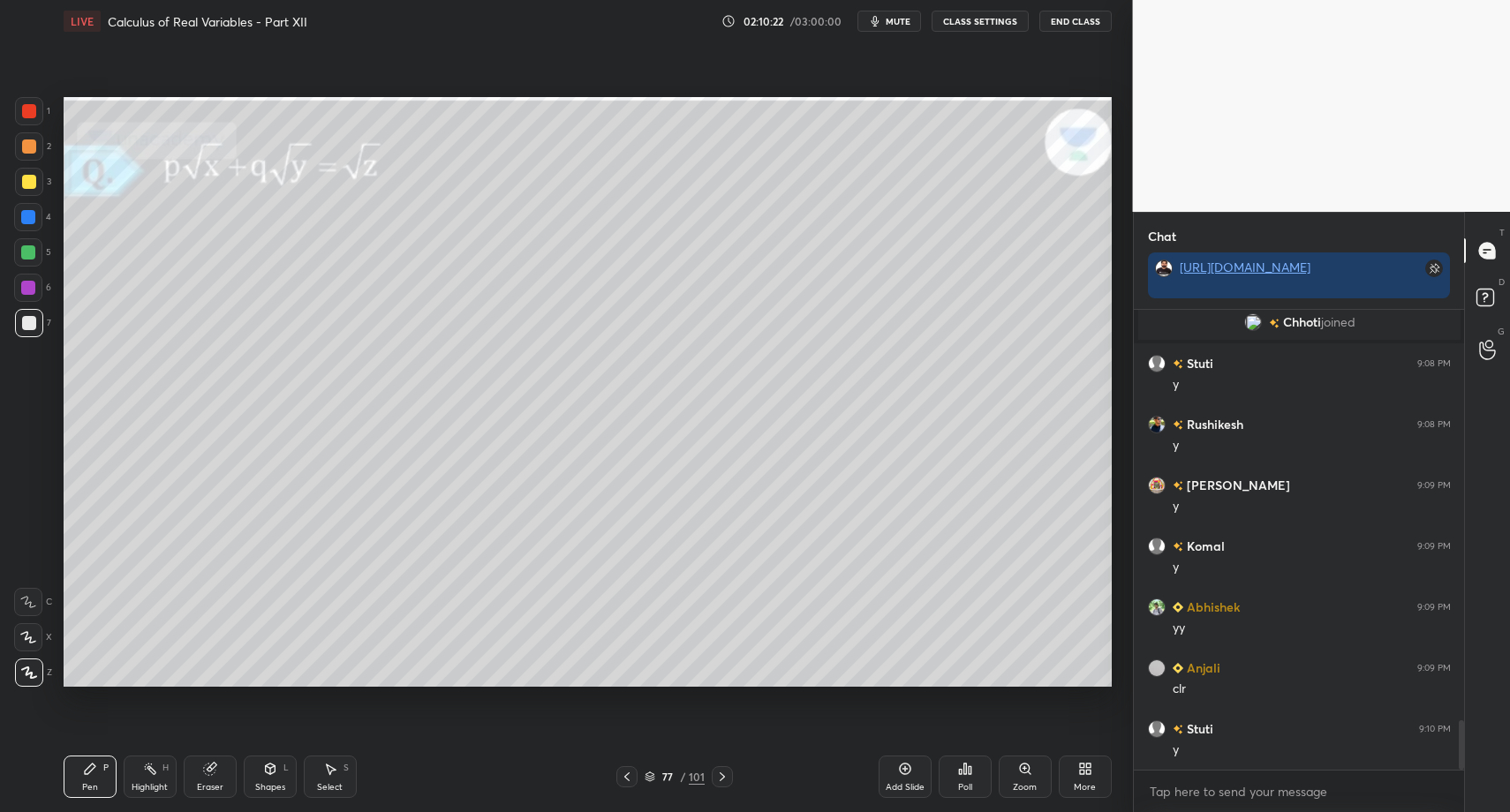 click on "Pen P" at bounding box center [90, 777] 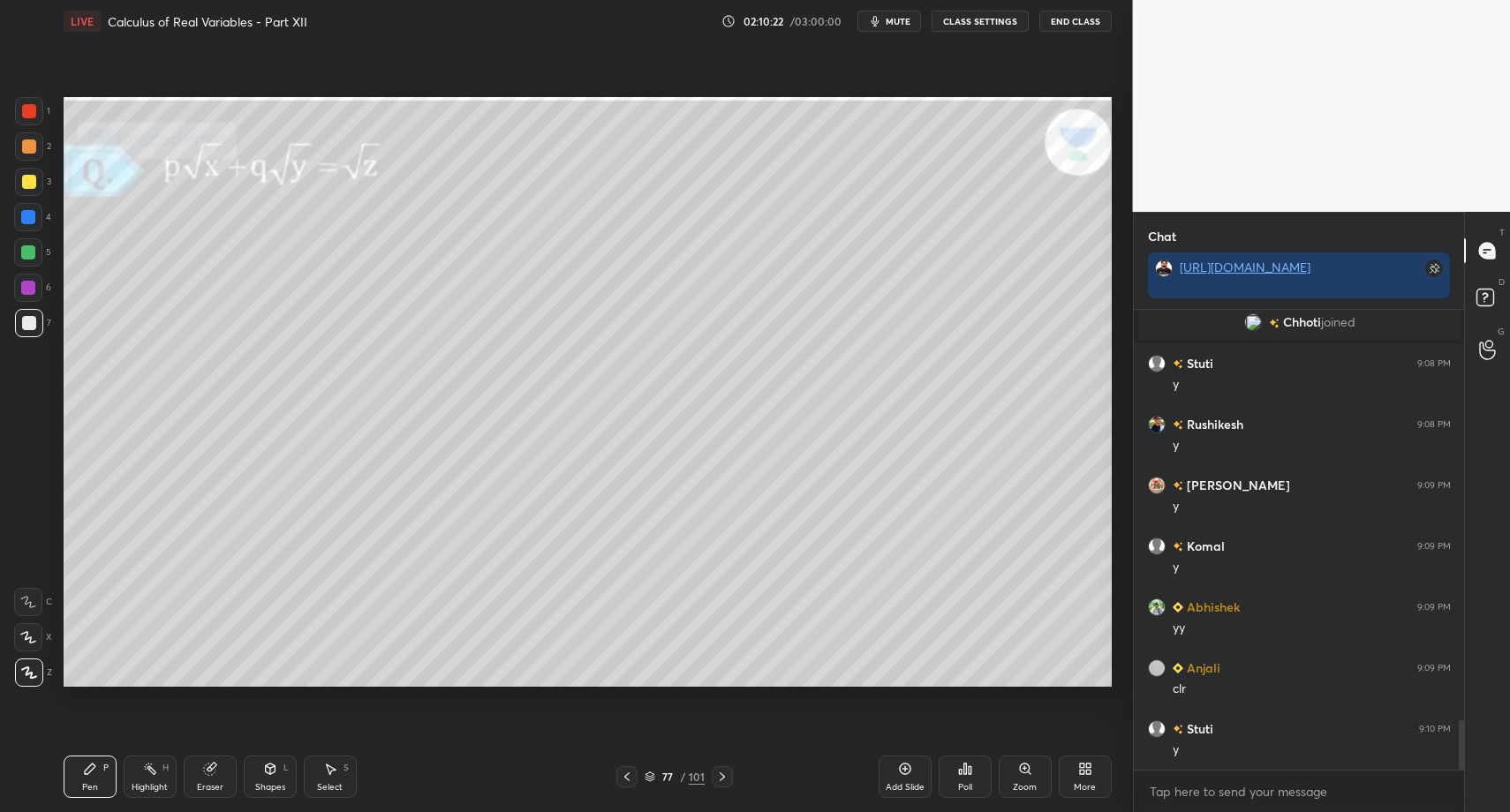 click at bounding box center (29, 323) 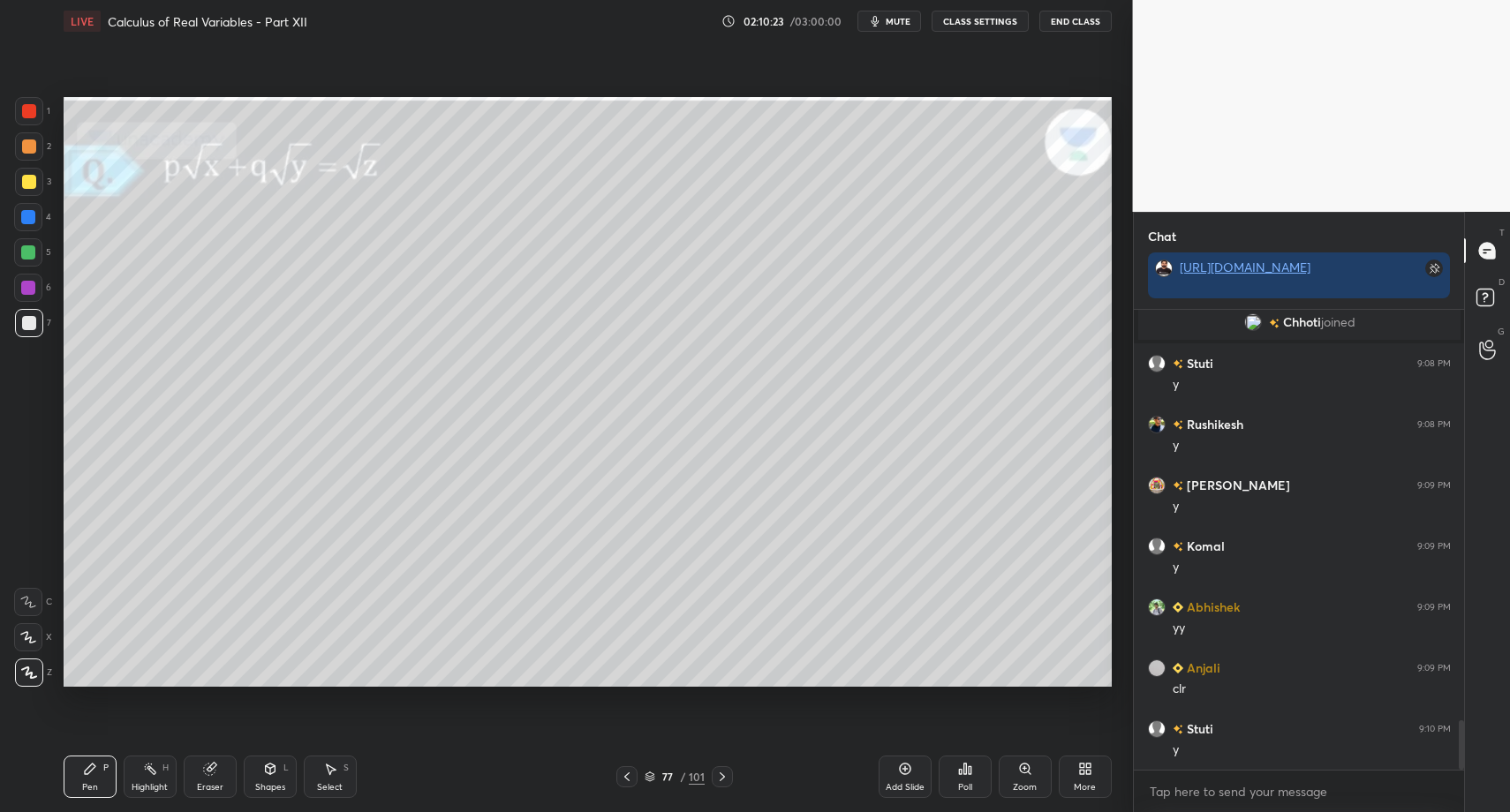 click at bounding box center (28, 252) 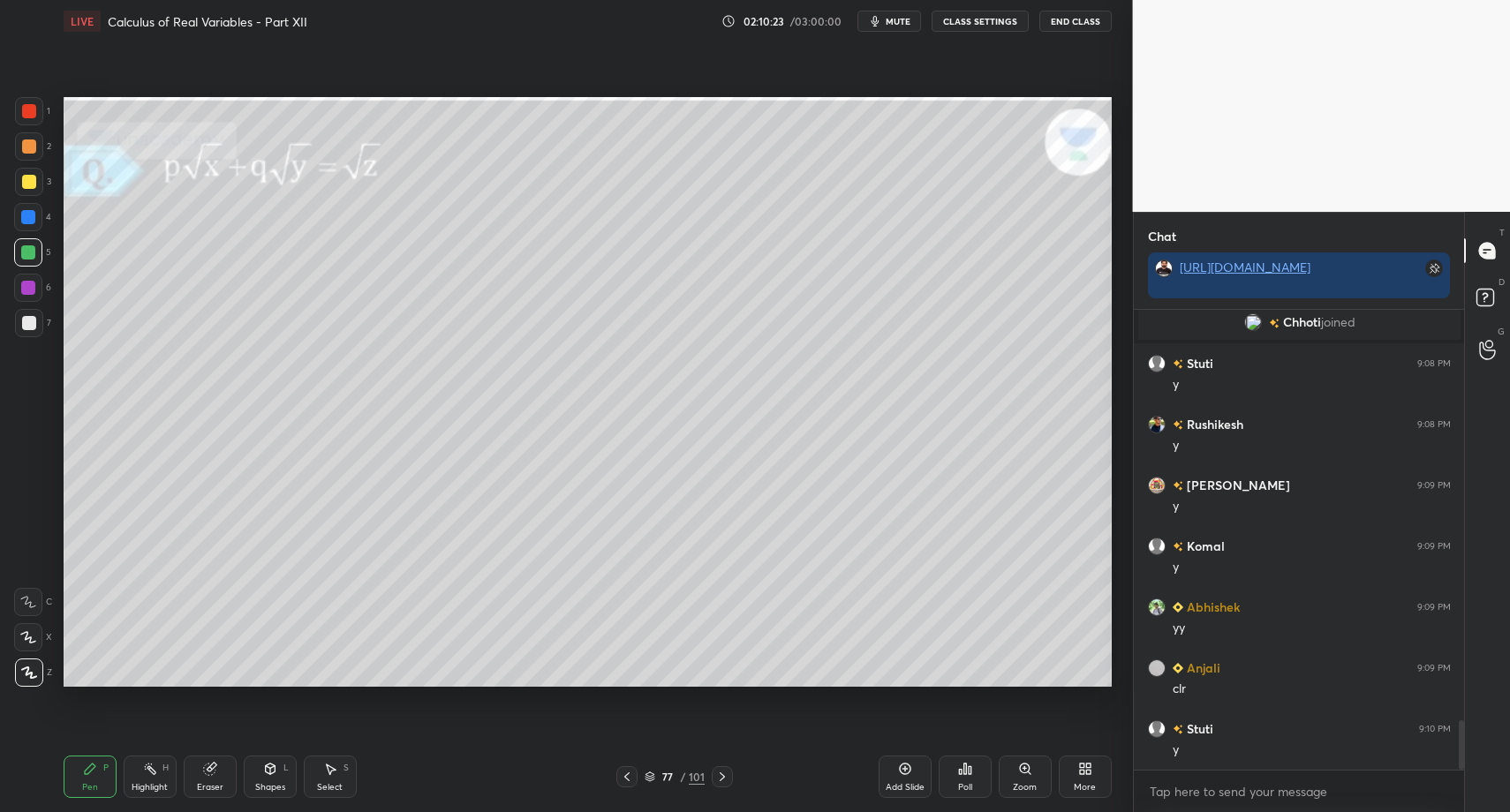 drag, startPoint x: 31, startPoint y: 251, endPoint x: 61, endPoint y: 239, distance: 32.31099 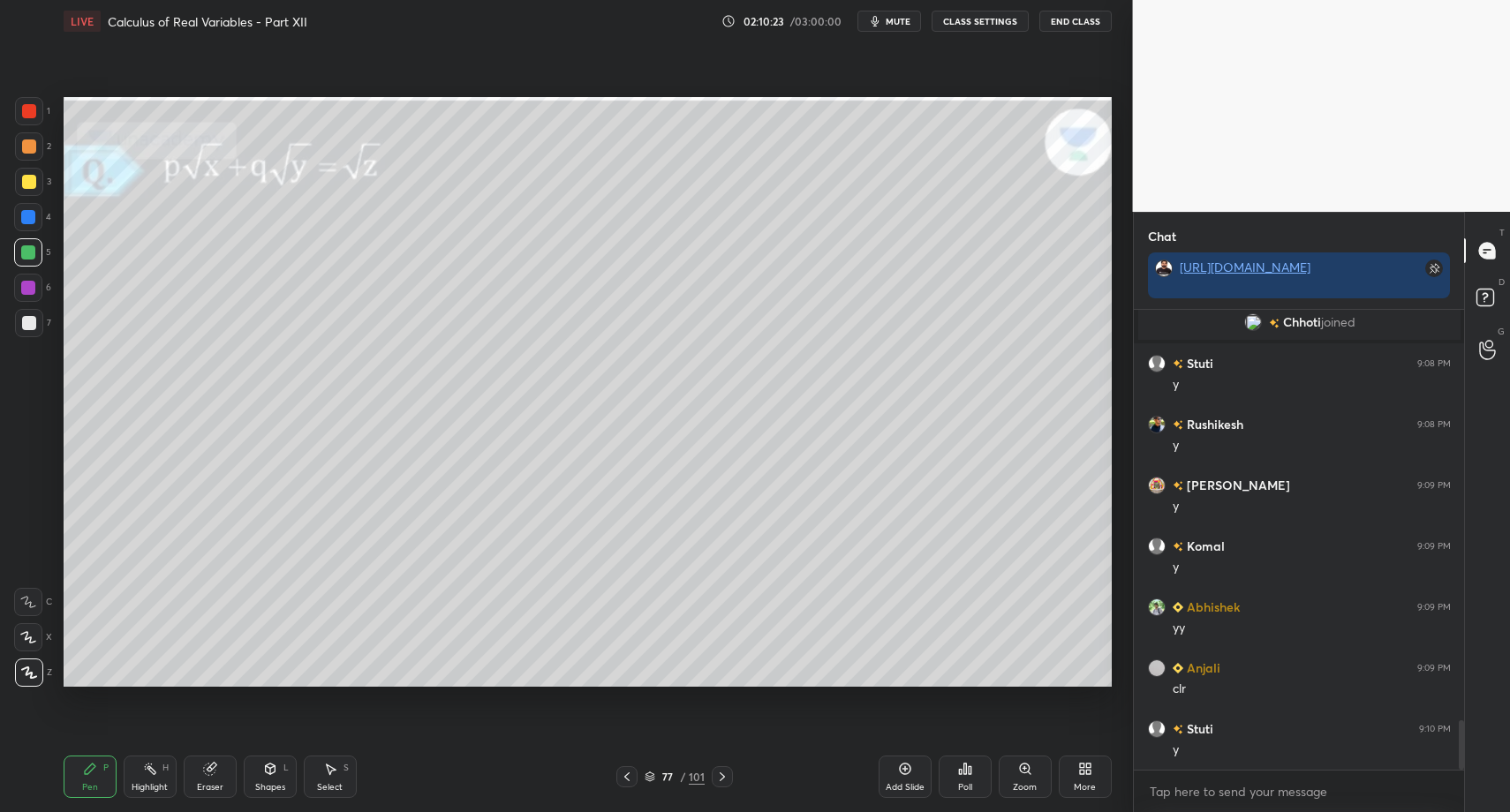 click at bounding box center [28, 252] 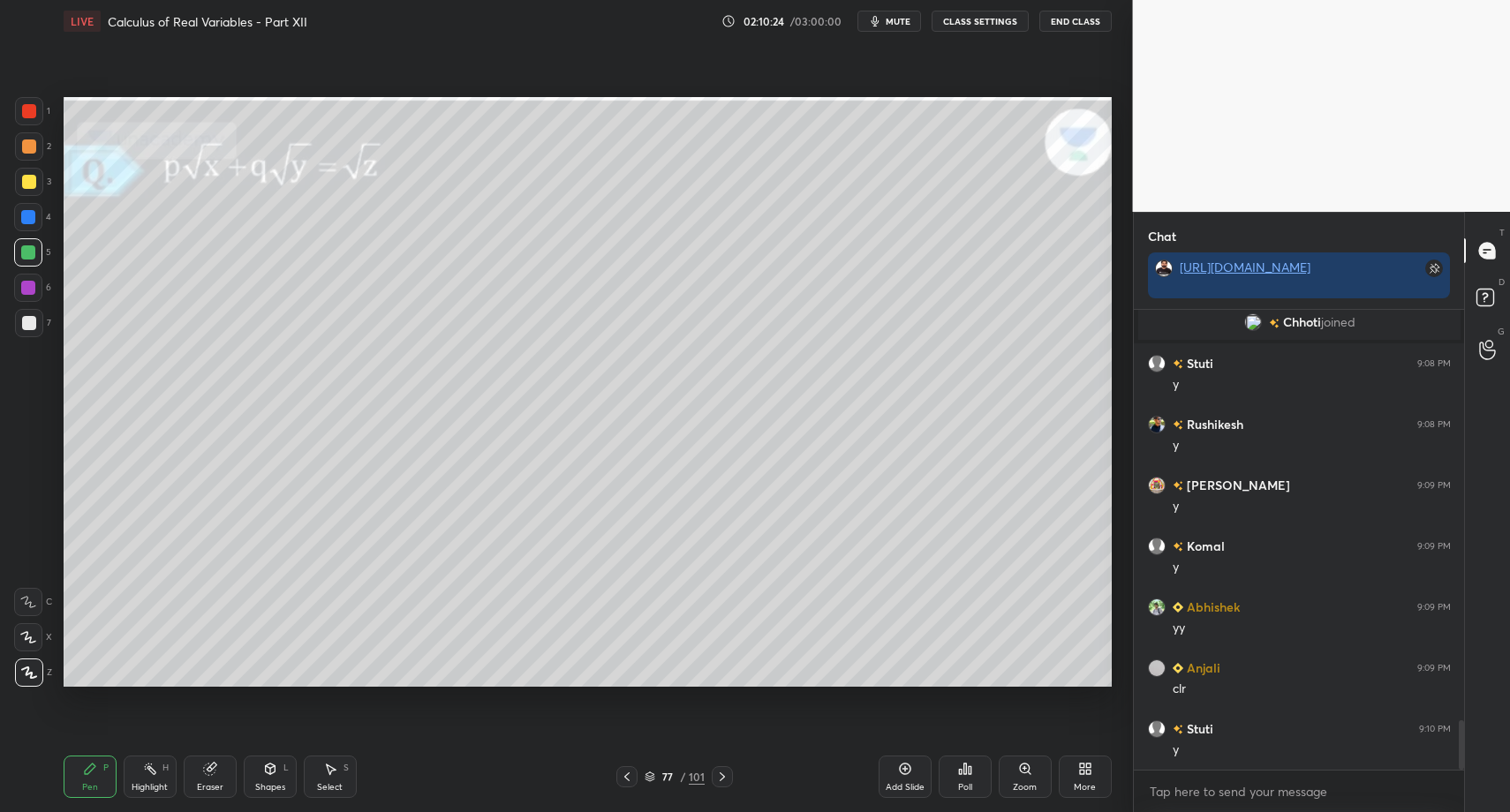drag, startPoint x: 285, startPoint y: 772, endPoint x: 276, endPoint y: 755, distance: 19.235384 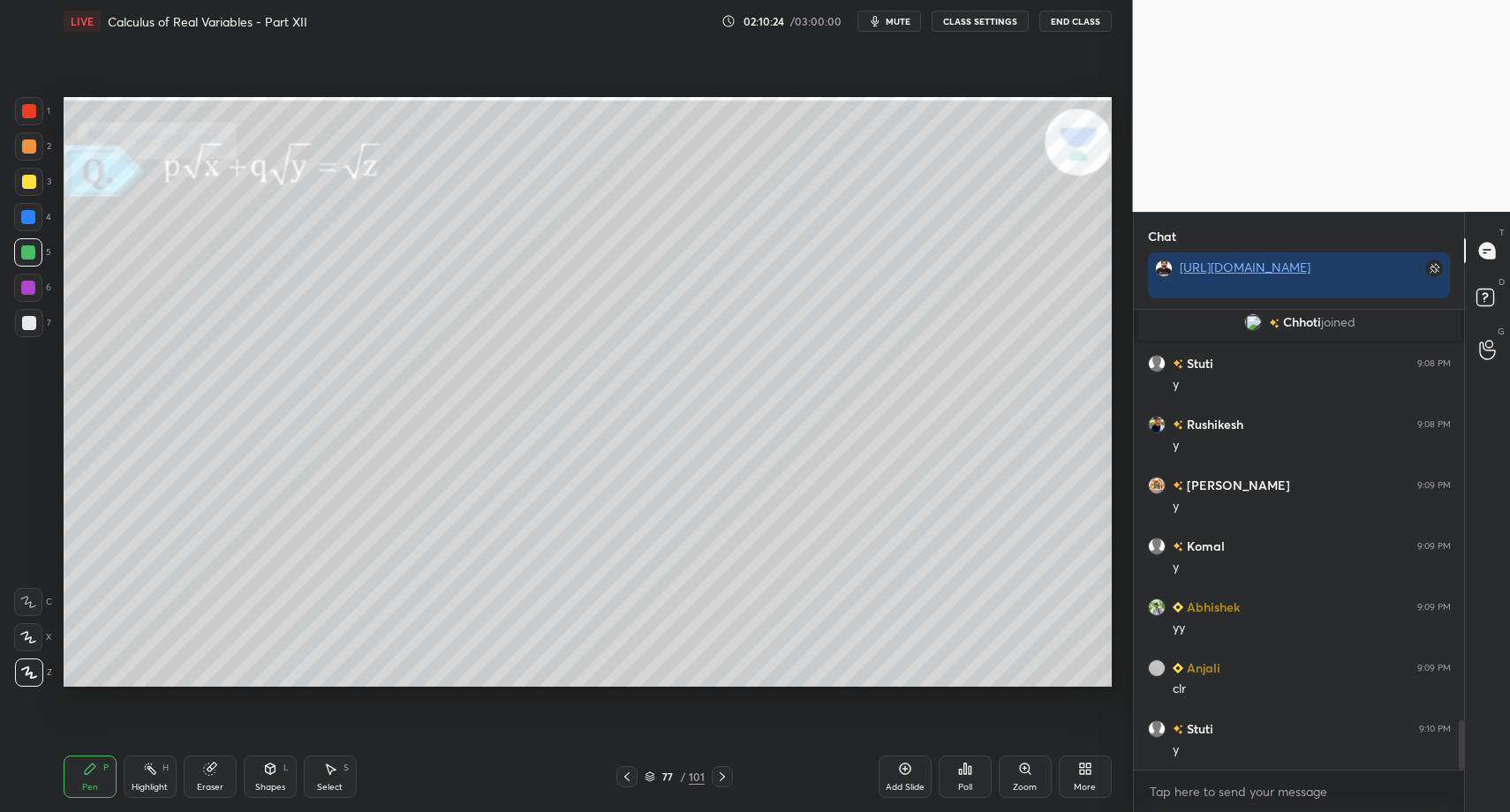 click on "Shapes L" at bounding box center (270, 777) 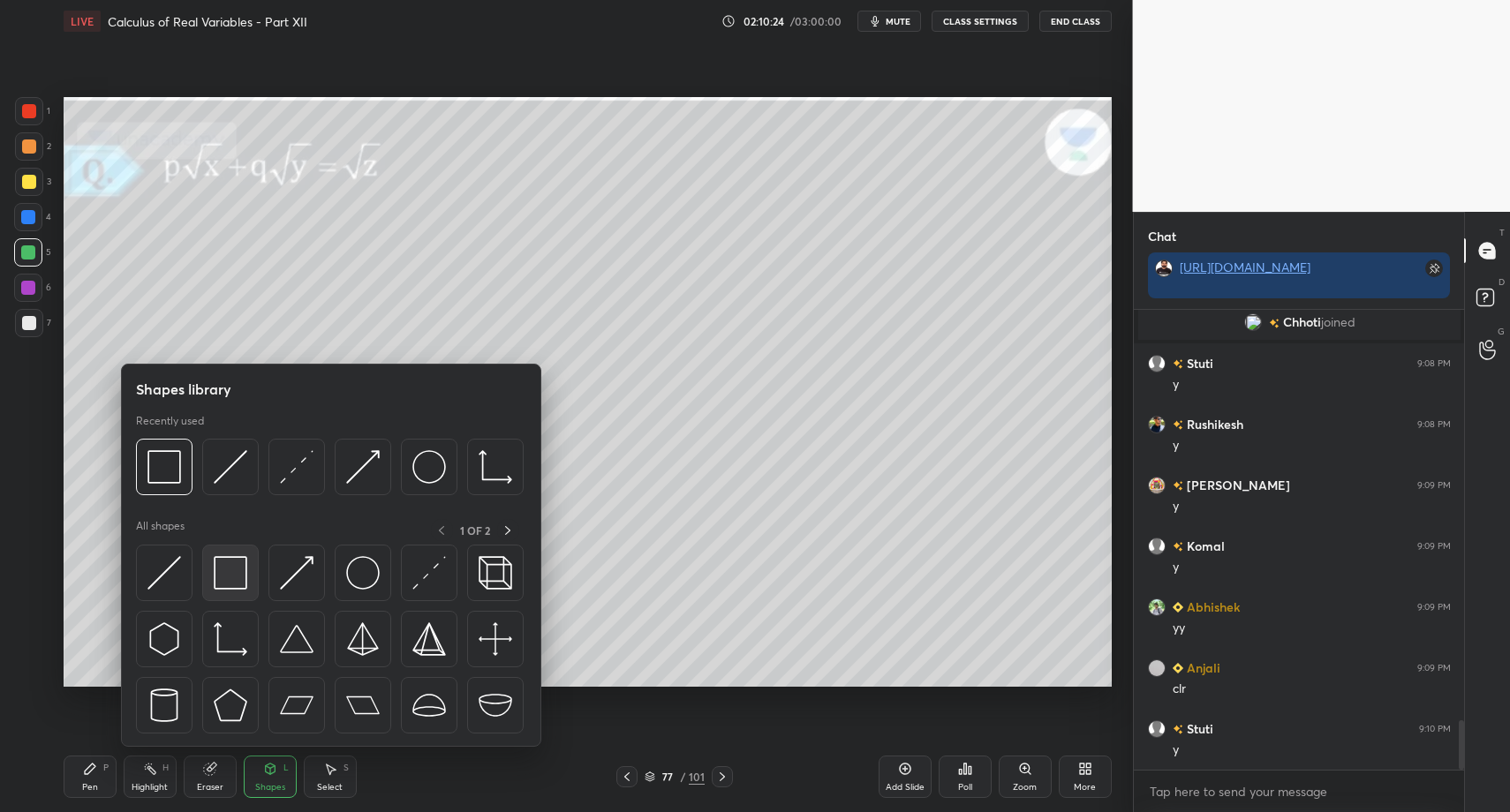 click at bounding box center (230, 573) 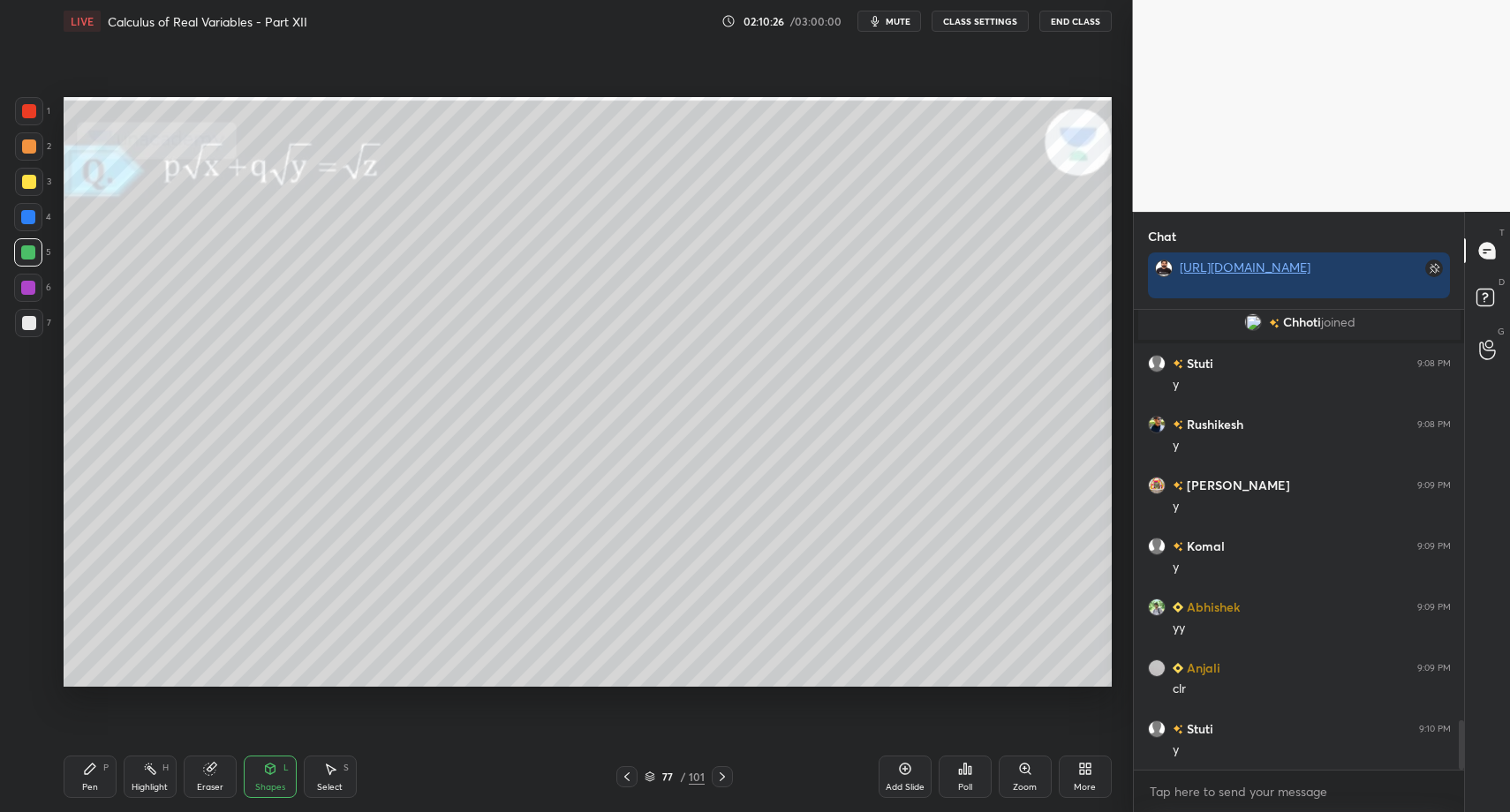 click on "7" at bounding box center [33, 327] 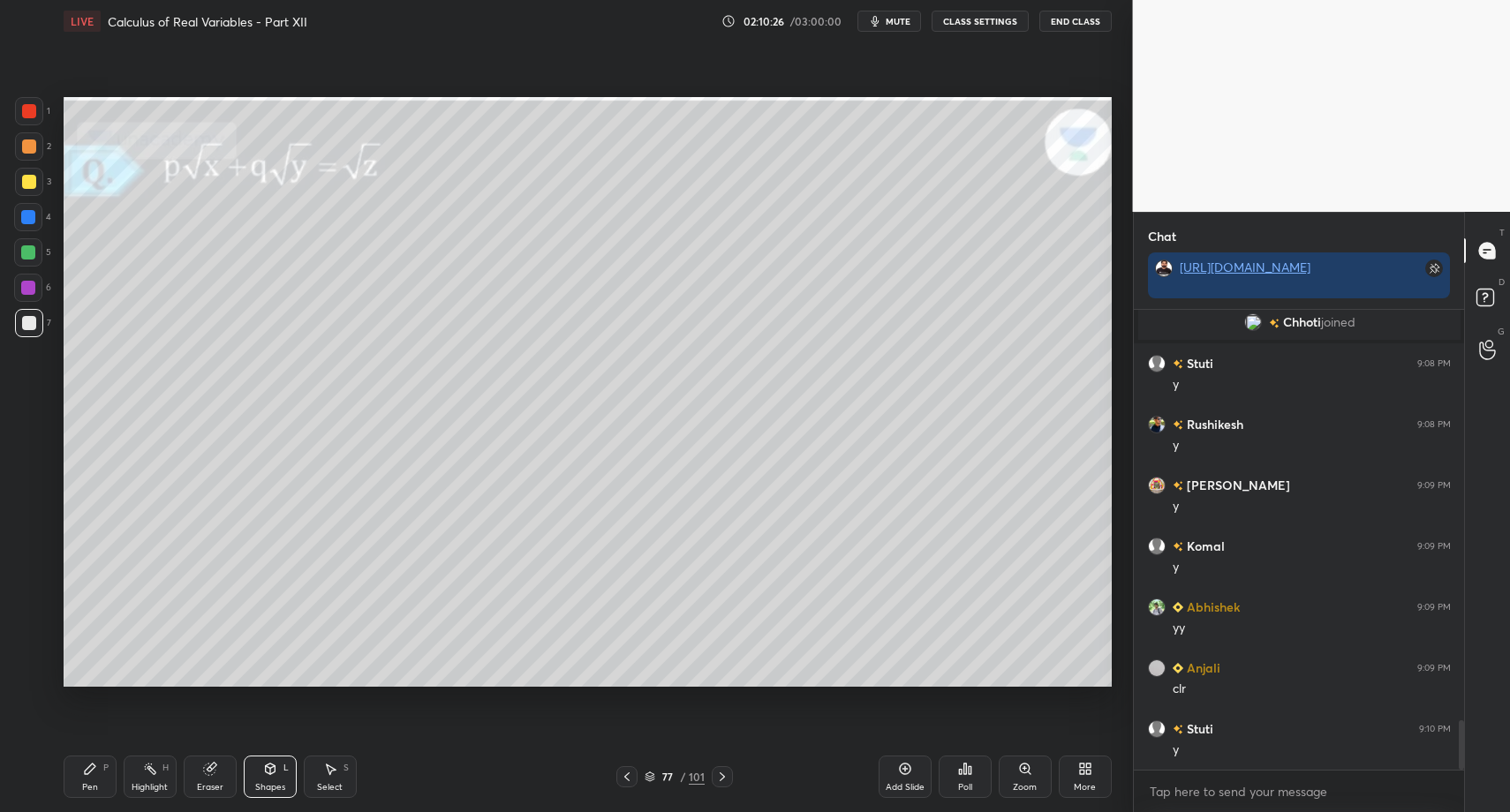 click on "Pen" at bounding box center [90, 787] 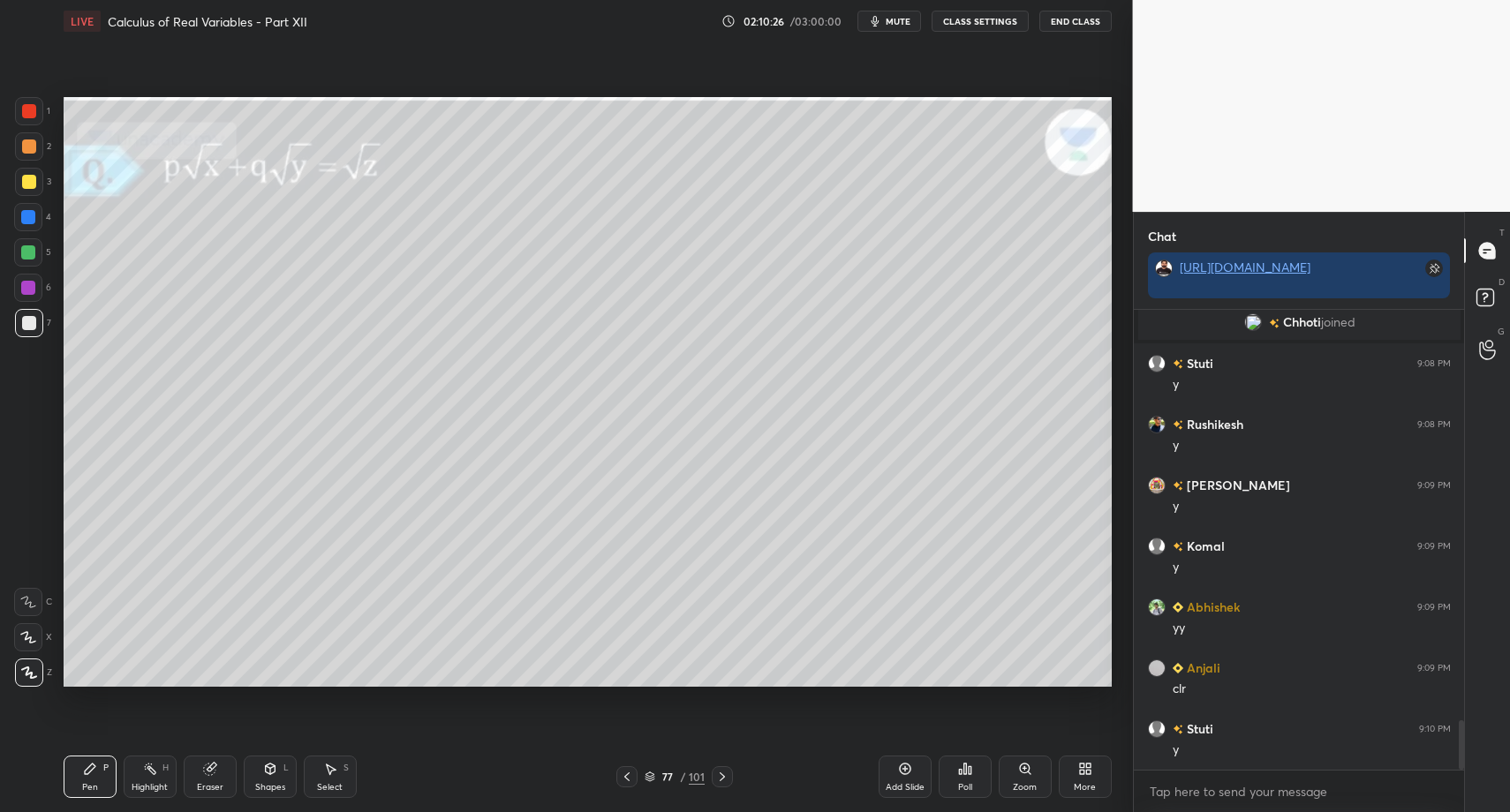 click on "Pen P" at bounding box center [90, 777] 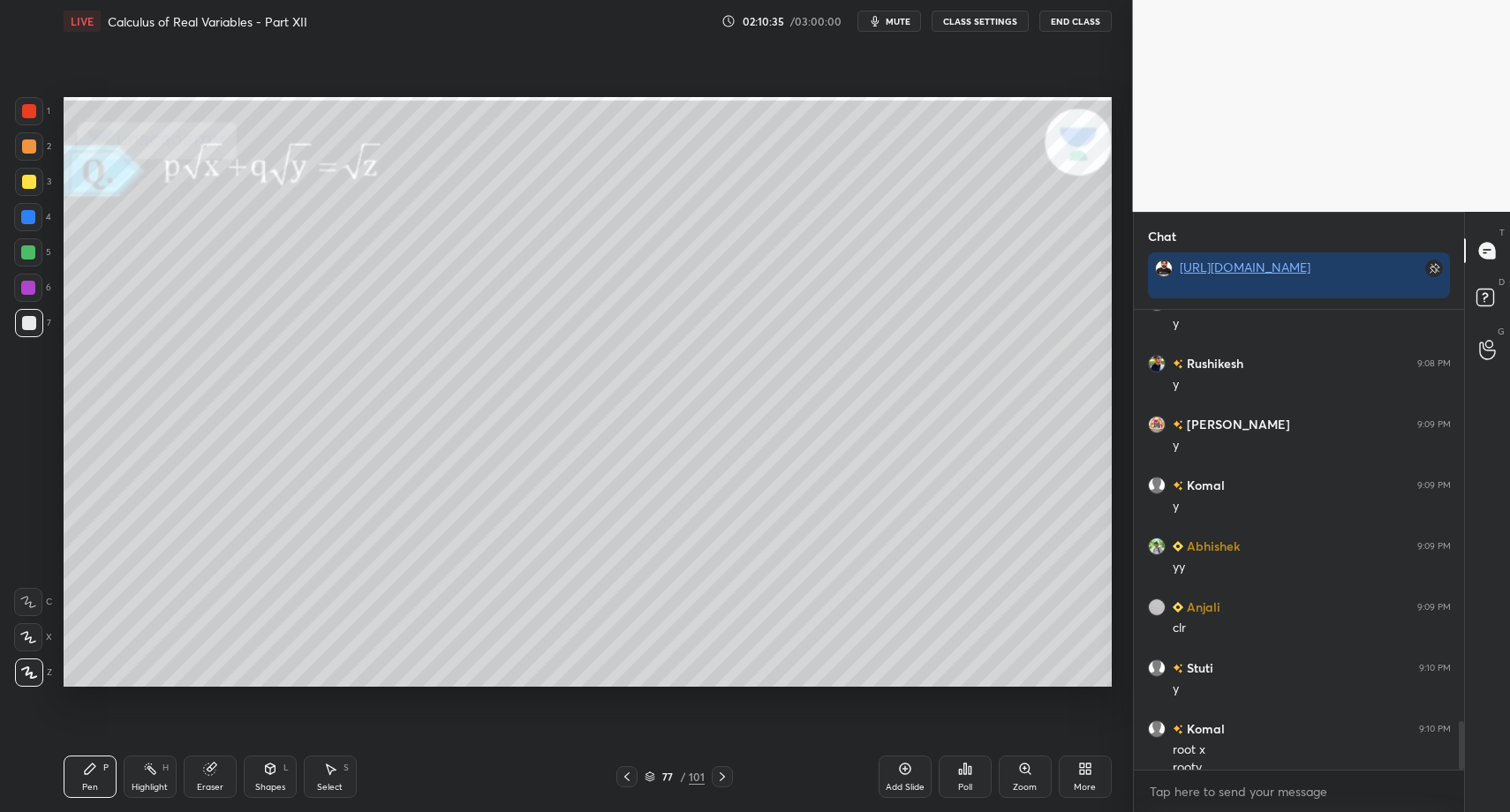 scroll, scrollTop: 3919, scrollLeft: 0, axis: vertical 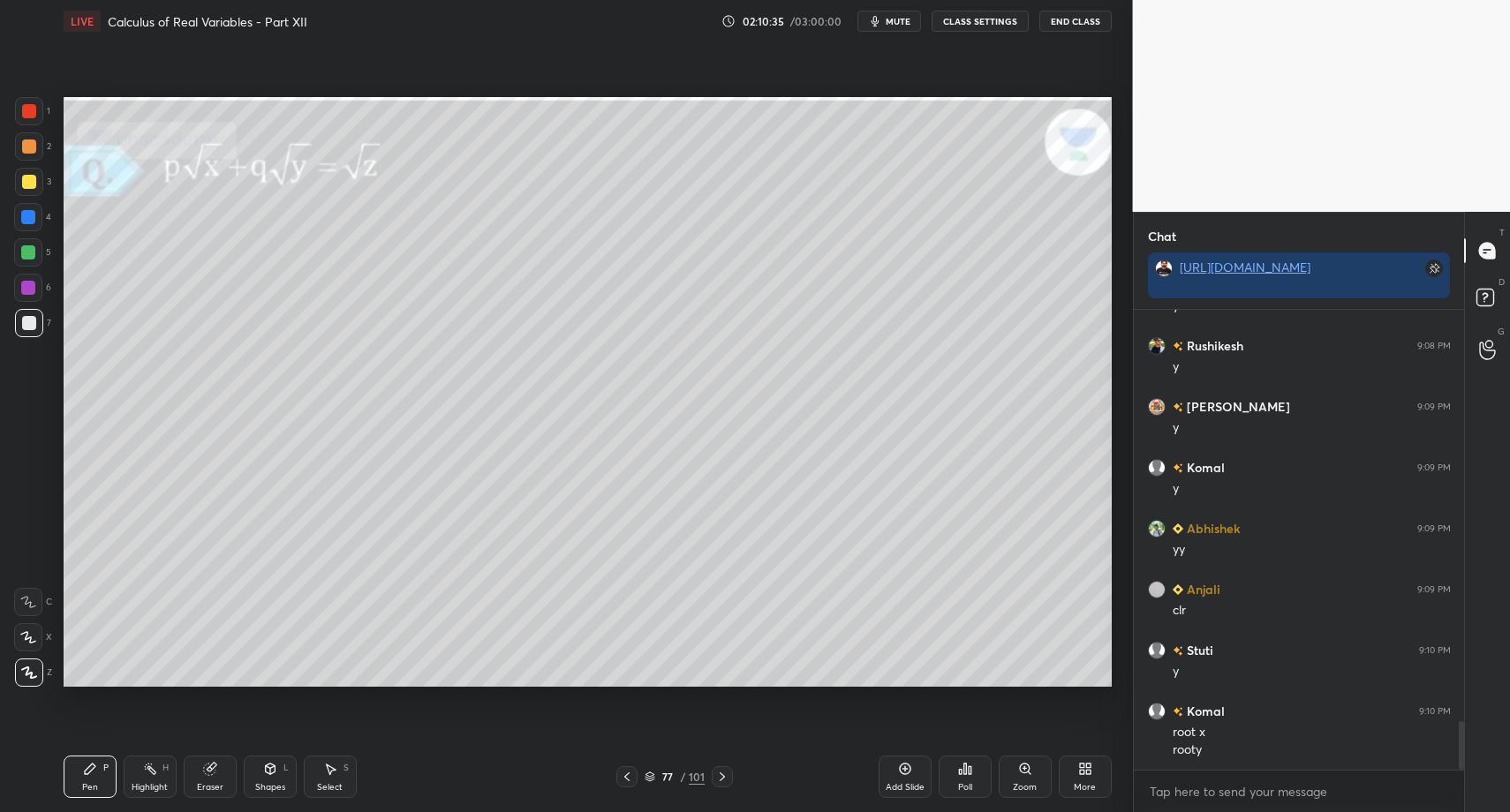 click at bounding box center (28, 252) 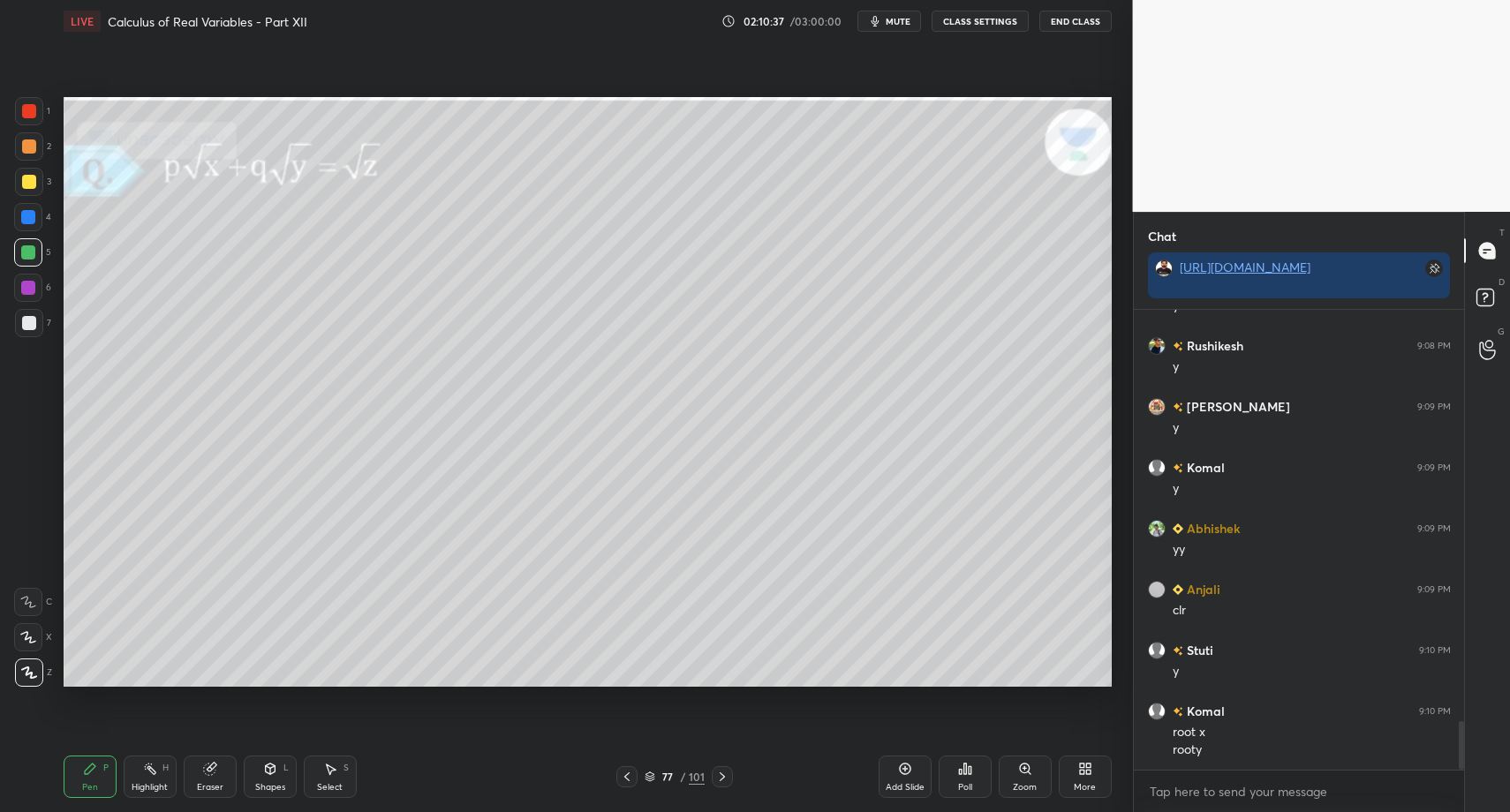 drag, startPoint x: 256, startPoint y: 782, endPoint x: 257, endPoint y: 749, distance: 33.01515 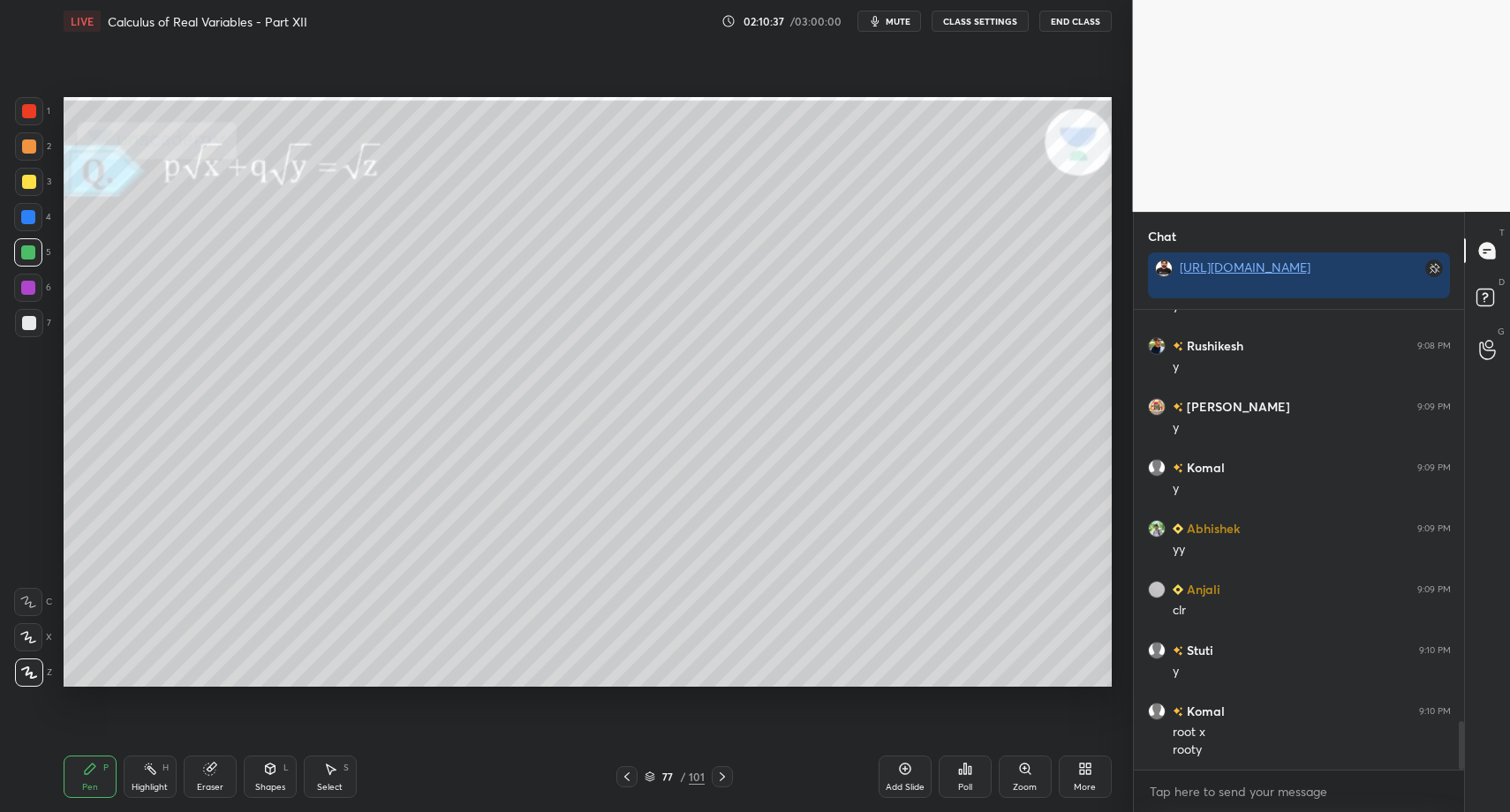 click on "Shapes L" at bounding box center [270, 777] 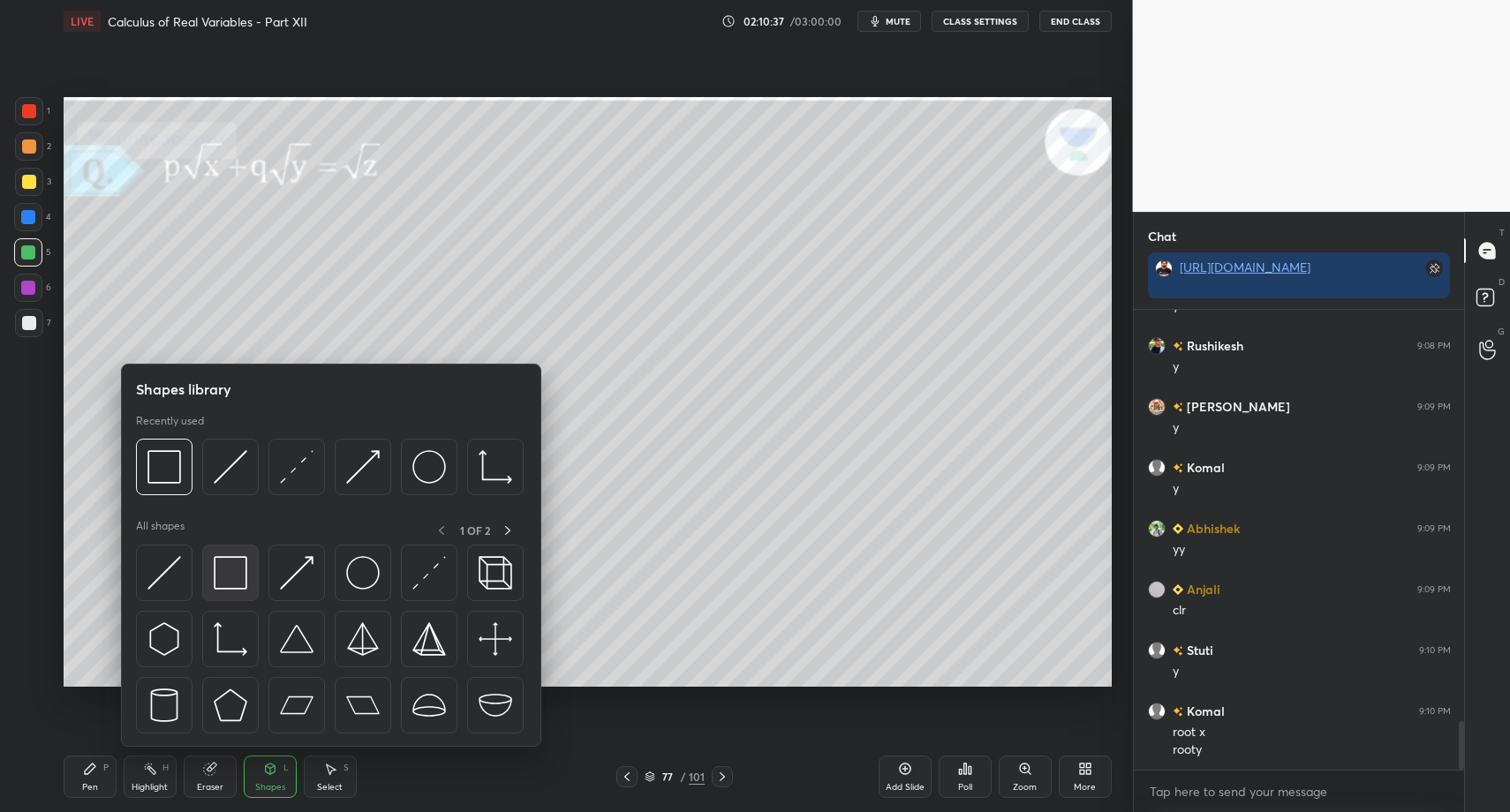 click at bounding box center [230, 573] 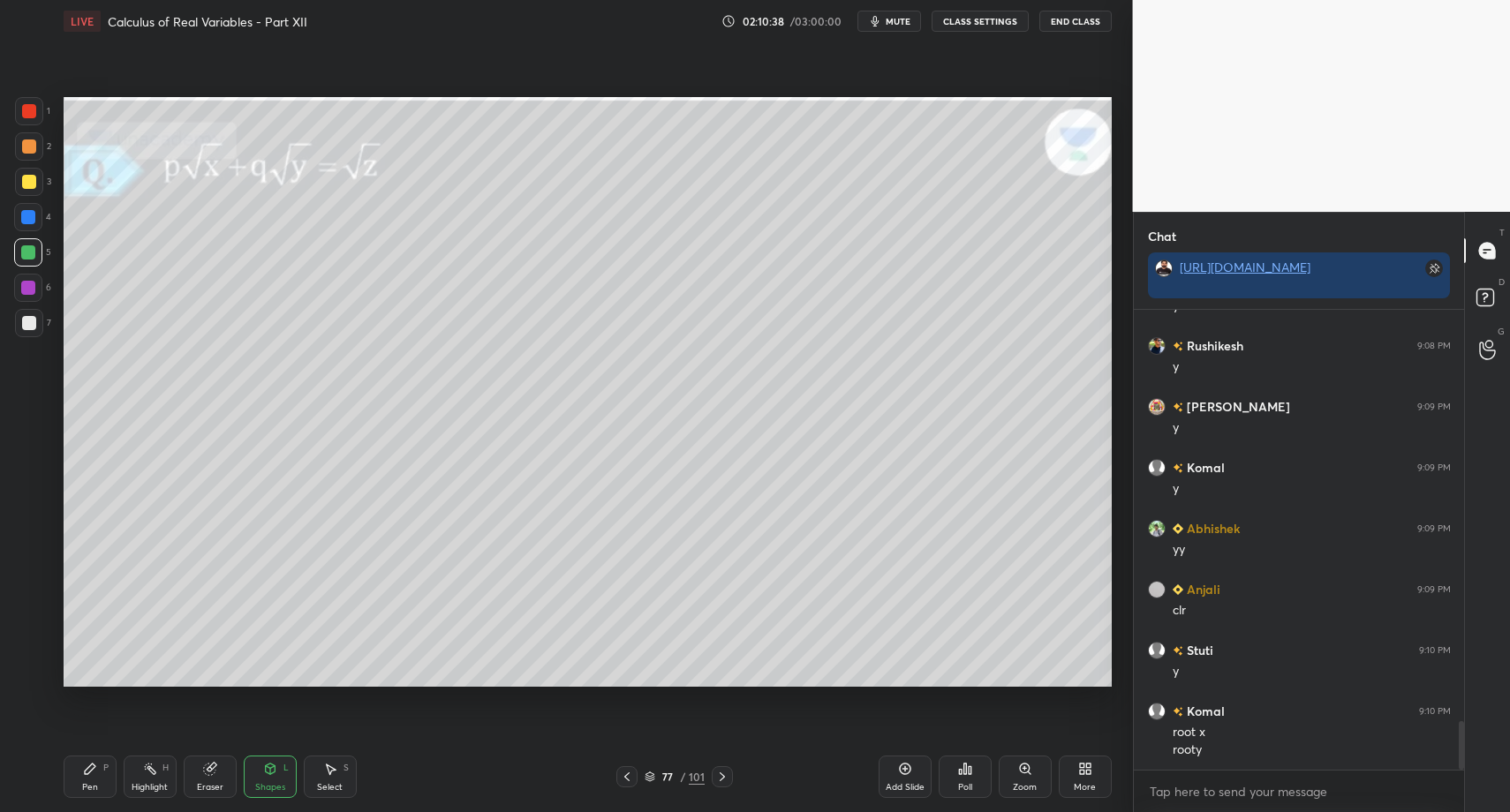 click on "1 2 3 4 5 6 7 C X Z C X Z E E Erase all   H H" at bounding box center (28, 392) 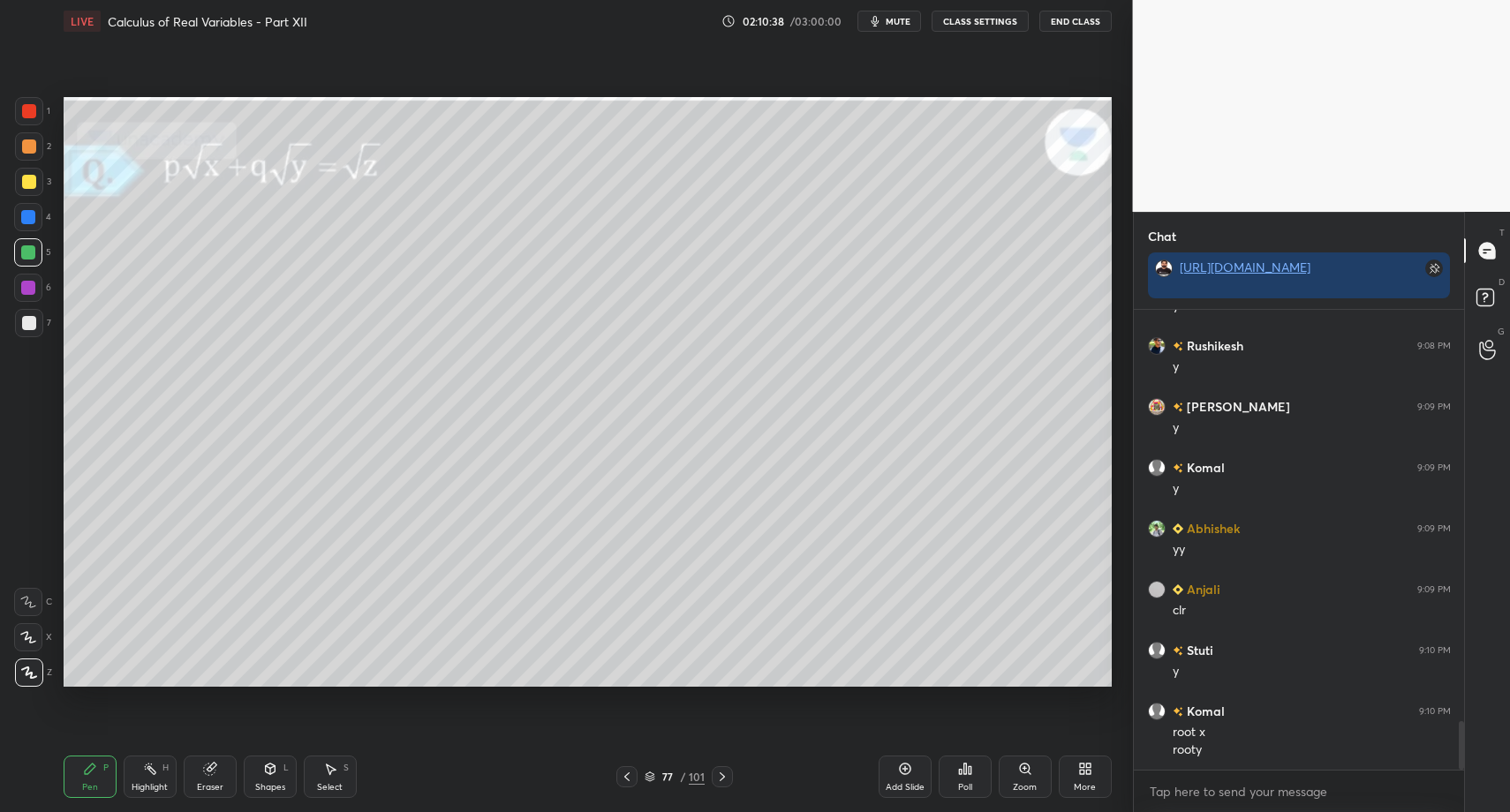 drag, startPoint x: 85, startPoint y: 788, endPoint x: 111, endPoint y: 697, distance: 94.64143 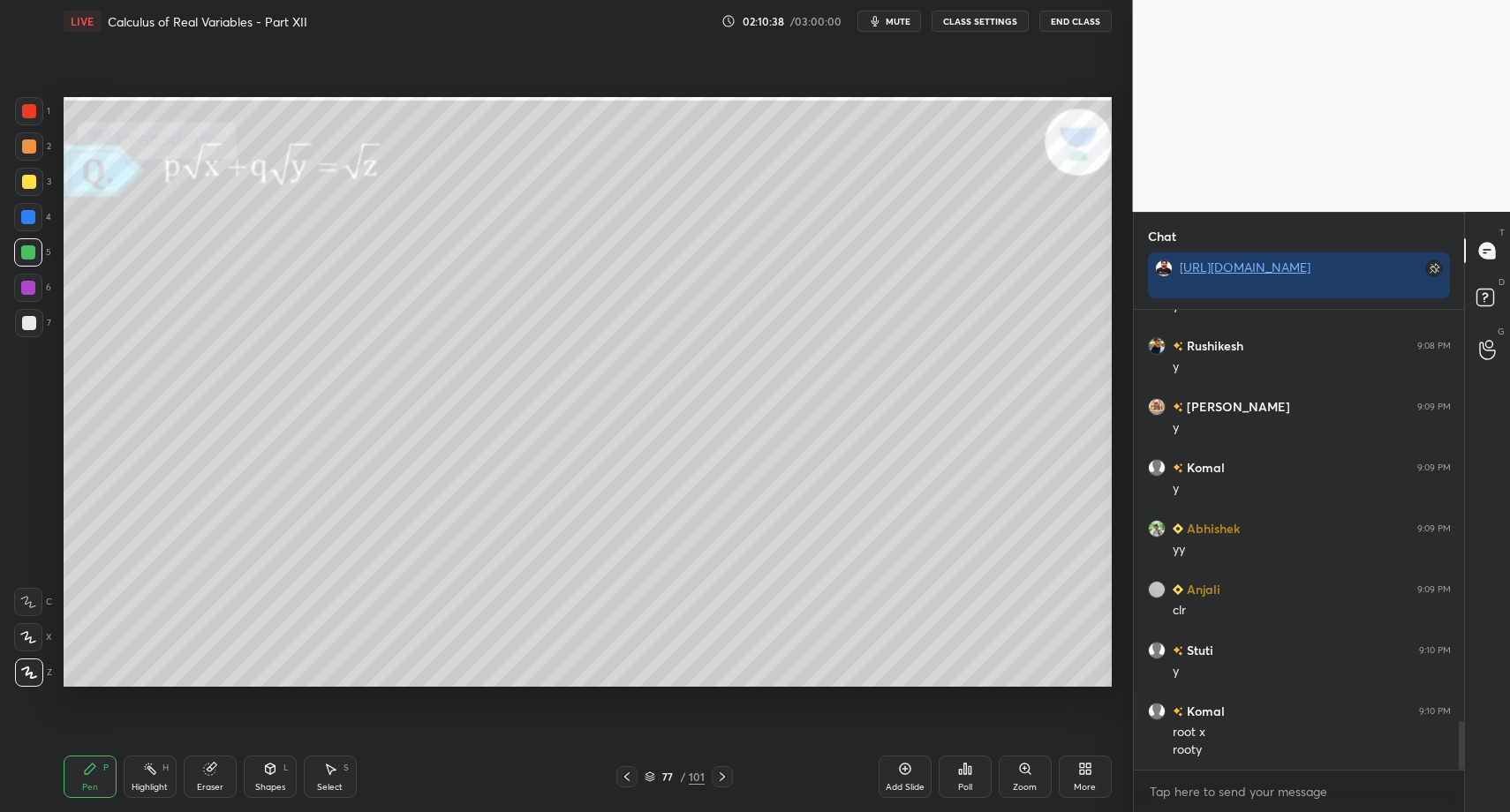 click on "Pen P" at bounding box center (90, 777) 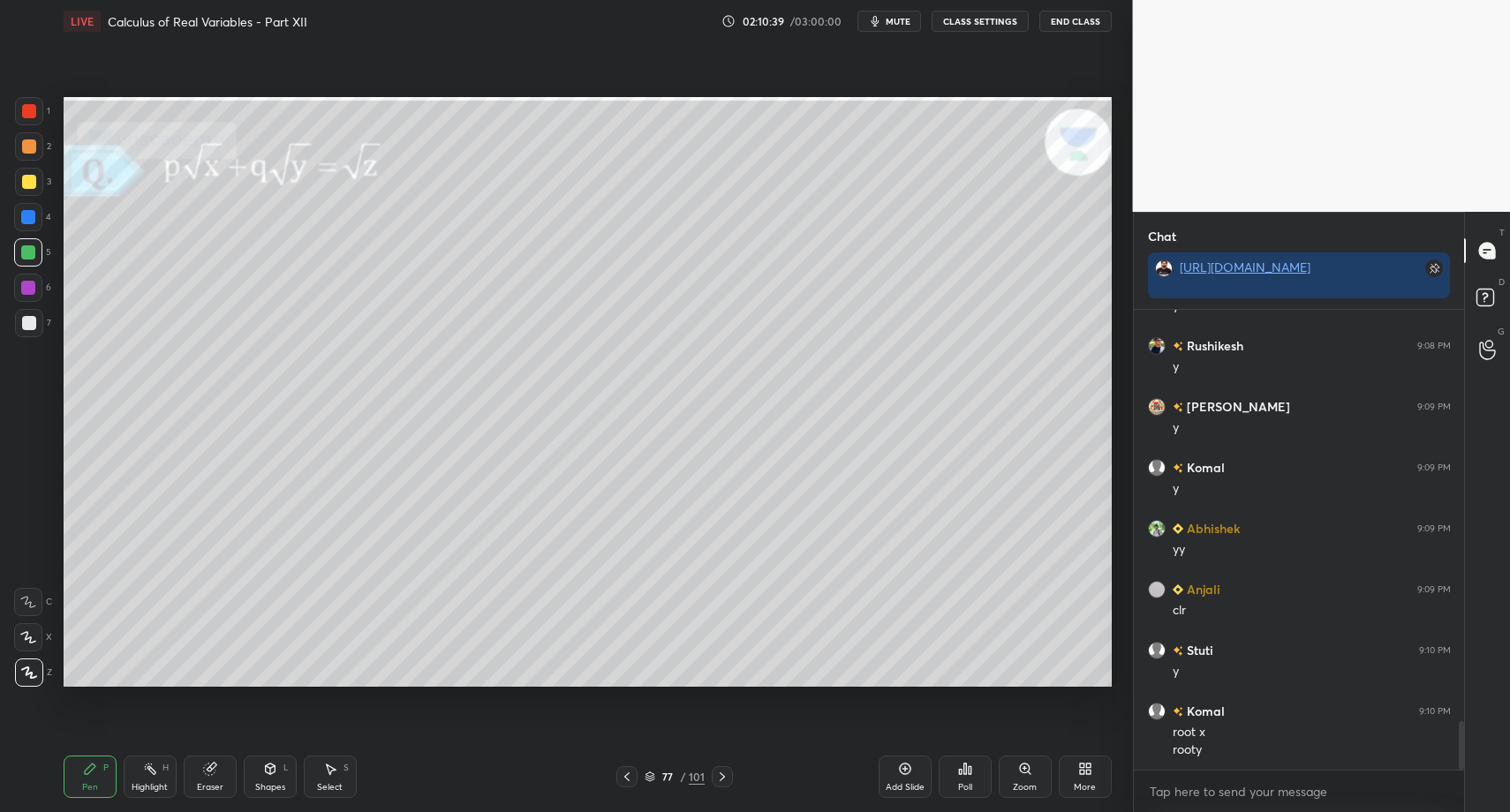 click at bounding box center [29, 323] 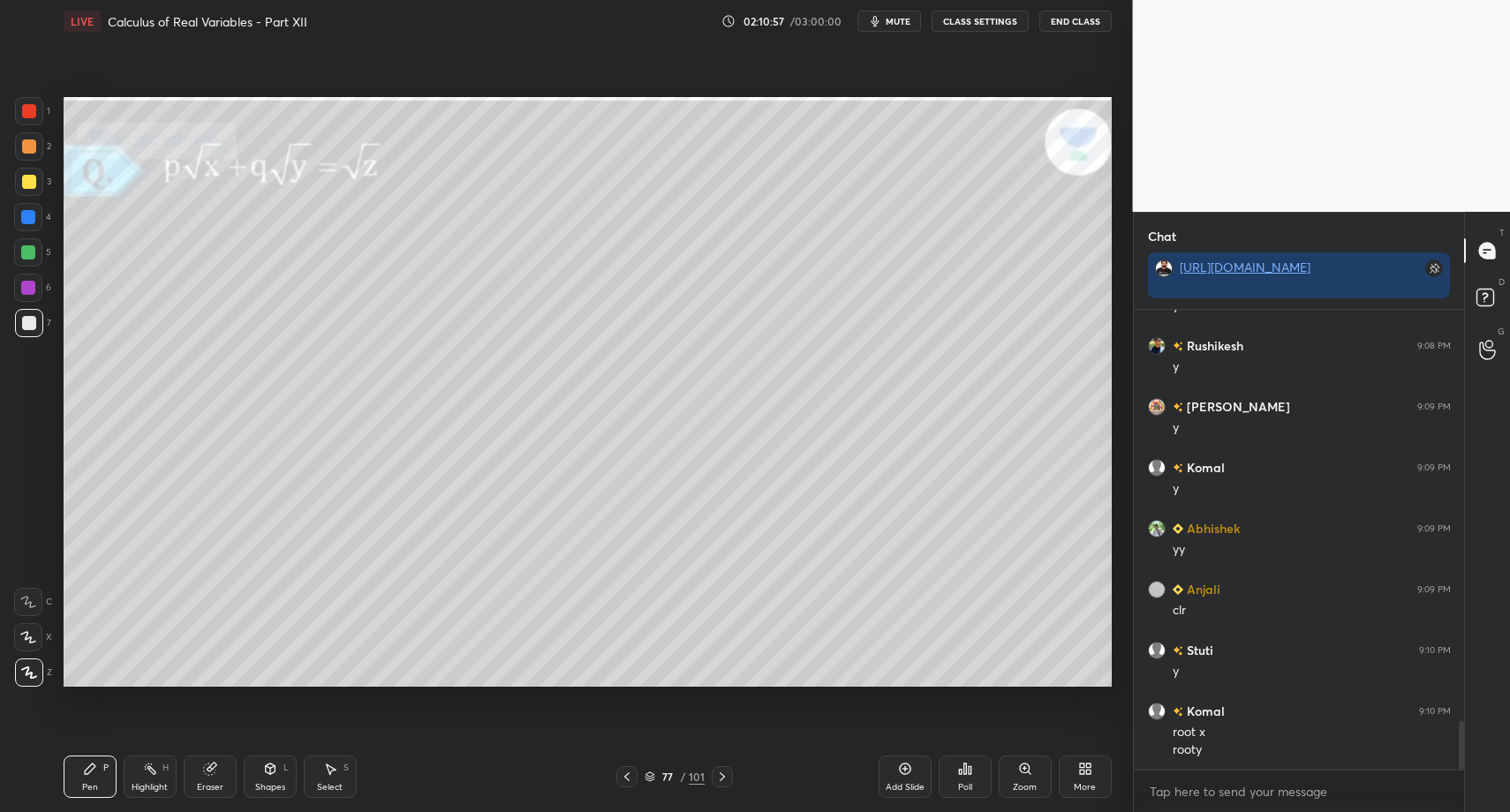 click at bounding box center (29, 323) 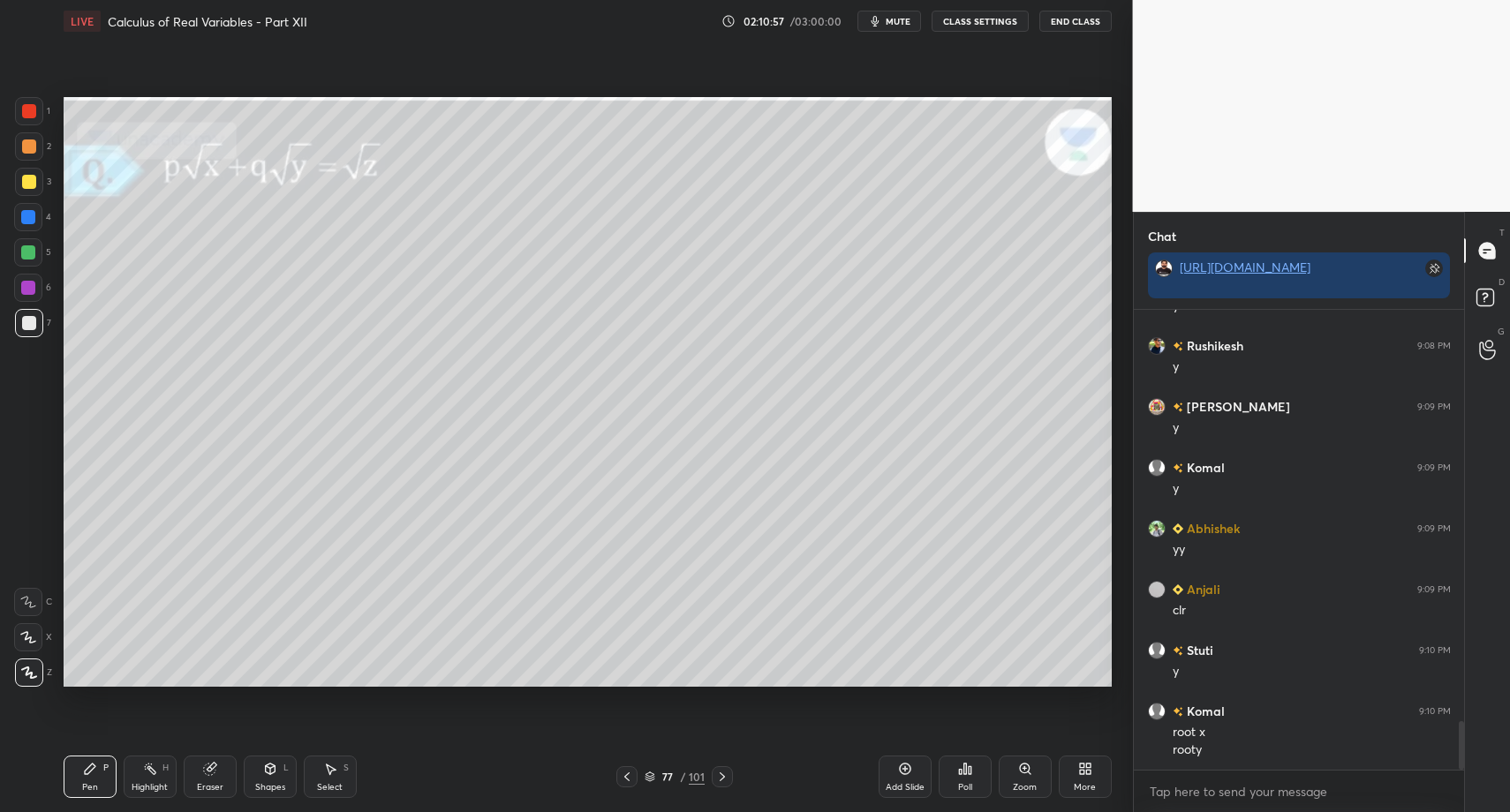 drag, startPoint x: 26, startPoint y: 323, endPoint x: 23, endPoint y: 340, distance: 17.262677 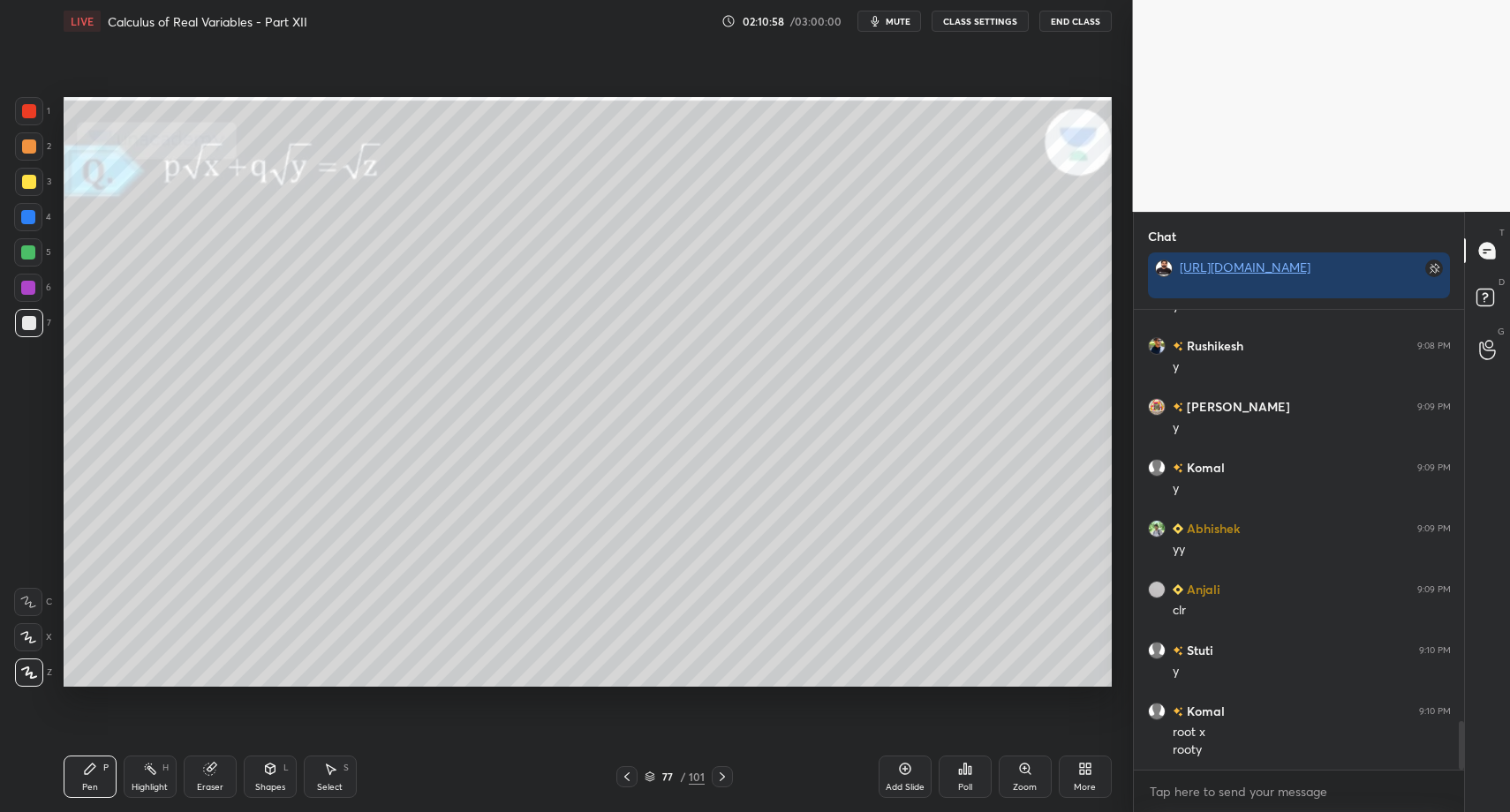 drag, startPoint x: 330, startPoint y: 783, endPoint x: 324, endPoint y: 756, distance: 27.658633 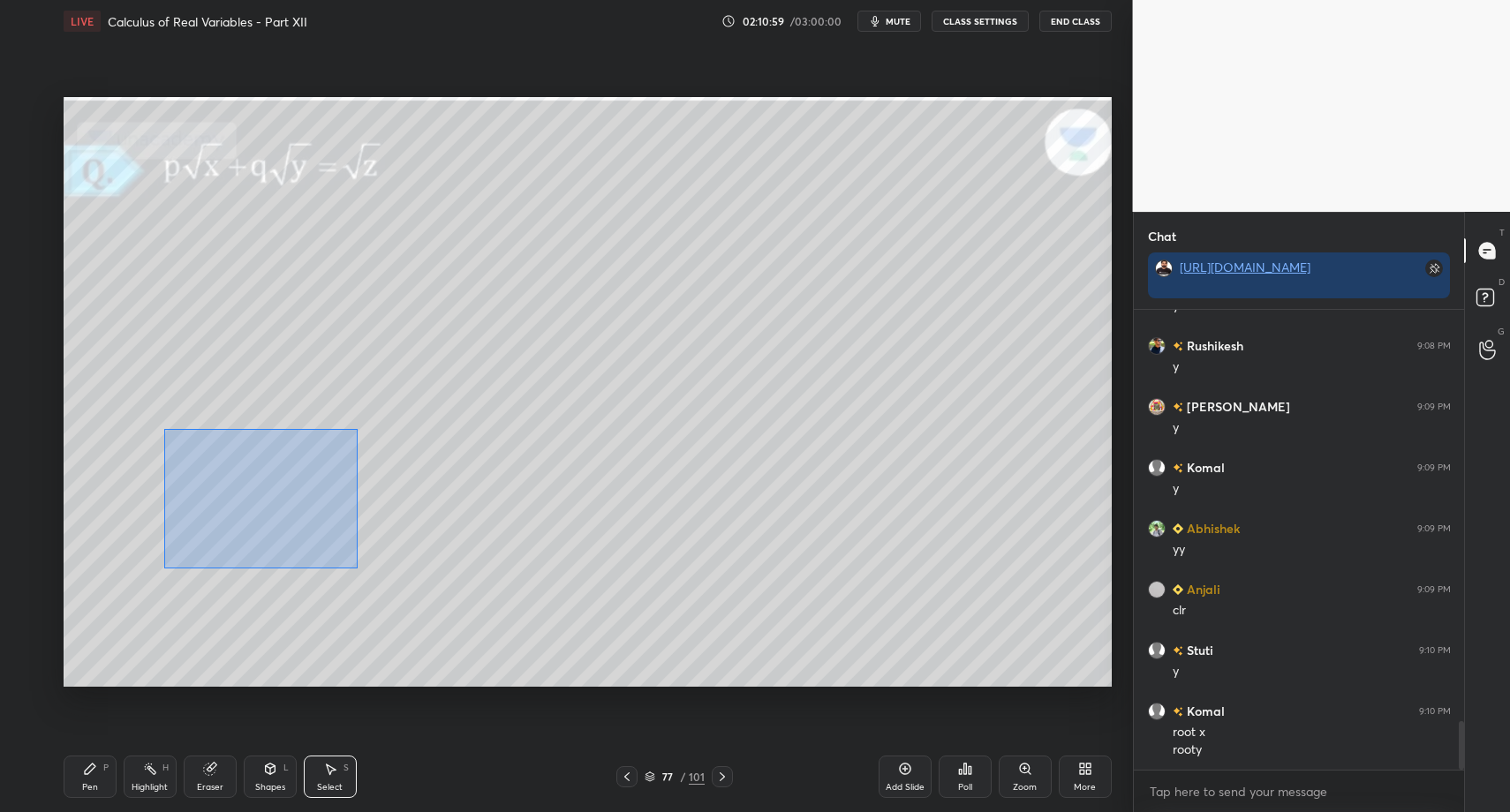 drag, startPoint x: 169, startPoint y: 435, endPoint x: 359, endPoint y: 581, distance: 239.6164 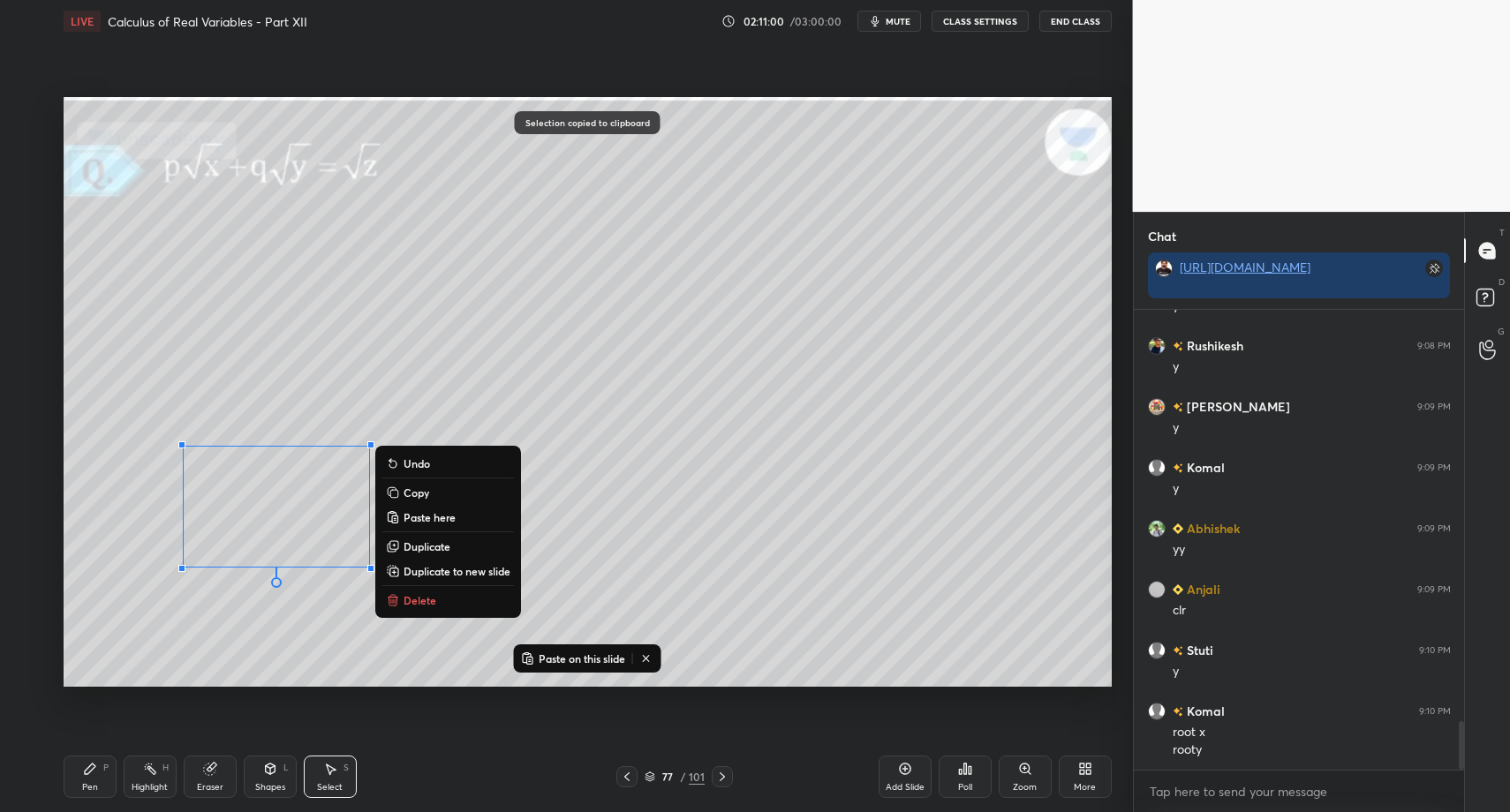 drag, startPoint x: 905, startPoint y: 771, endPoint x: 879, endPoint y: 756, distance: 30.01666 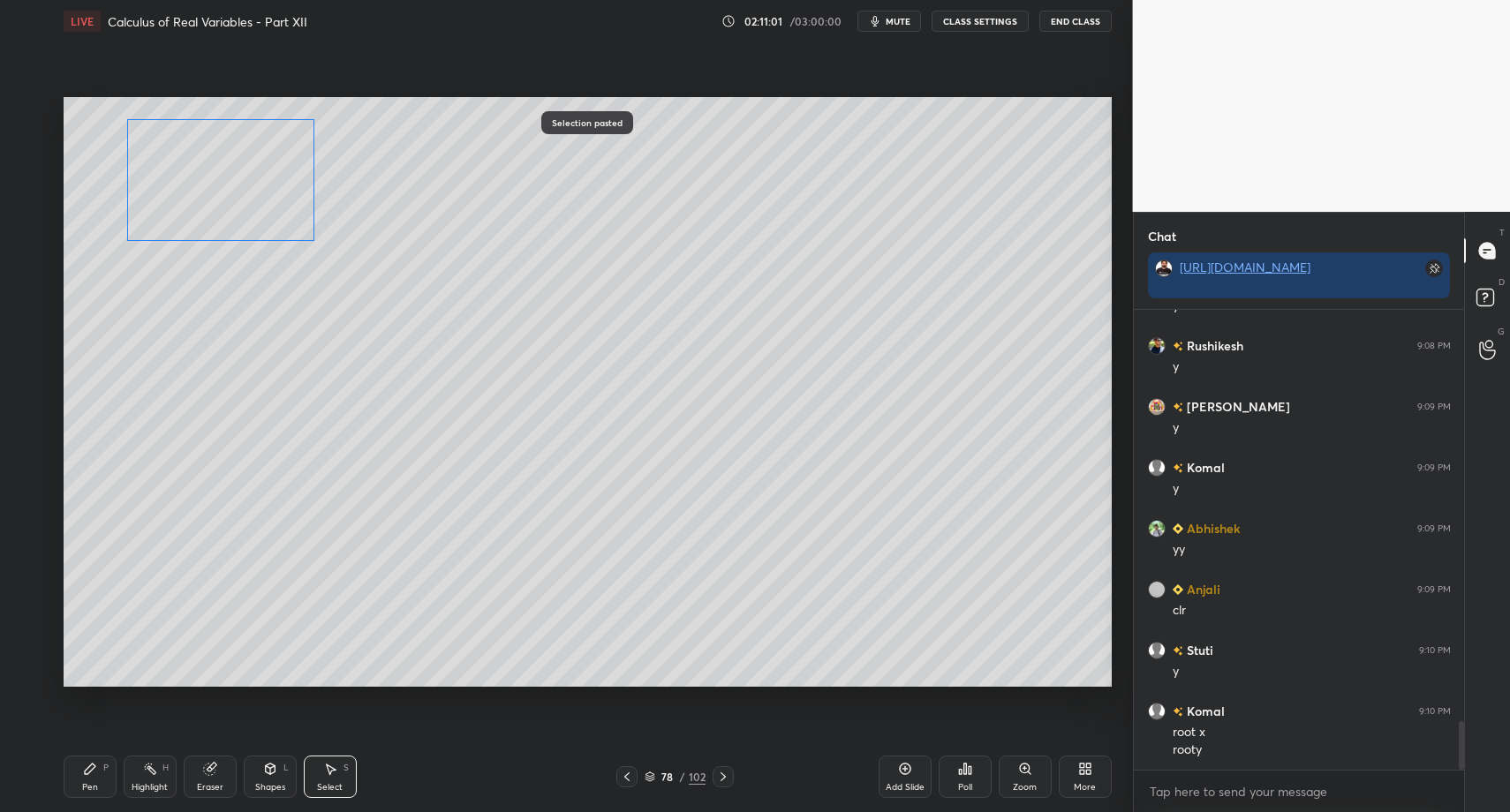 drag, startPoint x: 302, startPoint y: 480, endPoint x: 256, endPoint y: 151, distance: 332.2002 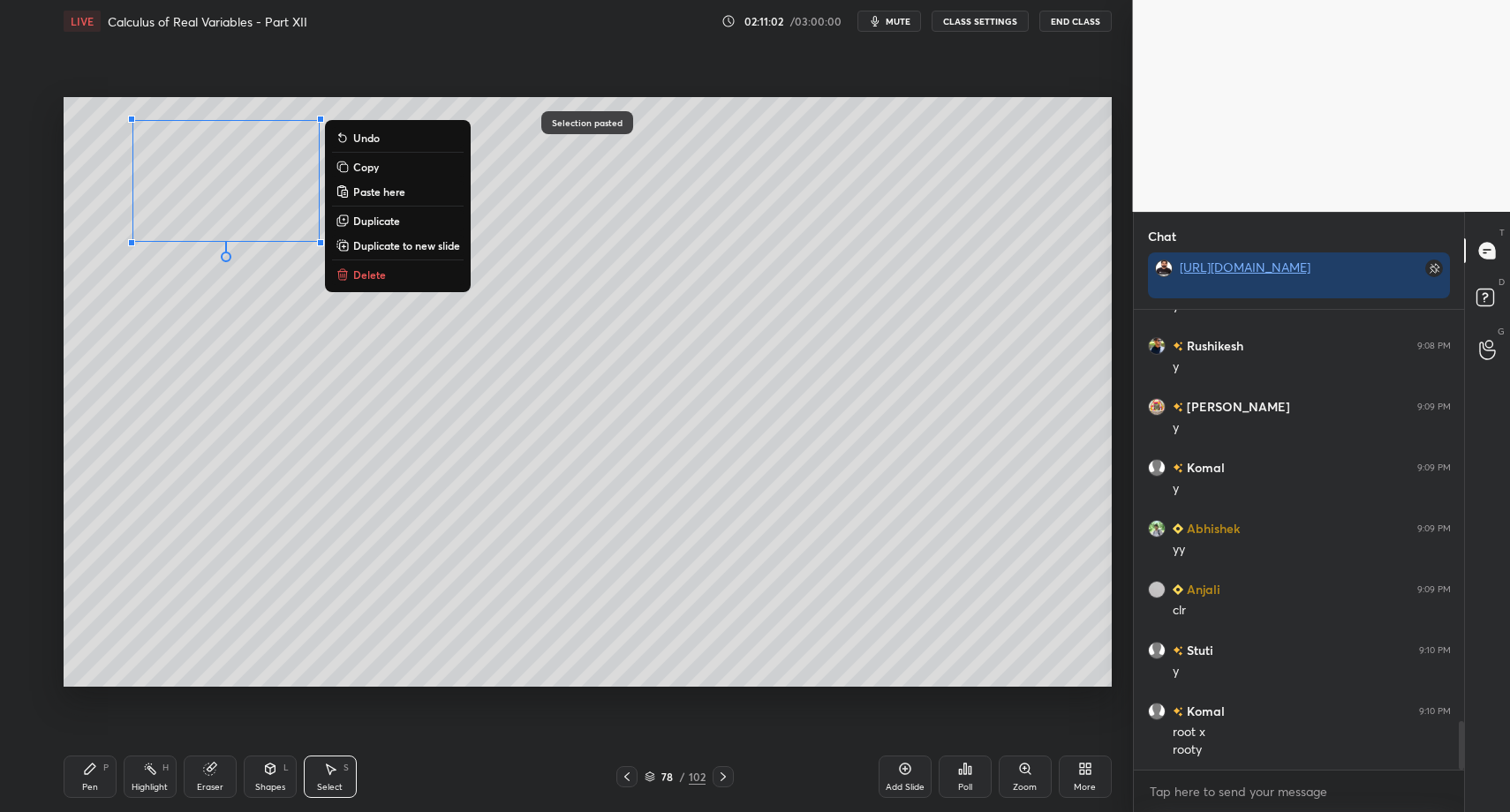 click on "Pen P" at bounding box center (90, 777) 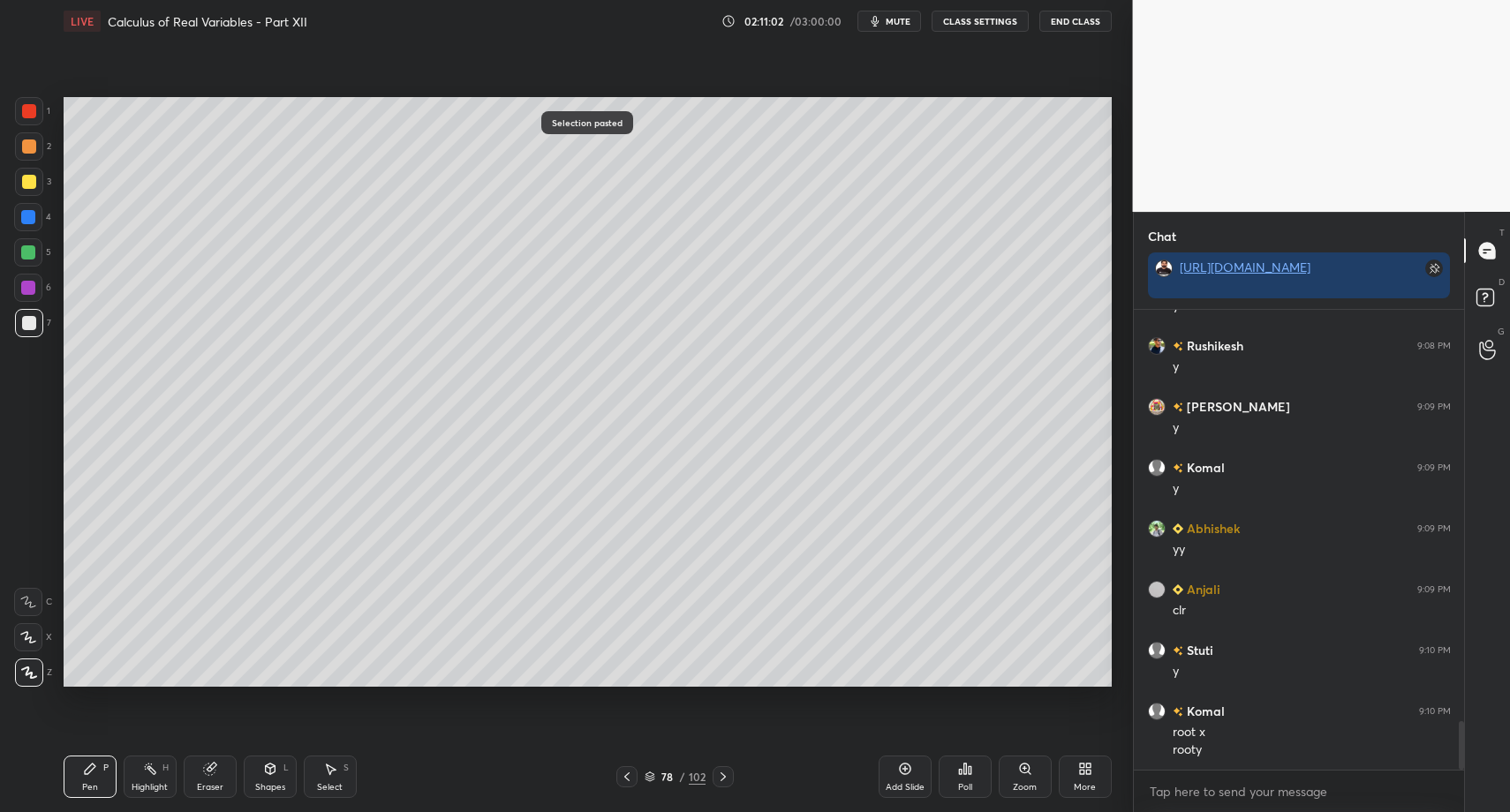 click at bounding box center [28, 252] 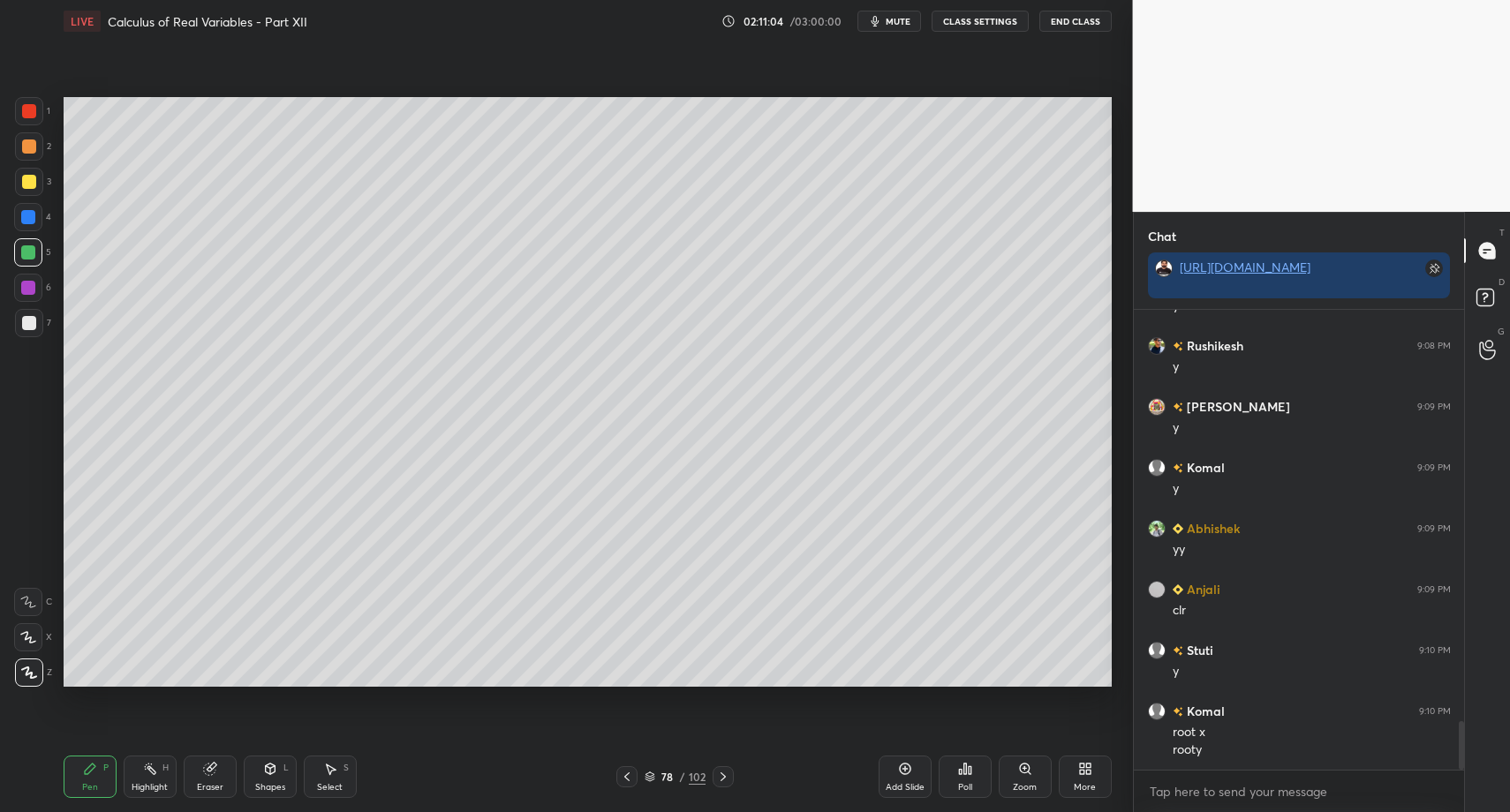 drag, startPoint x: 257, startPoint y: 771, endPoint x: 251, endPoint y: 748, distance: 23.769729 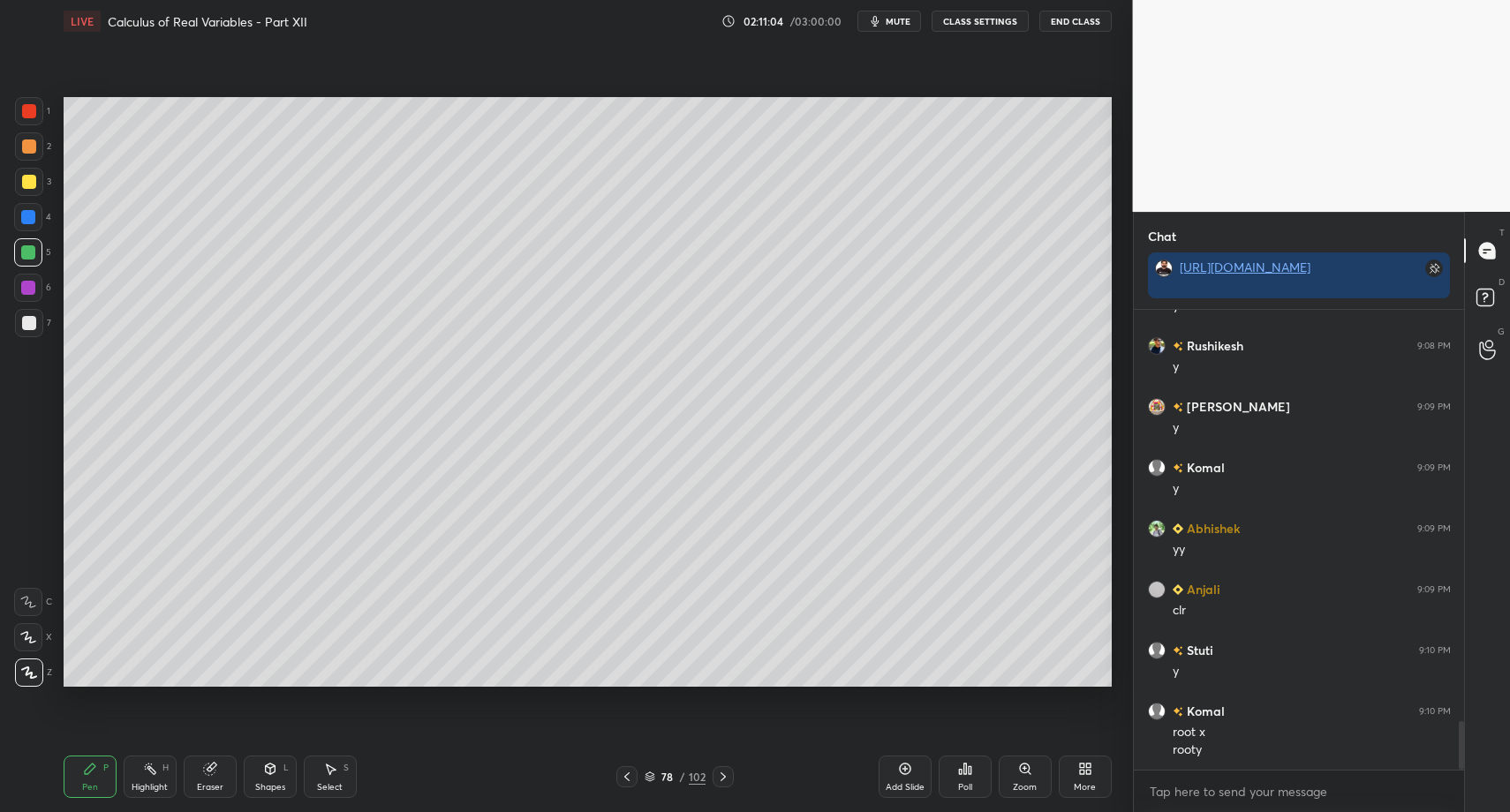 click on "Shapes L" at bounding box center (270, 777) 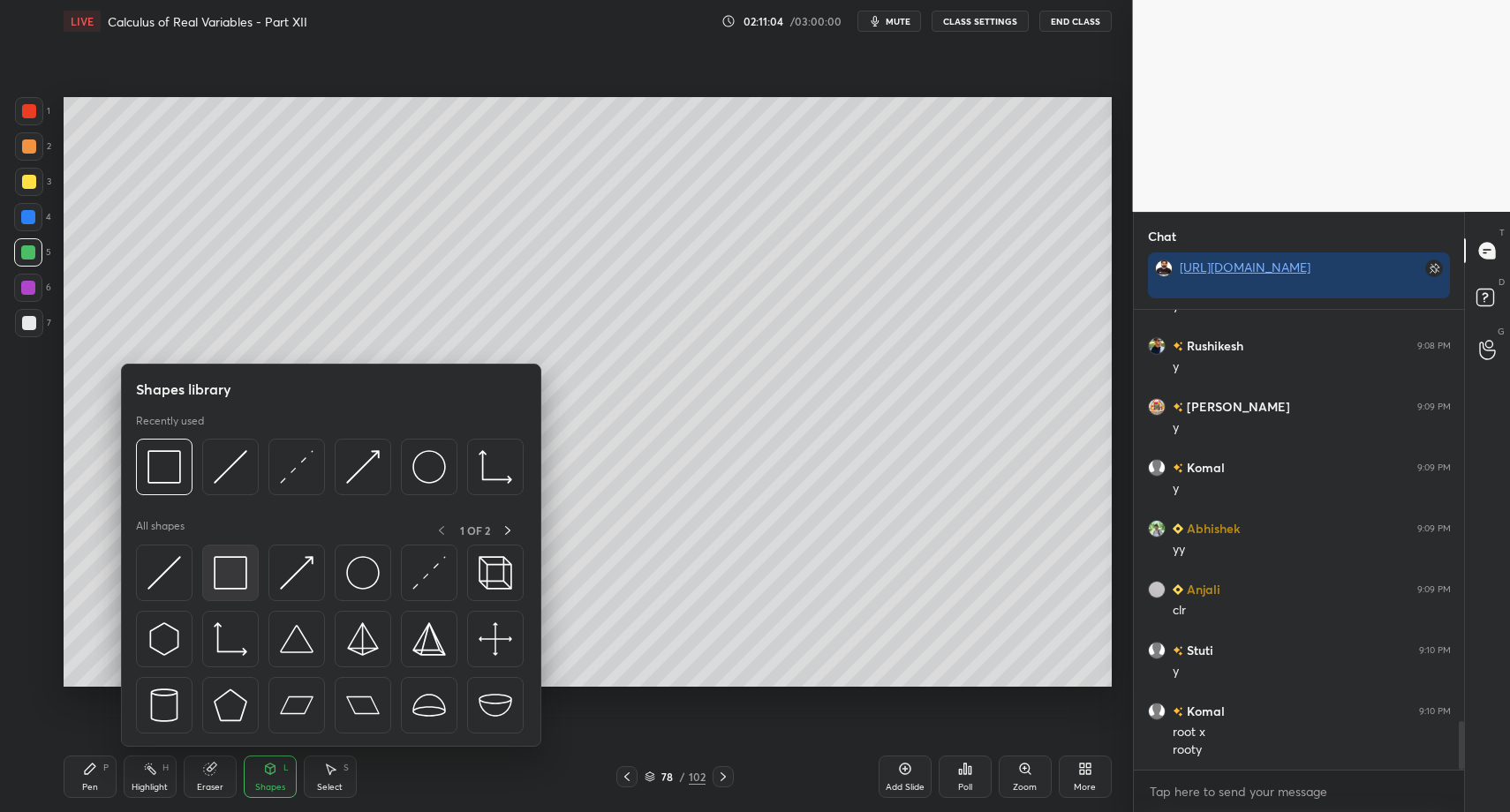 click at bounding box center (230, 573) 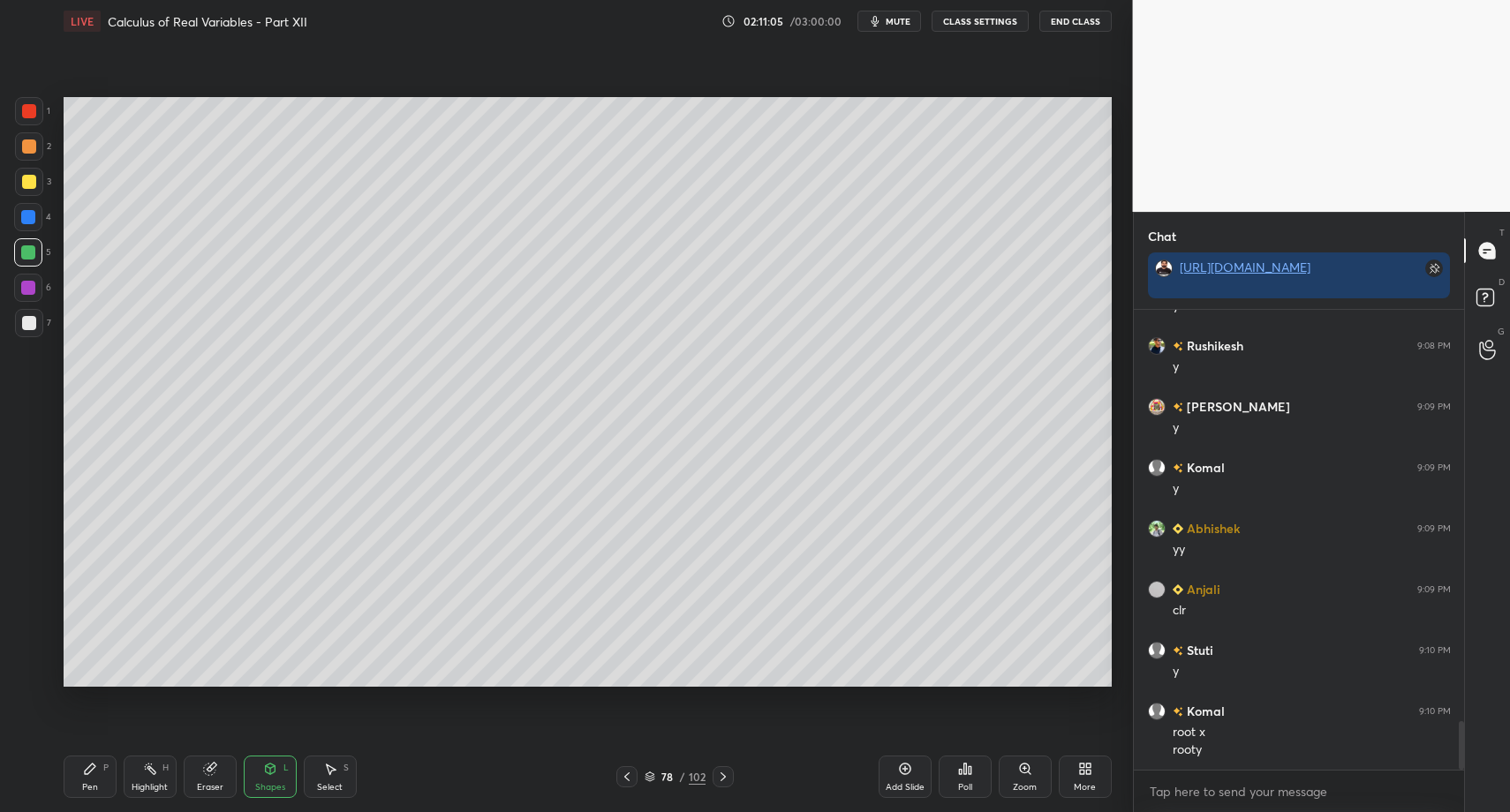 click at bounding box center (29, 182) 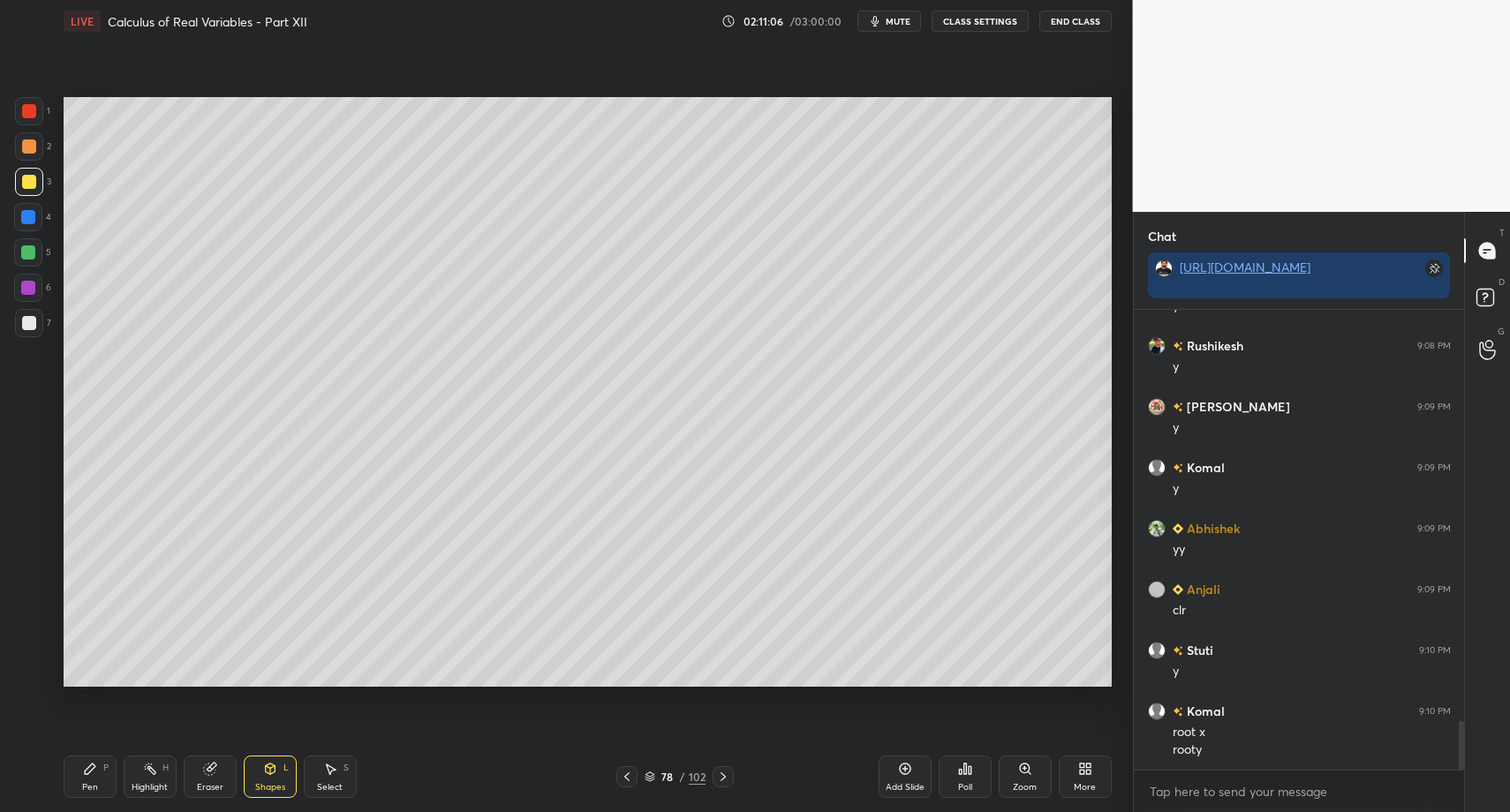 click on "Pen" at bounding box center (90, 787) 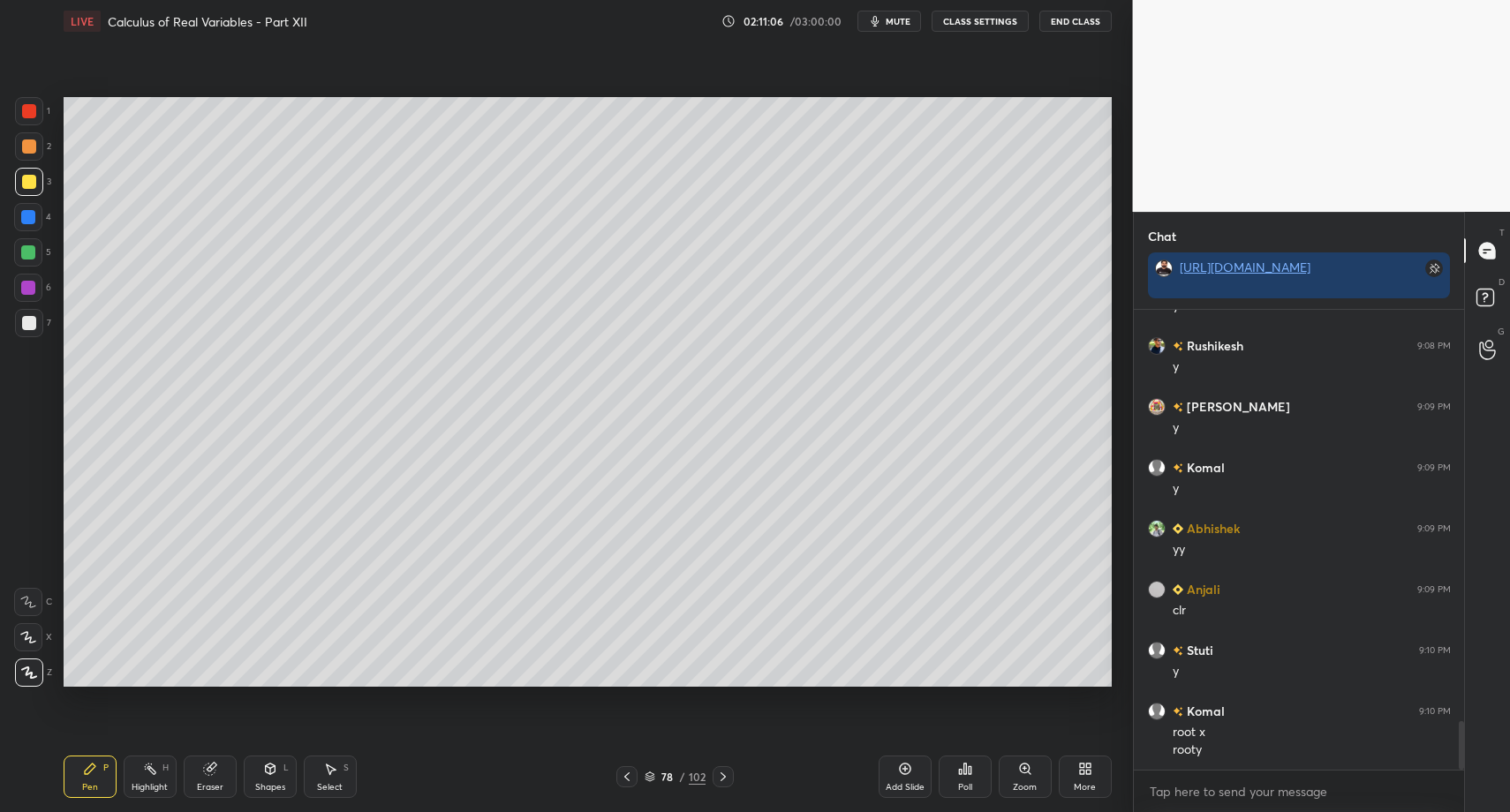 click on "Pen P Highlight H Eraser Shapes L Select S" at bounding box center (268, 777) 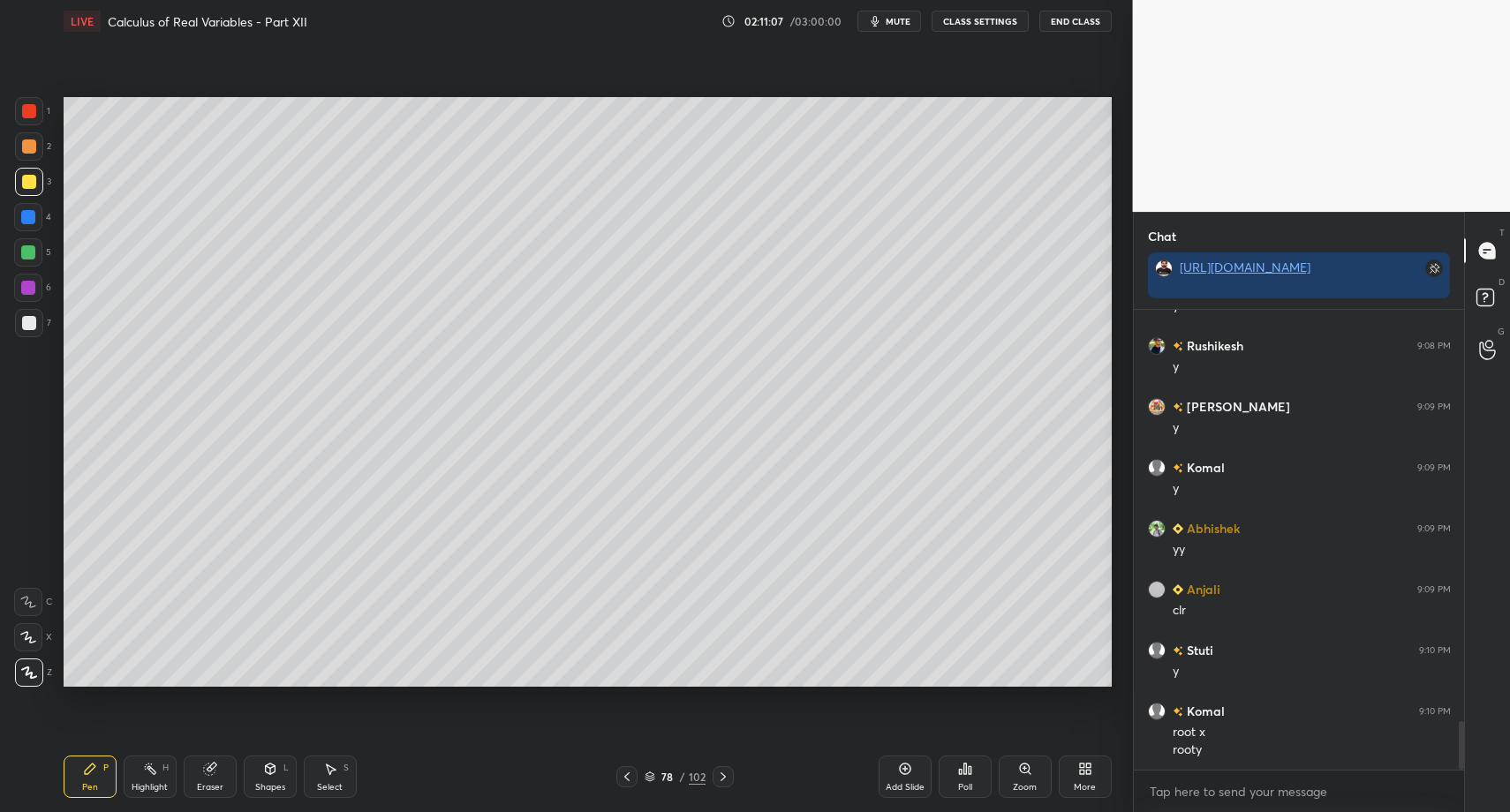 drag, startPoint x: 283, startPoint y: 782, endPoint x: 276, endPoint y: 771, distance: 13.038405 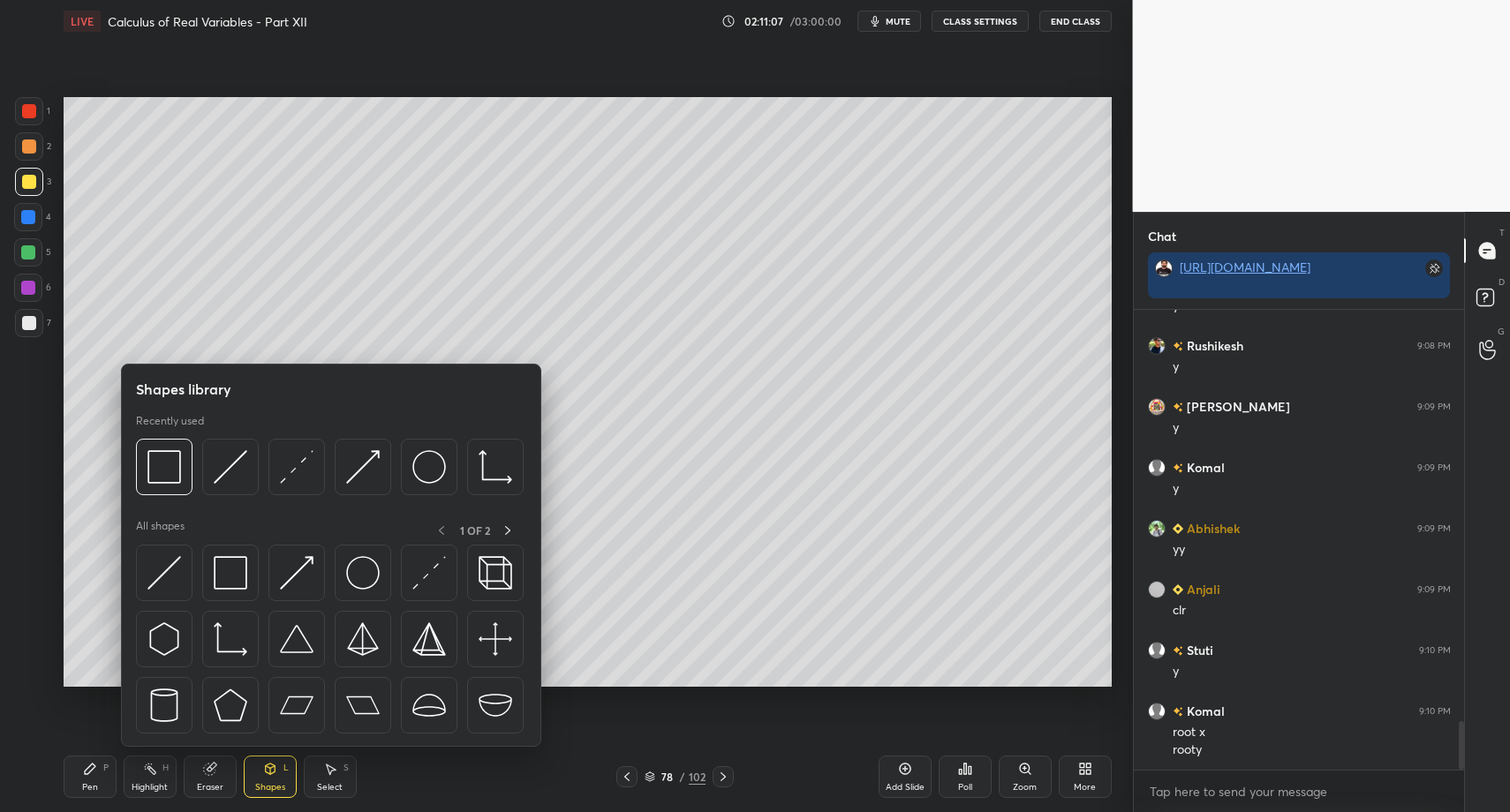 click at bounding box center (329, 471) 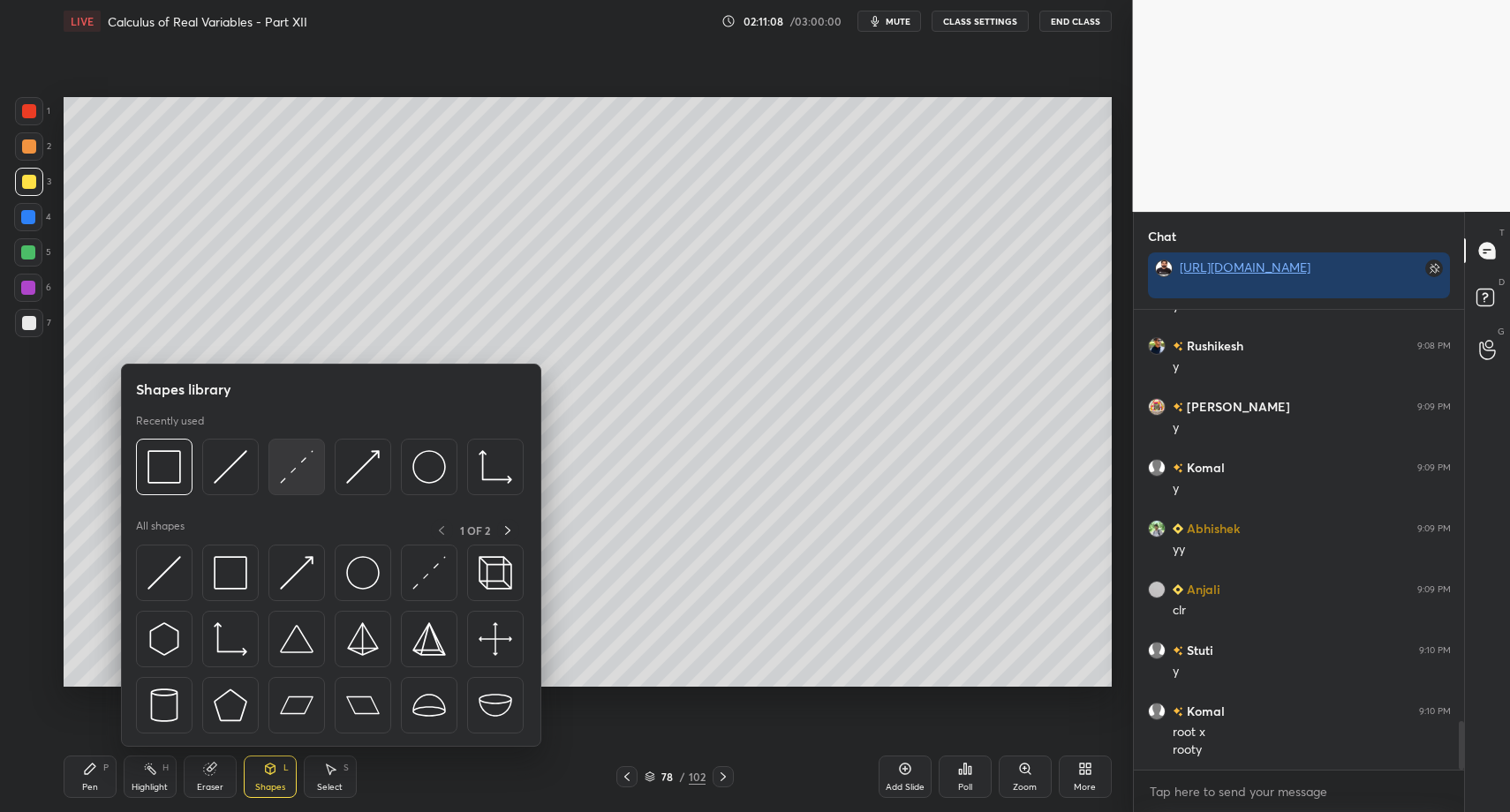 click at bounding box center [297, 467] 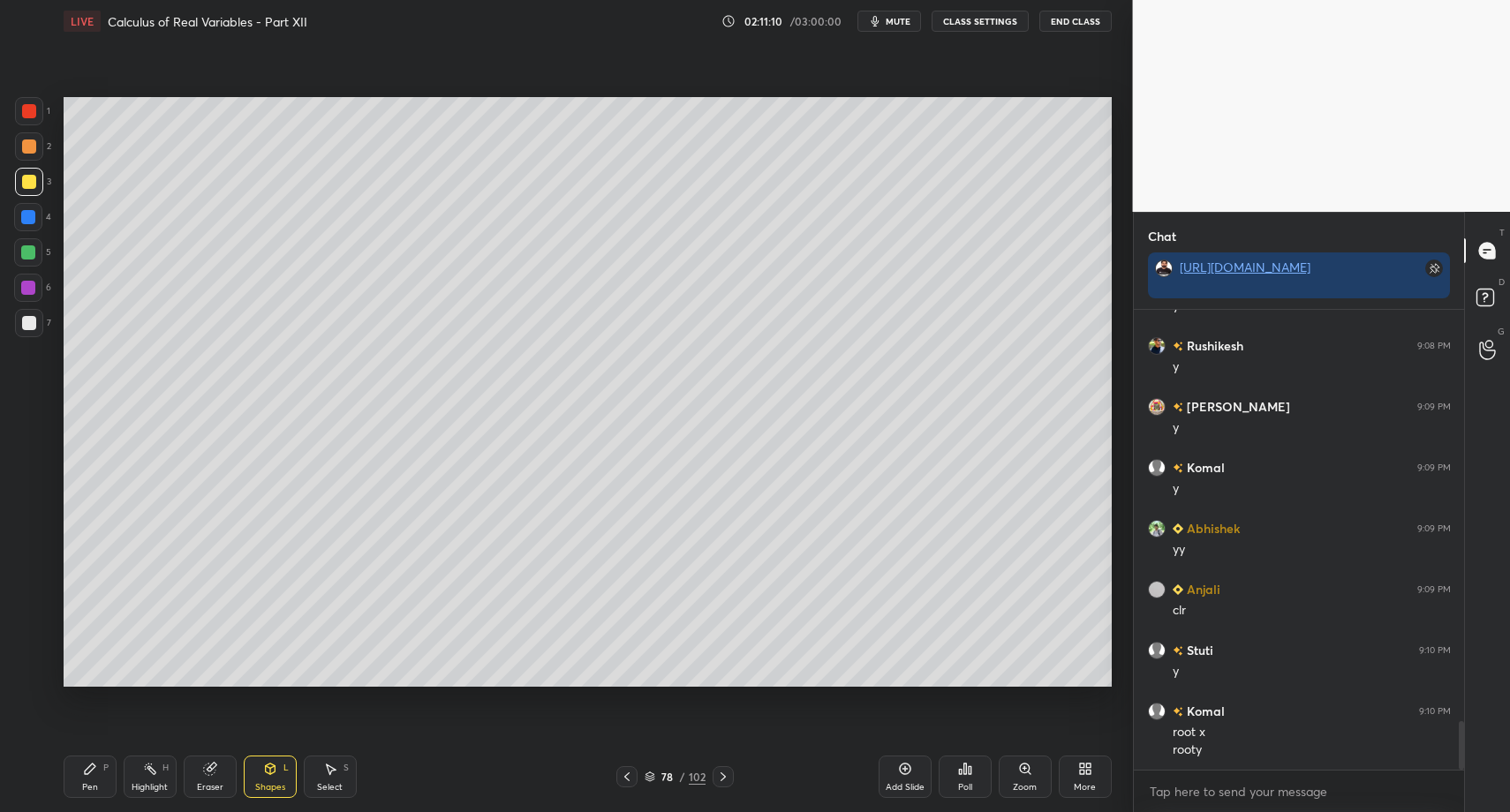 click on "Pen P" at bounding box center (90, 777) 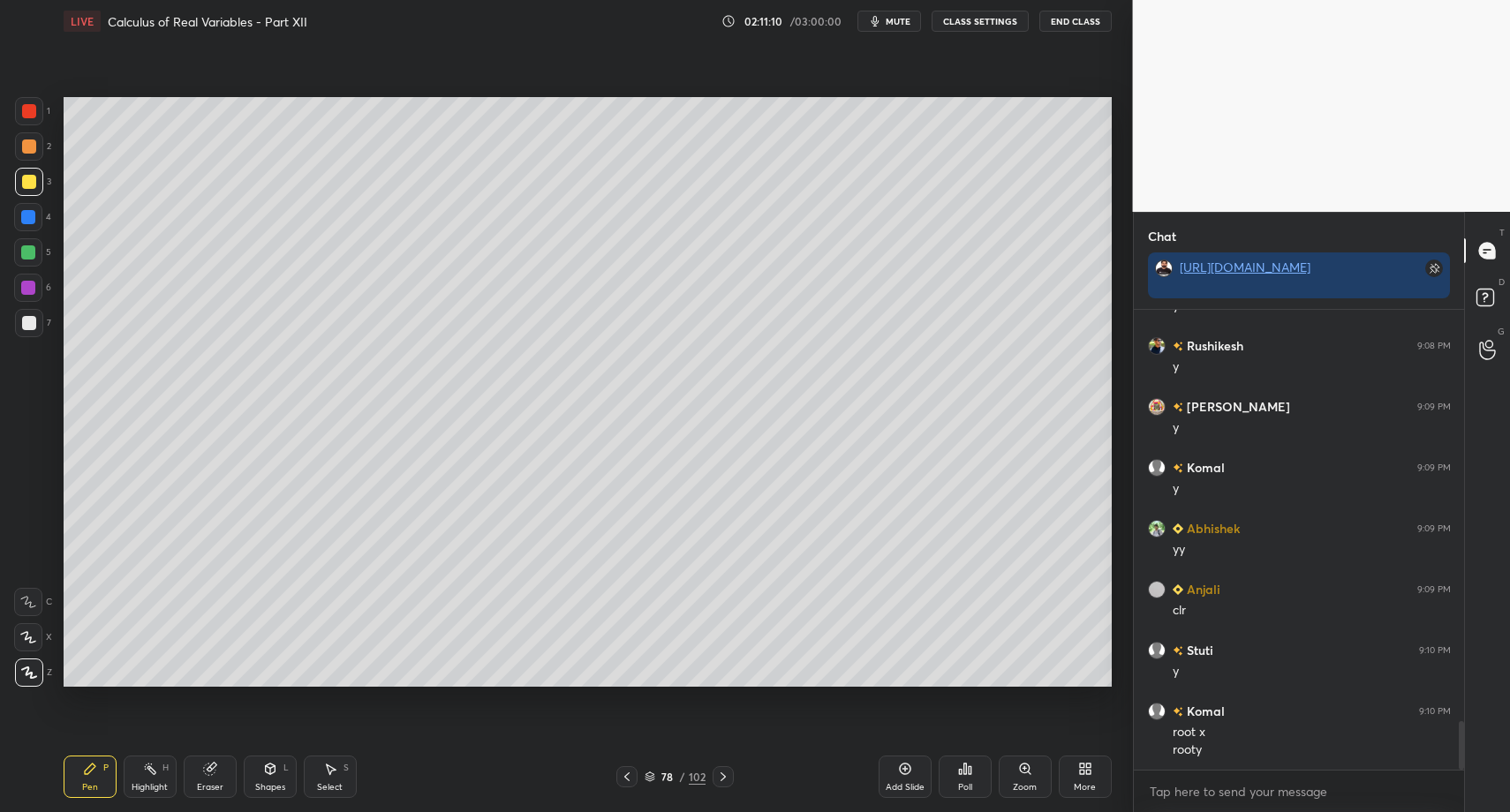 click 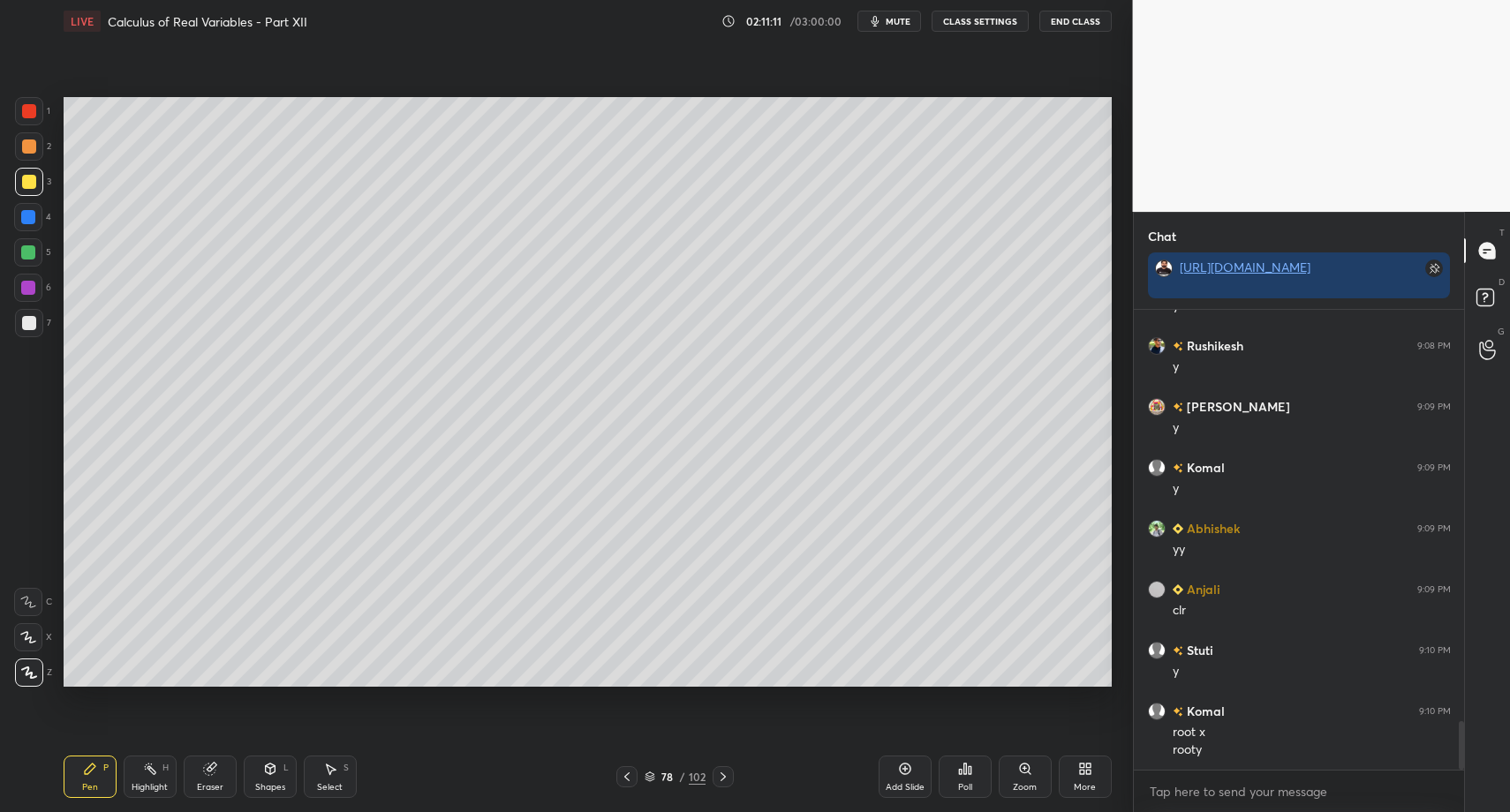 drag, startPoint x: 28, startPoint y: 332, endPoint x: 35, endPoint y: 404, distance: 72.33948 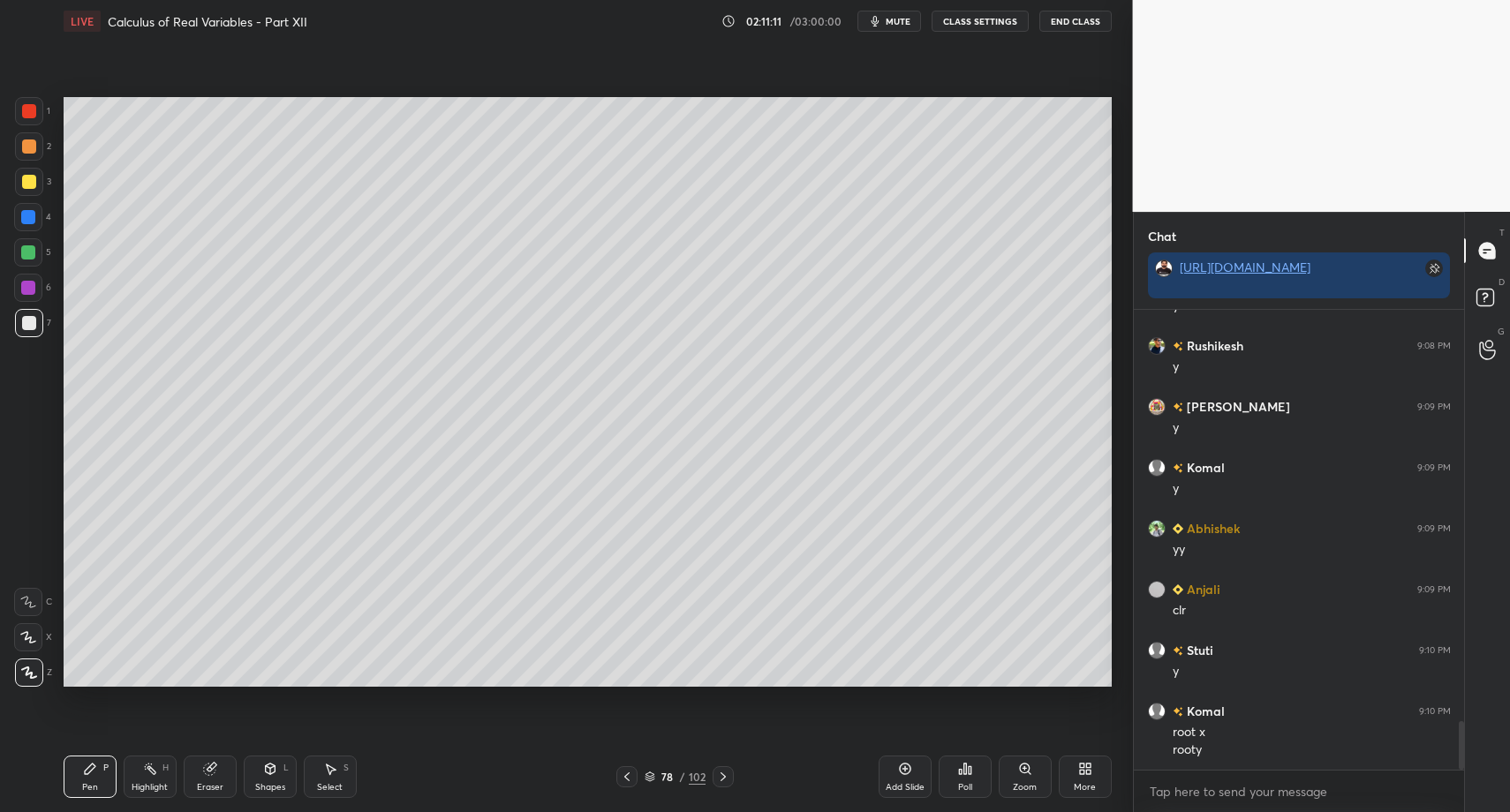 click on "Pen P" at bounding box center [90, 777] 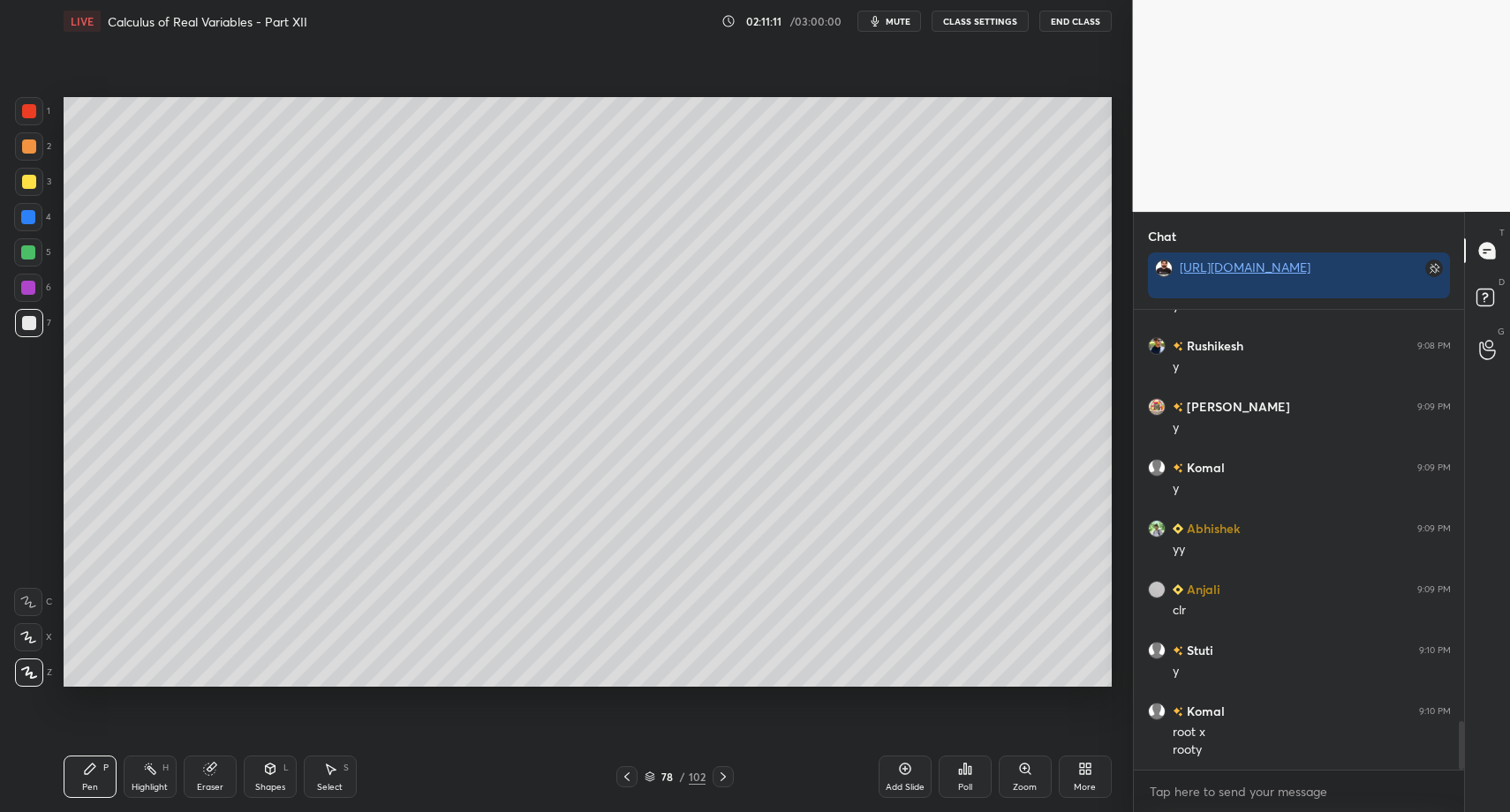 click on "Select S" at bounding box center (330, 777) 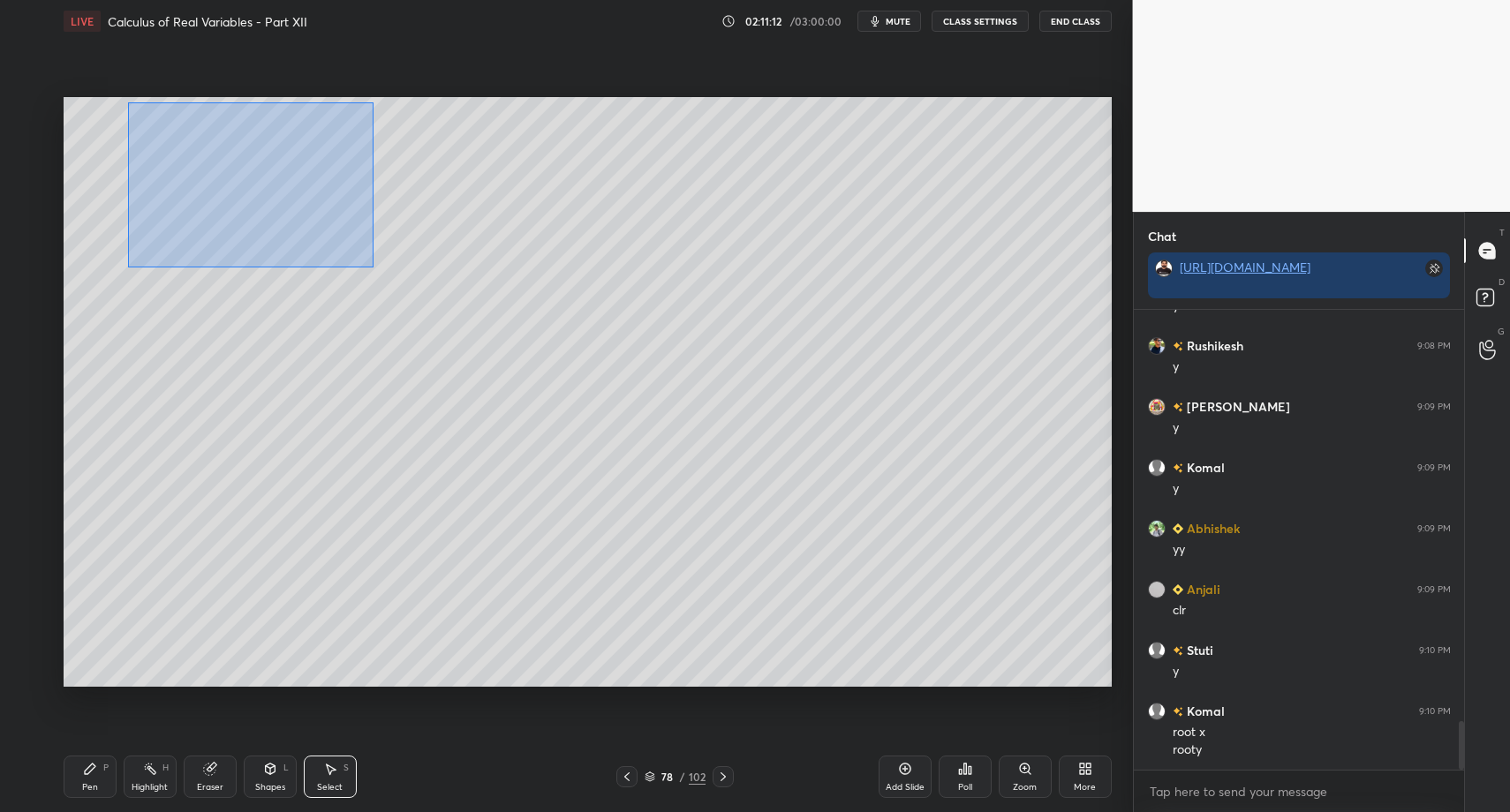 drag, startPoint x: 128, startPoint y: 102, endPoint x: 364, endPoint y: 262, distance: 285.1245 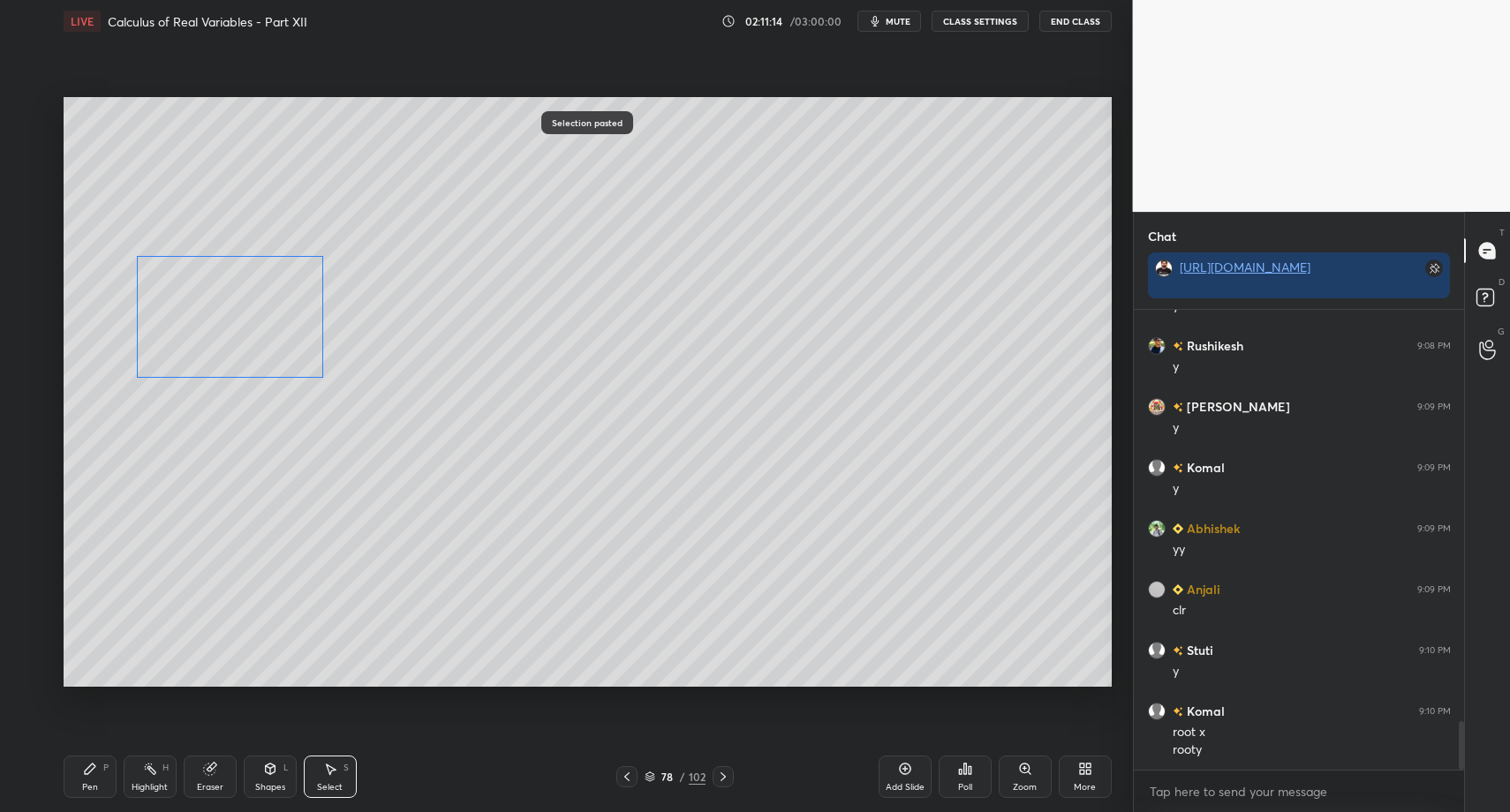 drag, startPoint x: 293, startPoint y: 244, endPoint x: 219, endPoint y: 416, distance: 187.24316 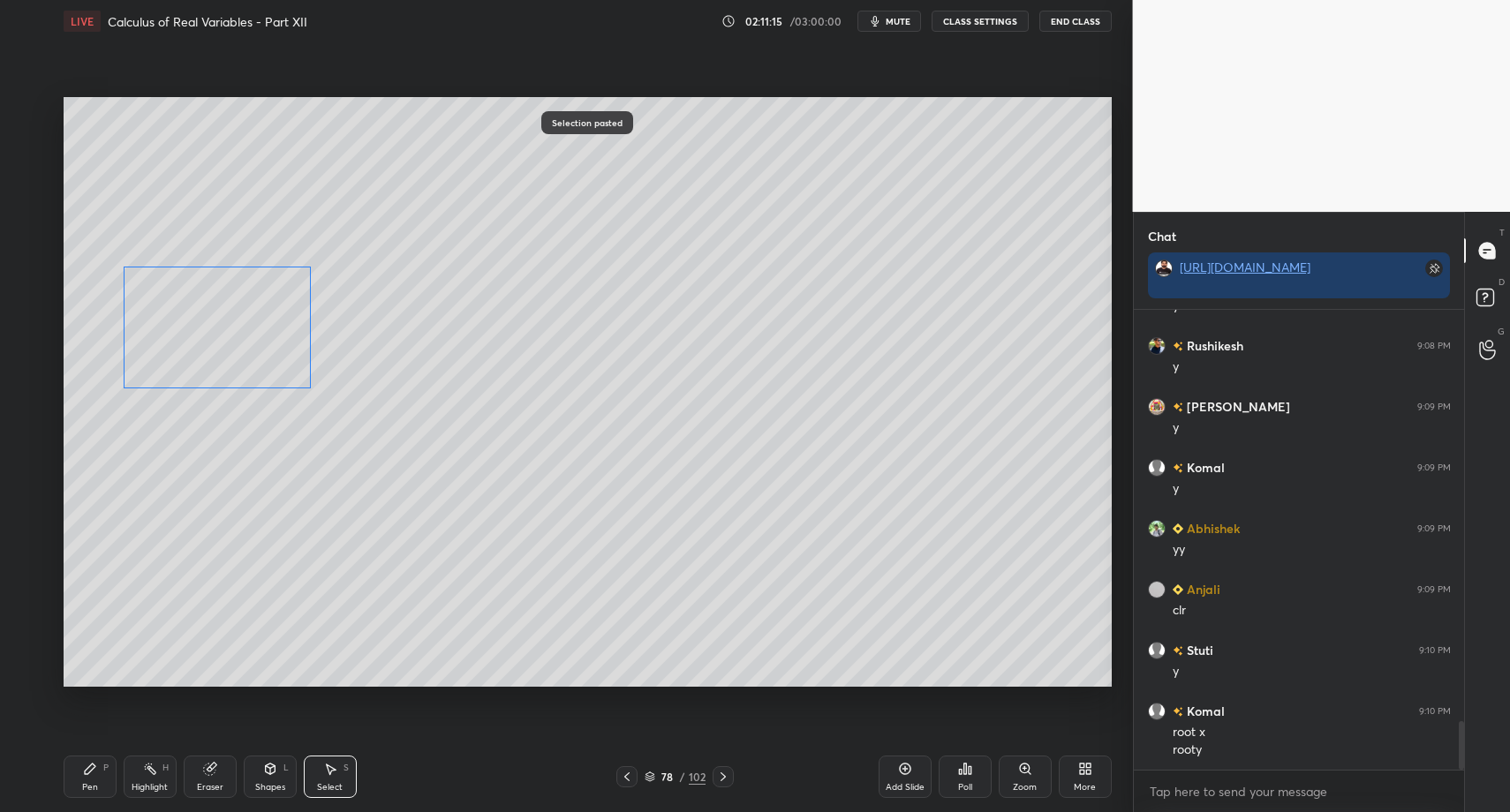 drag, startPoint x: 184, startPoint y: 348, endPoint x: 184, endPoint y: 387, distance: 39 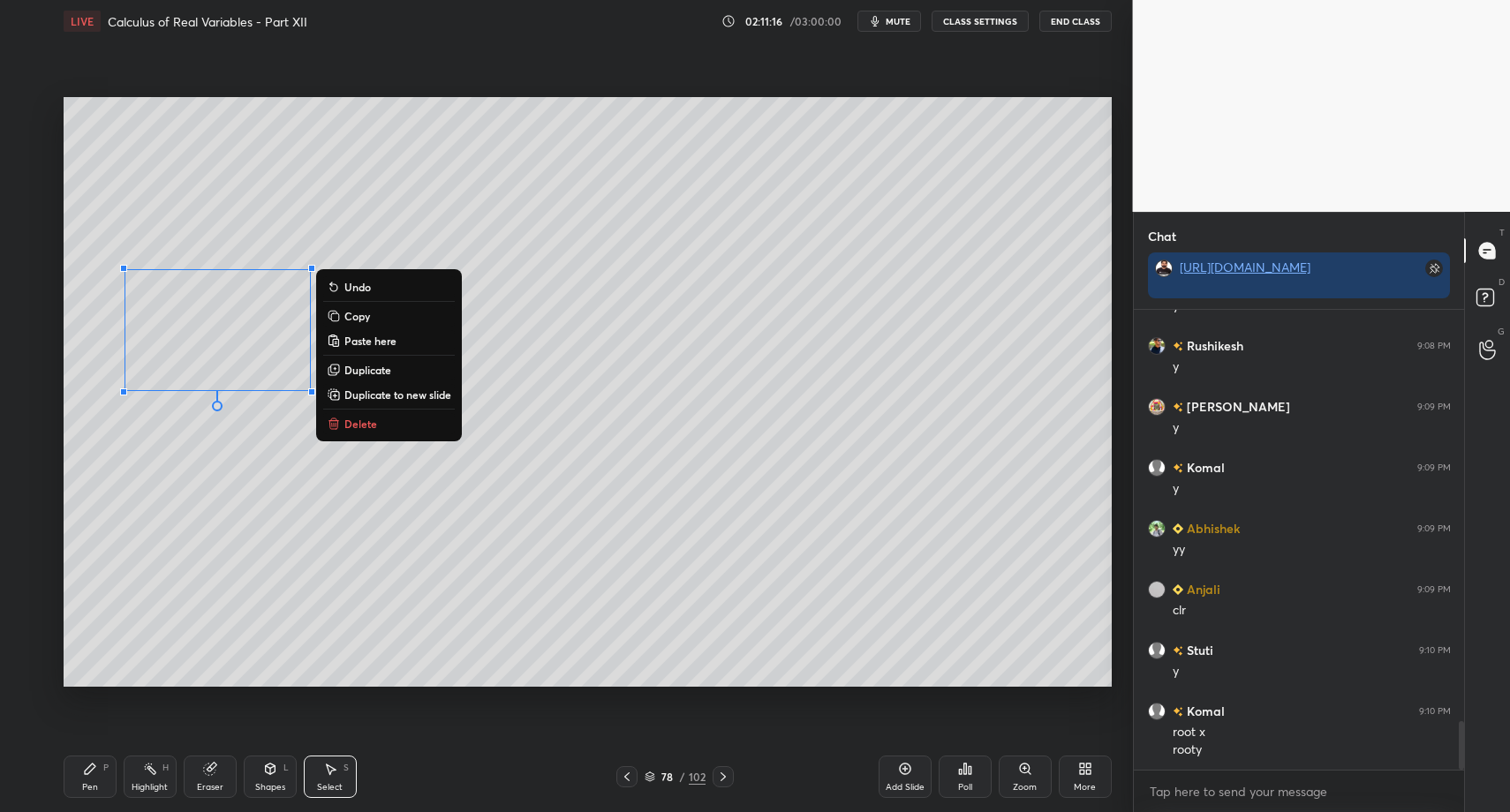 click 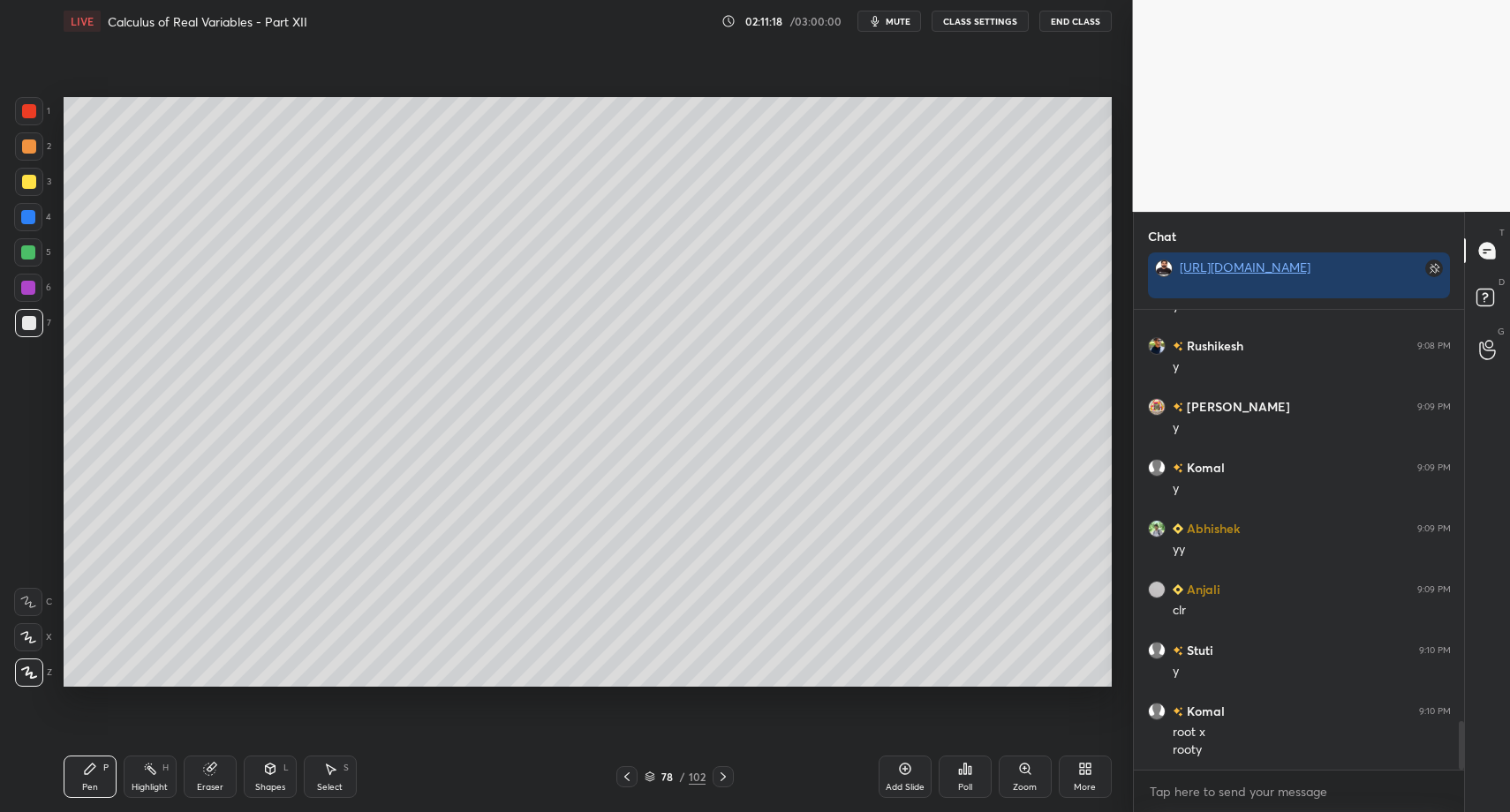 click on "Pen P" at bounding box center (90, 777) 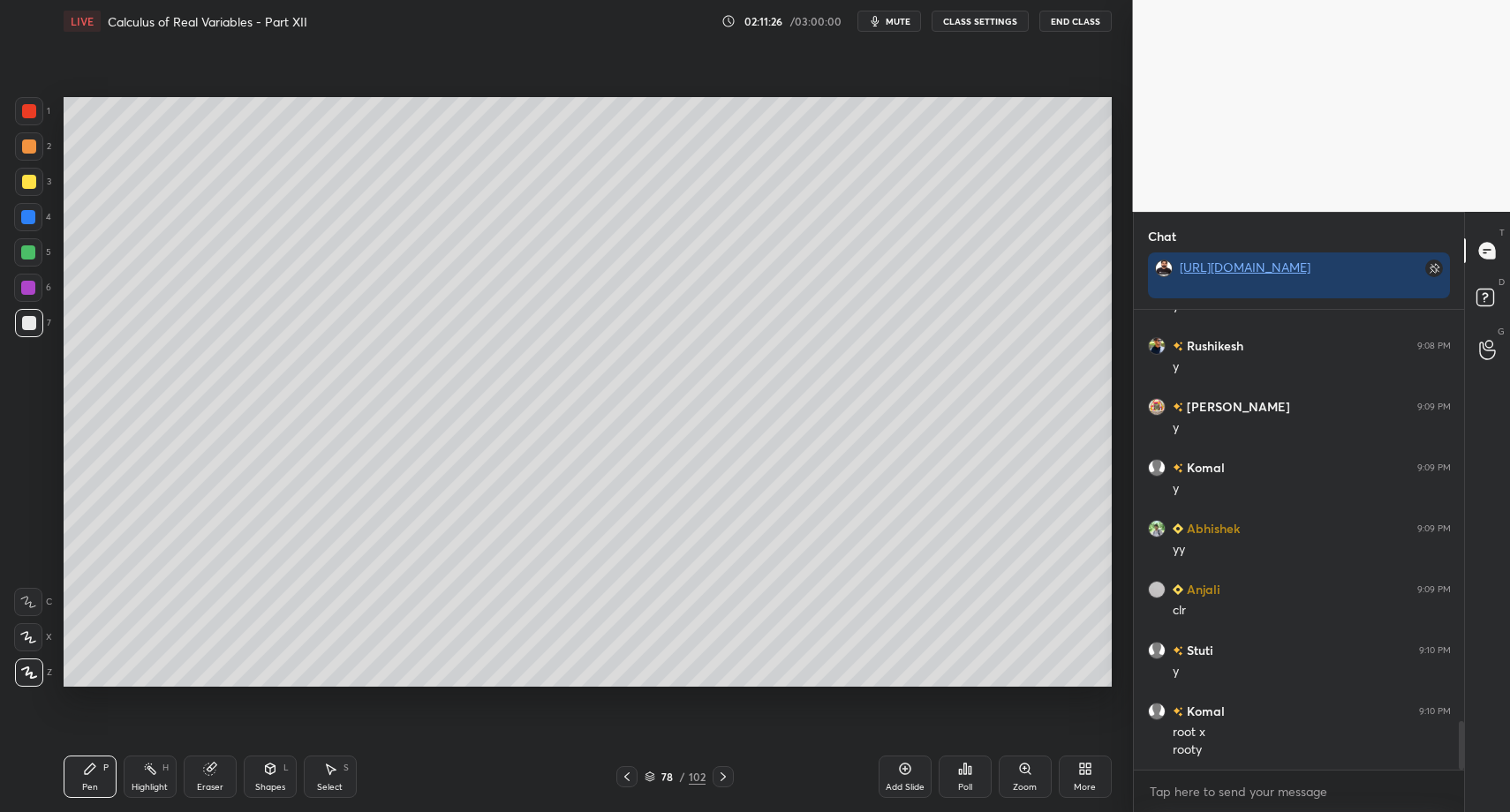 drag, startPoint x: 85, startPoint y: 783, endPoint x: 82, endPoint y: 774, distance: 9.486833 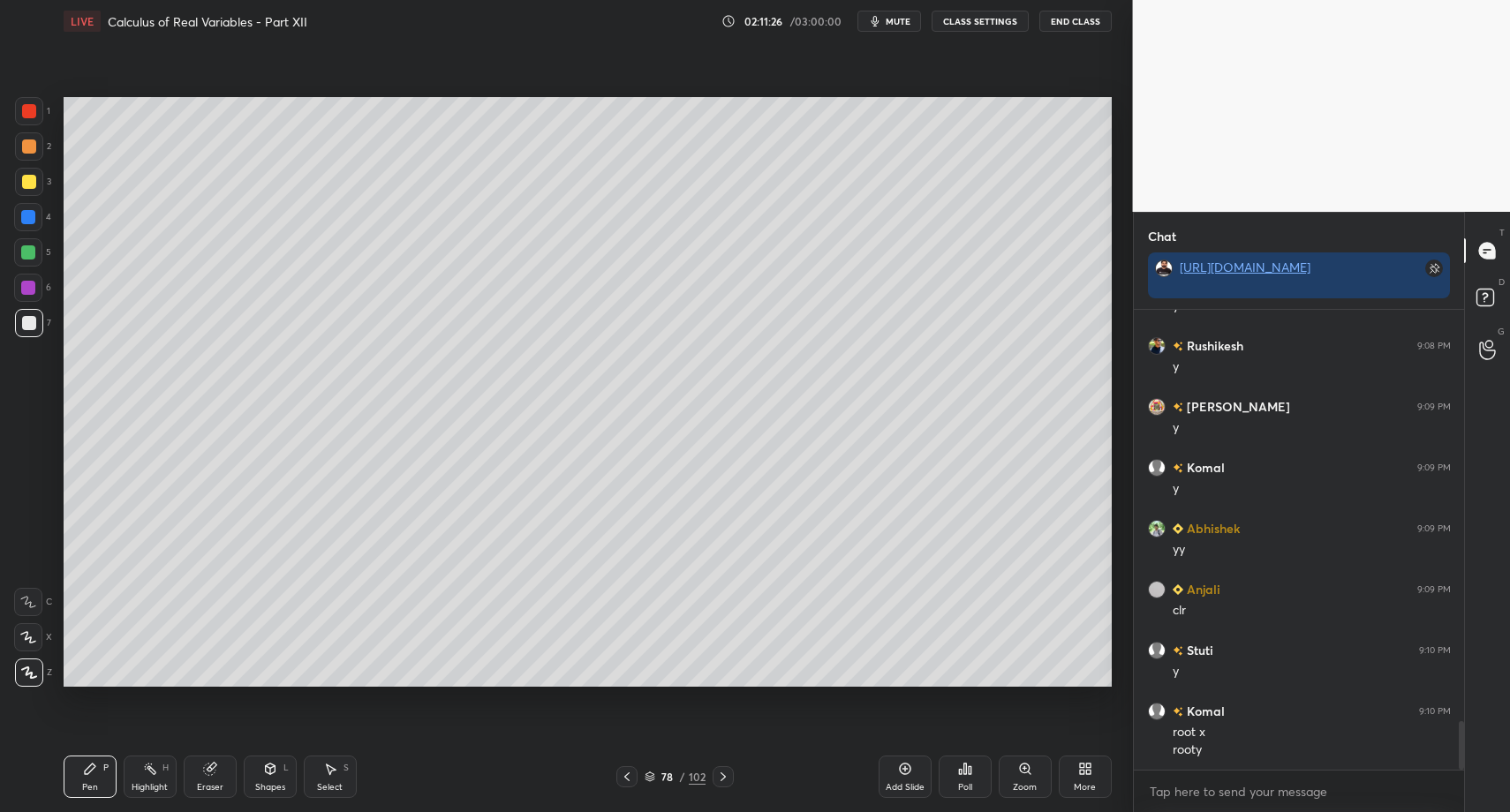 click on "Pen" at bounding box center [90, 787] 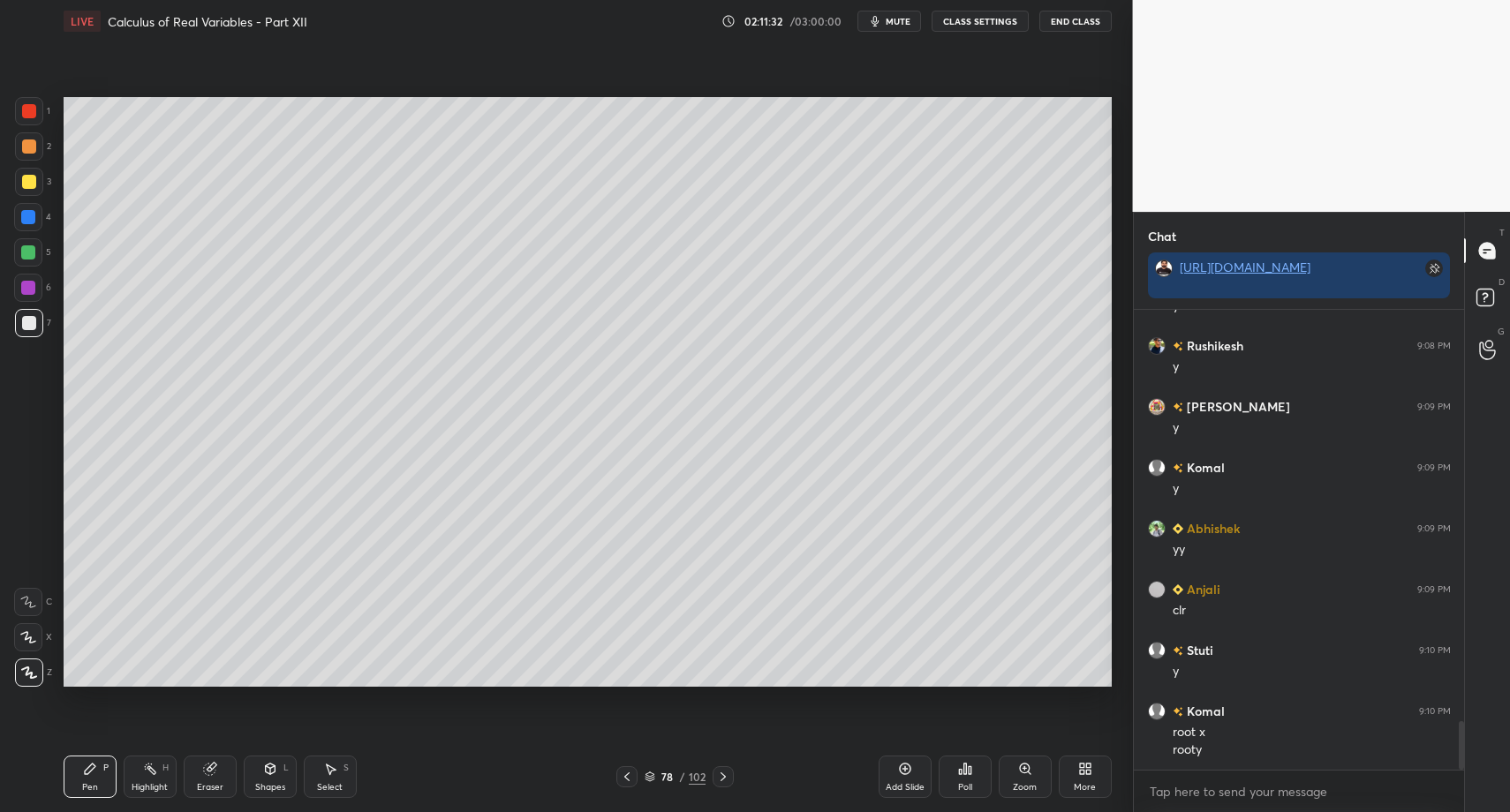 click on "Pen P" at bounding box center [90, 777] 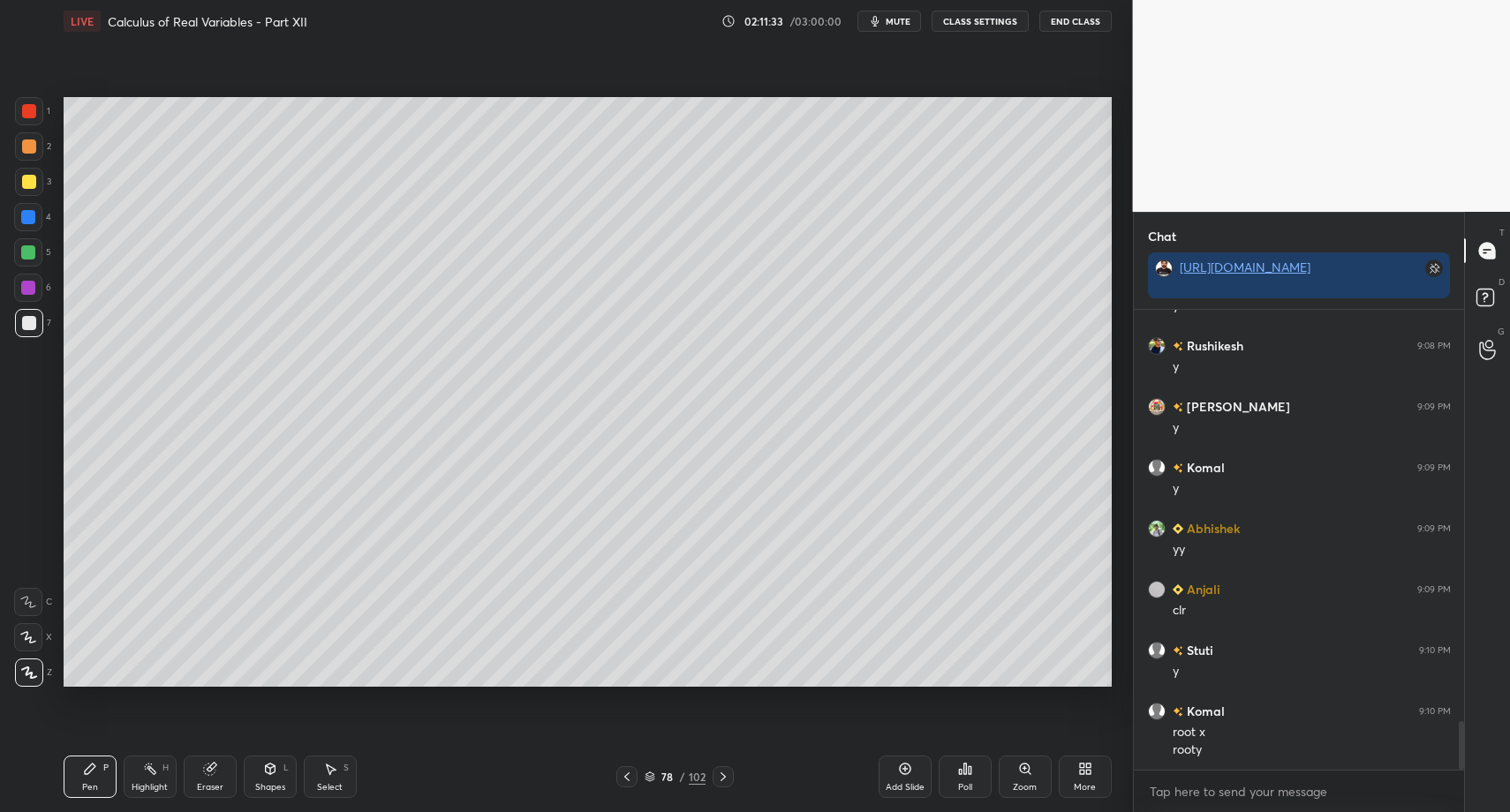drag, startPoint x: 90, startPoint y: 794, endPoint x: 125, endPoint y: 758, distance: 50.209561 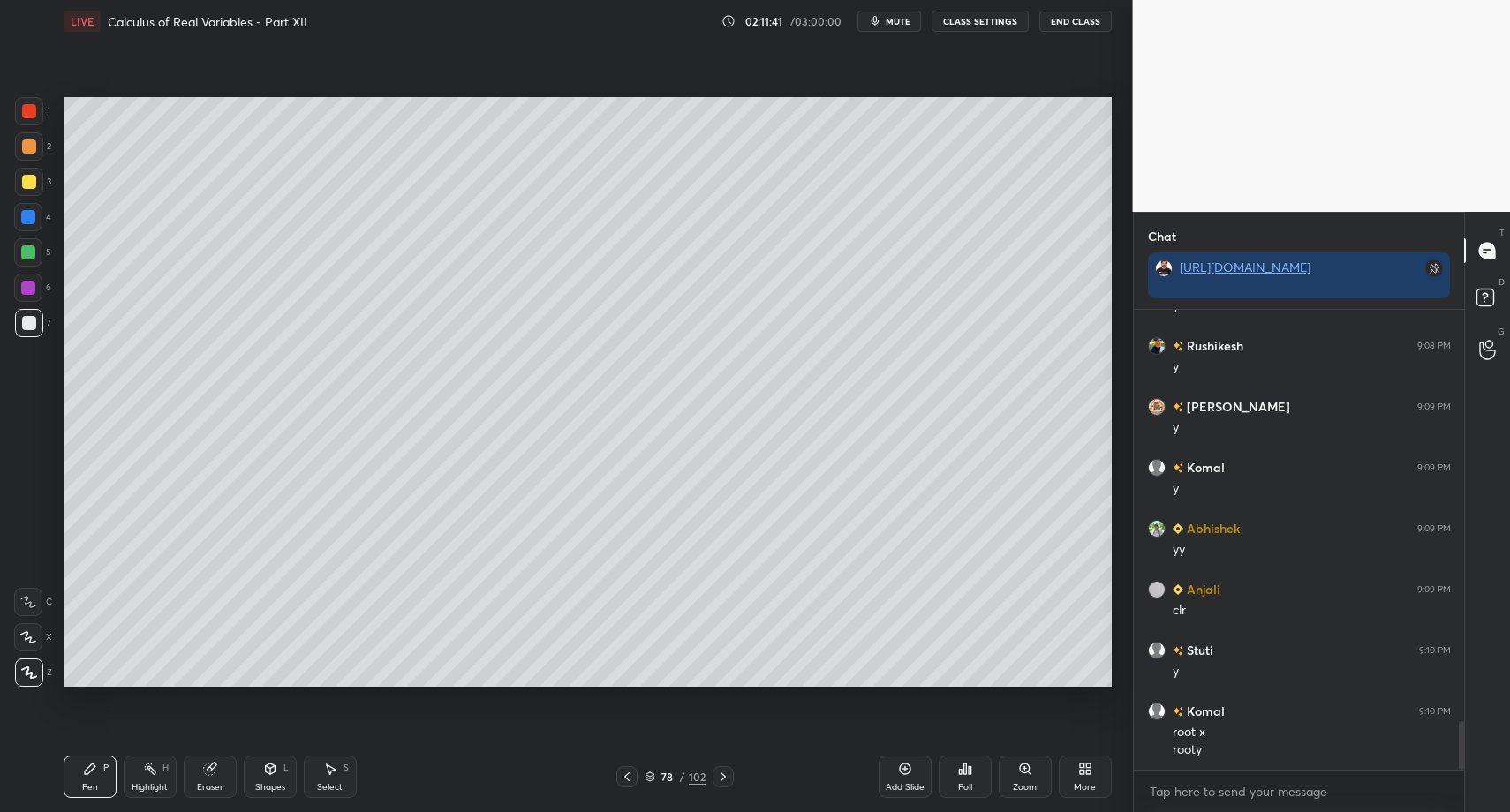 click at bounding box center (28, 252) 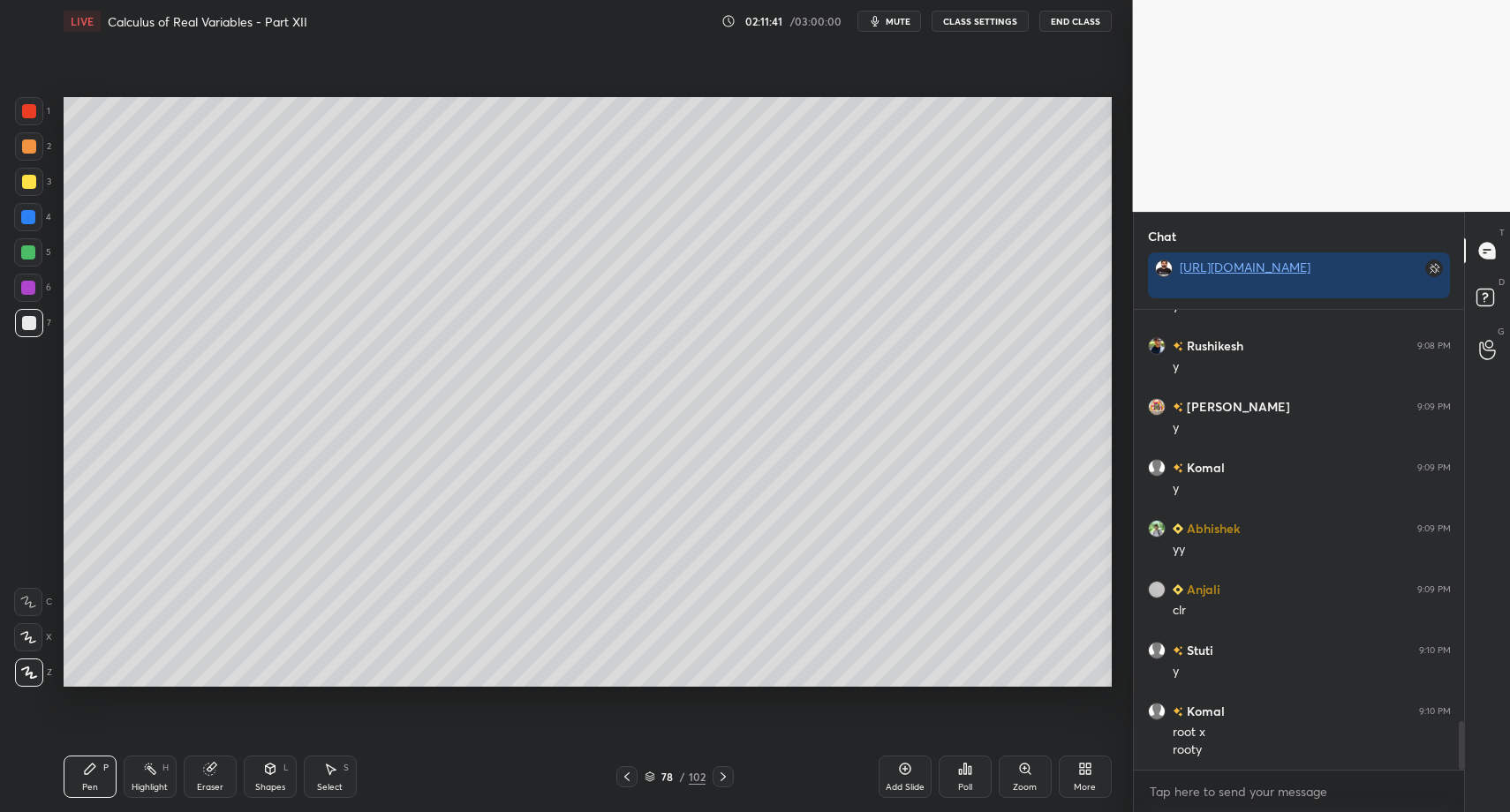 click at bounding box center (28, 252) 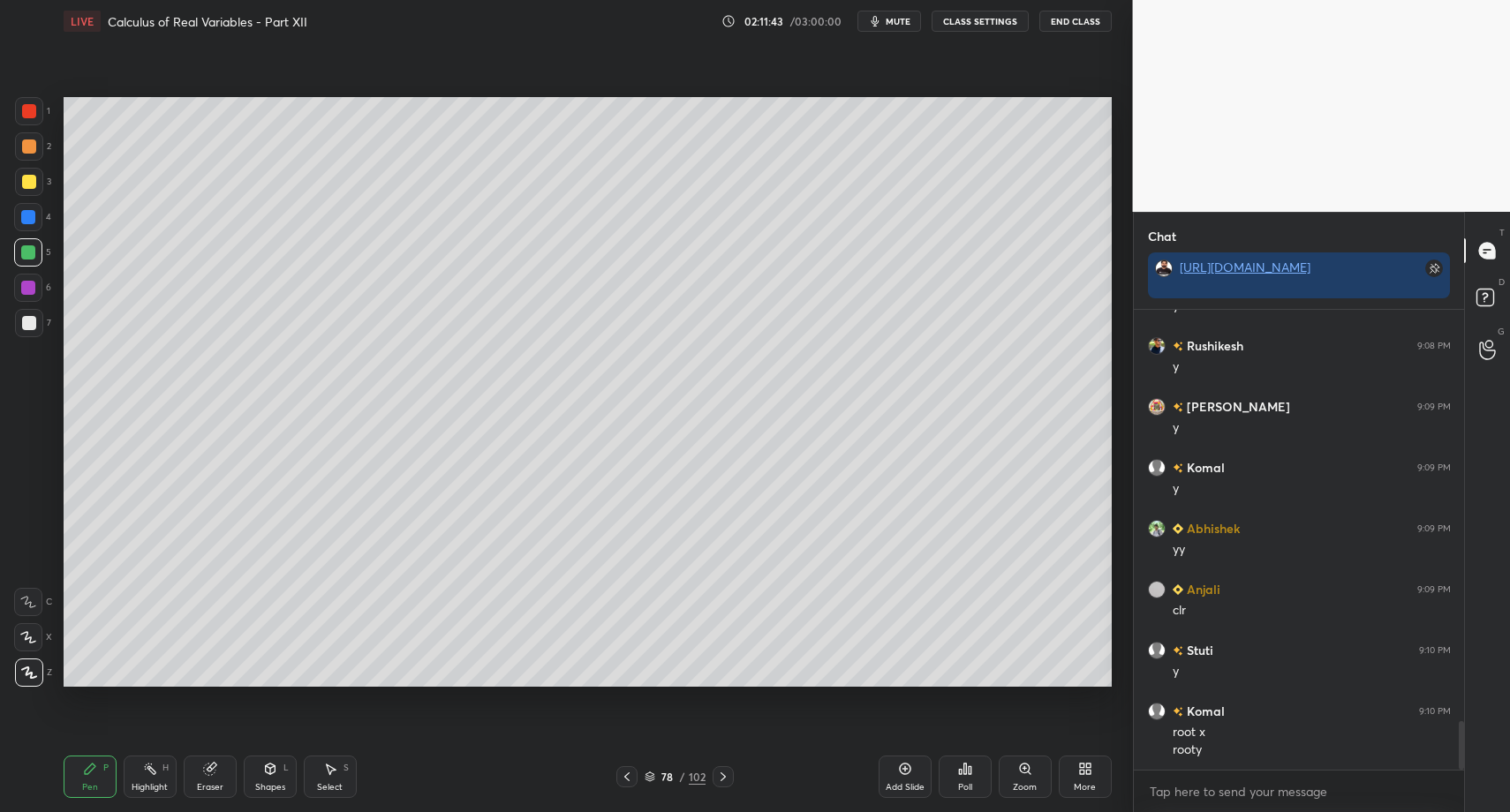 click on "Shapes L" at bounding box center [270, 777] 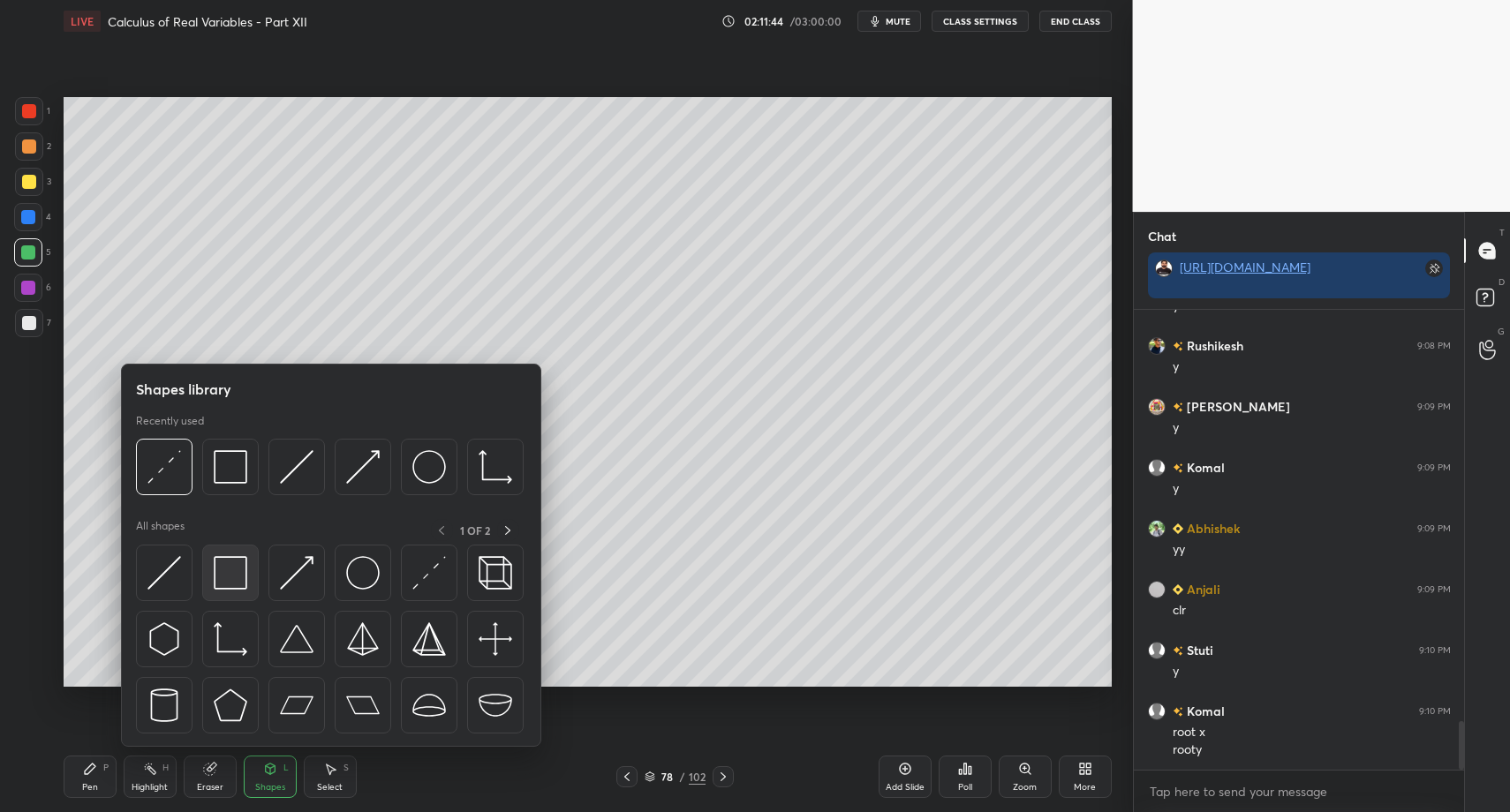 click at bounding box center (230, 573) 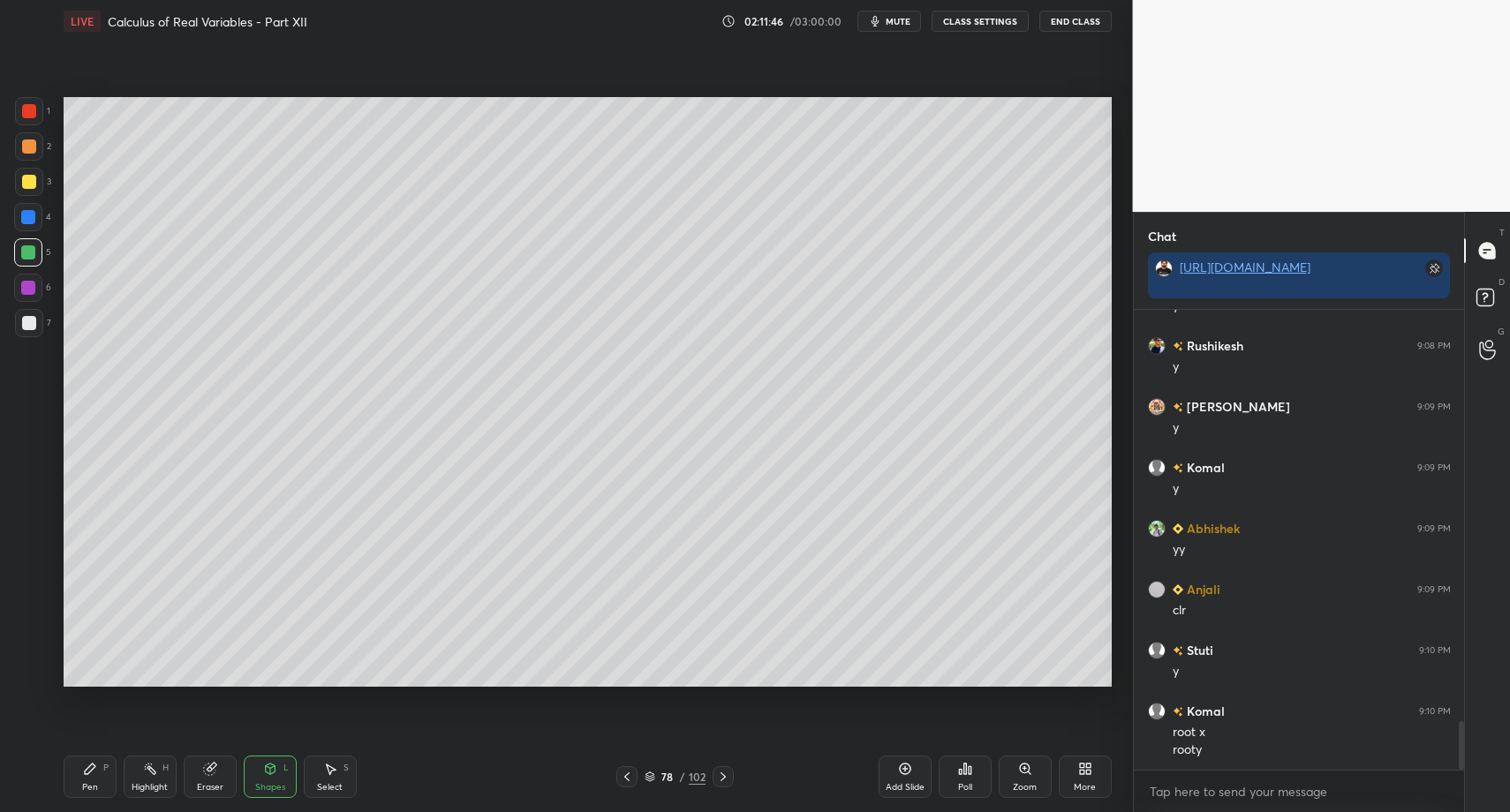 click at bounding box center (29, 323) 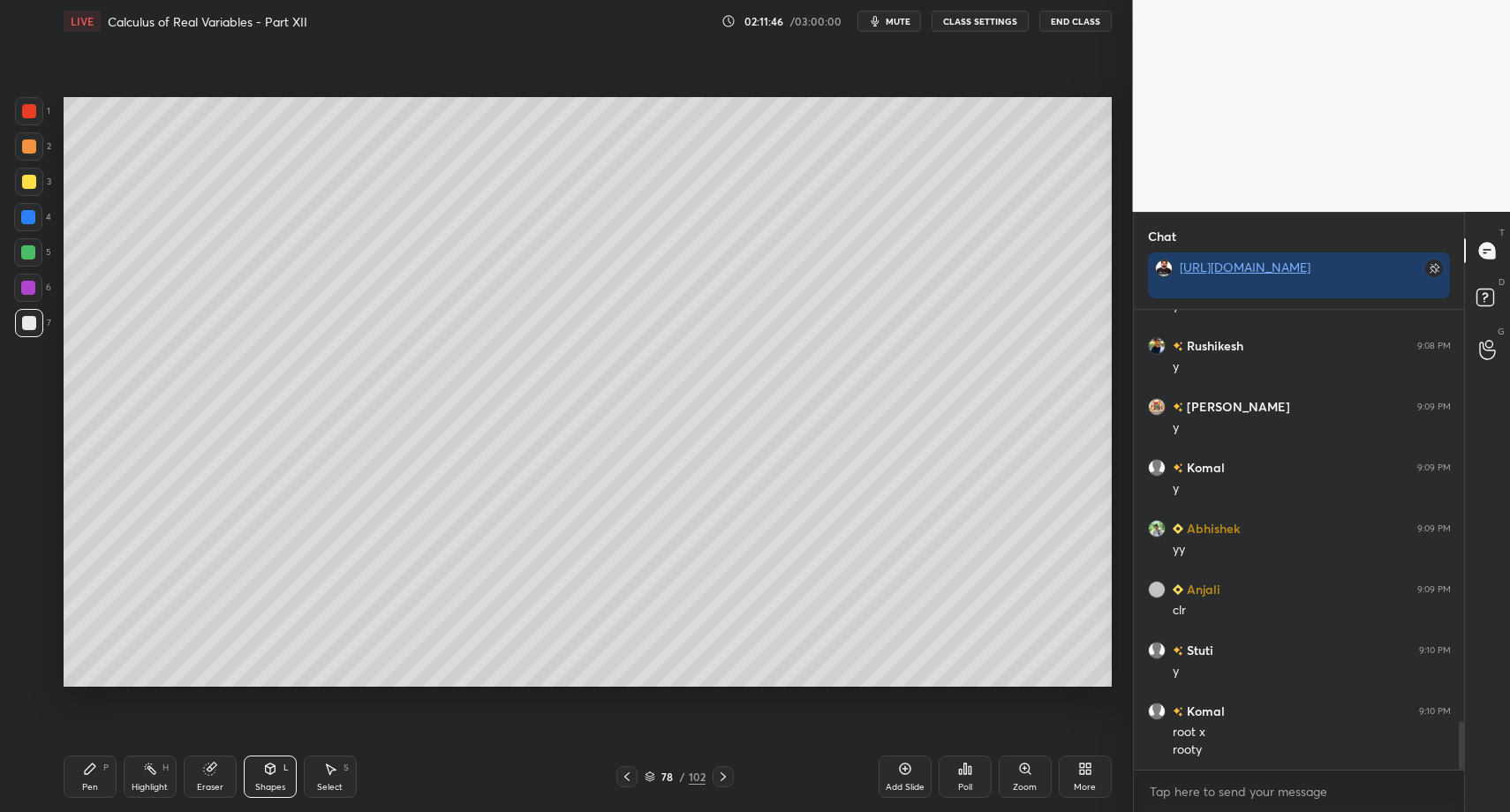 click on "Pen" at bounding box center [90, 787] 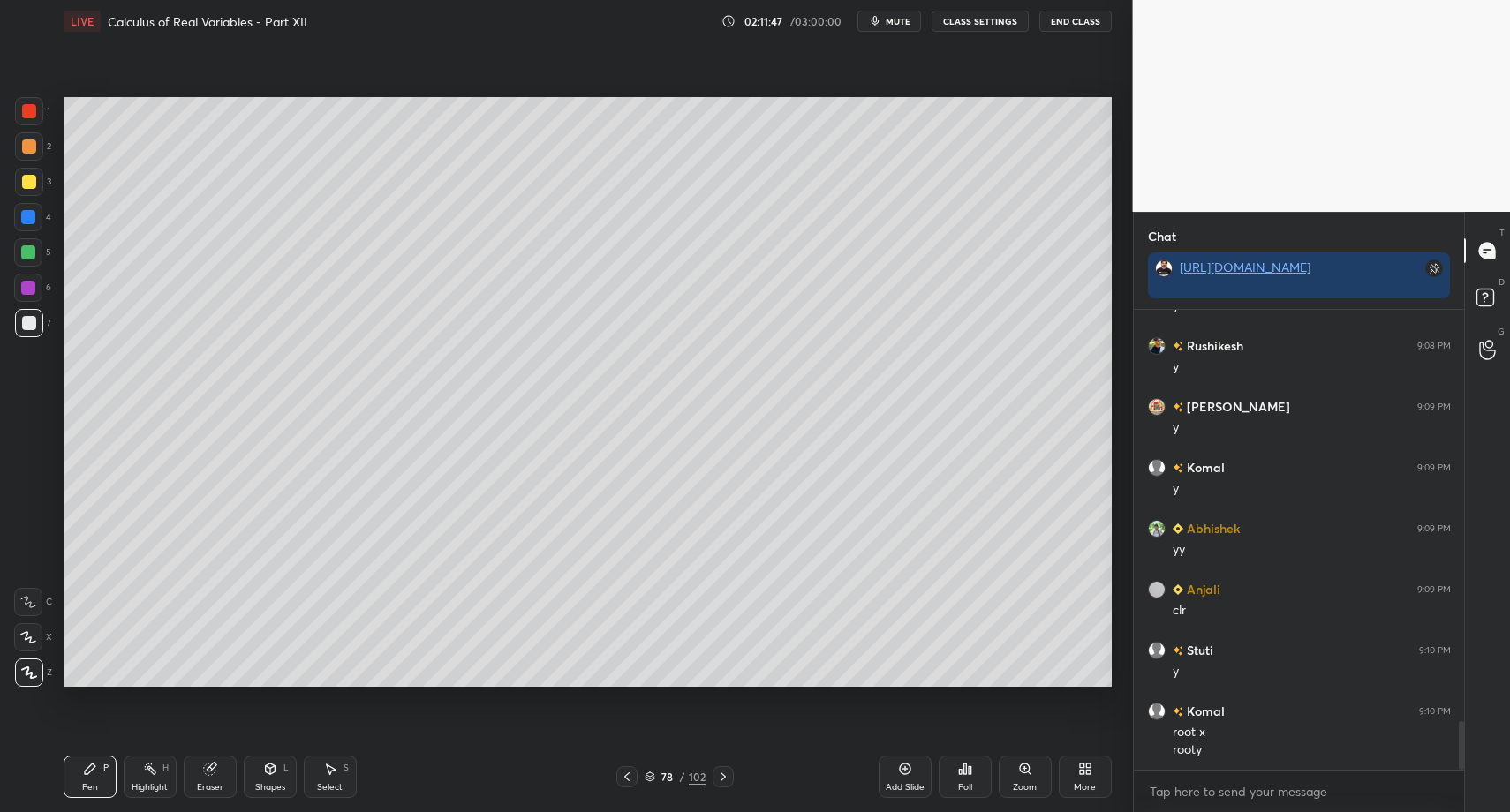 drag, startPoint x: 73, startPoint y: 776, endPoint x: 97, endPoint y: 759, distance: 29.41088 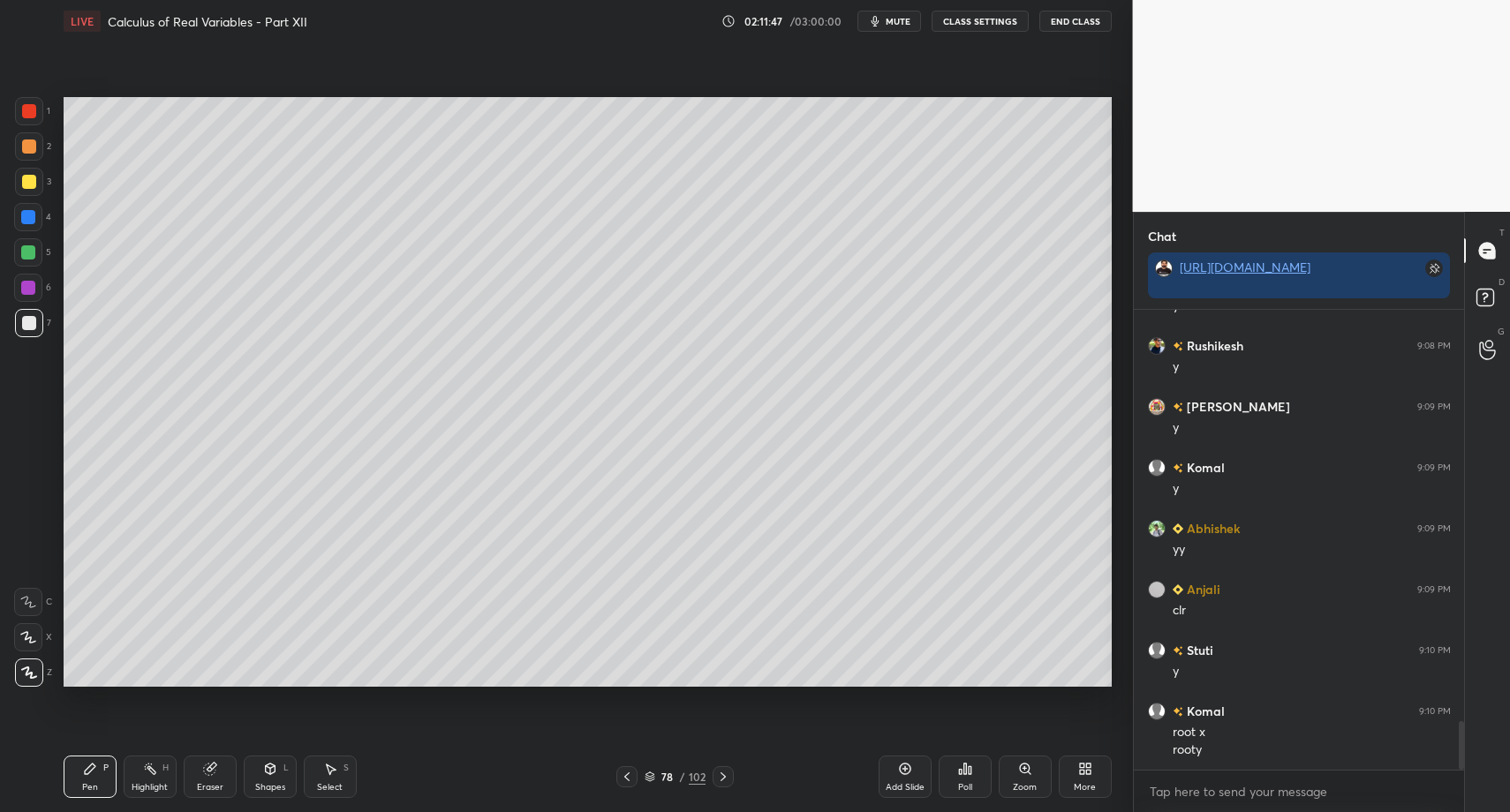 click on "Pen P" at bounding box center [90, 777] 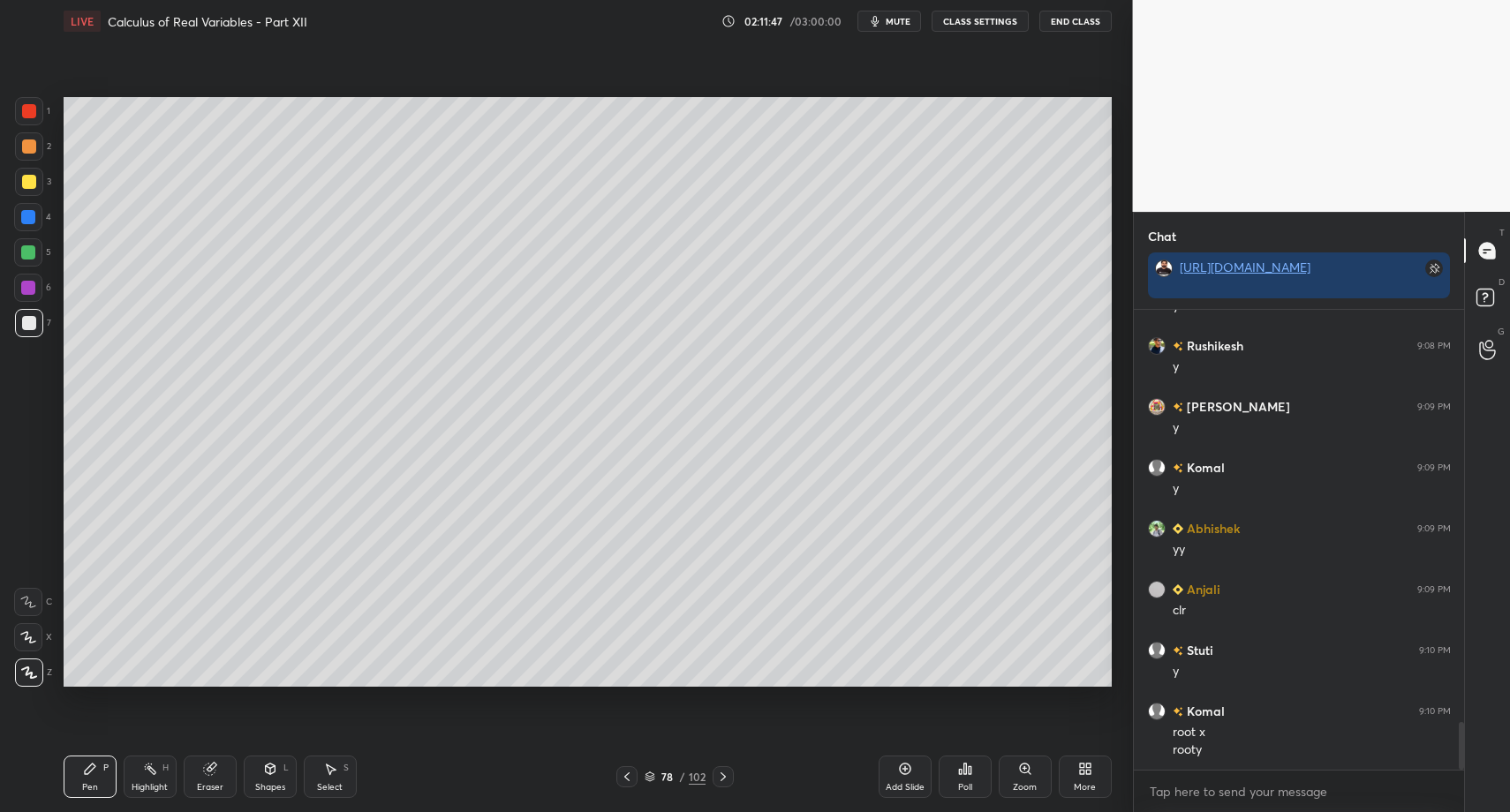 scroll, scrollTop: 3980, scrollLeft: 0, axis: vertical 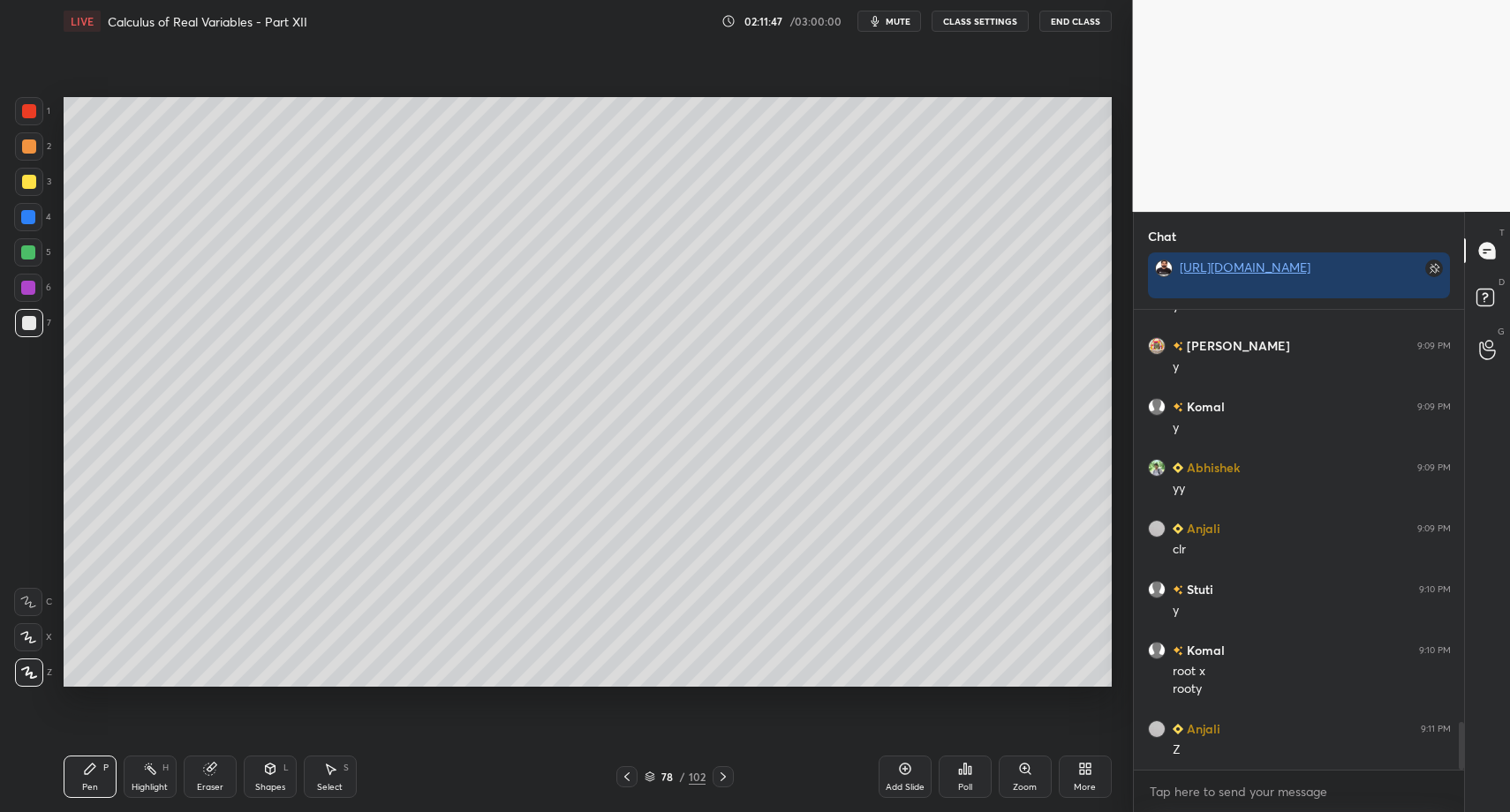 click on "Select S" at bounding box center [330, 777] 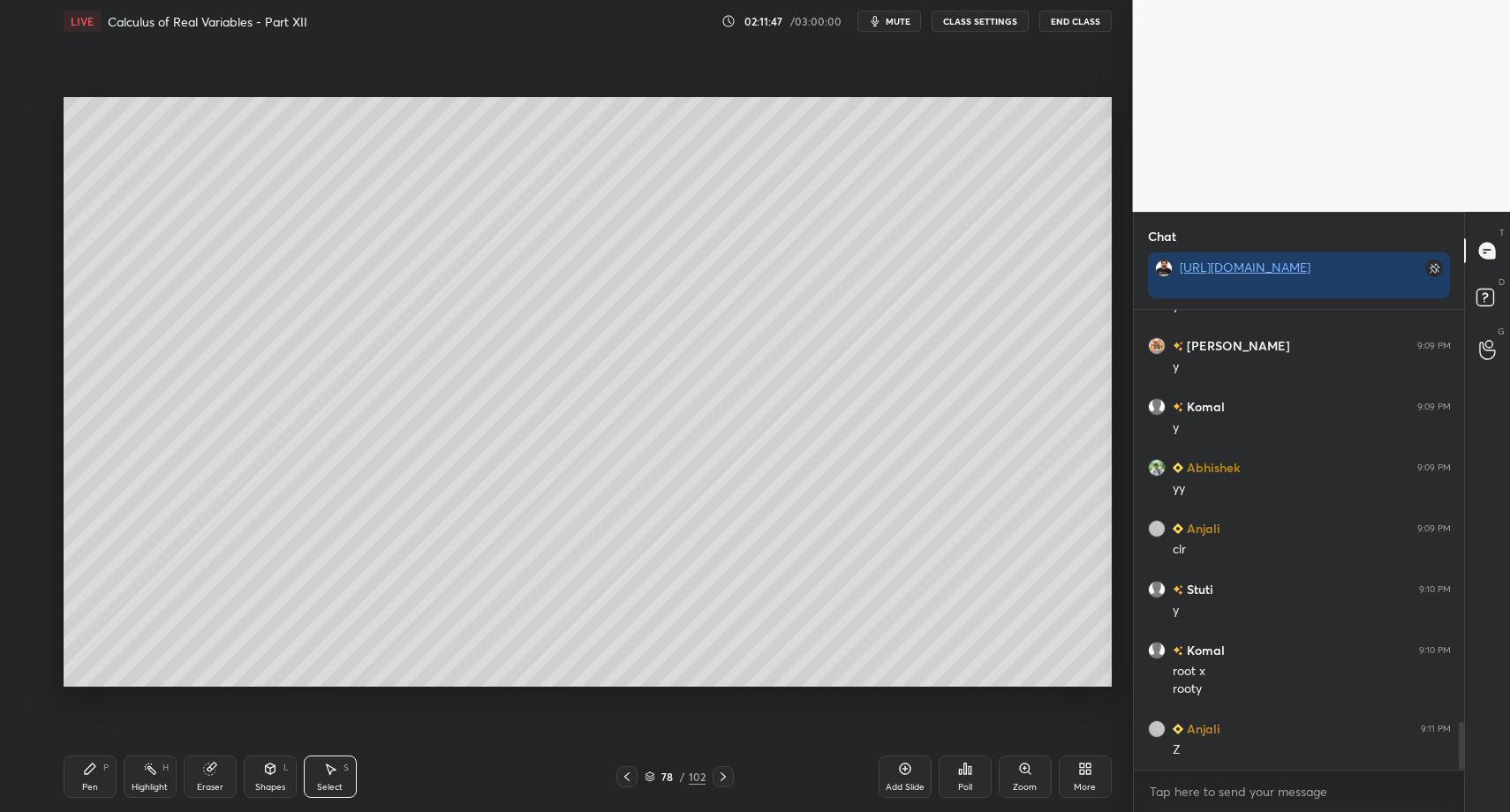 drag, startPoint x: 337, startPoint y: 775, endPoint x: 401, endPoint y: 620, distance: 167.69317 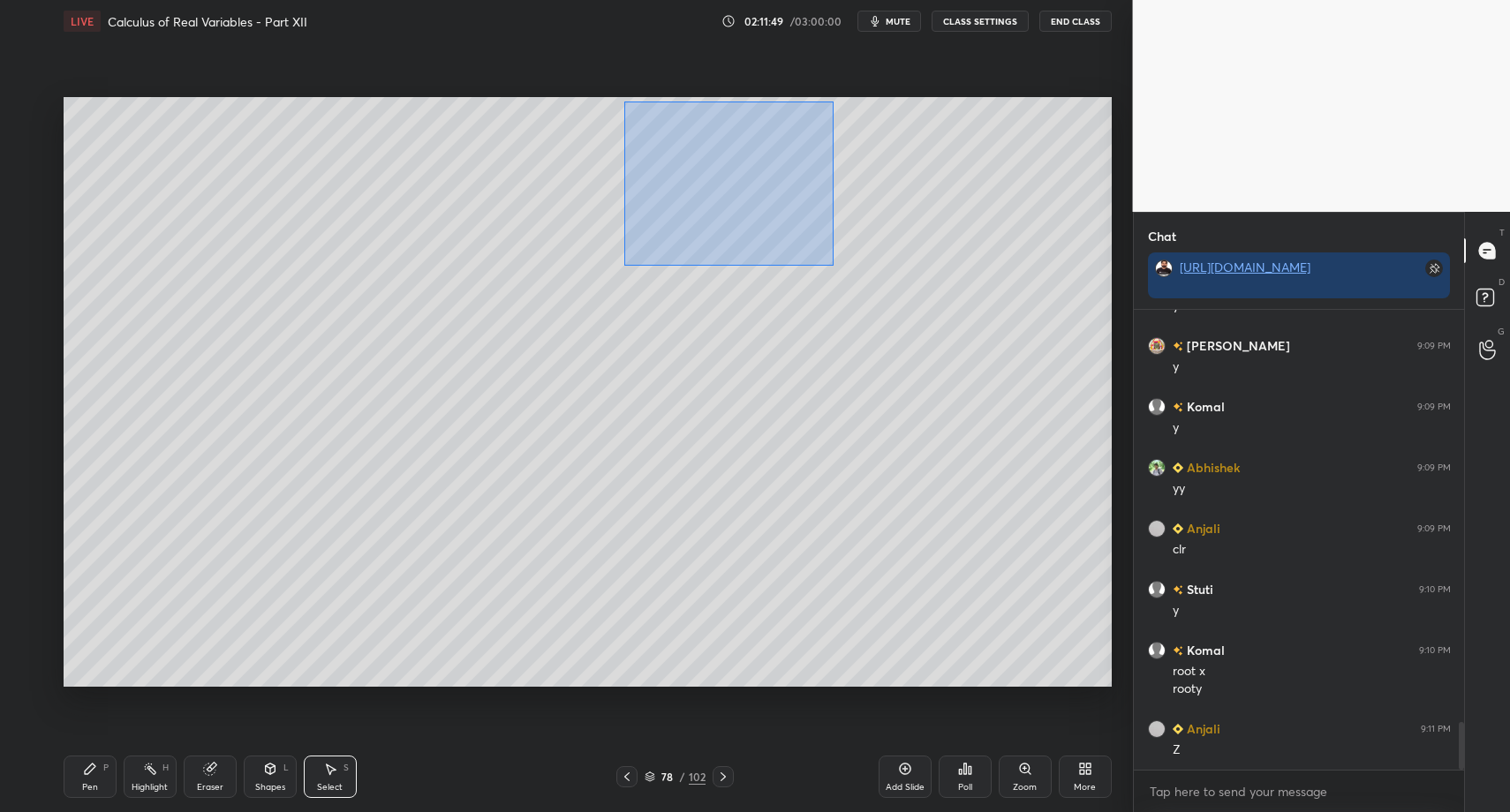 drag, startPoint x: 633, startPoint y: 121, endPoint x: 827, endPoint y: 254, distance: 235.2127 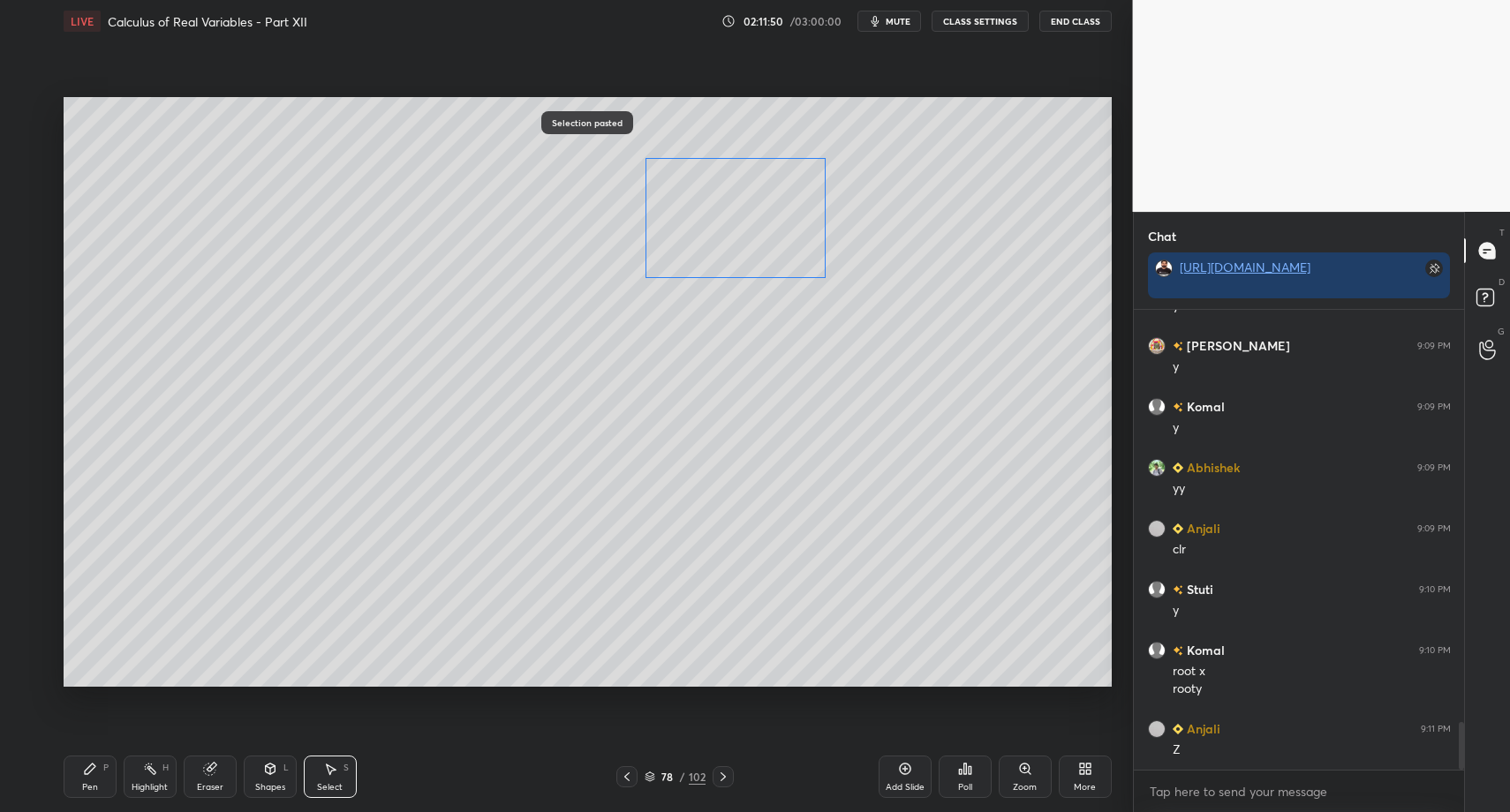 scroll, scrollTop: 4041, scrollLeft: 0, axis: vertical 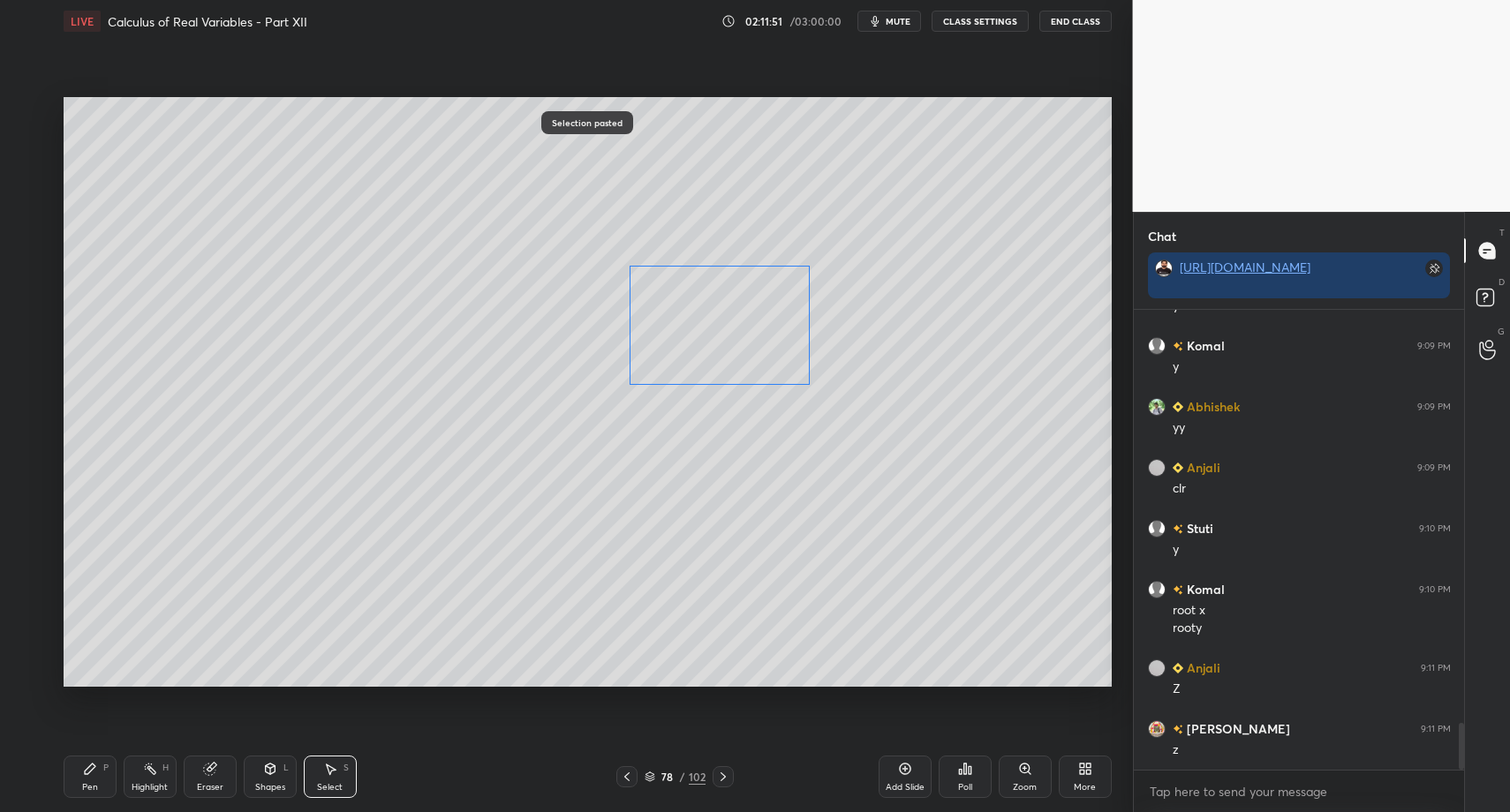 drag, startPoint x: 719, startPoint y: 240, endPoint x: 719, endPoint y: 340, distance: 100 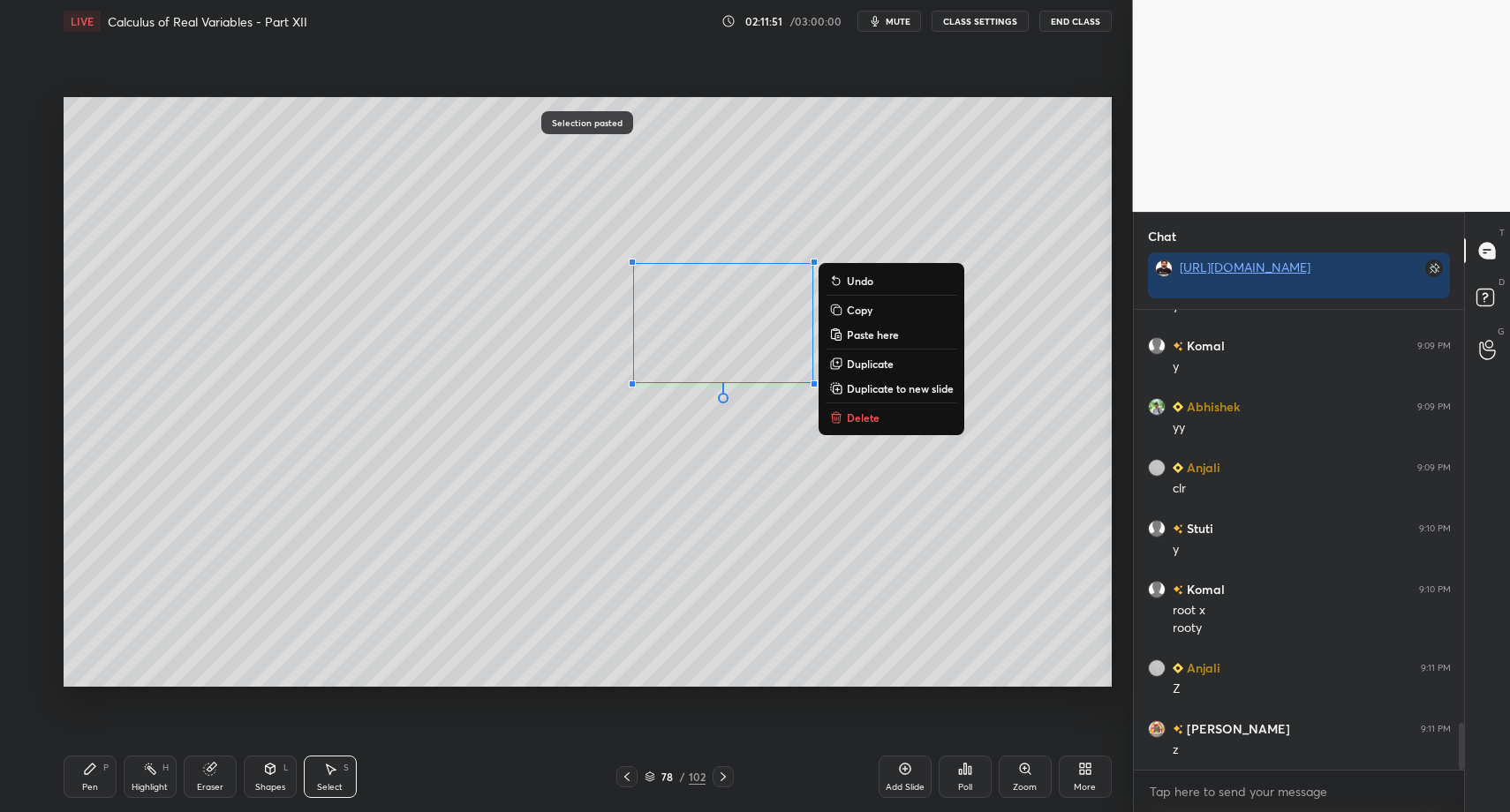 click on "Delete" at bounding box center (863, 417) 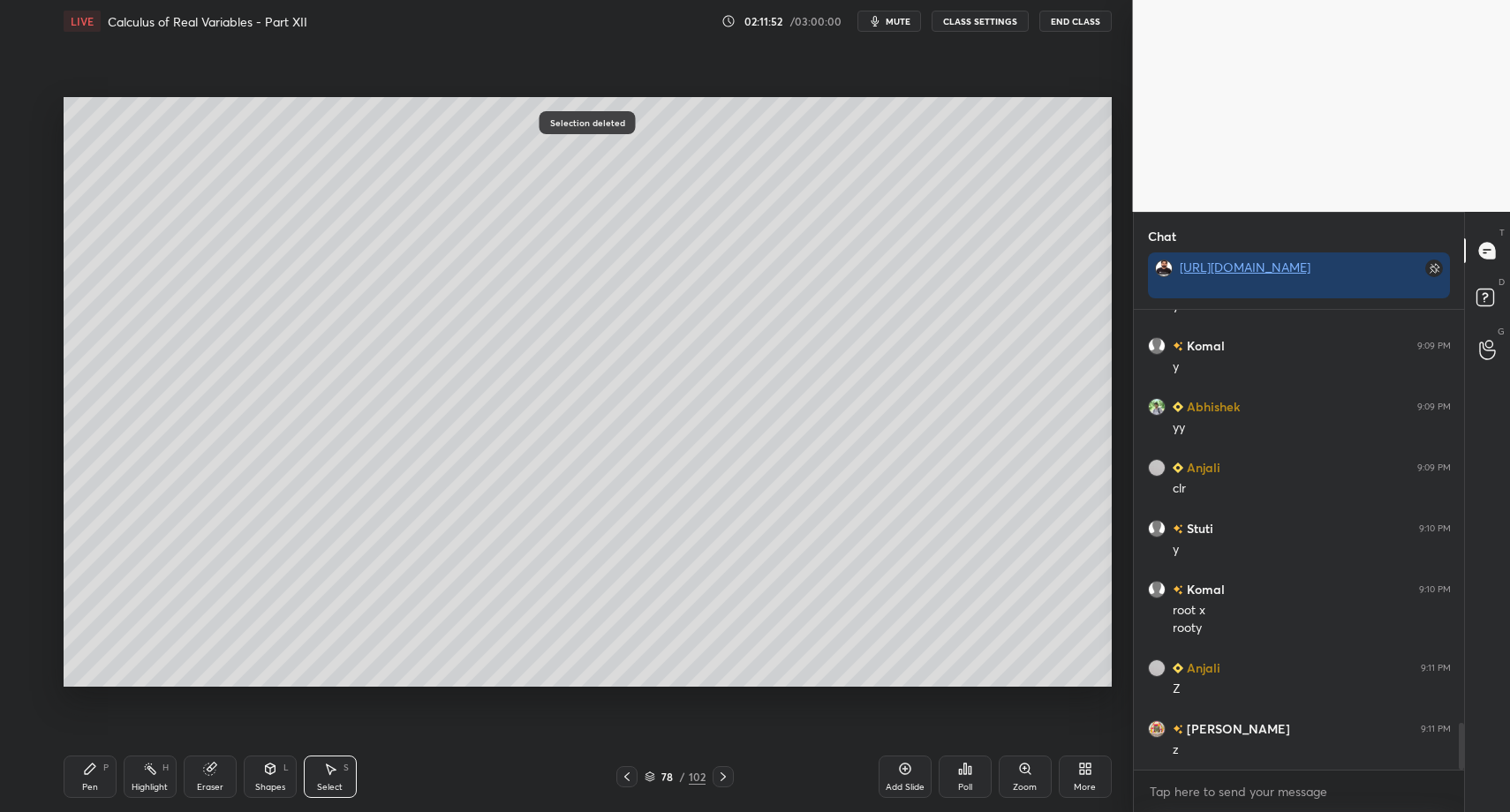 click on "Select S" at bounding box center [330, 777] 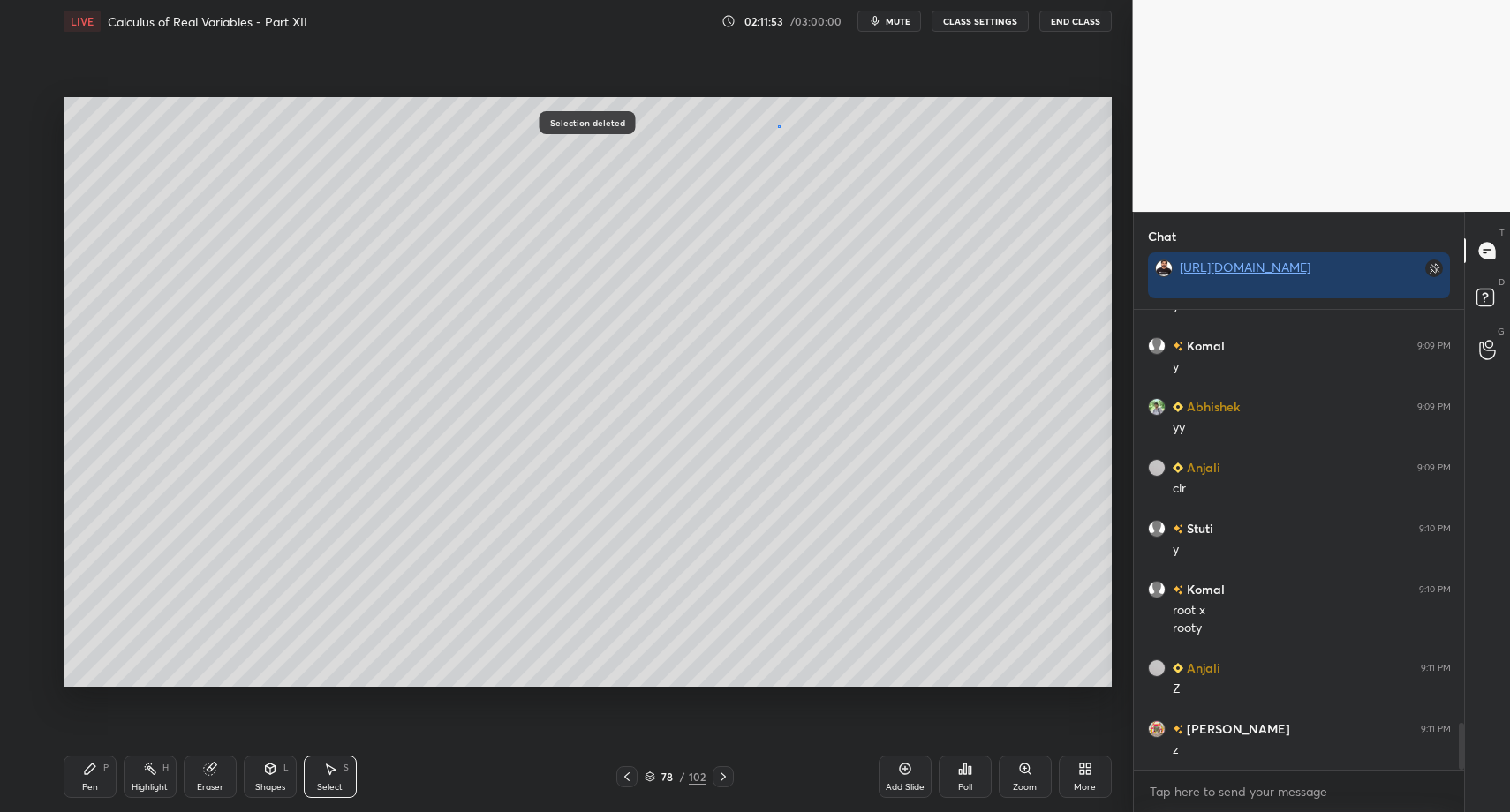 drag, startPoint x: 777, startPoint y: 125, endPoint x: 801, endPoint y: 160, distance: 42.43819 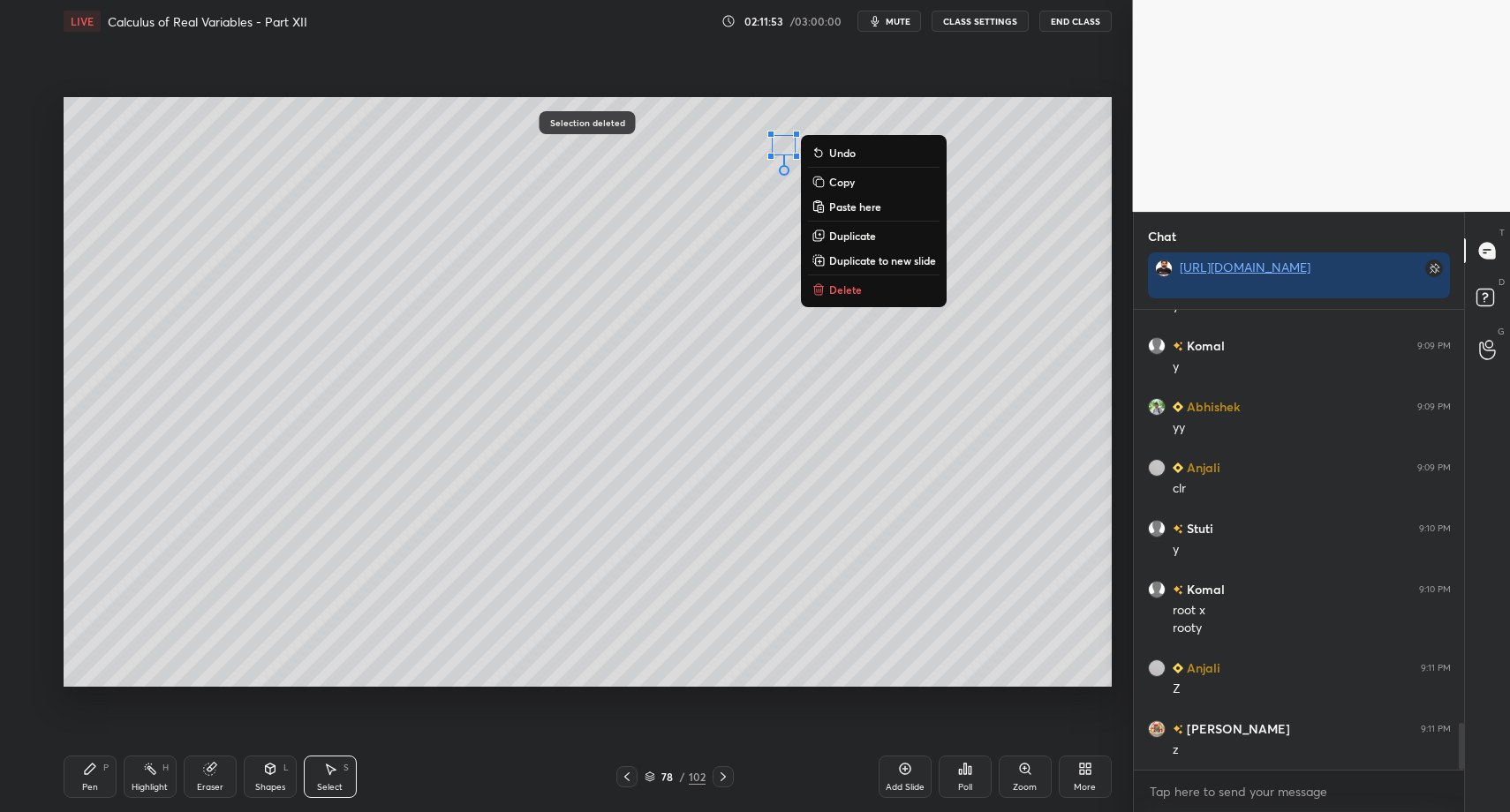 click on "Delete" at bounding box center [845, 289] 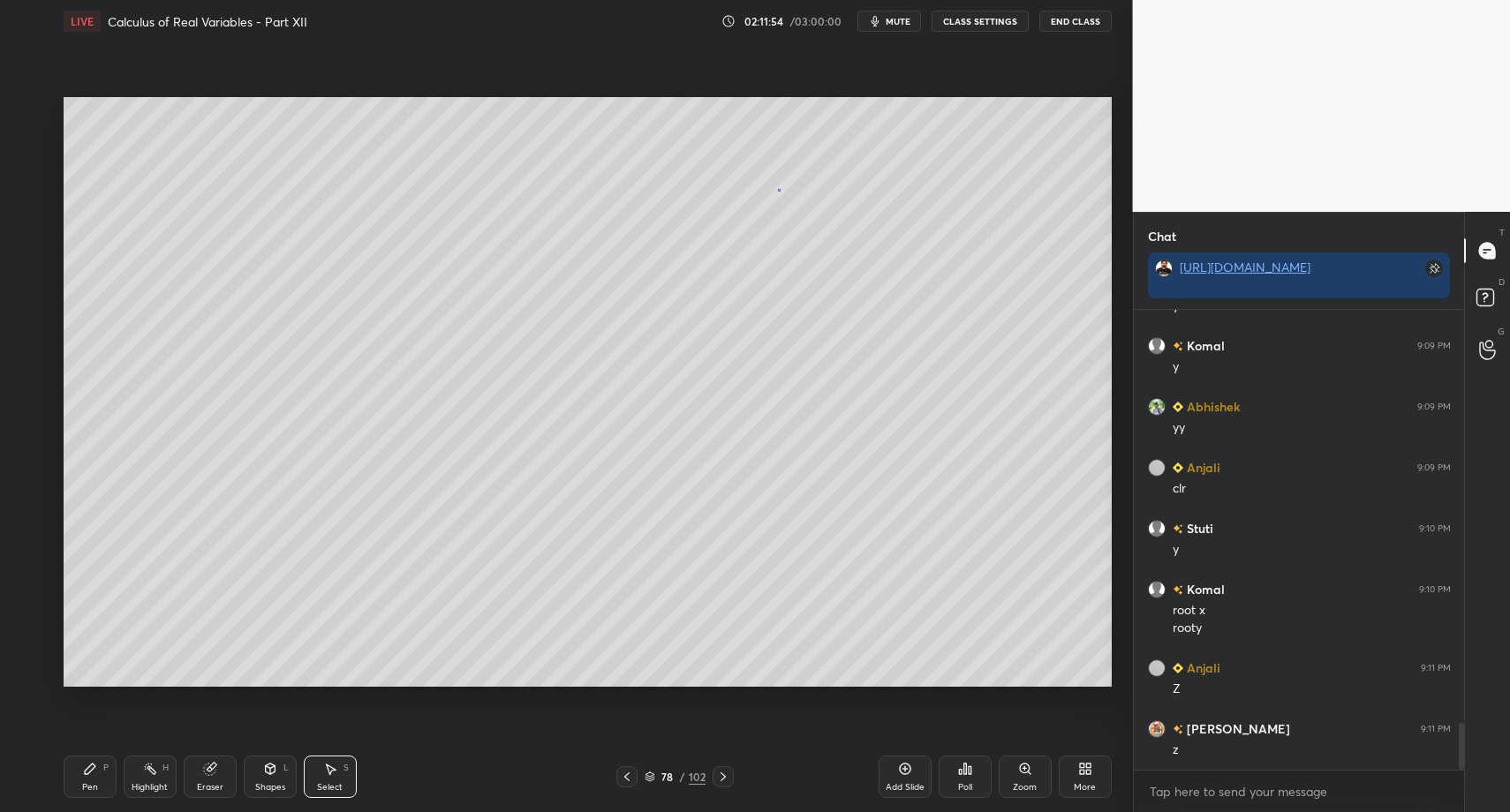 drag, startPoint x: 778, startPoint y: 188, endPoint x: 831, endPoint y: 303, distance: 126.6254 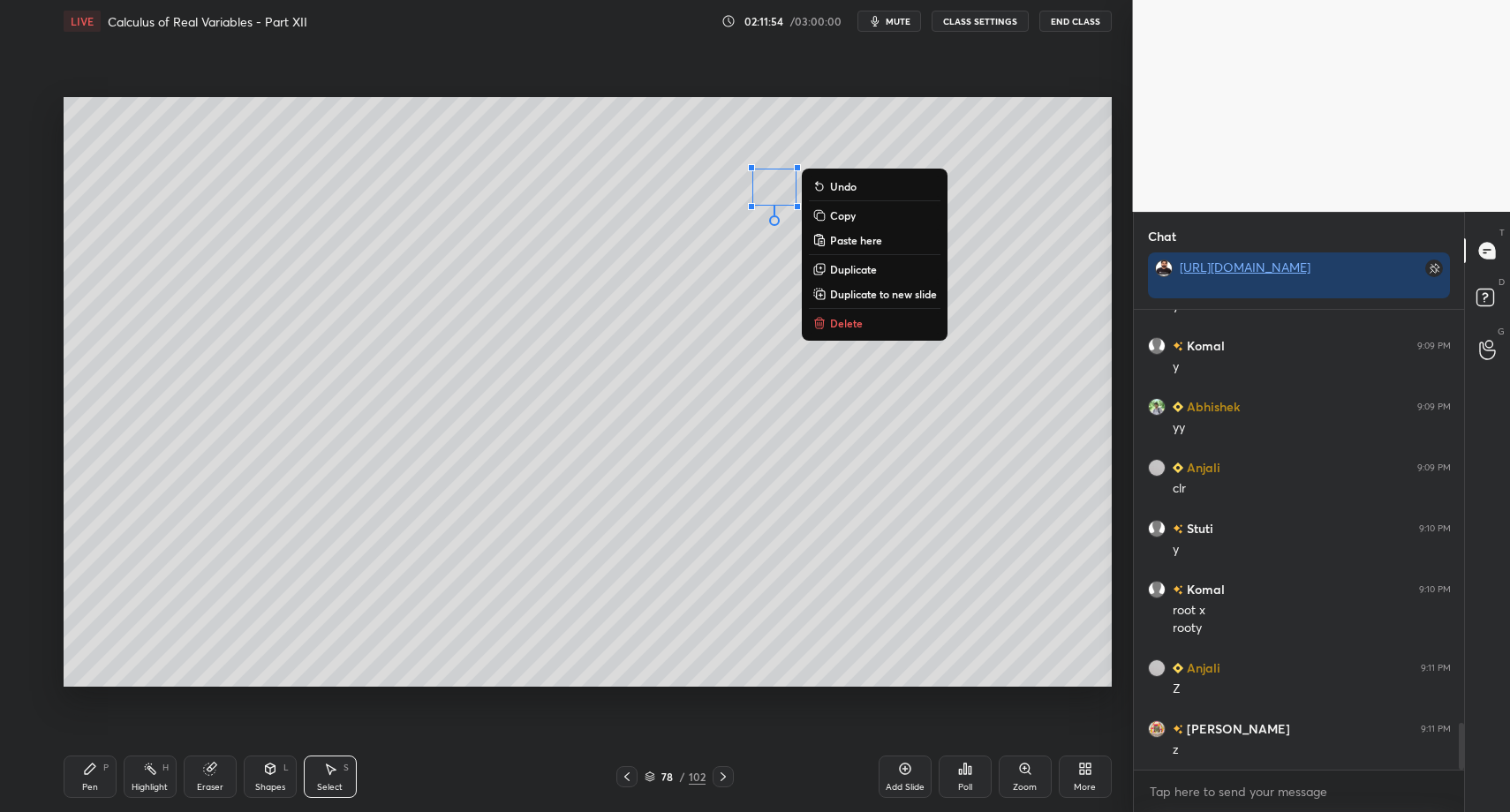 click on "Delete" at bounding box center [846, 323] 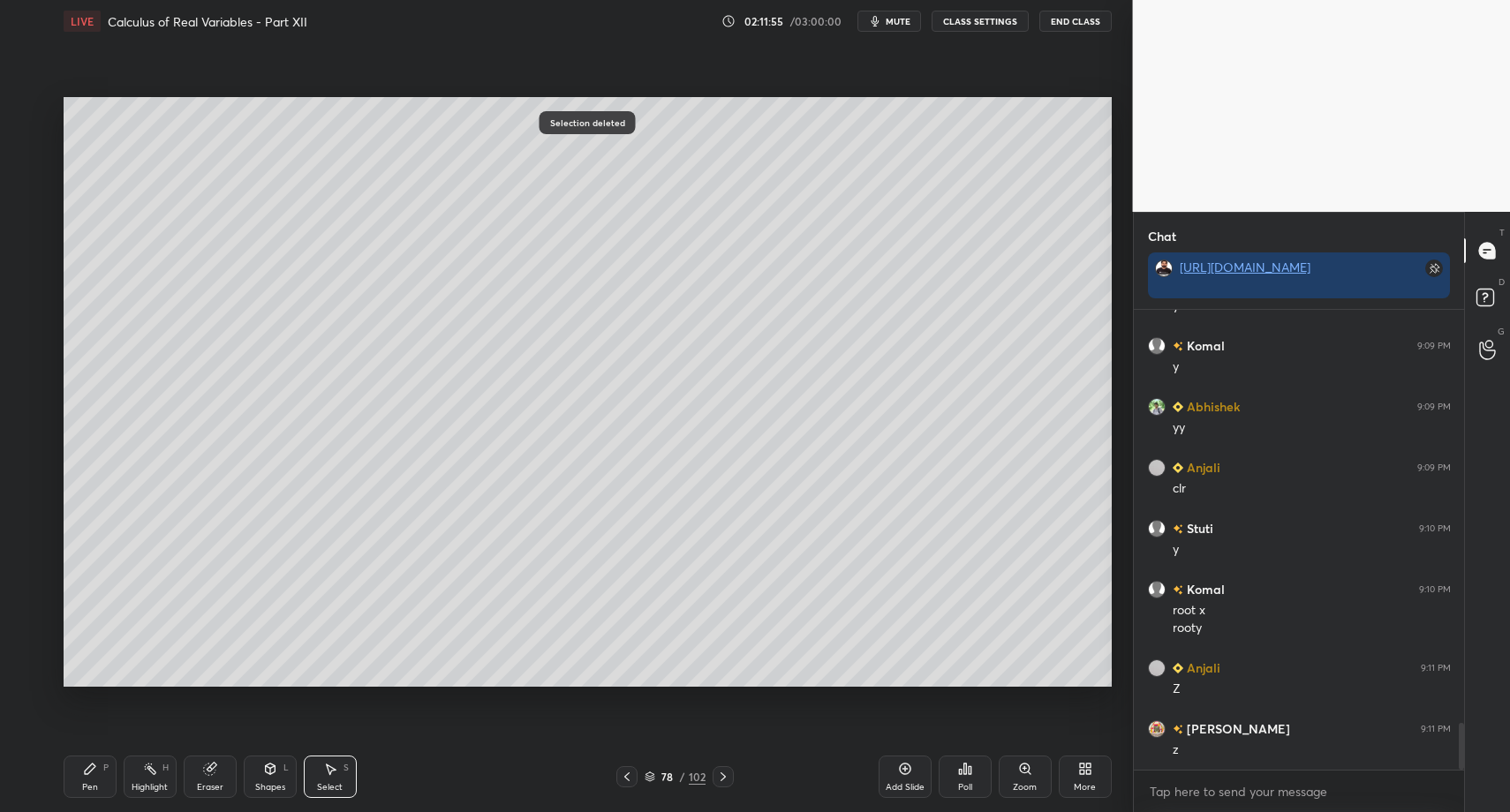click 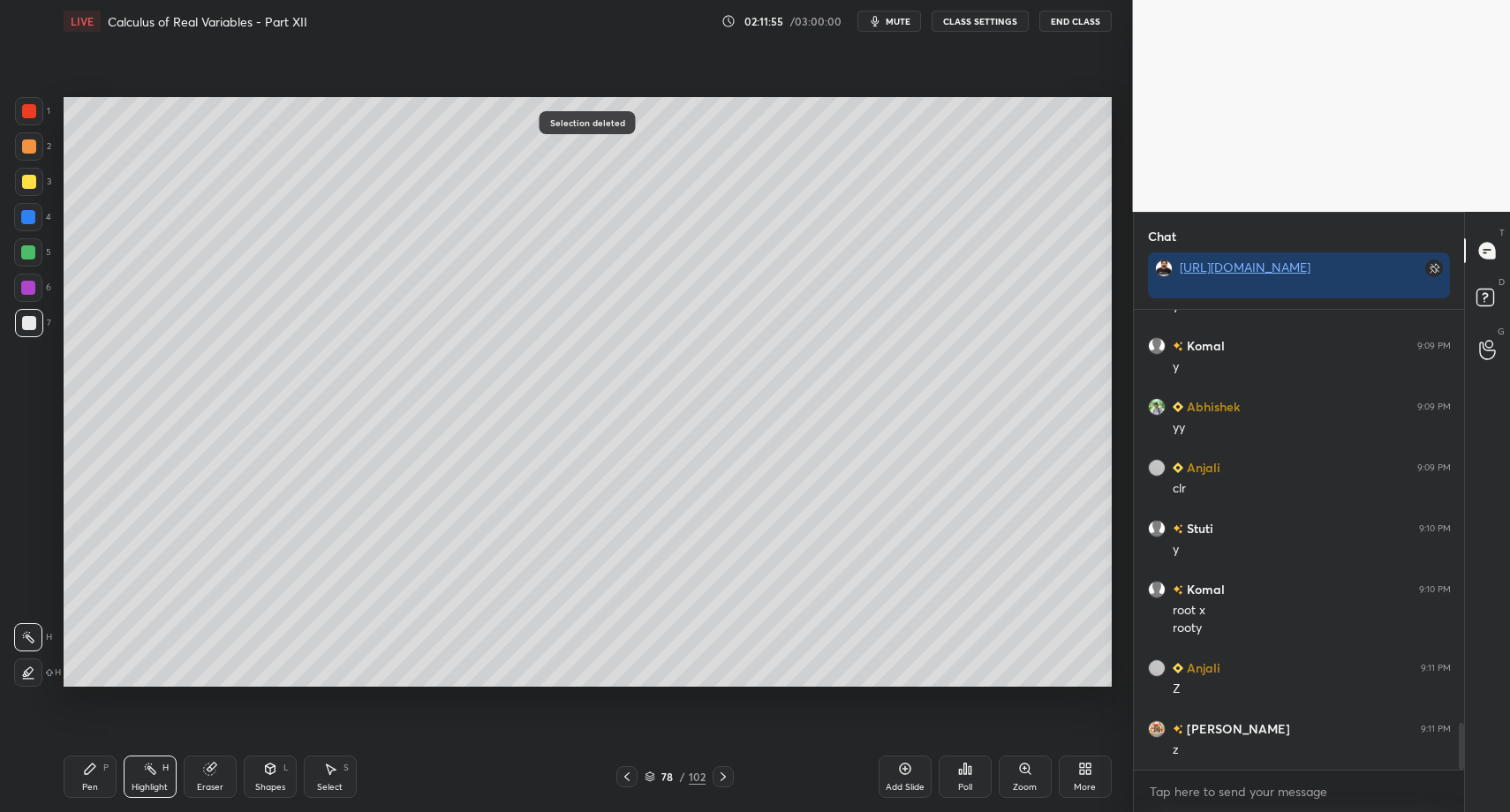 drag, startPoint x: 136, startPoint y: 782, endPoint x: 196, endPoint y: 695, distance: 105.68349 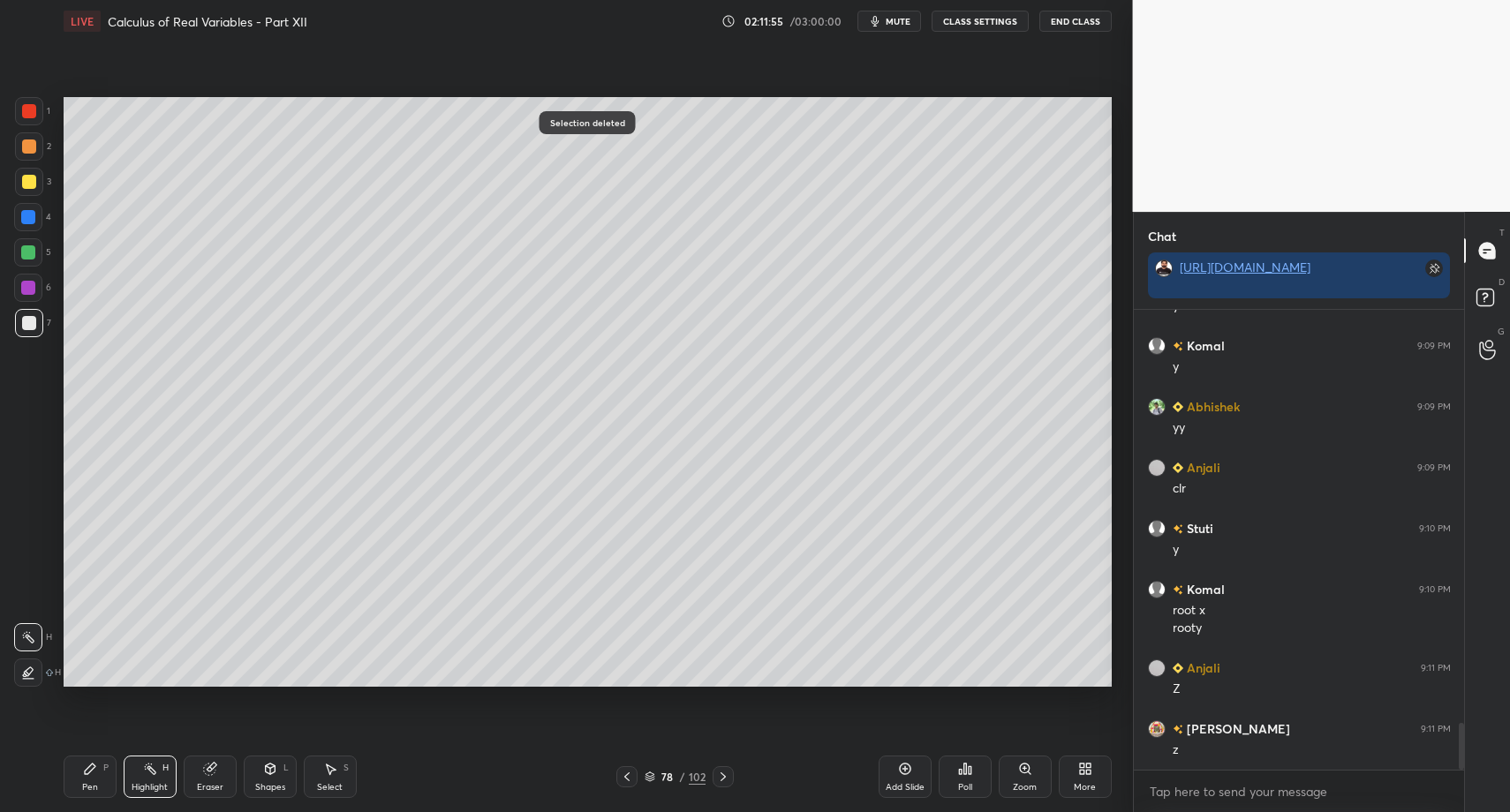 click on "Highlight" at bounding box center (149, 787) 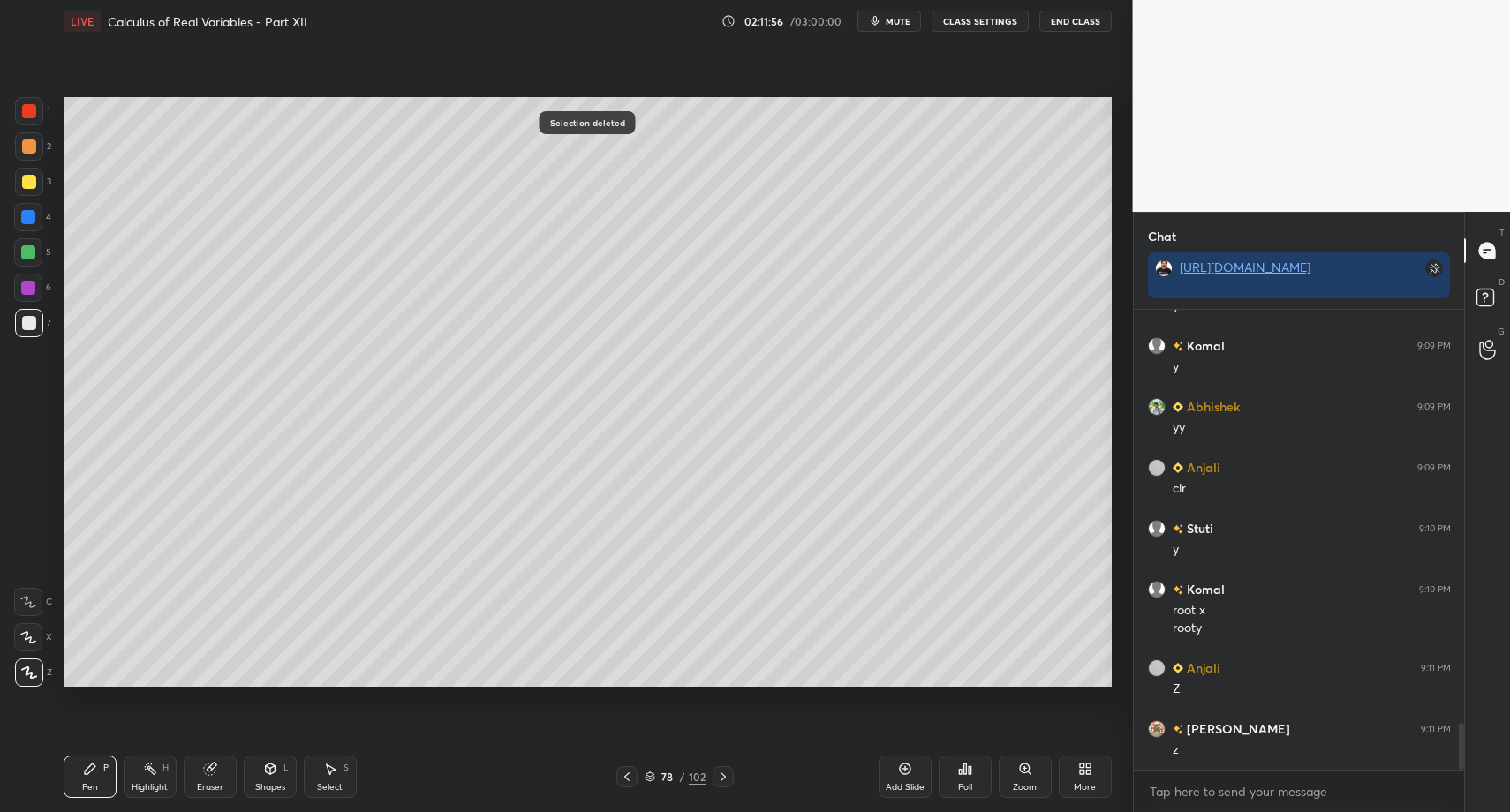 drag, startPoint x: 75, startPoint y: 777, endPoint x: 155, endPoint y: 697, distance: 113.13708 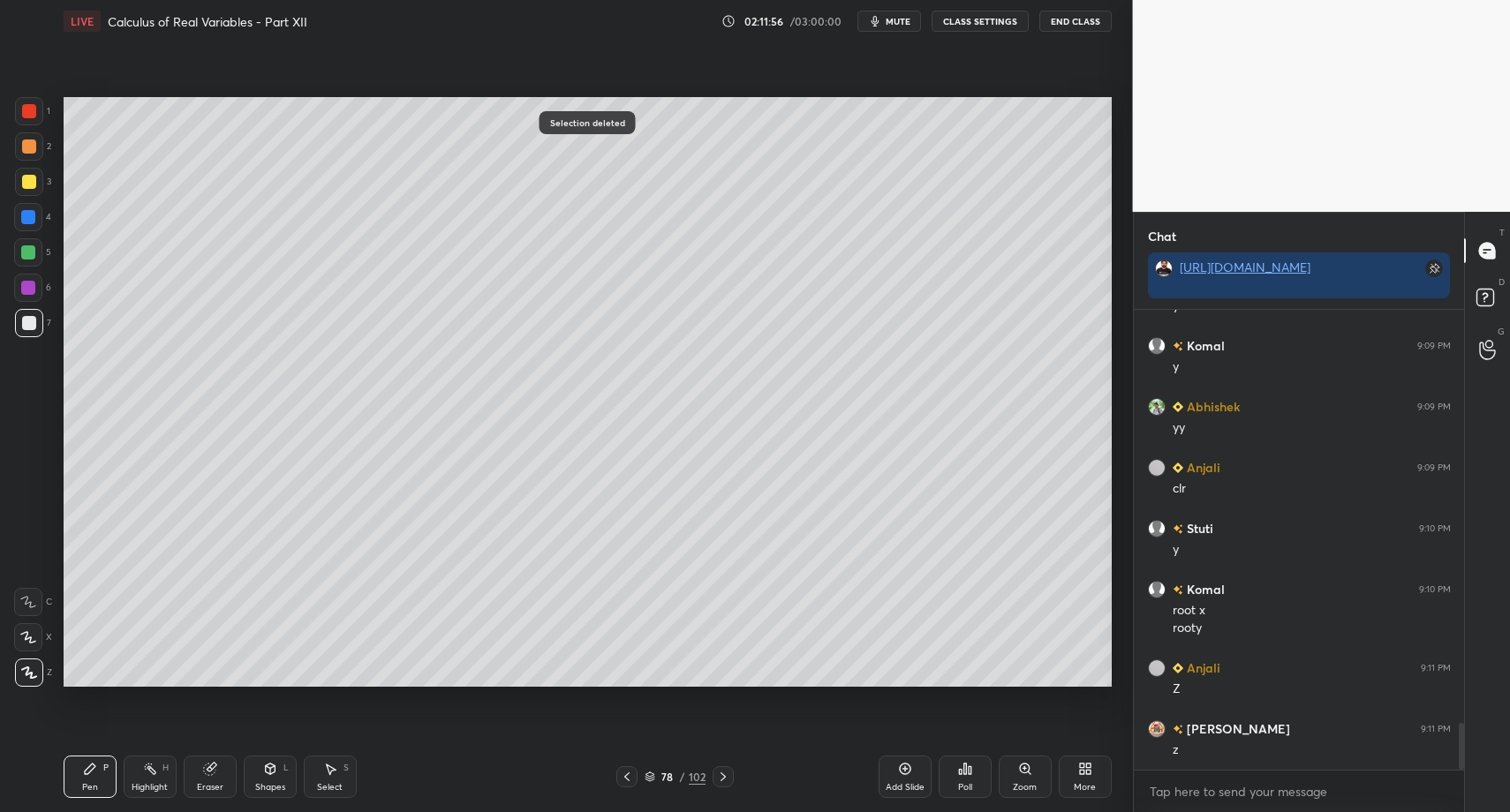 click on "Pen P" at bounding box center (90, 777) 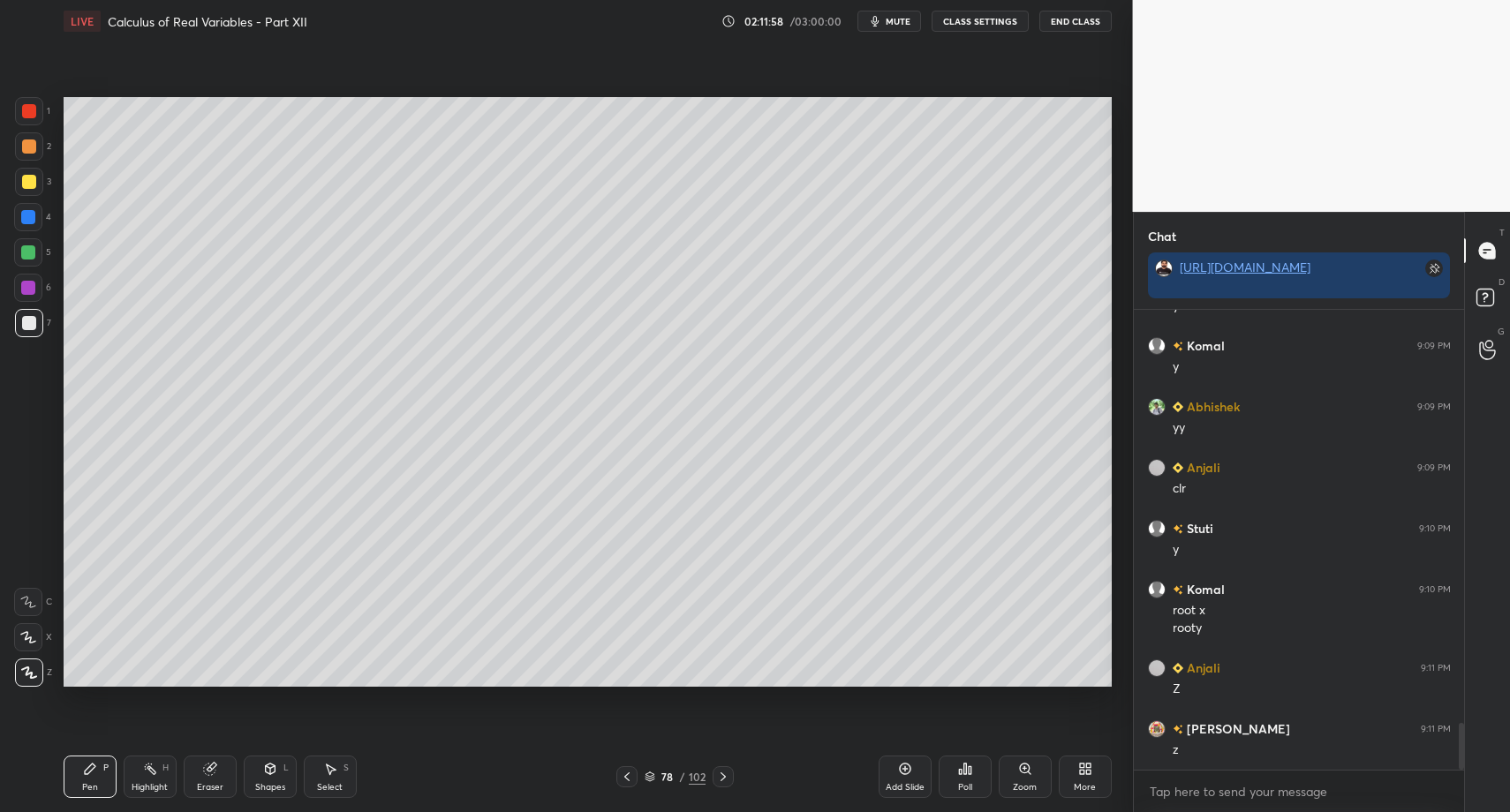 click on "Select S" at bounding box center [330, 777] 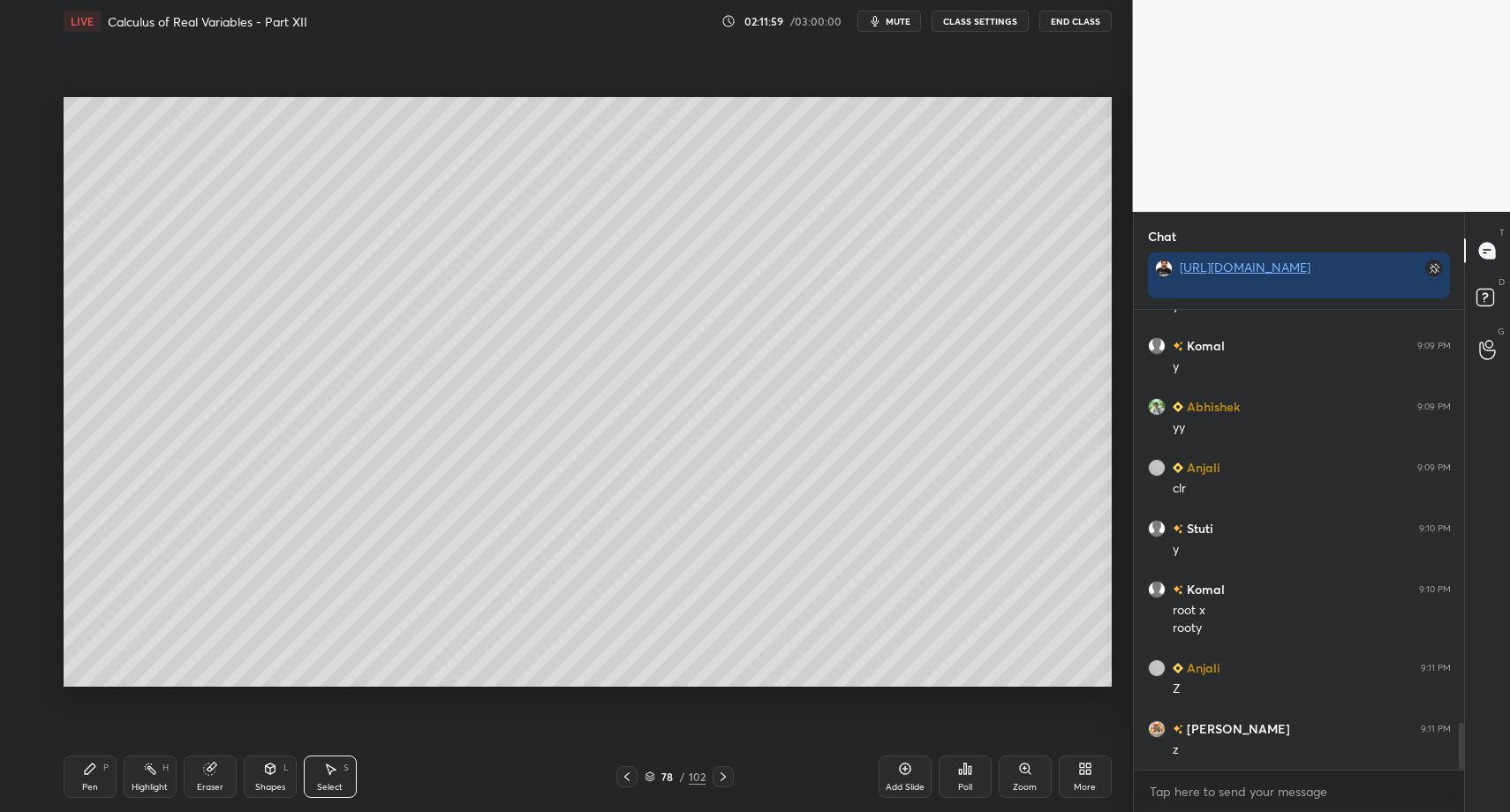 drag, startPoint x: 323, startPoint y: 770, endPoint x: 319, endPoint y: 758, distance: 12.649111 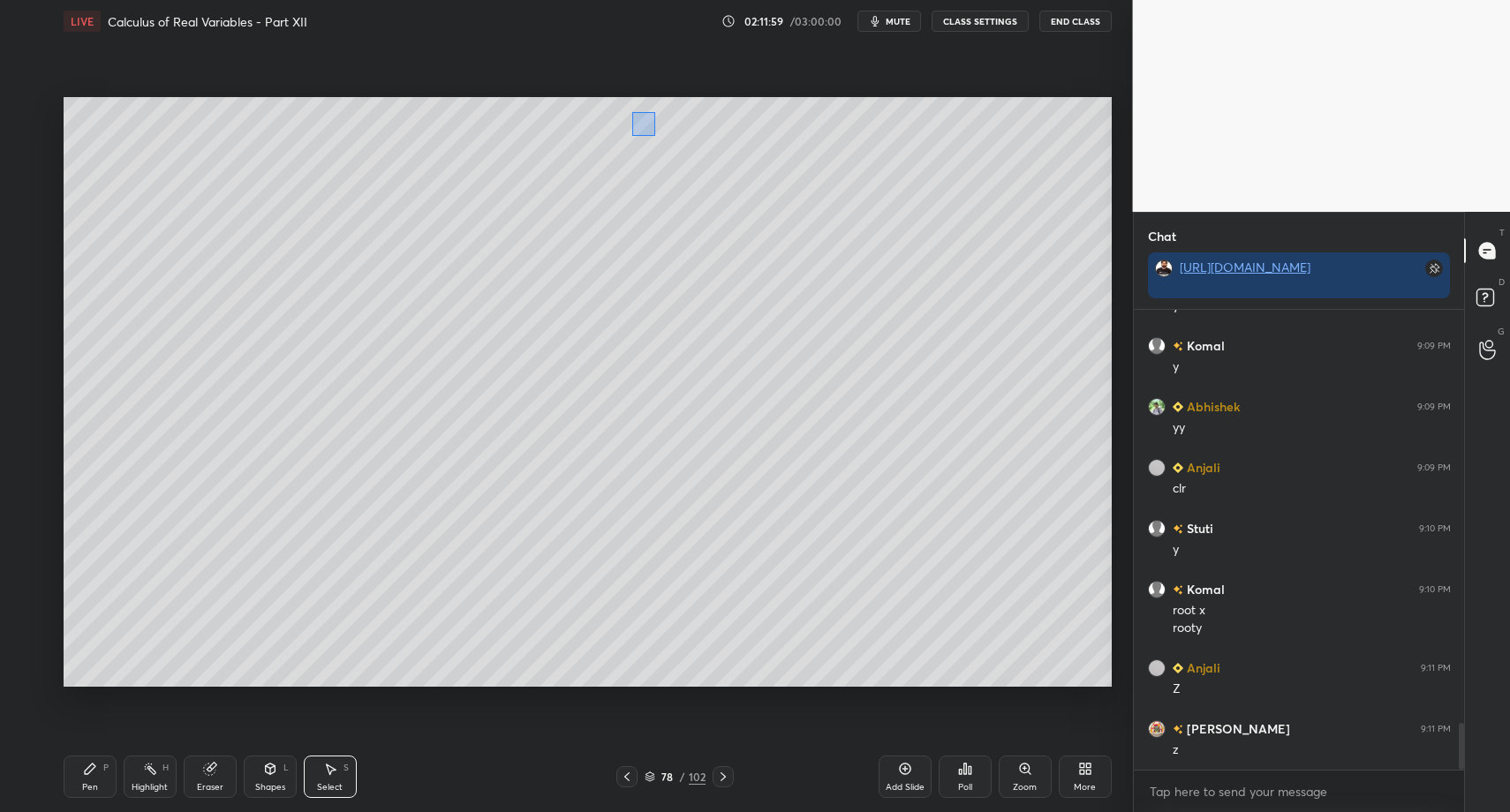 drag, startPoint x: 631, startPoint y: 111, endPoint x: 842, endPoint y: 273, distance: 266.01692 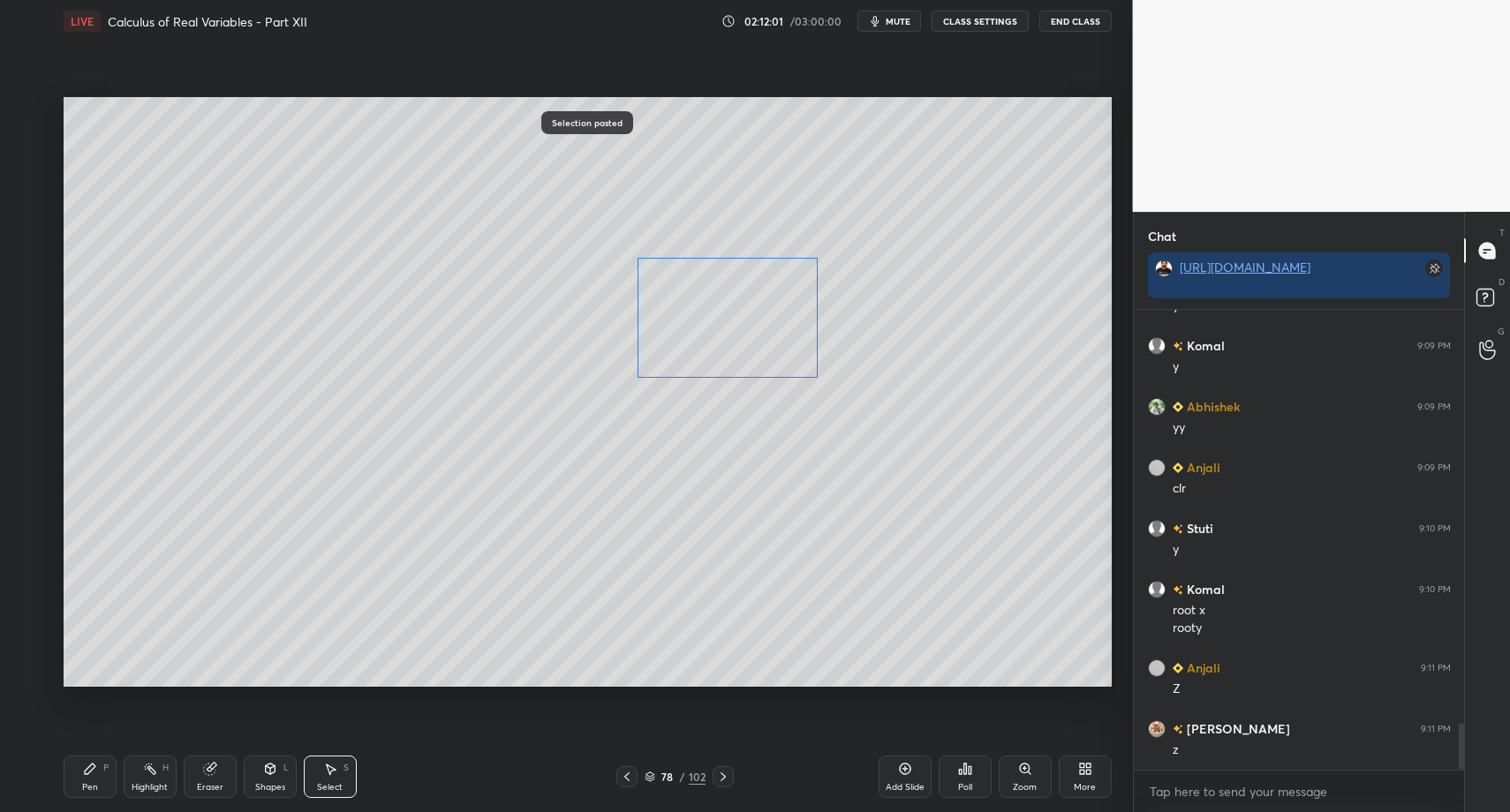 drag, startPoint x: 703, startPoint y: 218, endPoint x: 683, endPoint y: 332, distance: 115.74109 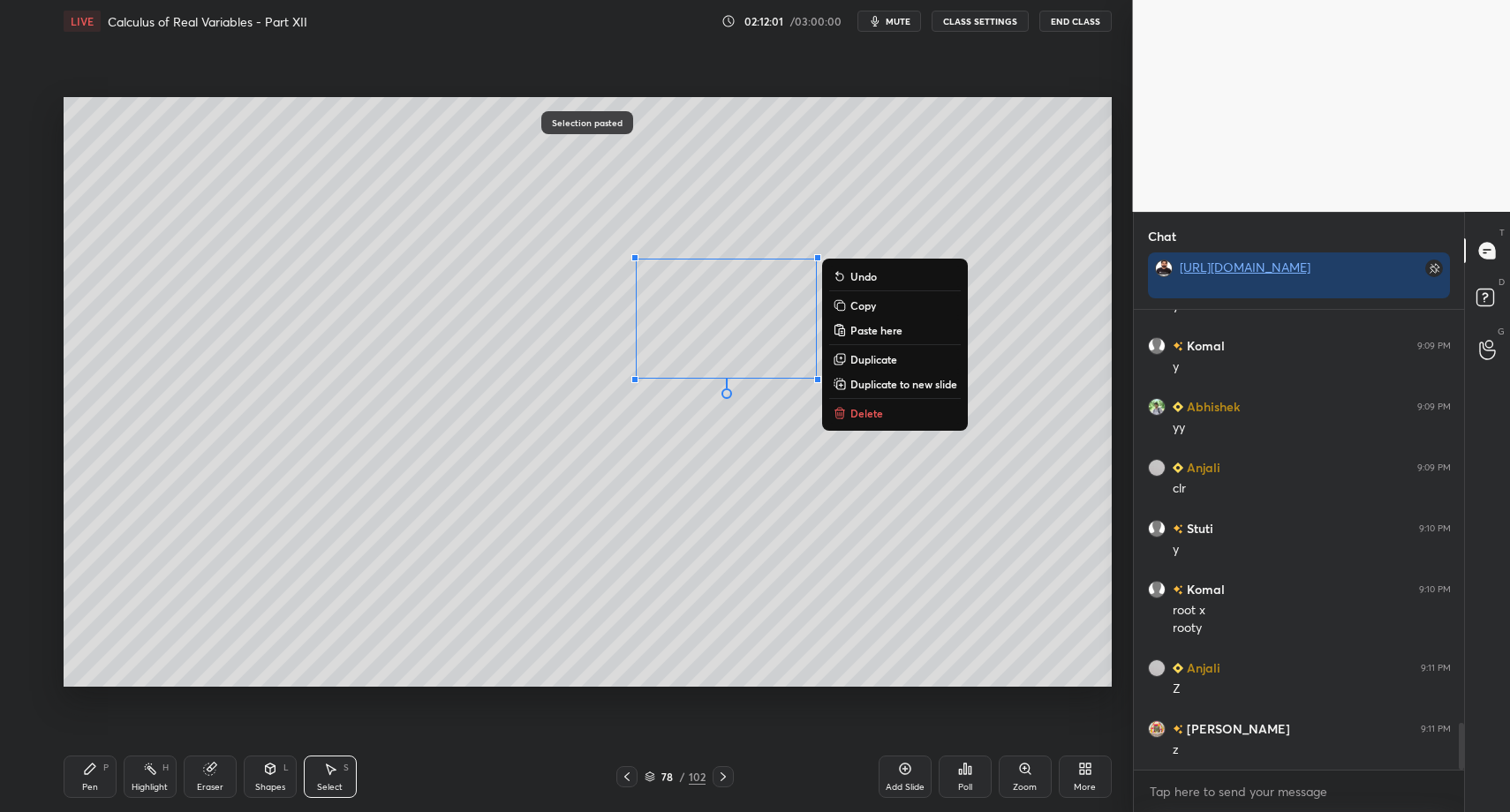 click on "Pen P" at bounding box center [90, 777] 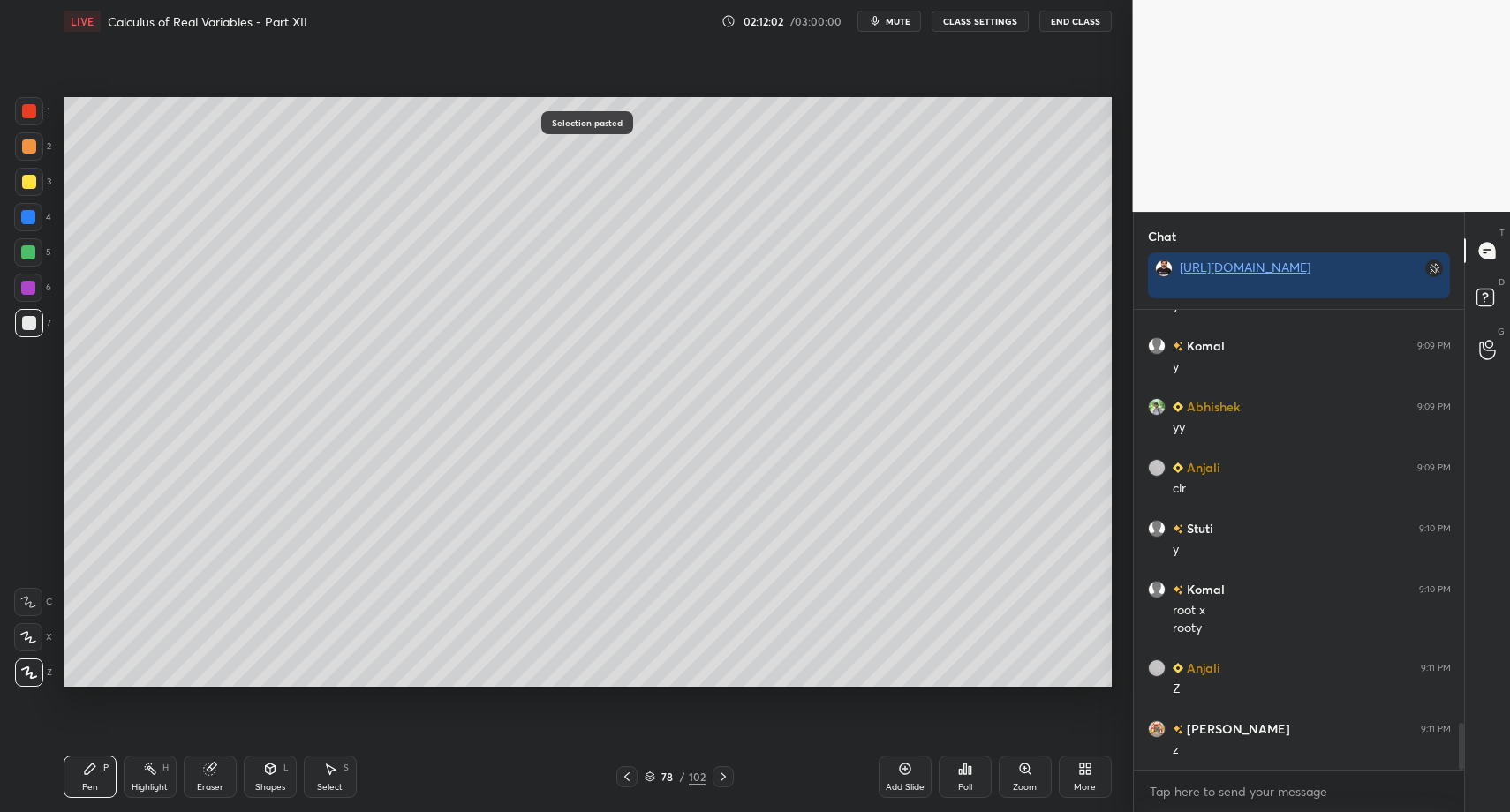 drag, startPoint x: 88, startPoint y: 763, endPoint x: 130, endPoint y: 718, distance: 61.554854 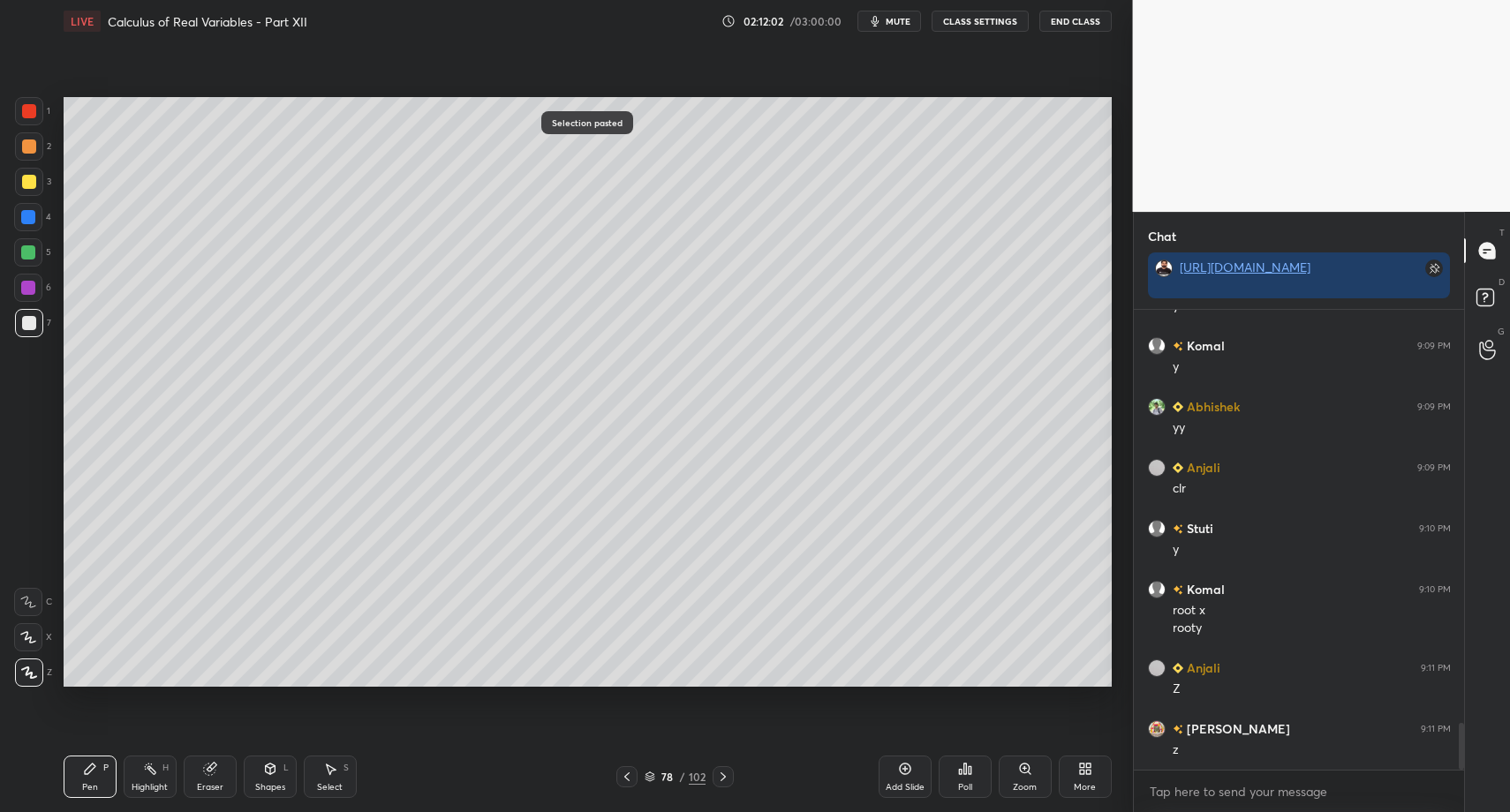 click 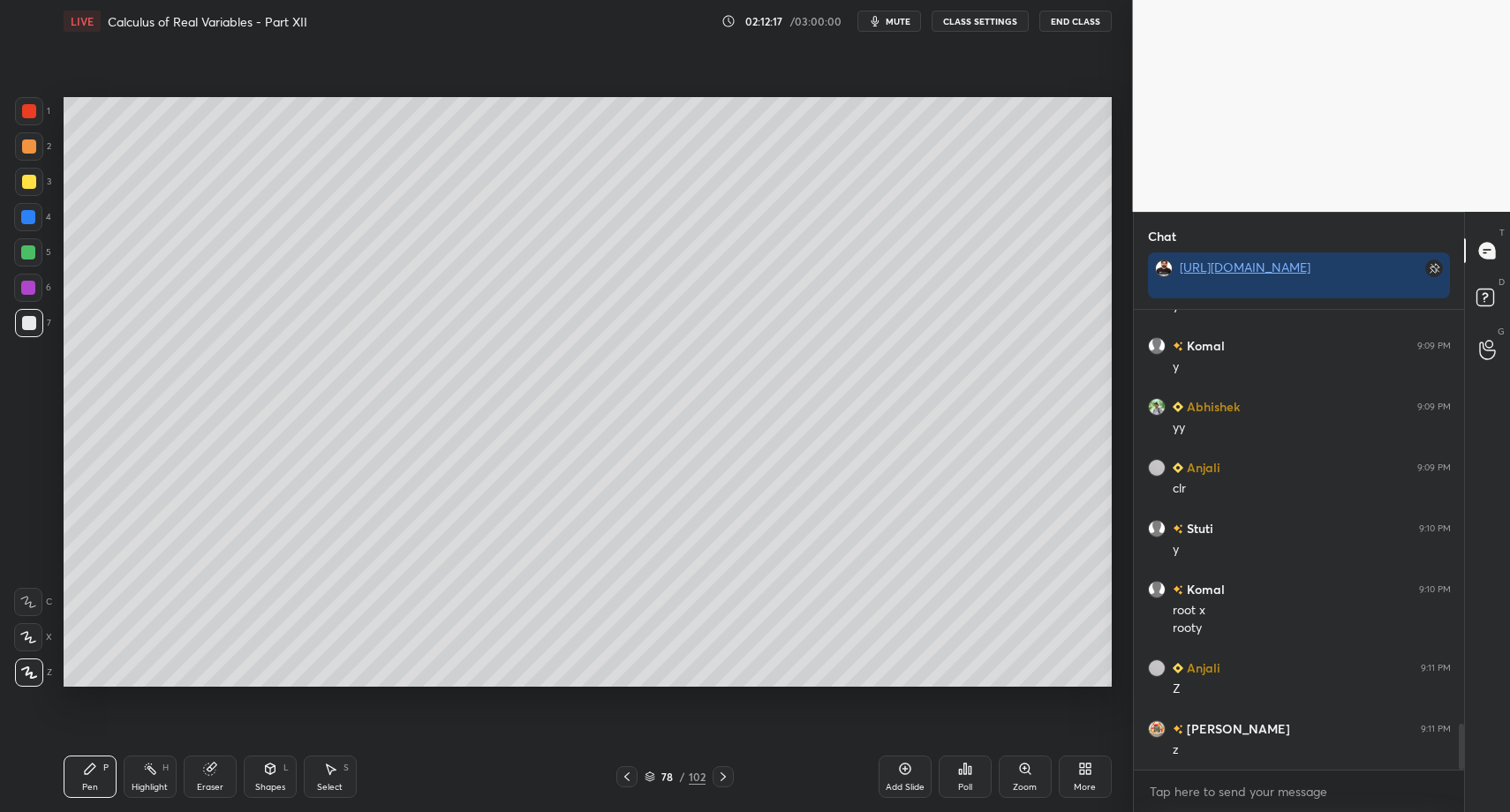 scroll, scrollTop: 4101, scrollLeft: 0, axis: vertical 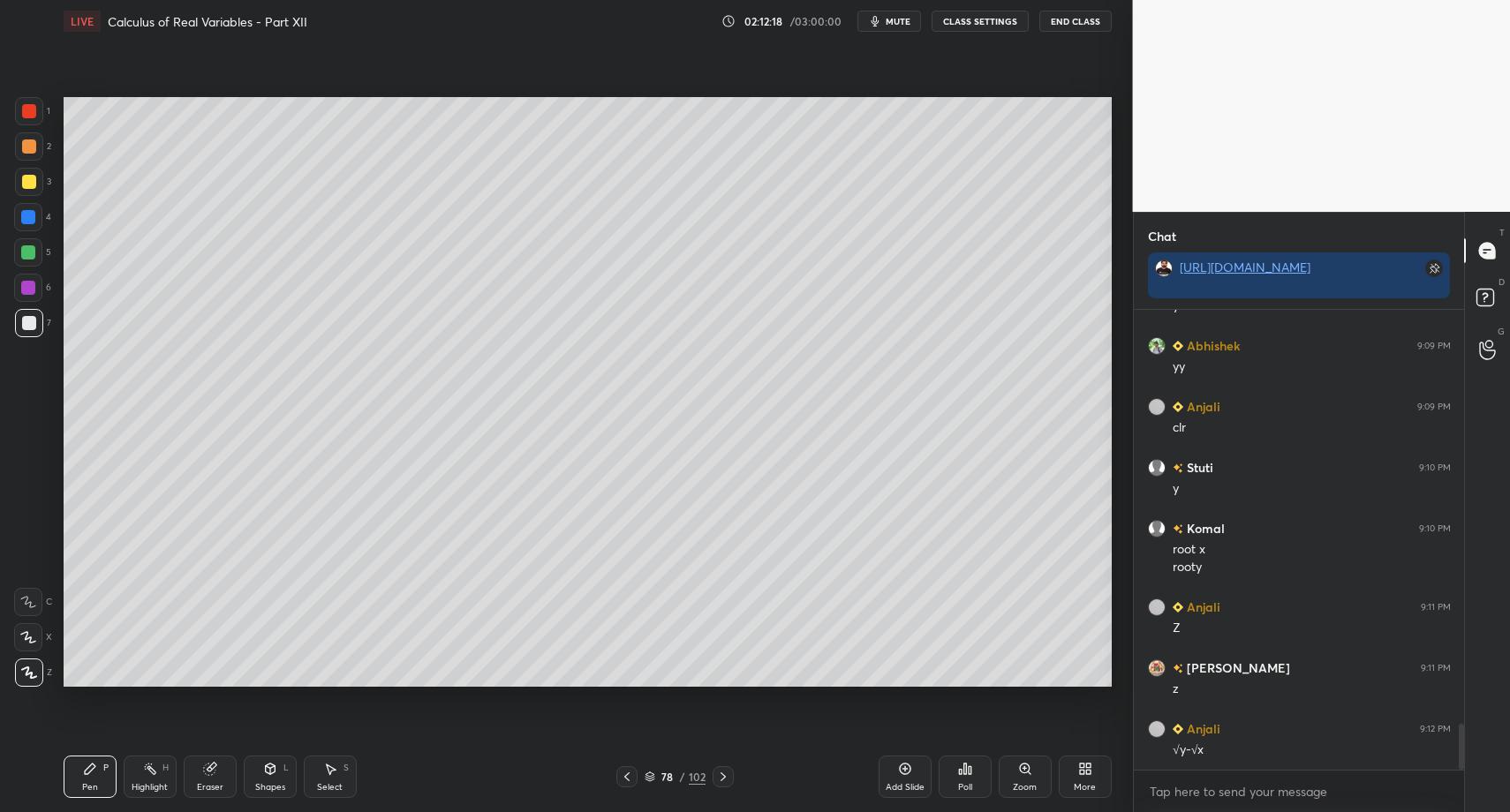 click on "1 2 3 4 5 6 7 C X Z C X Z E E Erase all   H H" at bounding box center (28, 392) 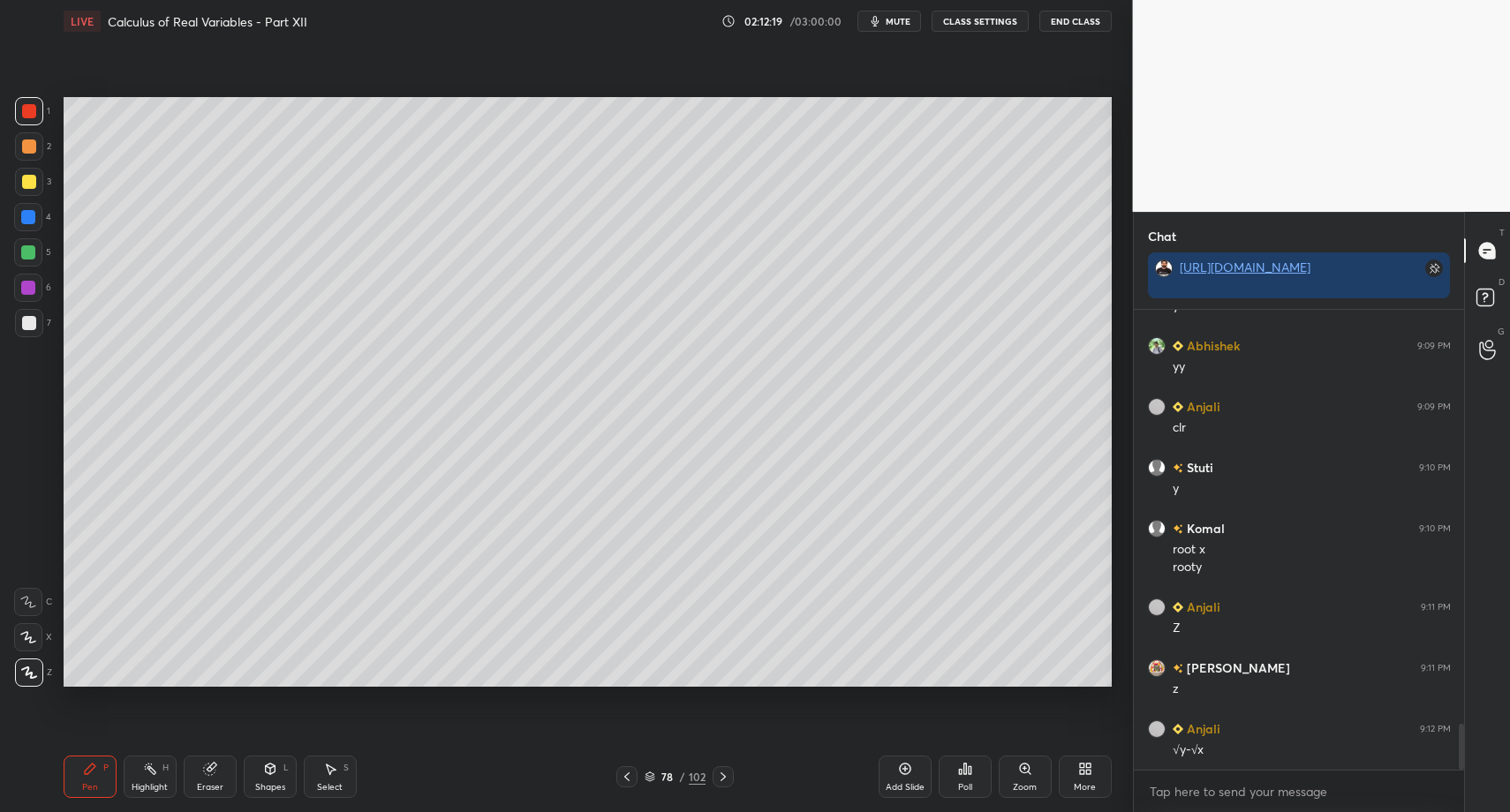 click on "Shapes" at bounding box center (270, 787) 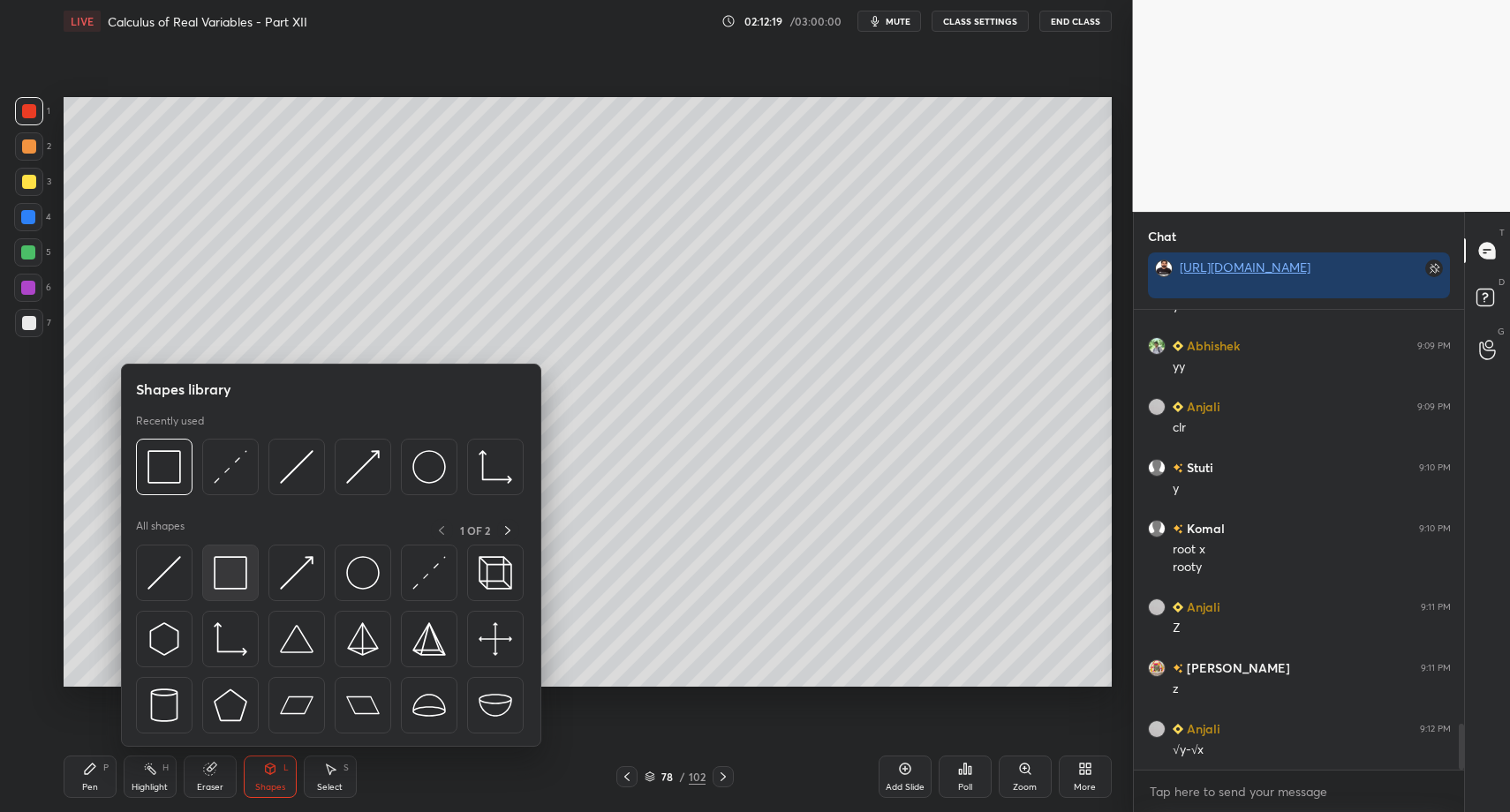 click at bounding box center [230, 573] 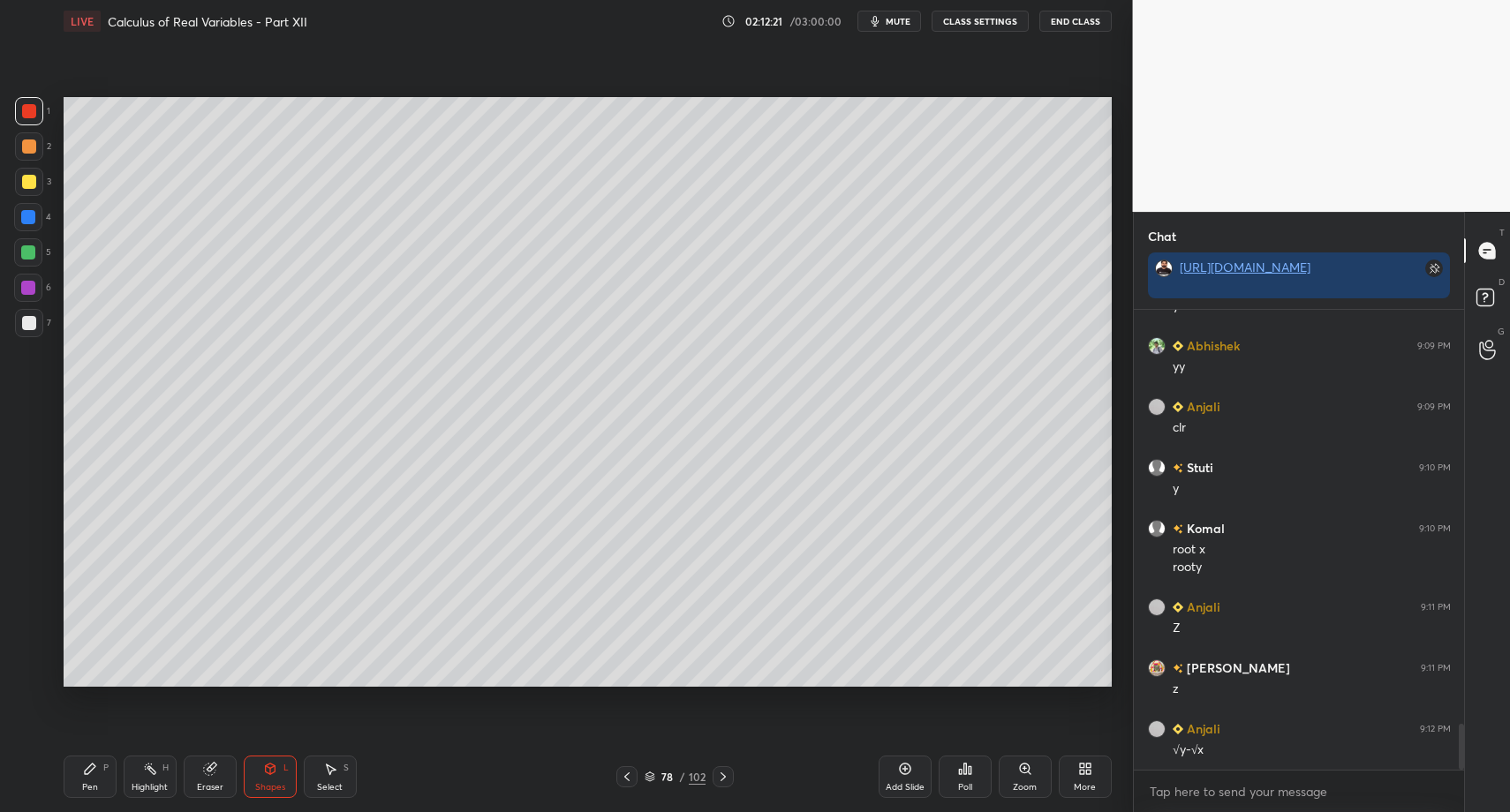 scroll, scrollTop: 4162, scrollLeft: 0, axis: vertical 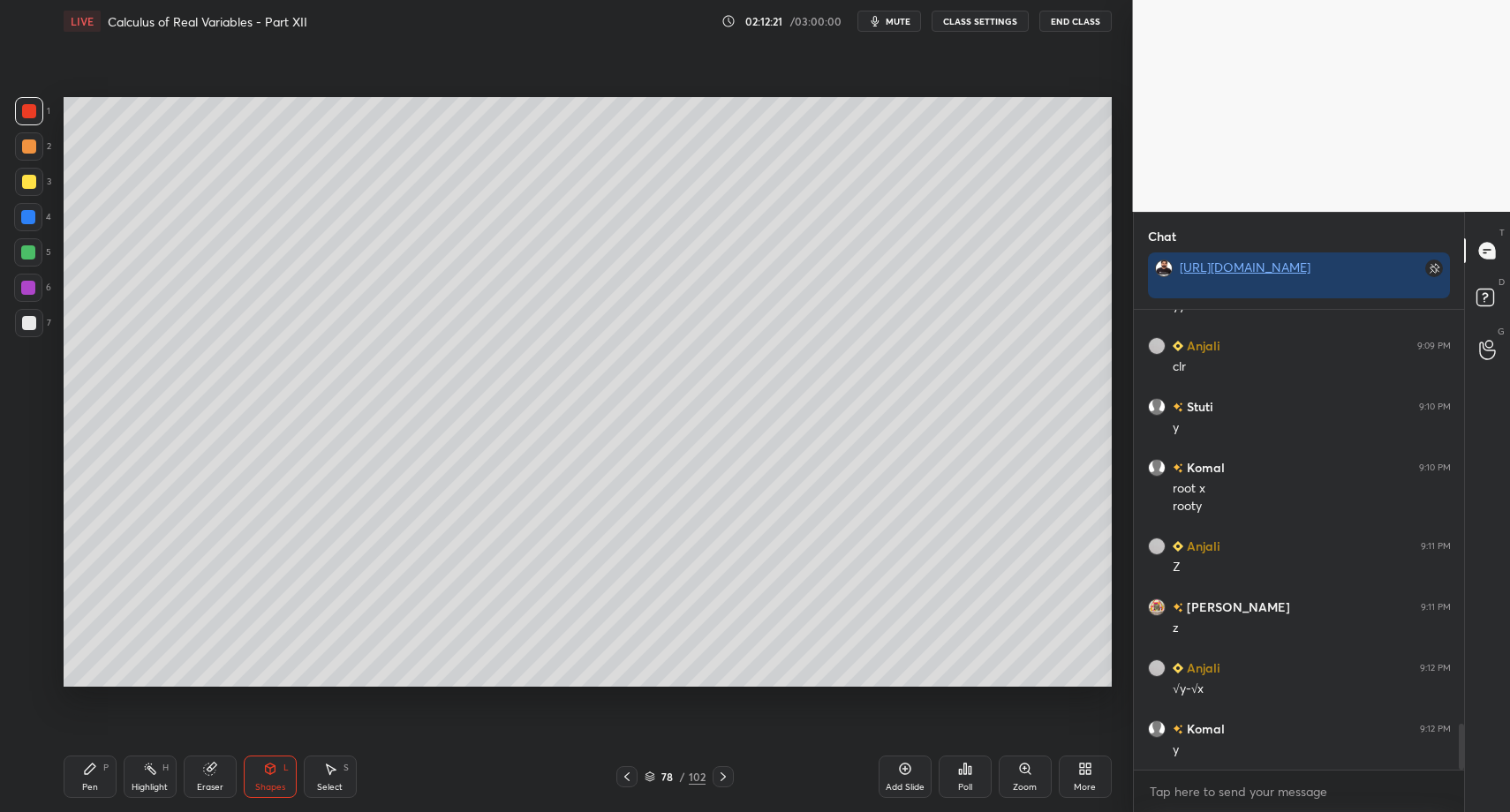 click on "Pen P" at bounding box center (90, 777) 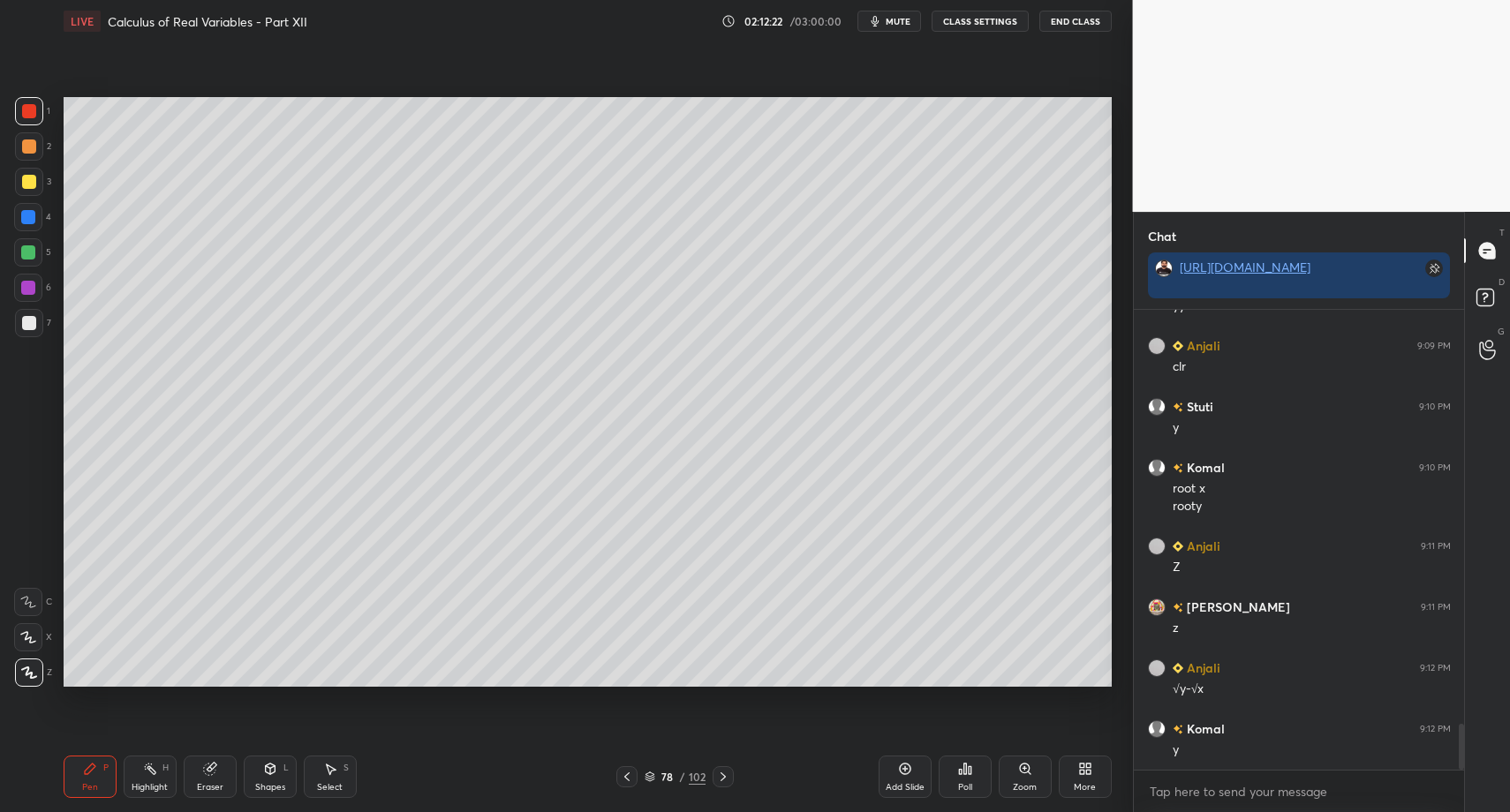 click at bounding box center (29, 323) 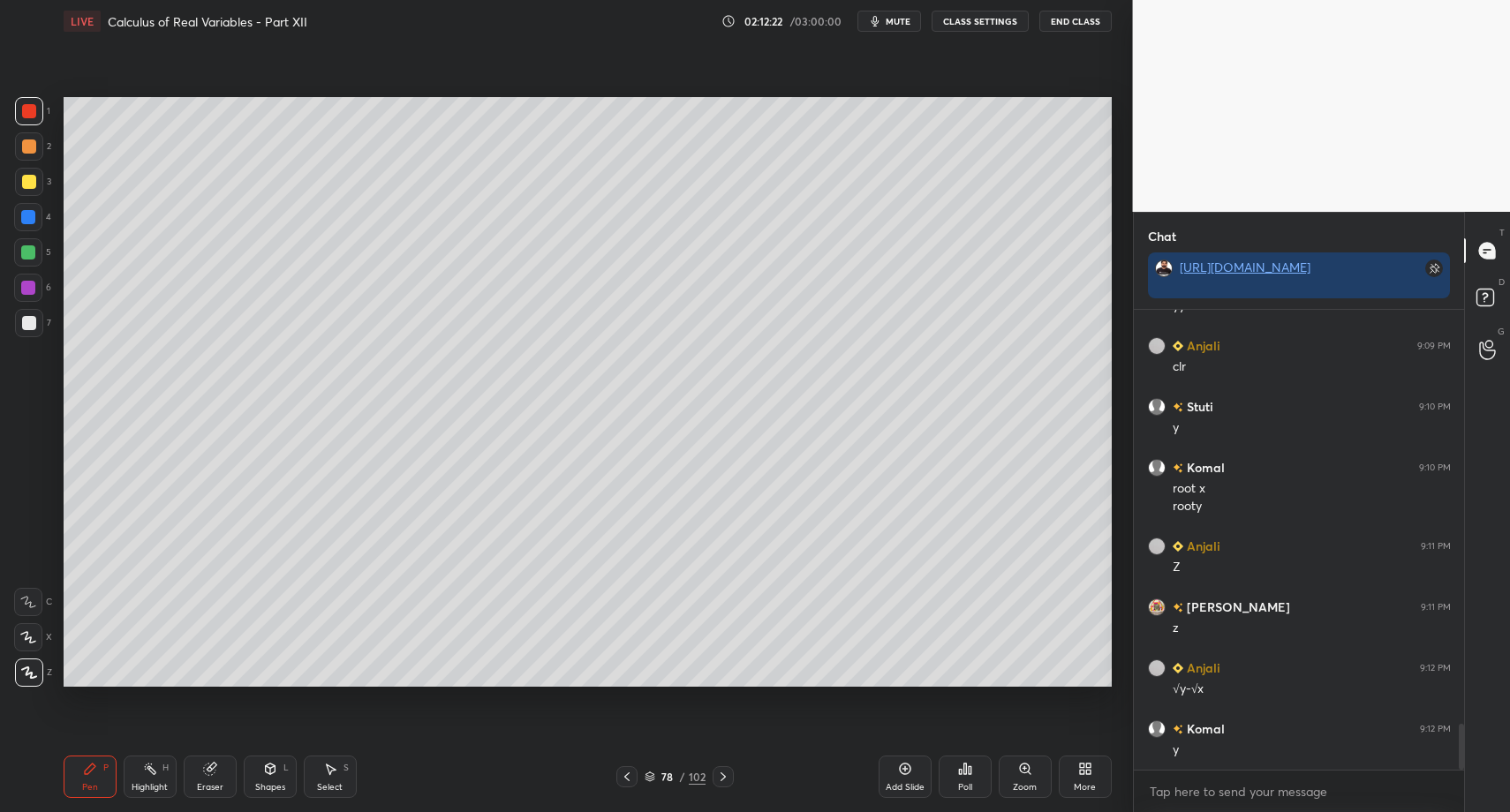 click at bounding box center [29, 323] 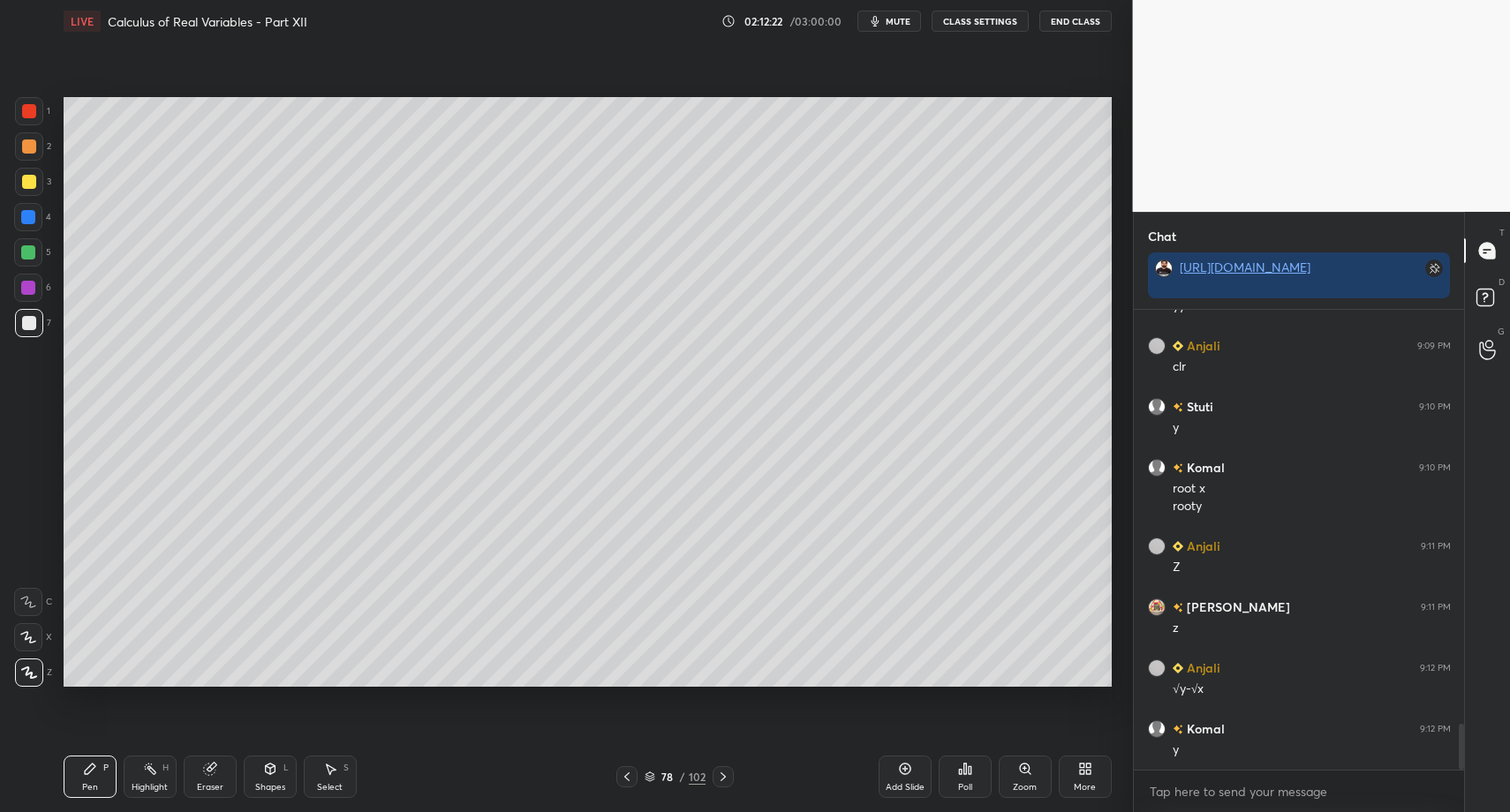 drag, startPoint x: 910, startPoint y: 780, endPoint x: 743, endPoint y: 753, distance: 169.16855 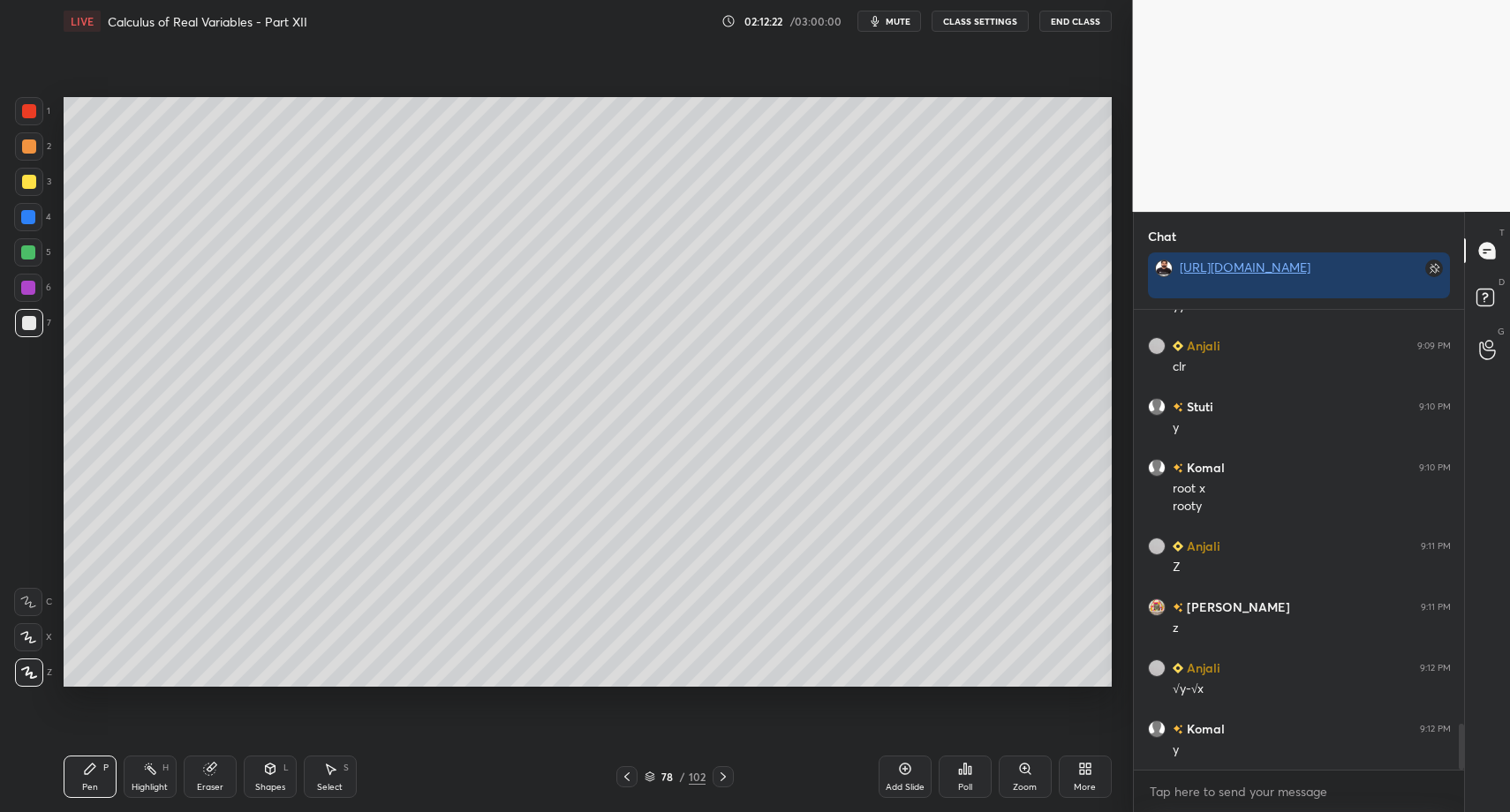 click on "Add Slide" at bounding box center [905, 777] 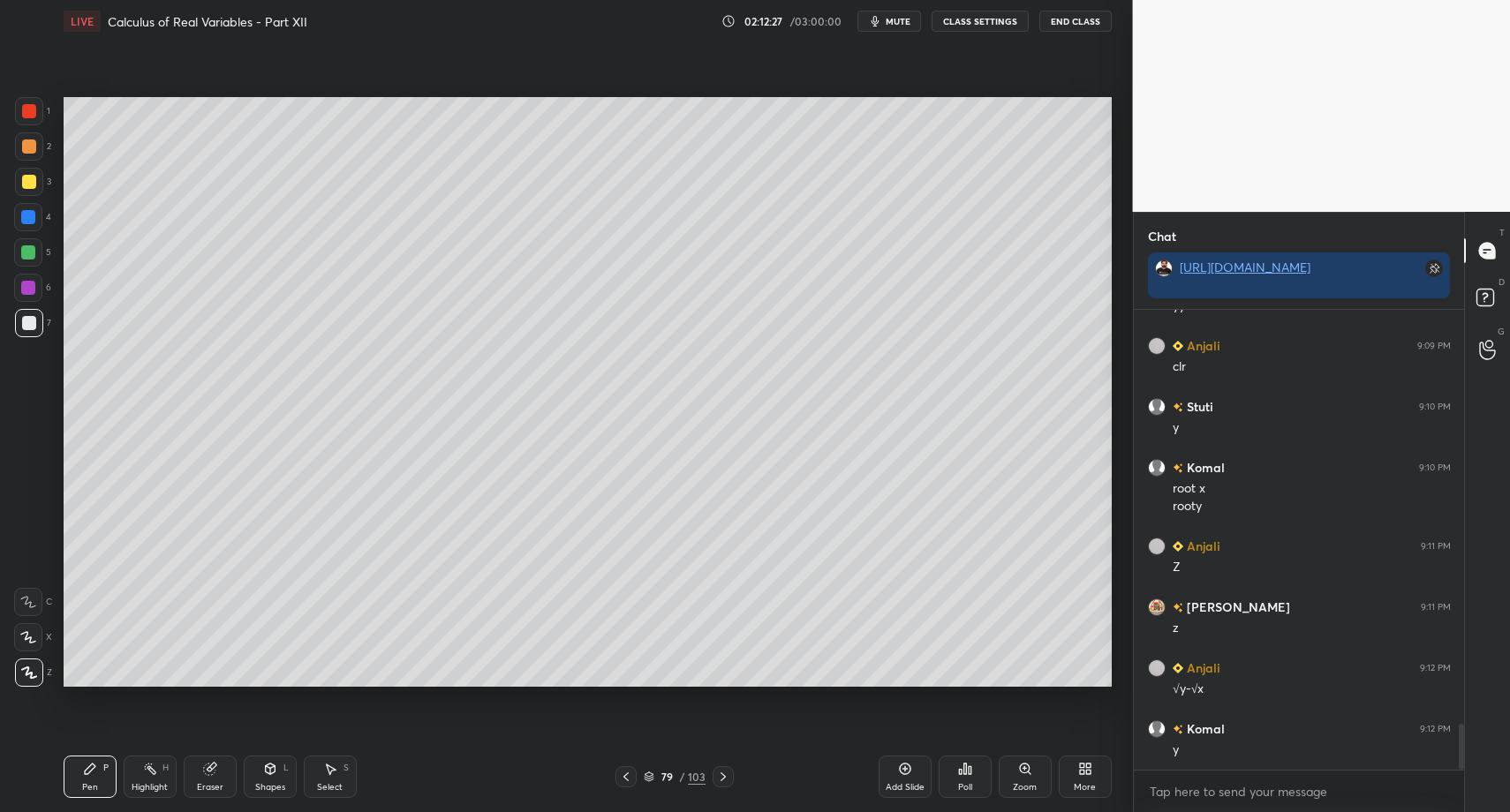 drag, startPoint x: 276, startPoint y: 783, endPoint x: 279, endPoint y: 751, distance: 32.140317 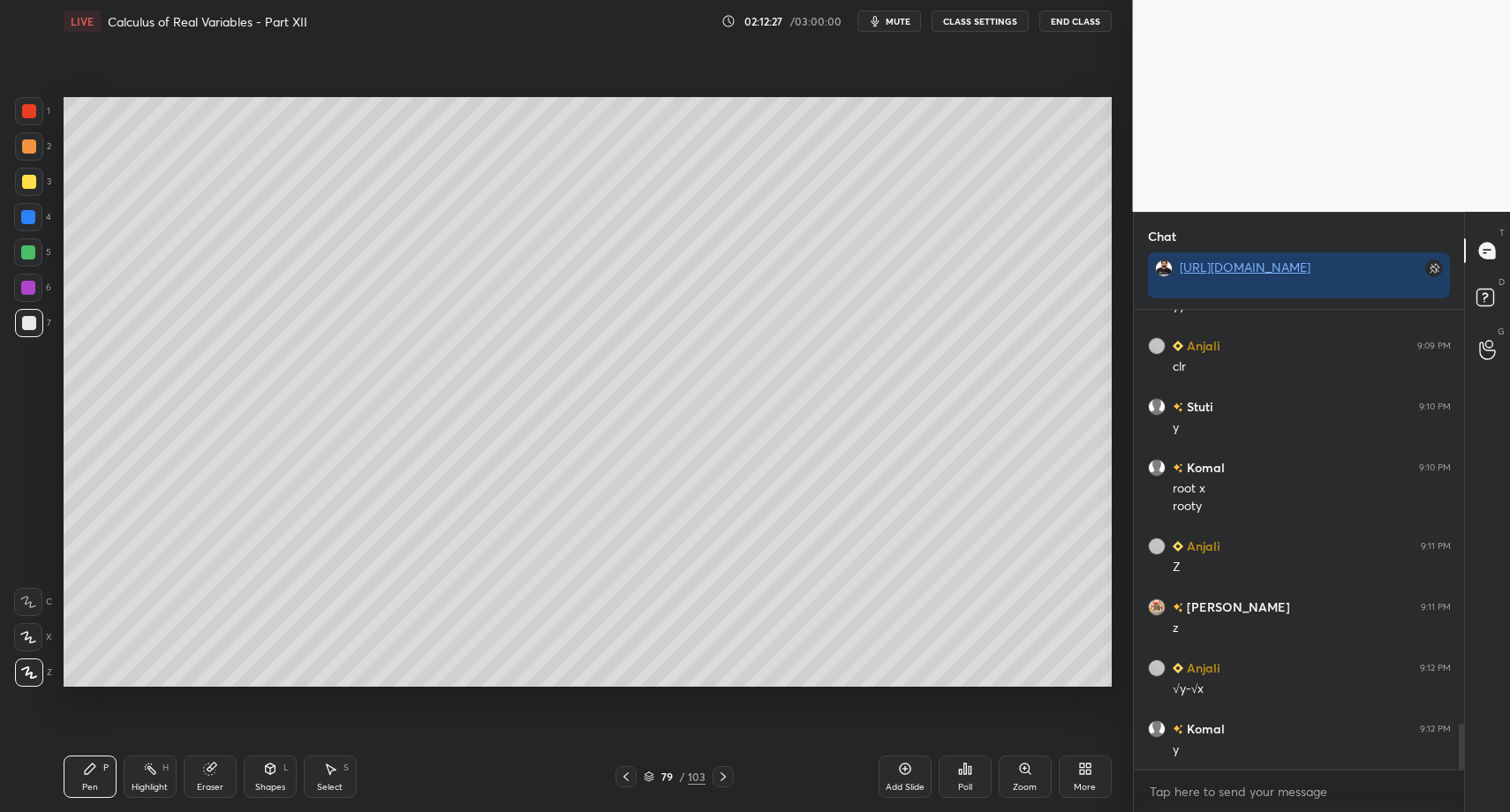 click on "Shapes L" at bounding box center [270, 777] 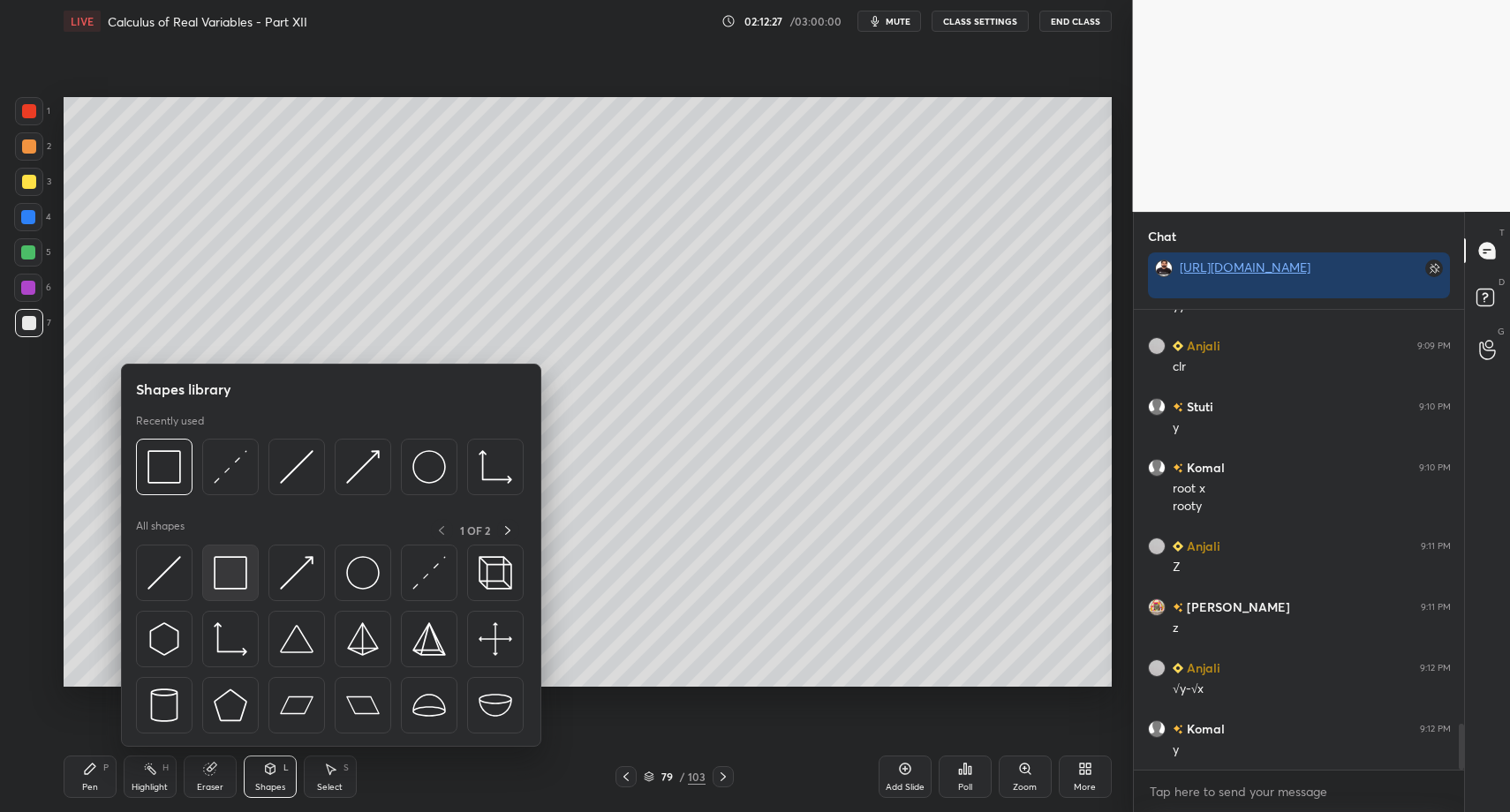 click at bounding box center (230, 573) 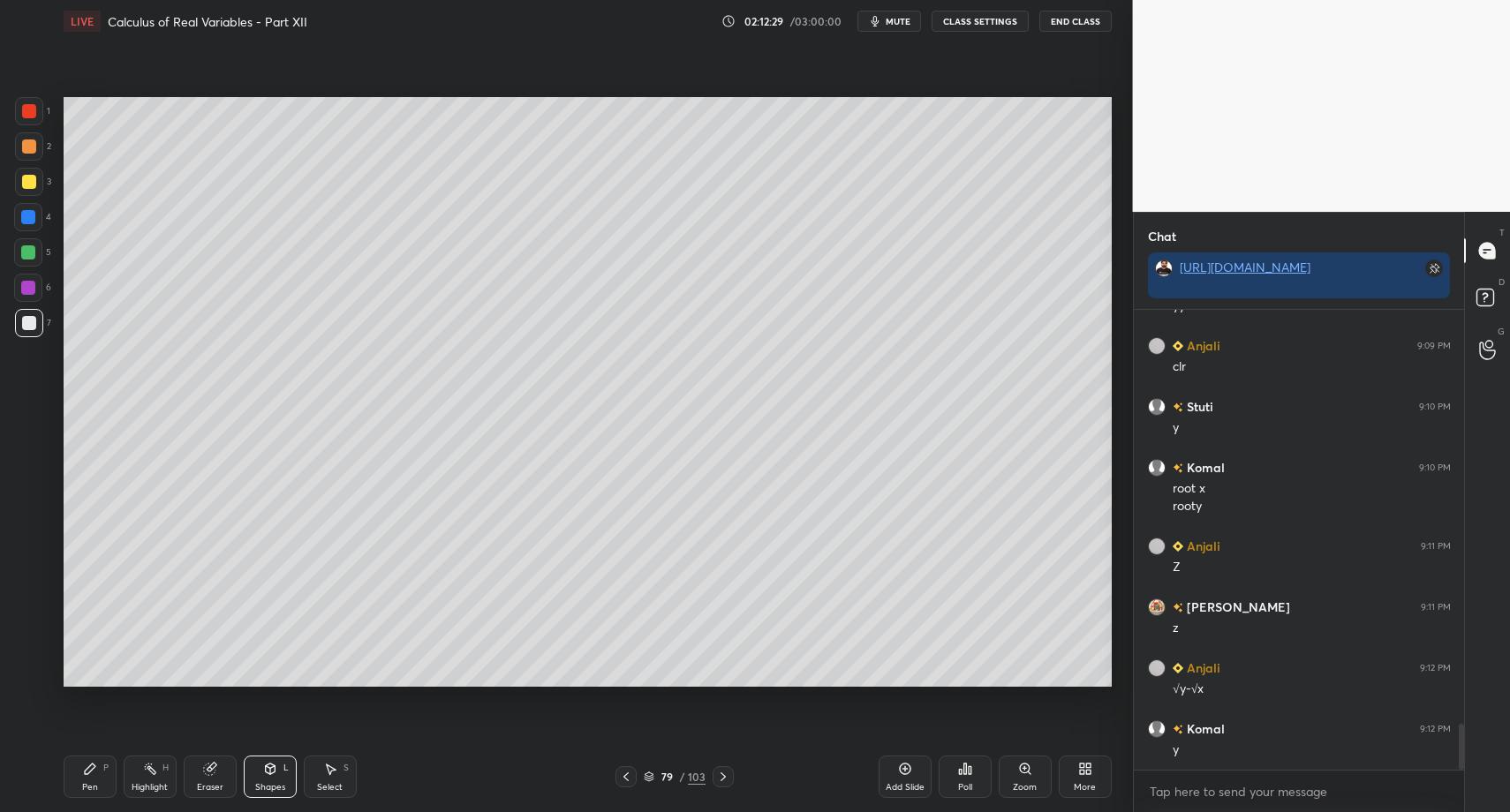 drag, startPoint x: 90, startPoint y: 785, endPoint x: 113, endPoint y: 694, distance: 93.8616 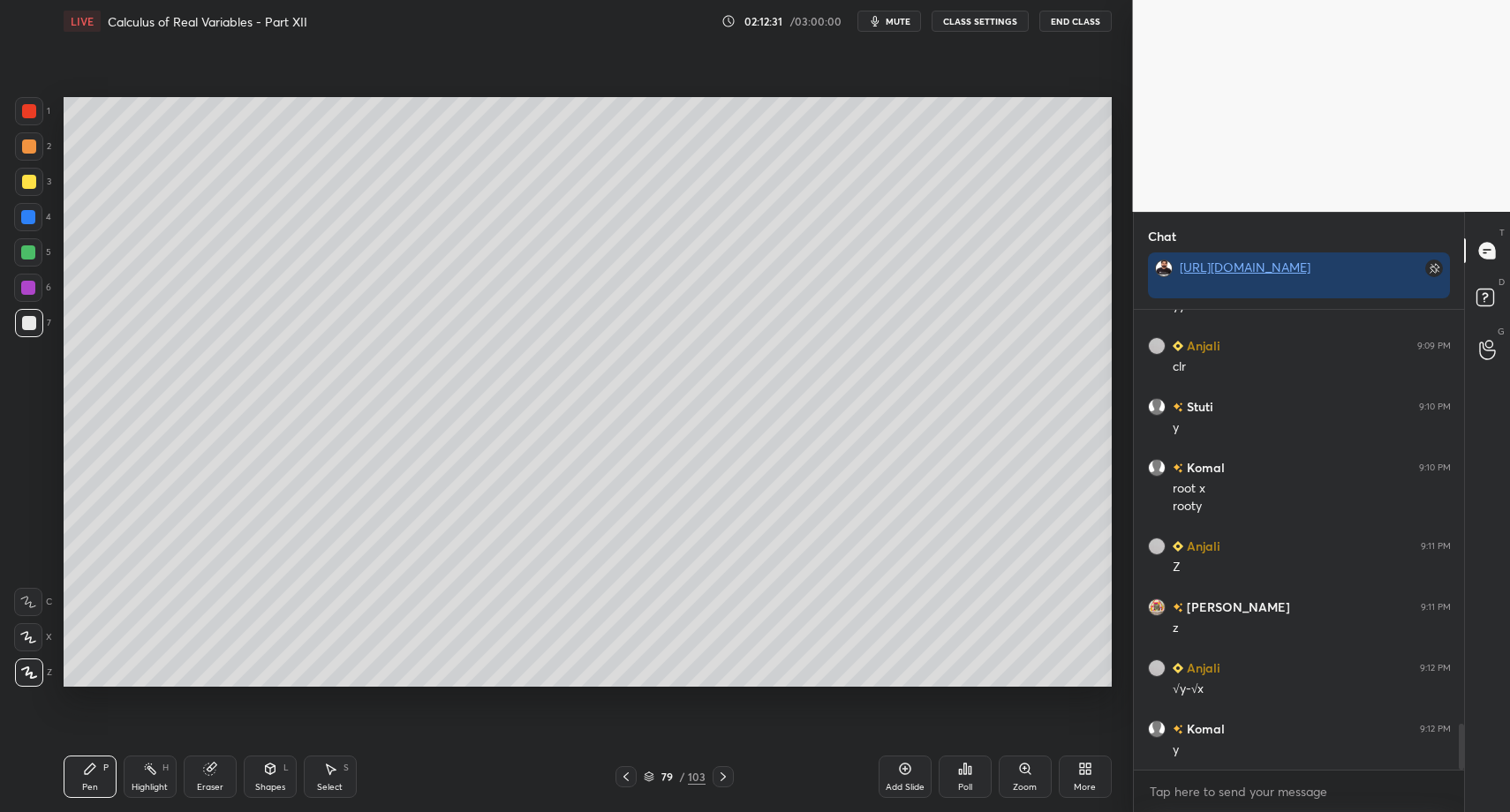 click on "Shapes L" at bounding box center [270, 777] 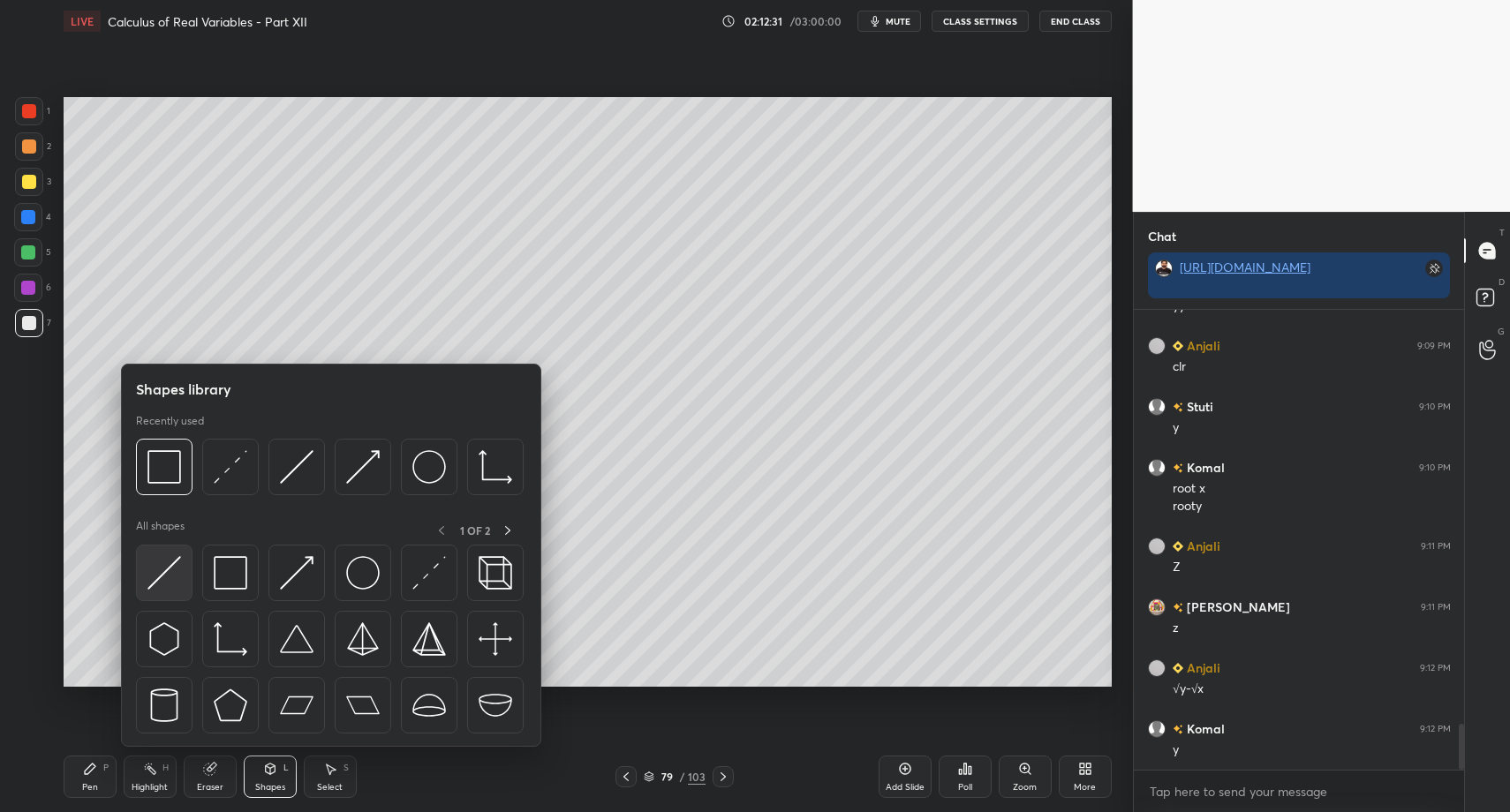 click at bounding box center (164, 573) 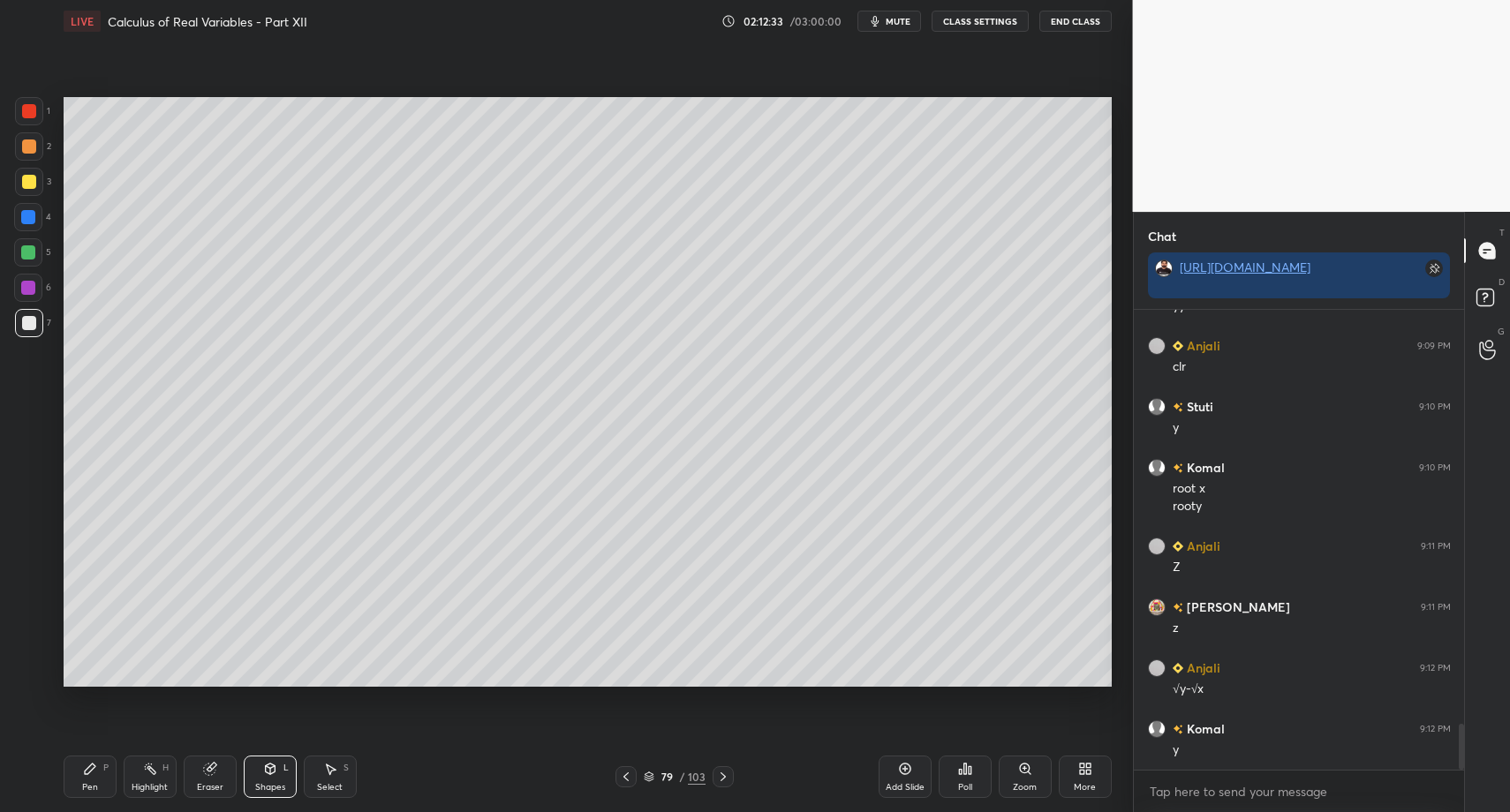 click on "Pen P" at bounding box center [90, 777] 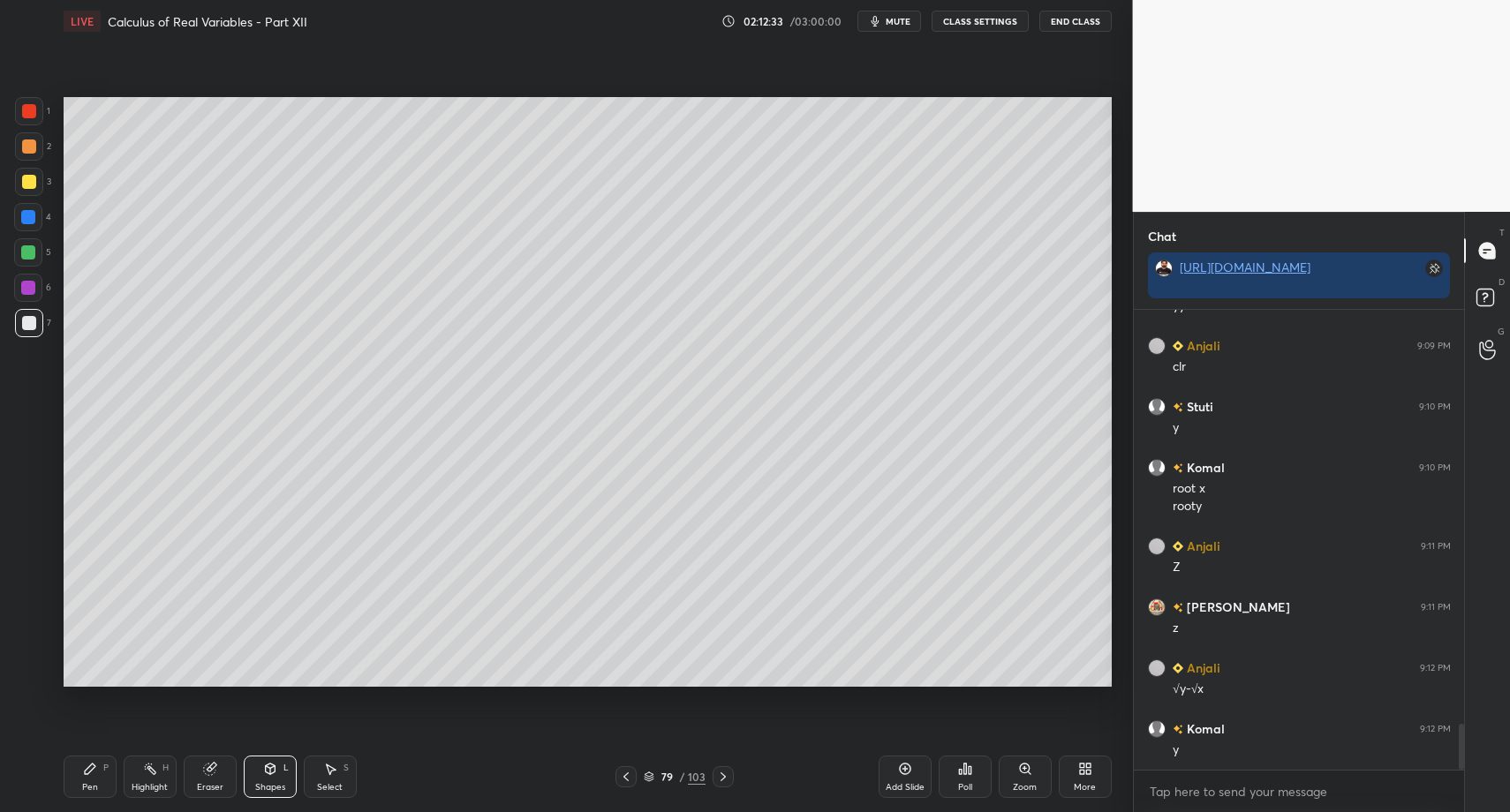 click 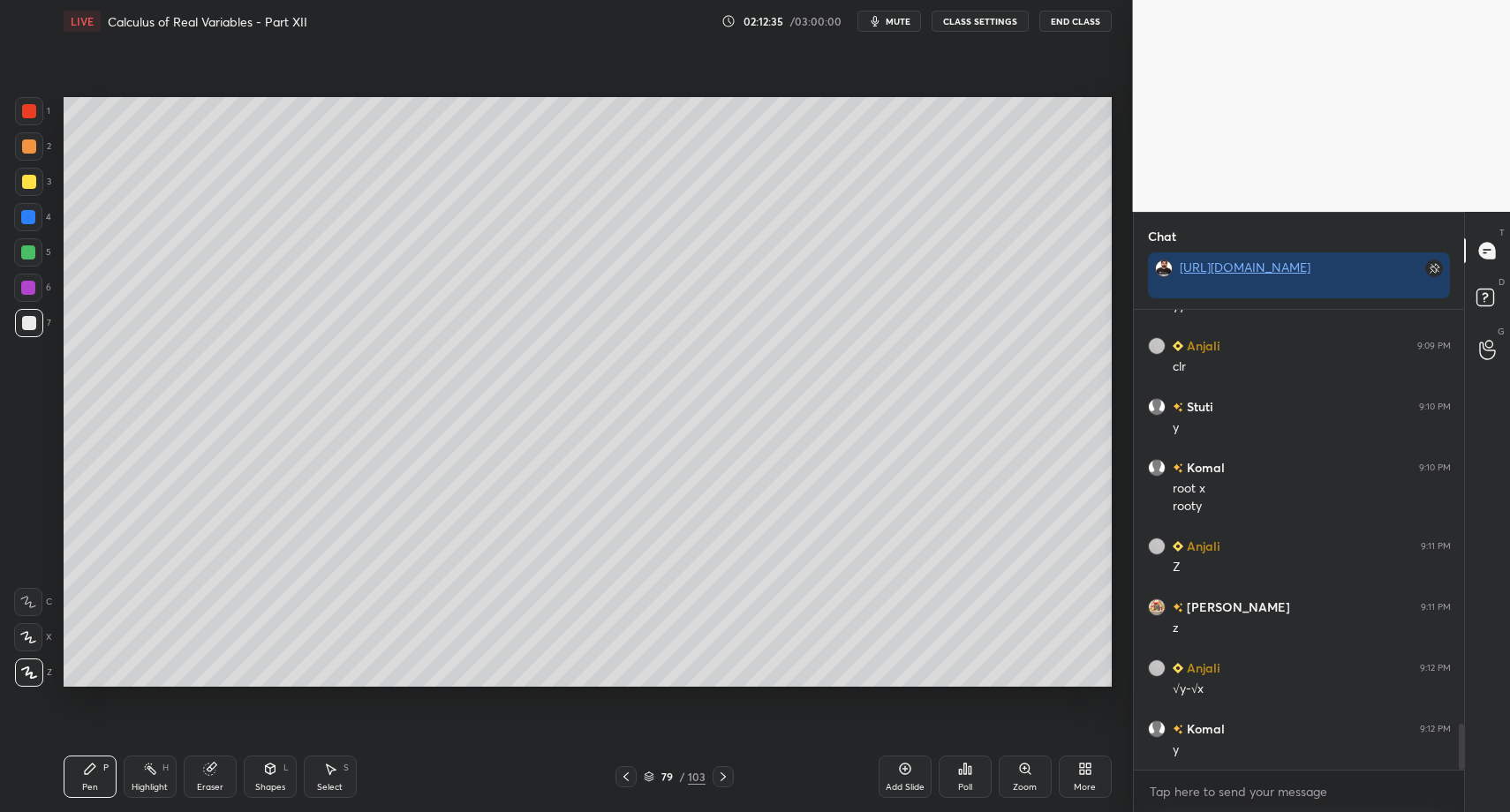 click 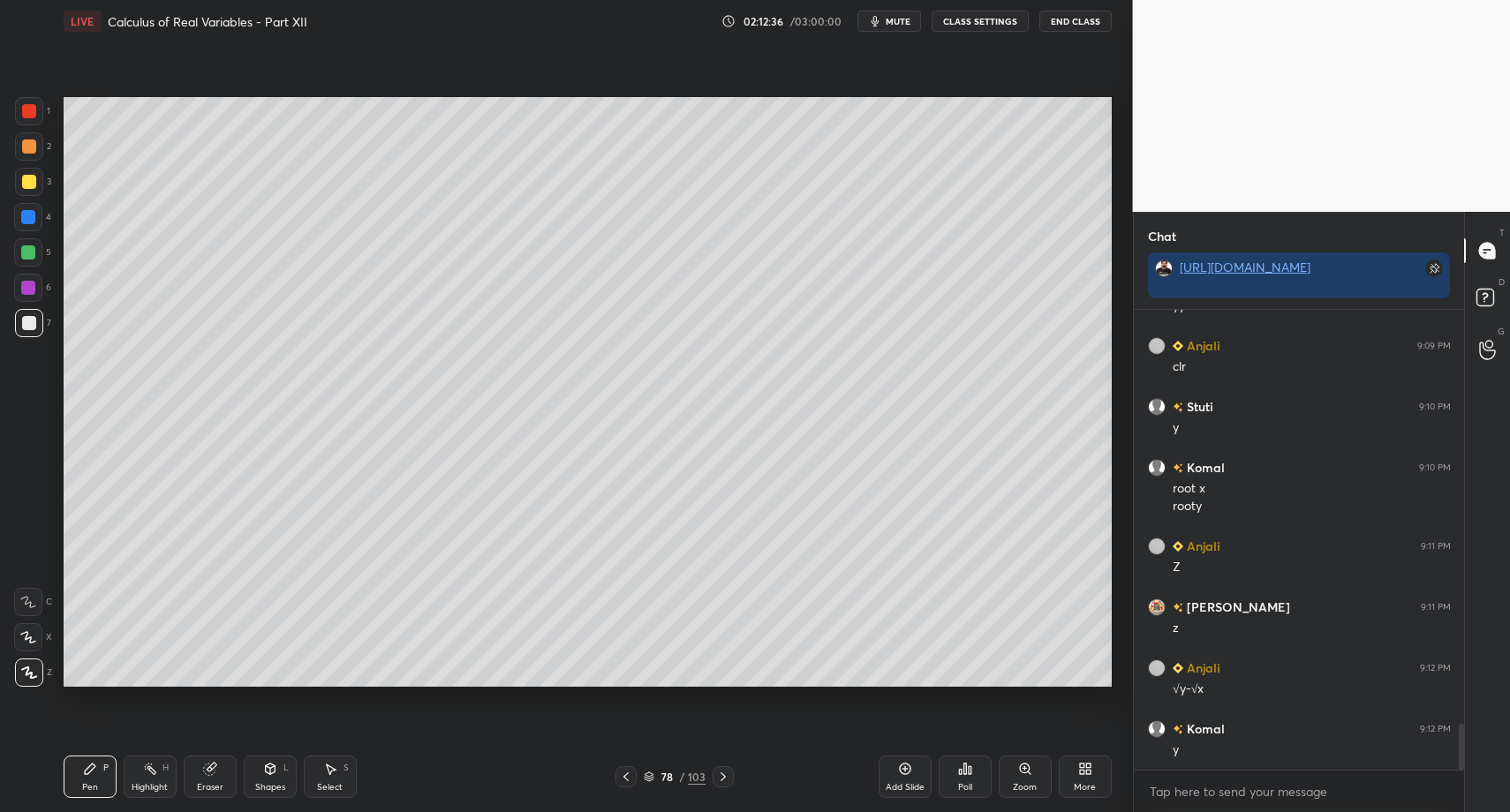 click 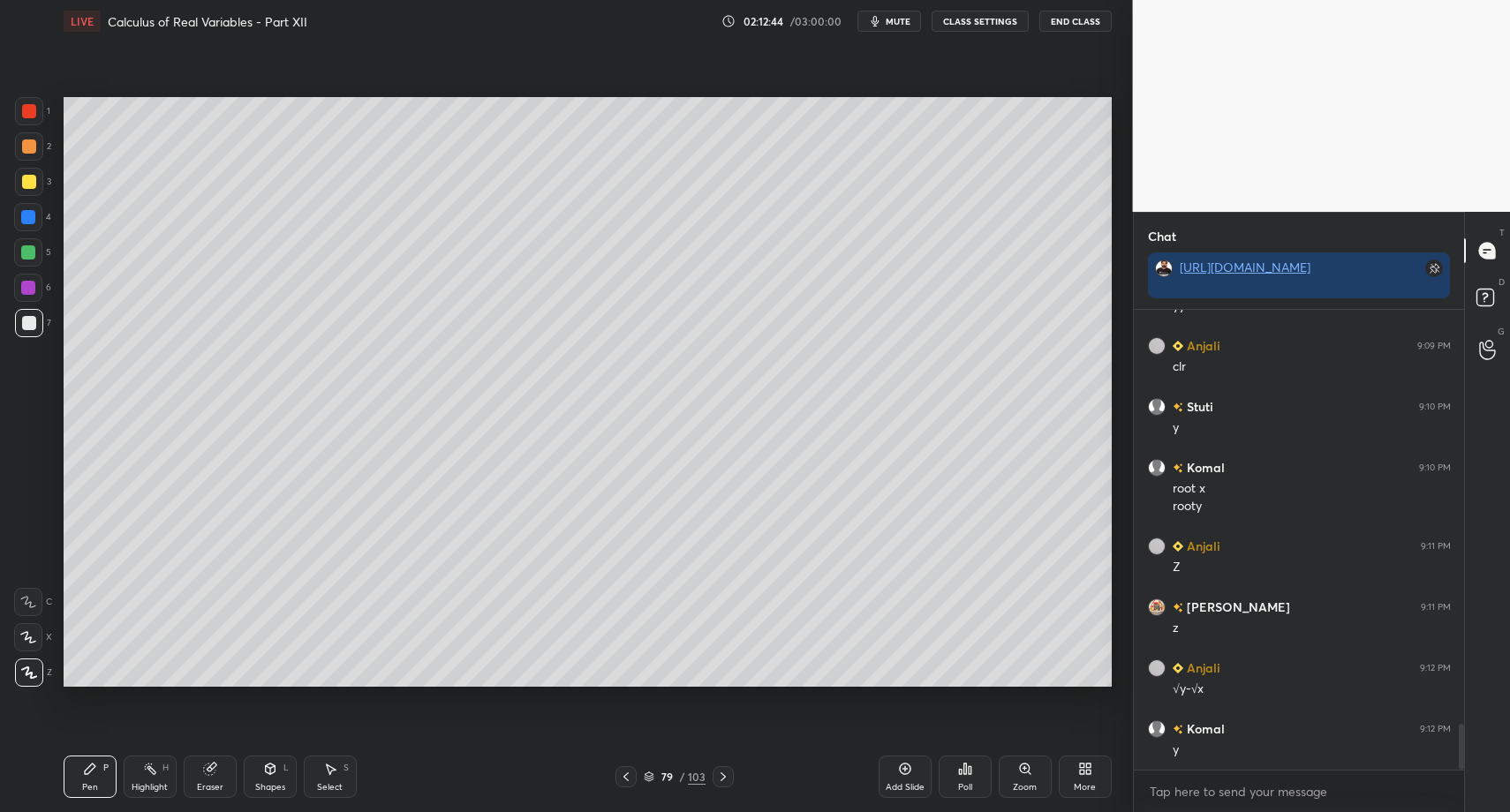 drag, startPoint x: 290, startPoint y: 785, endPoint x: 264, endPoint y: 749, distance: 44.40721 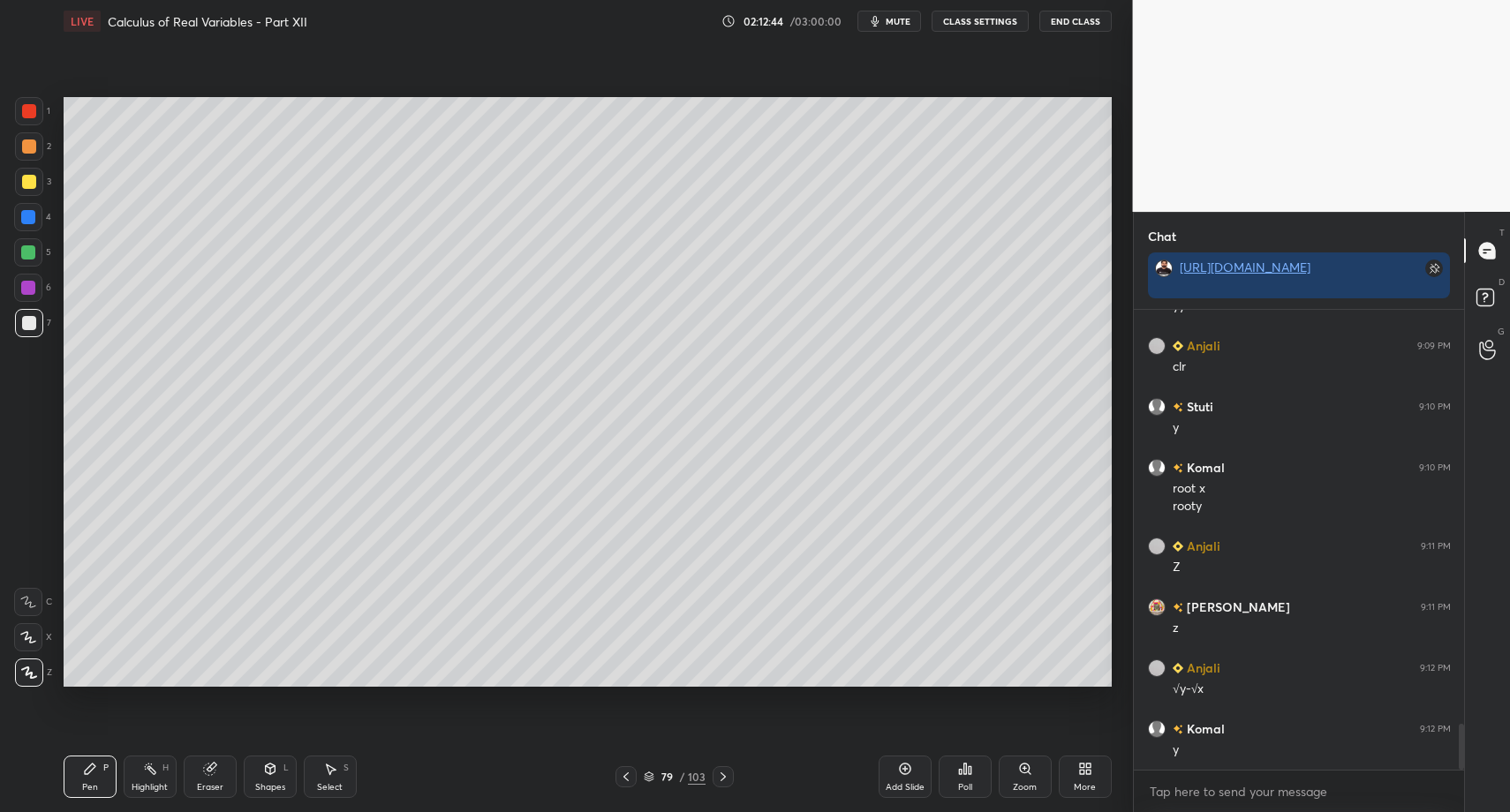 click on "Shapes L" at bounding box center (270, 777) 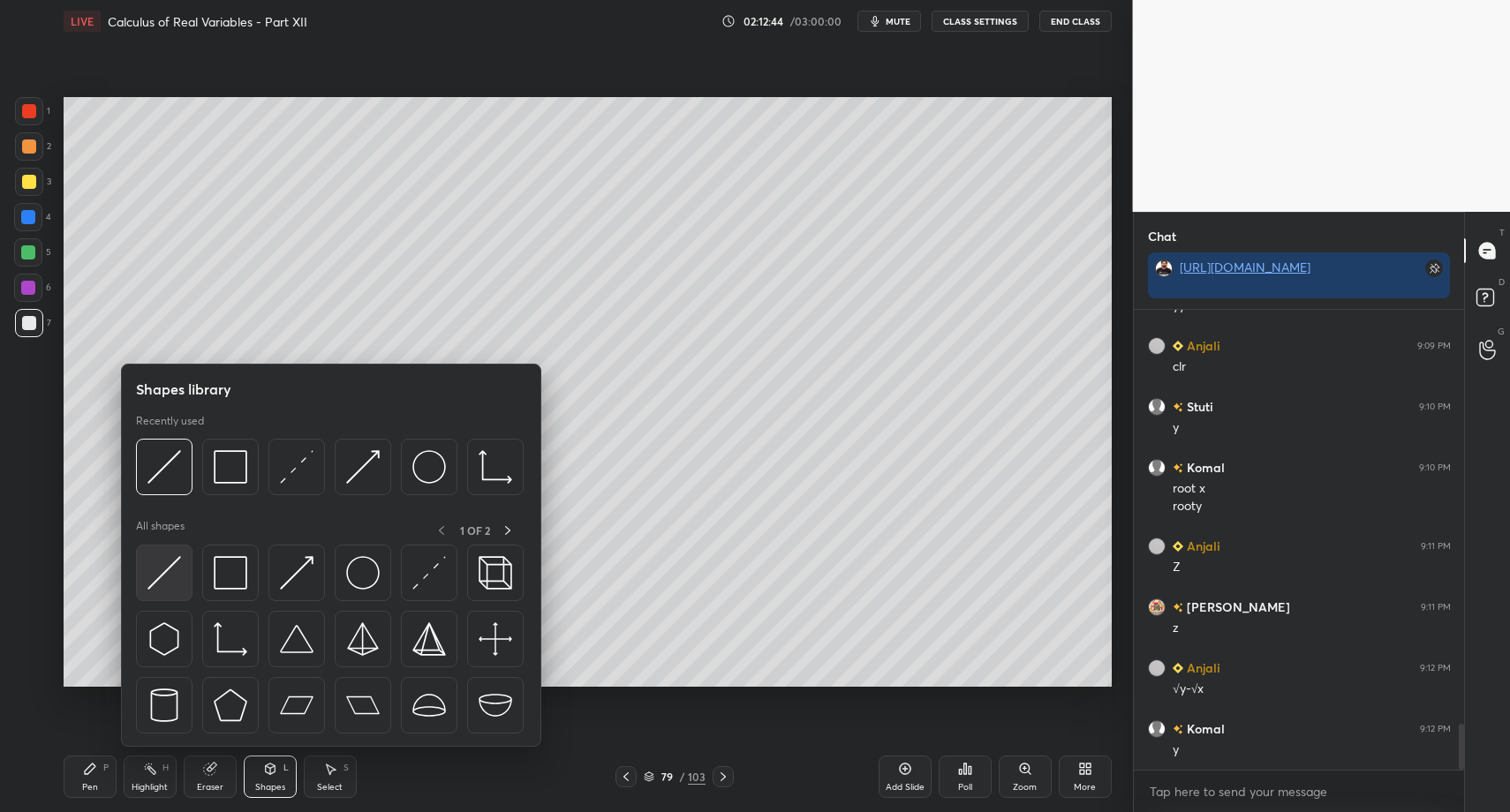 click at bounding box center (164, 573) 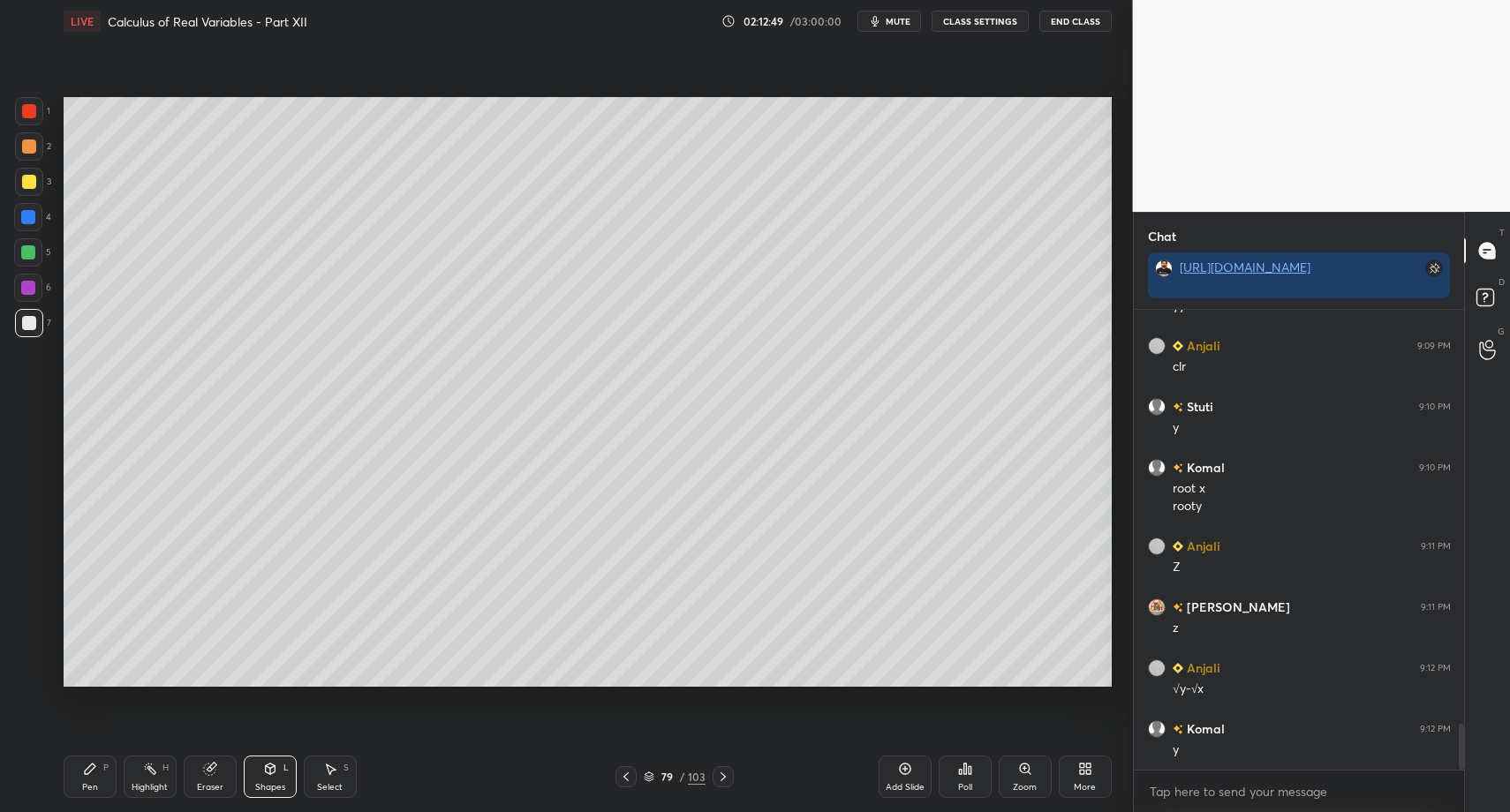 click 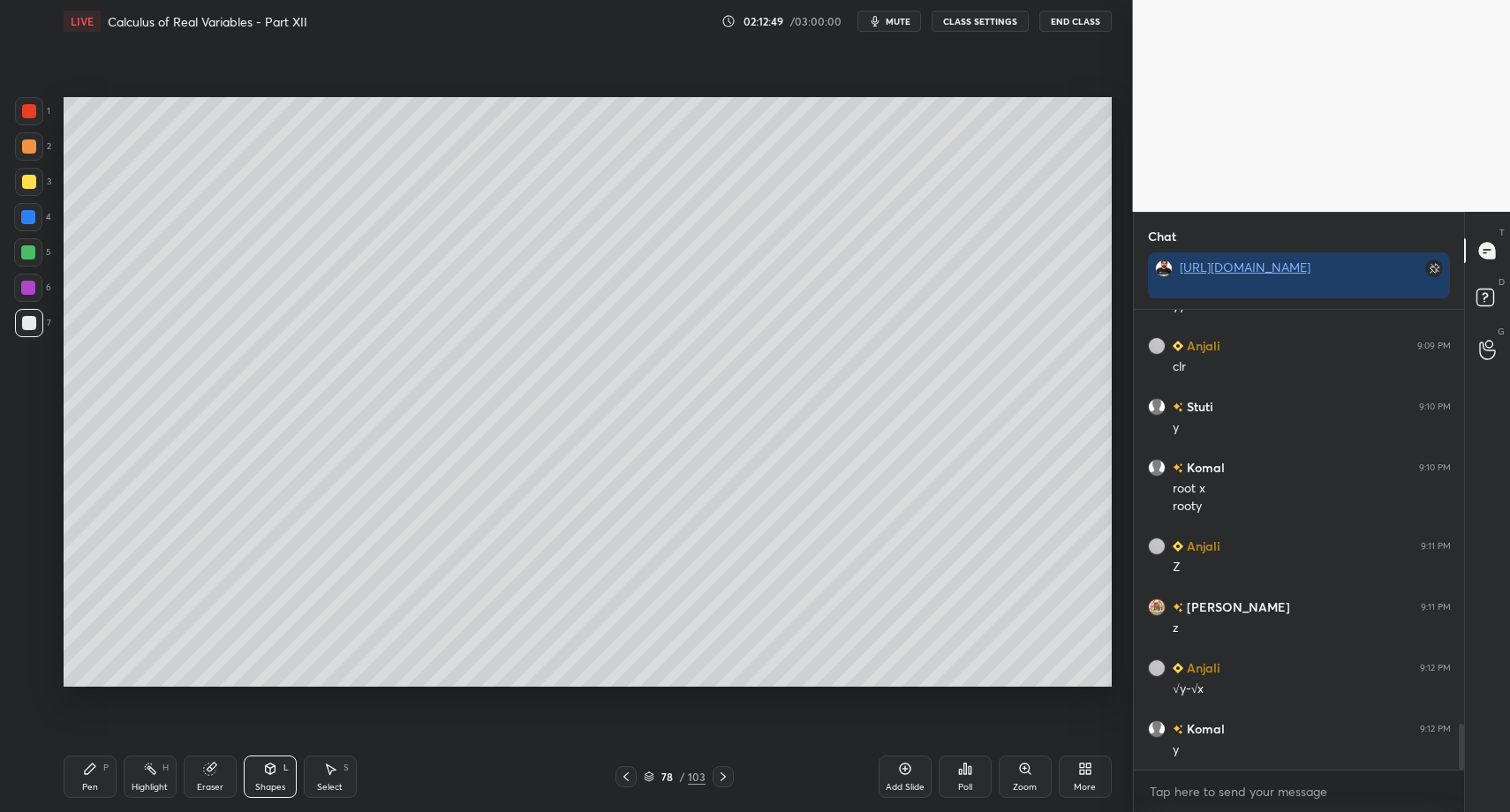 click 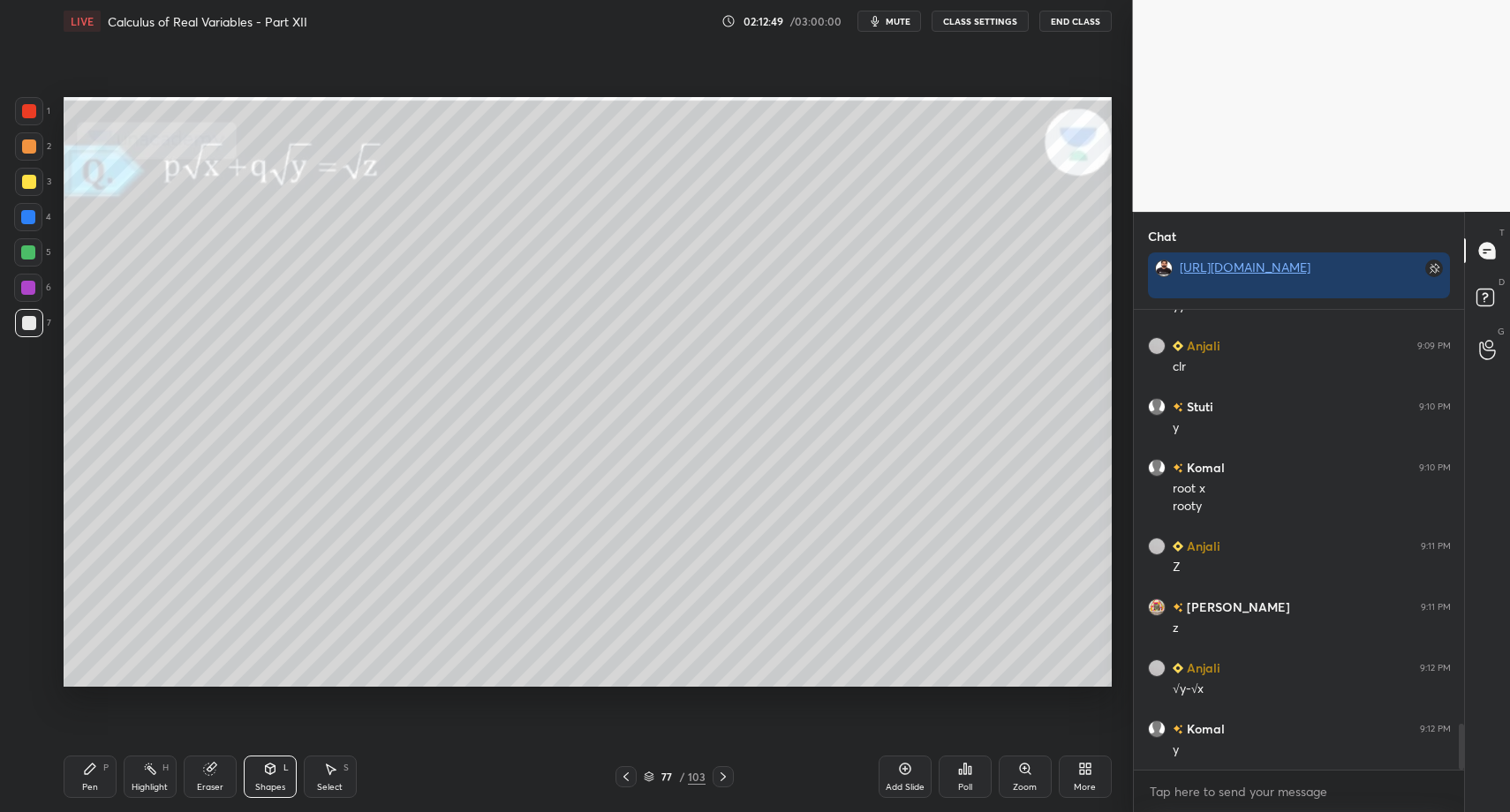 click 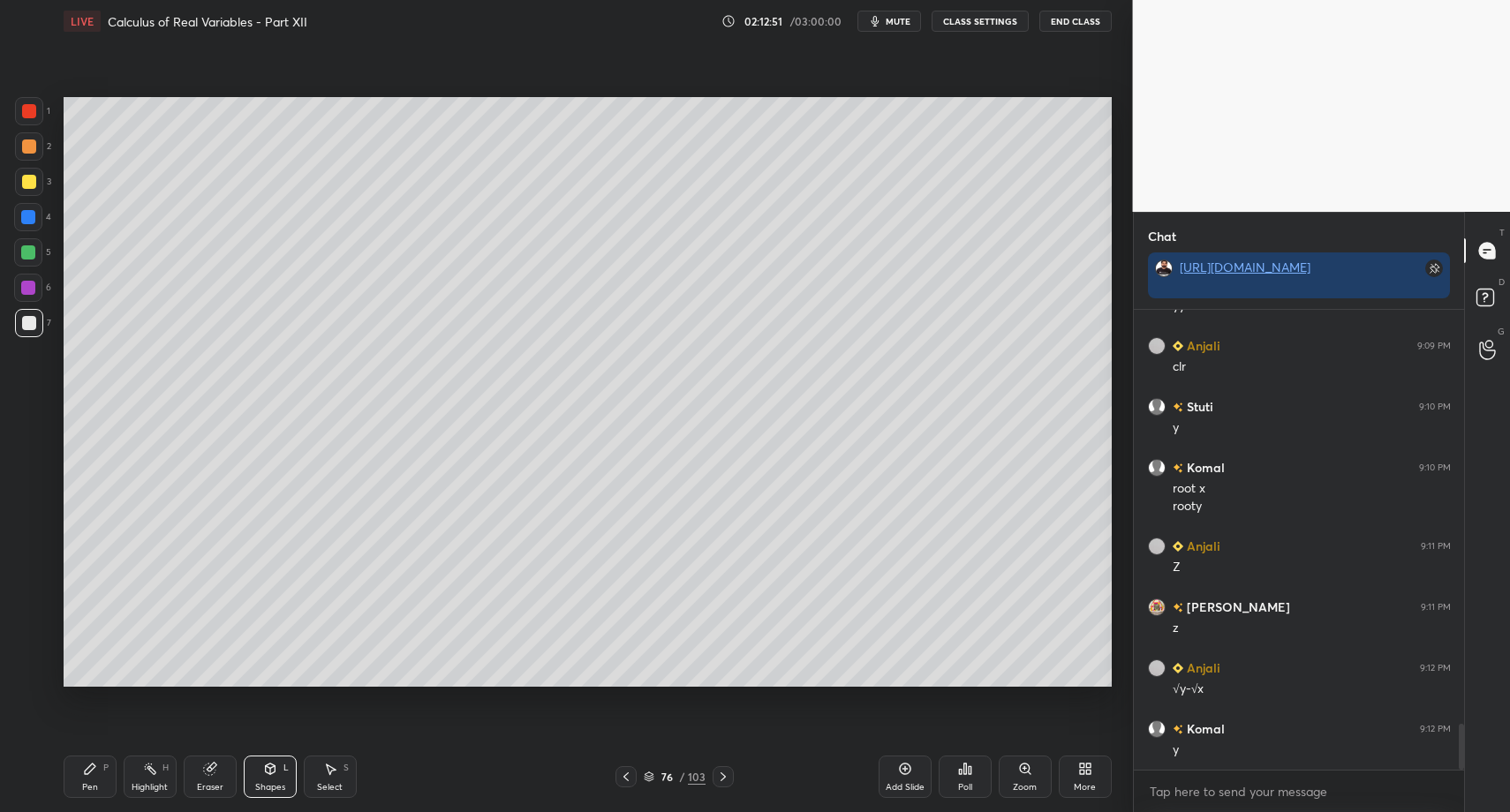 click on "76 / 103" at bounding box center (675, 777) 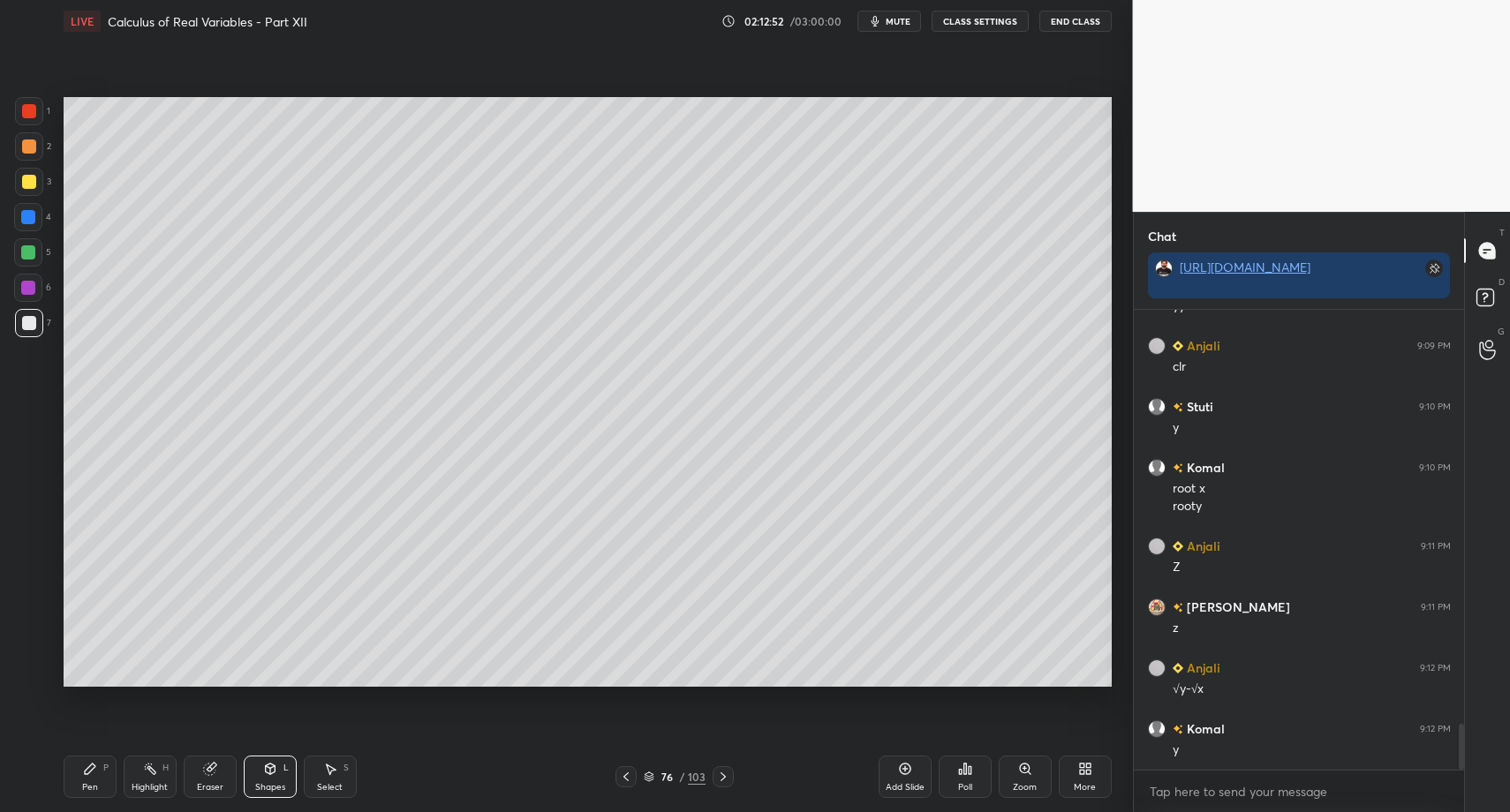 click 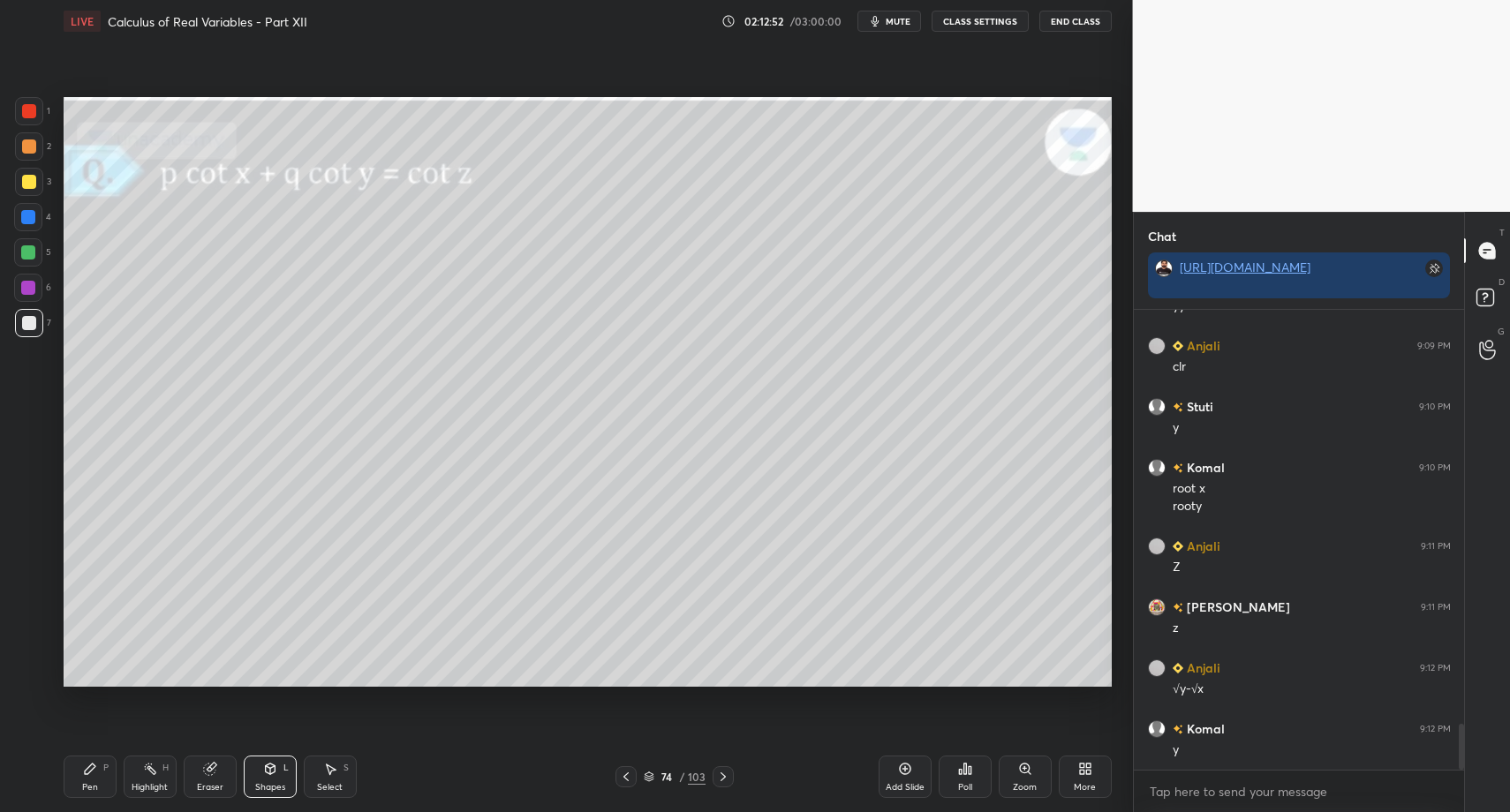 click 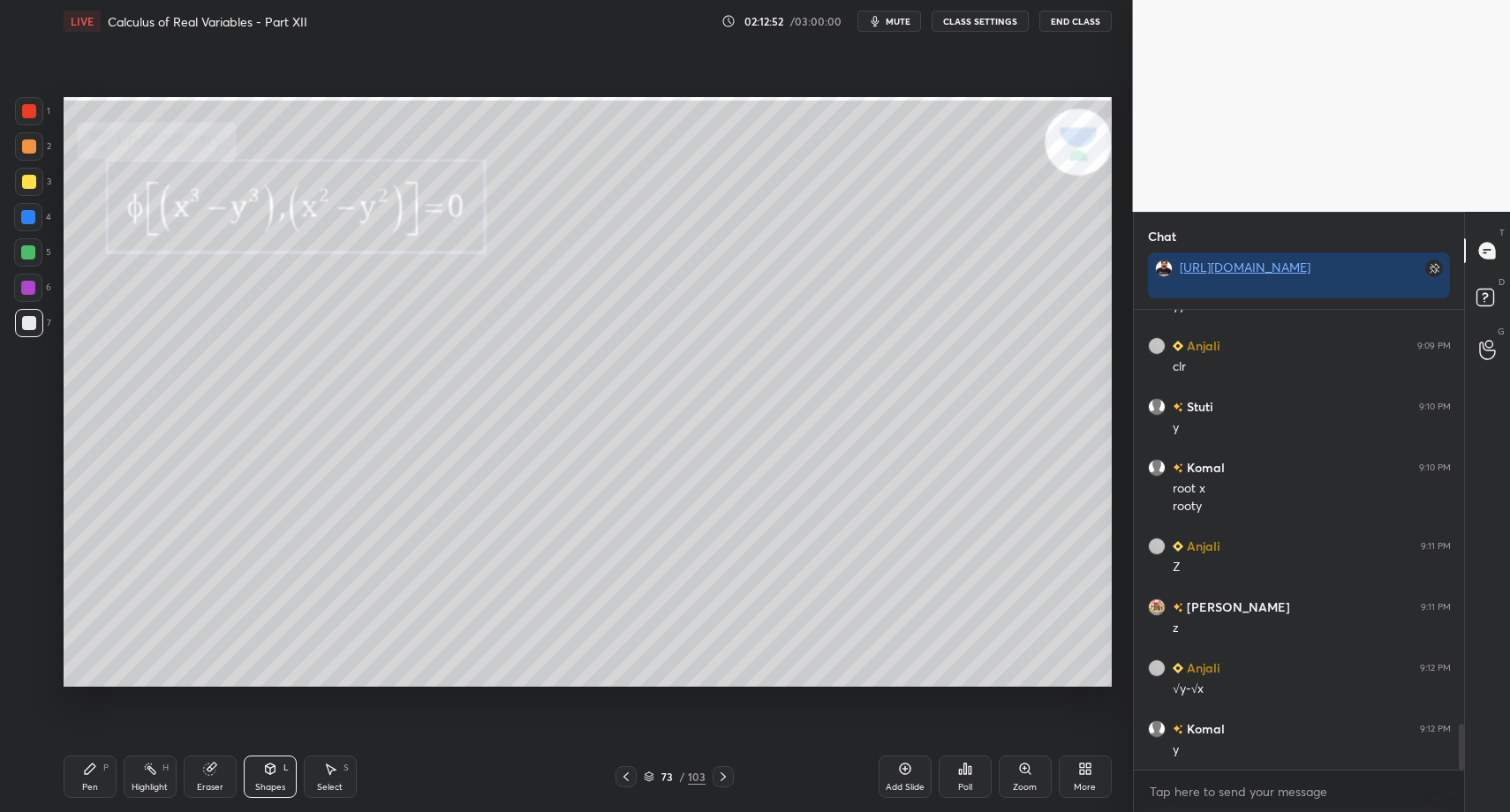 click 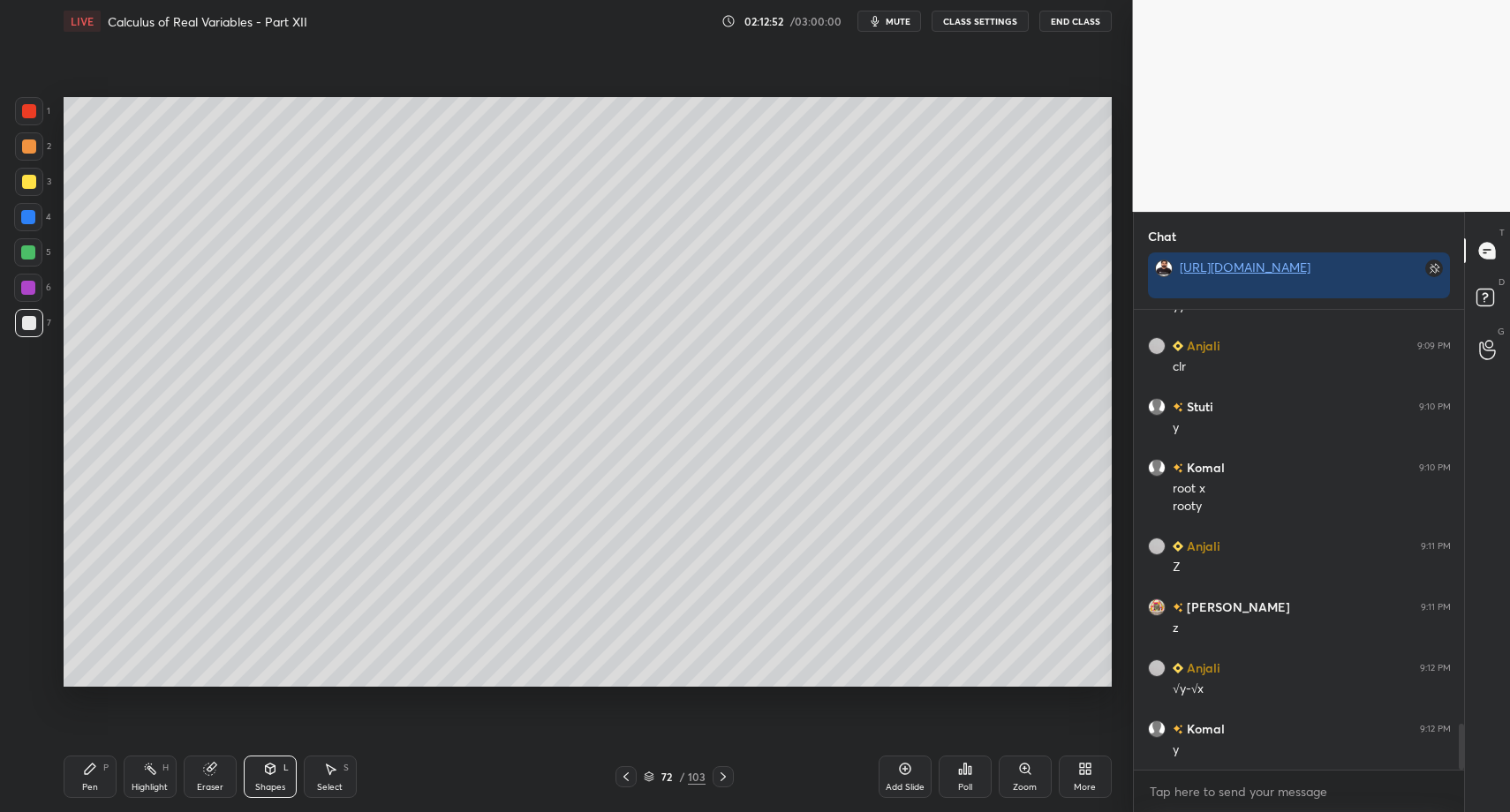 click 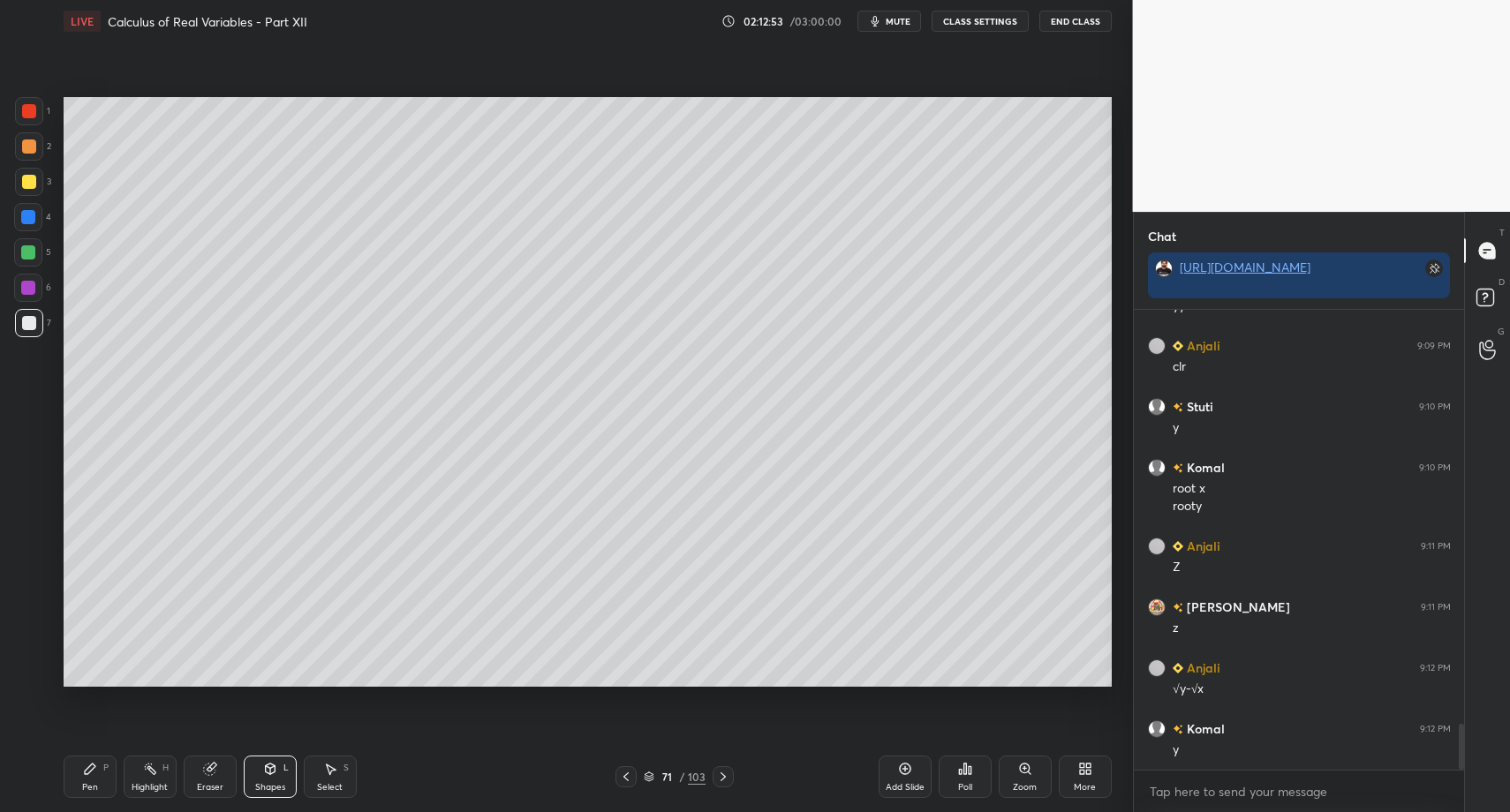 click 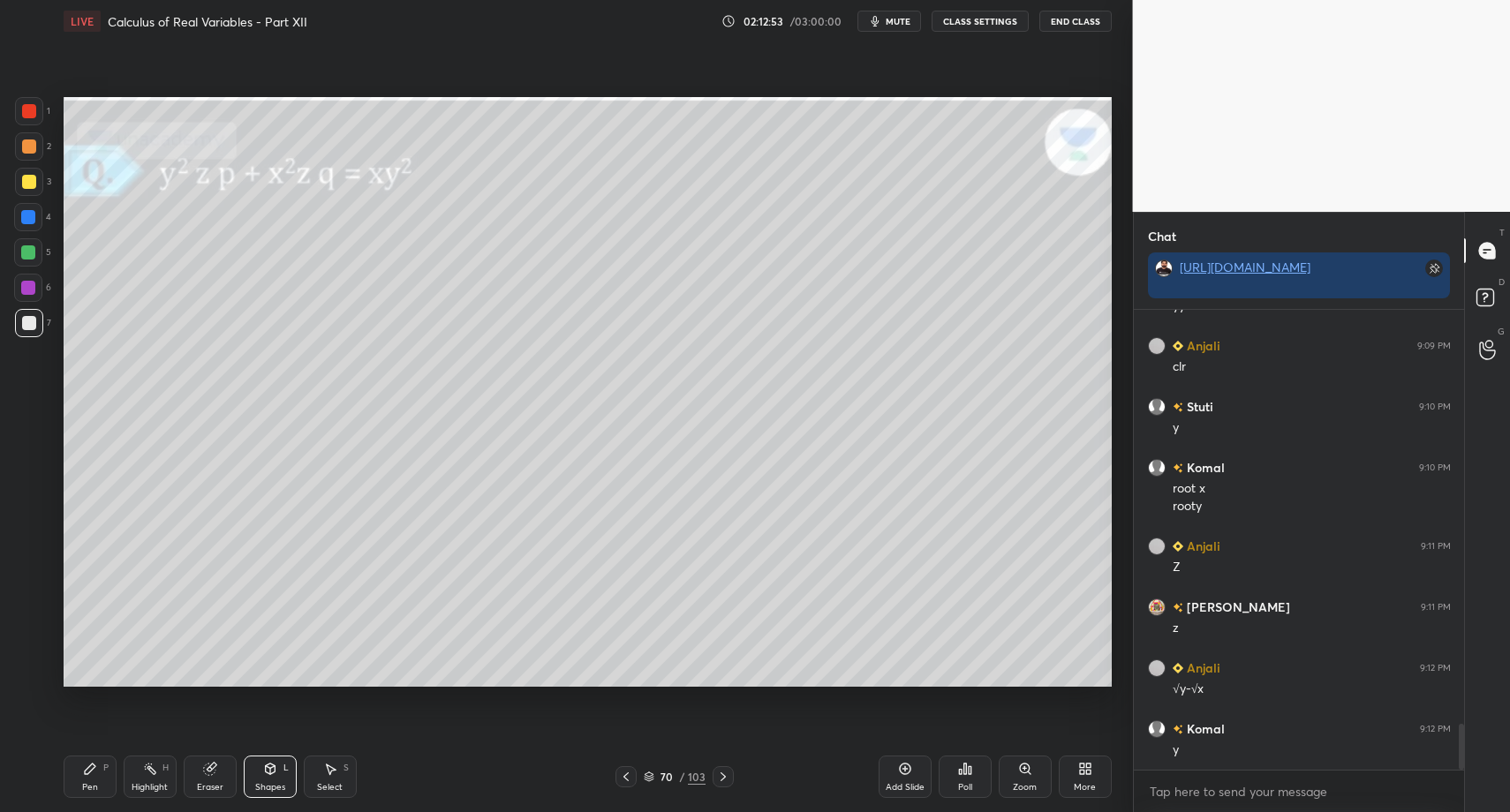 click 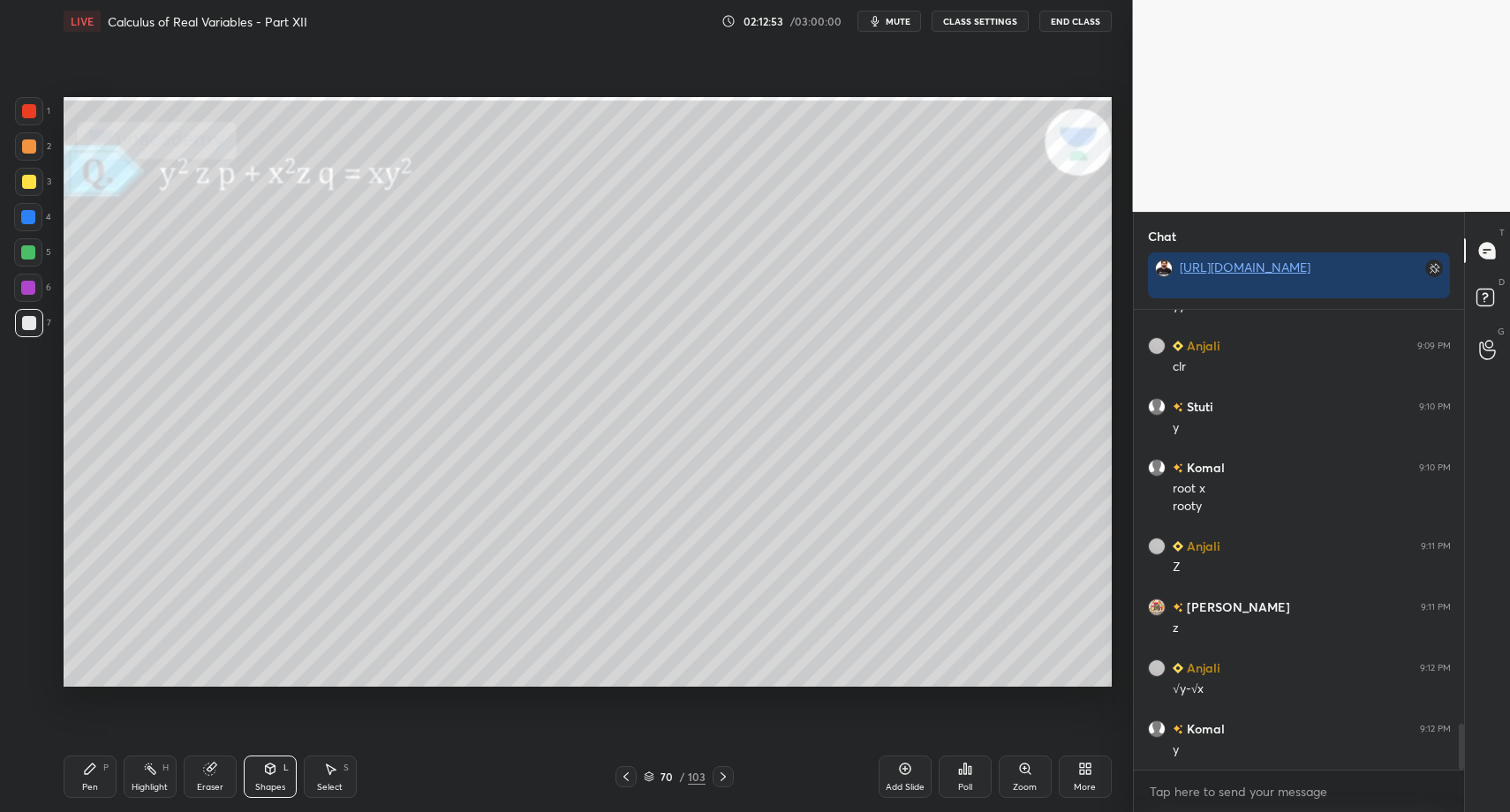 click 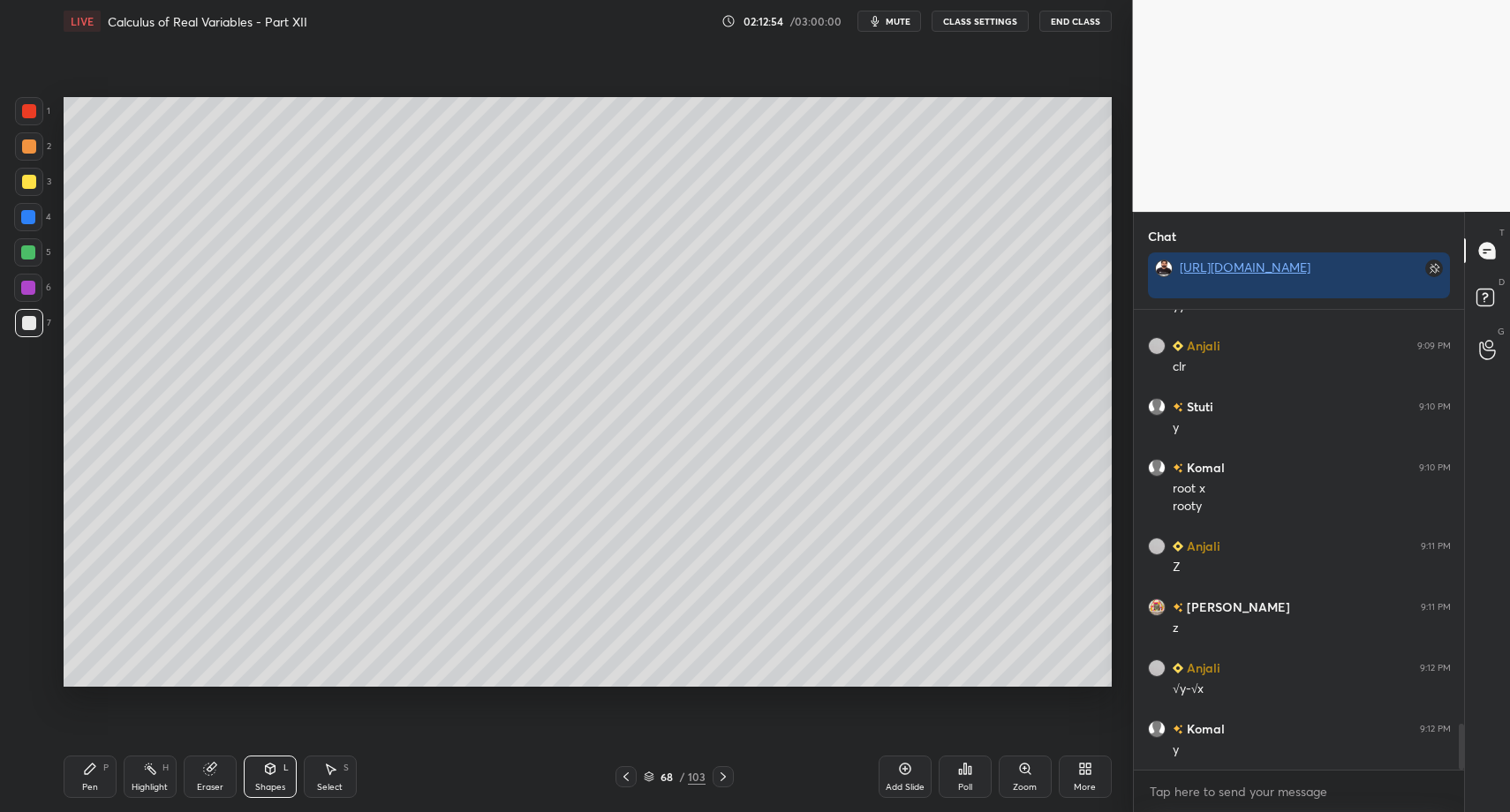 click 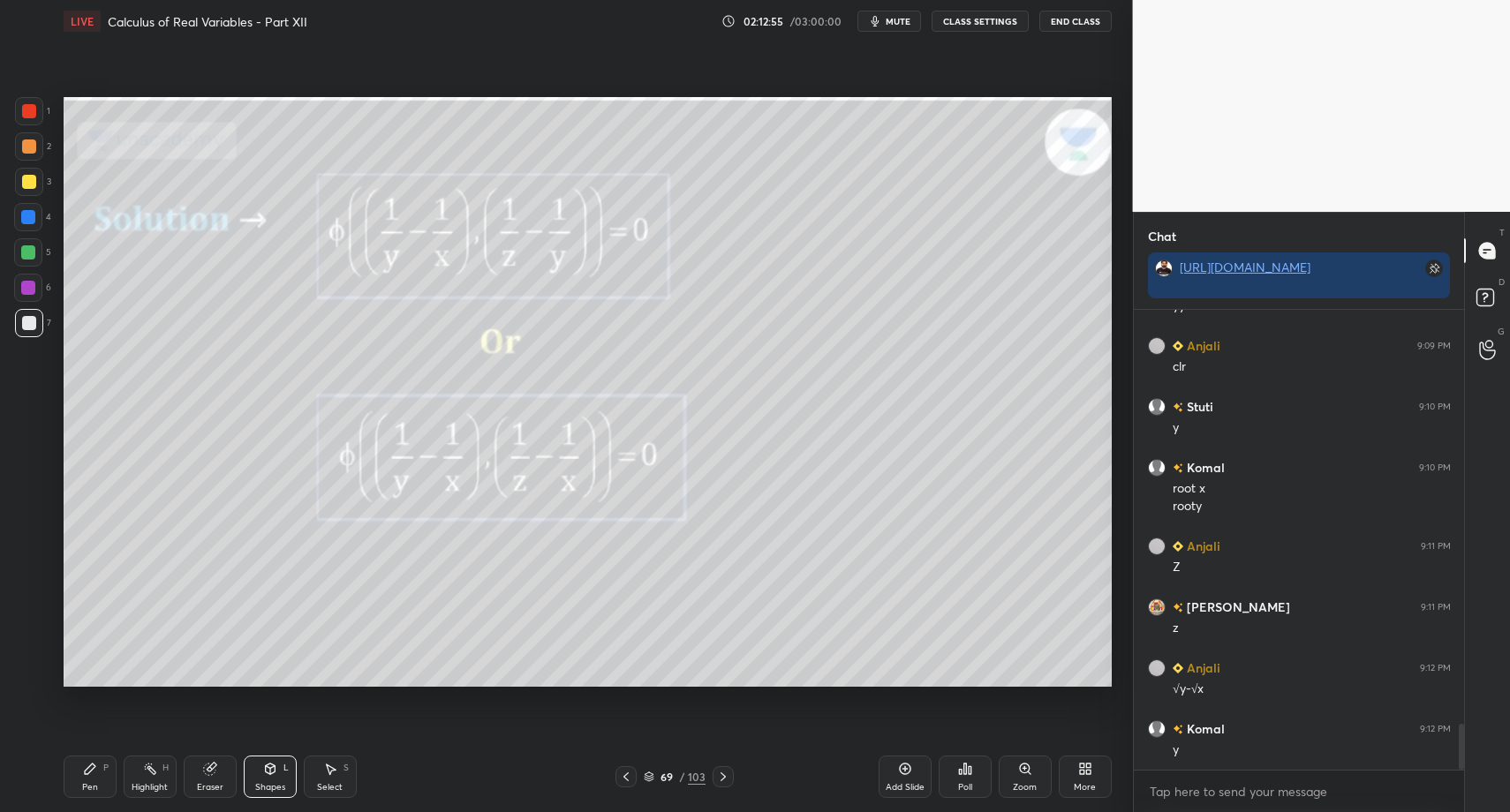 click 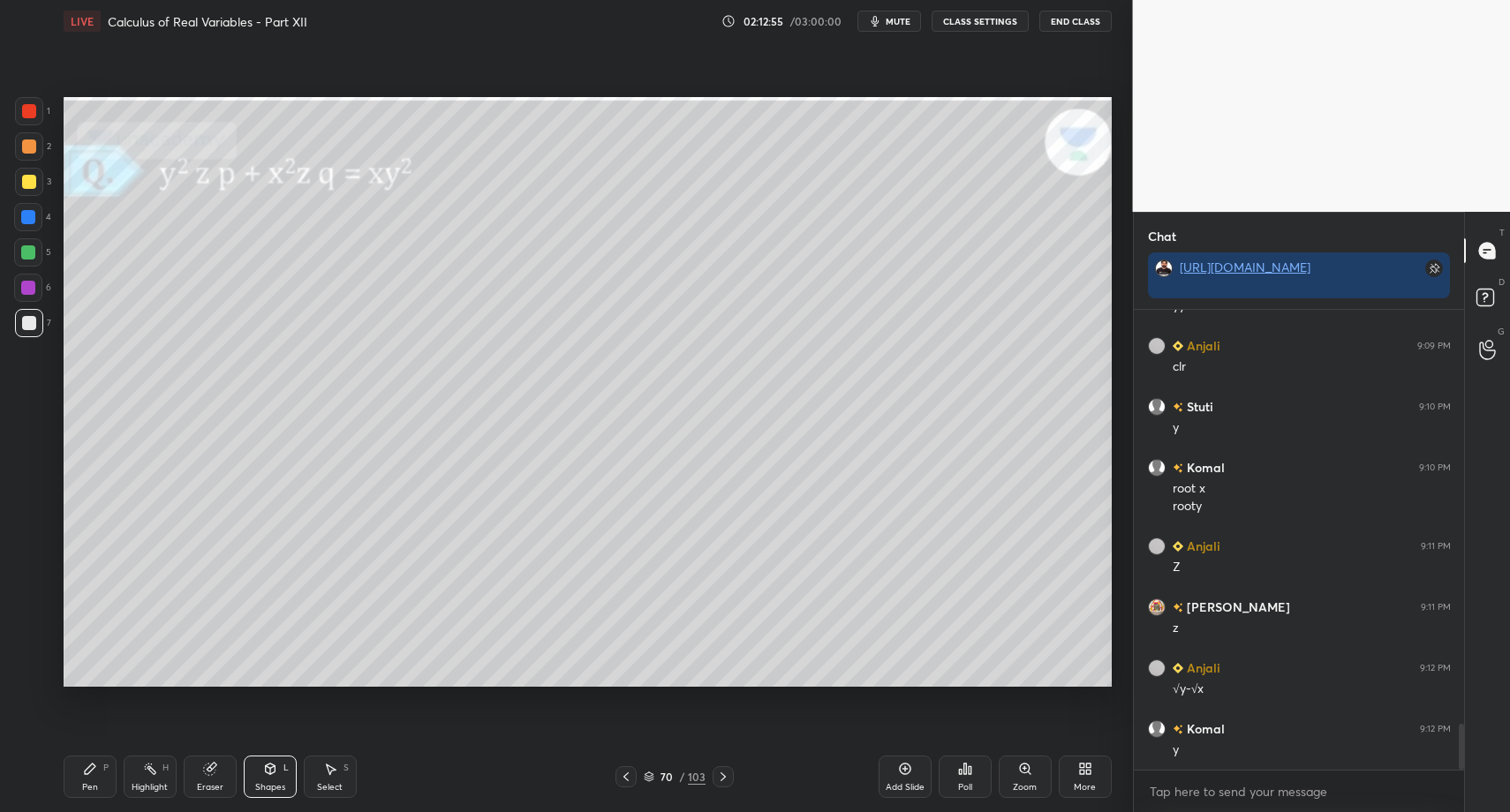 click 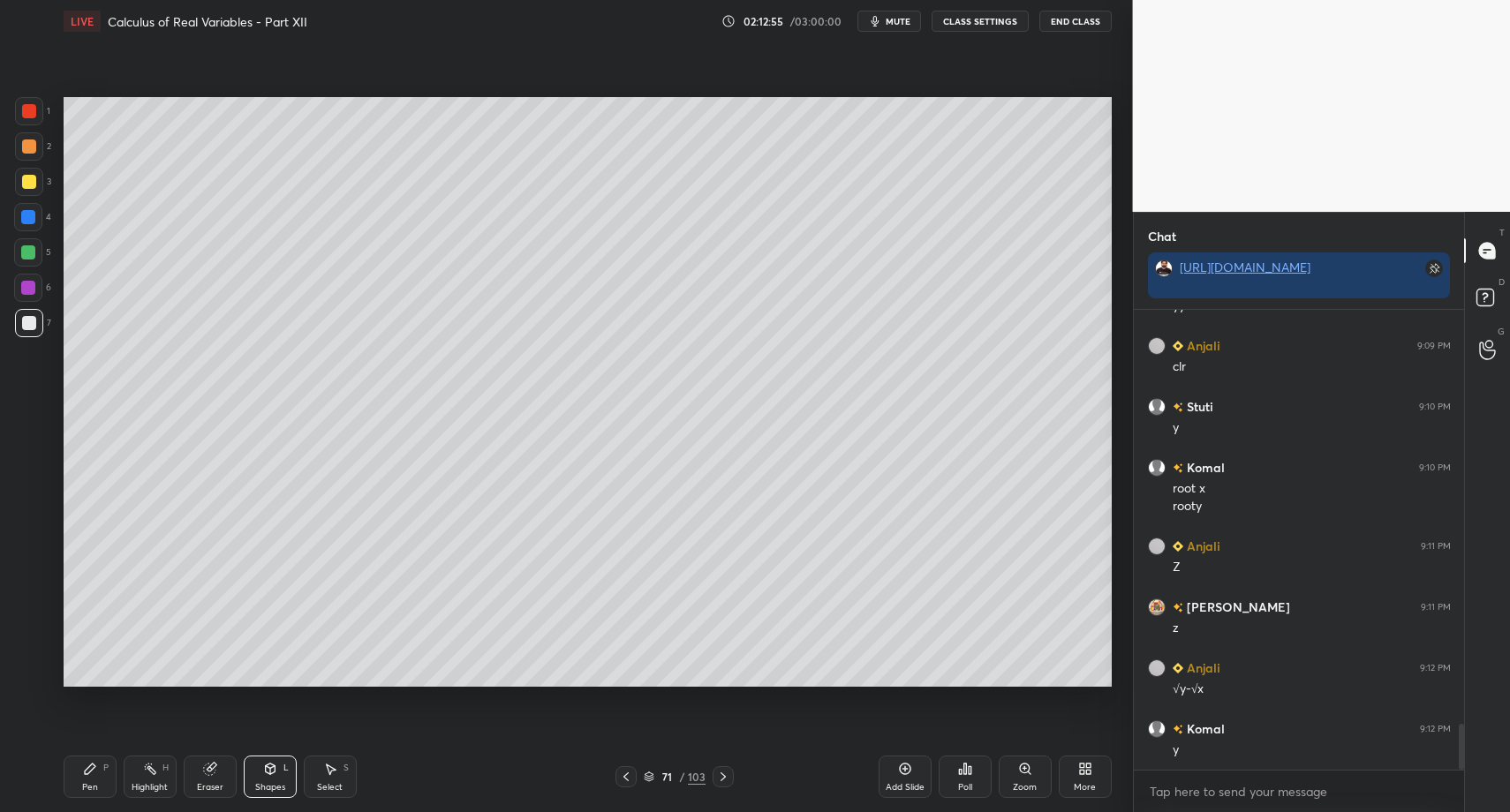 click 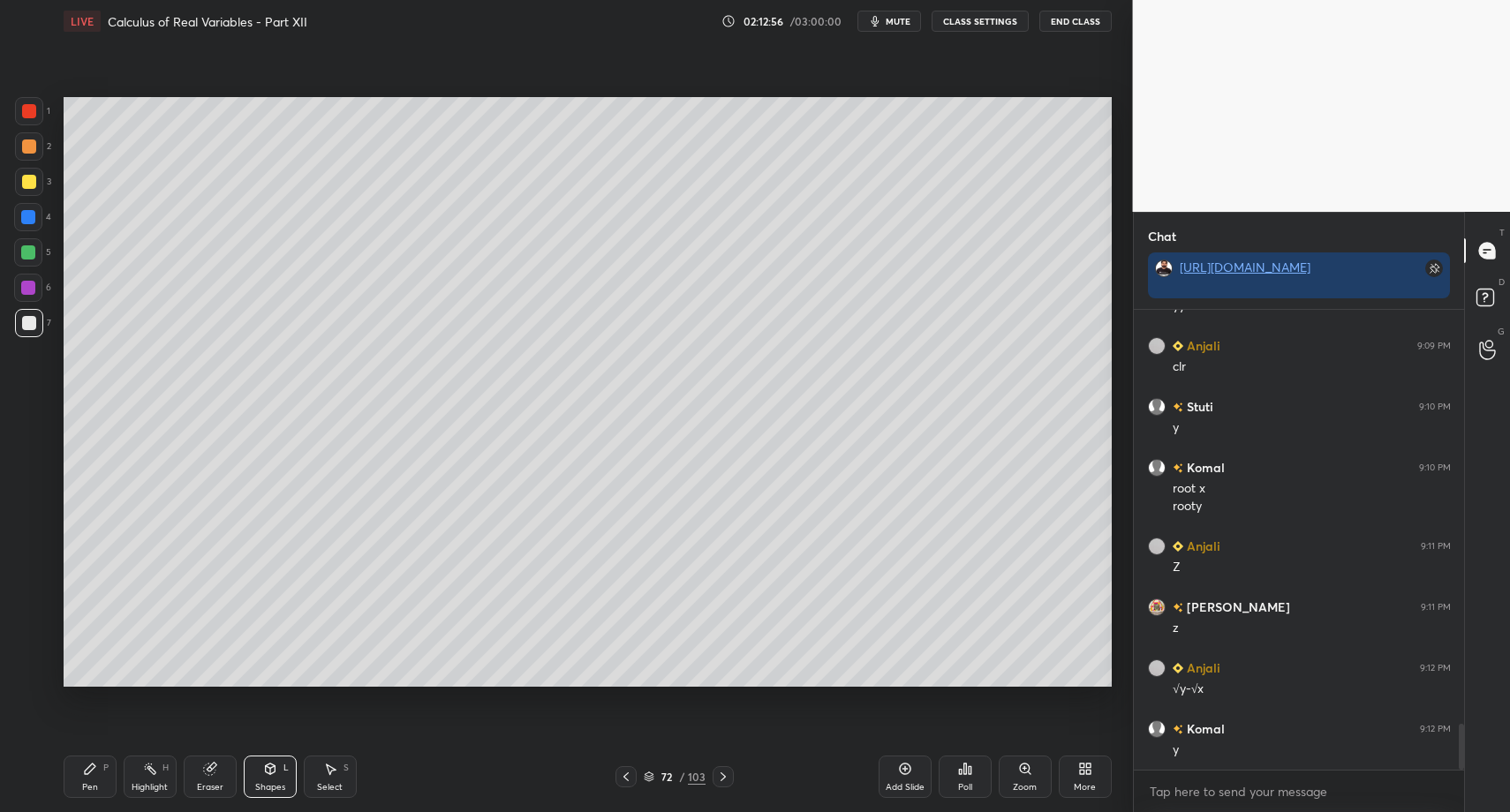 click on "Select S" at bounding box center [330, 777] 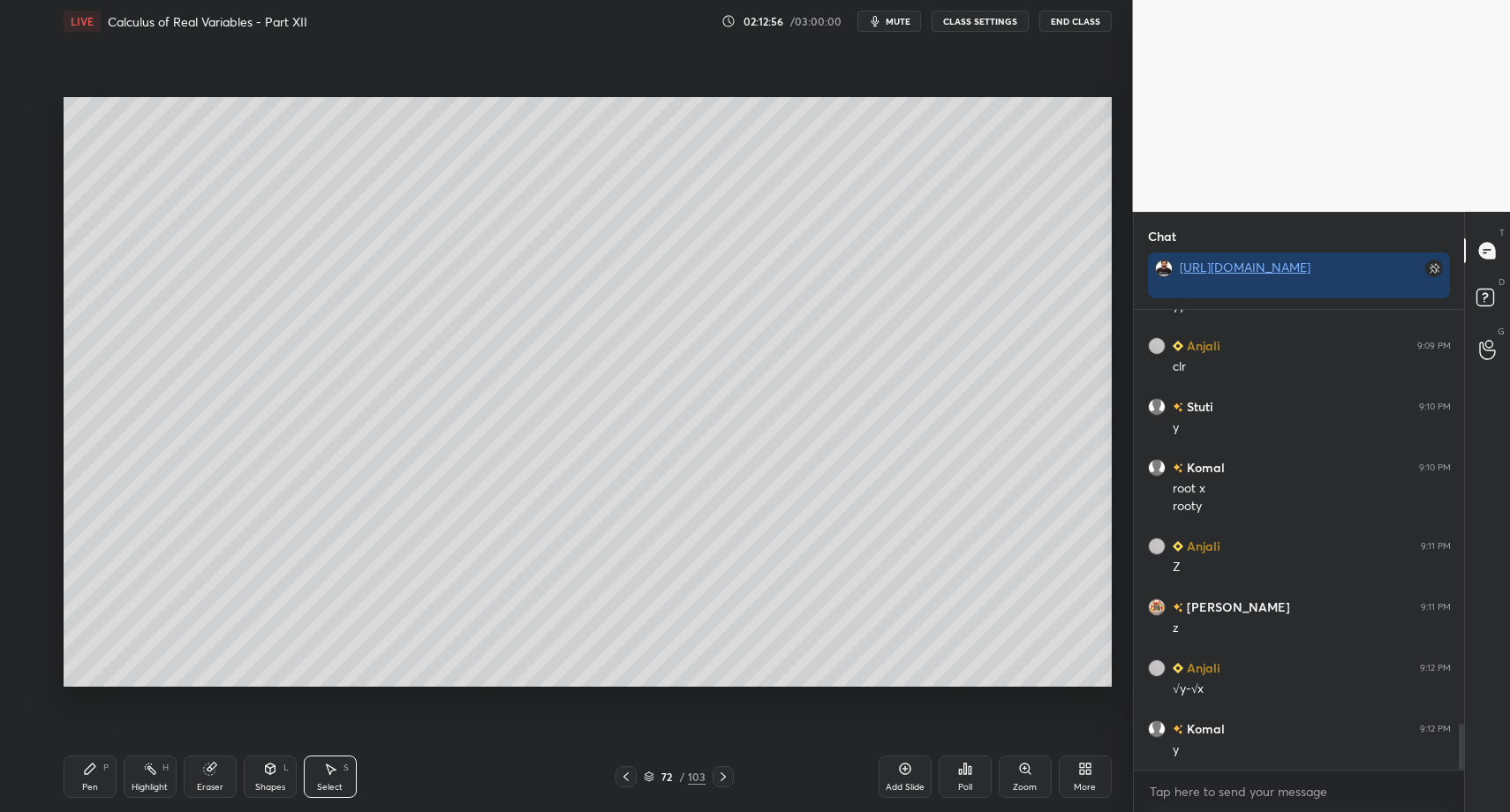 click 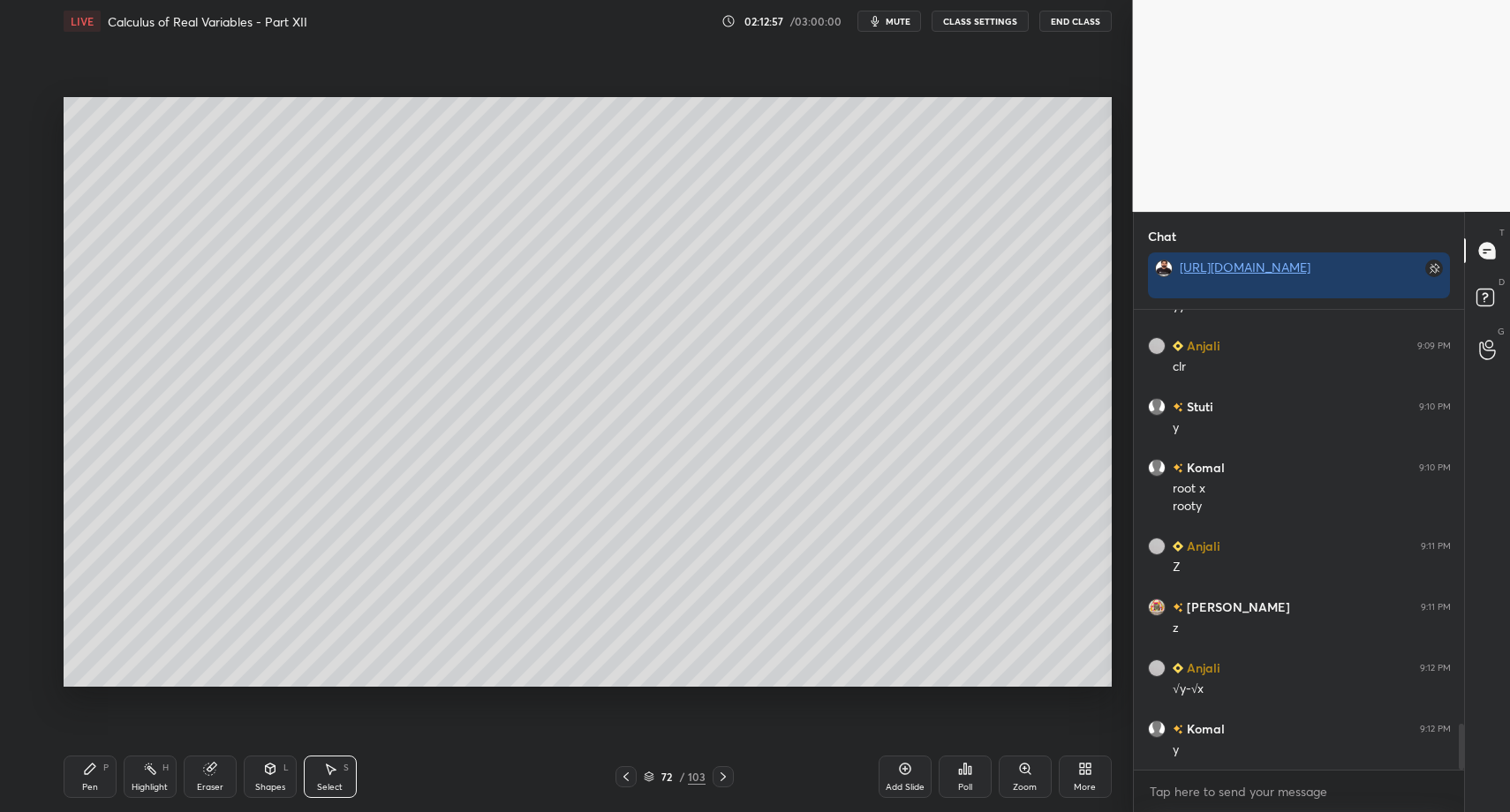 drag, startPoint x: 341, startPoint y: 771, endPoint x: 340, endPoint y: 748, distance: 23.021729 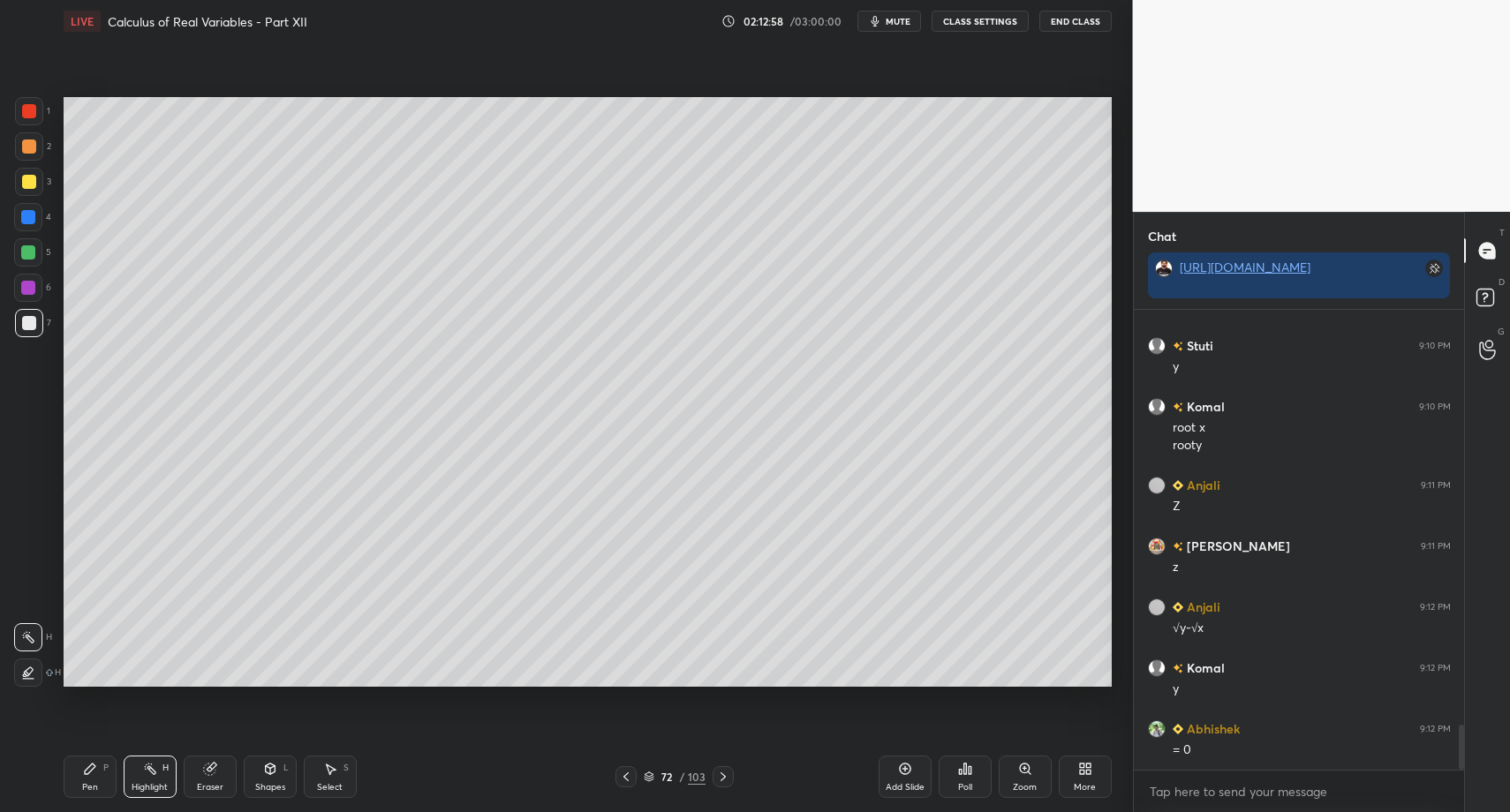 click on "Pen" at bounding box center (90, 787) 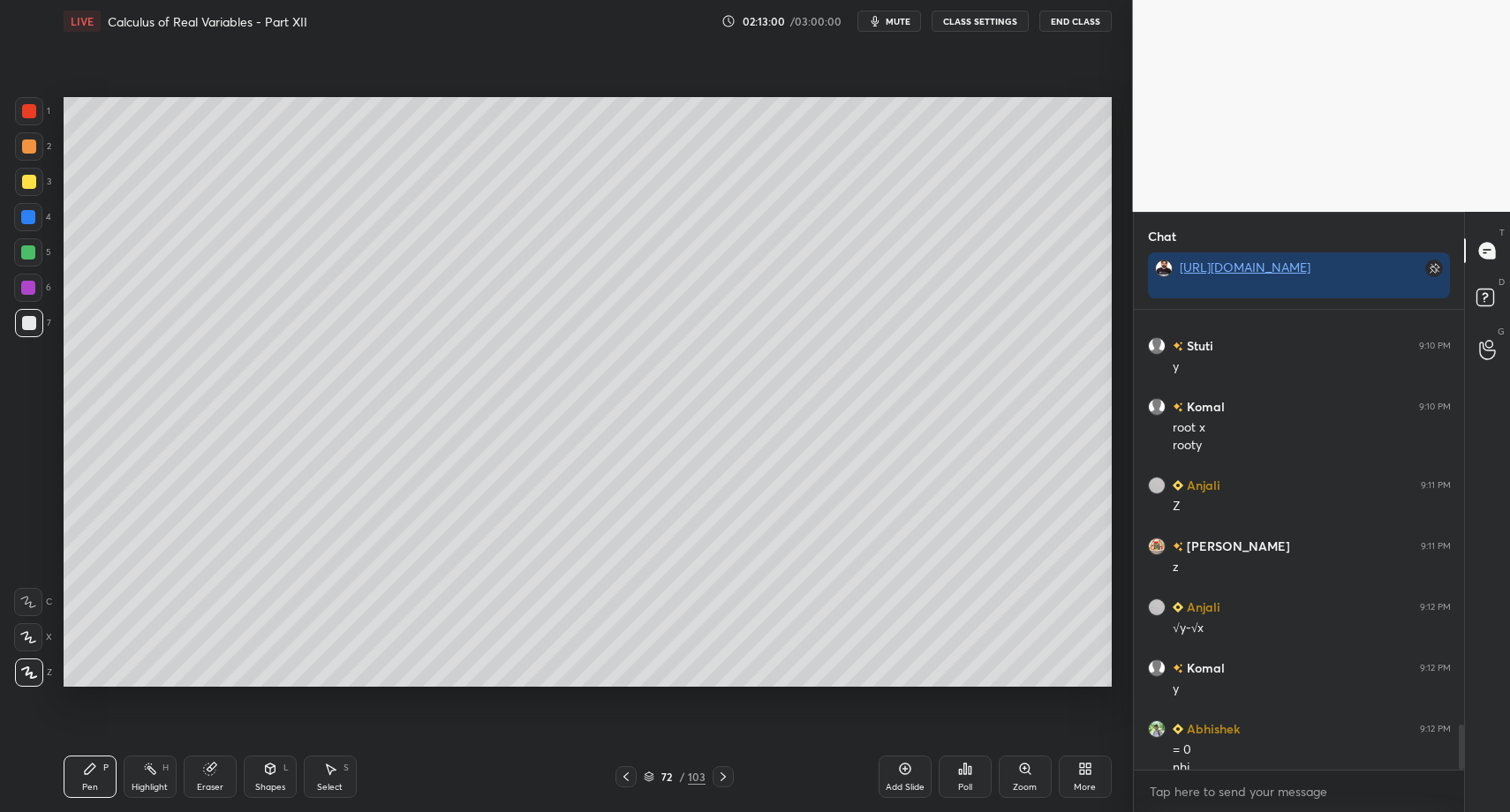 scroll, scrollTop: 4241, scrollLeft: 0, axis: vertical 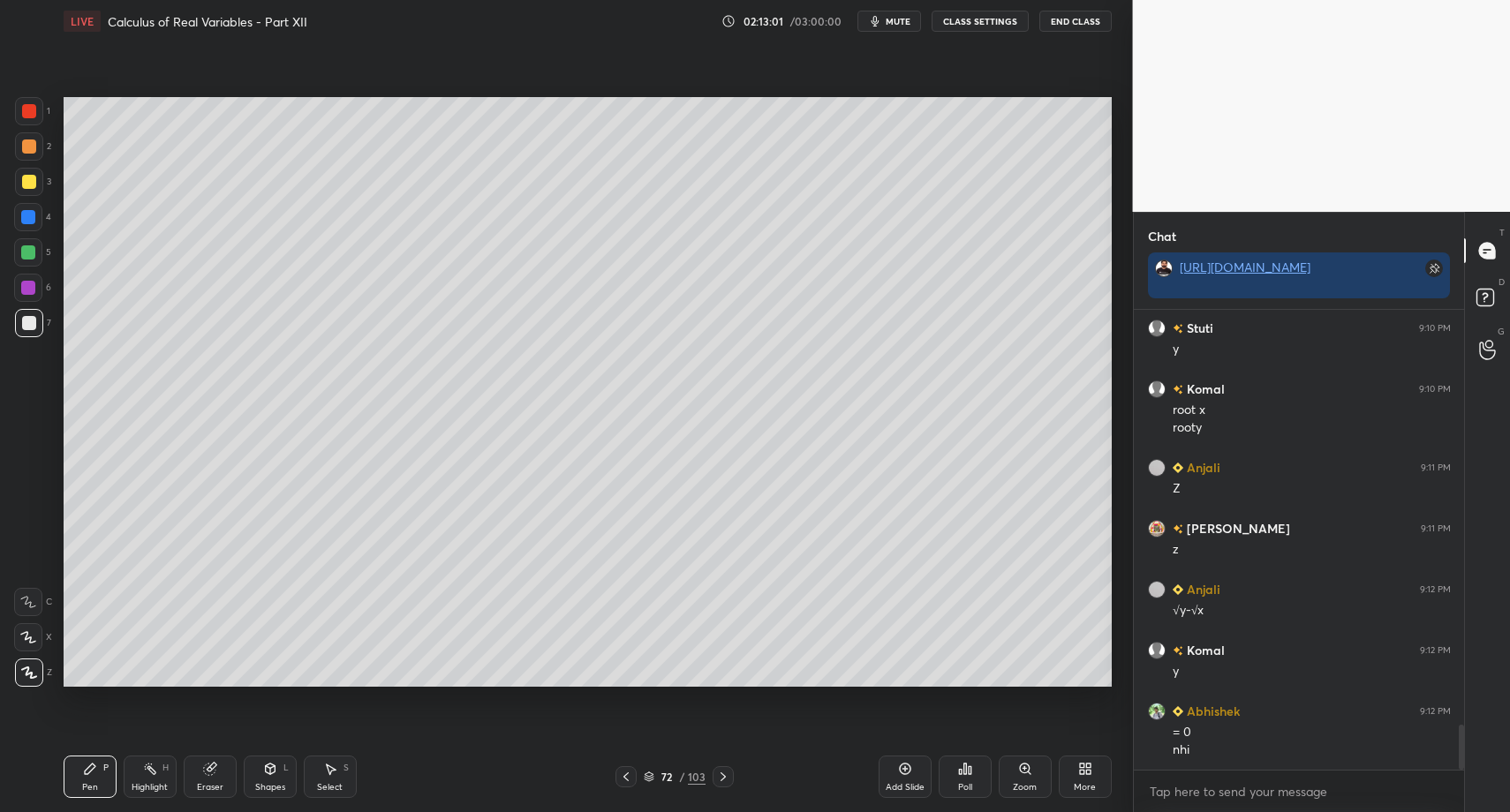 click 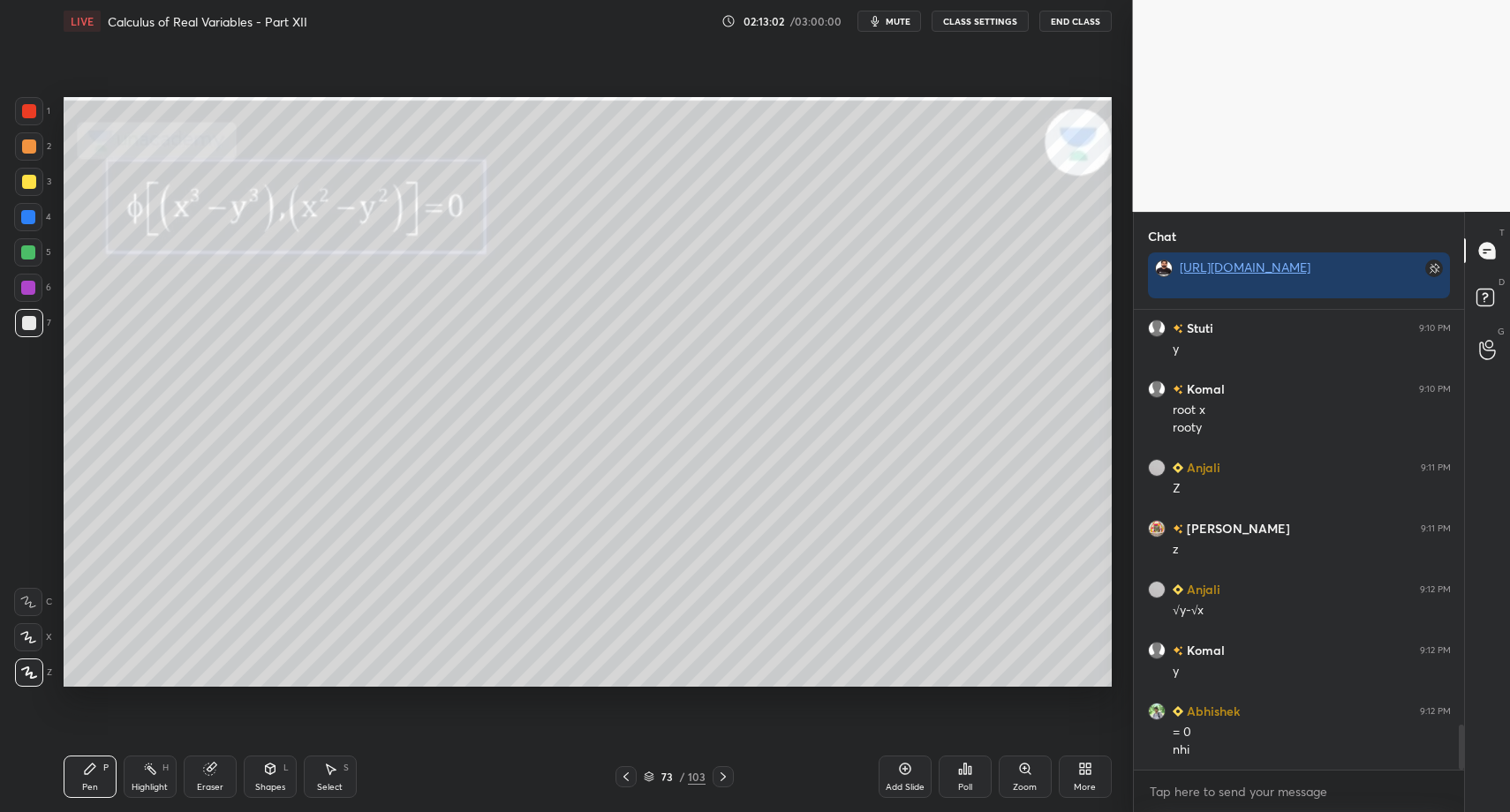 click 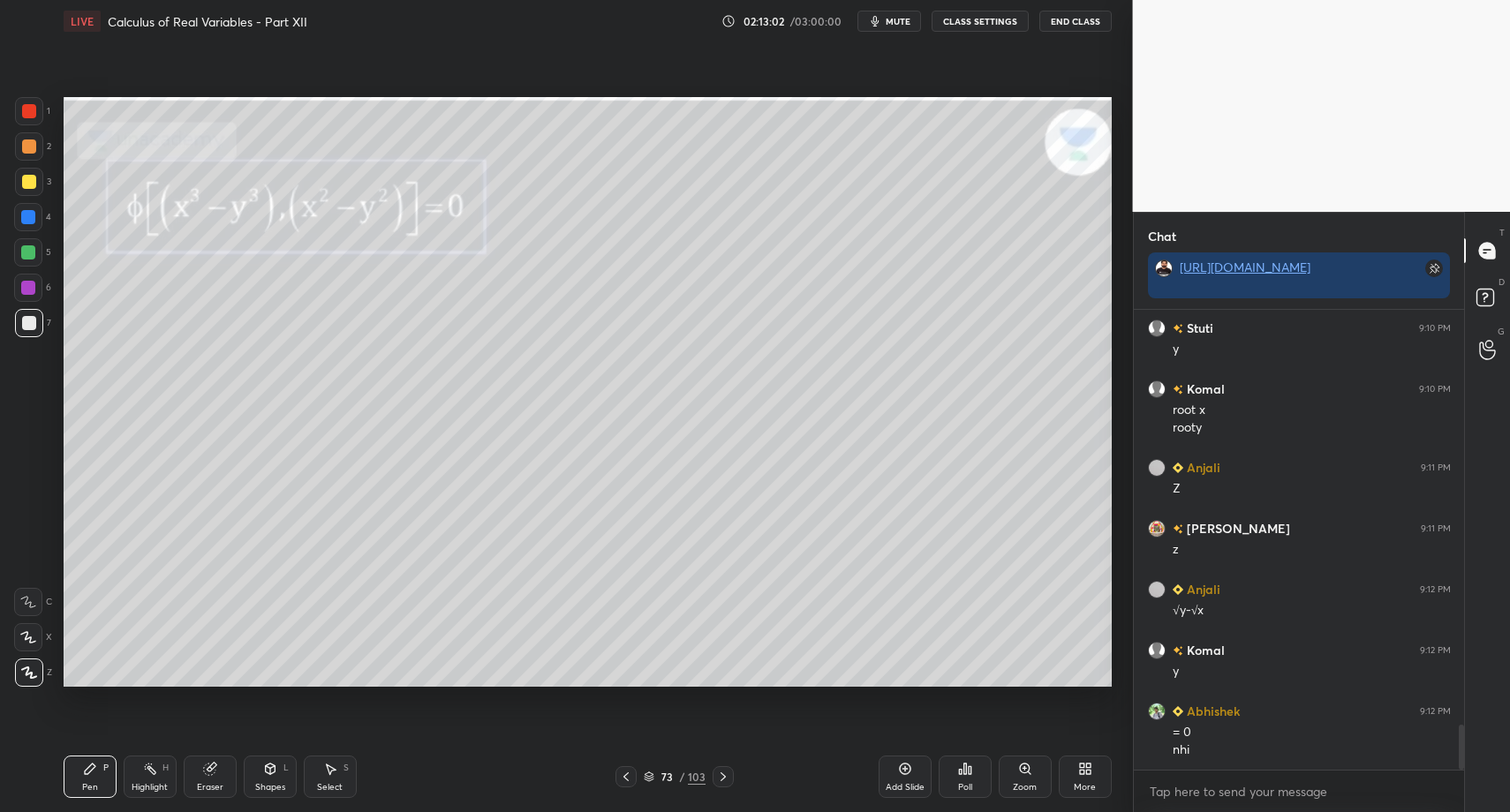 scroll, scrollTop: 4302, scrollLeft: 0, axis: vertical 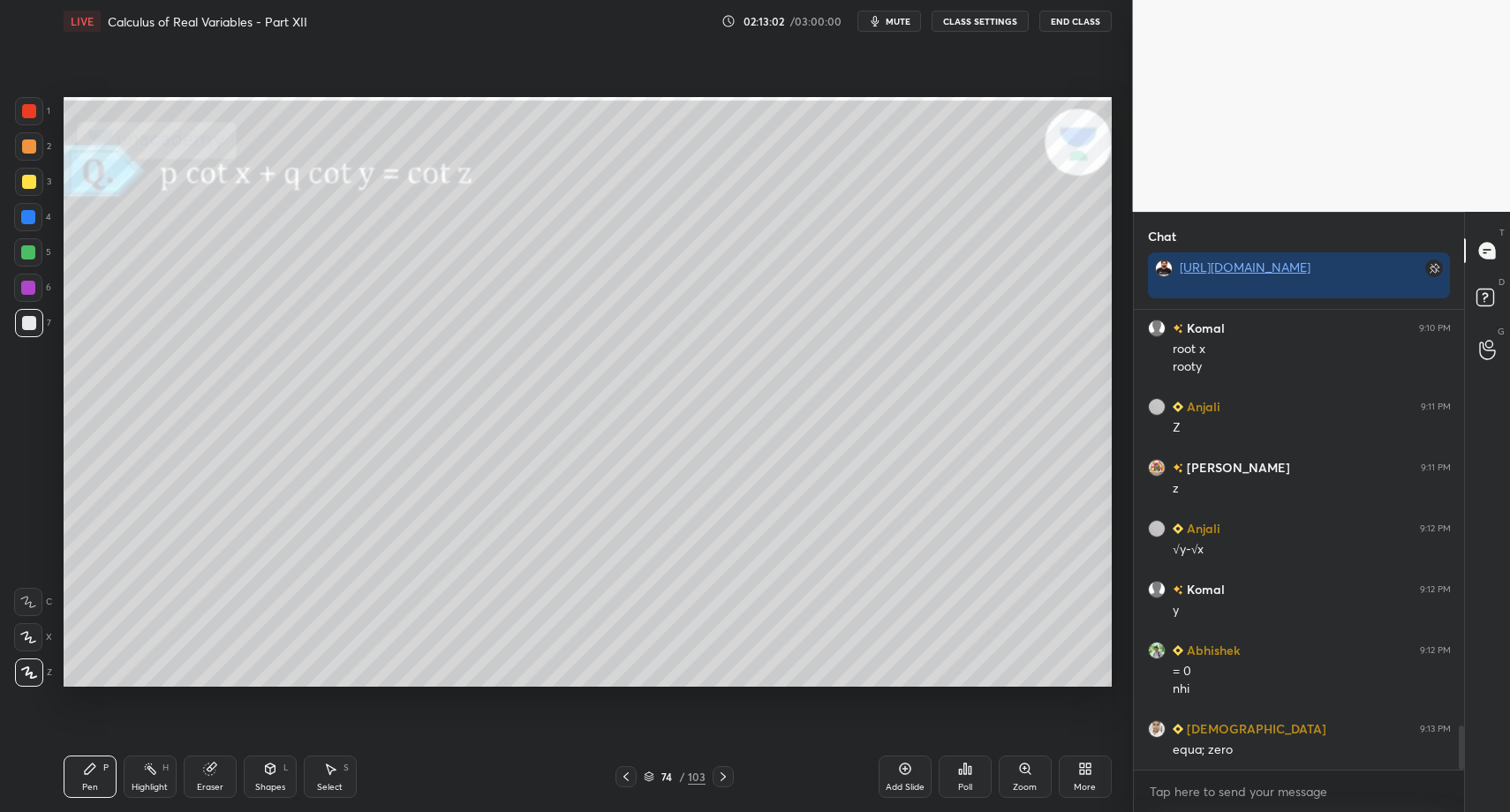 click 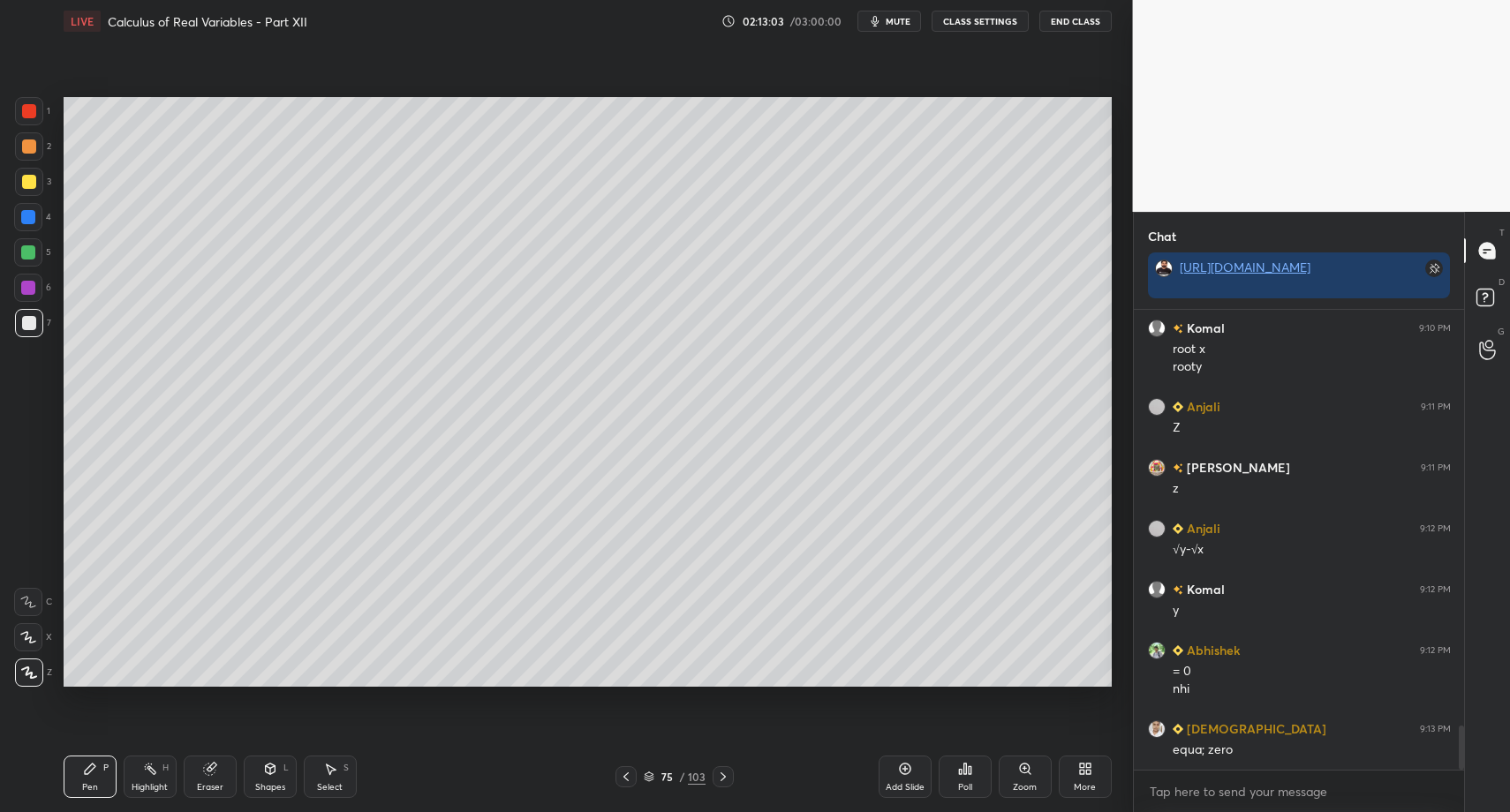 scroll, scrollTop: 4363, scrollLeft: 0, axis: vertical 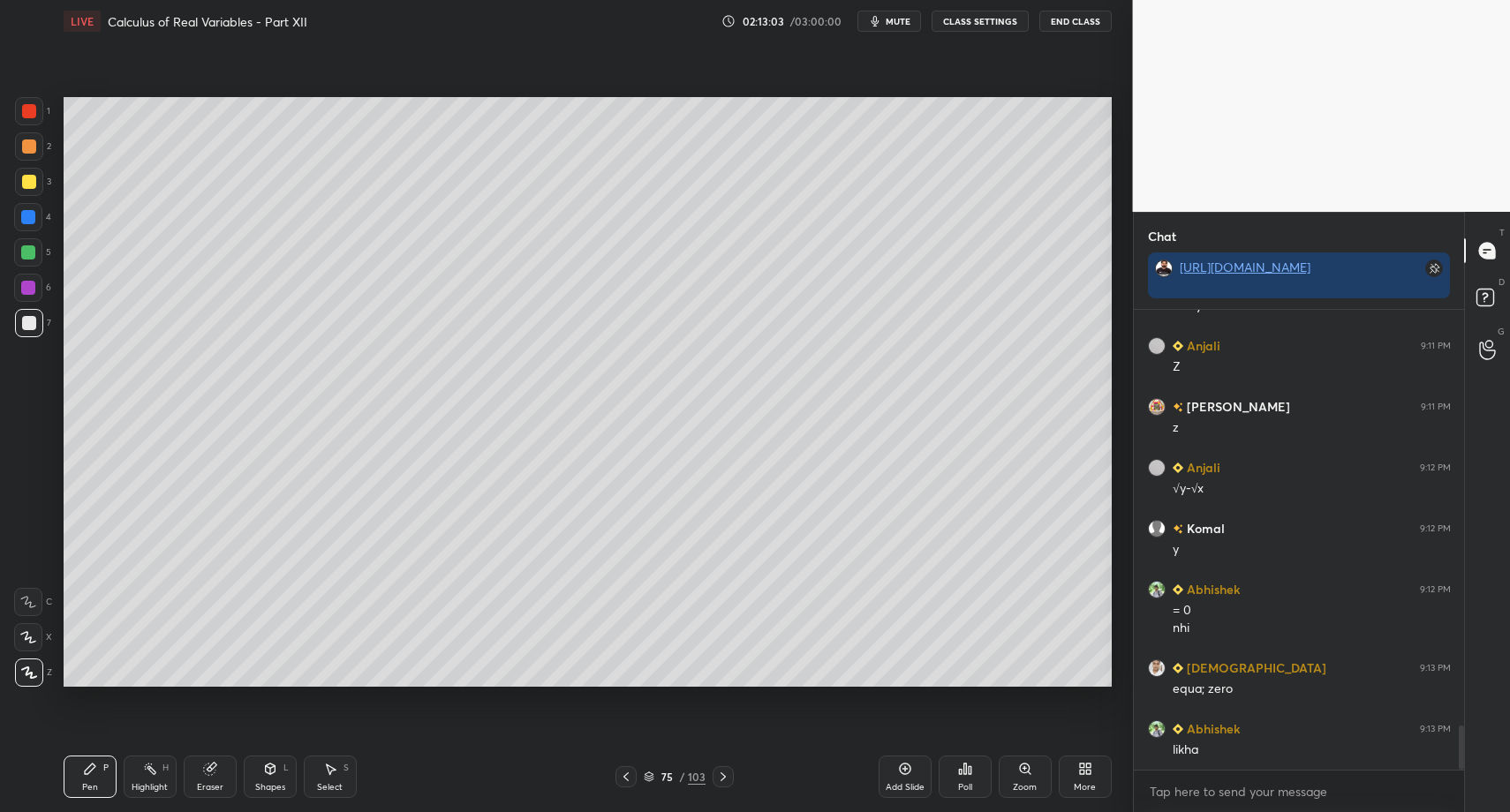 click on "75 / 103" at bounding box center [675, 777] 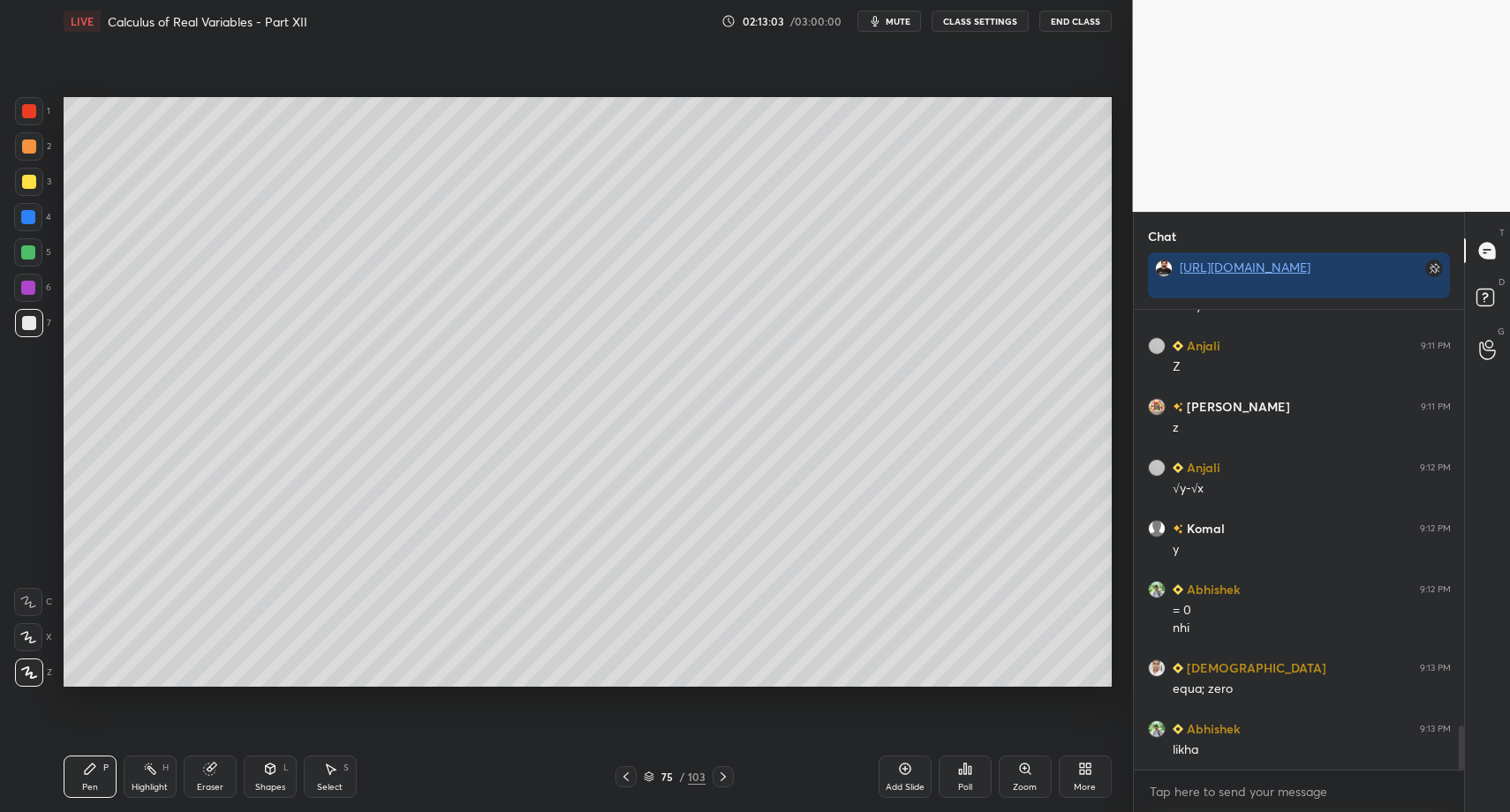 click 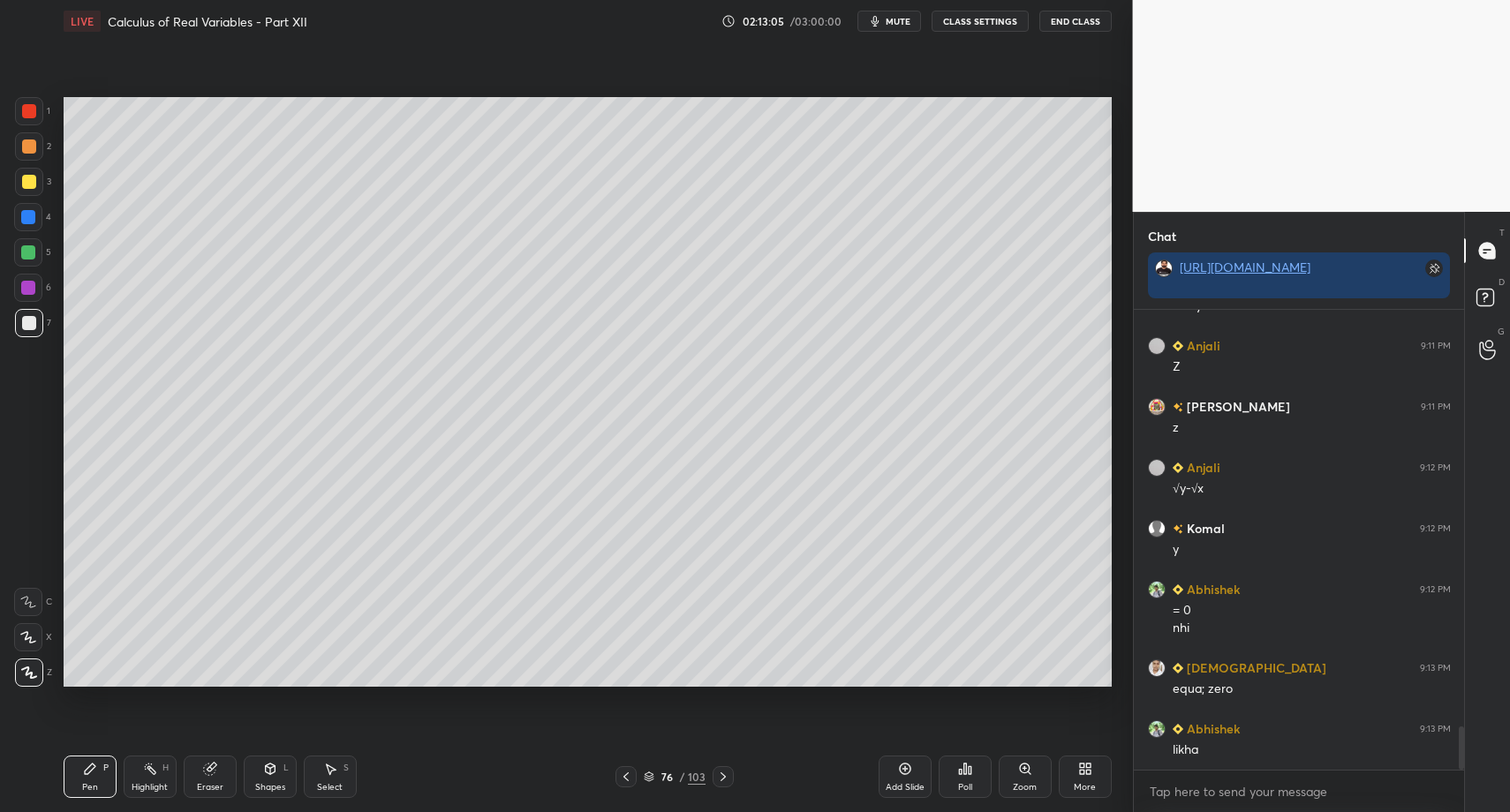 scroll, scrollTop: 4424, scrollLeft: 0, axis: vertical 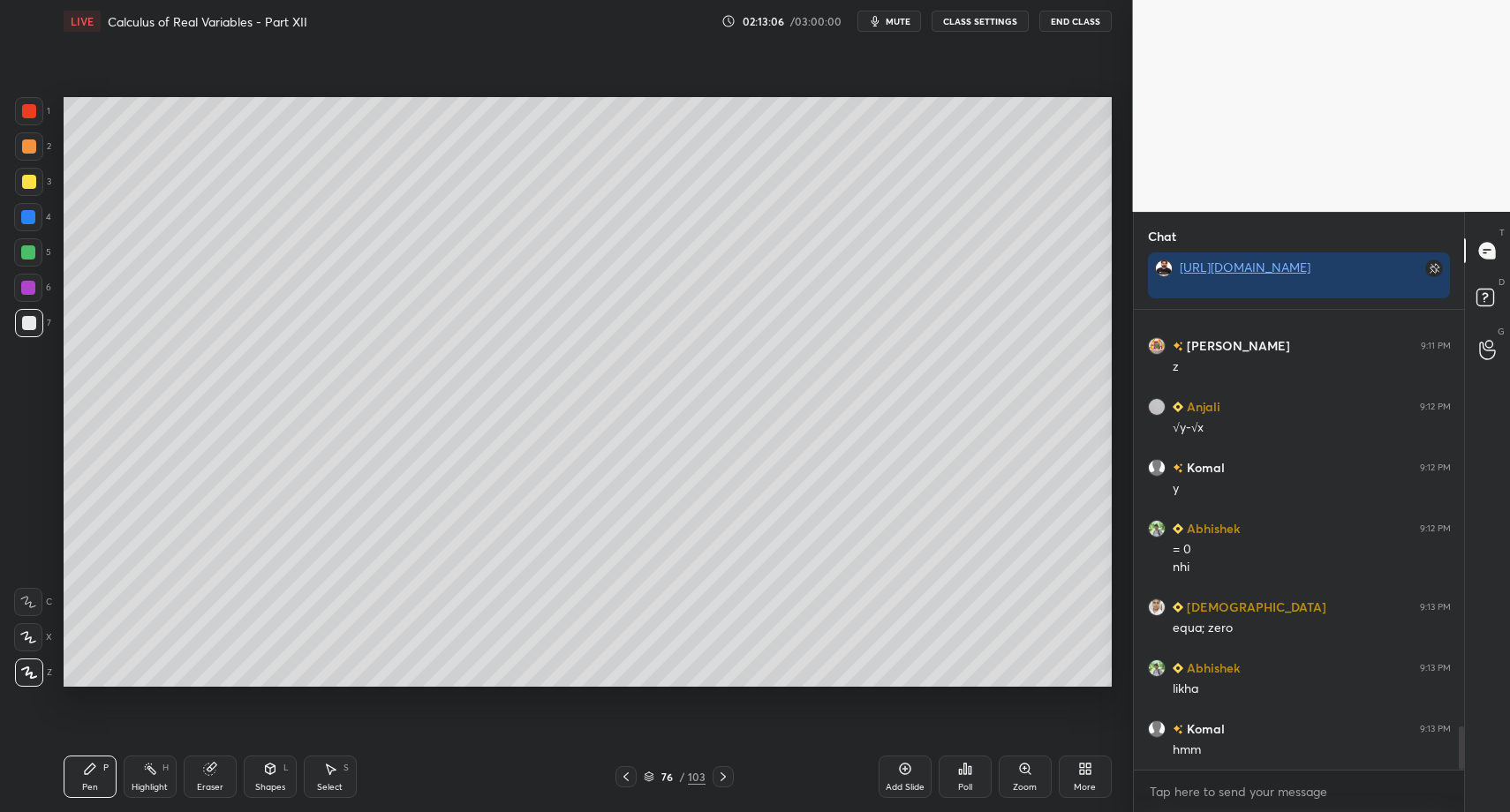 click 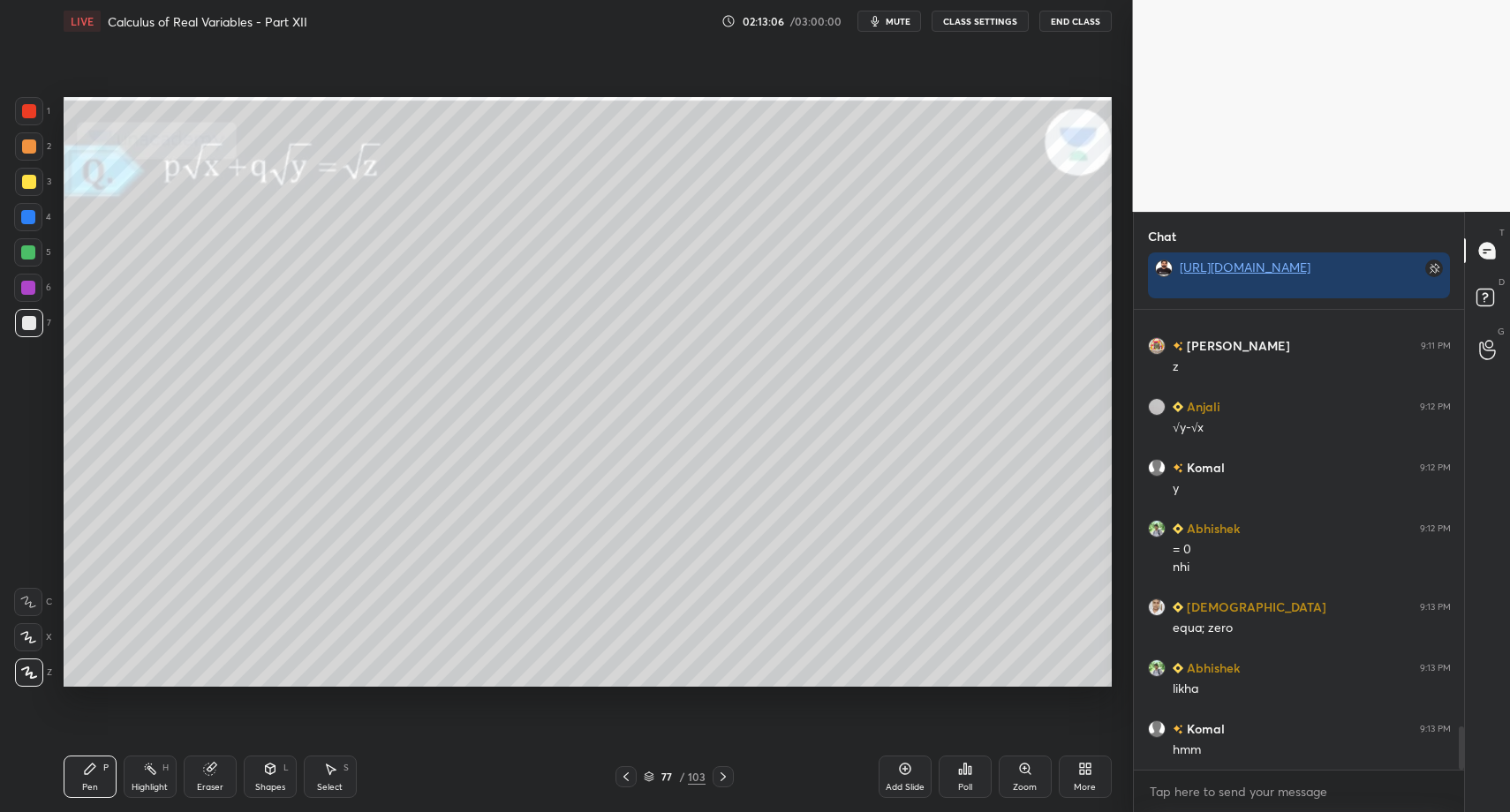 click 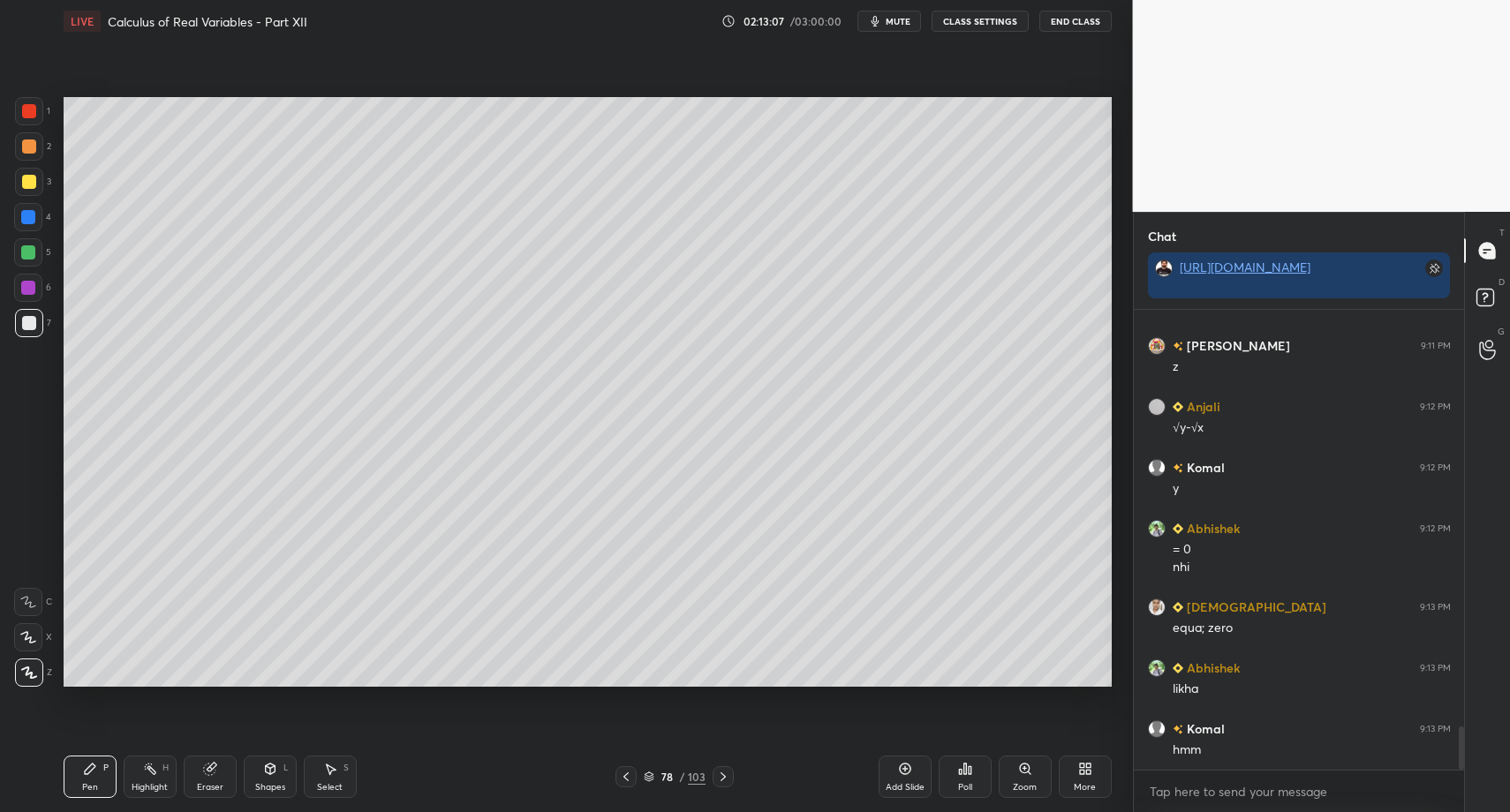 click 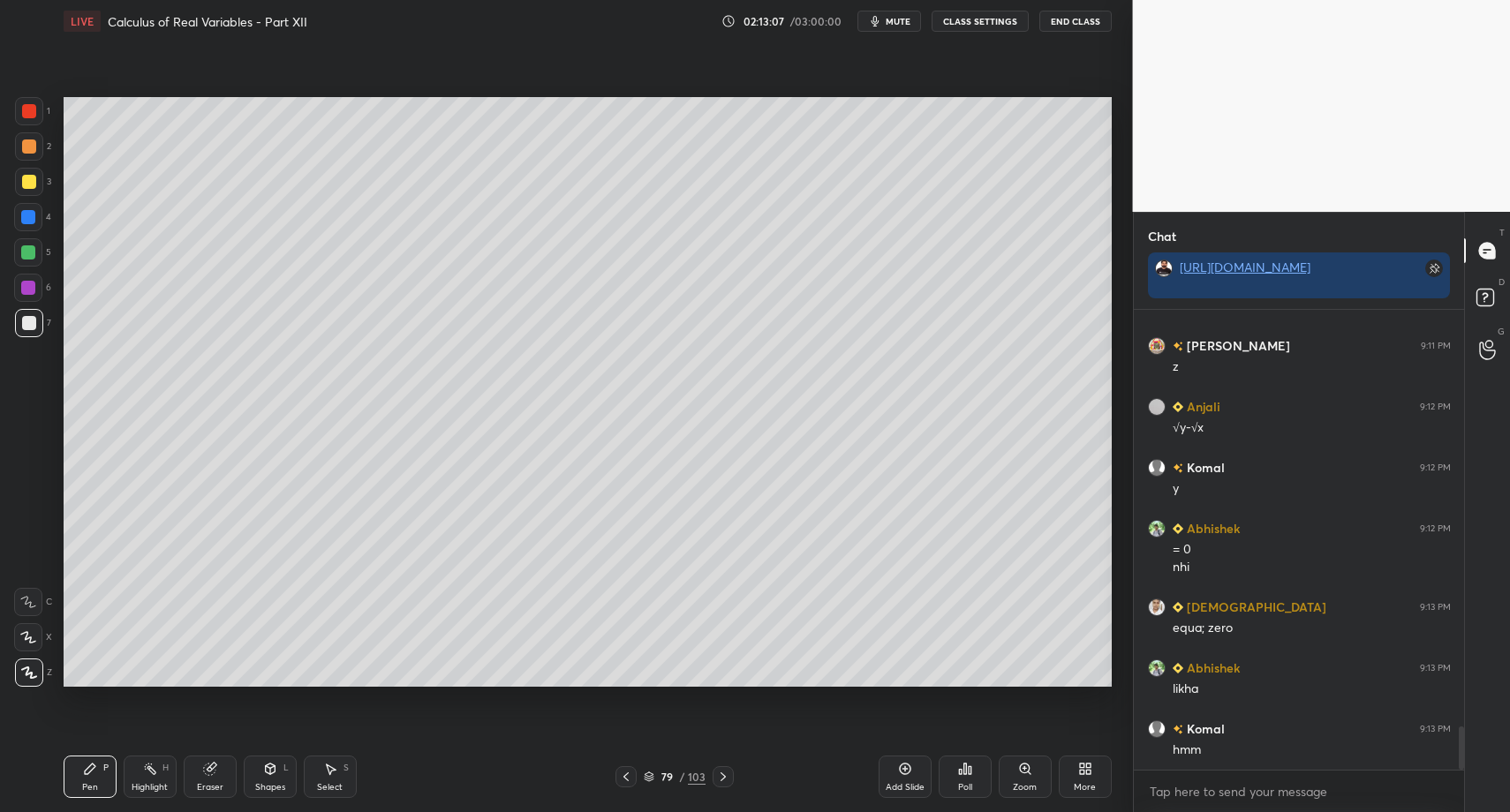 click 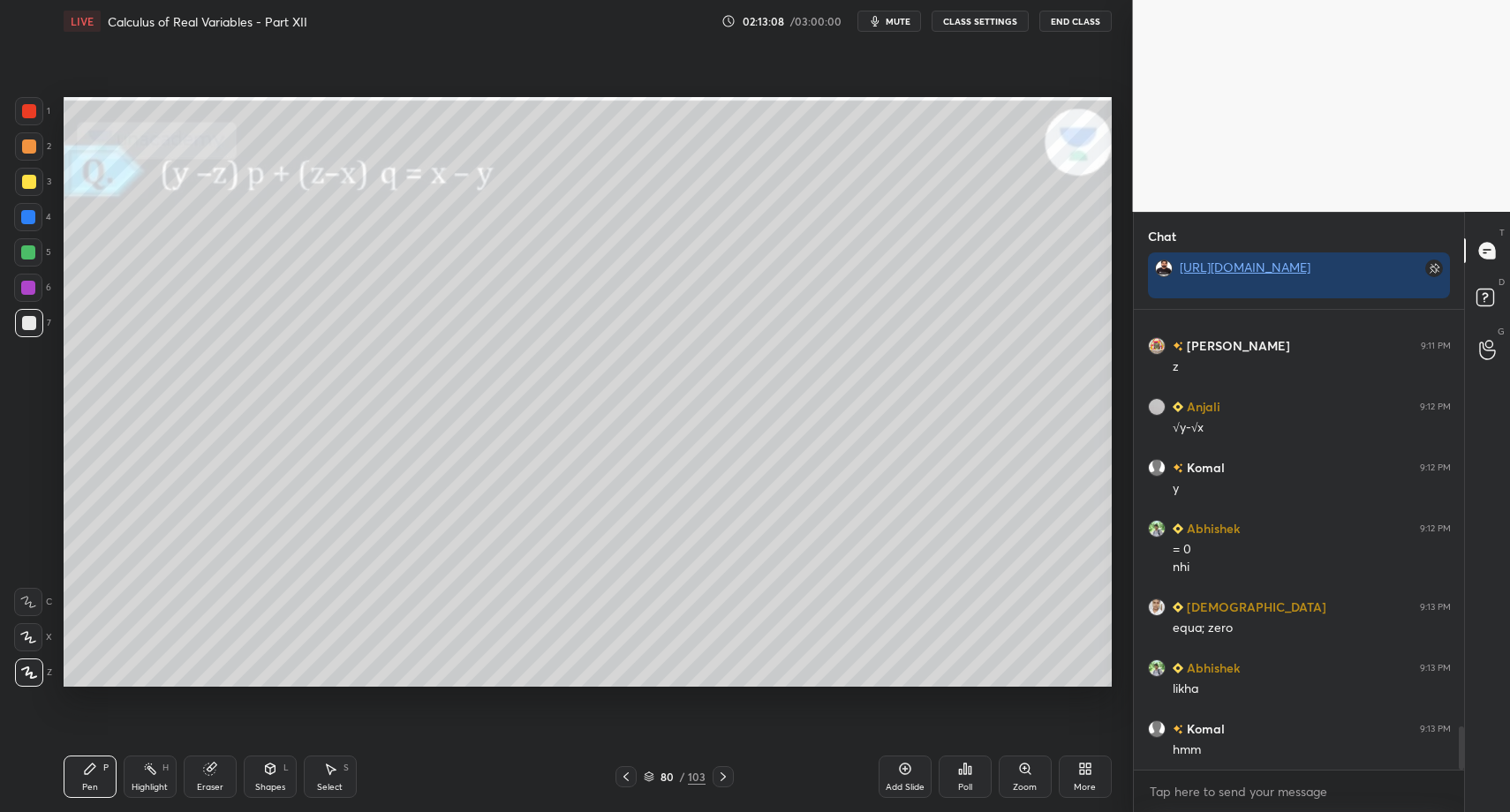 drag, startPoint x: 623, startPoint y: 778, endPoint x: 625, endPoint y: 733, distance: 45.044423 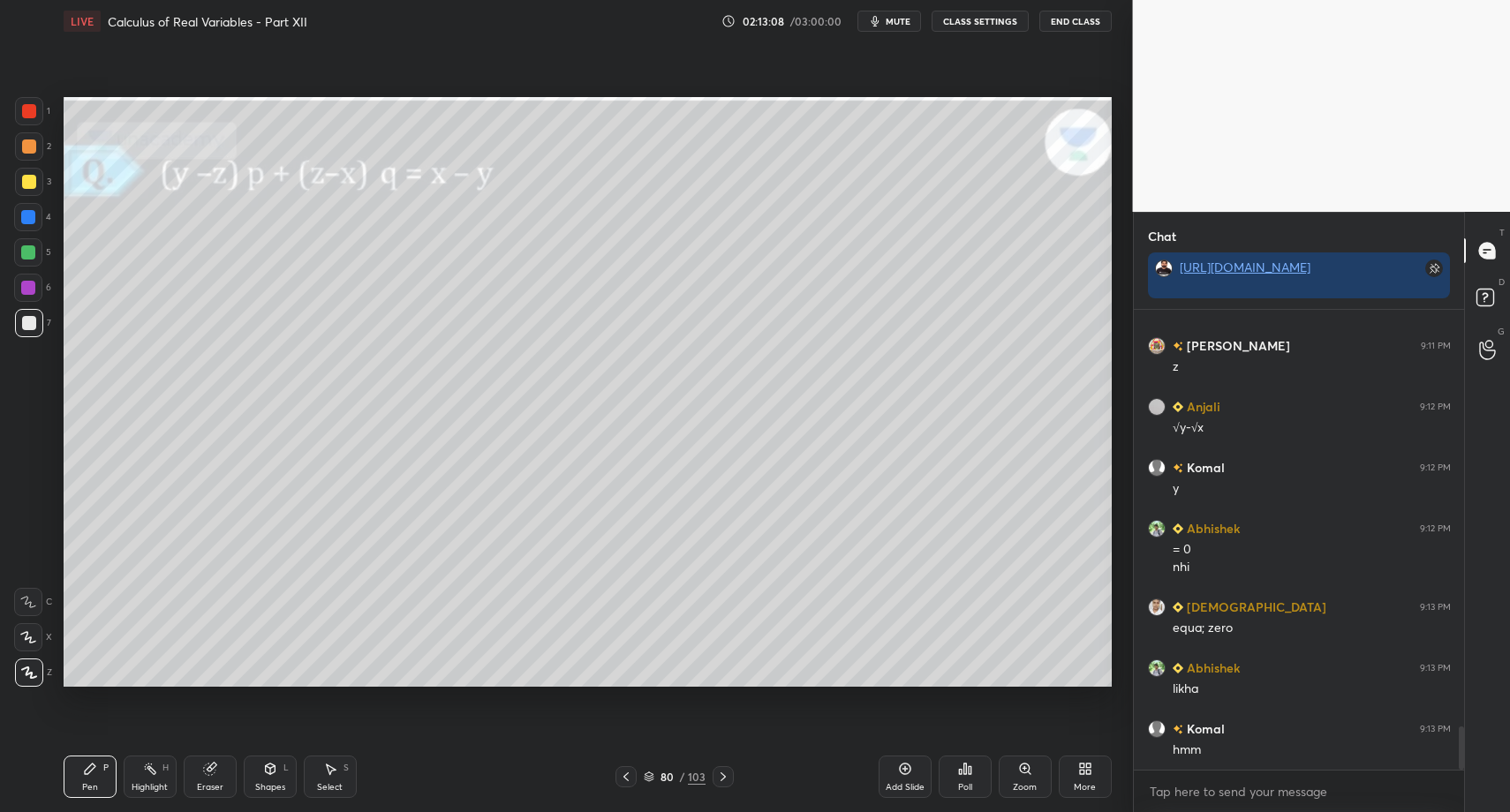 click 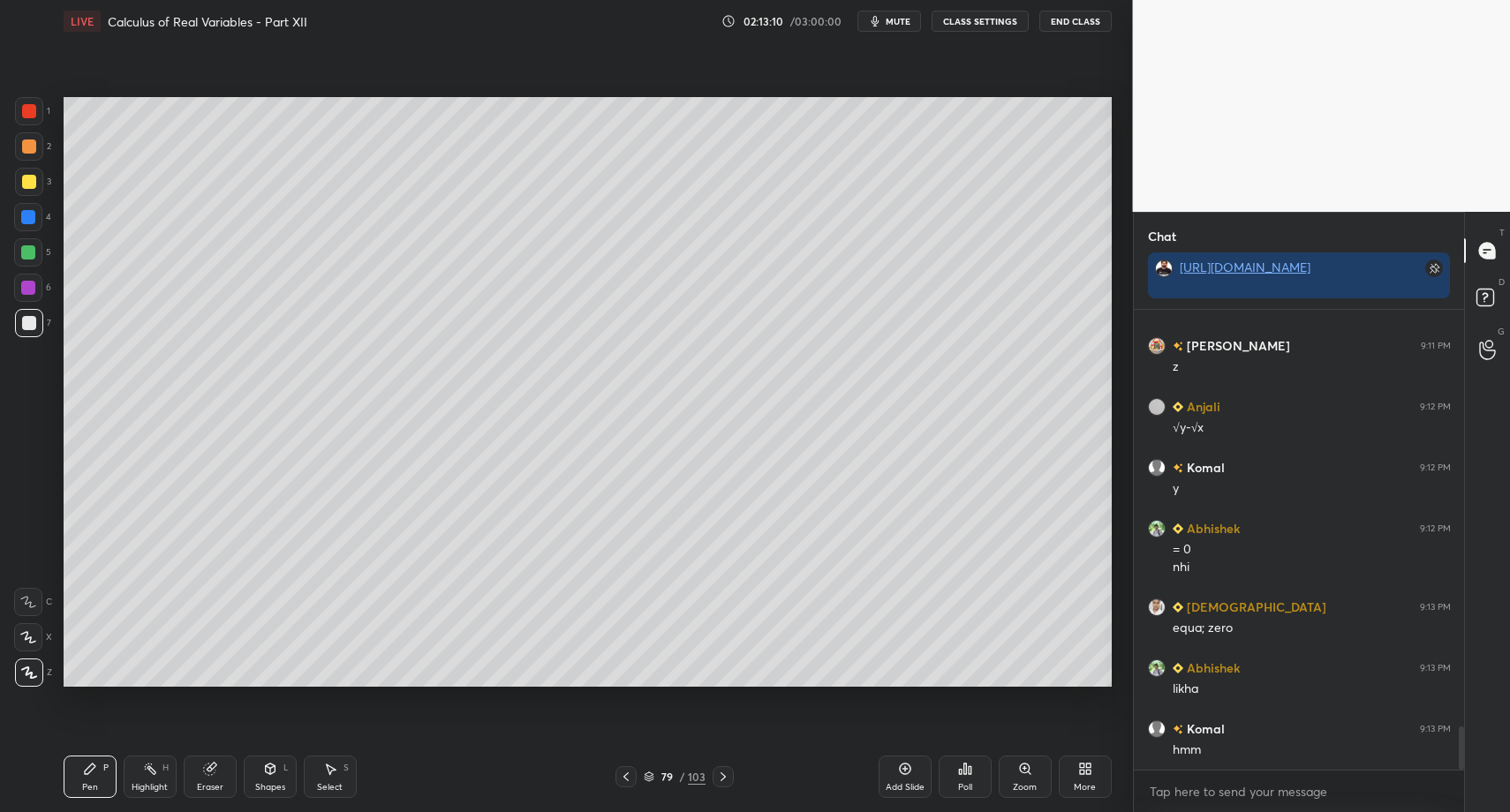 click at bounding box center [29, 182] 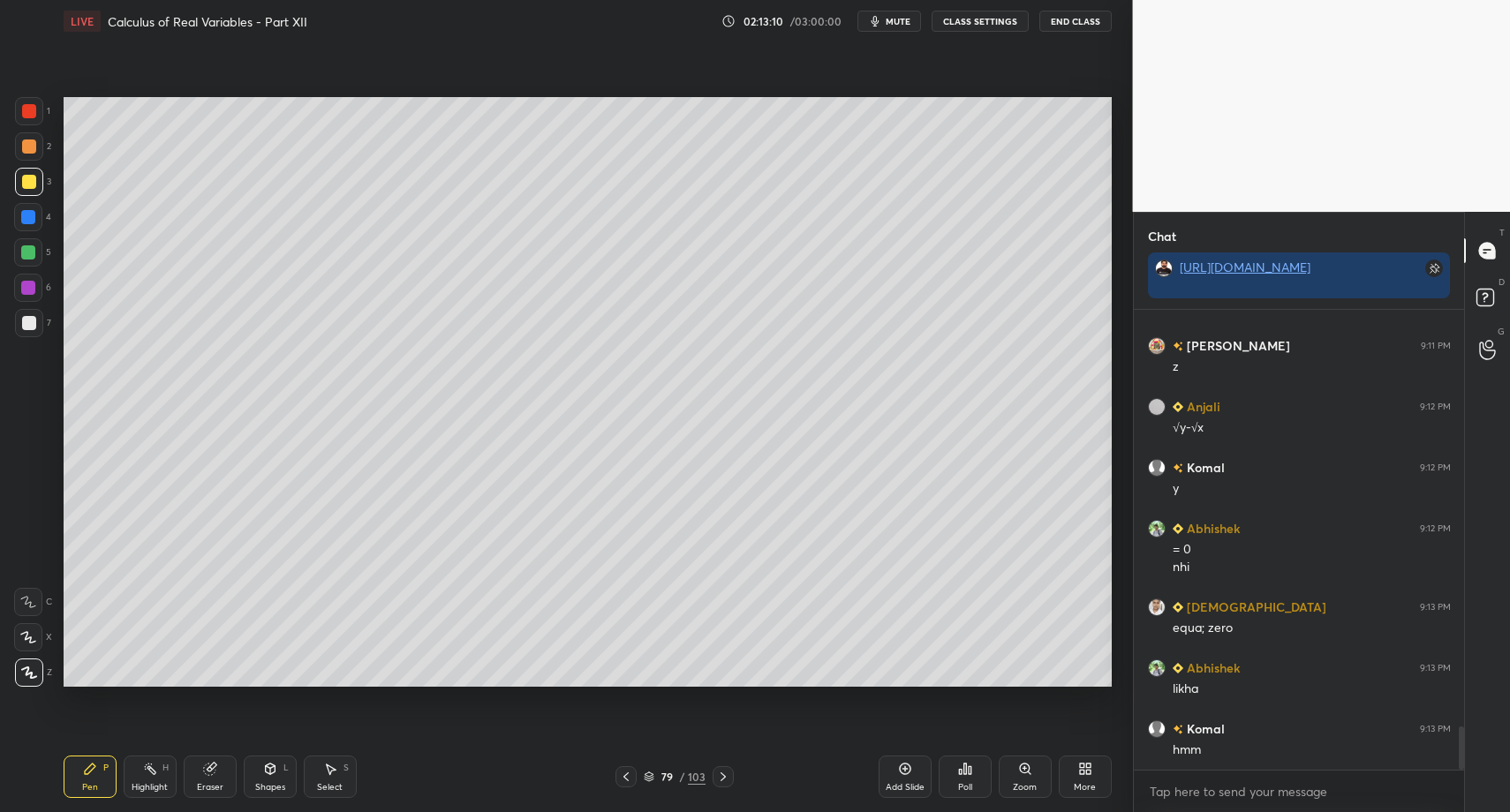 click on "Shapes L" at bounding box center (270, 777) 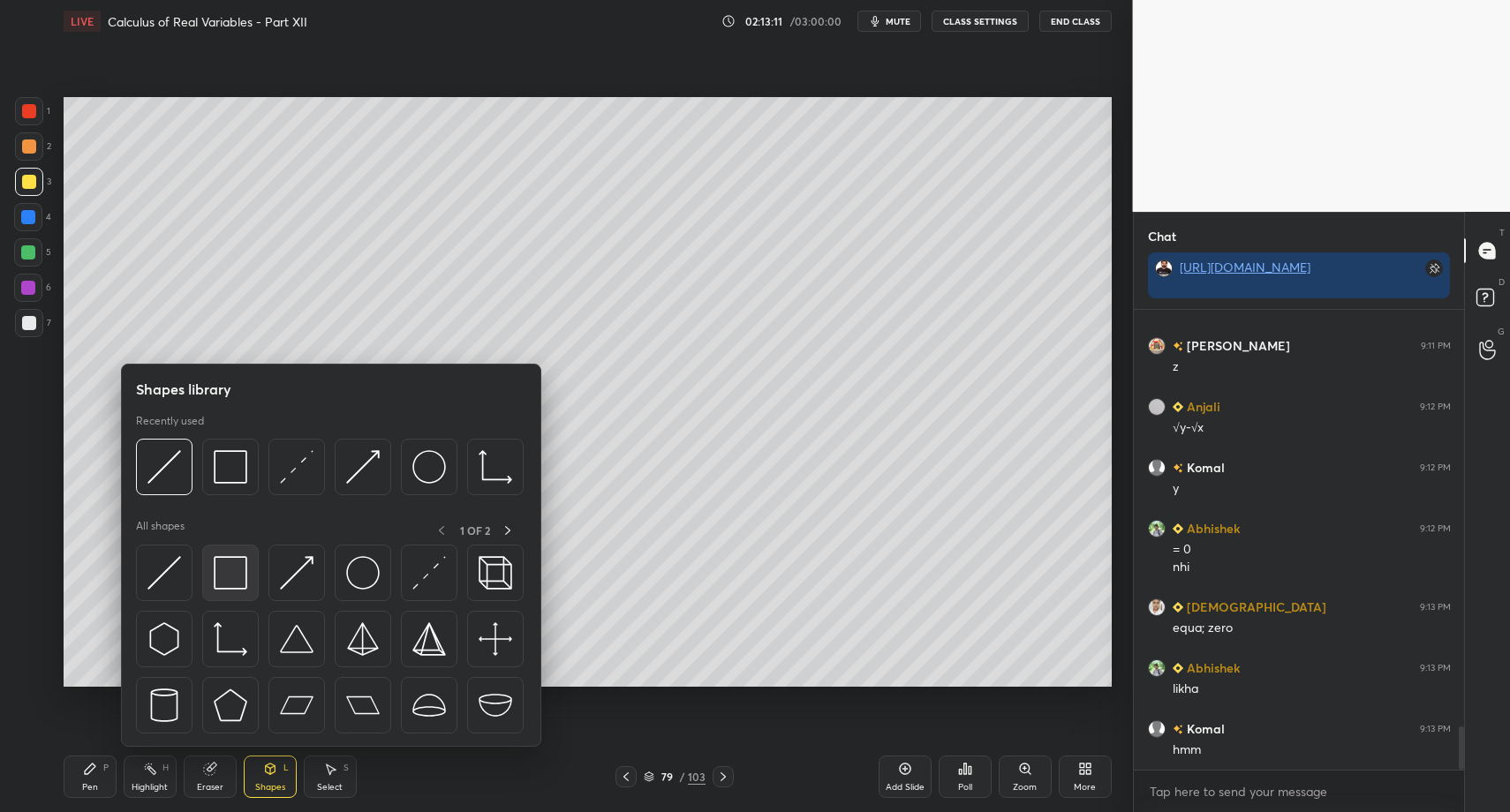 click at bounding box center [230, 573] 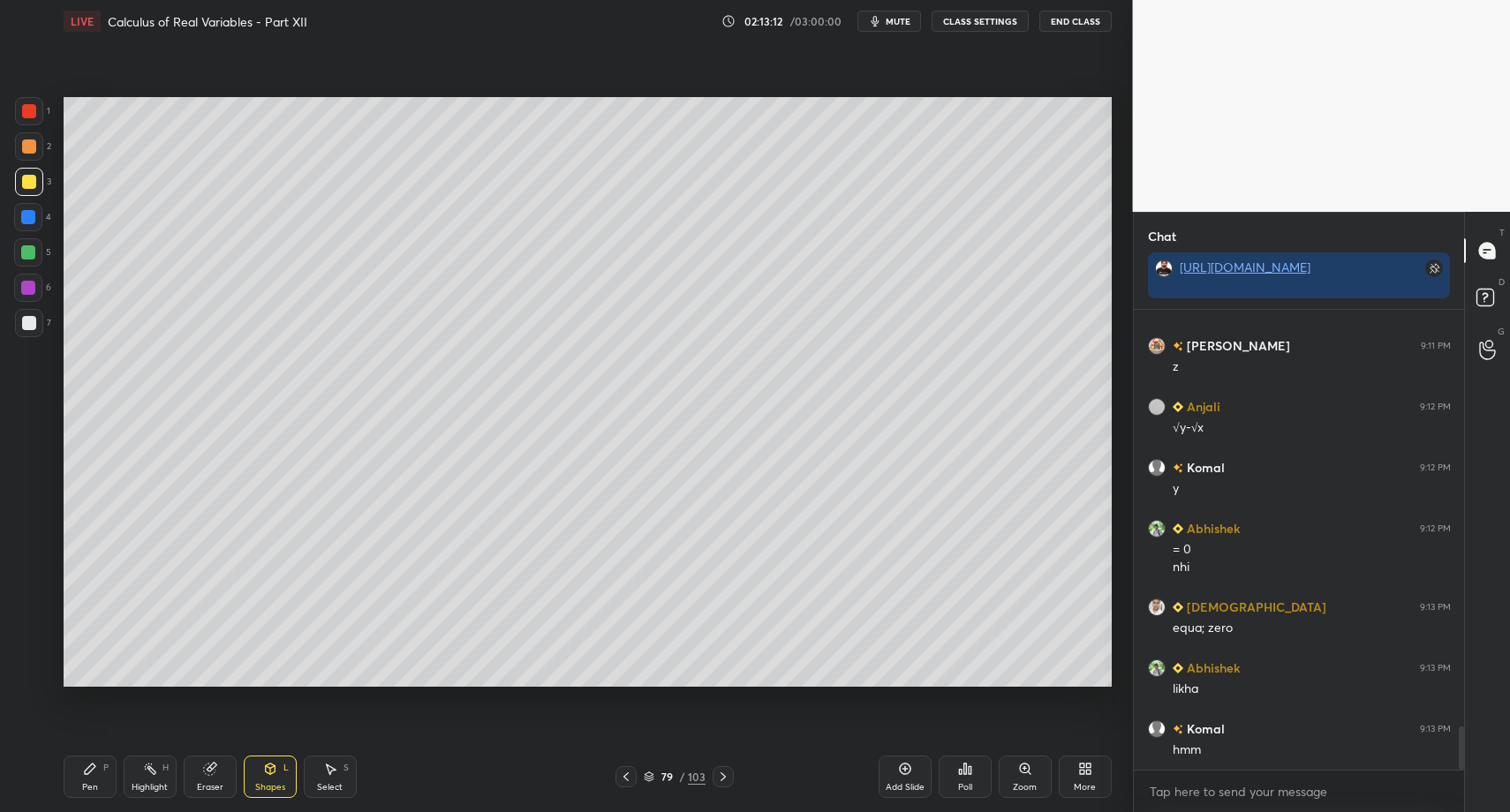 click at bounding box center [29, 323] 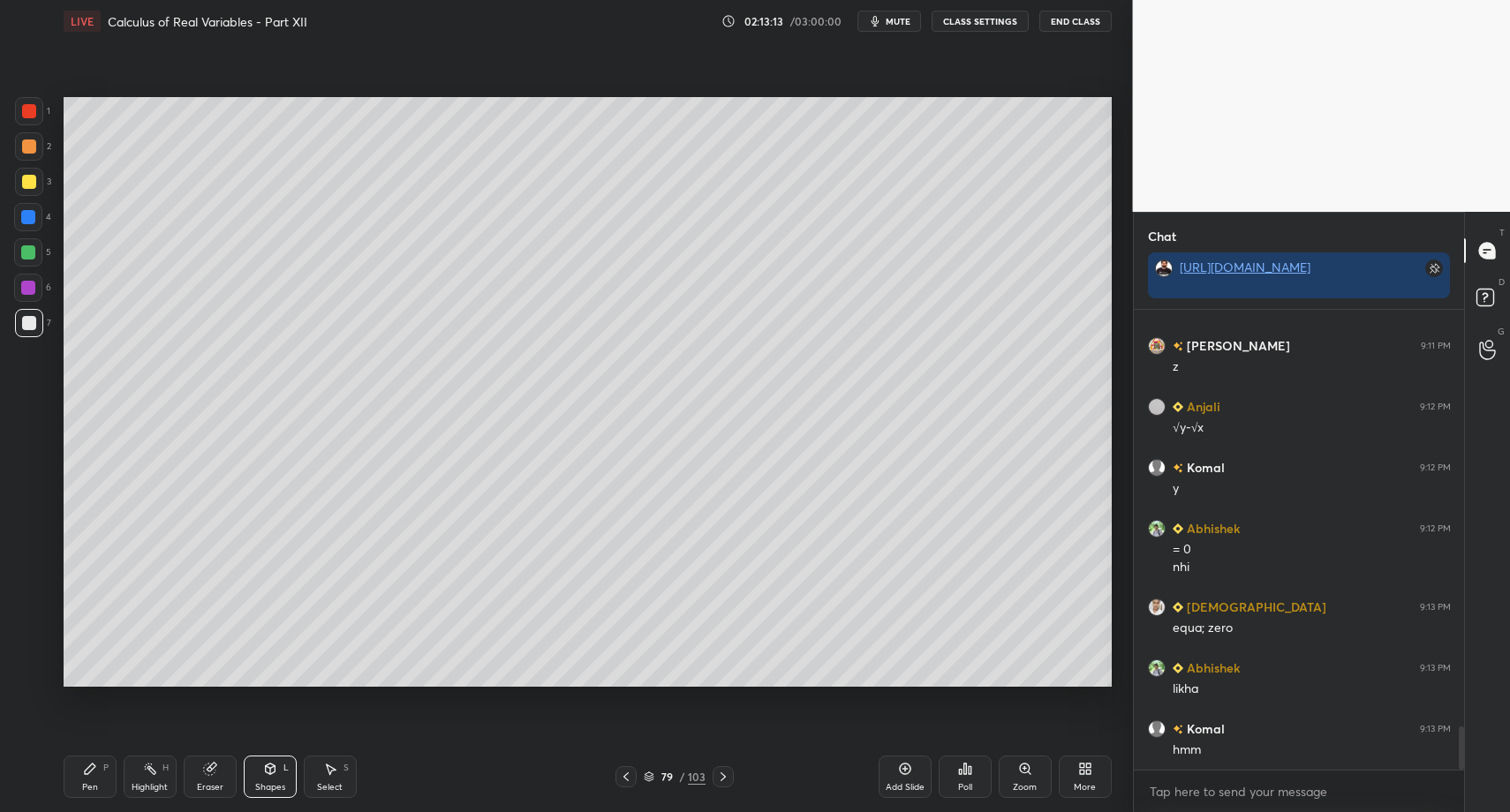 click 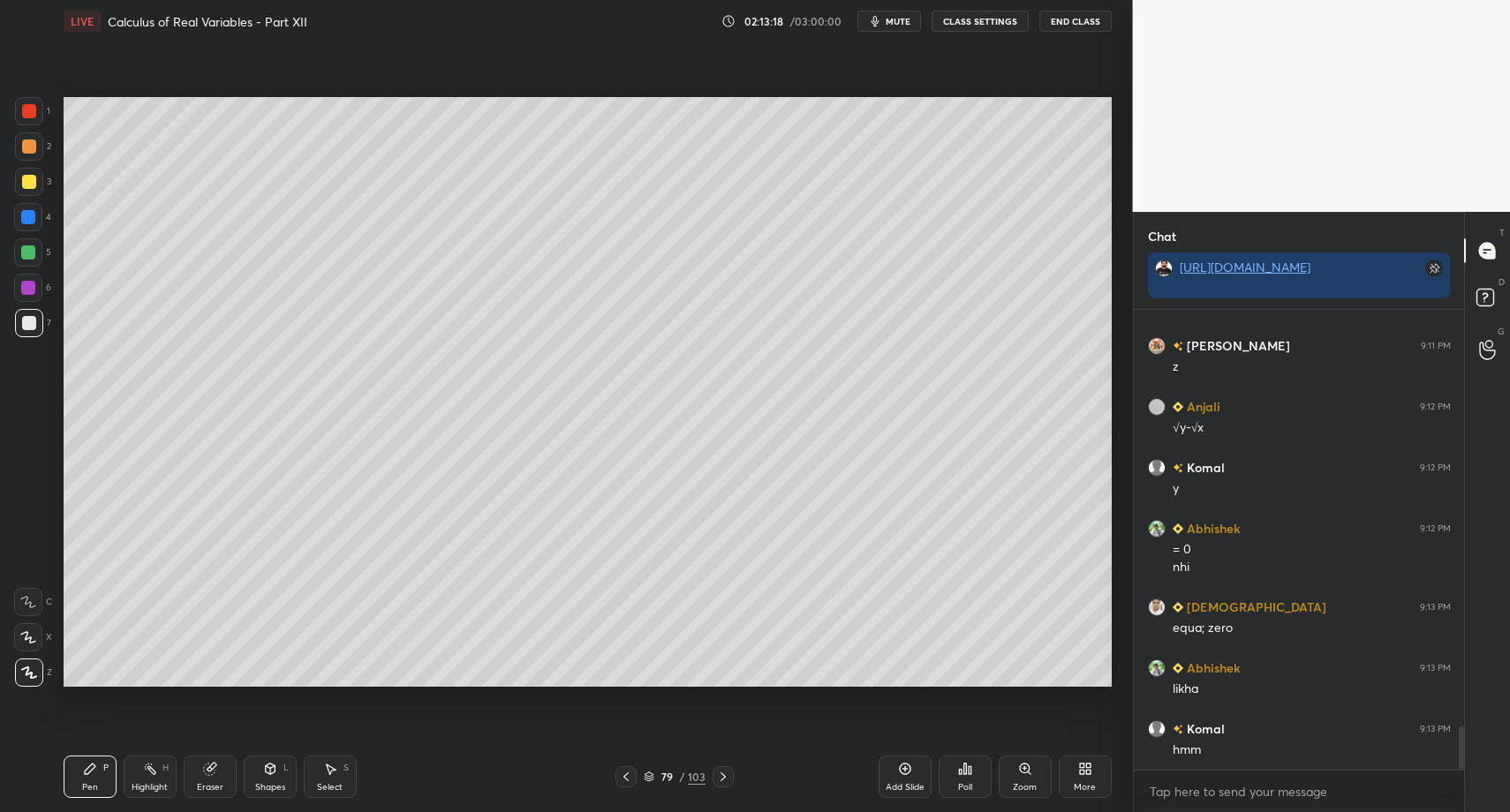 click on "Pen P Highlight H Eraser Shapes L Select S 79 / 103 Add Slide Poll Zoom More" at bounding box center (587, 777) 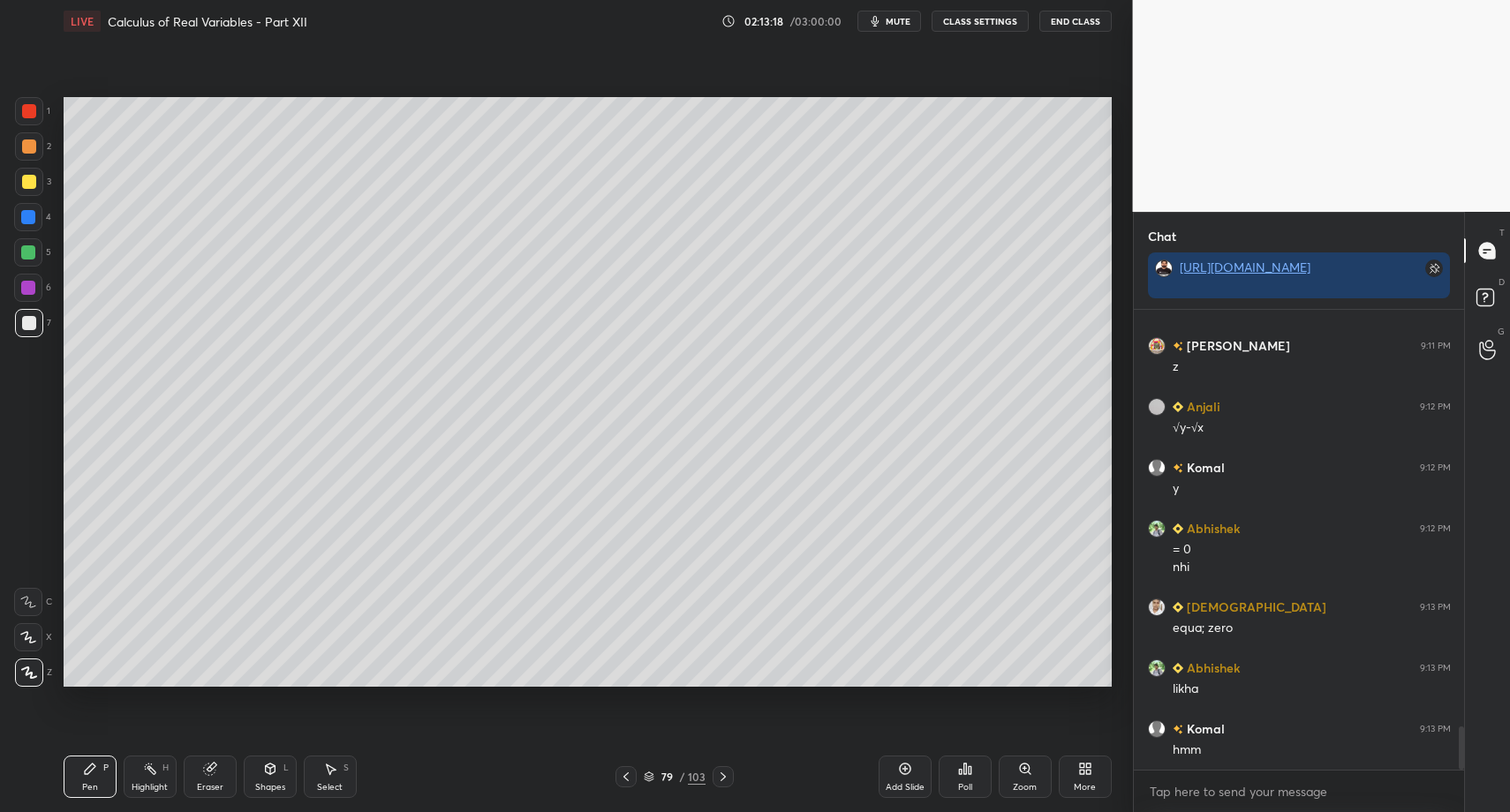 scroll, scrollTop: 4485, scrollLeft: 0, axis: vertical 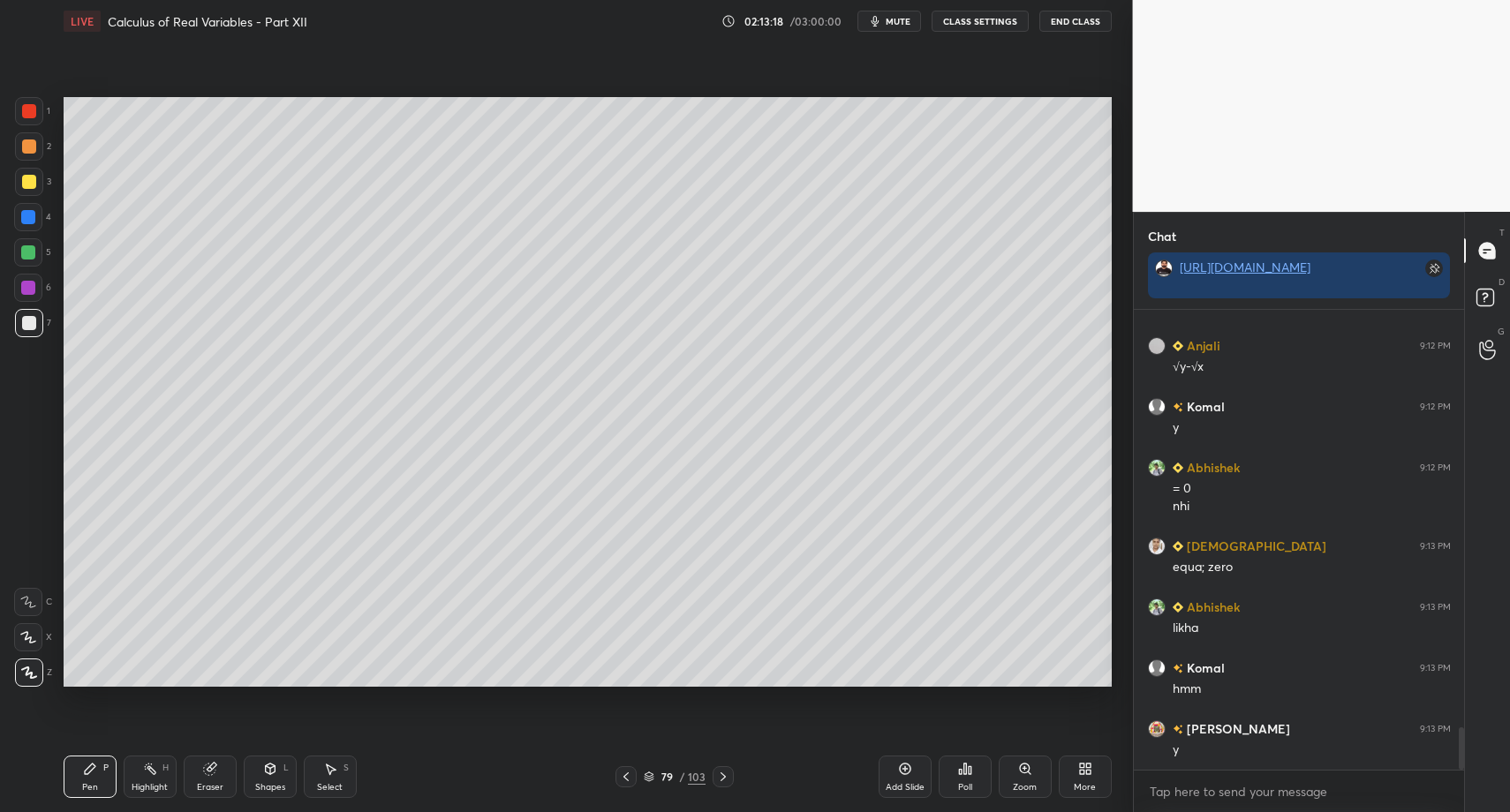 click 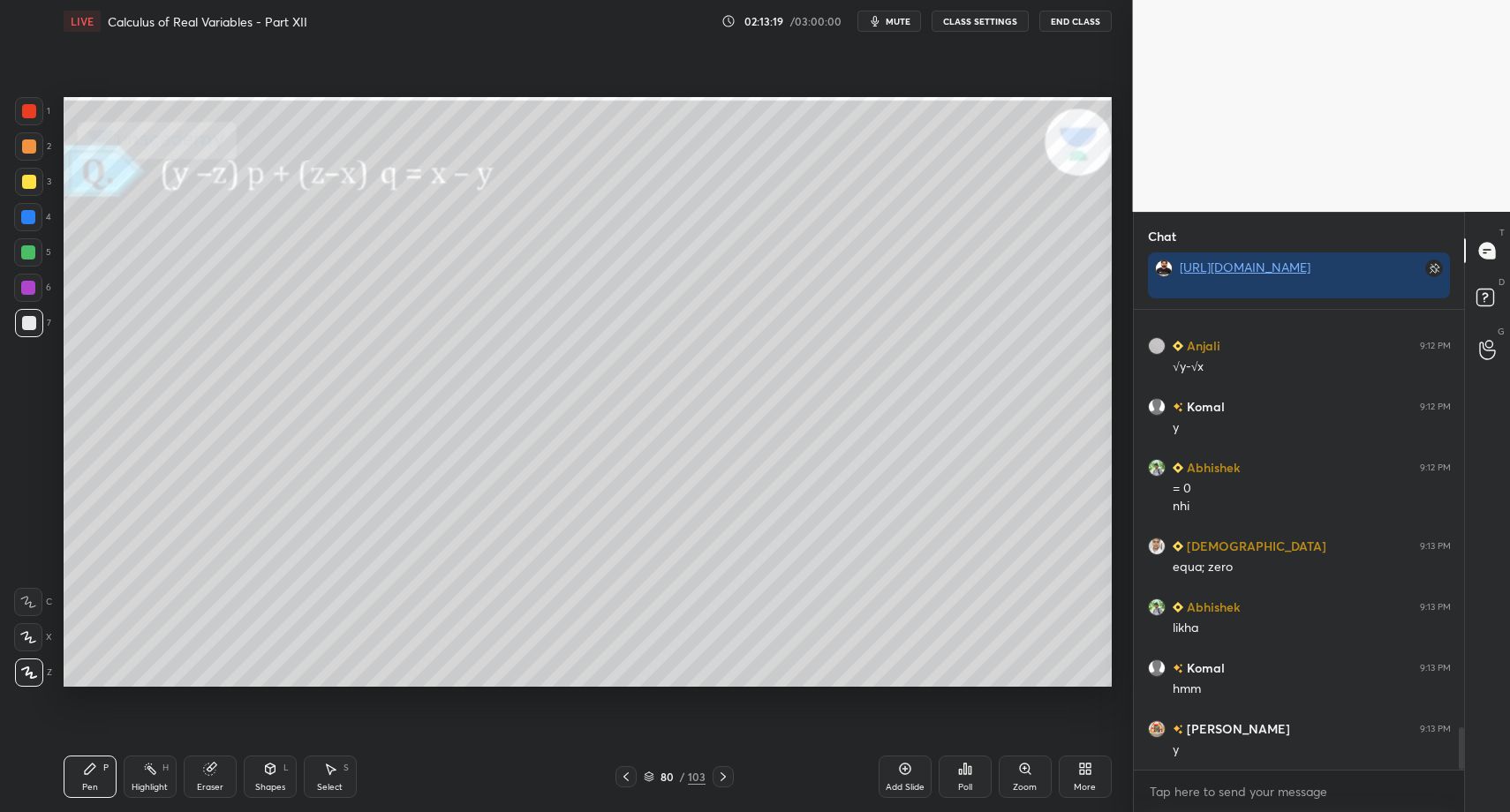 click on "Pen P" at bounding box center [90, 777] 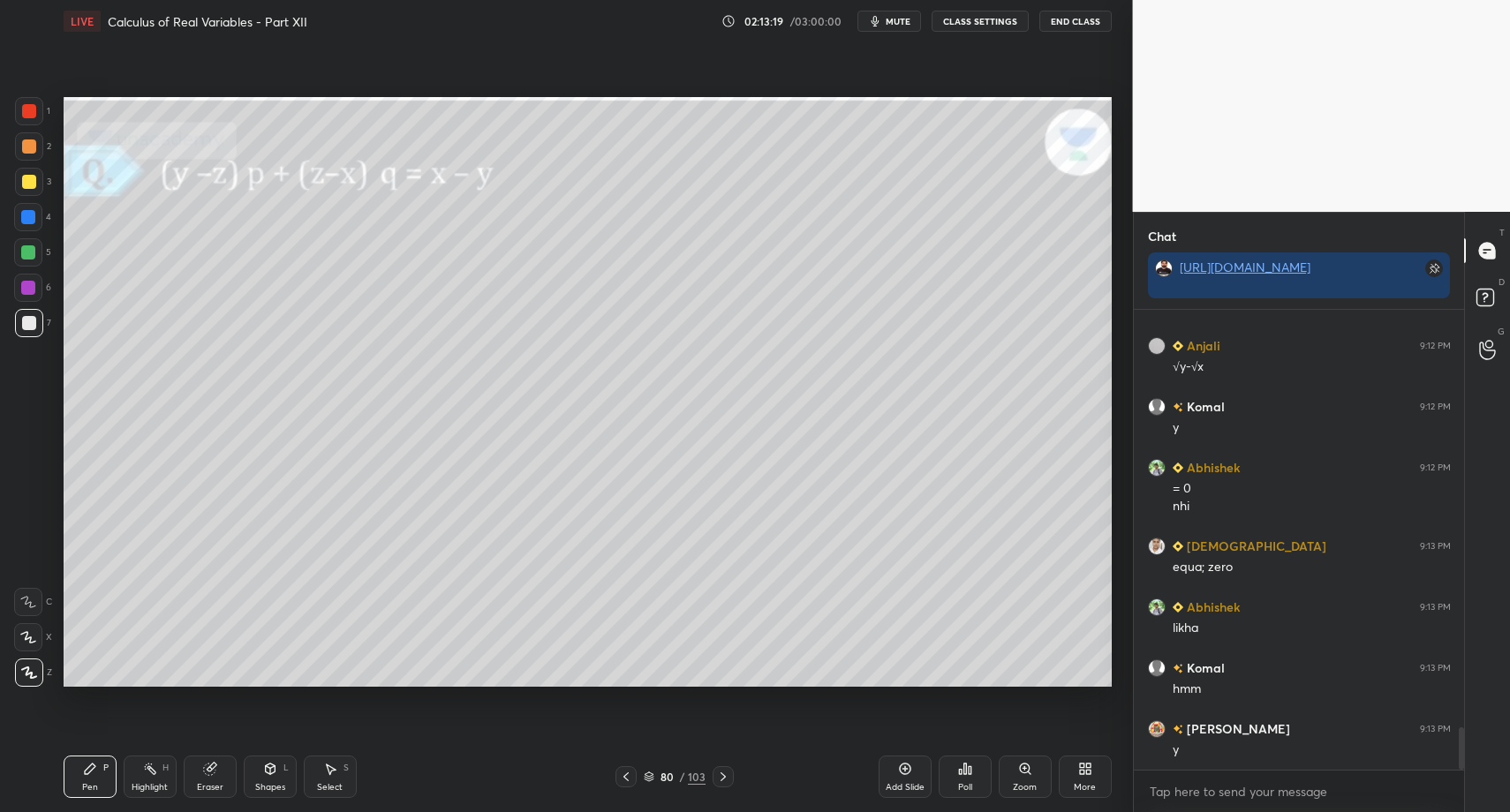 click on "Pen P" at bounding box center [90, 777] 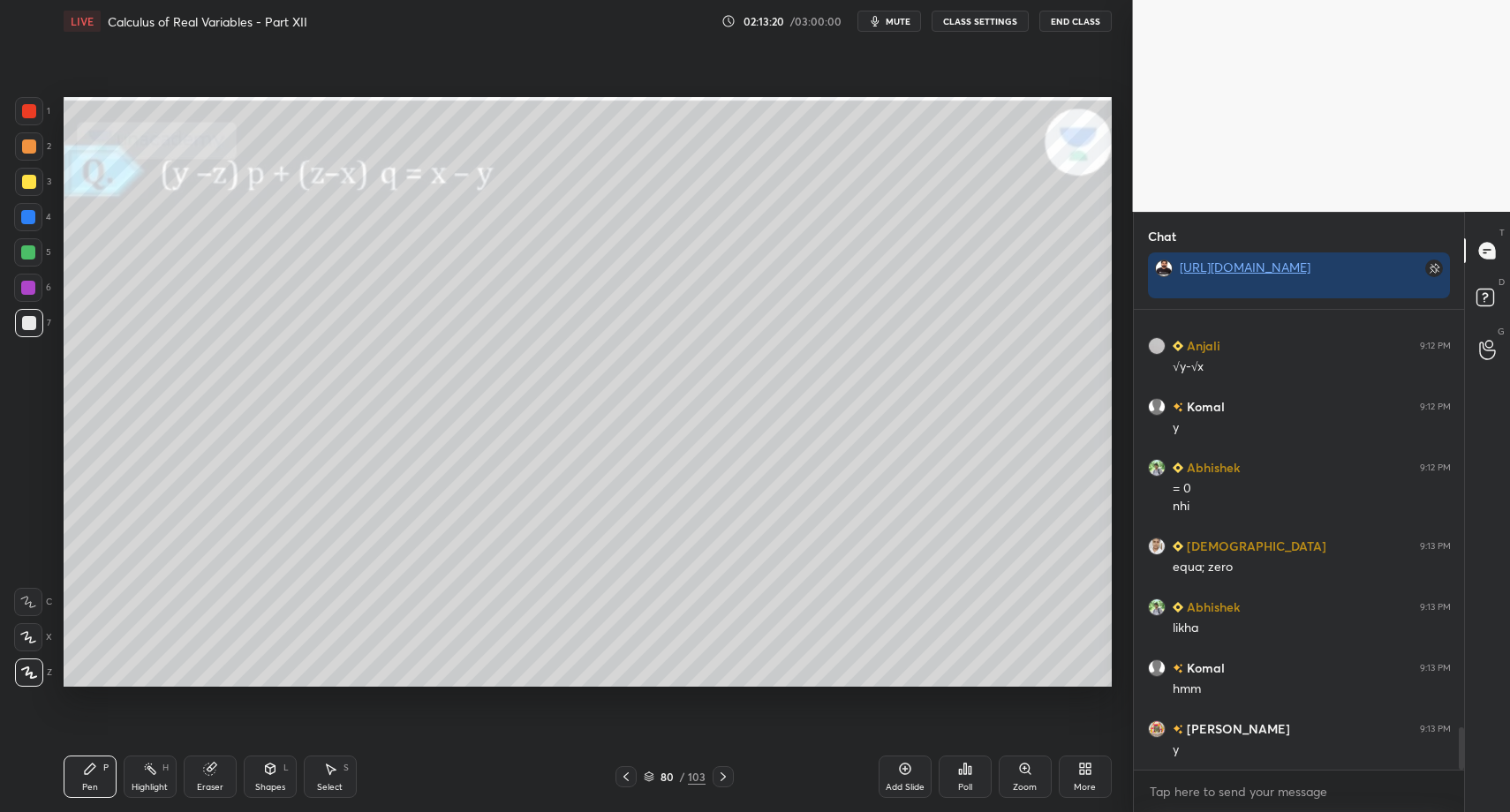 click at bounding box center [28, 252] 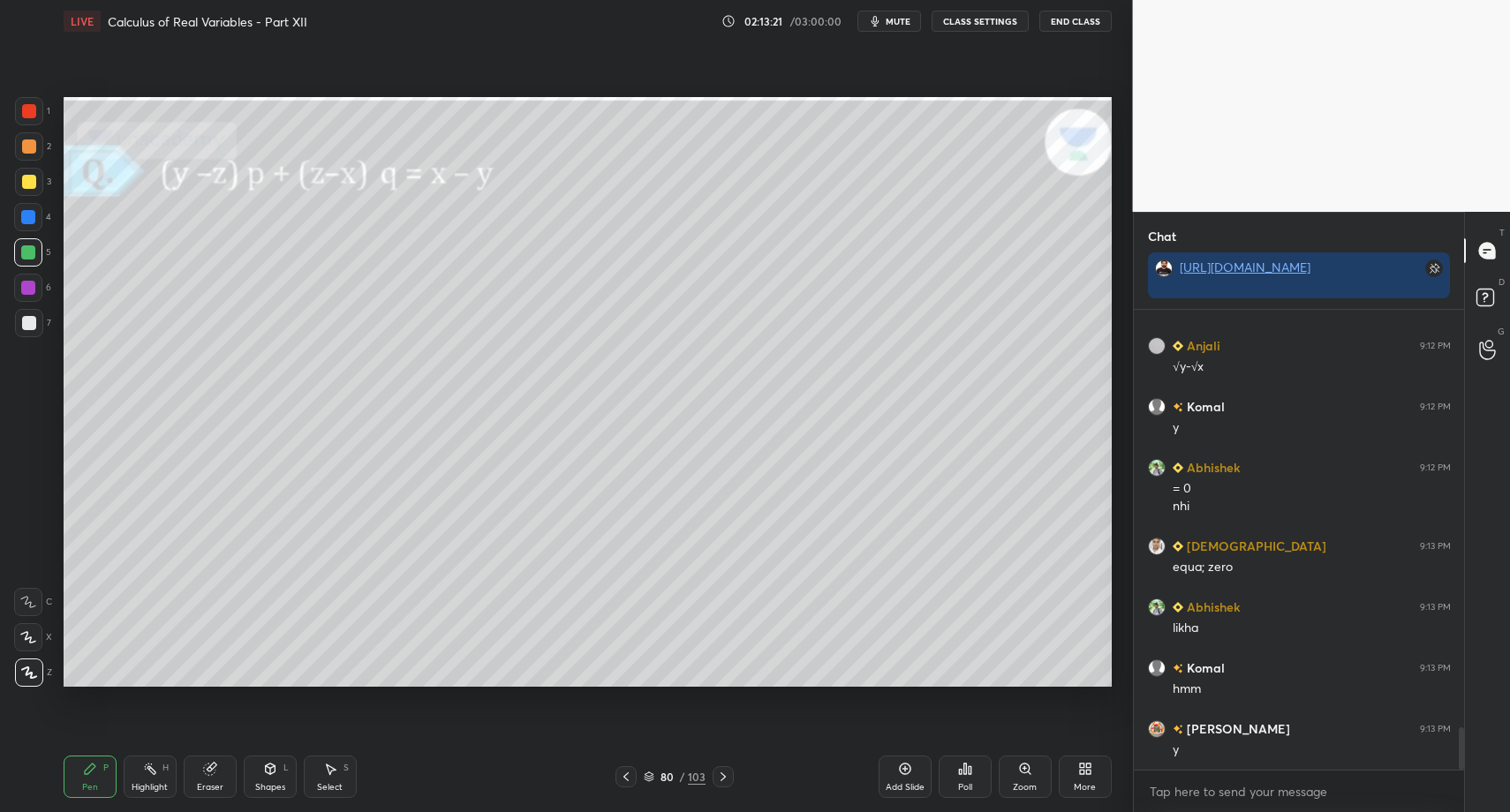 drag, startPoint x: 254, startPoint y: 773, endPoint x: 249, endPoint y: 759, distance: 14.866069 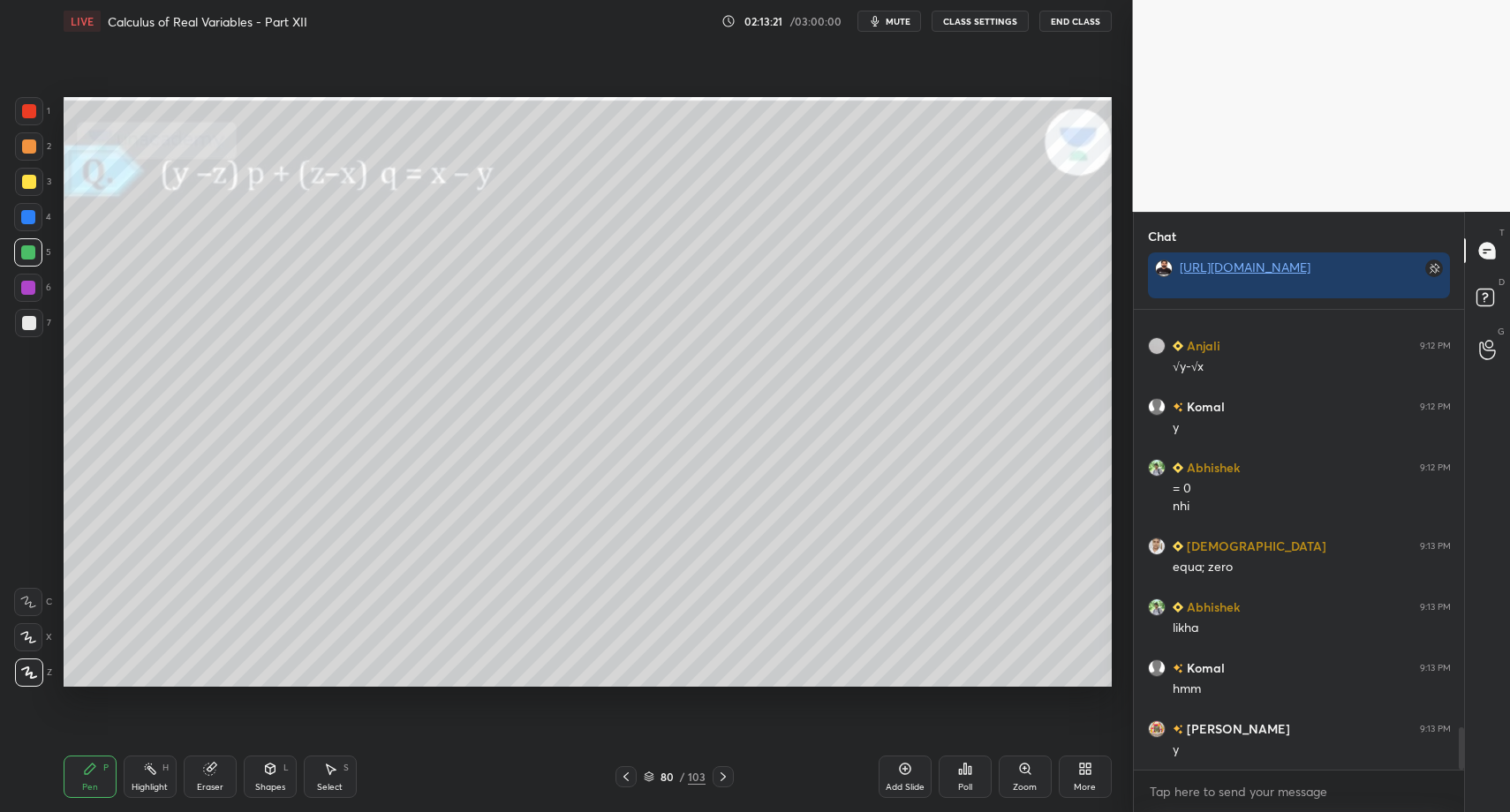 click on "Shapes L" at bounding box center (270, 777) 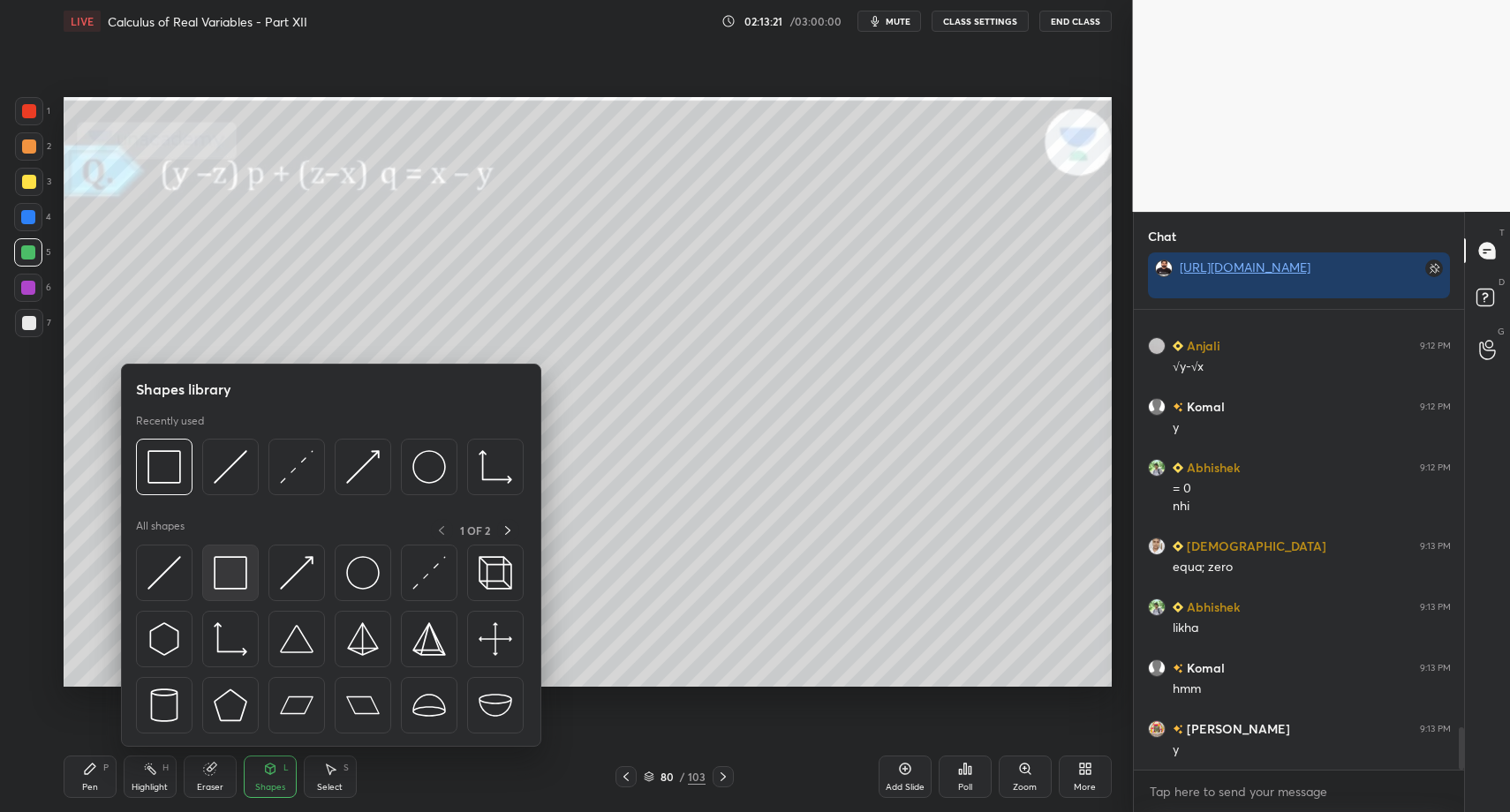 click at bounding box center (230, 573) 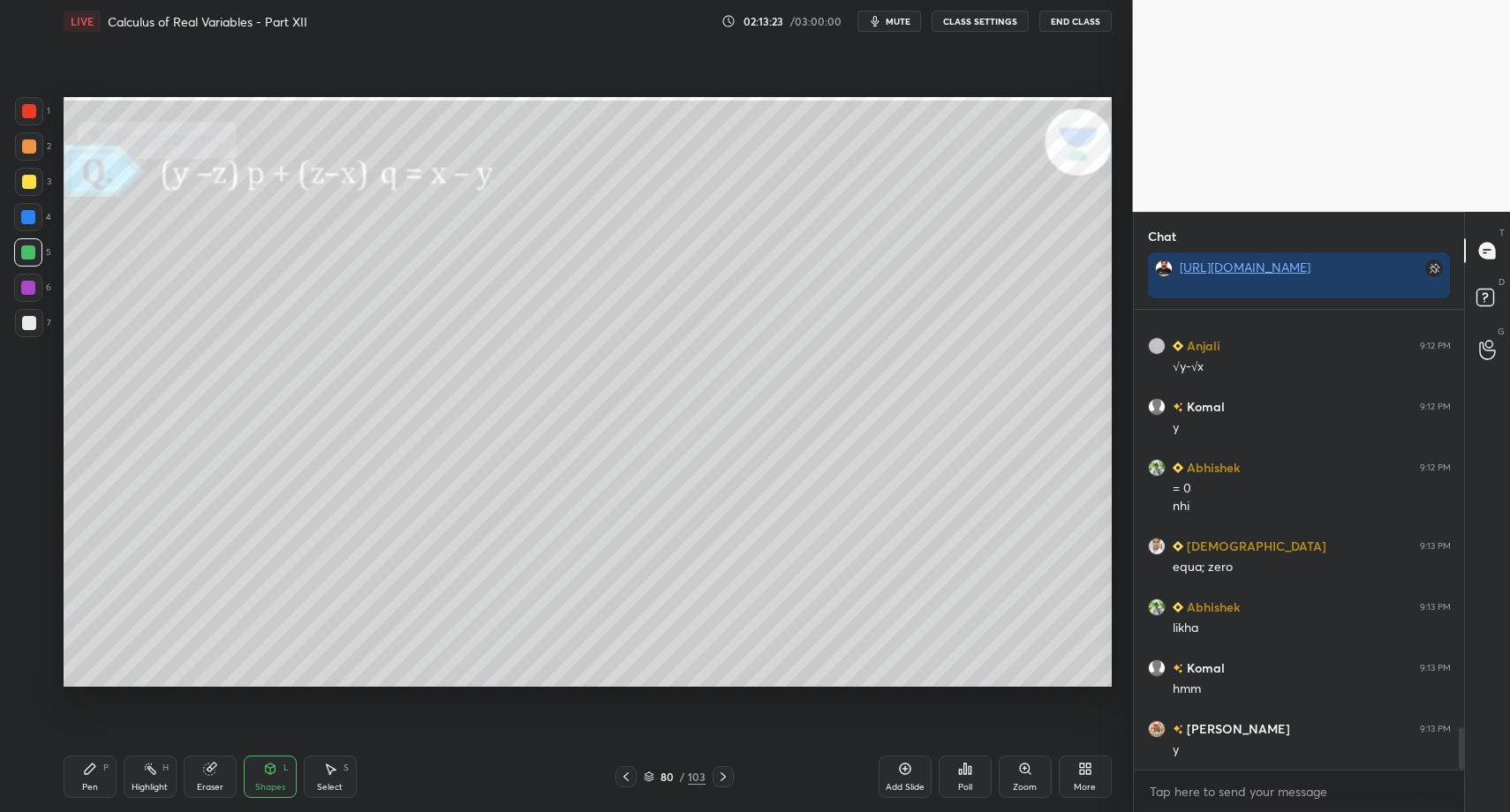 drag, startPoint x: 76, startPoint y: 775, endPoint x: 92, endPoint y: 768, distance: 17.464249 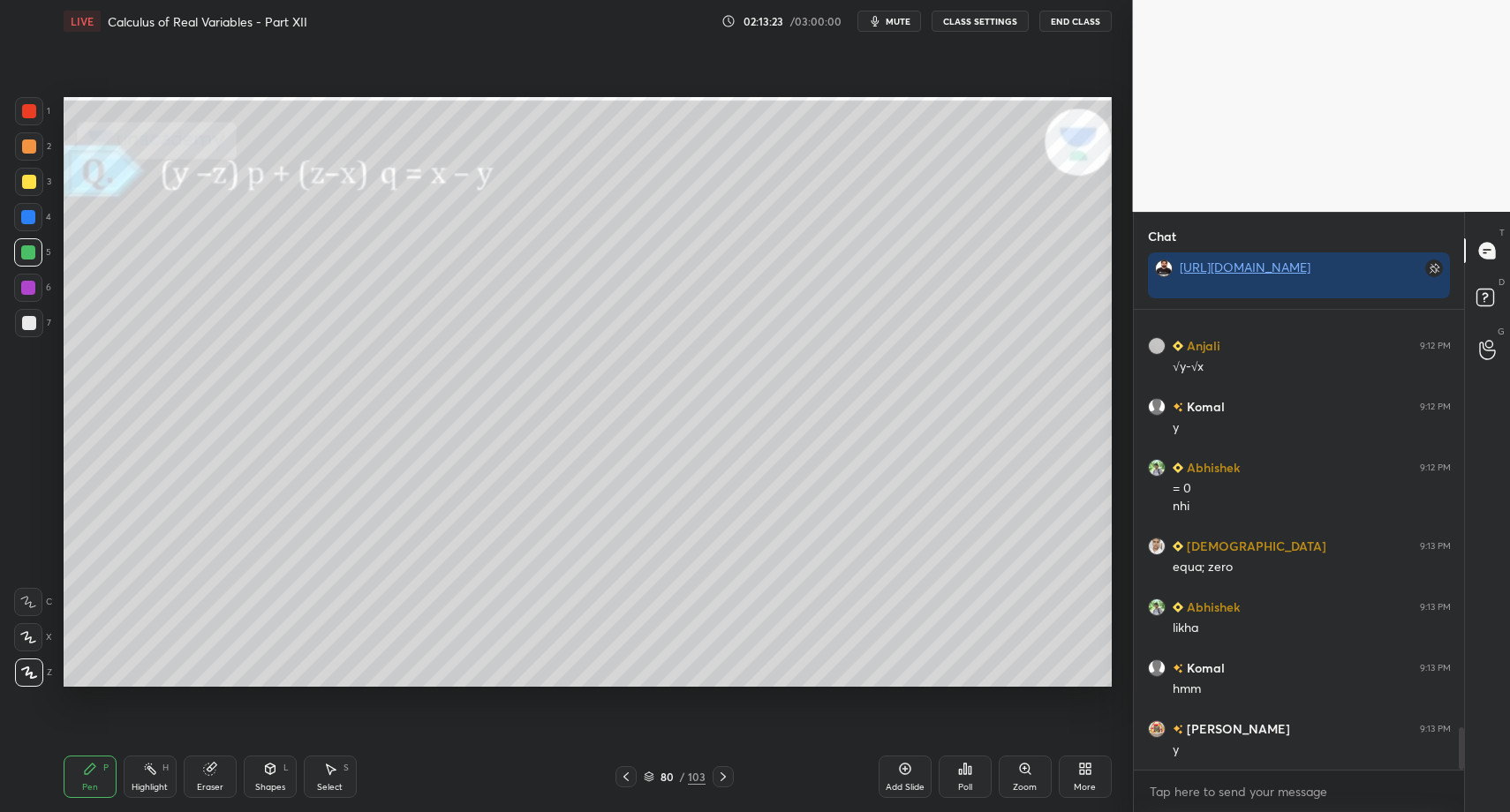 click at bounding box center (29, 323) 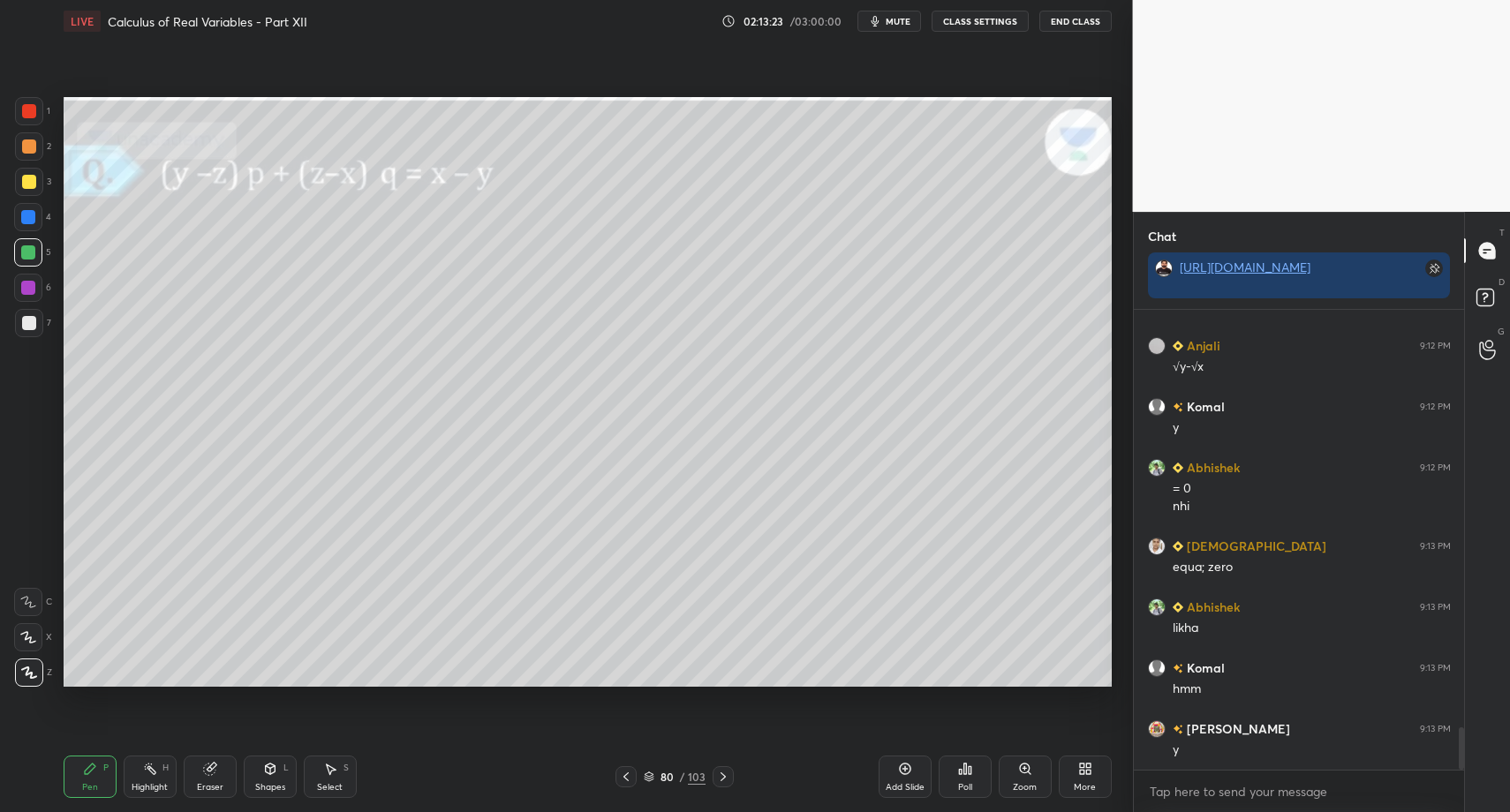 click at bounding box center [29, 323] 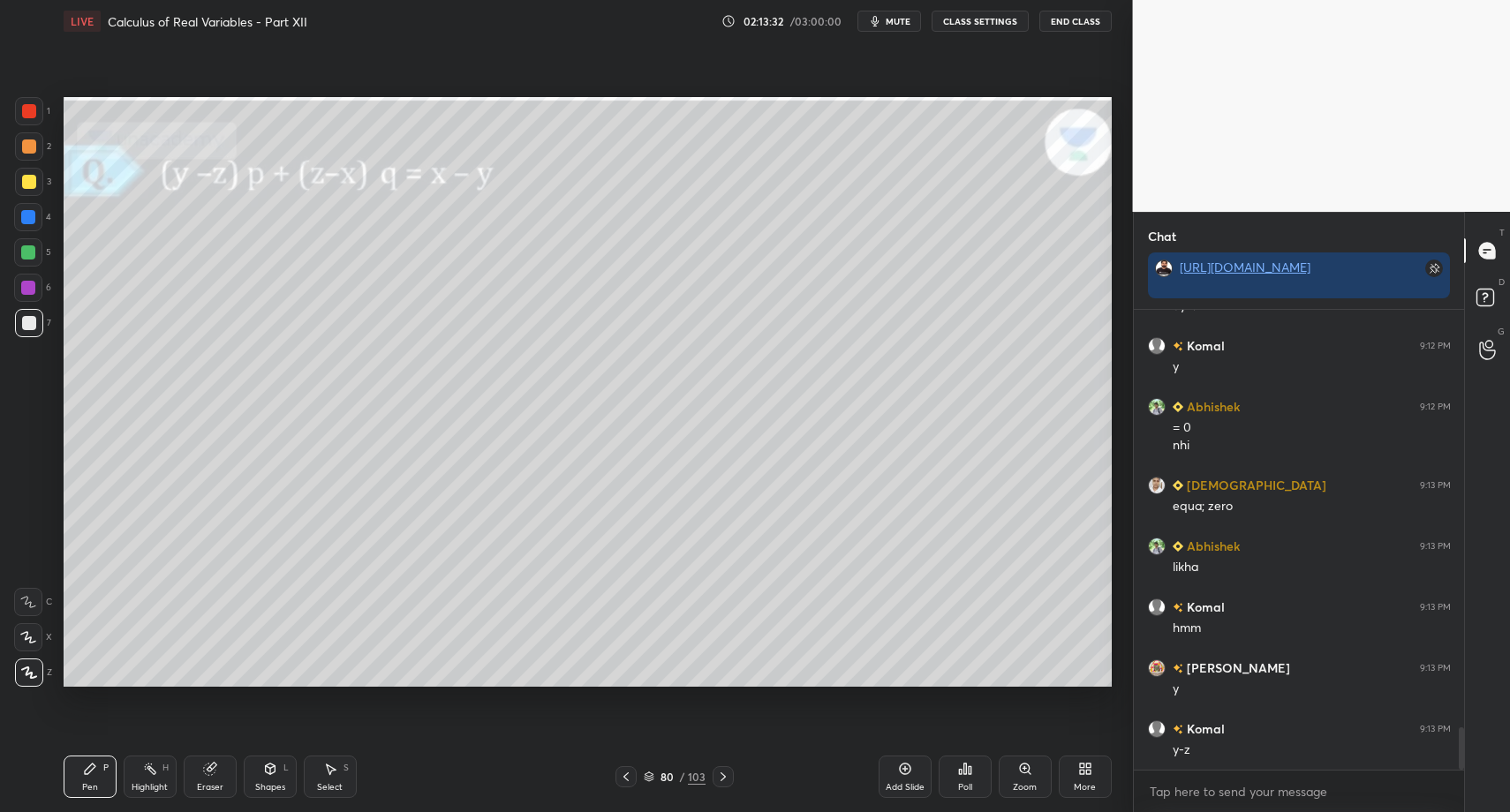 scroll, scrollTop: 4563, scrollLeft: 0, axis: vertical 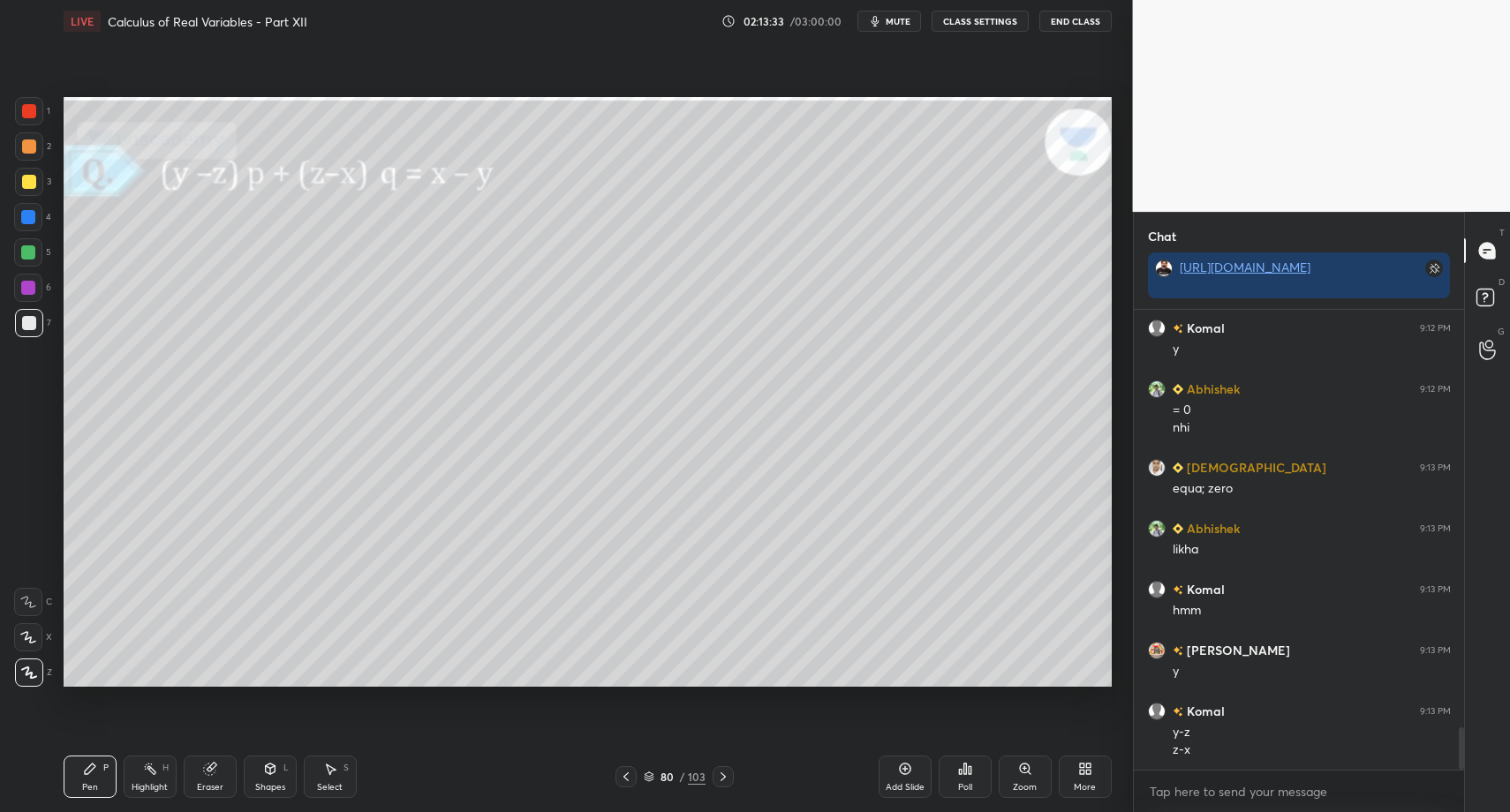 click at bounding box center [28, 252] 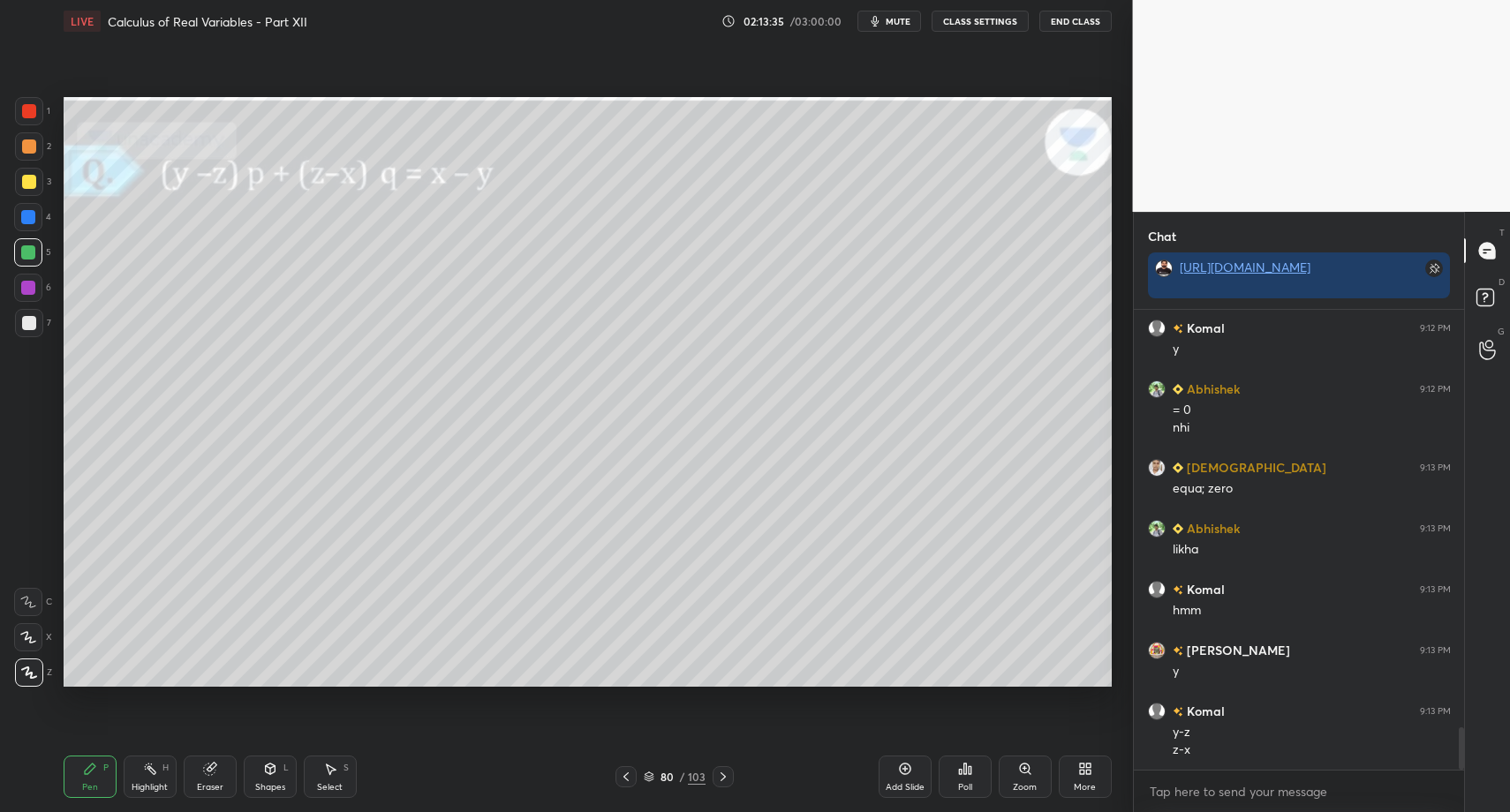 click on "Shapes L" at bounding box center [270, 777] 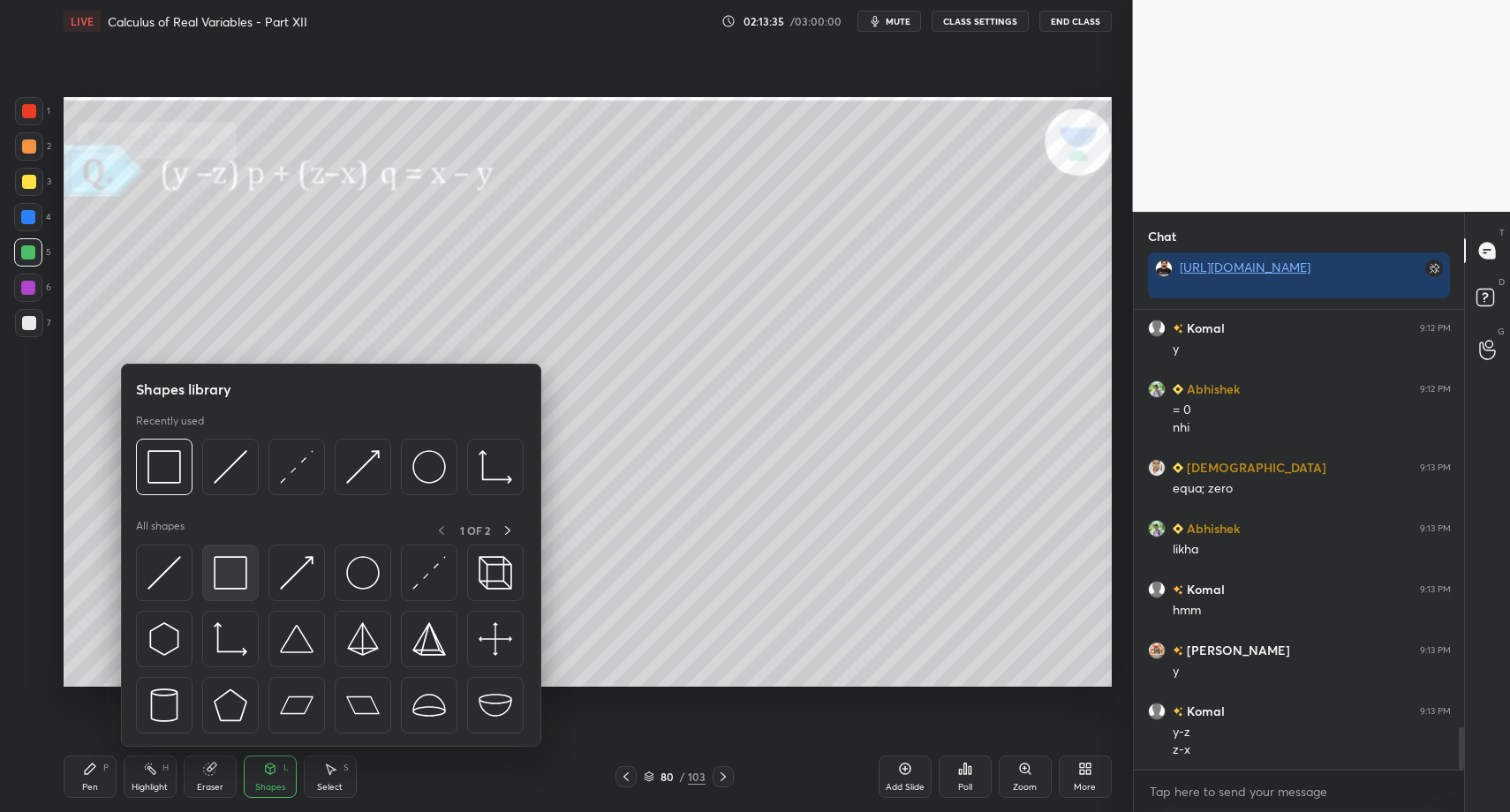click at bounding box center (230, 573) 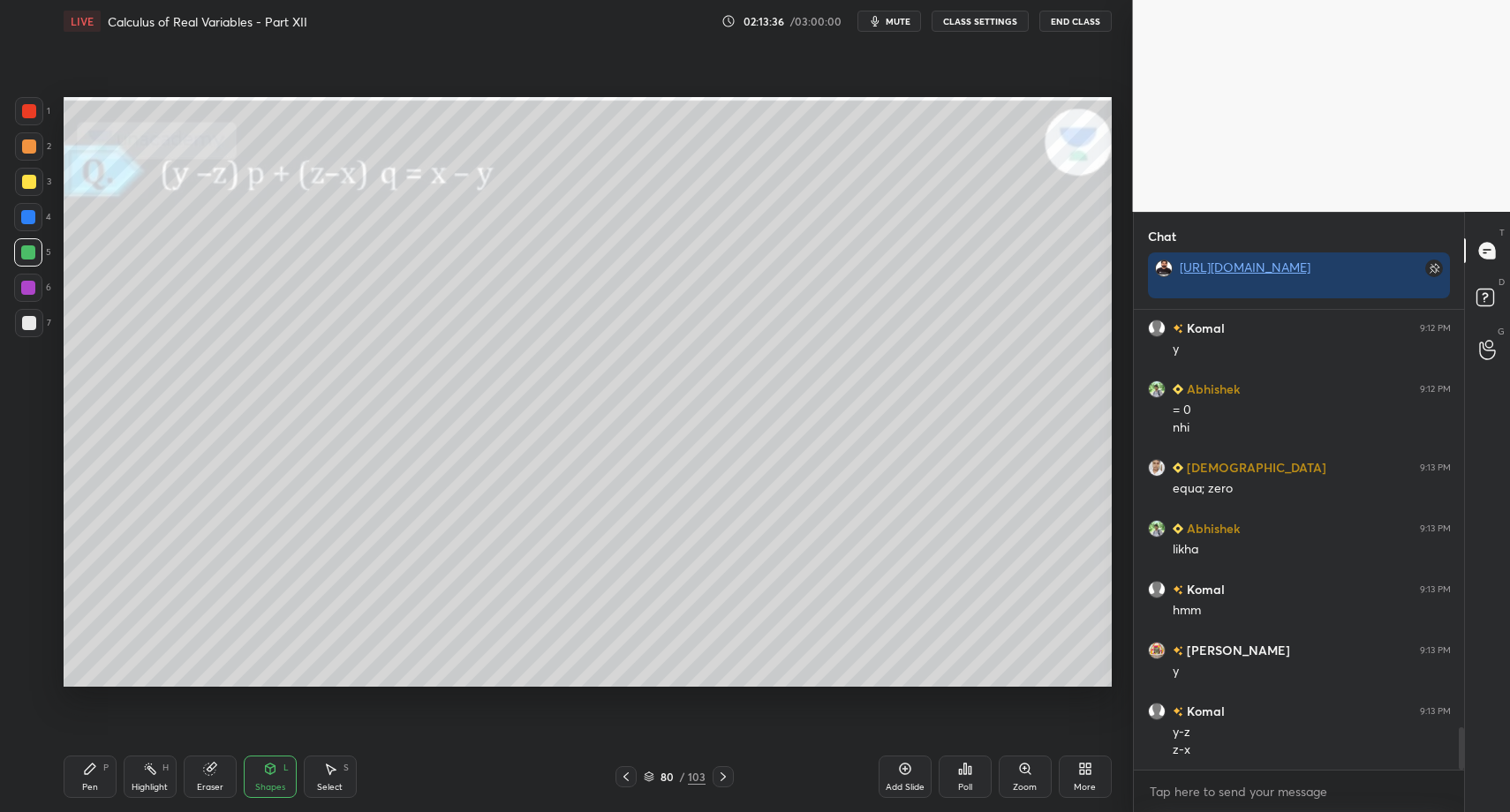 click at bounding box center (29, 323) 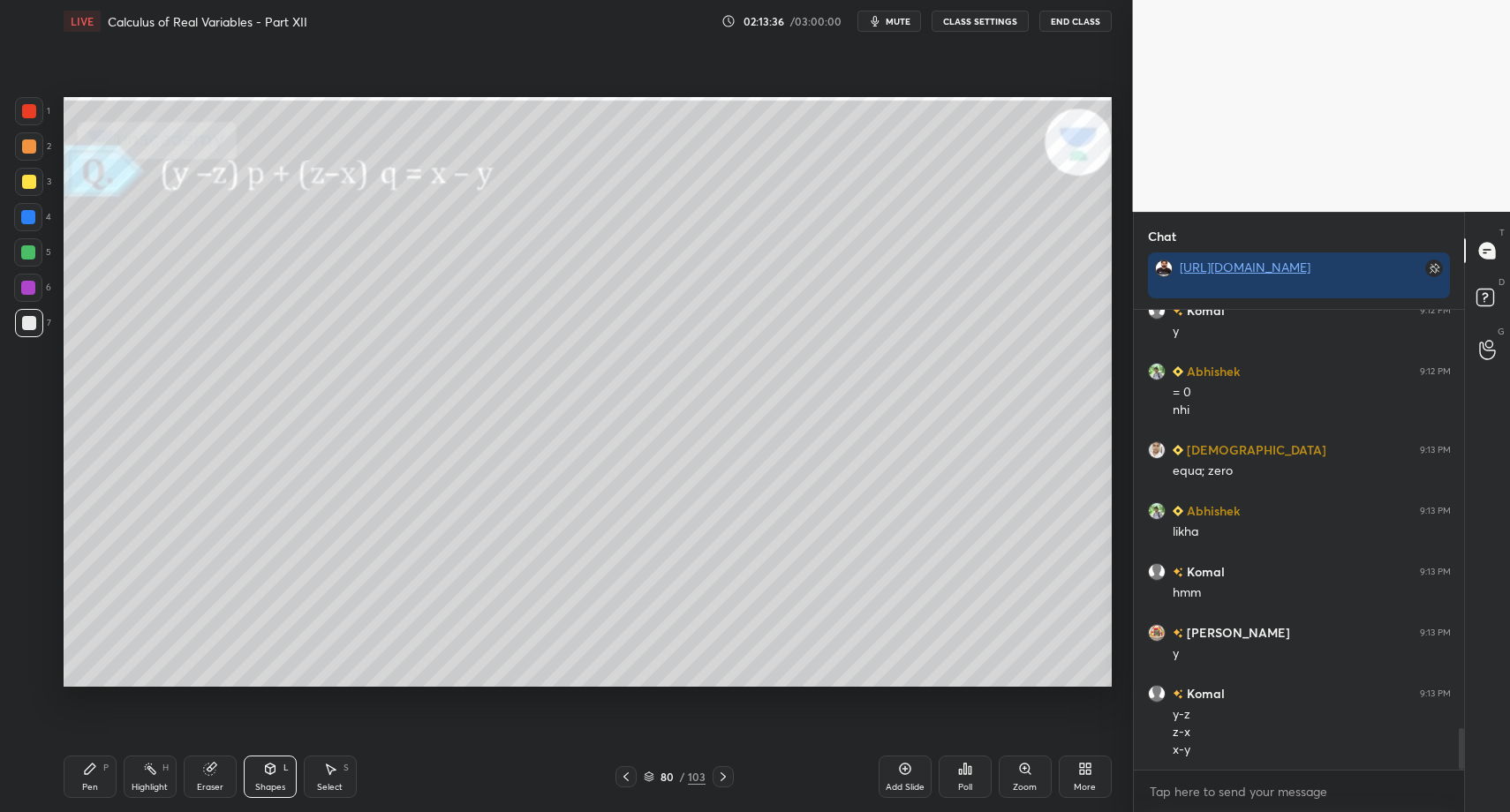click on "Pen P" at bounding box center [90, 777] 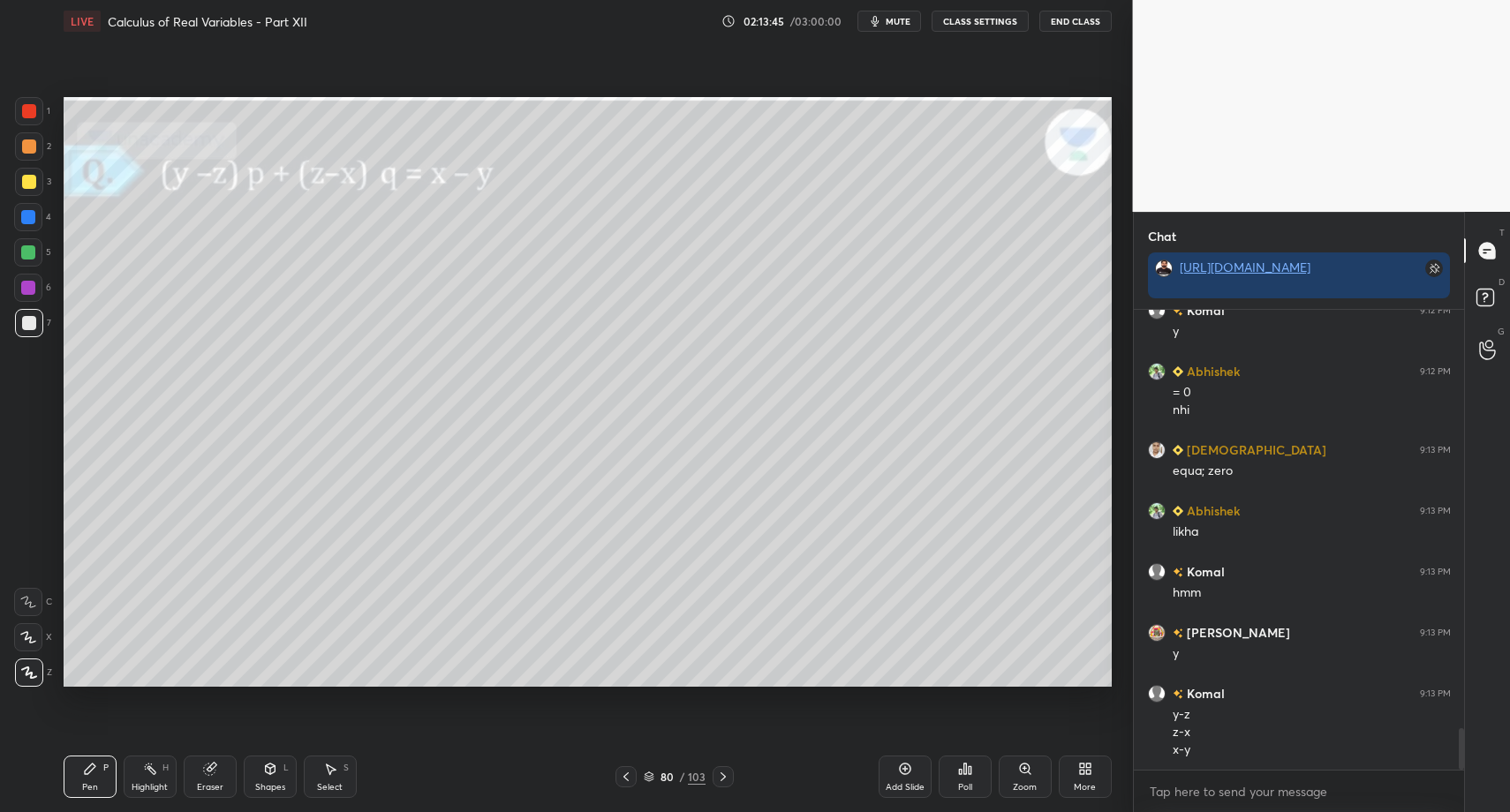 drag, startPoint x: 91, startPoint y: 800, endPoint x: 146, endPoint y: 702, distance: 112.378824 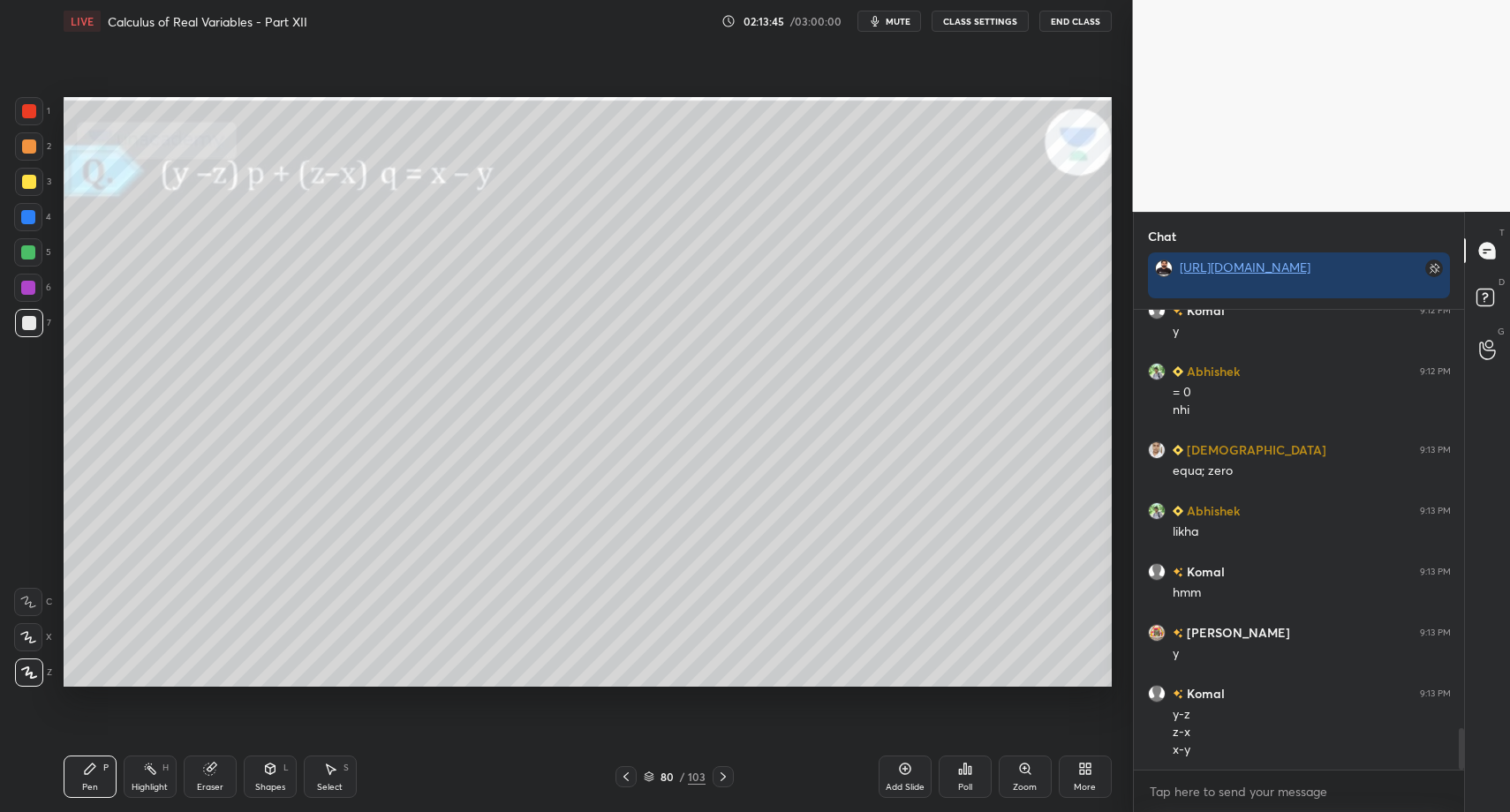 click on "Pen P Highlight H Eraser Shapes L Select S 80 / 103 Add Slide Poll Zoom More" at bounding box center [587, 777] 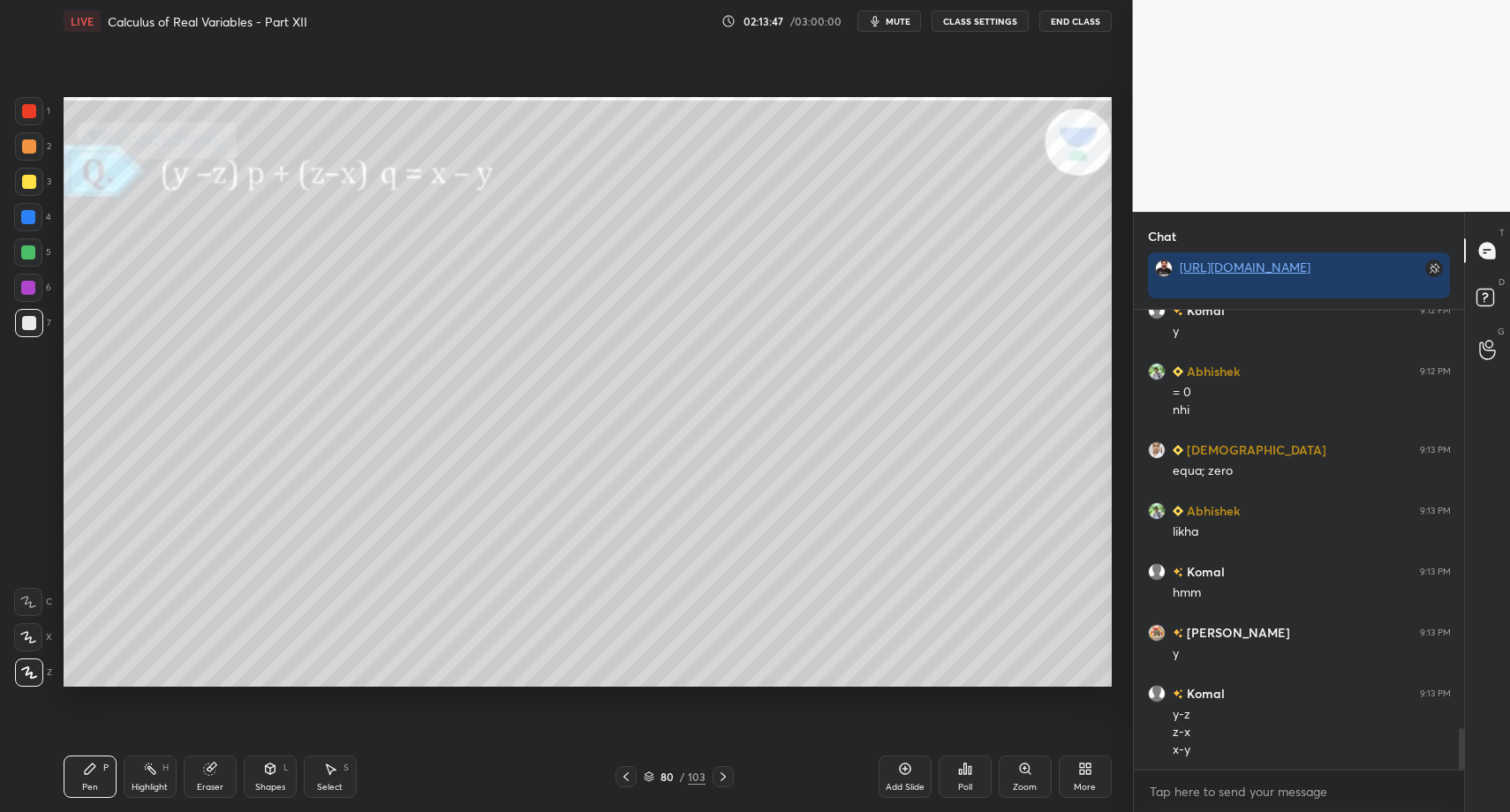 drag, startPoint x: 256, startPoint y: 773, endPoint x: 250, endPoint y: 750, distance: 23.769729 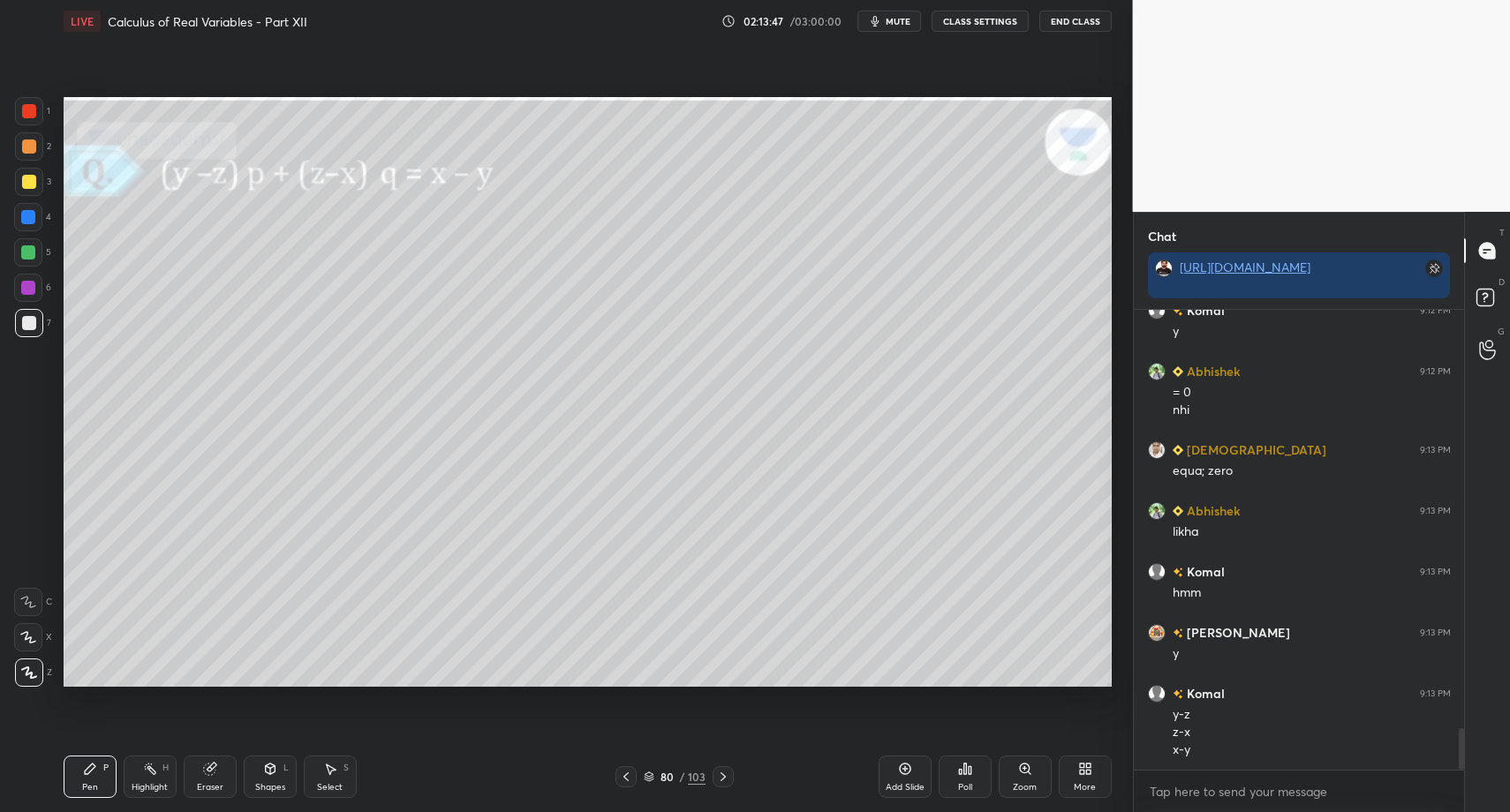 click on "Shapes L" at bounding box center [270, 777] 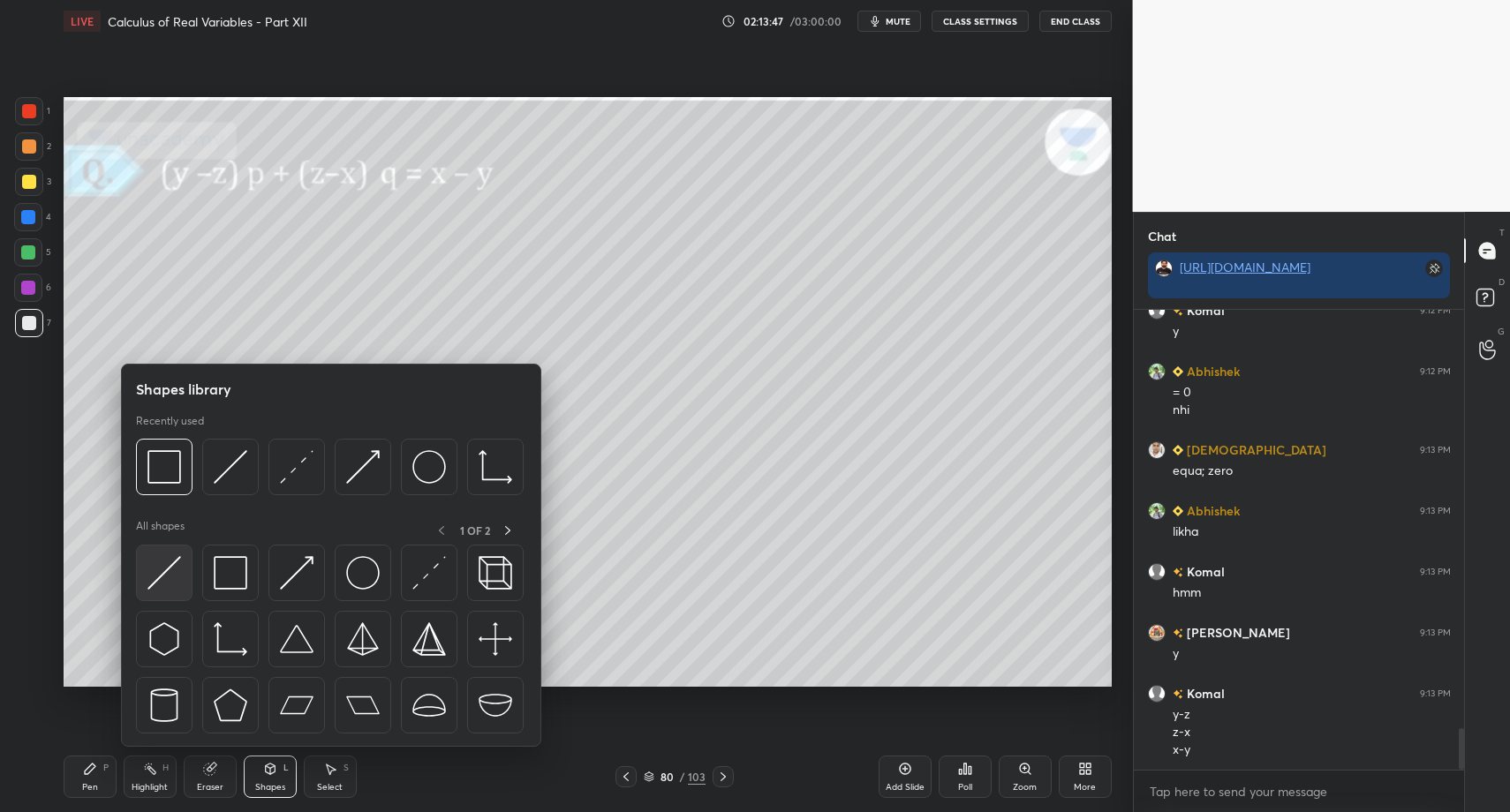click at bounding box center (164, 573) 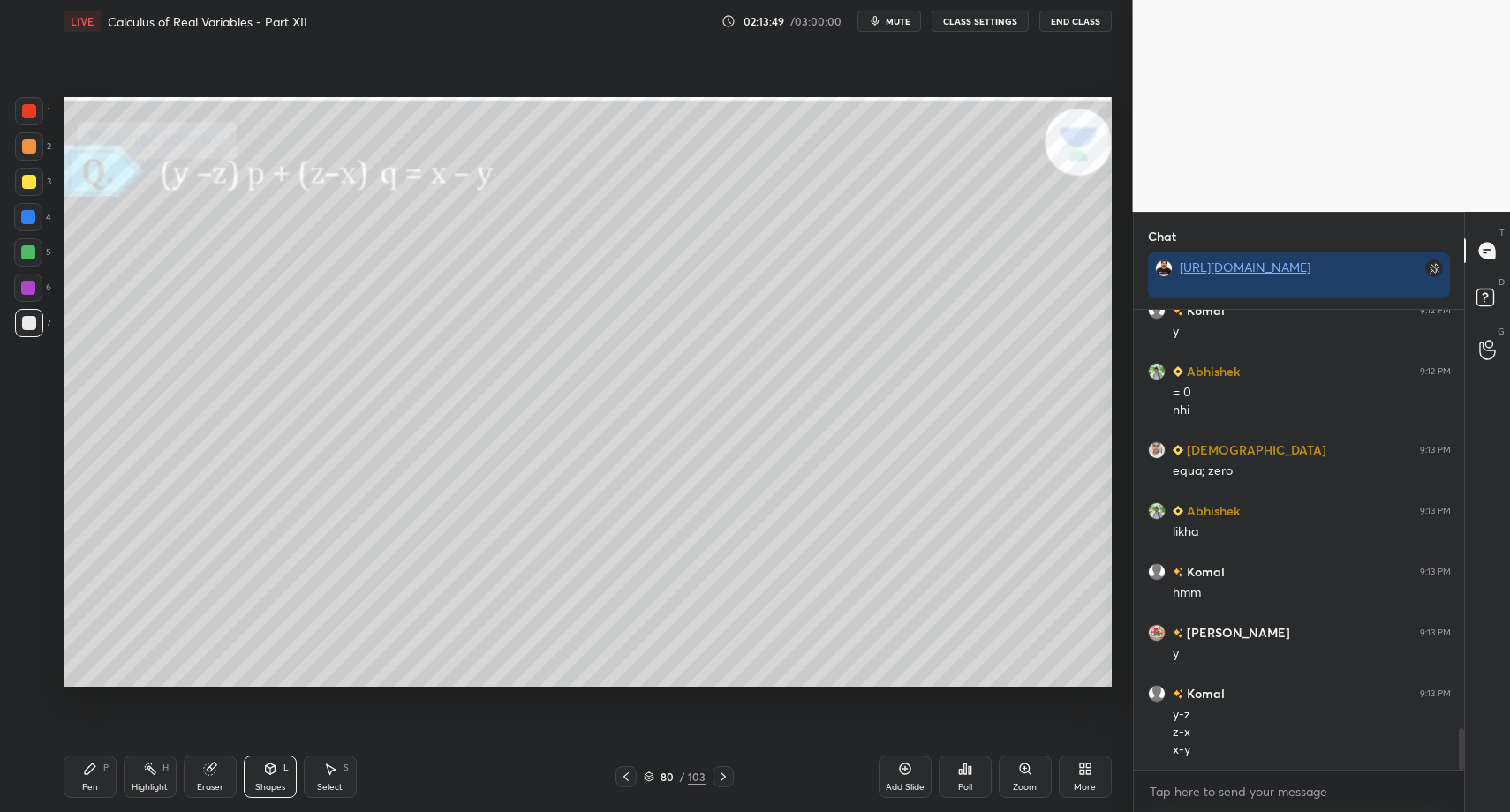 click on "Pen P" at bounding box center (90, 777) 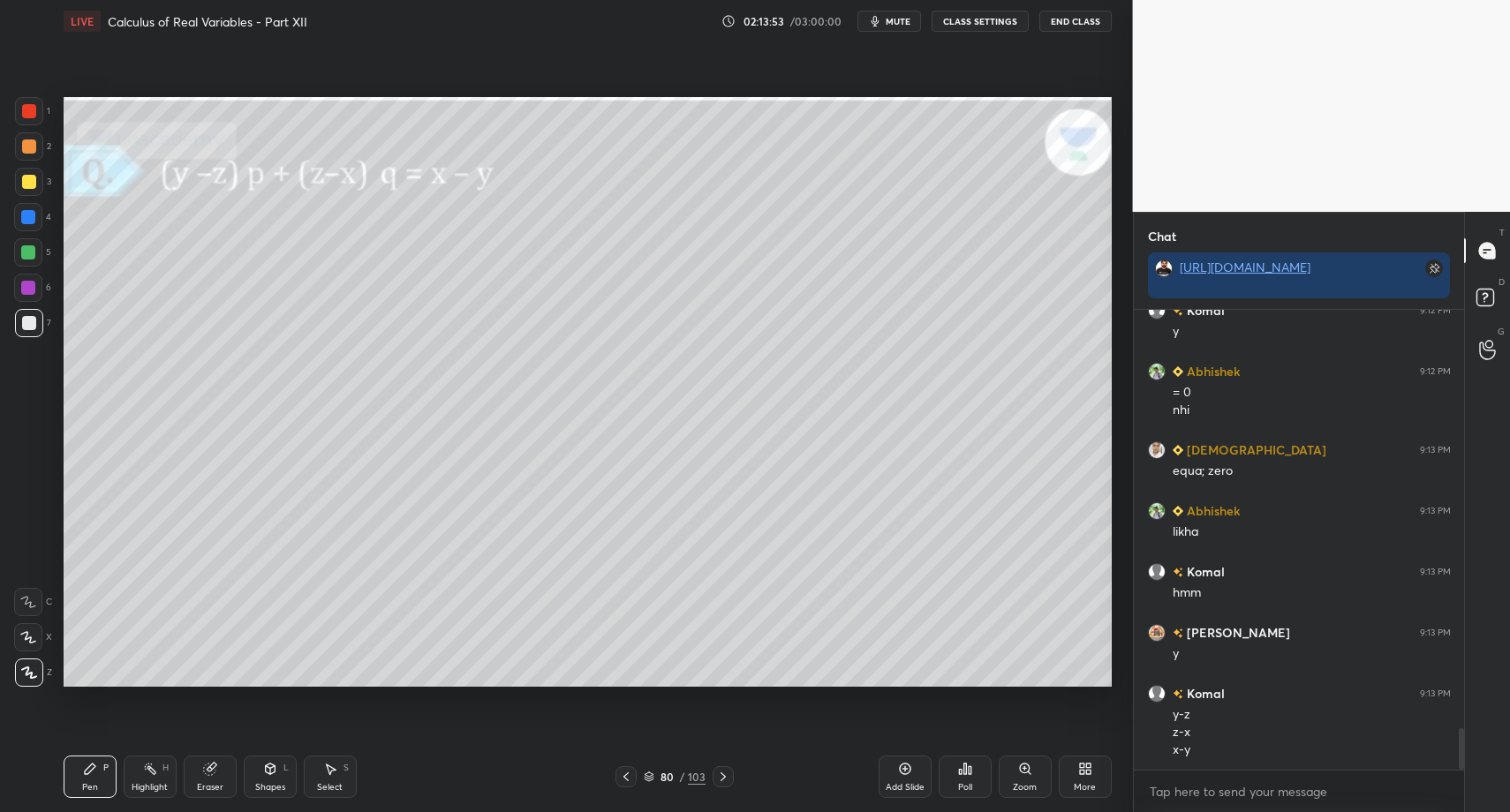 click 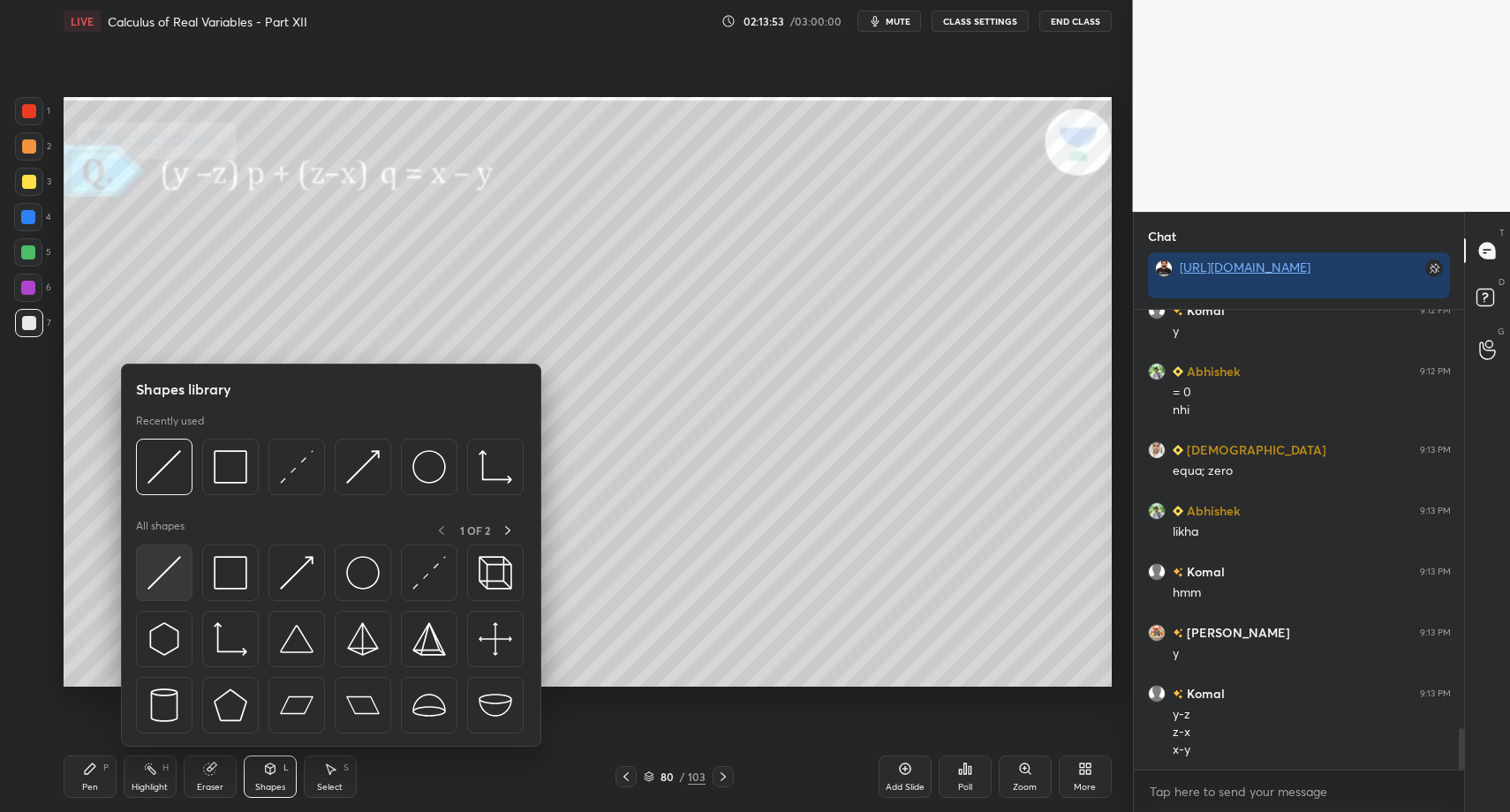 click at bounding box center [164, 573] 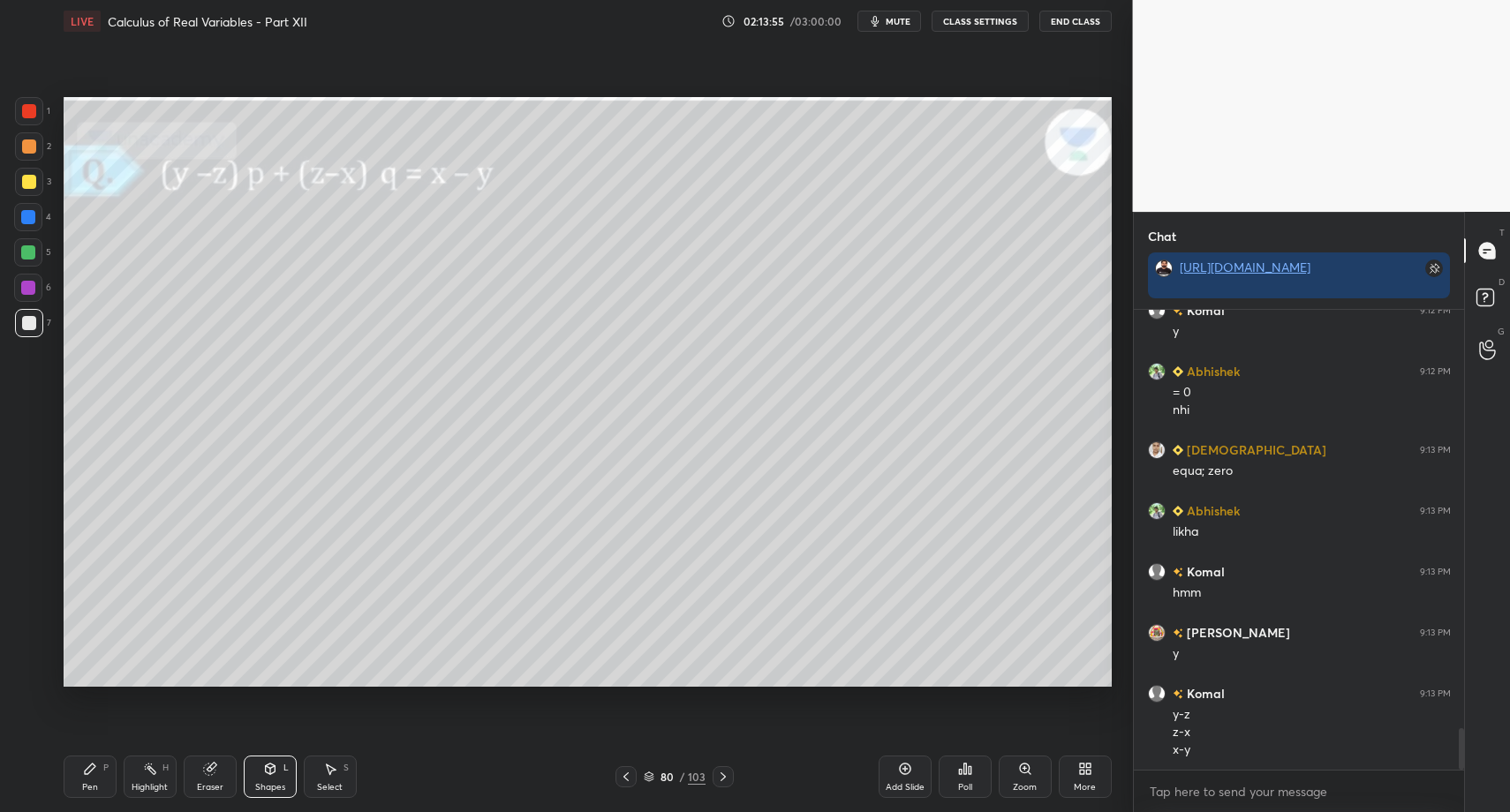 click on "Pen P" at bounding box center (90, 777) 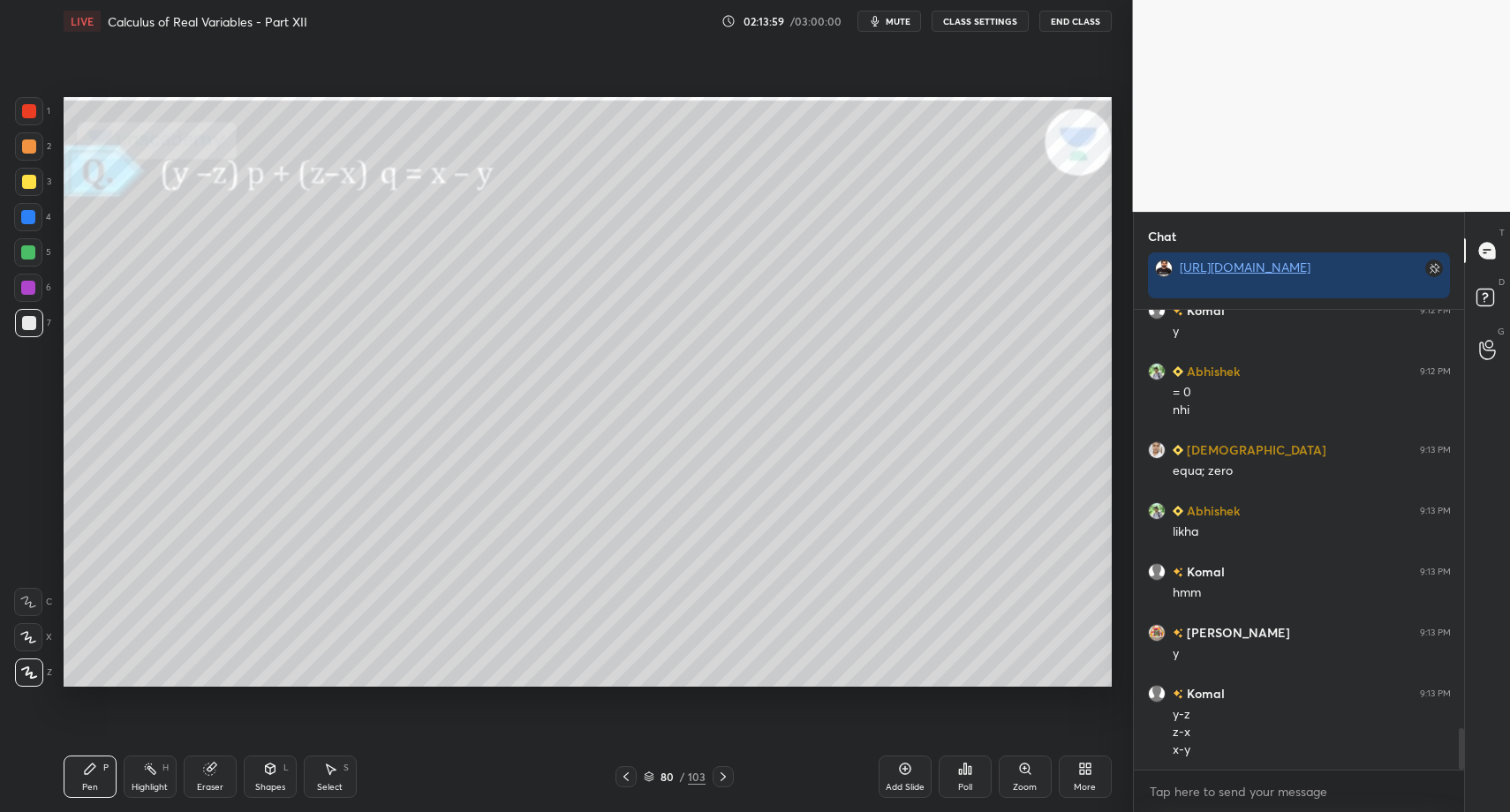 click on "Shapes L" at bounding box center [270, 777] 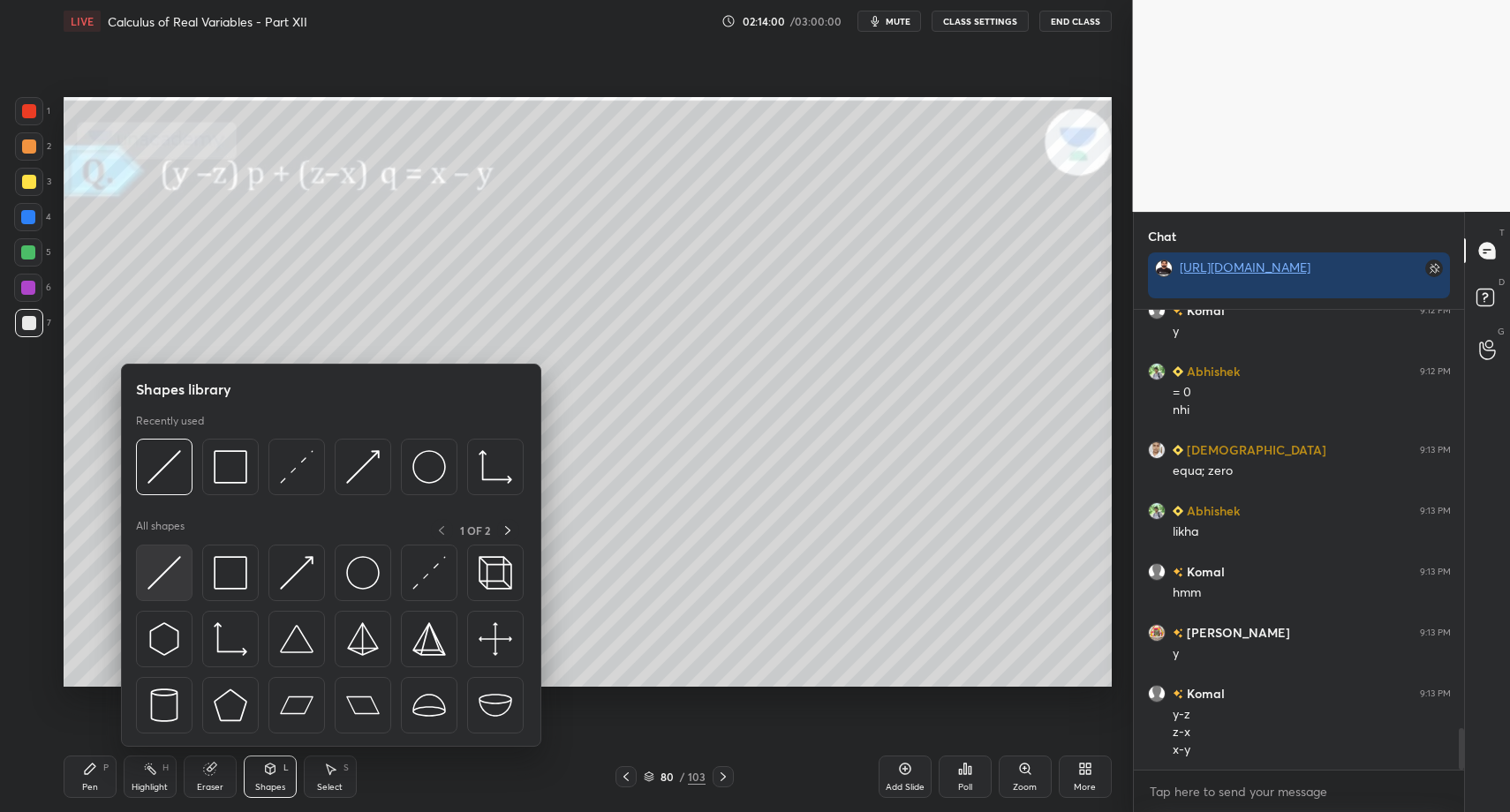 click at bounding box center [164, 573] 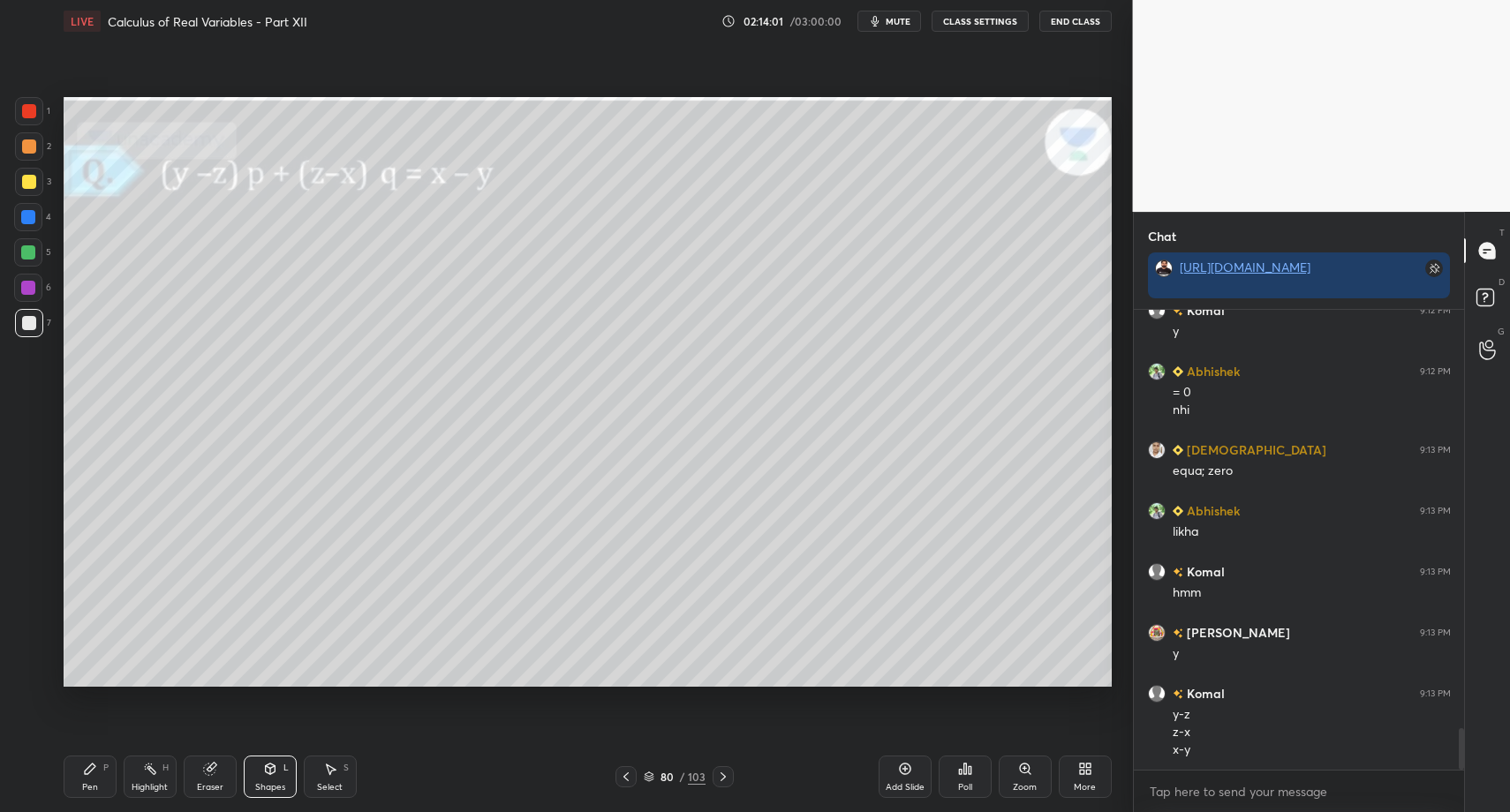 click on "Pen" at bounding box center [90, 787] 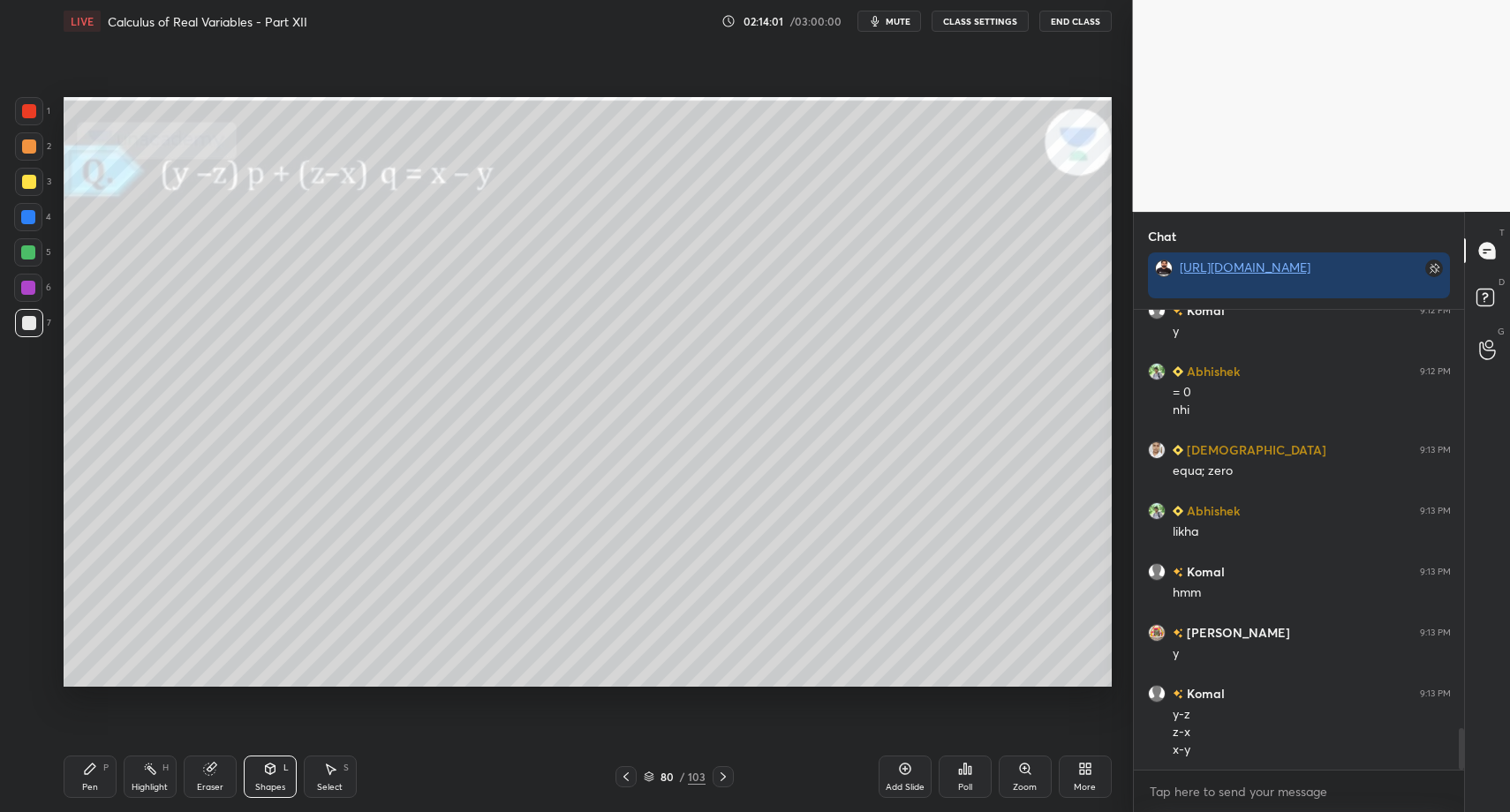 drag, startPoint x: 79, startPoint y: 778, endPoint x: 153, endPoint y: 742, distance: 82.292162 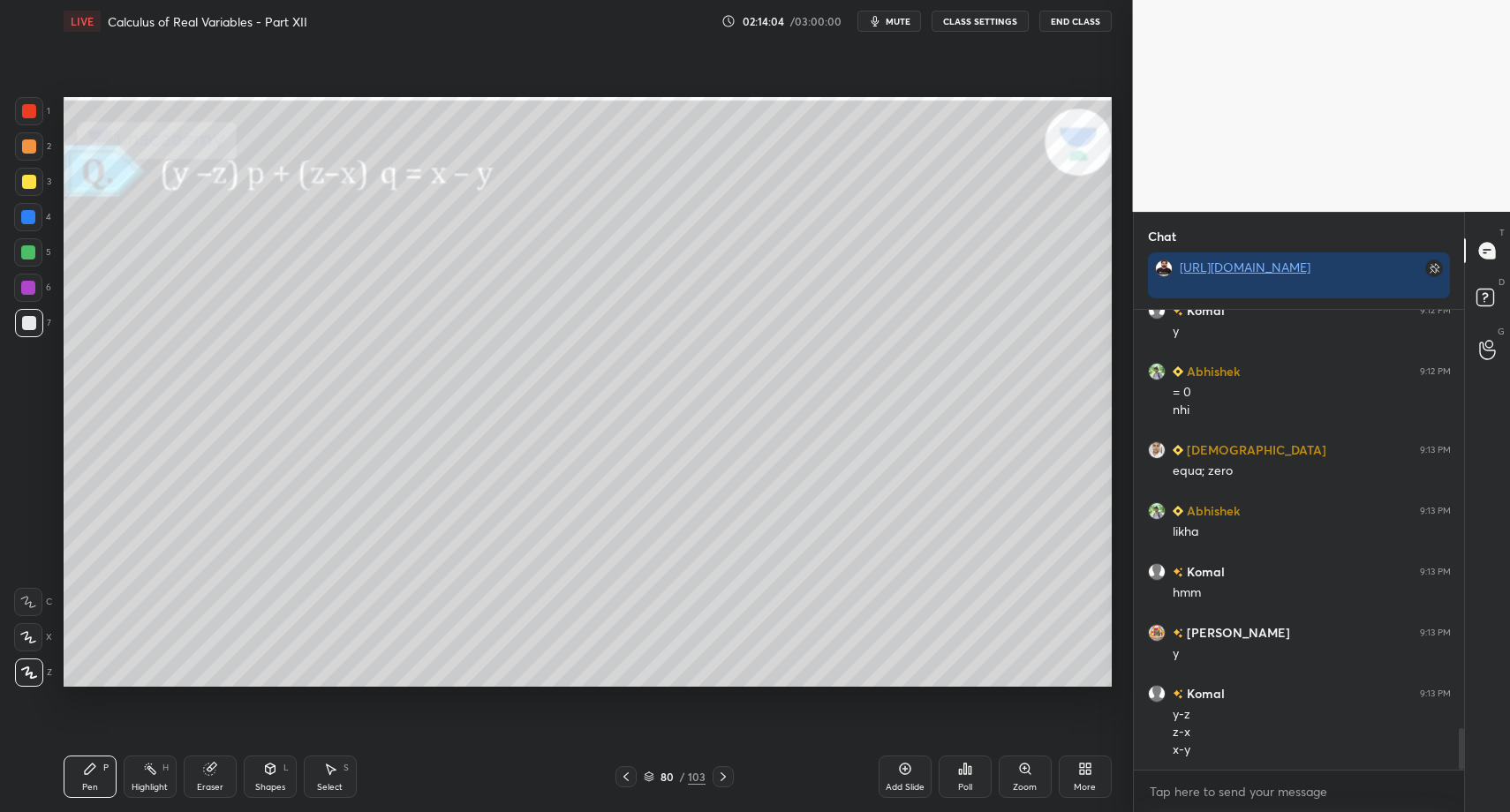 click on "Select" at bounding box center [329, 787] 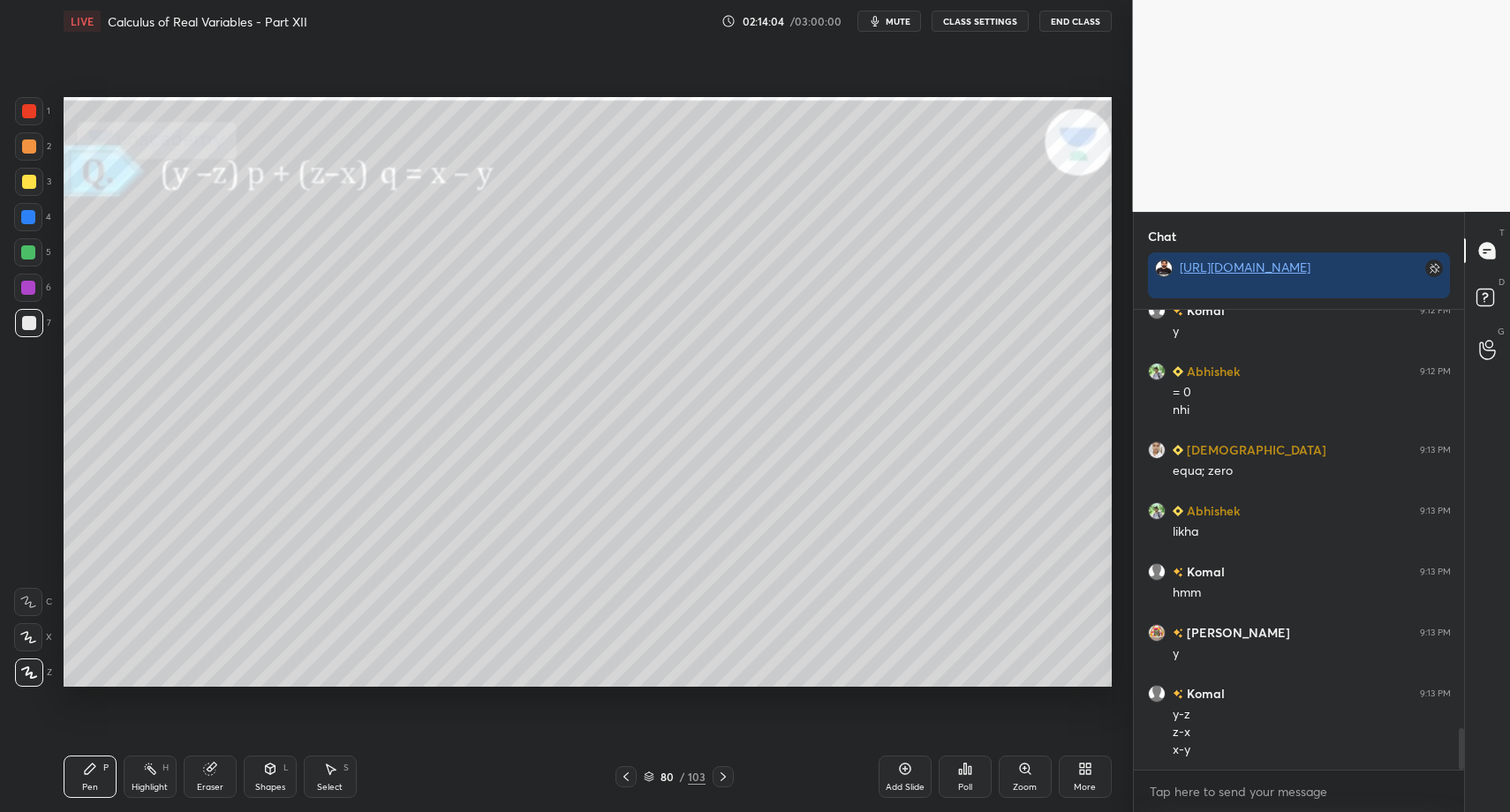 drag, startPoint x: 317, startPoint y: 778, endPoint x: 318, endPoint y: 749, distance: 29.01724 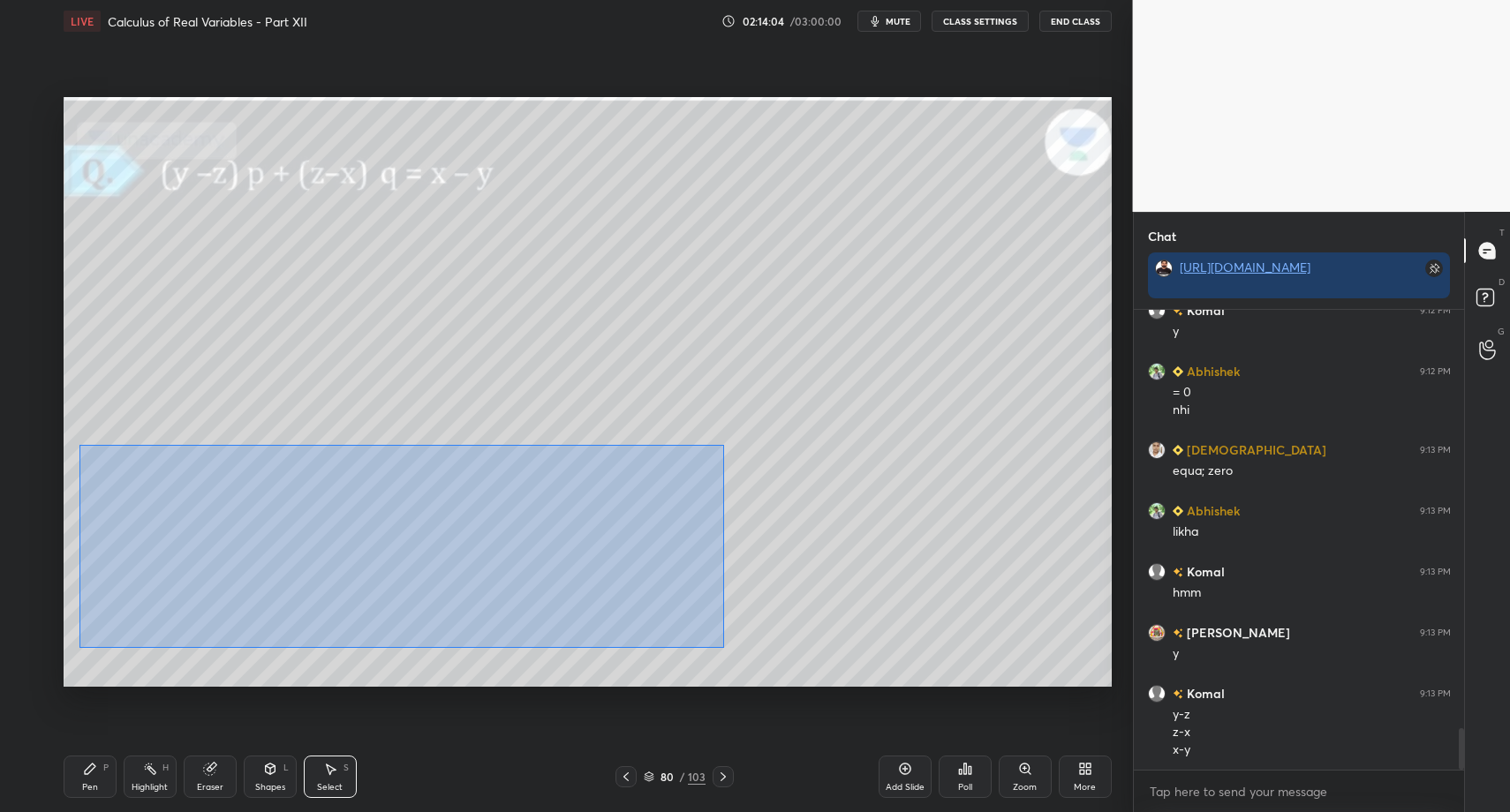 drag, startPoint x: 79, startPoint y: 445, endPoint x: 725, endPoint y: 650, distance: 677.747 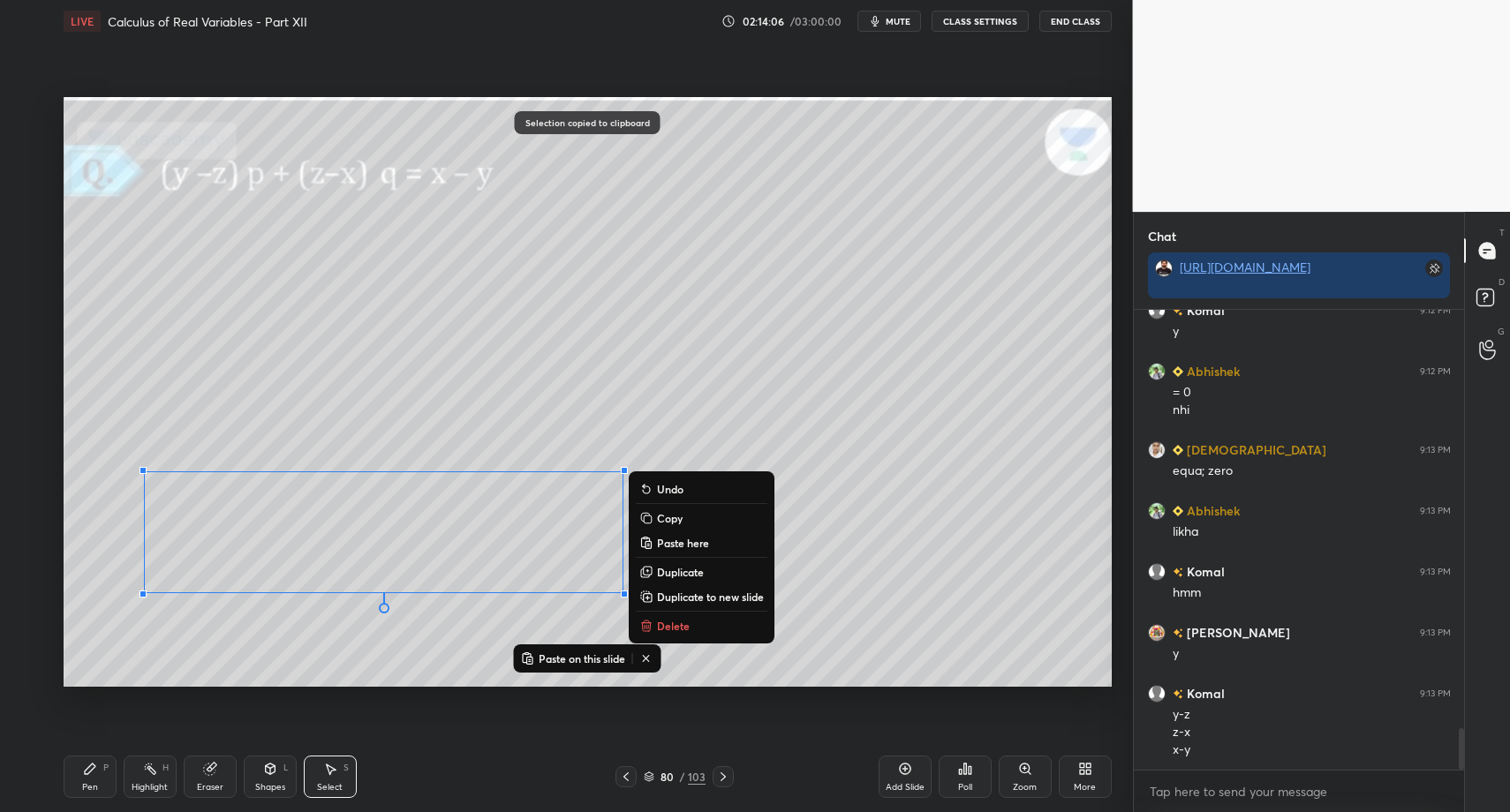drag, startPoint x: 894, startPoint y: 770, endPoint x: 873, endPoint y: 737, distance: 39.11521 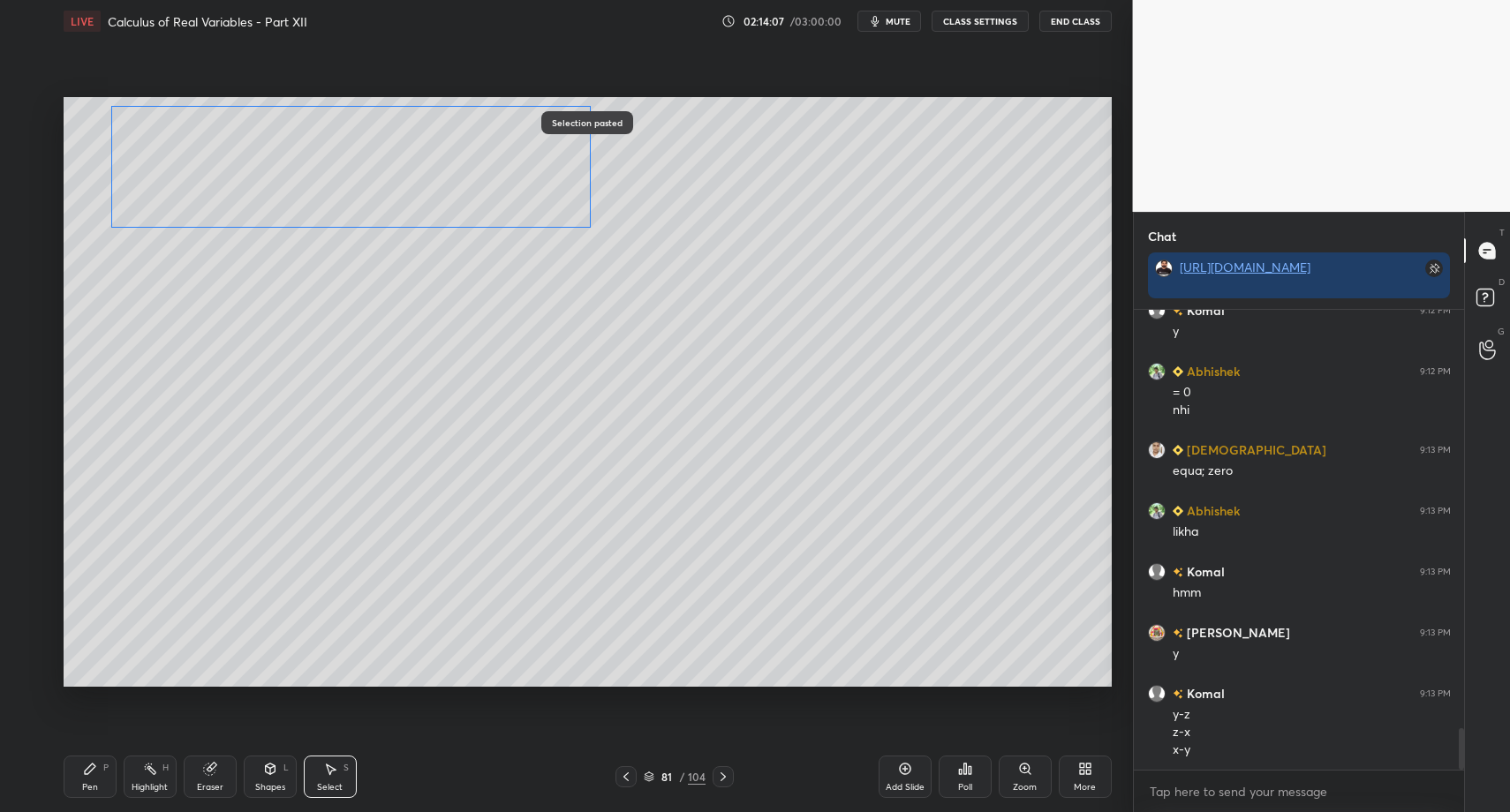 drag, startPoint x: 324, startPoint y: 497, endPoint x: 280, endPoint y: 195, distance: 305.18847 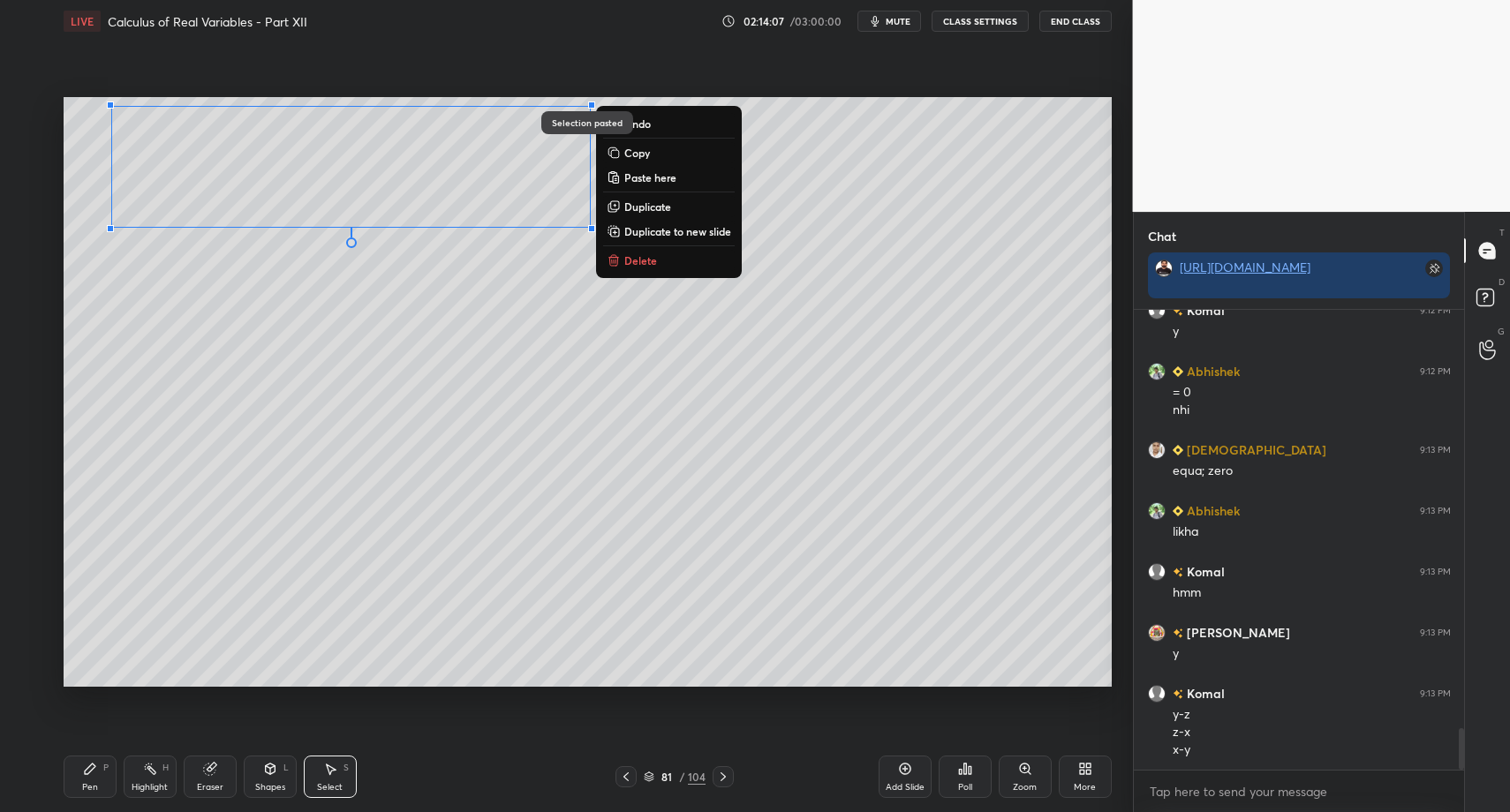 drag, startPoint x: 102, startPoint y: 778, endPoint x: 89, endPoint y: 778, distance: 13 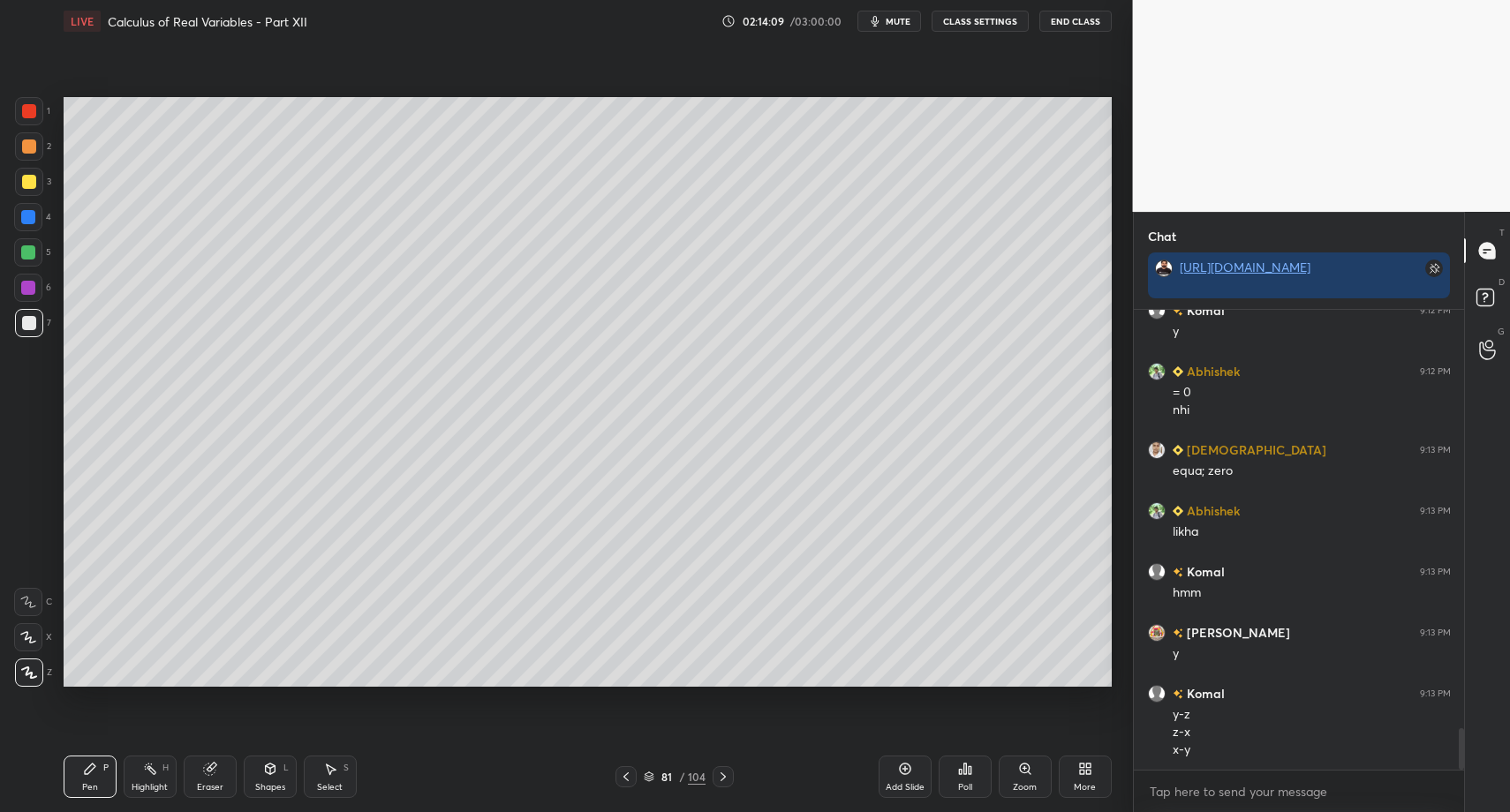 scroll, scrollTop: 4642, scrollLeft: 0, axis: vertical 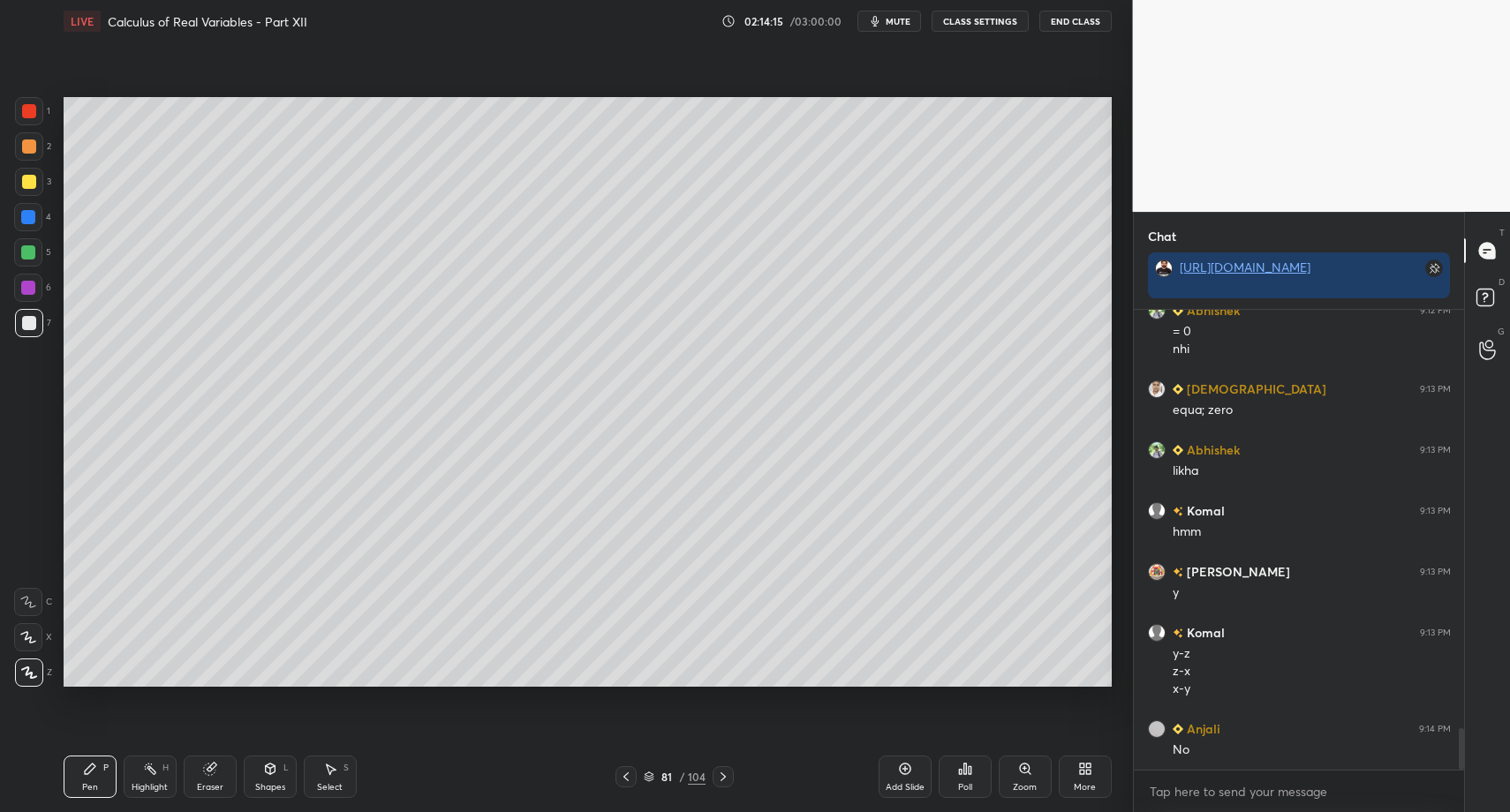 drag, startPoint x: 93, startPoint y: 803, endPoint x: 78, endPoint y: 707, distance: 97.164808 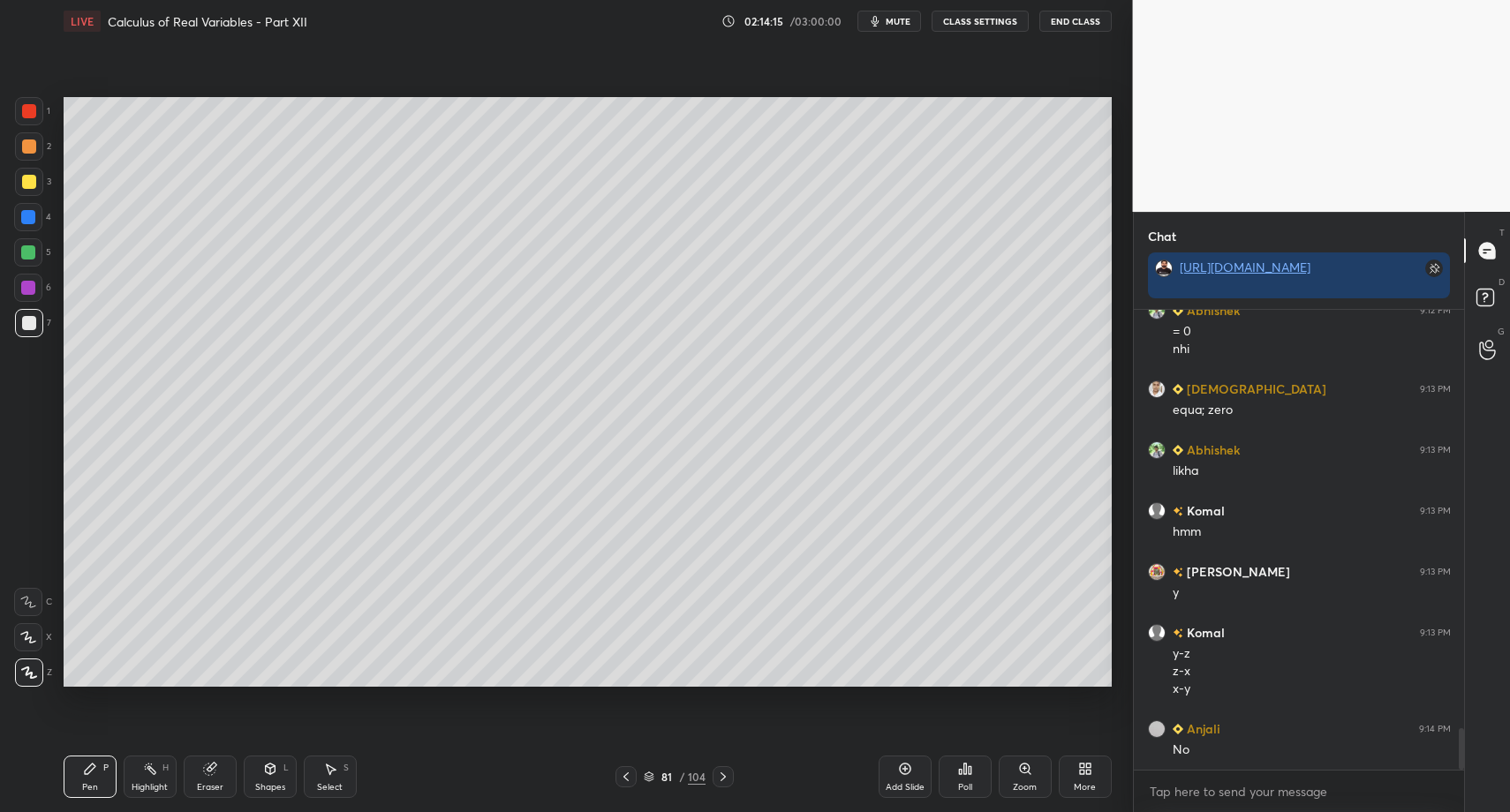 click on "Pen P Highlight H Eraser Shapes L Select S 81 / 104 Add Slide Poll Zoom More" at bounding box center [587, 777] 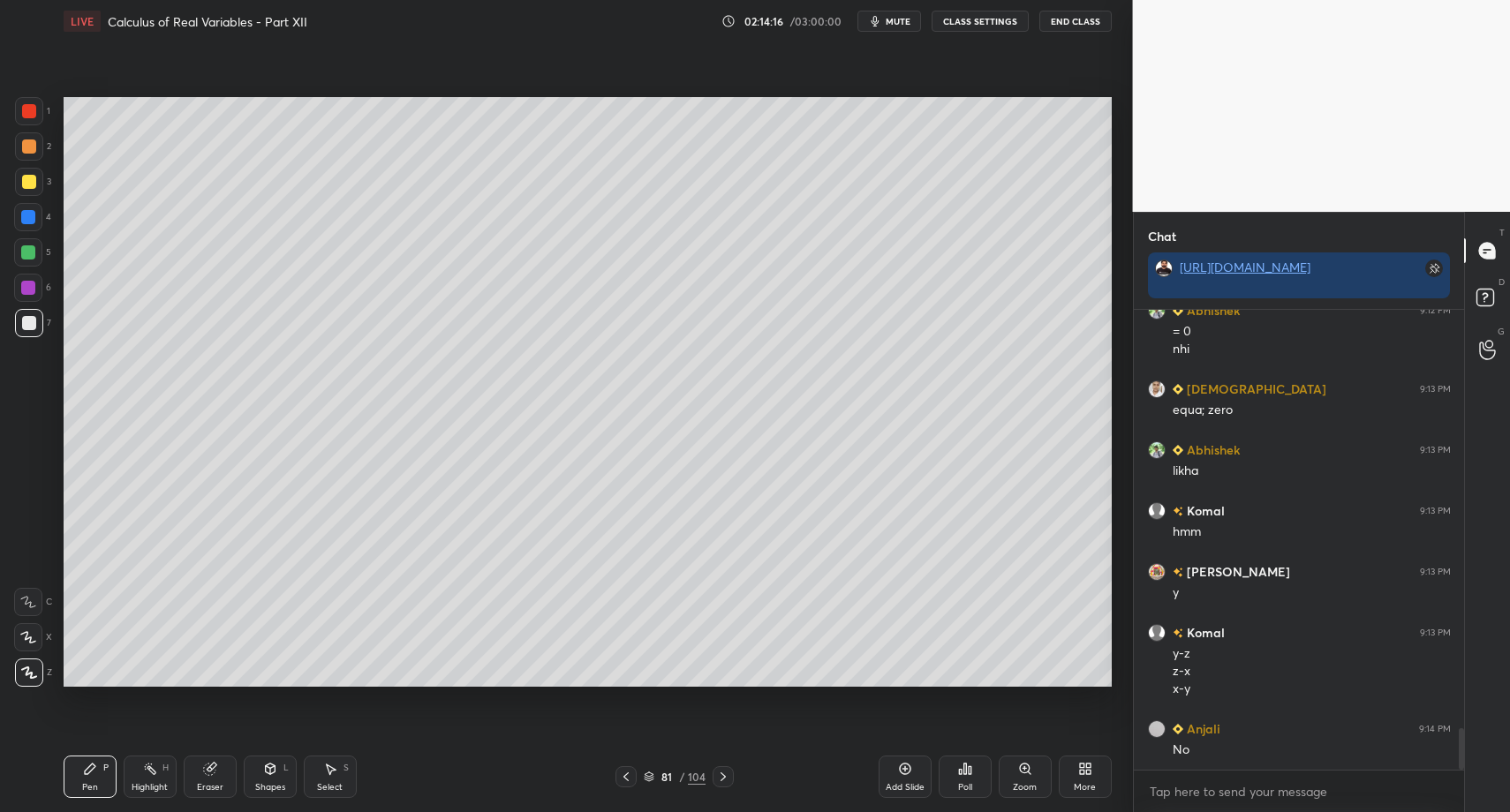 click at bounding box center (29, 182) 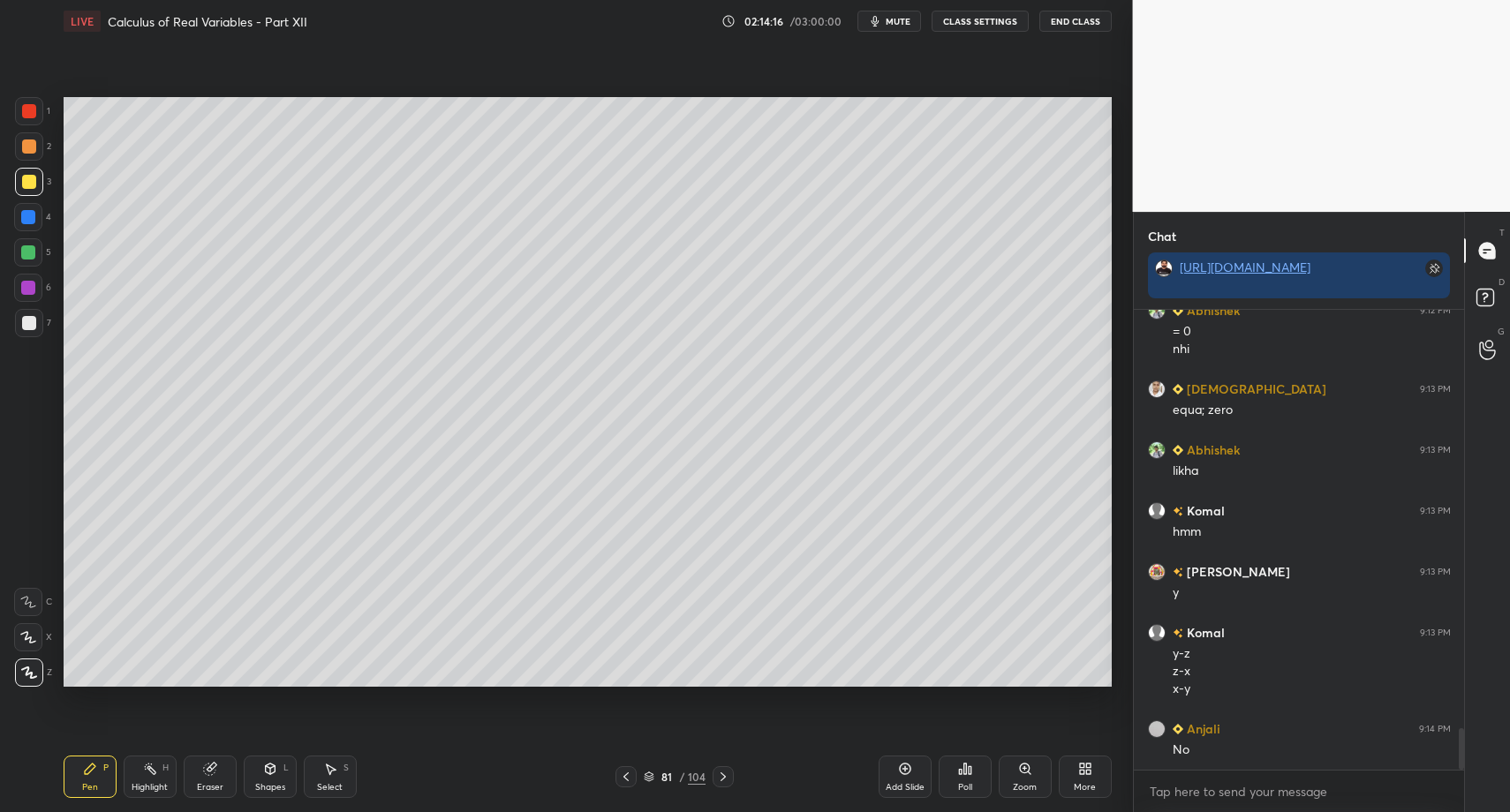 drag, startPoint x: 102, startPoint y: 777, endPoint x: 89, endPoint y: 718, distance: 60.41523 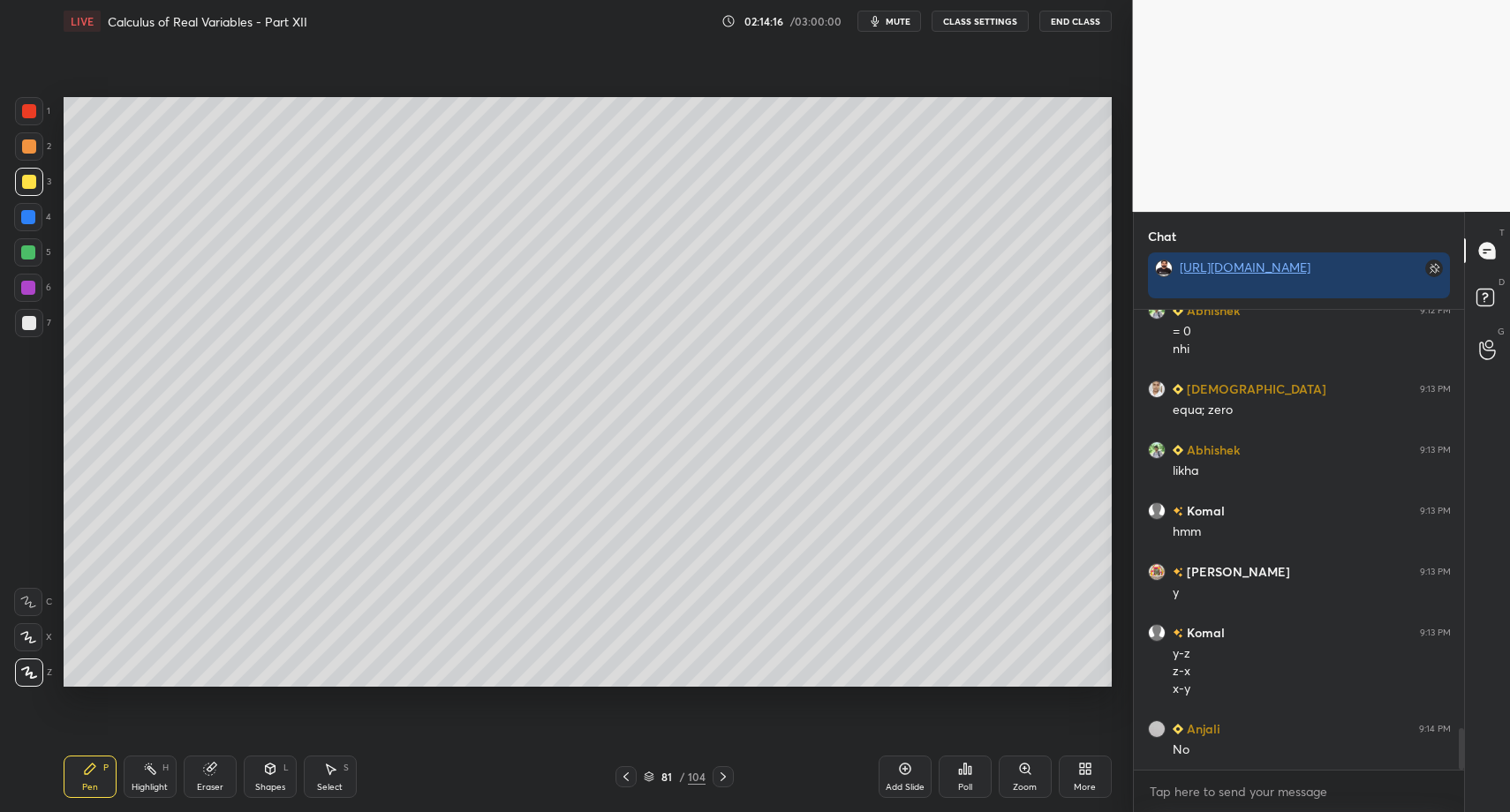 click on "Pen P" at bounding box center (90, 777) 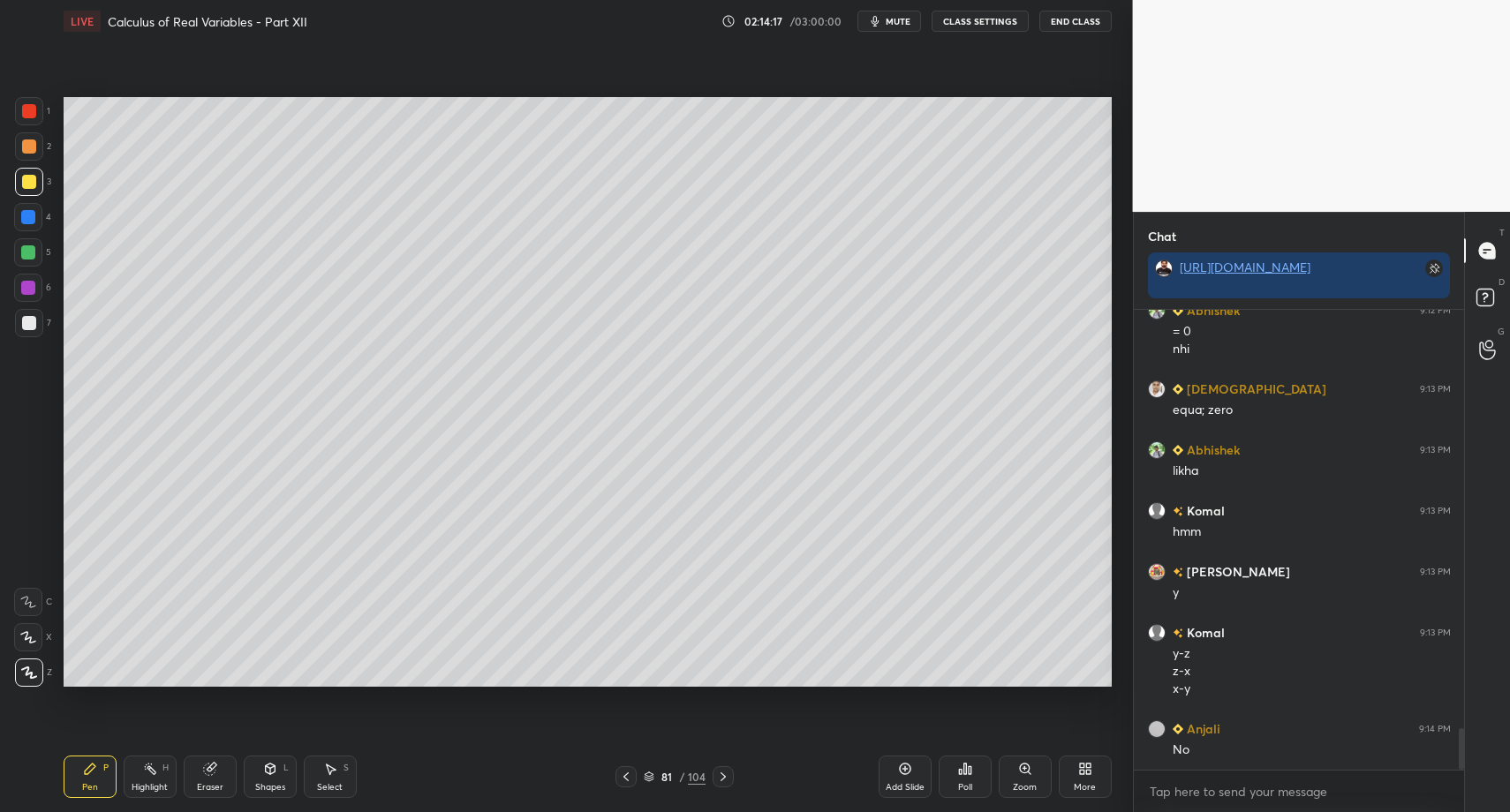 click on "2" at bounding box center [33, 150] 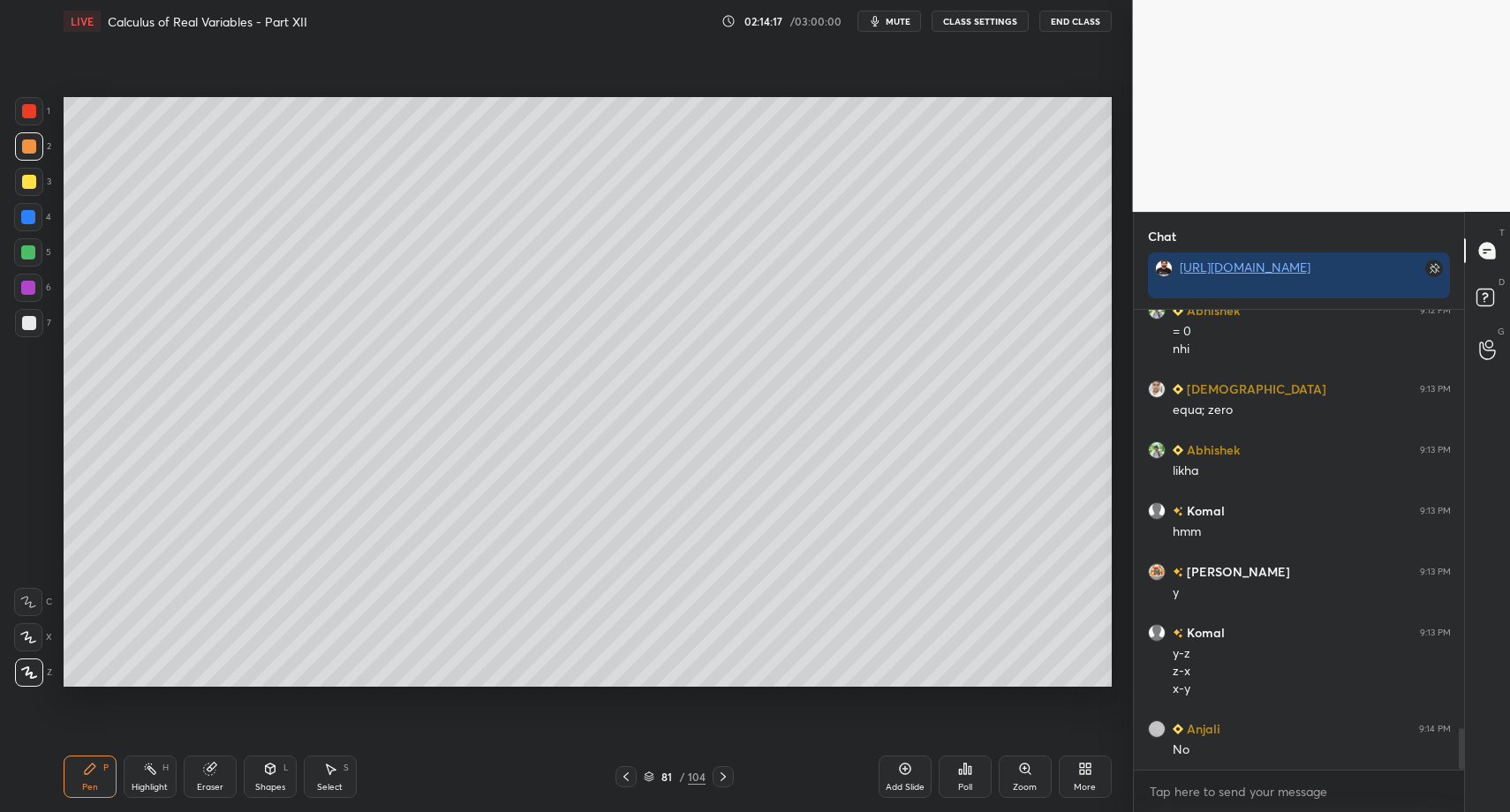 click on "Shapes L" at bounding box center [270, 777] 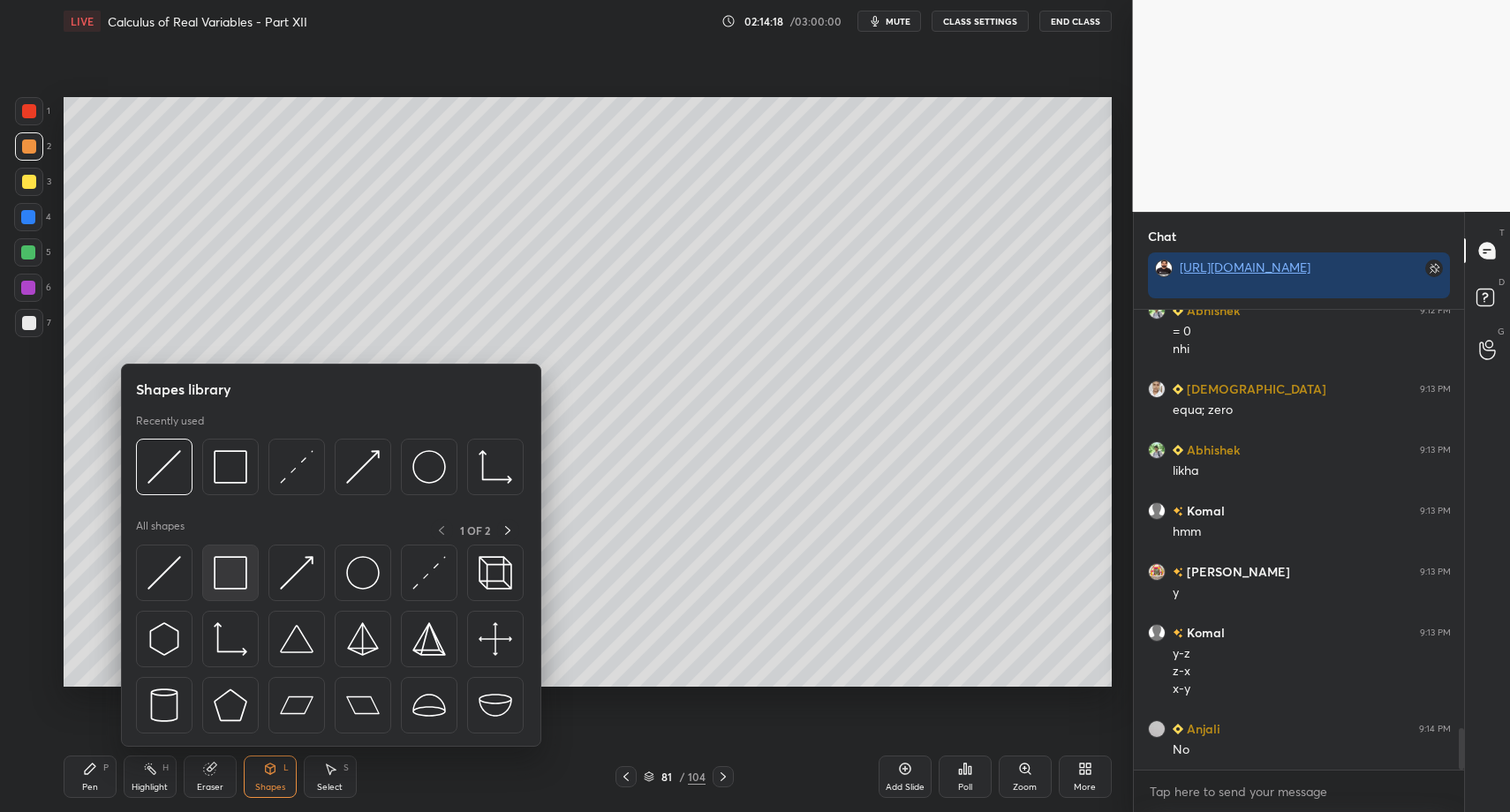 click at bounding box center [230, 573] 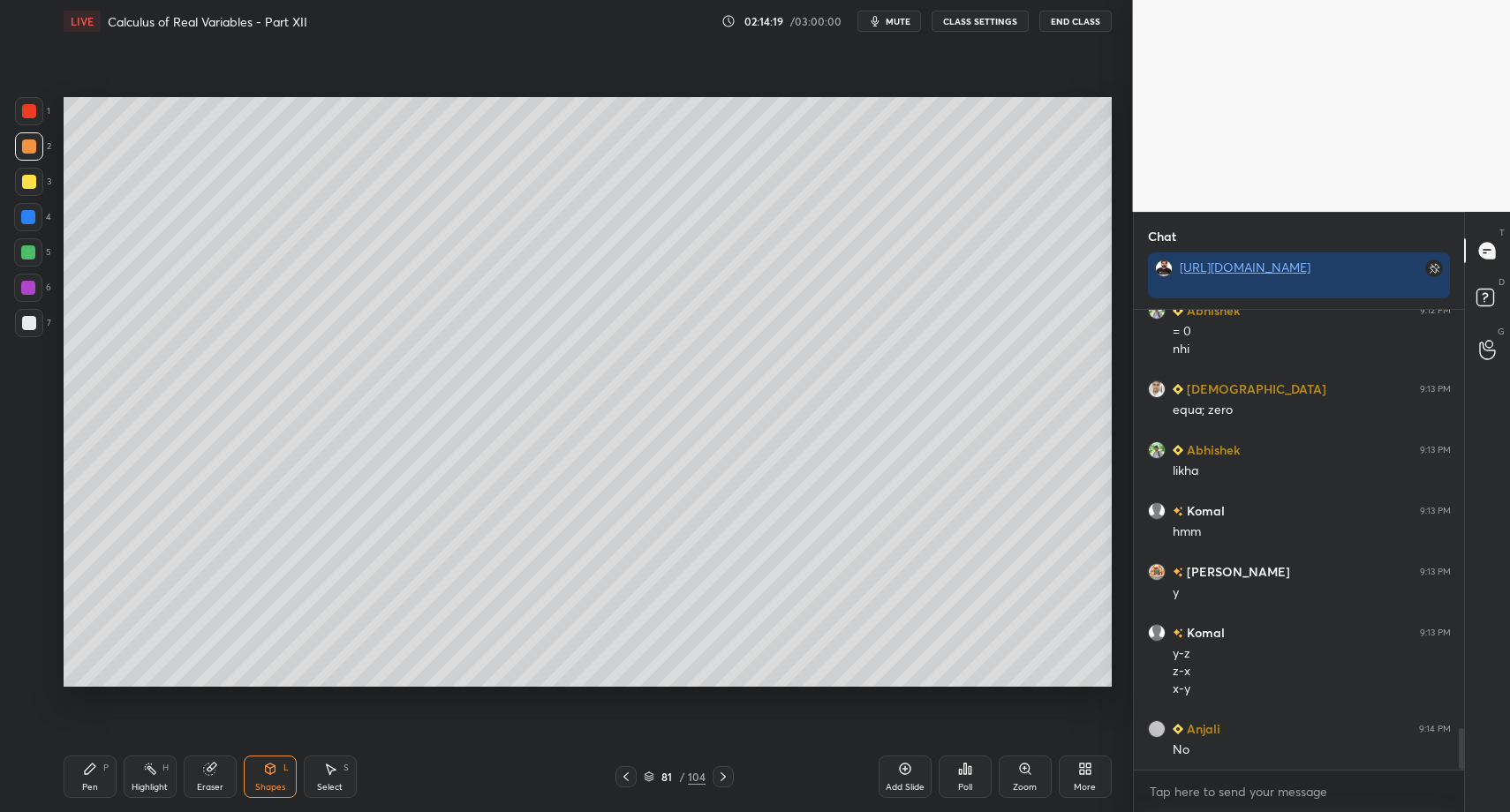 click at bounding box center [29, 323] 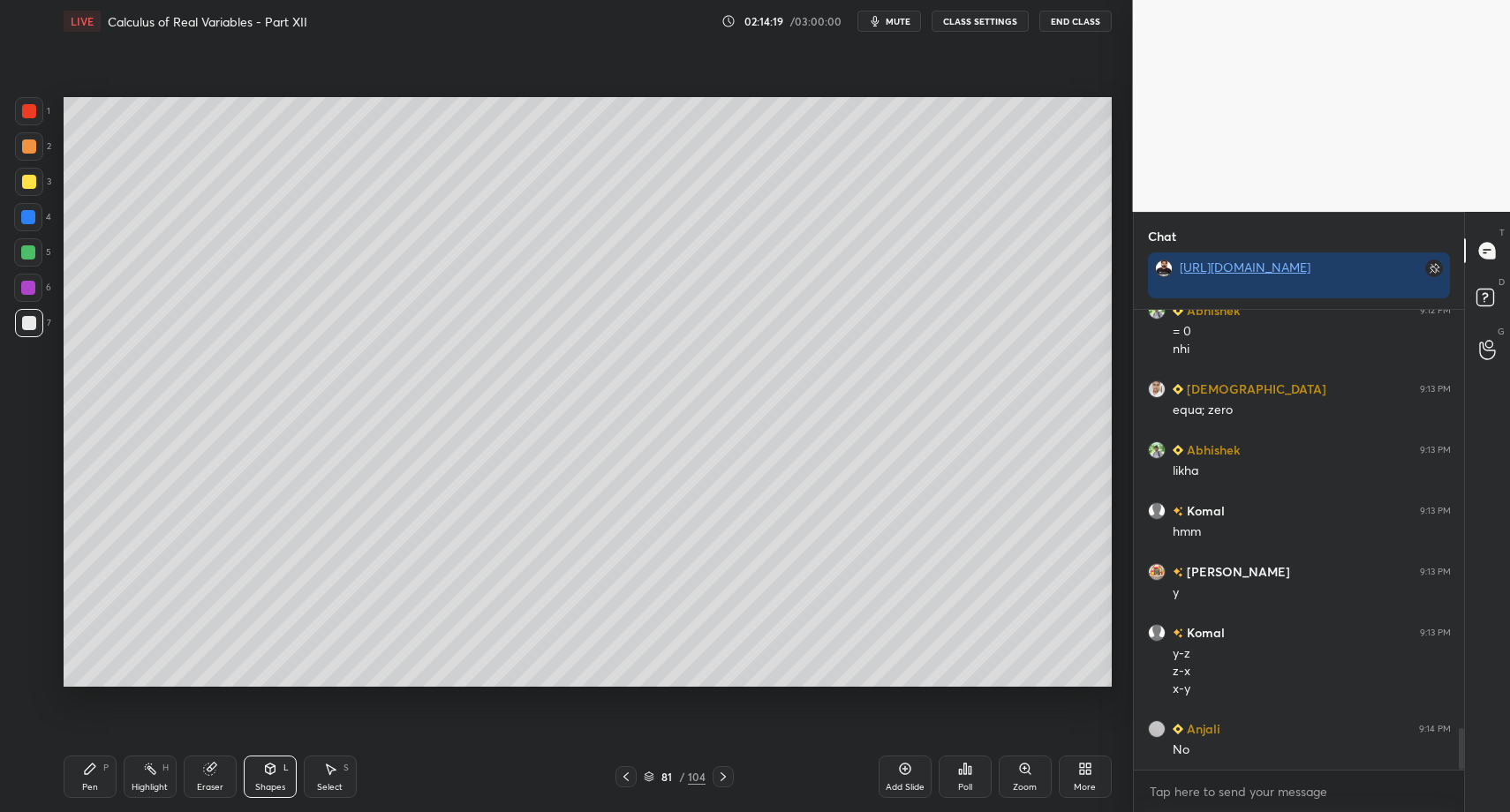click on "Pen P" at bounding box center (90, 777) 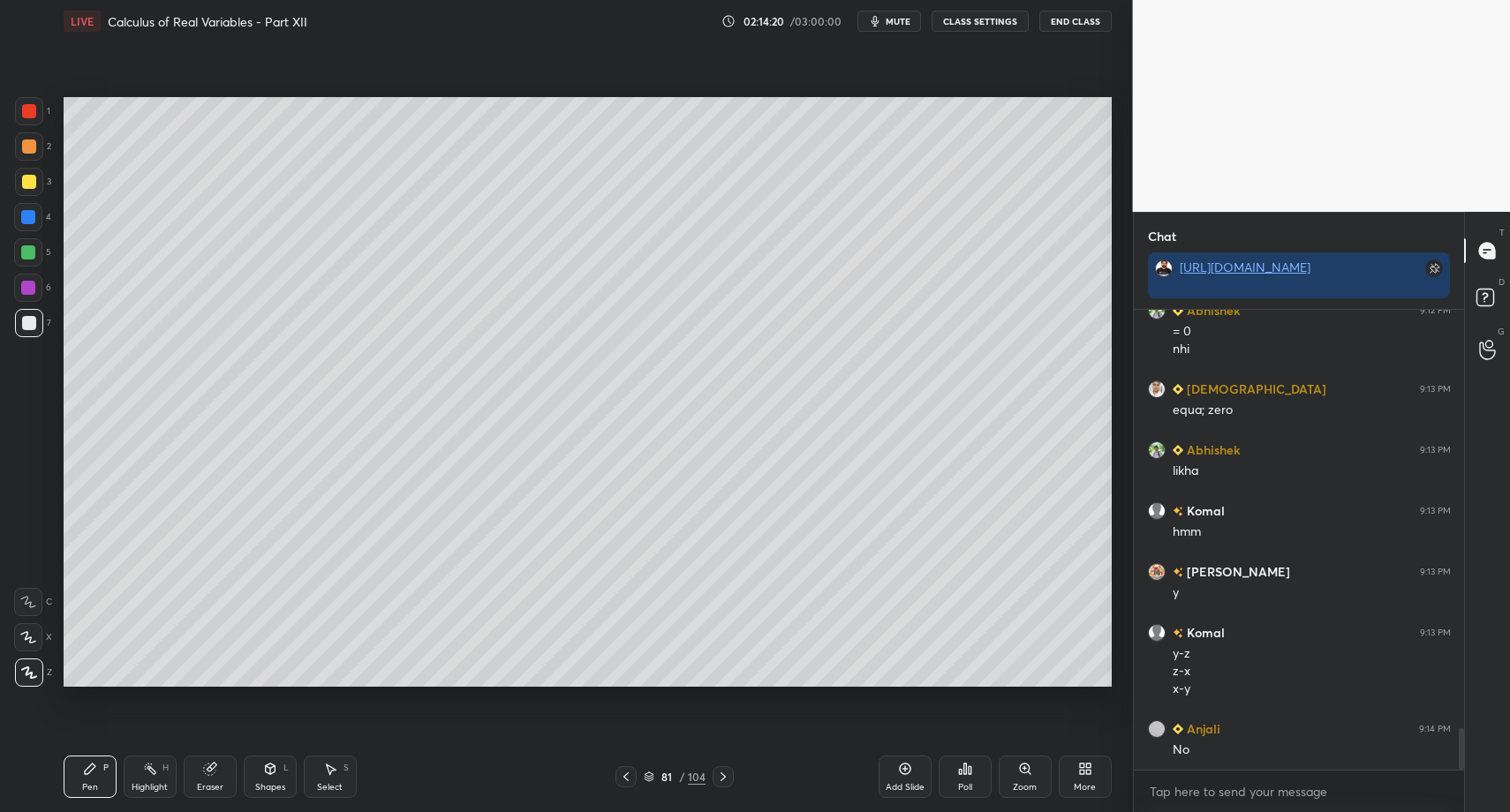 click 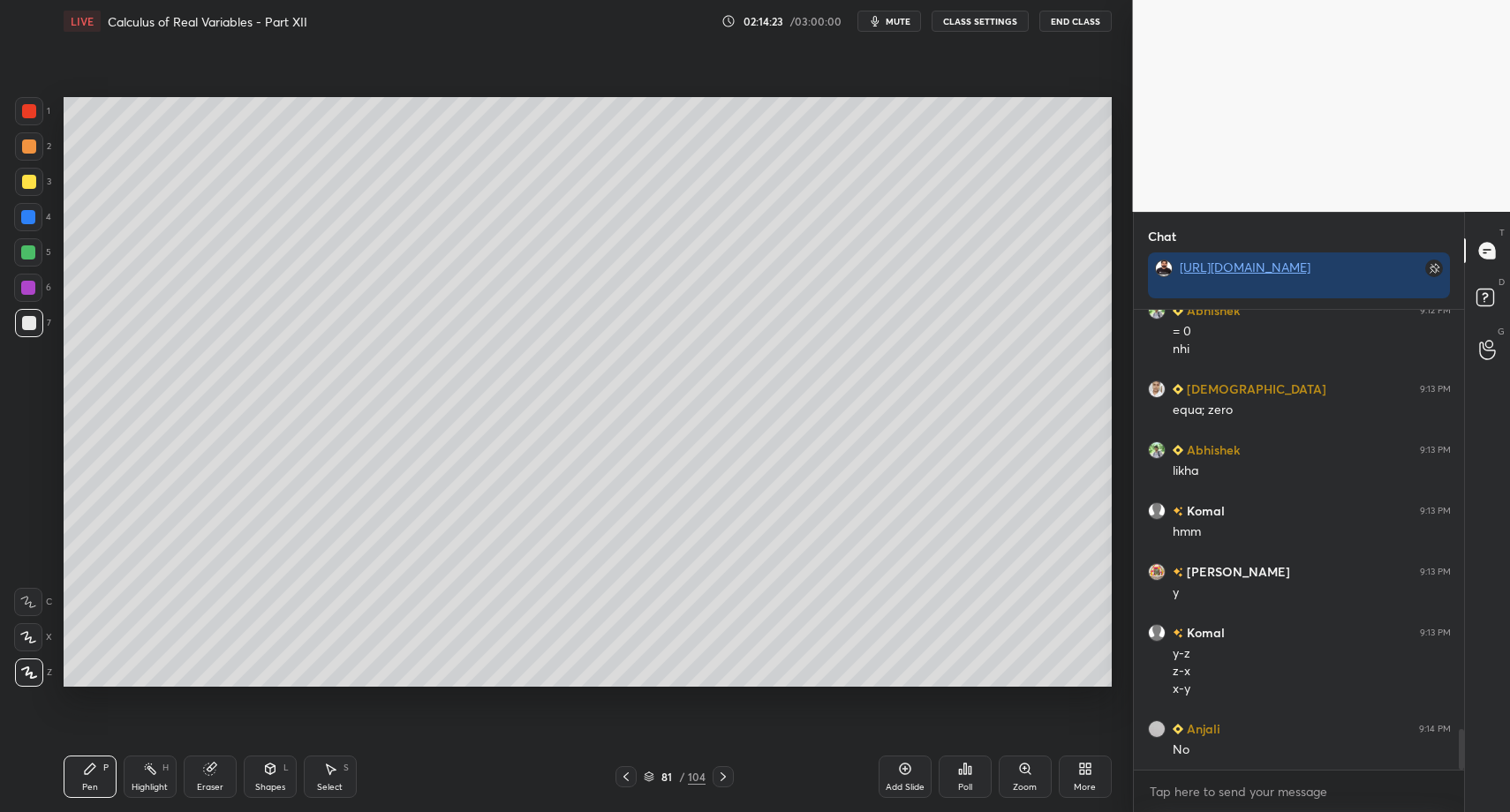 scroll, scrollTop: 4703, scrollLeft: 0, axis: vertical 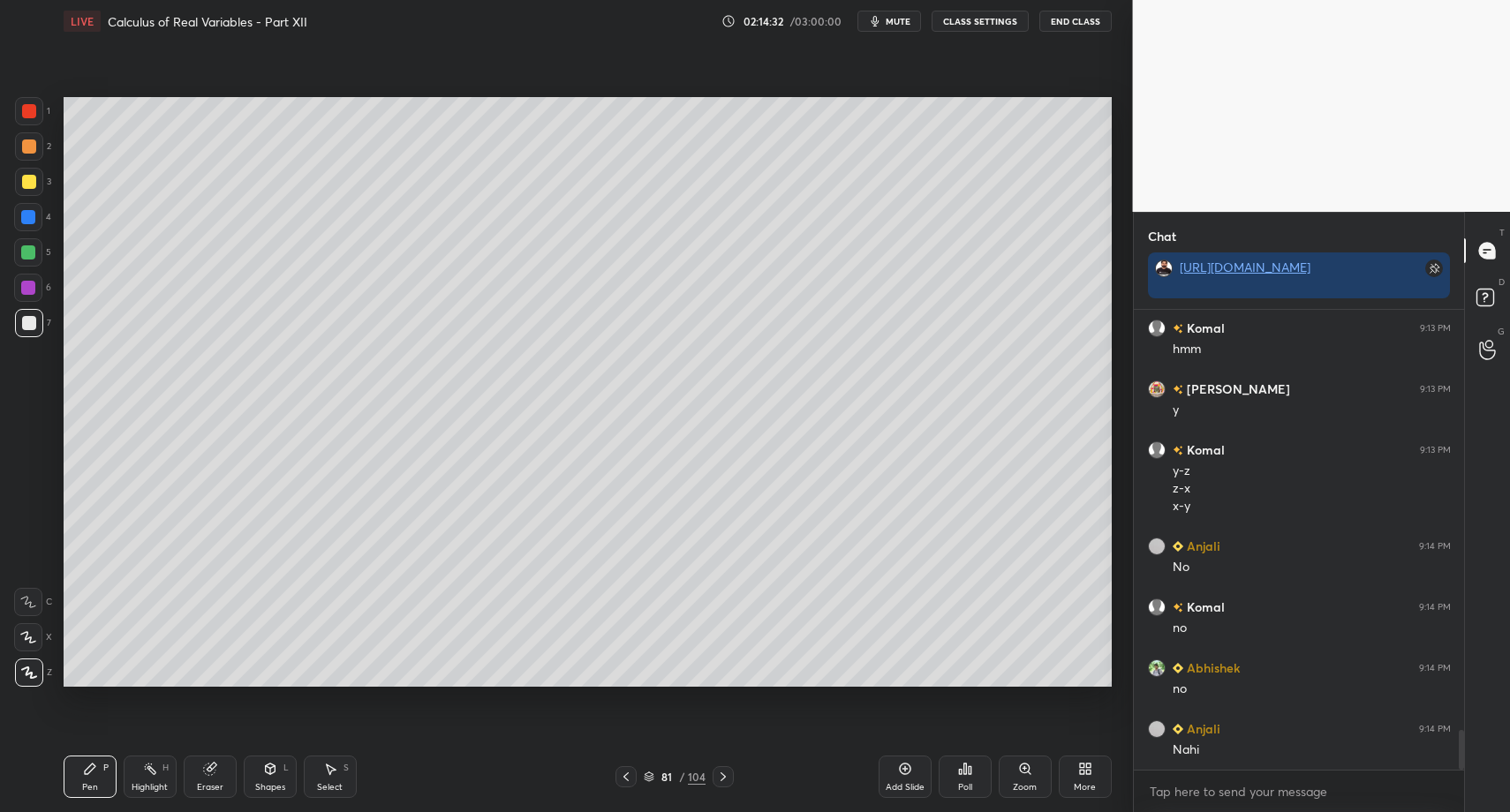 drag, startPoint x: 116, startPoint y: 775, endPoint x: 123, endPoint y: 753, distance: 23.08679 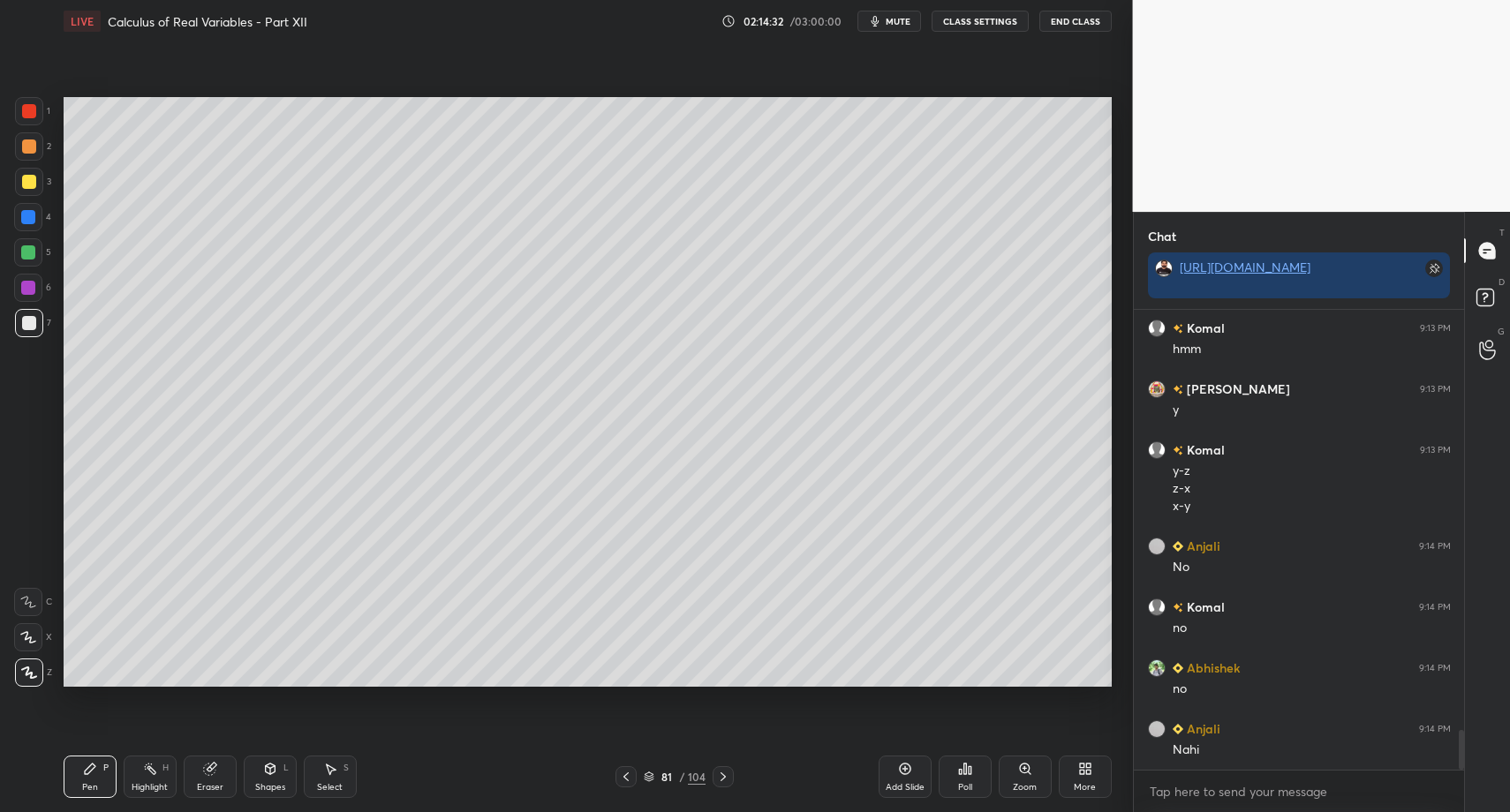 click on "Pen P Highlight H Eraser Shapes L Select S" at bounding box center (268, 777) 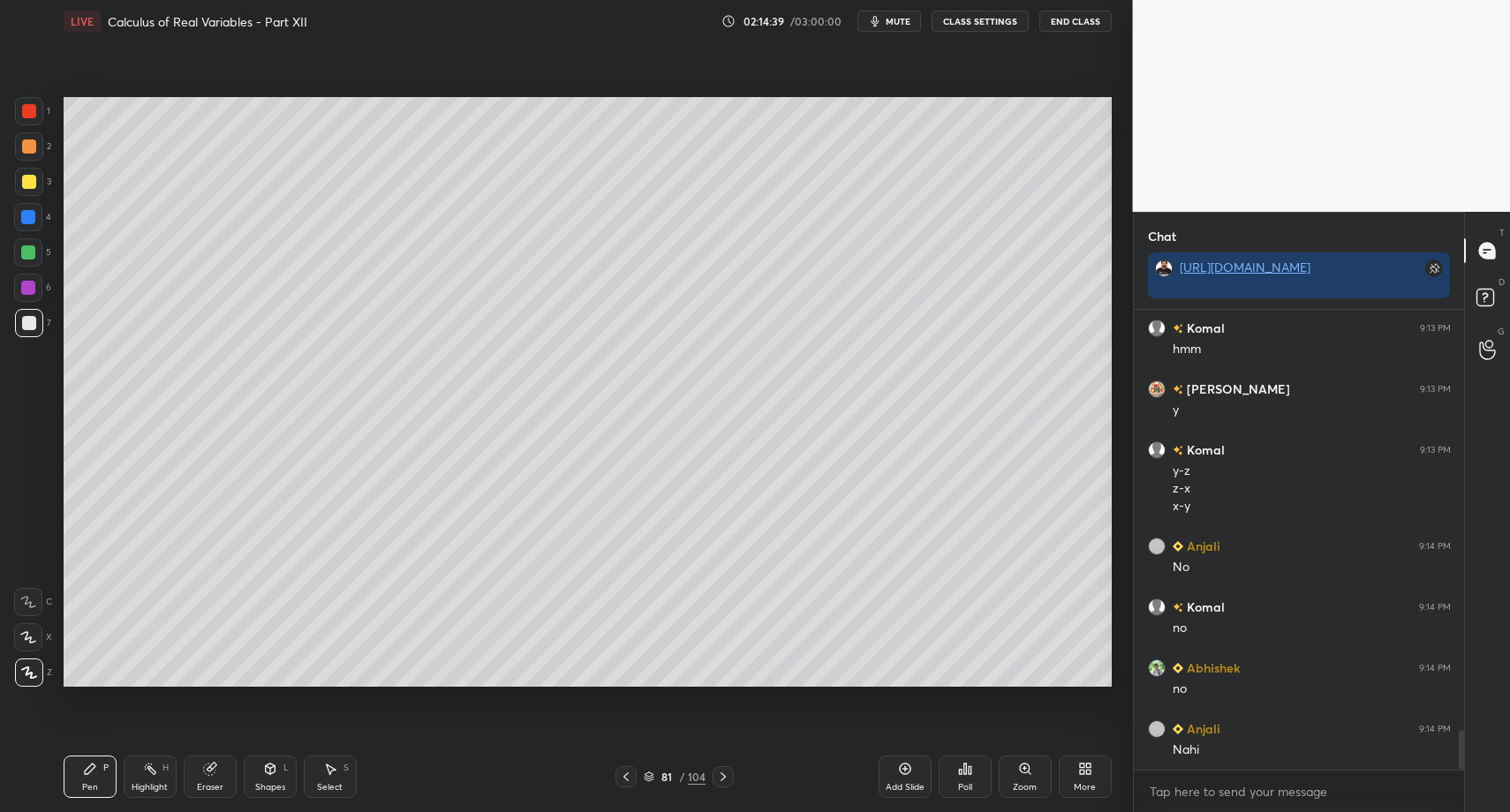 drag, startPoint x: 274, startPoint y: 781, endPoint x: 268, endPoint y: 750, distance: 31.575307 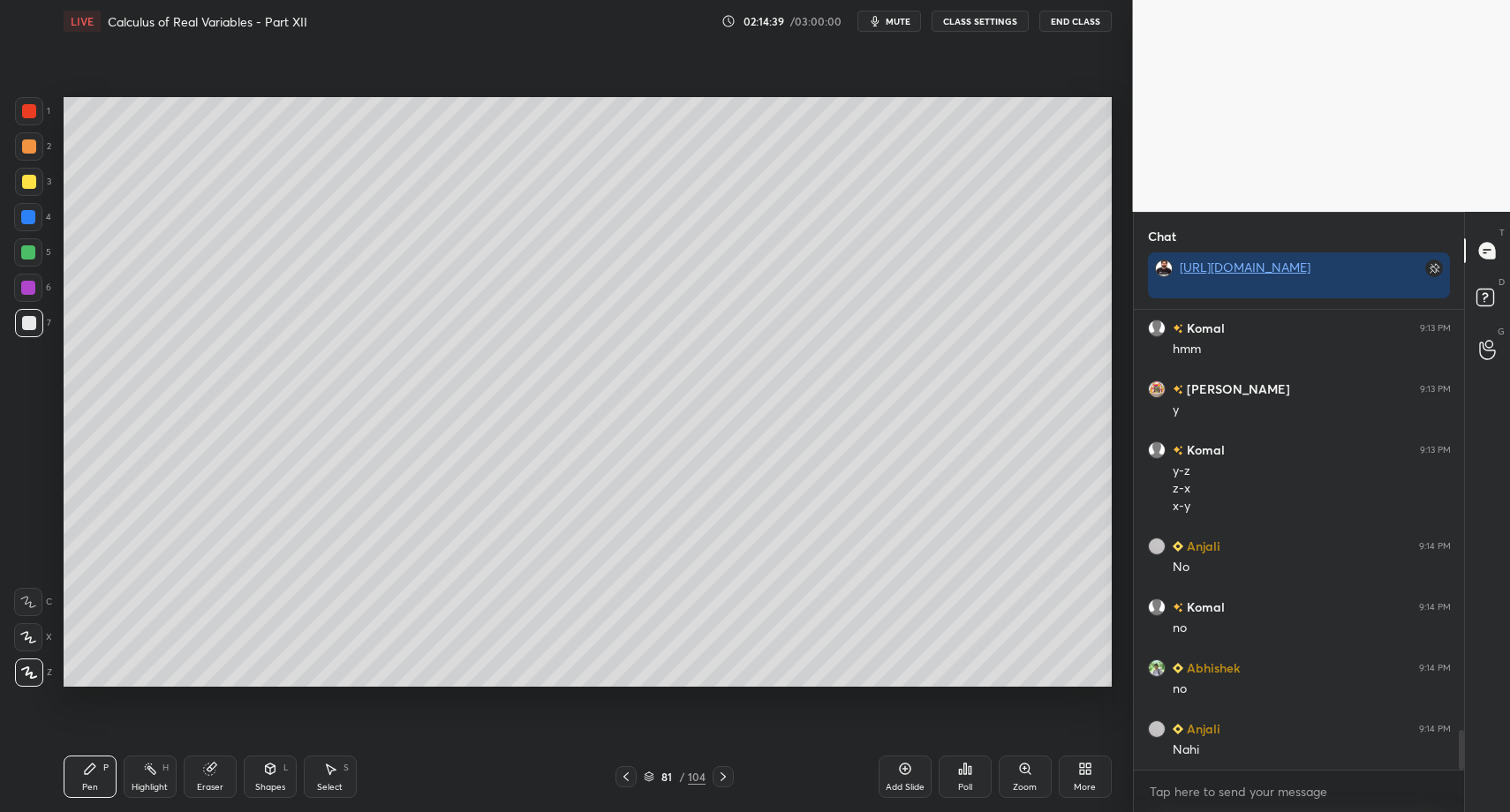 click on "Shapes L" at bounding box center [270, 777] 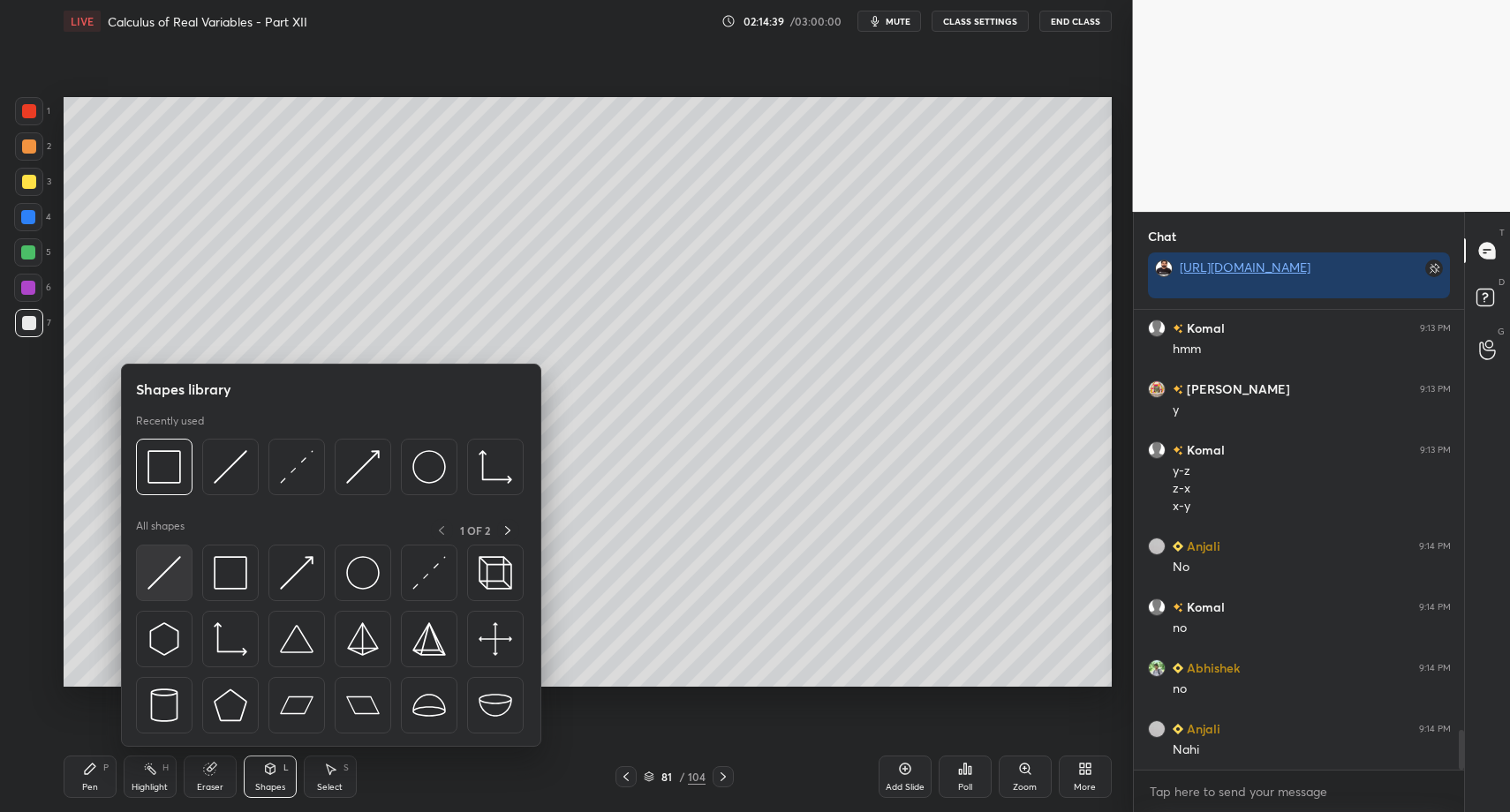 click at bounding box center [164, 573] 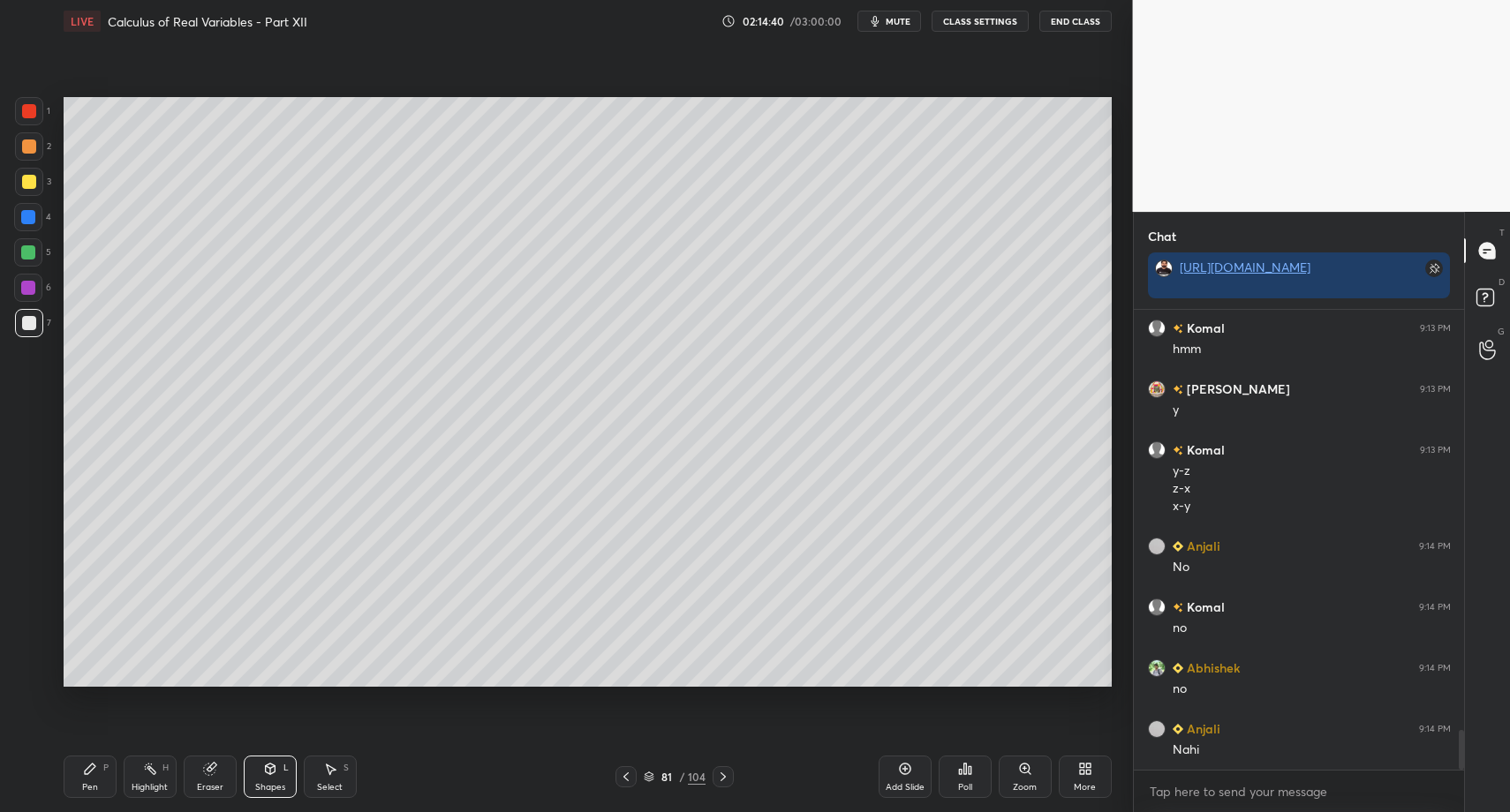 drag, startPoint x: 159, startPoint y: 769, endPoint x: 155, endPoint y: 761, distance: 8.94427 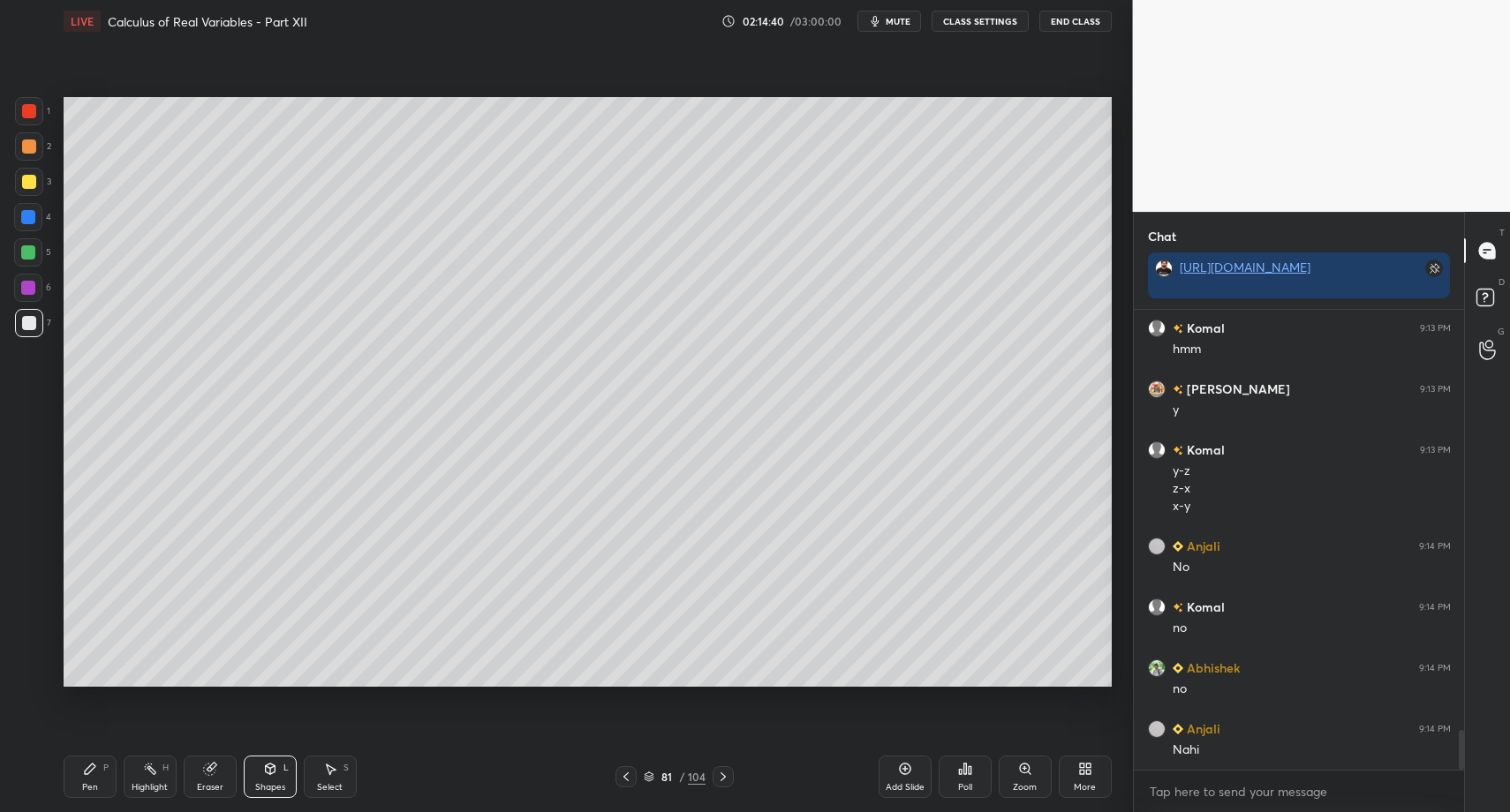 click on "Highlight H" at bounding box center [150, 777] 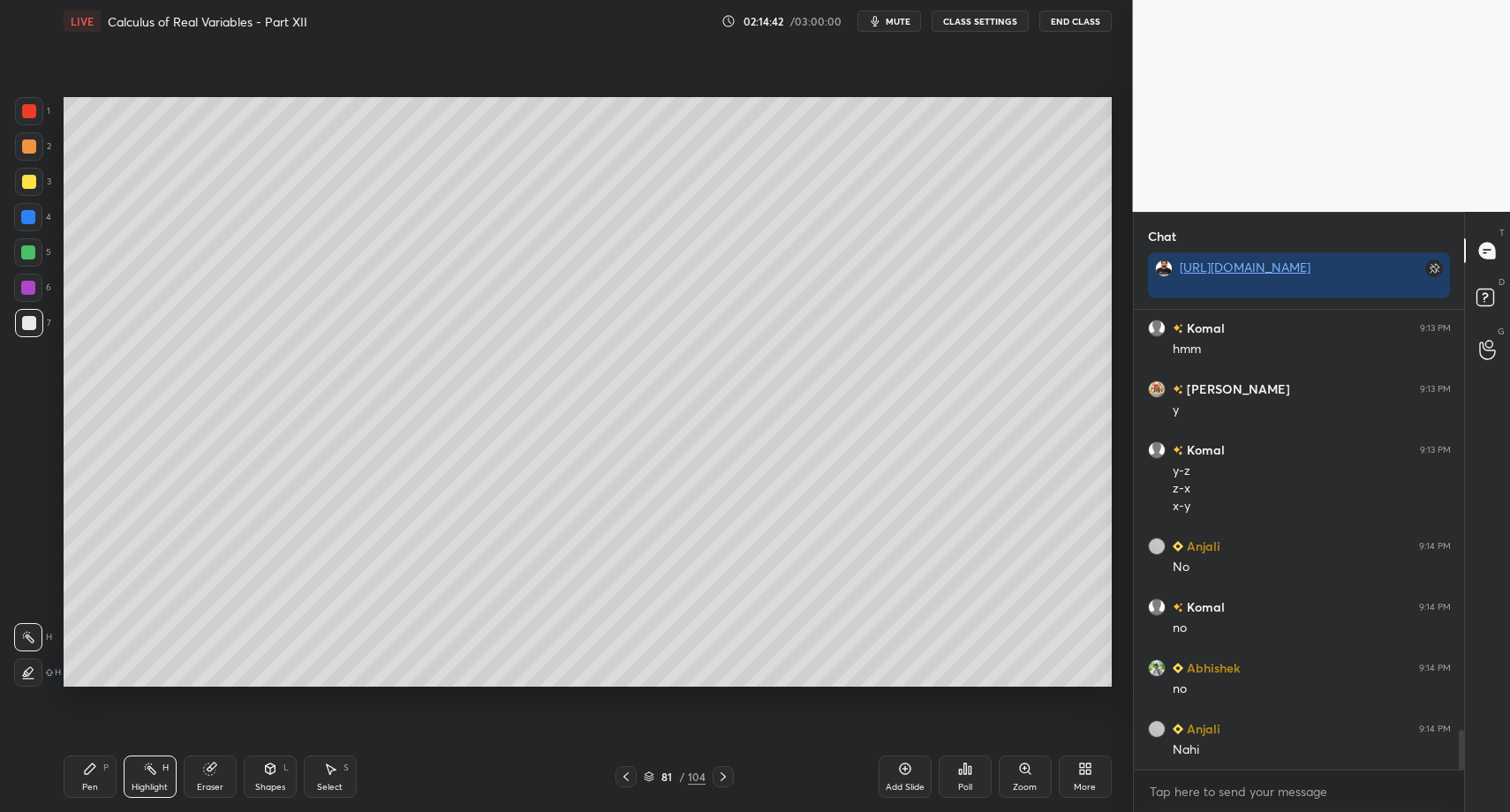 scroll, scrollTop: 4885, scrollLeft: 0, axis: vertical 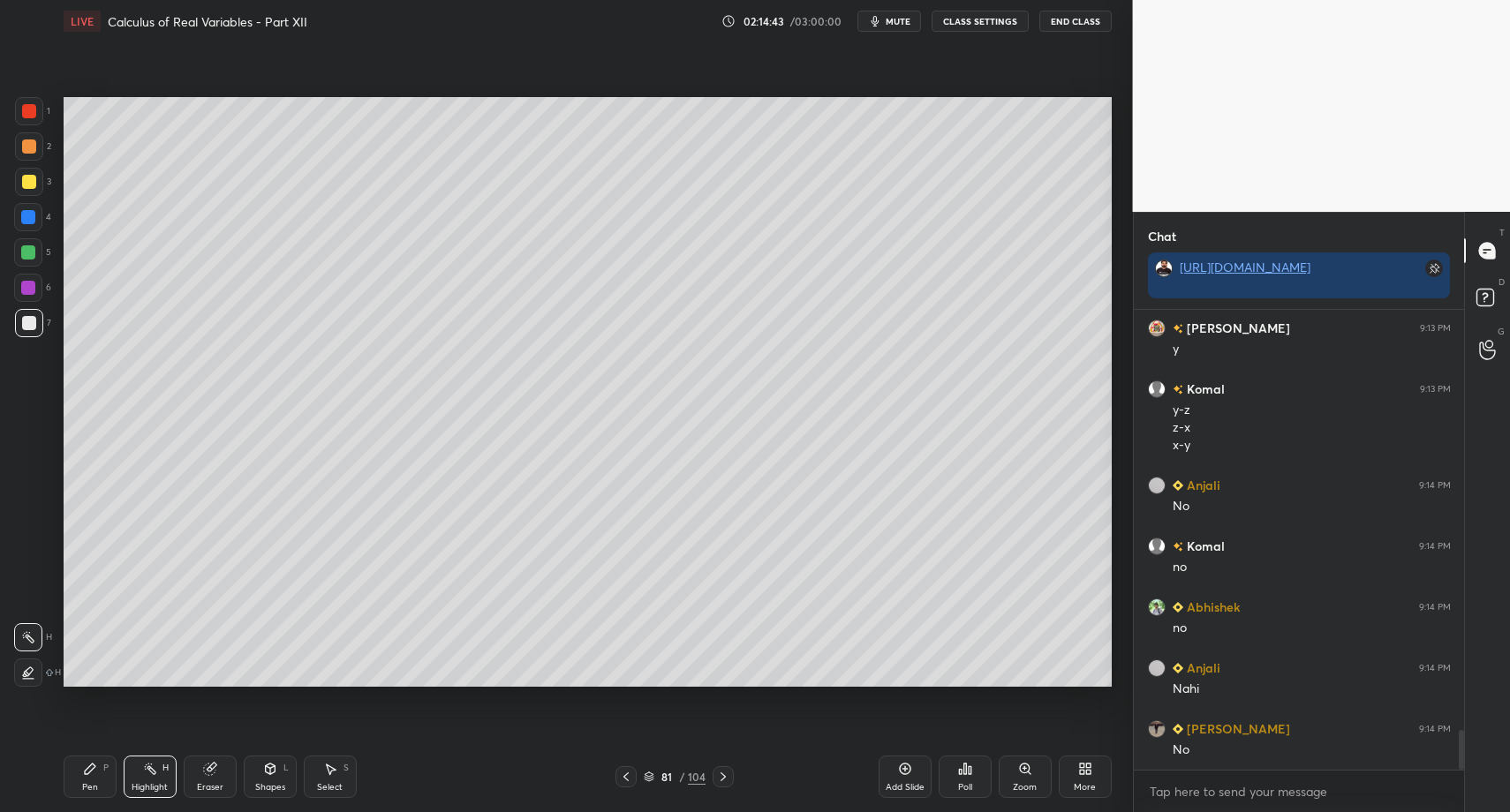 click 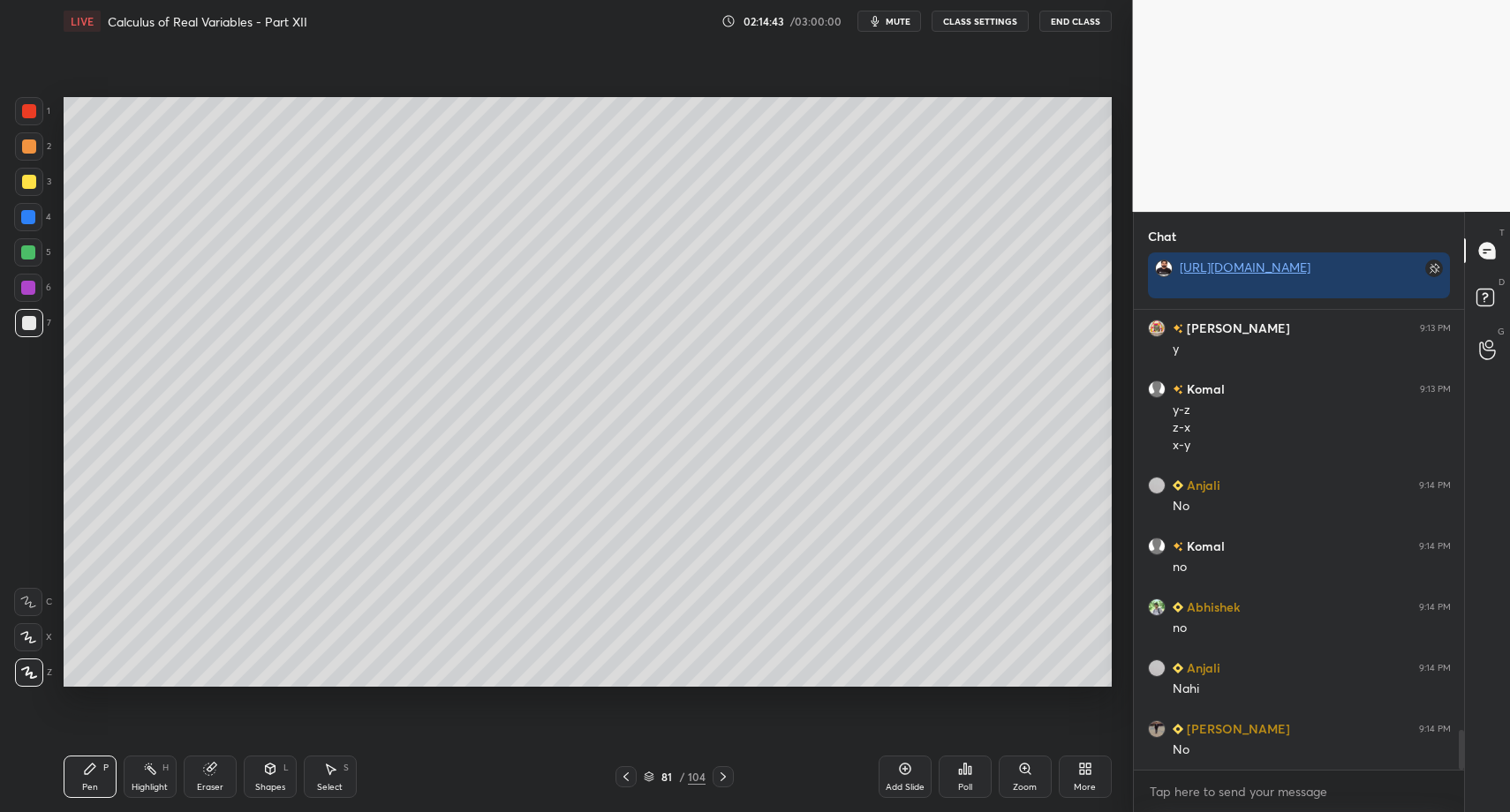 drag, startPoint x: 87, startPoint y: 776, endPoint x: 120, endPoint y: 692, distance: 90.249654 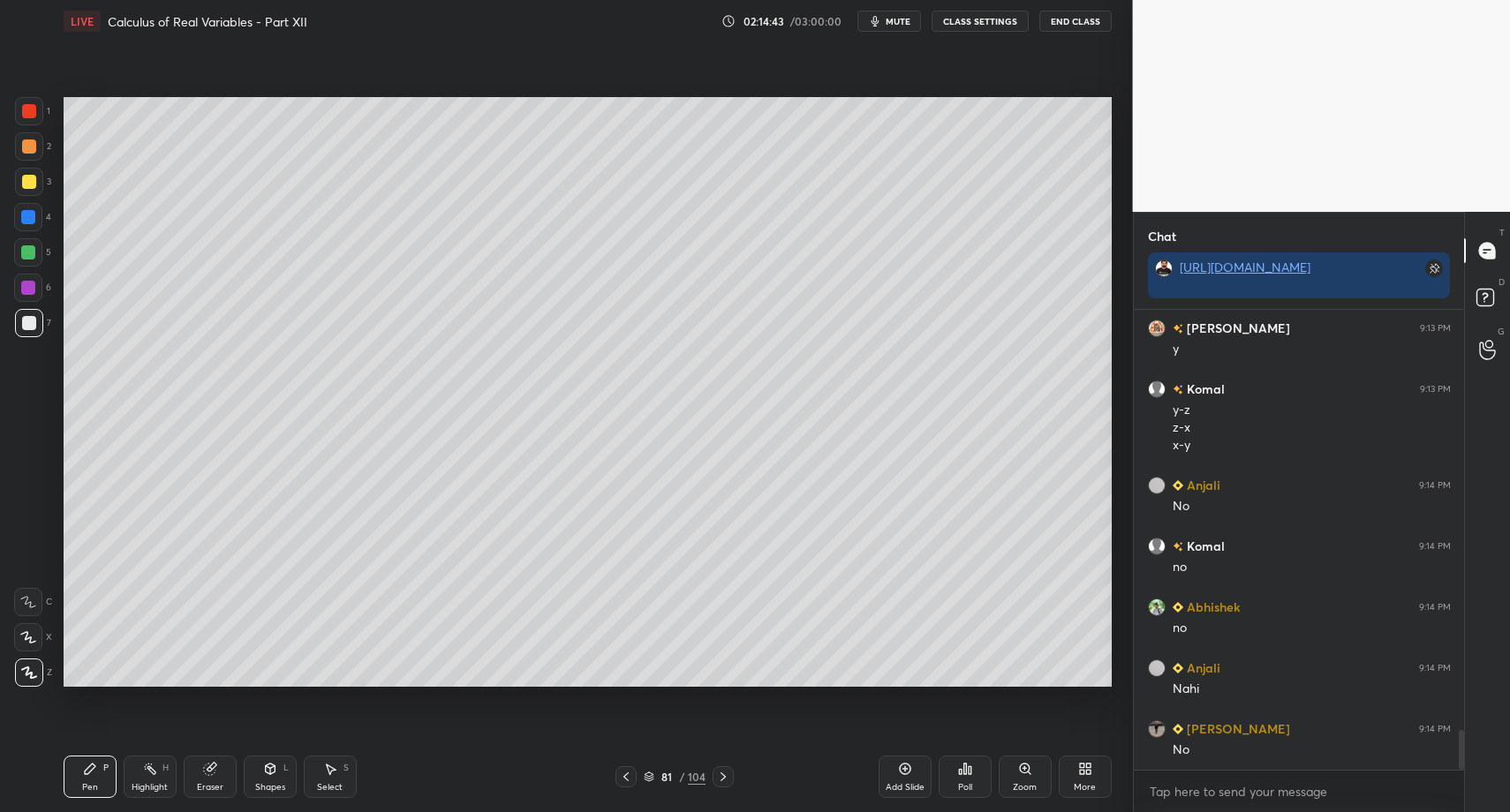 click on "Pen P" at bounding box center (90, 777) 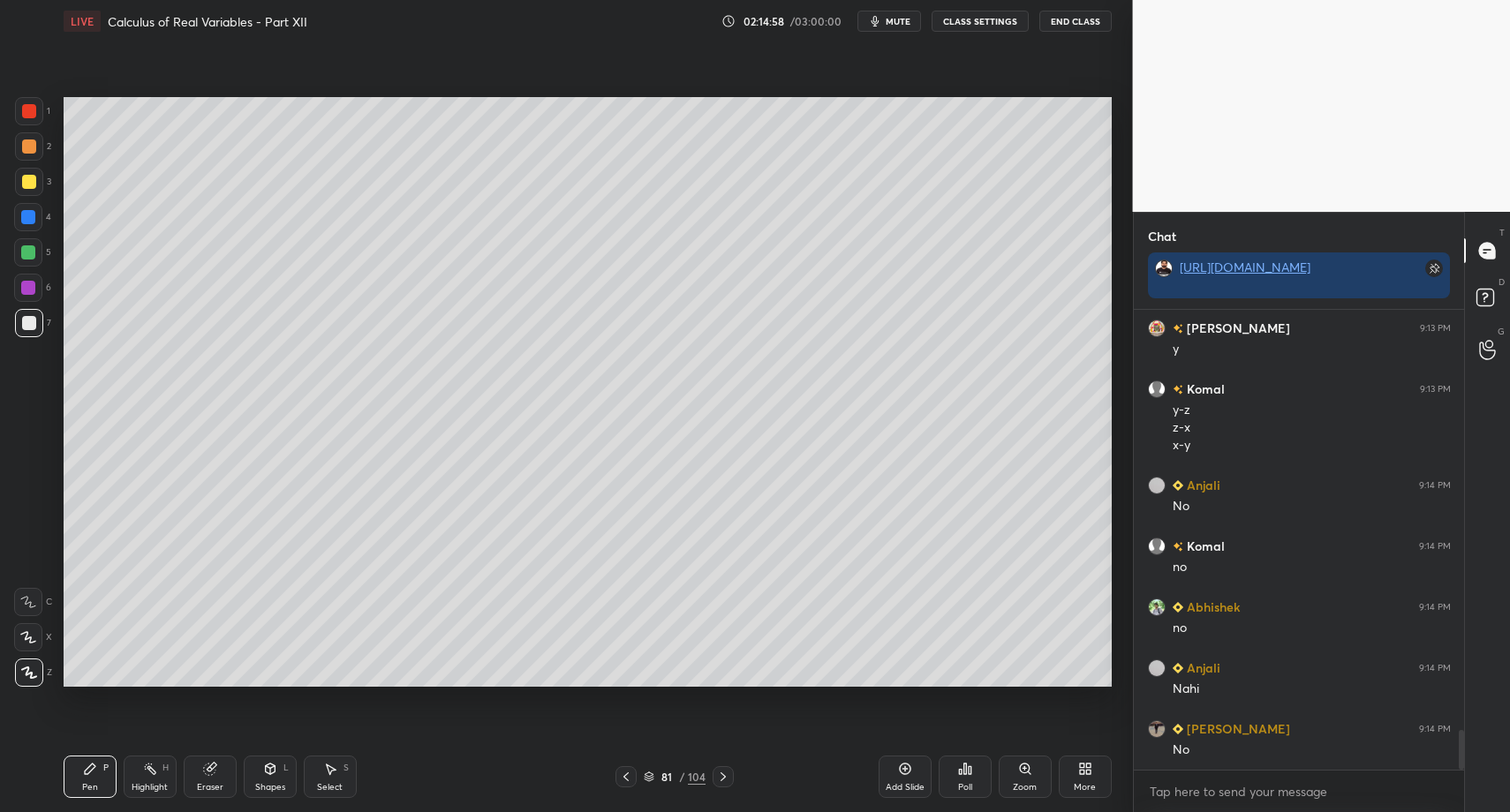click on "Select S" at bounding box center (330, 777) 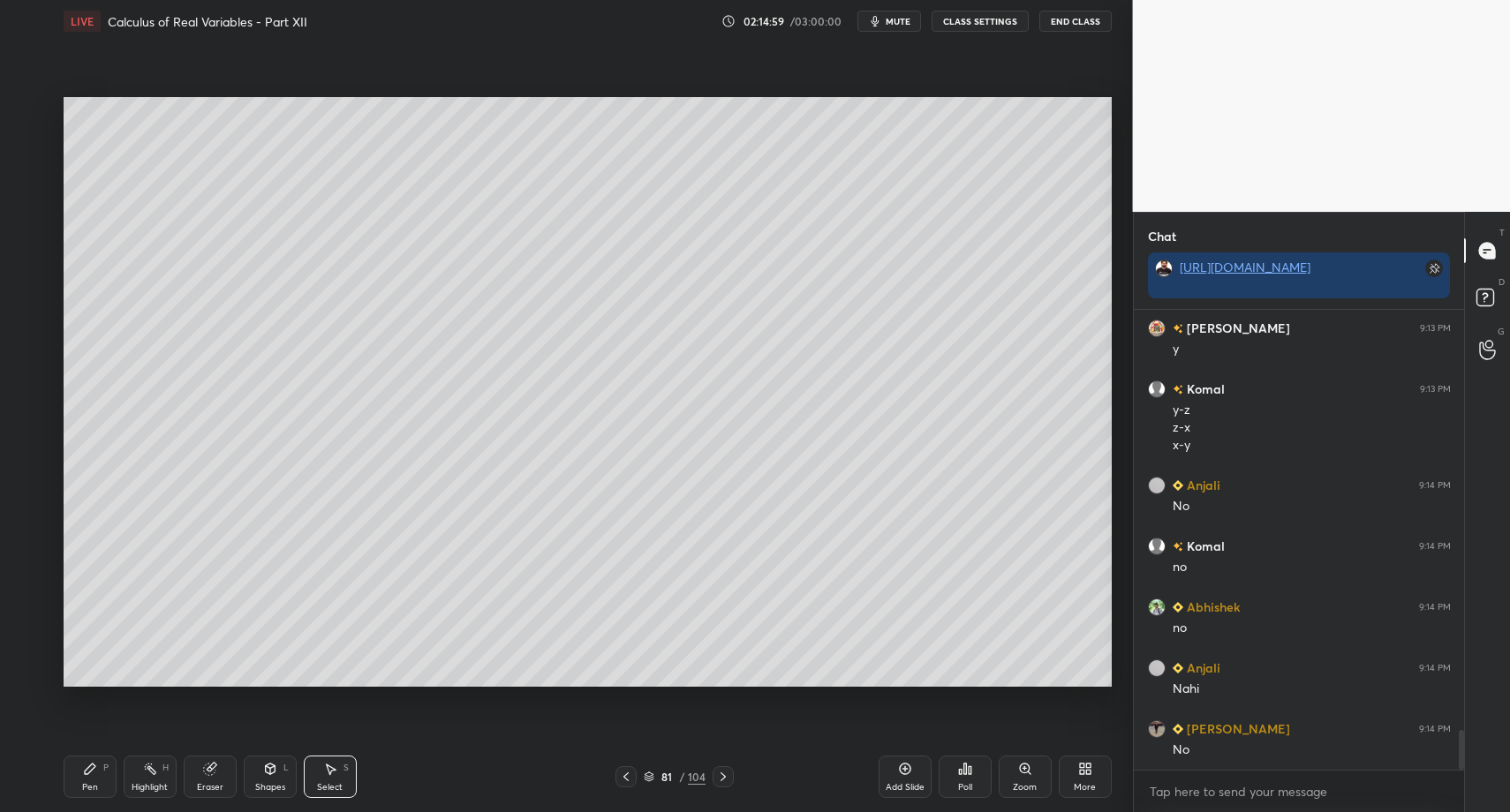 click on "Select S" at bounding box center (330, 777) 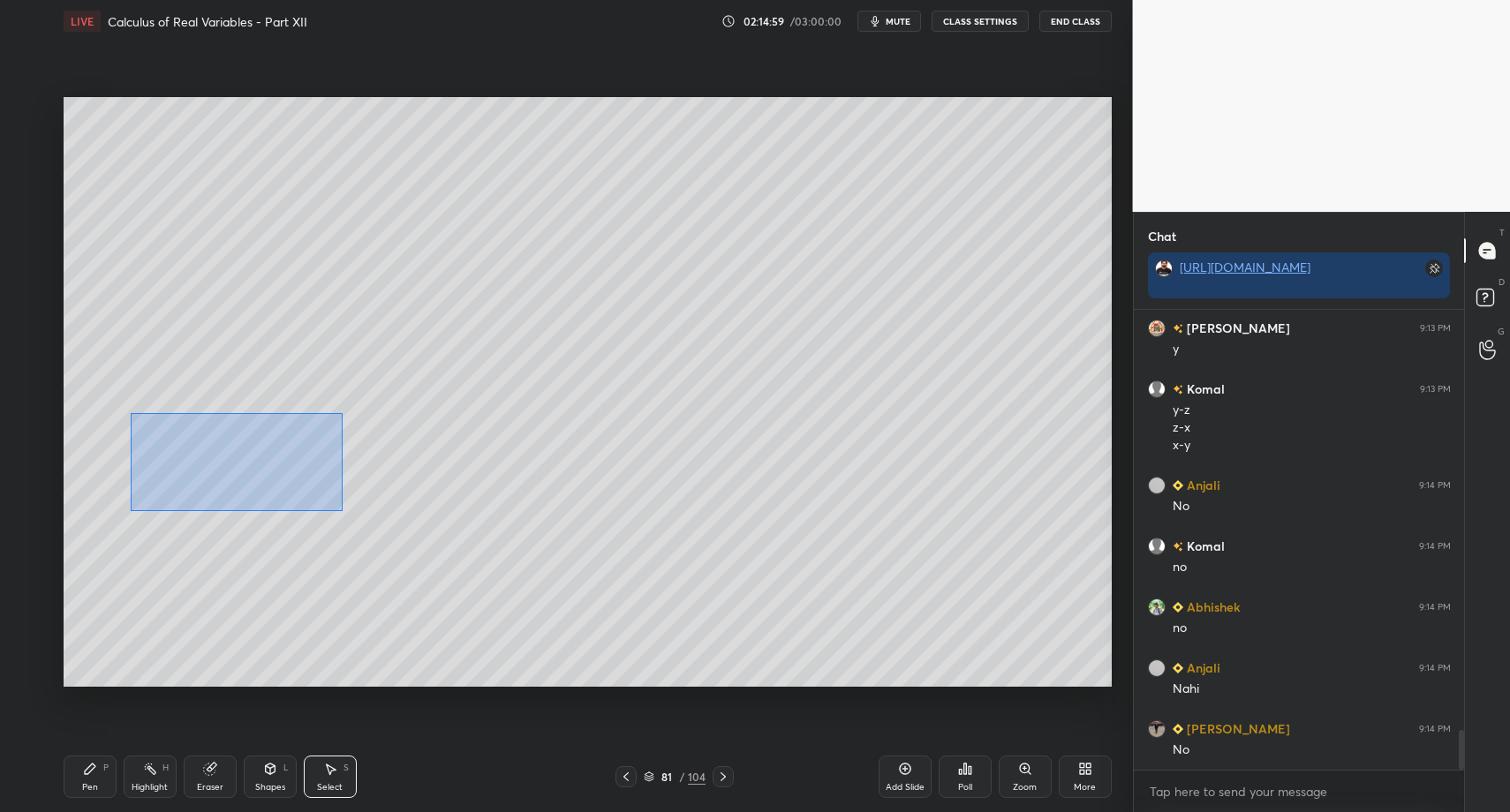 drag, startPoint x: 175, startPoint y: 438, endPoint x: 520, endPoint y: 560, distance: 365.9358 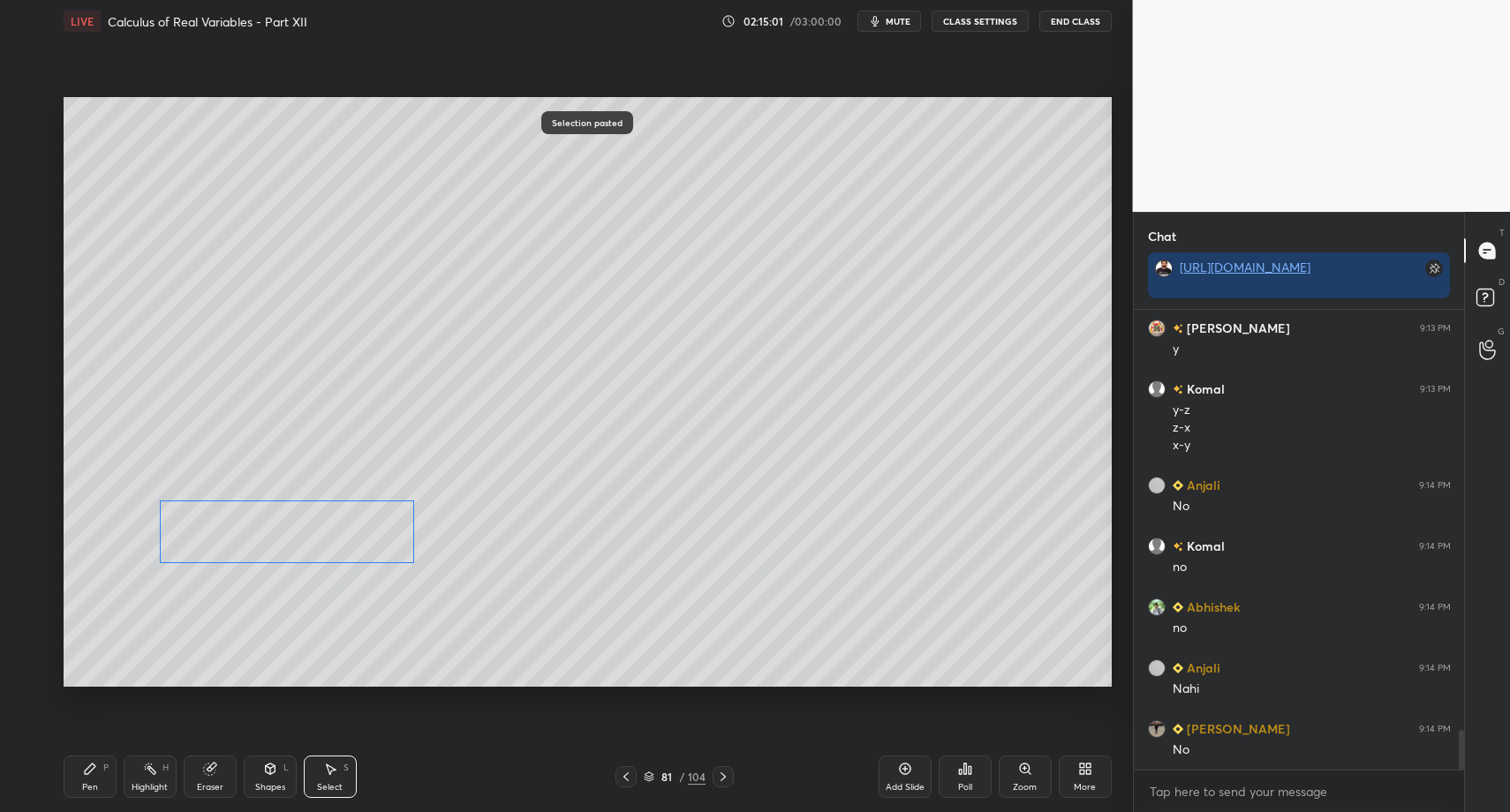 drag, startPoint x: 275, startPoint y: 516, endPoint x: 253, endPoint y: 572, distance: 60.16644 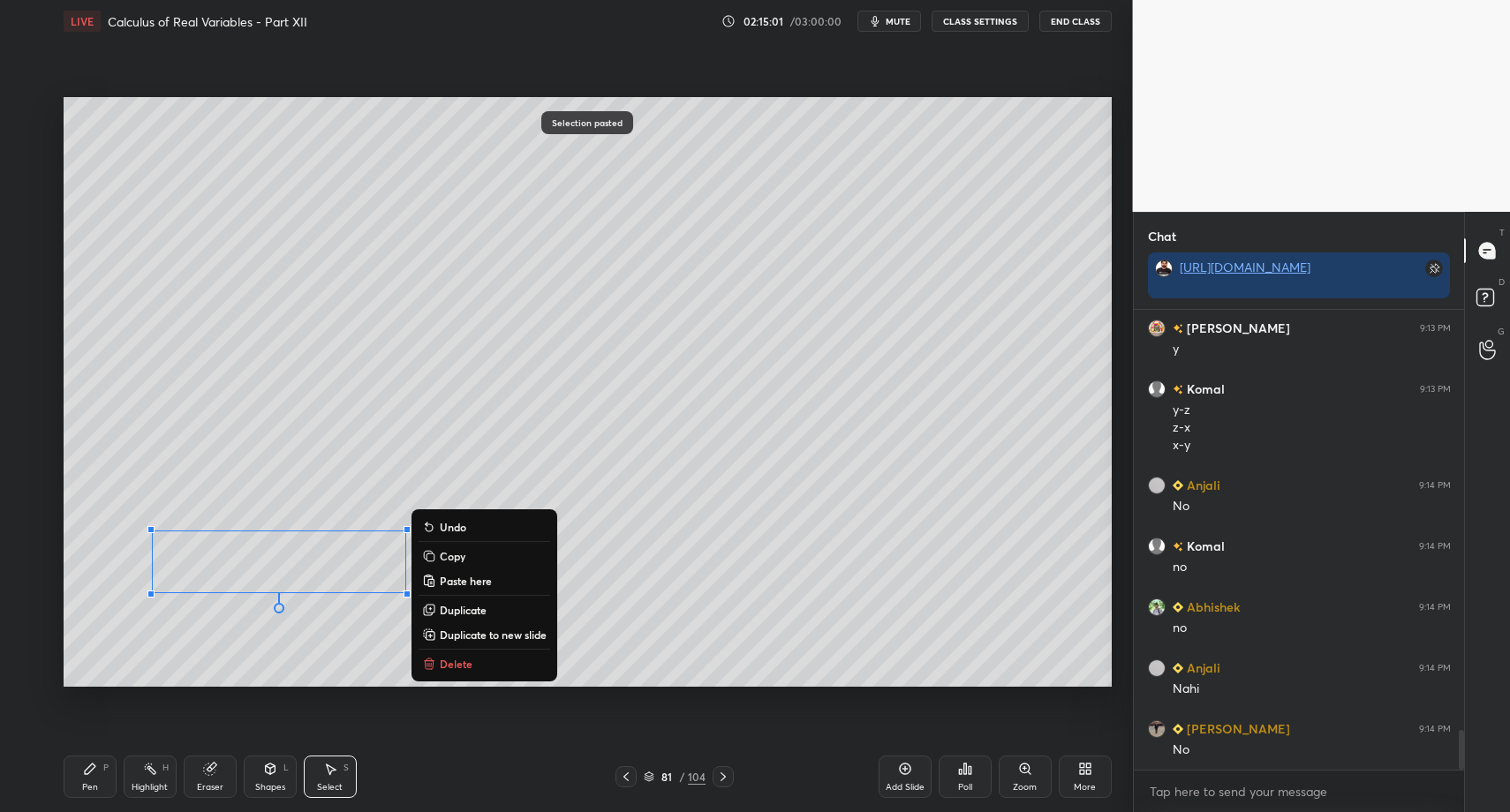click on "Pen P" at bounding box center [90, 777] 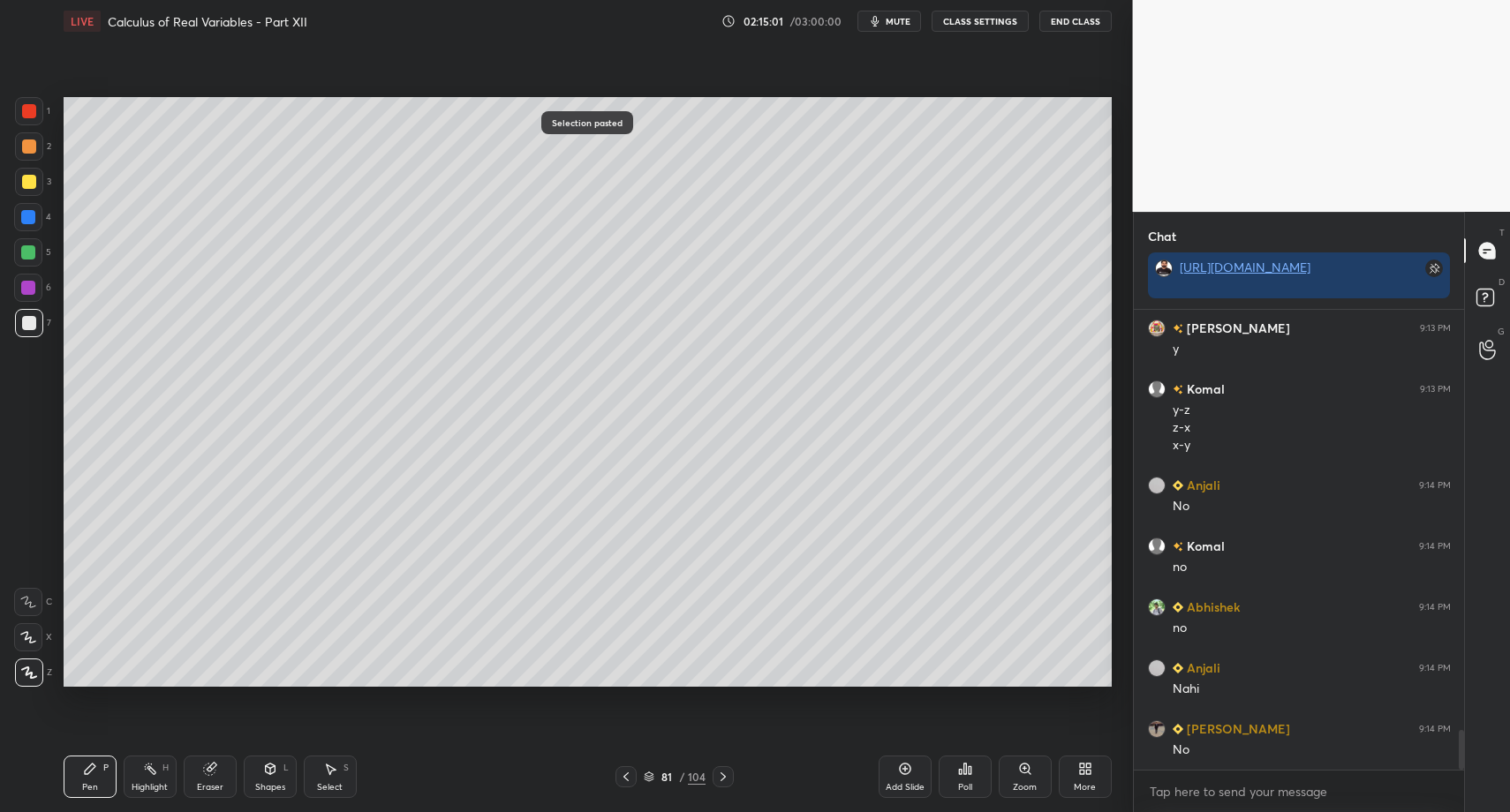 drag, startPoint x: 88, startPoint y: 783, endPoint x: 114, endPoint y: 710, distance: 77.491935 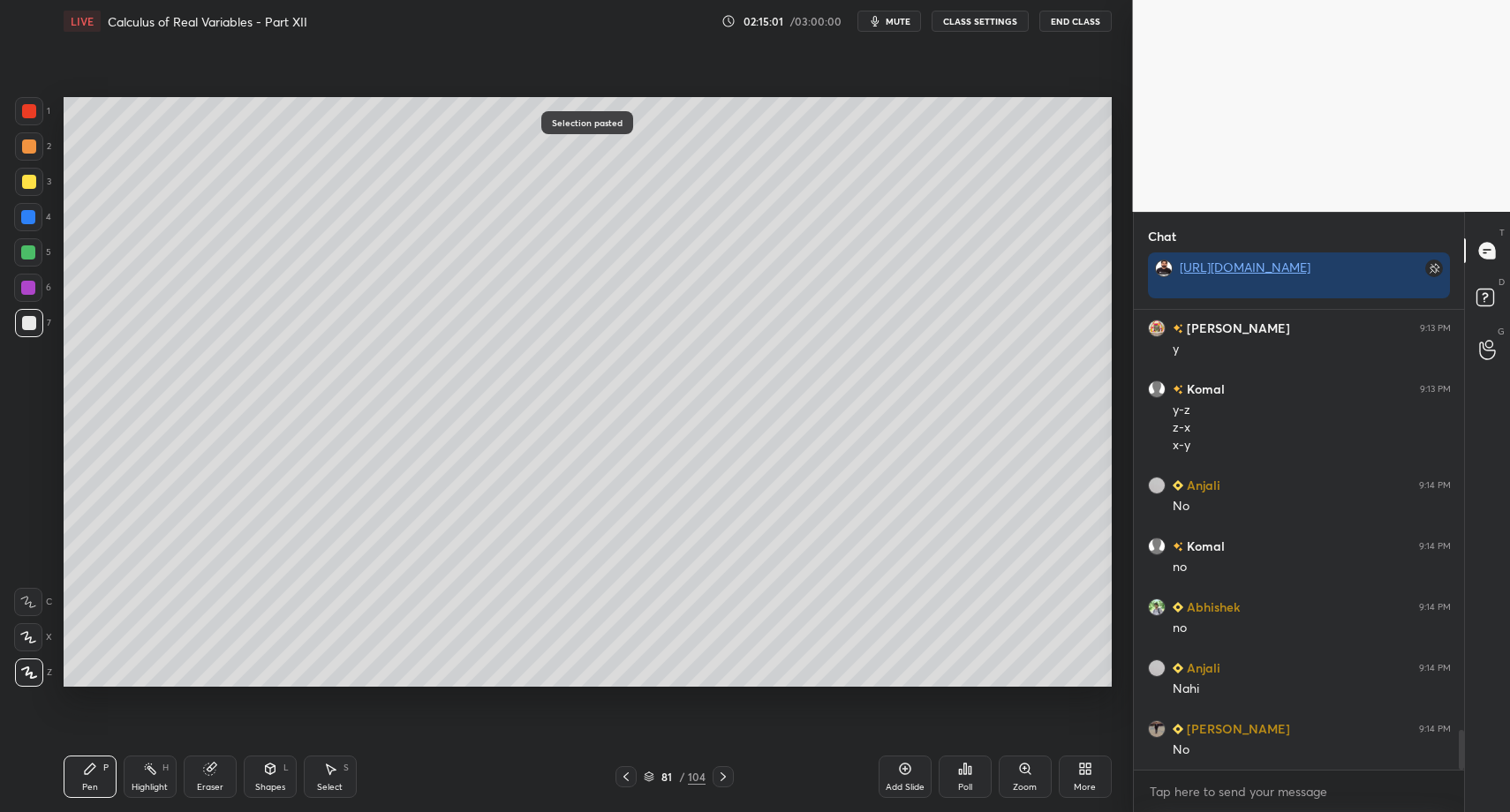 click on "Pen P" at bounding box center [90, 777] 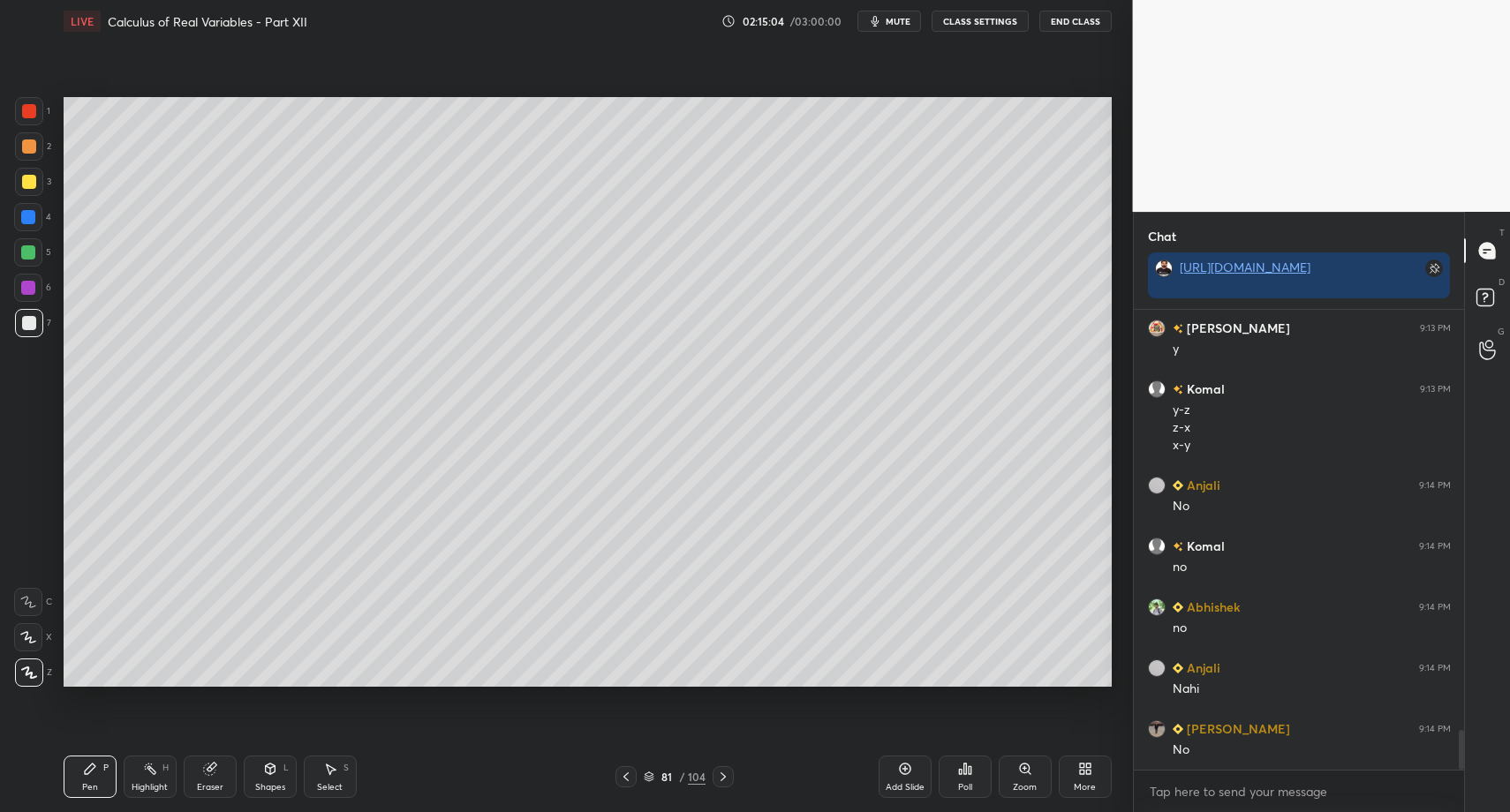 click on "Select S" at bounding box center (330, 777) 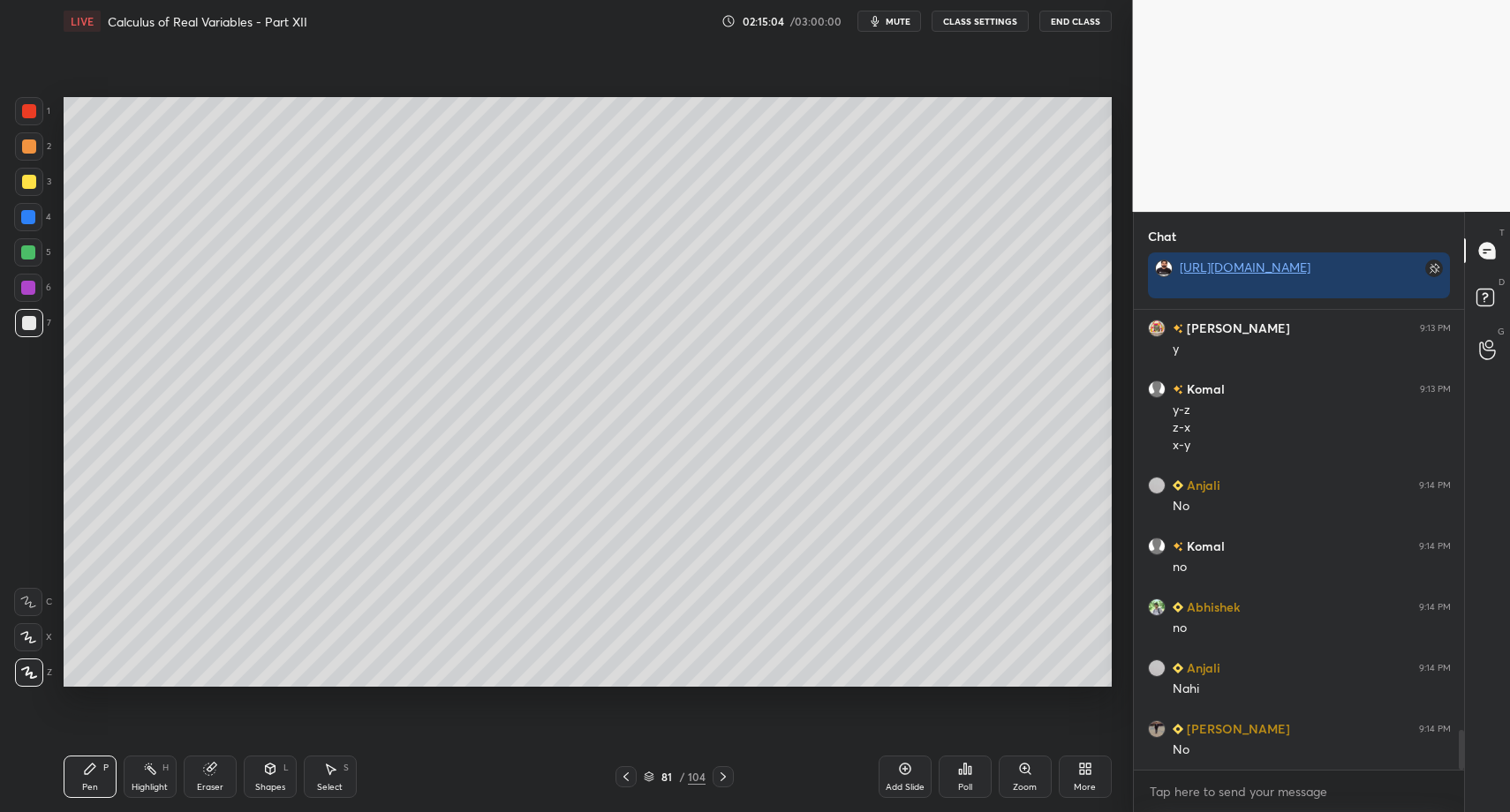 click on "Select S" at bounding box center [330, 777] 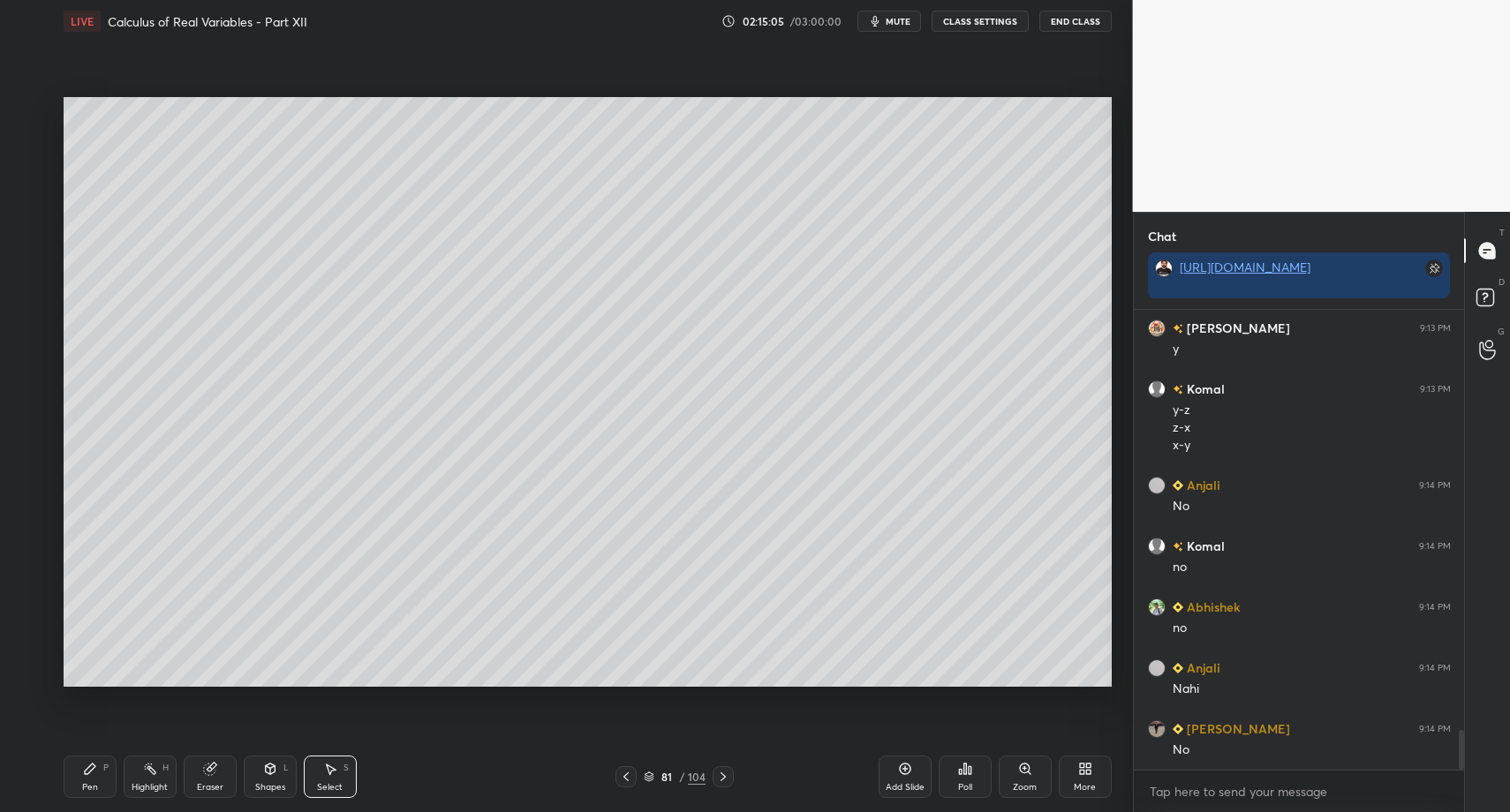 drag, startPoint x: 411, startPoint y: 562, endPoint x: 442, endPoint y: 617, distance: 63.13478 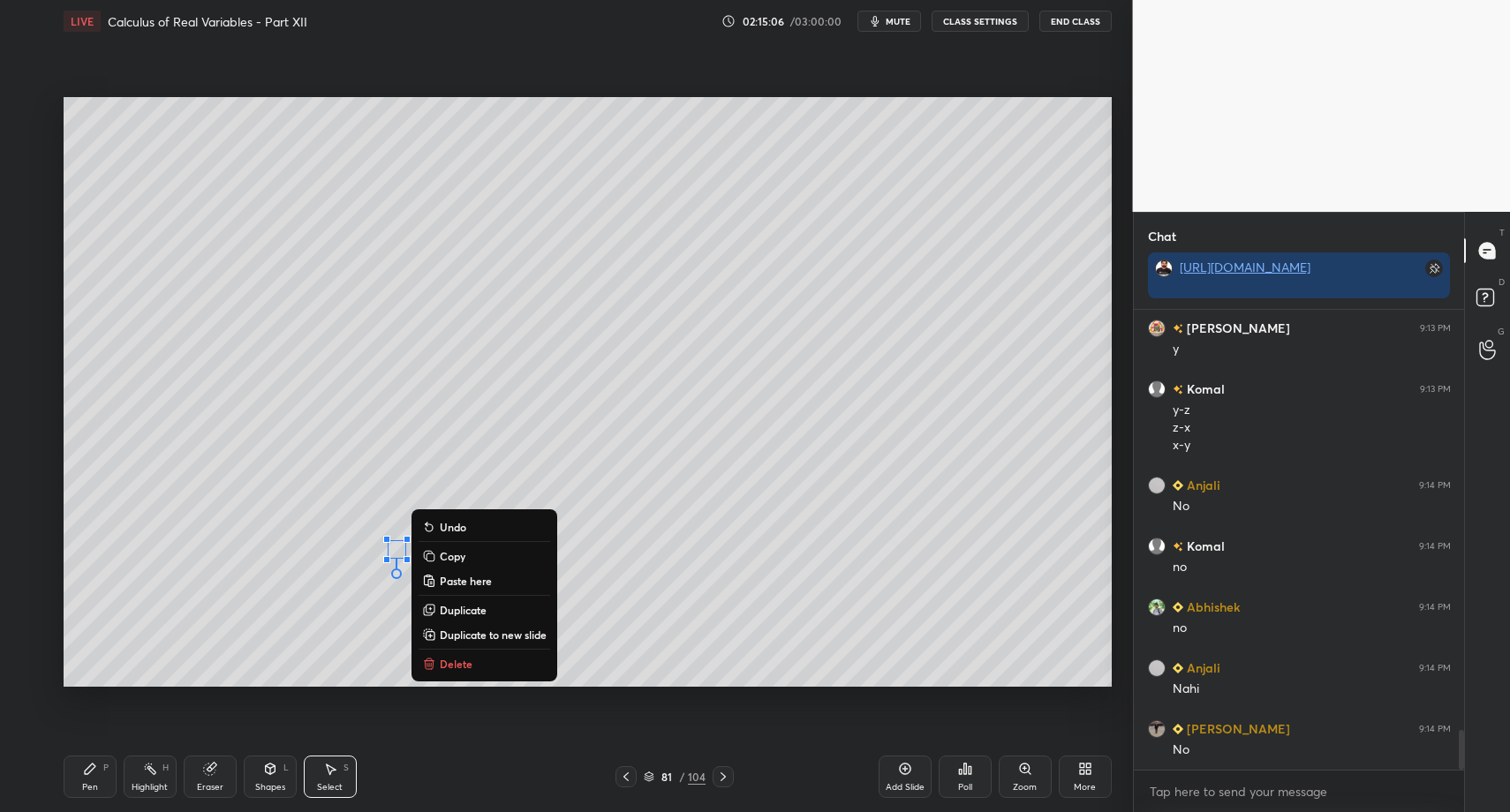 click on "Delete" at bounding box center [456, 664] 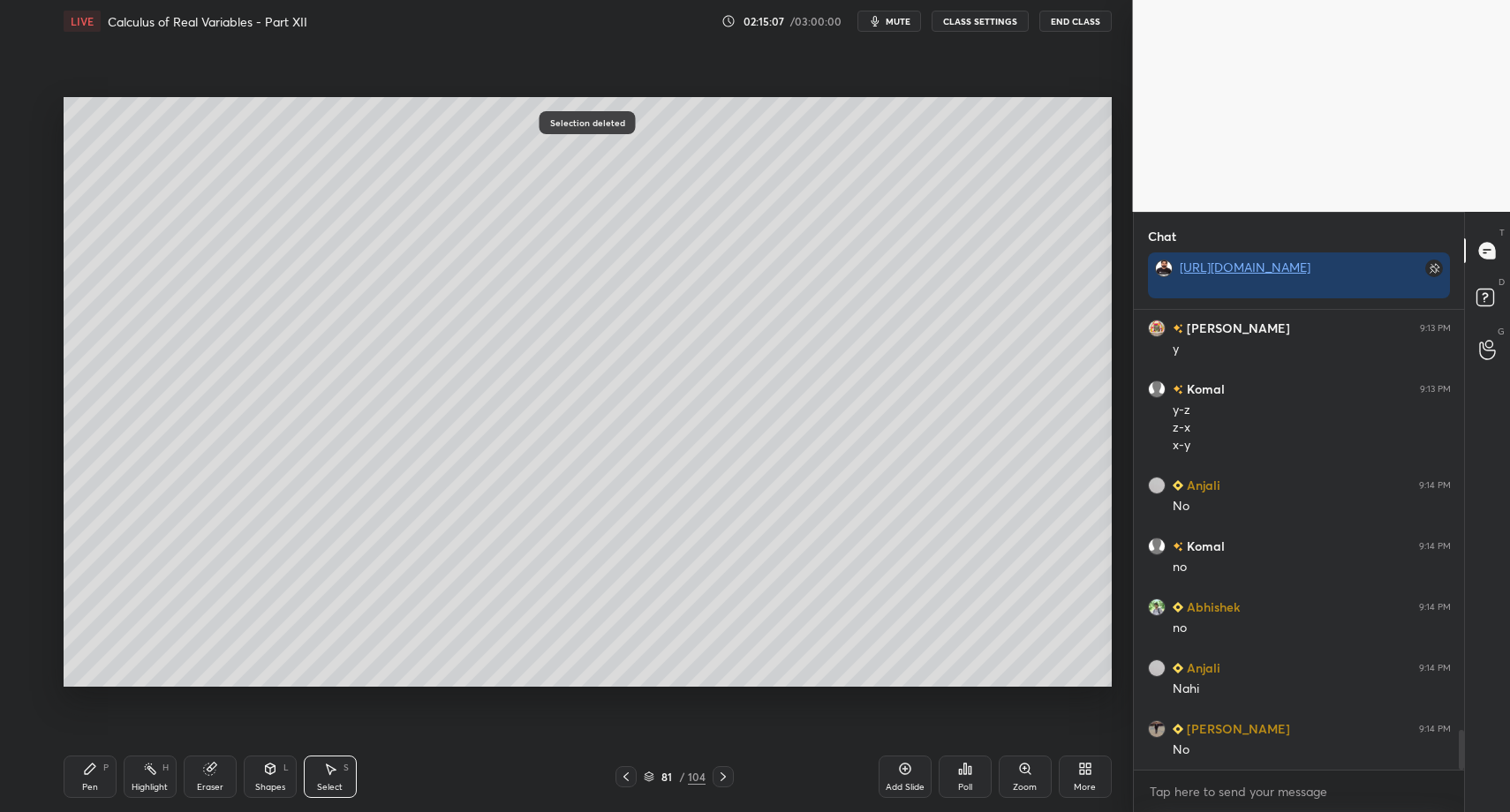 drag, startPoint x: 93, startPoint y: 773, endPoint x: 169, endPoint y: 731, distance: 86.83317 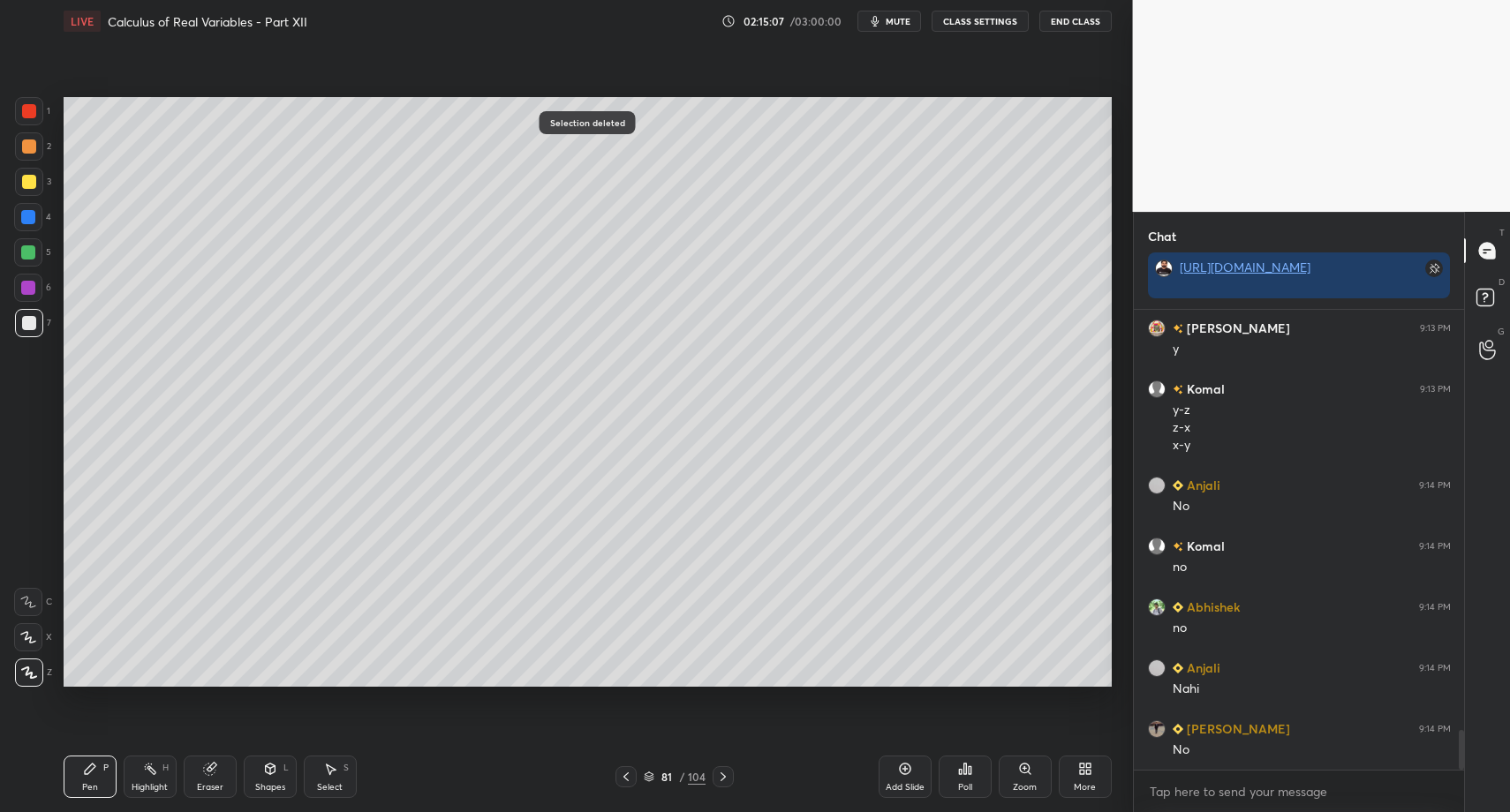 drag, startPoint x: 323, startPoint y: 785, endPoint x: 342, endPoint y: 709, distance: 78.33901 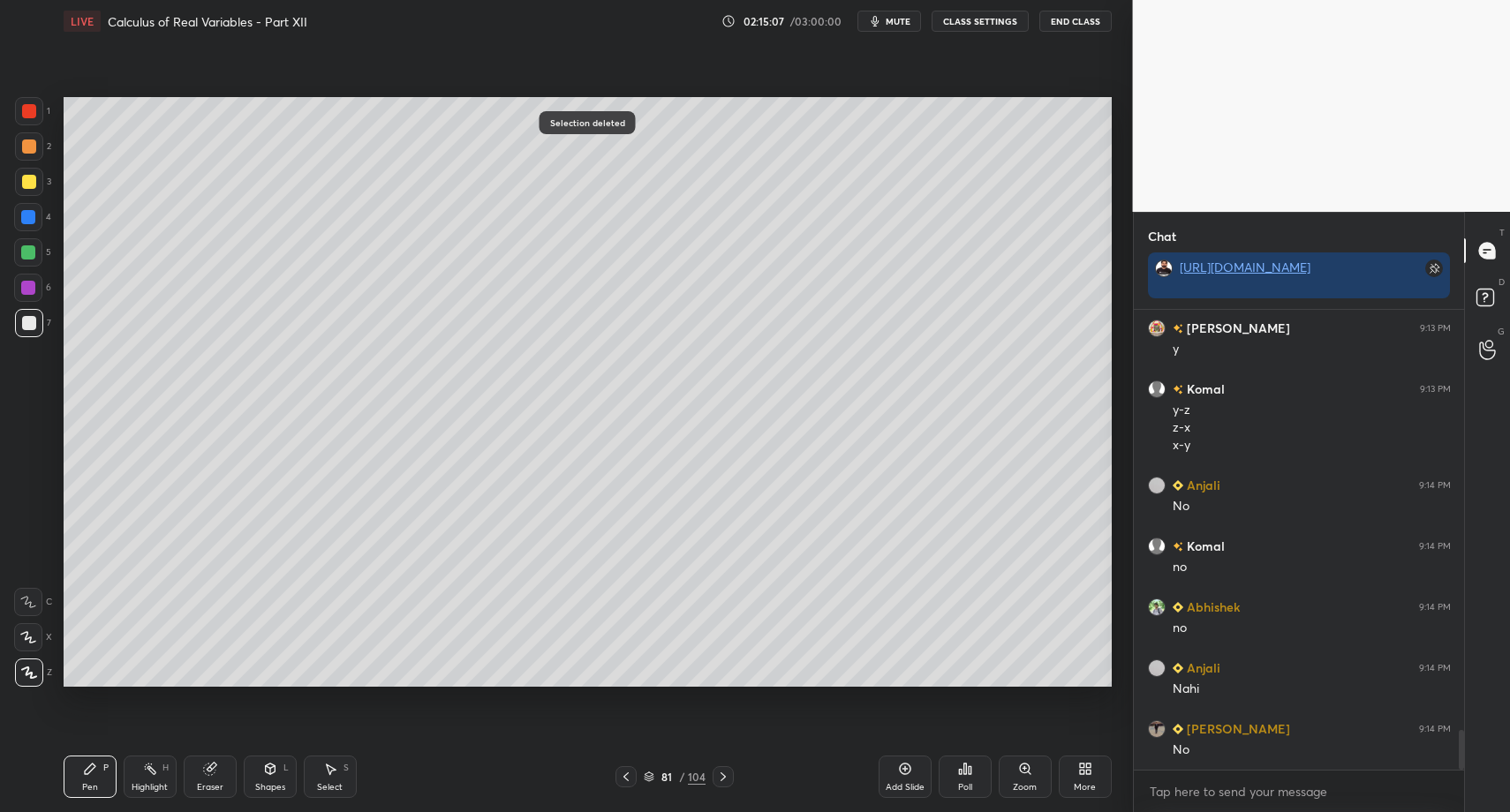click on "Select" at bounding box center [329, 787] 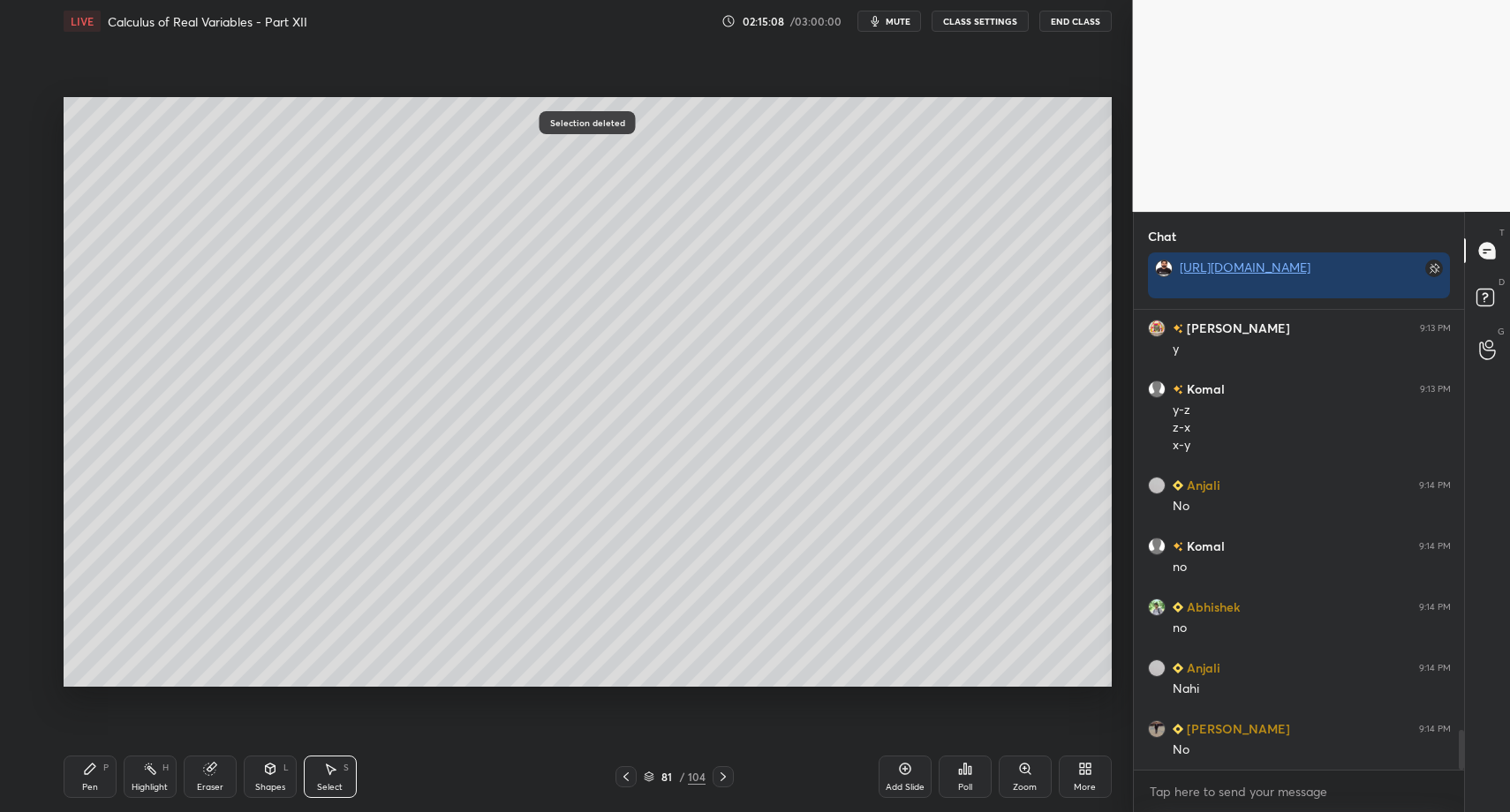 click on "Pen P" at bounding box center [90, 777] 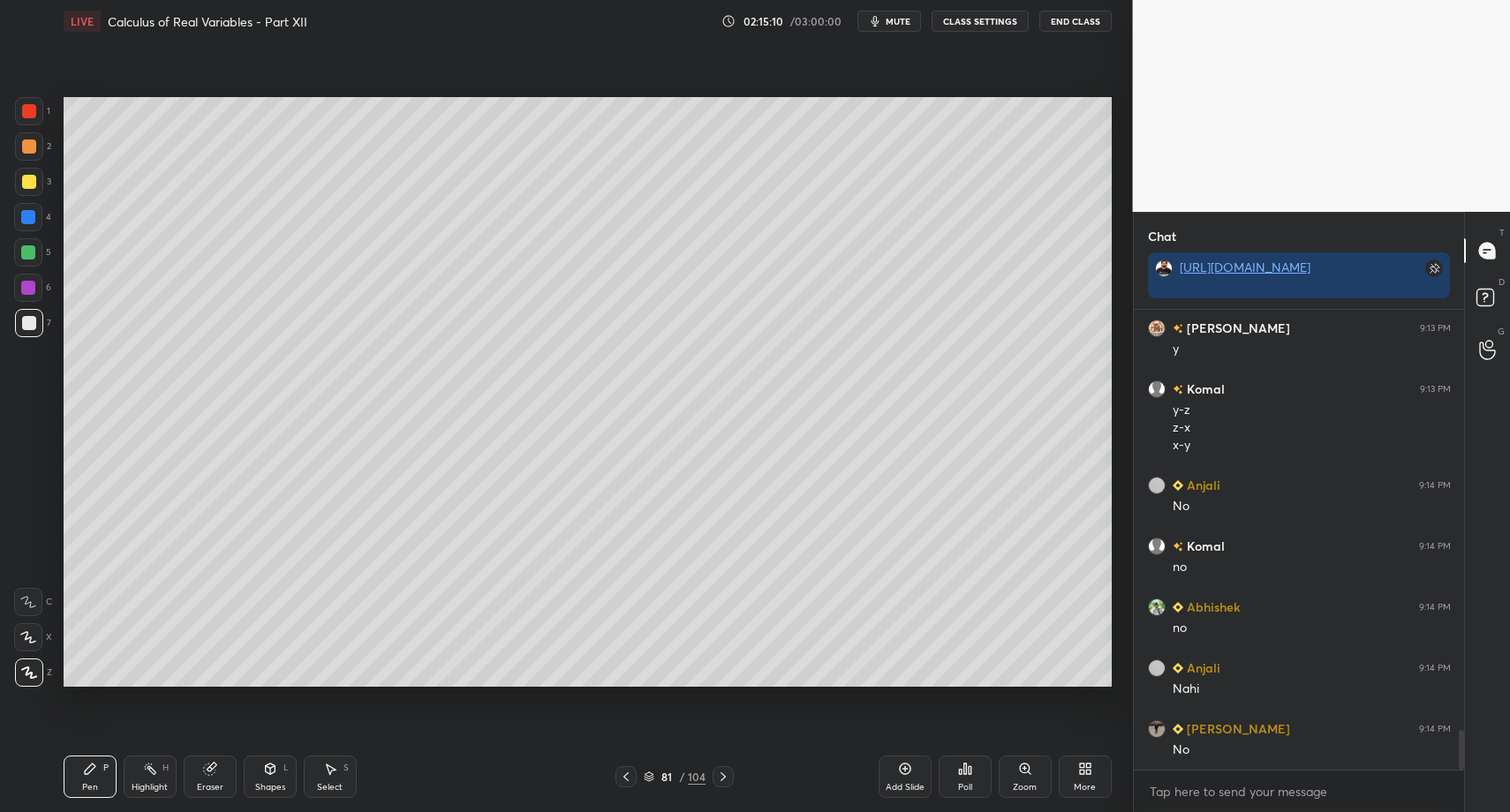 drag, startPoint x: 273, startPoint y: 780, endPoint x: 274, endPoint y: 748, distance: 32.01562 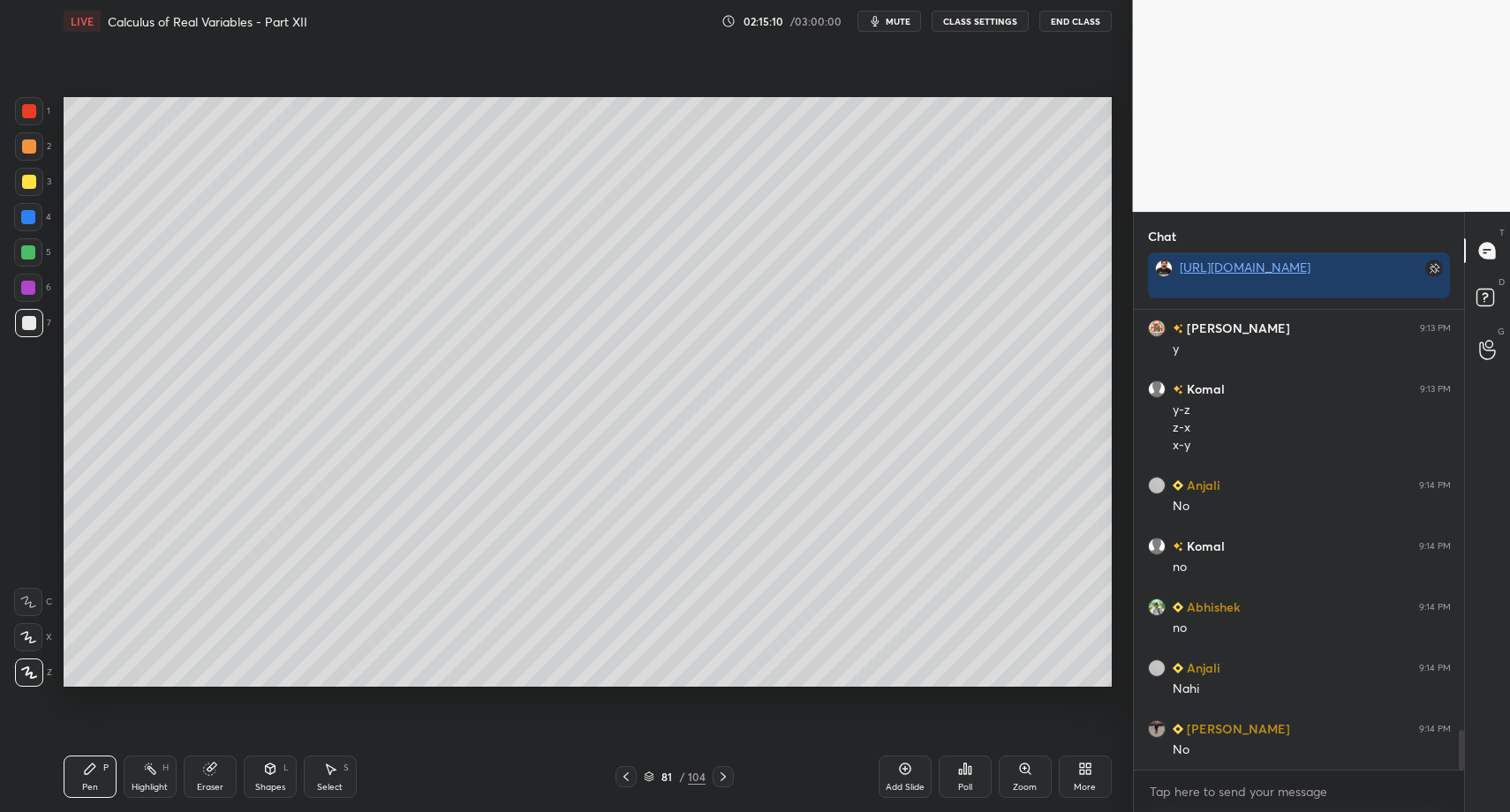 click on "Shapes" at bounding box center [270, 787] 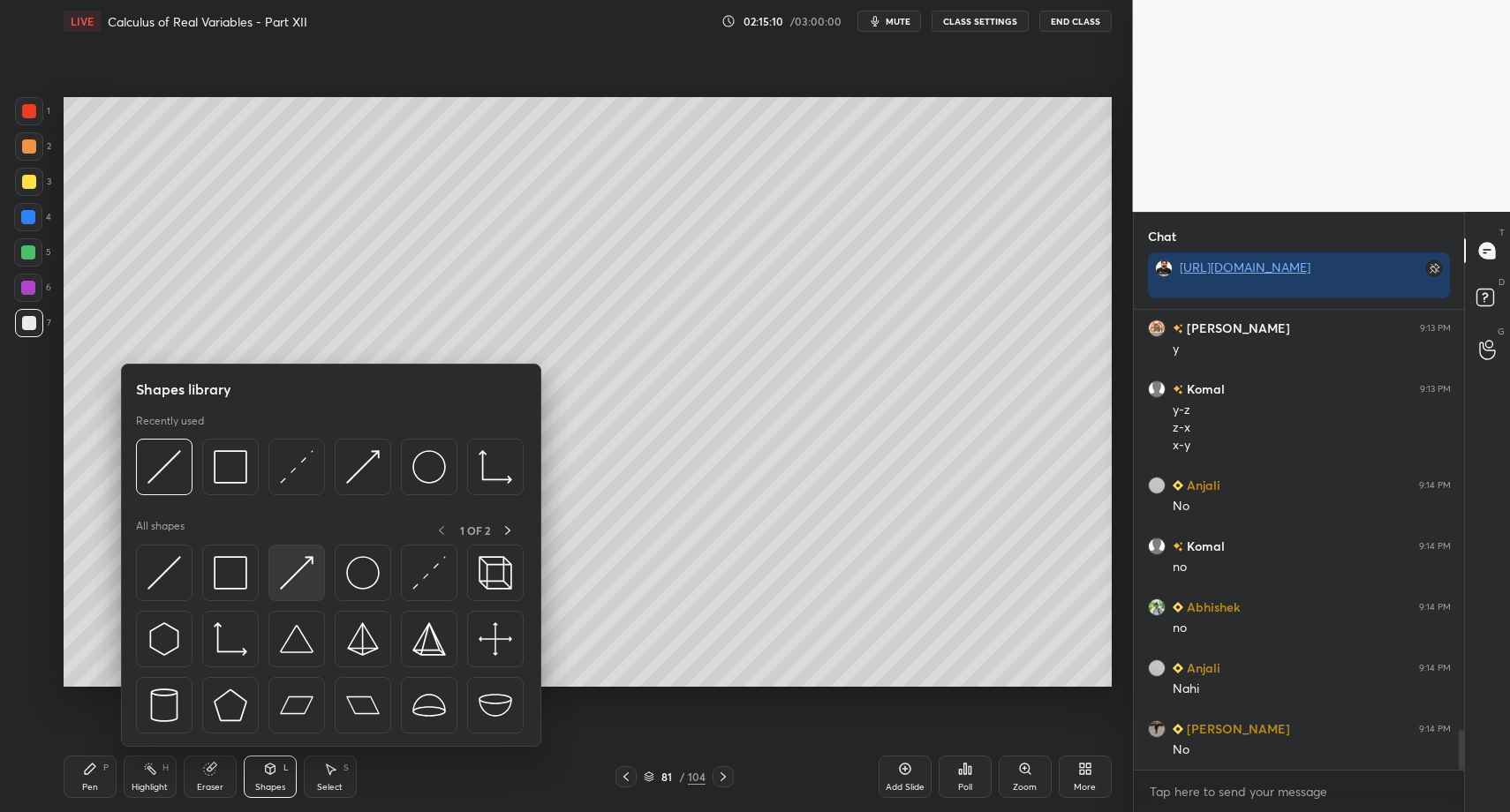 click at bounding box center (297, 573) 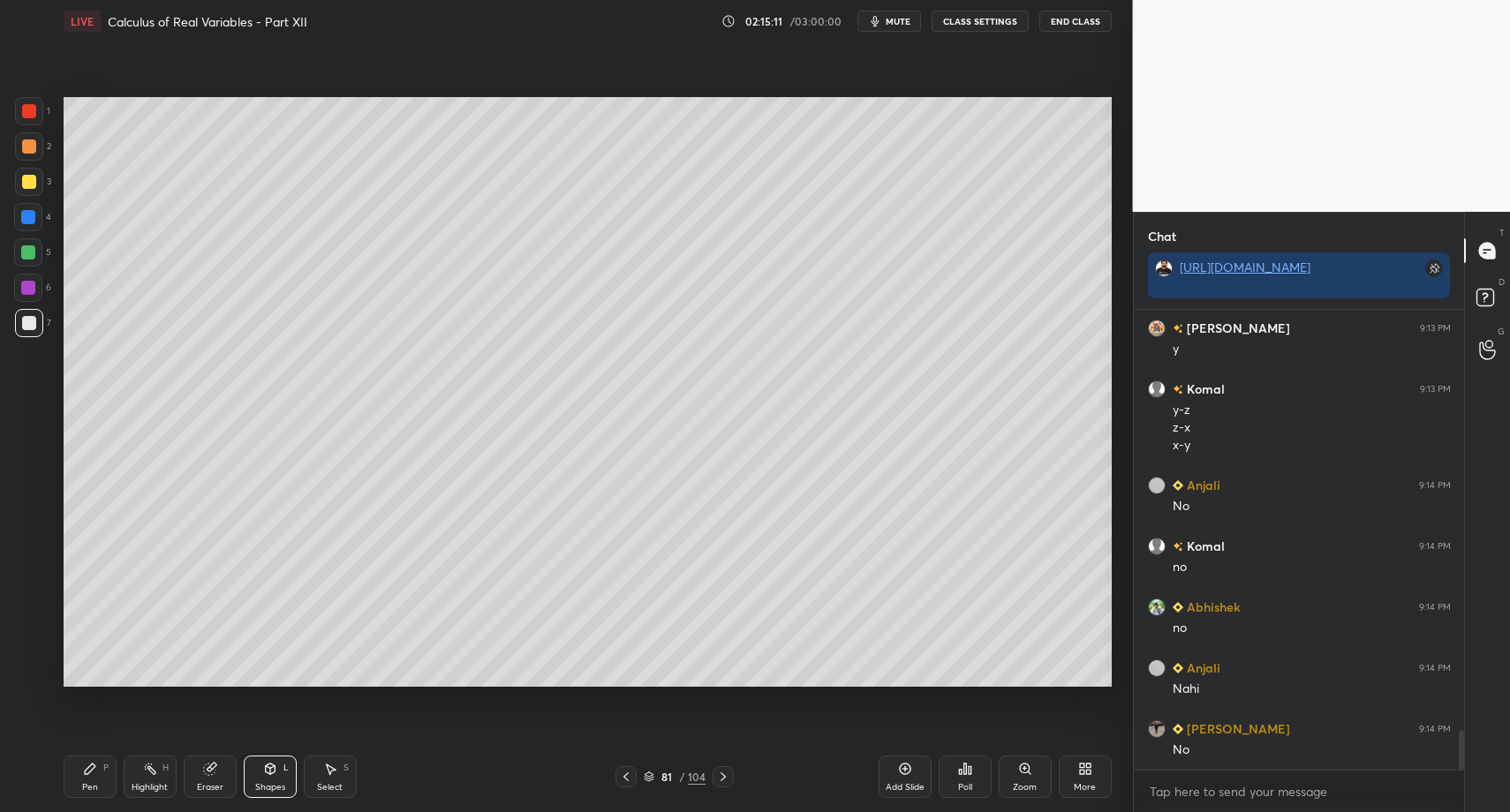 click on "Pen" at bounding box center [90, 787] 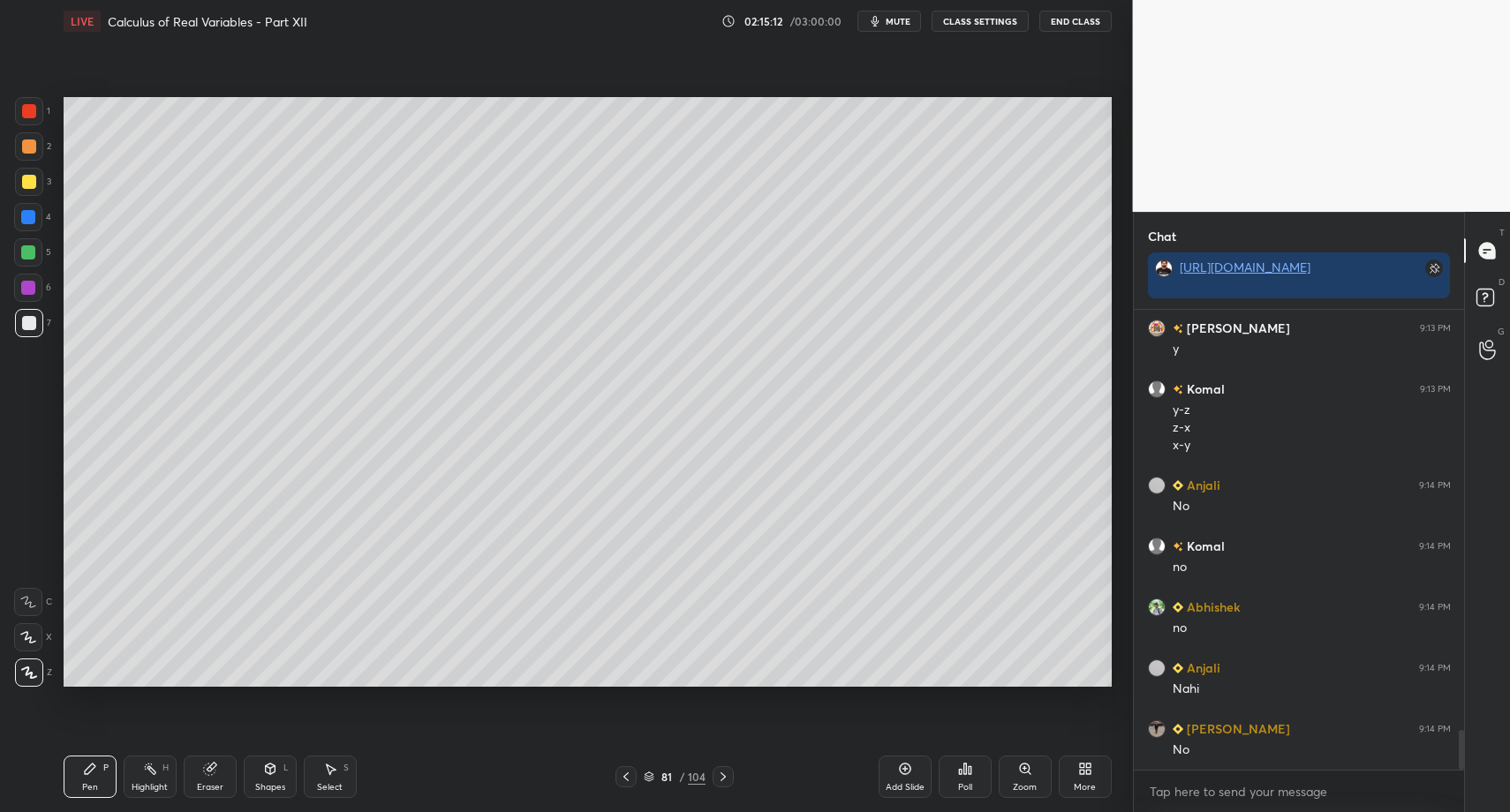 click on "Pen" at bounding box center [90, 787] 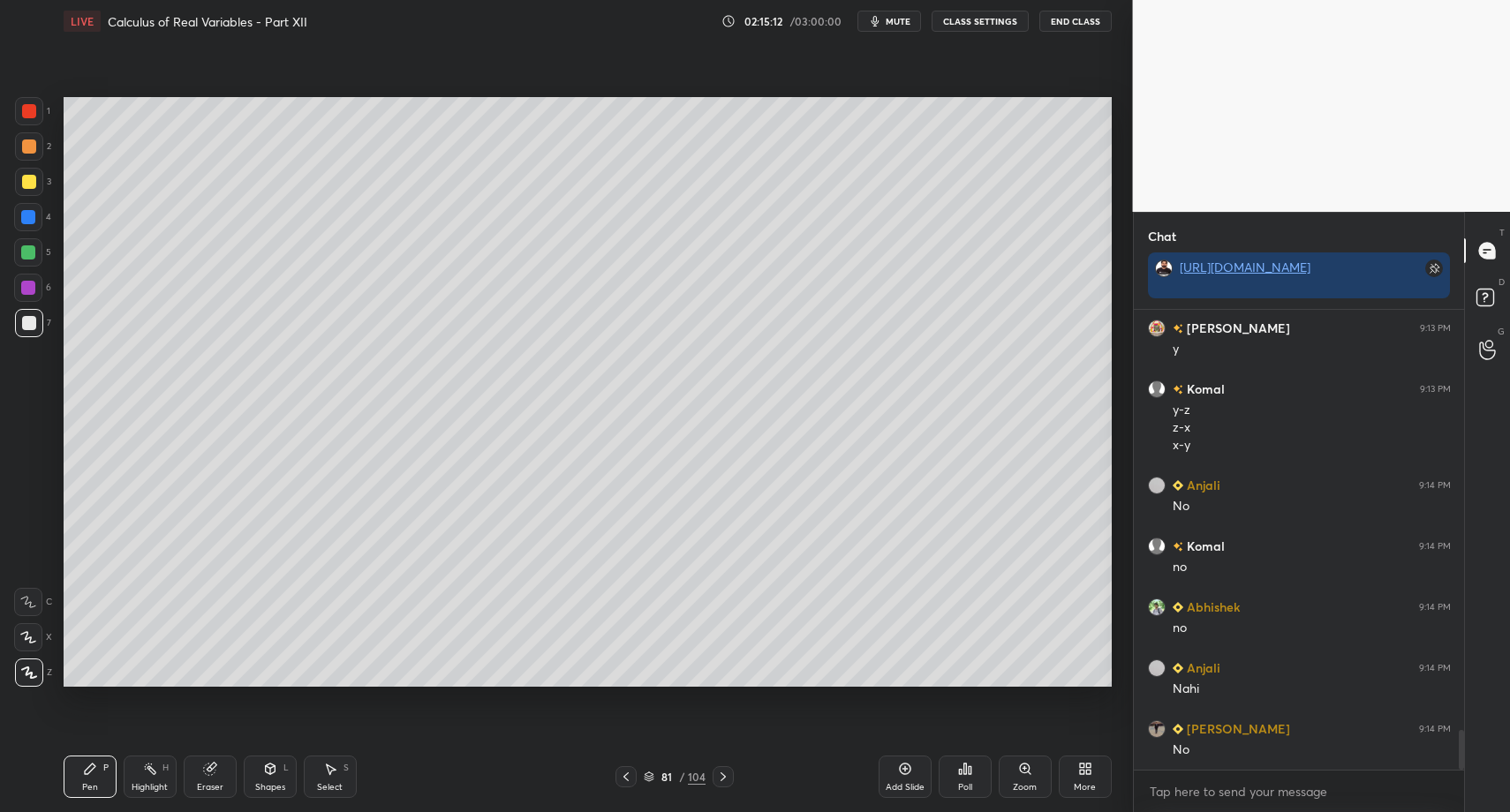 scroll, scrollTop: 4946, scrollLeft: 0, axis: vertical 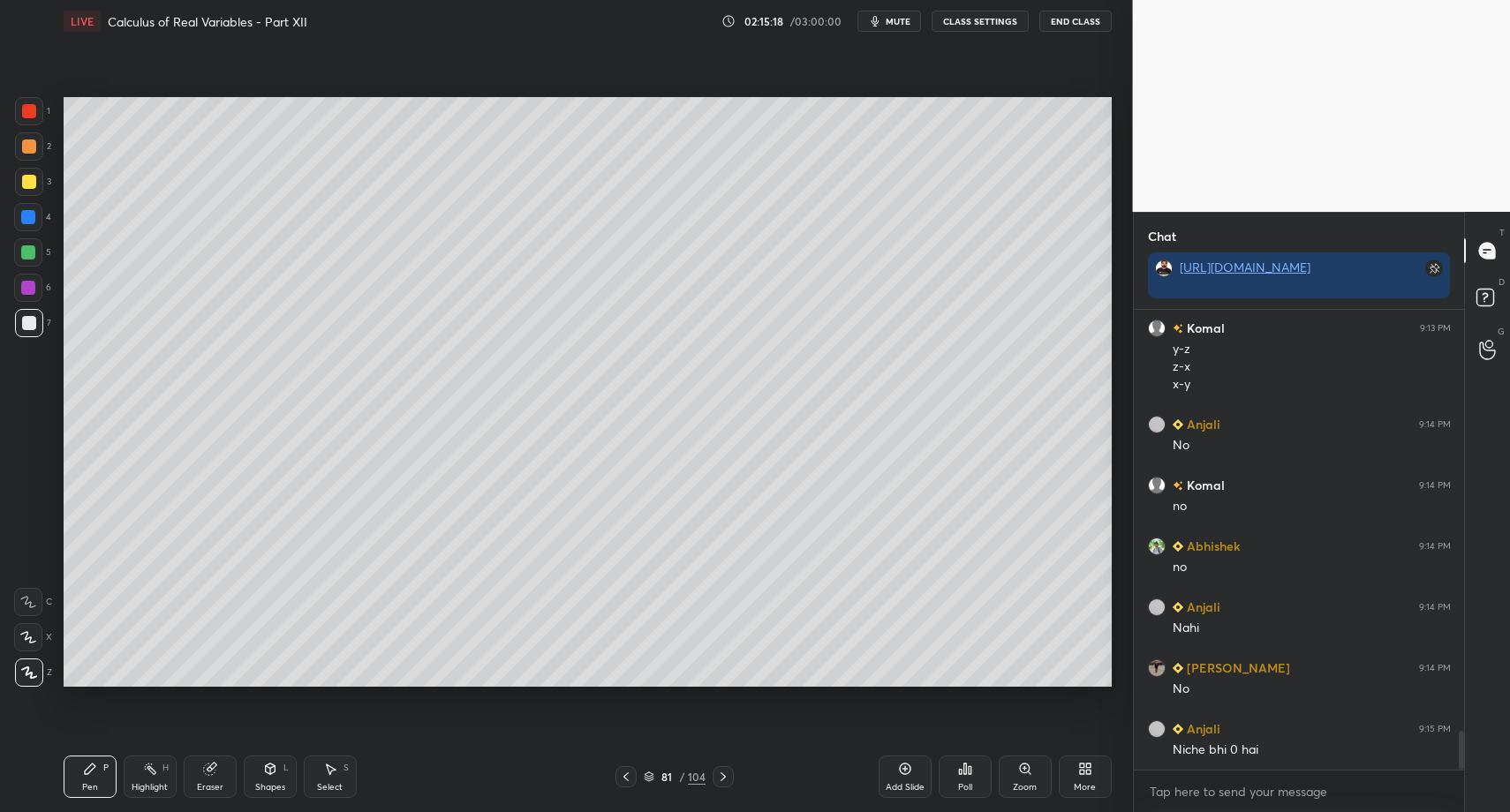 drag, startPoint x: 332, startPoint y: 793, endPoint x: 345, endPoint y: 721, distance: 73.1642 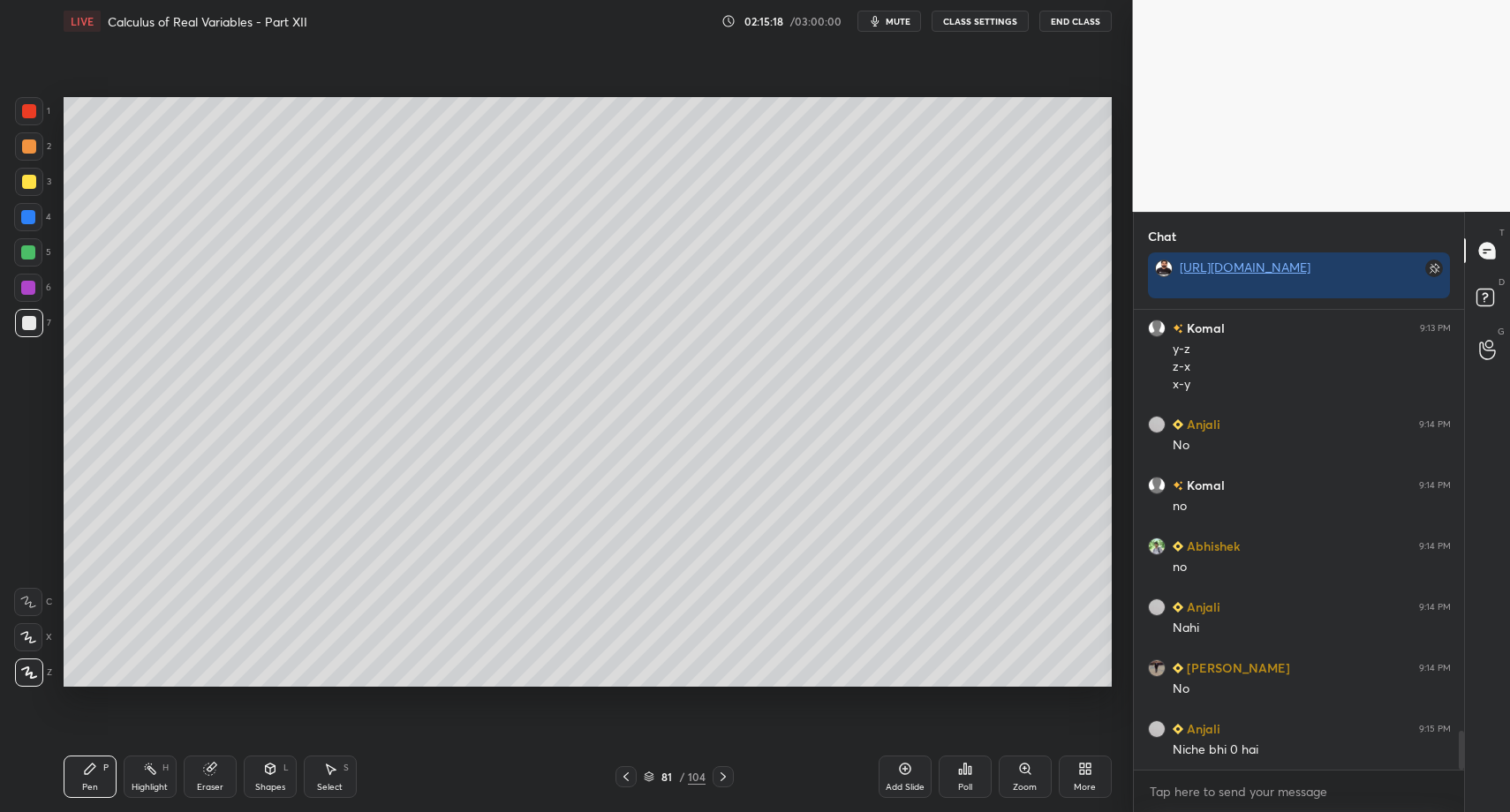click on "Select S" at bounding box center [330, 777] 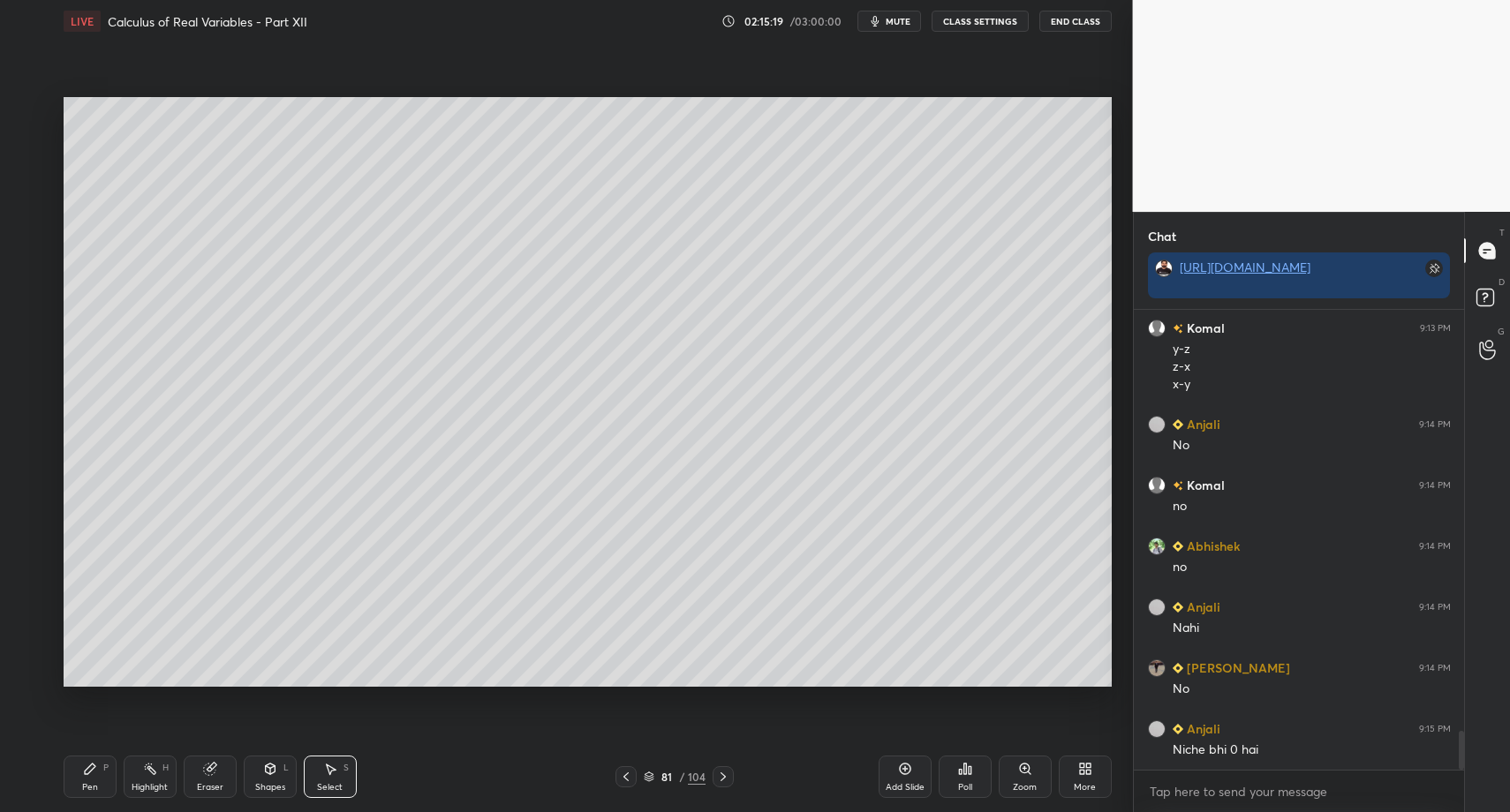 click on "Pen P Highlight H Eraser Shapes L Select S 81 / 104 Add Slide Poll Zoom More" at bounding box center (587, 777) 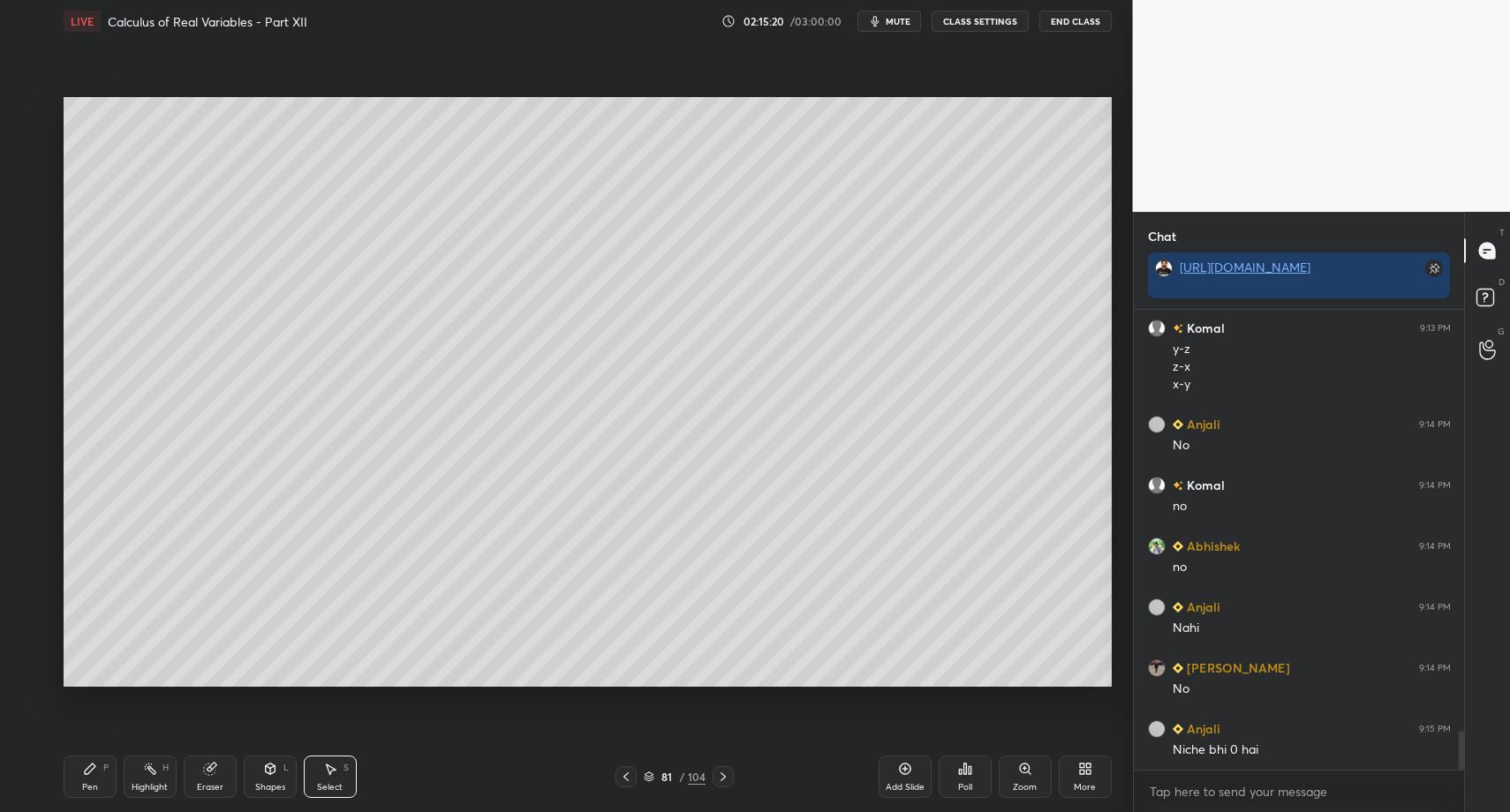 click on "Pen P" at bounding box center (90, 777) 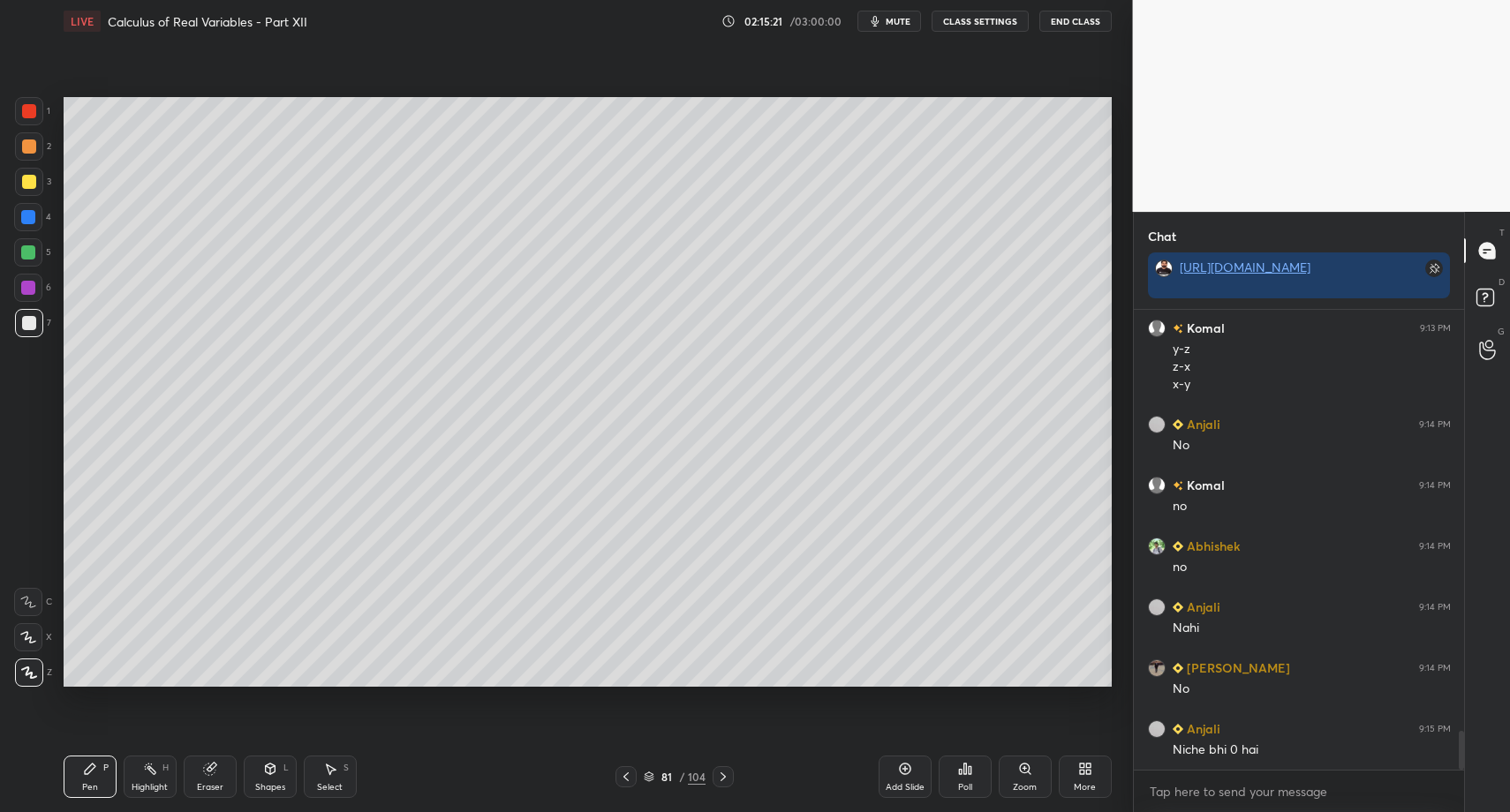 click at bounding box center [29, 111] 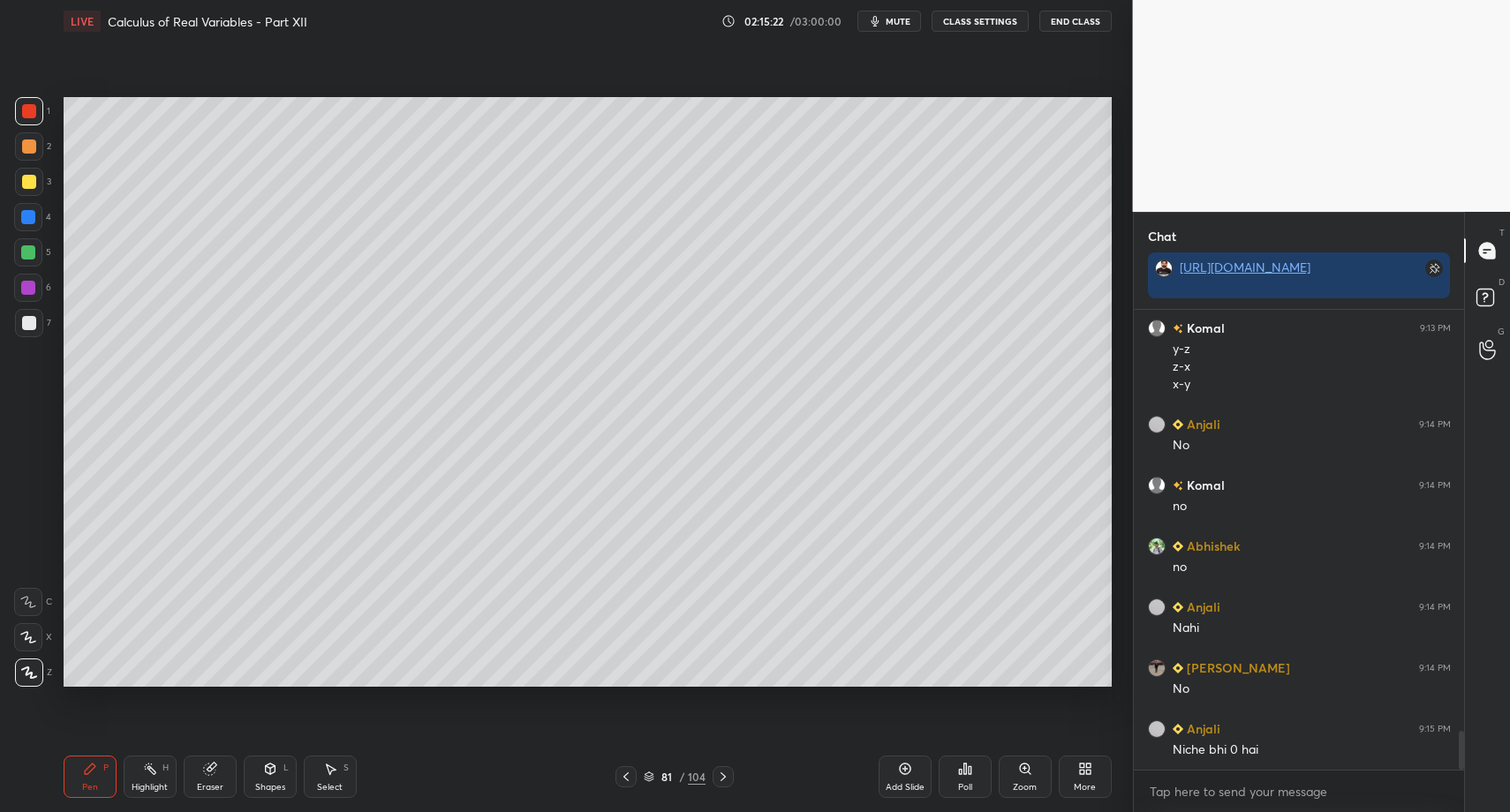 click on "Shapes" at bounding box center [270, 787] 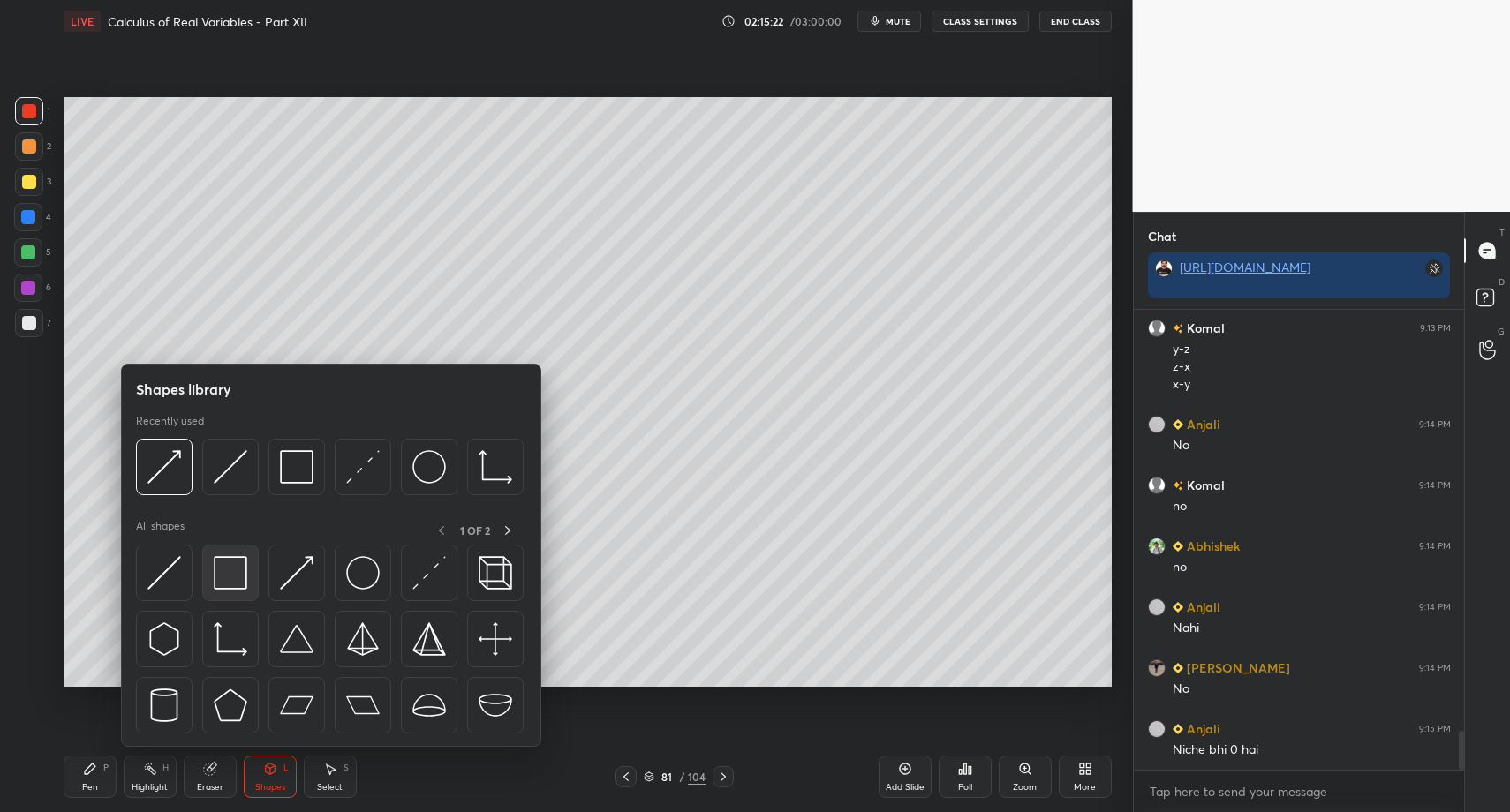 click at bounding box center (230, 573) 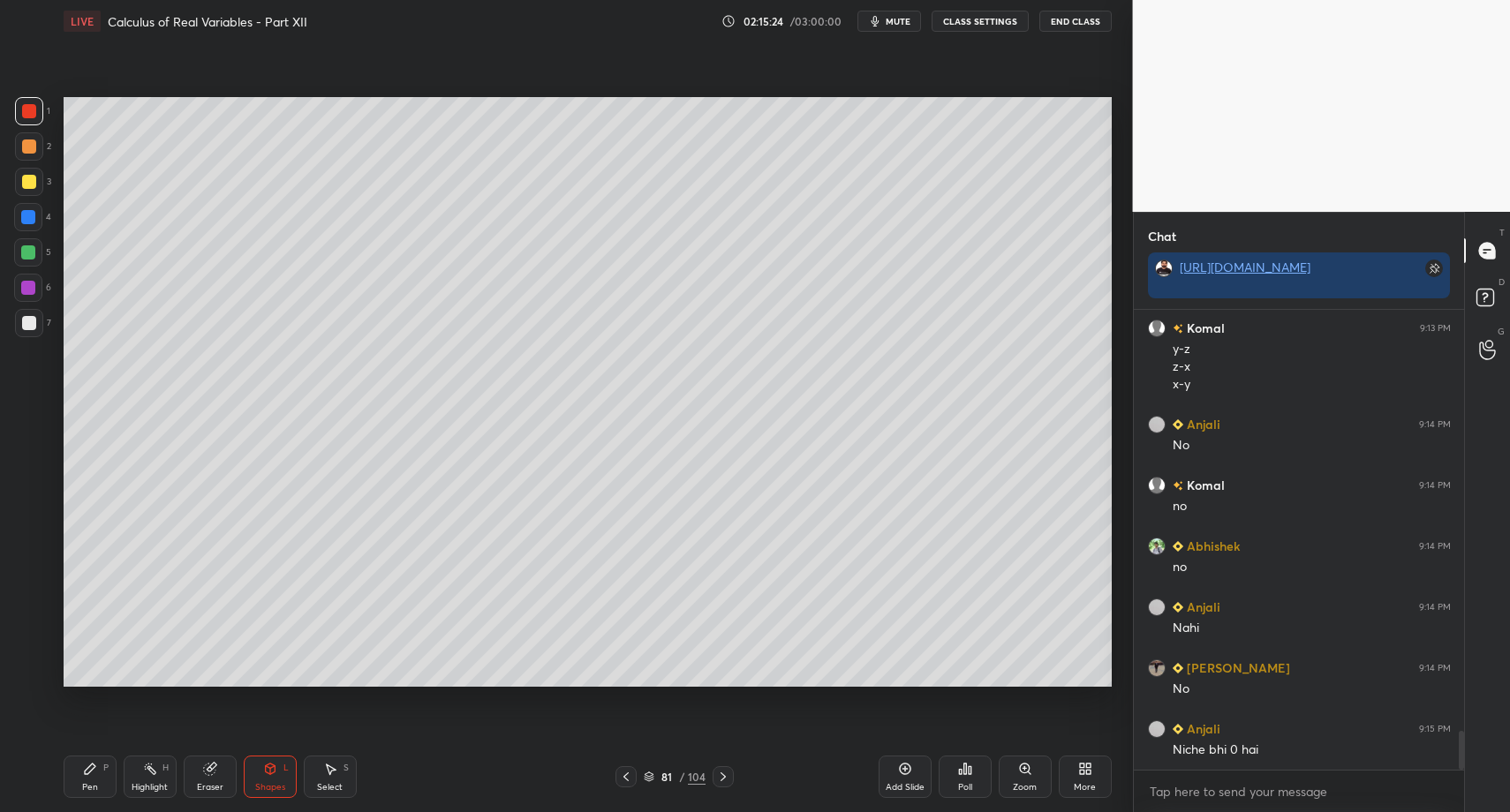 click on "Pen" at bounding box center [90, 787] 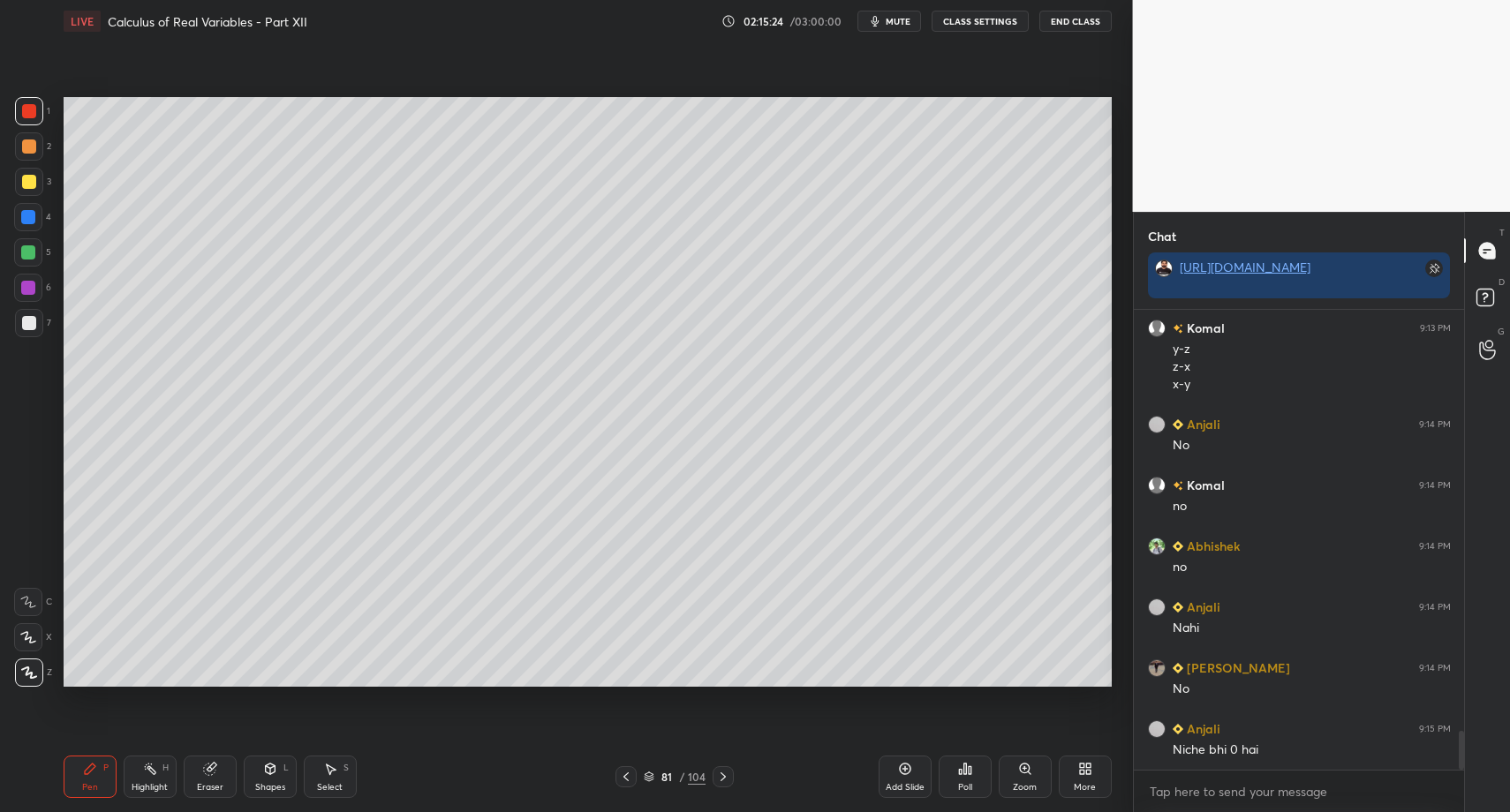click at bounding box center [29, 323] 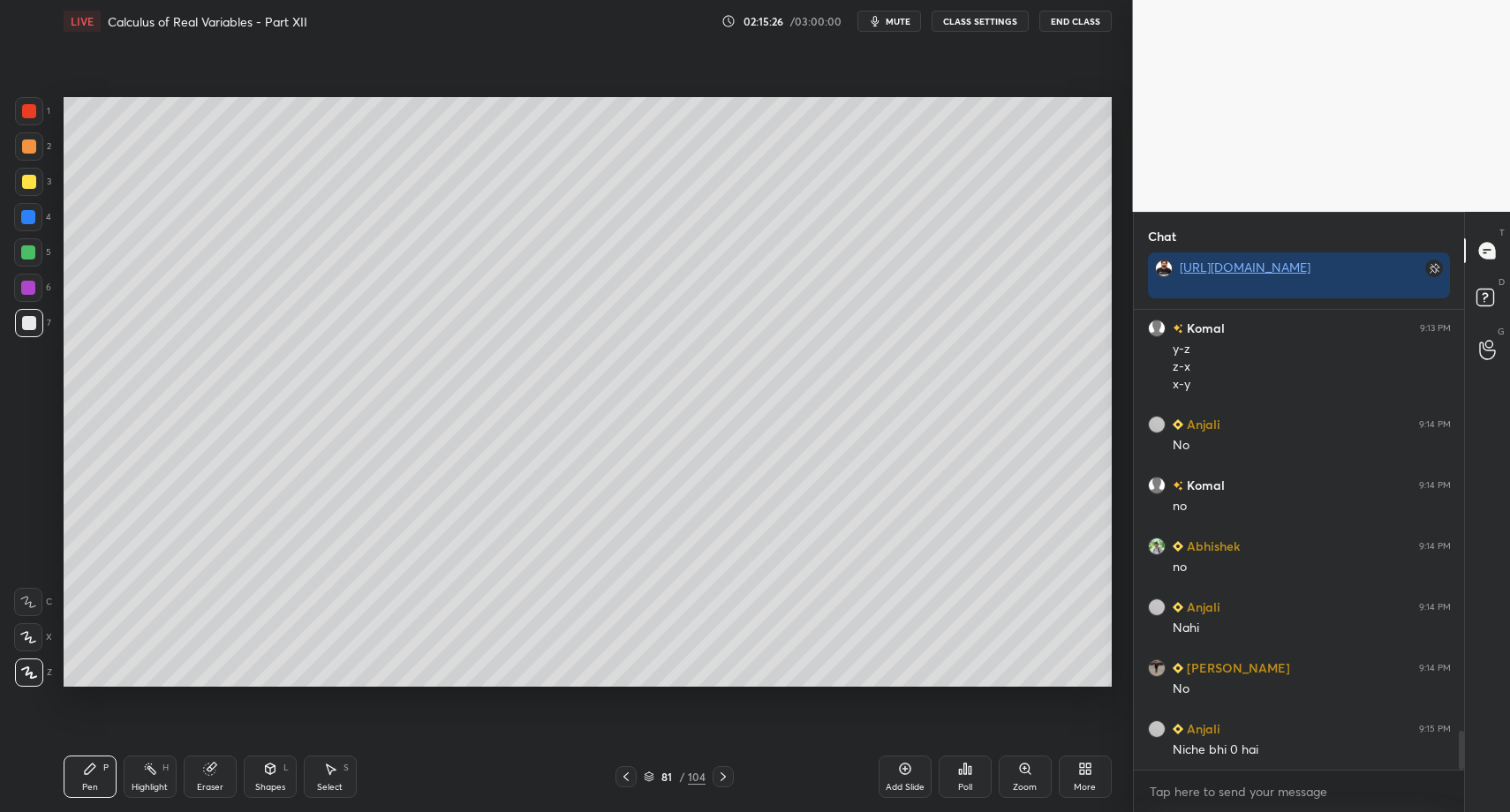 click on "Highlight" at bounding box center [149, 787] 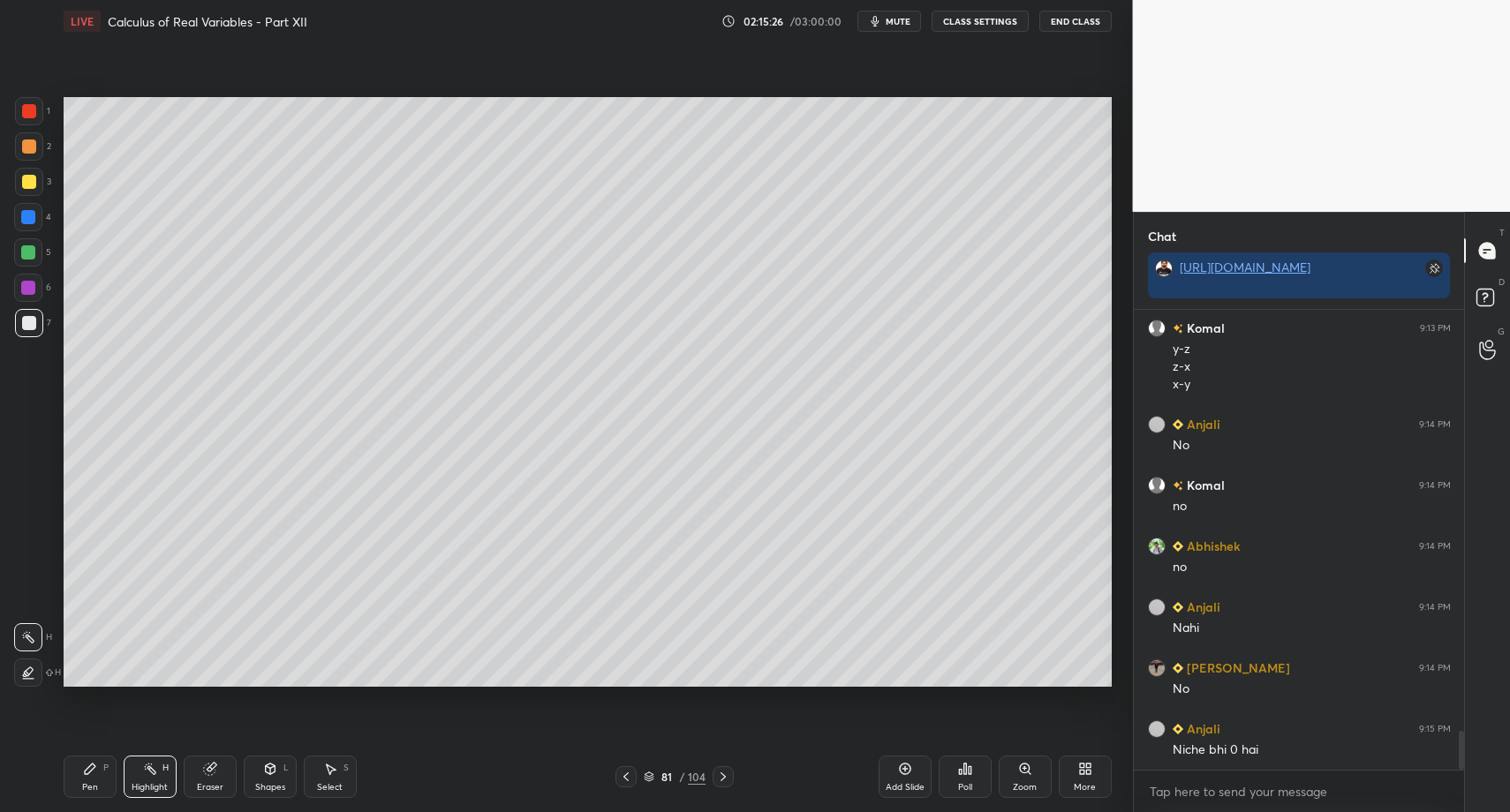 drag, startPoint x: 154, startPoint y: 783, endPoint x: 182, endPoint y: 707, distance: 80.99383 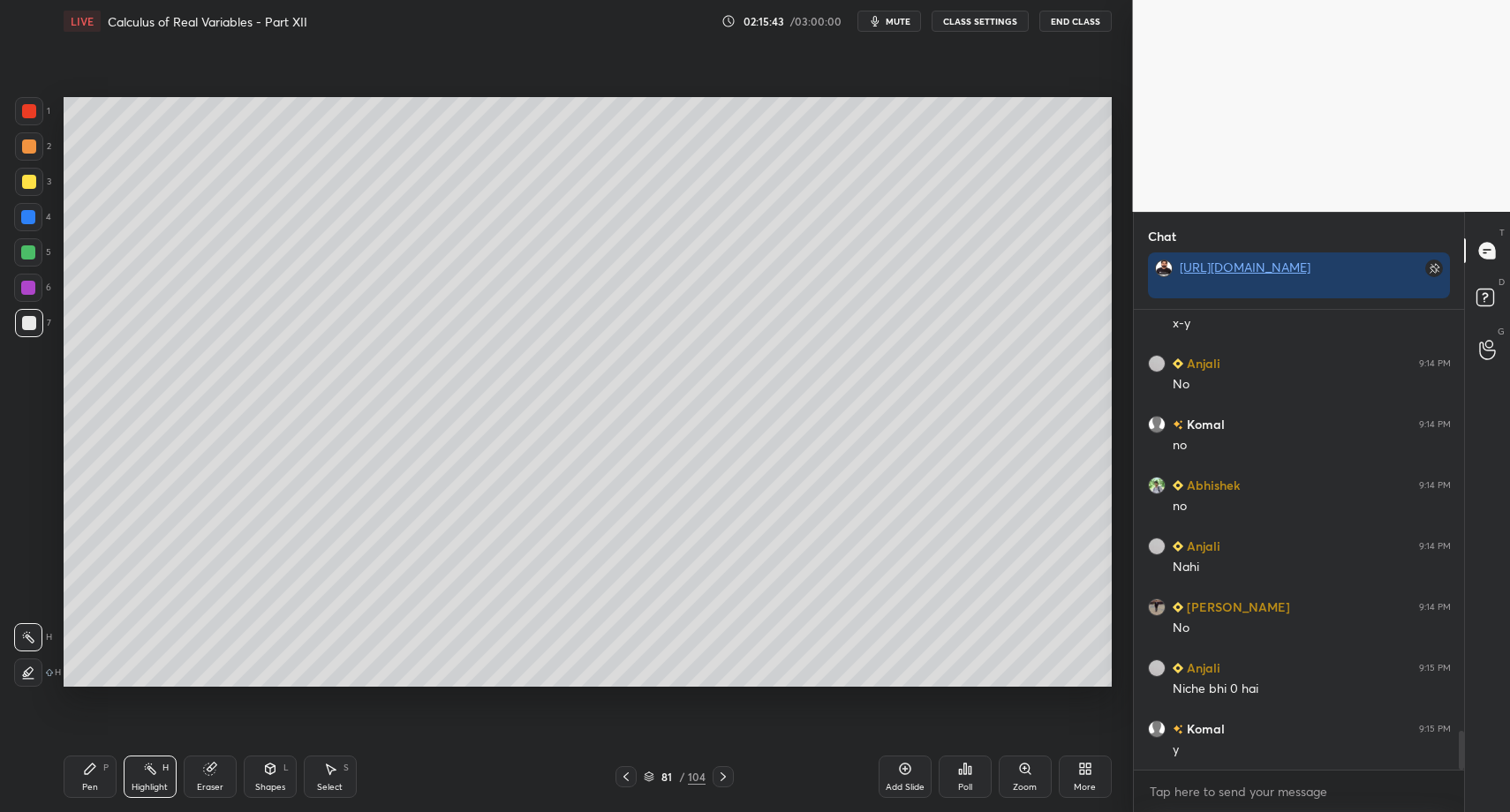 scroll, scrollTop: 5068, scrollLeft: 0, axis: vertical 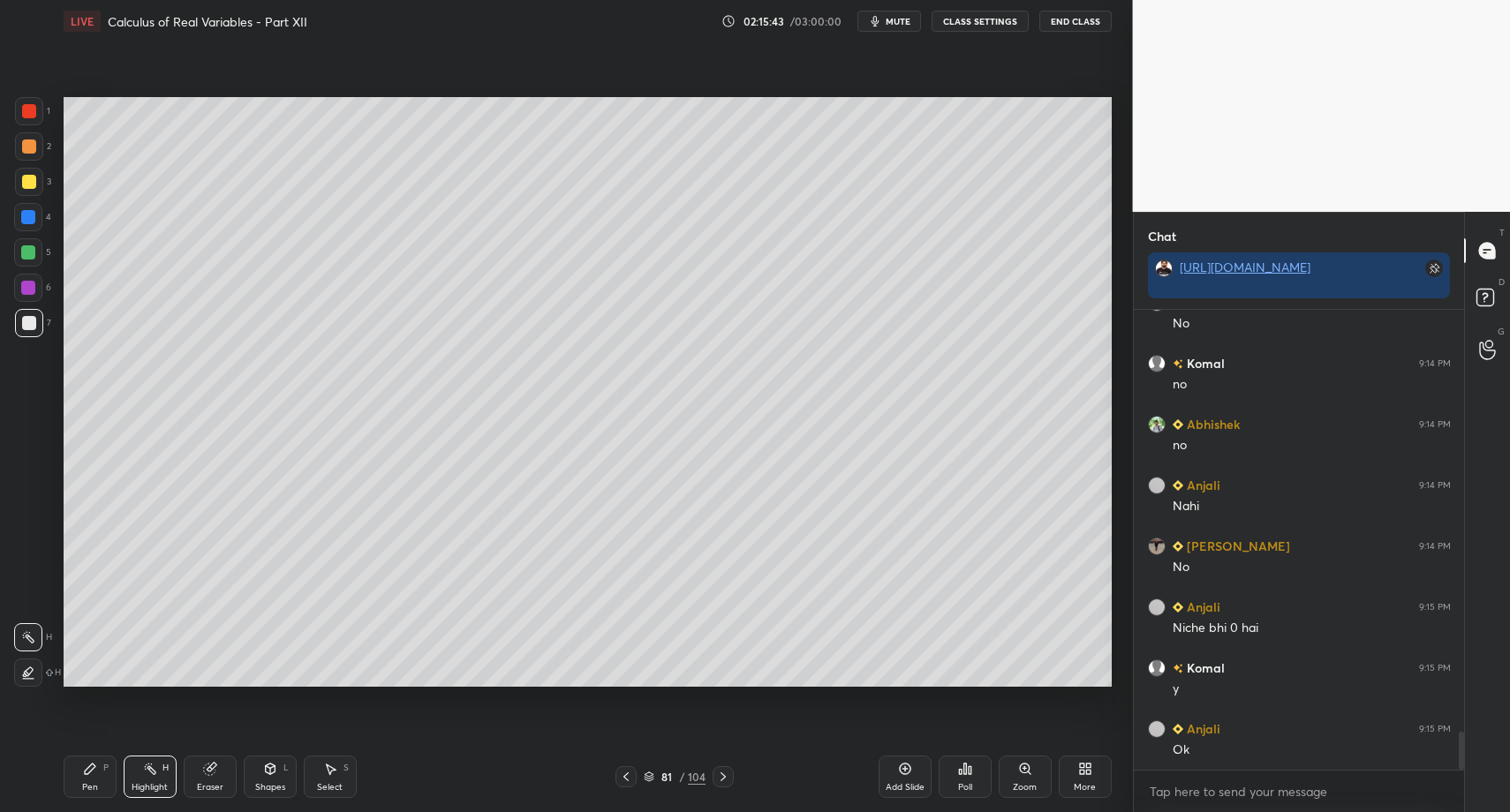 drag, startPoint x: 38, startPoint y: 277, endPoint x: 39, endPoint y: 374, distance: 97.00515 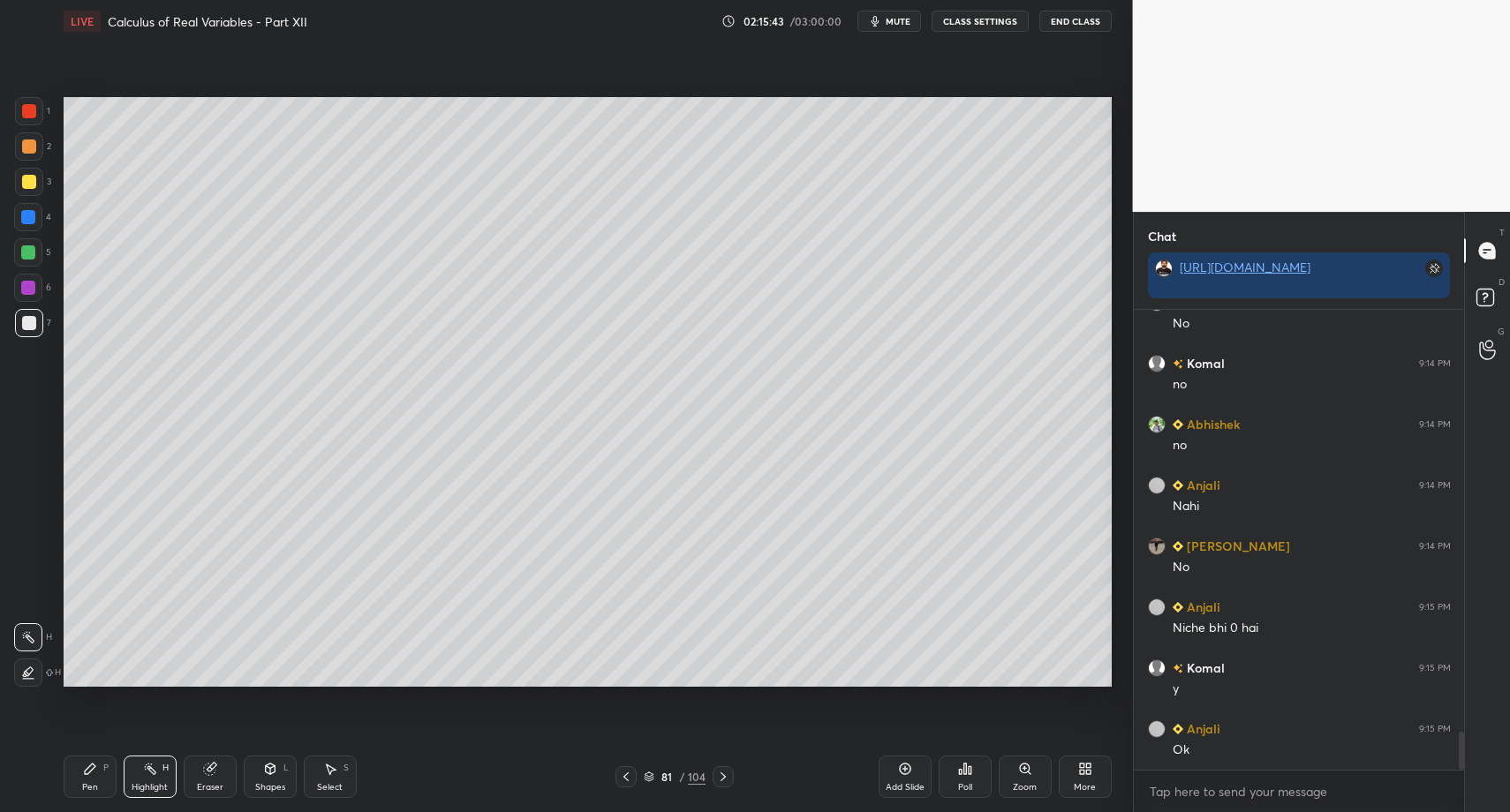 click at bounding box center [28, 288] 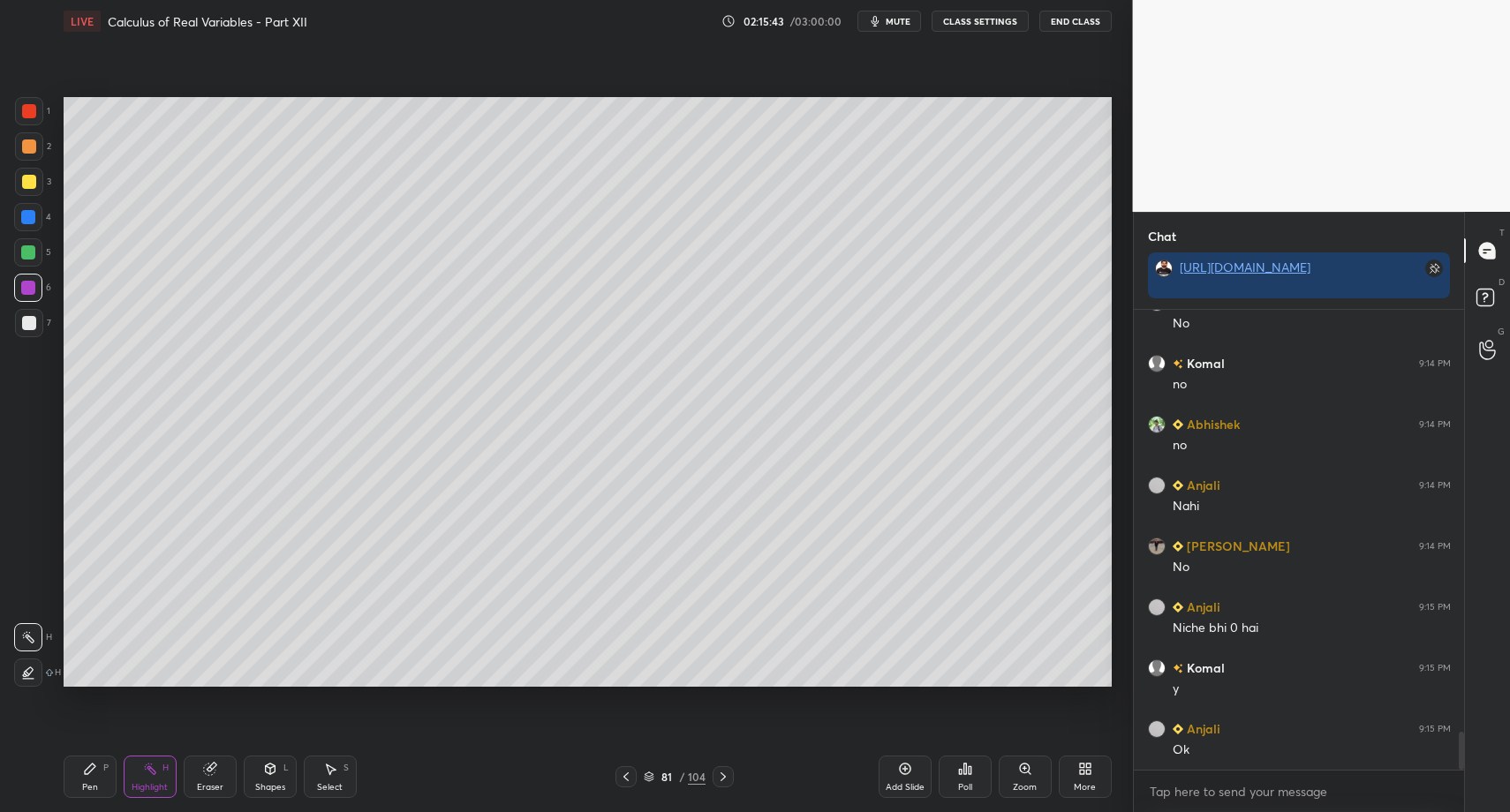 click on "Pen" at bounding box center (90, 787) 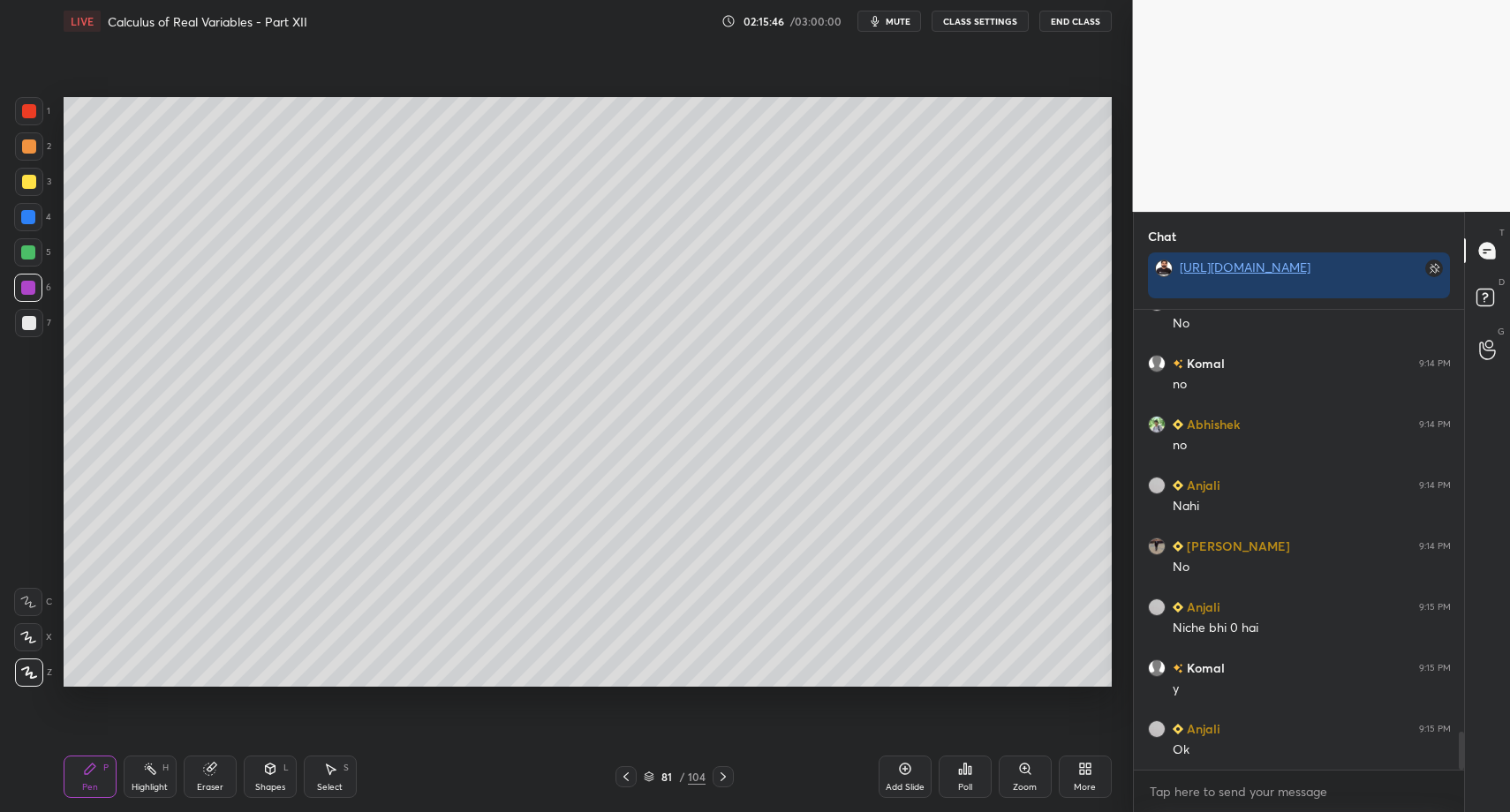scroll, scrollTop: 5129, scrollLeft: 0, axis: vertical 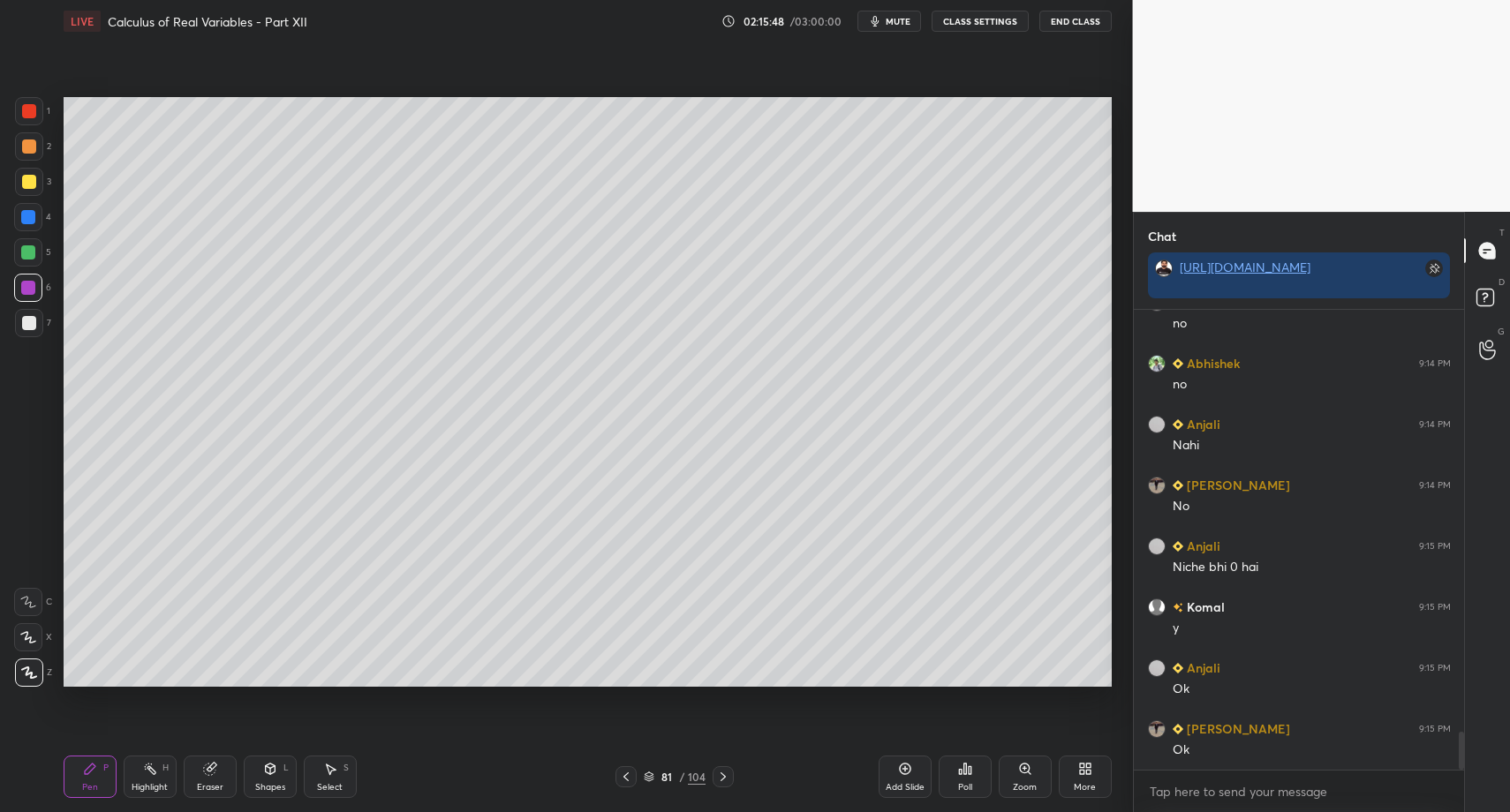 click on "7" at bounding box center [33, 327] 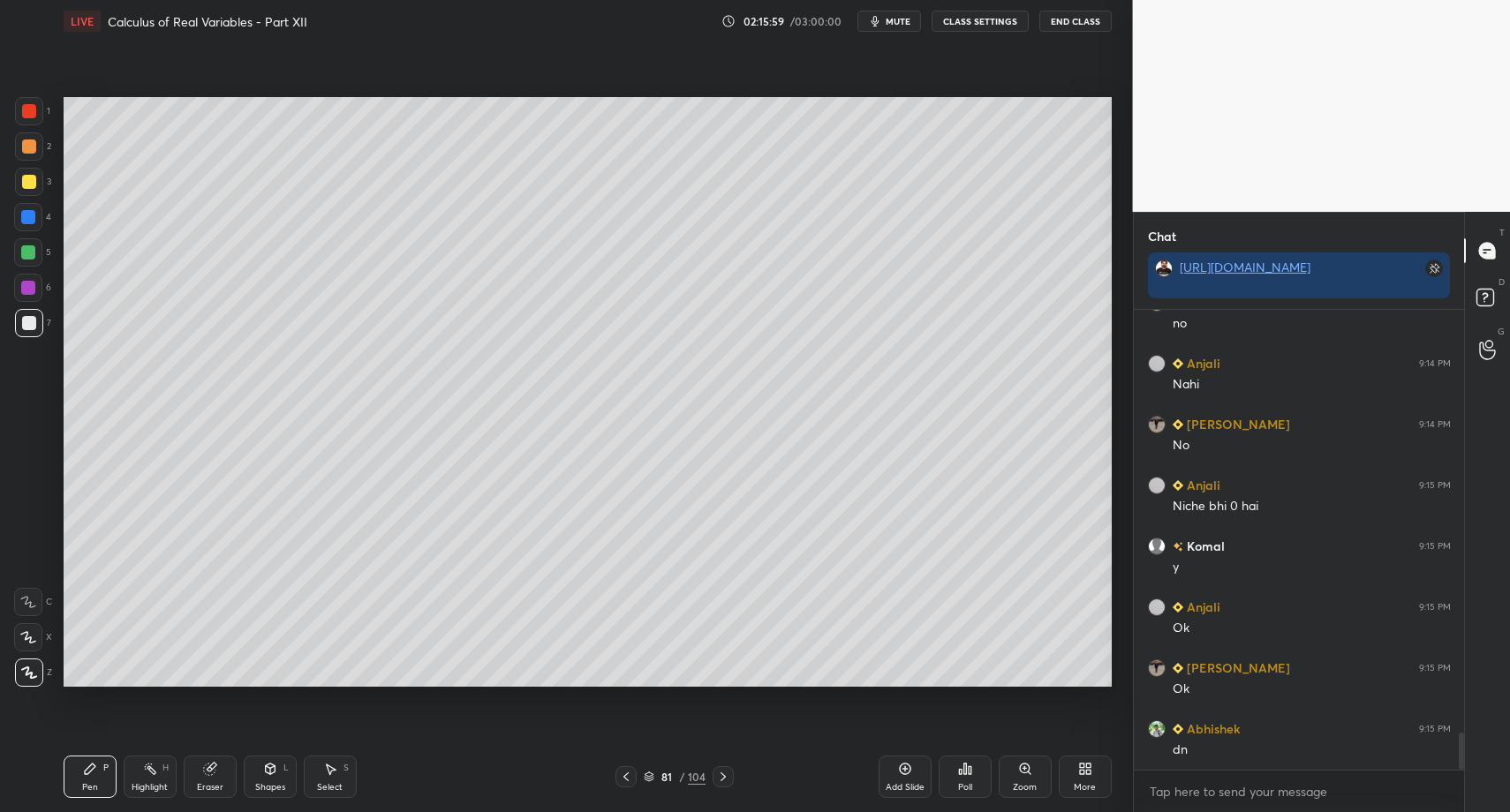 scroll, scrollTop: 5251, scrollLeft: 0, axis: vertical 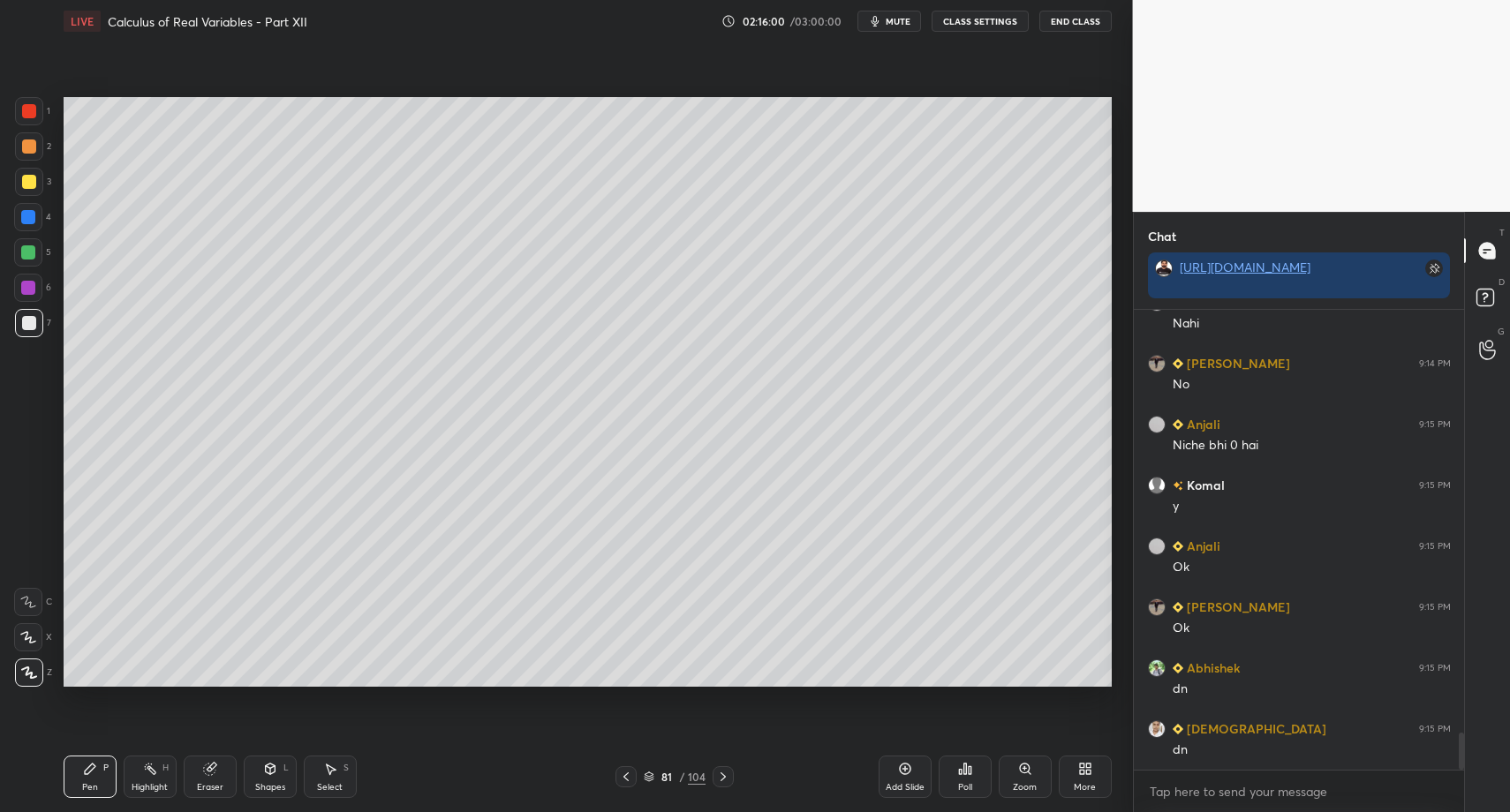 click on "Select S" at bounding box center [330, 777] 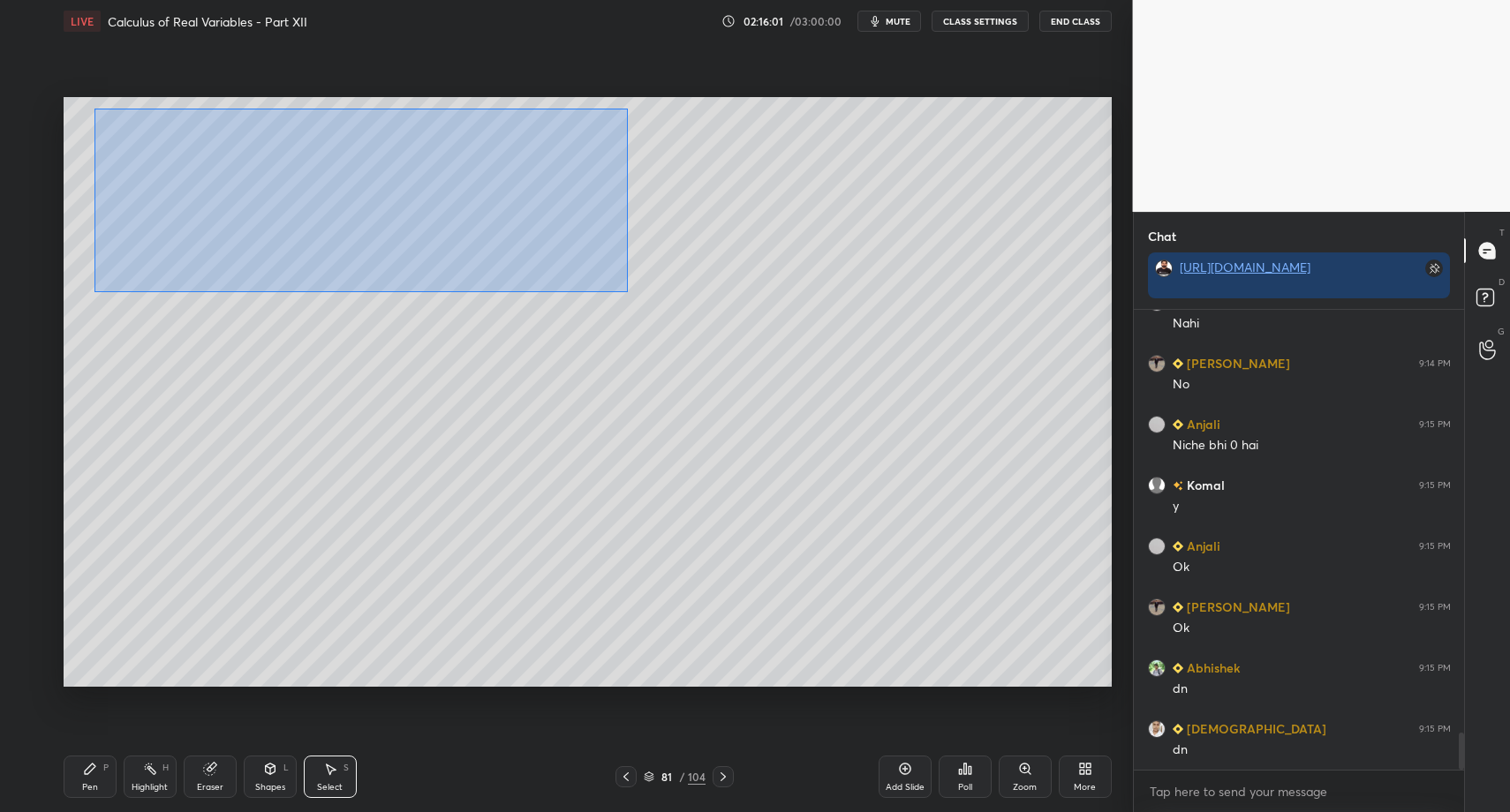 drag, startPoint x: 107, startPoint y: 110, endPoint x: 656, endPoint y: 282, distance: 575.31296 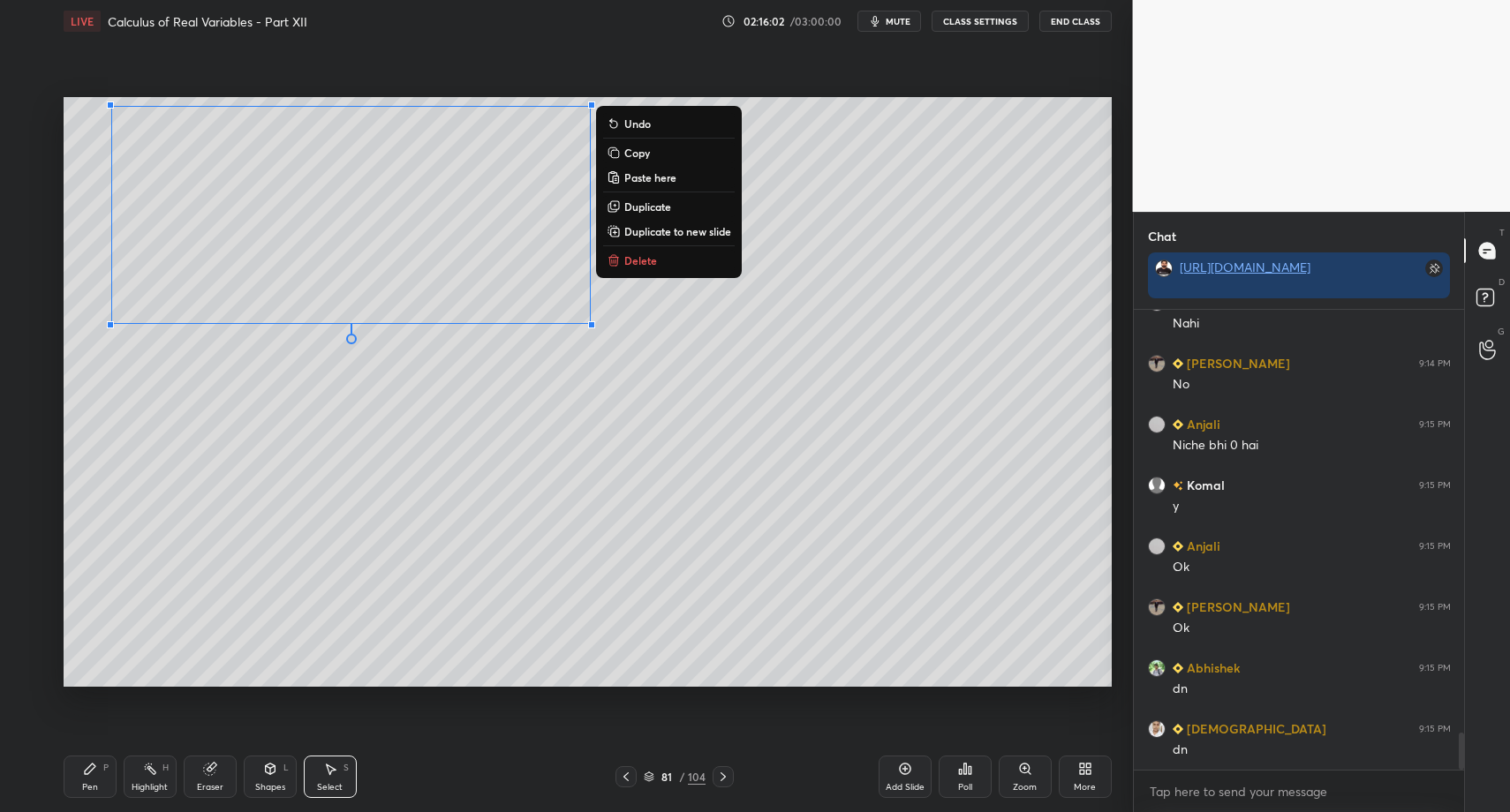 click on "0 ° Undo Copy Paste here Duplicate Duplicate to new slide Delete" at bounding box center [587, 392] 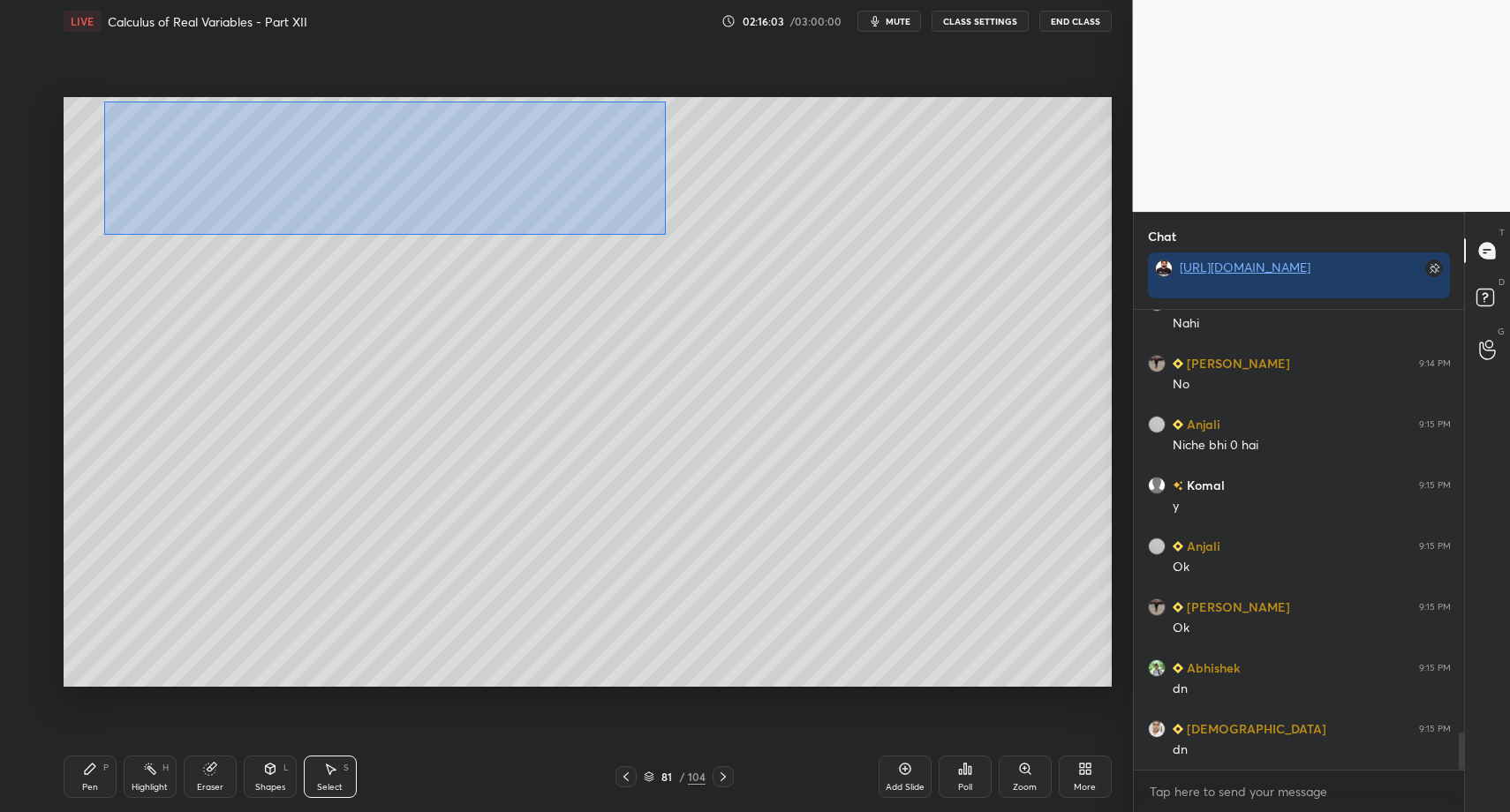 drag, startPoint x: 103, startPoint y: 101, endPoint x: 656, endPoint y: 239, distance: 569.95877 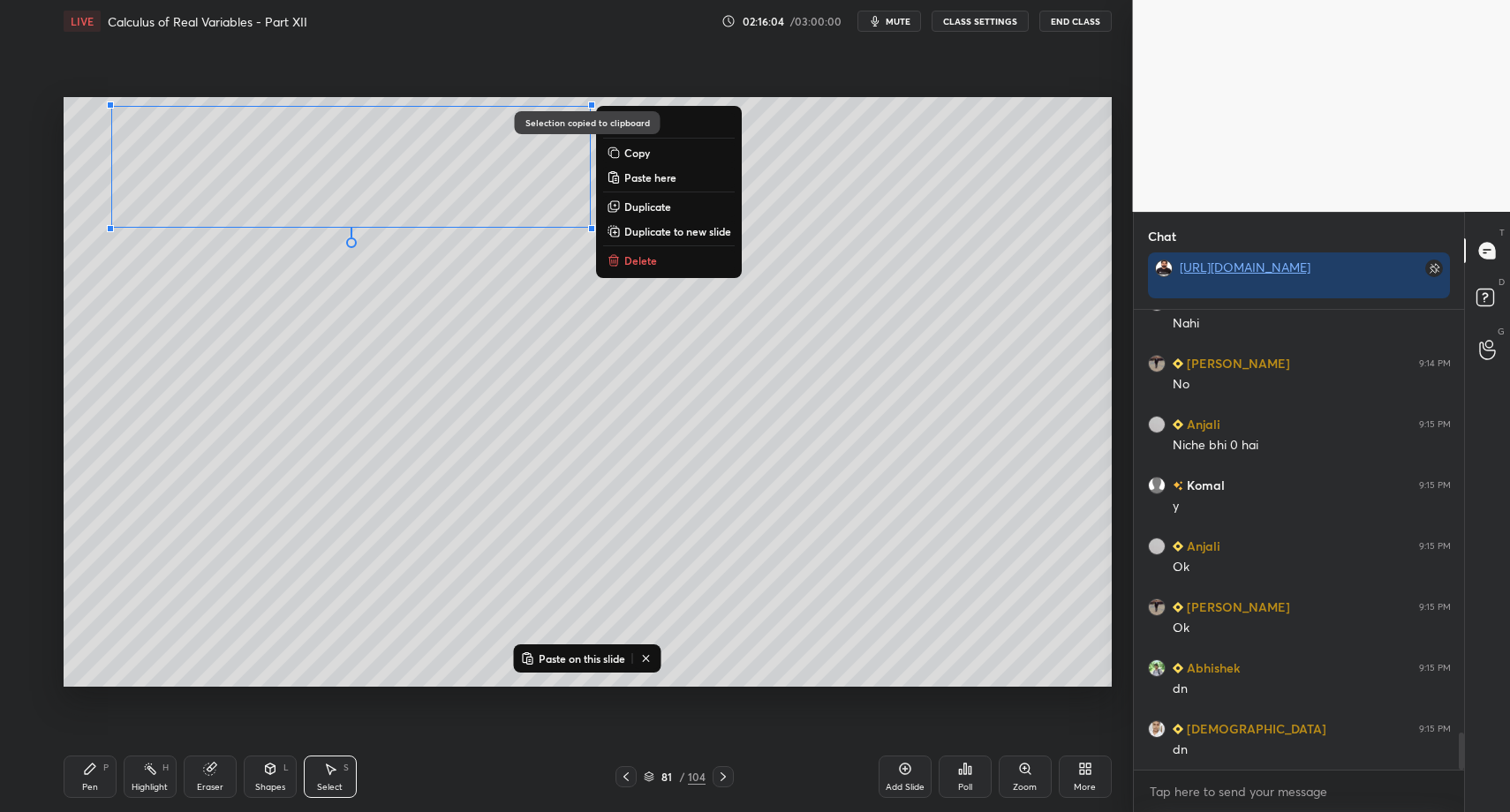 drag, startPoint x: 902, startPoint y: 761, endPoint x: 862, endPoint y: 756, distance: 40.311289 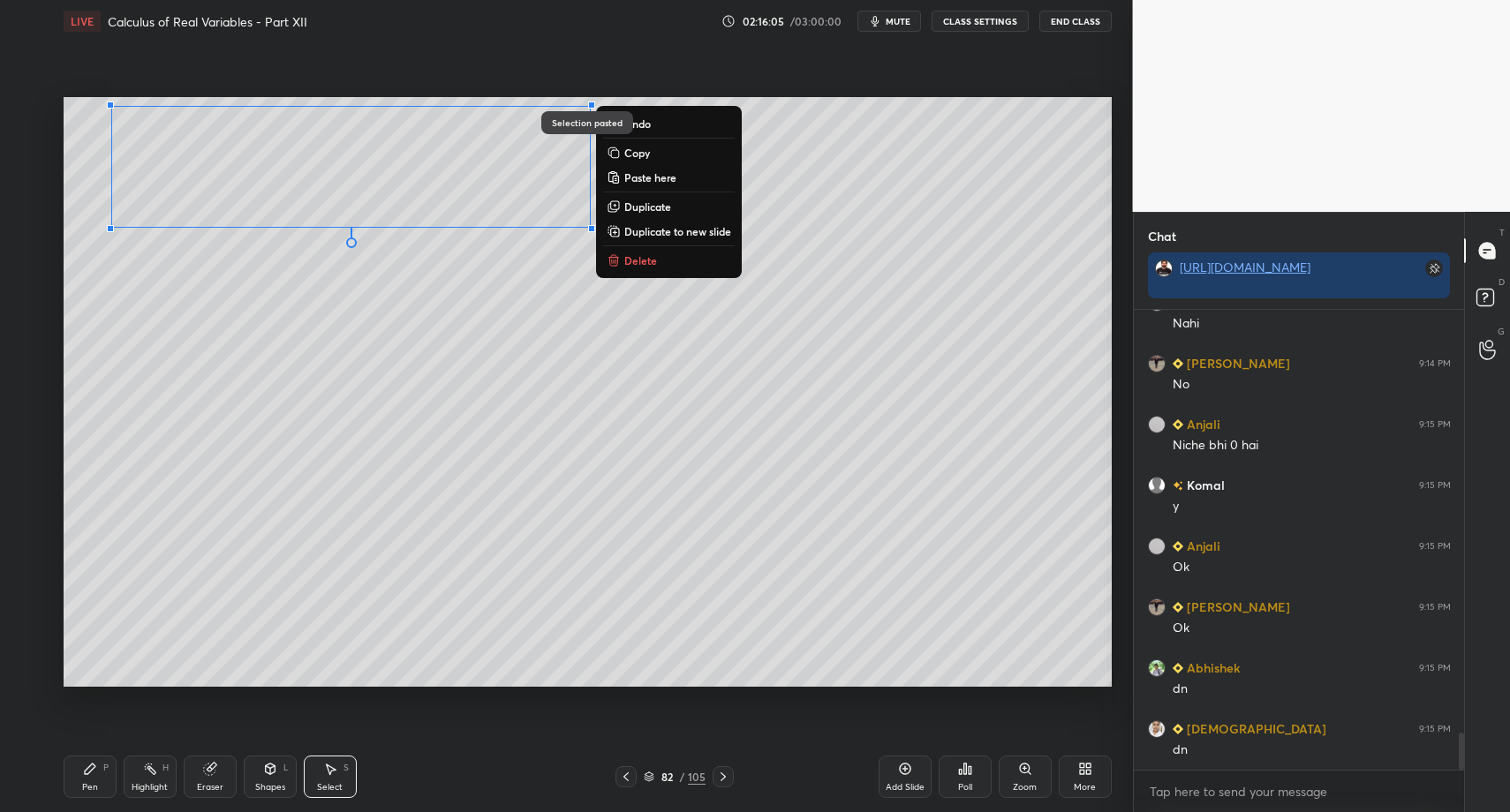 click on "Pen P" at bounding box center [90, 777] 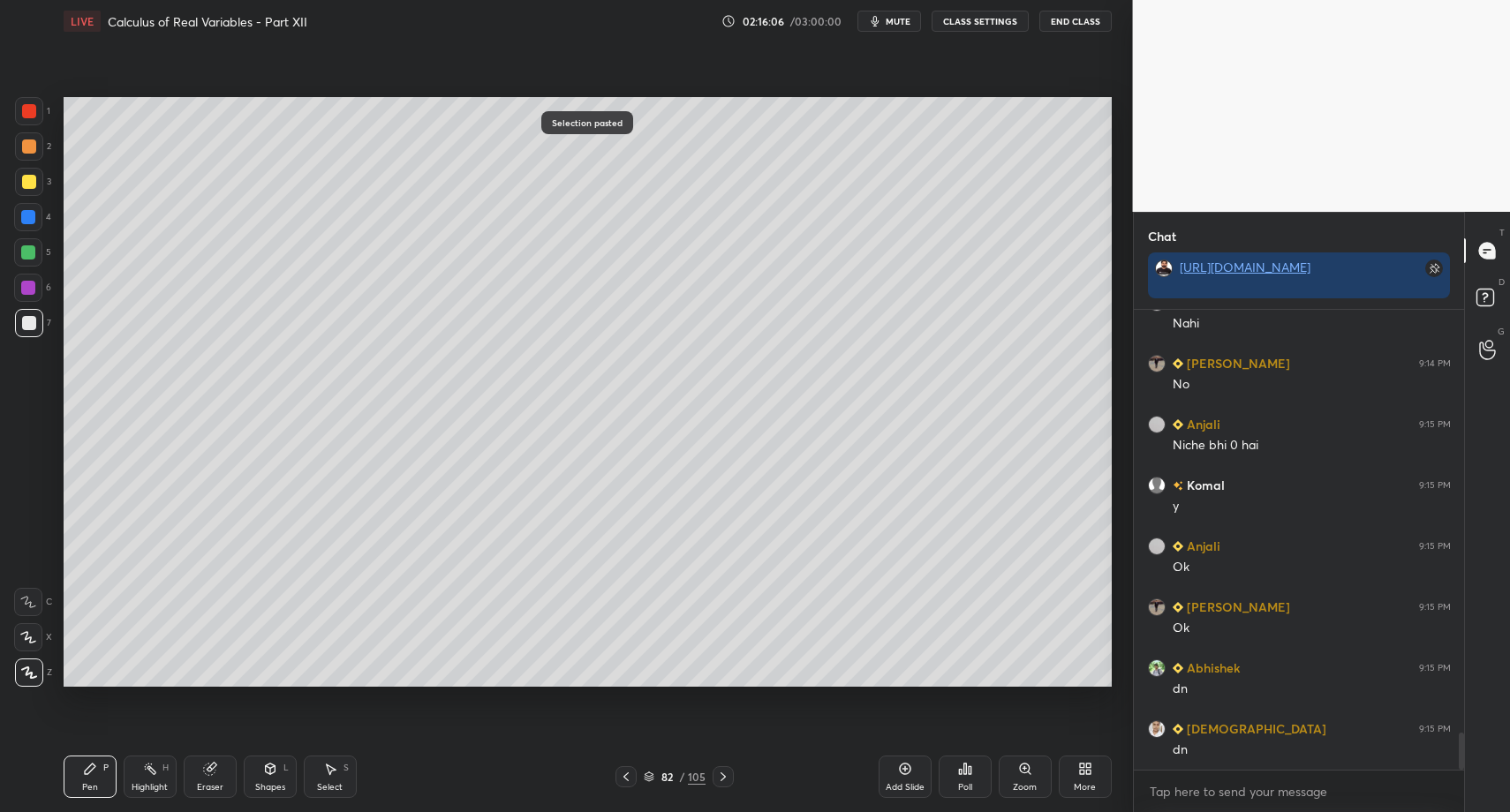 click on "2" at bounding box center [33, 150] 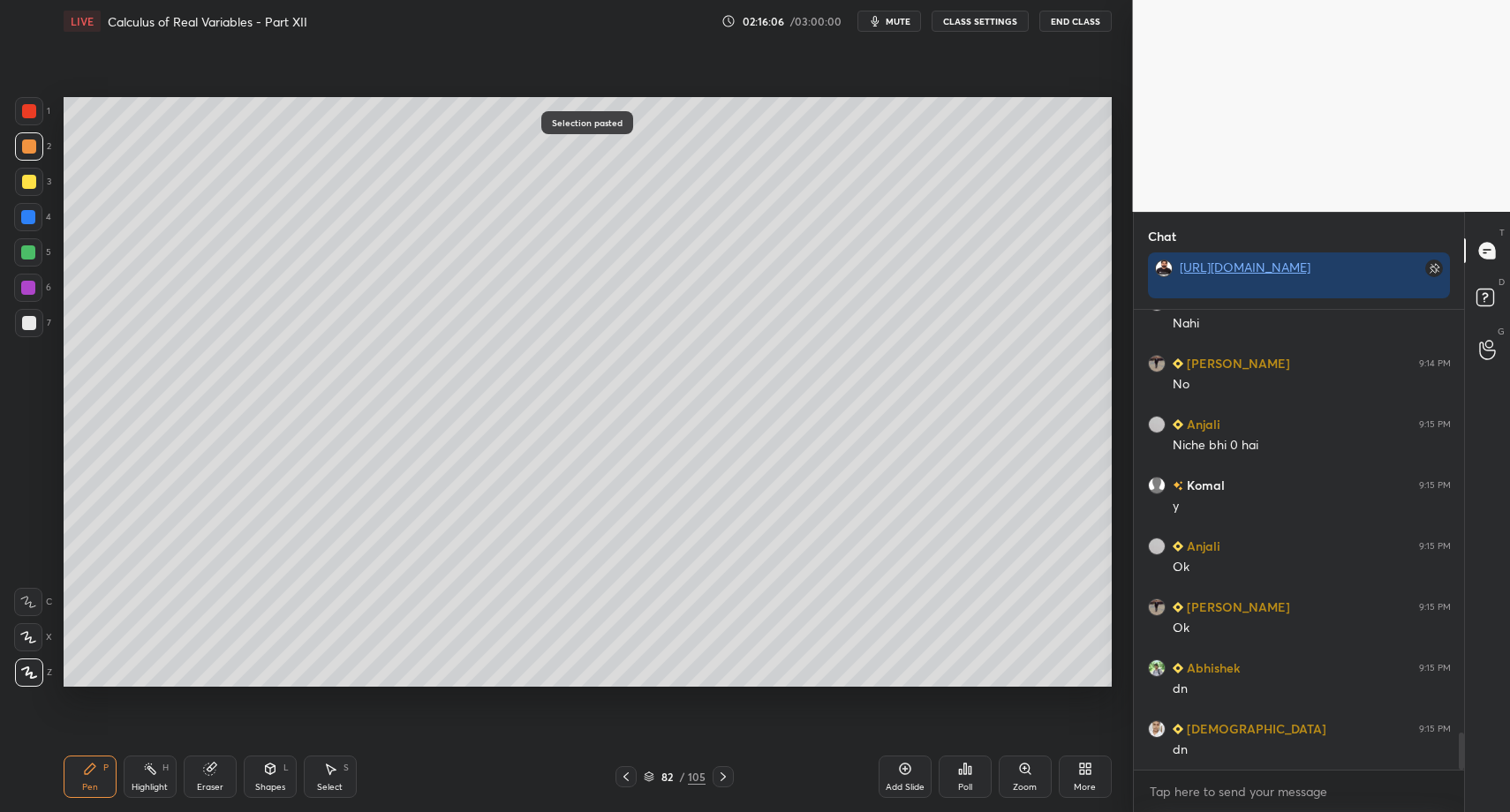 drag, startPoint x: 27, startPoint y: 153, endPoint x: 46, endPoint y: 207, distance: 57.245087 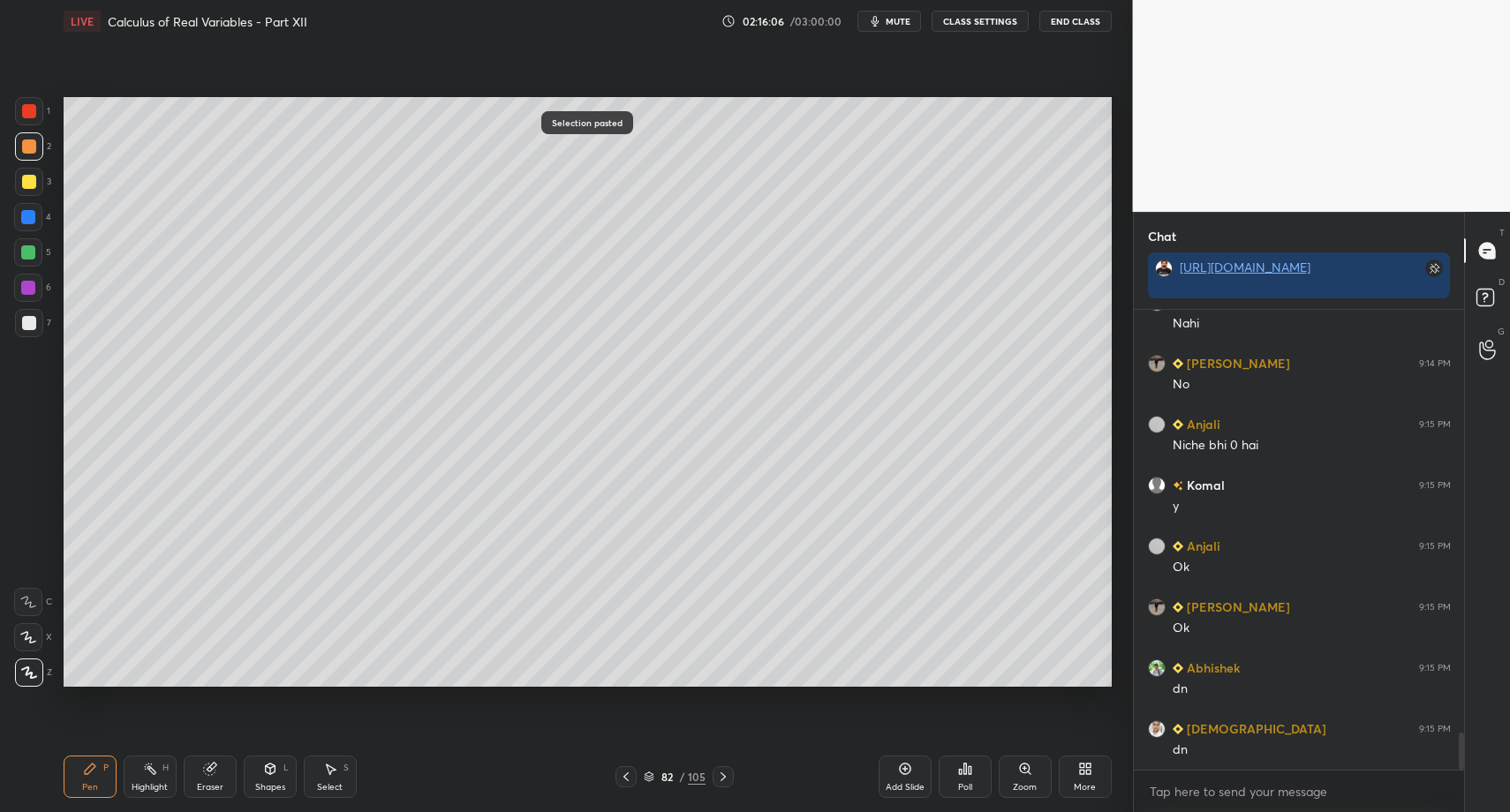 click at bounding box center [29, 147] 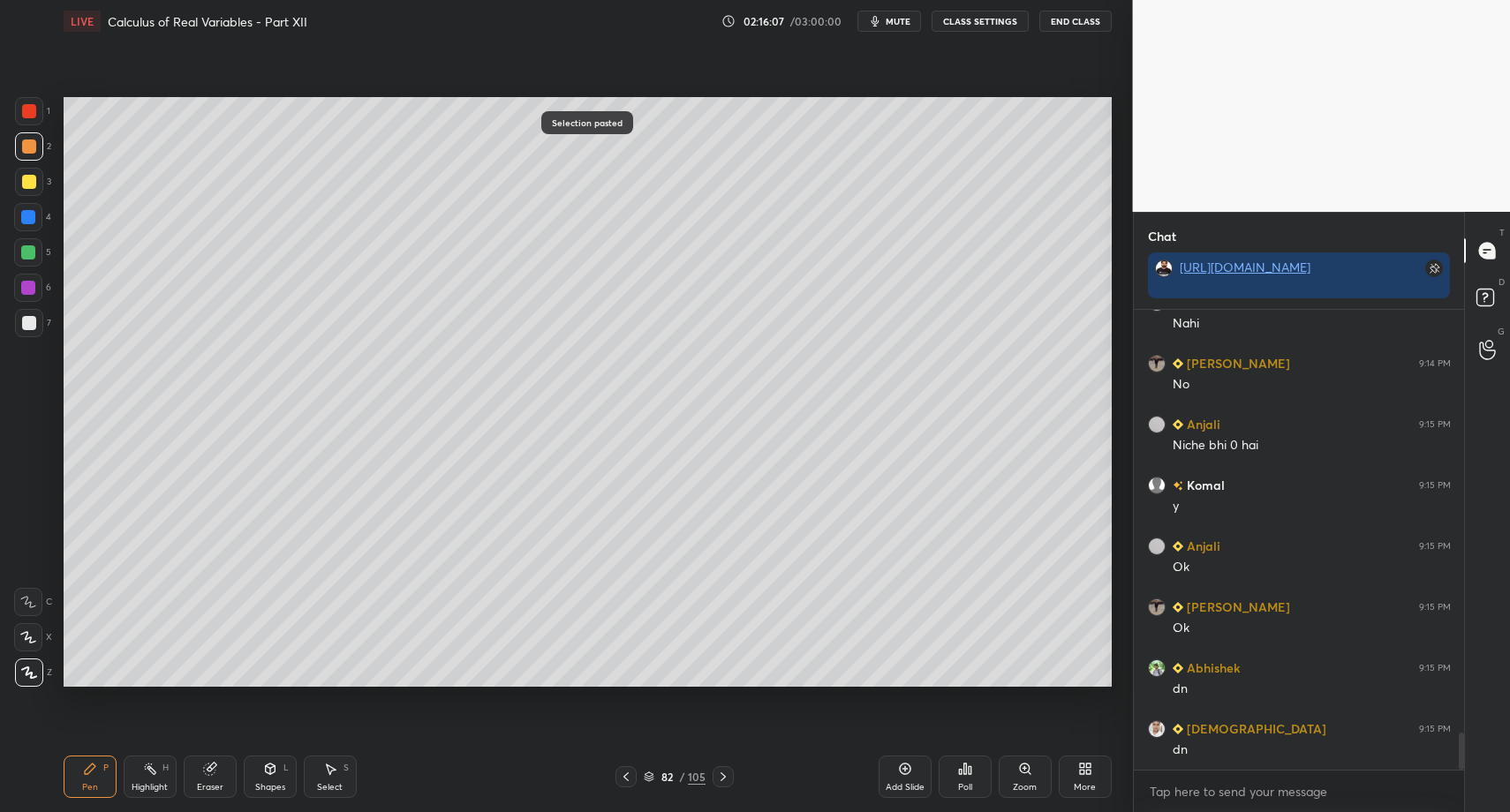 drag, startPoint x: 248, startPoint y: 780, endPoint x: 246, endPoint y: 748, distance: 32.06244 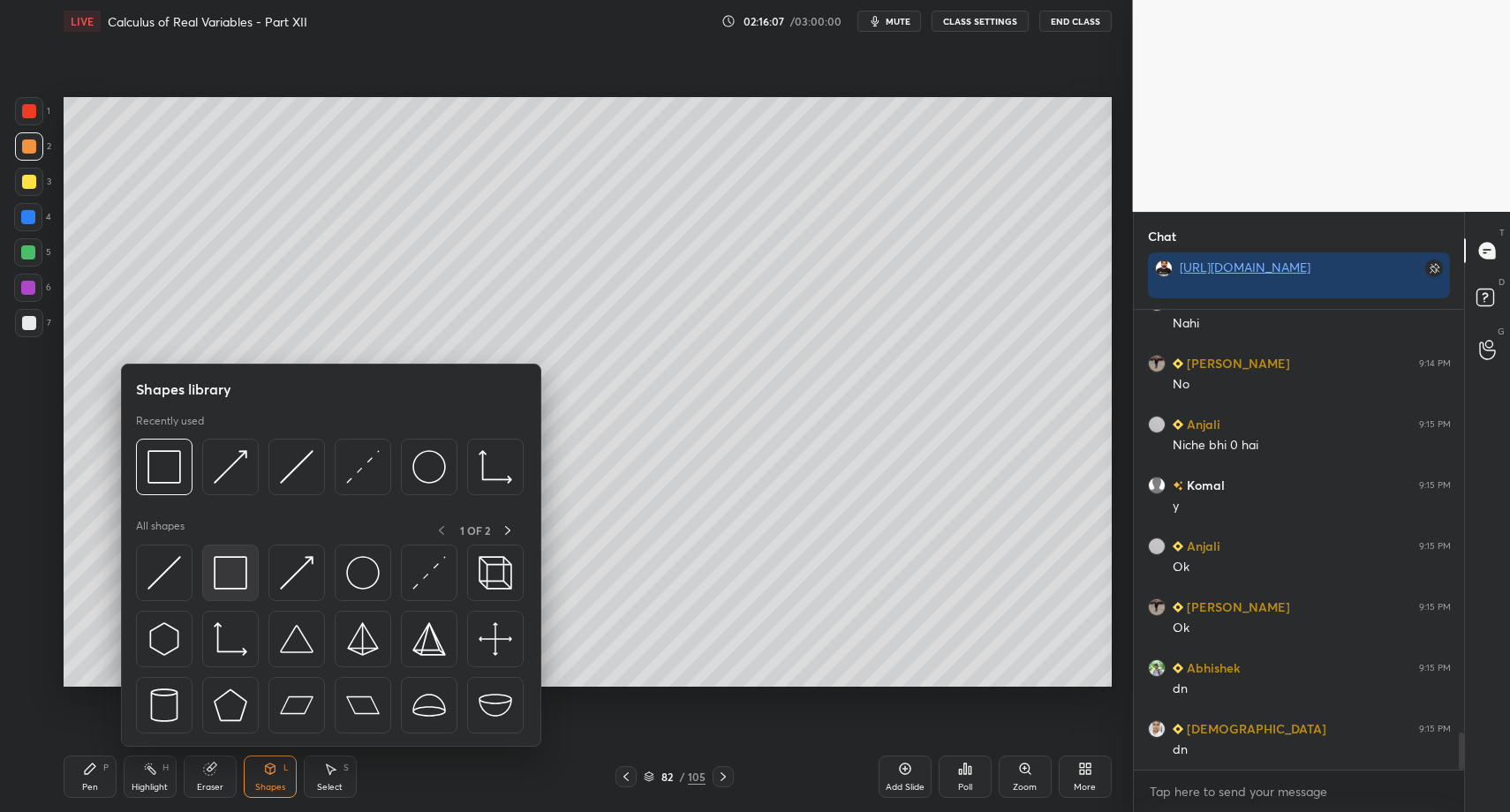 click at bounding box center [230, 573] 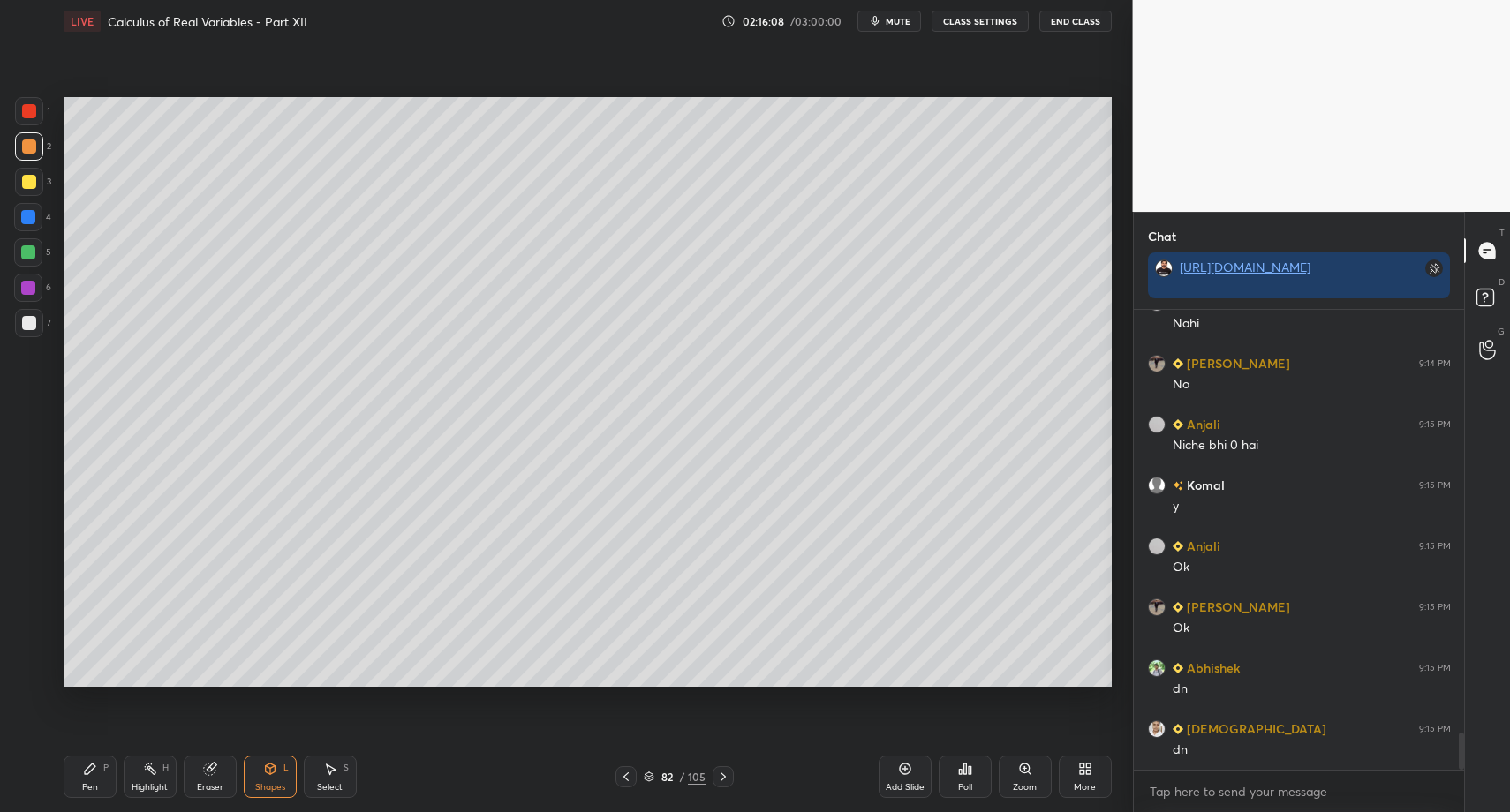 click at bounding box center [29, 323] 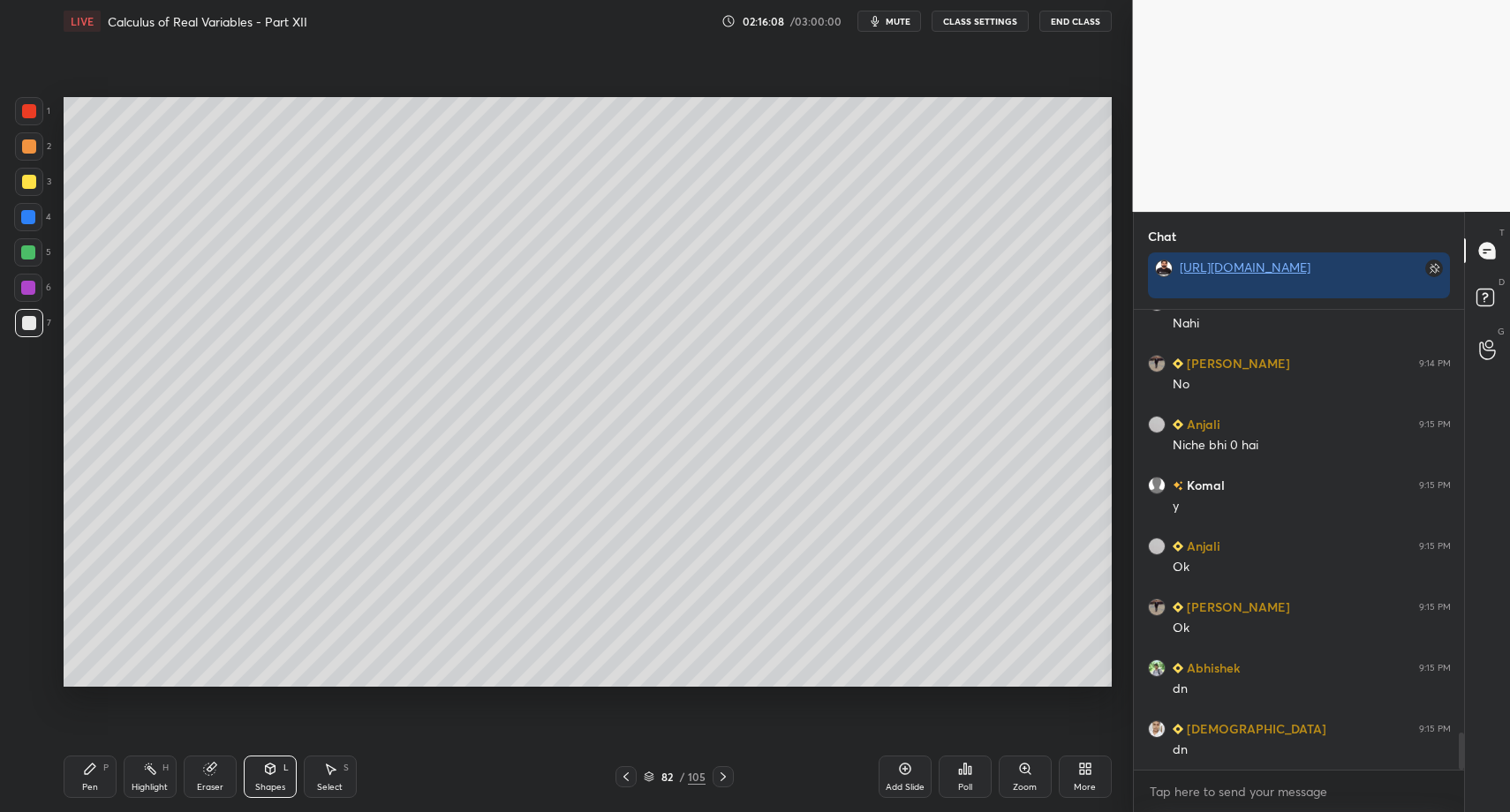 drag, startPoint x: 29, startPoint y: 318, endPoint x: 34, endPoint y: 419, distance: 101.12369 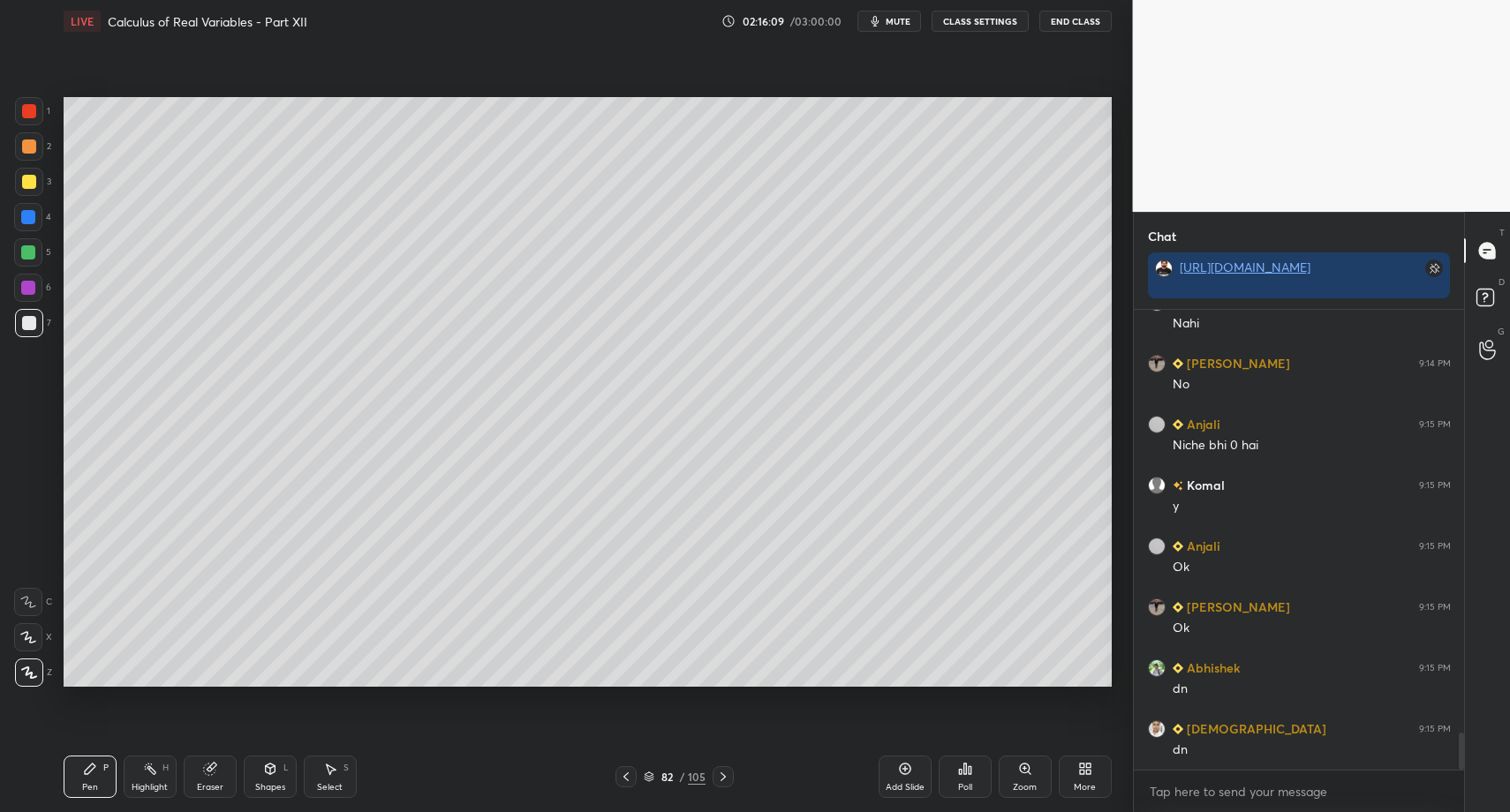 click on "Pen P" at bounding box center (90, 777) 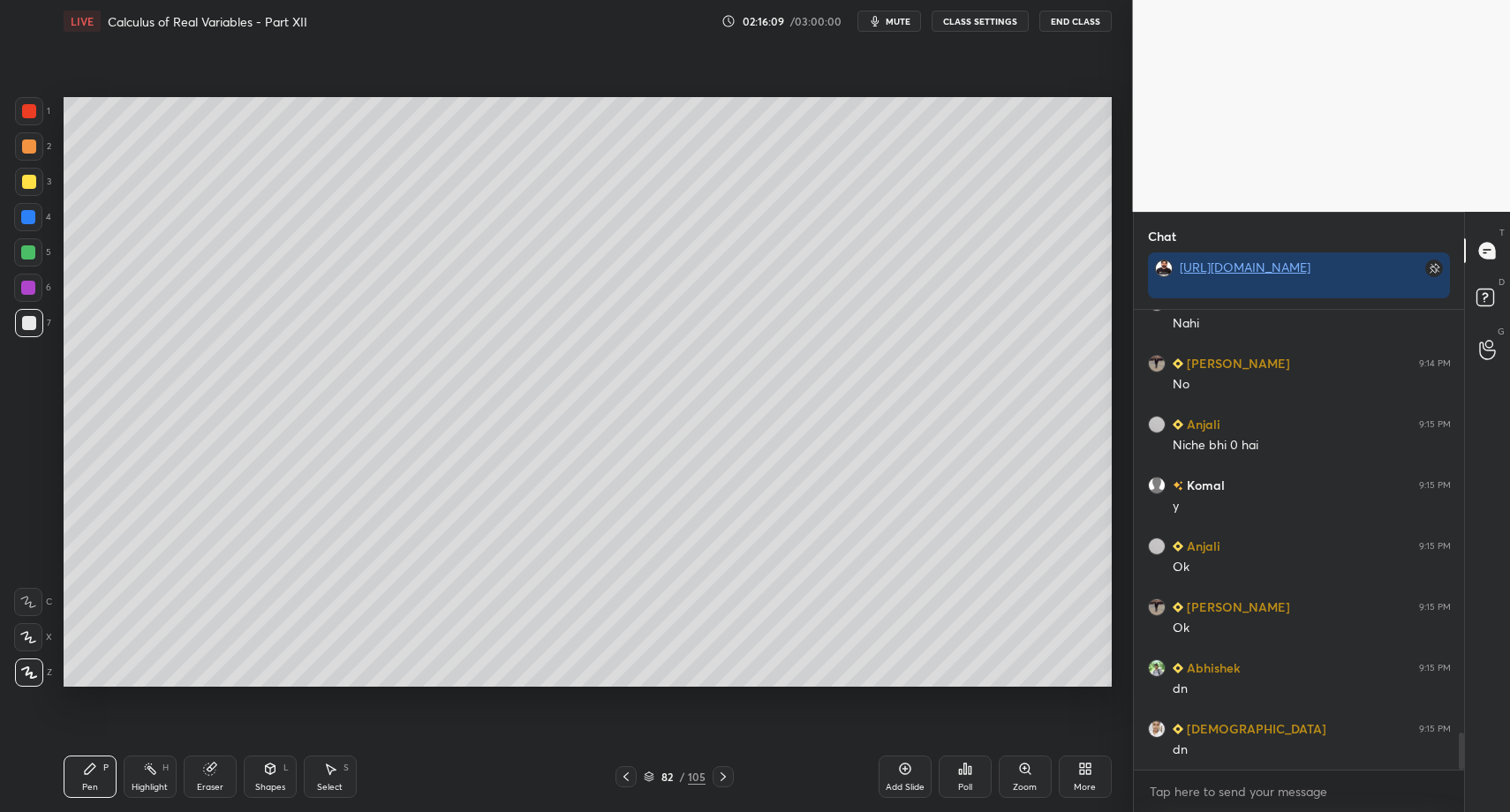 click on "Pen" at bounding box center [90, 787] 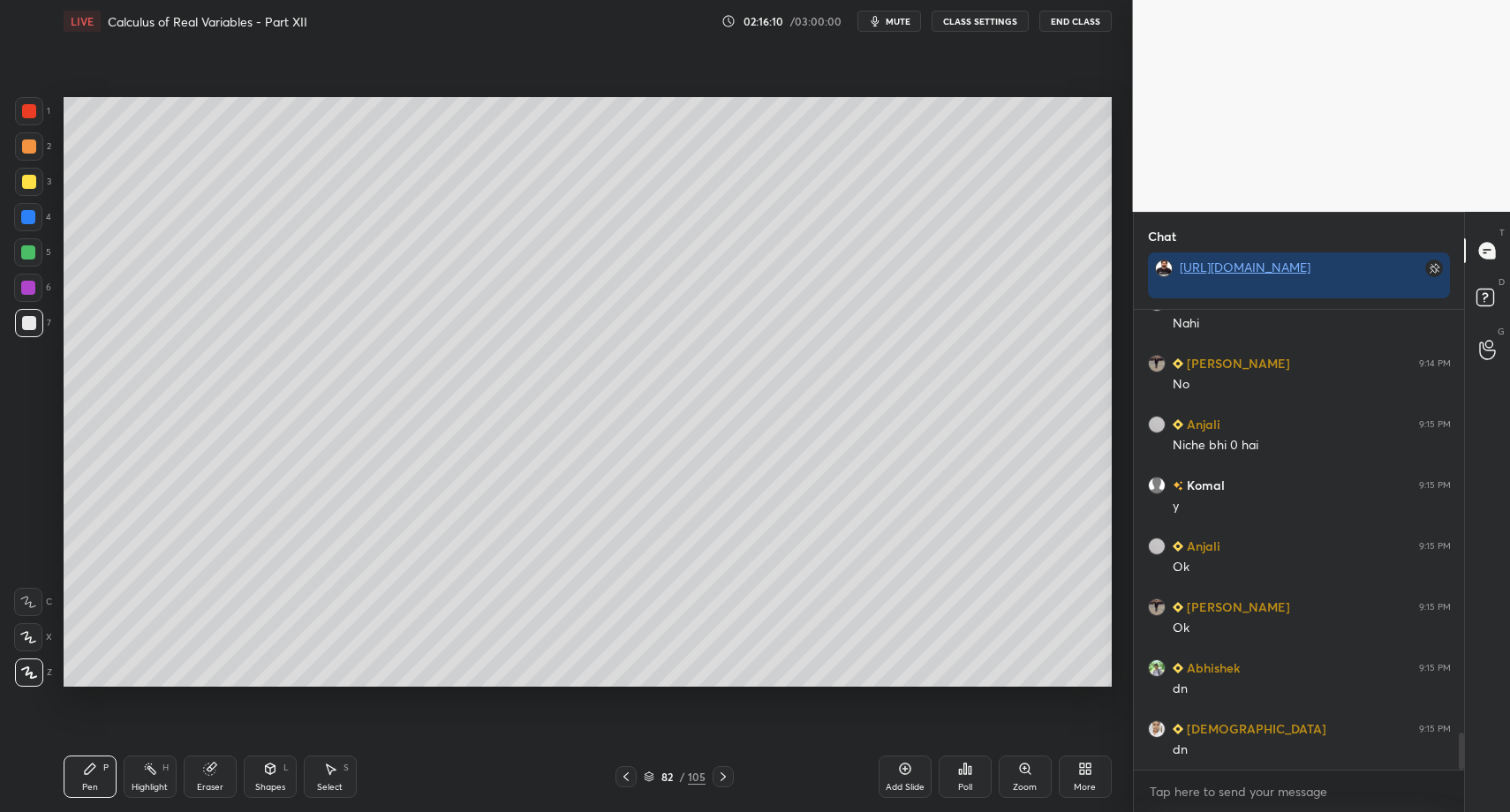 click on "Pen P" at bounding box center (90, 777) 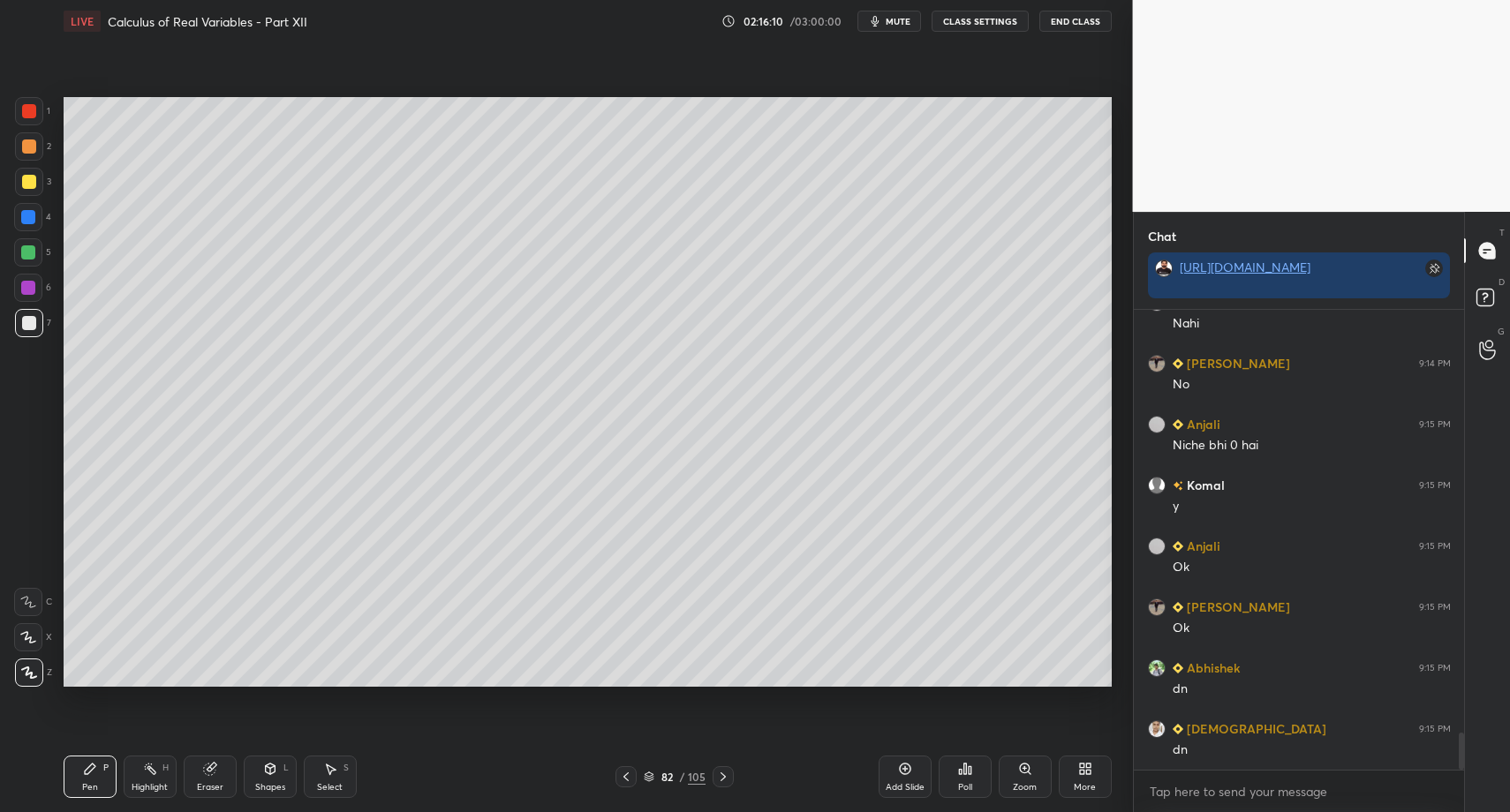 click on "Pen P" at bounding box center [90, 777] 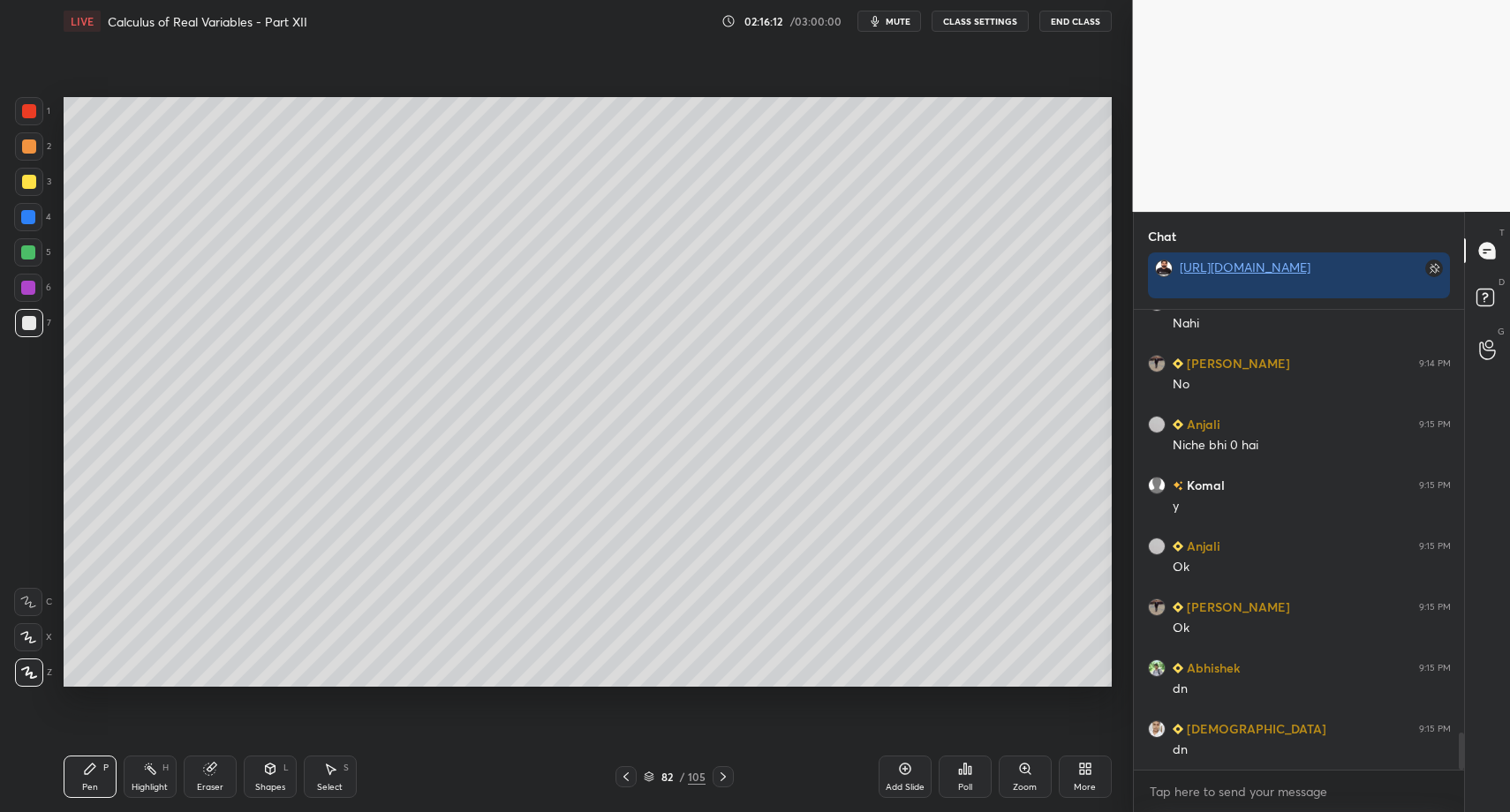 click on "Select S" at bounding box center (330, 777) 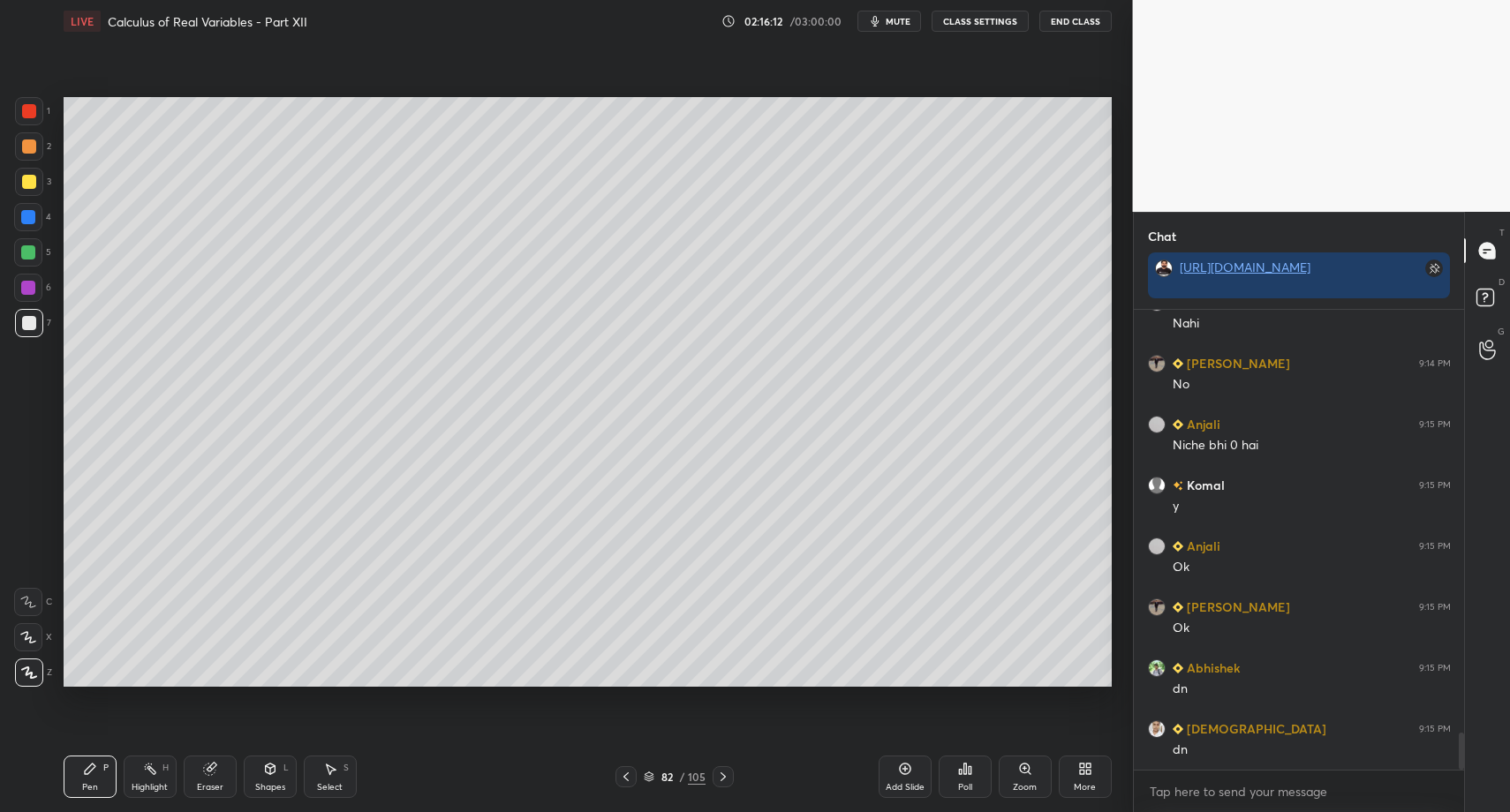click on "Select S" at bounding box center [330, 777] 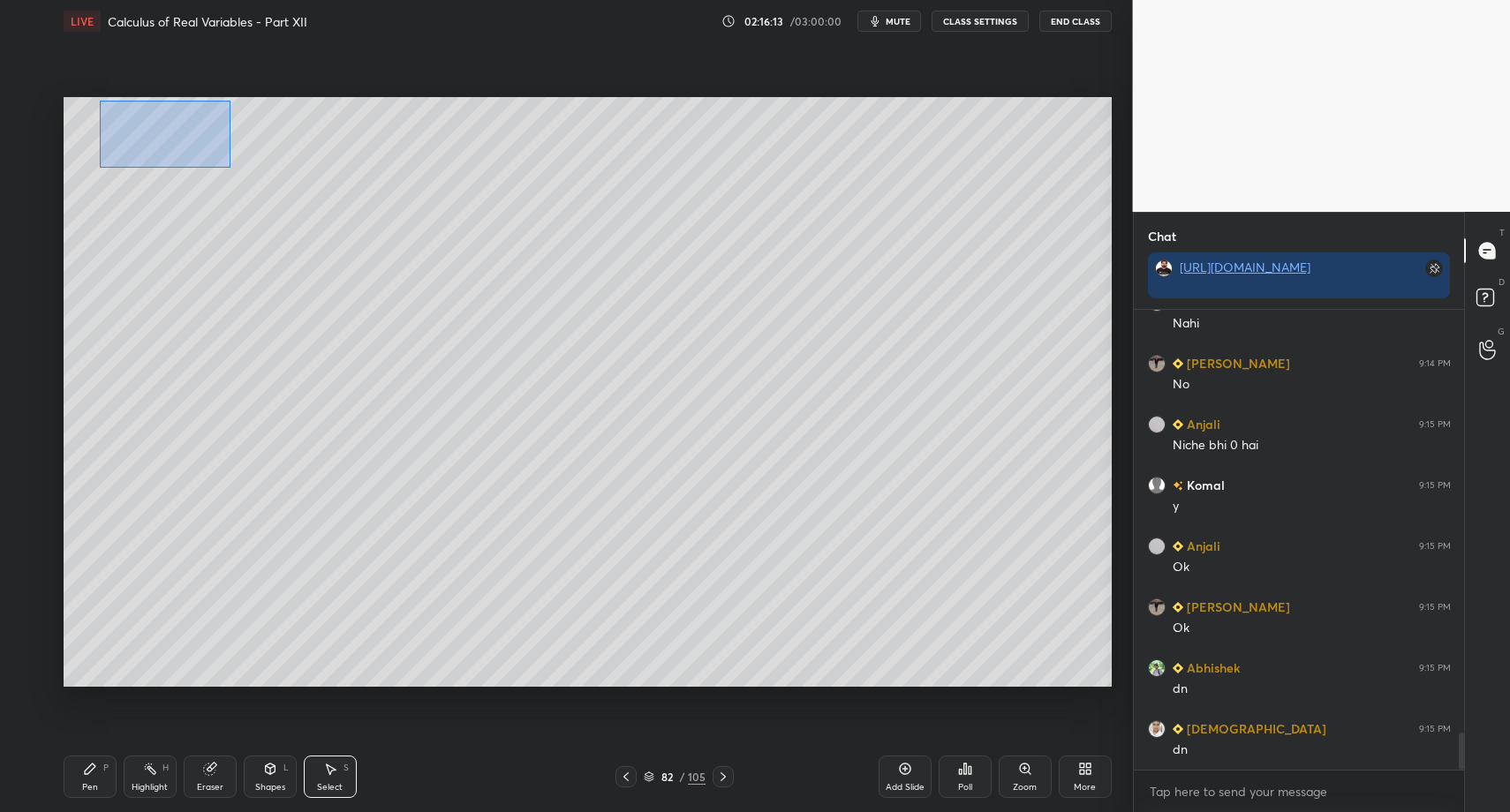 drag, startPoint x: 100, startPoint y: 102, endPoint x: 668, endPoint y: 281, distance: 595.538 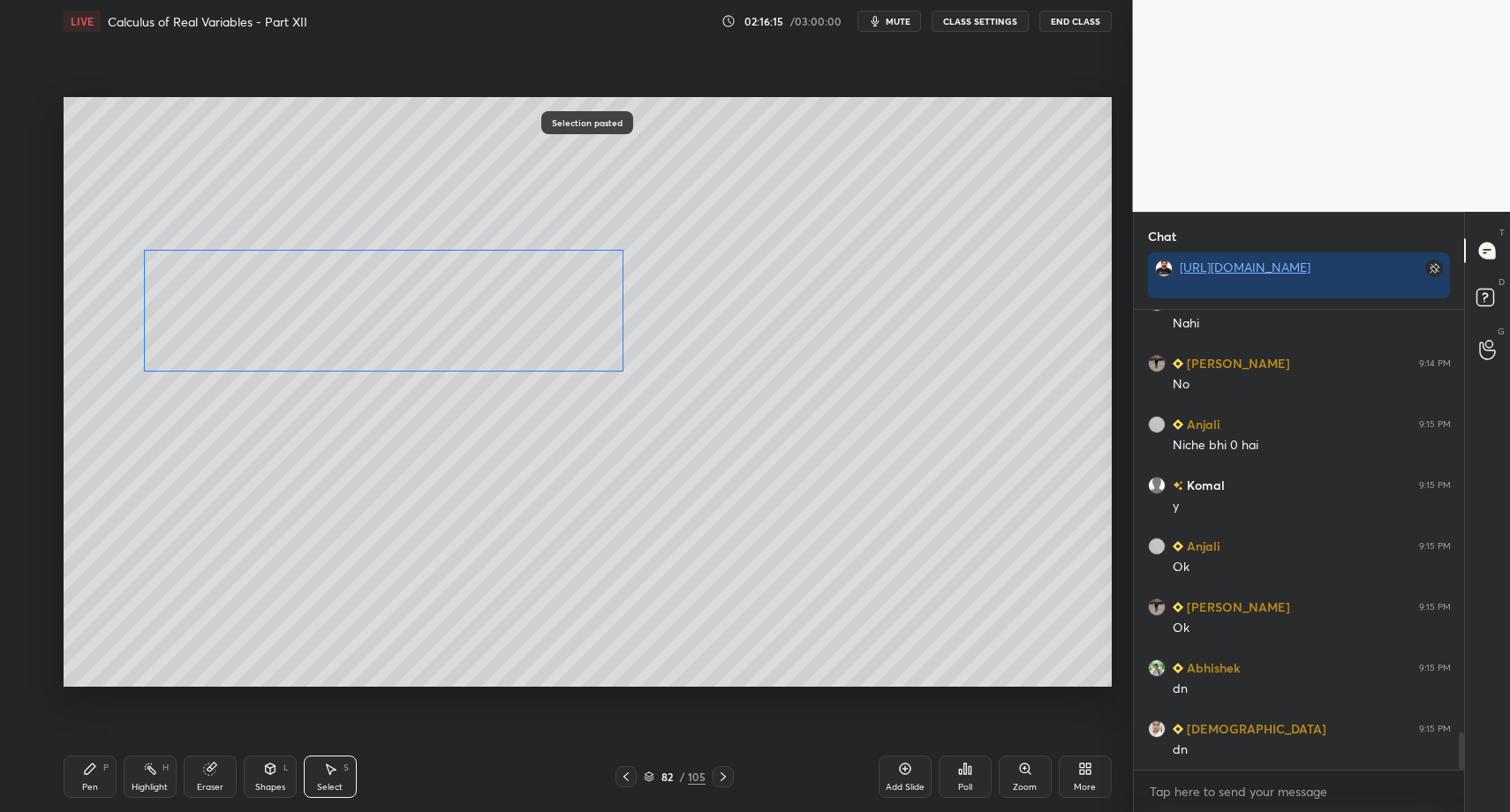drag, startPoint x: 313, startPoint y: 236, endPoint x: 278, endPoint y: 372, distance: 140.43148 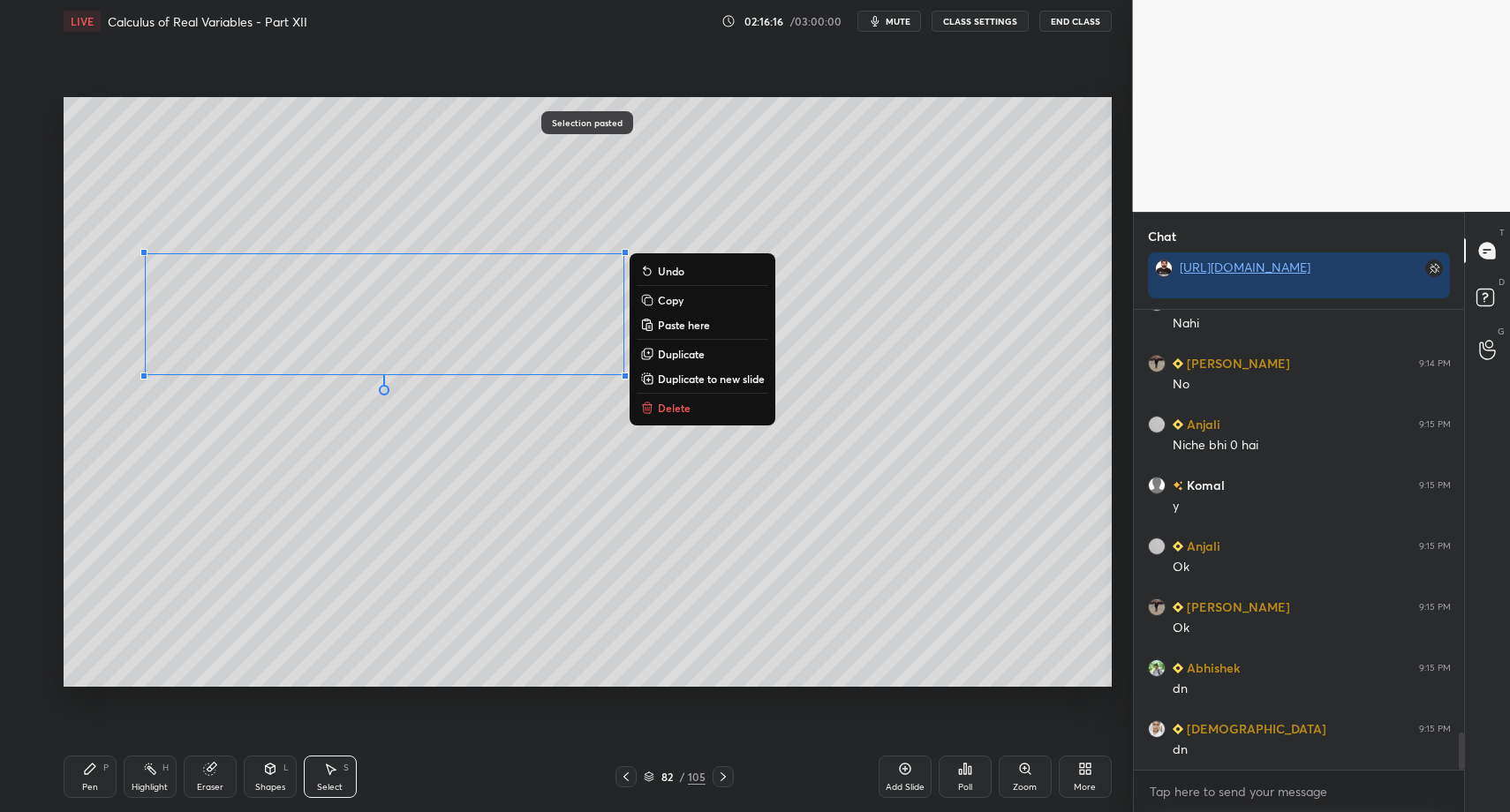 click on "P" at bounding box center [106, 768] 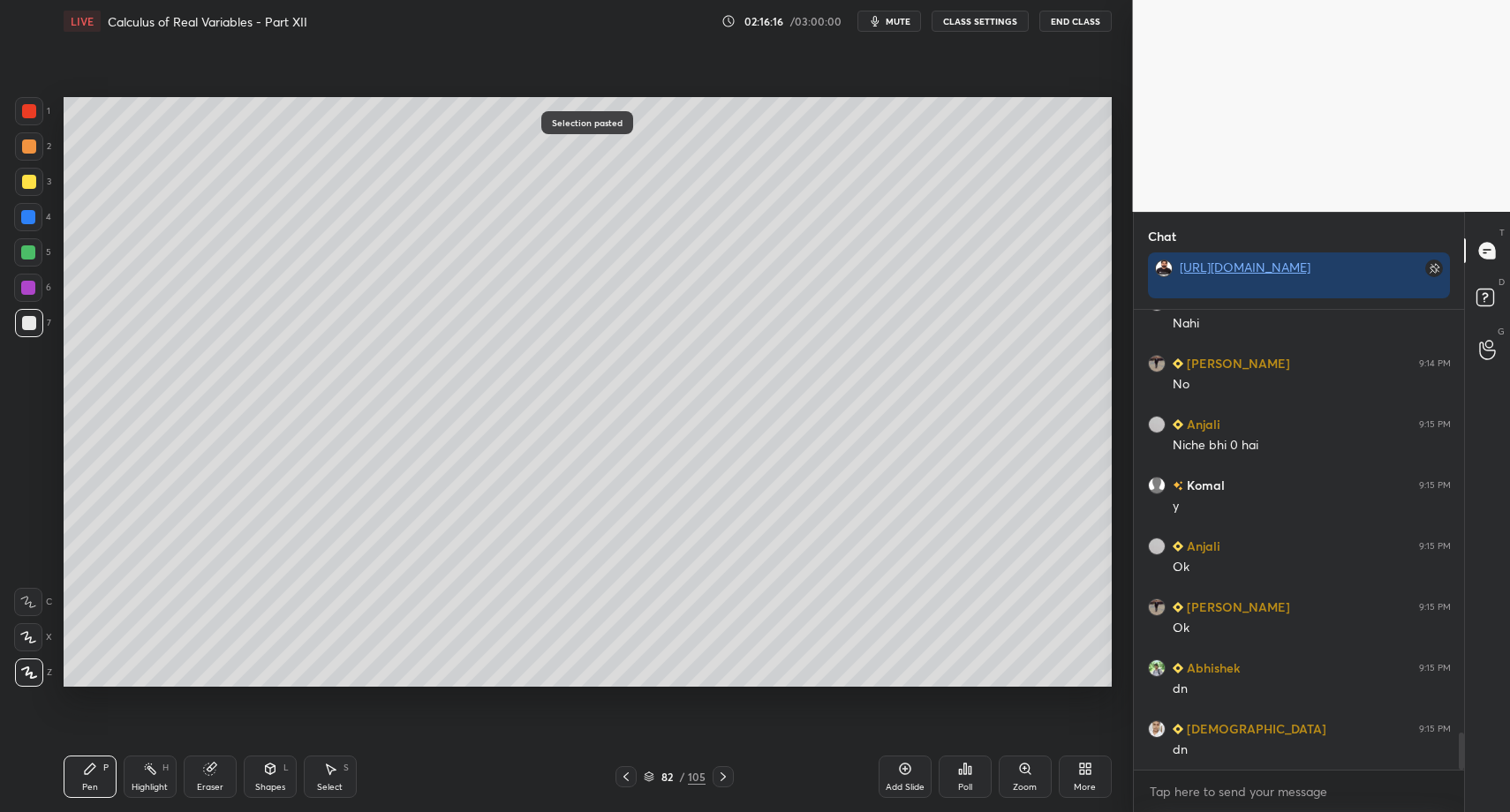click on "Select" at bounding box center (329, 787) 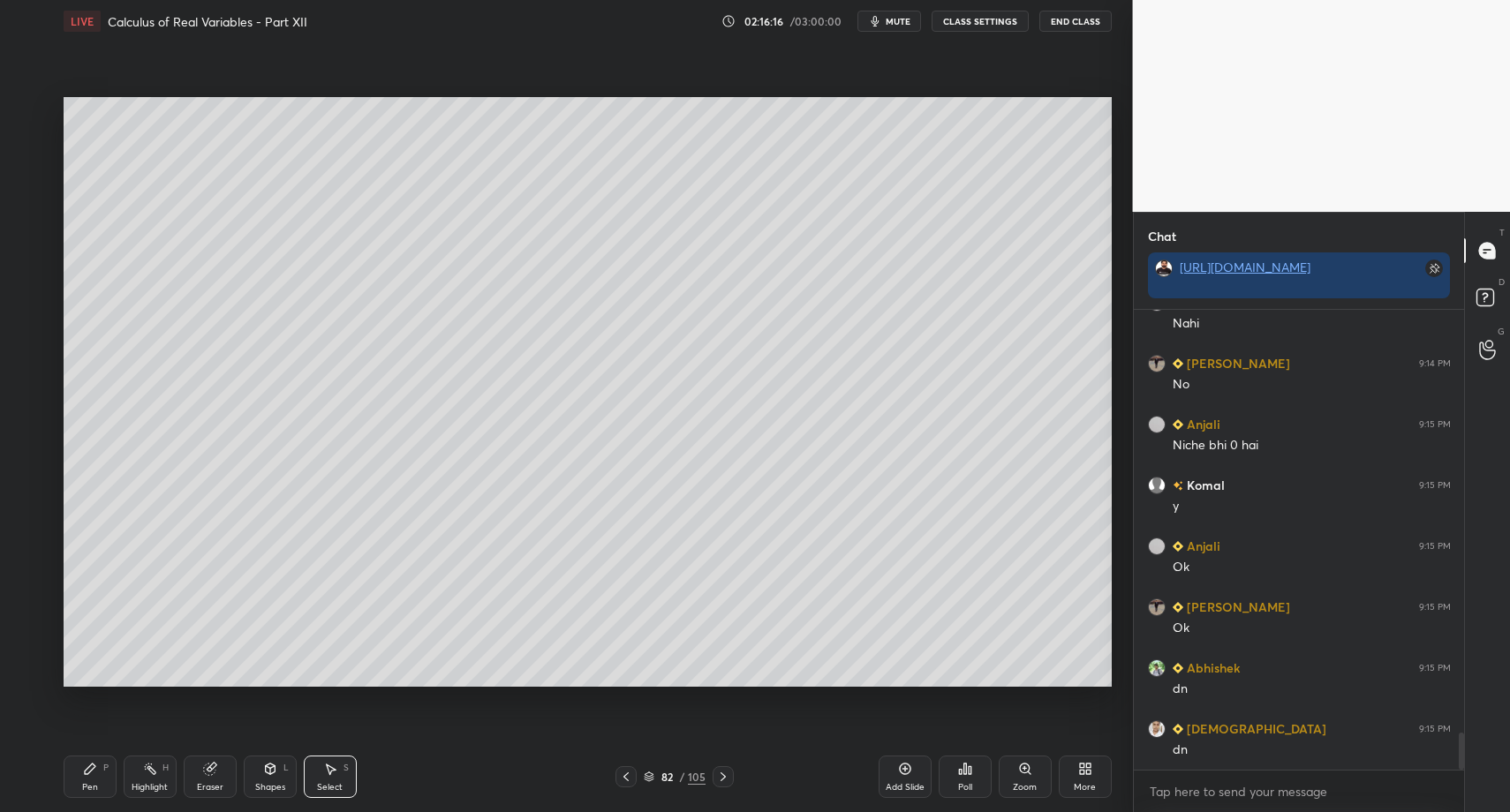 click on "Select S" at bounding box center (330, 777) 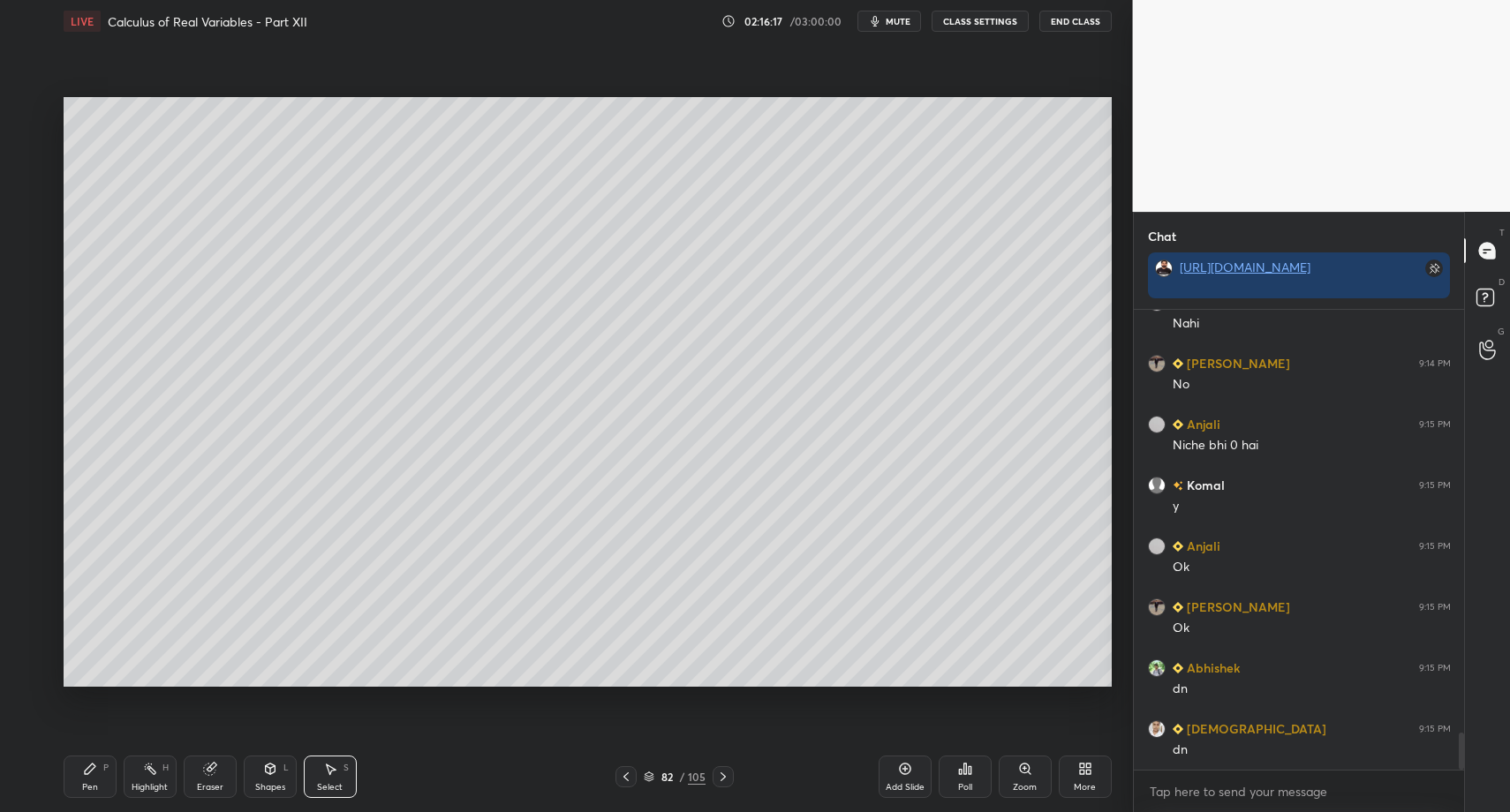 click on "0 ° Undo Copy Paste here Duplicate Duplicate to new slide Delete" at bounding box center (587, 392) 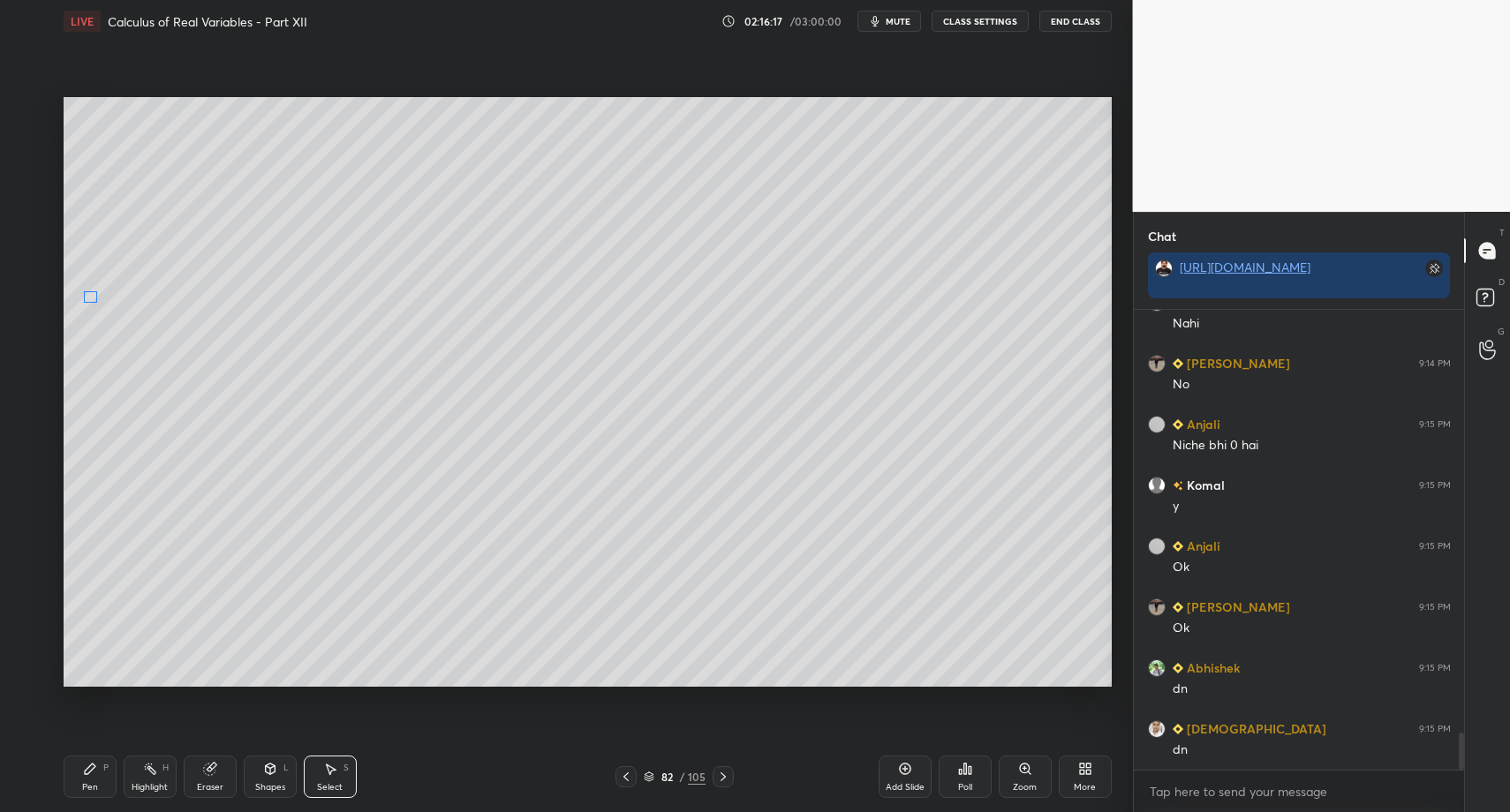 drag, startPoint x: 85, startPoint y: 283, endPoint x: 86, endPoint y: 392, distance: 109.00459 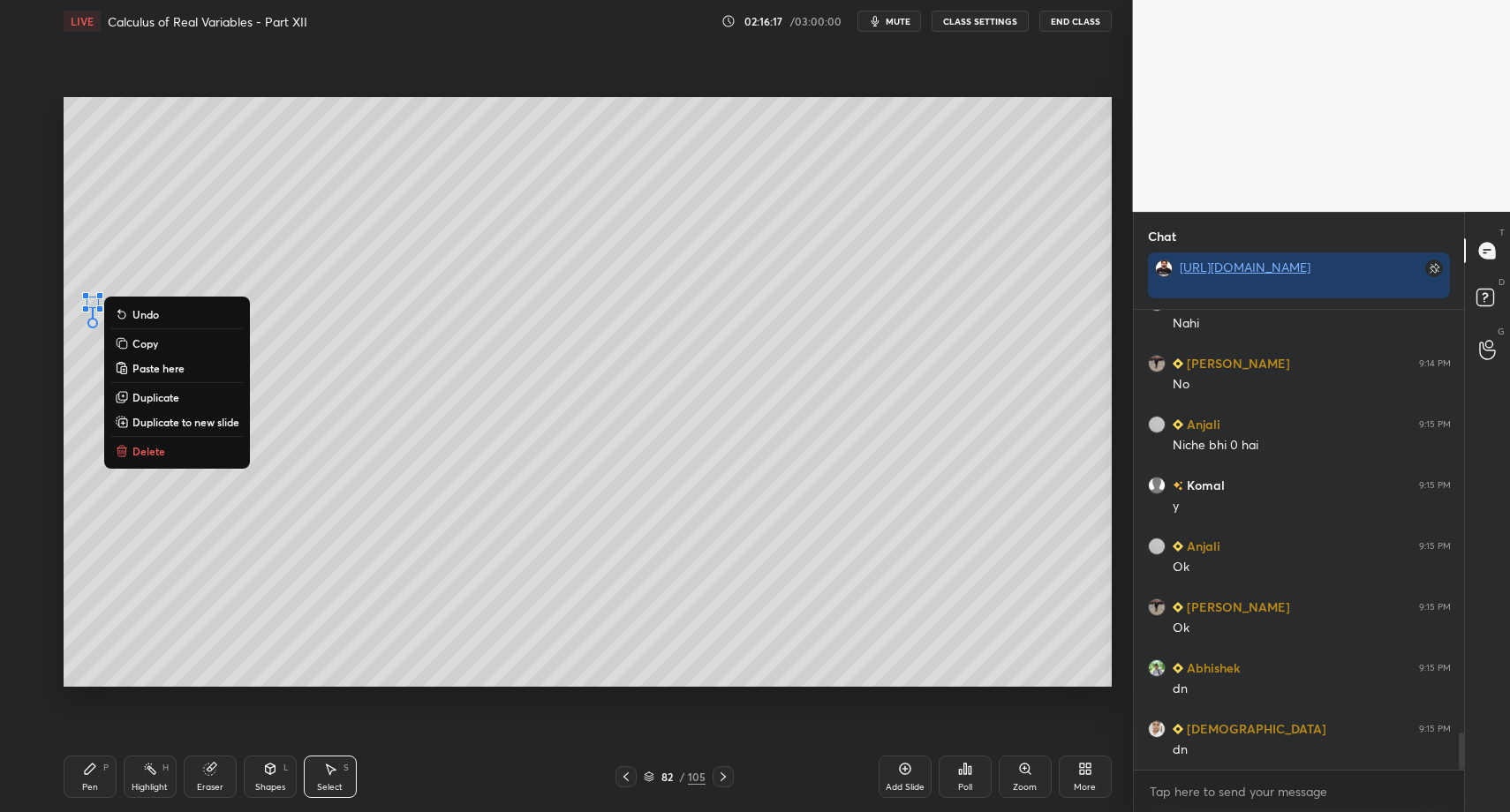 click on "Pen P" at bounding box center (90, 777) 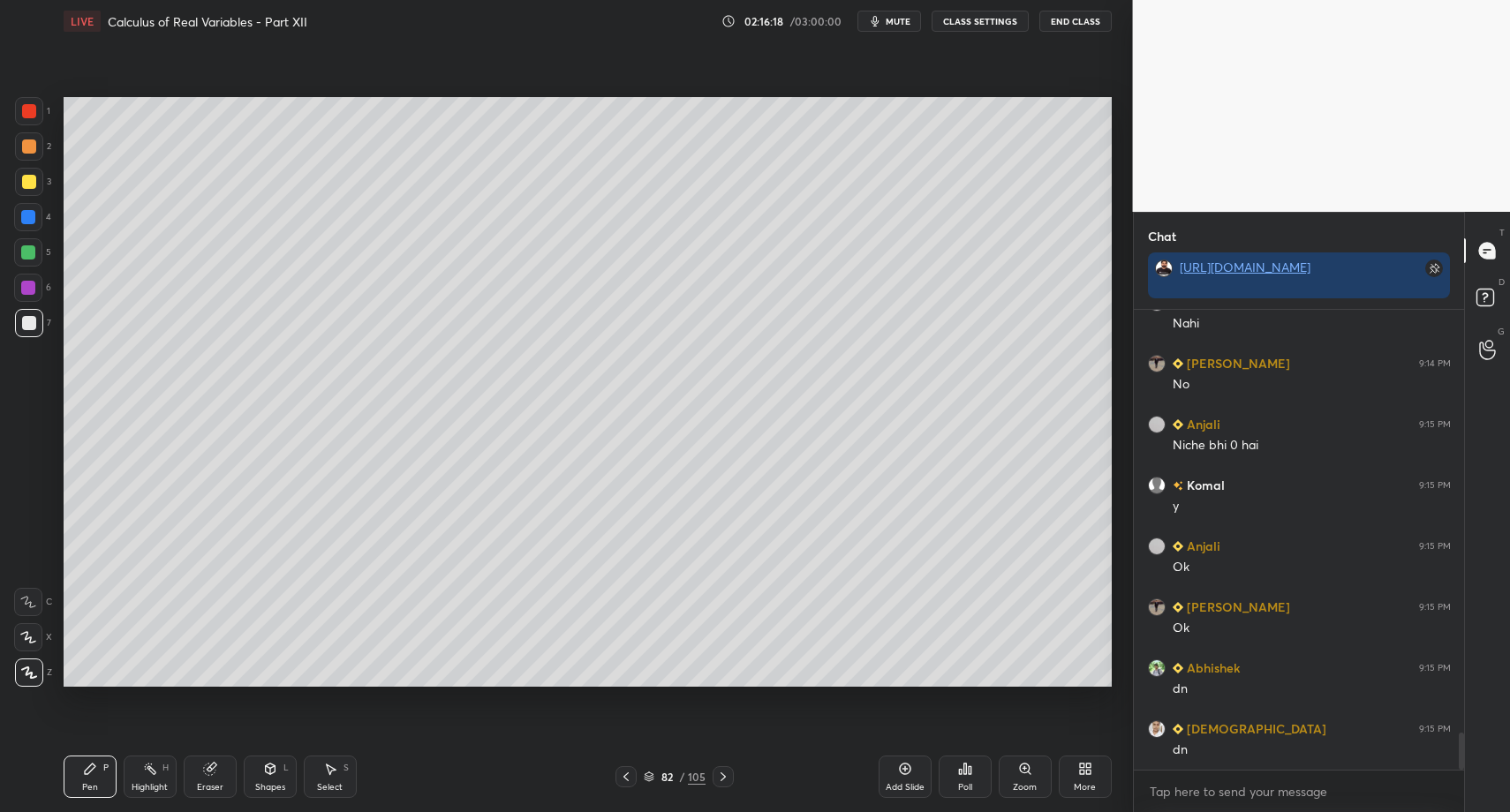 click on "Highlight" at bounding box center [149, 787] 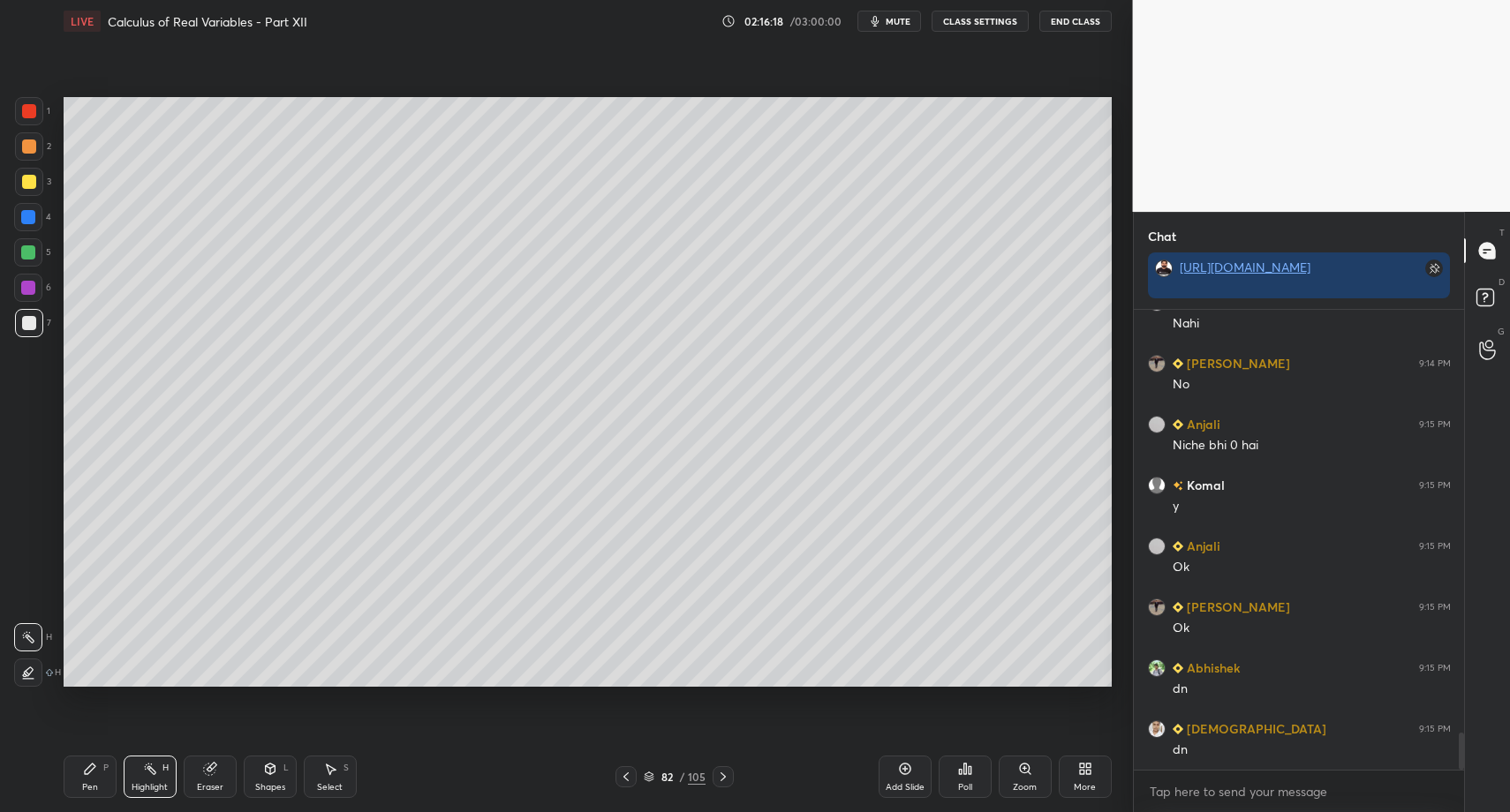 click on "Highlight H" at bounding box center (150, 777) 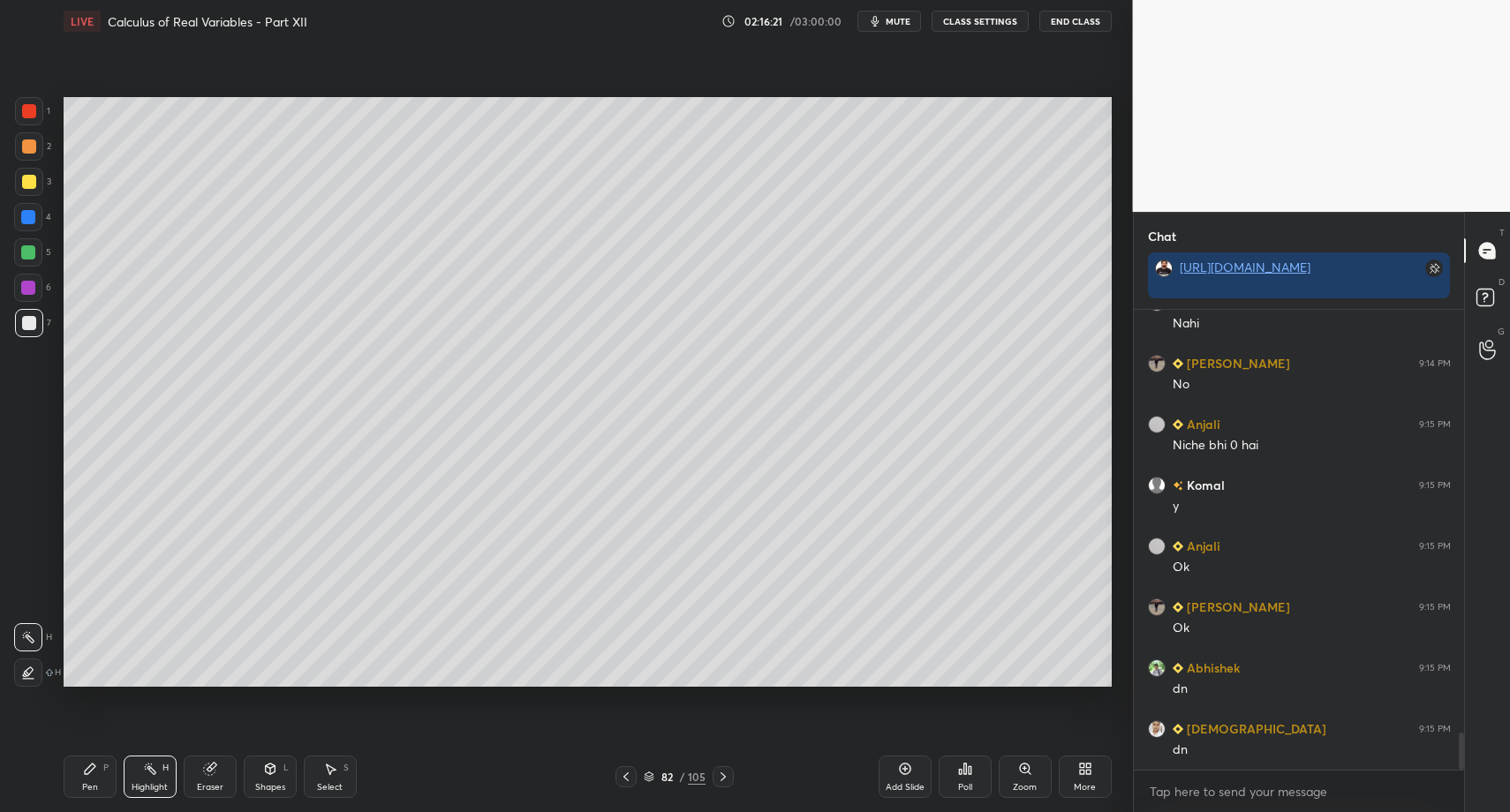 click on "Pen" at bounding box center [90, 787] 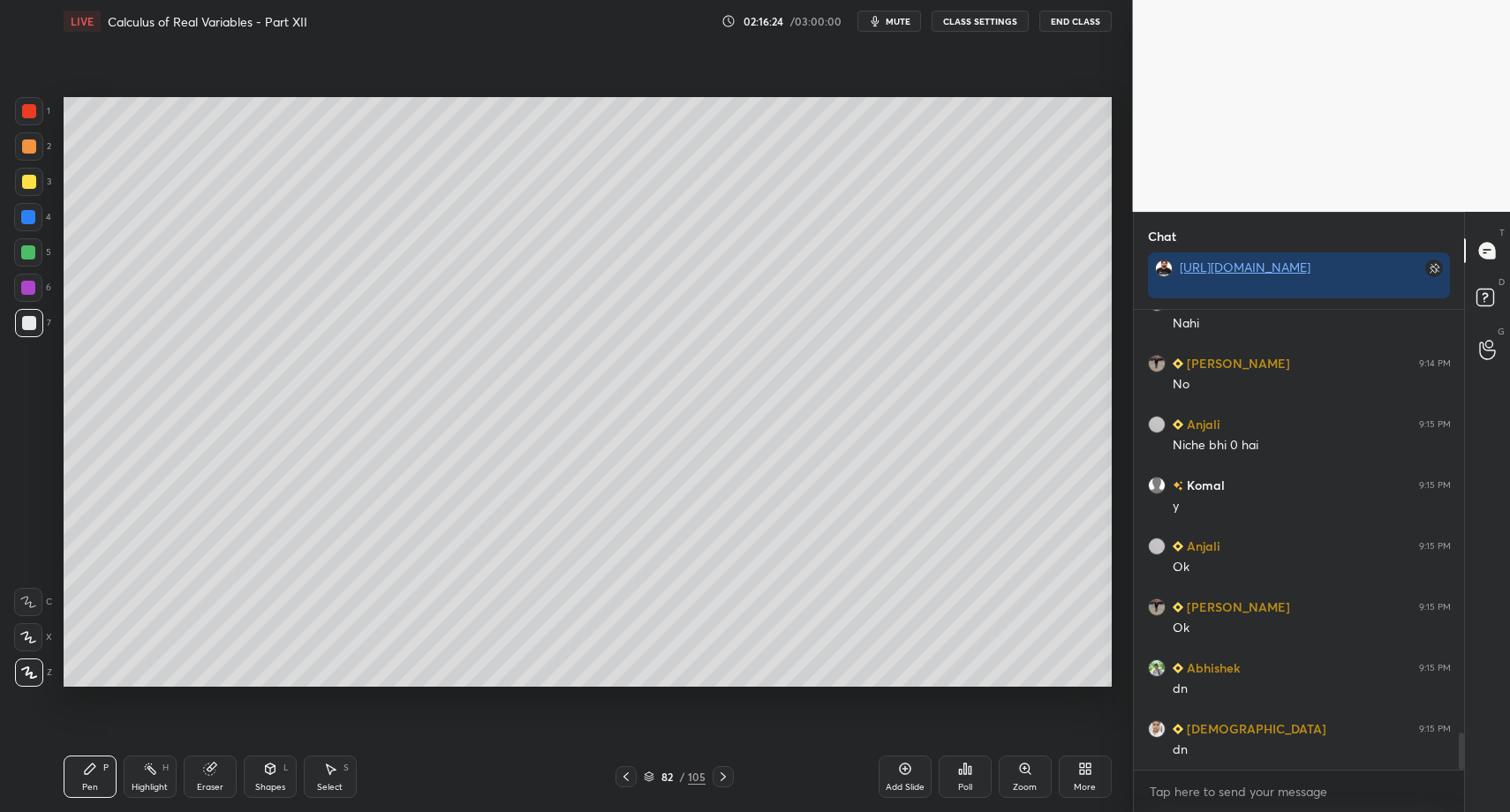 click on "Pen P Highlight H Eraser Shapes L Select S 82 / 105 Add Slide Poll Zoom More" at bounding box center (587, 777) 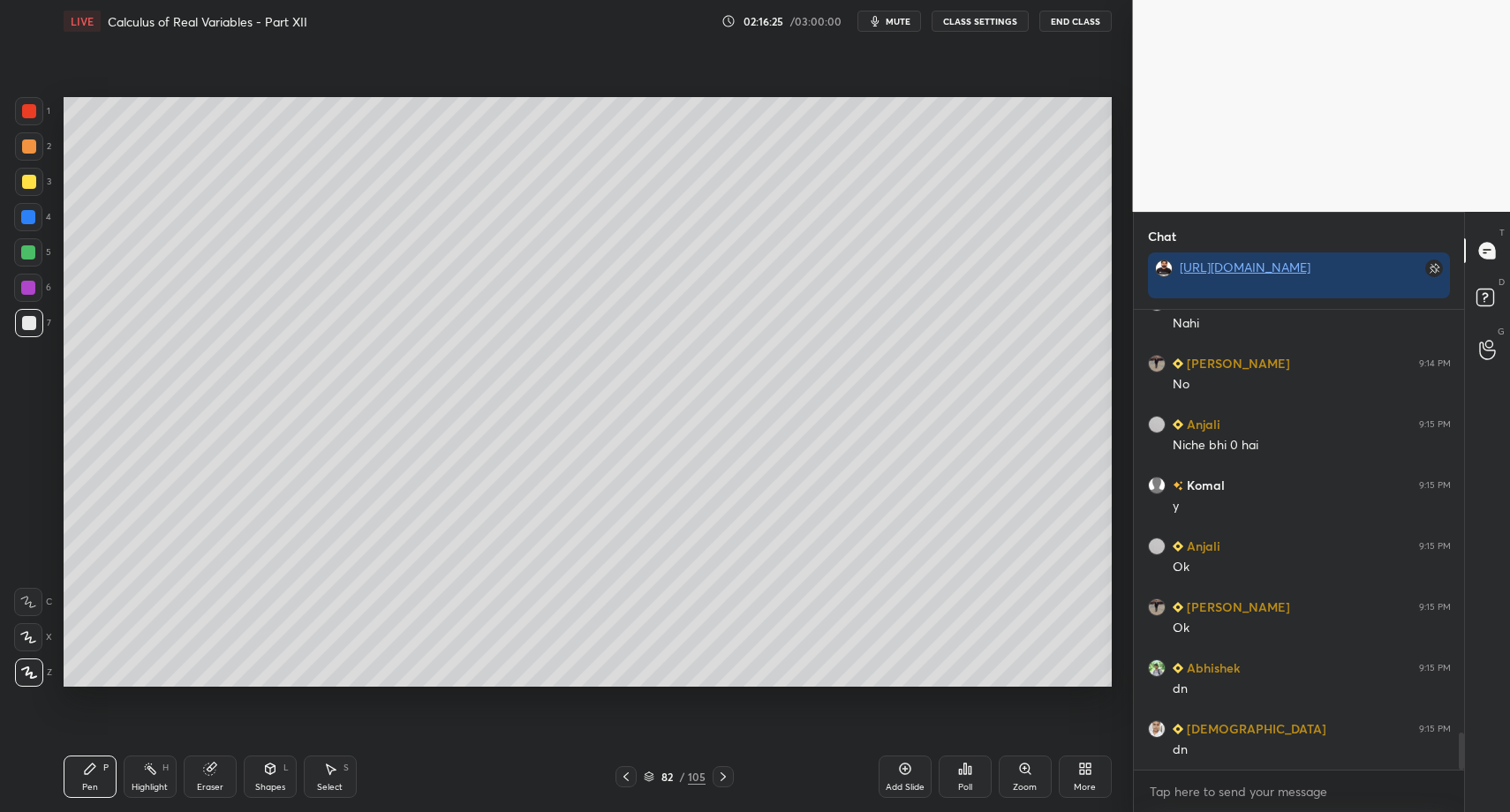 drag, startPoint x: 322, startPoint y: 788, endPoint x: 349, endPoint y: 705, distance: 87.28115 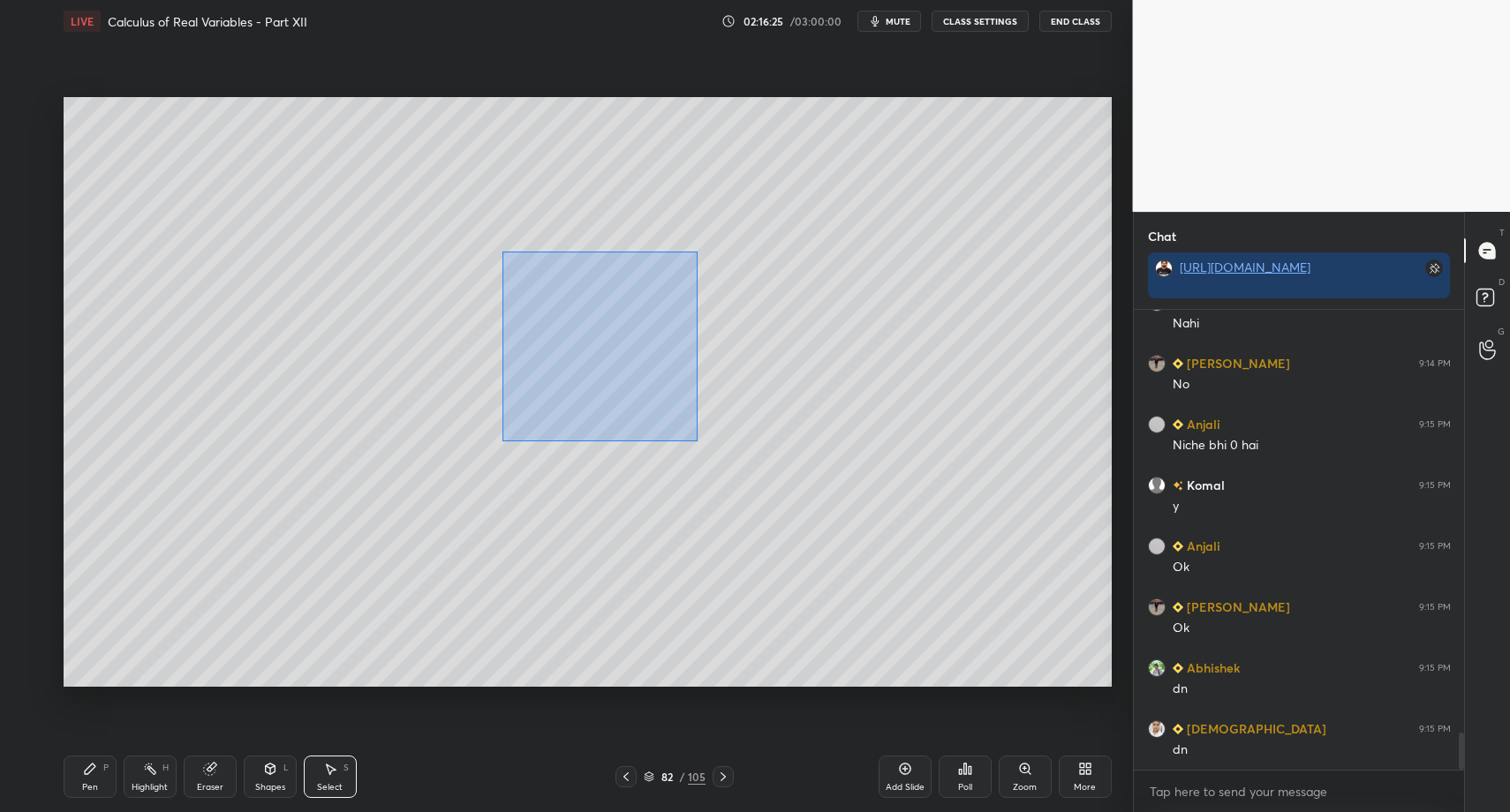 drag, startPoint x: 613, startPoint y: 377, endPoint x: 755, endPoint y: 426, distance: 150.21651 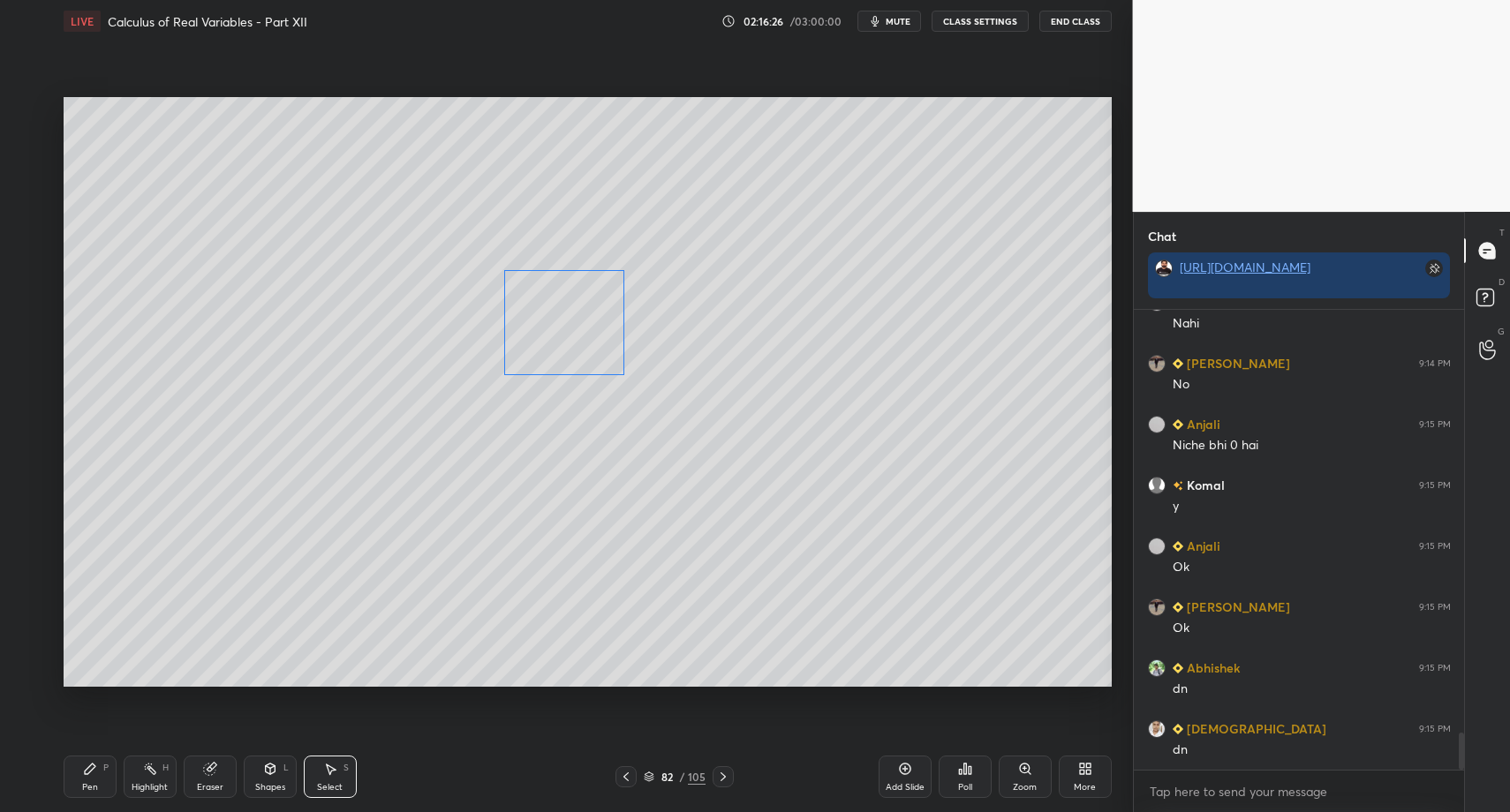 drag, startPoint x: 592, startPoint y: 344, endPoint x: 612, endPoint y: 343, distance: 20.024984 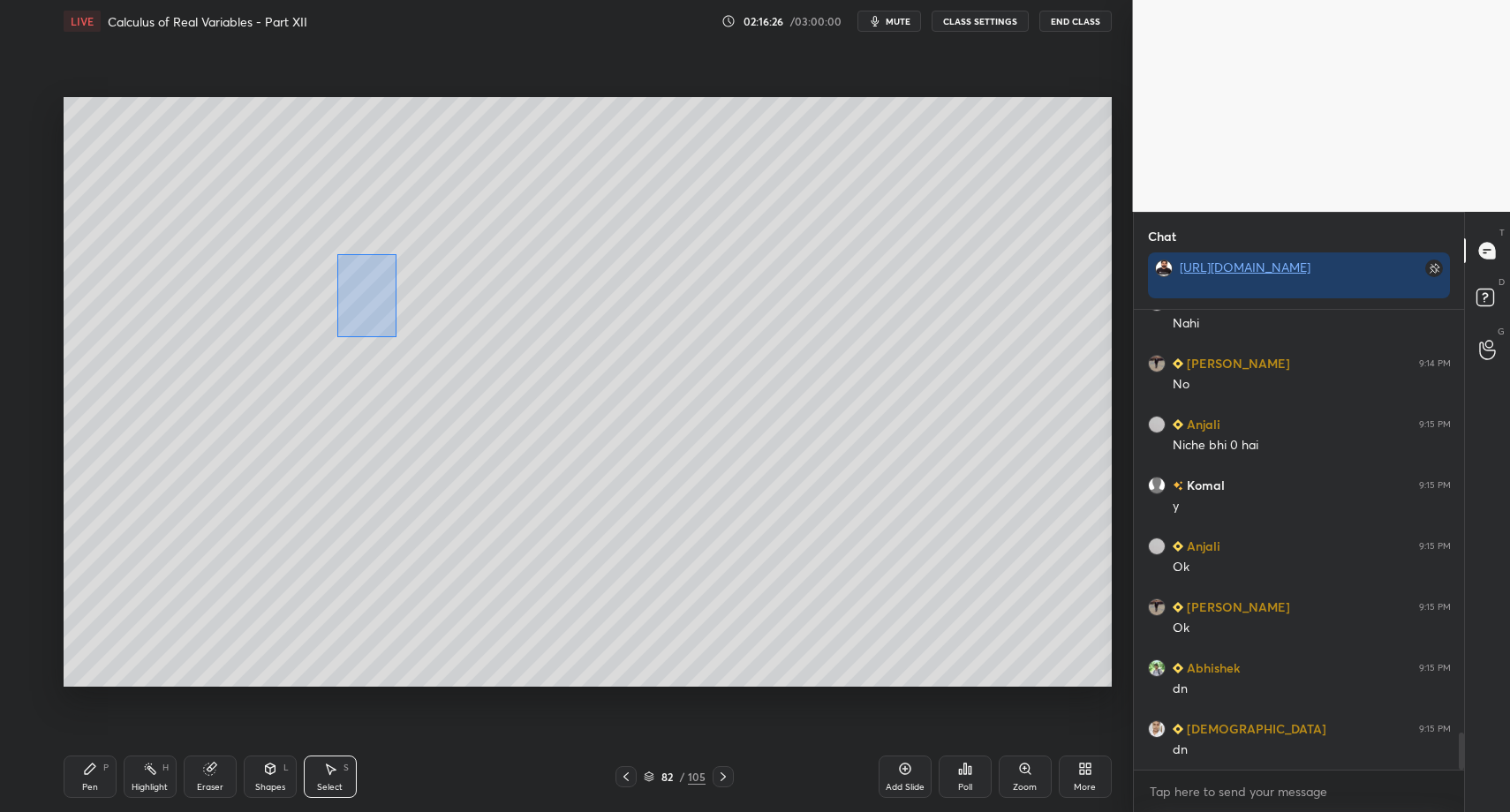 drag, startPoint x: 396, startPoint y: 336, endPoint x: 503, endPoint y: 384, distance: 117.27319 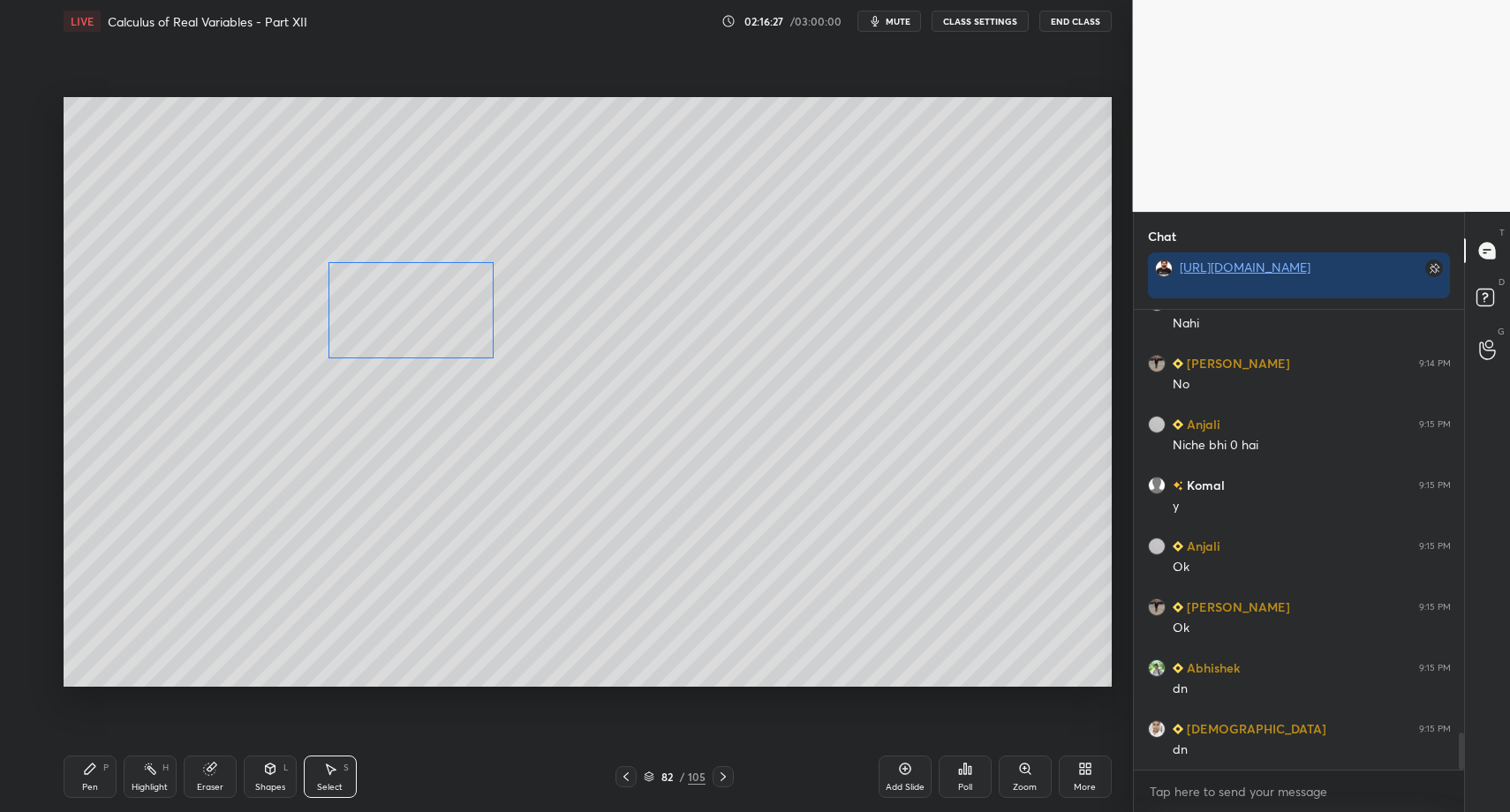 click on "0 ° Undo Copy Paste here Duplicate Duplicate to new slide Delete" at bounding box center (587, 392) 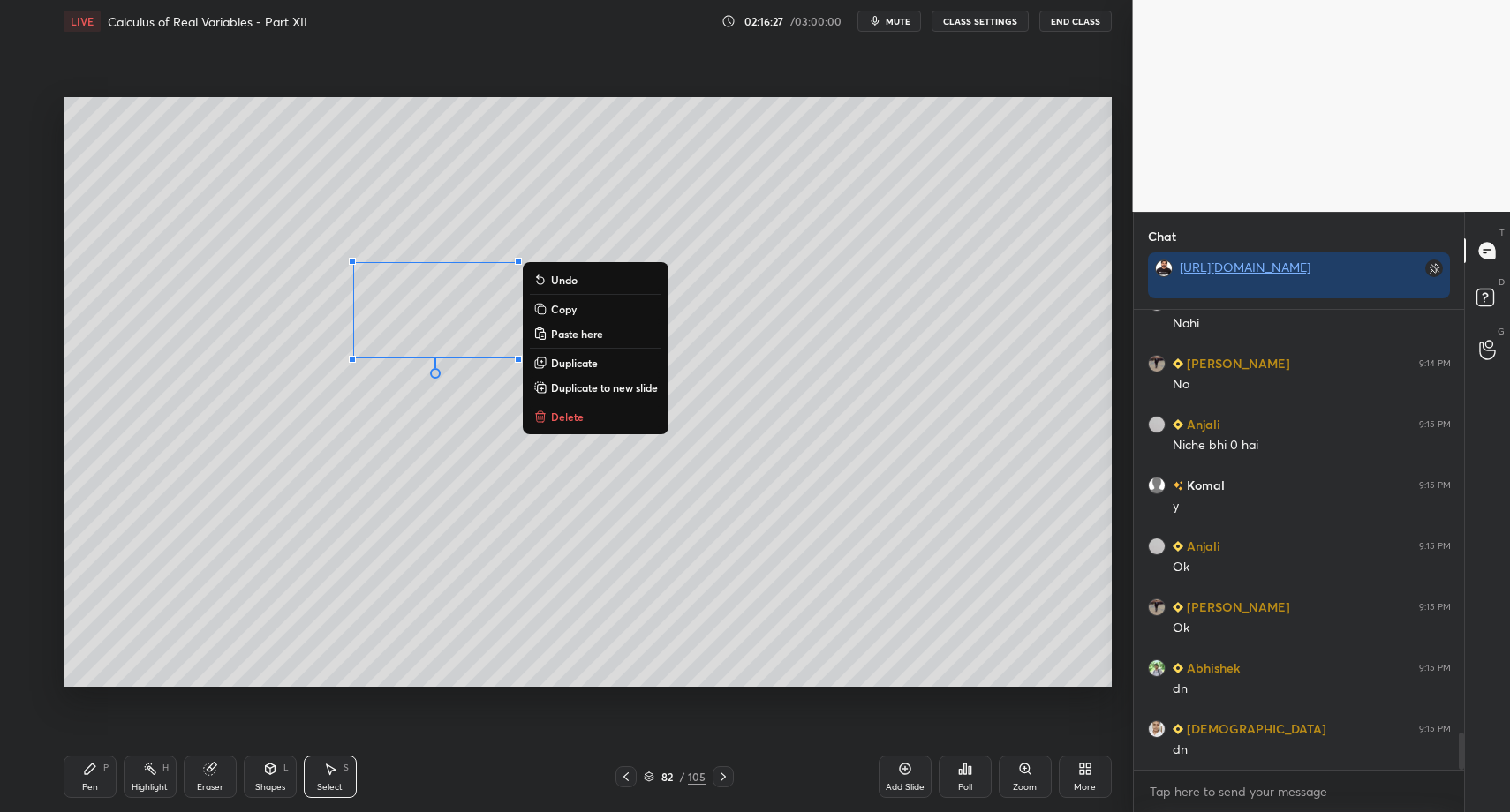click on "Pen P" at bounding box center (90, 777) 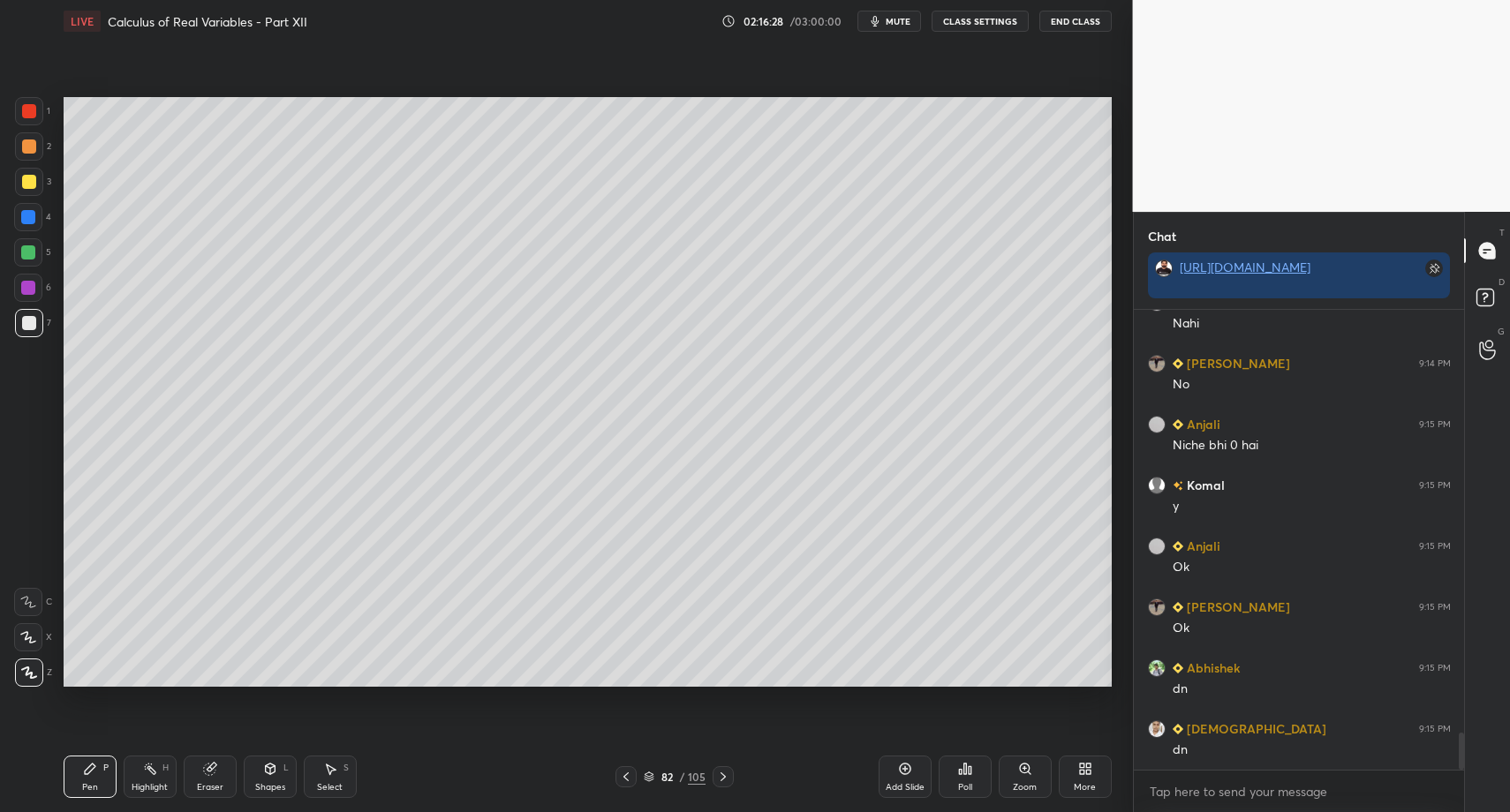 click on "Pen P" at bounding box center (90, 777) 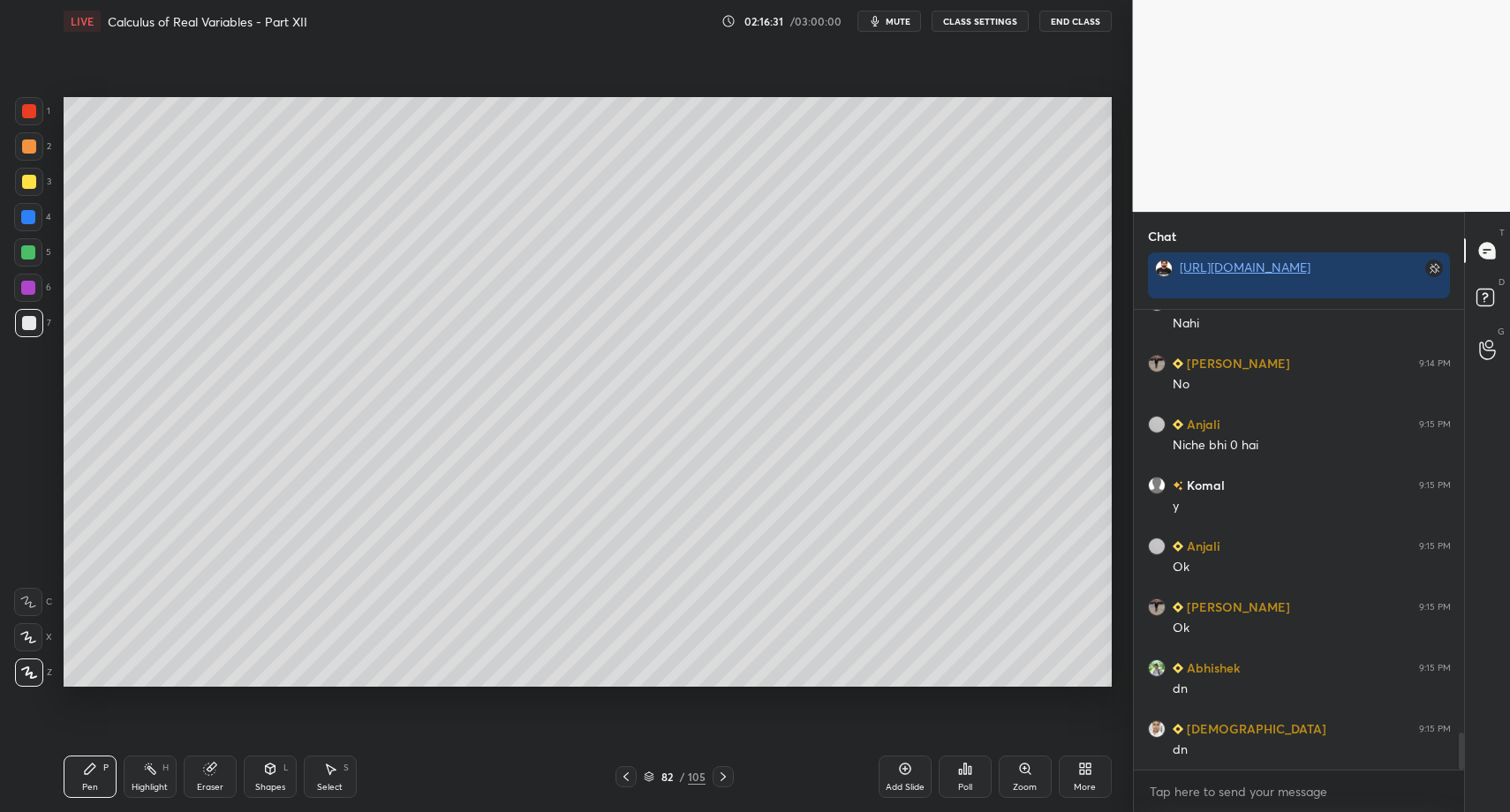 drag, startPoint x: 82, startPoint y: 803, endPoint x: 90, endPoint y: 709, distance: 94.33981 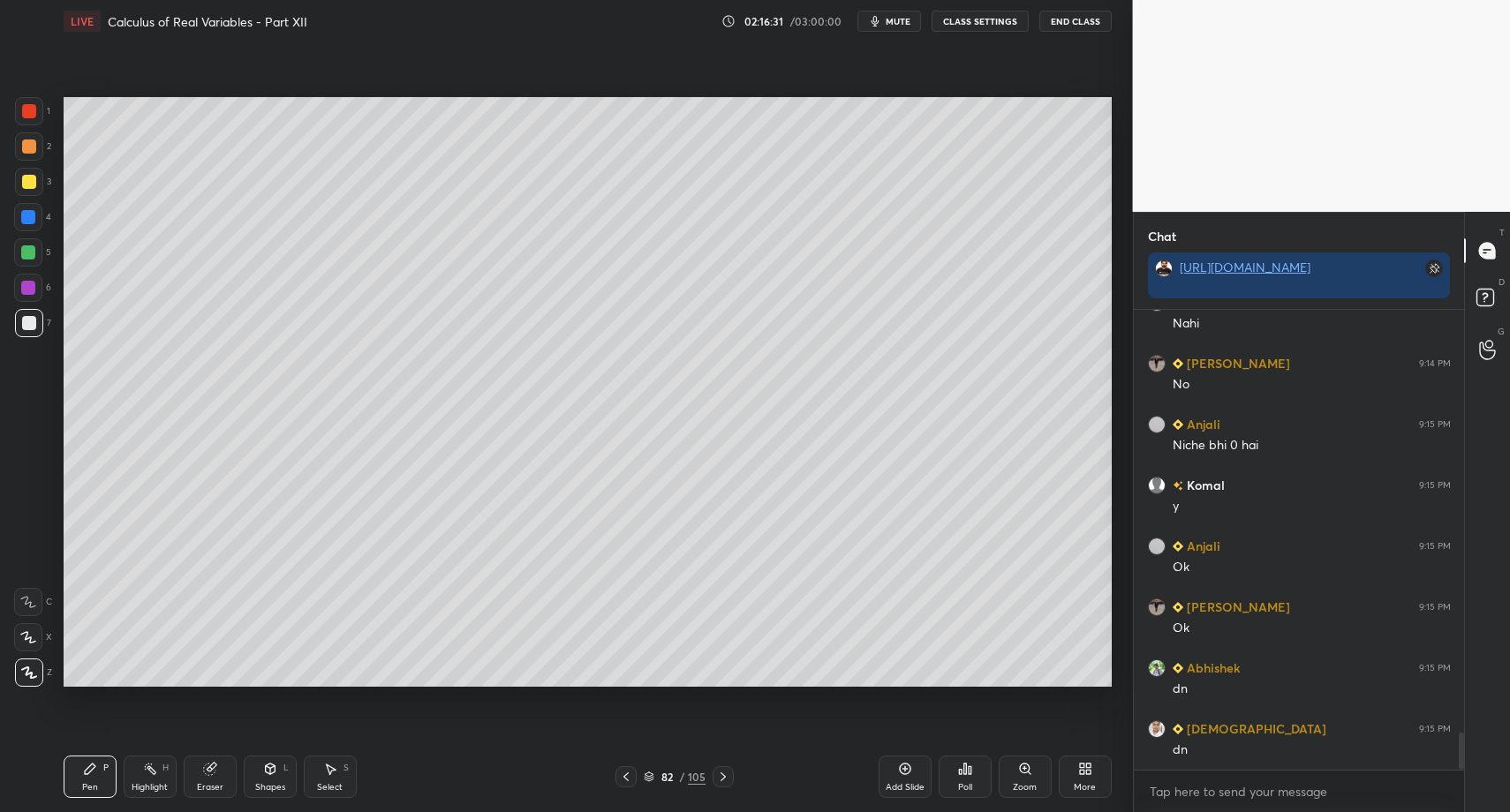 click on "Pen P Highlight H Eraser Shapes L Select S 82 / 105 Add Slide Poll Zoom More" at bounding box center (587, 777) 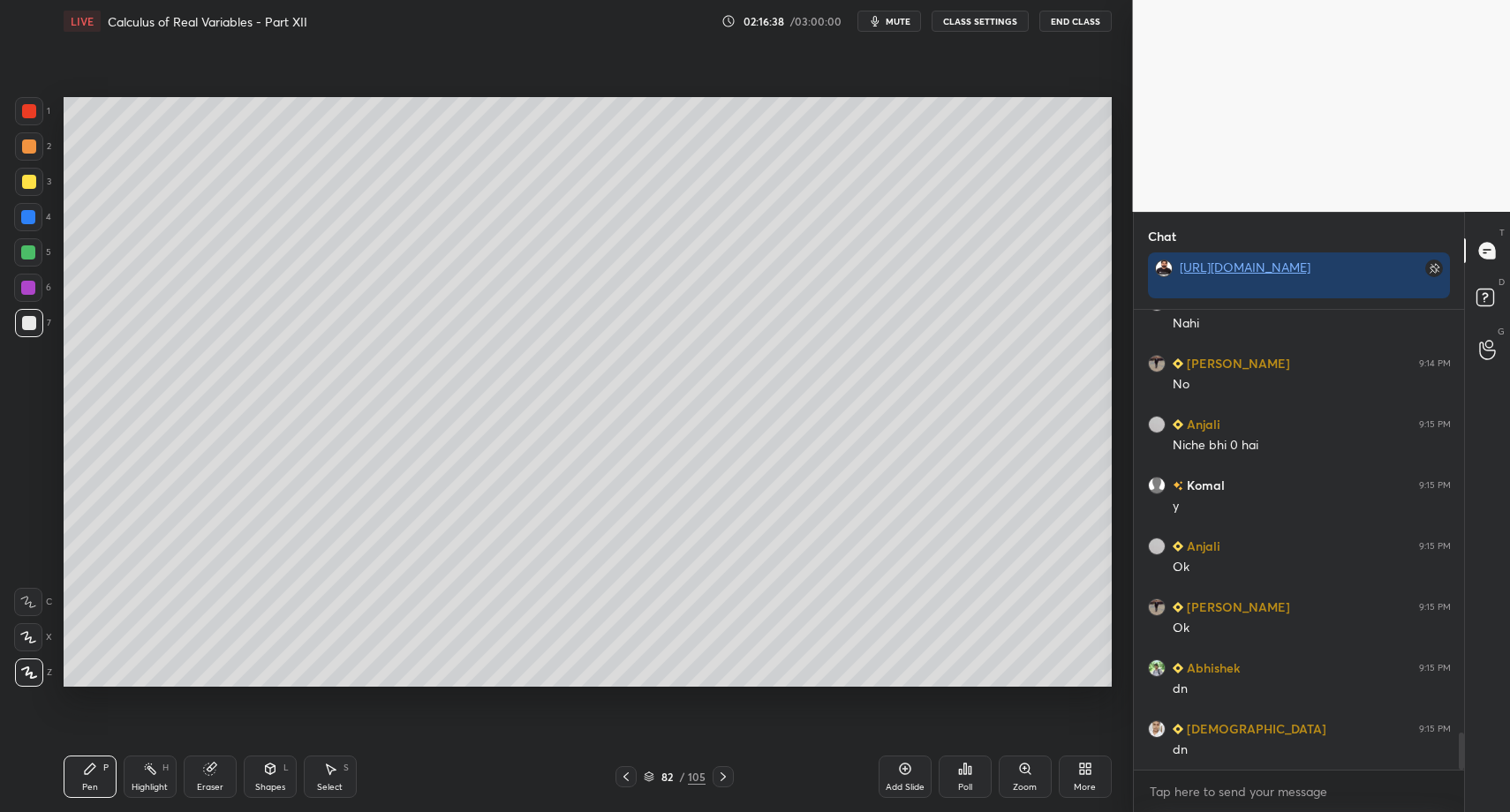 click on "Shapes L" at bounding box center (270, 777) 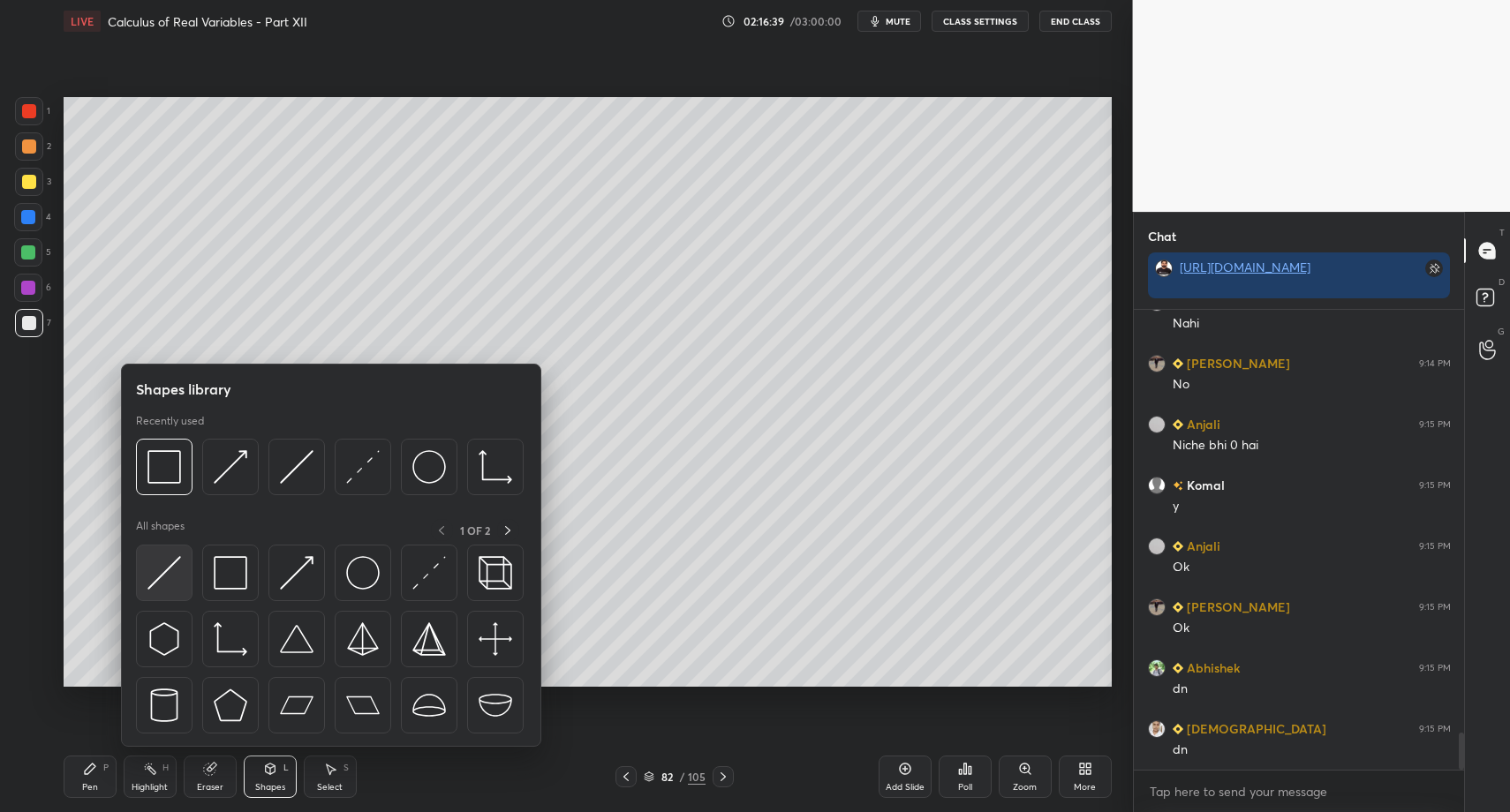 click at bounding box center [164, 573] 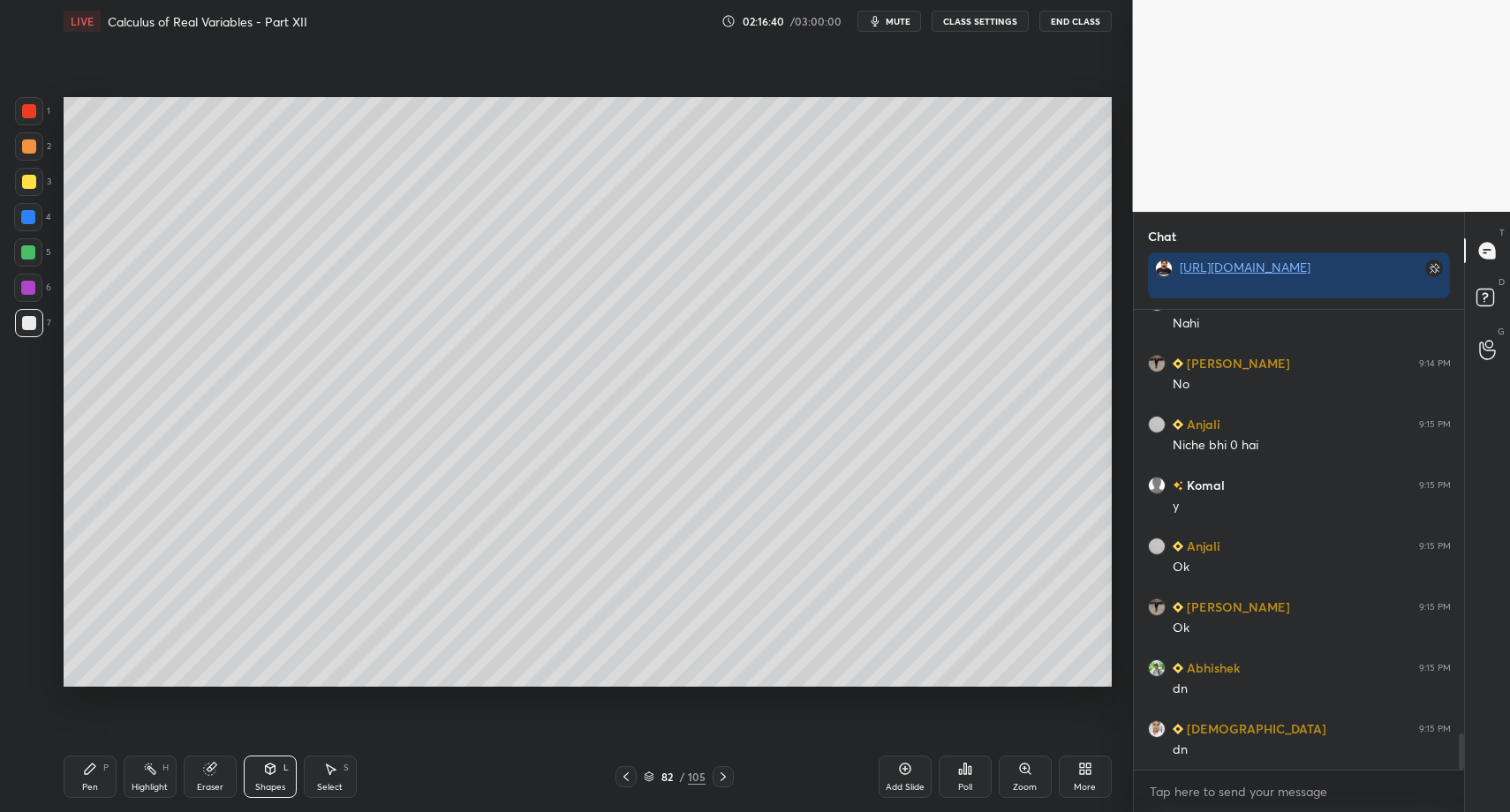scroll, scrollTop: 5312, scrollLeft: 0, axis: vertical 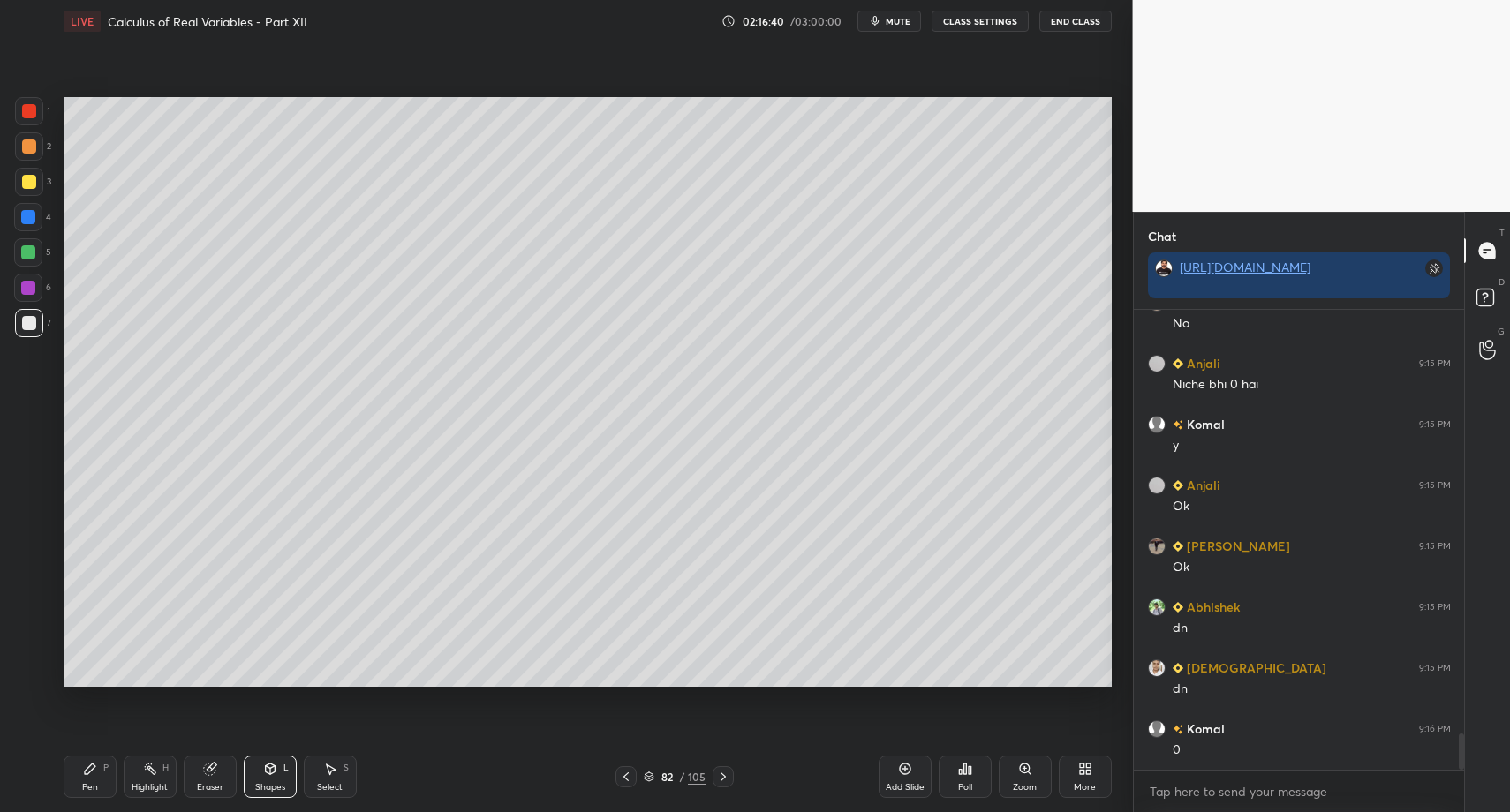 click on "LIVE Calculus of Real Variables - Part XII 02:16:40 /  03:00:00 mute CLASS SETTINGS End Class Setting up your live class Poll for   secs No correct answer Start poll Back Calculus of Real Variables - Part XII • L67 of Comprehensive Course on Engineering Mathematics Vishal Soni Pen P Highlight H Eraser Shapes L Select S 82 / 105 Add Slide Poll Zoom More" at bounding box center (587, 406) 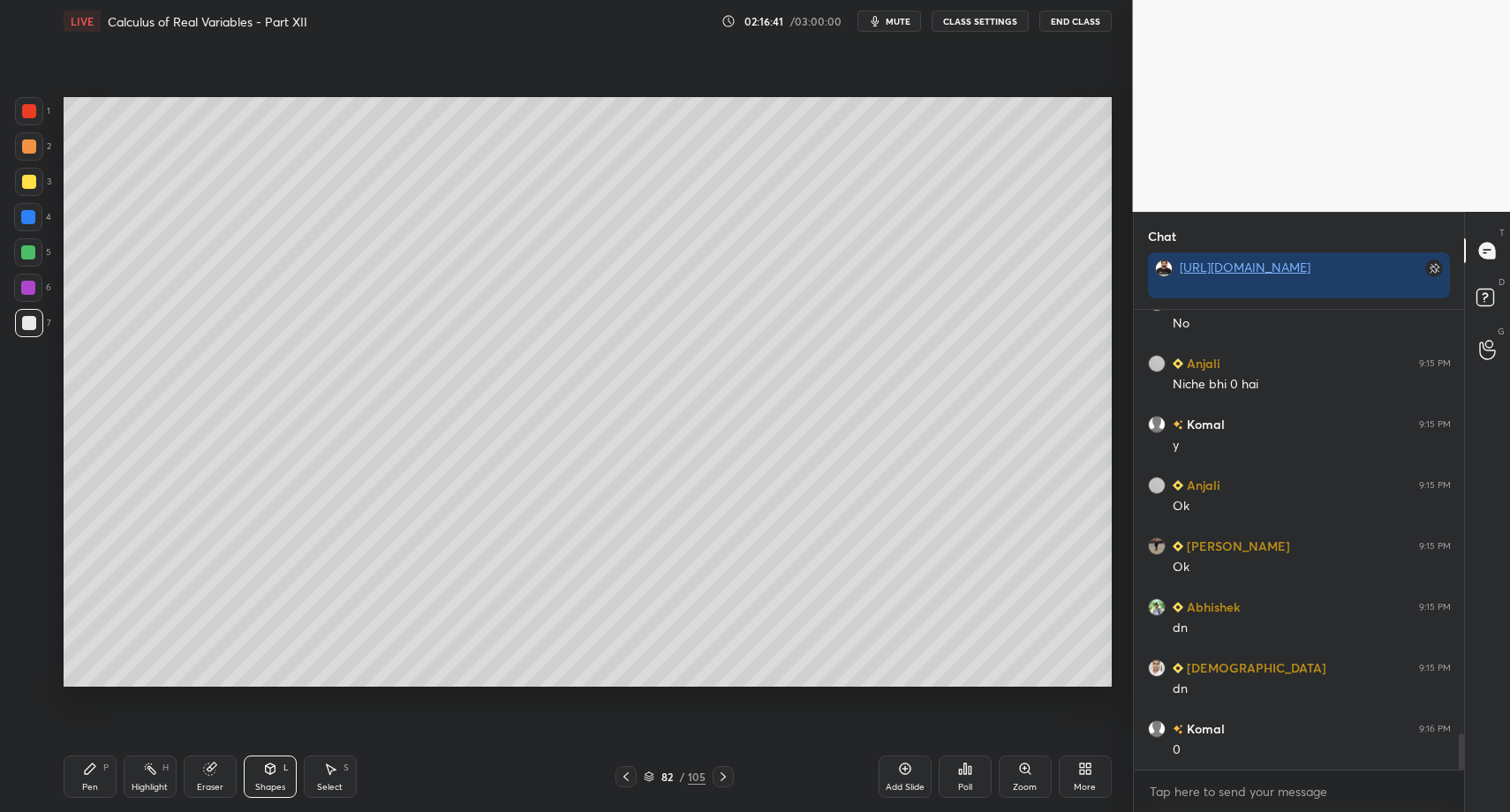 click on "Pen P" at bounding box center [90, 777] 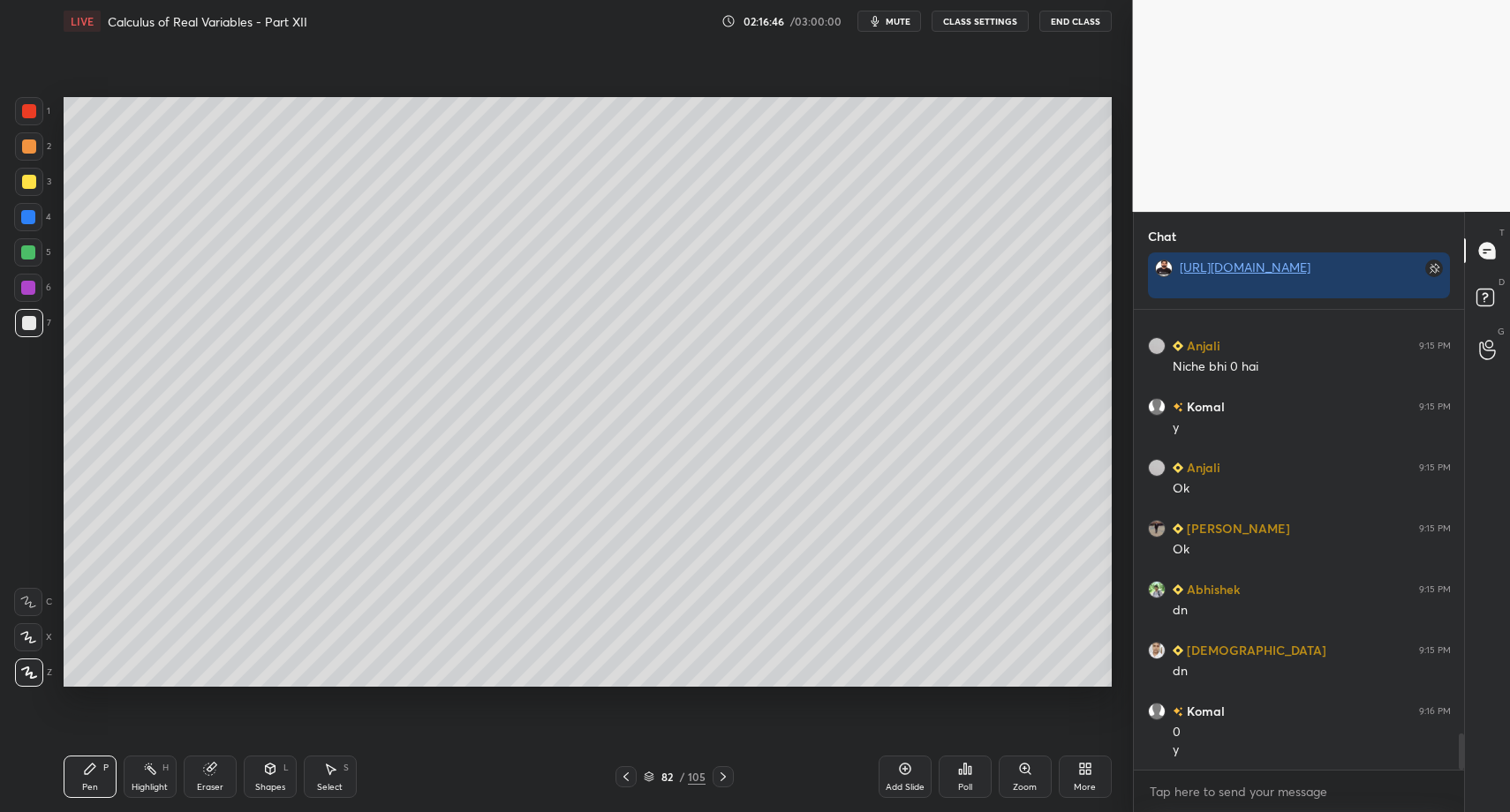scroll, scrollTop: 5390, scrollLeft: 0, axis: vertical 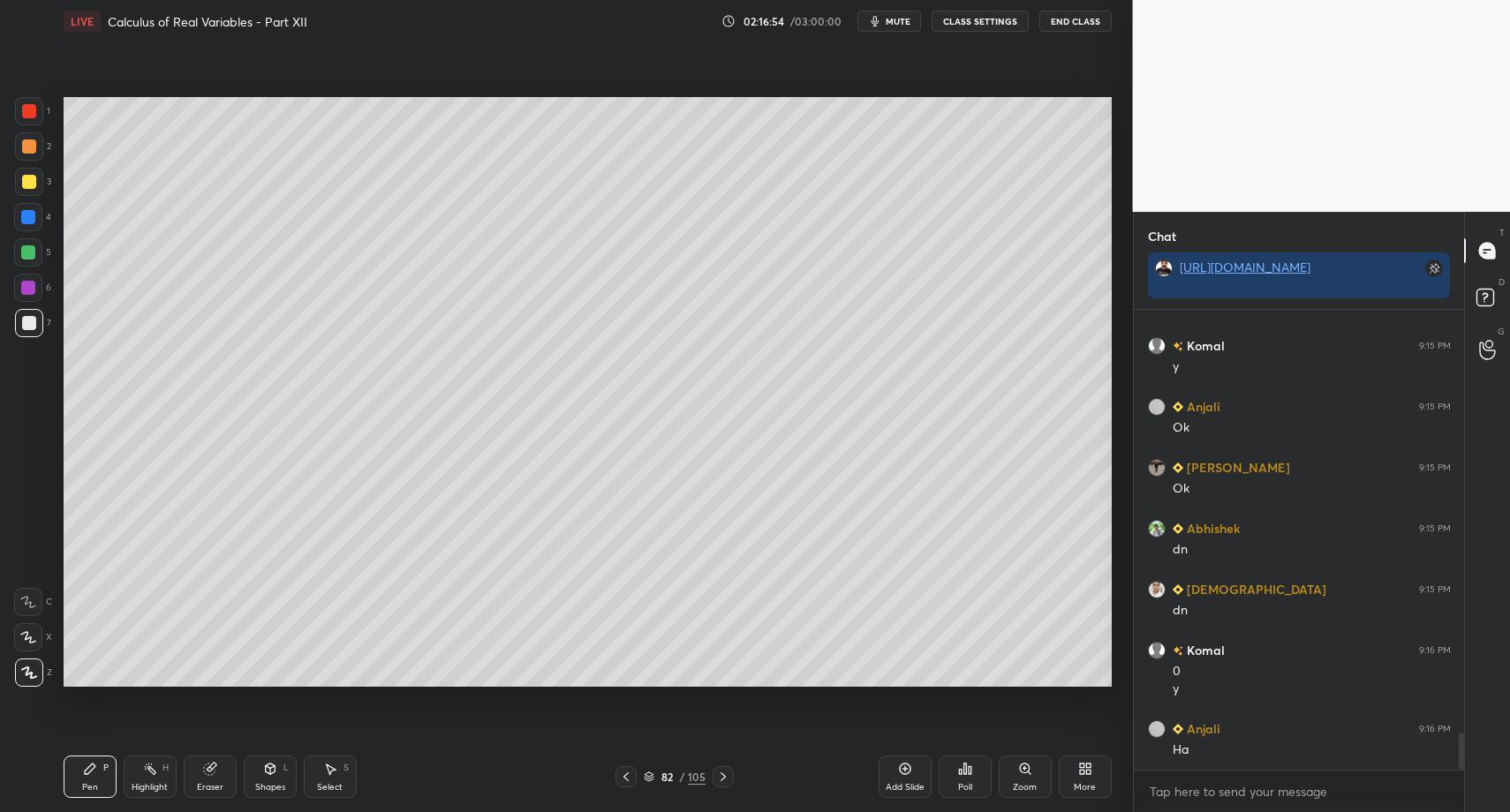 click on "Select S" at bounding box center (330, 777) 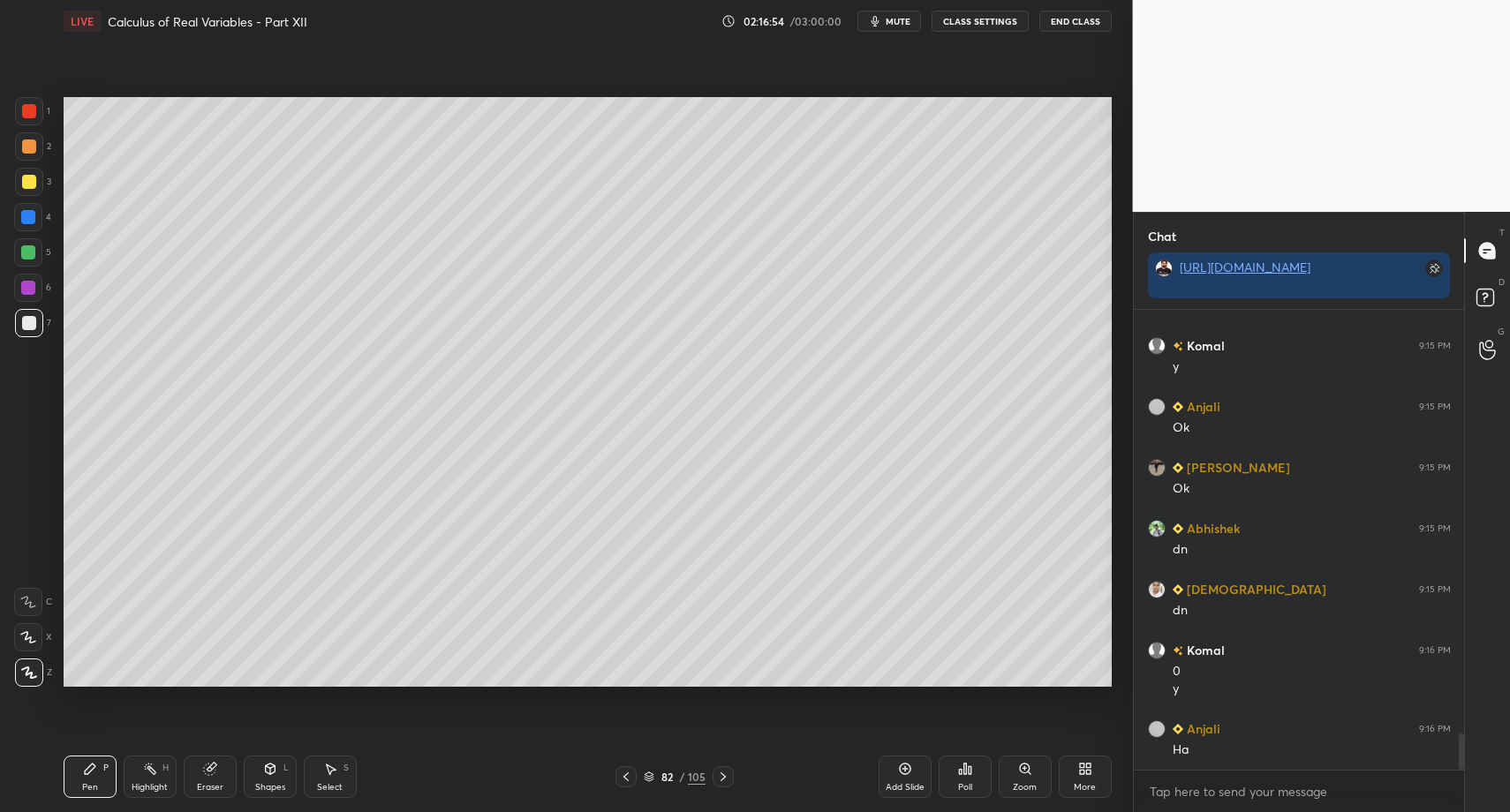 drag, startPoint x: 333, startPoint y: 789, endPoint x: 328, endPoint y: 778, distance: 12.083046 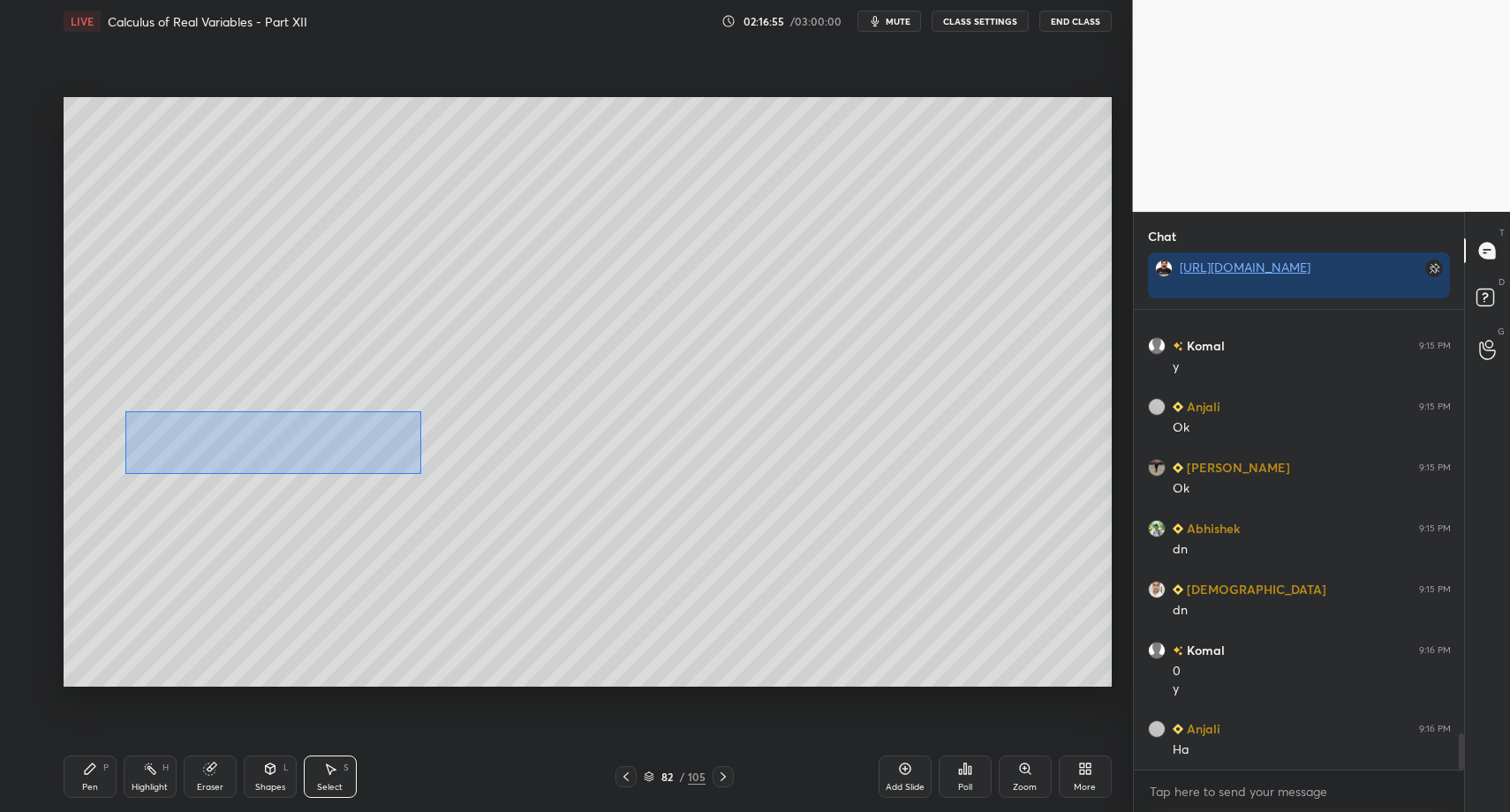 drag, startPoint x: 144, startPoint y: 422, endPoint x: 433, endPoint y: 467, distance: 292.48248 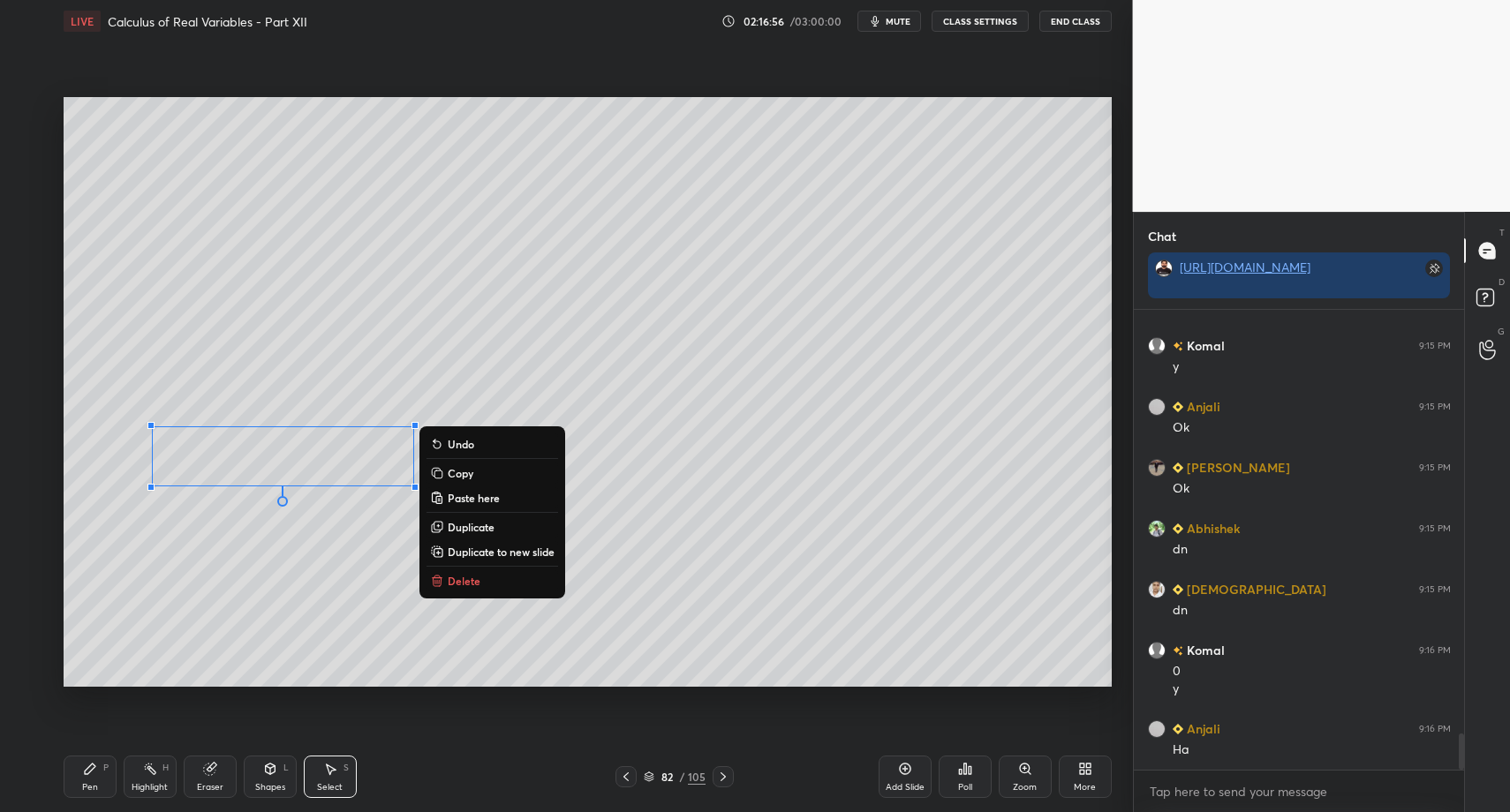 click on "0 ° Undo Copy Paste here Duplicate Duplicate to new slide Delete" at bounding box center (587, 392) 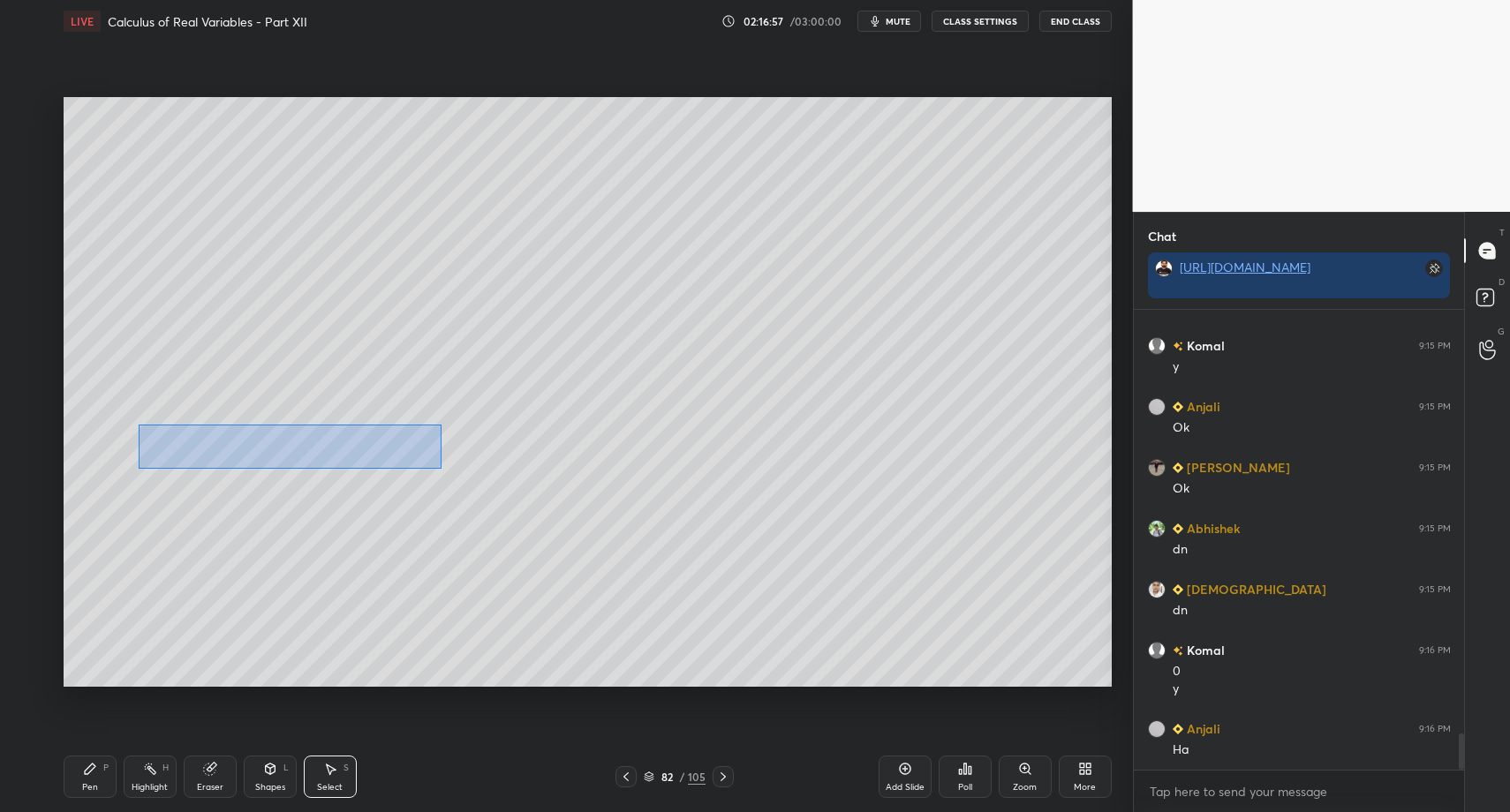 drag, startPoint x: 143, startPoint y: 425, endPoint x: 448, endPoint y: 466, distance: 307.7434 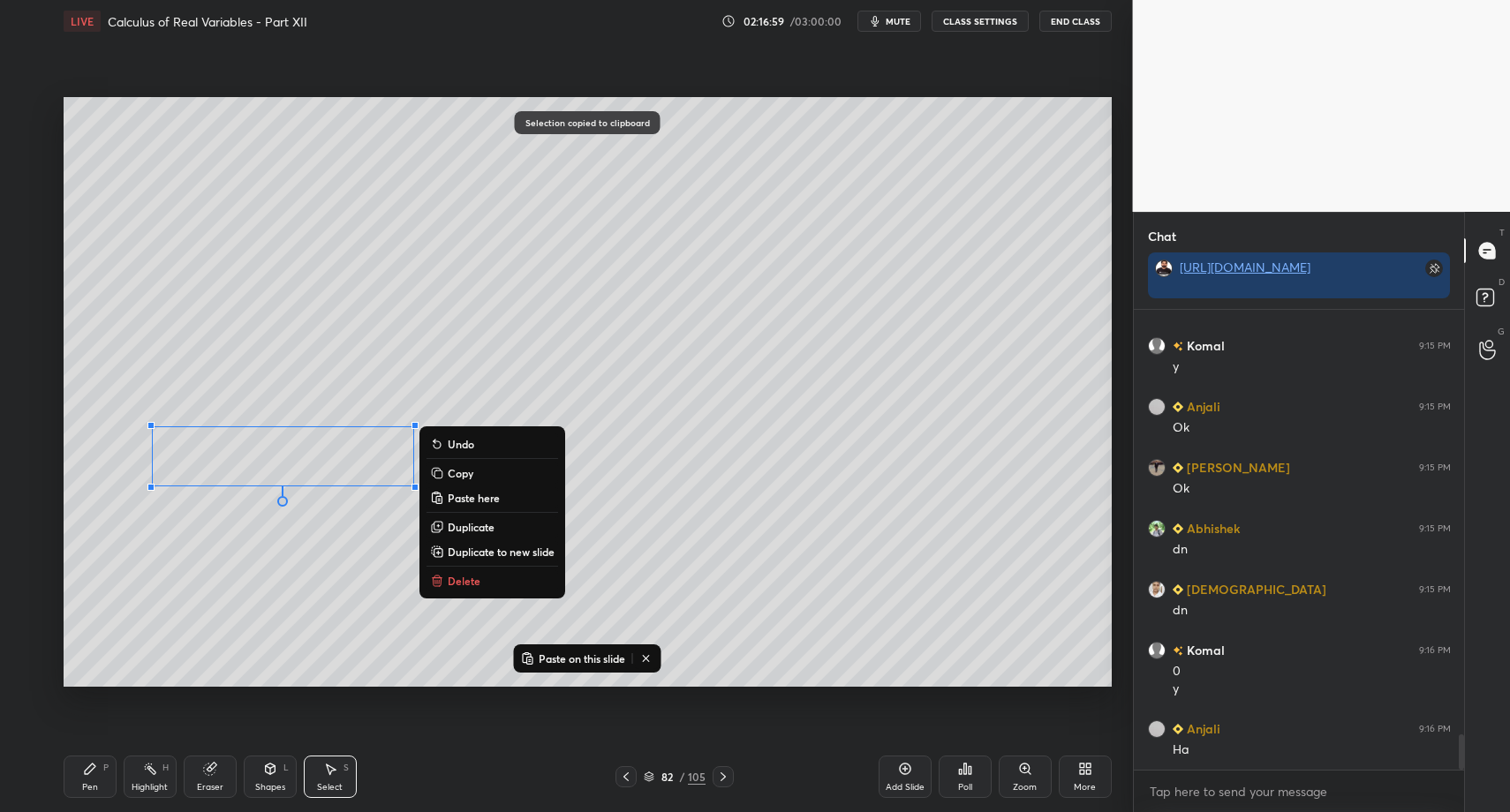 scroll, scrollTop: 5451, scrollLeft: 0, axis: vertical 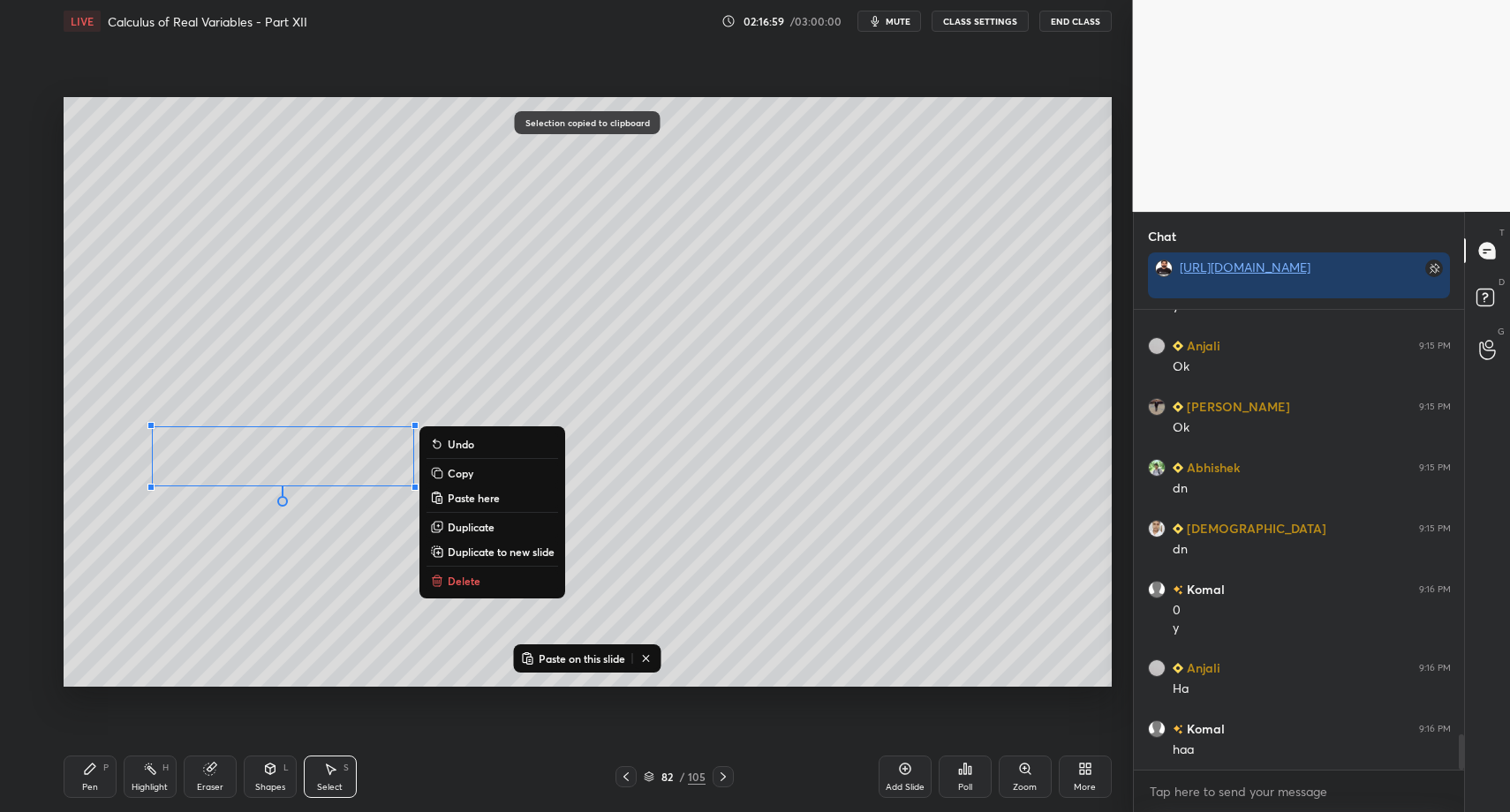 click on "Add Slide" at bounding box center (905, 777) 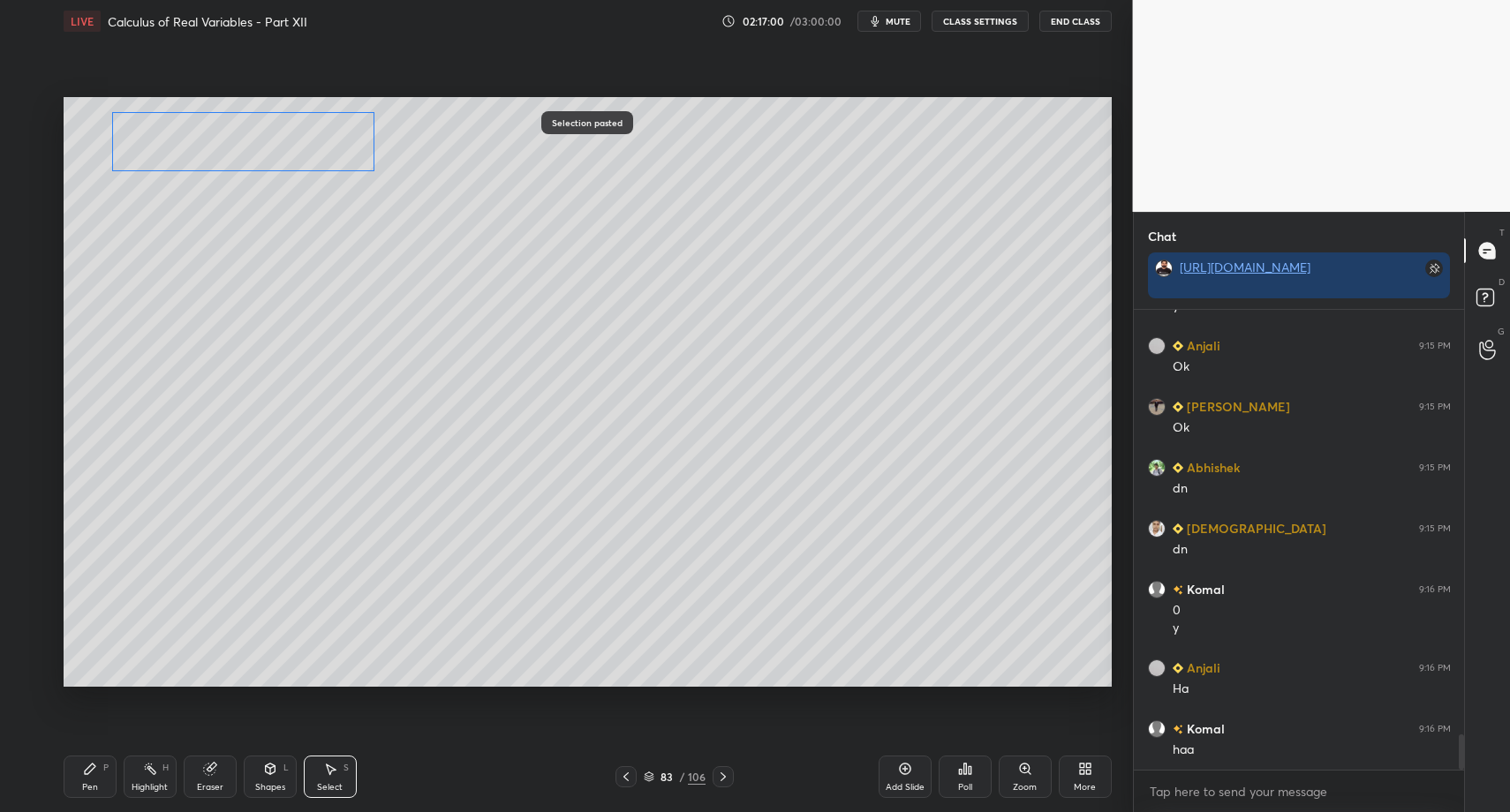 drag, startPoint x: 244, startPoint y: 449, endPoint x: 201, endPoint y: 132, distance: 319.9031 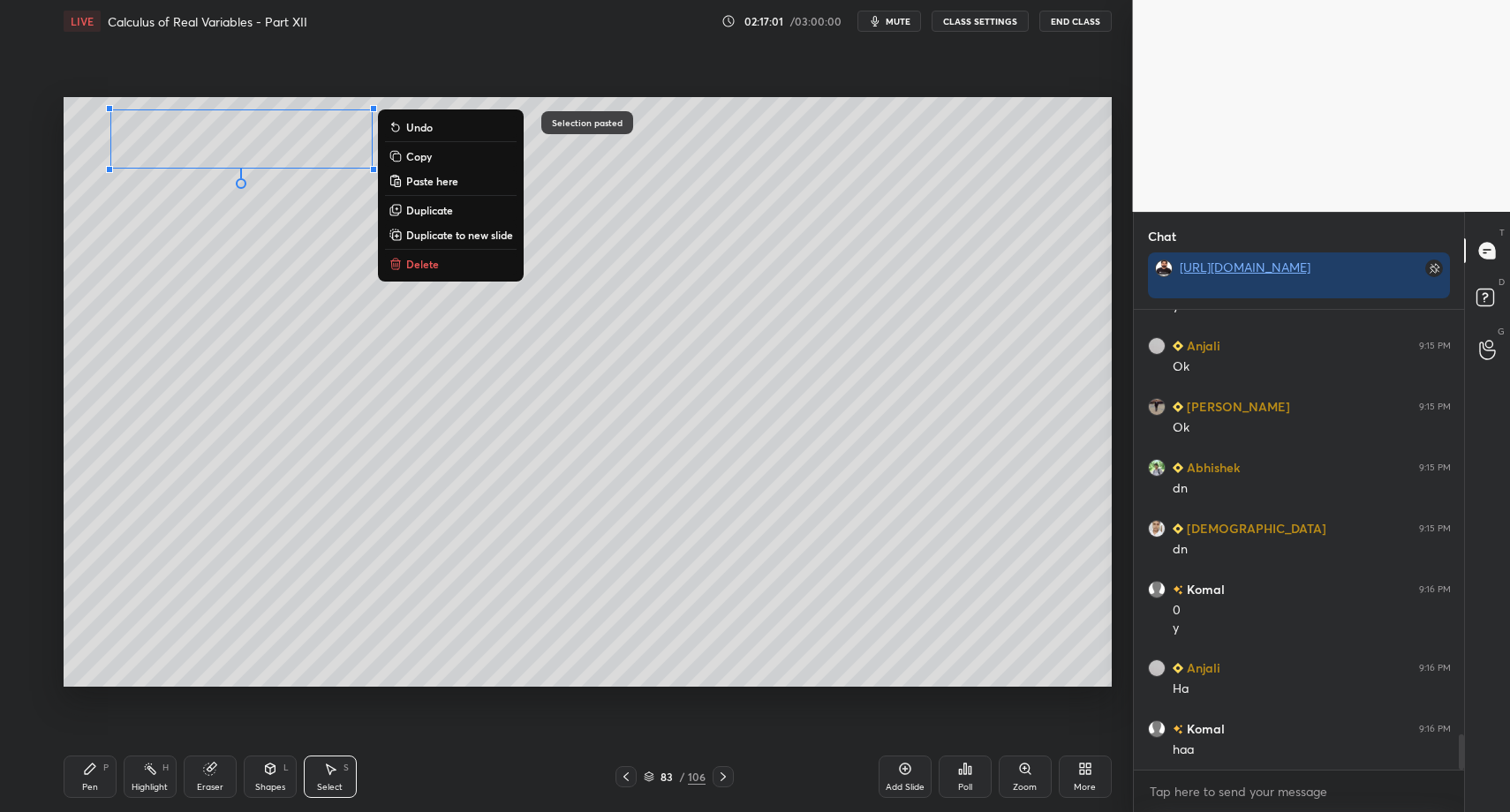 click on "Pen P" at bounding box center [90, 777] 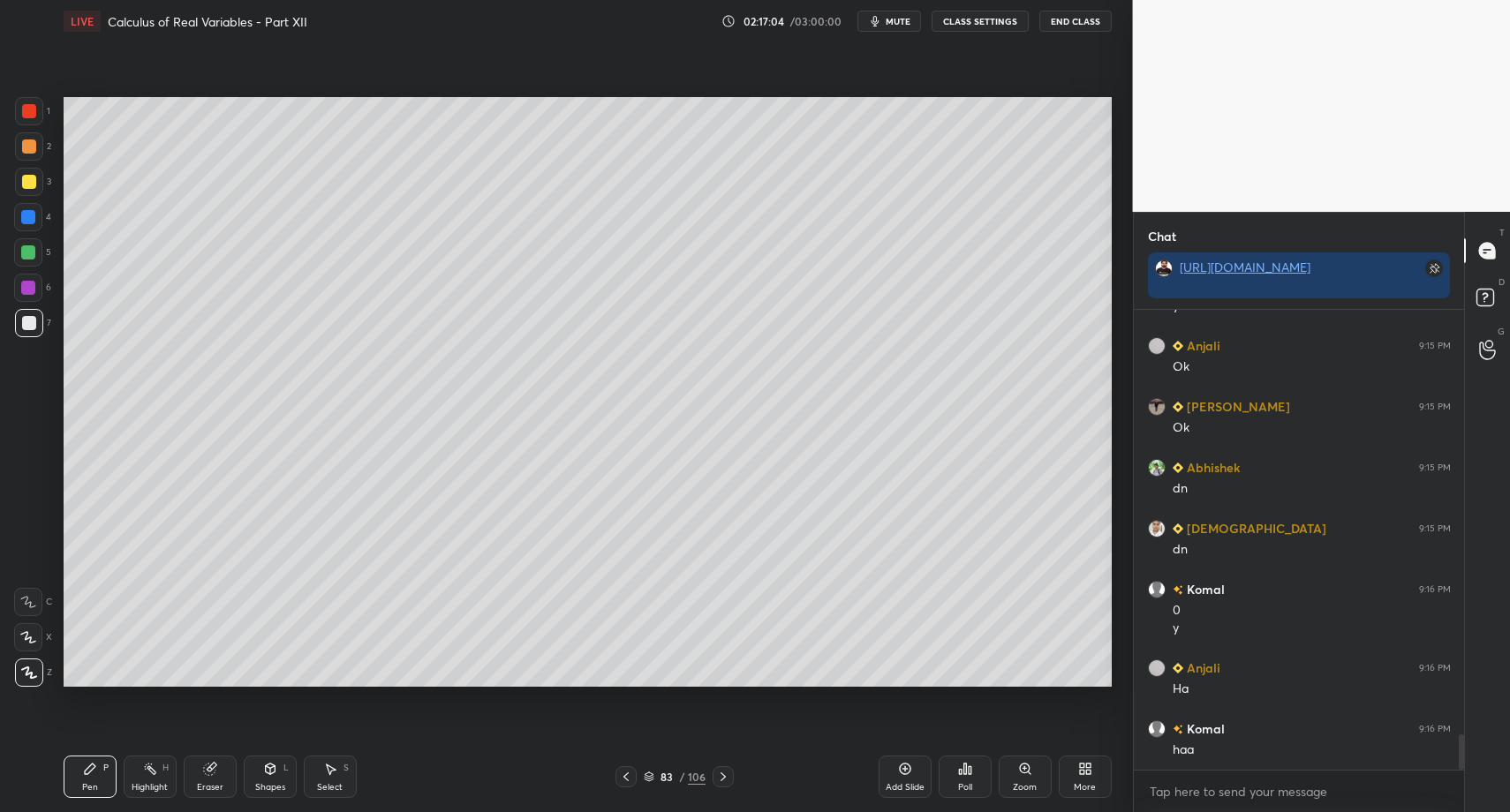 click on "Select" at bounding box center (329, 787) 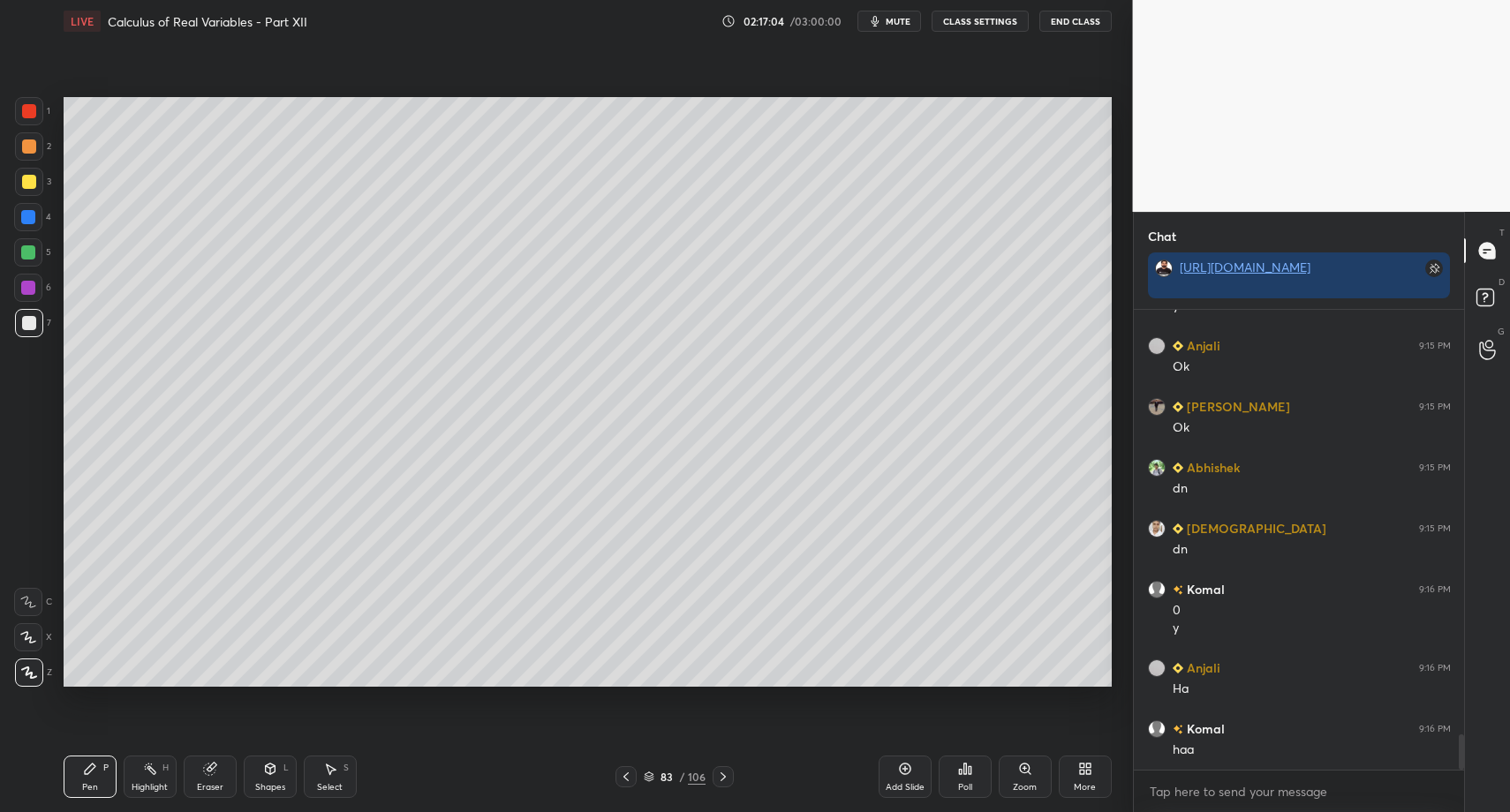 click on "Select" at bounding box center [329, 787] 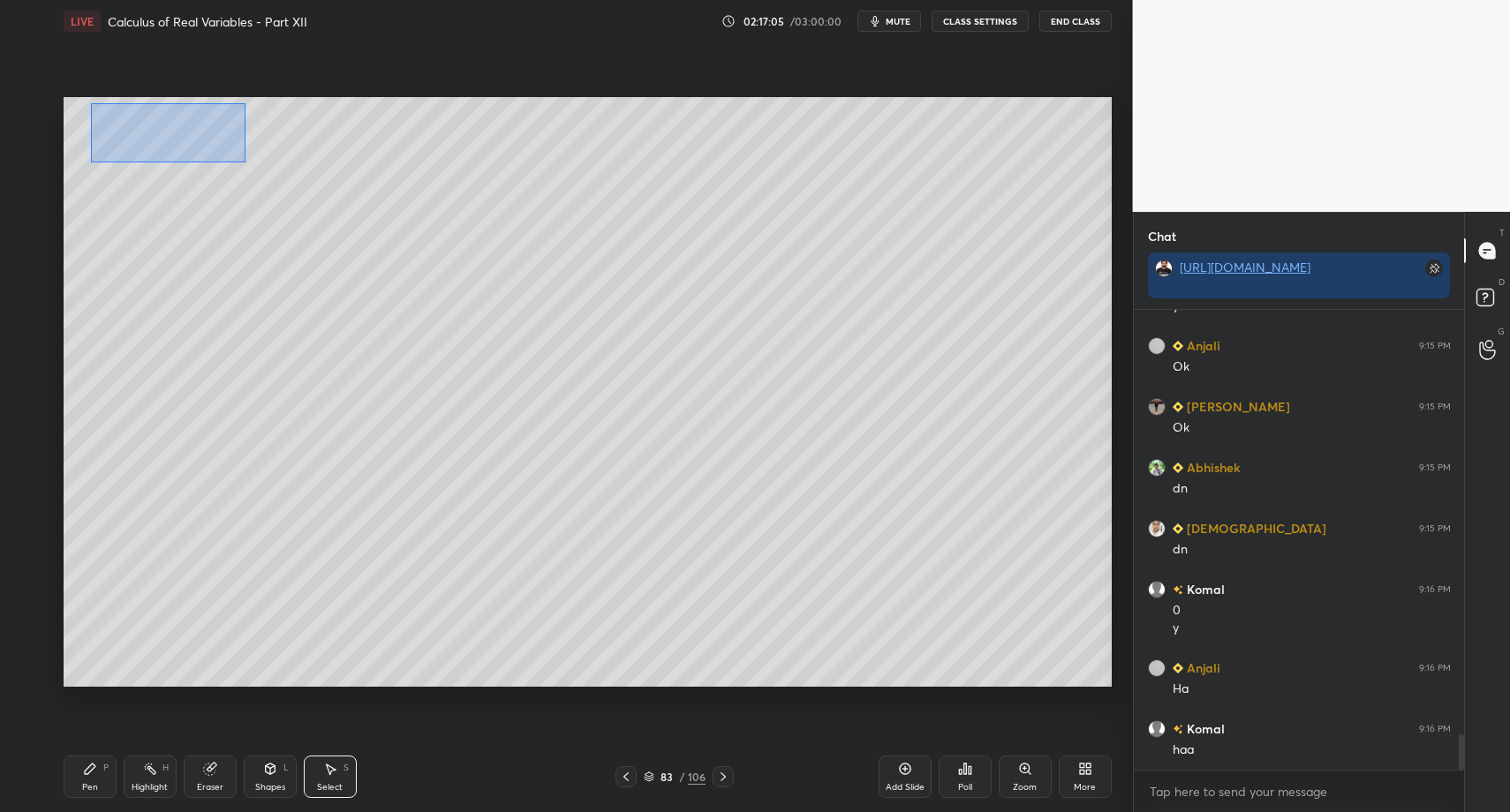 drag, startPoint x: 99, startPoint y: 111, endPoint x: 537, endPoint y: 224, distance: 452.34169 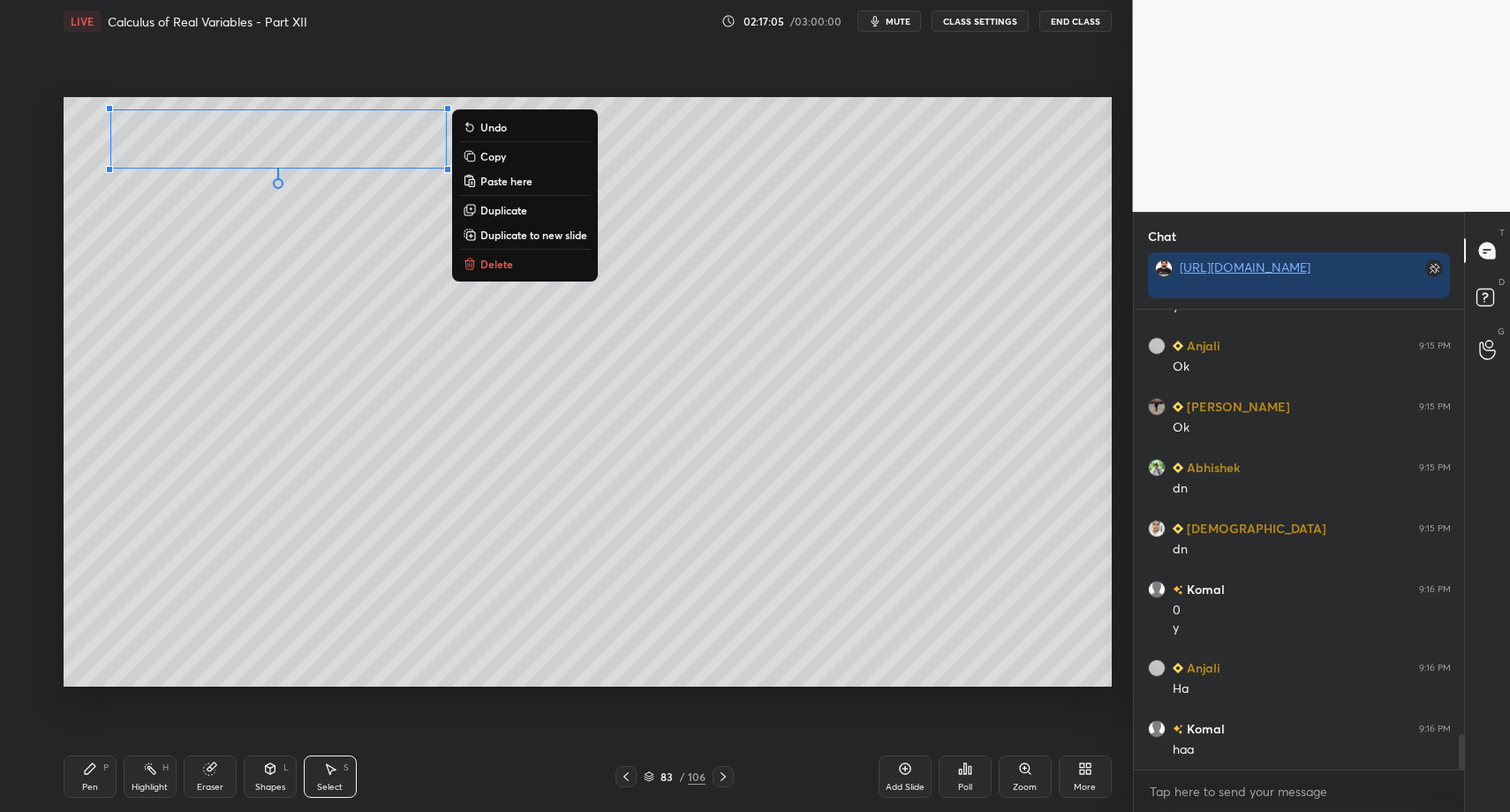 scroll, scrollTop: 5512, scrollLeft: 0, axis: vertical 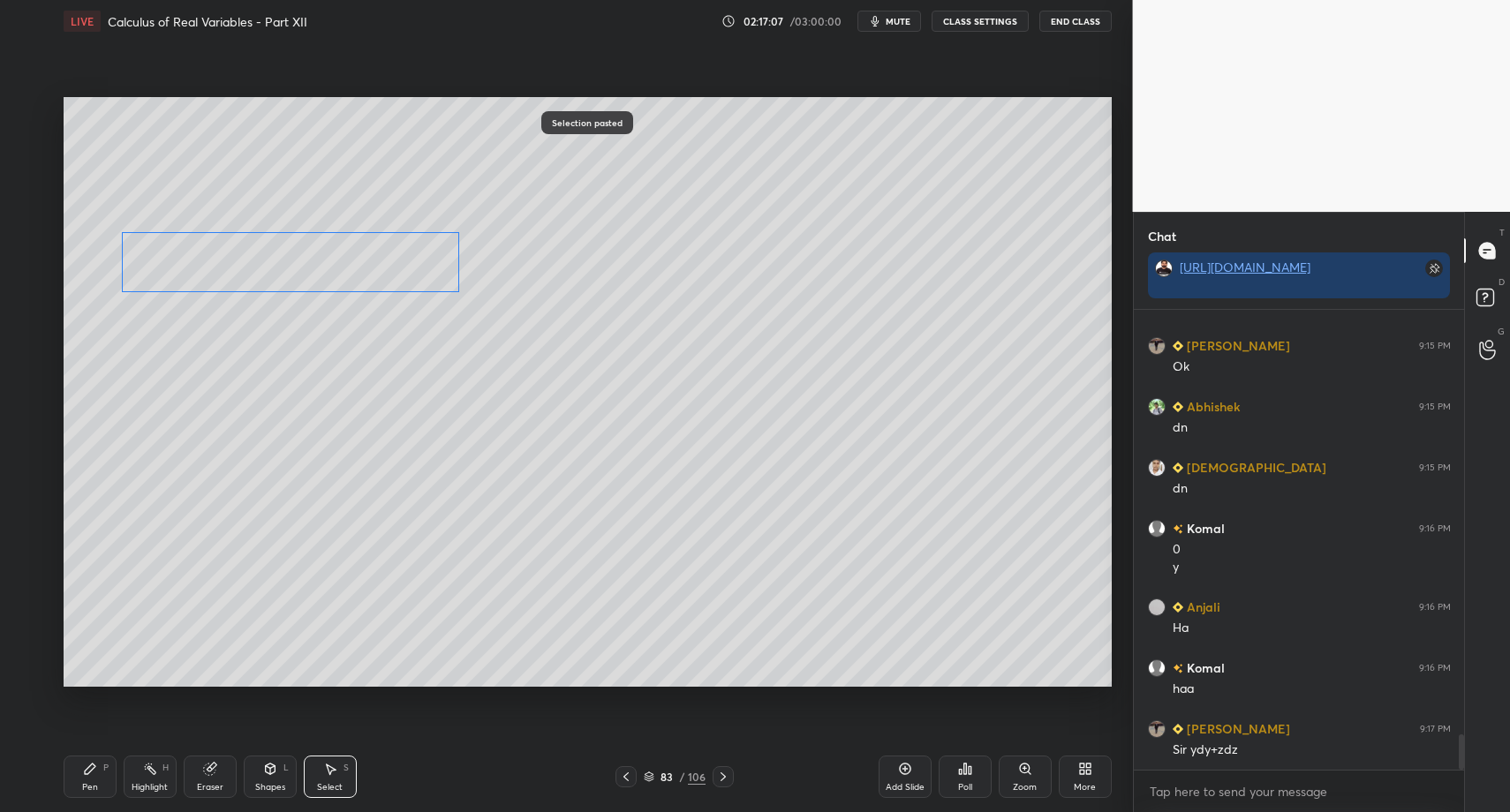 drag, startPoint x: 290, startPoint y: 207, endPoint x: 291, endPoint y: 270, distance: 63.00794 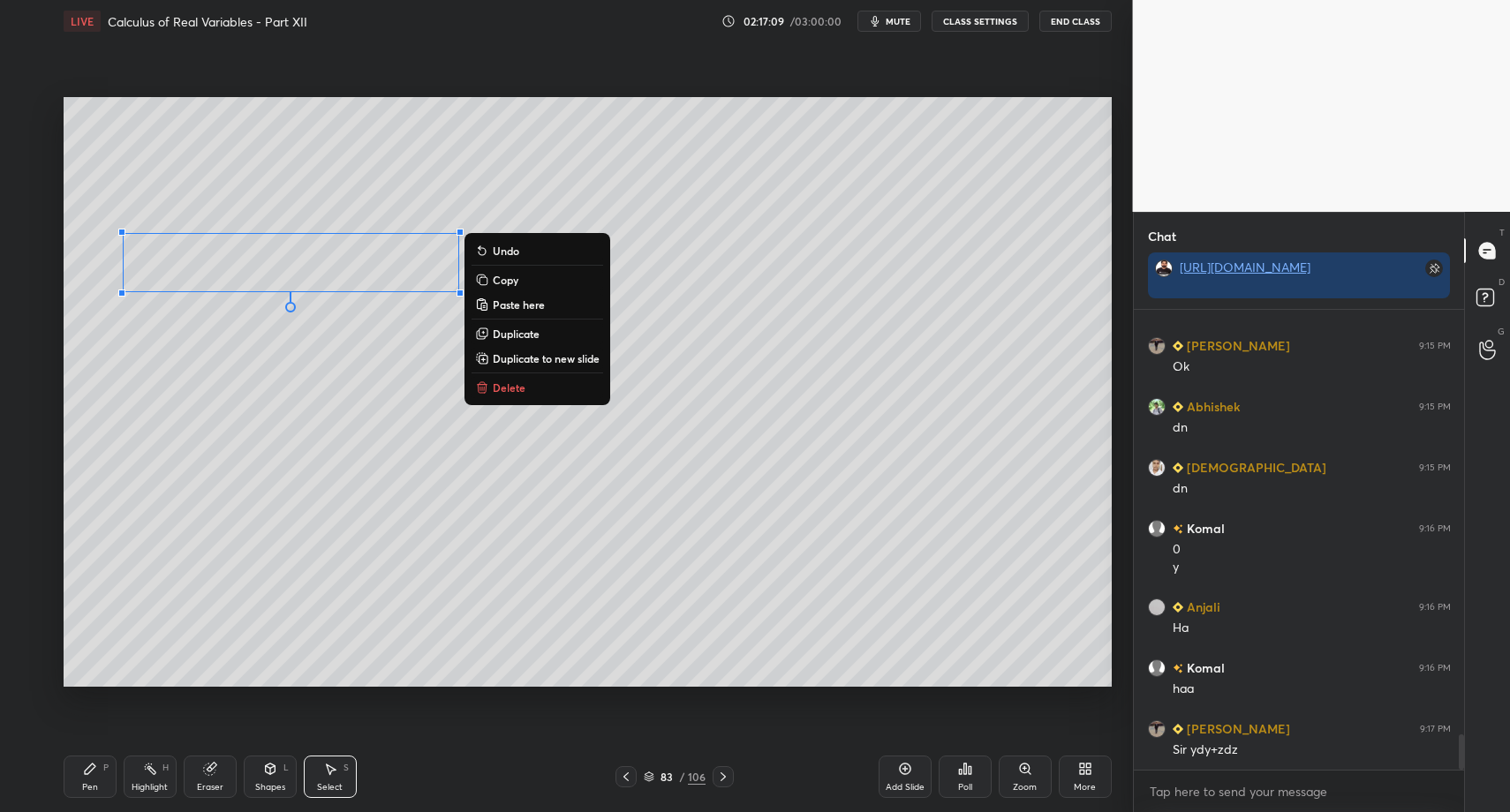 click 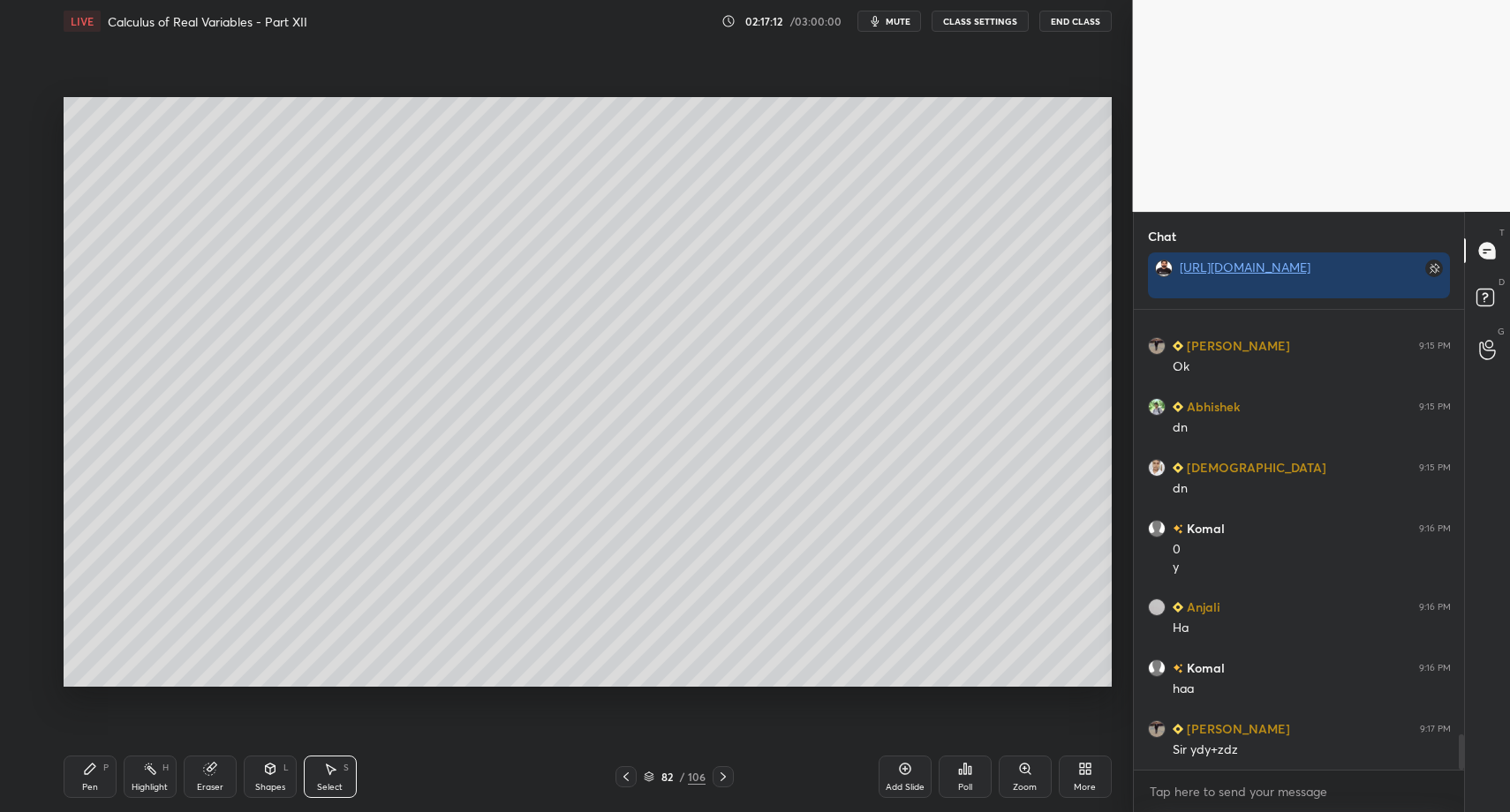 click on "Select S" at bounding box center (330, 777) 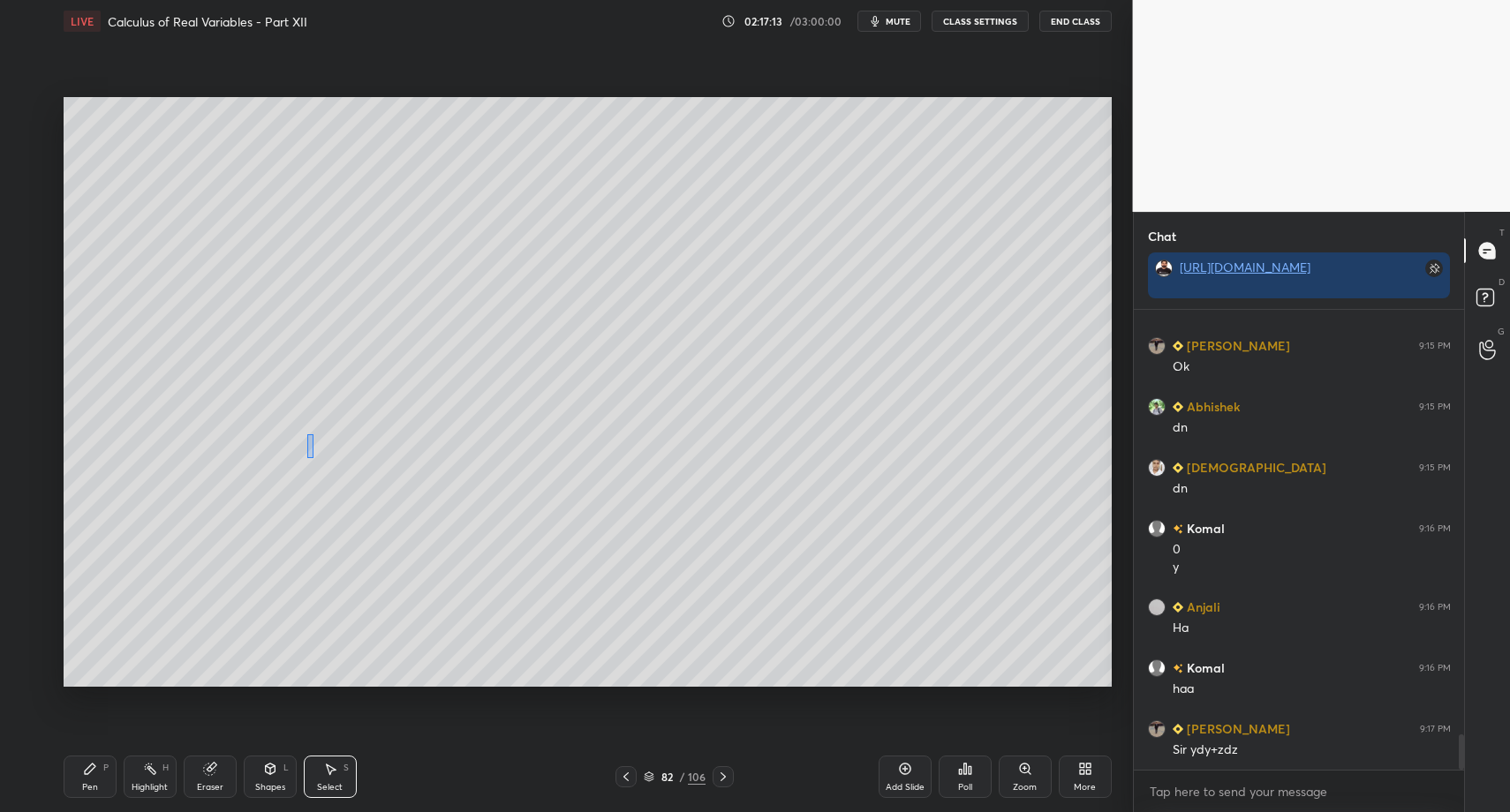 drag, startPoint x: 307, startPoint y: 443, endPoint x: 314, endPoint y: 458, distance: 16.552945 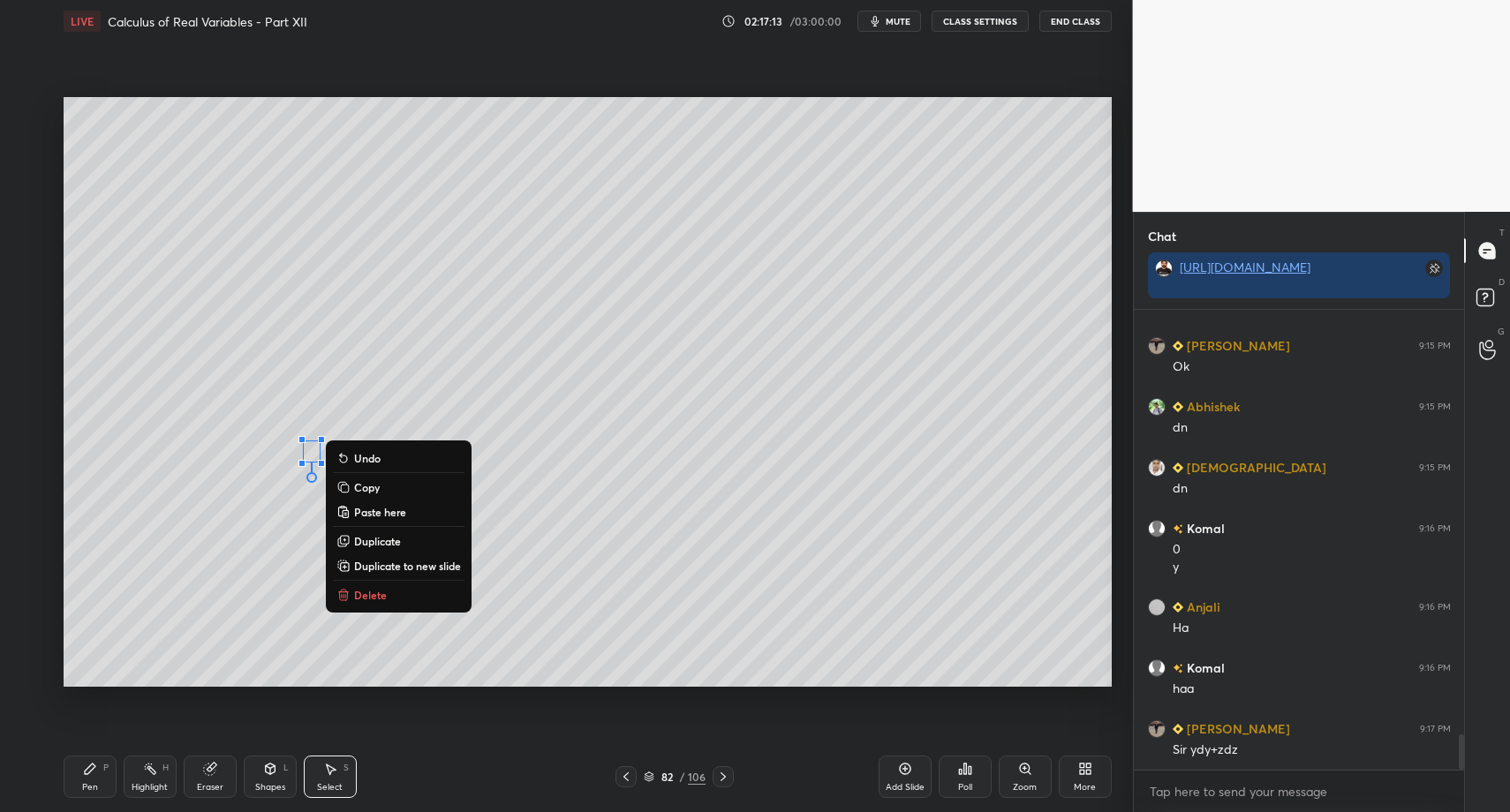 drag, startPoint x: 369, startPoint y: 598, endPoint x: 368, endPoint y: 572, distance: 26.019224 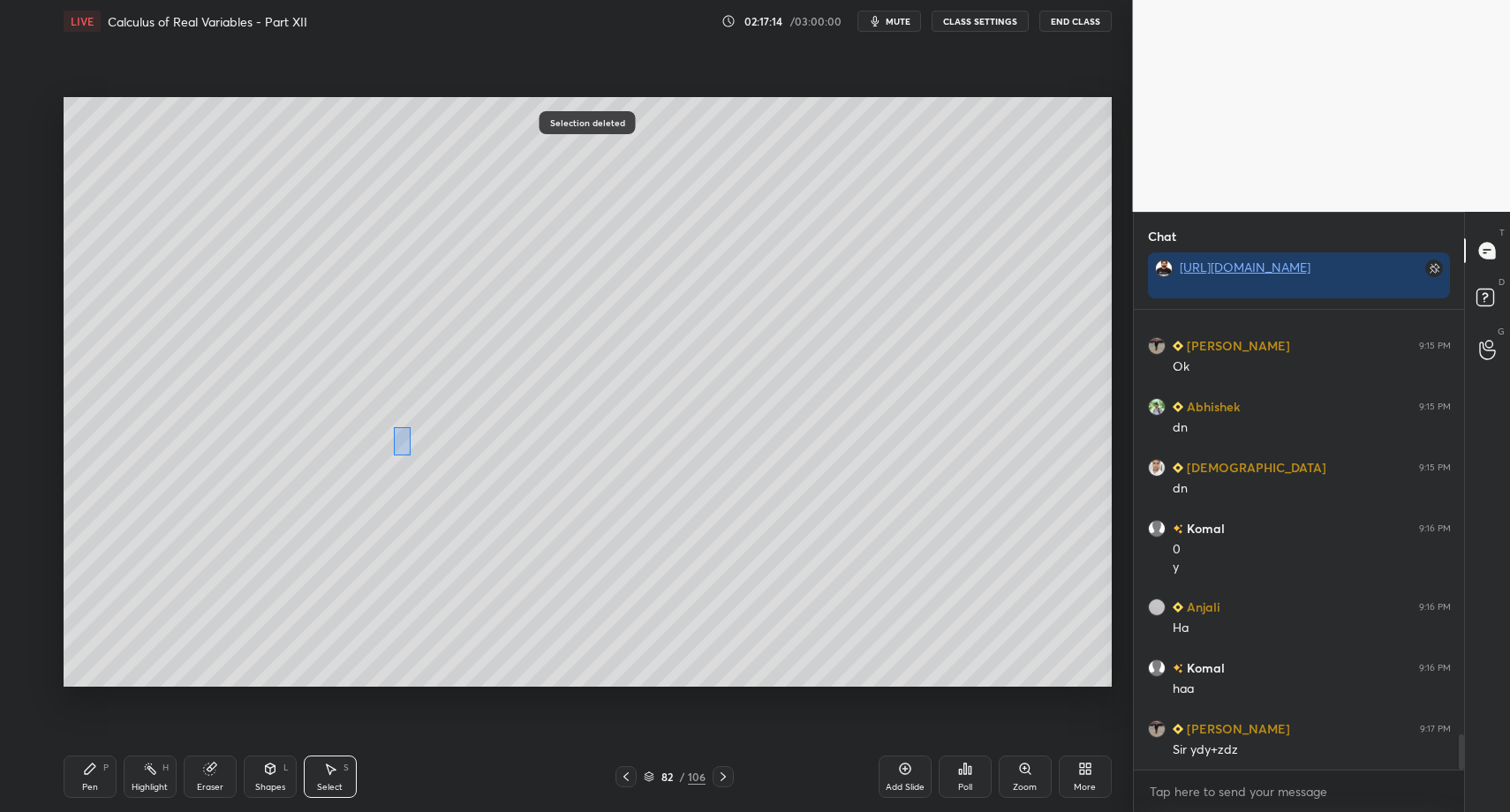 drag, startPoint x: 411, startPoint y: 455, endPoint x: 436, endPoint y: 512, distance: 62.24147 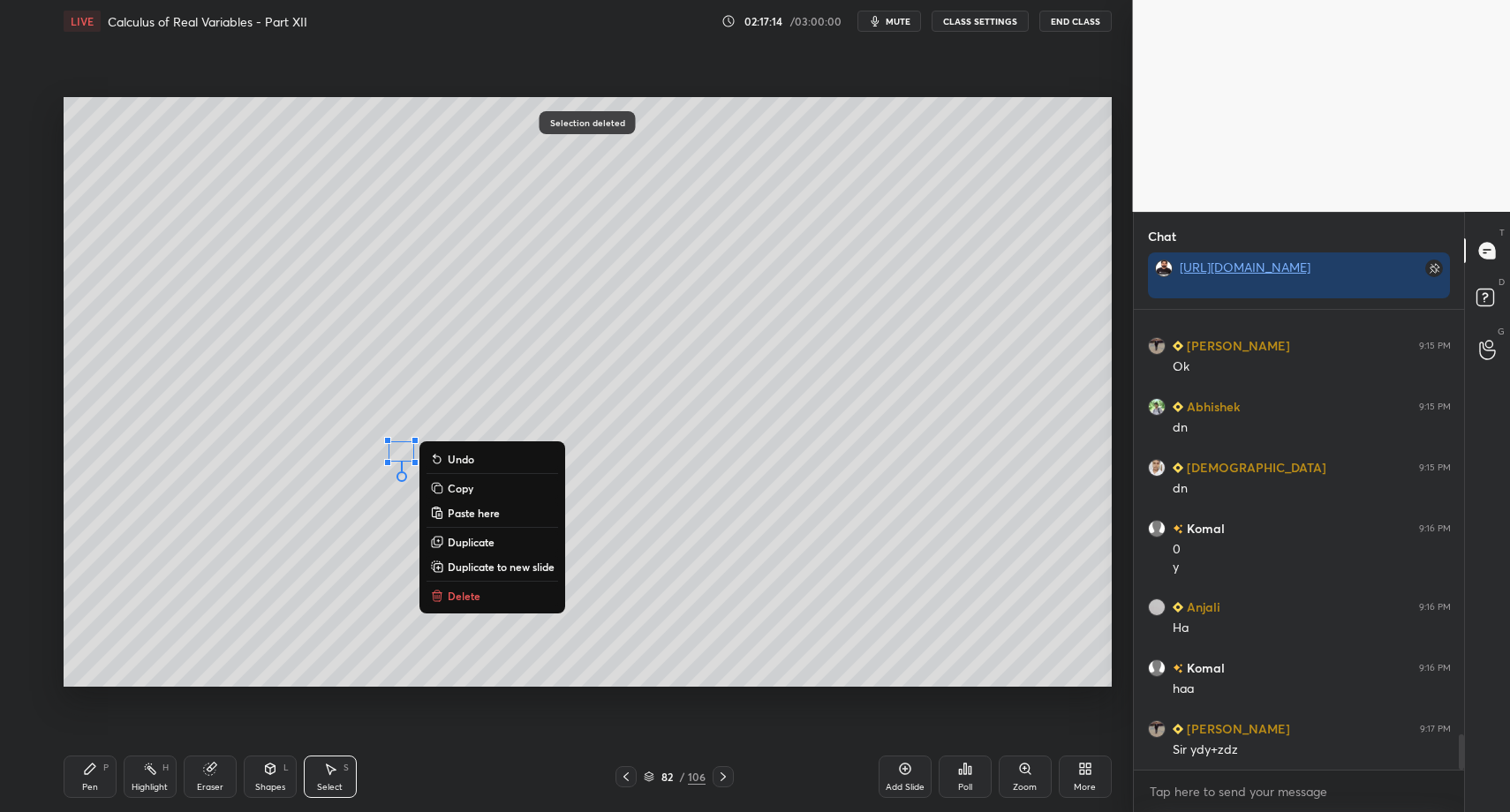 click on "Delete" at bounding box center (464, 596) 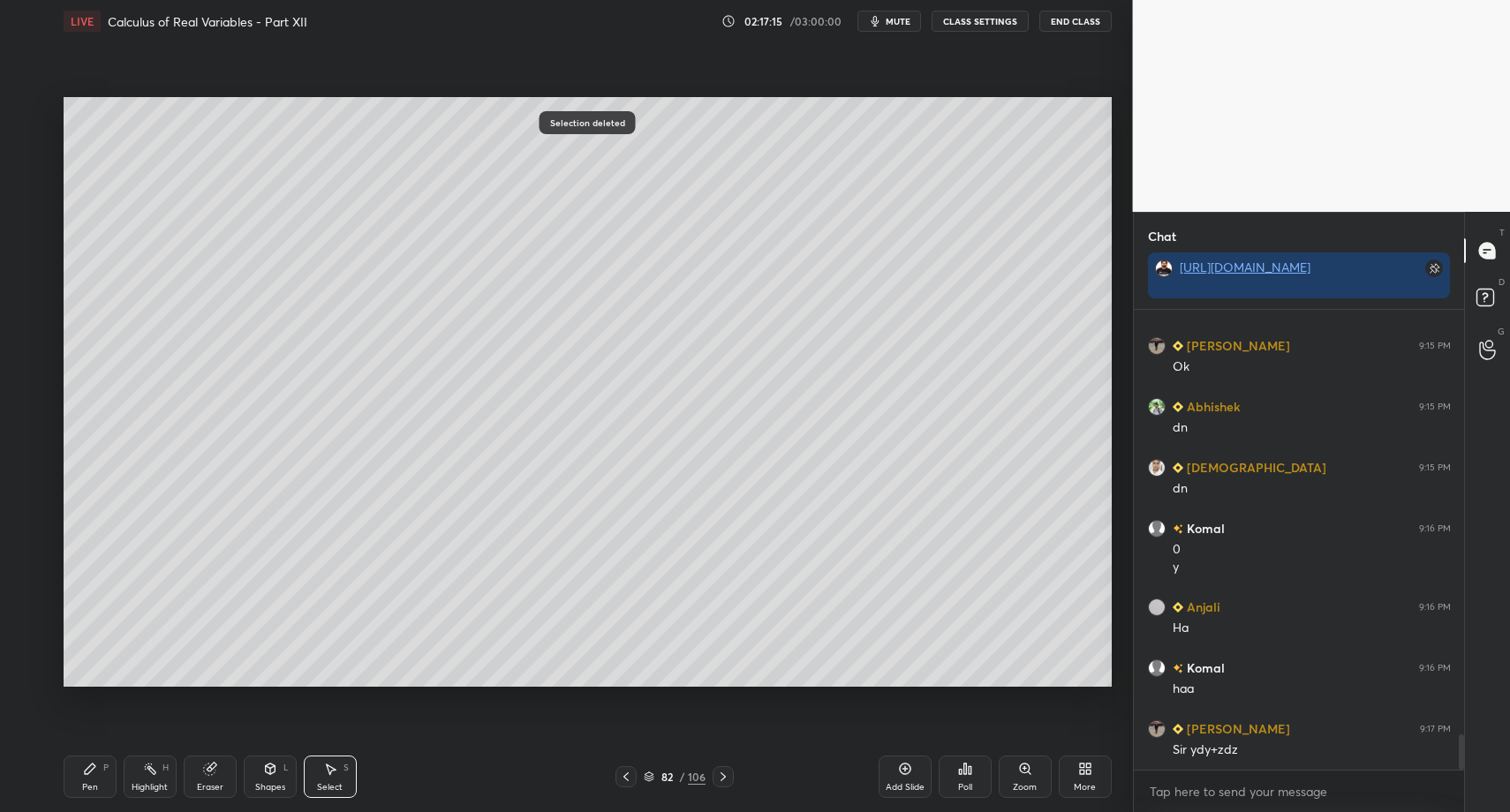 drag, startPoint x: 95, startPoint y: 797, endPoint x: 93, endPoint y: 788, distance: 9.219544 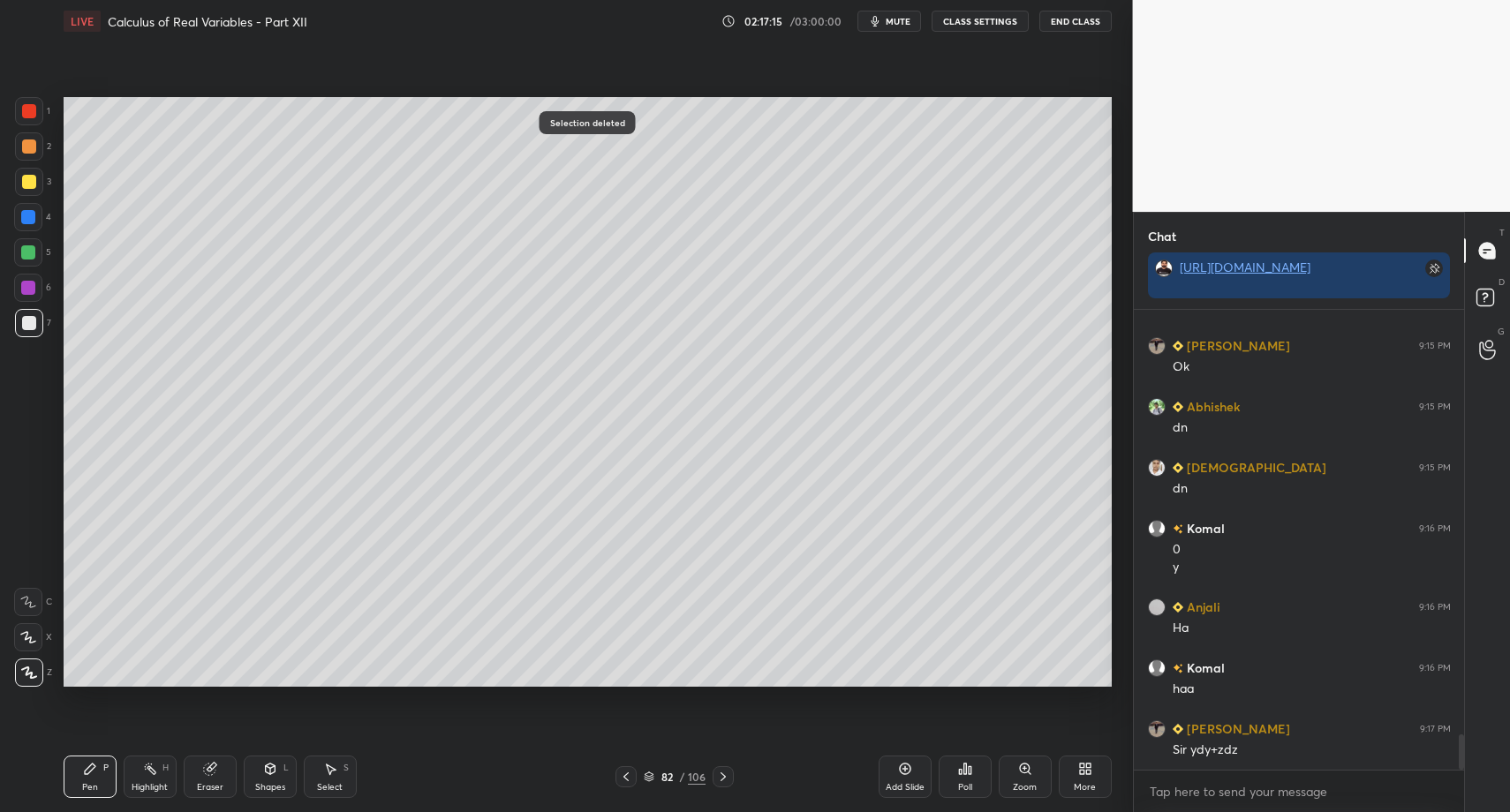 drag, startPoint x: 92, startPoint y: 786, endPoint x: 138, endPoint y: 700, distance: 97.52948 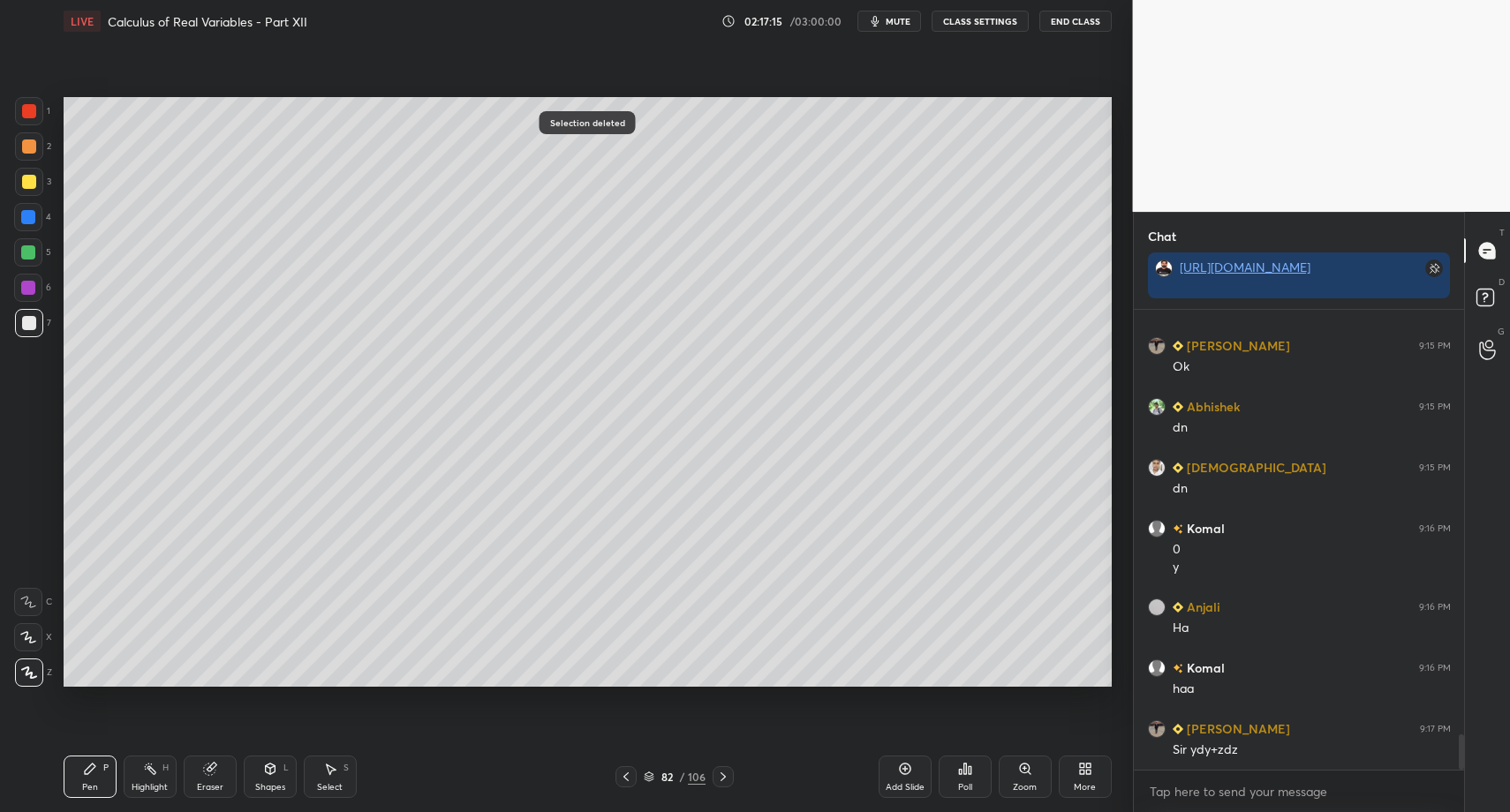 click on "Pen" at bounding box center (90, 787) 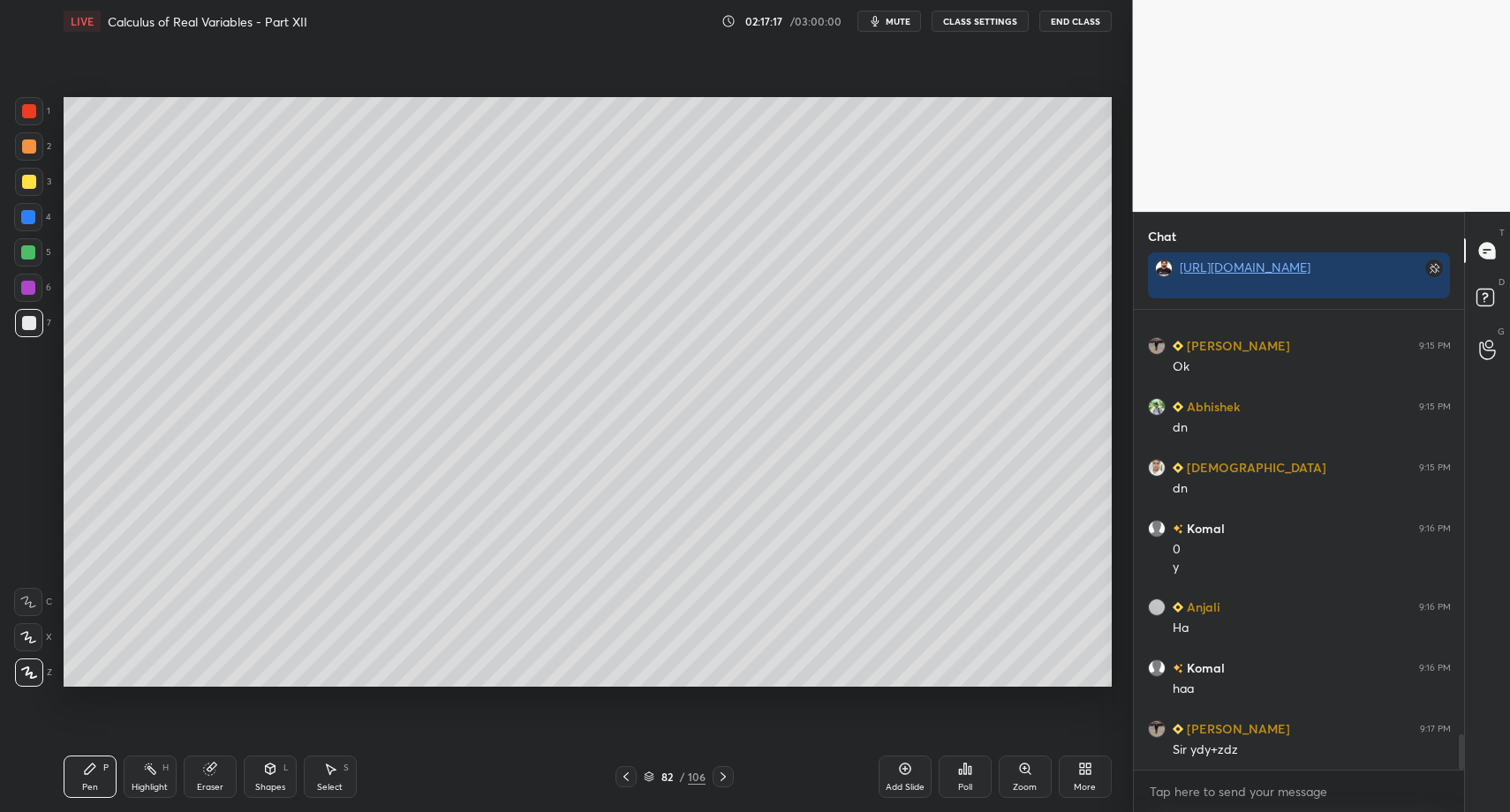 click 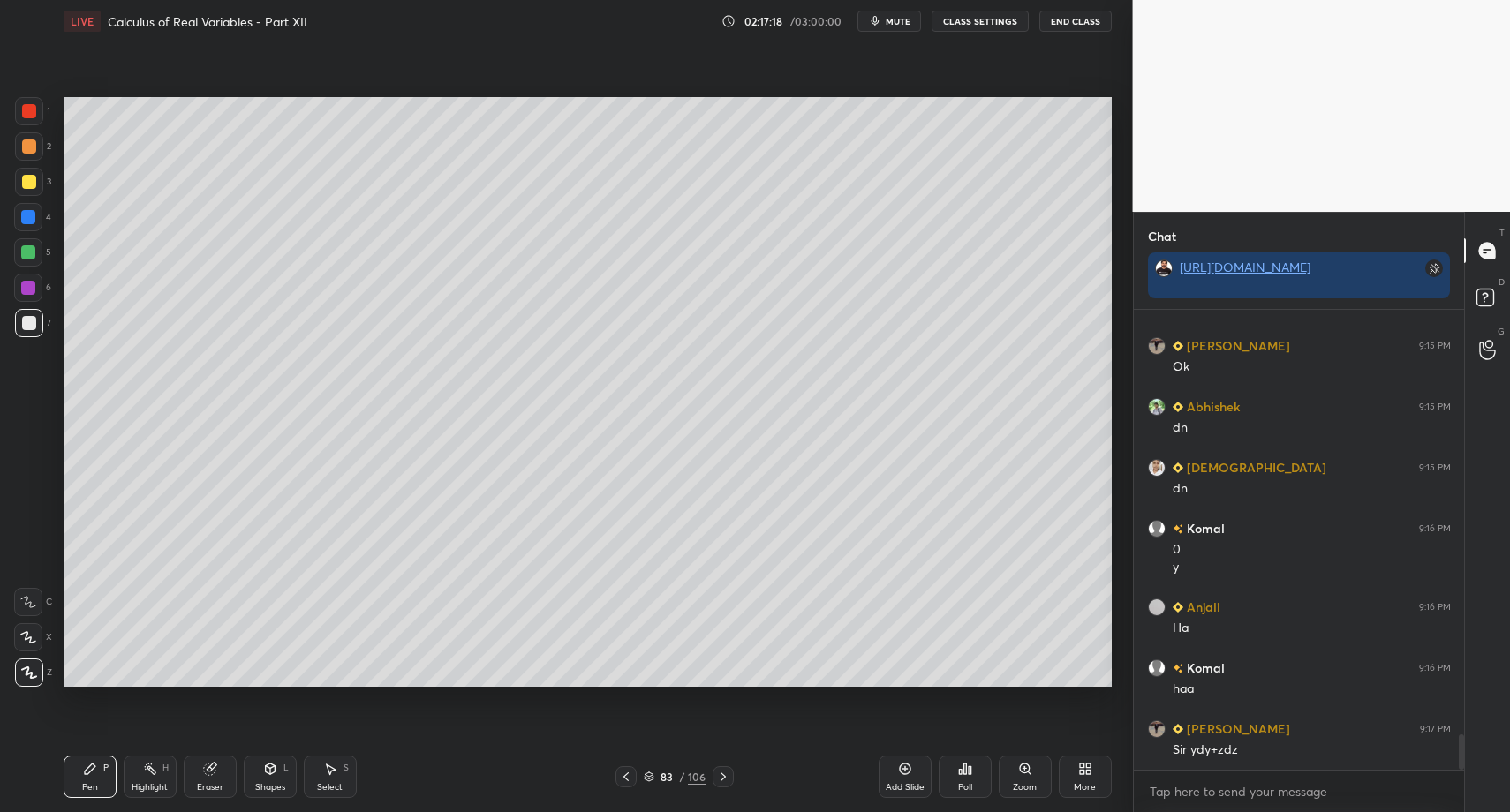 click 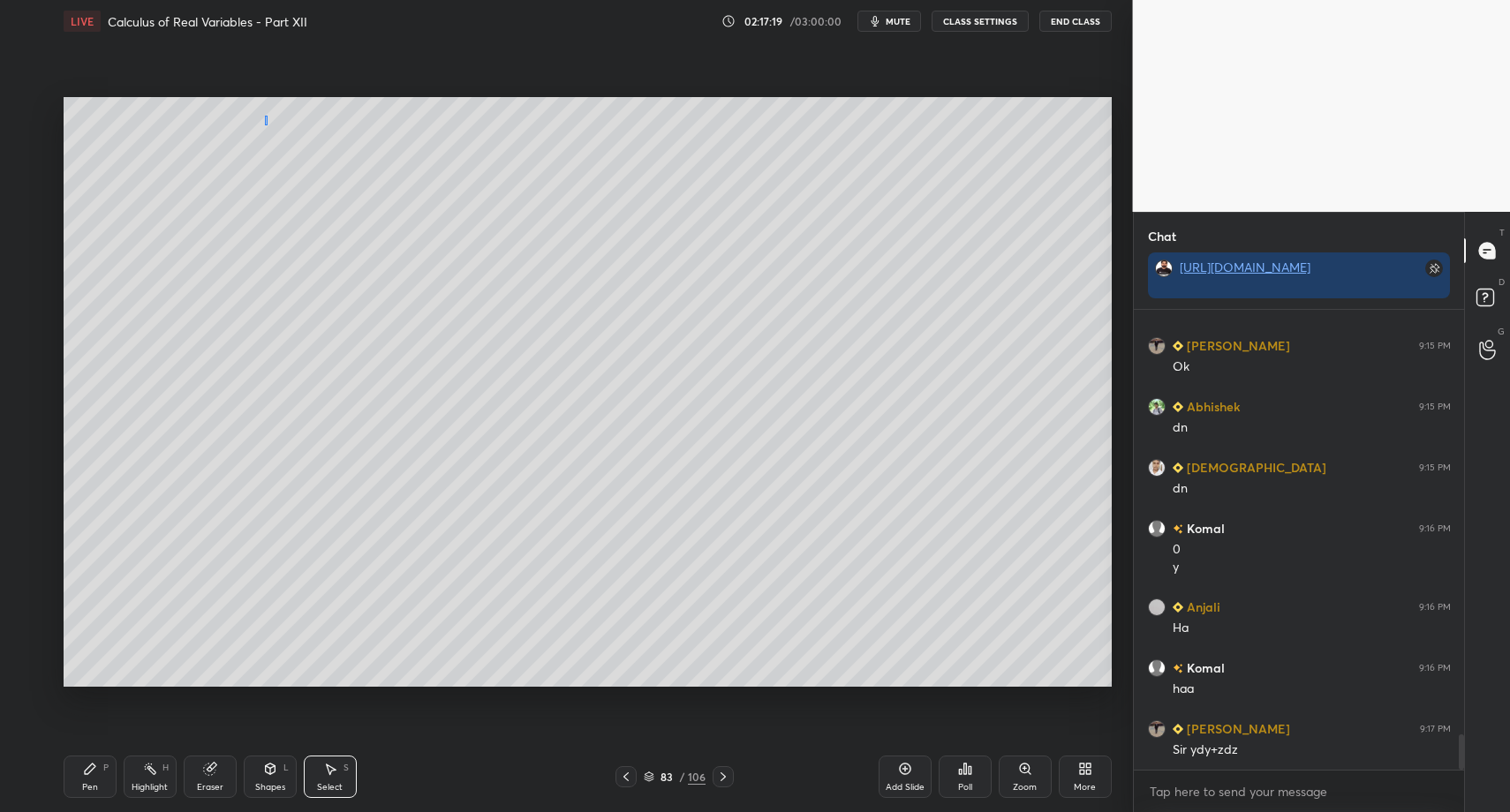 drag, startPoint x: 268, startPoint y: 125, endPoint x: 308, endPoint y: 207, distance: 91.23596 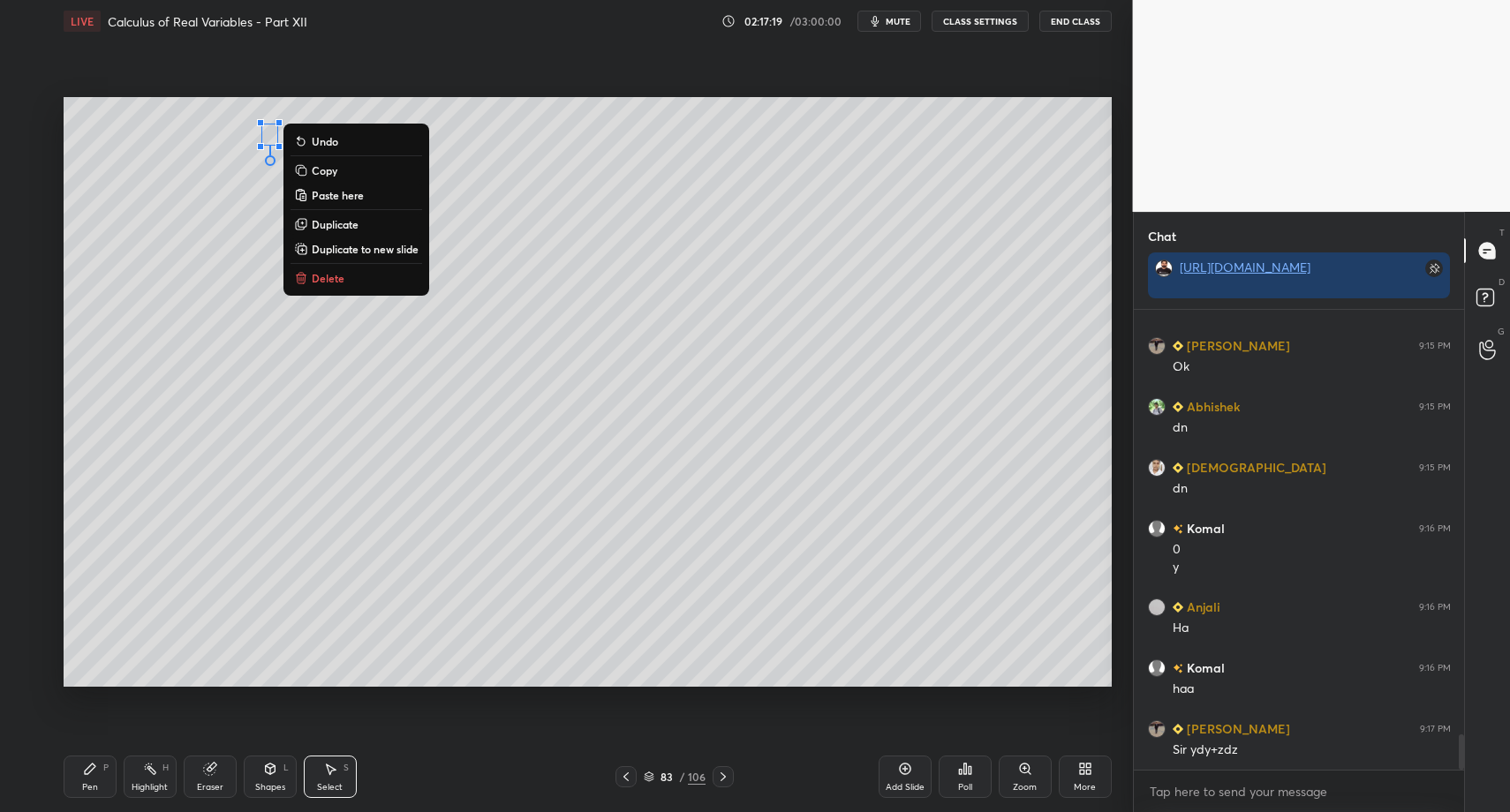 drag, startPoint x: 336, startPoint y: 277, endPoint x: 357, endPoint y: 229, distance: 52.392748 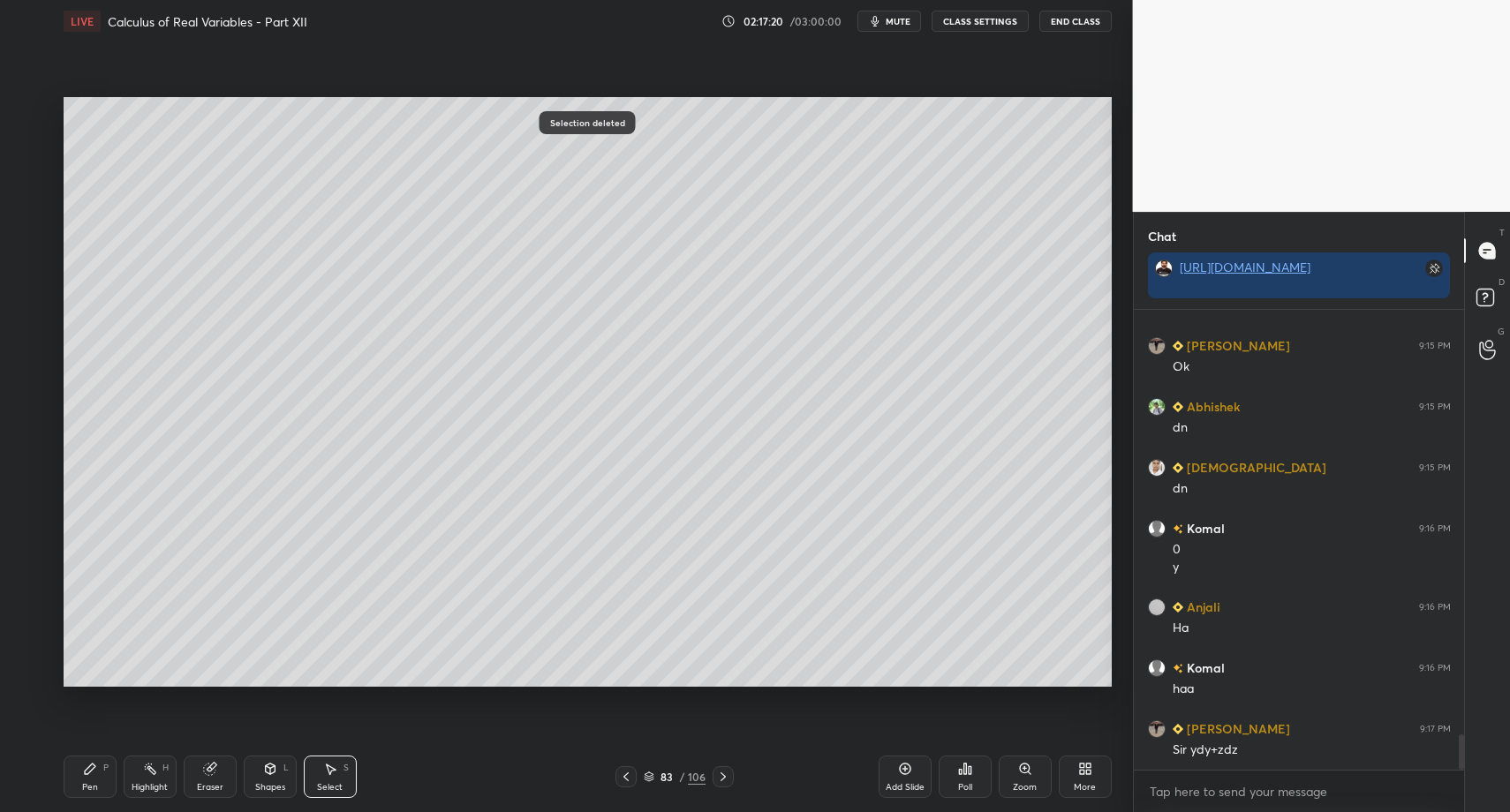 click on "0 ° Undo Copy Paste here Duplicate Duplicate to new slide Delete" at bounding box center [587, 392] 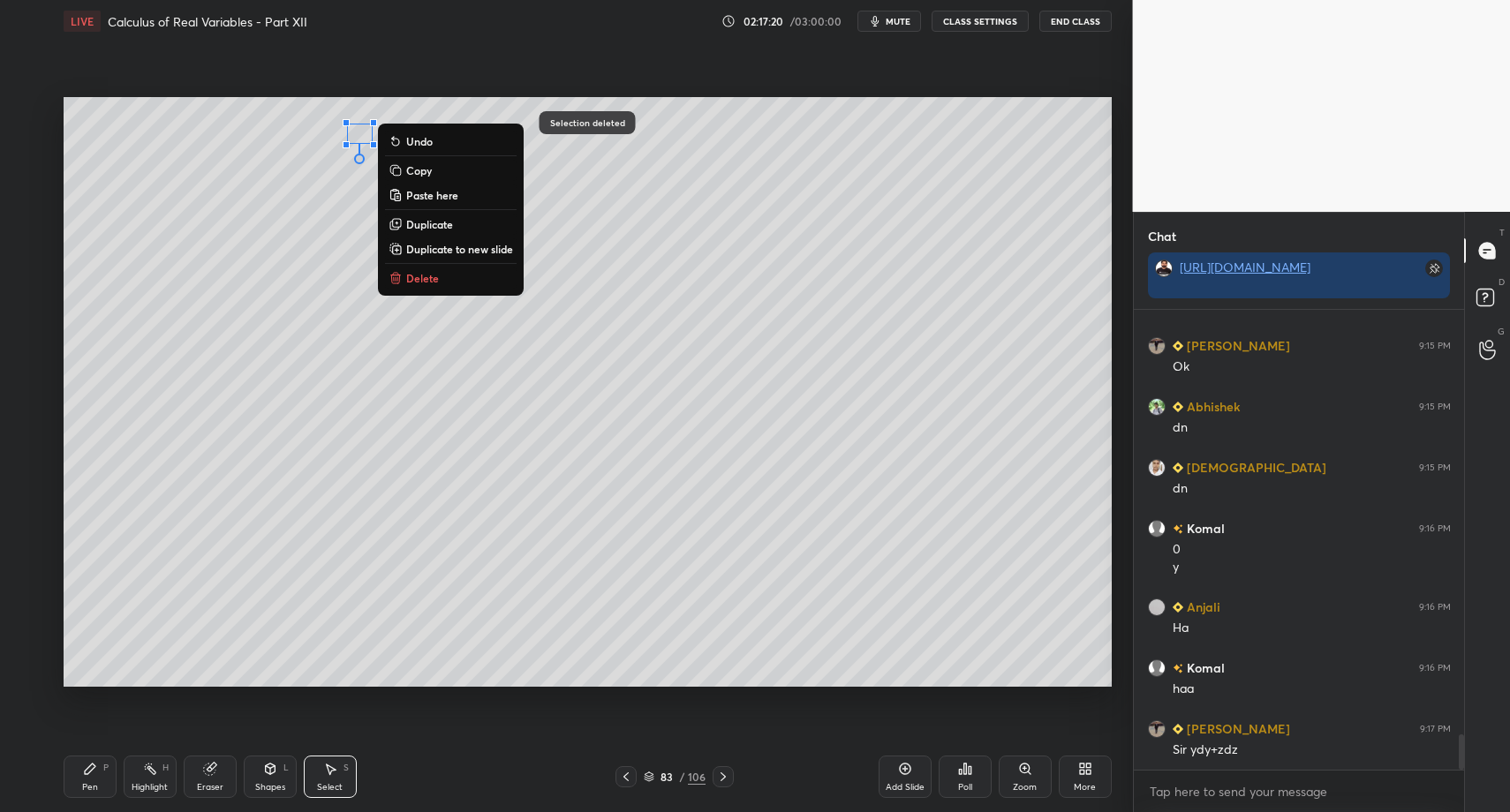 click on "Delete" at bounding box center [422, 278] 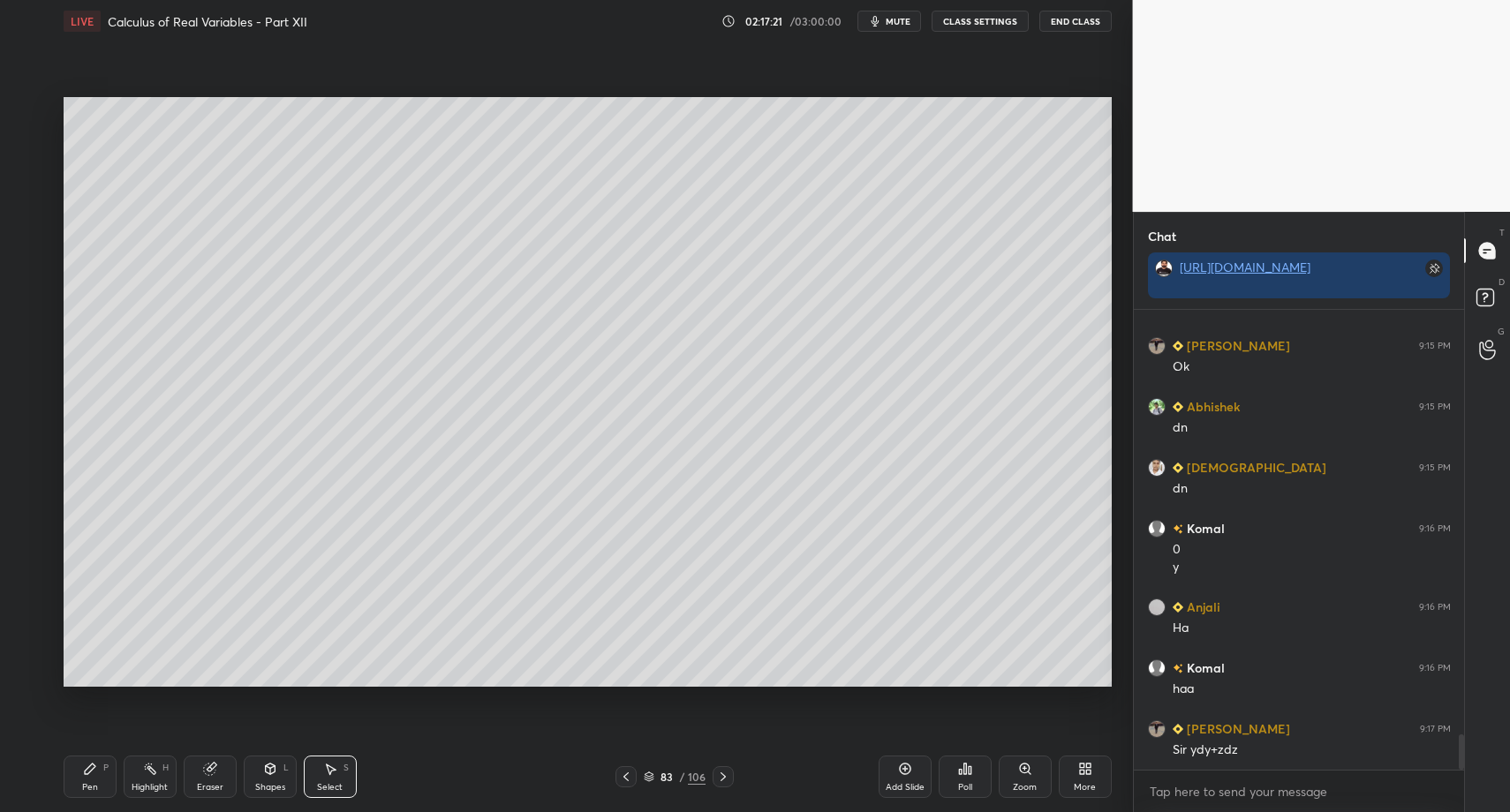 drag, startPoint x: 73, startPoint y: 789, endPoint x: 82, endPoint y: 756, distance: 34.205263 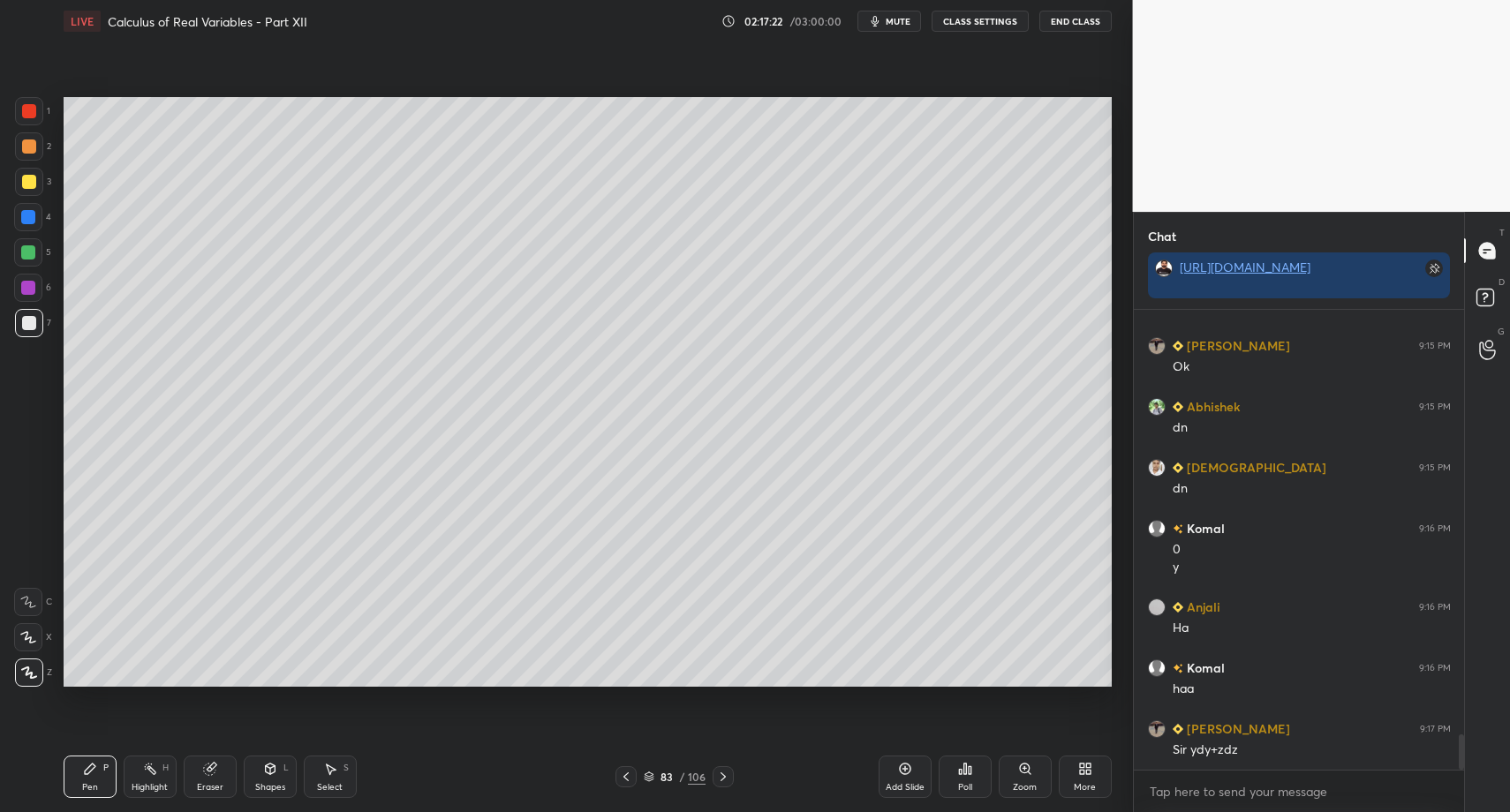 drag, startPoint x: 82, startPoint y: 756, endPoint x: 97, endPoint y: 698, distance: 59.908263 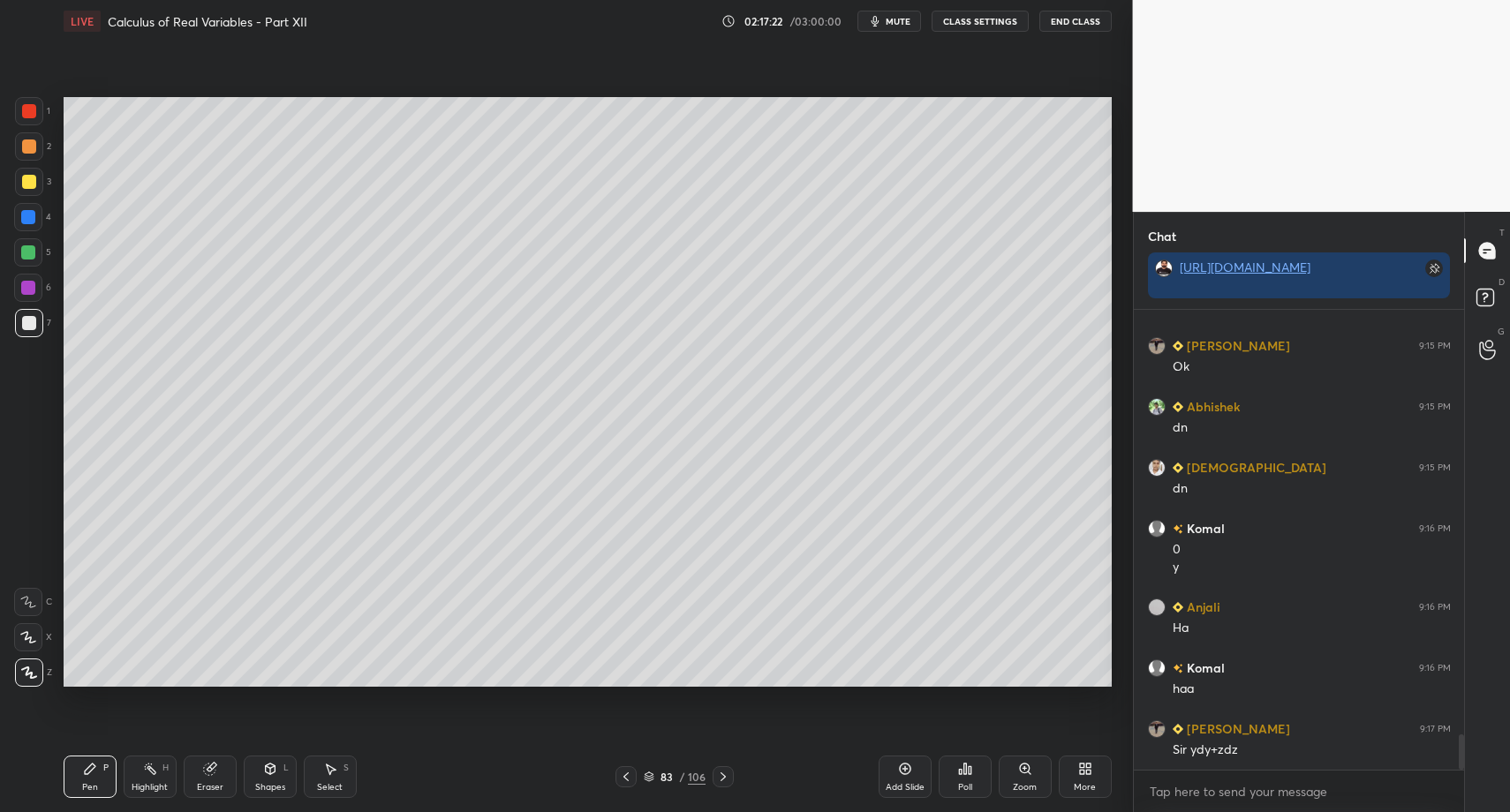 click on "Pen P Highlight H Eraser Shapes L Select S 83 / 106 Add Slide Poll Zoom More" at bounding box center [587, 777] 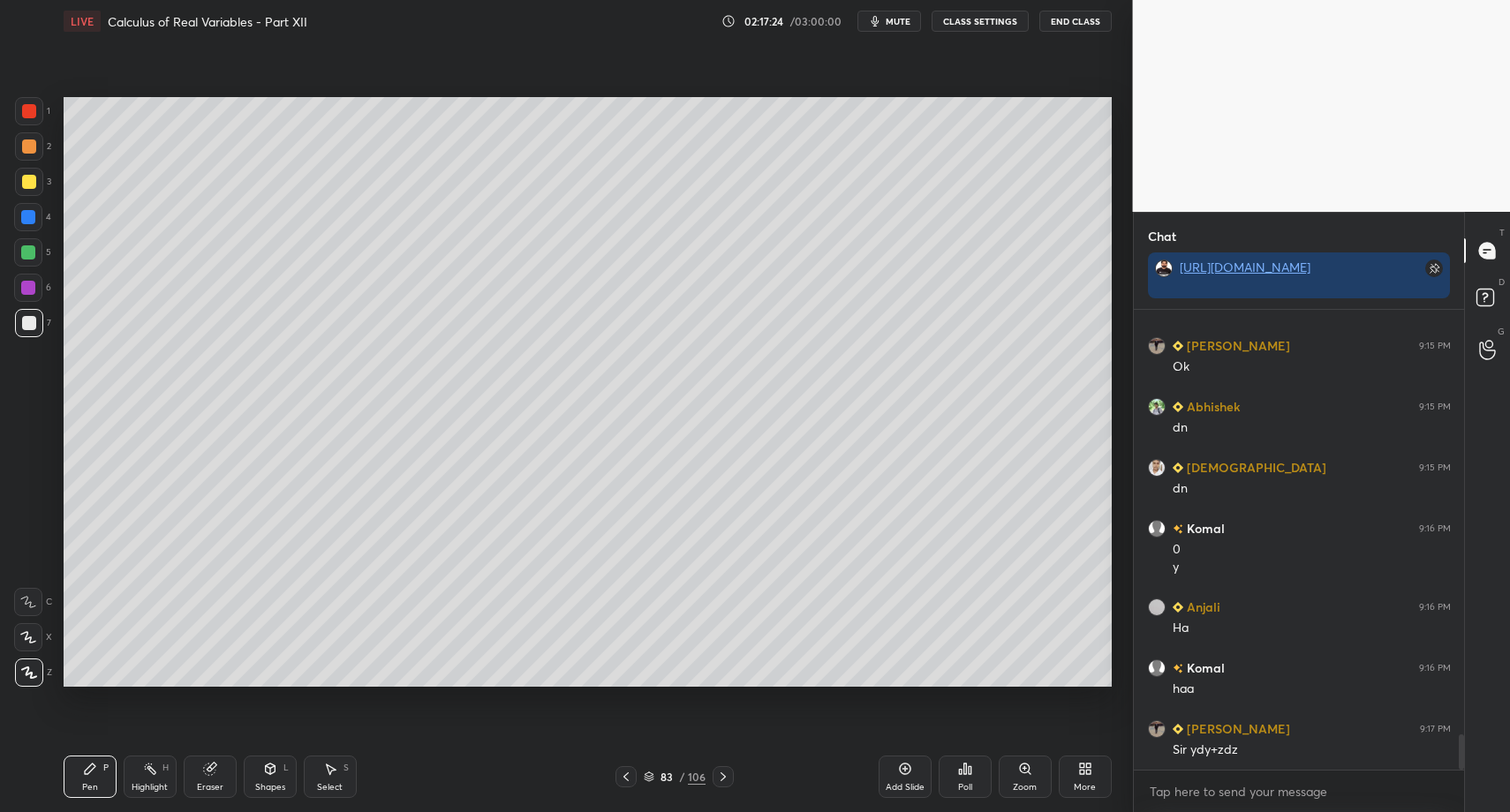 drag, startPoint x: 316, startPoint y: 781, endPoint x: 310, endPoint y: 726, distance: 55.326305 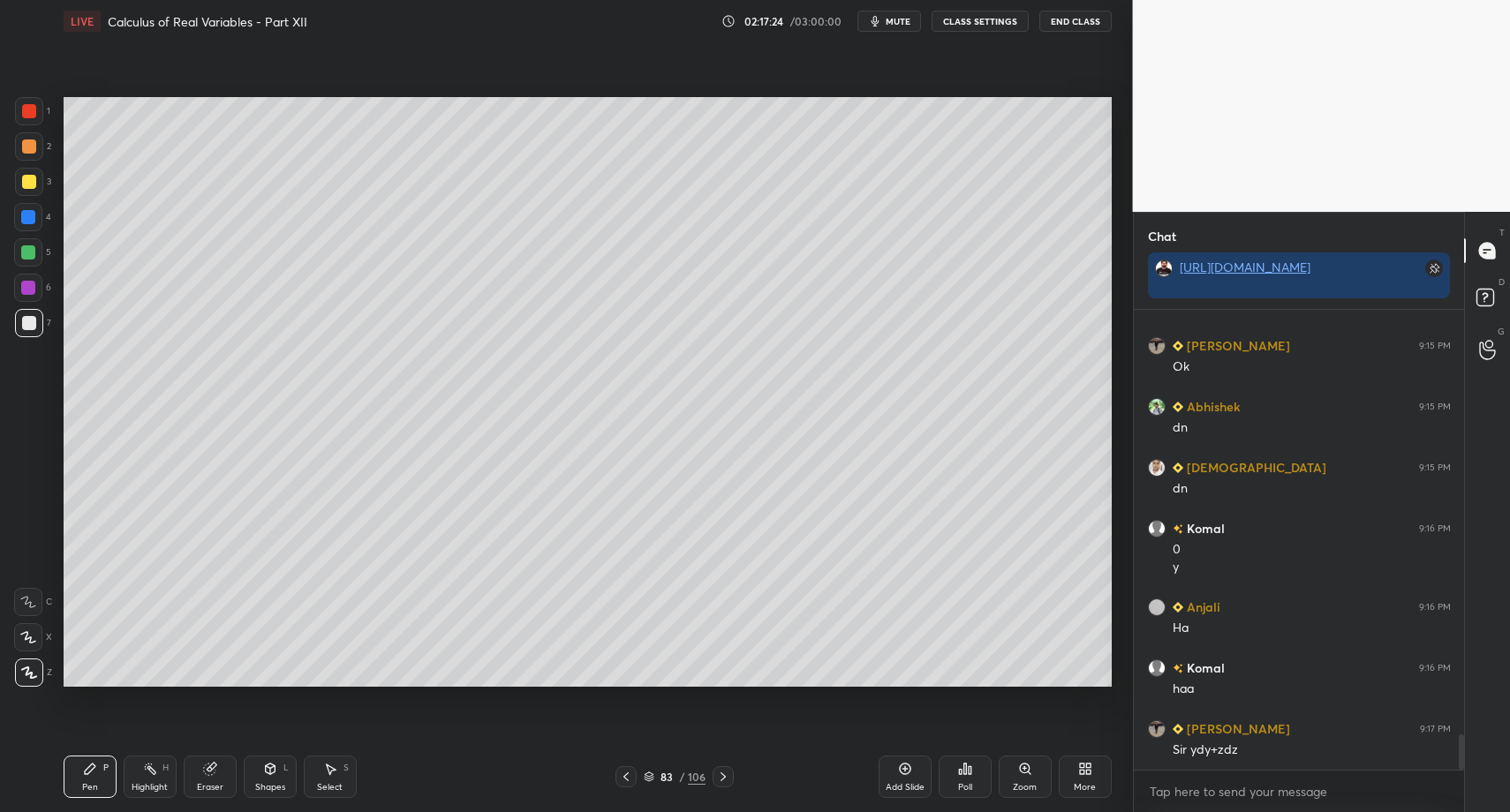 click on "Select S" at bounding box center [330, 777] 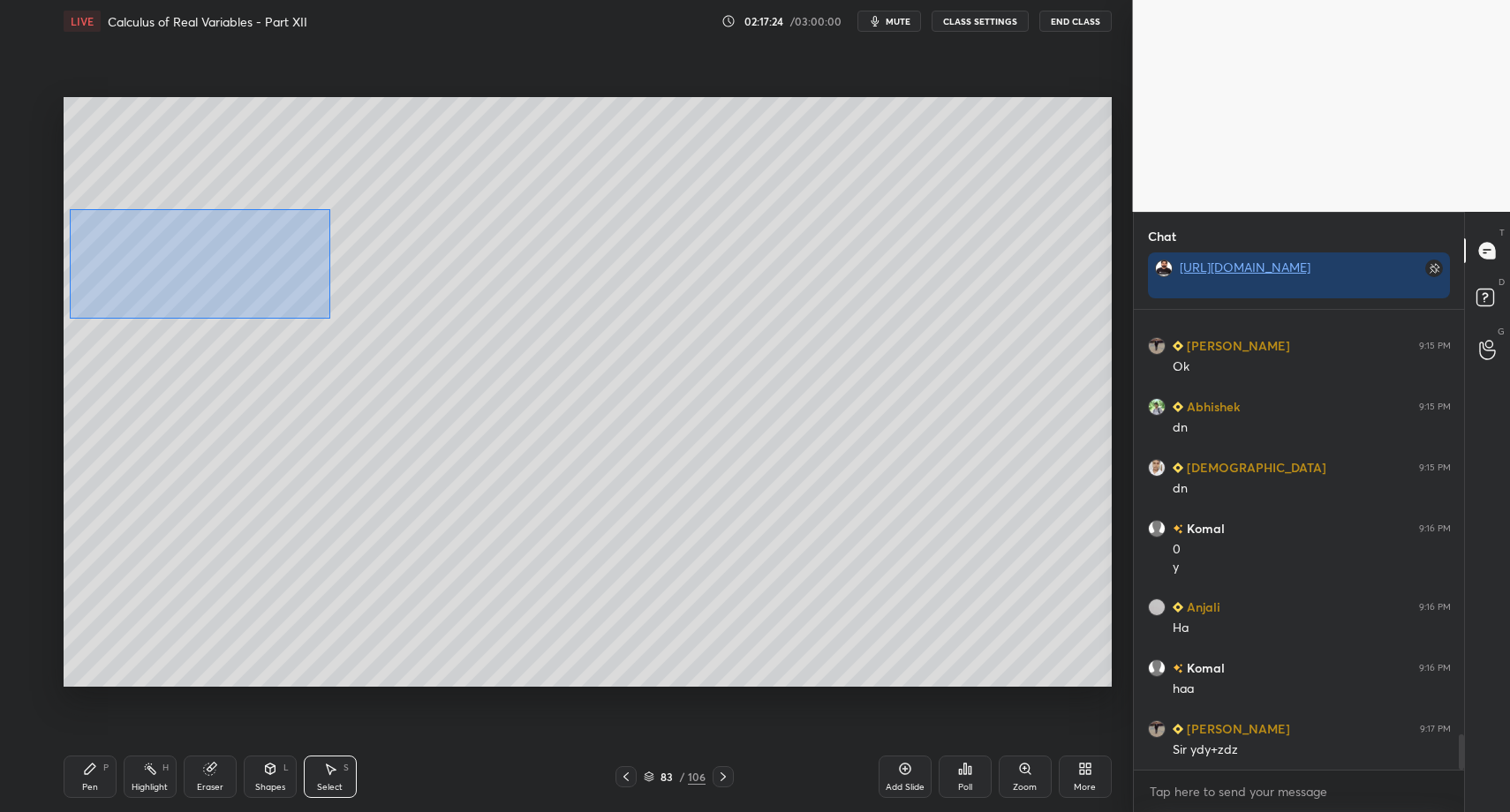 drag, startPoint x: 69, startPoint y: 208, endPoint x: 600, endPoint y: 434, distance: 577.0936 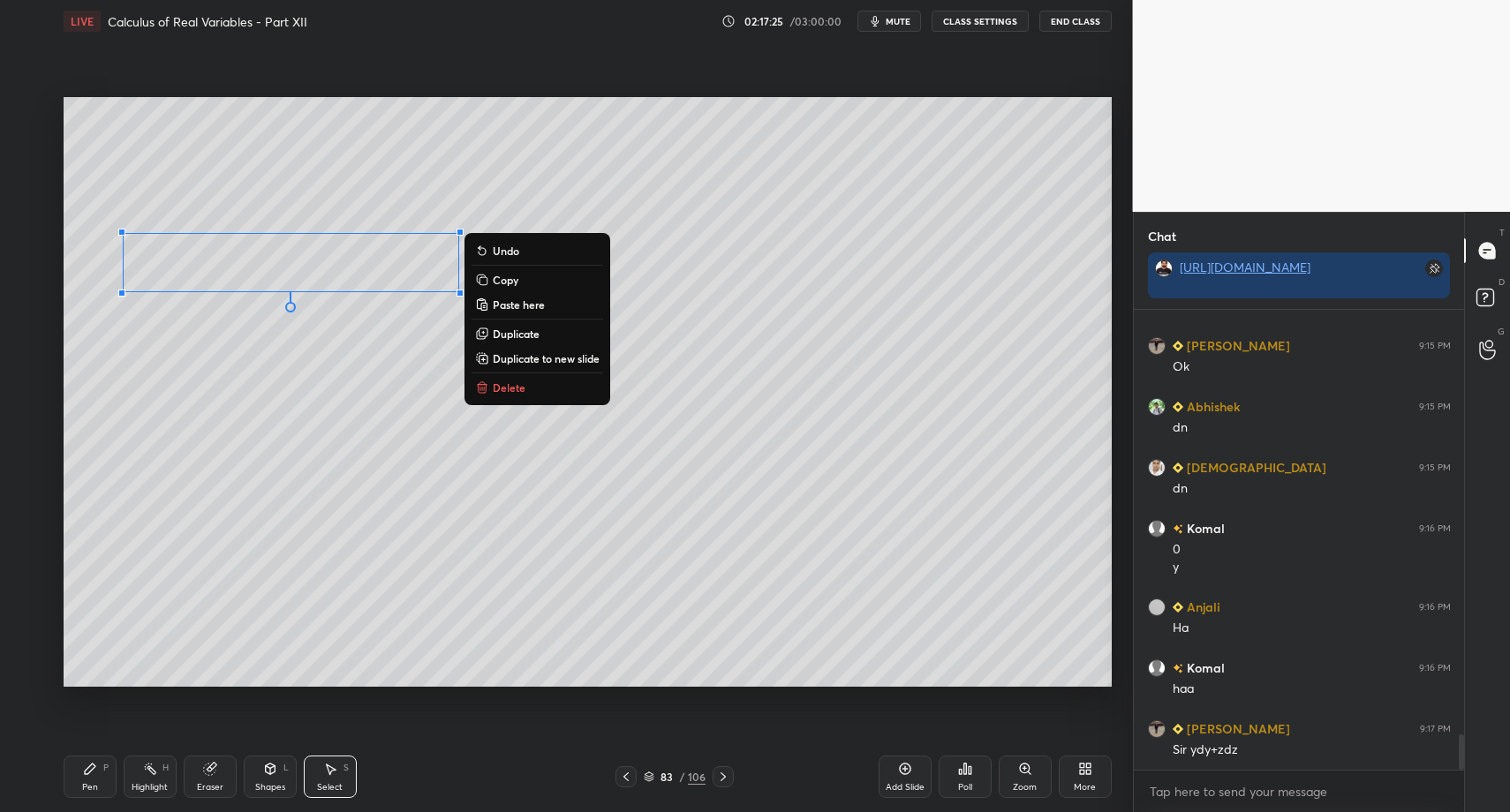 click on "Delete" at bounding box center [509, 387] 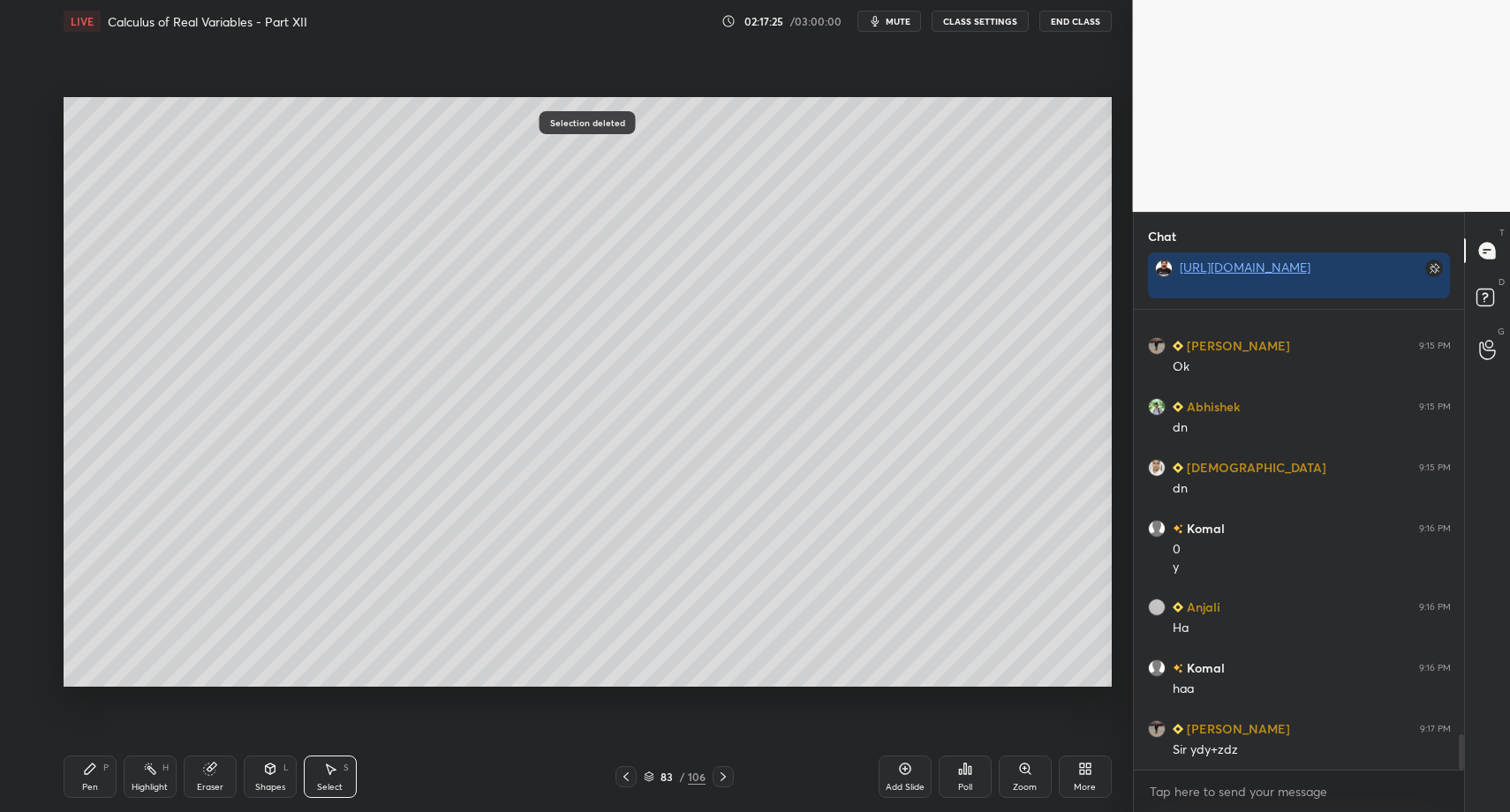 drag, startPoint x: 92, startPoint y: 88, endPoint x: 714, endPoint y: 358, distance: 678.07374 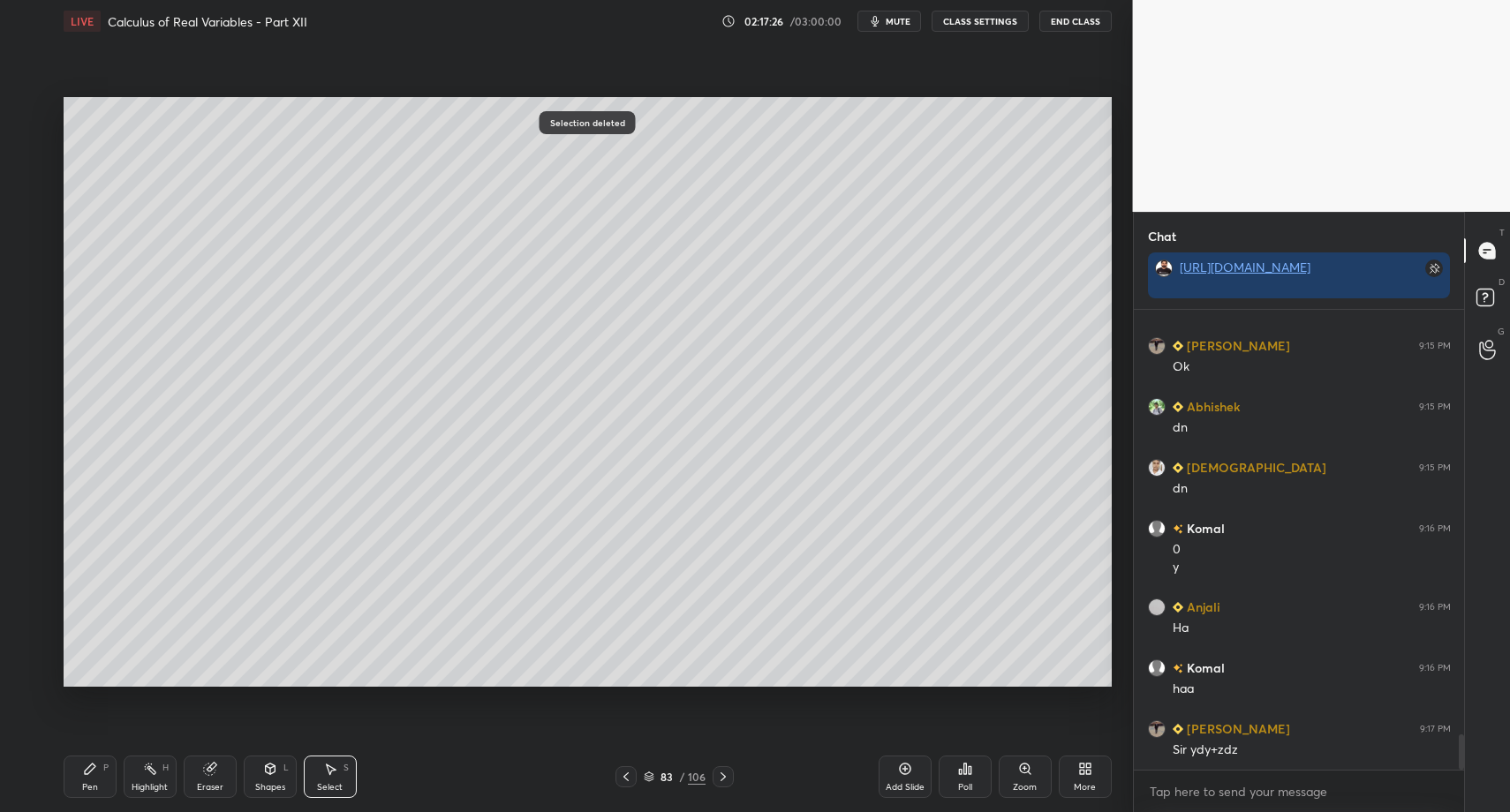 drag, startPoint x: 141, startPoint y: 117, endPoint x: 363, endPoint y: 168, distance: 227.78279 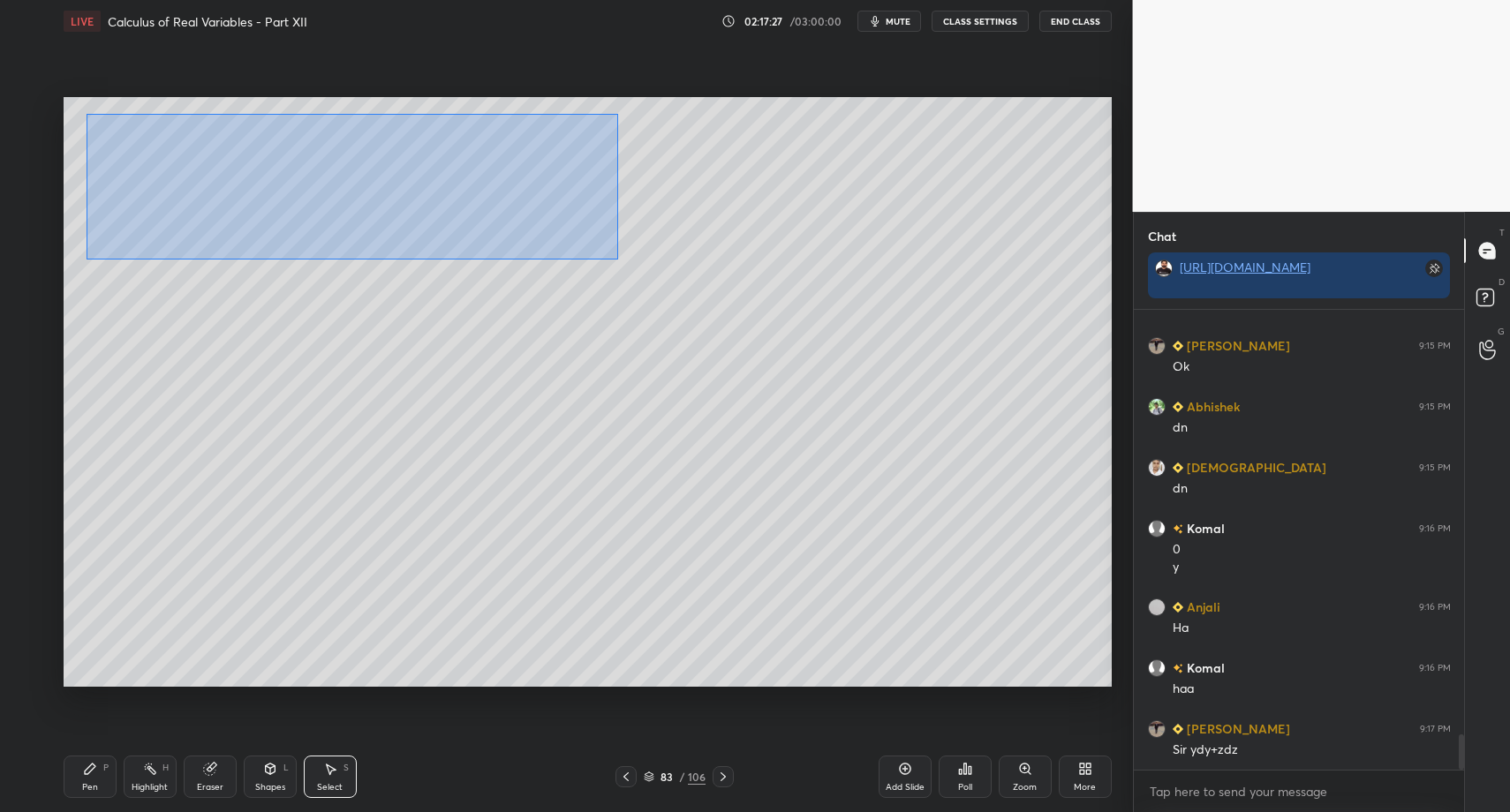 drag, startPoint x: 91, startPoint y: 115, endPoint x: 576, endPoint y: 309, distance: 522.36099 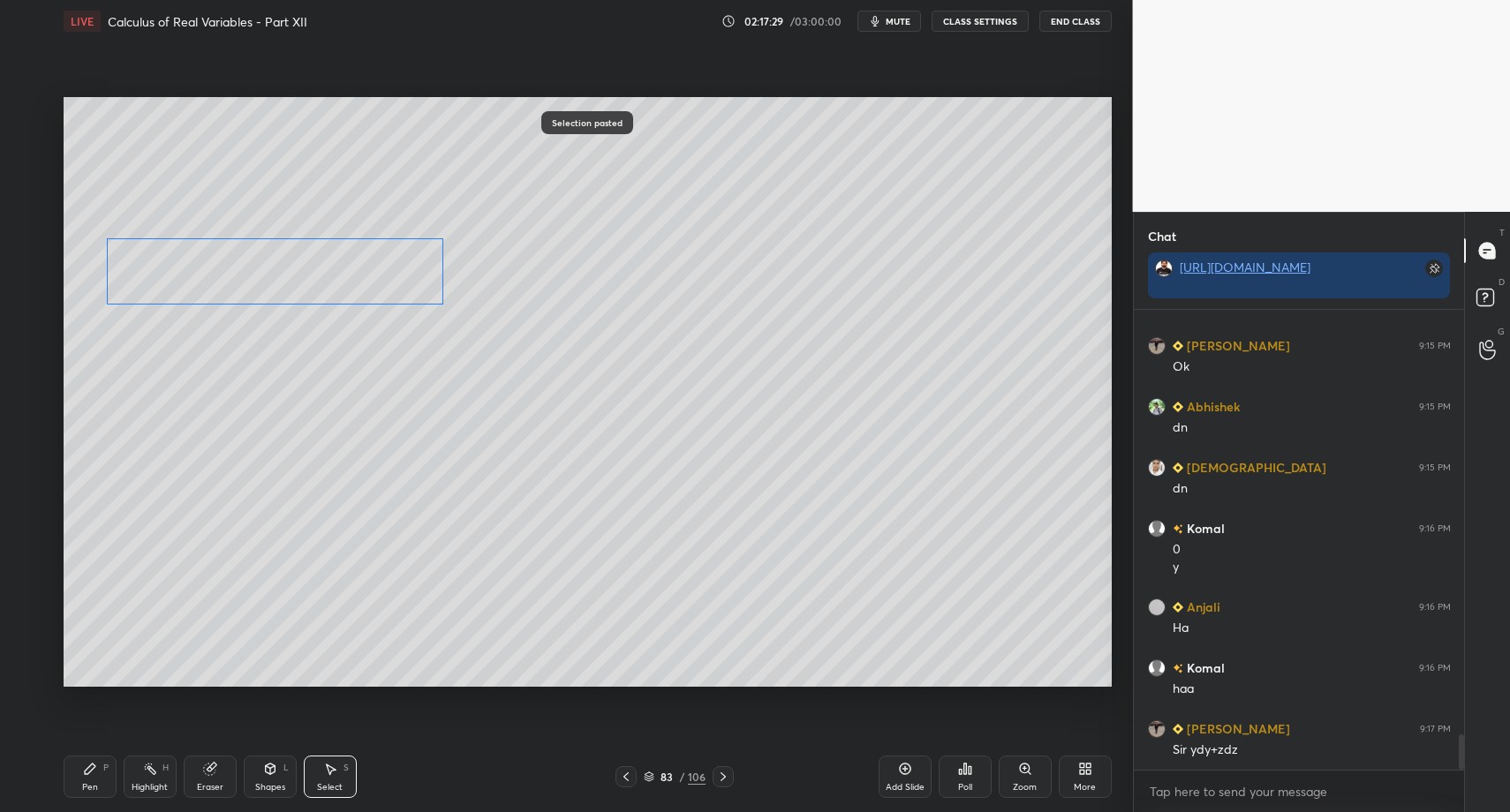 drag, startPoint x: 243, startPoint y: 239, endPoint x: 227, endPoint y: 267, distance: 32.249031 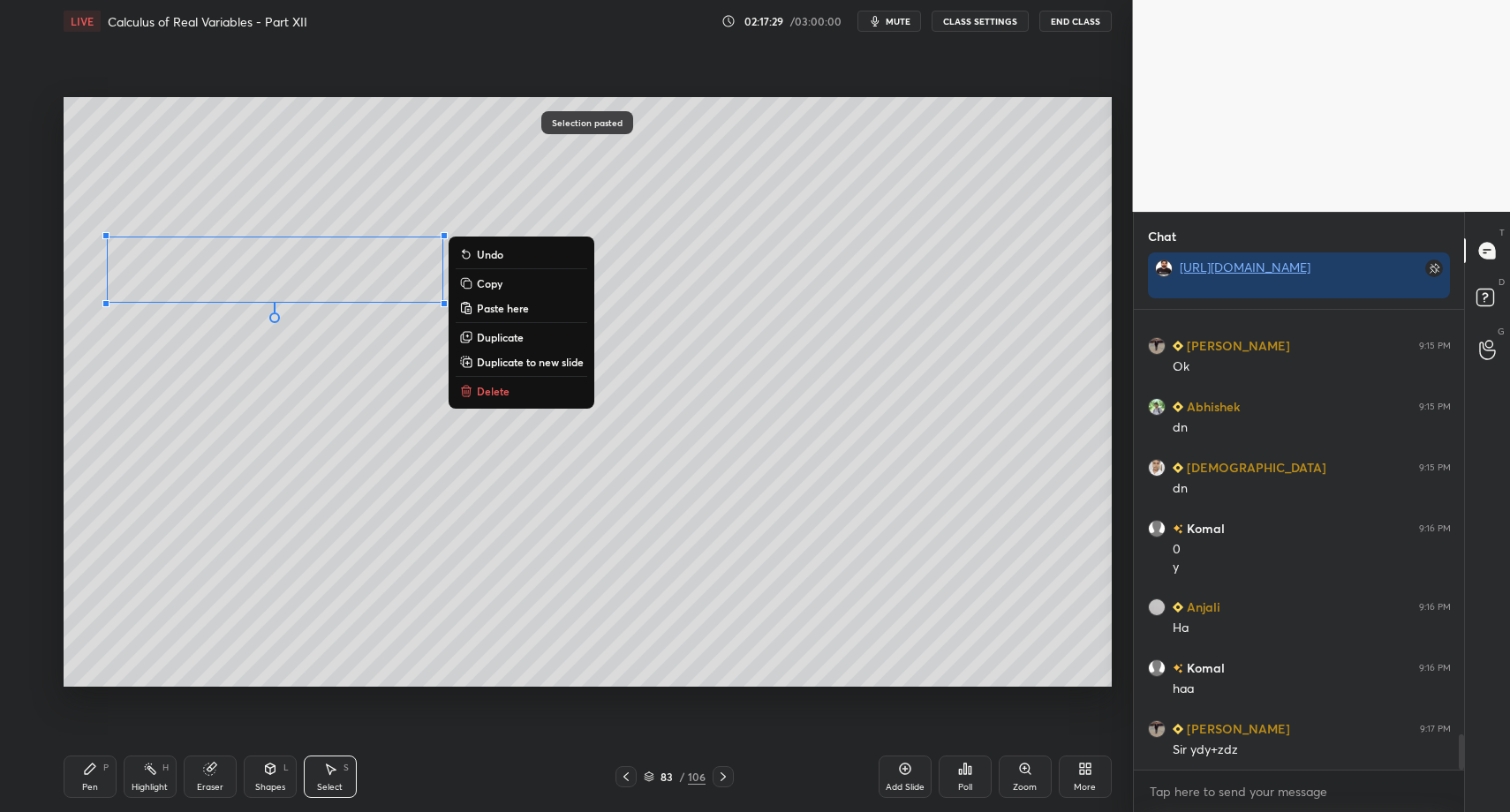 drag, startPoint x: 87, startPoint y: 784, endPoint x: 98, endPoint y: 744, distance: 41.484937 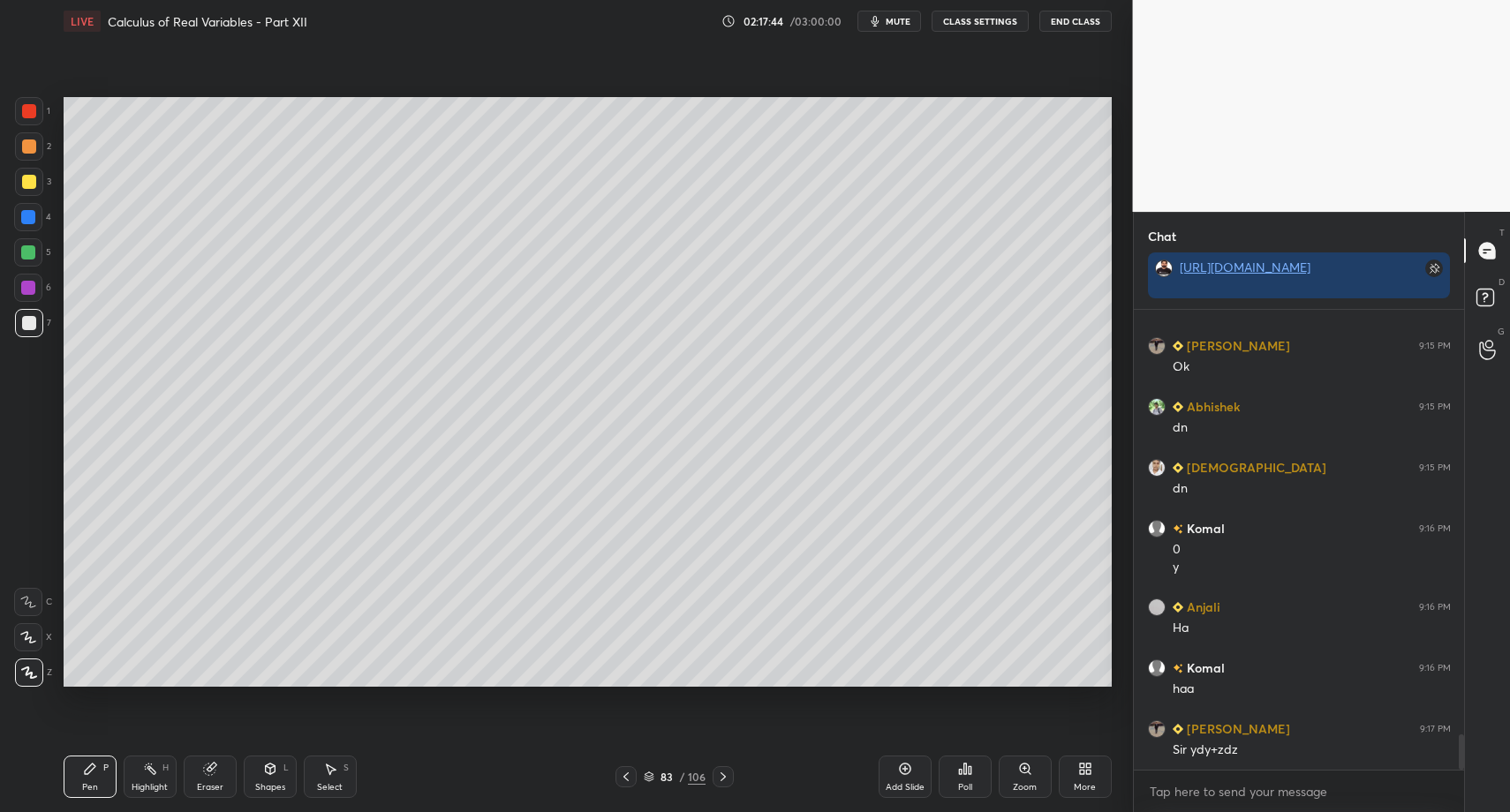 drag, startPoint x: 32, startPoint y: 184, endPoint x: 57, endPoint y: 279, distance: 98.2344 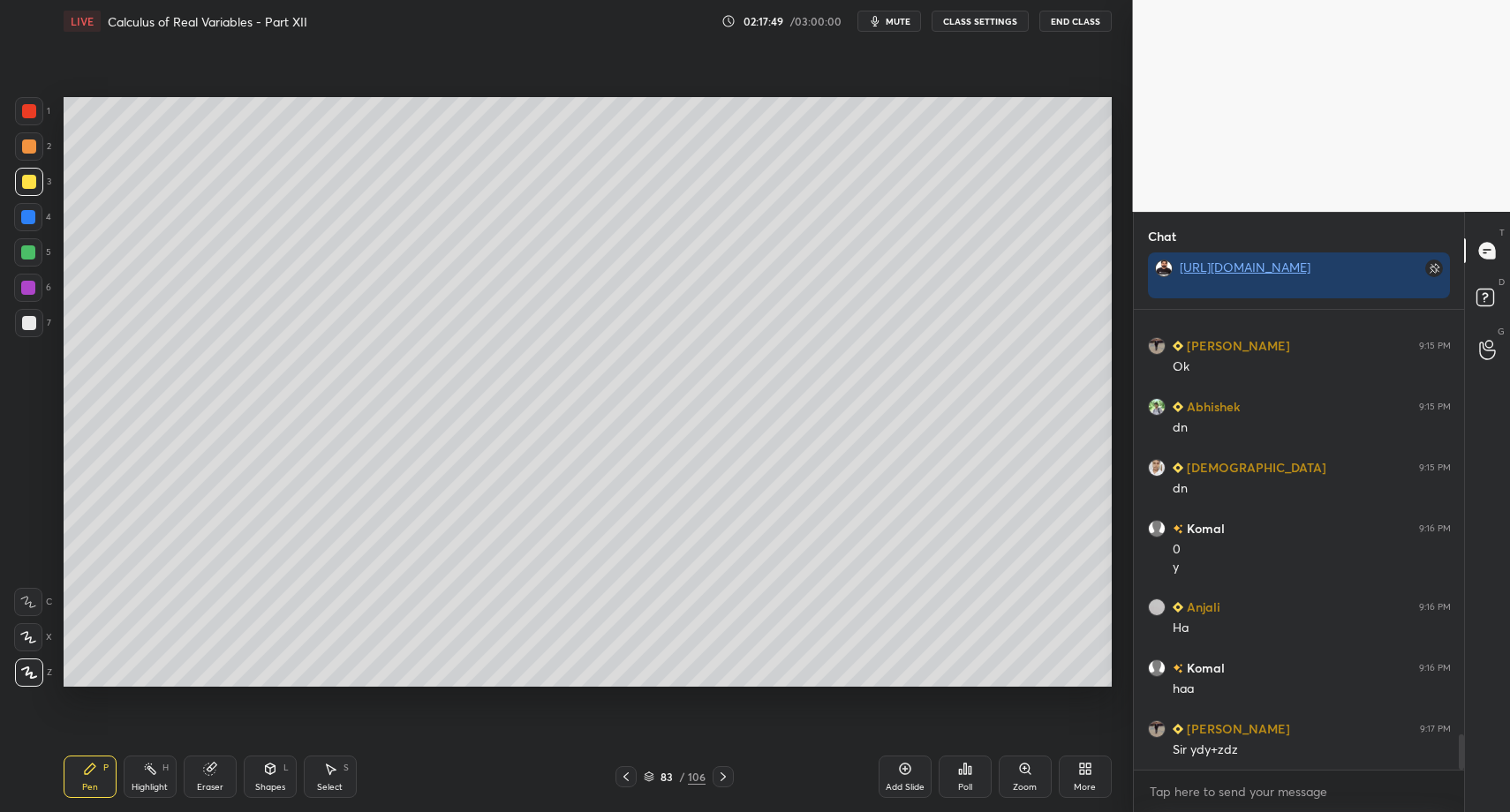 drag, startPoint x: 272, startPoint y: 778, endPoint x: 271, endPoint y: 764, distance: 14.03567 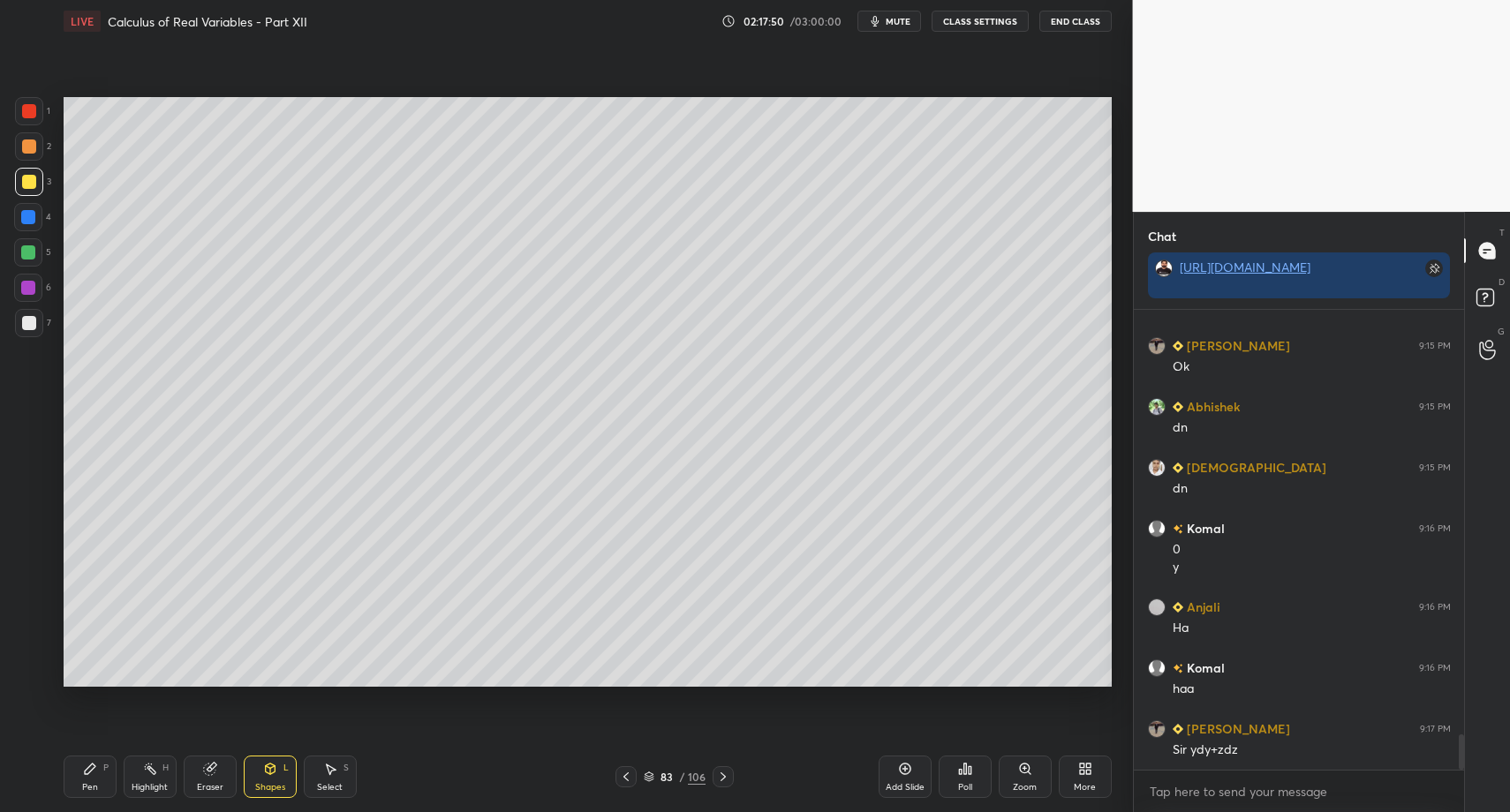 drag, startPoint x: 89, startPoint y: 781, endPoint x: 90, endPoint y: 756, distance: 25.01999 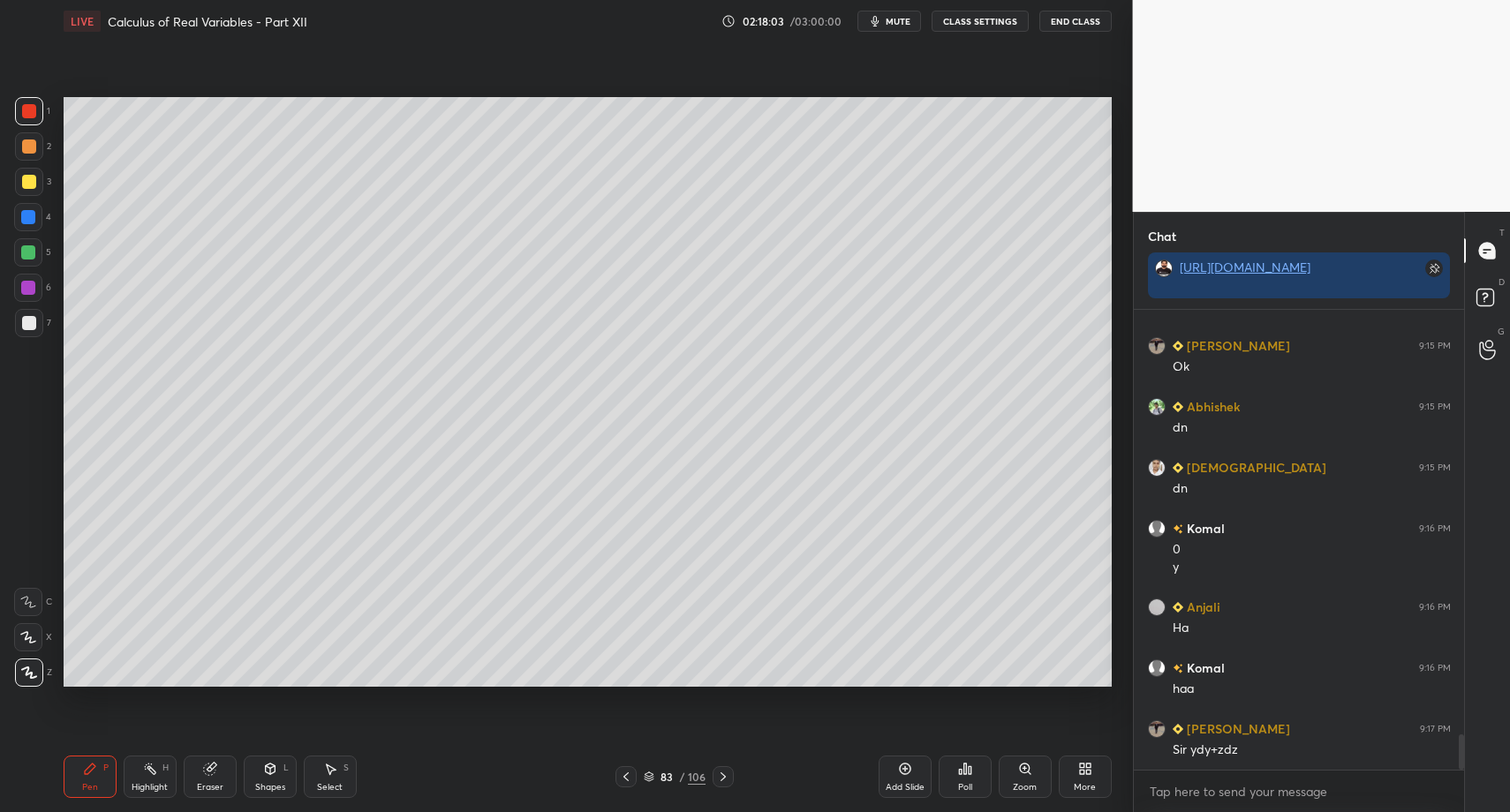 drag, startPoint x: 43, startPoint y: 595, endPoint x: 34, endPoint y: 593, distance: 9.219544 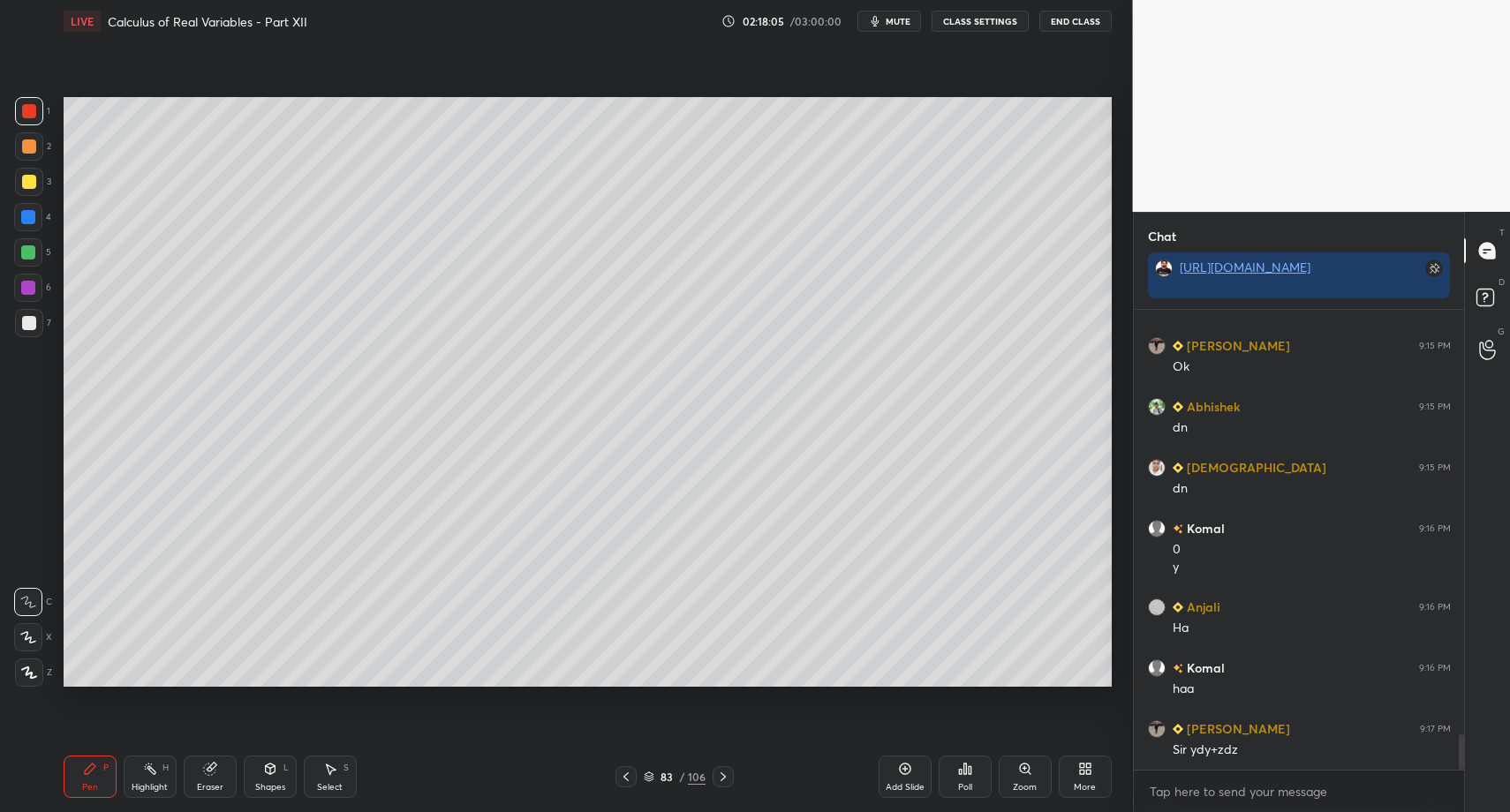 drag, startPoint x: 21, startPoint y: 354, endPoint x: 23, endPoint y: 329, distance: 25.079872 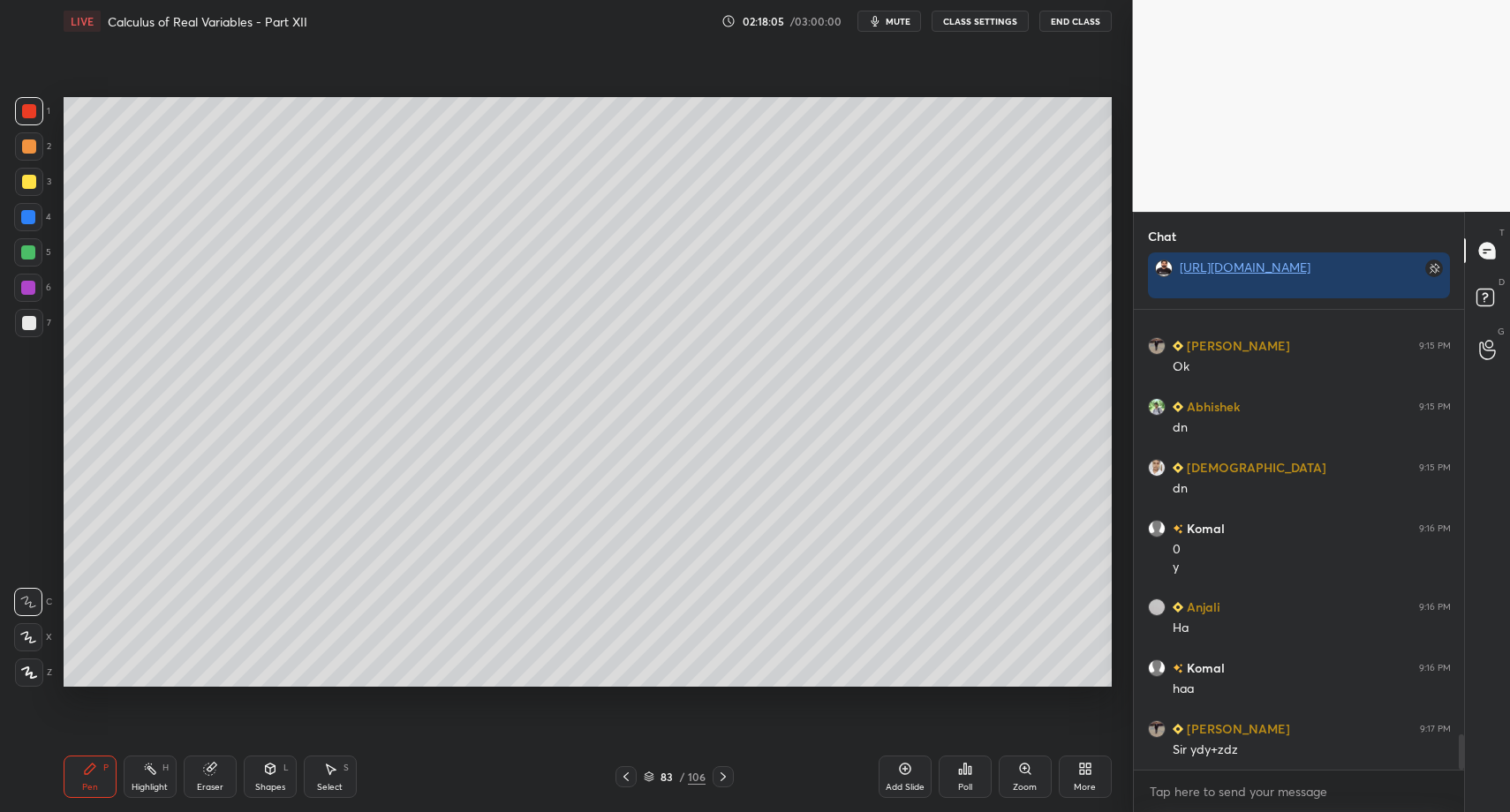 drag, startPoint x: 23, startPoint y: 326, endPoint x: 40, endPoint y: 455, distance: 130.11533 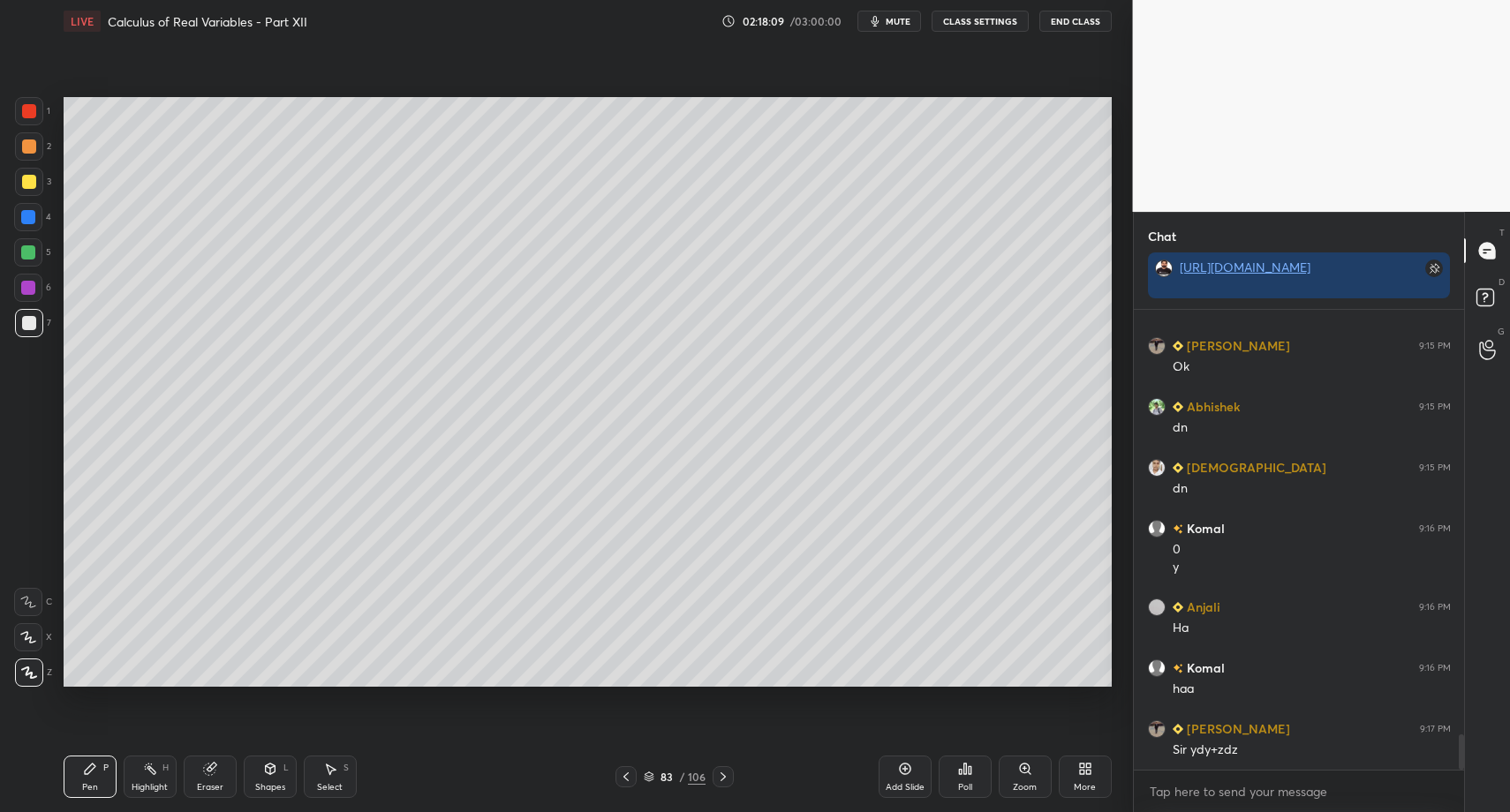 scroll, scrollTop: 5573, scrollLeft: 0, axis: vertical 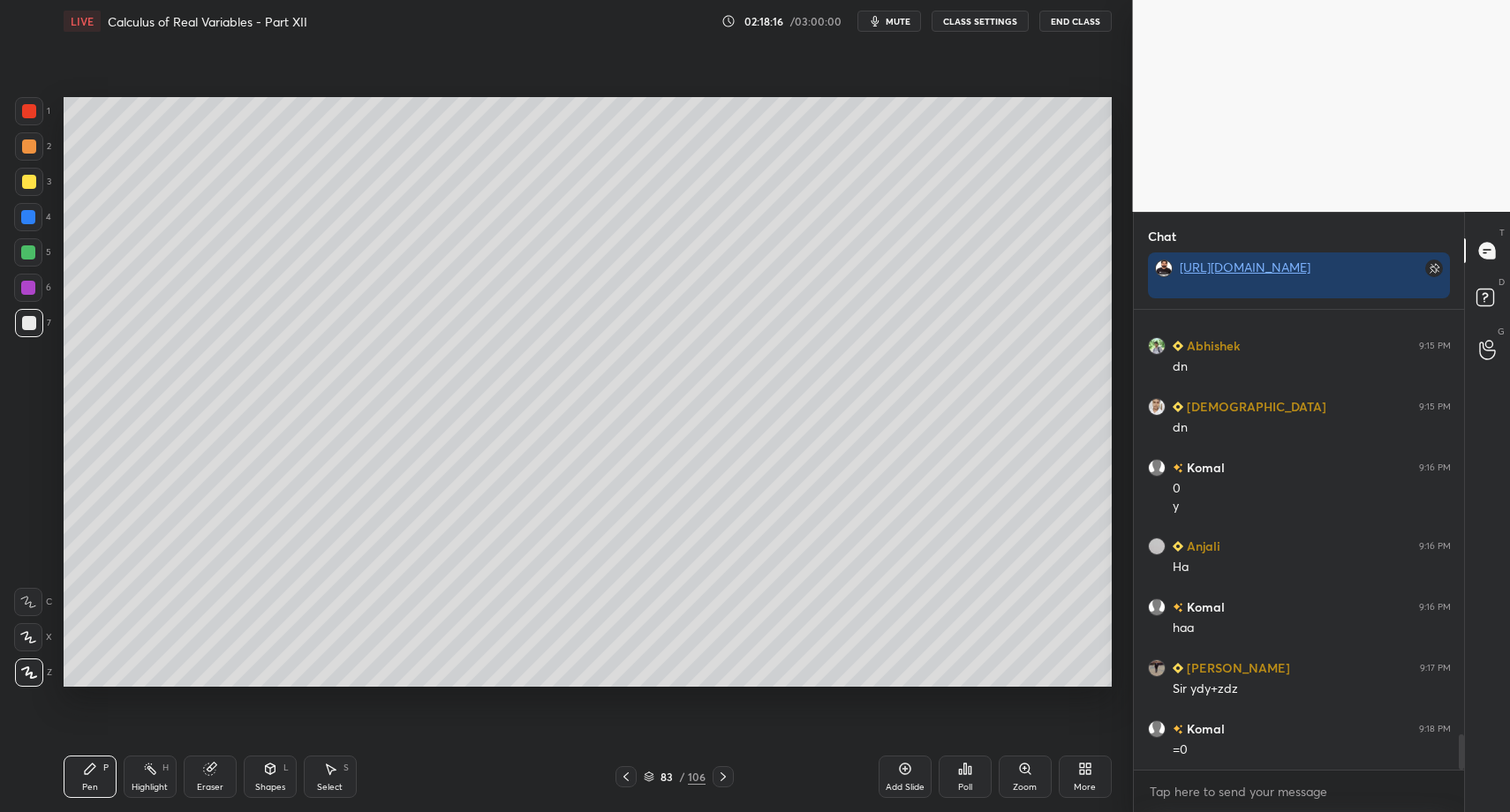 drag, startPoint x: 333, startPoint y: 783, endPoint x: 350, endPoint y: 717, distance: 68.15424 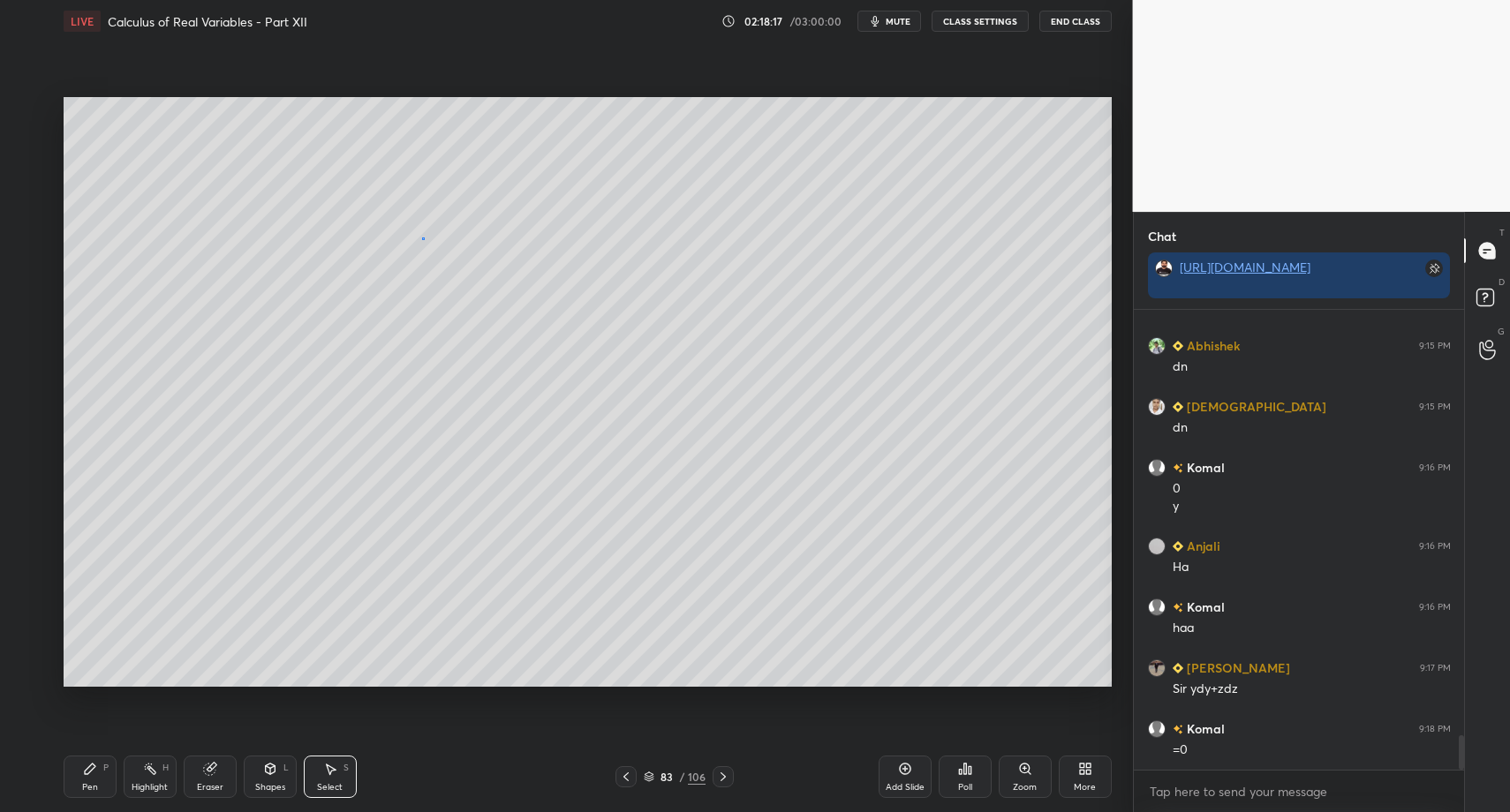 scroll, scrollTop: 5634, scrollLeft: 0, axis: vertical 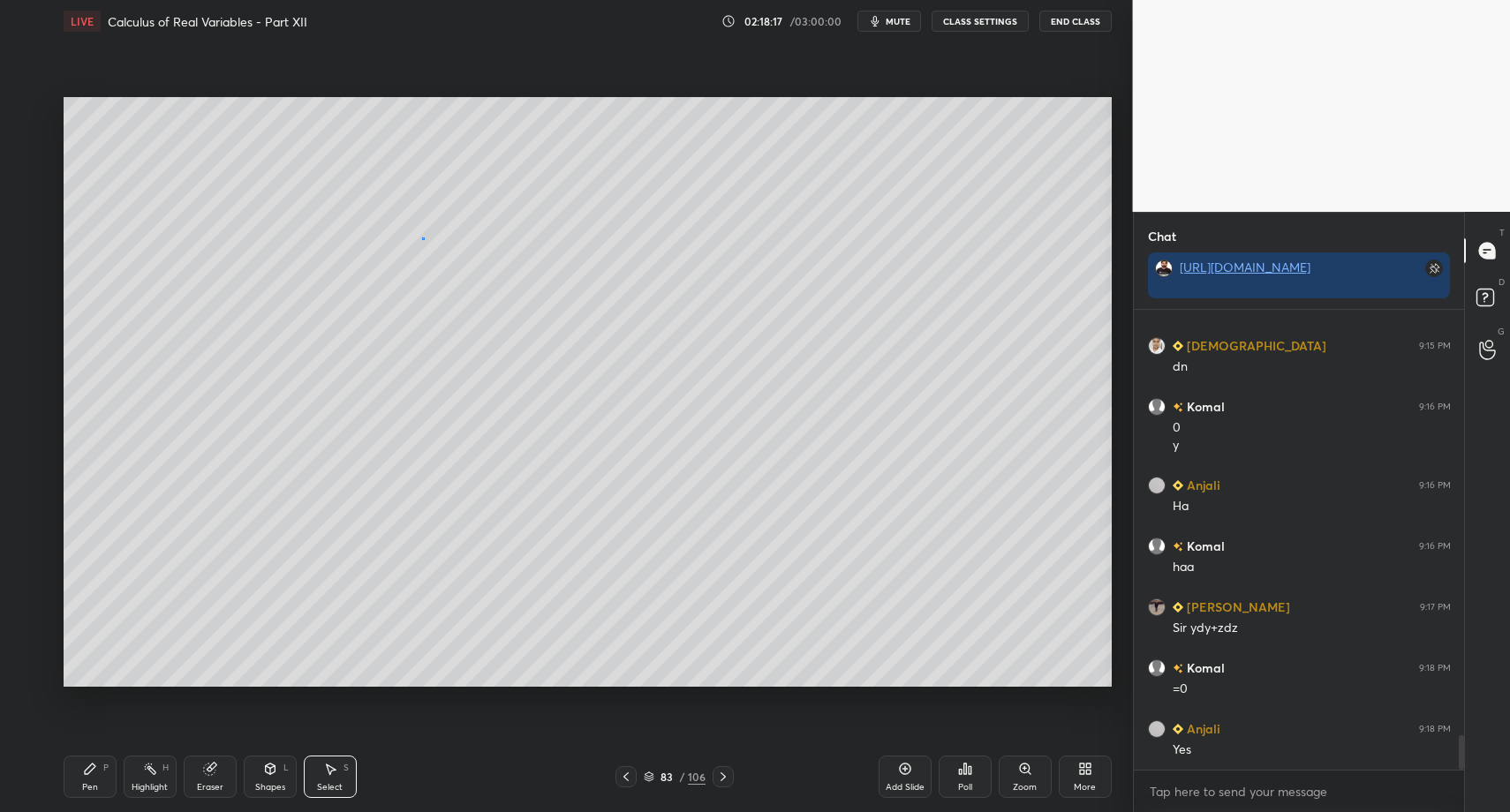 drag, startPoint x: 422, startPoint y: 238, endPoint x: 478, endPoint y: 314, distance: 94.40339 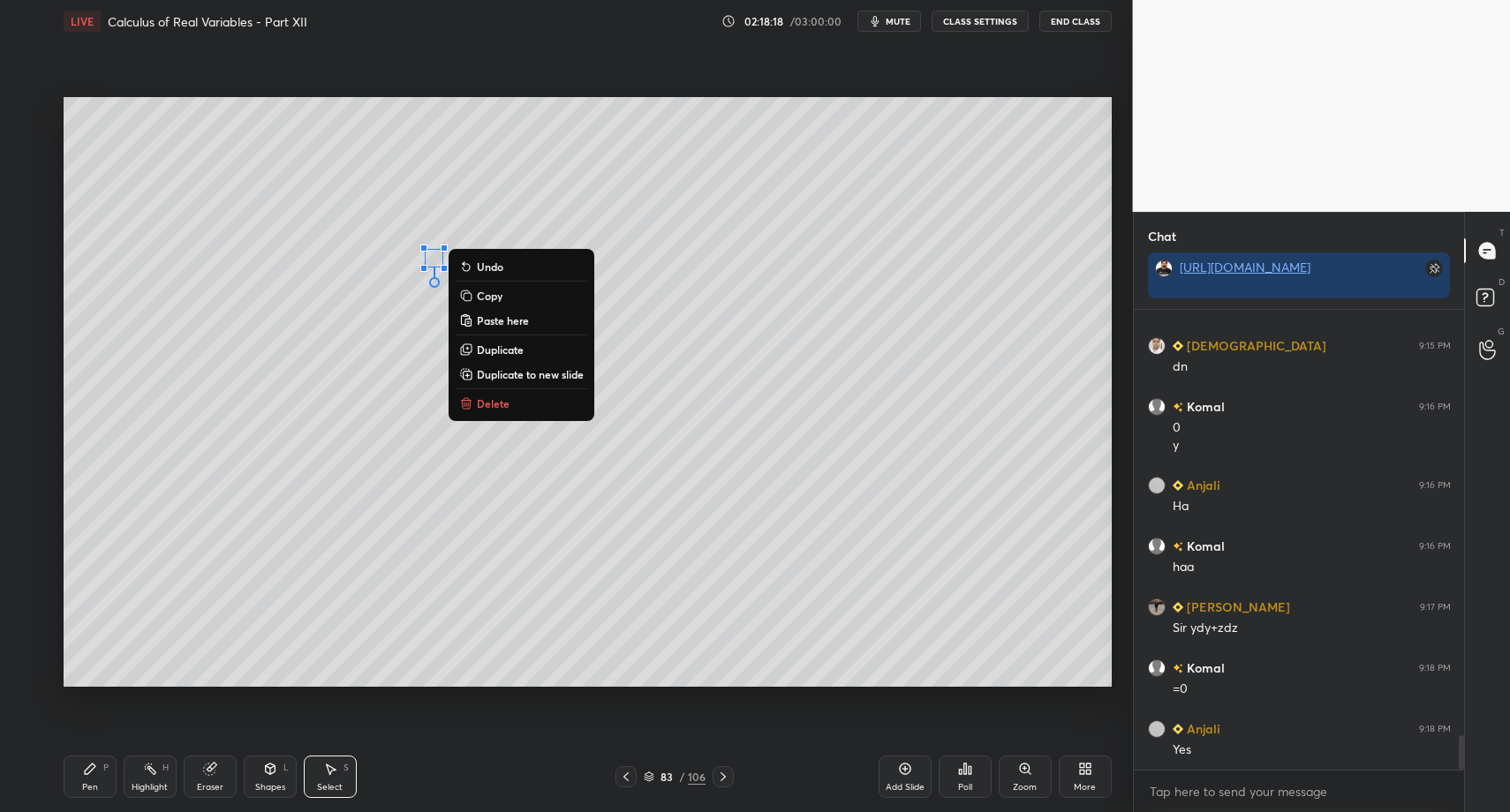 drag, startPoint x: 504, startPoint y: 400, endPoint x: 381, endPoint y: 512, distance: 166.35204 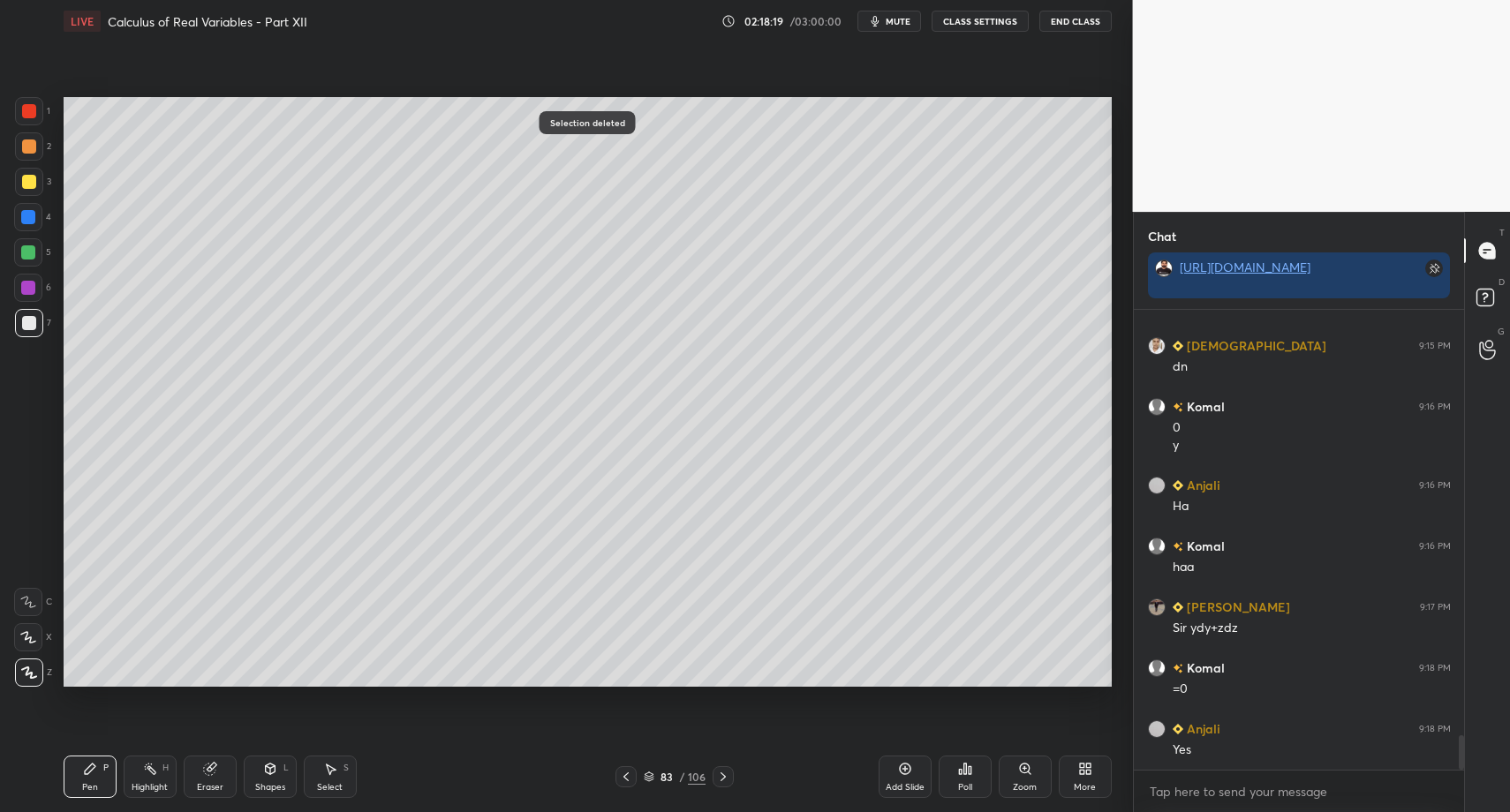 scroll, scrollTop: 5695, scrollLeft: 0, axis: vertical 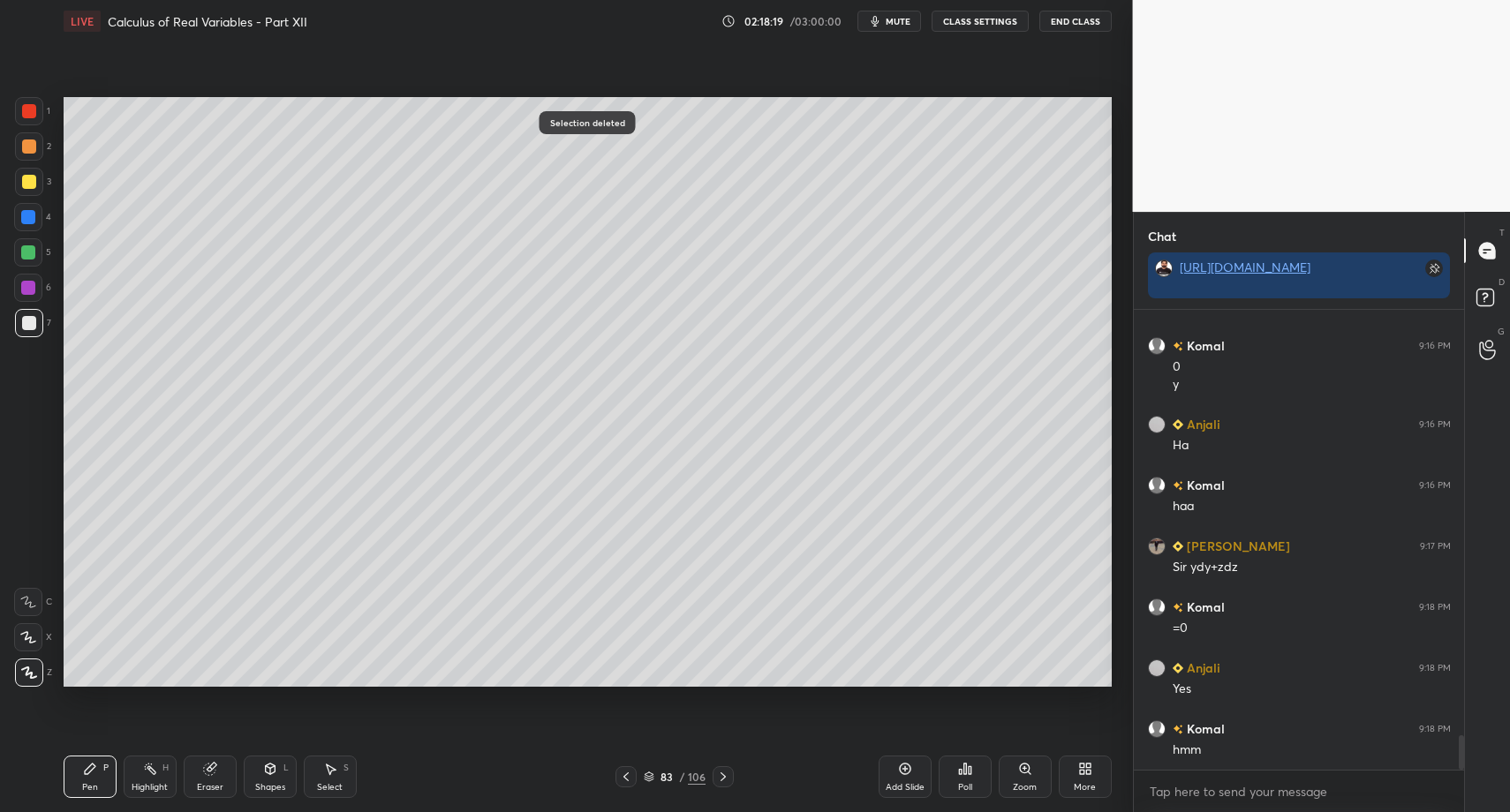 drag, startPoint x: 42, startPoint y: 321, endPoint x: 45, endPoint y: 335, distance: 14.317821 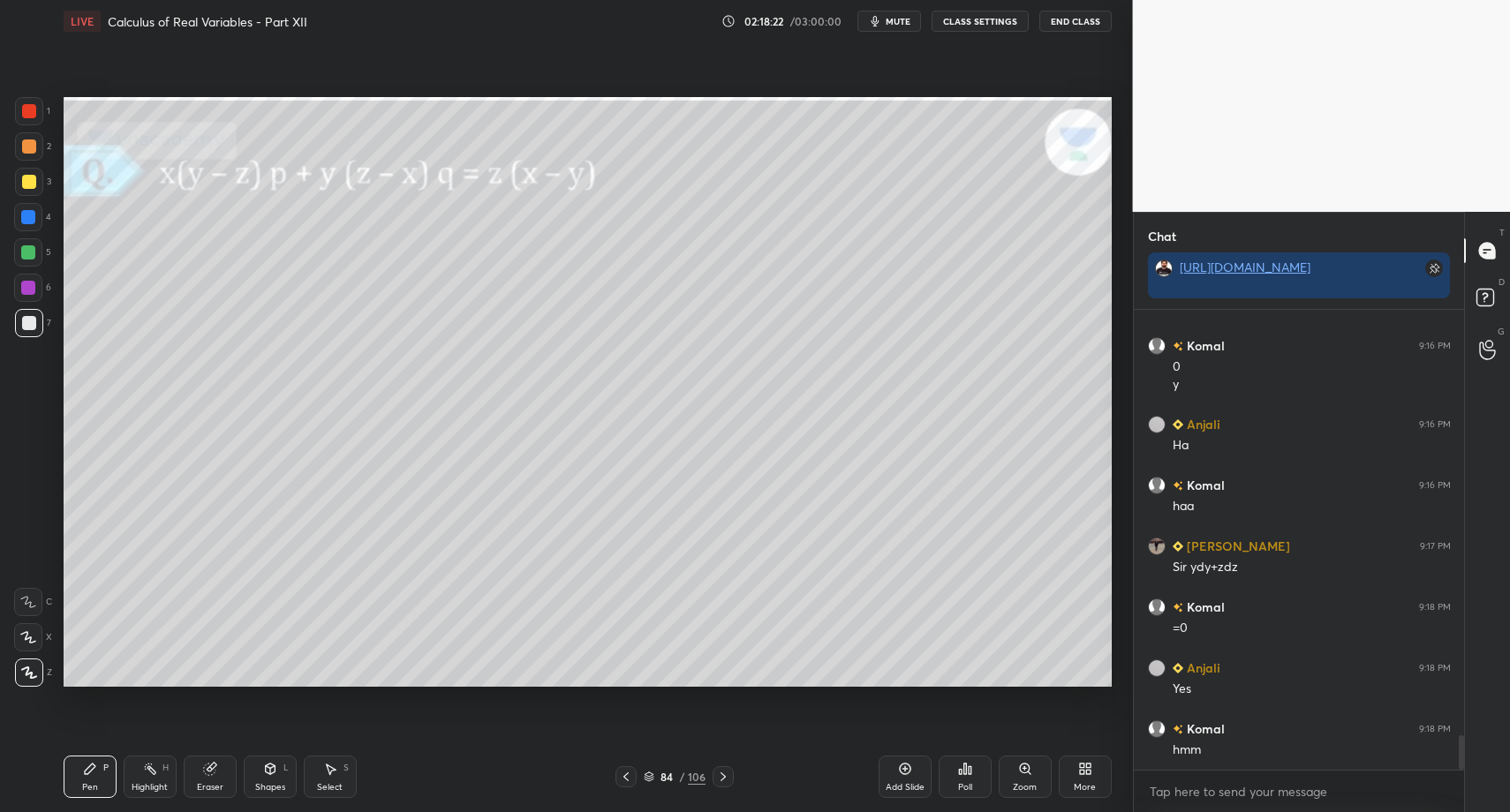 drag, startPoint x: 90, startPoint y: 780, endPoint x: 116, endPoint y: 704, distance: 80.32434 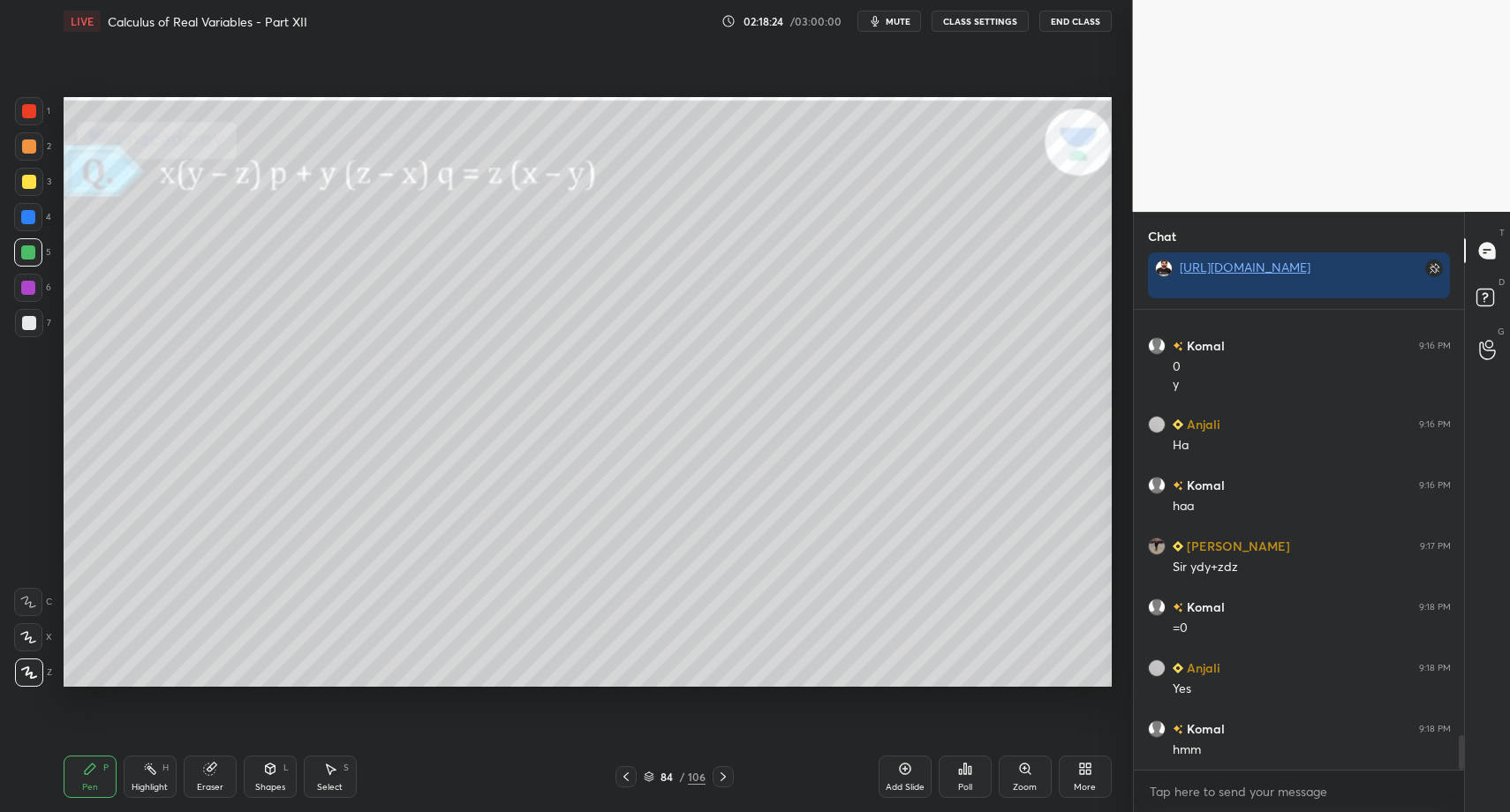 drag, startPoint x: 276, startPoint y: 778, endPoint x: 274, endPoint y: 757, distance: 21.095023 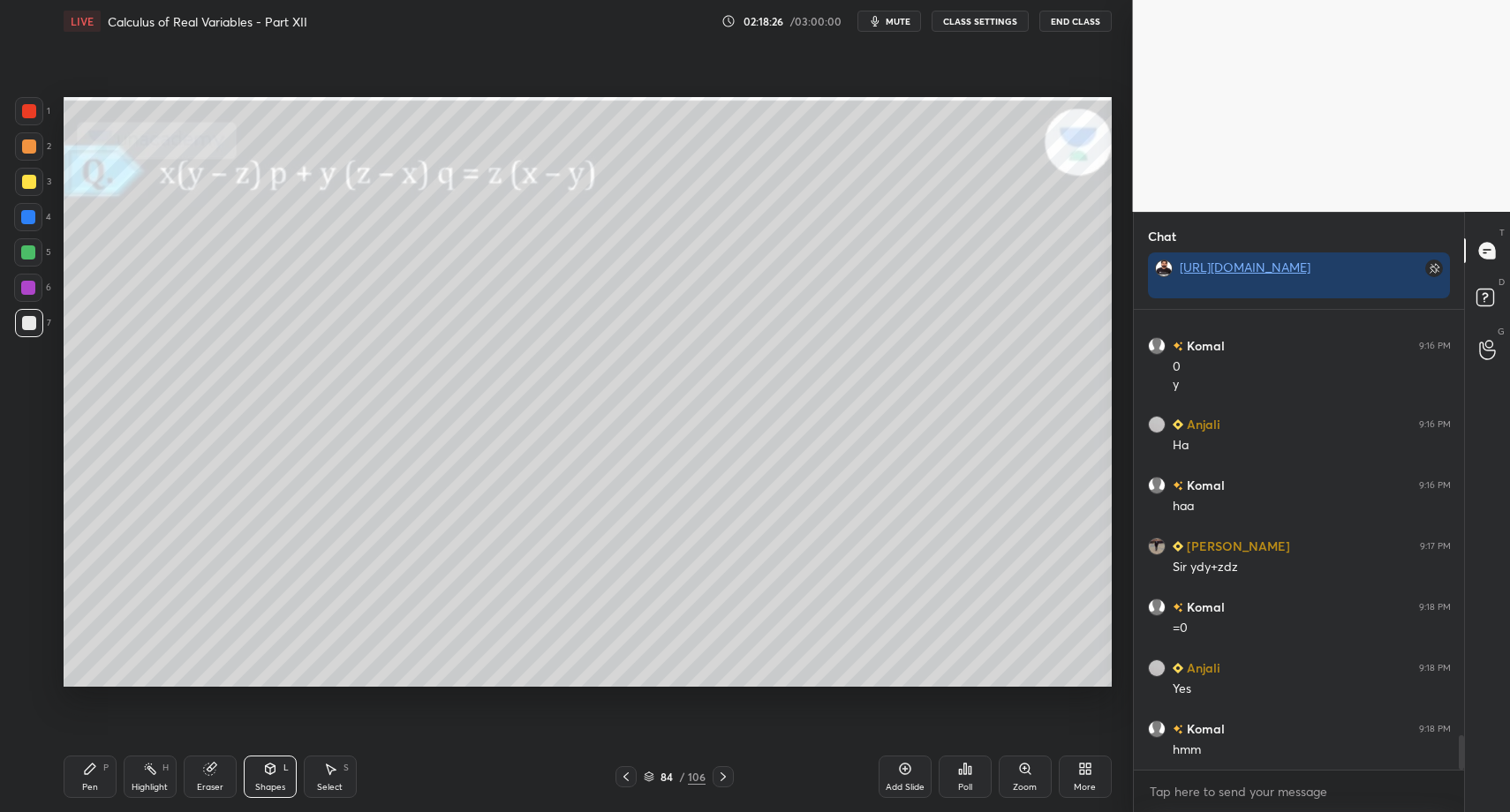 drag, startPoint x: 83, startPoint y: 768, endPoint x: 87, endPoint y: 758, distance: 10.77033 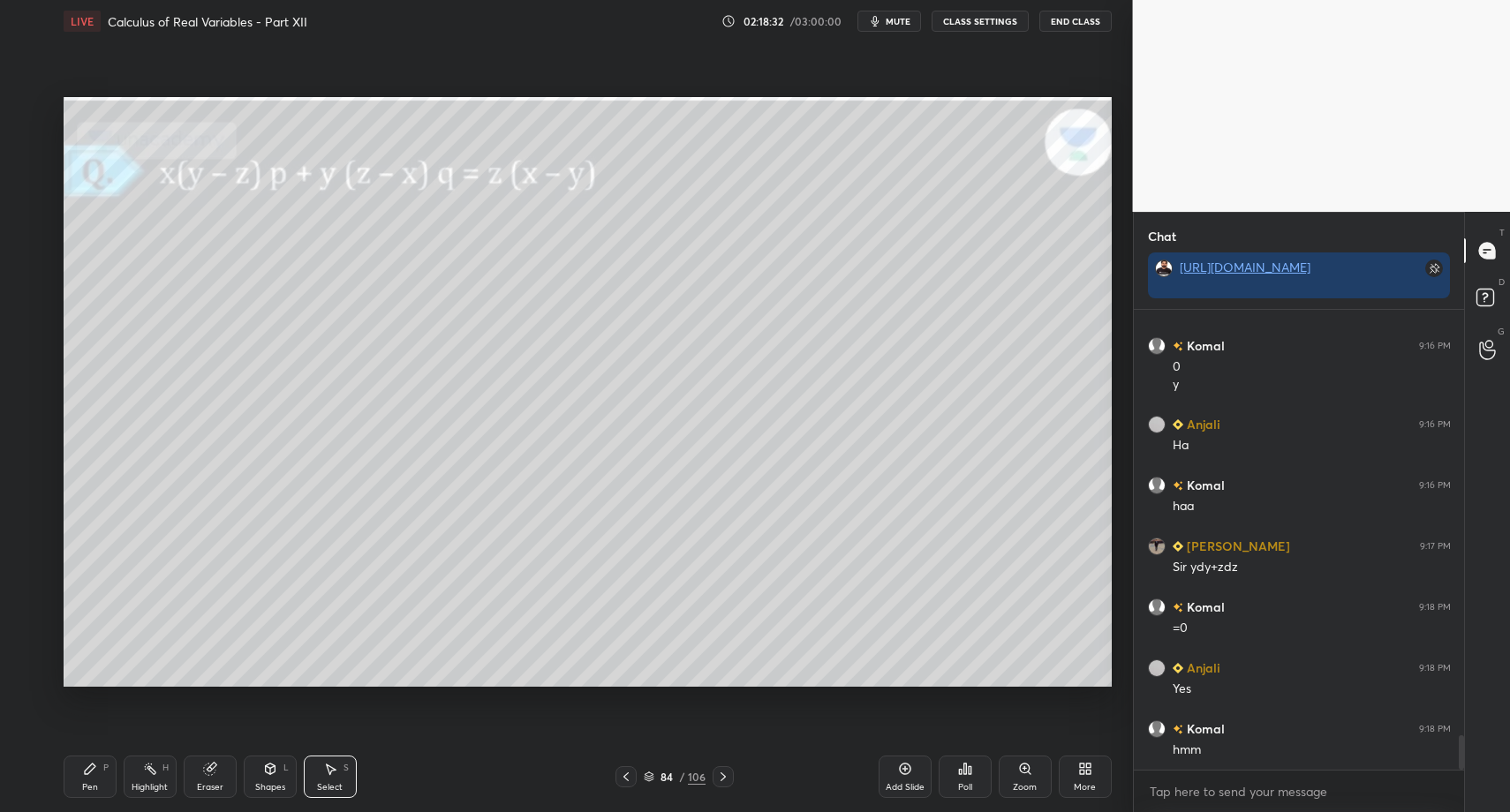 drag, startPoint x: 321, startPoint y: 775, endPoint x: 306, endPoint y: 553, distance: 222.50618 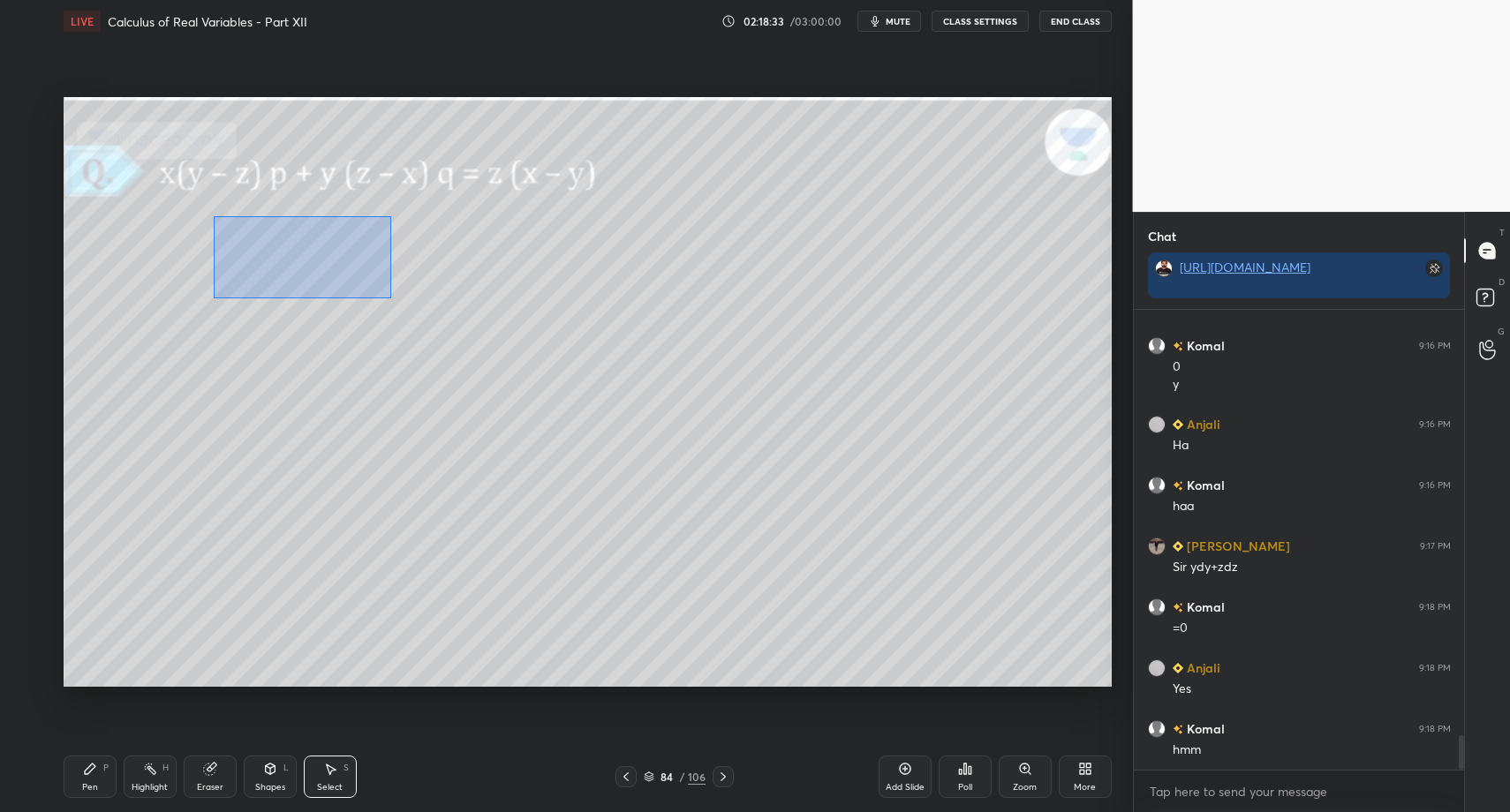drag, startPoint x: 220, startPoint y: 219, endPoint x: 420, endPoint y: 373, distance: 252.42028 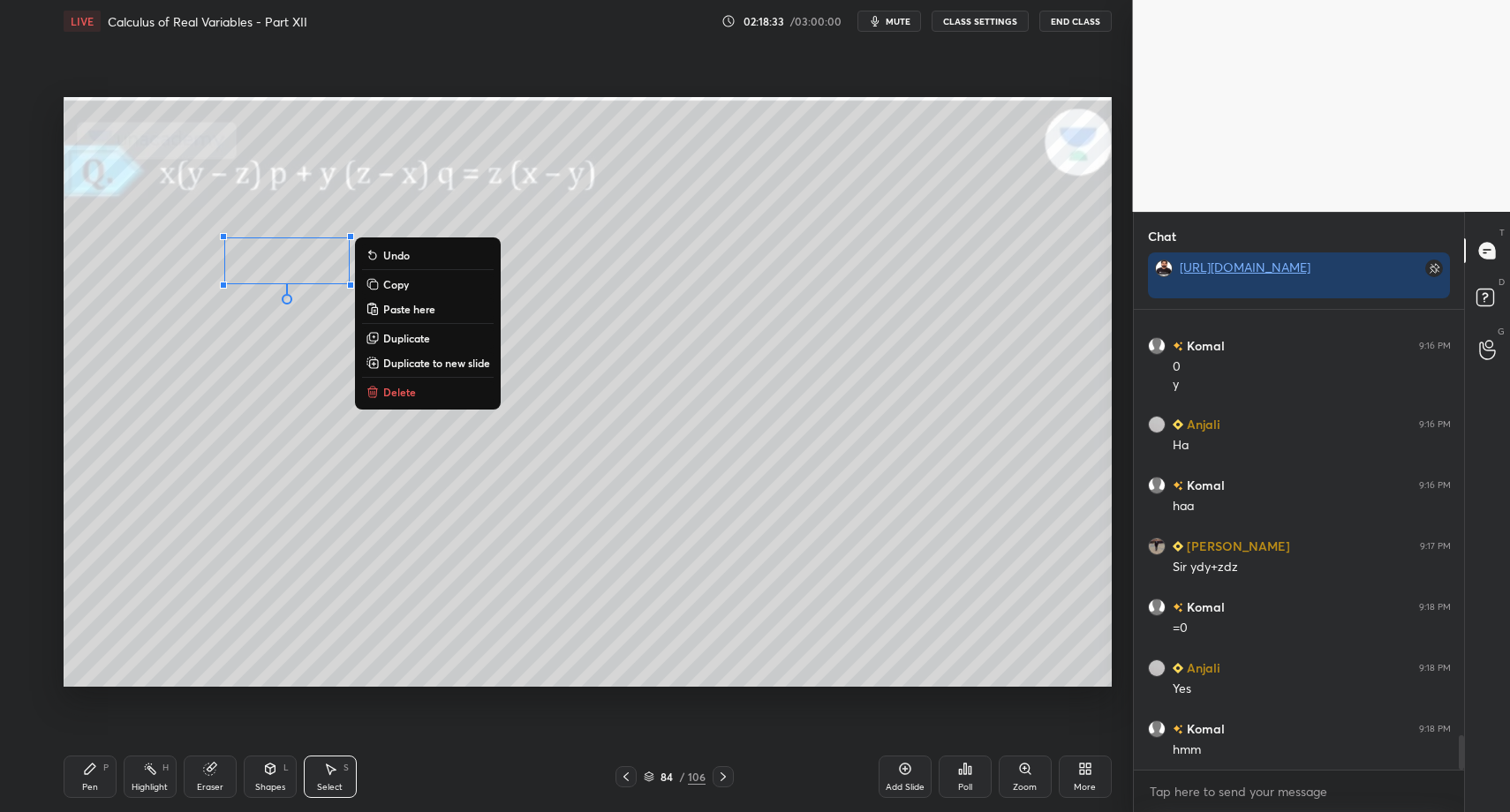 drag, startPoint x: 417, startPoint y: 383, endPoint x: 339, endPoint y: 476, distance: 121 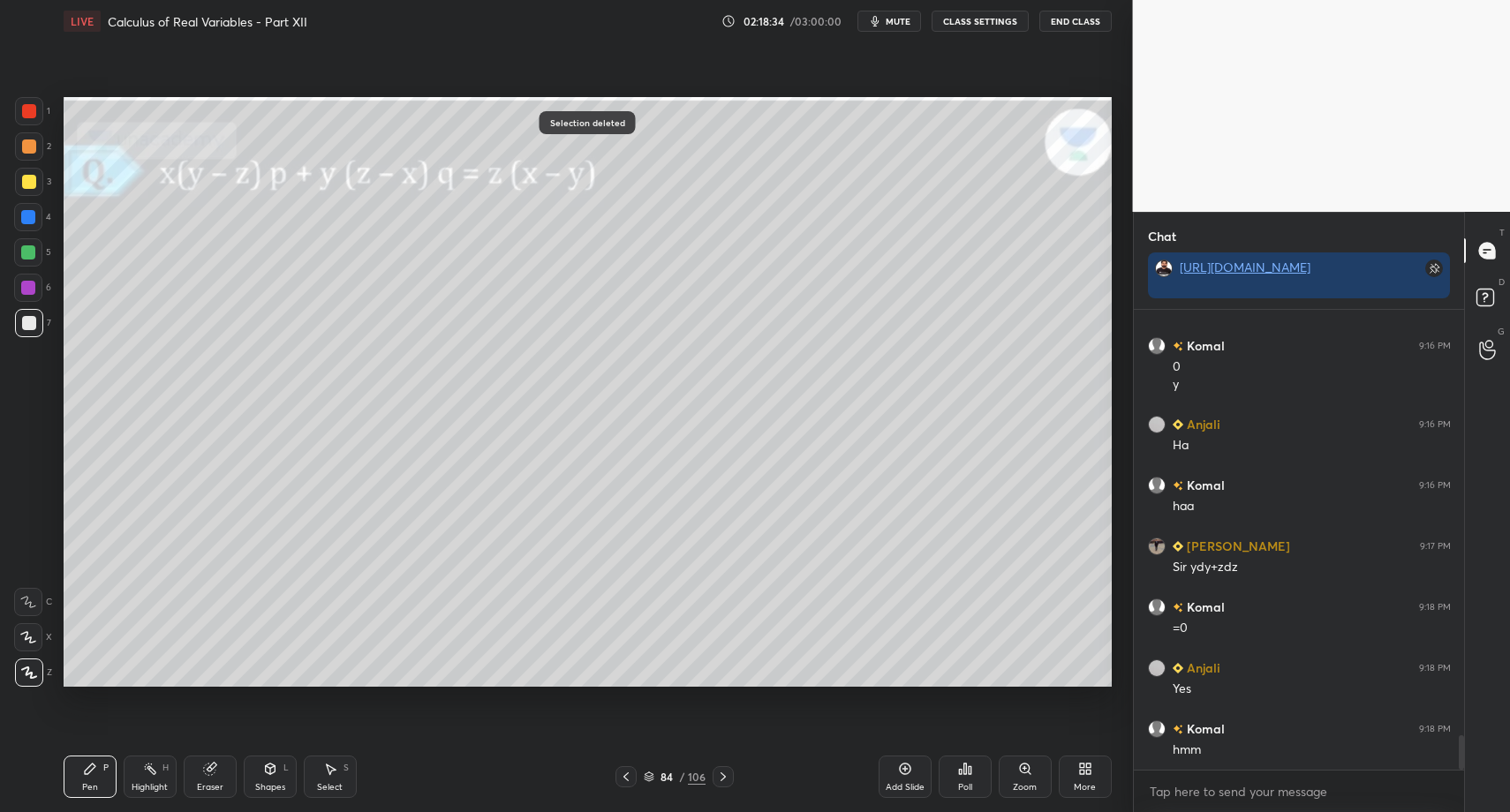 drag, startPoint x: 87, startPoint y: 781, endPoint x: 102, endPoint y: 709, distance: 73.545904 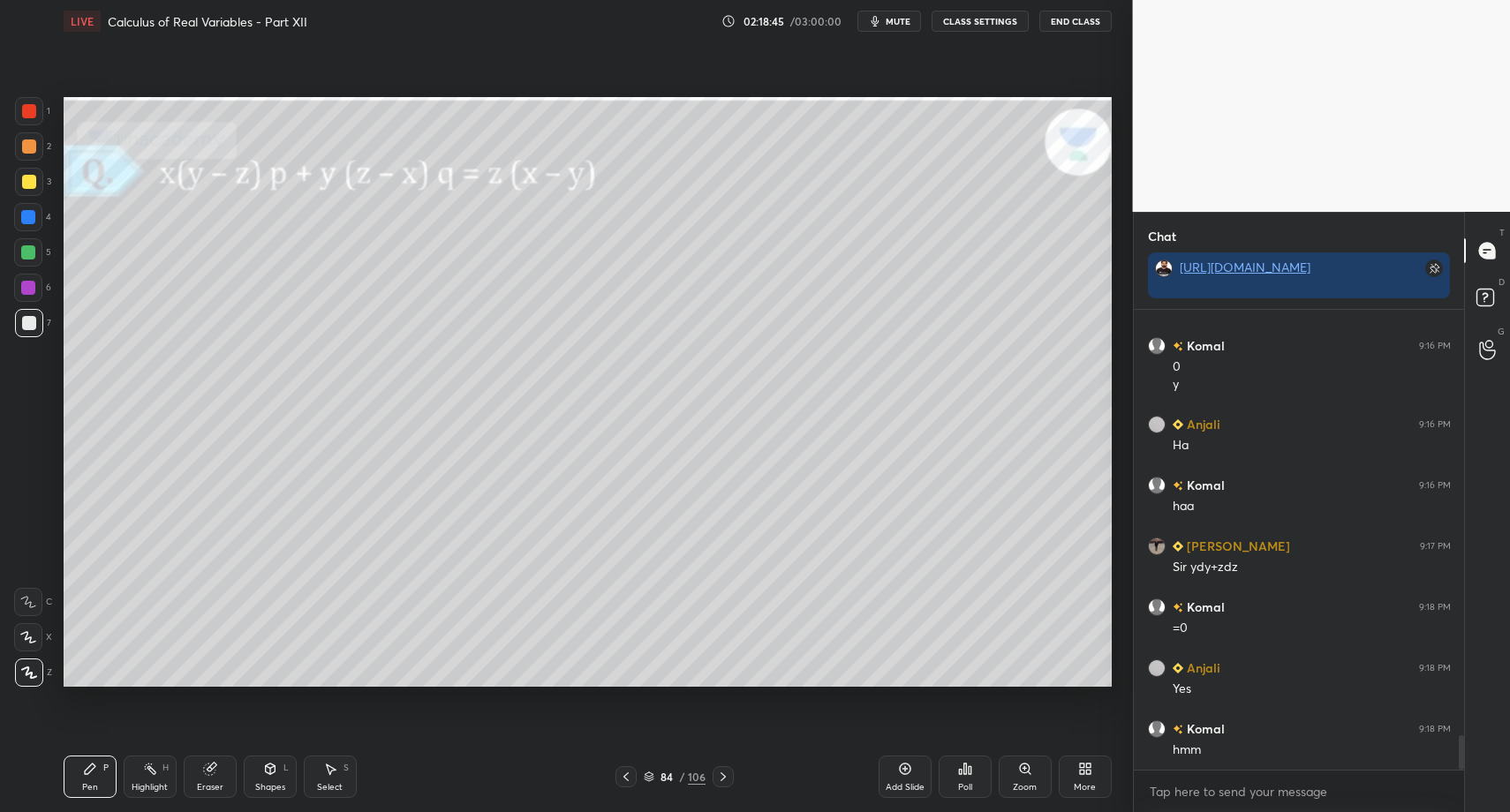 drag, startPoint x: 93, startPoint y: 801, endPoint x: 110, endPoint y: 689, distance: 113.28283 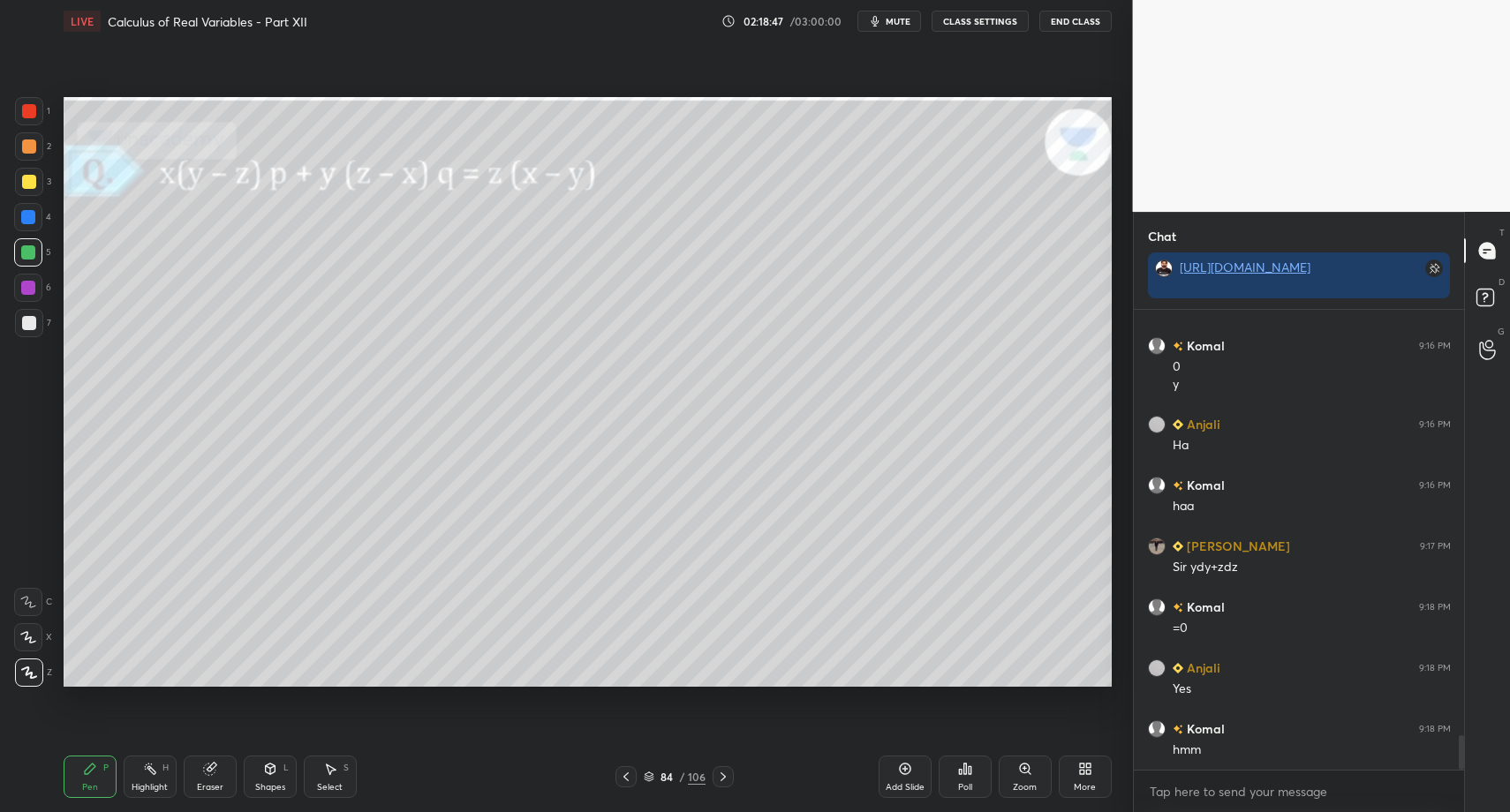 drag, startPoint x: 268, startPoint y: 778, endPoint x: 261, endPoint y: 759, distance: 20.248457 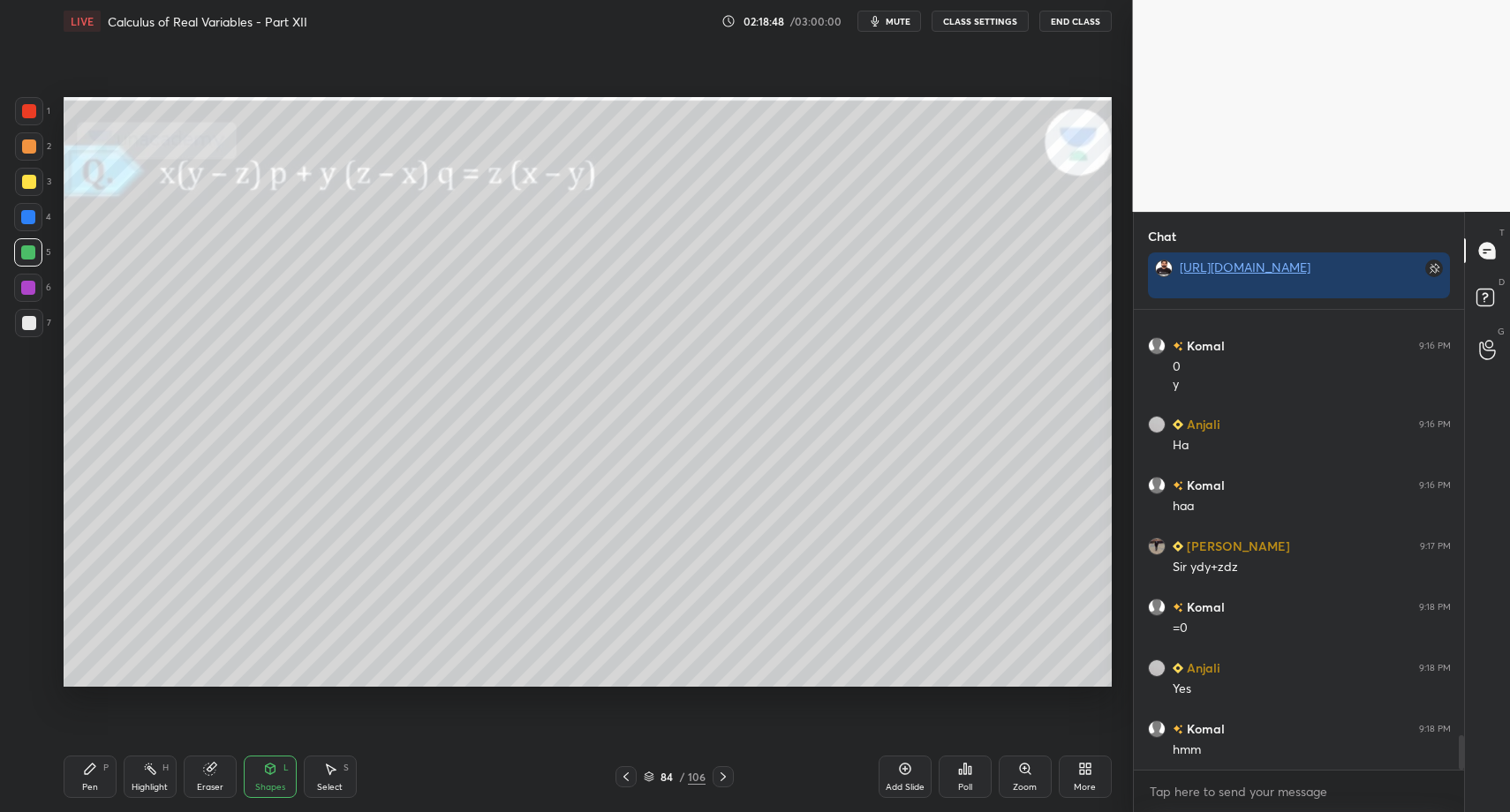 drag, startPoint x: 34, startPoint y: 335, endPoint x: 26, endPoint y: 347, distance: 14.422205 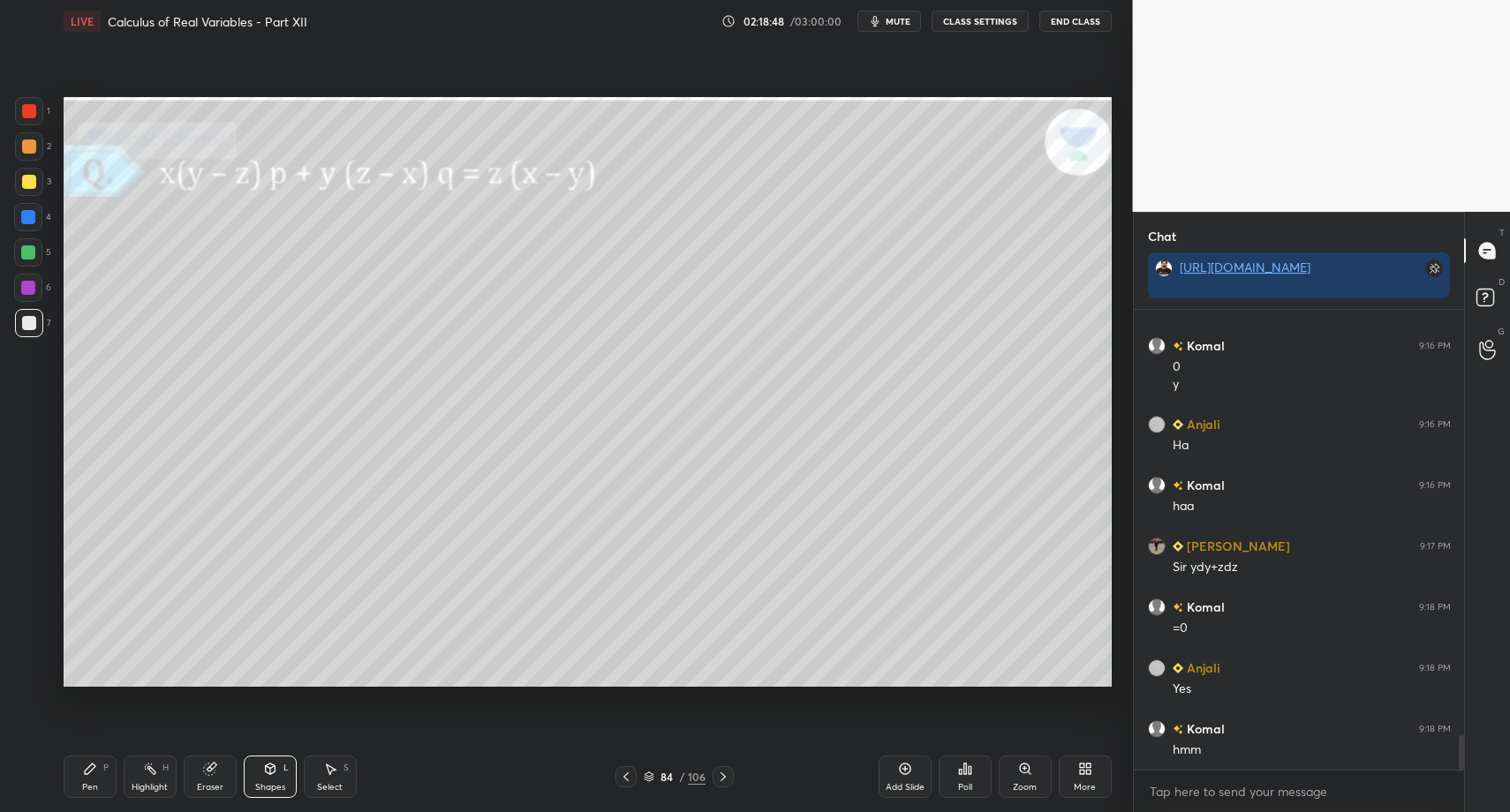 drag, startPoint x: 81, startPoint y: 777, endPoint x: 116, endPoint y: 714, distance: 72.06941 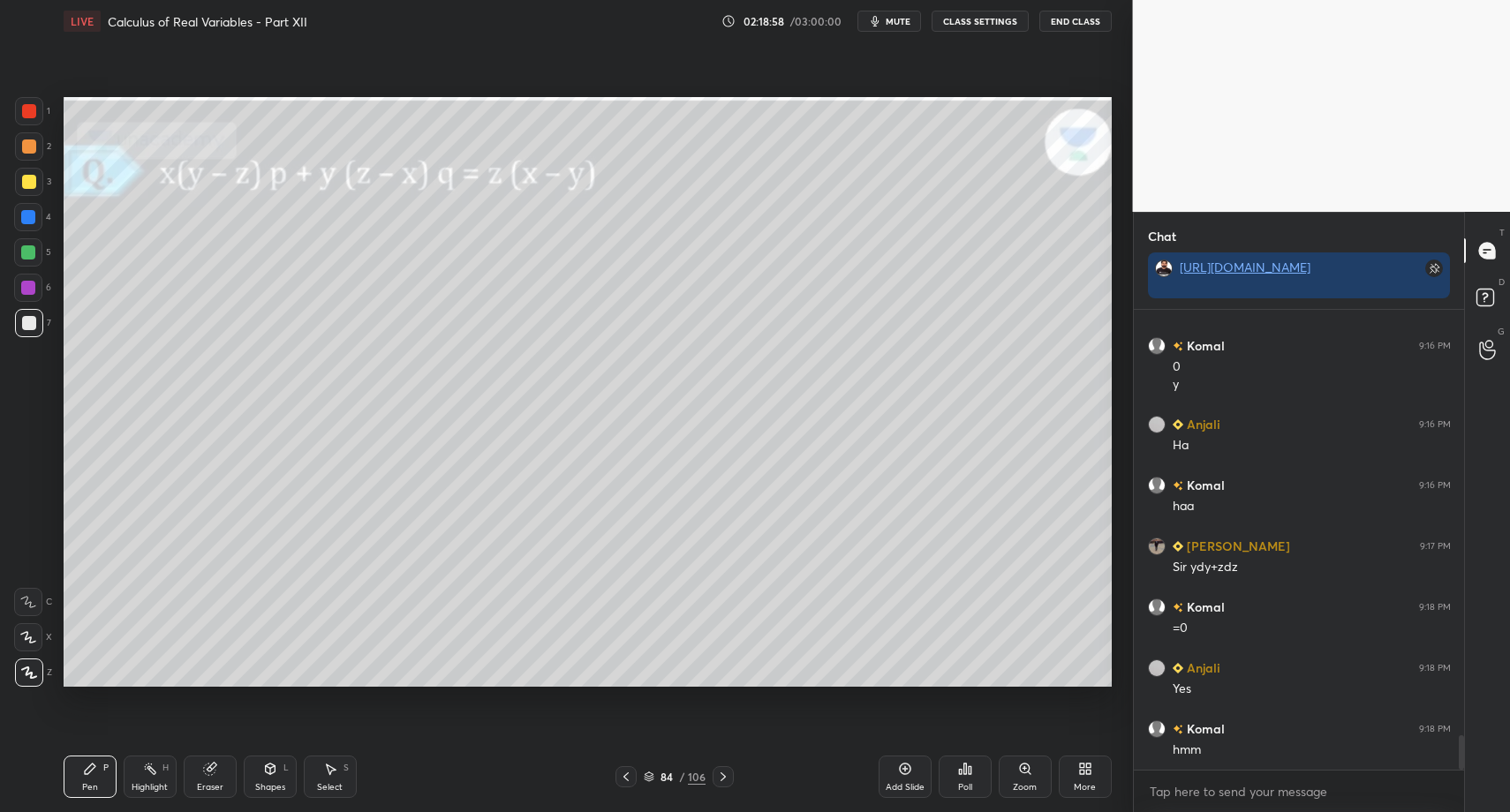 drag, startPoint x: 282, startPoint y: 787, endPoint x: 276, endPoint y: 764, distance: 23.769729 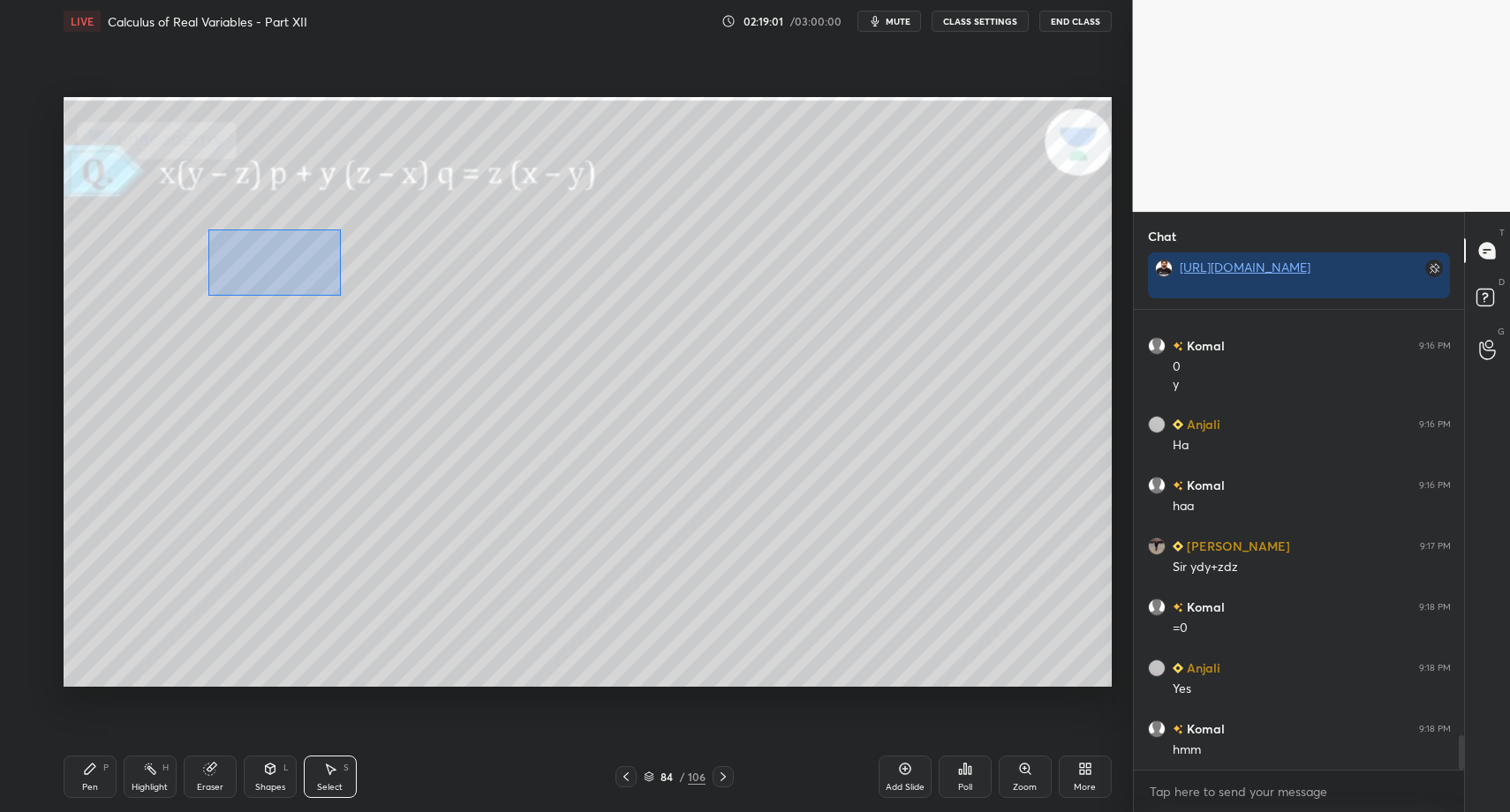 drag, startPoint x: 223, startPoint y: 237, endPoint x: 349, endPoint y: 297, distance: 139.55644 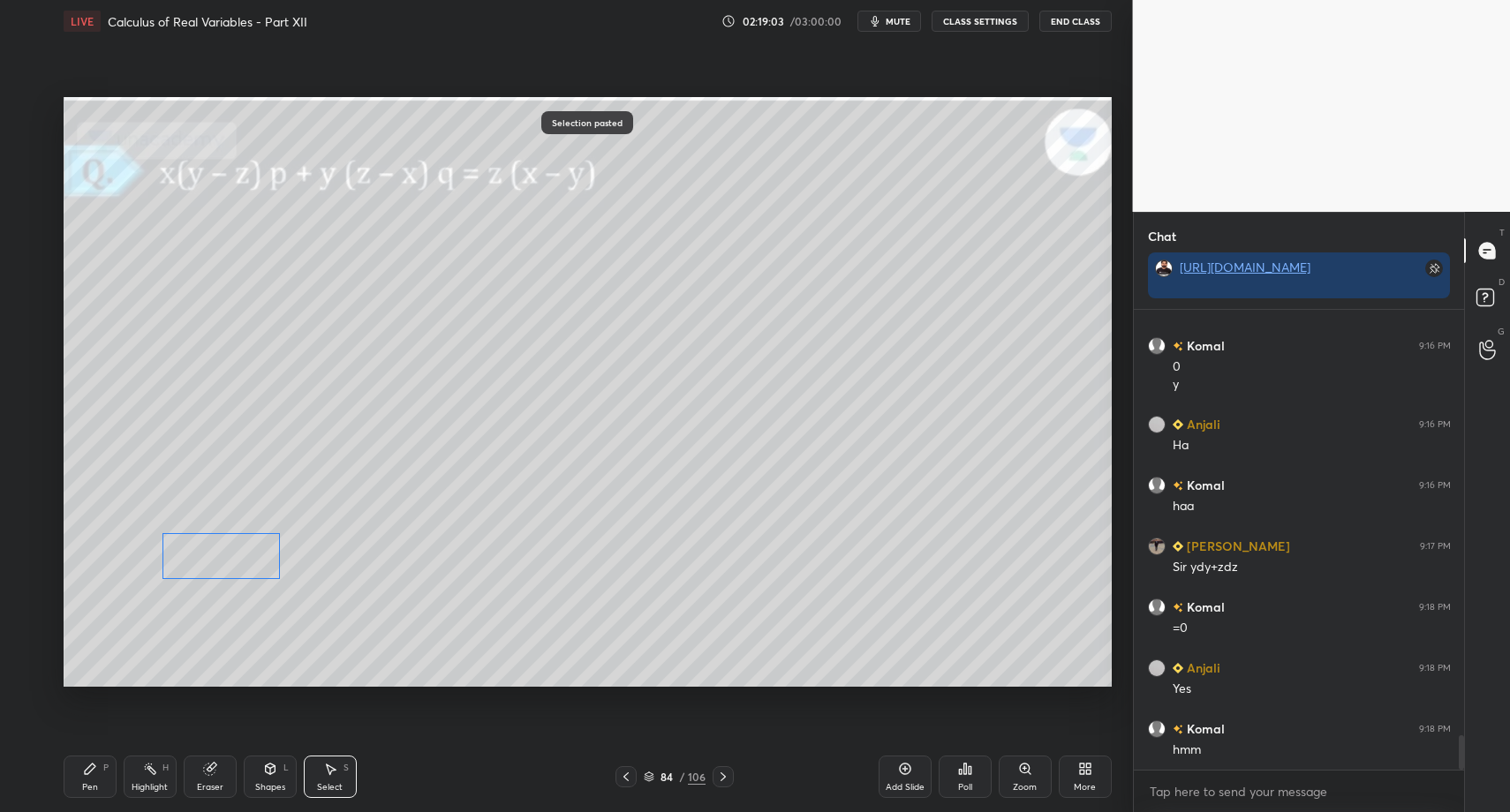 drag, startPoint x: 276, startPoint y: 293, endPoint x: 202, endPoint y: 557, distance: 274.1751 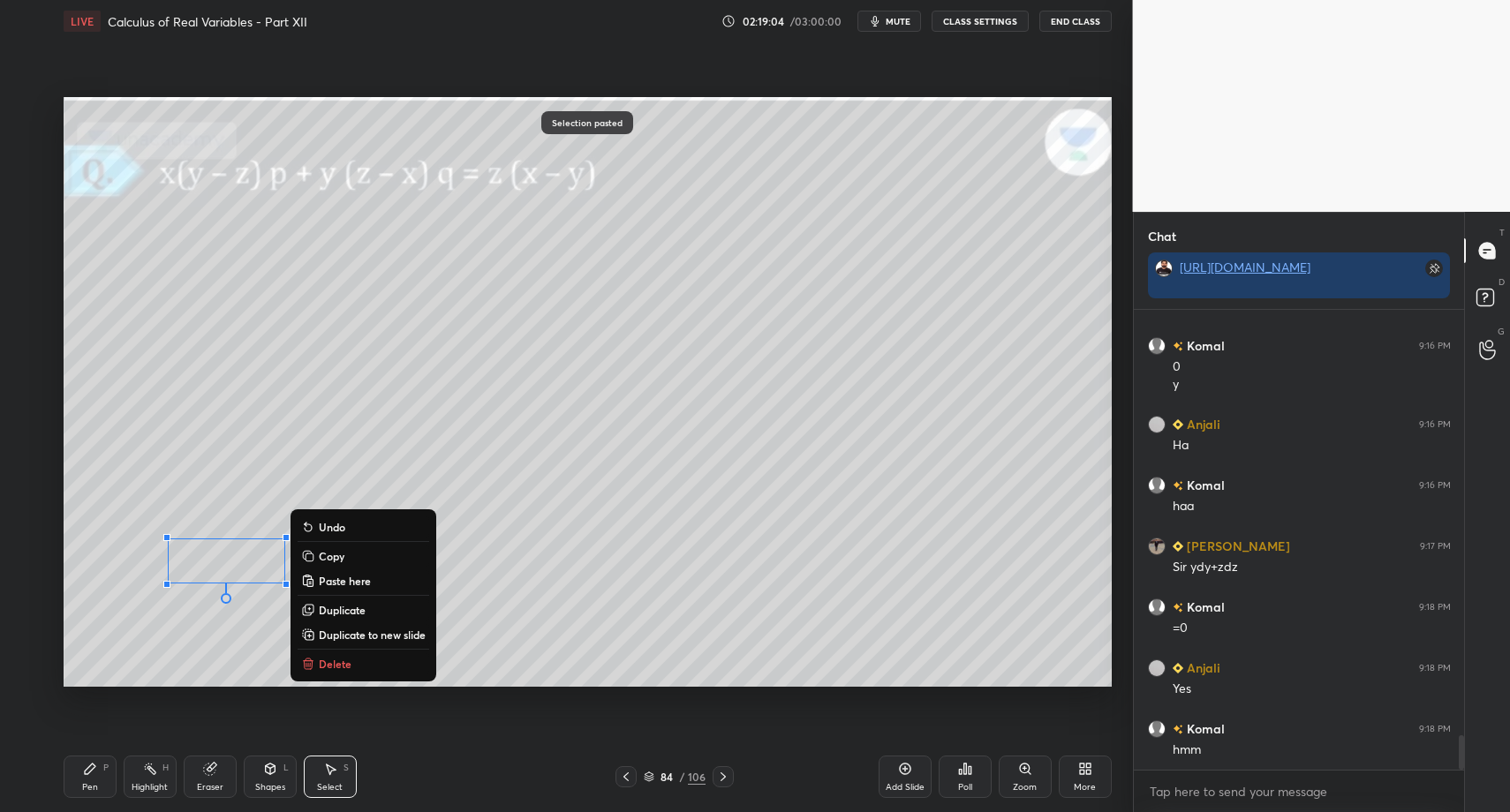 drag, startPoint x: 86, startPoint y: 772, endPoint x: 137, endPoint y: 738, distance: 61.29437 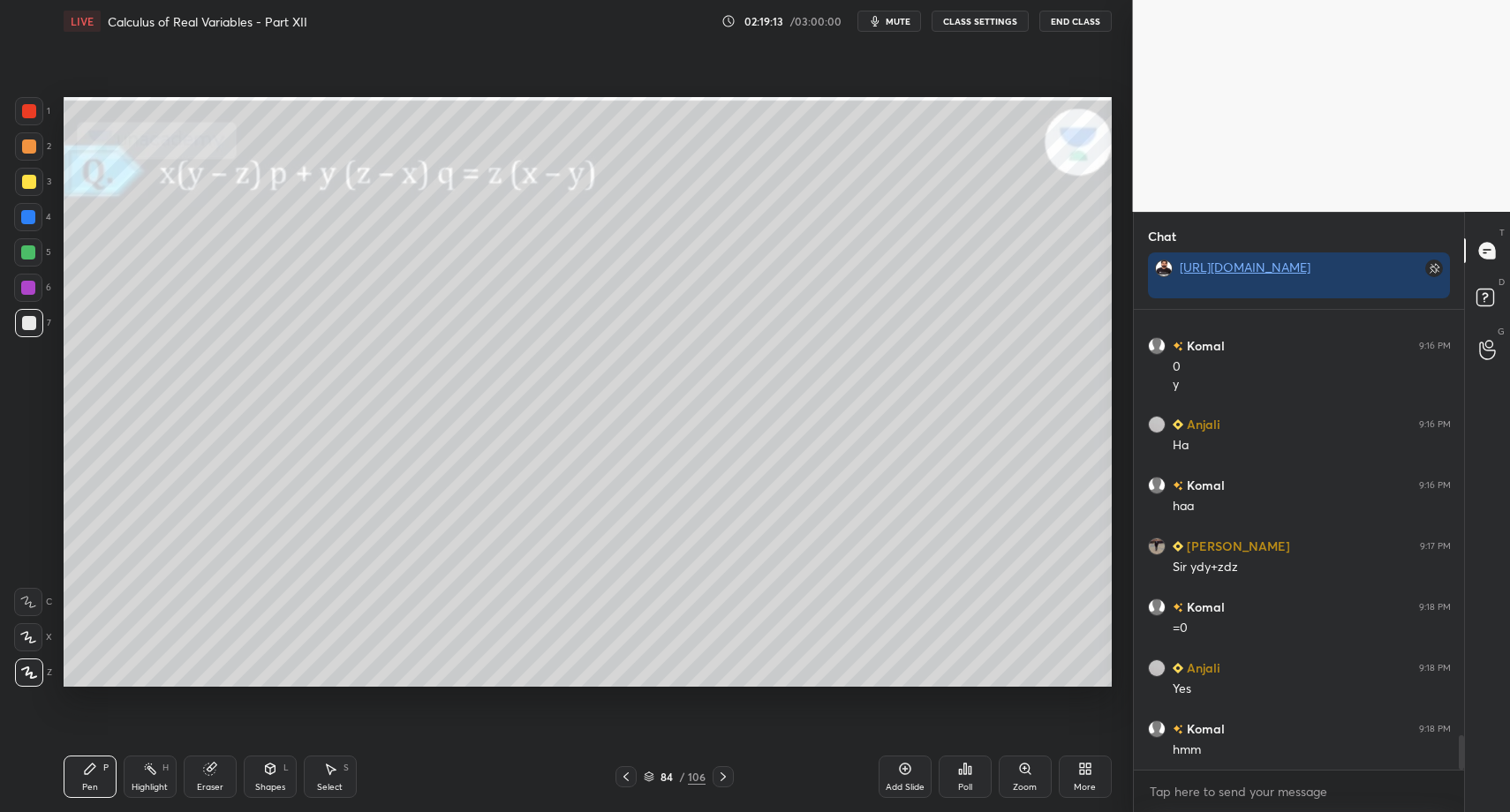 drag, startPoint x: 285, startPoint y: 781, endPoint x: 273, endPoint y: 752, distance: 31.38471 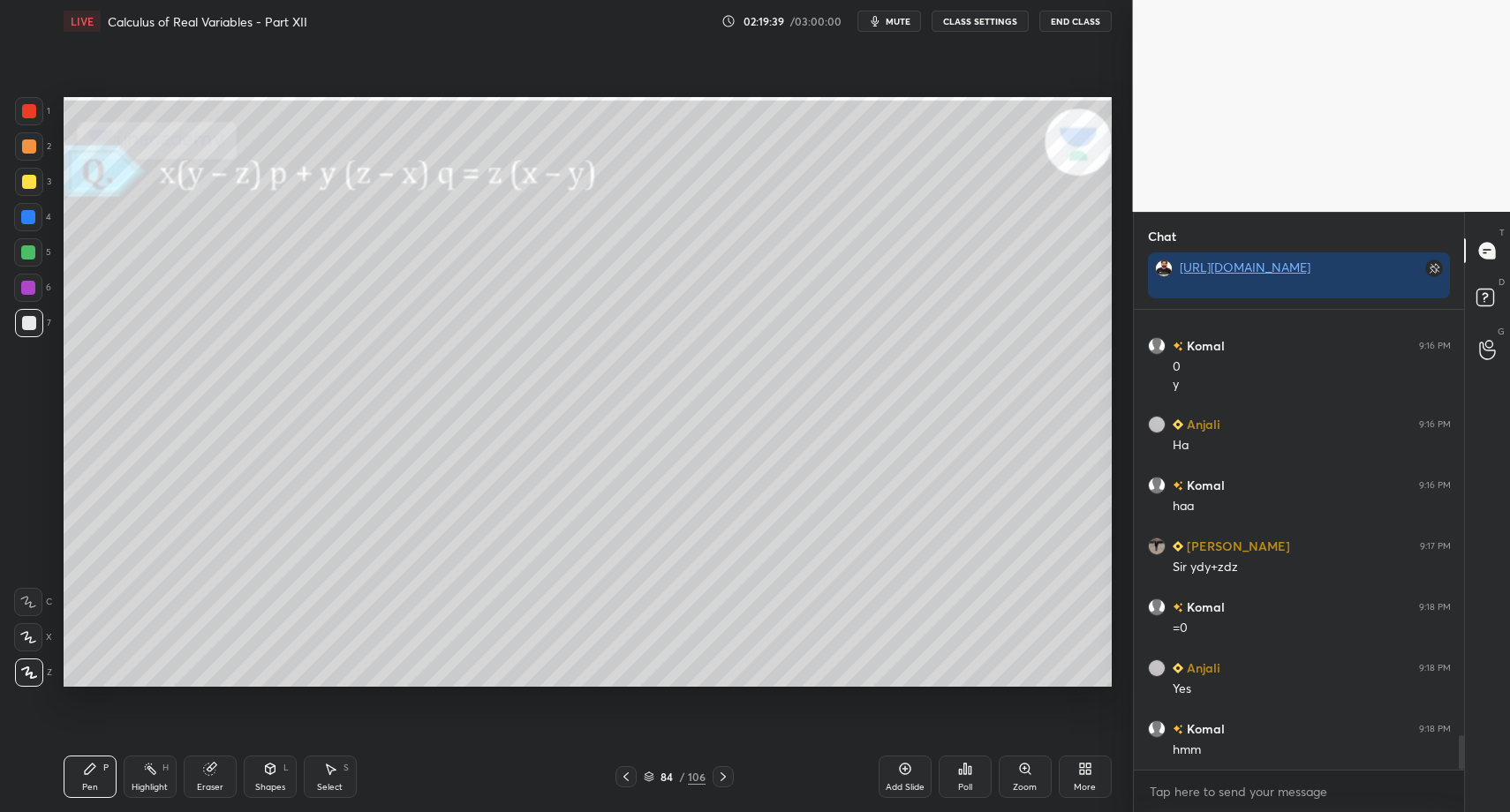 scroll, scrollTop: 5755, scrollLeft: 0, axis: vertical 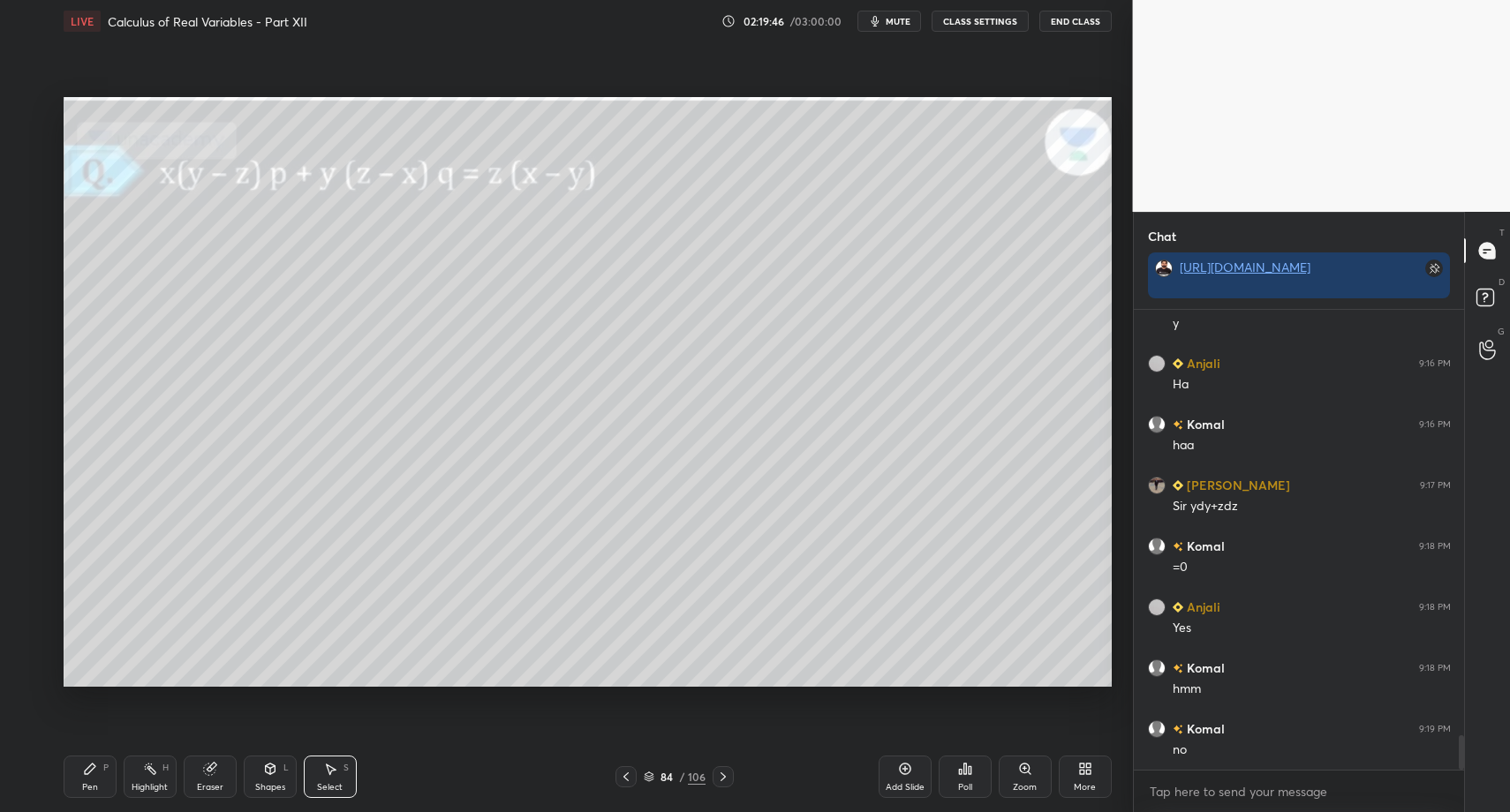 drag, startPoint x: 332, startPoint y: 778, endPoint x: 288, endPoint y: 658, distance: 127.8124 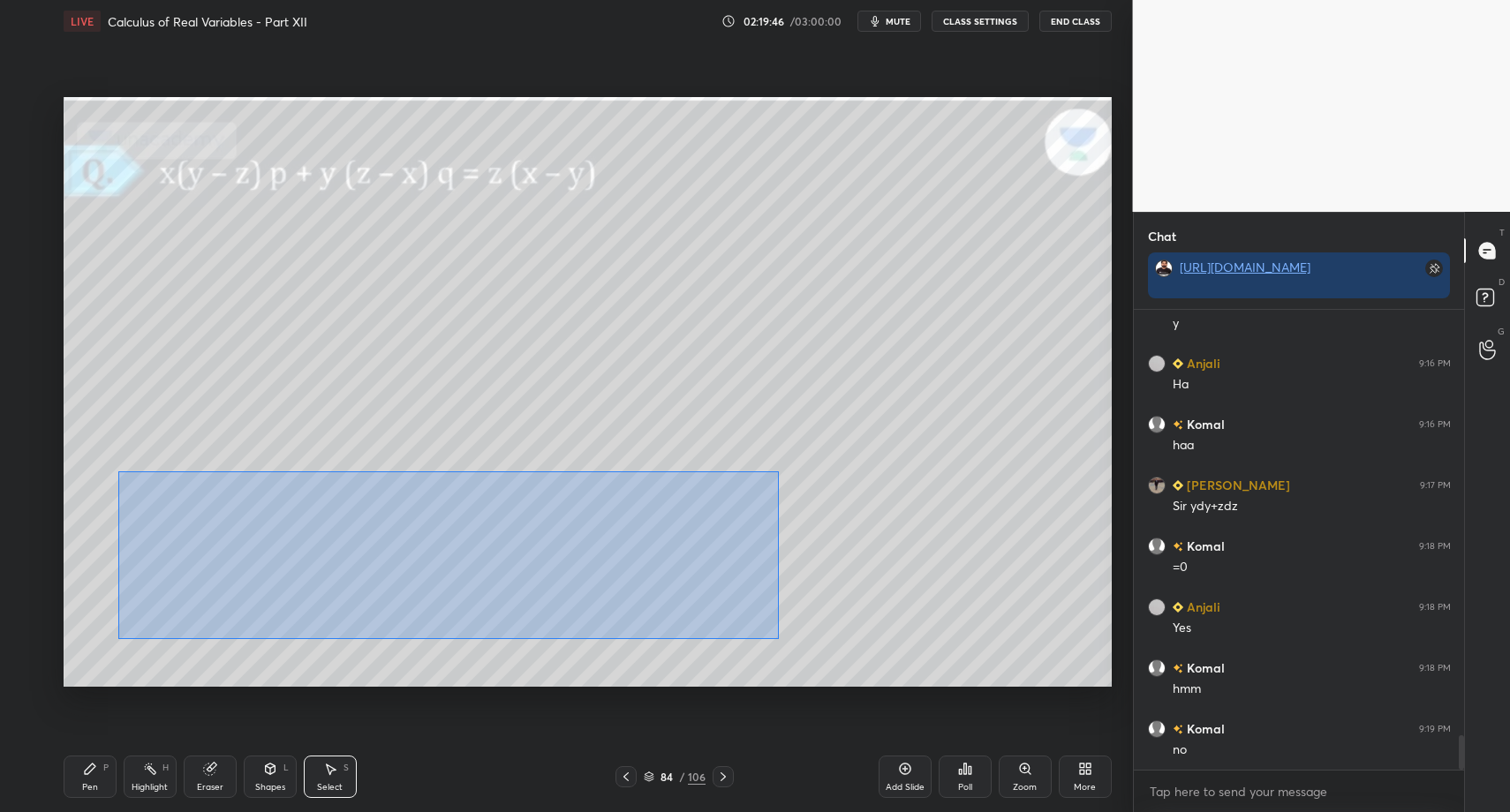 drag, startPoint x: 133, startPoint y: 472, endPoint x: 833, endPoint y: 642, distance: 720.3471 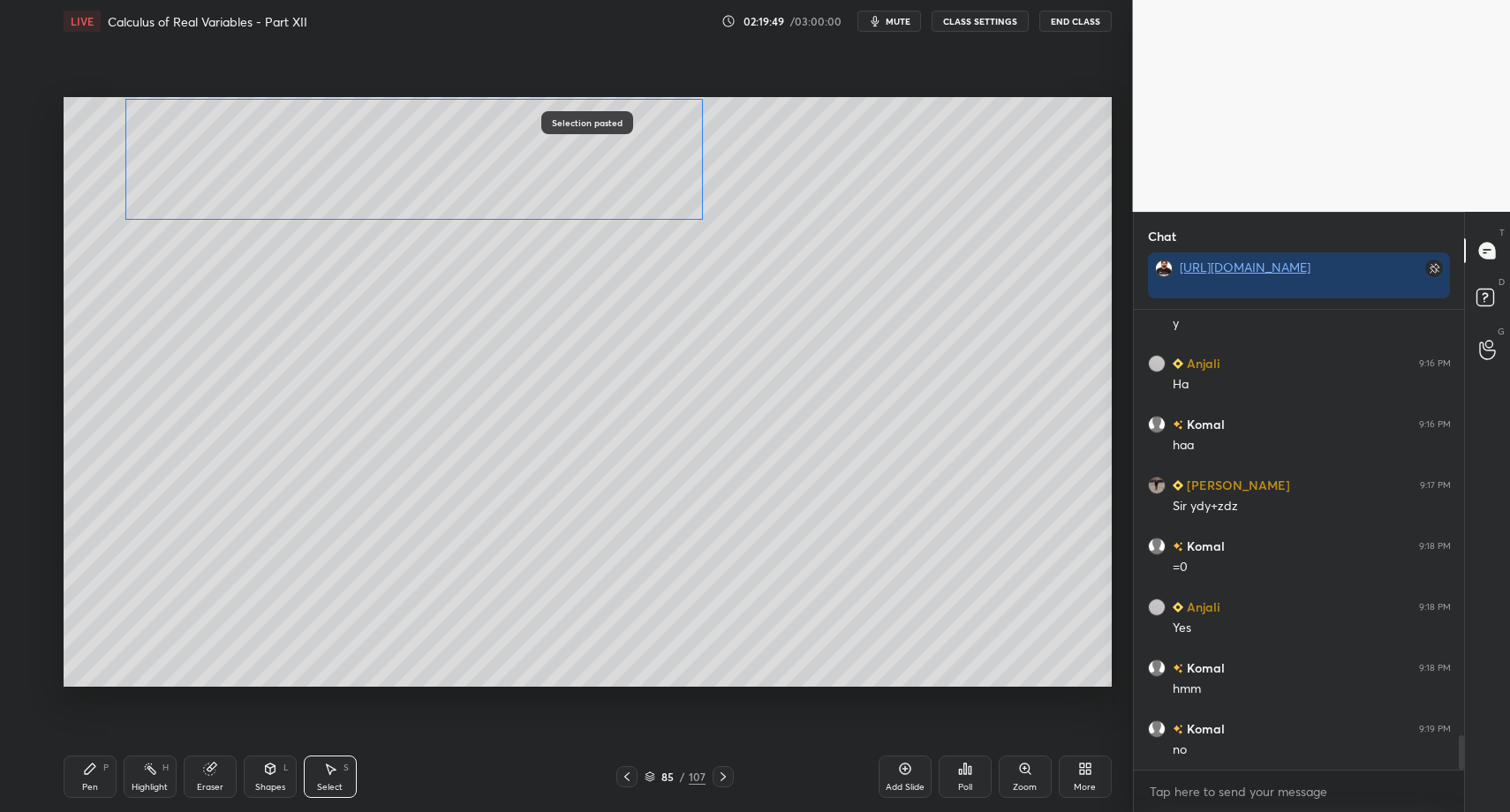 drag, startPoint x: 298, startPoint y: 556, endPoint x: 266, endPoint y: 184, distance: 373.37381 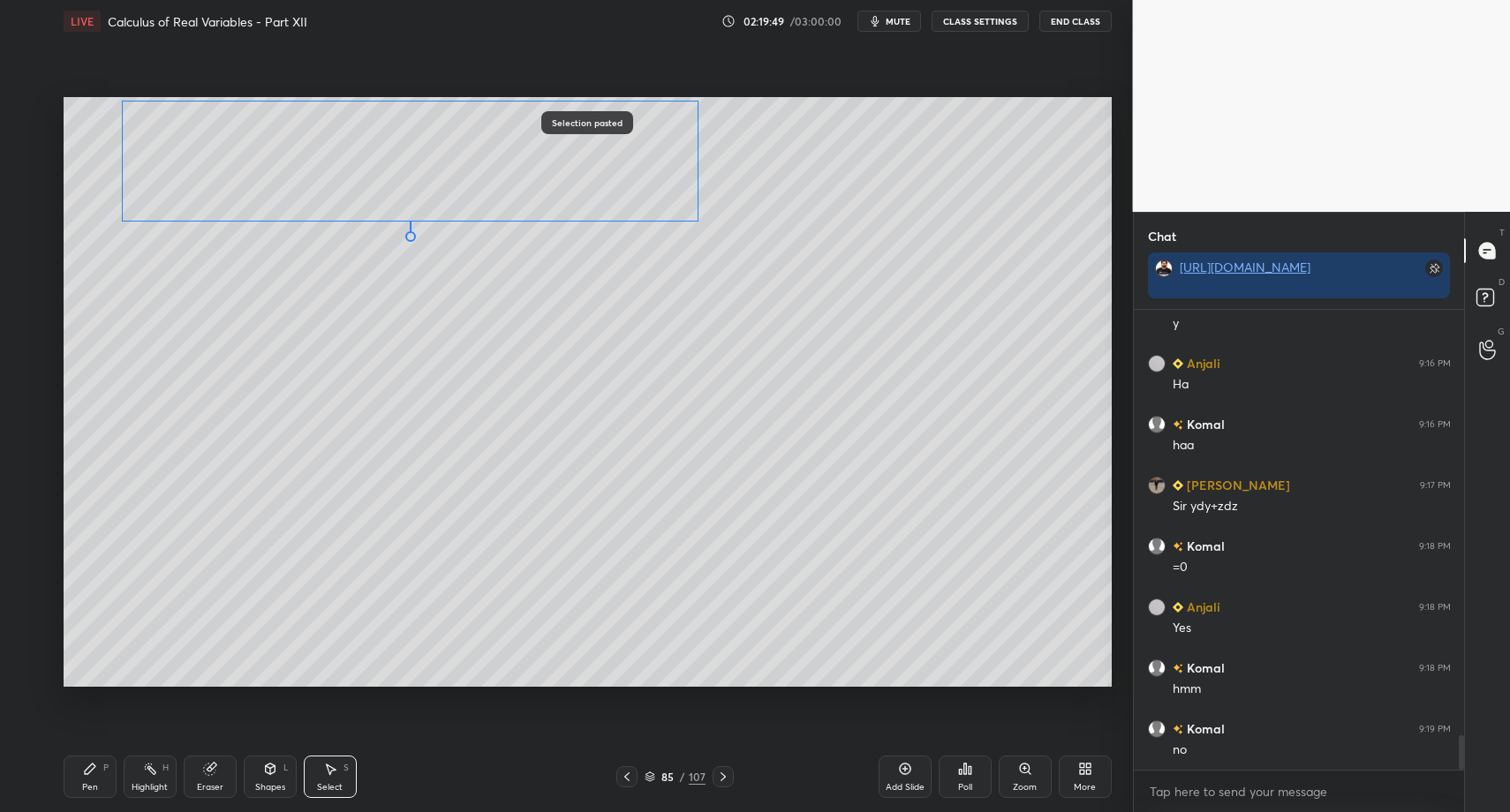 drag, startPoint x: 255, startPoint y: 192, endPoint x: 267, endPoint y: 196, distance: 12.649111 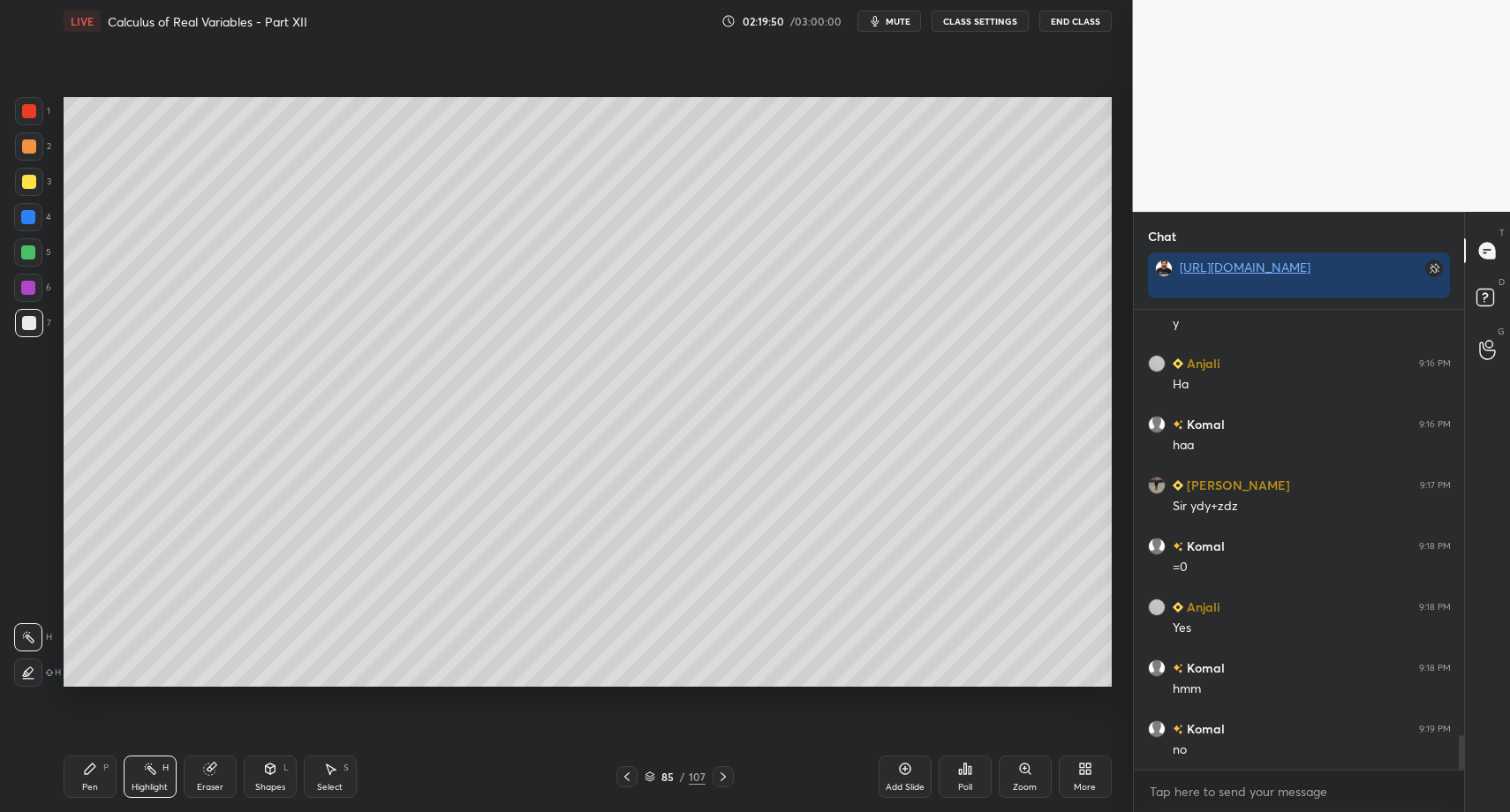 drag, startPoint x: 97, startPoint y: 778, endPoint x: 96, endPoint y: 716, distance: 62.00806 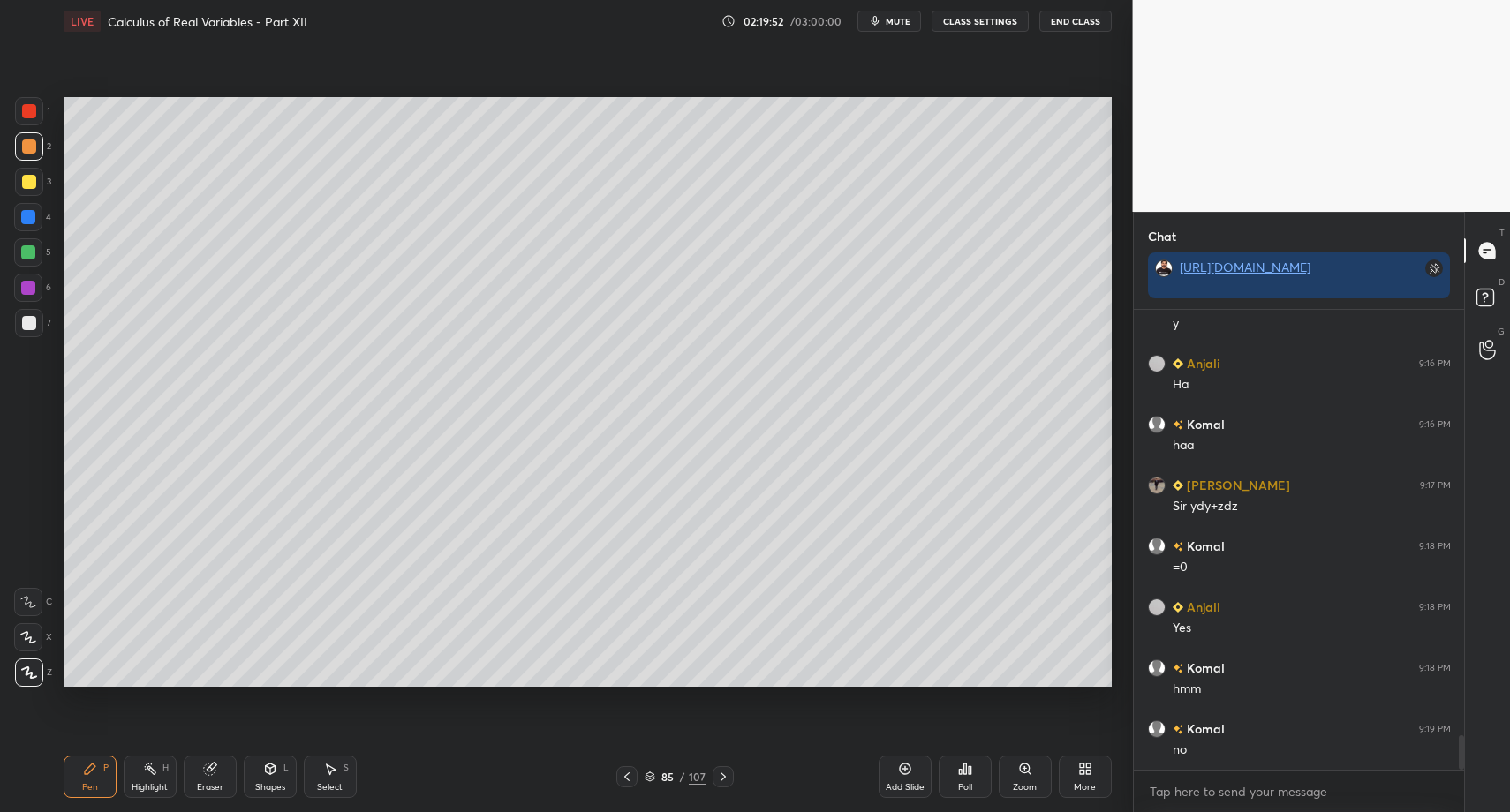 drag, startPoint x: 87, startPoint y: 799, endPoint x: 156, endPoint y: 782, distance: 71.063352 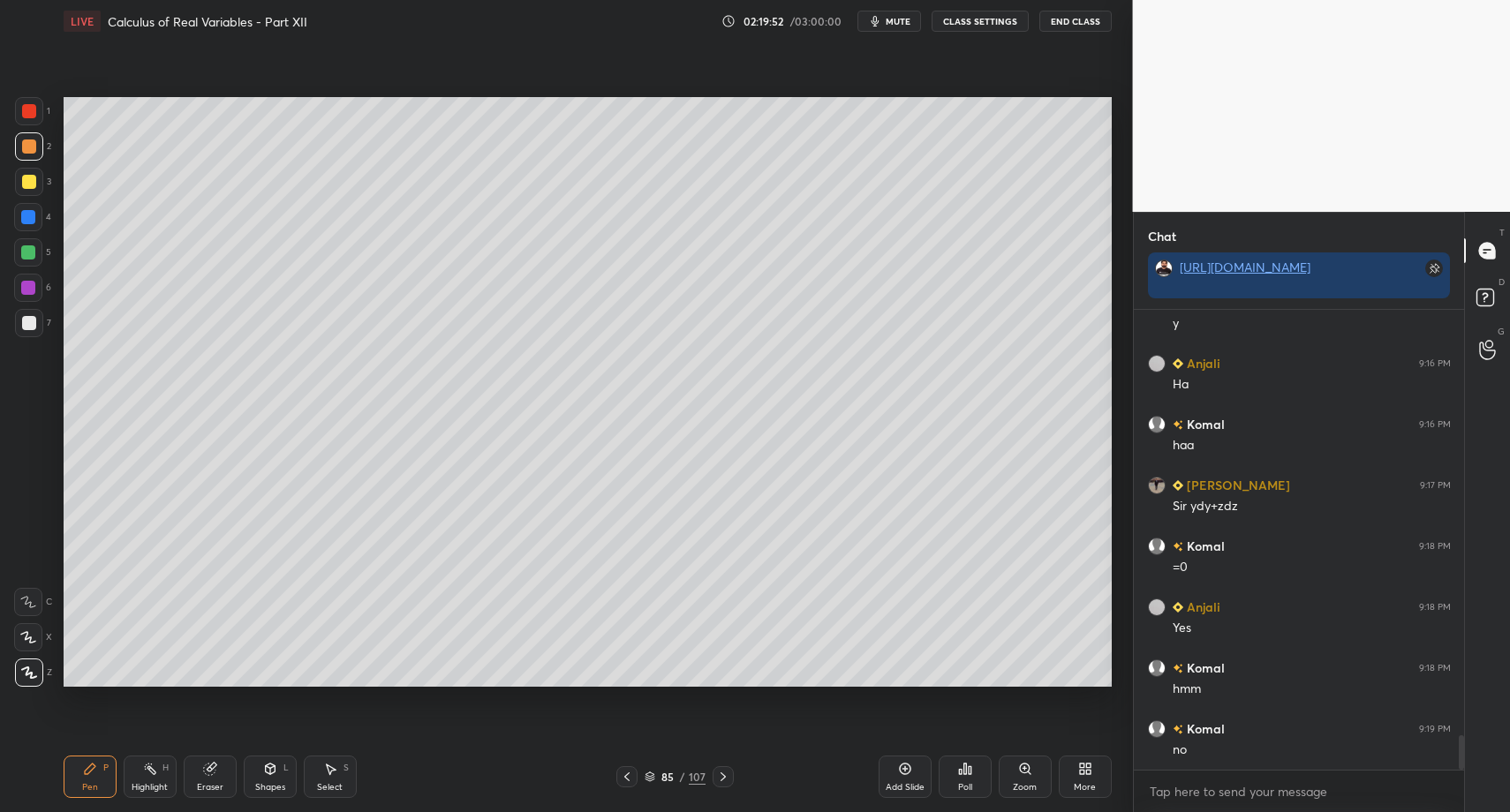 drag, startPoint x: 258, startPoint y: 782, endPoint x: 255, endPoint y: 756, distance: 26.172505 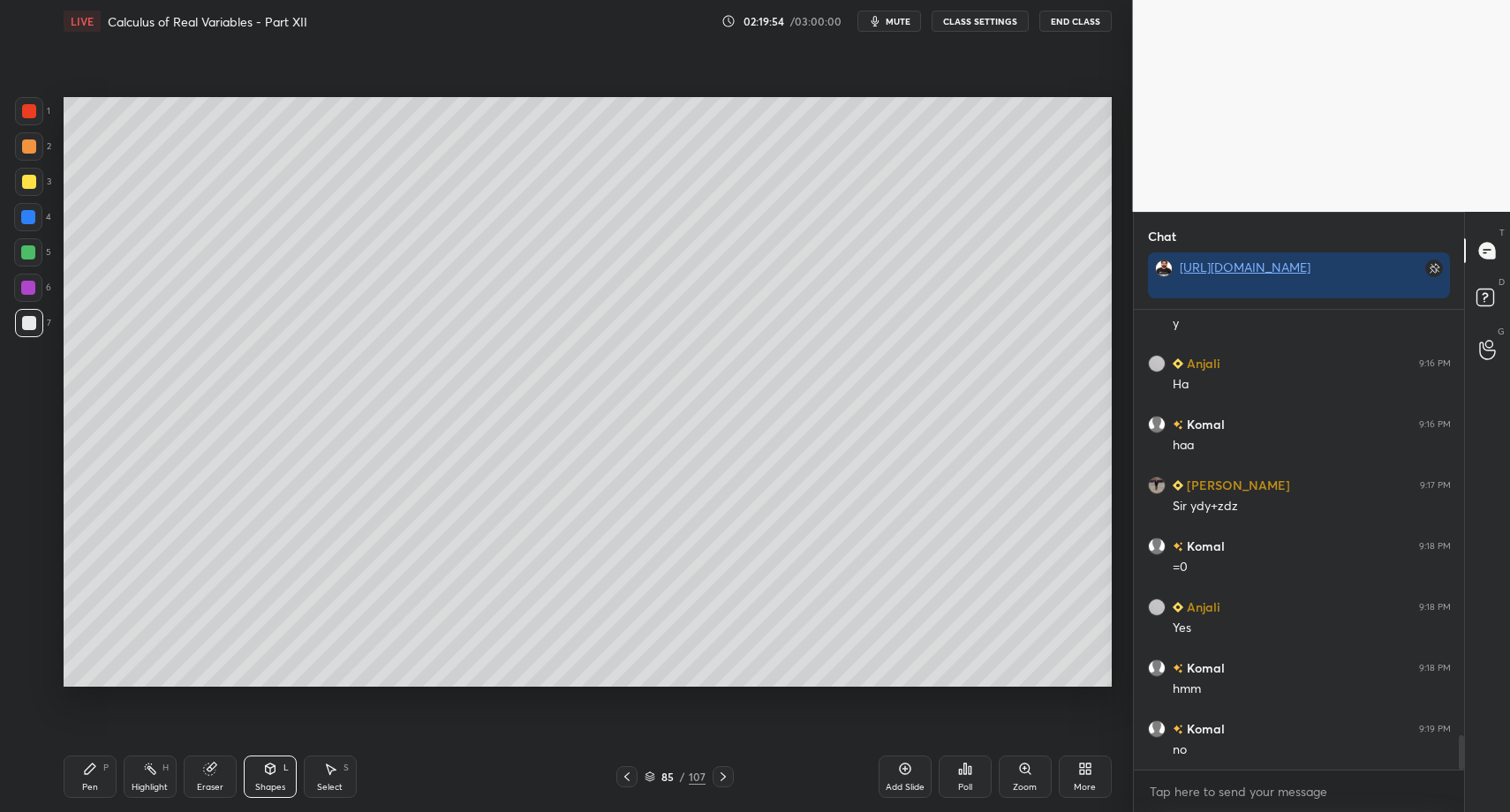 drag, startPoint x: 77, startPoint y: 791, endPoint x: 72, endPoint y: 748, distance: 43.289722 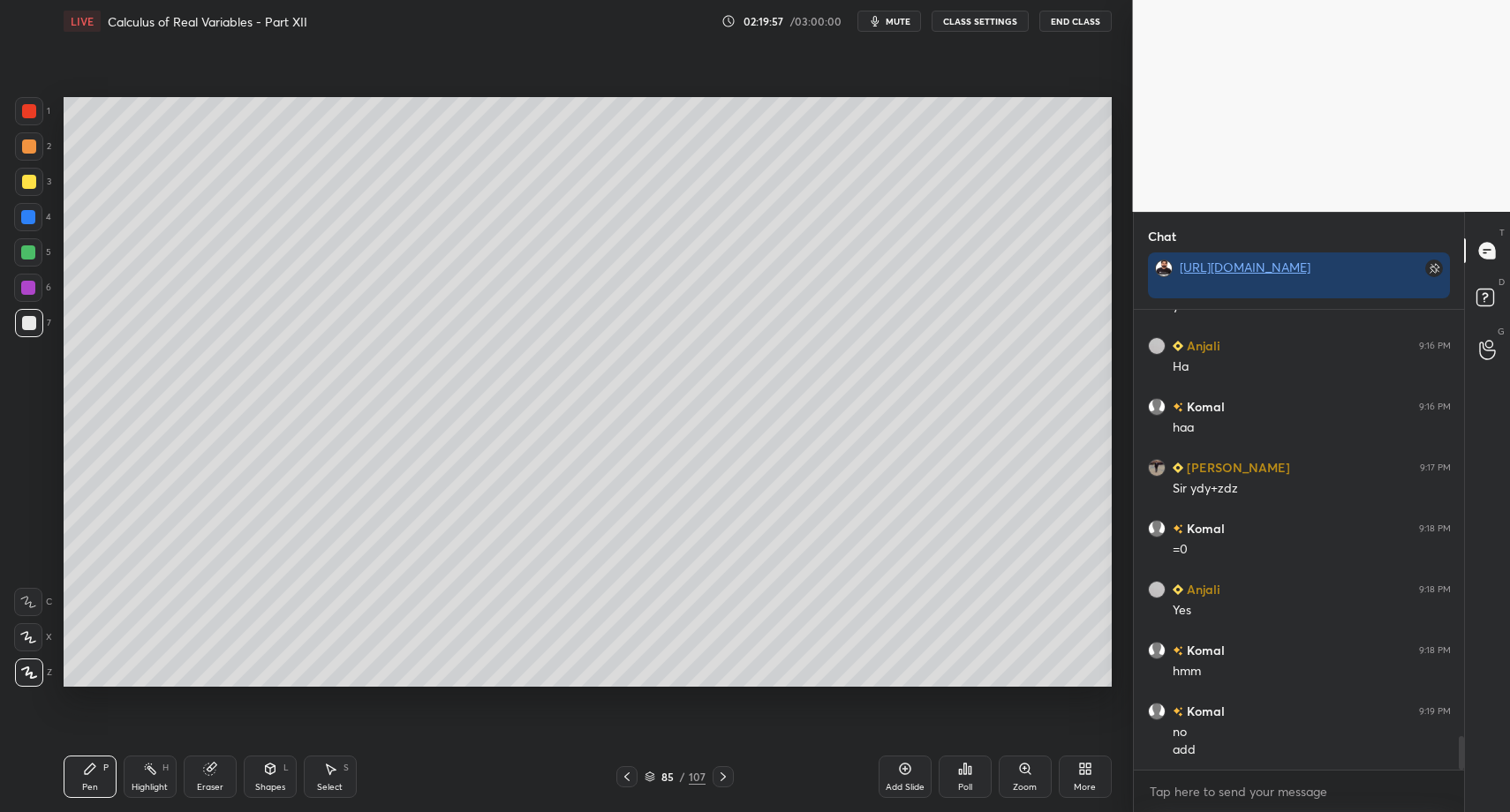 scroll, scrollTop: 5834, scrollLeft: 0, axis: vertical 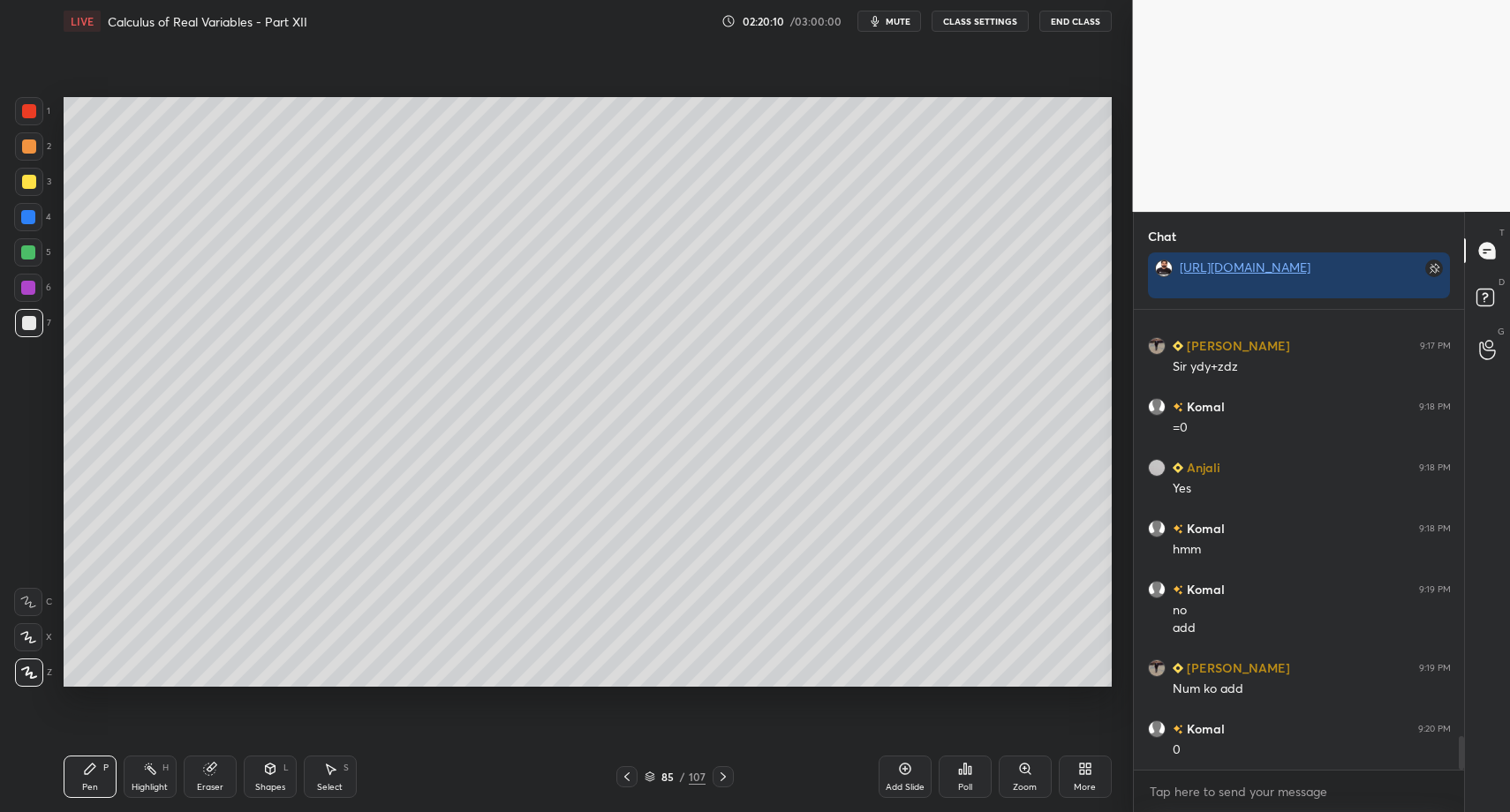 drag, startPoint x: 341, startPoint y: 779, endPoint x: 300, endPoint y: 688, distance: 99.809819 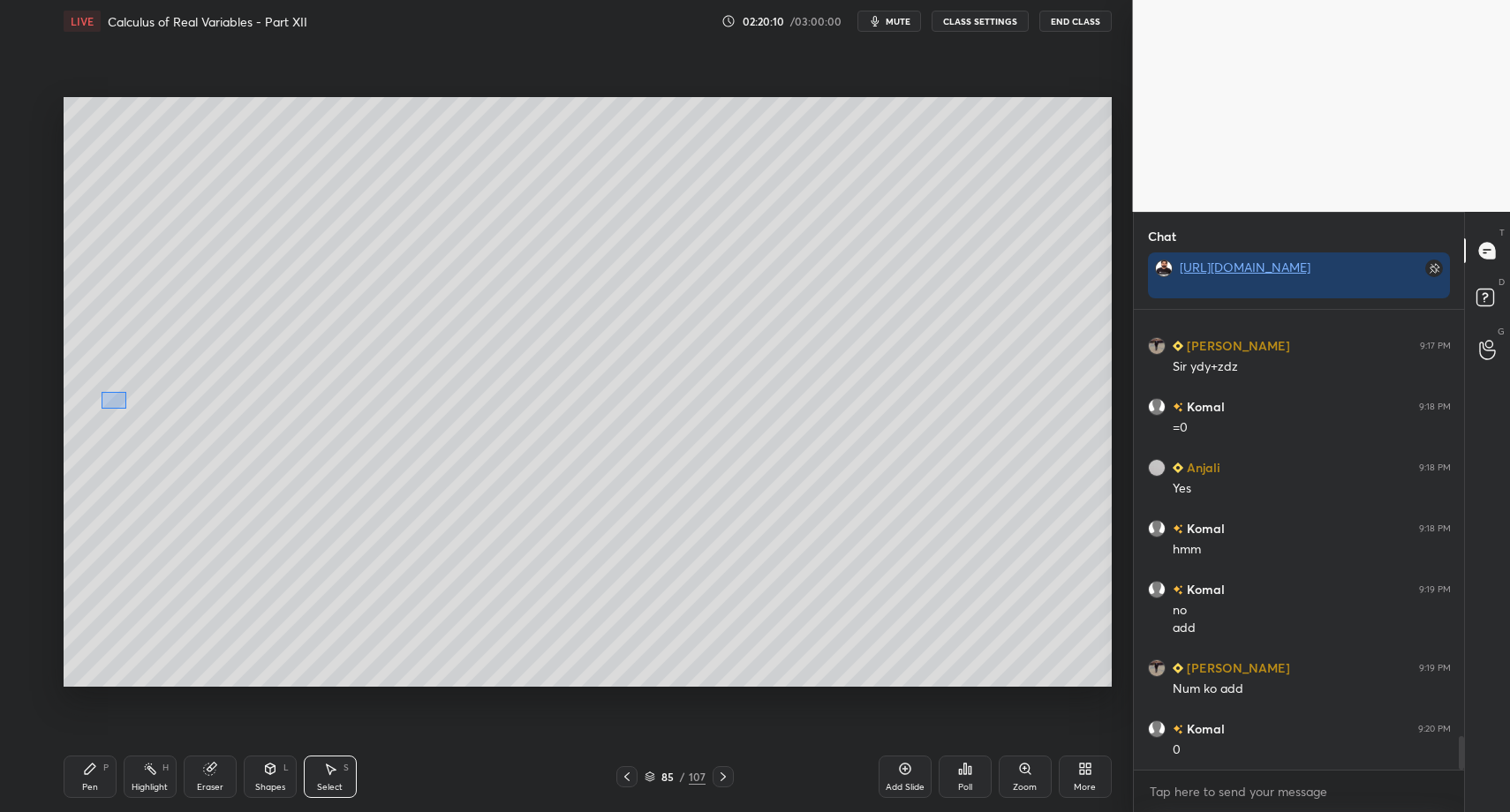 drag, startPoint x: 125, startPoint y: 407, endPoint x: 516, endPoint y: 533, distance: 410.80044 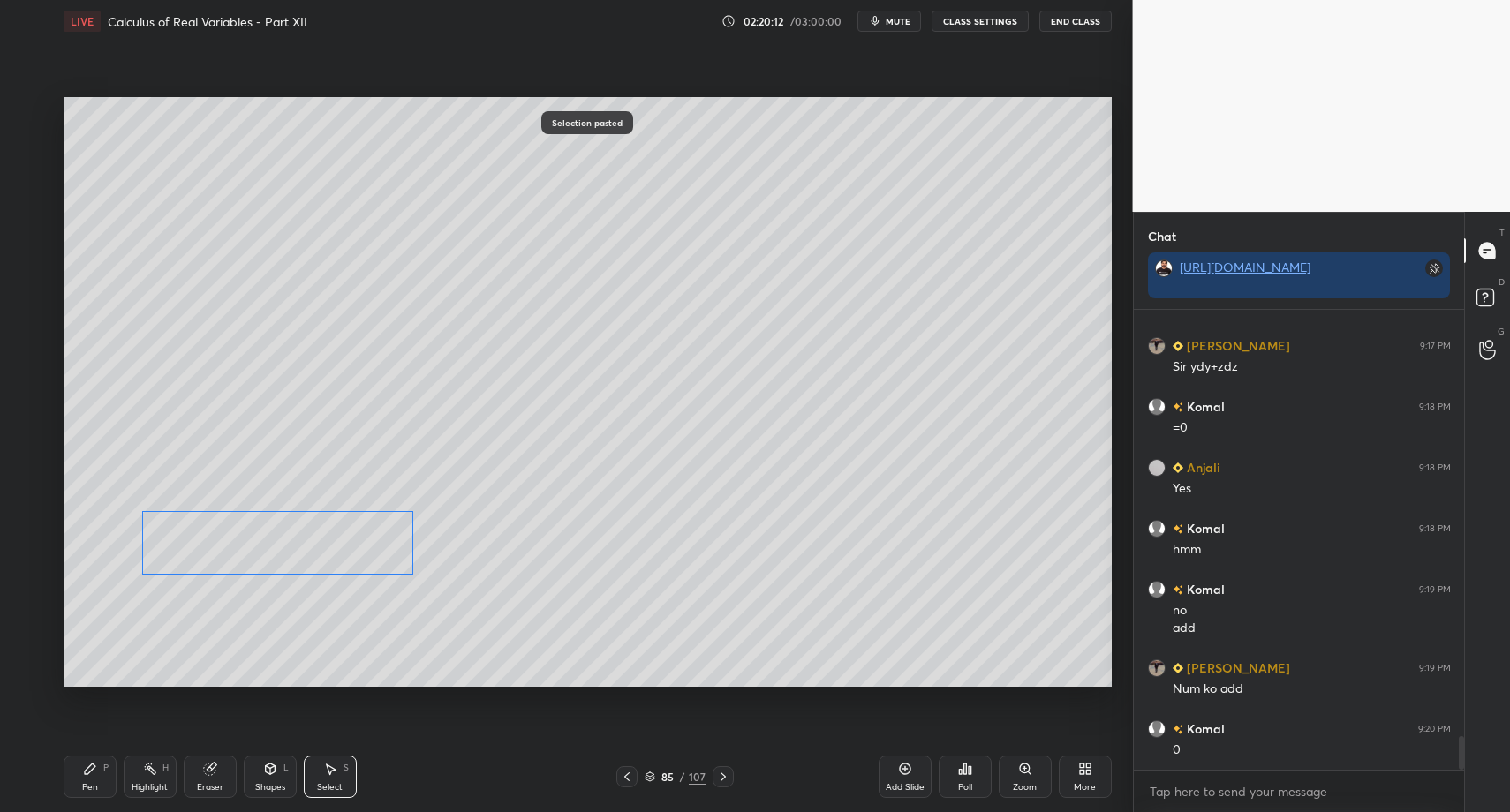 drag, startPoint x: 311, startPoint y: 477, endPoint x: 272, endPoint y: 562, distance: 93.52005 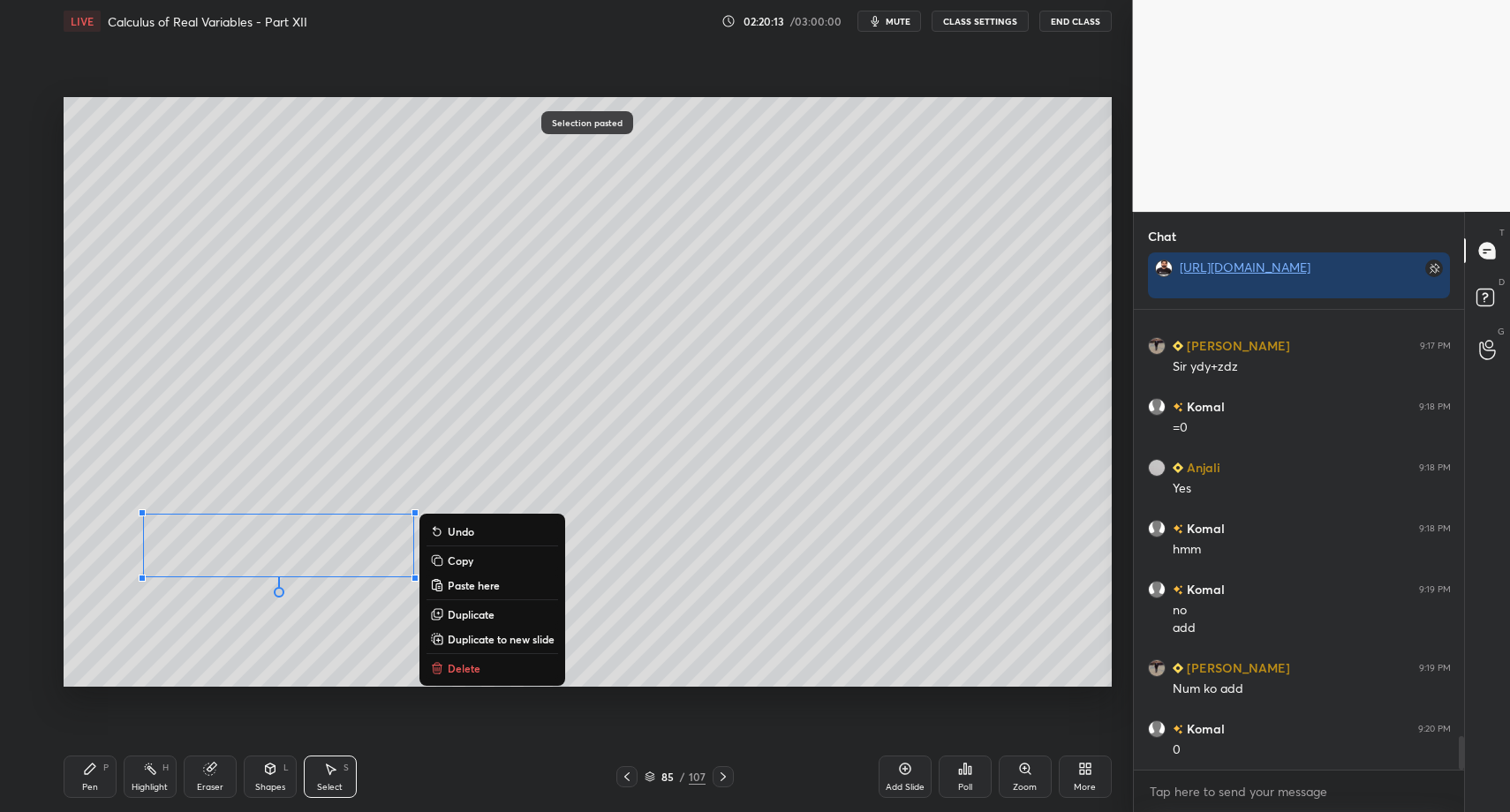 drag, startPoint x: 94, startPoint y: 783, endPoint x: 97, endPoint y: 774, distance: 9.486833 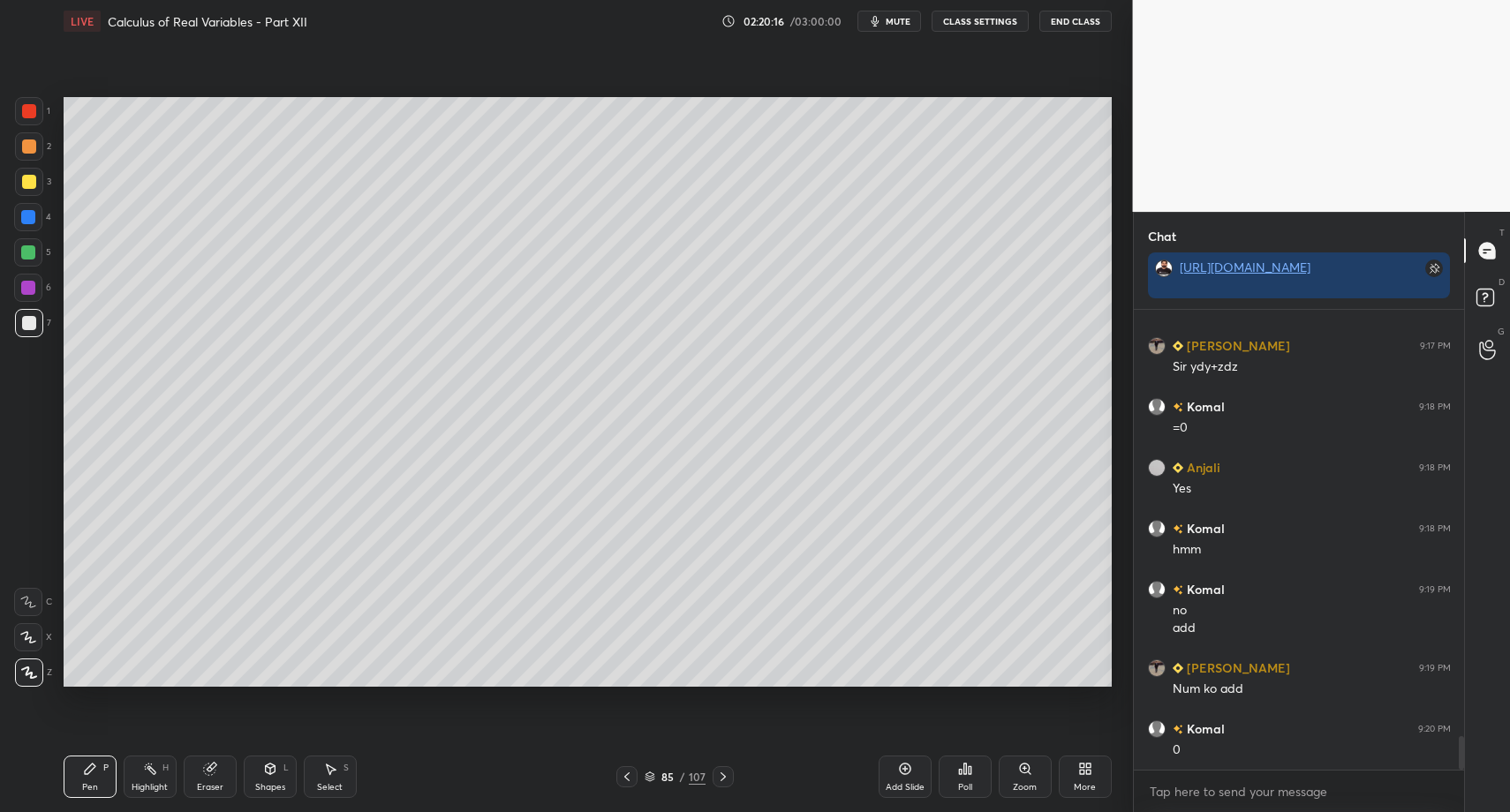 drag, startPoint x: 322, startPoint y: 782, endPoint x: 350, endPoint y: 702, distance: 84.75848 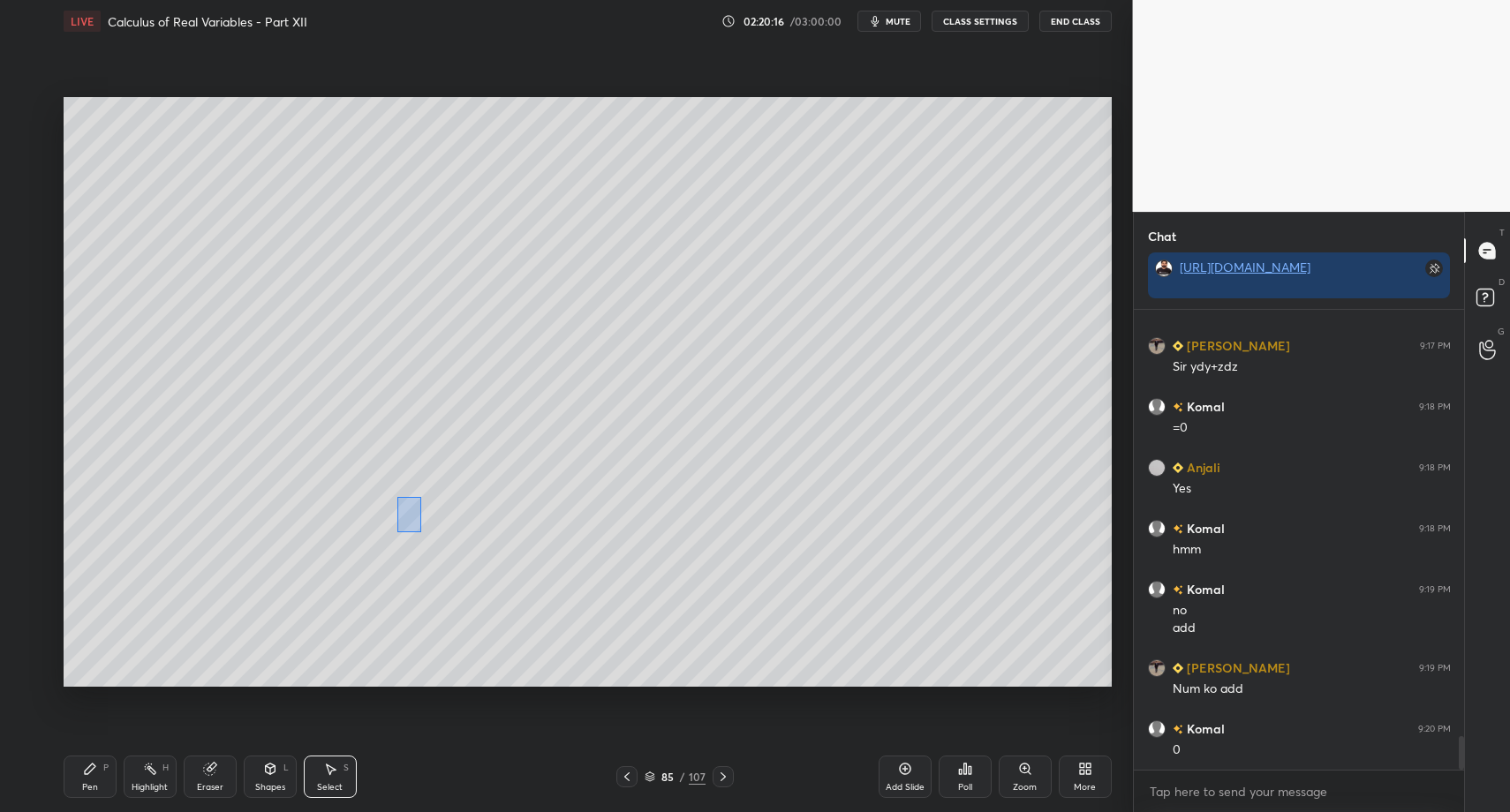 drag, startPoint x: 397, startPoint y: 497, endPoint x: 459, endPoint y: 581, distance: 104.403065 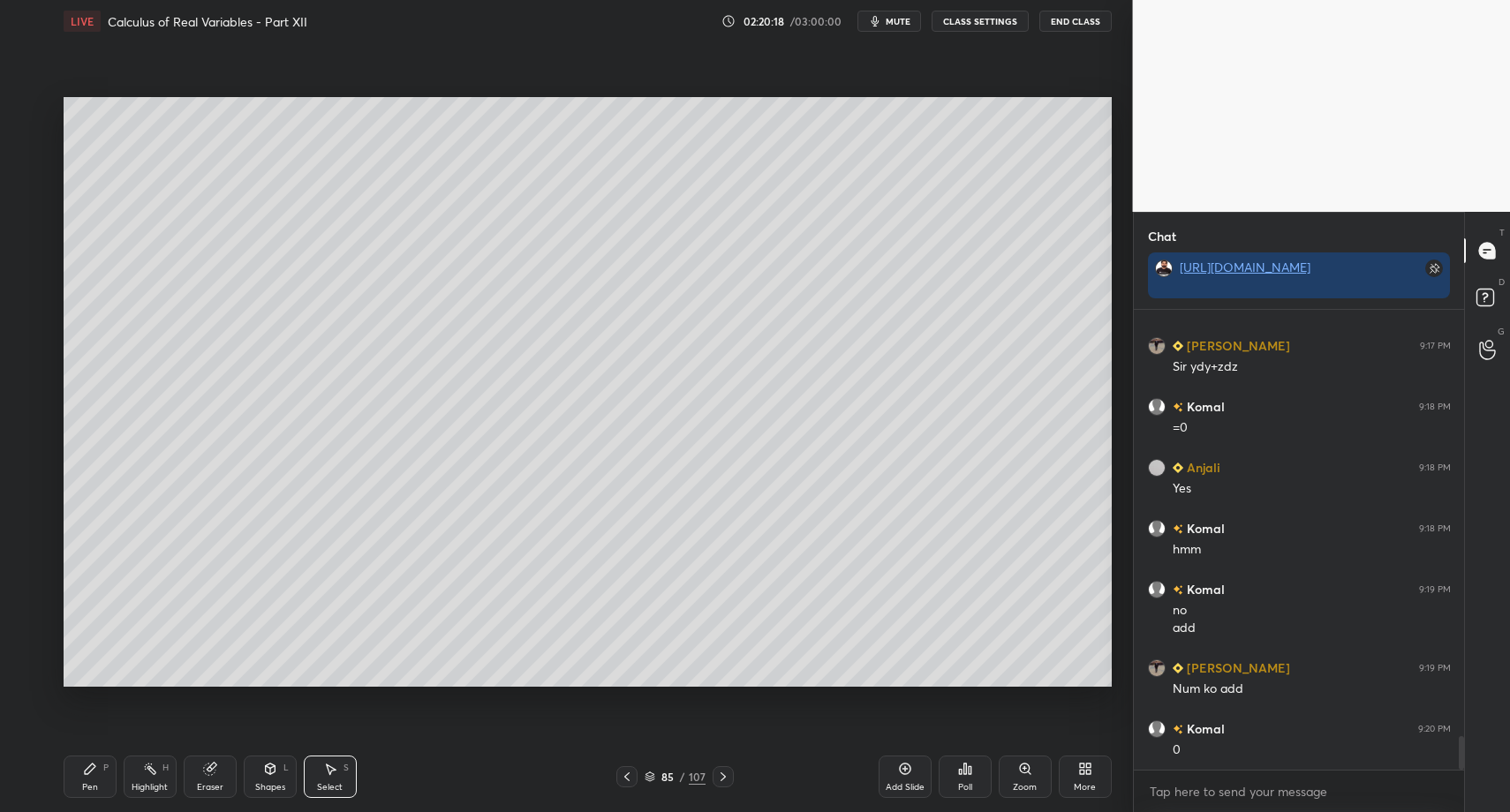 drag, startPoint x: 404, startPoint y: 559, endPoint x: 462, endPoint y: 619, distance: 83.45058 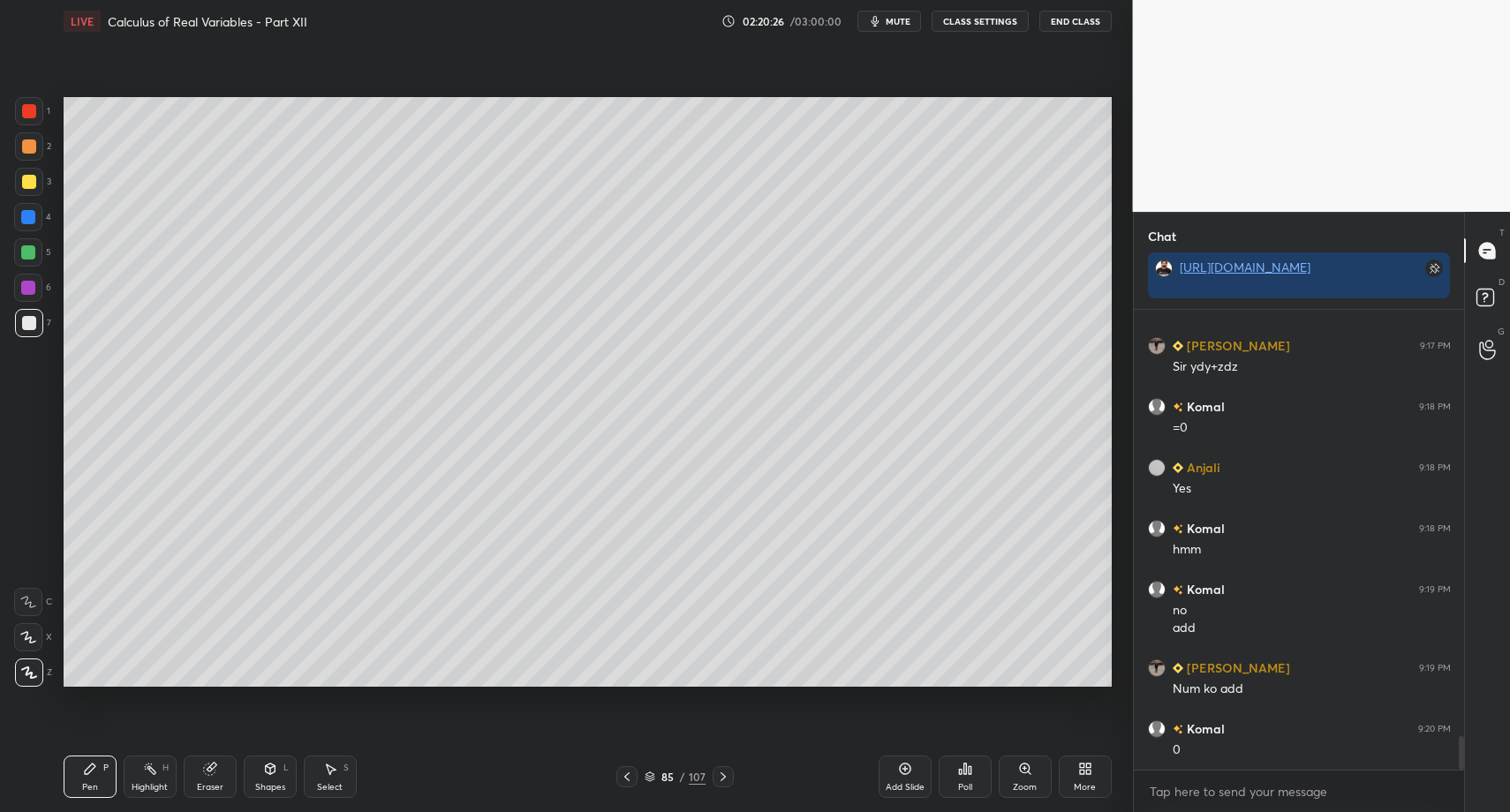 drag, startPoint x: 32, startPoint y: 129, endPoint x: 56, endPoint y: 237, distance: 110.63453 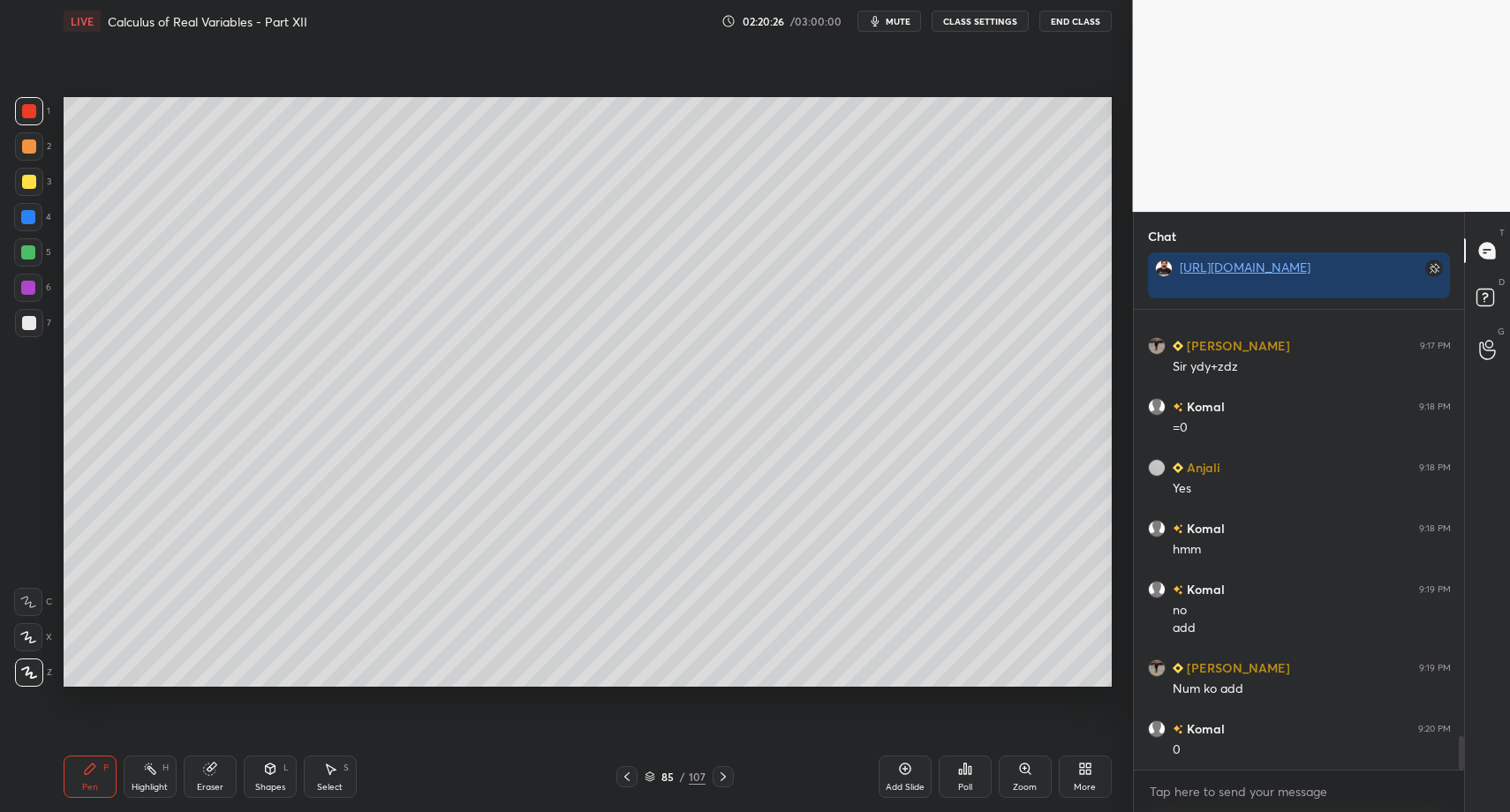 drag, startPoint x: 277, startPoint y: 786, endPoint x: 282, endPoint y: 755, distance: 31.400637 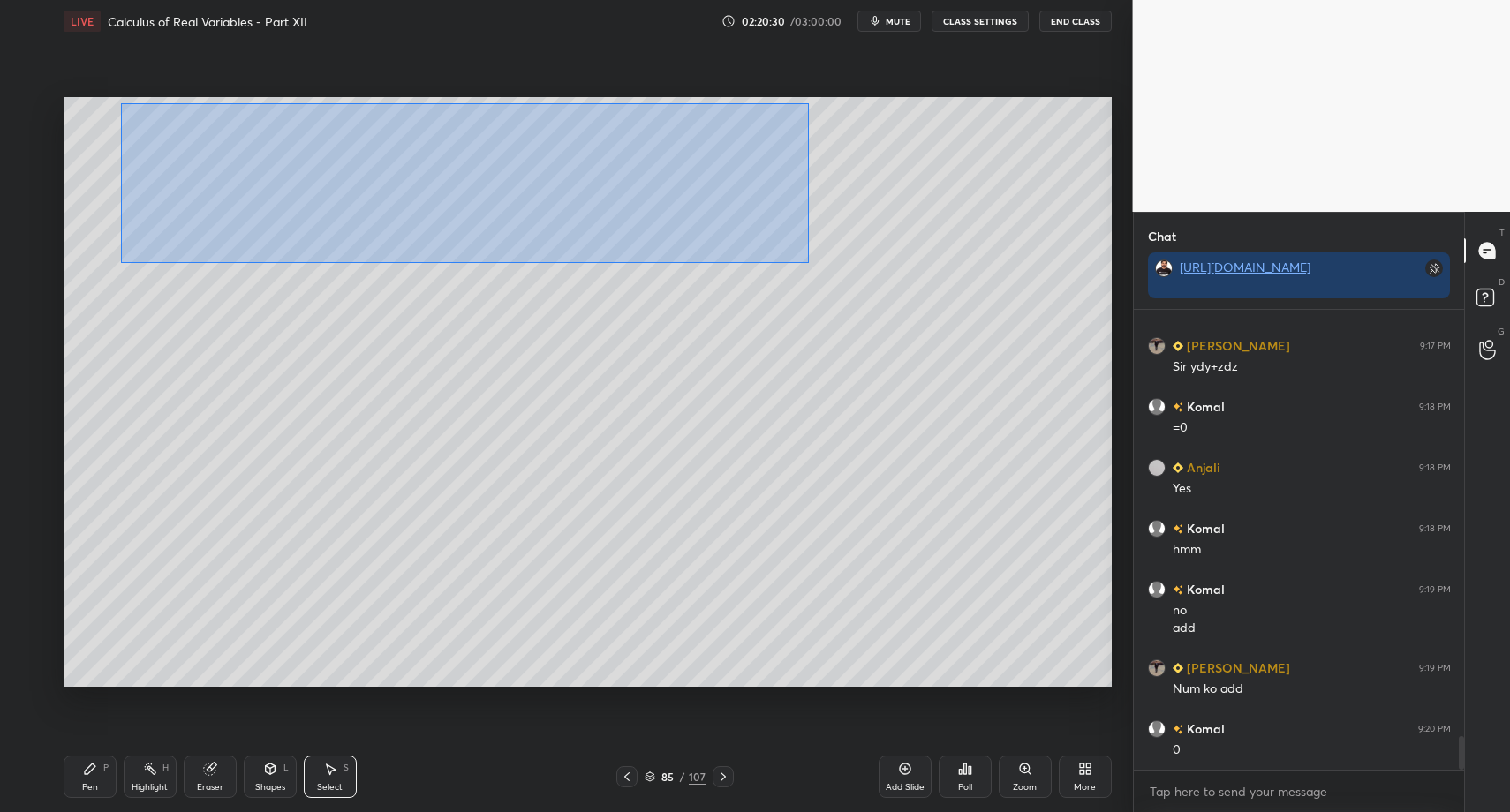 drag, startPoint x: 134, startPoint y: 117, endPoint x: 663, endPoint y: 230, distance: 540.9344 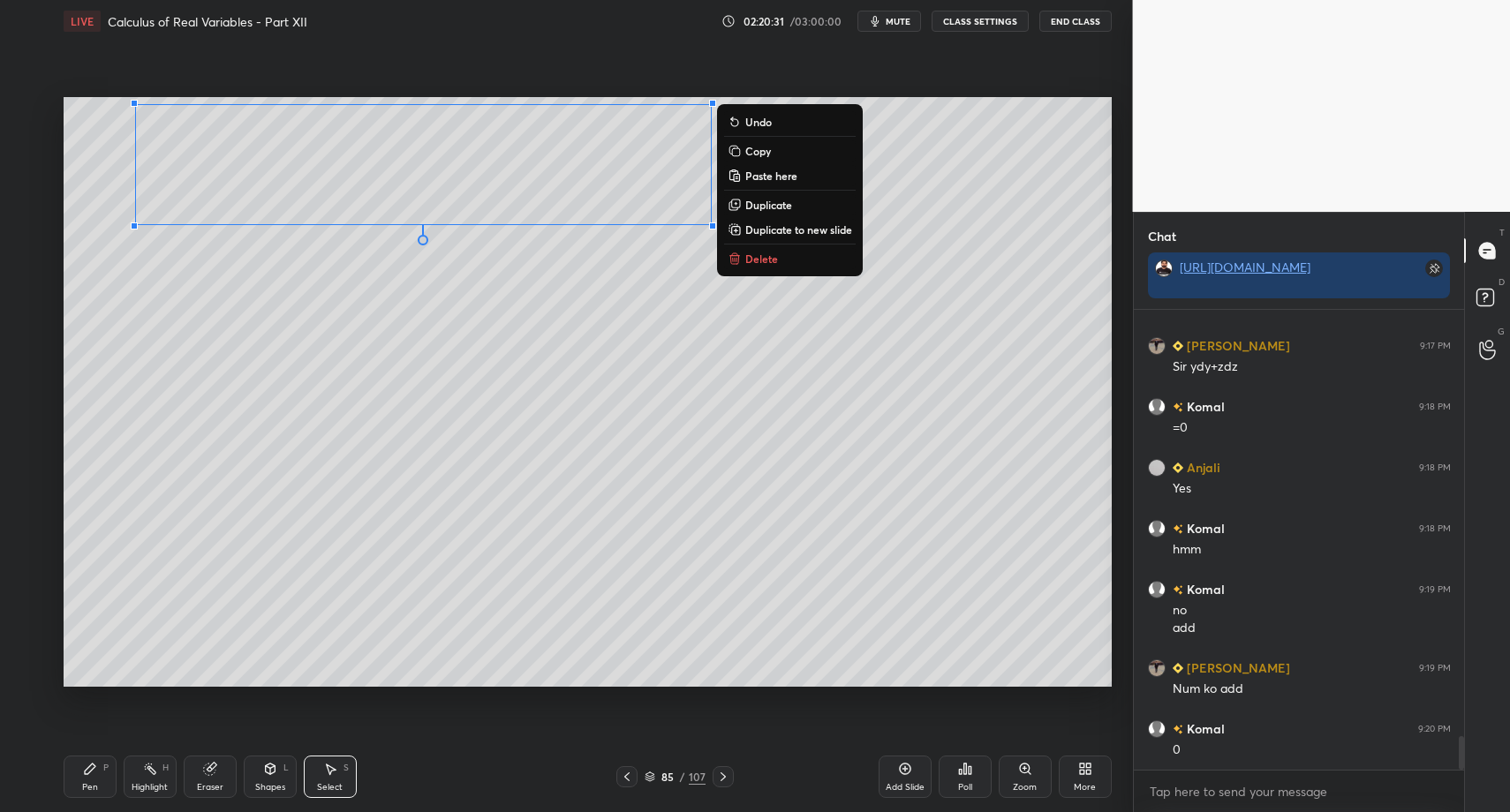 drag, startPoint x: 94, startPoint y: 116, endPoint x: 500, endPoint y: 204, distance: 415.42749 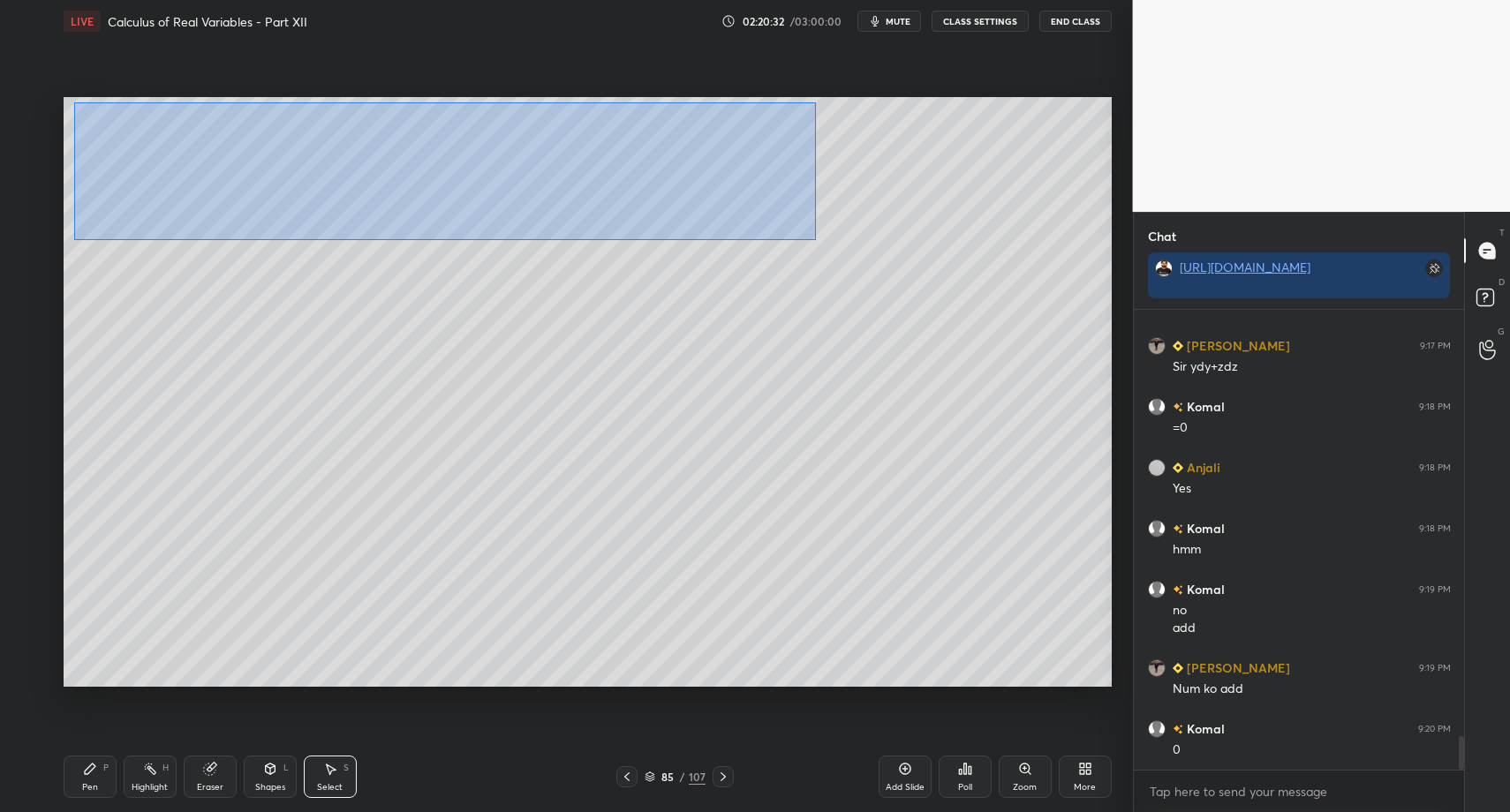 drag, startPoint x: 74, startPoint y: 102, endPoint x: 799, endPoint y: 259, distance: 741.8046 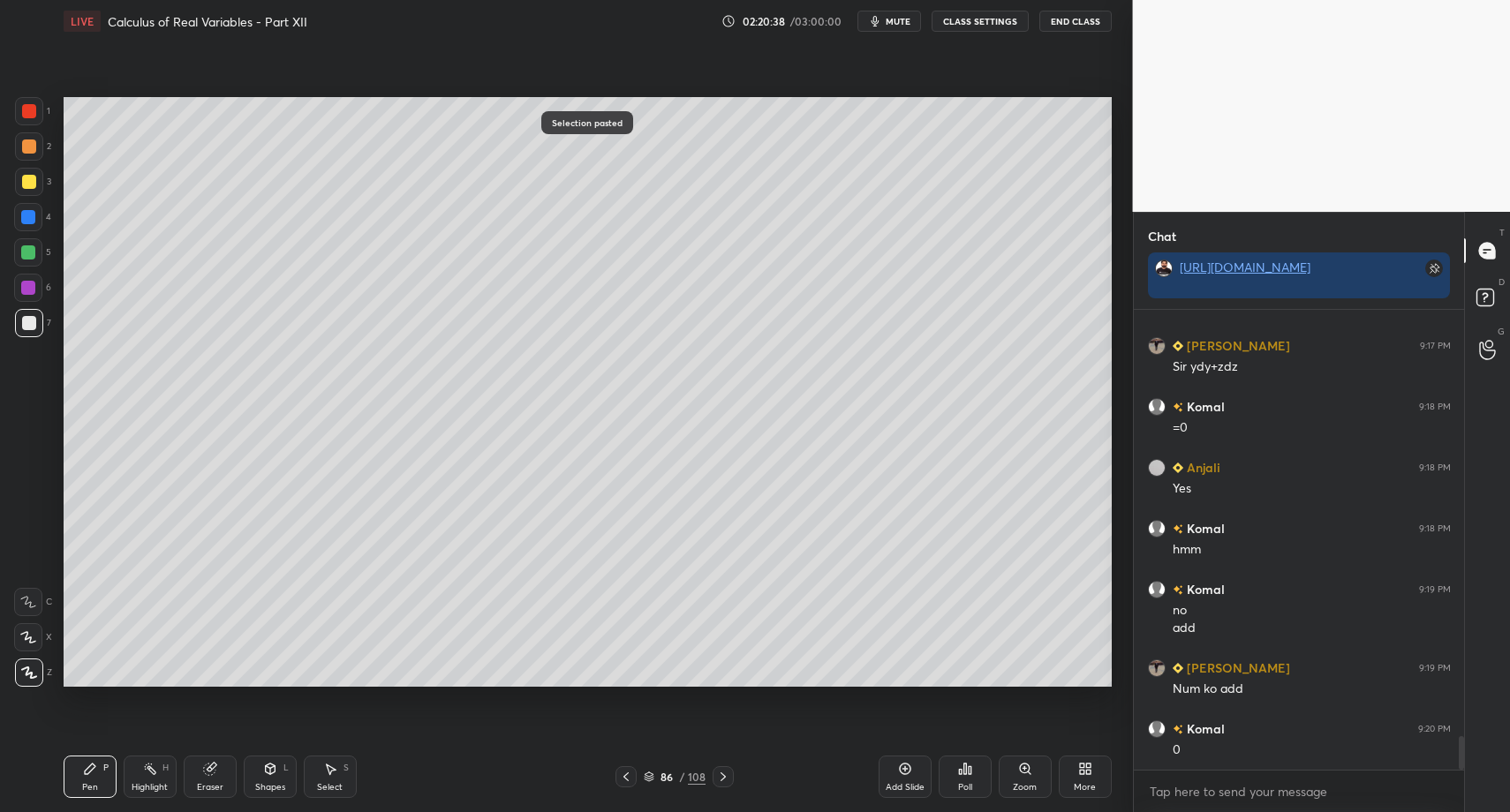drag, startPoint x: 72, startPoint y: 778, endPoint x: 103, endPoint y: 706, distance: 78.39005 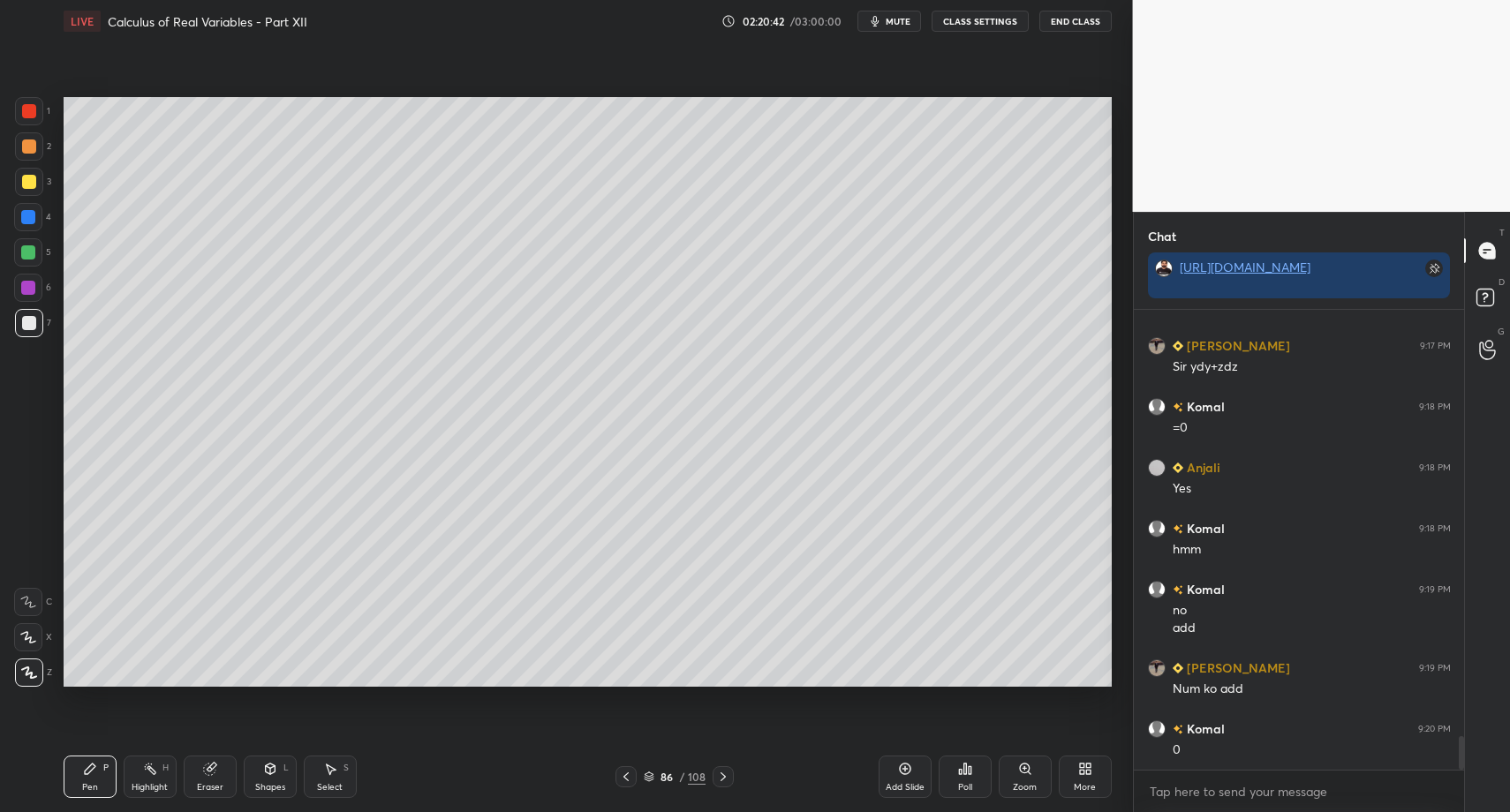 drag, startPoint x: 262, startPoint y: 771, endPoint x: 260, endPoint y: 756, distance: 15.132746 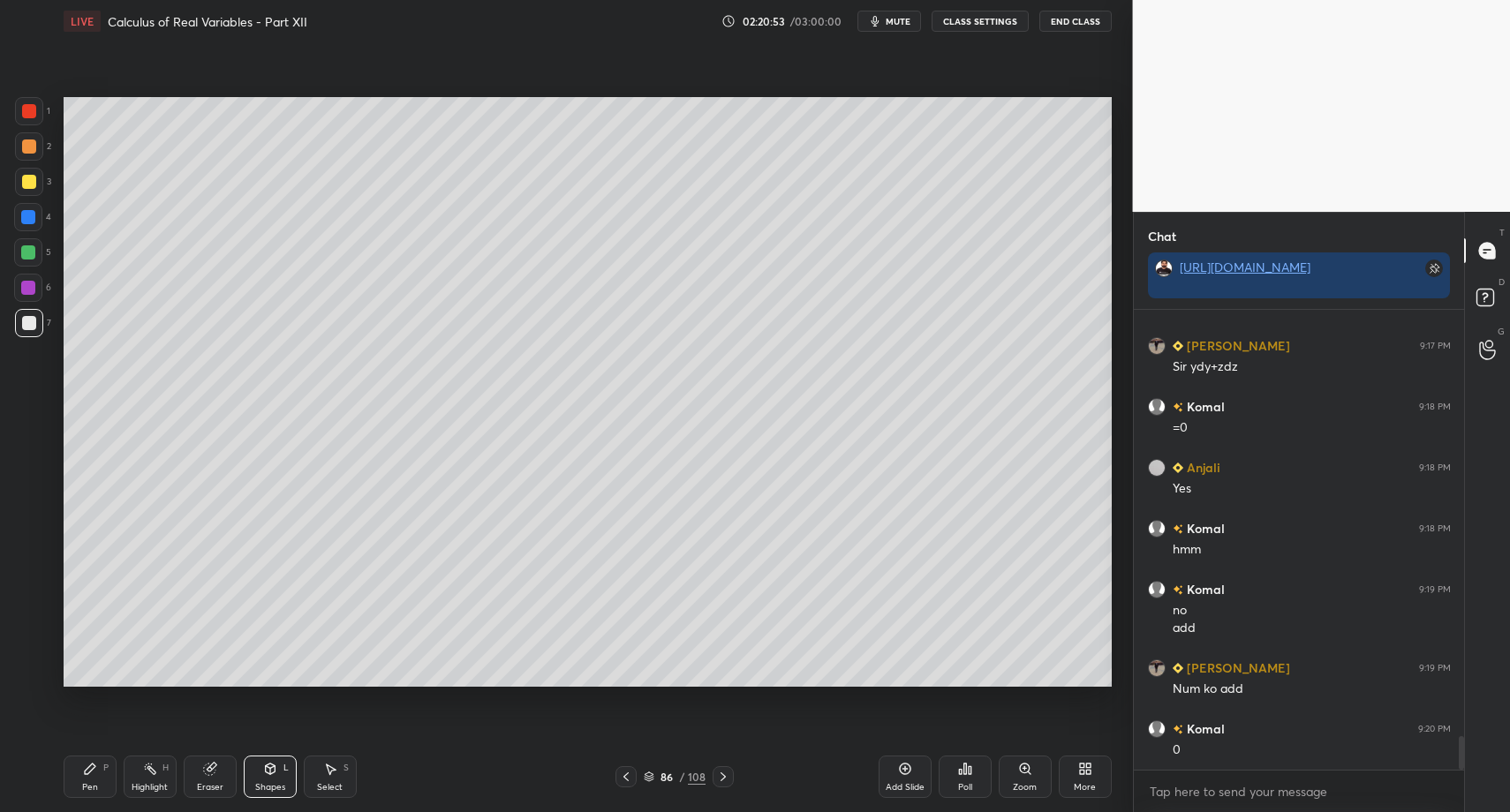 drag, startPoint x: 81, startPoint y: 771, endPoint x: 158, endPoint y: 691, distance: 111.03603 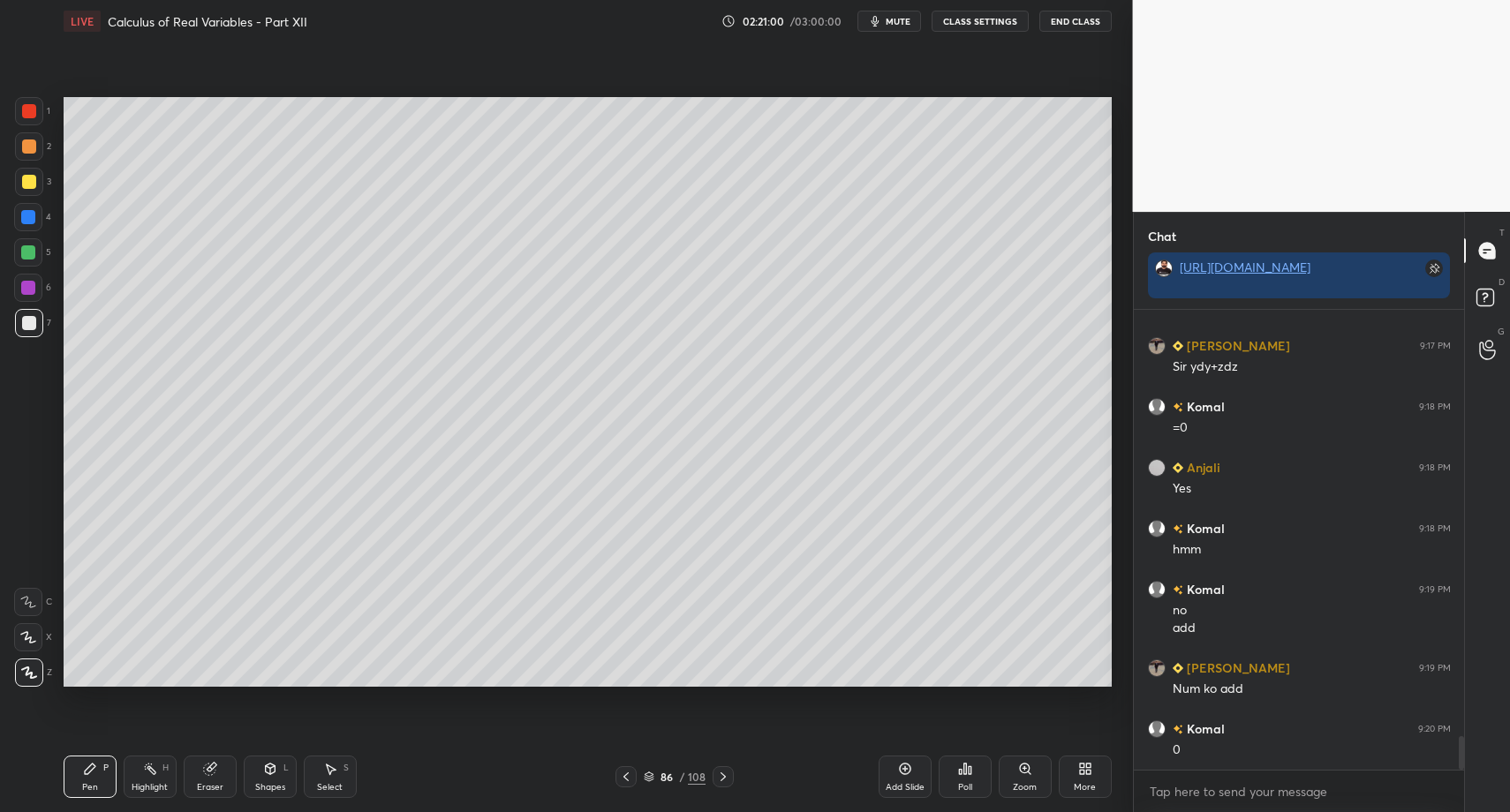 drag, startPoint x: 291, startPoint y: 765, endPoint x: 268, endPoint y: 751, distance: 26.925824 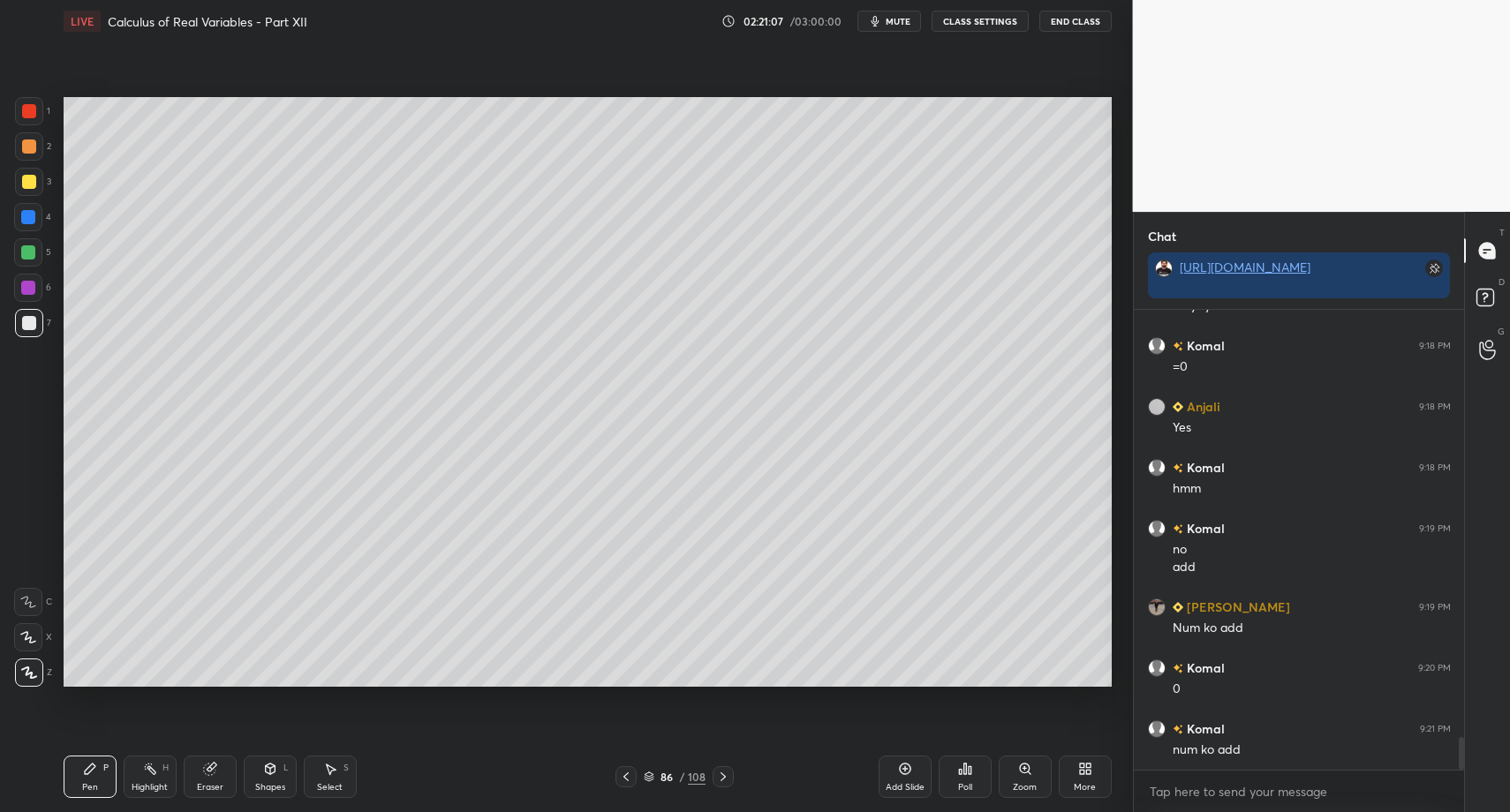 scroll, scrollTop: 6017, scrollLeft: 0, axis: vertical 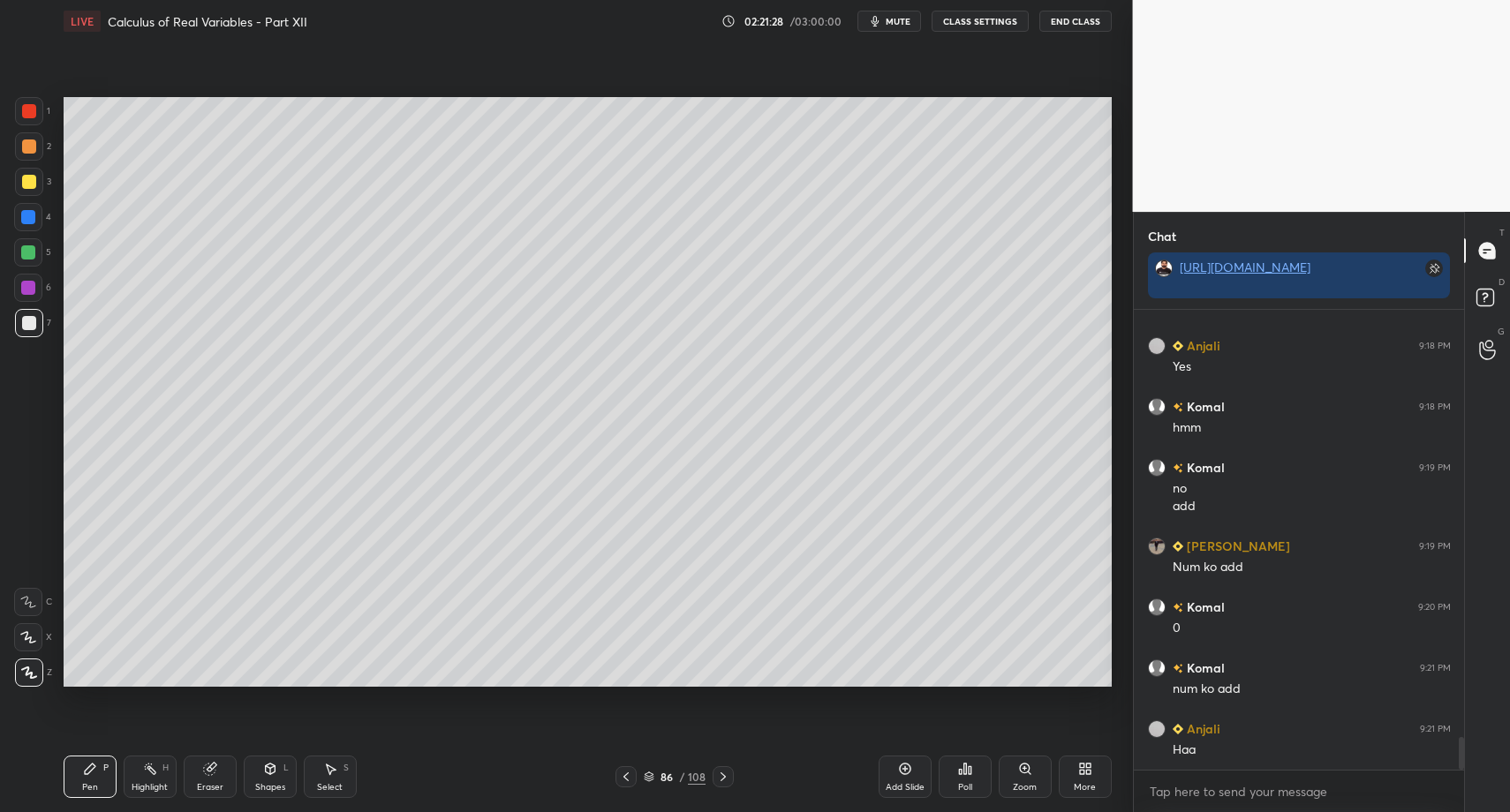drag, startPoint x: 332, startPoint y: 774, endPoint x: 330, endPoint y: 724, distance: 50.039984 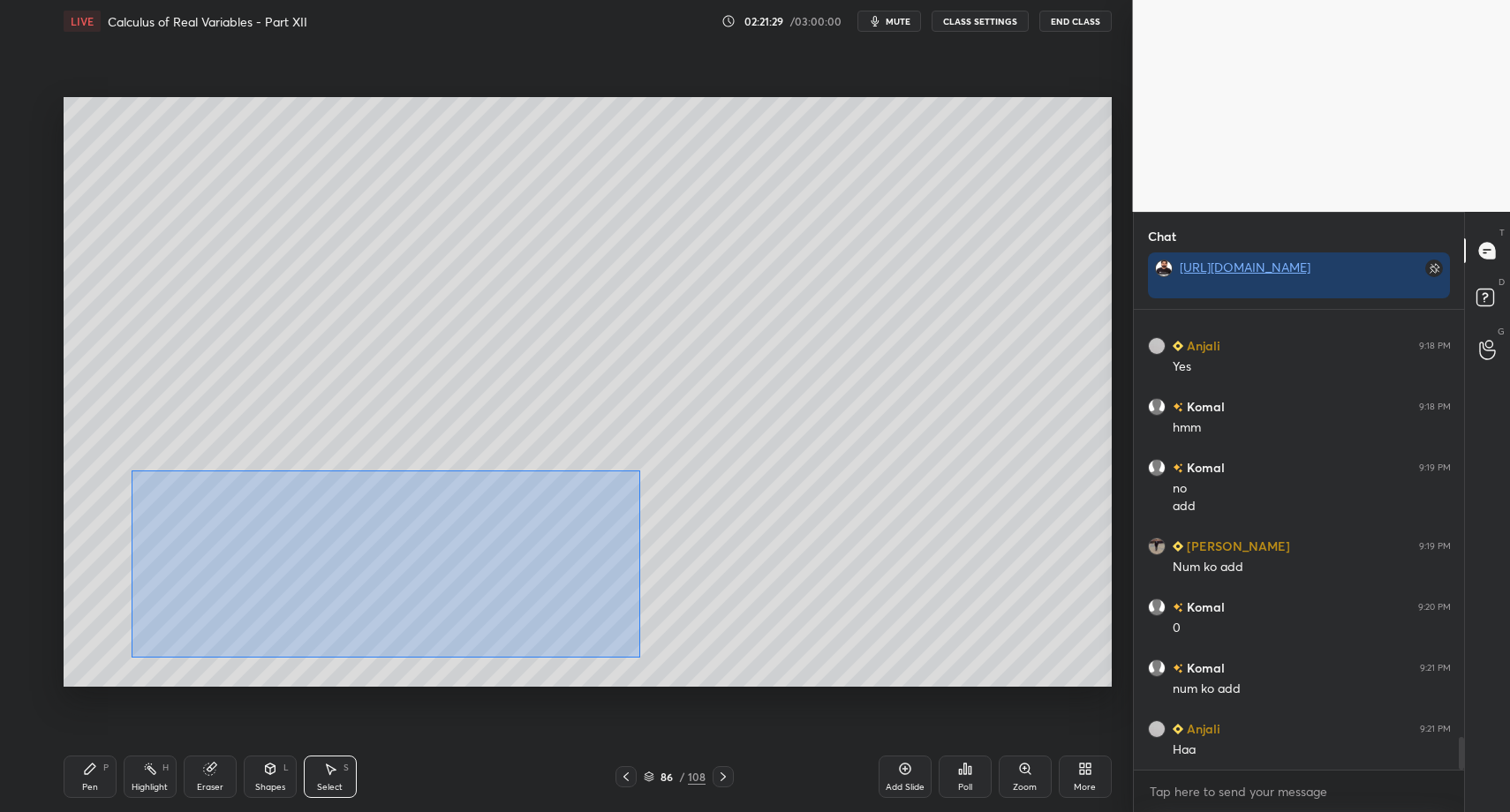drag, startPoint x: 177, startPoint y: 499, endPoint x: 644, endPoint y: 654, distance: 492.05081 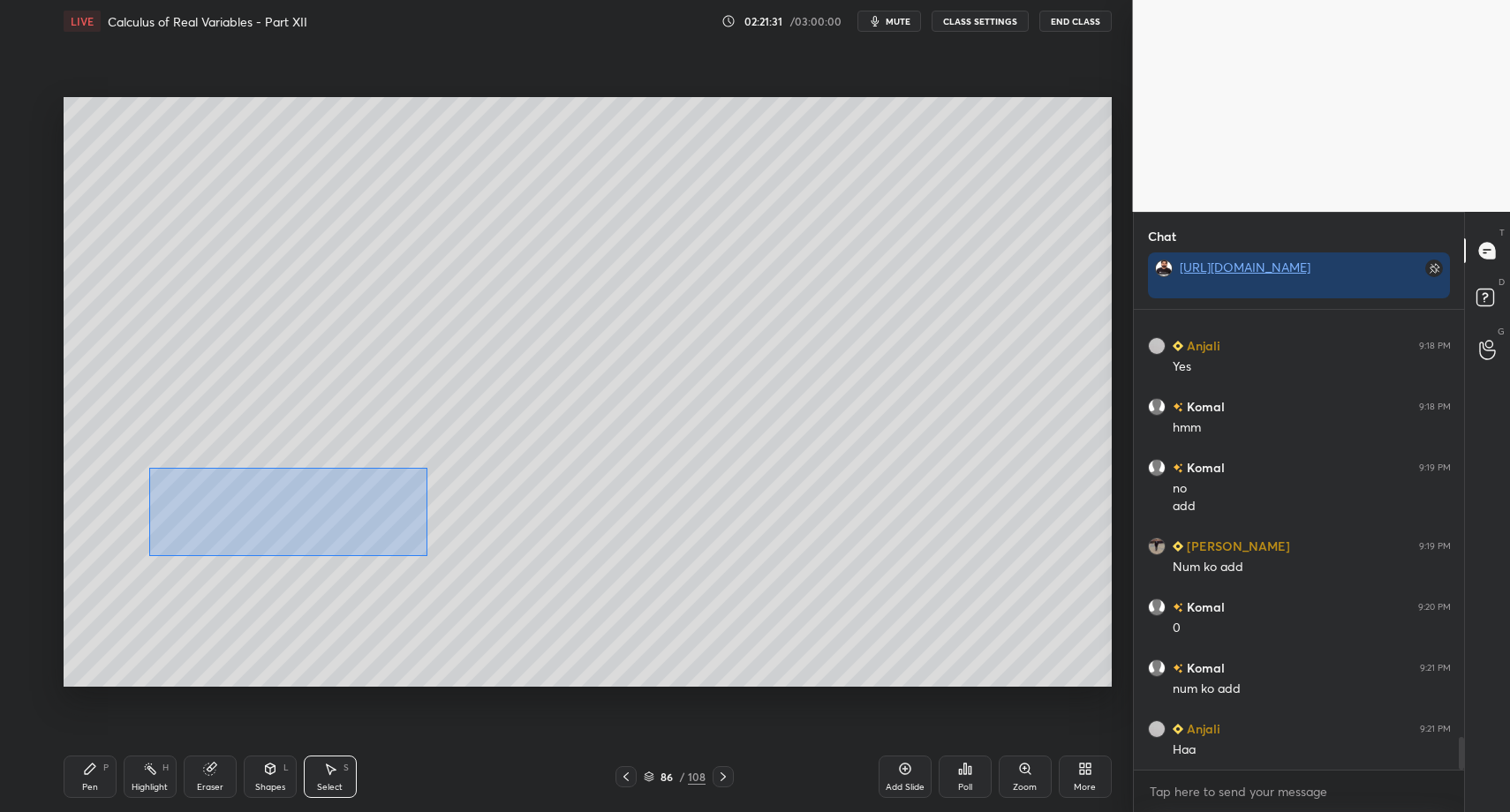 drag, startPoint x: 148, startPoint y: 468, endPoint x: 428, endPoint y: 556, distance: 293.50298 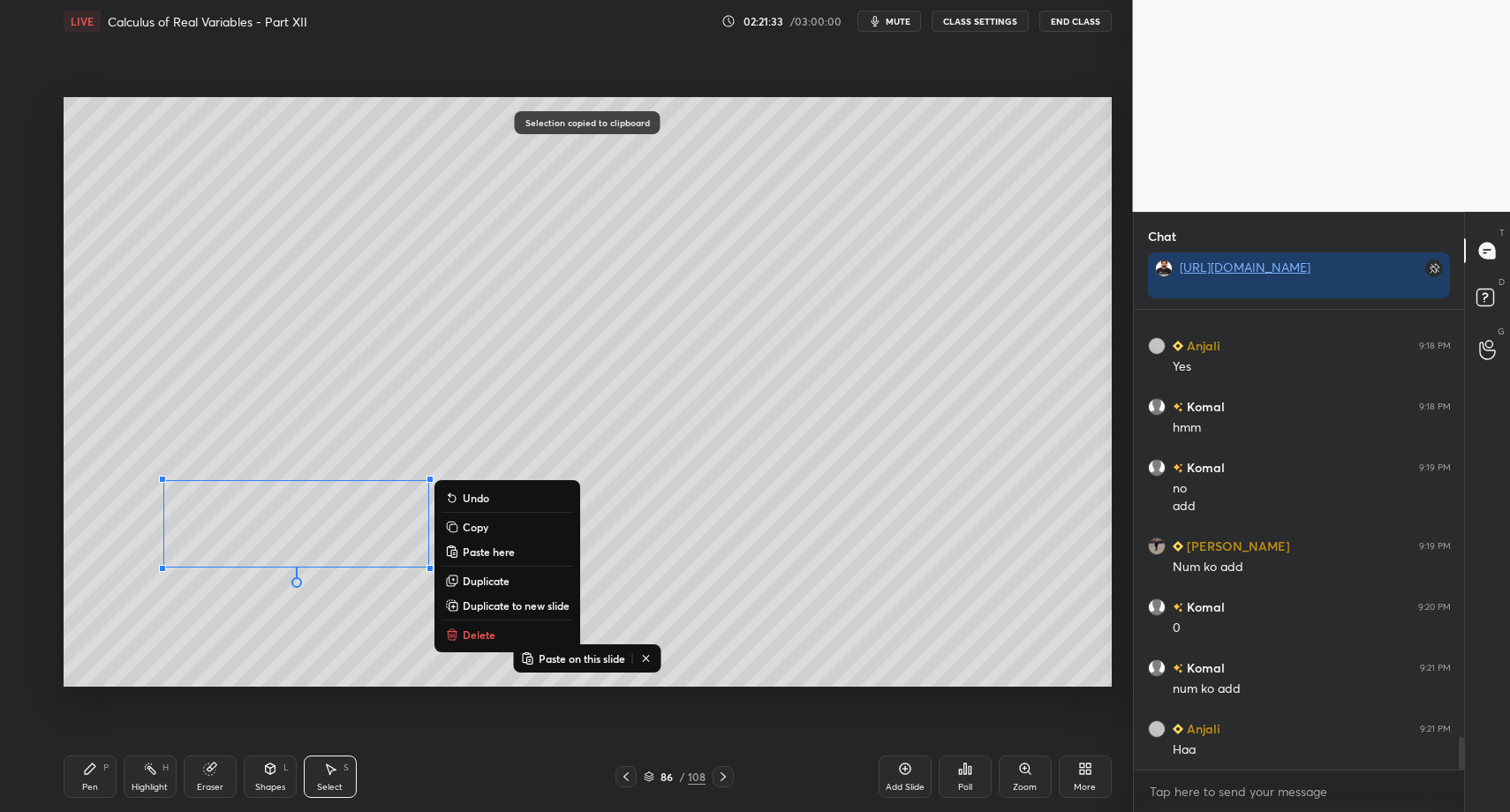 drag, startPoint x: 899, startPoint y: 768, endPoint x: 880, endPoint y: 761, distance: 20.248457 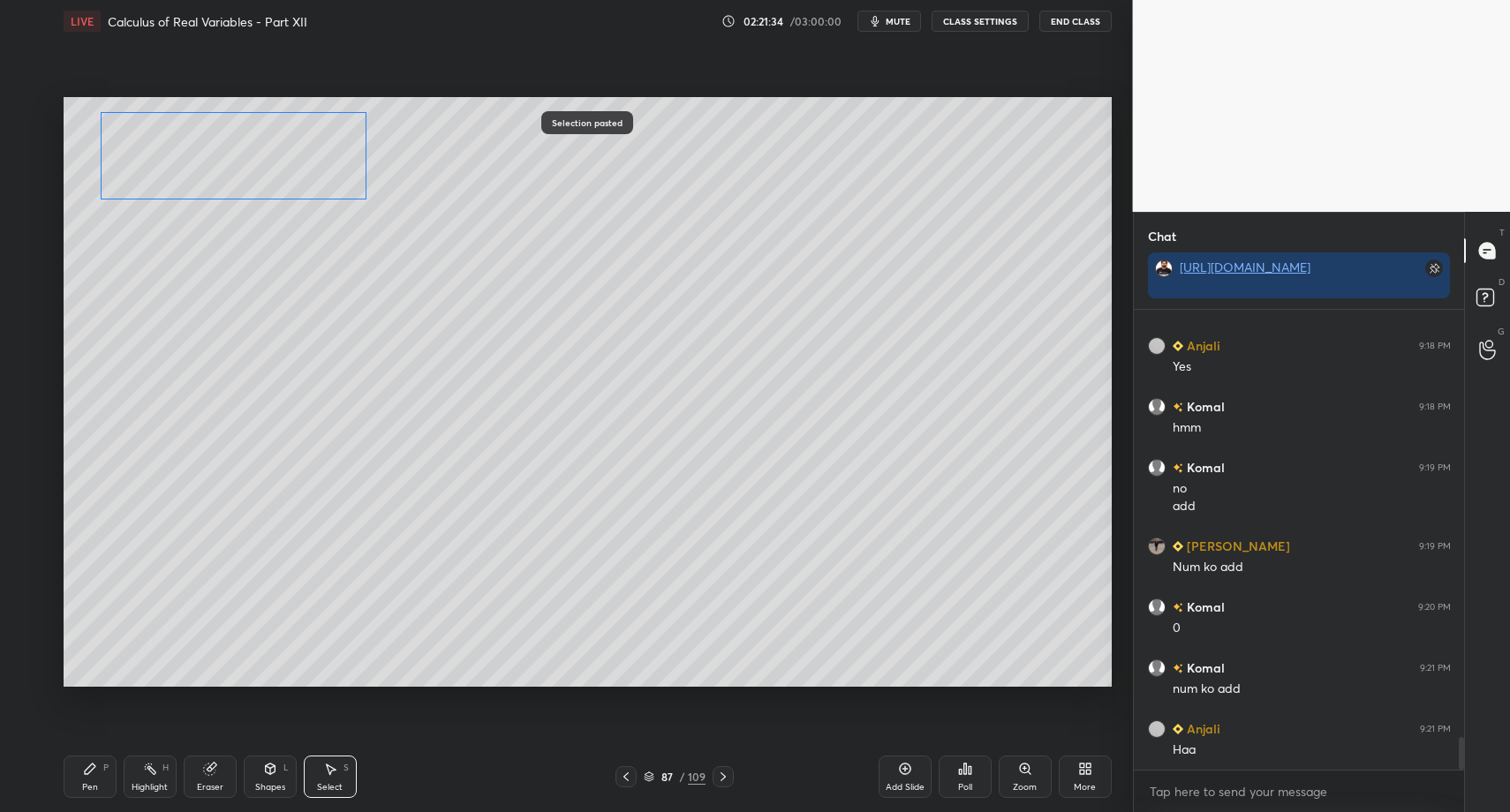 drag, startPoint x: 251, startPoint y: 462, endPoint x: 208, endPoint y: 144, distance: 320.89406 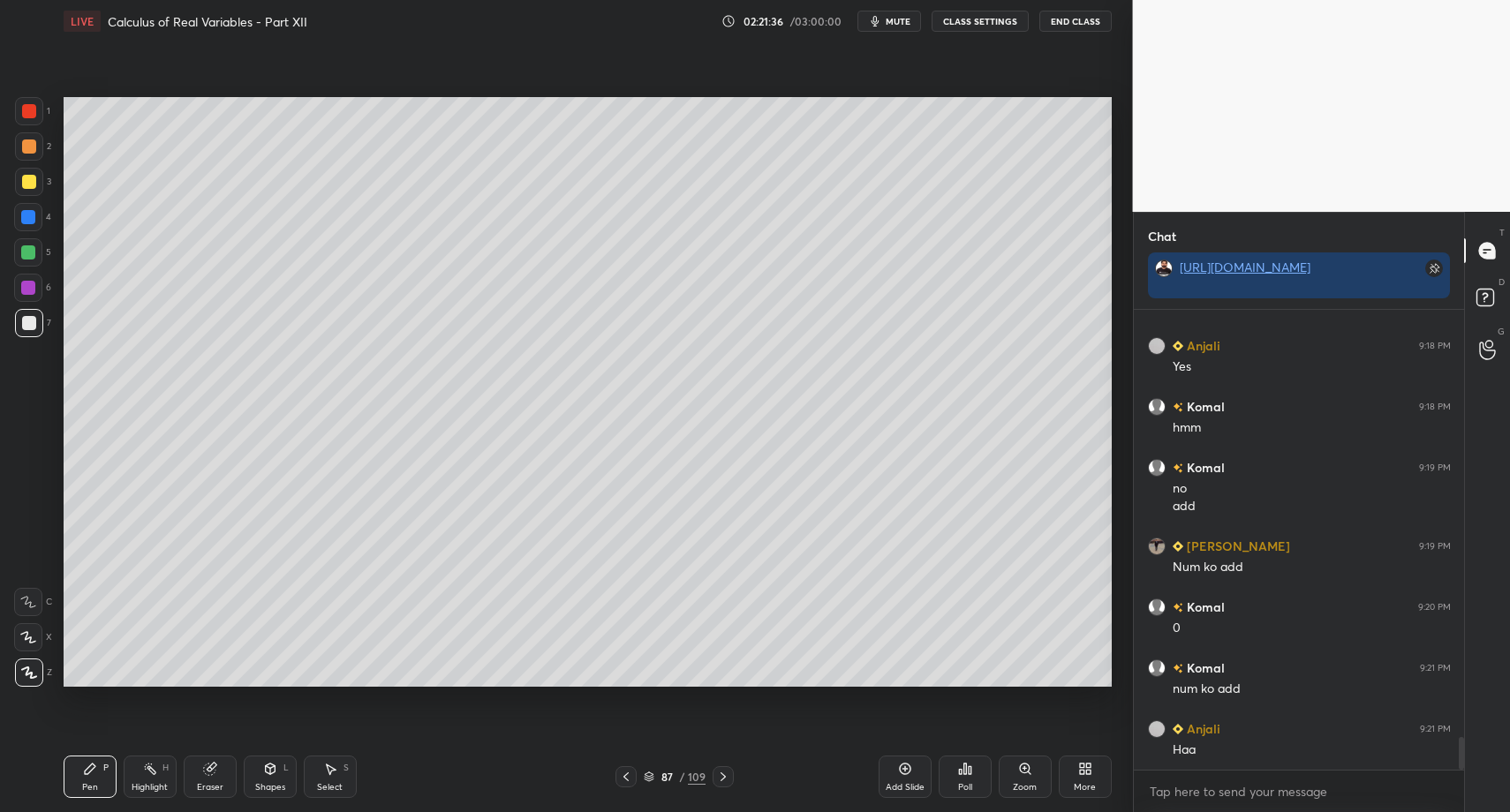 drag, startPoint x: 338, startPoint y: 784, endPoint x: 328, endPoint y: 707, distance: 77.646635 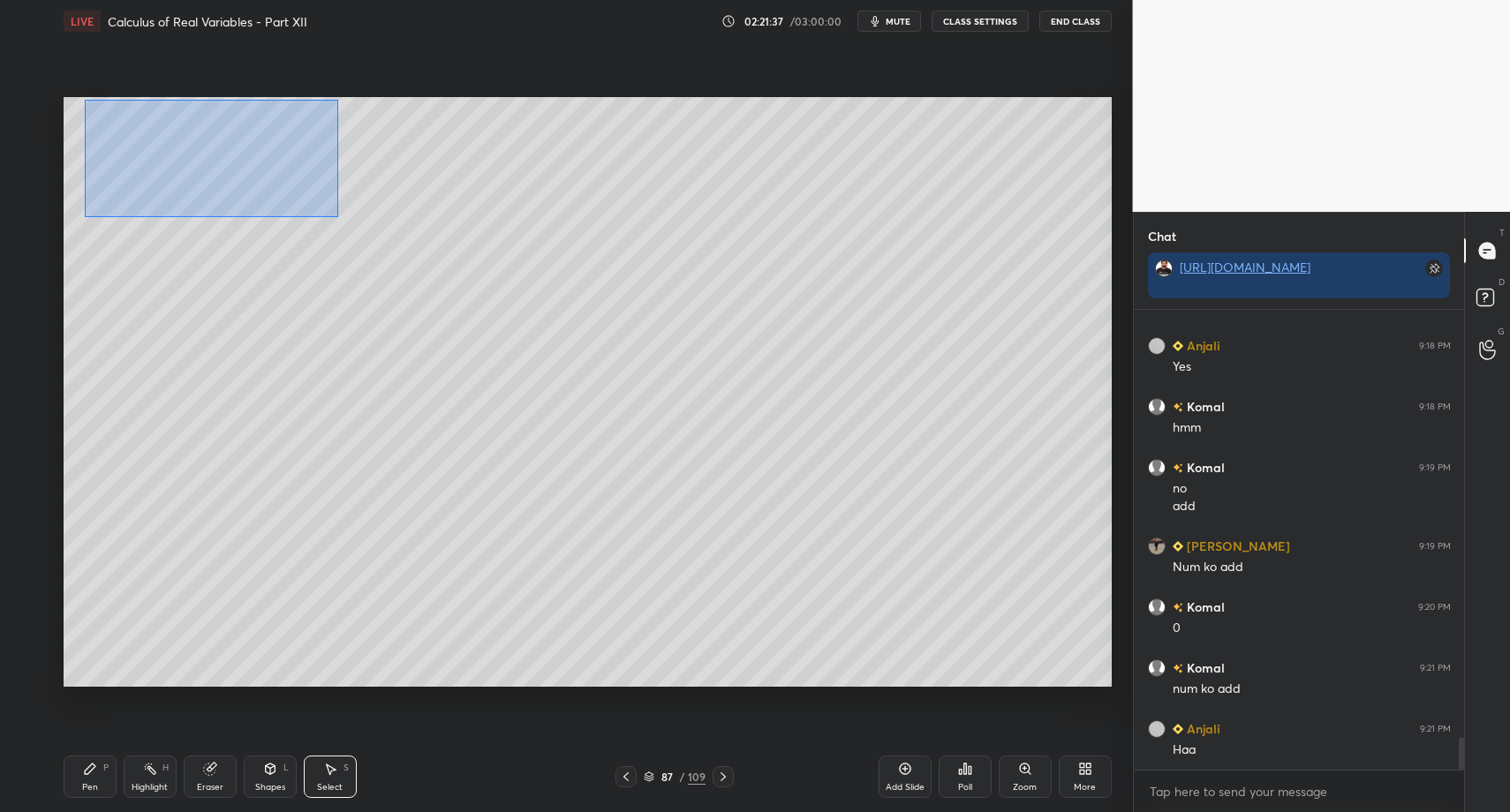 drag, startPoint x: 164, startPoint y: 150, endPoint x: 496, endPoint y: 252, distance: 347.31542 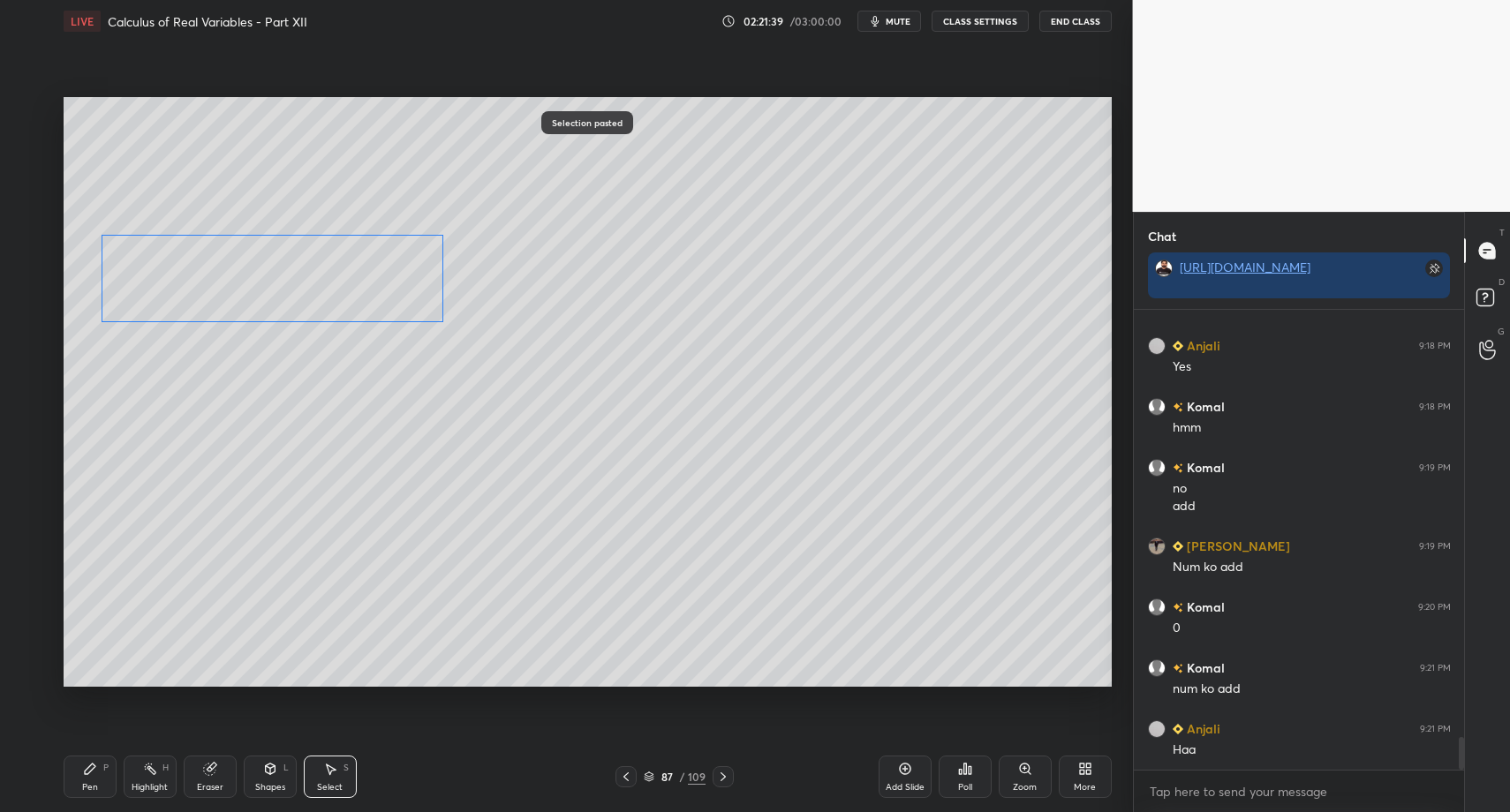 drag, startPoint x: 302, startPoint y: 192, endPoint x: 260, endPoint y: 339, distance: 152.88231 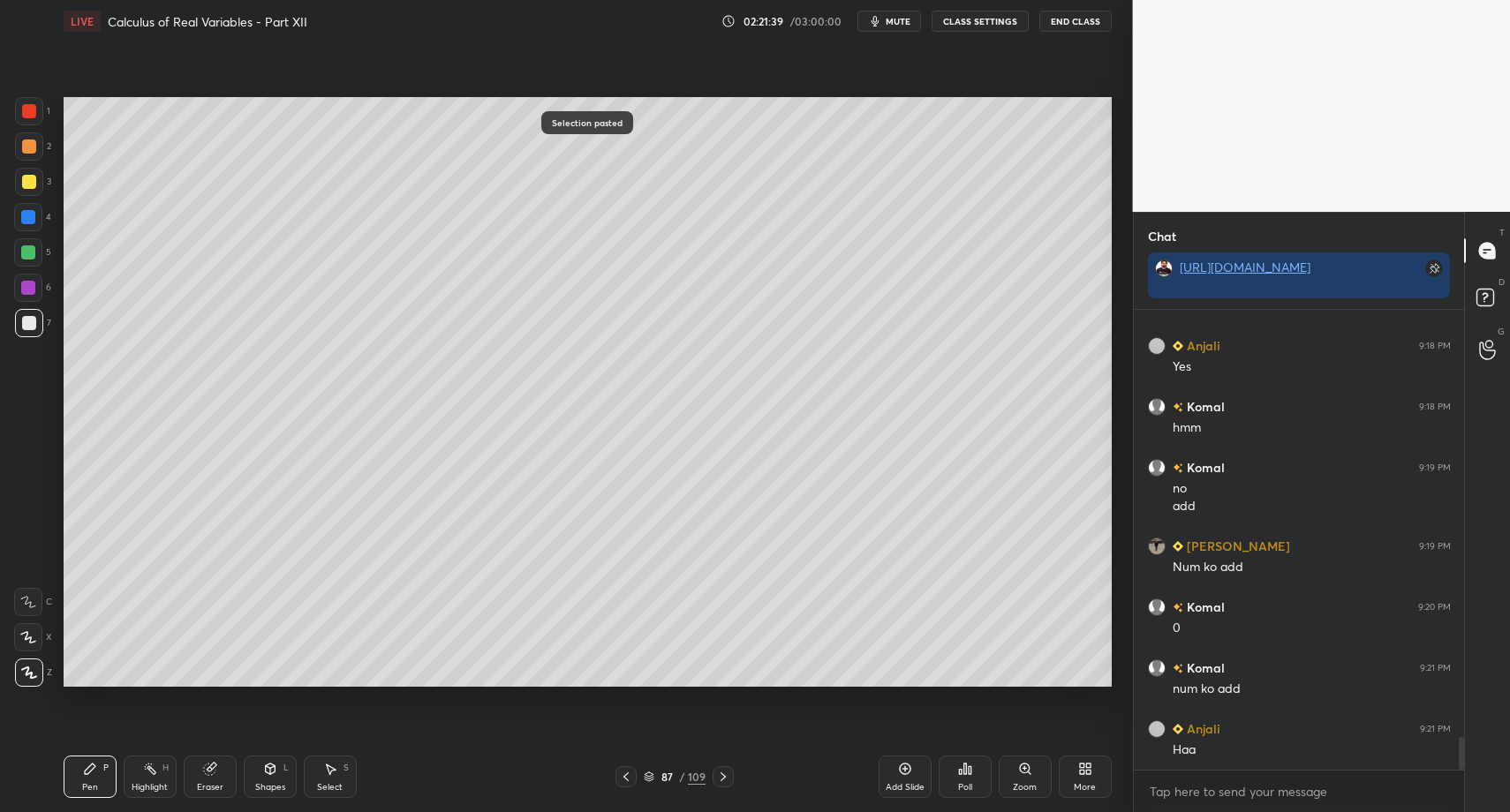 drag, startPoint x: 84, startPoint y: 784, endPoint x: 109, endPoint y: 696, distance: 91.48224 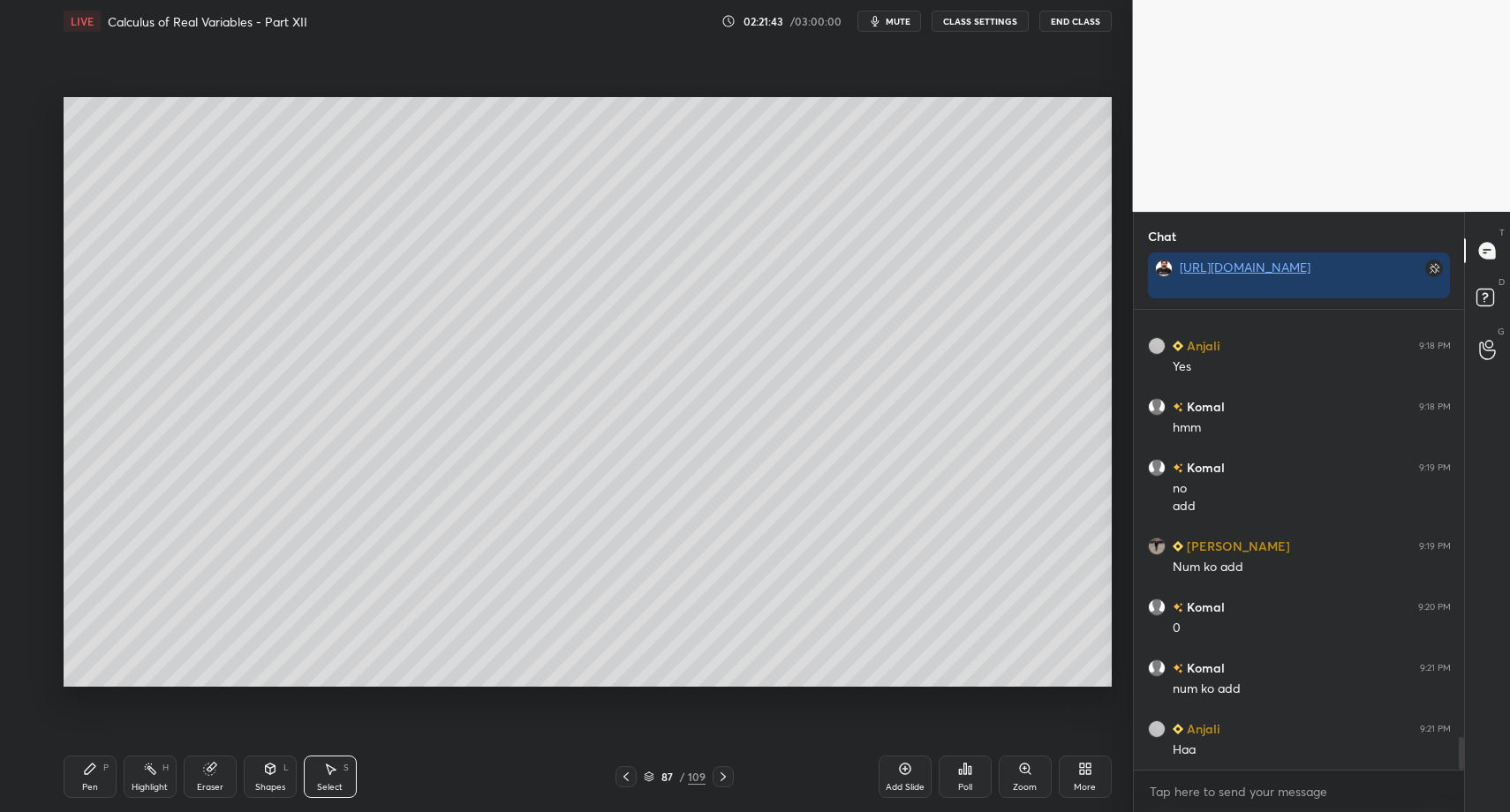 drag, startPoint x: 434, startPoint y: 289, endPoint x: 502, endPoint y: 385, distance: 117.64353 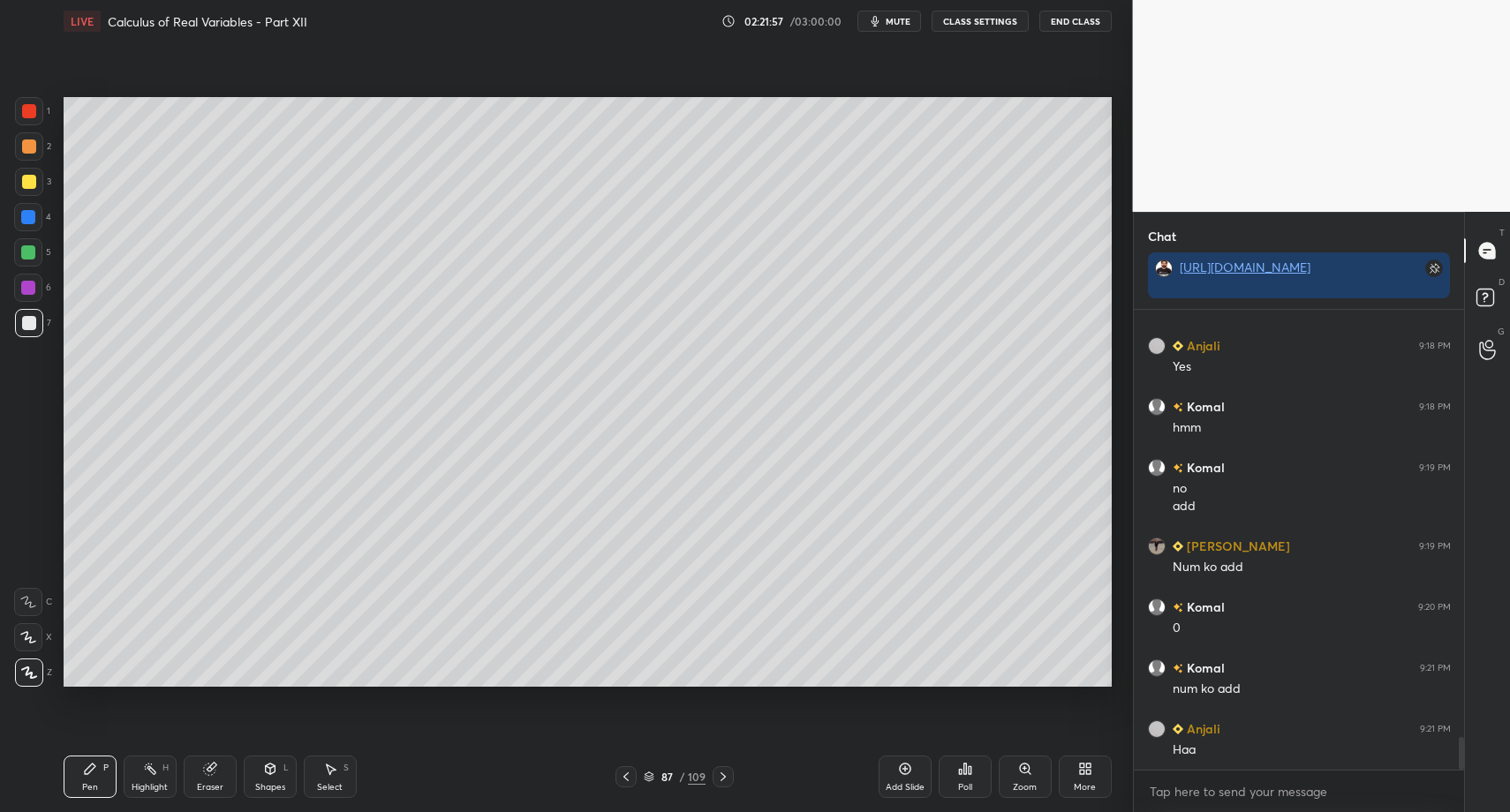 drag, startPoint x: 39, startPoint y: 190, endPoint x: 60, endPoint y: 221, distance: 37.44329 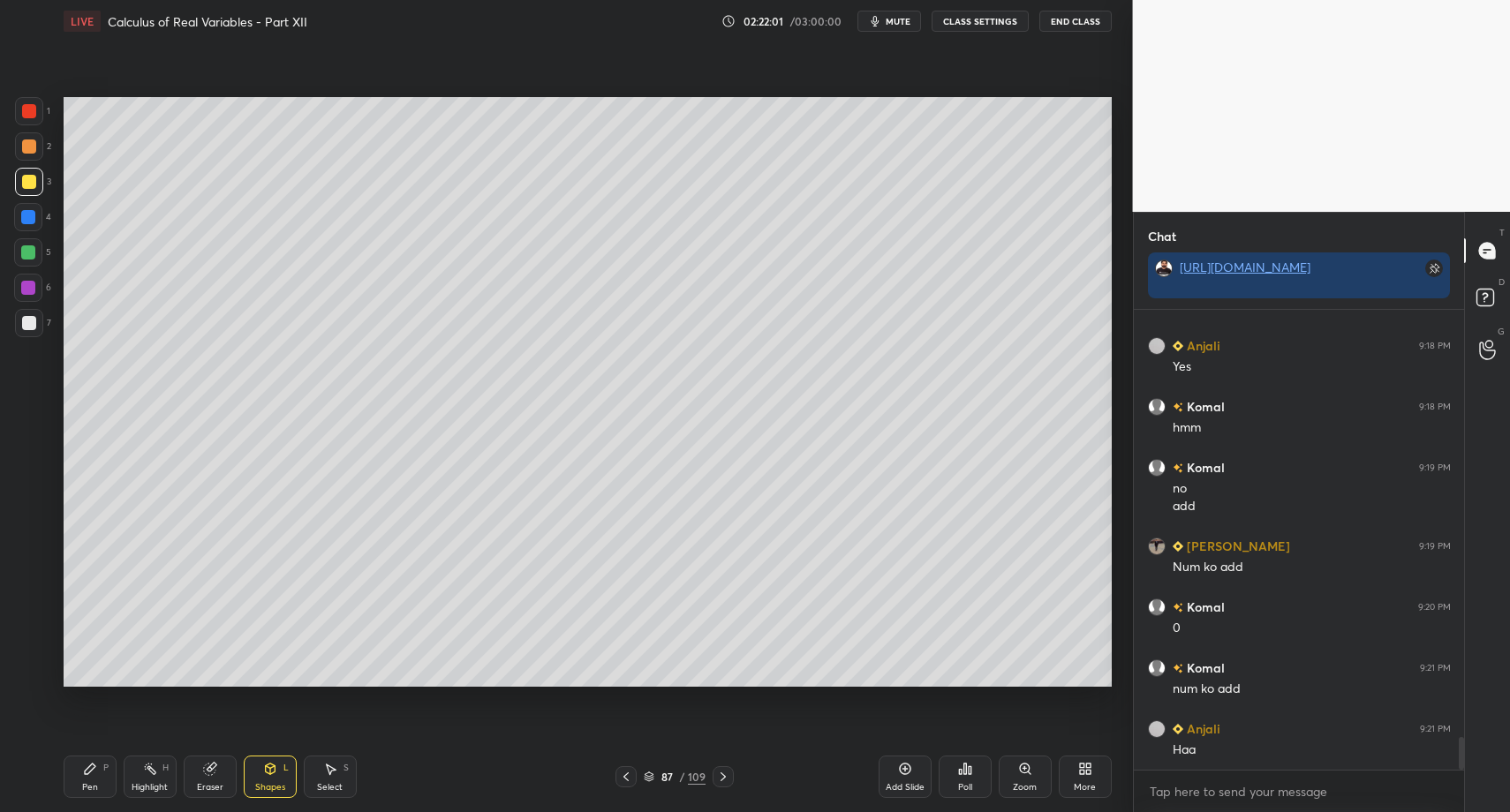 drag, startPoint x: 110, startPoint y: 786, endPoint x: 79, endPoint y: 698, distance: 93.3006 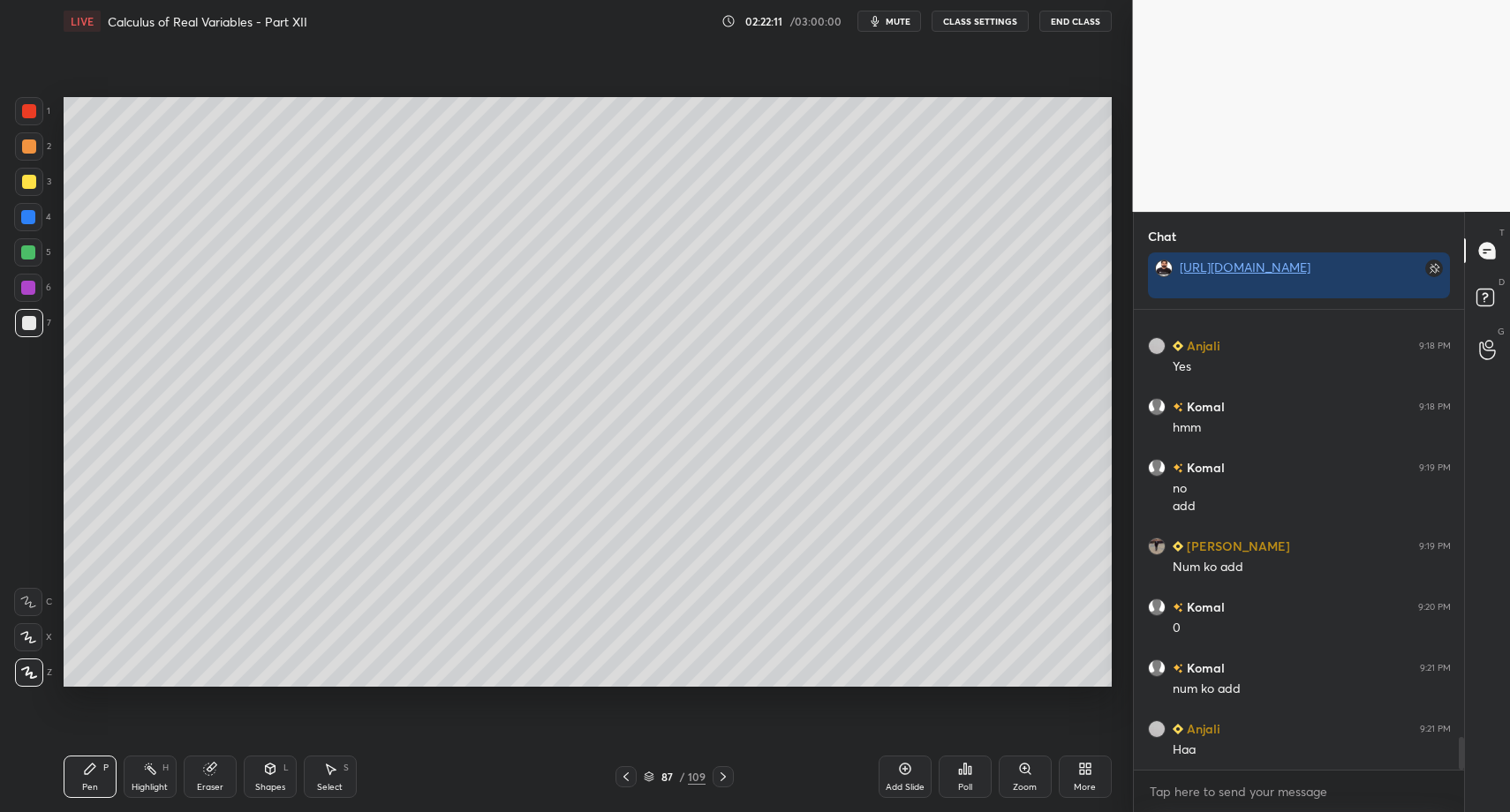 scroll, scrollTop: 6078, scrollLeft: 0, axis: vertical 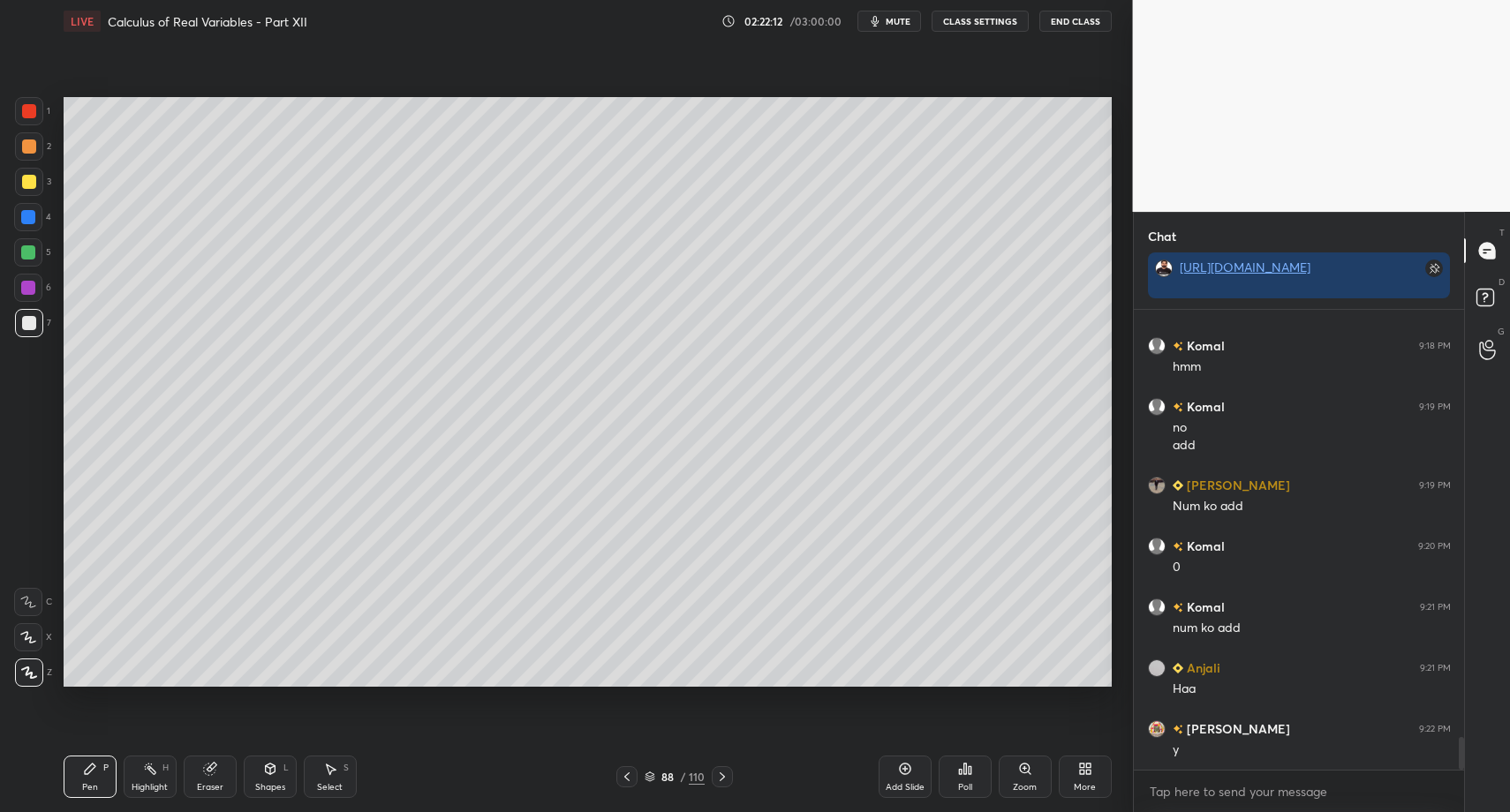 drag, startPoint x: 27, startPoint y: 143, endPoint x: 60, endPoint y: 139, distance: 33.24154 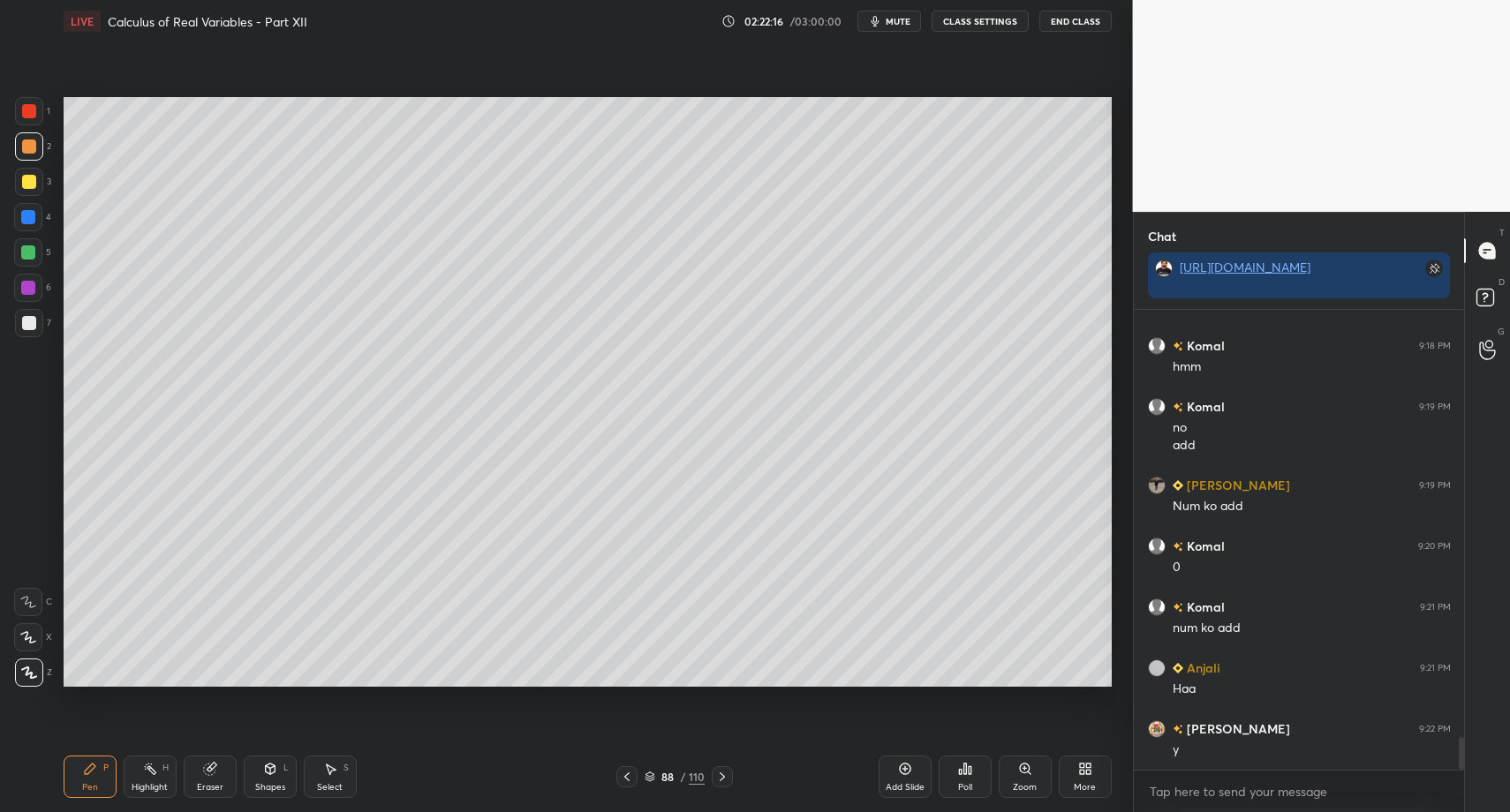 drag, startPoint x: 268, startPoint y: 767, endPoint x: 260, endPoint y: 752, distance: 17 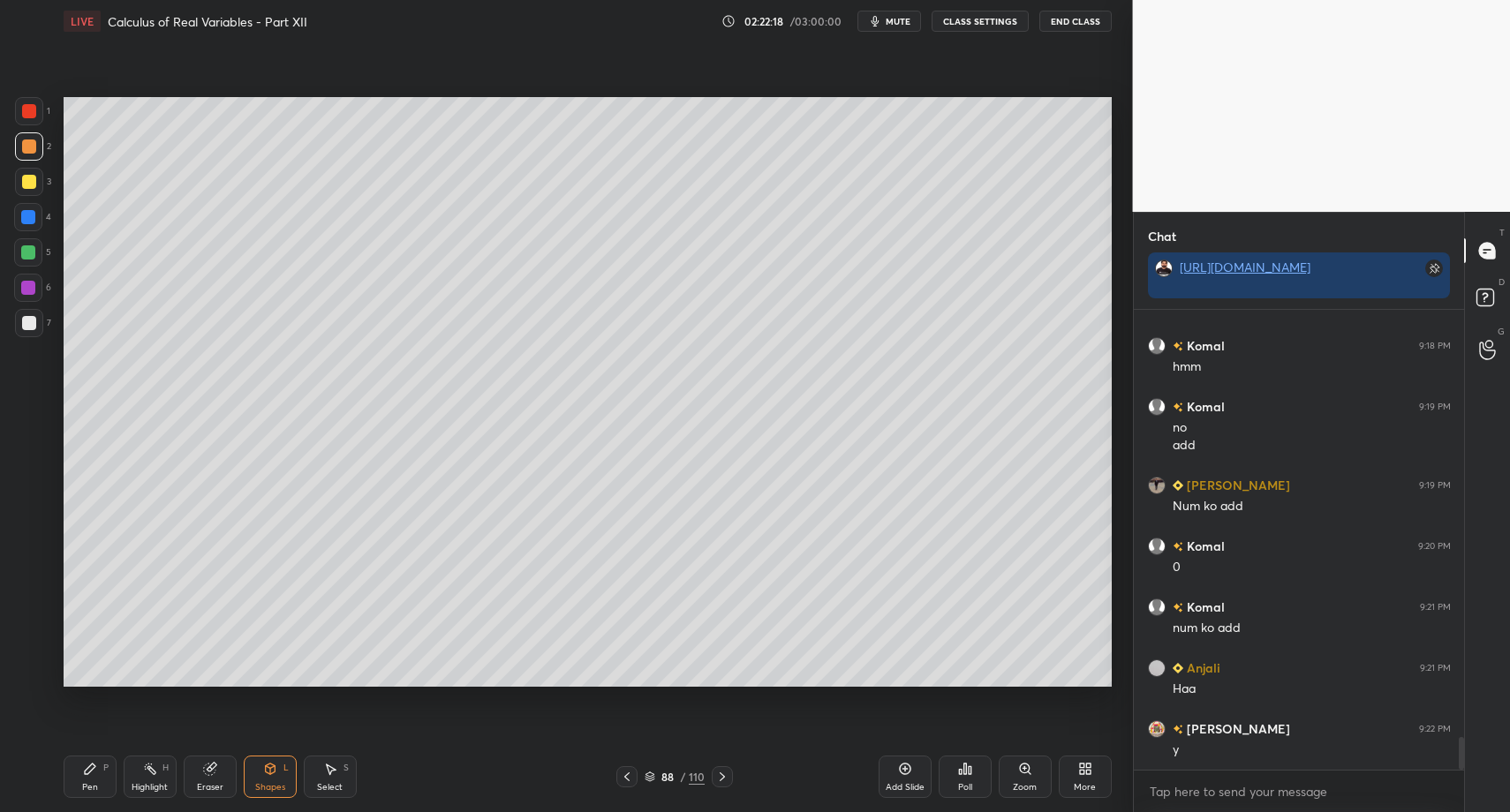drag, startPoint x: 23, startPoint y: 322, endPoint x: 27, endPoint y: 344, distance: 22.36068 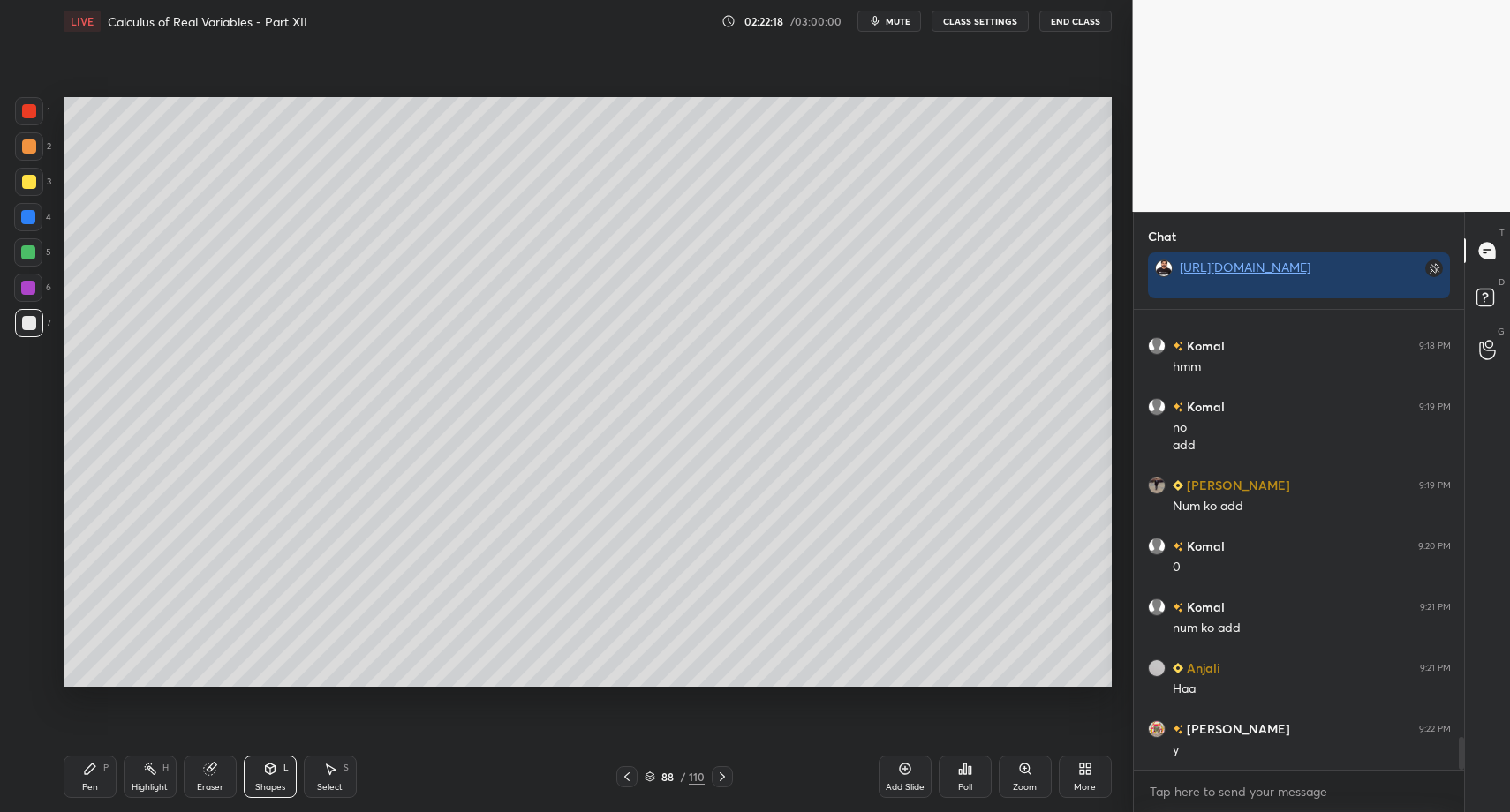 drag, startPoint x: 89, startPoint y: 780, endPoint x: 102, endPoint y: 737, distance: 44.92215 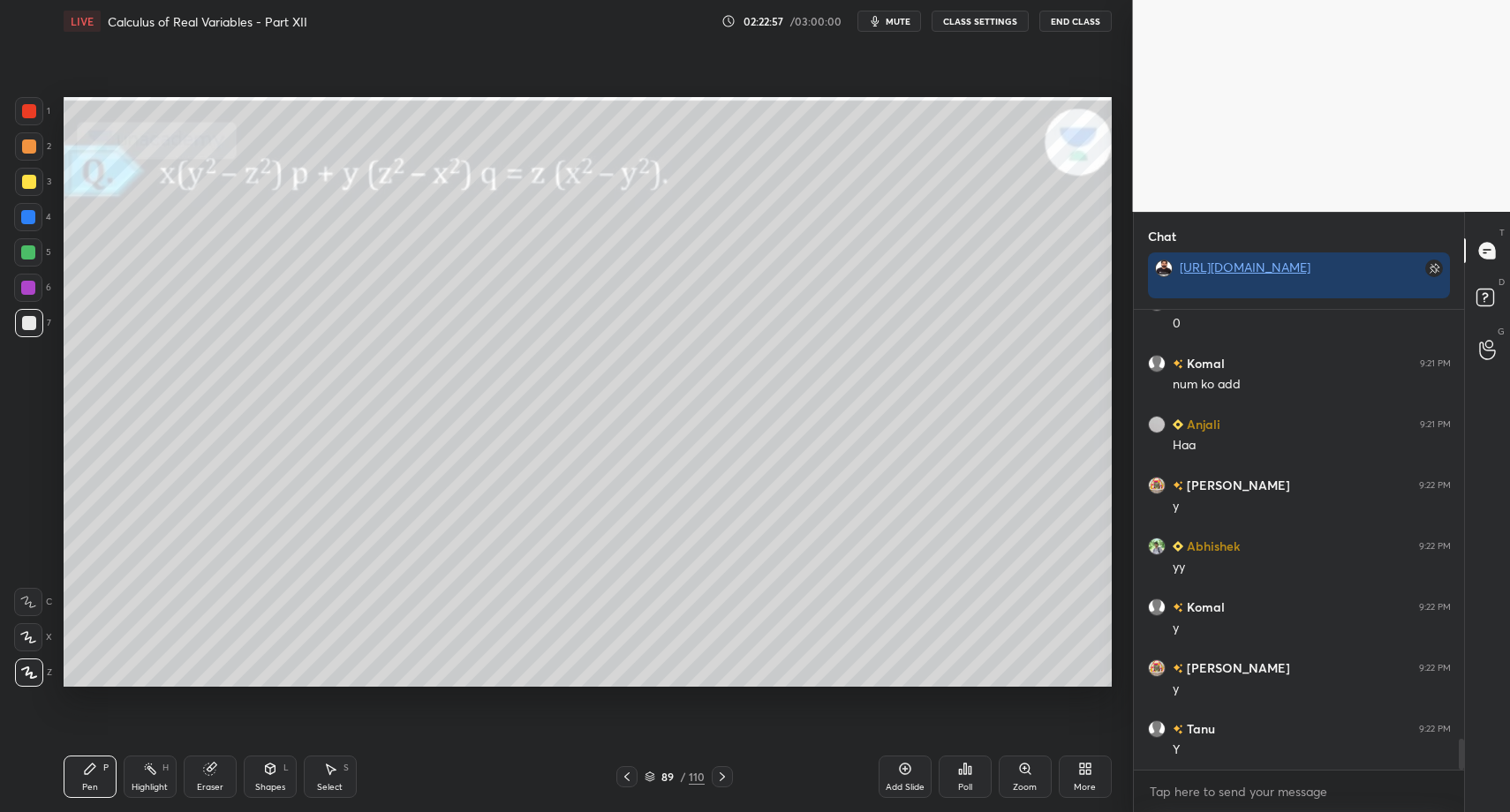 scroll, scrollTop: 6382, scrollLeft: 0, axis: vertical 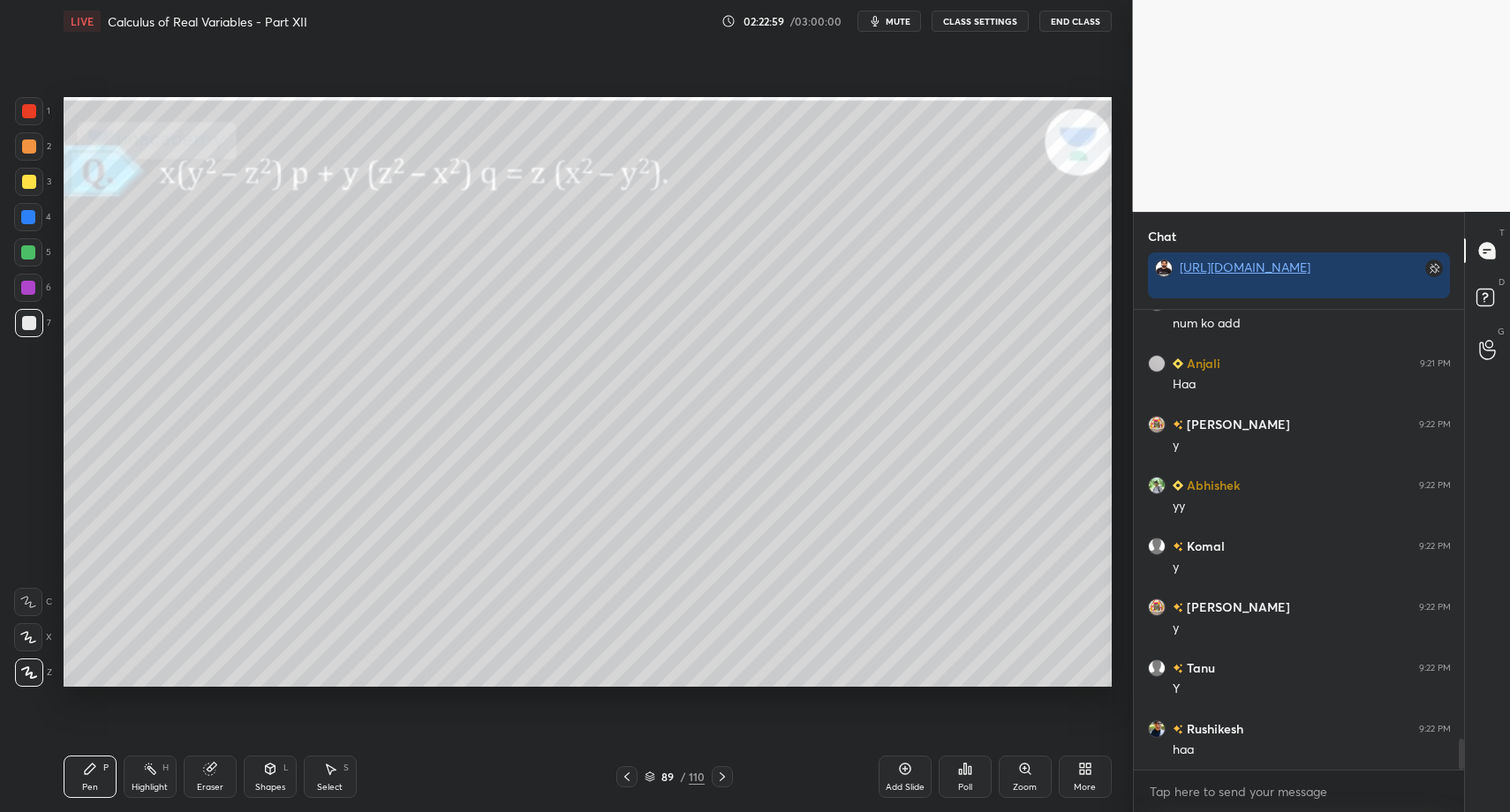 drag, startPoint x: 26, startPoint y: 258, endPoint x: 59, endPoint y: 255, distance: 33.136083 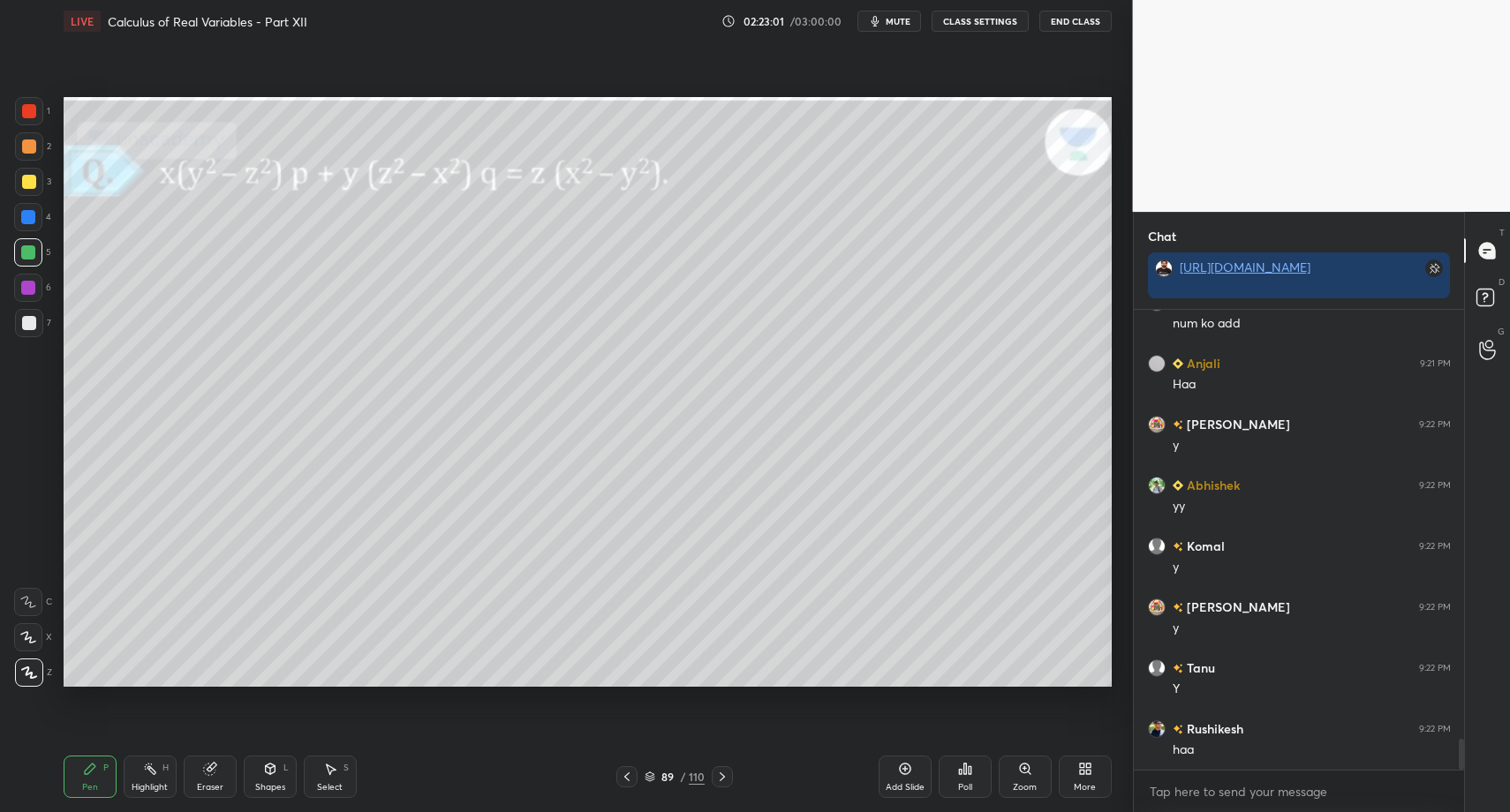 drag, startPoint x: 262, startPoint y: 762, endPoint x: 253, endPoint y: 756, distance: 10.816654 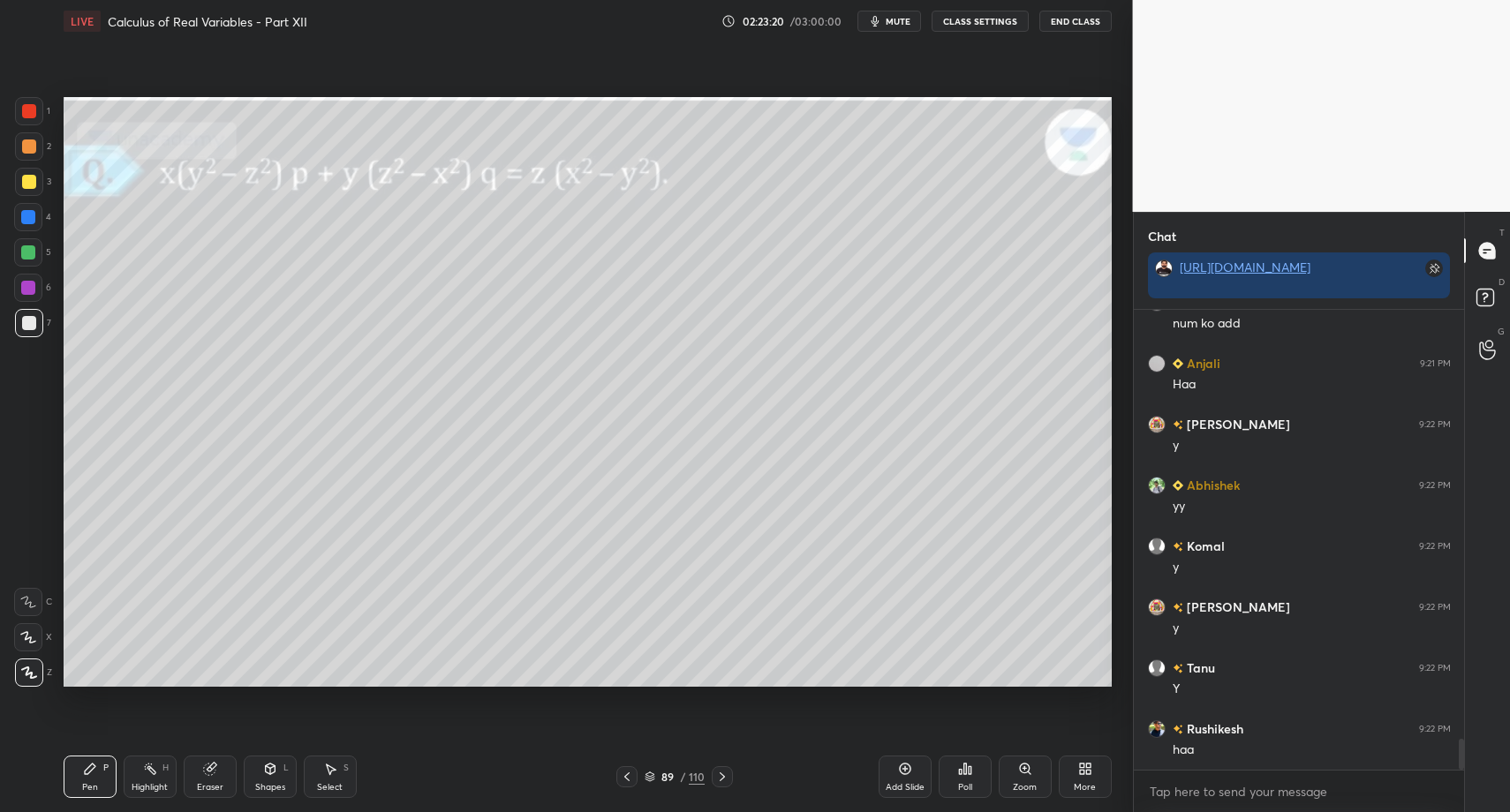 drag, startPoint x: 27, startPoint y: 252, endPoint x: 60, endPoint y: 294, distance: 53.413481 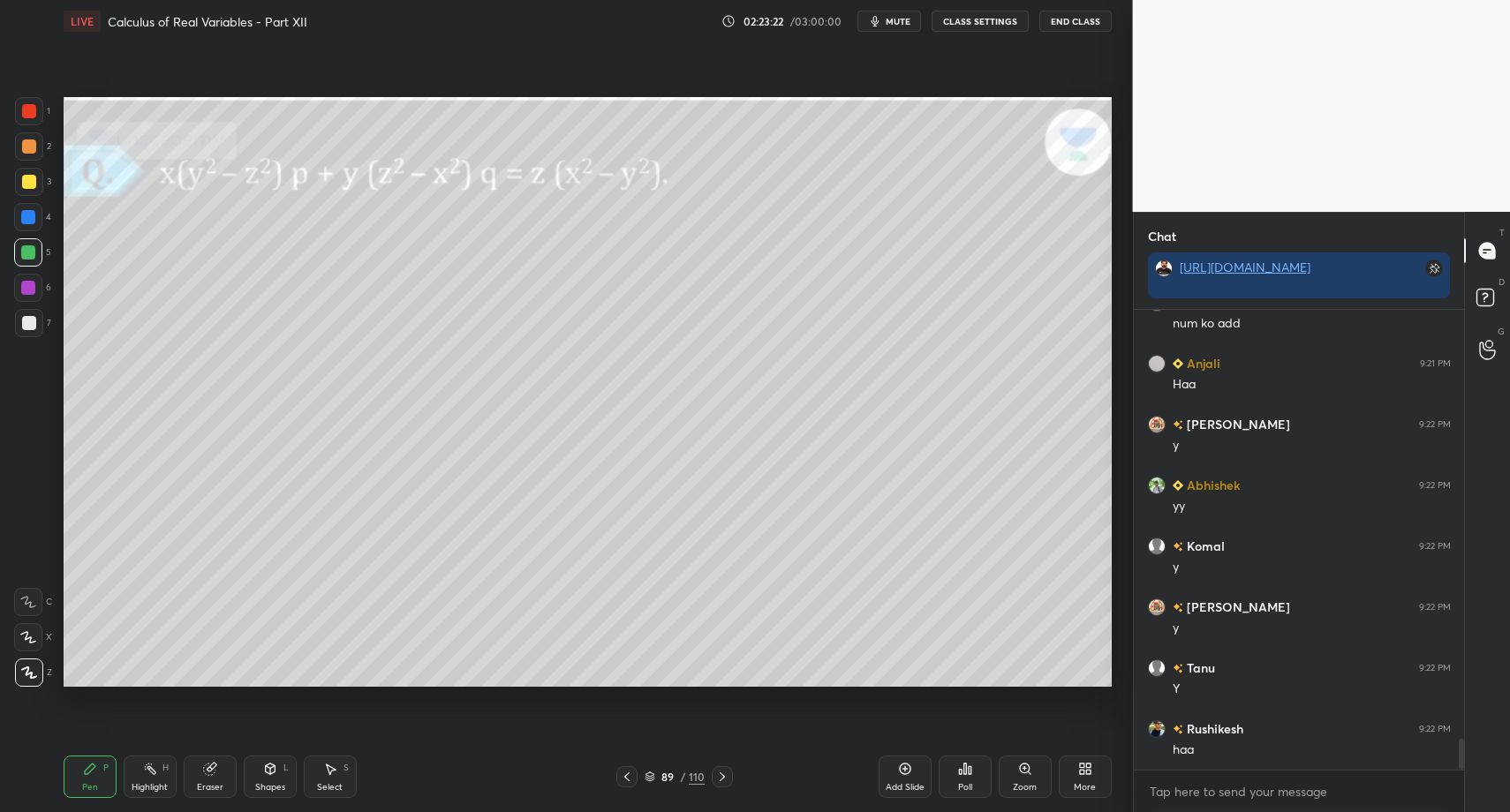 drag, startPoint x: 280, startPoint y: 783, endPoint x: 276, endPoint y: 754, distance: 29.27456 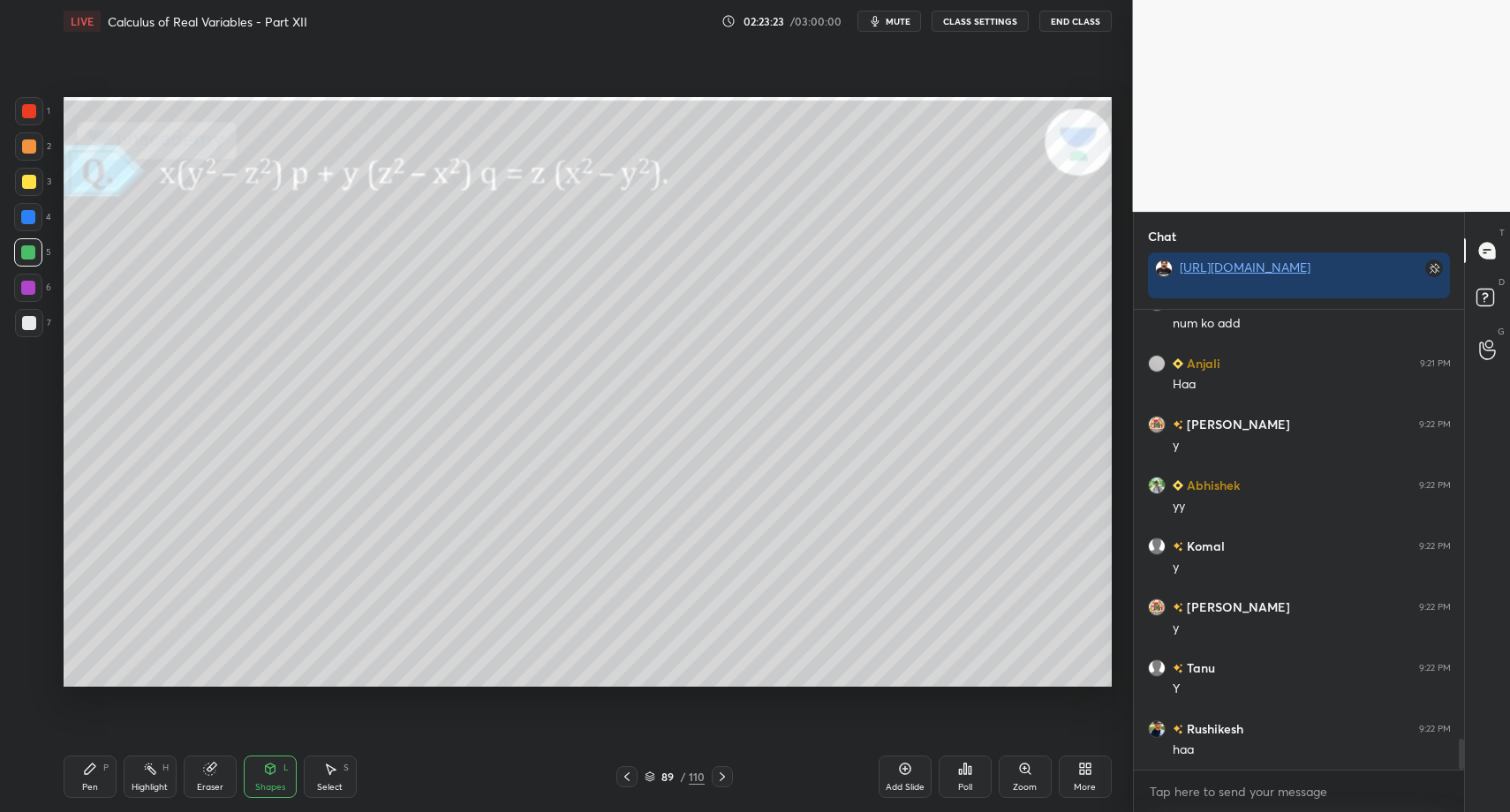 drag, startPoint x: 19, startPoint y: 332, endPoint x: 33, endPoint y: 385, distance: 54.81788 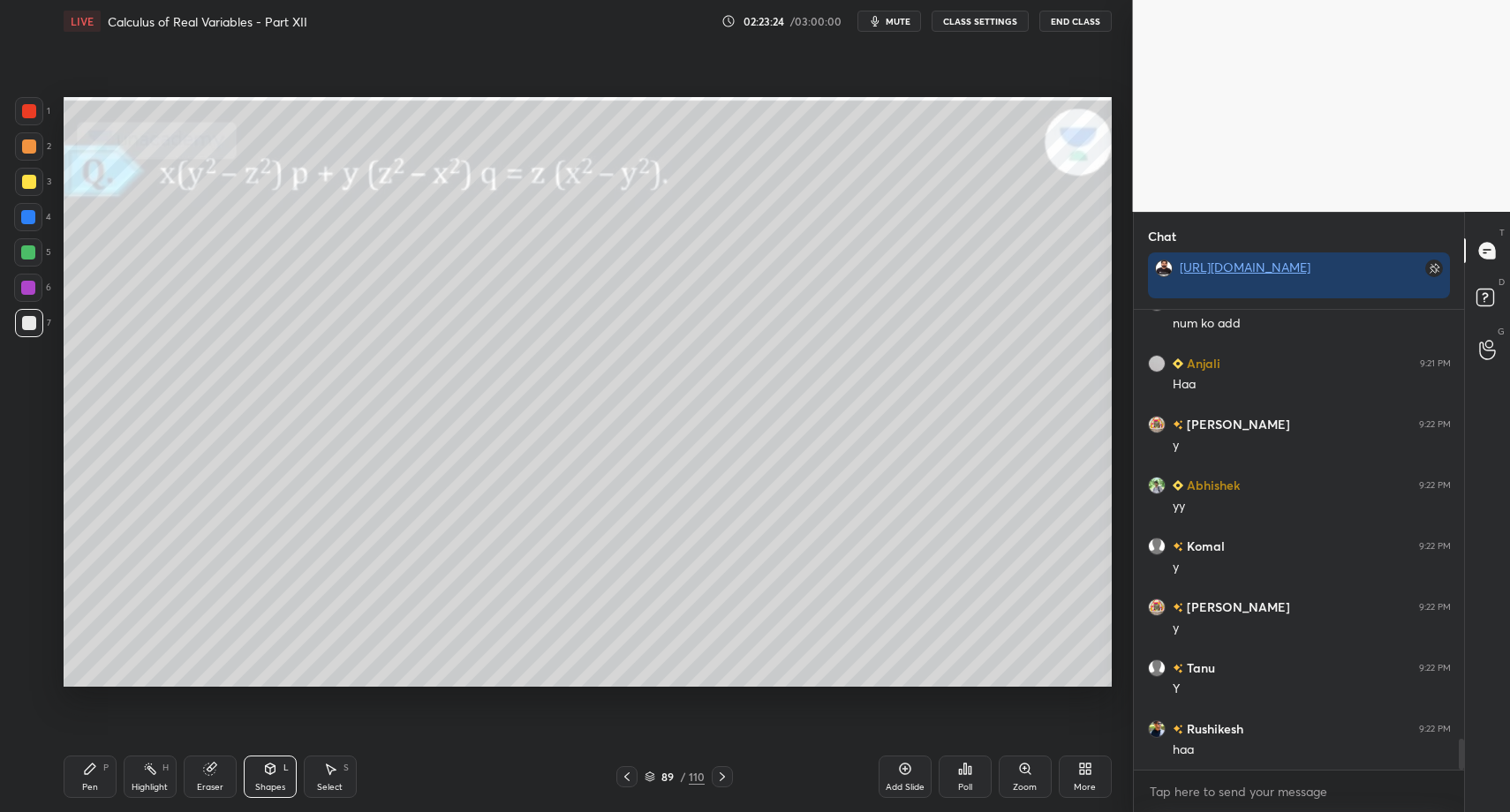 drag, startPoint x: 95, startPoint y: 778, endPoint x: 102, endPoint y: 761, distance: 18.384776 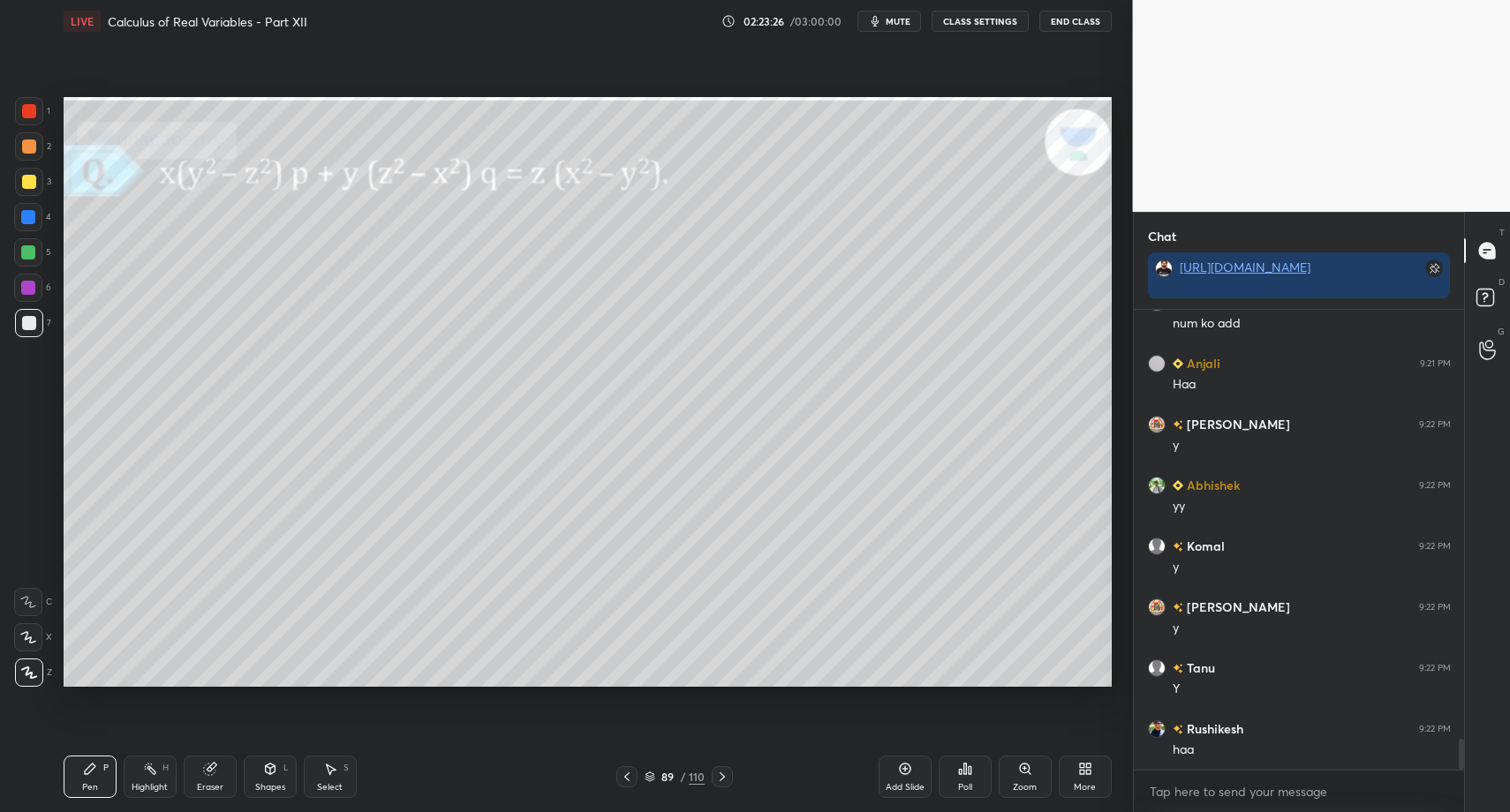 drag, startPoint x: 229, startPoint y: 767, endPoint x: 257, endPoint y: 748, distance: 33.83785 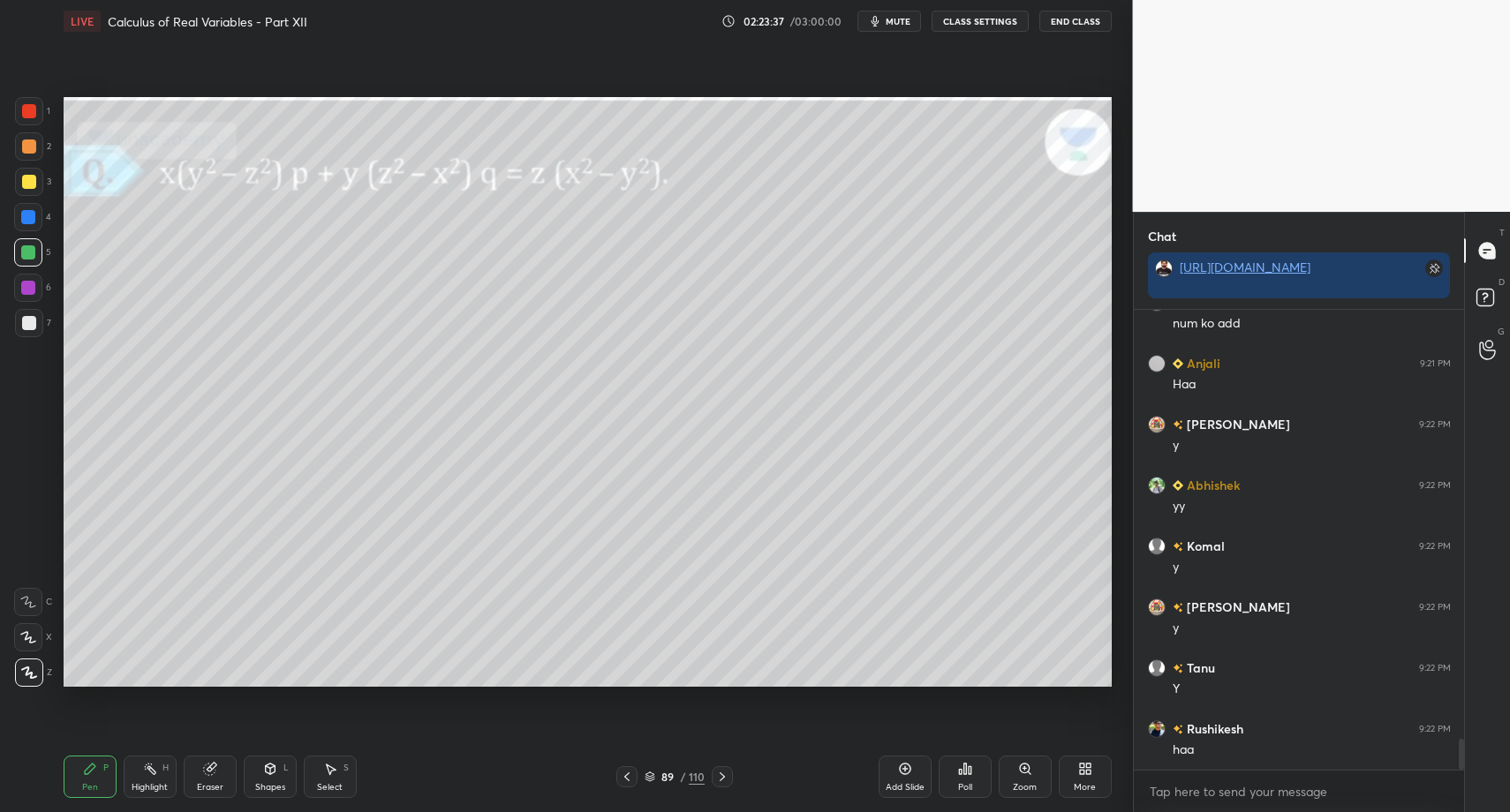drag, startPoint x: 93, startPoint y: 787, endPoint x: 82, endPoint y: 696, distance: 91.66242 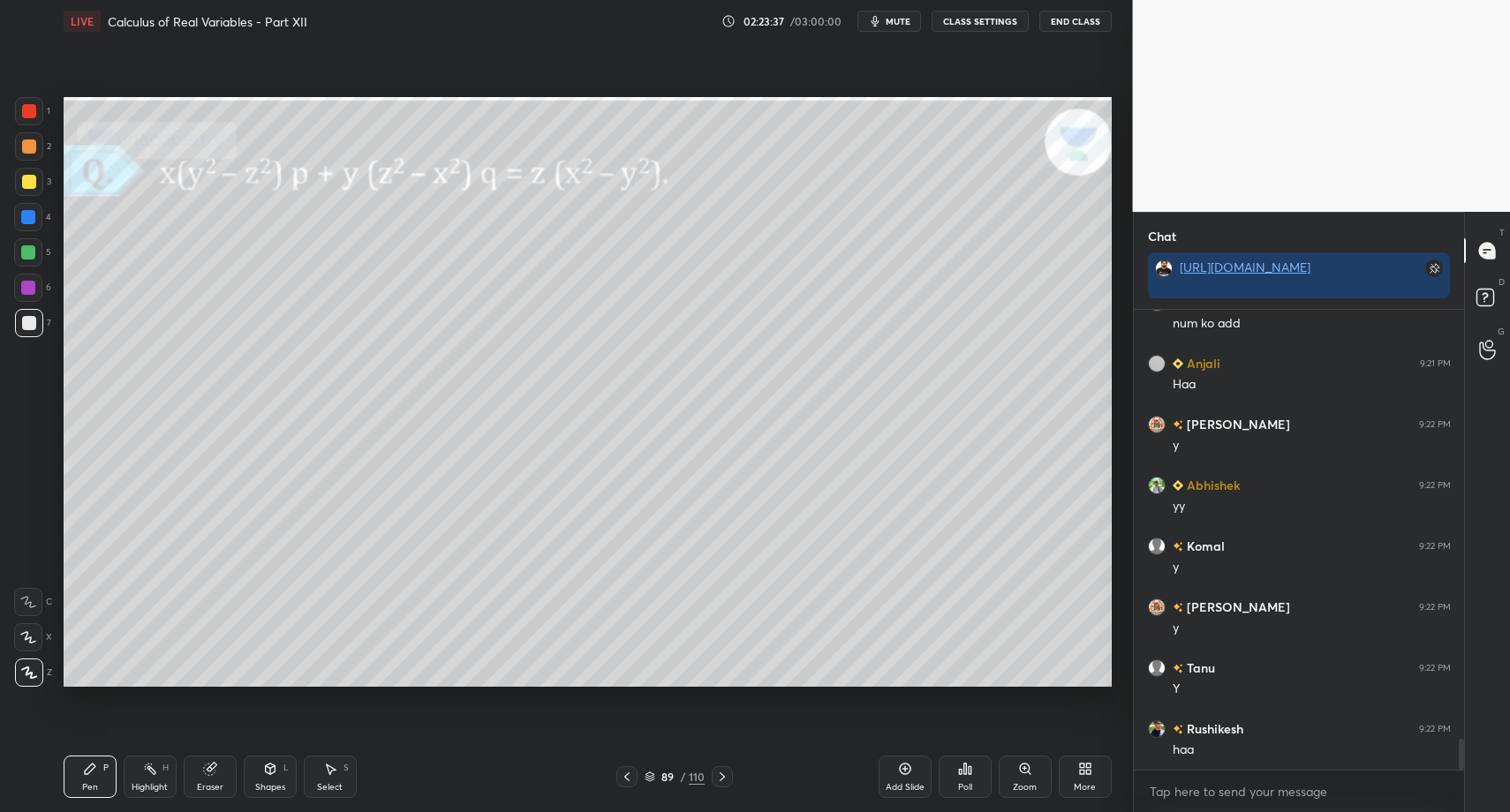 drag, startPoint x: 27, startPoint y: 326, endPoint x: 53, endPoint y: 371, distance: 51.97115 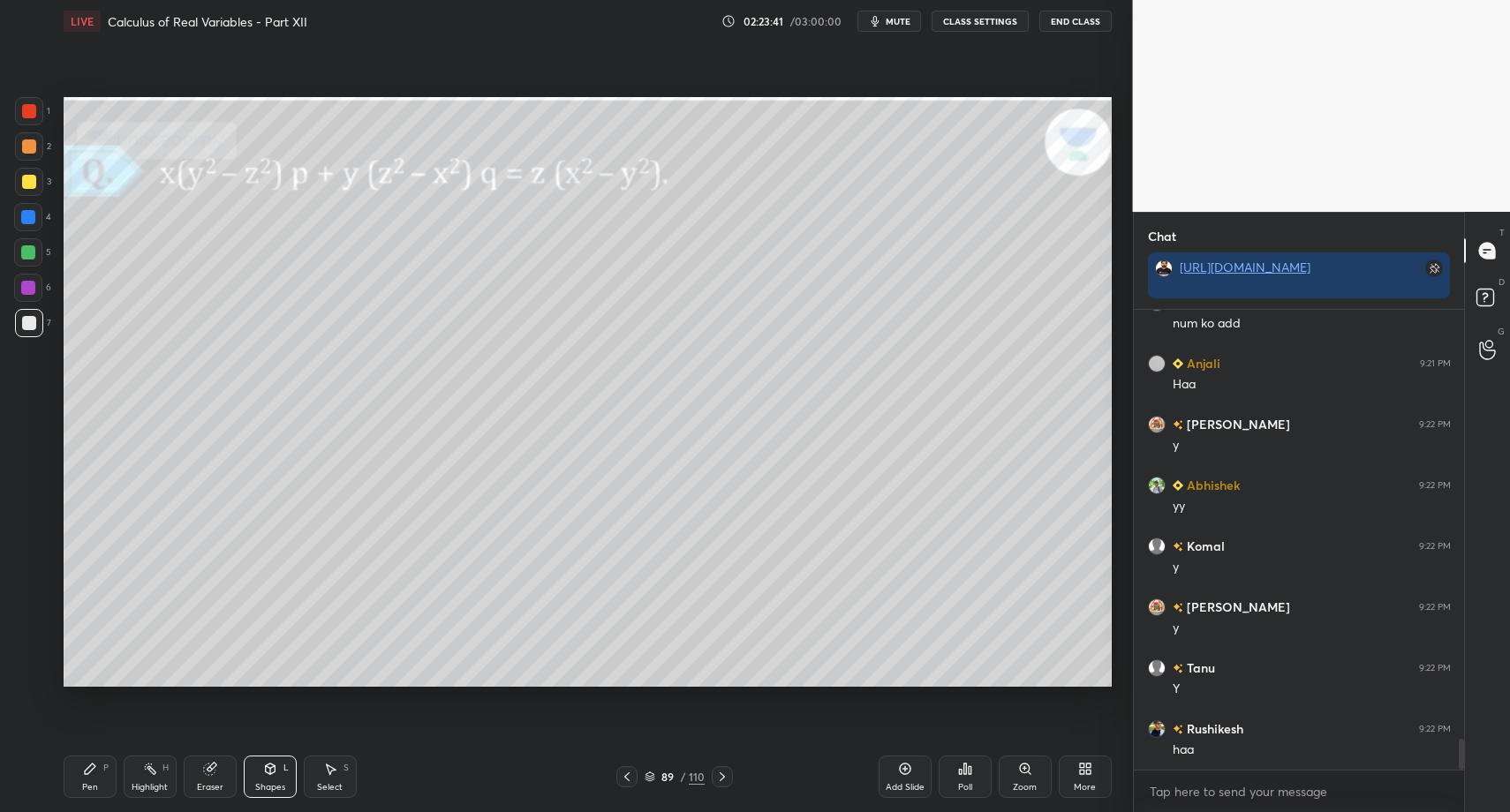 drag, startPoint x: 85, startPoint y: 778, endPoint x: 76, endPoint y: 775, distance: 9.486833 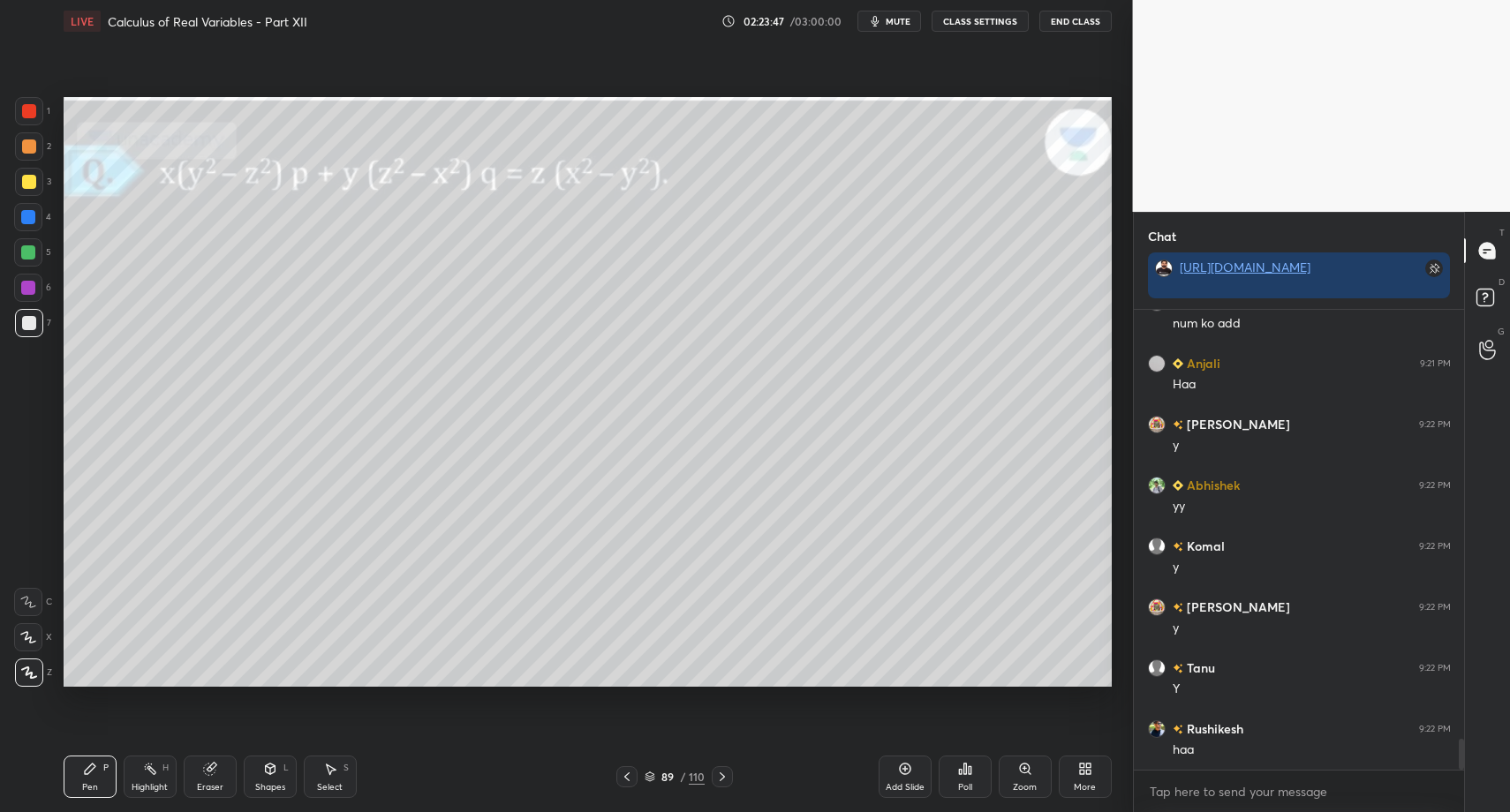 drag, startPoint x: 258, startPoint y: 774, endPoint x: 247, endPoint y: 750, distance: 26.400758 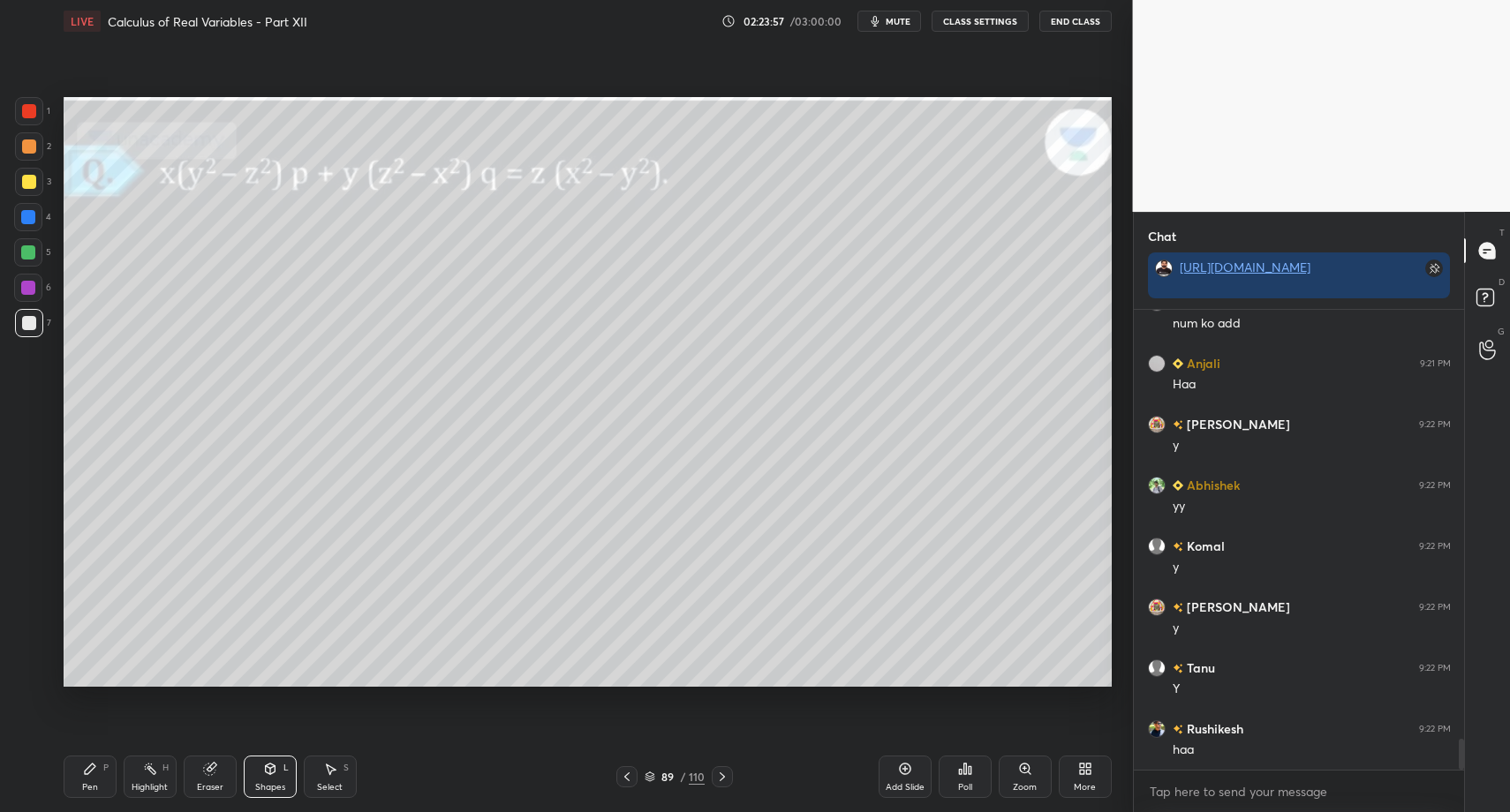 drag, startPoint x: 71, startPoint y: 791, endPoint x: 72, endPoint y: 775, distance: 16.03122 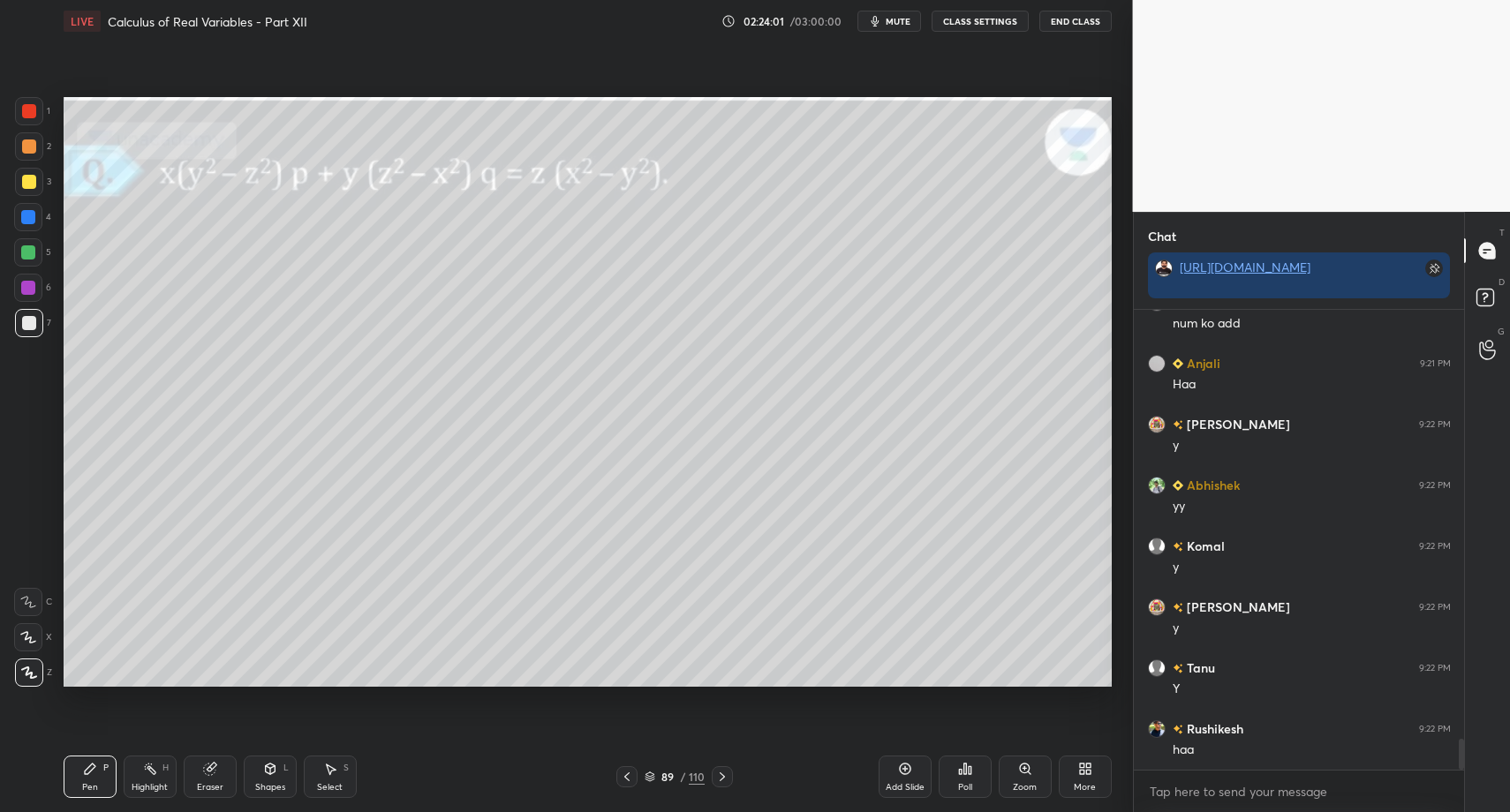 drag, startPoint x: 335, startPoint y: 768, endPoint x: 315, endPoint y: 706, distance: 65.14599 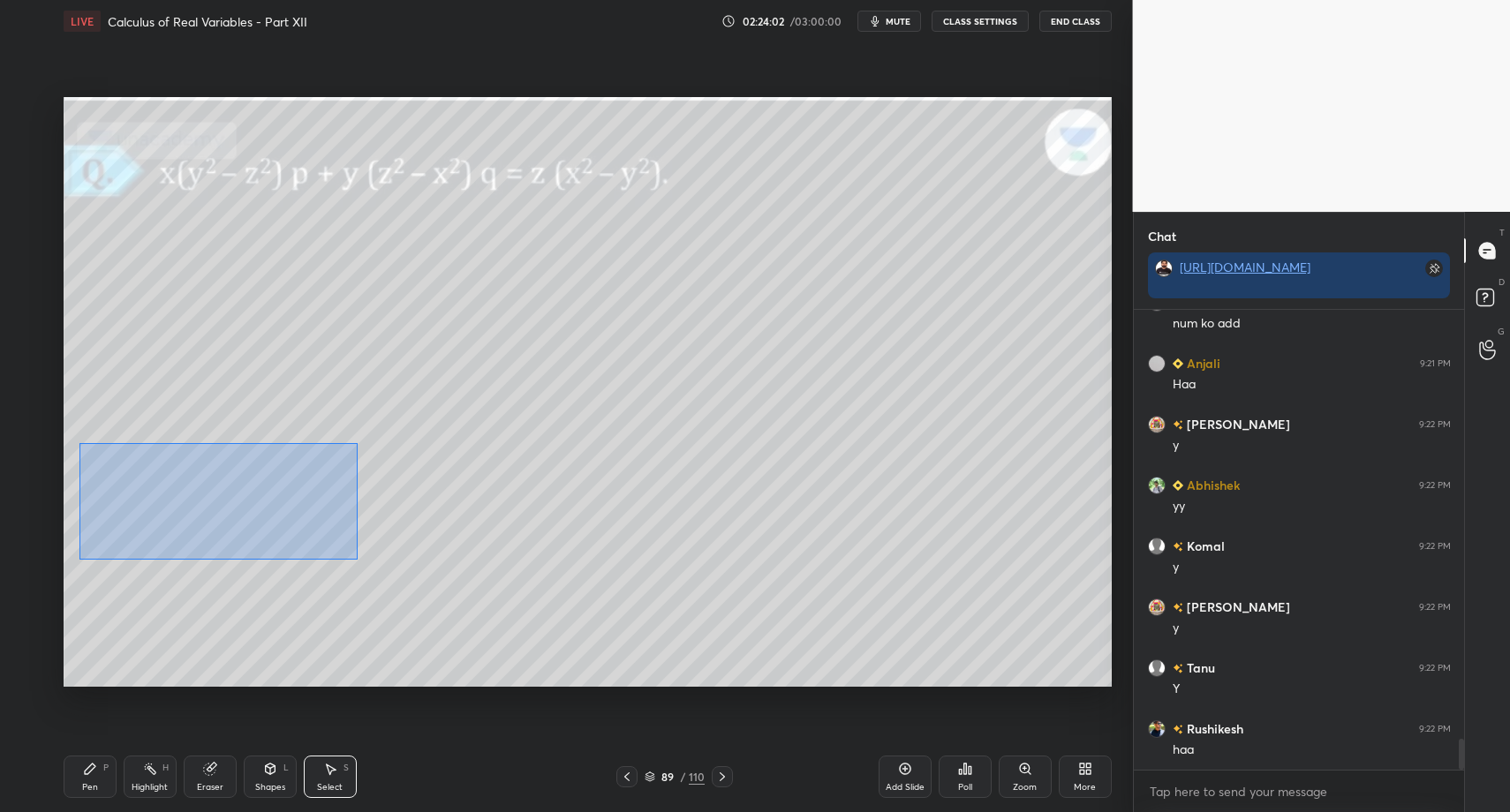 drag, startPoint x: 106, startPoint y: 456, endPoint x: 798, endPoint y: 643, distance: 716.82146 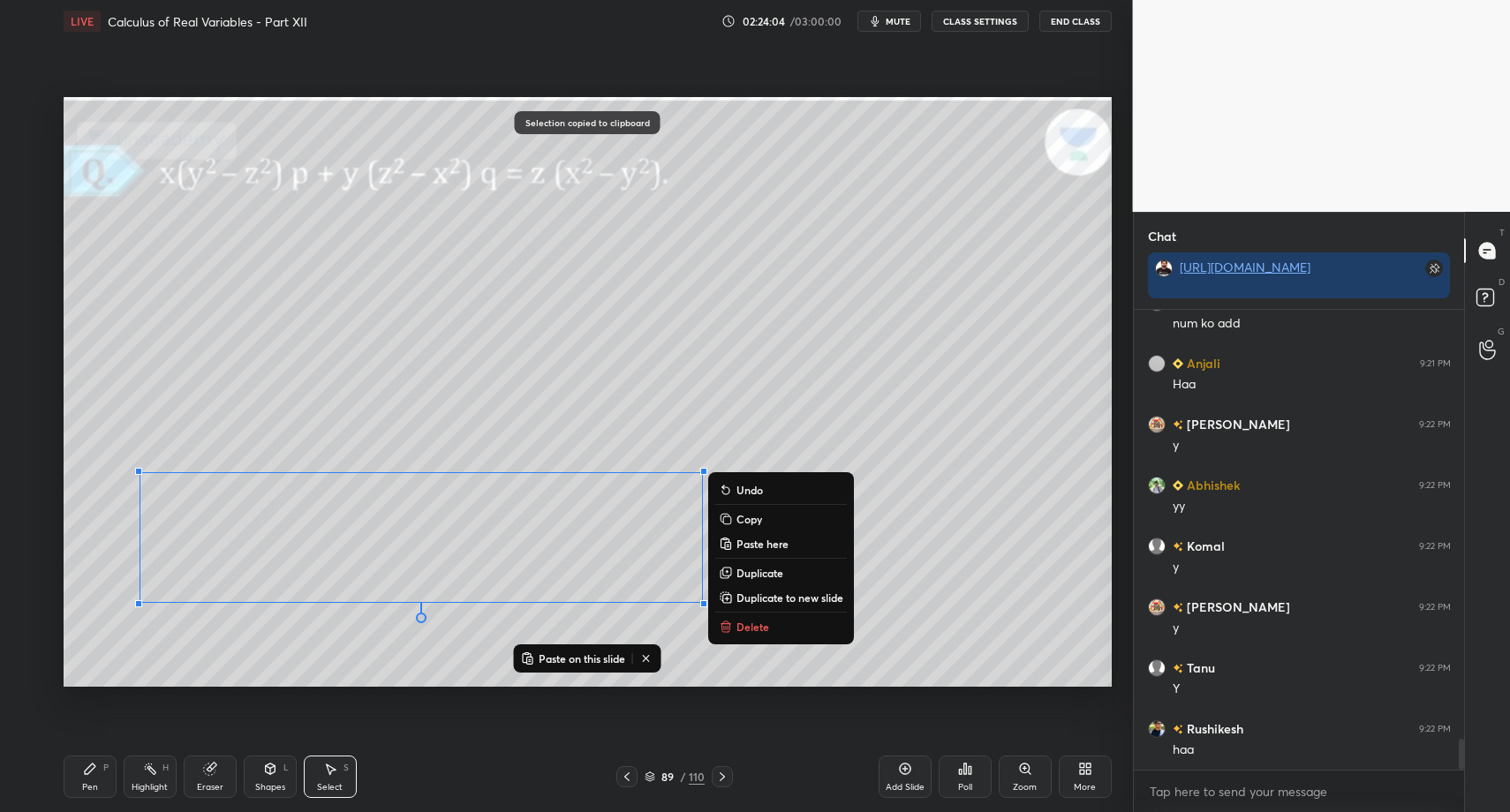 drag, startPoint x: 907, startPoint y: 770, endPoint x: 885, endPoint y: 759, distance: 24.596748 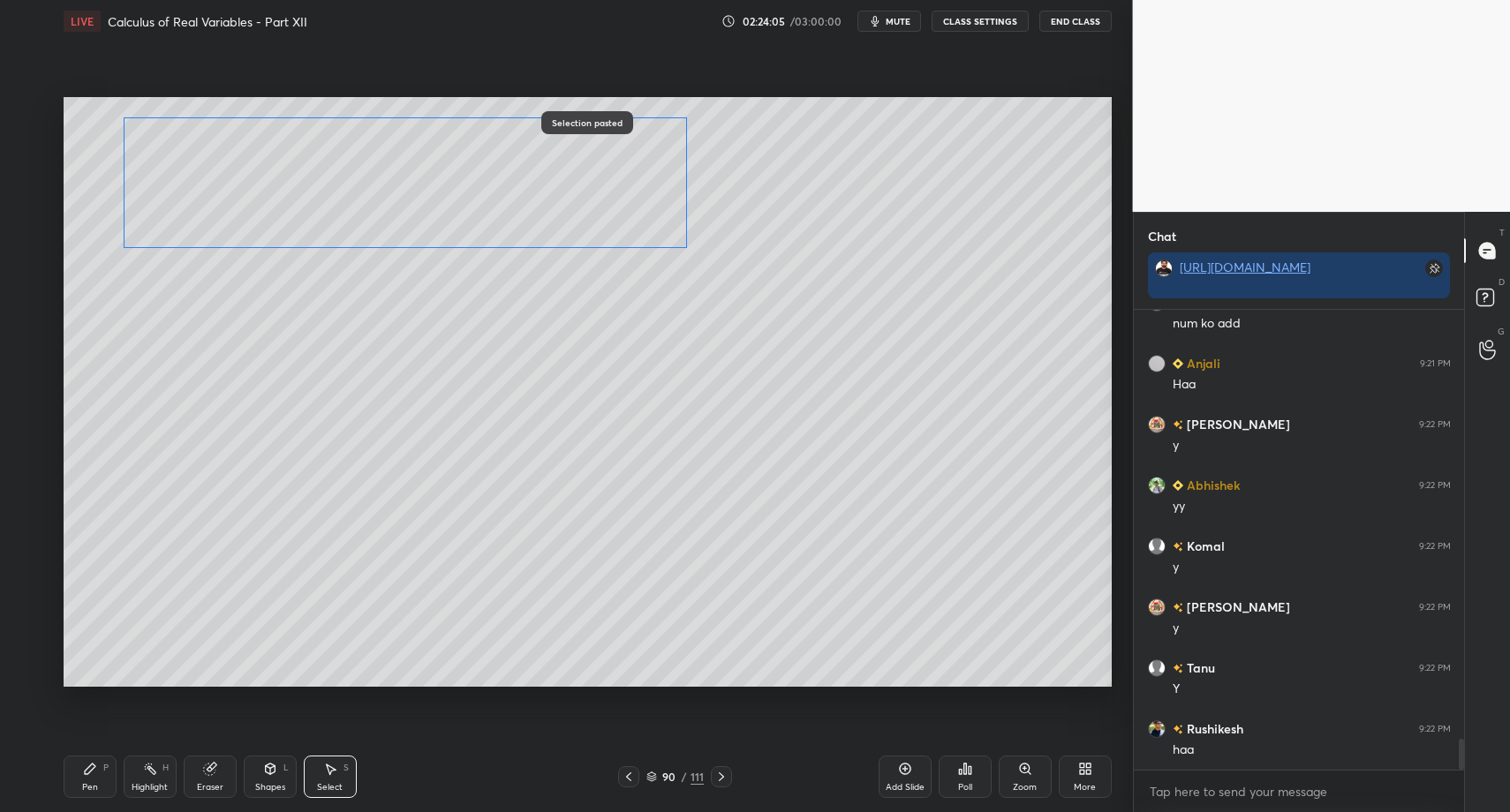 drag, startPoint x: 303, startPoint y: 567, endPoint x: 288, endPoint y: 214, distance: 353.319 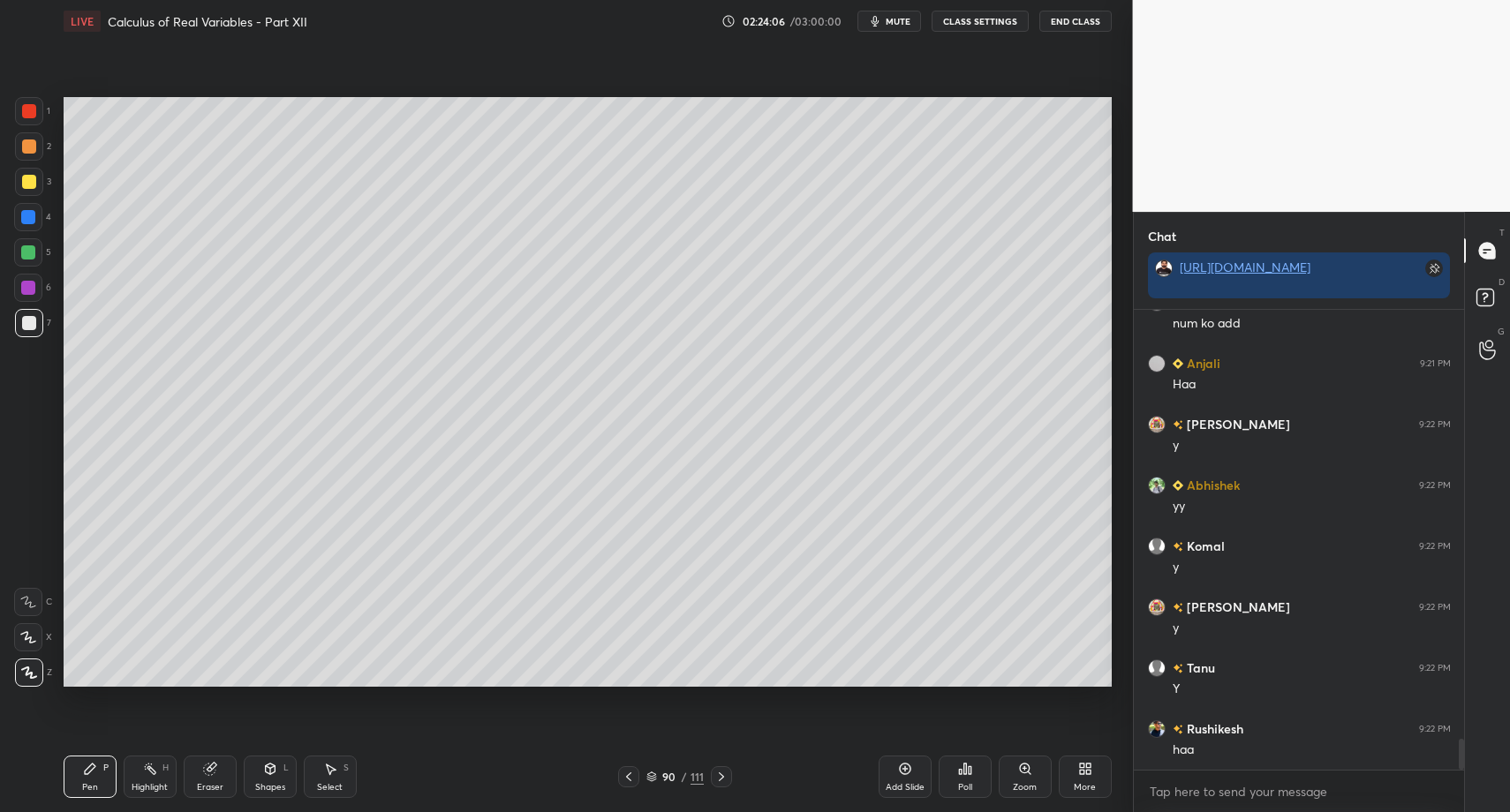 drag, startPoint x: 34, startPoint y: 194, endPoint x: 51, endPoint y: 194, distance: 17 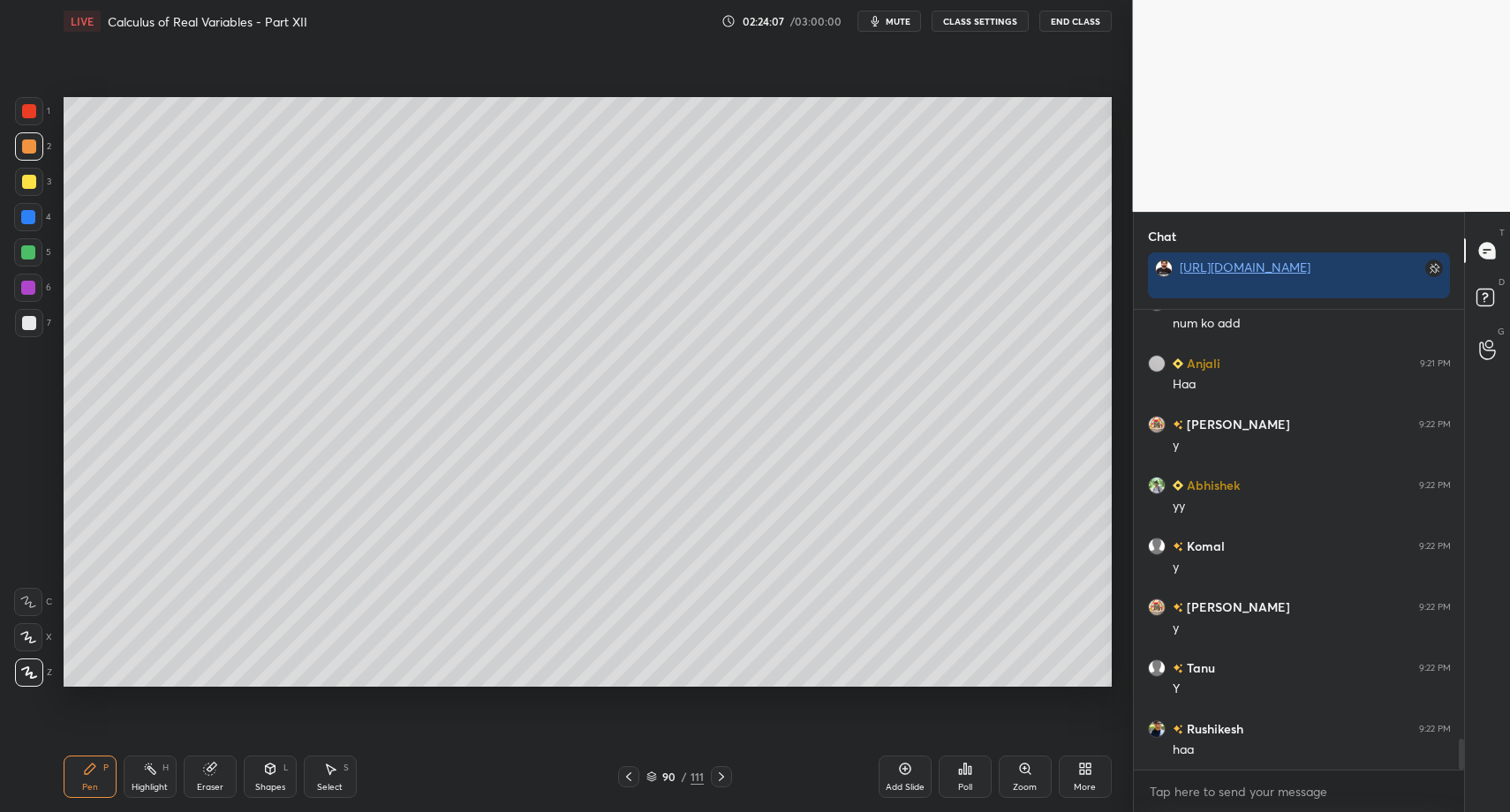drag, startPoint x: 250, startPoint y: 766, endPoint x: 245, endPoint y: 748, distance: 18.68154 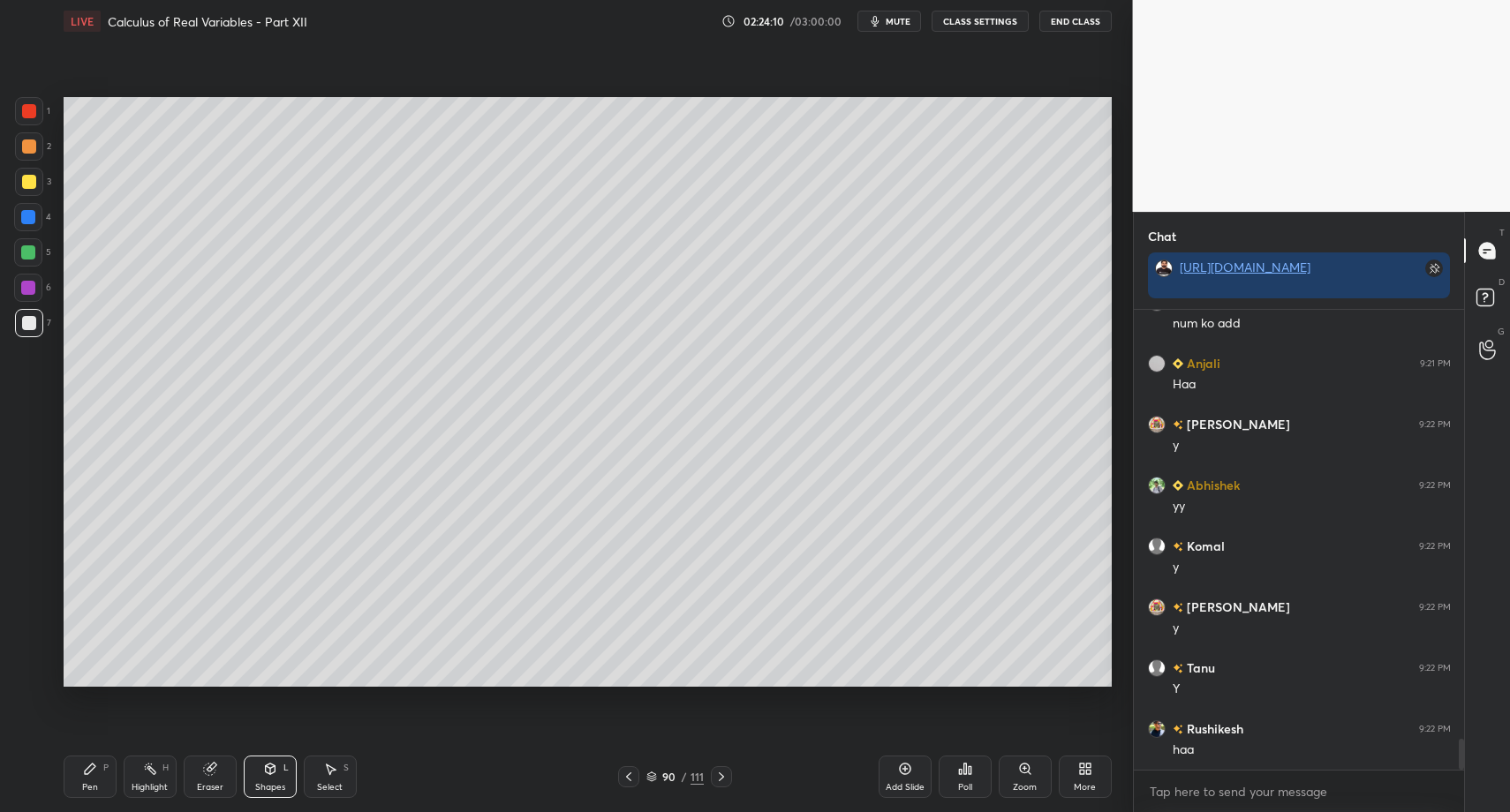 drag, startPoint x: 79, startPoint y: 783, endPoint x: 102, endPoint y: 774, distance: 24.698178 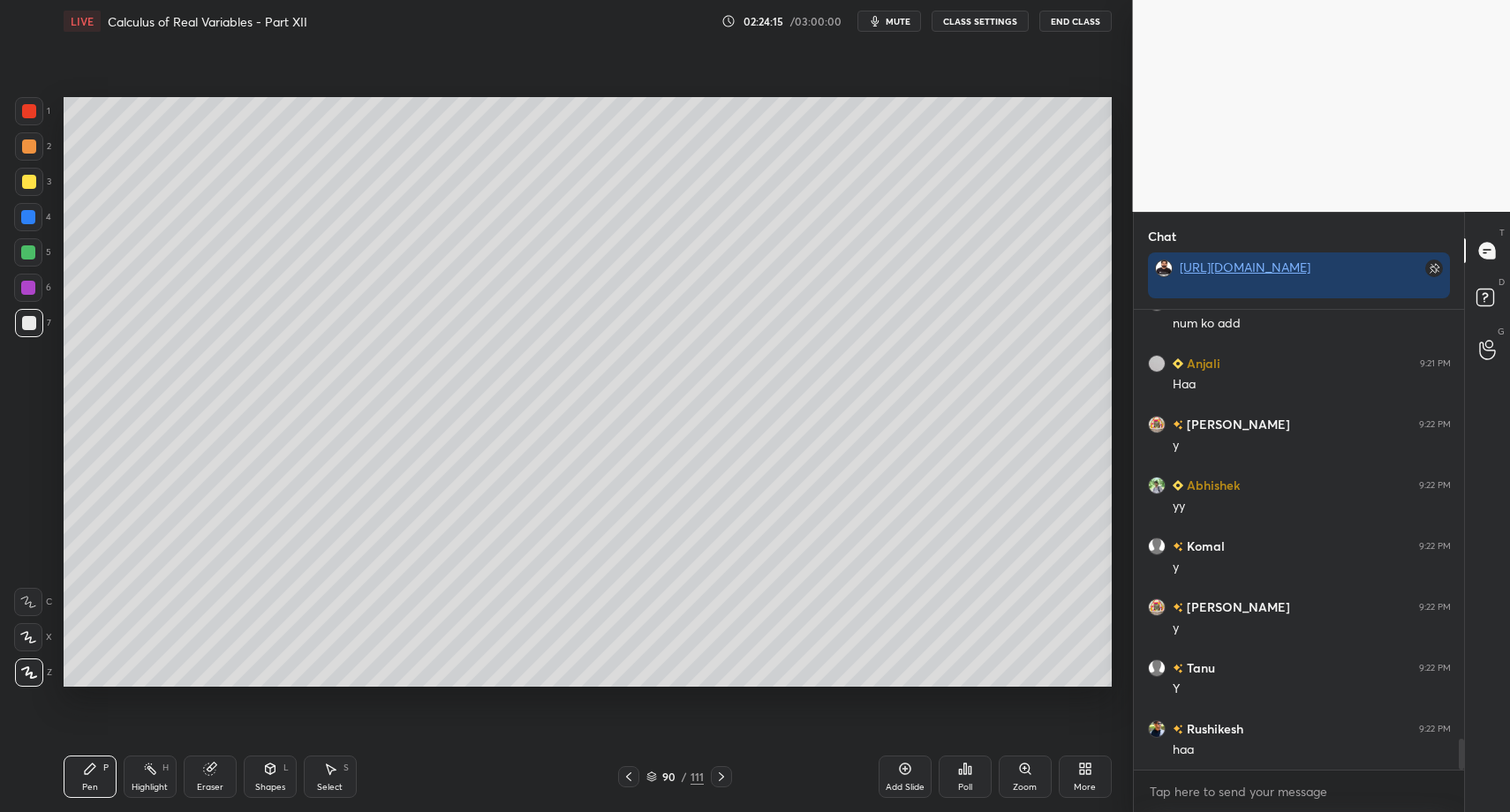 scroll, scrollTop: 6443, scrollLeft: 0, axis: vertical 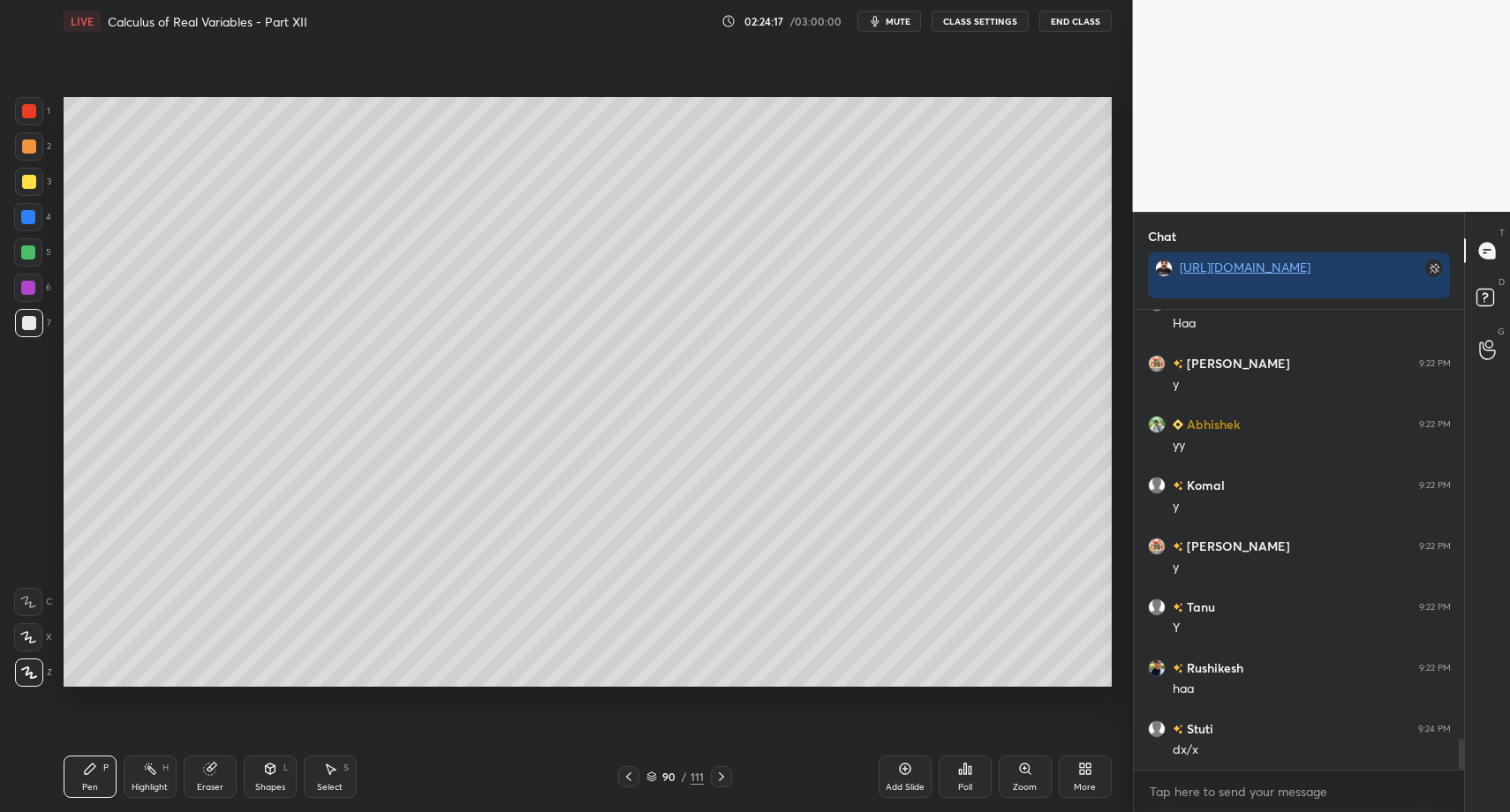 drag, startPoint x: 281, startPoint y: 778, endPoint x: 274, endPoint y: 753, distance: 25.96151 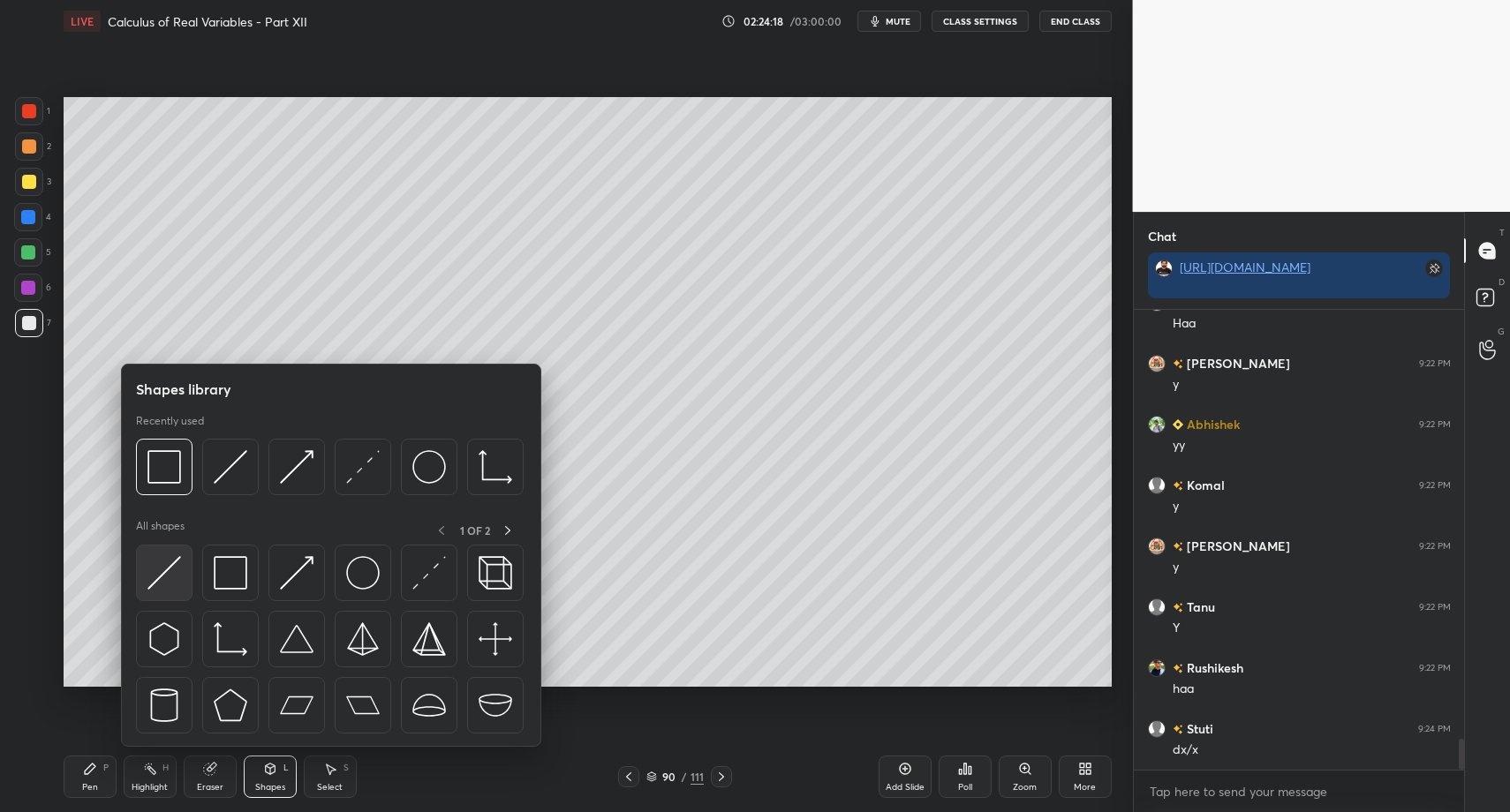 scroll, scrollTop: 6504, scrollLeft: 0, axis: vertical 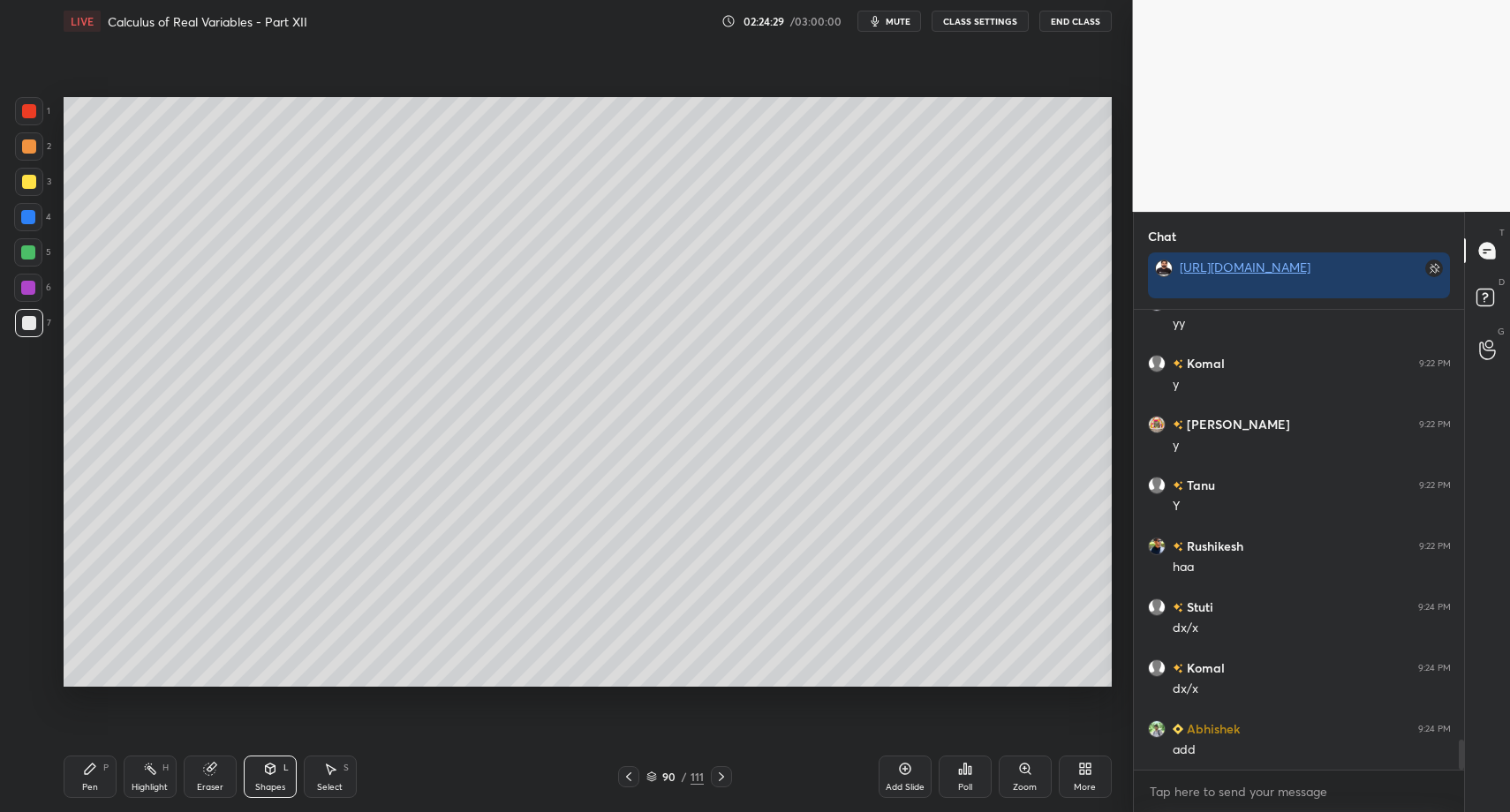 drag, startPoint x: 108, startPoint y: 773, endPoint x: 110, endPoint y: 757, distance: 16.124515 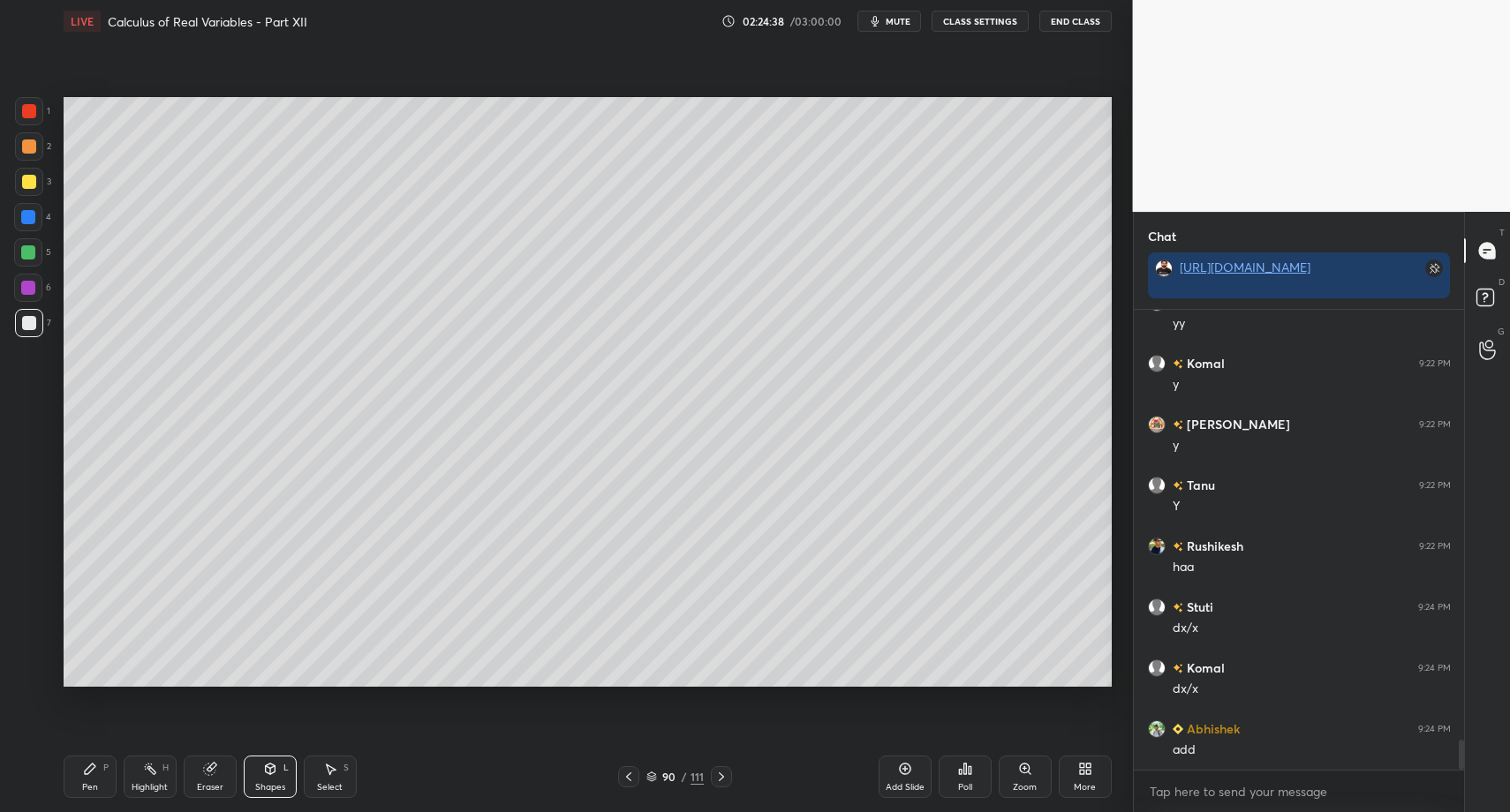 drag, startPoint x: 72, startPoint y: 773, endPoint x: 79, endPoint y: 759, distance: 15.652476 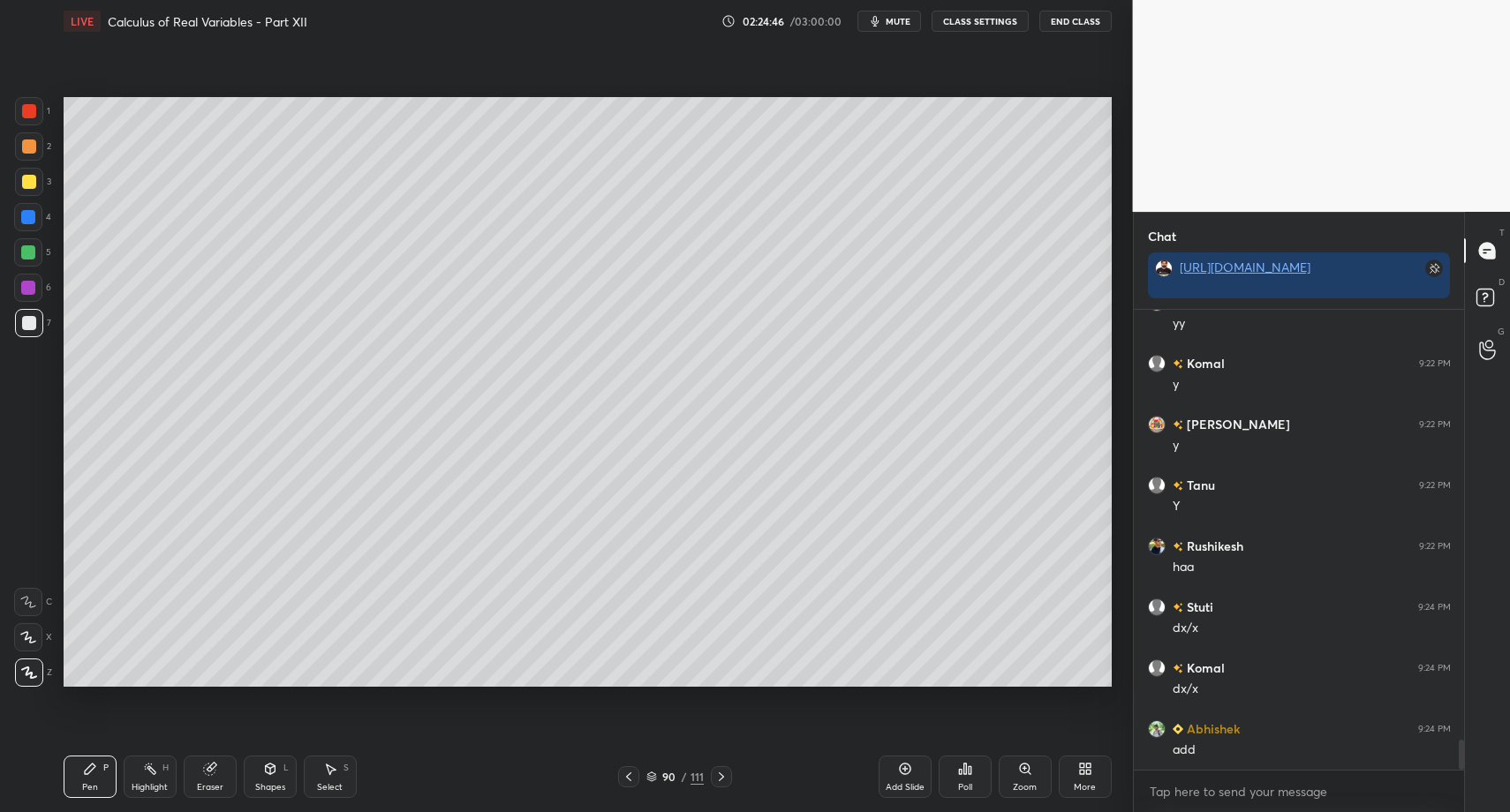 scroll, scrollTop: 6626, scrollLeft: 0, axis: vertical 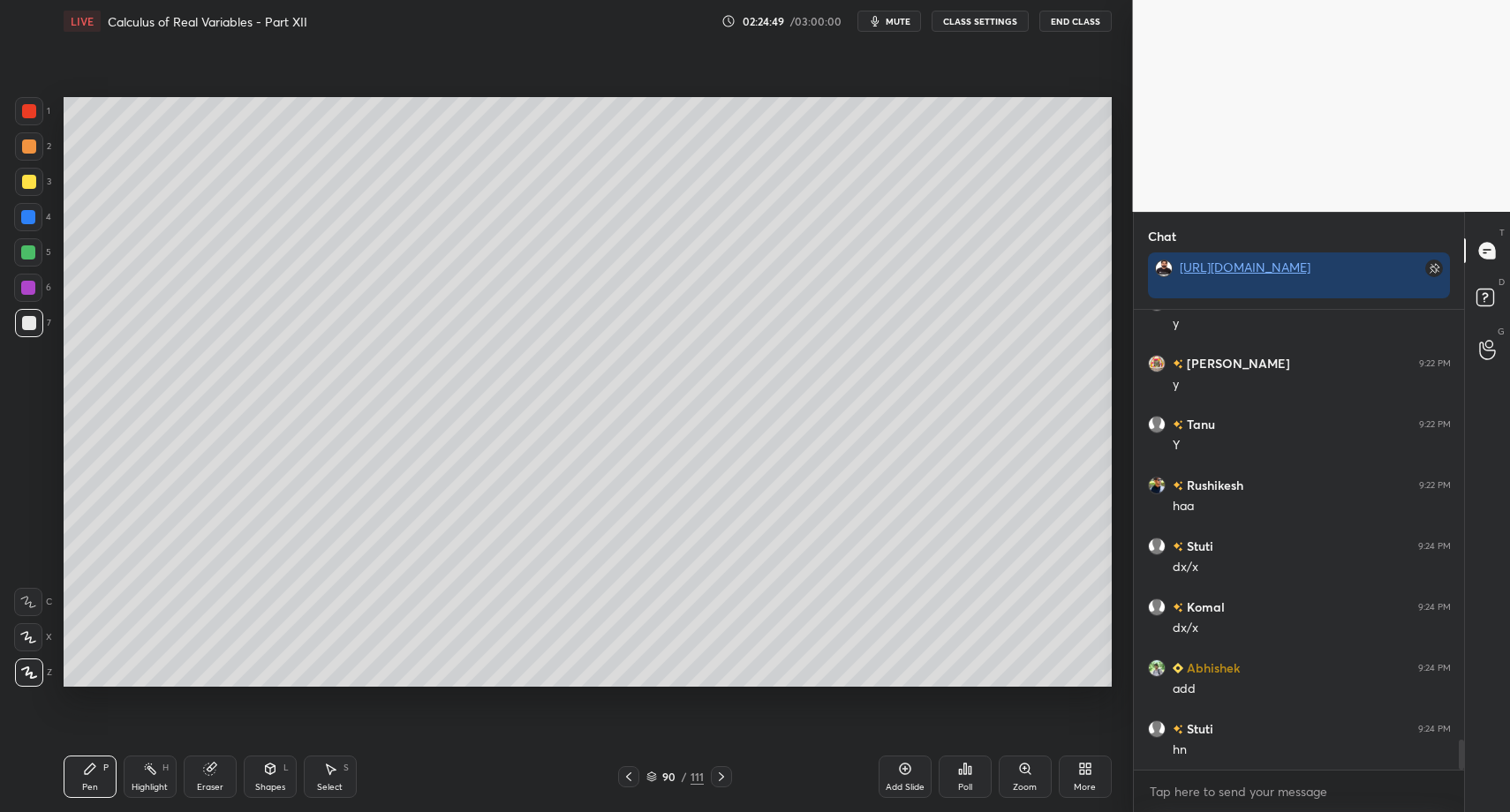 drag, startPoint x: 267, startPoint y: 778, endPoint x: 249, endPoint y: 748, distance: 34.985711 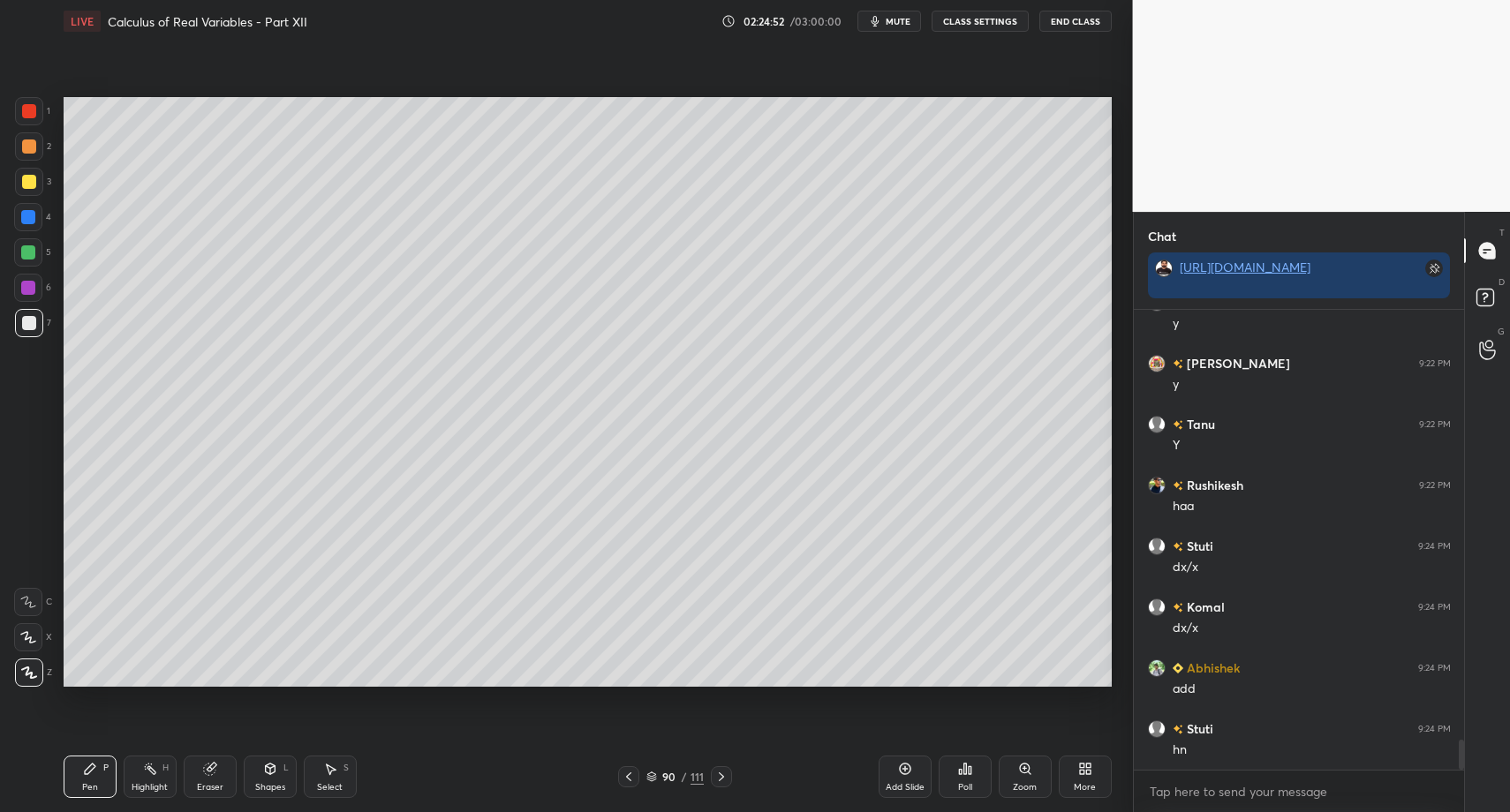 scroll, scrollTop: 6687, scrollLeft: 0, axis: vertical 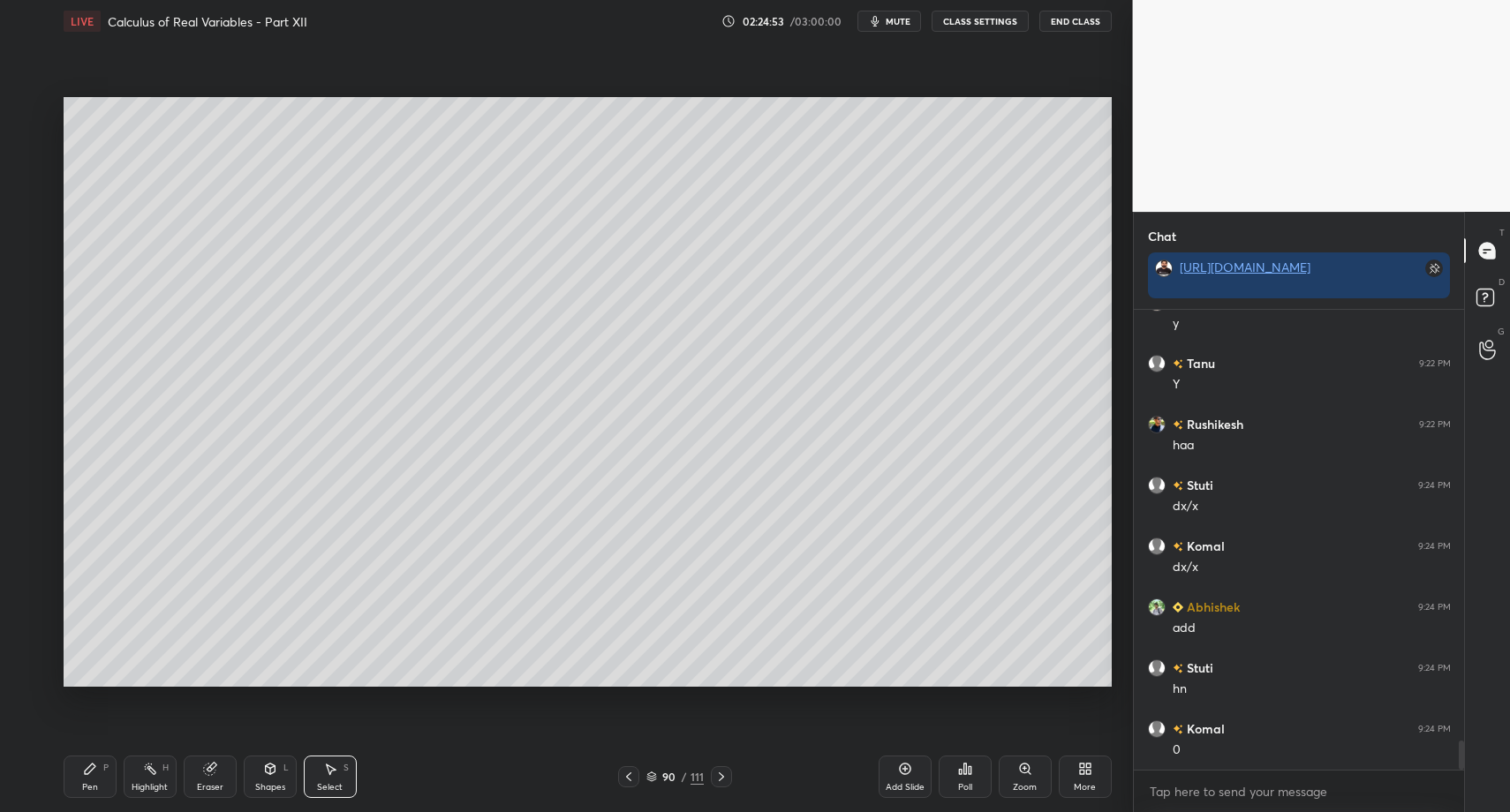 drag, startPoint x: 329, startPoint y: 766, endPoint x: 326, endPoint y: 755, distance: 11.401754 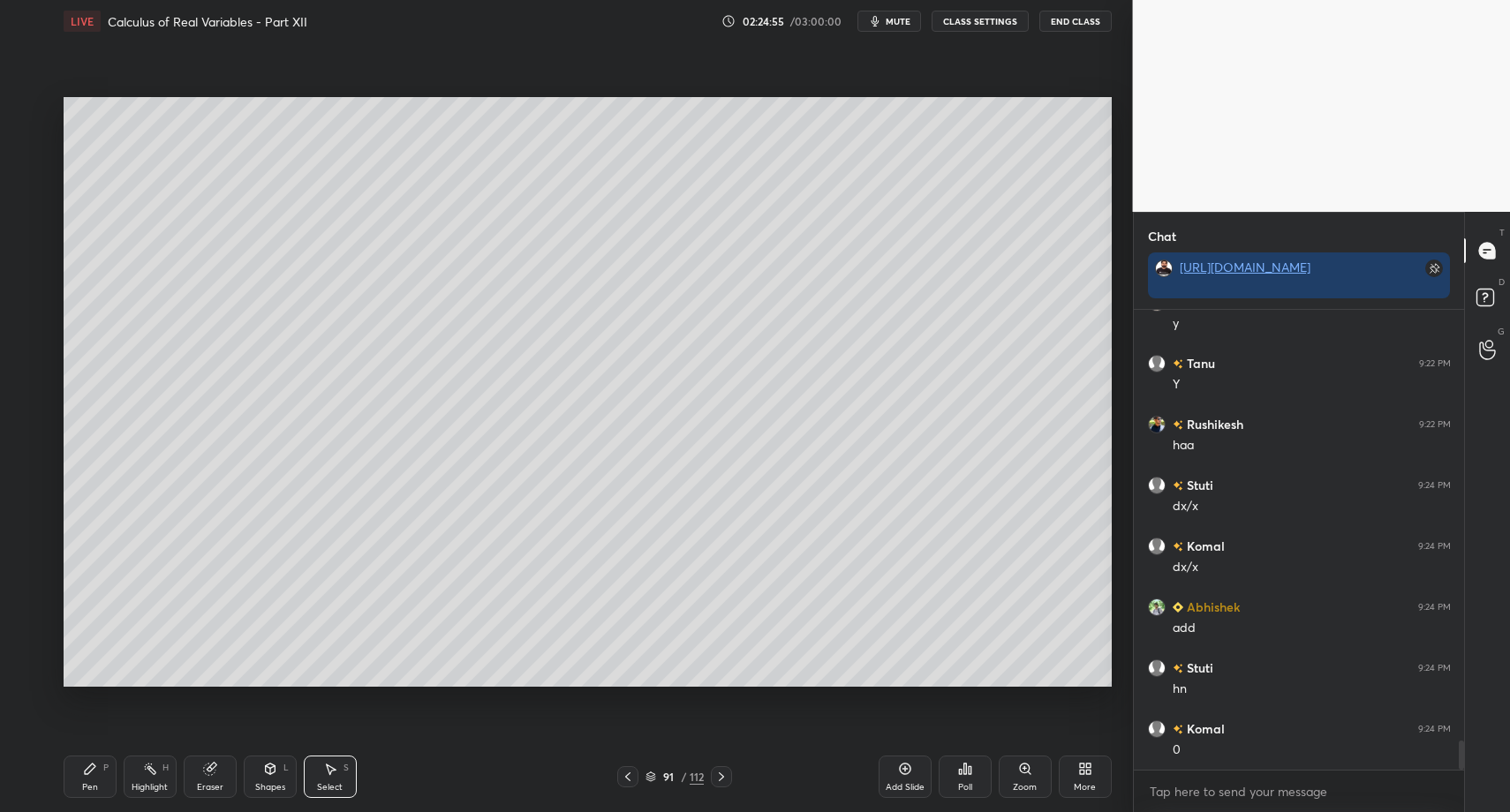 drag, startPoint x: 107, startPoint y: 792, endPoint x: 95, endPoint y: 789, distance: 12.369317 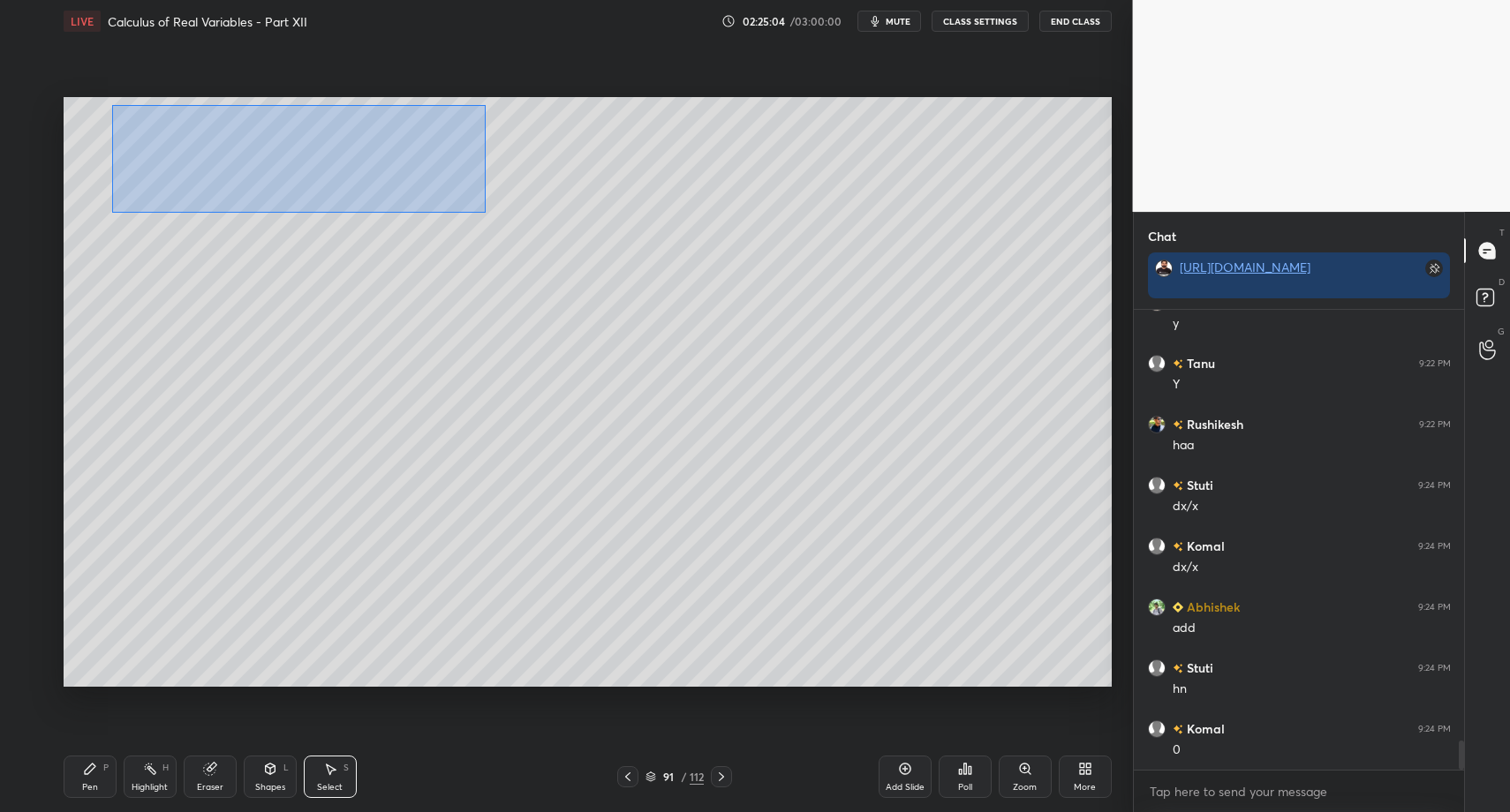 drag, startPoint x: 111, startPoint y: 104, endPoint x: 550, endPoint y: 234, distance: 457.8439 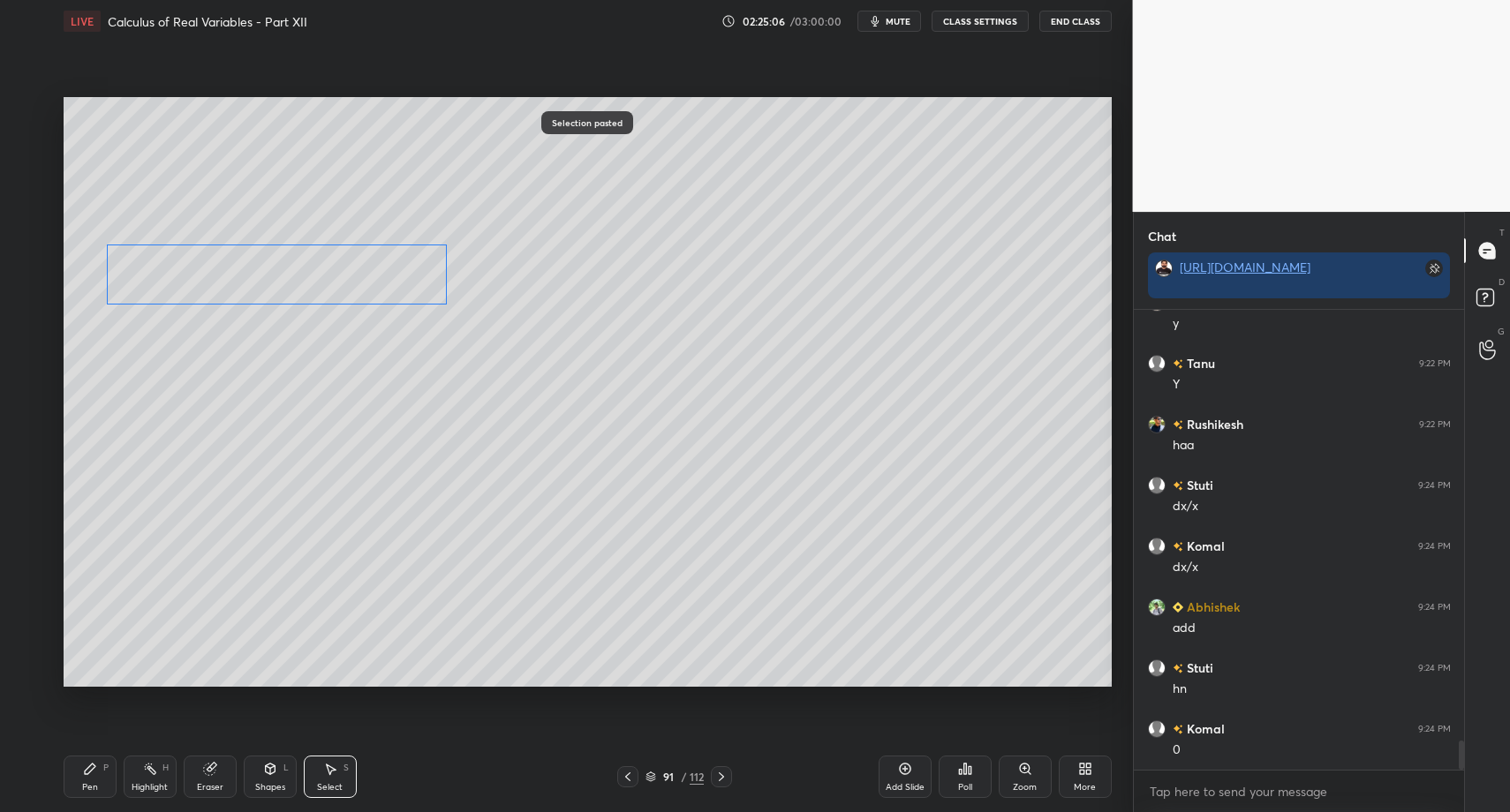 drag, startPoint x: 276, startPoint y: 217, endPoint x: 259, endPoint y: 262, distance: 48.104054 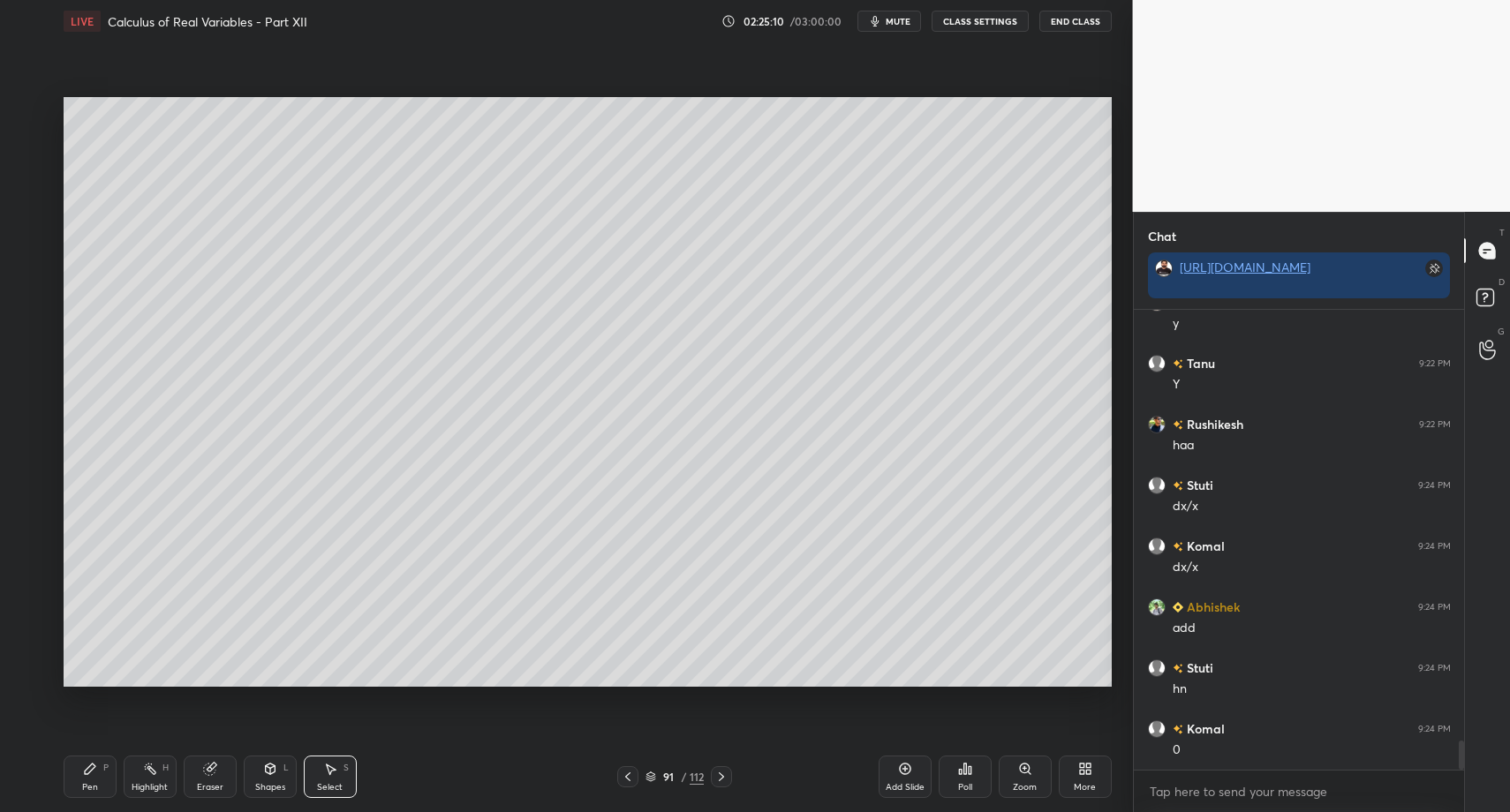 drag, startPoint x: 441, startPoint y: 238, endPoint x: 488, endPoint y: 322, distance: 96.25487 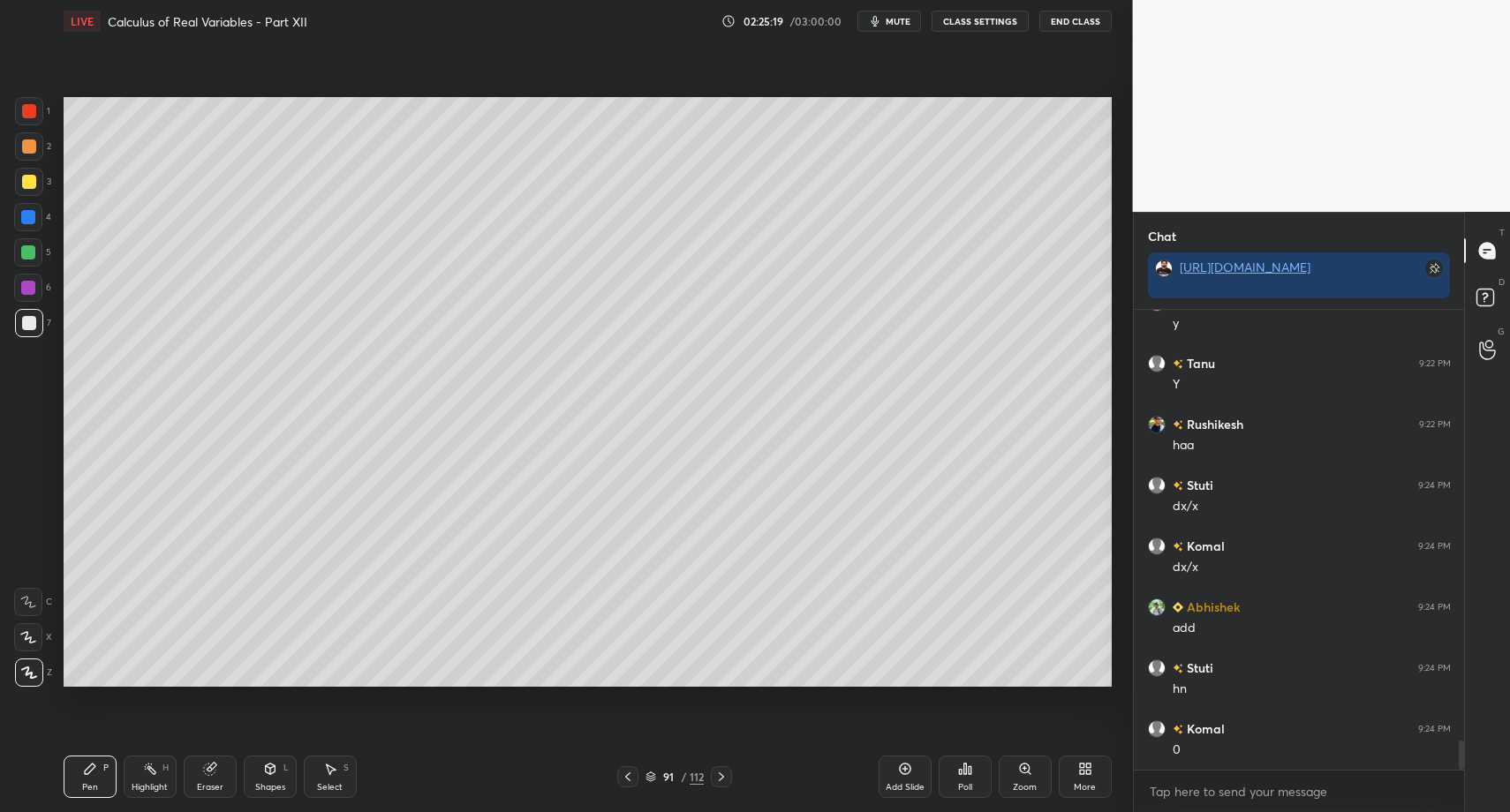 drag, startPoint x: 351, startPoint y: 788, endPoint x: 331, endPoint y: 771, distance: 26.248809 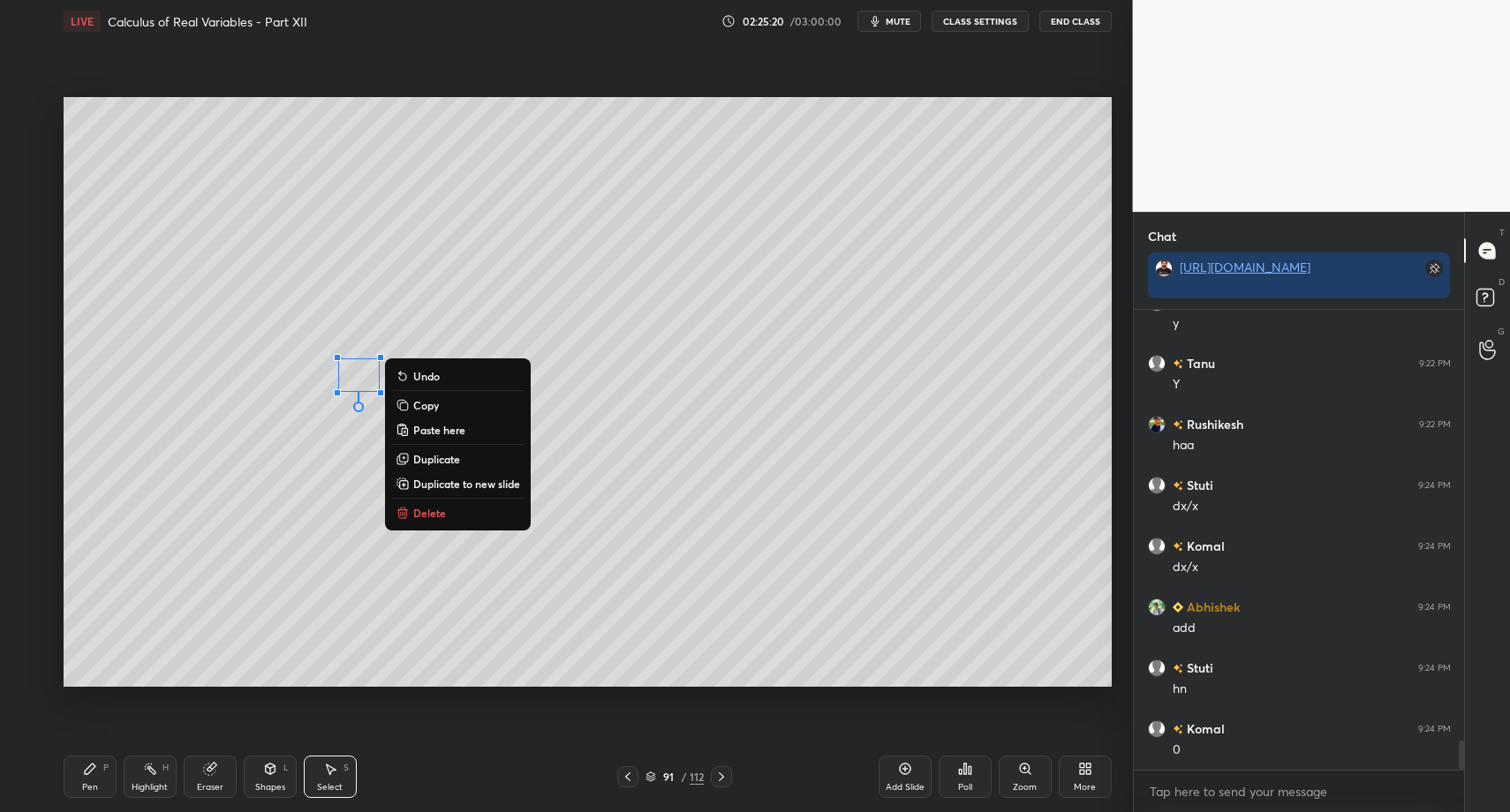 drag, startPoint x: 360, startPoint y: 374, endPoint x: 380, endPoint y: 373, distance: 20.024984 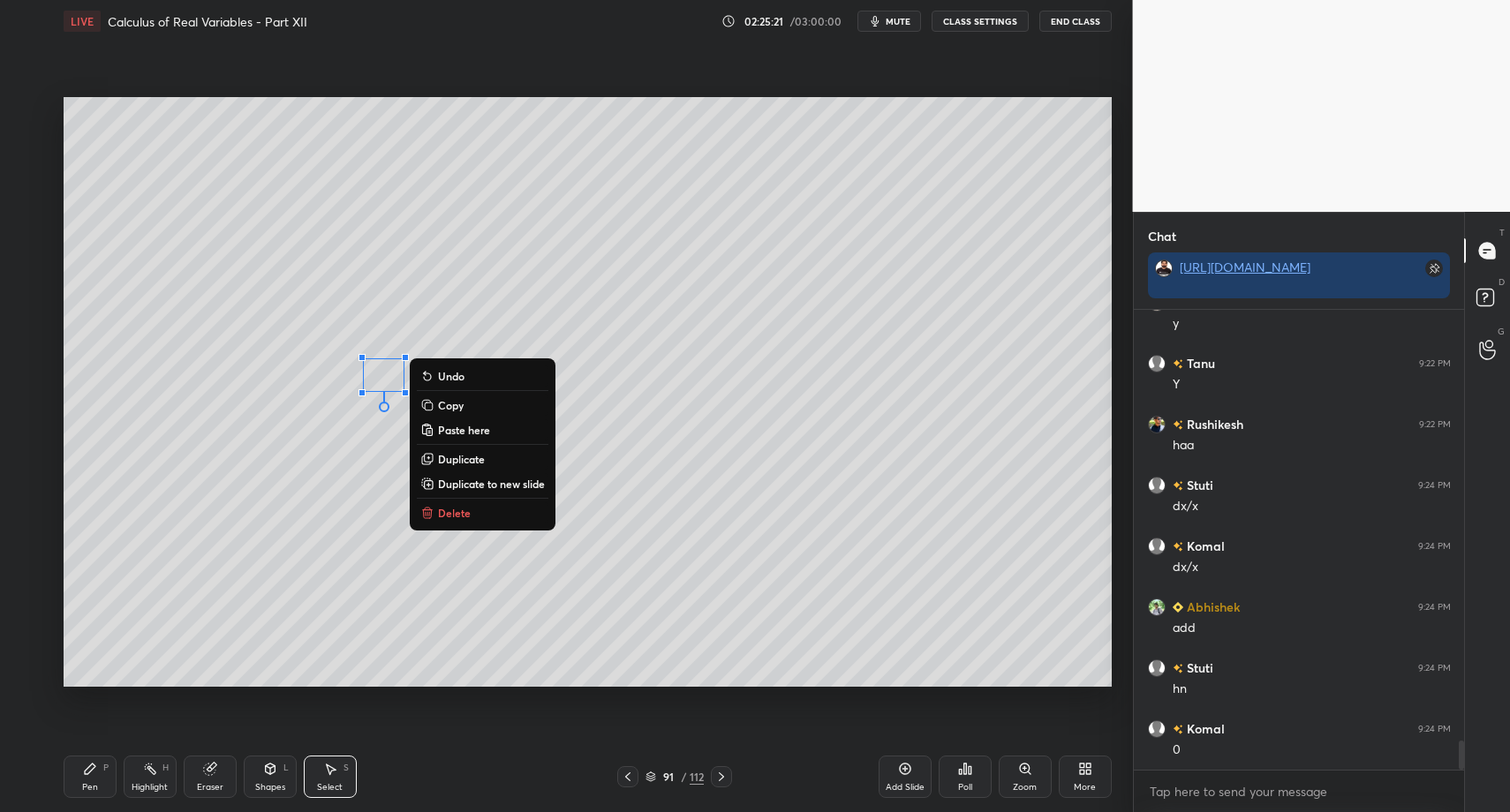 drag, startPoint x: 94, startPoint y: 771, endPoint x: 84, endPoint y: 759, distance: 15.620499 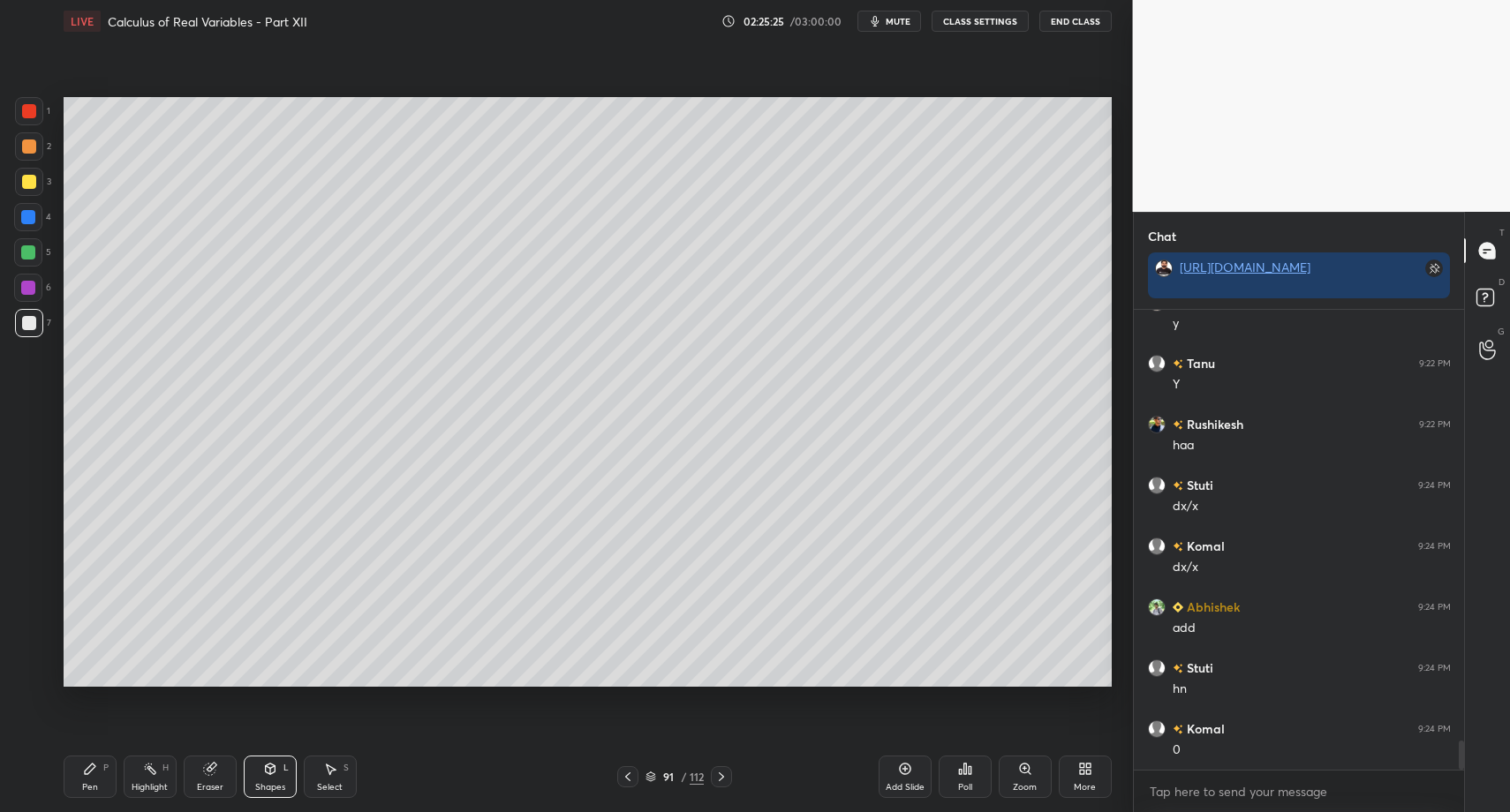 drag, startPoint x: 94, startPoint y: 786, endPoint x: 87, endPoint y: 778, distance: 10.6301458 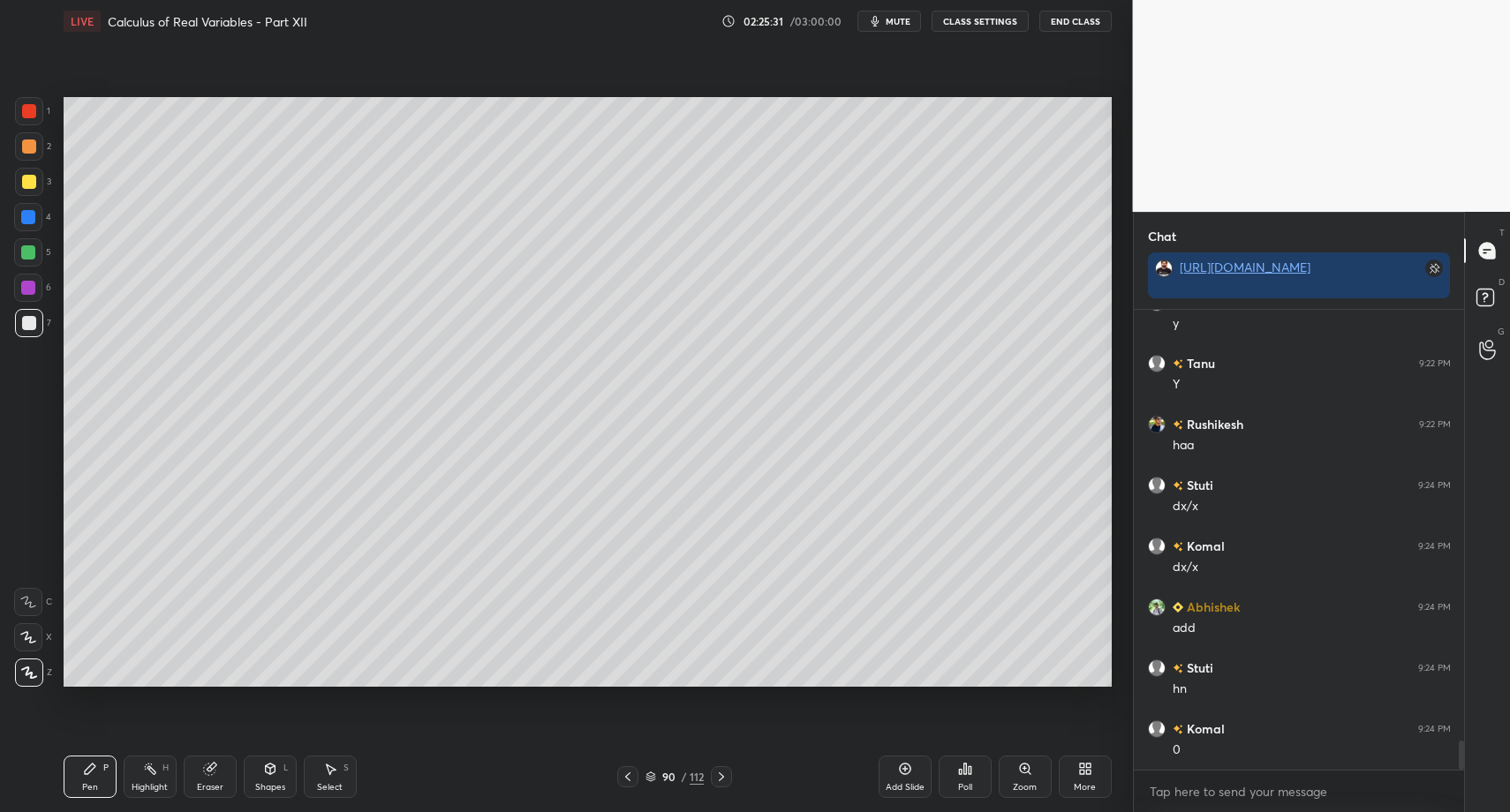 drag, startPoint x: 317, startPoint y: 778, endPoint x: 313, endPoint y: 687, distance: 91.08787 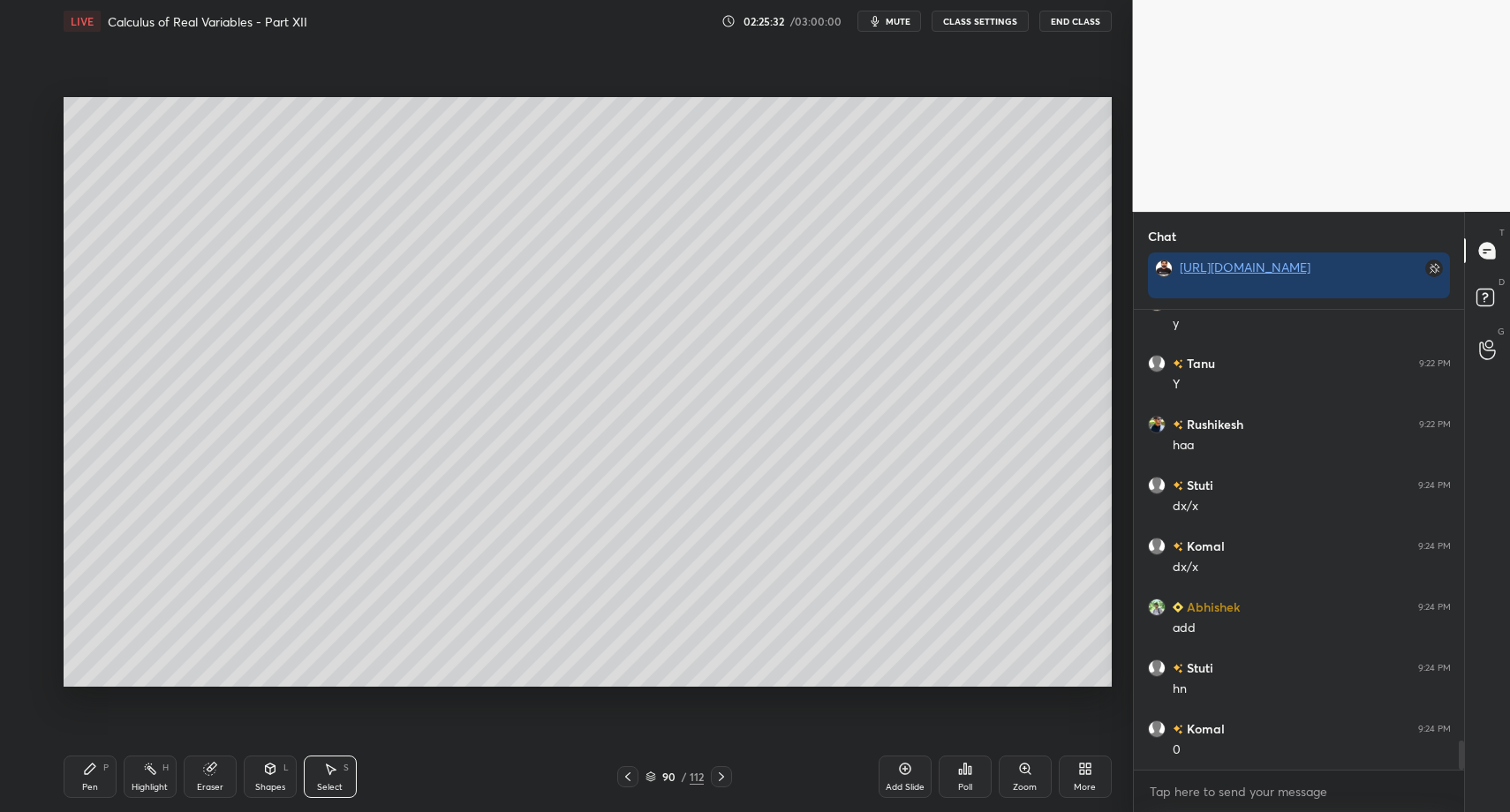 drag, startPoint x: 126, startPoint y: 111, endPoint x: 109, endPoint y: 116, distance: 17.720045 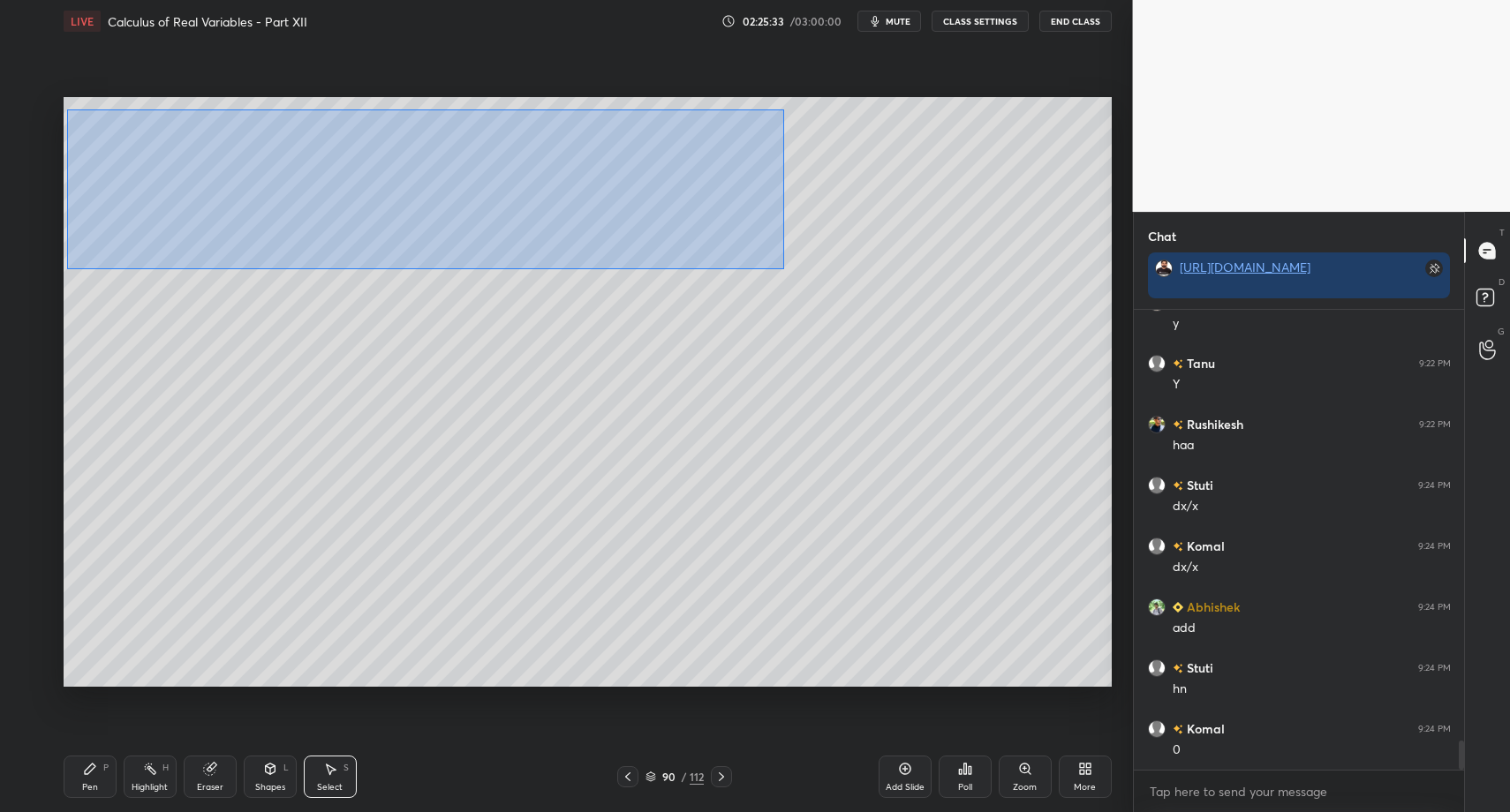 drag, startPoint x: 187, startPoint y: 171, endPoint x: 760, endPoint y: 307, distance: 588.919 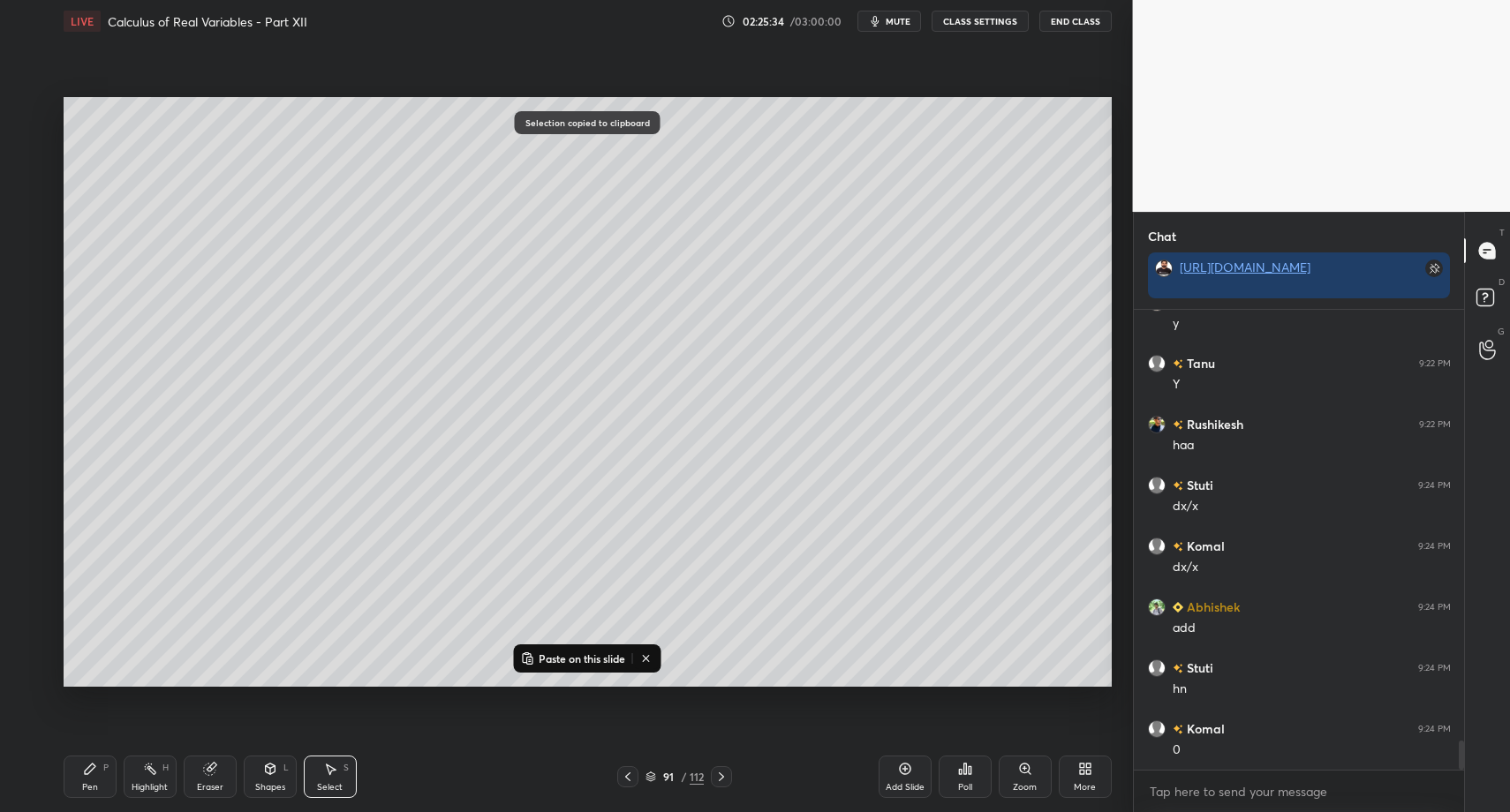 drag, startPoint x: 899, startPoint y: 778, endPoint x: 876, endPoint y: 775, distance: 23.194827 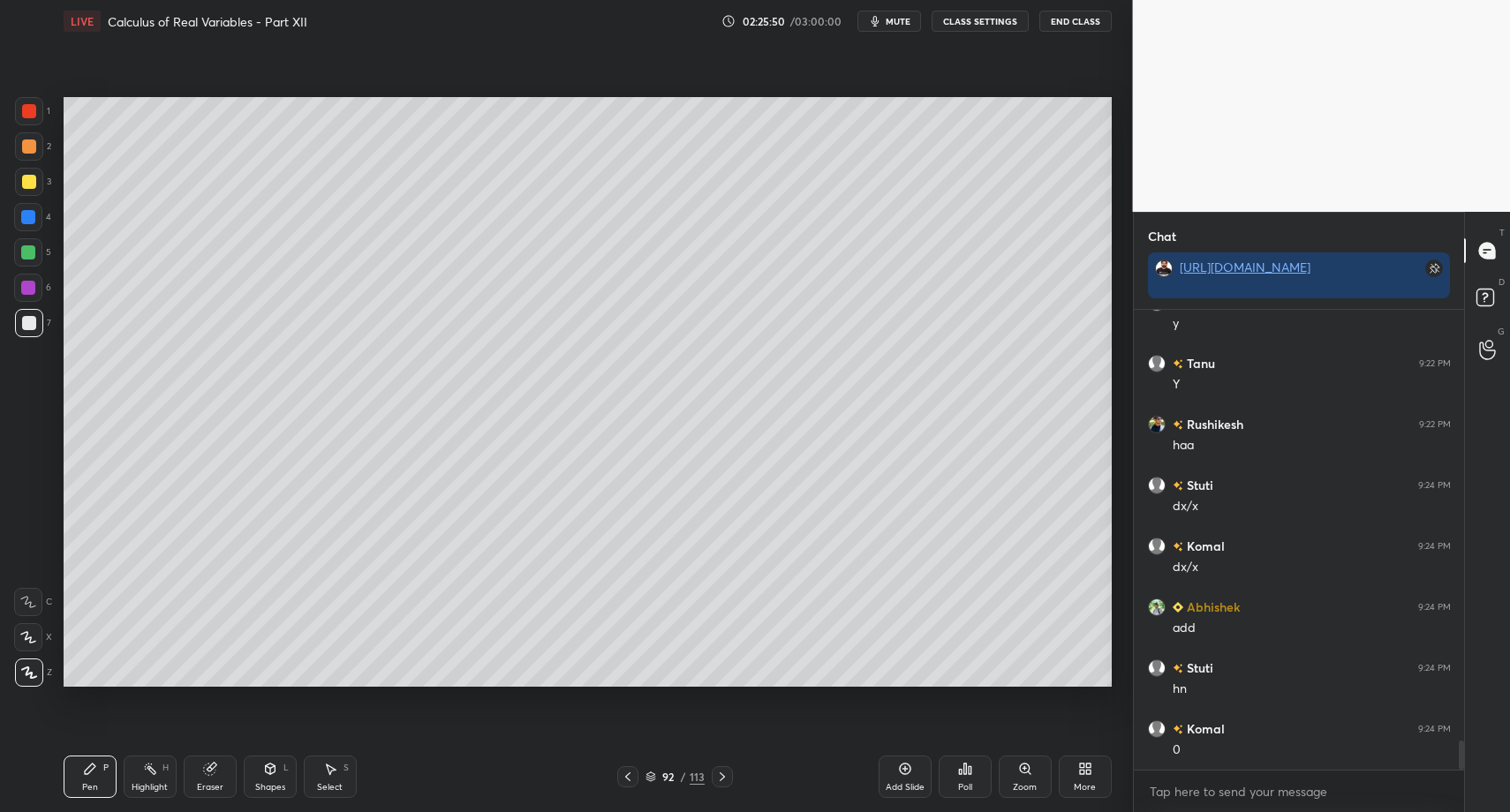 drag, startPoint x: 99, startPoint y: 780, endPoint x: 139, endPoint y: 699, distance: 90.33825 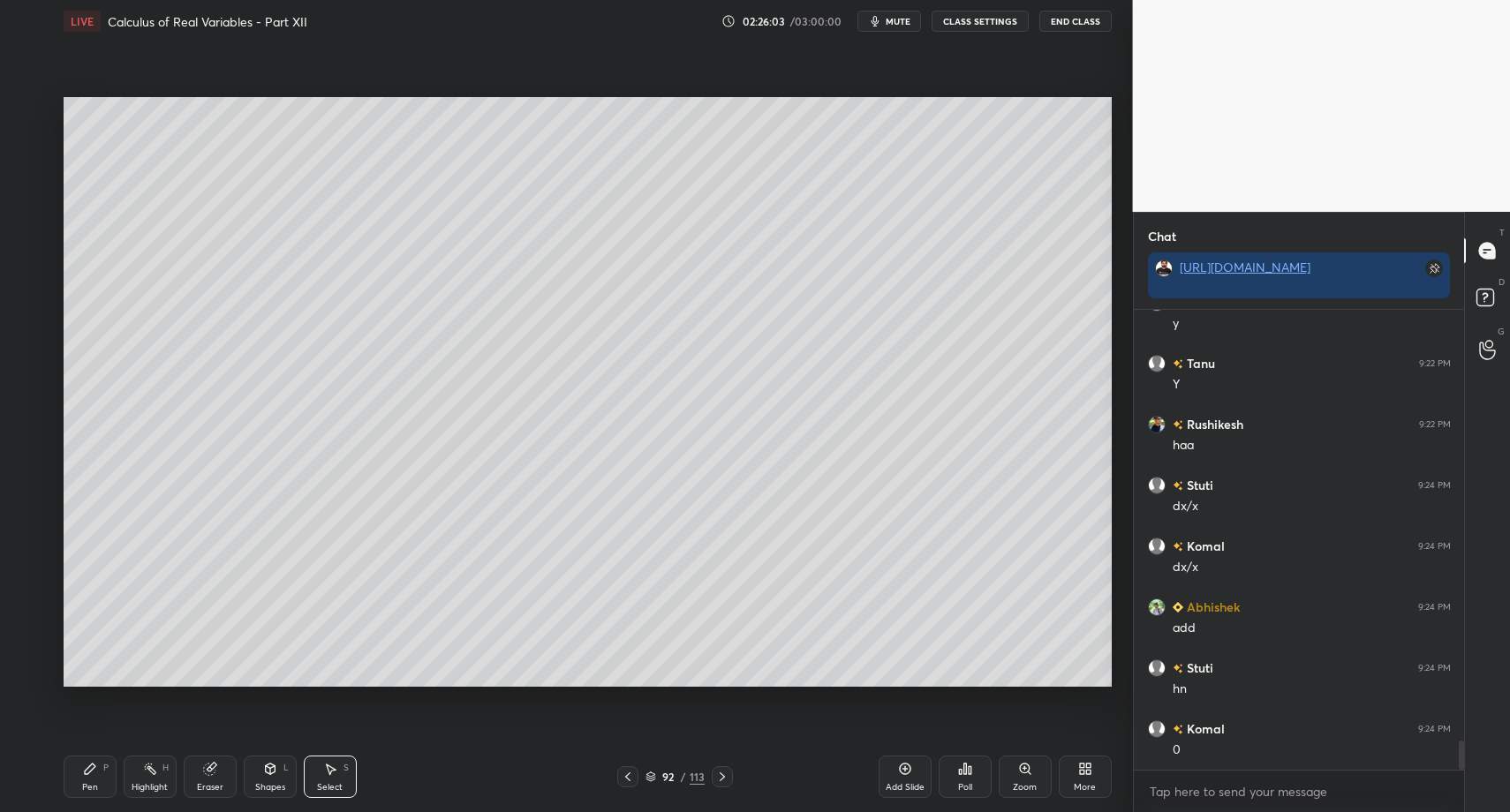 drag, startPoint x: 332, startPoint y: 777, endPoint x: 552, endPoint y: 539, distance: 324.10492 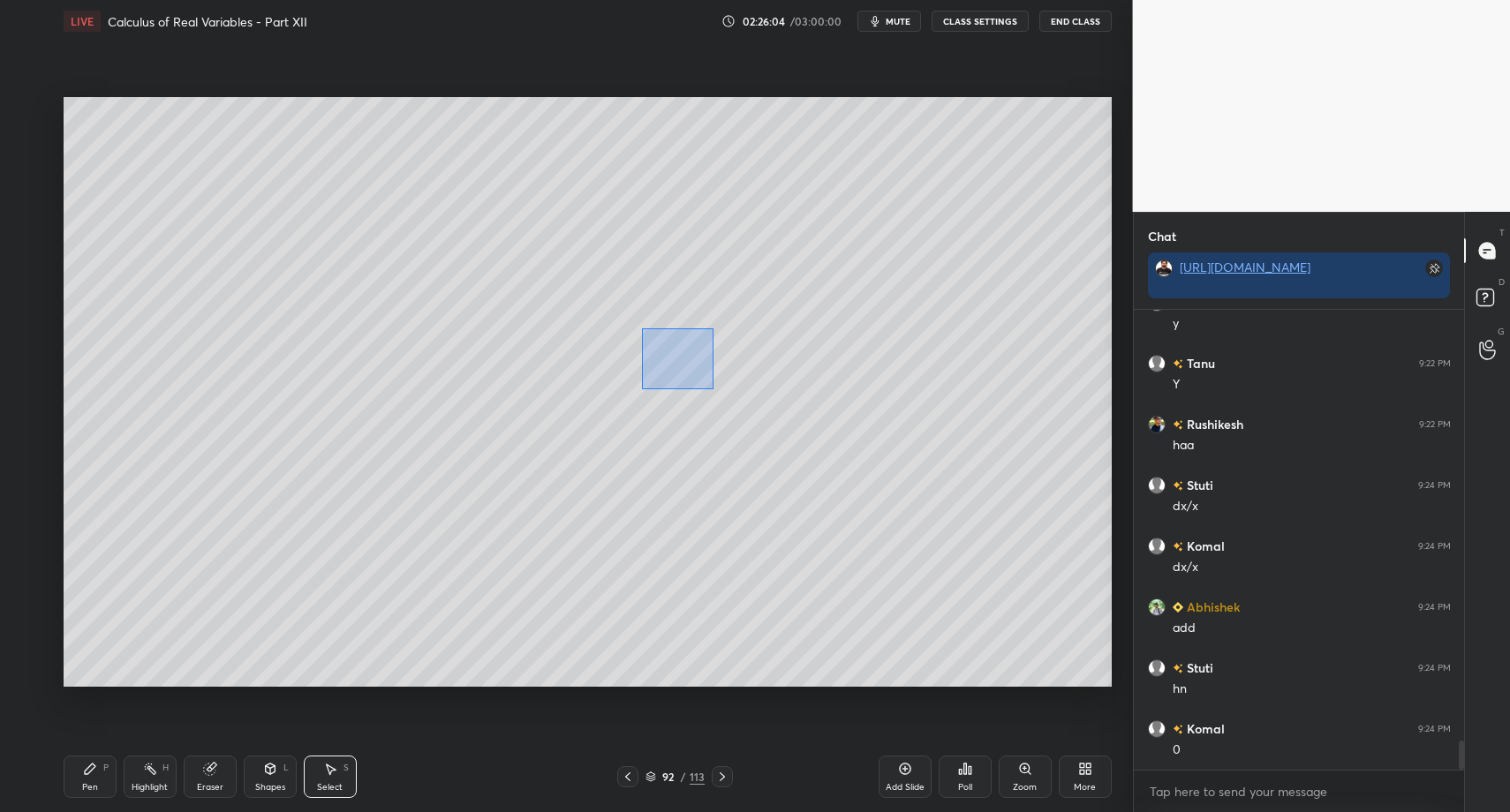 drag, startPoint x: 687, startPoint y: 372, endPoint x: 756, endPoint y: 443, distance: 99.00505 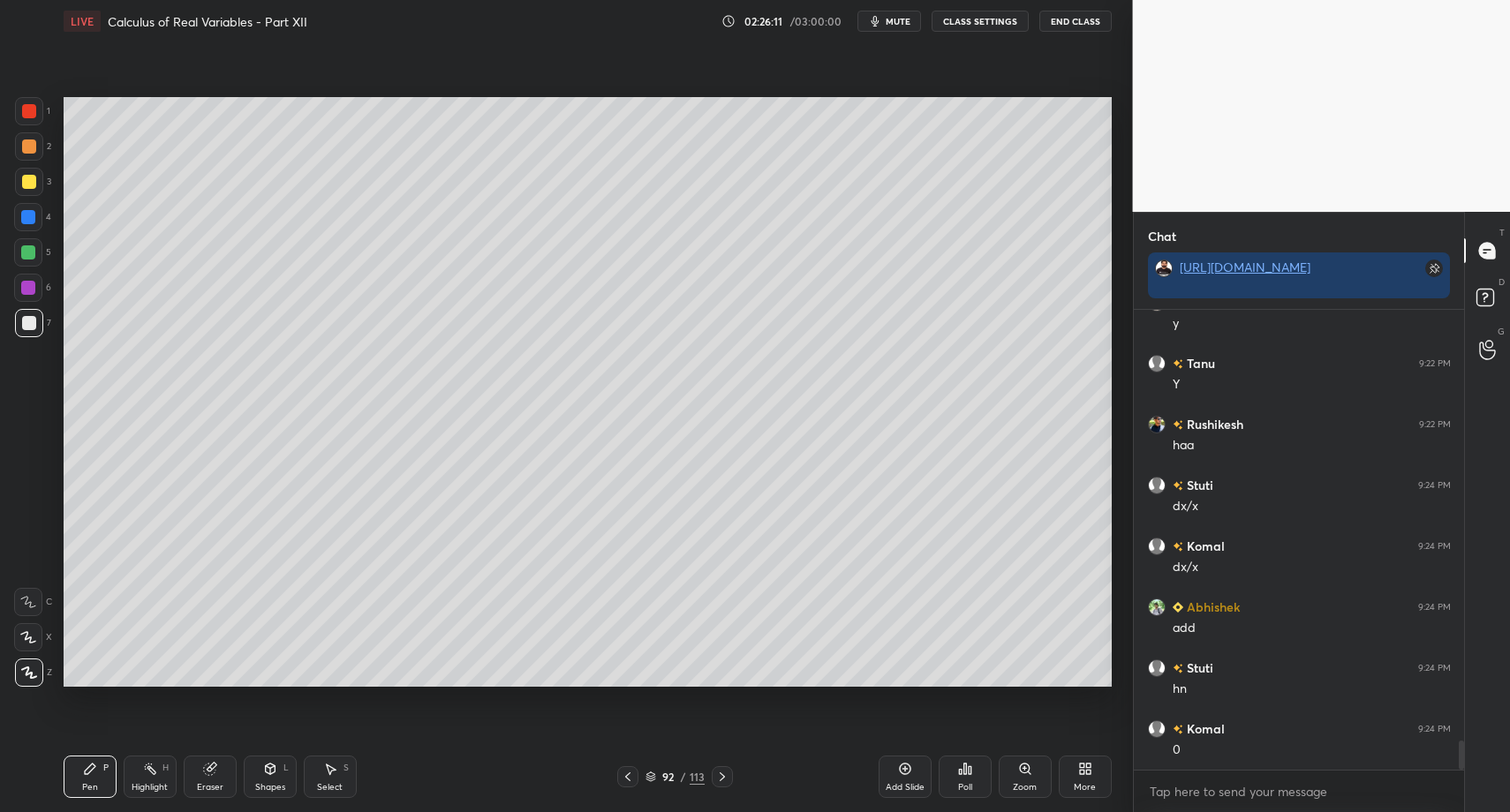 drag, startPoint x: 269, startPoint y: 771, endPoint x: 267, endPoint y: 751, distance: 20.099751 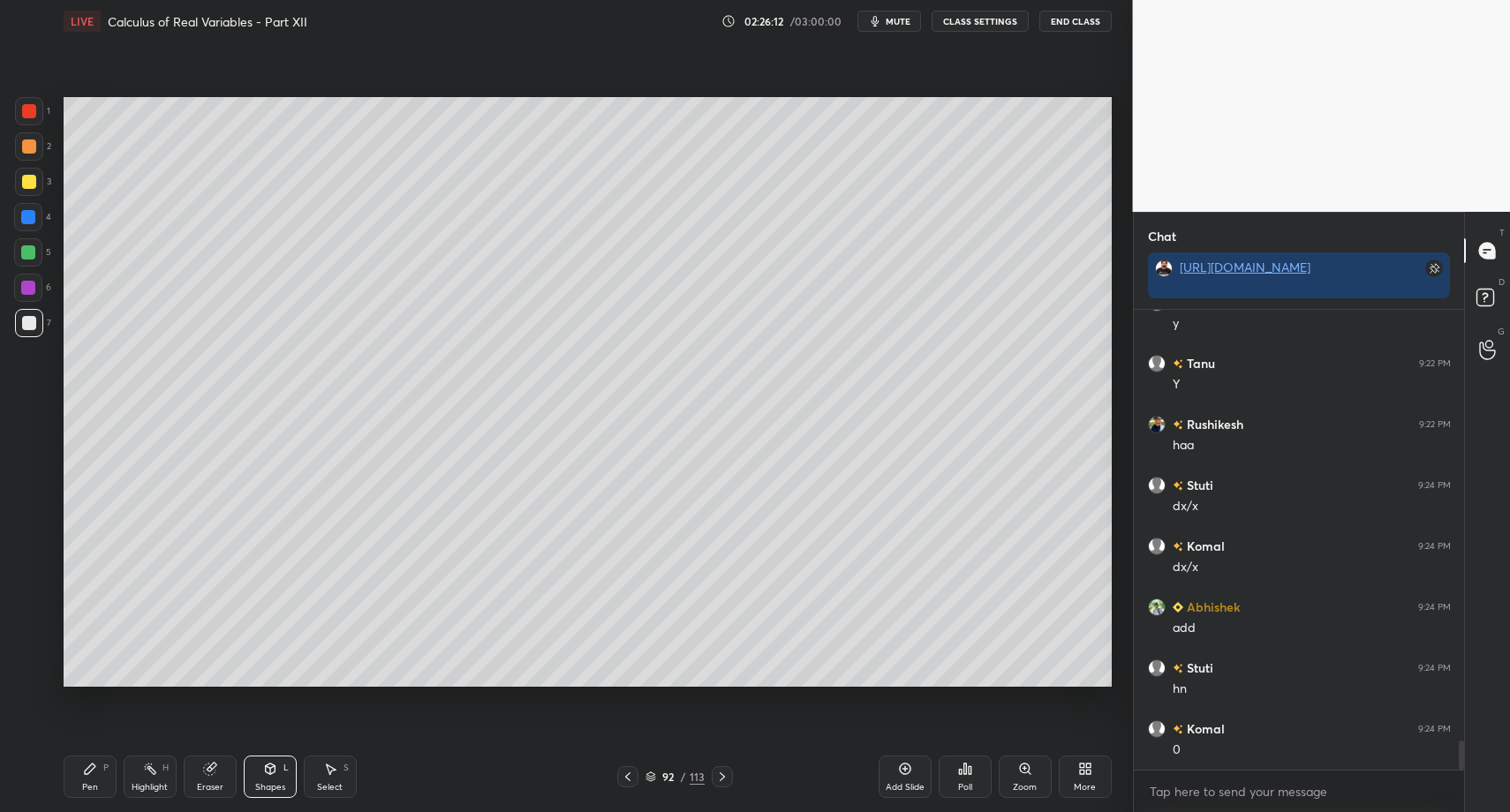drag, startPoint x: 109, startPoint y: 776, endPoint x: 162, endPoint y: 725, distance: 73.552702 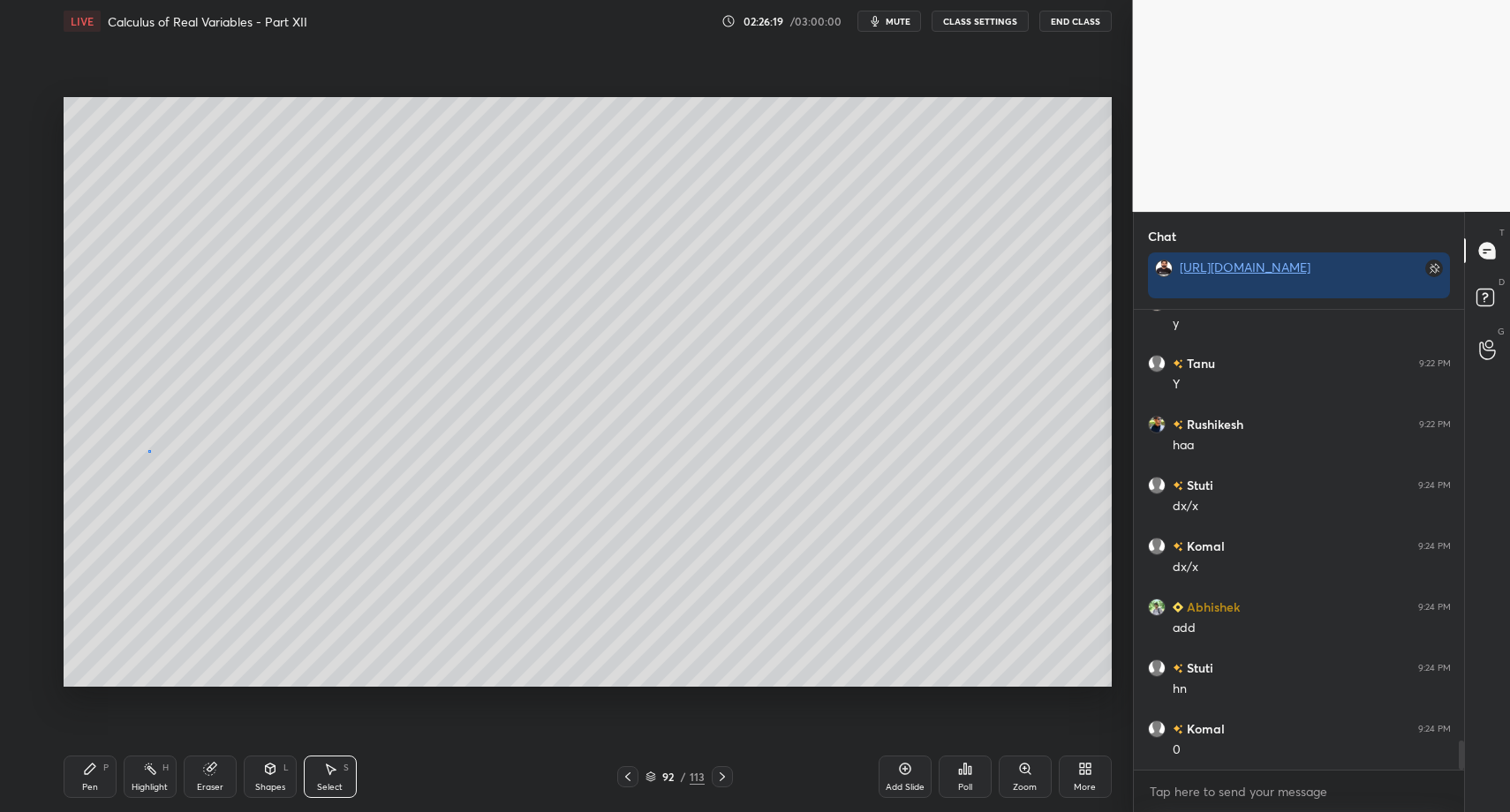 scroll, scrollTop: 6748, scrollLeft: 0, axis: vertical 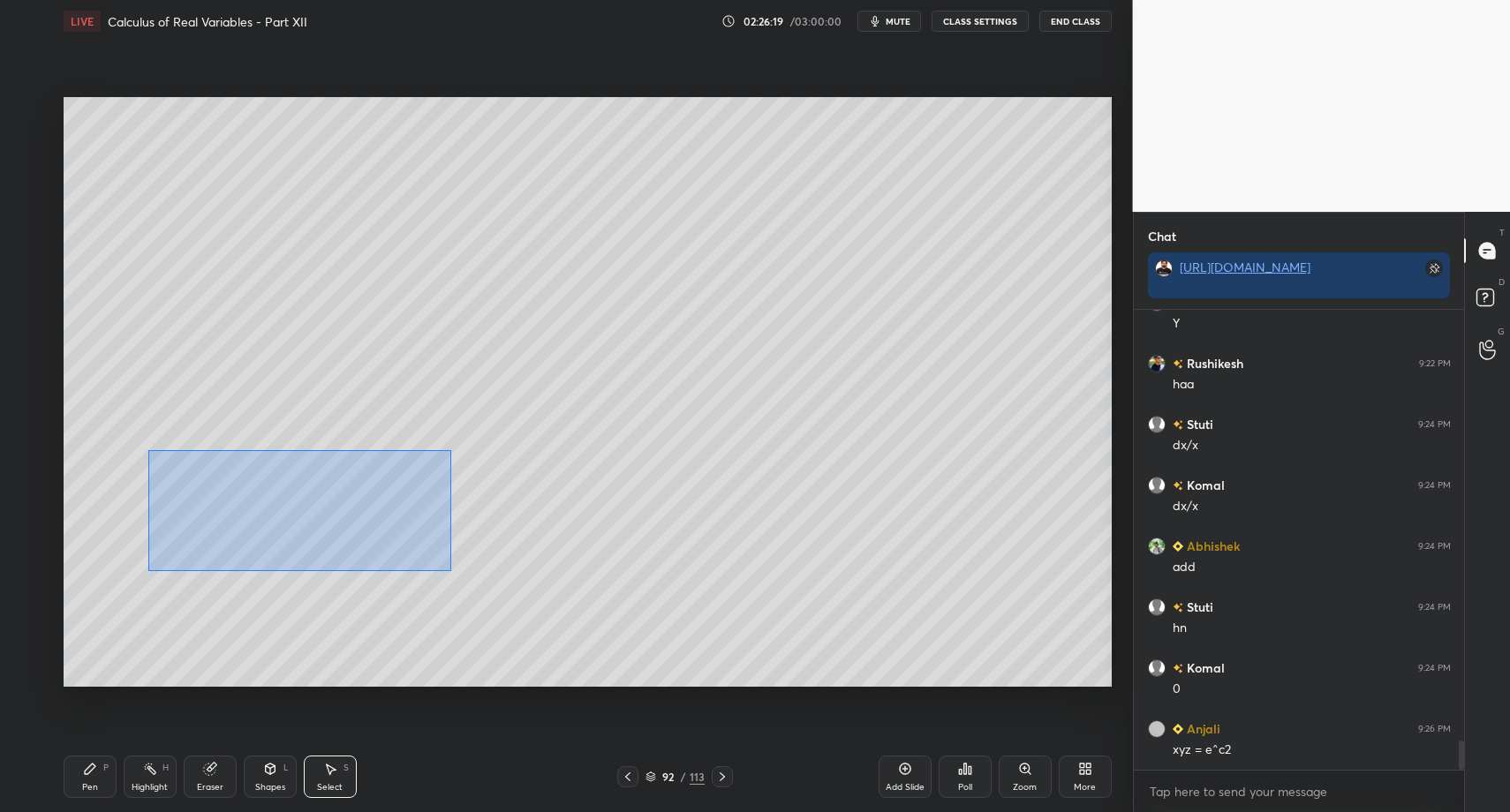 drag, startPoint x: 148, startPoint y: 450, endPoint x: 444, endPoint y: 564, distance: 317.1939 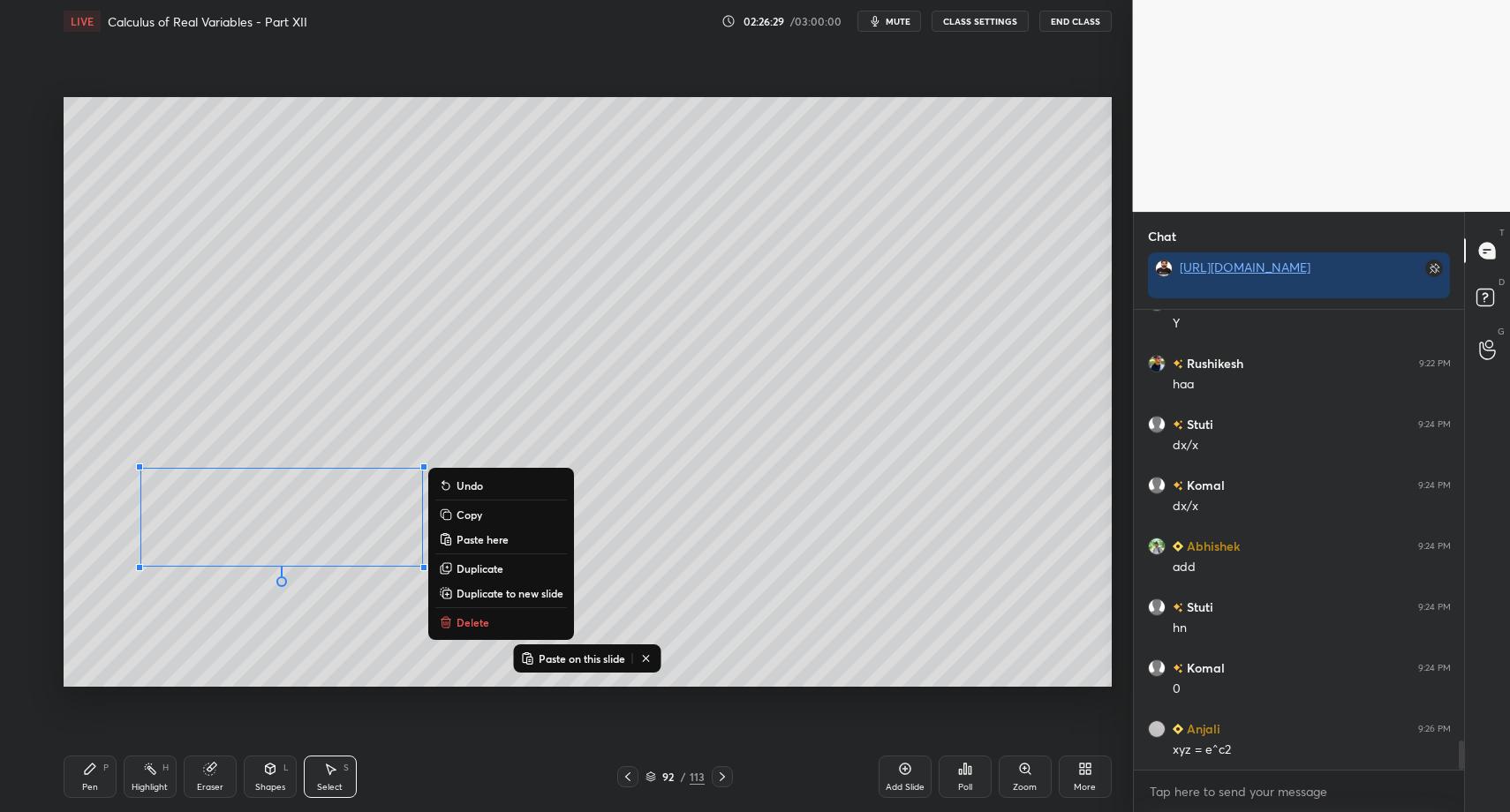 scroll, scrollTop: 6808, scrollLeft: 0, axis: vertical 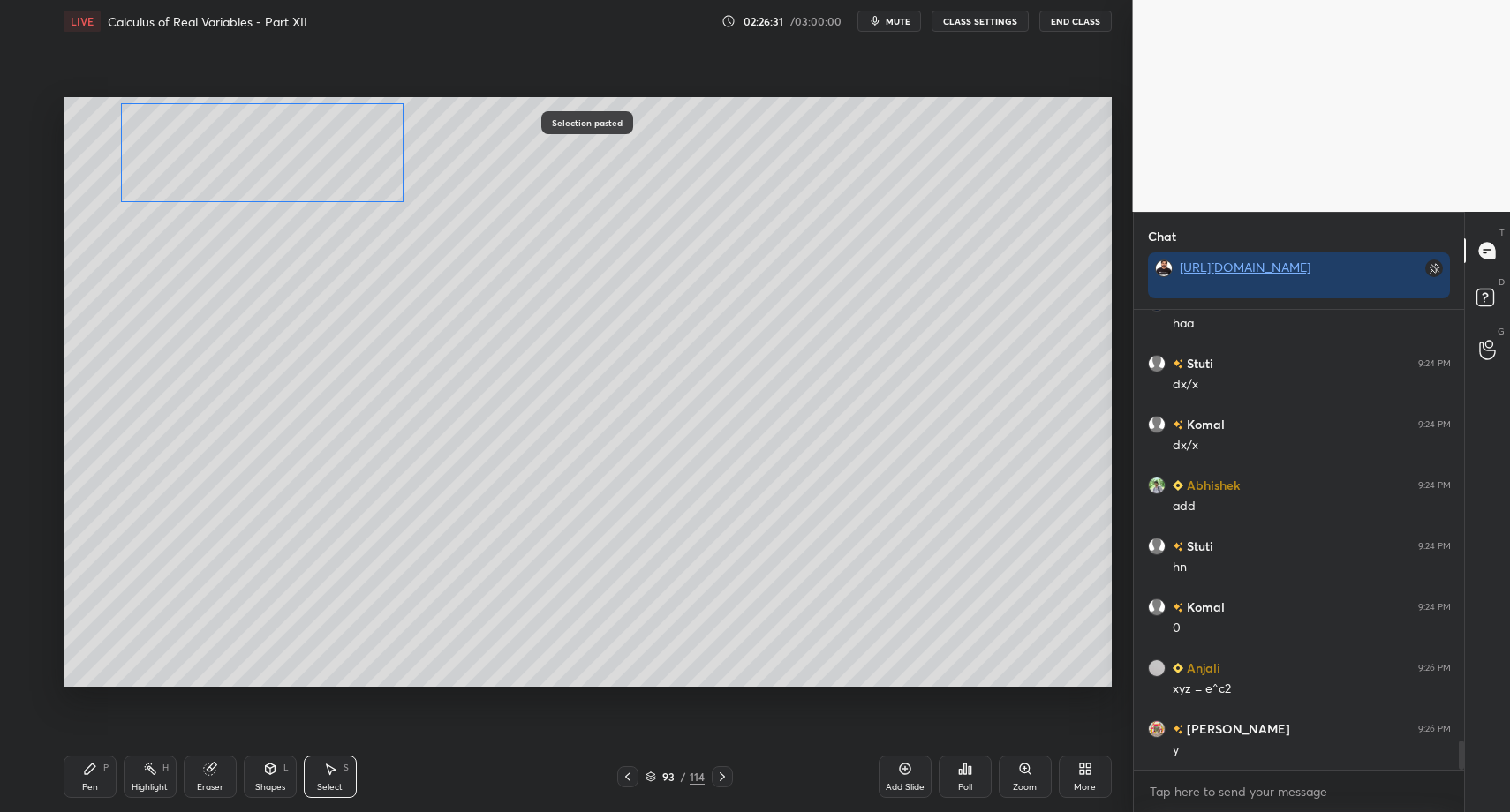 drag, startPoint x: 247, startPoint y: 518, endPoint x: 224, endPoint y: 188, distance: 330.80054 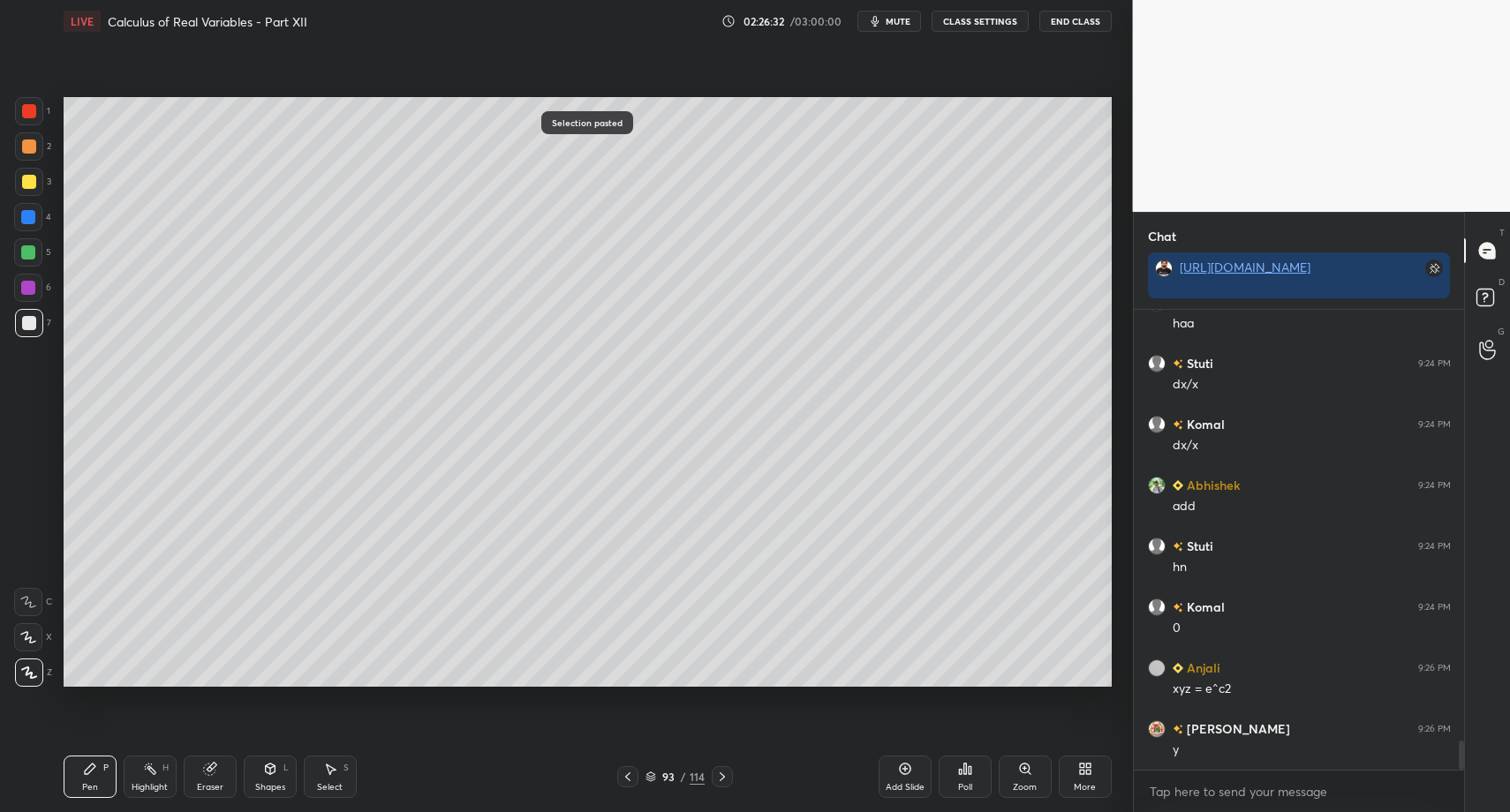 drag, startPoint x: 98, startPoint y: 761, endPoint x: 109, endPoint y: 738, distance: 25.495098 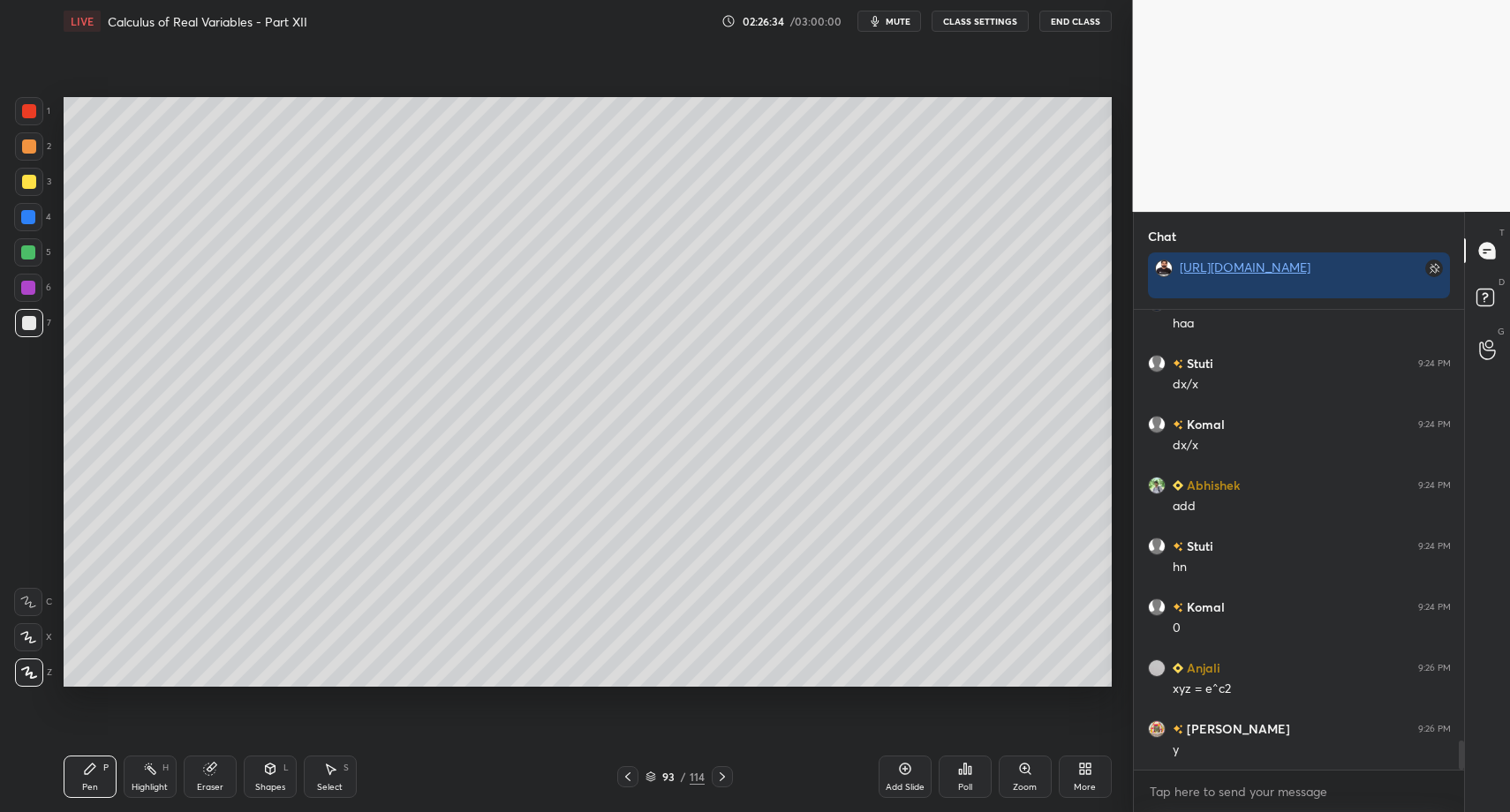 drag, startPoint x: 345, startPoint y: 779, endPoint x: 336, endPoint y: 748, distance: 32.280025 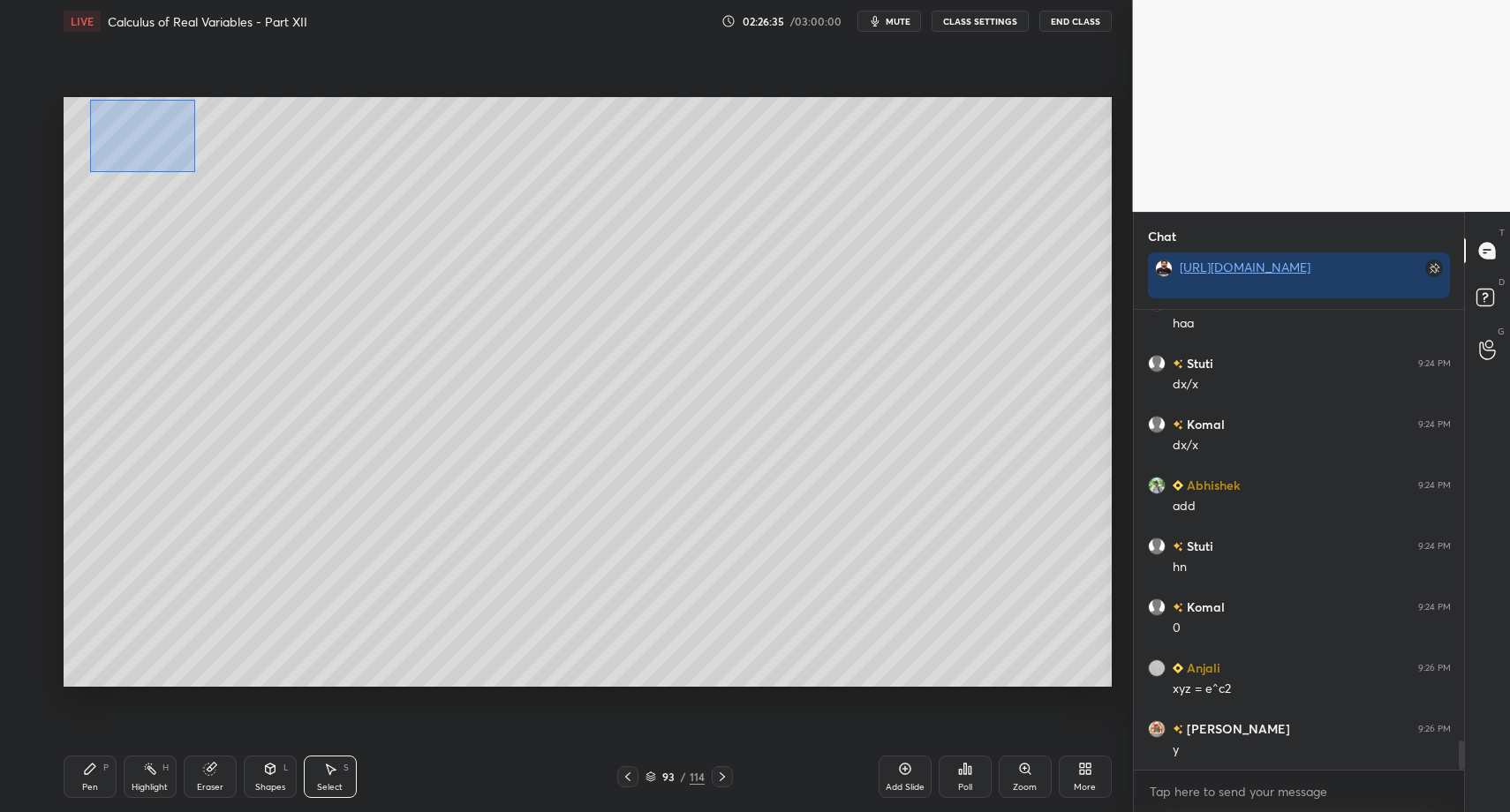 drag, startPoint x: 91, startPoint y: 100, endPoint x: 561, endPoint y: 291, distance: 507.3273 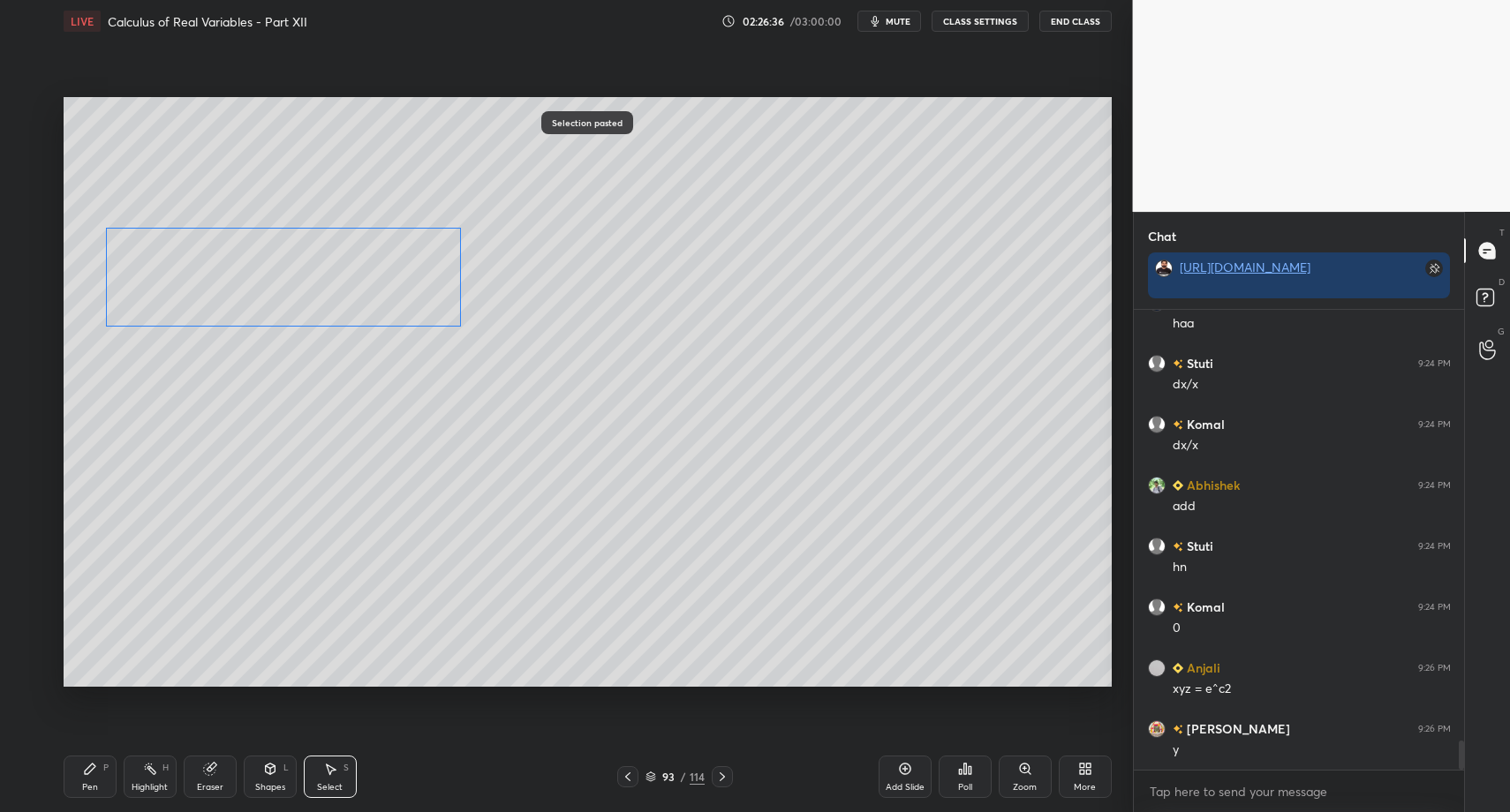 drag, startPoint x: 303, startPoint y: 189, endPoint x: 238, endPoint y: 411, distance: 231.32012 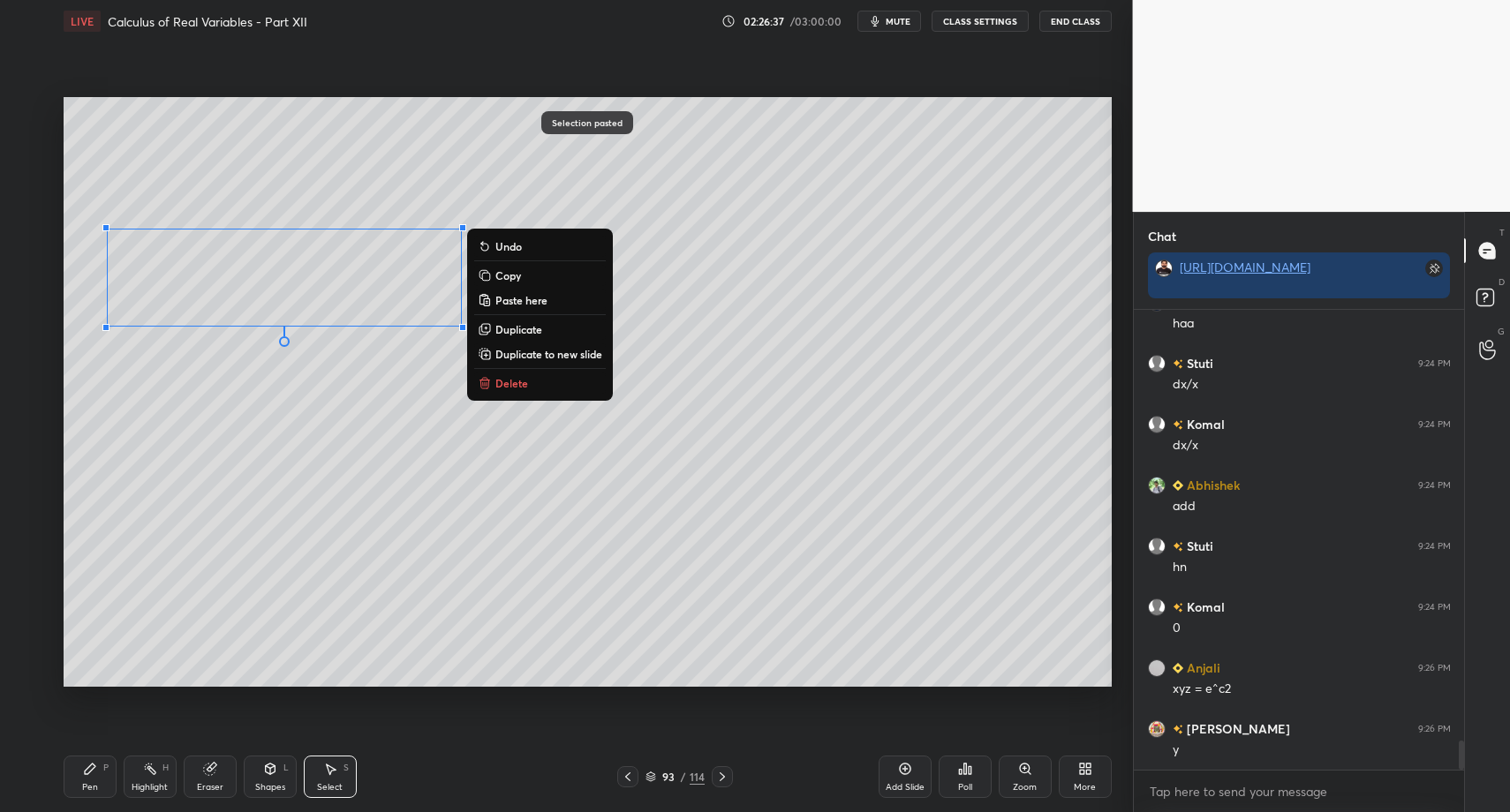 drag, startPoint x: 238, startPoint y: 303, endPoint x: 211, endPoint y: 395, distance: 95.88013 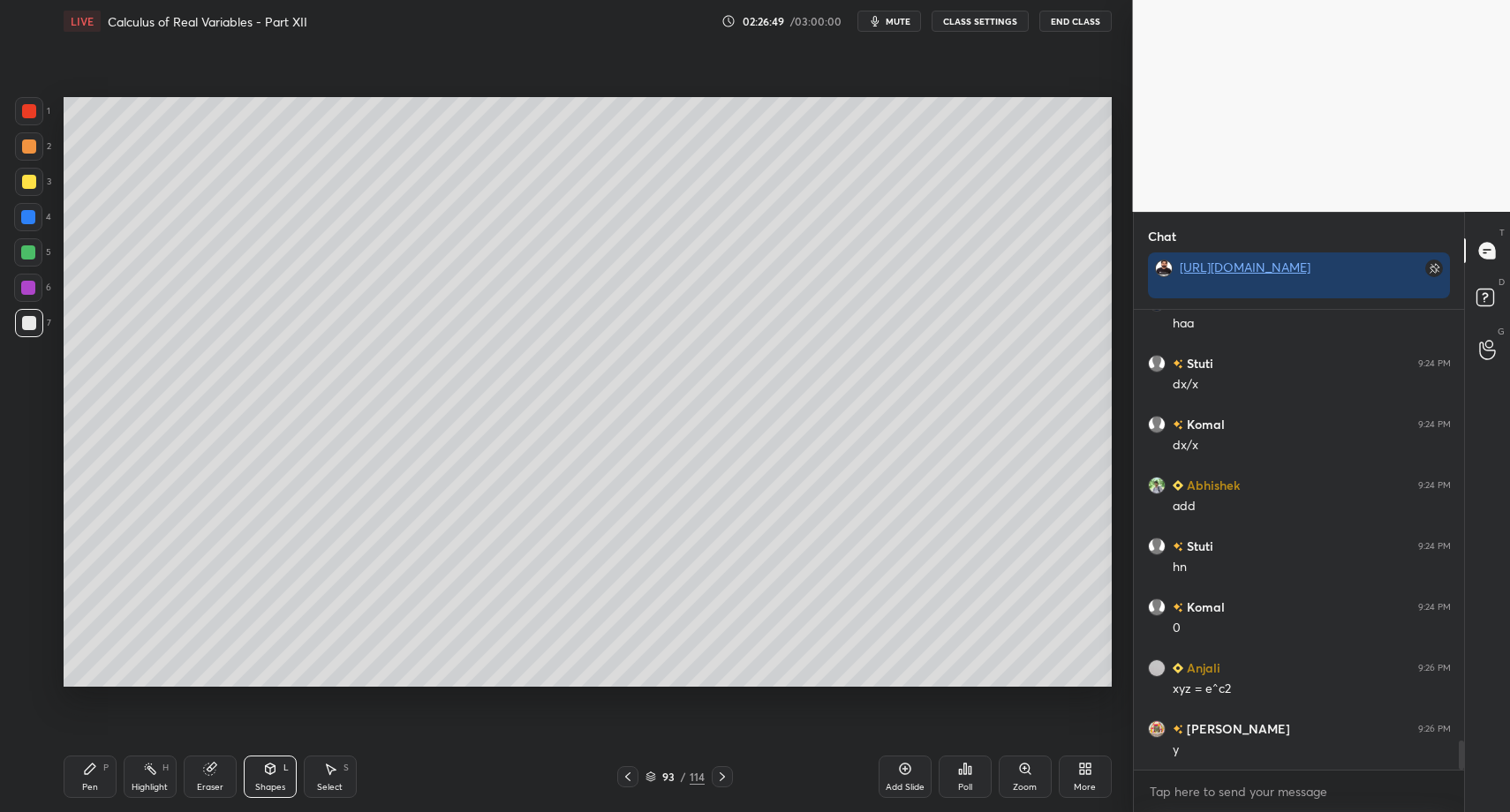 drag, startPoint x: 32, startPoint y: 177, endPoint x: 46, endPoint y: 222, distance: 47.127487 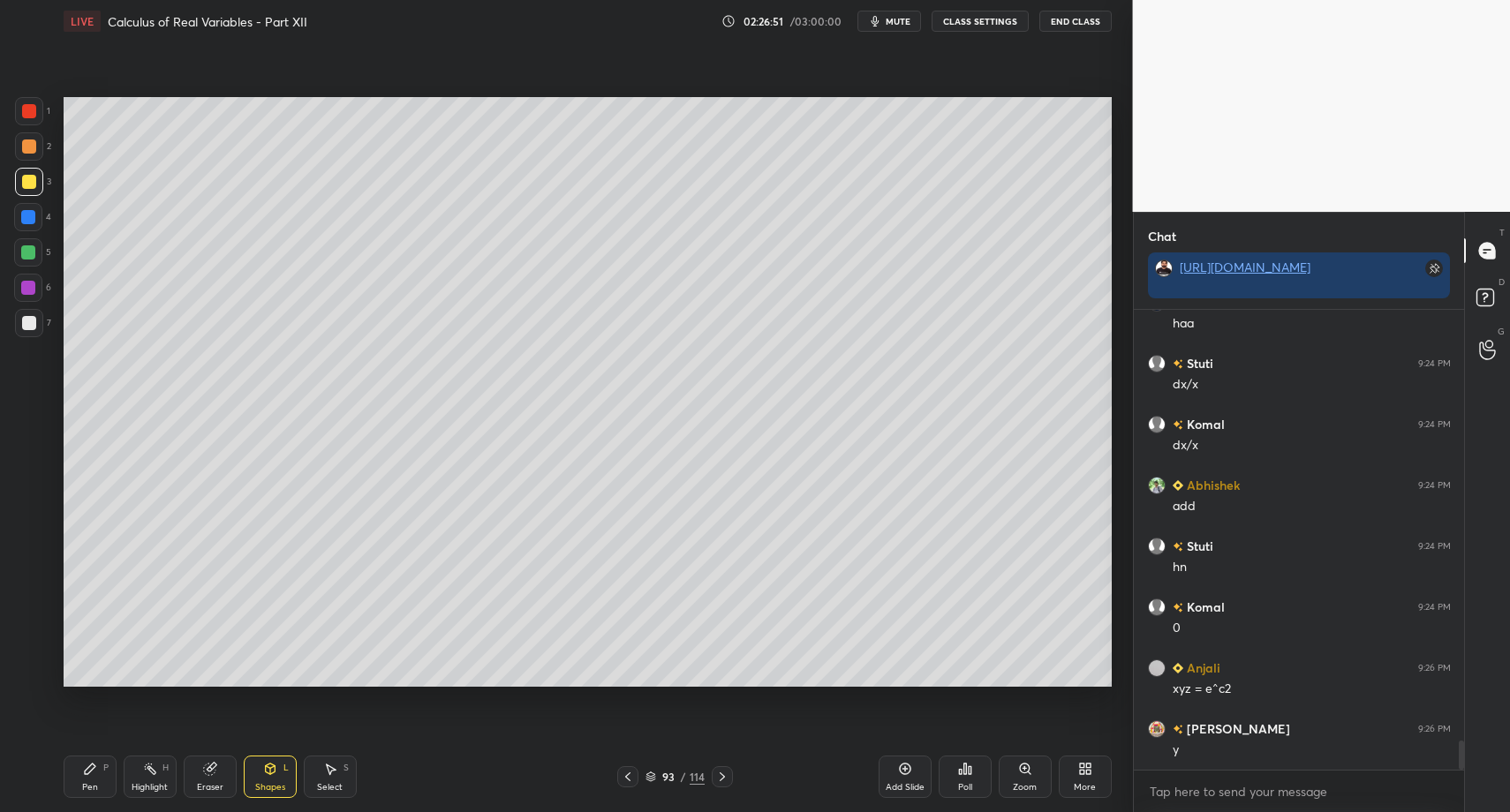 drag, startPoint x: 95, startPoint y: 789, endPoint x: 79, endPoint y: 715, distance: 75.70997 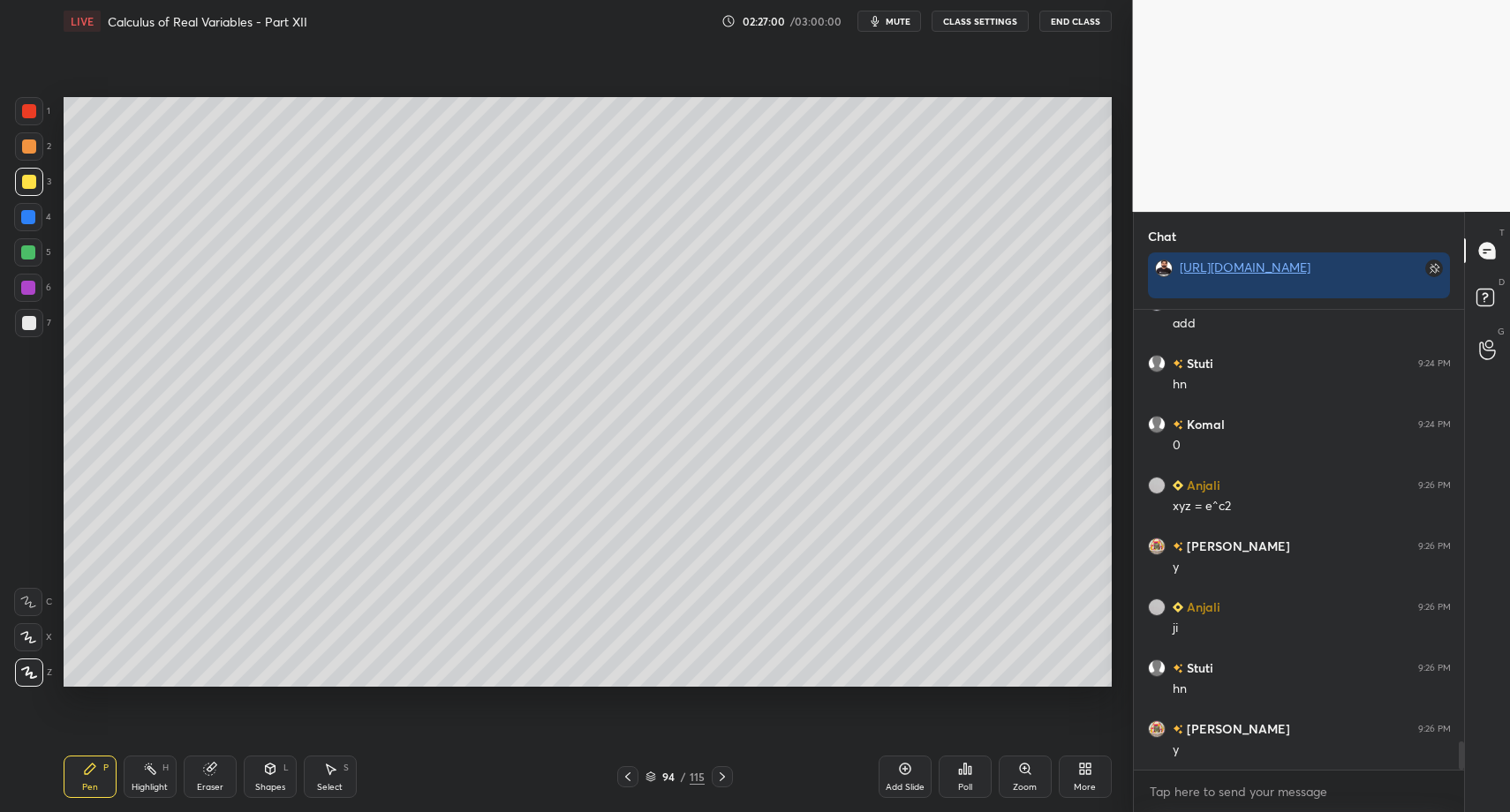 scroll, scrollTop: 7052, scrollLeft: 0, axis: vertical 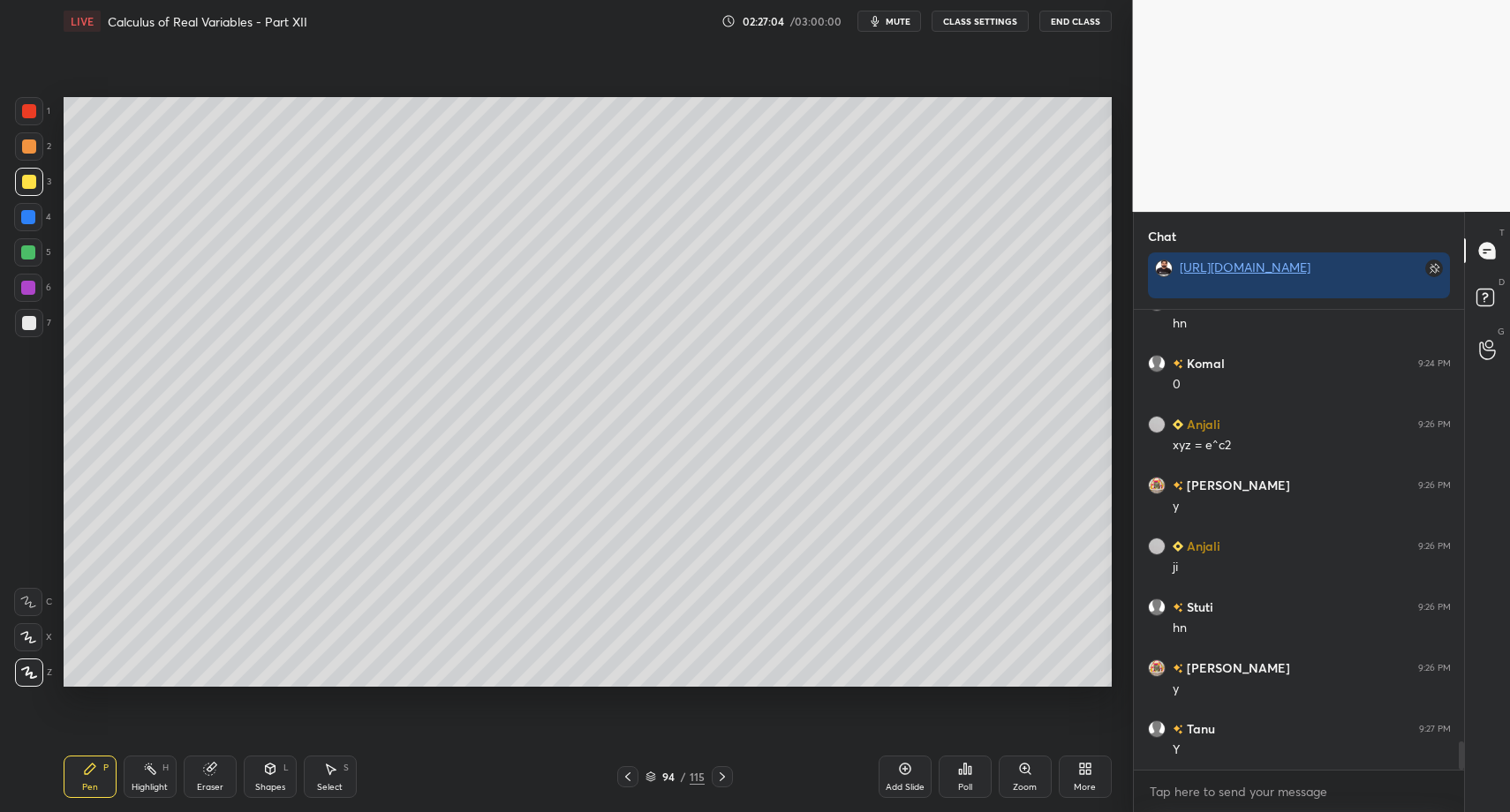 drag, startPoint x: 31, startPoint y: 314, endPoint x: 53, endPoint y: 298, distance: 27.202941 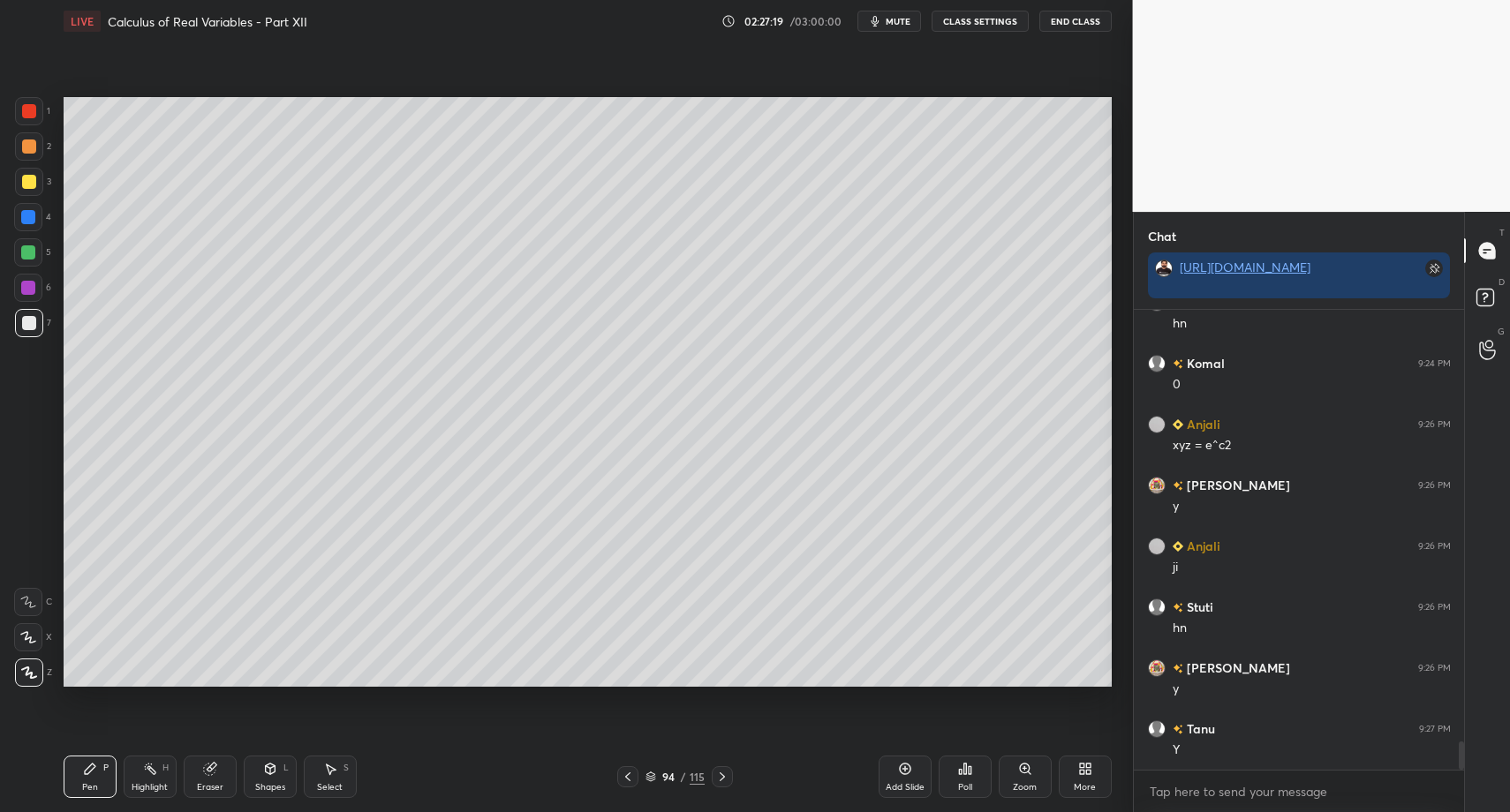drag, startPoint x: 31, startPoint y: 146, endPoint x: 35, endPoint y: 158, distance: 12.649111 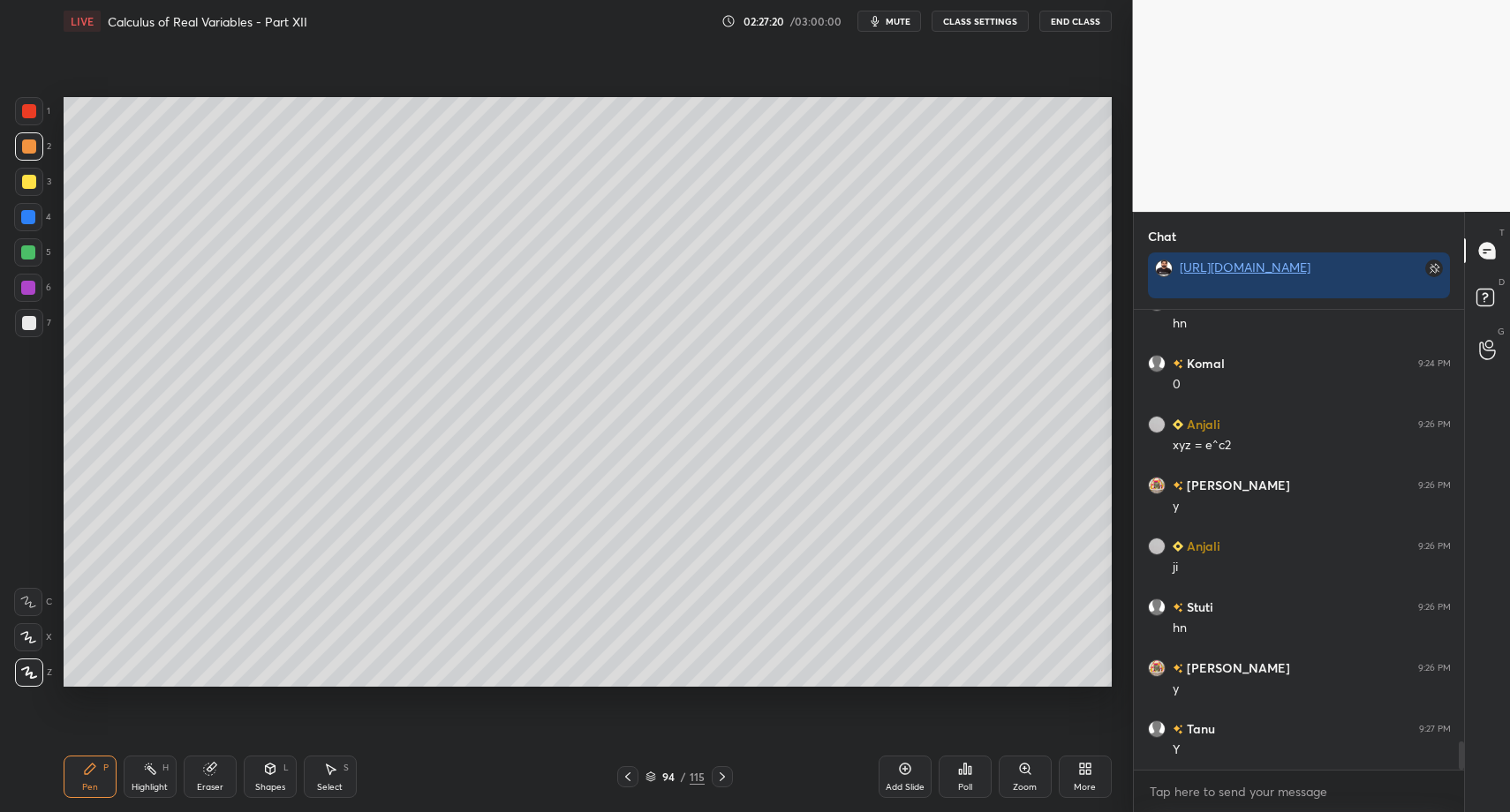 drag, startPoint x: 276, startPoint y: 784, endPoint x: 275, endPoint y: 755, distance: 29.01724 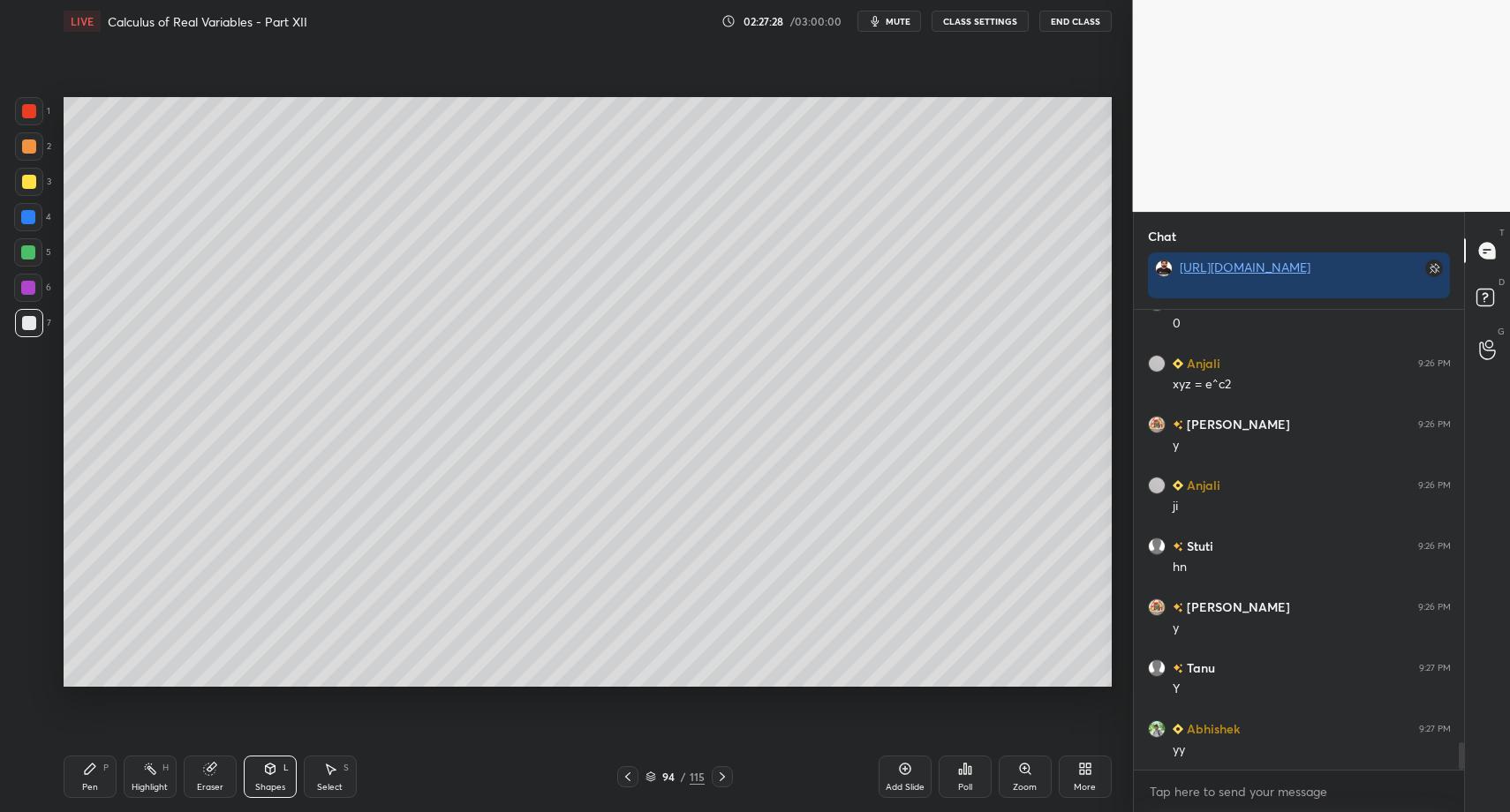 scroll, scrollTop: 7174, scrollLeft: 0, axis: vertical 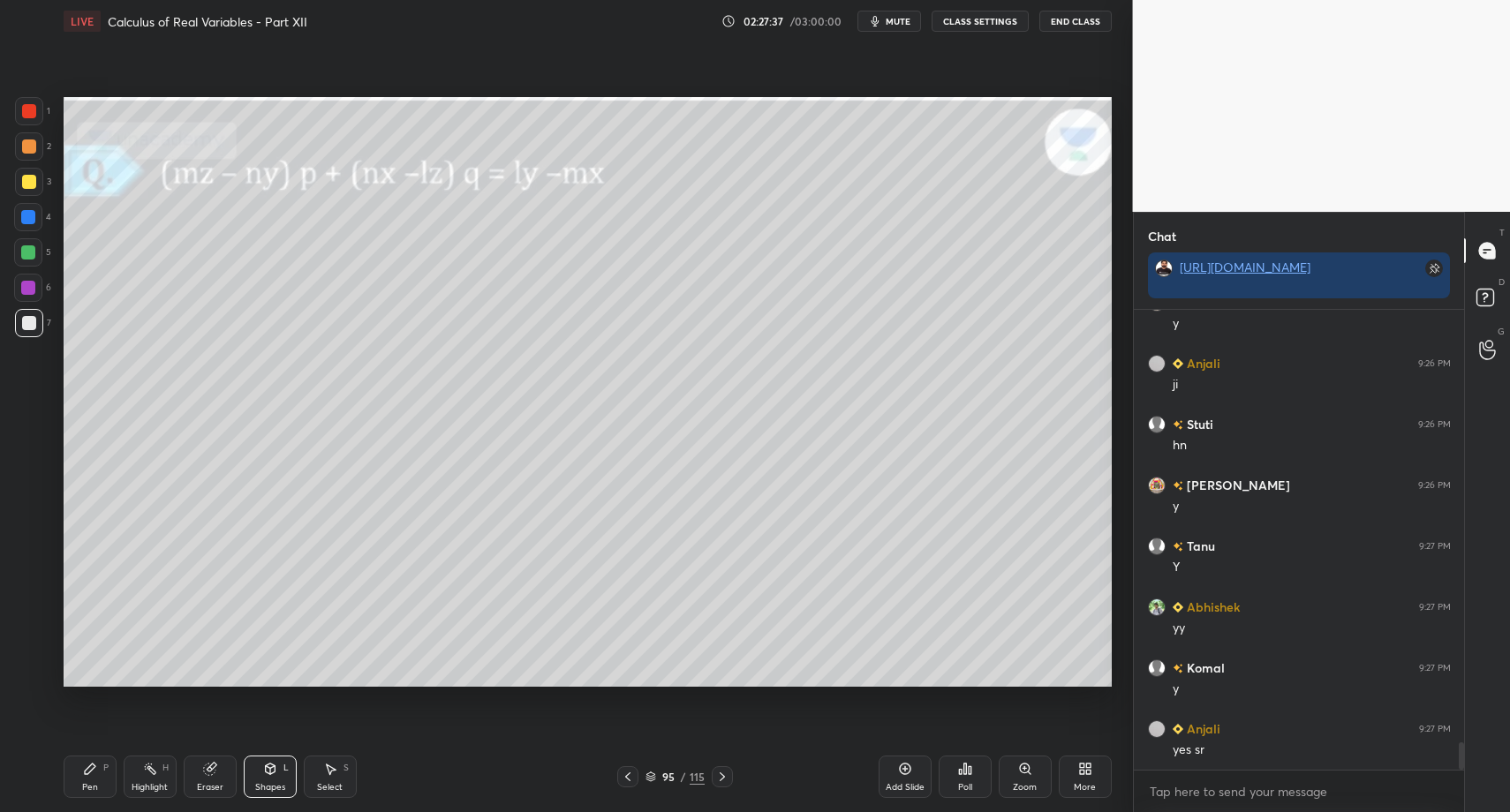 drag, startPoint x: 92, startPoint y: 772, endPoint x: 95, endPoint y: 762, distance: 10.440307 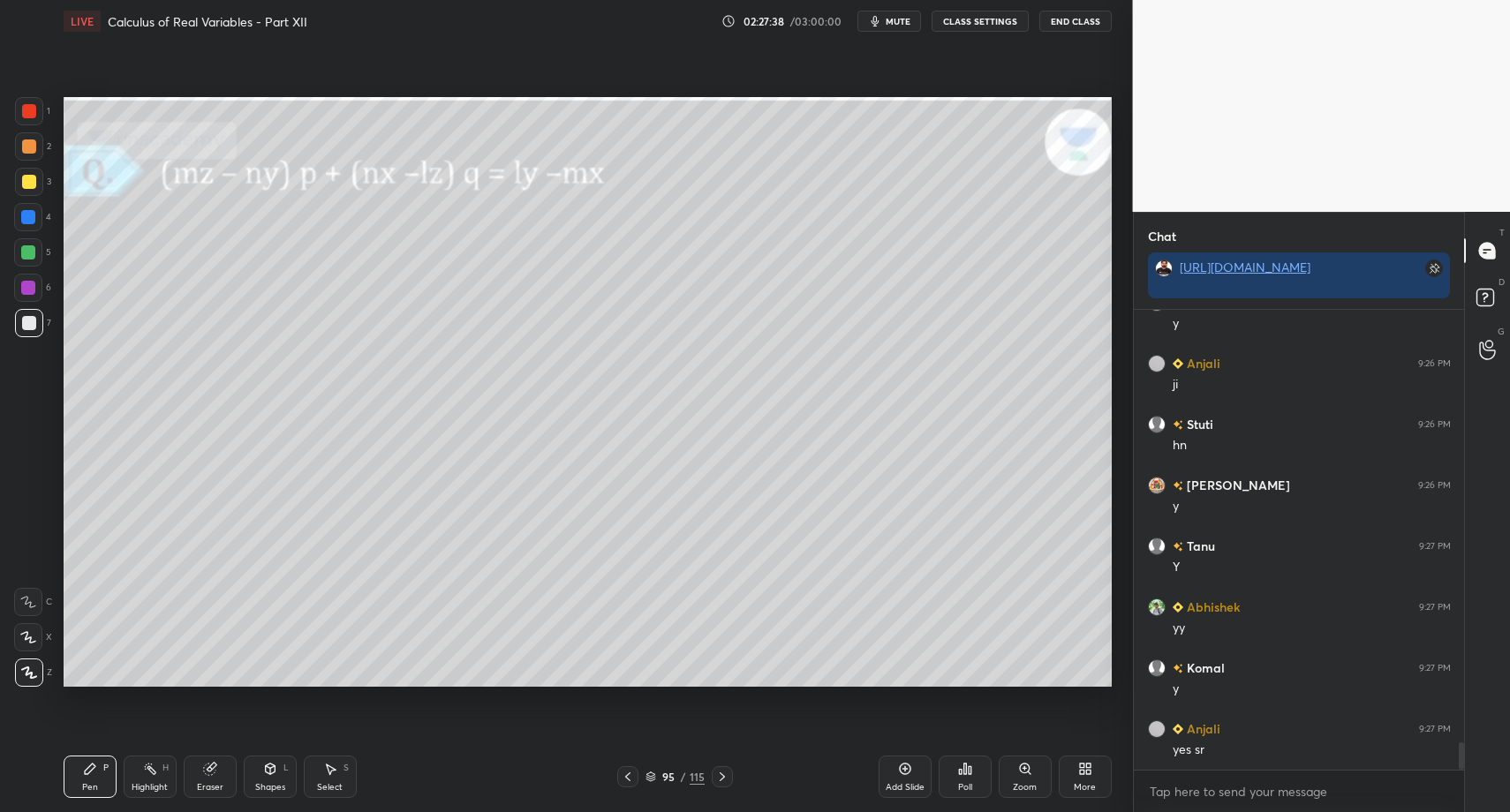 drag, startPoint x: 25, startPoint y: 320, endPoint x: 38, endPoint y: 357, distance: 39.21734 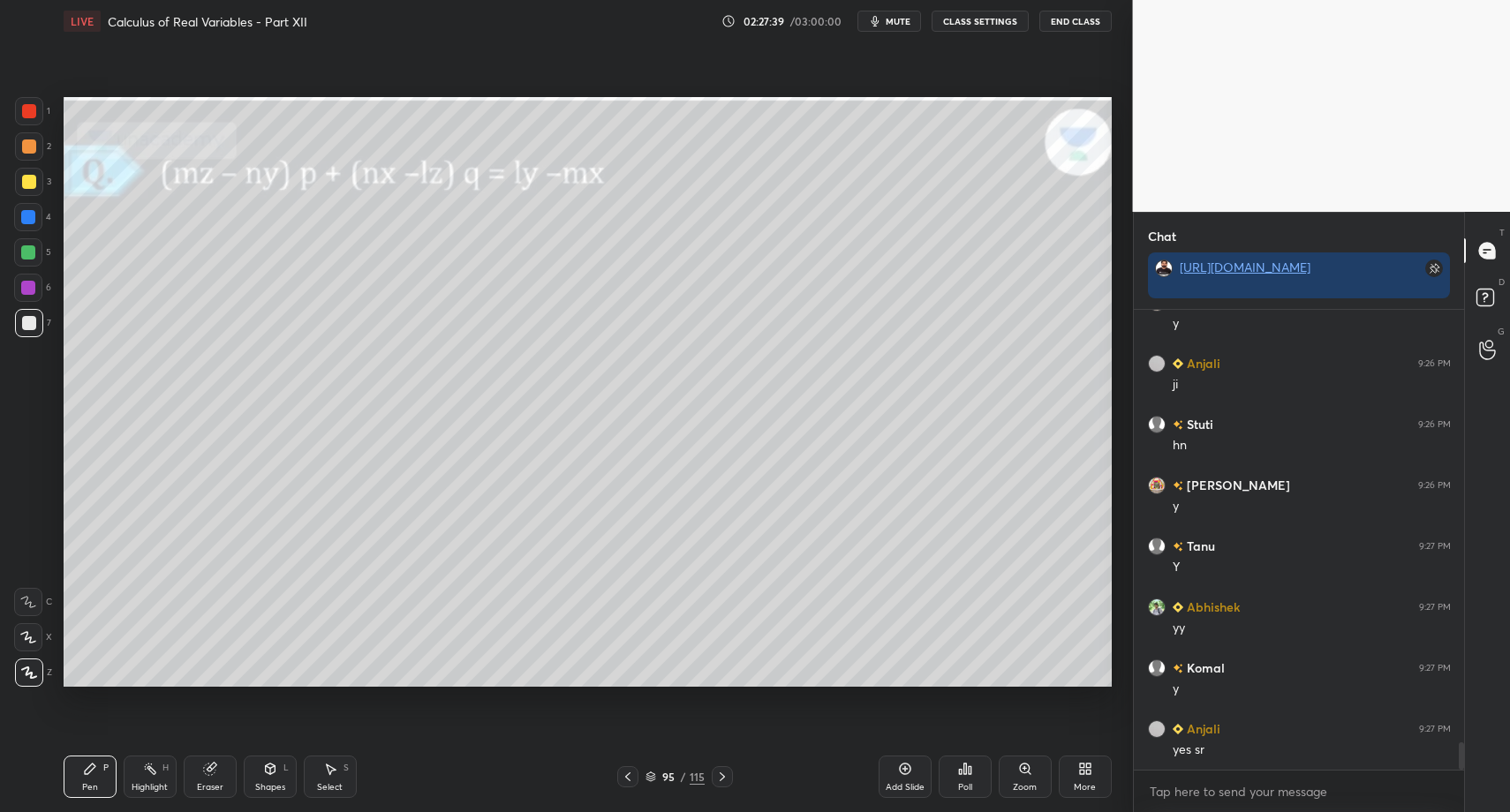 drag, startPoint x: 19, startPoint y: 326, endPoint x: 58, endPoint y: 307, distance: 43.382024 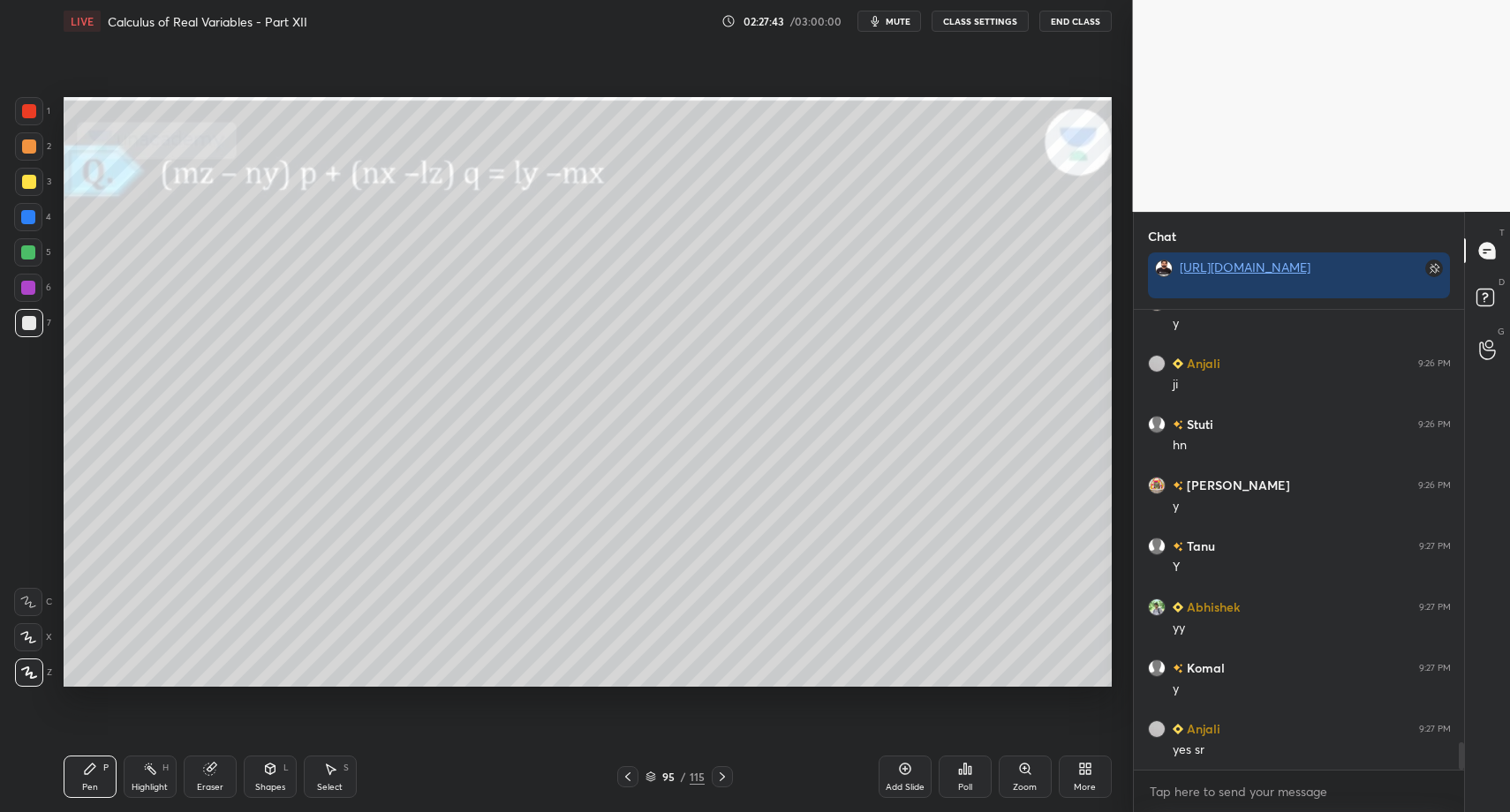 drag, startPoint x: 89, startPoint y: 781, endPoint x: 116, endPoint y: 699, distance: 86.33076 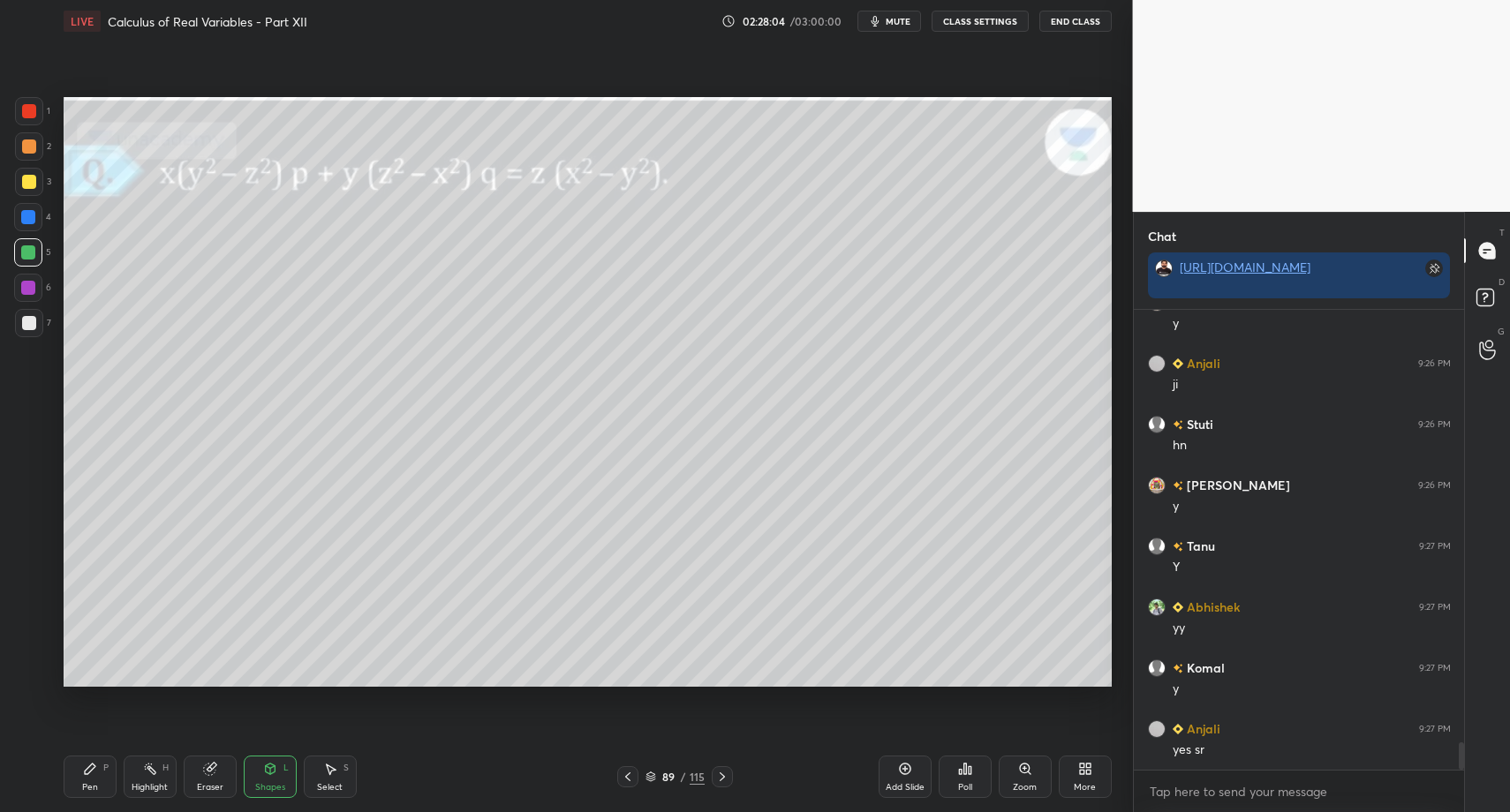drag, startPoint x: 297, startPoint y: 770, endPoint x: 287, endPoint y: 748, distance: 24.166 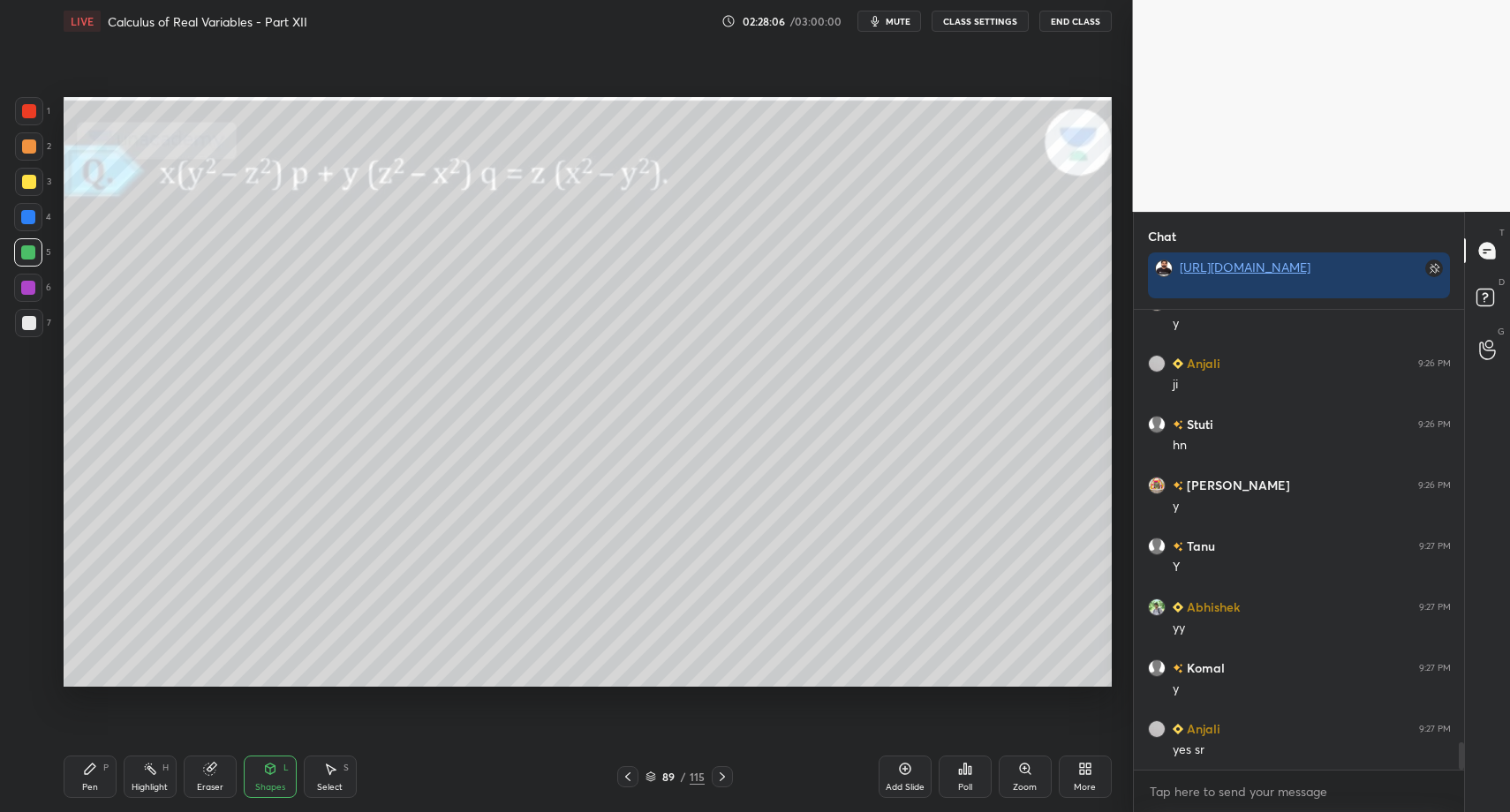 drag, startPoint x: 287, startPoint y: 771, endPoint x: 325, endPoint y: 768, distance: 38.118237 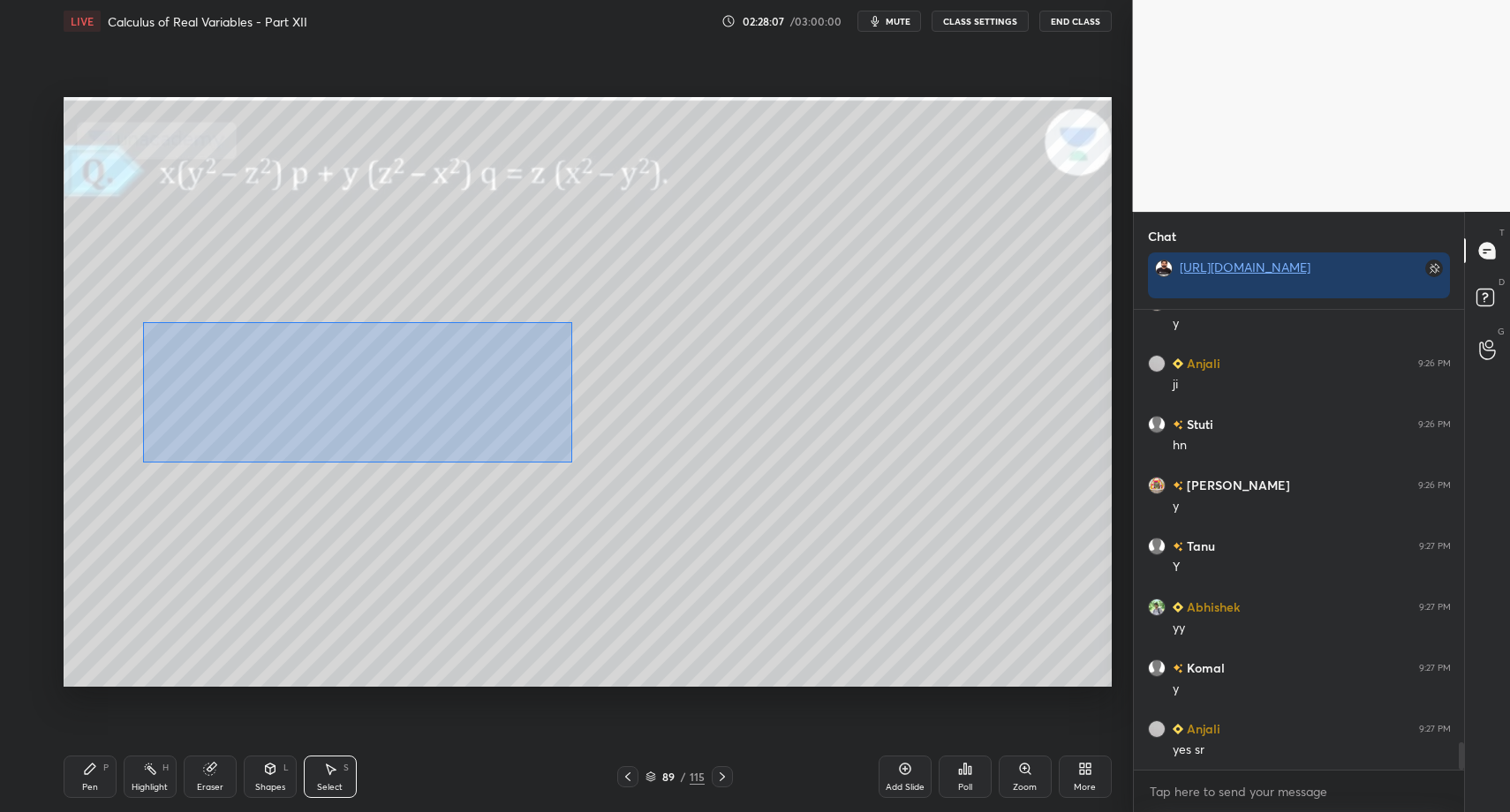 drag, startPoint x: 151, startPoint y: 327, endPoint x: 577, endPoint y: 462, distance: 446.87918 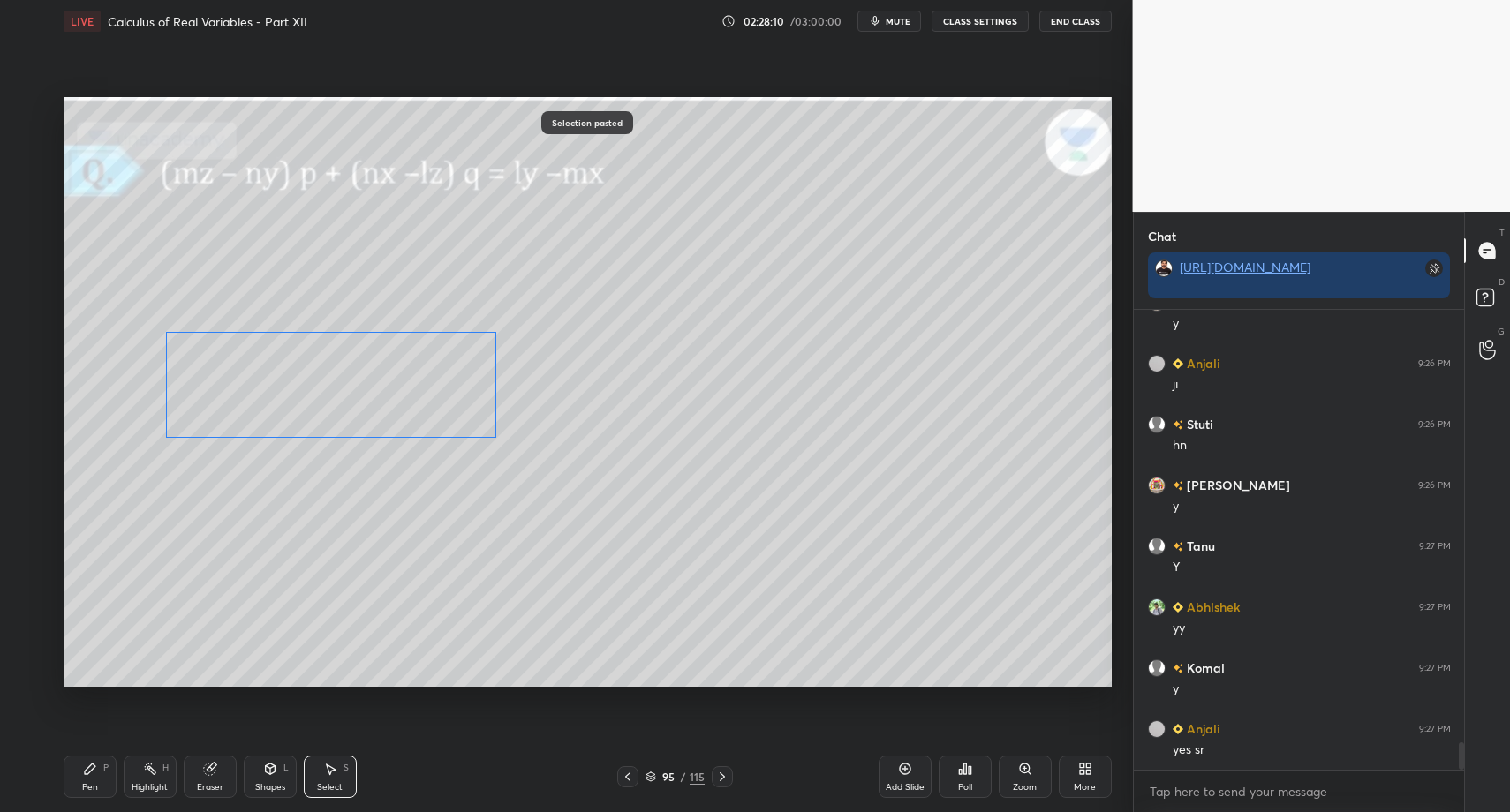 drag, startPoint x: 213, startPoint y: 393, endPoint x: 210, endPoint y: 423, distance: 30.149627 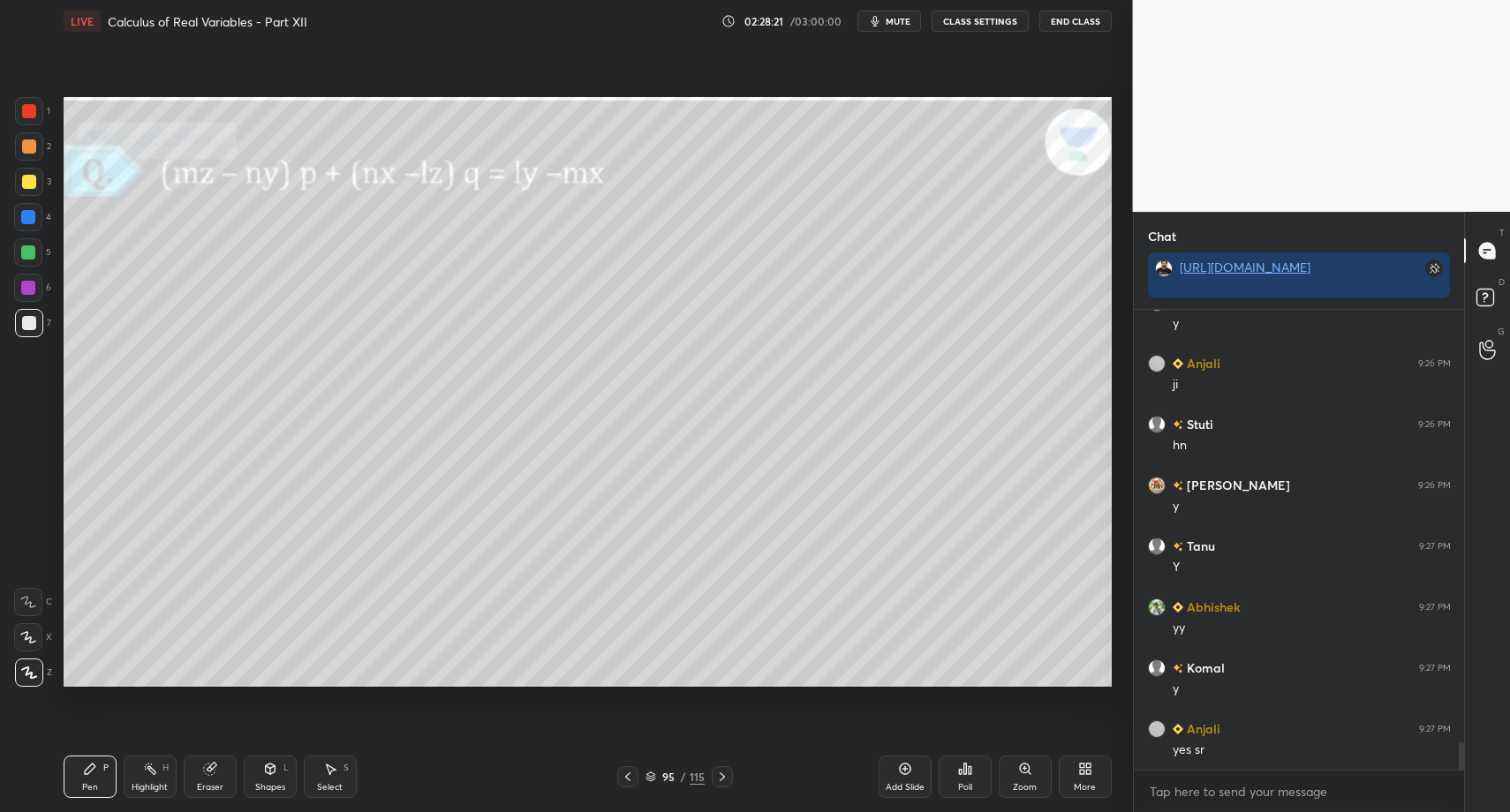 drag, startPoint x: 264, startPoint y: 766, endPoint x: 254, endPoint y: 749, distance: 19.723083 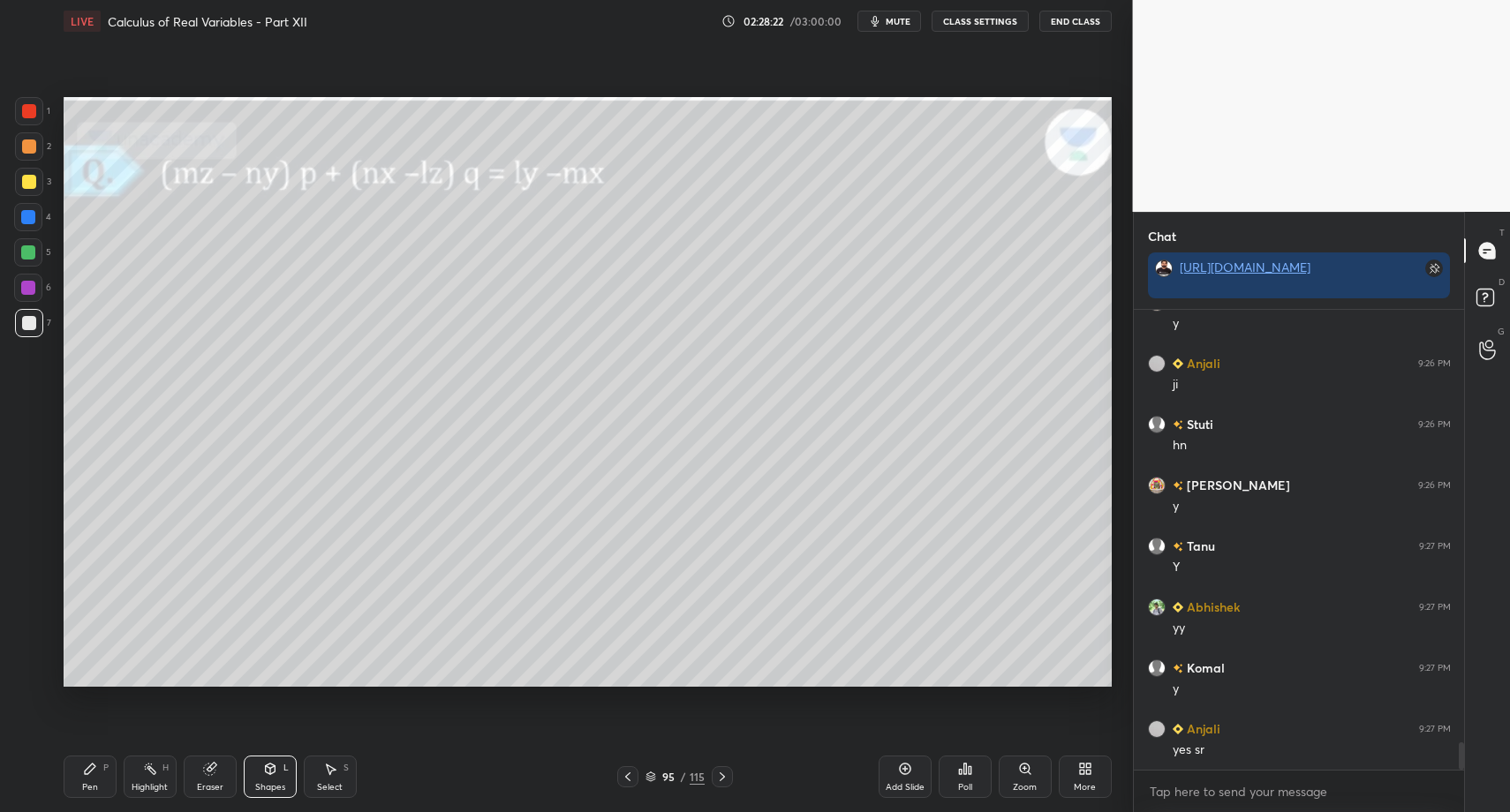 drag, startPoint x: 96, startPoint y: 782, endPoint x: 118, endPoint y: 763, distance: 29.068884 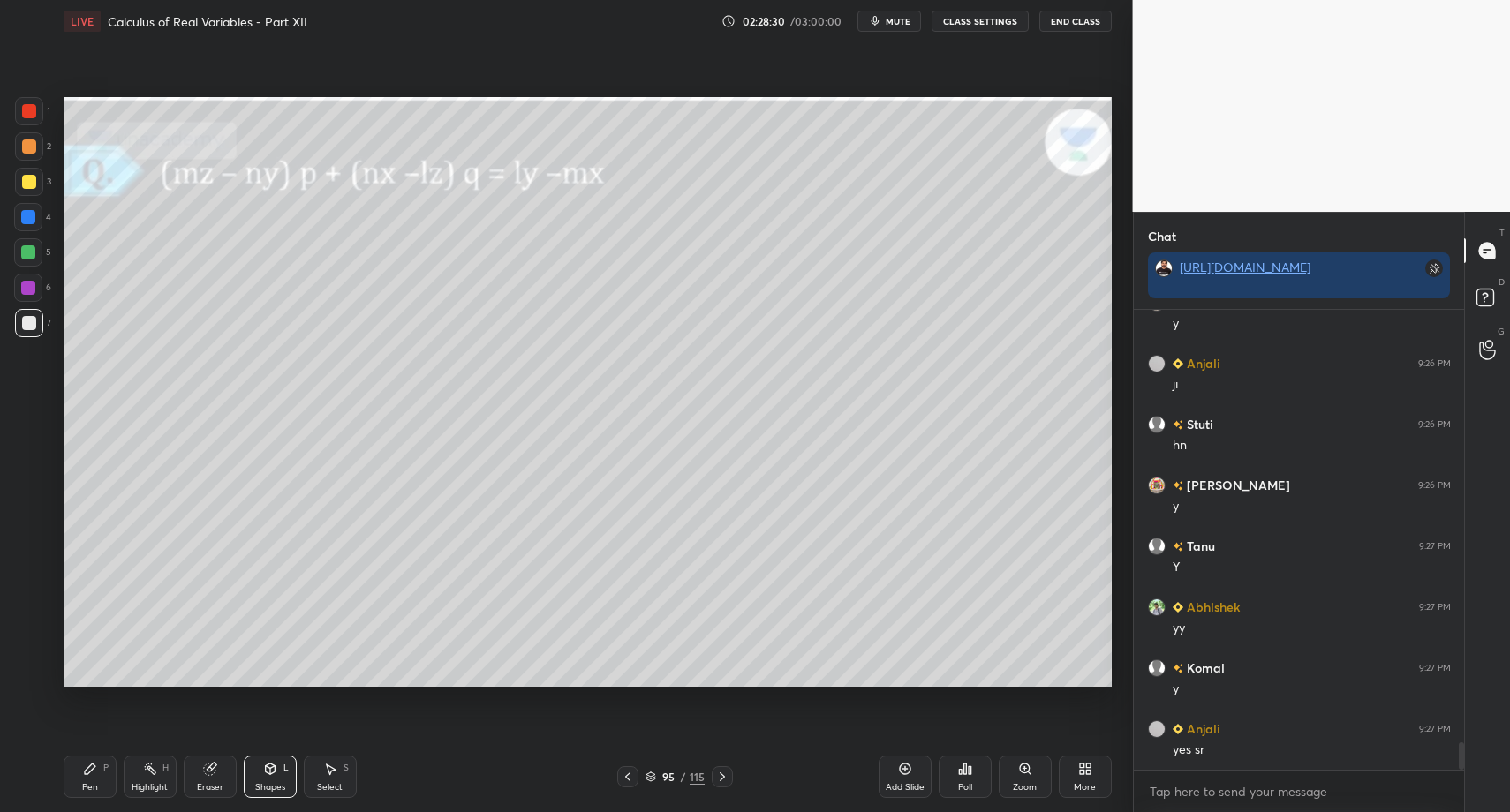 drag, startPoint x: 64, startPoint y: 790, endPoint x: 204, endPoint y: 697, distance: 168.07439 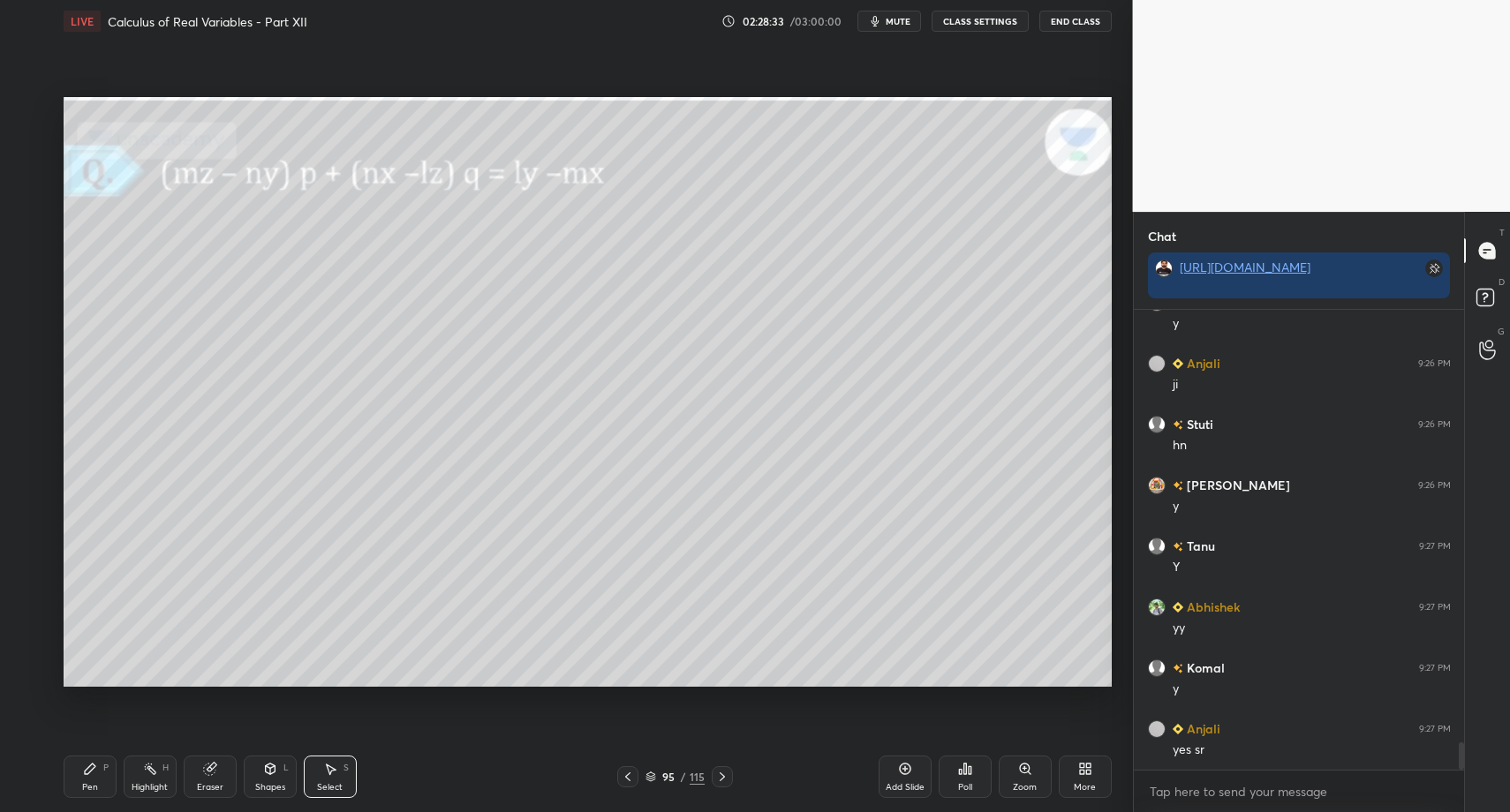 drag, startPoint x: 326, startPoint y: 760, endPoint x: 244, endPoint y: 590, distance: 188.74321 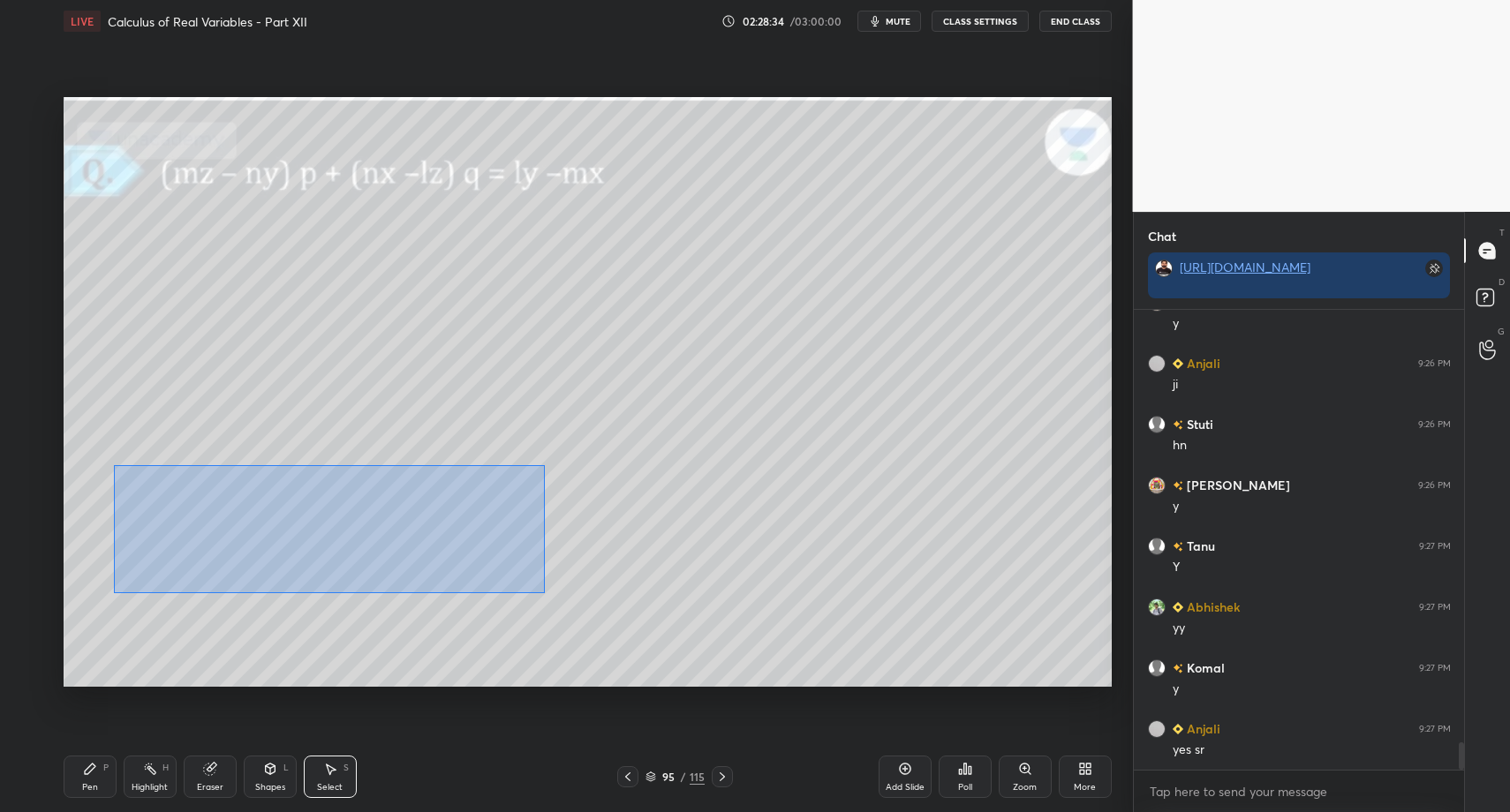 drag, startPoint x: 120, startPoint y: 470, endPoint x: 845, endPoint y: 644, distance: 745.58769 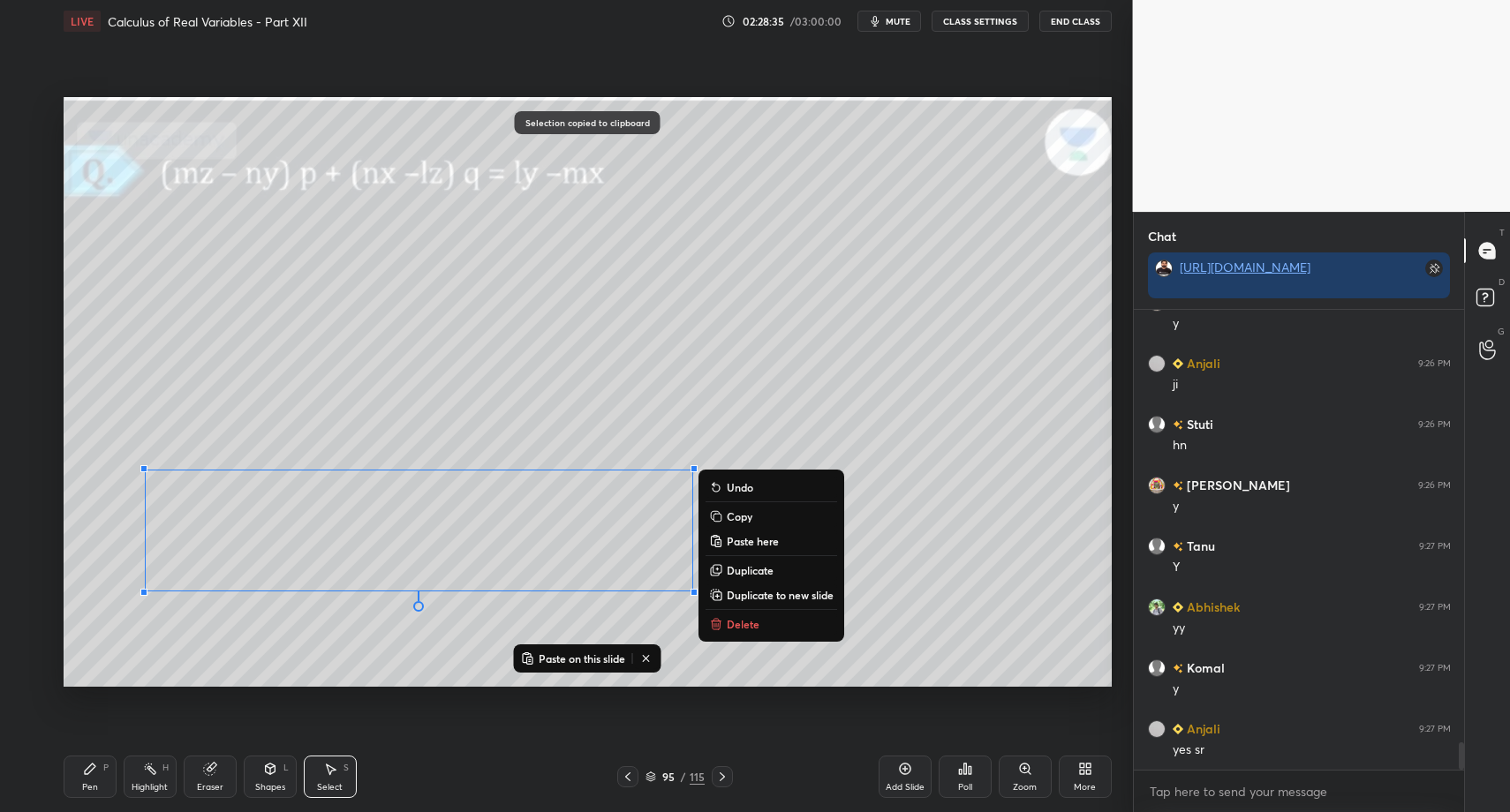 drag, startPoint x: 904, startPoint y: 773, endPoint x: 896, endPoint y: 763, distance: 13 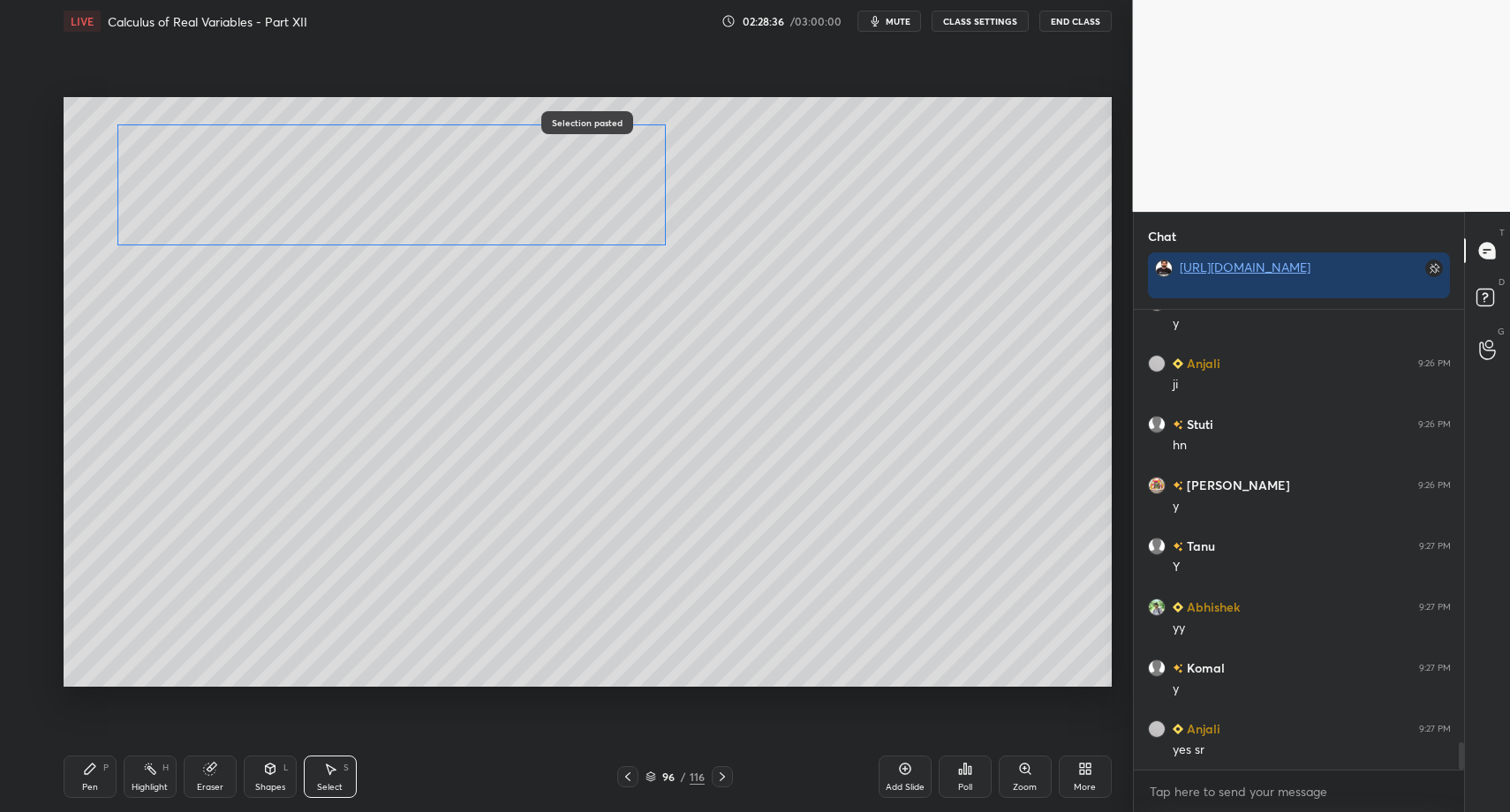 drag, startPoint x: 268, startPoint y: 392, endPoint x: 254, endPoint y: 184, distance: 208.47062 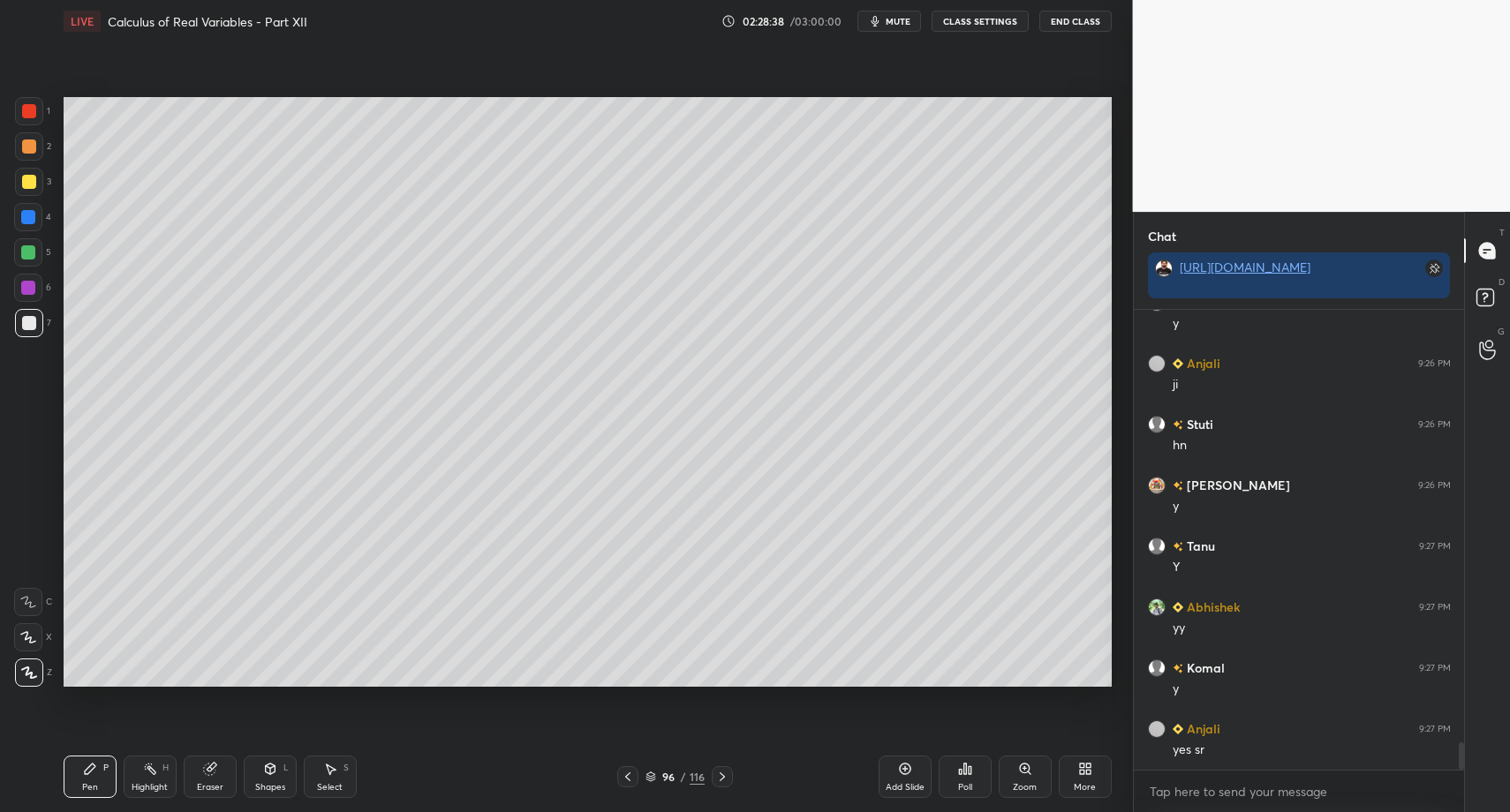 drag, startPoint x: 273, startPoint y: 791, endPoint x: 265, endPoint y: 748, distance: 43.737855 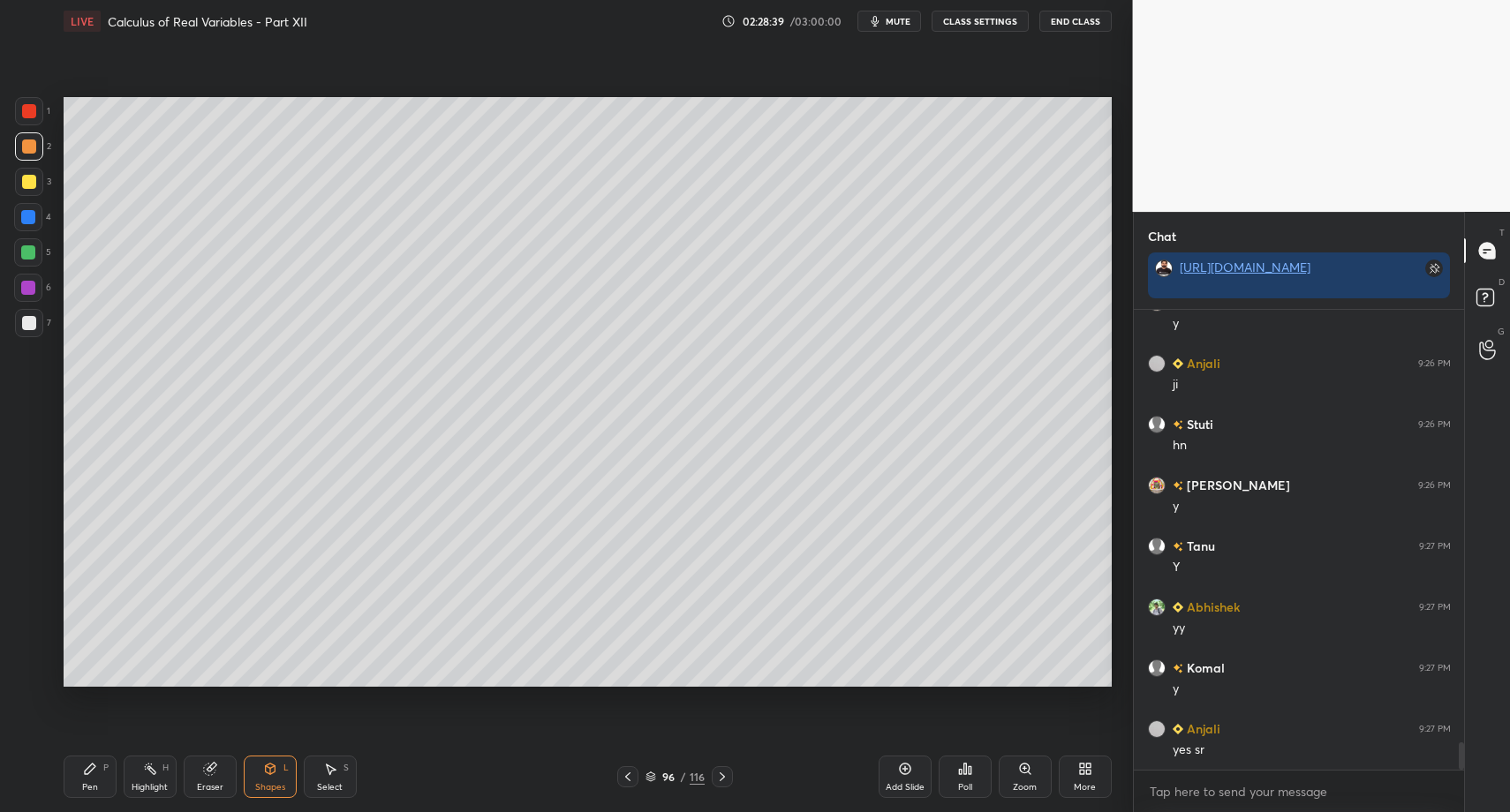 scroll, scrollTop: 7296, scrollLeft: 0, axis: vertical 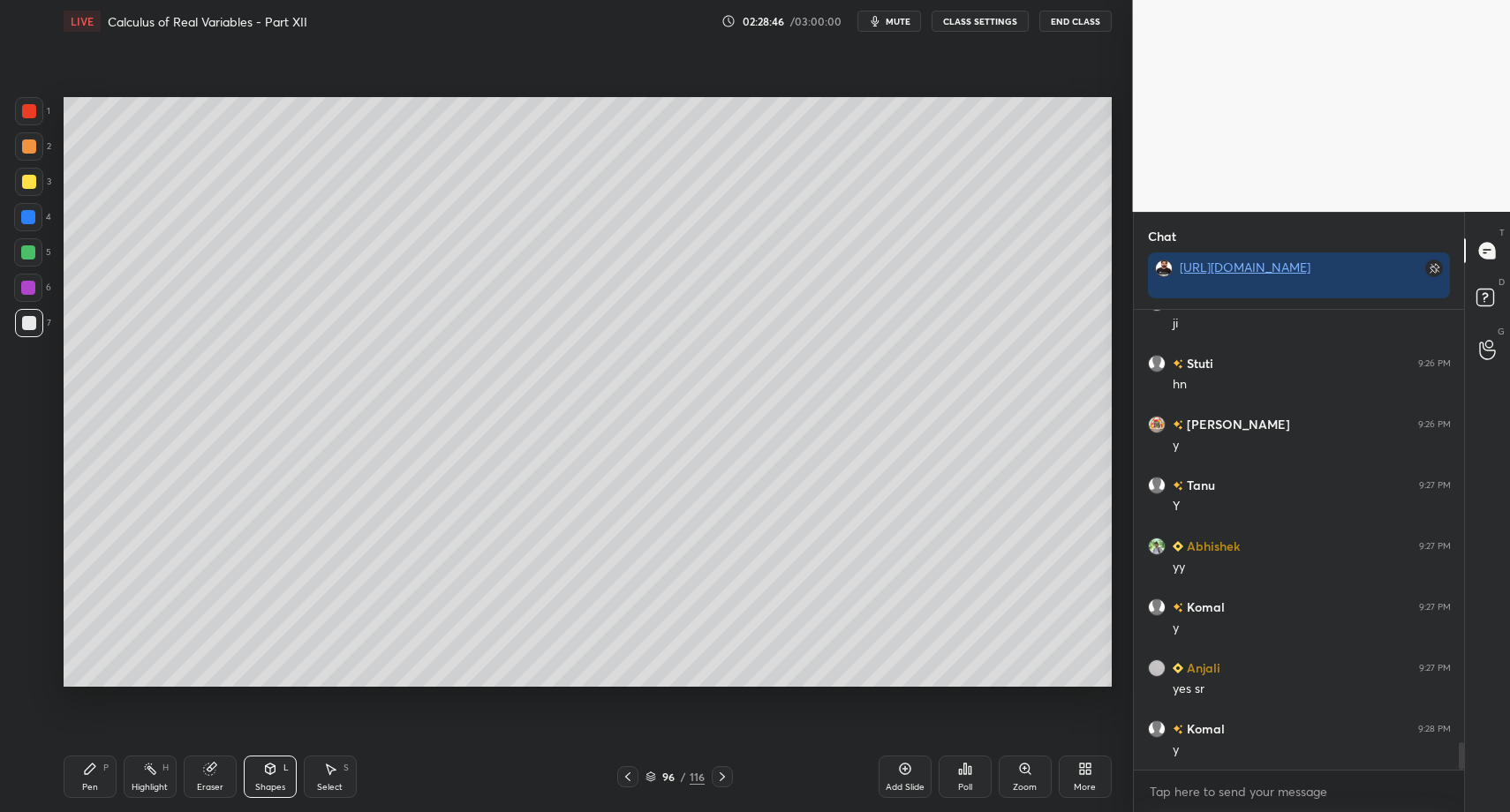 drag, startPoint x: 148, startPoint y: 770, endPoint x: 152, endPoint y: 779, distance: 9.8488578 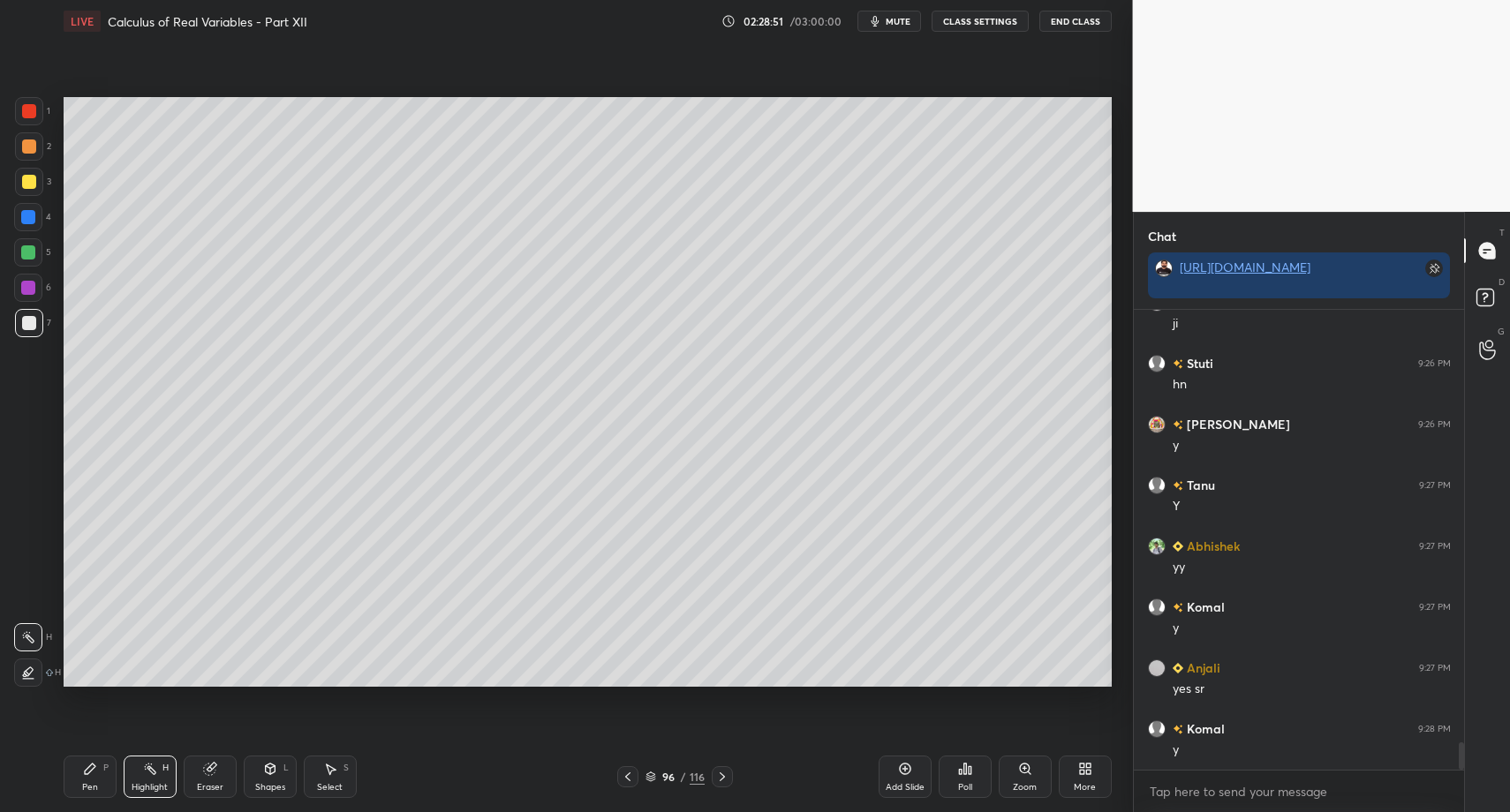 scroll, scrollTop: 7357, scrollLeft: 0, axis: vertical 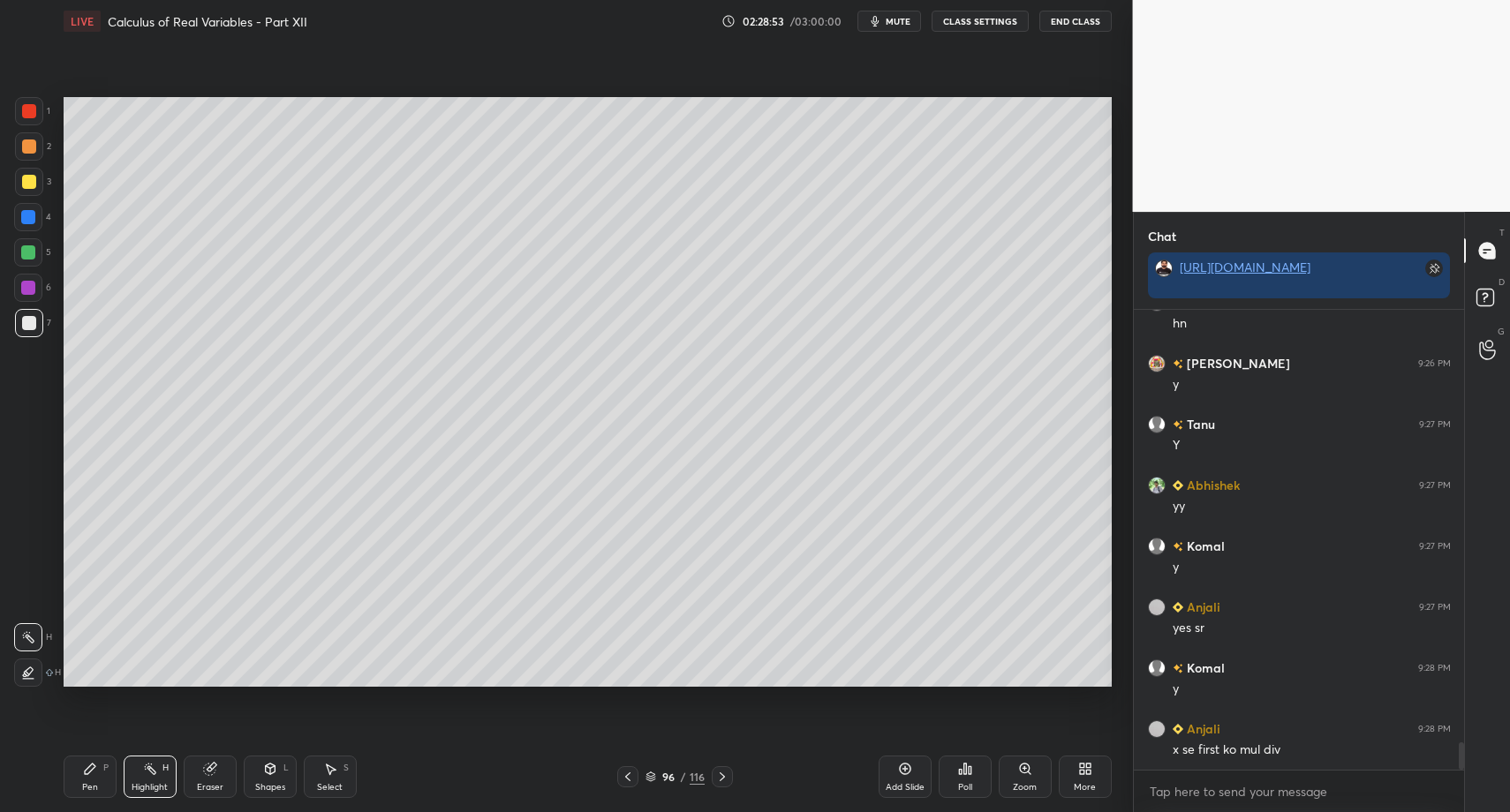 drag, startPoint x: 112, startPoint y: 793, endPoint x: 105, endPoint y: 781, distance: 13.892444 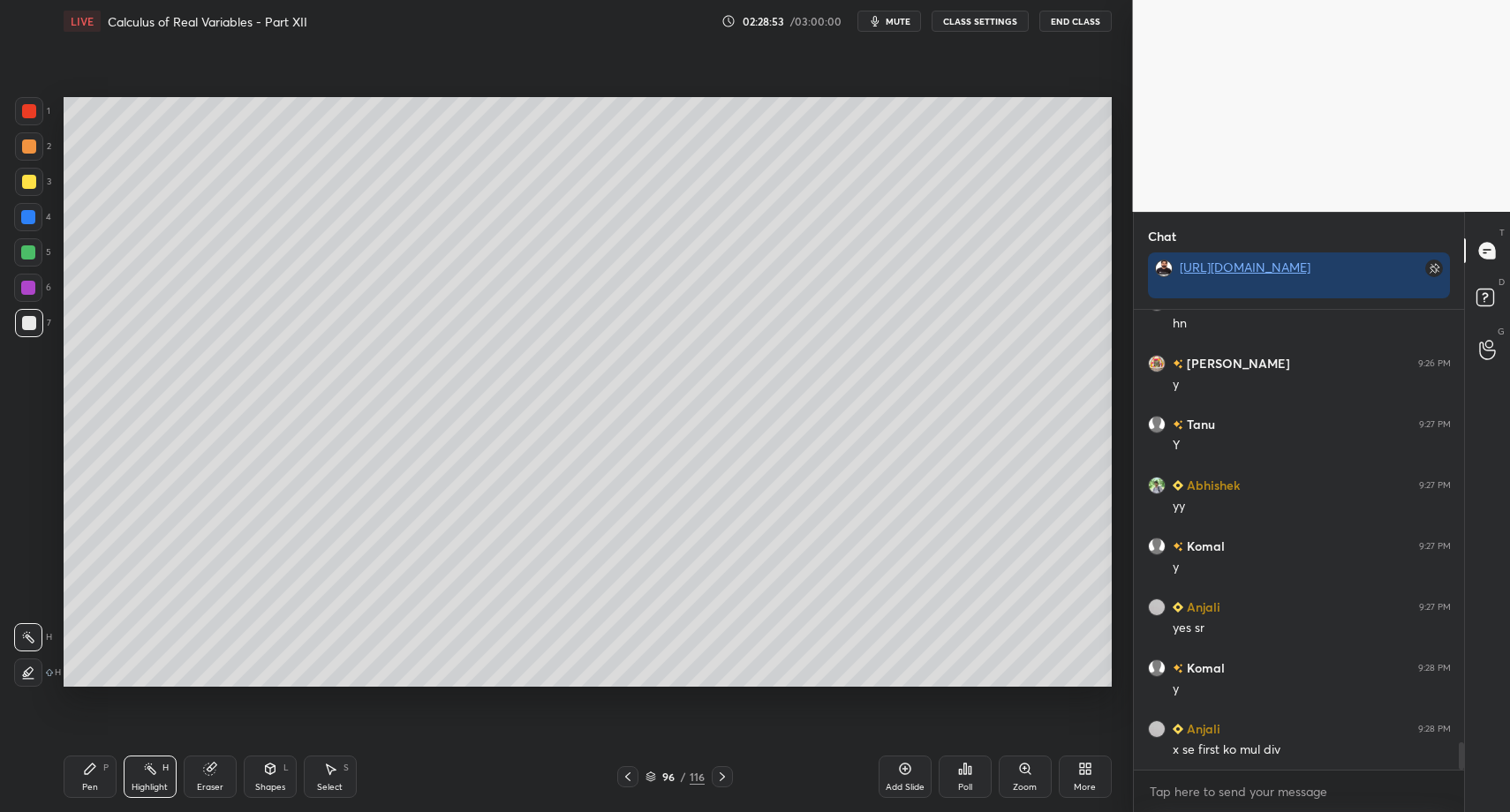 drag, startPoint x: 105, startPoint y: 781, endPoint x: 103, endPoint y: 710, distance: 71.02816 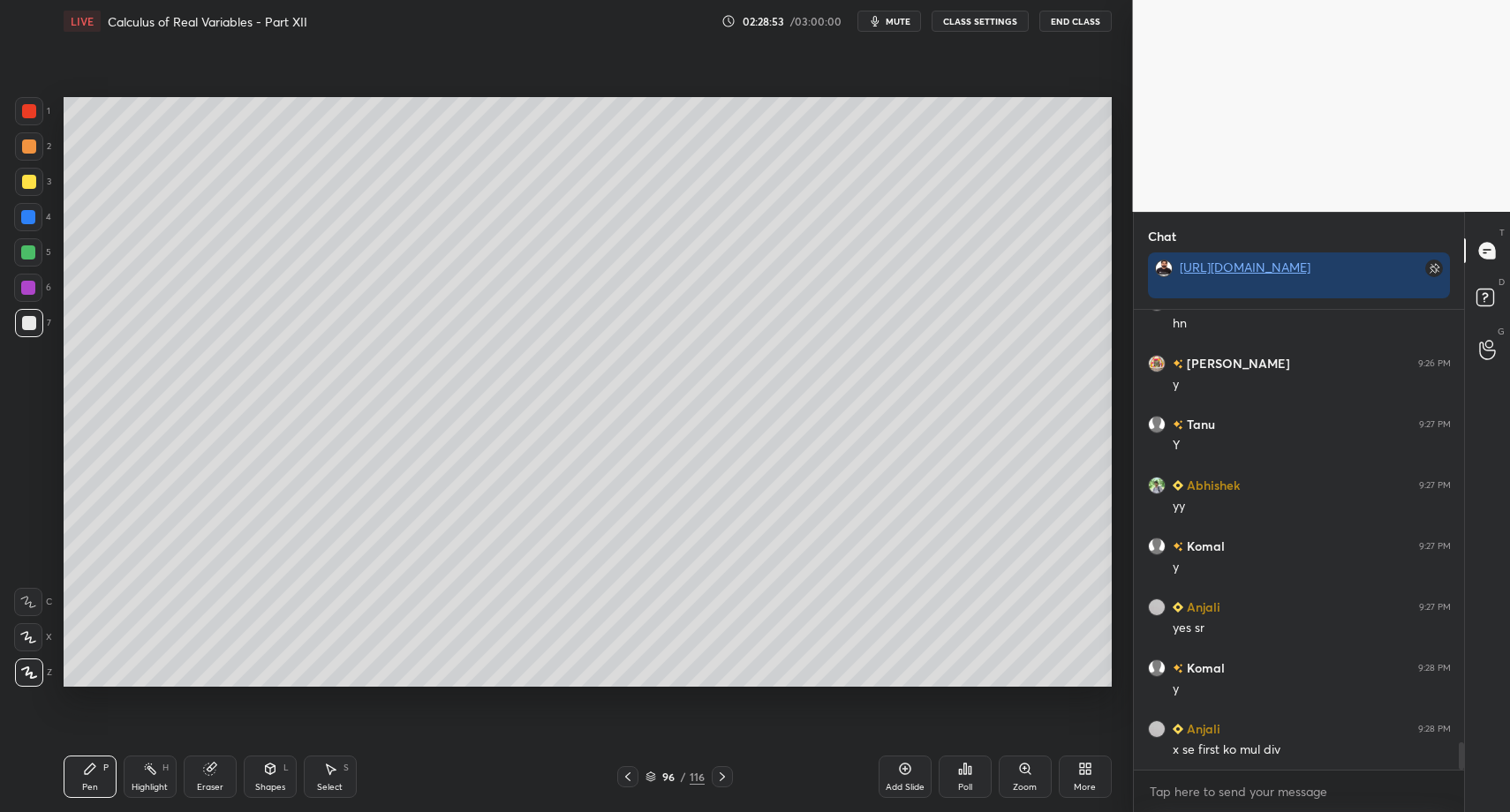 drag, startPoint x: 33, startPoint y: 323, endPoint x: 62, endPoint y: 320, distance: 29.15476 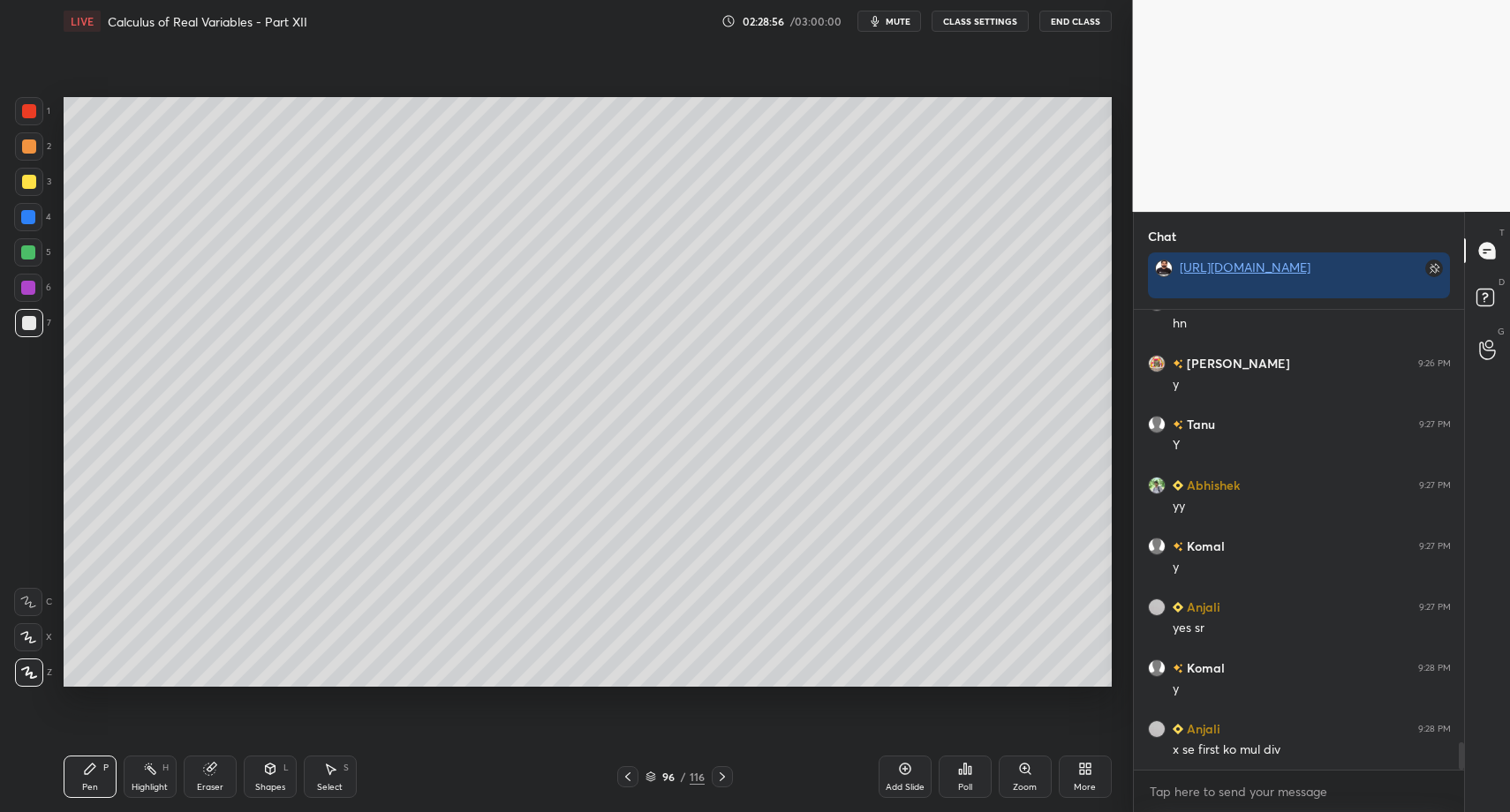 drag, startPoint x: 272, startPoint y: 779, endPoint x: 268, endPoint y: 758, distance: 21.37756 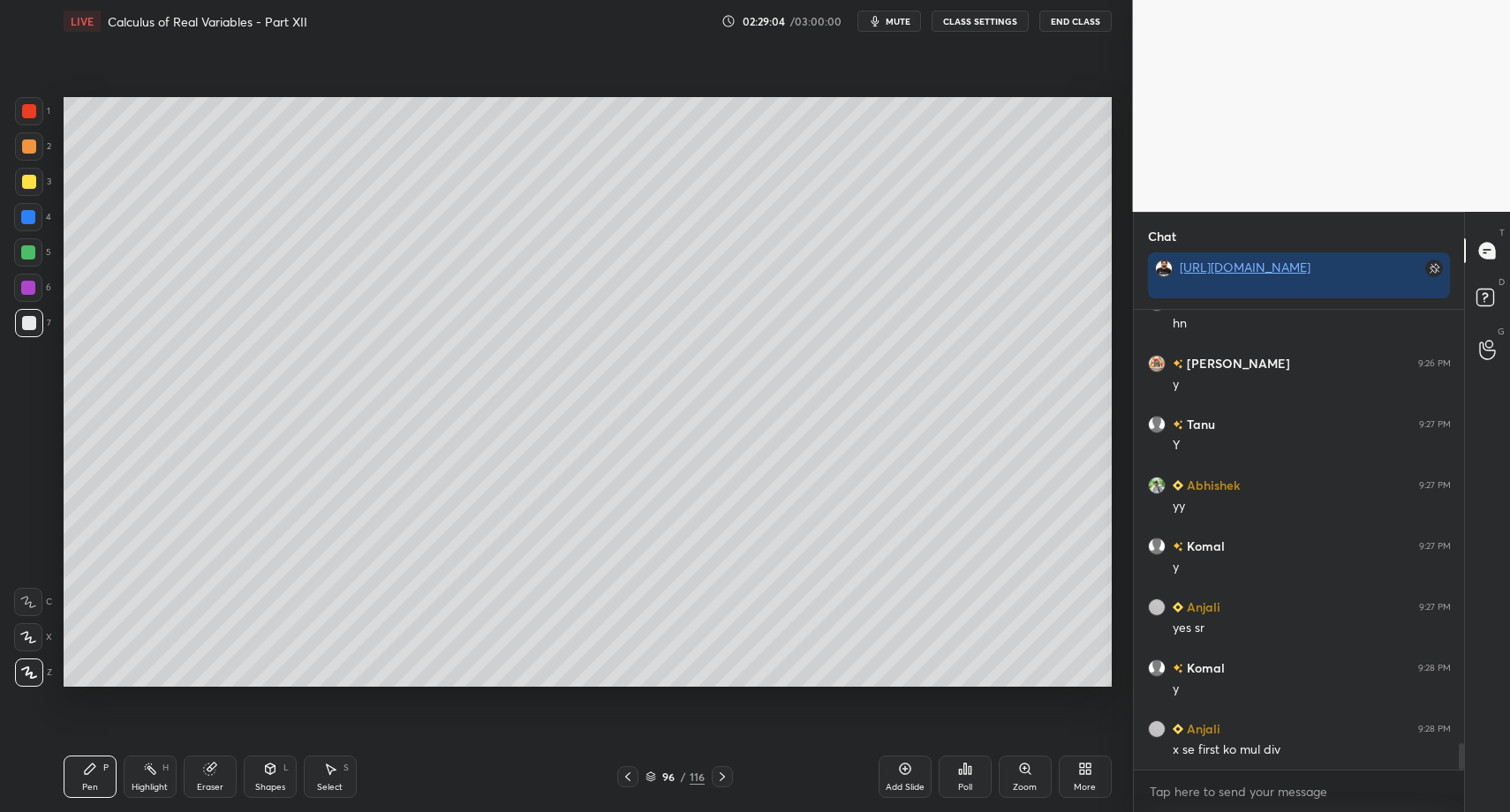 scroll, scrollTop: 7417, scrollLeft: 0, axis: vertical 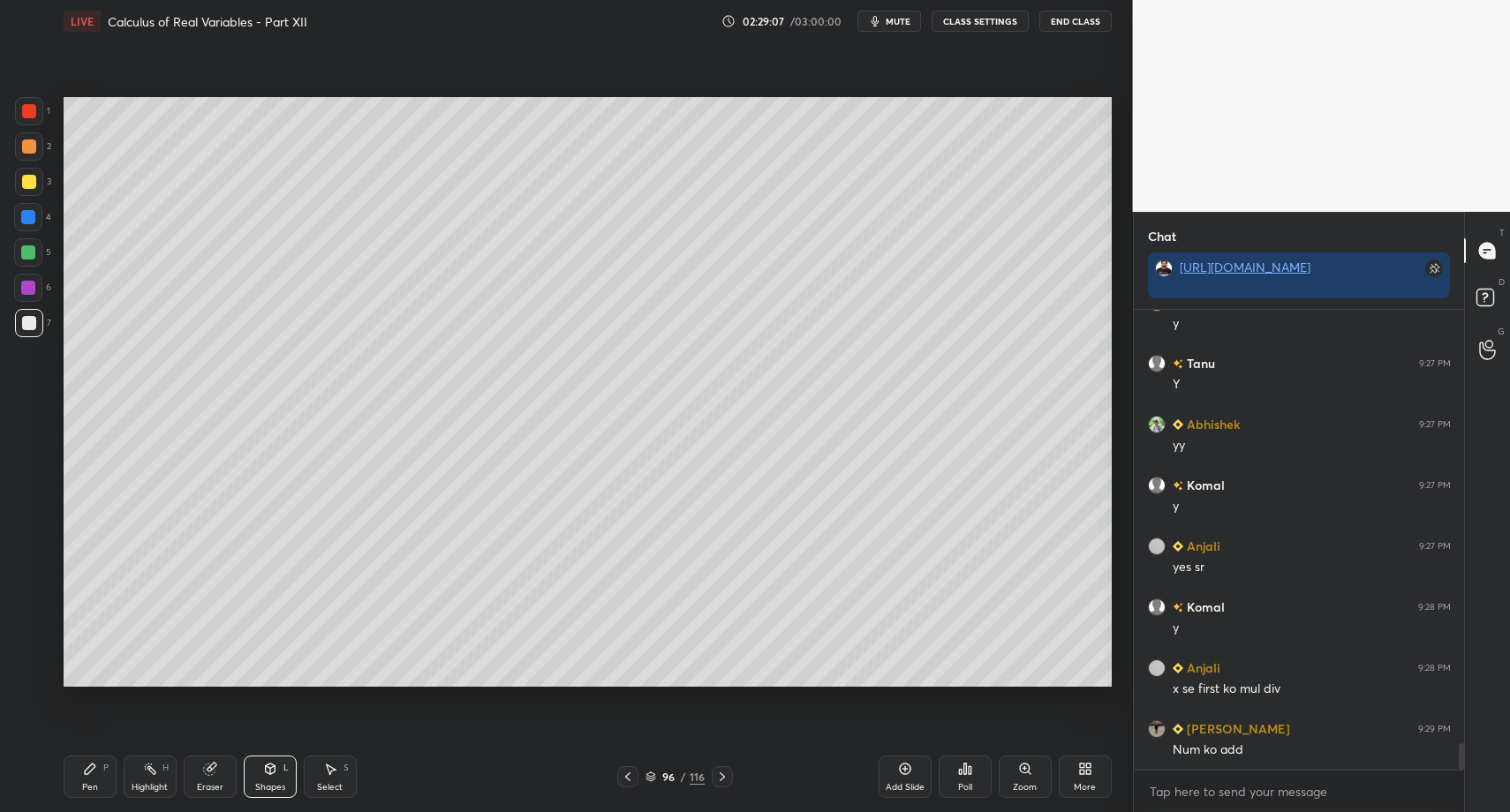 drag, startPoint x: 94, startPoint y: 784, endPoint x: 85, endPoint y: 782, distance: 9.21954 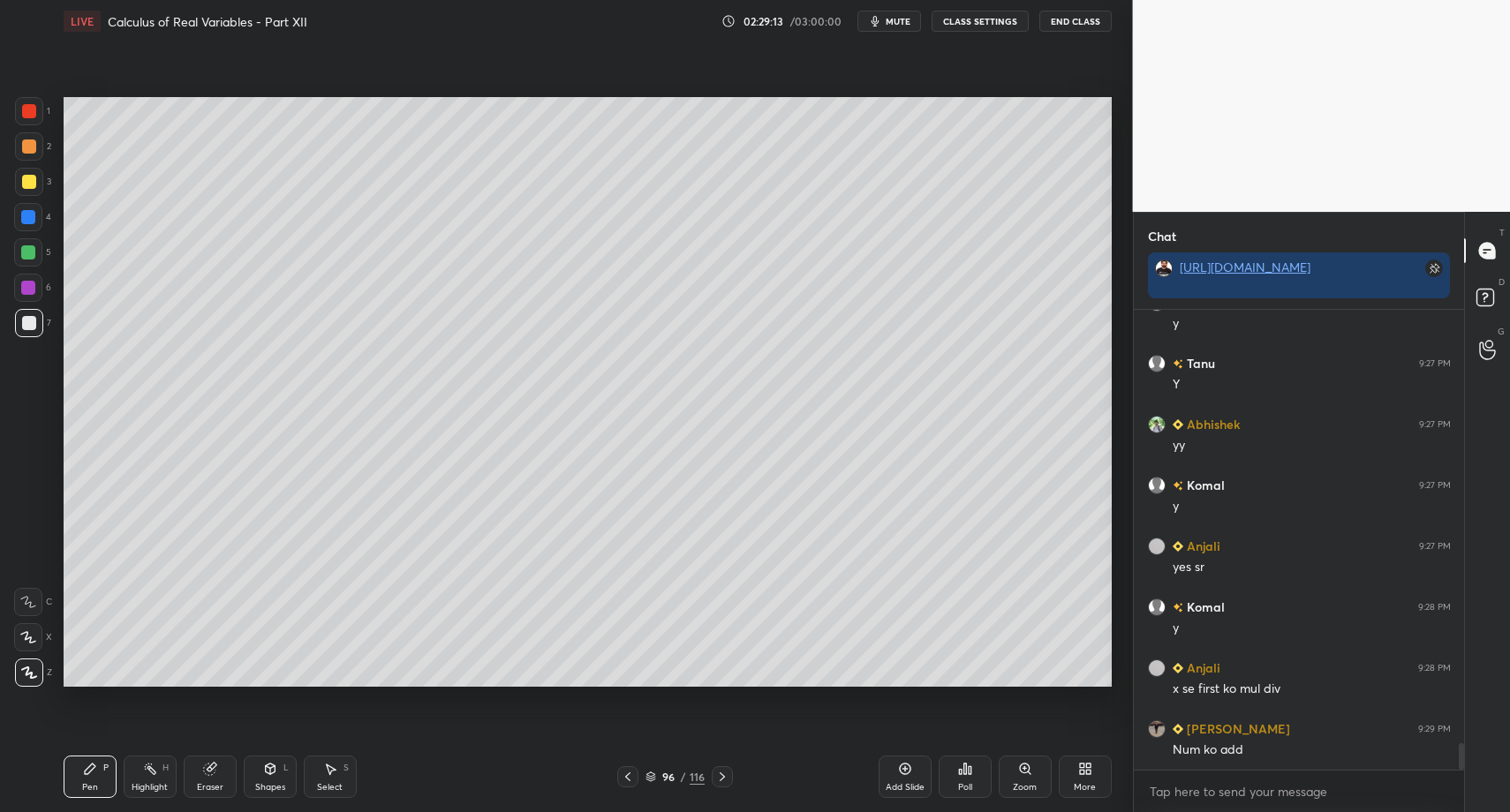 drag, startPoint x: 267, startPoint y: 784, endPoint x: 267, endPoint y: 748, distance: 36 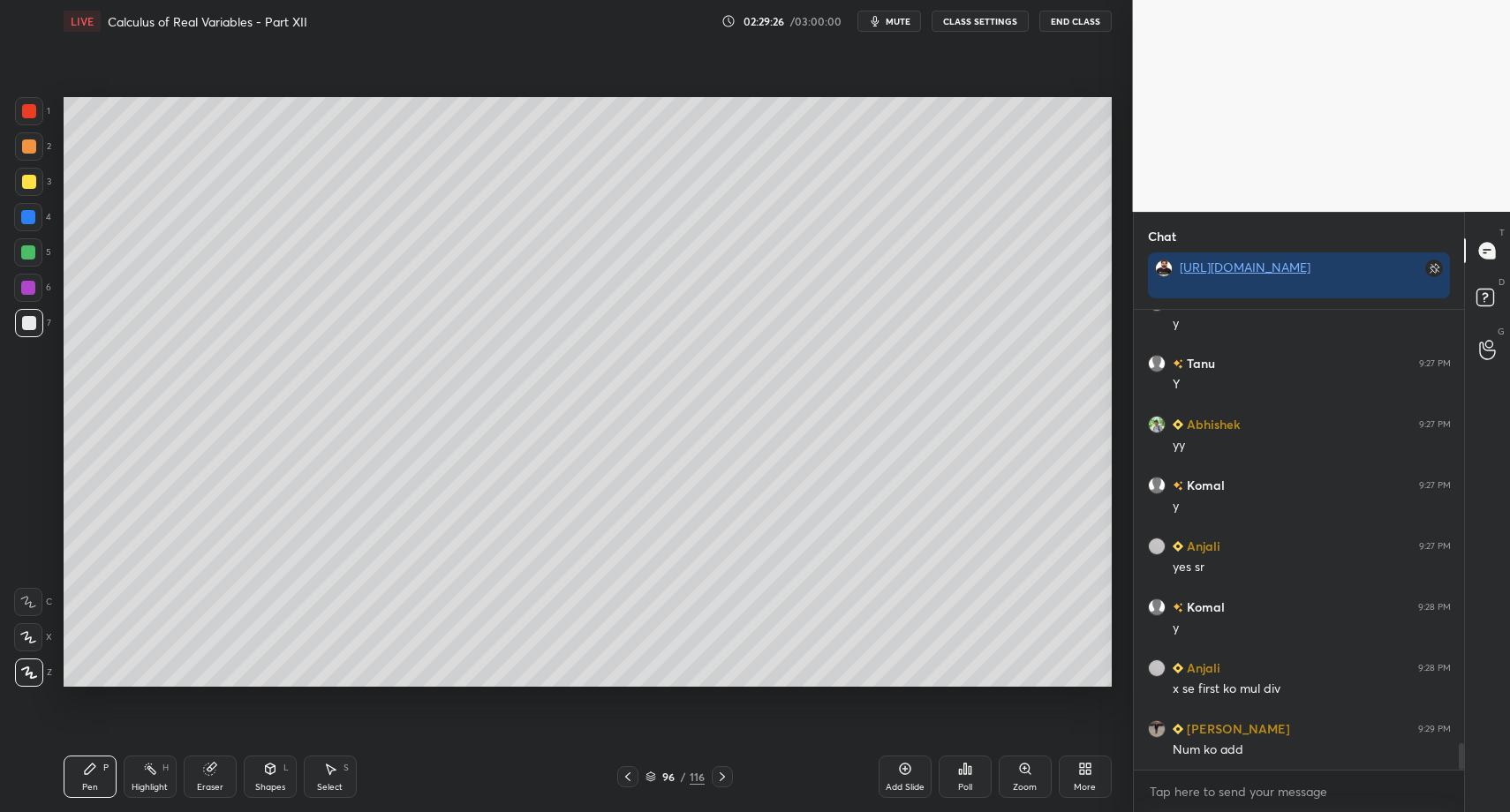 drag, startPoint x: 268, startPoint y: 782, endPoint x: 265, endPoint y: 749, distance: 33.136083 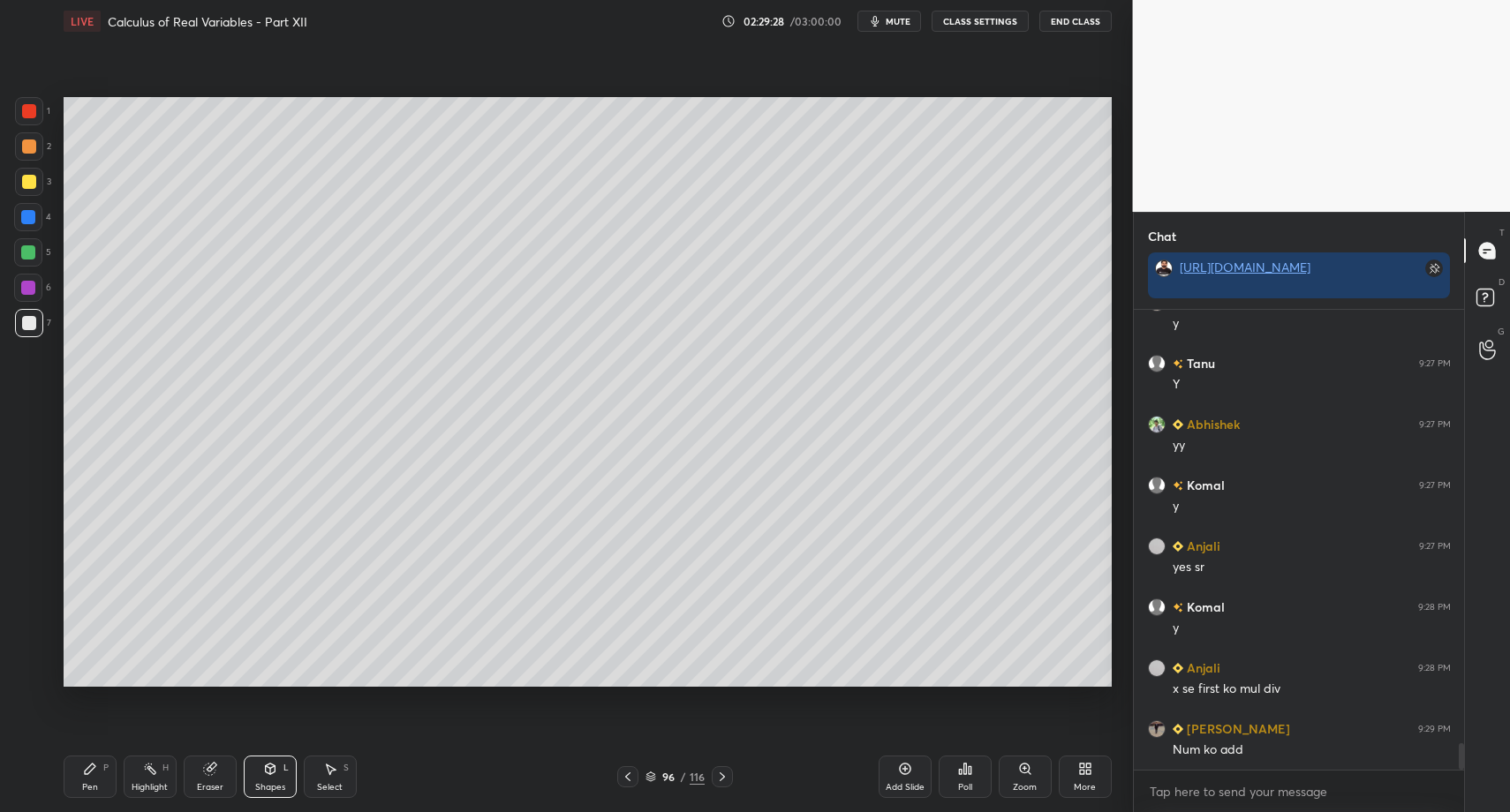 drag, startPoint x: 88, startPoint y: 786, endPoint x: 91, endPoint y: 771, distance: 15.29706 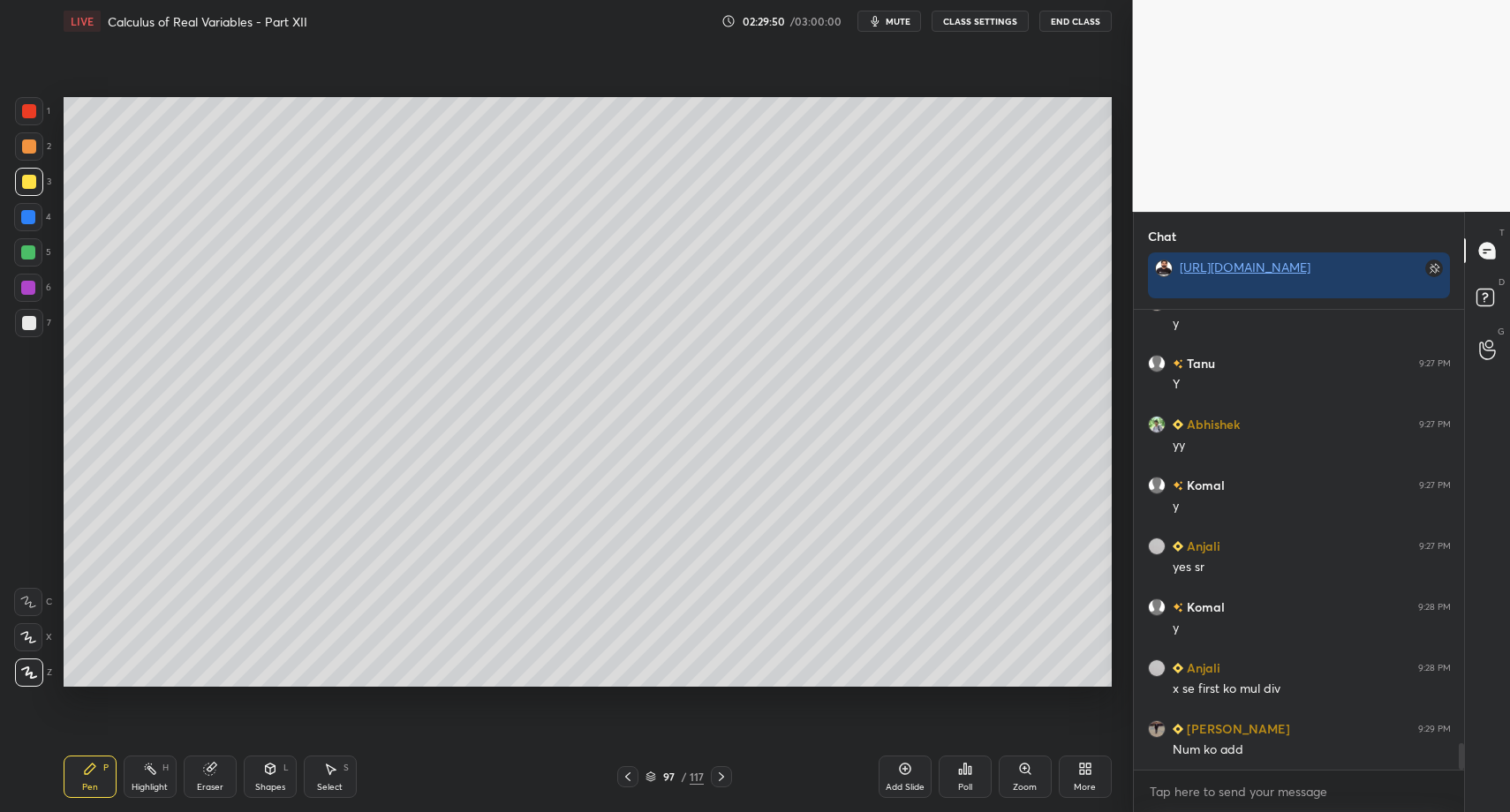 drag, startPoint x: 274, startPoint y: 772, endPoint x: 268, endPoint y: 750, distance: 22.80351 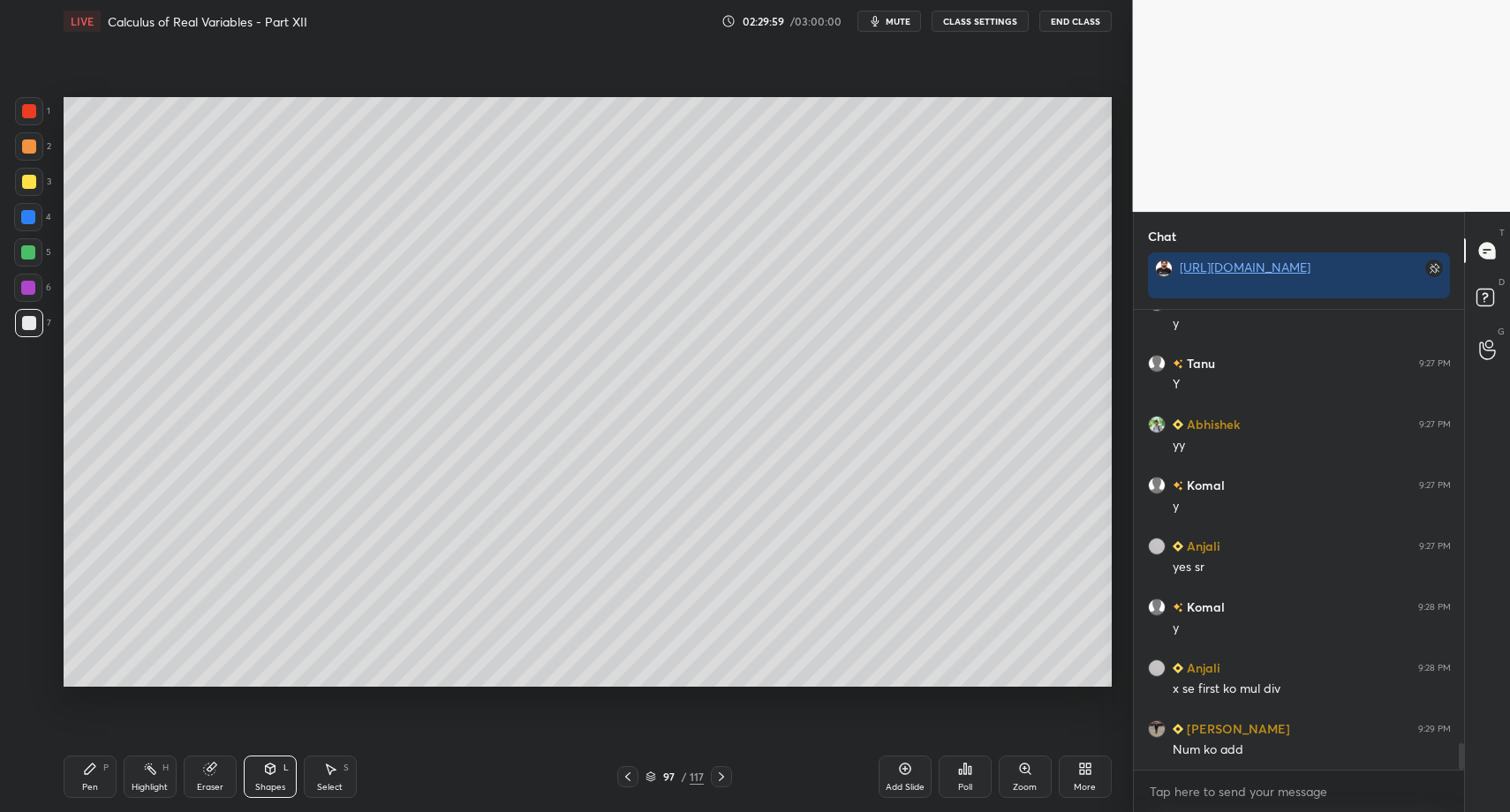 drag, startPoint x: 623, startPoint y: 782, endPoint x: 593, endPoint y: 780, distance: 30.066593 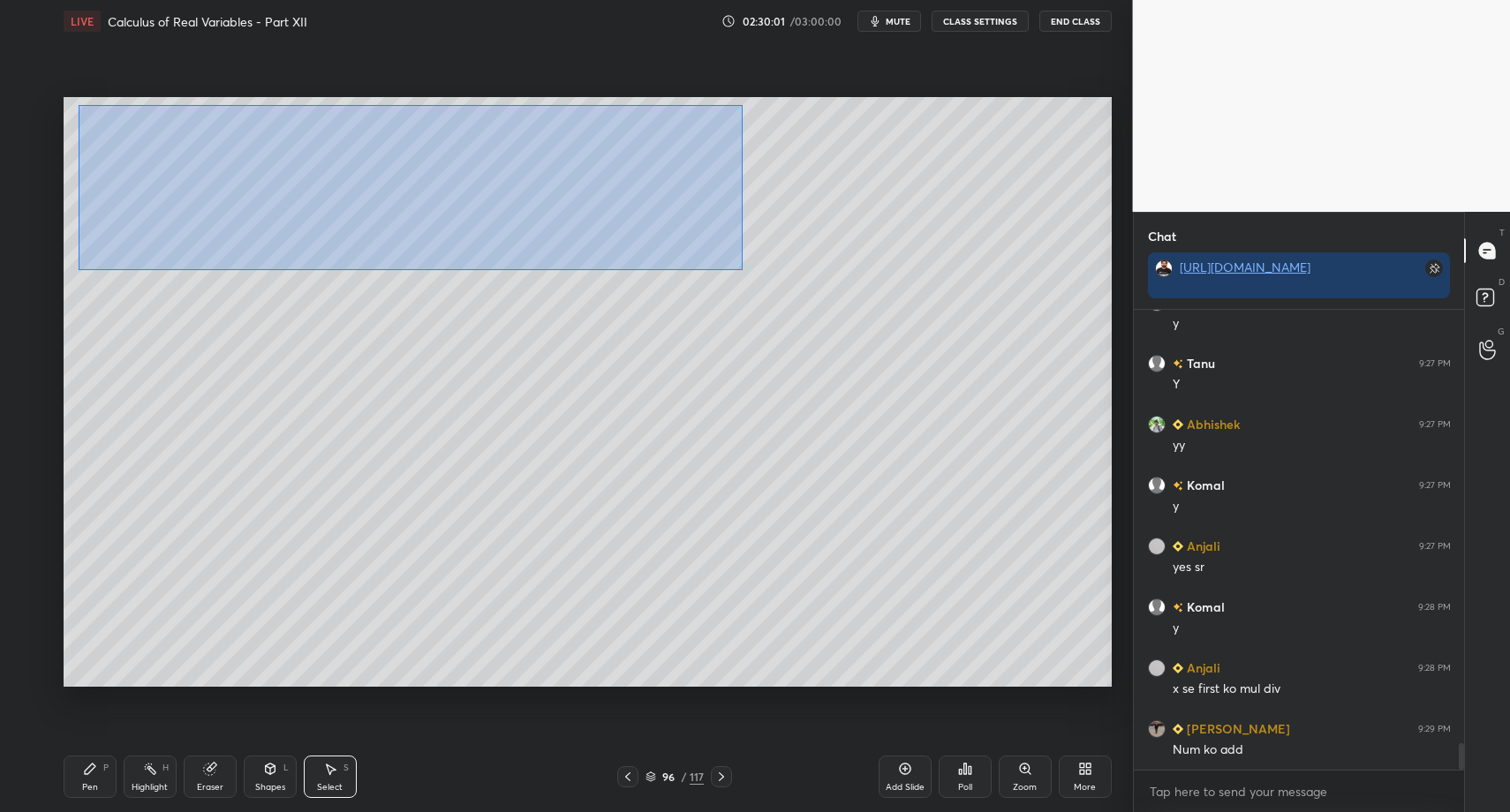 drag, startPoint x: 129, startPoint y: 134, endPoint x: 740, endPoint y: 272, distance: 626.3905 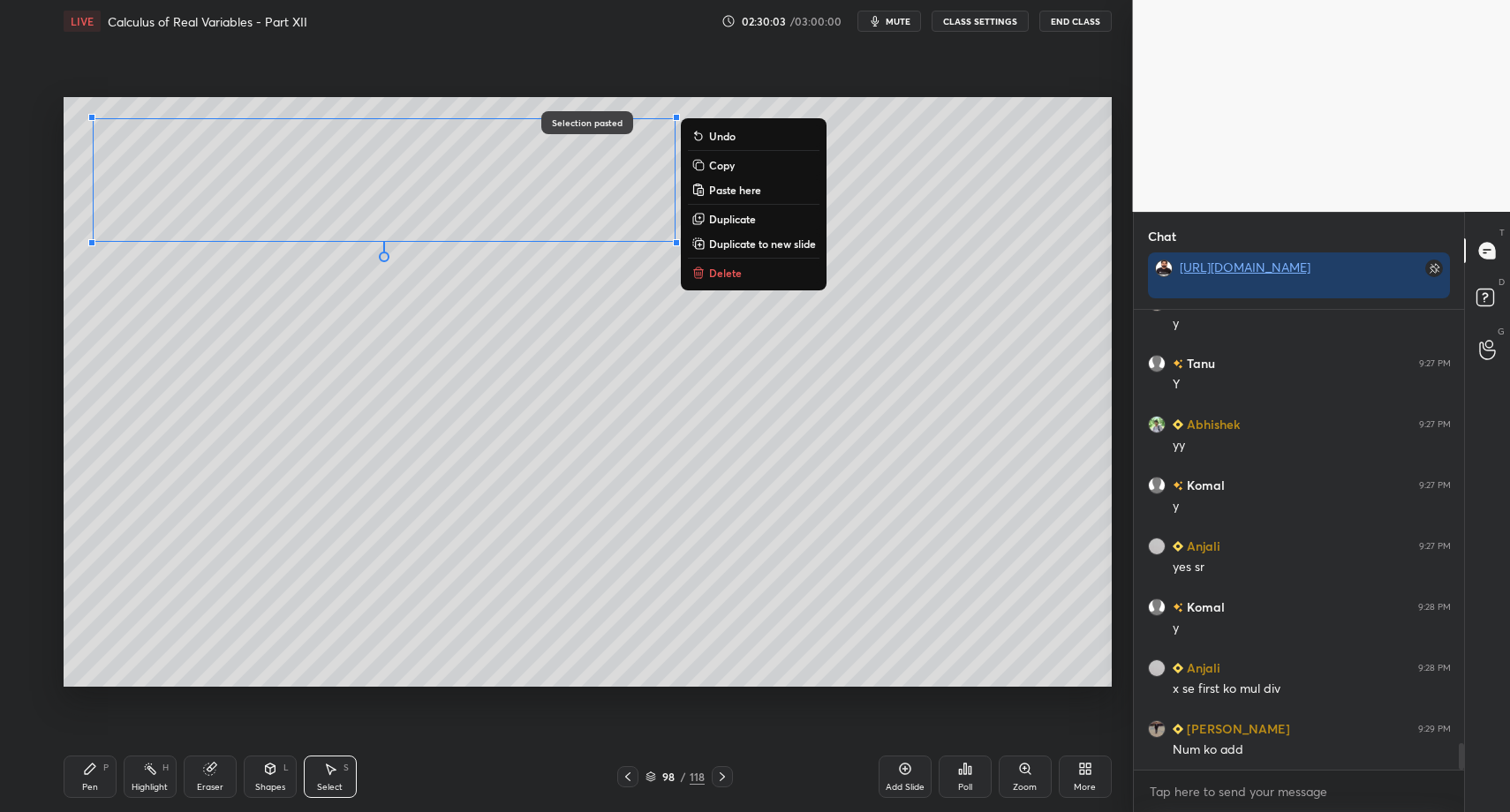drag, startPoint x: 97, startPoint y: 780, endPoint x: 103, endPoint y: 763, distance: 18.027756 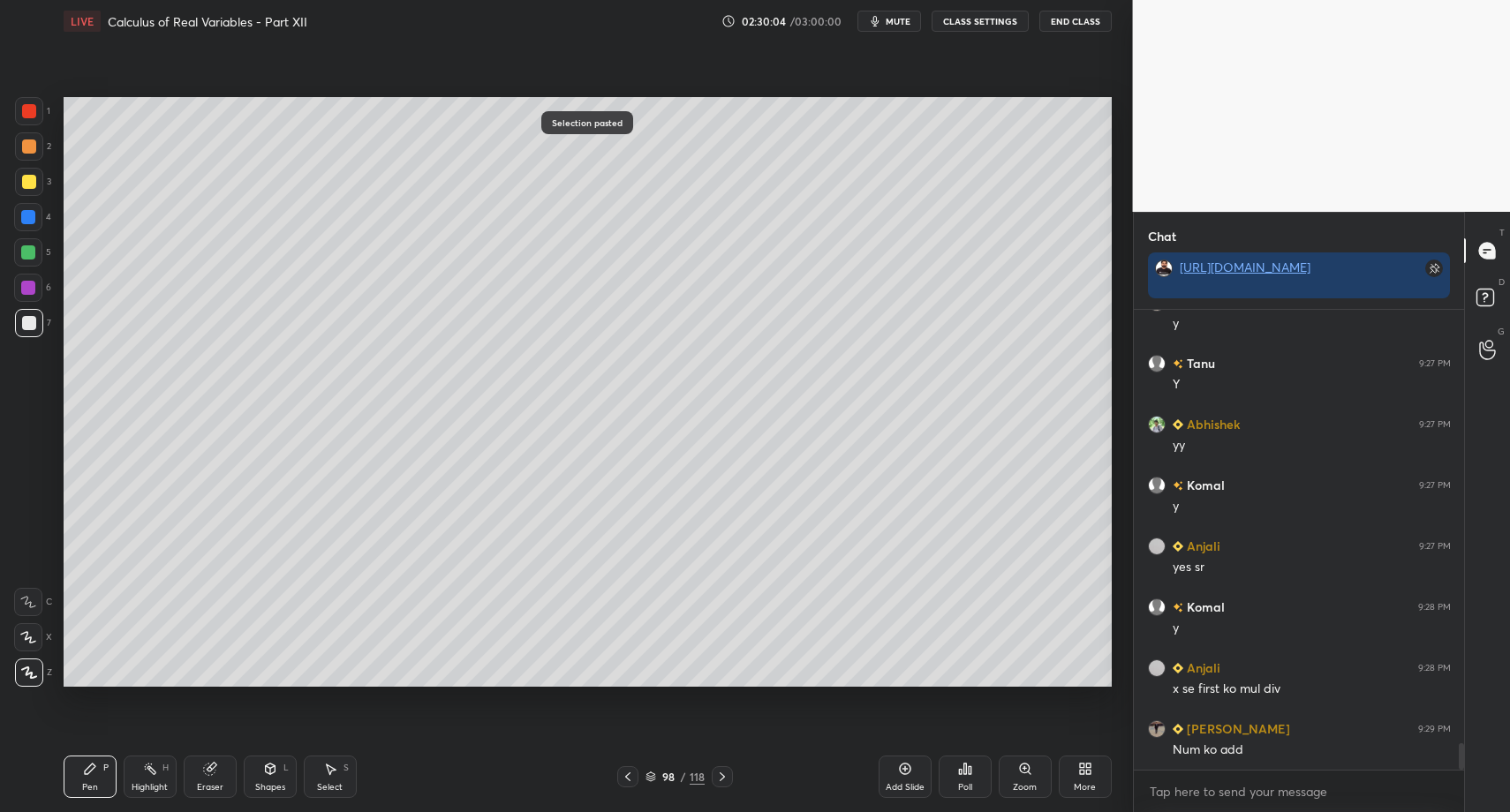 drag, startPoint x: 326, startPoint y: 777, endPoint x: 319, endPoint y: 732, distance: 45.54119 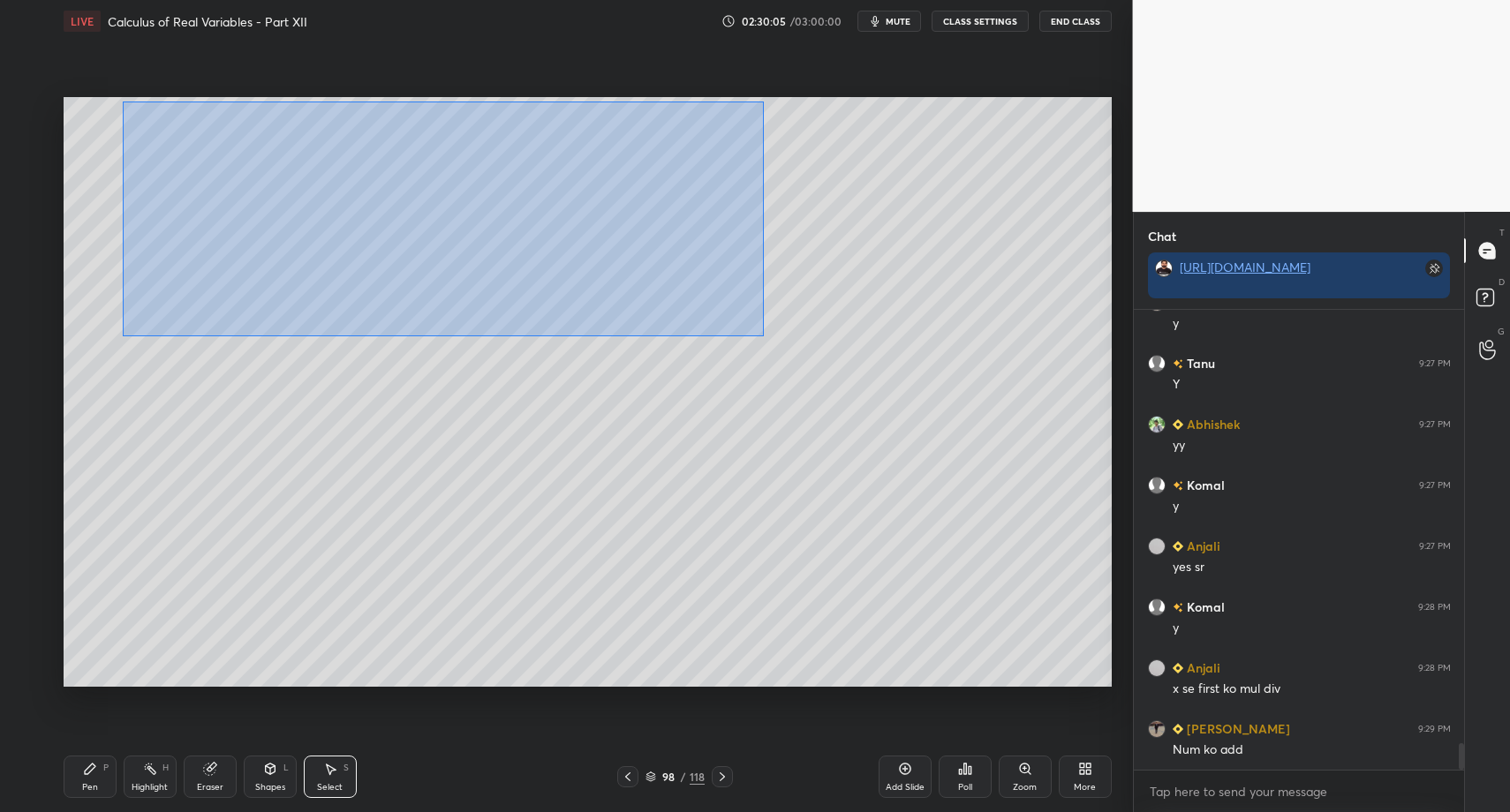 drag, startPoint x: 132, startPoint y: 121, endPoint x: 607, endPoint y: 292, distance: 504.84255 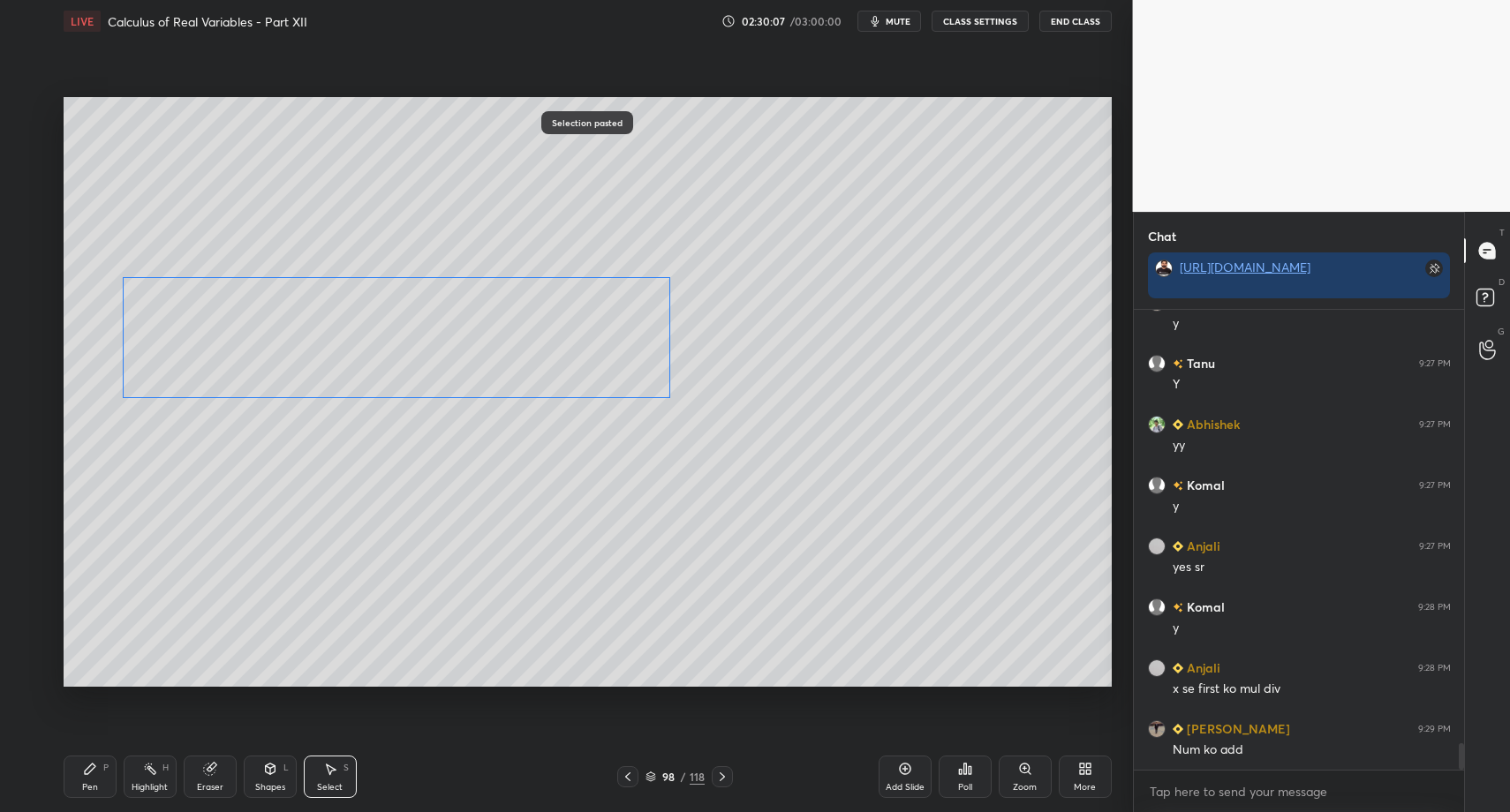 drag, startPoint x: 334, startPoint y: 214, endPoint x: 306, endPoint y: 342, distance: 131.02671 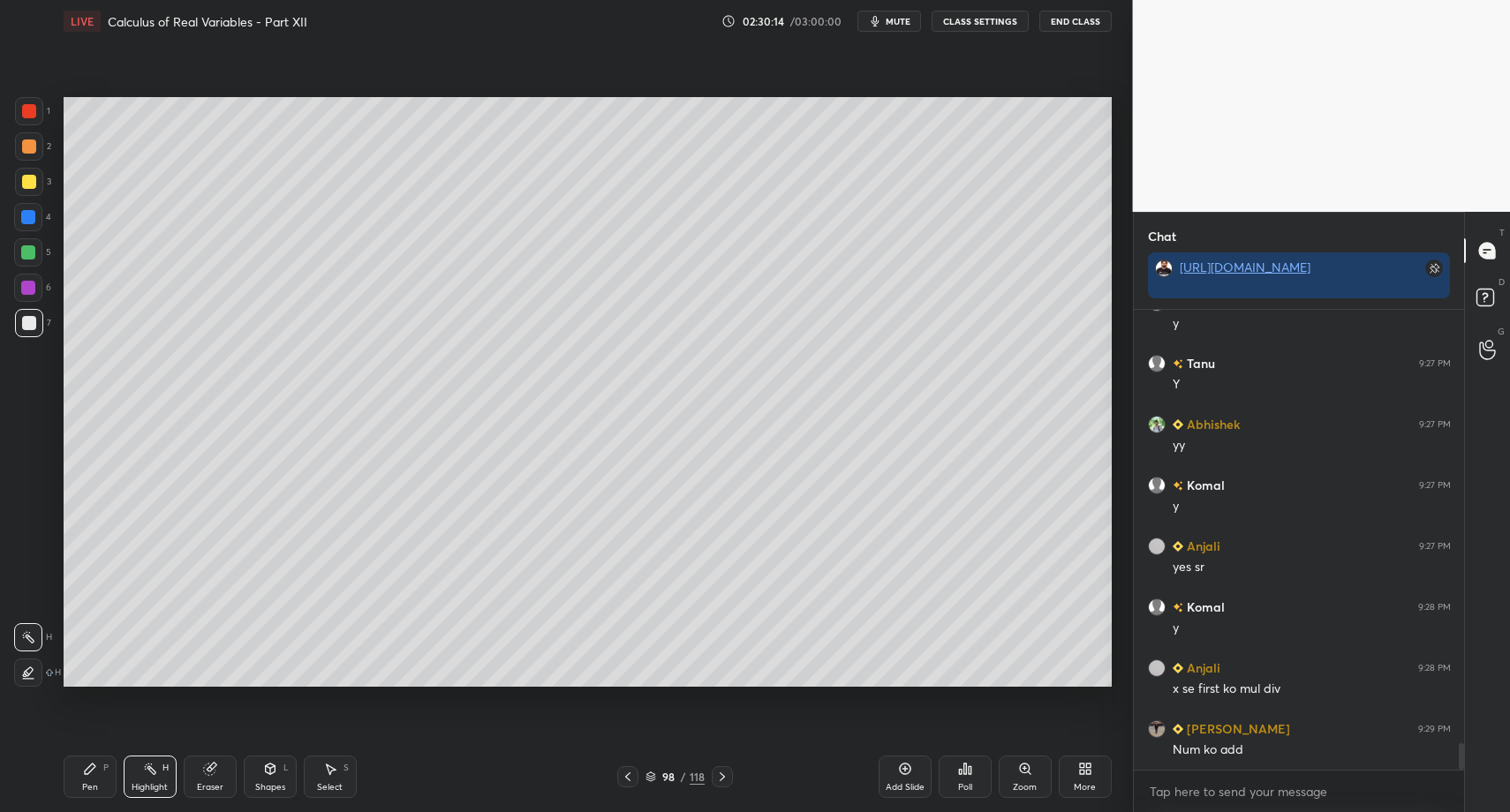 drag, startPoint x: 90, startPoint y: 789, endPoint x: 87, endPoint y: 769, distance: 20.223748 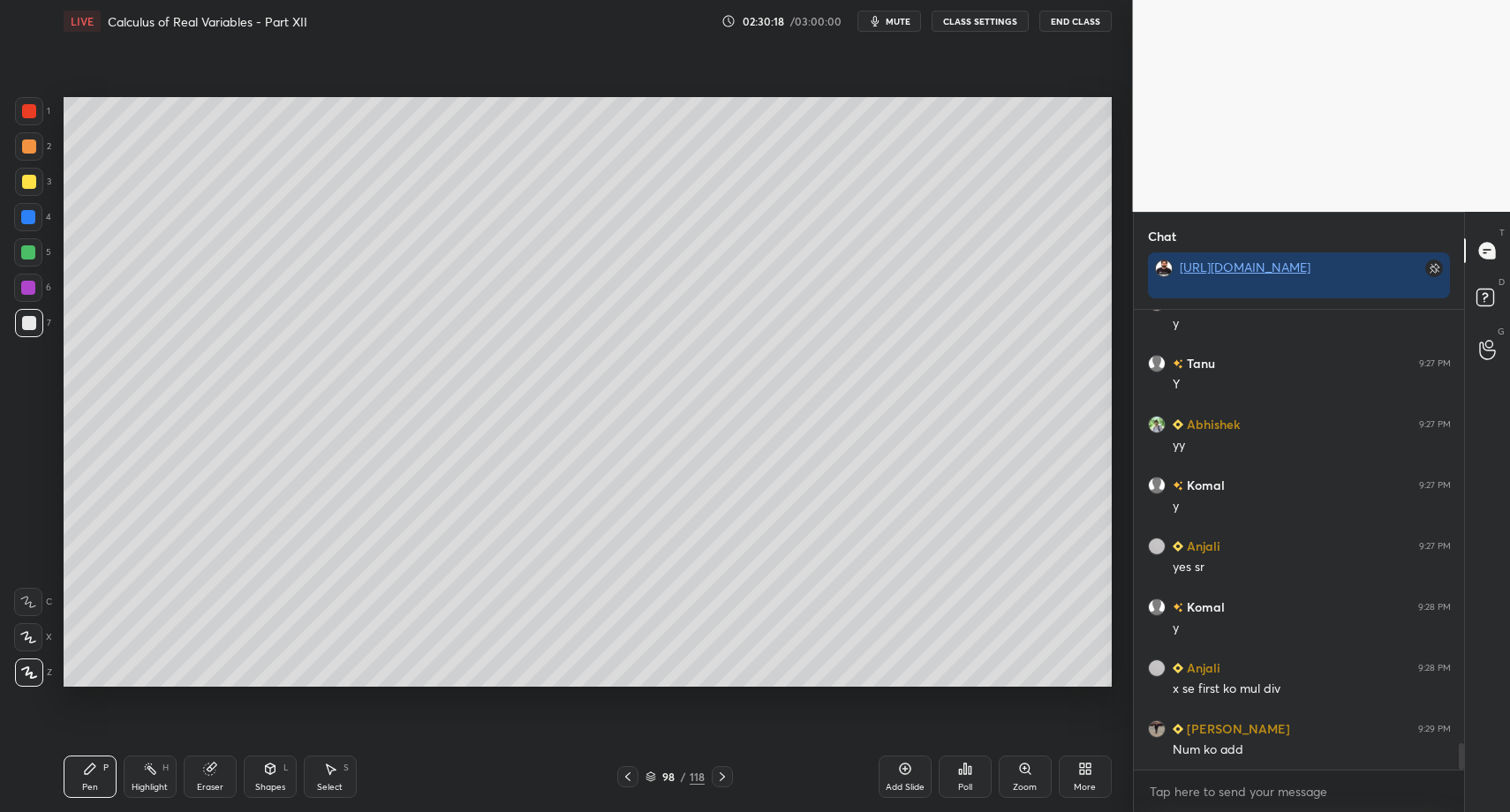 drag, startPoint x: 319, startPoint y: 796, endPoint x: 336, endPoint y: 800, distance: 17.464249 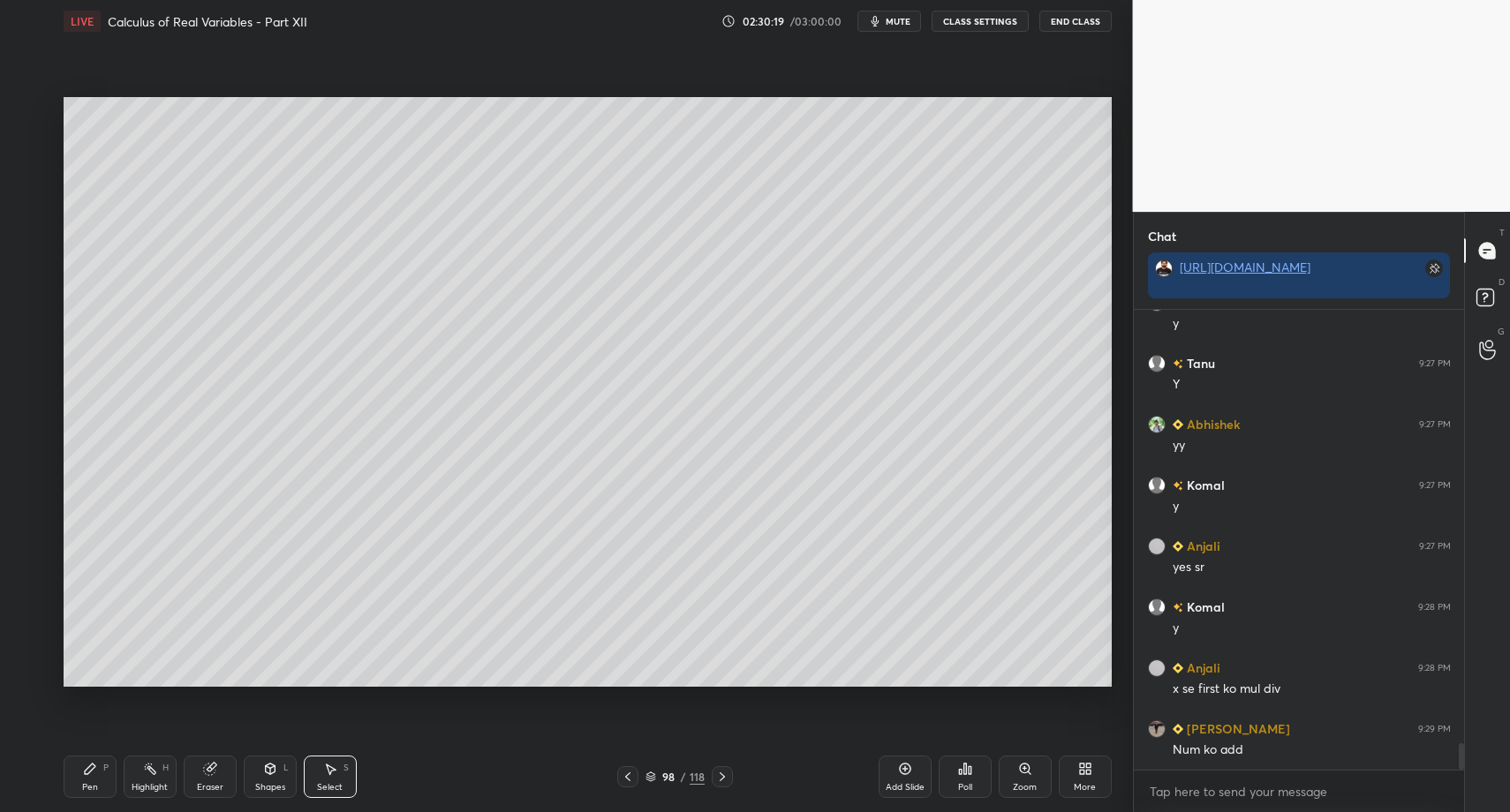 drag, startPoint x: 200, startPoint y: 348, endPoint x: 237, endPoint y: 397, distance: 61.40033 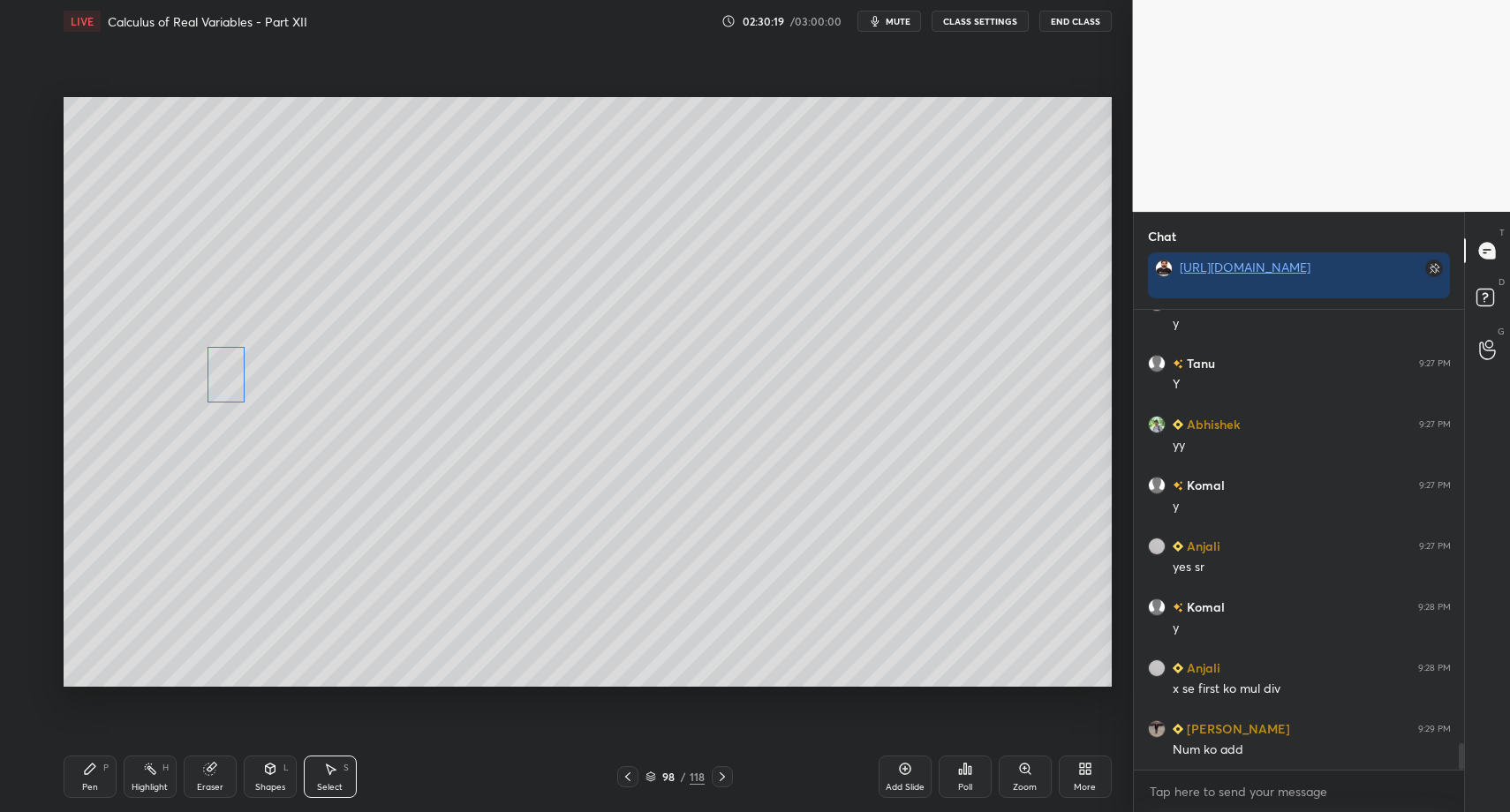drag, startPoint x: 216, startPoint y: 373, endPoint x: 232, endPoint y: 374, distance: 16.03122 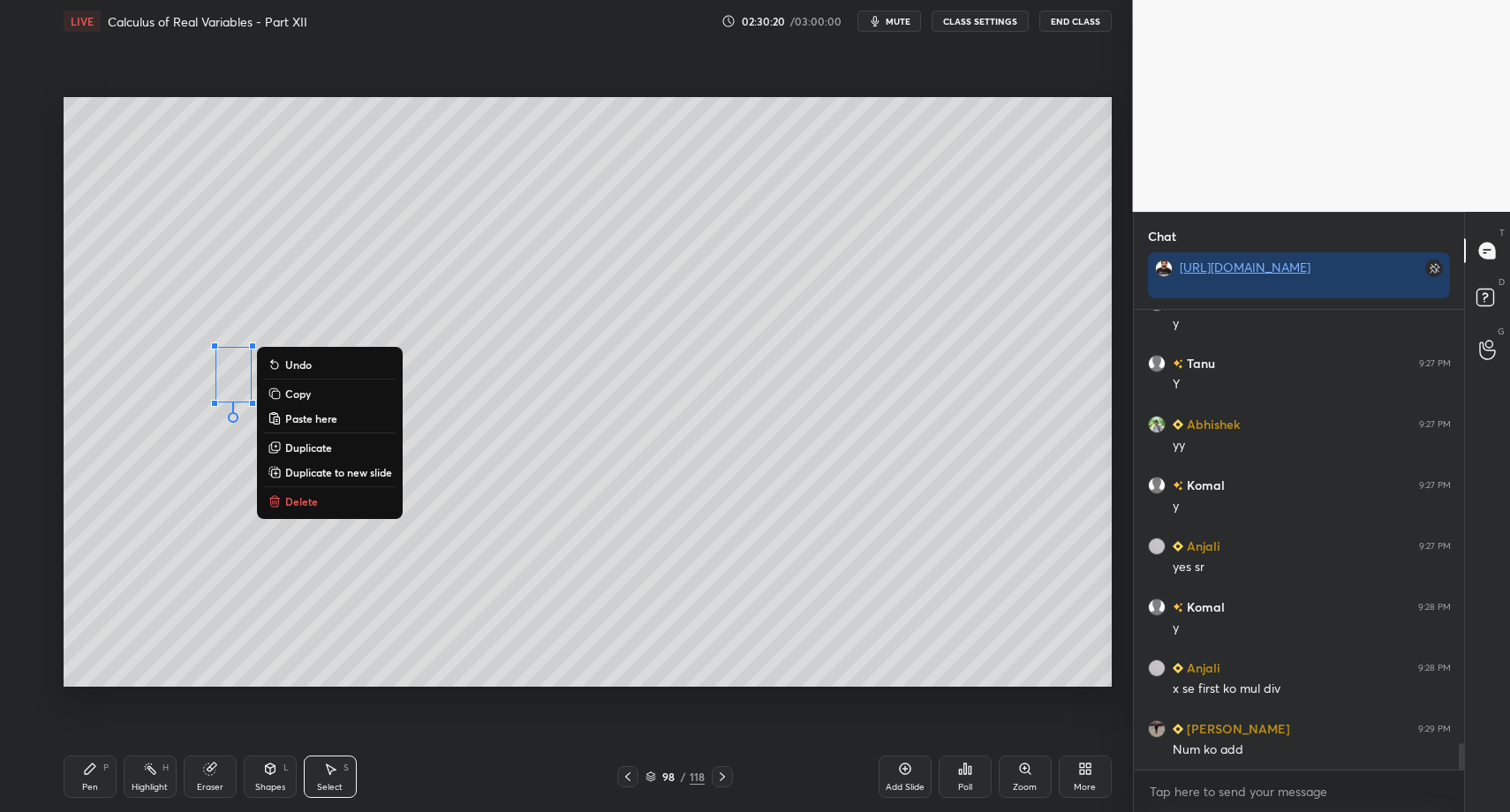 drag, startPoint x: 108, startPoint y: 775, endPoint x: 91, endPoint y: 772, distance: 17.262677 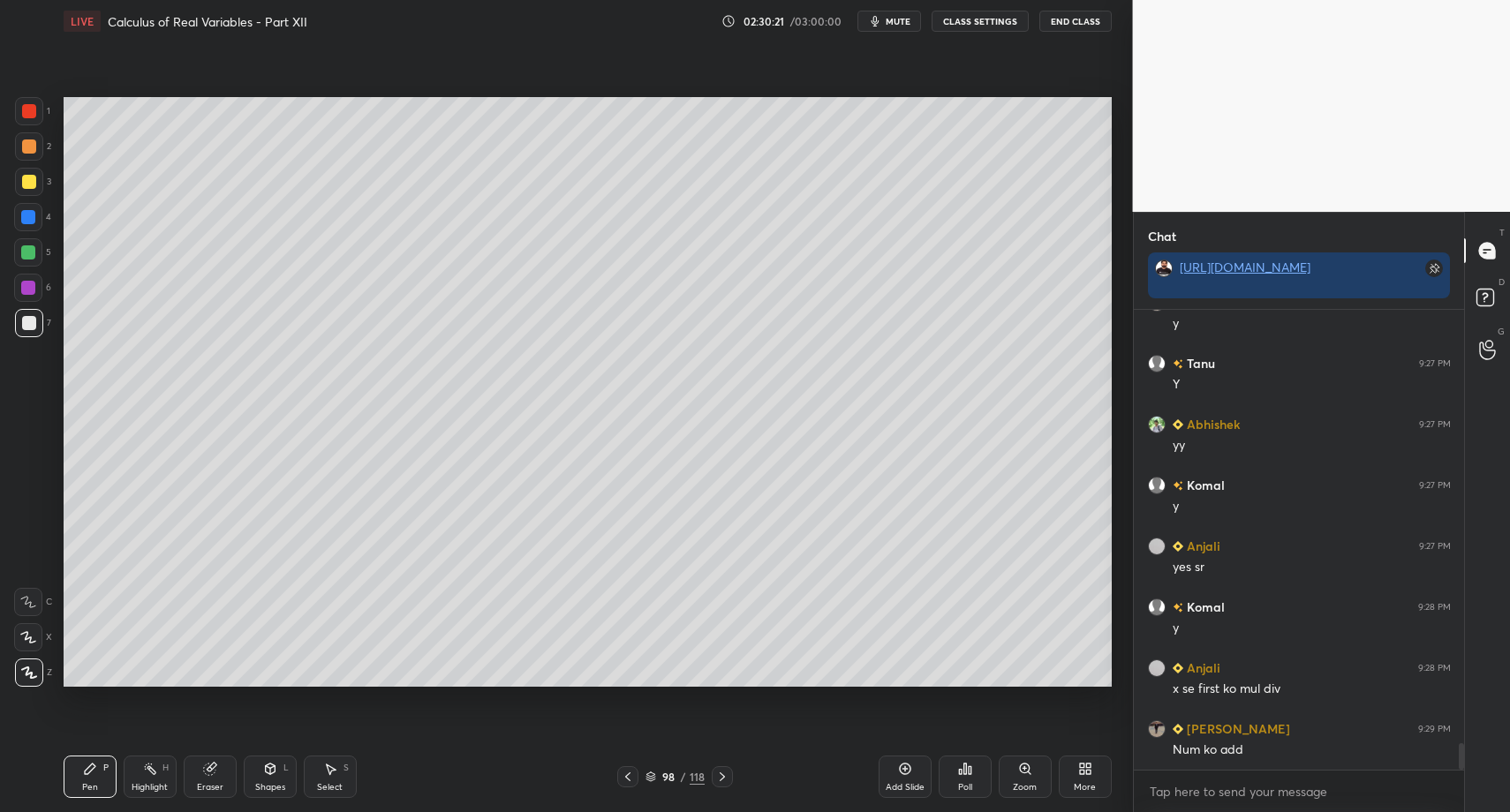 drag, startPoint x: 324, startPoint y: 767, endPoint x: 333, endPoint y: 718, distance: 49.81967 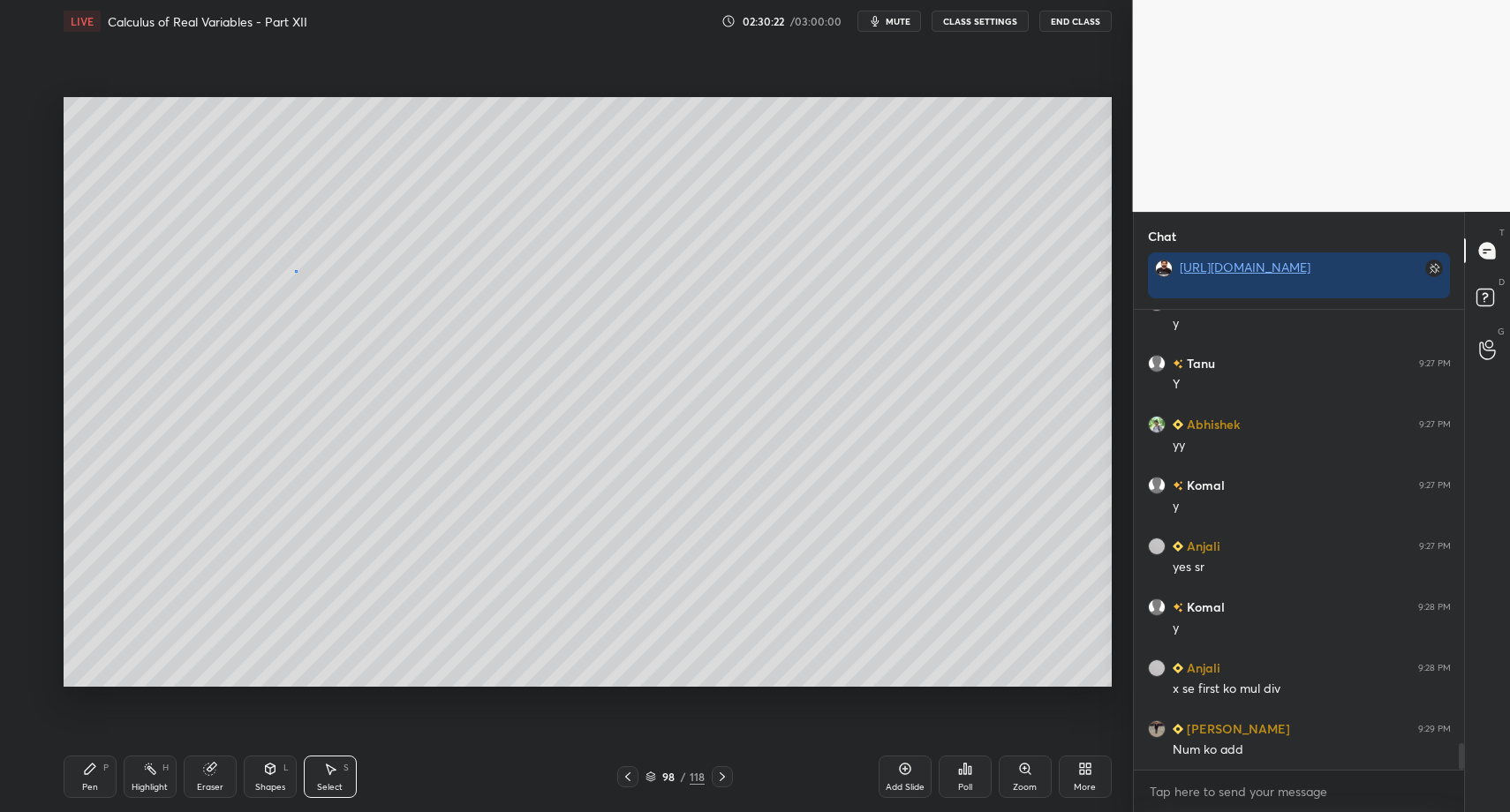 drag, startPoint x: 296, startPoint y: 270, endPoint x: 307, endPoint y: 274, distance: 11.7047 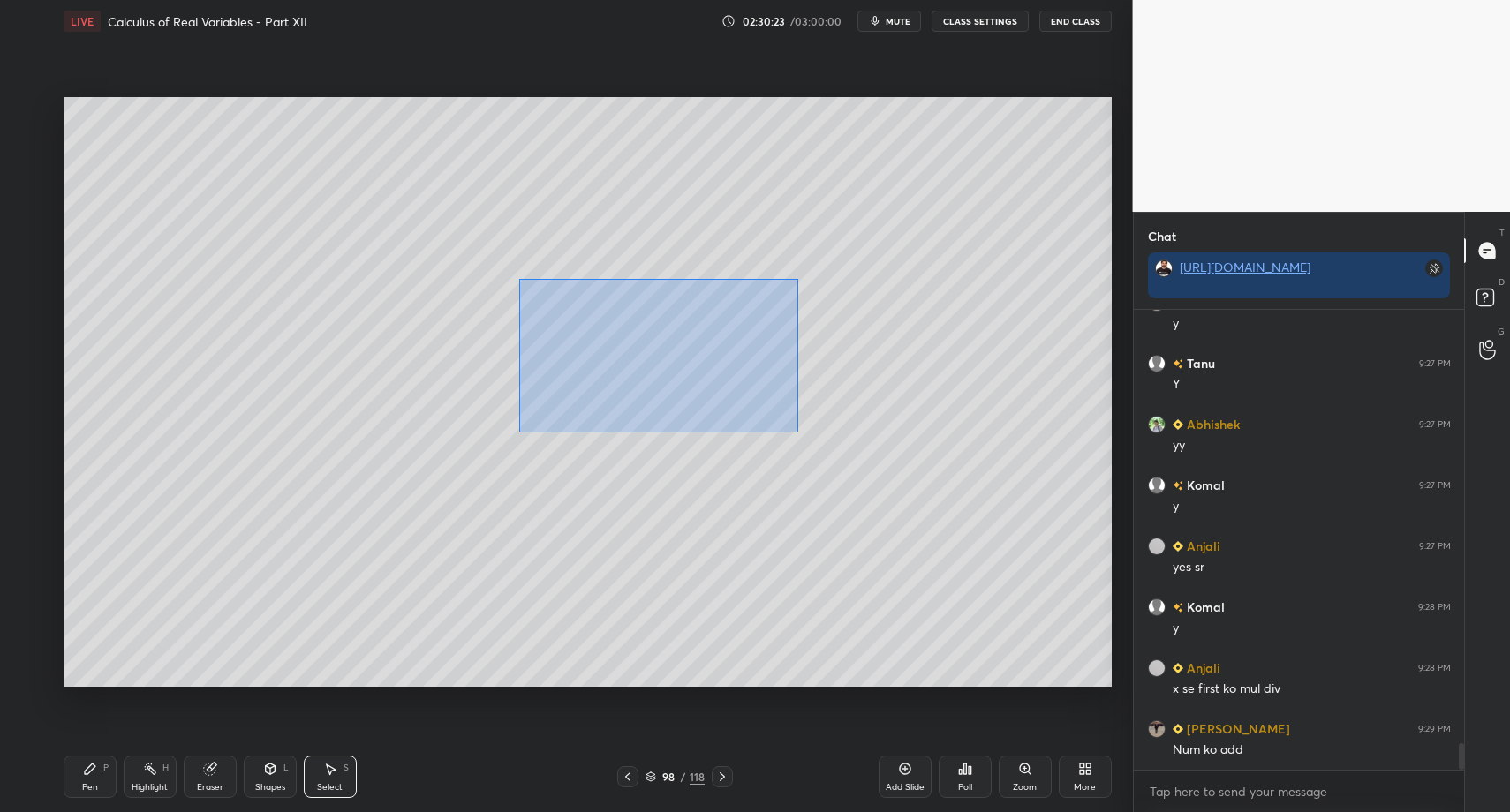 drag, startPoint x: 609, startPoint y: 370, endPoint x: 781, endPoint y: 414, distance: 177.53873 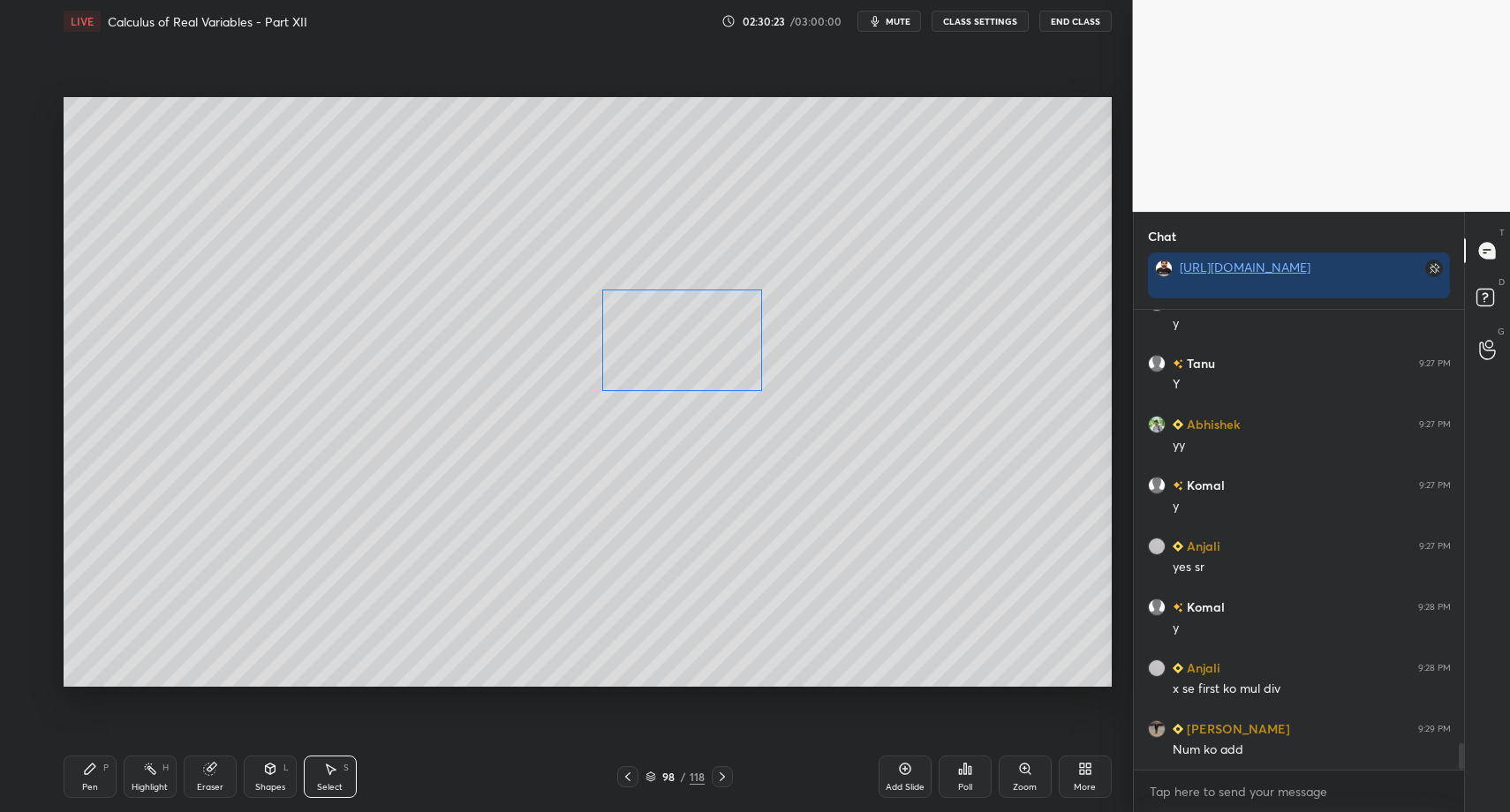 drag, startPoint x: 637, startPoint y: 337, endPoint x: 602, endPoint y: 330, distance: 35.693137 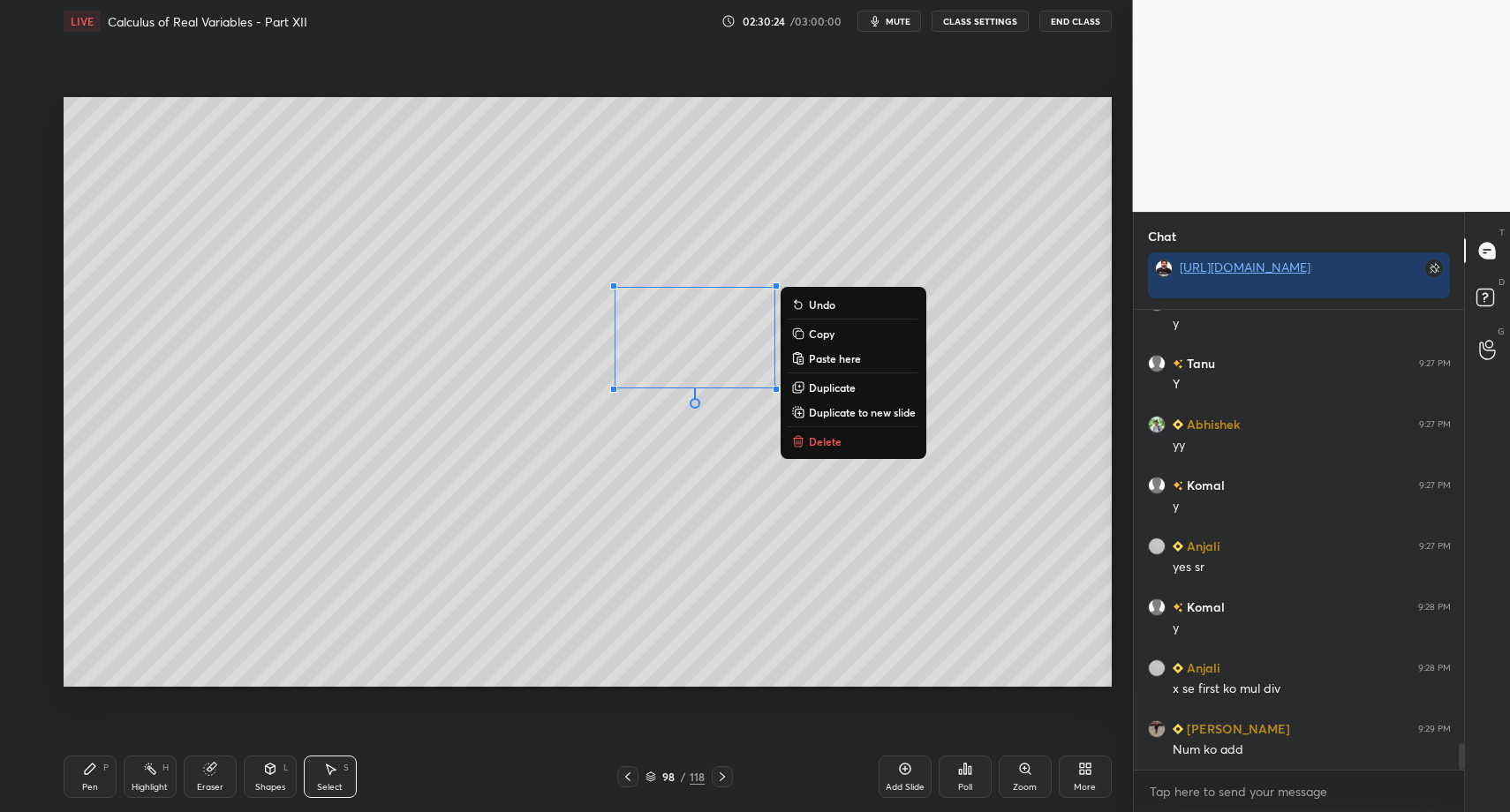 drag, startPoint x: 470, startPoint y: 312, endPoint x: 521, endPoint y: 351, distance: 64.2028 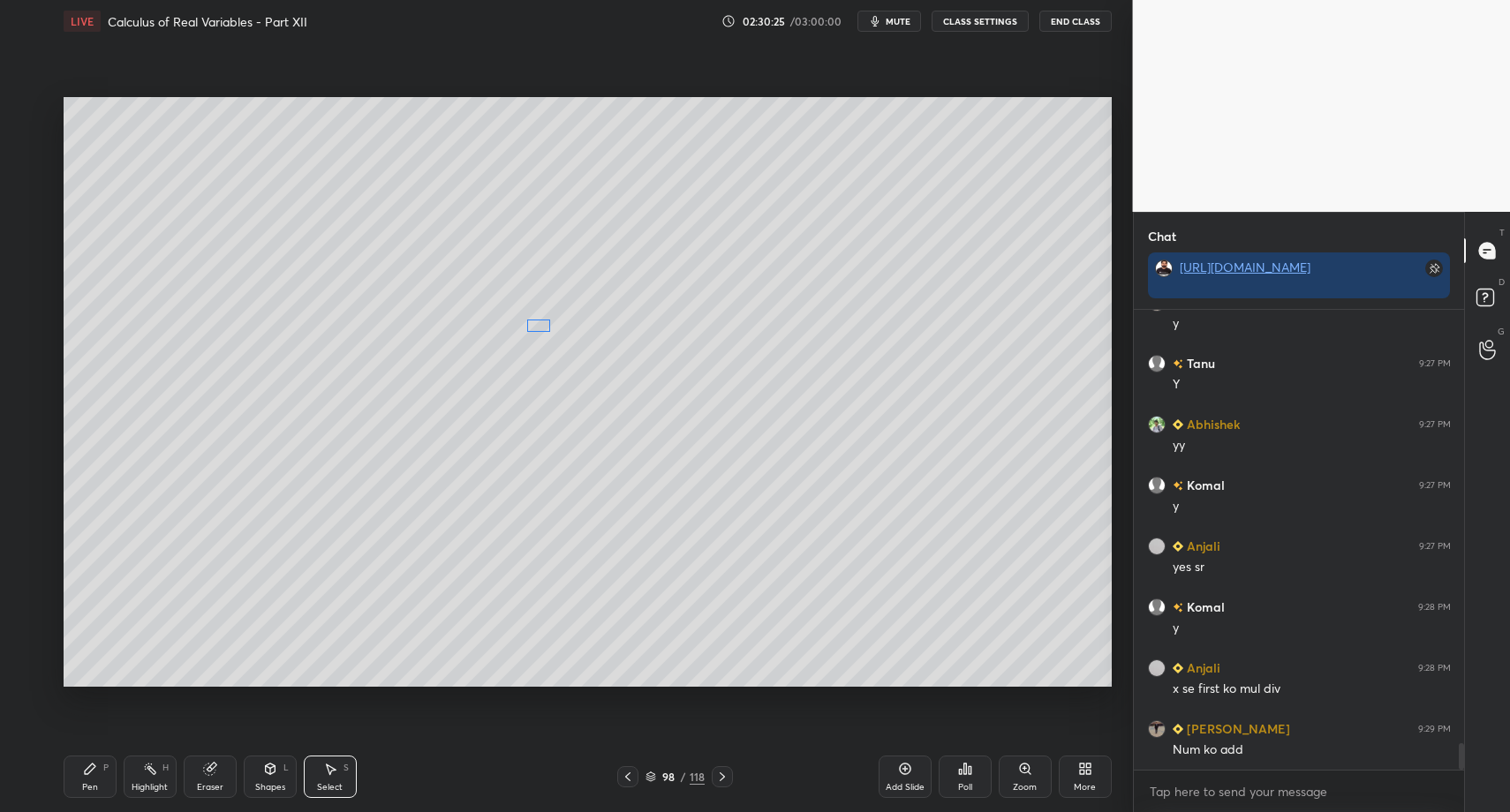 drag, startPoint x: 527, startPoint y: 327, endPoint x: 549, endPoint y: 325, distance: 22.090722 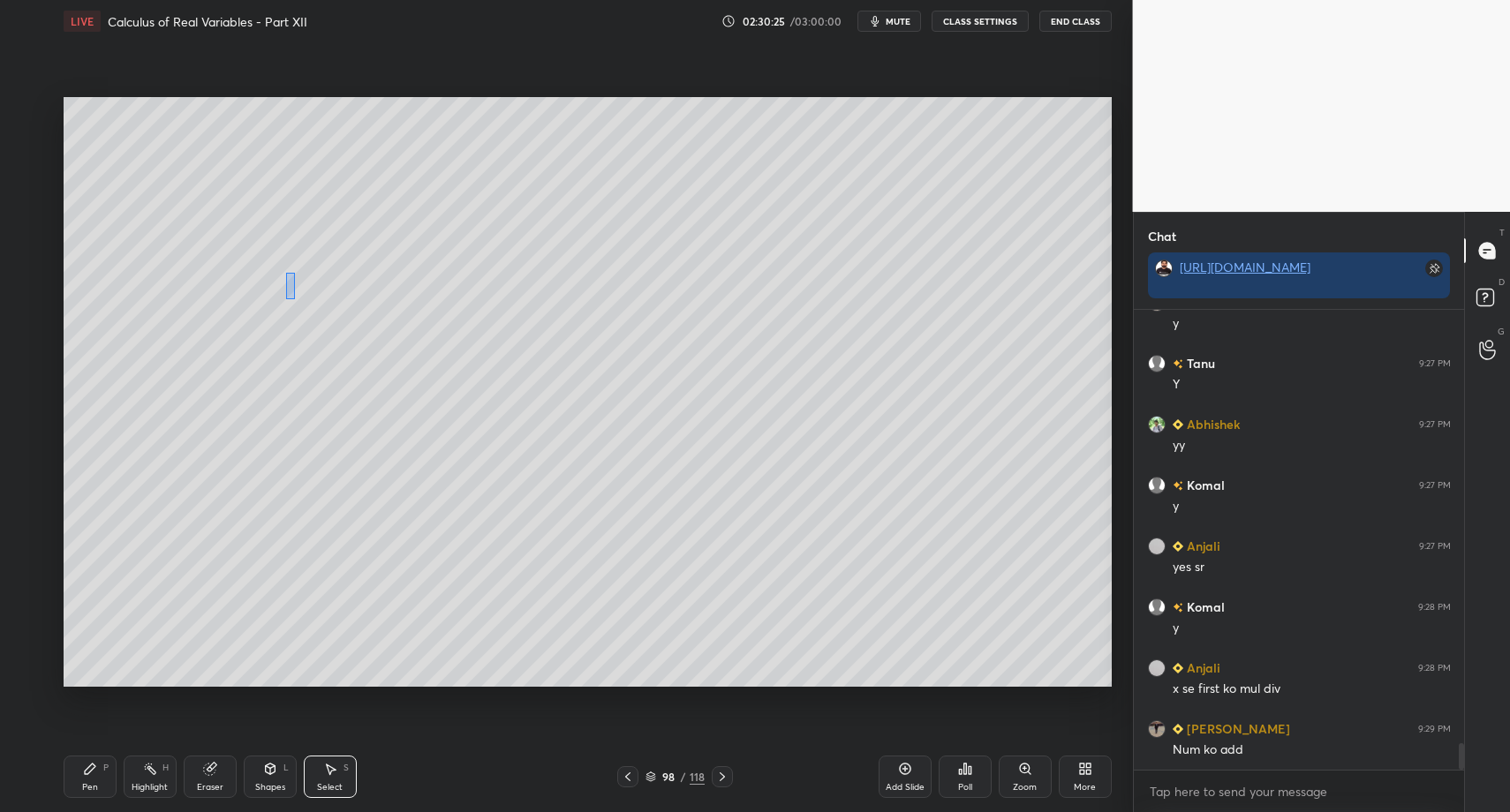 drag, startPoint x: 286, startPoint y: 274, endPoint x: 400, endPoint y: 369, distance: 148.3947 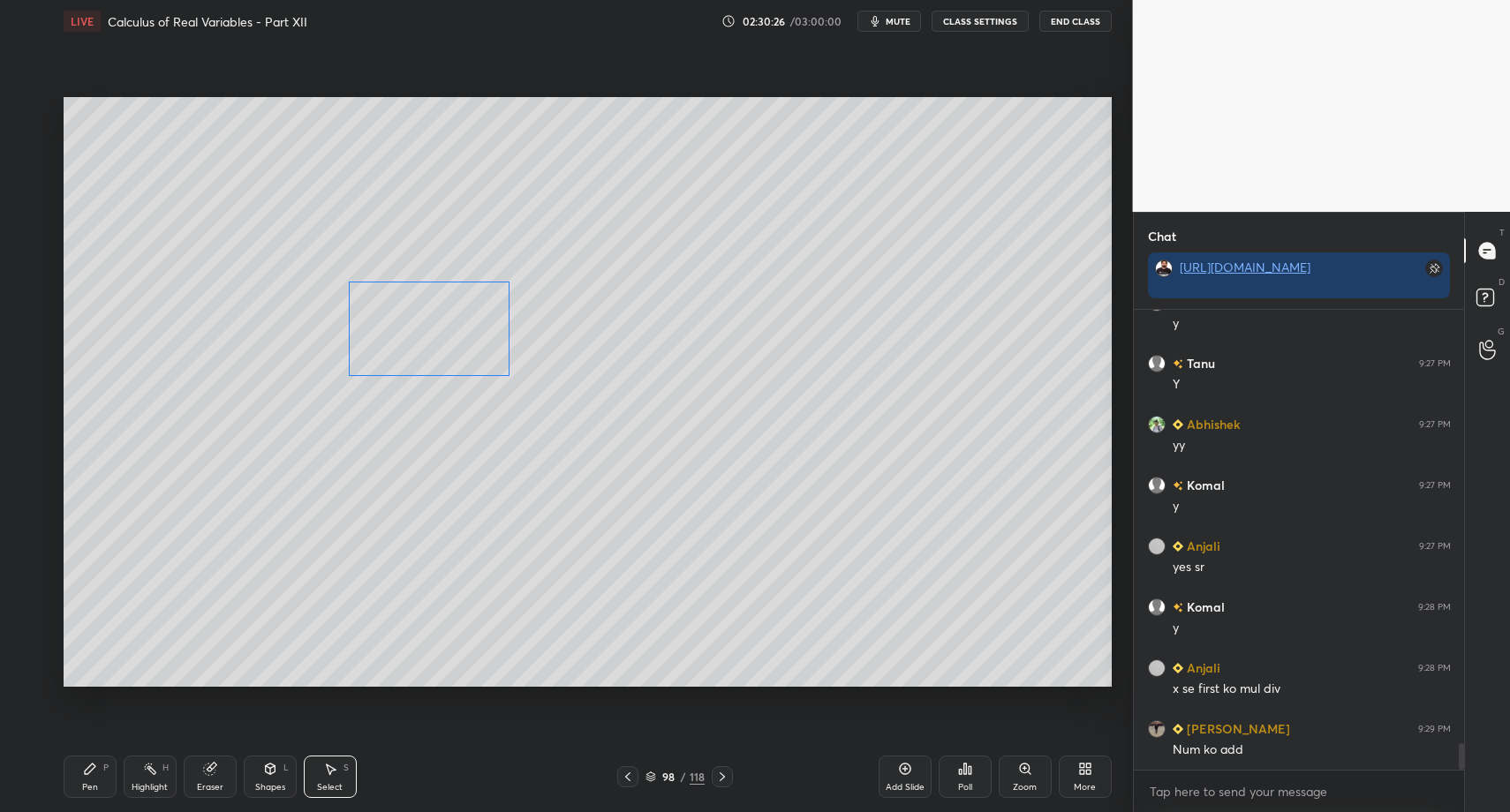 drag, startPoint x: 375, startPoint y: 343, endPoint x: 406, endPoint y: 343, distance: 31 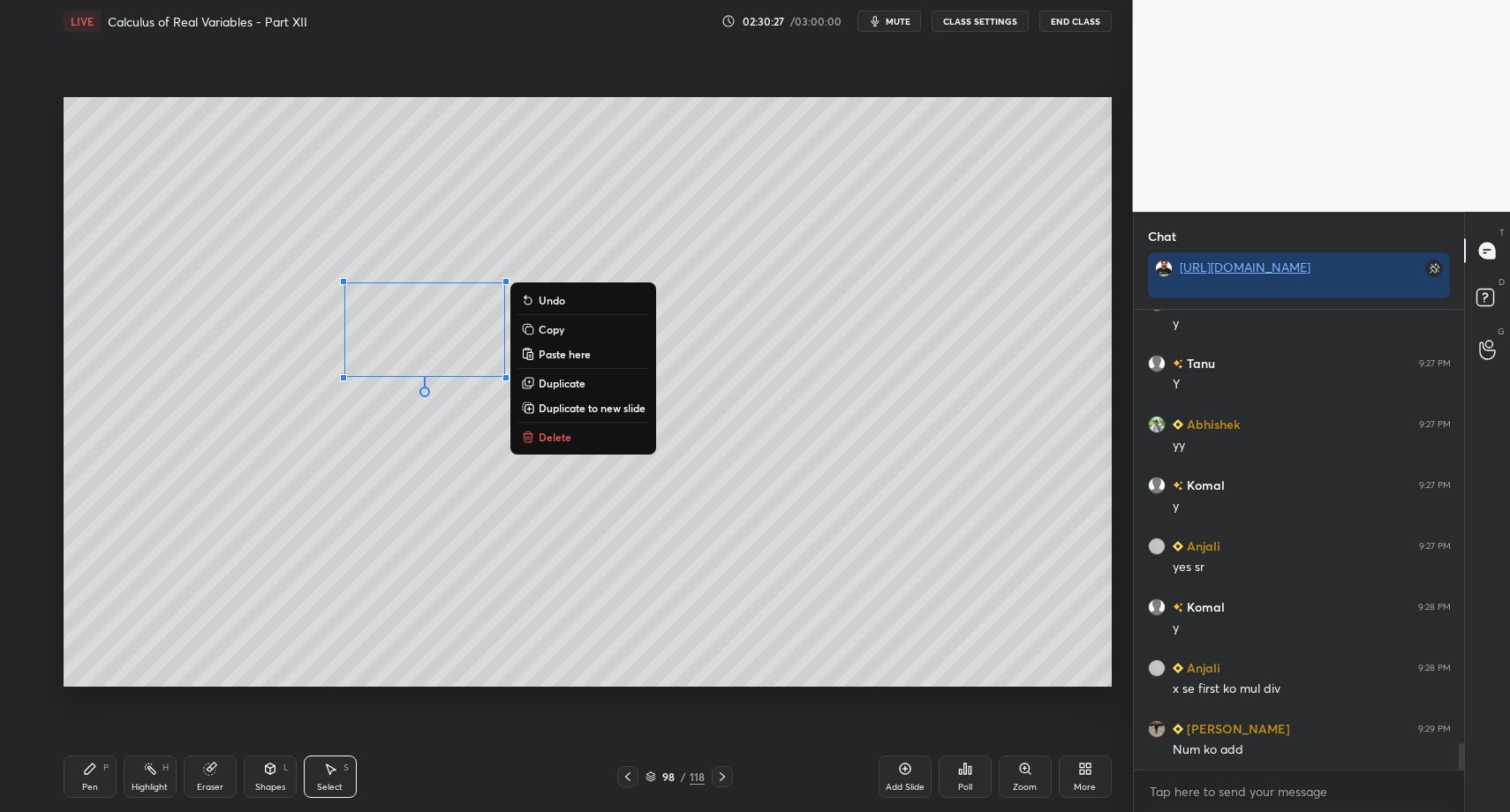 drag, startPoint x: 102, startPoint y: 786, endPoint x: 88, endPoint y: 787, distance: 14.035669 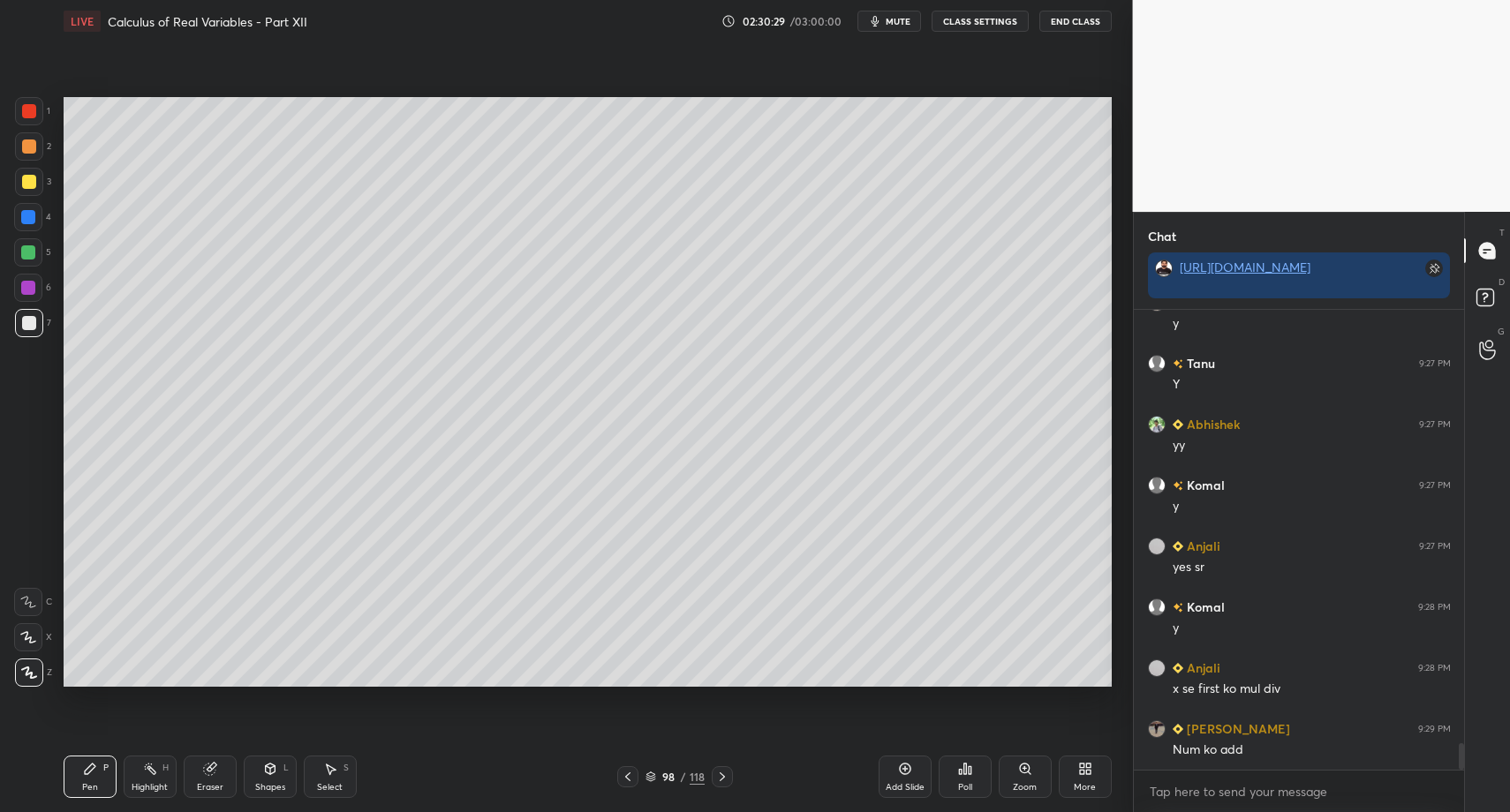 scroll, scrollTop: 7478, scrollLeft: 0, axis: vertical 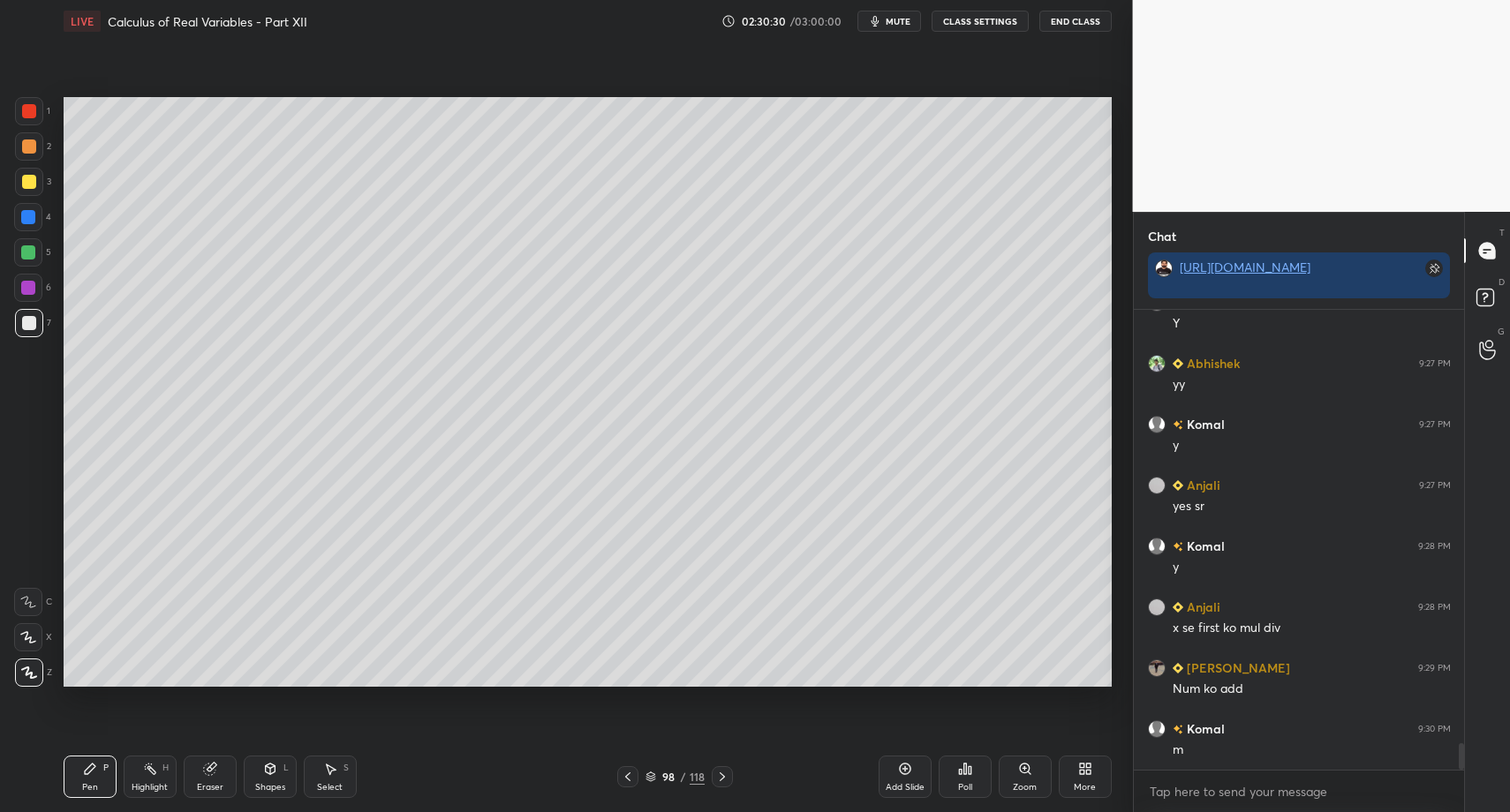 drag, startPoint x: 330, startPoint y: 789, endPoint x: 339, endPoint y: 775, distance: 16.643317 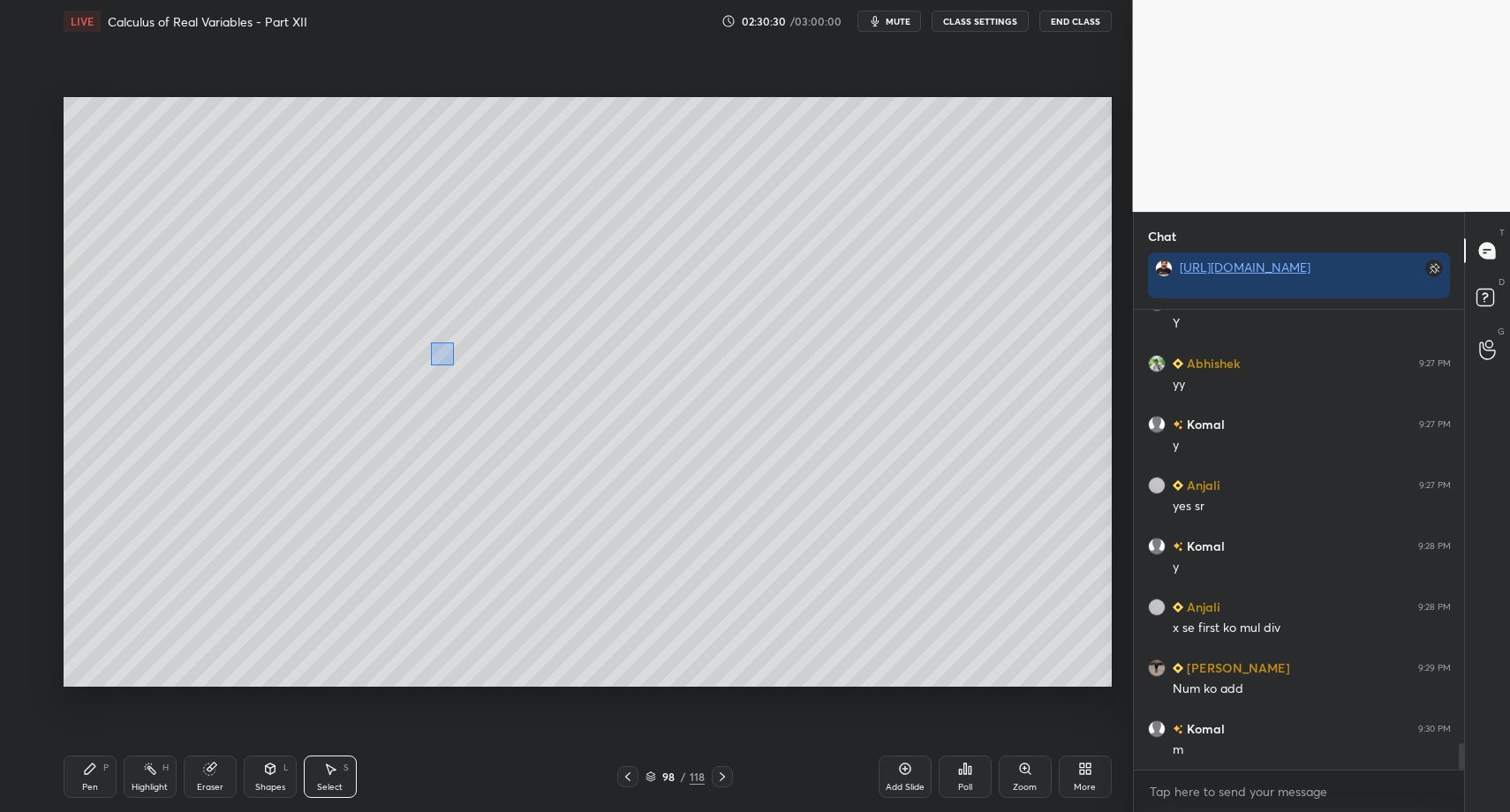 drag, startPoint x: 431, startPoint y: 342, endPoint x: 478, endPoint y: 388, distance: 65.76473 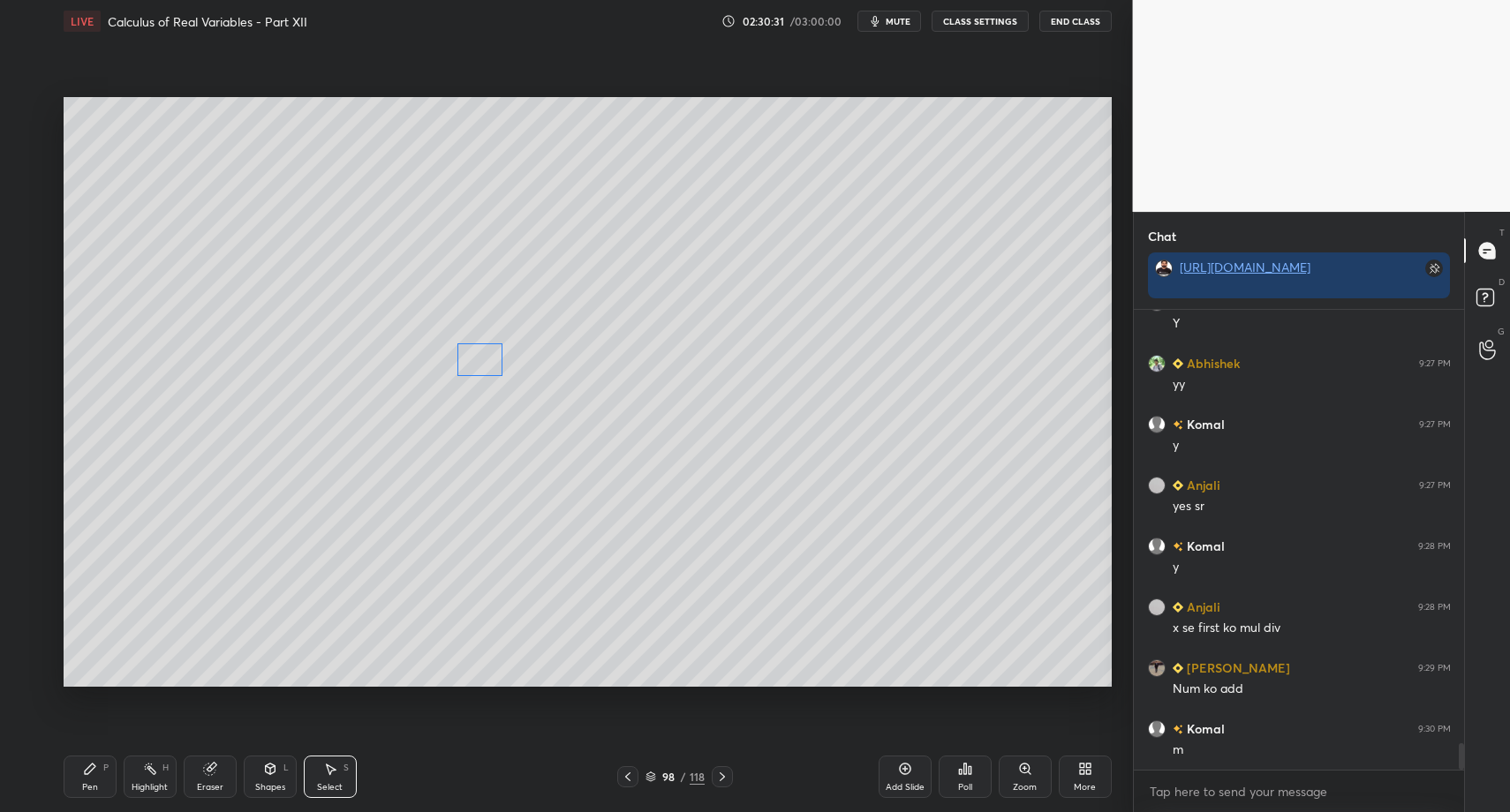 drag, startPoint x: 461, startPoint y: 366, endPoint x: 467, endPoint y: 375, distance: 10.816654 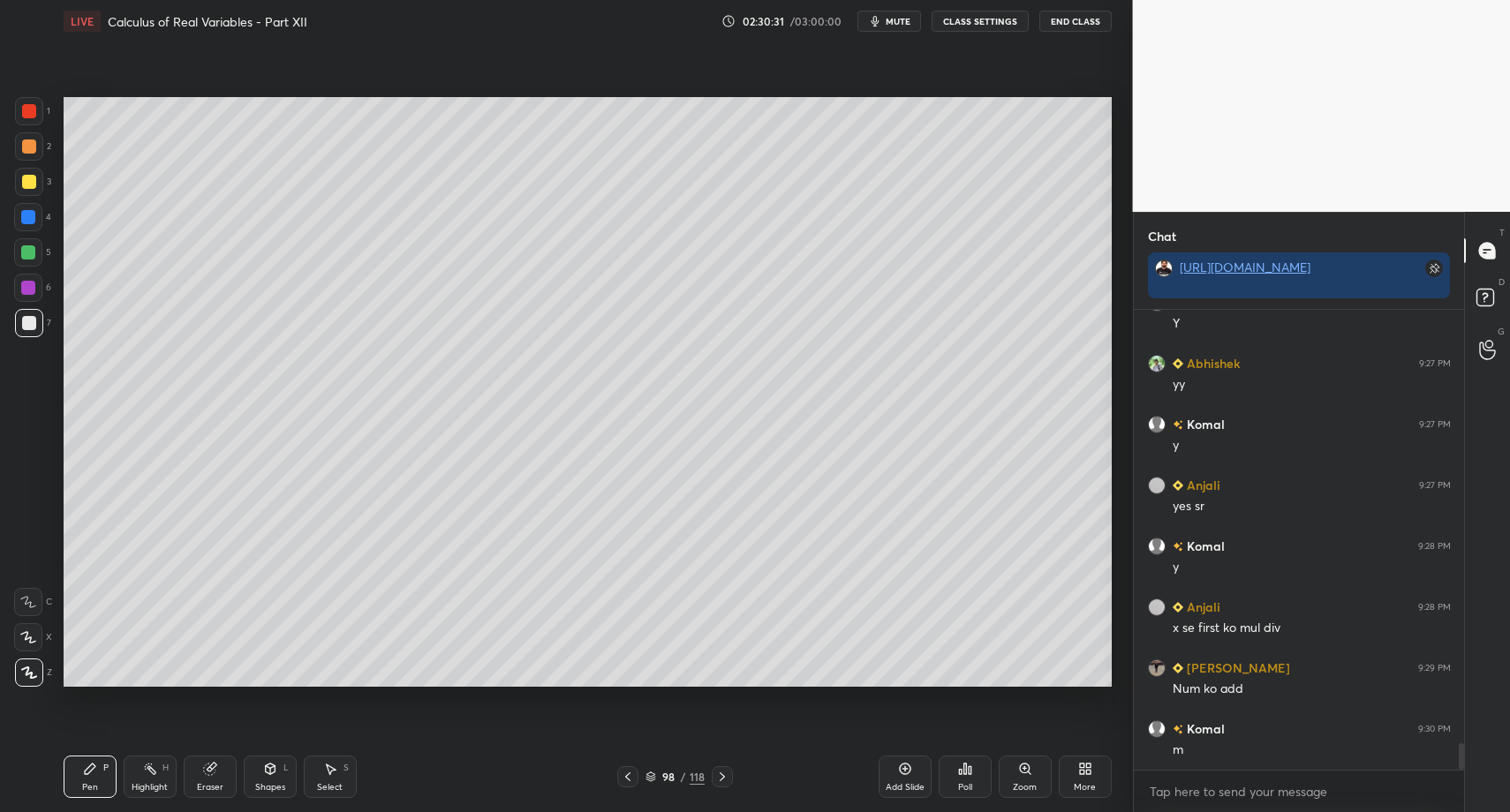 drag, startPoint x: 76, startPoint y: 778, endPoint x: 164, endPoint y: 688, distance: 125.87295 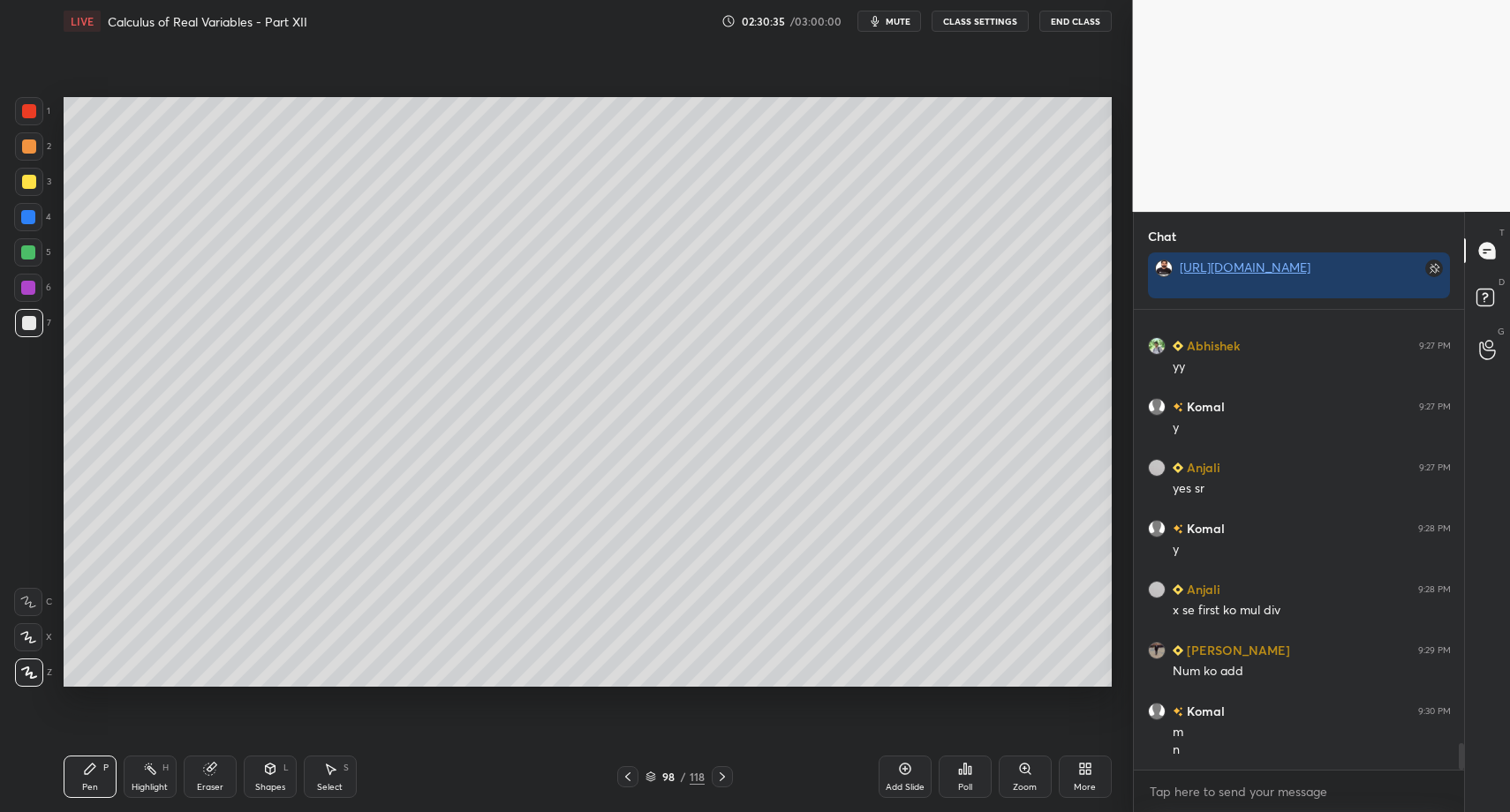 scroll, scrollTop: 7557, scrollLeft: 0, axis: vertical 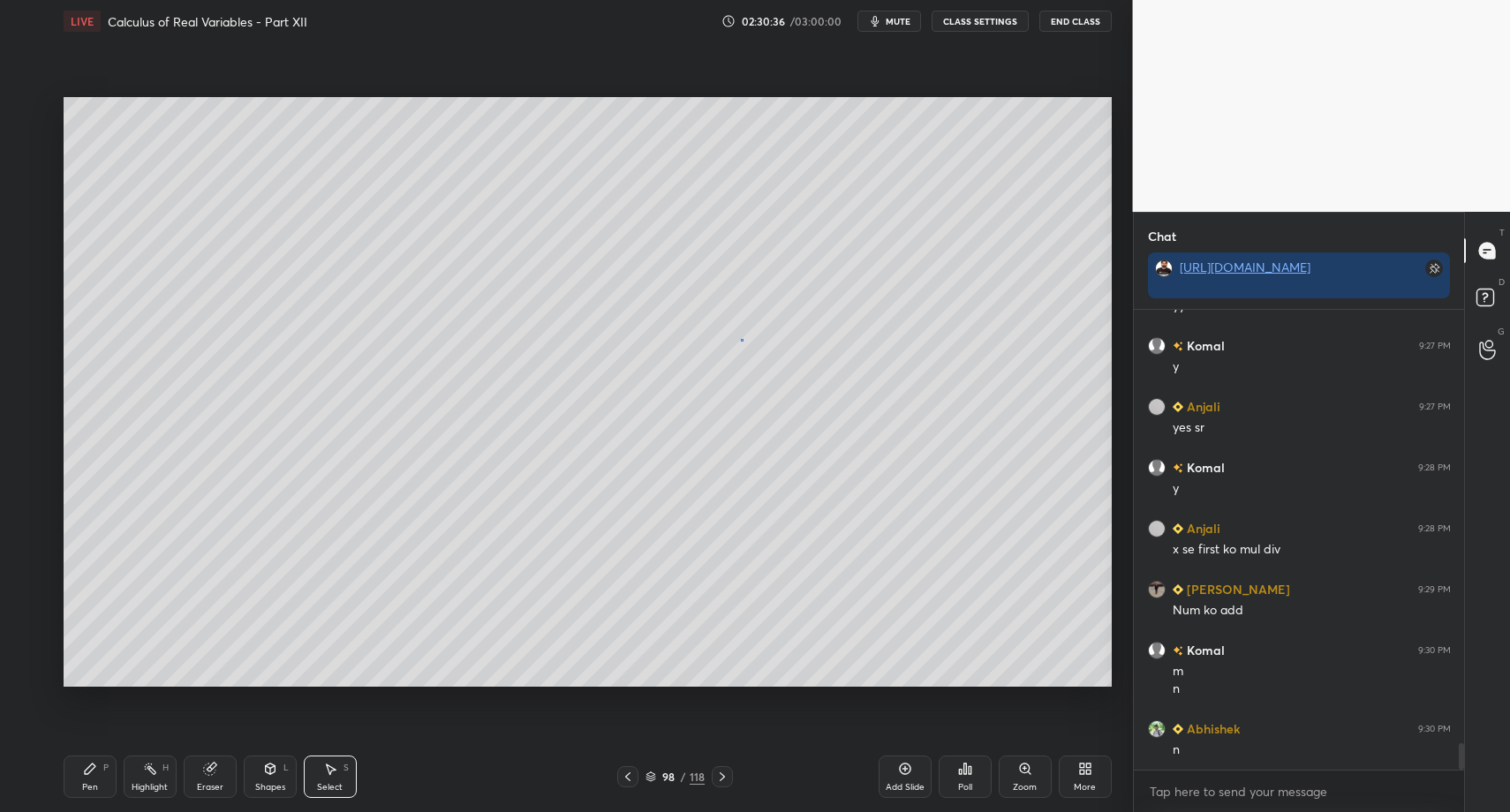 drag, startPoint x: 741, startPoint y: 340, endPoint x: 756, endPoint y: 358, distance: 23.430749 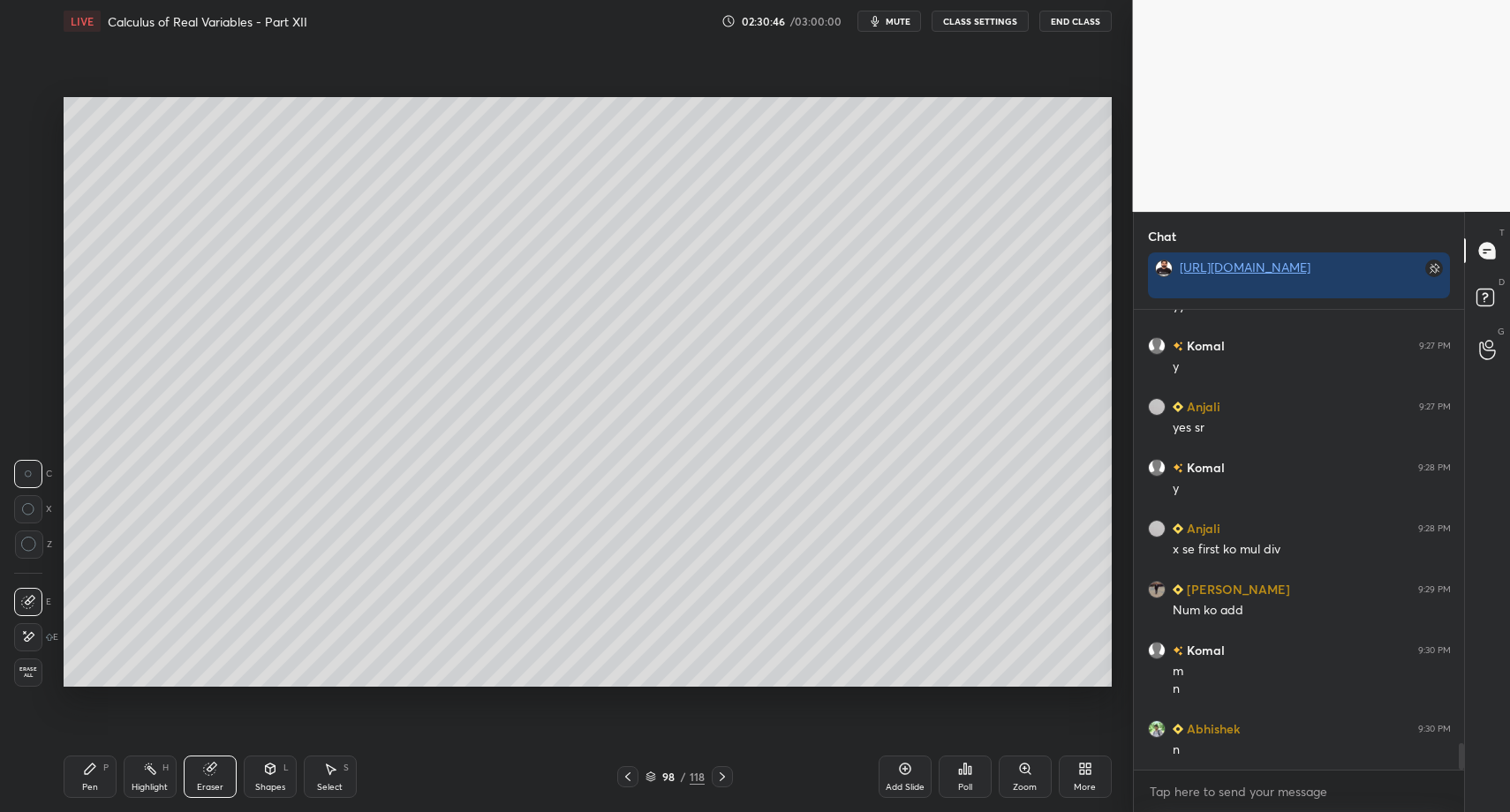 drag, startPoint x: 268, startPoint y: 775, endPoint x: 263, endPoint y: 761, distance: 14.866069 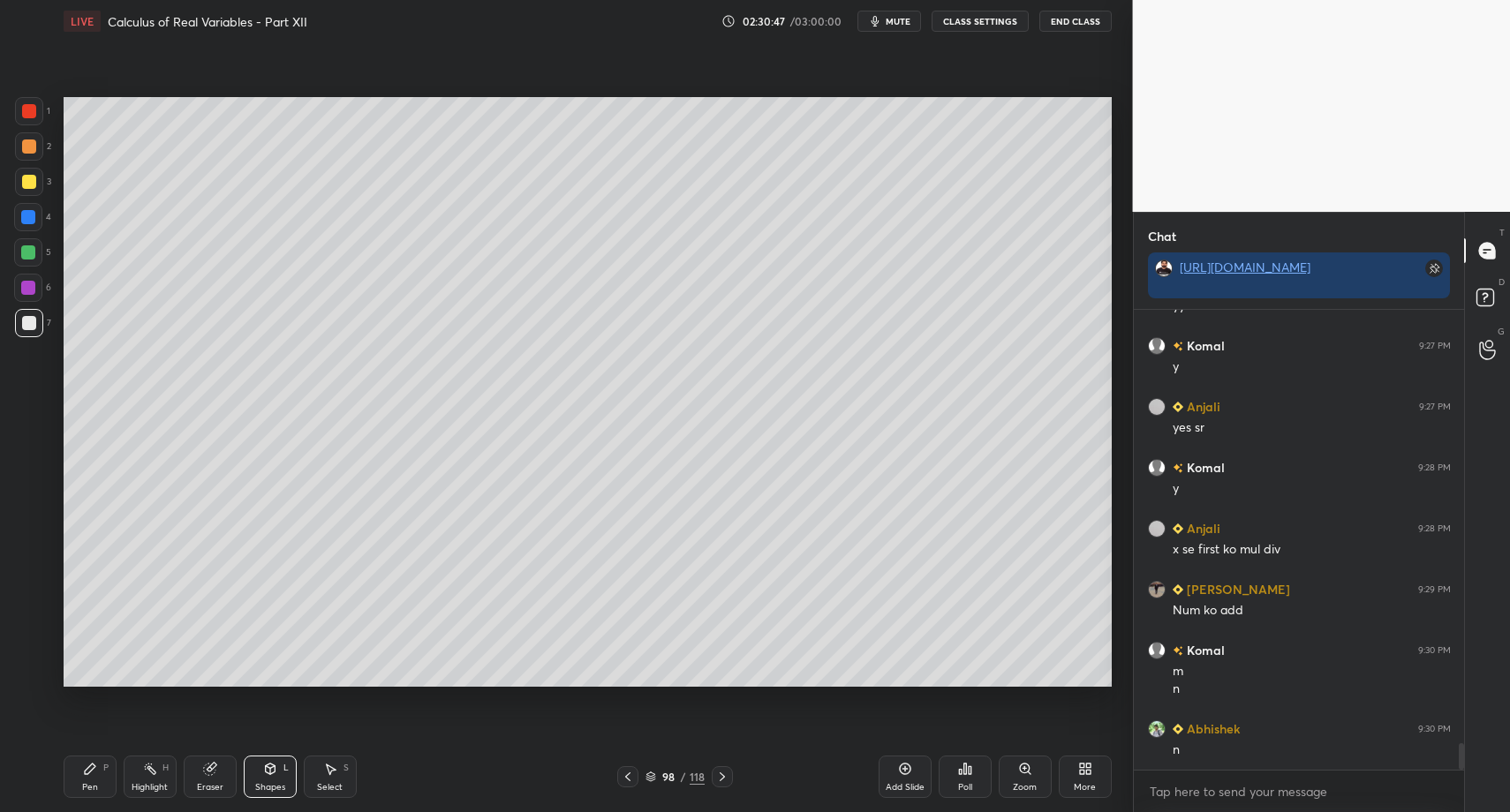 scroll, scrollTop: 7618, scrollLeft: 0, axis: vertical 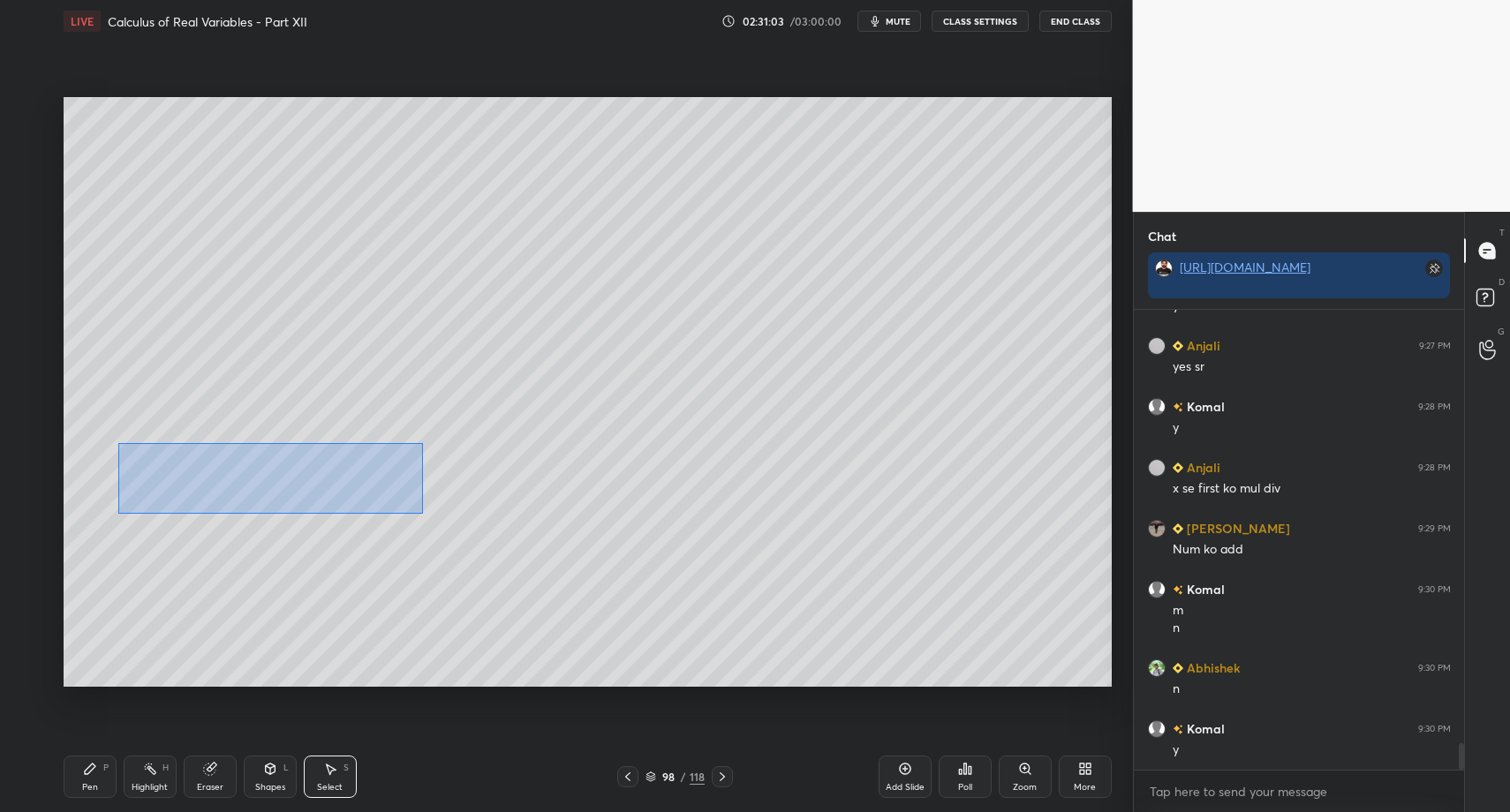 drag, startPoint x: 167, startPoint y: 471, endPoint x: 434, endPoint y: 507, distance: 269.41604 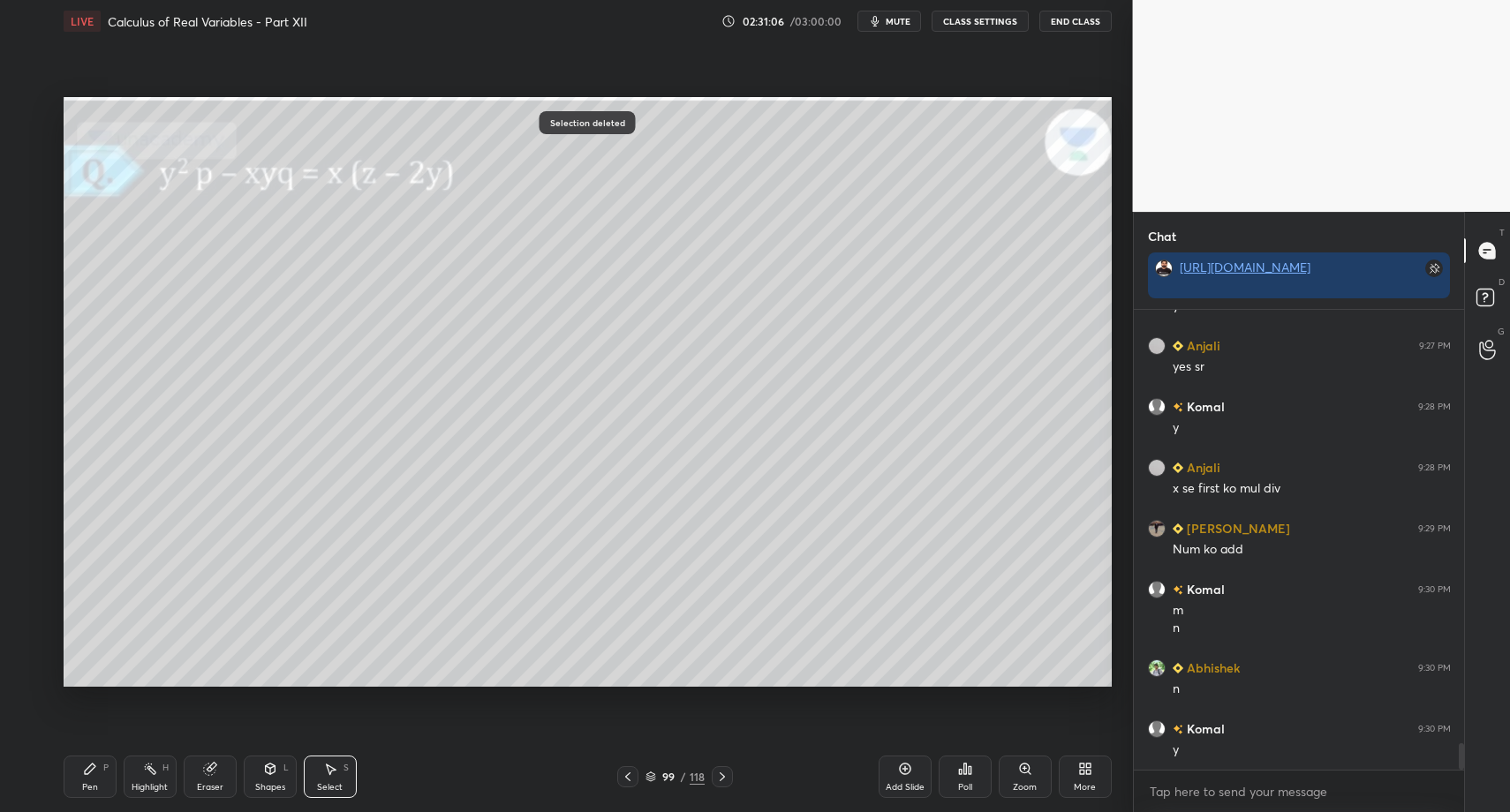 scroll, scrollTop: 7679, scrollLeft: 0, axis: vertical 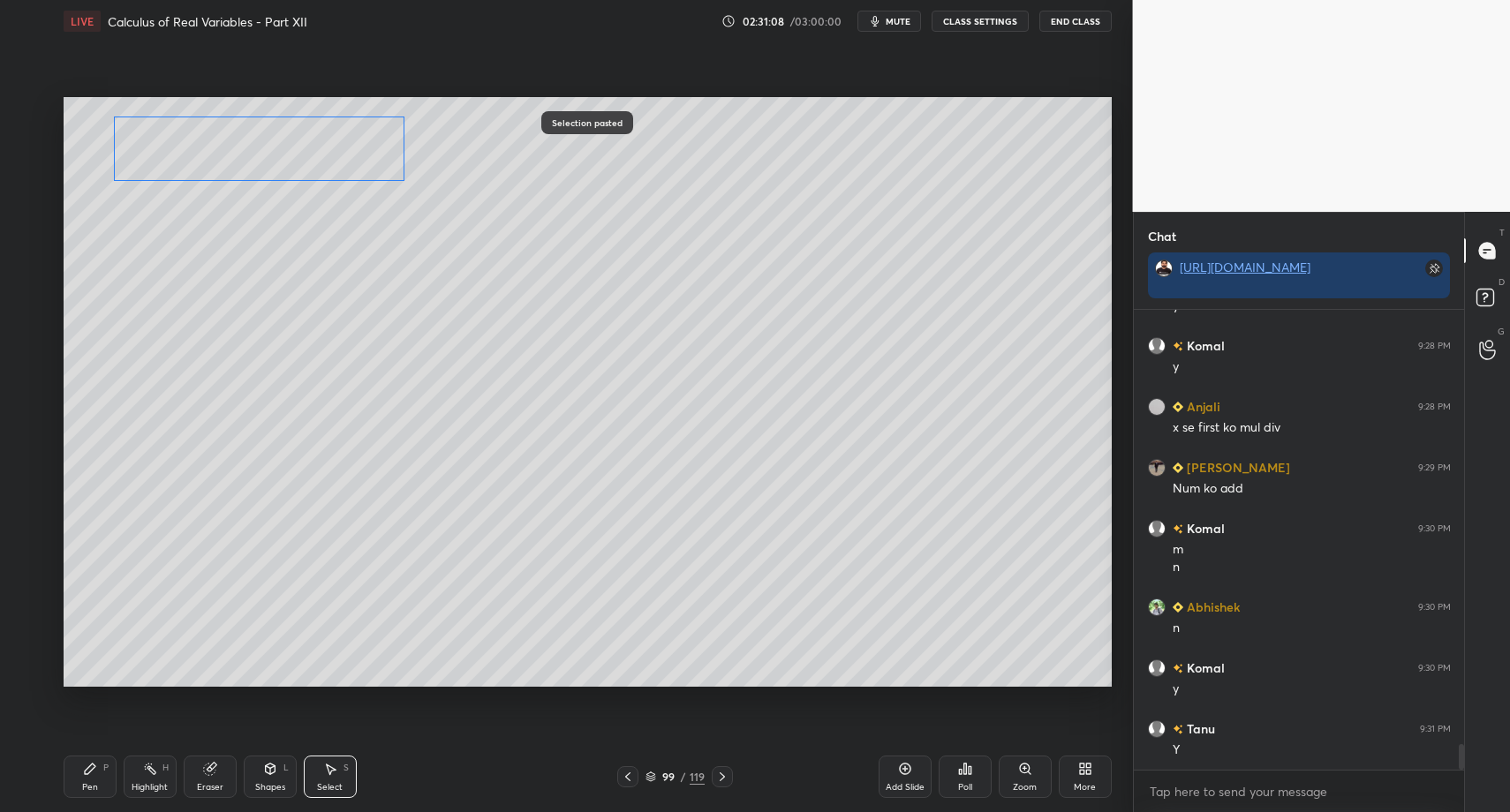 drag, startPoint x: 268, startPoint y: 461, endPoint x: 238, endPoint y: 201, distance: 261.725 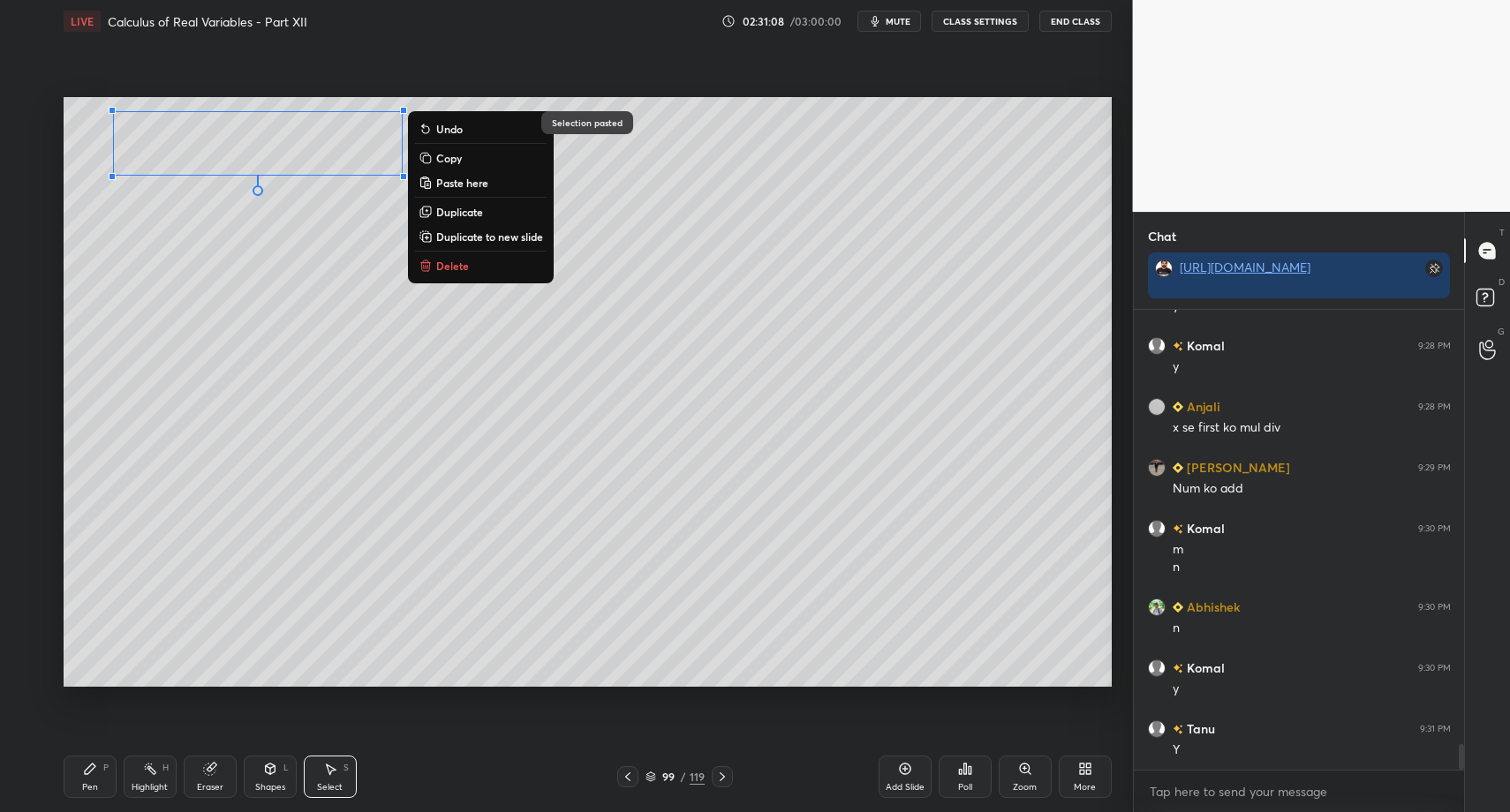 drag, startPoint x: 87, startPoint y: 774, endPoint x: 87, endPoint y: 763, distance: 11 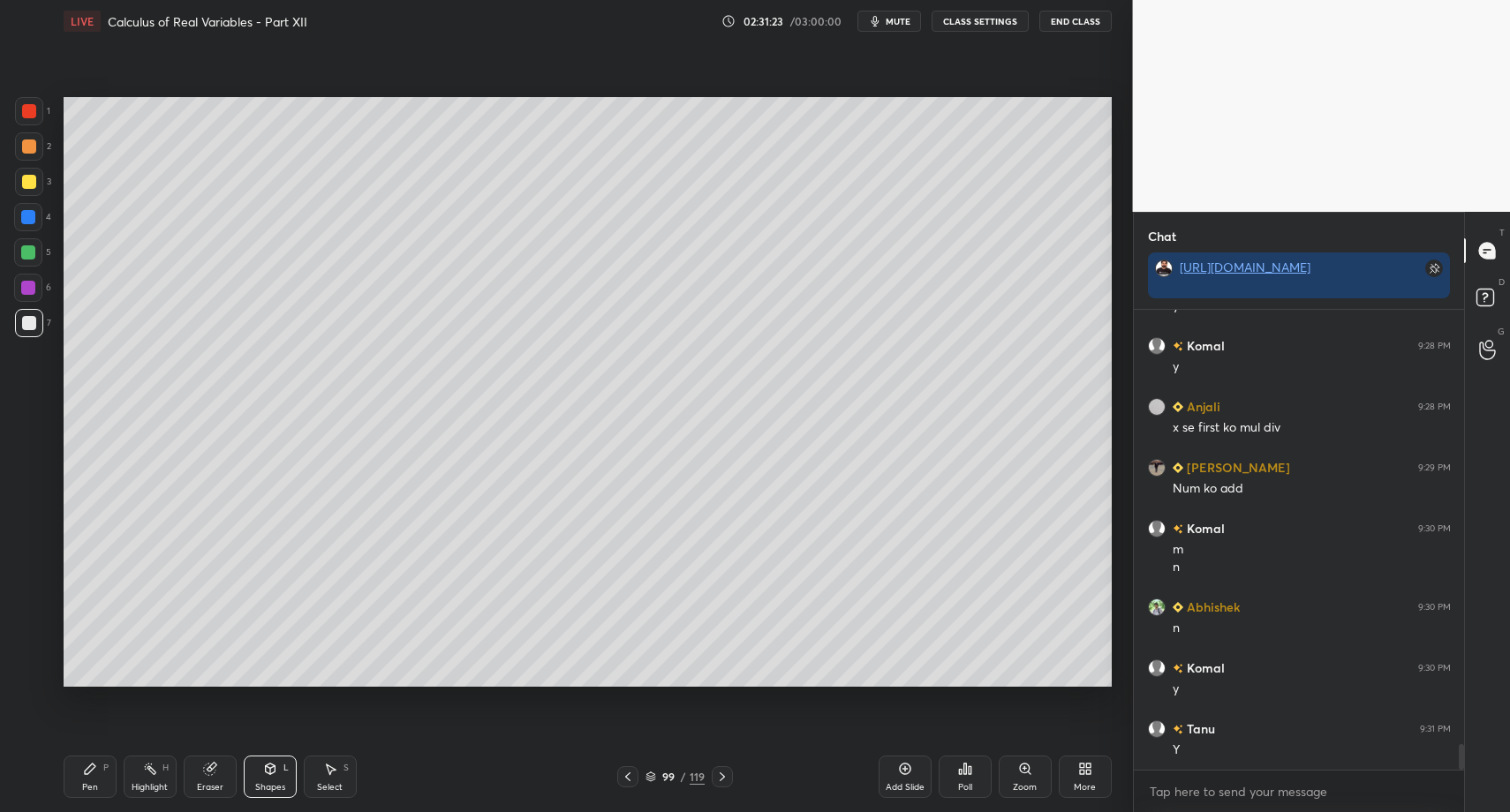 drag, startPoint x: 98, startPoint y: 791, endPoint x: 100, endPoint y: 781, distance: 10.19804 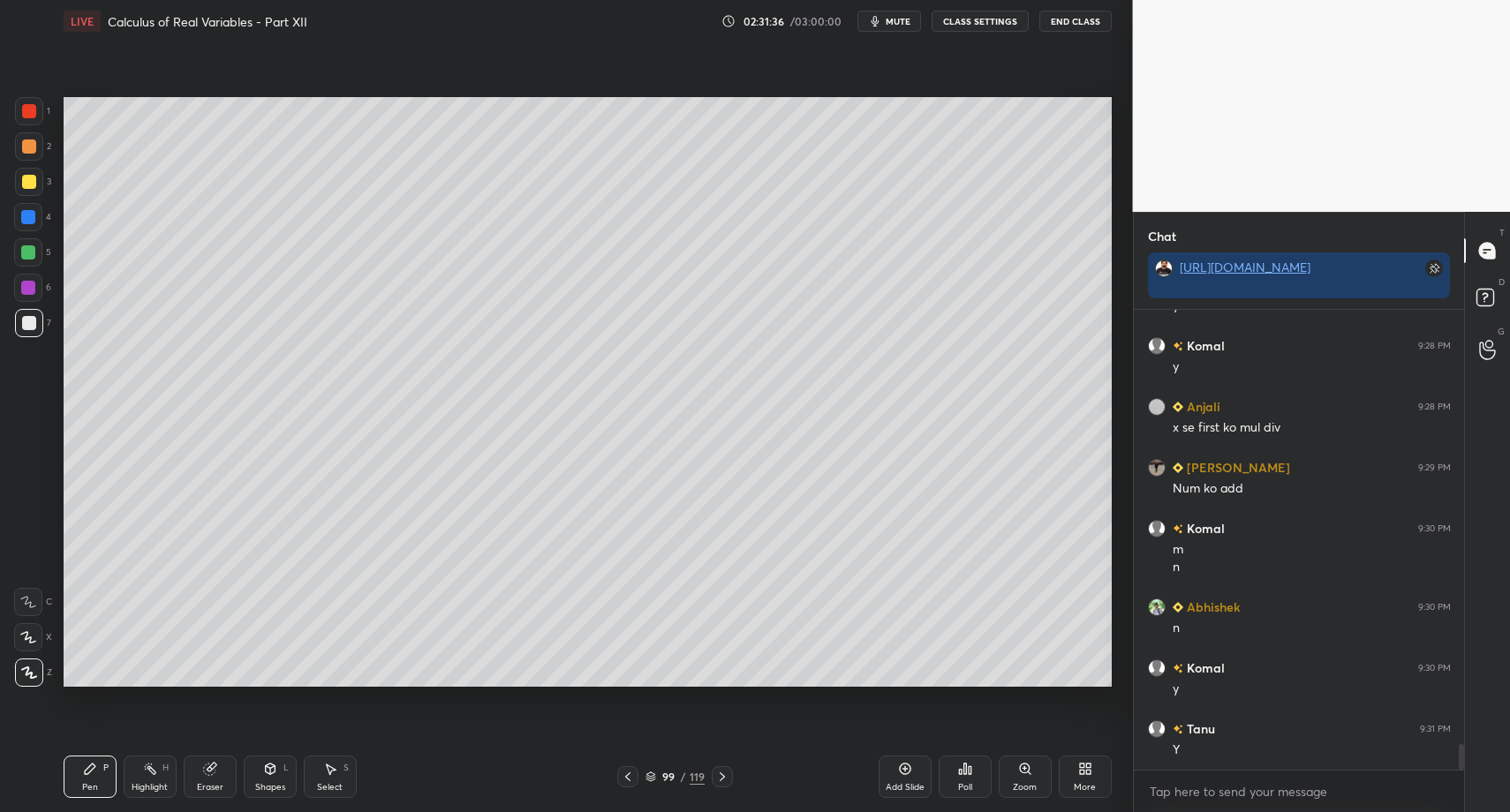 scroll, scrollTop: 7740, scrollLeft: 0, axis: vertical 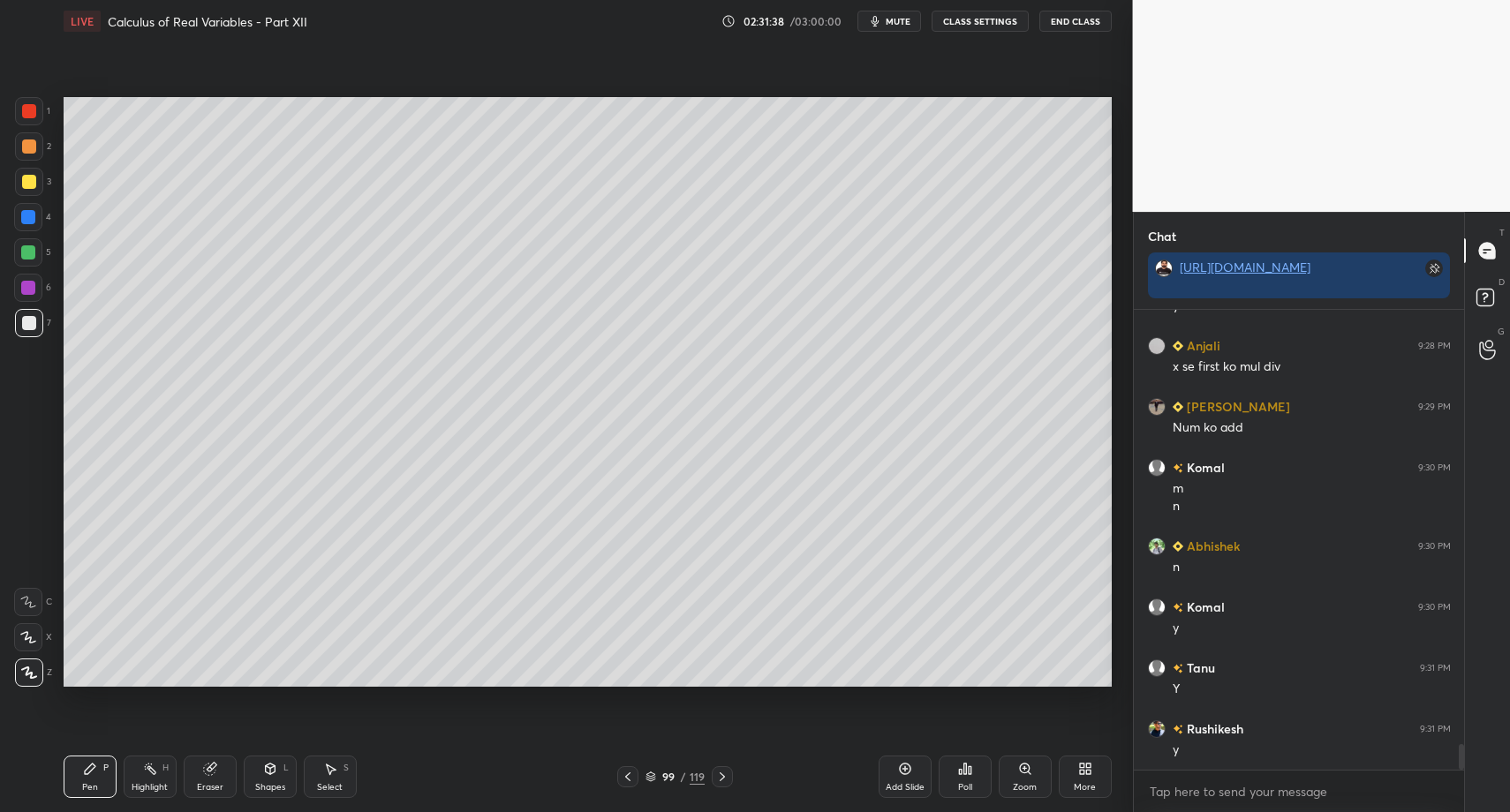 drag, startPoint x: 30, startPoint y: 143, endPoint x: 39, endPoint y: 213, distance: 70.5762 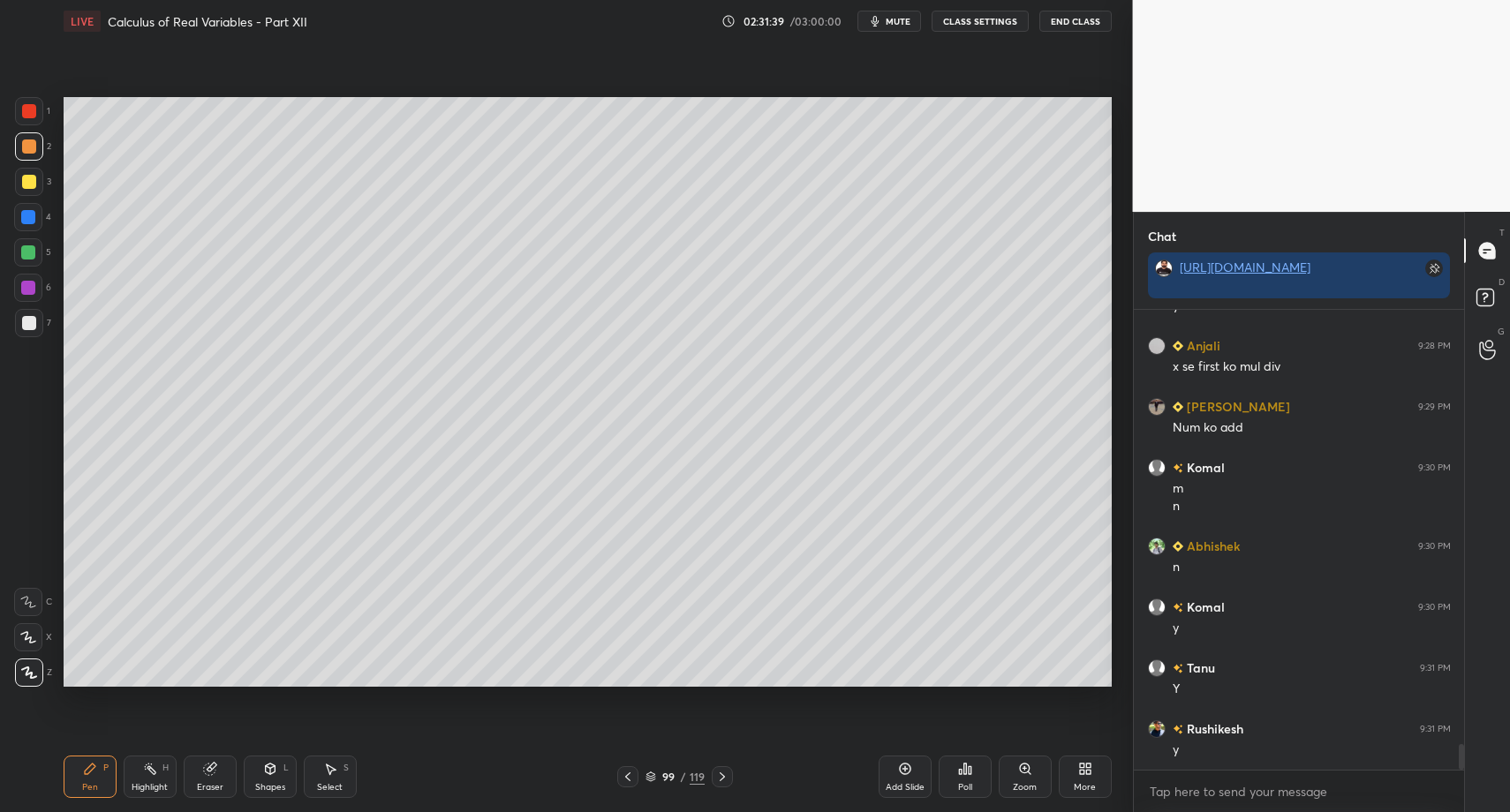 drag, startPoint x: 26, startPoint y: 588, endPoint x: 44, endPoint y: 594, distance: 18.973666 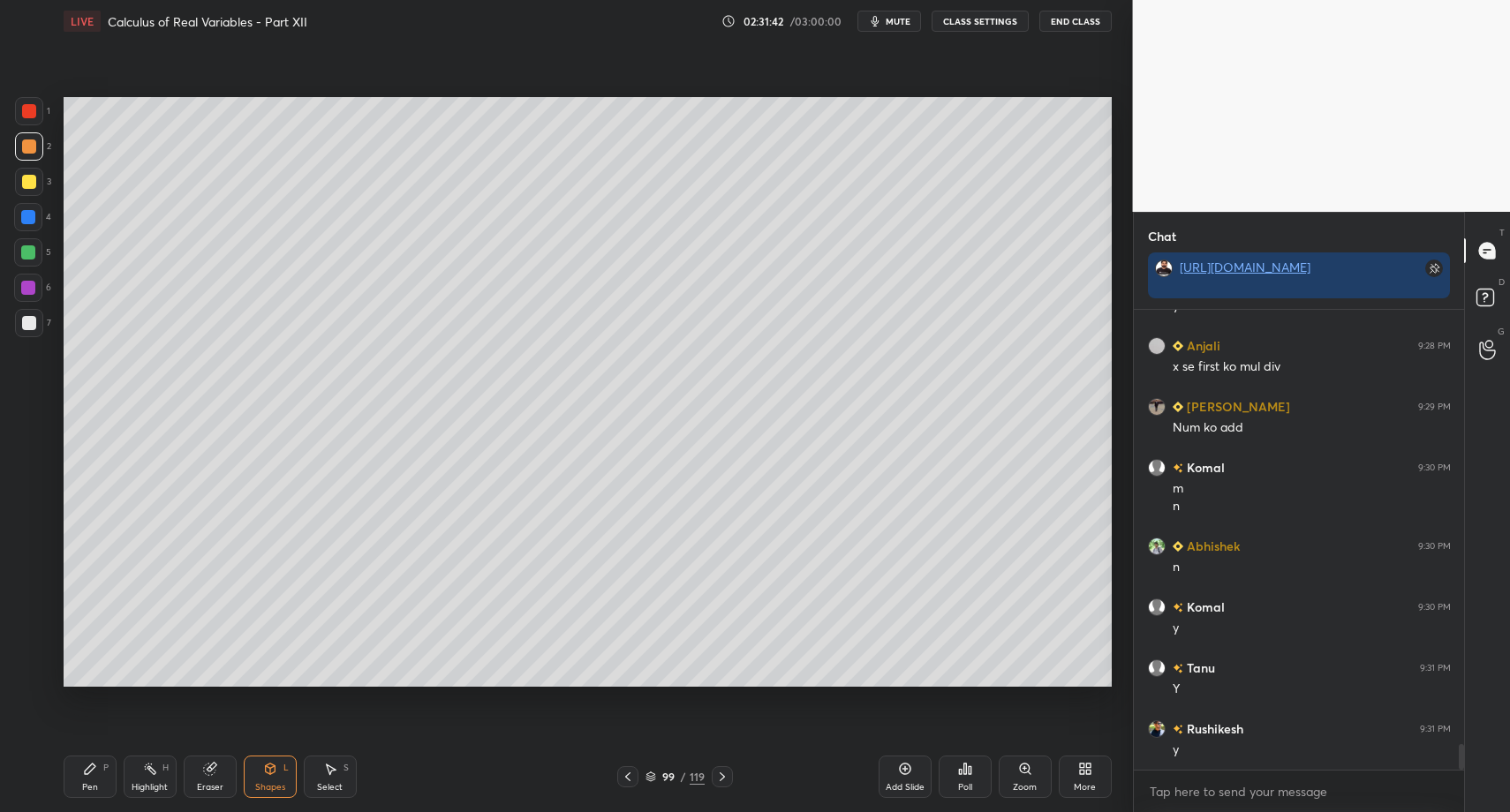 drag, startPoint x: 88, startPoint y: 776, endPoint x: 87, endPoint y: 710, distance: 66.00758 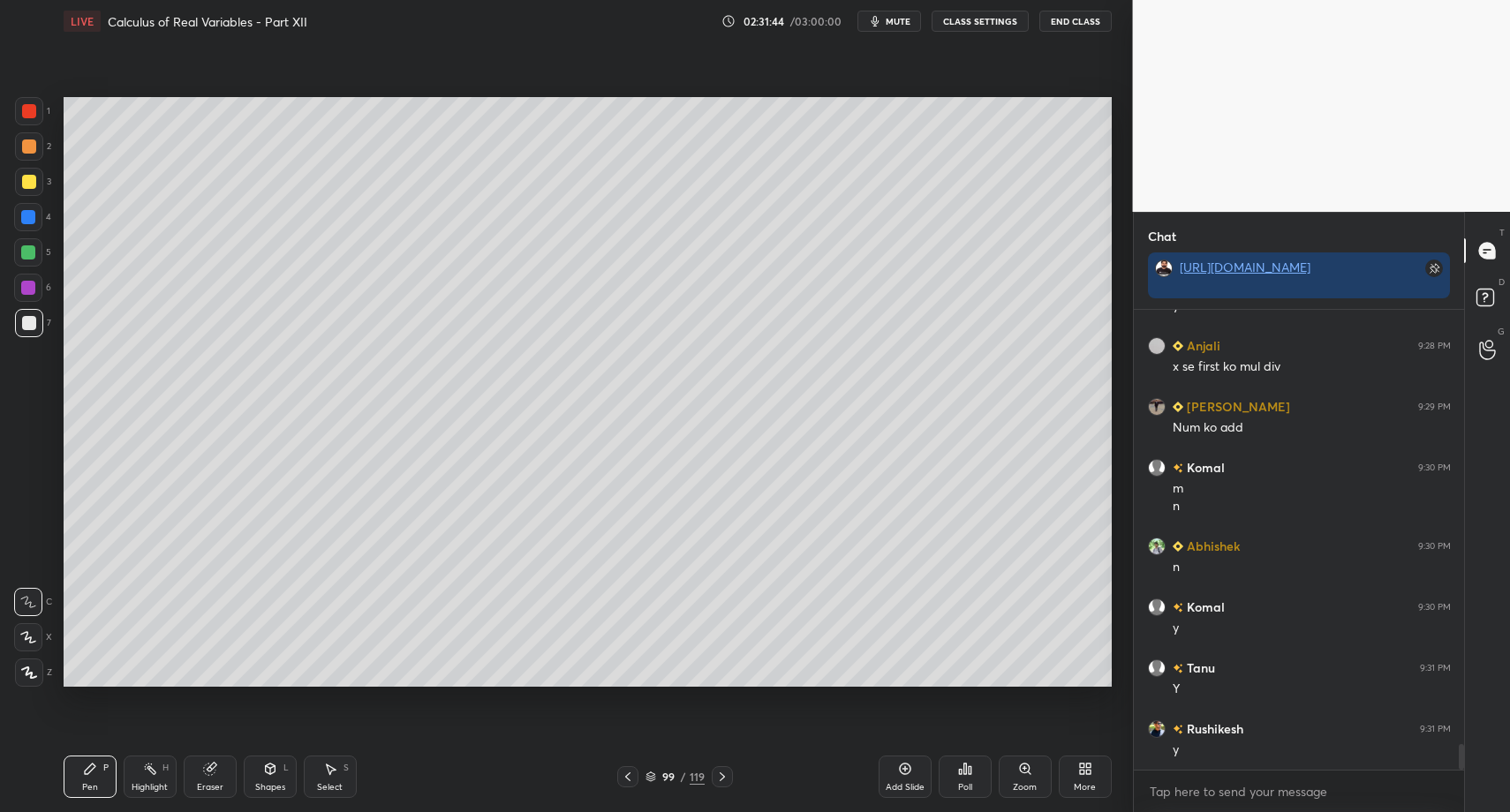 scroll, scrollTop: 7800, scrollLeft: 0, axis: vertical 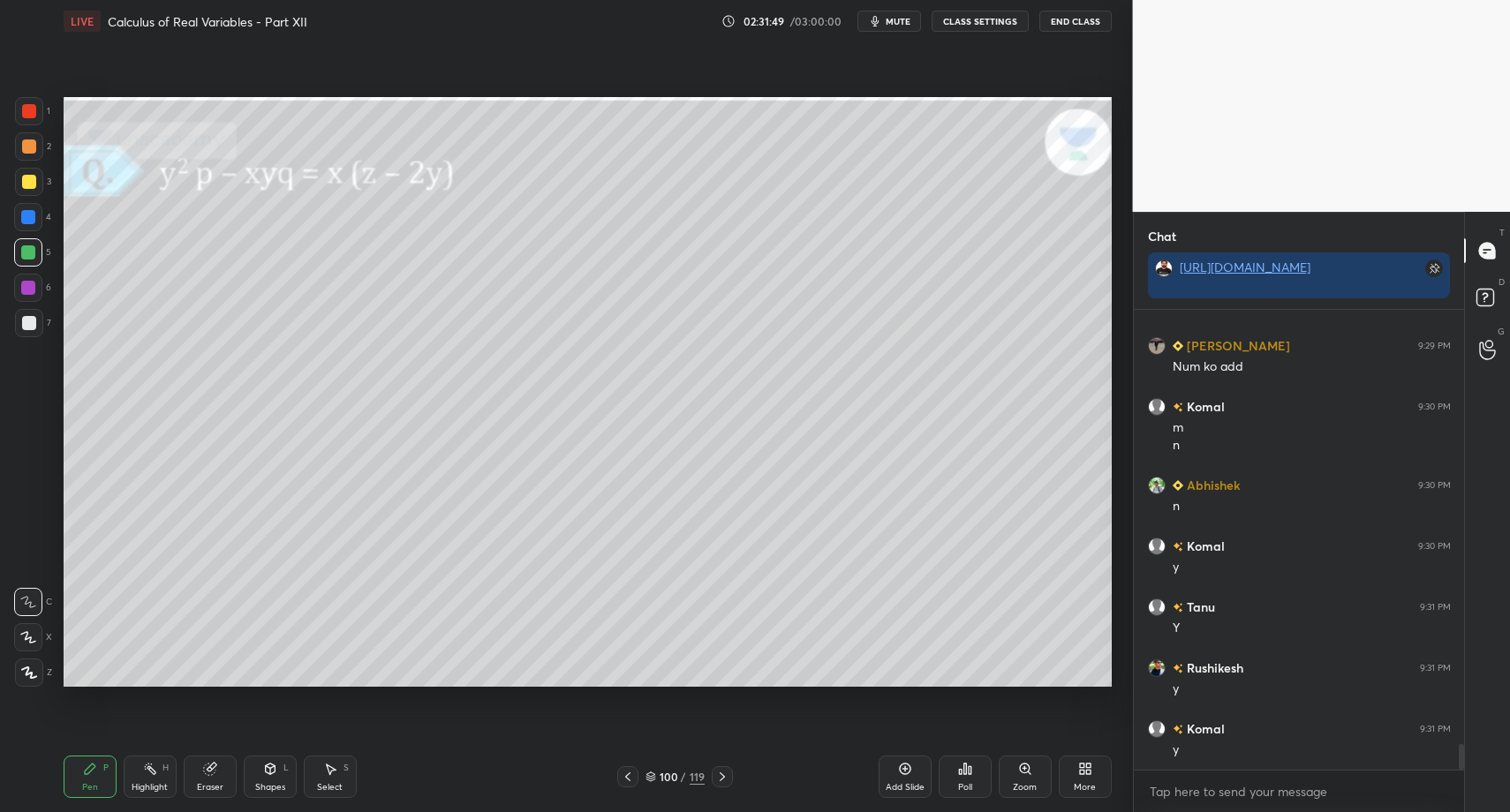 drag, startPoint x: 37, startPoint y: 261, endPoint x: 59, endPoint y: 254, distance: 23.08679 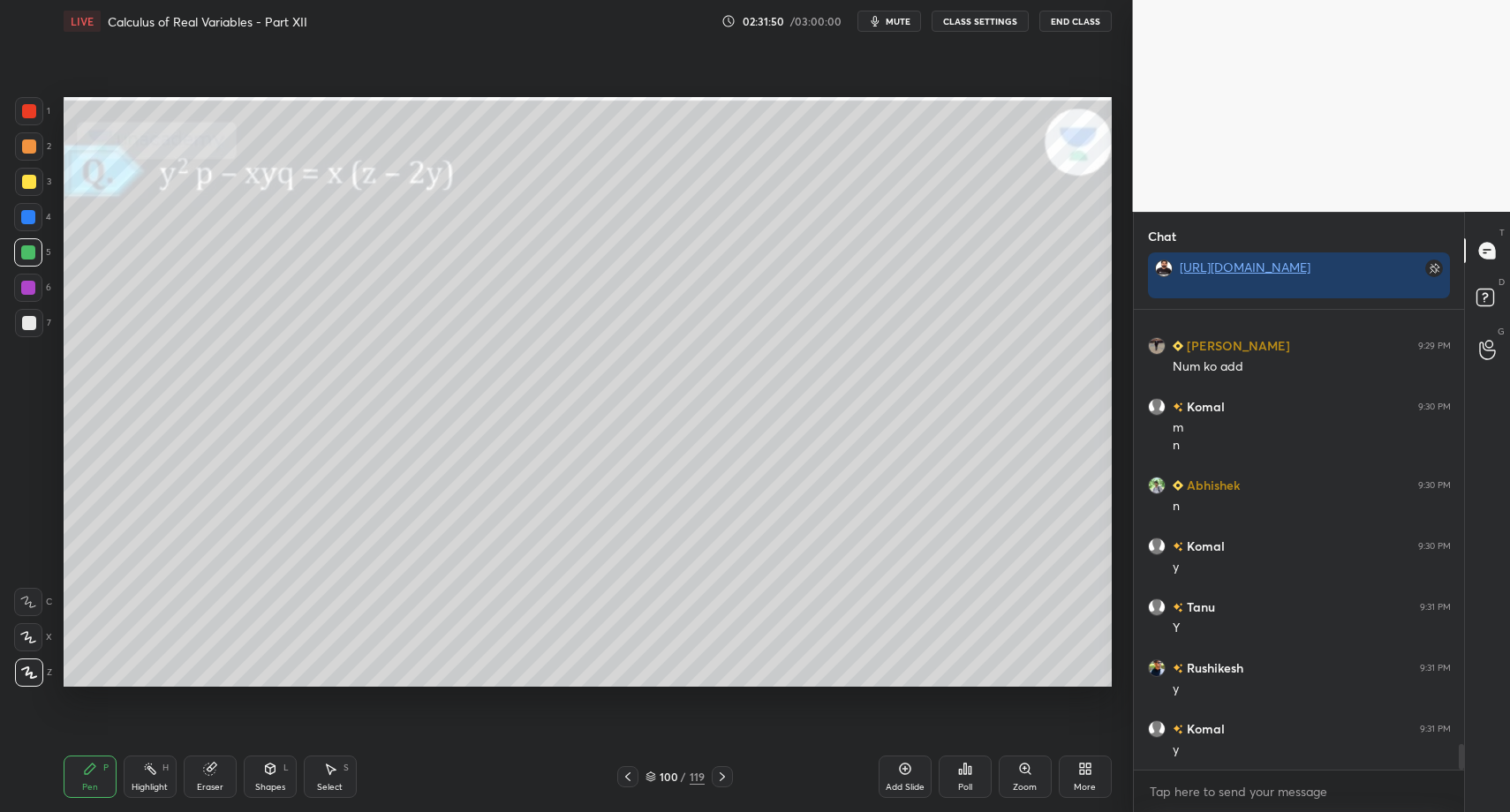 scroll, scrollTop: 7861, scrollLeft: 0, axis: vertical 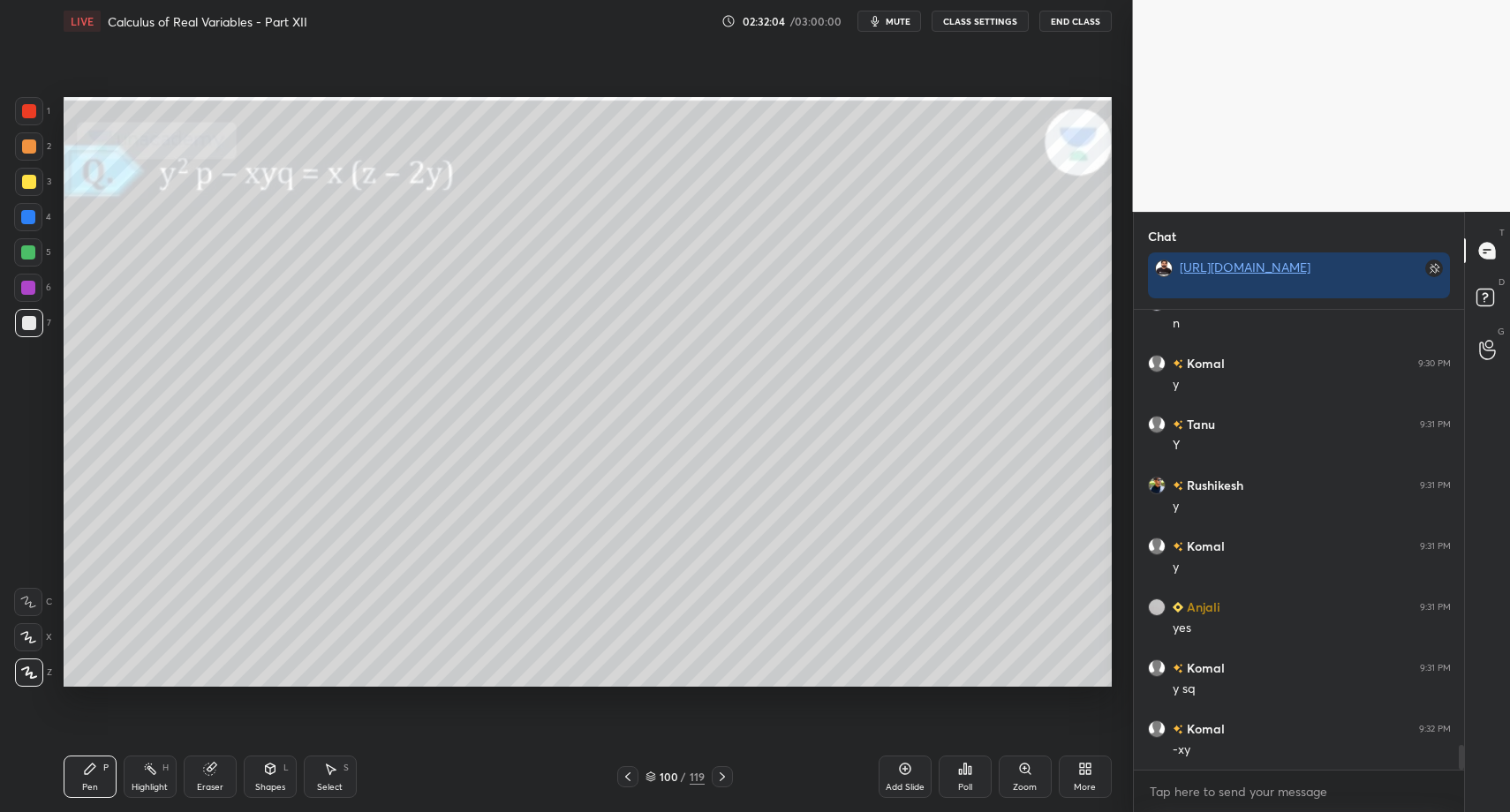 drag, startPoint x: 110, startPoint y: 778, endPoint x: 94, endPoint y: 740, distance: 41.23106 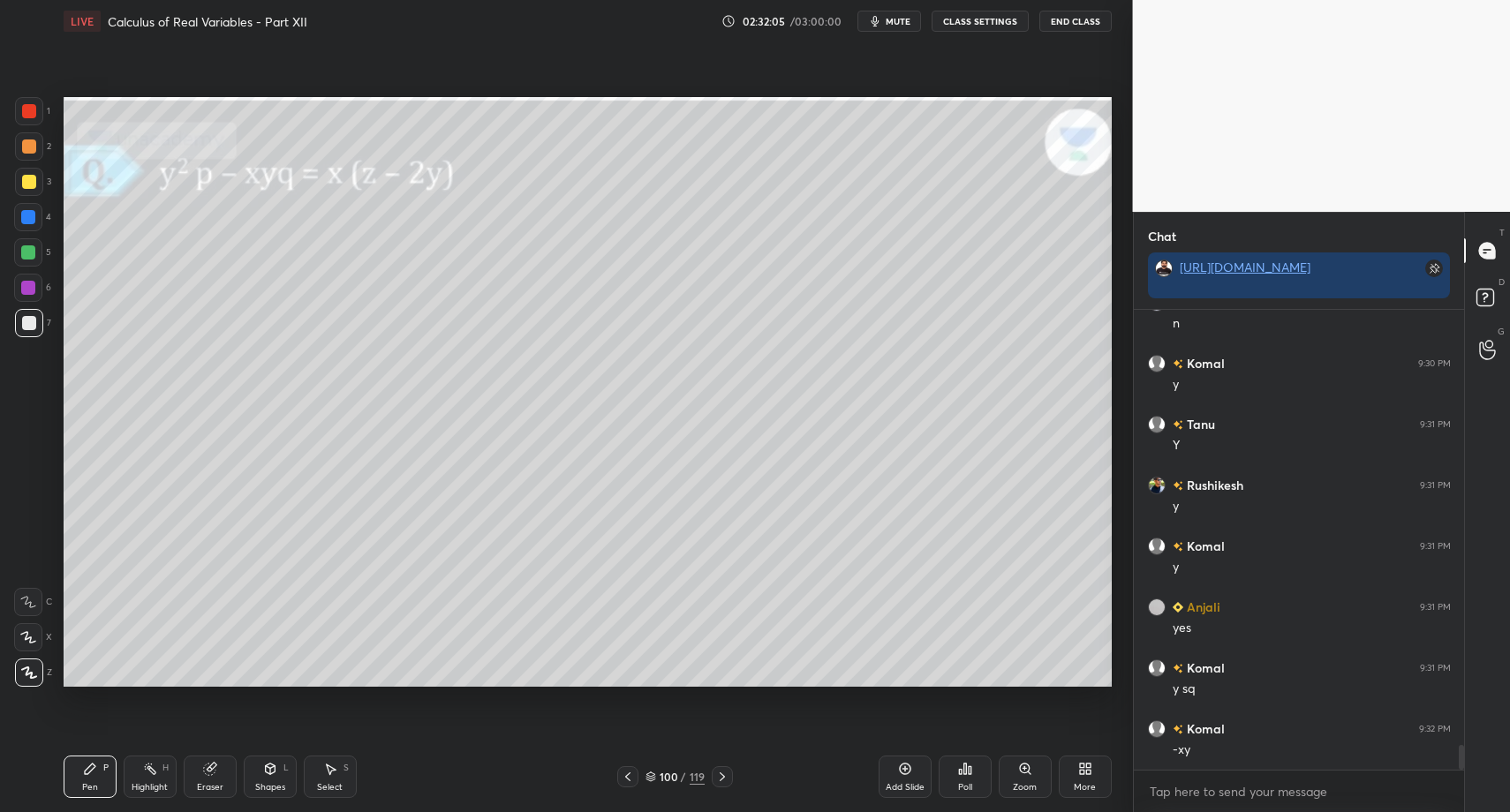 drag, startPoint x: 33, startPoint y: 243, endPoint x: 58, endPoint y: 309, distance: 70.5762 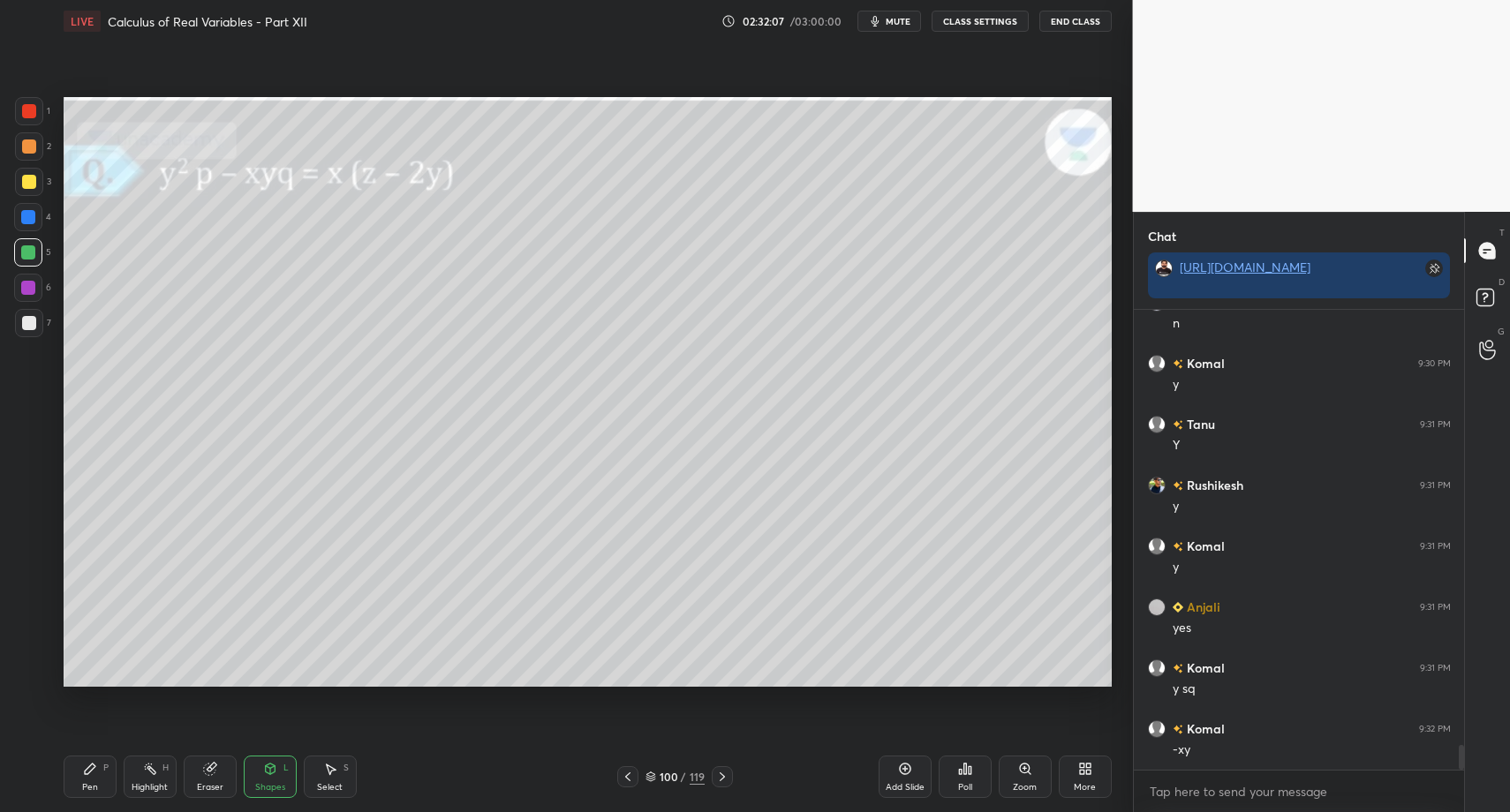 drag, startPoint x: 36, startPoint y: 341, endPoint x: 35, endPoint y: 407, distance: 66.00758 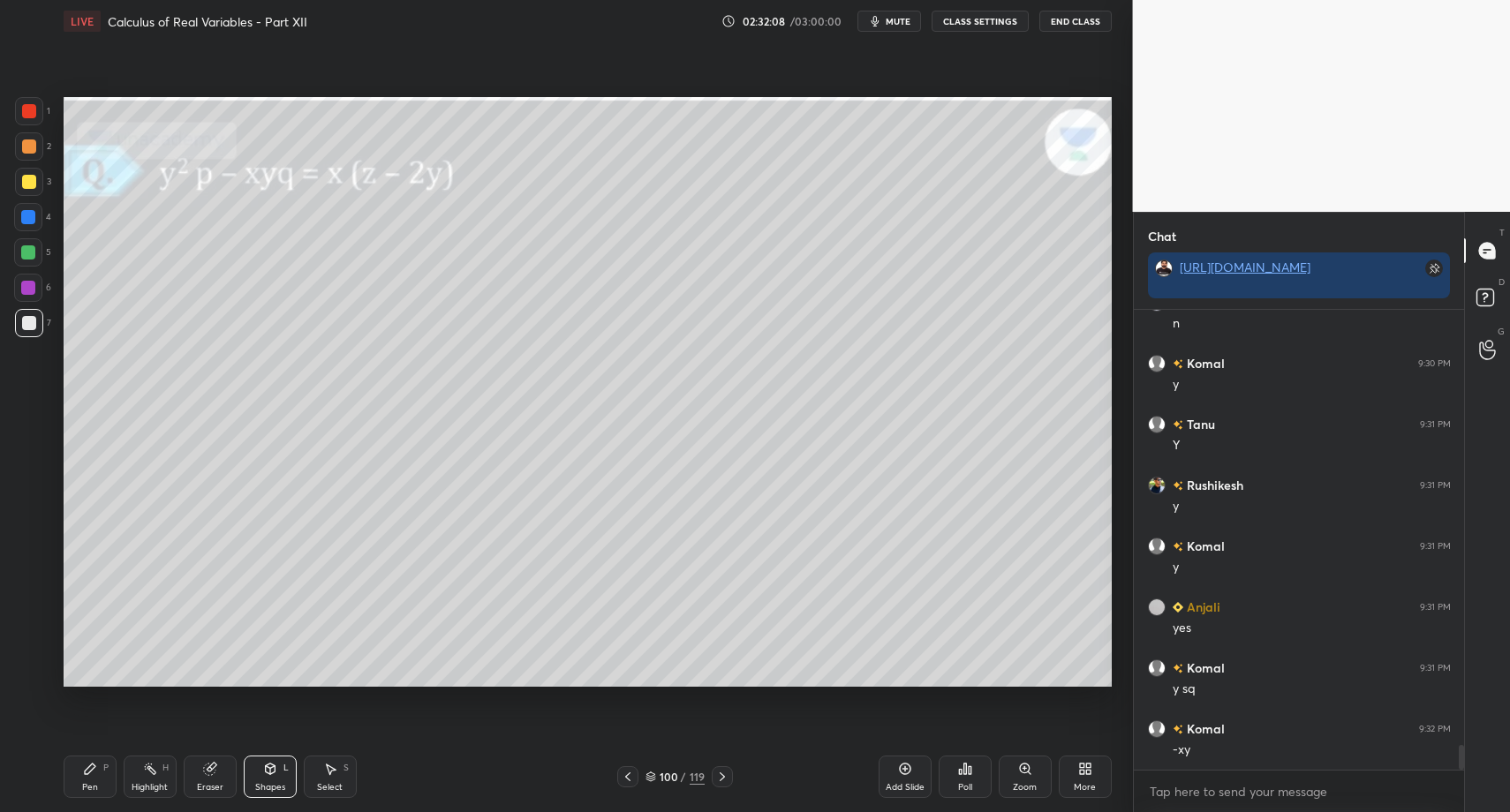 drag, startPoint x: 87, startPoint y: 773, endPoint x: 108, endPoint y: 736, distance: 42.544095 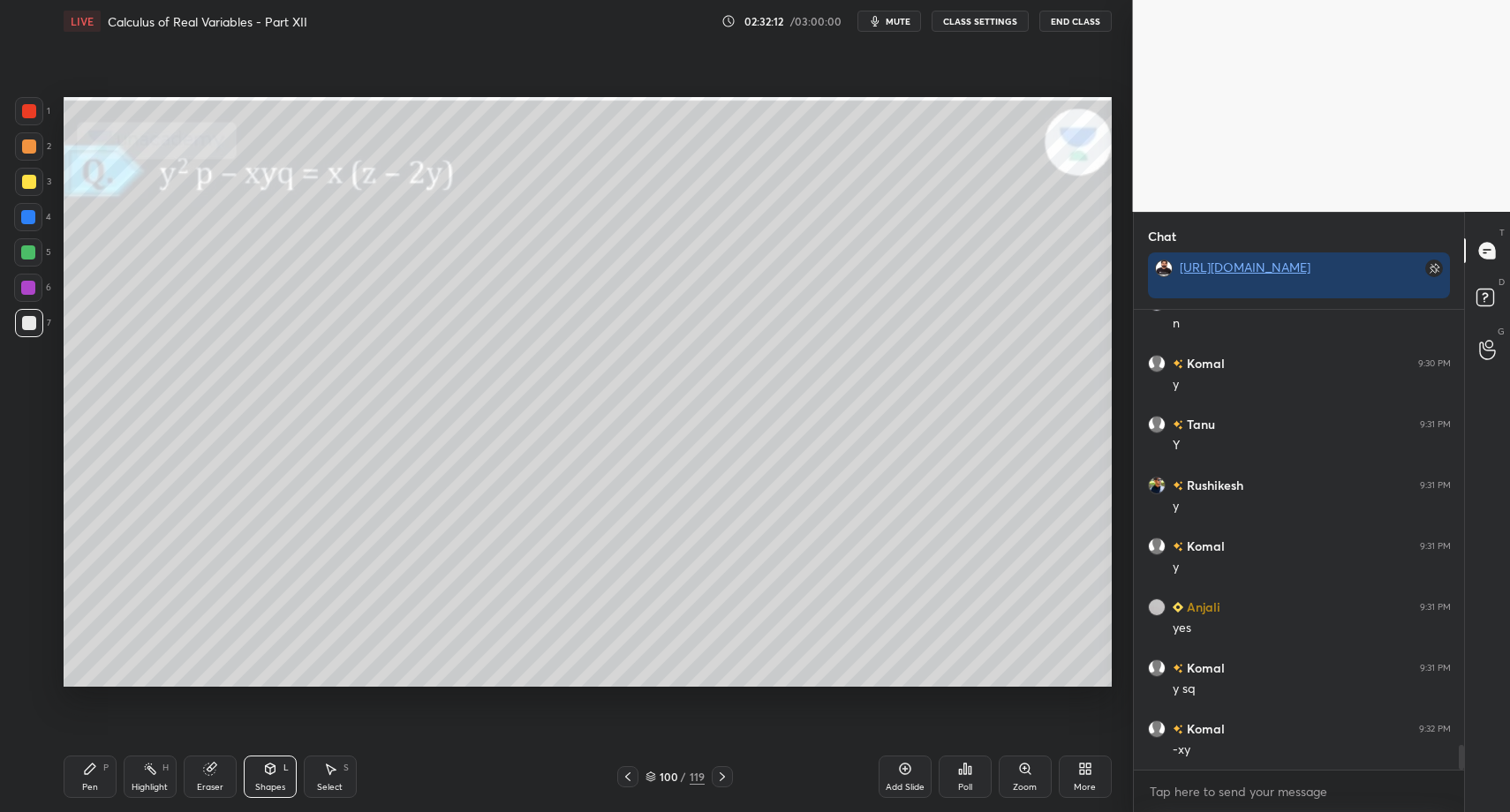 drag, startPoint x: 90, startPoint y: 792, endPoint x: 91, endPoint y: 774, distance: 18.027756 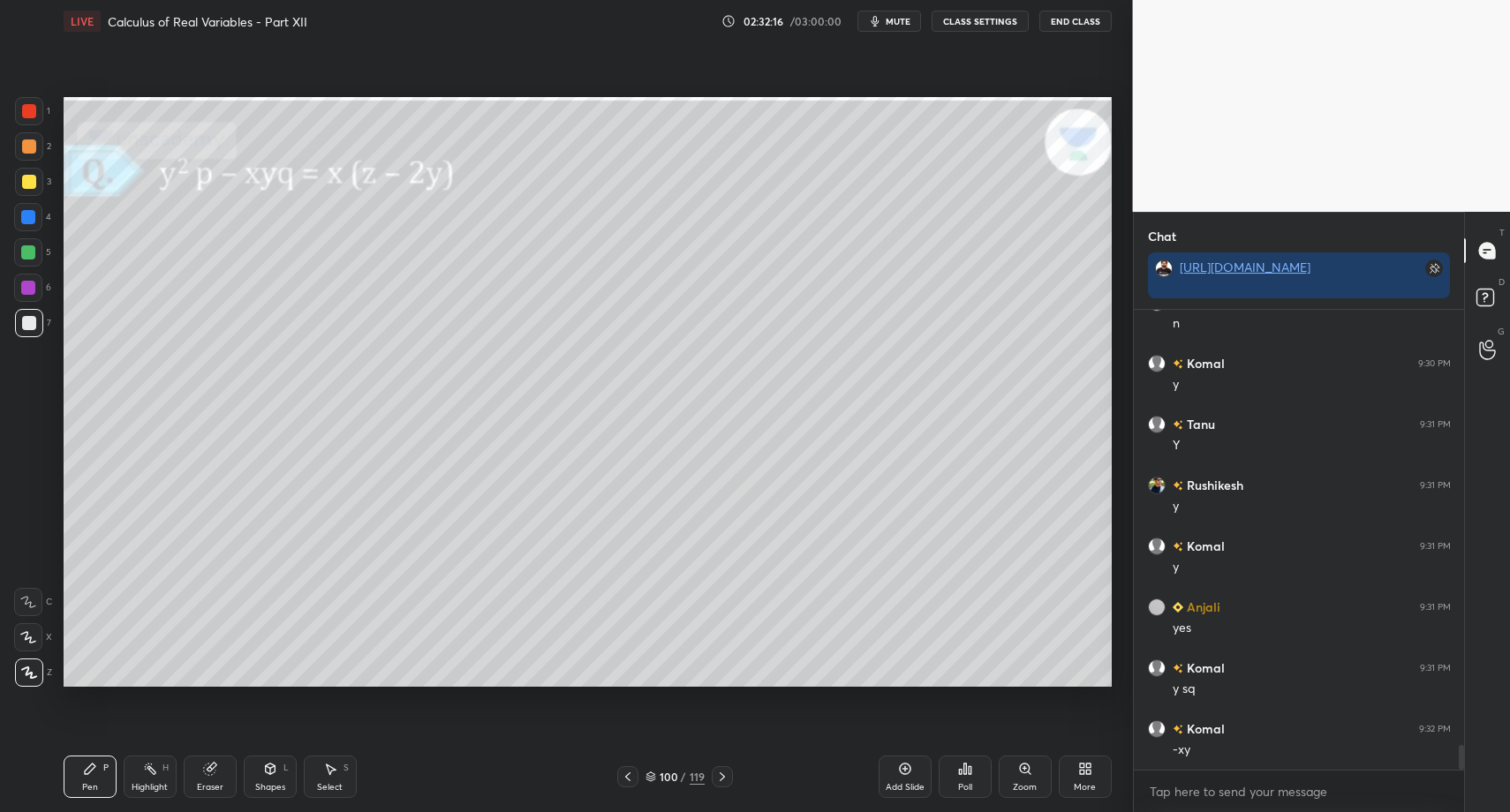 drag, startPoint x: 276, startPoint y: 768, endPoint x: 262, endPoint y: 748, distance: 24.41311 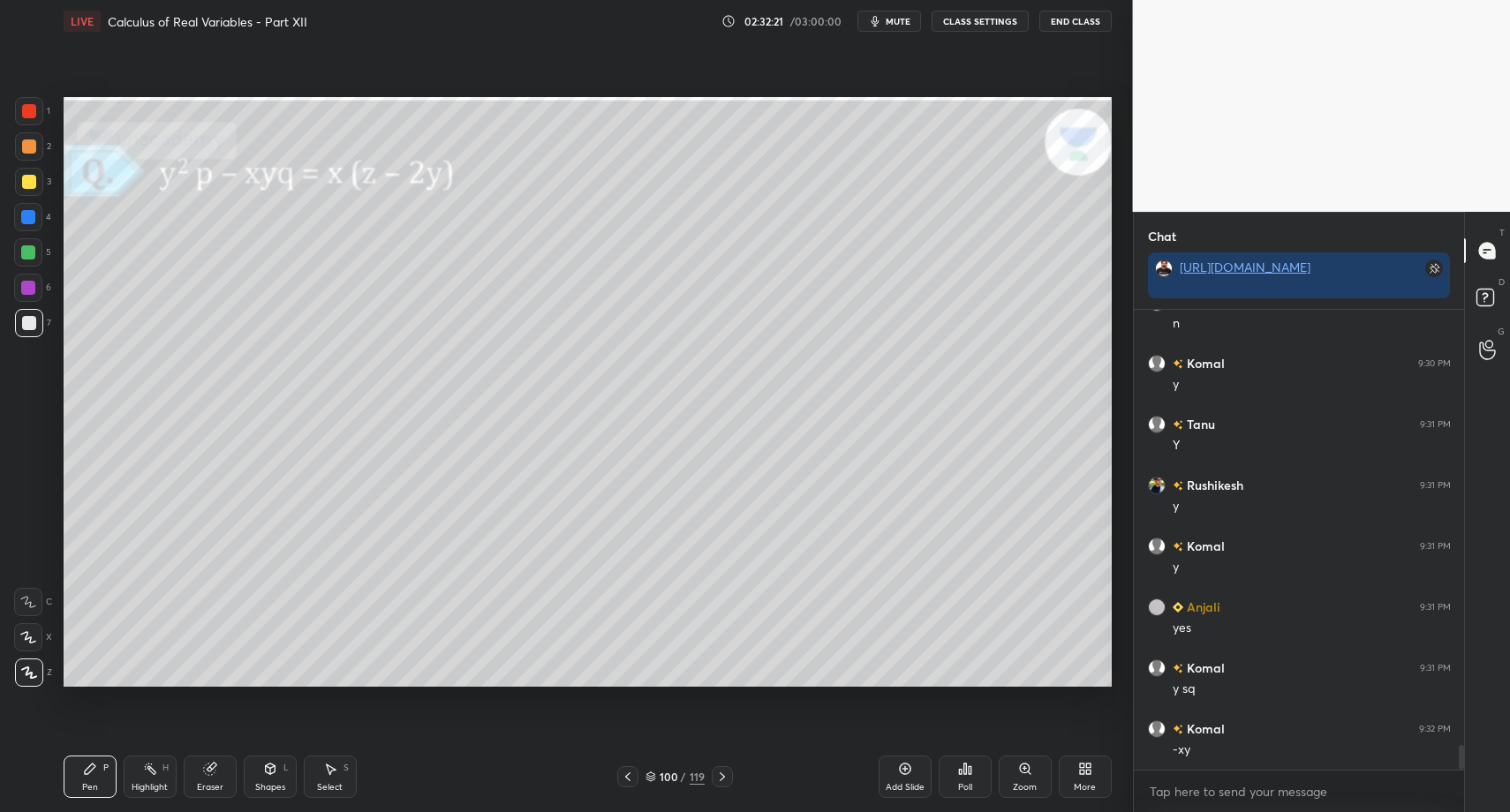 drag, startPoint x: 267, startPoint y: 773, endPoint x: 265, endPoint y: 756, distance: 17.117243 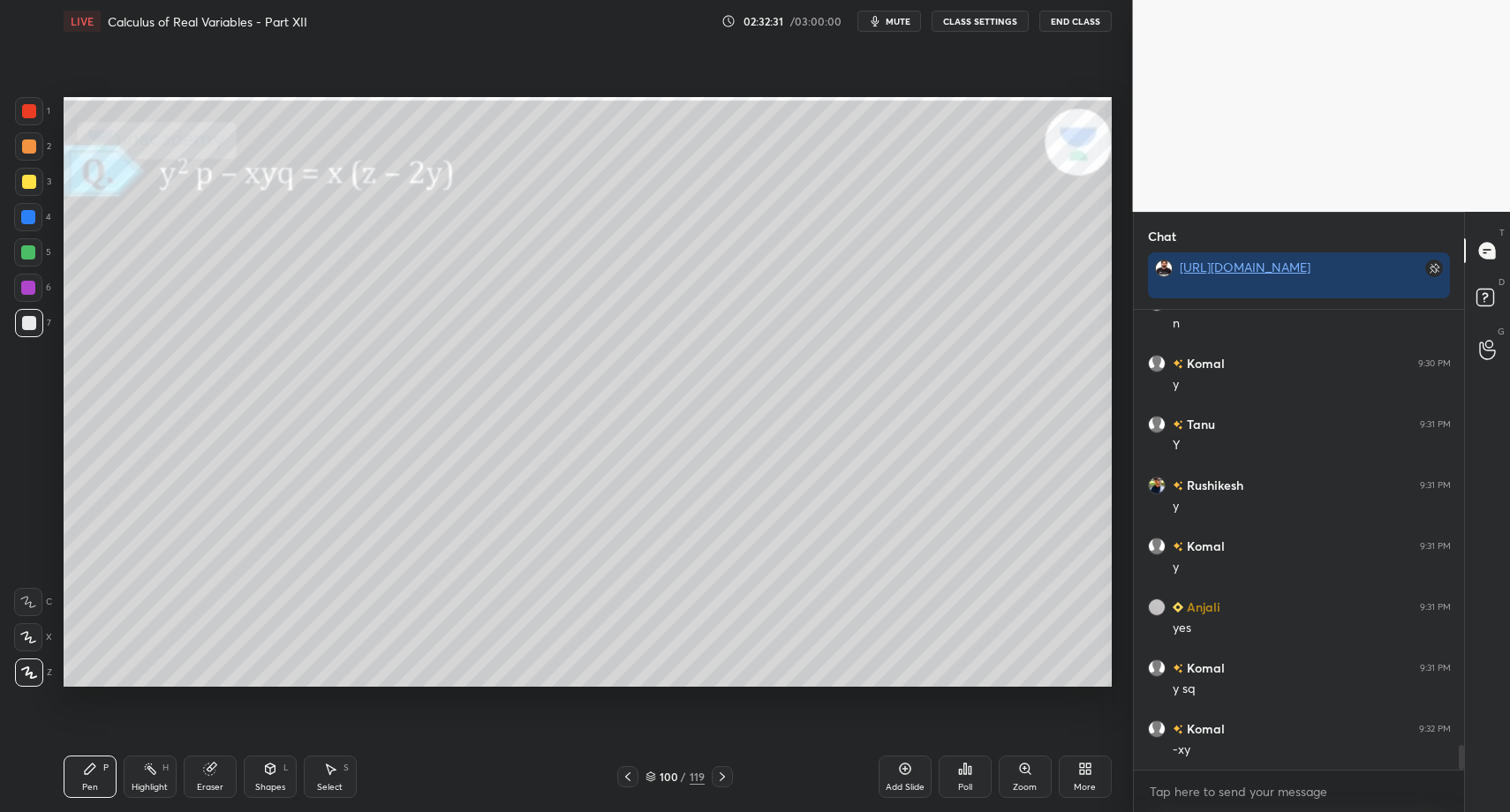 scroll, scrollTop: 8044, scrollLeft: 0, axis: vertical 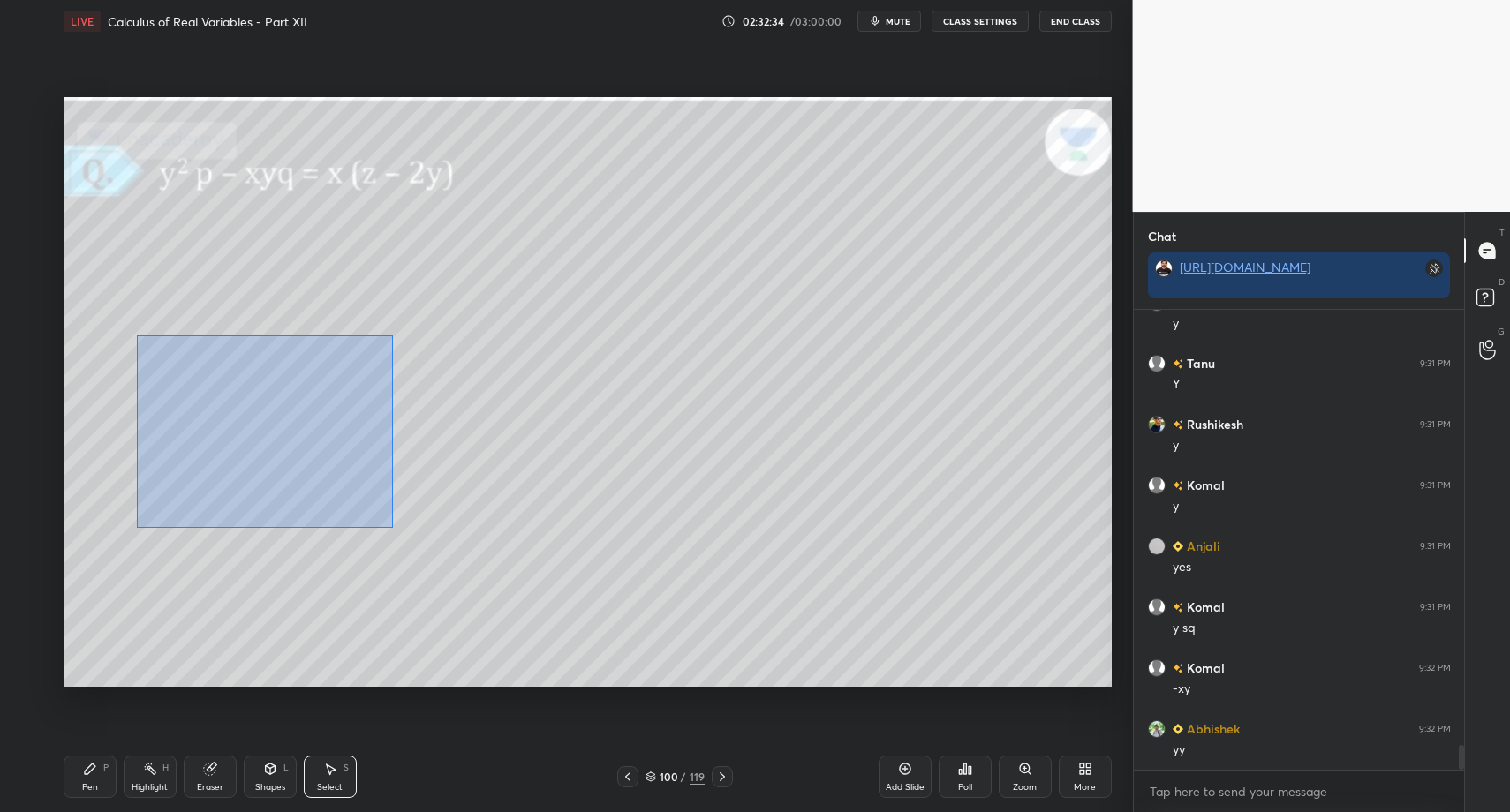 drag, startPoint x: 139, startPoint y: 341, endPoint x: 383, endPoint y: 545, distance: 318.044 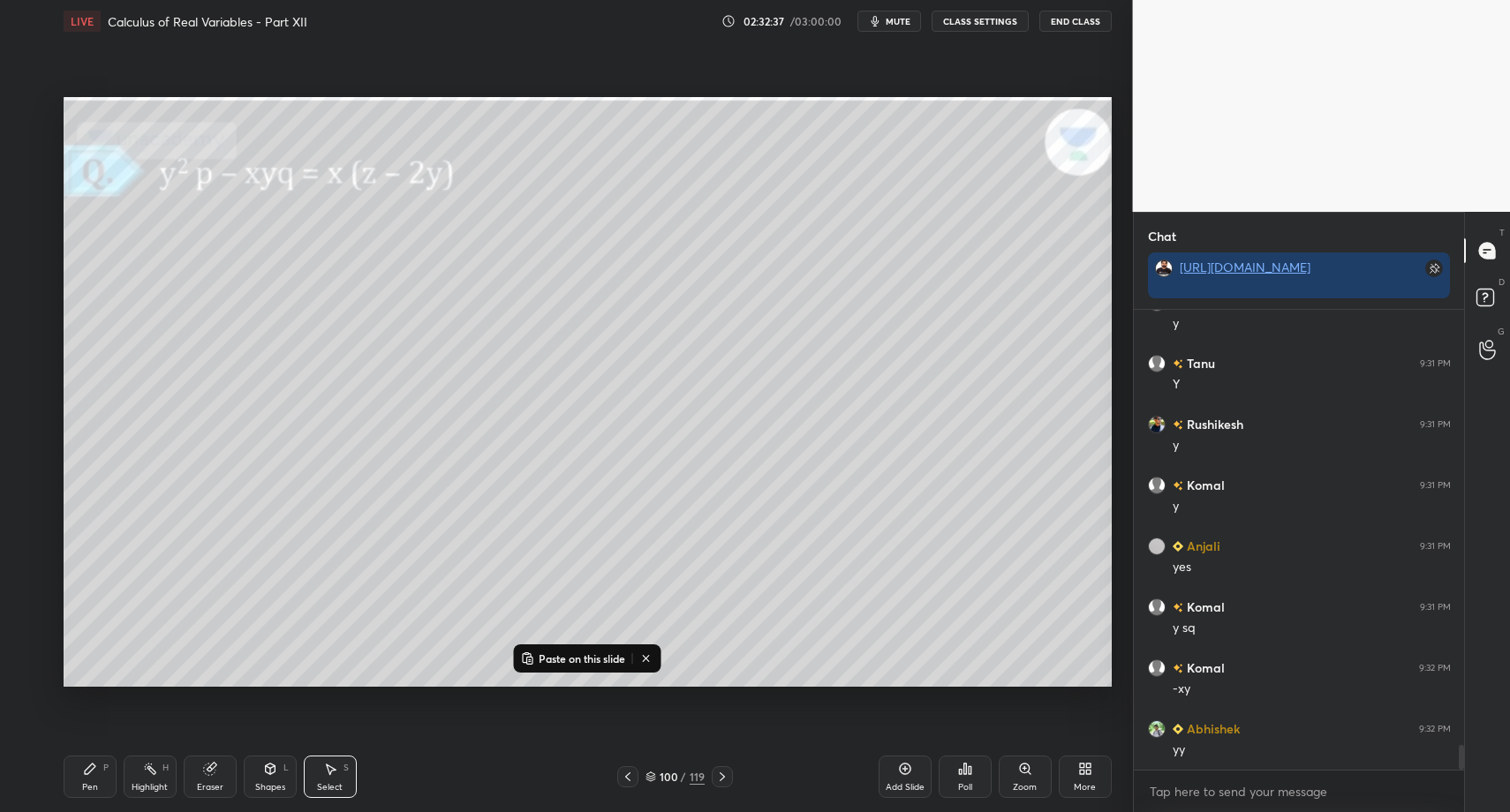 drag, startPoint x: 907, startPoint y: 770, endPoint x: 882, endPoint y: 771, distance: 25.01999 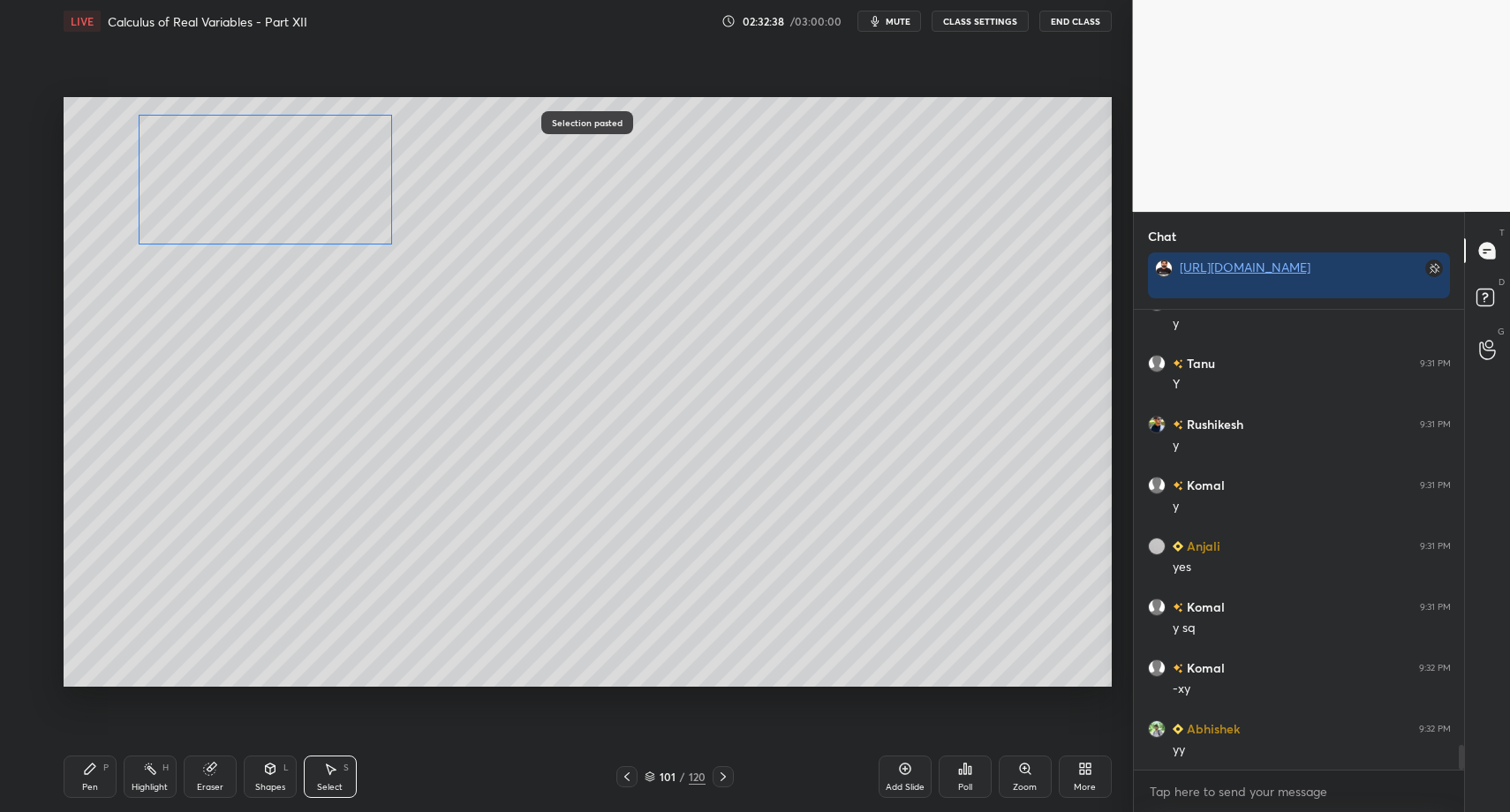 drag, startPoint x: 269, startPoint y: 327, endPoint x: 253, endPoint y: 212, distance: 116.10771 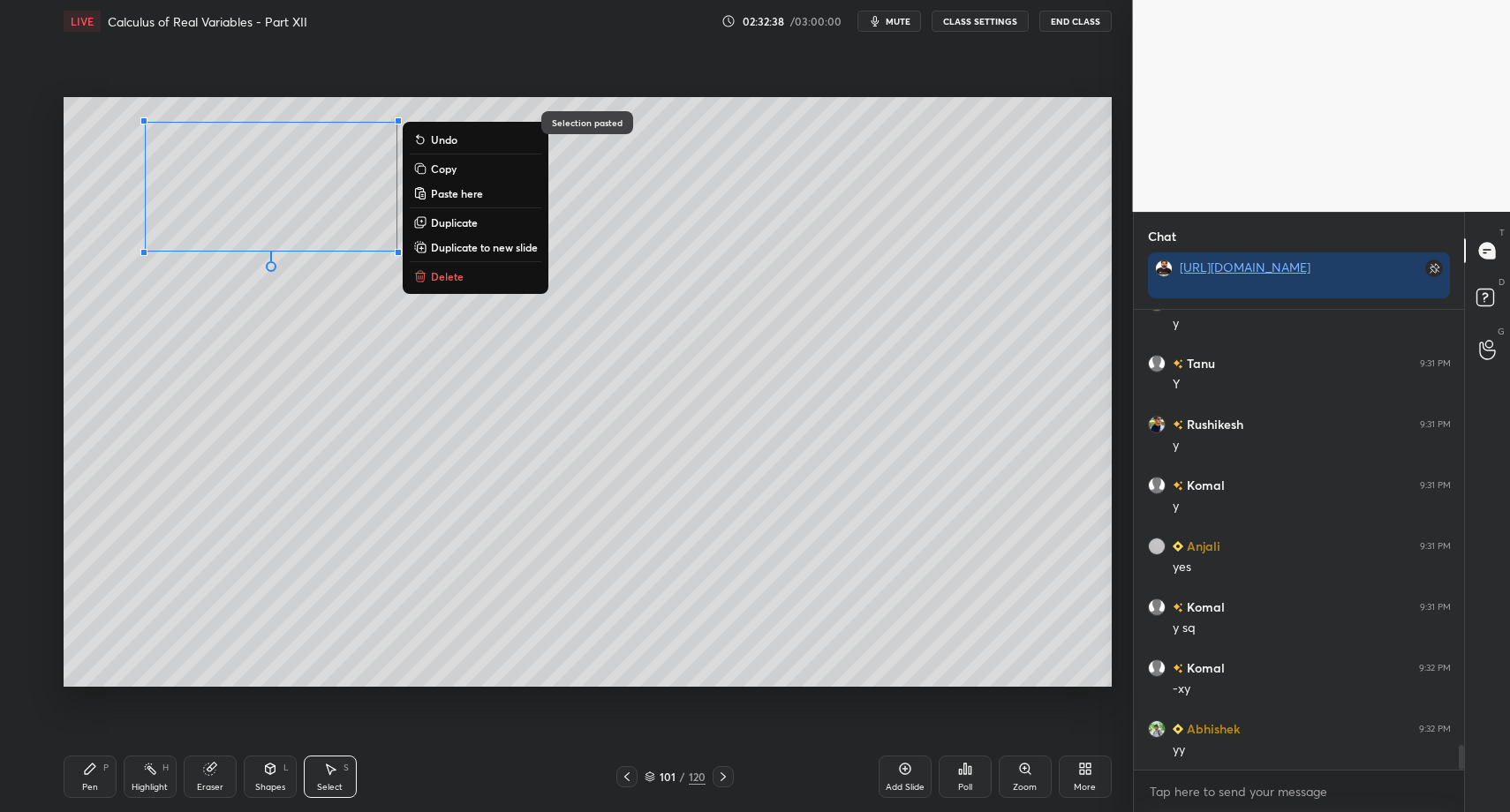 drag, startPoint x: 100, startPoint y: 778, endPoint x: 87, endPoint y: 747, distance: 33.615473 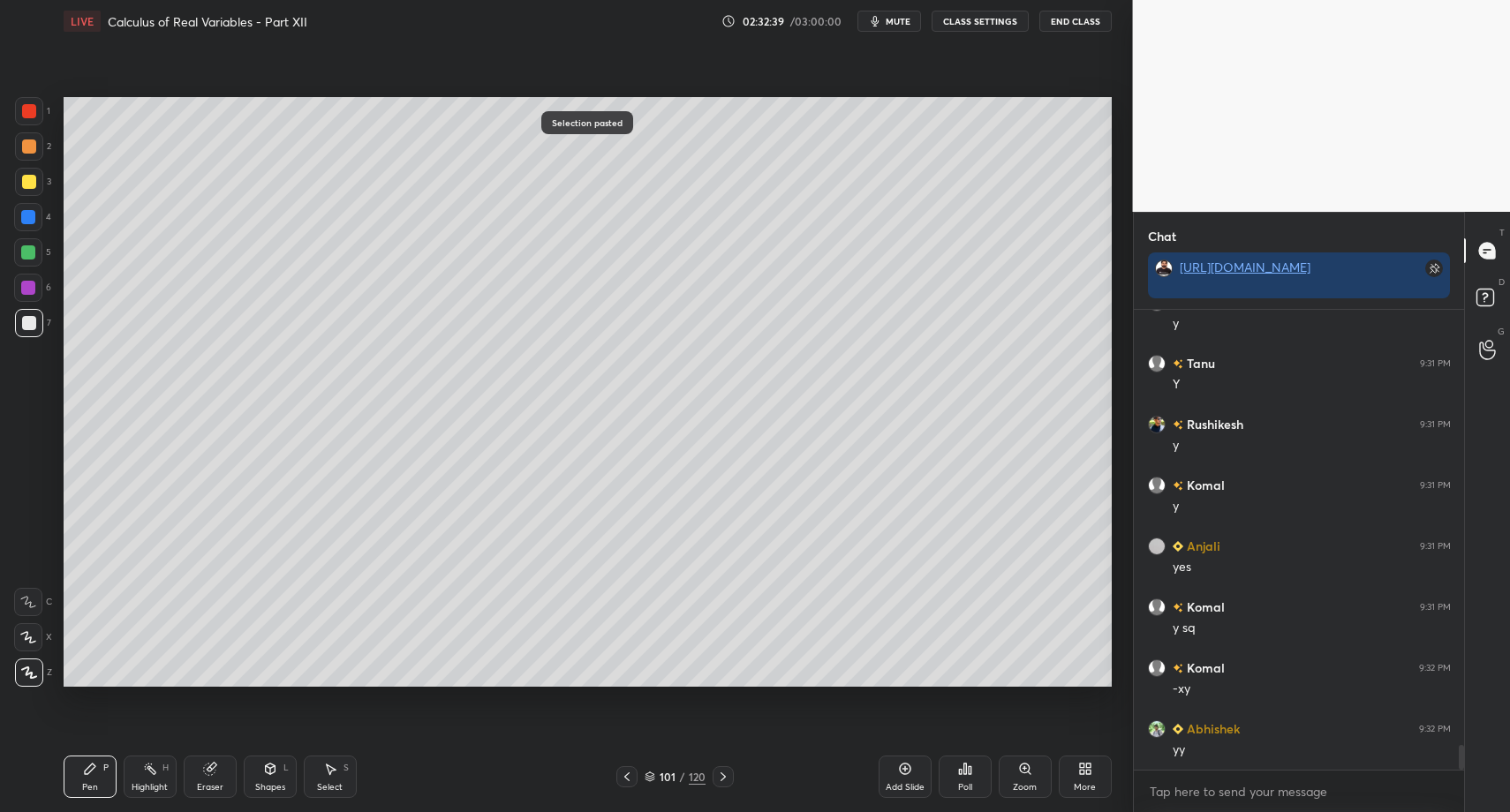 drag, startPoint x: 36, startPoint y: 250, endPoint x: 49, endPoint y: 236, distance: 19.104973 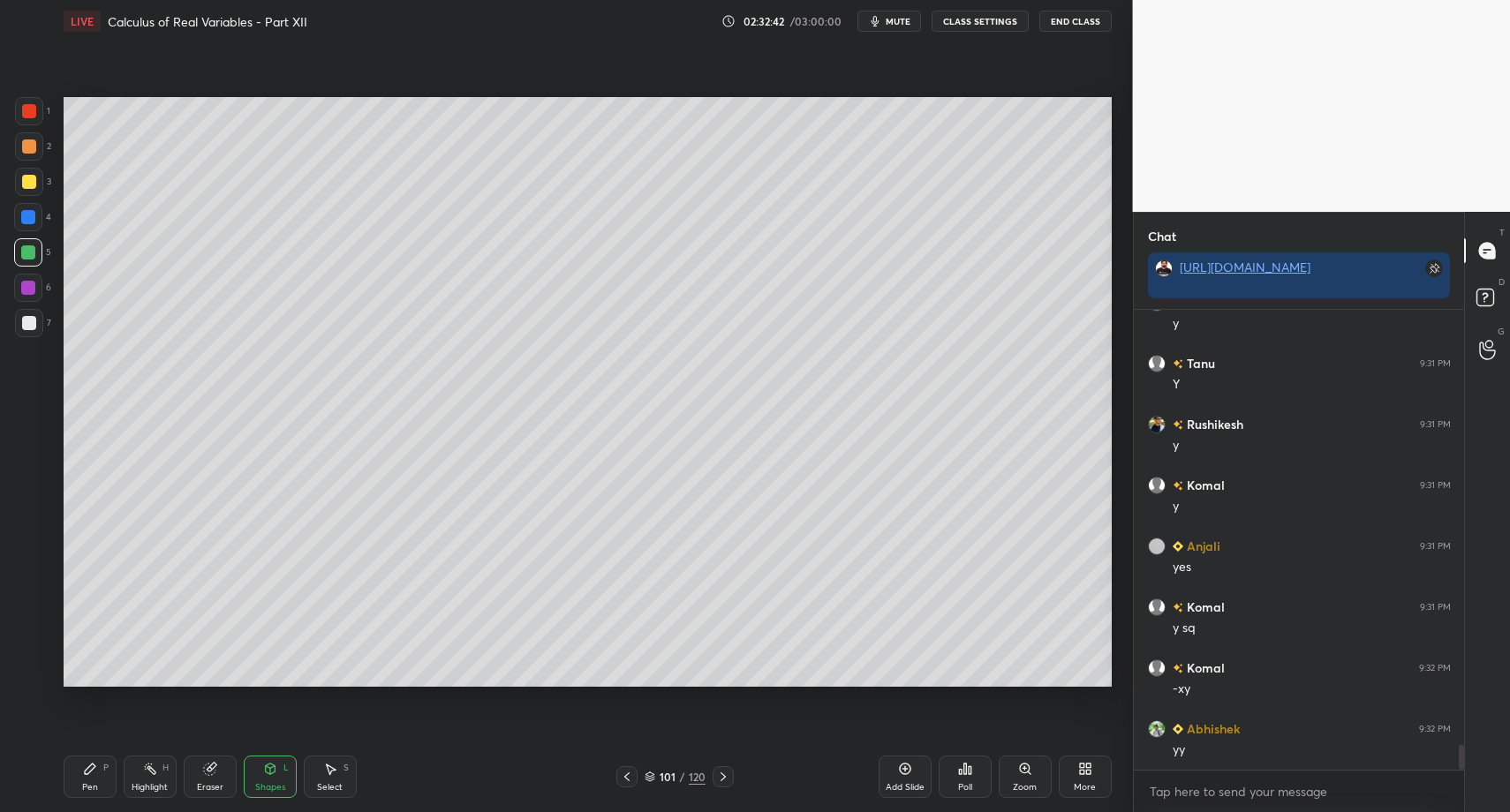 drag, startPoint x: 30, startPoint y: 318, endPoint x: 45, endPoint y: 434, distance: 116.9658 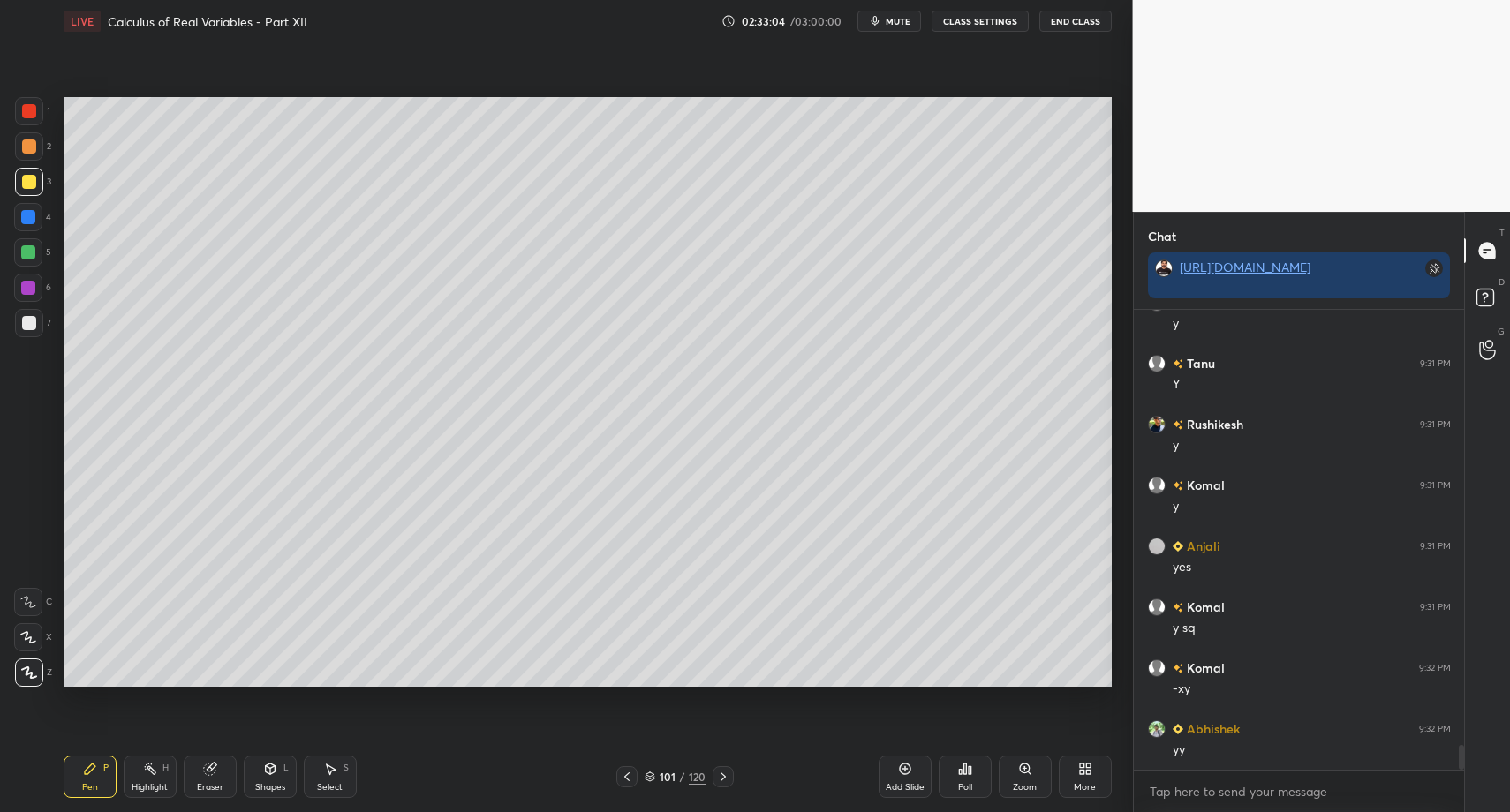drag, startPoint x: 269, startPoint y: 784, endPoint x: 265, endPoint y: 751, distance: 33.24154 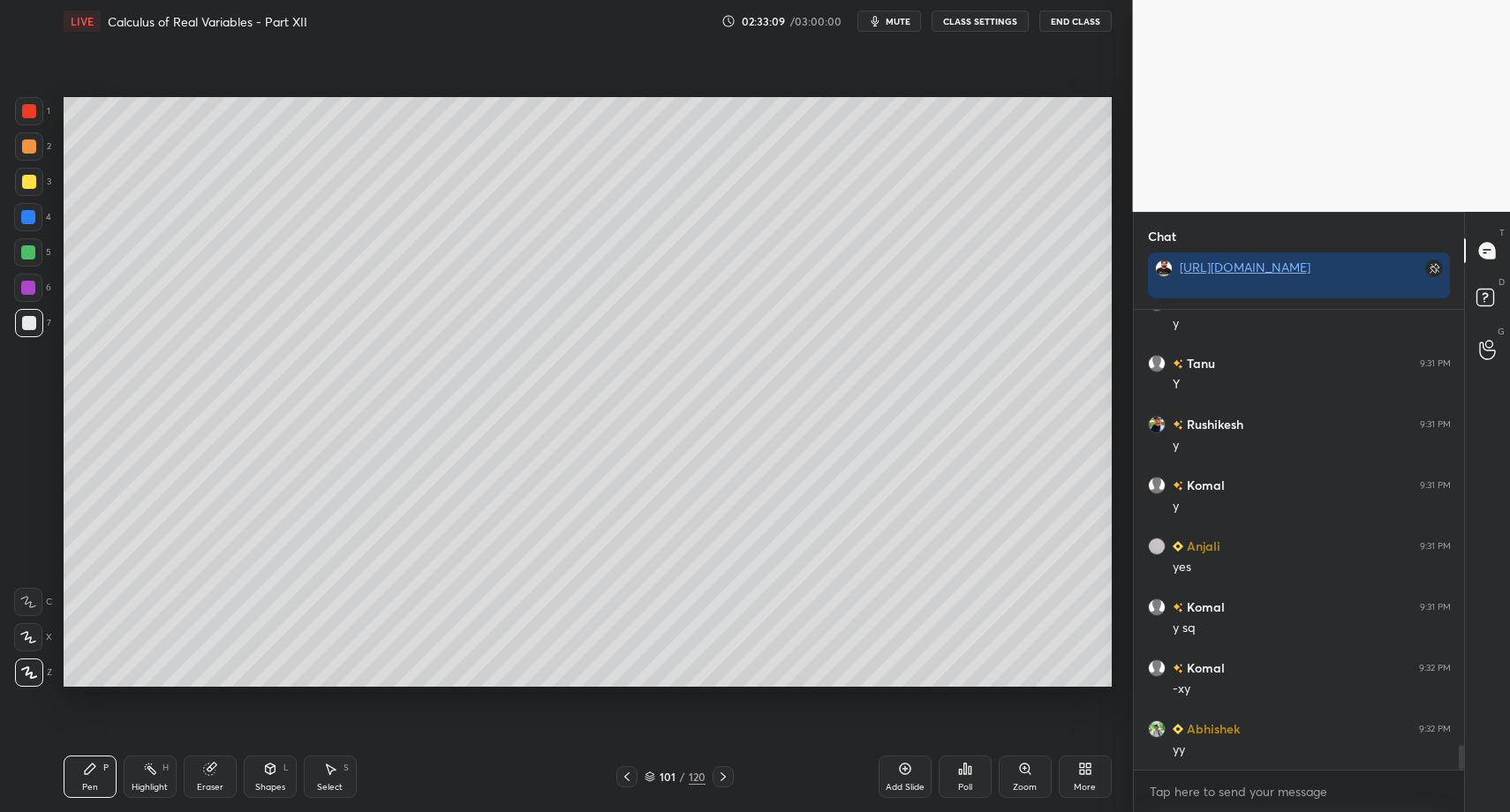drag, startPoint x: 339, startPoint y: 789, endPoint x: 324, endPoint y: 774, distance: 21.2132 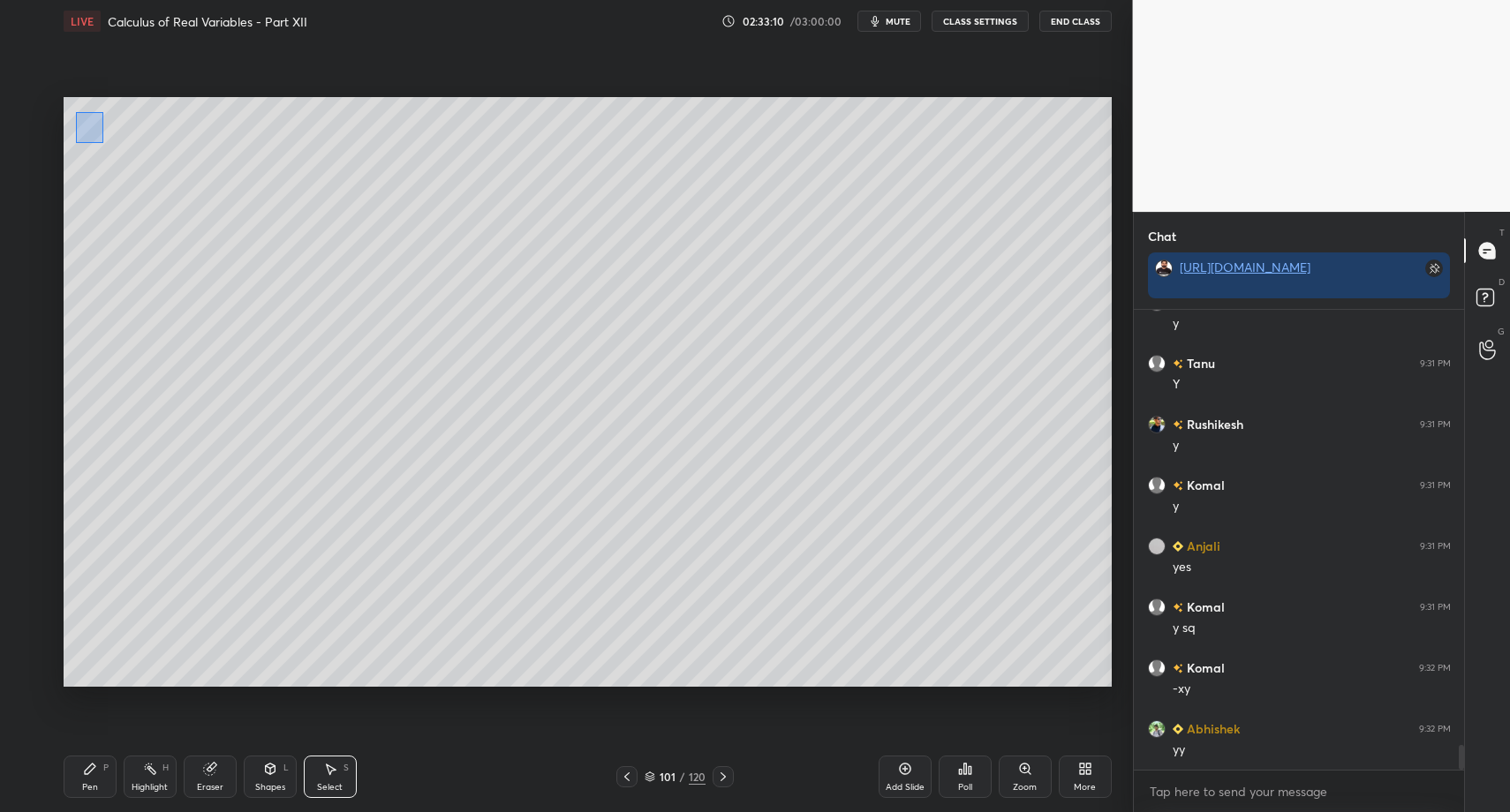 drag, startPoint x: 102, startPoint y: 143, endPoint x: 135, endPoint y: 220, distance: 83.7735 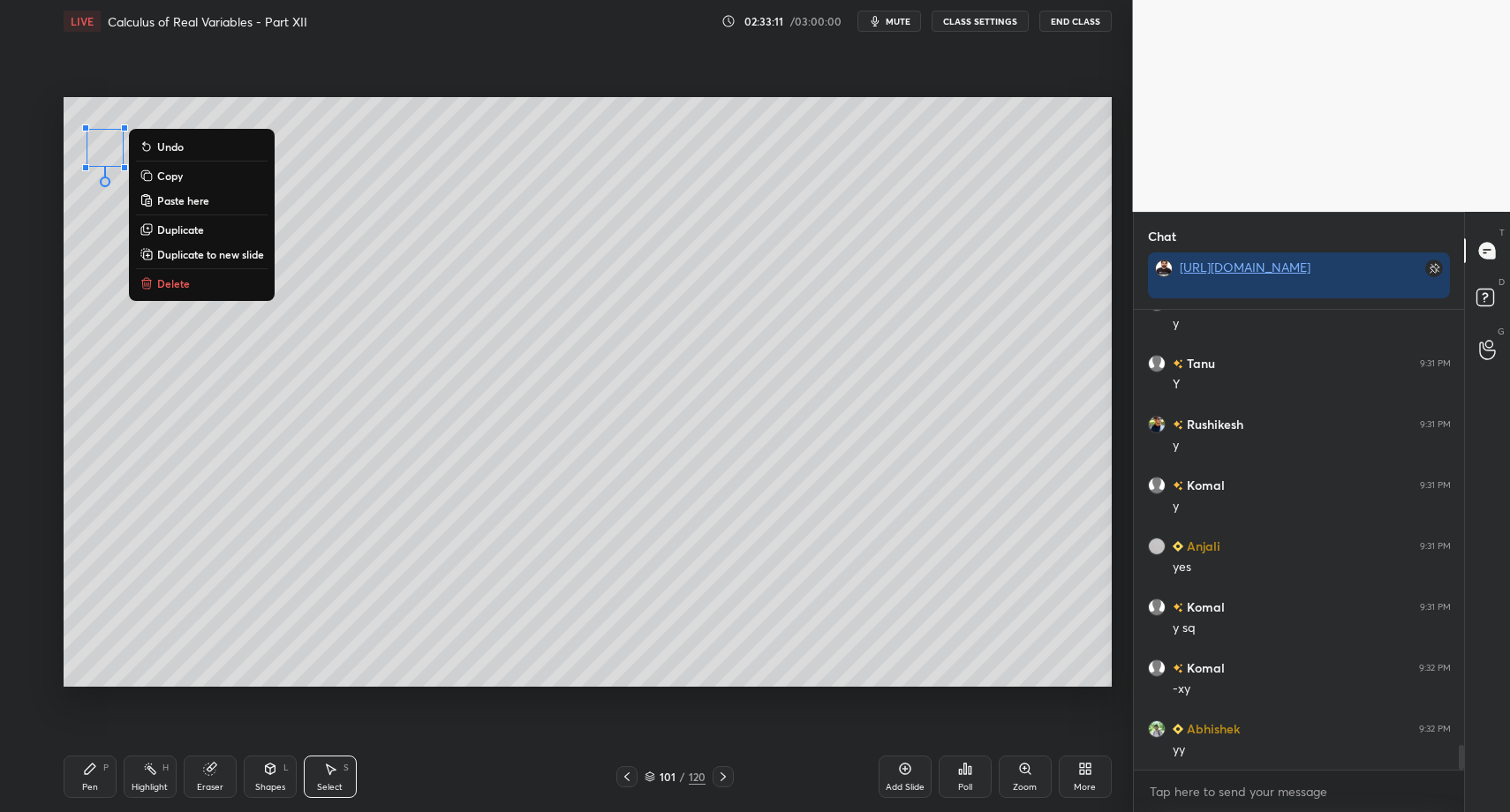 drag, startPoint x: 95, startPoint y: 794, endPoint x: 64, endPoint y: 796, distance: 31.06445 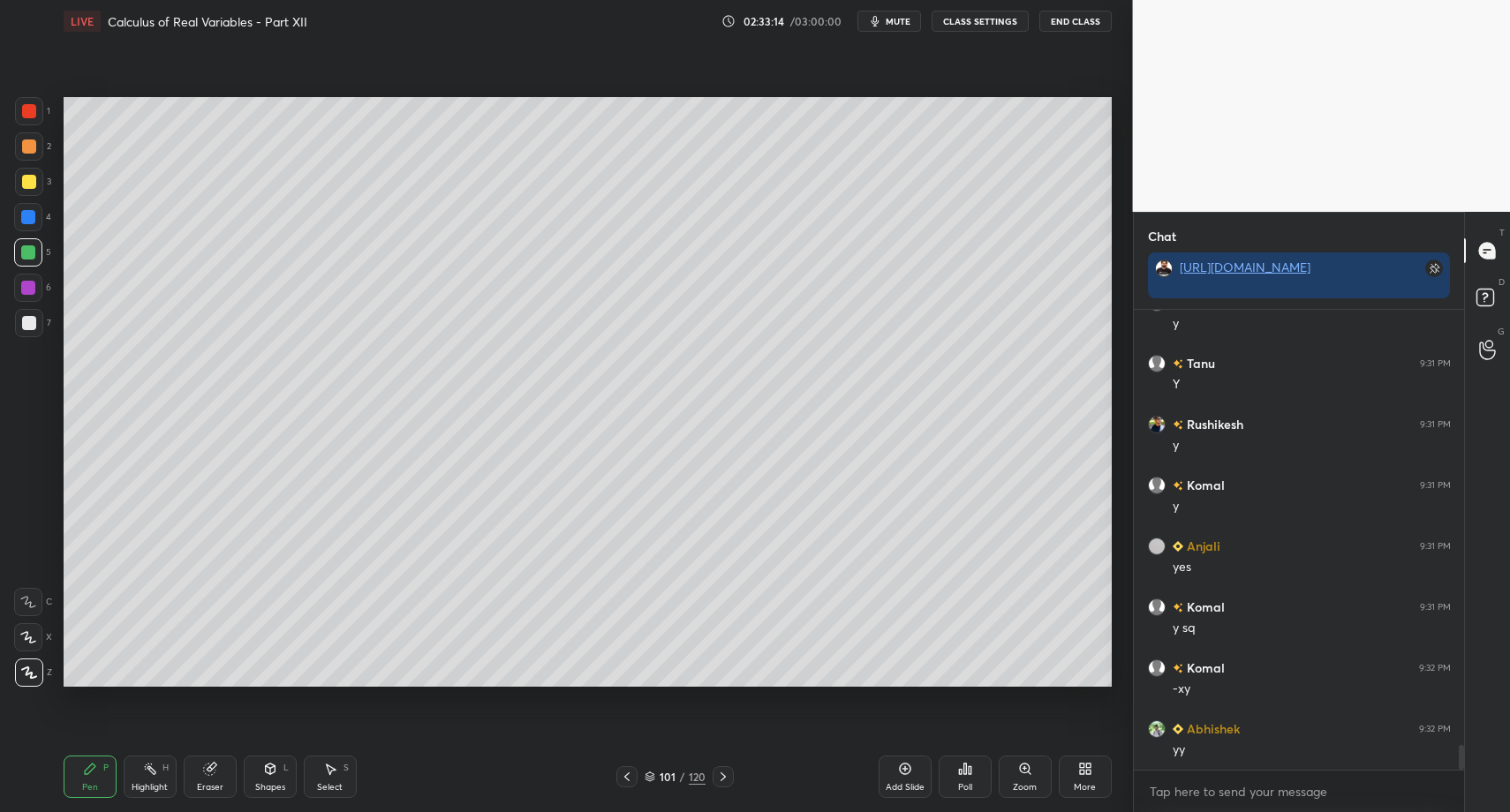 drag, startPoint x: 259, startPoint y: 771, endPoint x: 256, endPoint y: 761, distance: 10.440307 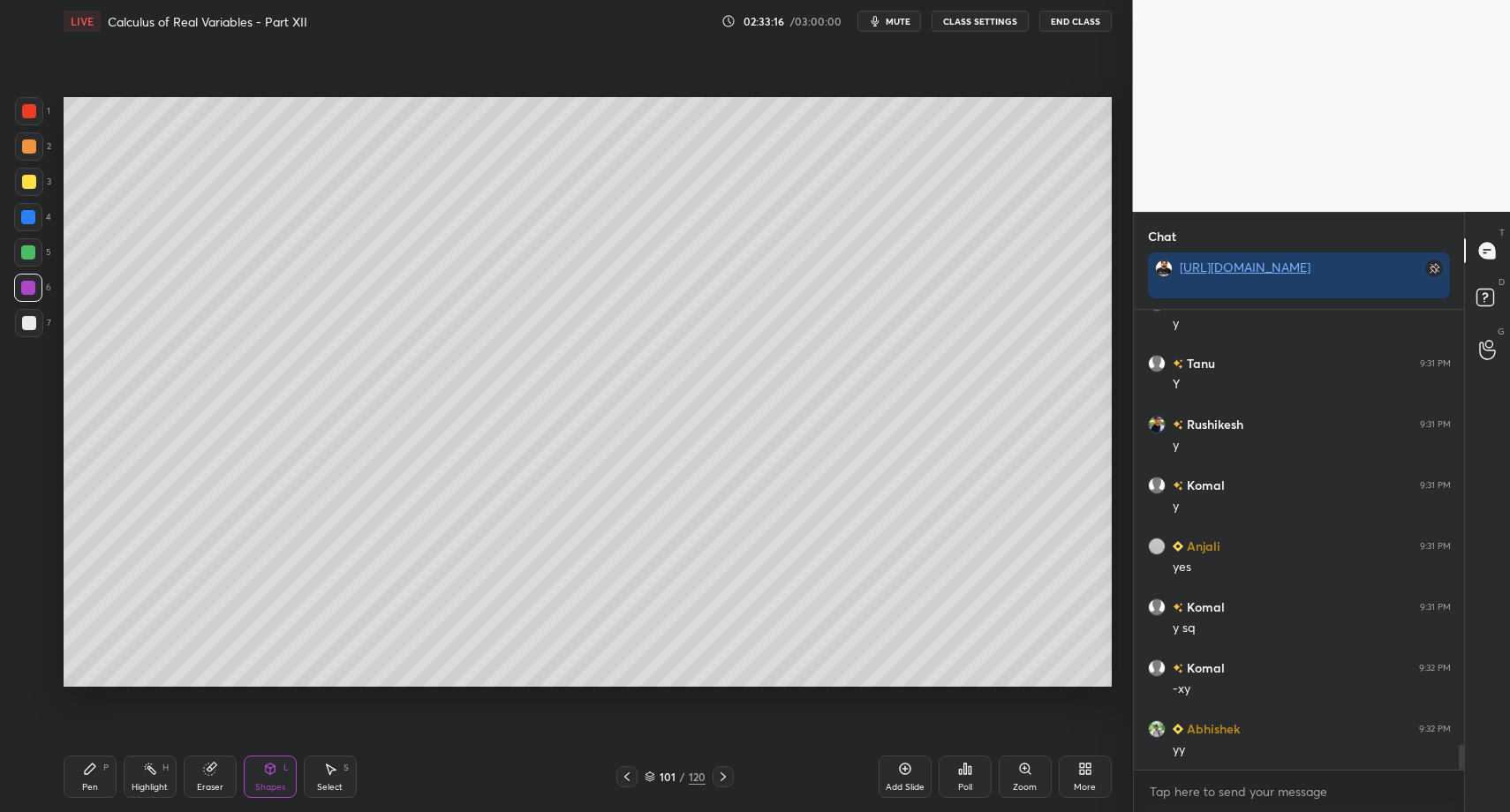 drag, startPoint x: 34, startPoint y: 306, endPoint x: 23, endPoint y: 413, distance: 107.56393 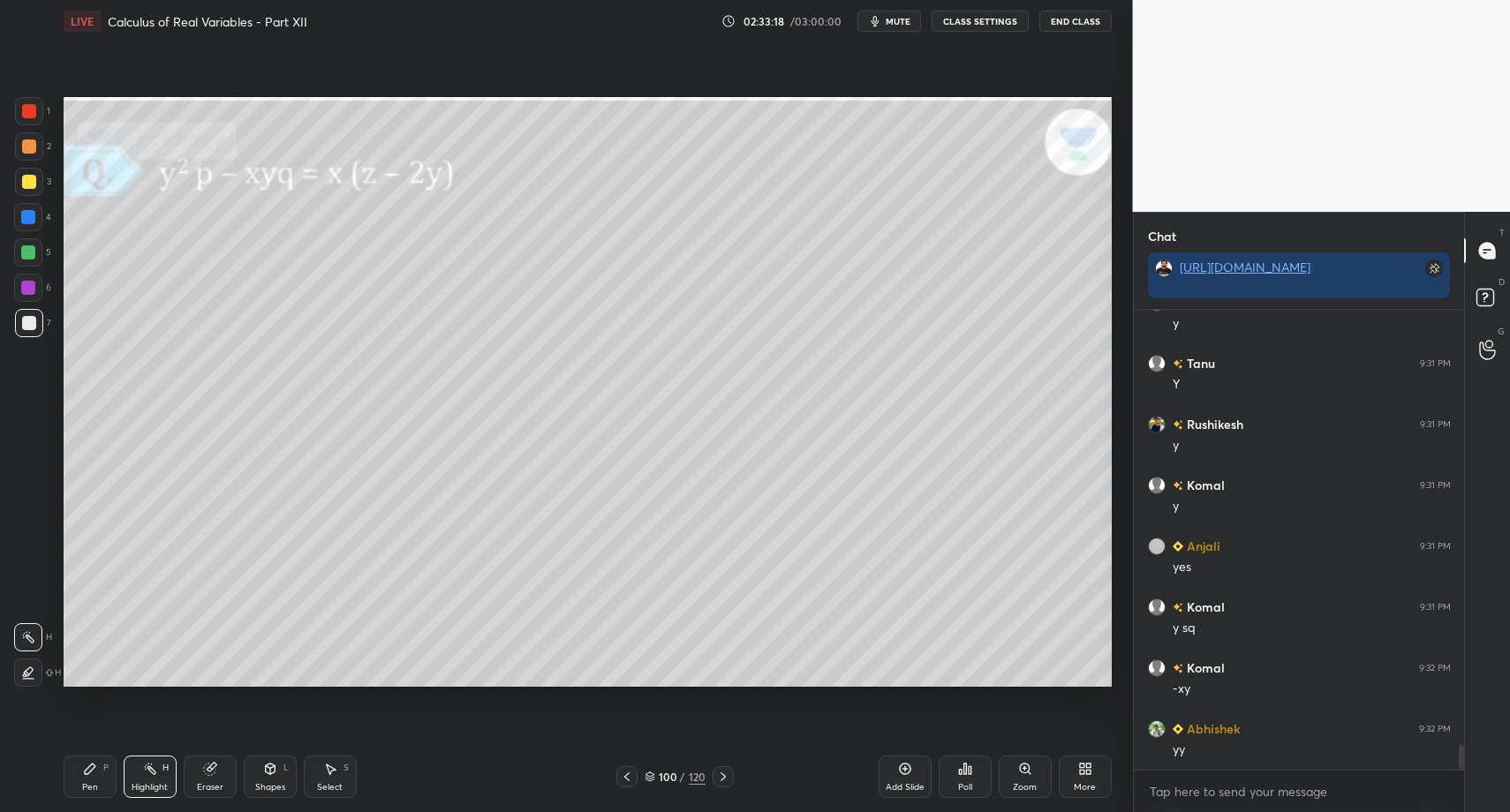drag, startPoint x: 147, startPoint y: 783, endPoint x: 178, endPoint y: 742, distance: 51.400389 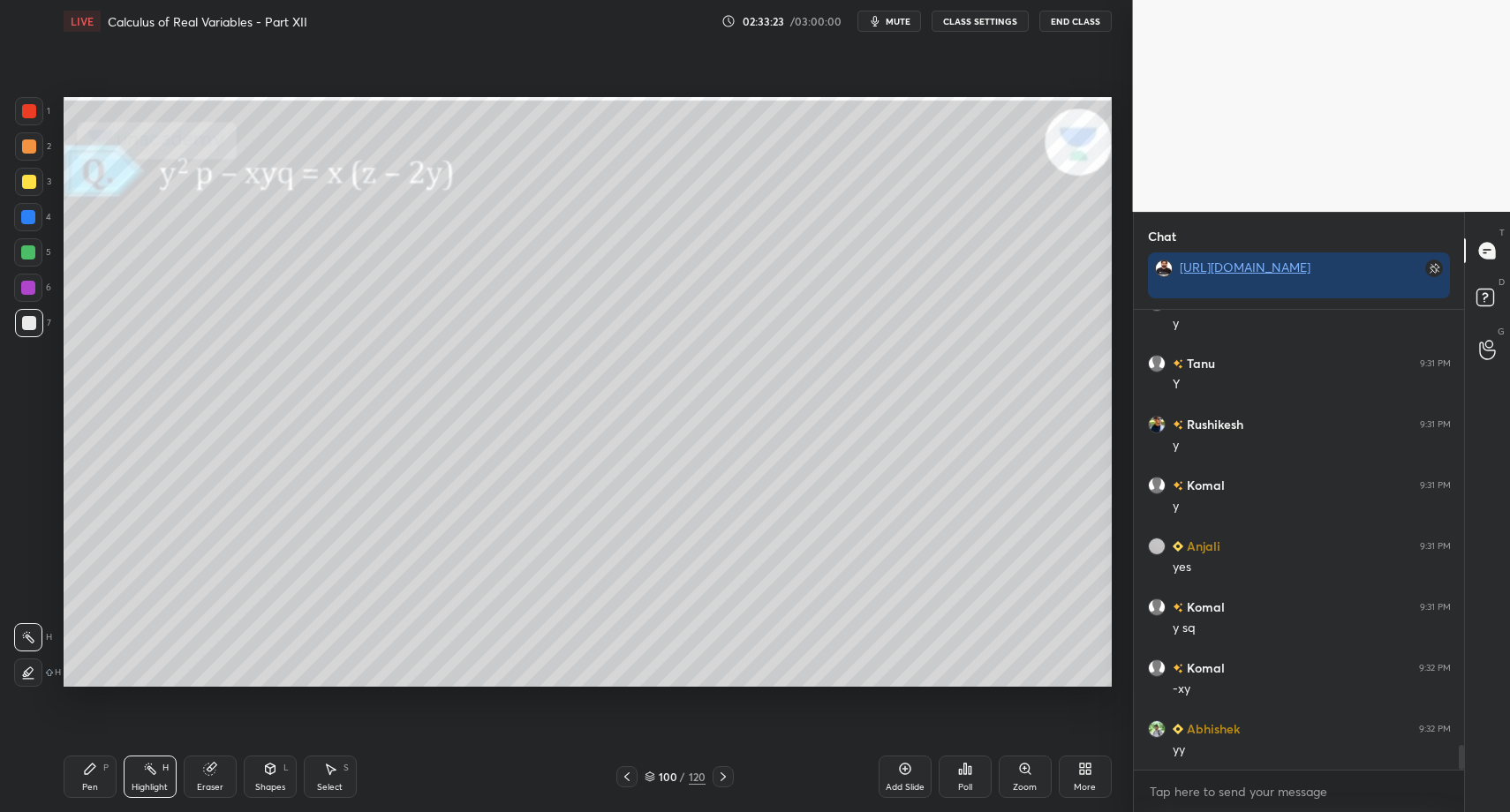 drag, startPoint x: 318, startPoint y: 771, endPoint x: 315, endPoint y: 751, distance: 20.223748 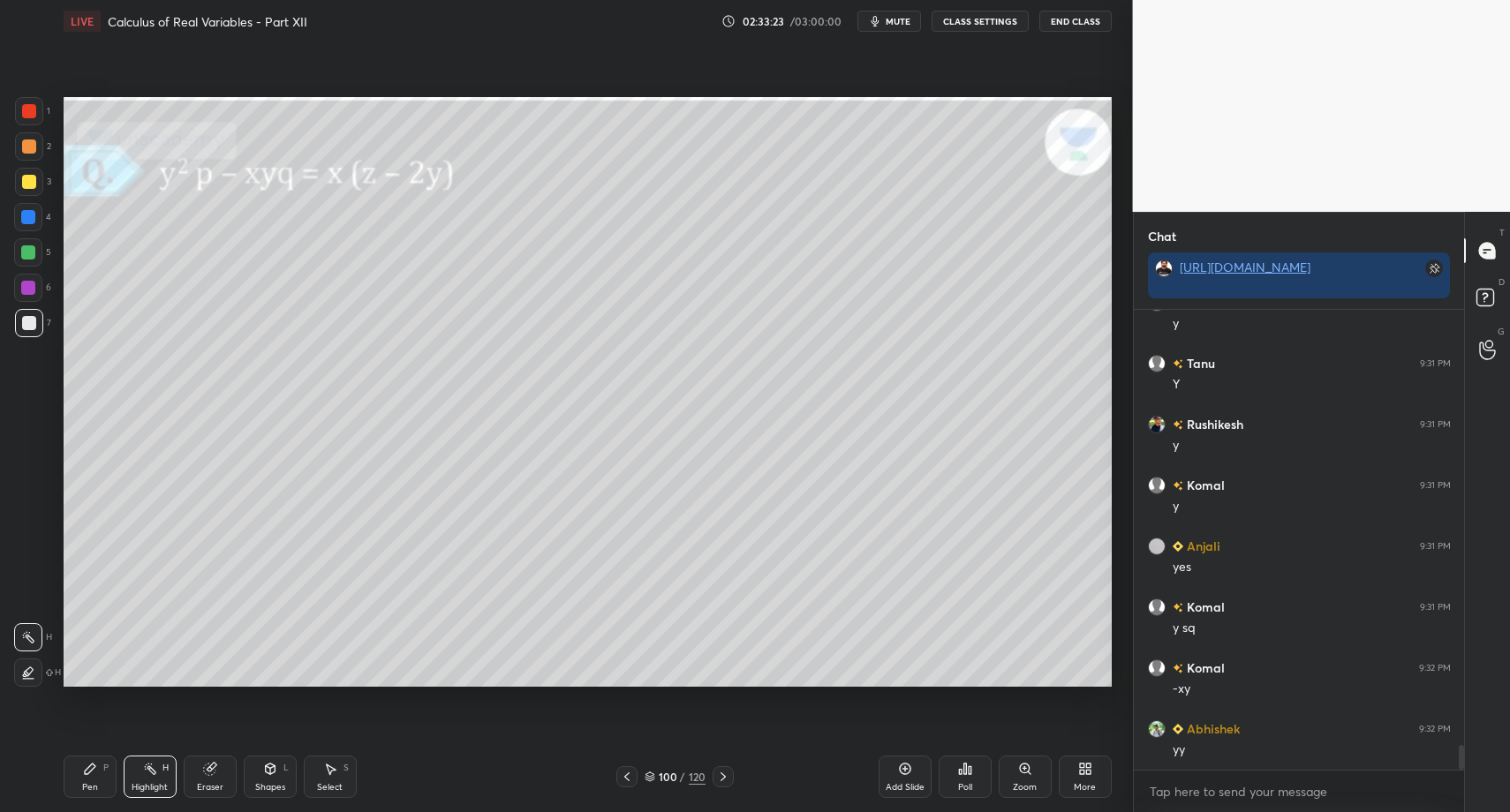 scroll, scrollTop: 8105, scrollLeft: 0, axis: vertical 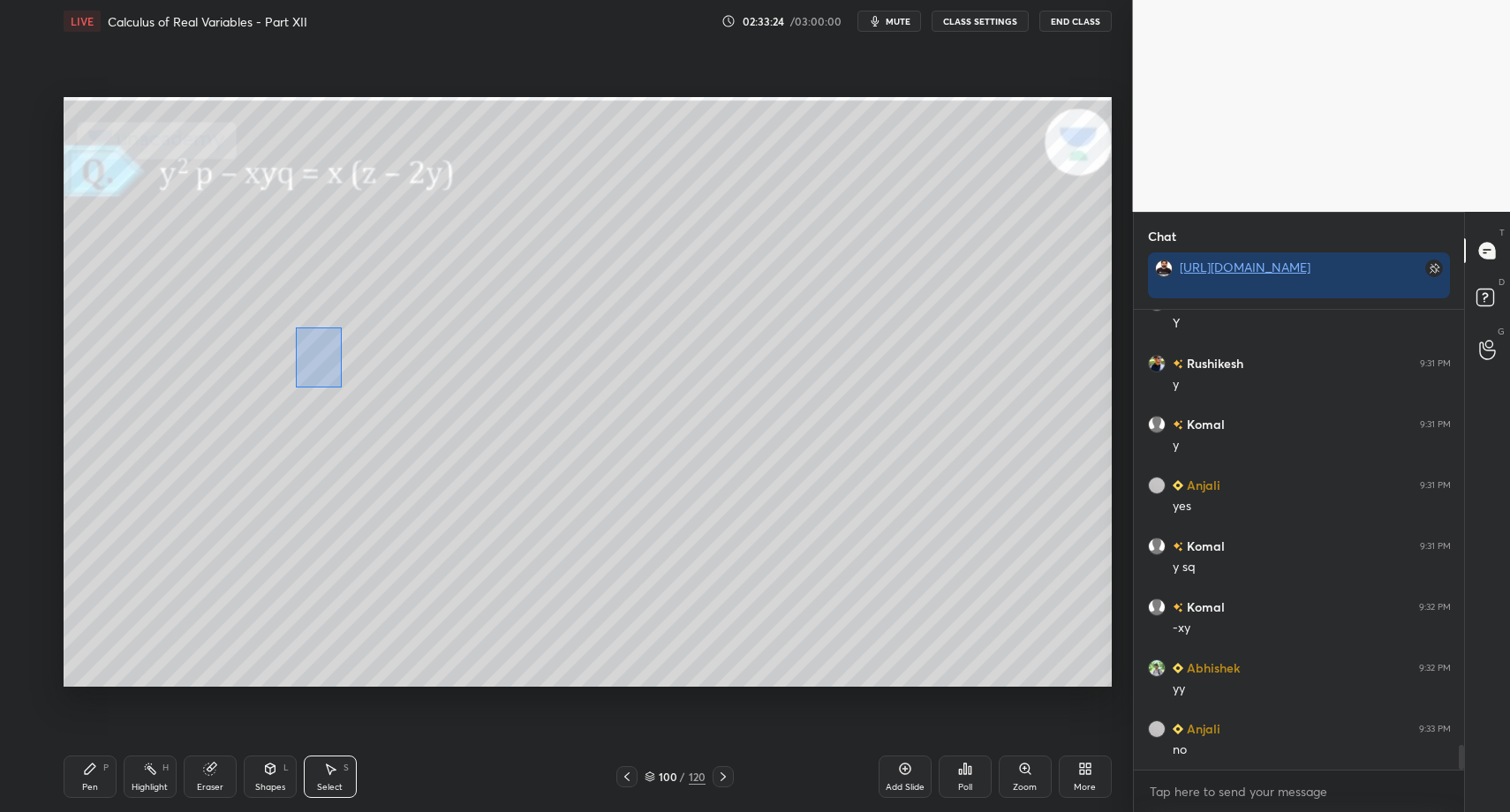 drag, startPoint x: 341, startPoint y: 387, endPoint x: 686, endPoint y: 534, distance: 375.012 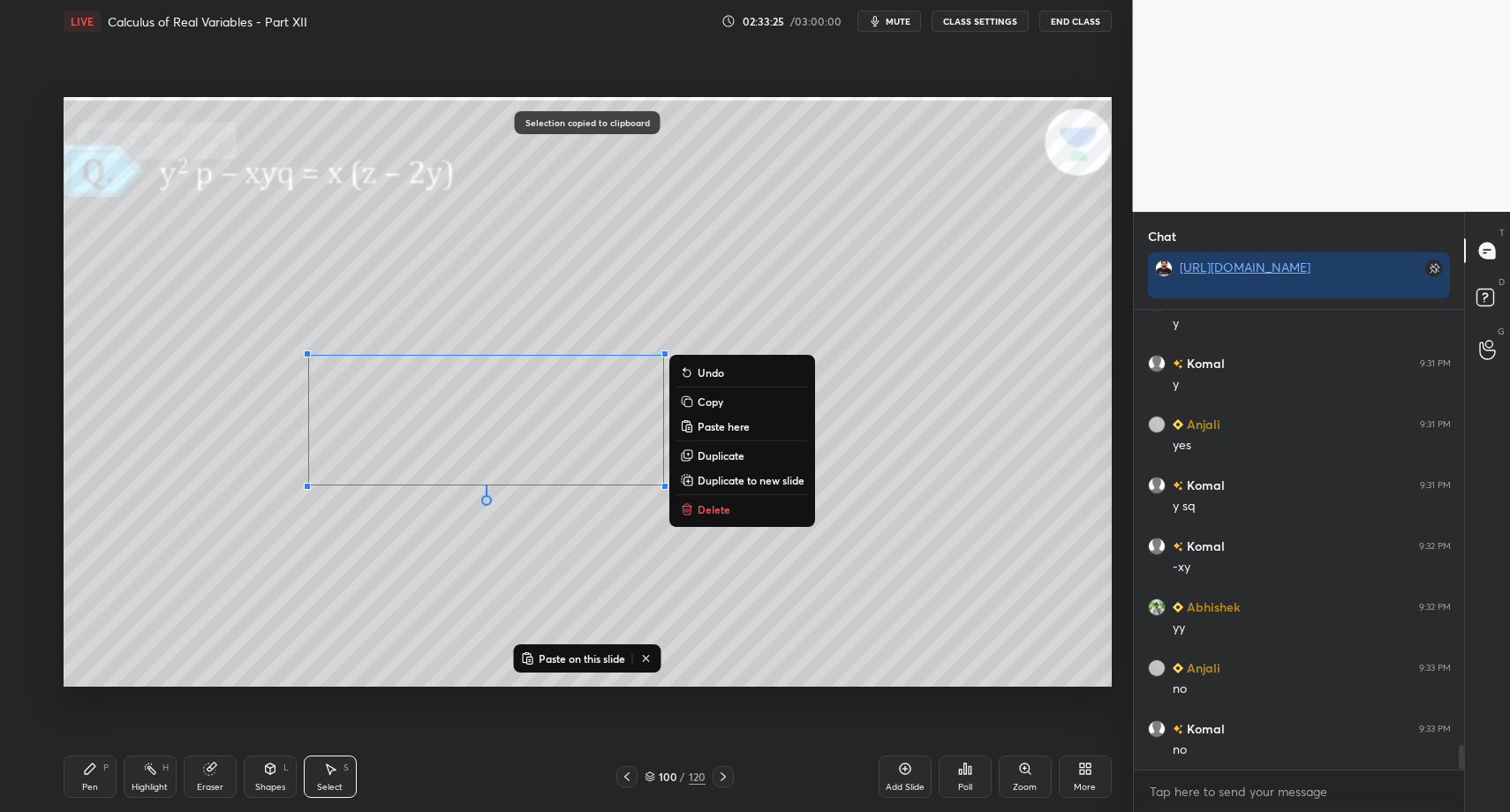 scroll, scrollTop: 8227, scrollLeft: 0, axis: vertical 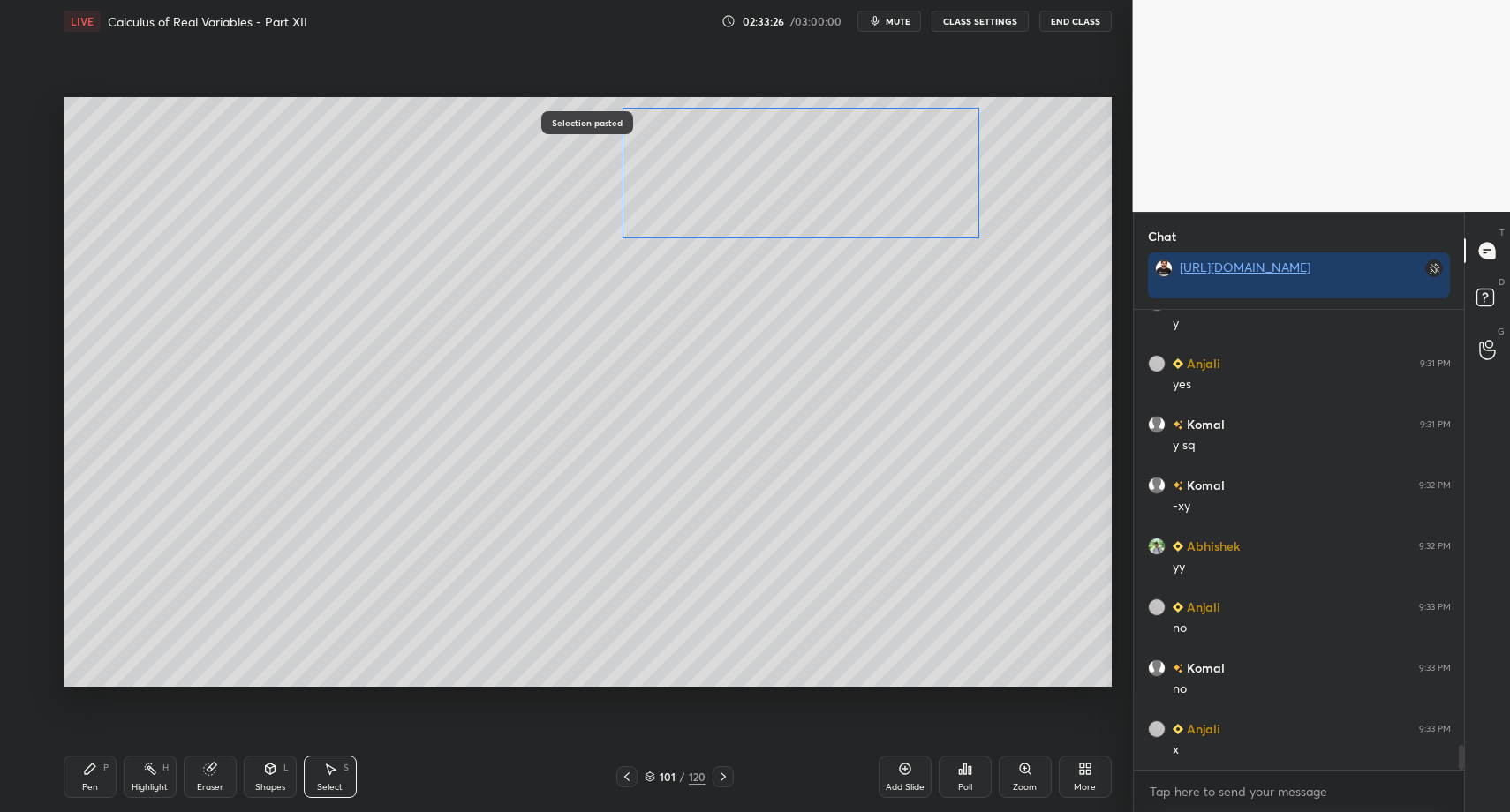 drag, startPoint x: 479, startPoint y: 424, endPoint x: 753, endPoint y: 218, distance: 342.80023 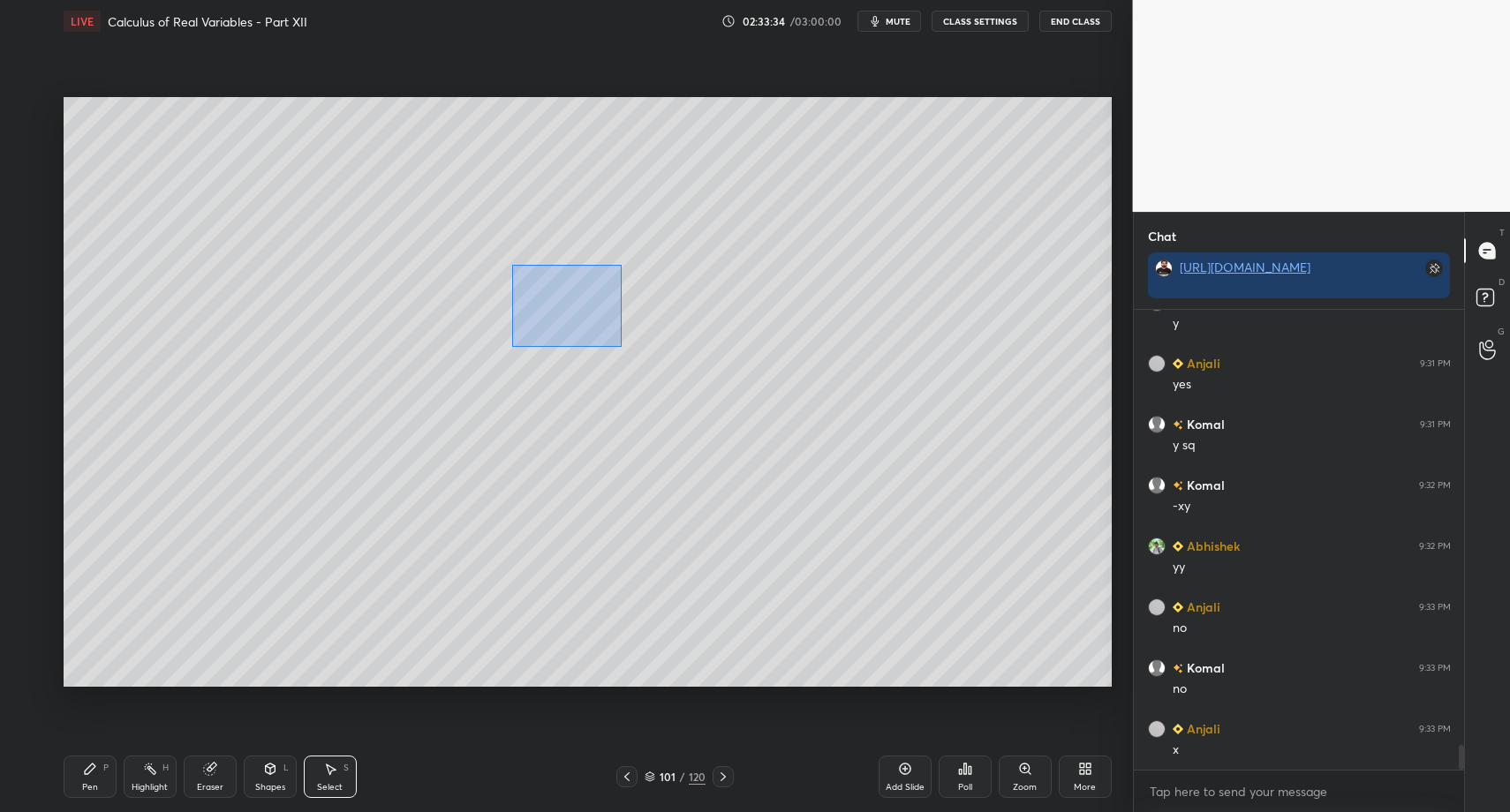 drag, startPoint x: 553, startPoint y: 308, endPoint x: 769, endPoint y: 451, distance: 259.04633 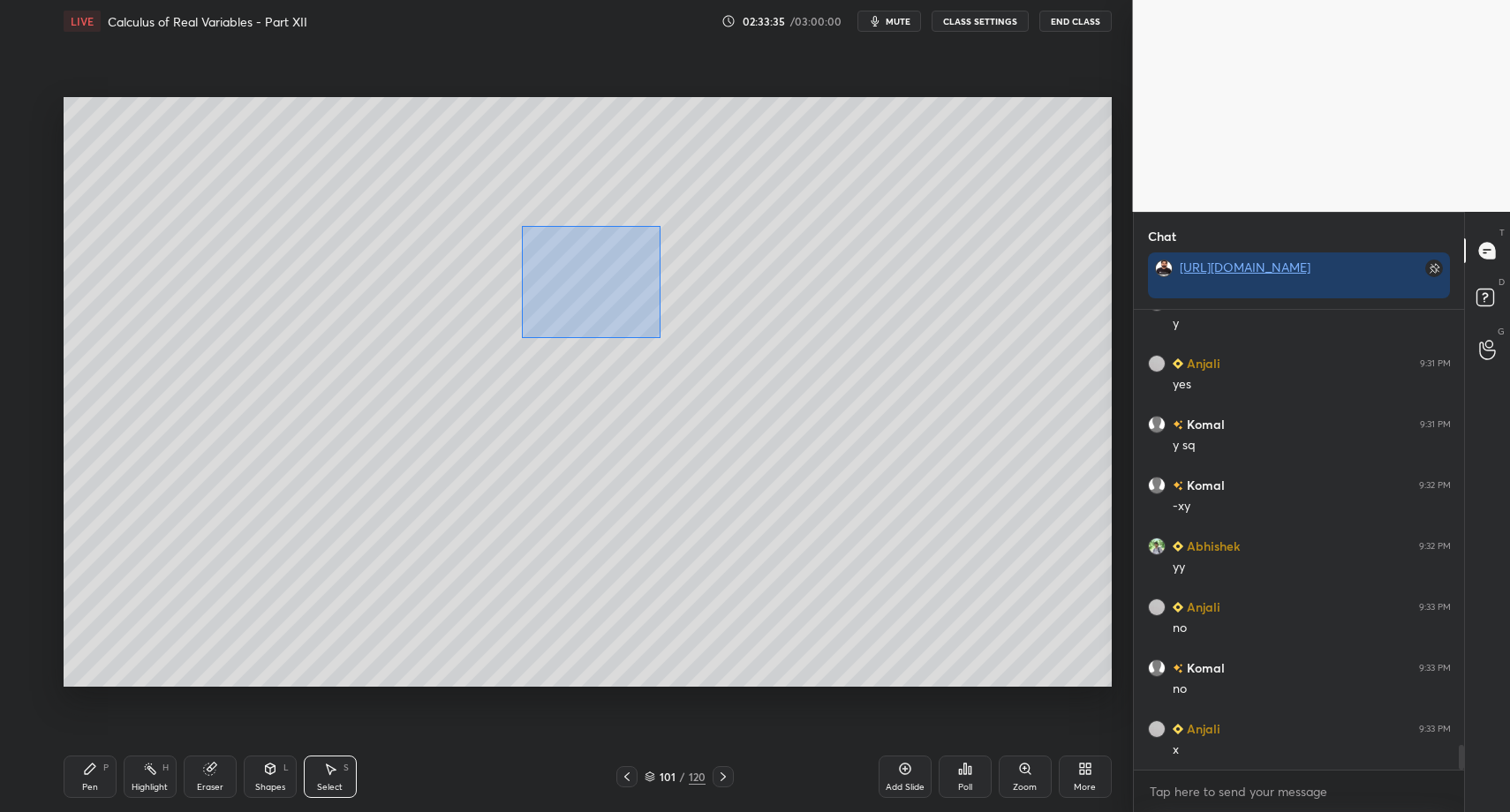 drag, startPoint x: 660, startPoint y: 338, endPoint x: 966, endPoint y: 507, distance: 349.5669 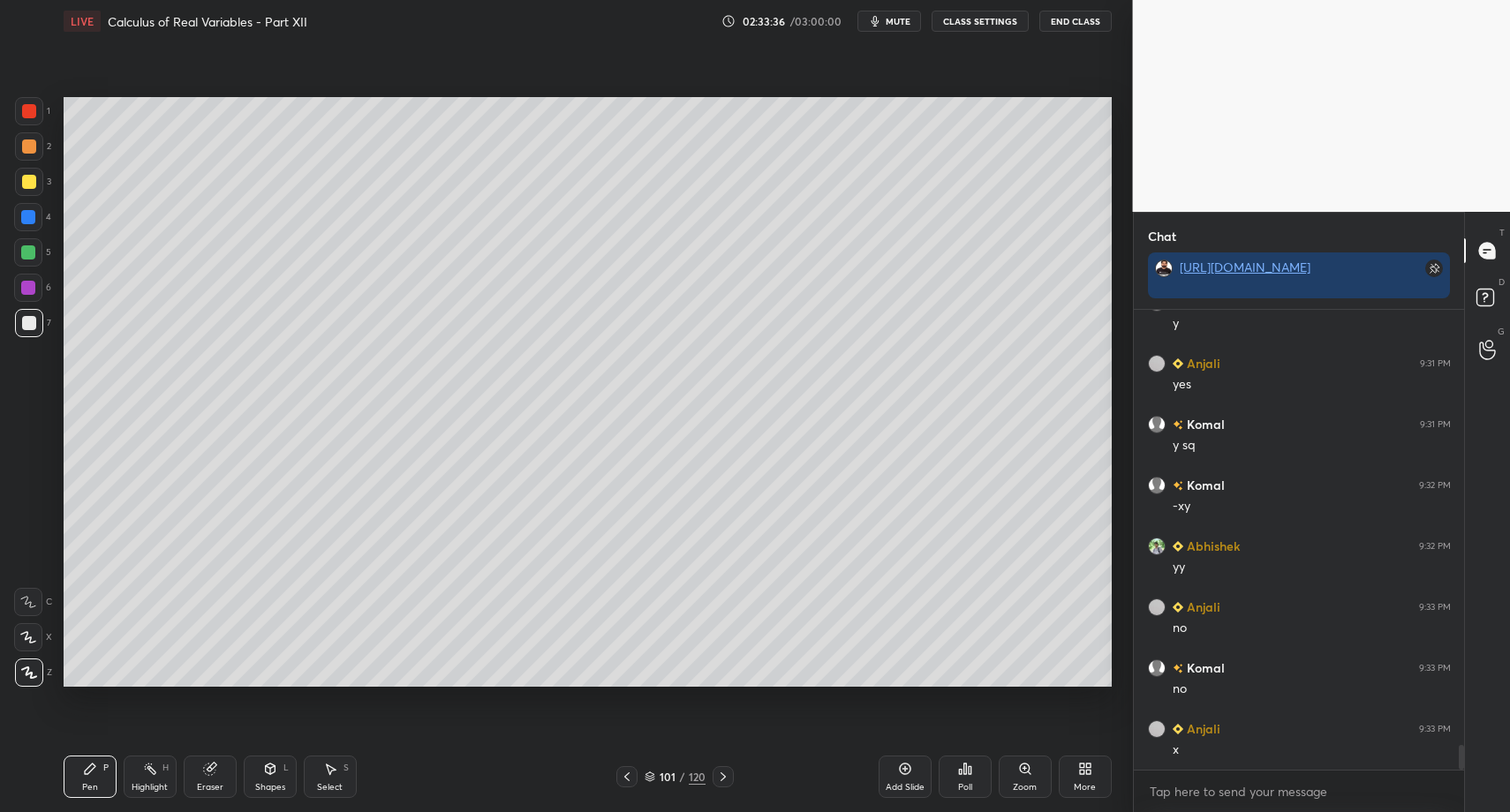 drag, startPoint x: 87, startPoint y: 781, endPoint x: 95, endPoint y: 774, distance: 10.6301458 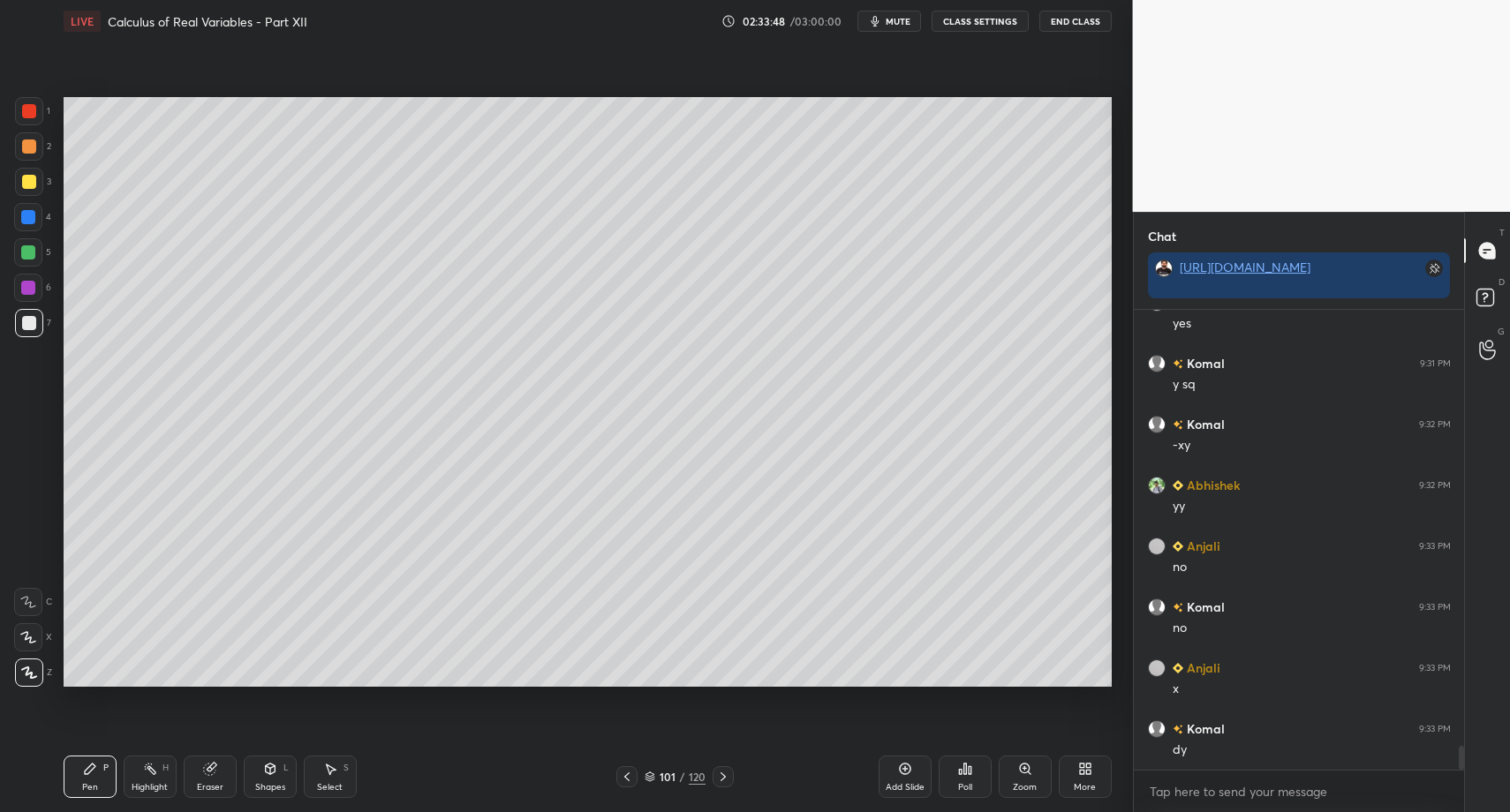 scroll, scrollTop: 8349, scrollLeft: 0, axis: vertical 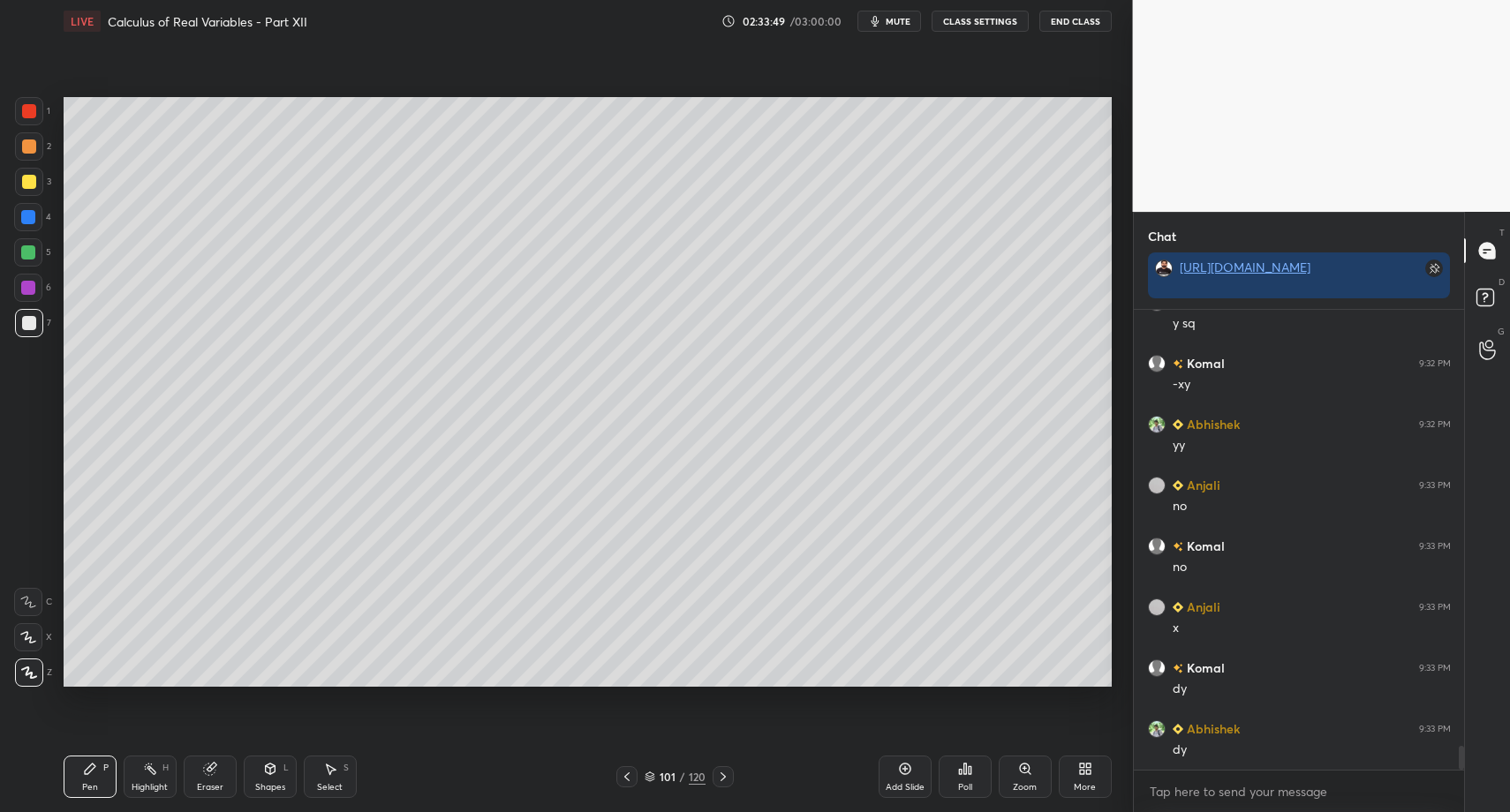 drag, startPoint x: 167, startPoint y: 784, endPoint x: 183, endPoint y: 737, distance: 49.64877 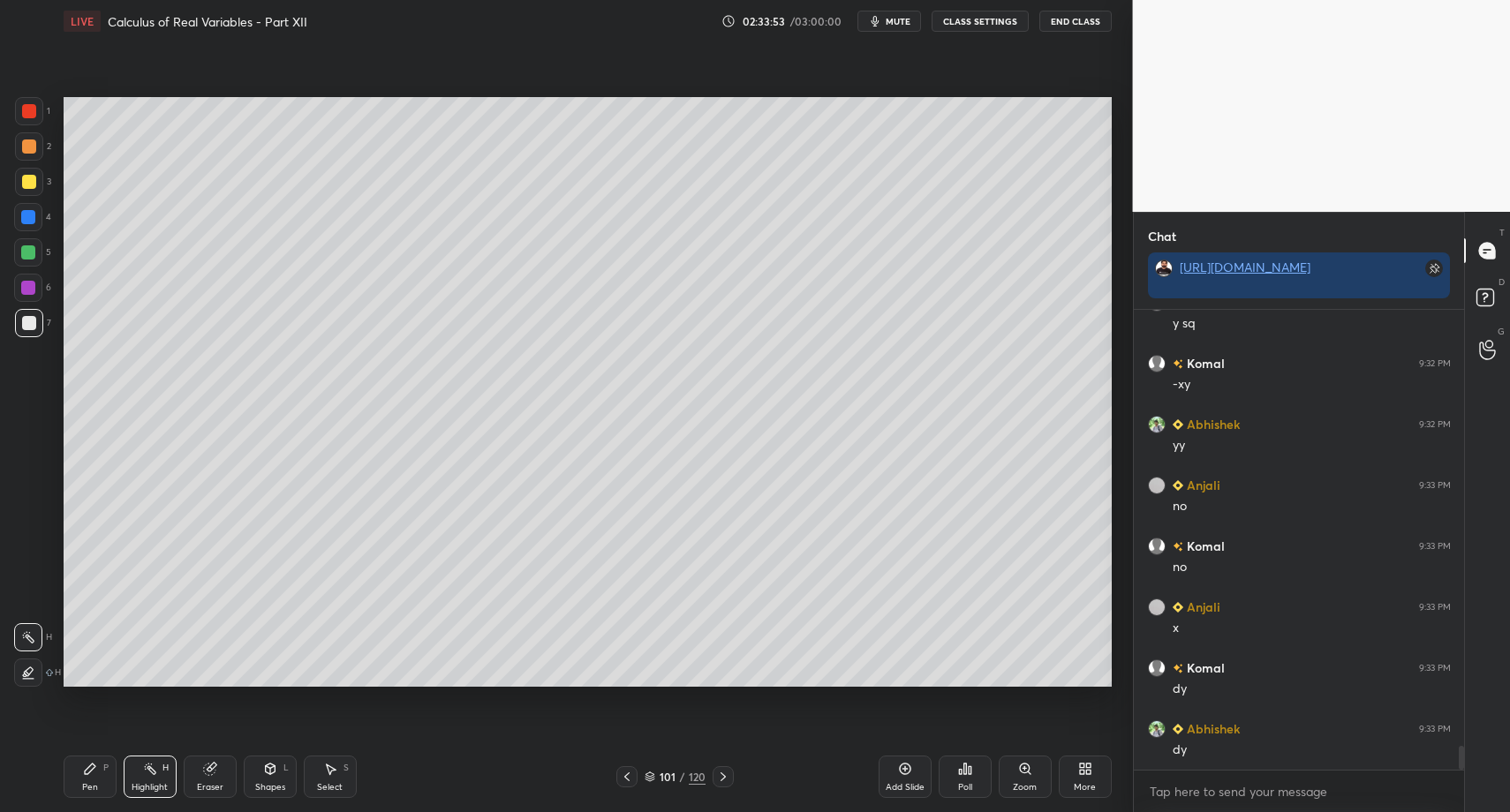drag, startPoint x: 102, startPoint y: 773, endPoint x: 110, endPoint y: 763, distance: 12.8062 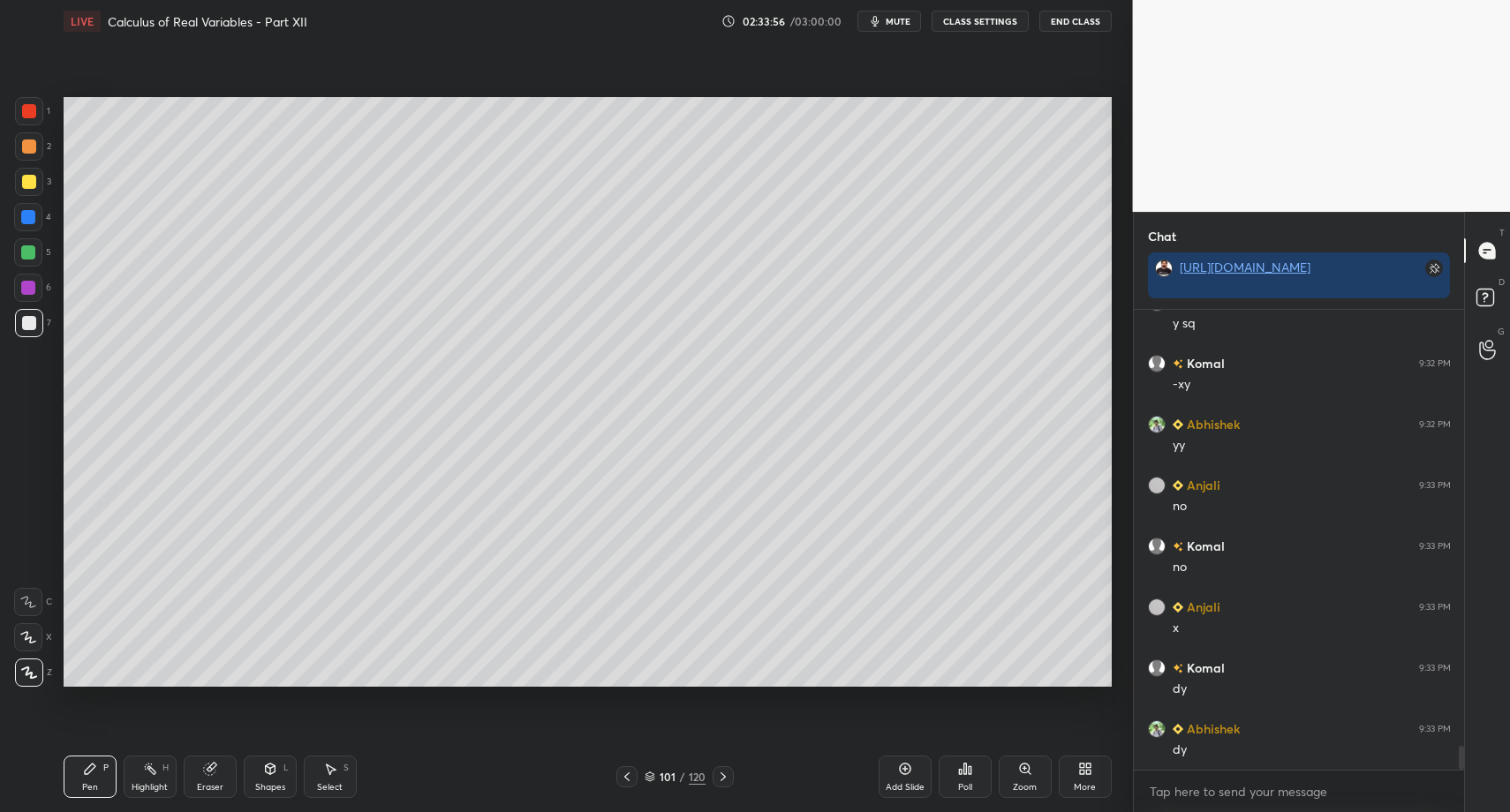 scroll, scrollTop: 8366, scrollLeft: 0, axis: vertical 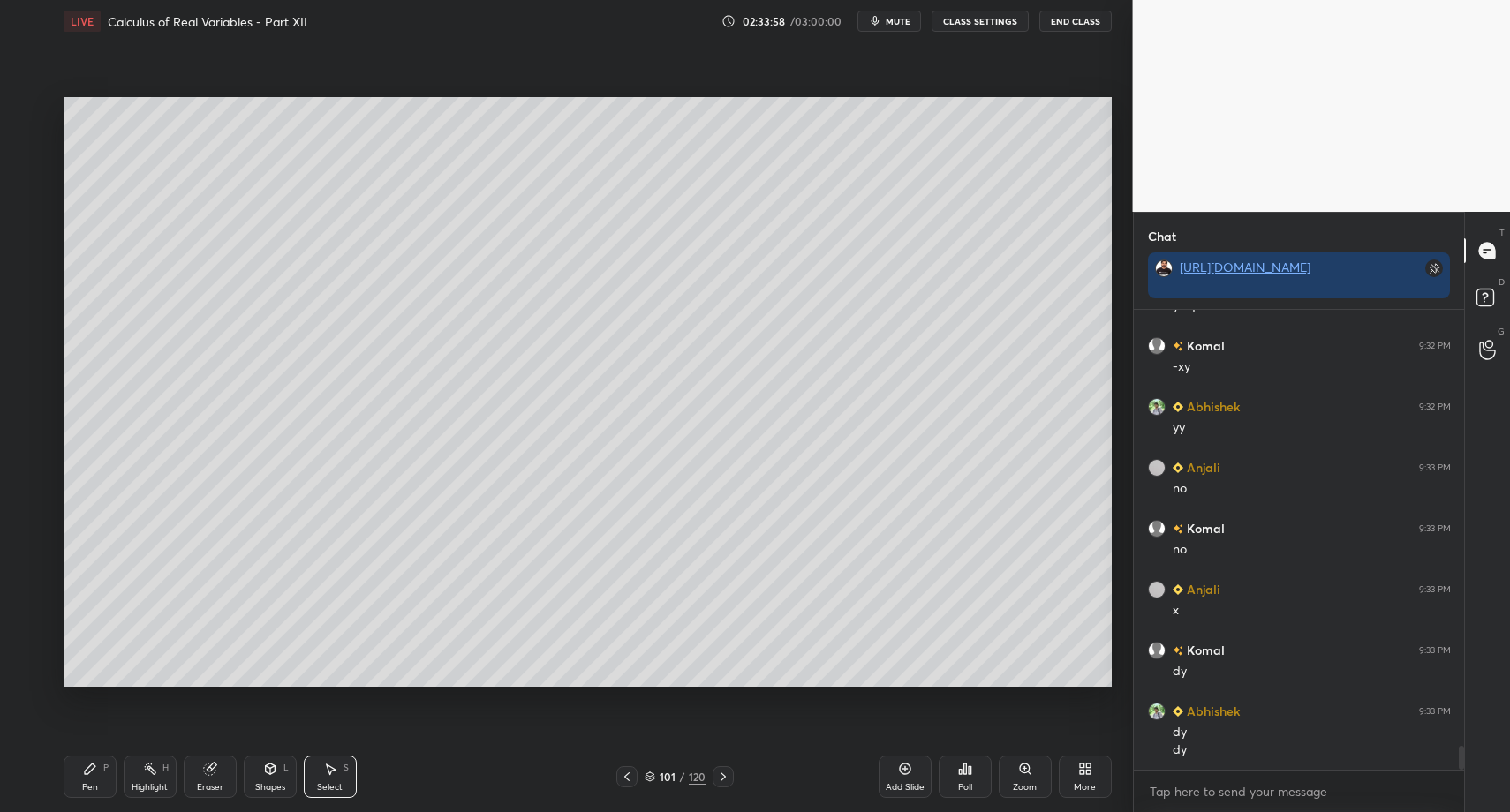 drag, startPoint x: 330, startPoint y: 774, endPoint x: 405, endPoint y: 668, distance: 129.84991 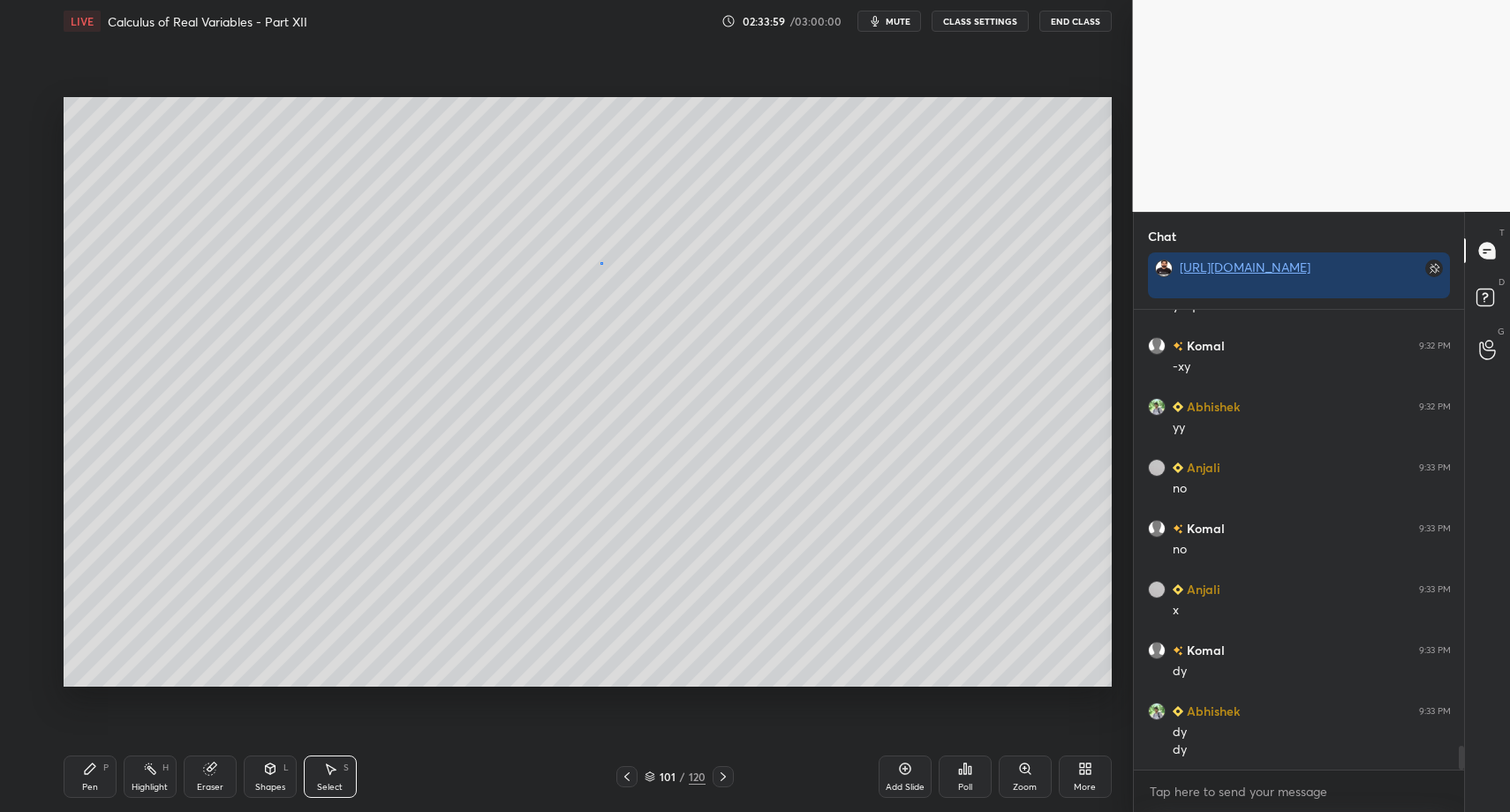 drag, startPoint x: 600, startPoint y: 263, endPoint x: 615, endPoint y: 287, distance: 28.301943 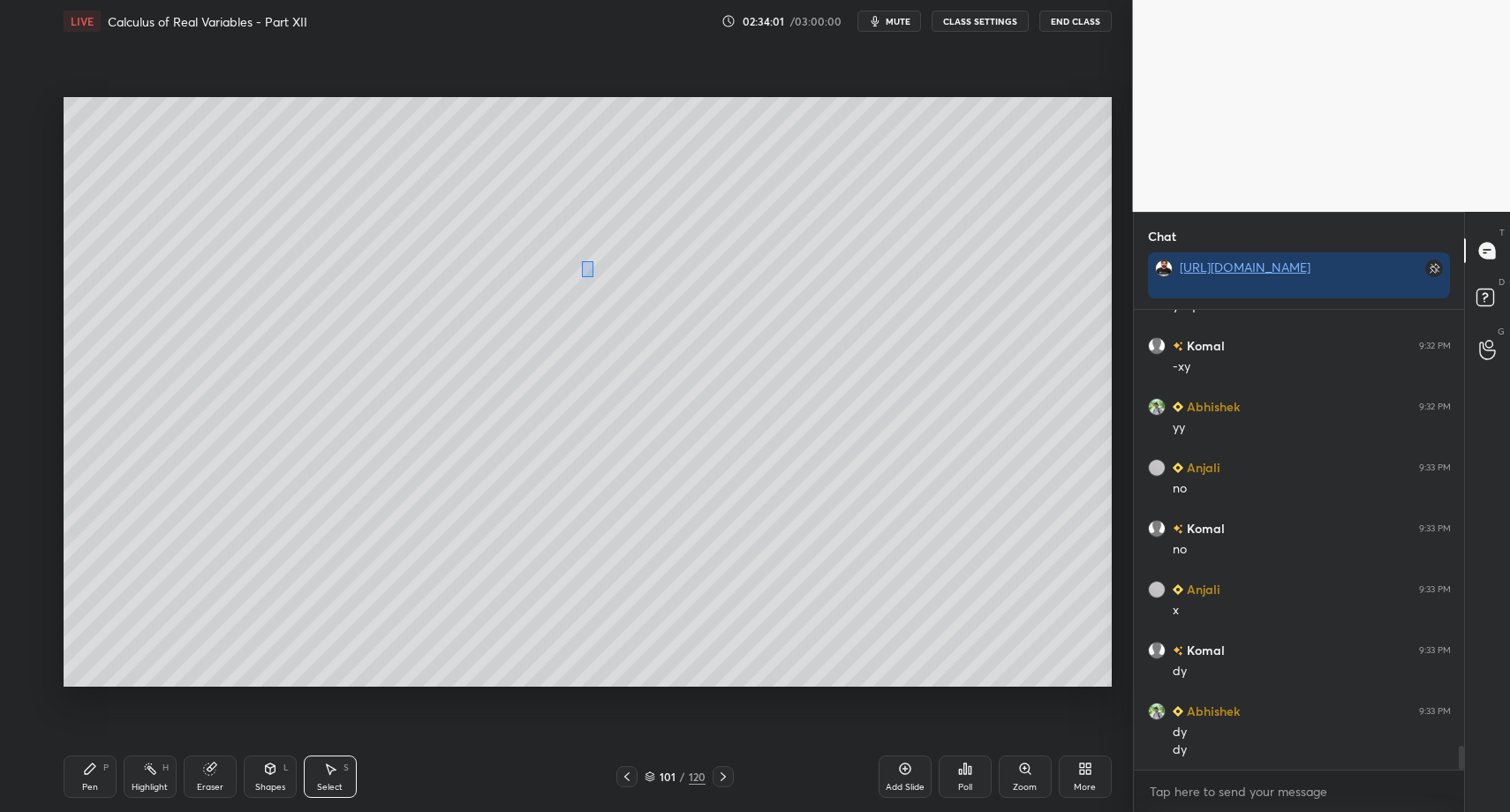 drag, startPoint x: 593, startPoint y: 276, endPoint x: 608, endPoint y: 297, distance: 25.806976 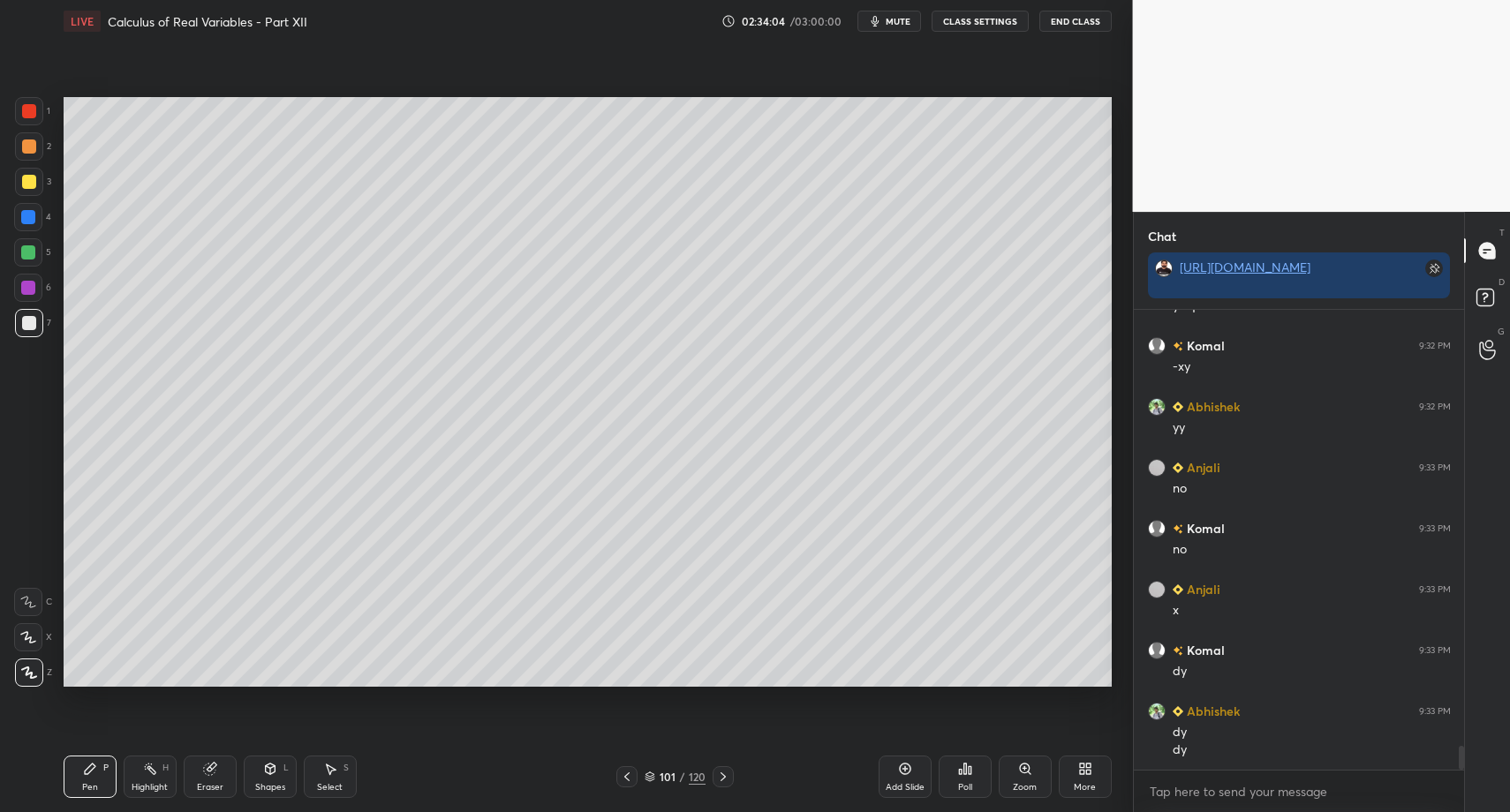 drag, startPoint x: 316, startPoint y: 785, endPoint x: 329, endPoint y: 765, distance: 23.853721 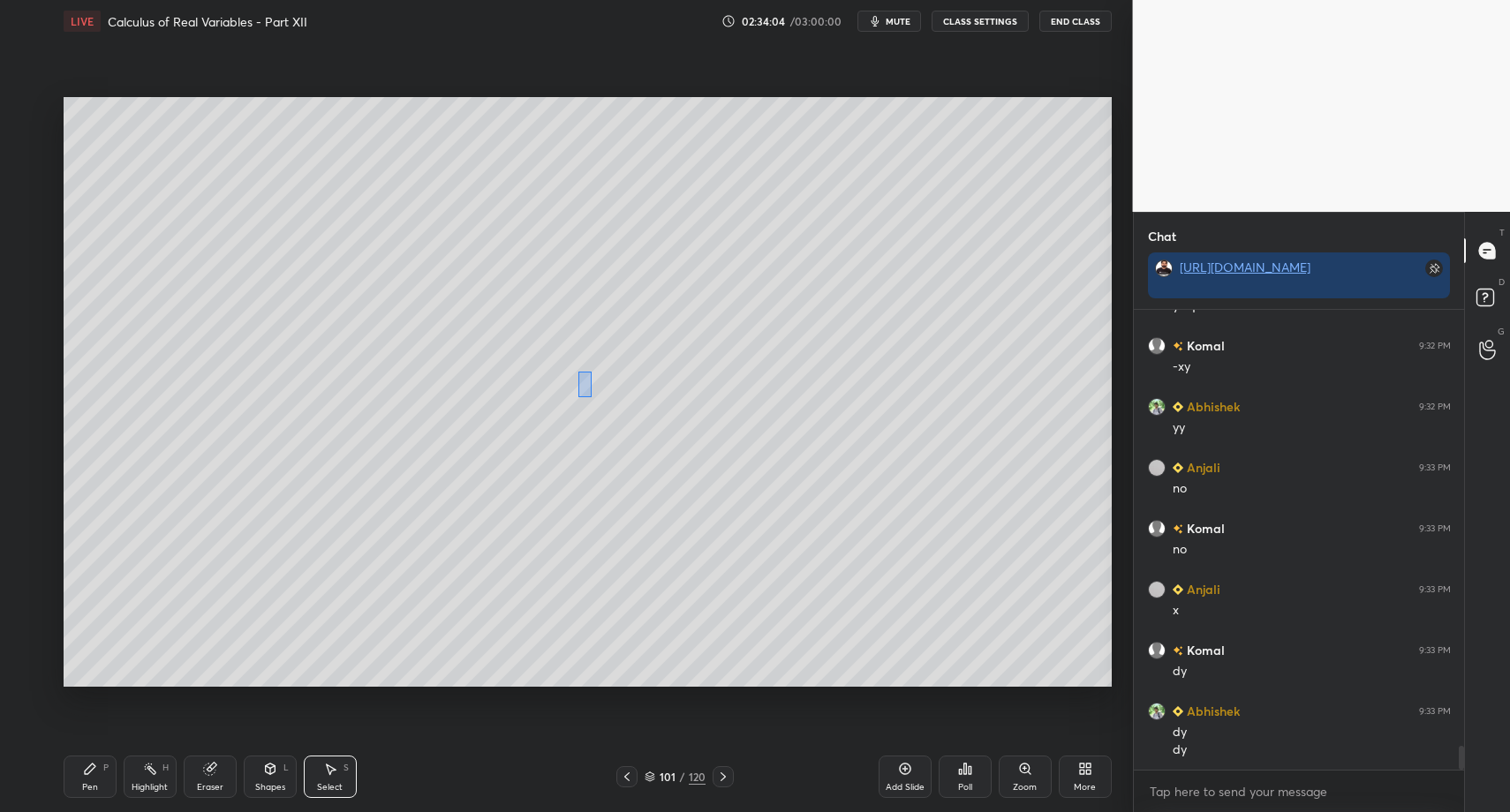 drag, startPoint x: 578, startPoint y: 371, endPoint x: 614, endPoint y: 430, distance: 69.11584 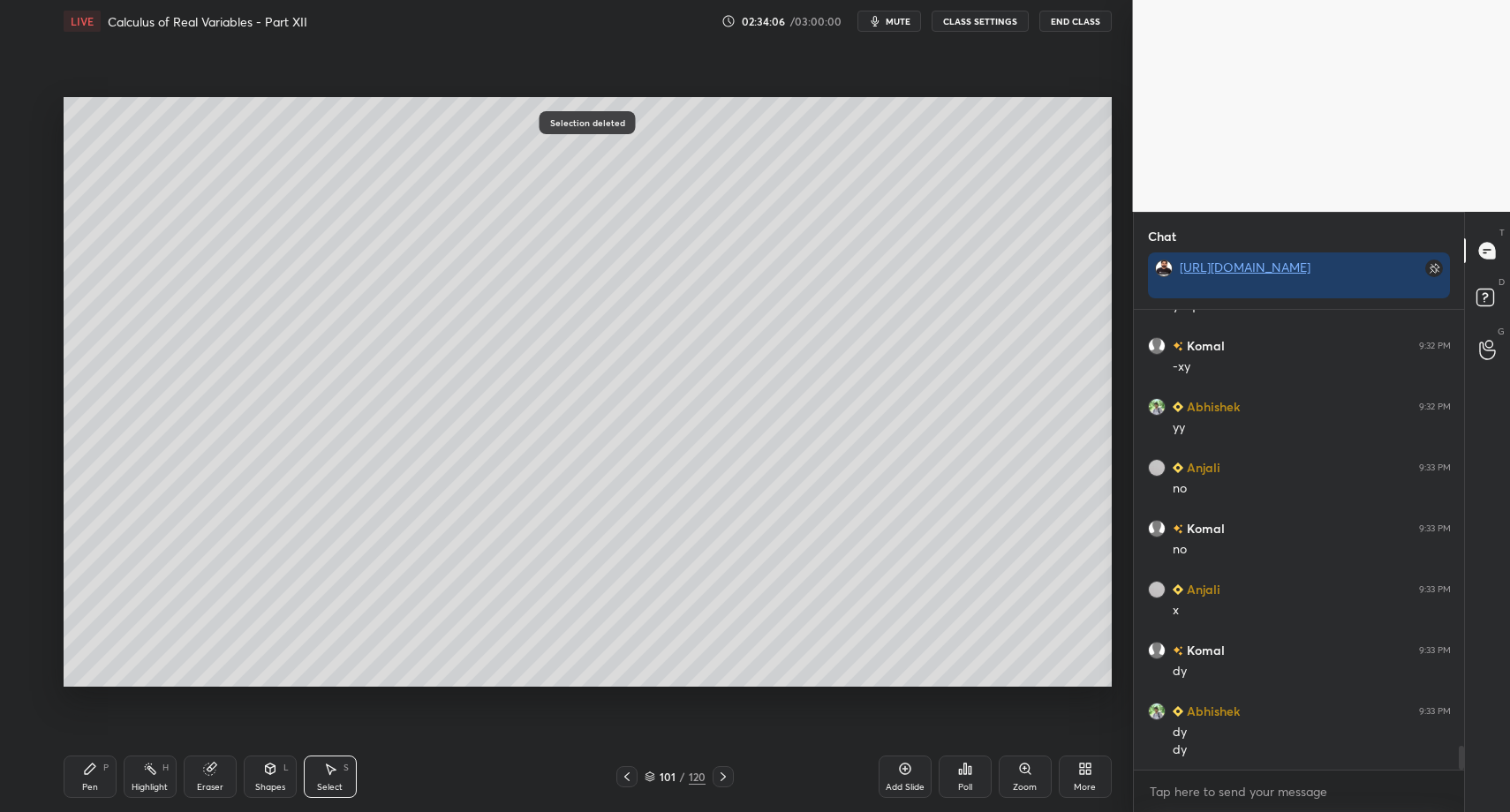 drag, startPoint x: 89, startPoint y: 785, endPoint x: 89, endPoint y: 775, distance: 10 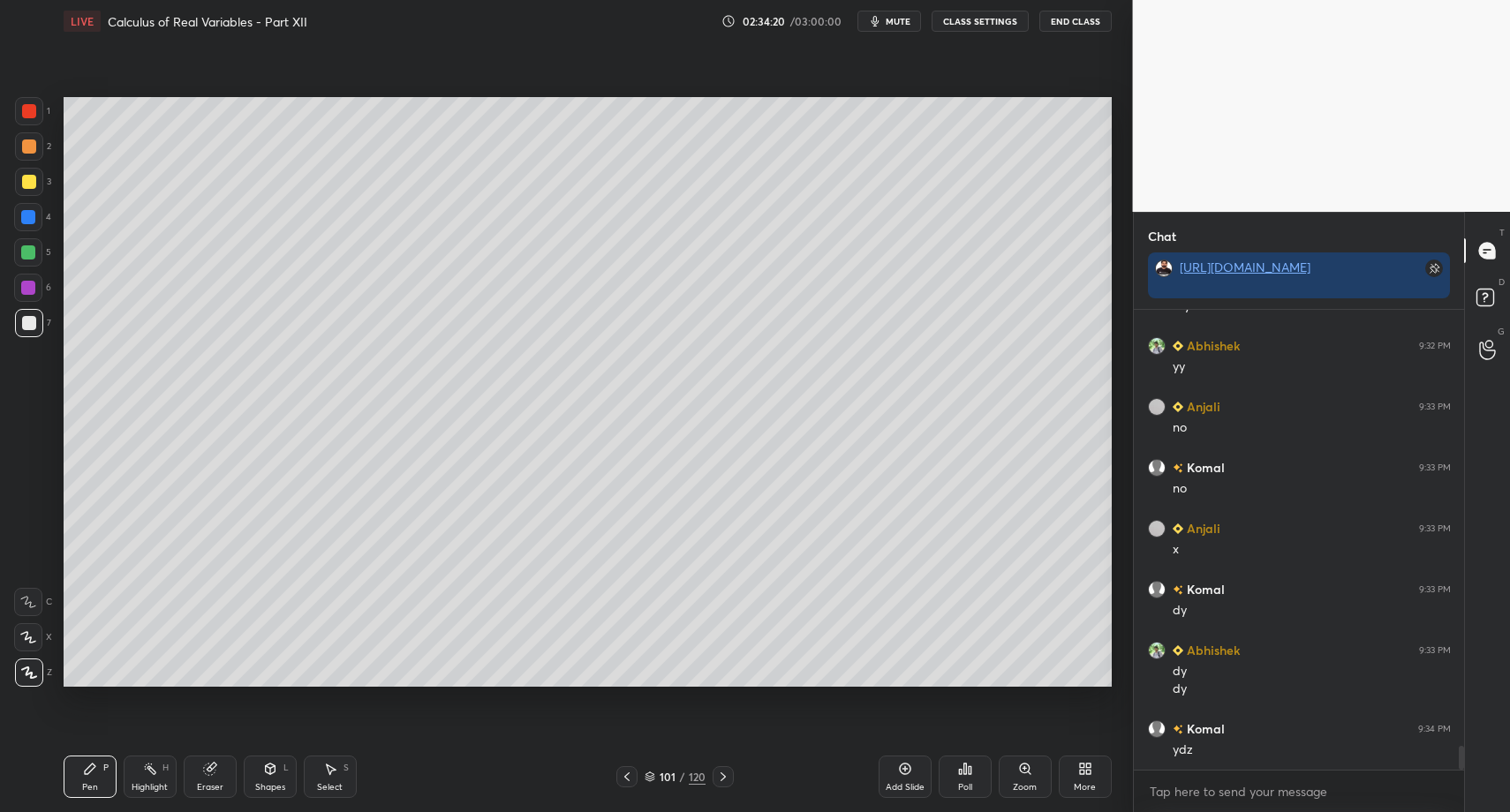 scroll, scrollTop: 8445, scrollLeft: 0, axis: vertical 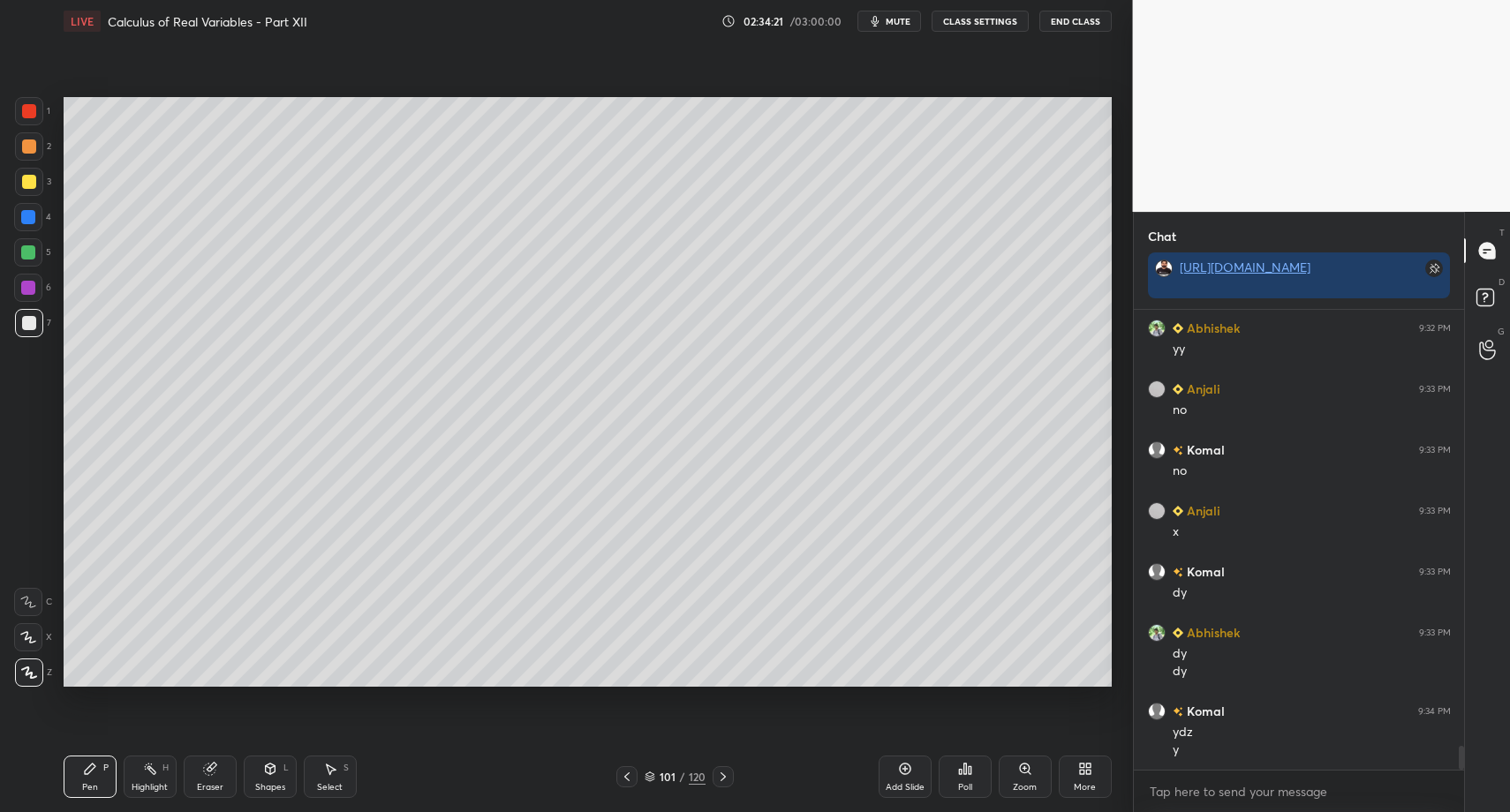 drag, startPoint x: 79, startPoint y: 780, endPoint x: 103, endPoint y: 761, distance: 30.610456 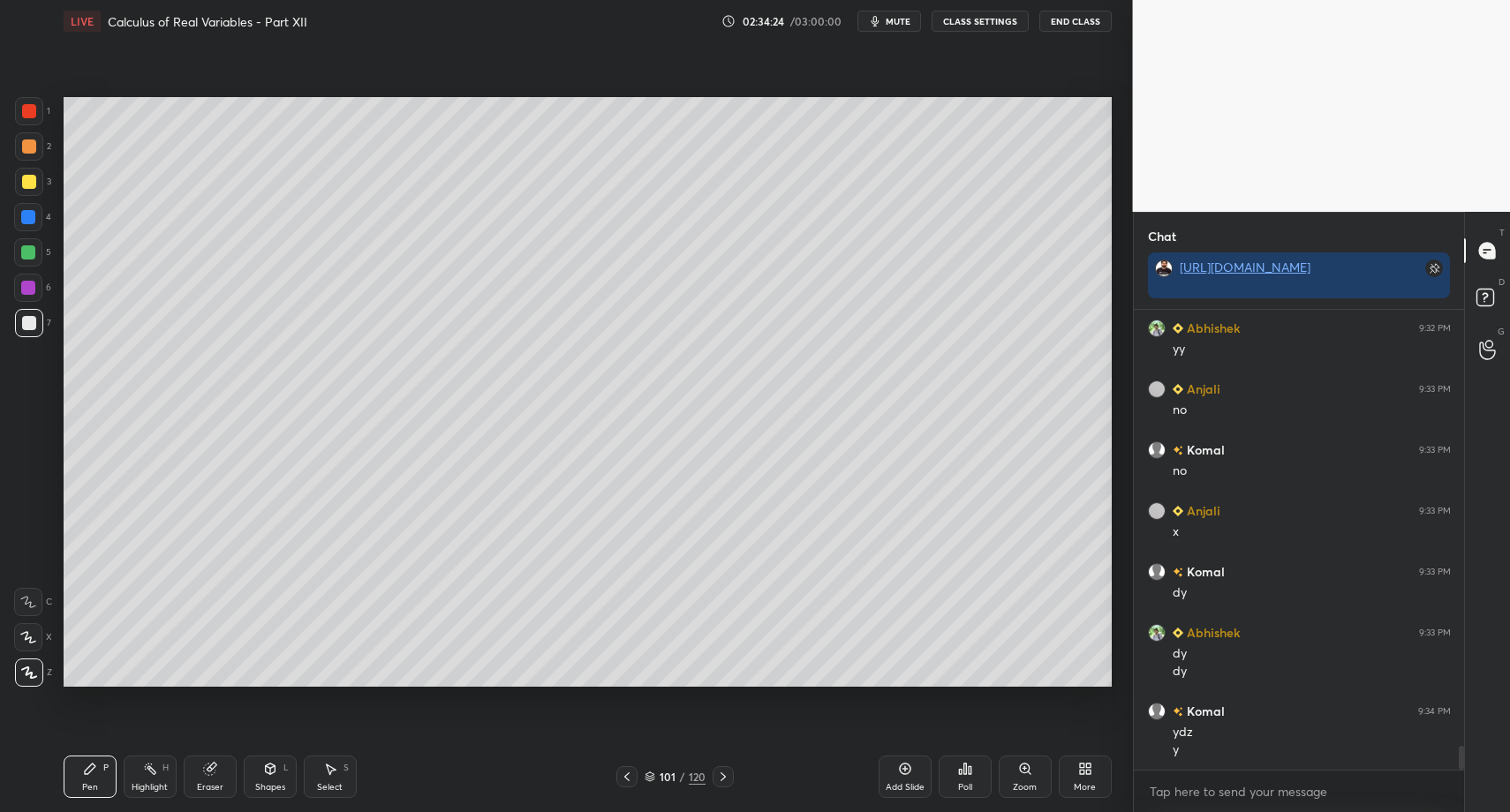 scroll, scrollTop: 8506, scrollLeft: 0, axis: vertical 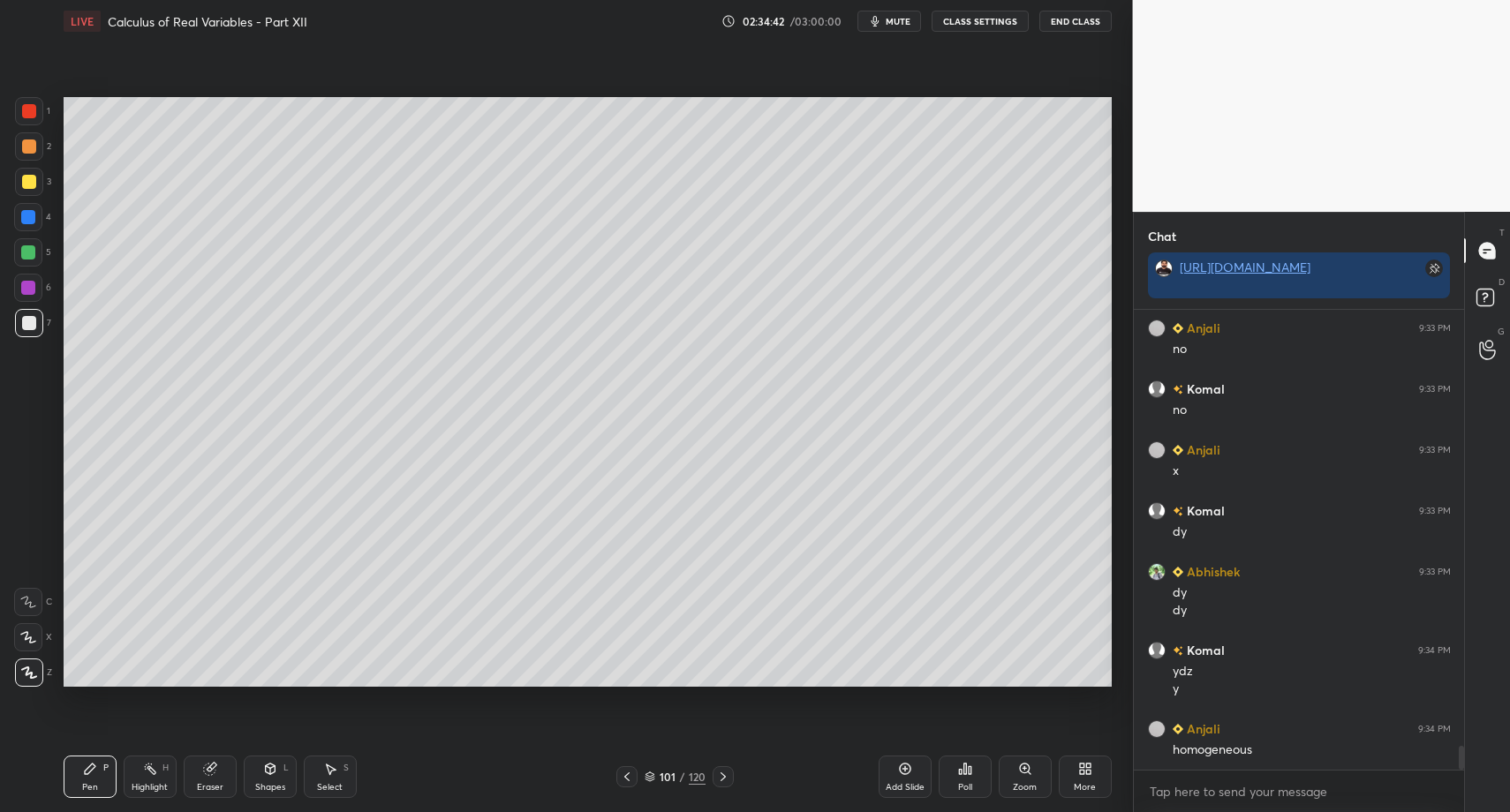drag, startPoint x: 316, startPoint y: 782, endPoint x: 440, endPoint y: 701, distance: 148.11144 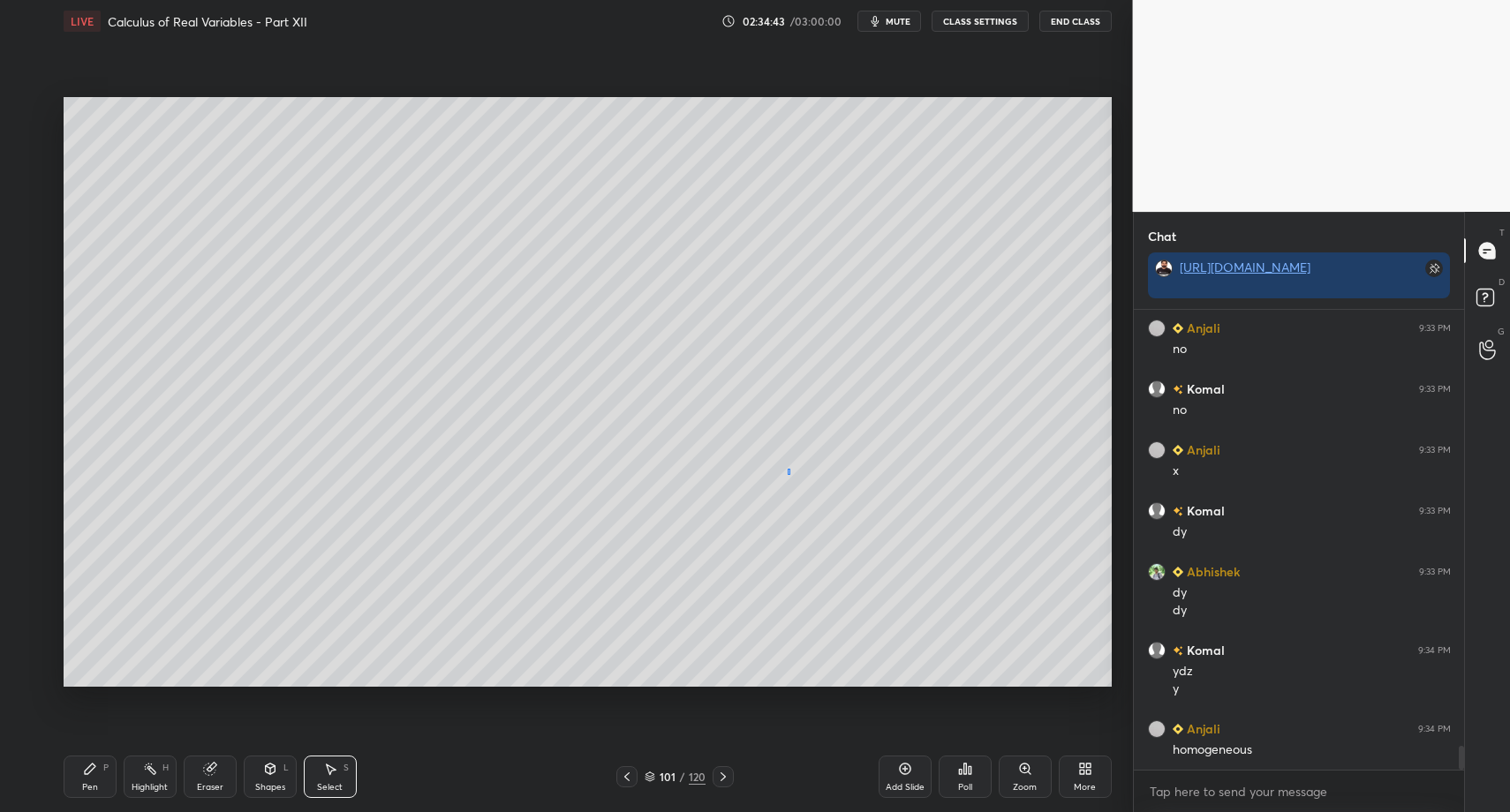 drag, startPoint x: 787, startPoint y: 469, endPoint x: 818, endPoint y: 522, distance: 61.40033 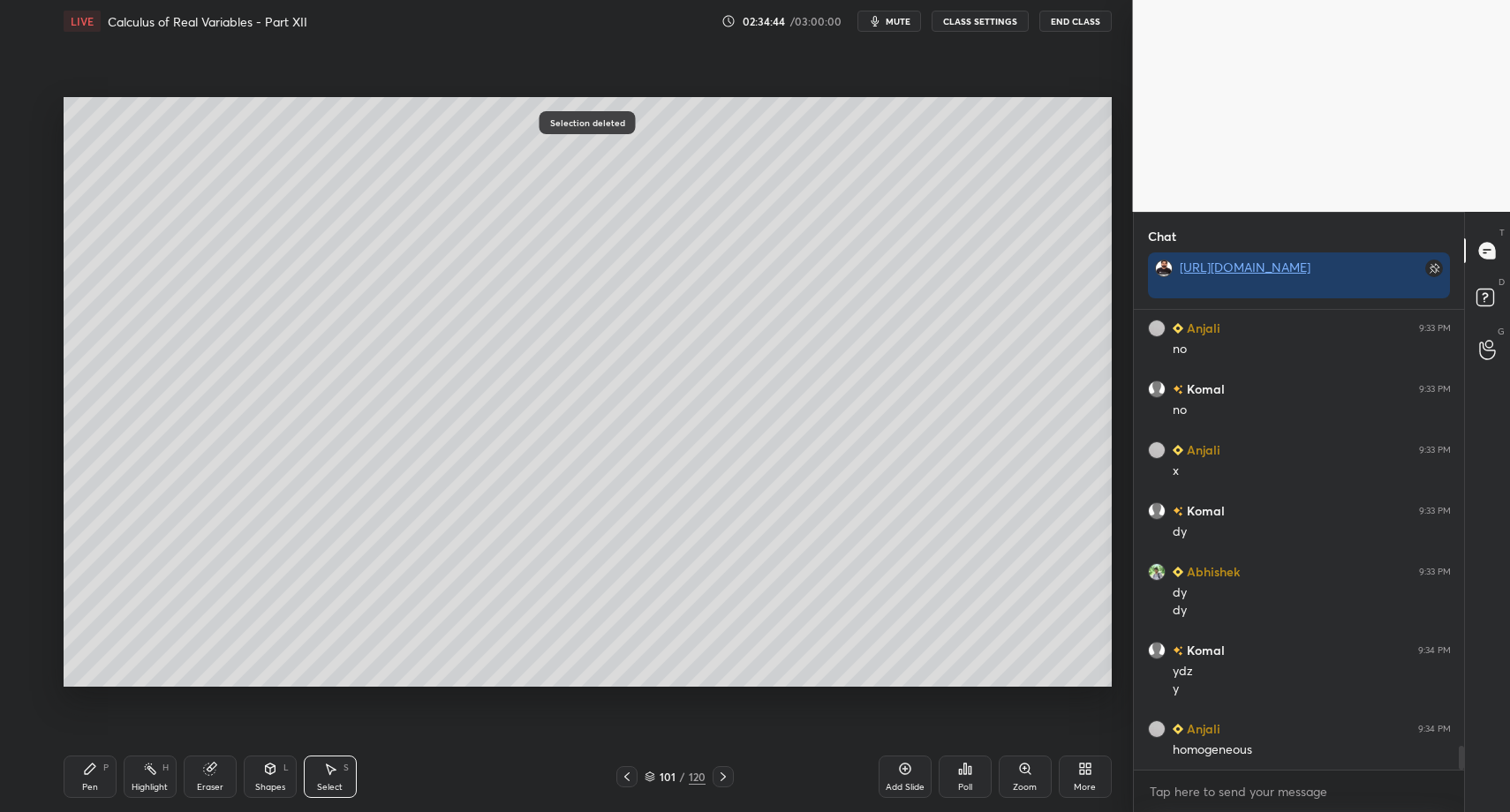 drag, startPoint x: 128, startPoint y: 780, endPoint x: 106, endPoint y: 783, distance: 22.203603 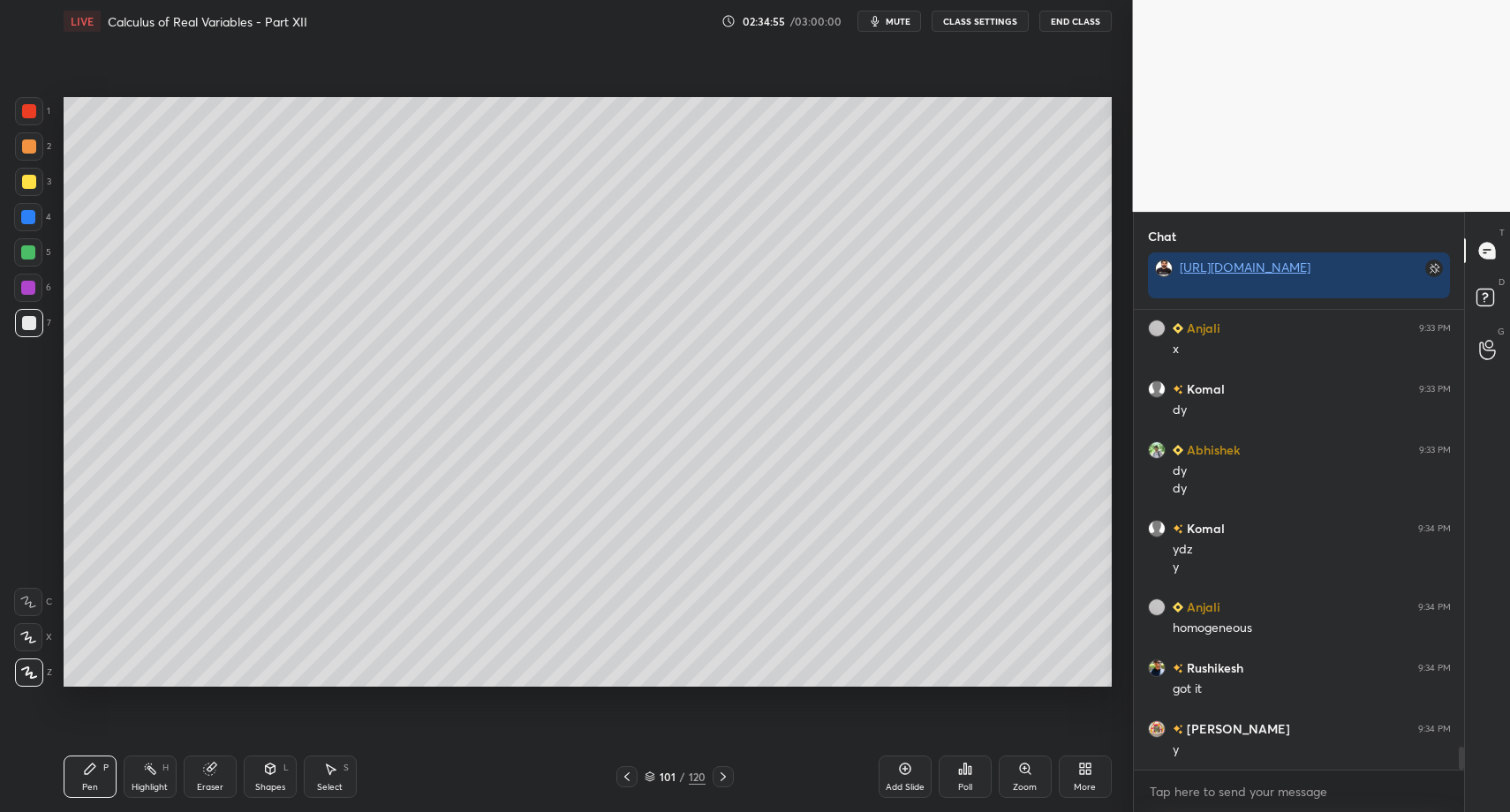 scroll, scrollTop: 8688, scrollLeft: 0, axis: vertical 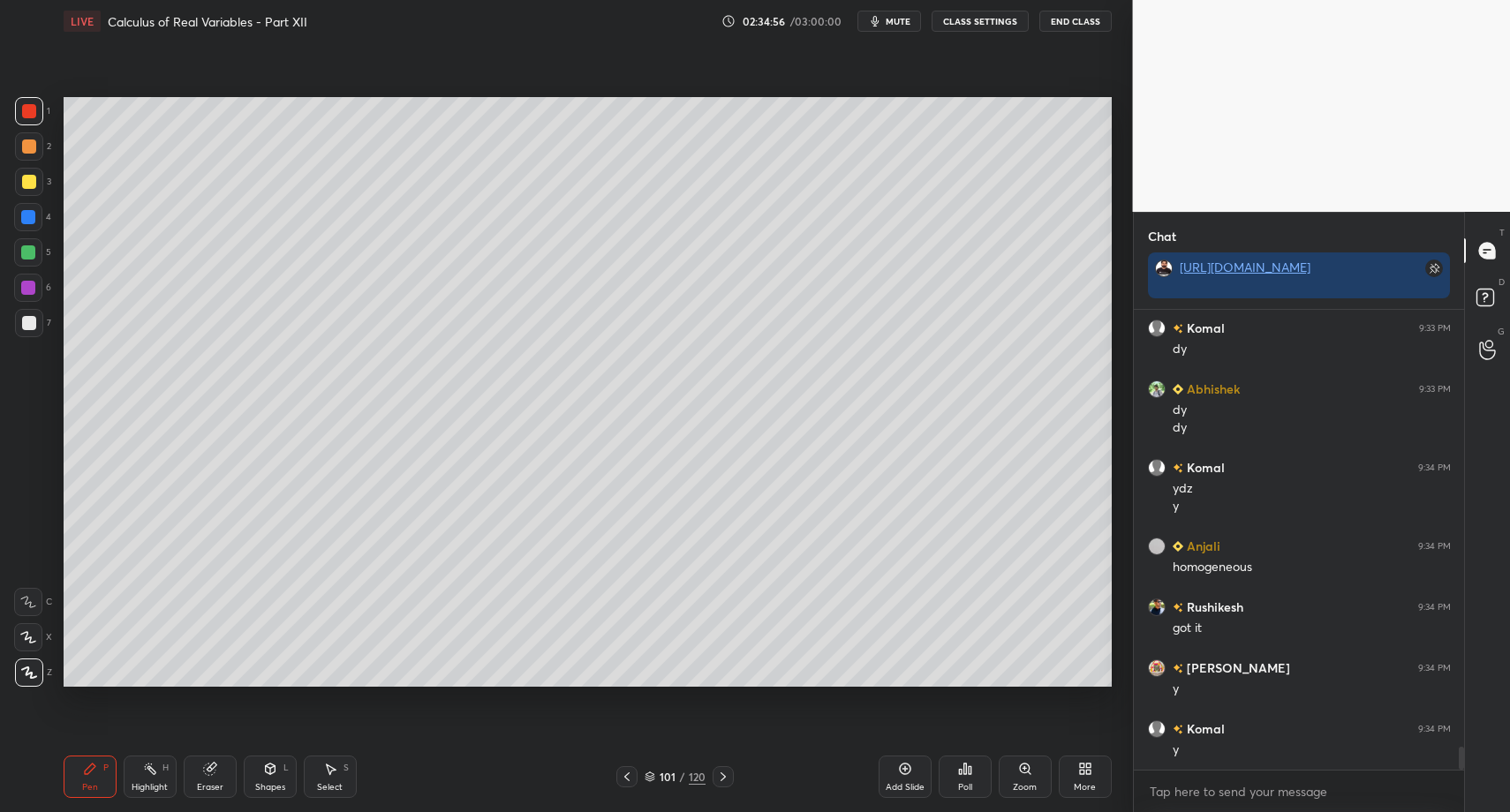 drag, startPoint x: 260, startPoint y: 776, endPoint x: 256, endPoint y: 763, distance: 13.60147 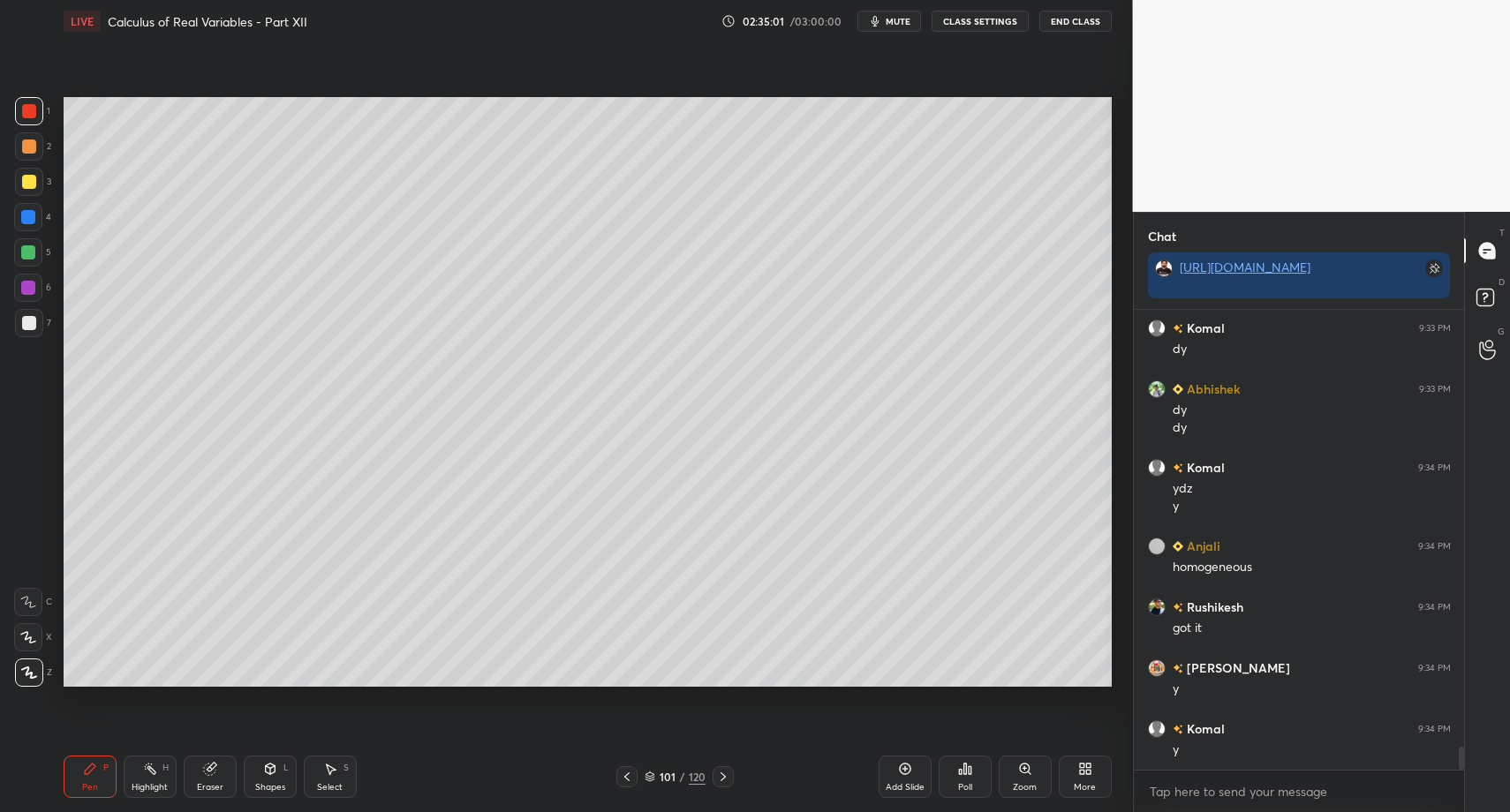 drag, startPoint x: 83, startPoint y: 765, endPoint x: 66, endPoint y: 746, distance: 25.495098 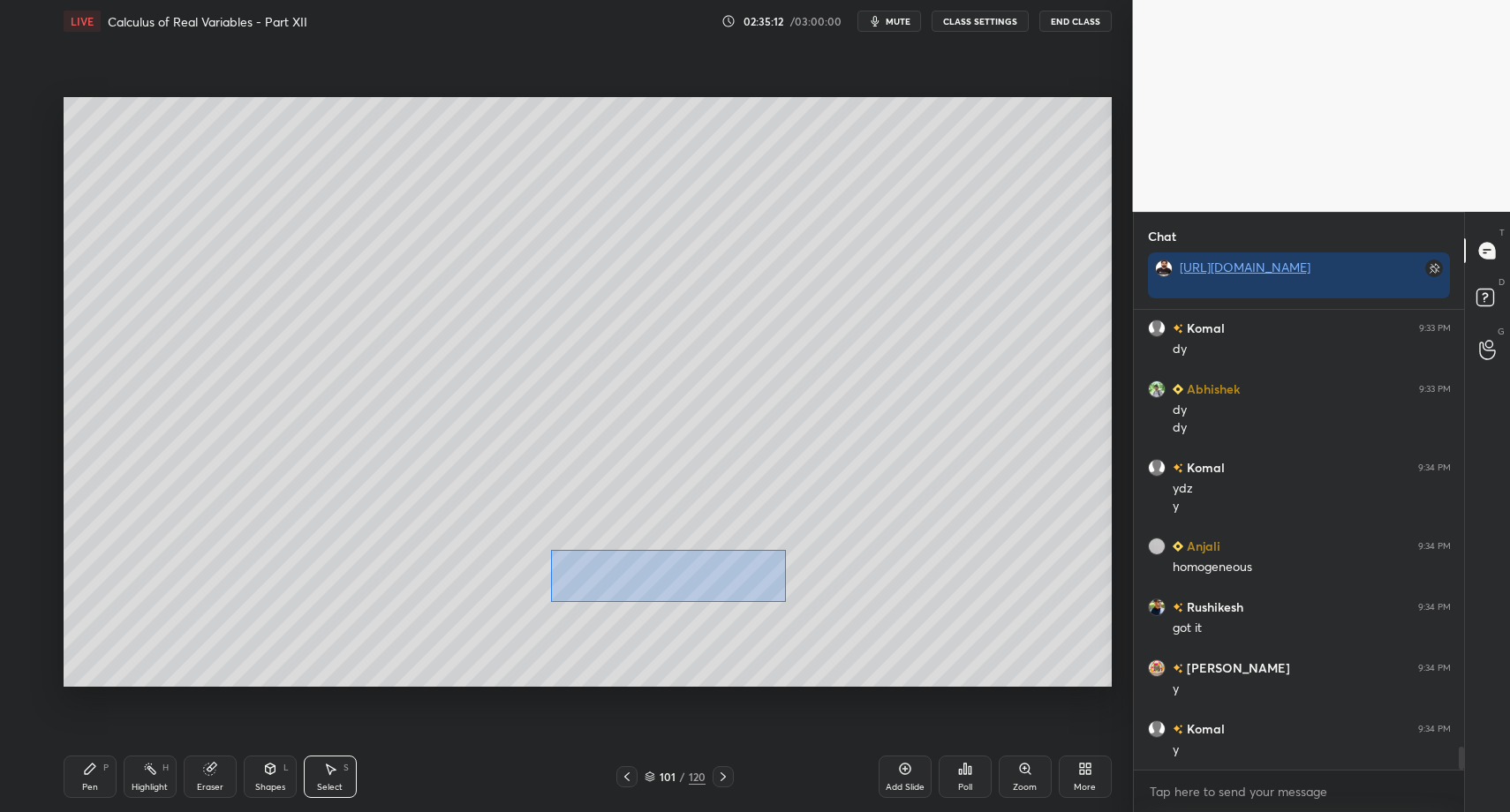 drag, startPoint x: 551, startPoint y: 549, endPoint x: 735, endPoint y: 605, distance: 192.33304 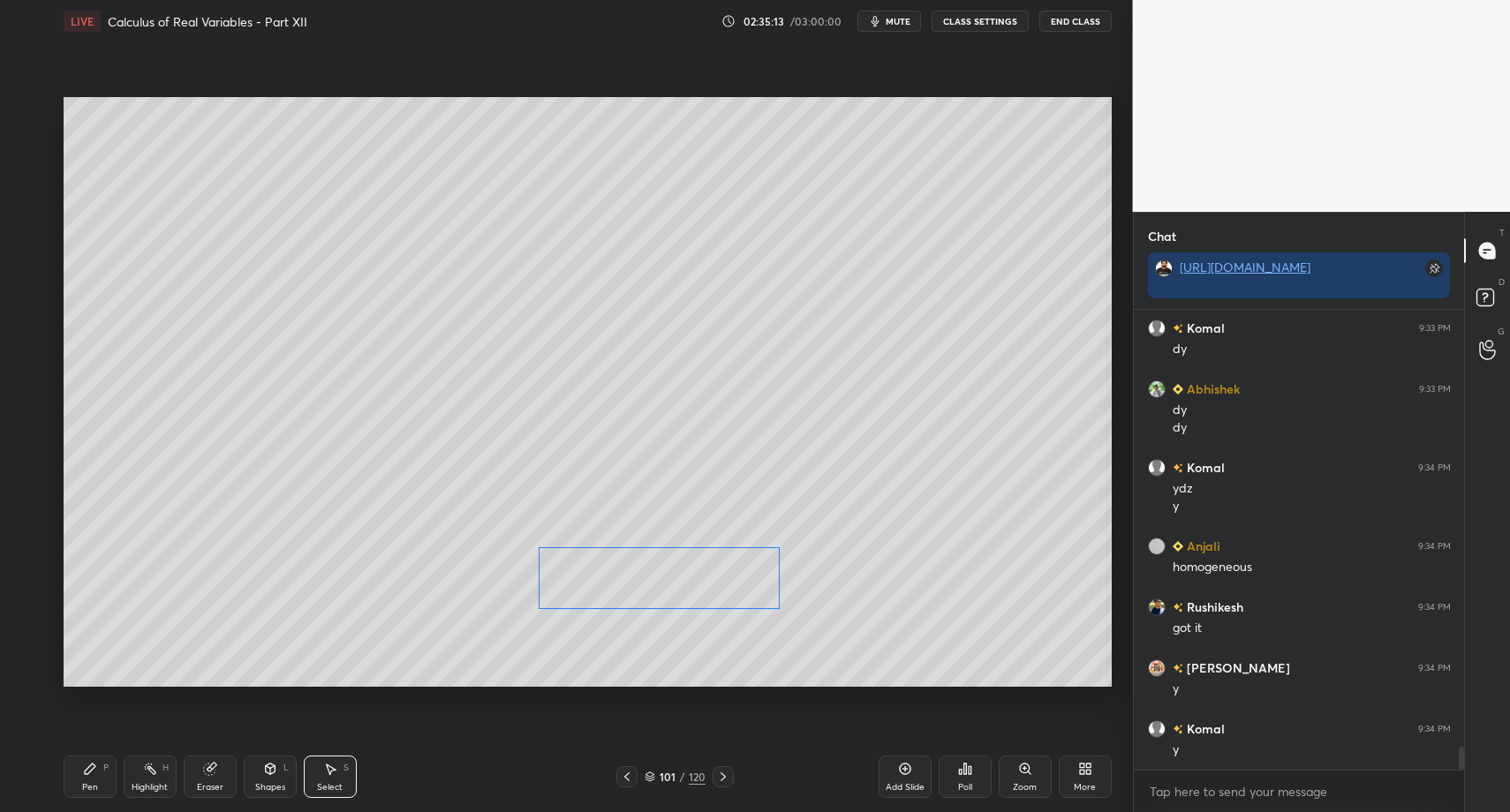 drag, startPoint x: 638, startPoint y: 582, endPoint x: 547, endPoint y: 624, distance: 100.22475 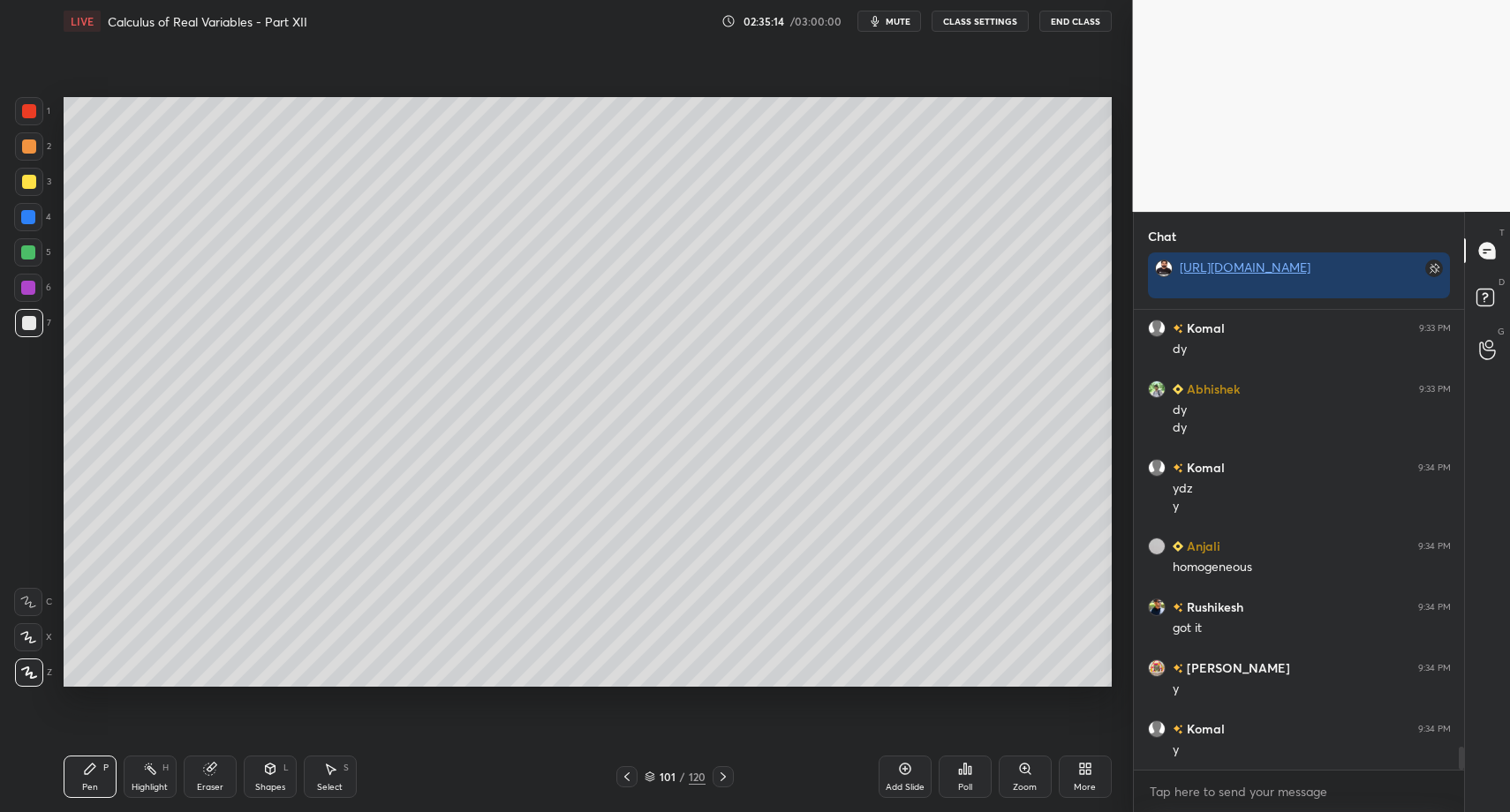 drag, startPoint x: 99, startPoint y: 767, endPoint x: 106, endPoint y: 755, distance: 13.892444 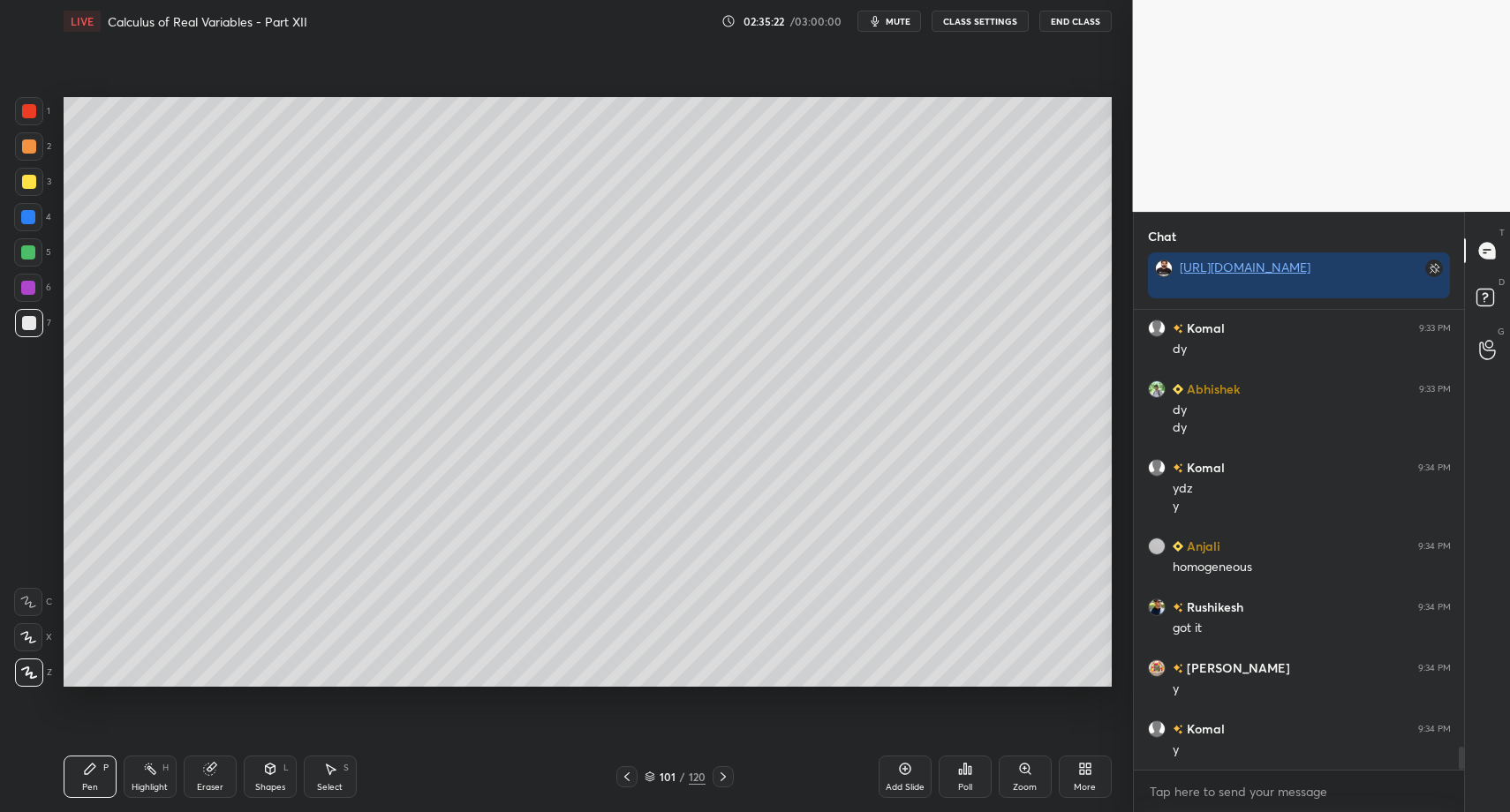 scroll, scrollTop: 8749, scrollLeft: 0, axis: vertical 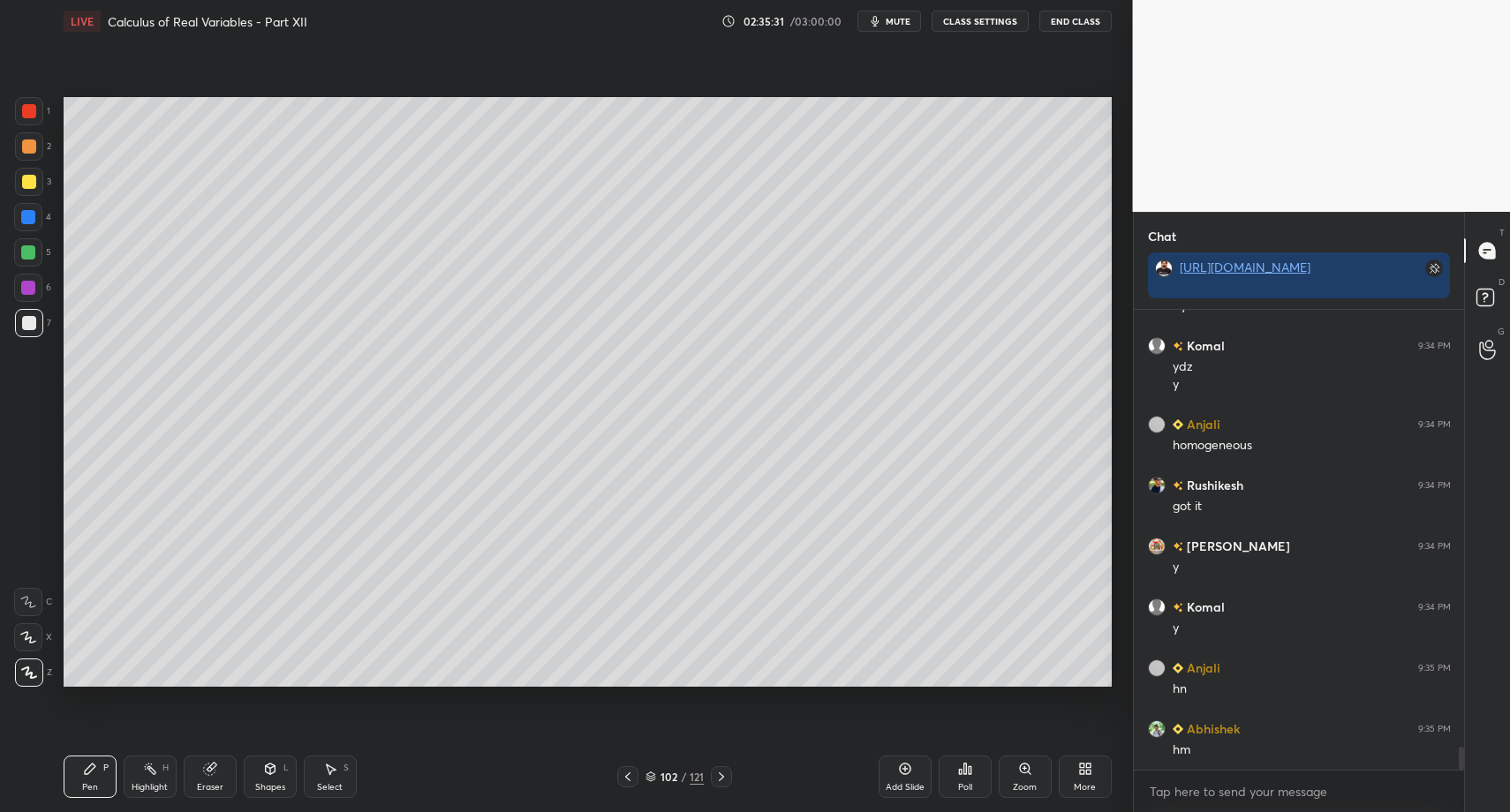drag, startPoint x: 128, startPoint y: 770, endPoint x: 103, endPoint y: 777, distance: 25.96151 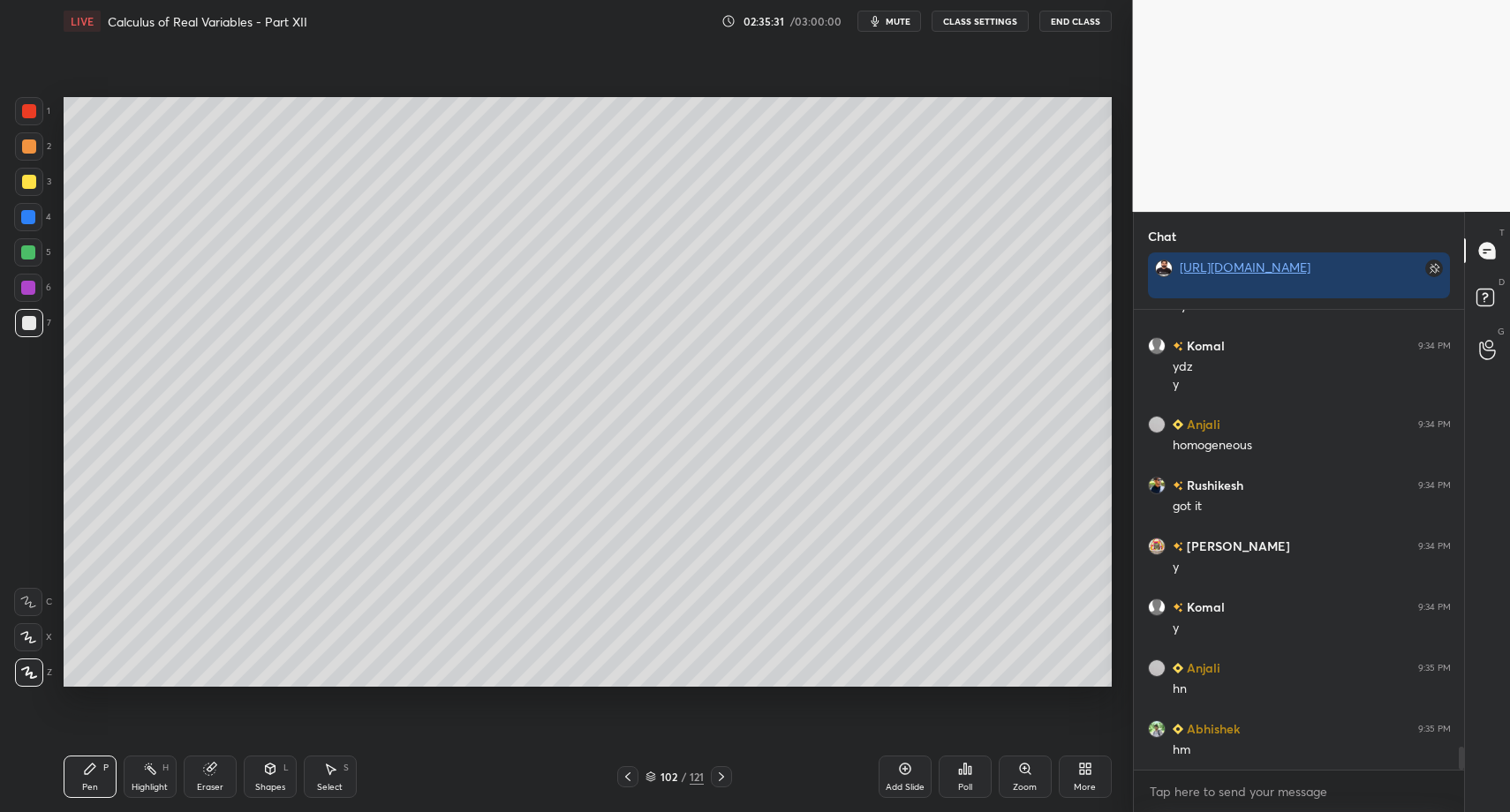 drag, startPoint x: 103, startPoint y: 777, endPoint x: 81, endPoint y: 688, distance: 91.678787 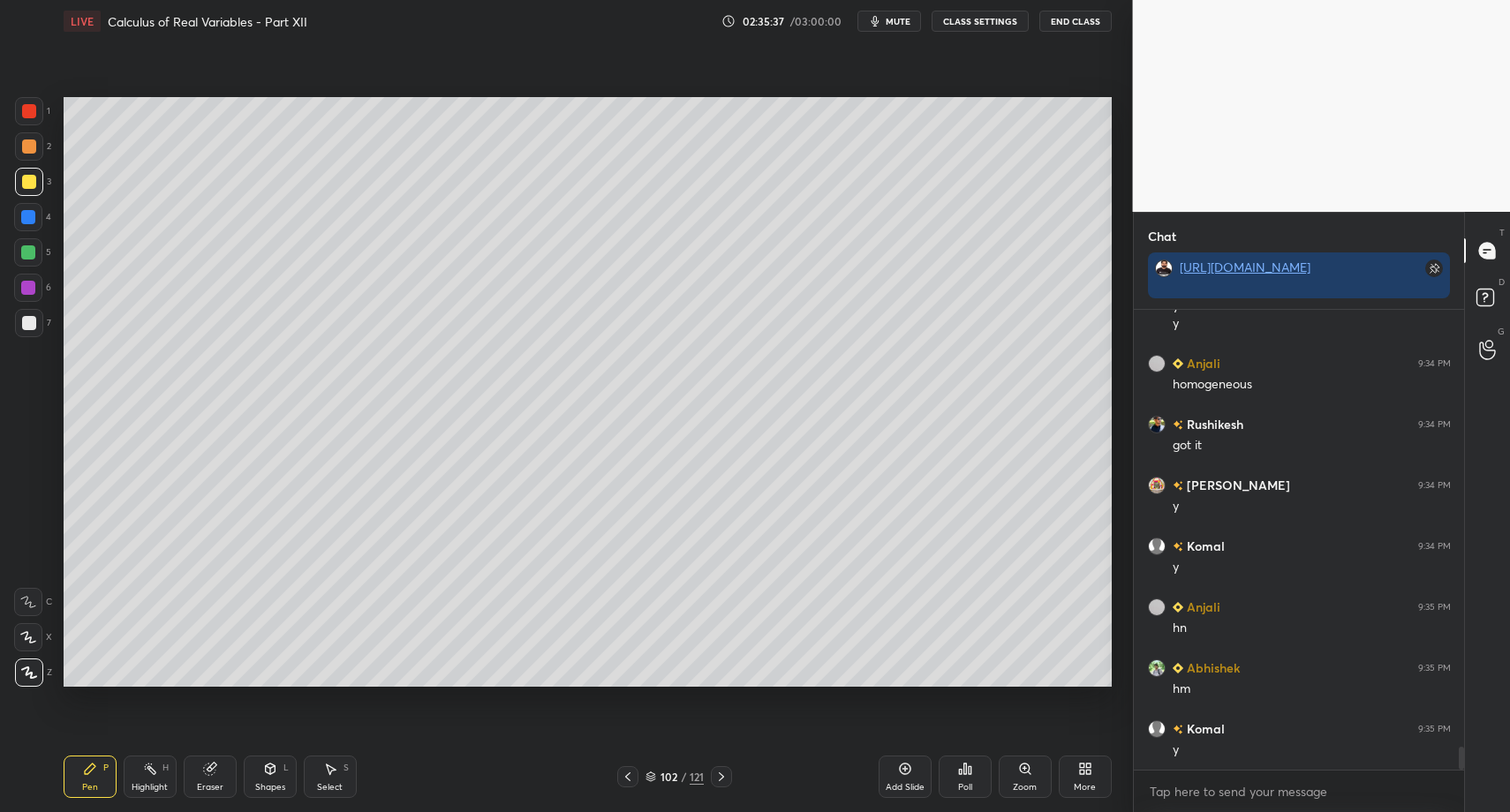drag, startPoint x: 300, startPoint y: 786, endPoint x: 284, endPoint y: 753, distance: 36.674242 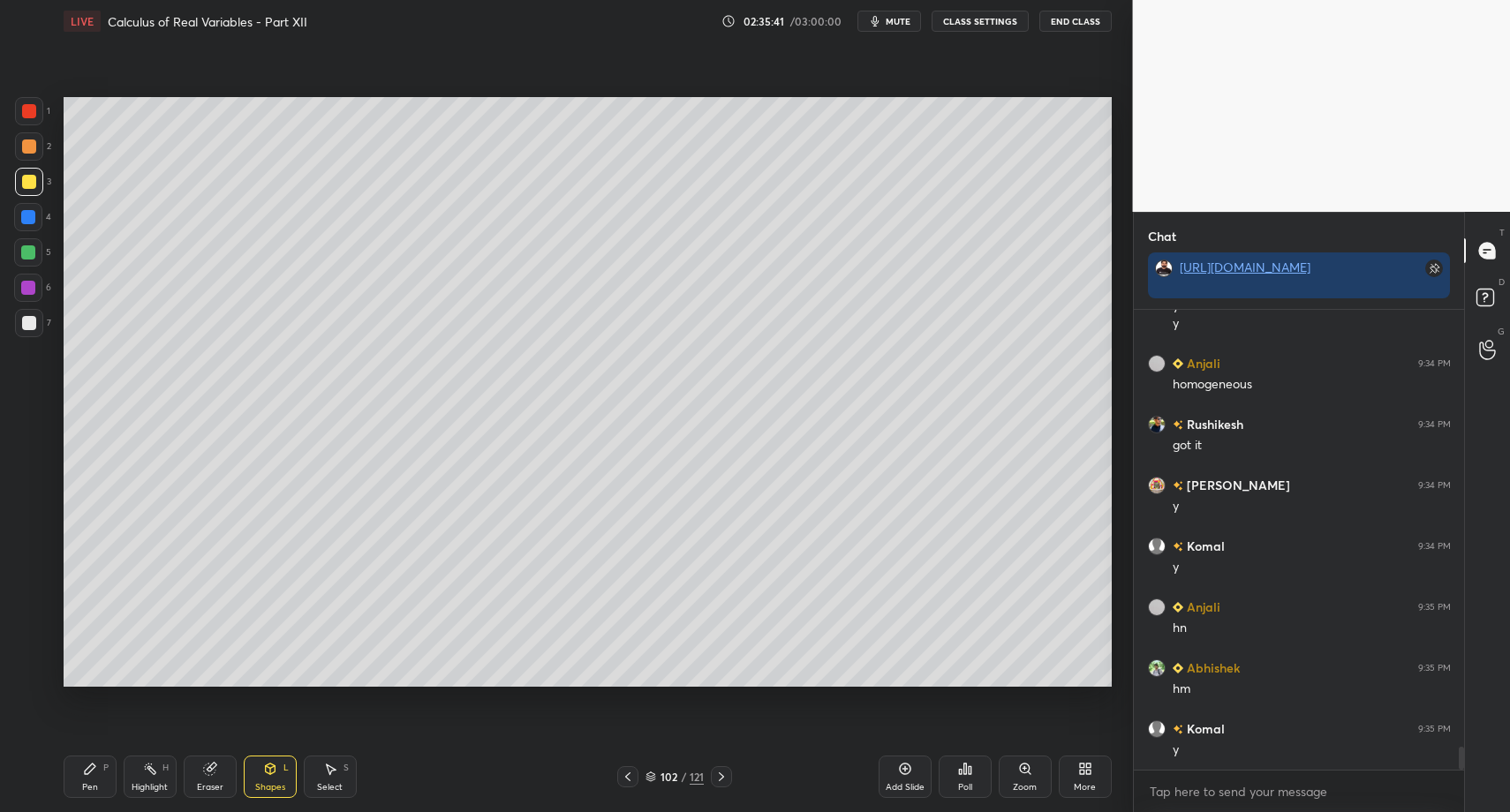 drag, startPoint x: 27, startPoint y: 324, endPoint x: 28, endPoint y: 357, distance: 33.01515 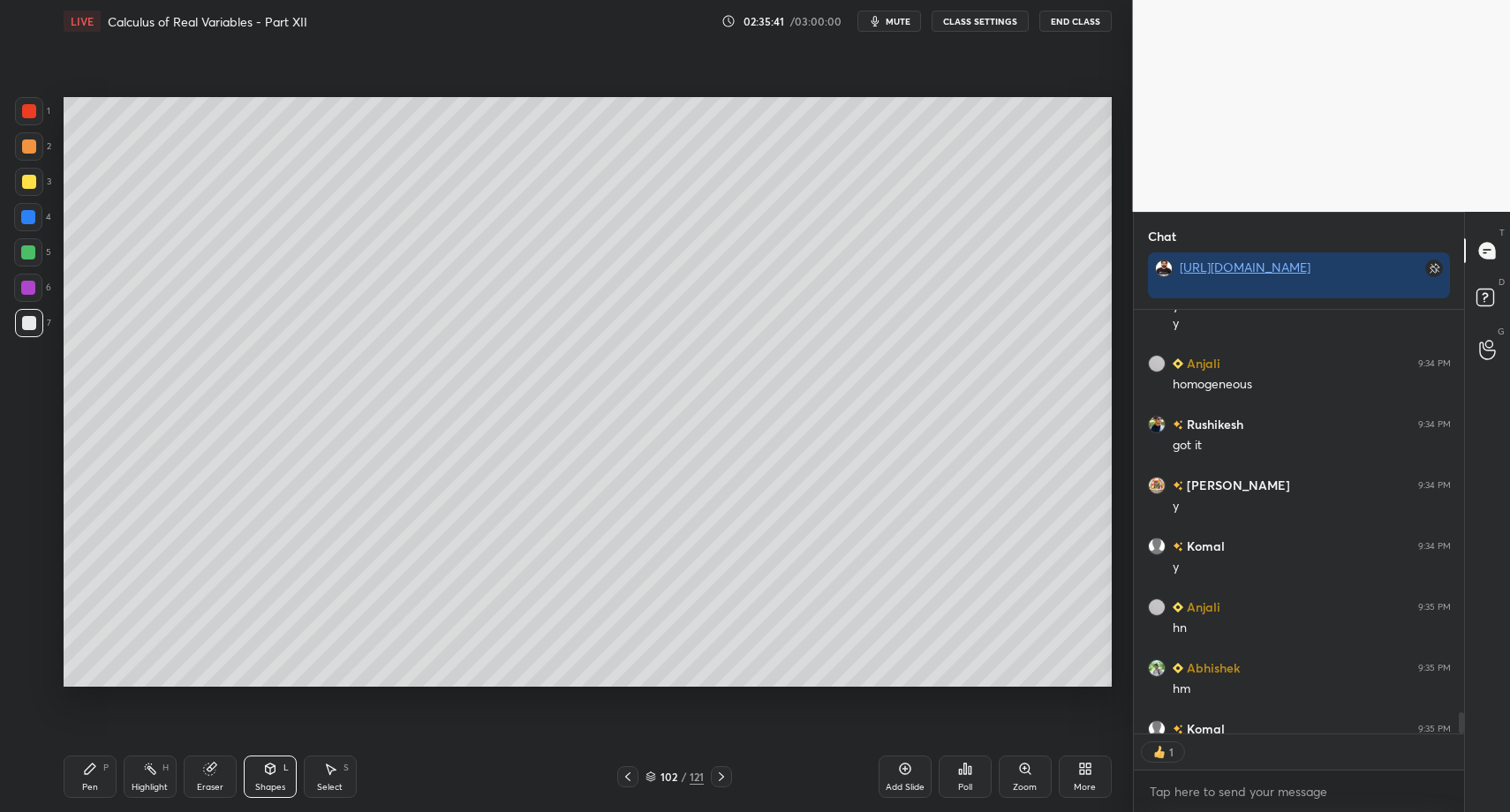 scroll, scrollTop: 6, scrollLeft: 6, axis: both 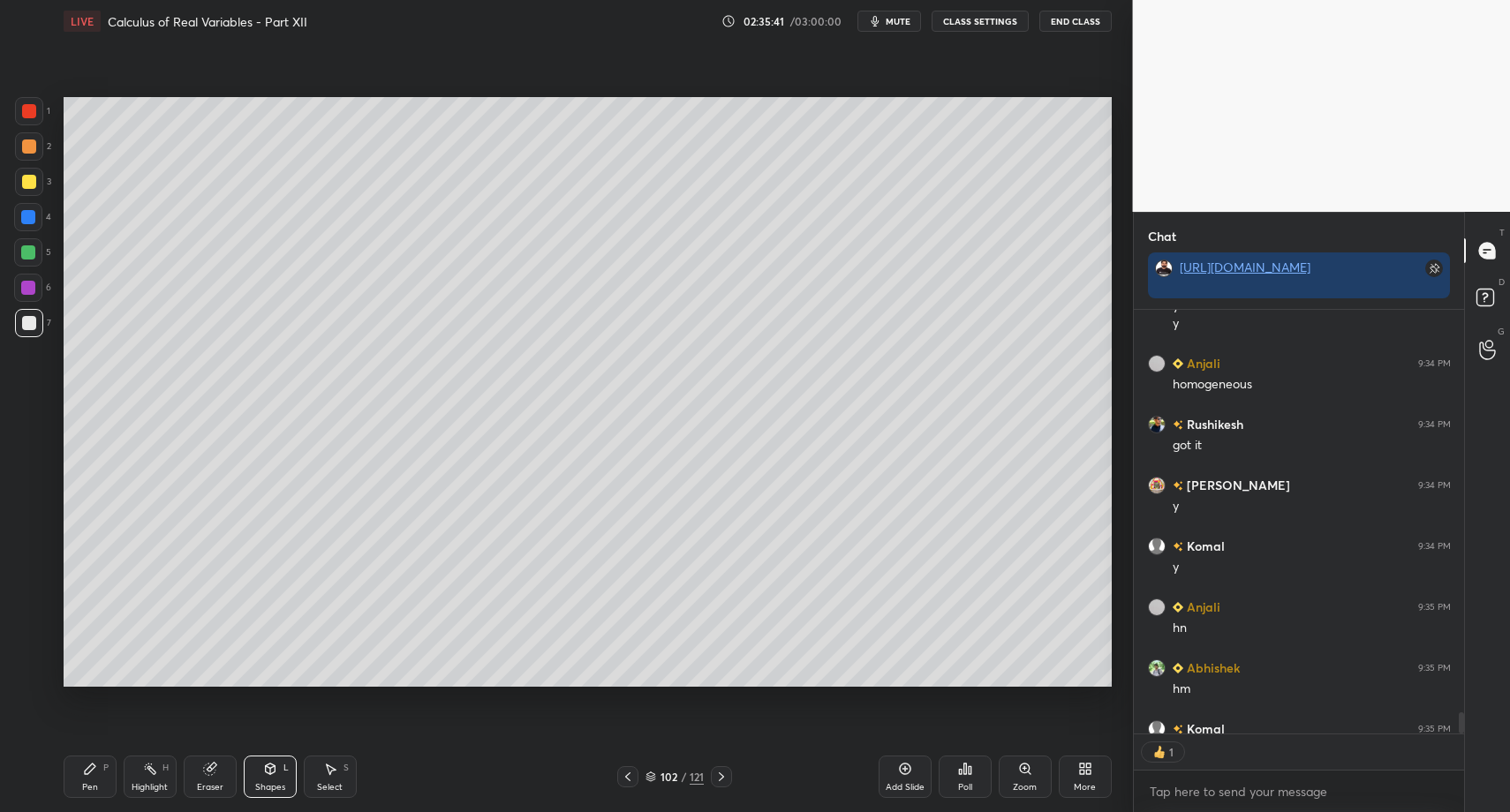 drag, startPoint x: 86, startPoint y: 771, endPoint x: 85, endPoint y: 755, distance: 16.03122 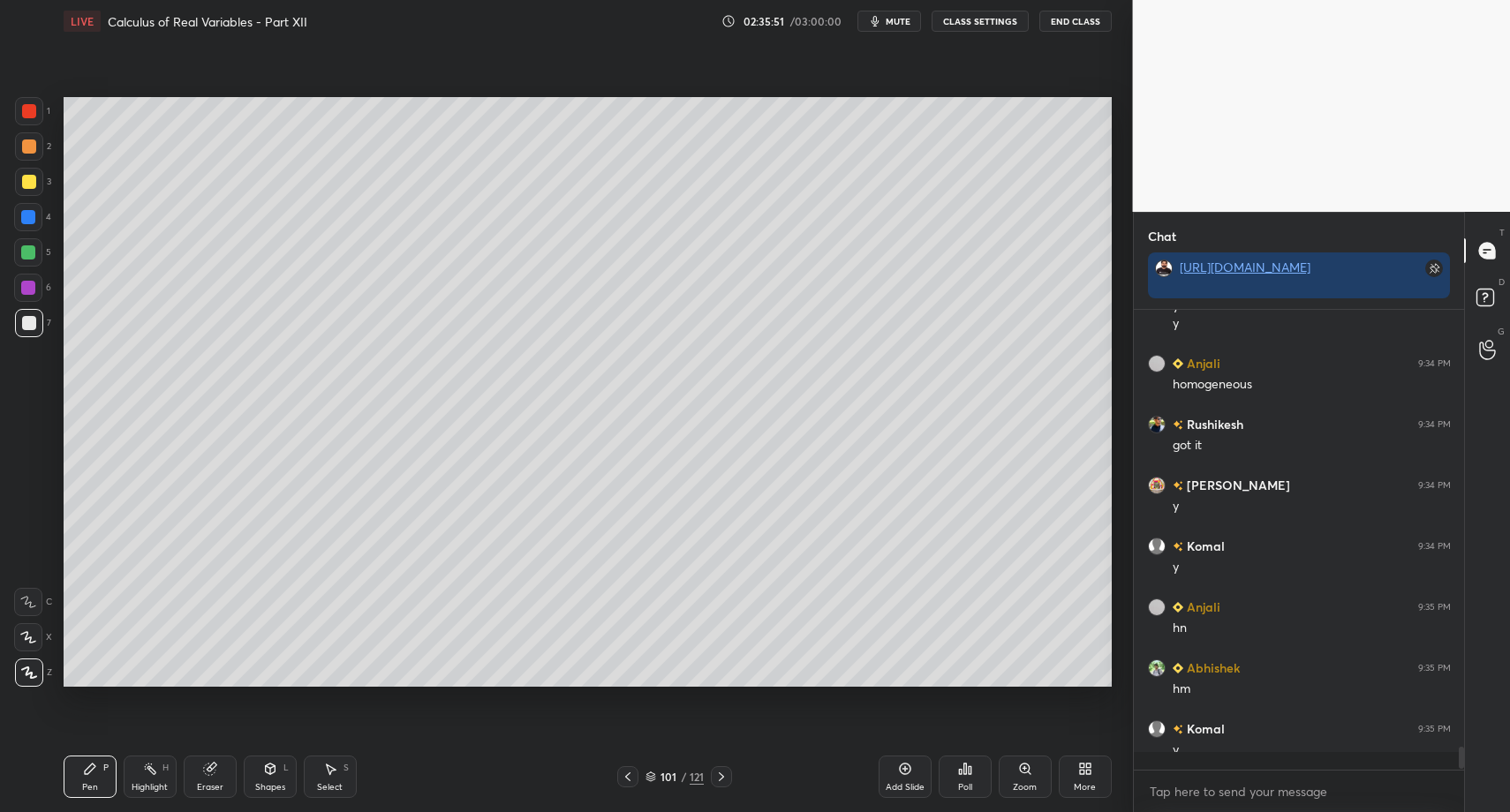 scroll, scrollTop: 6, scrollLeft: 6, axis: both 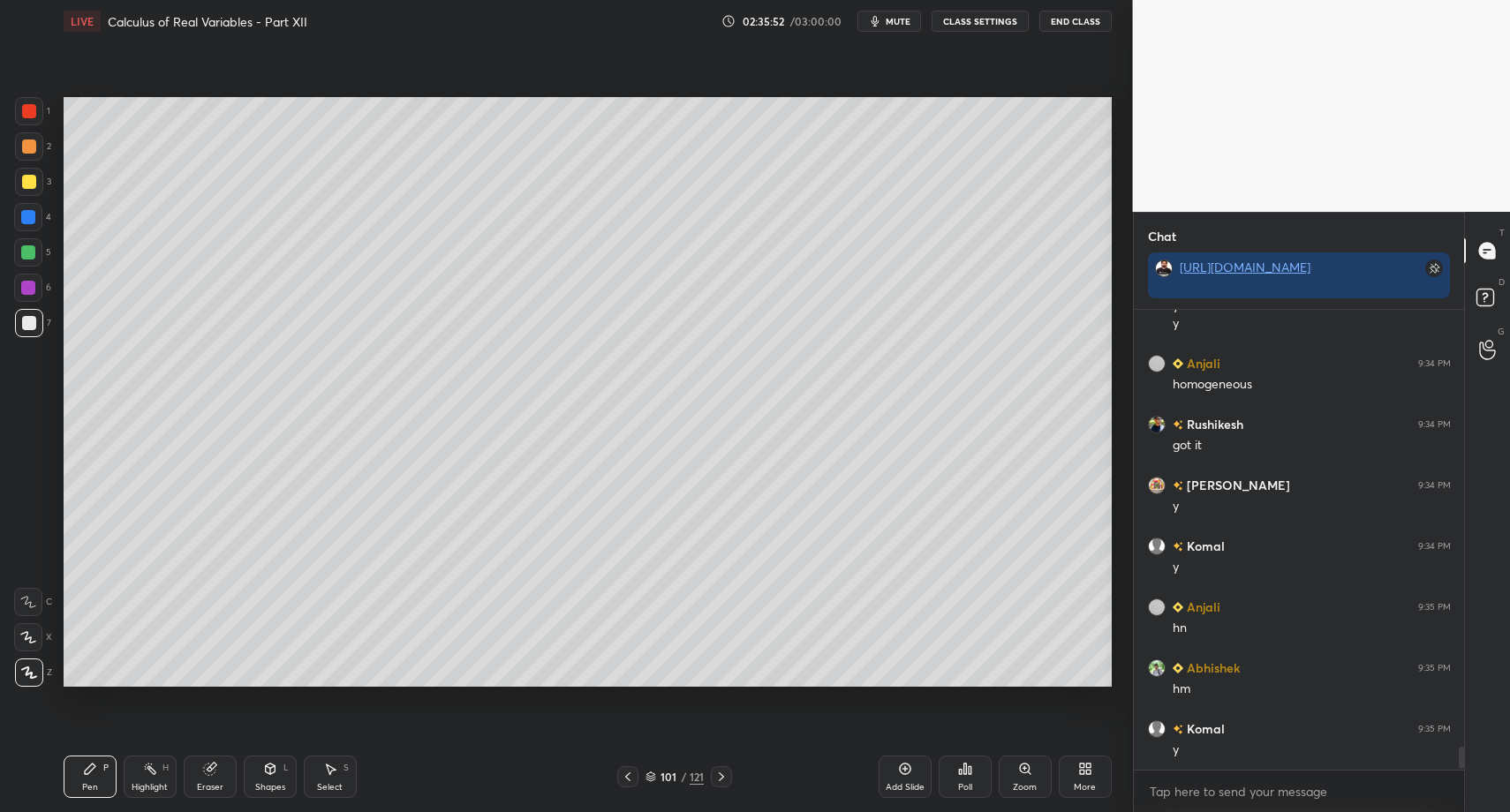 drag, startPoint x: 719, startPoint y: 771, endPoint x: 709, endPoint y: 771, distance: 10 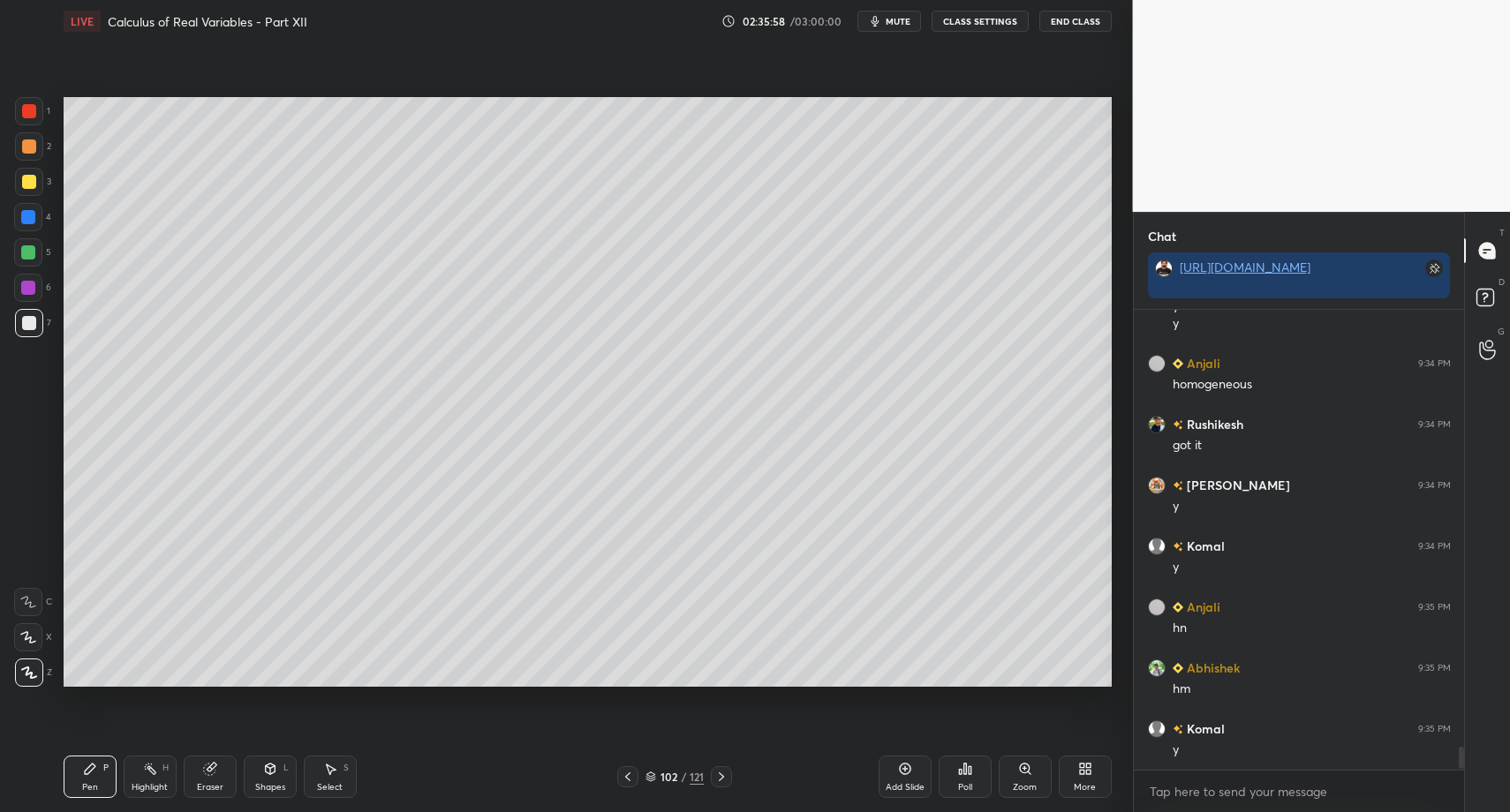 drag, startPoint x: 36, startPoint y: 107, endPoint x: 42, endPoint y: 145, distance: 38.47077 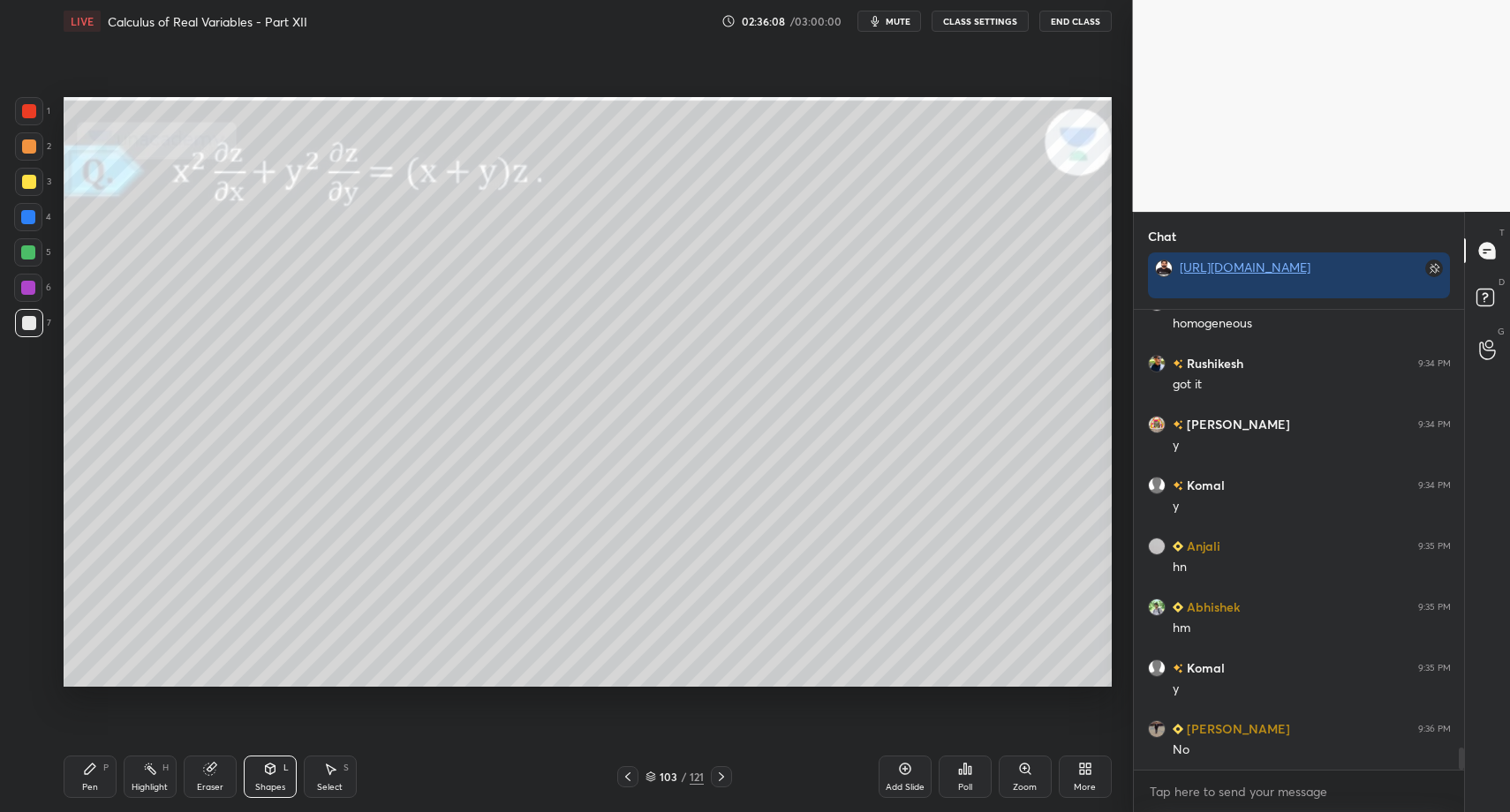 scroll, scrollTop: 8993, scrollLeft: 0, axis: vertical 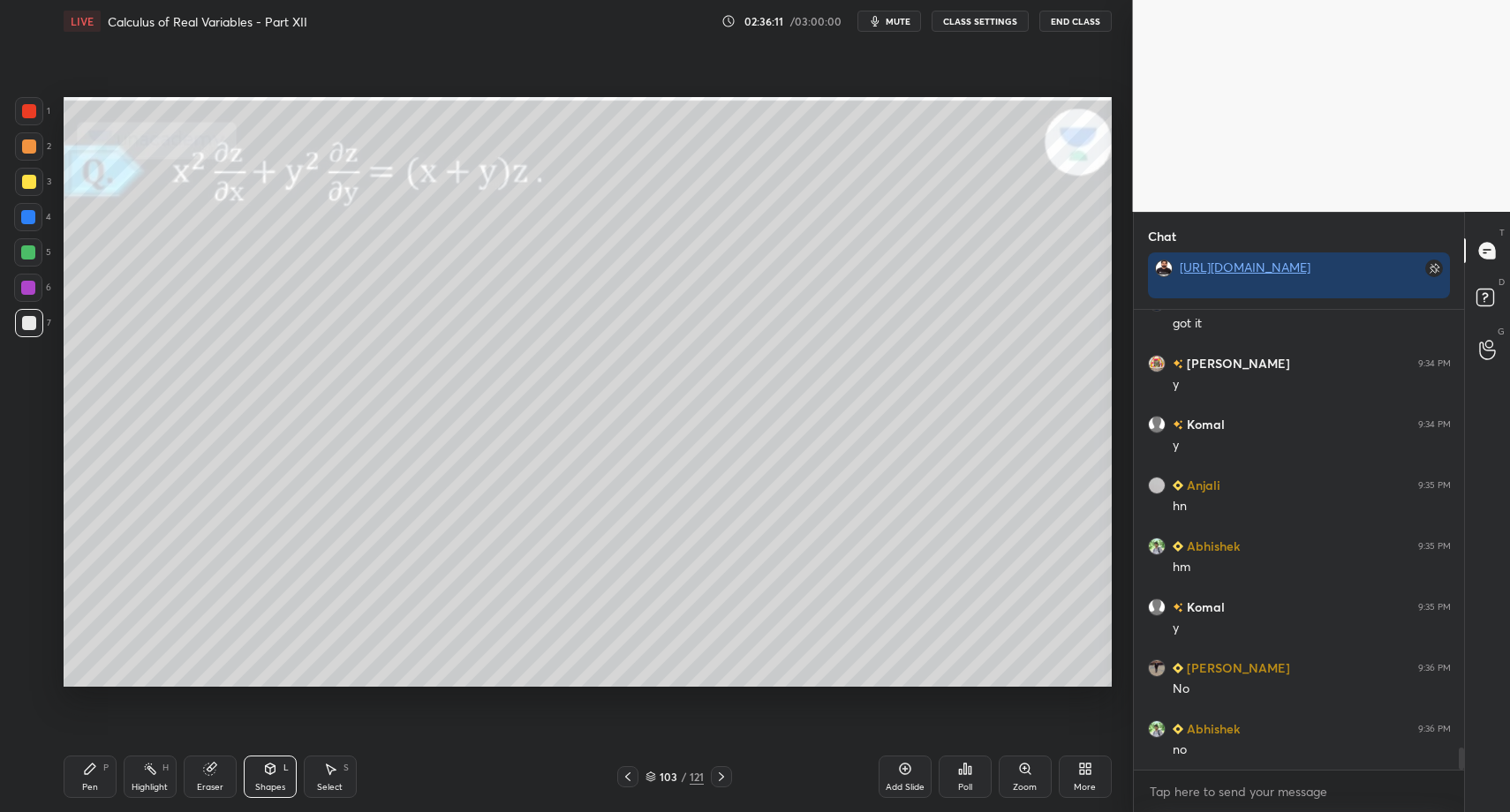 drag, startPoint x: 94, startPoint y: 786, endPoint x: 52, endPoint y: 683, distance: 111.23399 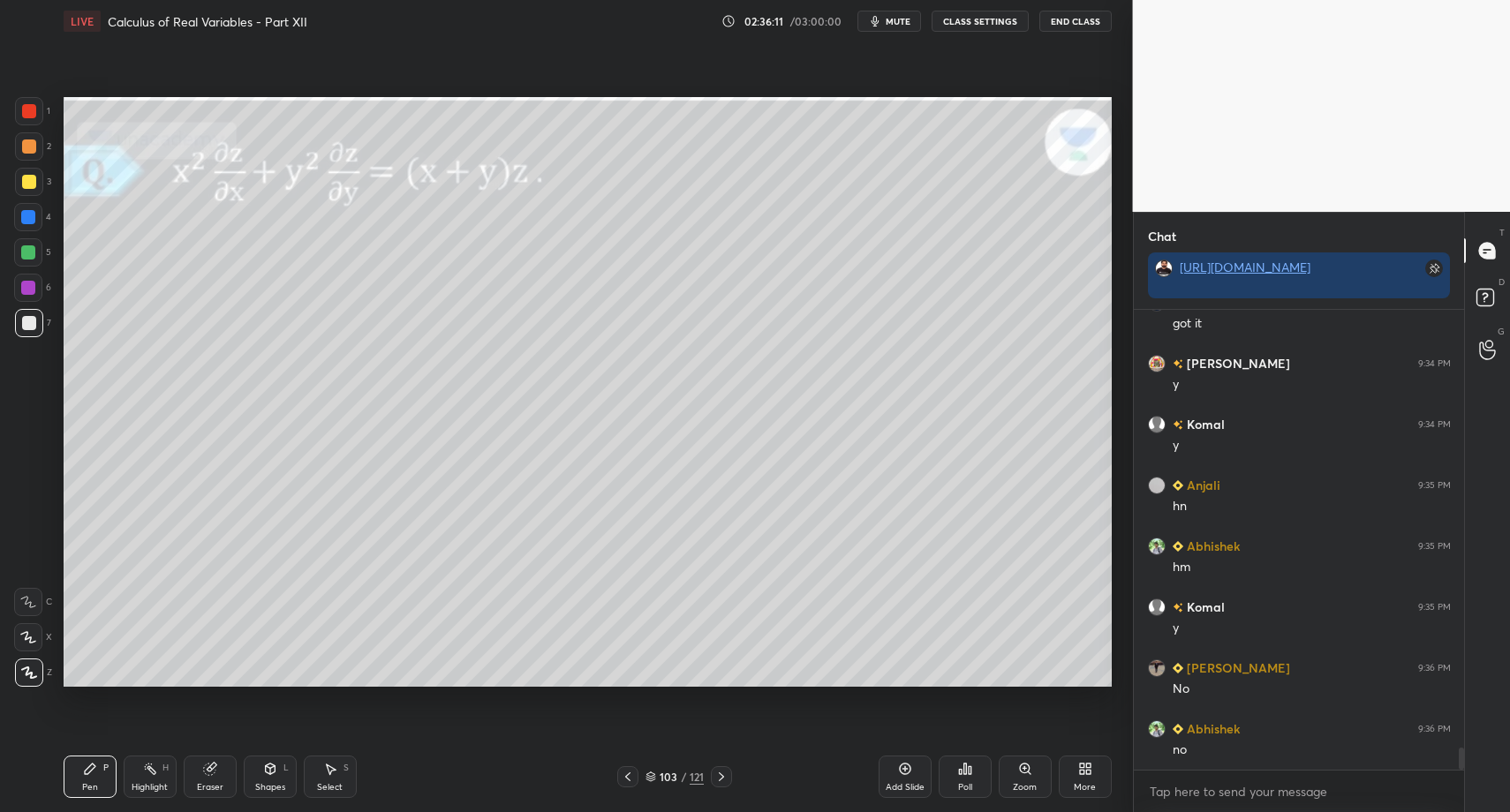 scroll, scrollTop: 9054, scrollLeft: 0, axis: vertical 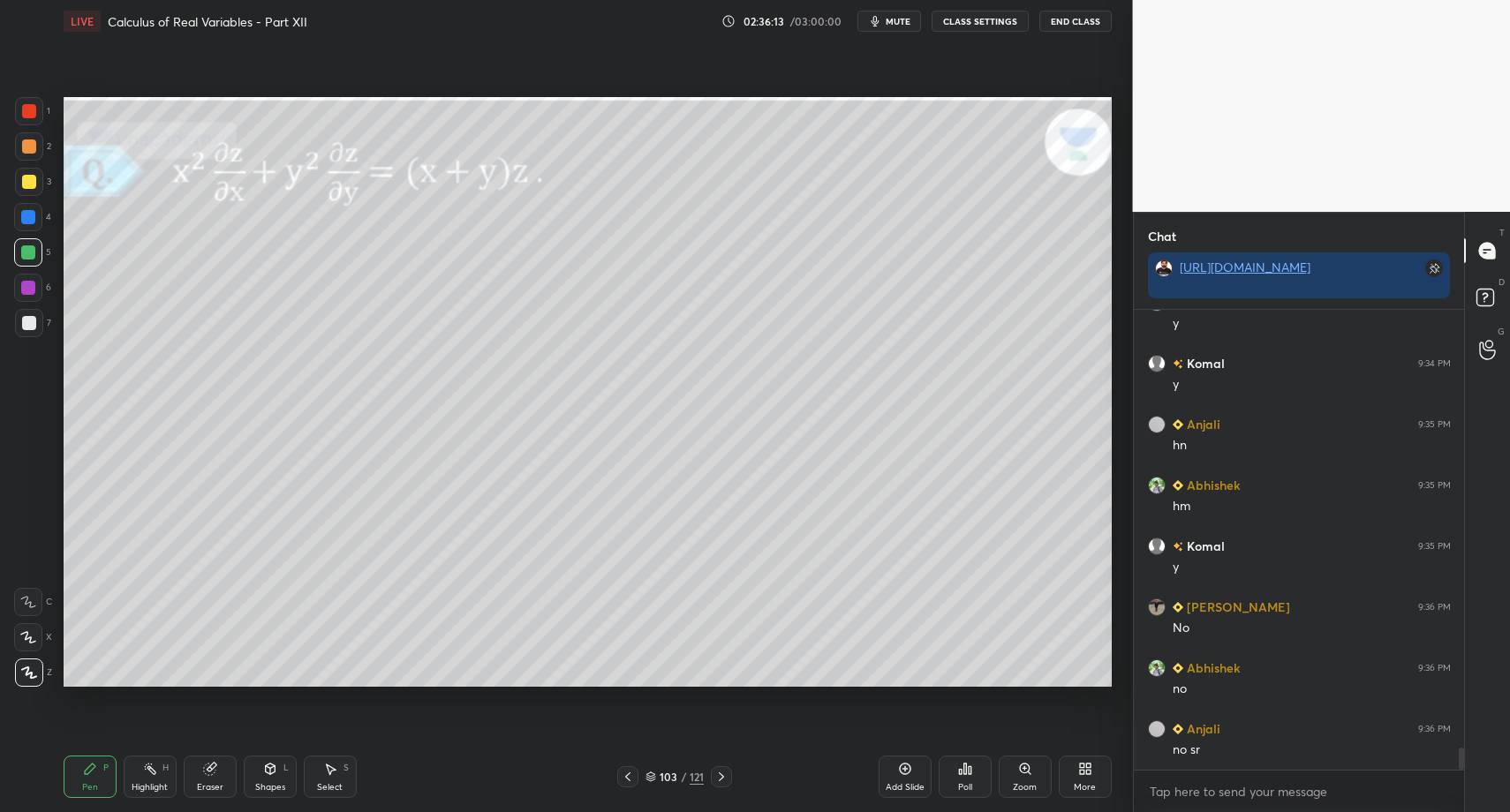 drag, startPoint x: 37, startPoint y: 252, endPoint x: 53, endPoint y: 244, distance: 17.888544 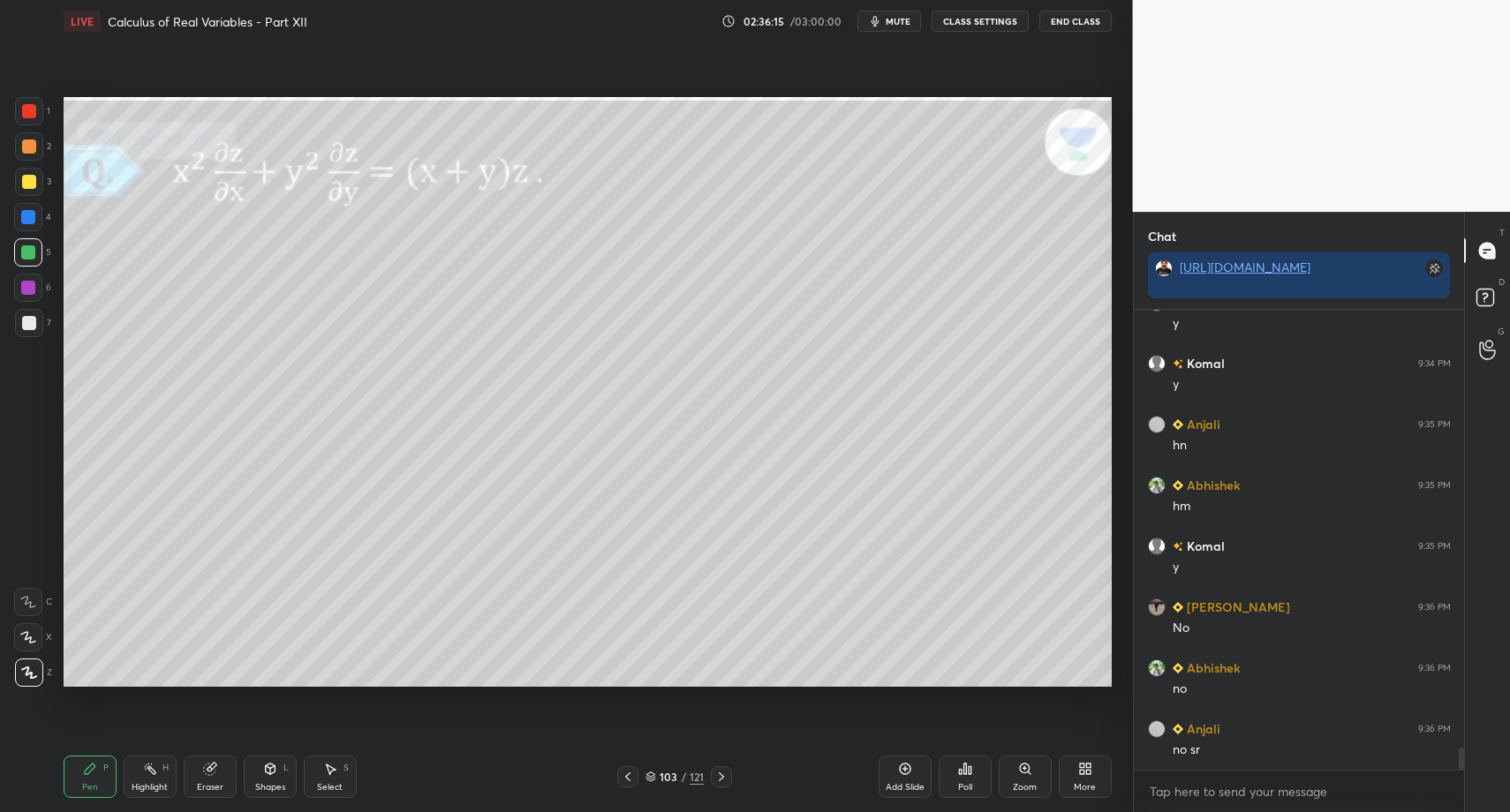 drag, startPoint x: 277, startPoint y: 765, endPoint x: 273, endPoint y: 754, distance: 11.7047 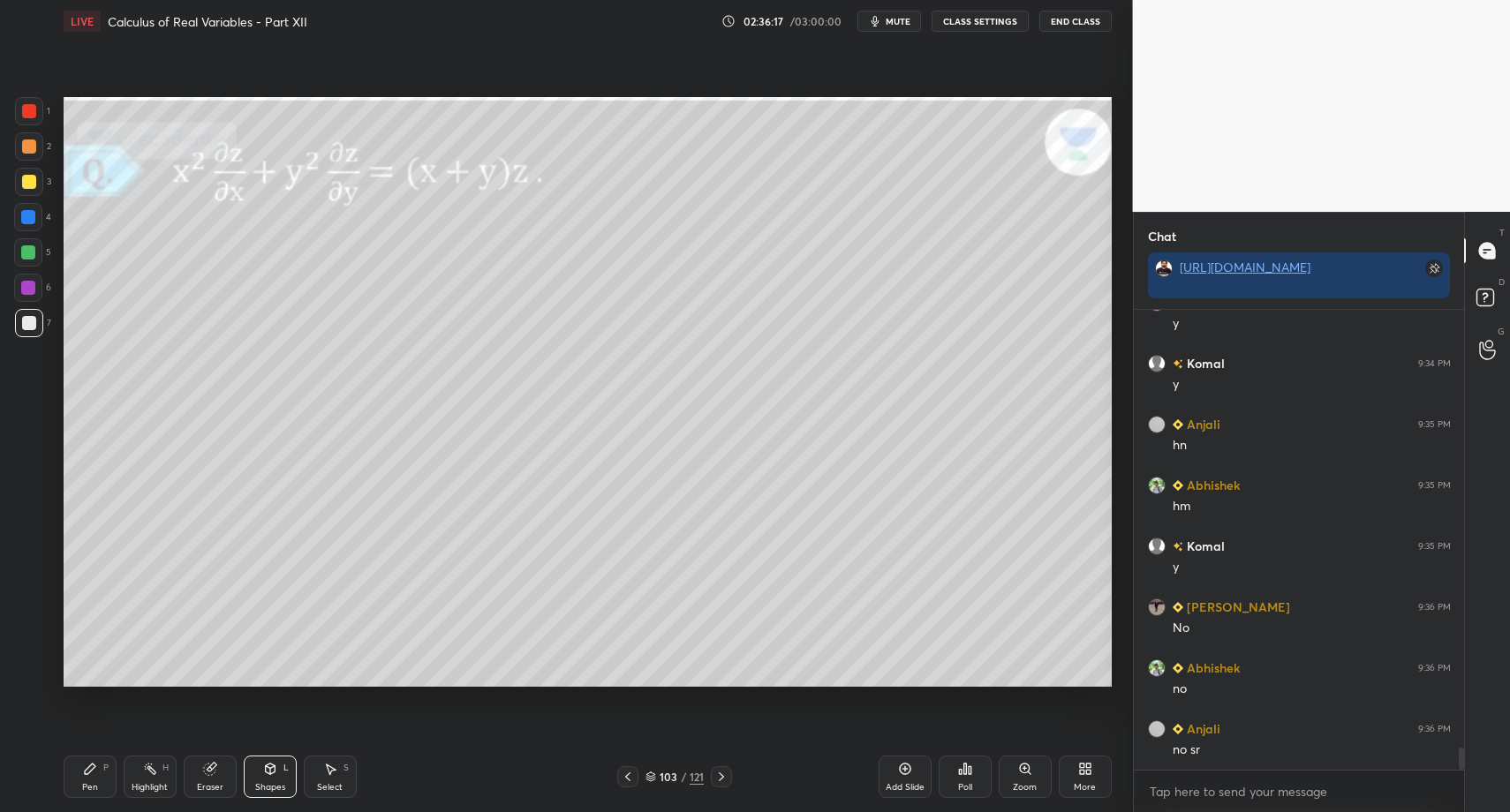 drag, startPoint x: 79, startPoint y: 791, endPoint x: 85, endPoint y: 781, distance: 11.661904 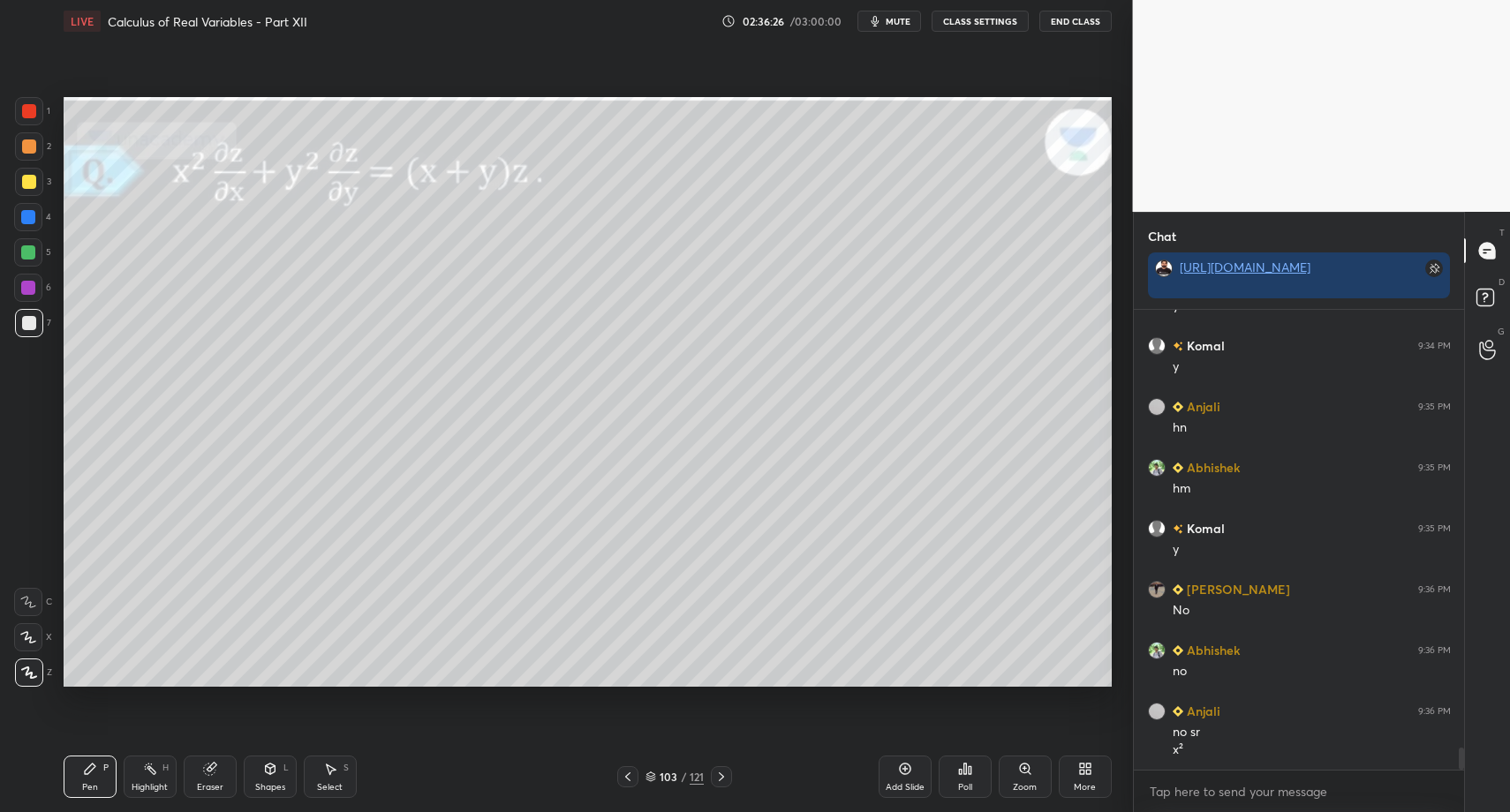 scroll, scrollTop: 9089, scrollLeft: 0, axis: vertical 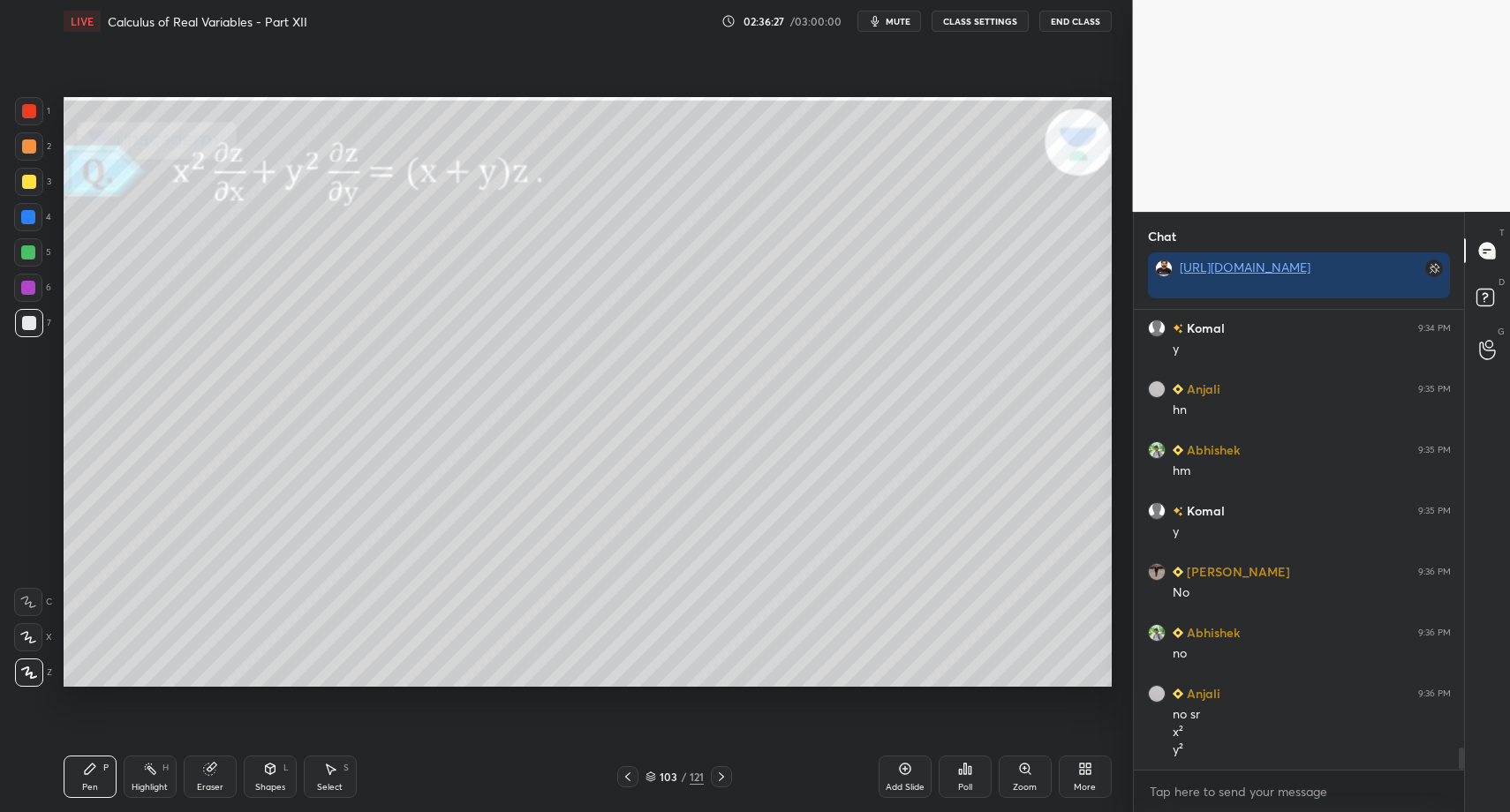 drag, startPoint x: 88, startPoint y: 762, endPoint x: 122, endPoint y: 735, distance: 43.416587 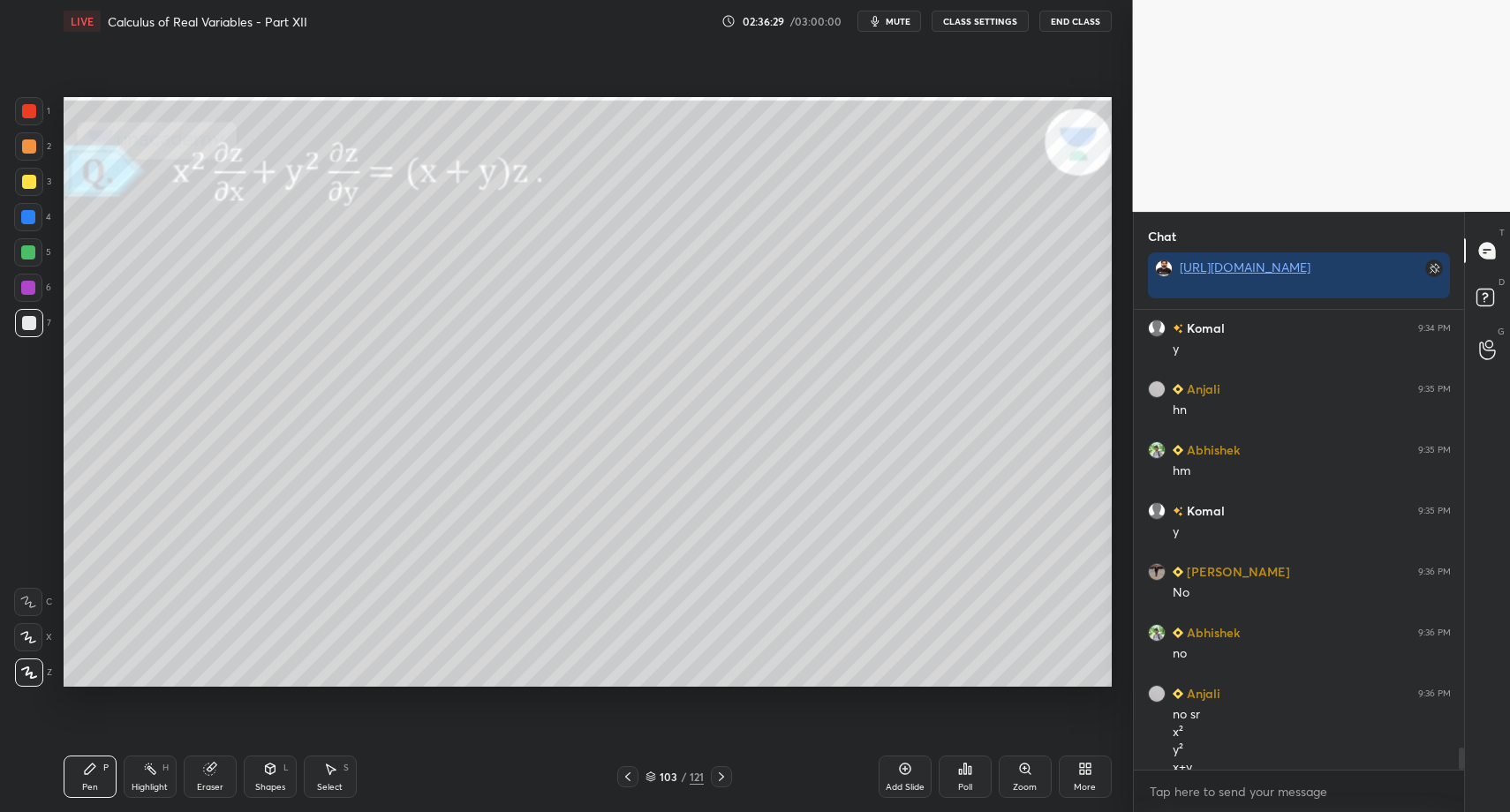 scroll, scrollTop: 9107, scrollLeft: 0, axis: vertical 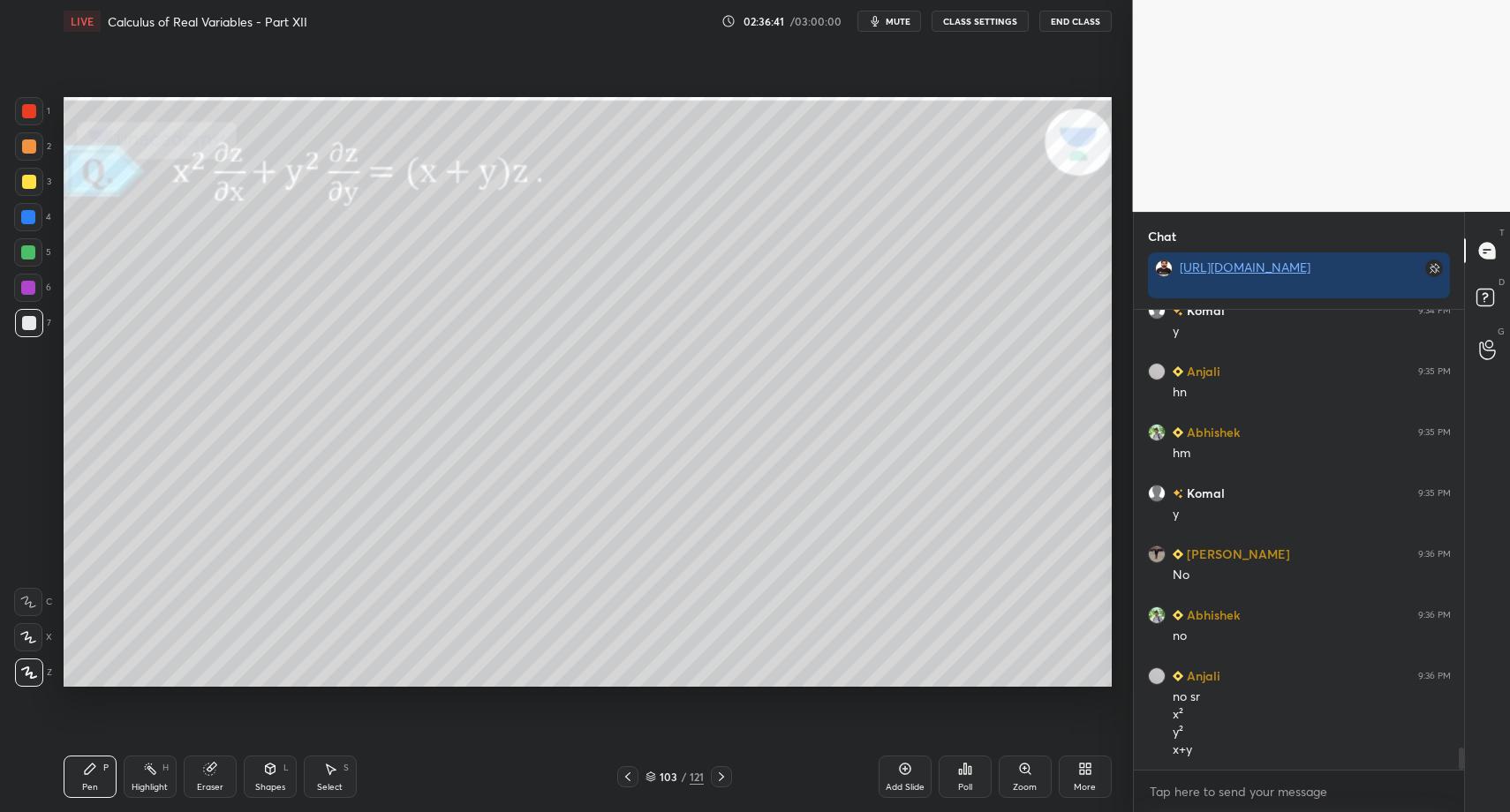 drag, startPoint x: 319, startPoint y: 783, endPoint x: 298, endPoint y: 707, distance: 78.84795 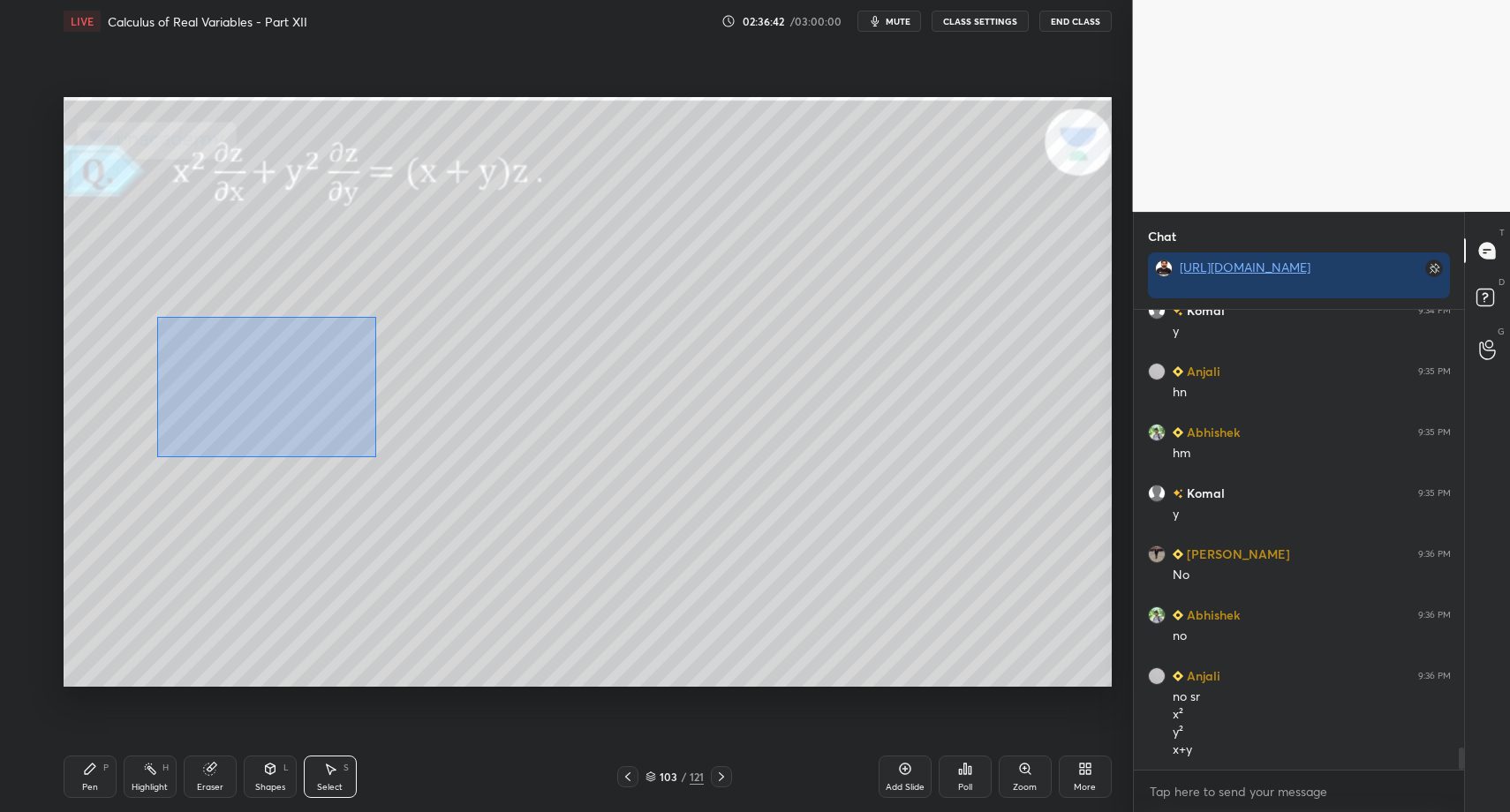 drag, startPoint x: 162, startPoint y: 327, endPoint x: 375, endPoint y: 456, distance: 249.01807 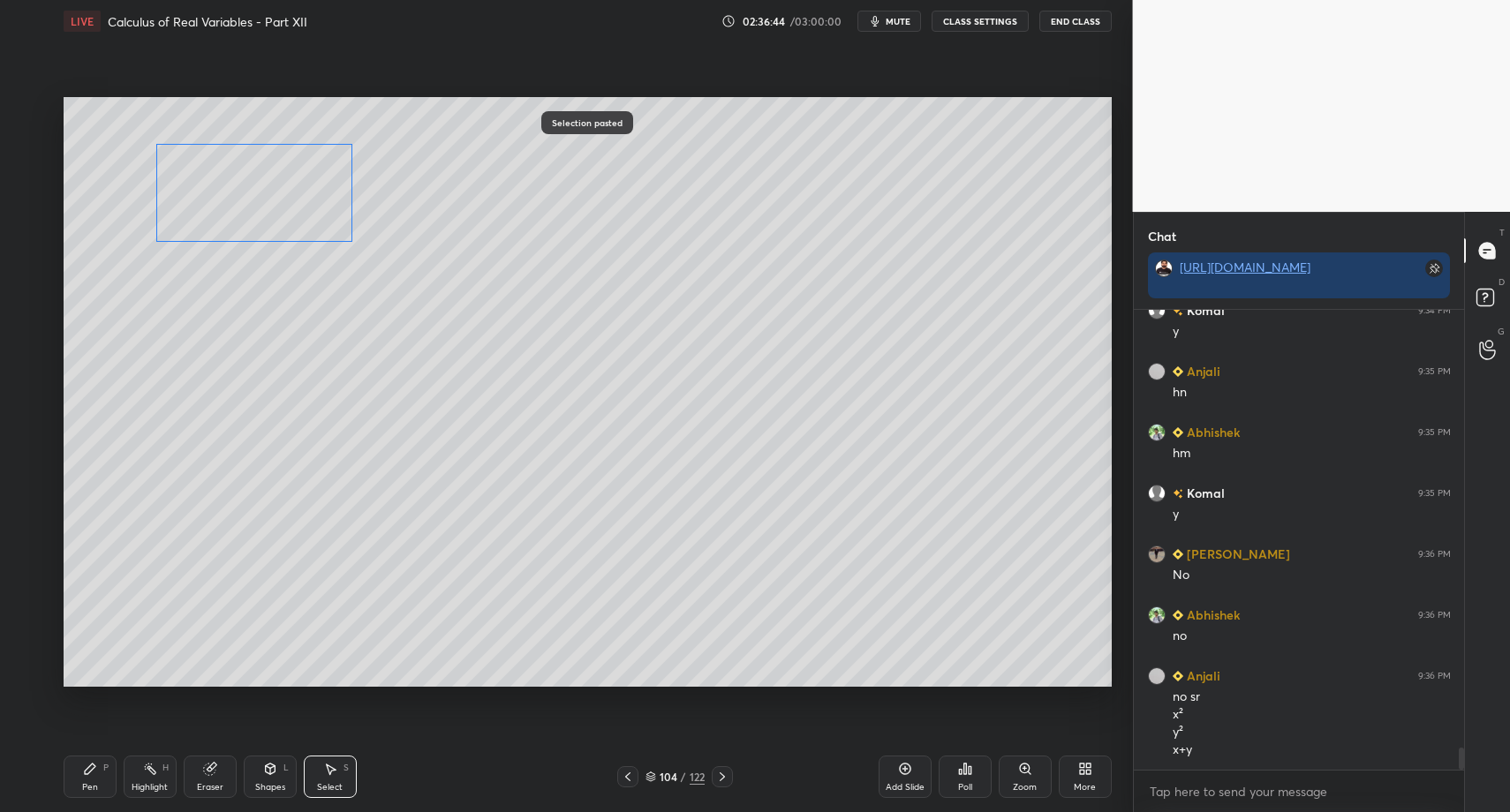 drag, startPoint x: 254, startPoint y: 406, endPoint x: 209, endPoint y: 207, distance: 204.02451 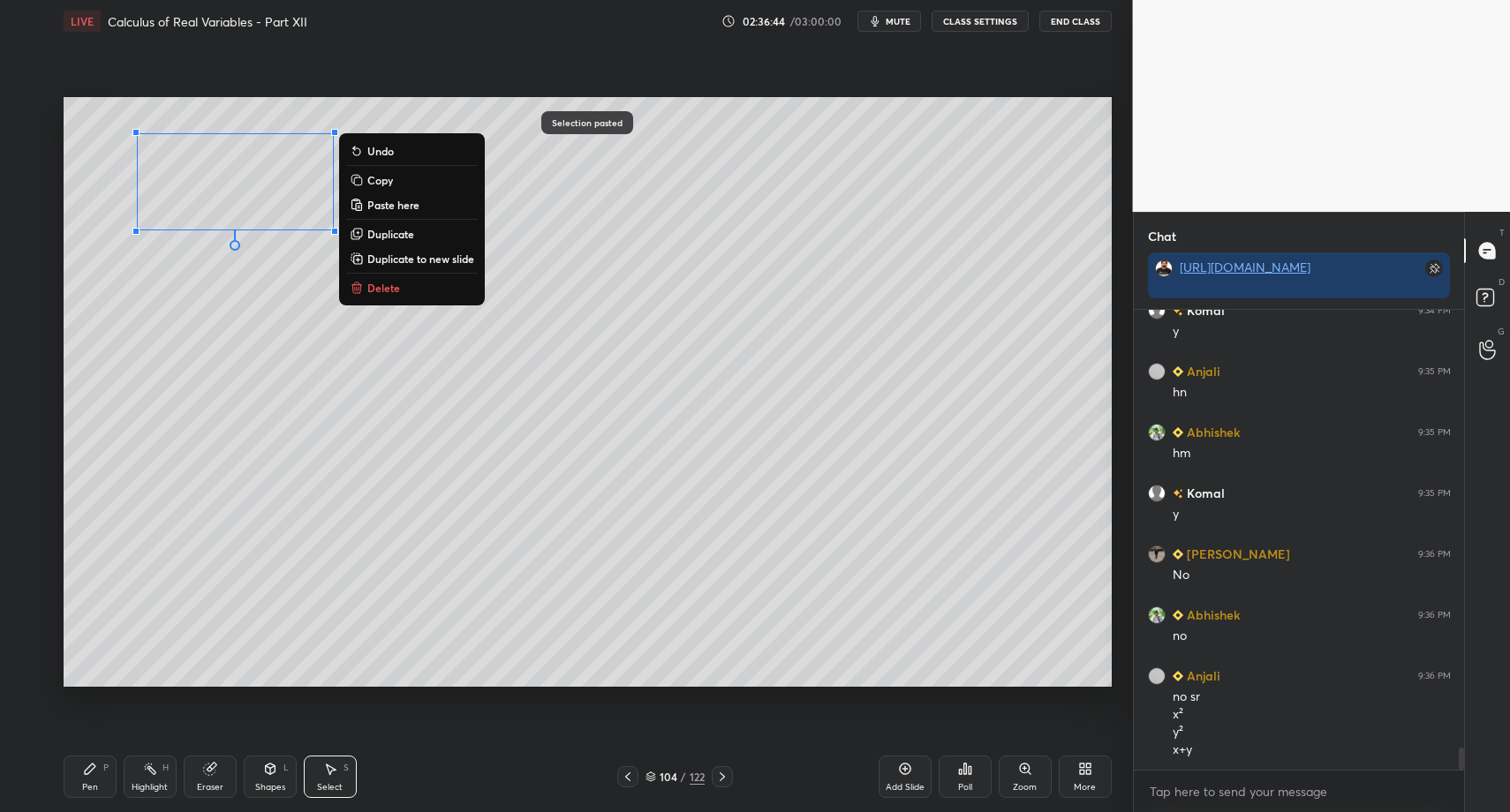 drag, startPoint x: 94, startPoint y: 784, endPoint x: 87, endPoint y: 758, distance: 26.925824 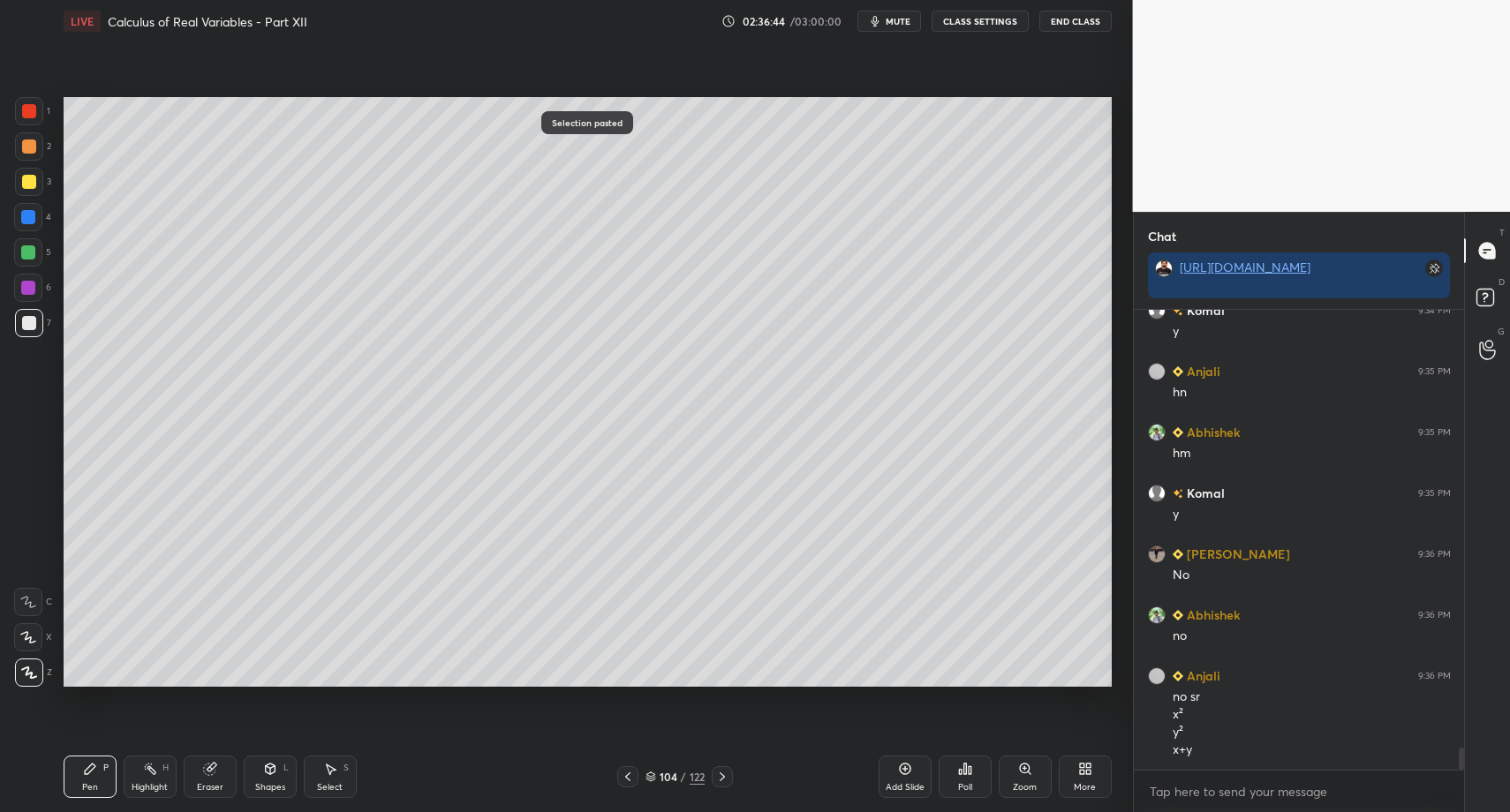 drag, startPoint x: 87, startPoint y: 758, endPoint x: 84, endPoint y: 735, distance: 23.194827 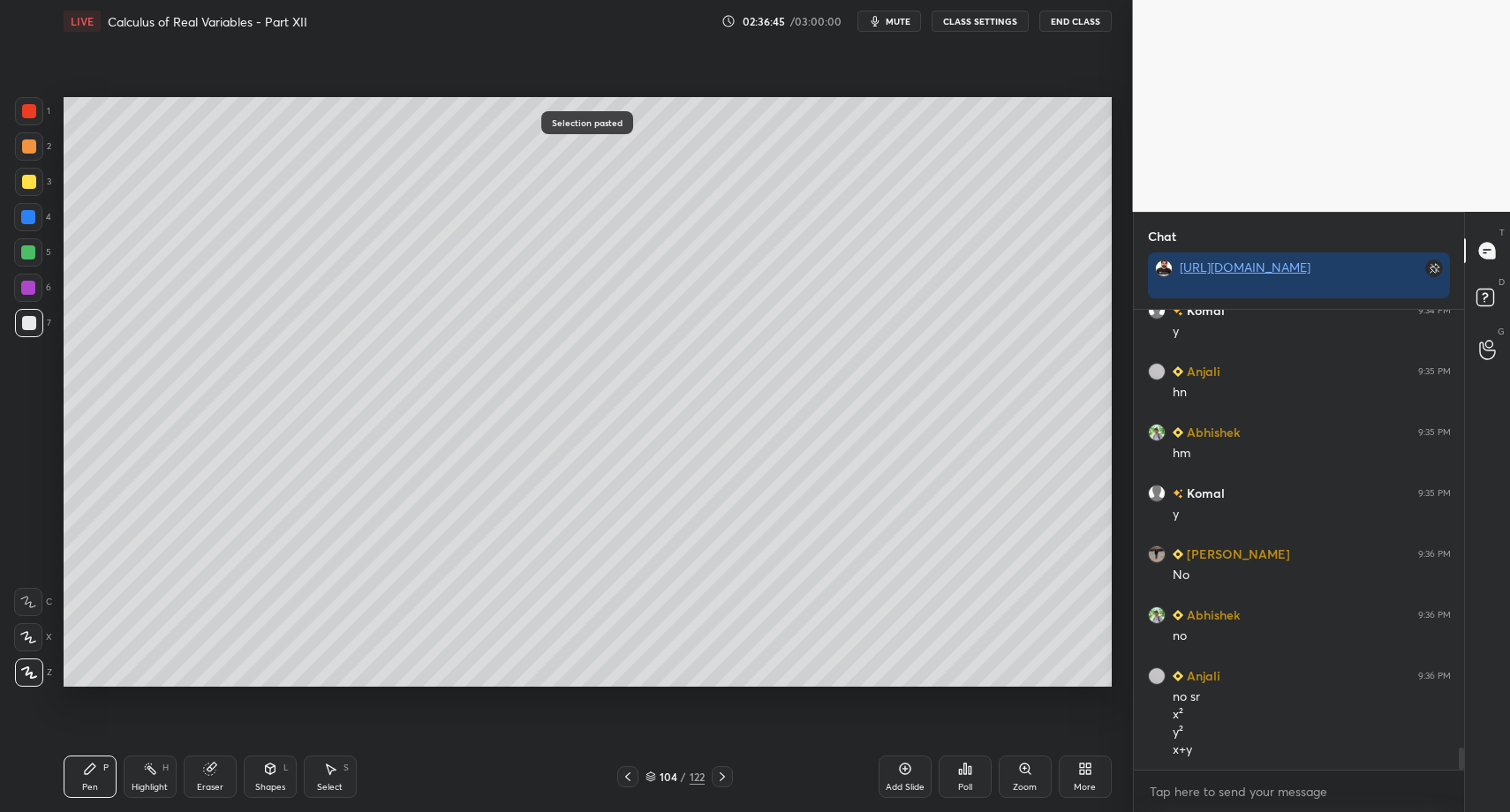 drag, startPoint x: 22, startPoint y: 257, endPoint x: 47, endPoint y: 227, distance: 39.05125 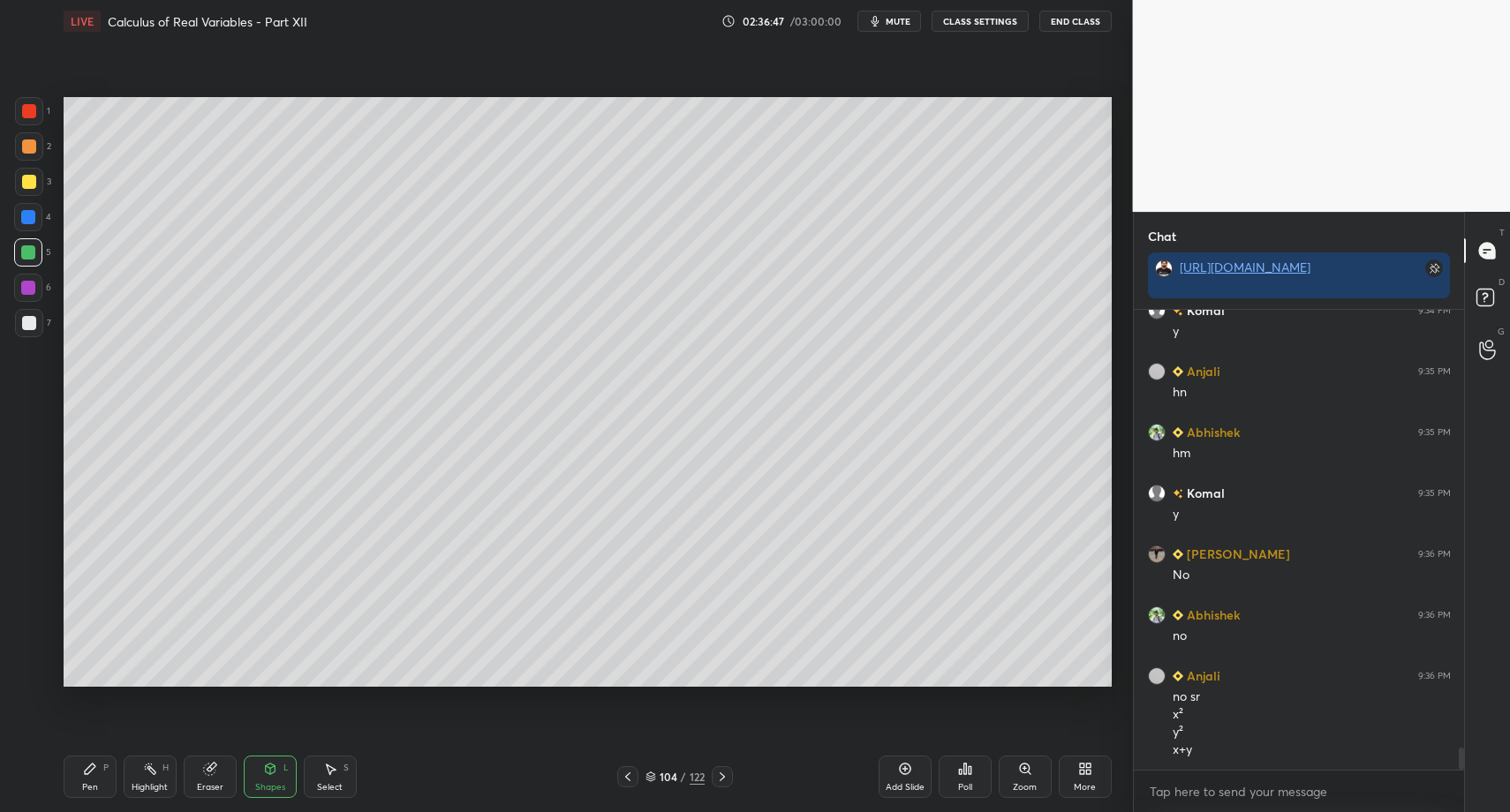 scroll, scrollTop: 9168, scrollLeft: 0, axis: vertical 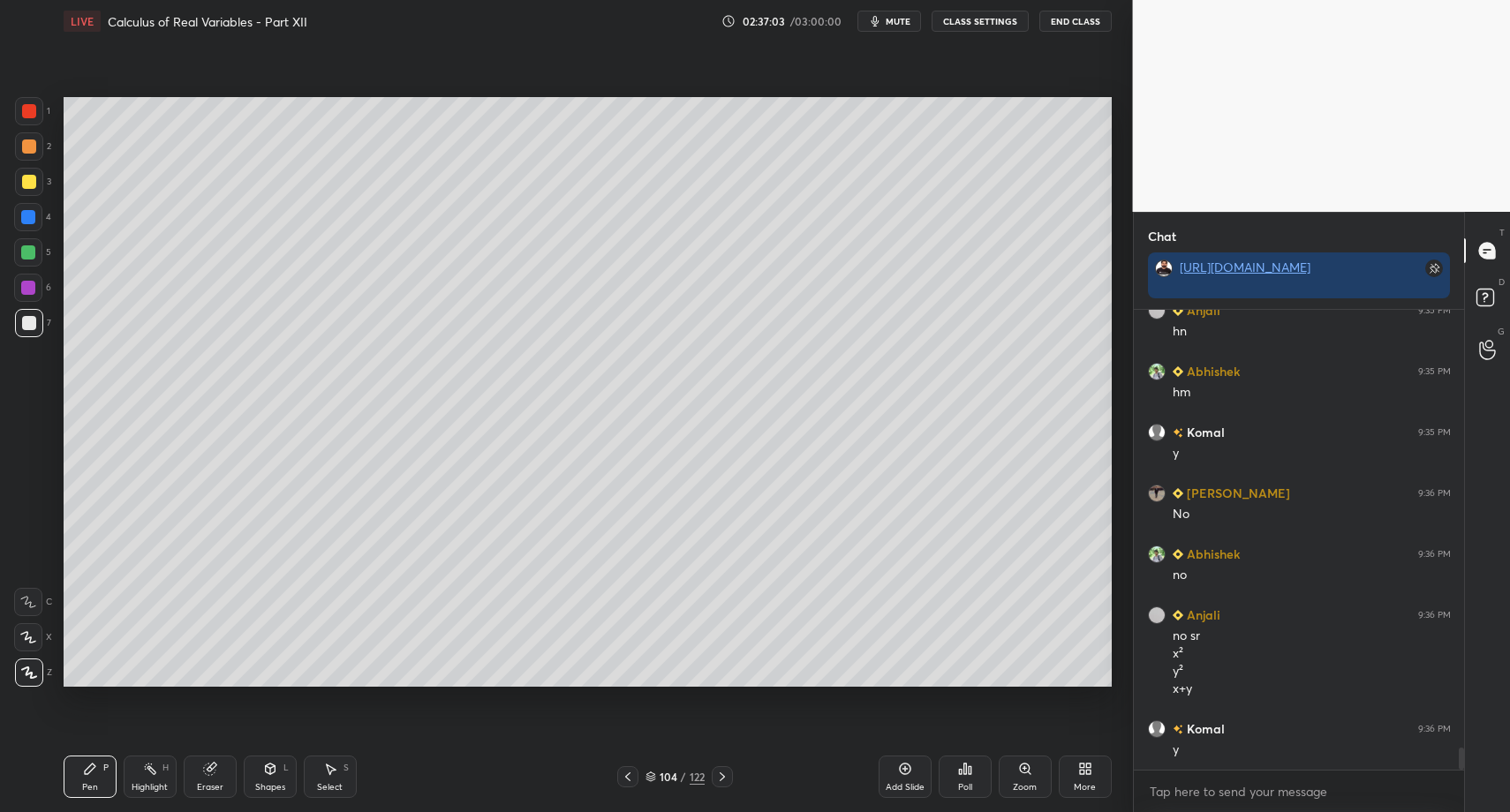 drag, startPoint x: 29, startPoint y: 183, endPoint x: 46, endPoint y: 253, distance: 72.0347 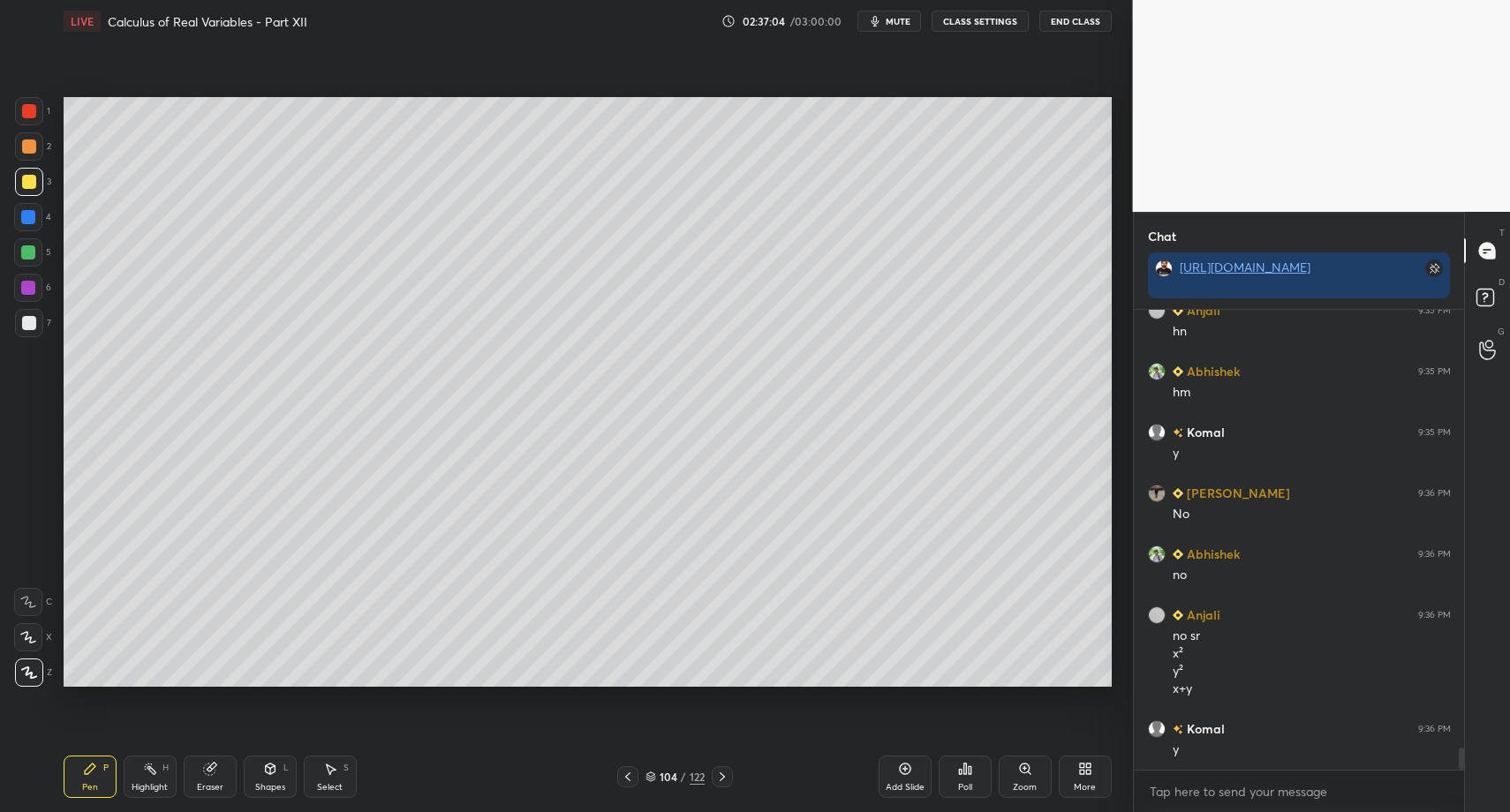 drag, startPoint x: 269, startPoint y: 775, endPoint x: 262, endPoint y: 748, distance: 27.89265 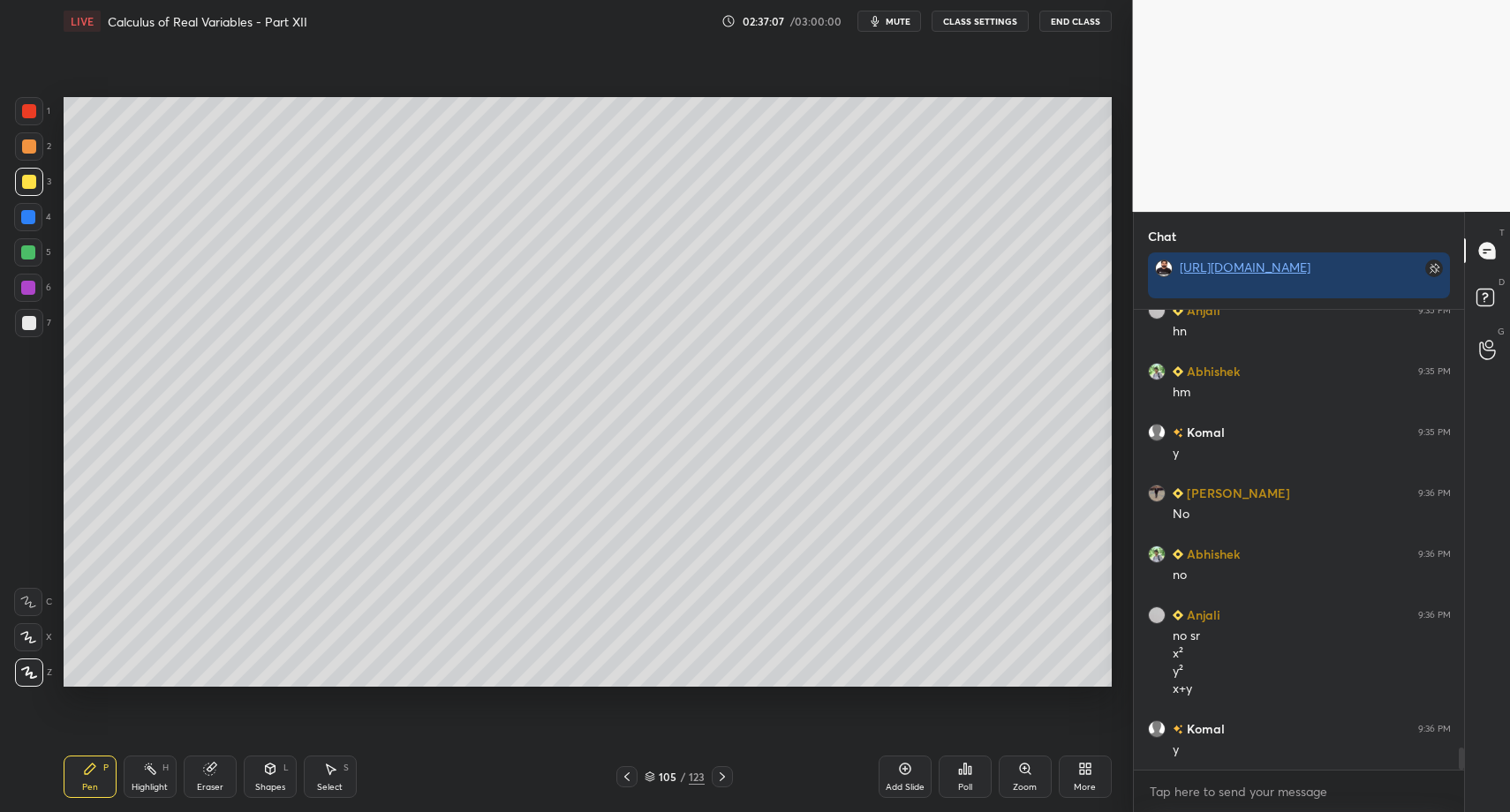 drag, startPoint x: 46, startPoint y: 272, endPoint x: 32, endPoint y: 254, distance: 22.803509 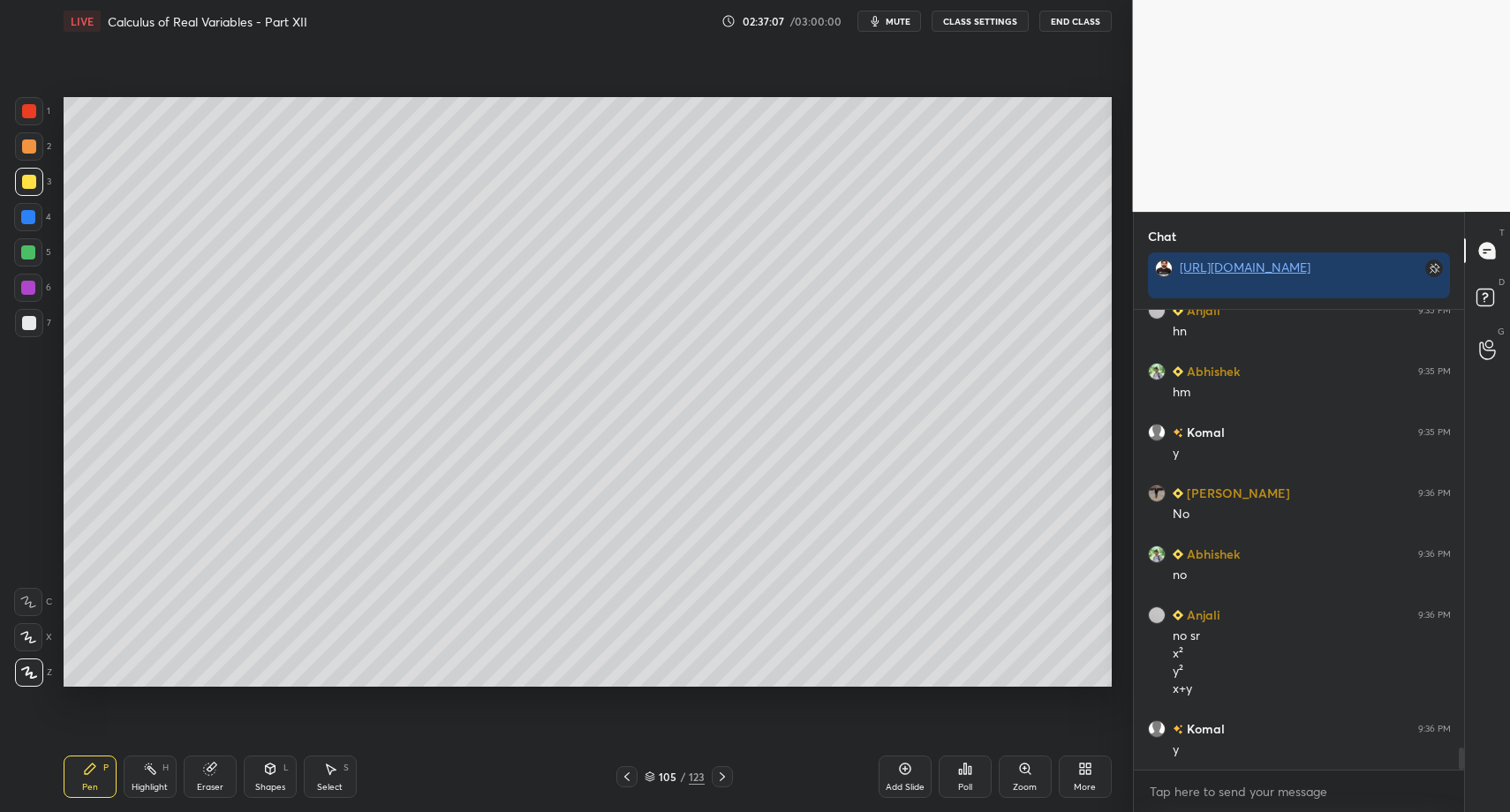 drag, startPoint x: 32, startPoint y: 254, endPoint x: 53, endPoint y: 230, distance: 31.890437 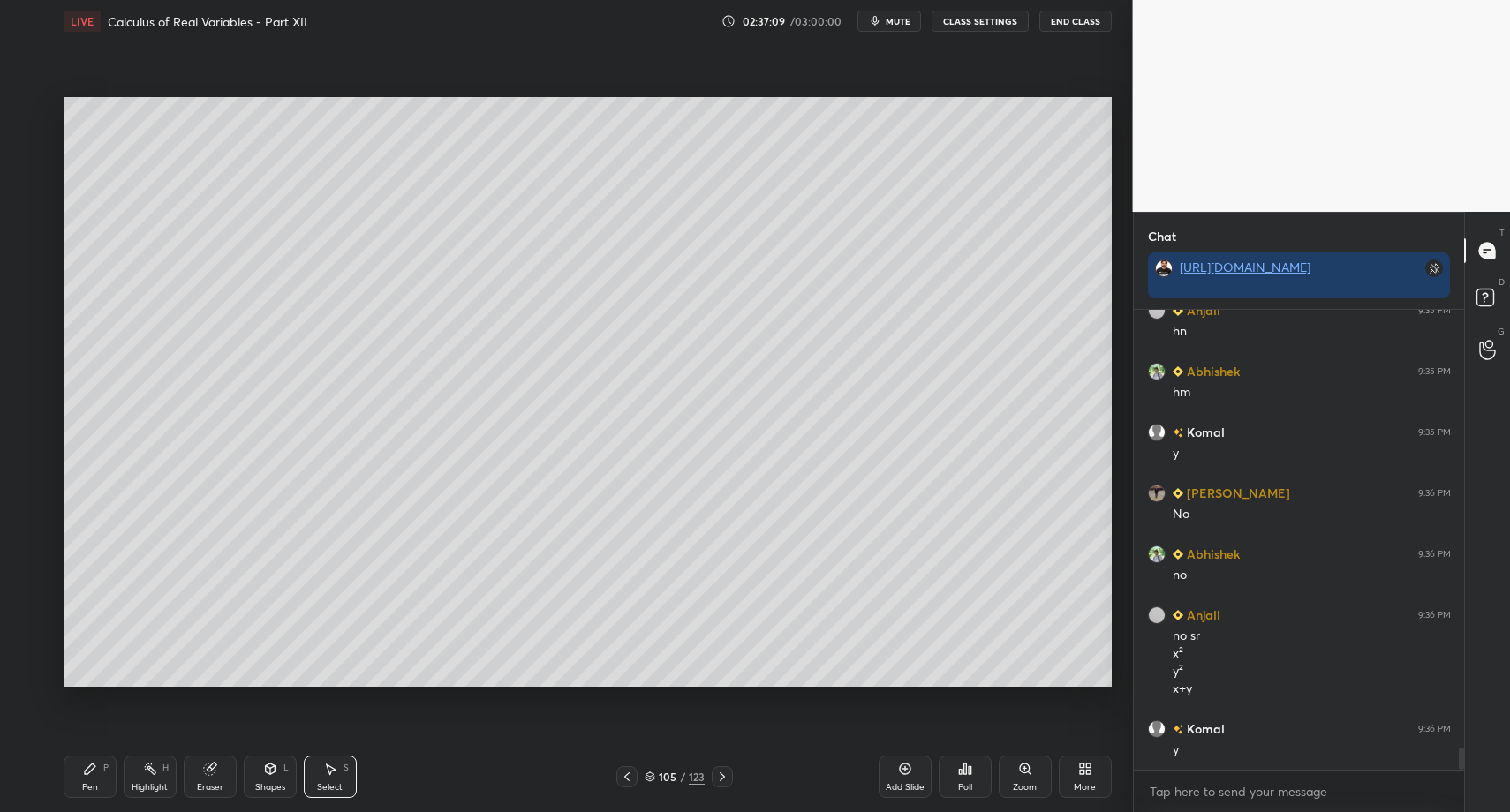 drag, startPoint x: 260, startPoint y: 776, endPoint x: 257, endPoint y: 756, distance: 20.223748 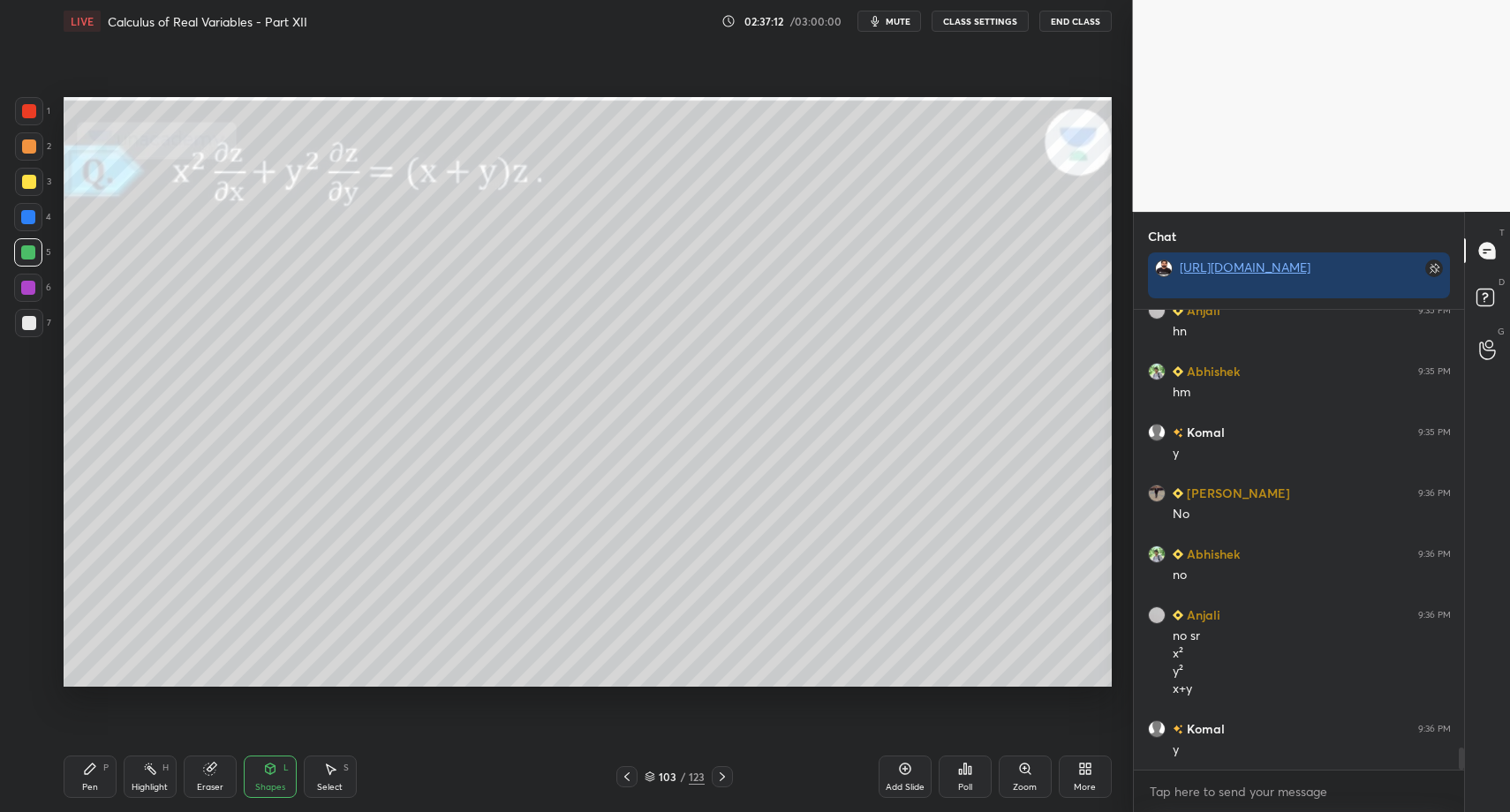 drag, startPoint x: 55, startPoint y: 776, endPoint x: 70, endPoint y: 771, distance: 15.811388 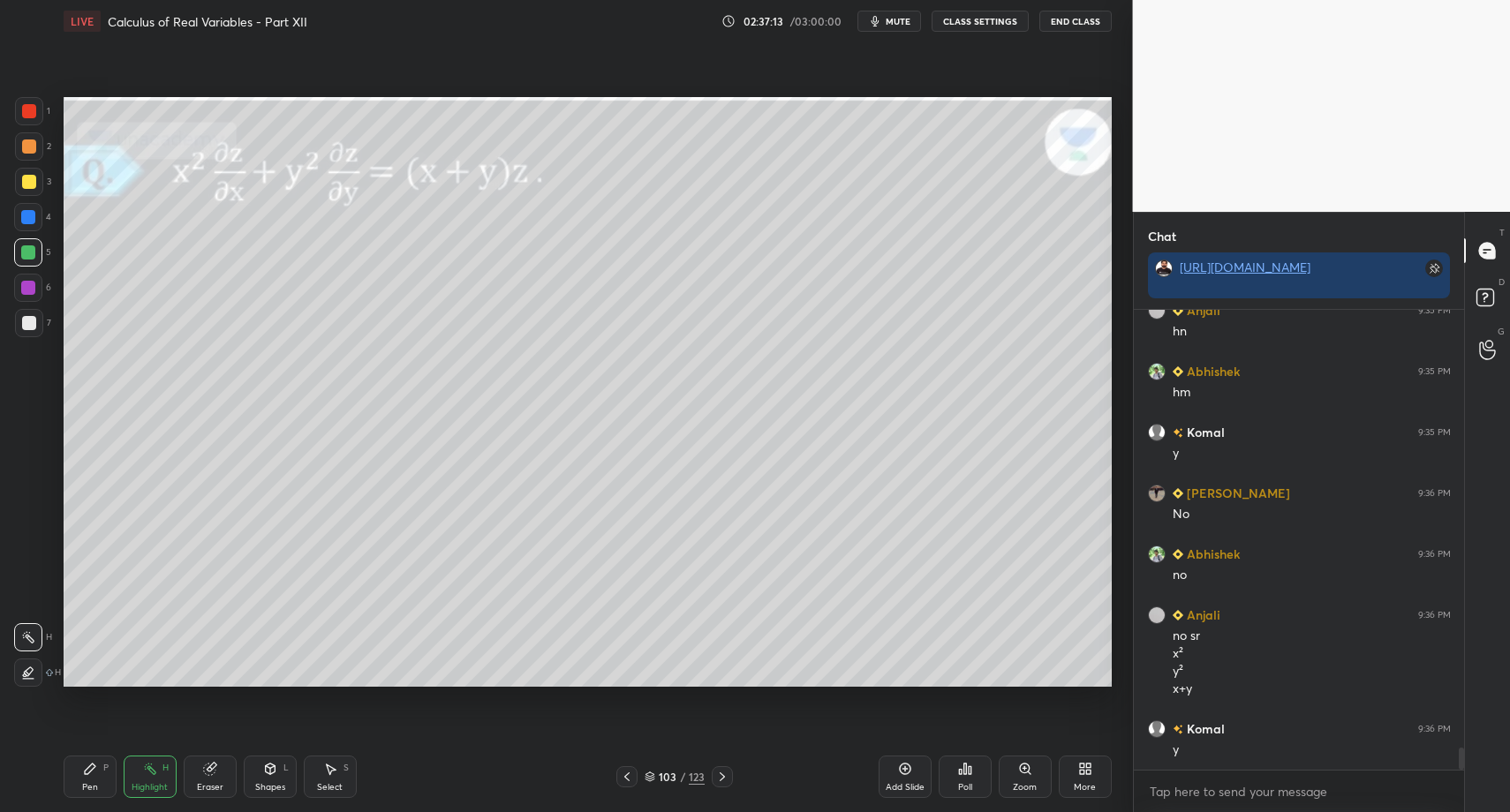 drag, startPoint x: 94, startPoint y: 780, endPoint x: 147, endPoint y: 780, distance: 53 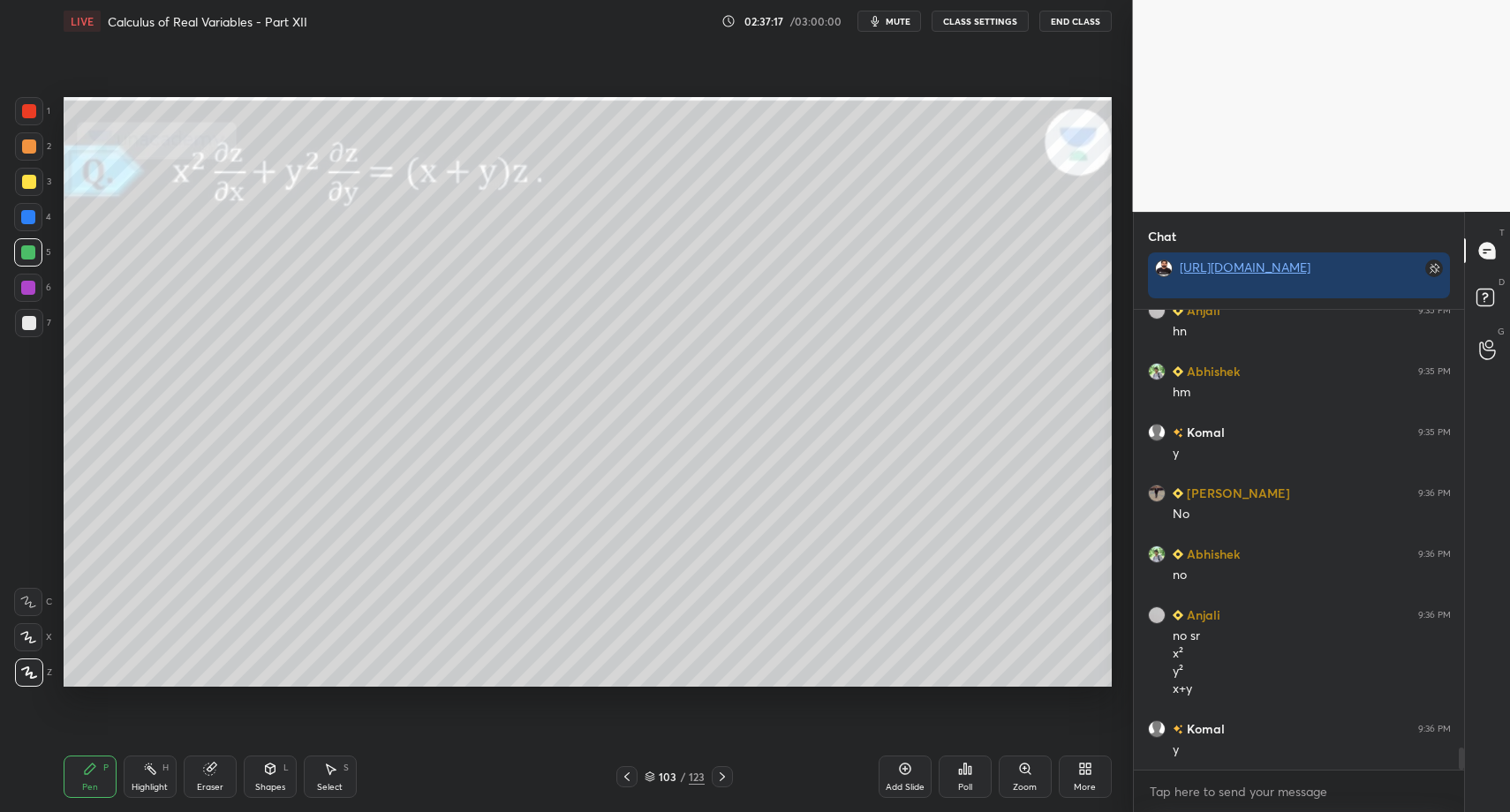 drag, startPoint x: 37, startPoint y: 326, endPoint x: 8, endPoint y: 318, distance: 30.08322 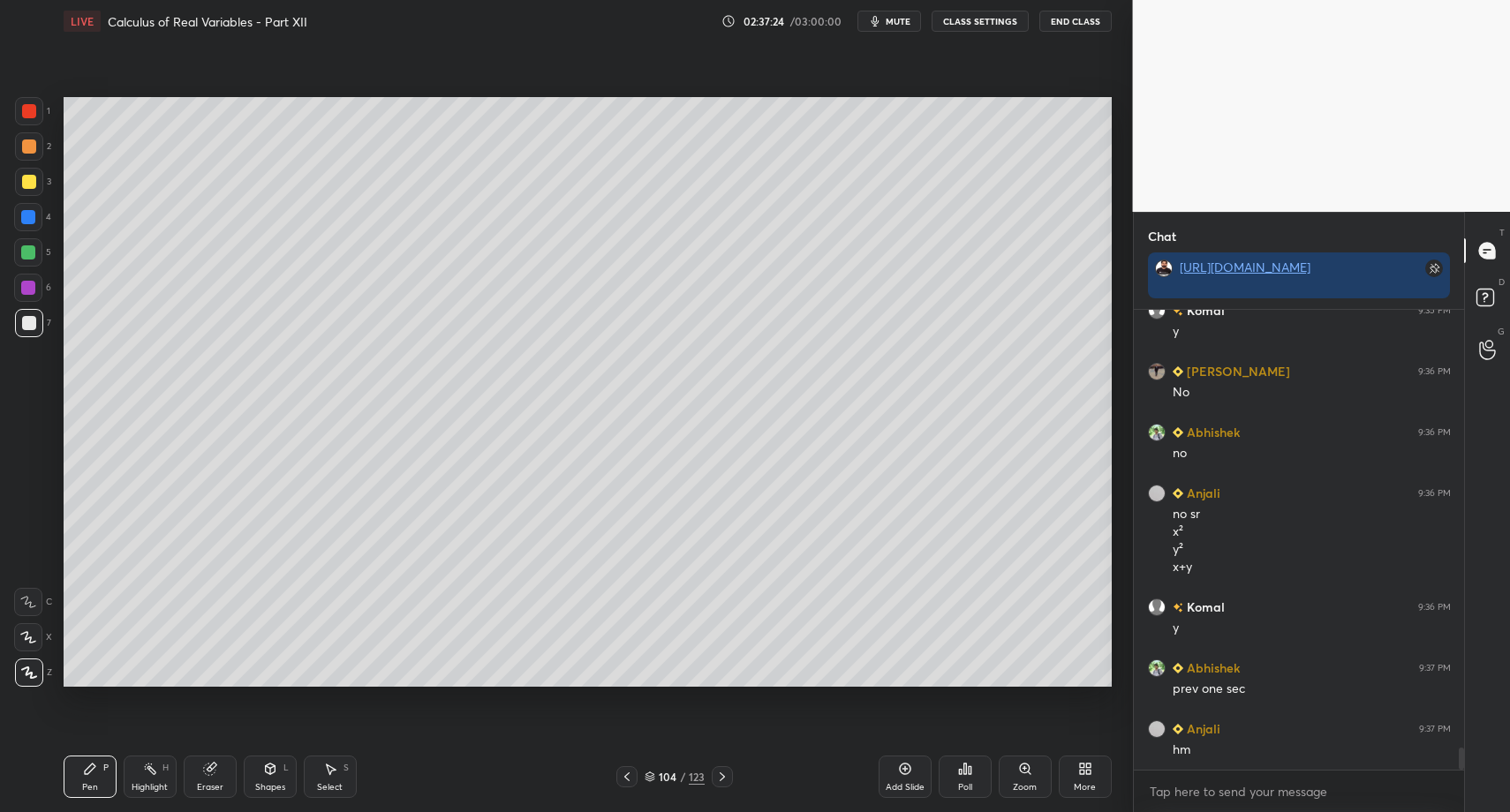 scroll, scrollTop: 9350, scrollLeft: 0, axis: vertical 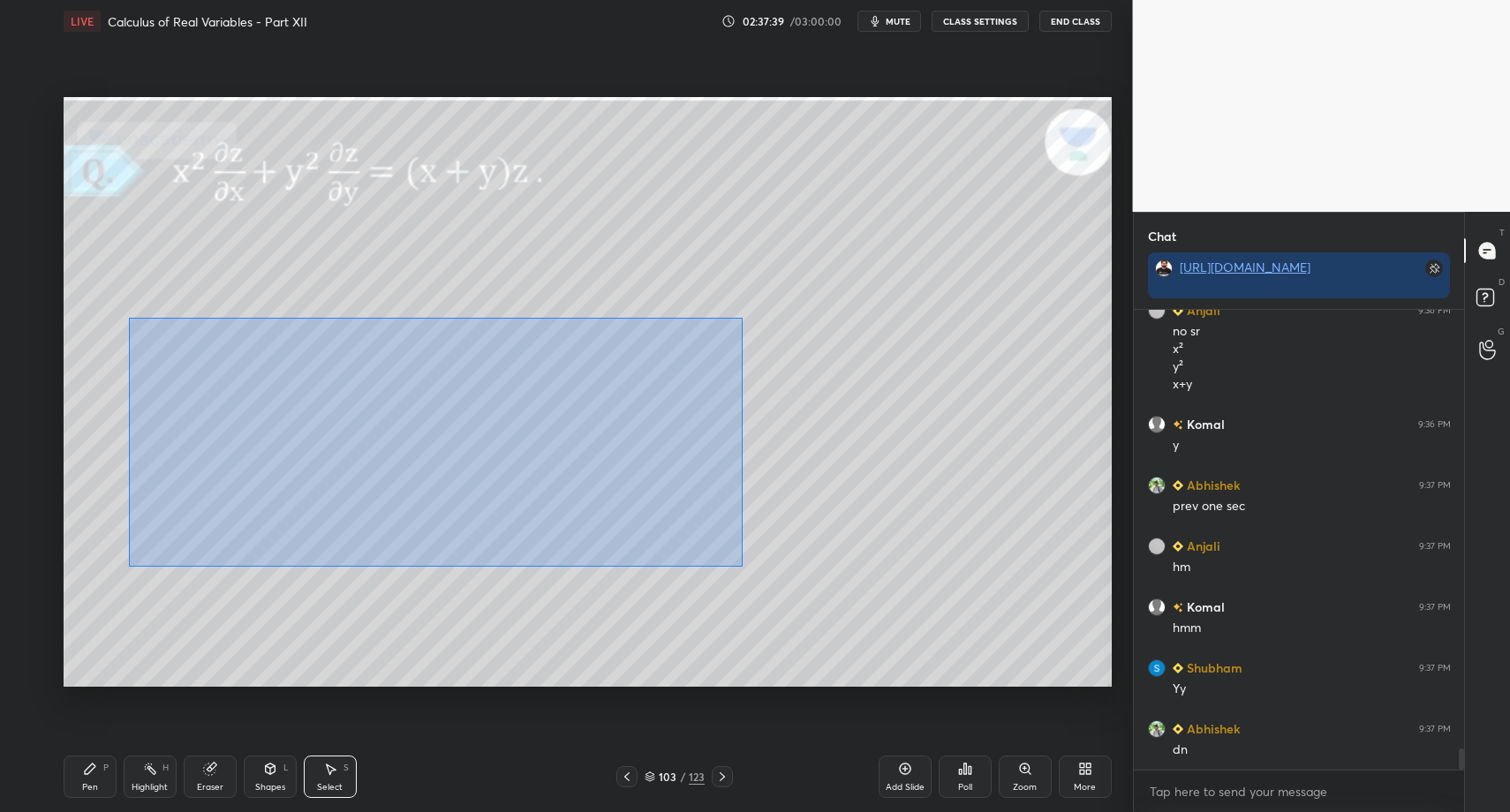 drag, startPoint x: 169, startPoint y: 342, endPoint x: 724, endPoint y: 565, distance: 598.1254 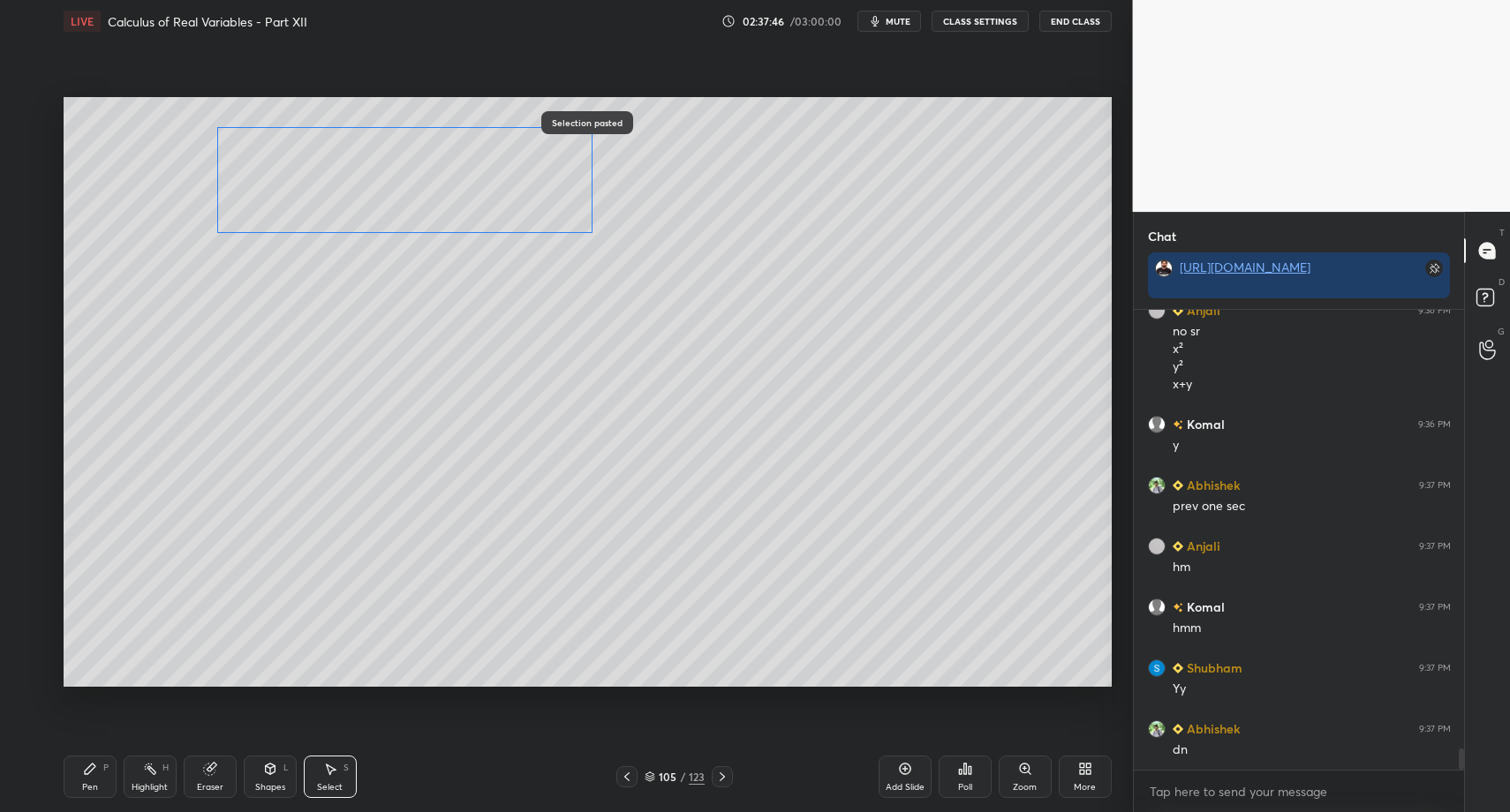 drag, startPoint x: 237, startPoint y: 365, endPoint x: 251, endPoint y: 207, distance: 158.61904 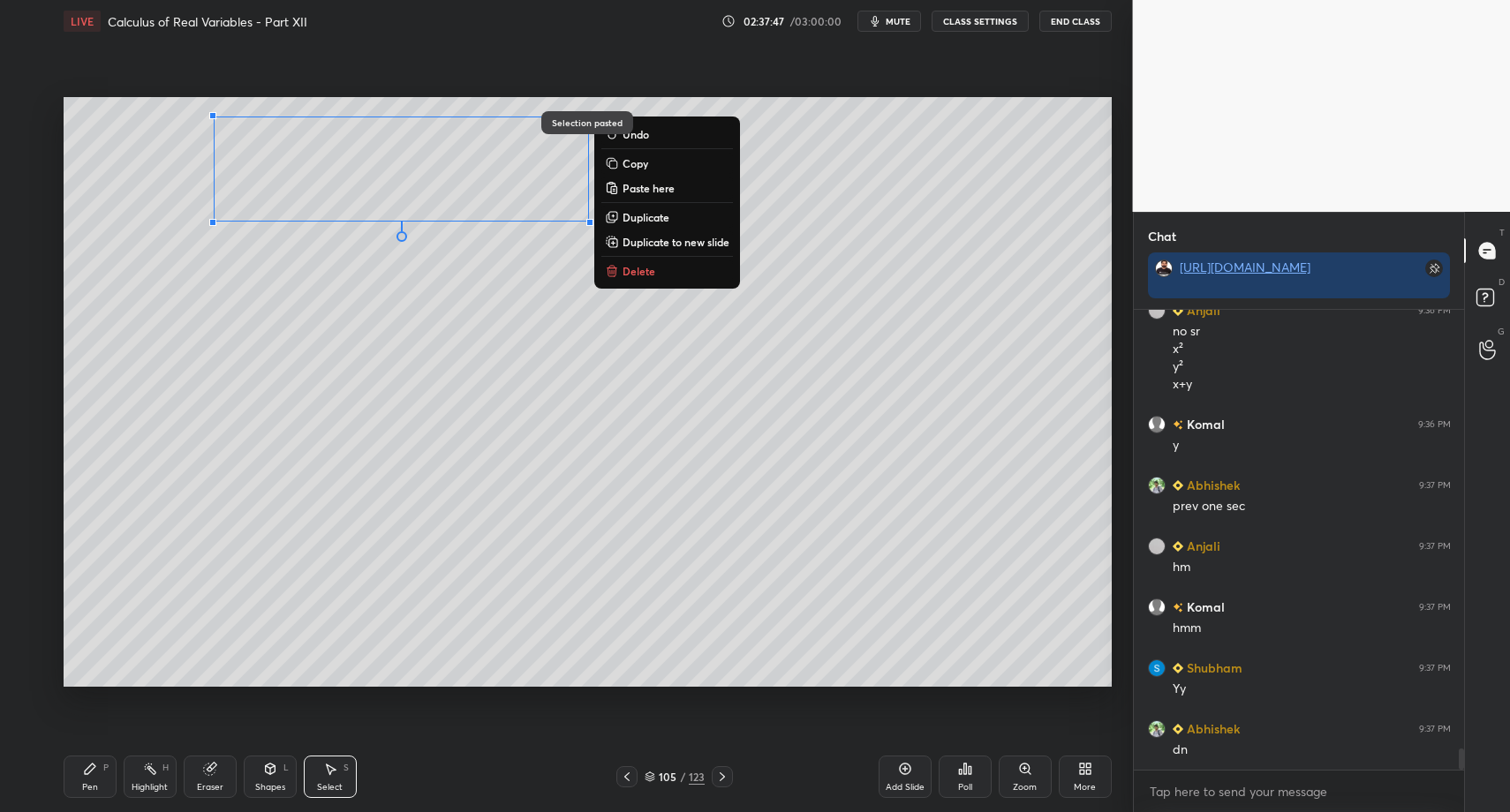 drag, startPoint x: 90, startPoint y: 789, endPoint x: 82, endPoint y: 743, distance: 46.69047 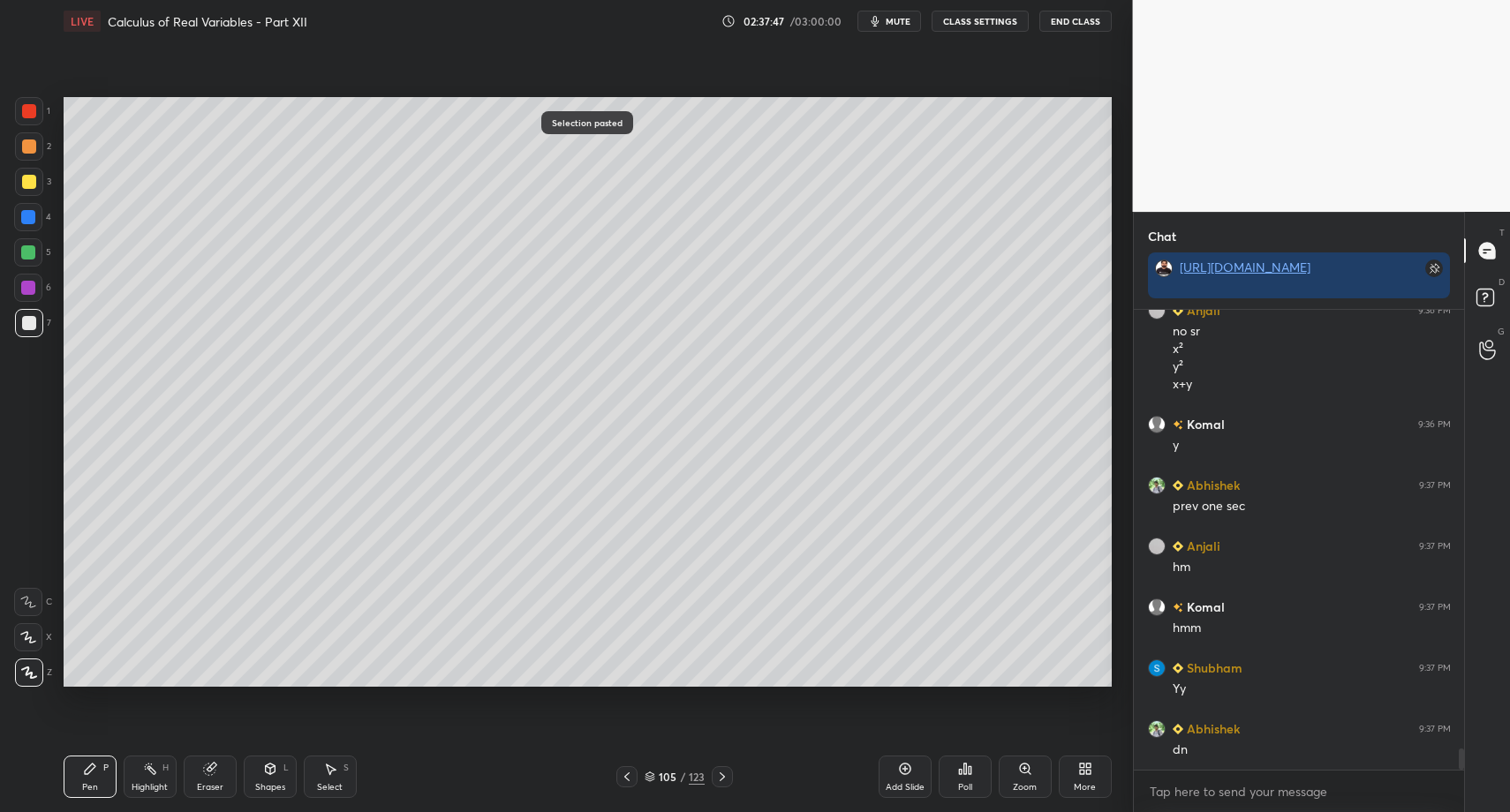 scroll, scrollTop: 9490, scrollLeft: 0, axis: vertical 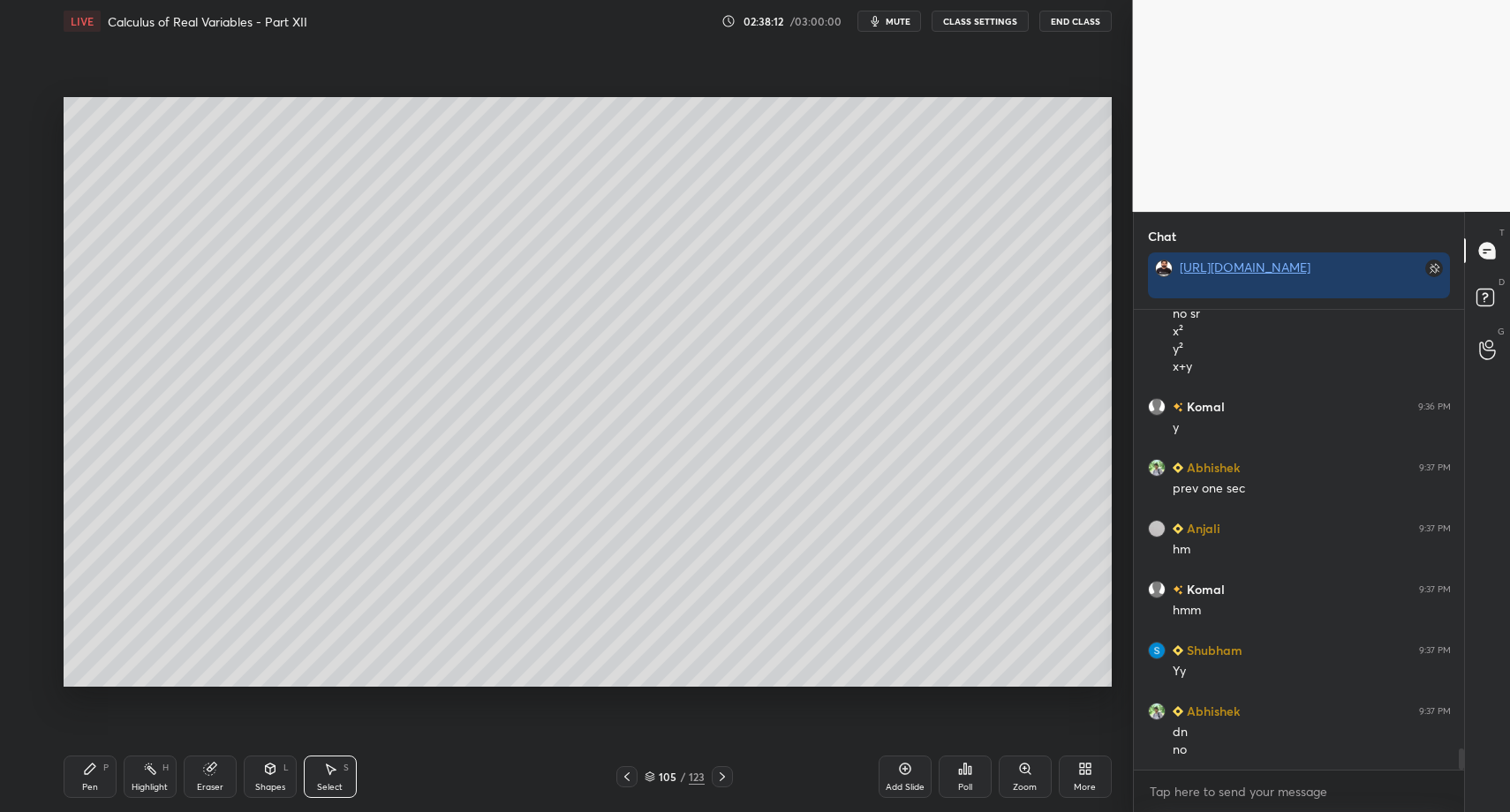 drag, startPoint x: 223, startPoint y: 524, endPoint x: 281, endPoint y: 555, distance: 65.76473 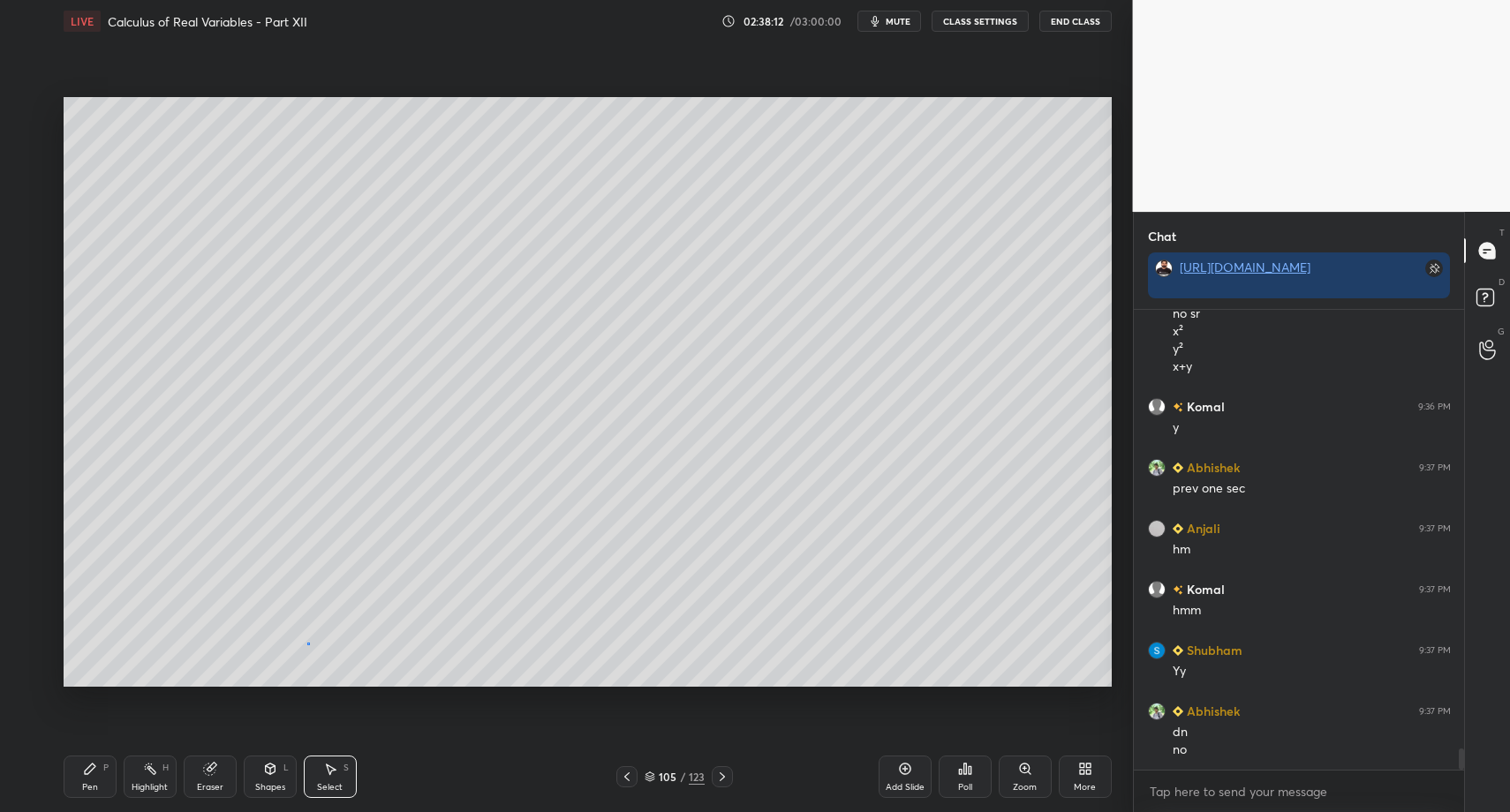 drag, startPoint x: 307, startPoint y: 643, endPoint x: 283, endPoint y: 661, distance: 30 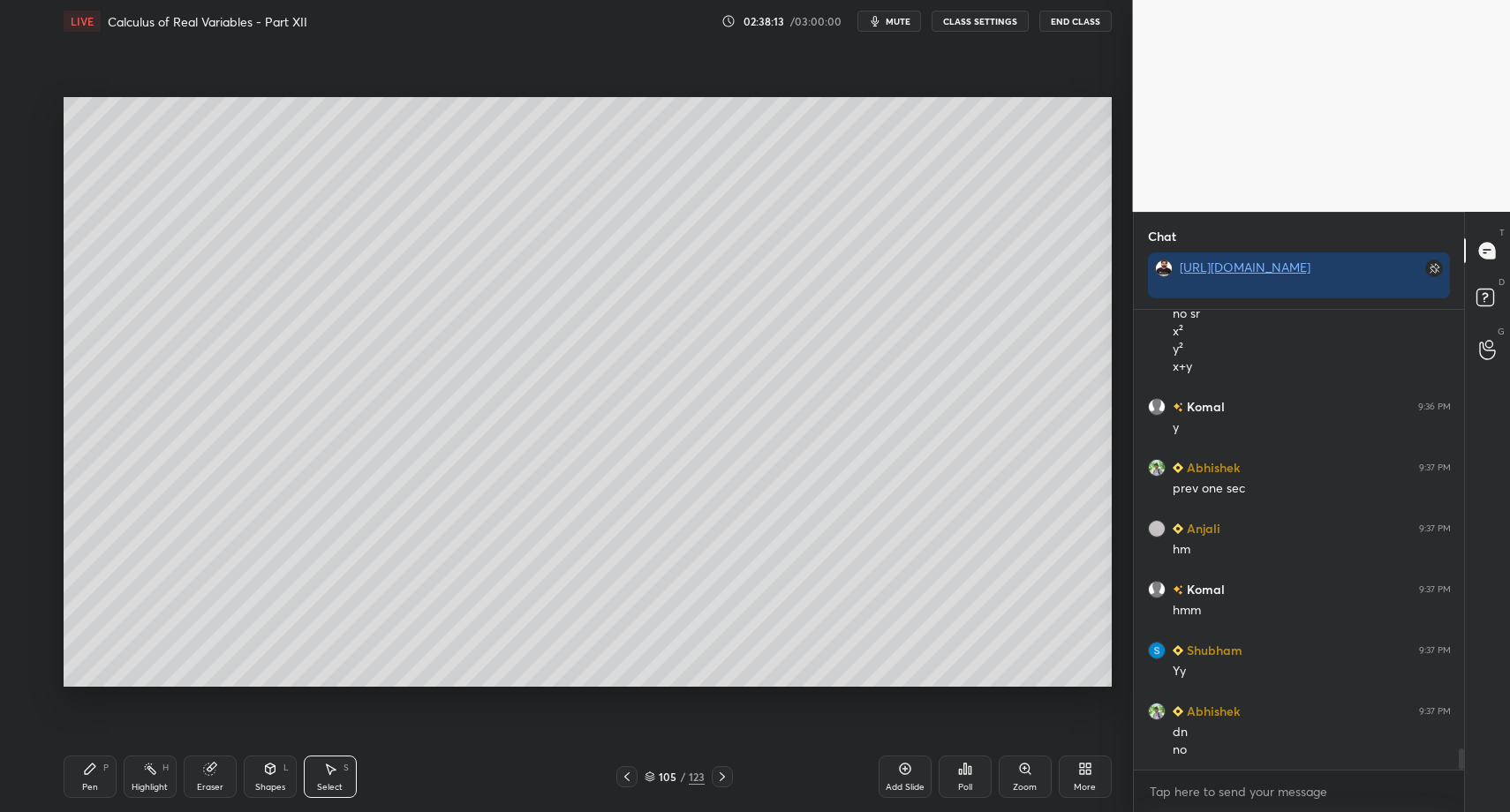 drag, startPoint x: 274, startPoint y: 549, endPoint x: 305, endPoint y: 588, distance: 49.81967 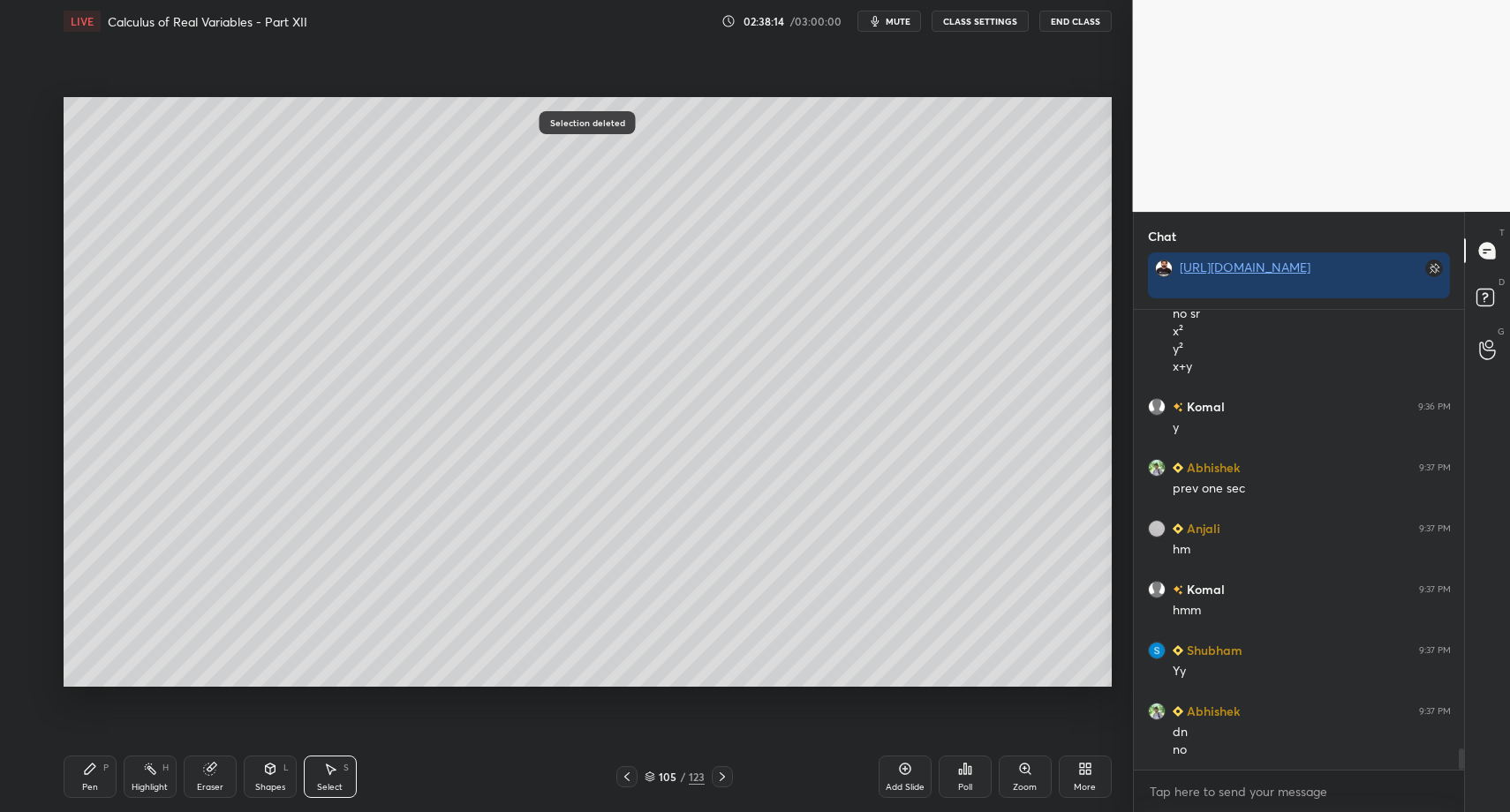 scroll, scrollTop: 9551, scrollLeft: 0, axis: vertical 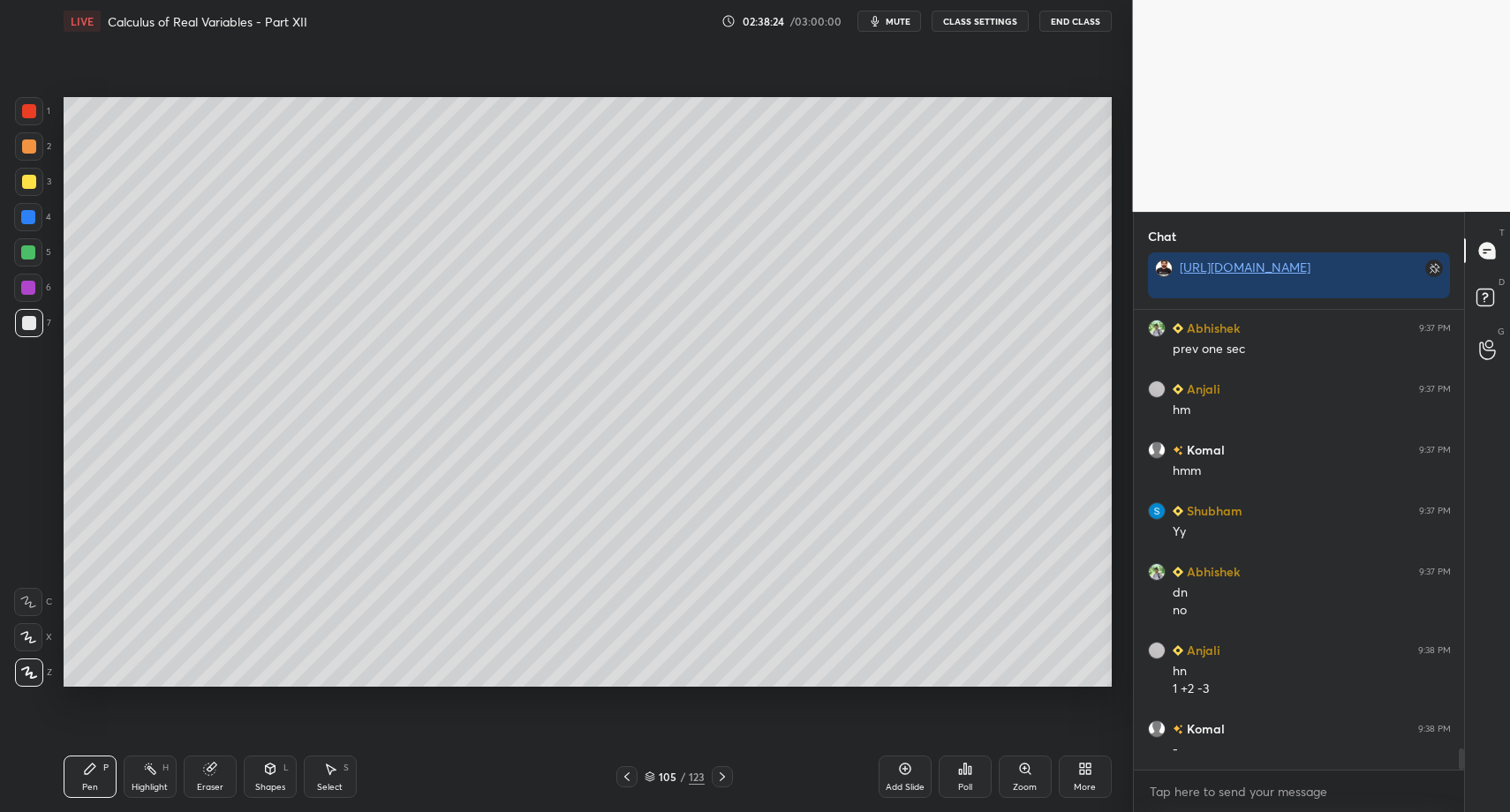 drag, startPoint x: 98, startPoint y: 776, endPoint x: 170, endPoint y: 693, distance: 109.8772 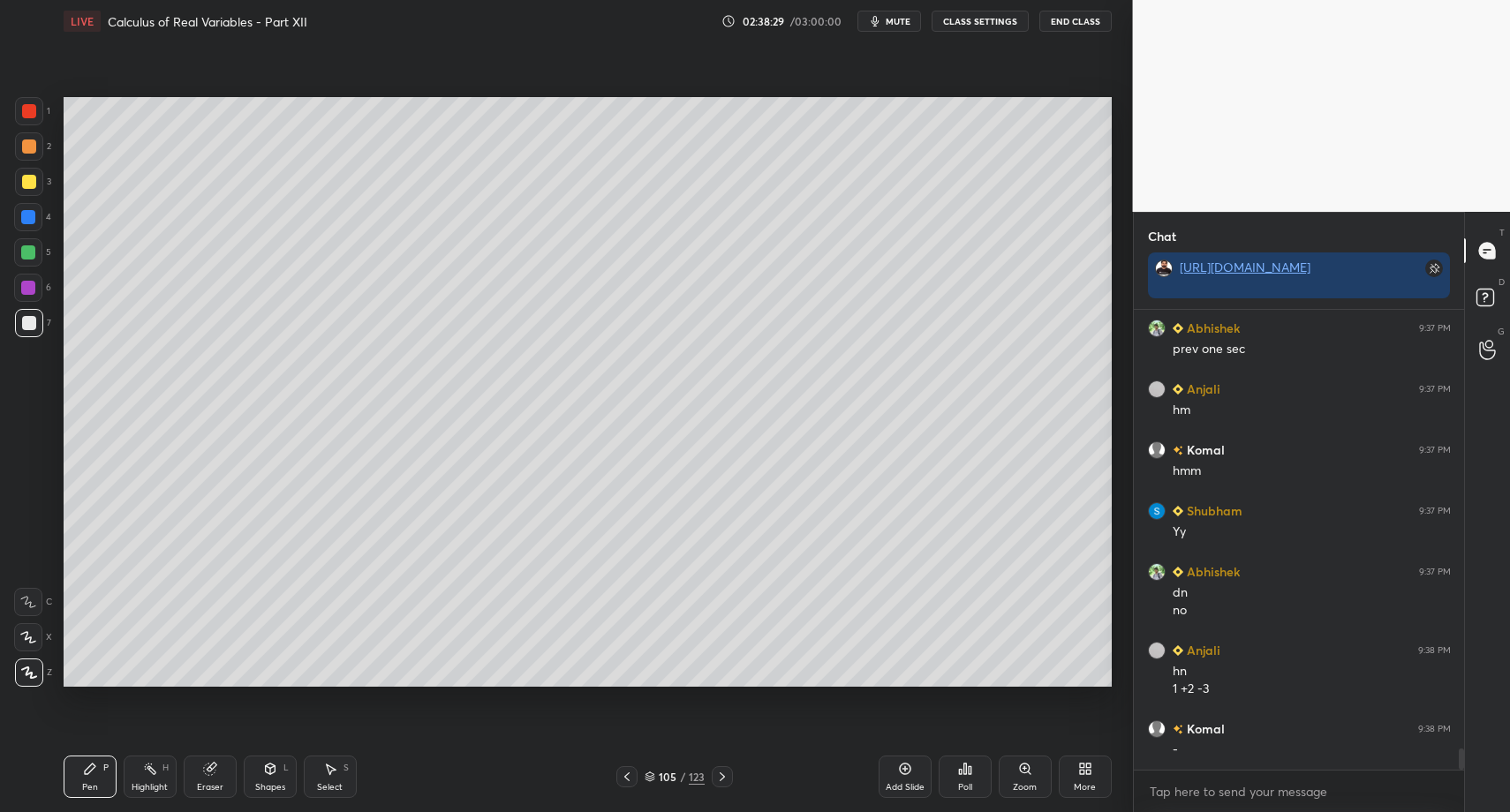 scroll, scrollTop: 9690, scrollLeft: 0, axis: vertical 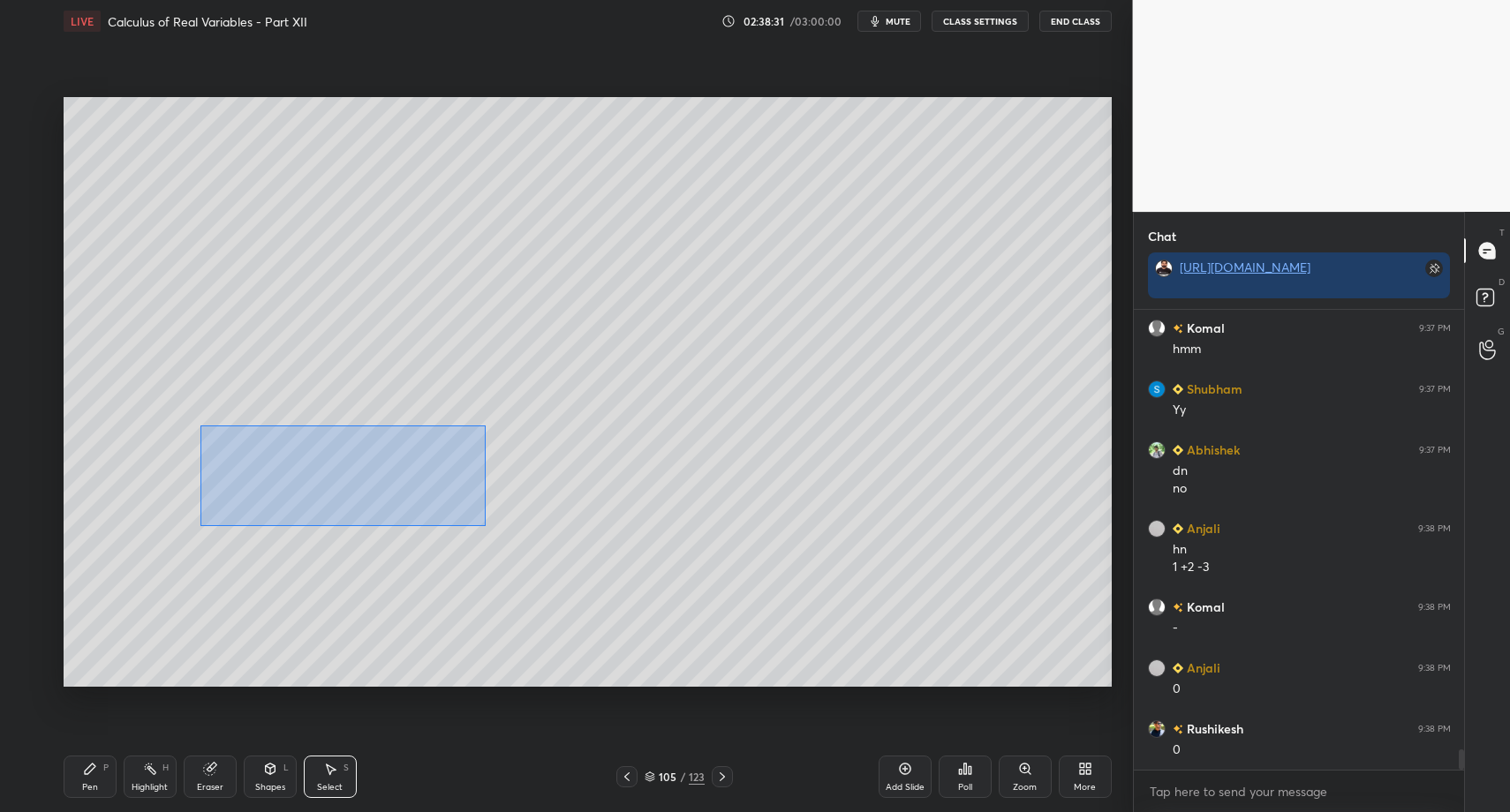 drag, startPoint x: 347, startPoint y: 489, endPoint x: 457, endPoint y: 562, distance: 132.01894 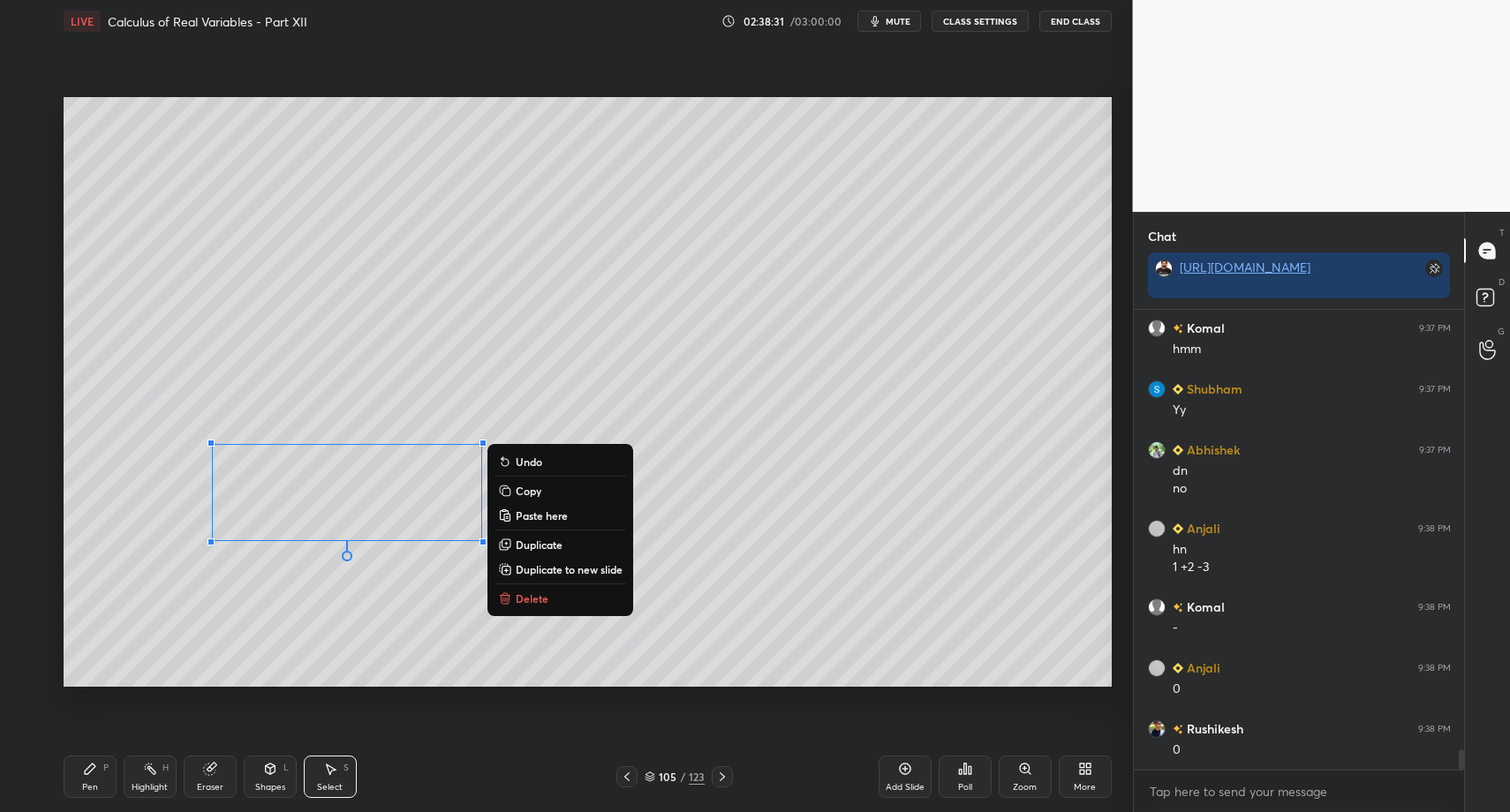 scroll, scrollTop: 9812, scrollLeft: 0, axis: vertical 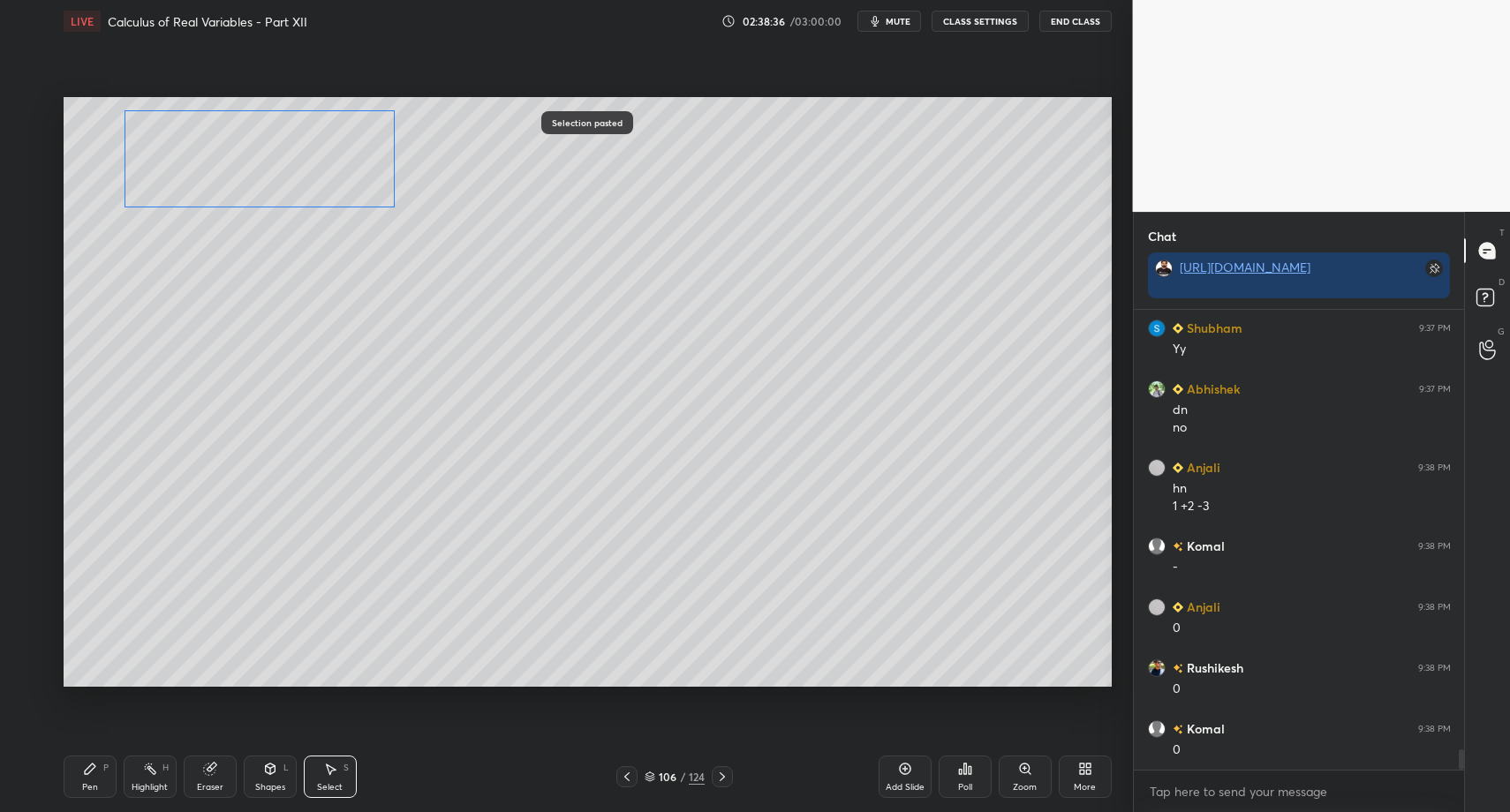 drag, startPoint x: 295, startPoint y: 499, endPoint x: 215, endPoint y: 203, distance: 306.62029 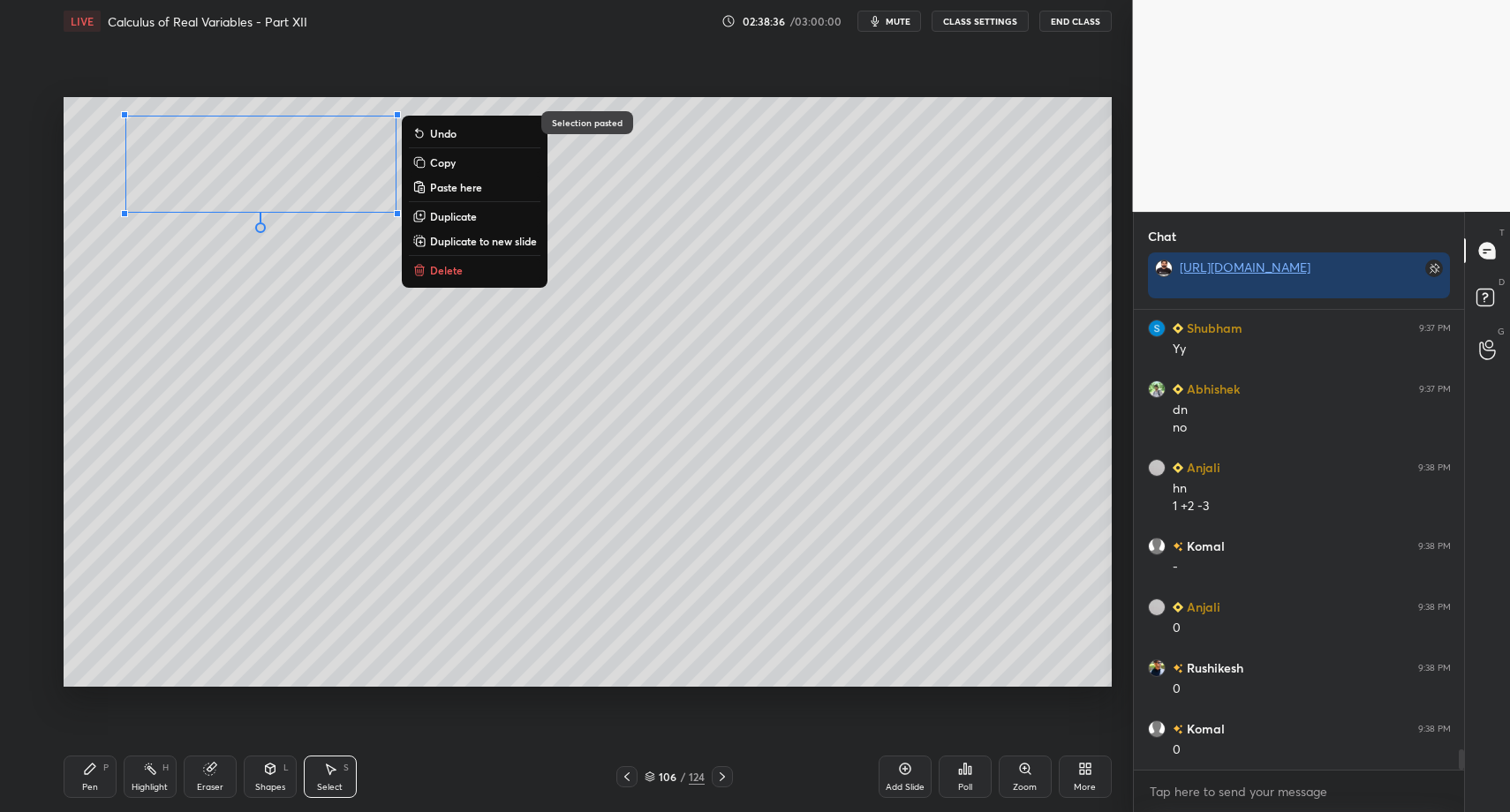 drag, startPoint x: 77, startPoint y: 772, endPoint x: 95, endPoint y: 705, distance: 69.37579 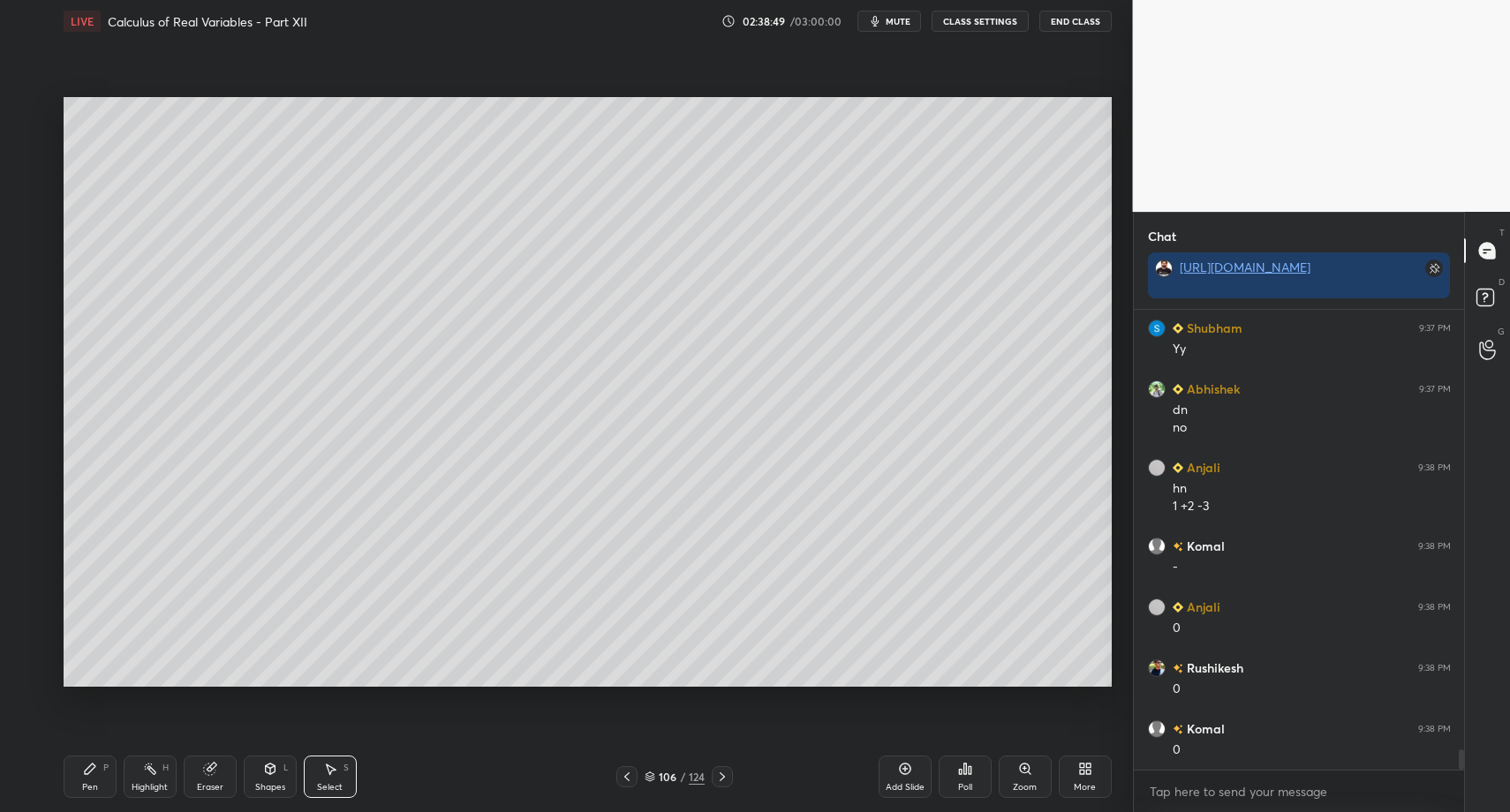 drag, startPoint x: 333, startPoint y: 778, endPoint x: 365, endPoint y: 590, distance: 190.70396 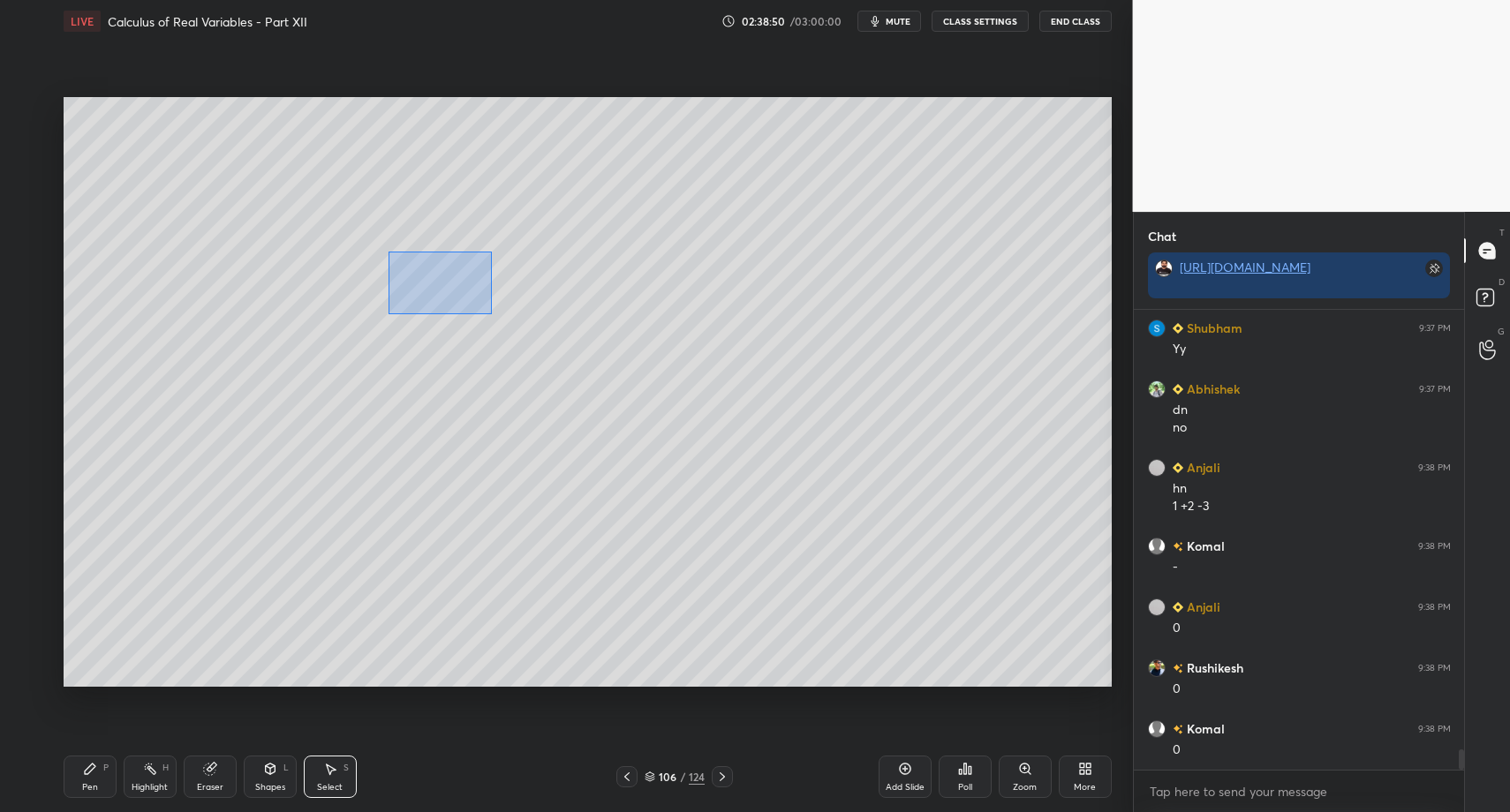 drag, startPoint x: 491, startPoint y: 313, endPoint x: 515, endPoint y: 382, distance: 73.0548 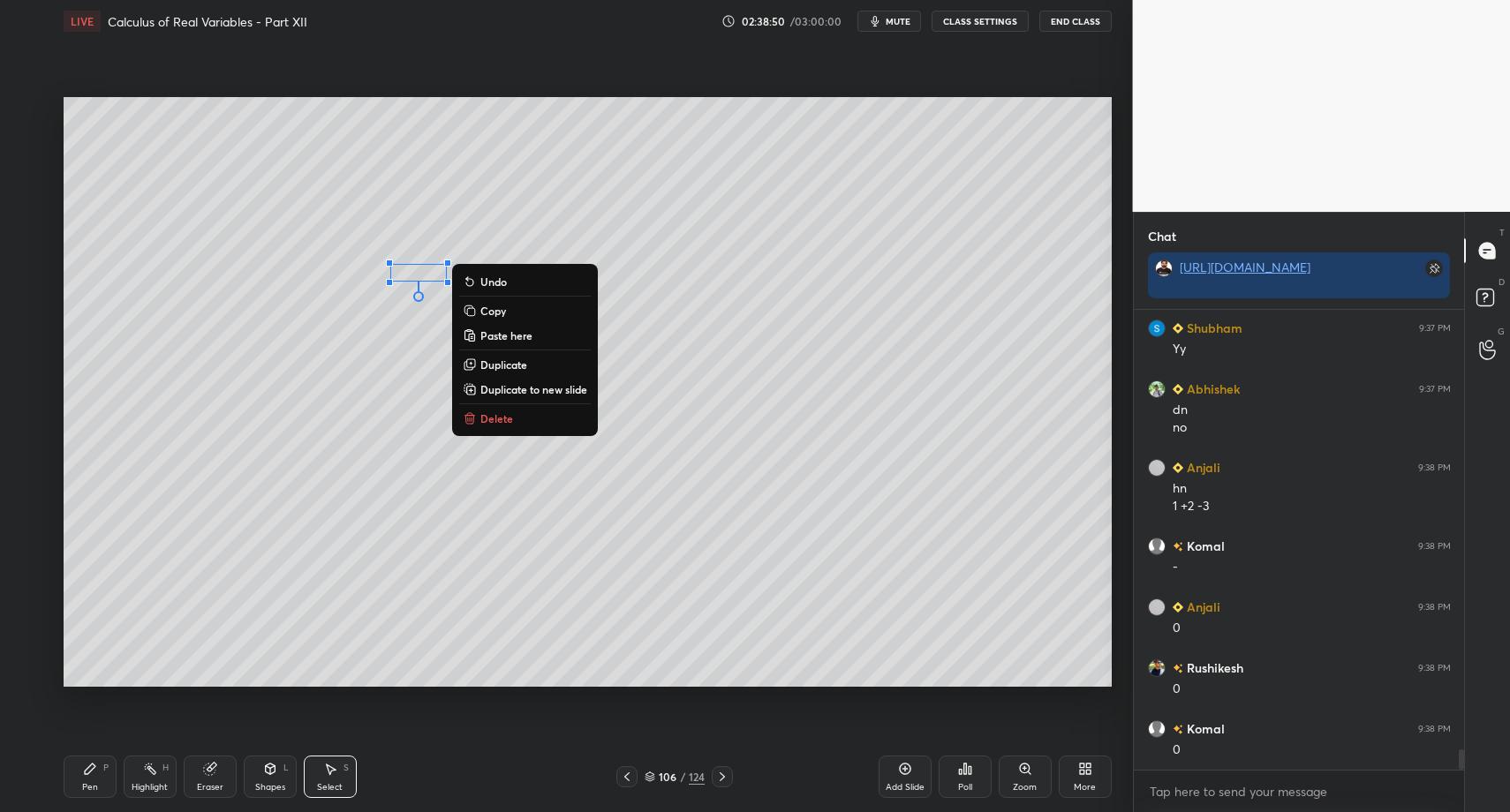 scroll, scrollTop: 9873, scrollLeft: 0, axis: vertical 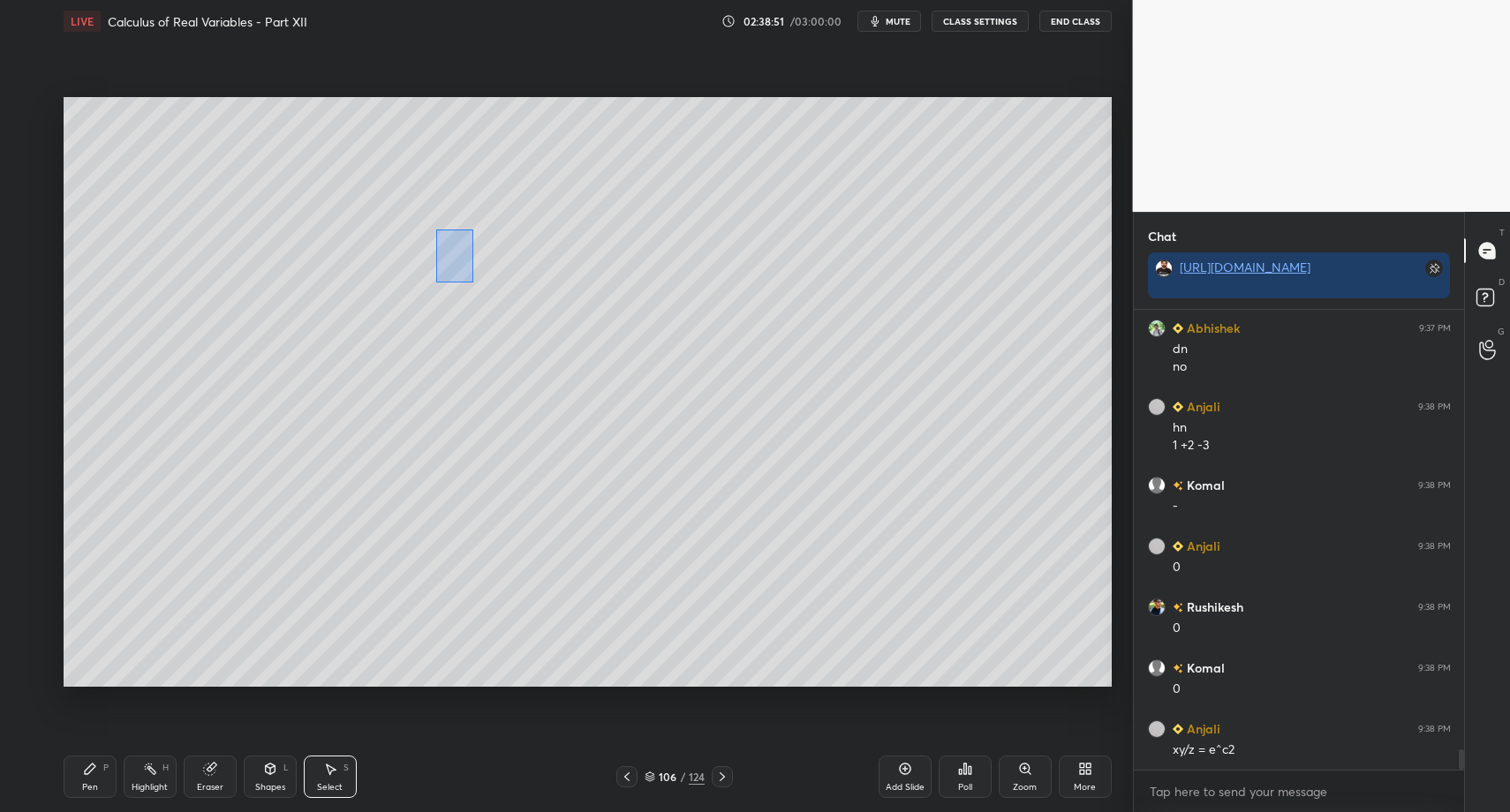 drag, startPoint x: 472, startPoint y: 282, endPoint x: 502, endPoint y: 342, distance: 67.08204 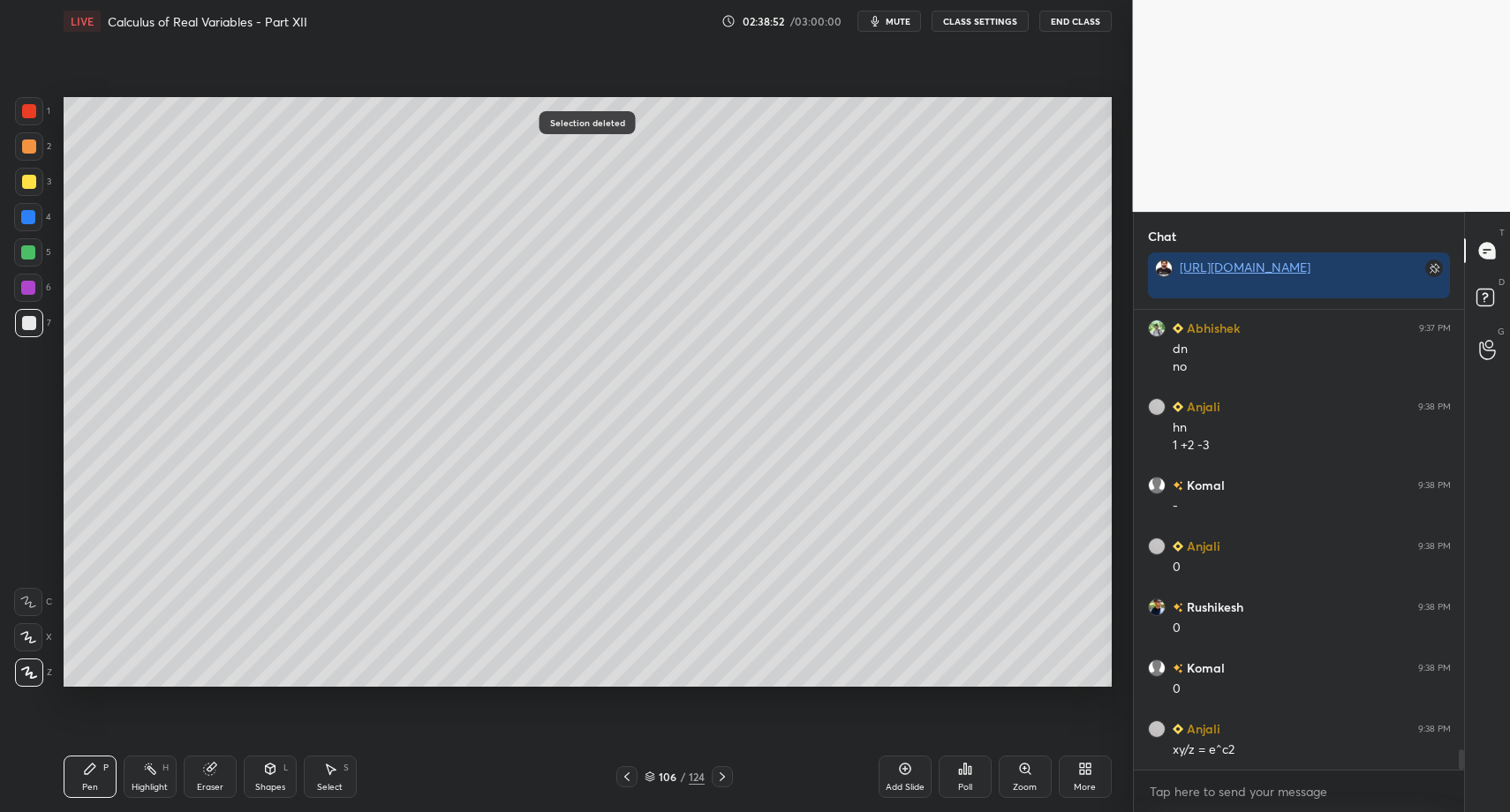 drag, startPoint x: 94, startPoint y: 763, endPoint x: 128, endPoint y: 696, distance: 75.13322 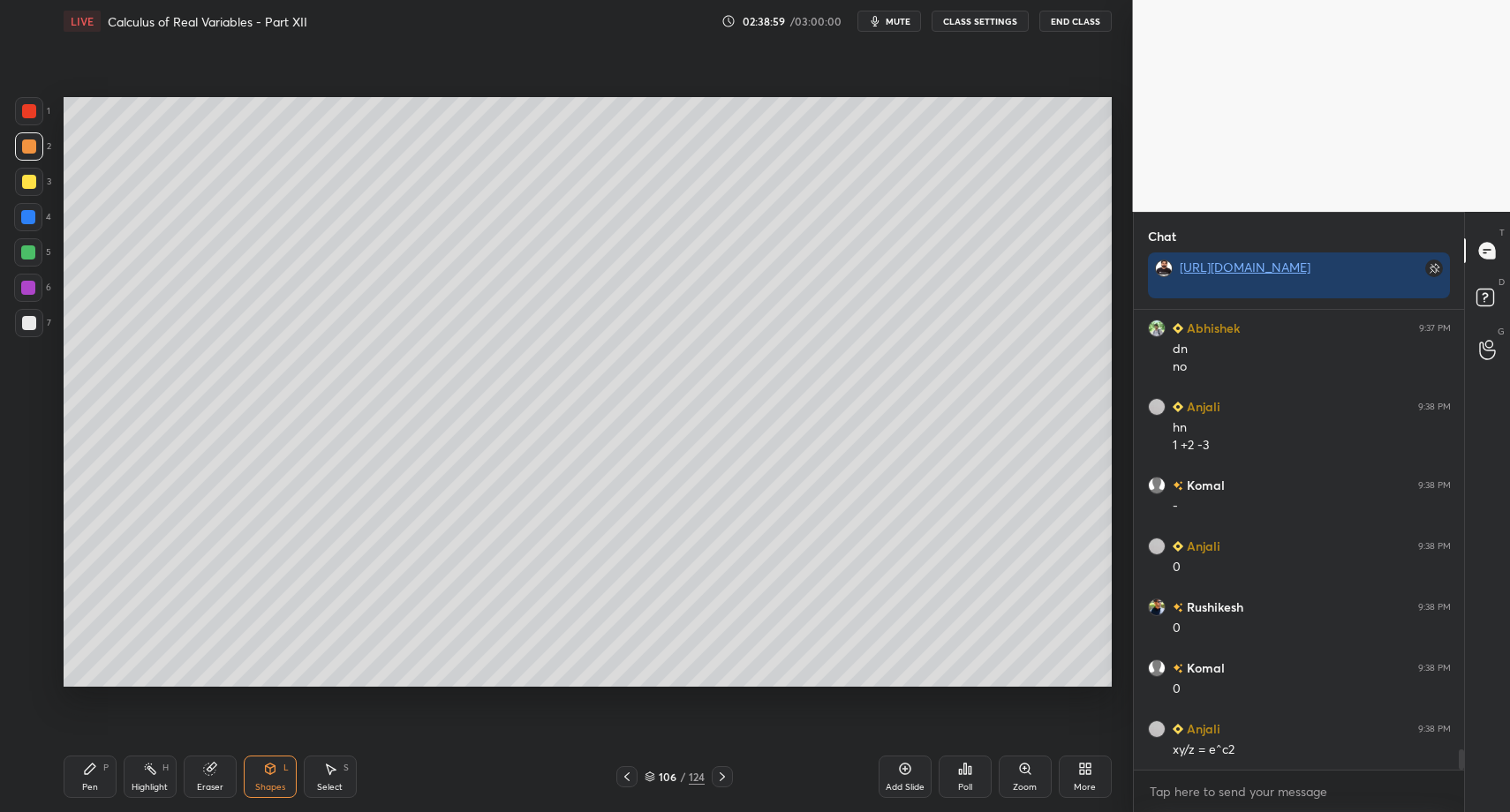drag, startPoint x: 80, startPoint y: 766, endPoint x: 80, endPoint y: 716, distance: 50 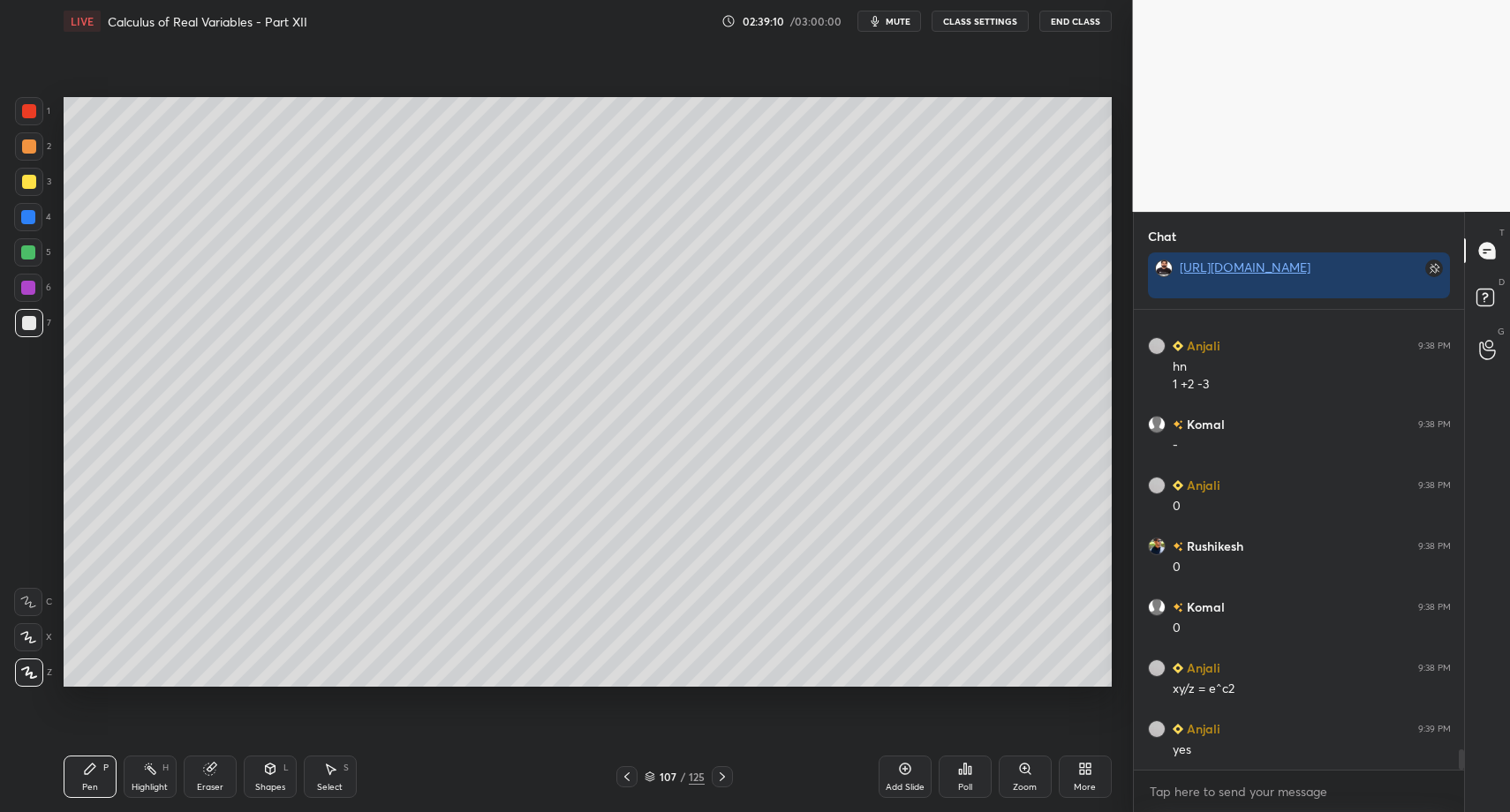 scroll, scrollTop: 9995, scrollLeft: 0, axis: vertical 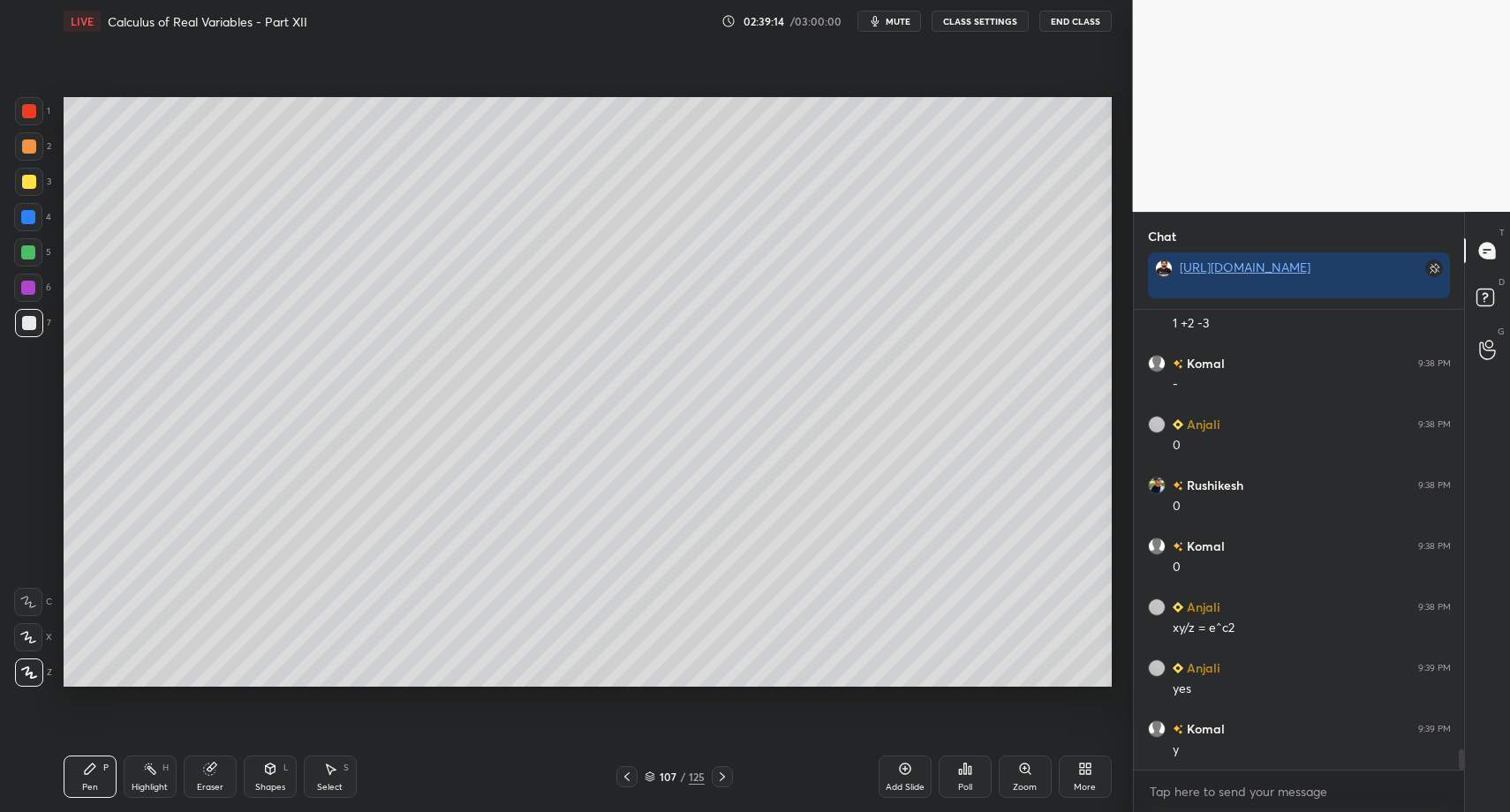 drag, startPoint x: 94, startPoint y: 786, endPoint x: 110, endPoint y: 709, distance: 78.644771 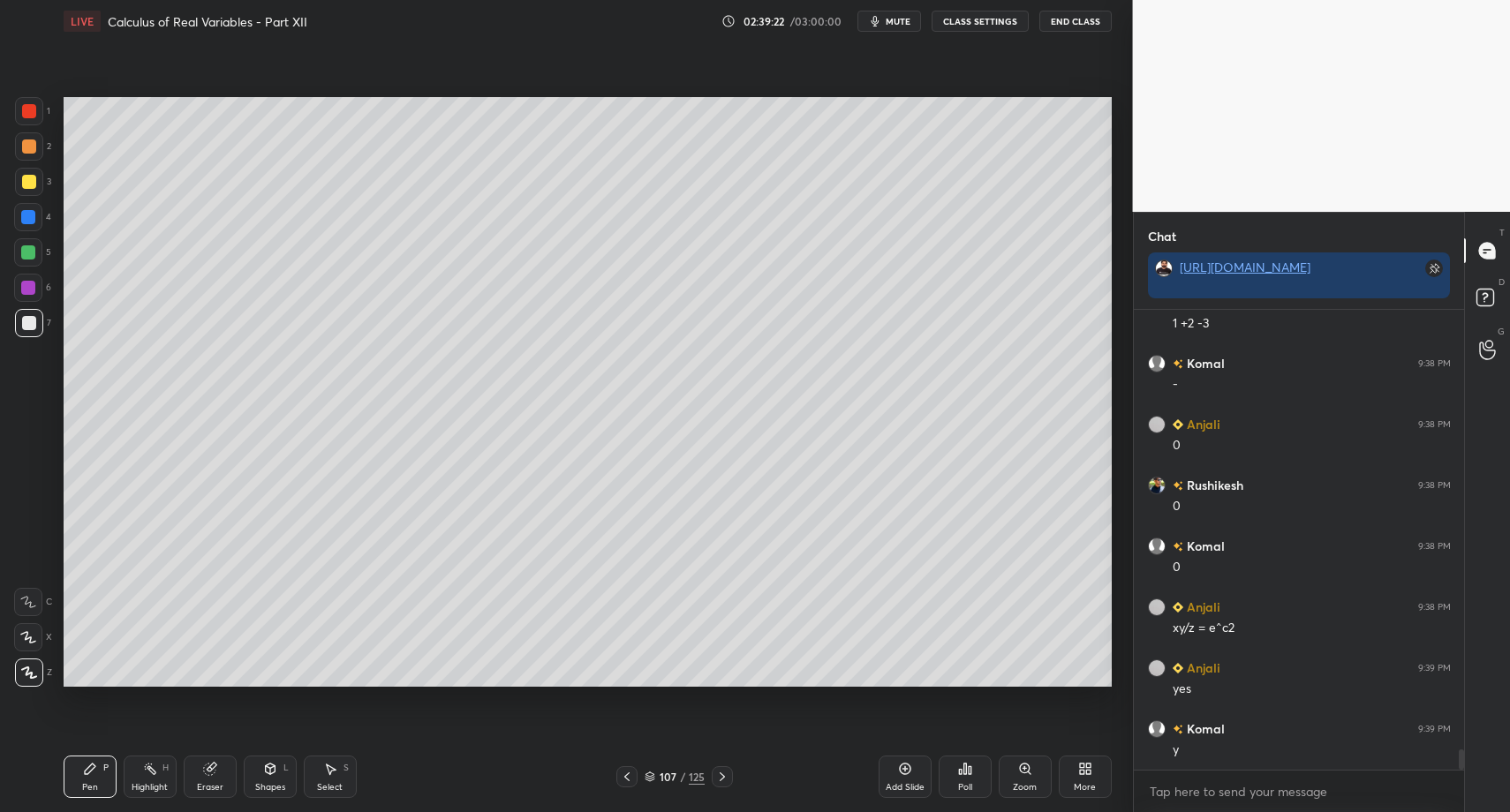 drag, startPoint x: 273, startPoint y: 763, endPoint x: 265, endPoint y: 754, distance: 12.041595 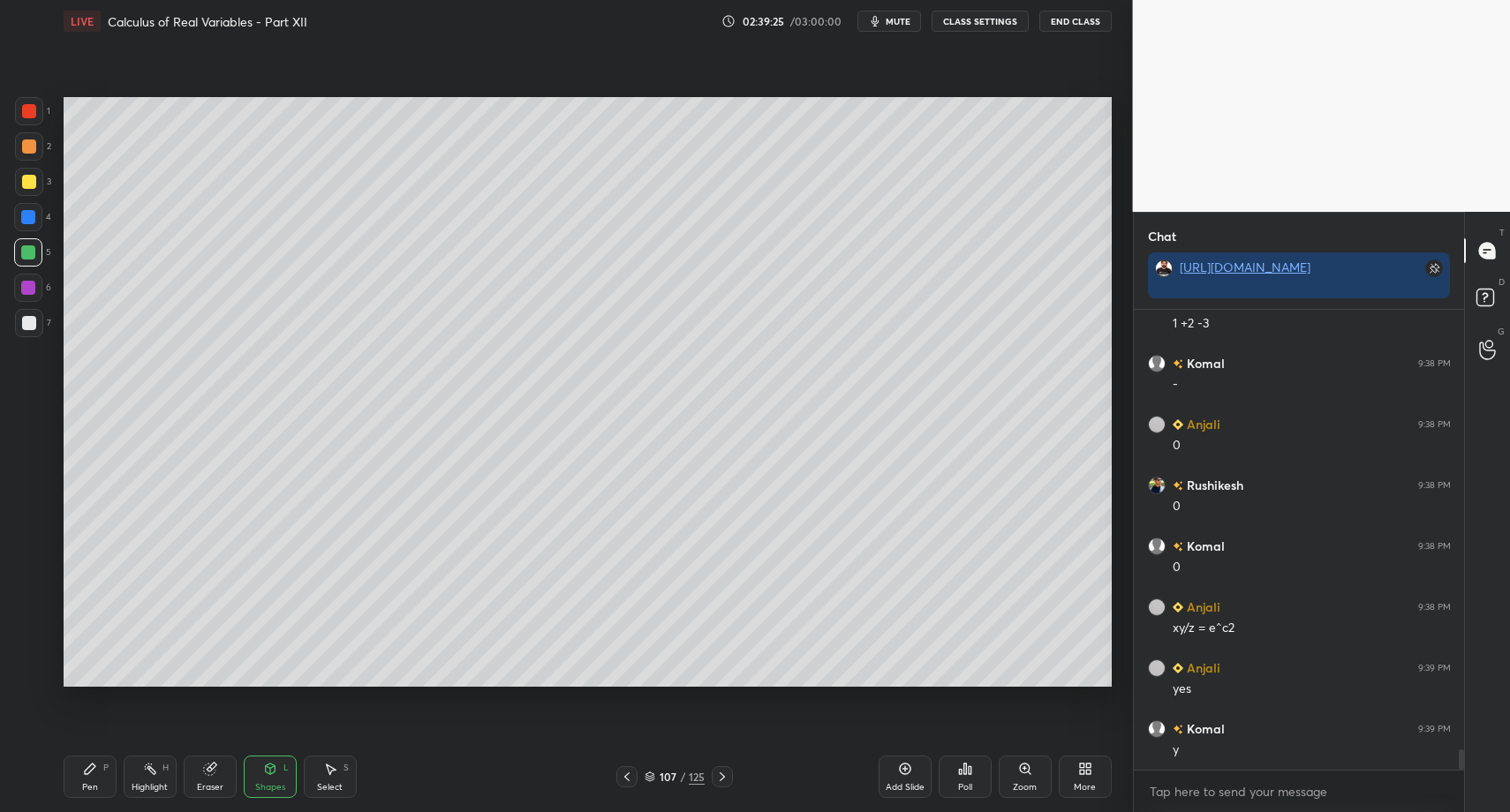 drag, startPoint x: 268, startPoint y: 773, endPoint x: 268, endPoint y: 755, distance: 18 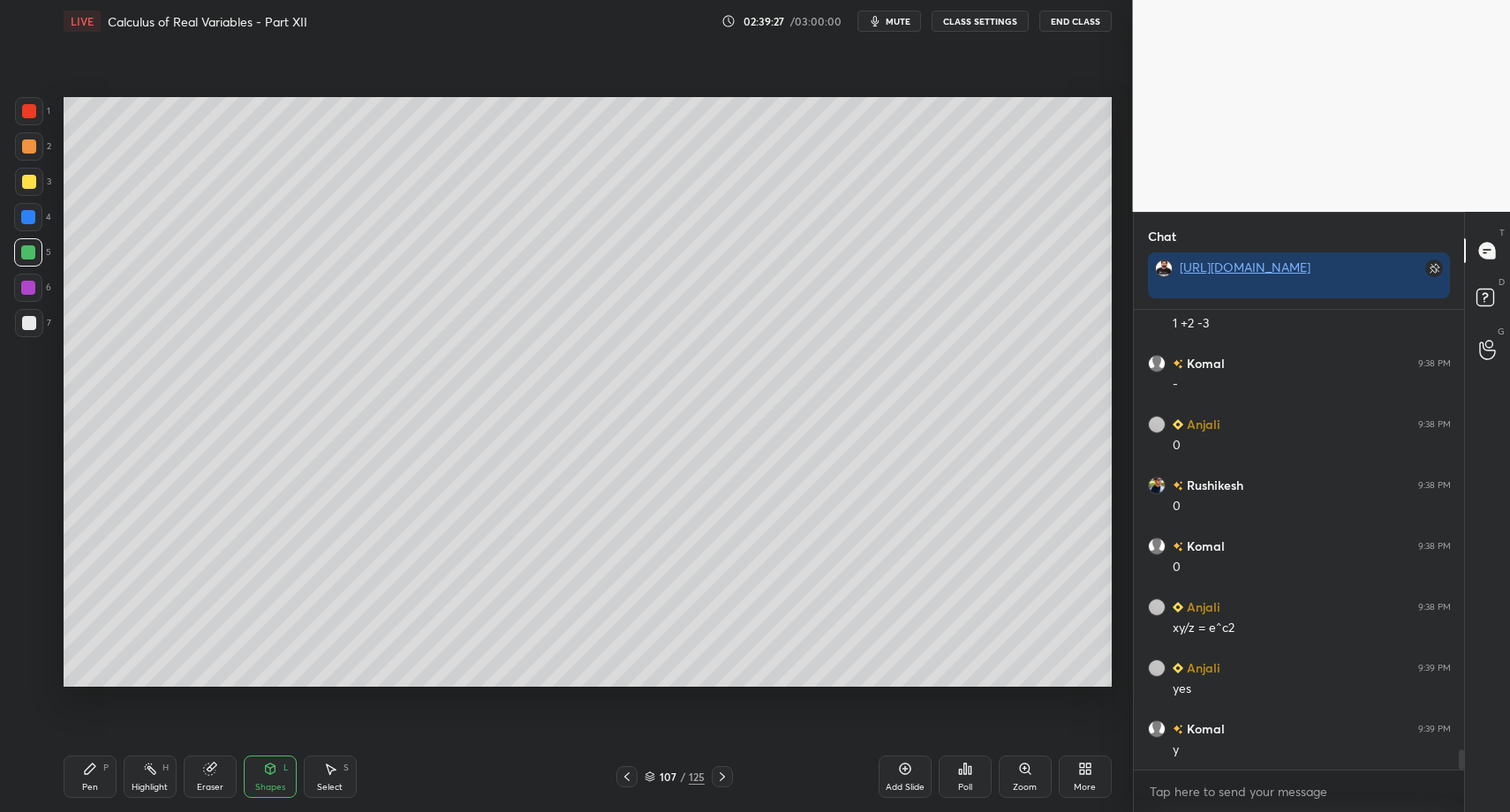 drag, startPoint x: 325, startPoint y: 772, endPoint x: 281, endPoint y: 698, distance: 86.093 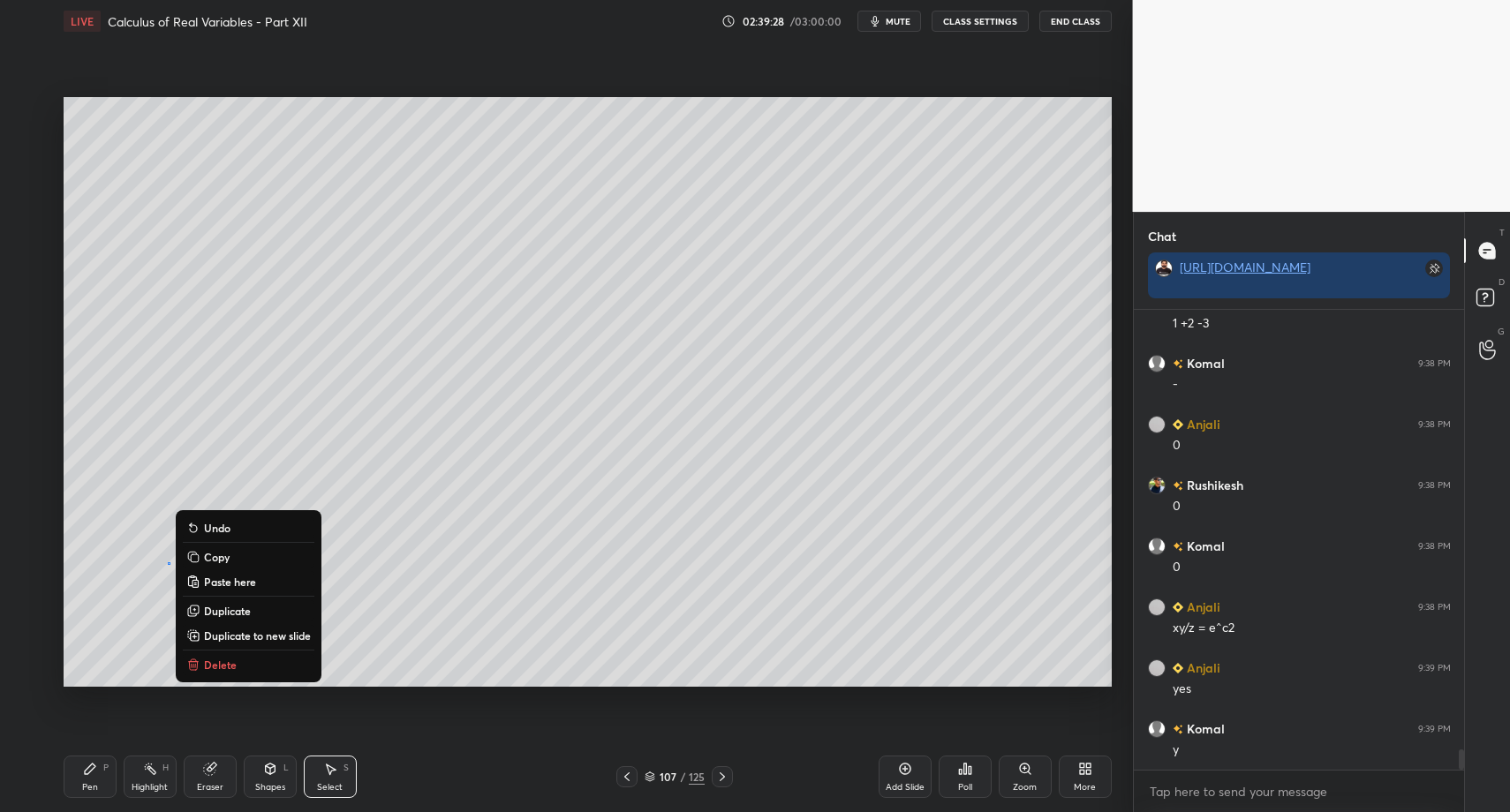 drag, startPoint x: 241, startPoint y: 656, endPoint x: 161, endPoint y: 716, distance: 100 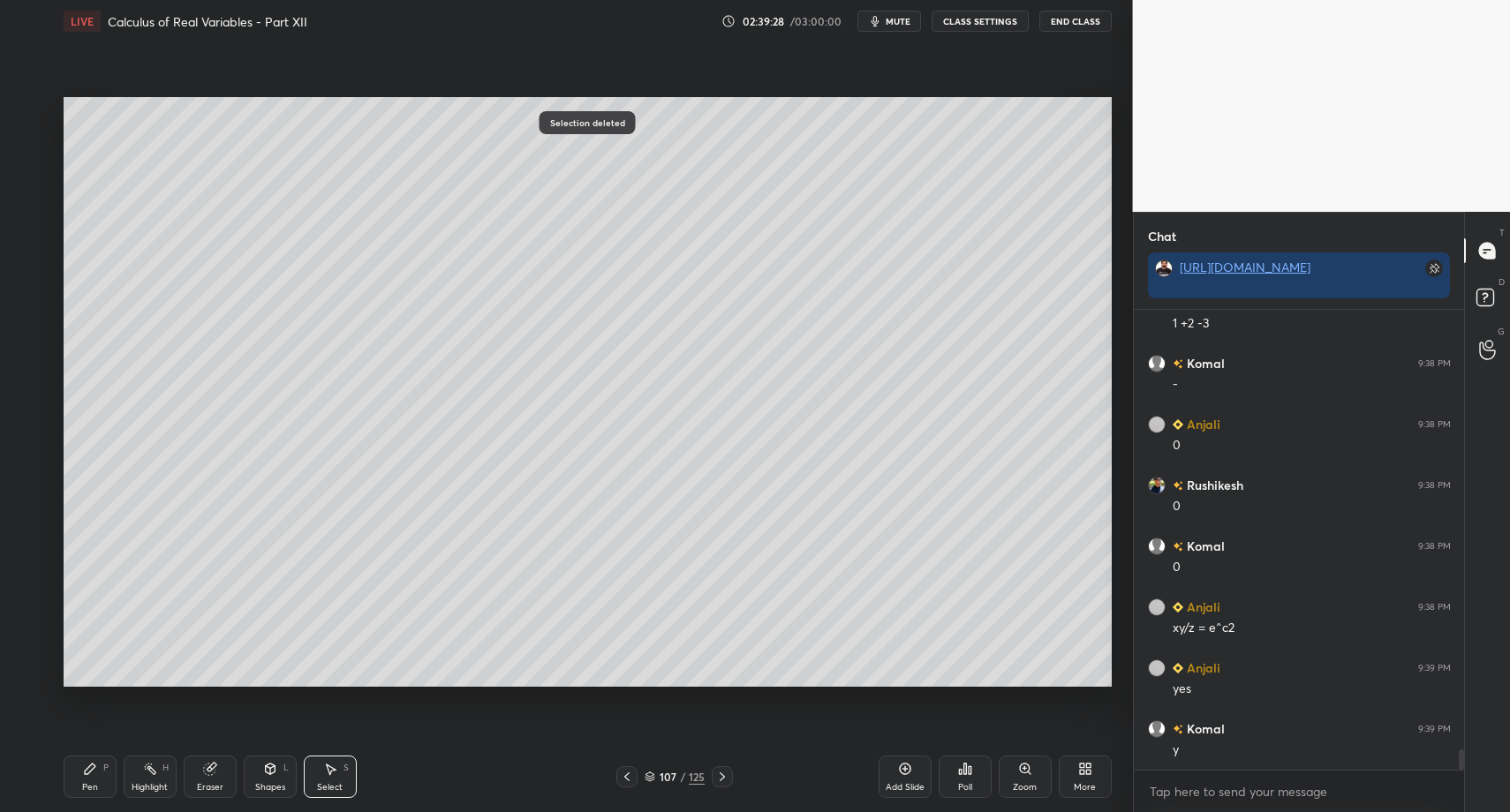 scroll, scrollTop: 10056, scrollLeft: 0, axis: vertical 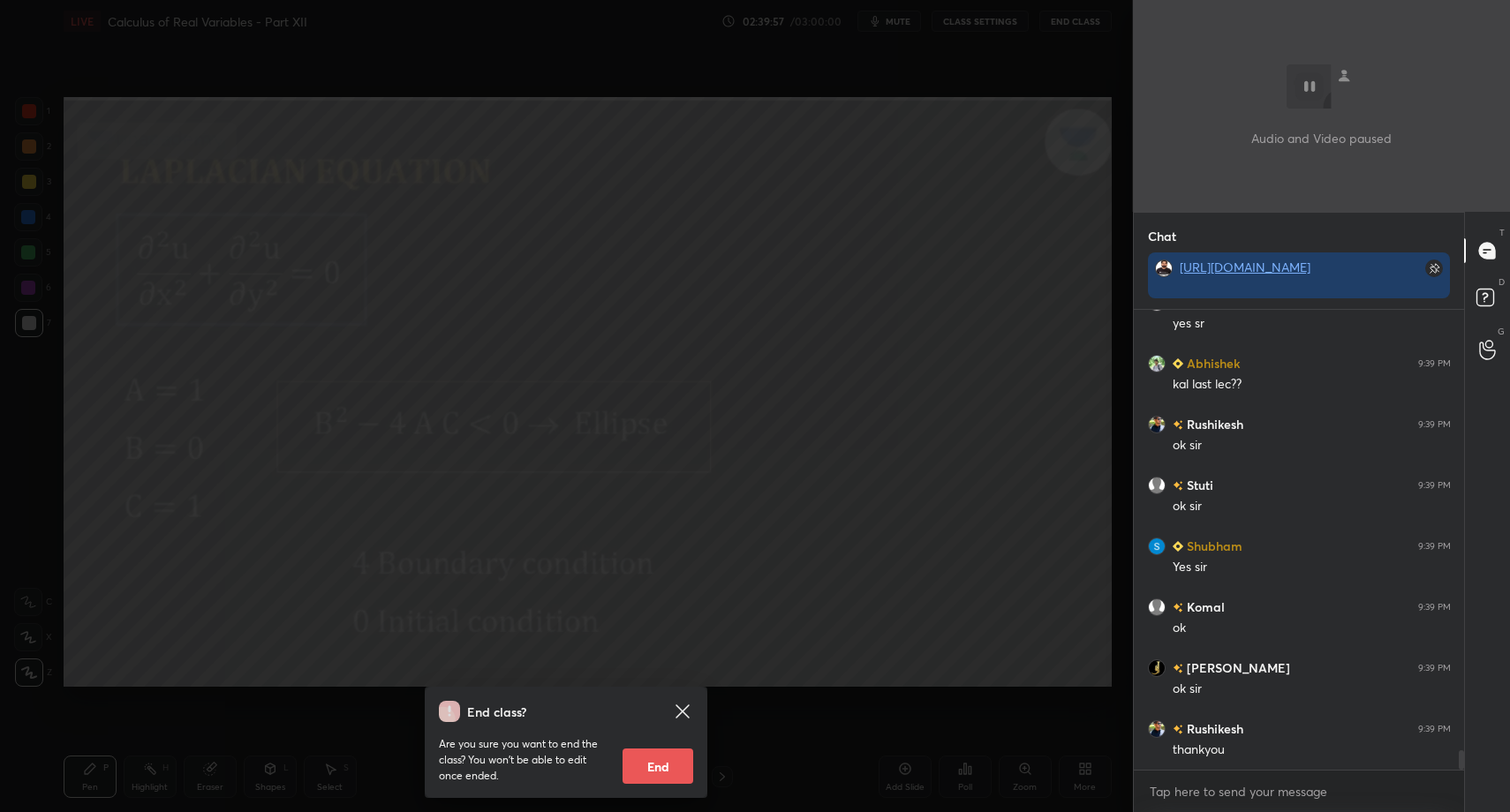drag, startPoint x: 657, startPoint y: 771, endPoint x: 665, endPoint y: 756, distance: 17 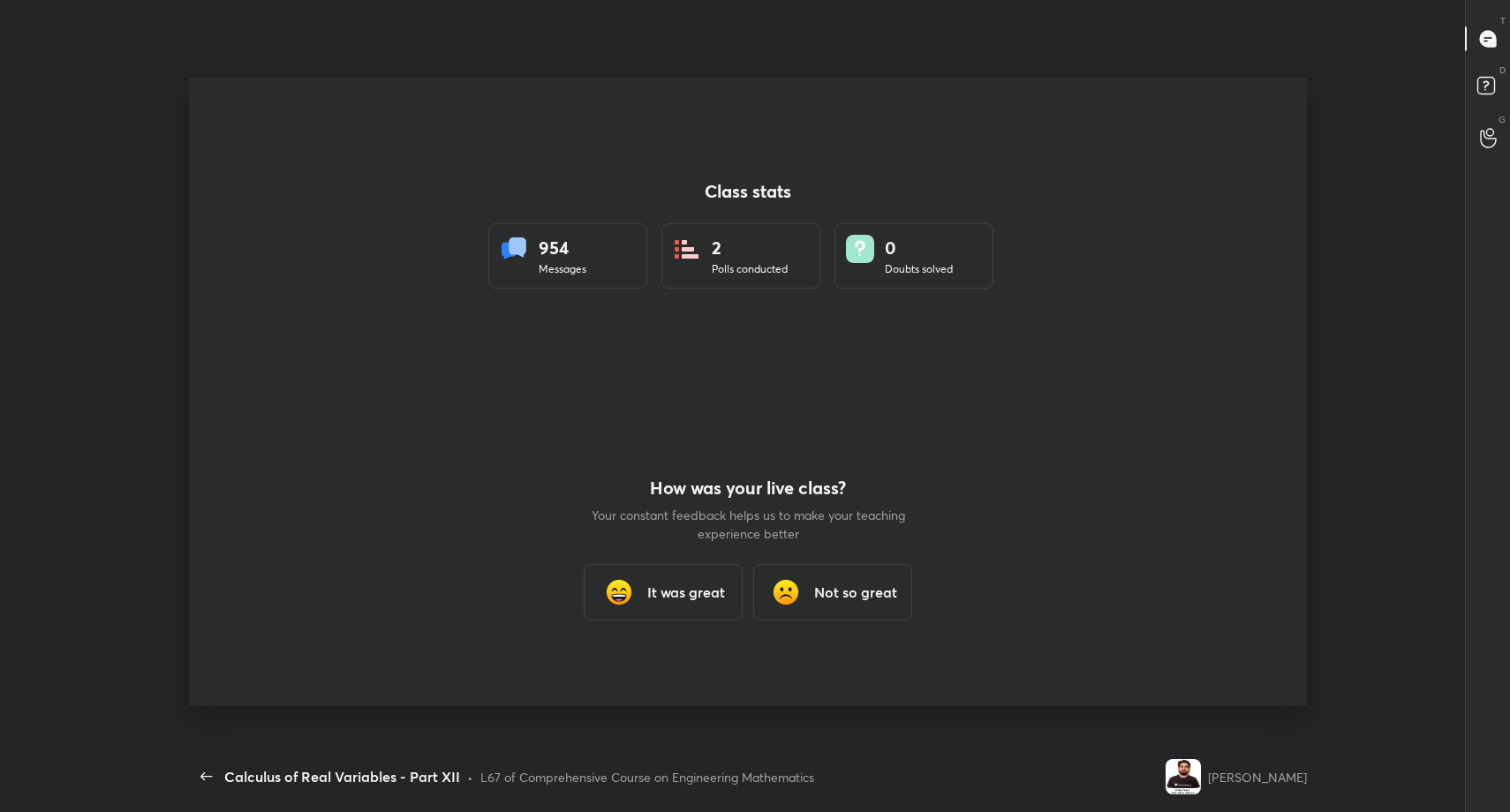 scroll, scrollTop: 87562, scrollLeft: 87040, axis: both 